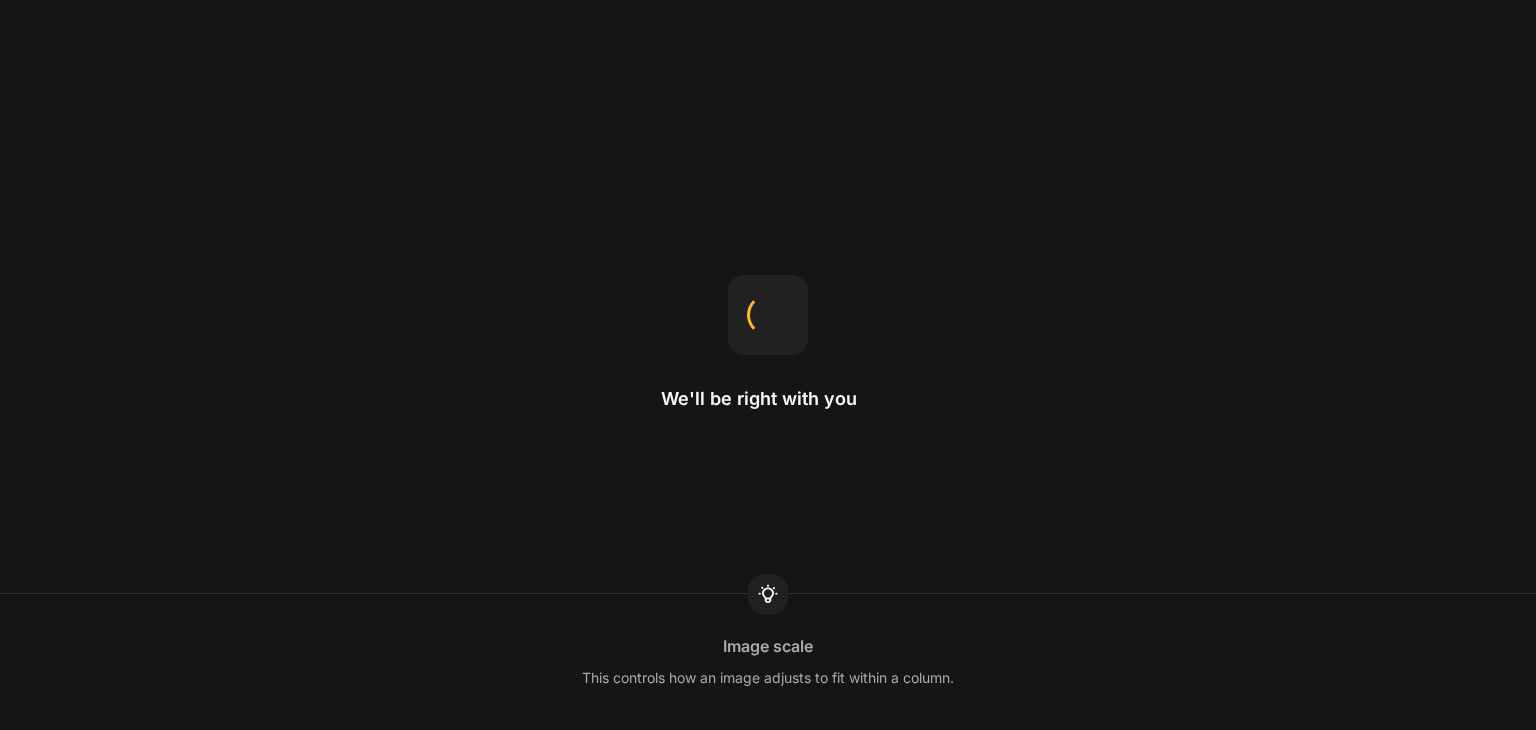 scroll, scrollTop: 0, scrollLeft: 0, axis: both 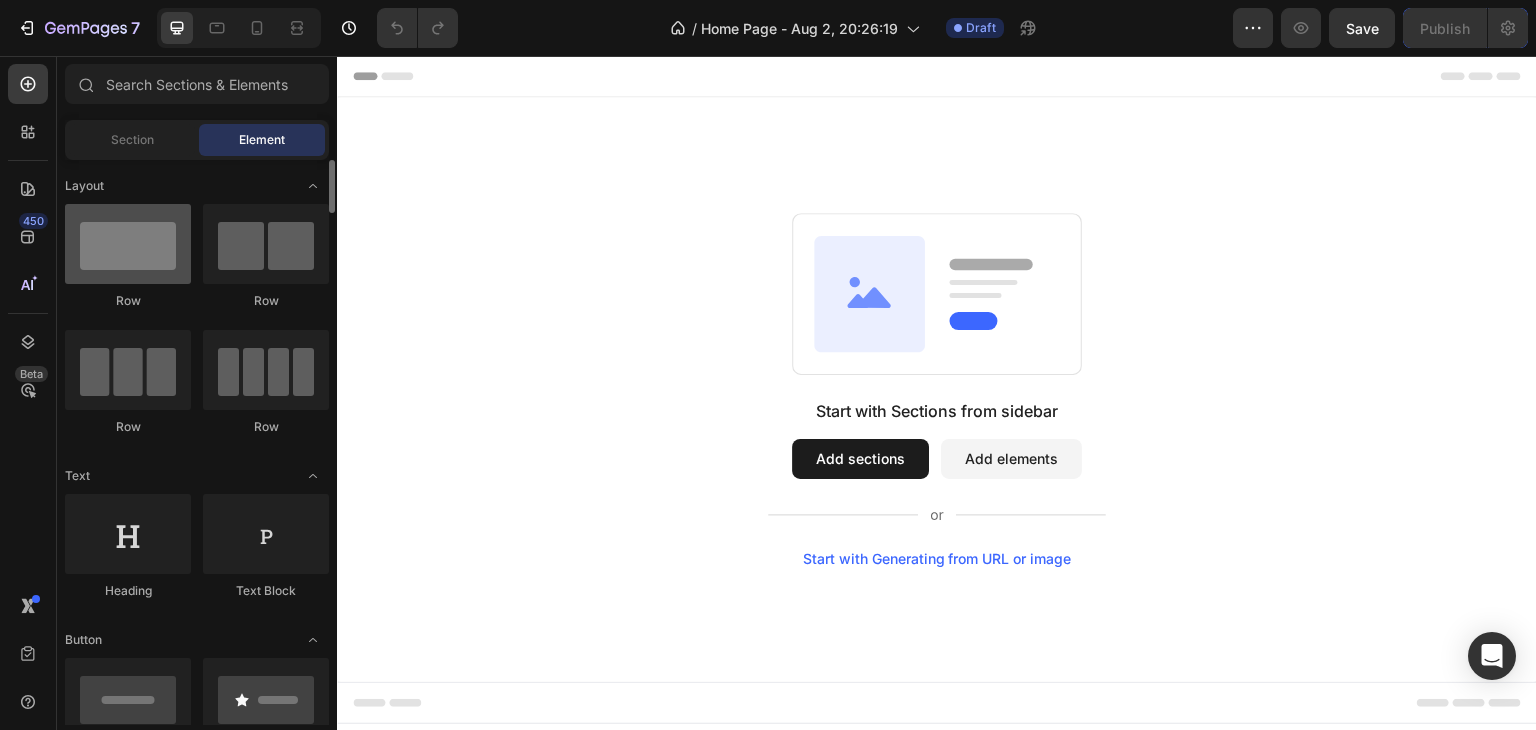click at bounding box center (128, 244) 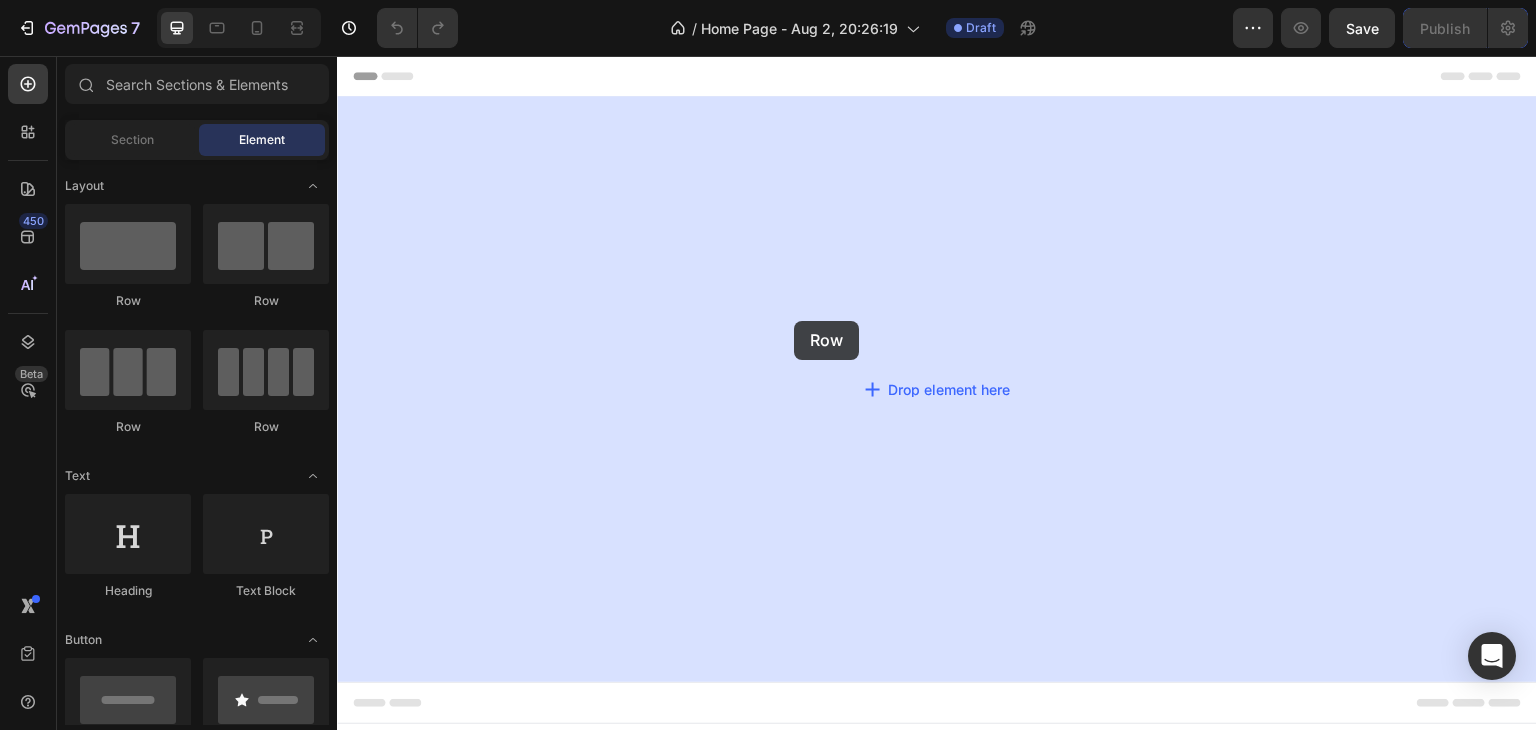 drag, startPoint x: 457, startPoint y: 321, endPoint x: 794, endPoint y: 321, distance: 337 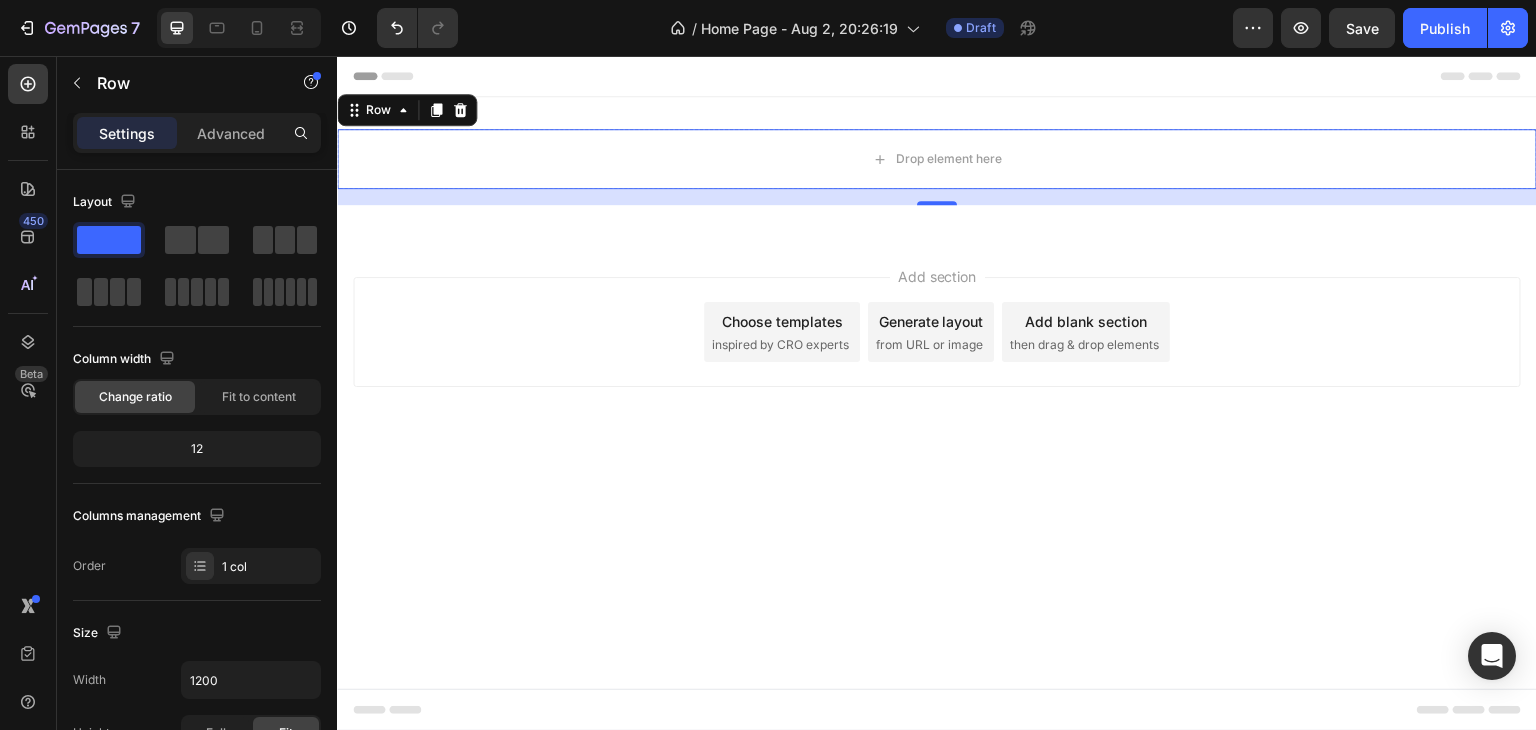 click on "inspired by CRO experts" at bounding box center [780, 345] 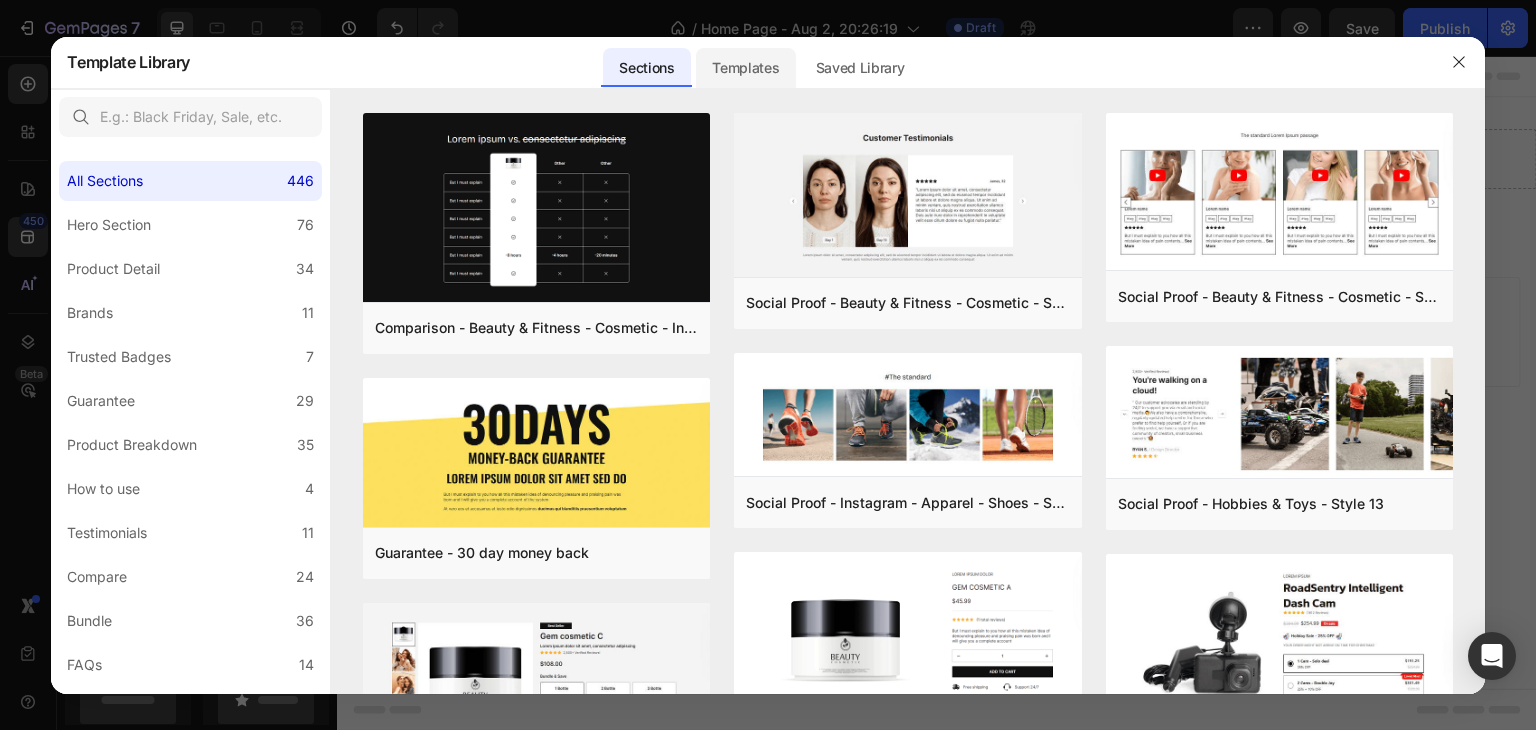 click on "Templates" 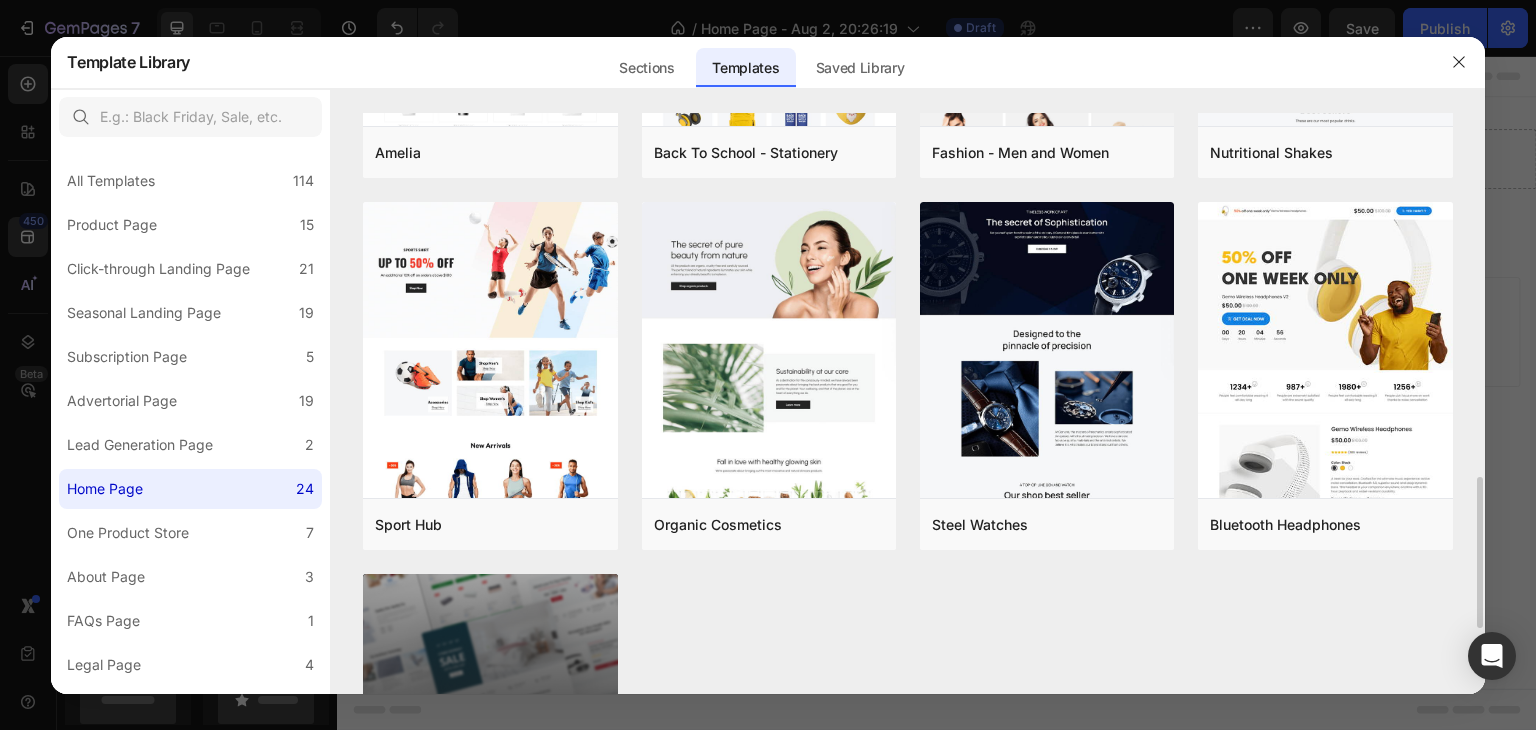 scroll, scrollTop: 1652, scrollLeft: 0, axis: vertical 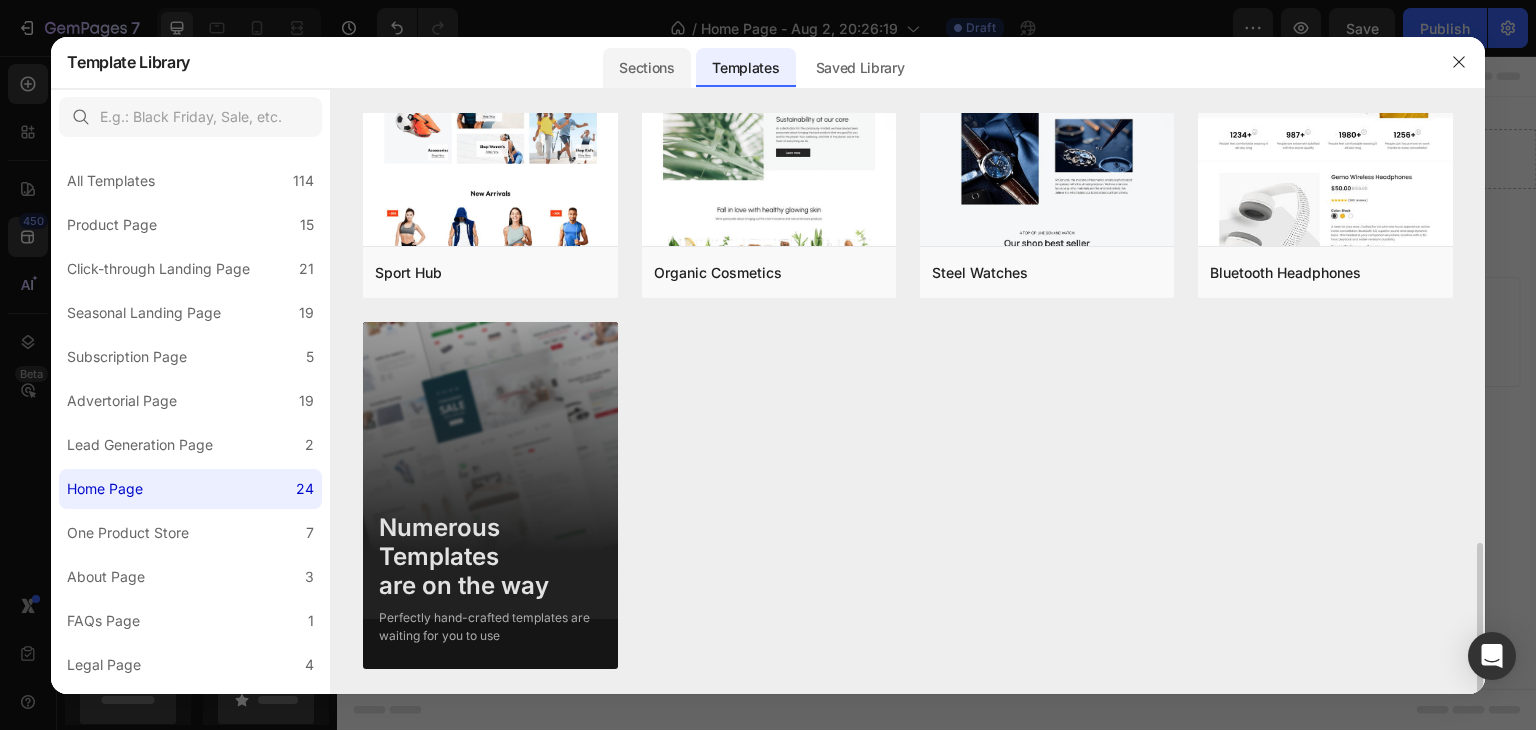 click on "Sections" 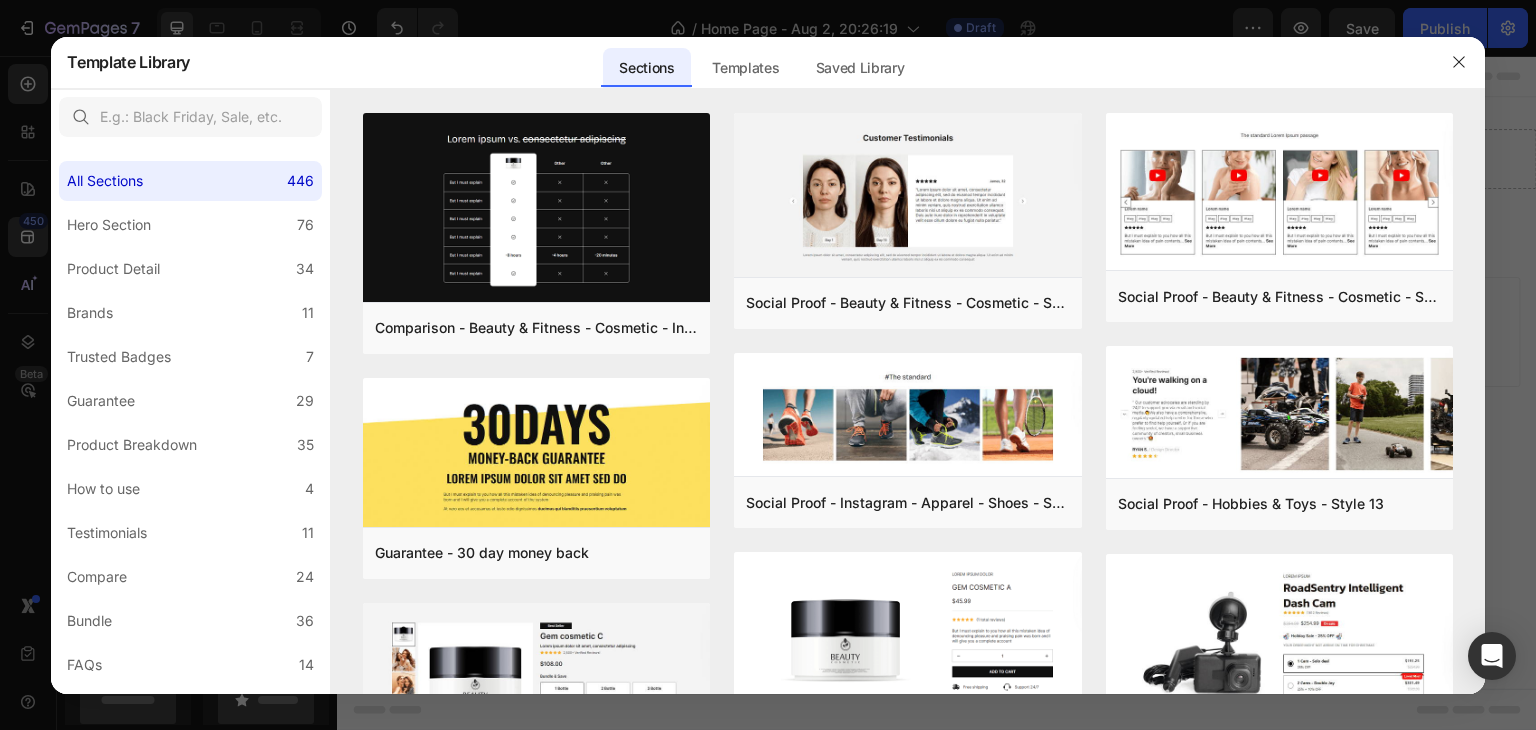 scroll, scrollTop: 1281, scrollLeft: 0, axis: vertical 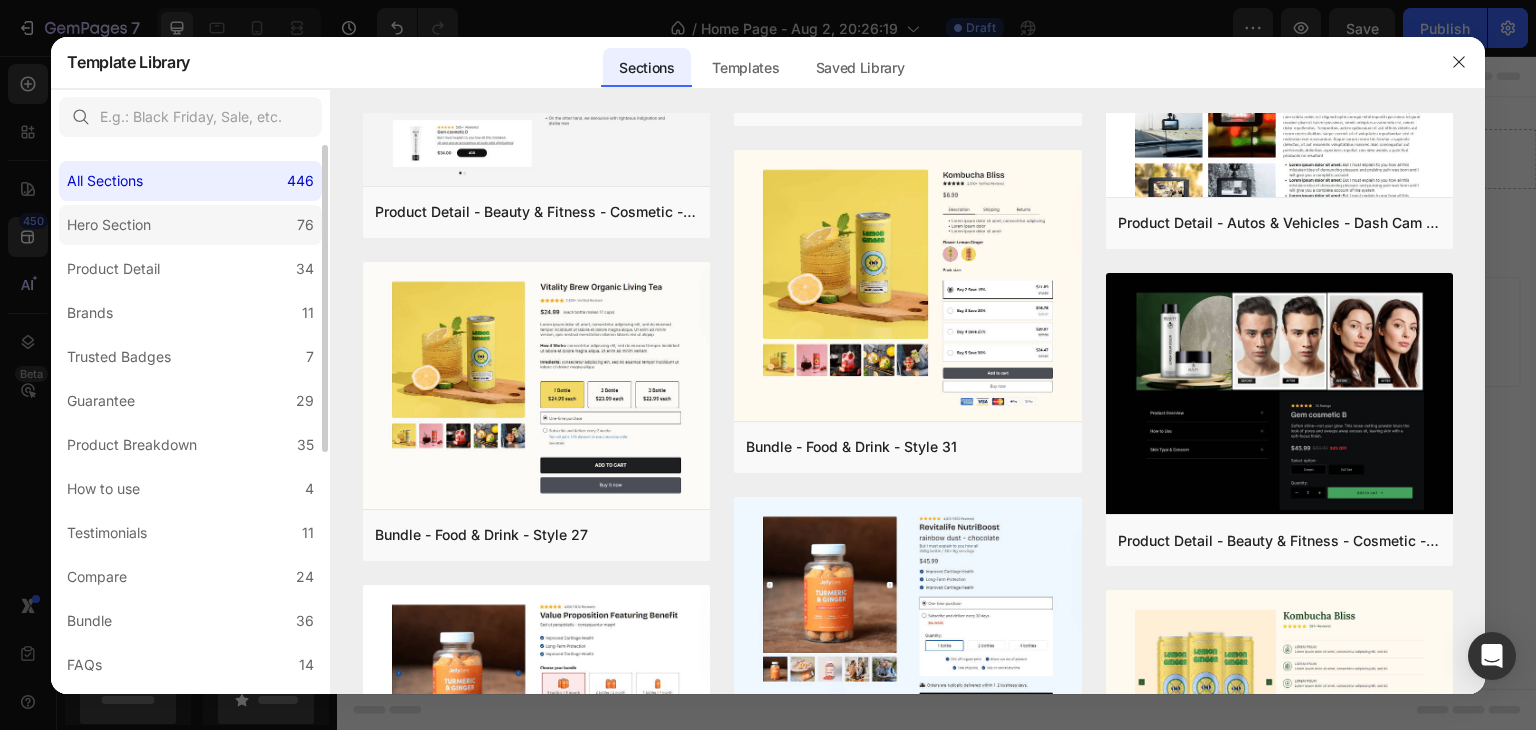 click on "Hero Section 76" 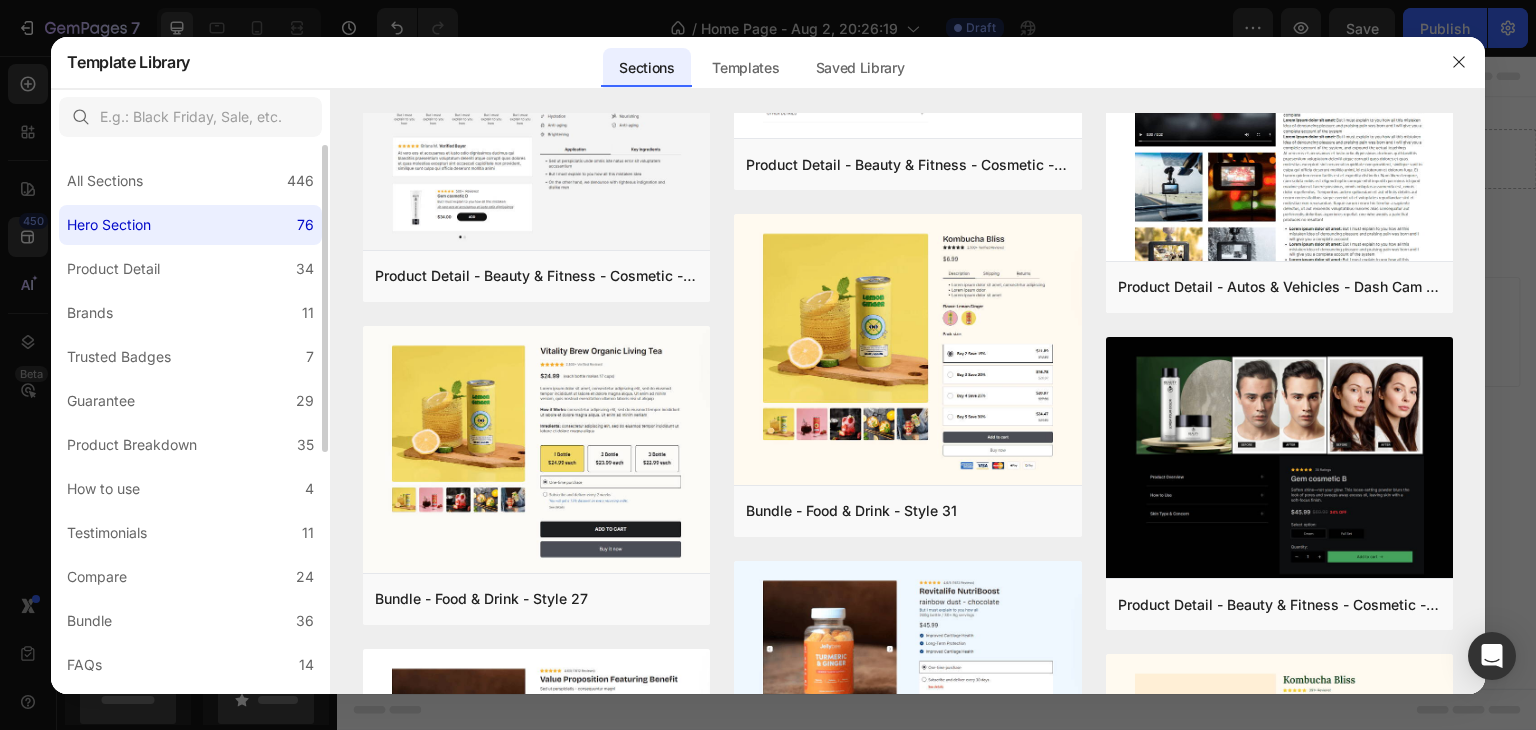 scroll, scrollTop: 0, scrollLeft: 0, axis: both 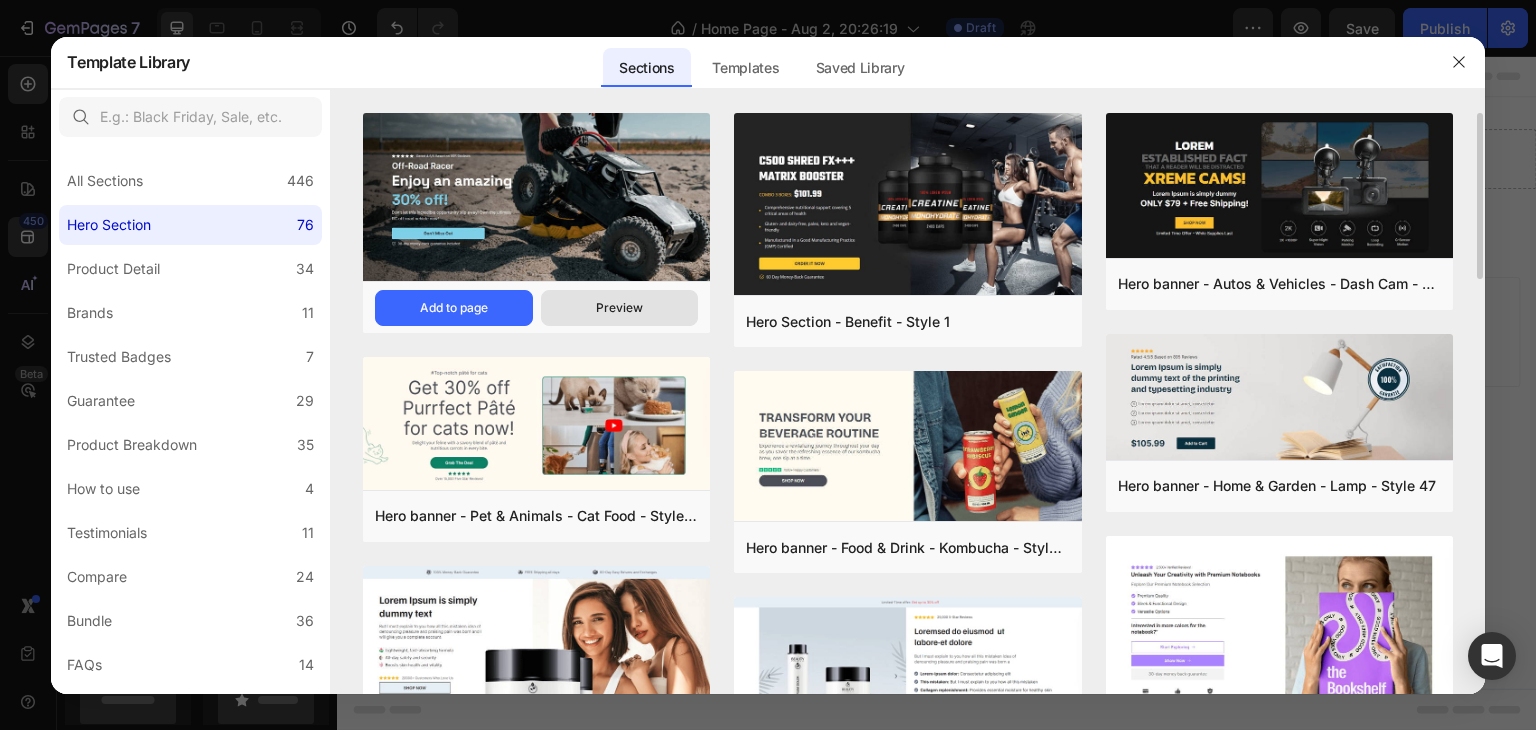 click on "Preview" at bounding box center [619, 308] 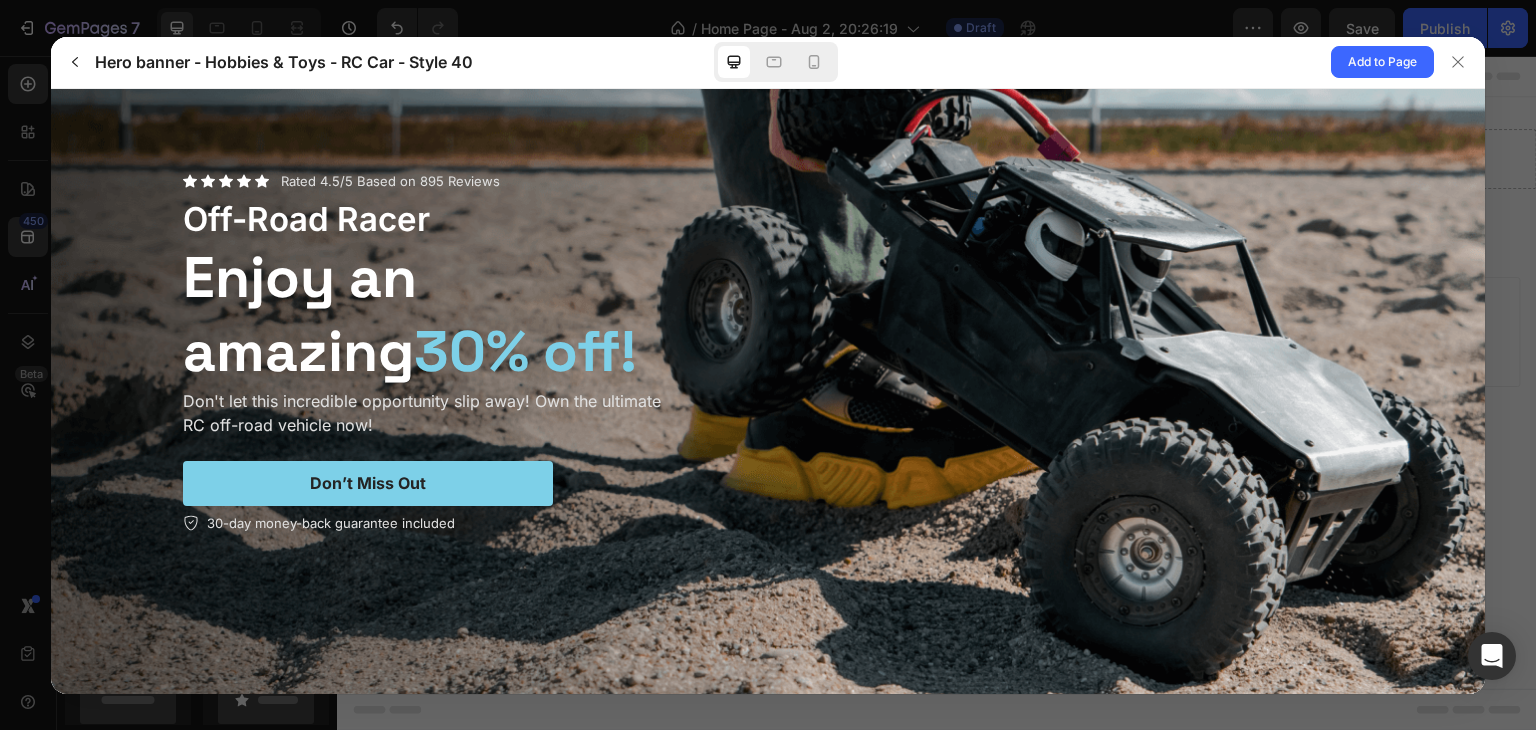 scroll, scrollTop: 0, scrollLeft: 0, axis: both 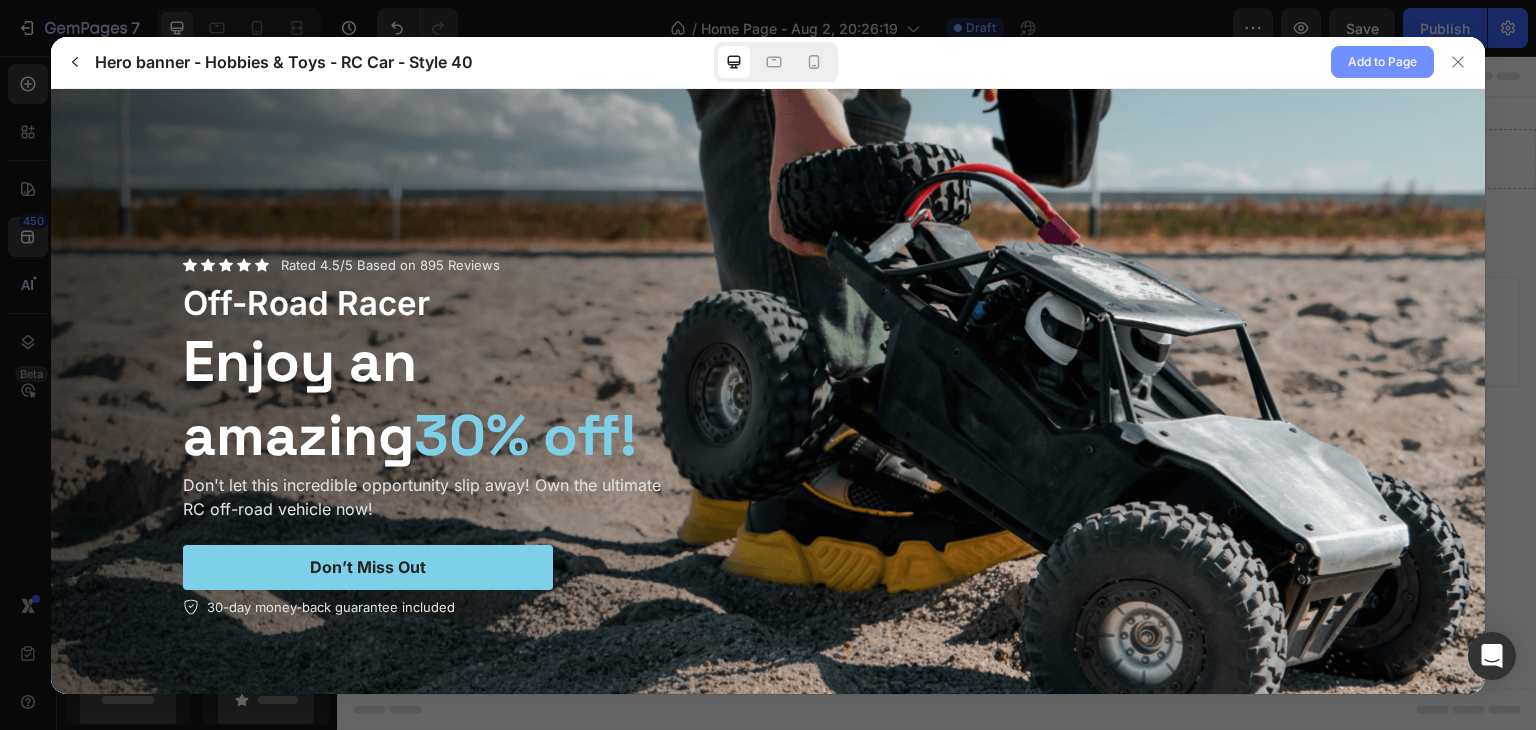 click on "Add to Page" at bounding box center (1382, 62) 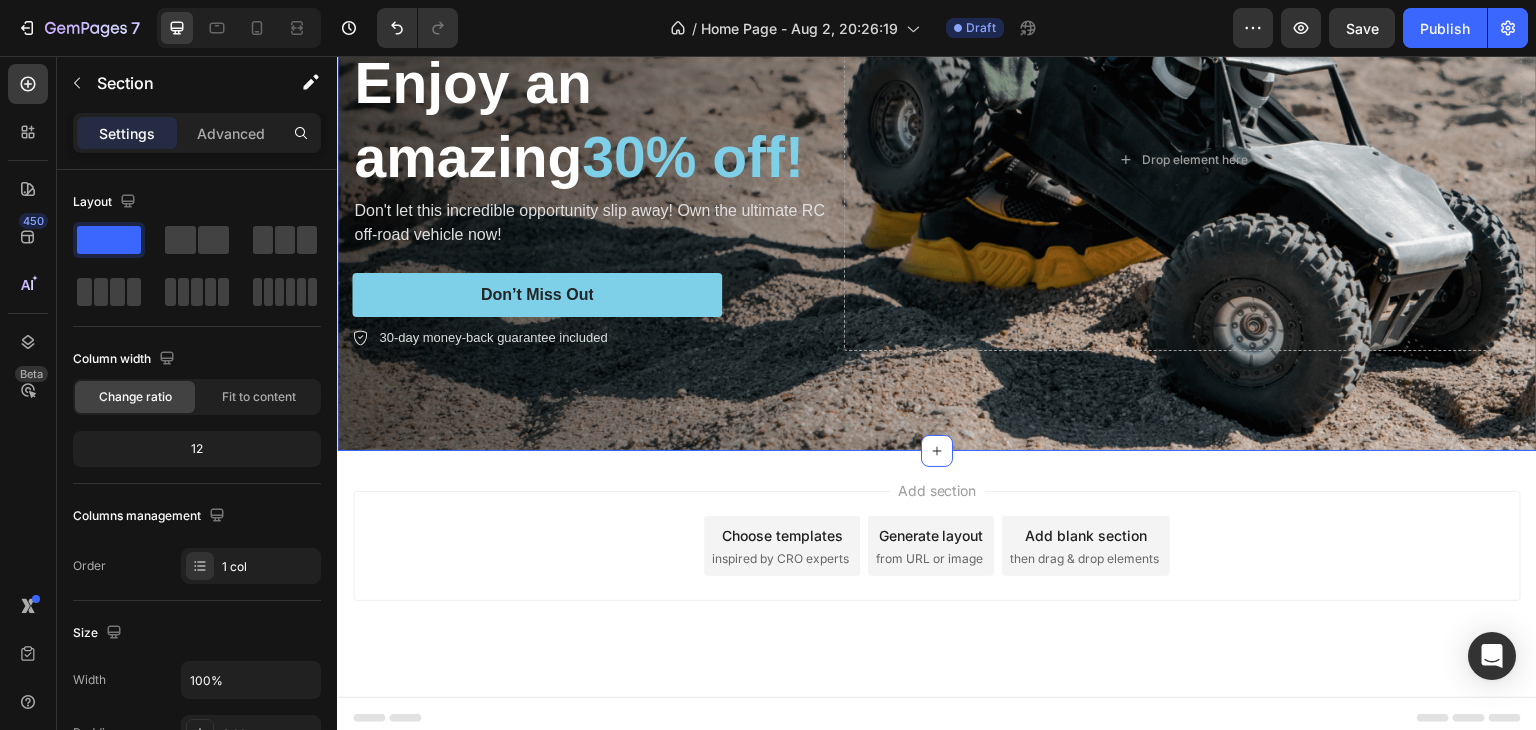 scroll, scrollTop: 0, scrollLeft: 0, axis: both 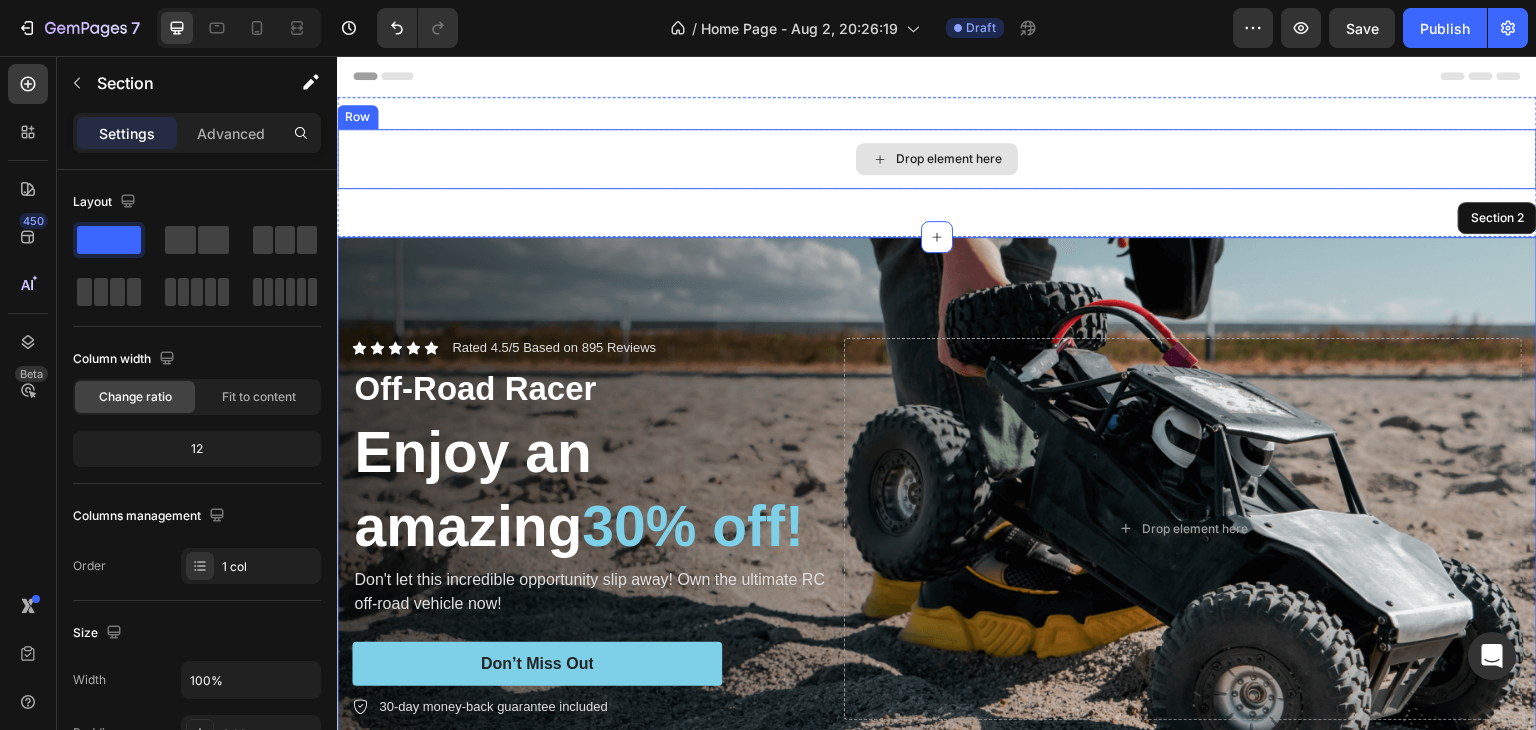 click on "Drop element here" at bounding box center (937, 159) 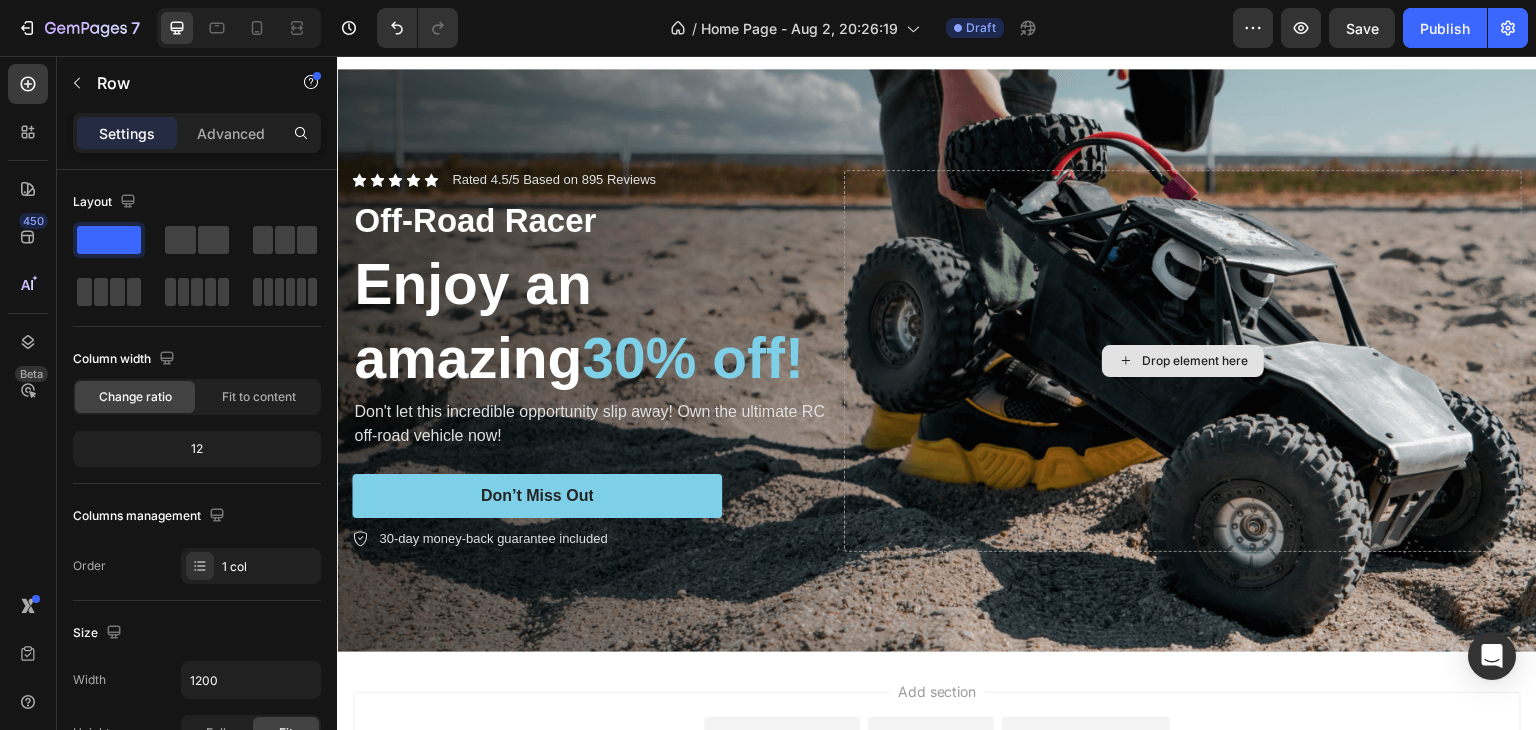 scroll, scrollTop: 0, scrollLeft: 0, axis: both 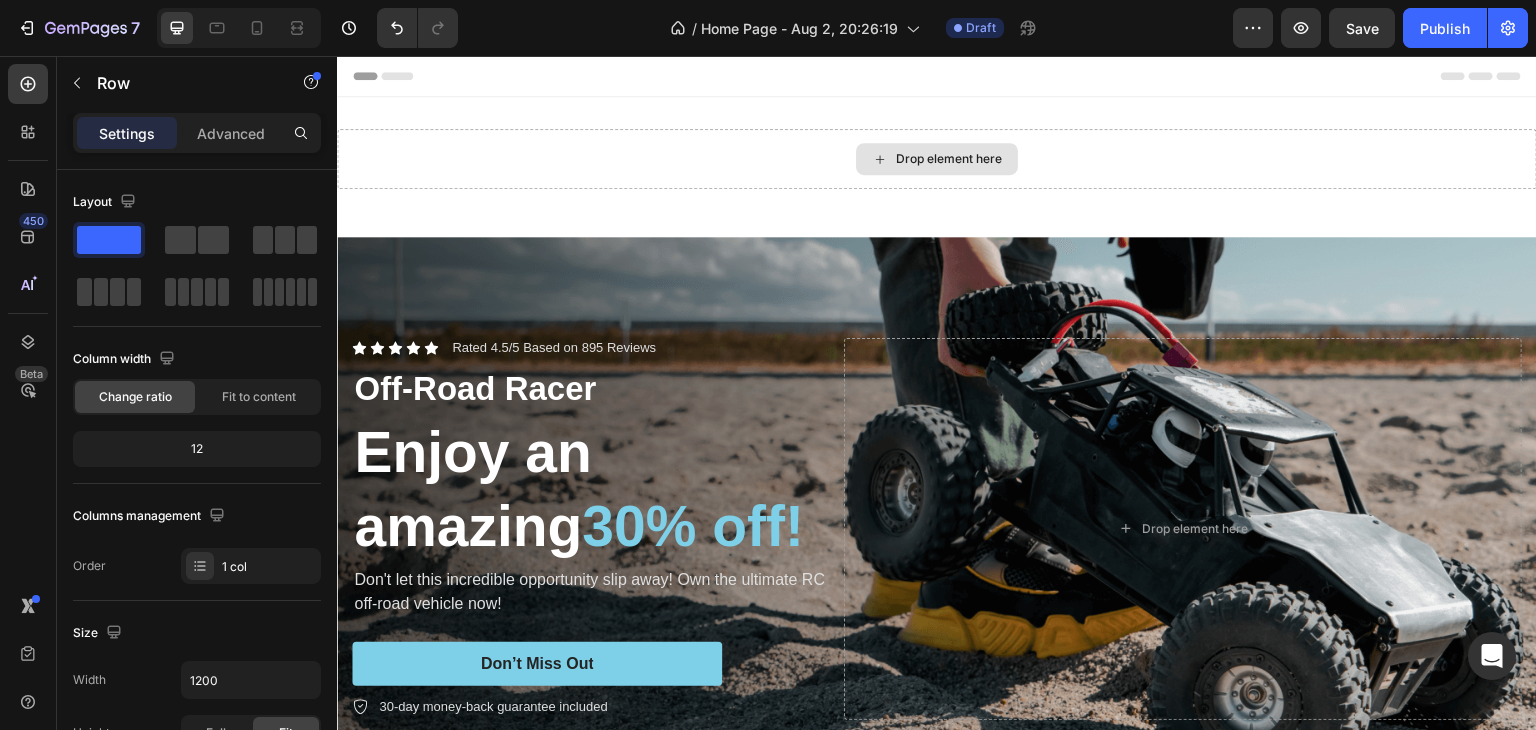 click on "Drop element here" at bounding box center [937, 159] 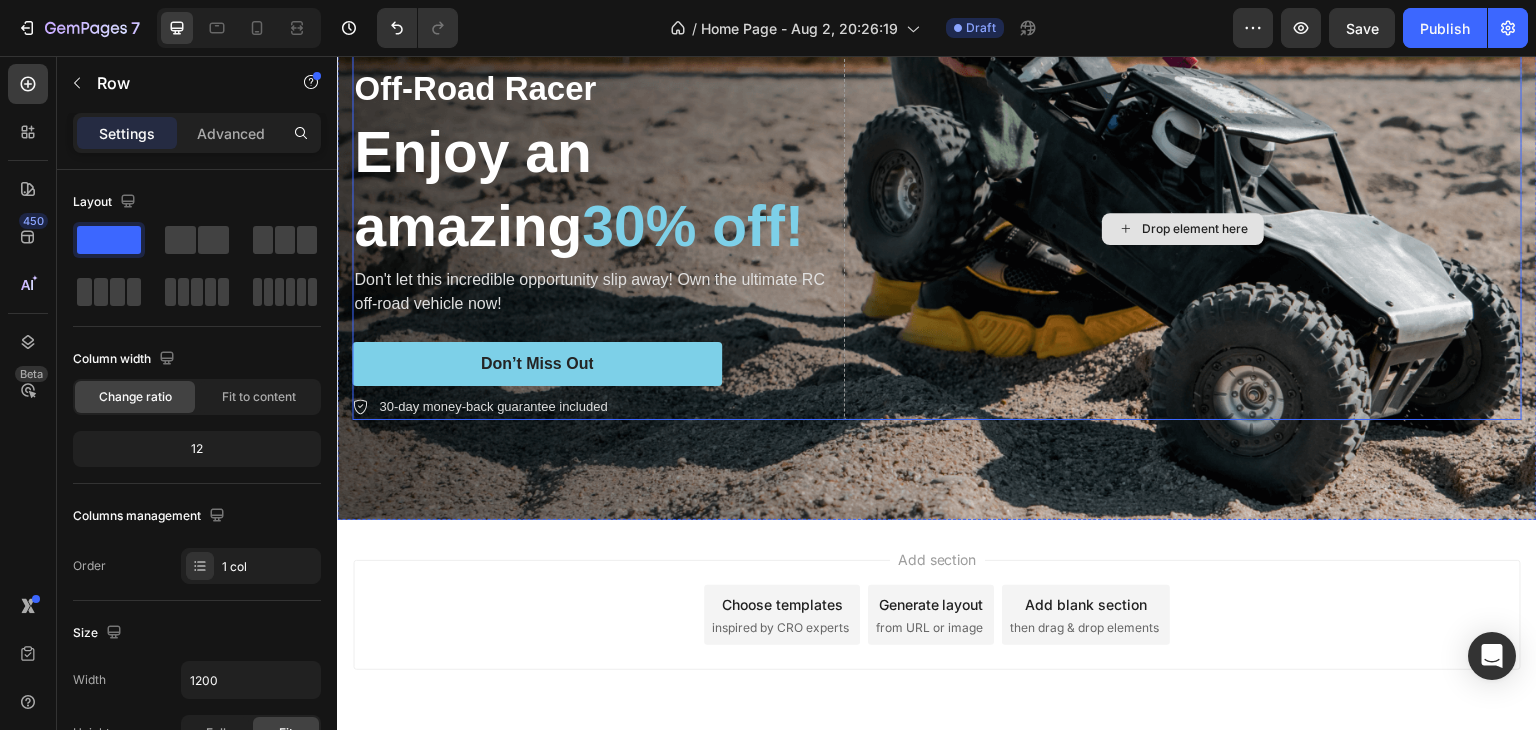 scroll, scrollTop: 0, scrollLeft: 0, axis: both 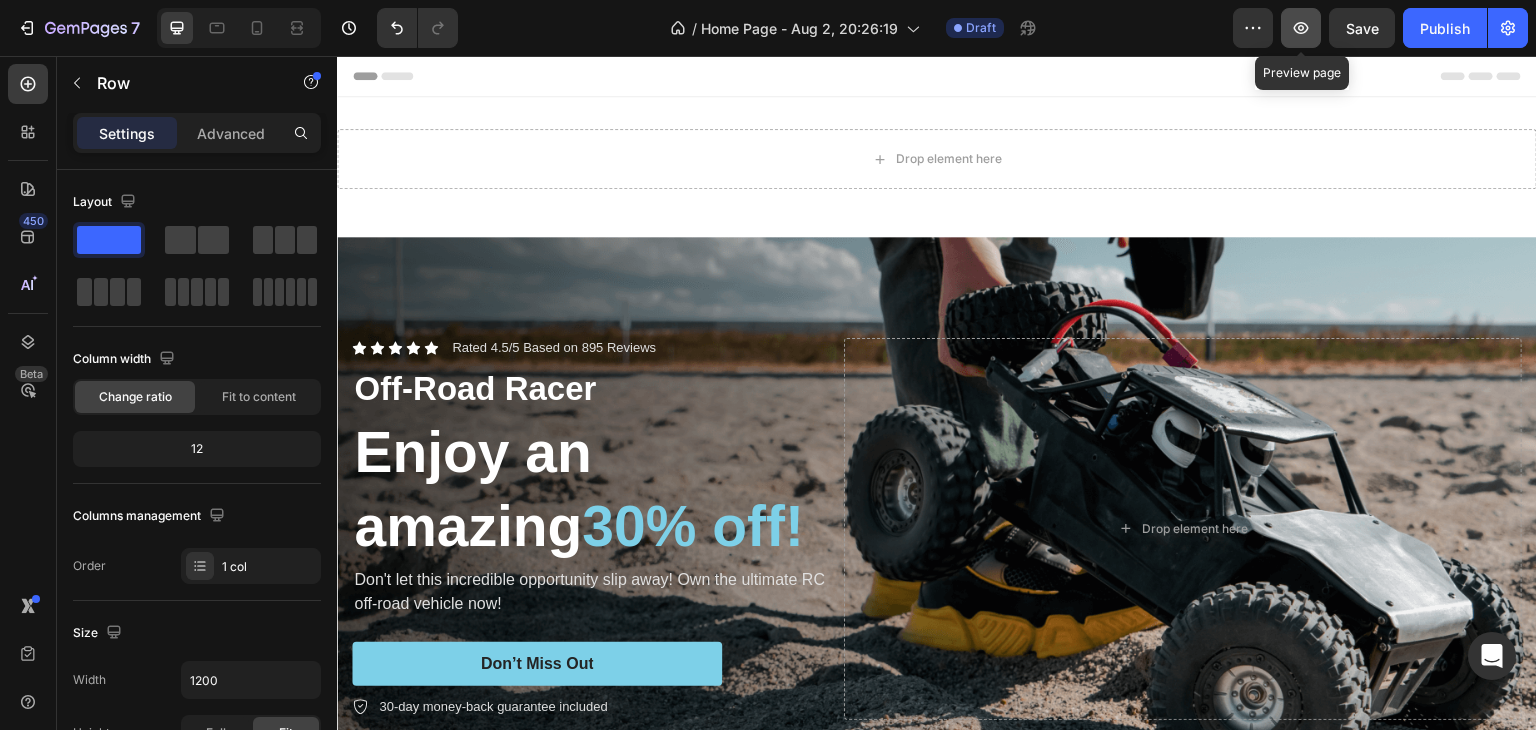 click 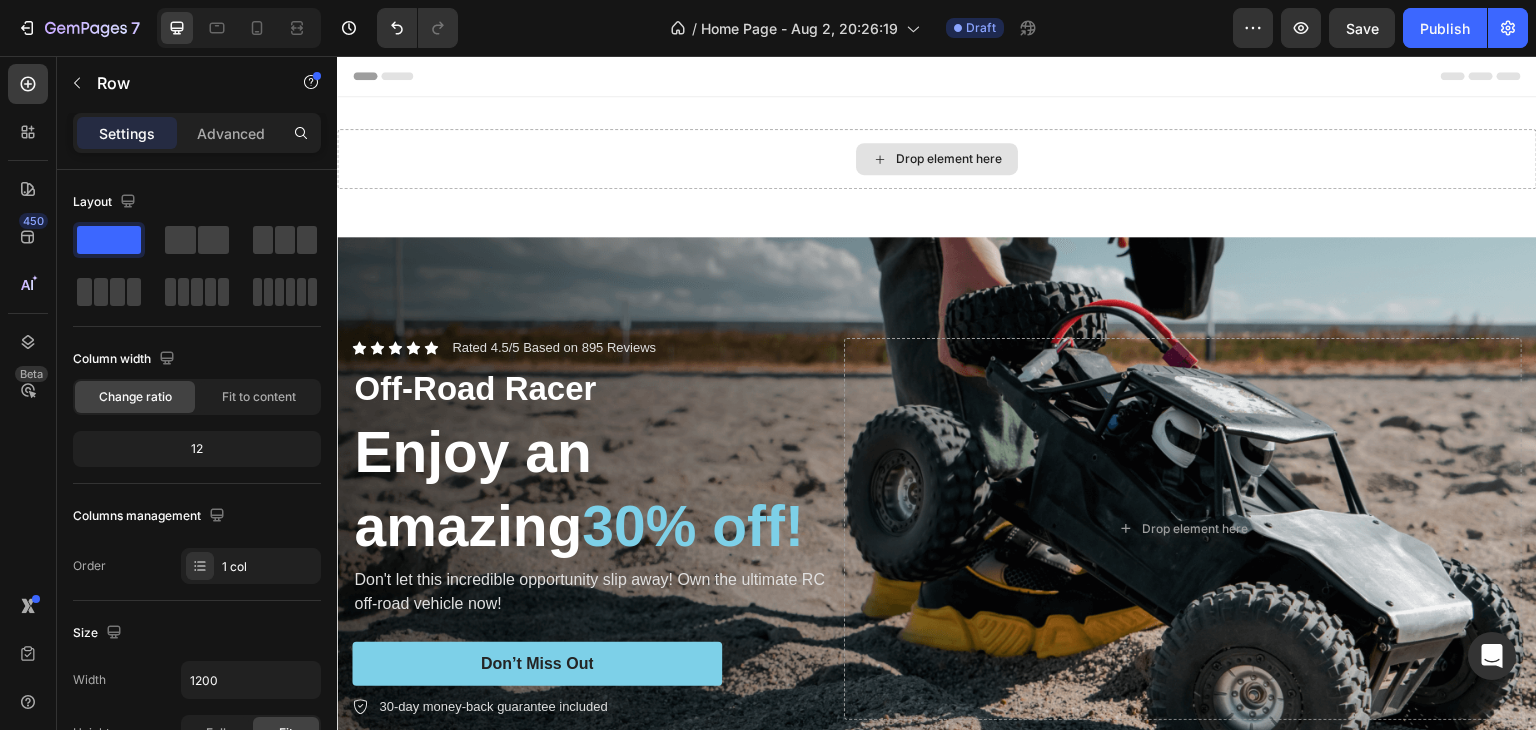 click on "Drop element here" at bounding box center [937, 159] 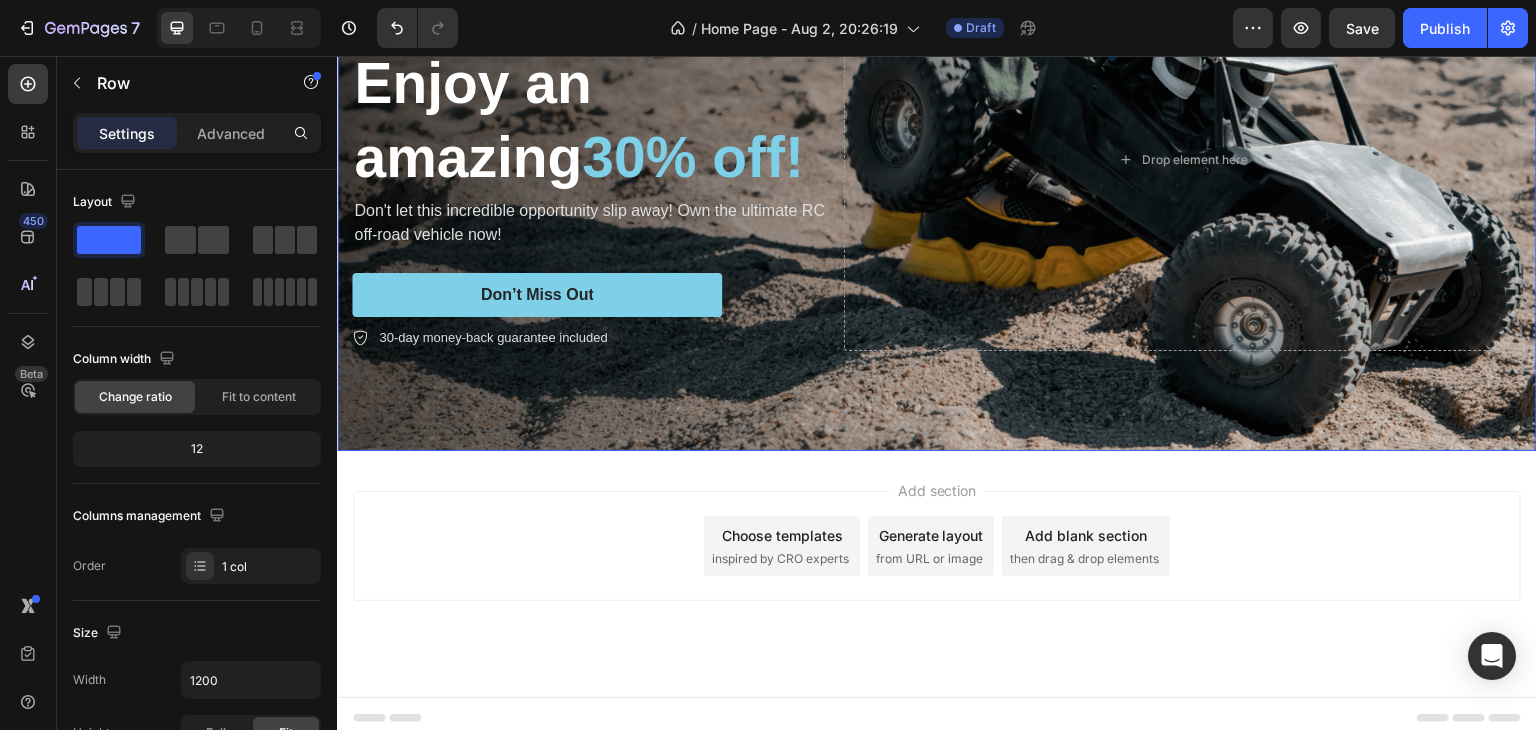 scroll, scrollTop: 0, scrollLeft: 0, axis: both 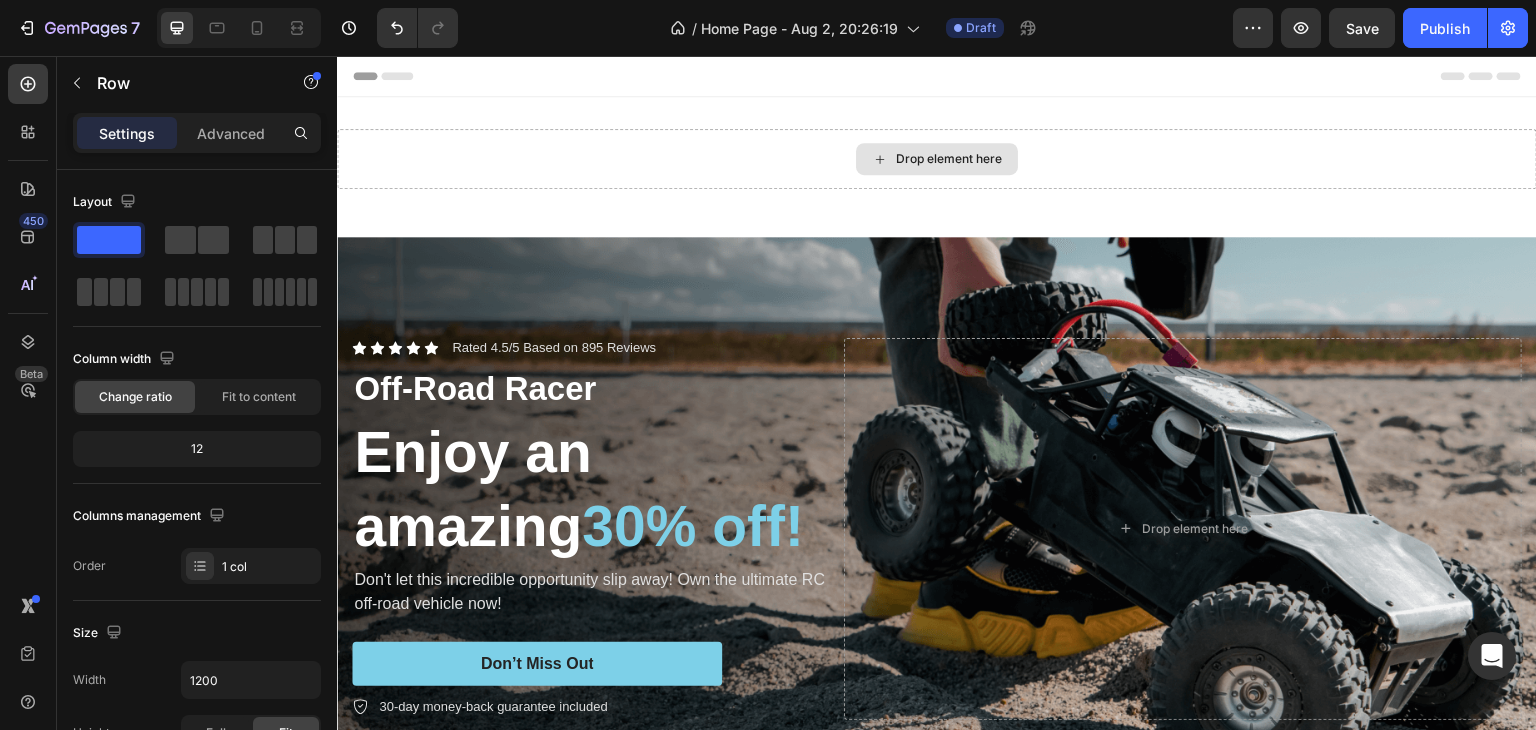 click on "Drop element here" at bounding box center [937, 159] 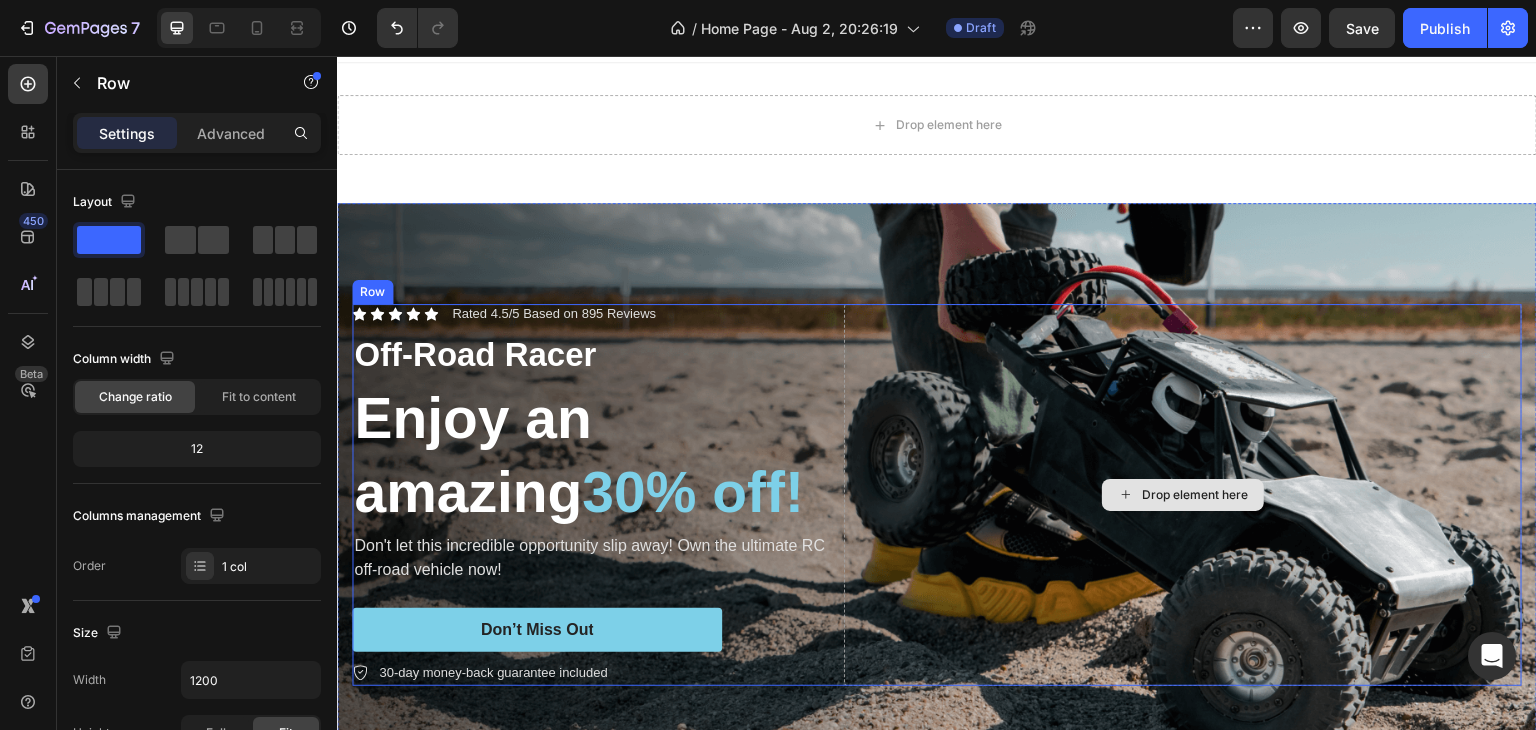 scroll, scrollTop: 0, scrollLeft: 0, axis: both 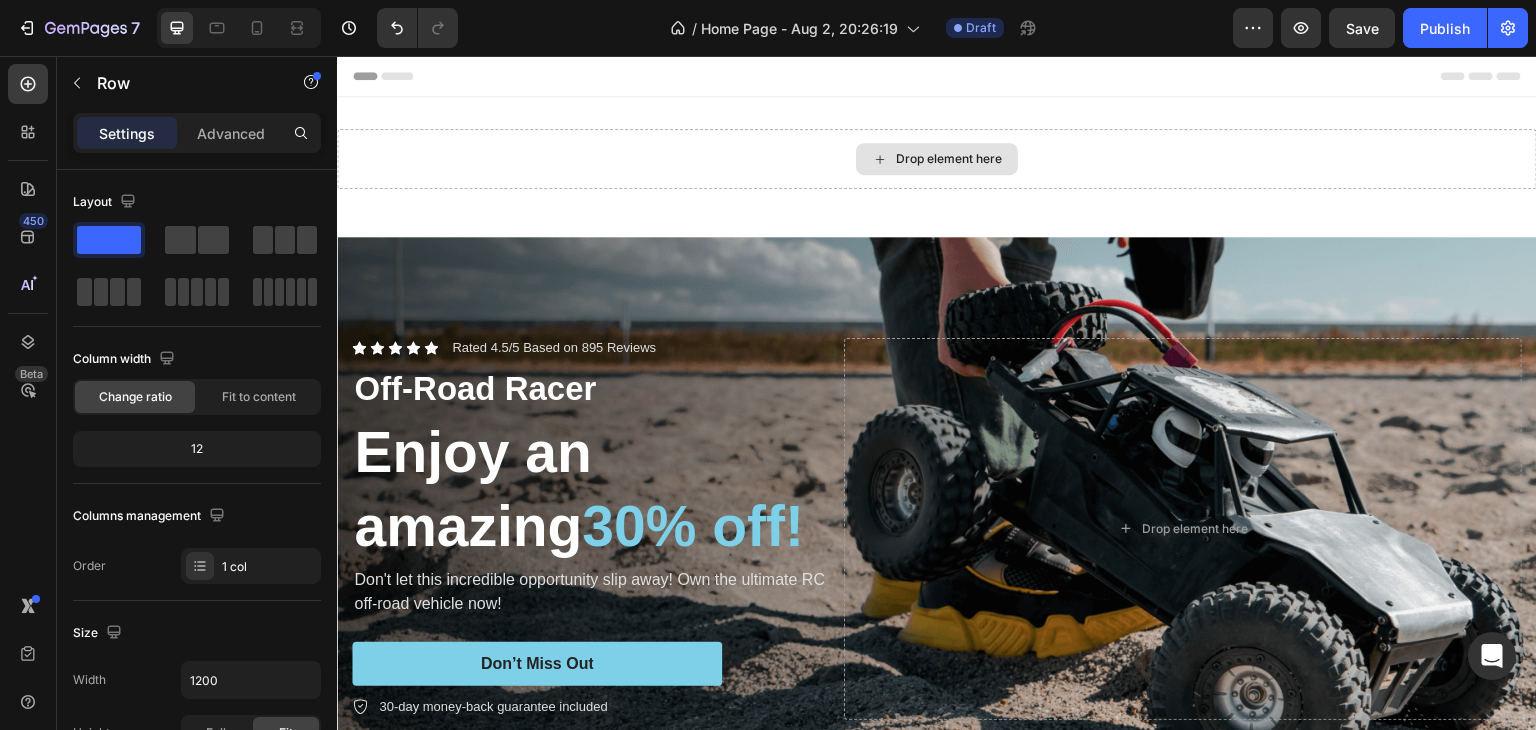 click on "Drop element here" at bounding box center (937, 159) 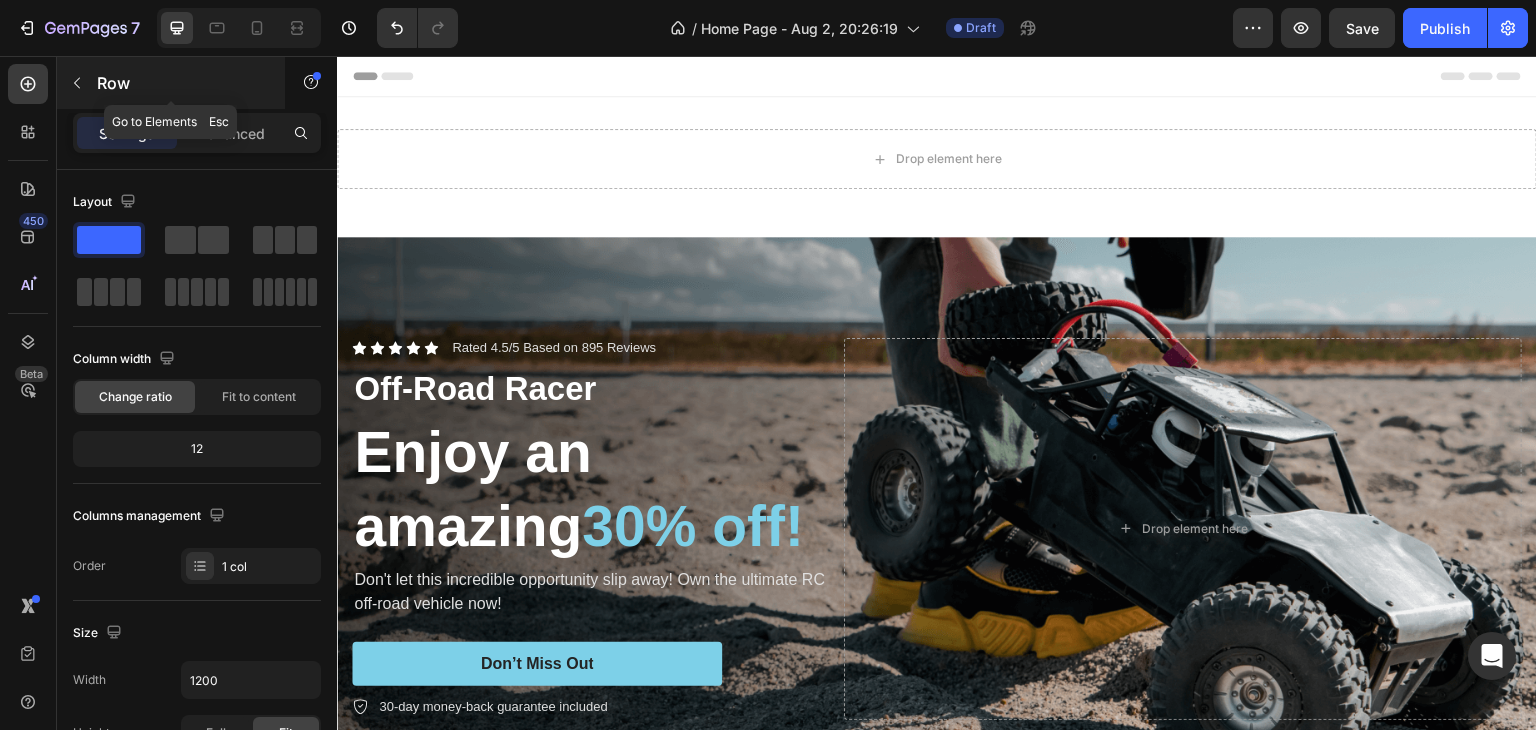 click on "Row" at bounding box center [182, 83] 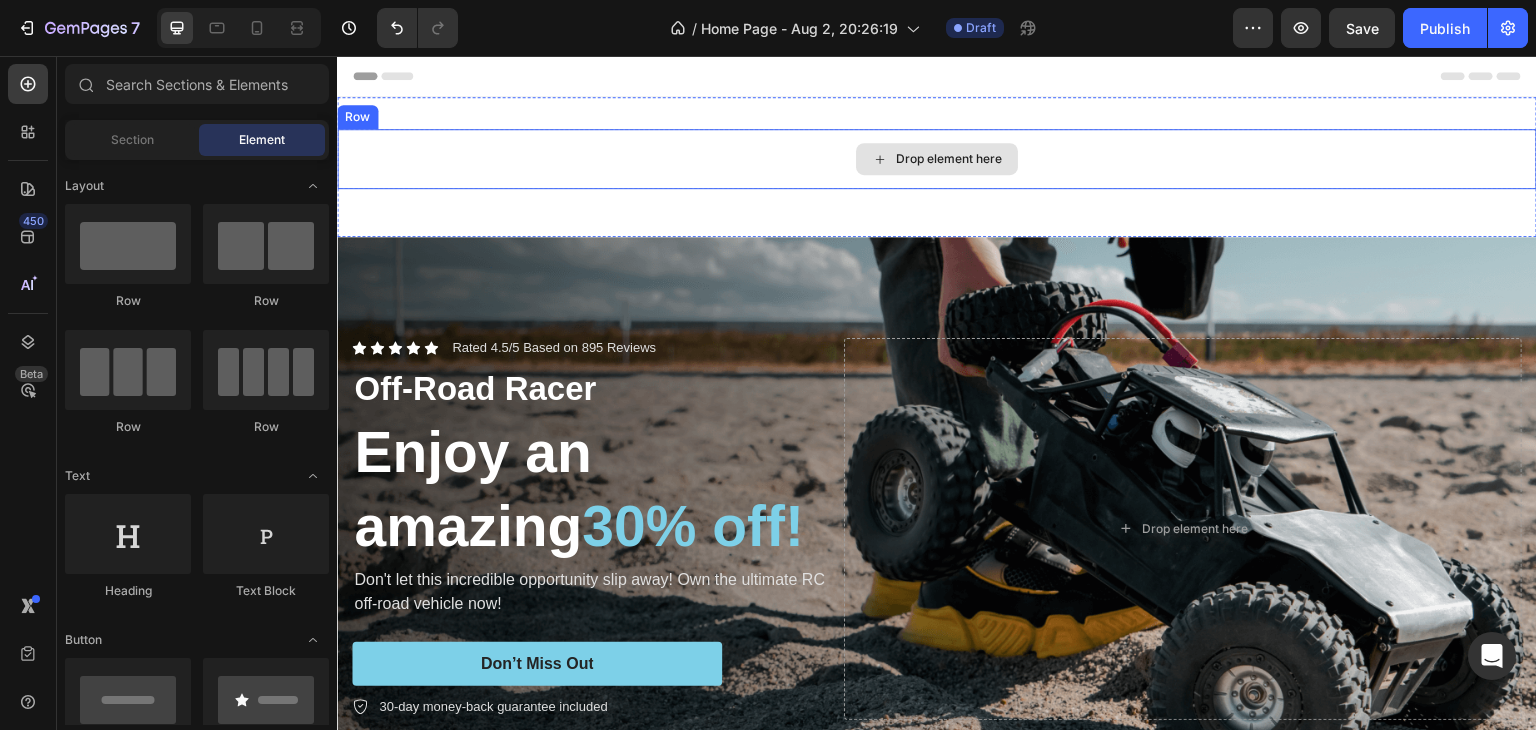 click on "Drop element here" at bounding box center (937, 159) 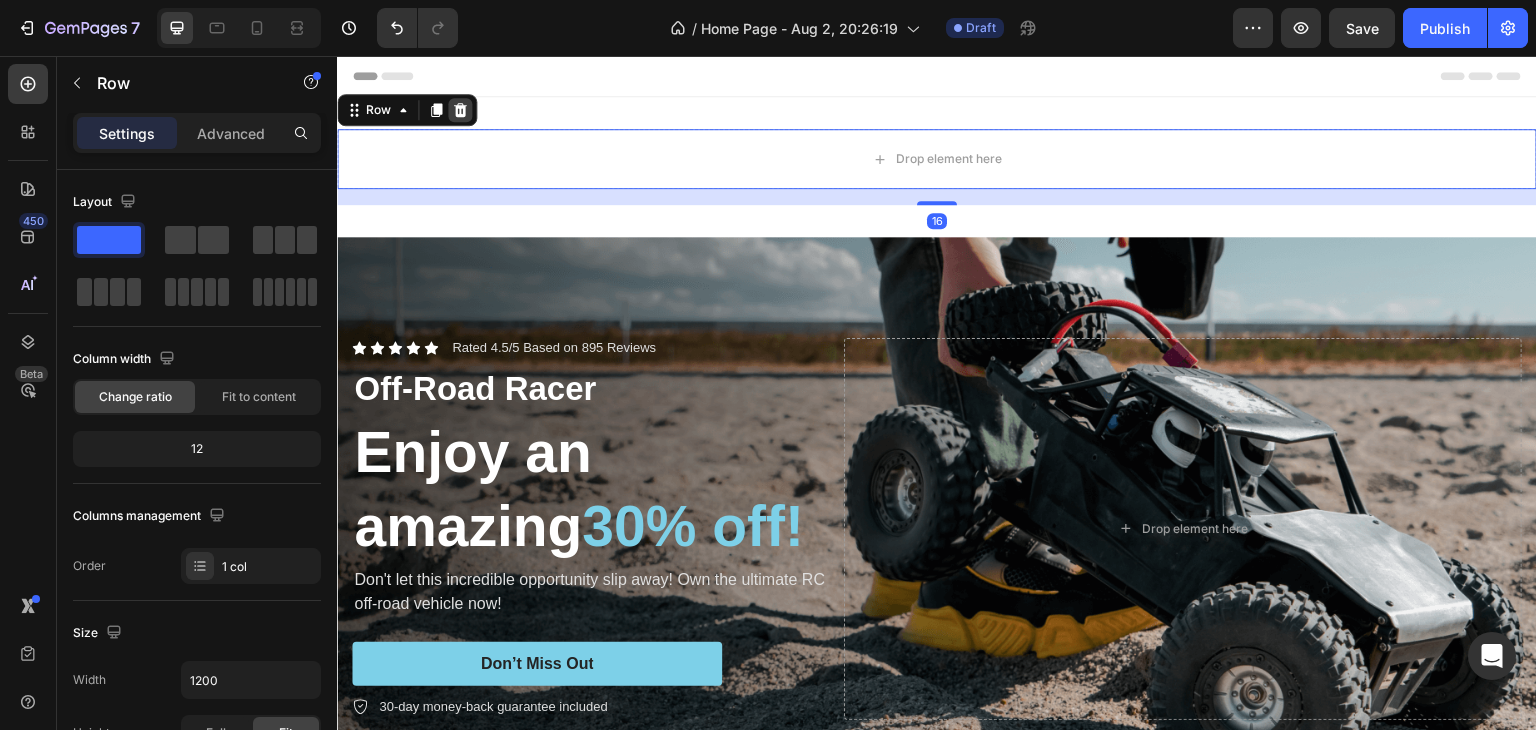 click at bounding box center (460, 110) 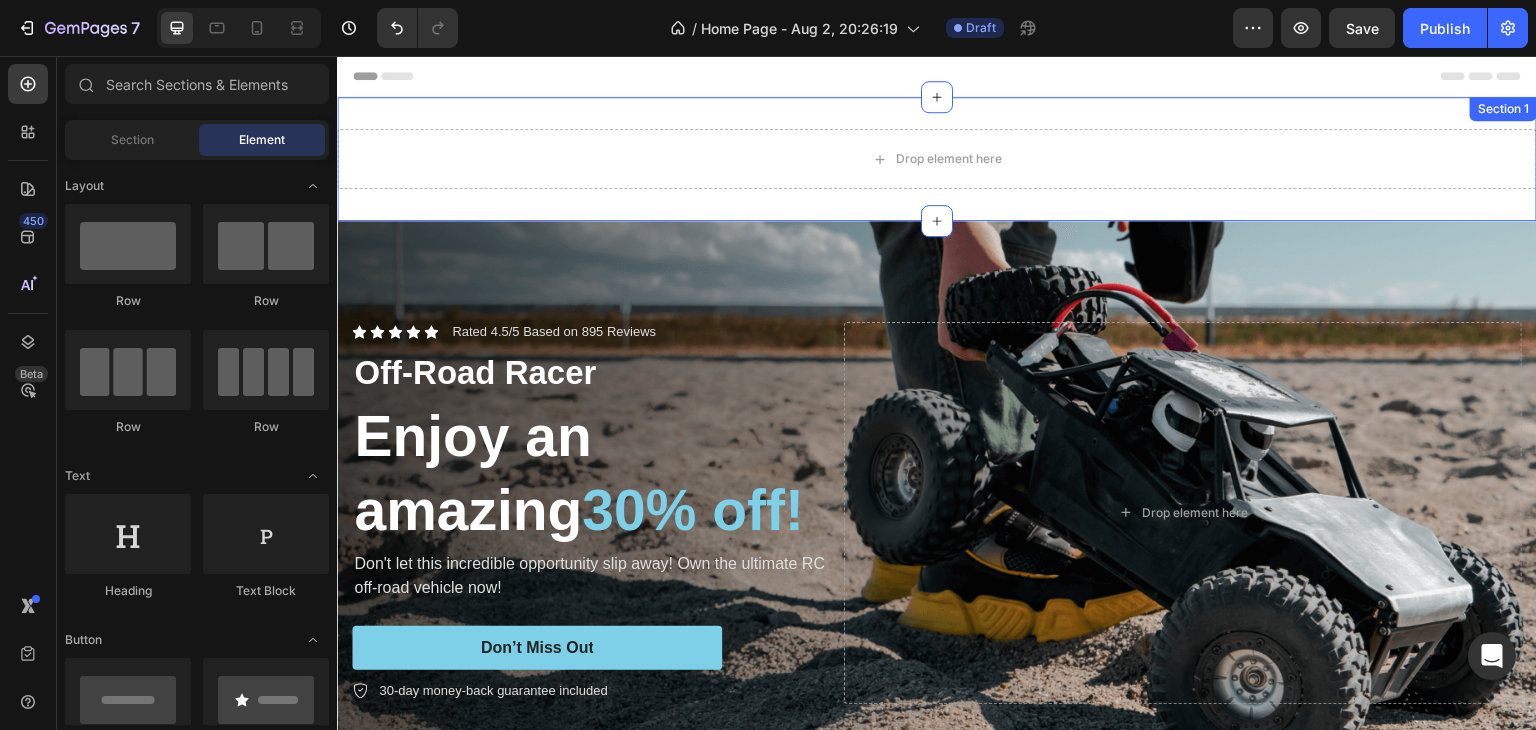 click on "Drop element here" at bounding box center (937, 159) 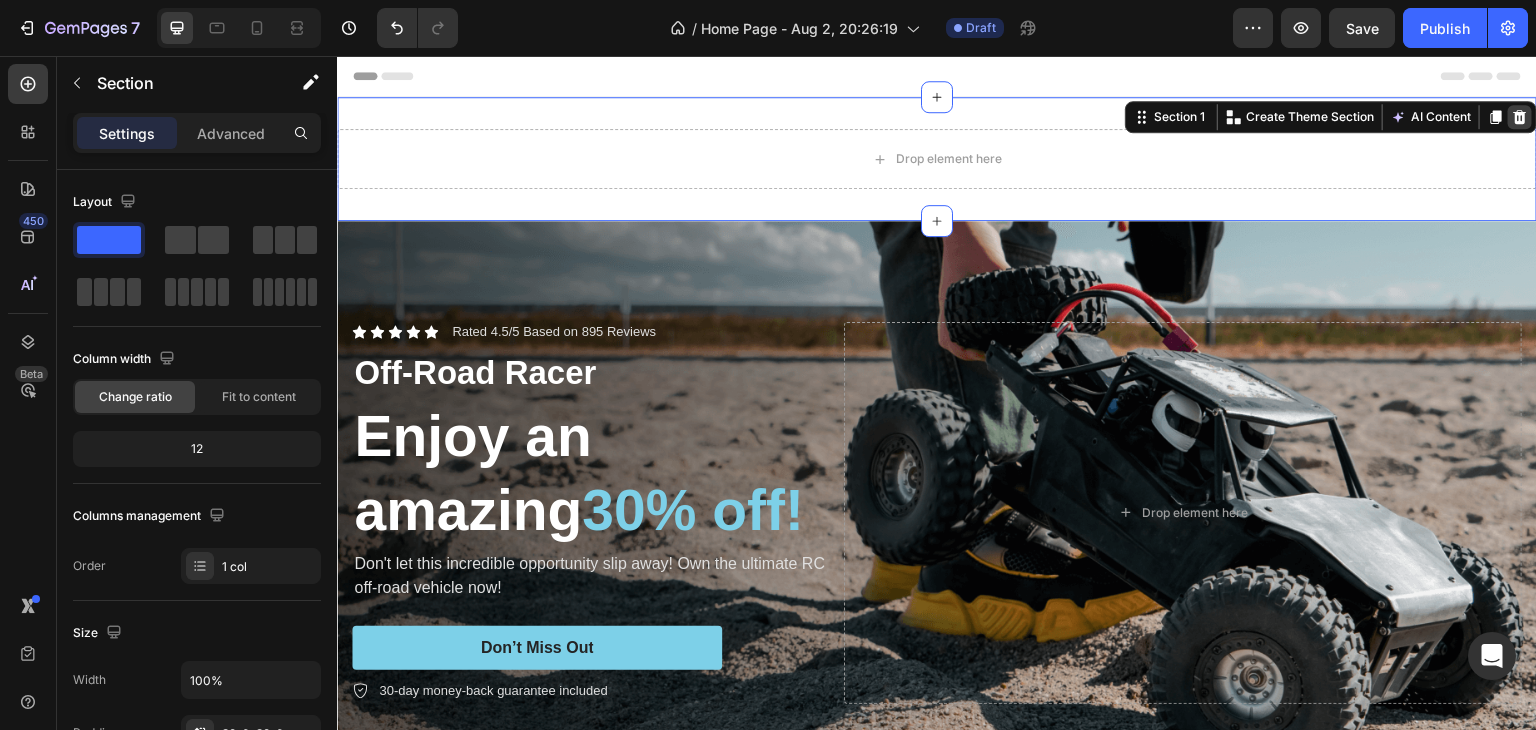 click 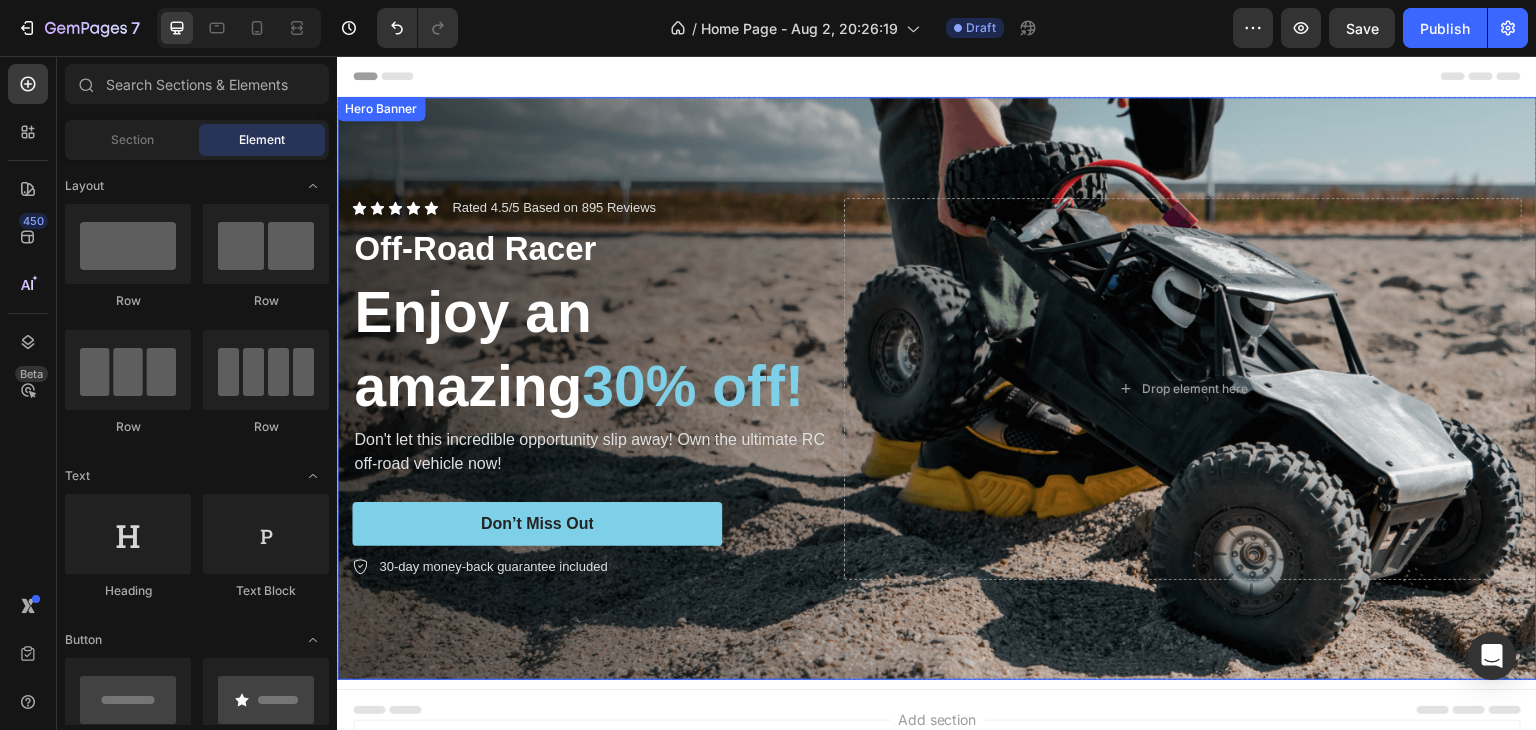 click at bounding box center [937, 388] 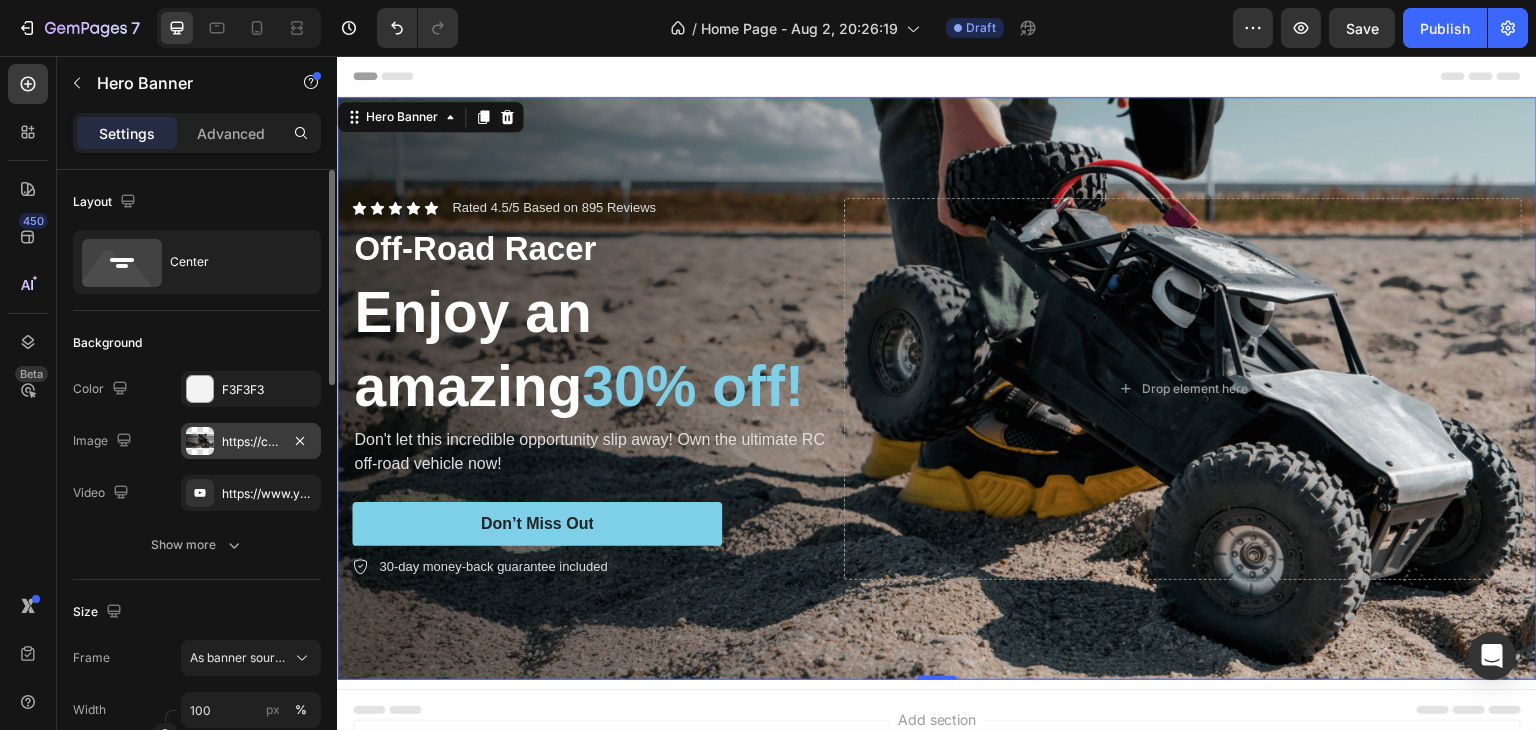 click on "https://cdn.shopify.com/s/files/1/0957/2968/0715/files/gempages_578057361986421701-9df6d809-bbea-49b1-a879-db023ca26383.png" at bounding box center [251, 442] 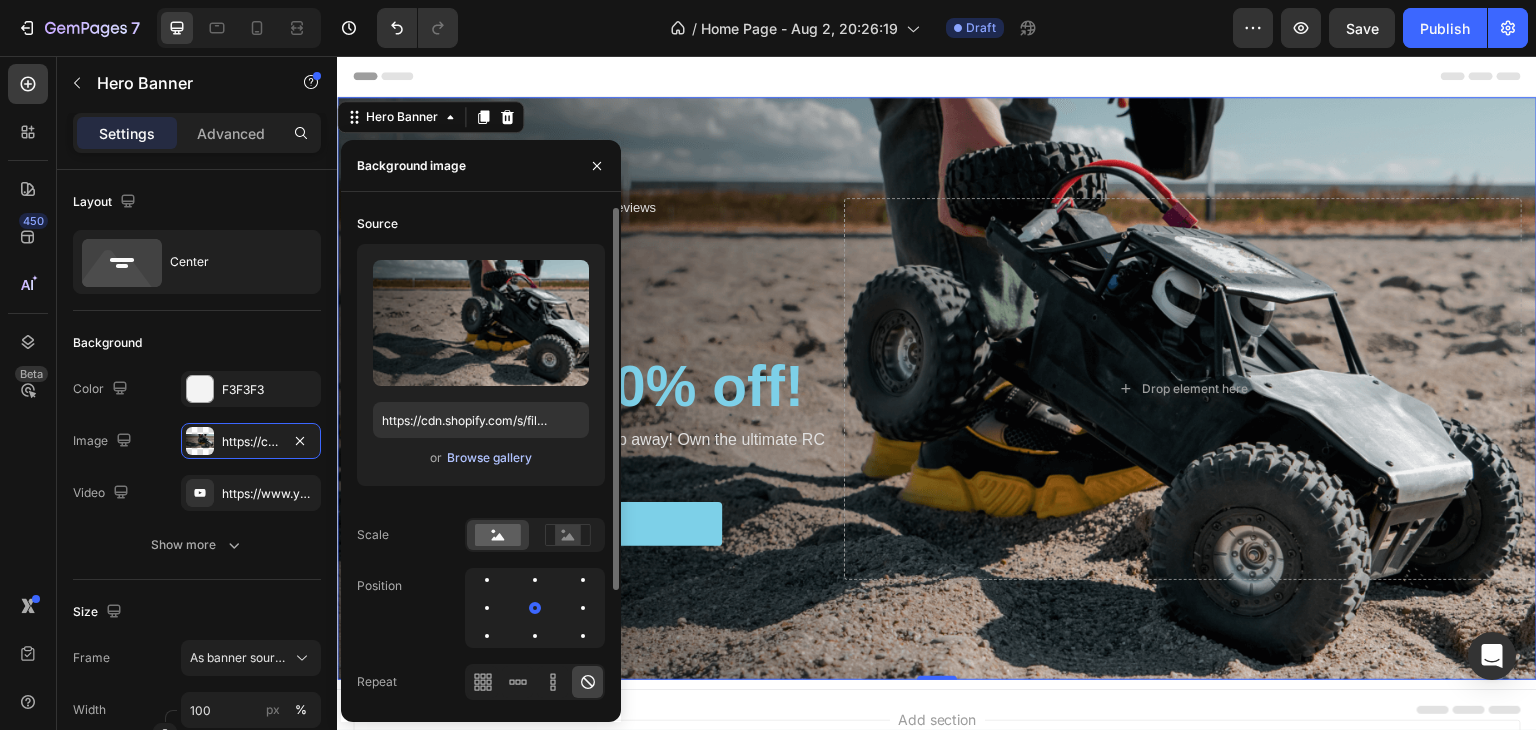 click on "Browse gallery" at bounding box center [489, 458] 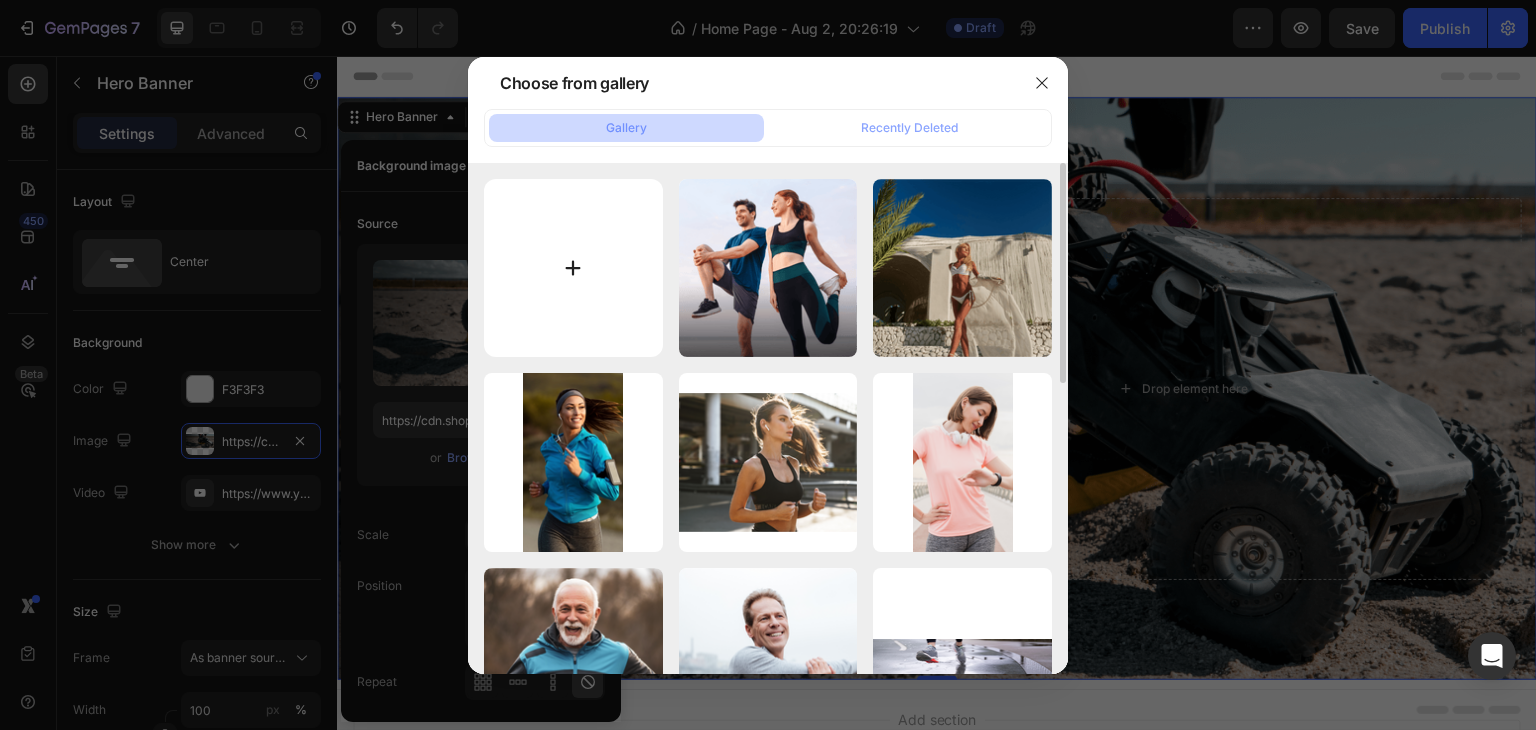 click at bounding box center [573, 268] 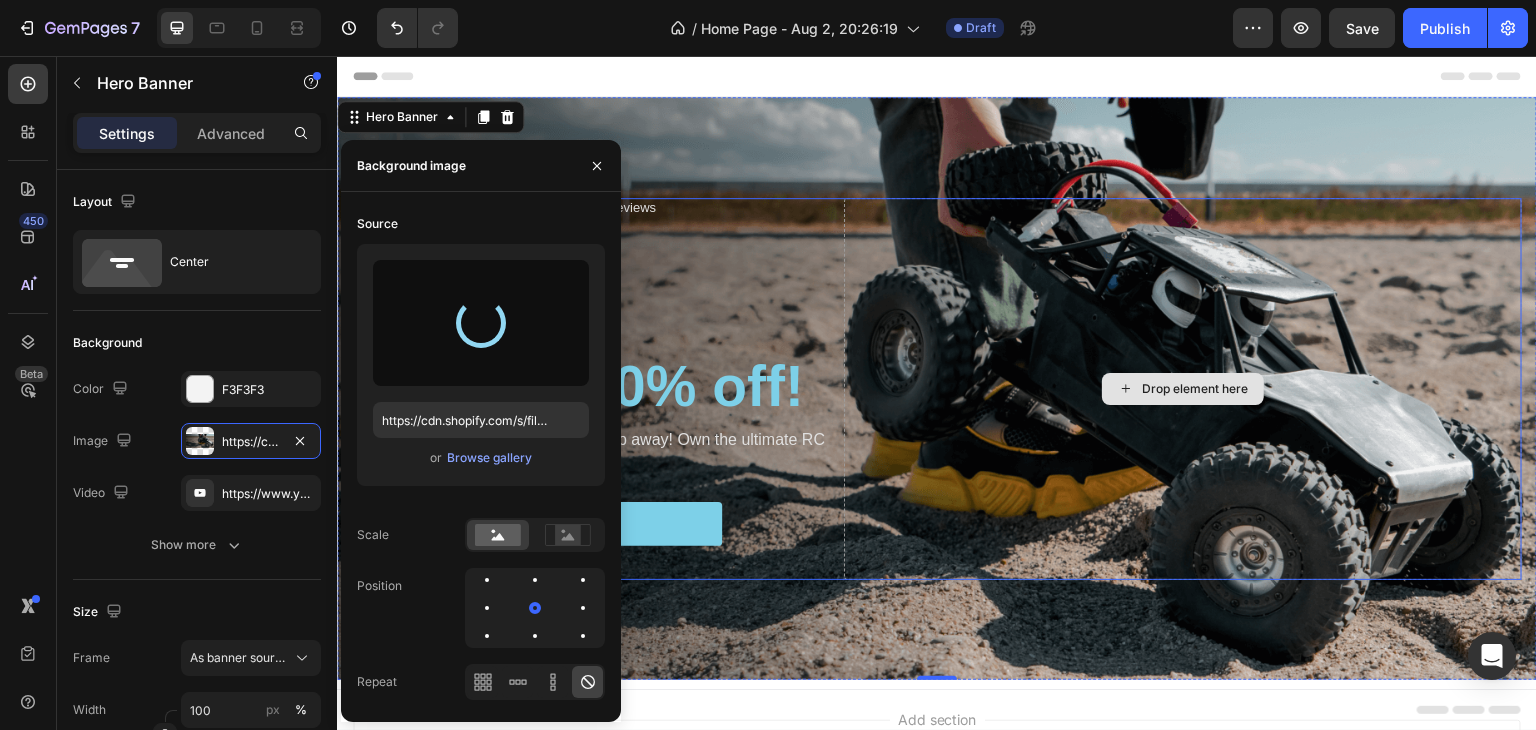 type on "https://cdn.shopify.com/s/files/1/0957/2968/0715/files/gempages_578057361986421701-68fe54bf-bb0c-48fc-a60a-cd23bd2ec207.jpg" 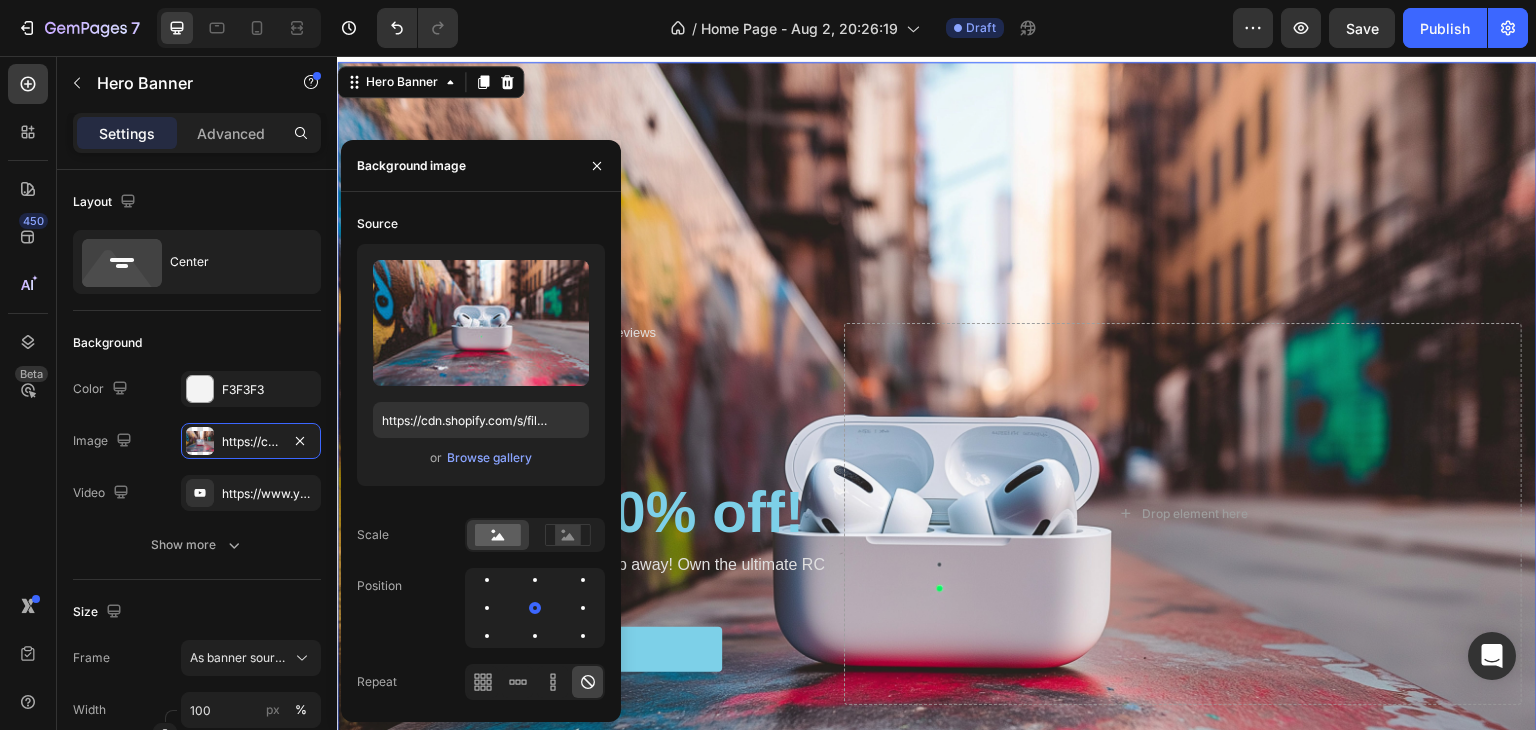 scroll, scrollTop: 0, scrollLeft: 0, axis: both 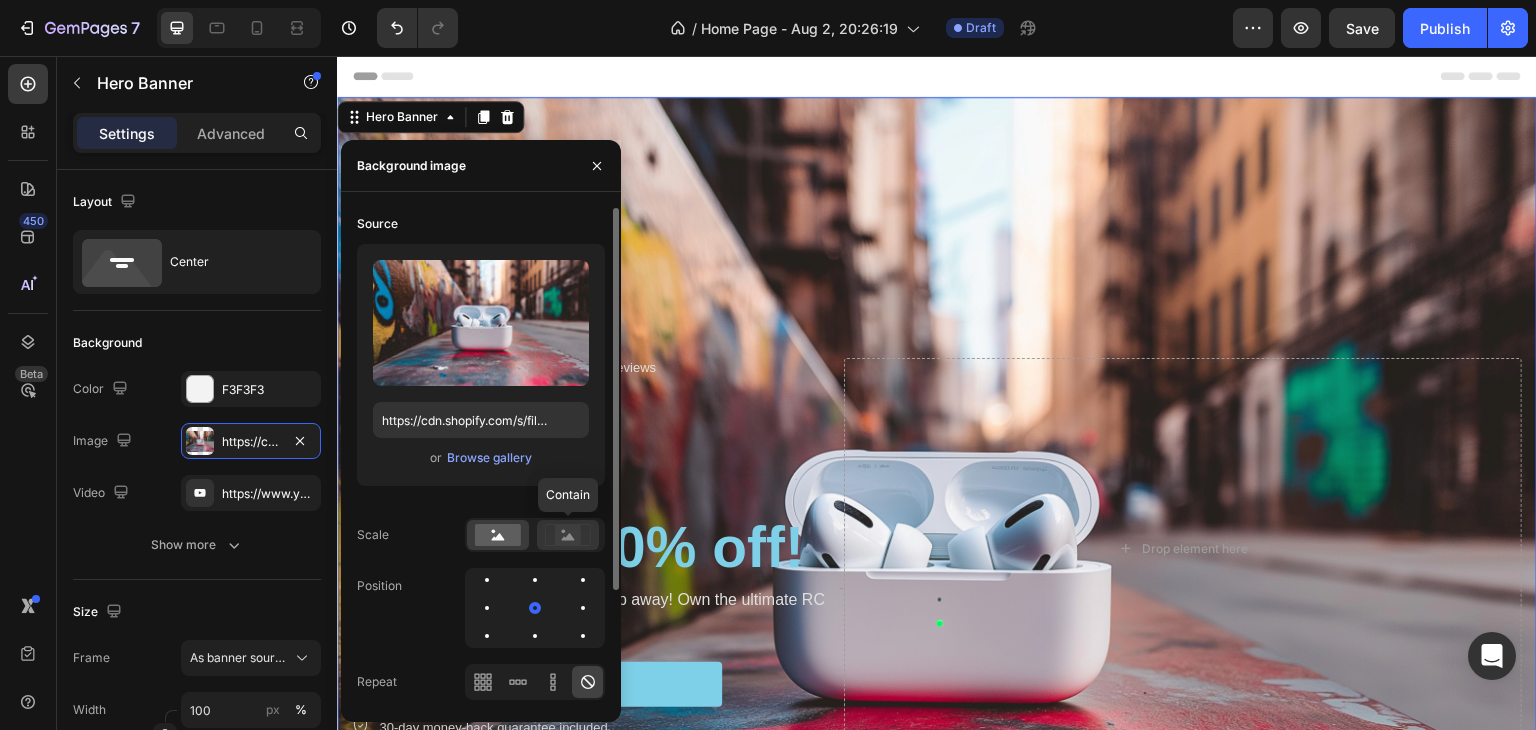 click 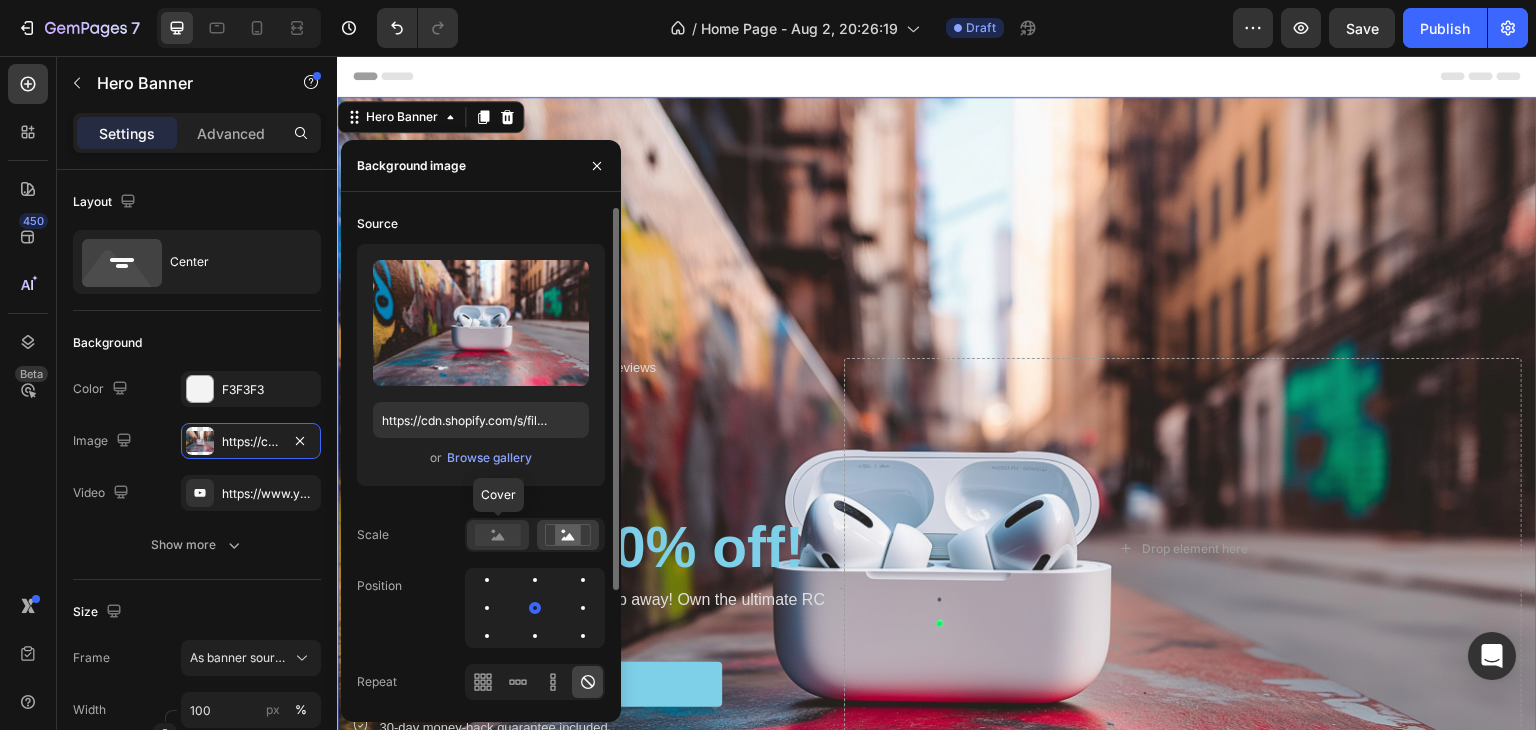 click 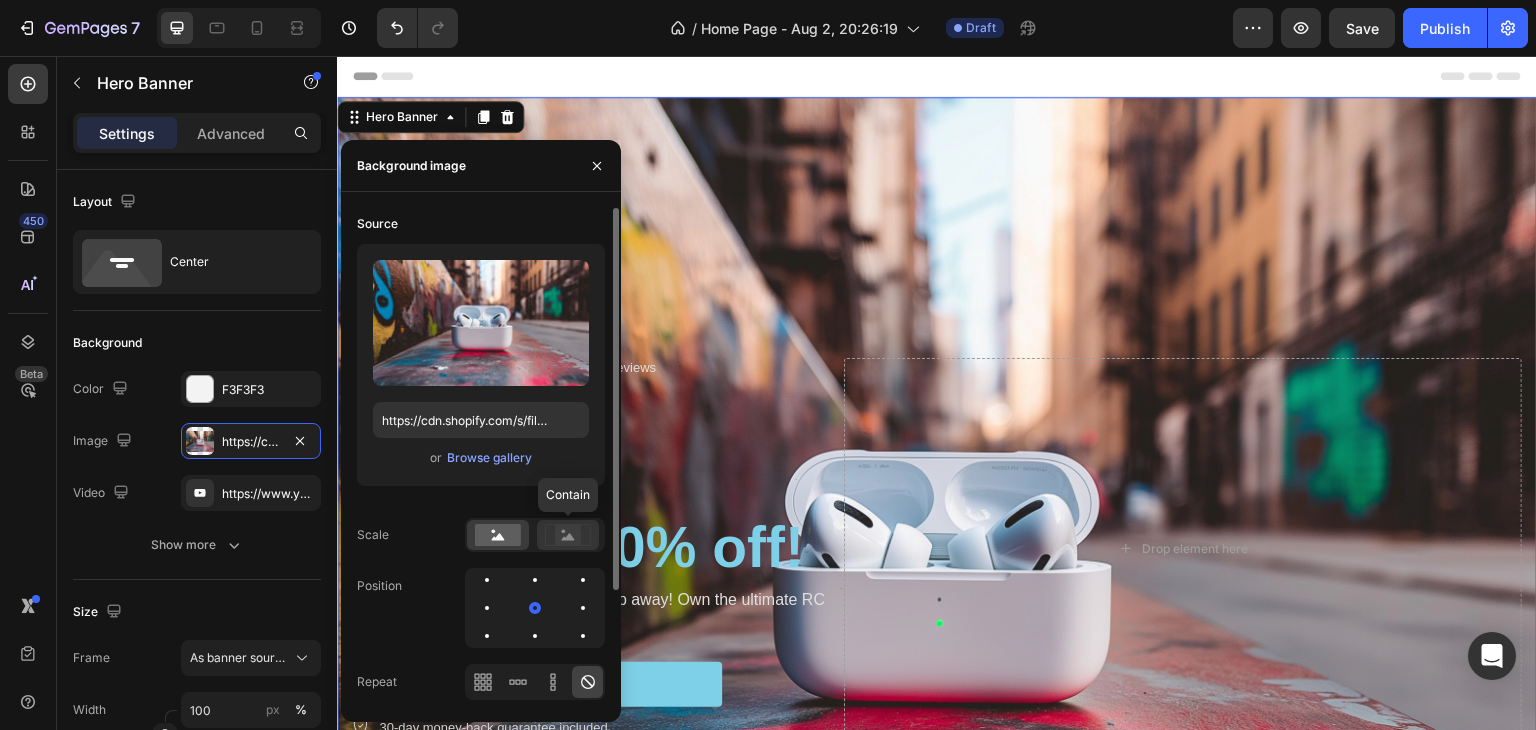 click 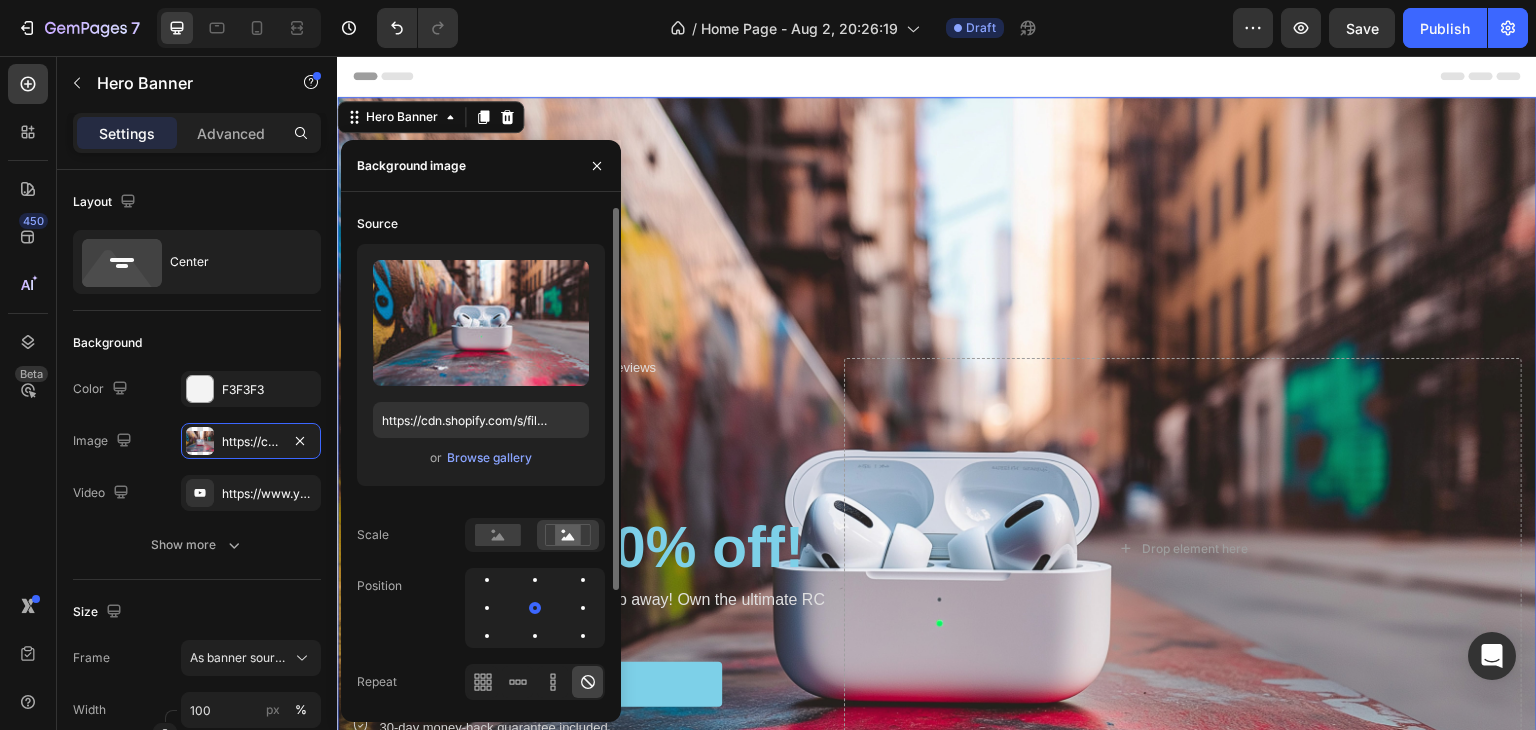 scroll, scrollTop: 151, scrollLeft: 0, axis: vertical 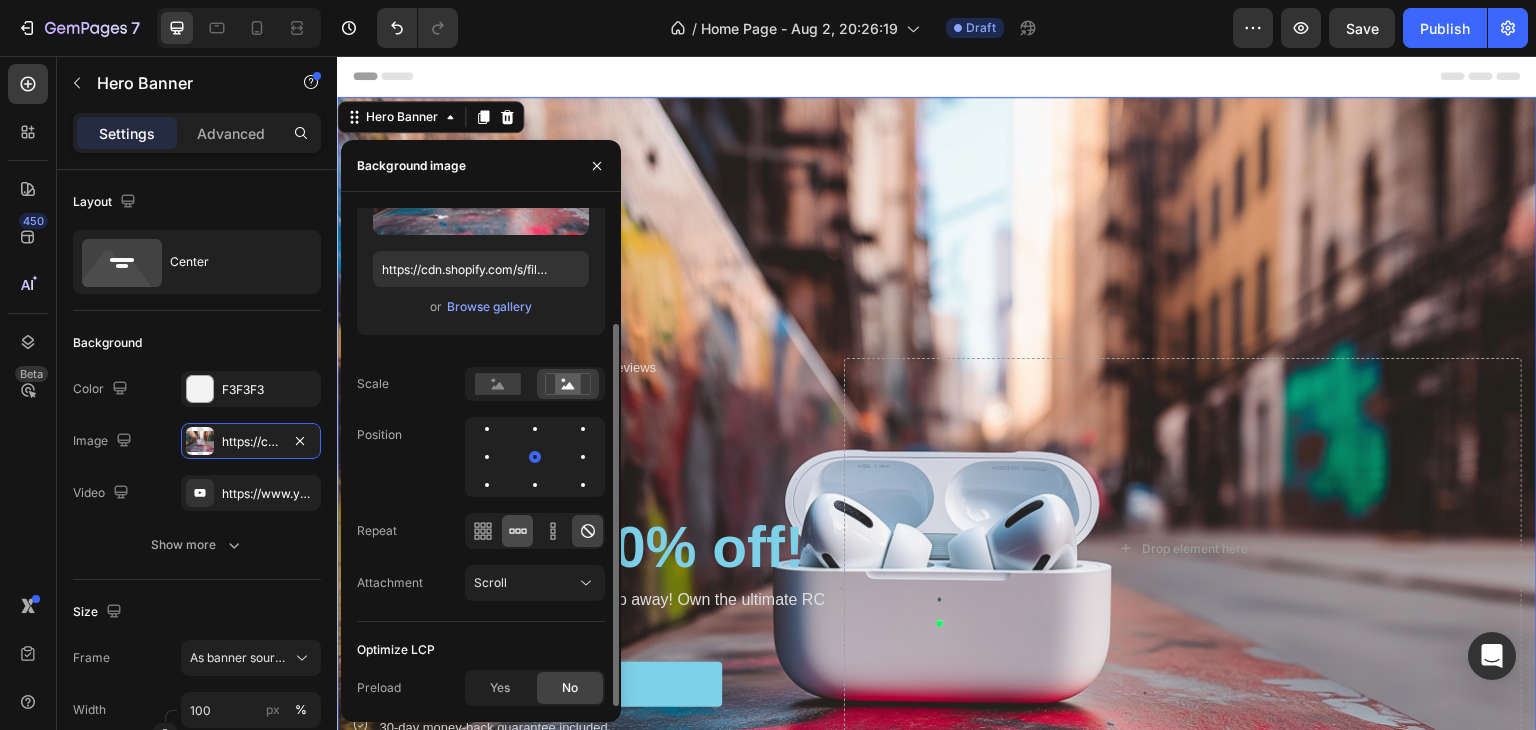 click 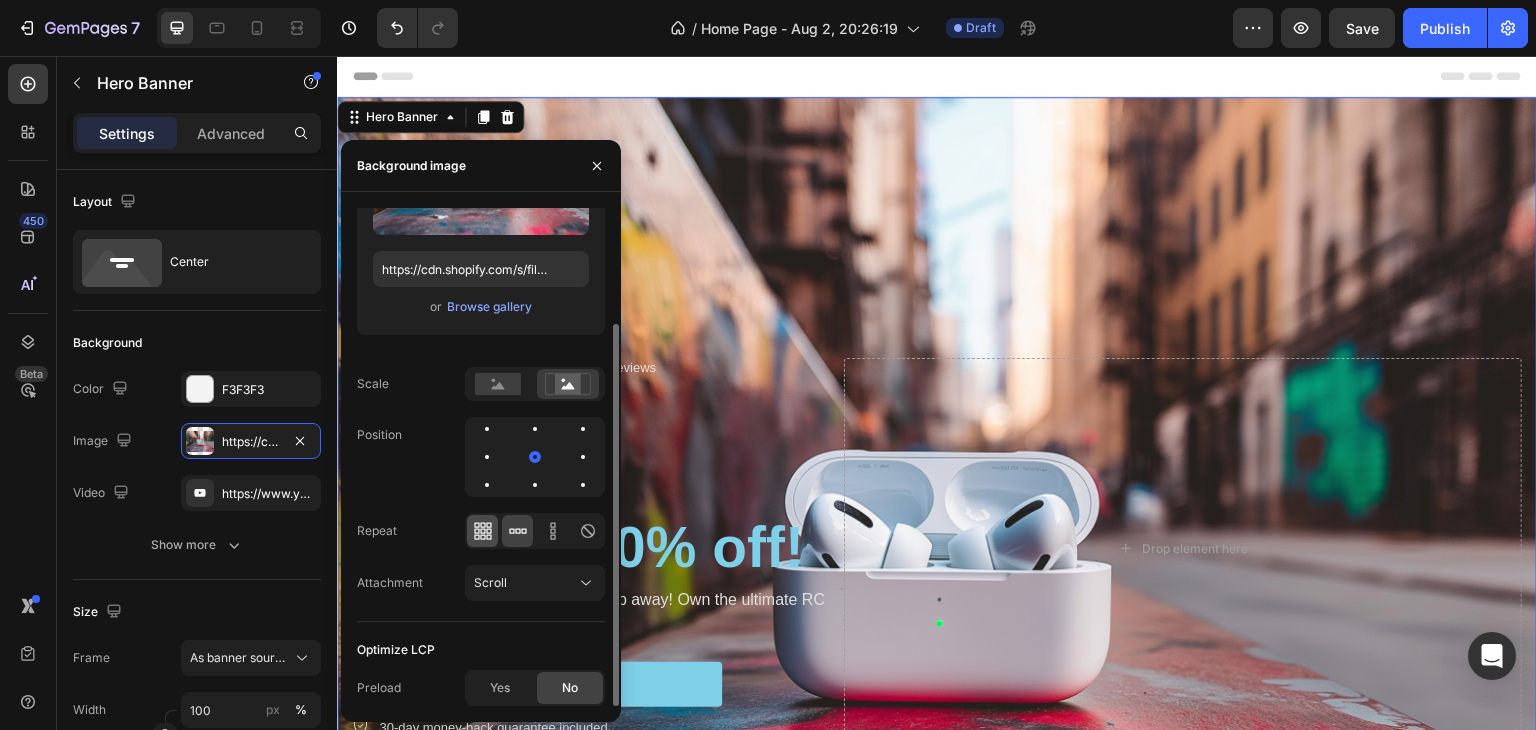 click 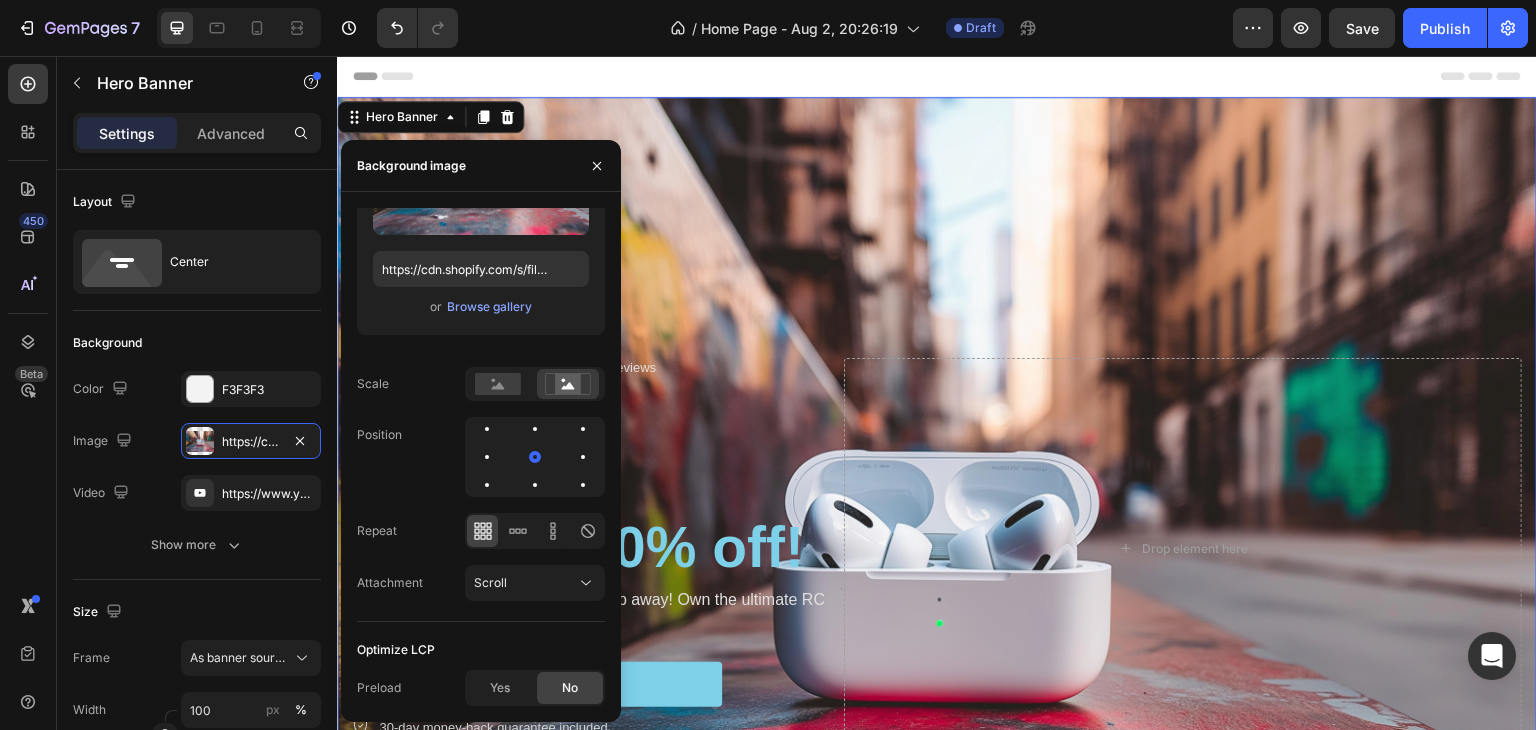 click at bounding box center (937, 549) 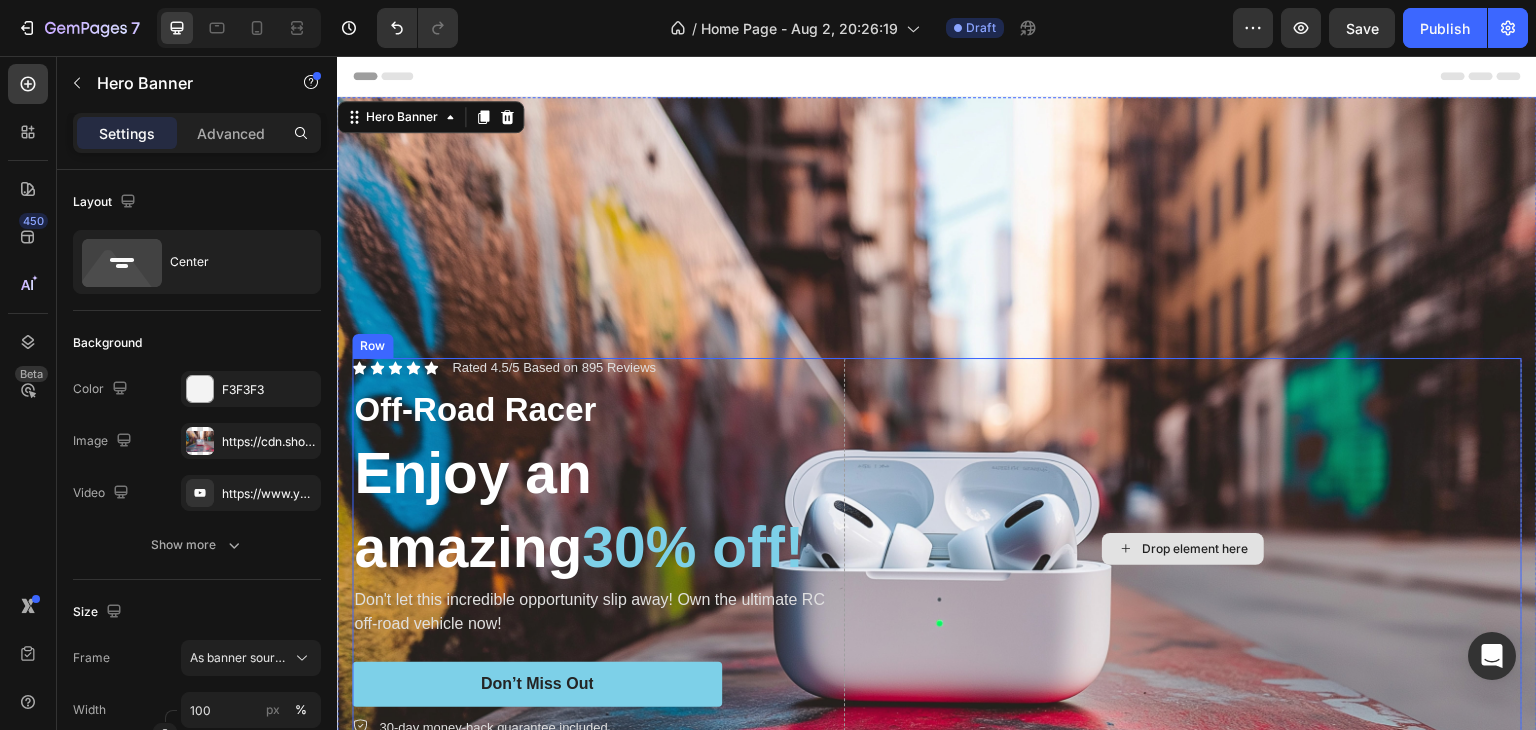 scroll, scrollTop: 100, scrollLeft: 0, axis: vertical 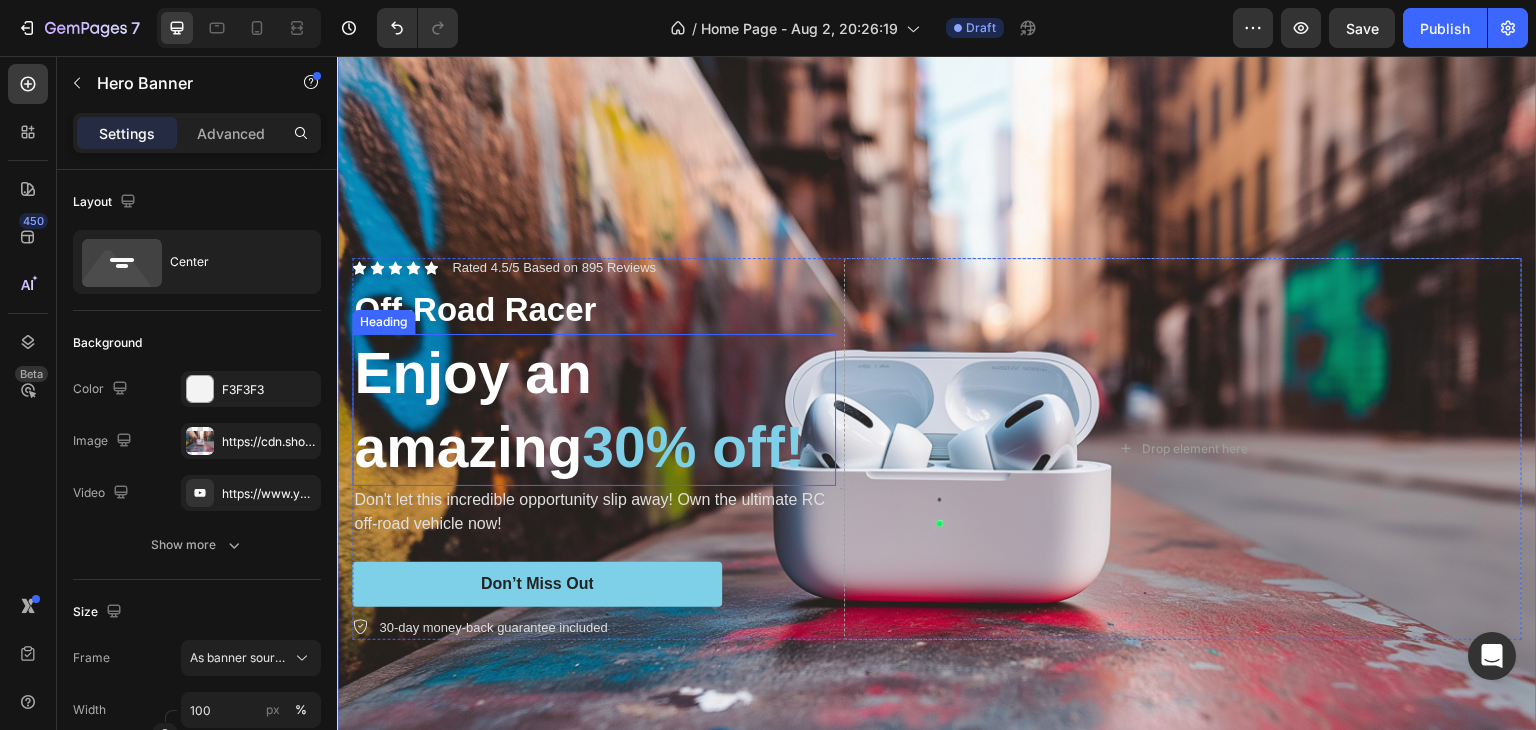 click on "Enjoy an amazing  30% off!" at bounding box center (594, 410) 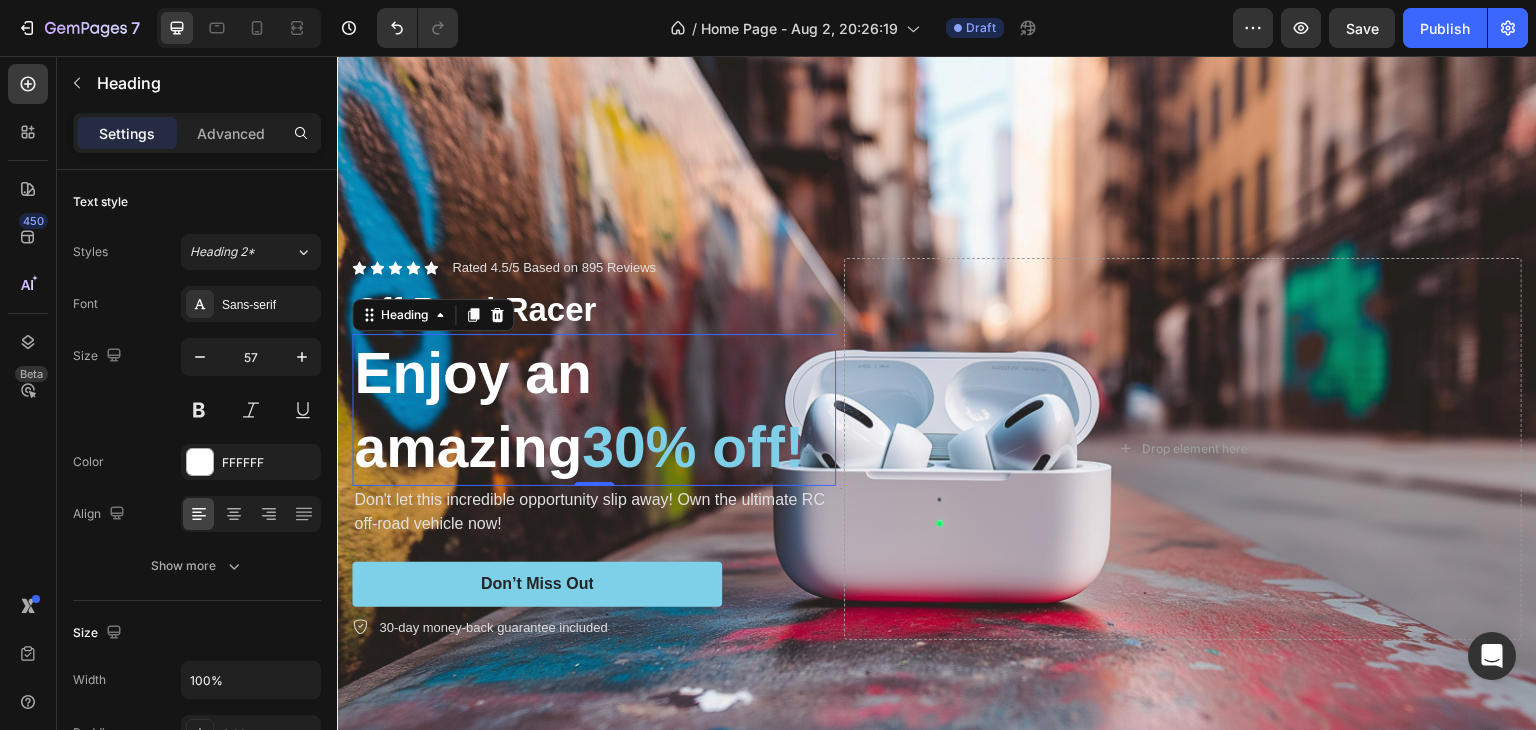 click on "Enjoy an amazing  30% off!" at bounding box center (594, 410) 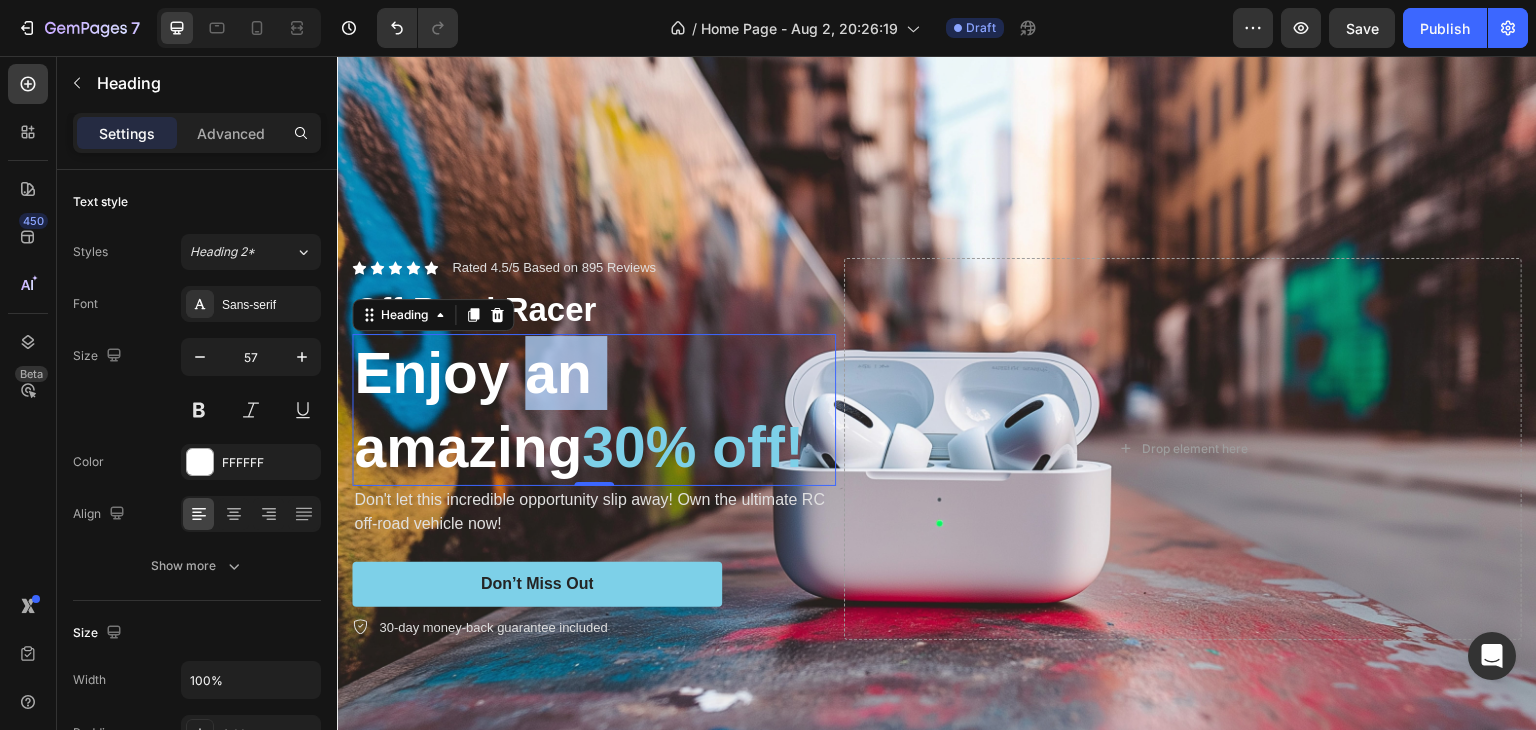 click on "Enjoy an amazing  30% off!" at bounding box center [594, 410] 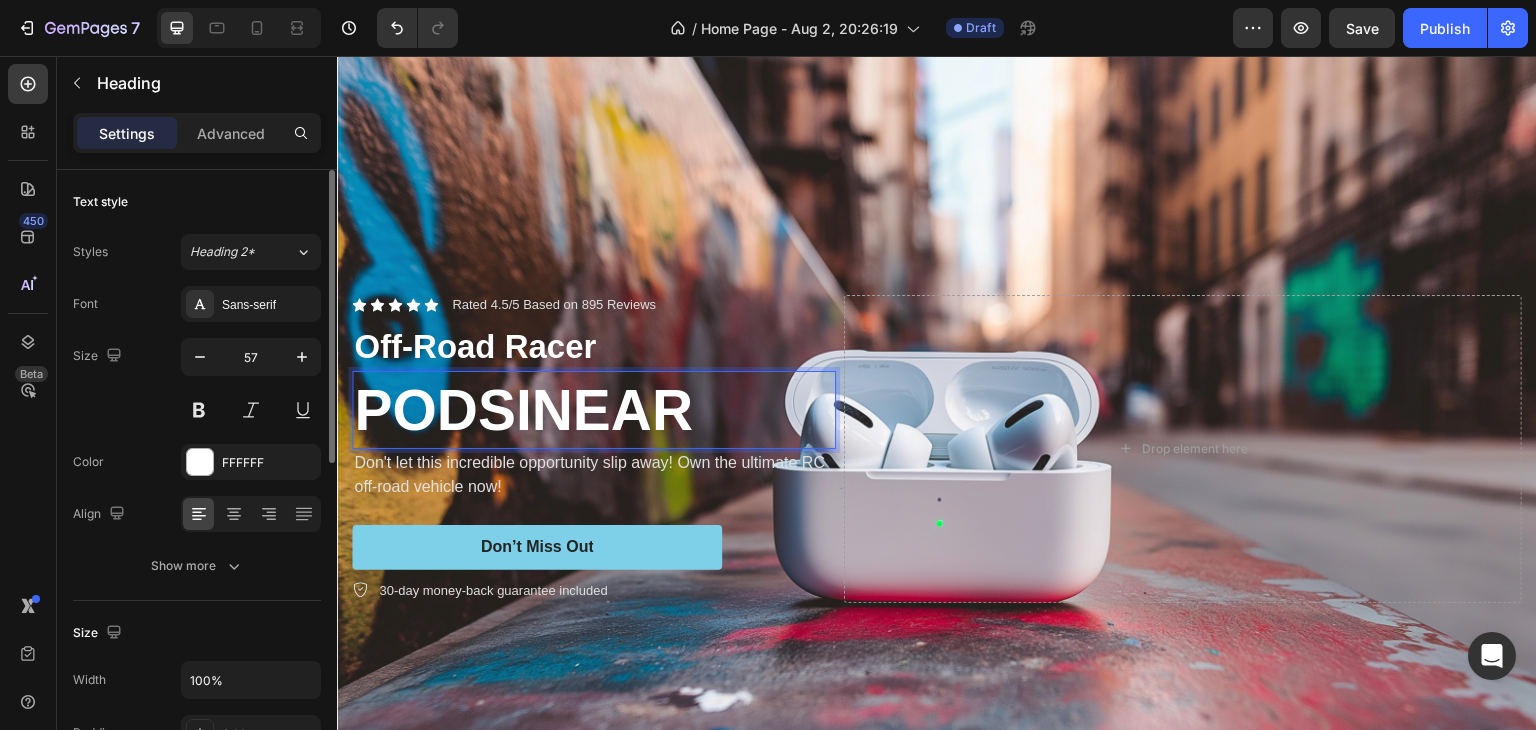 scroll, scrollTop: 100, scrollLeft: 0, axis: vertical 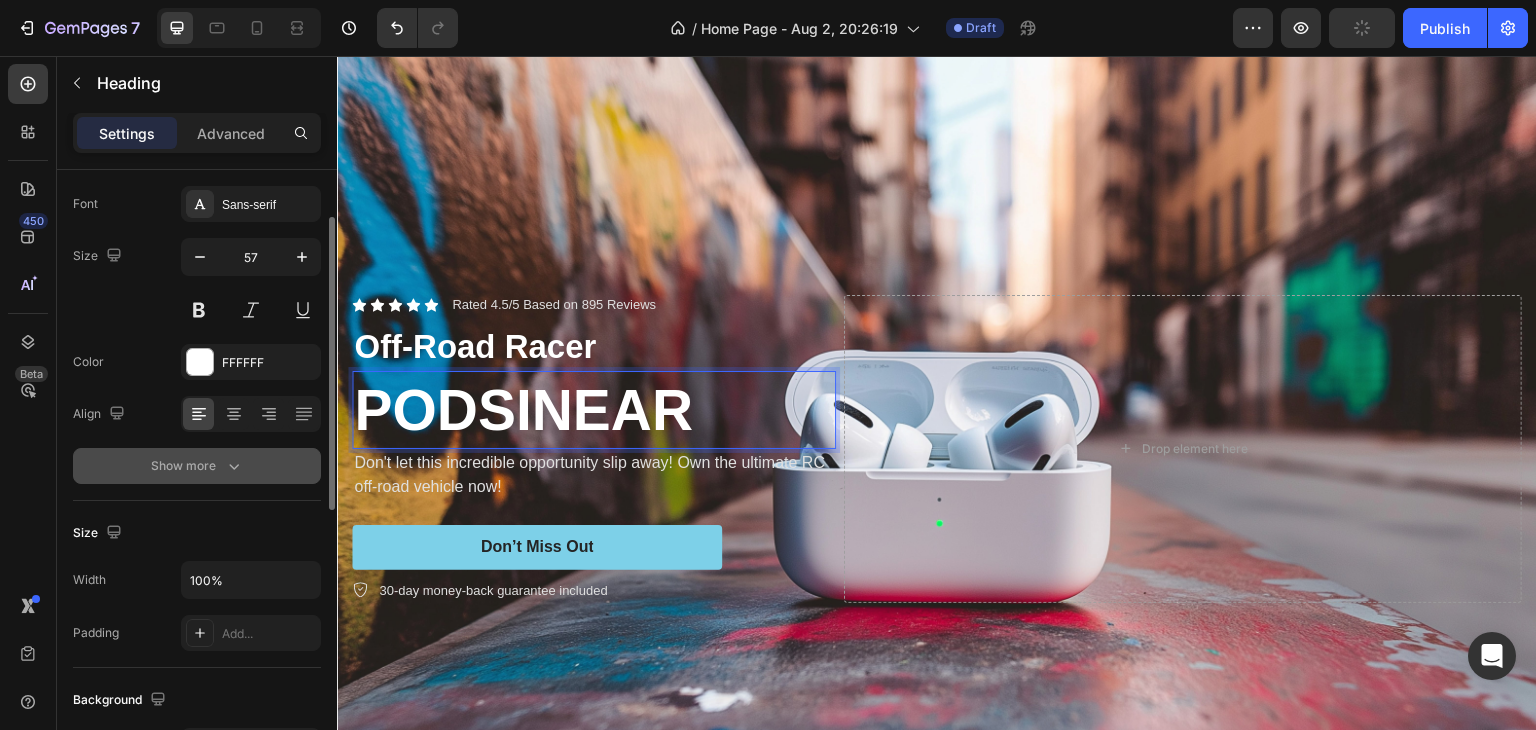 click on "Show more" at bounding box center (197, 466) 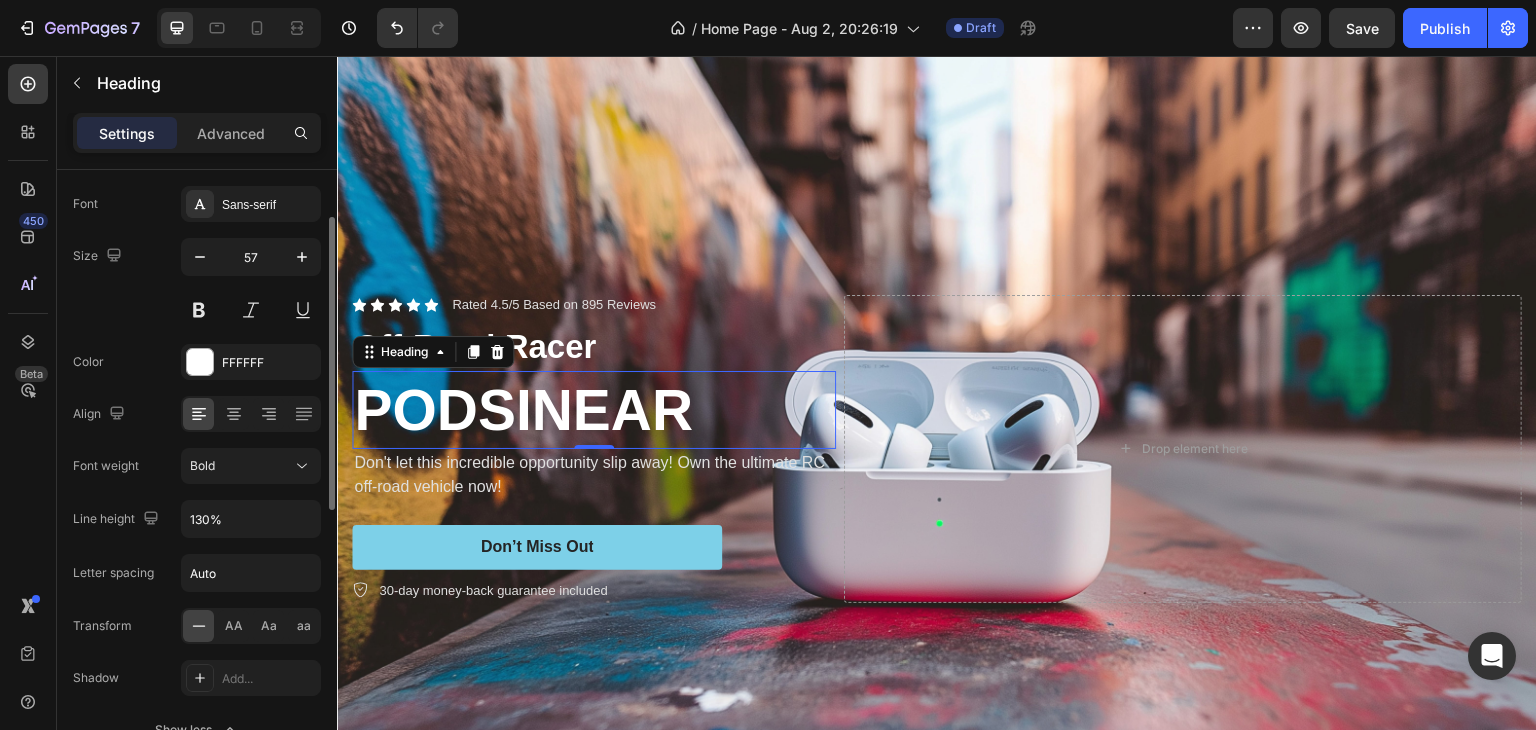 scroll, scrollTop: 200, scrollLeft: 0, axis: vertical 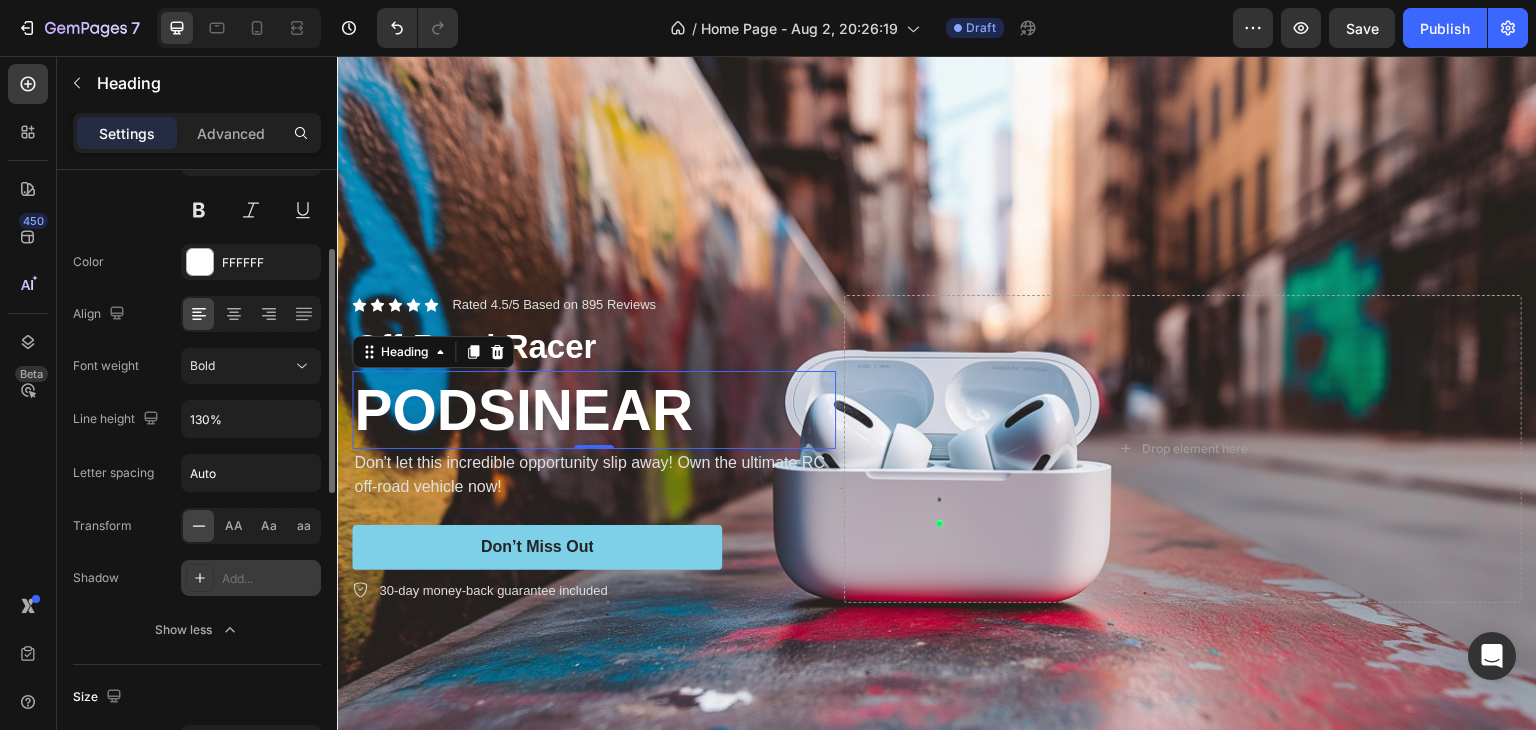 click on "Add..." at bounding box center [269, 579] 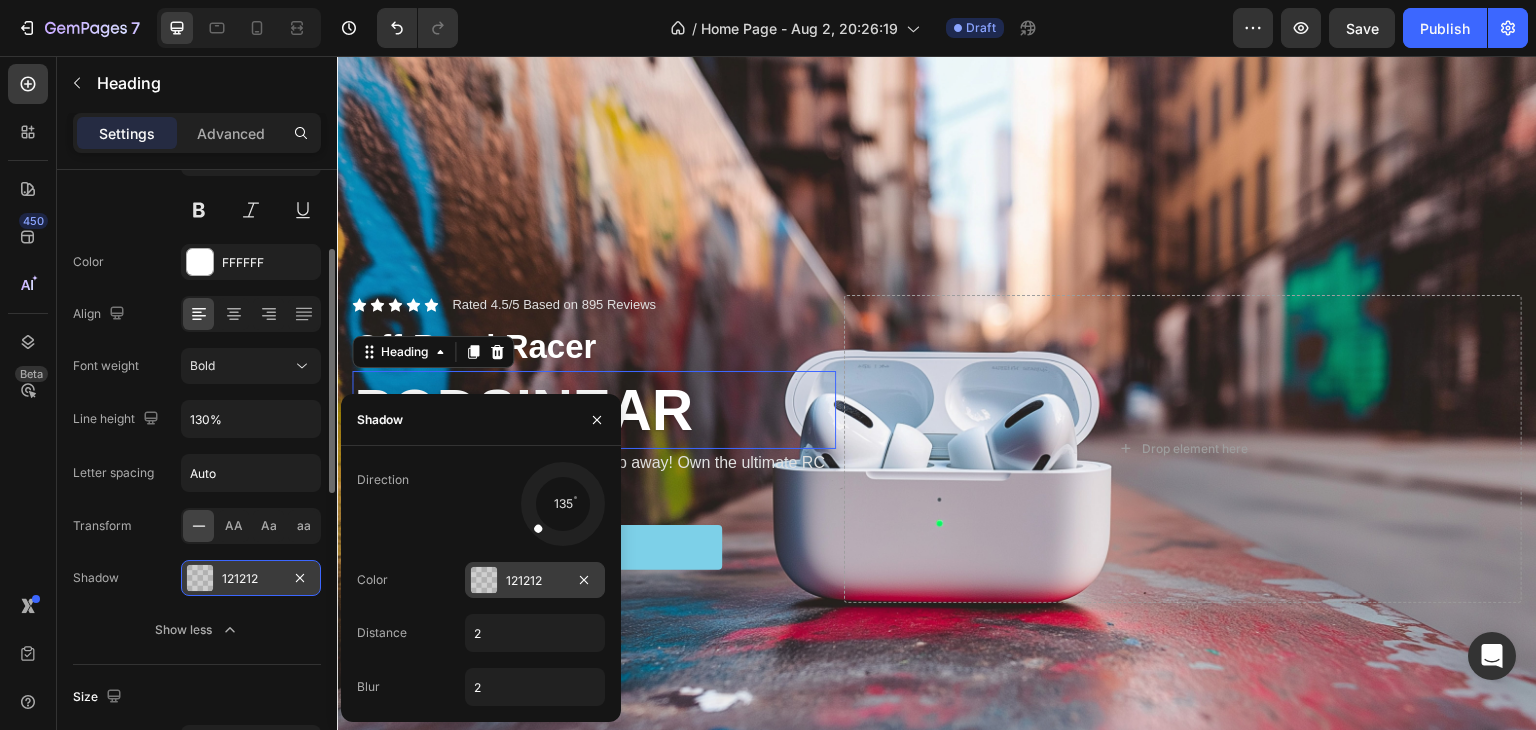 click on "121212" at bounding box center (535, 581) 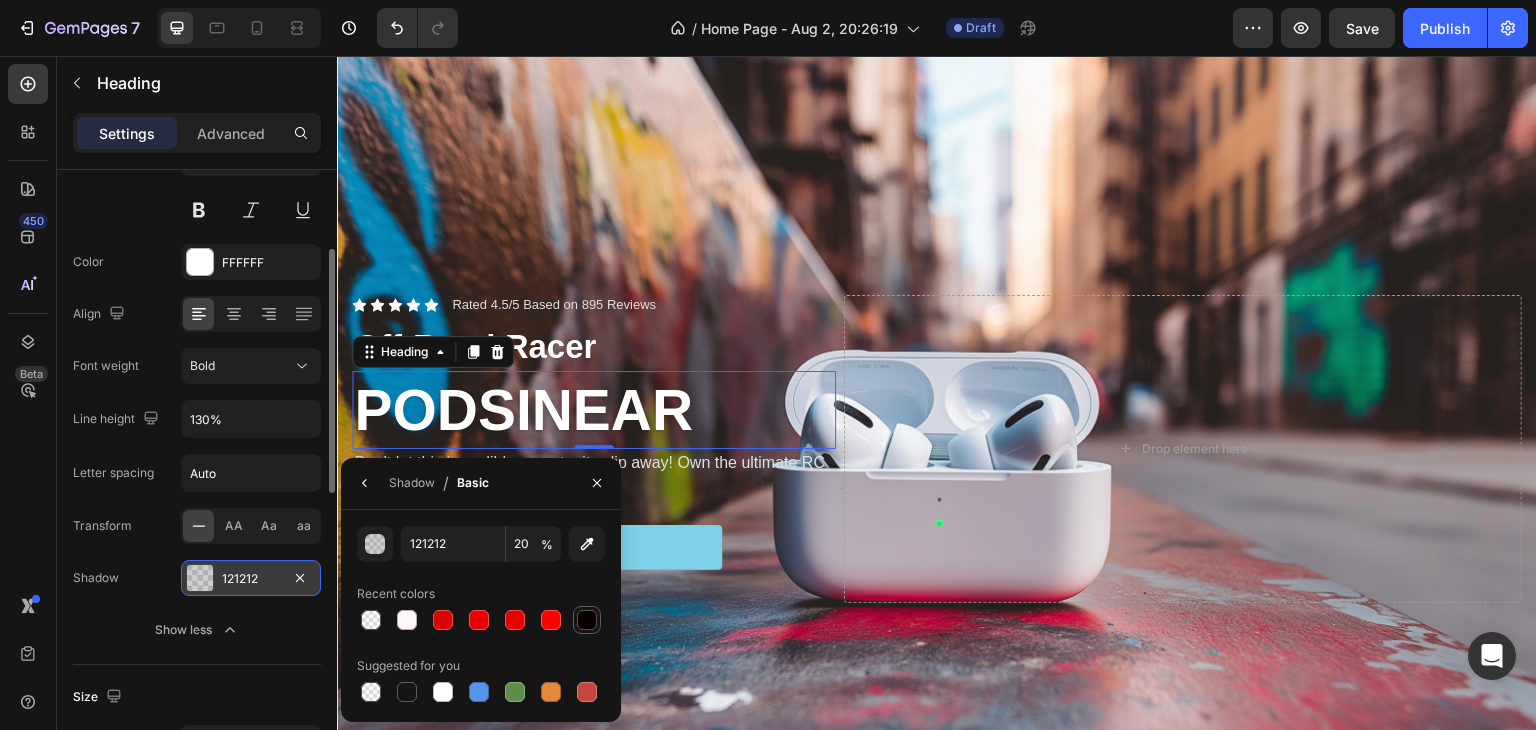 click at bounding box center [587, 620] 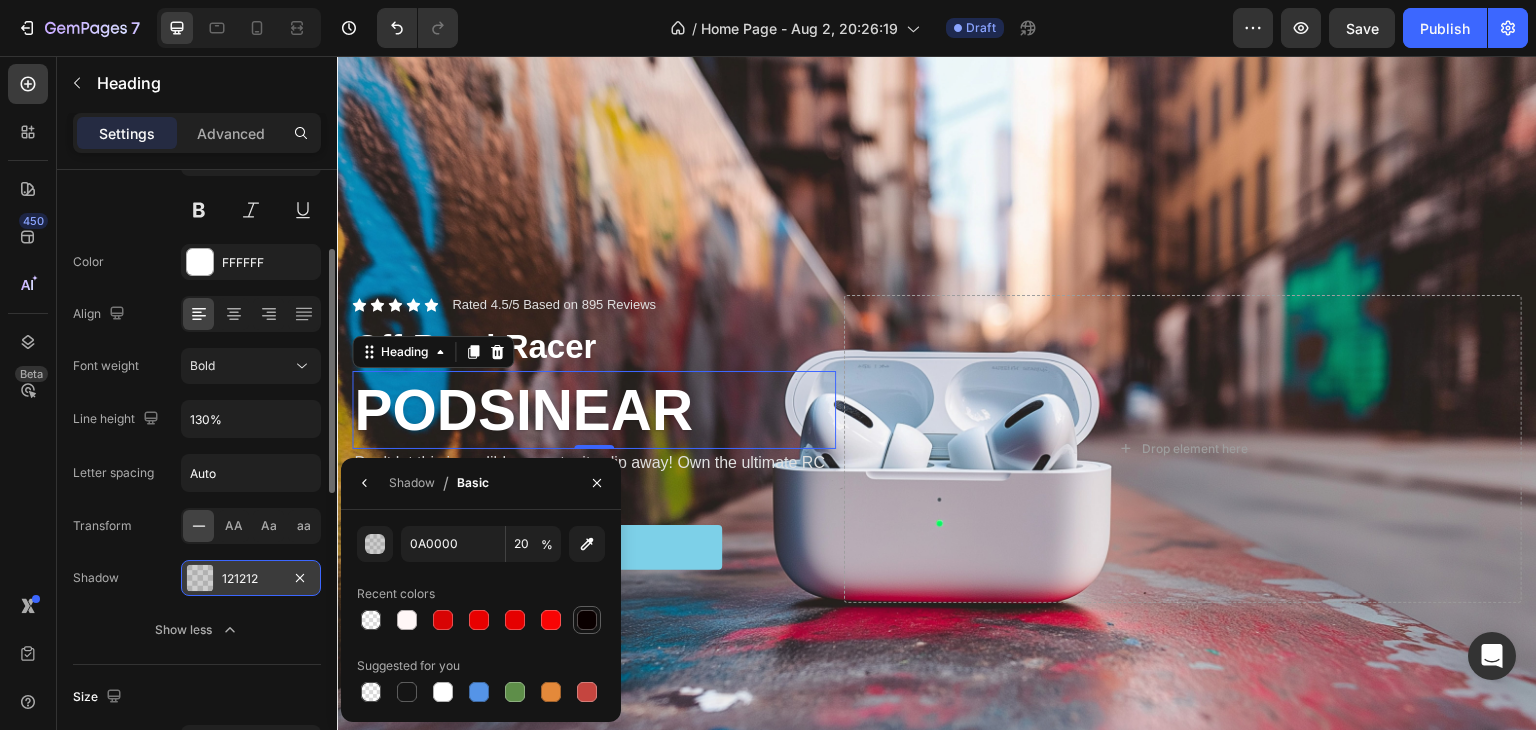 type on "100" 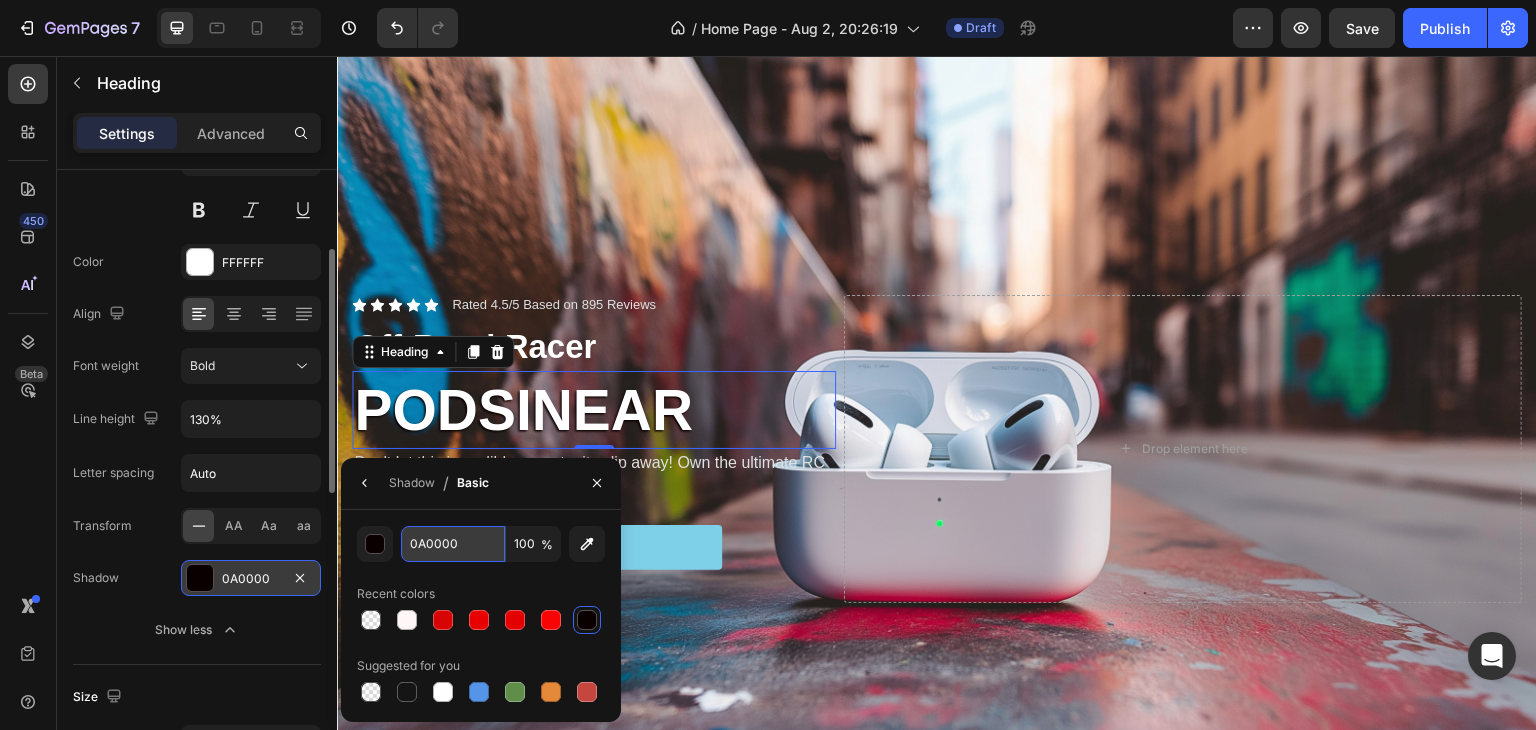 click on "0A0000" at bounding box center [453, 544] 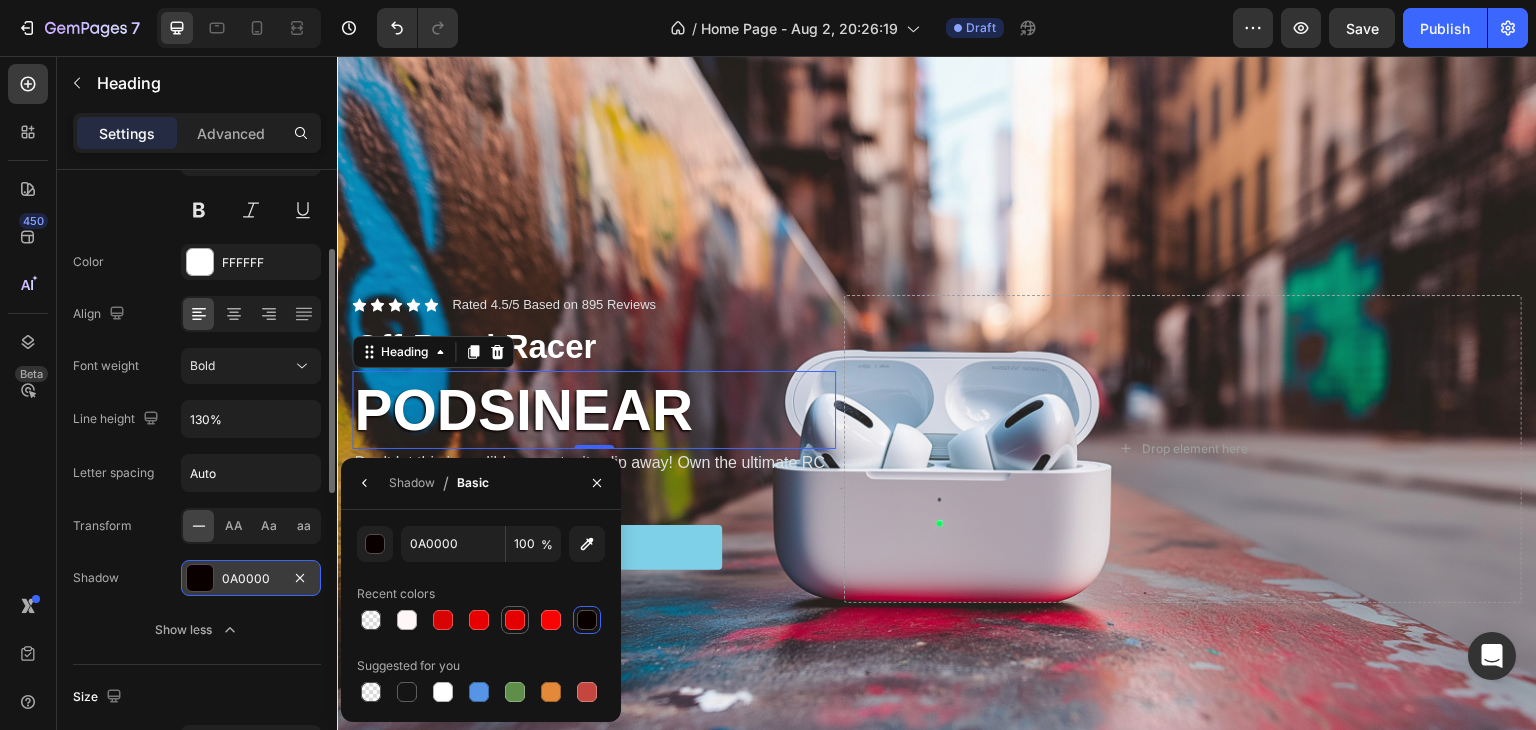 drag, startPoint x: 516, startPoint y: 603, endPoint x: 510, endPoint y: 619, distance: 17.088007 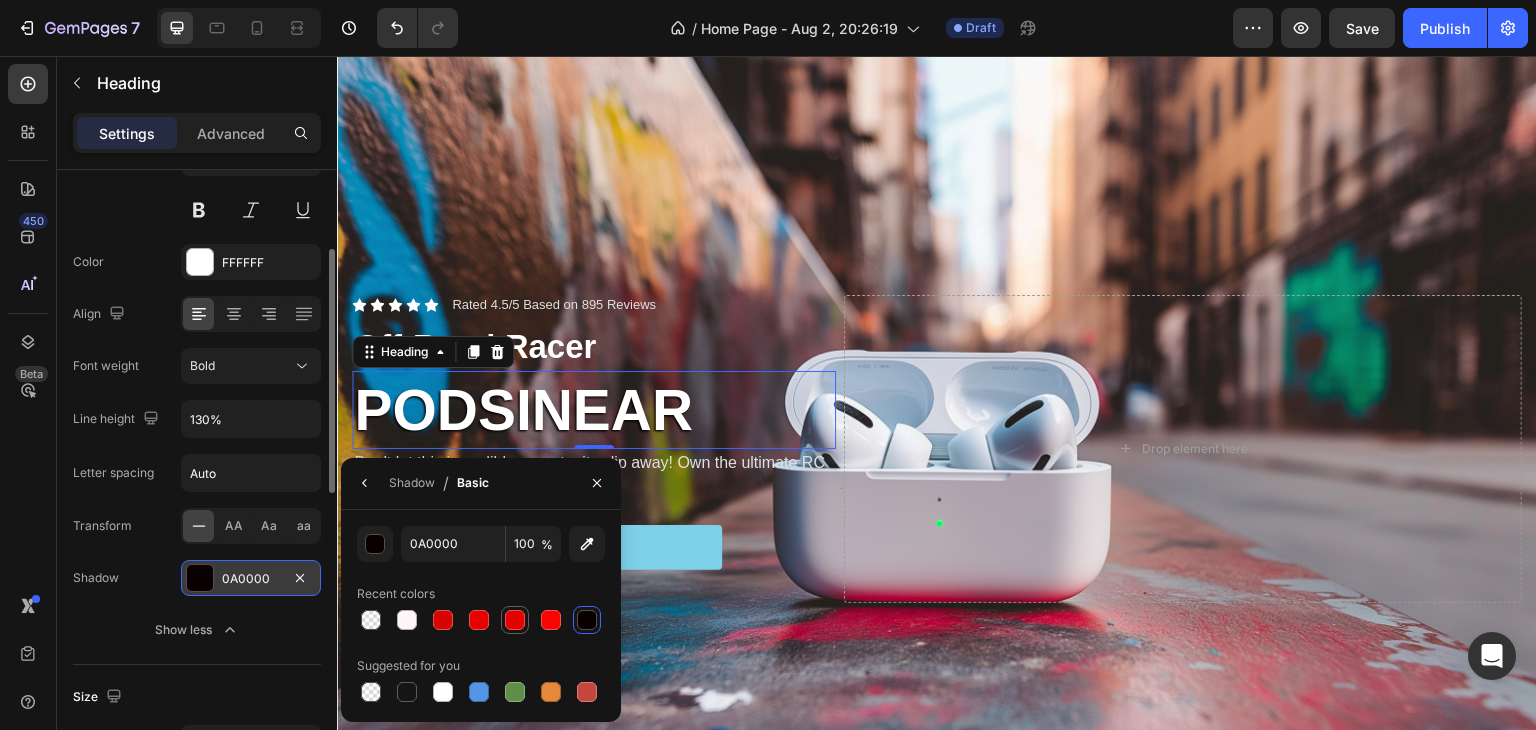 click at bounding box center (515, 620) 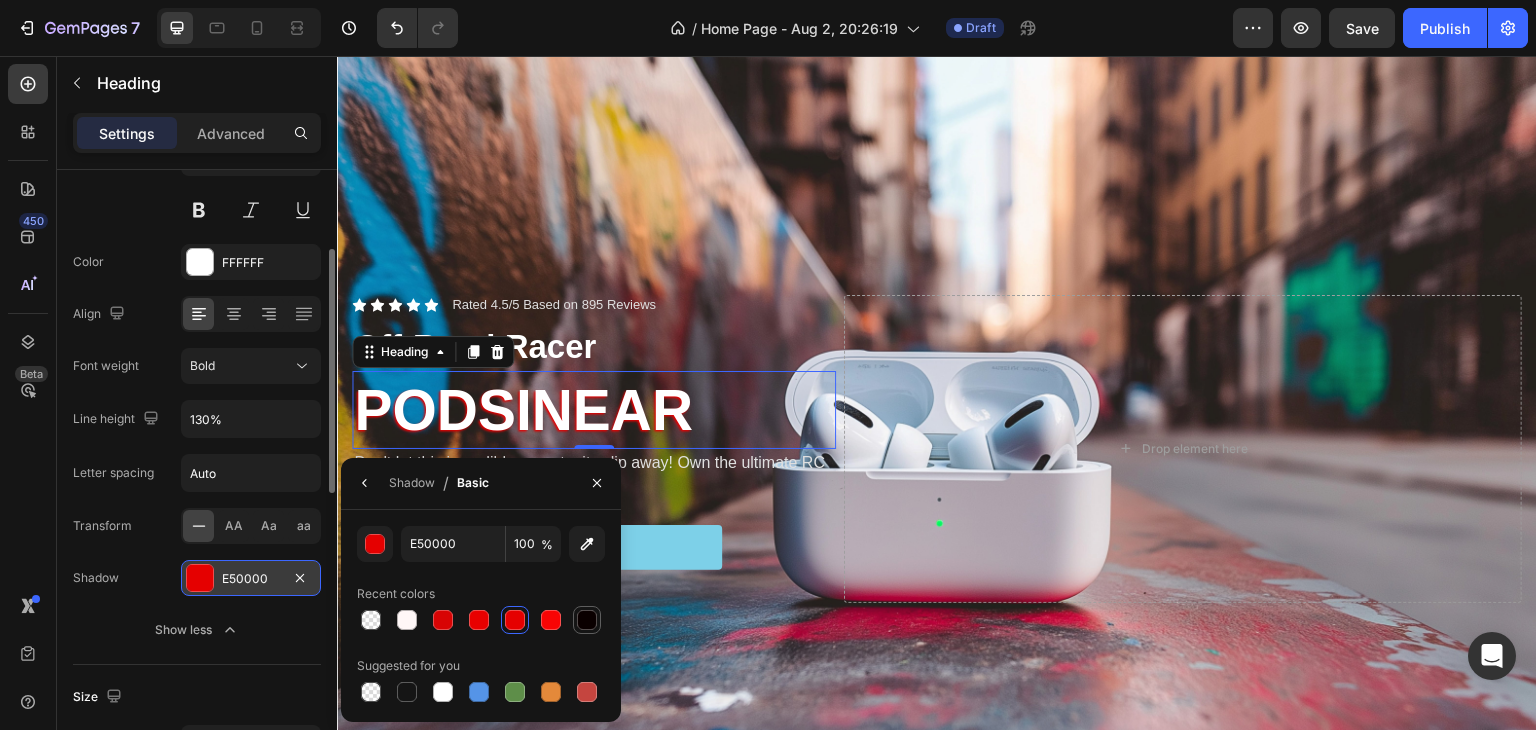 click at bounding box center (587, 620) 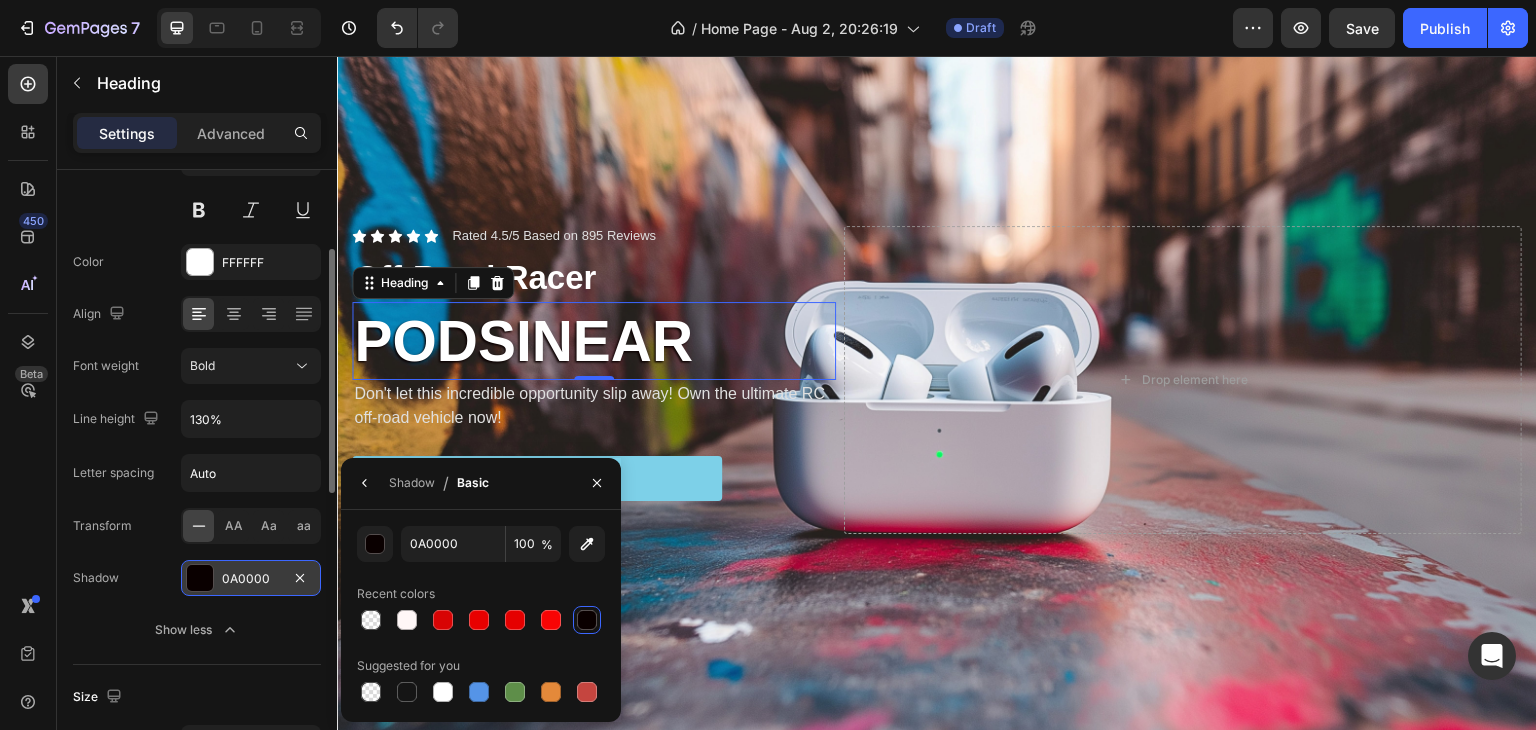 scroll, scrollTop: 200, scrollLeft: 0, axis: vertical 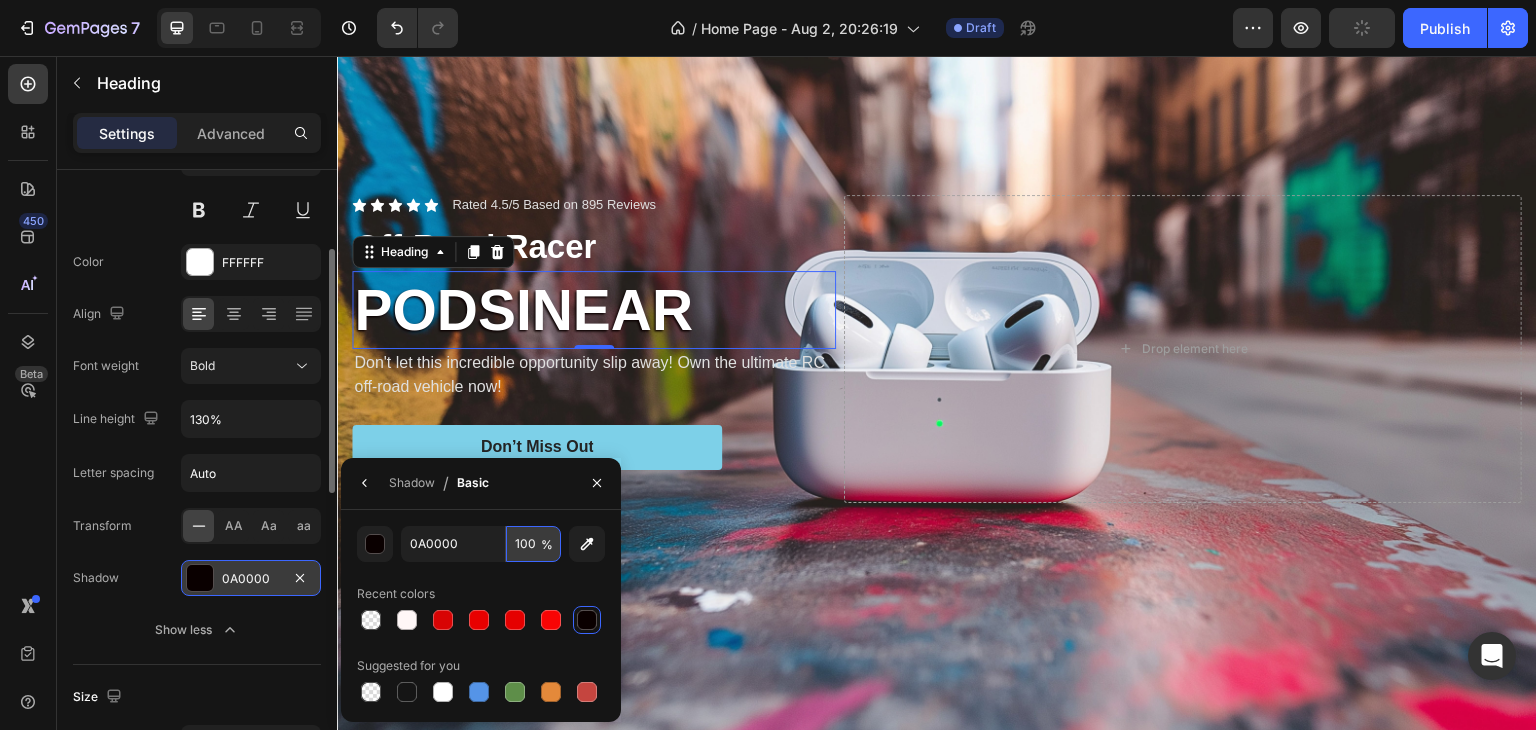 click on "100" at bounding box center (533, 544) 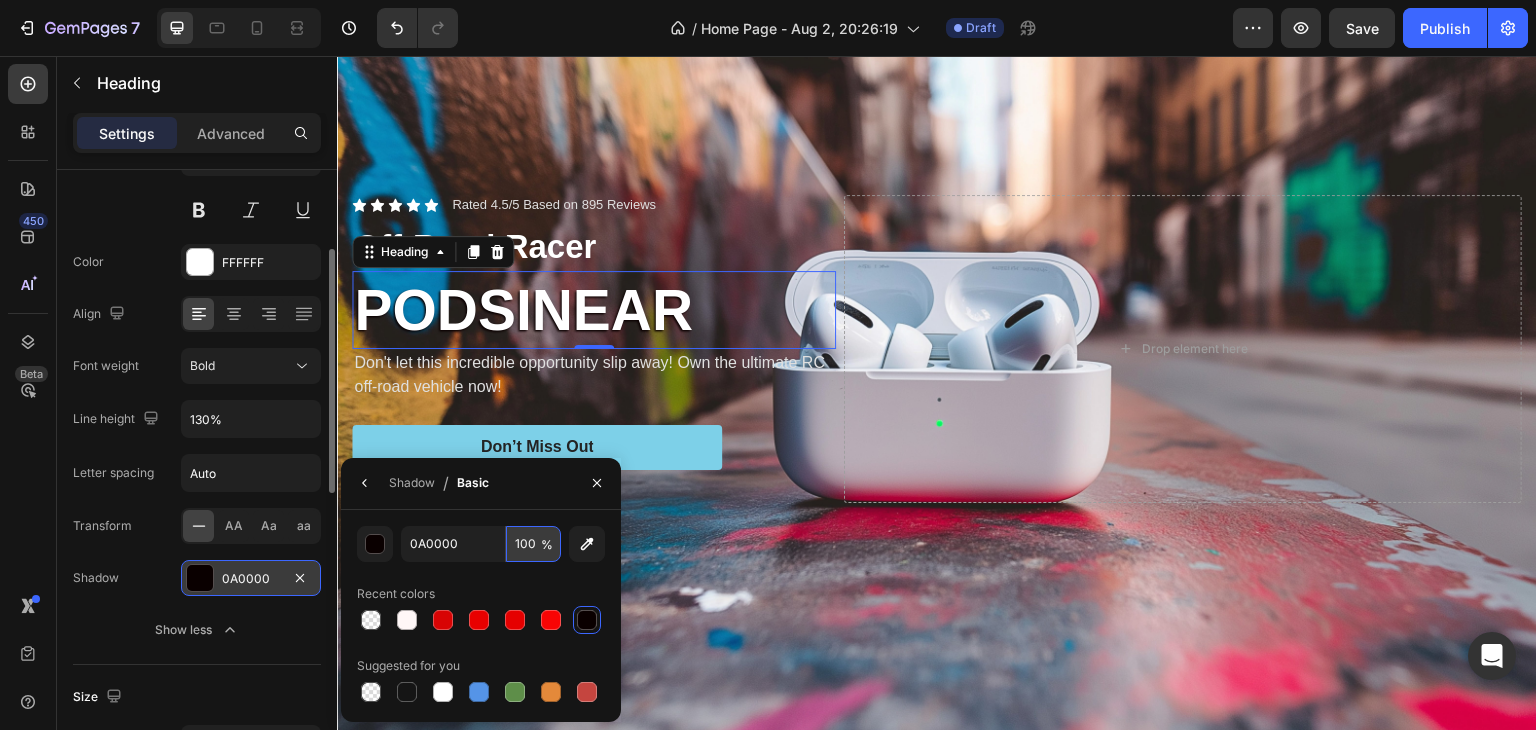 click on "100" at bounding box center (533, 544) 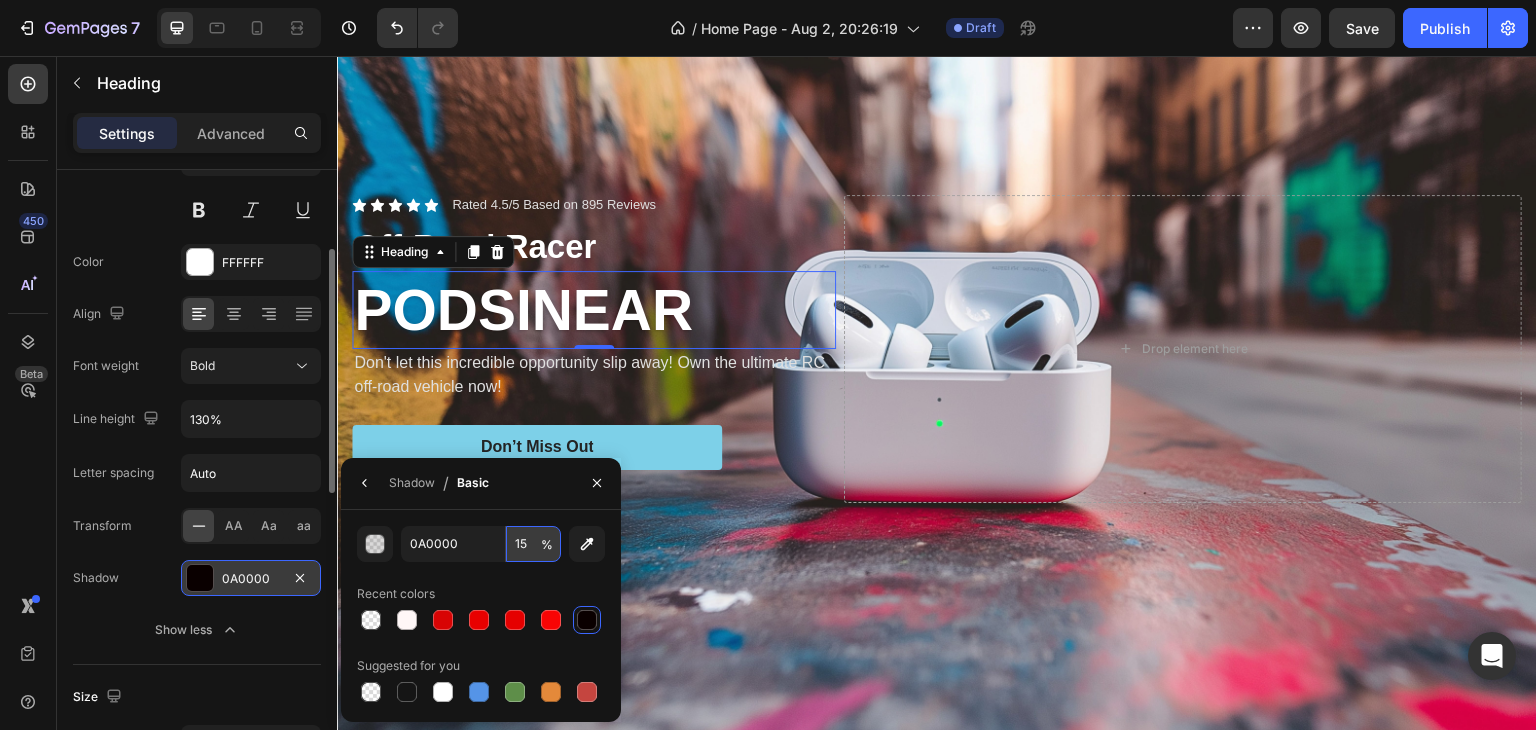 type on "100" 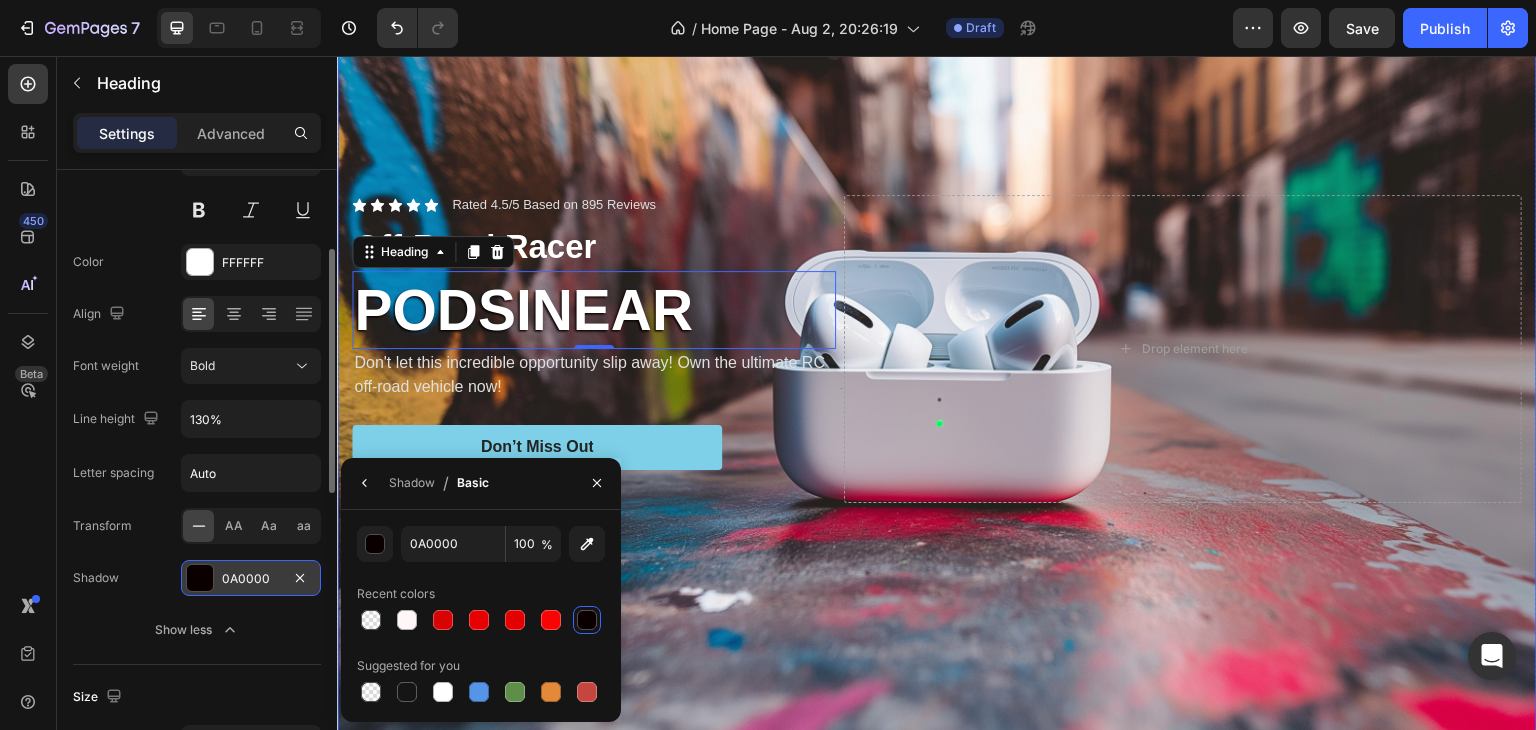 drag, startPoint x: 953, startPoint y: 603, endPoint x: 603, endPoint y: 550, distance: 353.9901 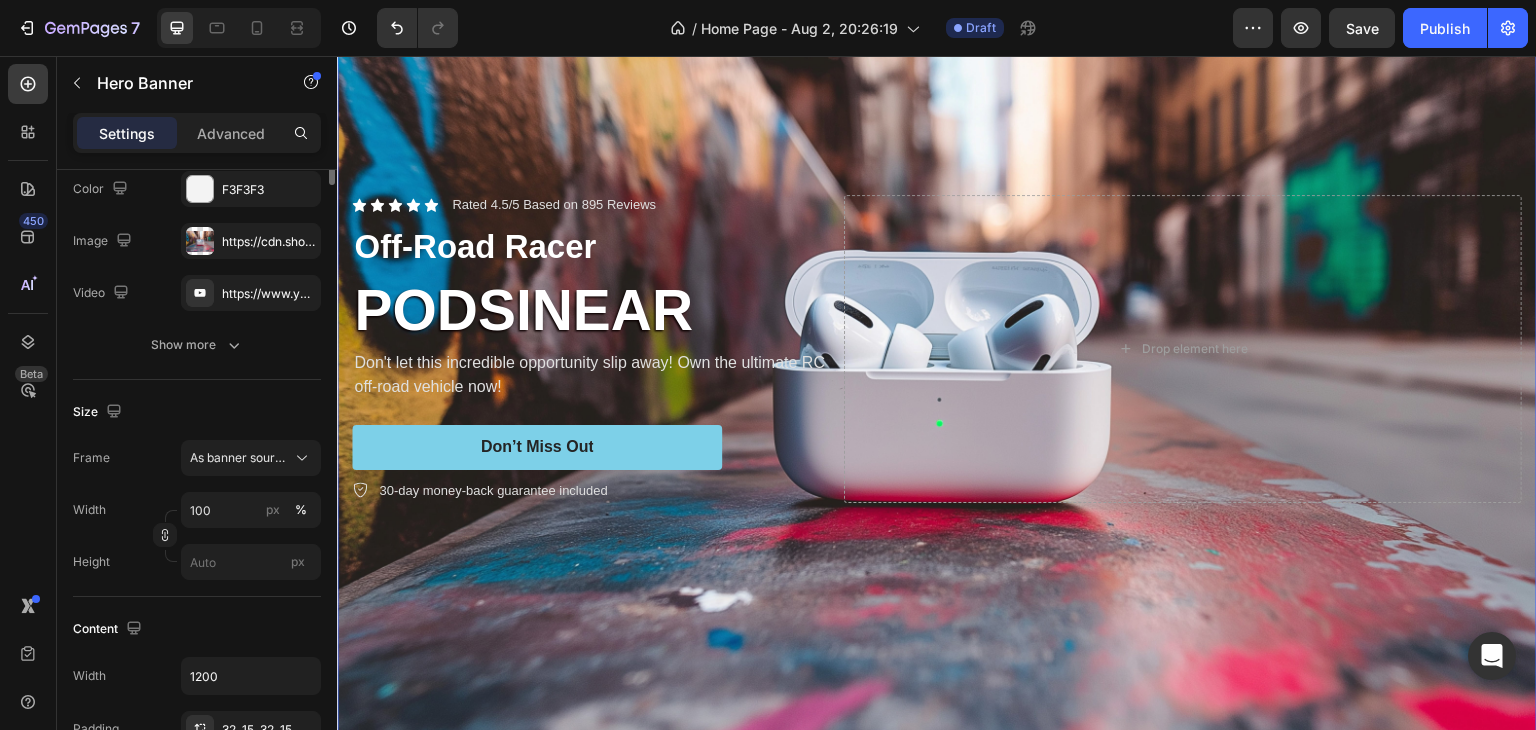 click at bounding box center (937, 349) 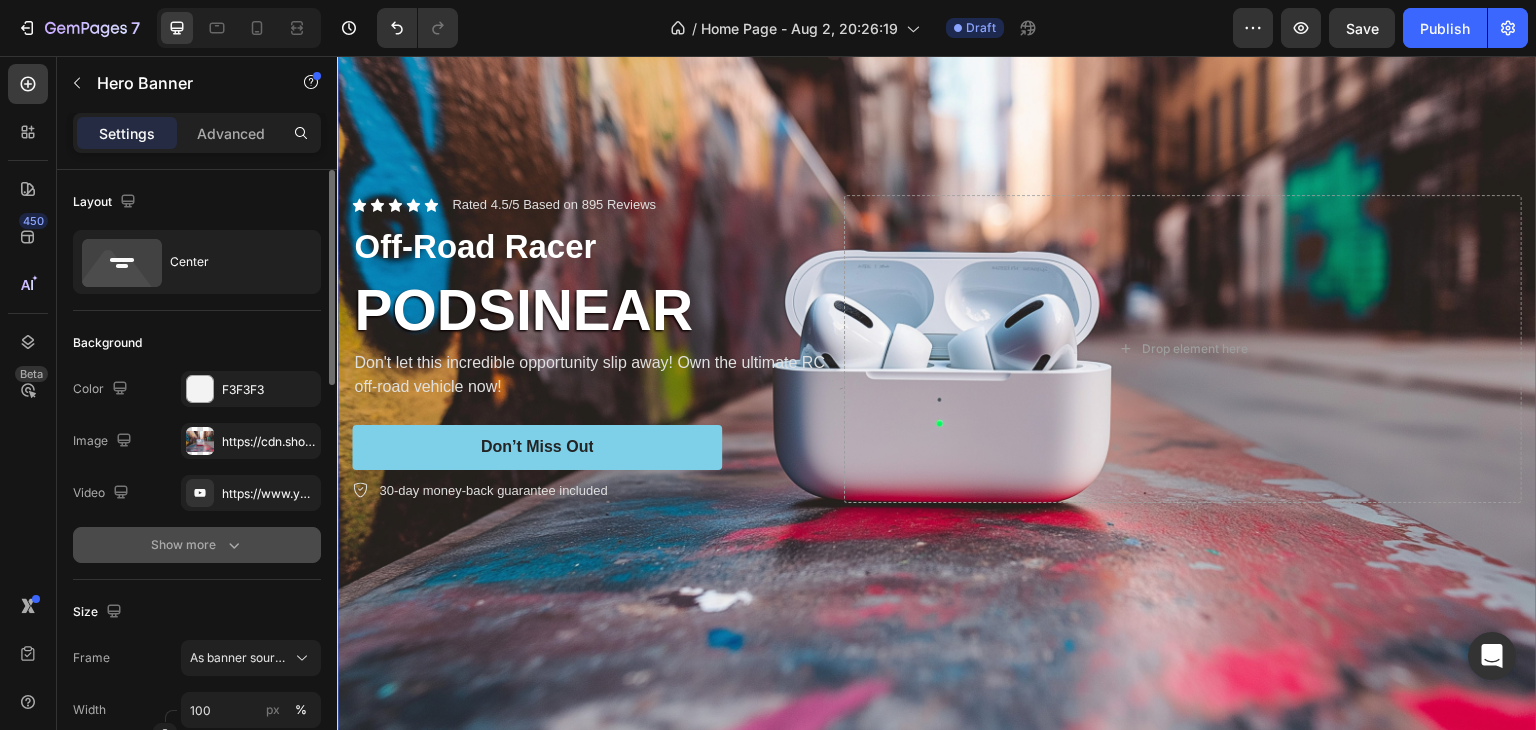 click on "Show more" at bounding box center (197, 545) 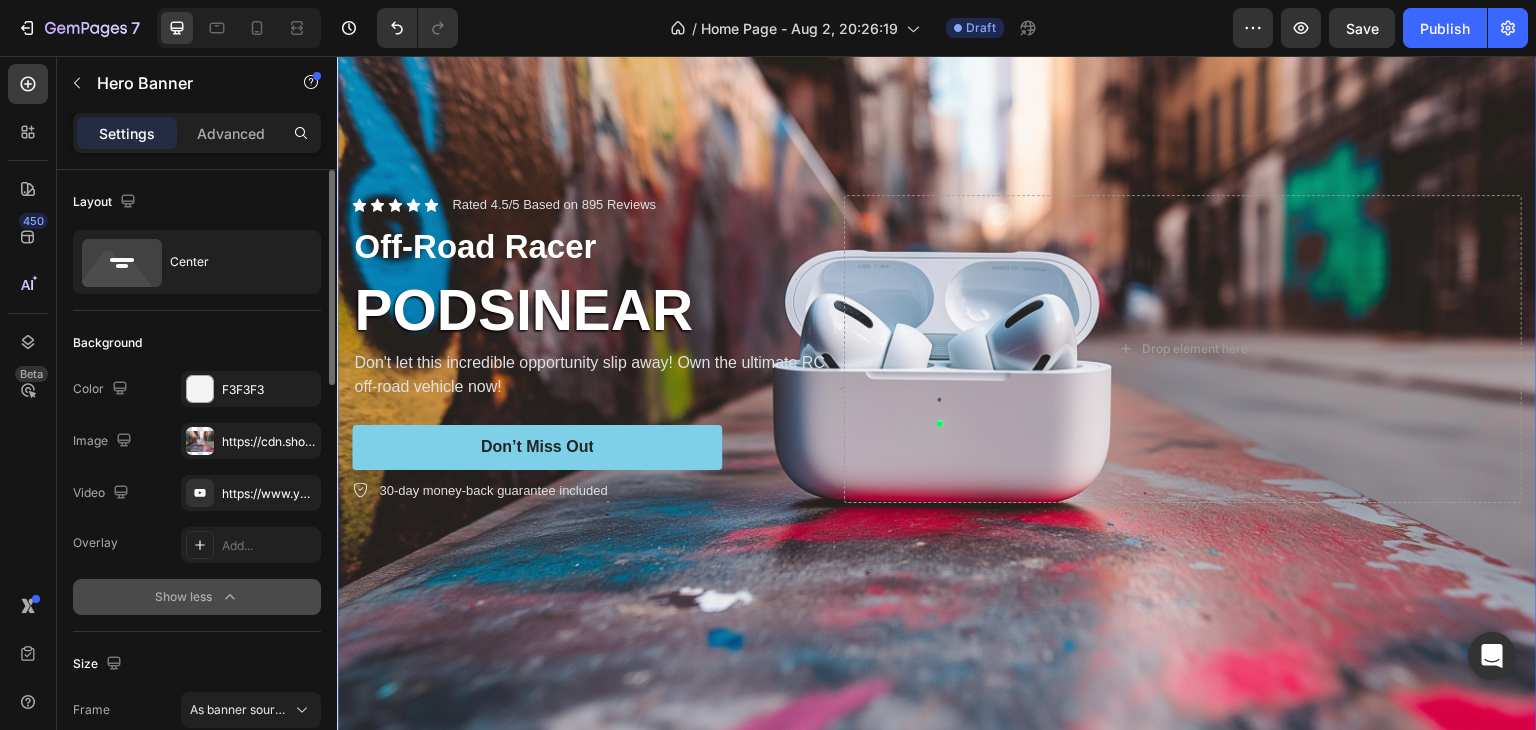 click on "Add..." at bounding box center (251, 545) 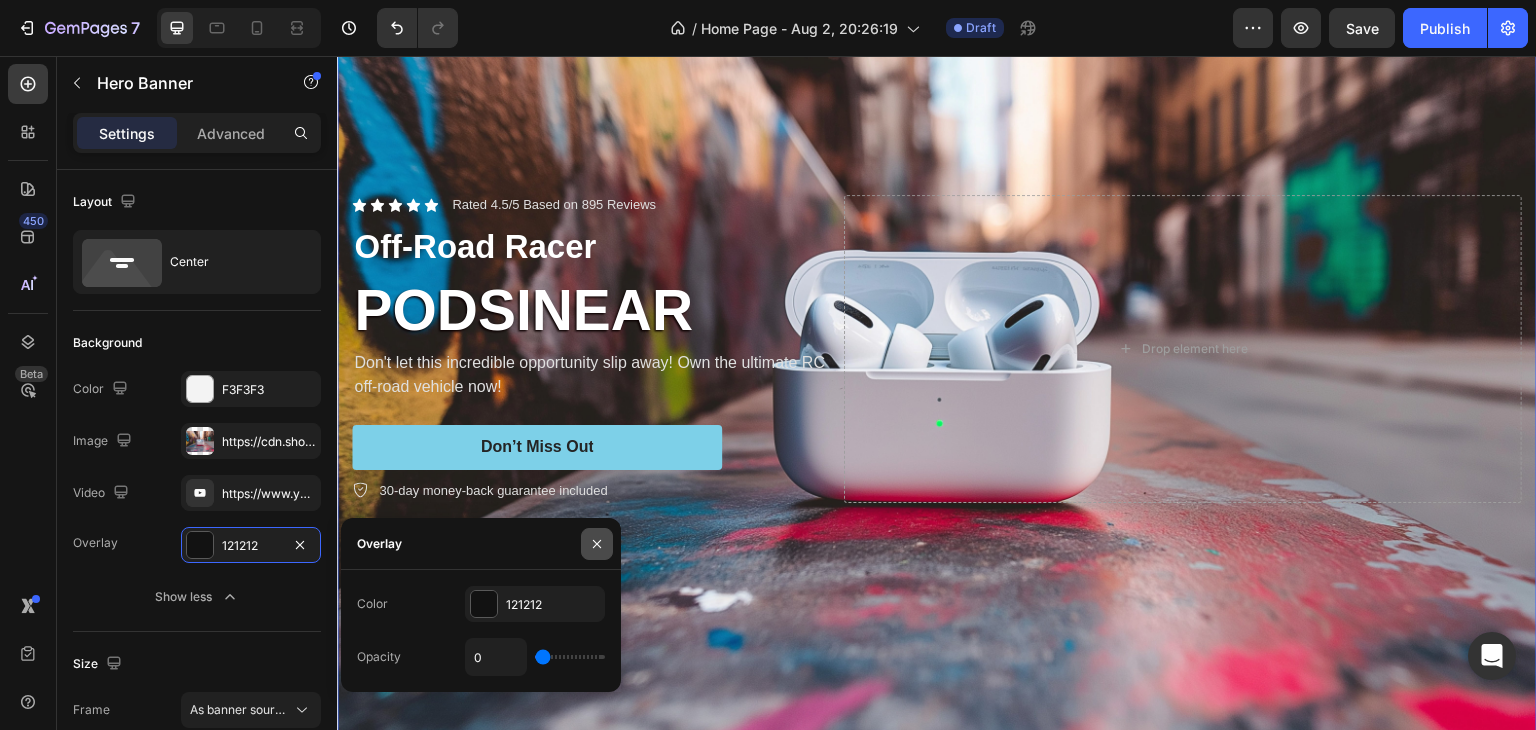 click 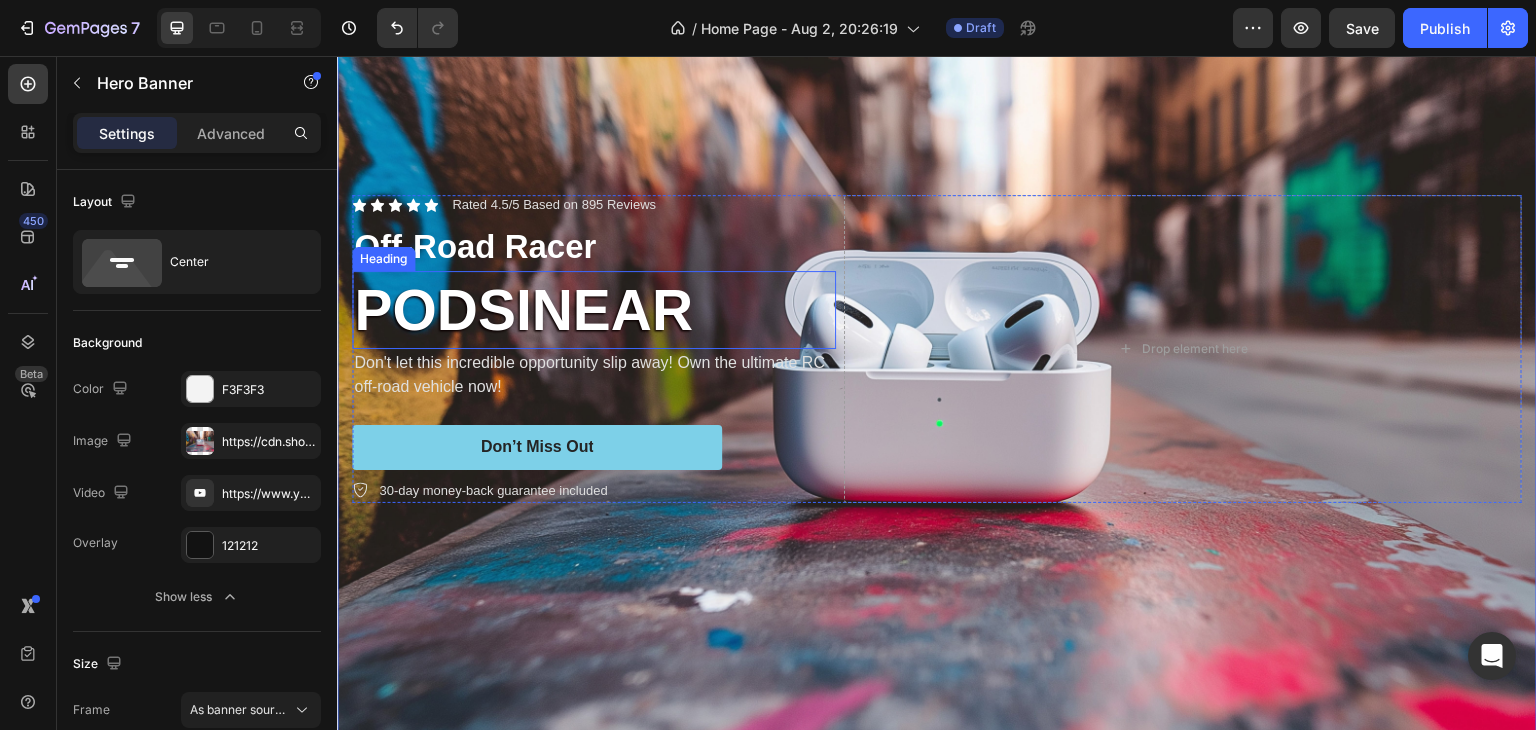 click on "PODSINEAR" at bounding box center (594, 310) 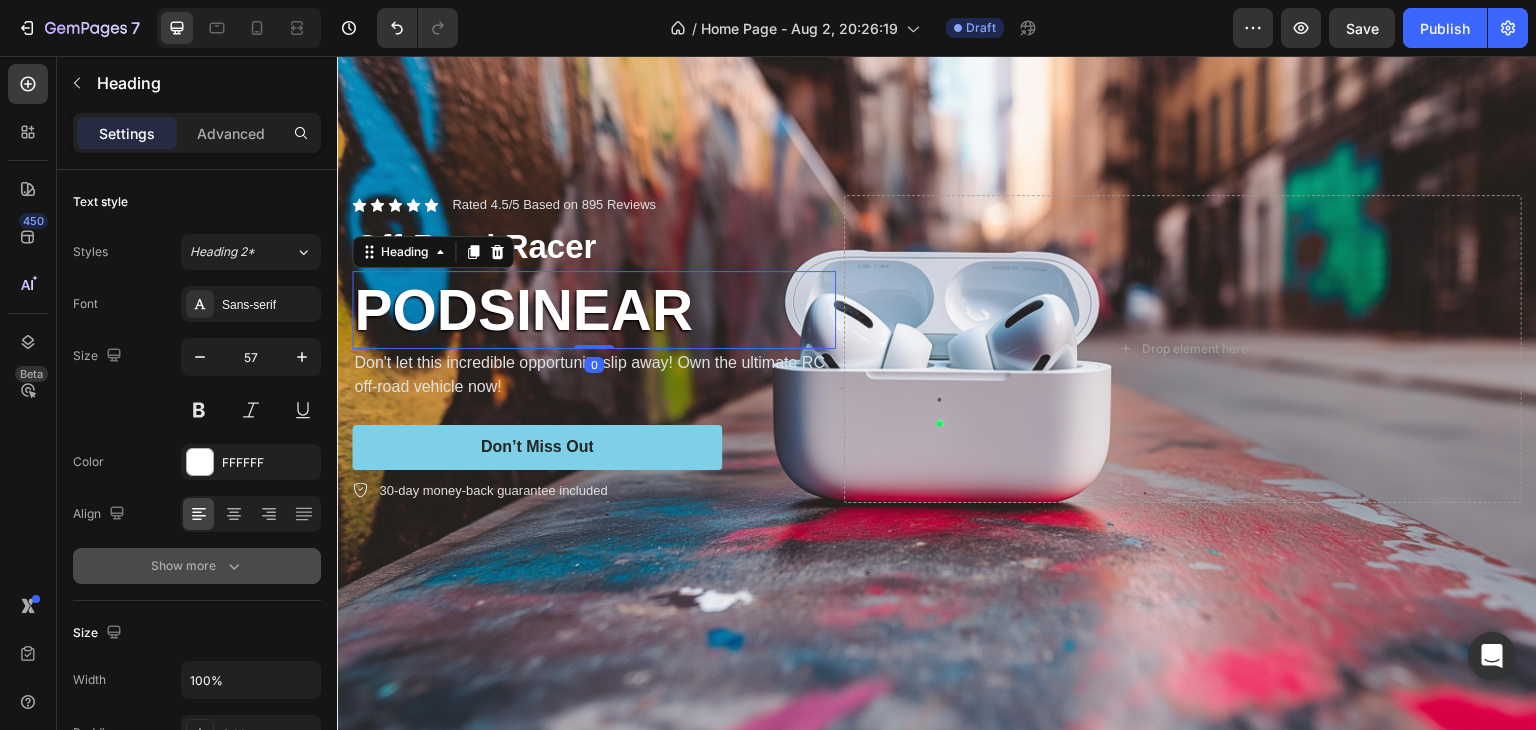 click on "Show more" at bounding box center (197, 566) 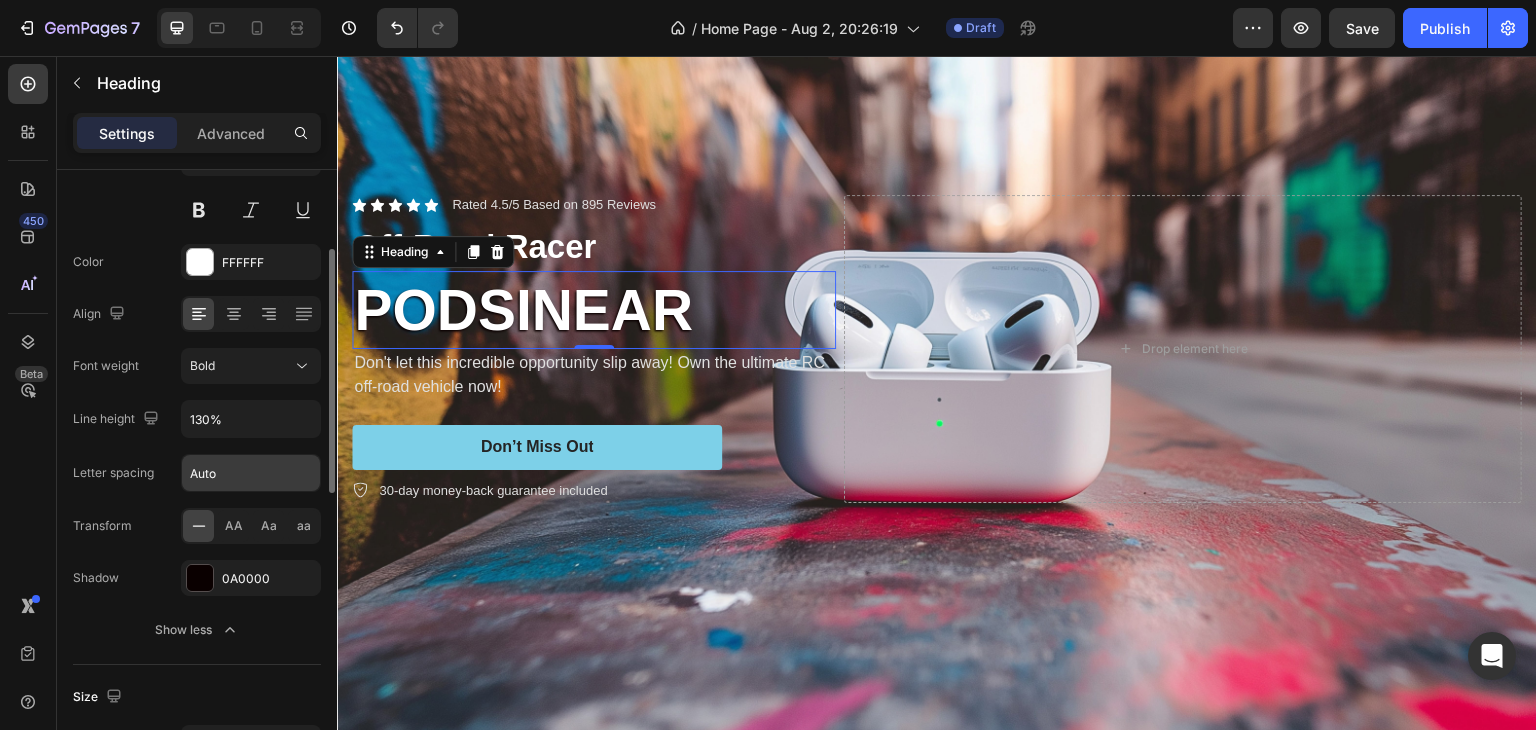 scroll, scrollTop: 0, scrollLeft: 0, axis: both 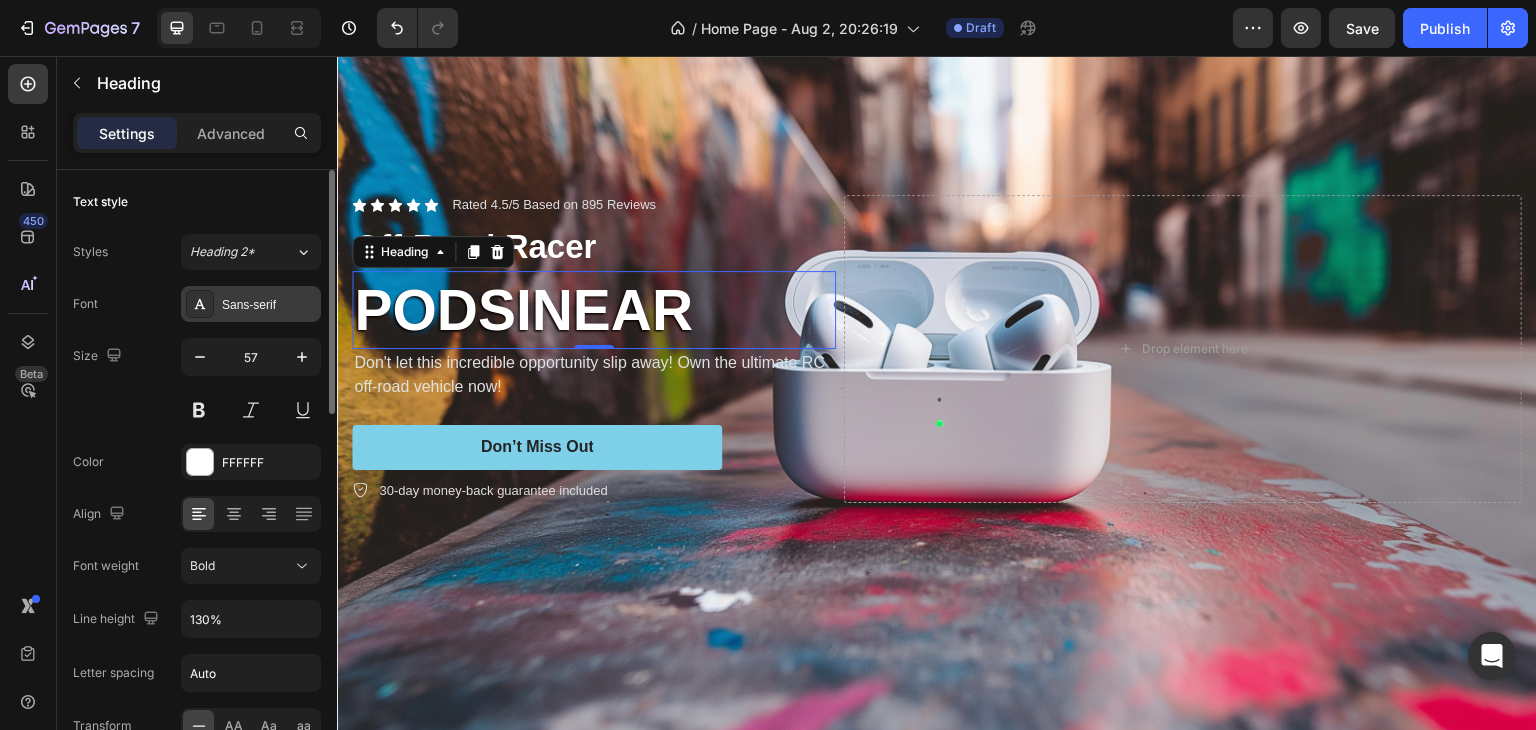 click on "Sans-serif" at bounding box center [251, 304] 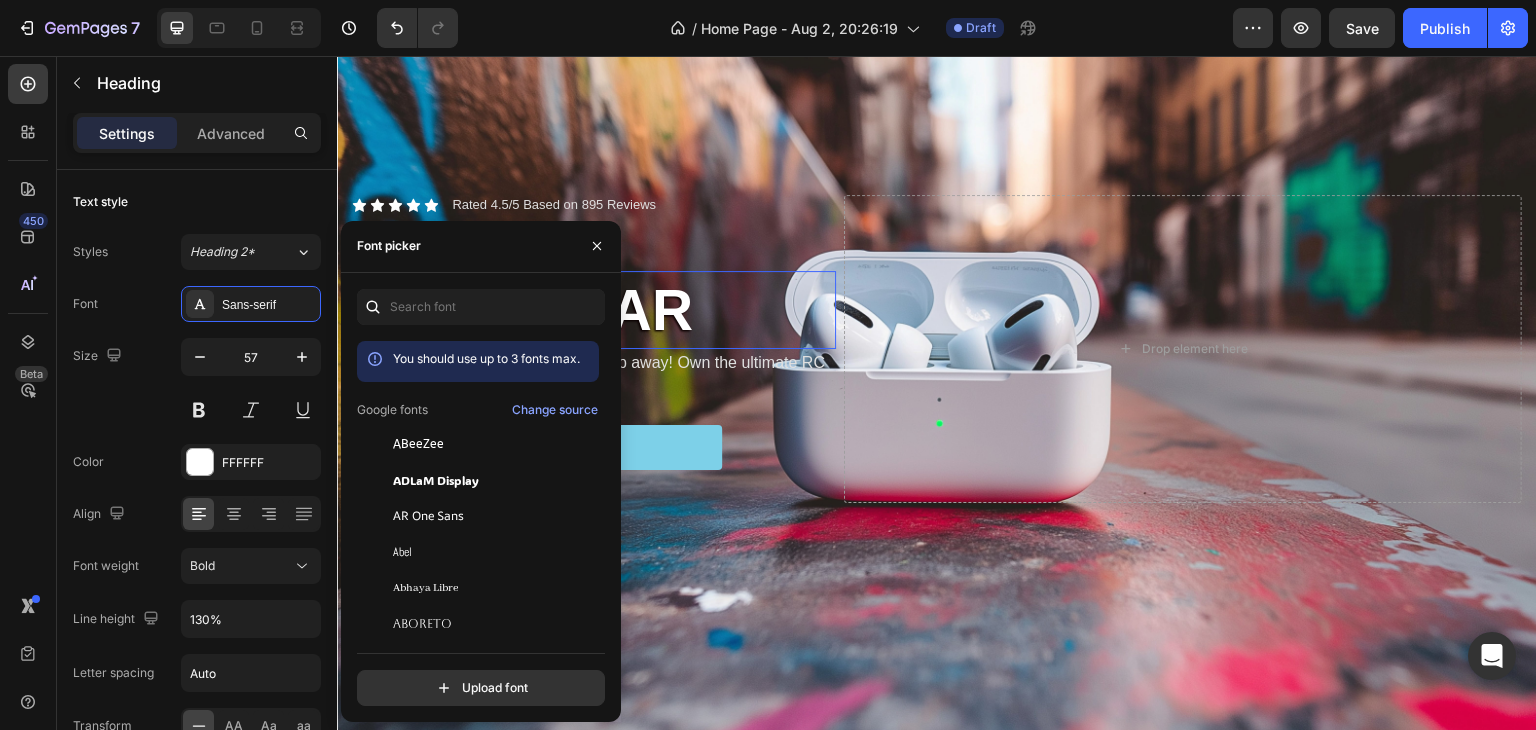 click at bounding box center (373, 307) 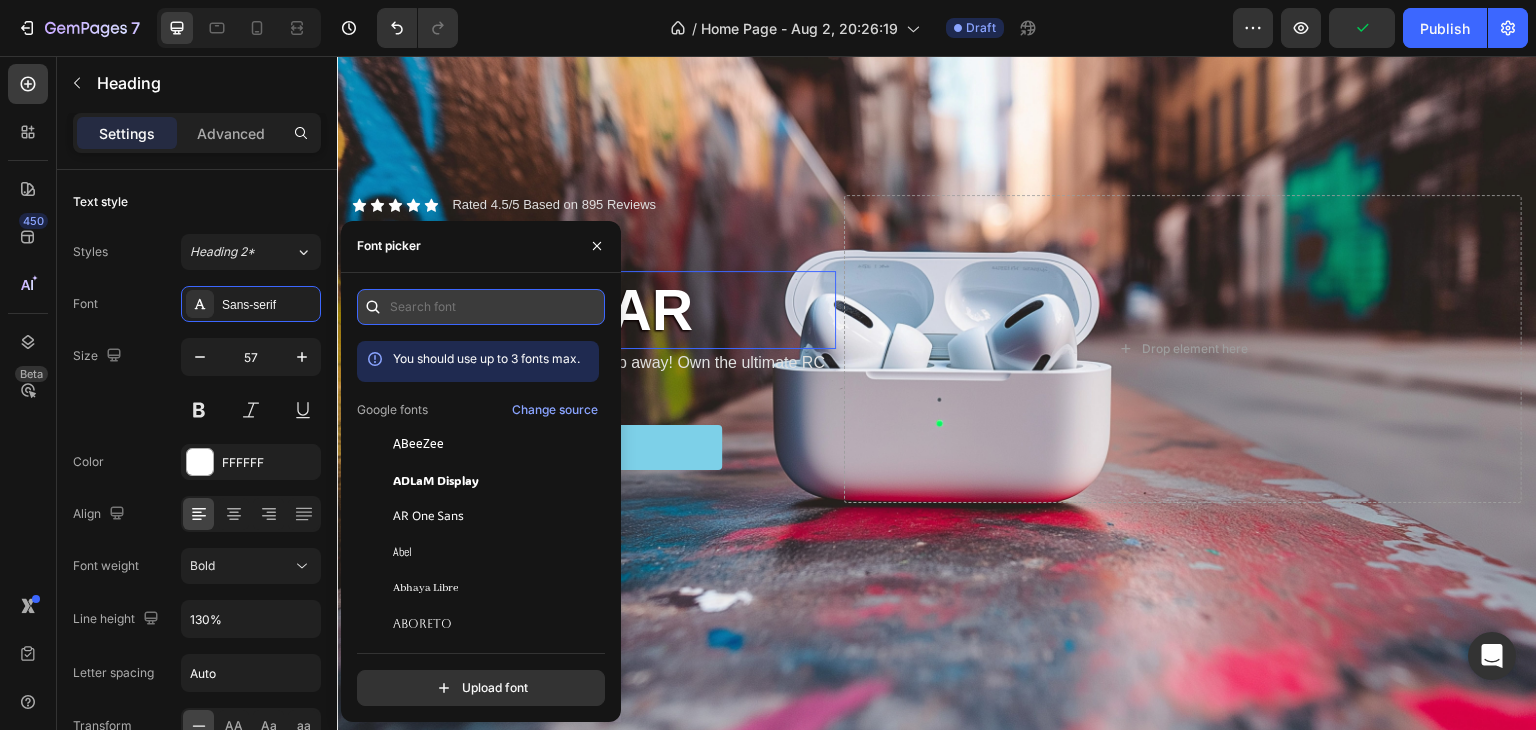 click at bounding box center [481, 307] 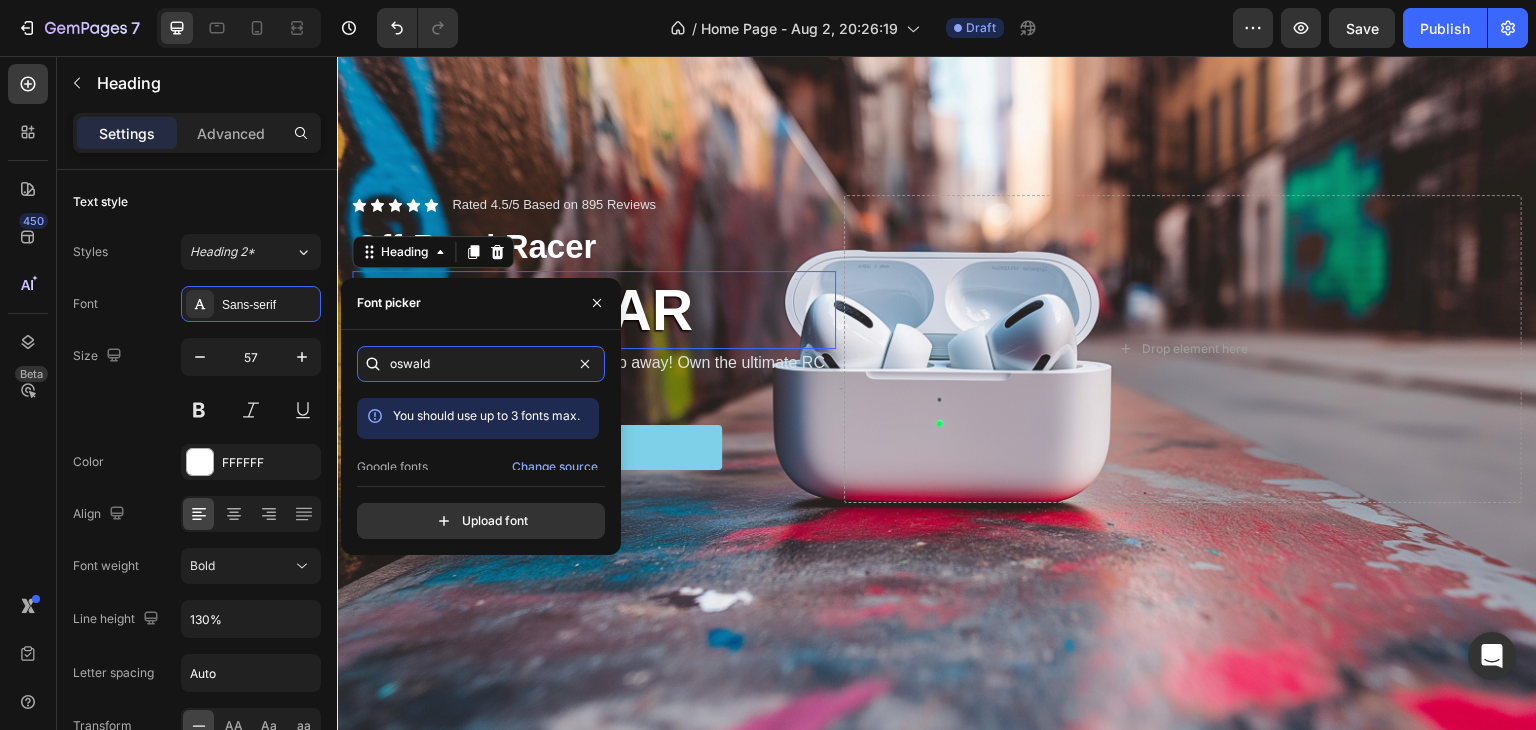 scroll, scrollTop: 49, scrollLeft: 0, axis: vertical 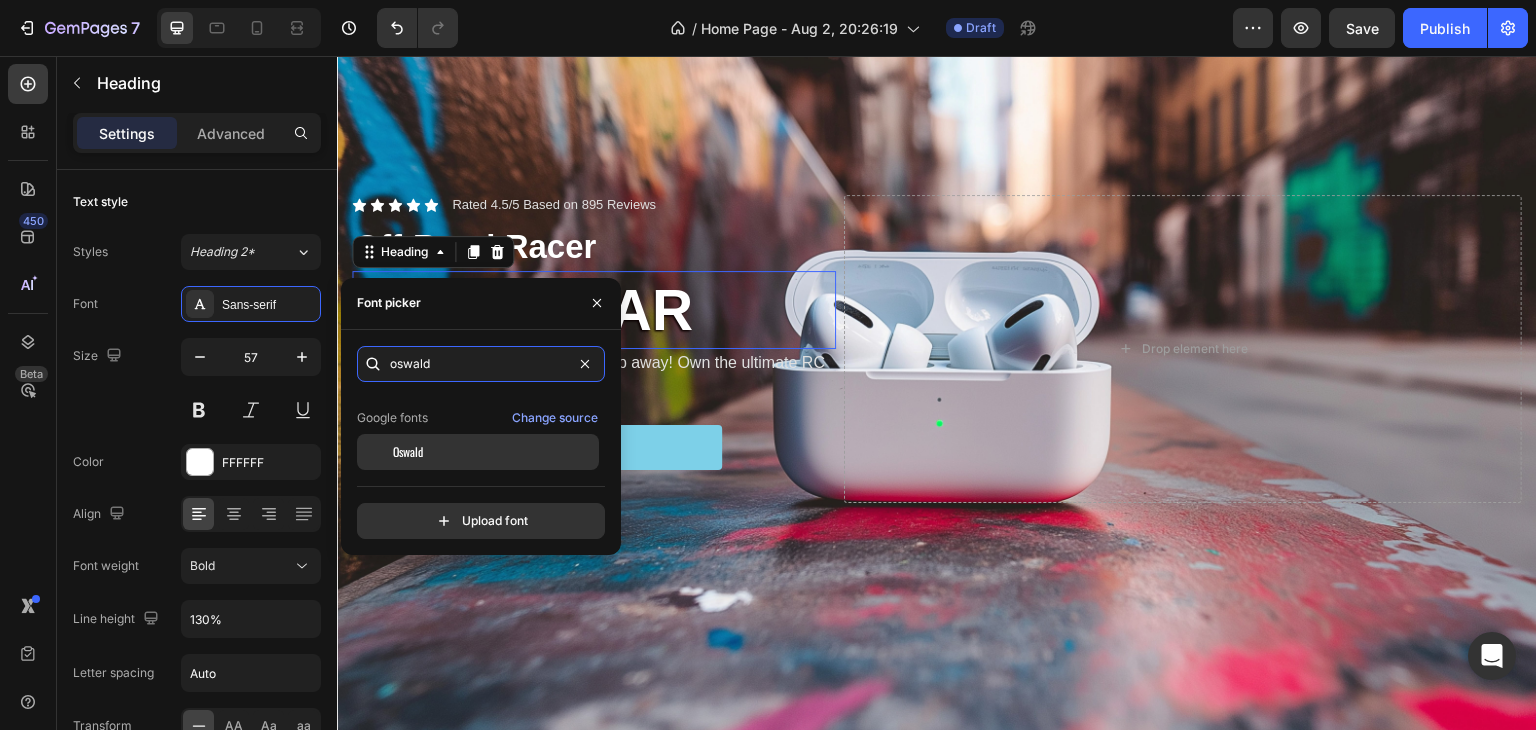 type on "oswald" 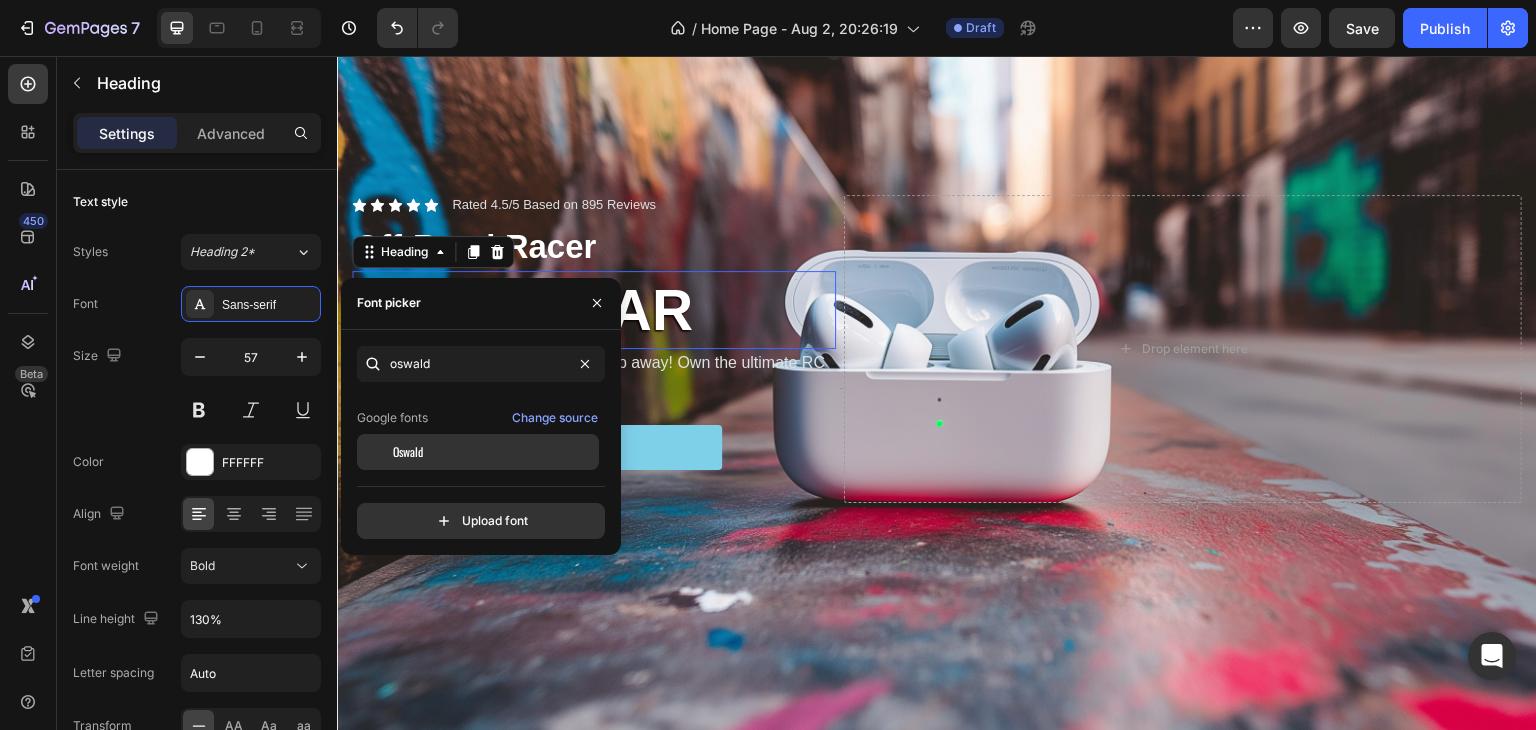 click on "Oswald" at bounding box center (494, 452) 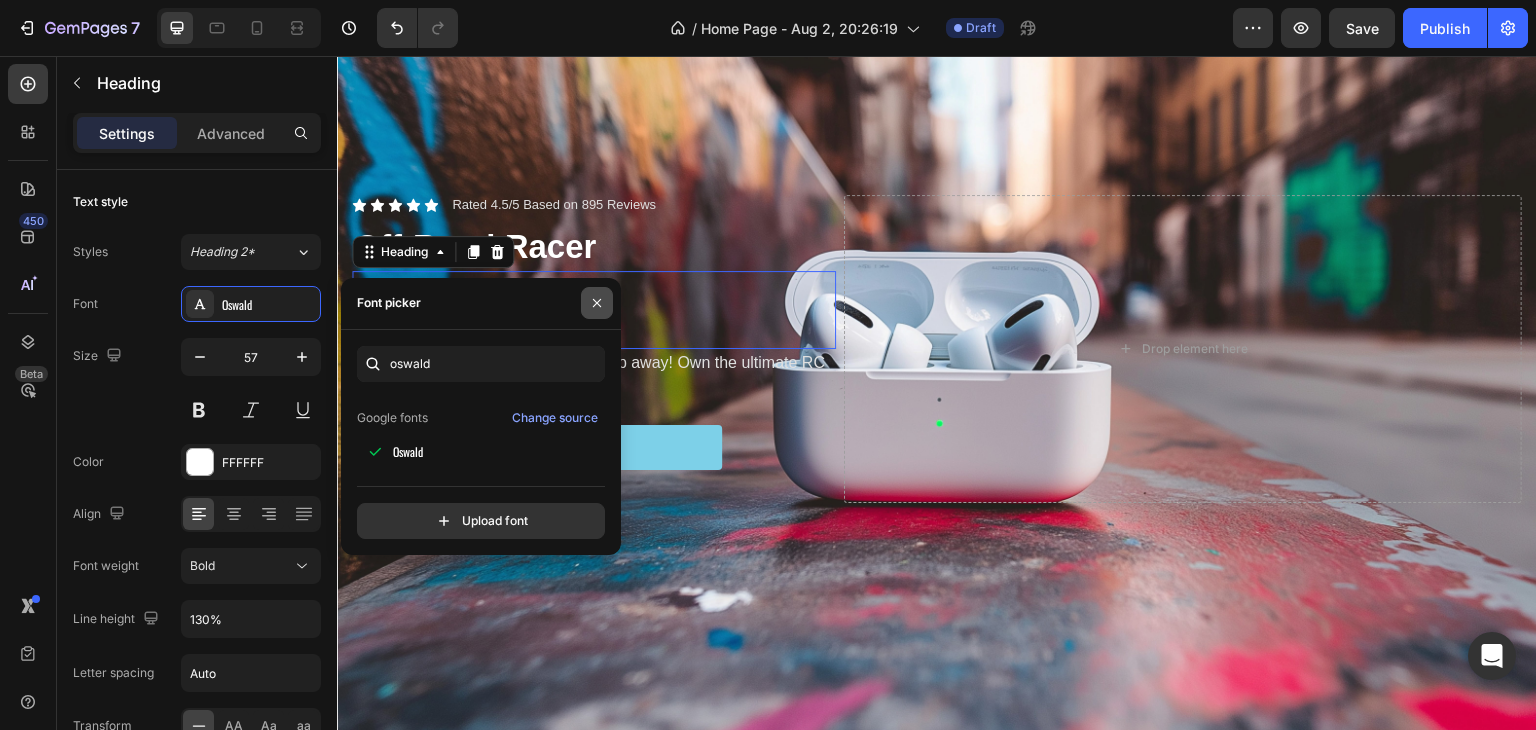click 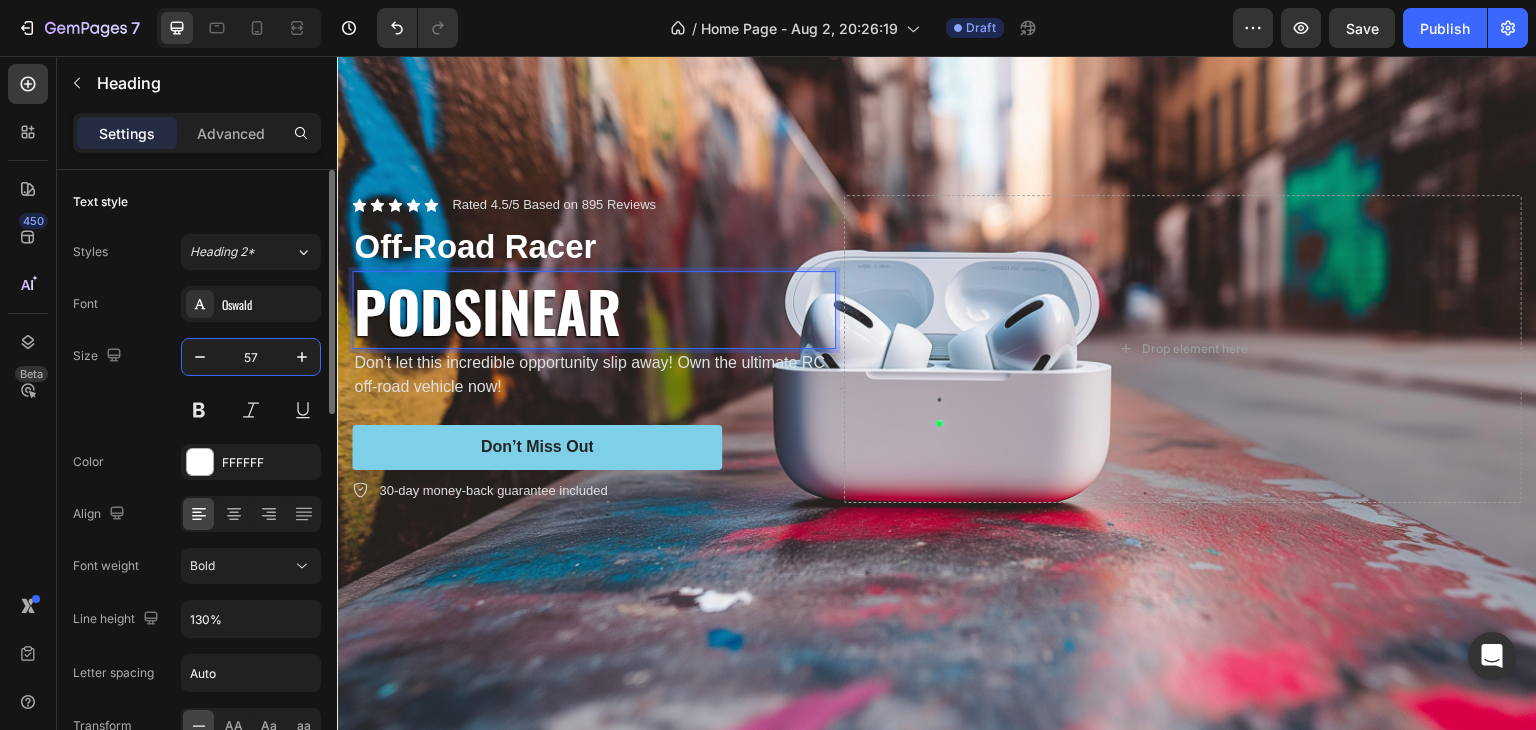 click on "57" at bounding box center (251, 357) 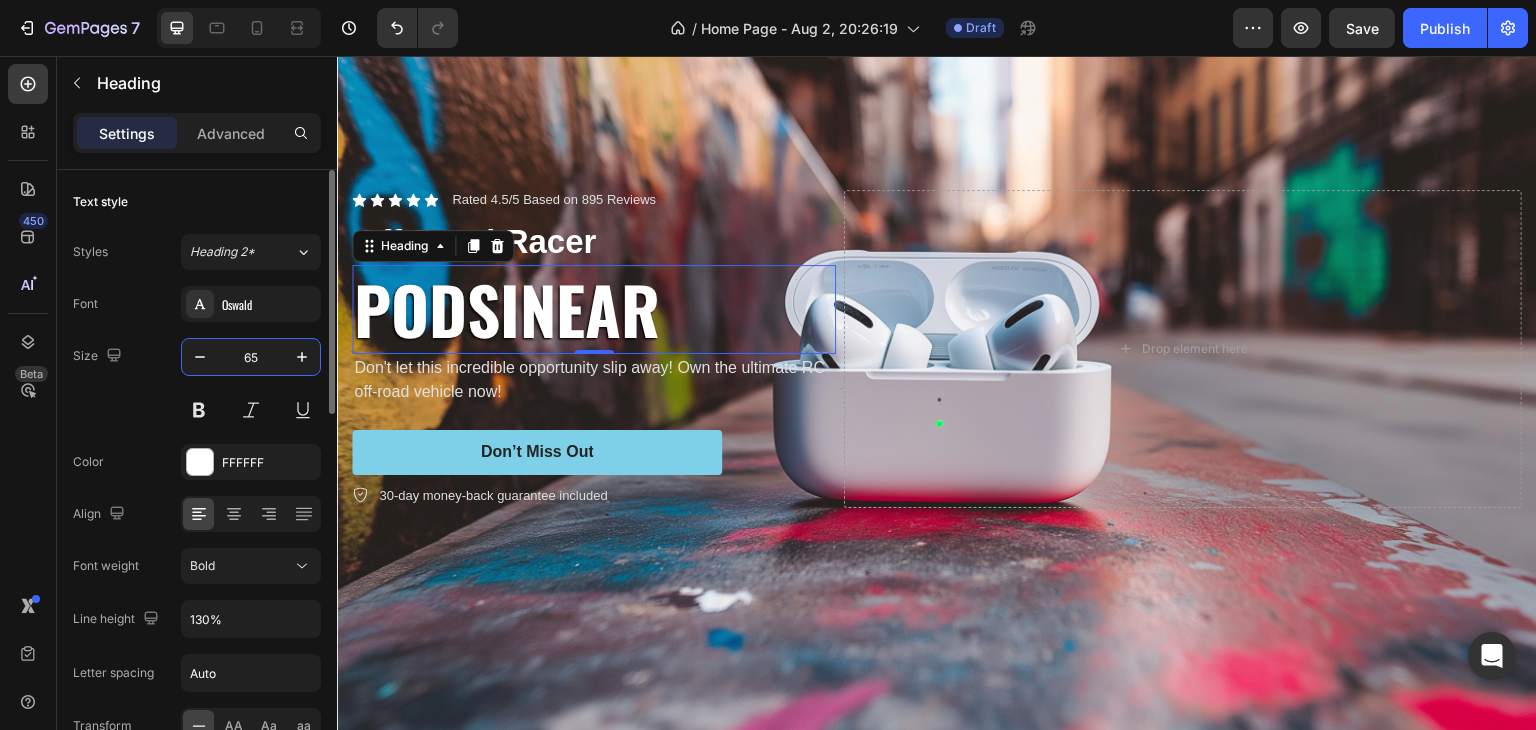type on "6" 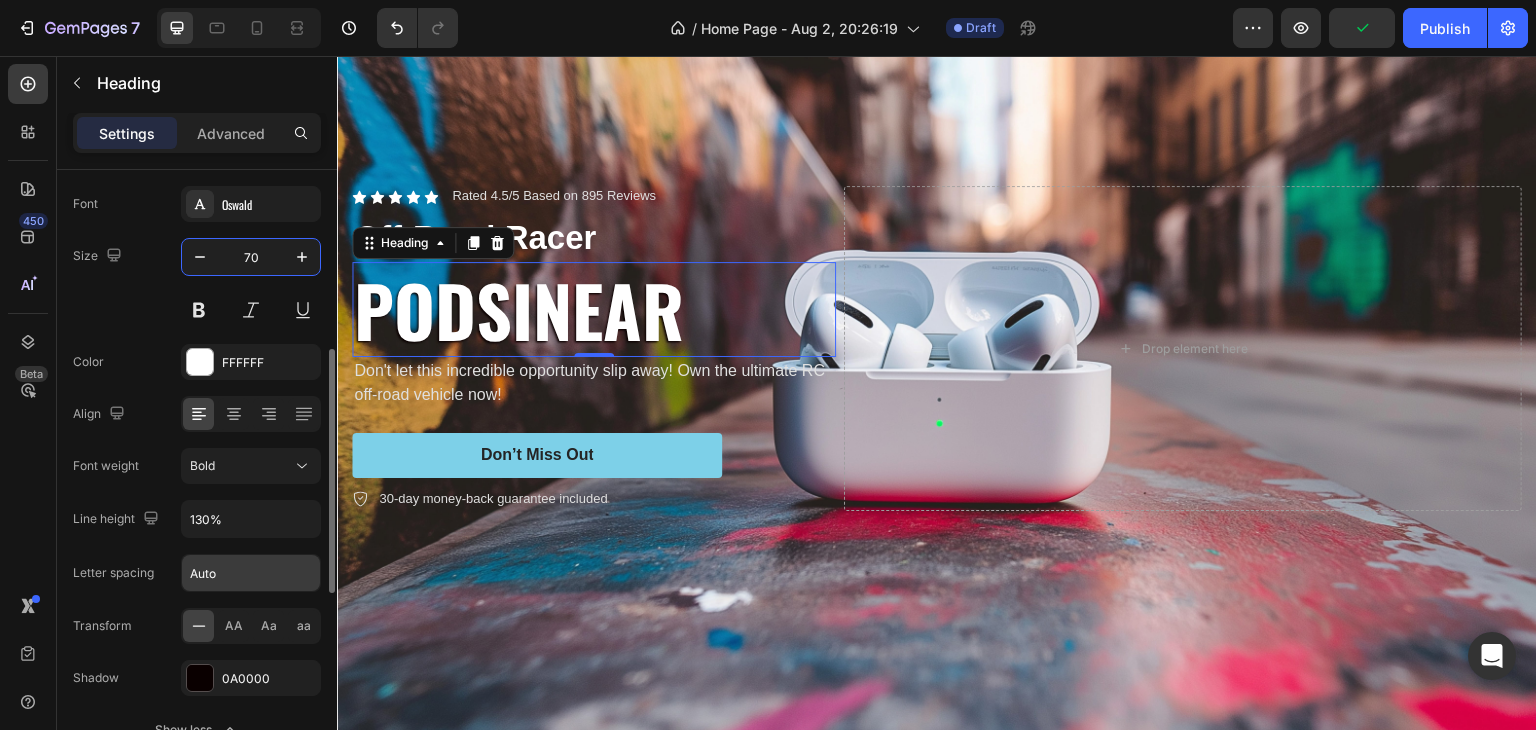 scroll, scrollTop: 200, scrollLeft: 0, axis: vertical 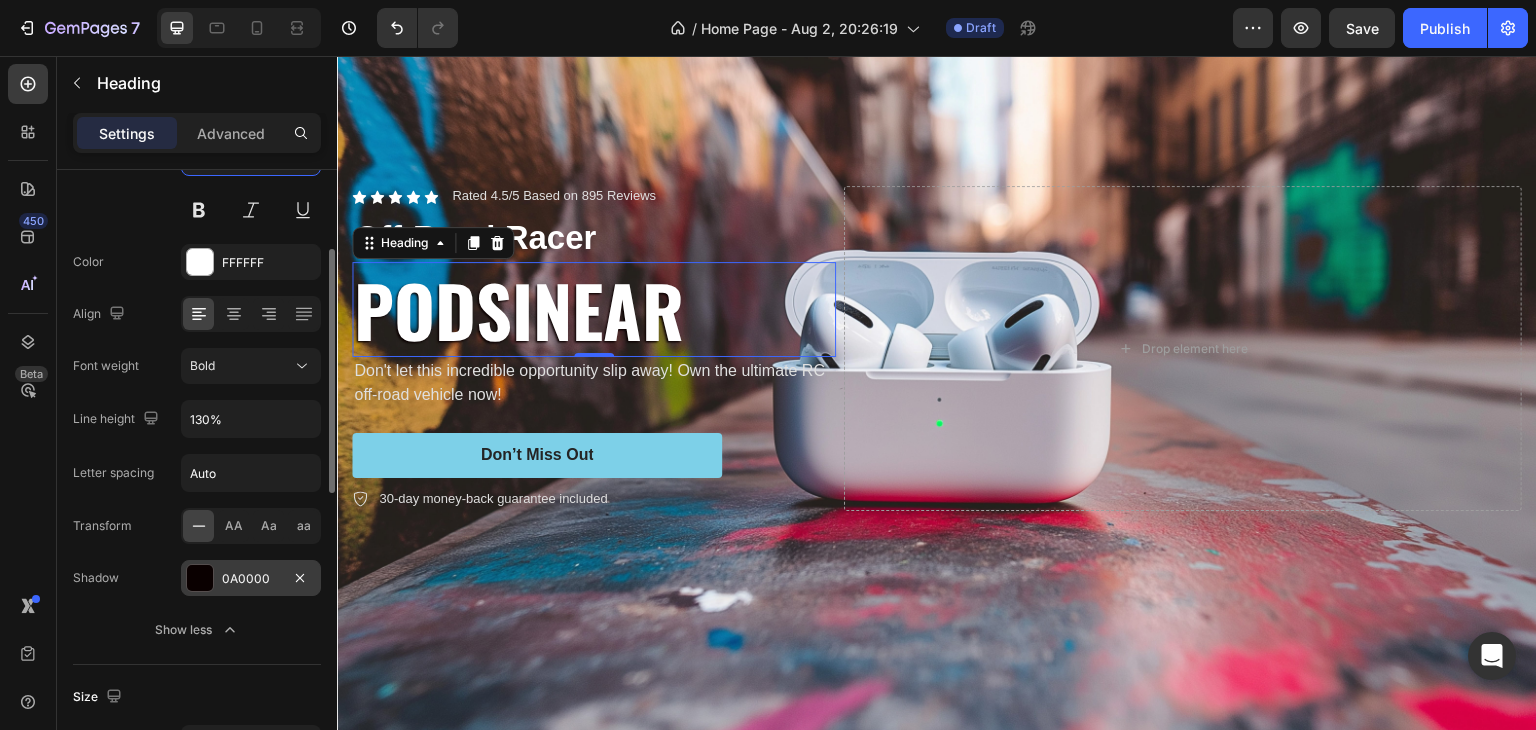 type on "70" 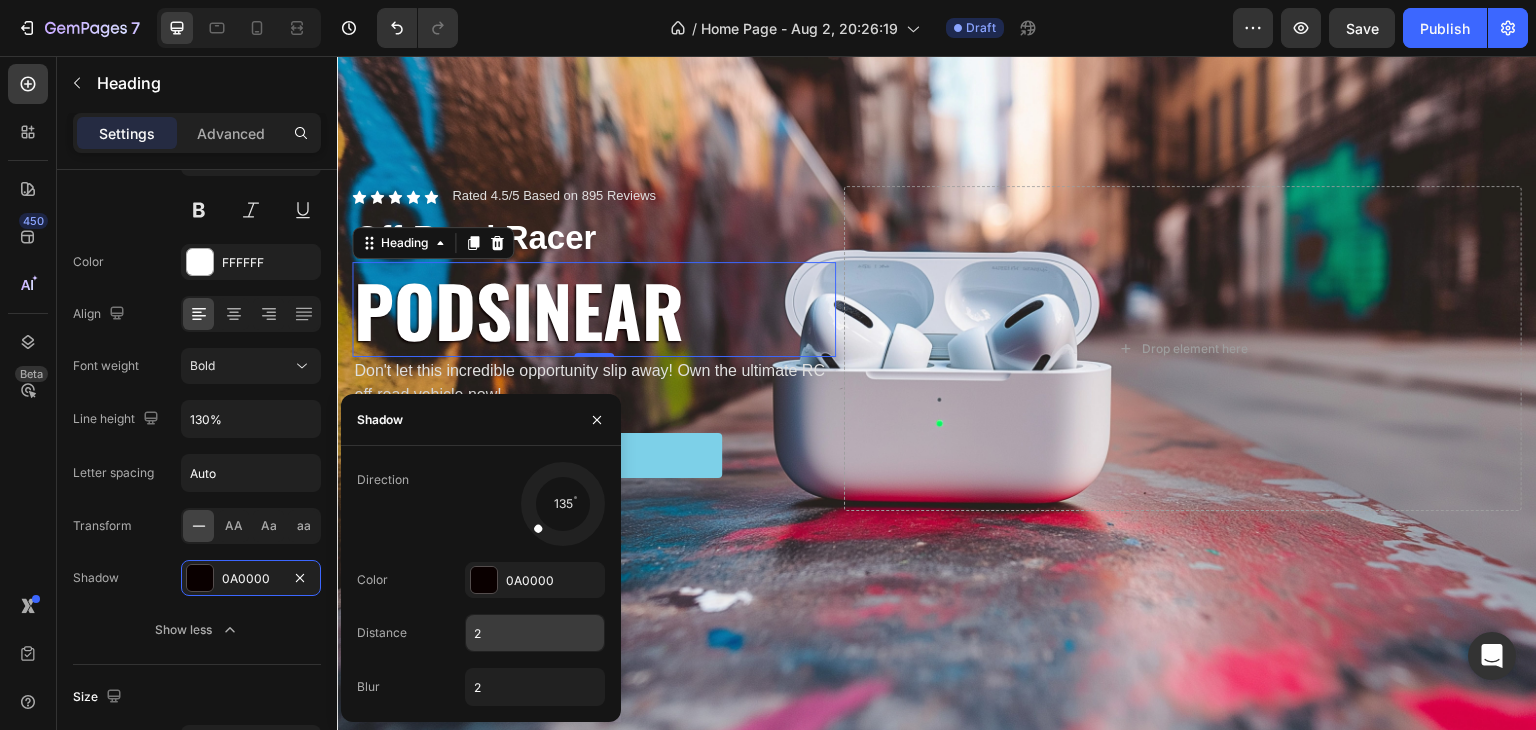 click on "2" at bounding box center (535, 633) 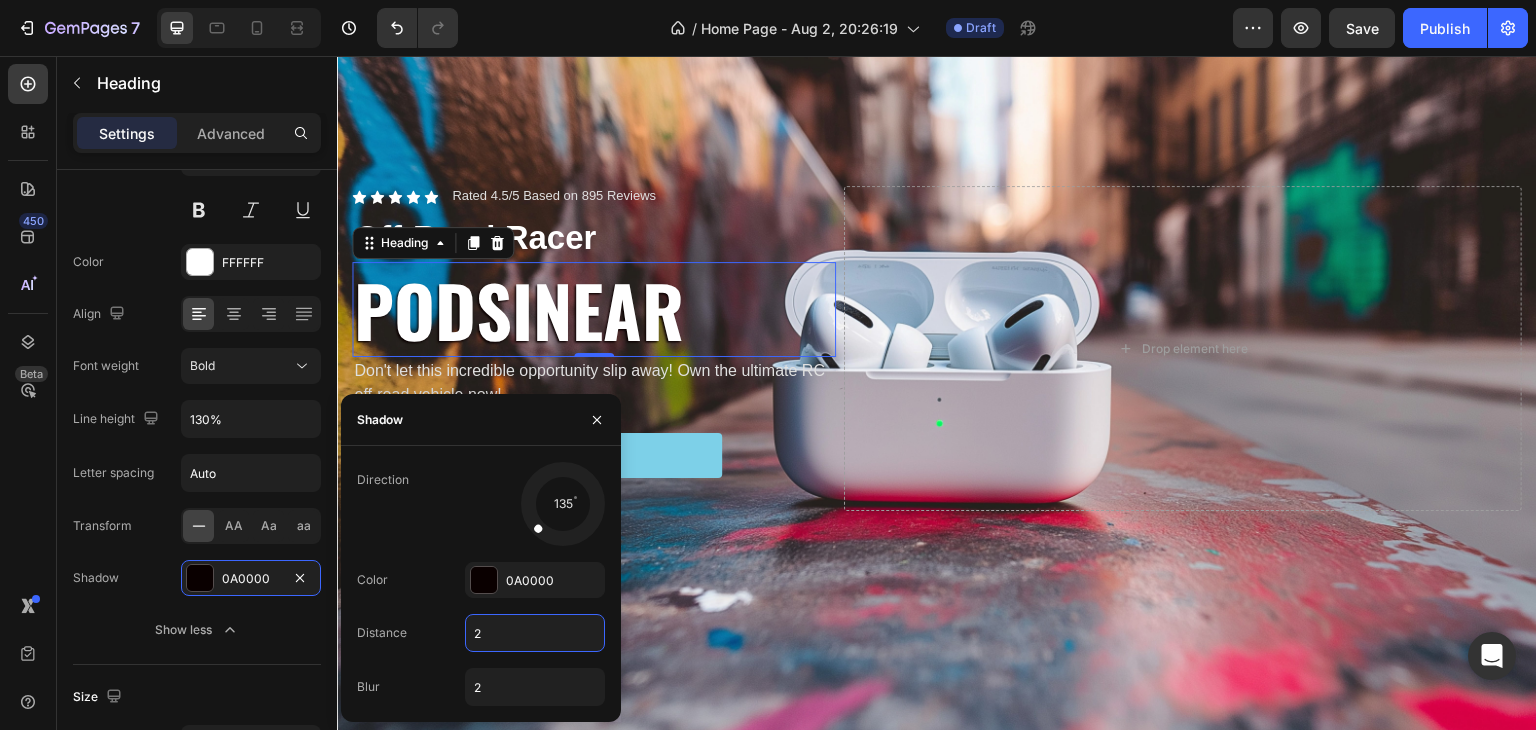 type on "5" 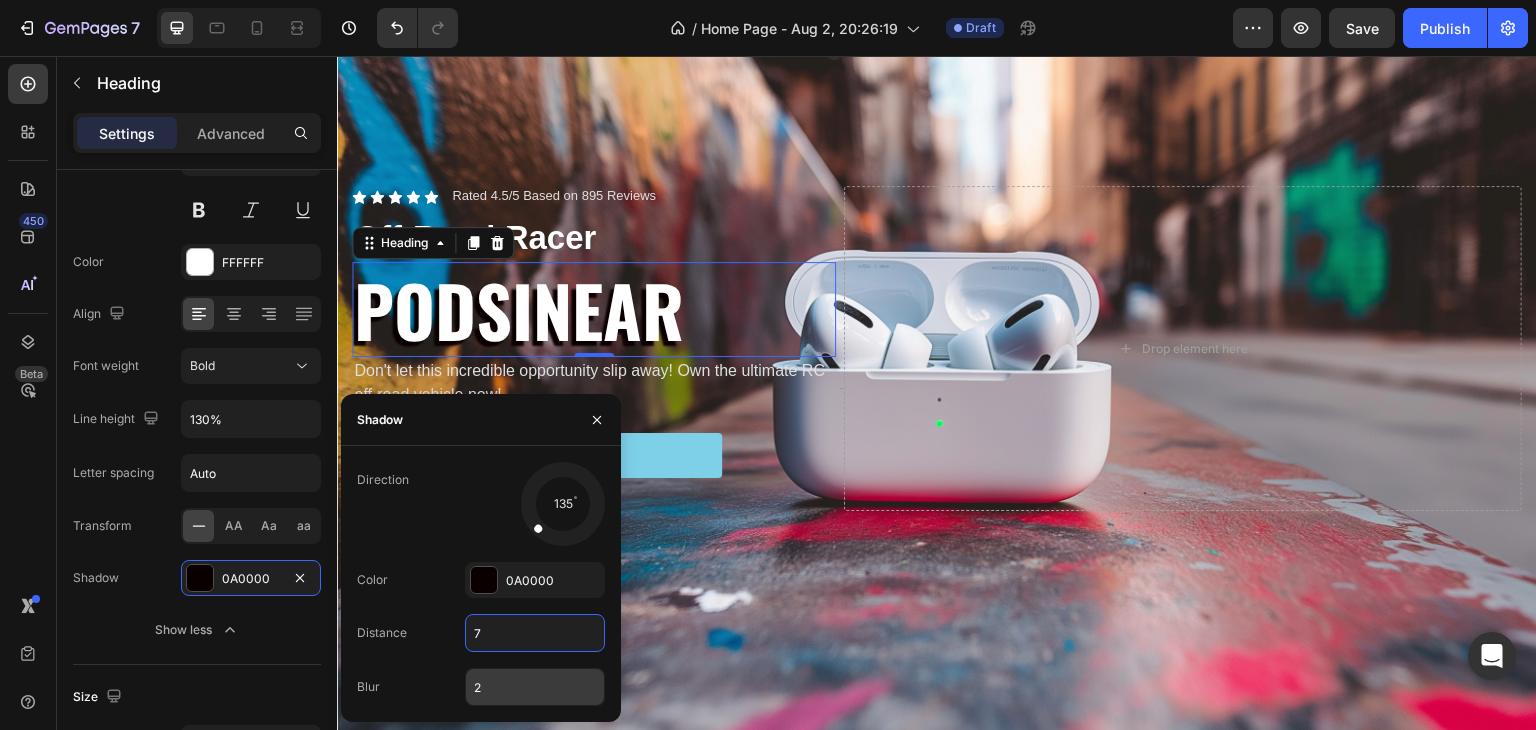 type on "7" 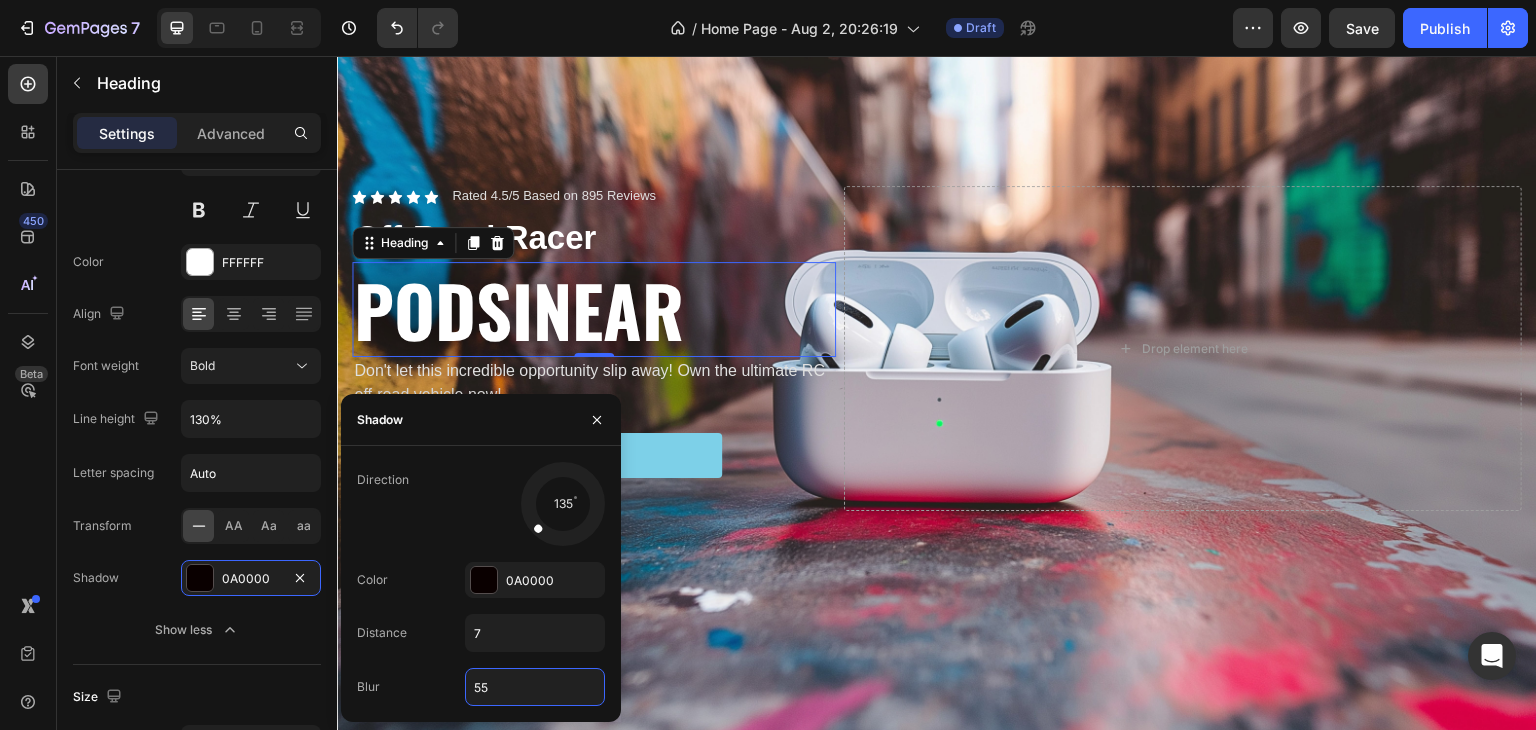 type on "5" 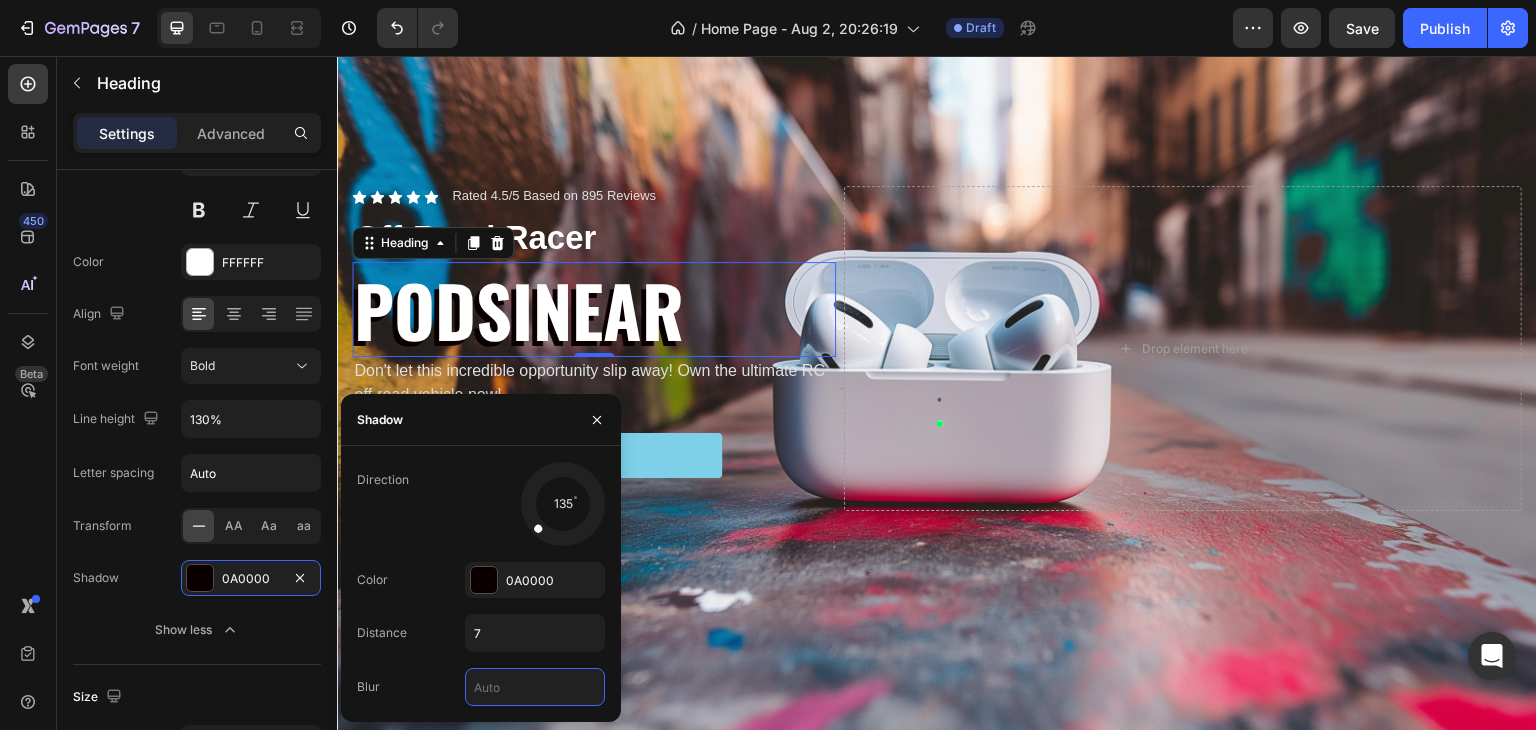 click at bounding box center (535, 687) 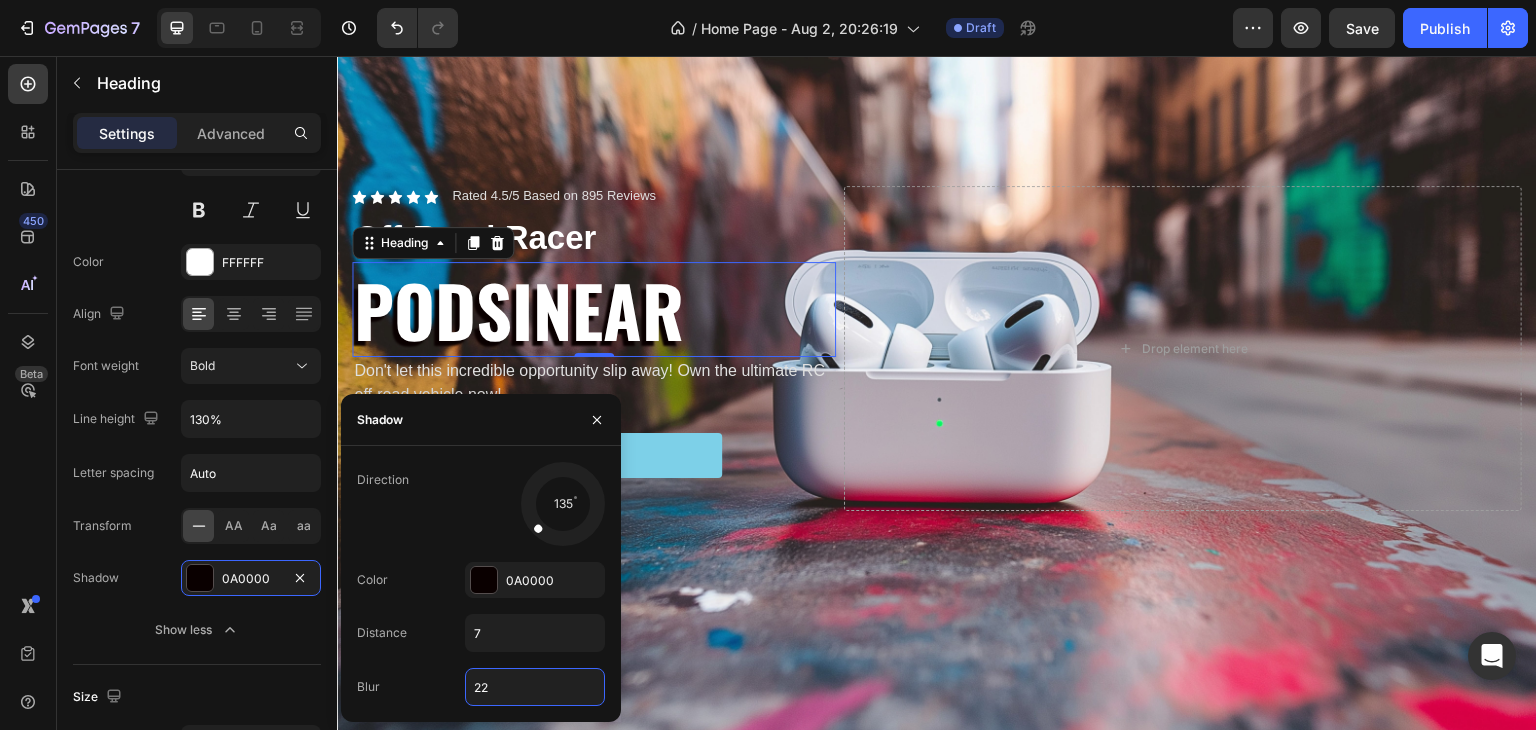 type on "2" 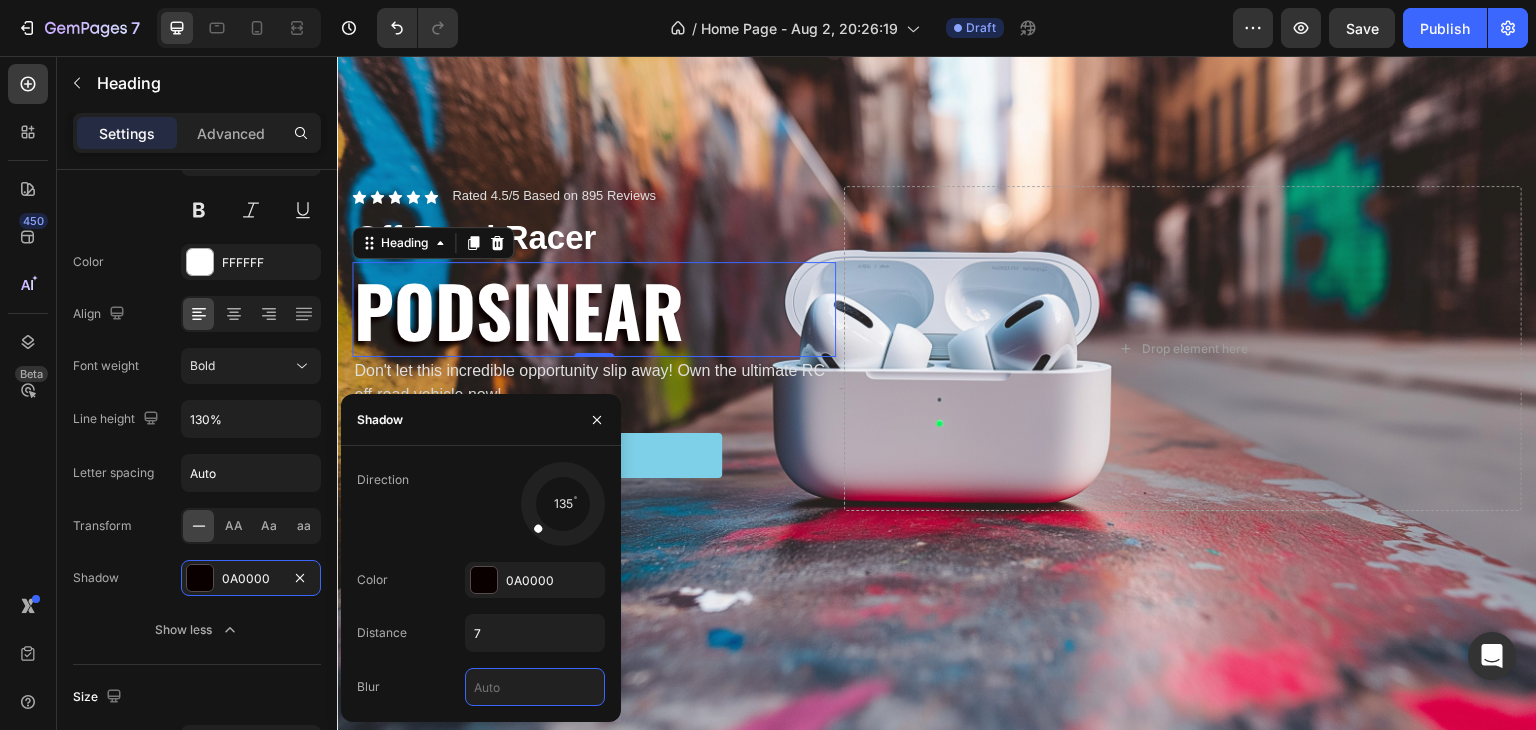 type on "5" 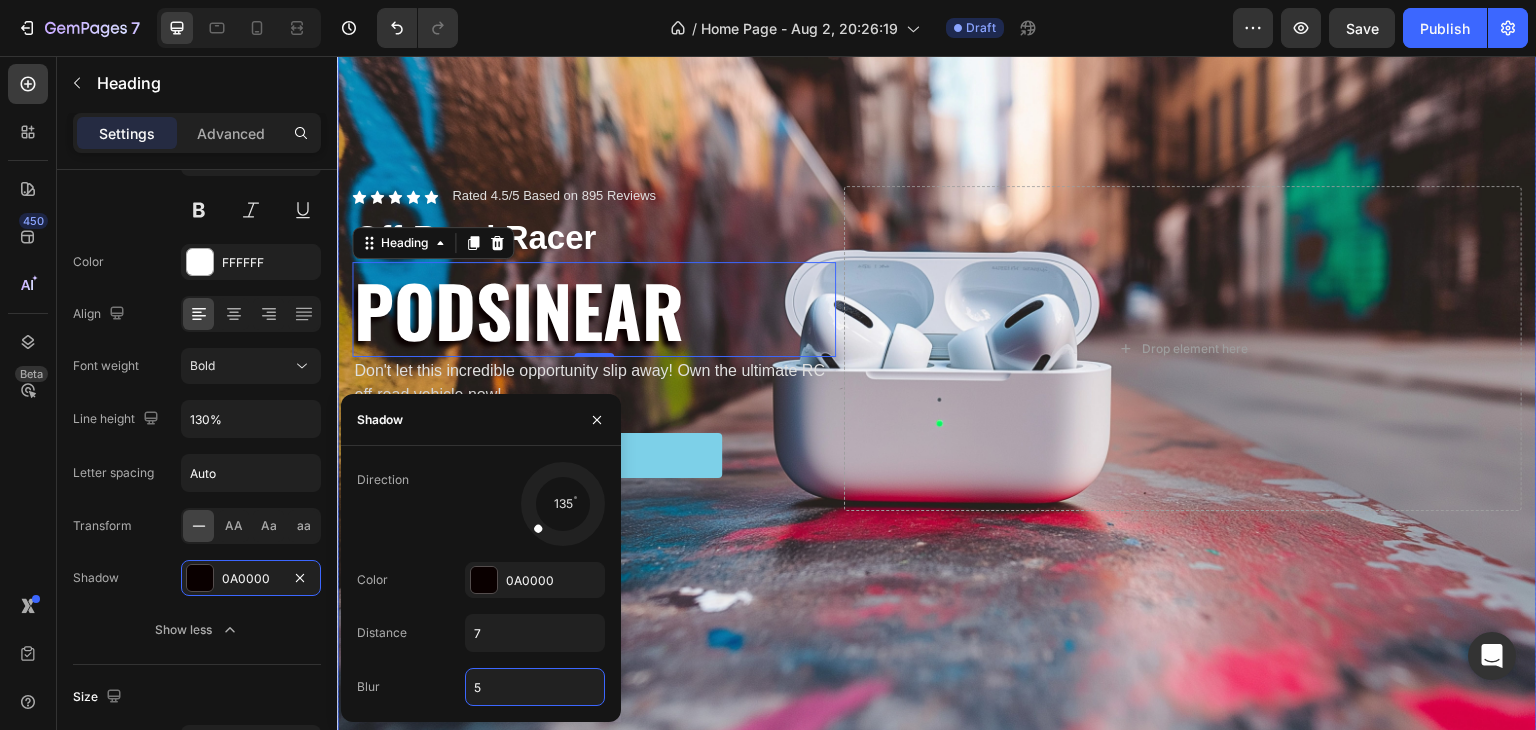 click at bounding box center (937, 349) 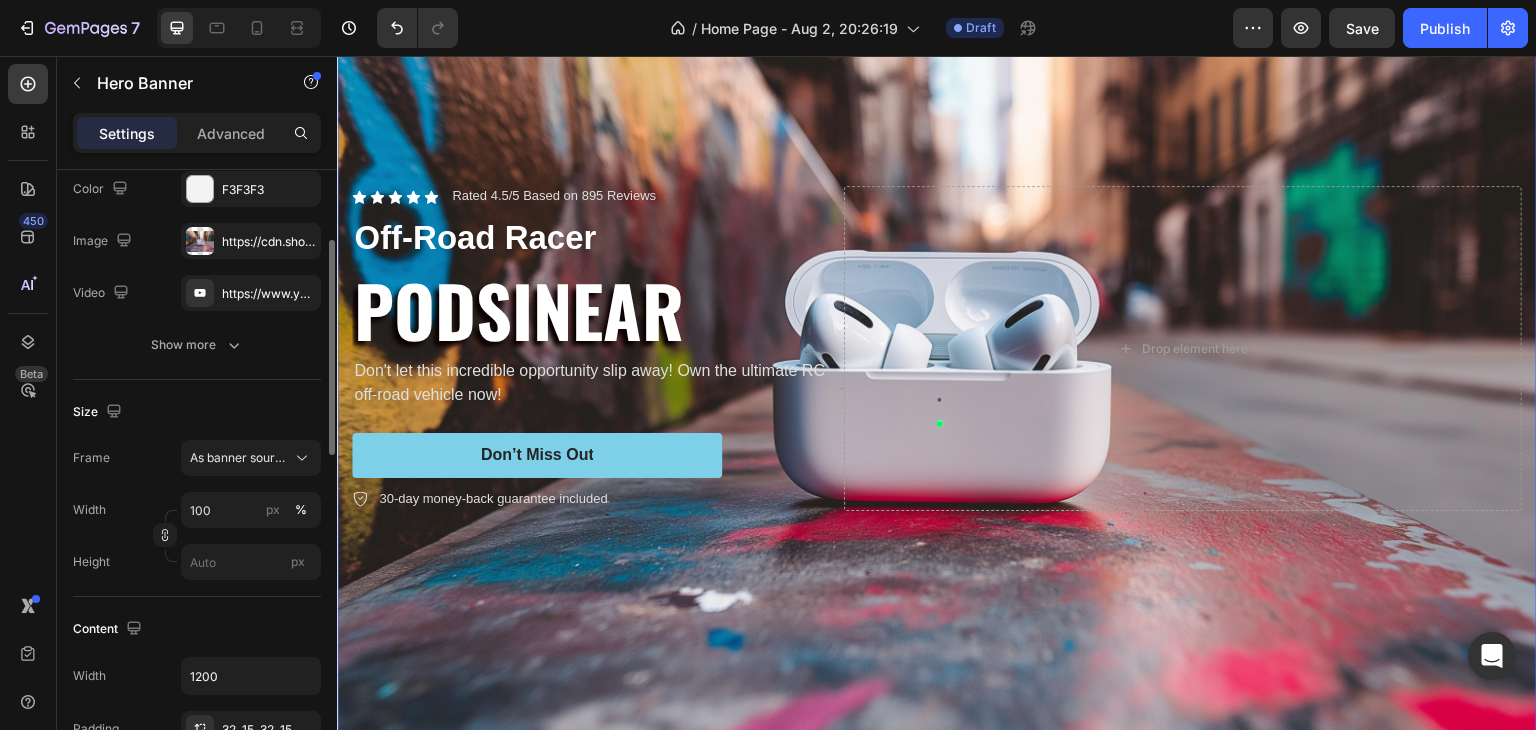 scroll, scrollTop: 0, scrollLeft: 0, axis: both 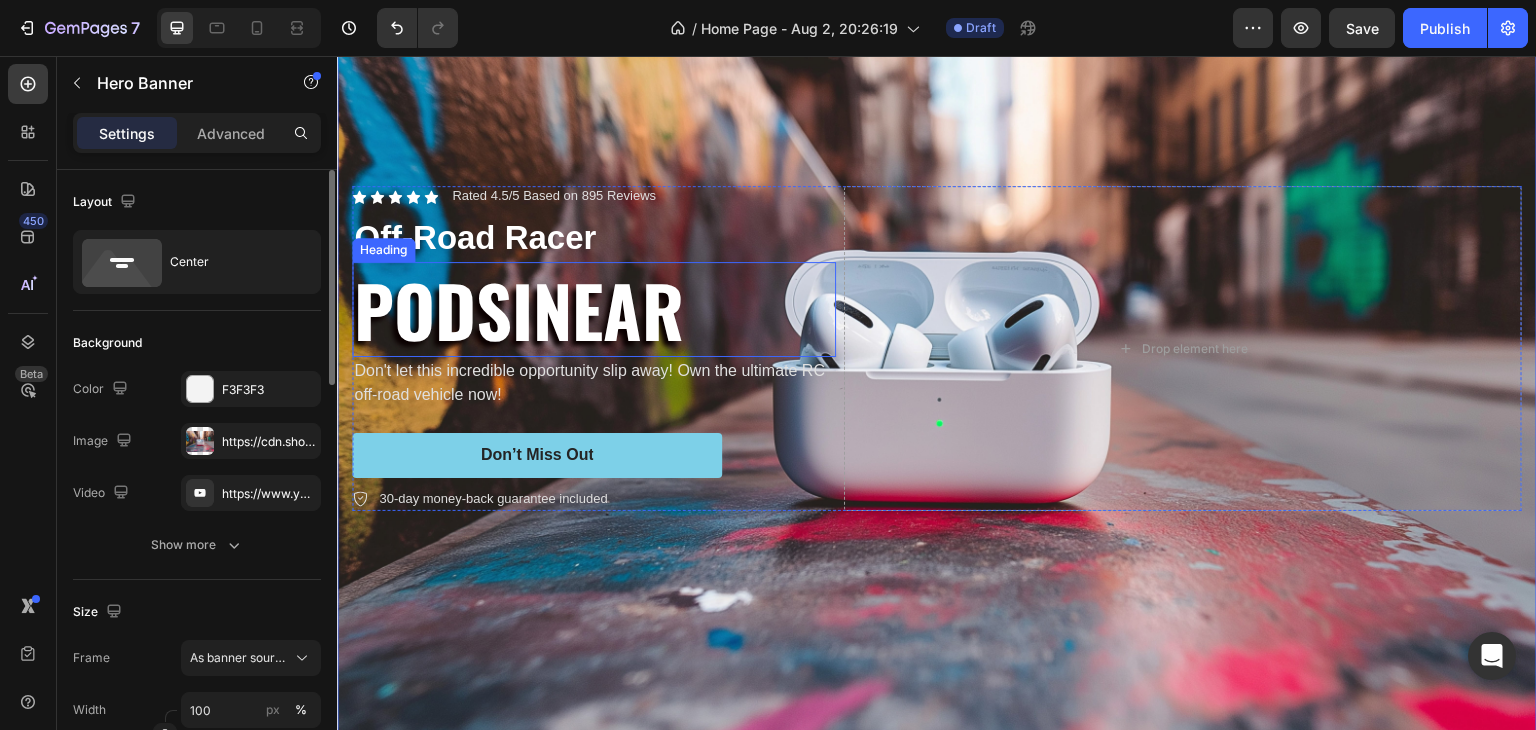 click on "PODSINEAR" at bounding box center (594, 309) 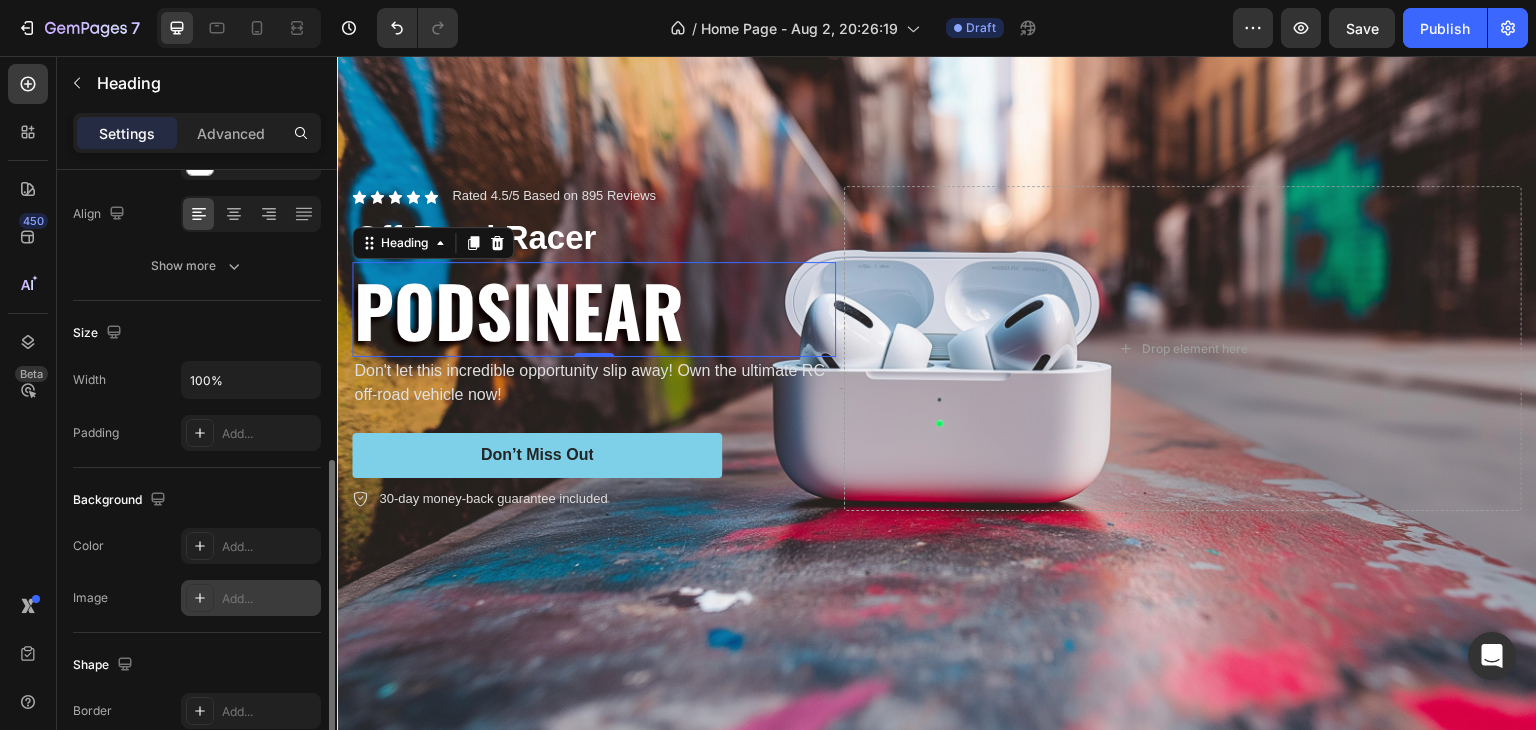 scroll, scrollTop: 400, scrollLeft: 0, axis: vertical 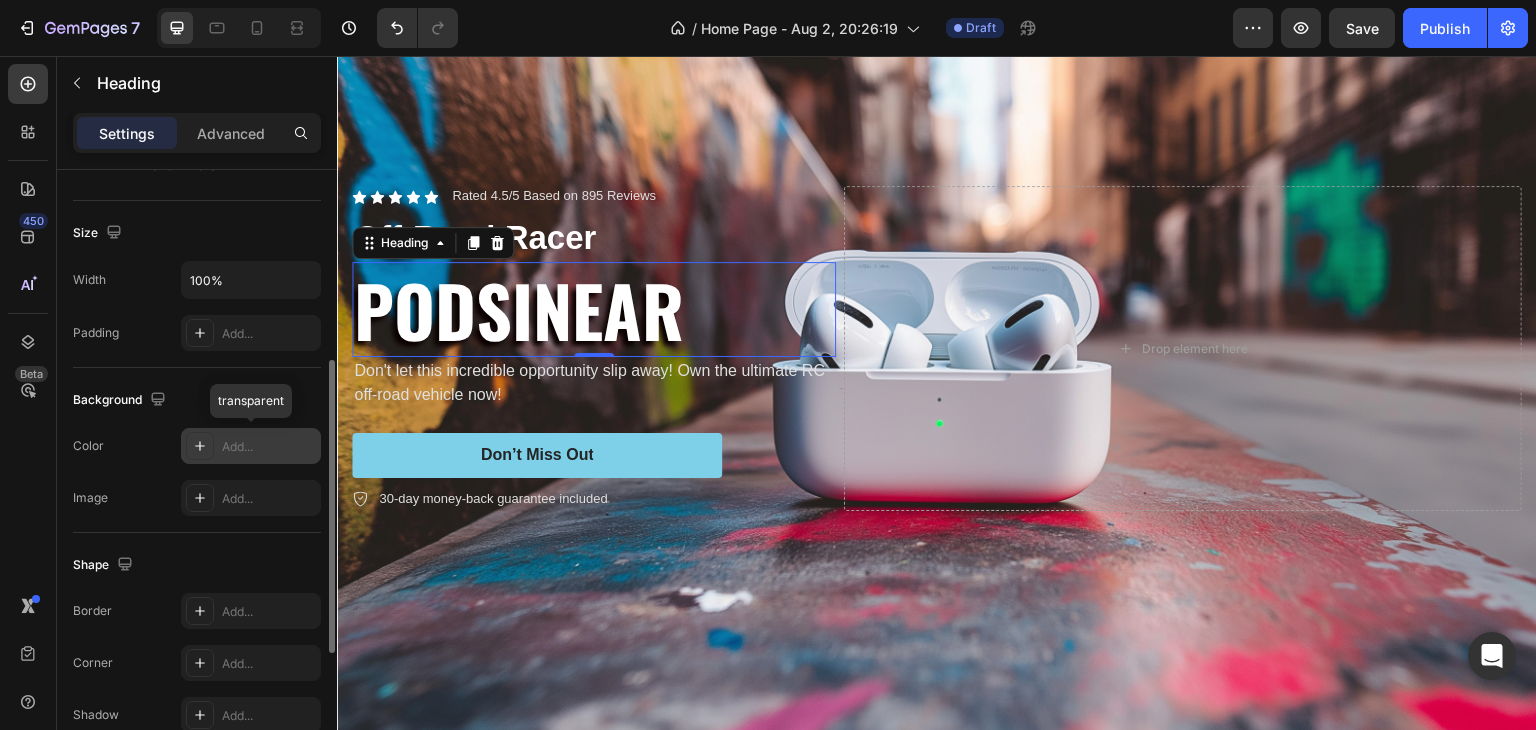 click 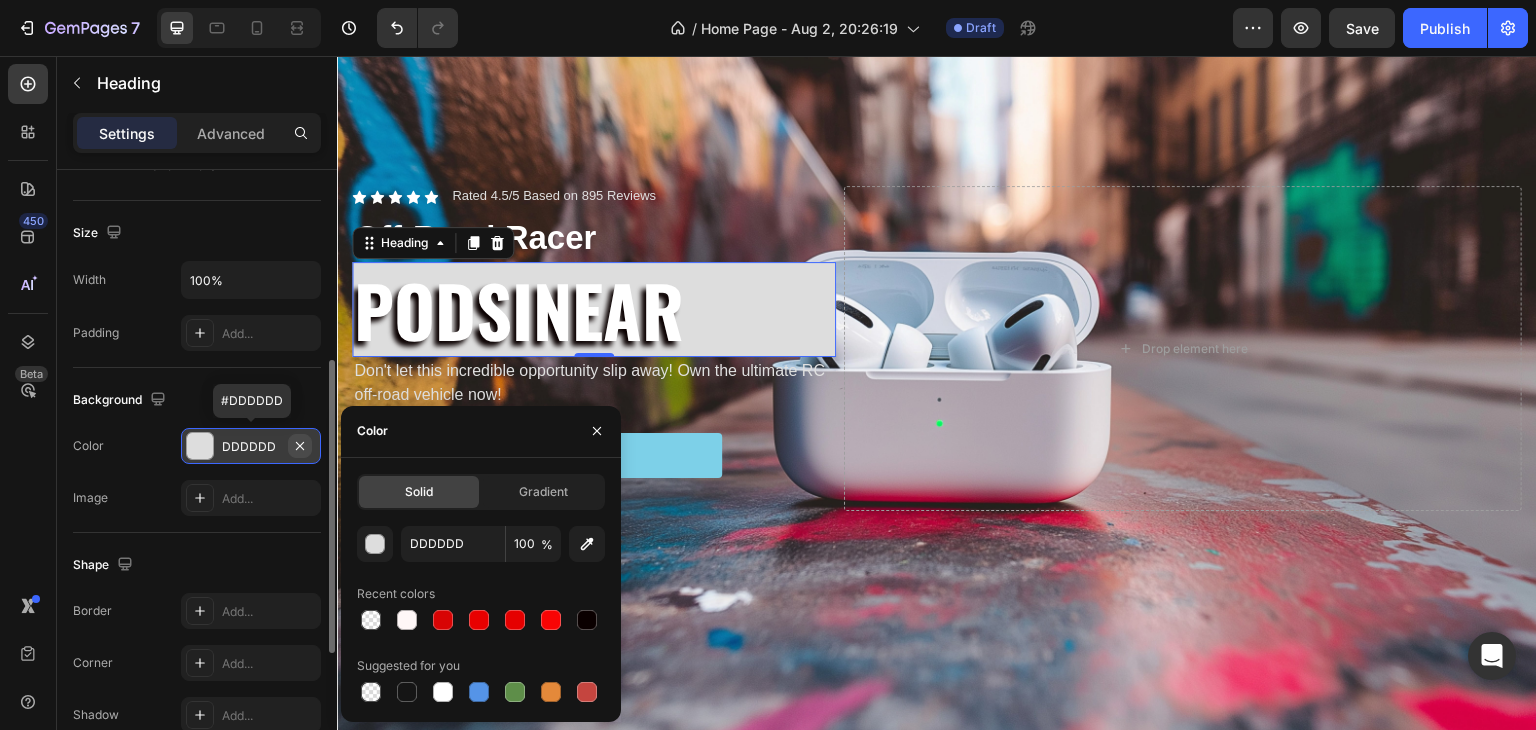 click 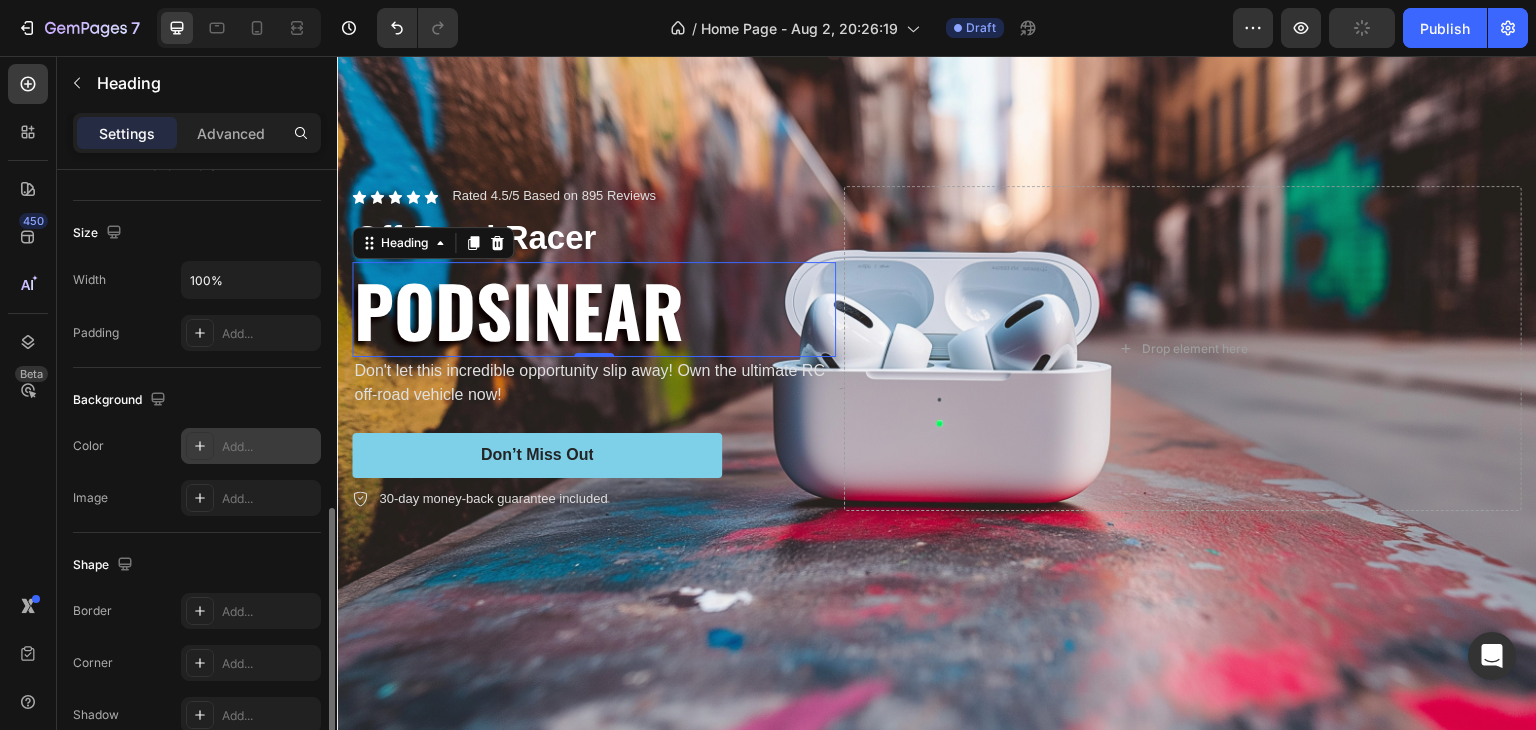scroll, scrollTop: 500, scrollLeft: 0, axis: vertical 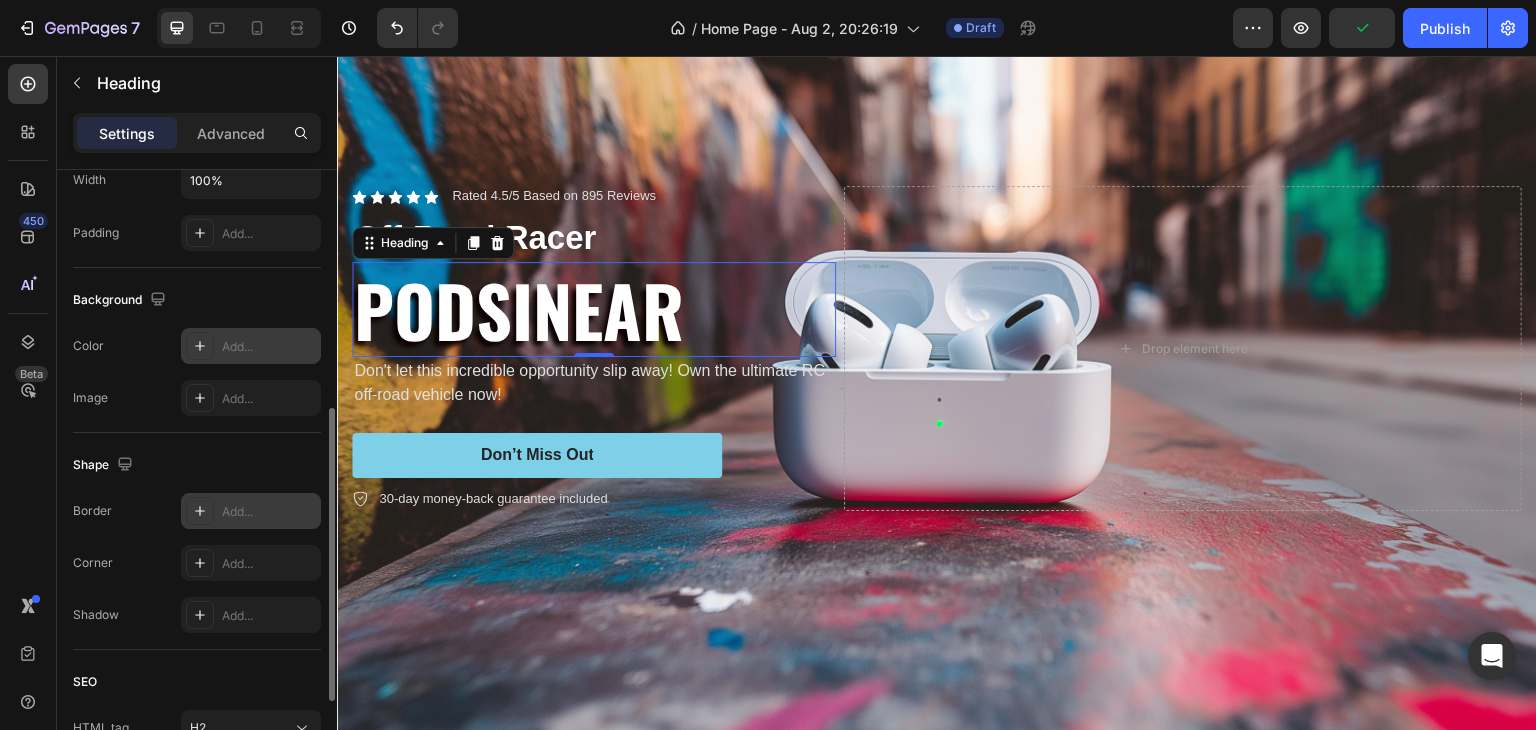 click 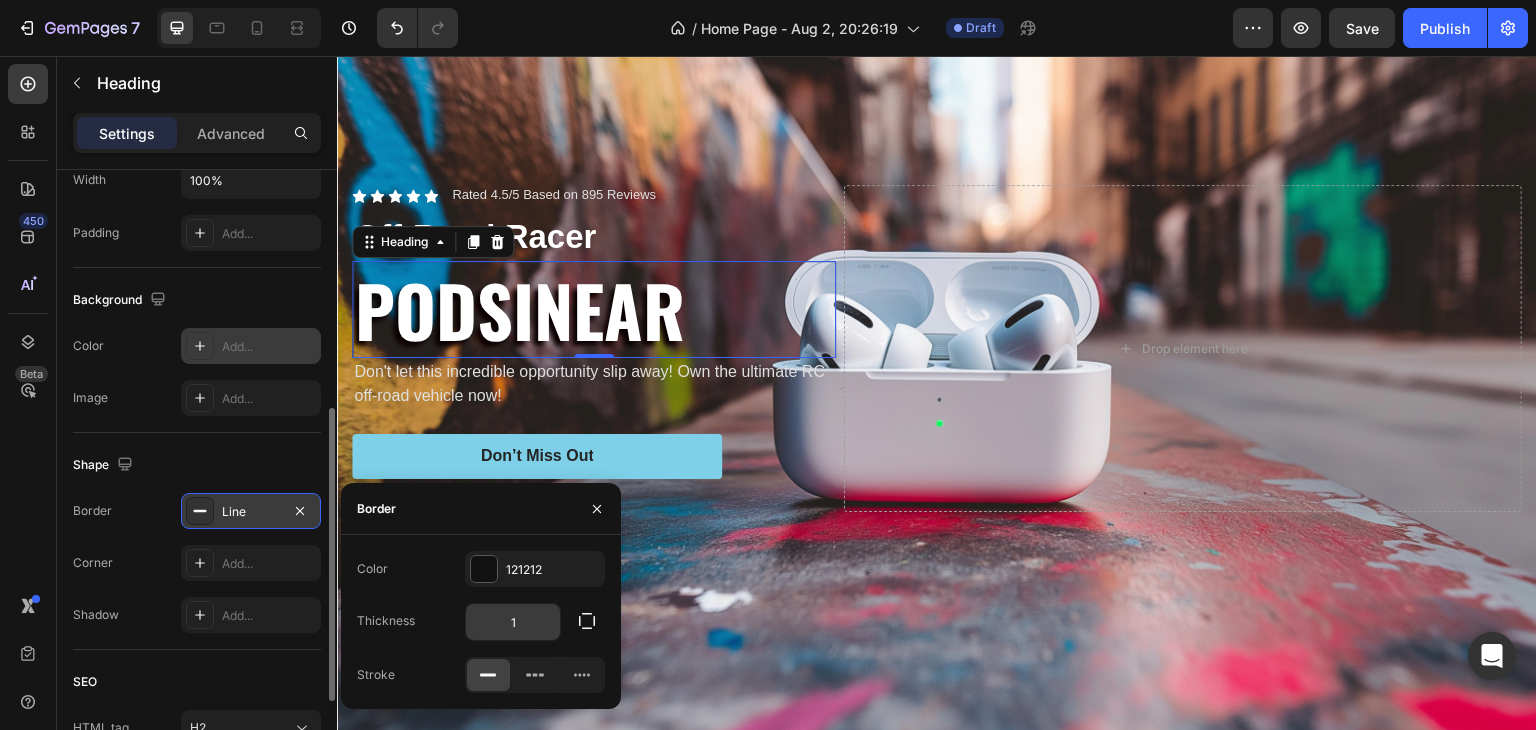 click on "1" at bounding box center [513, 622] 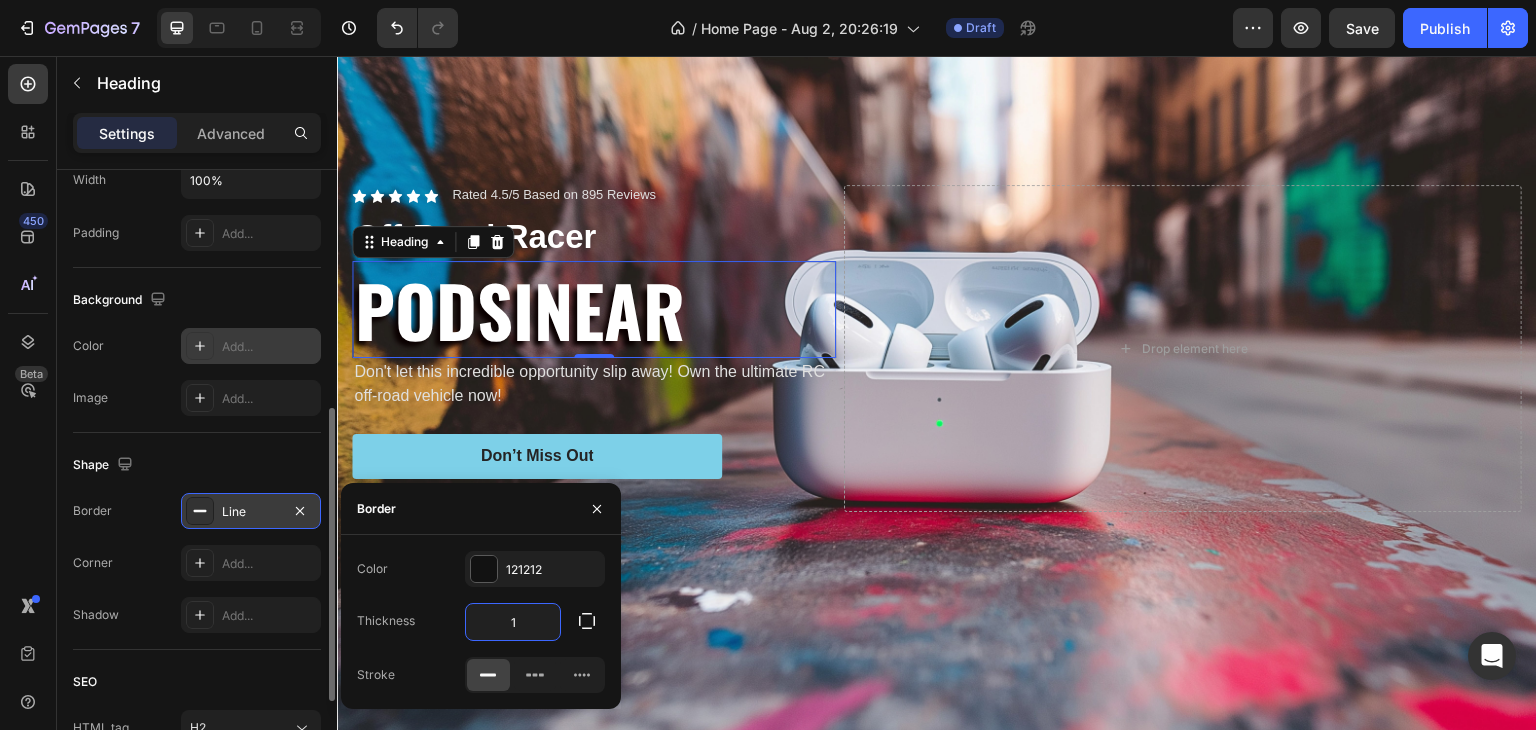 type on "5" 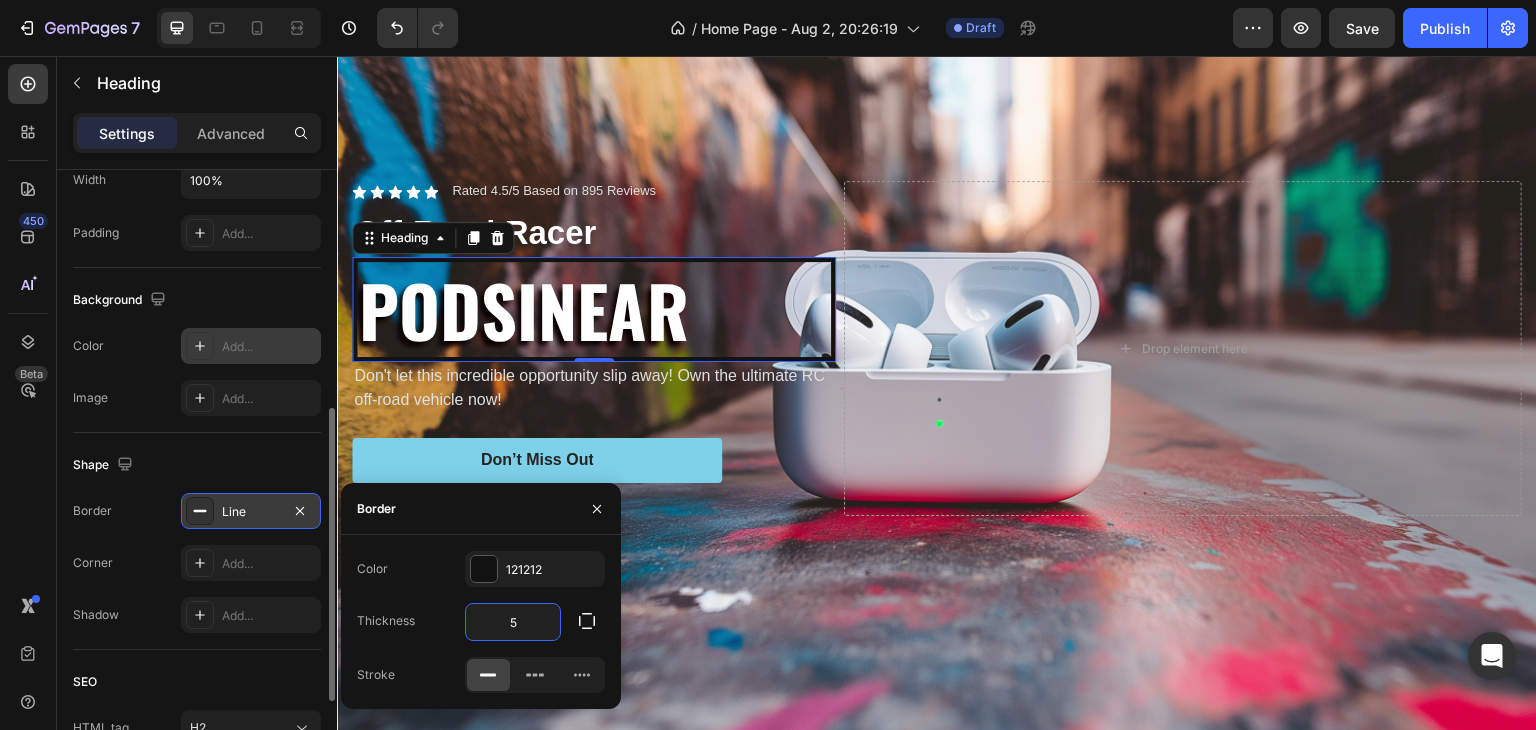 type 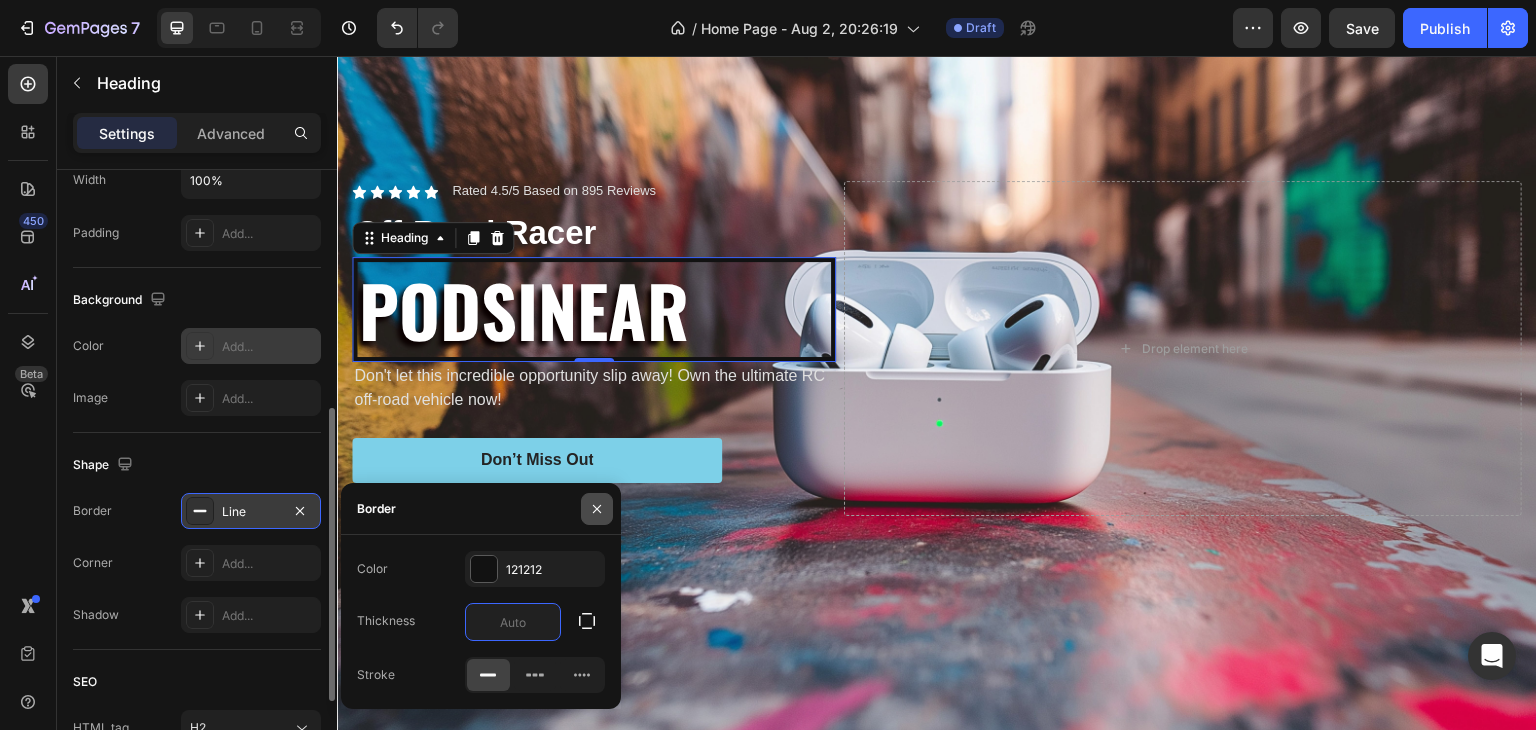 click at bounding box center [597, 509] 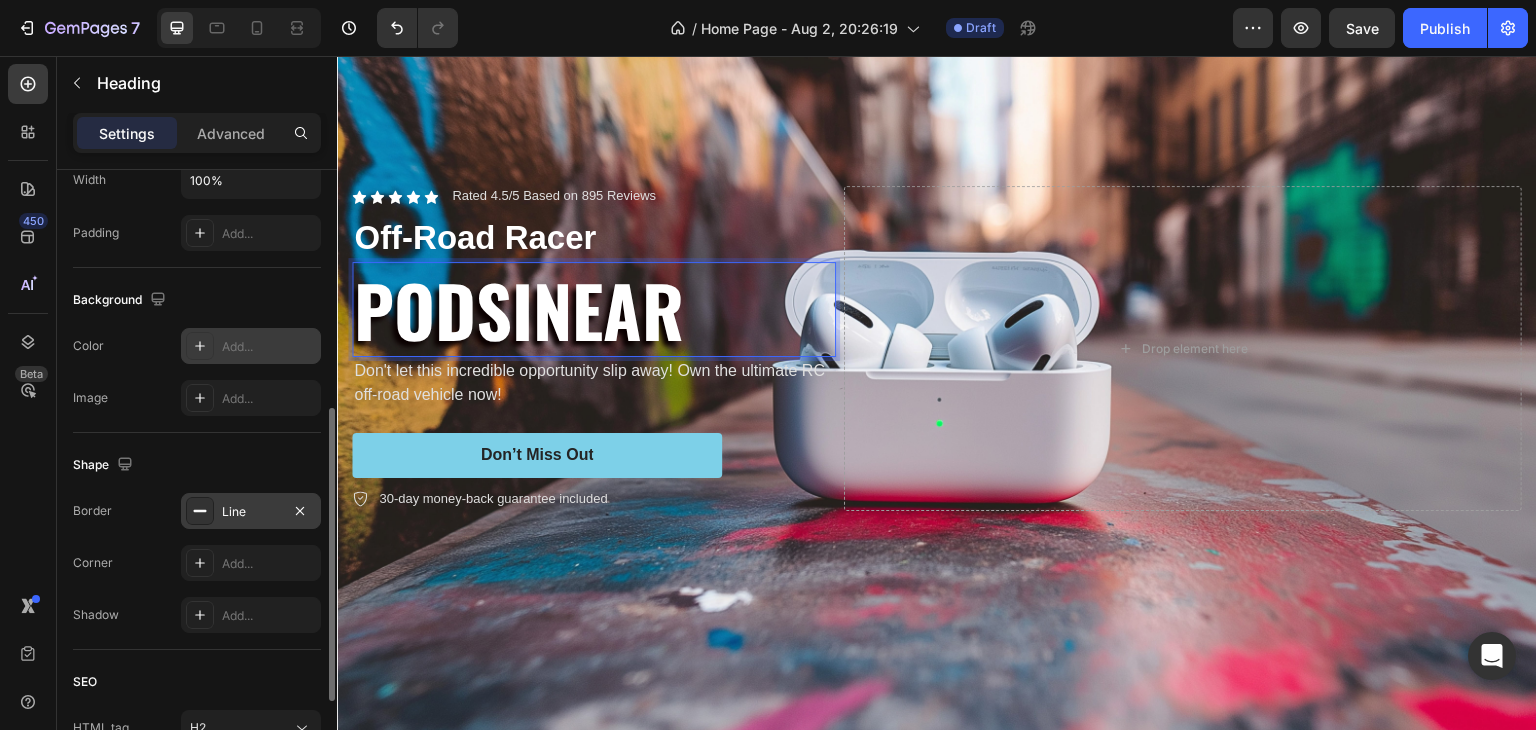 click on "PODSINEAR" at bounding box center (594, 309) 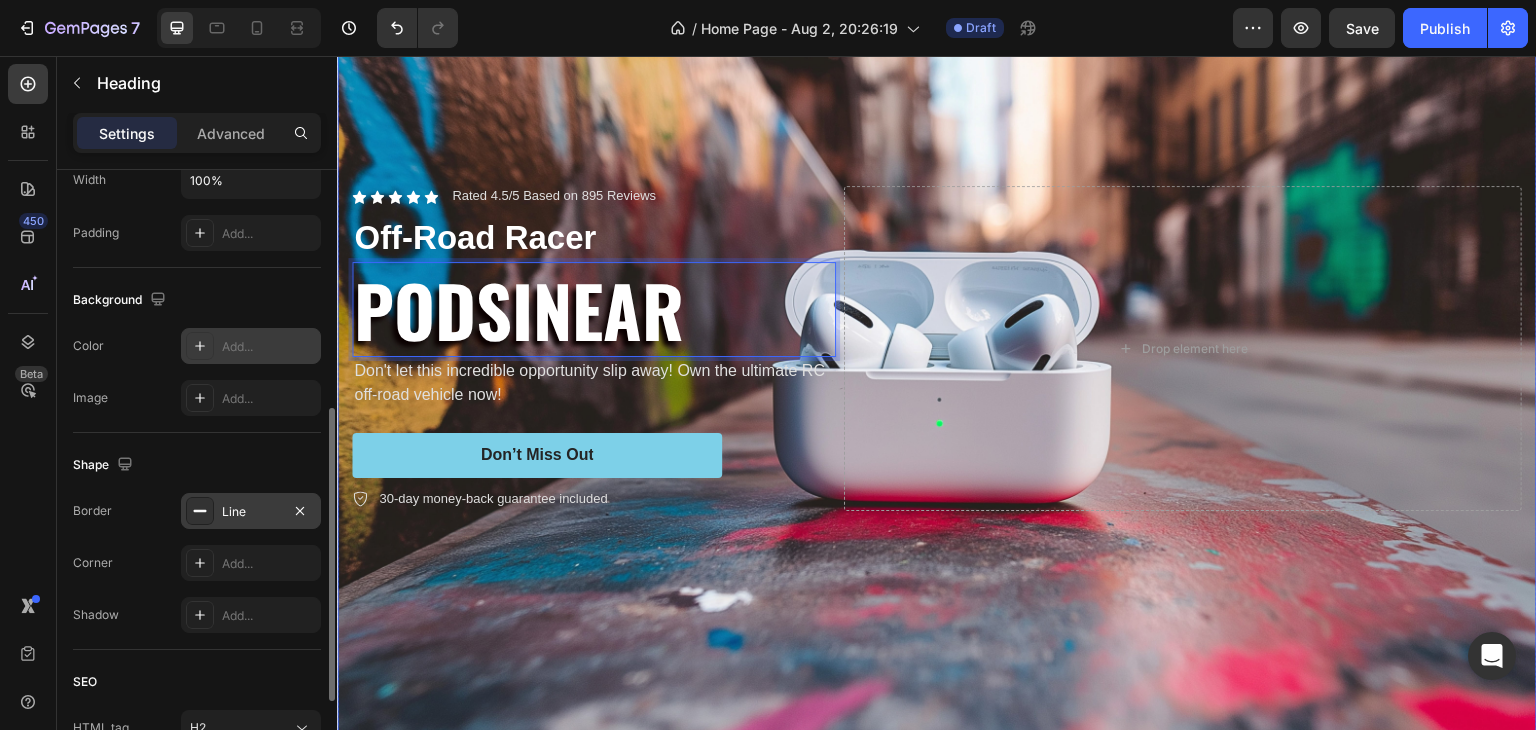 click at bounding box center (937, 349) 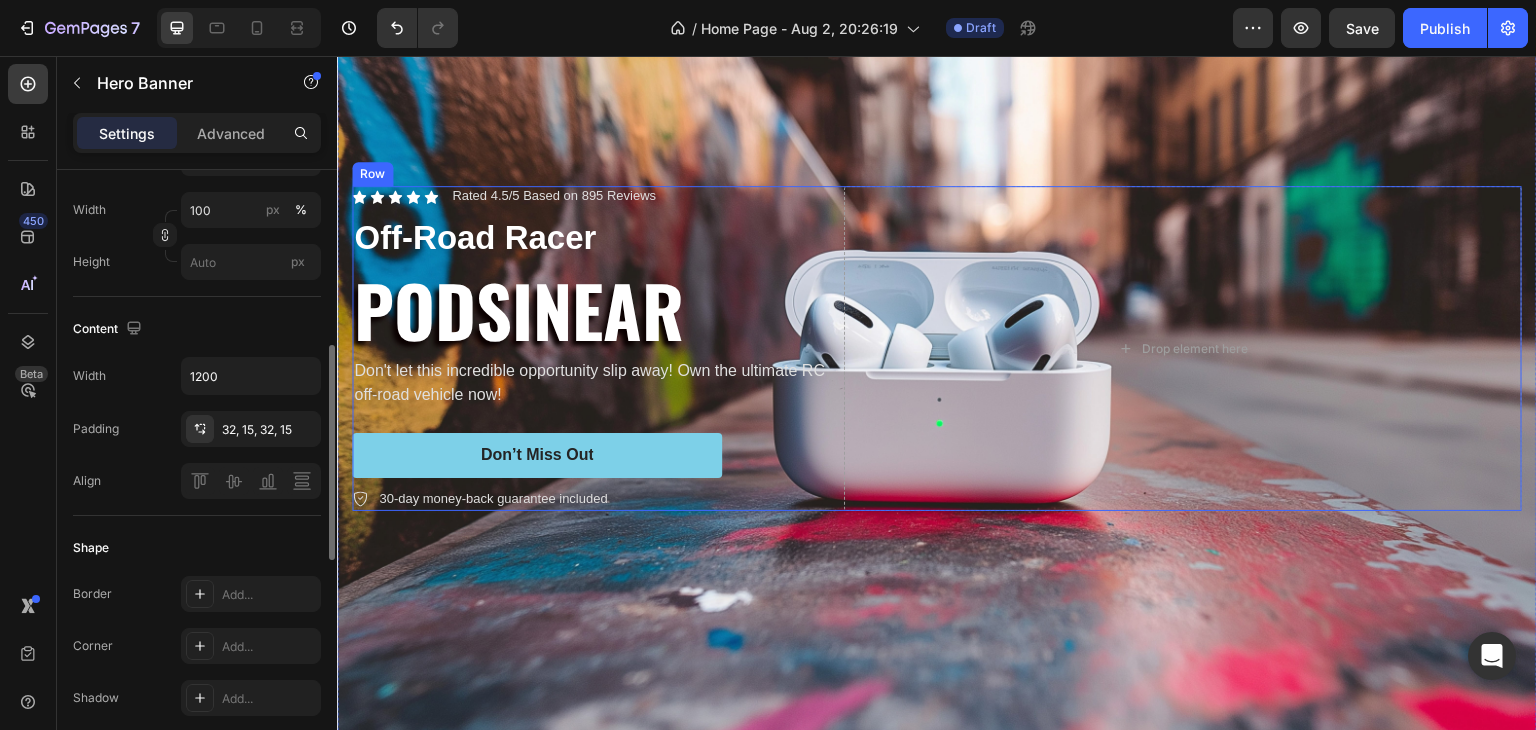 scroll, scrollTop: 0, scrollLeft: 0, axis: both 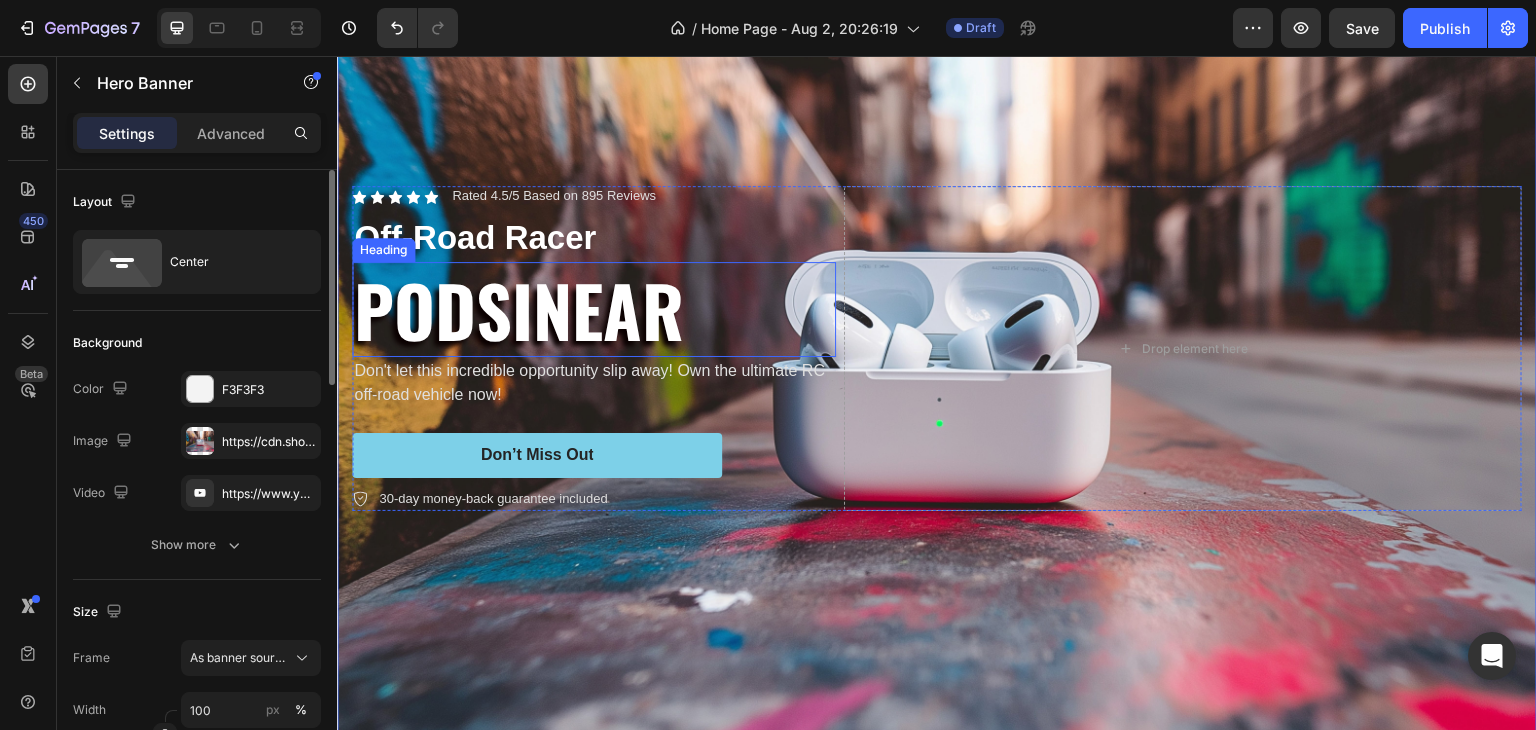 click on "PODSINEAR" at bounding box center [594, 309] 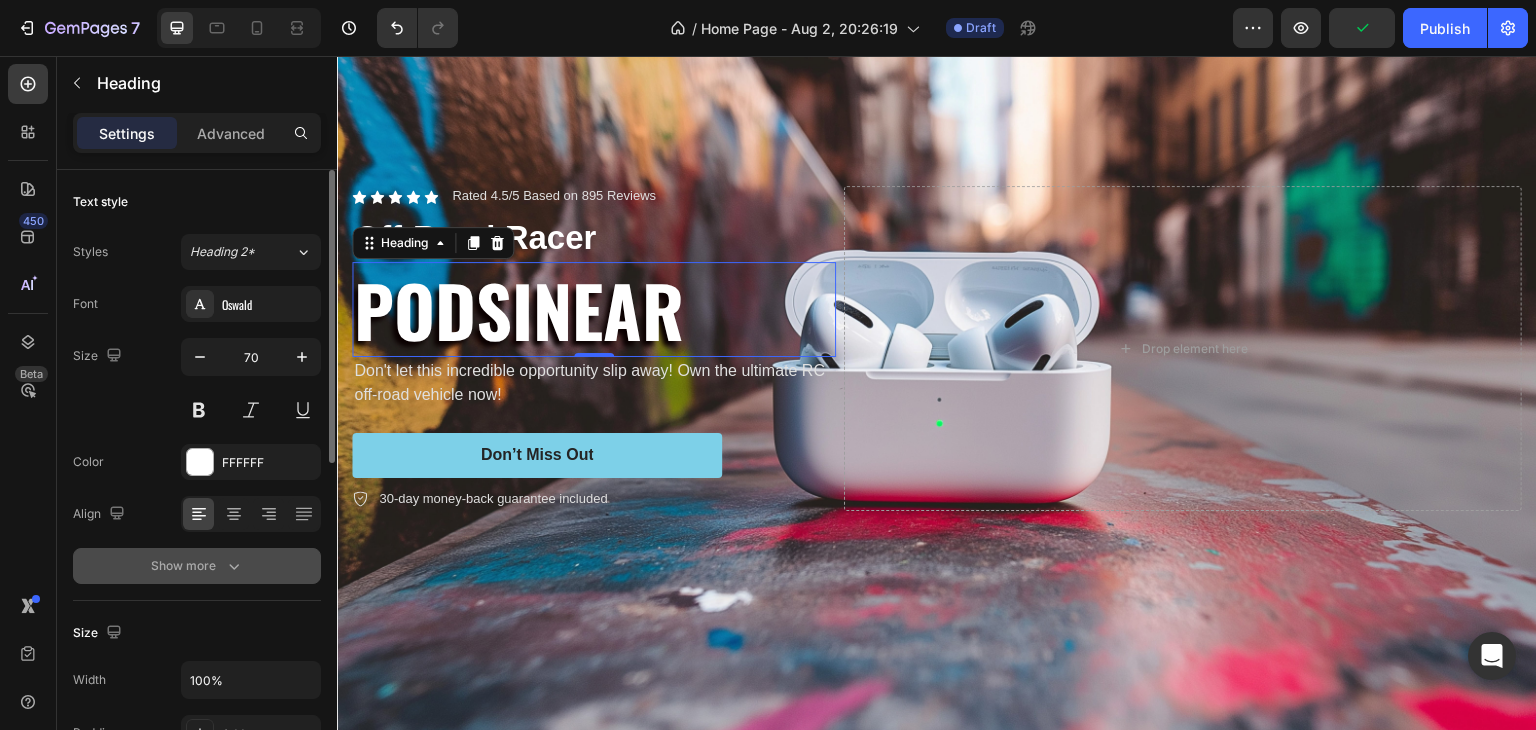 click on "Show more" at bounding box center (197, 566) 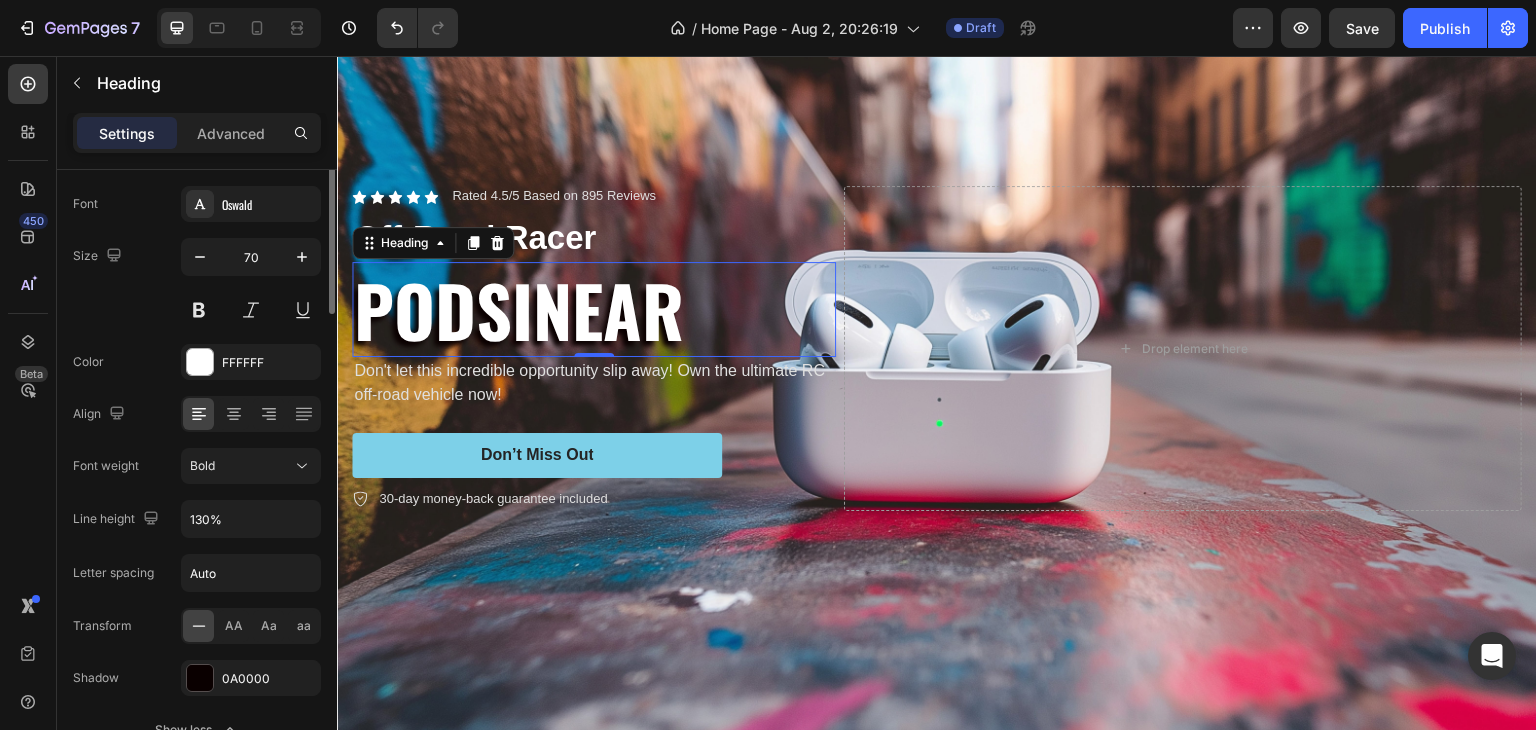 scroll, scrollTop: 0, scrollLeft: 0, axis: both 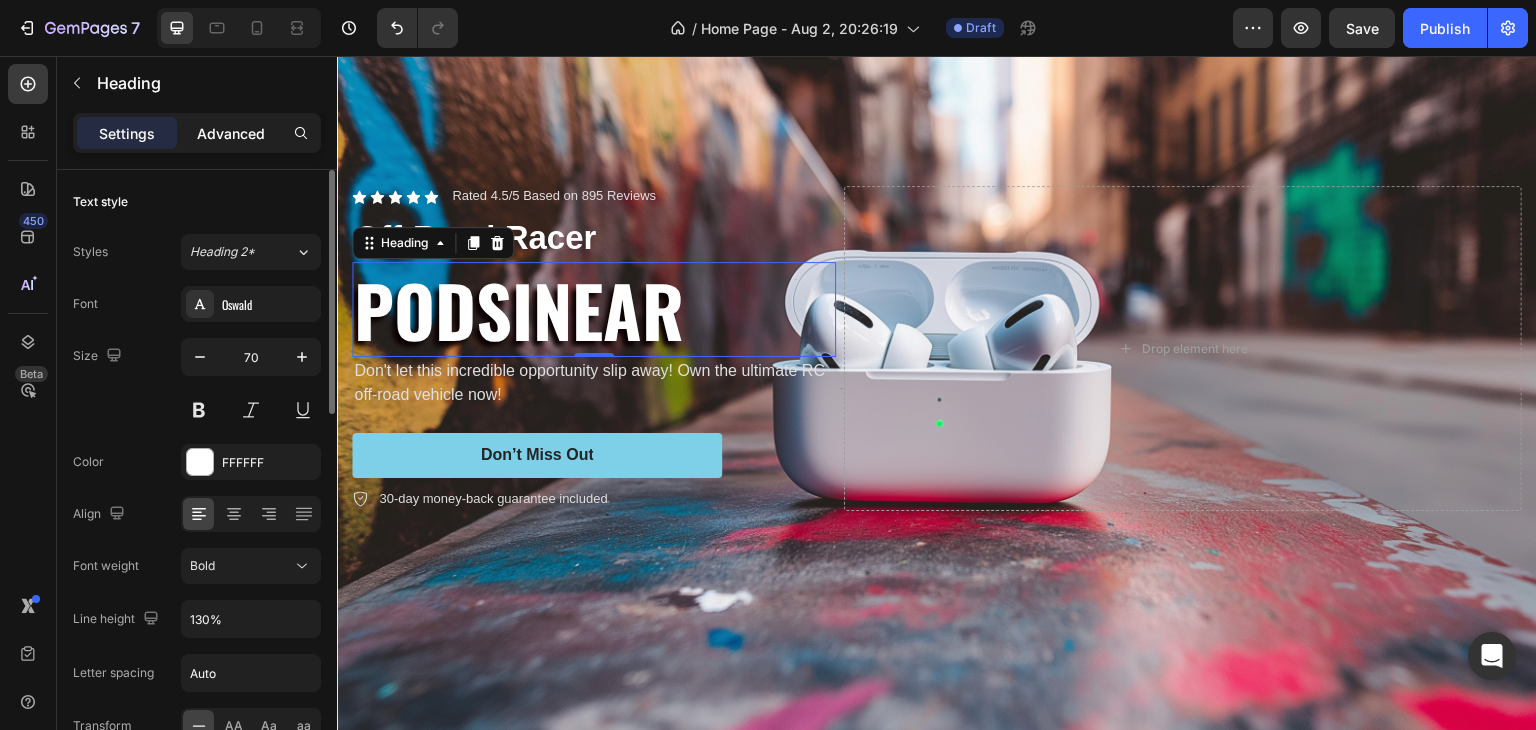 click on "Advanced" 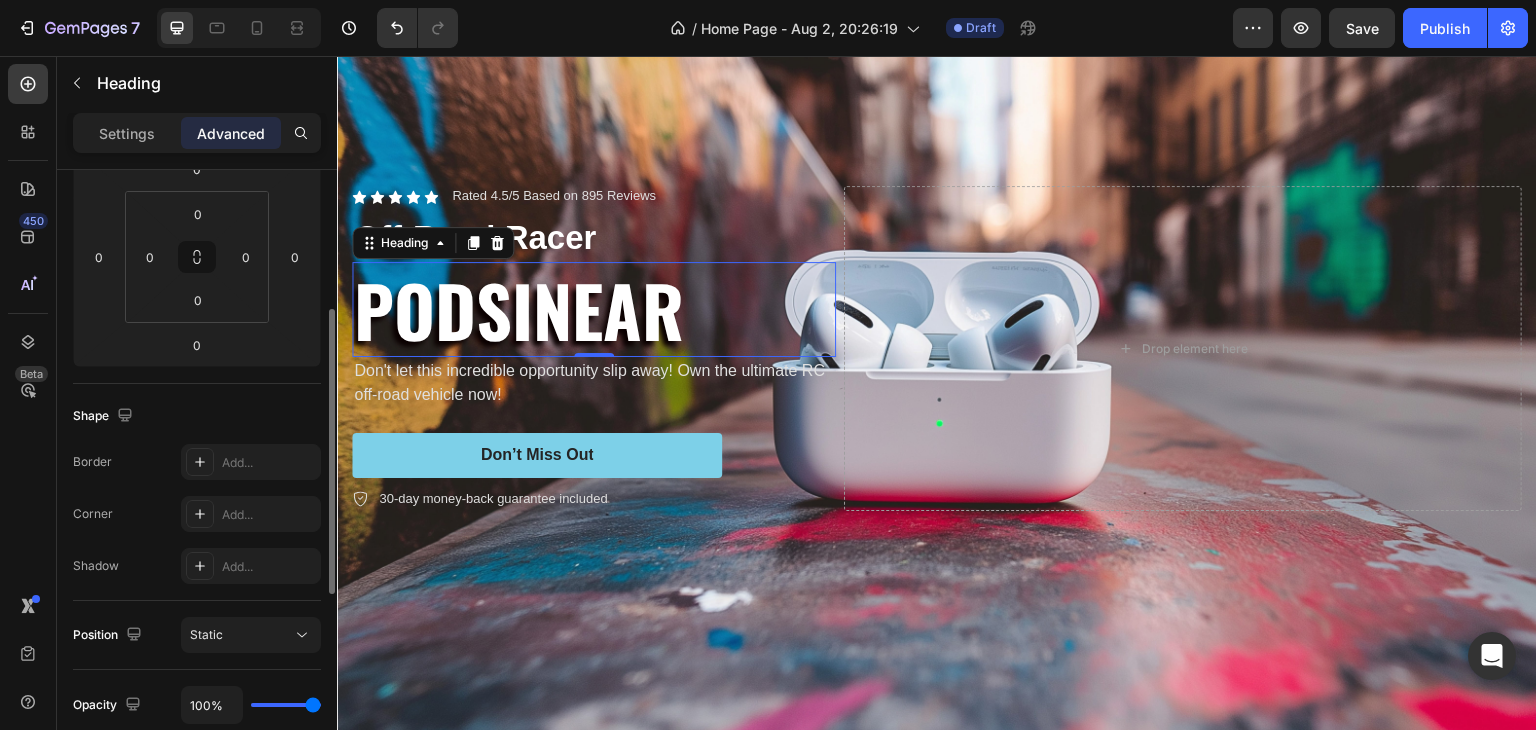 scroll, scrollTop: 400, scrollLeft: 0, axis: vertical 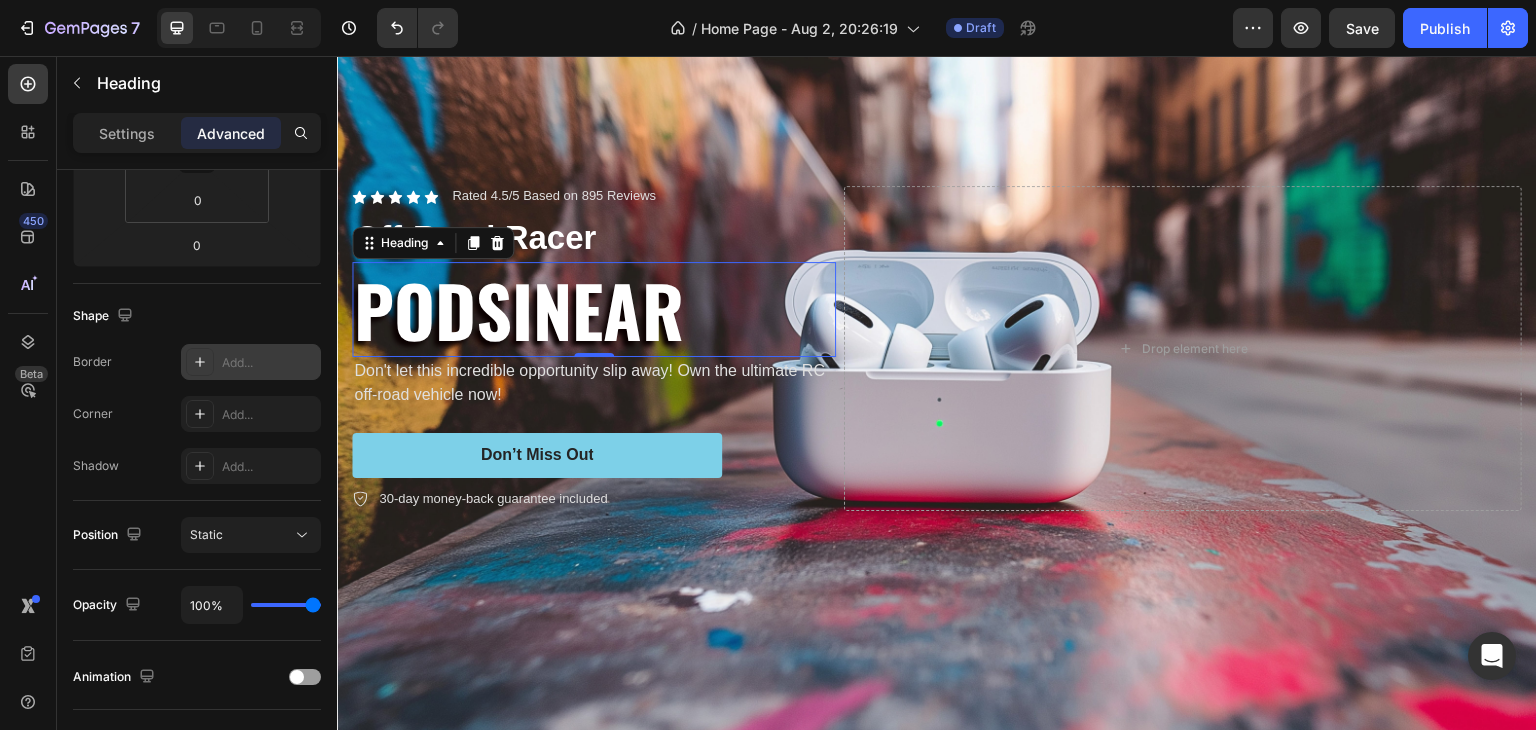 click 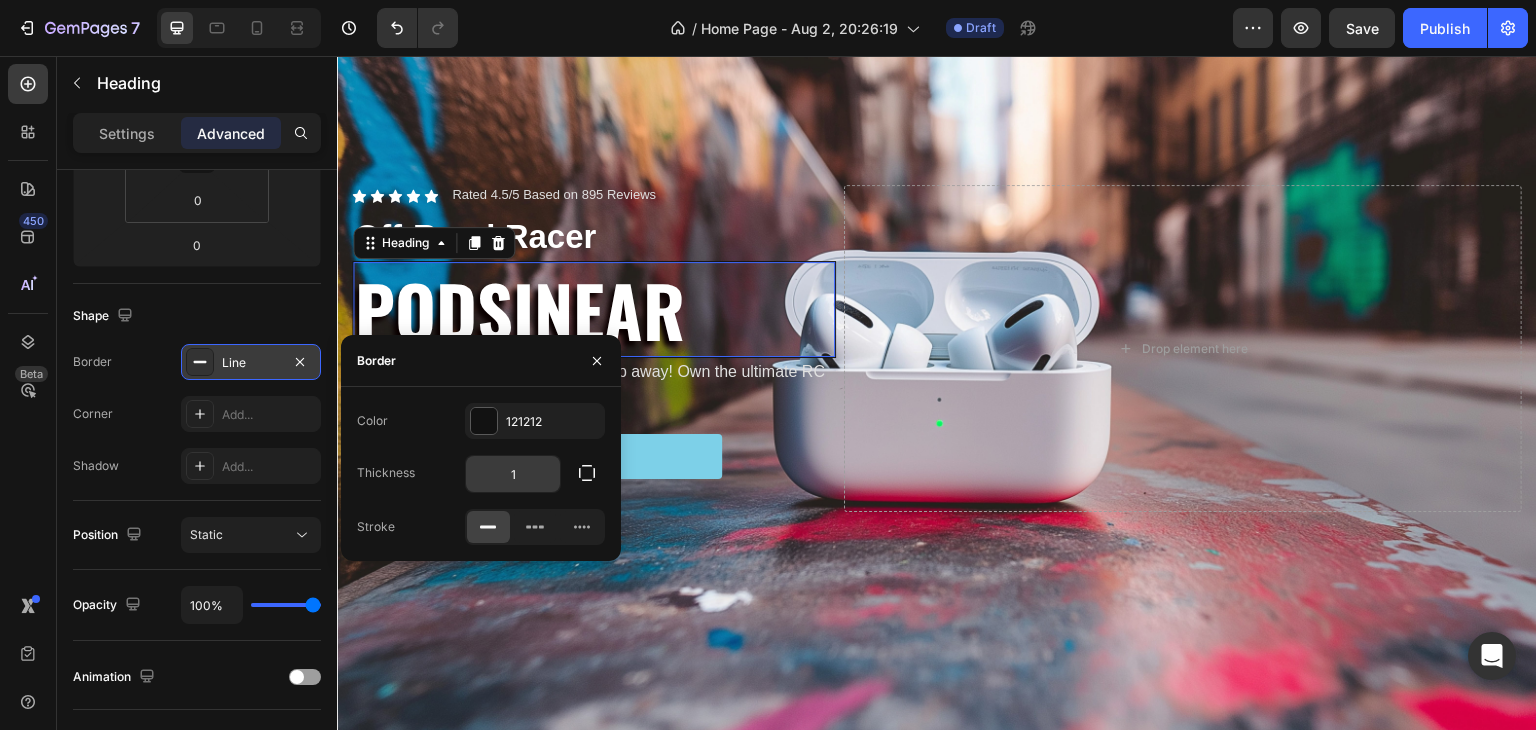 click on "1" at bounding box center [513, 474] 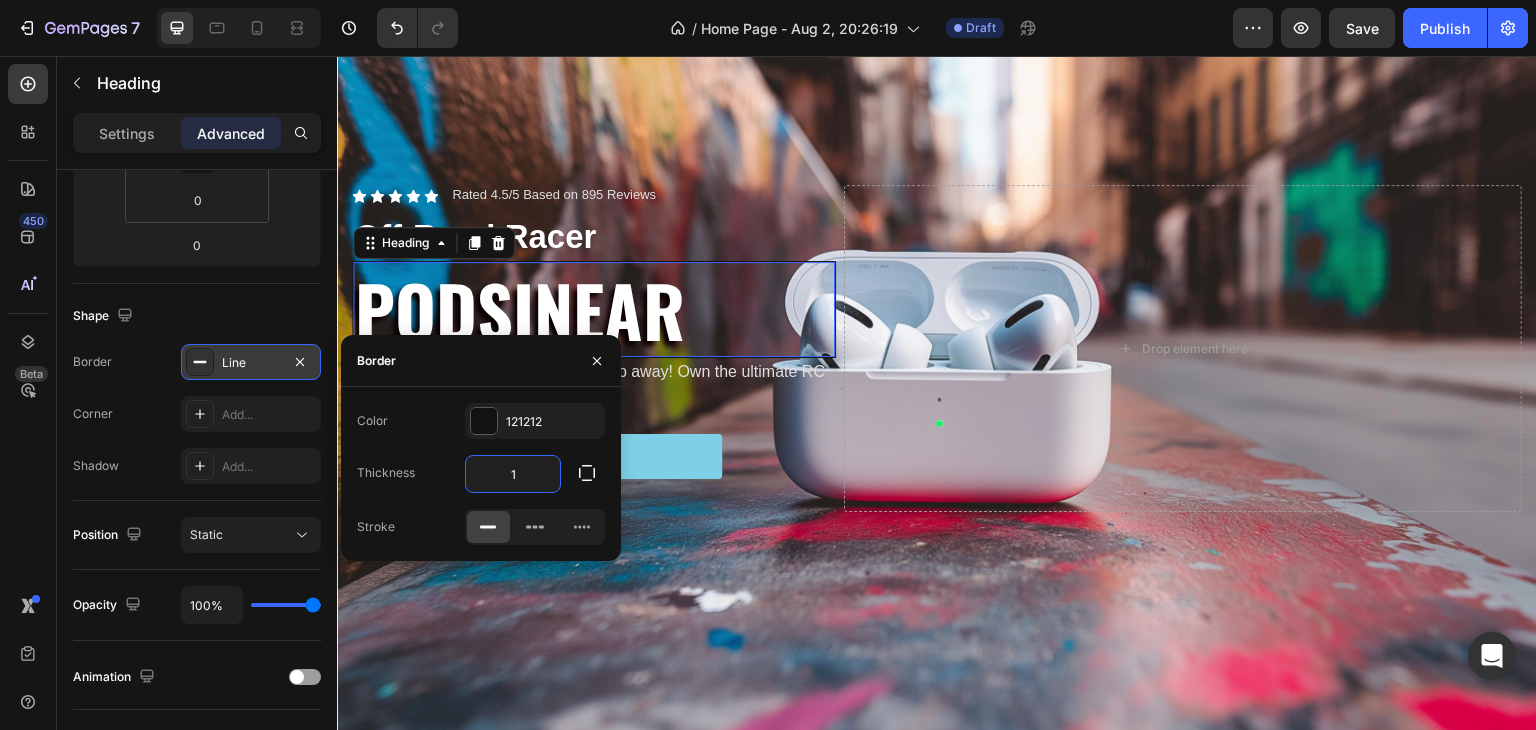 type on "2" 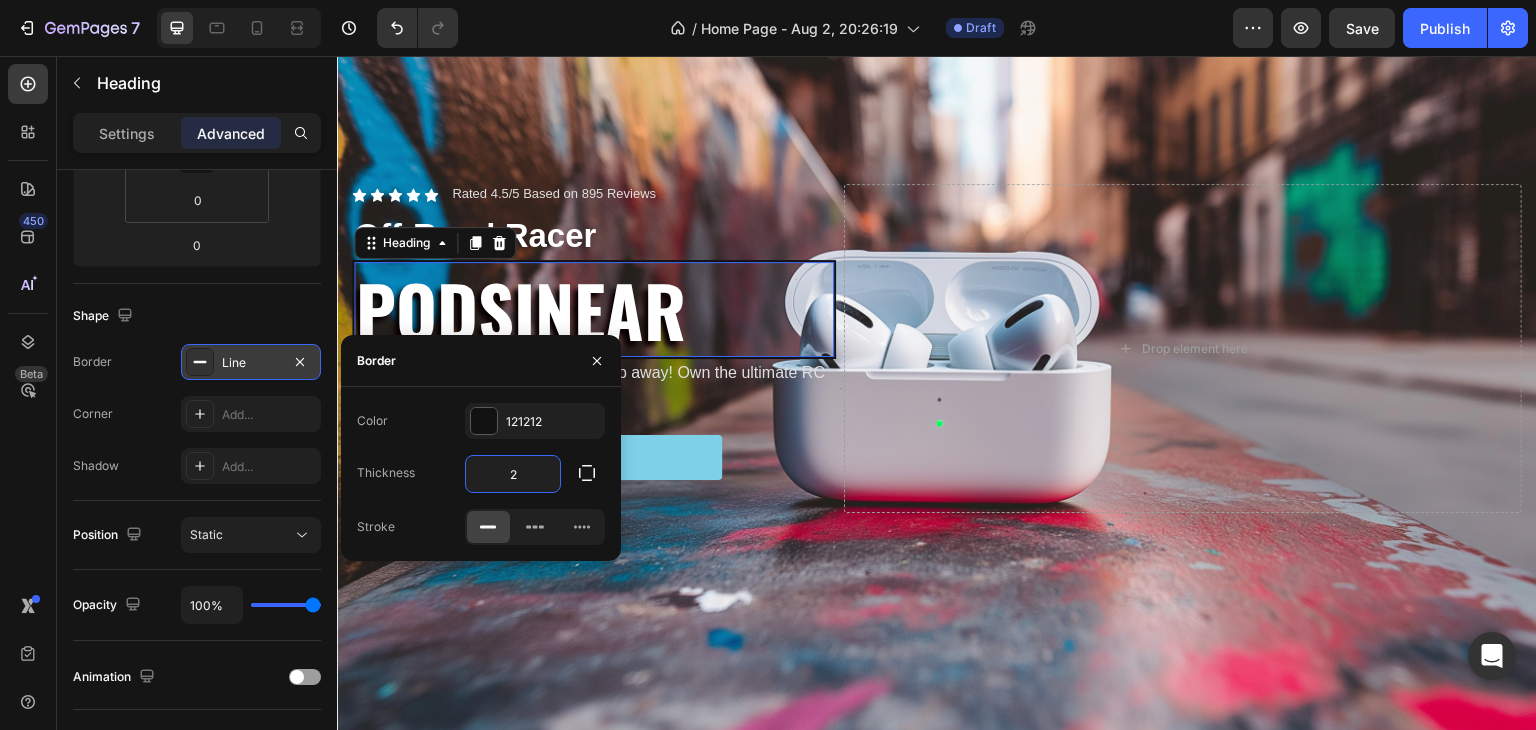 type 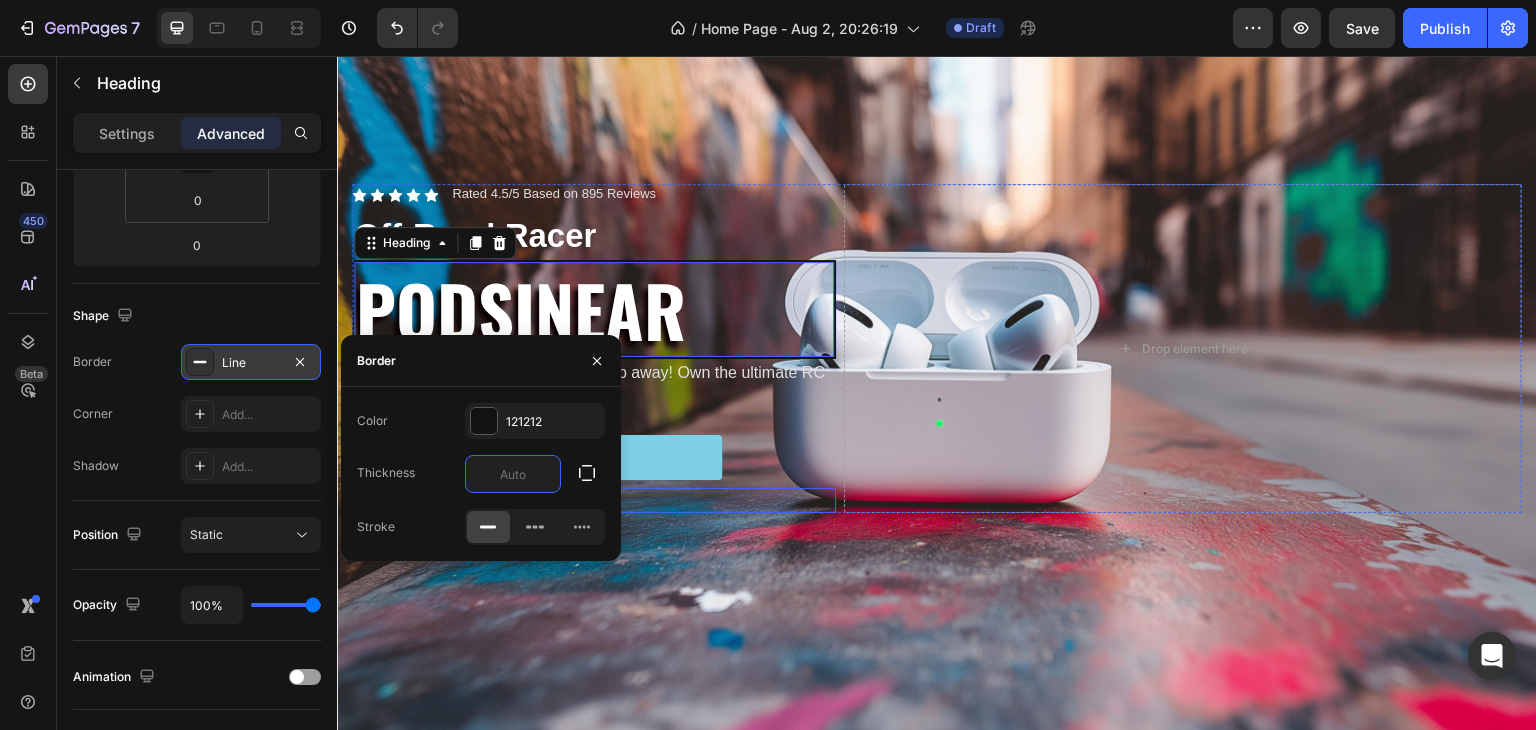click on "Icon Icon Icon Icon Icon Icon List Rated 4.5/5 Based on 895 Reviews Text Block Row Off-Road Racer Text Block PODSINEAR Heading   0 Don't let this incredible opportunity slip away! Own the ultimate RC off-road vehicle now! Text Block Don’t Miss Out Button
30-day money-back guarantee included  Item List
Drop element here Row" at bounding box center (937, 348) 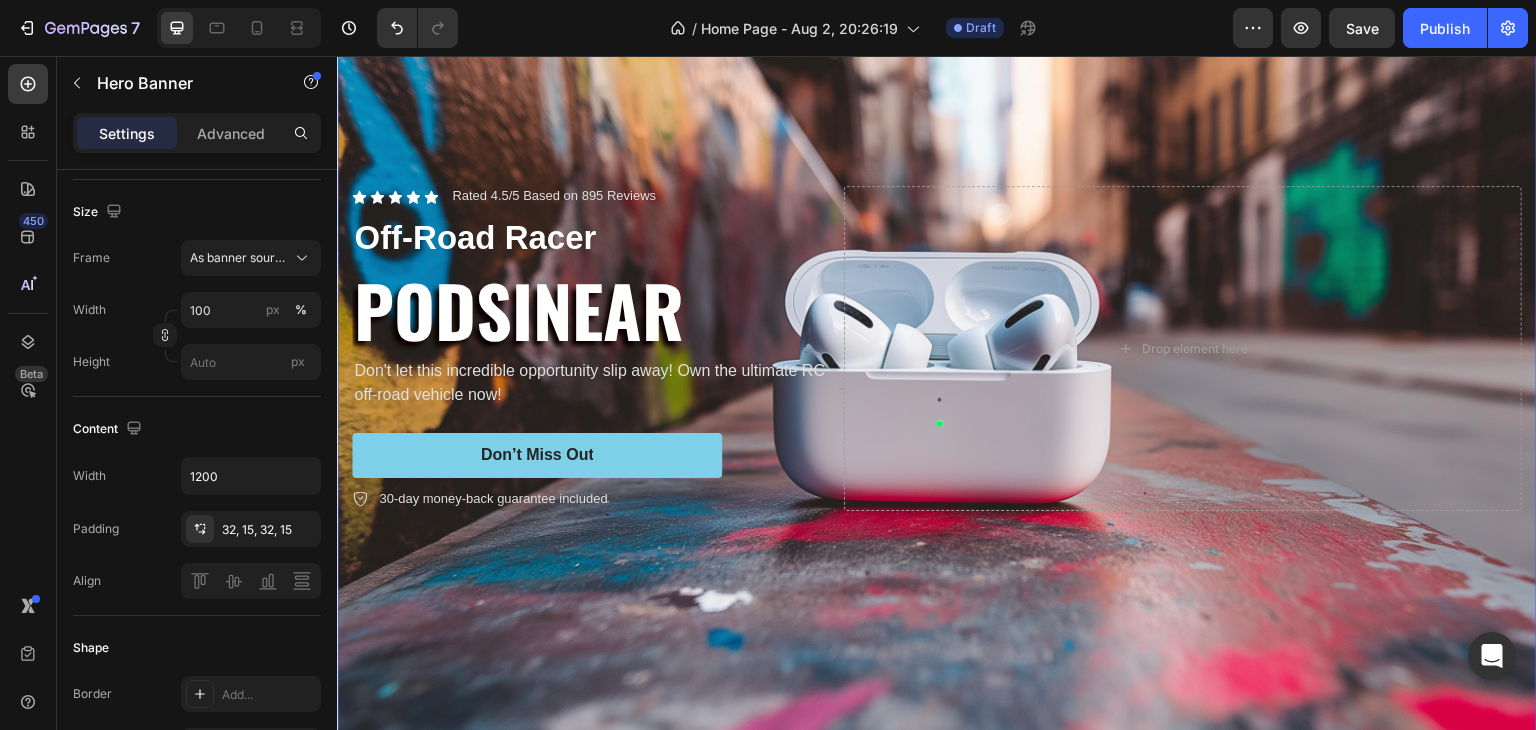 scroll, scrollTop: 0, scrollLeft: 0, axis: both 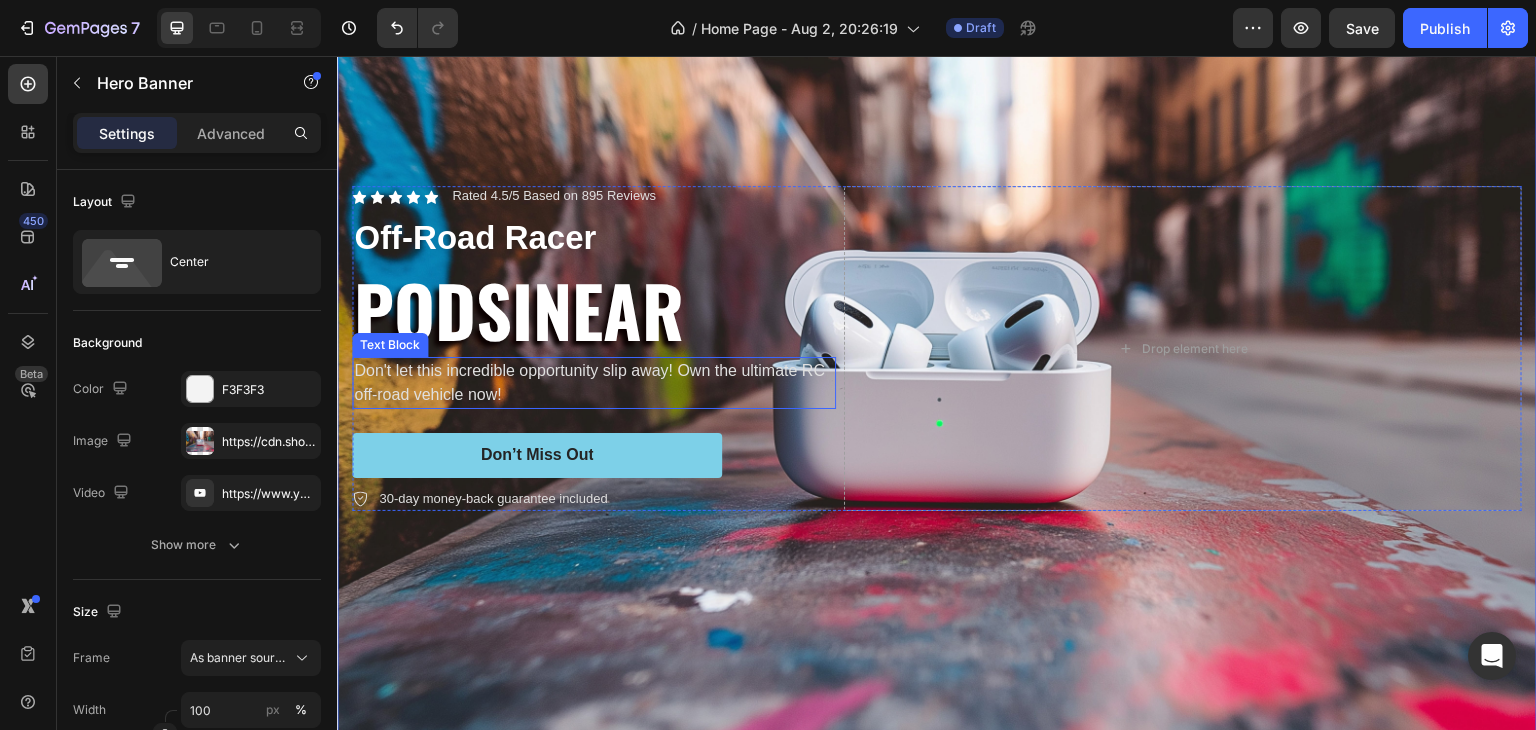 click on "PODSINEAR" at bounding box center (594, 309) 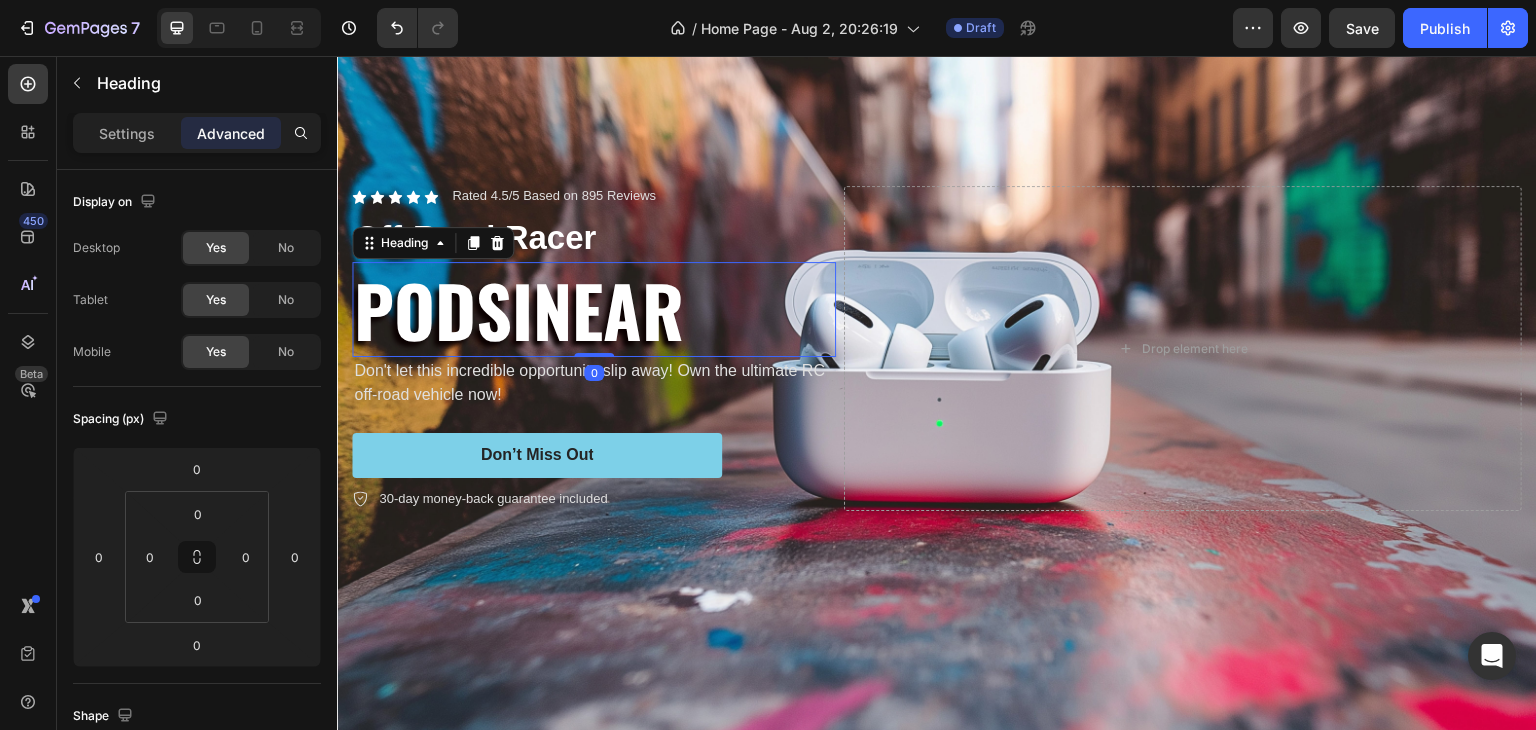 click on "Settings Advanced" at bounding box center (197, 141) 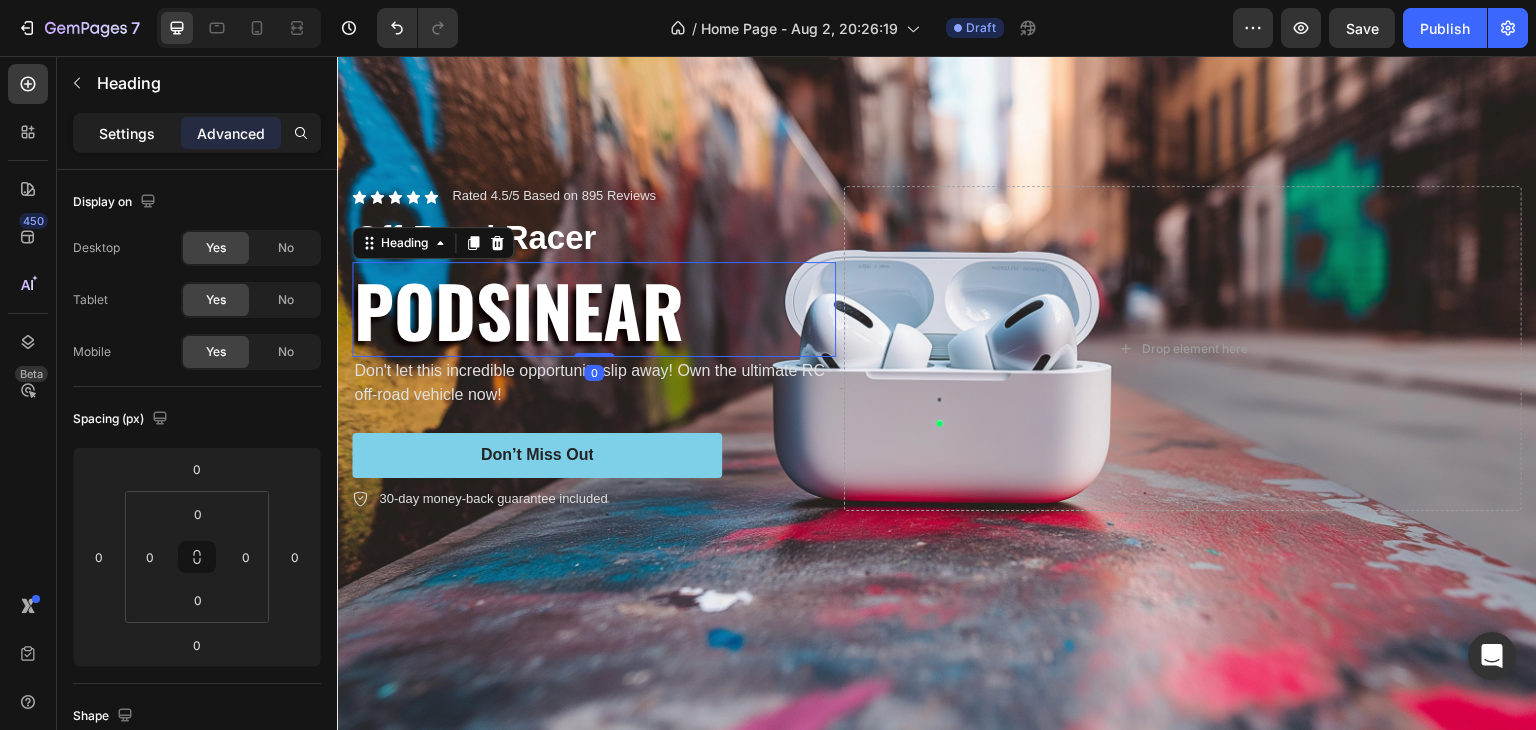 click on "Settings" 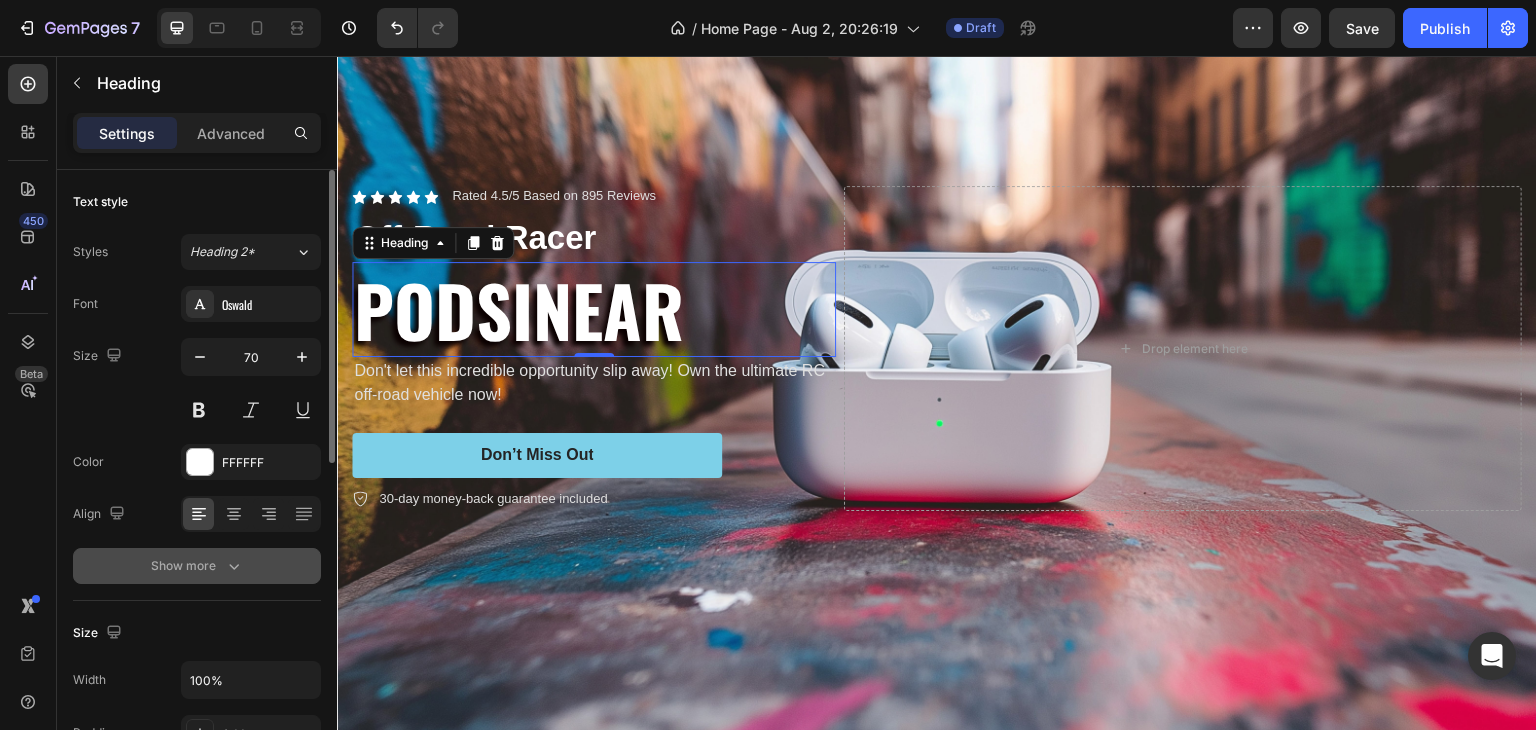 click on "Show more" at bounding box center (197, 566) 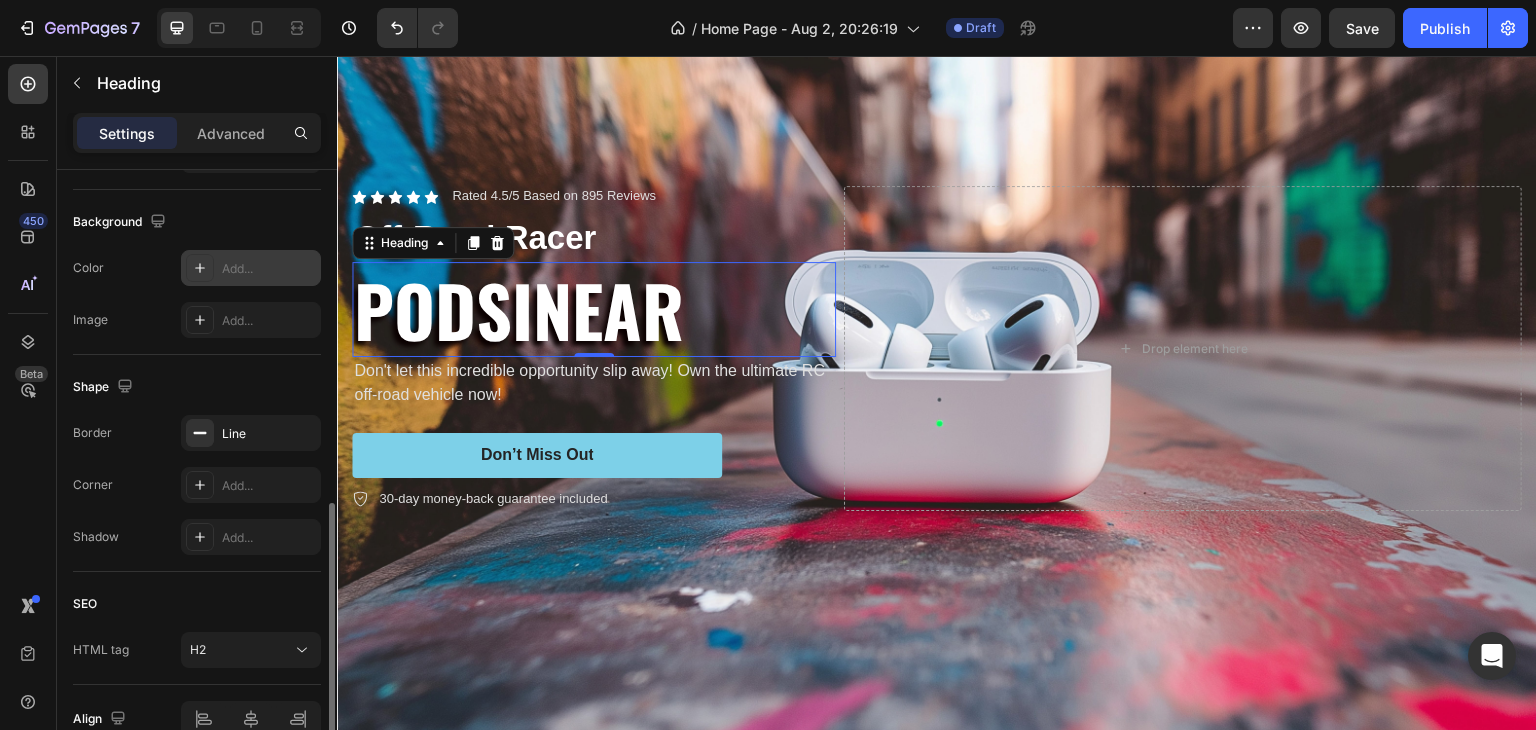 scroll, scrollTop: 942, scrollLeft: 0, axis: vertical 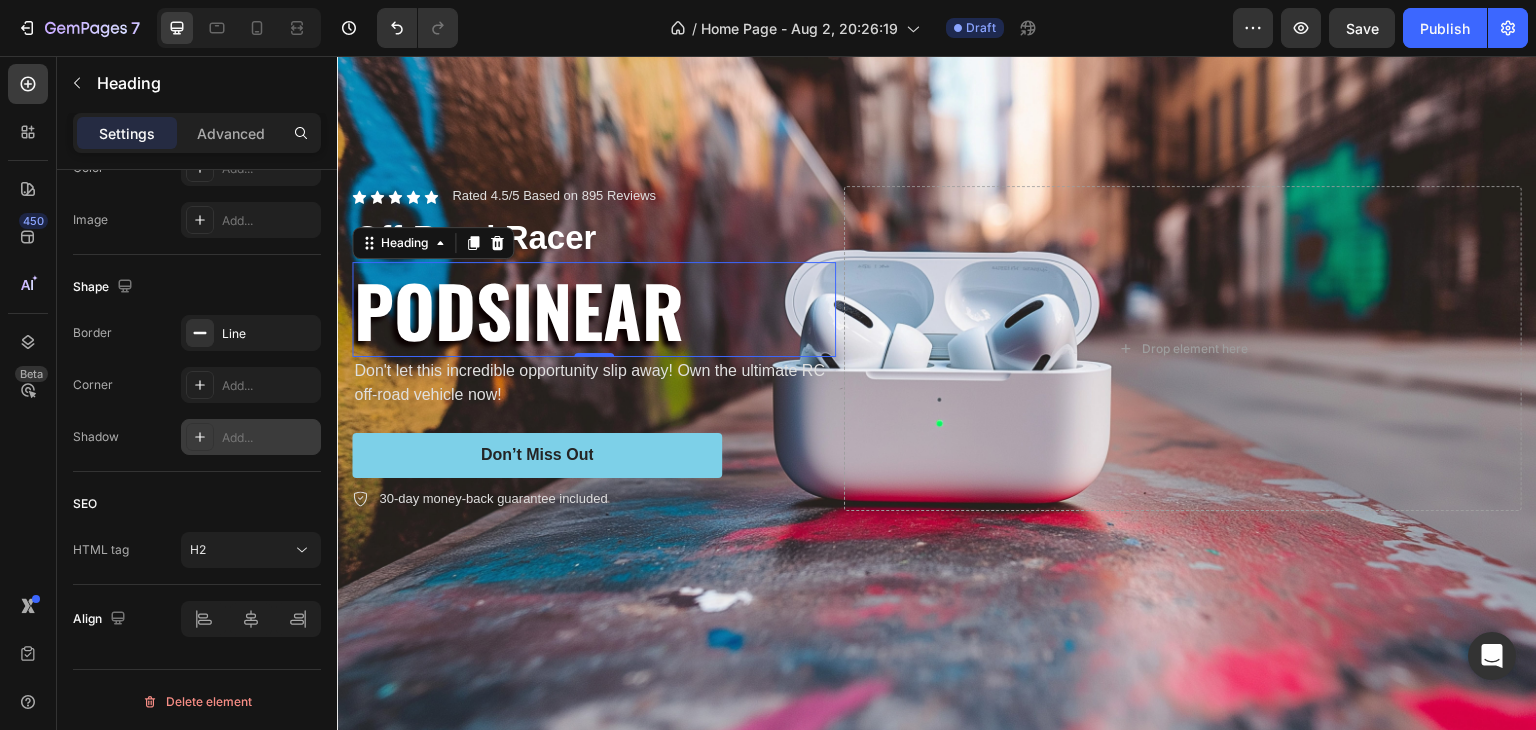 click on "Add..." at bounding box center (251, 437) 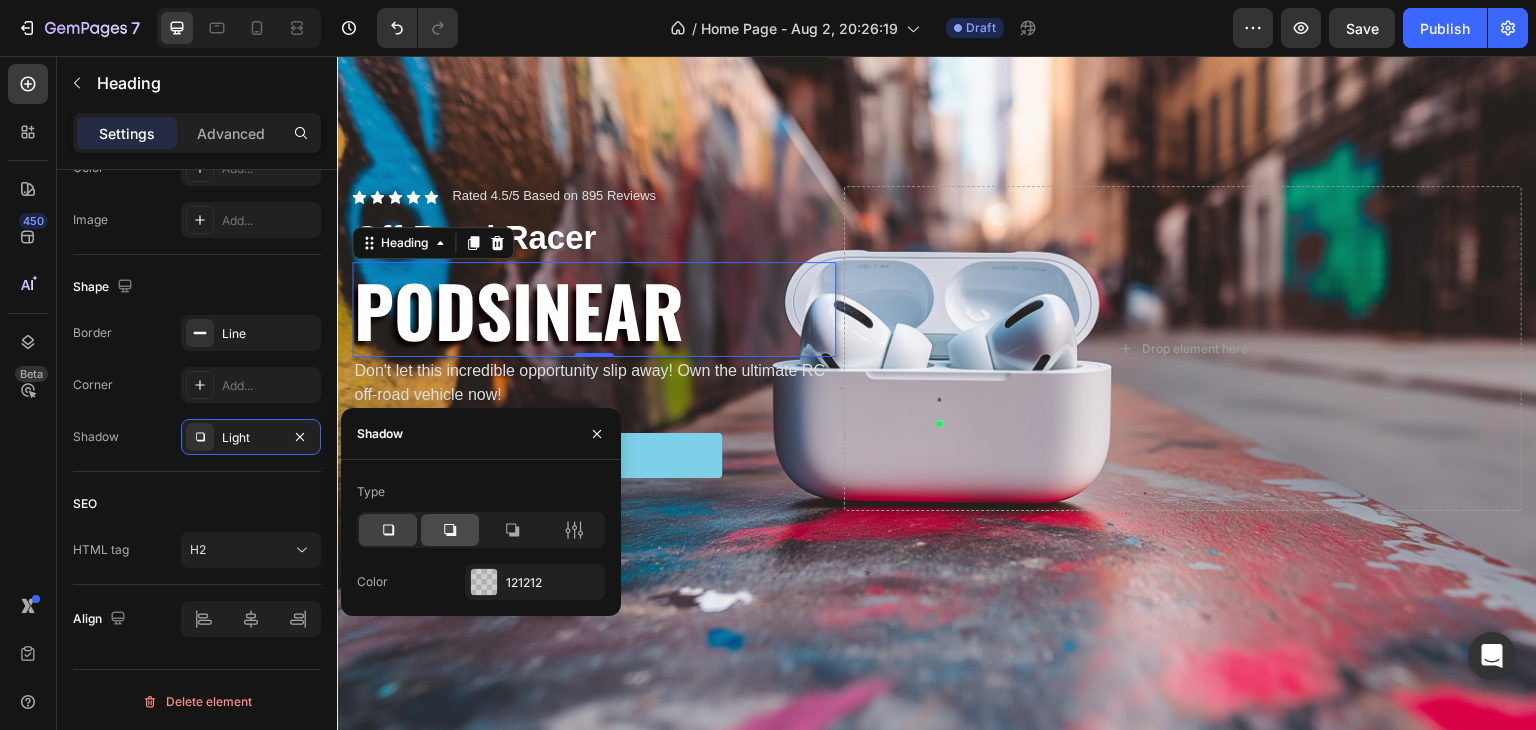 click 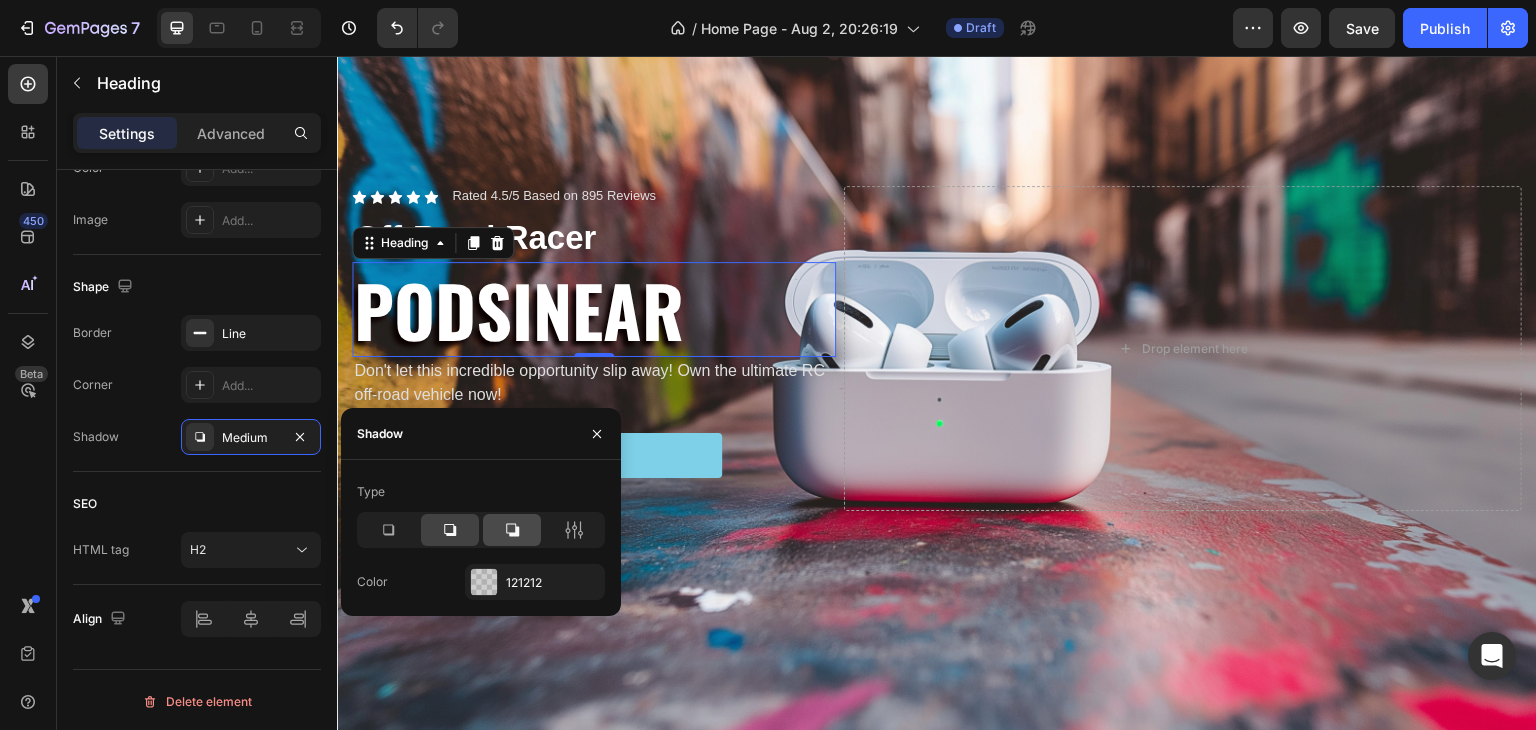 click 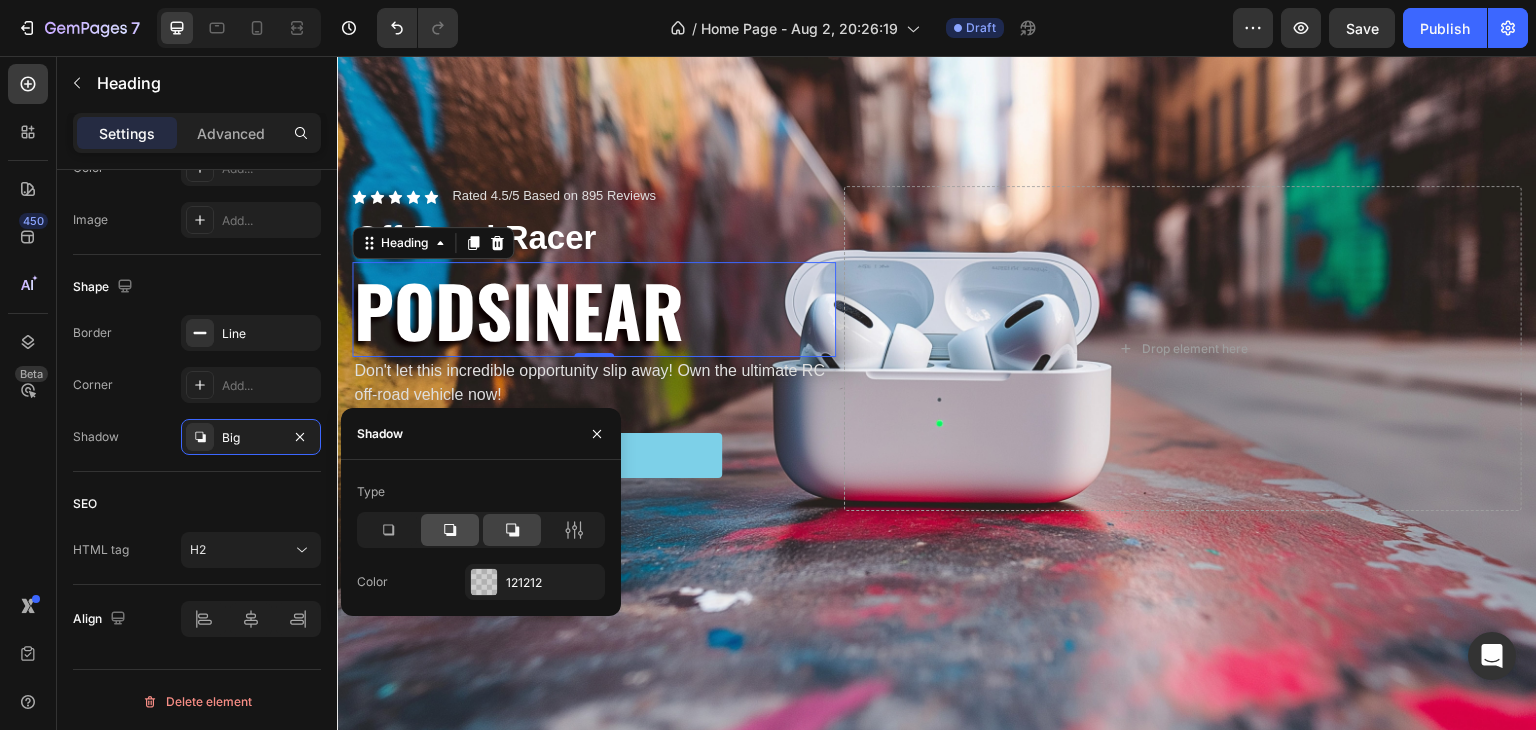 click 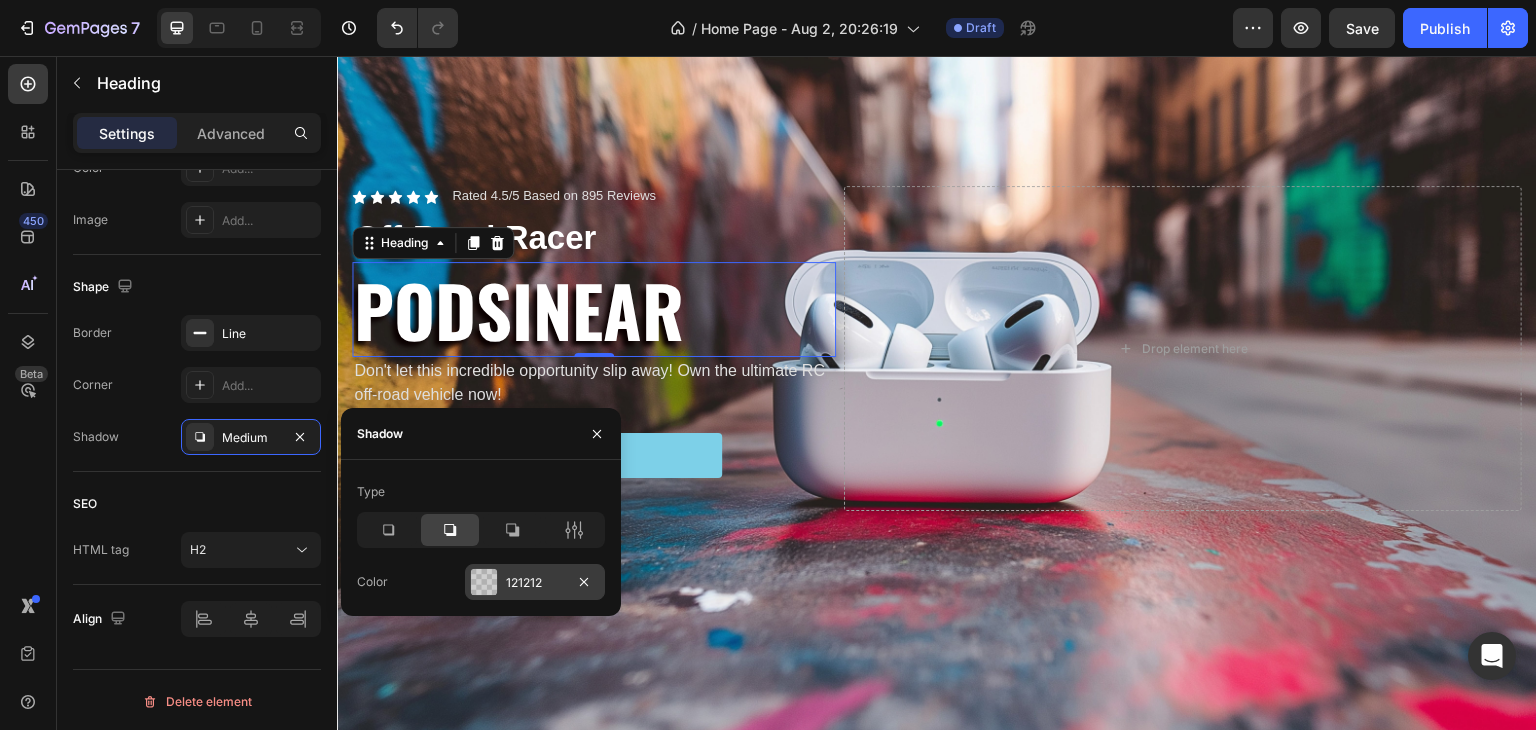 click on "121212" at bounding box center [535, 583] 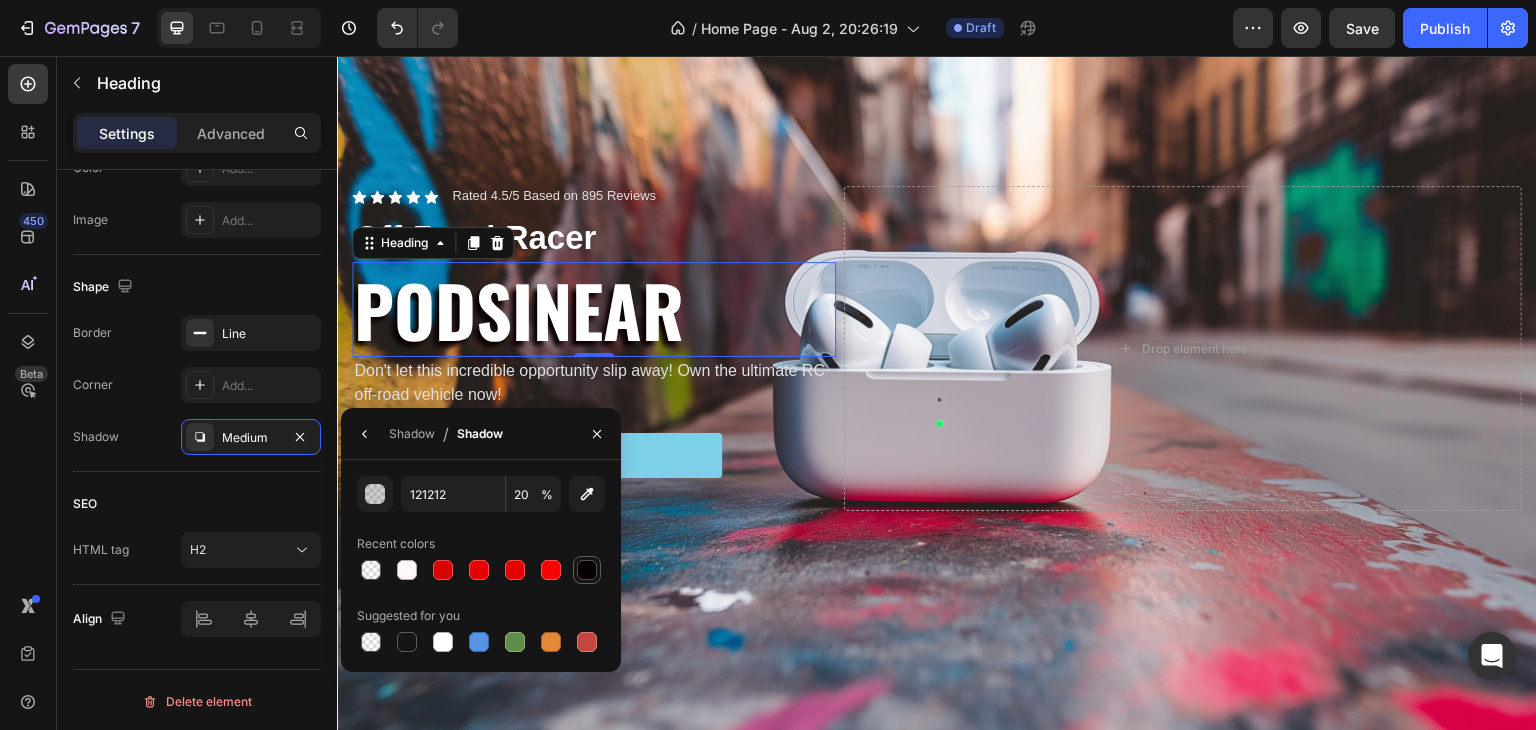 click at bounding box center (587, 570) 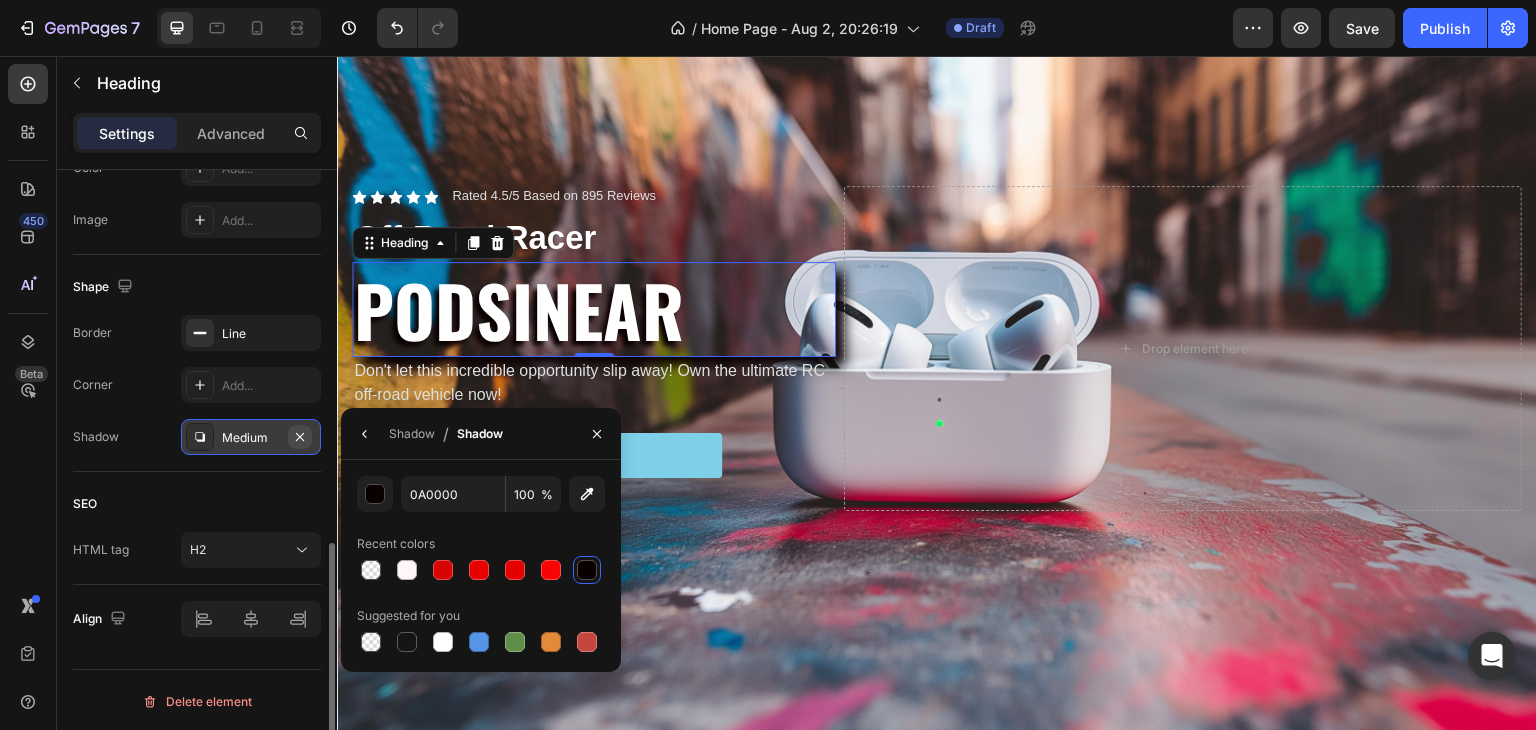 click 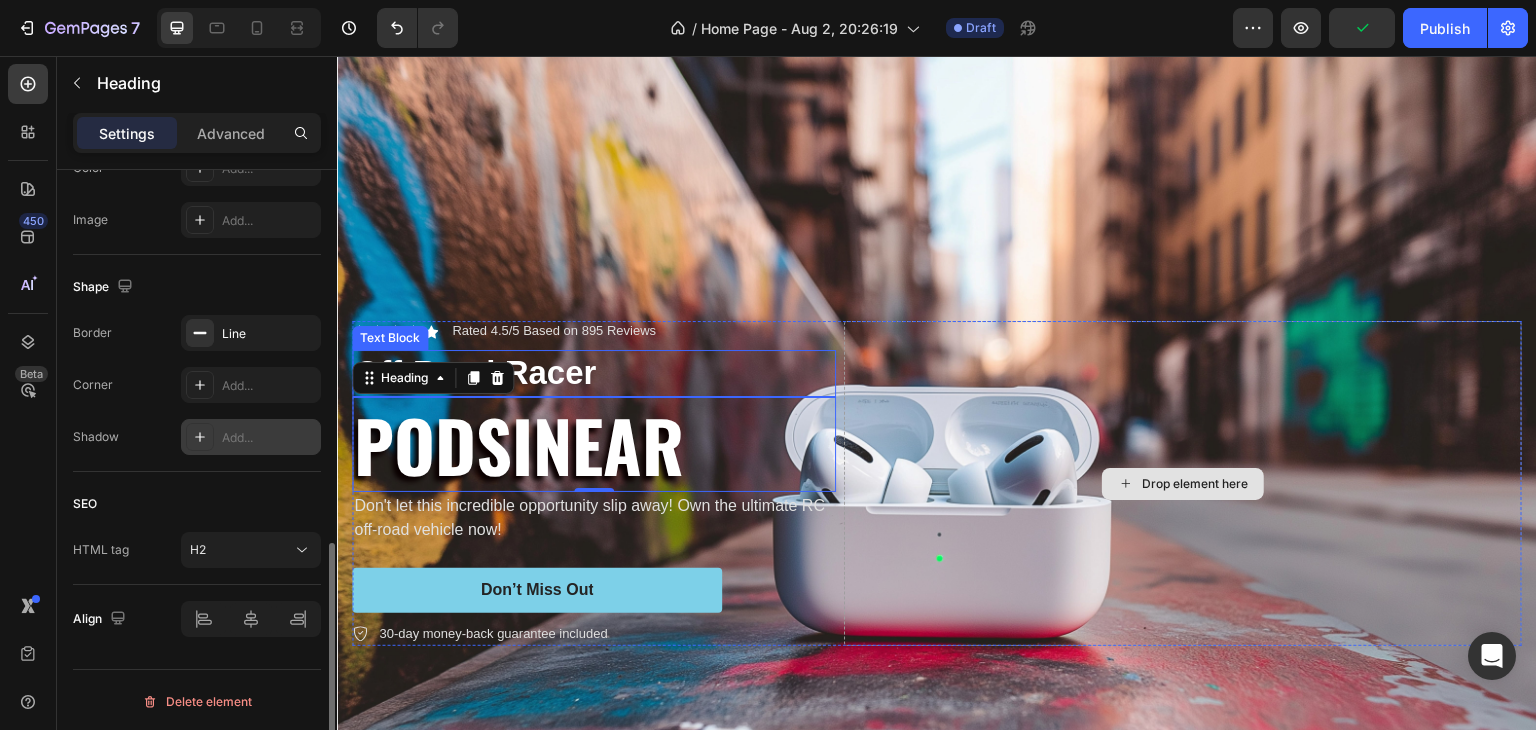 scroll, scrollTop: 100, scrollLeft: 0, axis: vertical 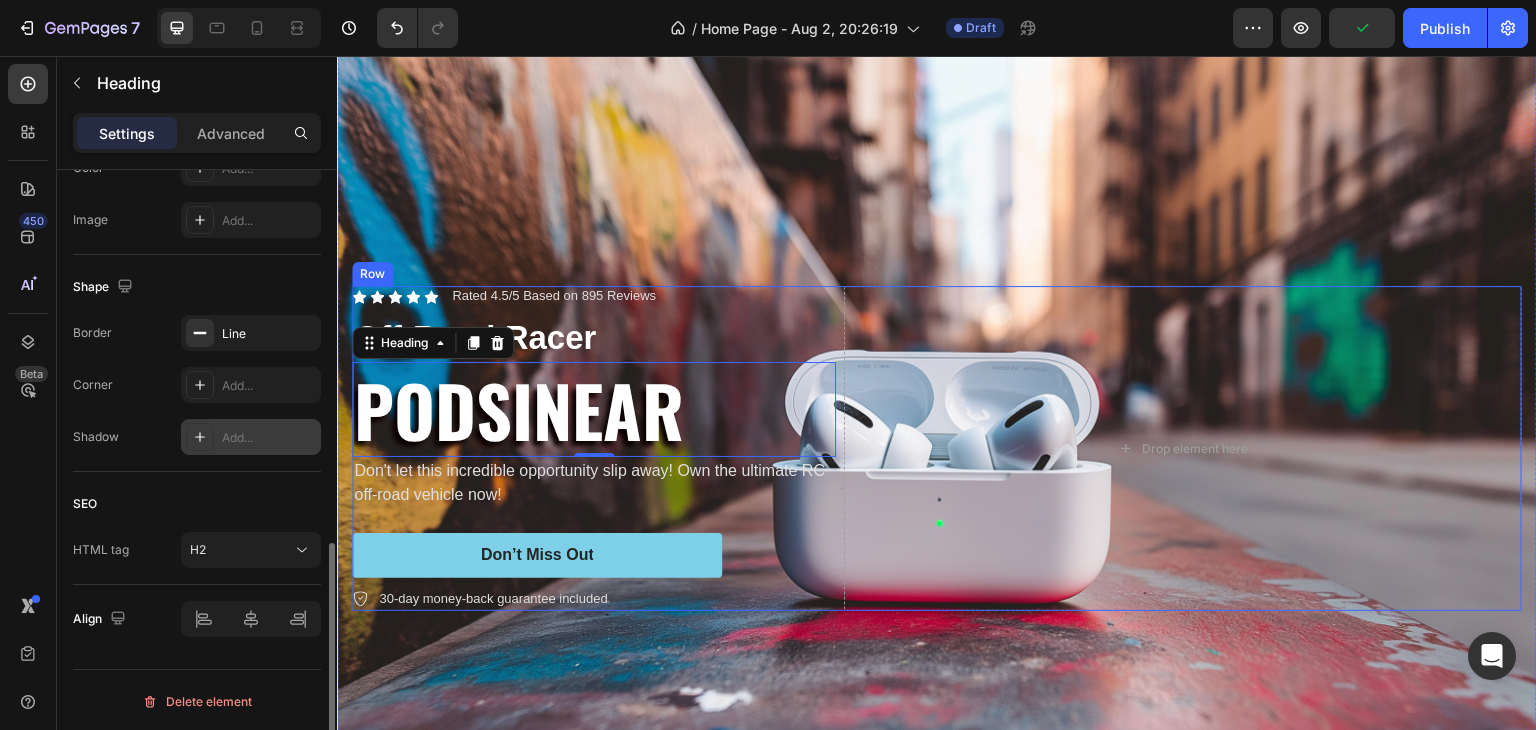 click on "Don't let this incredible opportunity slip away! Own the ultimate RC off-road vehicle now!" at bounding box center (594, 483) 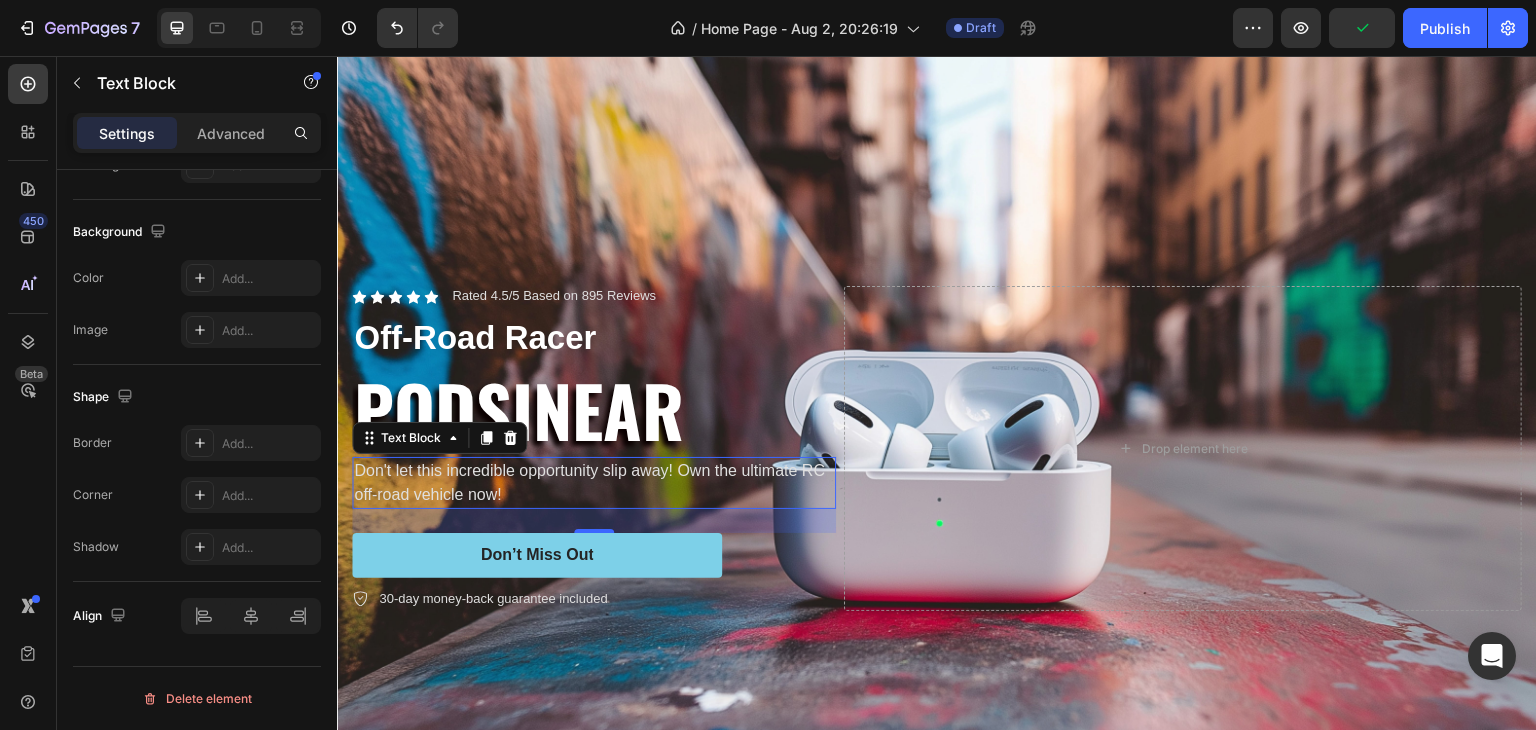 scroll, scrollTop: 0, scrollLeft: 0, axis: both 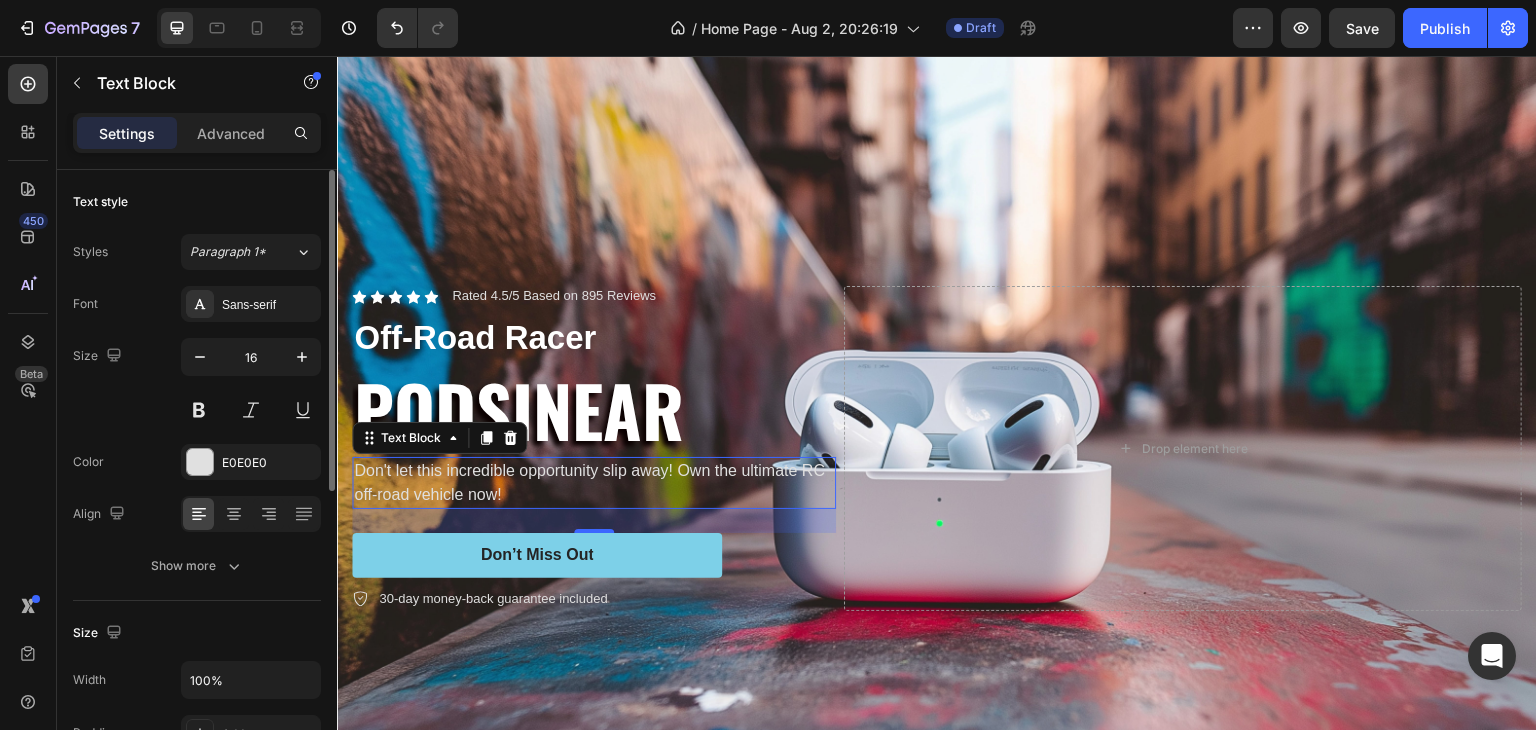click on "Don't let this incredible opportunity slip away! Own the ultimate RC off-road vehicle now!" at bounding box center (594, 483) 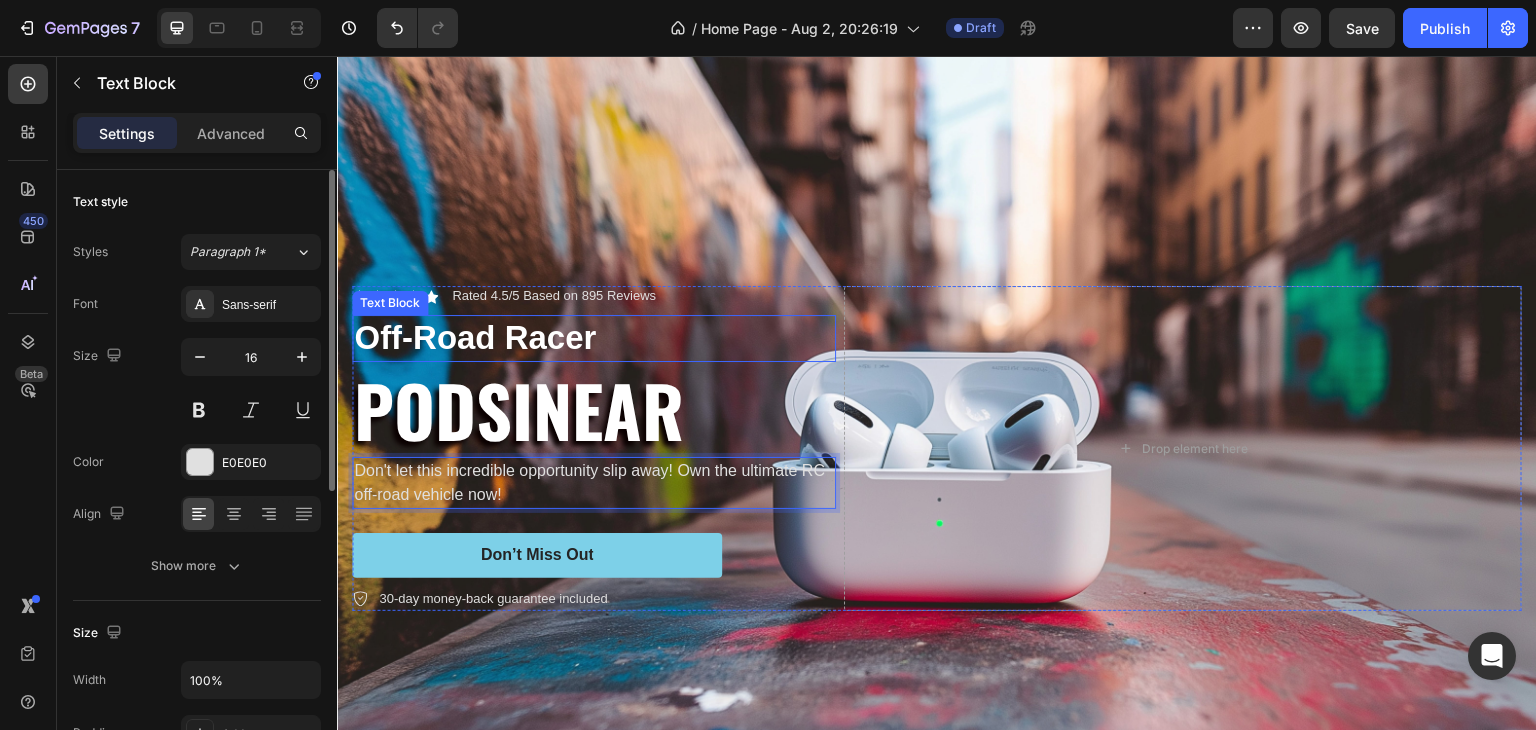 click on "Off-Road Racer" at bounding box center (594, 338) 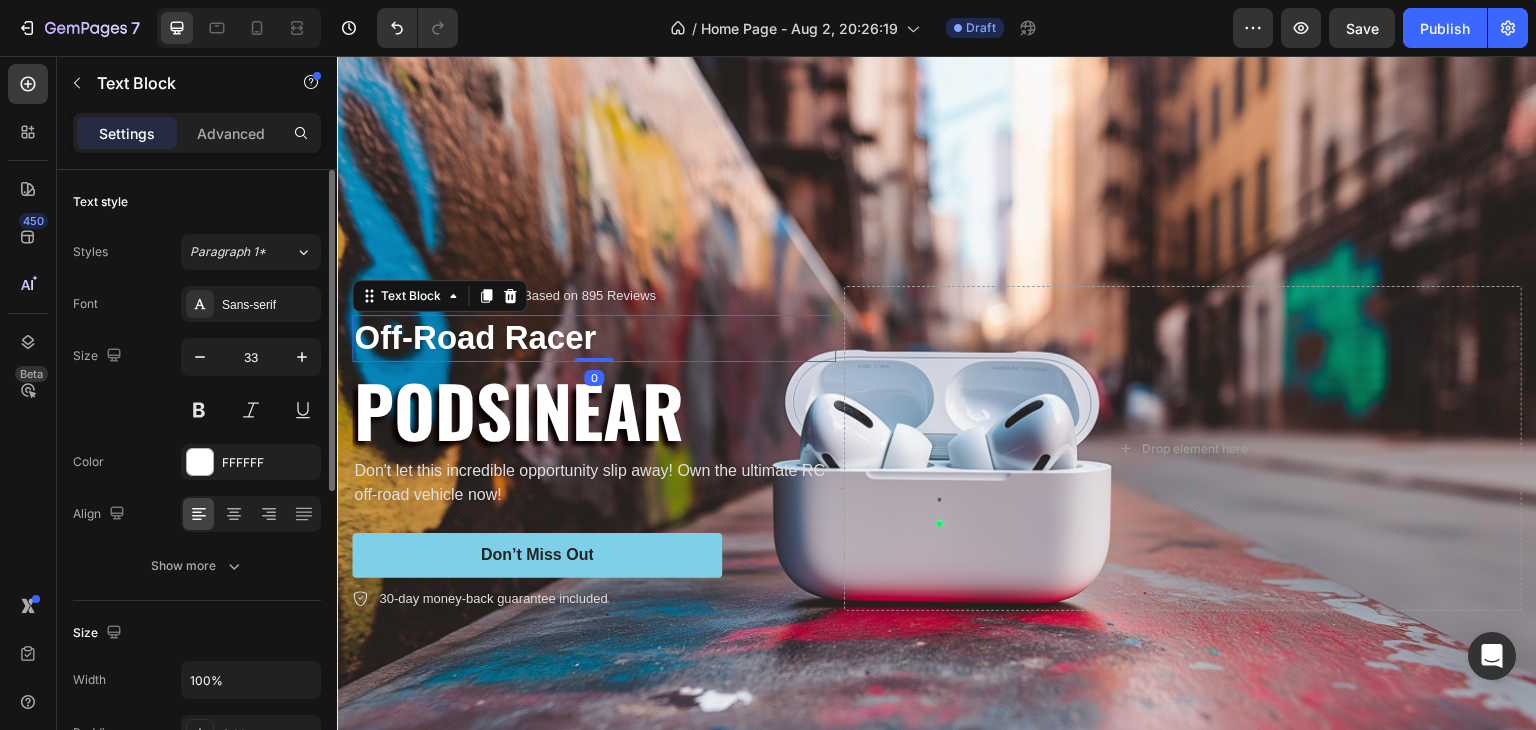 click on "Off-Road Racer" at bounding box center [594, 338] 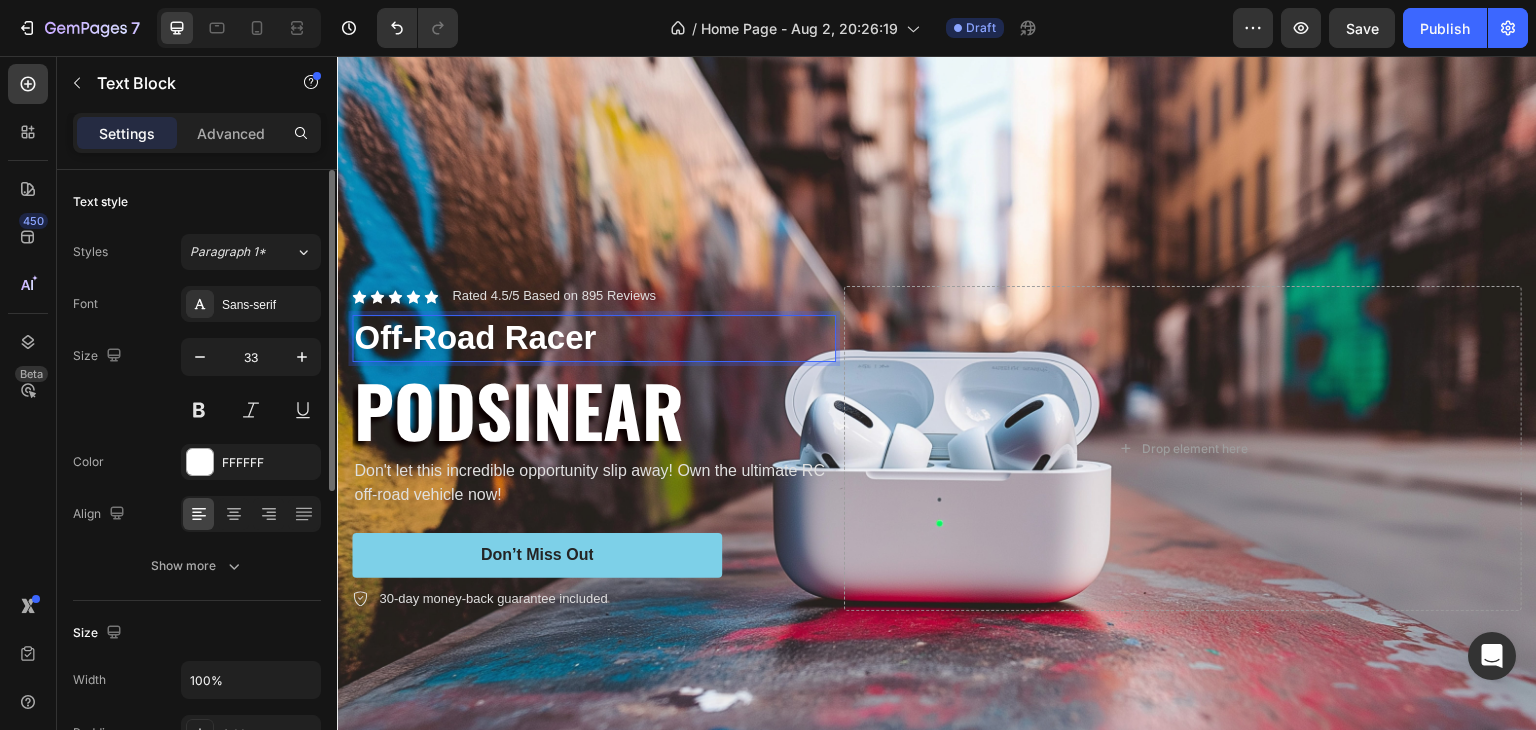 click on "Off-Road Racer" at bounding box center [594, 338] 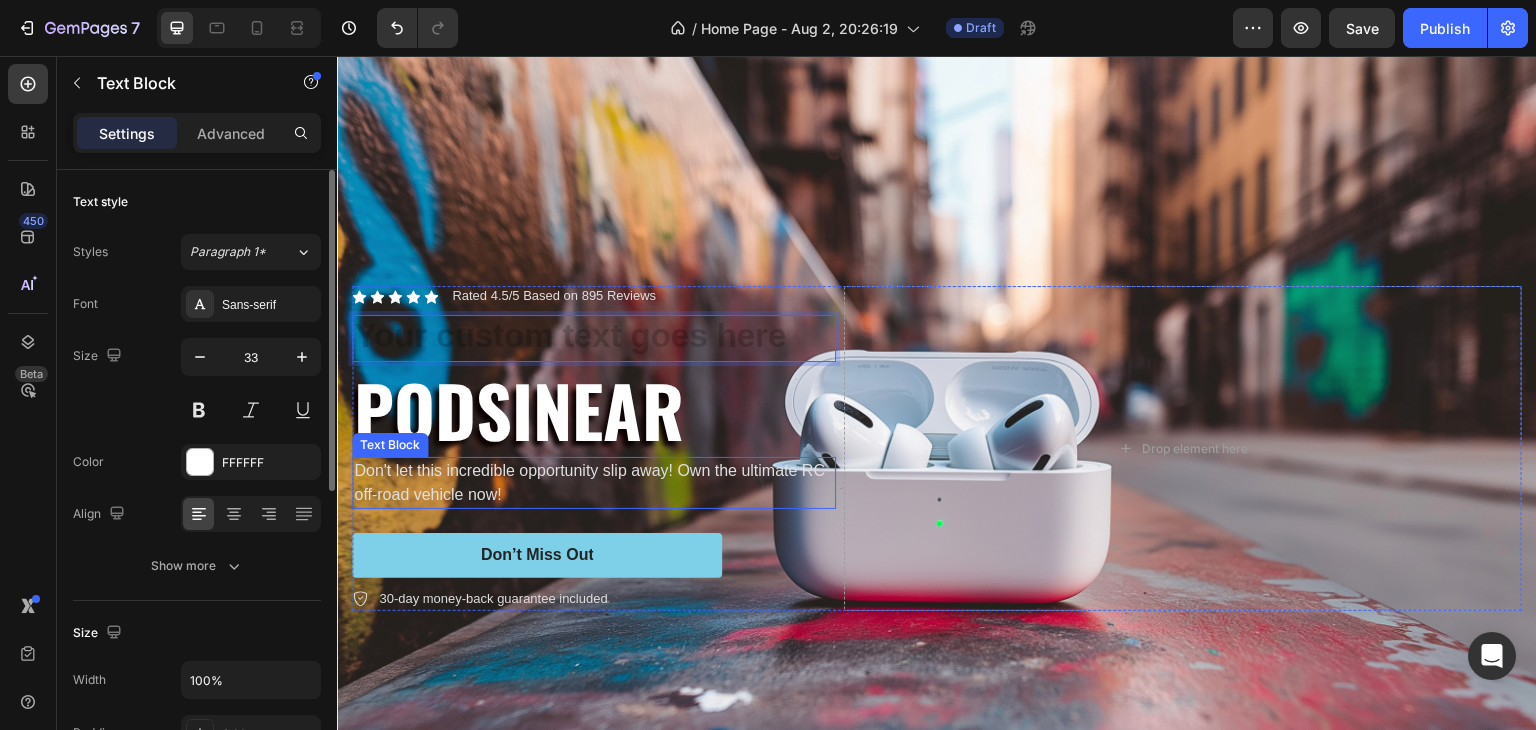 click on "Don't let this incredible opportunity slip away! Own the ultimate RC off-road vehicle now!" at bounding box center (594, 483) 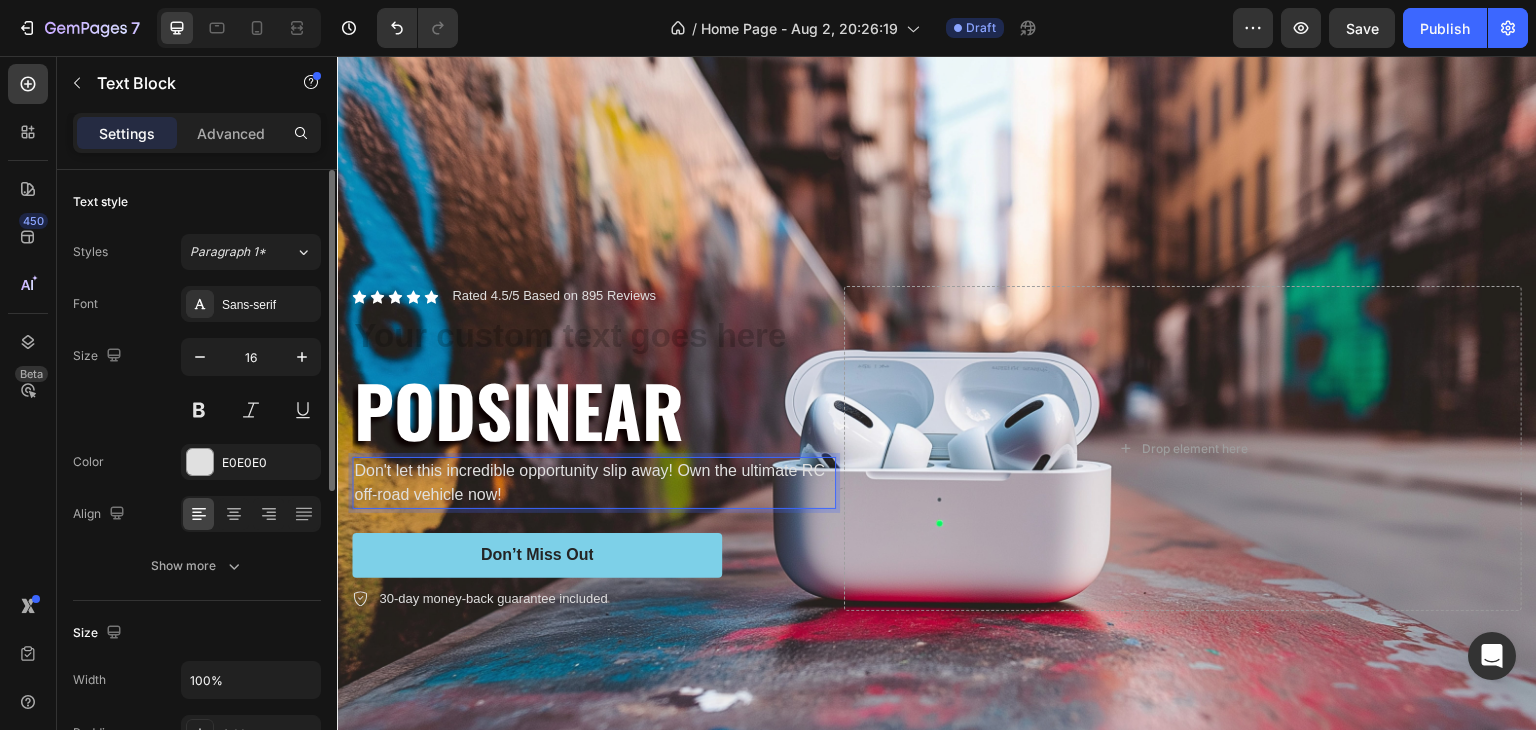 click on "Don't let this incredible opportunity slip away! Own the ultimate RC off-road vehicle now!" at bounding box center (594, 483) 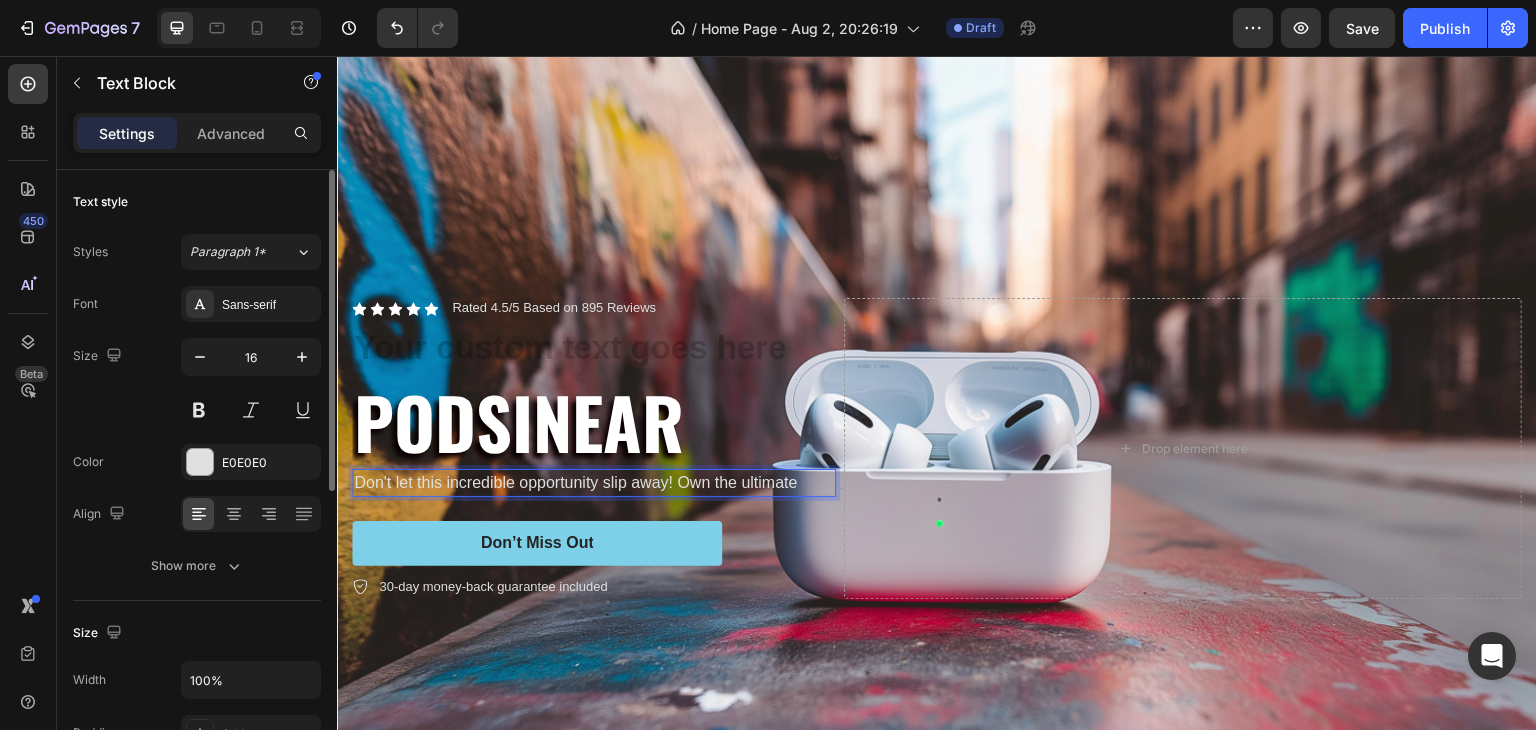 scroll, scrollTop: 112, scrollLeft: 0, axis: vertical 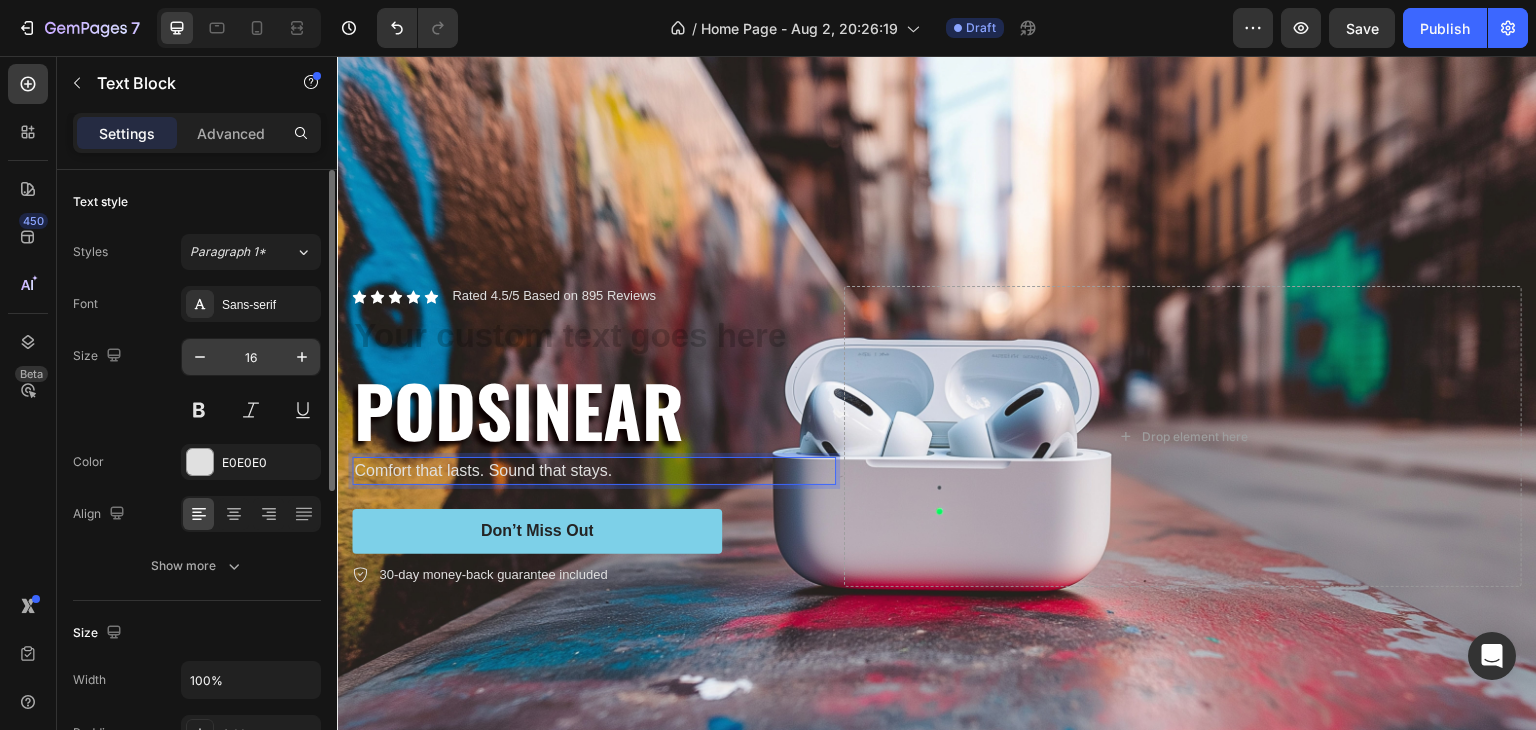 click on "16" at bounding box center (251, 357) 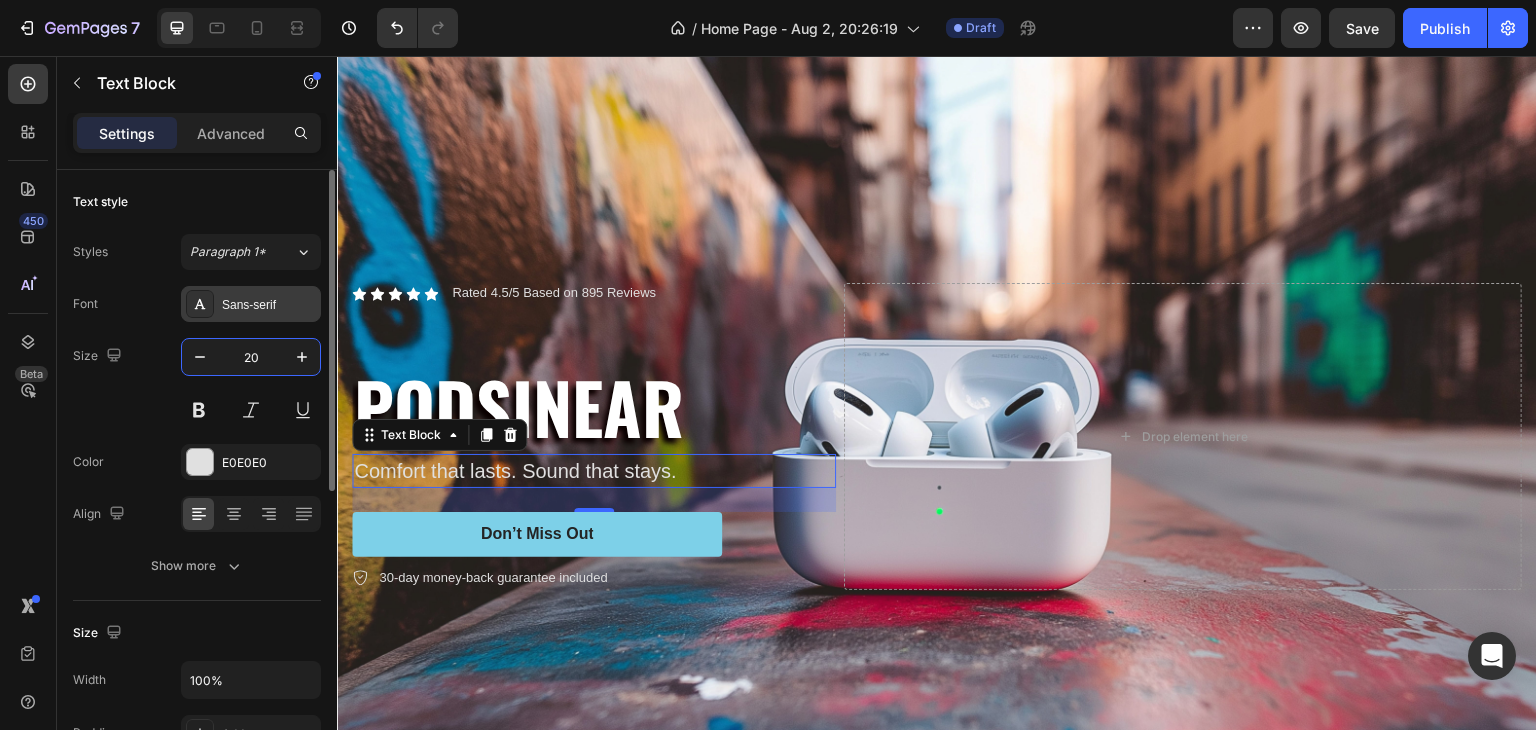 type on "20" 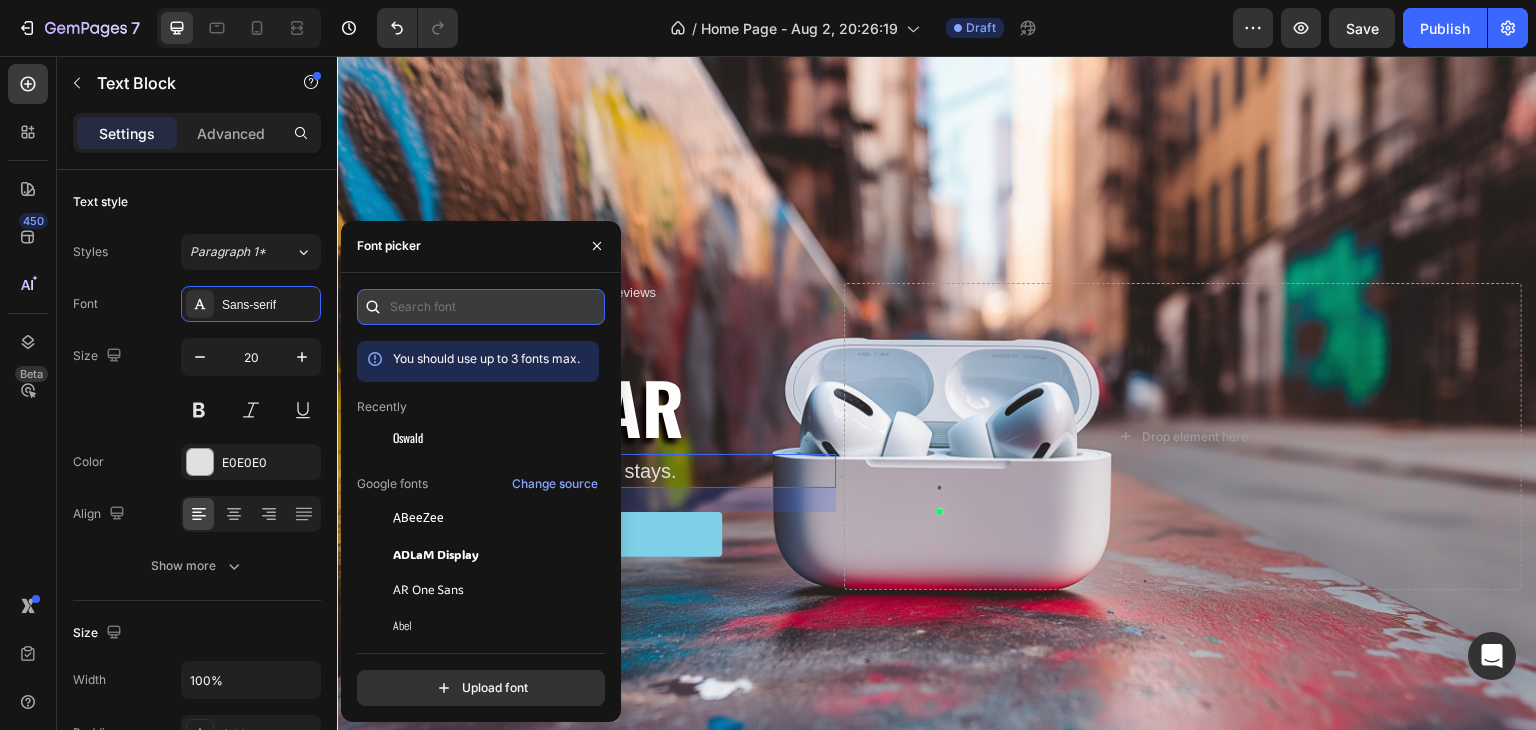 click at bounding box center [481, 307] 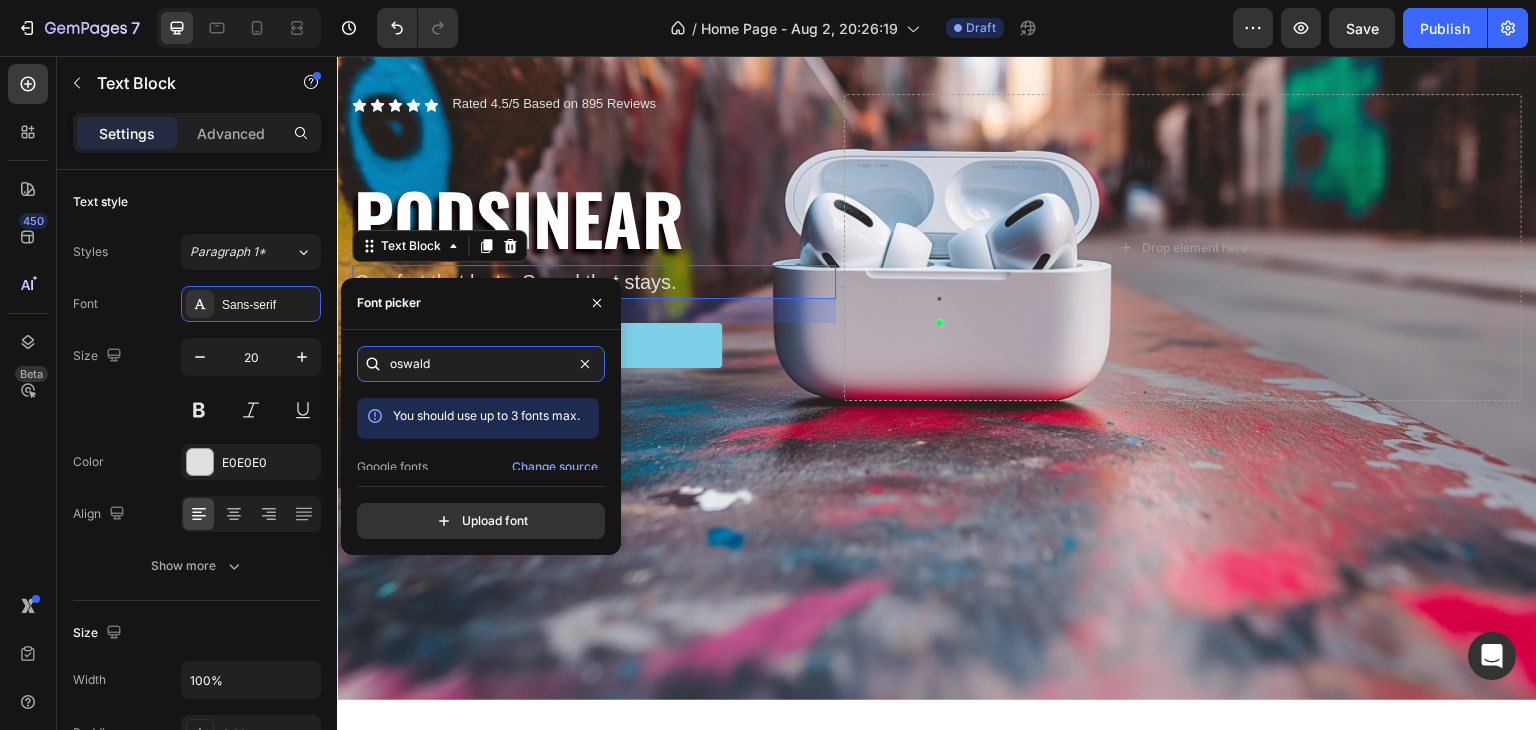 scroll, scrollTop: 312, scrollLeft: 0, axis: vertical 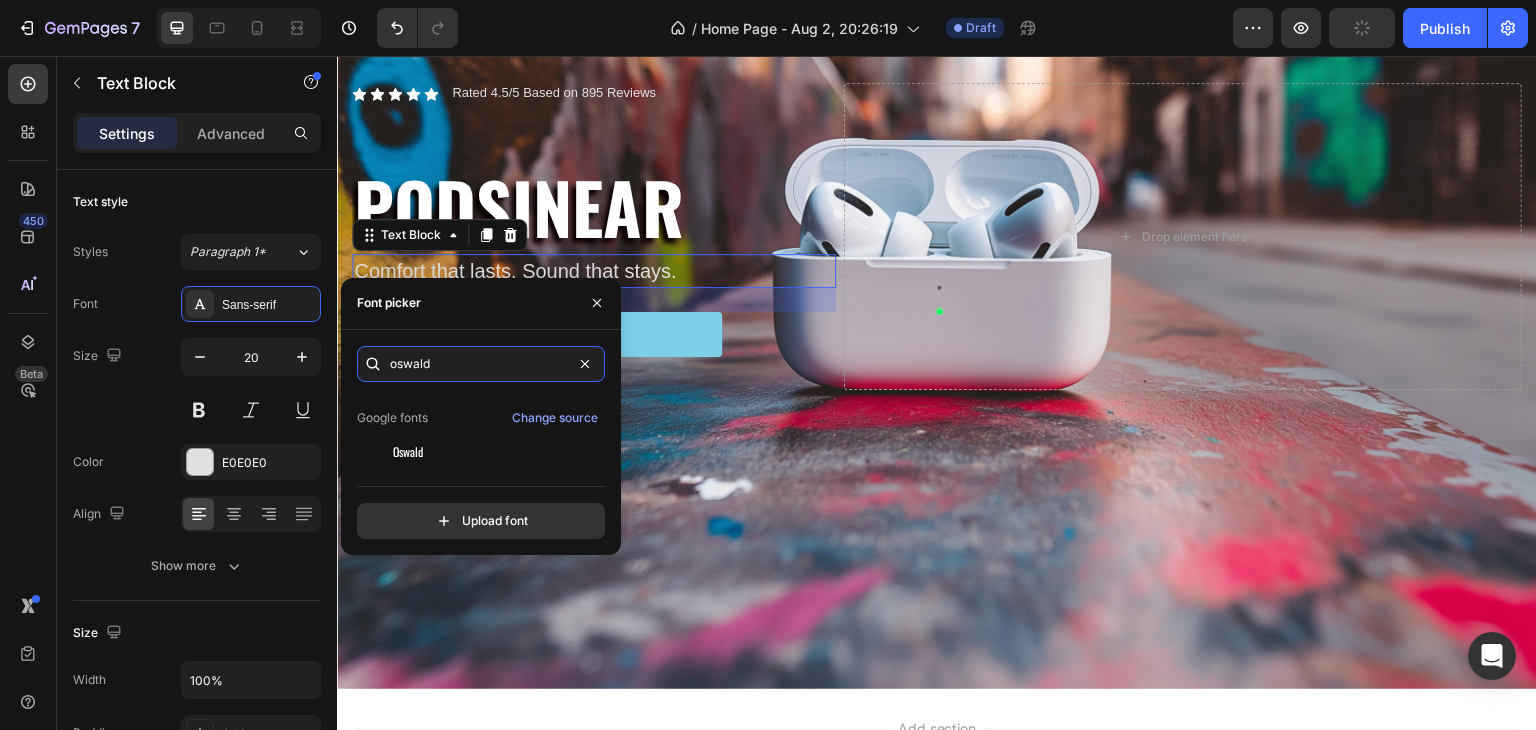 type on "oswald" 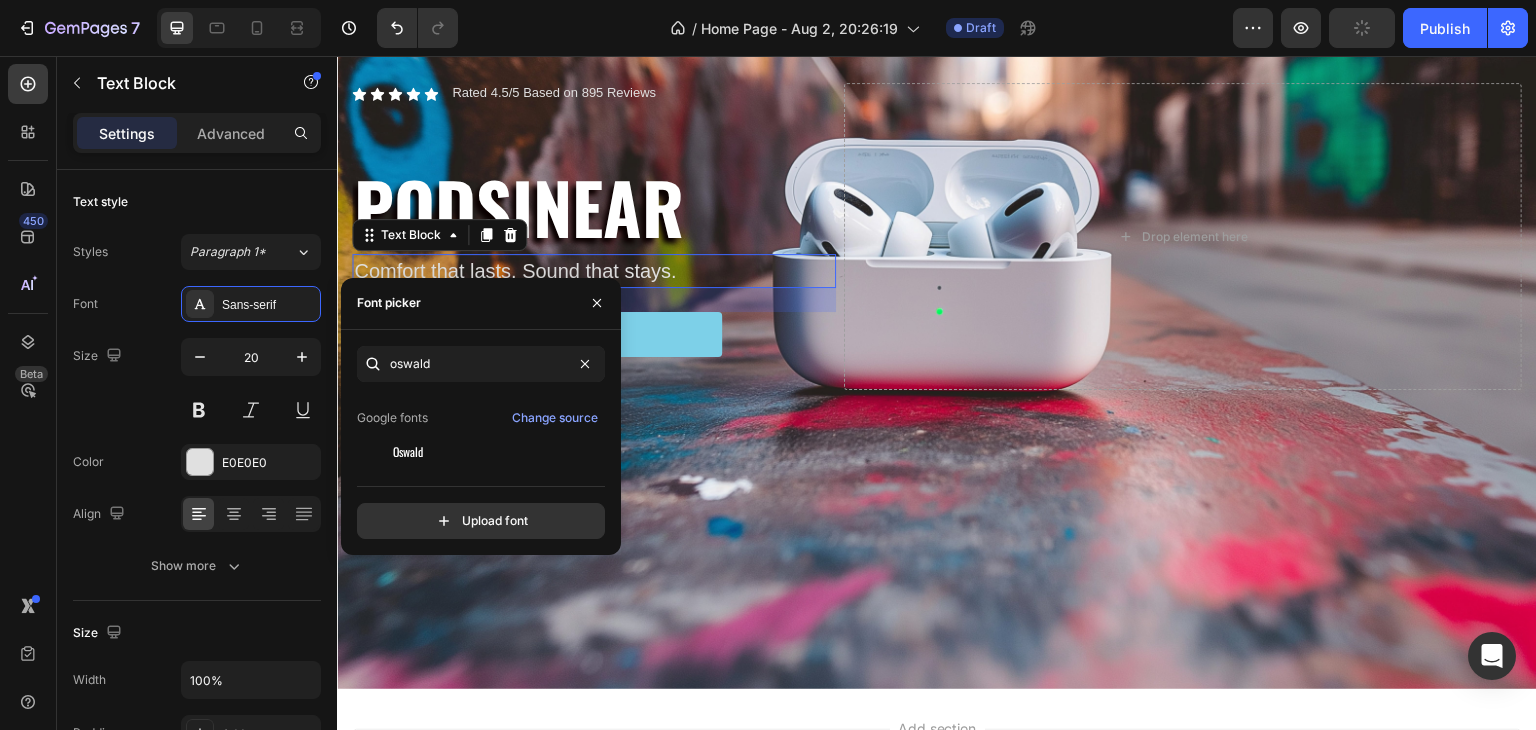 click on "oswald You should use up to 3 fonts max. Google fonts Change source Oswald  Upload font" 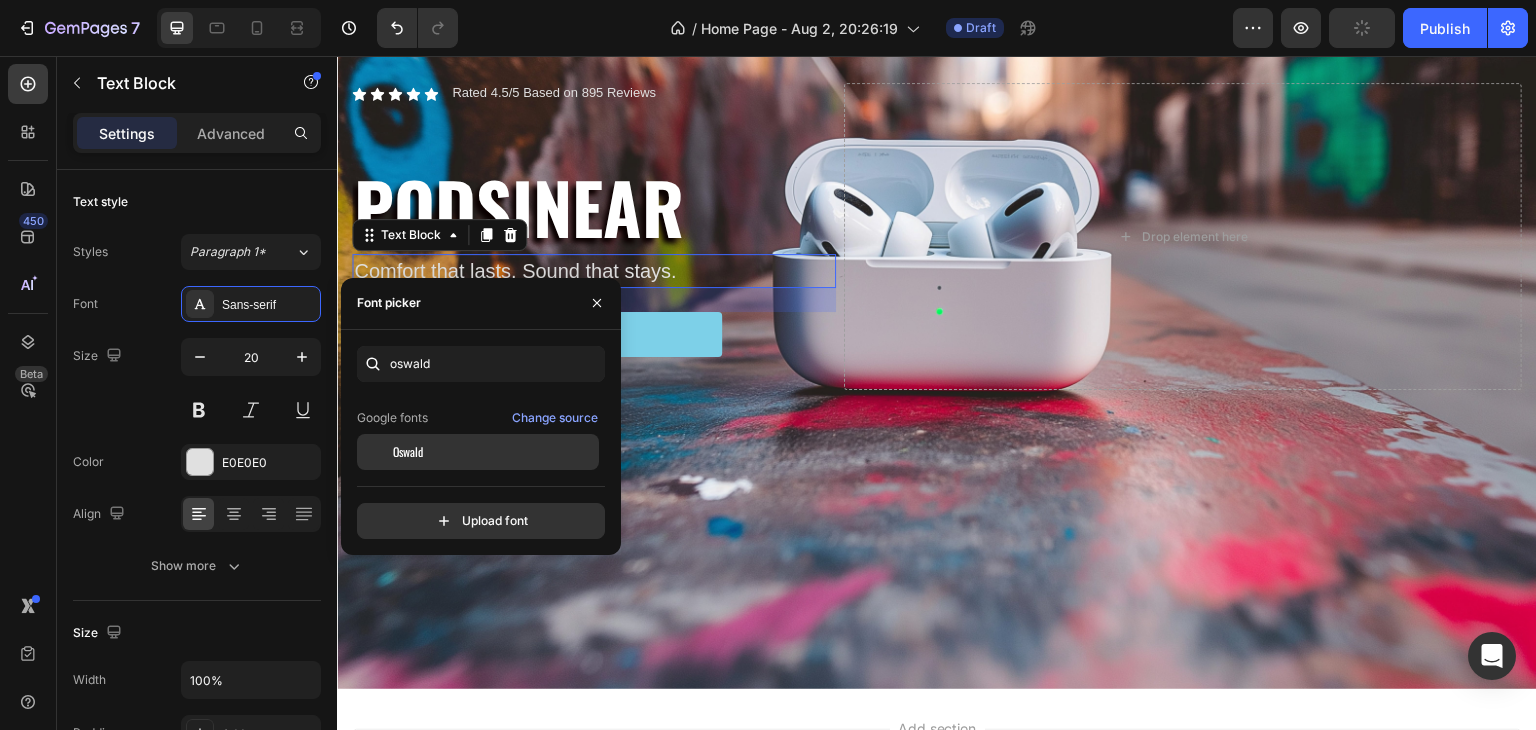 click on "Oswald" 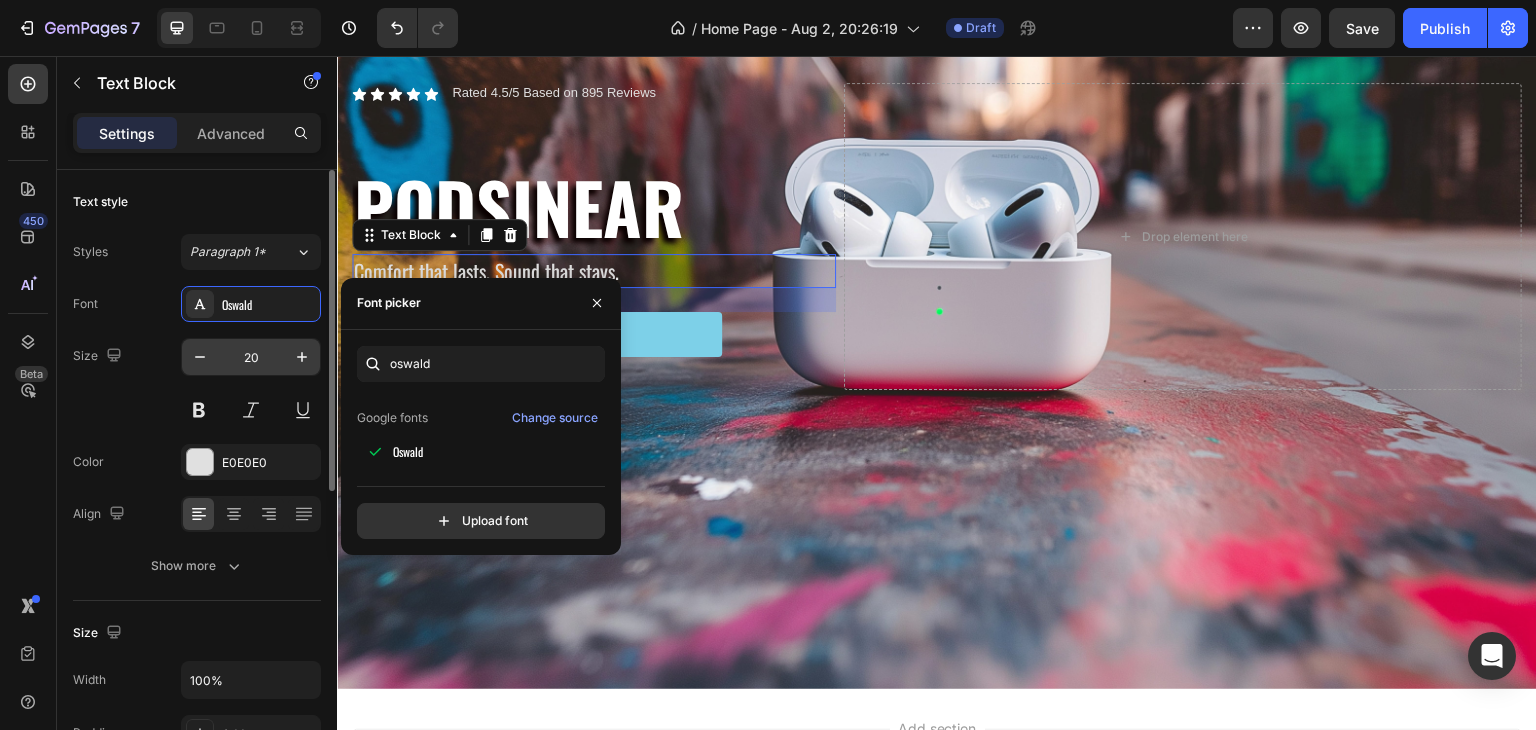 click on "20" at bounding box center [251, 357] 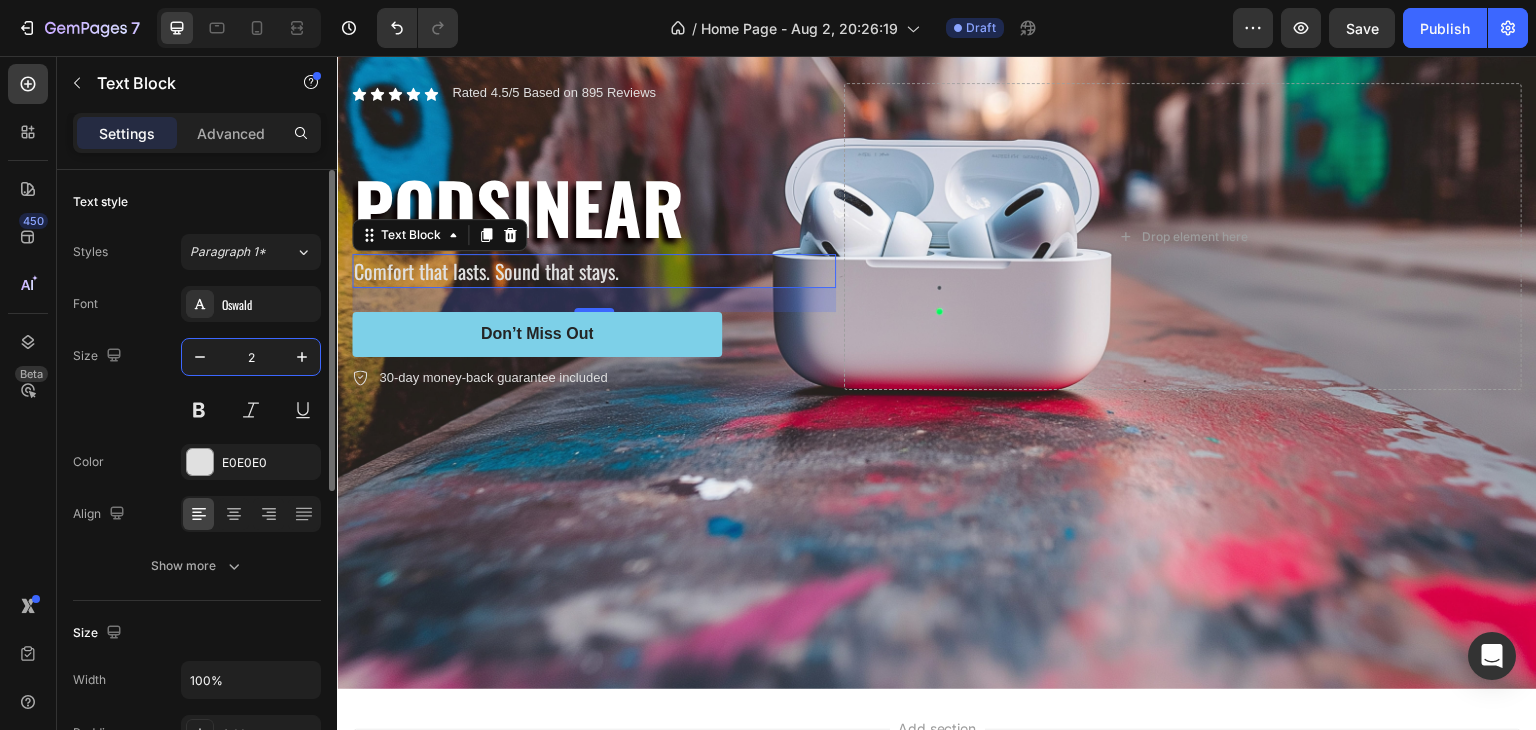 type on "25" 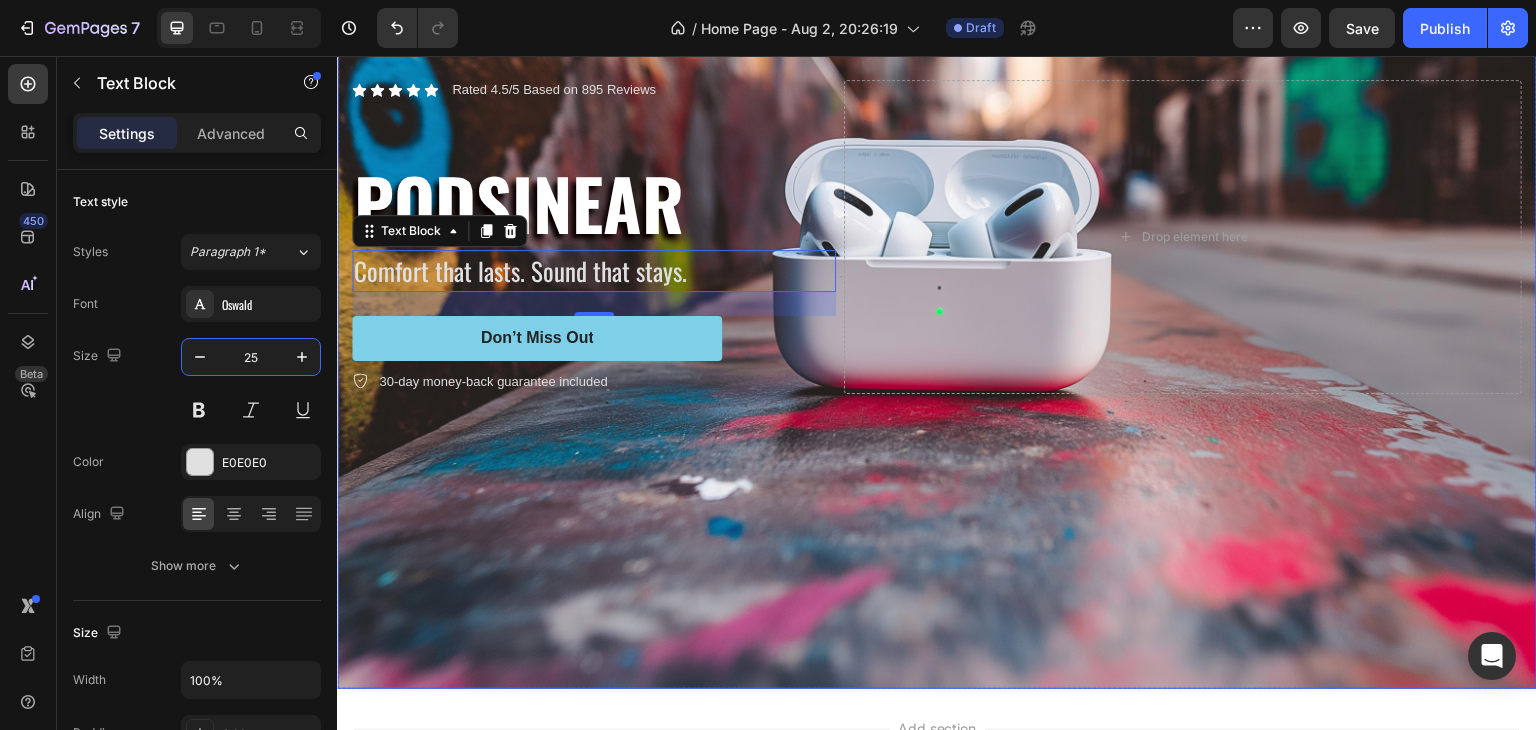 click at bounding box center (937, 237) 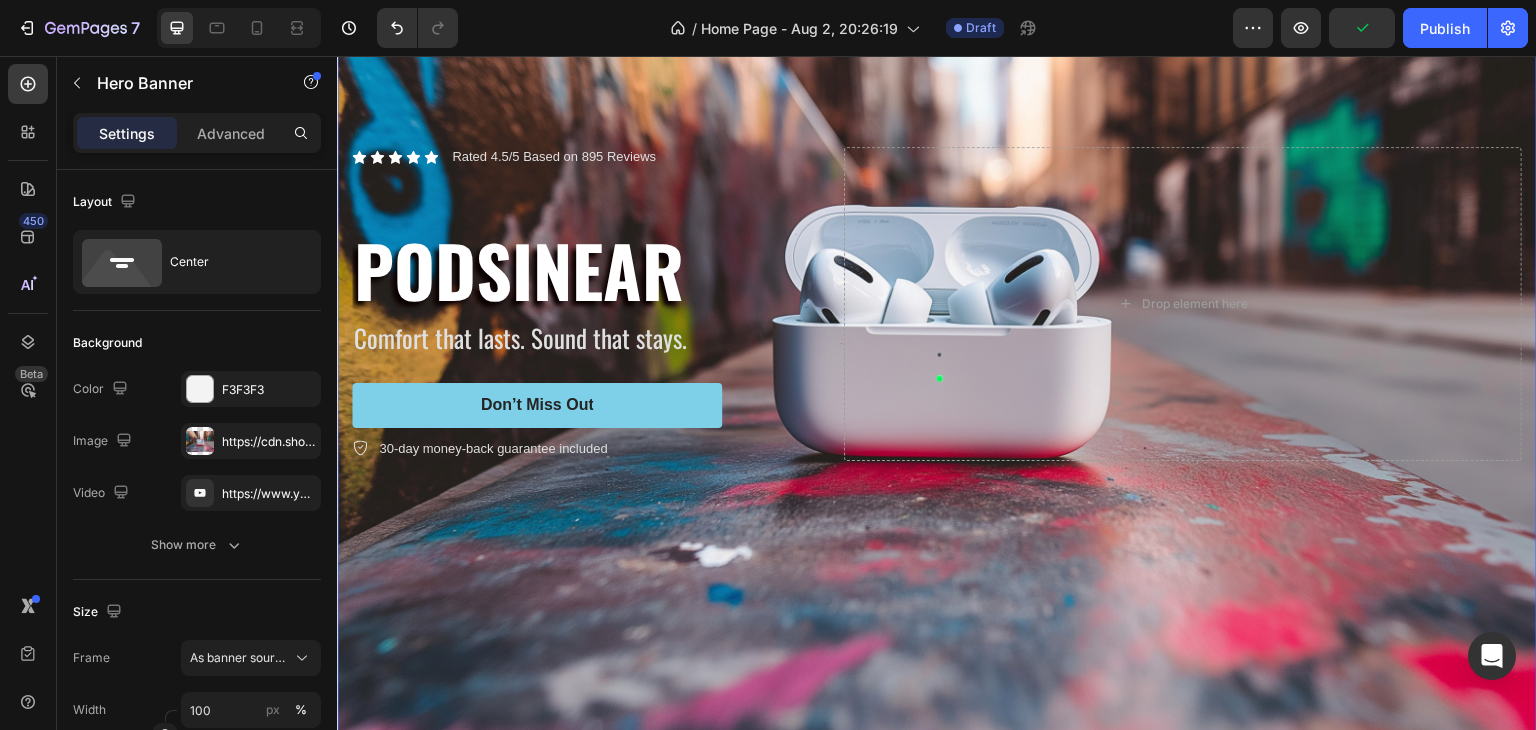 scroll, scrollTop: 212, scrollLeft: 0, axis: vertical 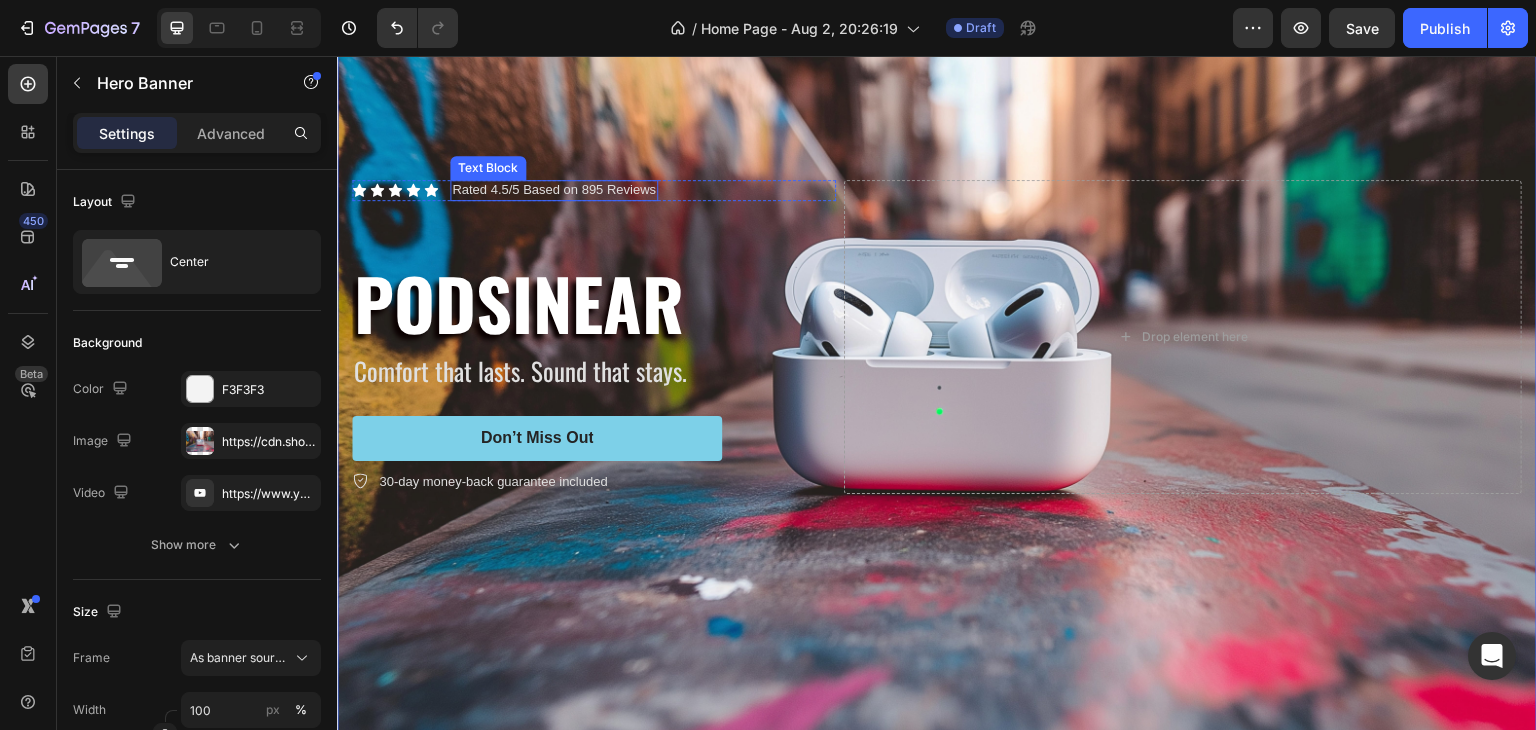 click on "Rated 4.5/5 Based on 895 Reviews" at bounding box center (554, 190) 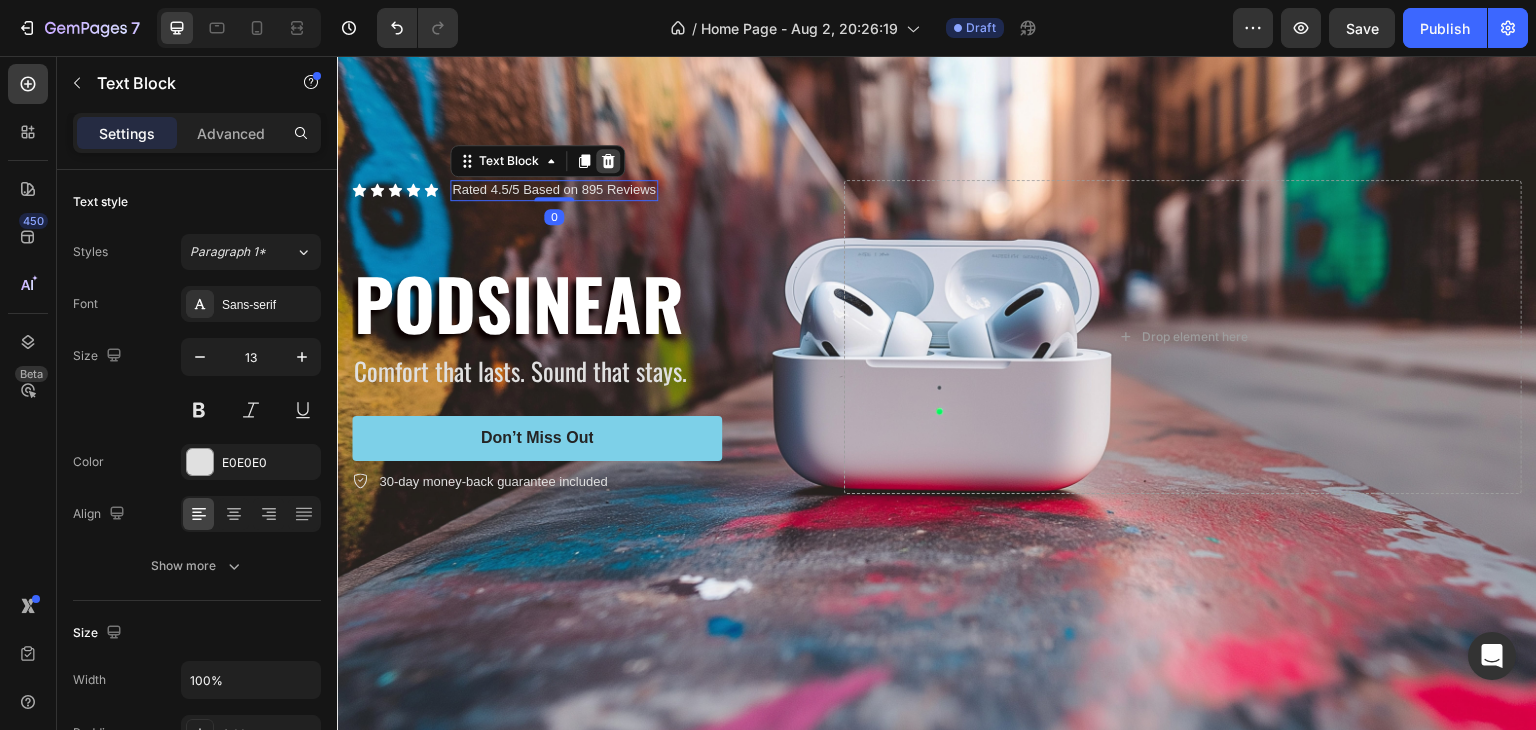 click 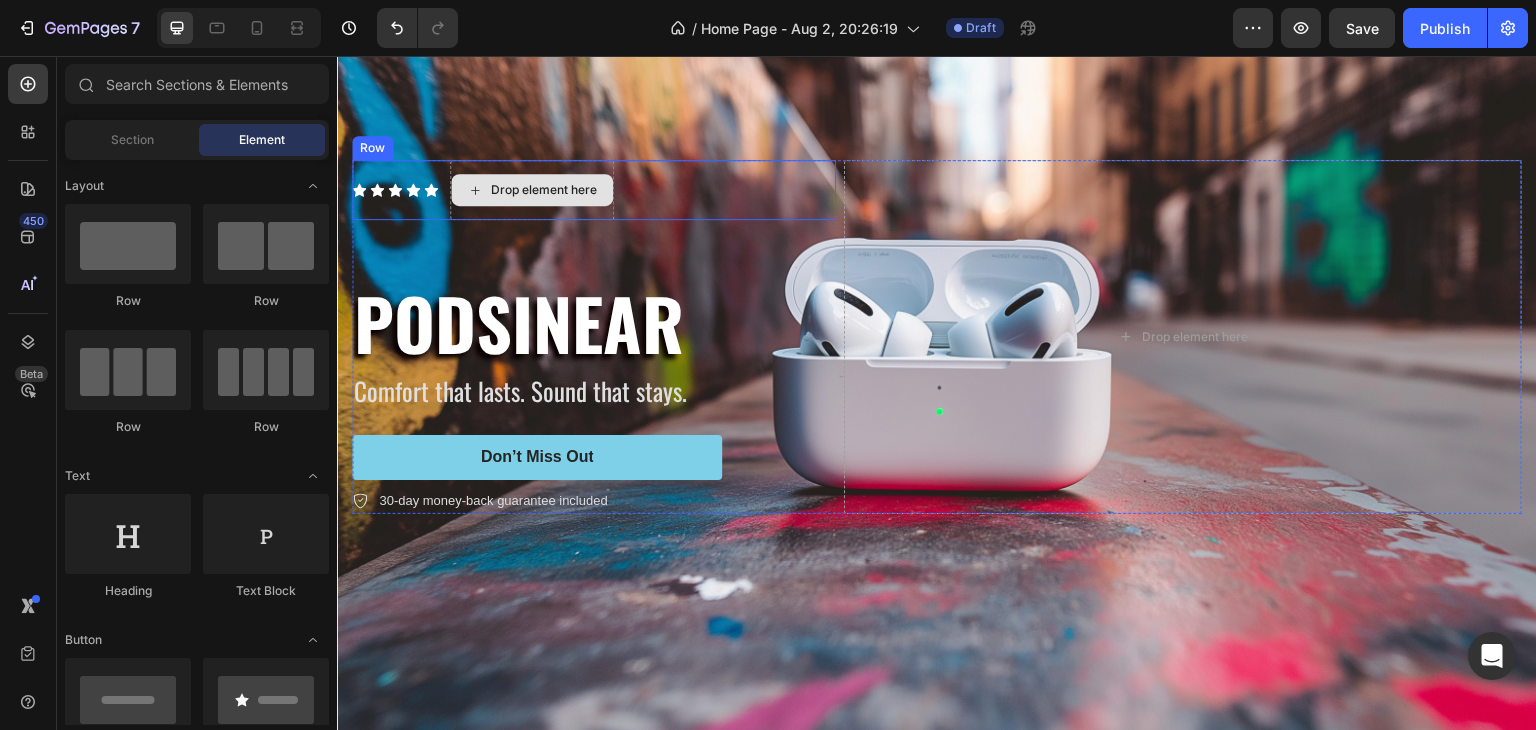 click on "Drop element here" at bounding box center (544, 190) 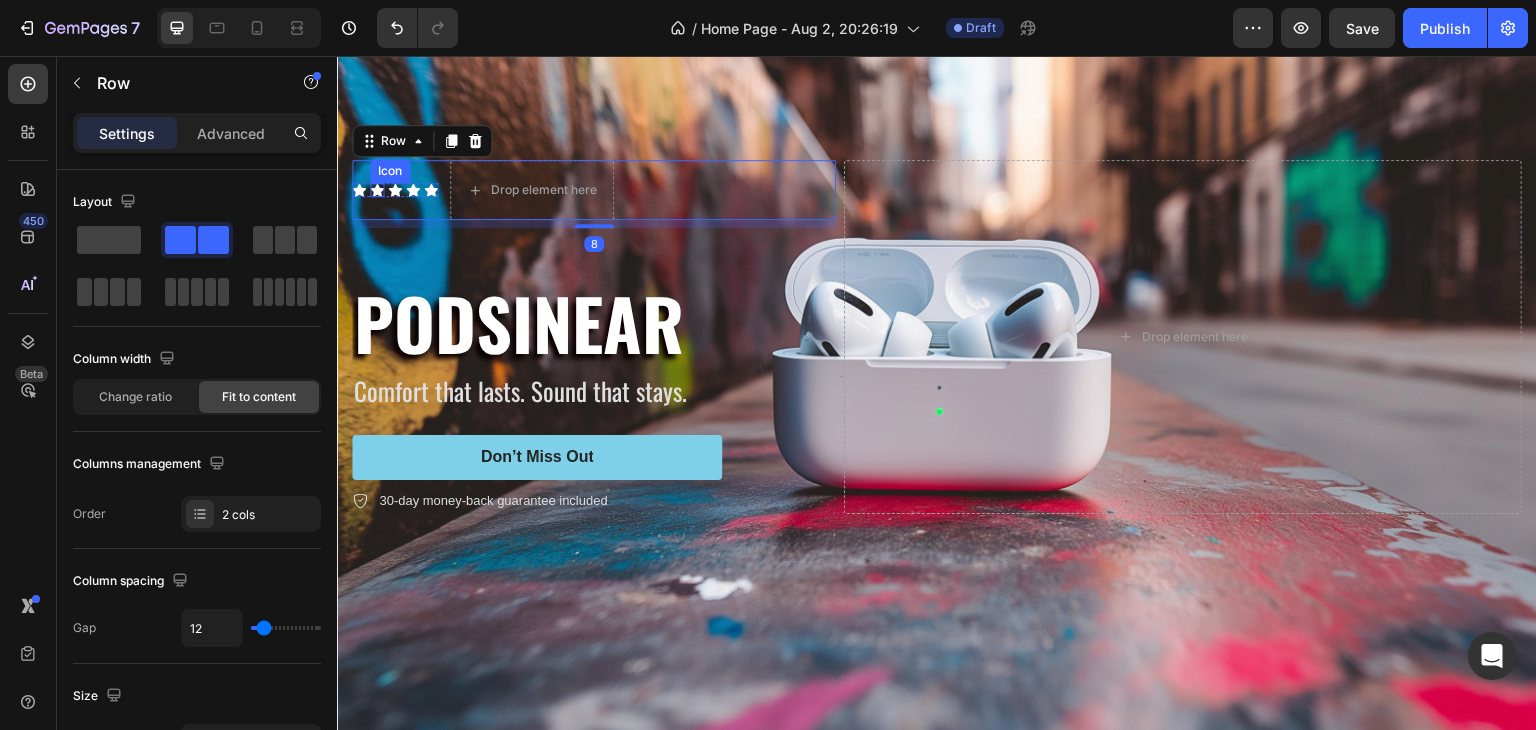 click on "Icon" at bounding box center (390, 171) 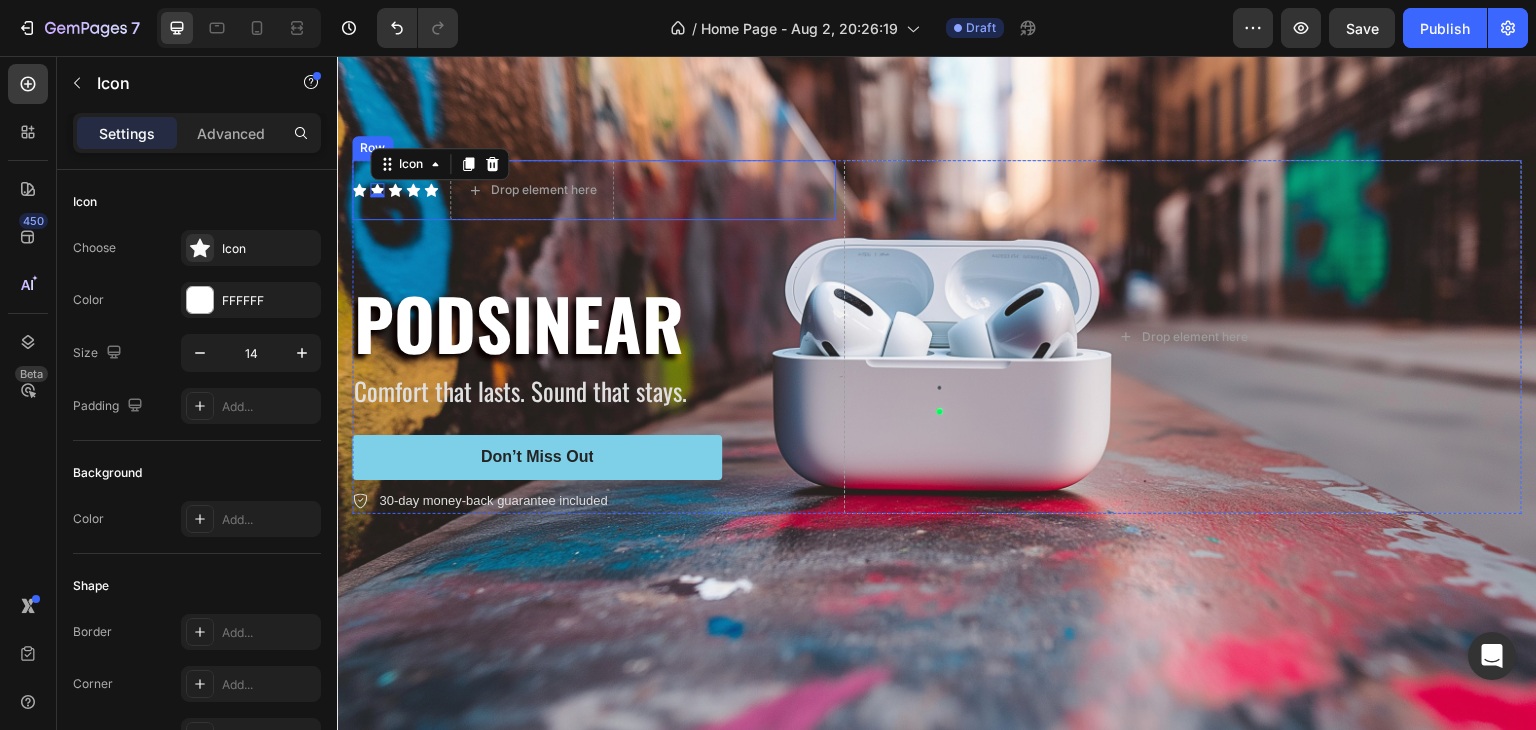 click on "Icon Icon   0 Icon Icon Icon Icon List" at bounding box center [395, 190] 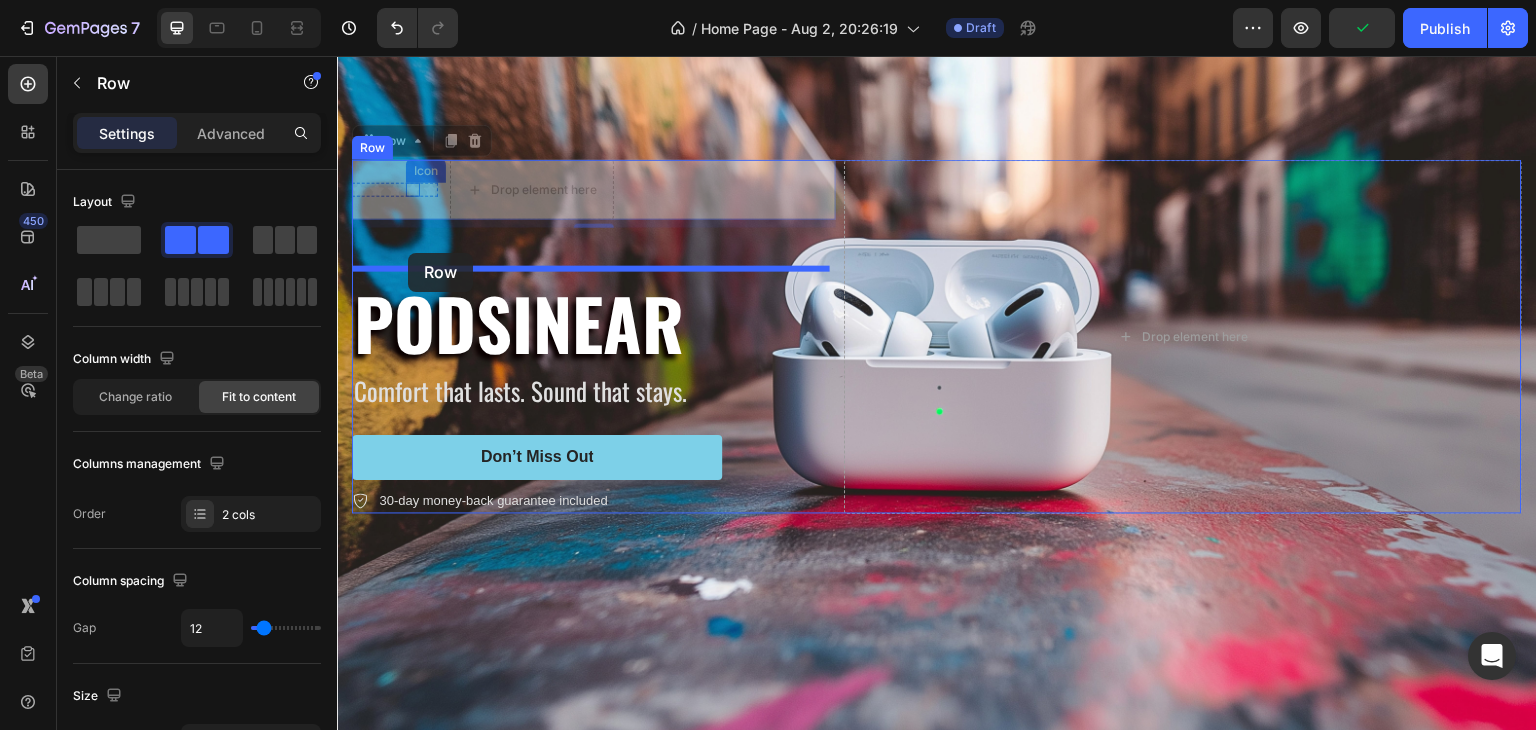 drag, startPoint x: 404, startPoint y: 169, endPoint x: 410, endPoint y: 252, distance: 83.21658 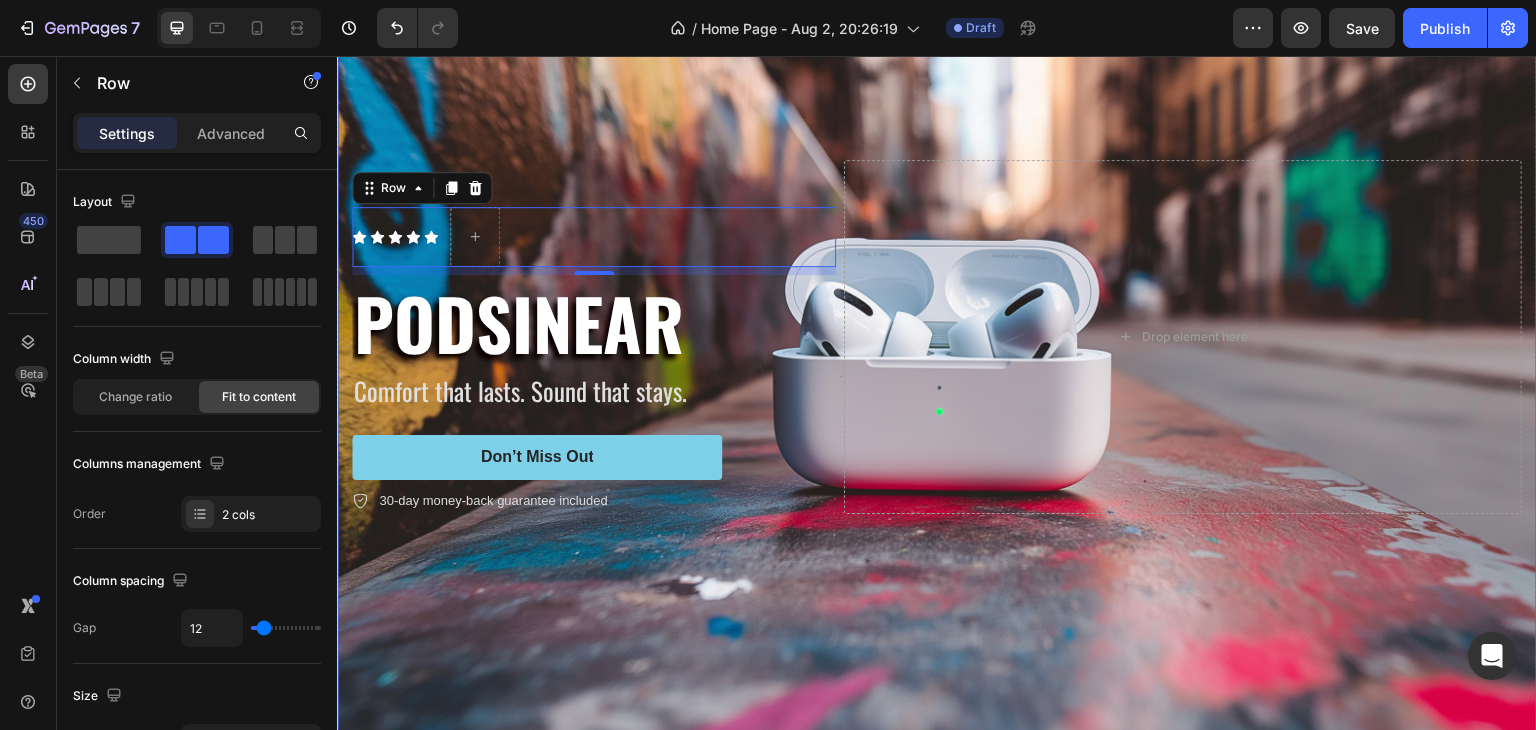 click on "Text Block Icon Icon Icon Icon Icon Icon List
Row   8 PODSINEAR Heading Comfort that lasts. Sound that stays. Text Block Don’t Miss Out Button
30-day money-back guarantee included  Item List
Drop element here Row" at bounding box center [937, 337] 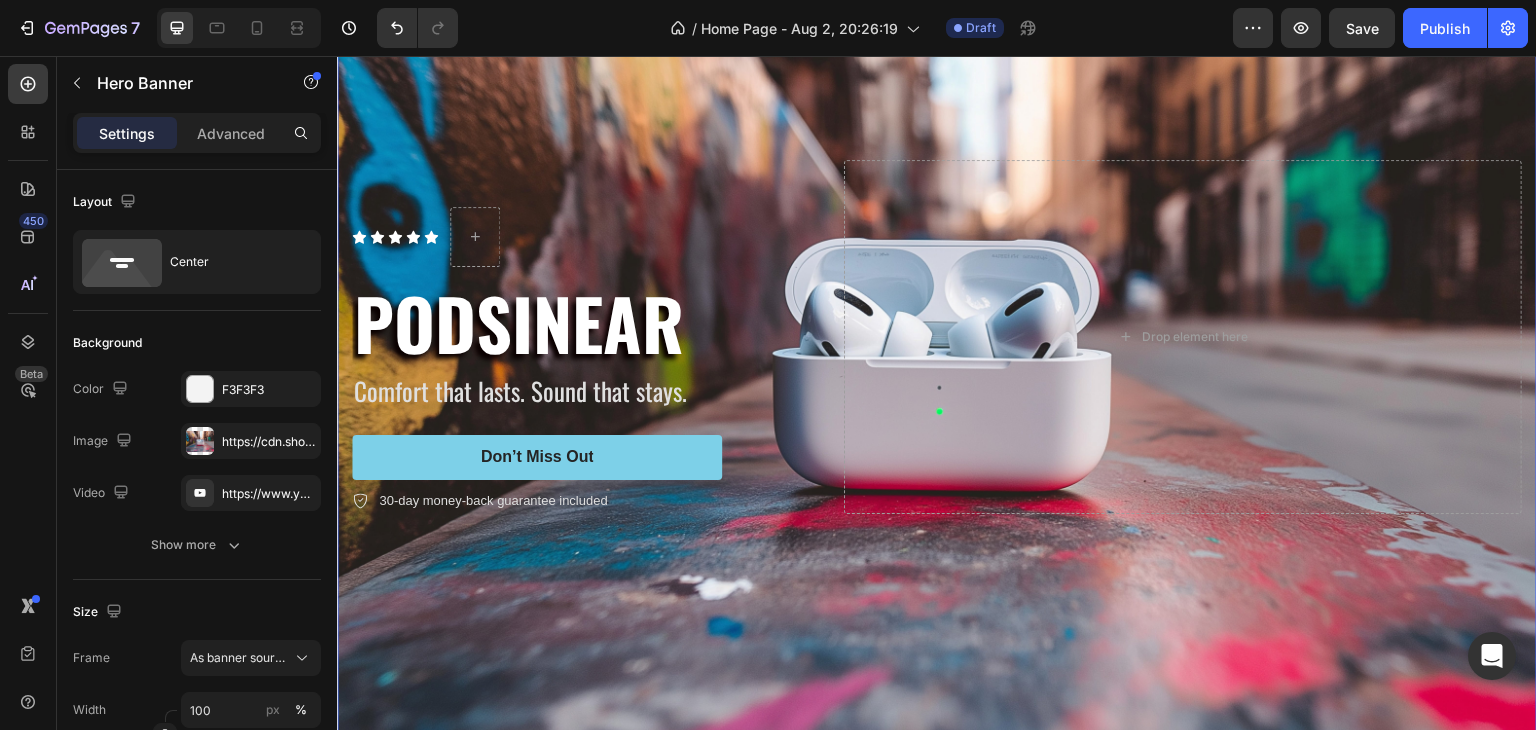 click at bounding box center (937, 337) 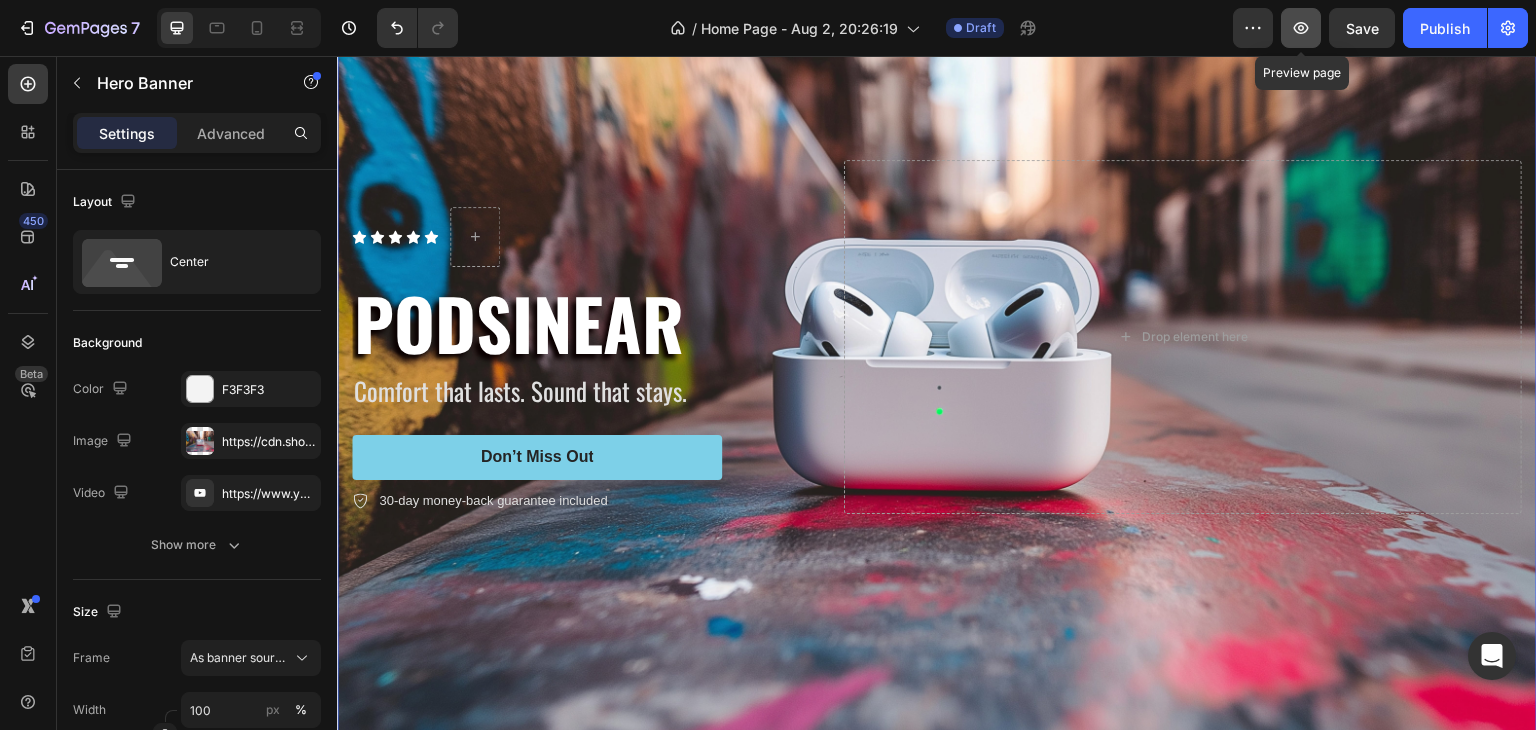 click 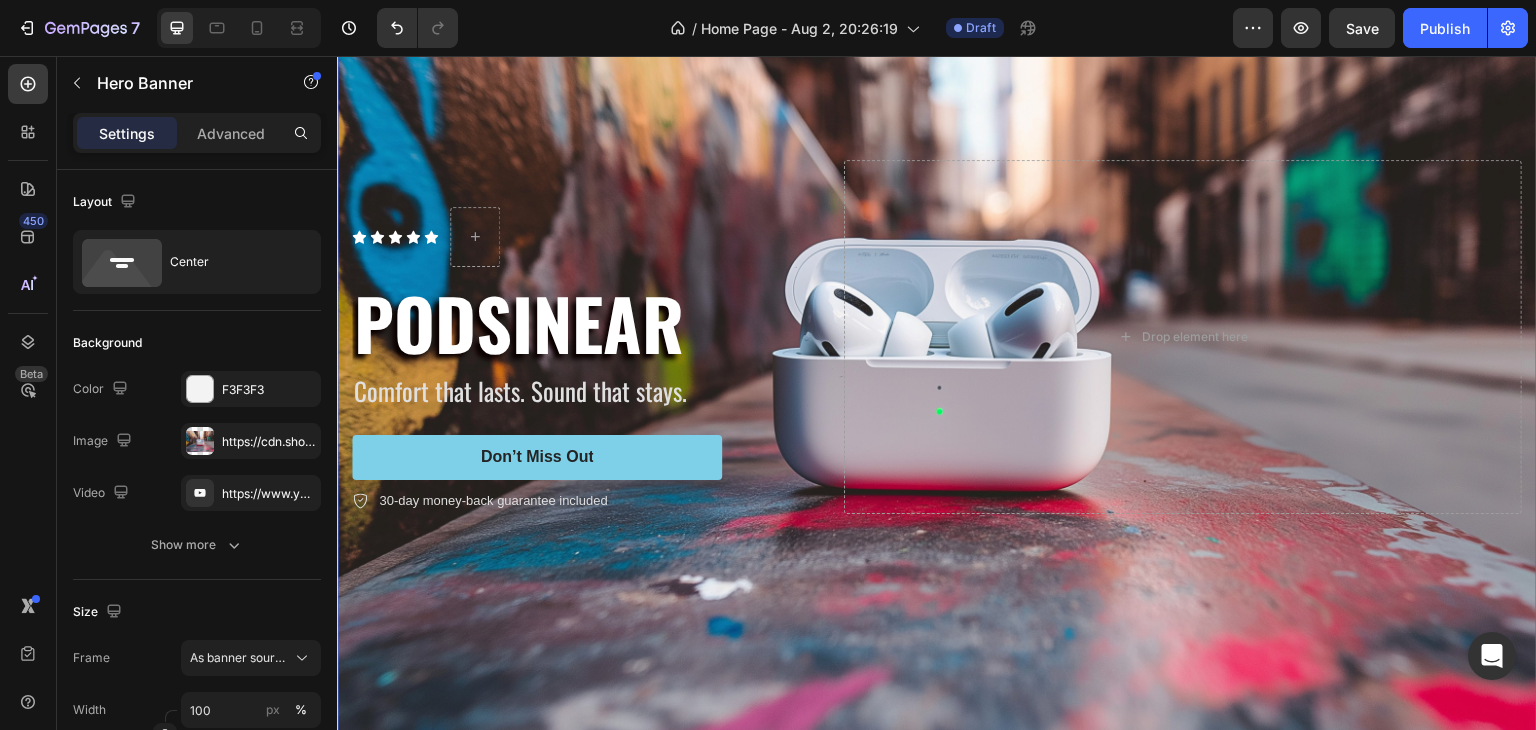 click at bounding box center [937, 337] 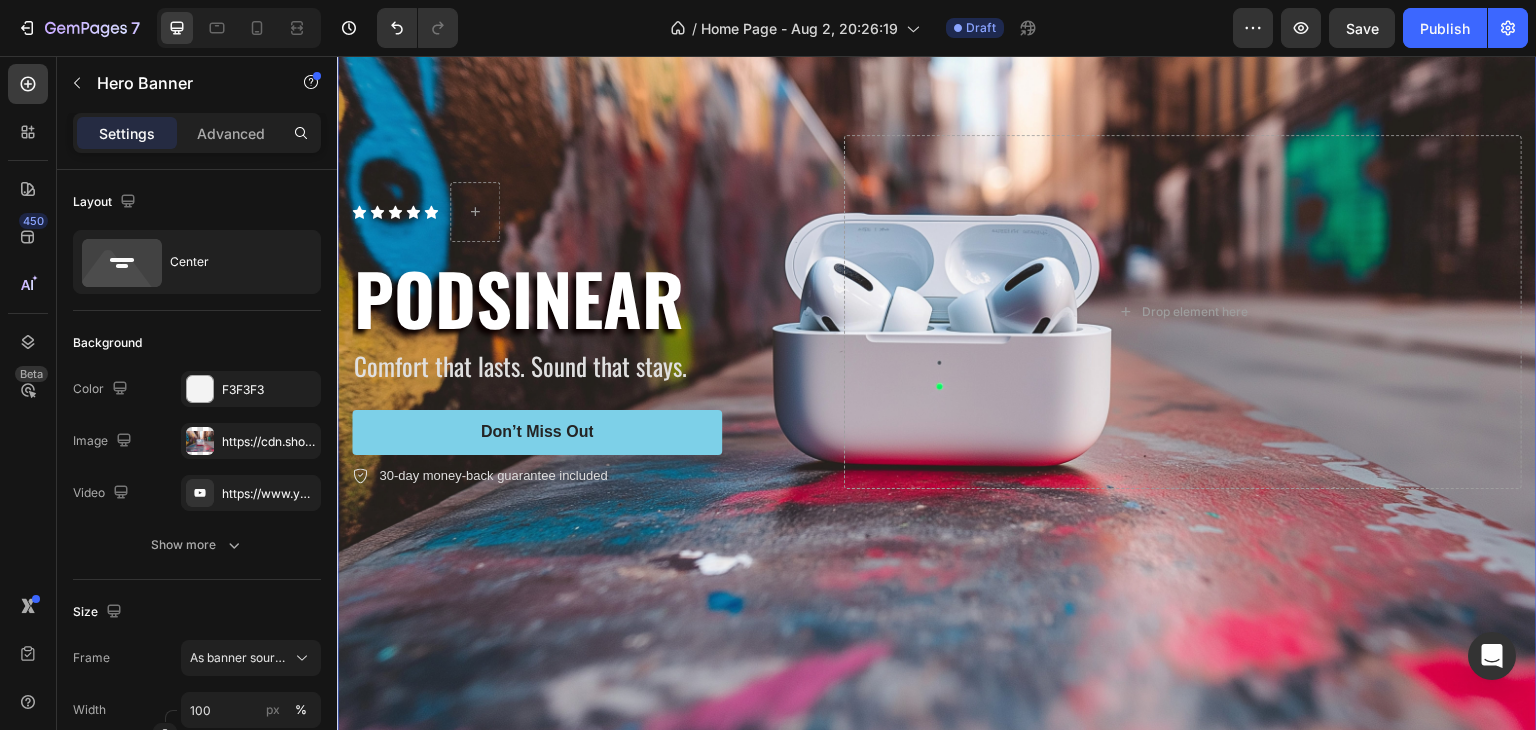 scroll, scrollTop: 12, scrollLeft: 0, axis: vertical 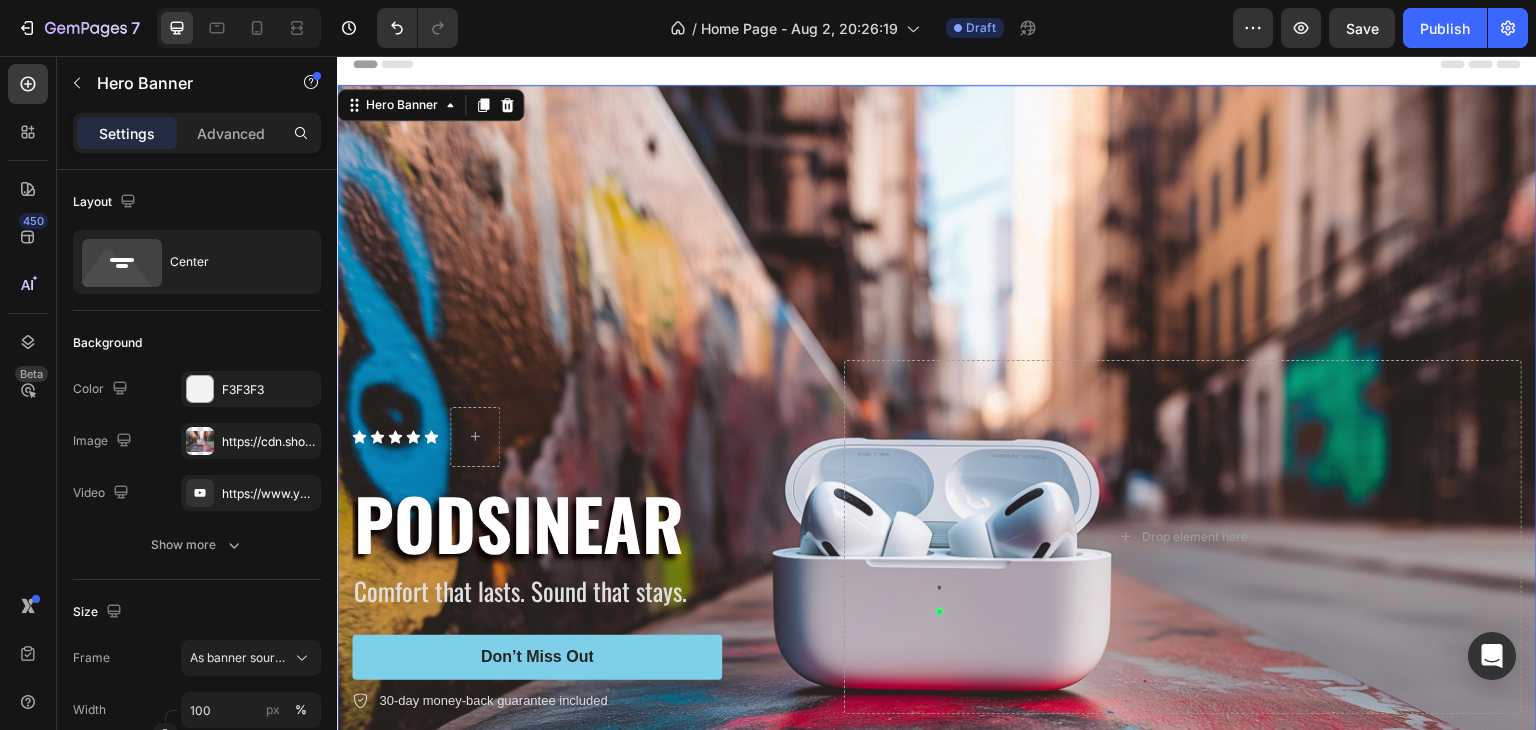 click at bounding box center [937, 537] 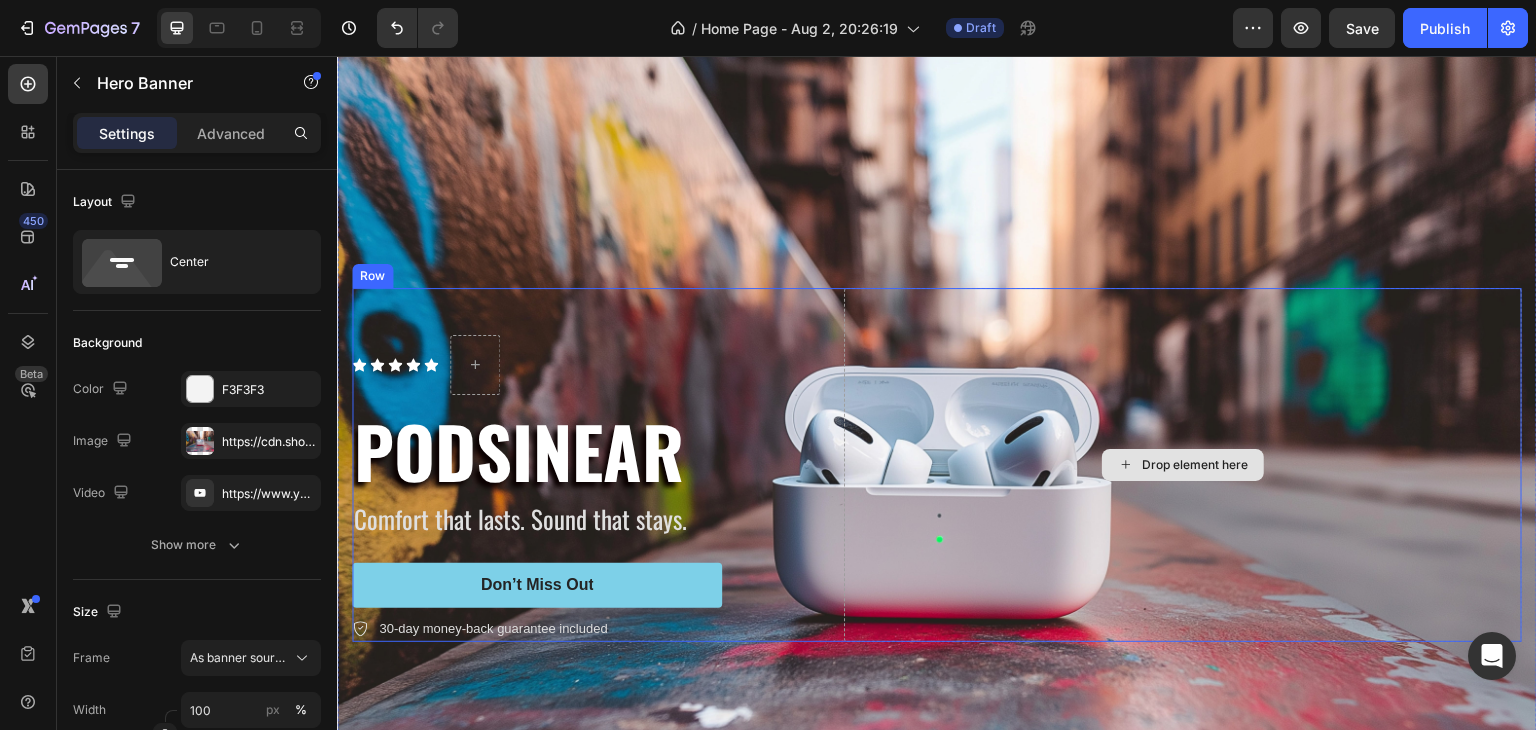 scroll, scrollTop: 0, scrollLeft: 0, axis: both 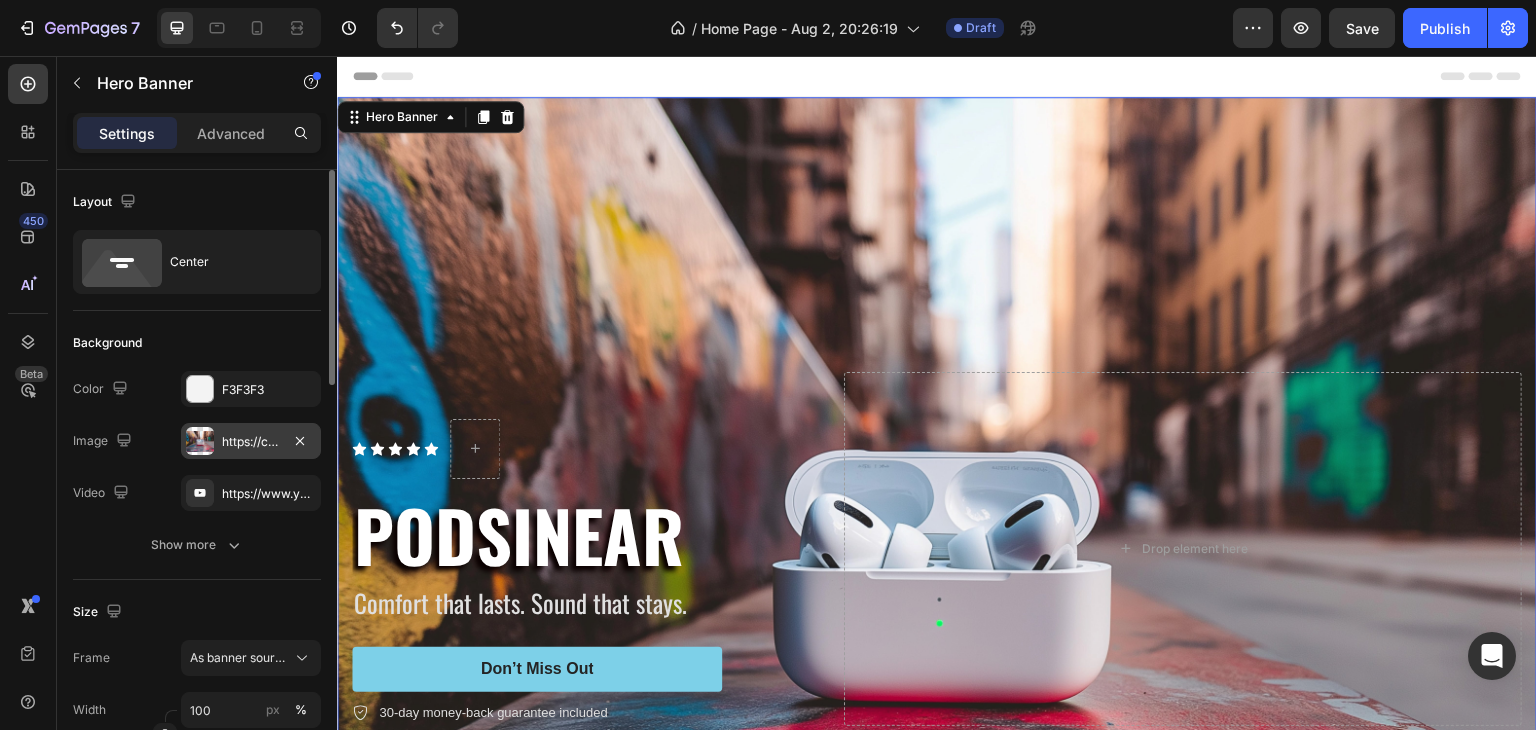 click on "https://cdn.shopify.com/s/files/1/0957/2968/0715/files/gempages_578057361986421701-68fe54bf-bb0c-48fc-a60a-cd23bd2ec207.jpg" at bounding box center [251, 442] 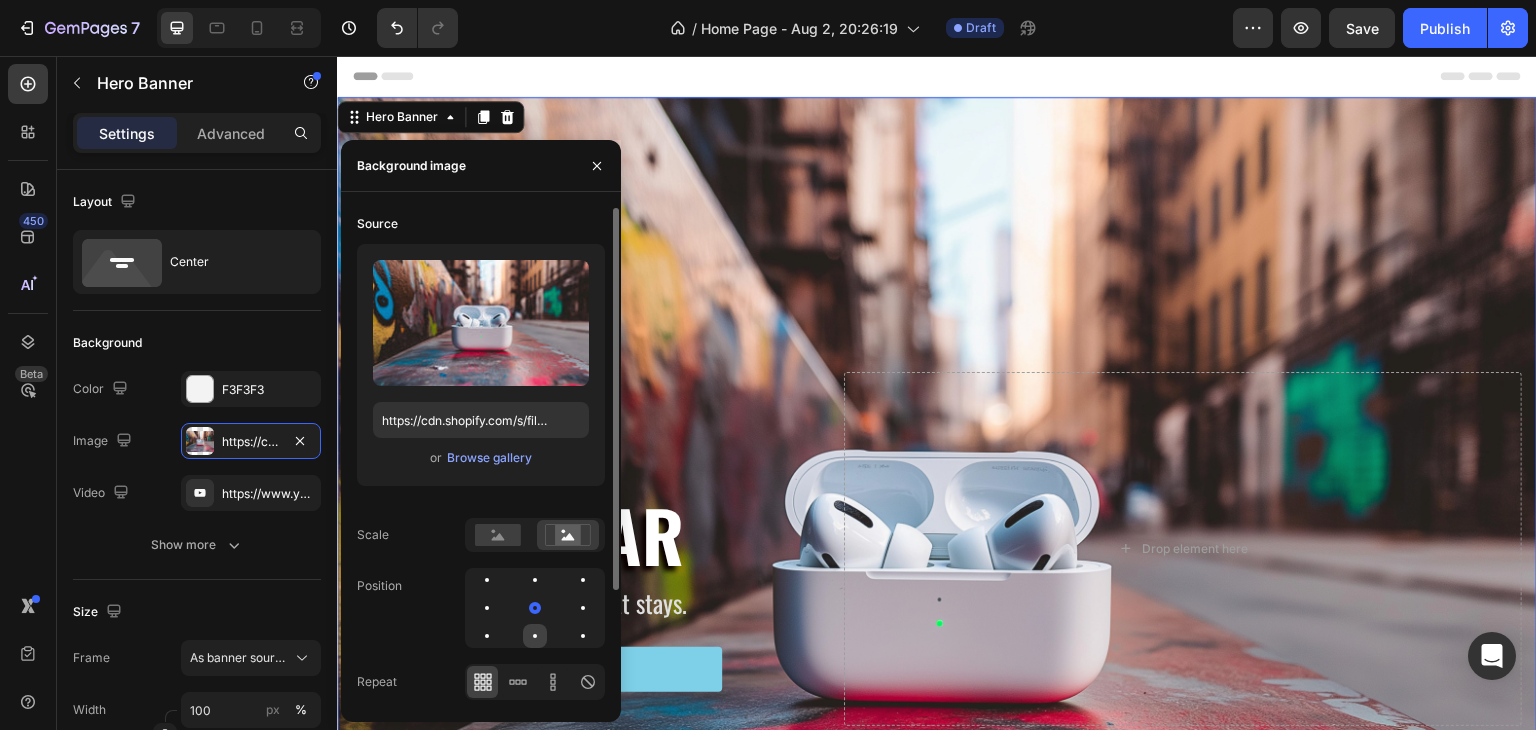 click 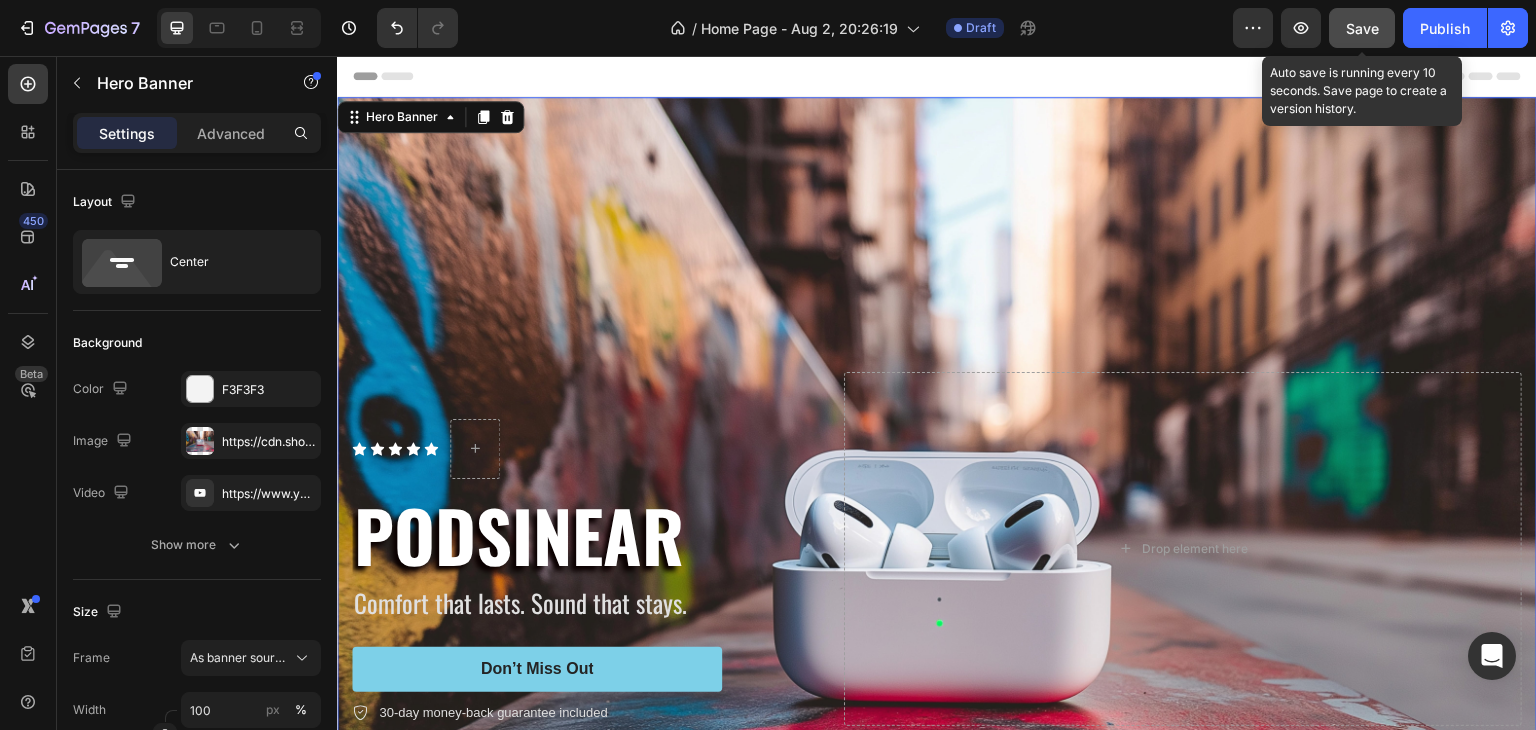 click on "Save" 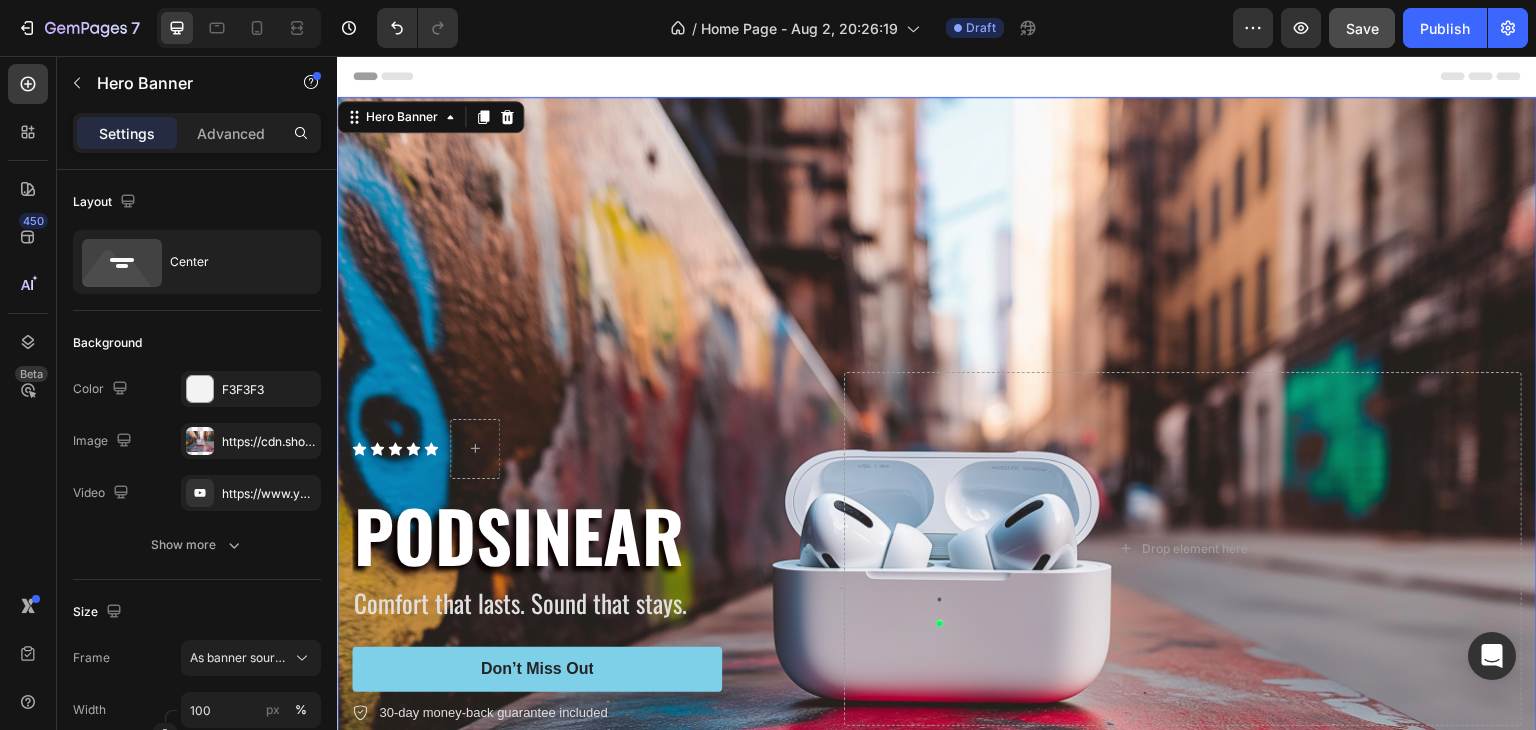 click on "Header" at bounding box center (394, 76) 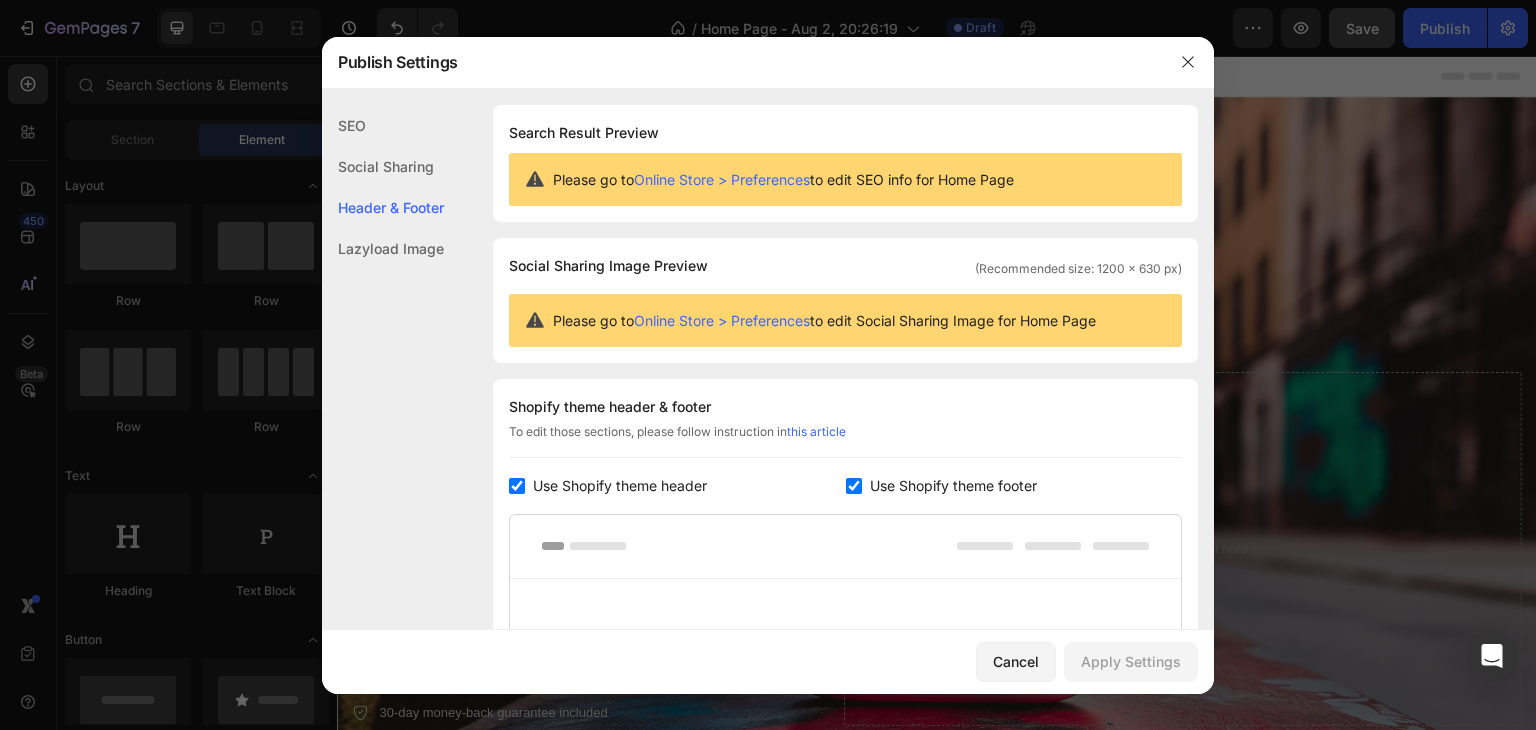 scroll, scrollTop: 270, scrollLeft: 0, axis: vertical 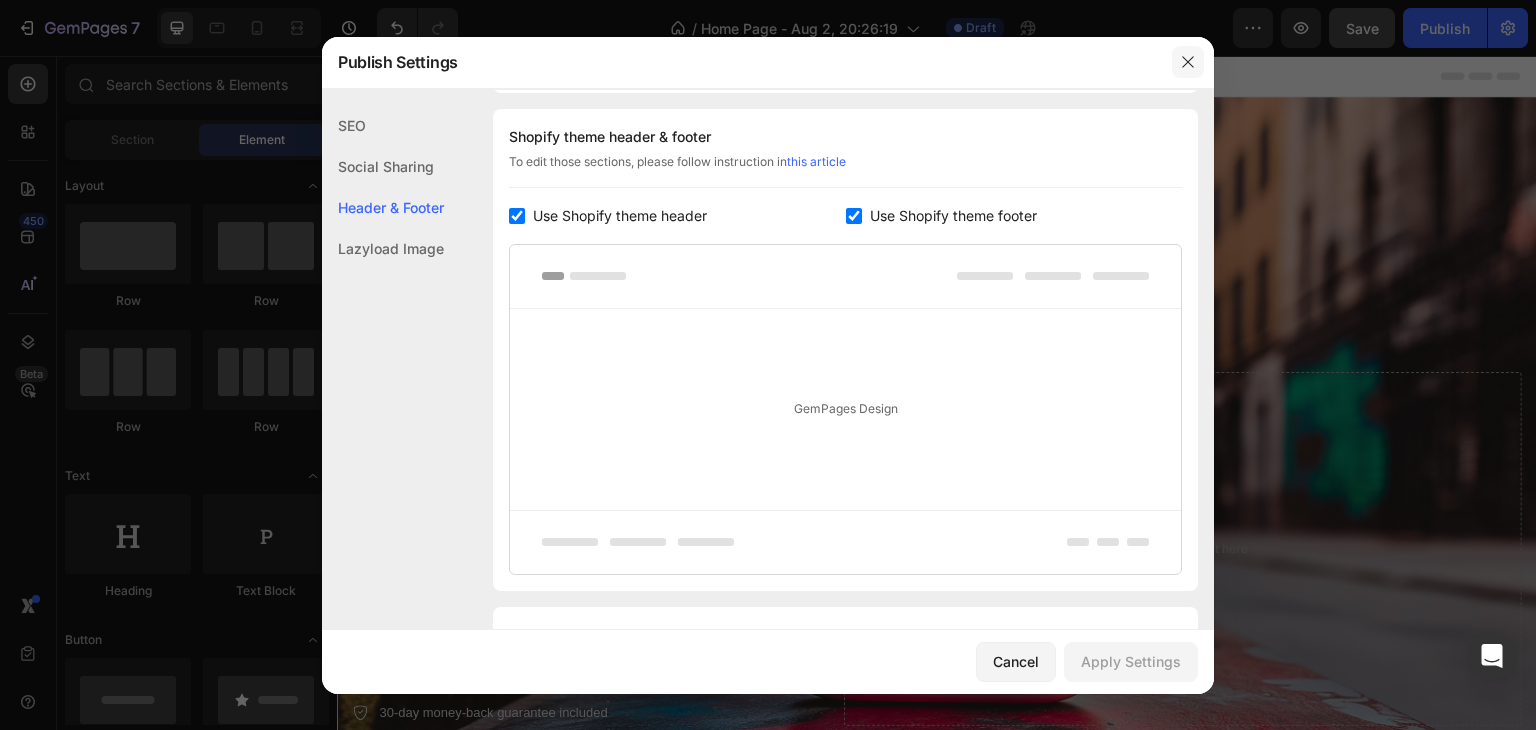 click at bounding box center (1188, 62) 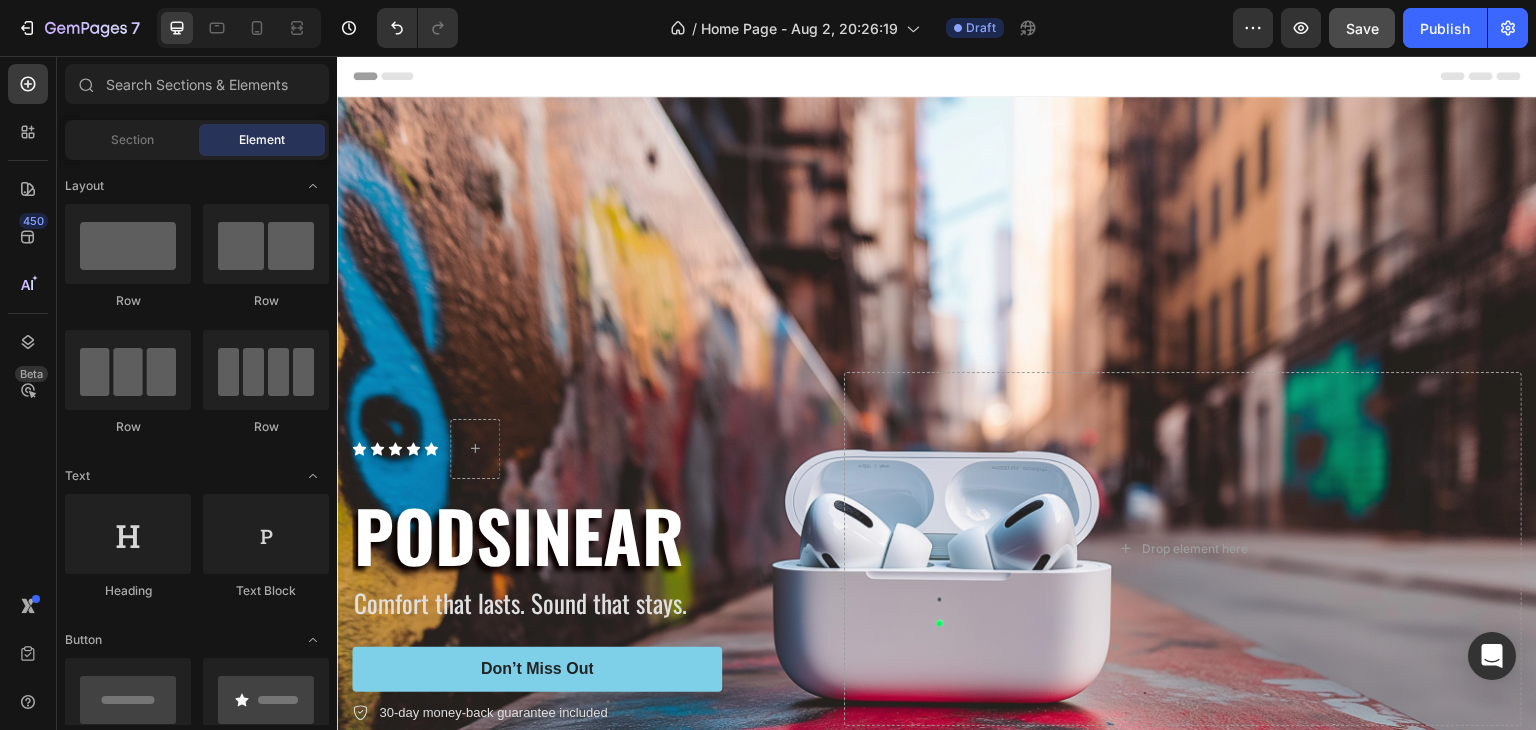 click on "Header" at bounding box center (383, 76) 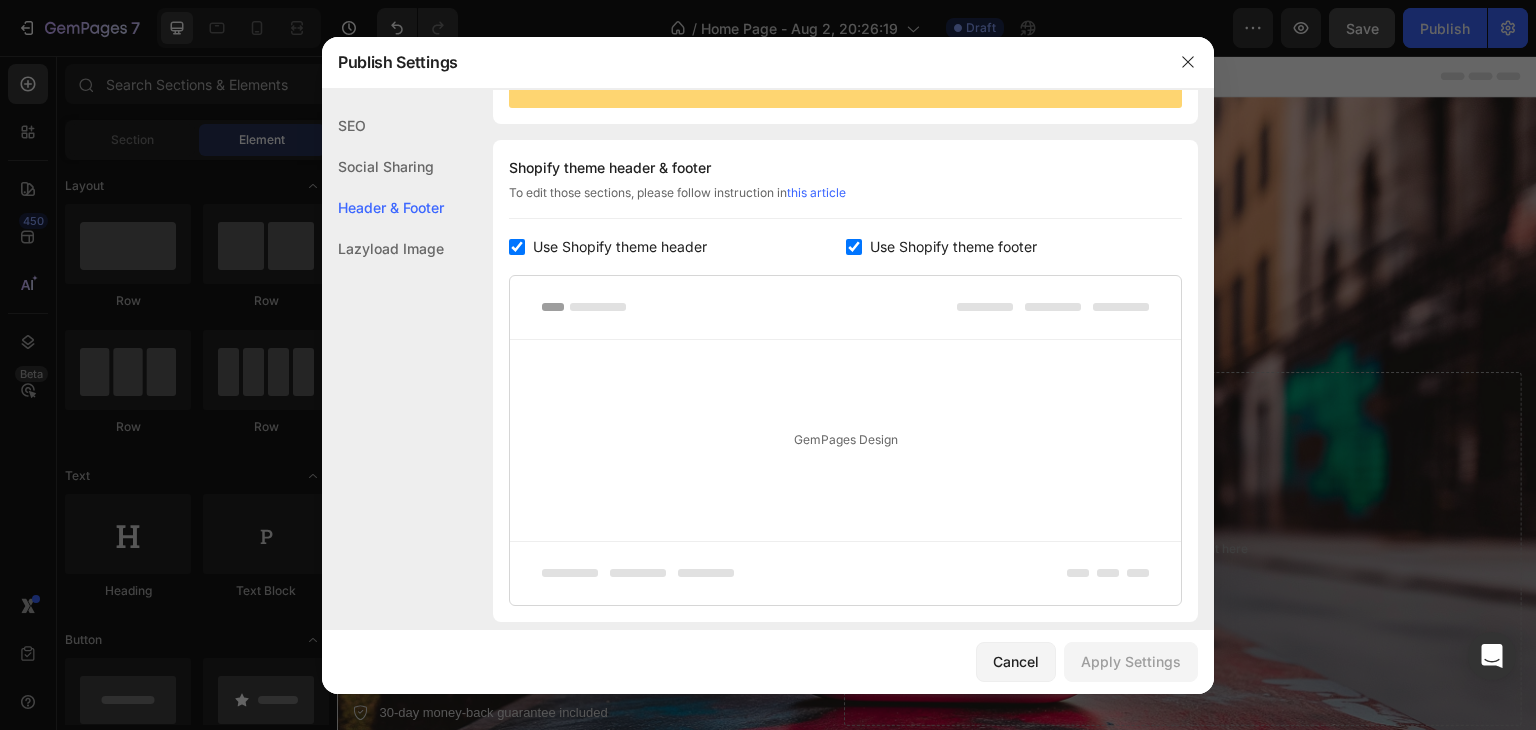 scroll, scrollTop: 270, scrollLeft: 0, axis: vertical 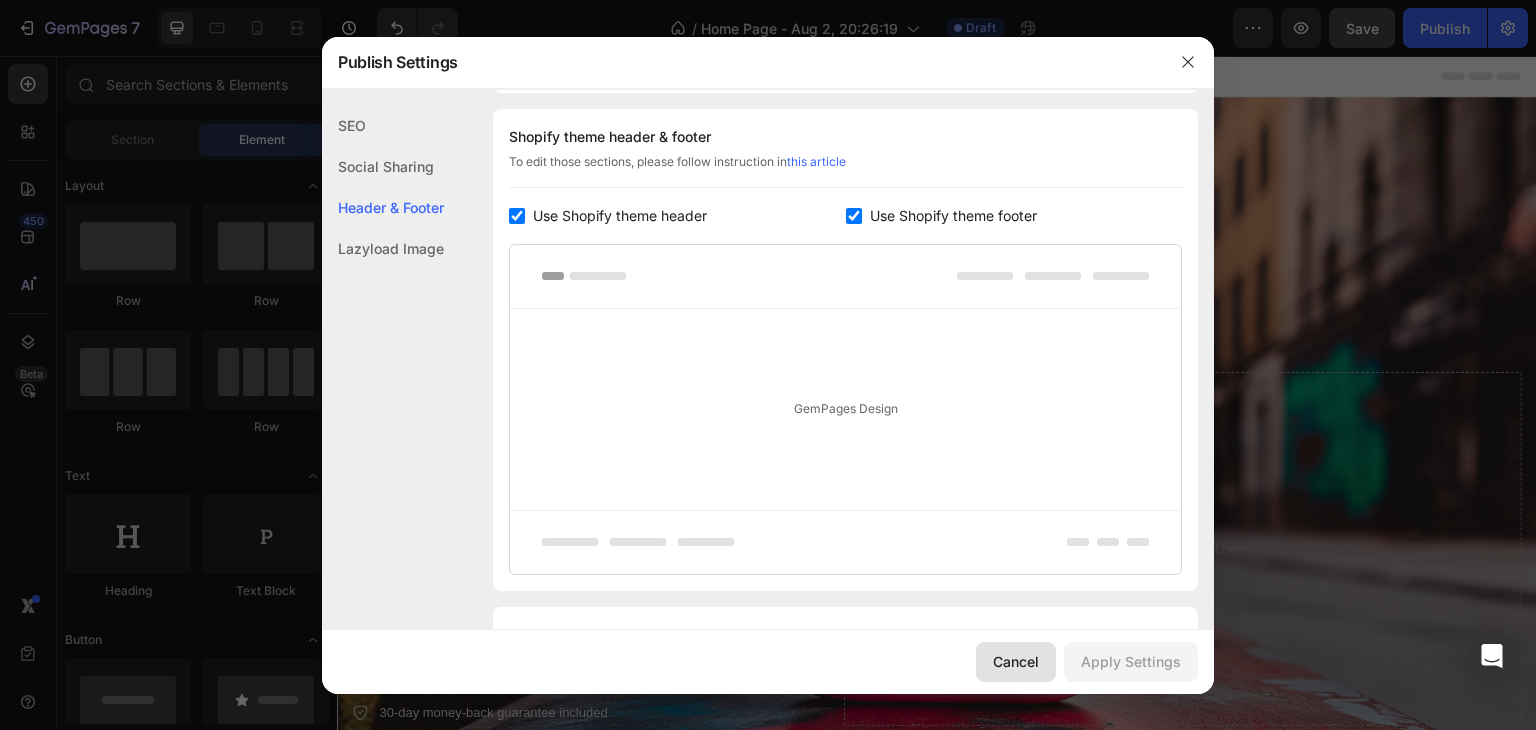click on "Cancel" at bounding box center [1016, 661] 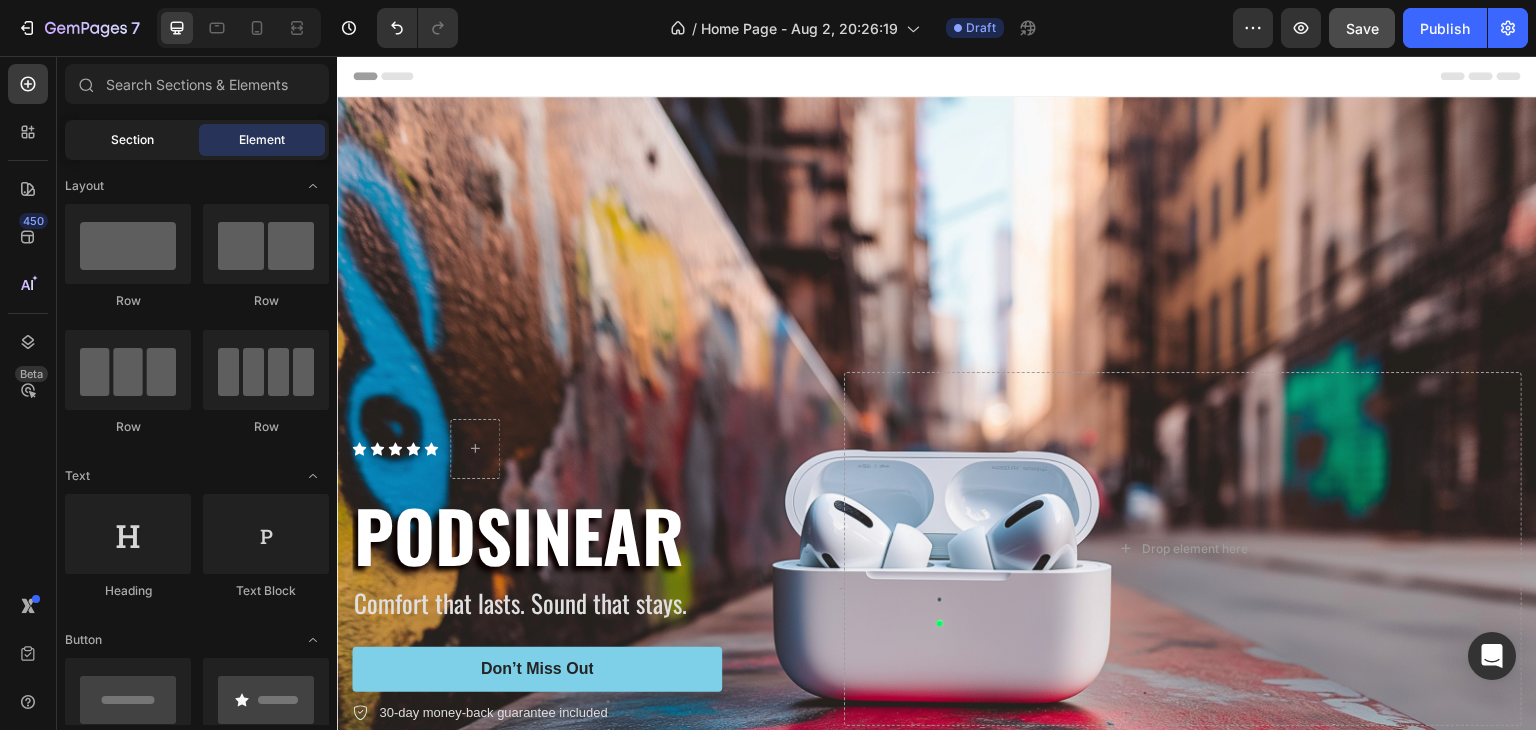 click on "Section" 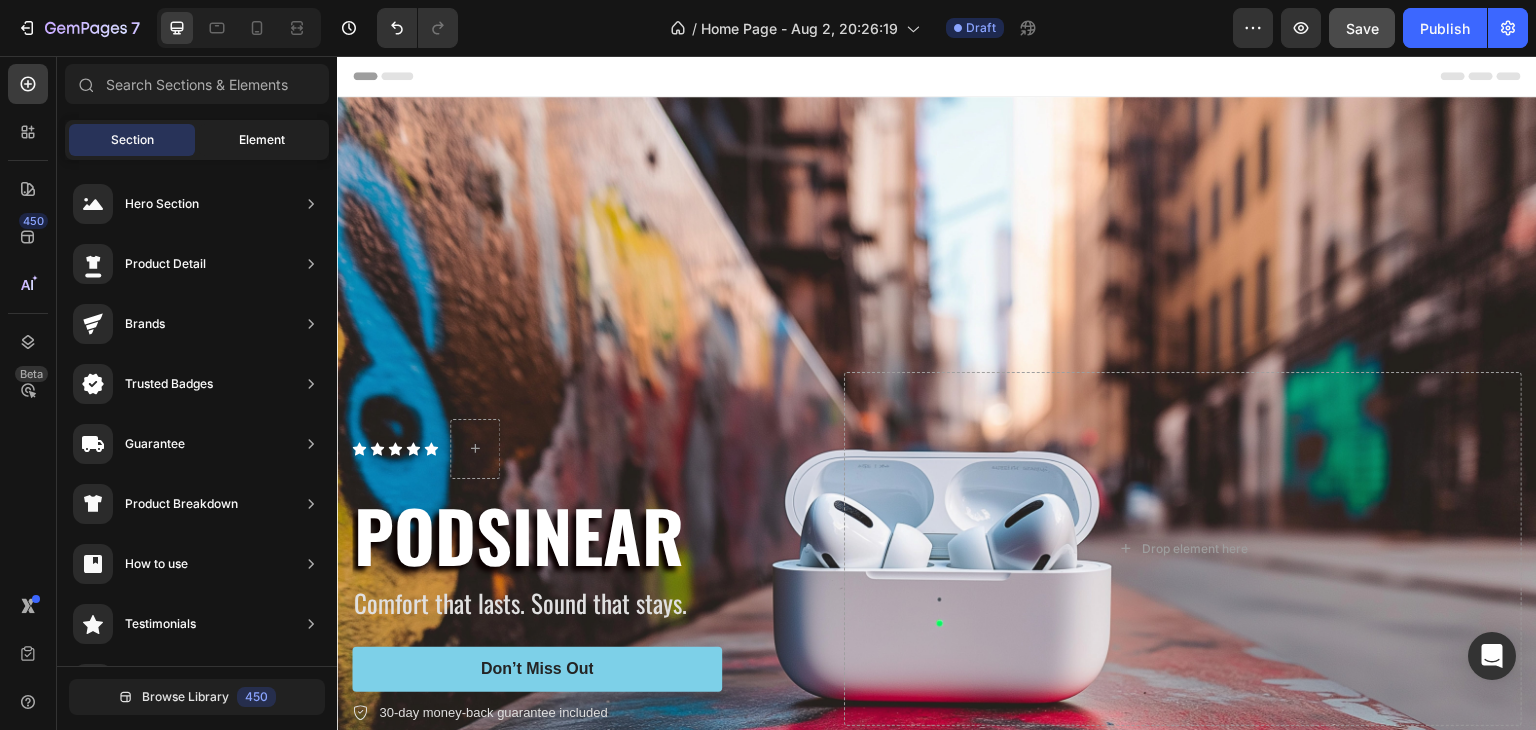 click on "Element" at bounding box center (262, 140) 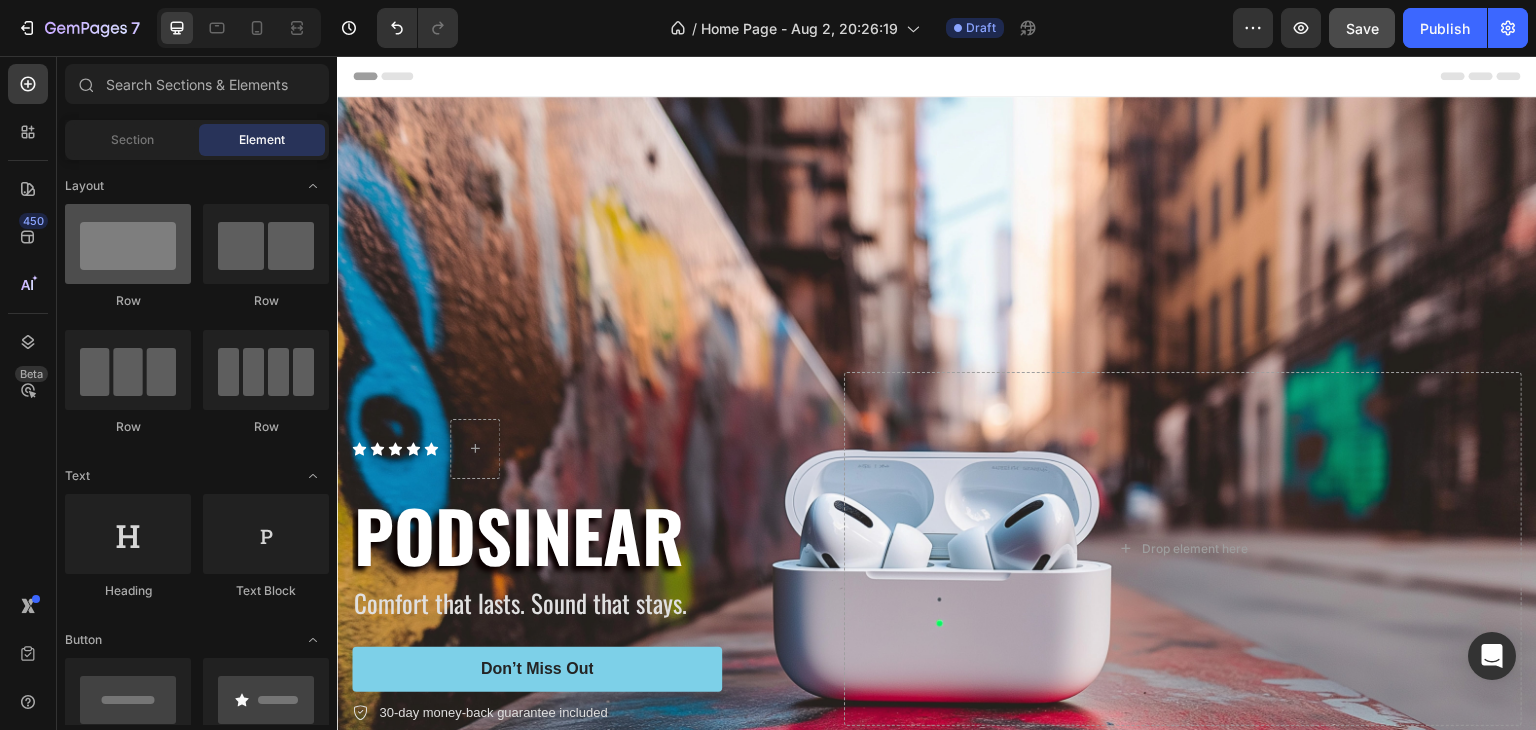 click at bounding box center (128, 244) 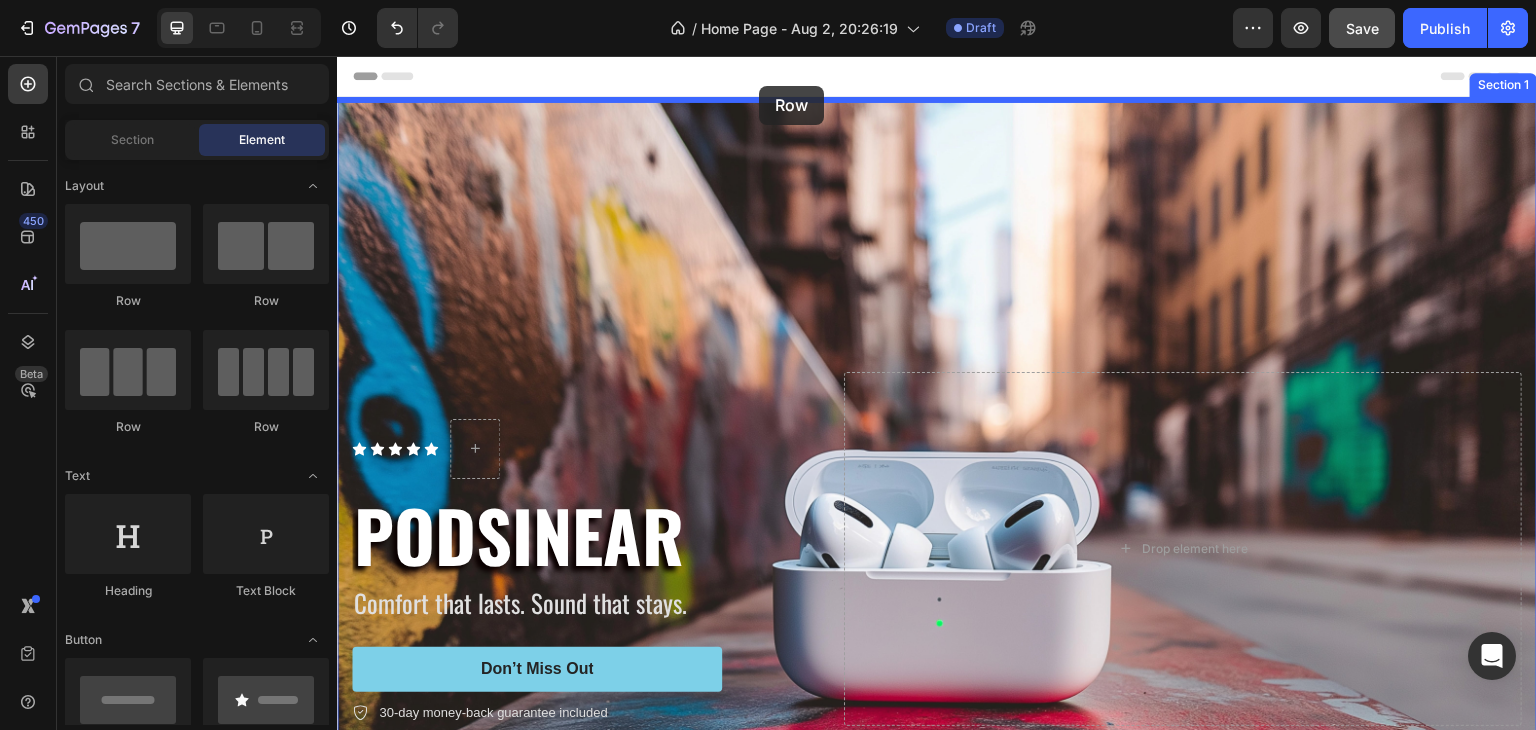 drag, startPoint x: 466, startPoint y: 333, endPoint x: 759, endPoint y: 86, distance: 383.22055 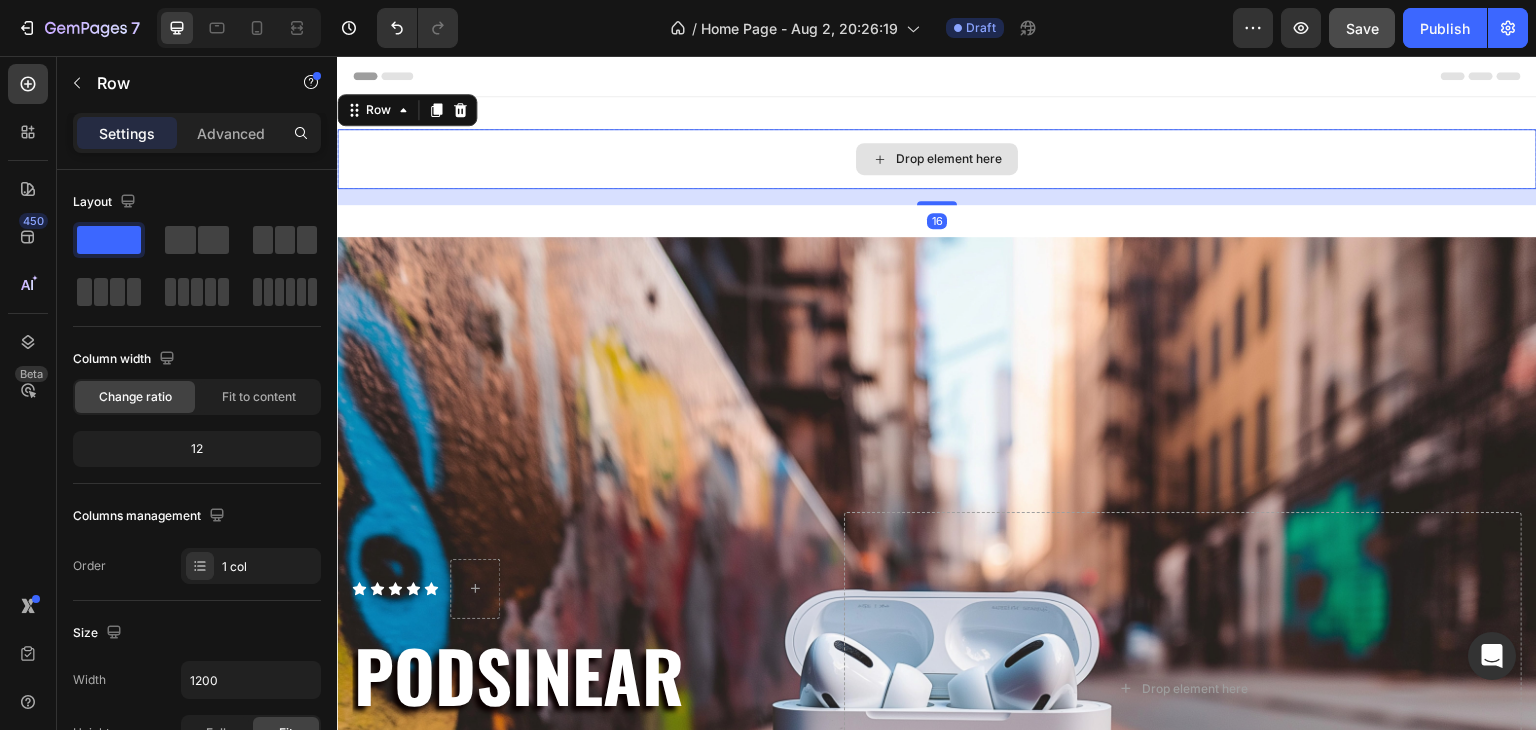 click on "Drop element here" at bounding box center (937, 159) 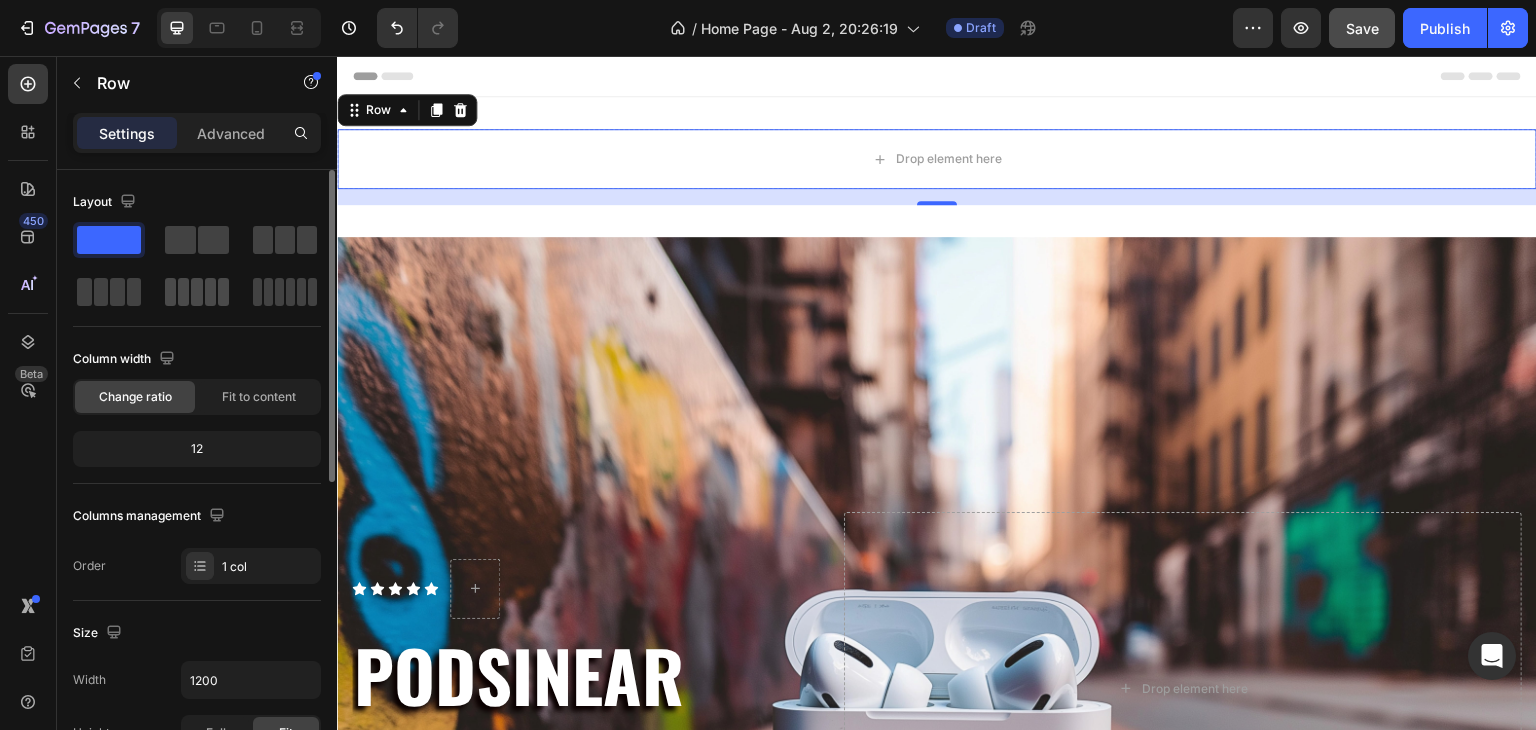 drag, startPoint x: 186, startPoint y: 289, endPoint x: 87, endPoint y: 390, distance: 141.42842 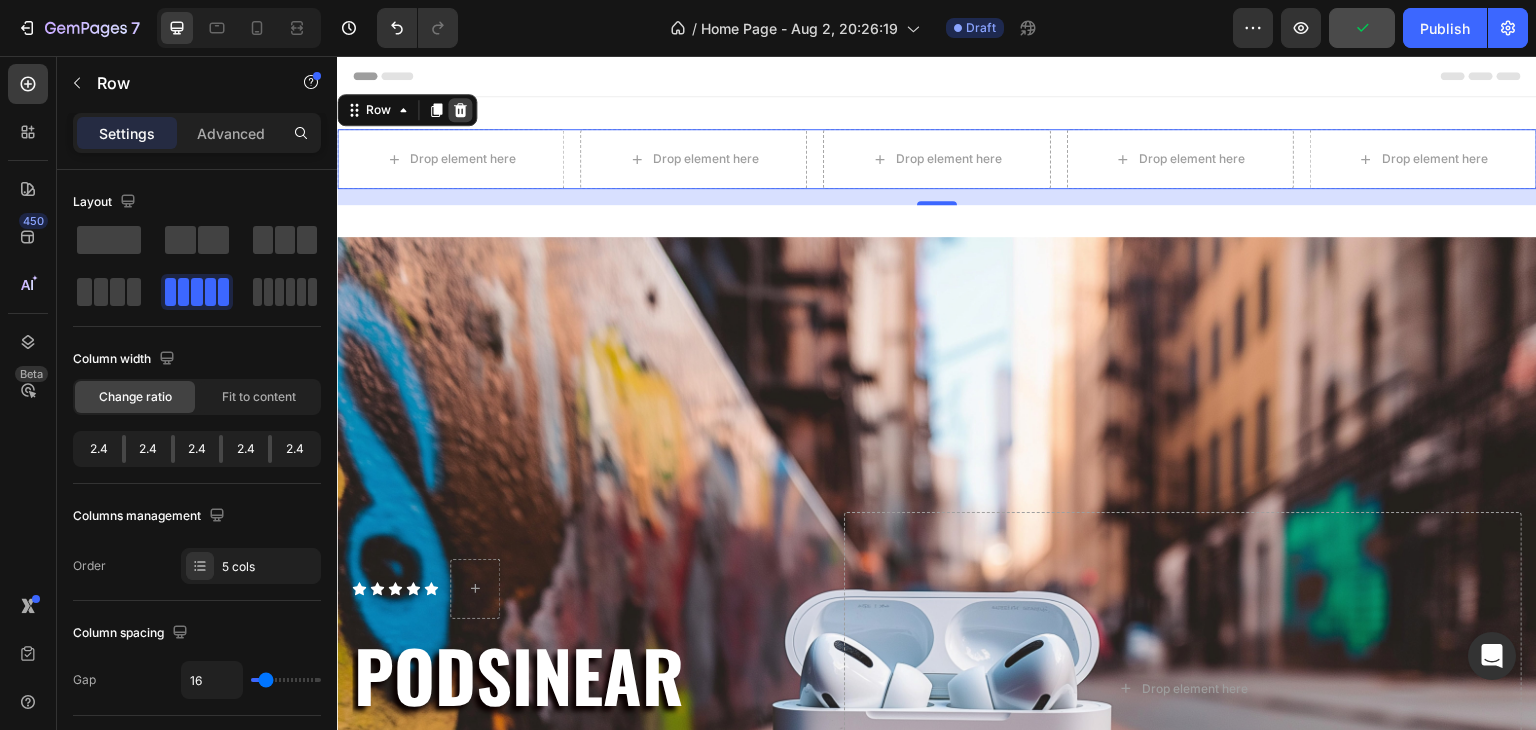 click at bounding box center [460, 110] 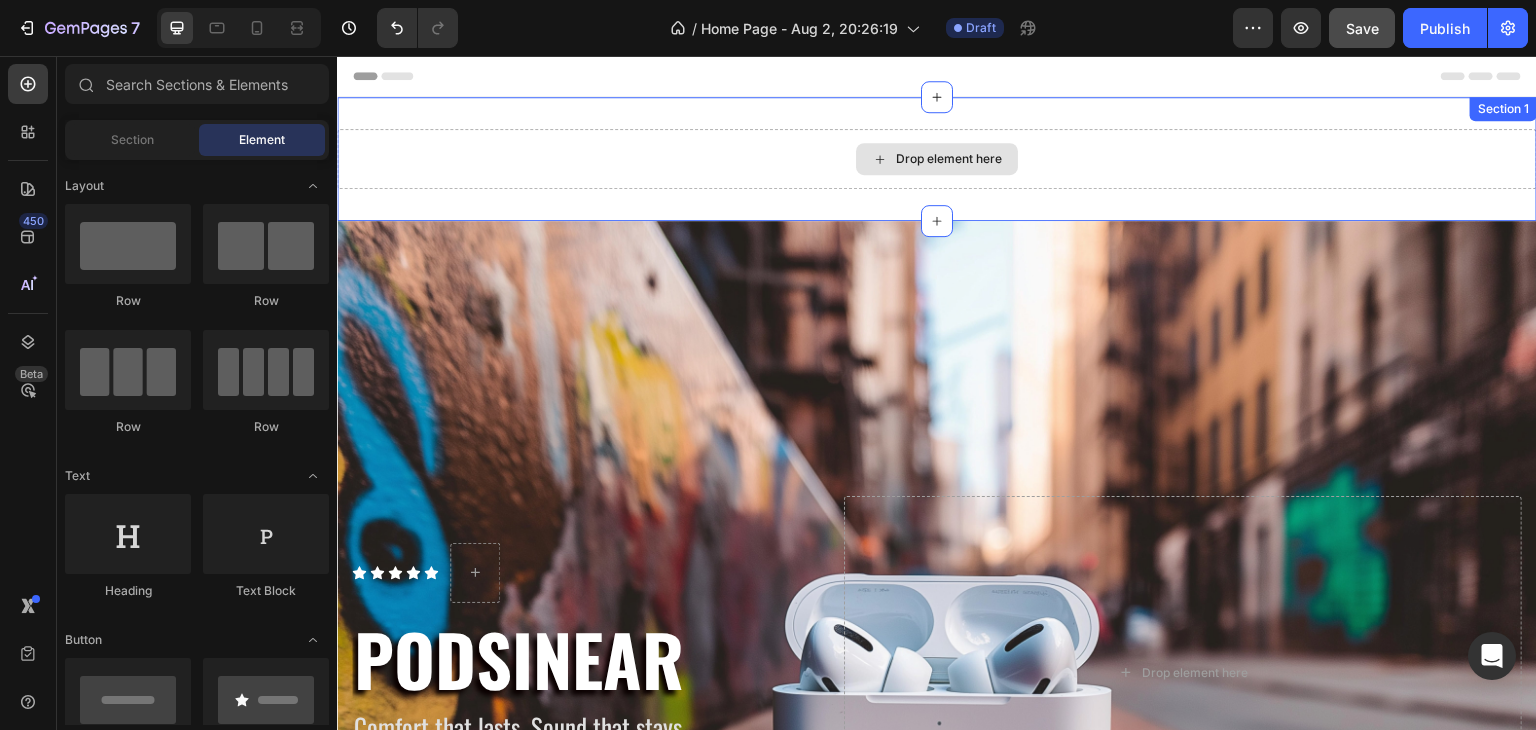 click on "Drop element here" at bounding box center [937, 159] 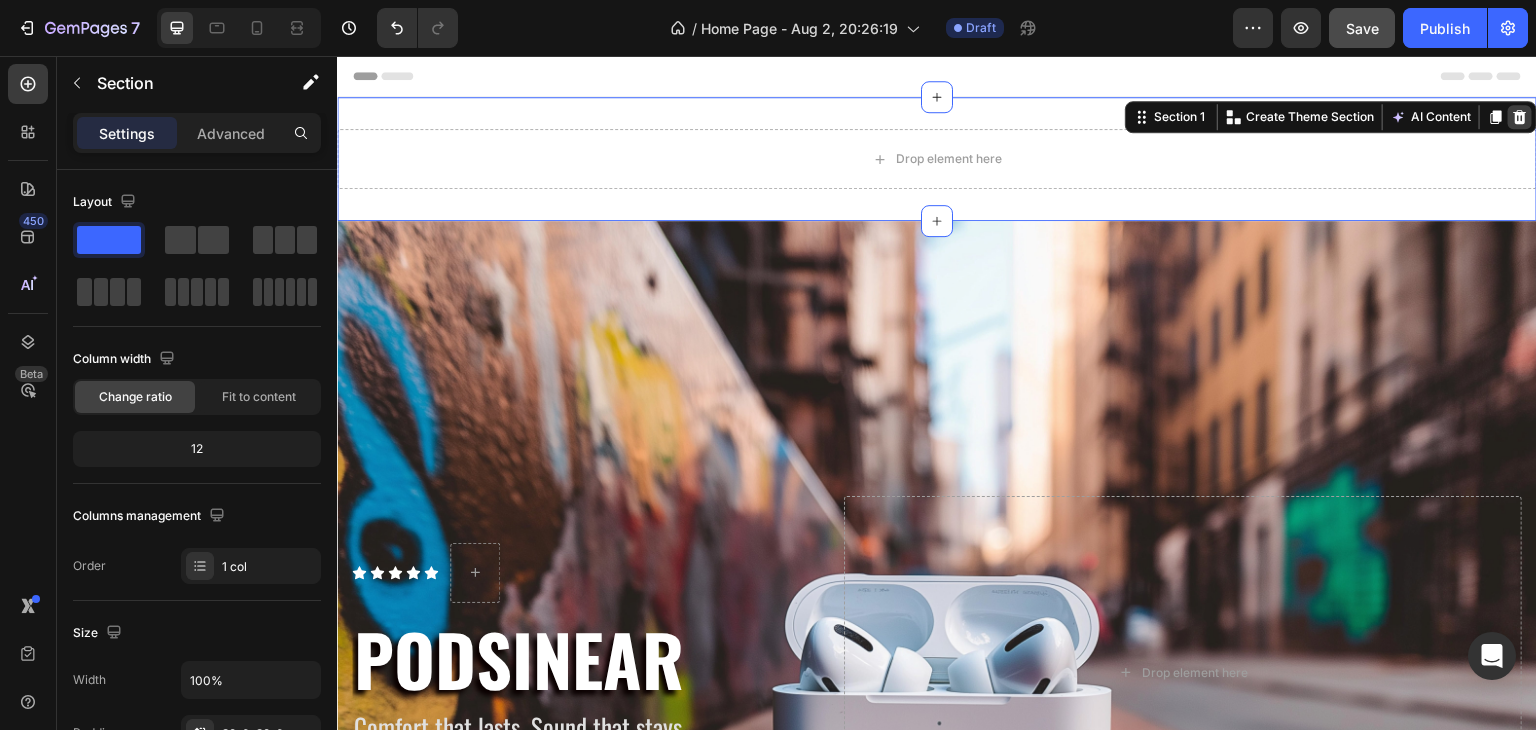 click on "Section 1   You can create reusable sections Create Theme Section AI Content Write with GemAI What would you like to describe here? Tone and Voice Persuasive Product Mini Retro White Noise Bluetooth Speaker Show more Generate" at bounding box center [1331, 117] 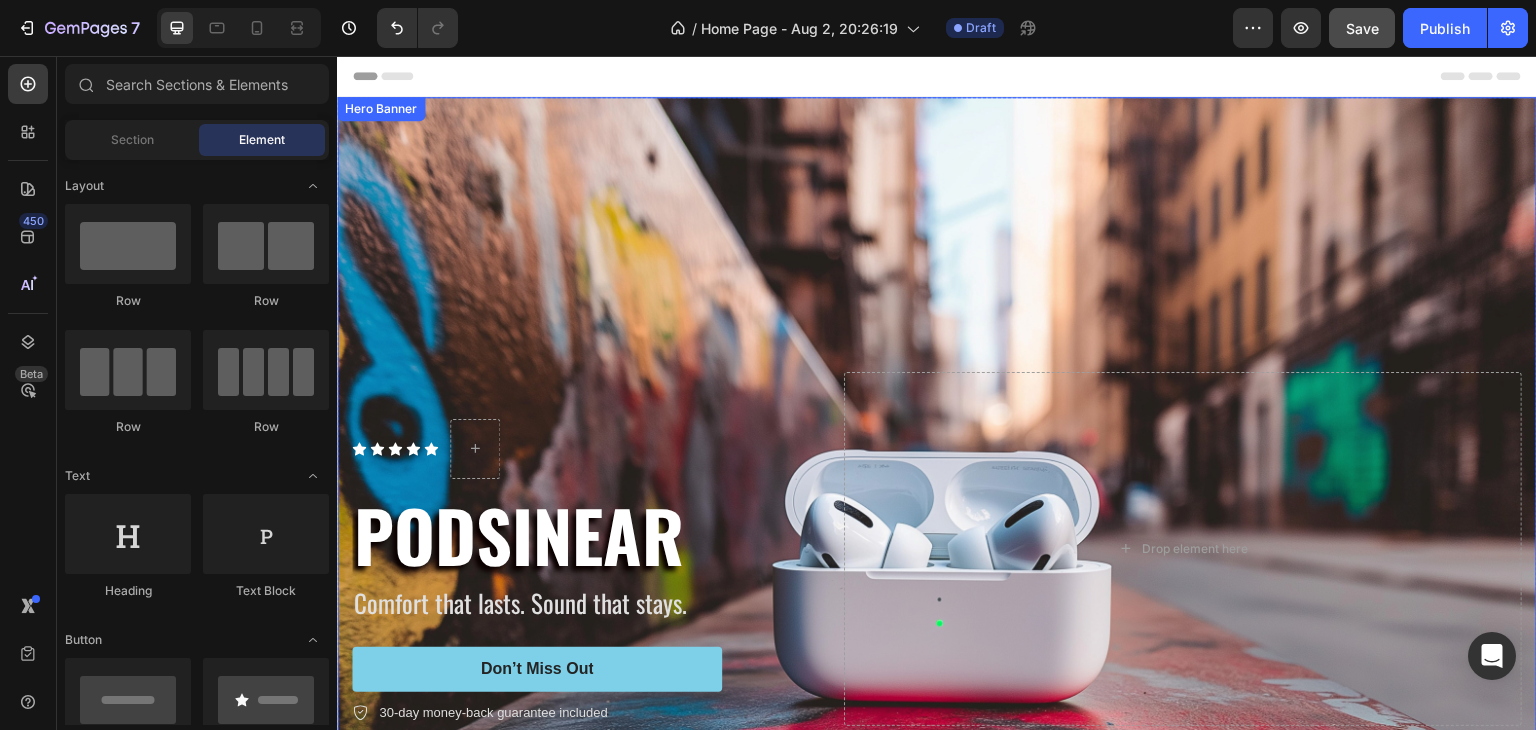 click at bounding box center (937, 549) 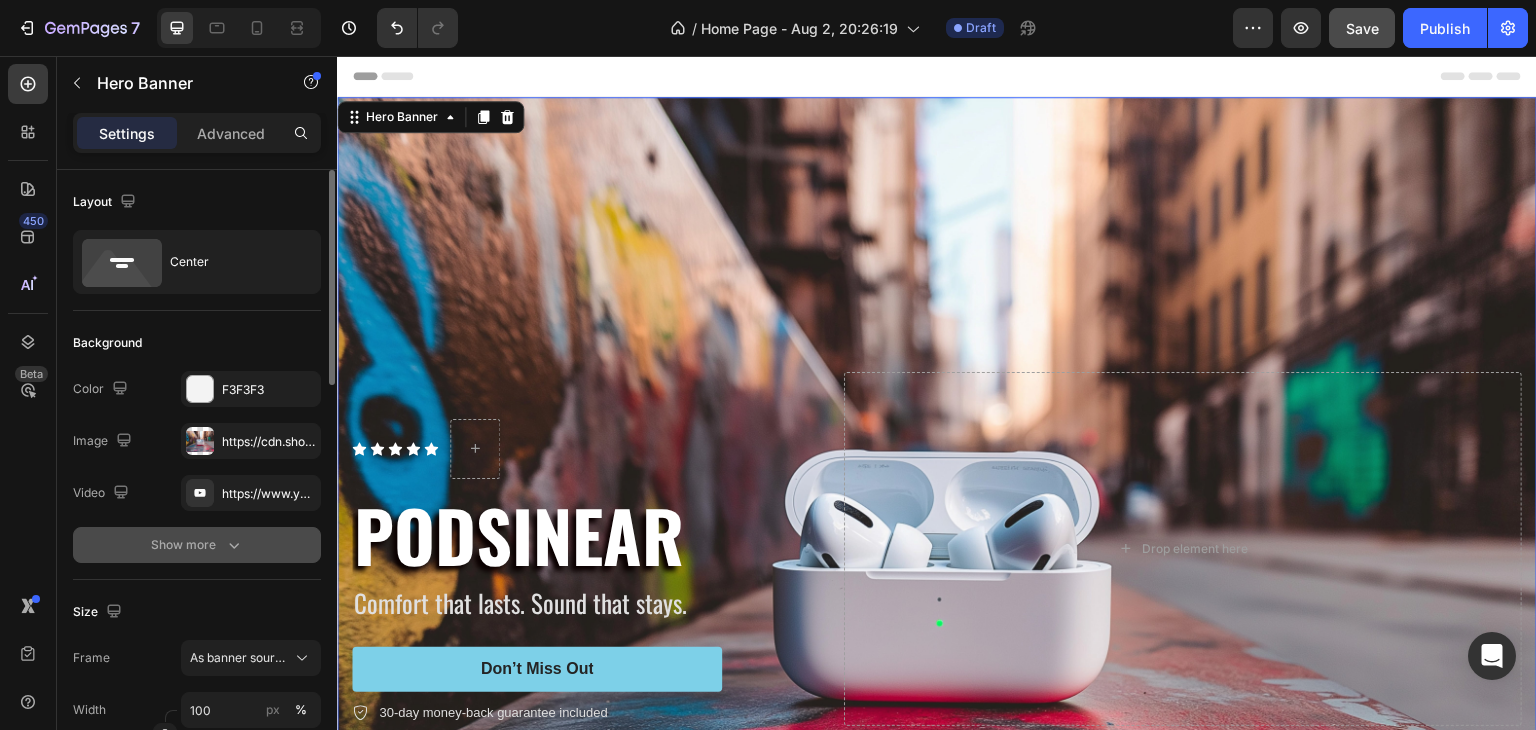 click on "Show more" at bounding box center [197, 545] 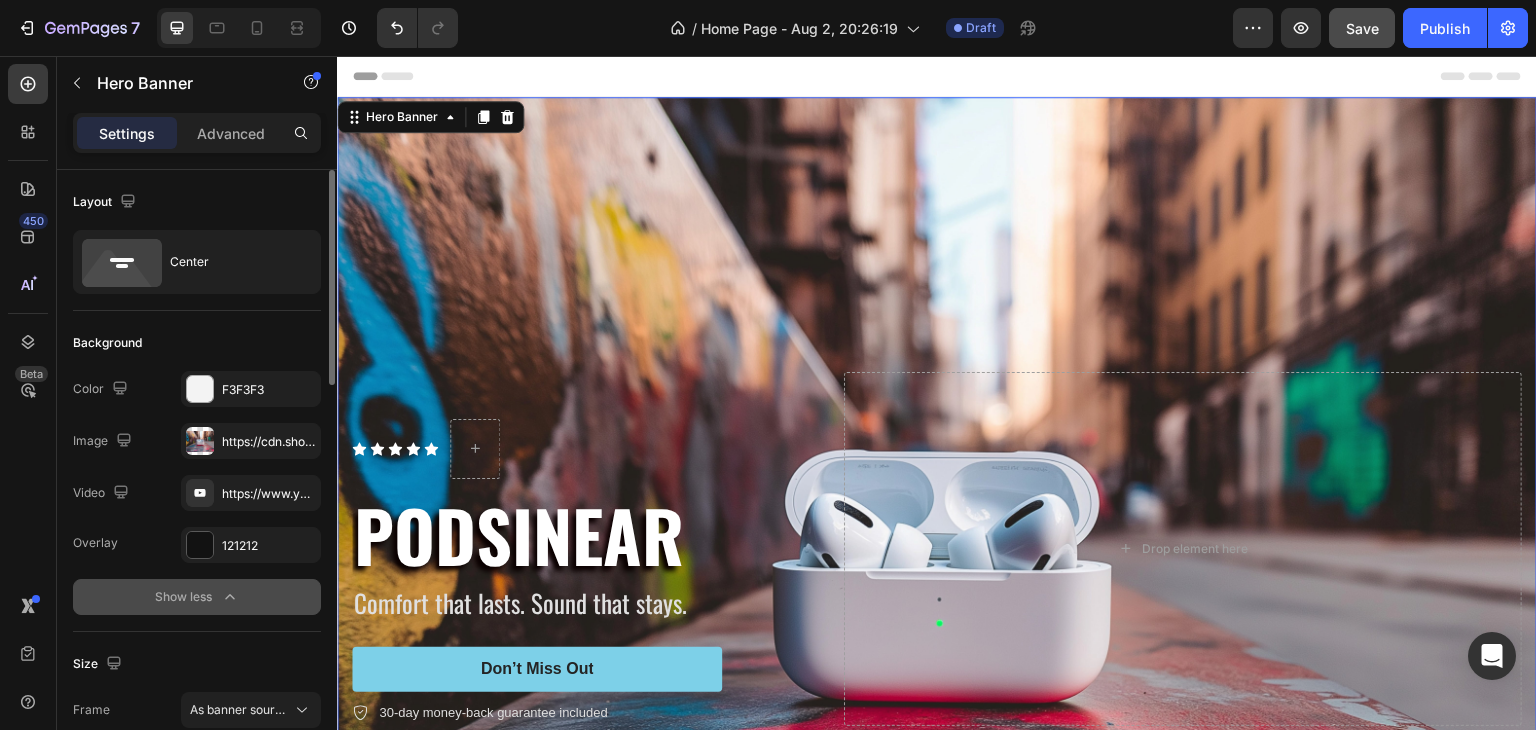 click on "Show less" 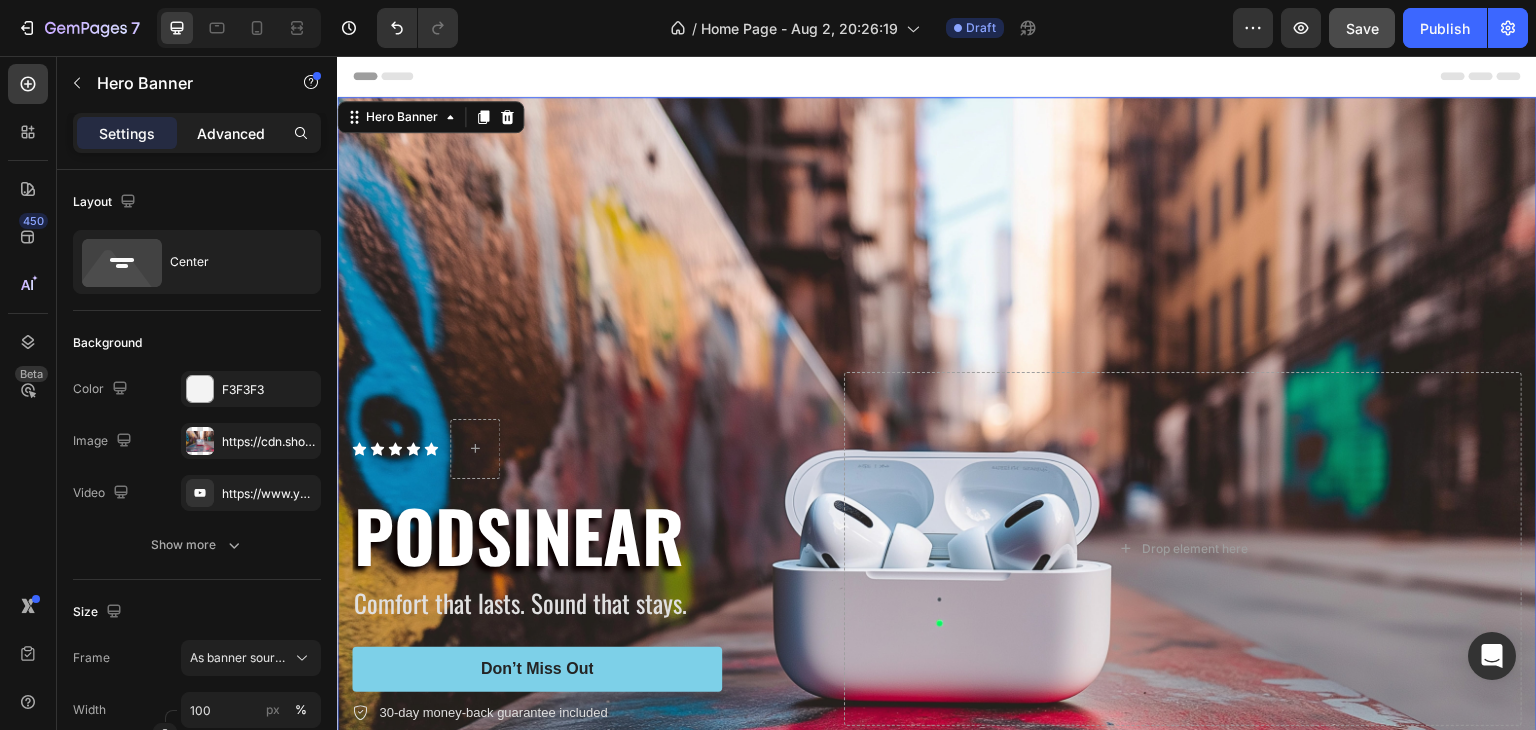 click on "Advanced" at bounding box center (231, 133) 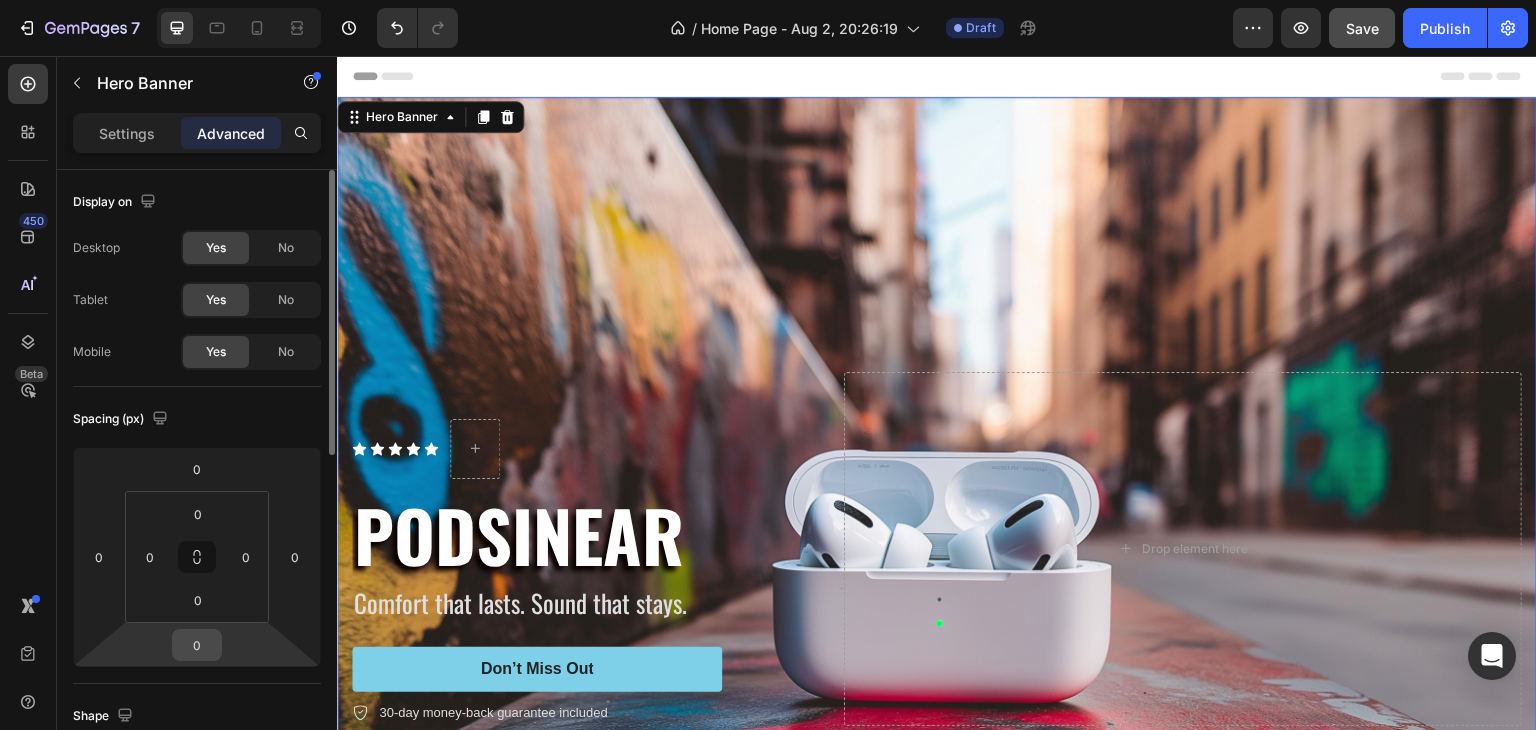 click on "0" at bounding box center (197, 645) 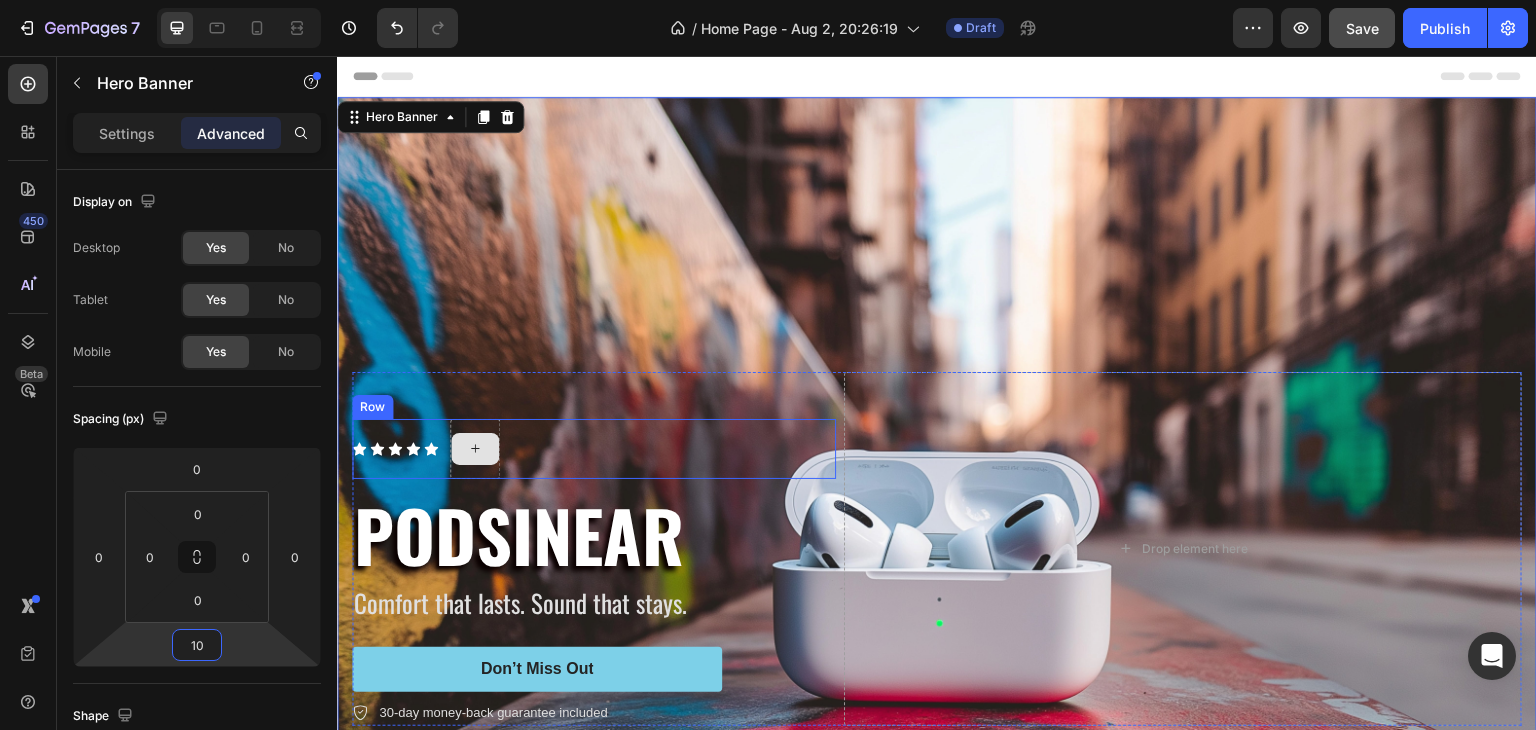 scroll, scrollTop: 500, scrollLeft: 0, axis: vertical 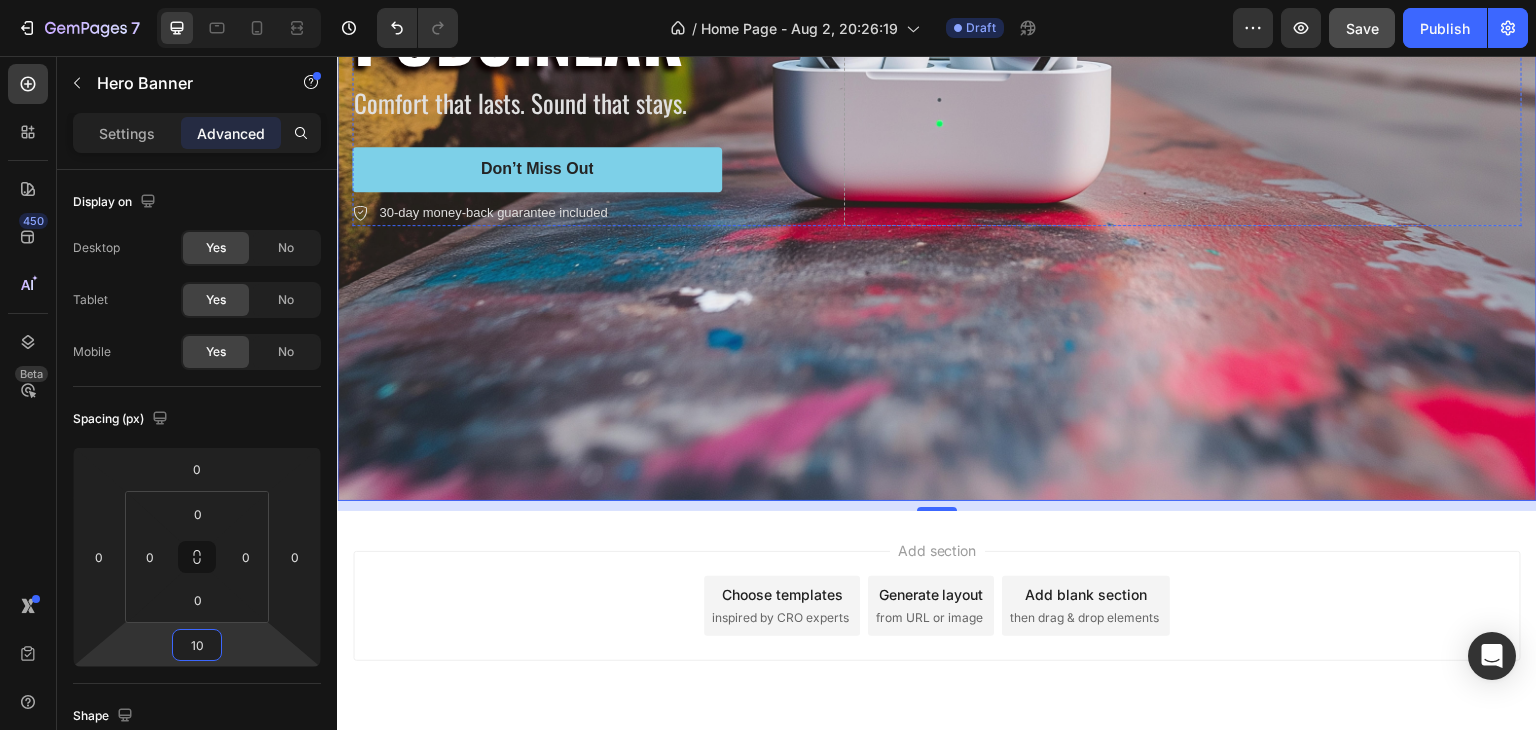 type on "1" 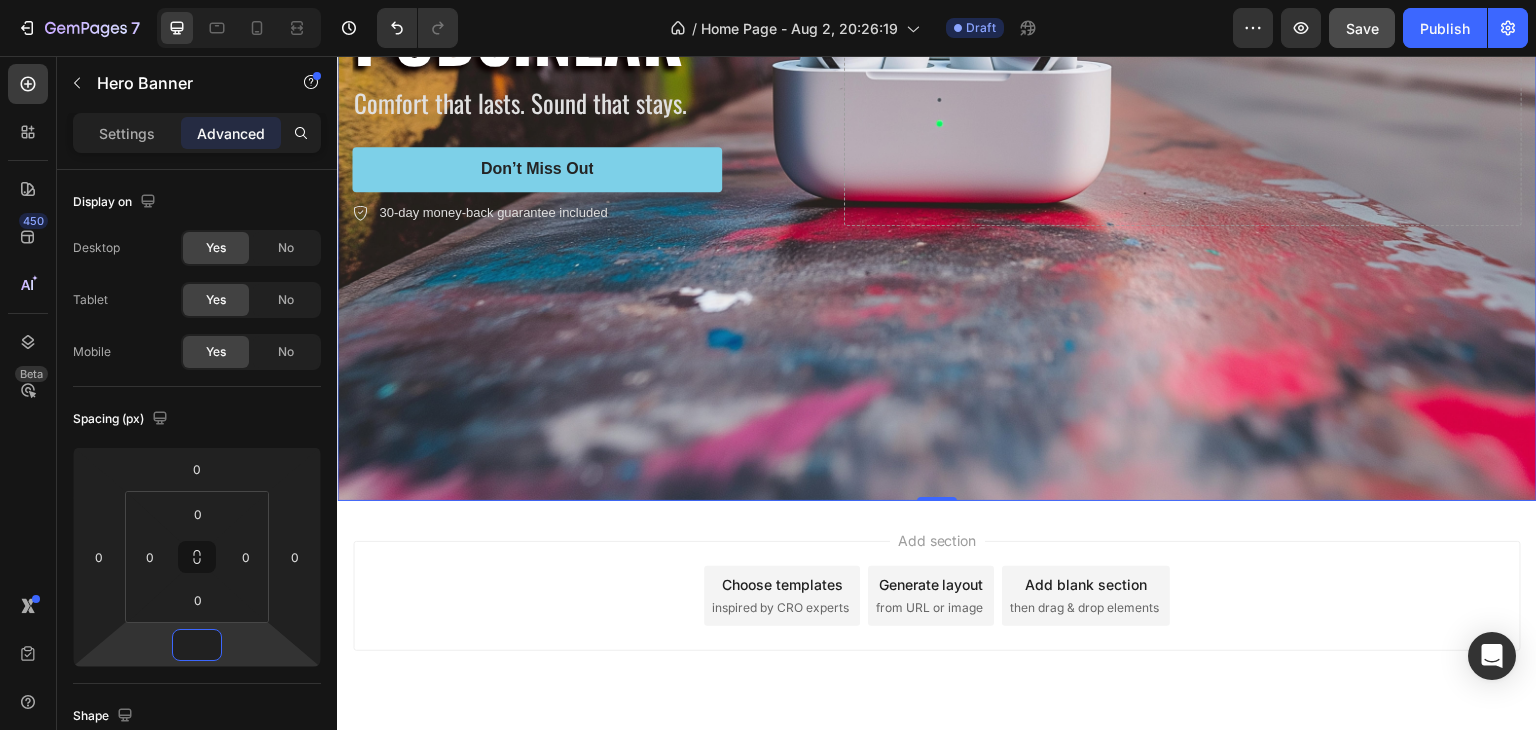 type on "0" 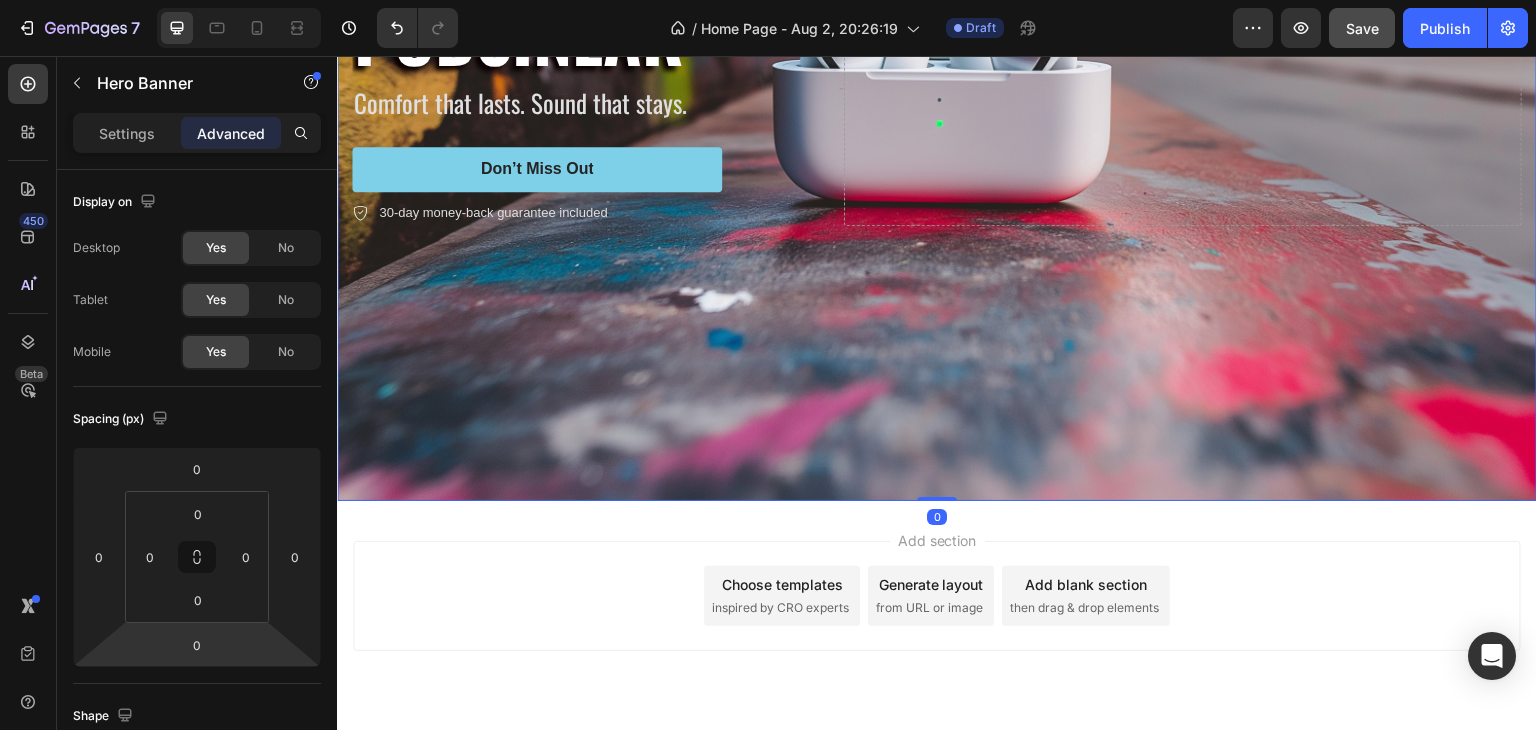 drag, startPoint x: 943, startPoint y: 488, endPoint x: 955, endPoint y: 379, distance: 109.65856 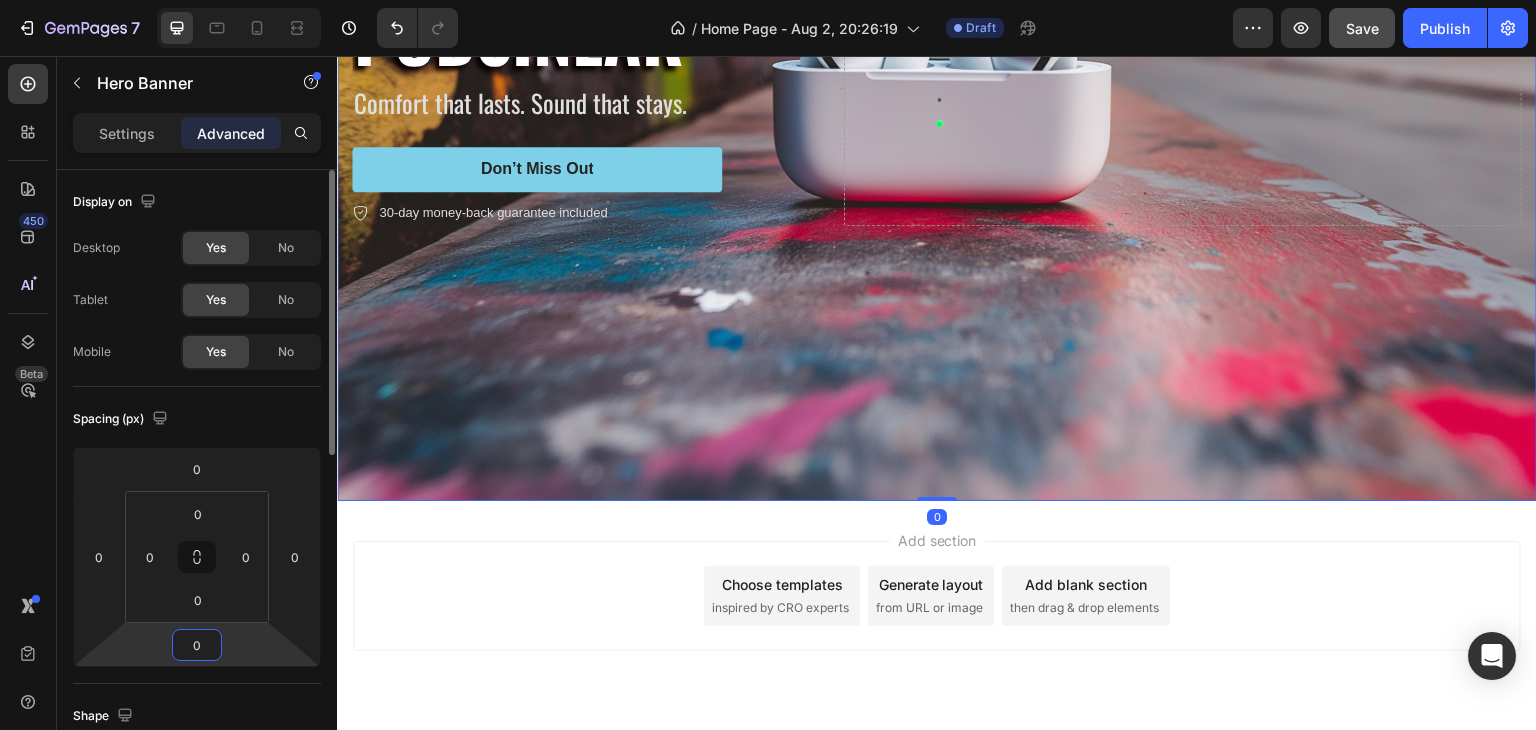 click on "0" at bounding box center [197, 645] 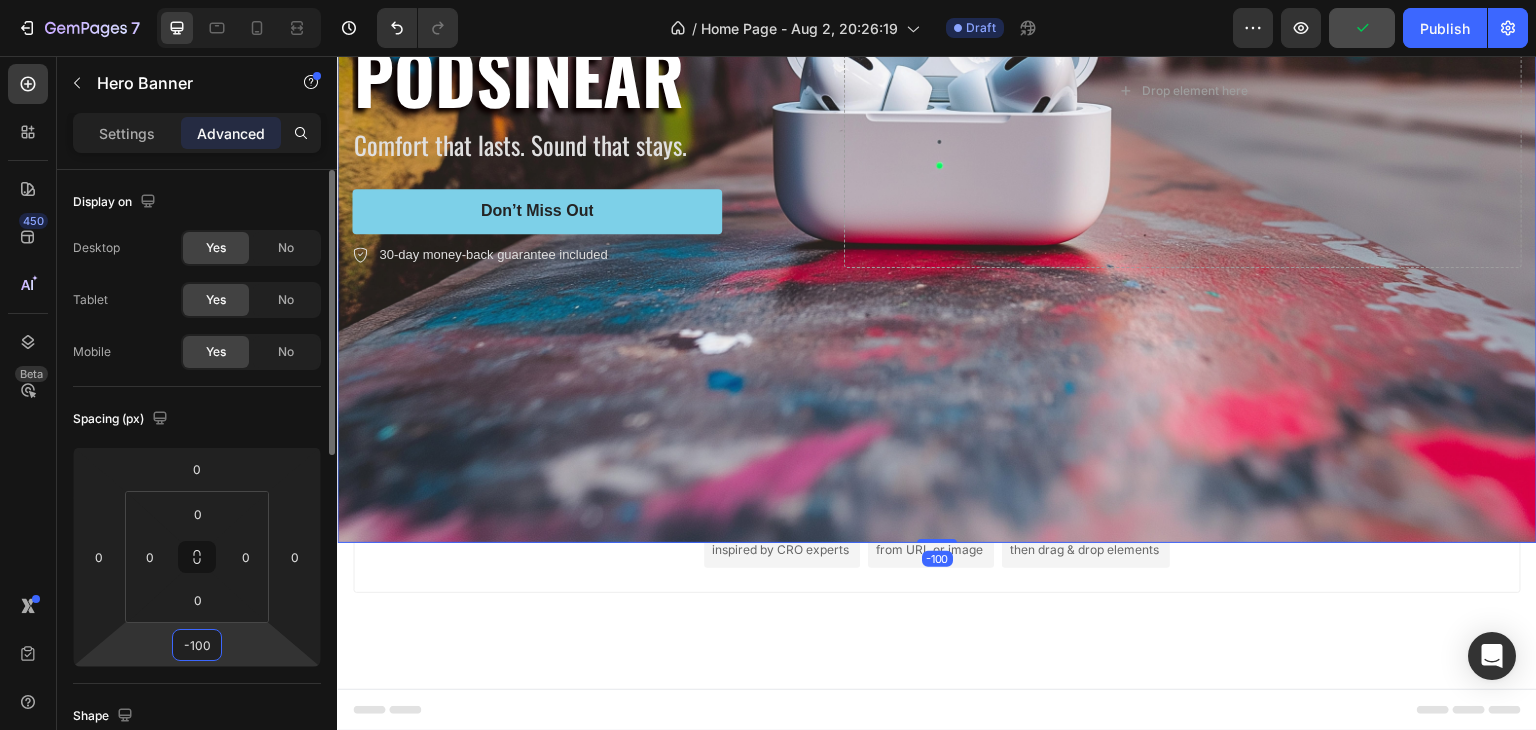 scroll, scrollTop: 446, scrollLeft: 0, axis: vertical 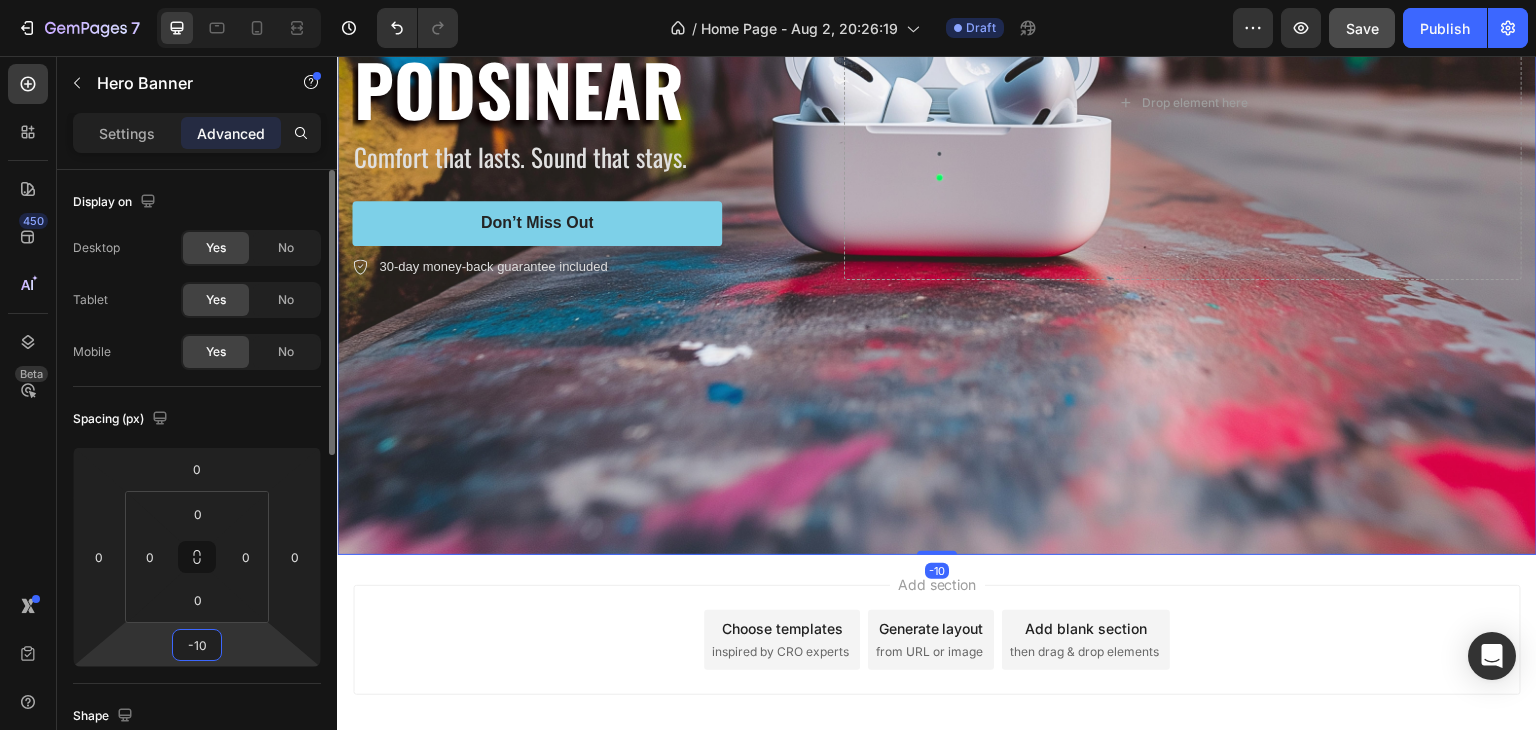 type on "-1" 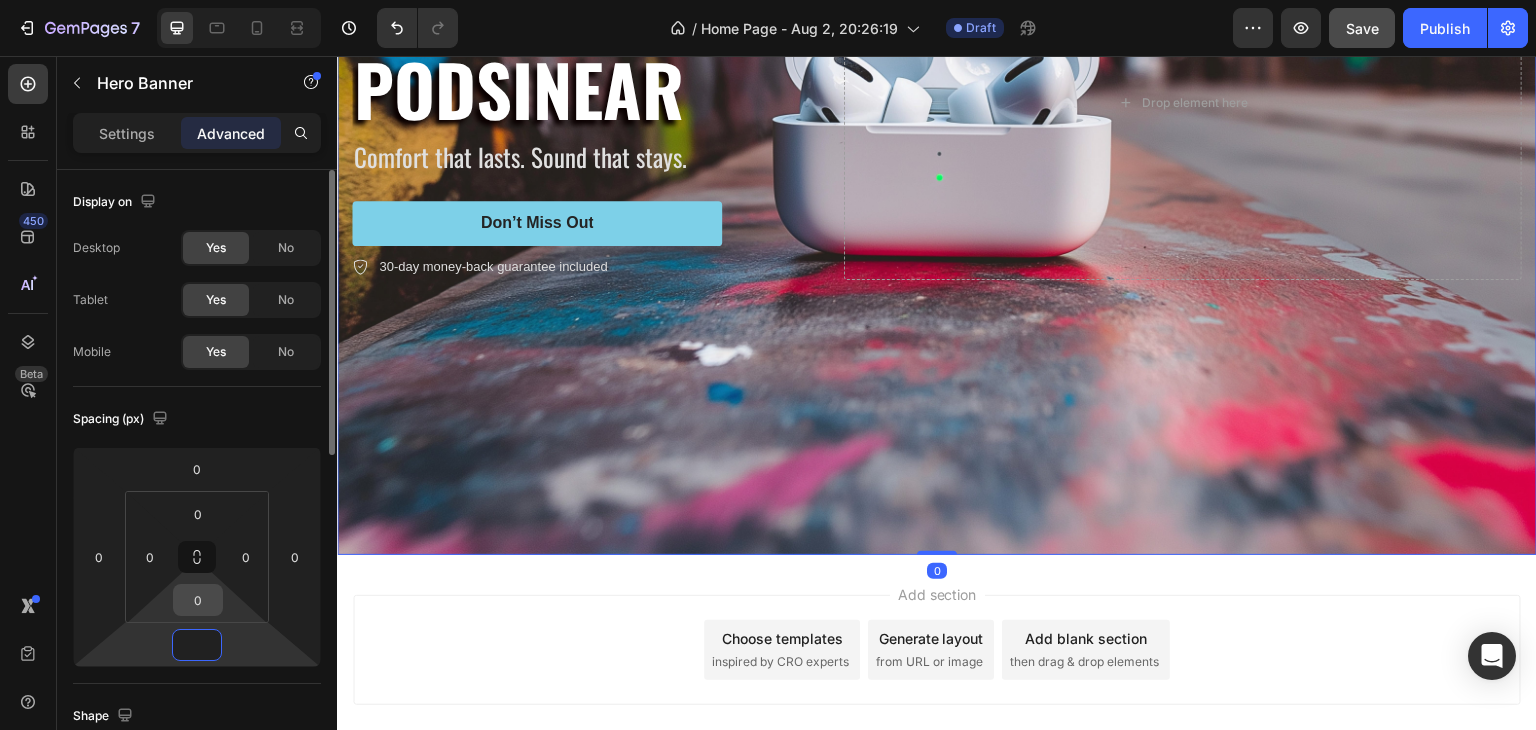 click on "0" at bounding box center [198, 600] 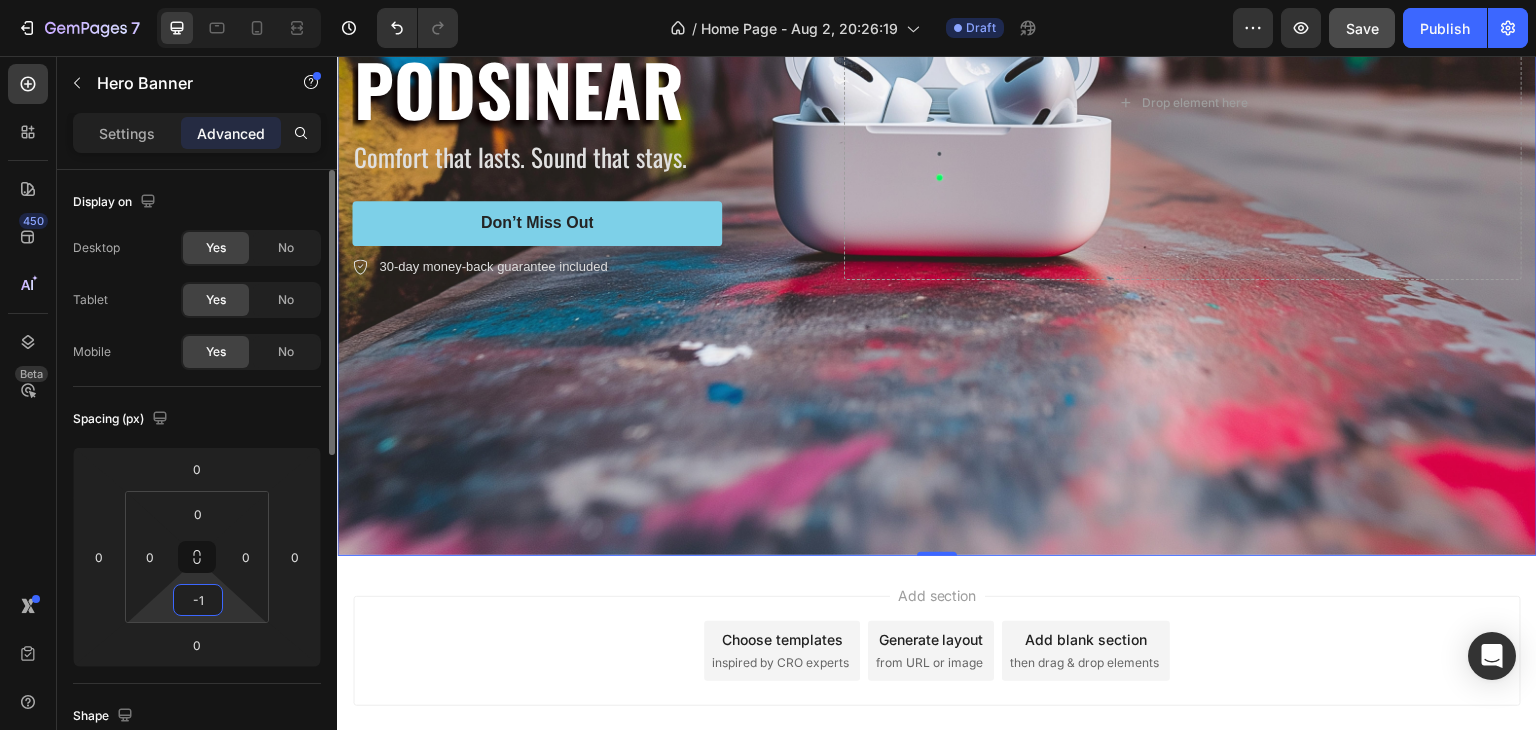 type on "-" 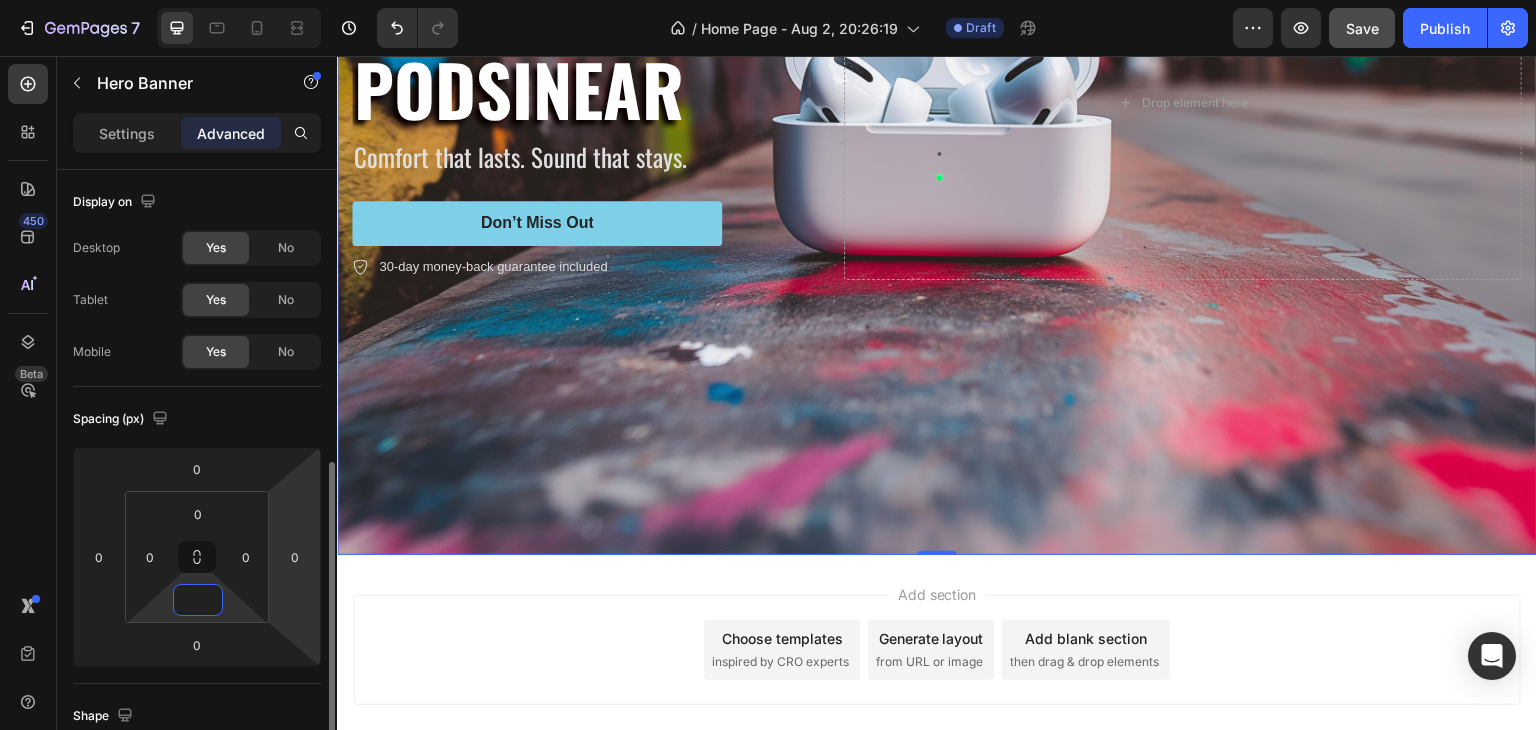 scroll, scrollTop: 200, scrollLeft: 0, axis: vertical 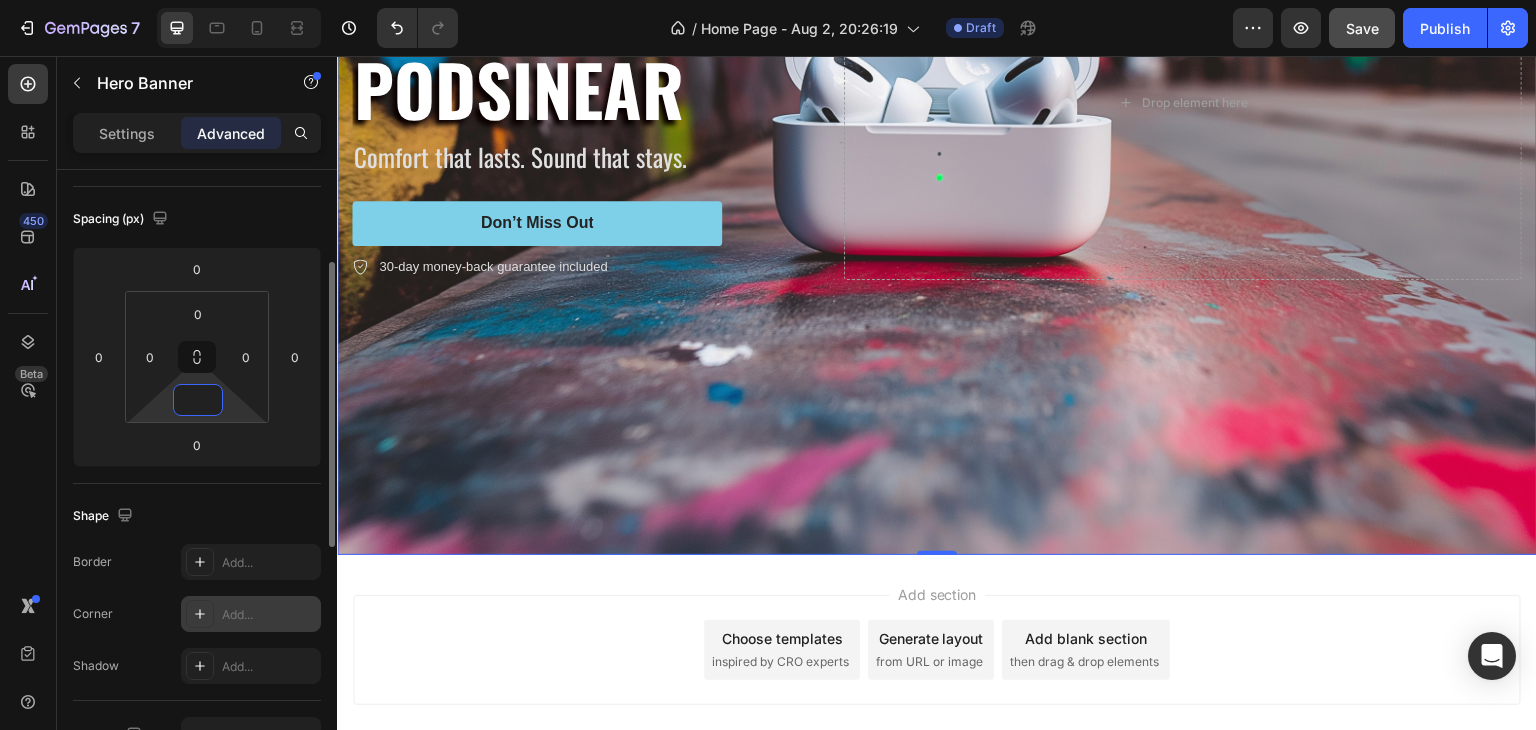 click on "Add..." at bounding box center (269, 615) 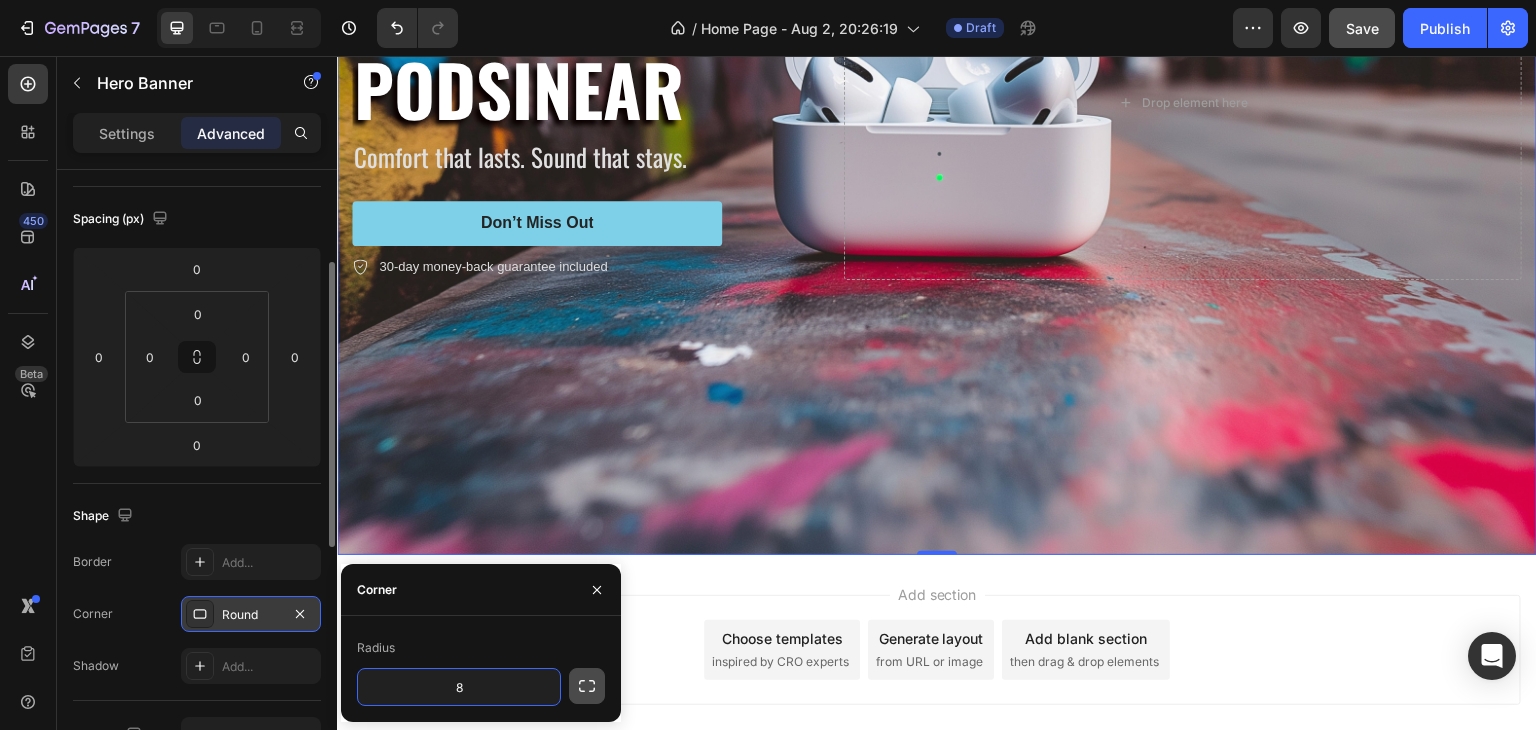 click 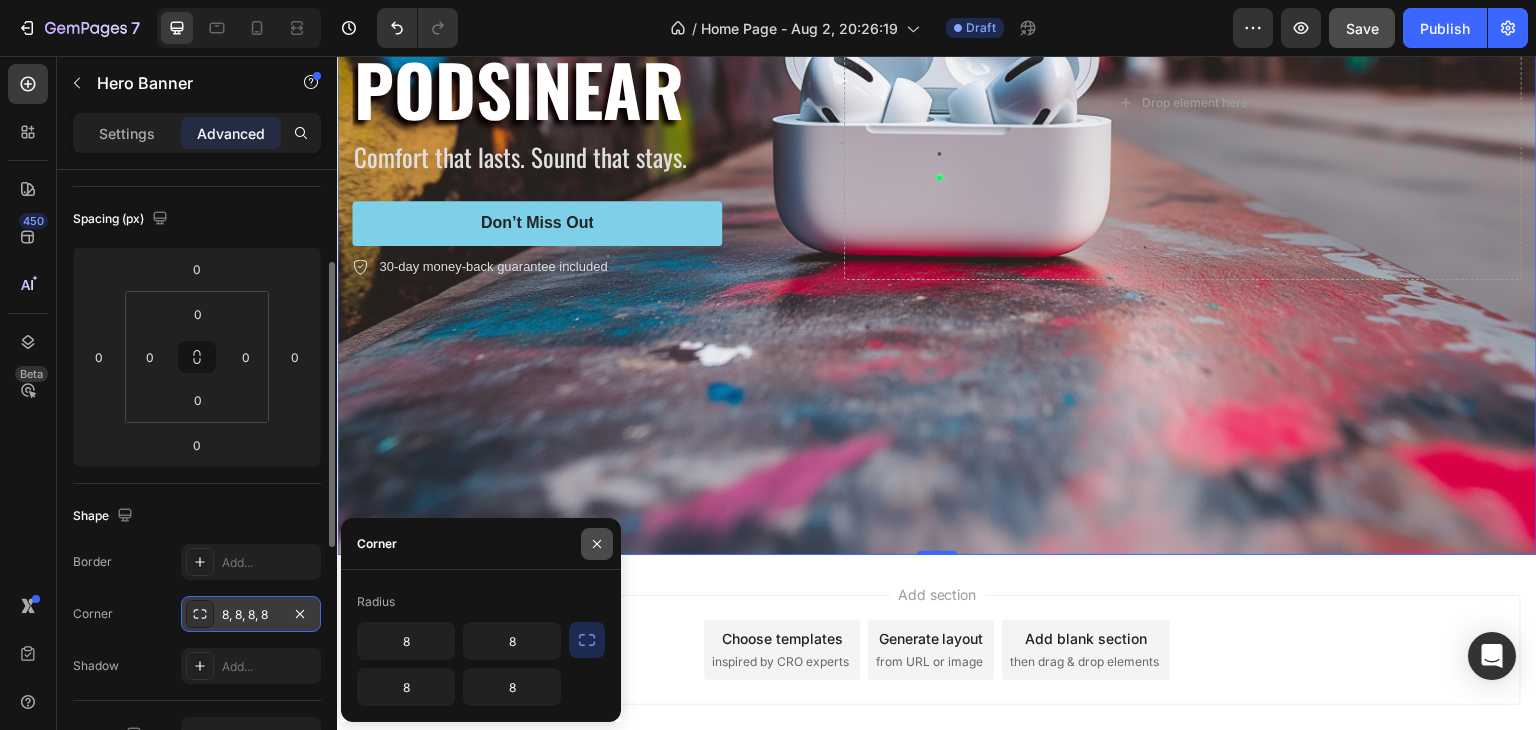 click 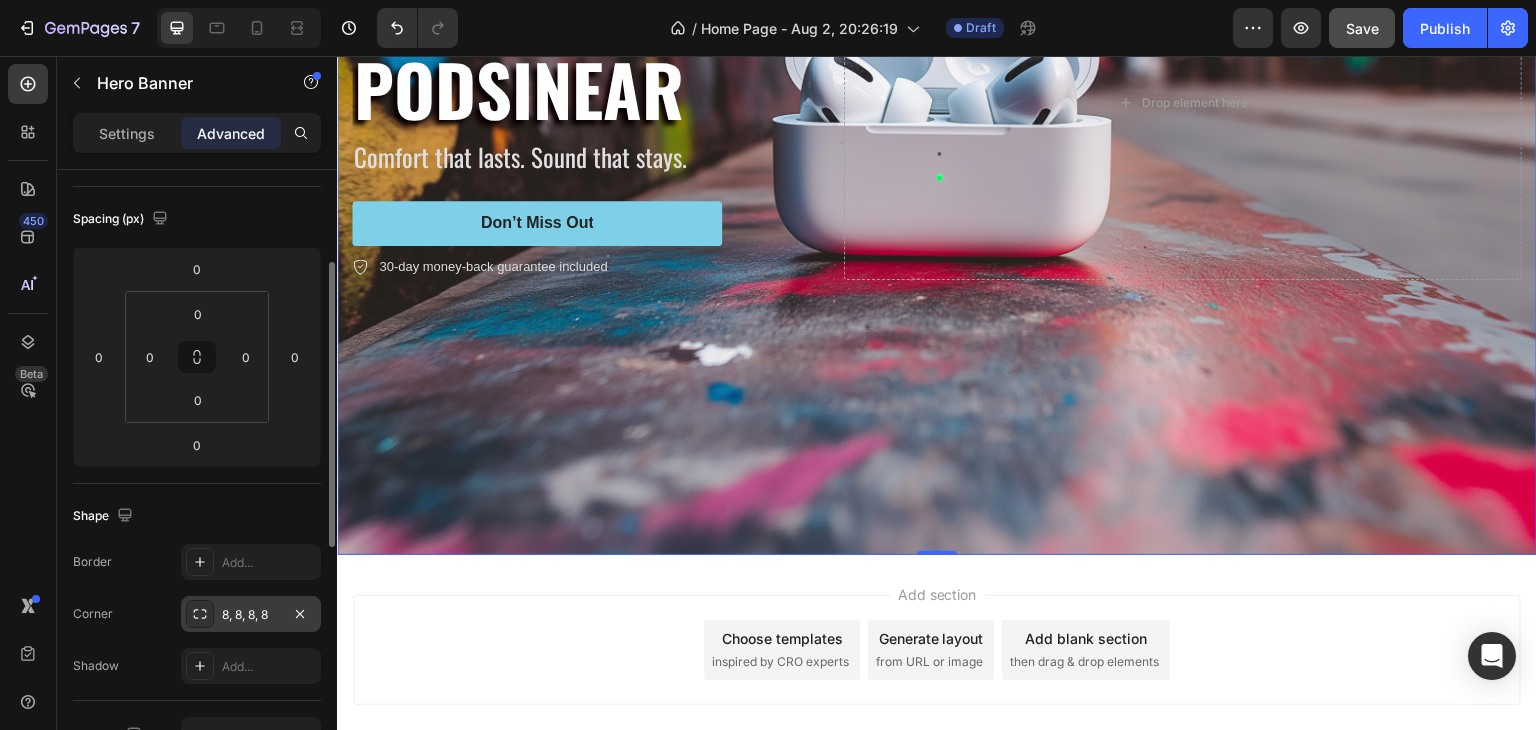 click 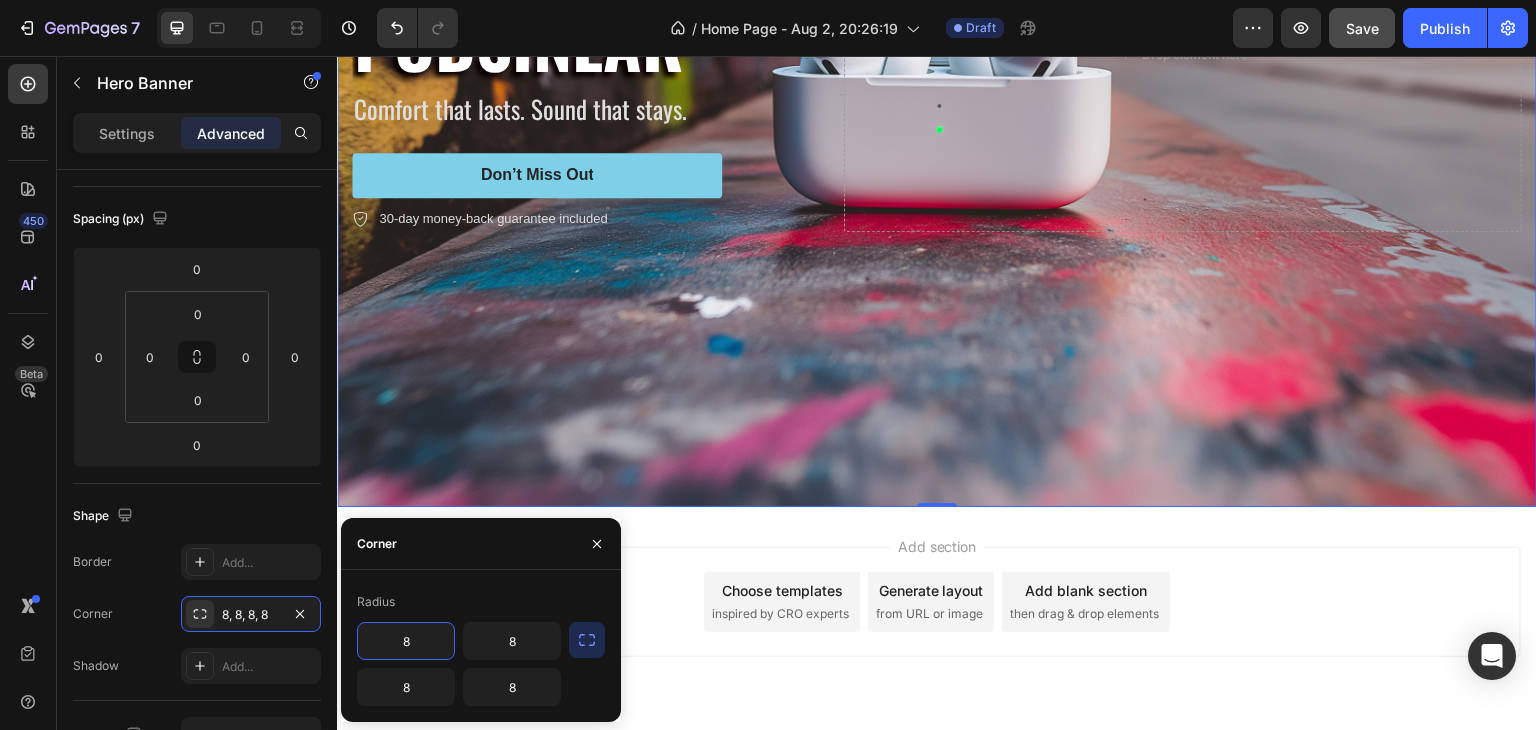 scroll, scrollTop: 446, scrollLeft: 0, axis: vertical 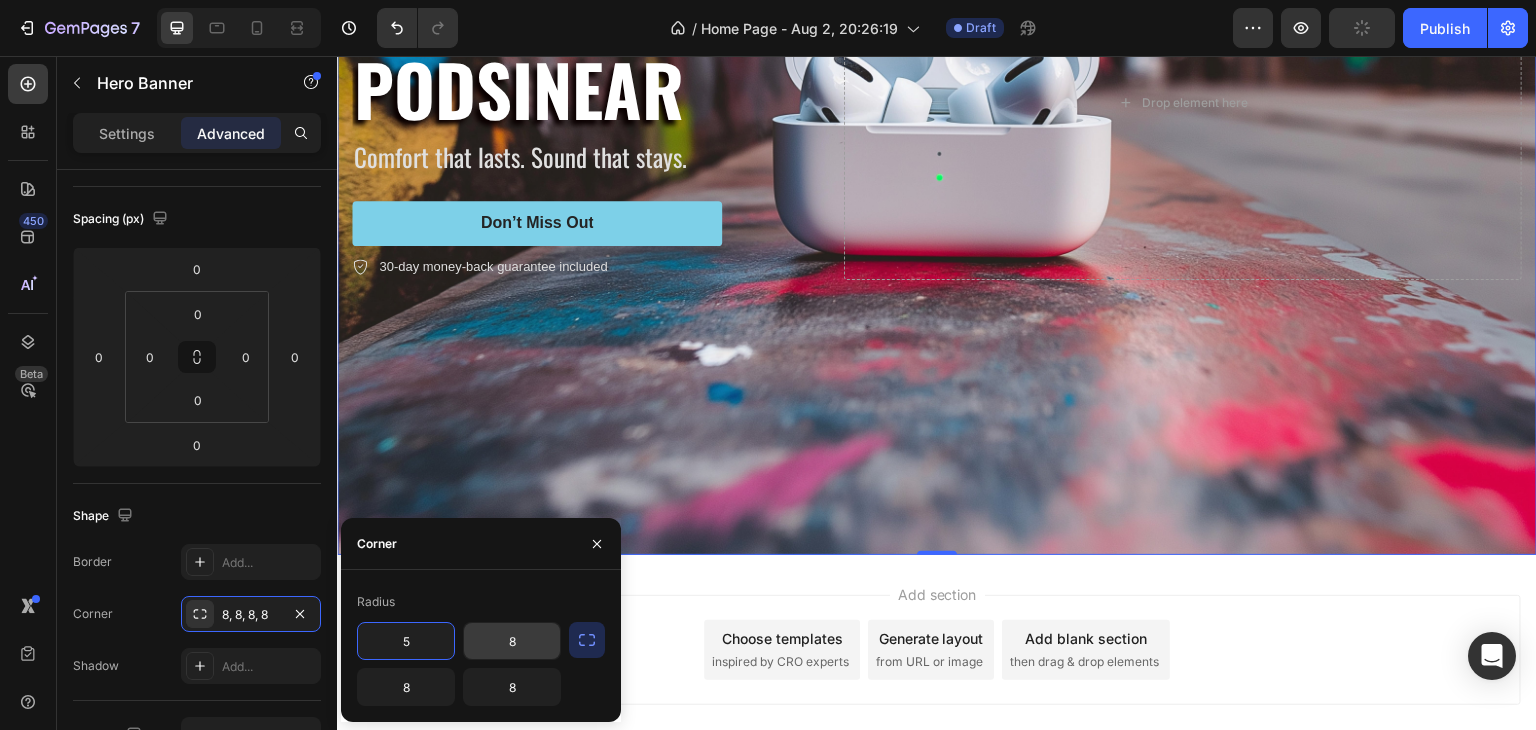 type on "50" 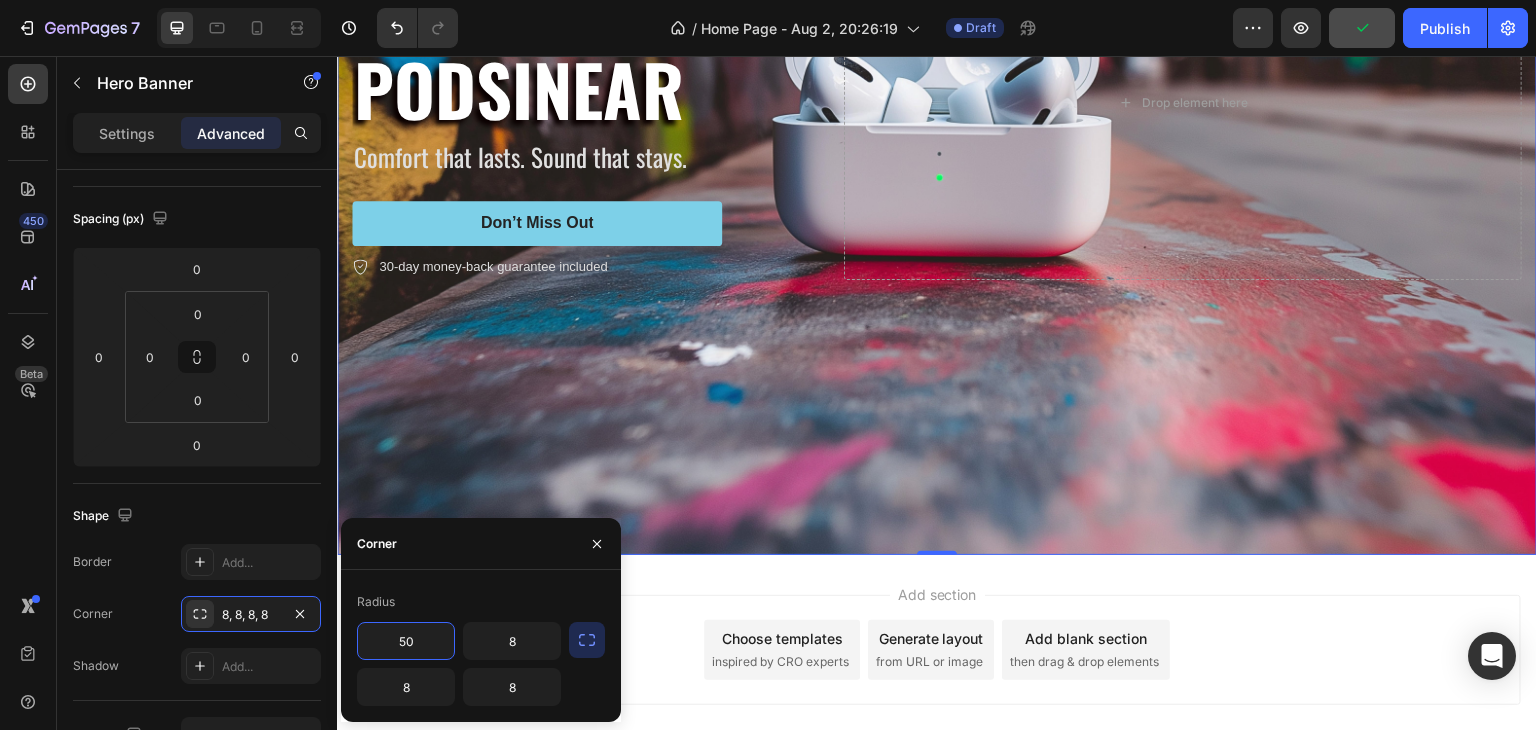 click on "Add section Choose templates inspired by CRO experts Generate layout from URL or image Add blank section then drag & drop elements" at bounding box center [937, 650] 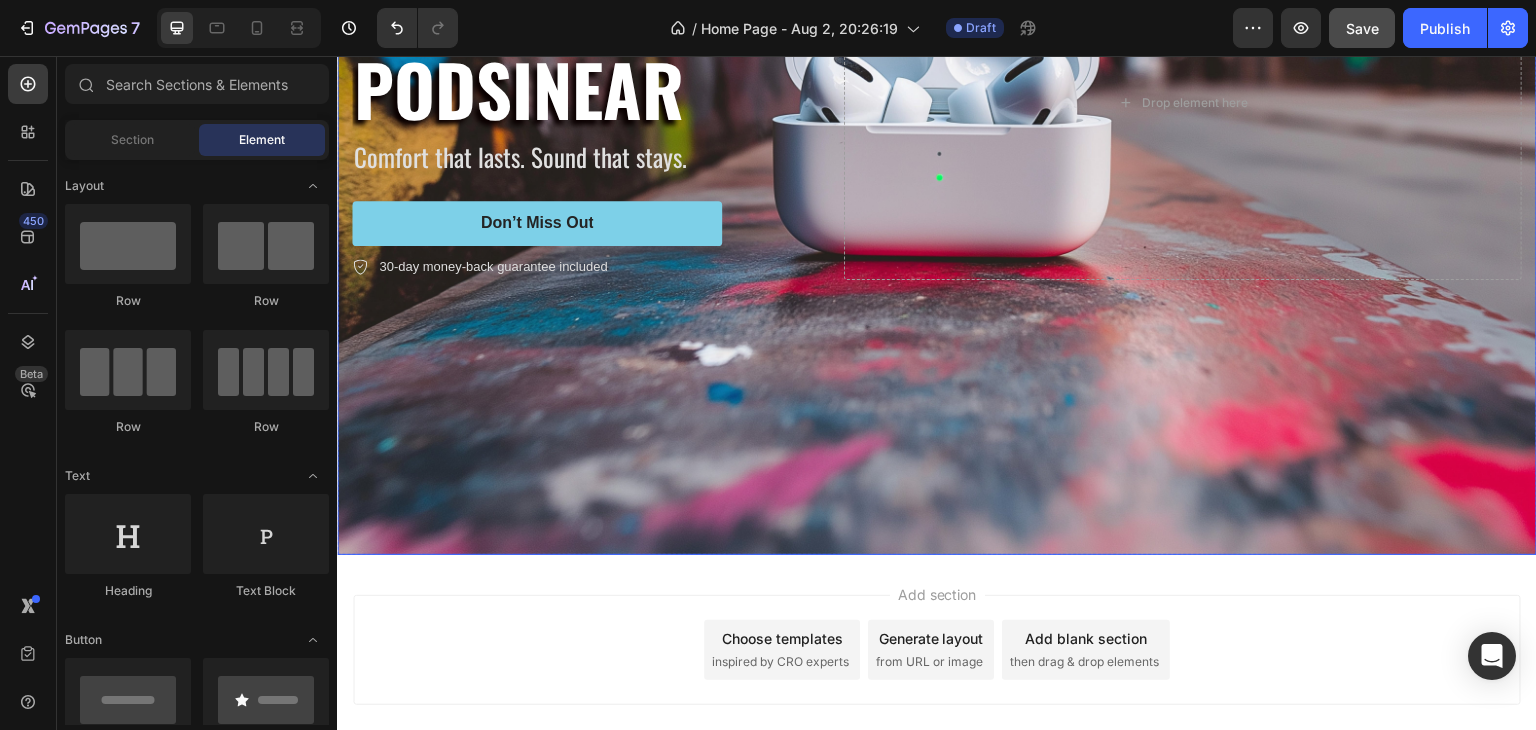 click at bounding box center (937, 103) 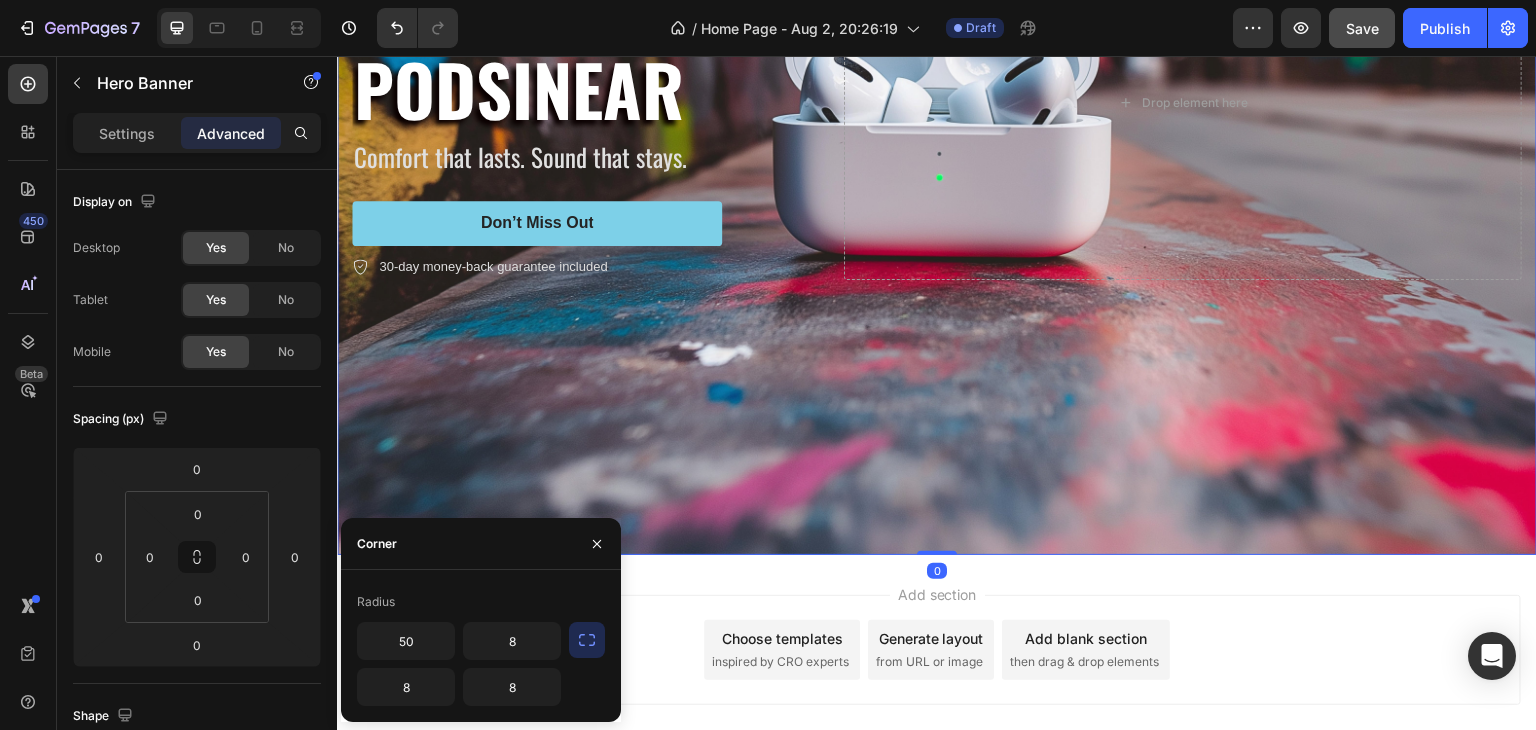 click on "Add section Choose templates inspired by CRO experts Generate layout from URL or image Add blank section then drag & drop elements" at bounding box center [937, 678] 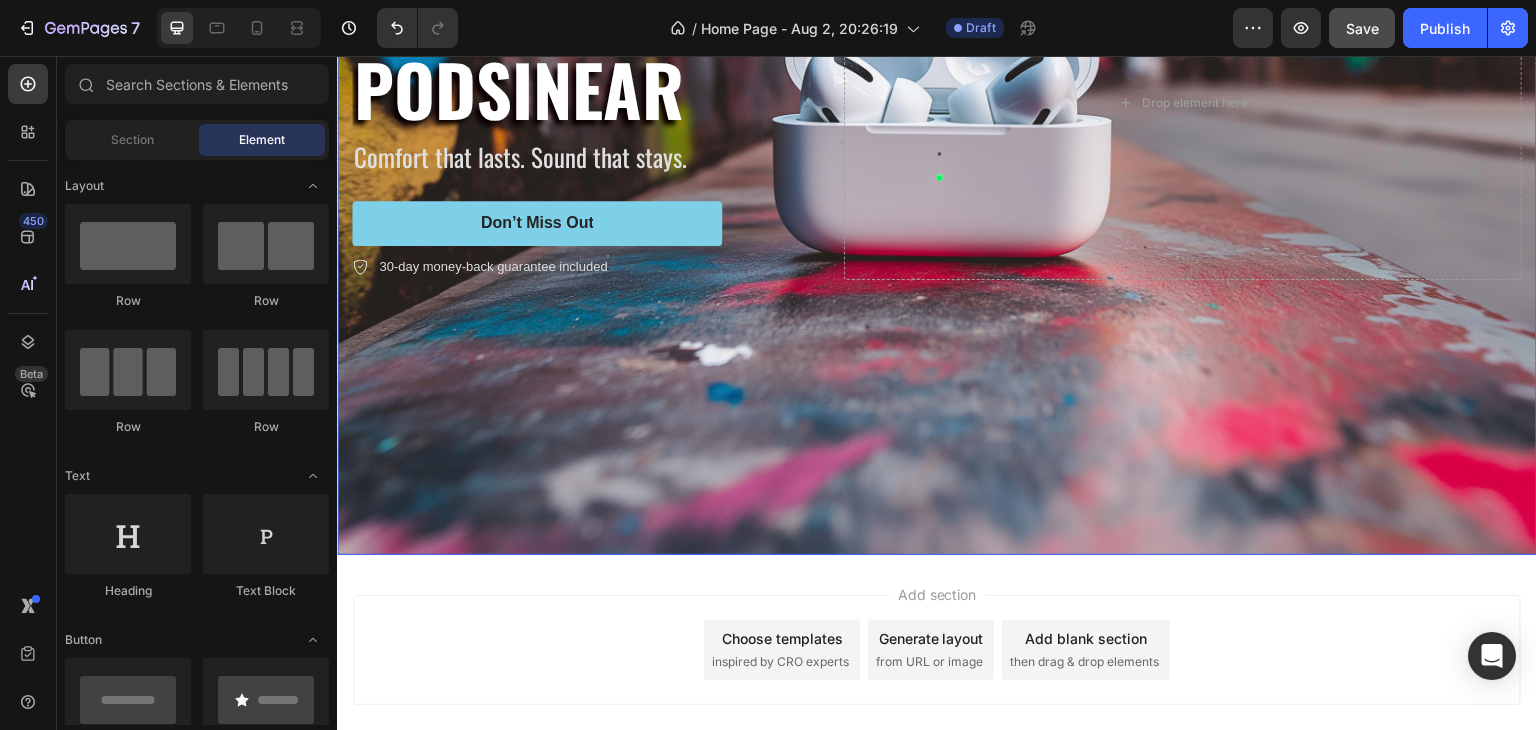 click at bounding box center [937, 103] 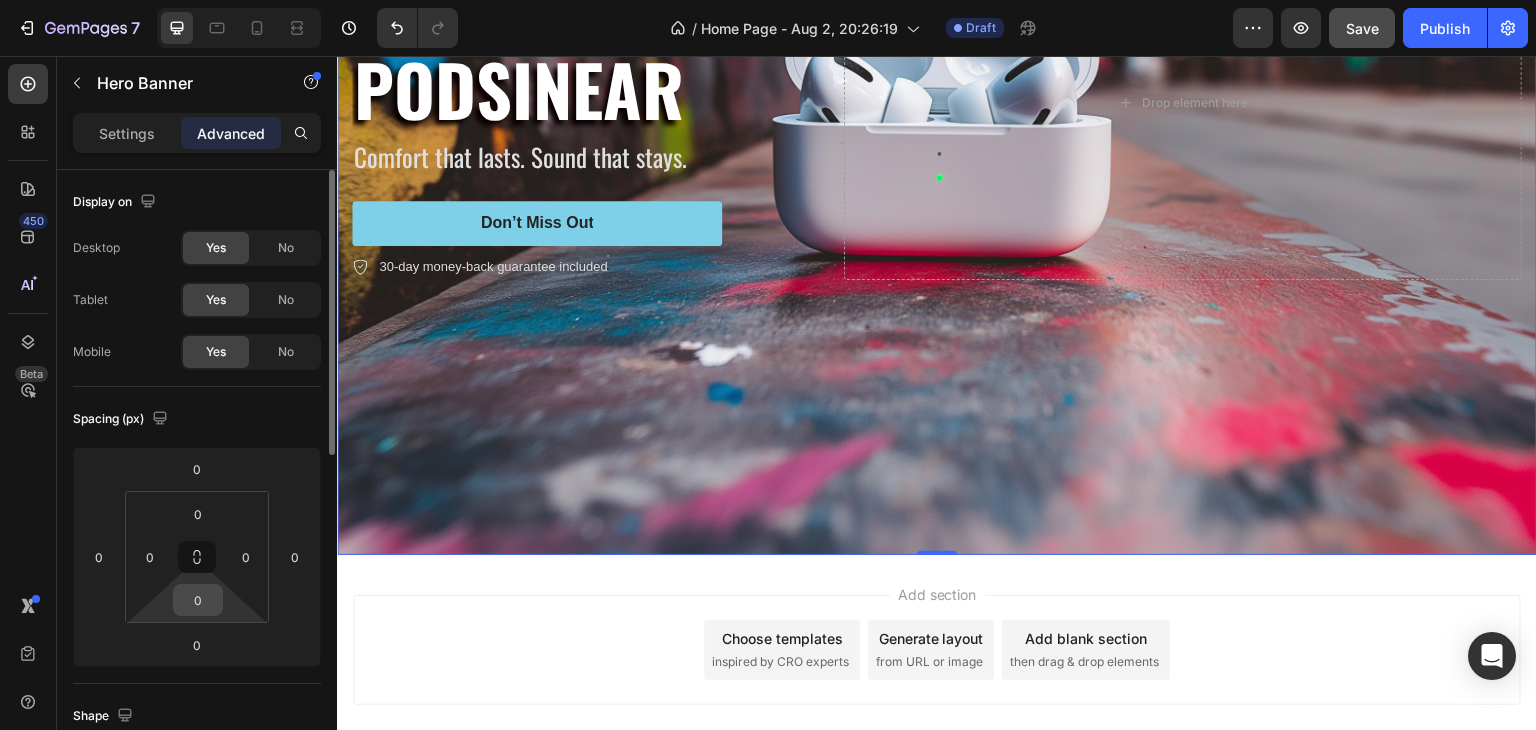 click on "0" at bounding box center [198, 600] 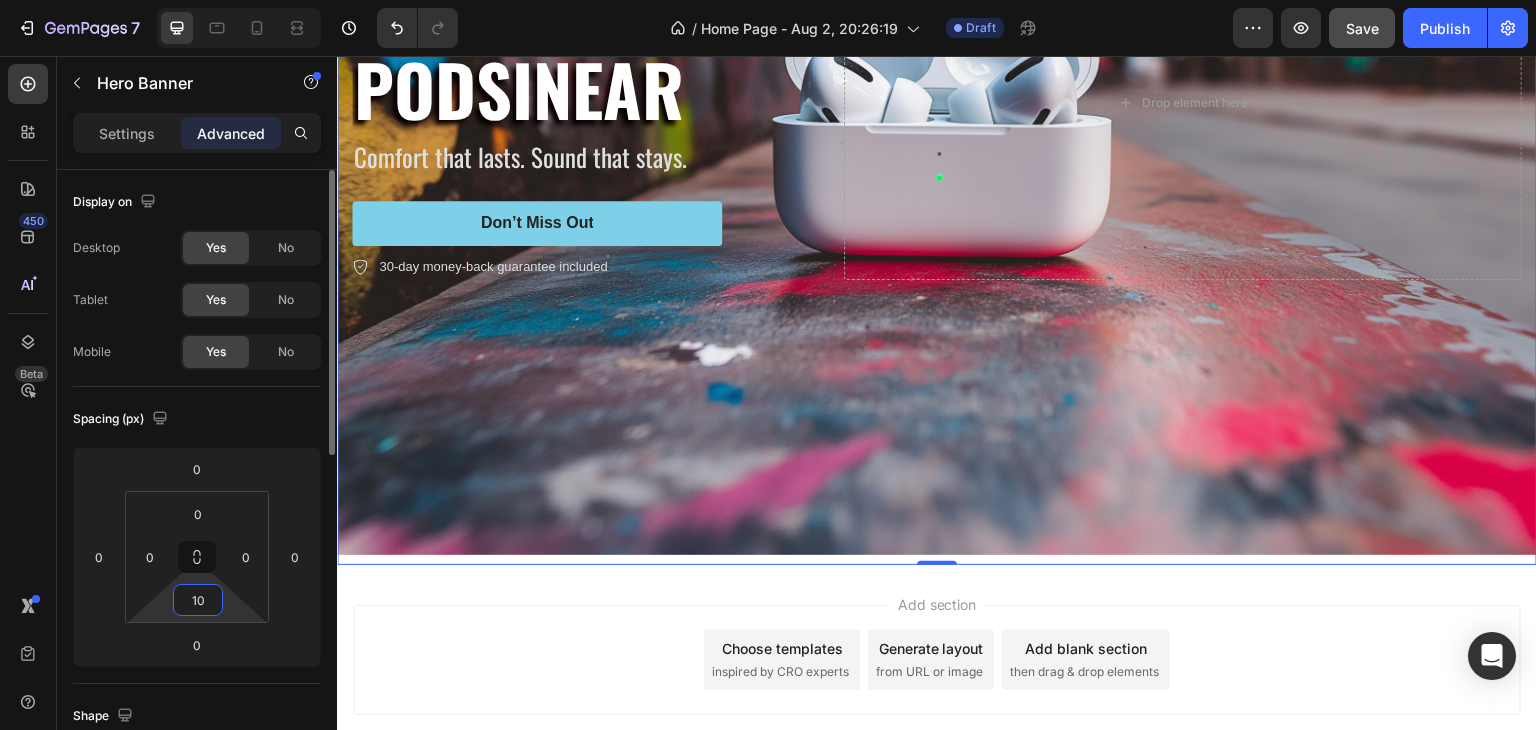 type on "1" 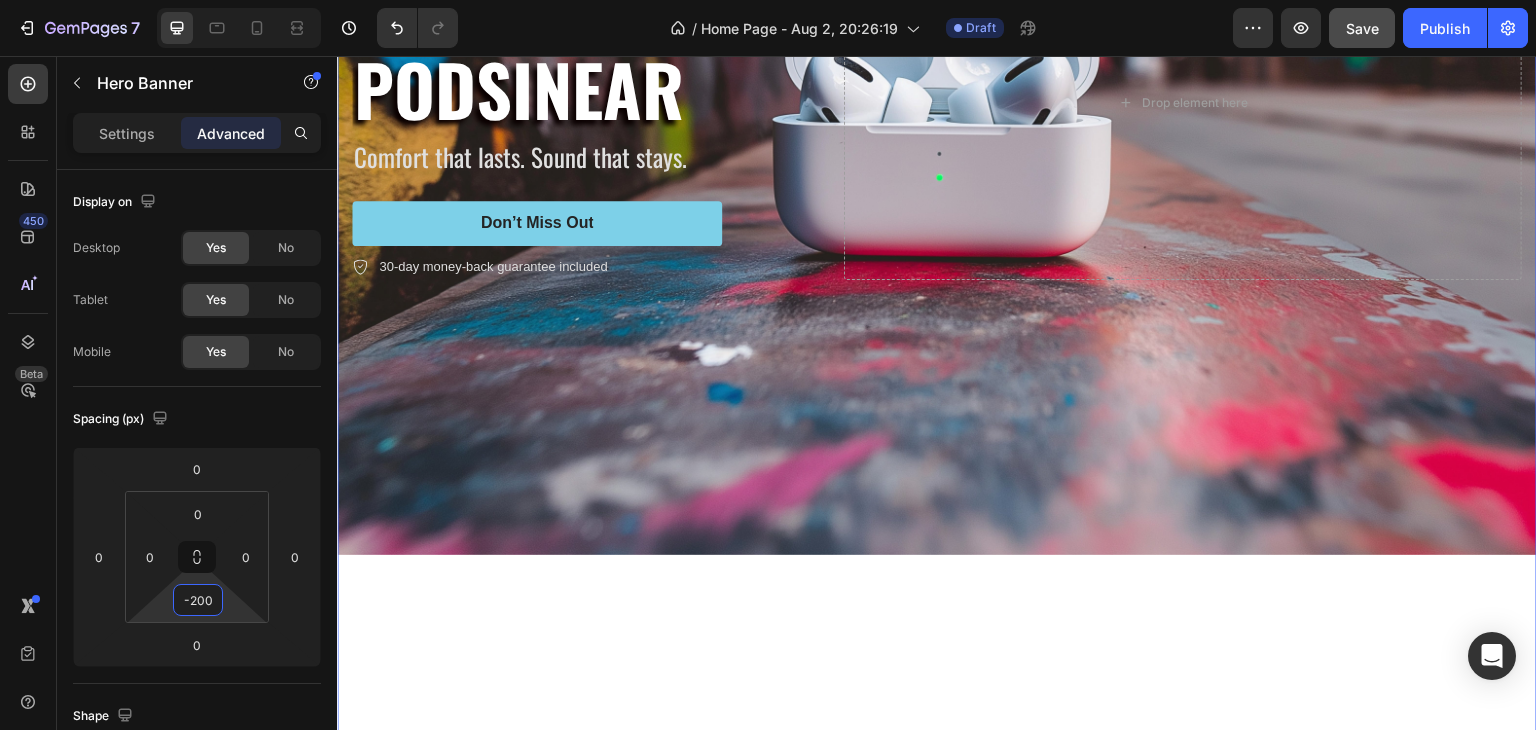scroll, scrollTop: 646, scrollLeft: 0, axis: vertical 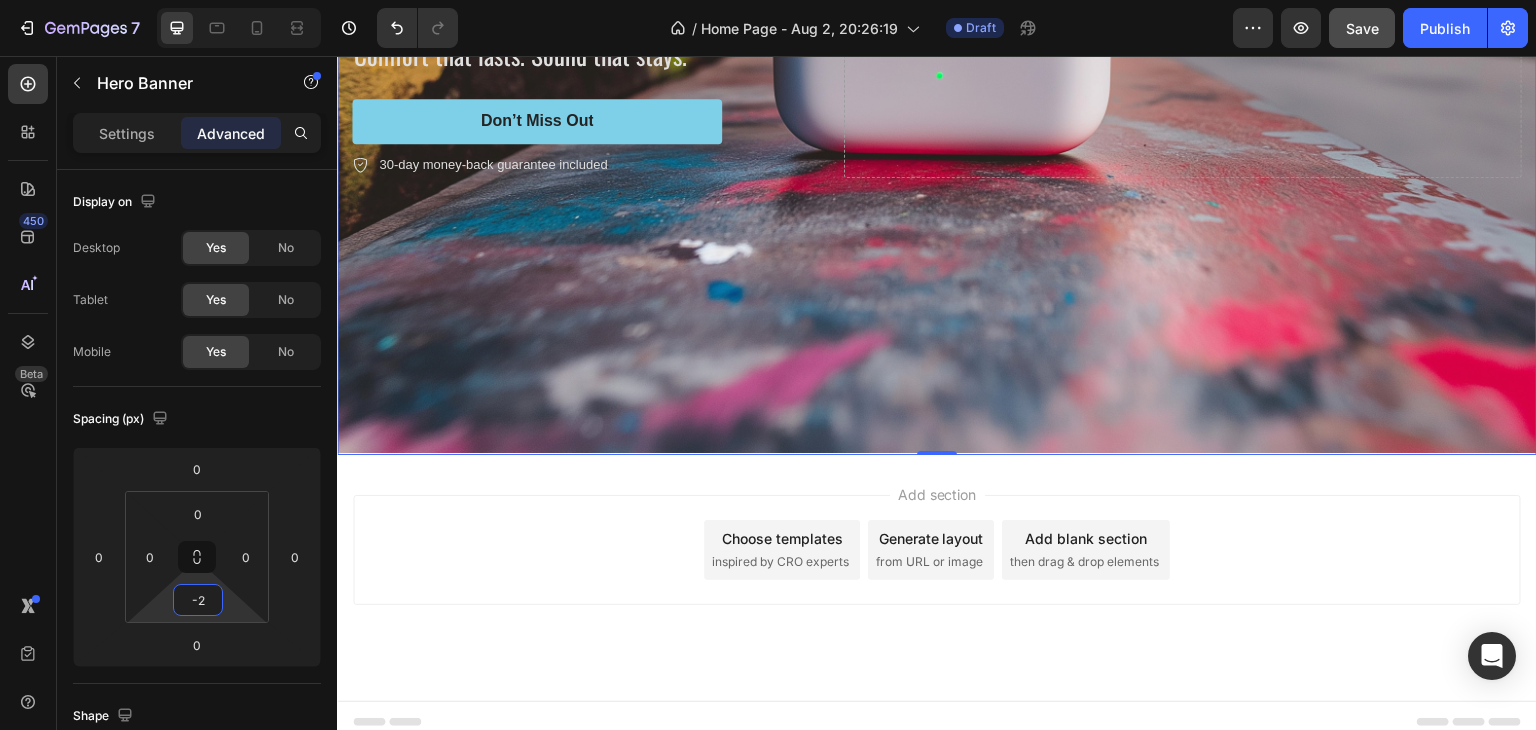 type on "-" 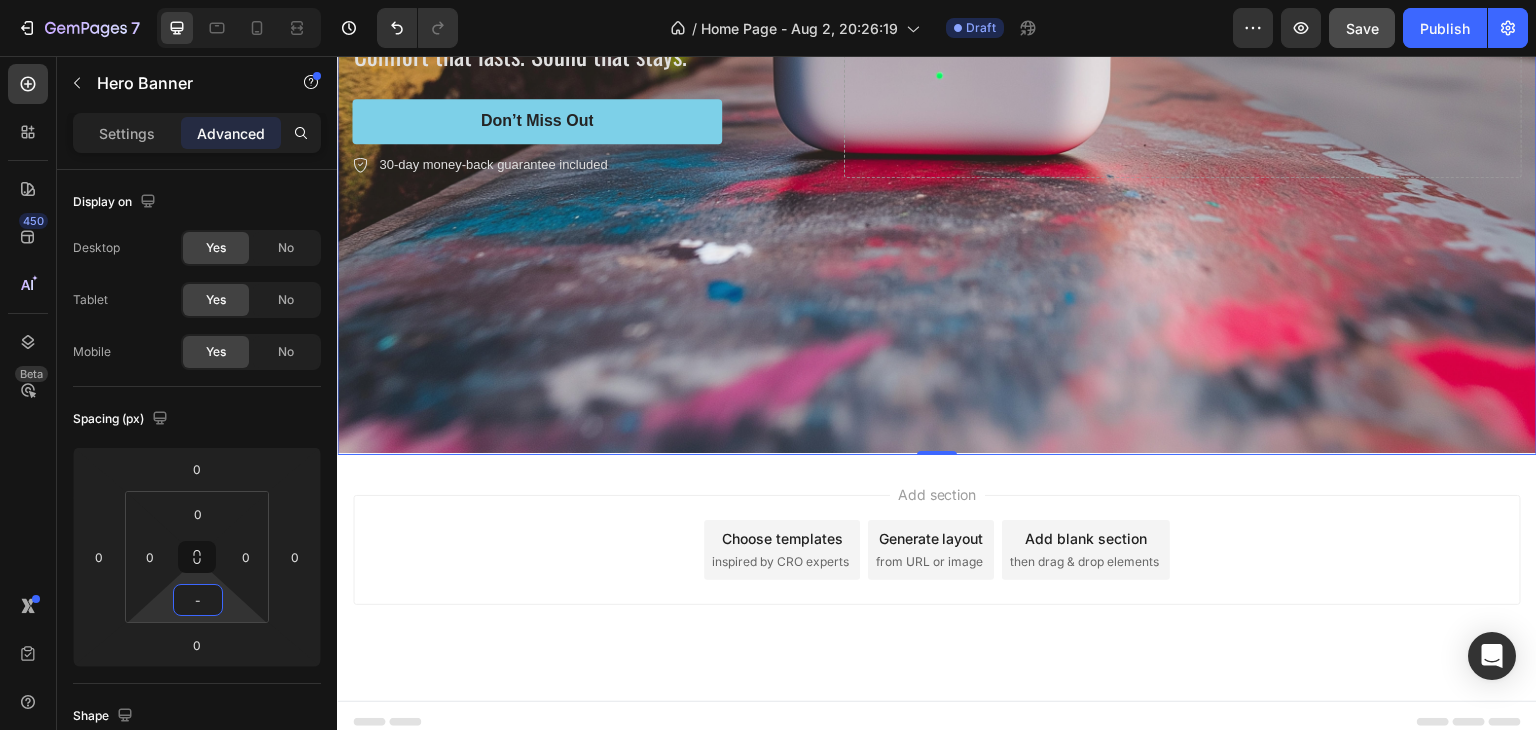 scroll, scrollTop: 546, scrollLeft: 0, axis: vertical 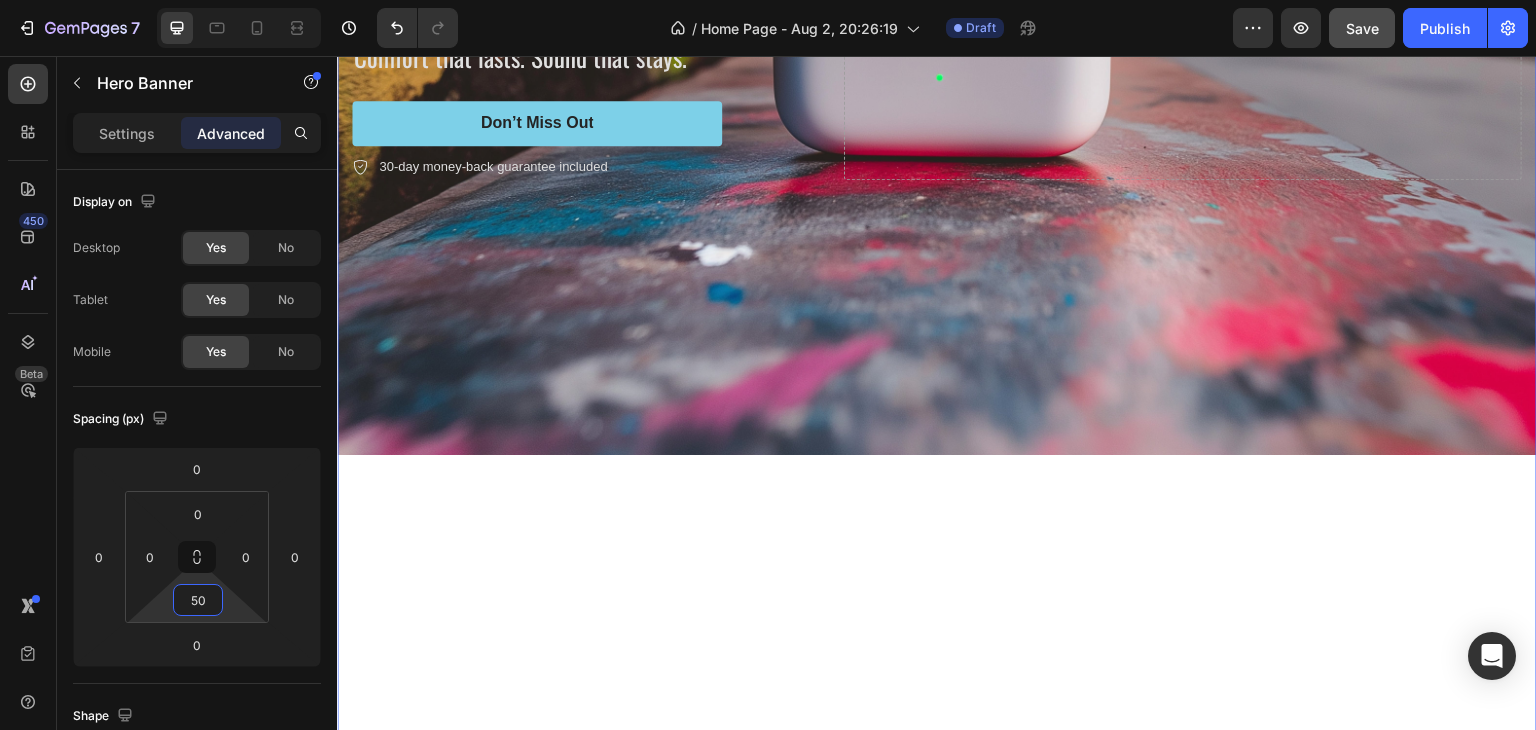 type on "5" 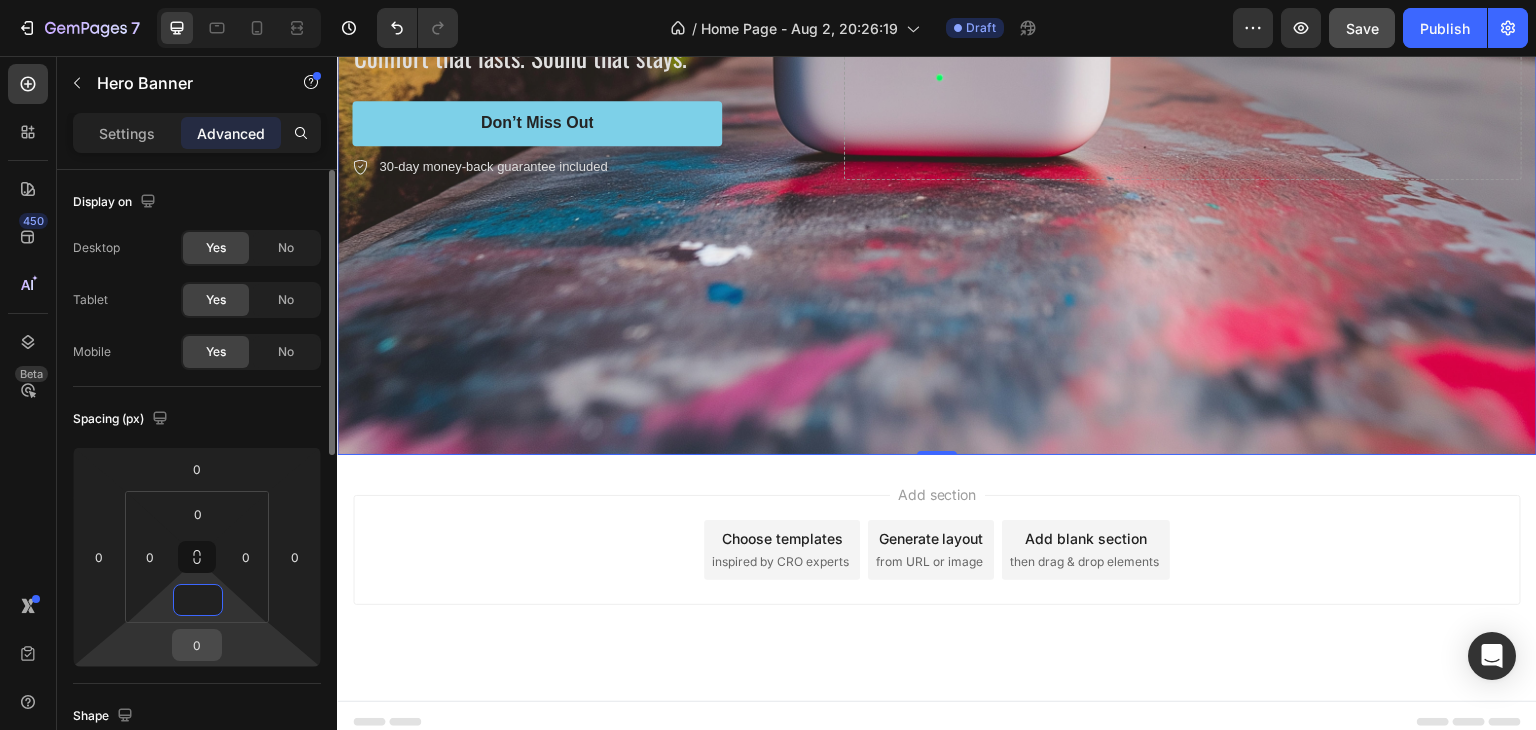 click on "0" at bounding box center [197, 645] 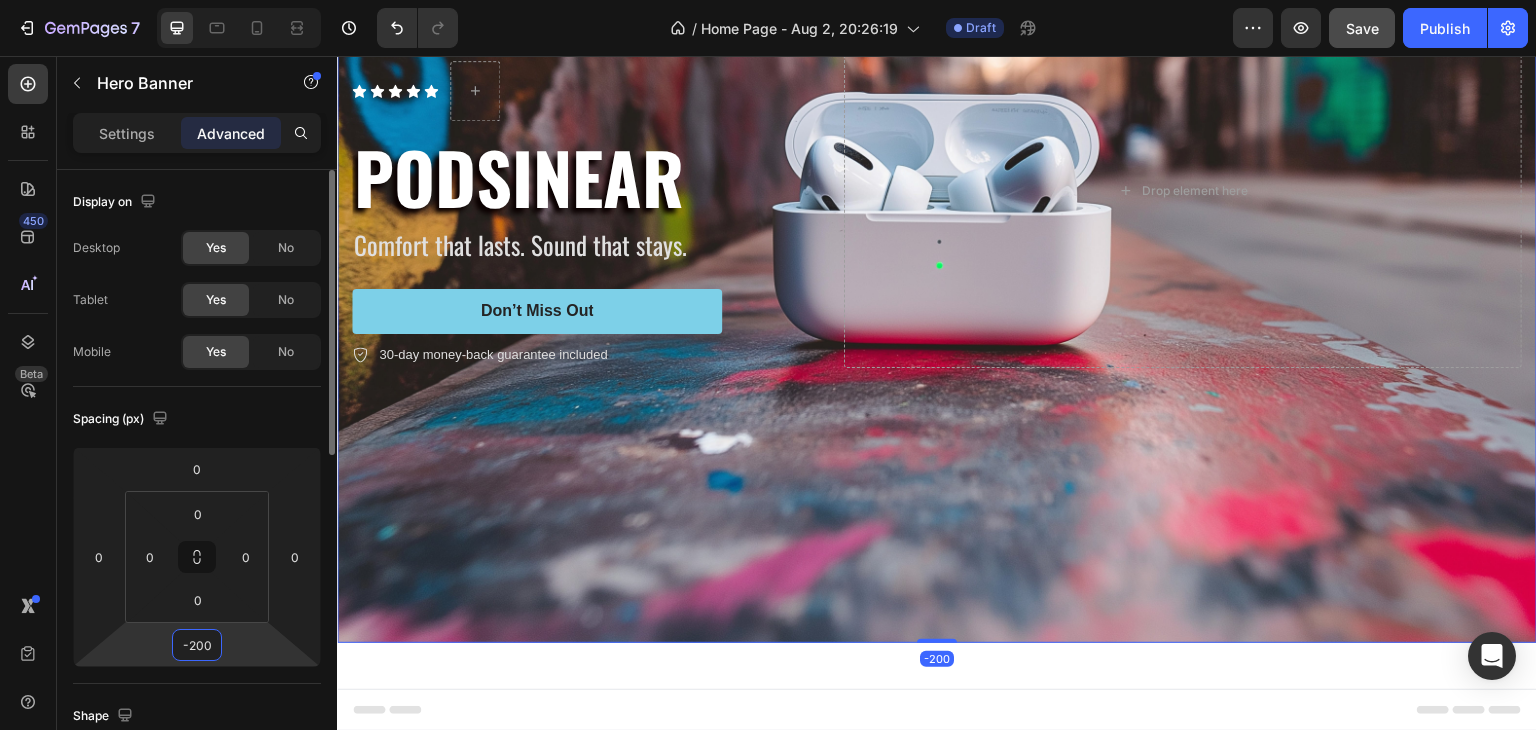 scroll, scrollTop: 346, scrollLeft: 0, axis: vertical 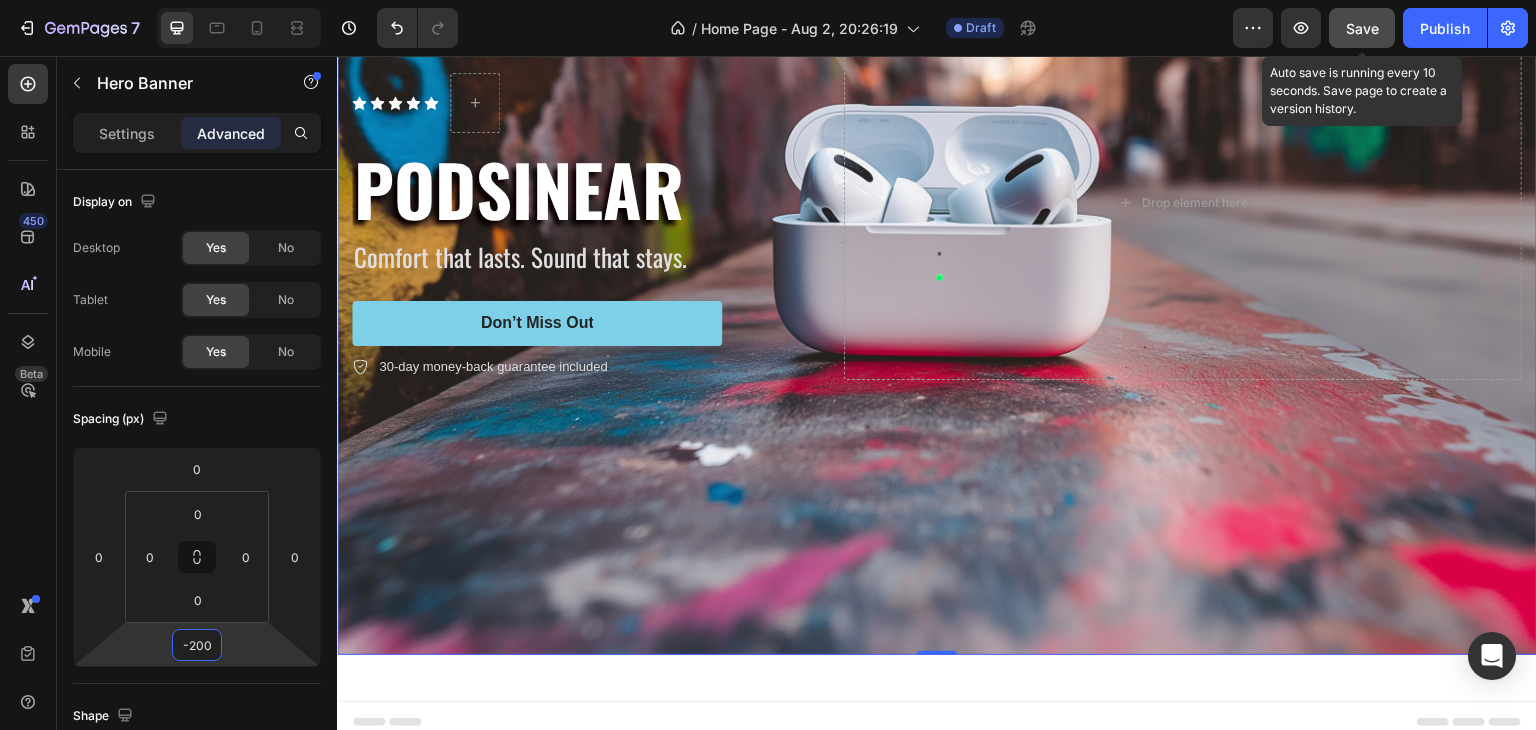 click on "Save" at bounding box center [1362, 28] 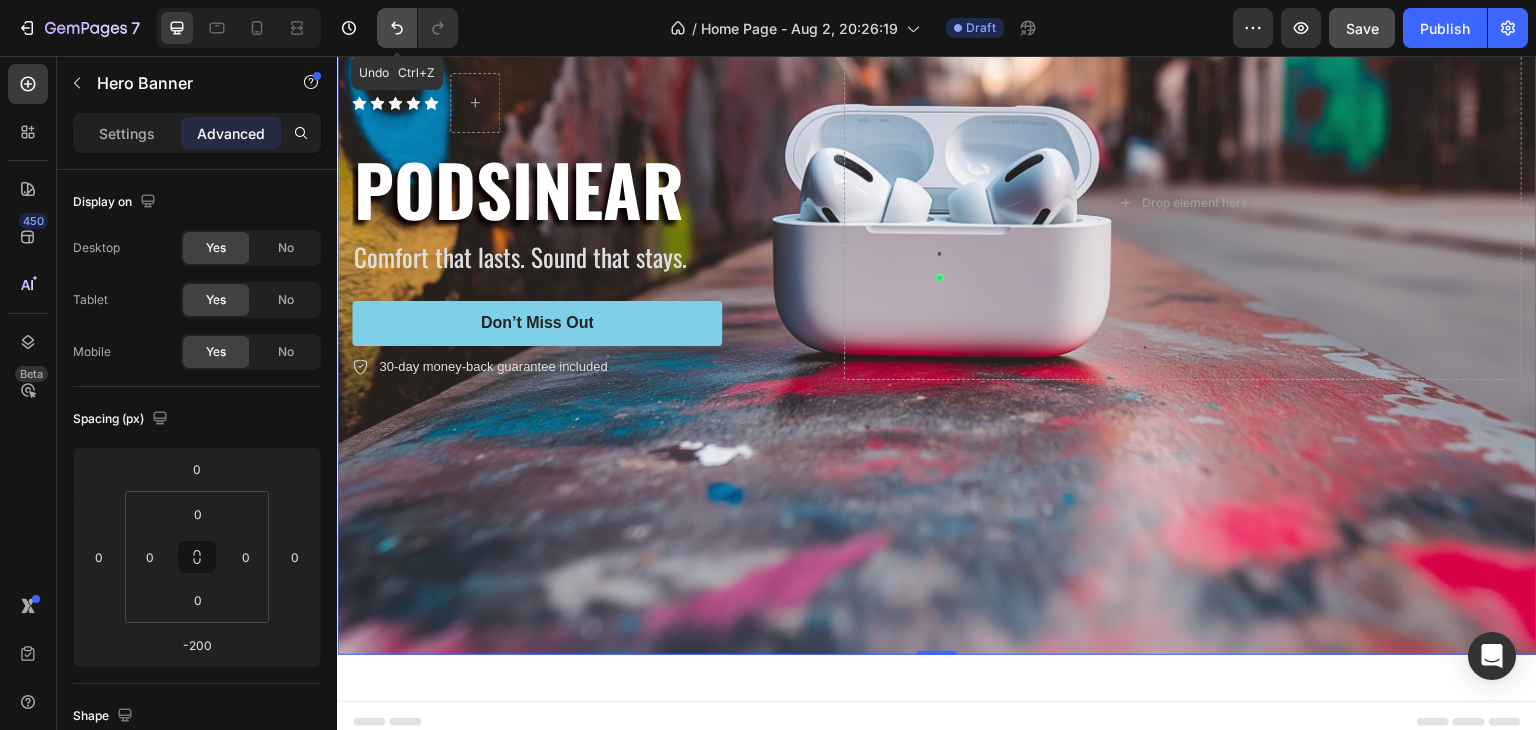 click 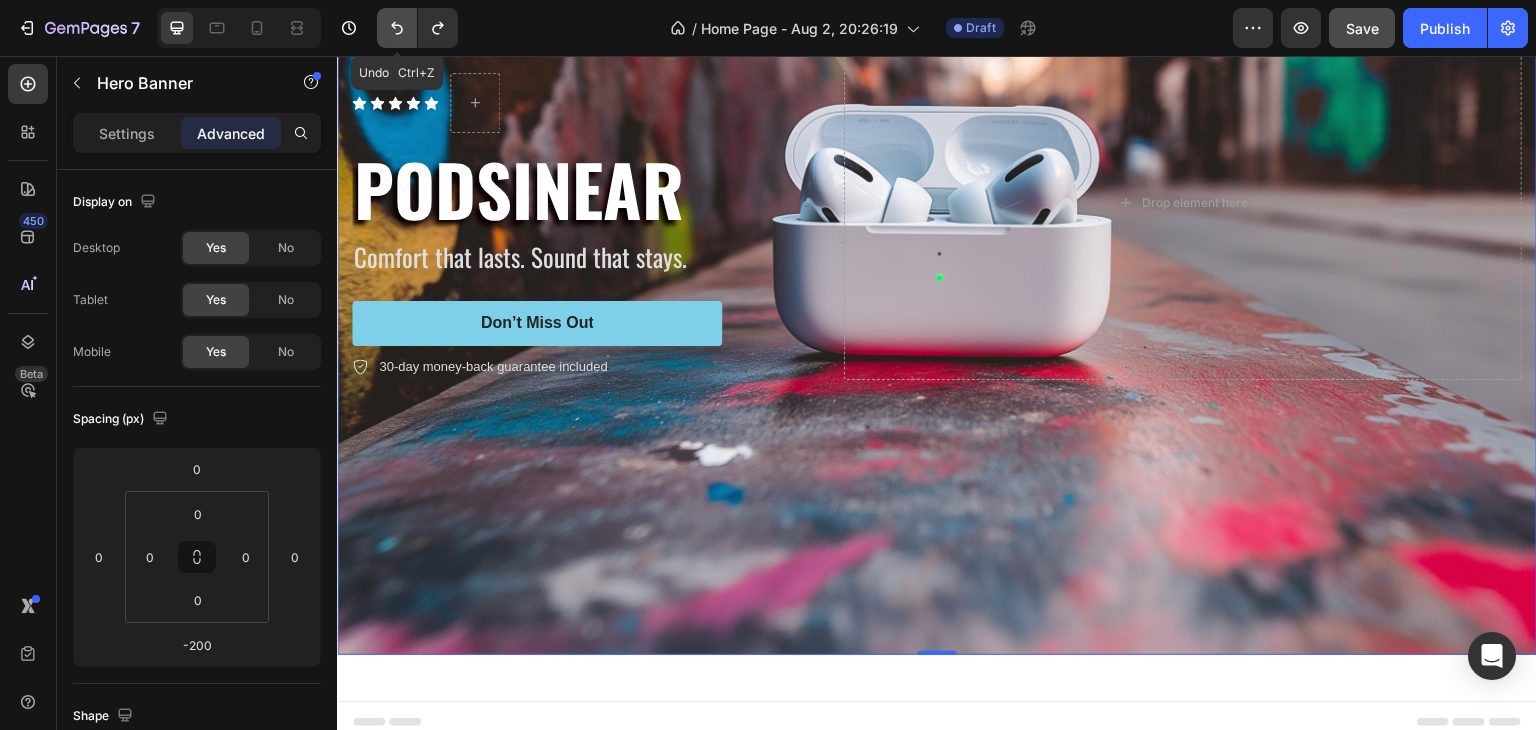 click 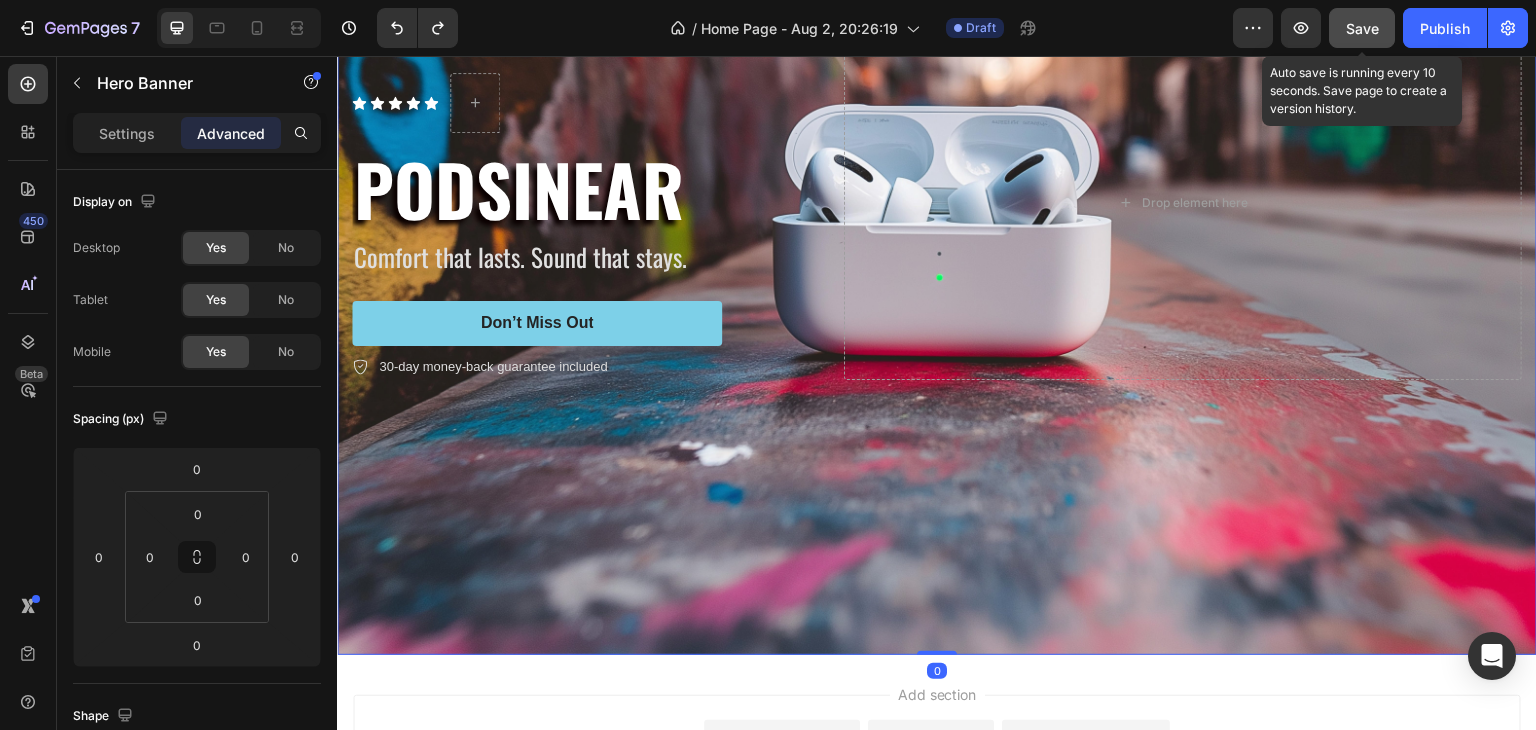 click on "Save" at bounding box center [1362, 28] 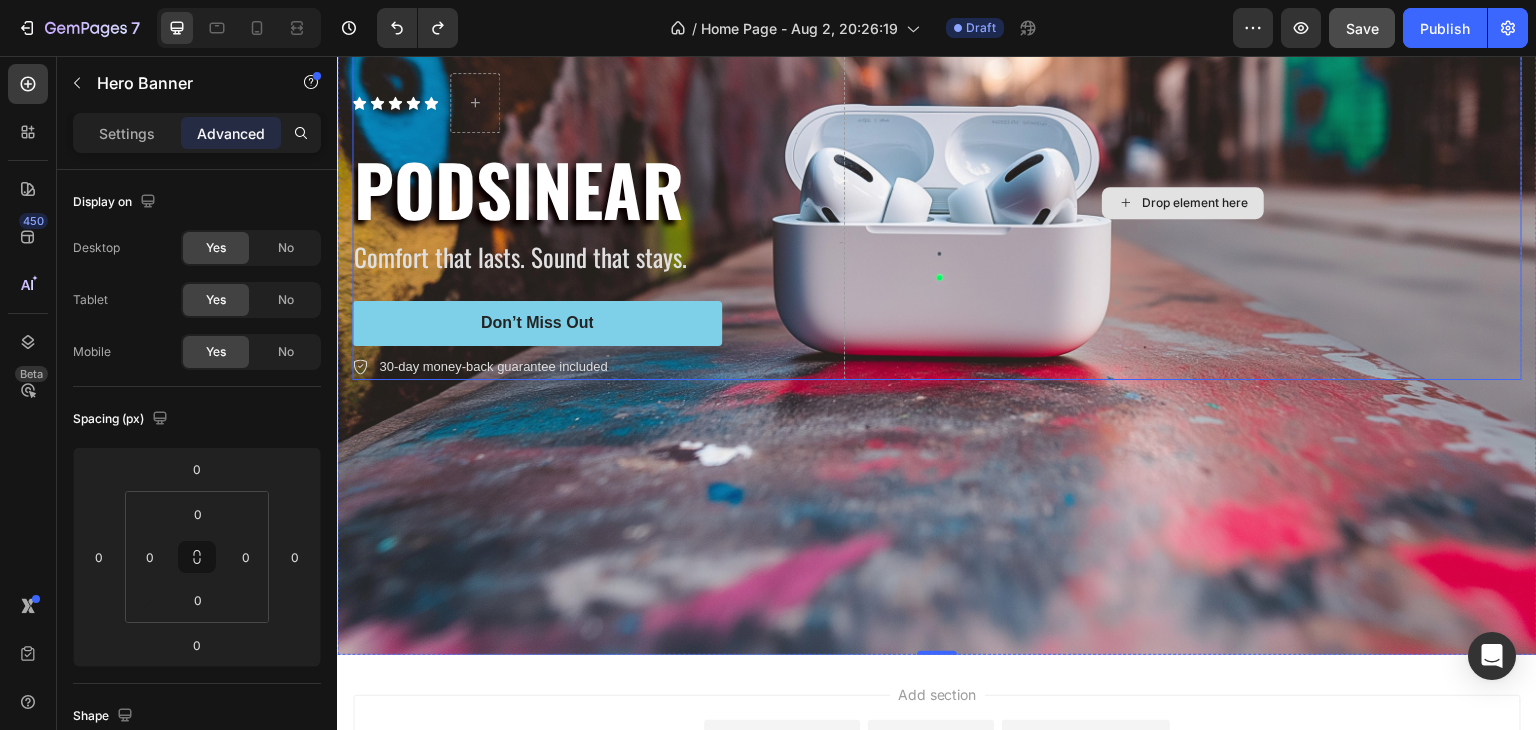 click on "Drop element here" at bounding box center [1183, 203] 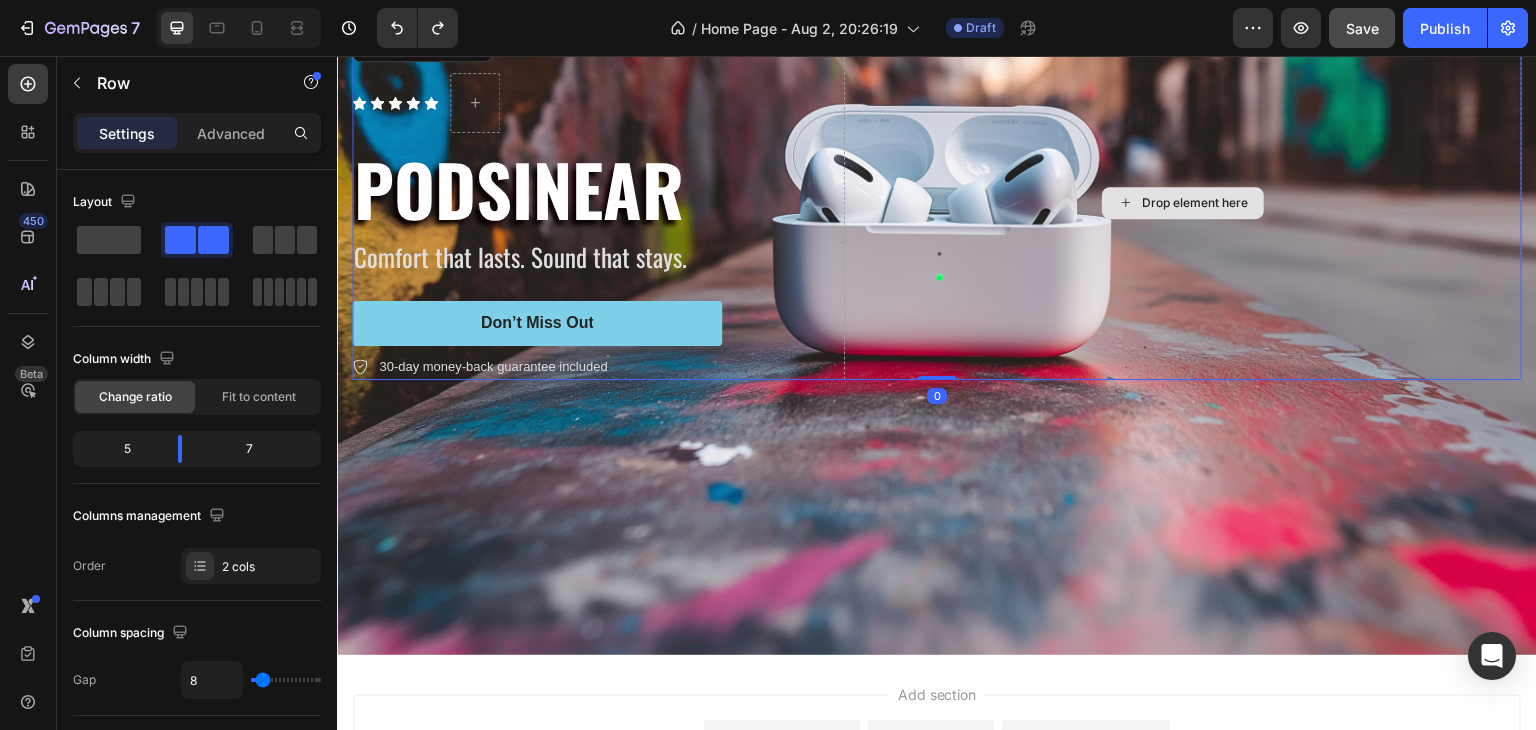 click on "Drop element here" at bounding box center [1183, 203] 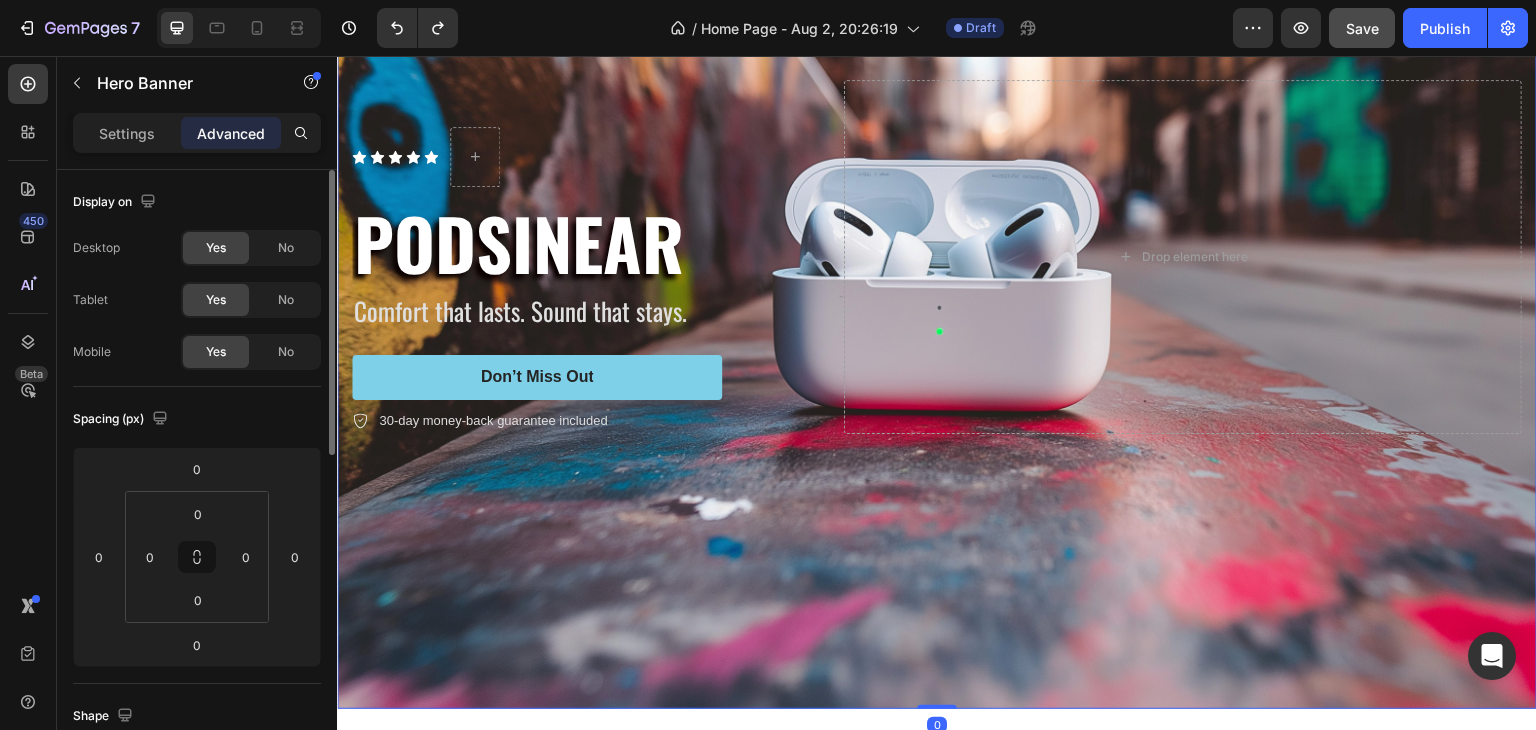 scroll, scrollTop: 146, scrollLeft: 0, axis: vertical 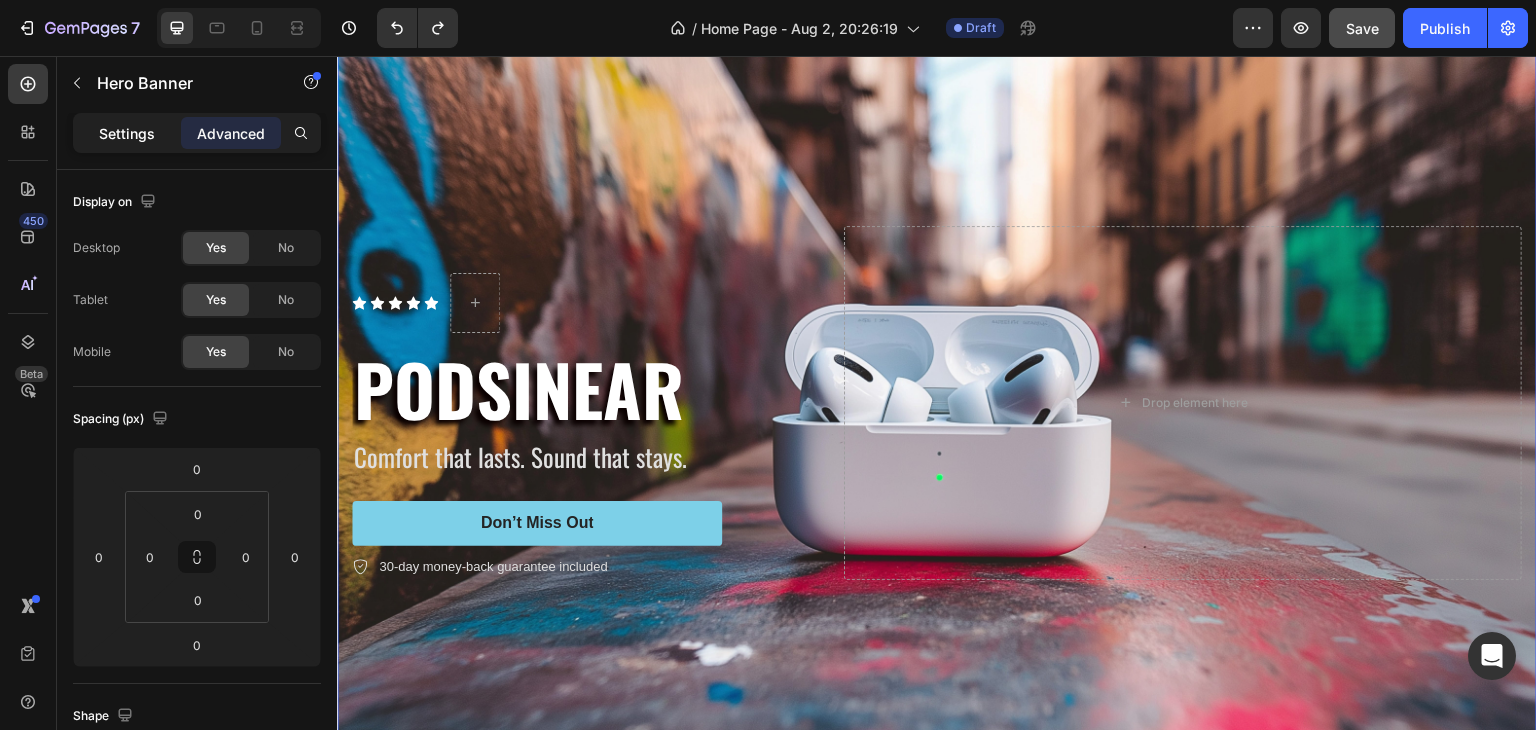 click on "Settings" 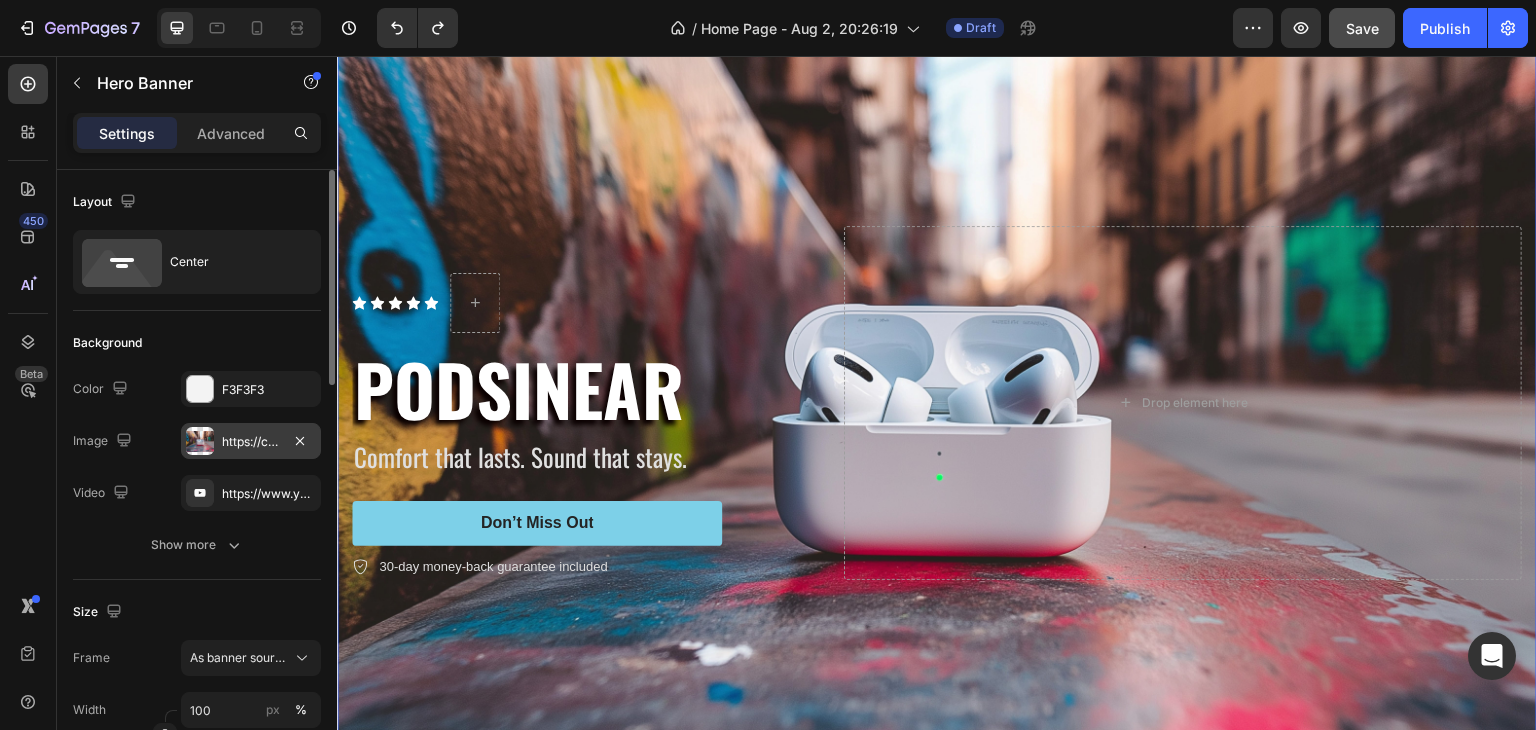click on "https://cdn.shopify.com/s/files/1/0957/2968/0715/files/gempages_578057361986421701-68fe54bf-bb0c-48fc-a60a-cd23bd2ec207.jpg" at bounding box center [251, 442] 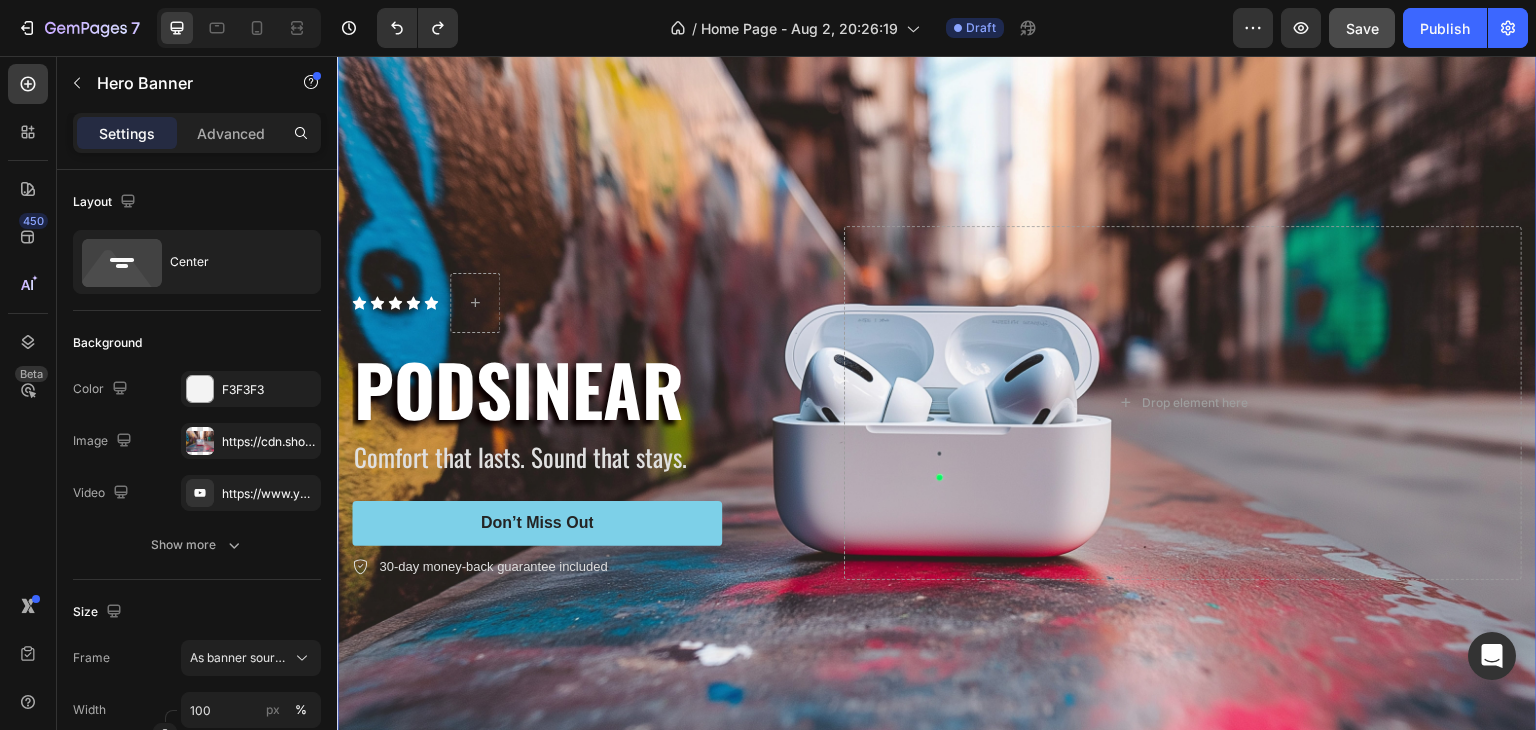 click on "/  Home Page - Aug 2, 20:26:19 Draft" 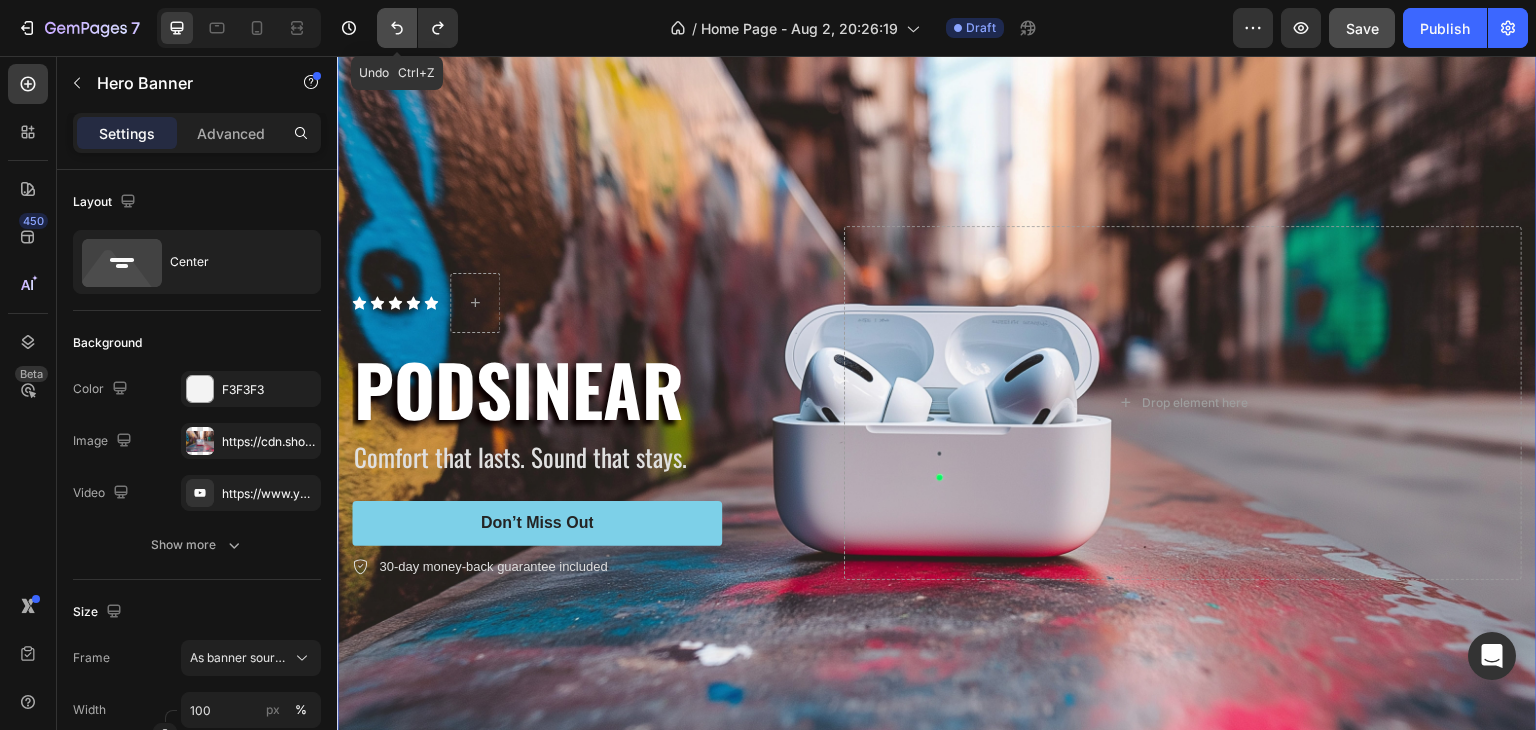 click 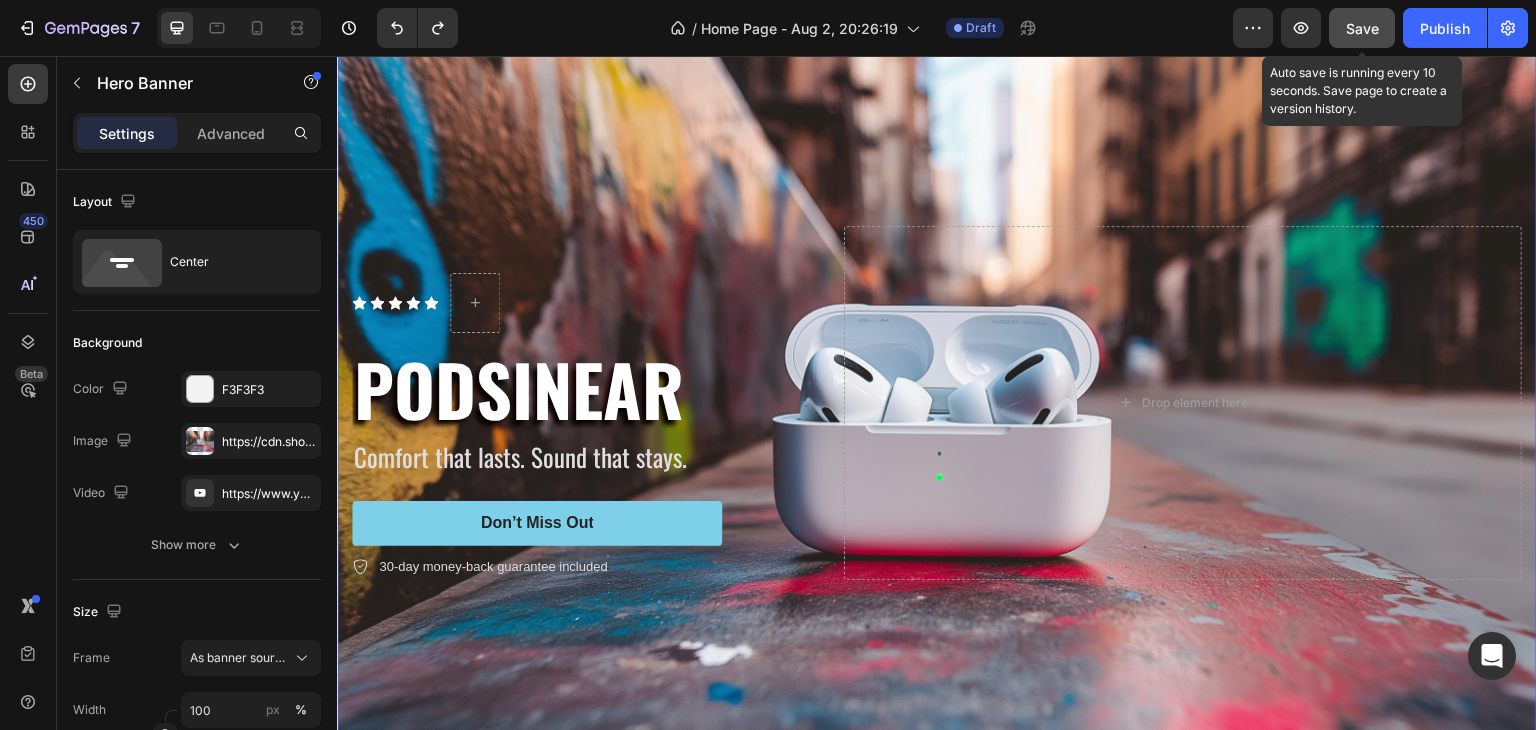 click on "Save" 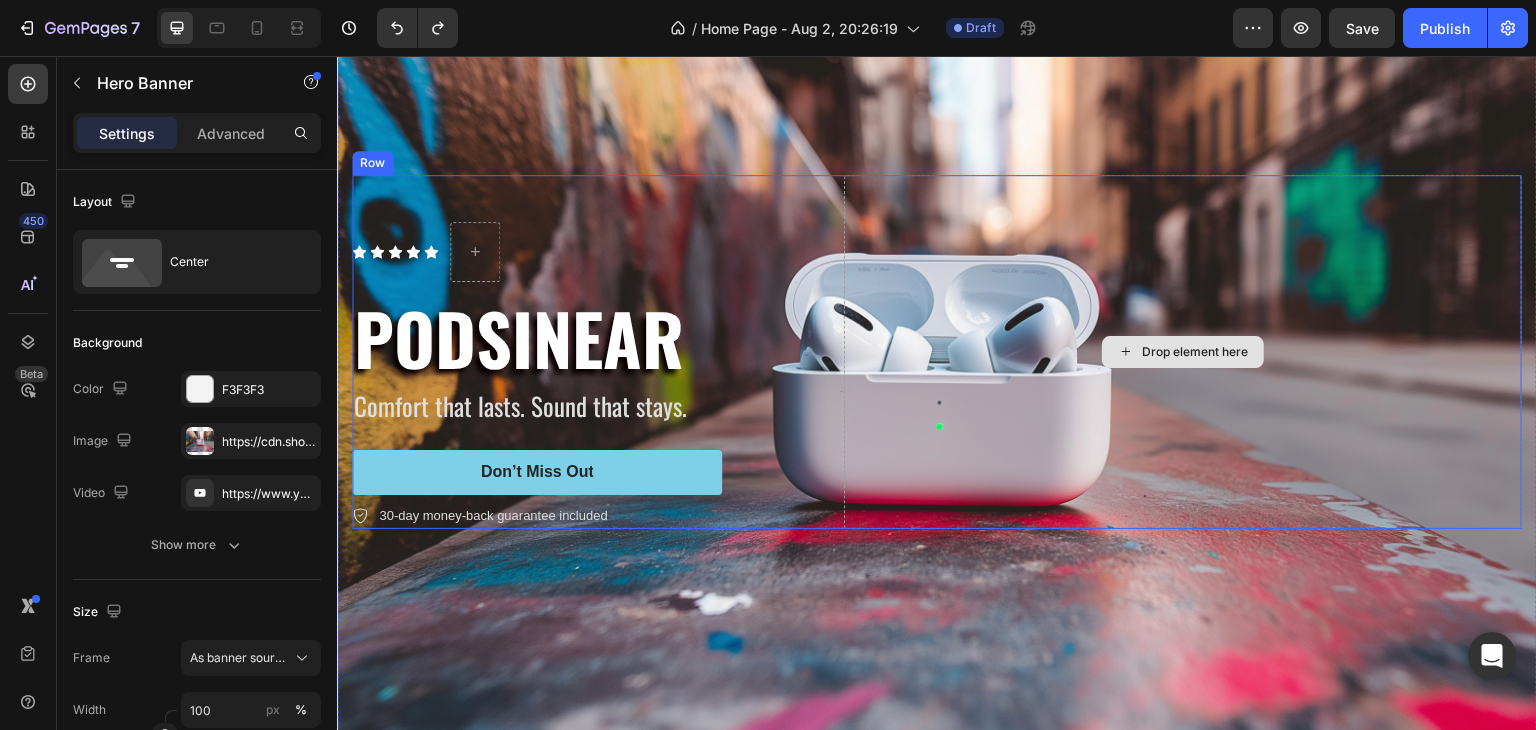 scroll, scrollTop: 546, scrollLeft: 0, axis: vertical 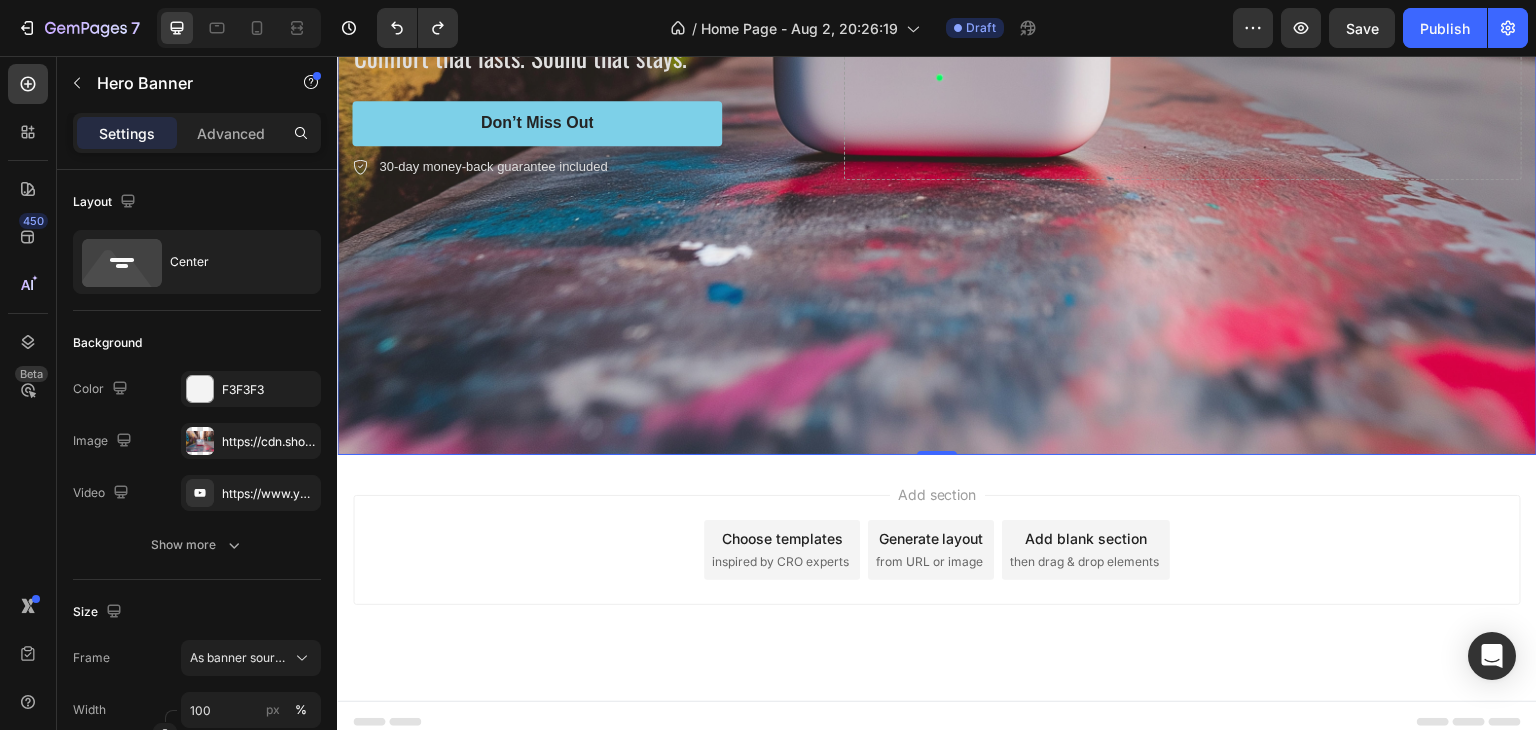 click at bounding box center [937, 3] 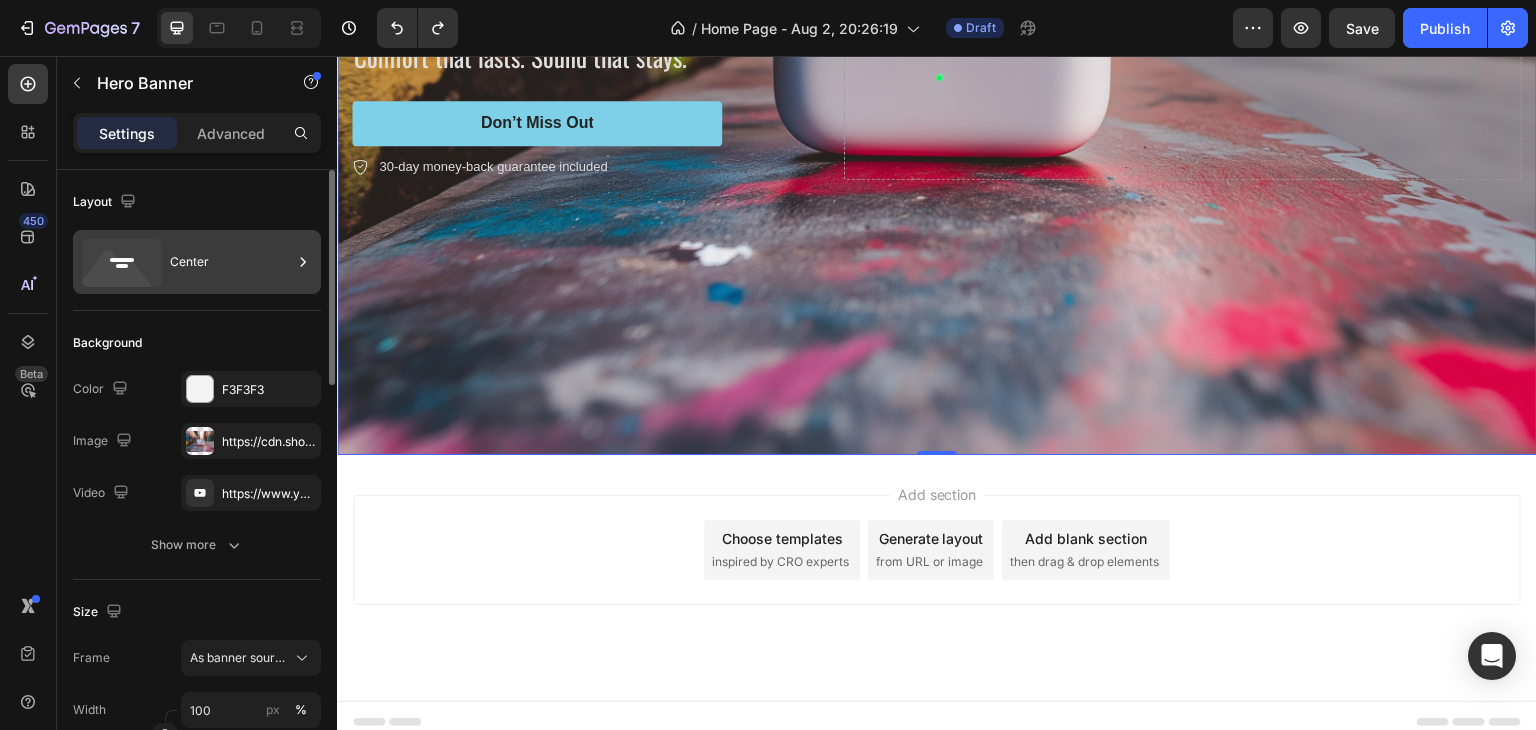 click 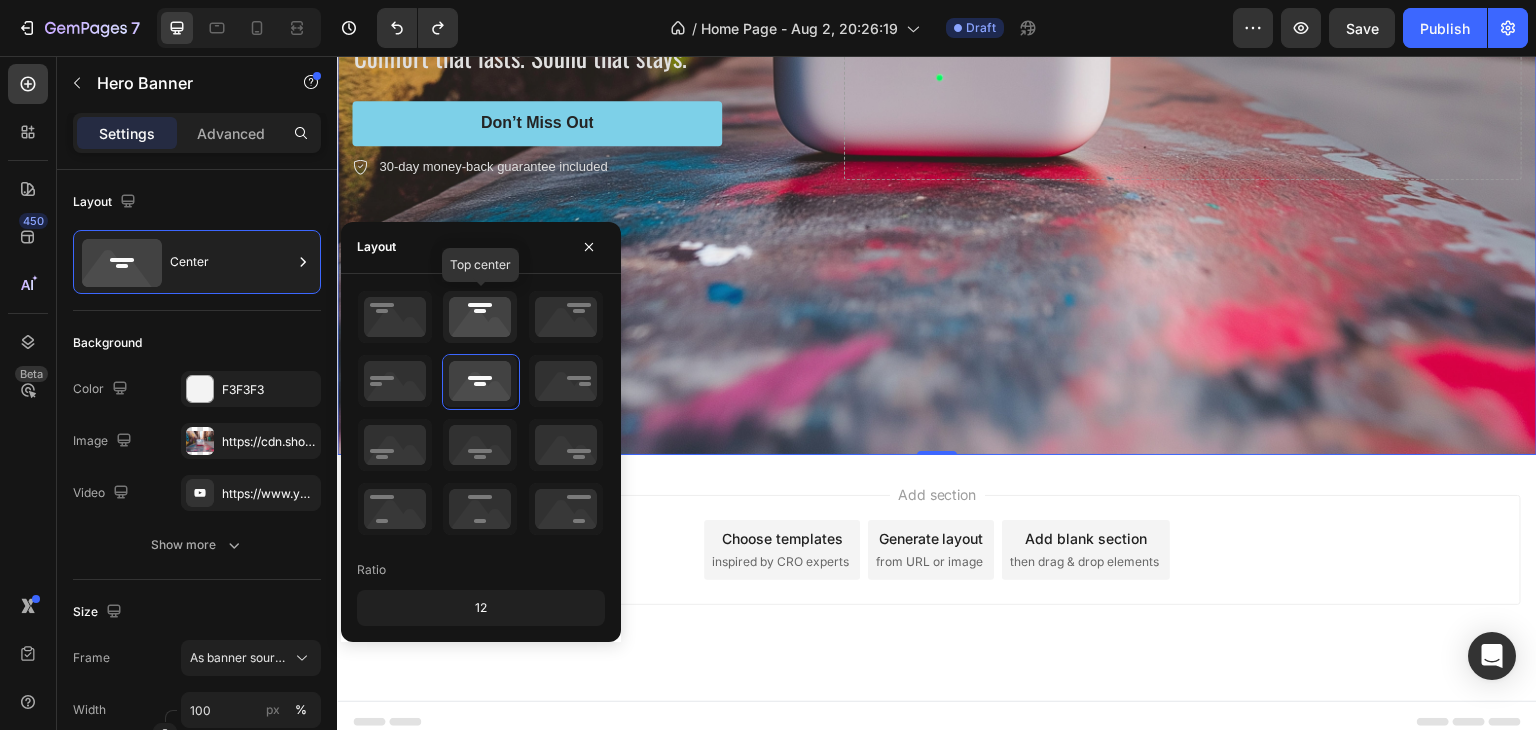click 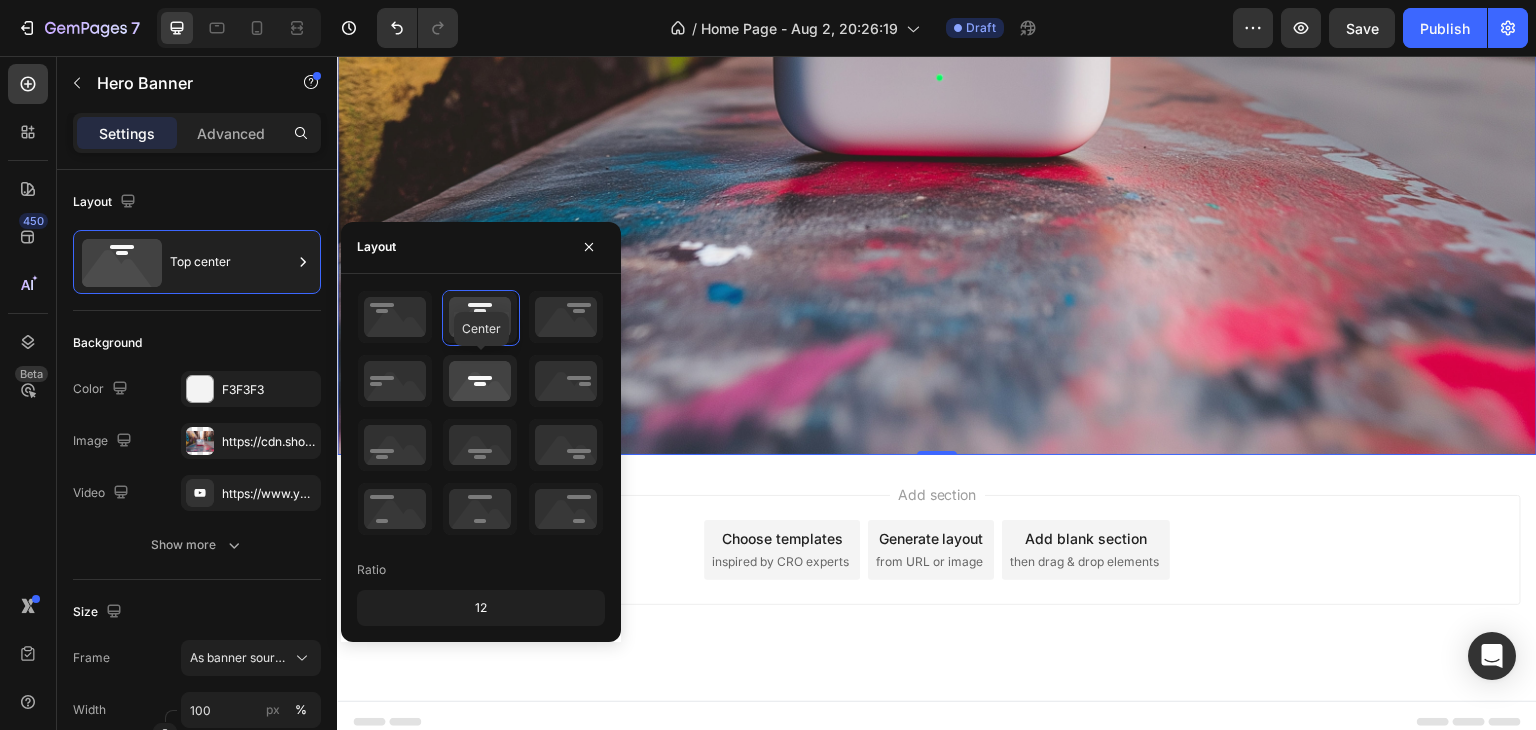 click 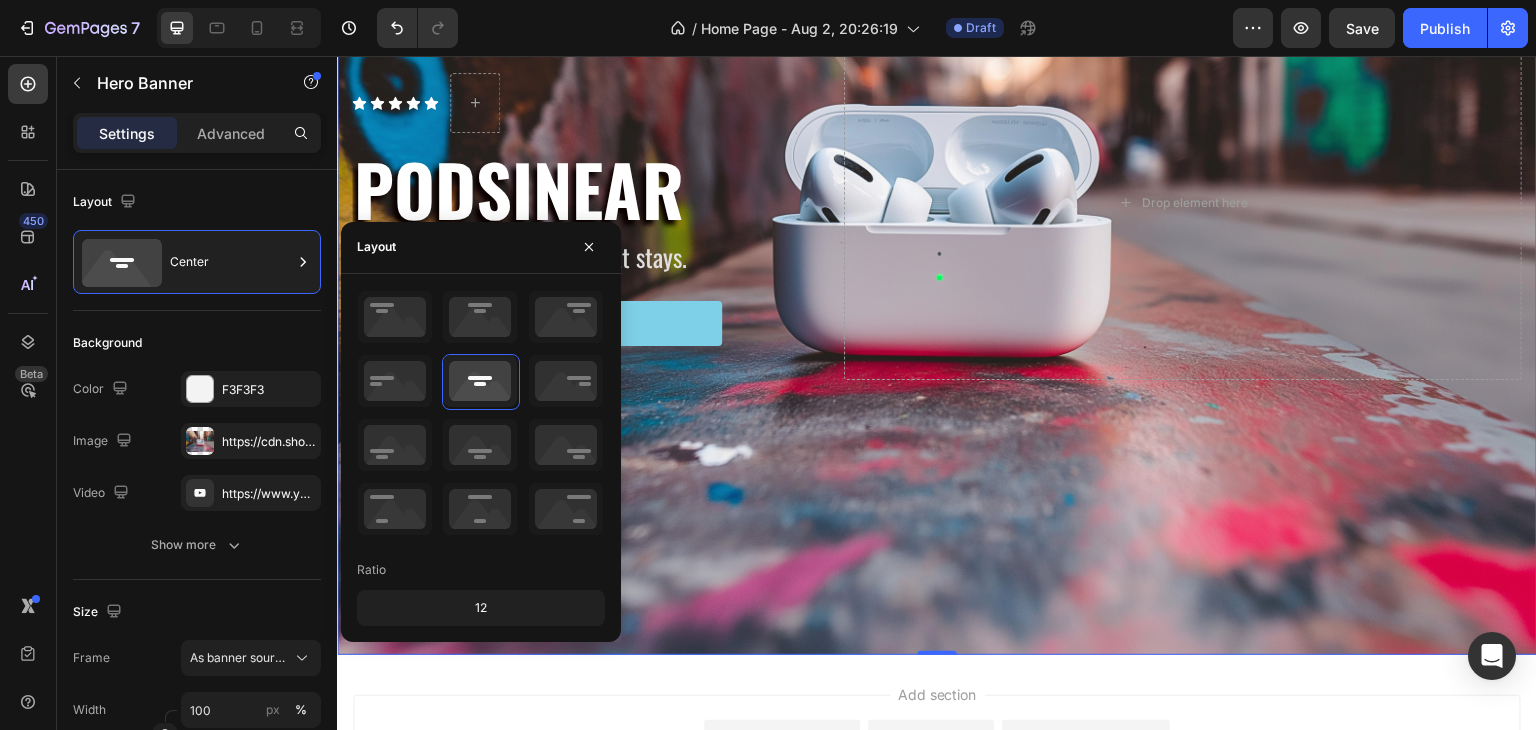 scroll, scrollTop: 146, scrollLeft: 0, axis: vertical 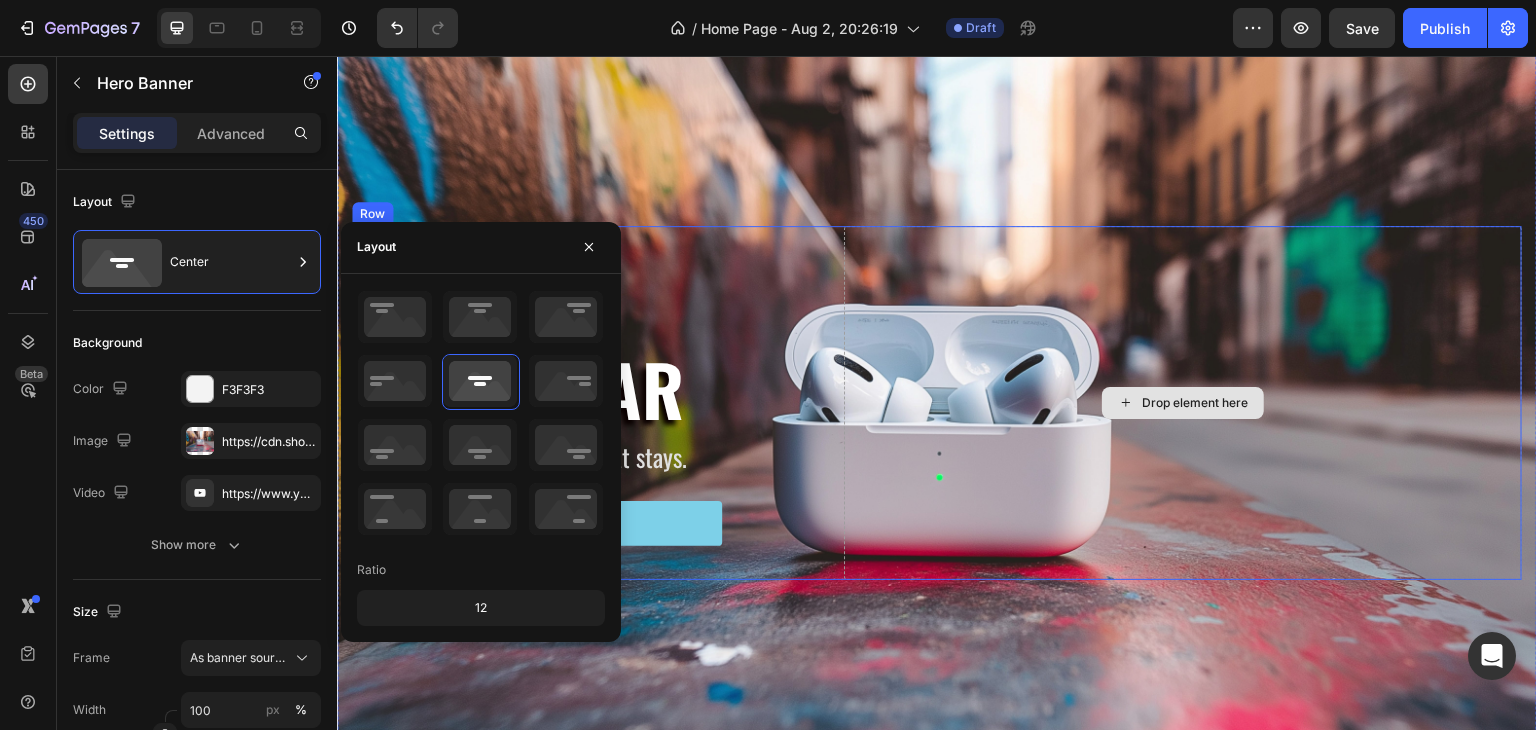 click on "Drop element here" at bounding box center [1183, 403] 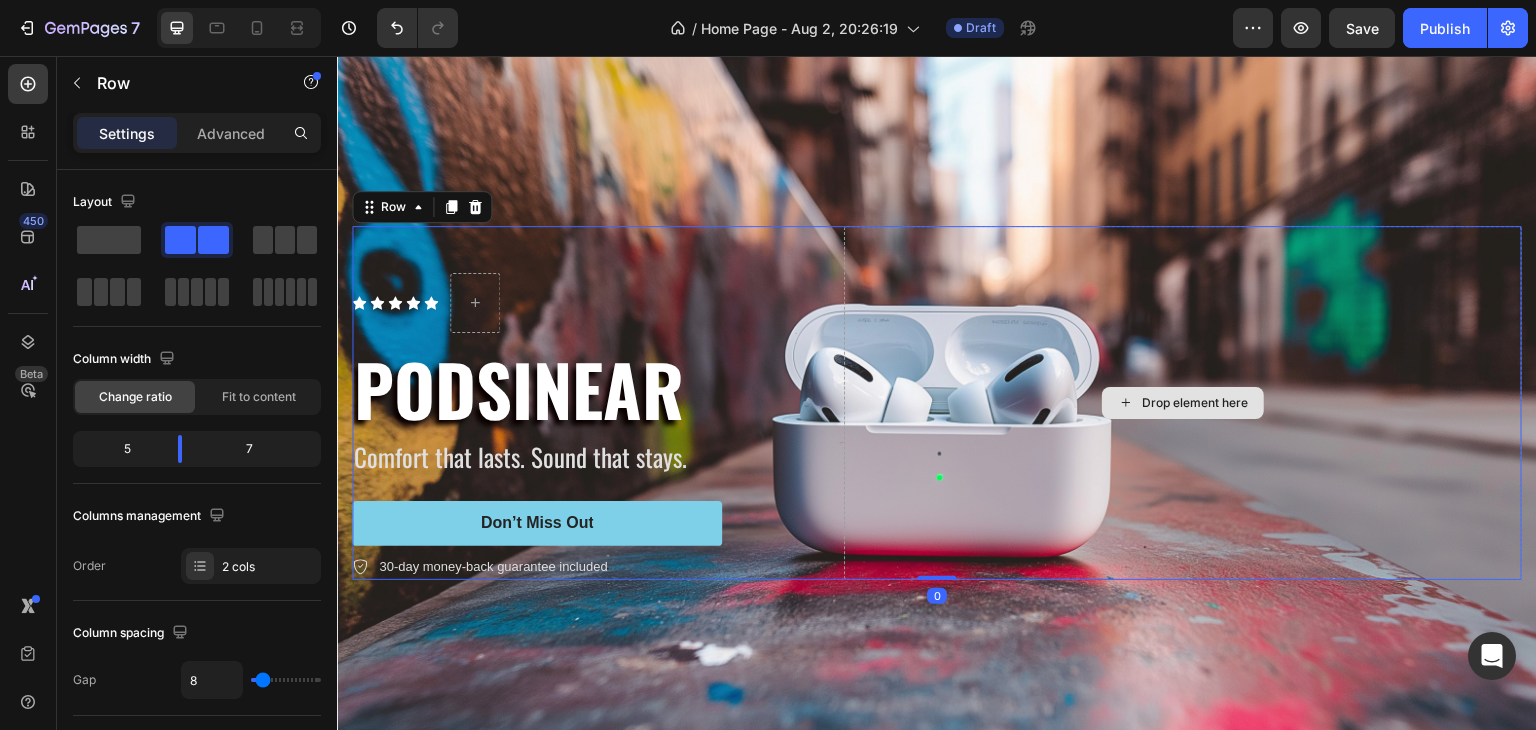 click at bounding box center (937, 403) 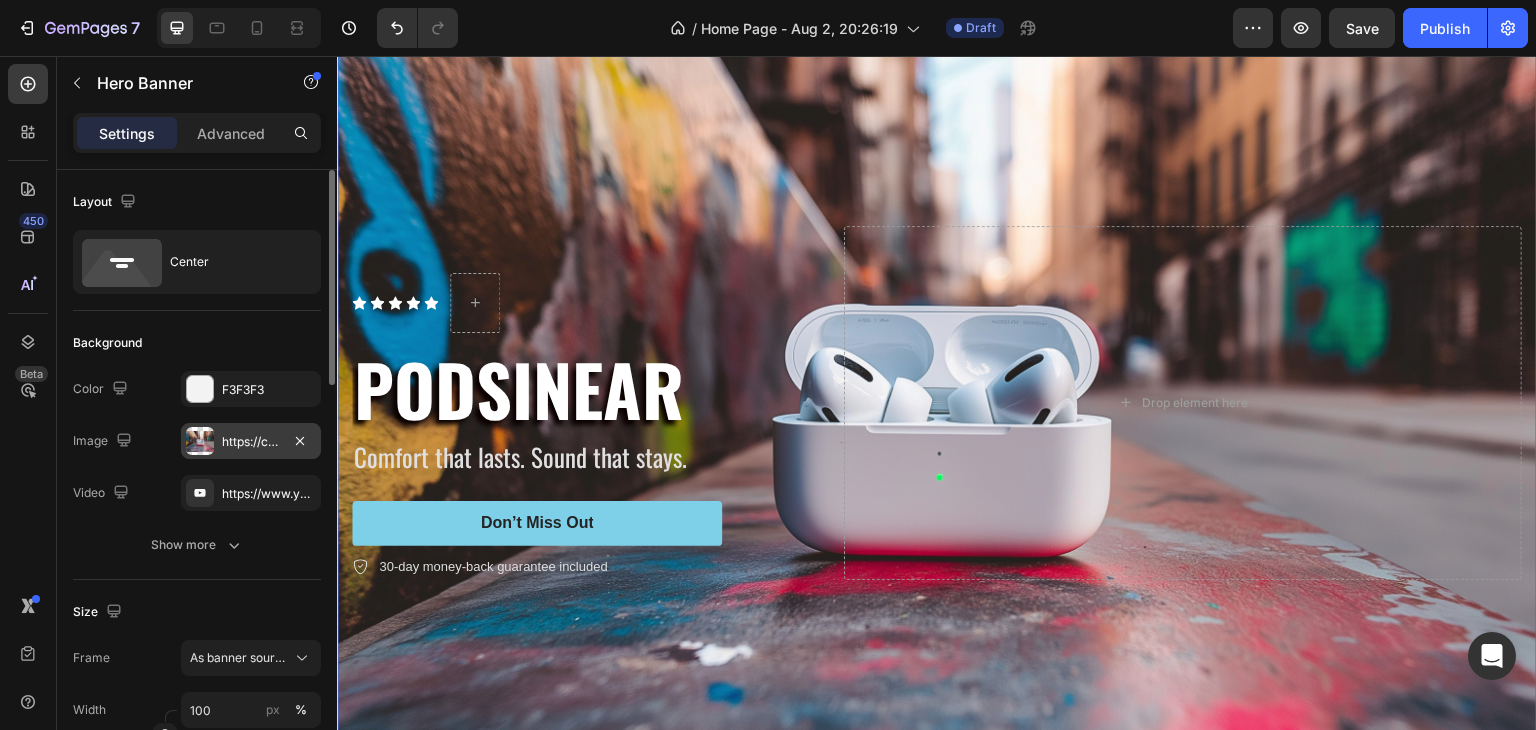 click on "https://cdn.shopify.com/s/files/1/0957/2968/0715/files/gempages_578057361986421701-68fe54bf-bb0c-48fc-a60a-cd23bd2ec207.jpg" at bounding box center [251, 442] 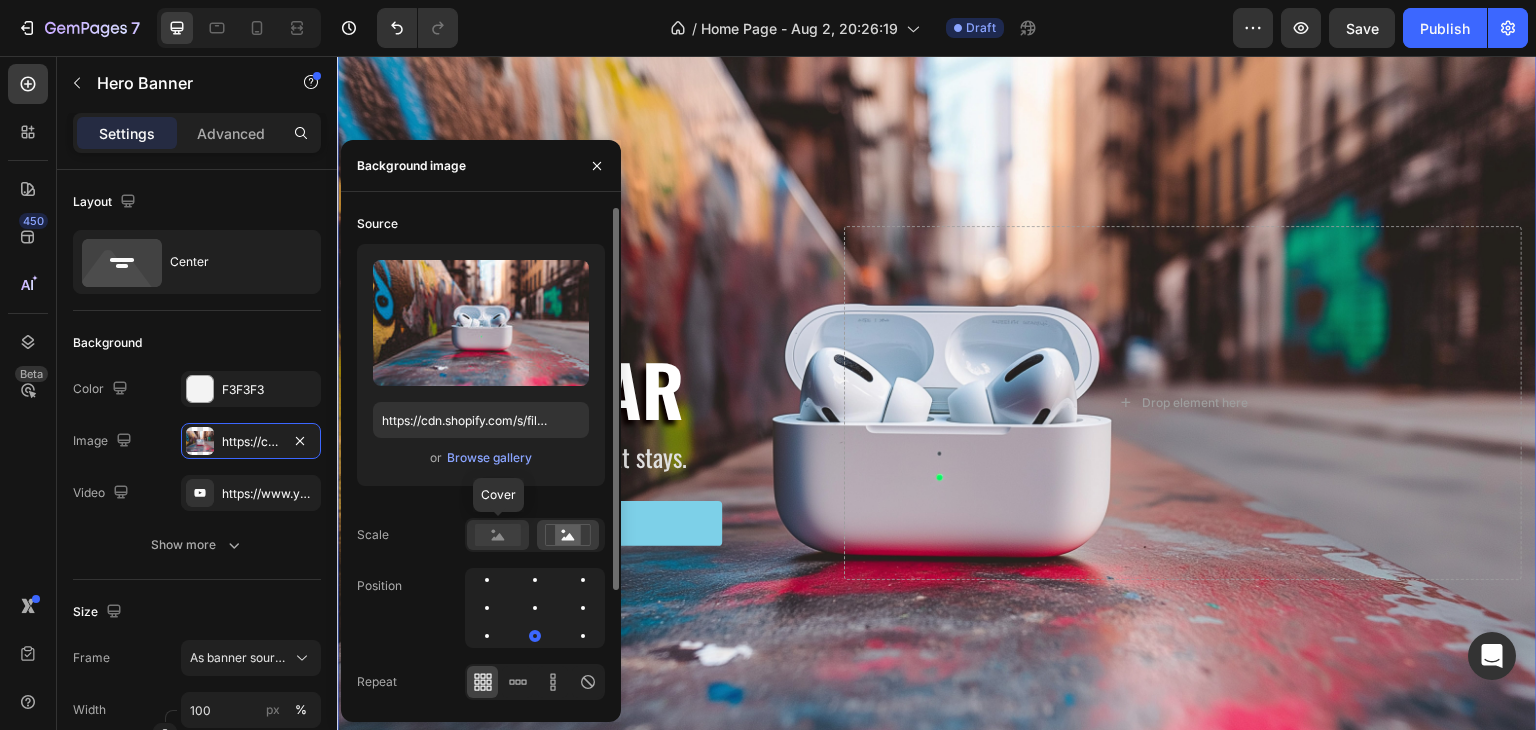 click 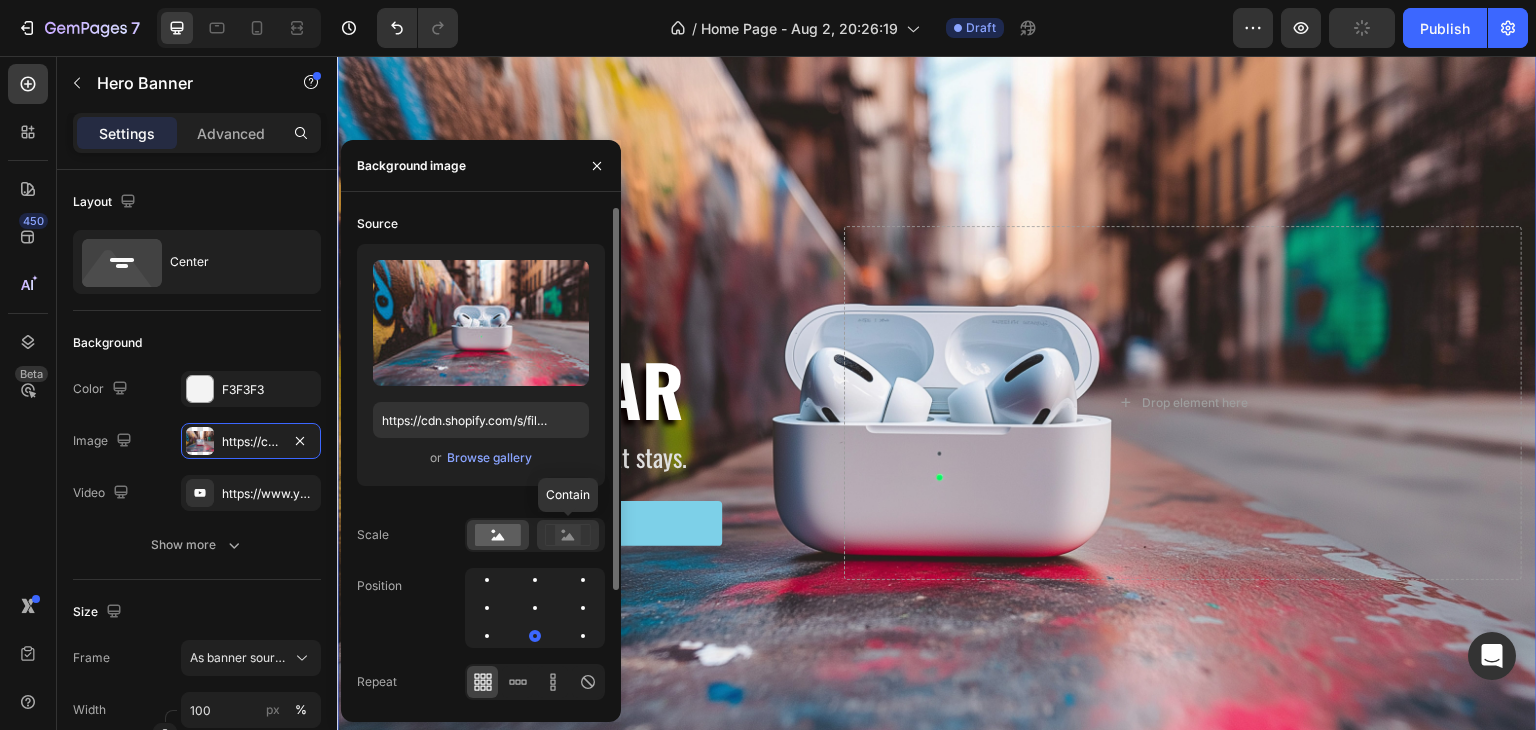 click 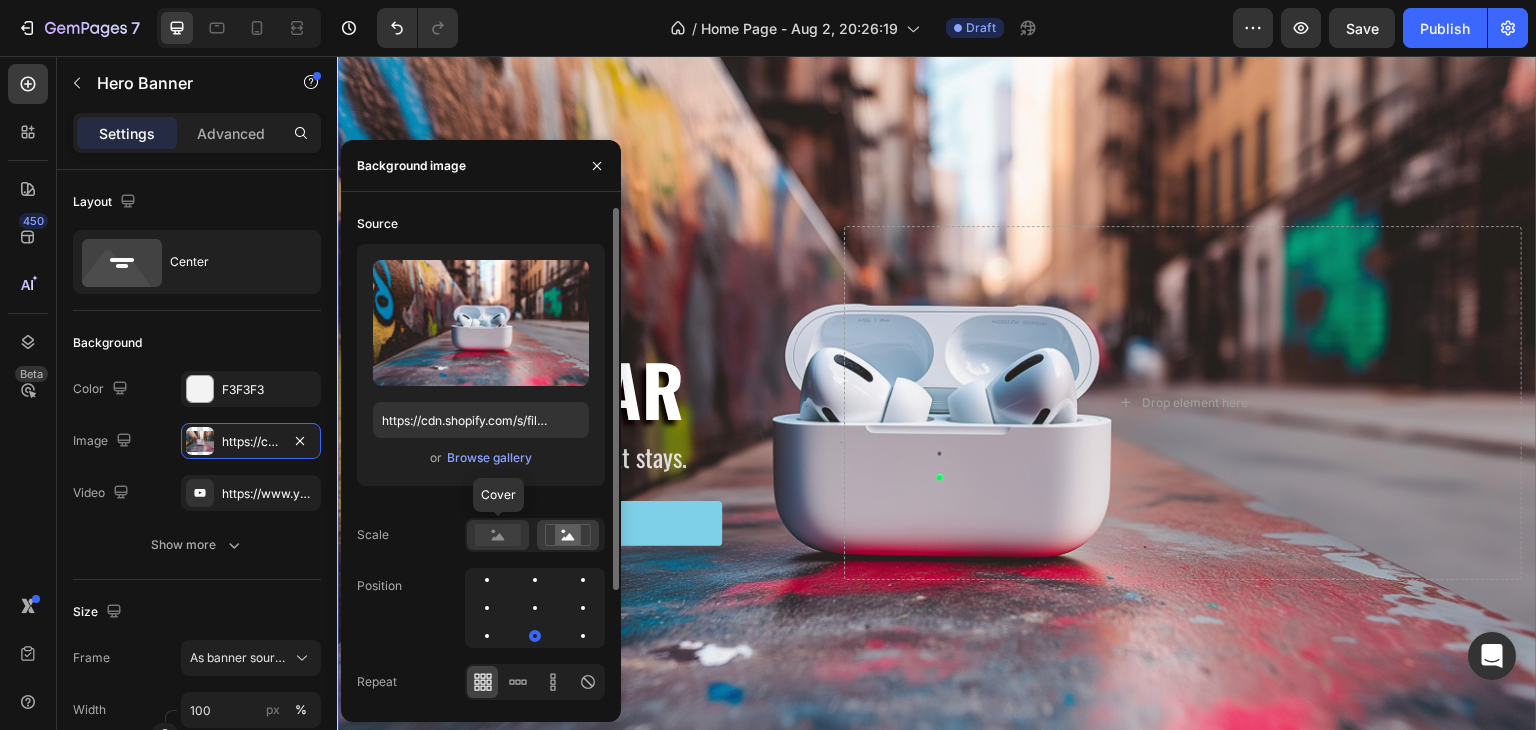 click 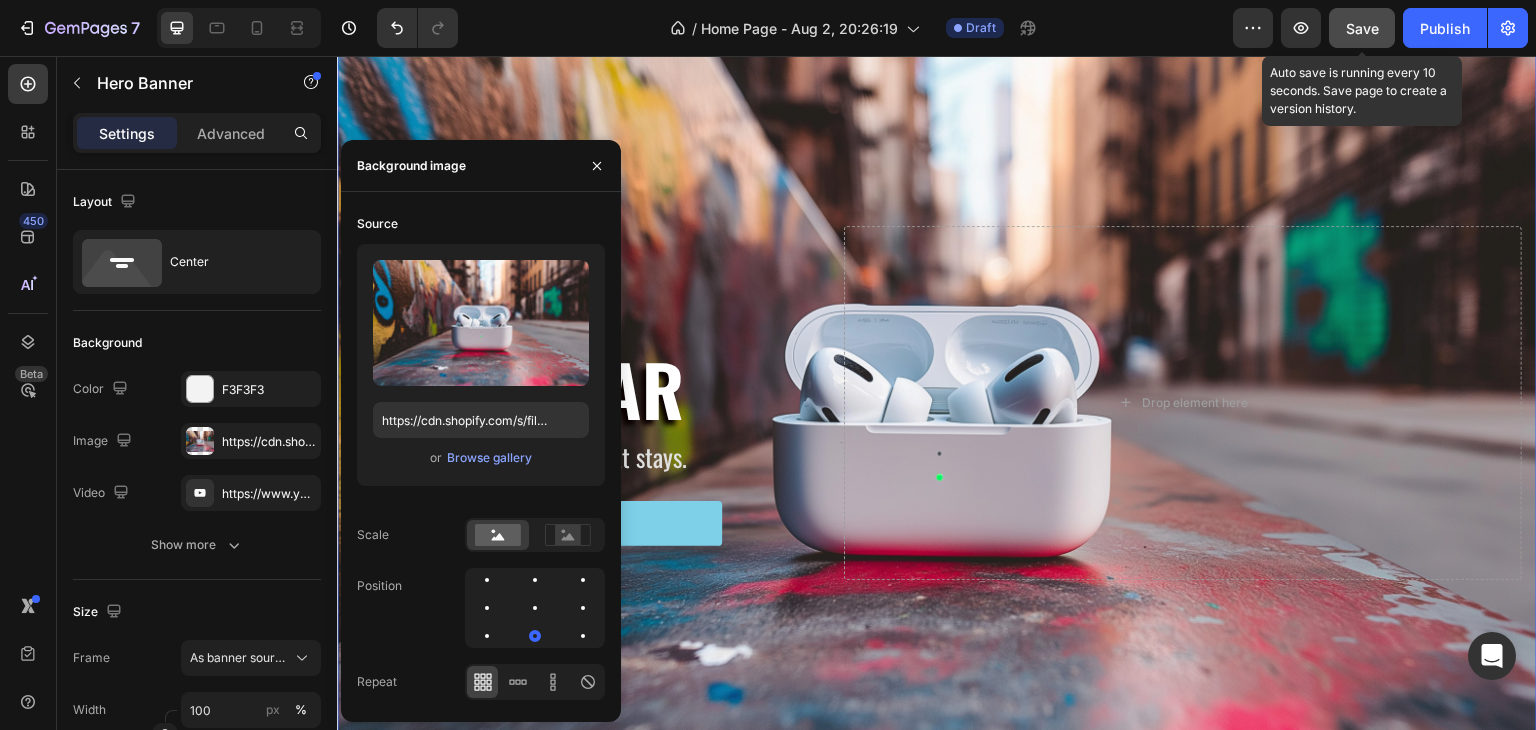 click on "Save" 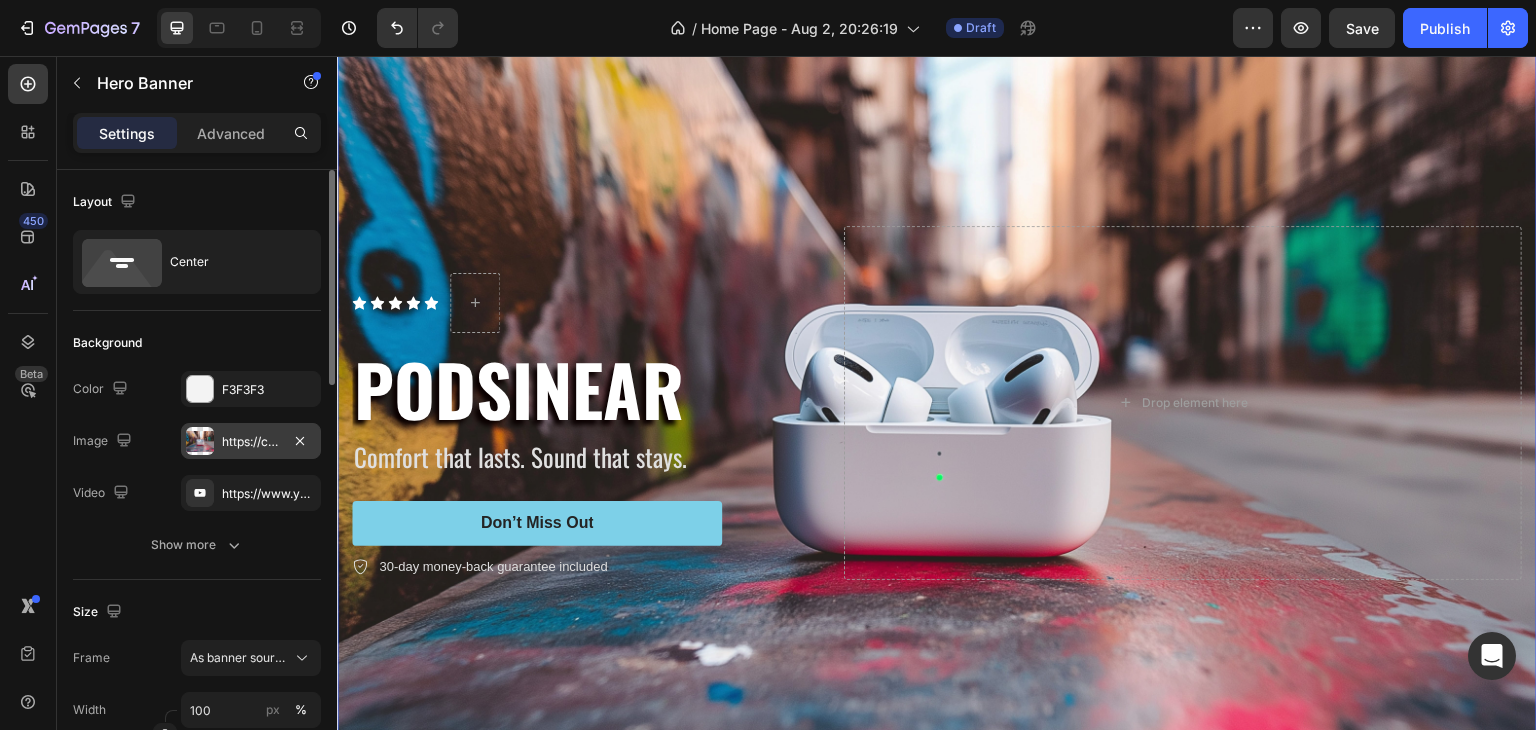click on "https://cdn.shopify.com/s/files/1/0957/2968/0715/files/gempages_578057361986421701-68fe54bf-bb0c-48fc-a60a-cd23bd2ec207.jpg" at bounding box center [251, 442] 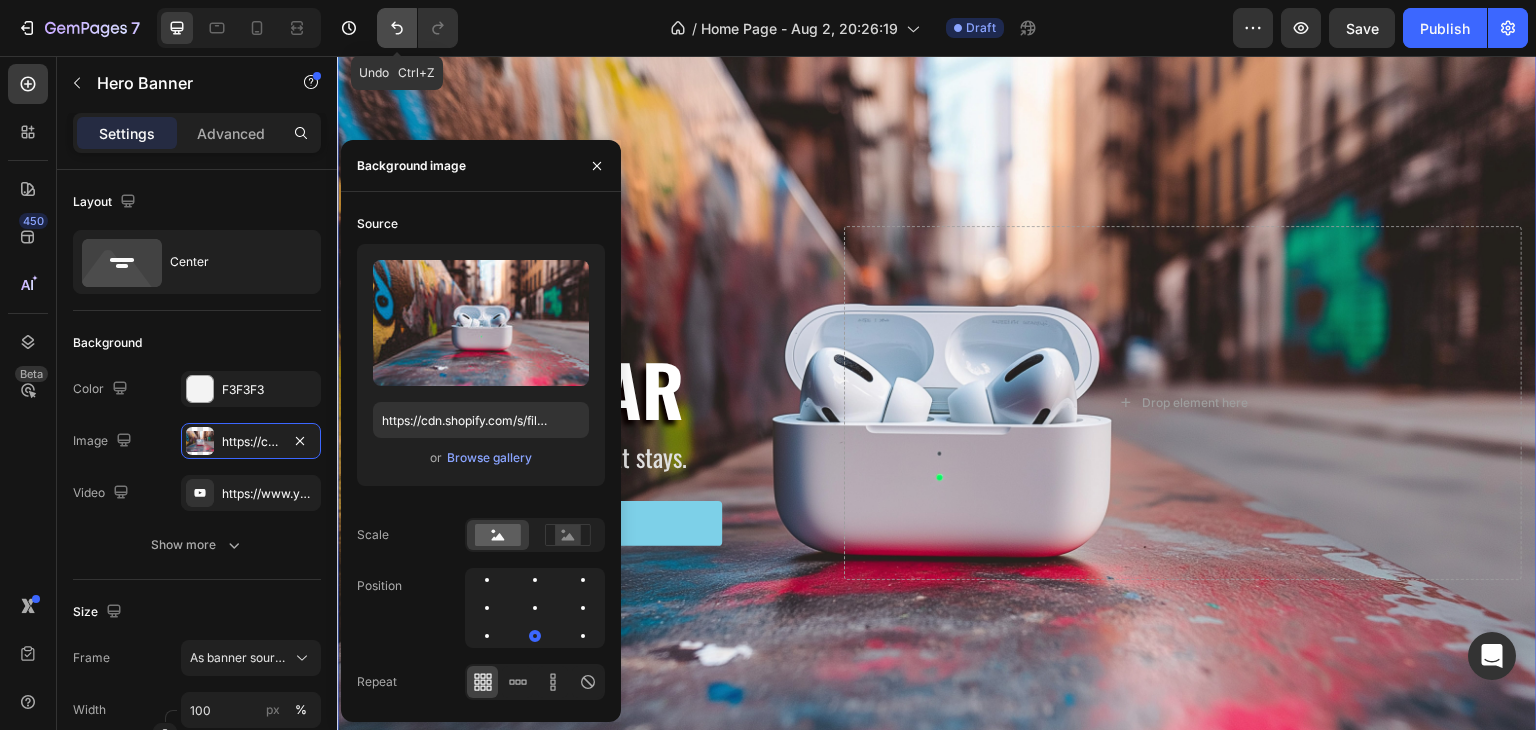click 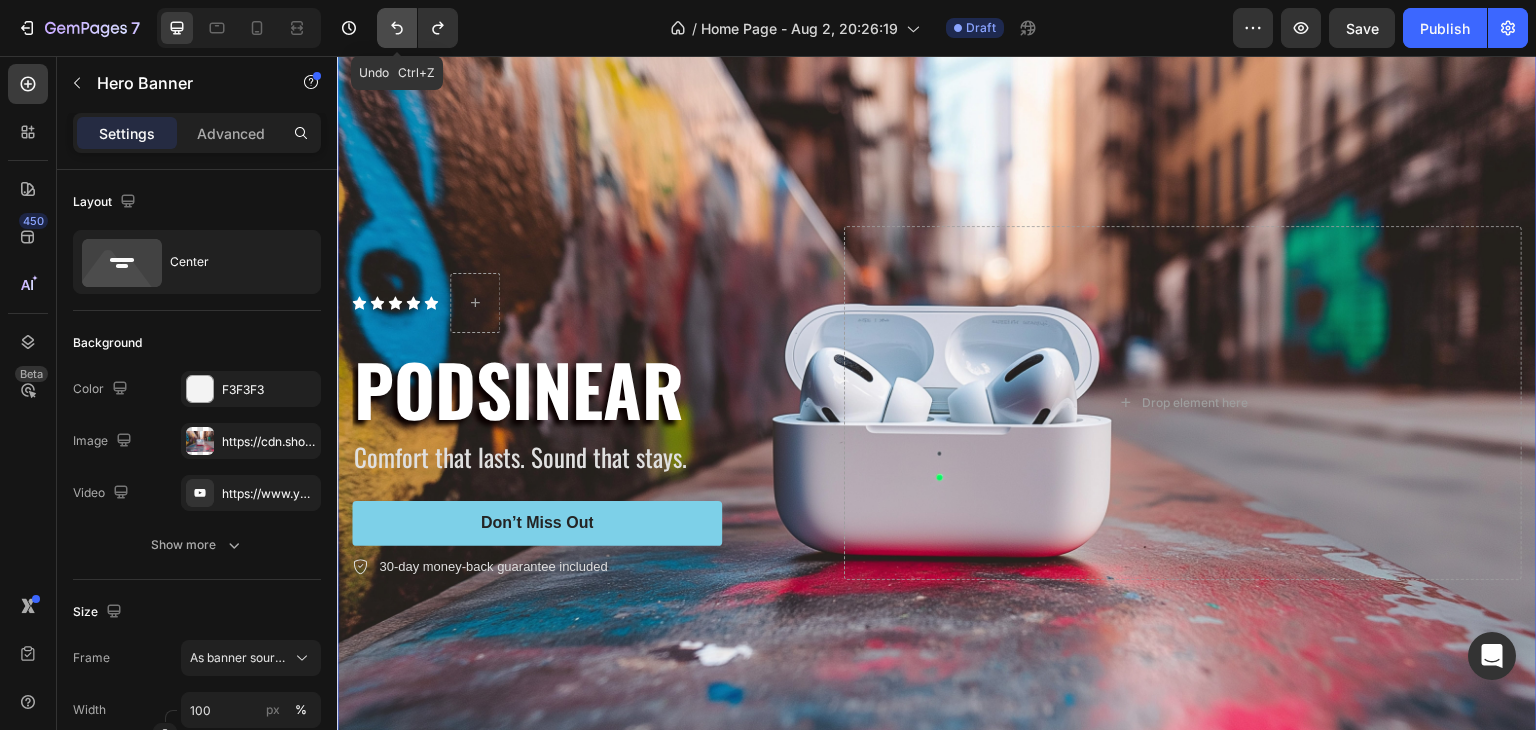 click 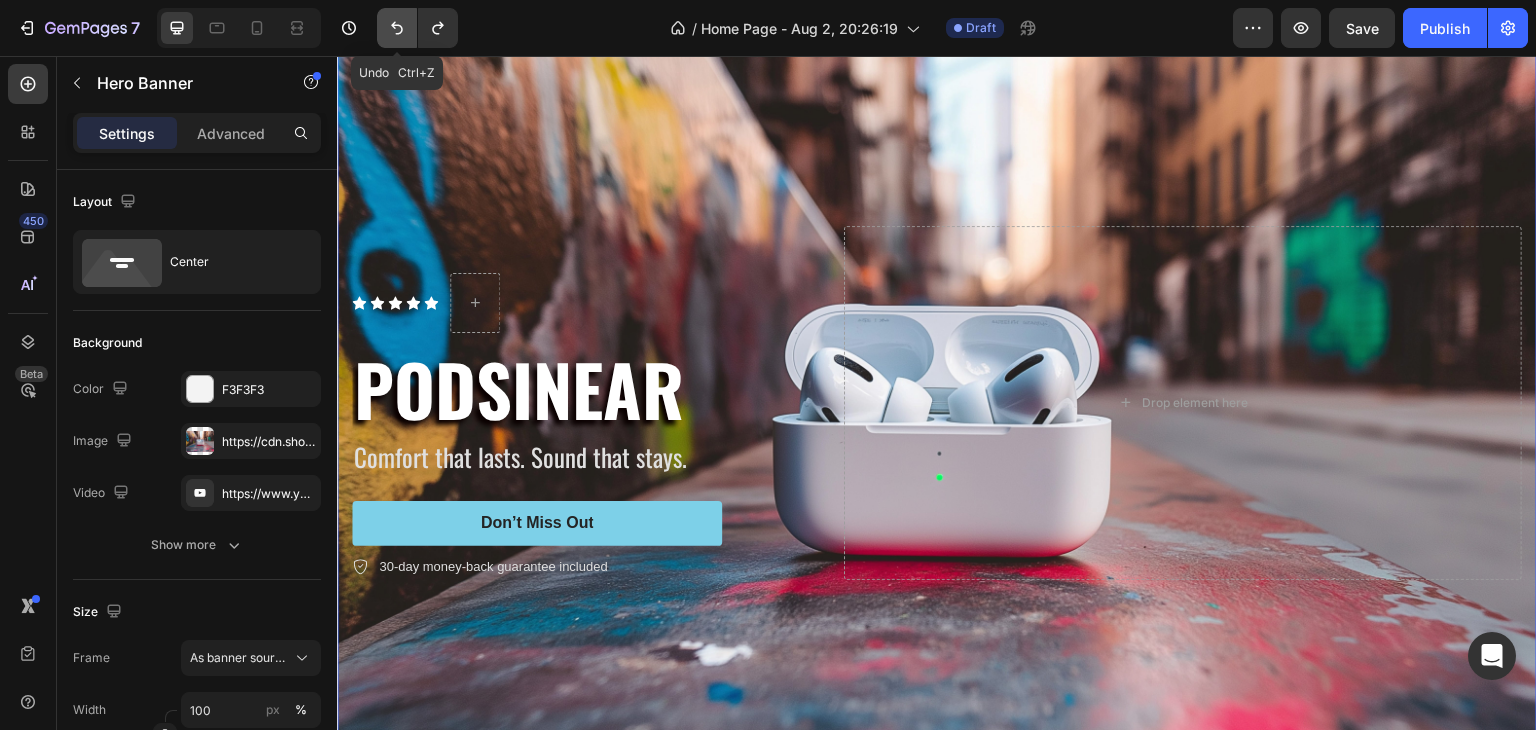 click 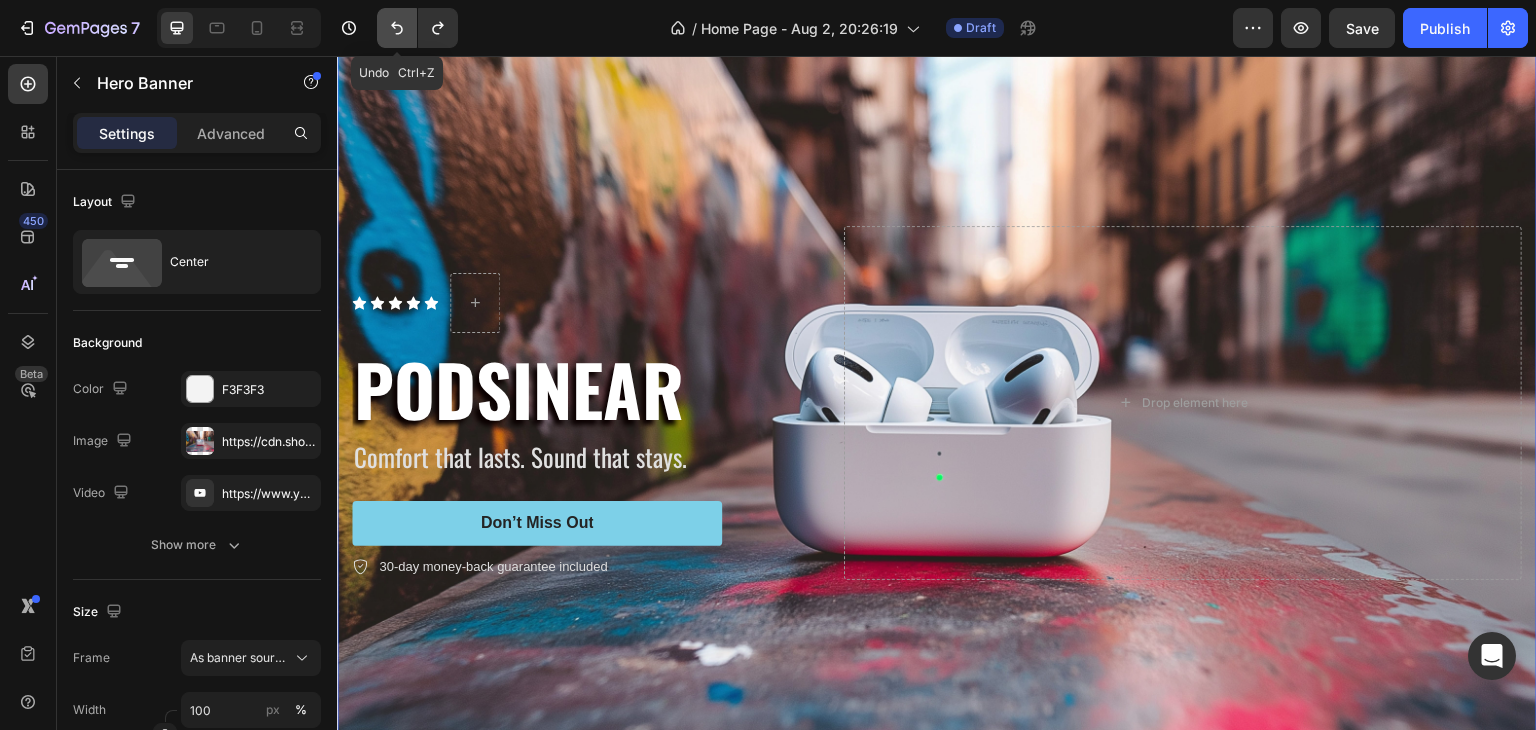 click 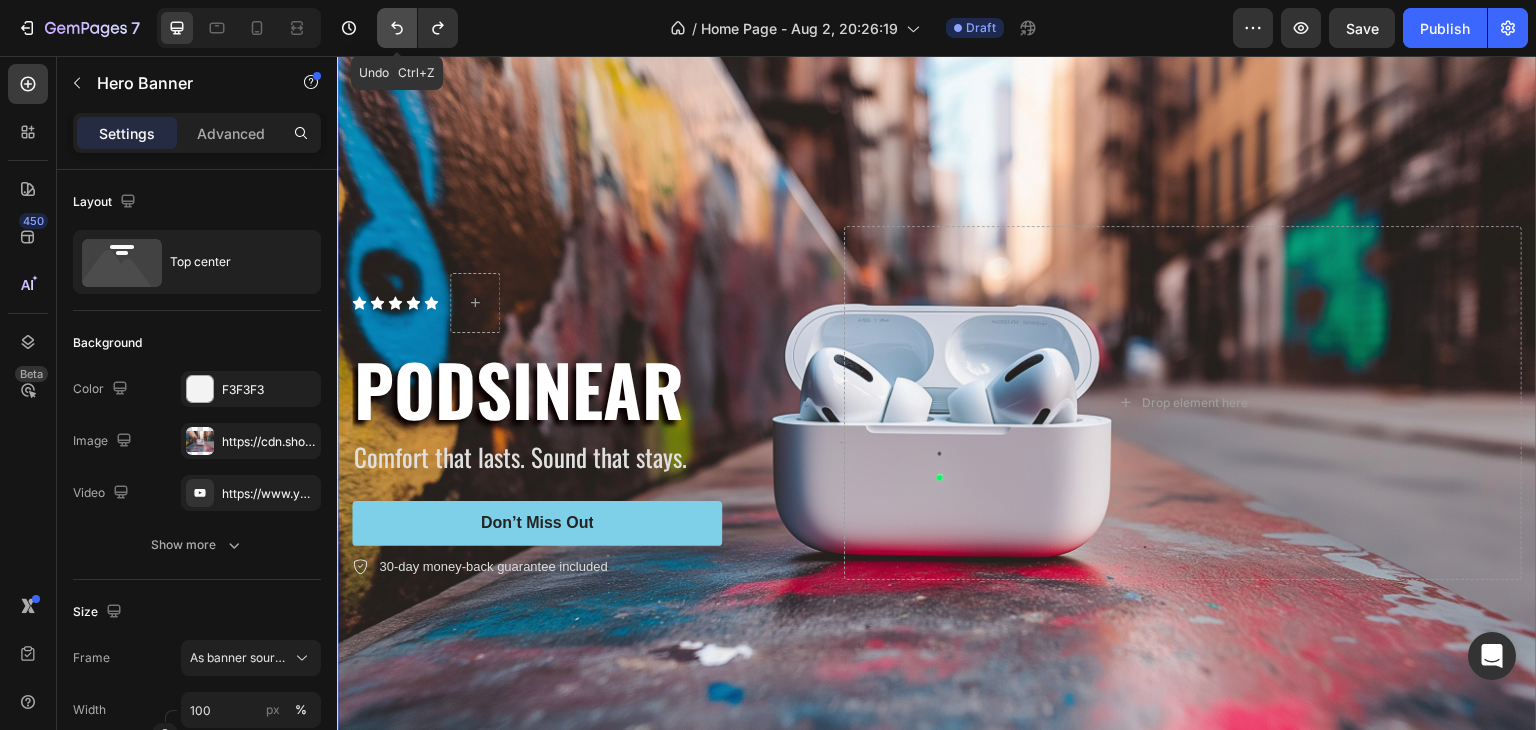 click 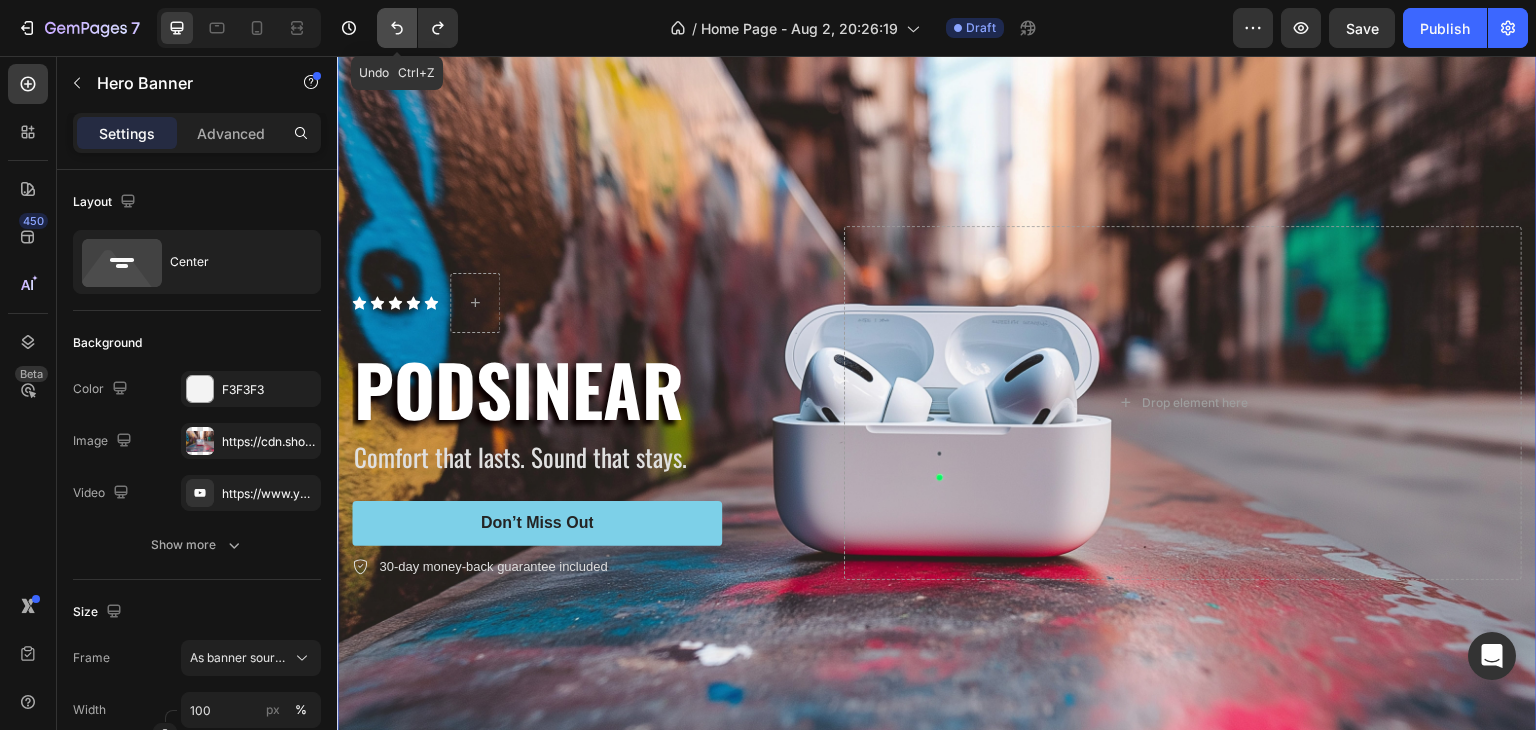 click 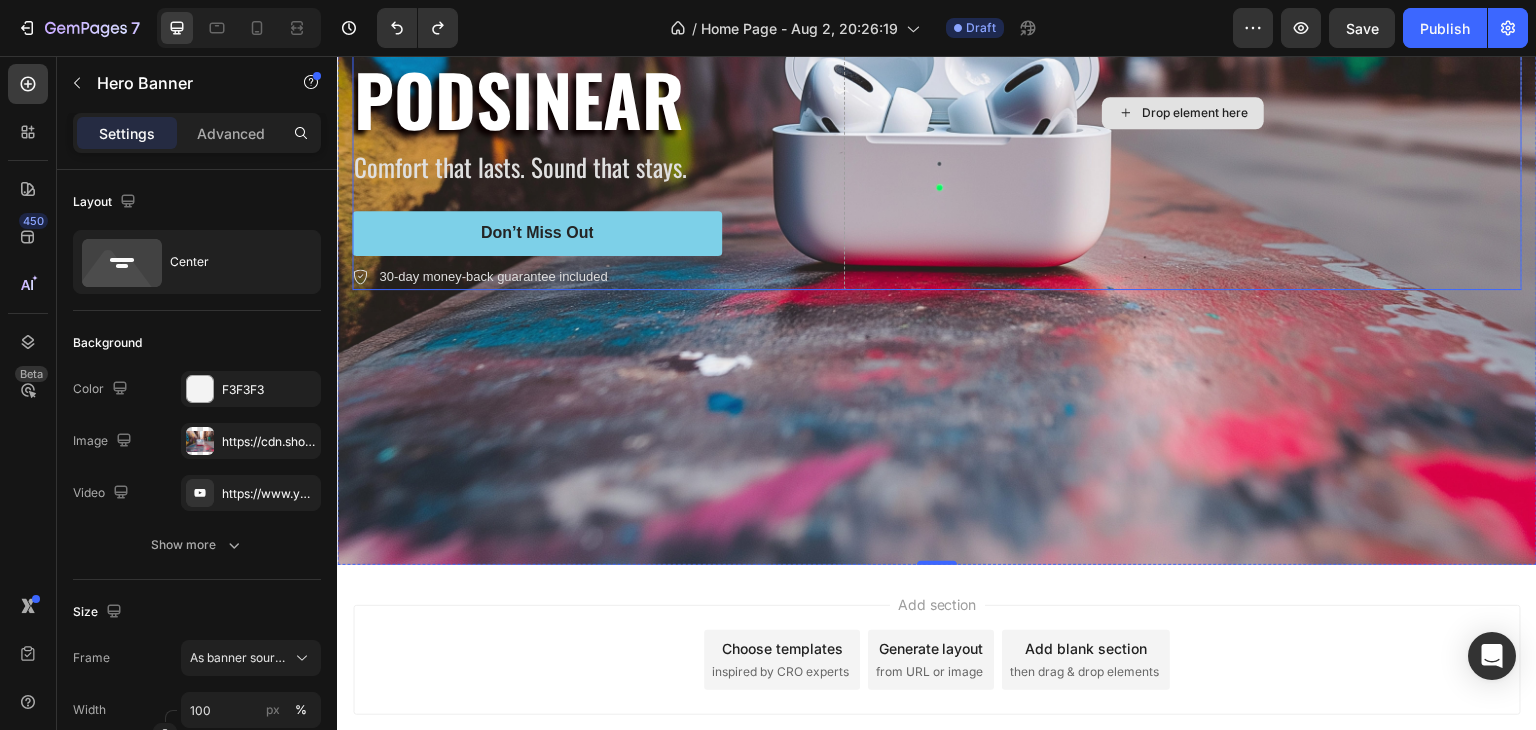 scroll, scrollTop: 546, scrollLeft: 0, axis: vertical 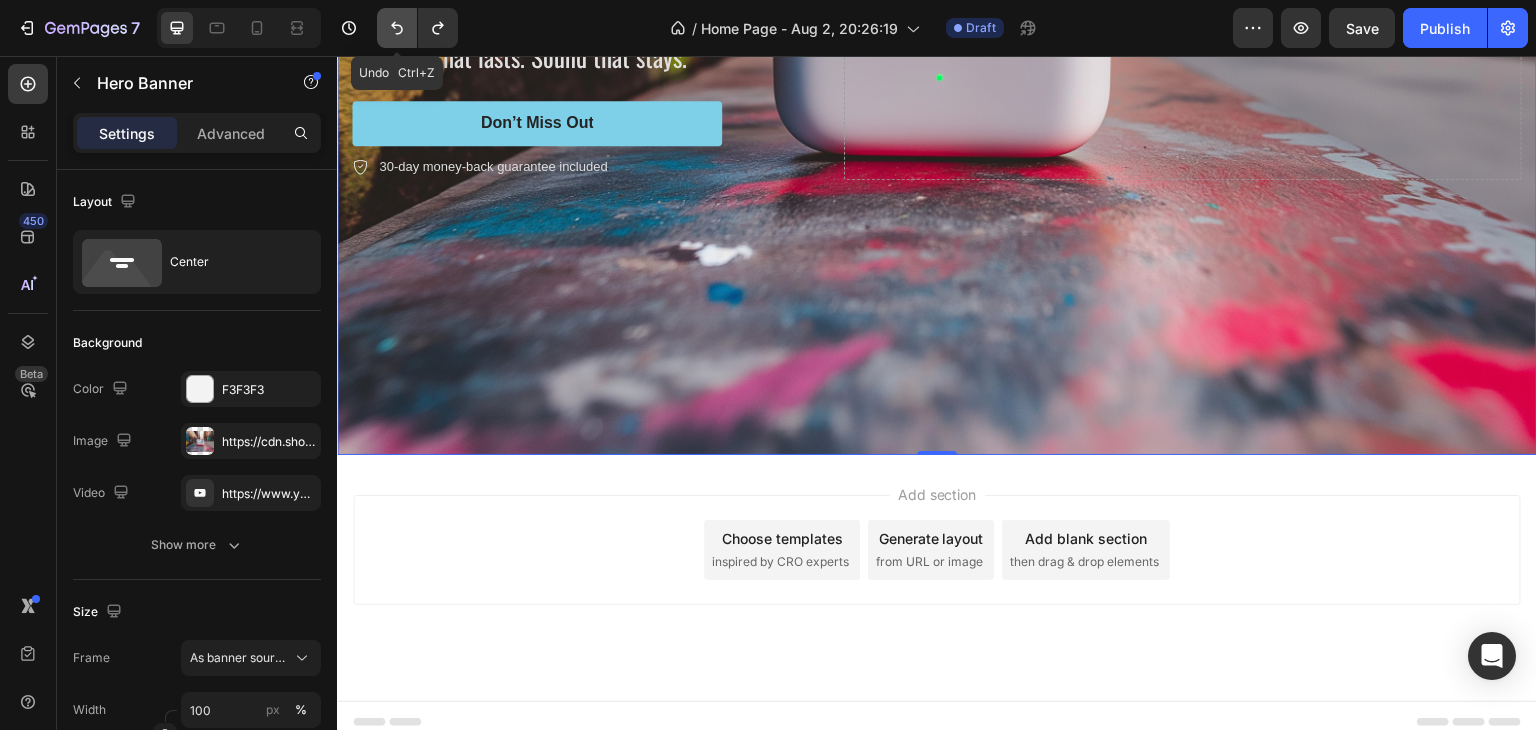 click 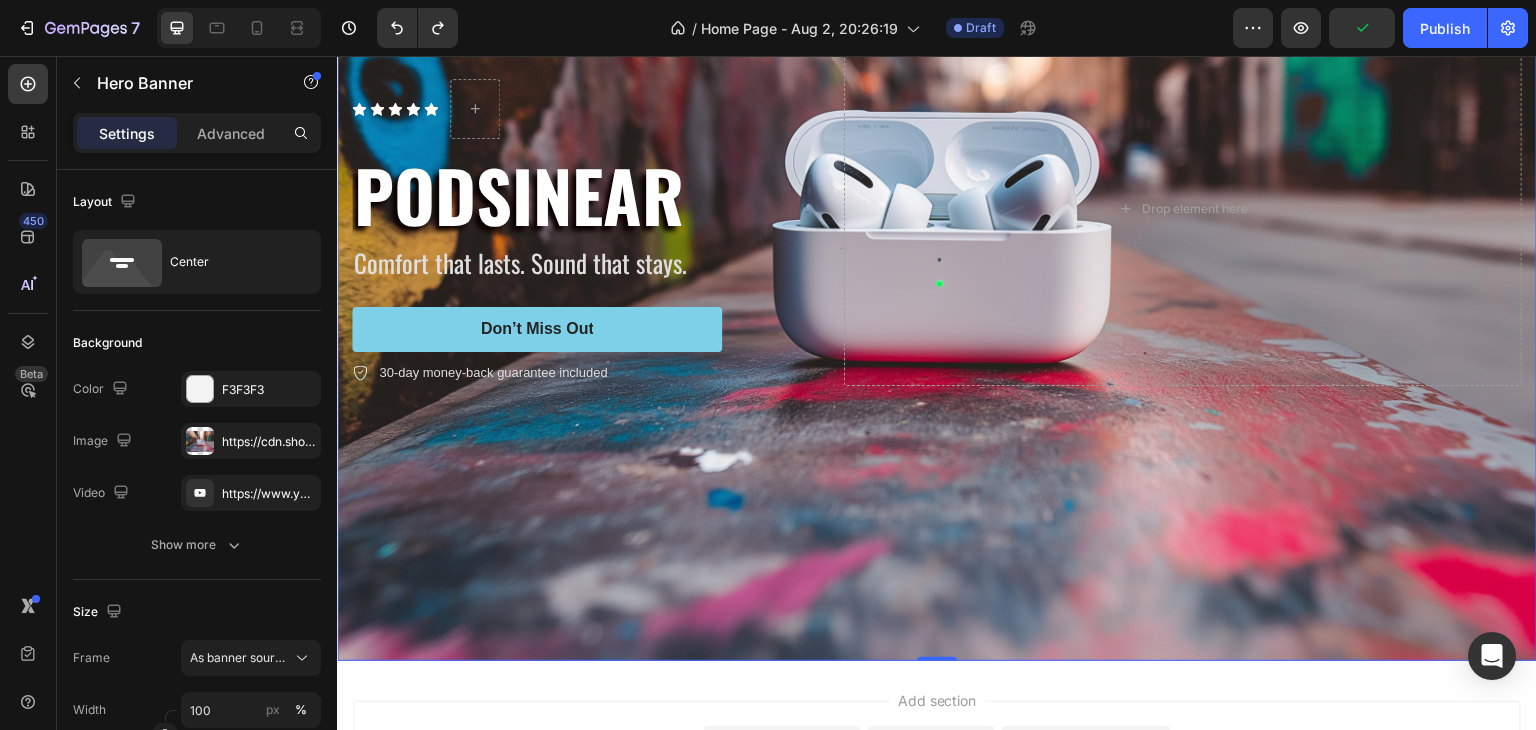 scroll, scrollTop: 346, scrollLeft: 0, axis: vertical 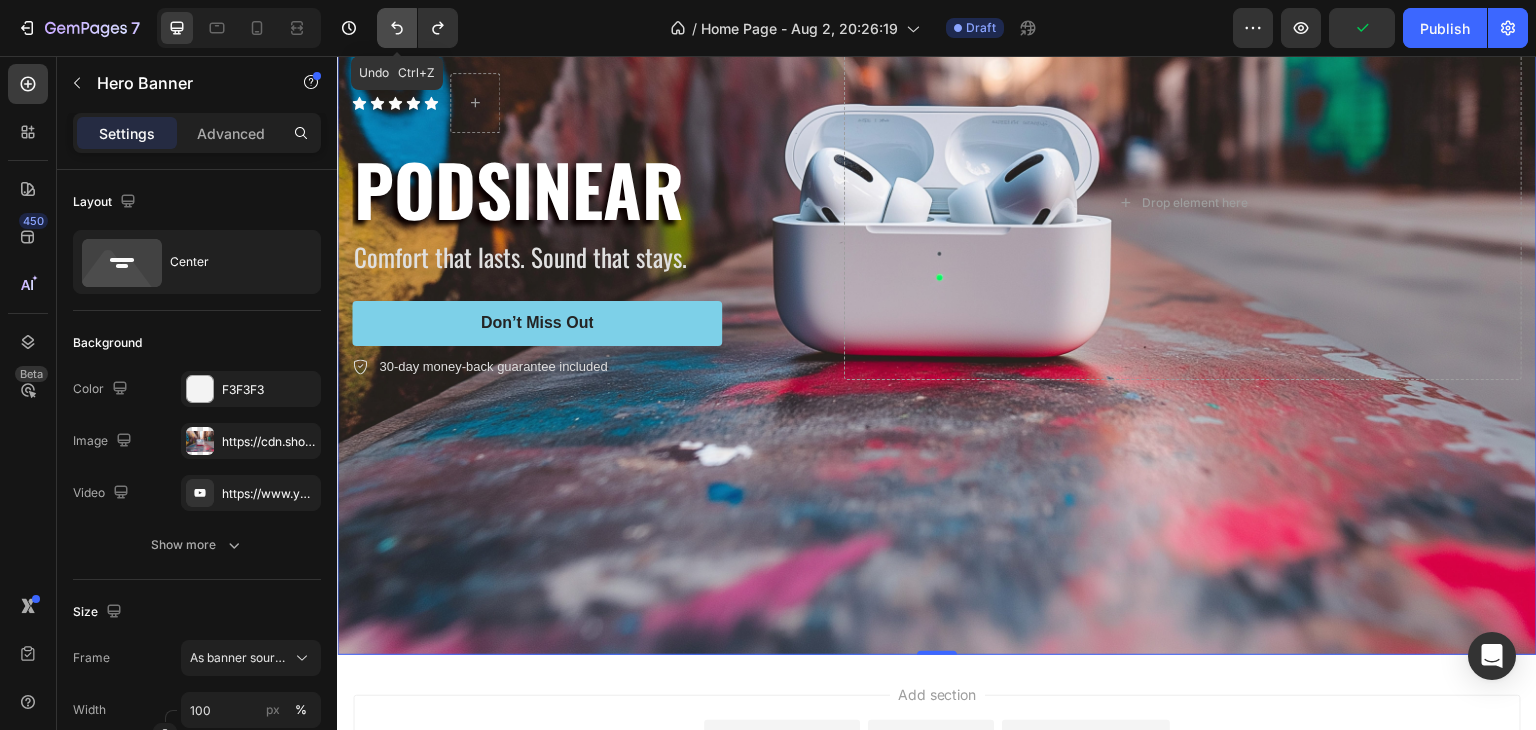 click 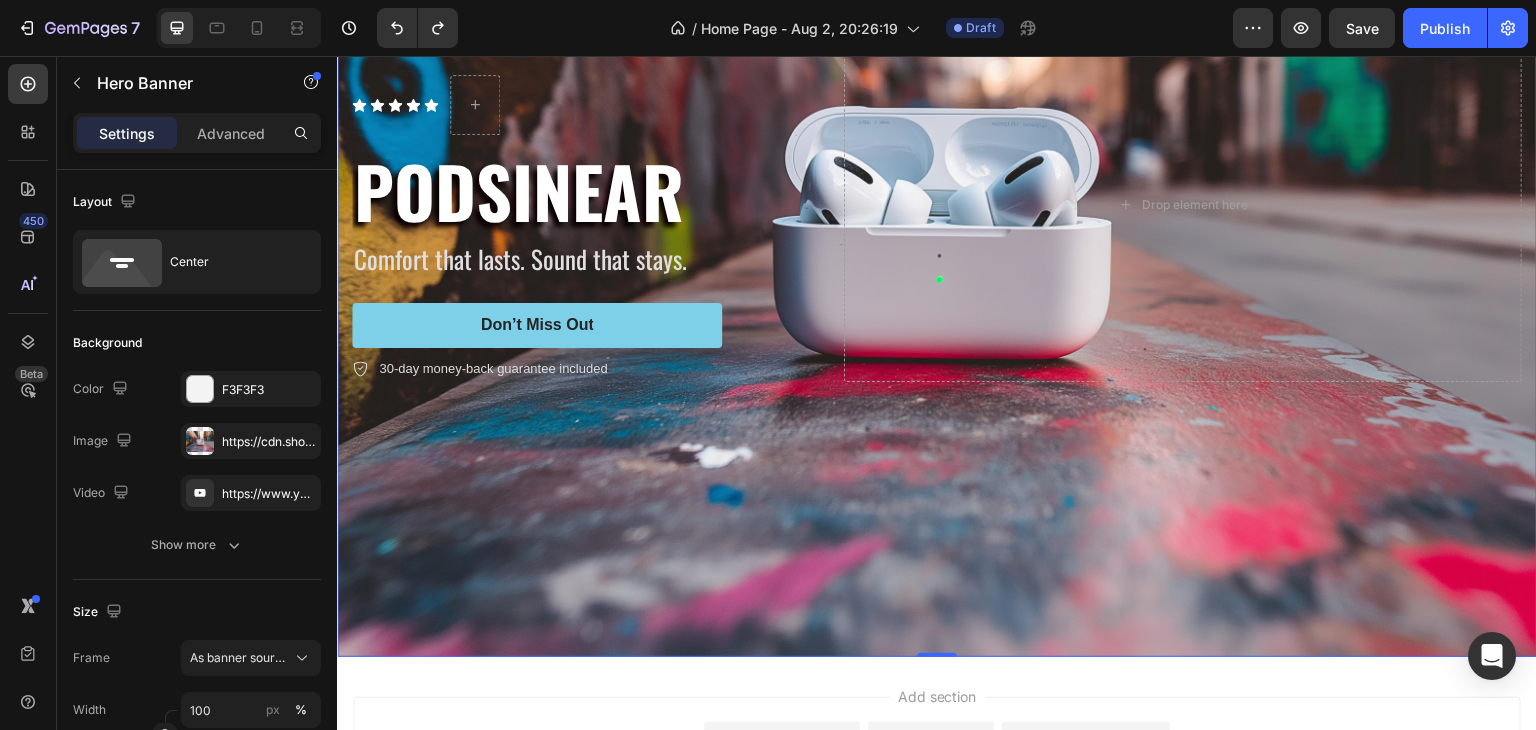 scroll, scrollTop: 0, scrollLeft: 0, axis: both 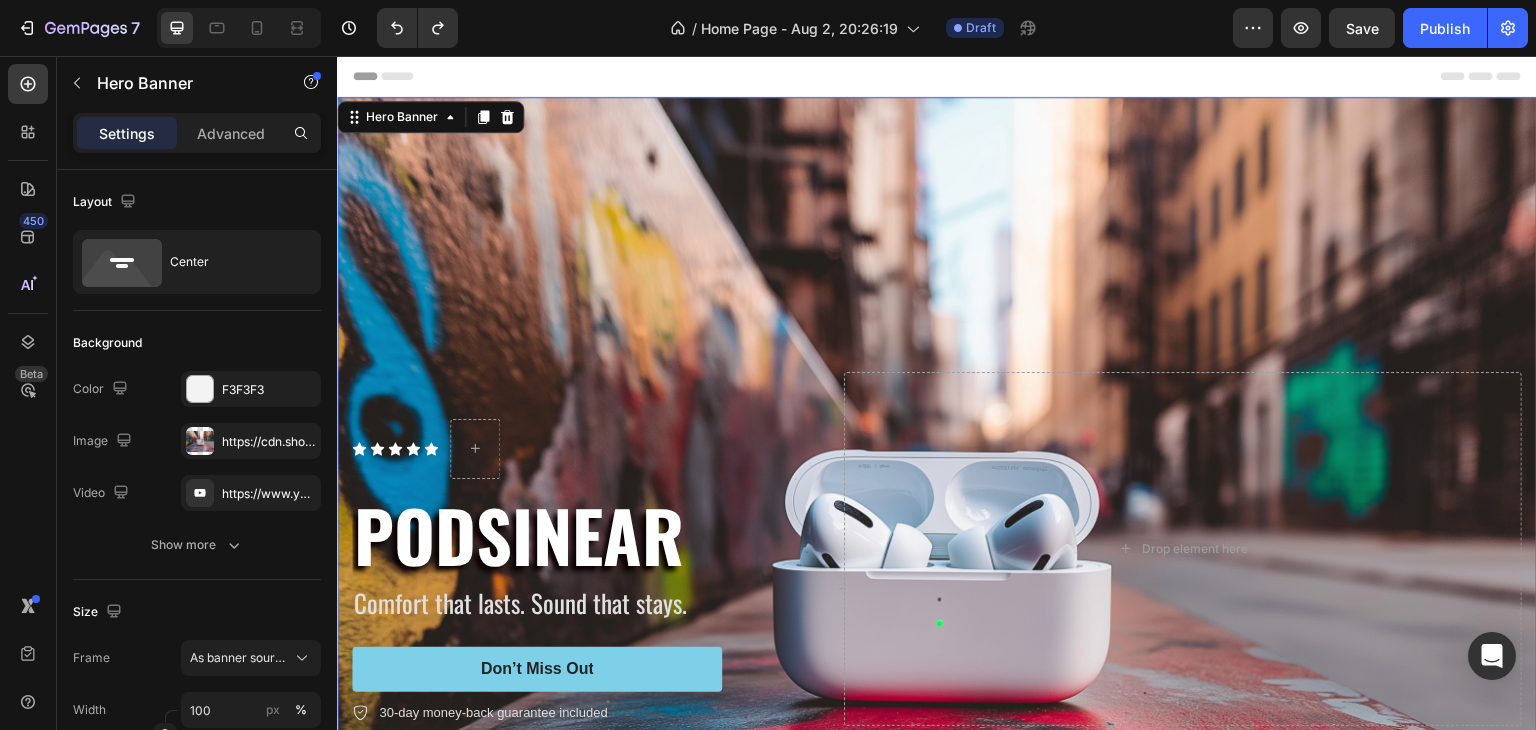 click at bounding box center (937, 549) 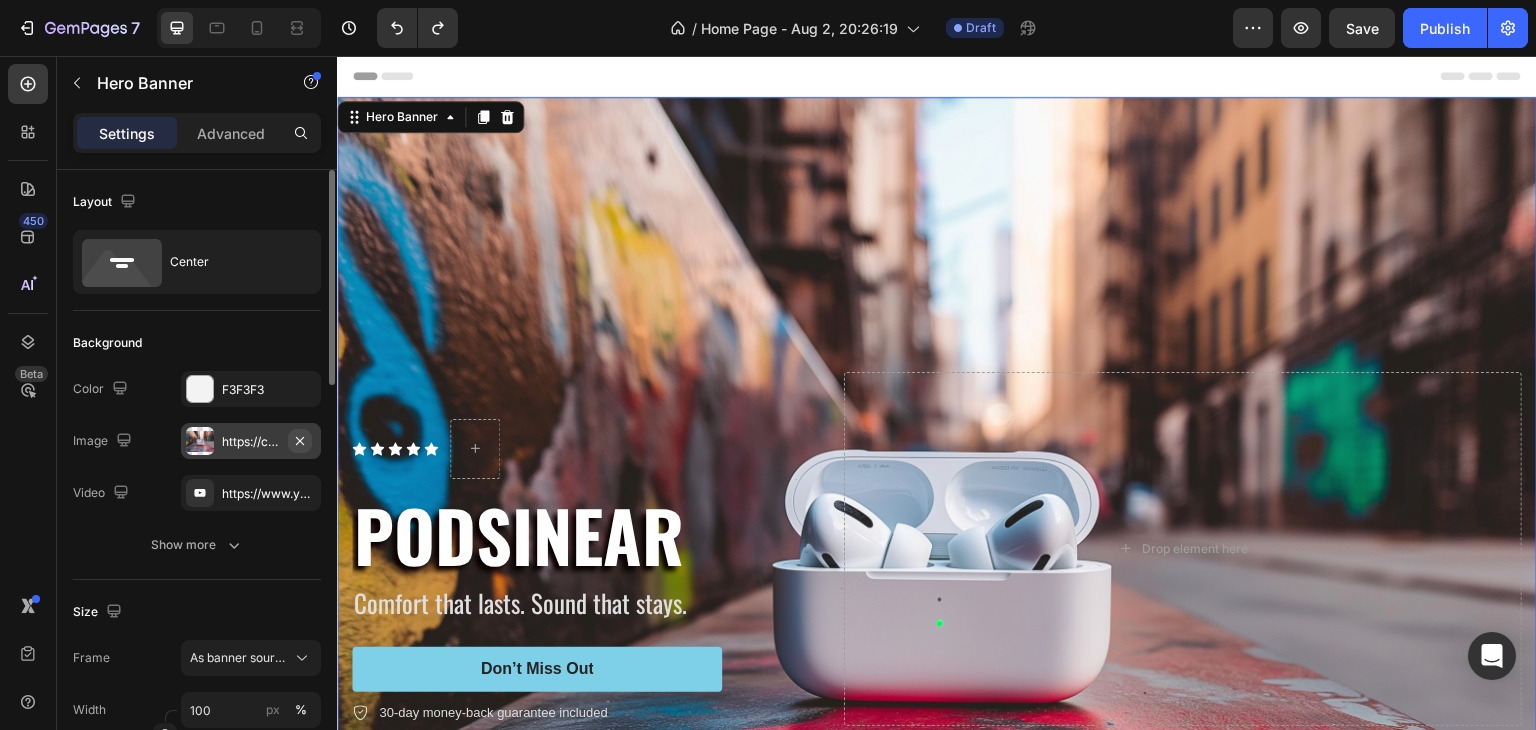 click 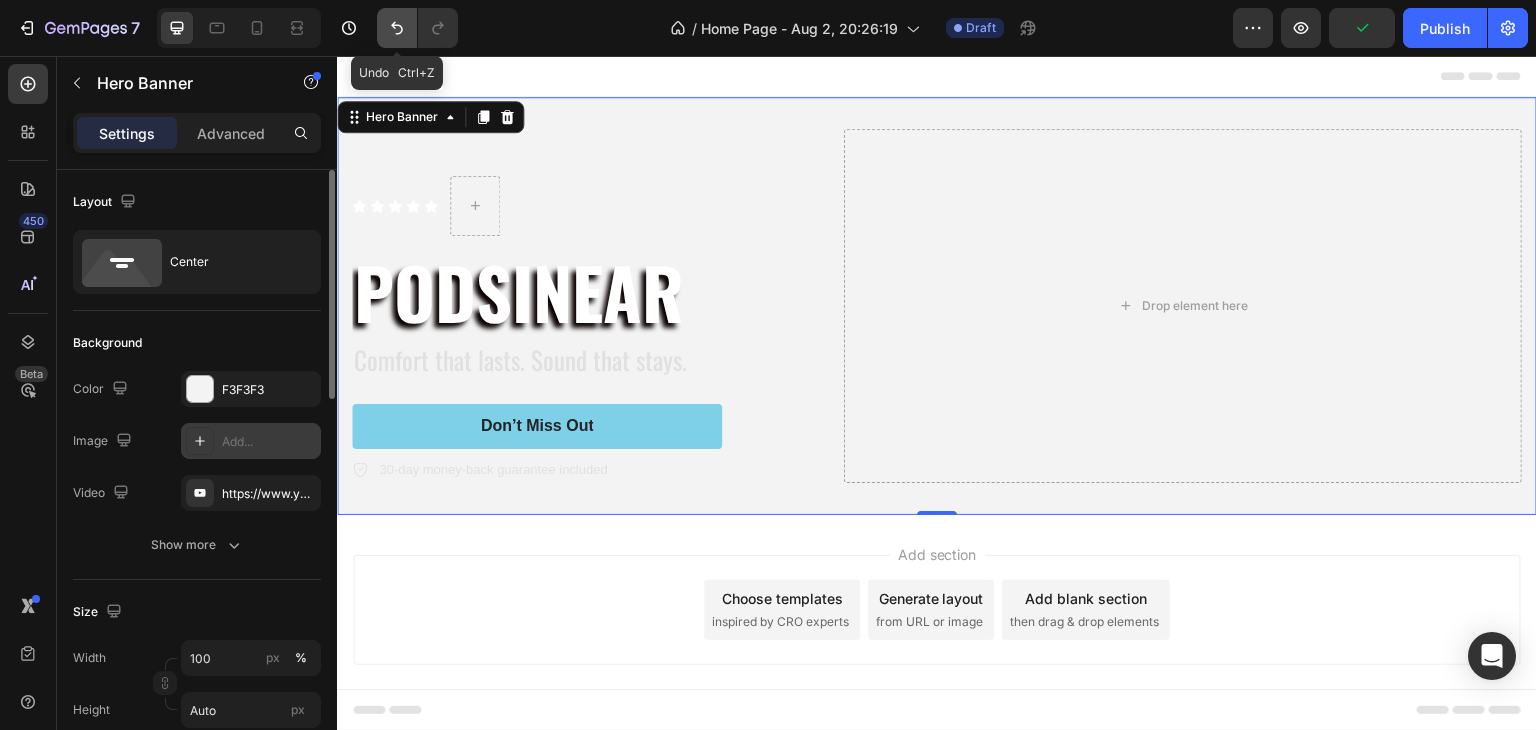 click 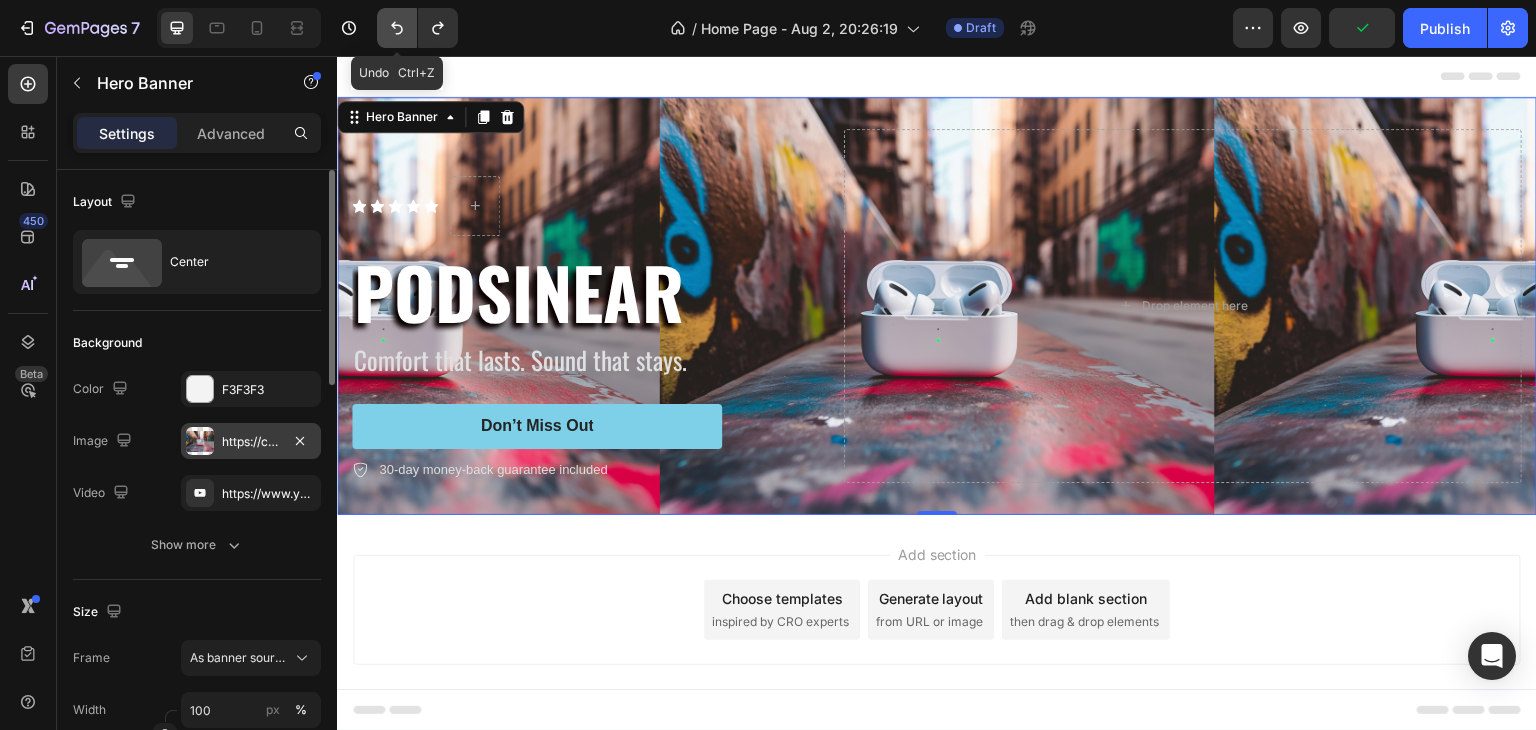 click 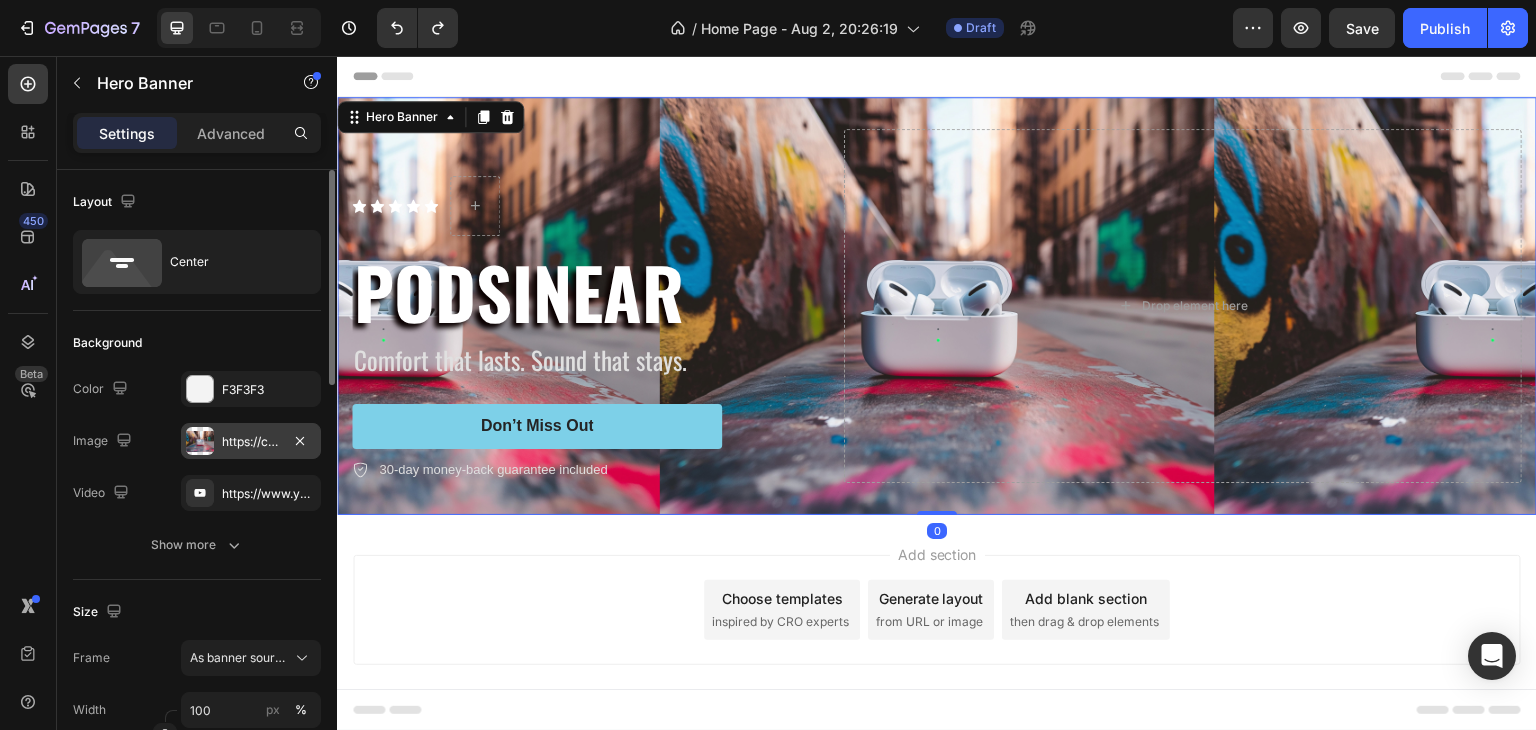 click on "https://cdn.shopify.com/s/files/1/0957/2968/0715/files/gempages_578057361986421701-68fe54bf-bb0c-48fc-a60a-cd23bd2ec207.jpg" at bounding box center [251, 442] 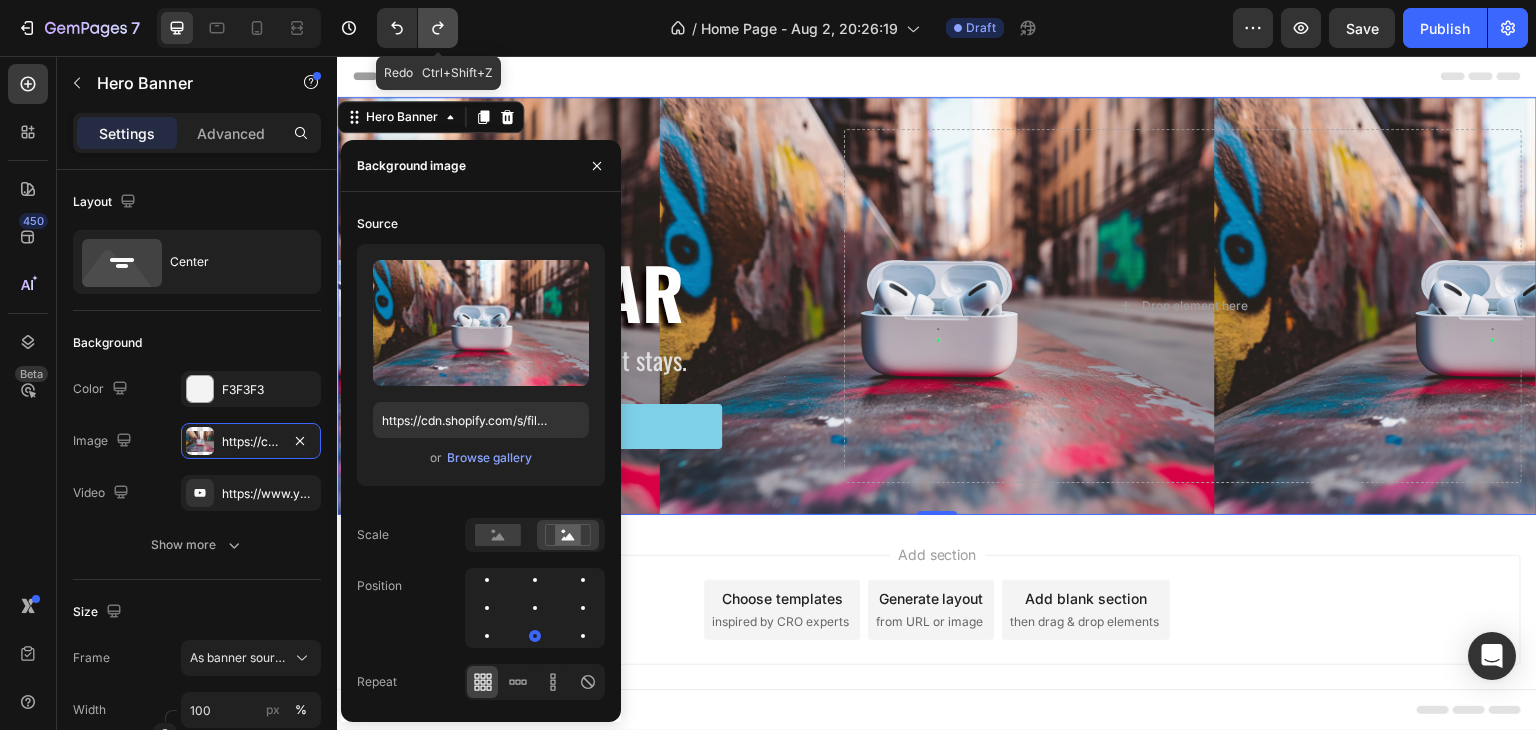 click 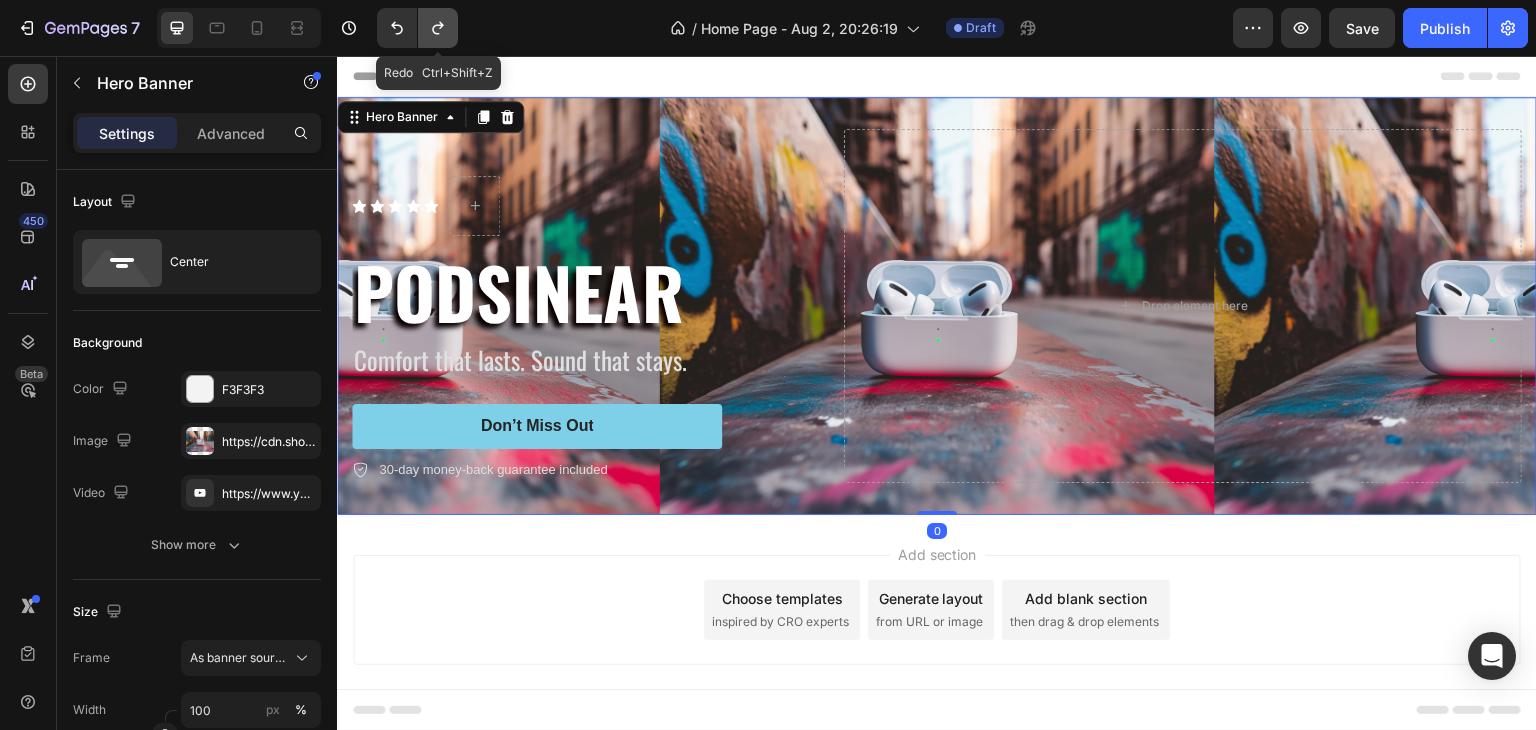 click 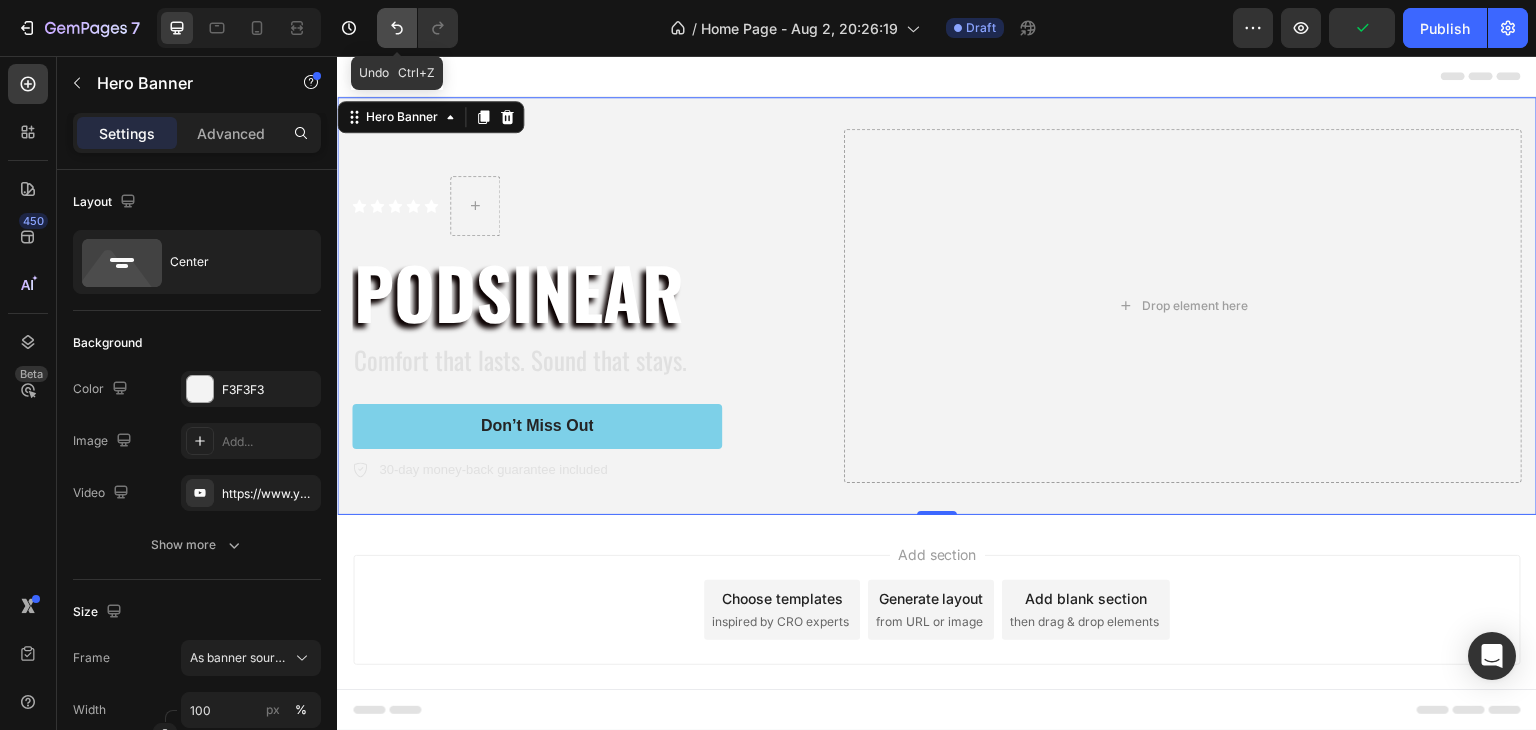 click 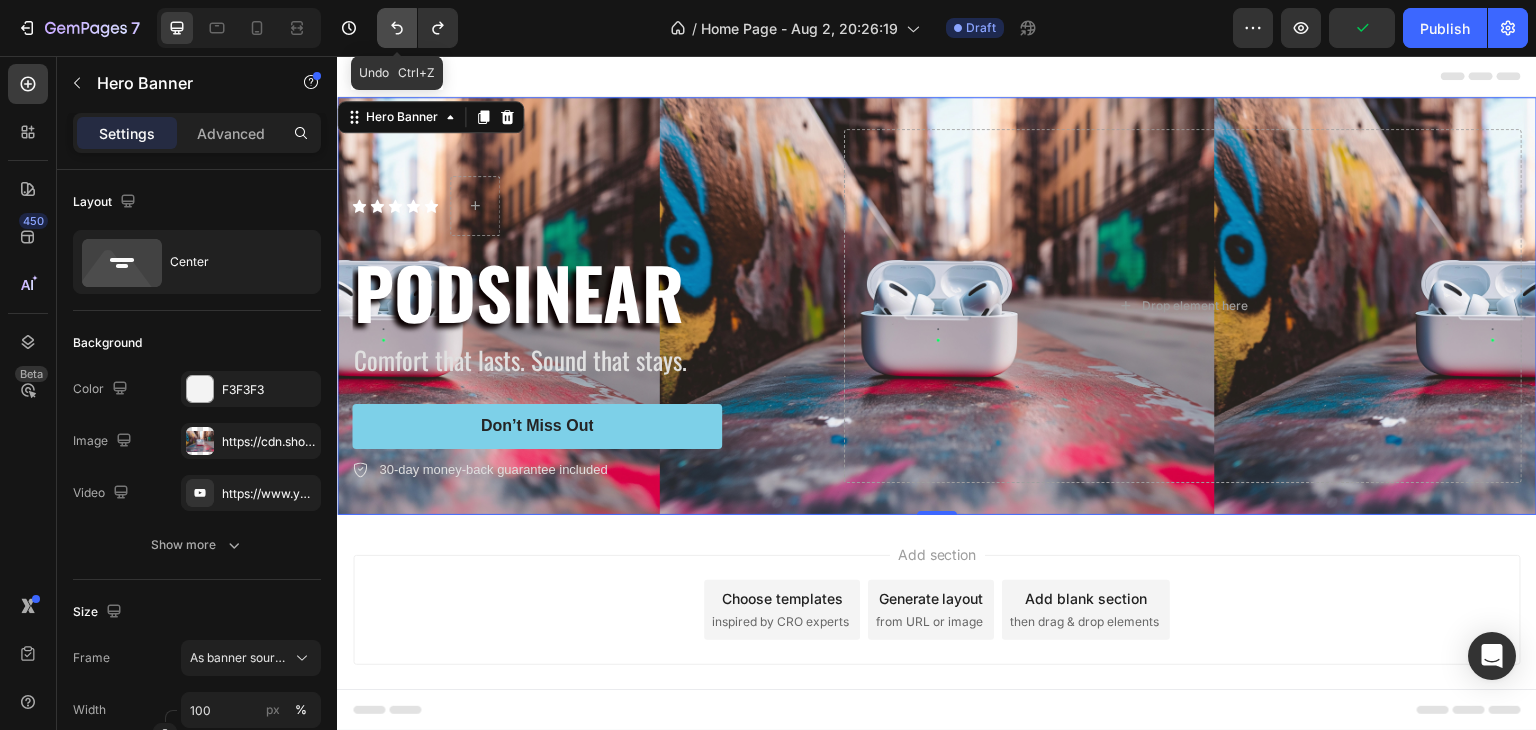 click 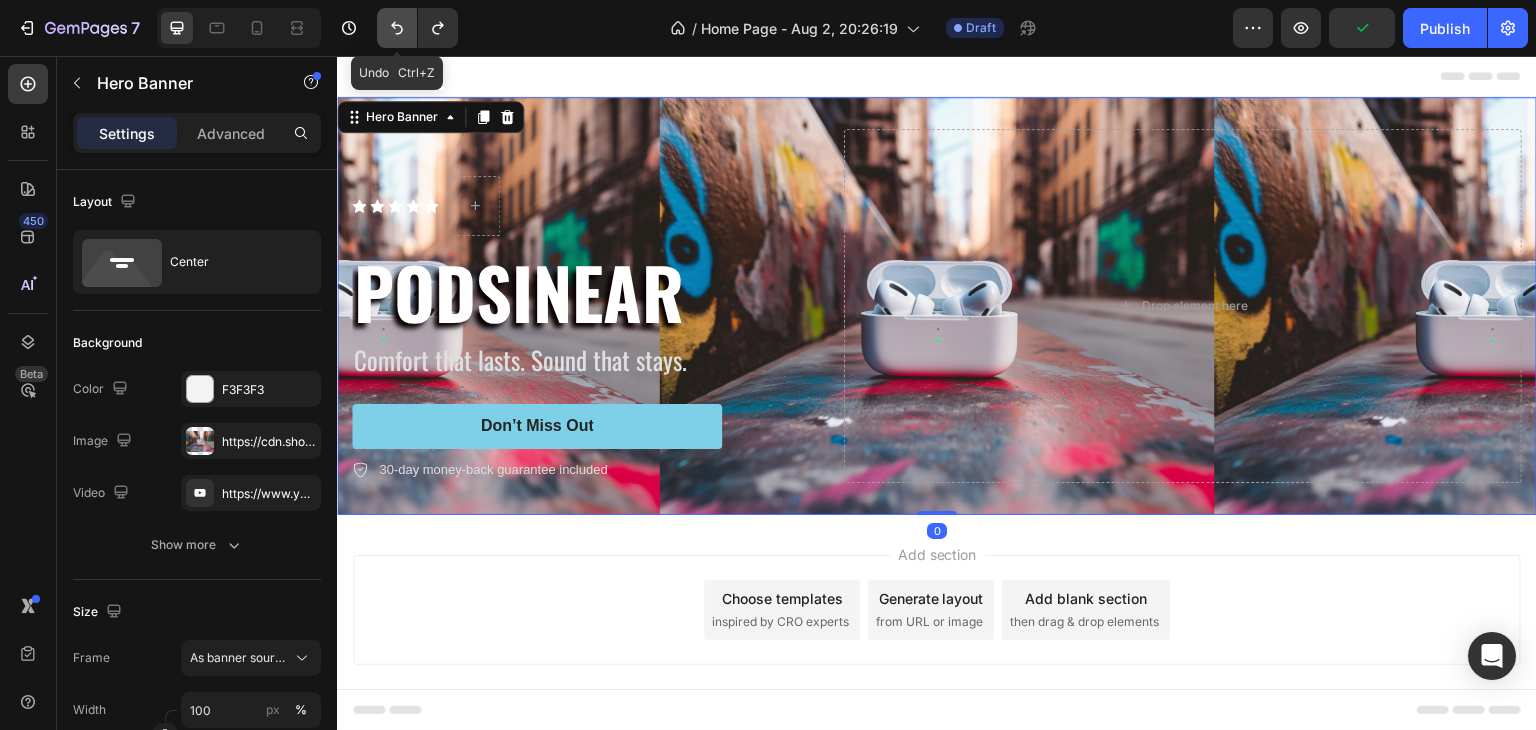 click 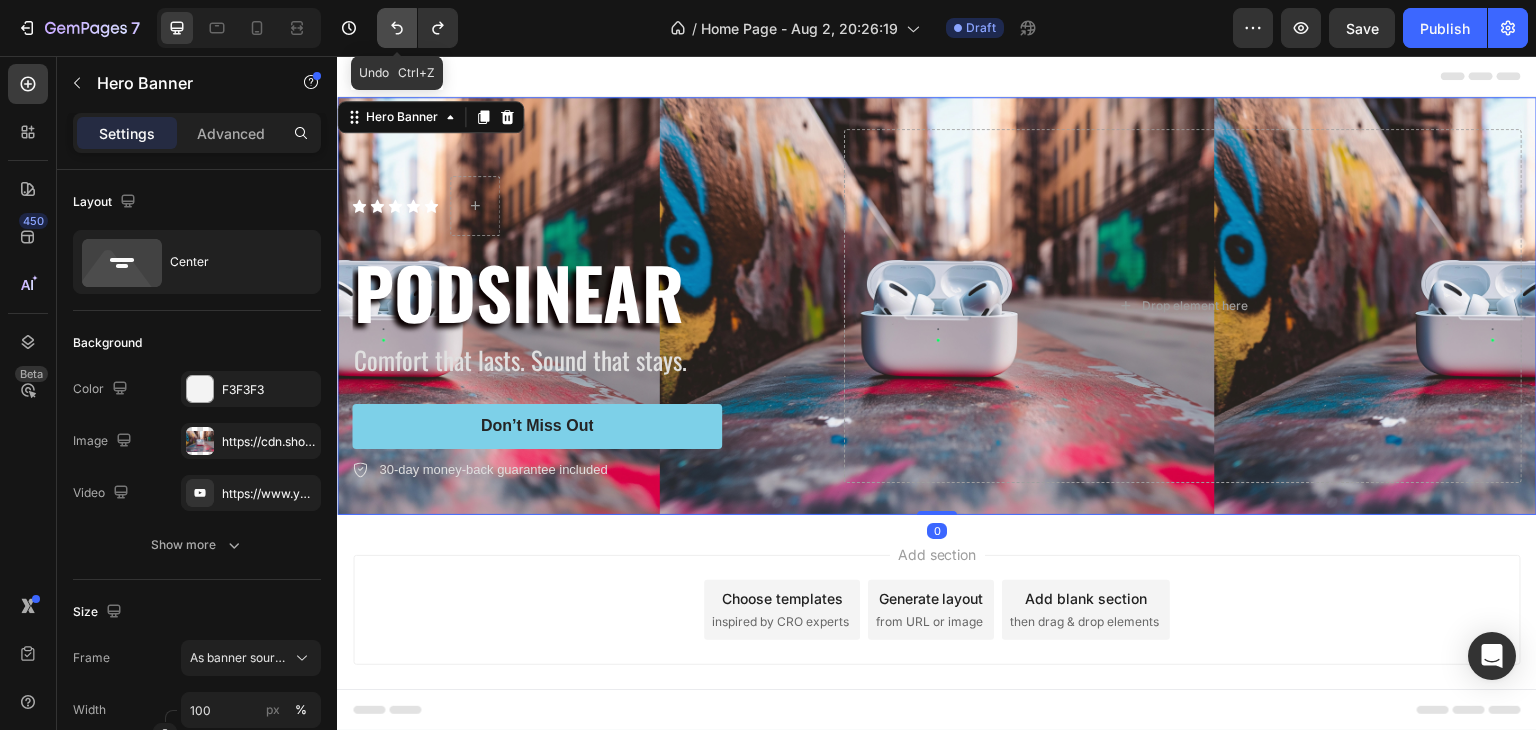 click 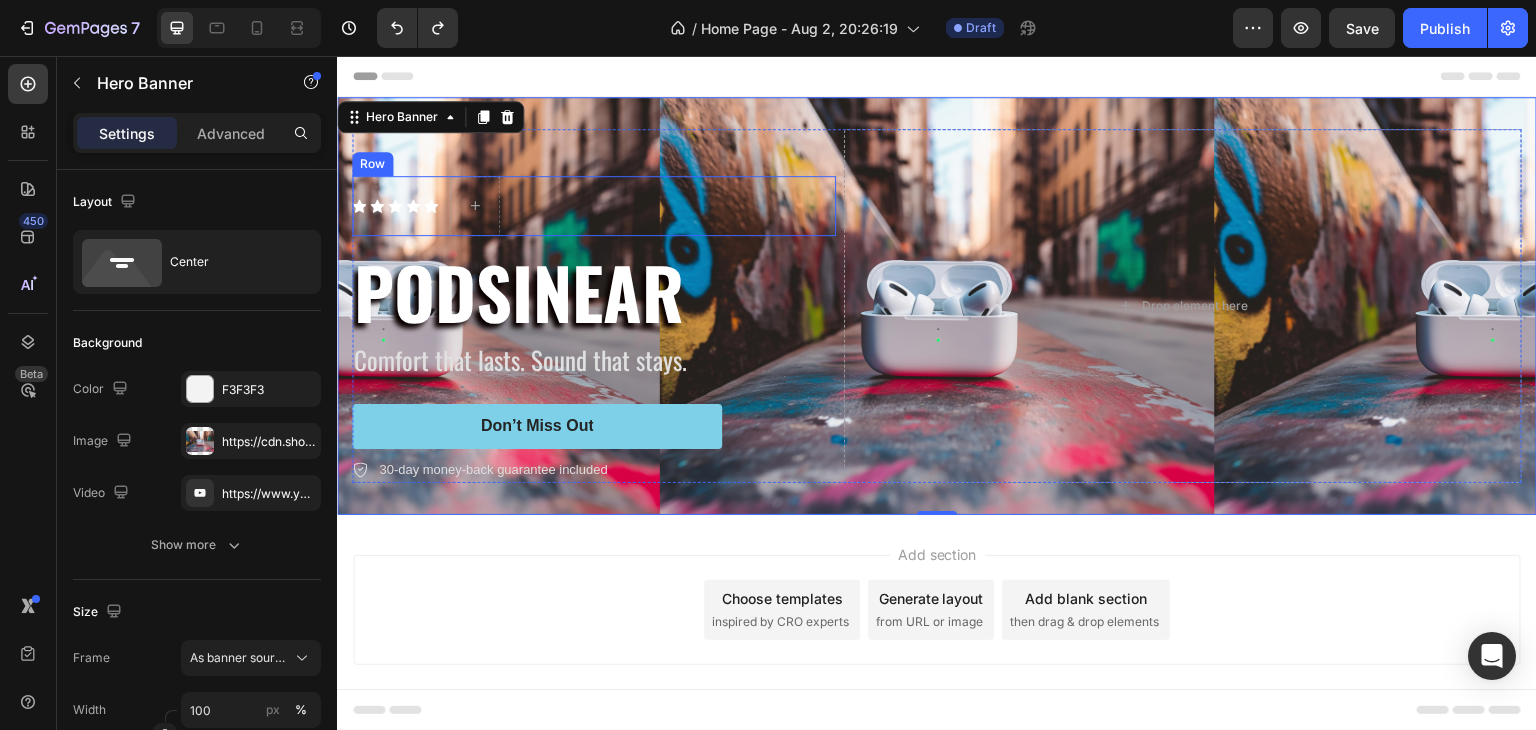 click on "Icon Icon Icon Icon Icon Icon List
Row" at bounding box center [594, 206] 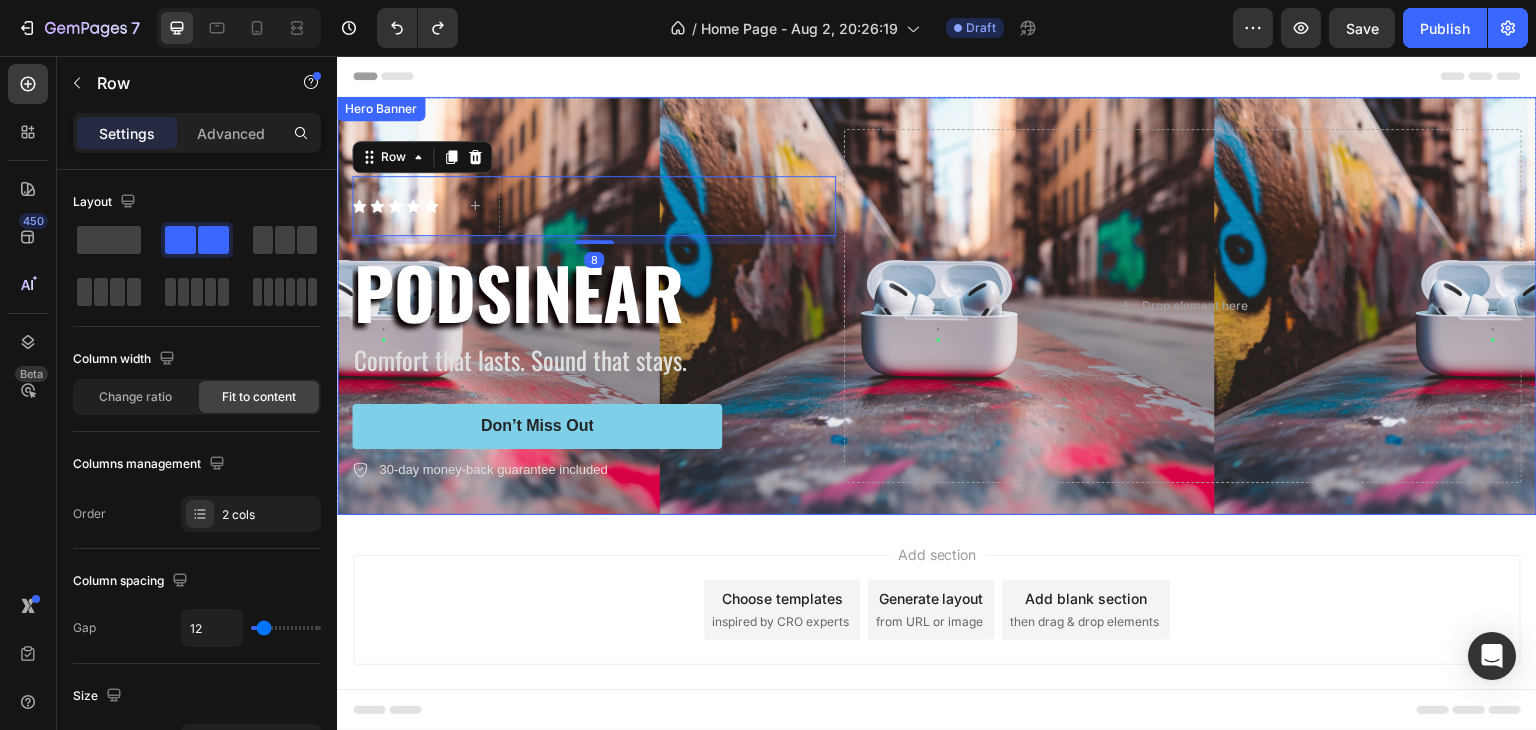 click on "Text Block Icon Icon Icon Icon Icon Icon List
Row   8 PODSINEAR Heading Comfort that lasts. Sound that stays. Text Block Don’t Miss Out Button
30-day money-back guarantee included  Item List
Drop element here Row" at bounding box center [937, 306] 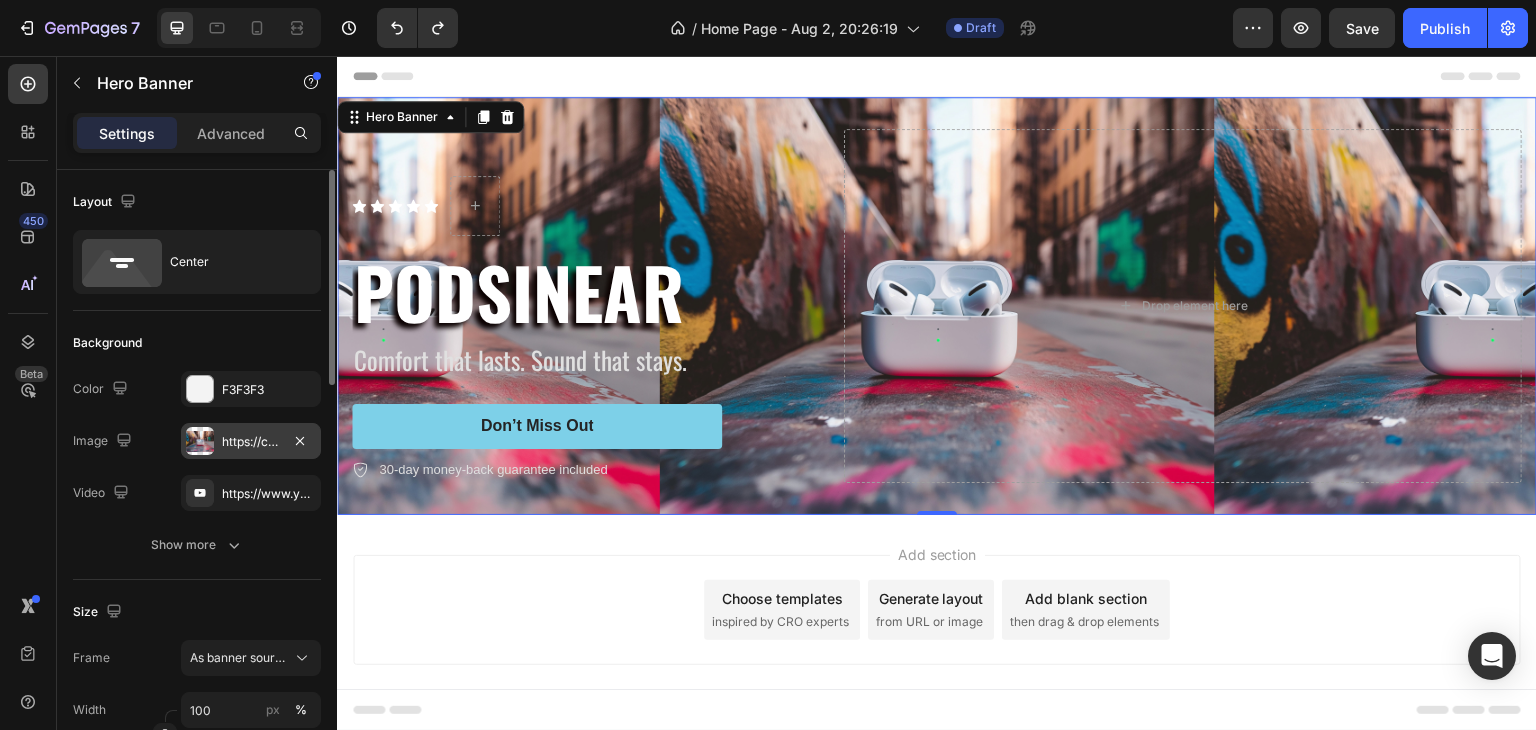 click on "https://cdn.shopify.com/s/files/1/0957/2968/0715/files/gempages_578057361986421701-68fe54bf-bb0c-48fc-a60a-cd23bd2ec207.jpg" at bounding box center [251, 441] 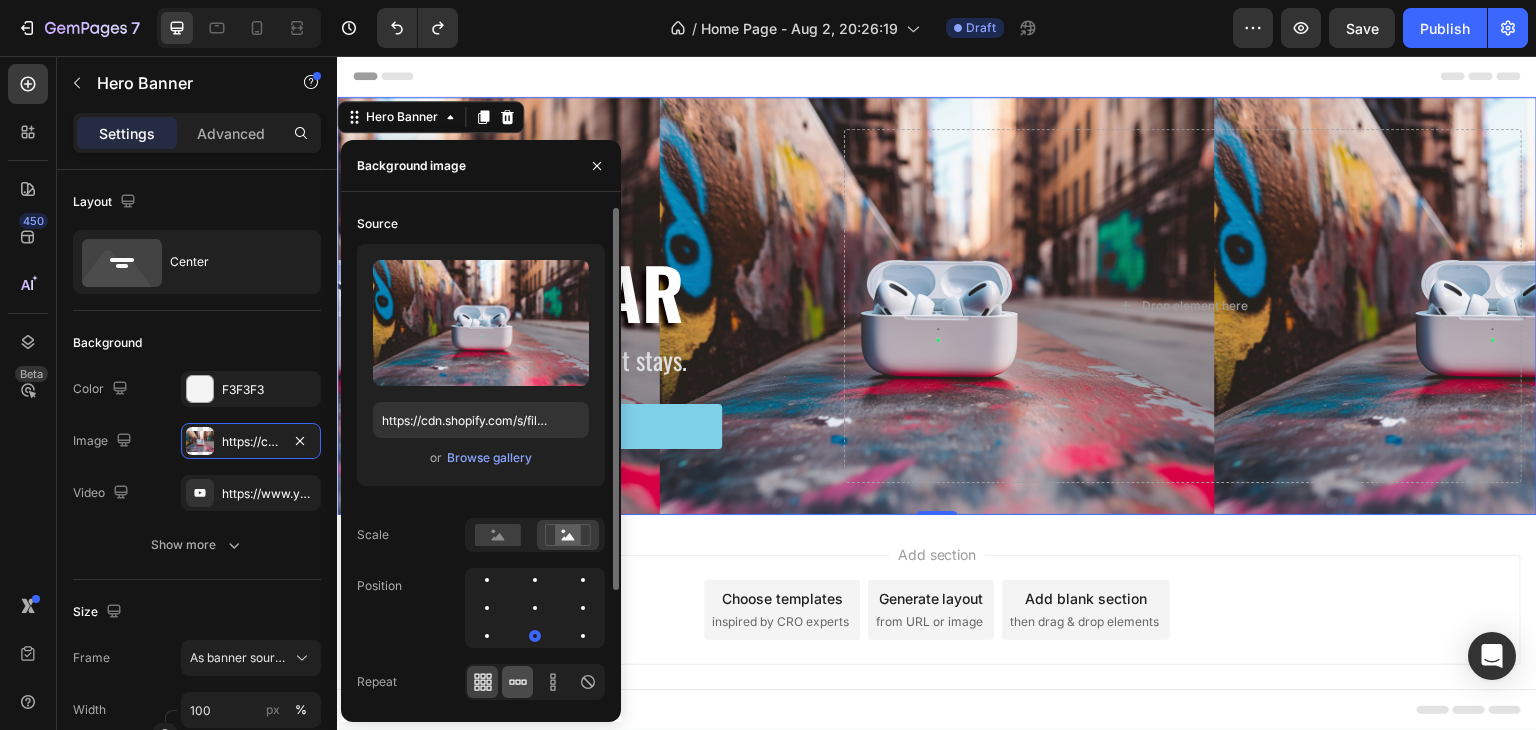 click 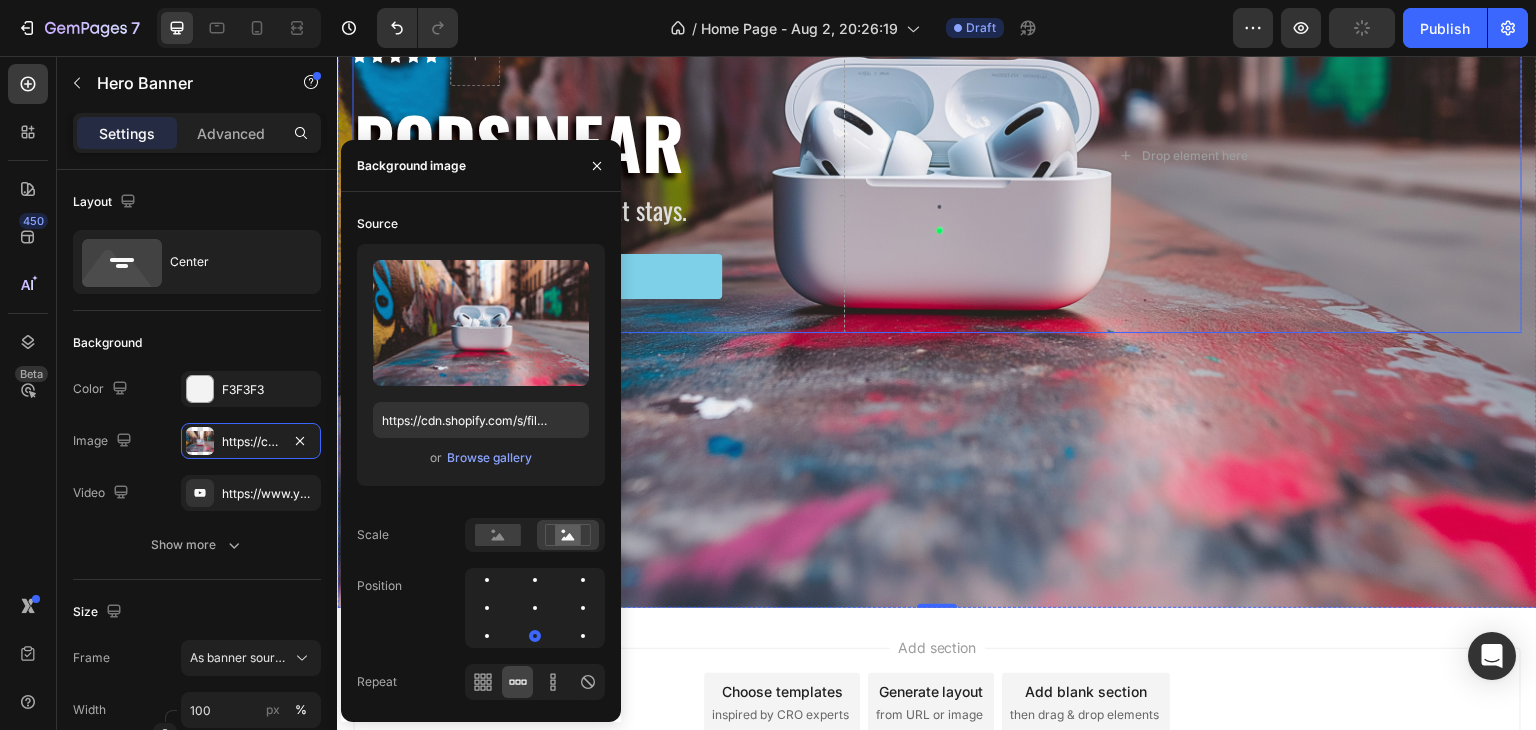 scroll, scrollTop: 500, scrollLeft: 0, axis: vertical 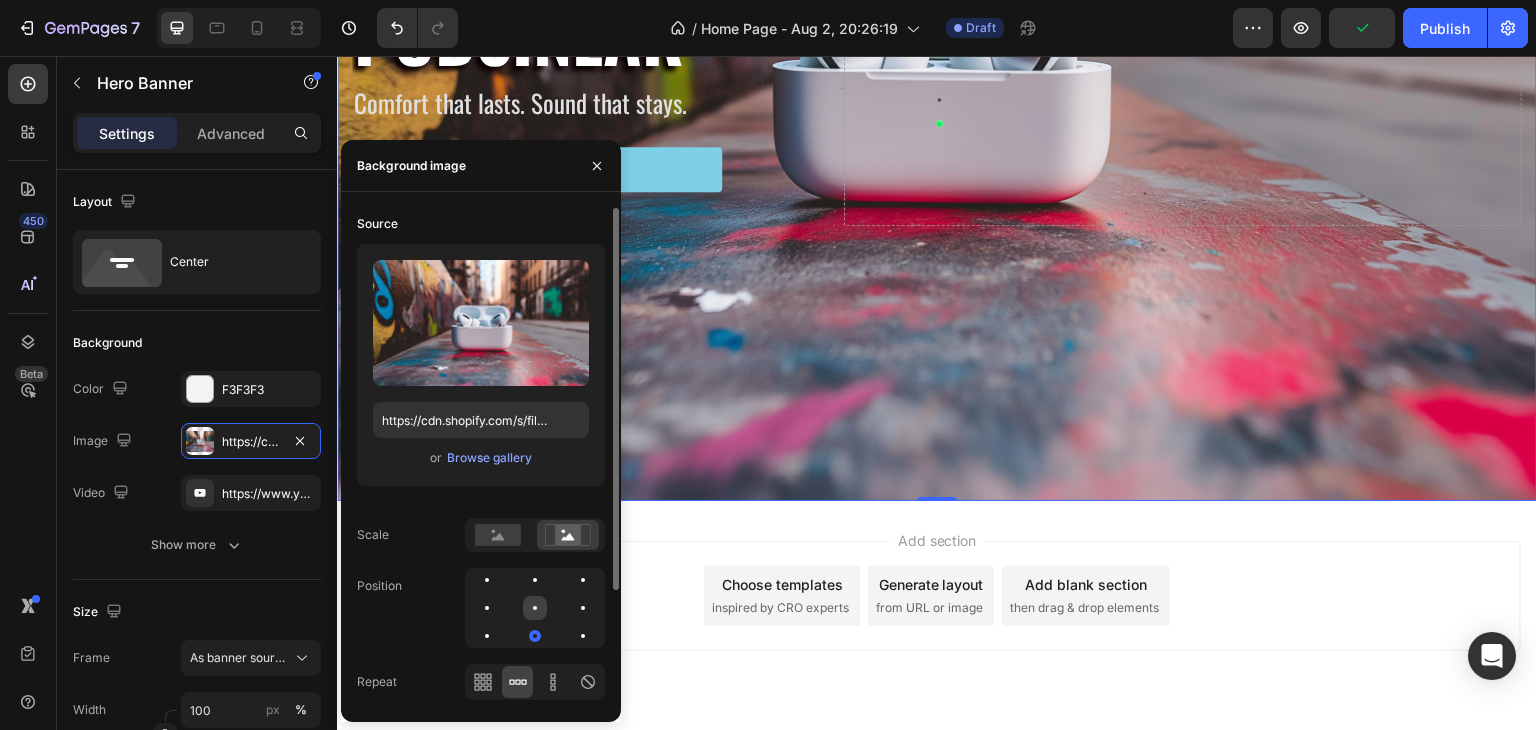 click 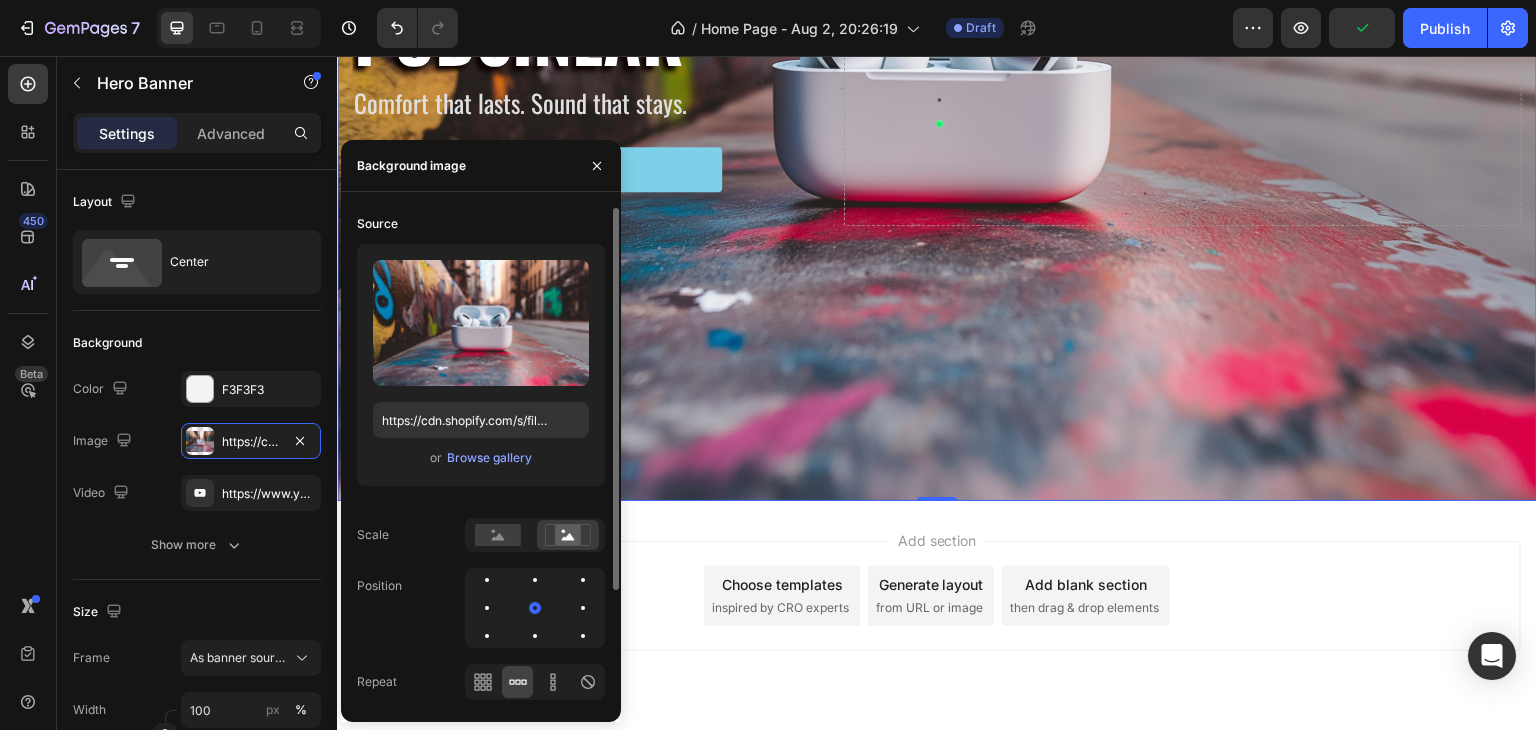 click at bounding box center (535, 608) 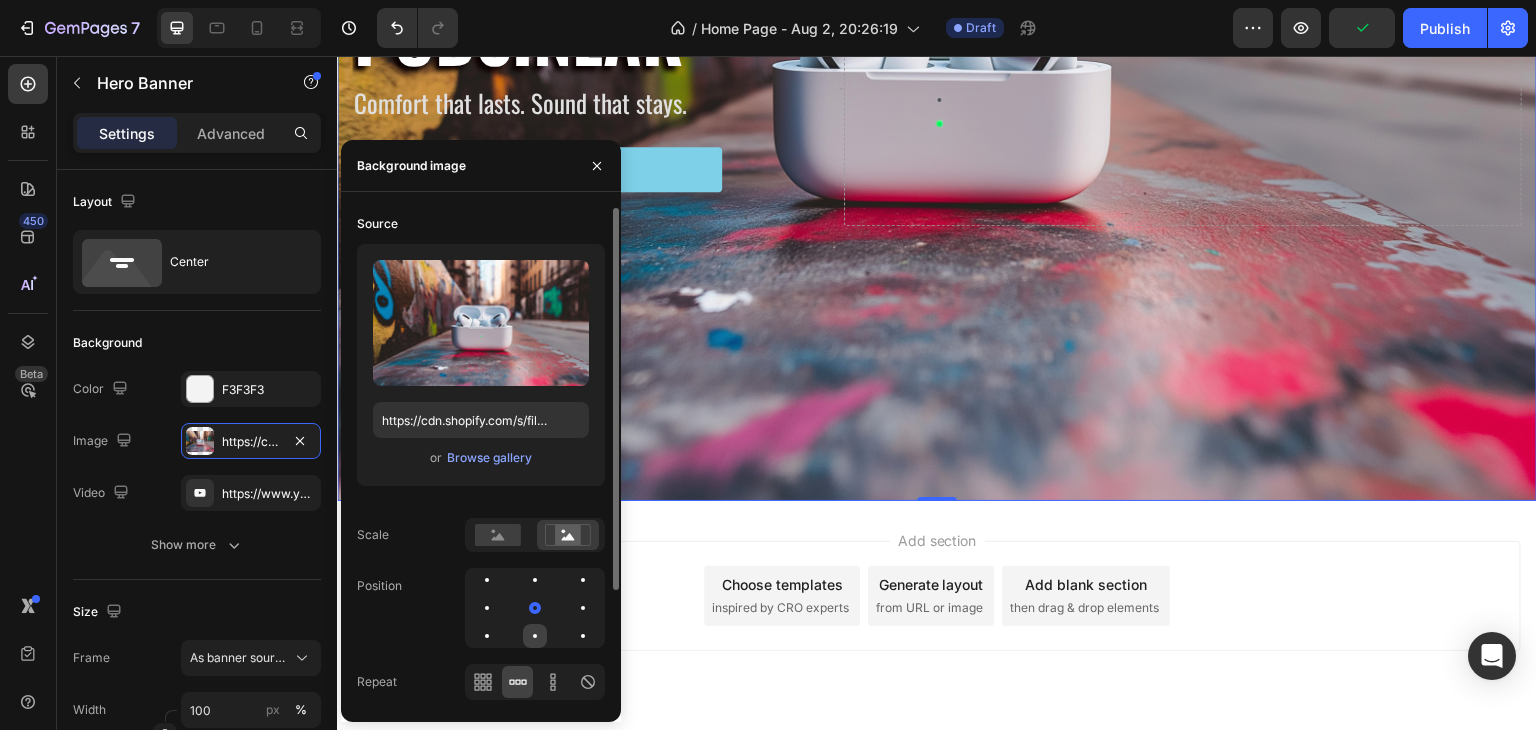 click 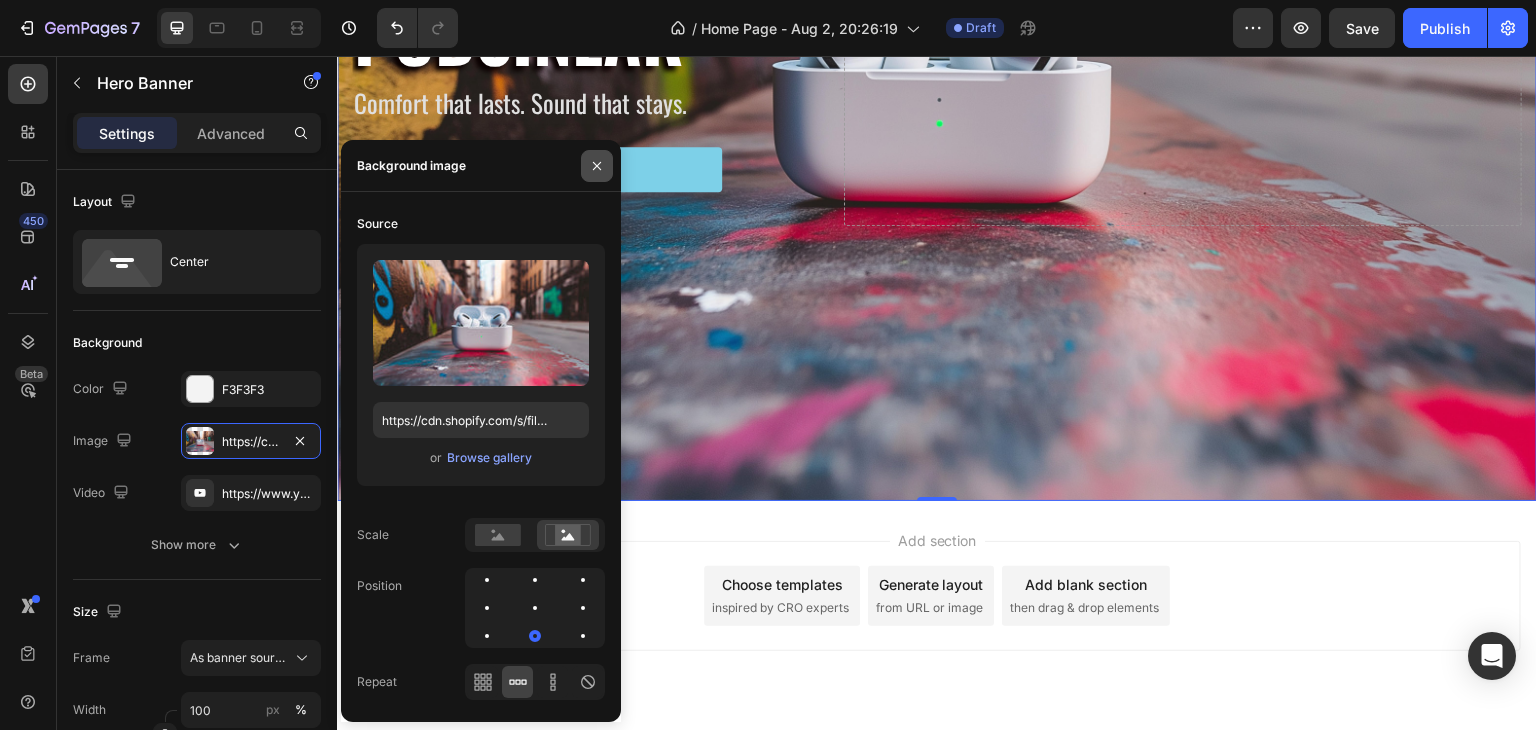 click 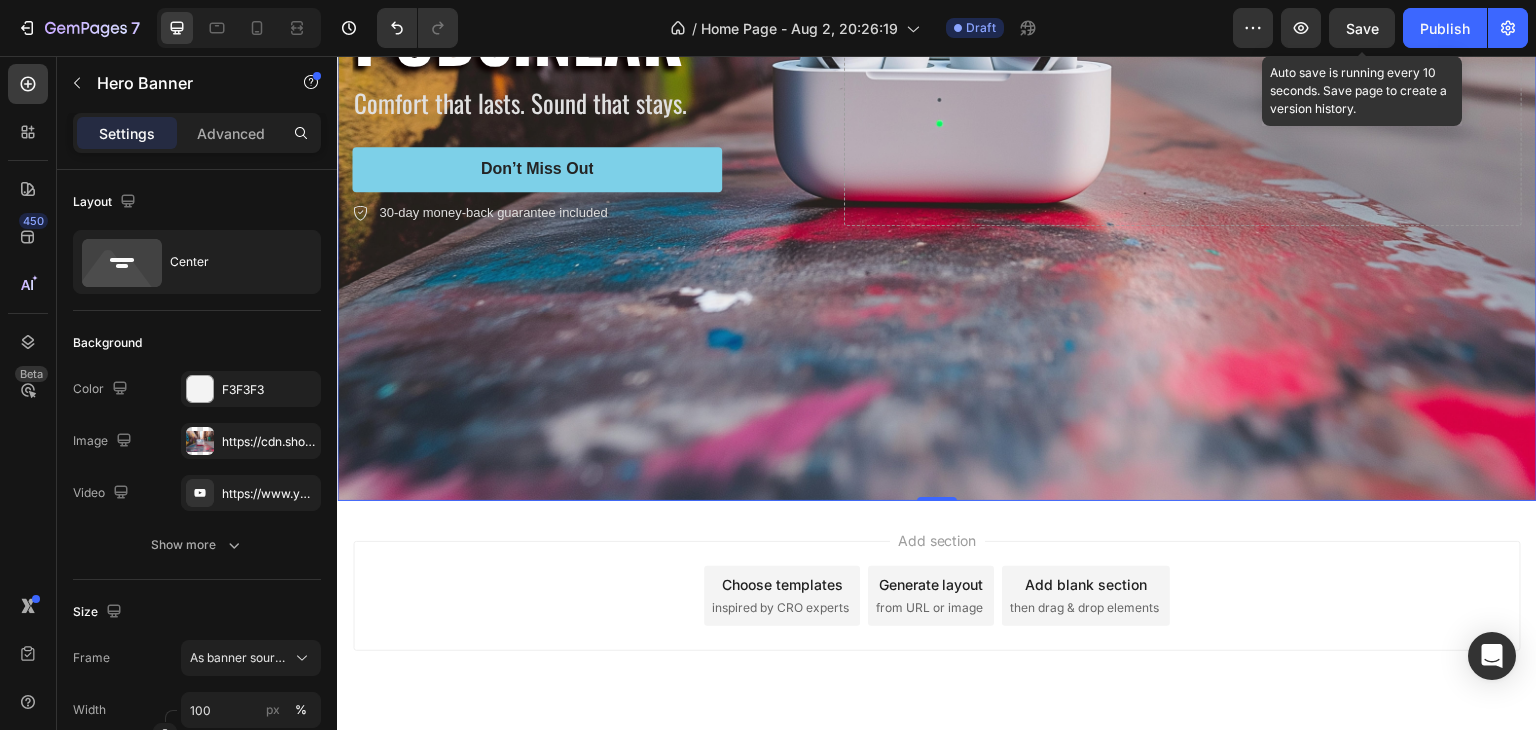 click on "Save" at bounding box center [1362, 28] 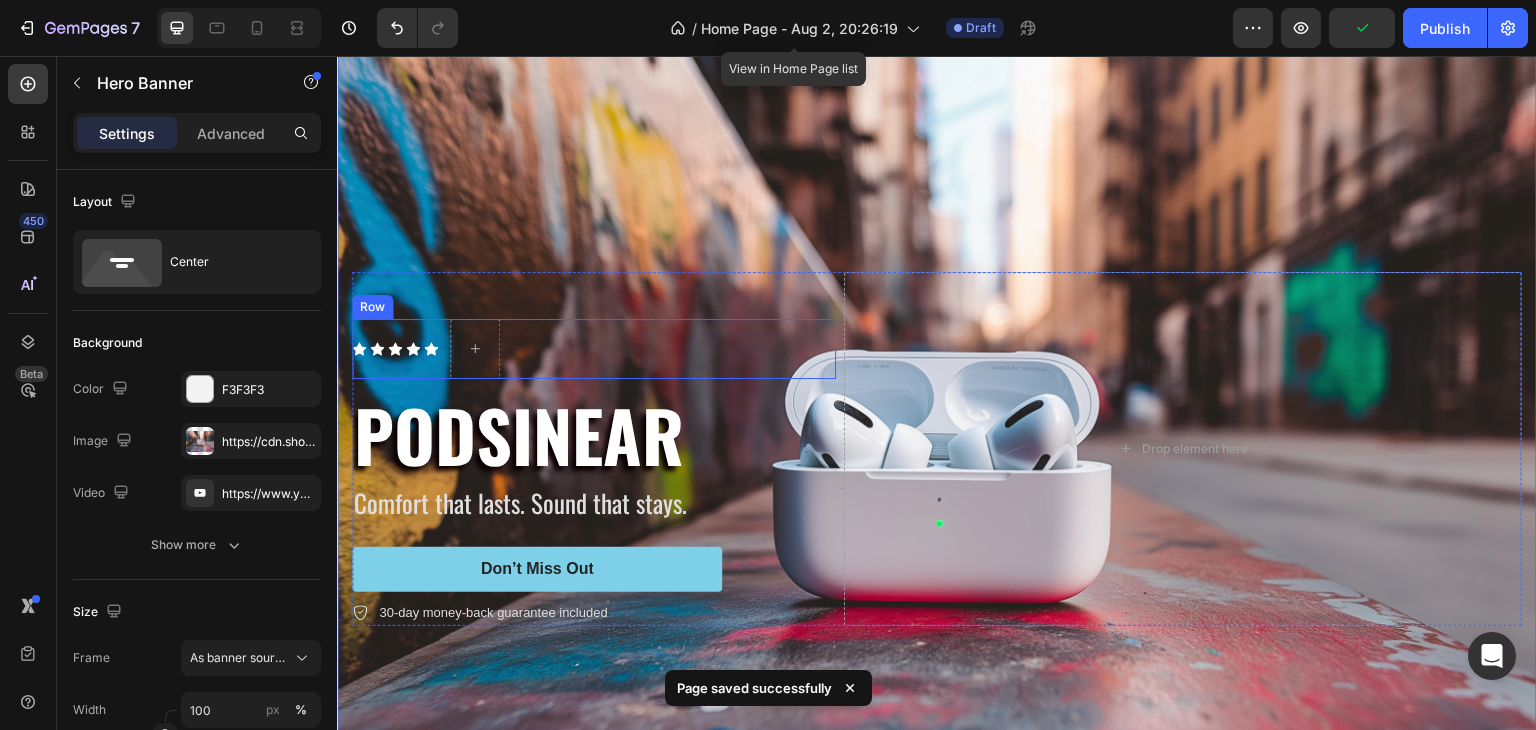 scroll, scrollTop: 0, scrollLeft: 0, axis: both 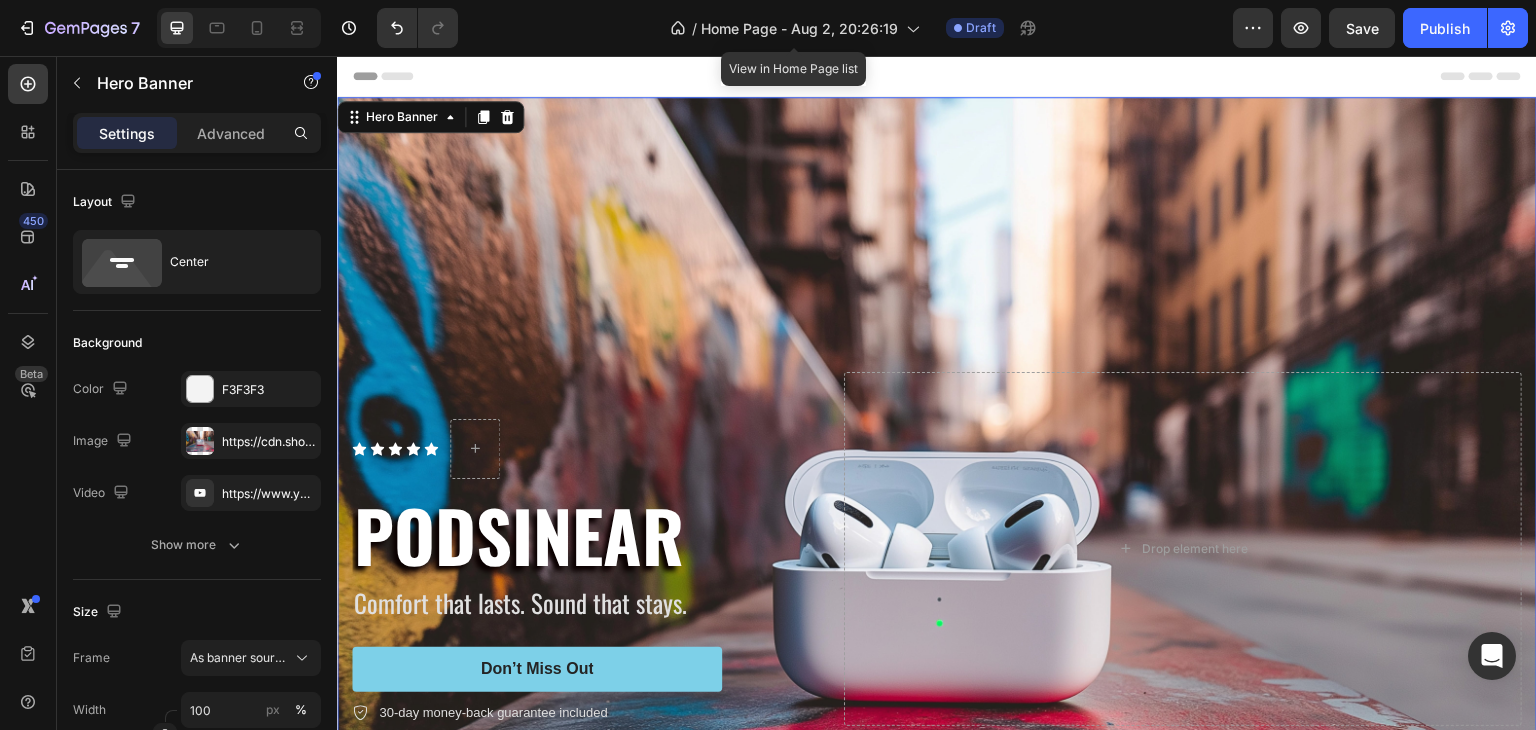 click at bounding box center (937, 549) 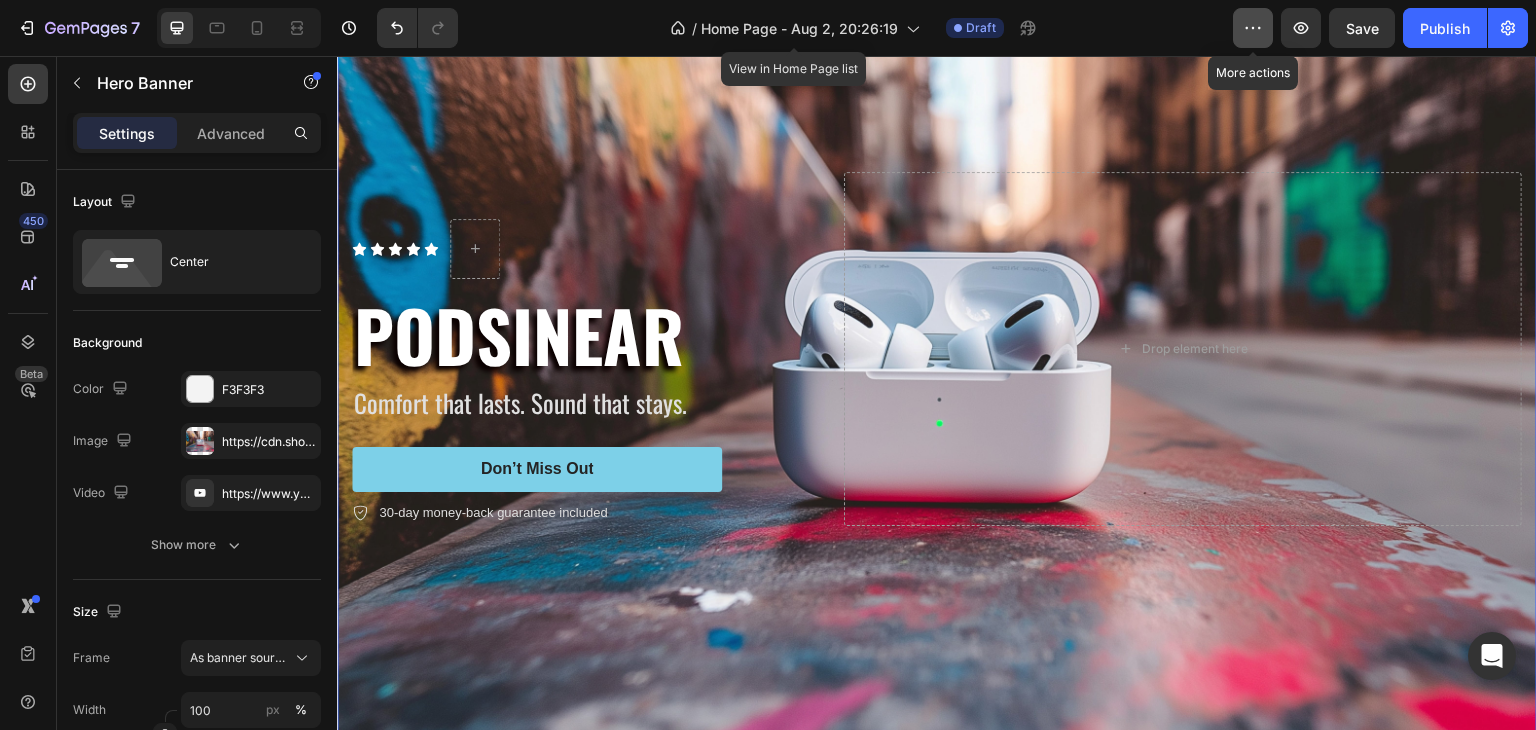 click 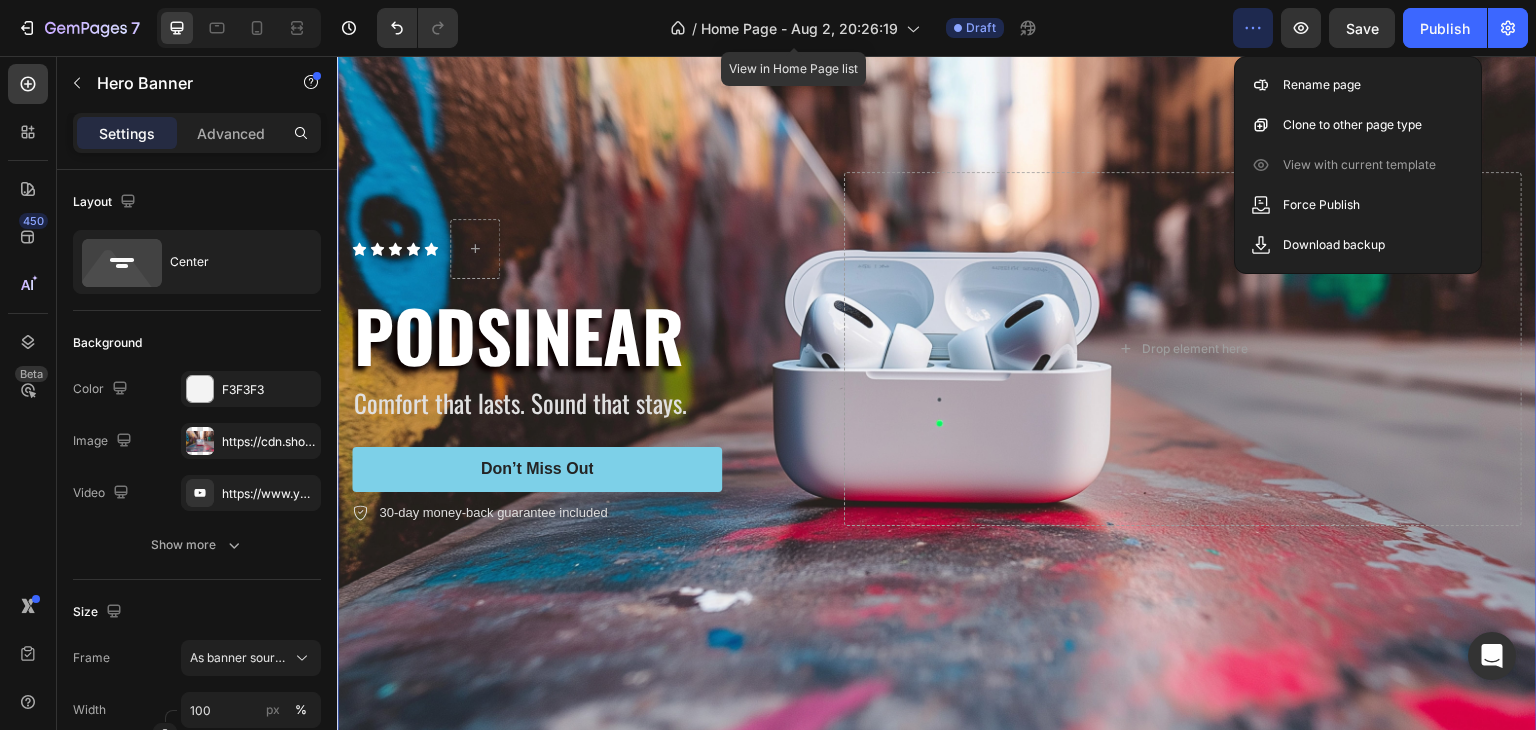 click on "/  Home Page - Aug 2, 20:26:19 View in Home Page list Draft" 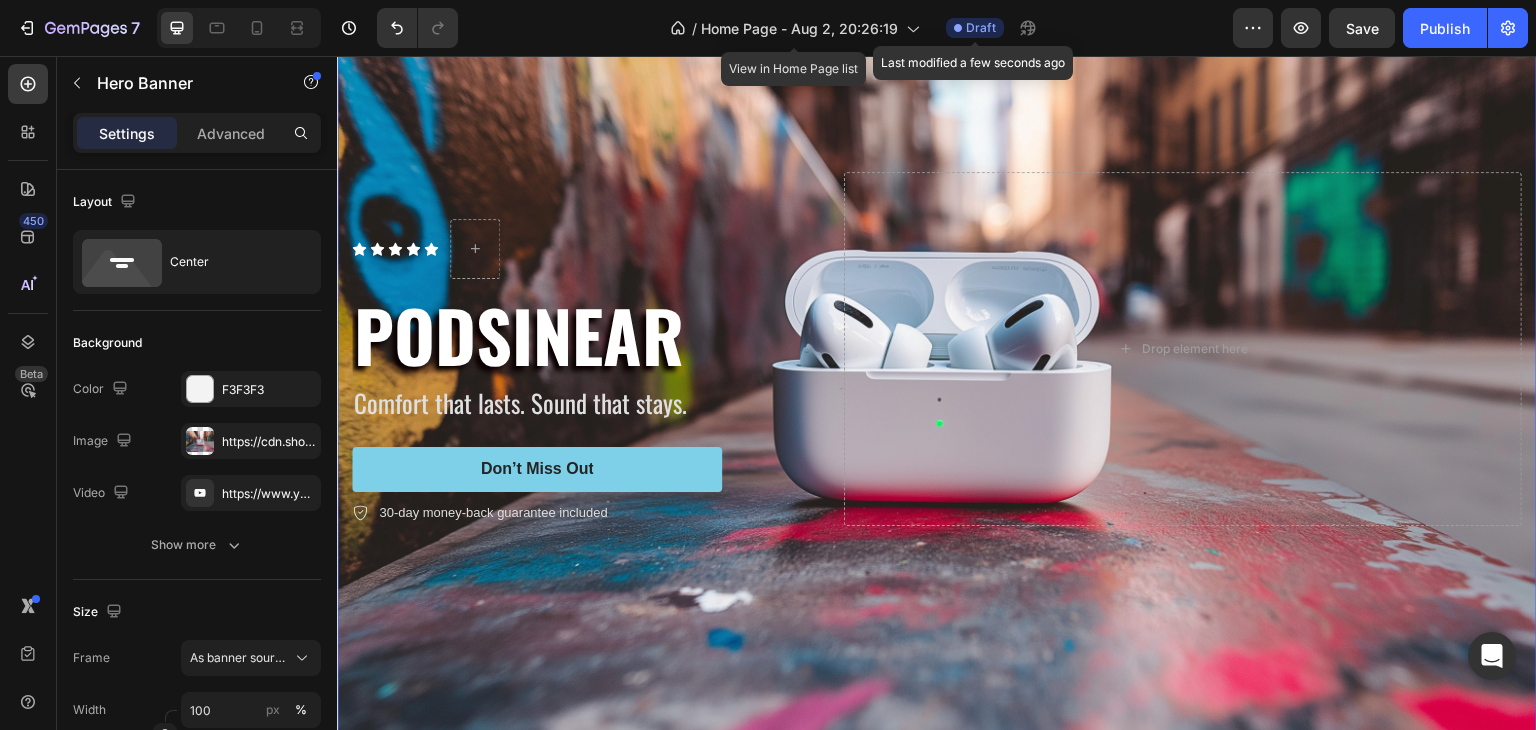 click on "Draft" at bounding box center [981, 28] 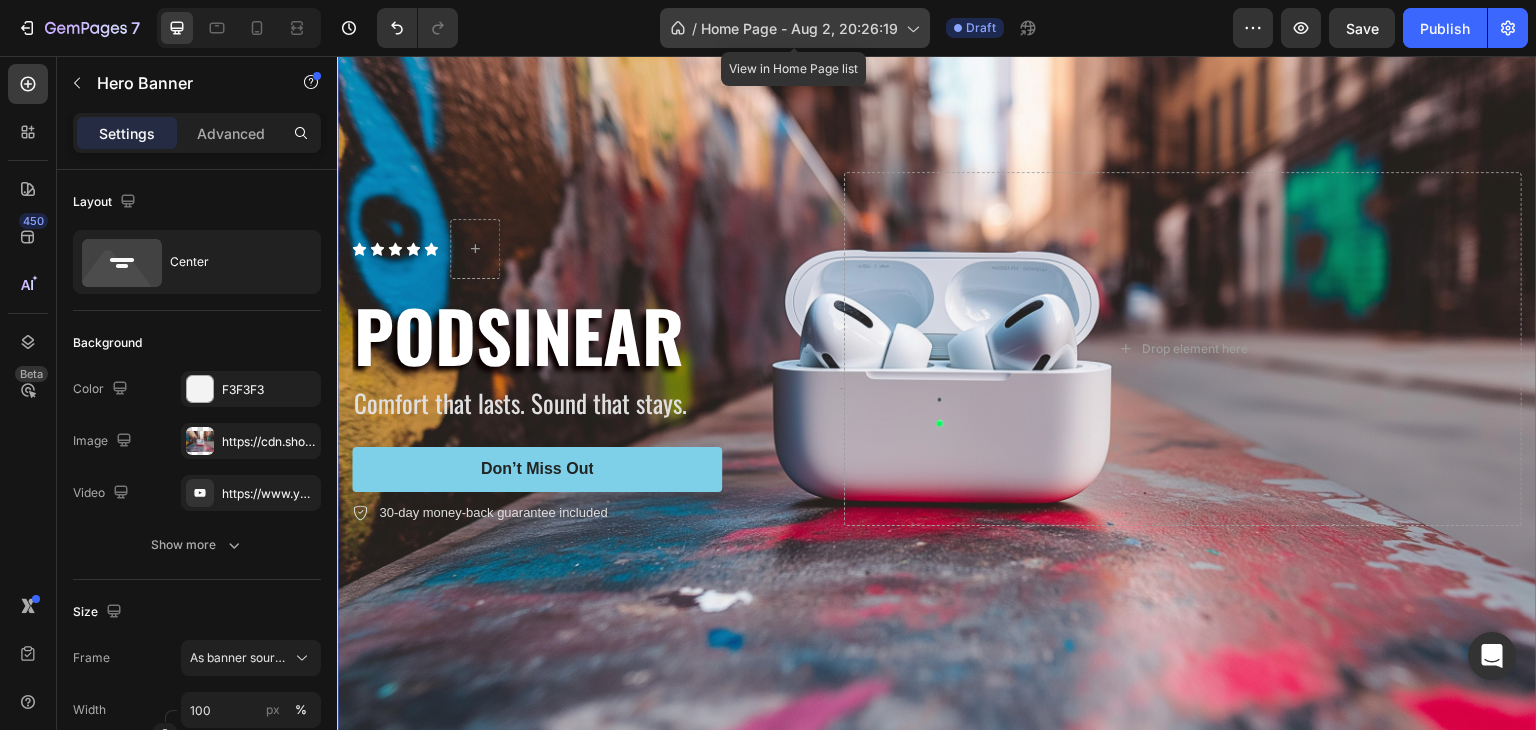 click on "/  Home Page - Aug 2, 20:26:19" 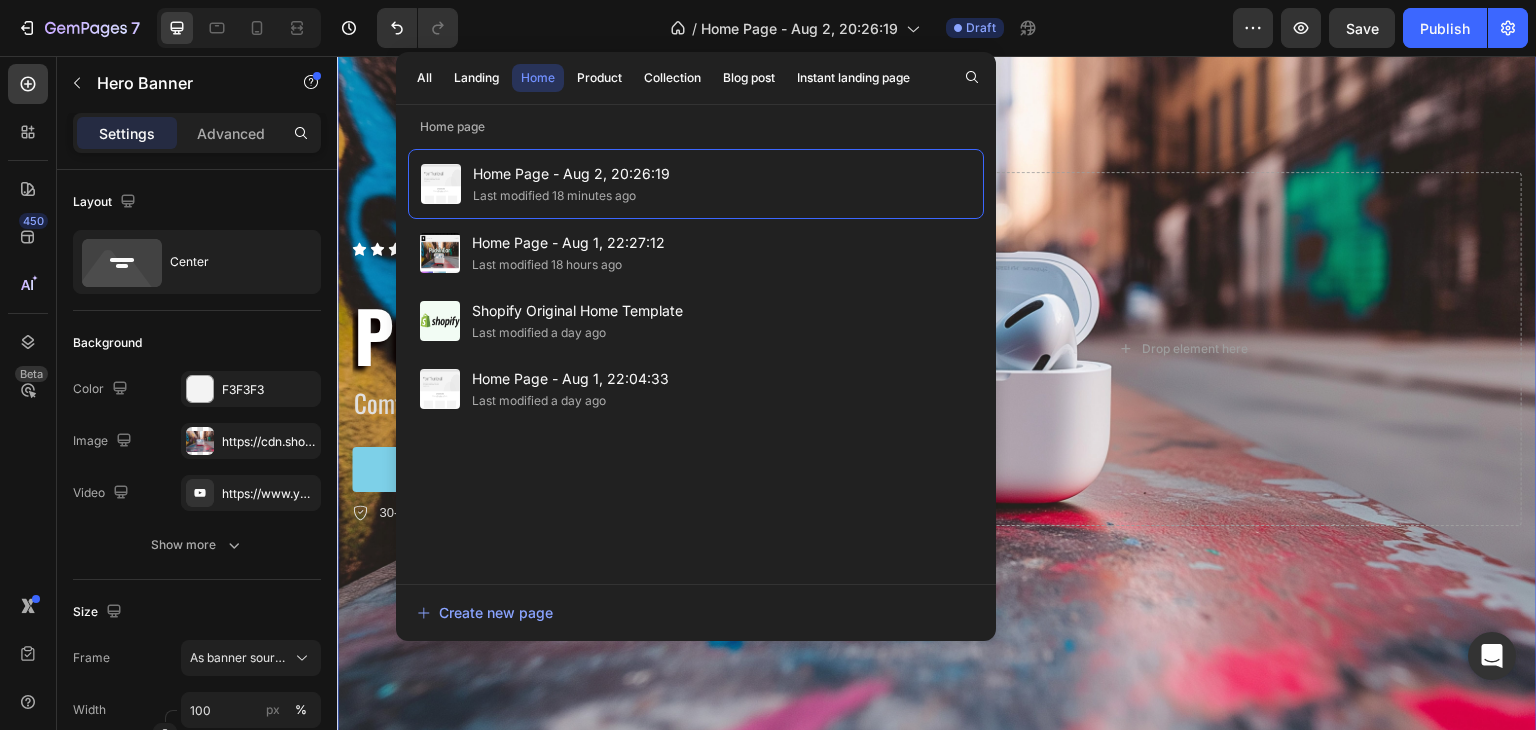 click on "/  Home Page - Aug 2, 20:26:19 Draft" 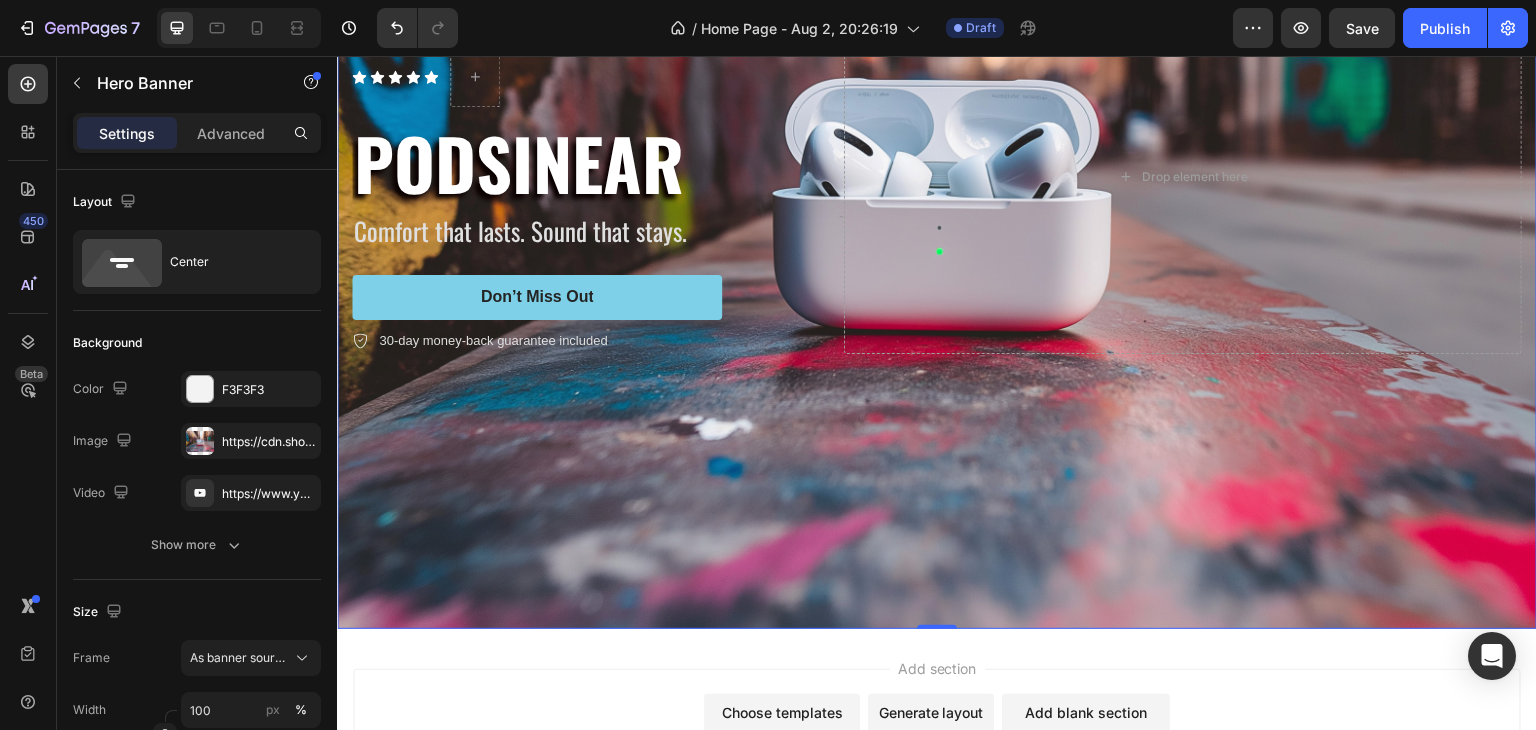 scroll, scrollTop: 446, scrollLeft: 0, axis: vertical 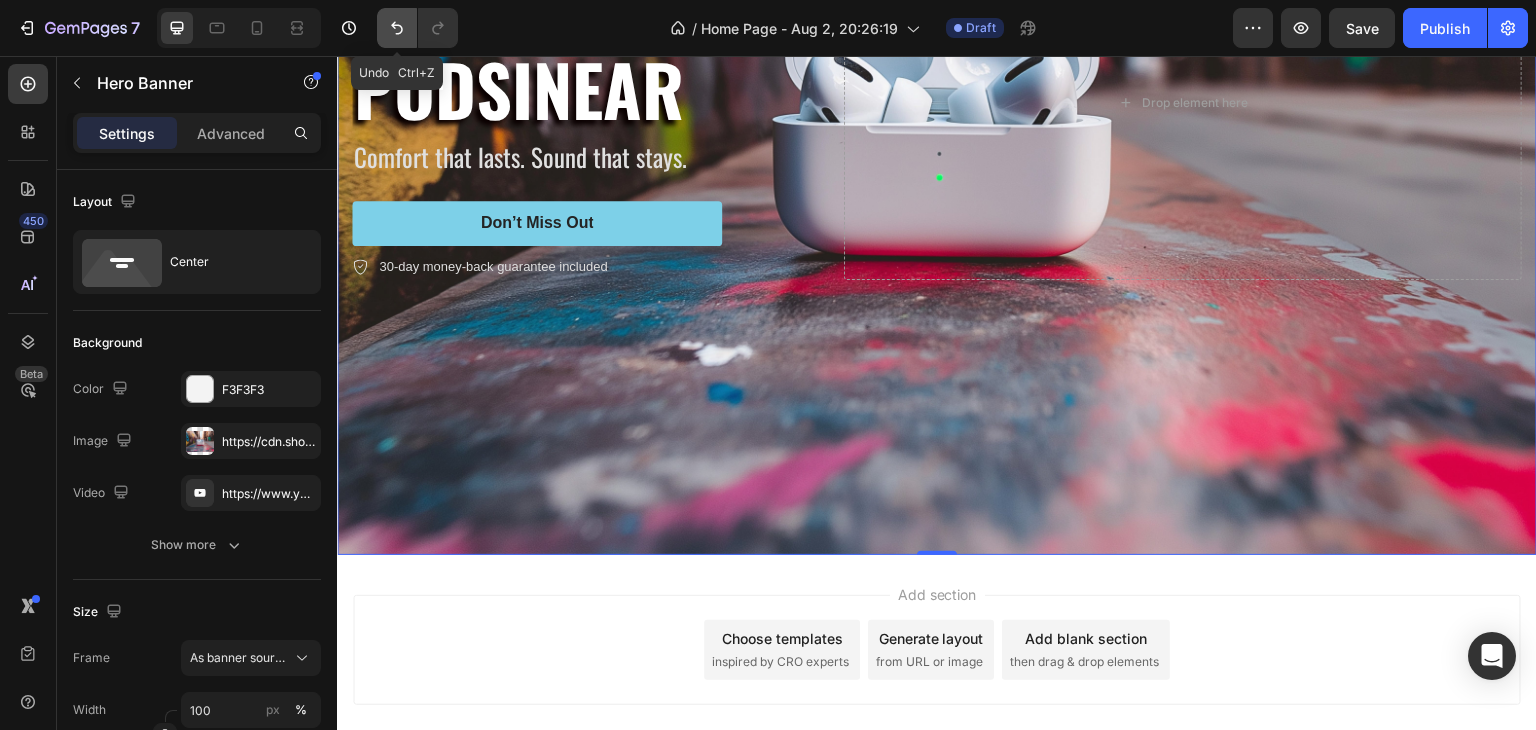 click 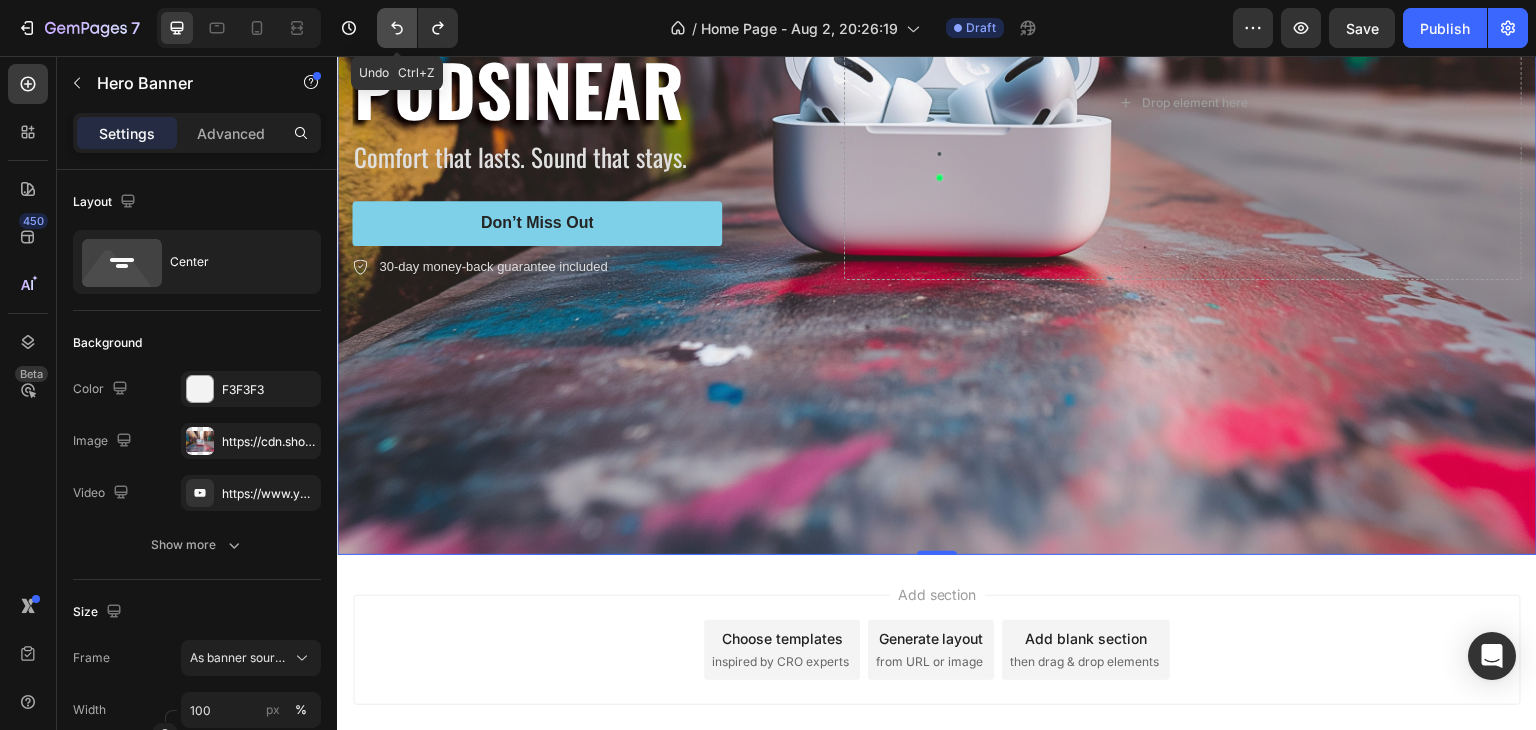 click 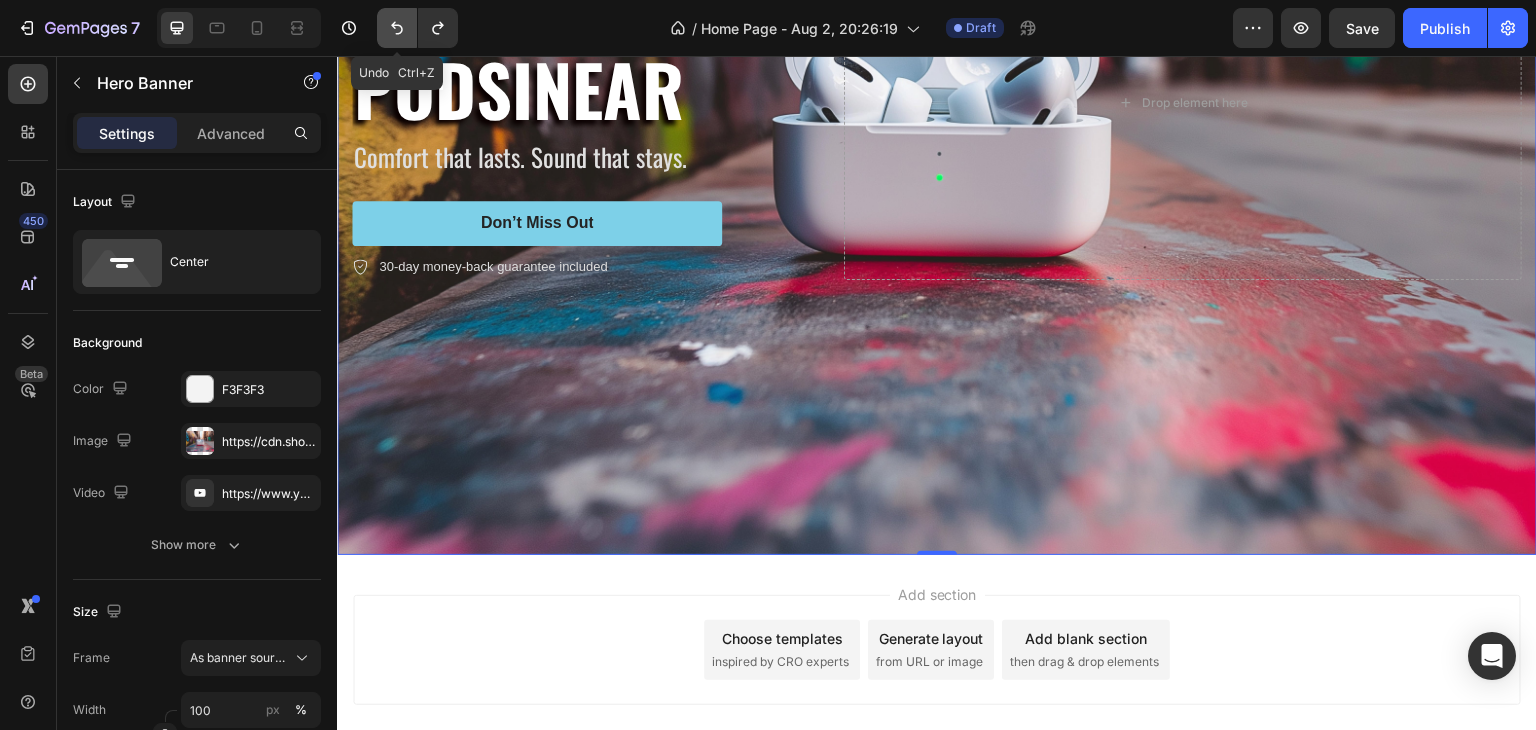 click 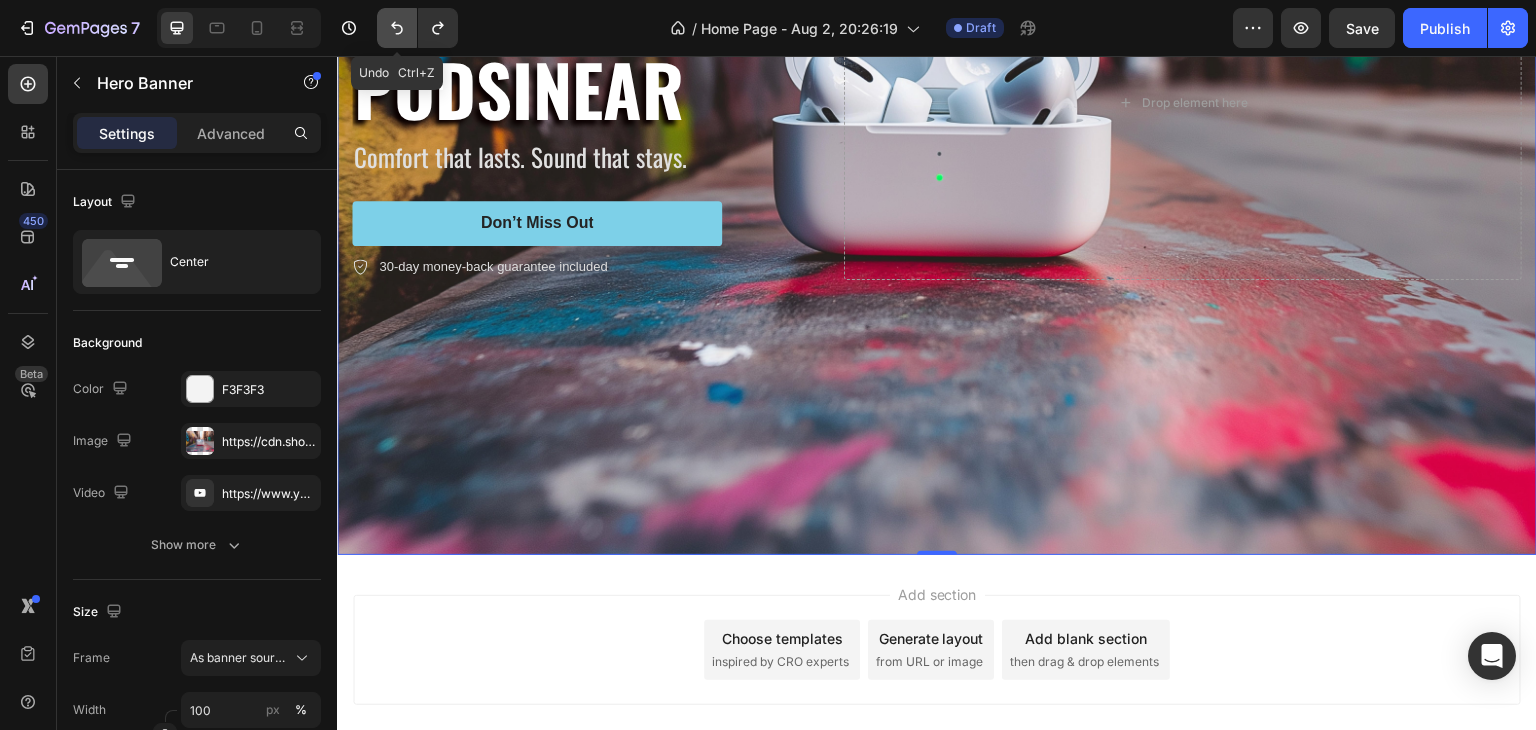 click 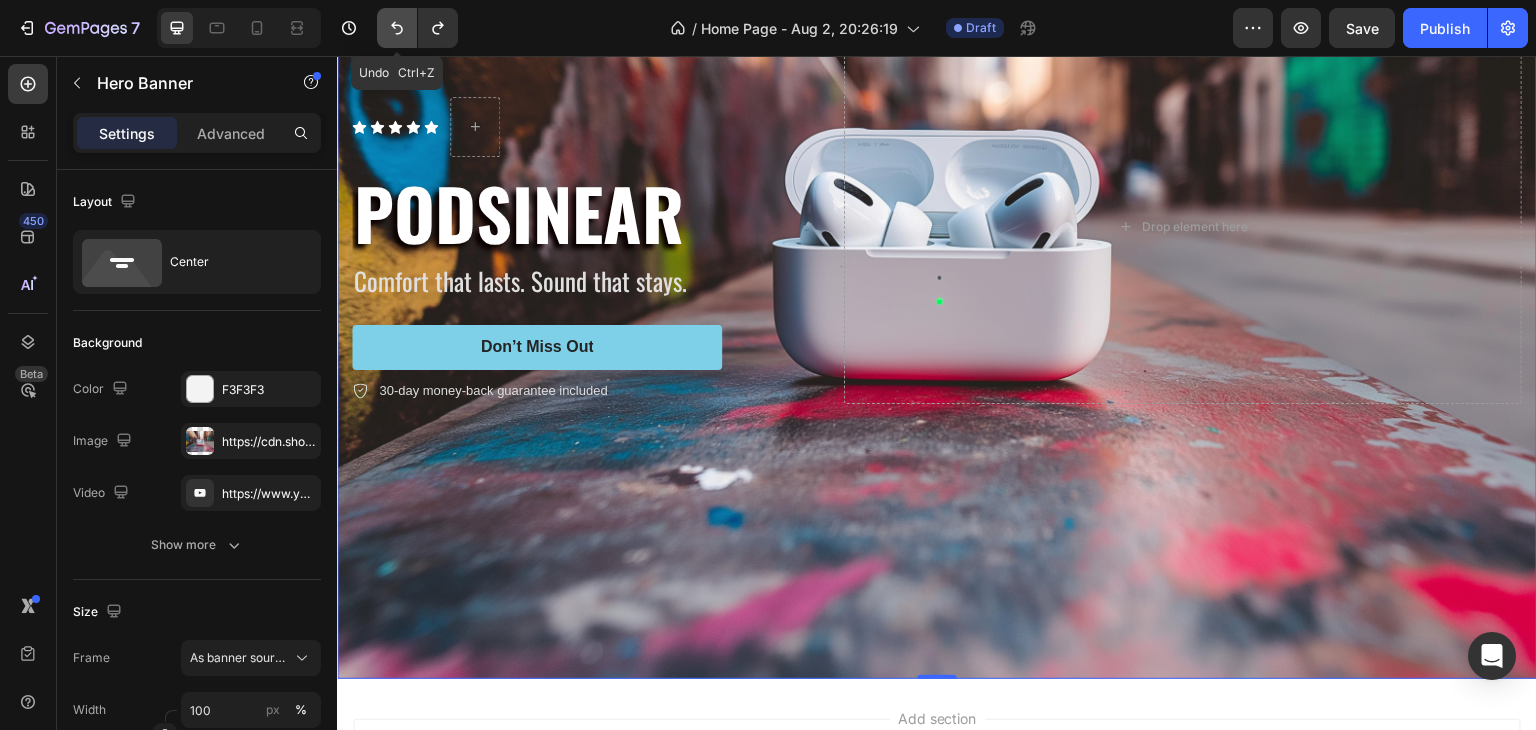 scroll, scrollTop: 570, scrollLeft: 0, axis: vertical 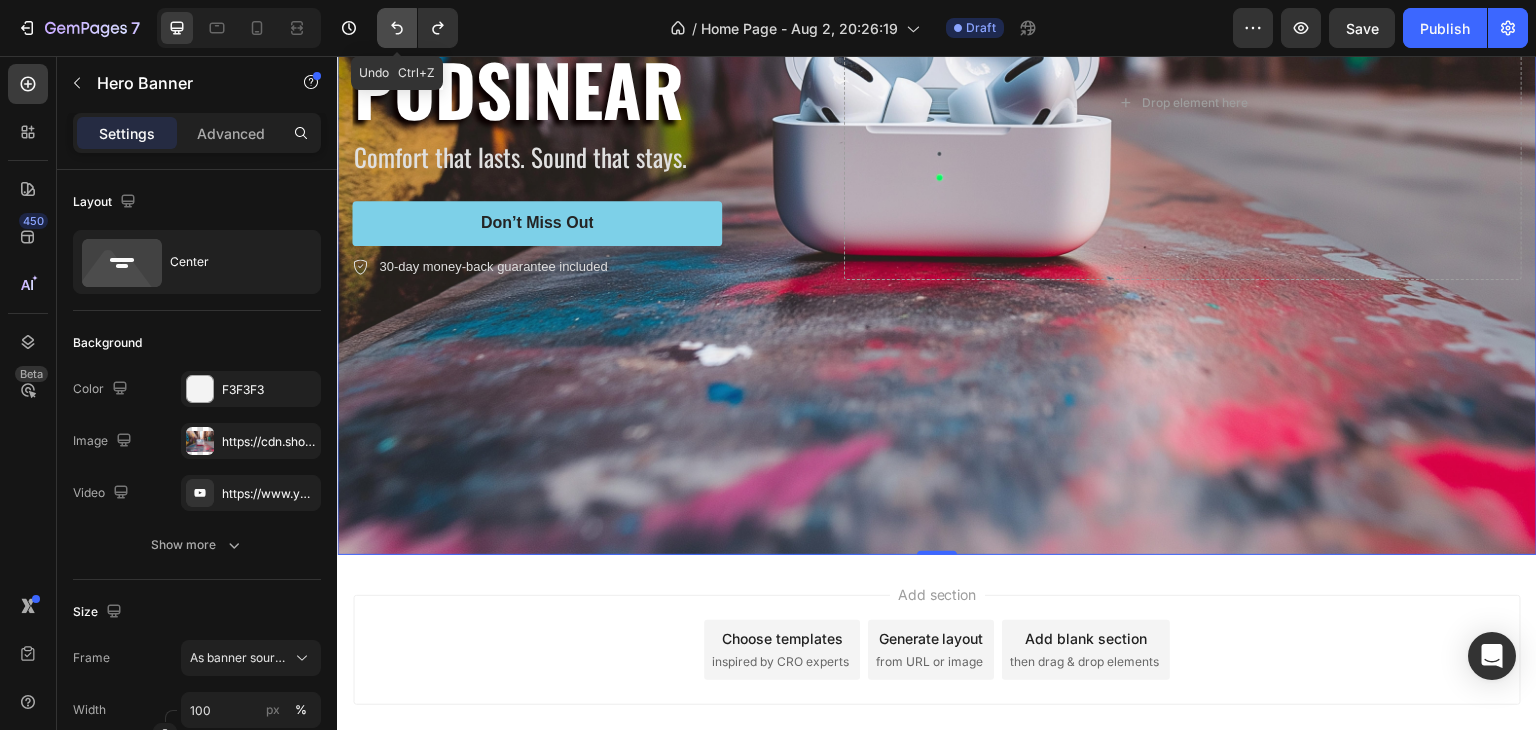 click 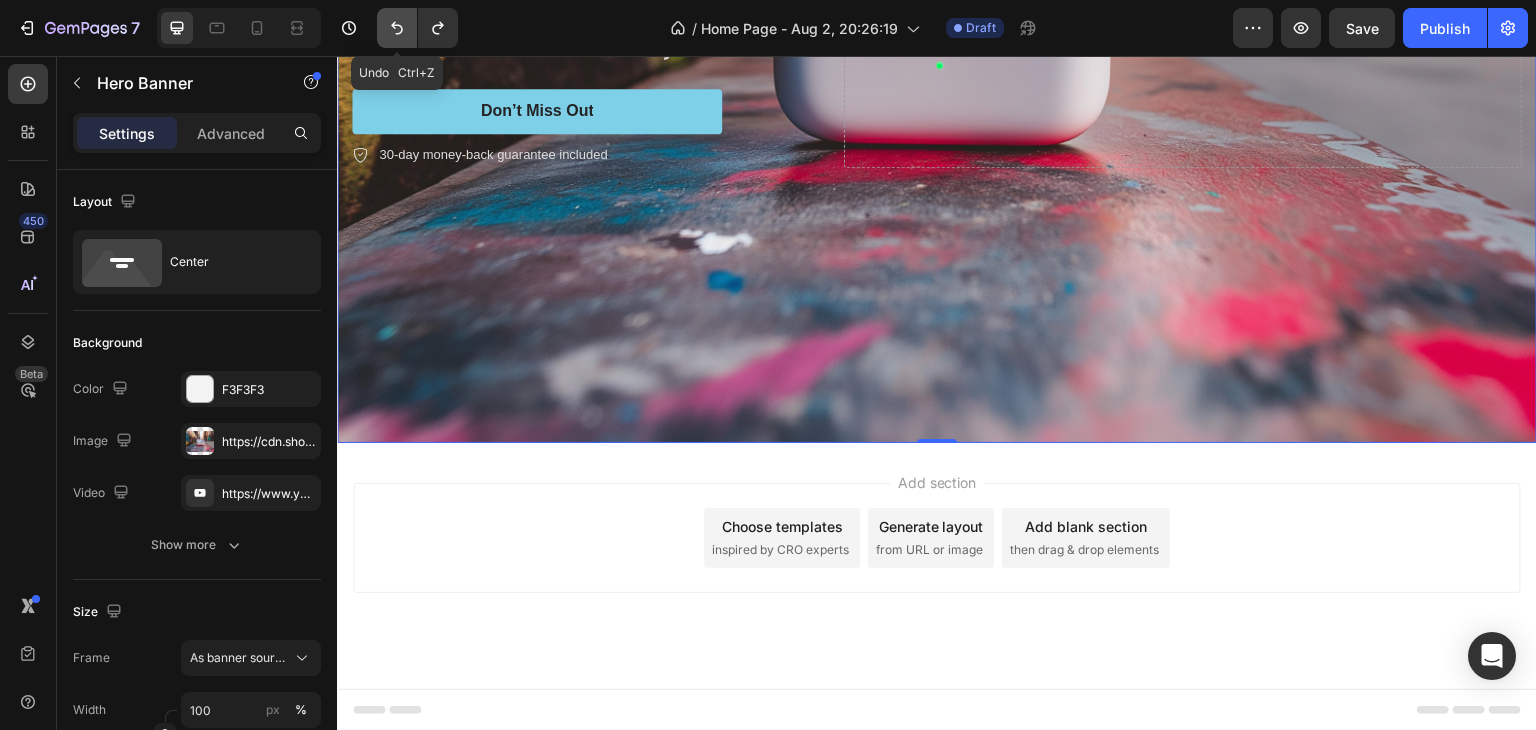 scroll, scrollTop: 446, scrollLeft: 0, axis: vertical 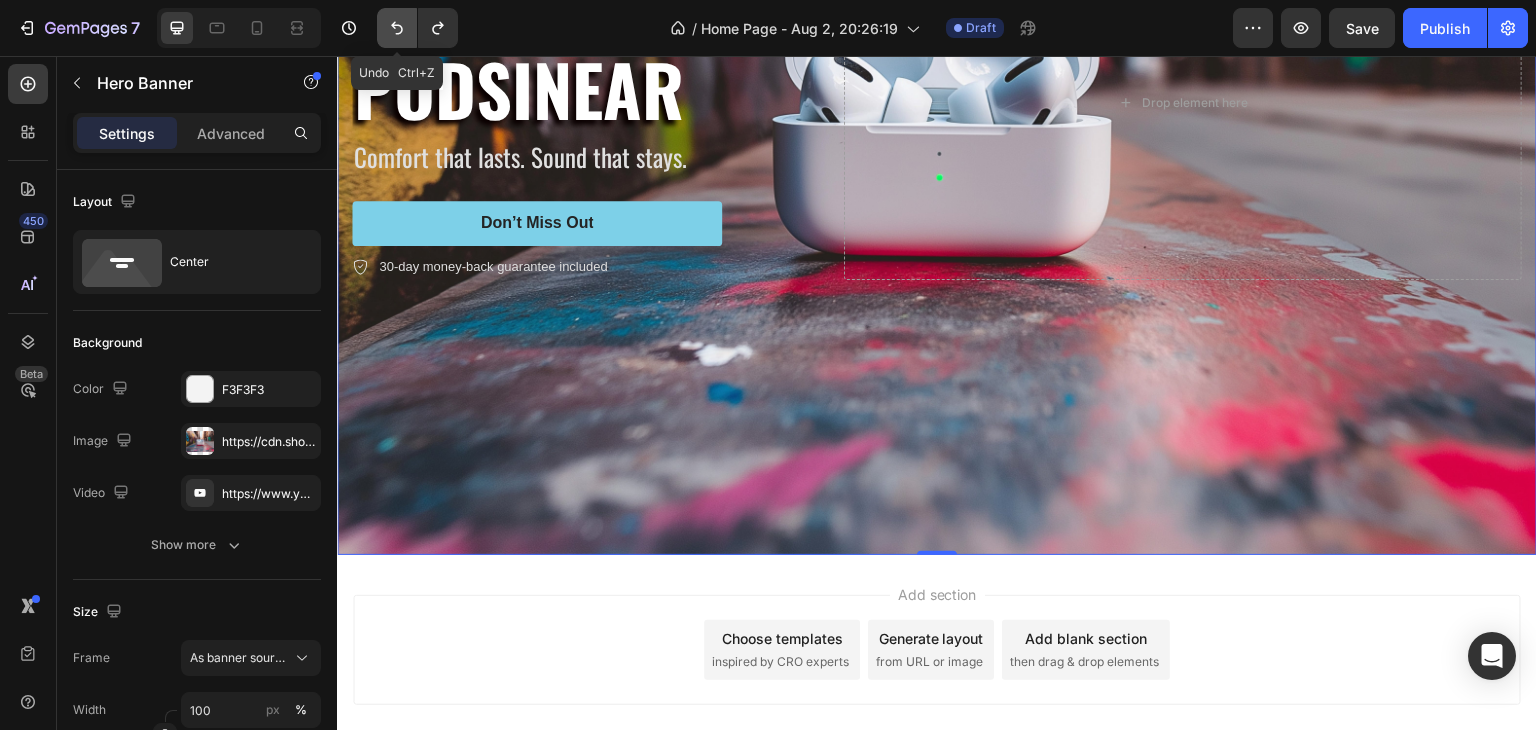 click 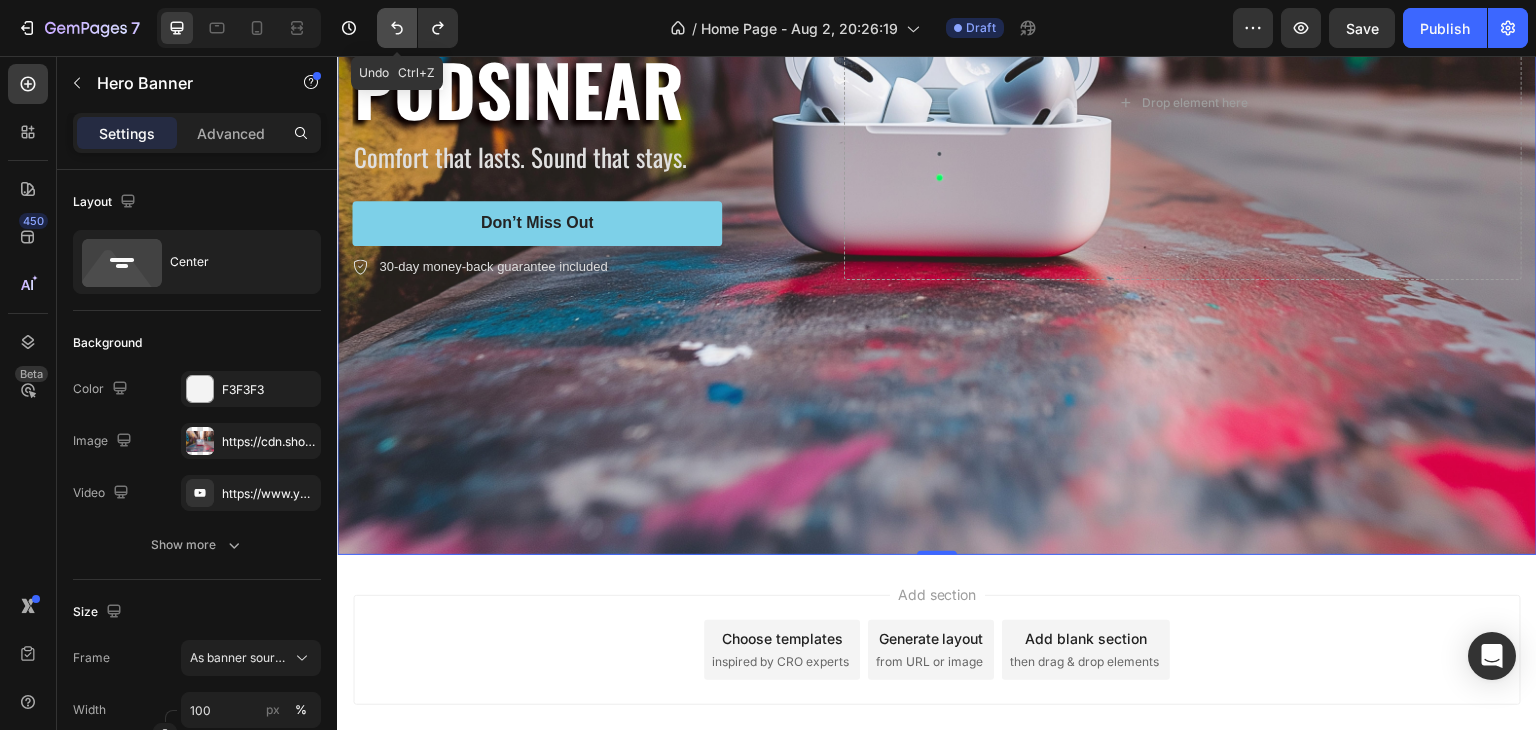 click 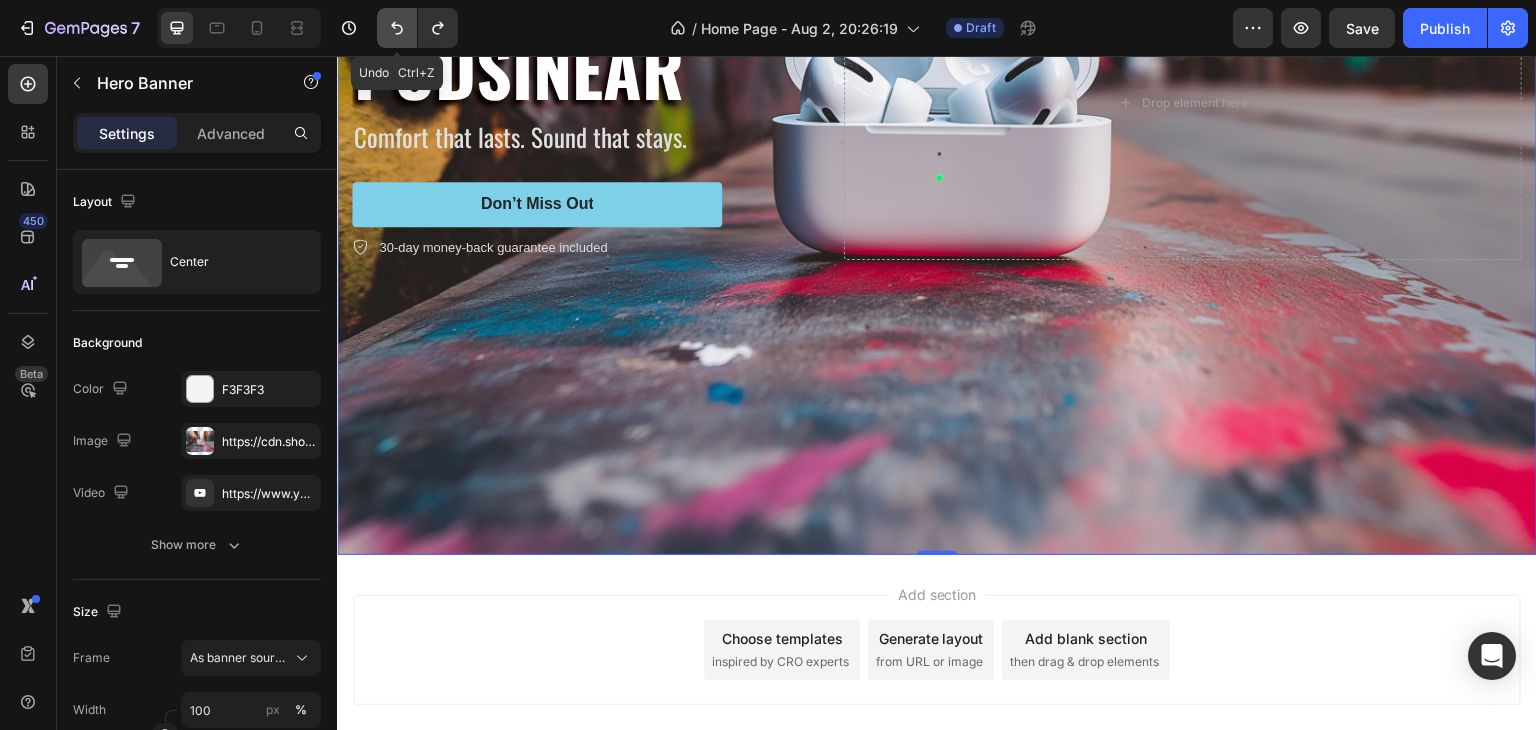click 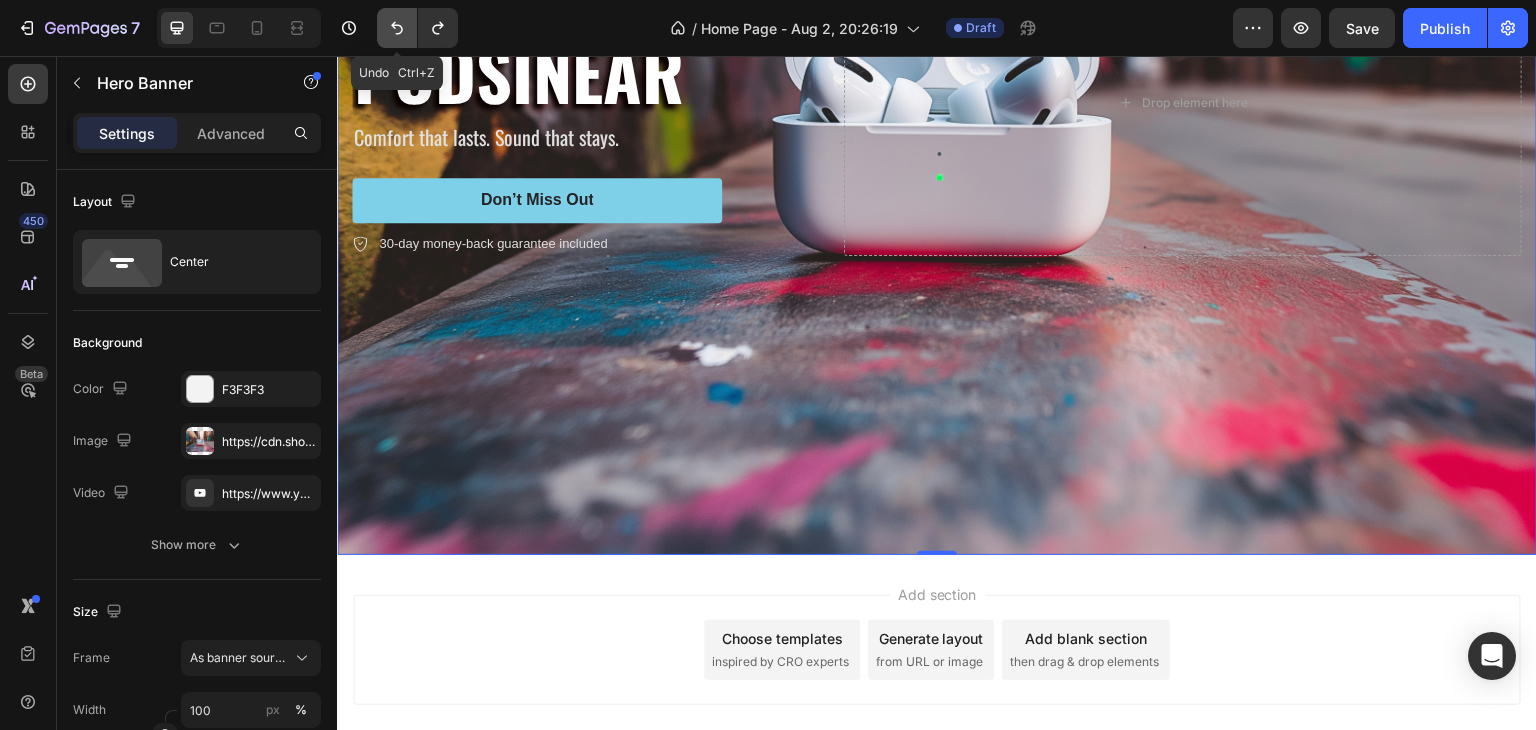 click 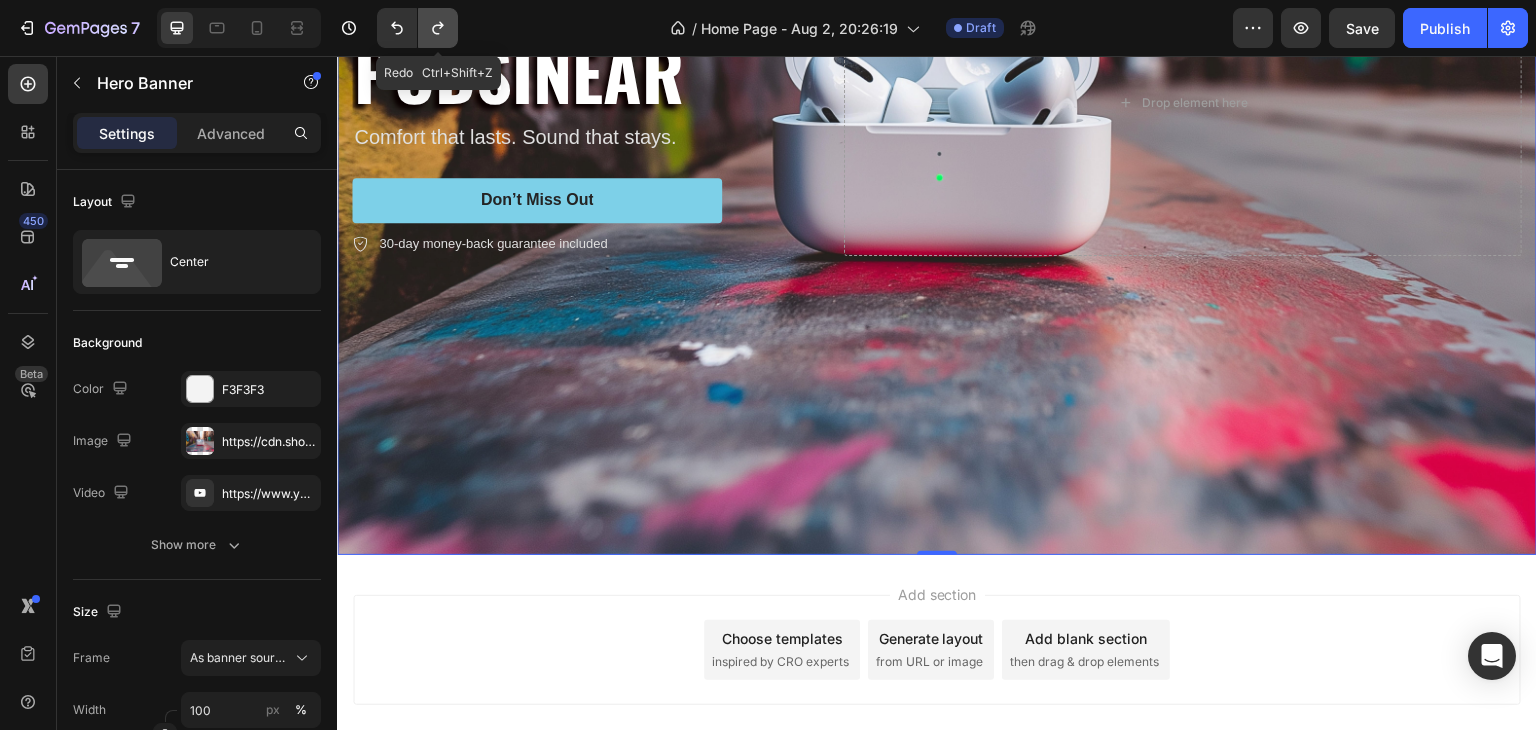 click 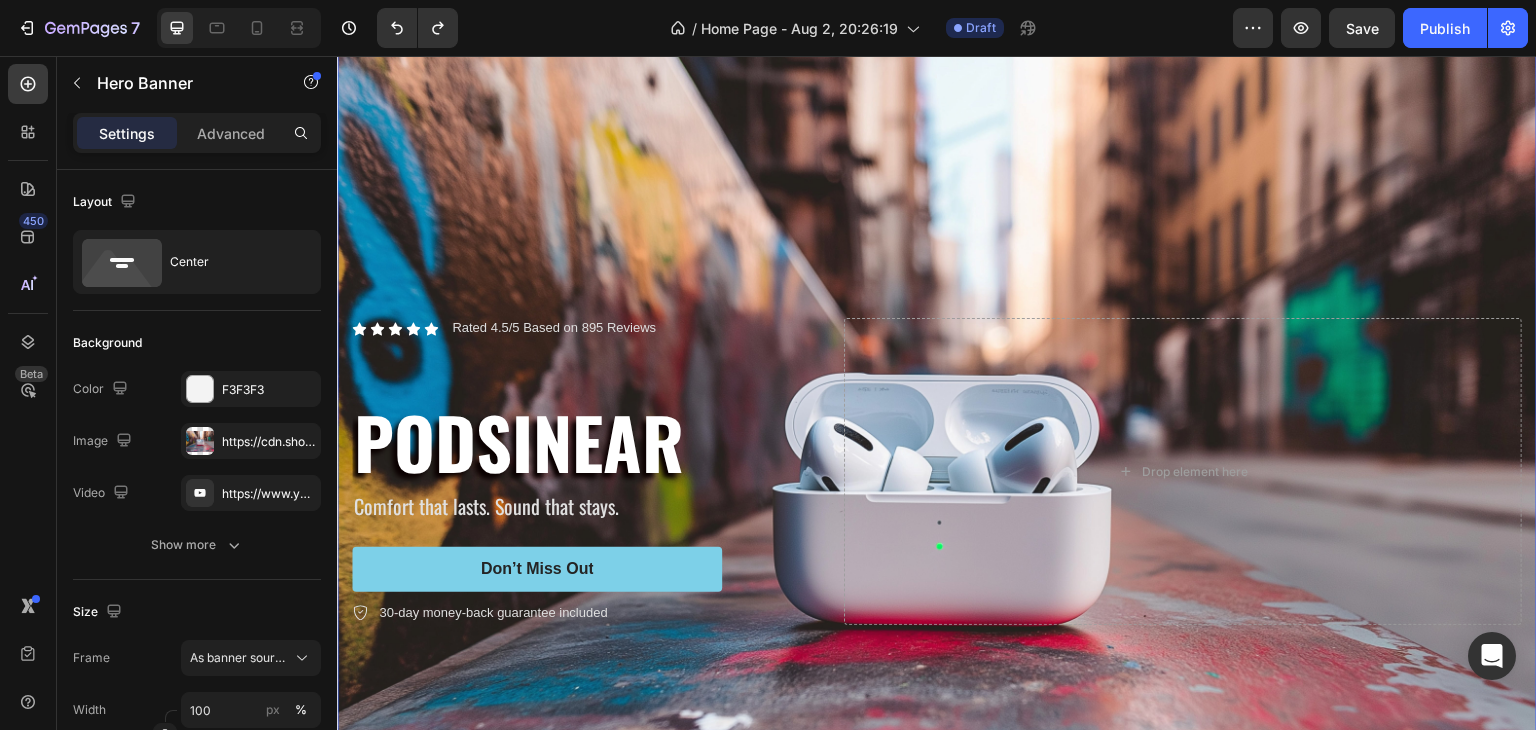 scroll, scrollTop: 46, scrollLeft: 0, axis: vertical 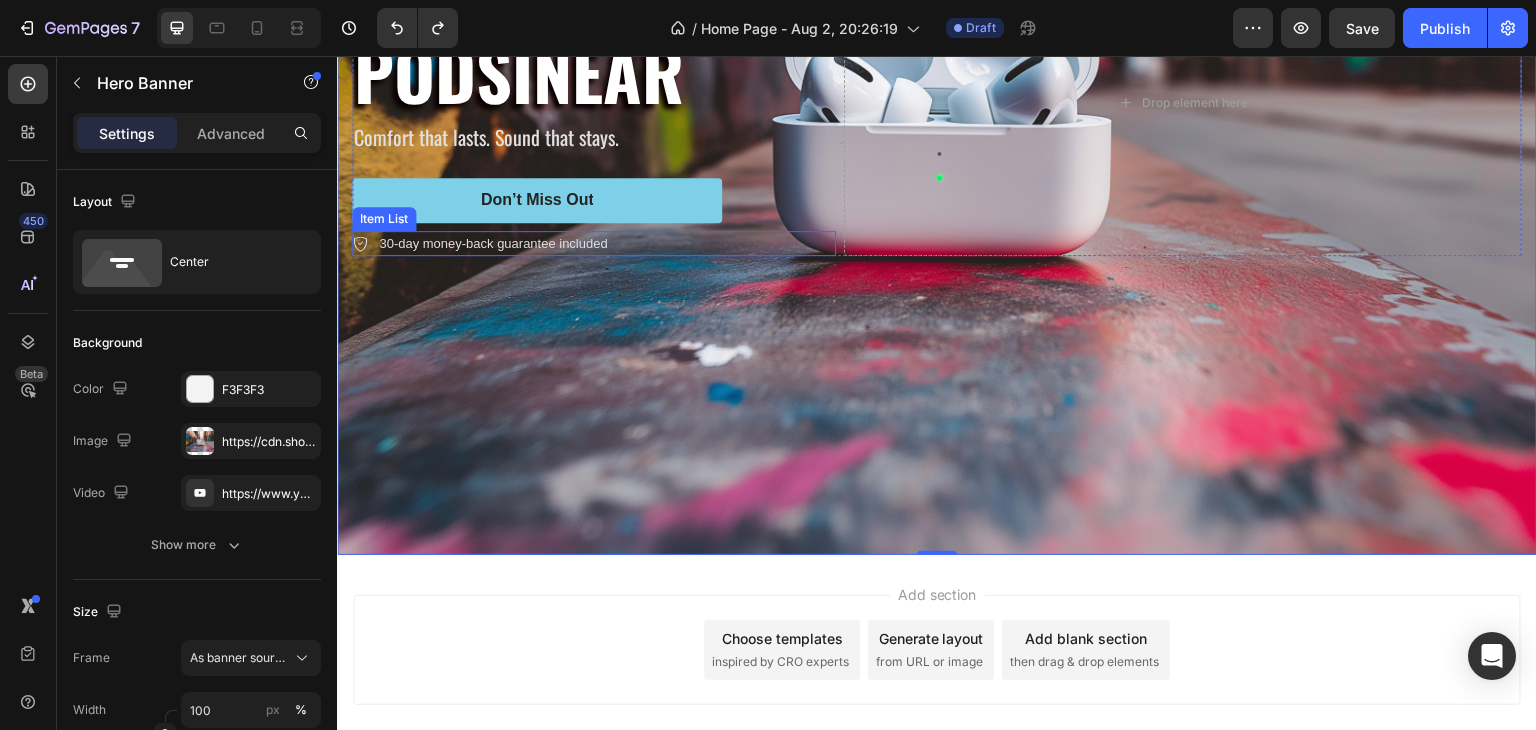 click on "30-day money-back guarantee included" at bounding box center [493, 244] 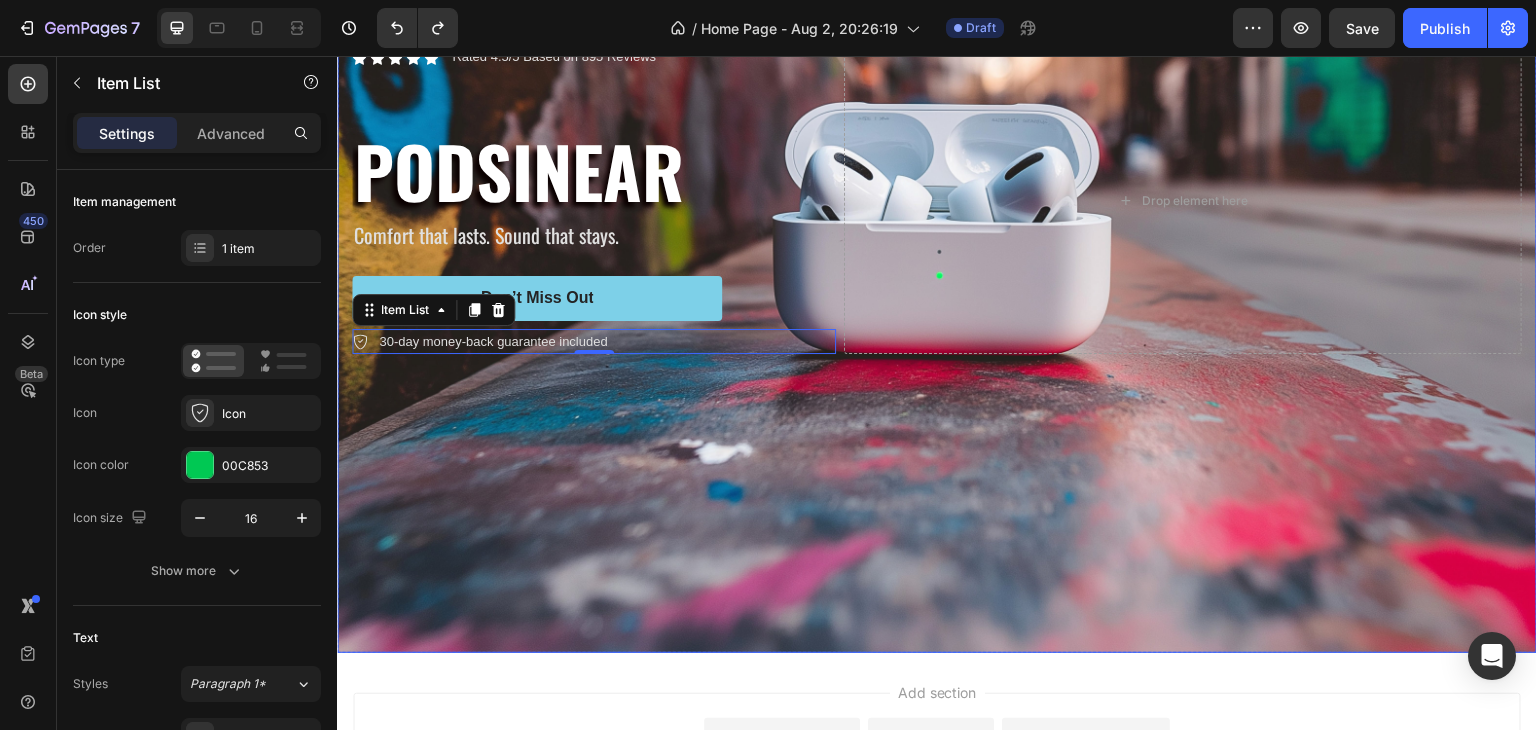 scroll, scrollTop: 246, scrollLeft: 0, axis: vertical 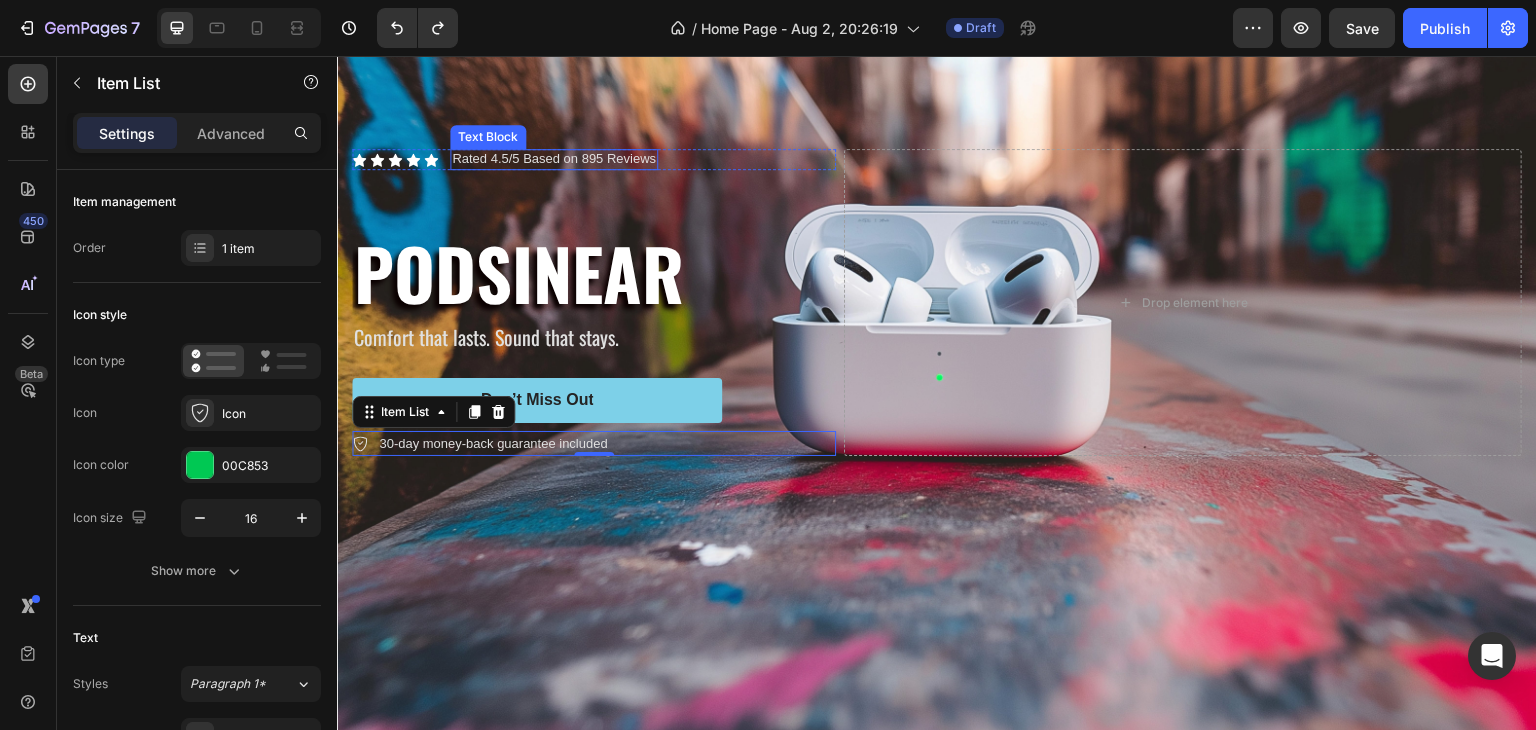 click on "Rated 4.5/5 Based on 895 Reviews" at bounding box center [554, 159] 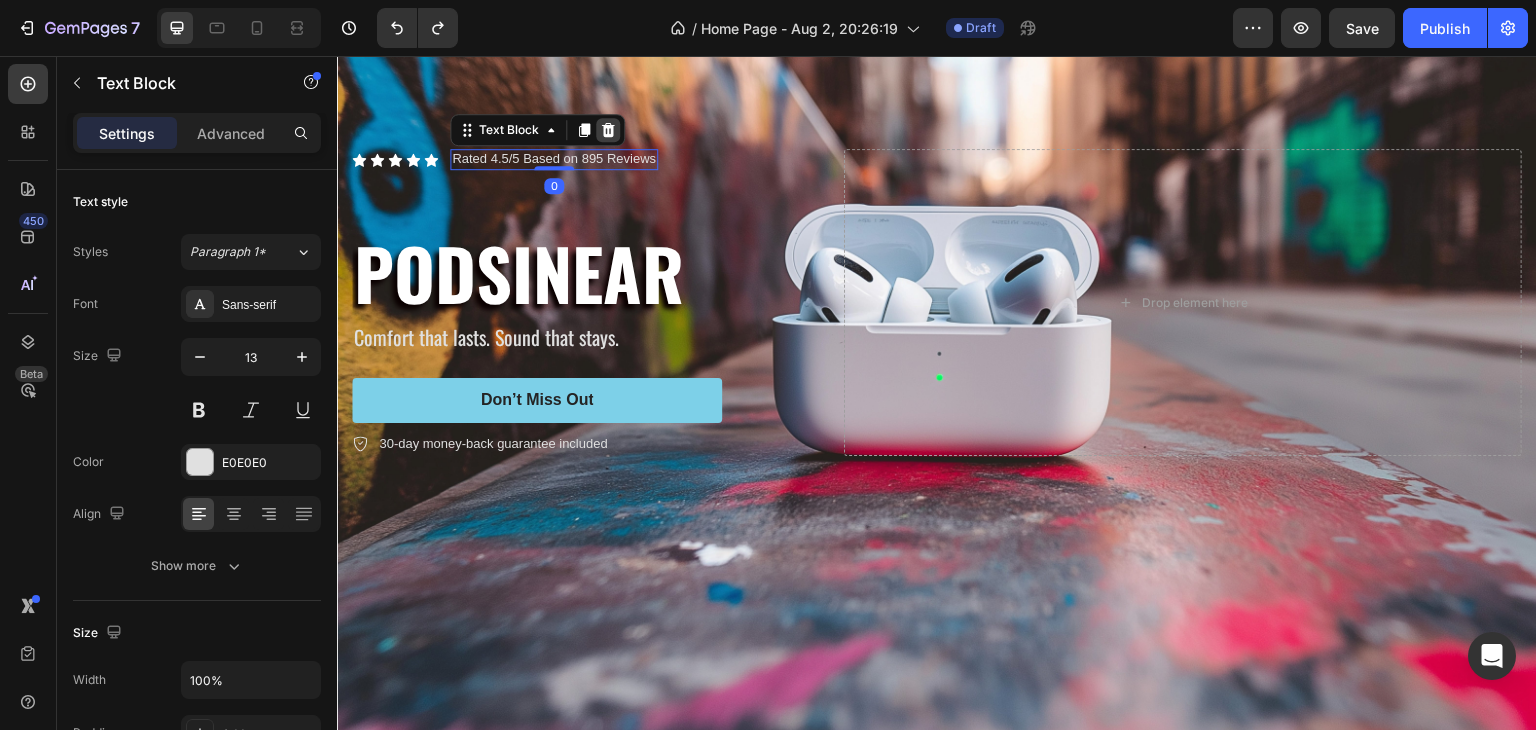 click 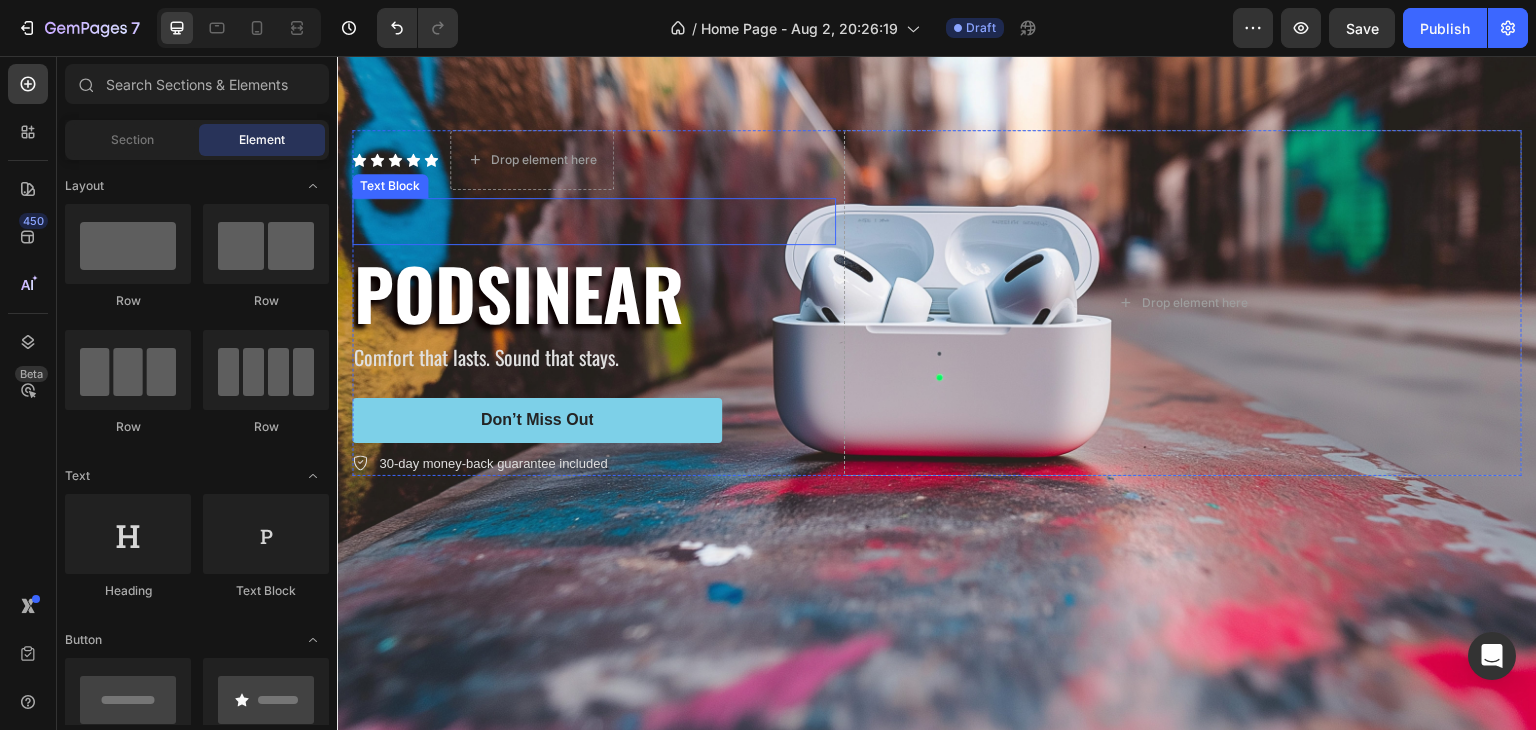 click at bounding box center (594, 221) 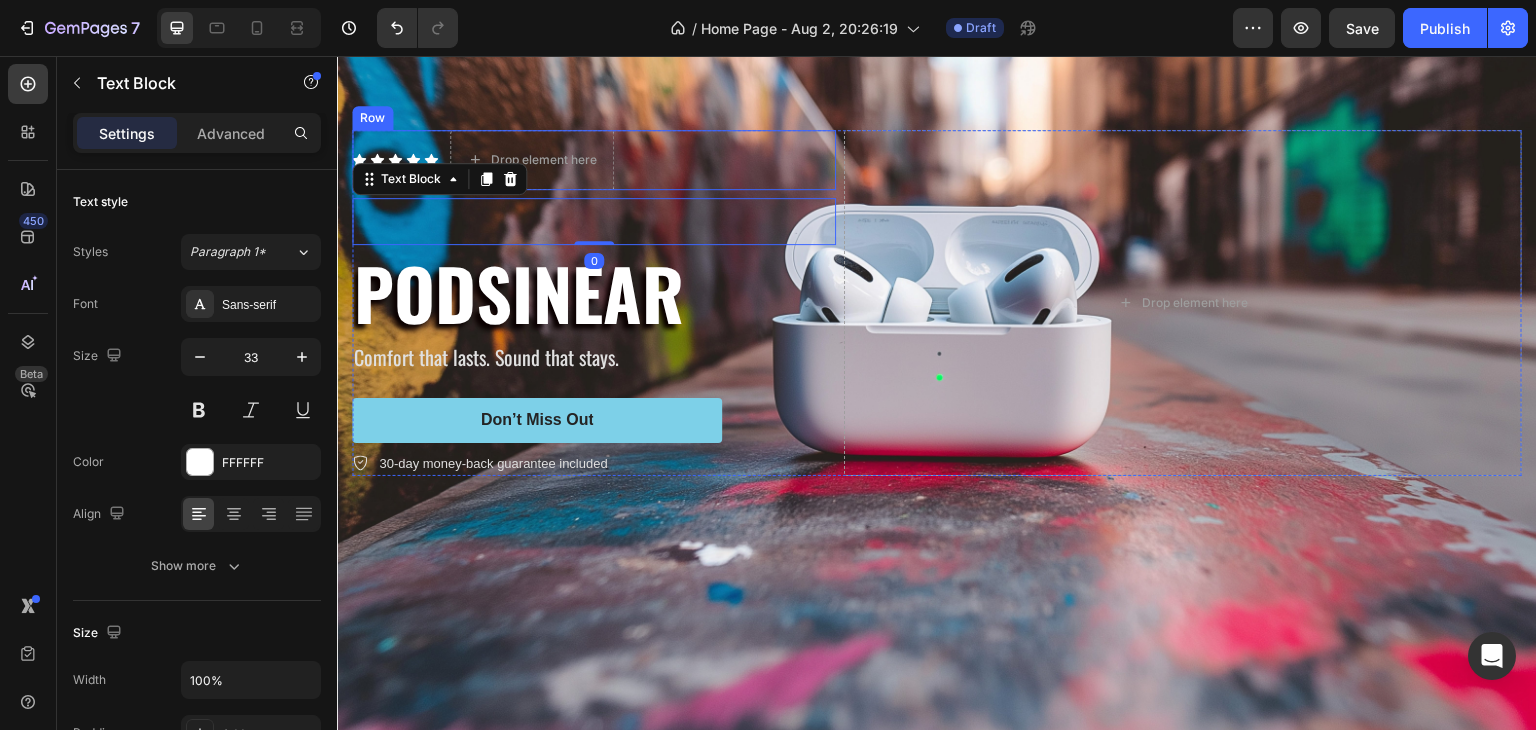 click on "Icon Icon Icon Icon Icon Icon List" at bounding box center (395, 160) 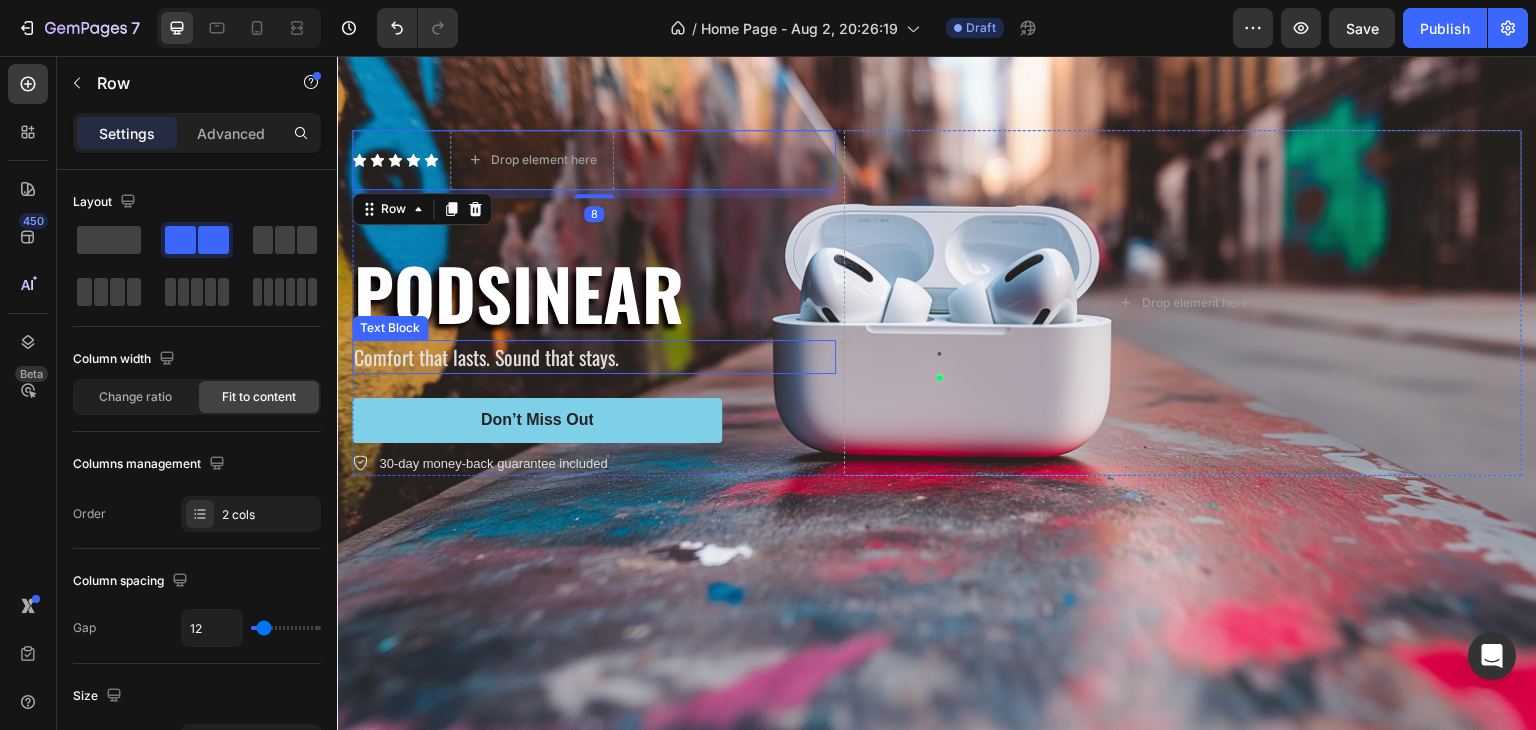 click on "Comfort that lasts. Sound that stays." at bounding box center [594, 357] 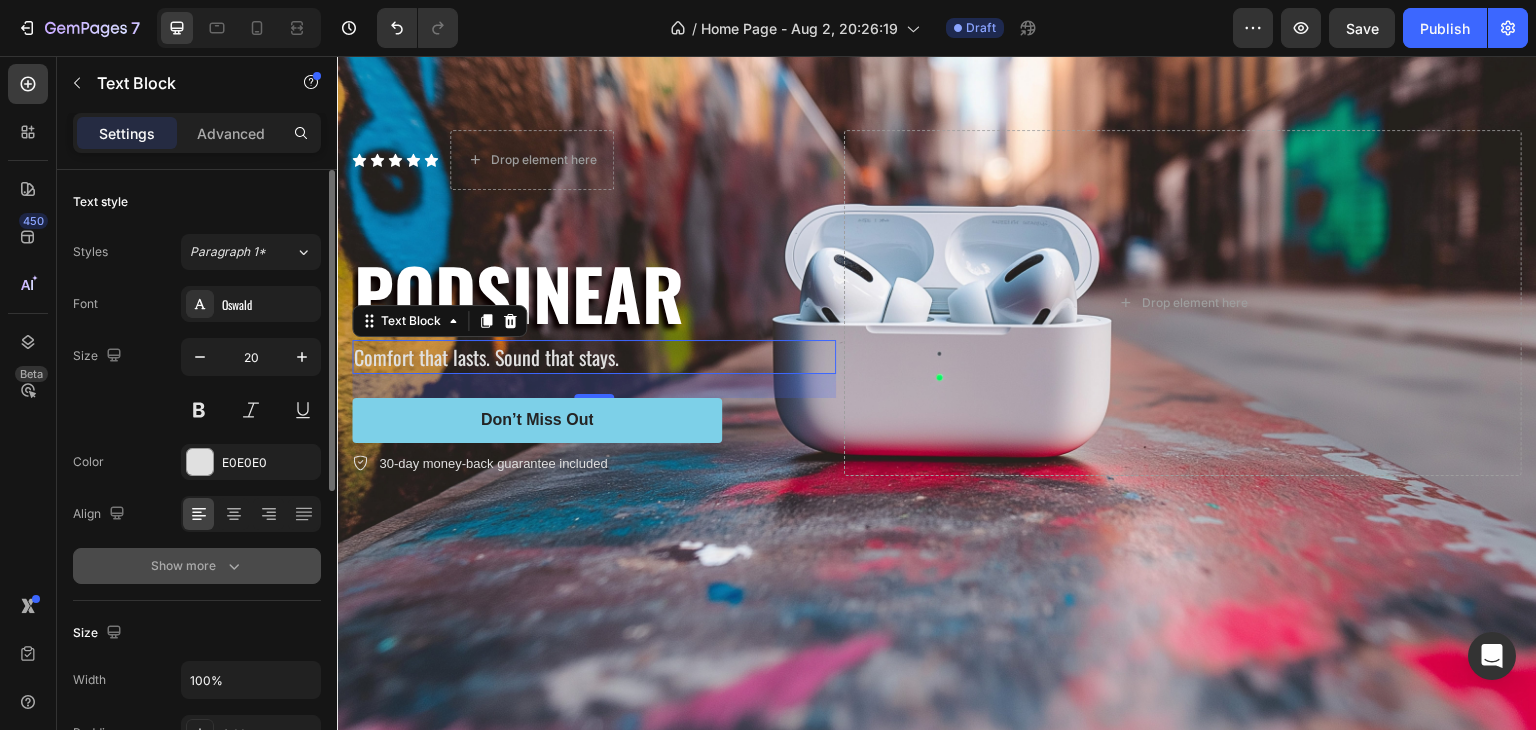 click on "Show more" at bounding box center (197, 566) 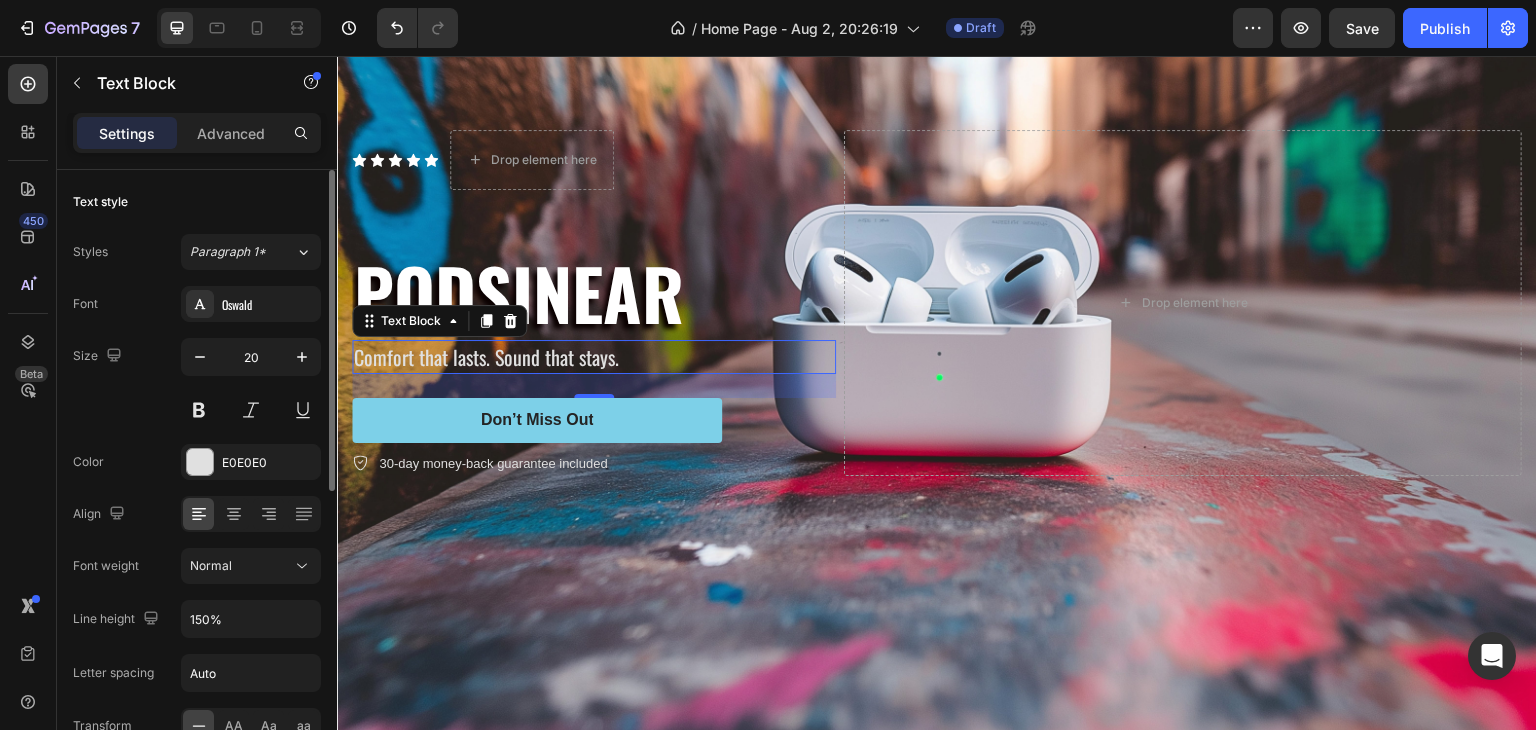 scroll, scrollTop: 100, scrollLeft: 0, axis: vertical 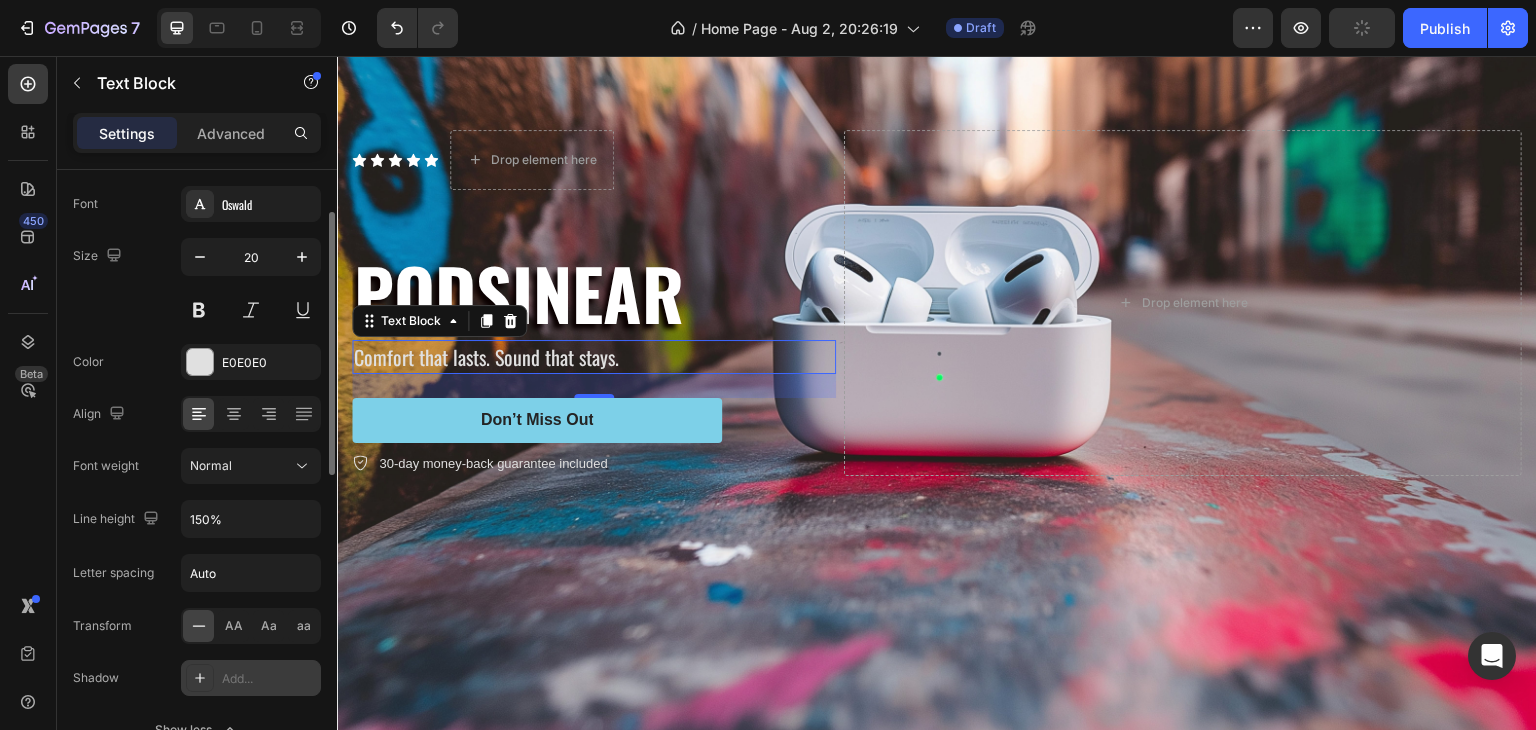 click on "Add..." at bounding box center (269, 679) 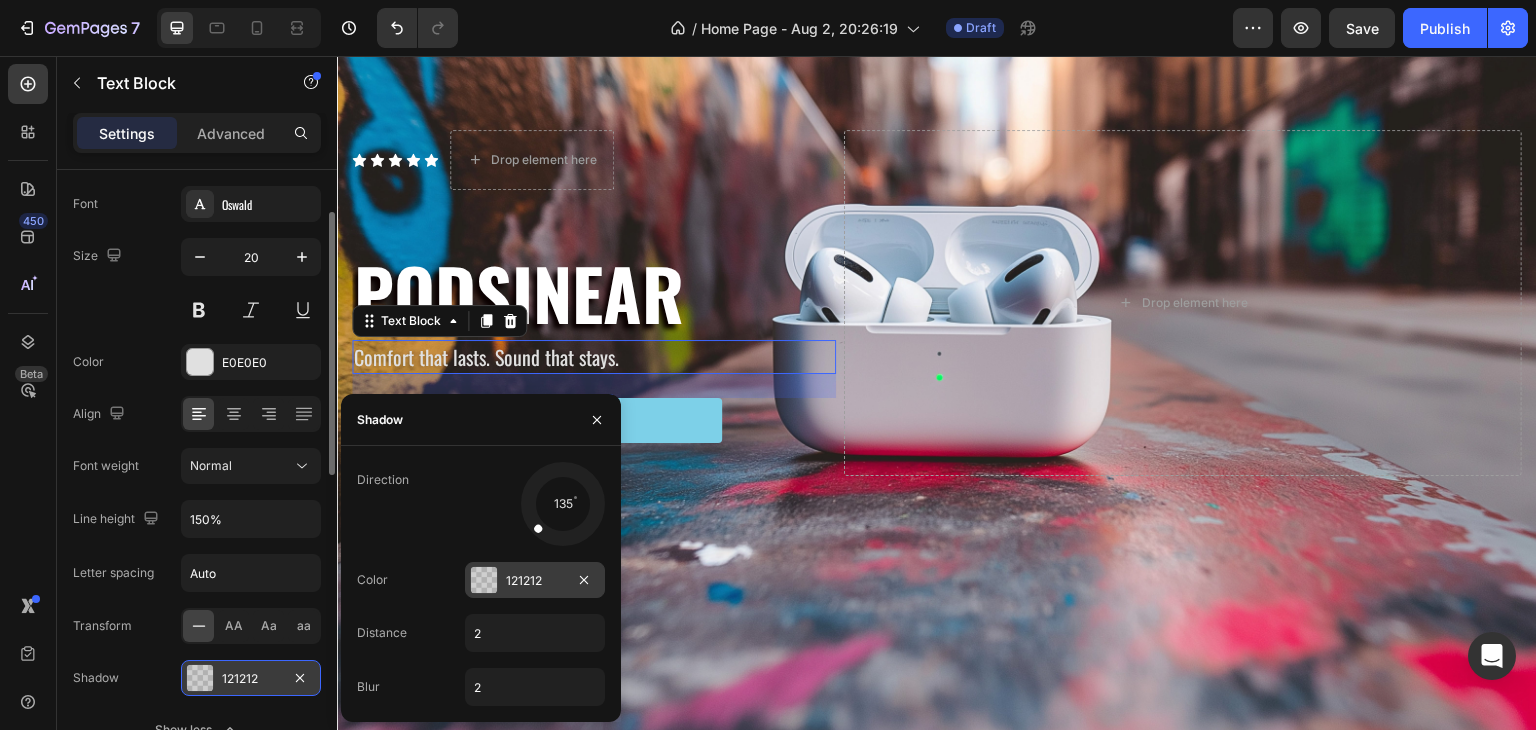 click at bounding box center (484, 580) 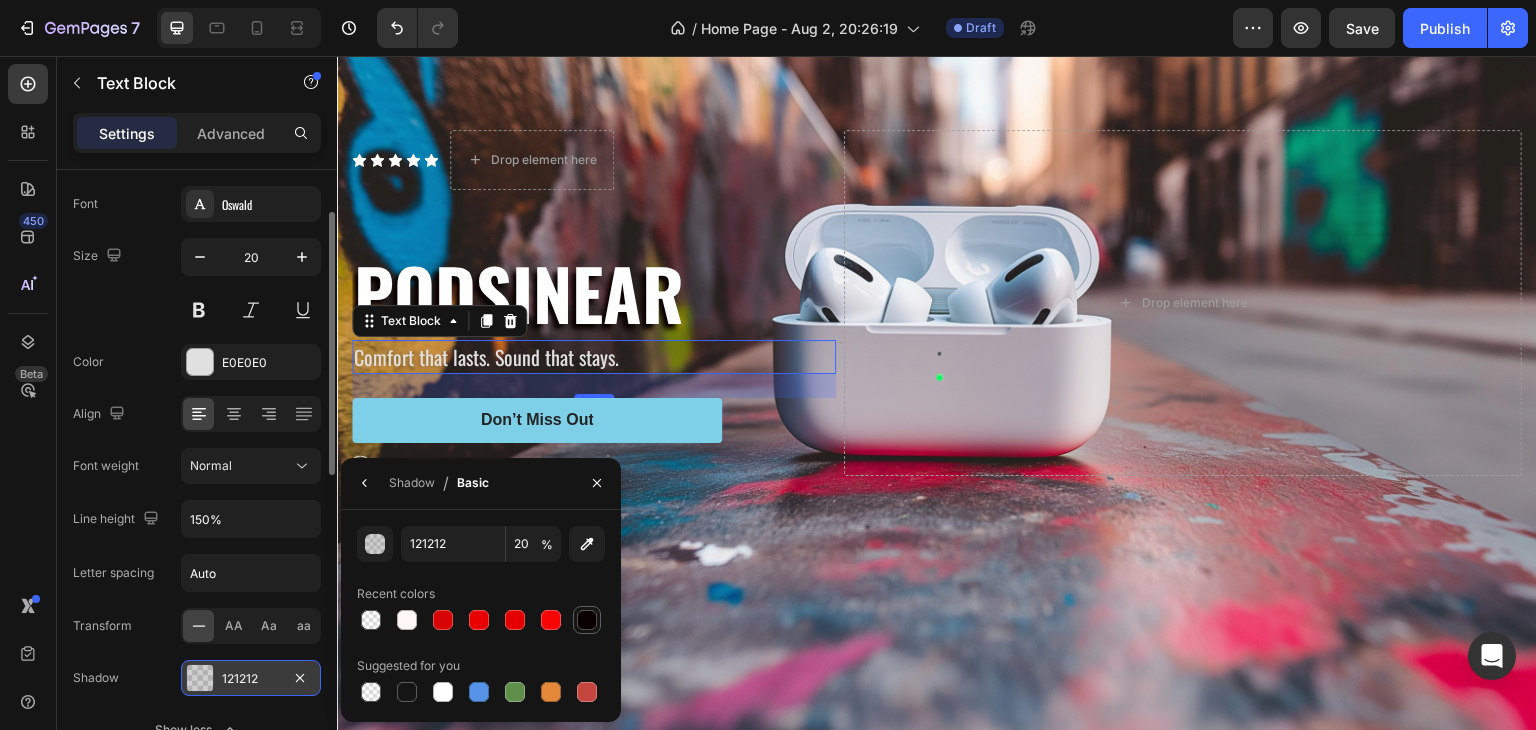 click at bounding box center [587, 620] 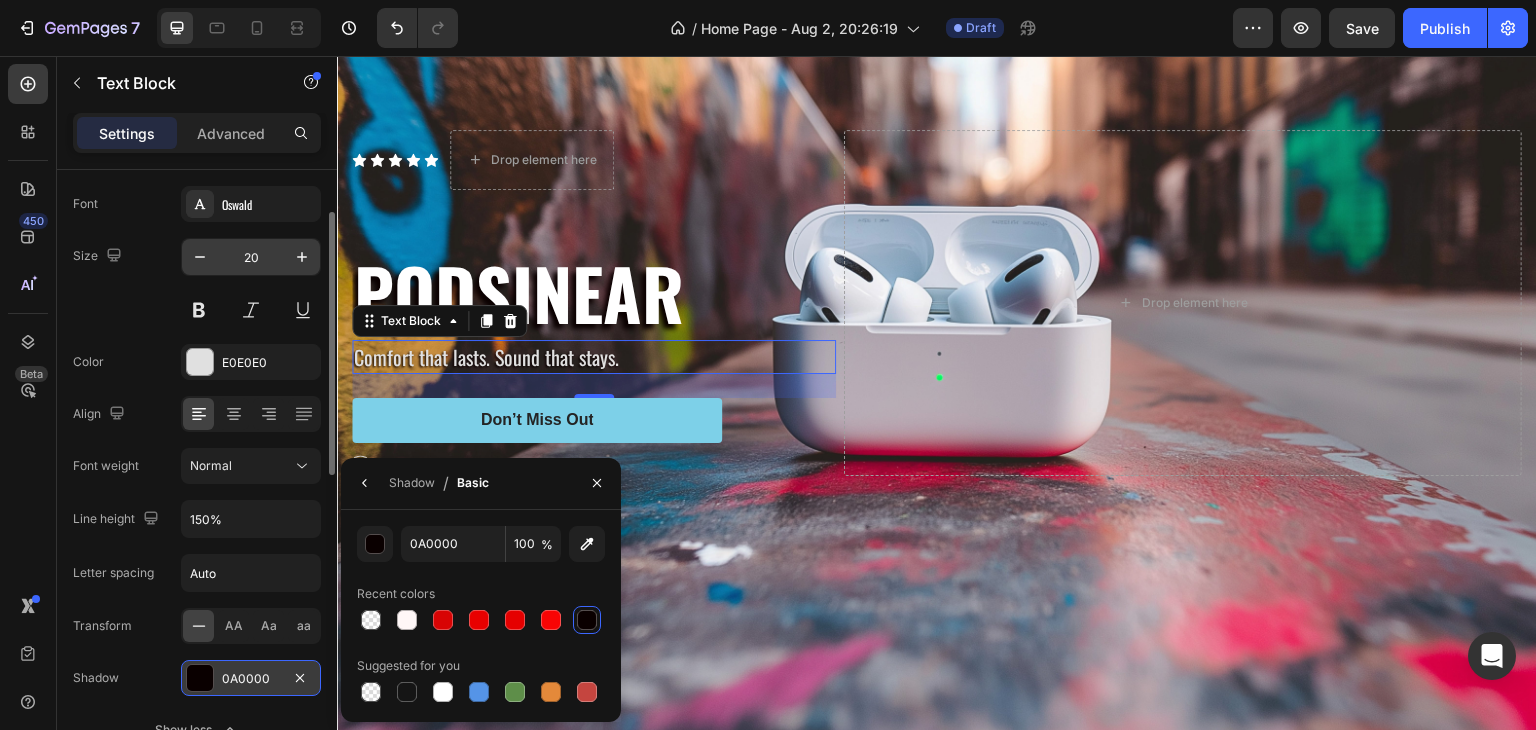 click on "20" at bounding box center (251, 257) 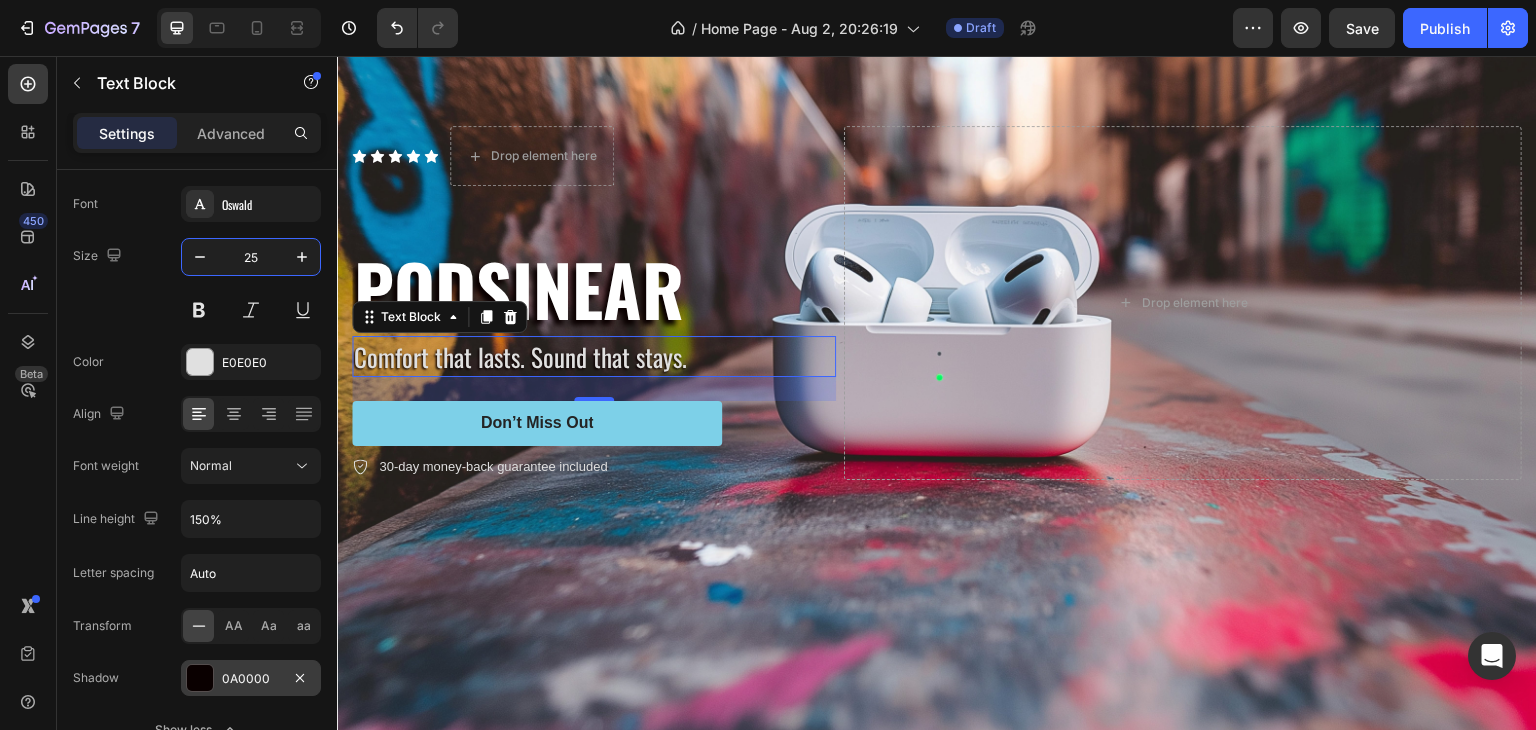 type on "25" 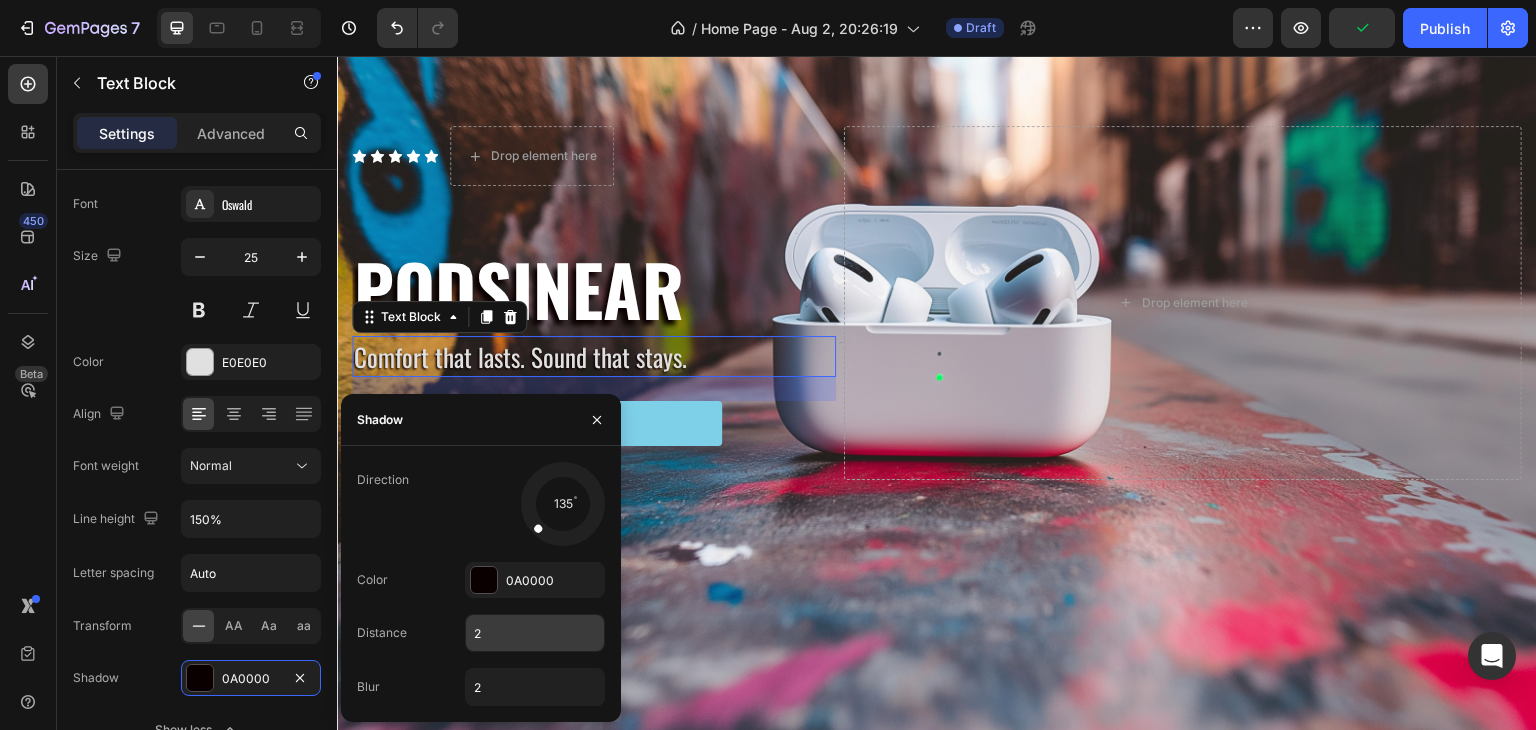 click on "2" at bounding box center (535, 633) 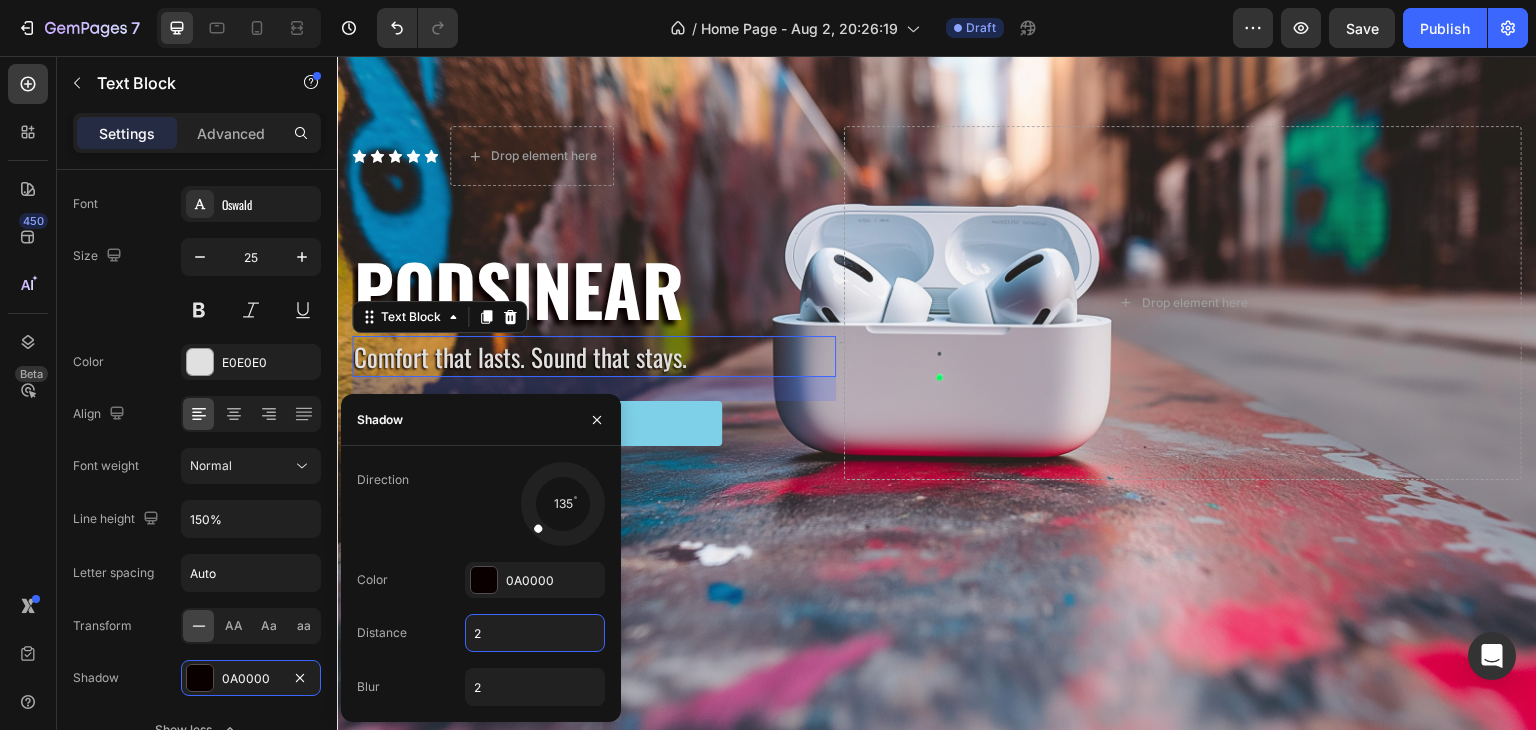 type on "5" 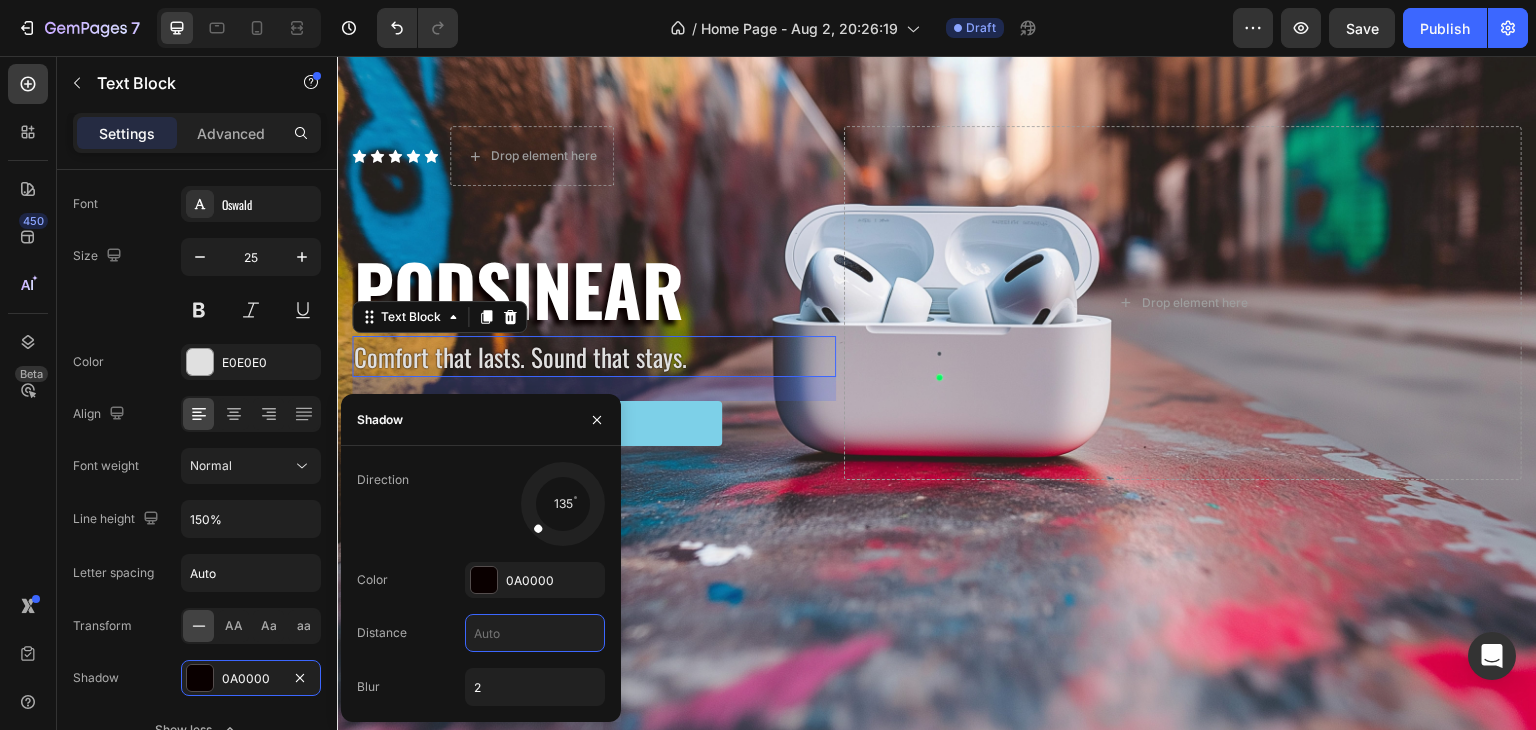 type on "2" 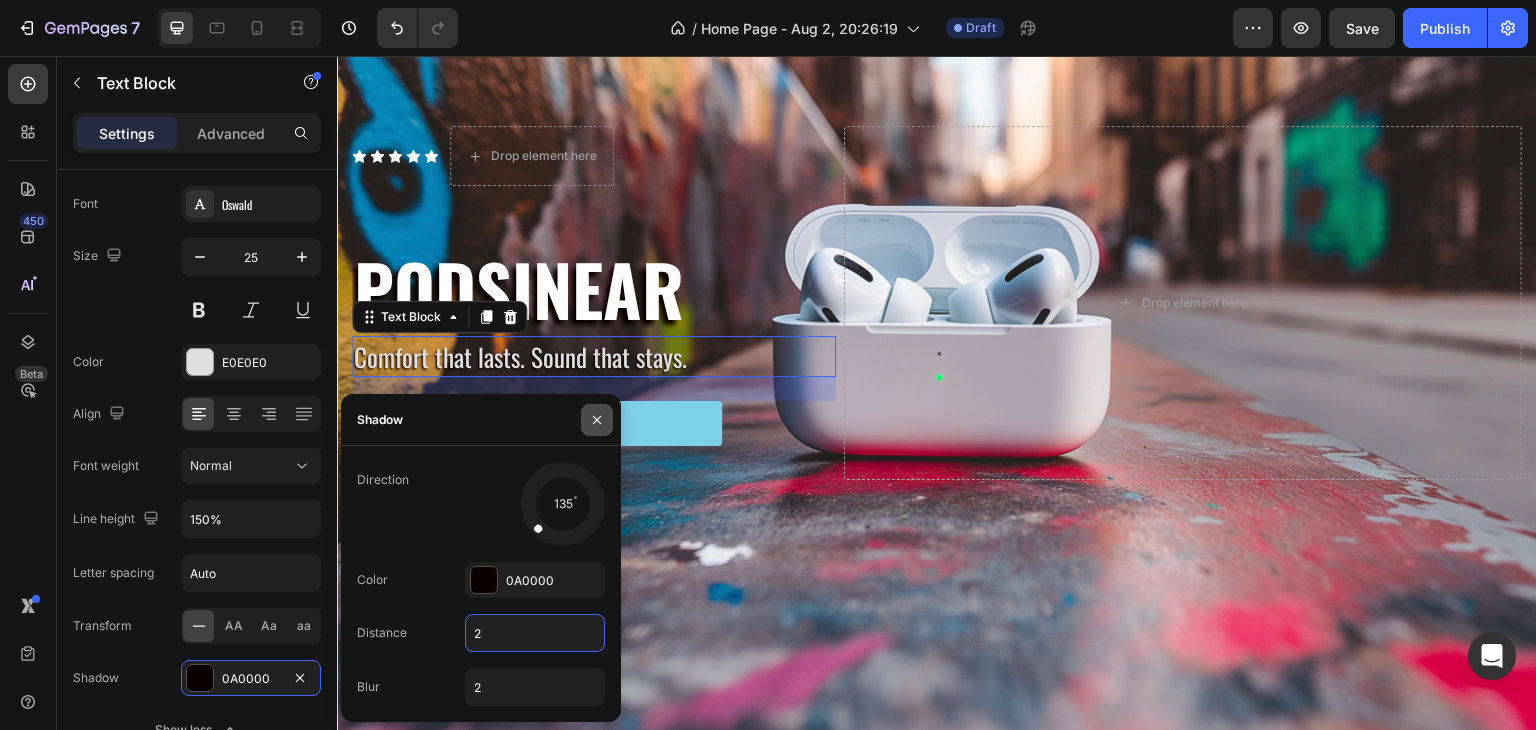 click 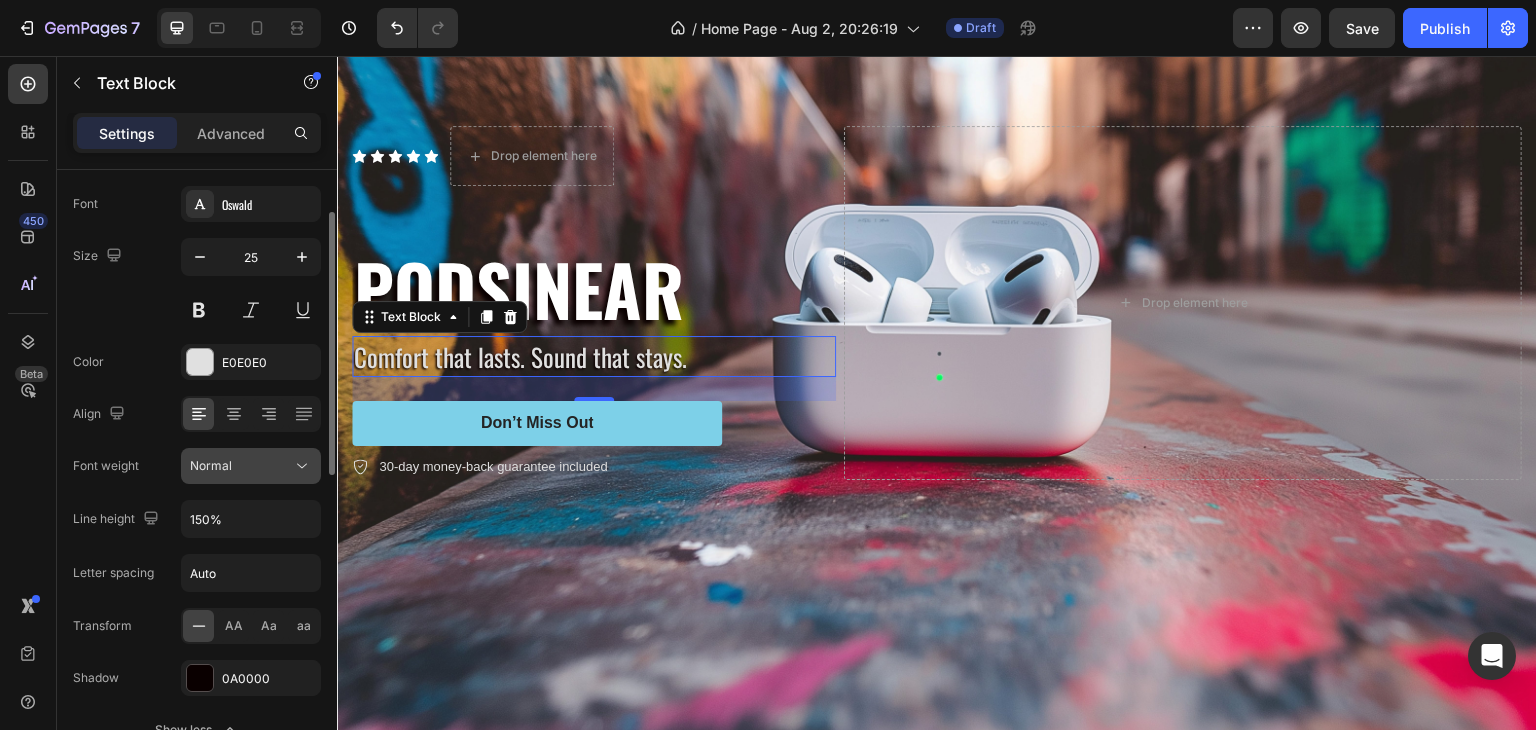click 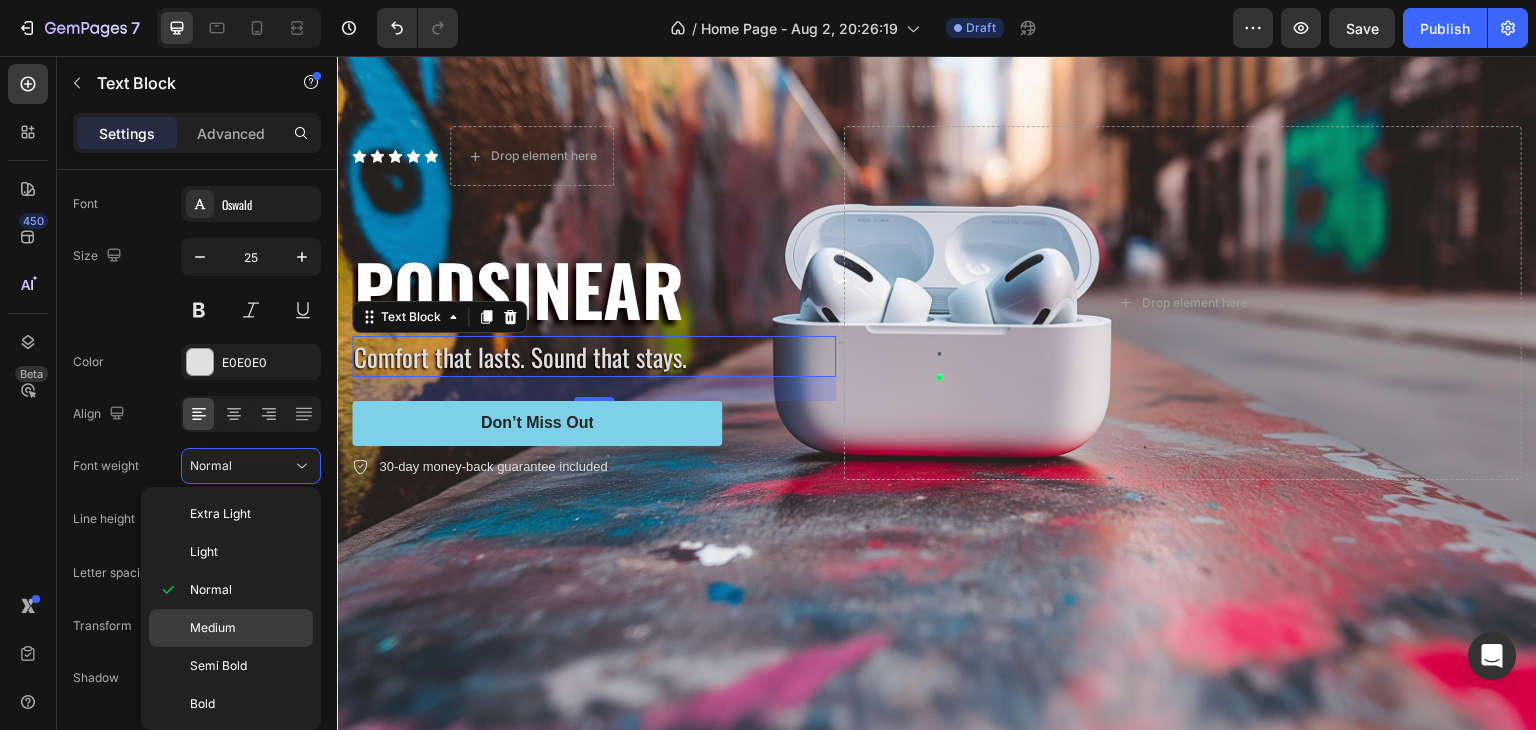 click on "Medium" at bounding box center (213, 628) 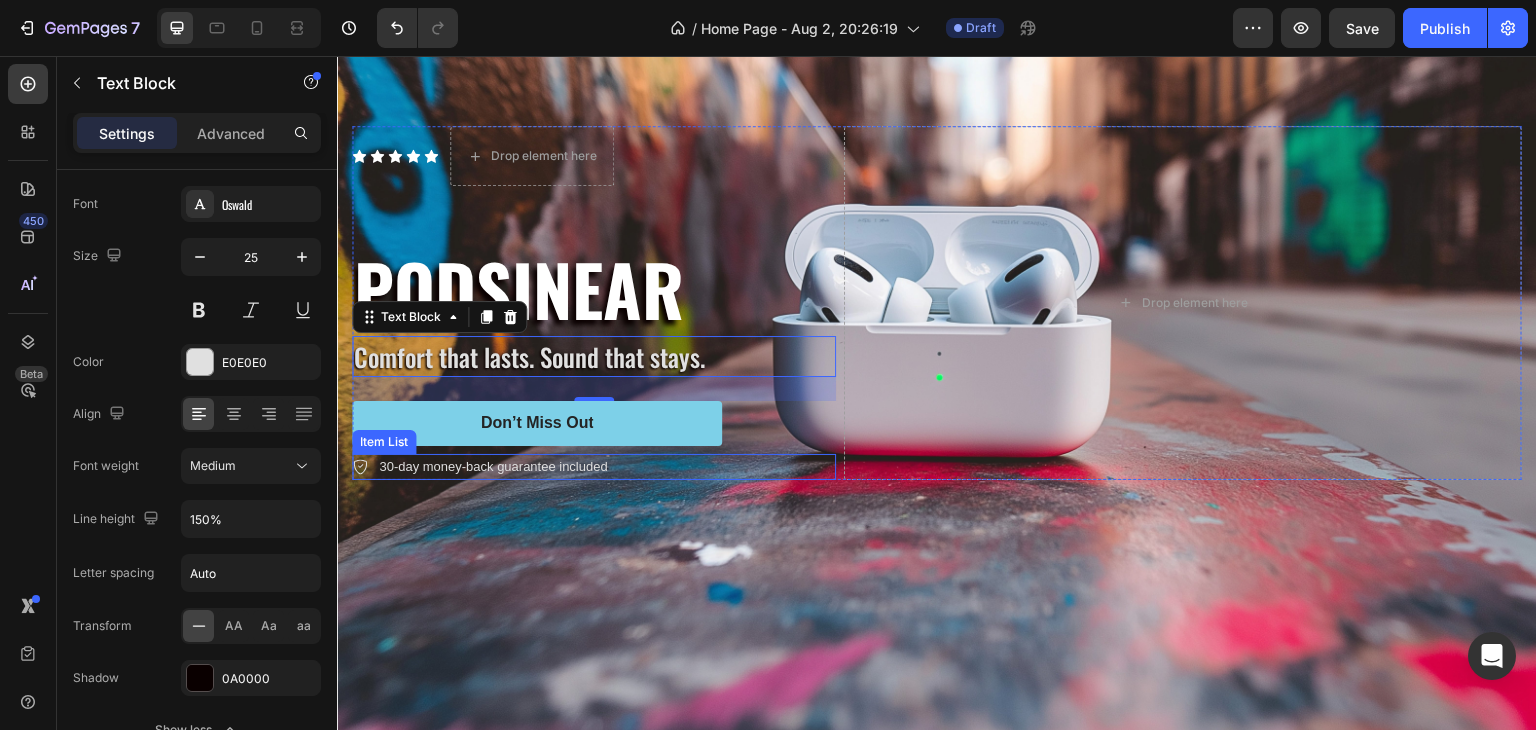 click on "30-day money-back guarantee included" at bounding box center [493, 467] 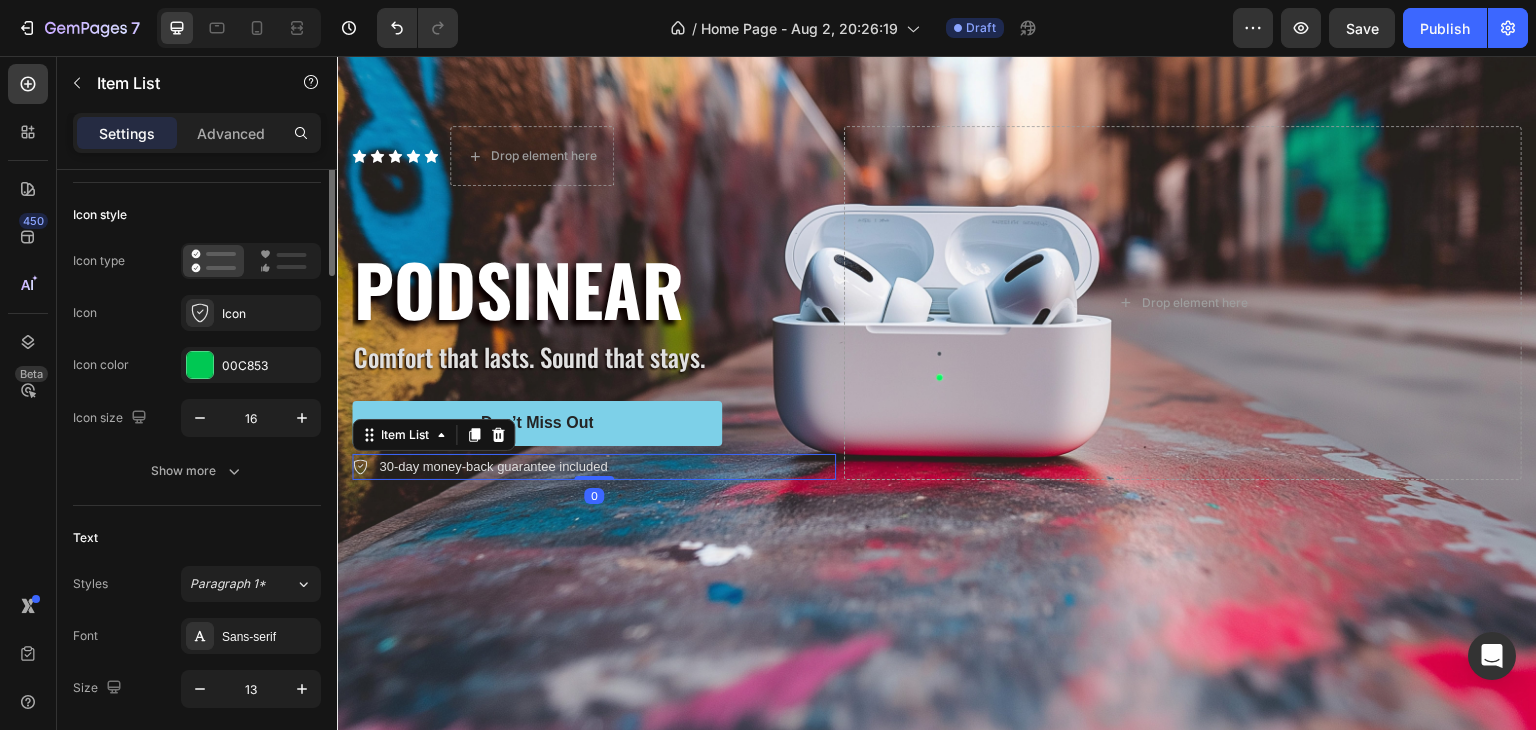 scroll, scrollTop: 0, scrollLeft: 0, axis: both 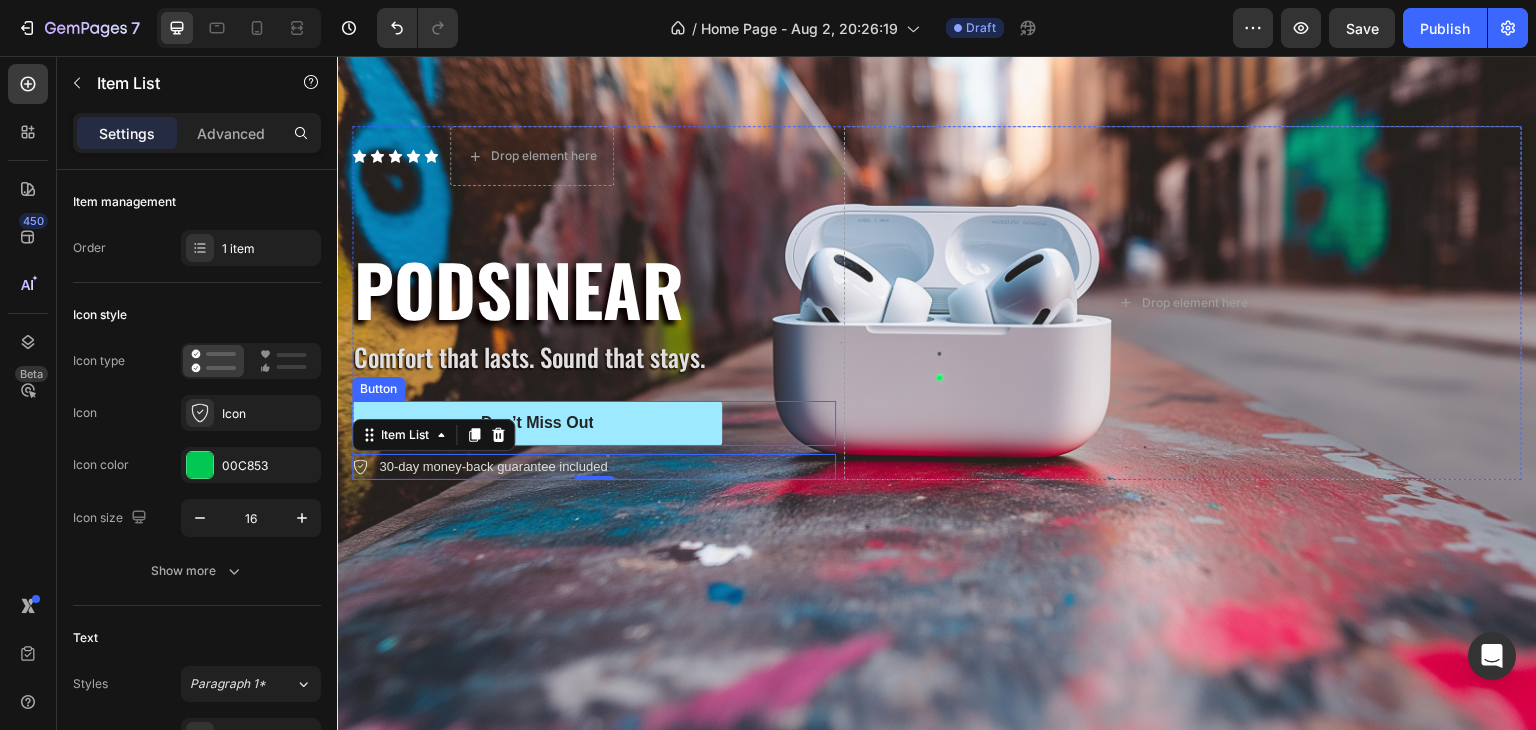 click on "Don’t Miss Out" at bounding box center [537, 423] 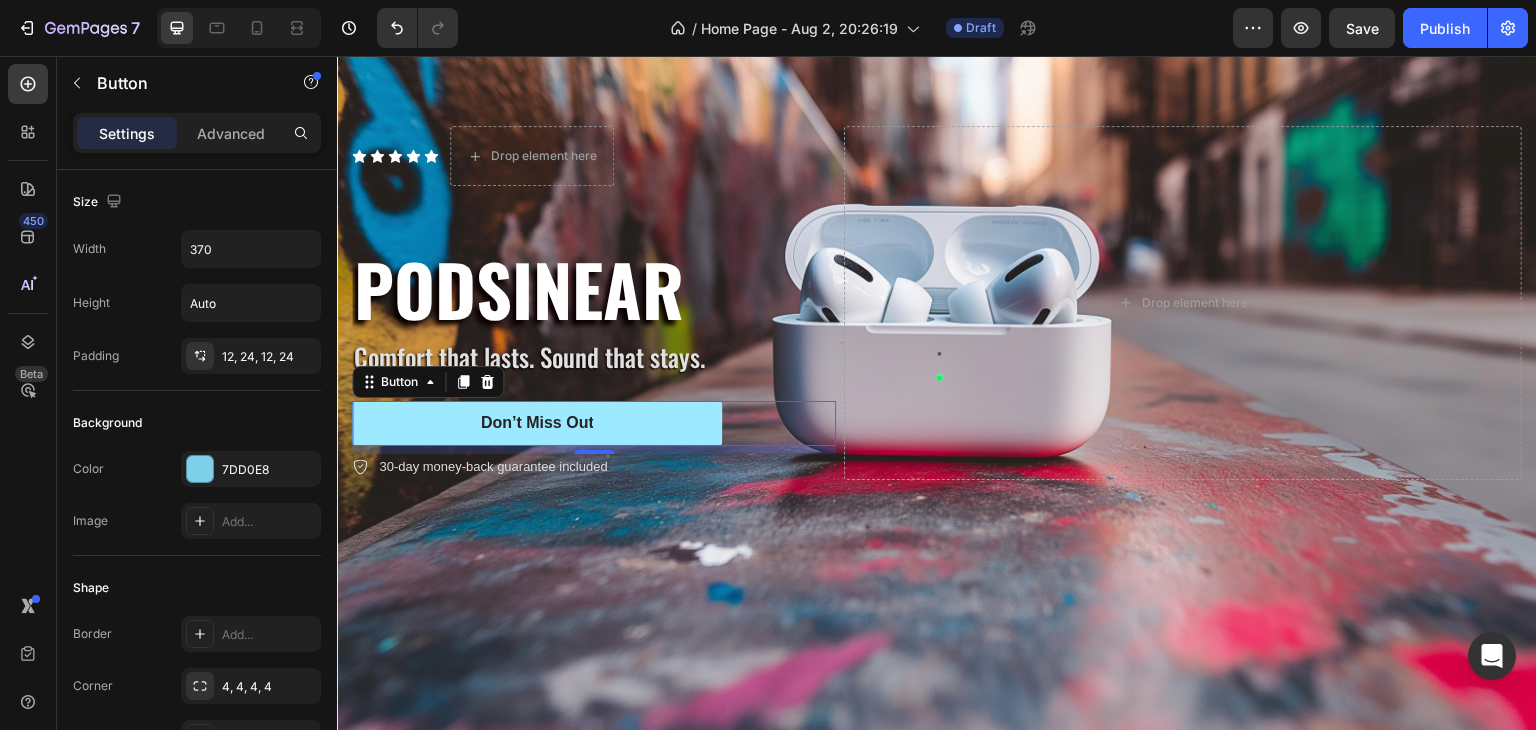 click on "Don’t Miss Out" at bounding box center (537, 423) 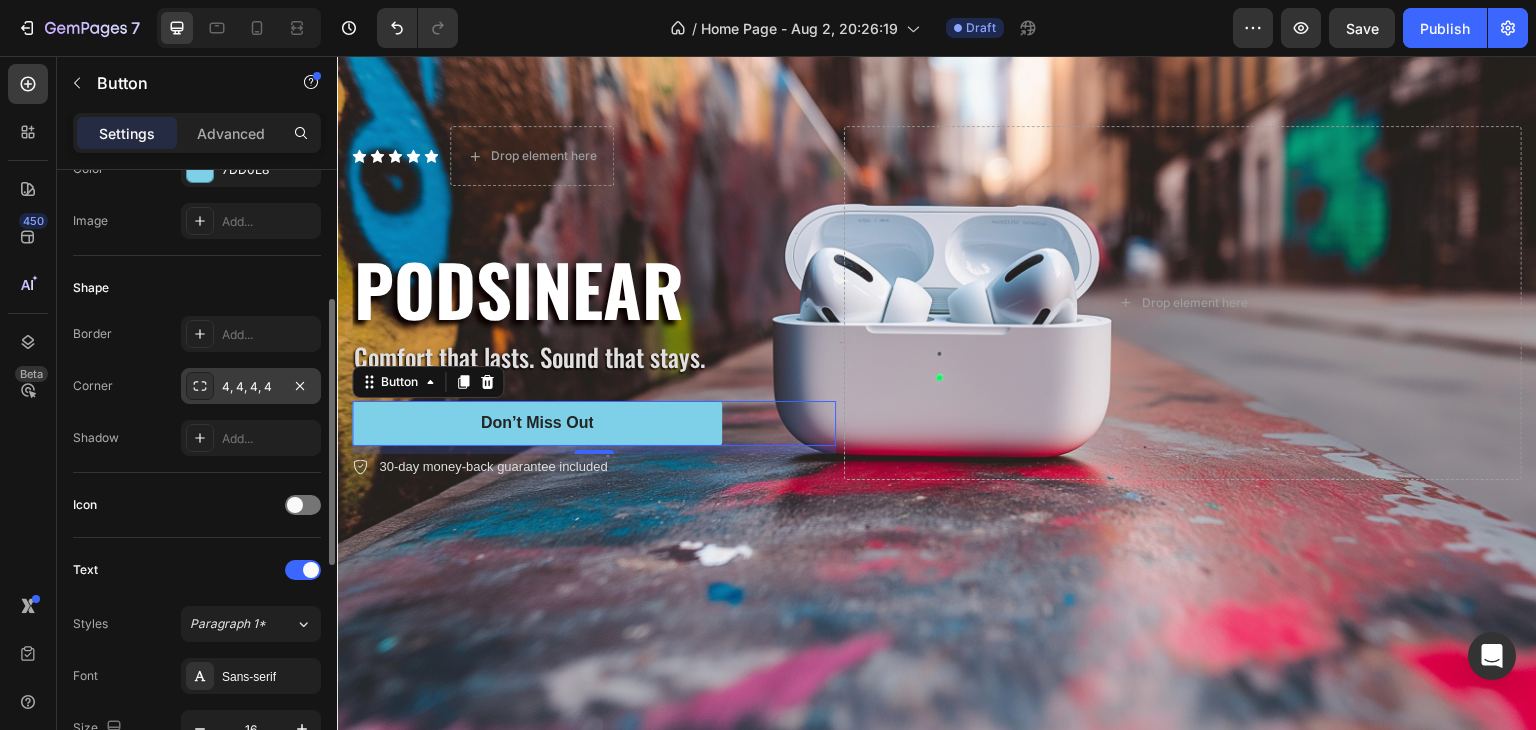 scroll, scrollTop: 0, scrollLeft: 0, axis: both 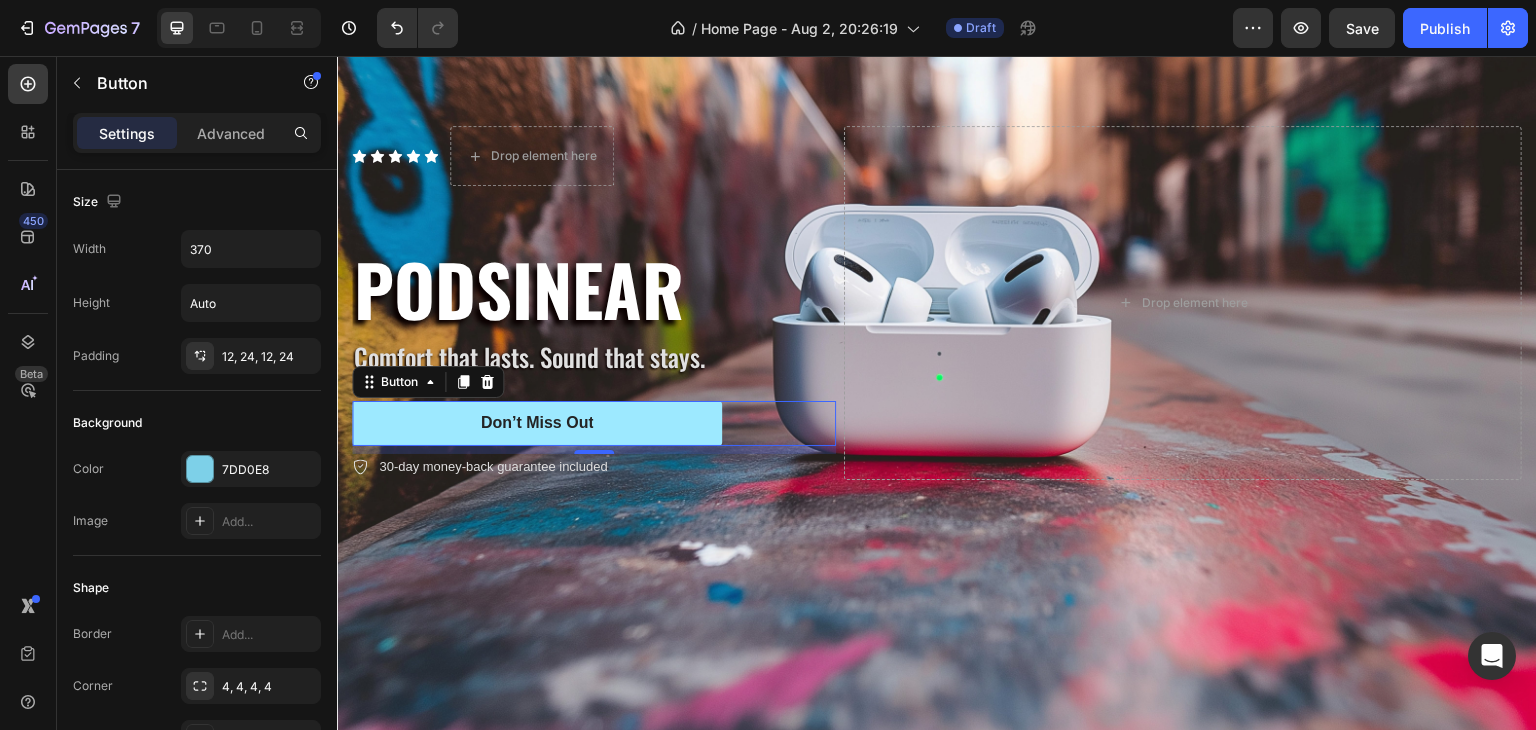 click on "Don’t Miss Out" at bounding box center (537, 423) 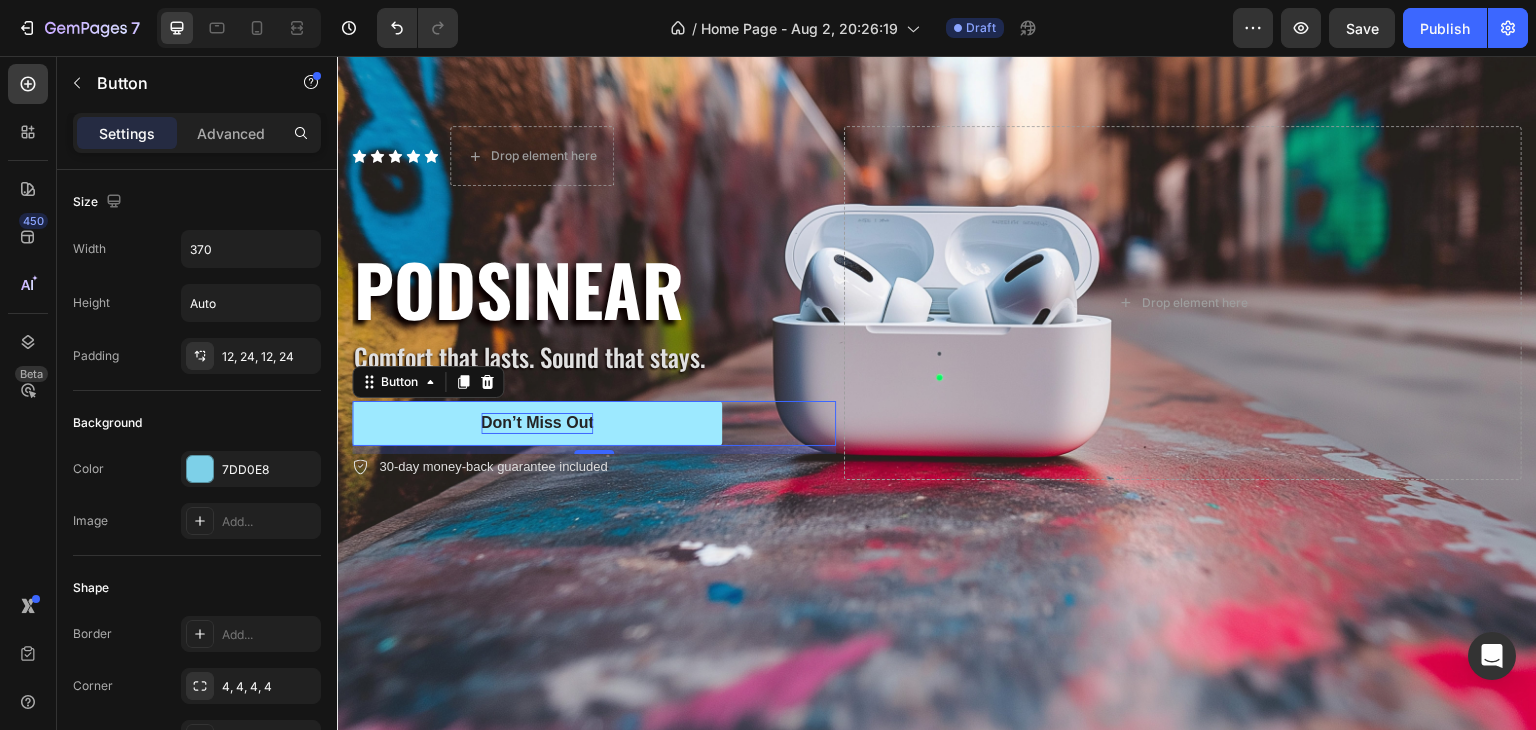 click on "Don’t Miss Out" at bounding box center (537, 423) 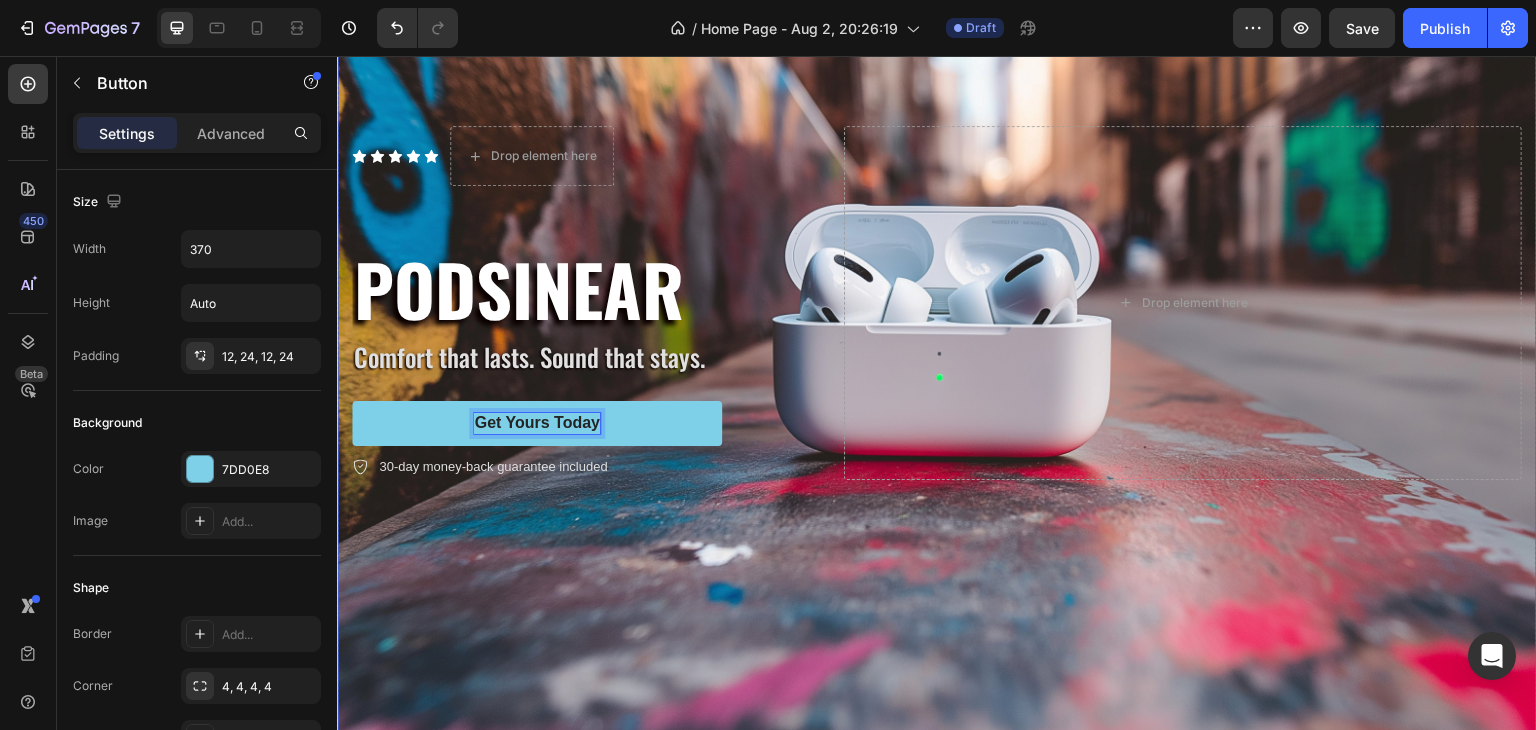 click at bounding box center [937, 303] 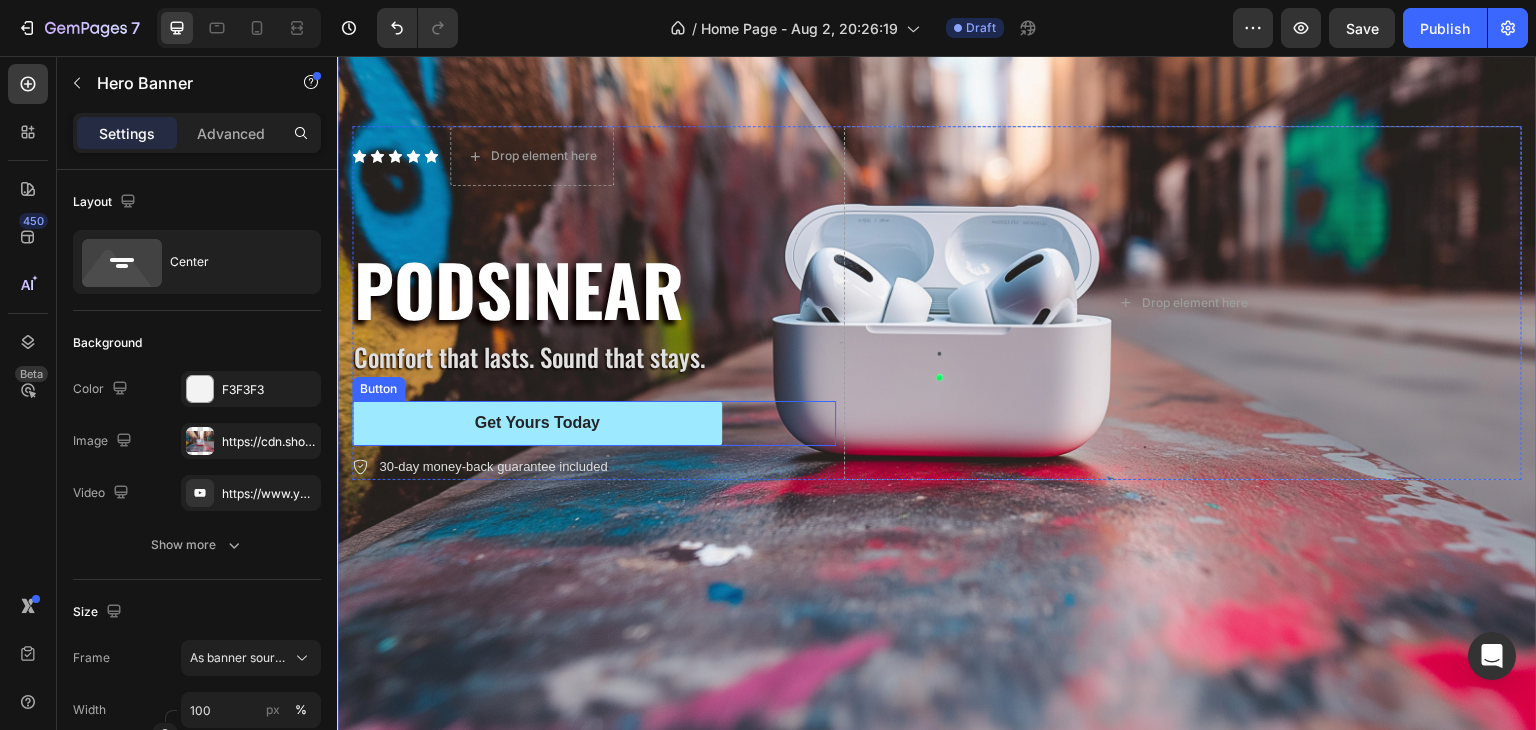 click on "Get Yours Today" at bounding box center [537, 423] 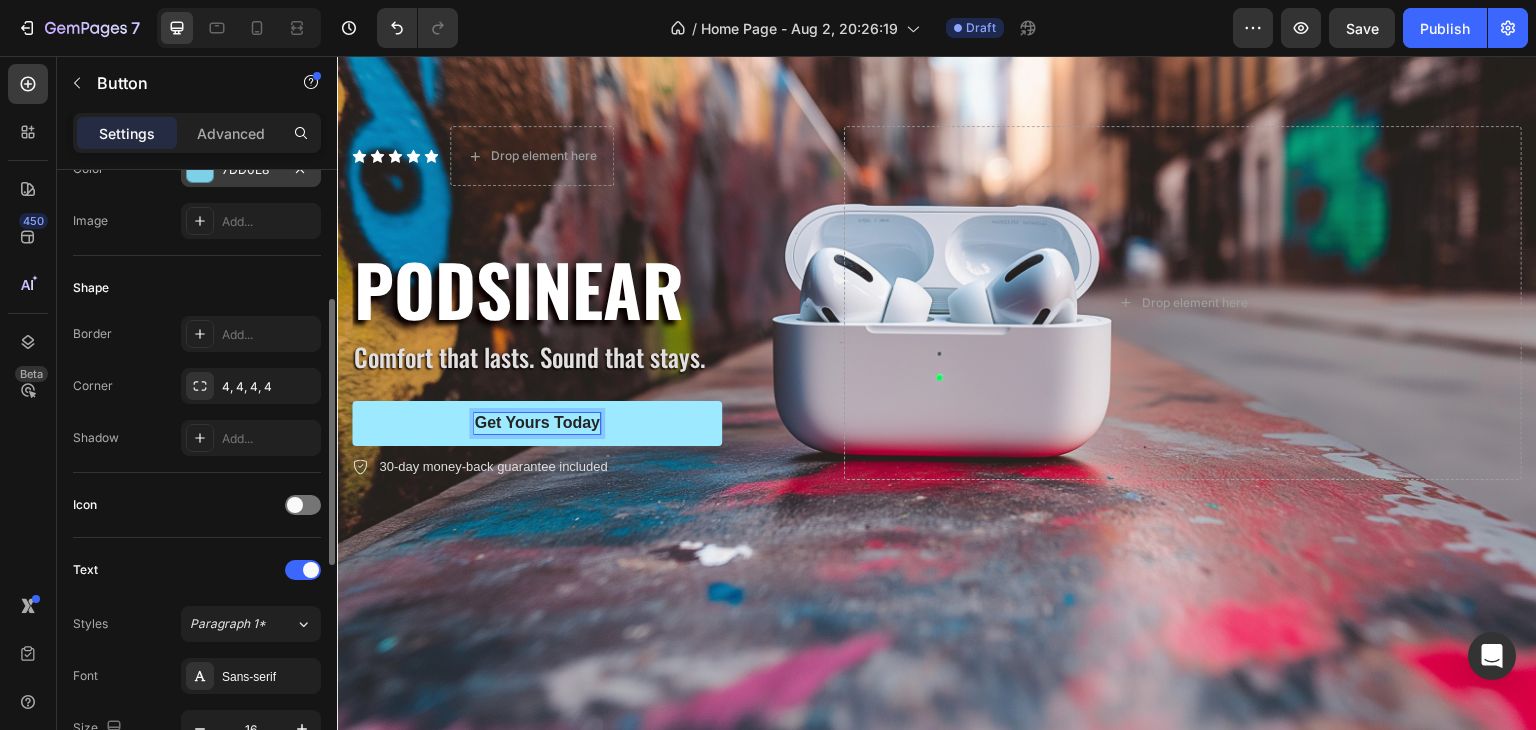 scroll, scrollTop: 600, scrollLeft: 0, axis: vertical 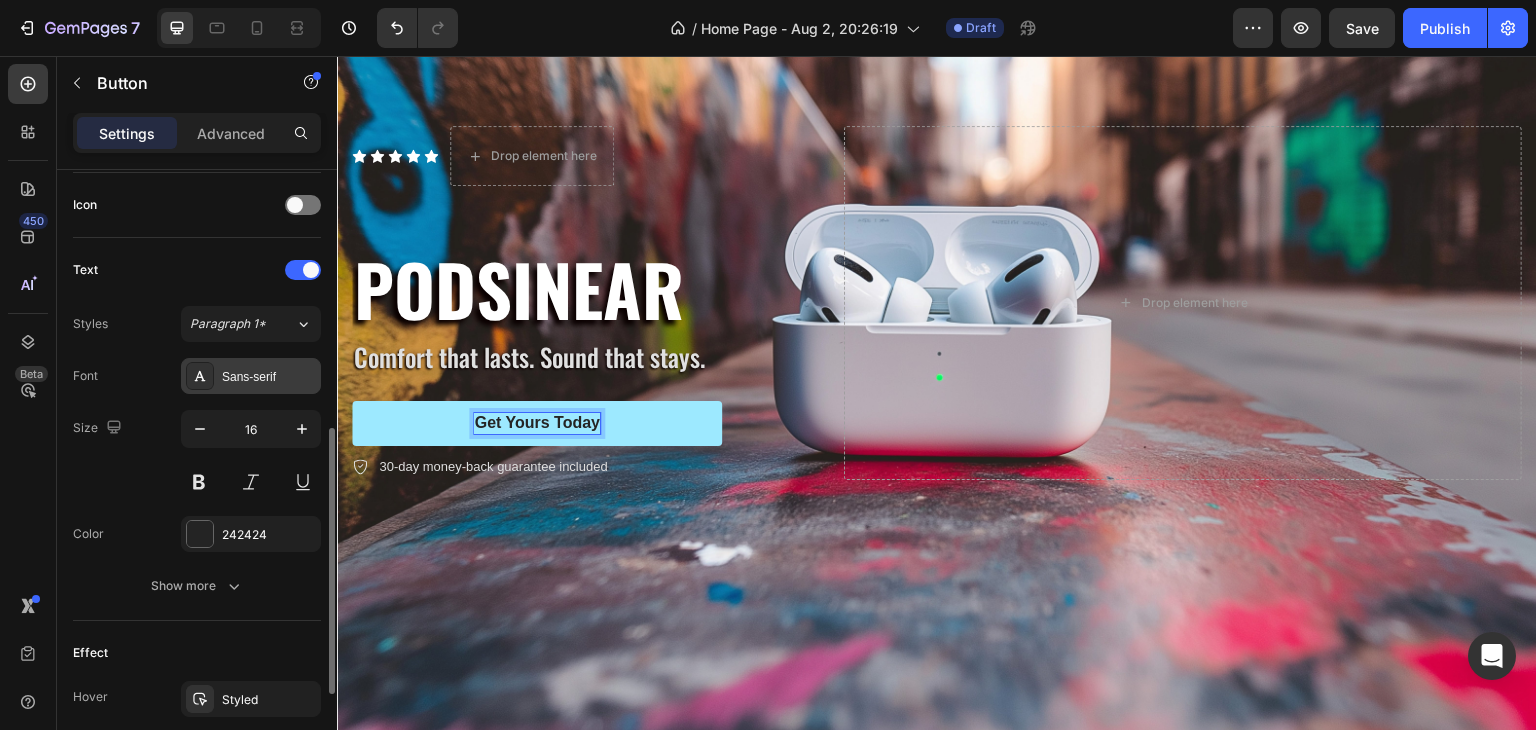 click on "Sans-serif" at bounding box center [269, 377] 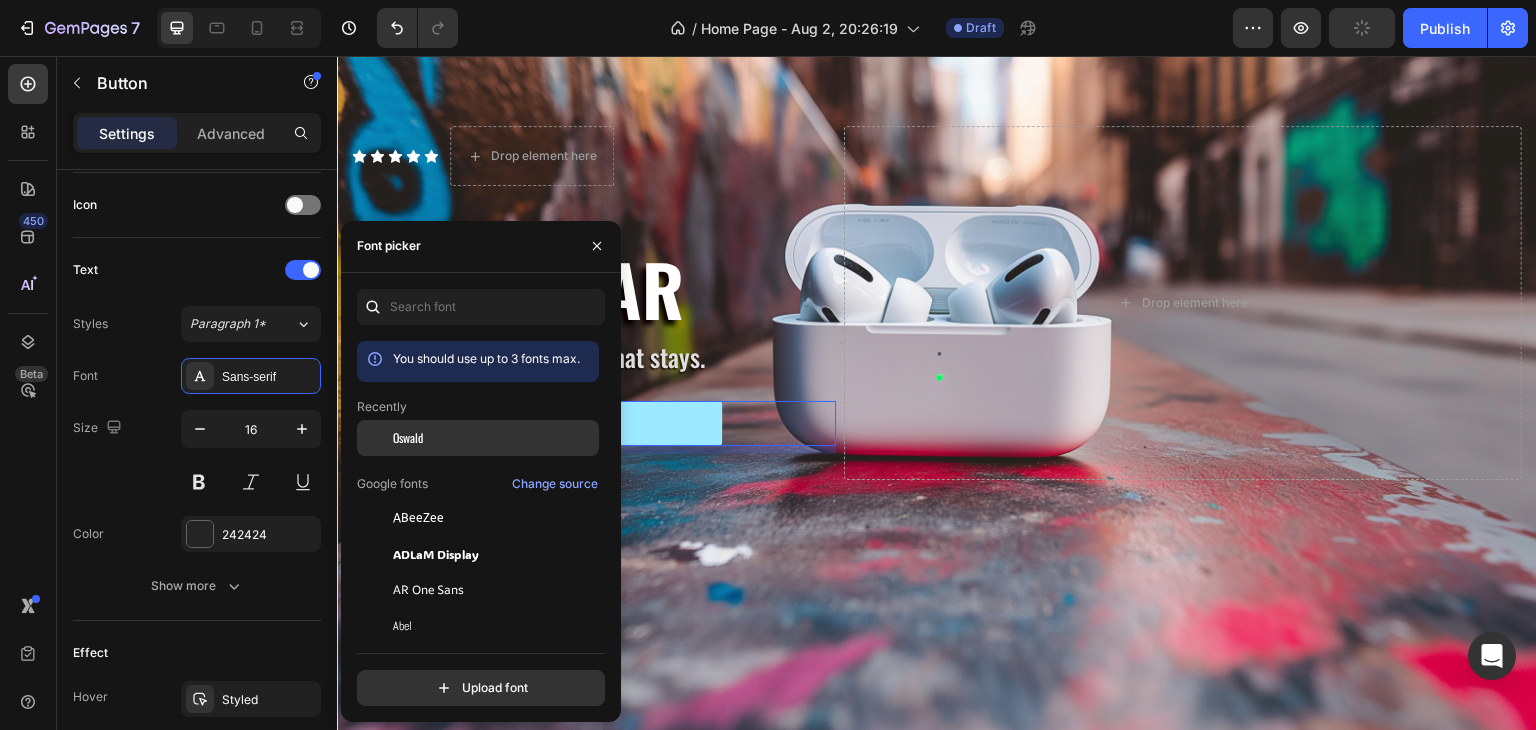 click on "Oswald" at bounding box center (494, 438) 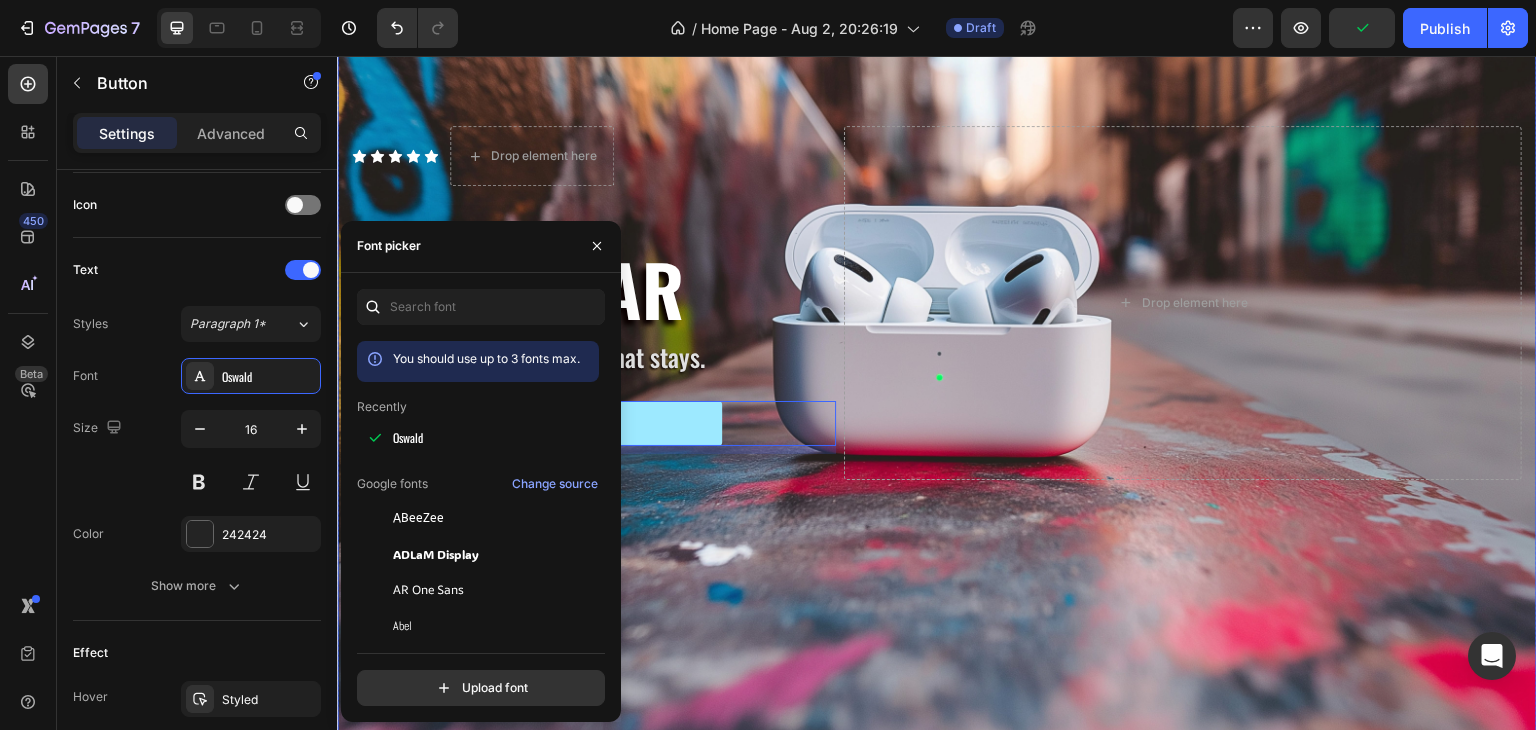 click at bounding box center [937, 303] 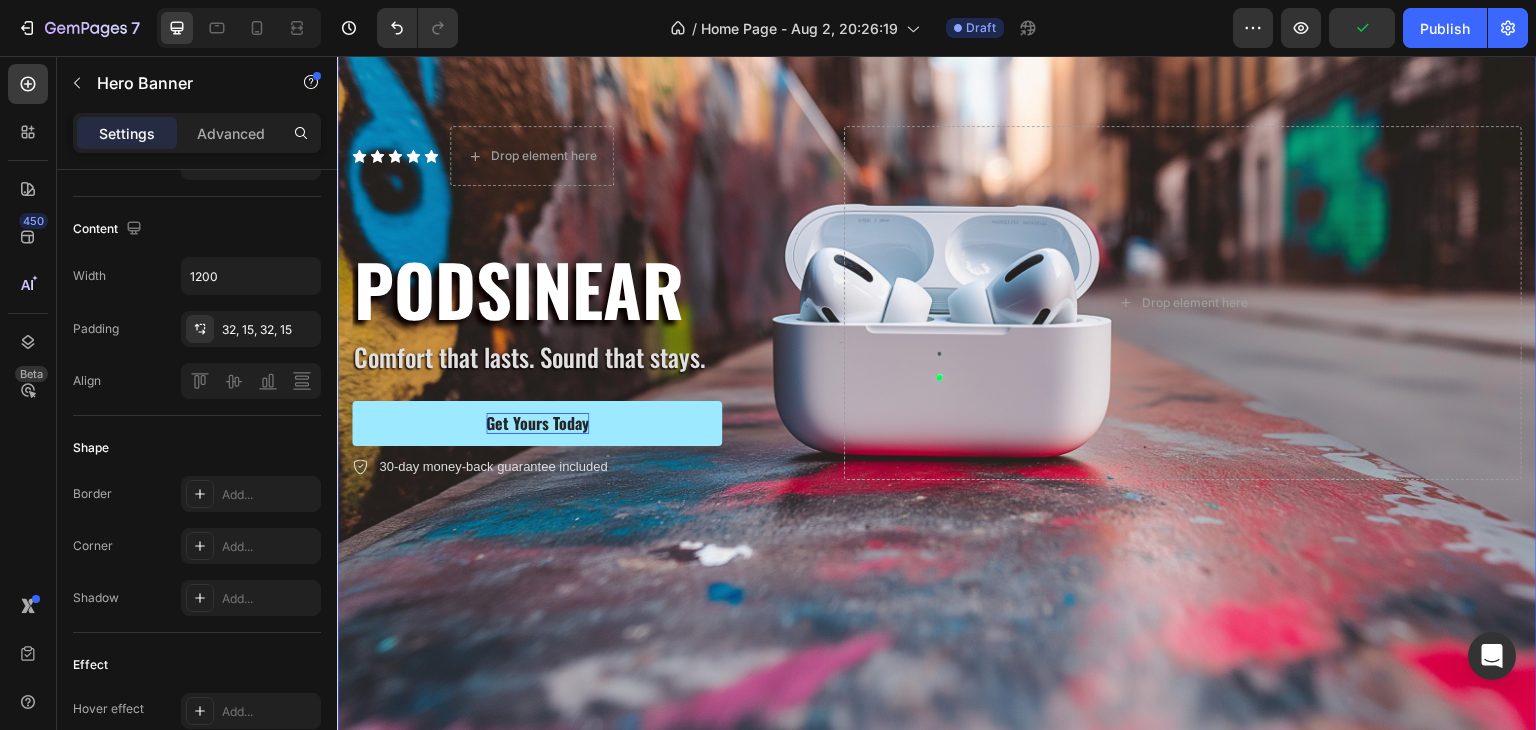 scroll, scrollTop: 0, scrollLeft: 0, axis: both 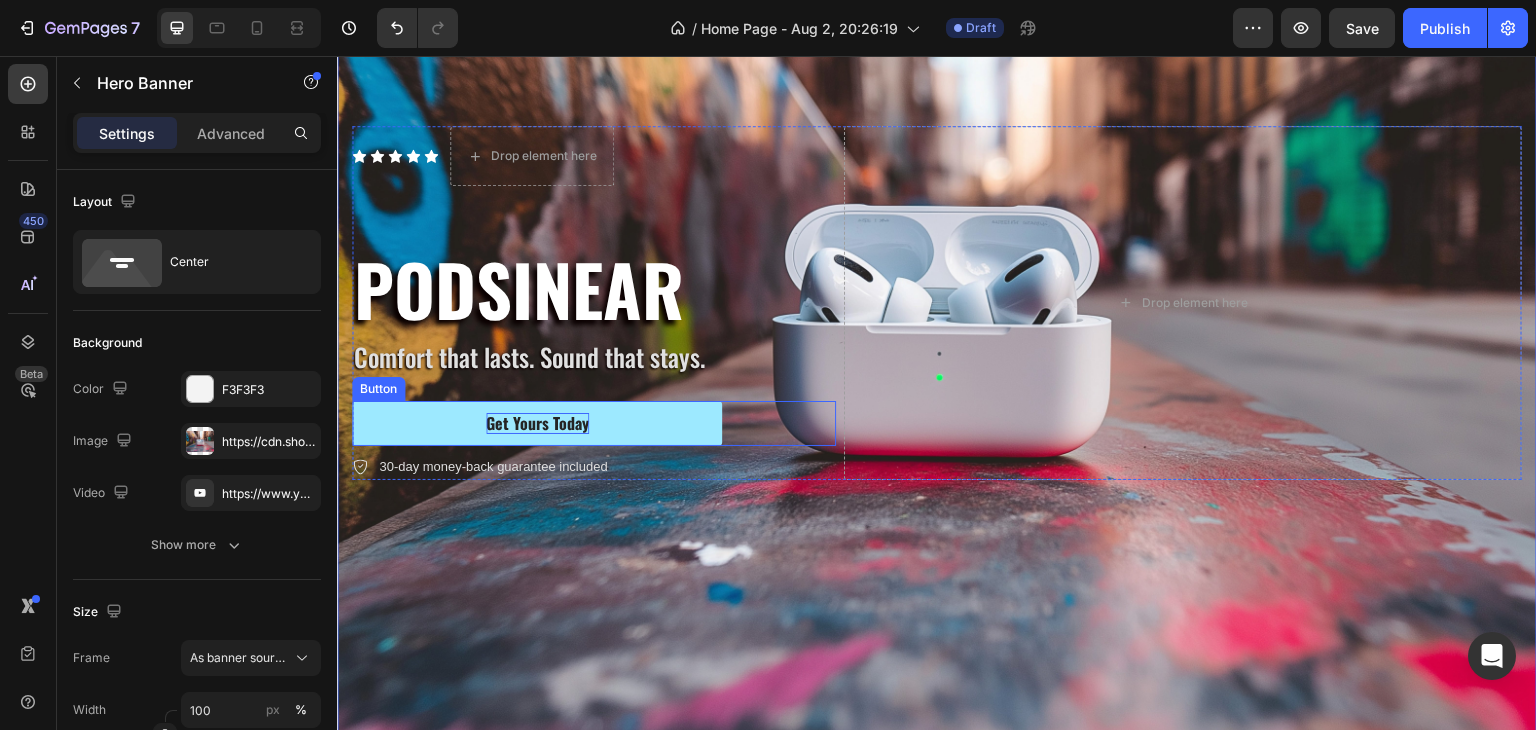click on "Get Yours Today" at bounding box center (537, 423) 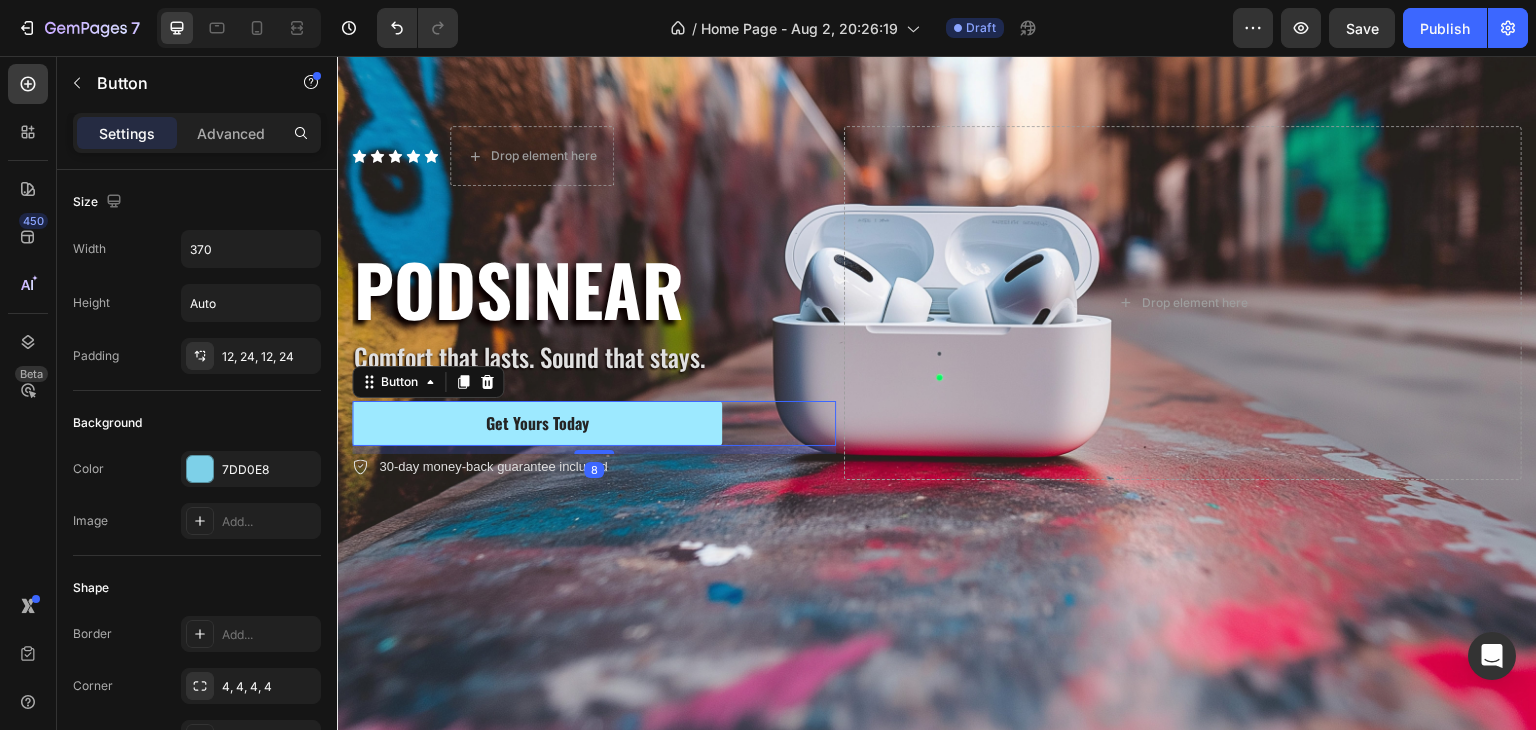 click on "Get Yours Today" at bounding box center [537, 423] 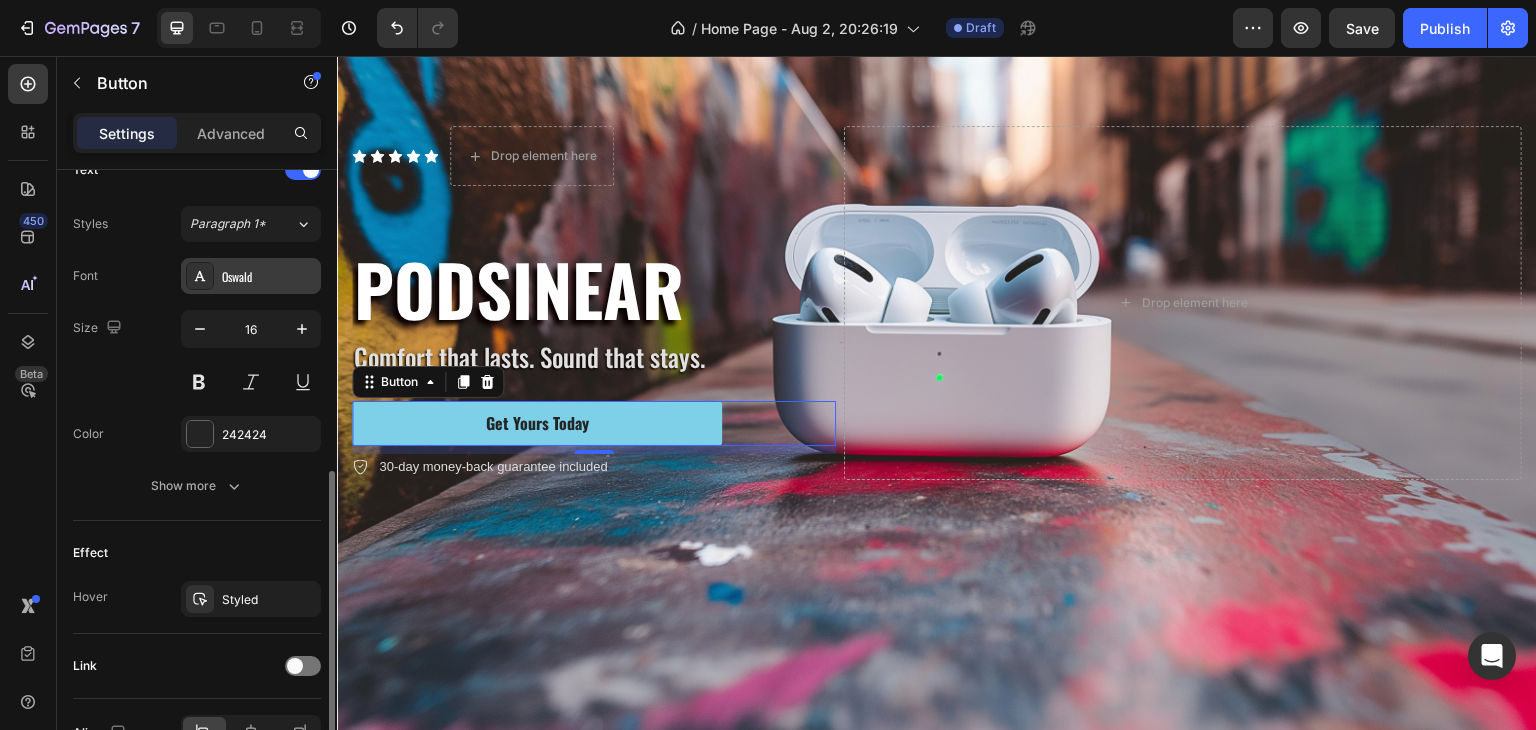 scroll, scrollTop: 814, scrollLeft: 0, axis: vertical 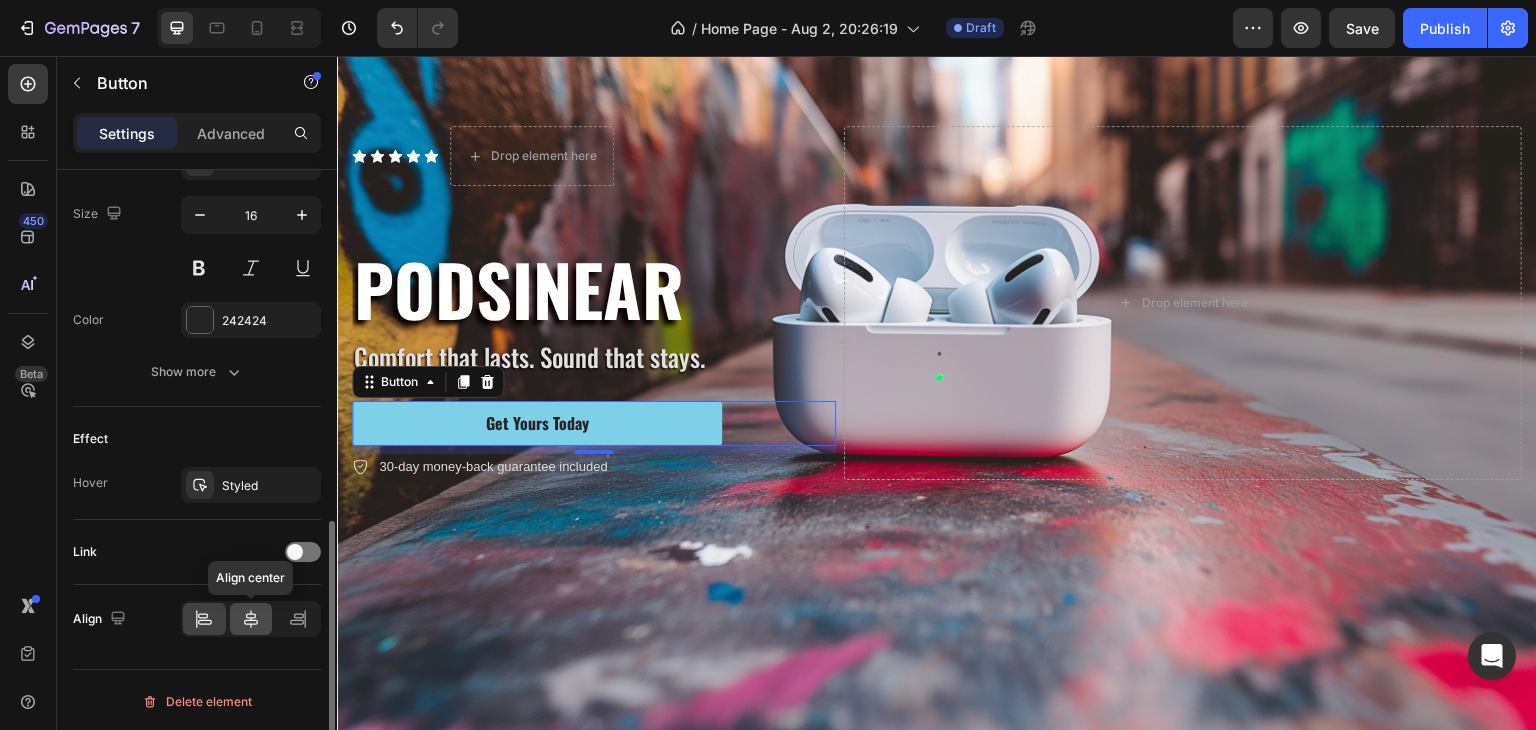 click 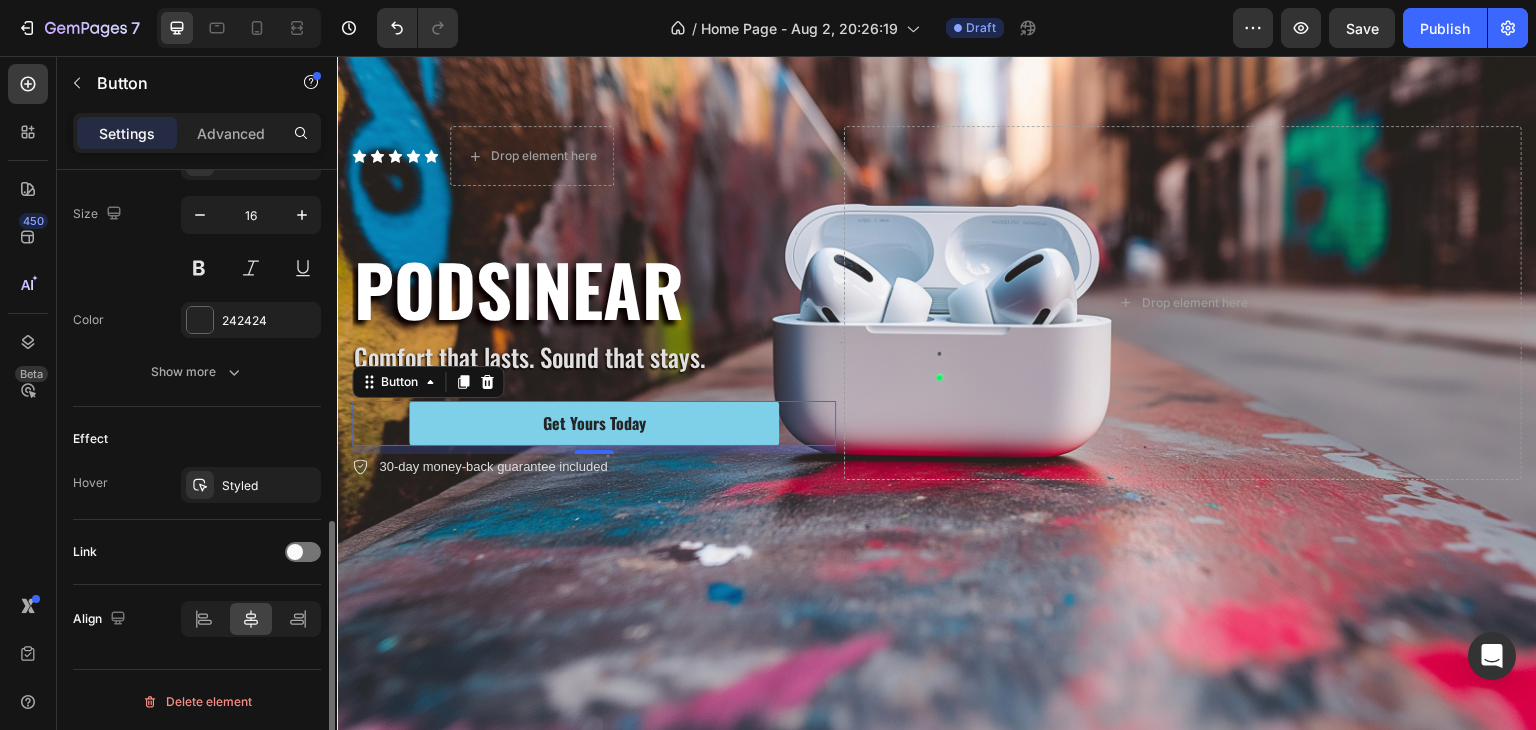 click at bounding box center (251, 619) 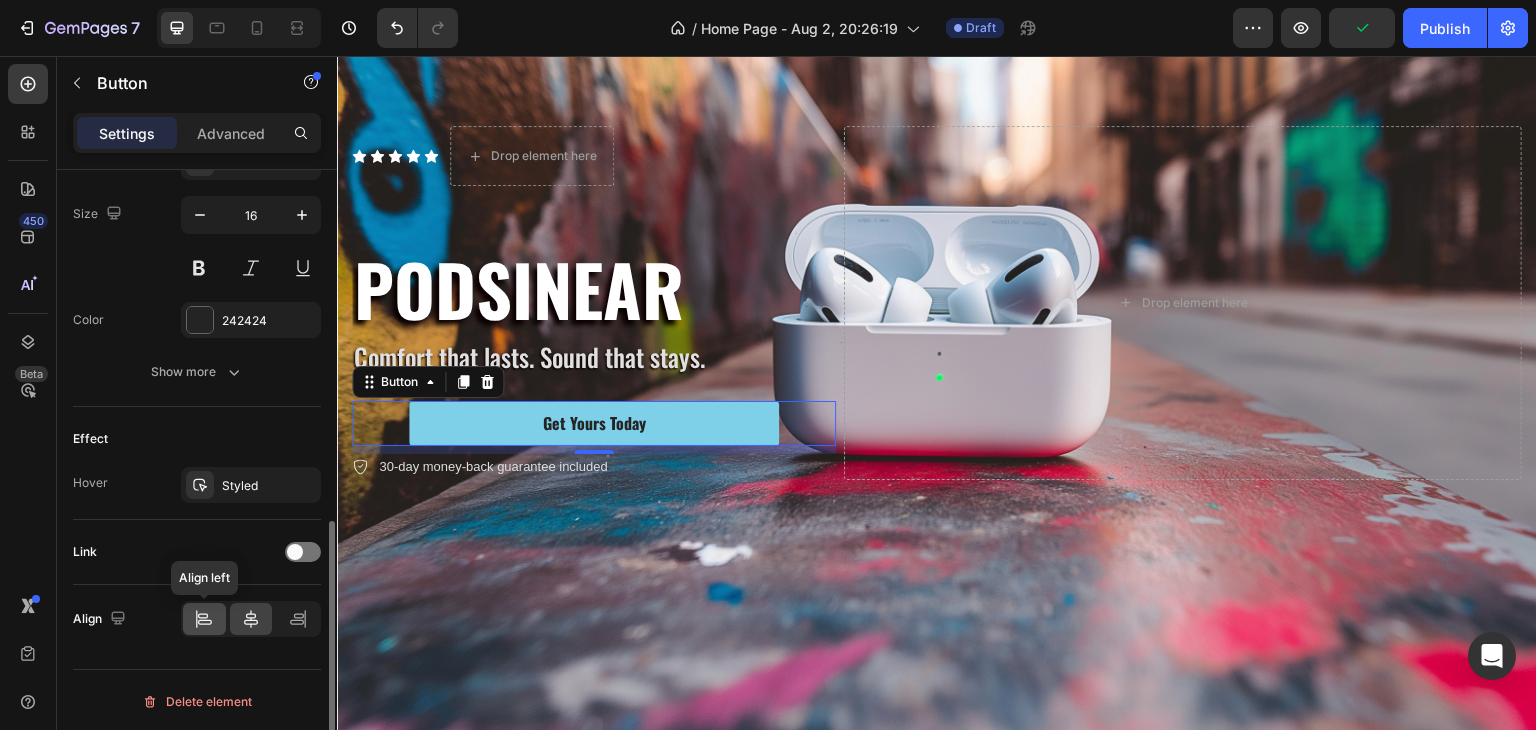 click 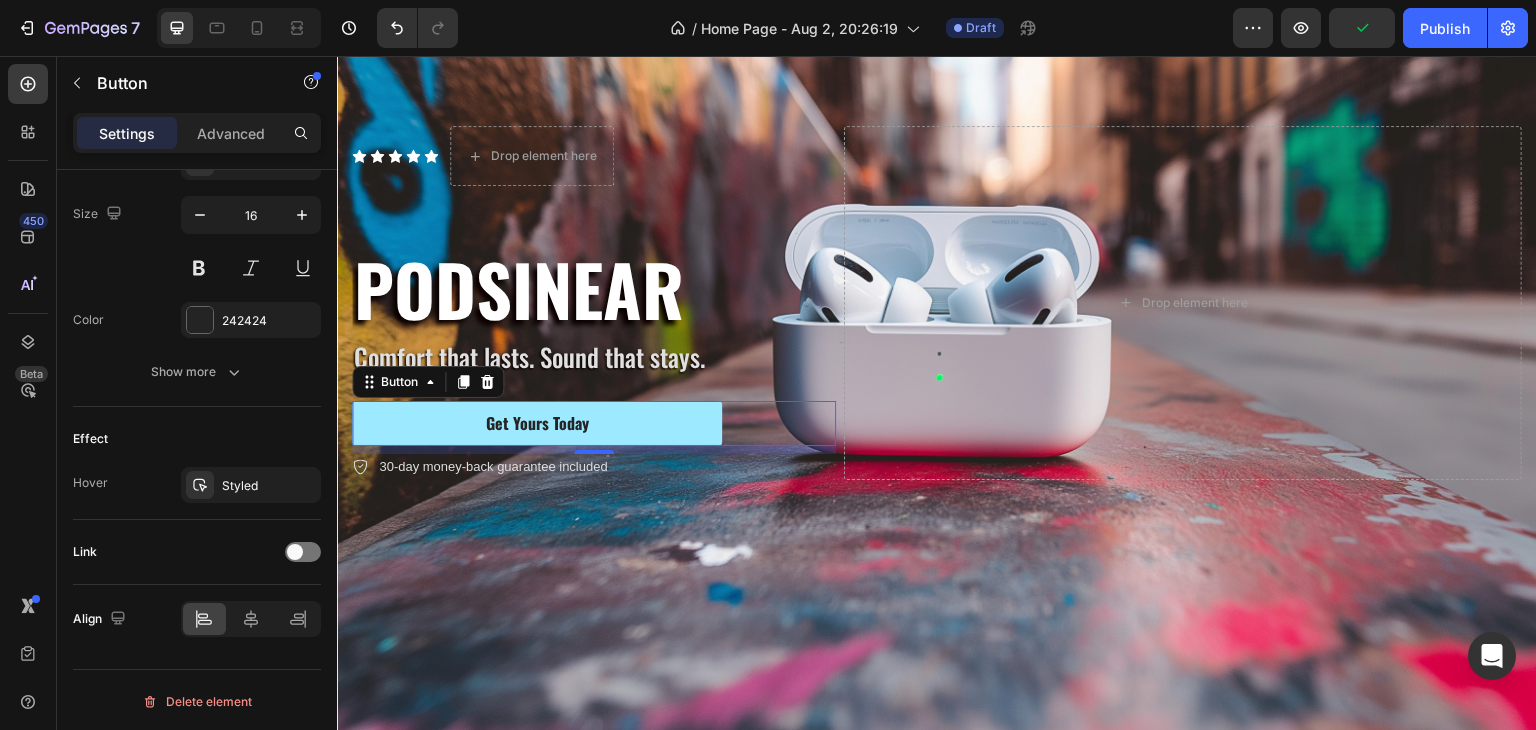 click on "Get Yours Today" at bounding box center (537, 423) 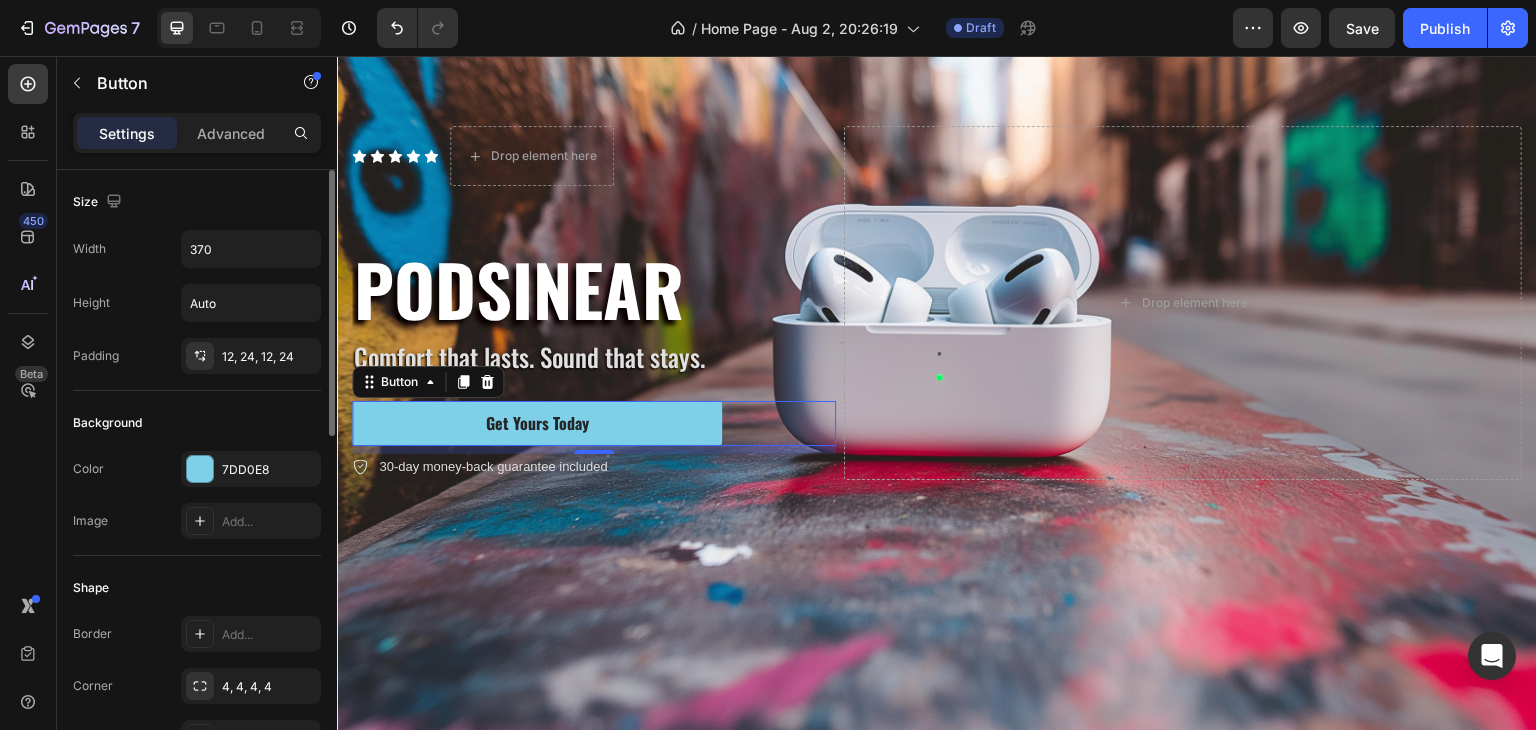 scroll, scrollTop: 200, scrollLeft: 0, axis: vertical 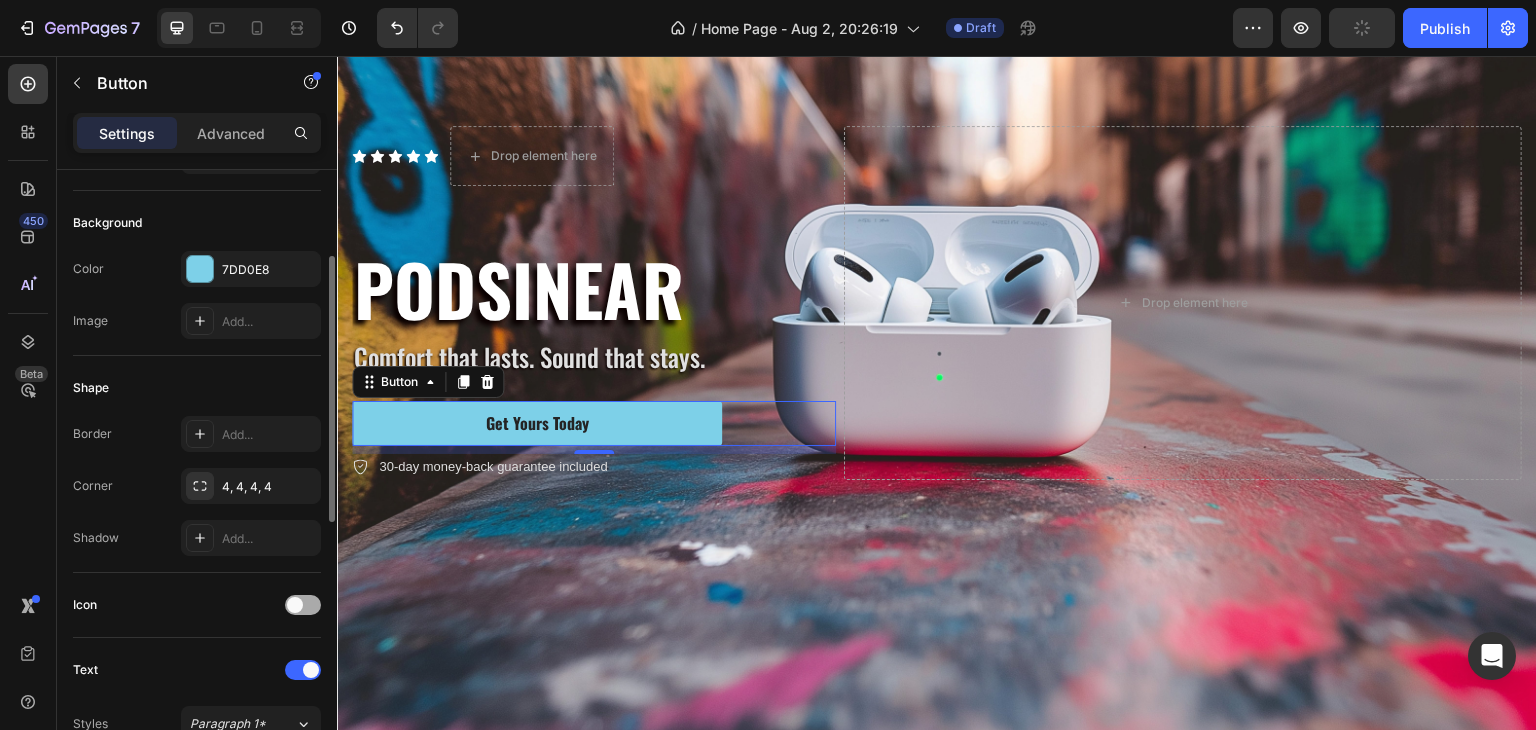 click at bounding box center [303, 605] 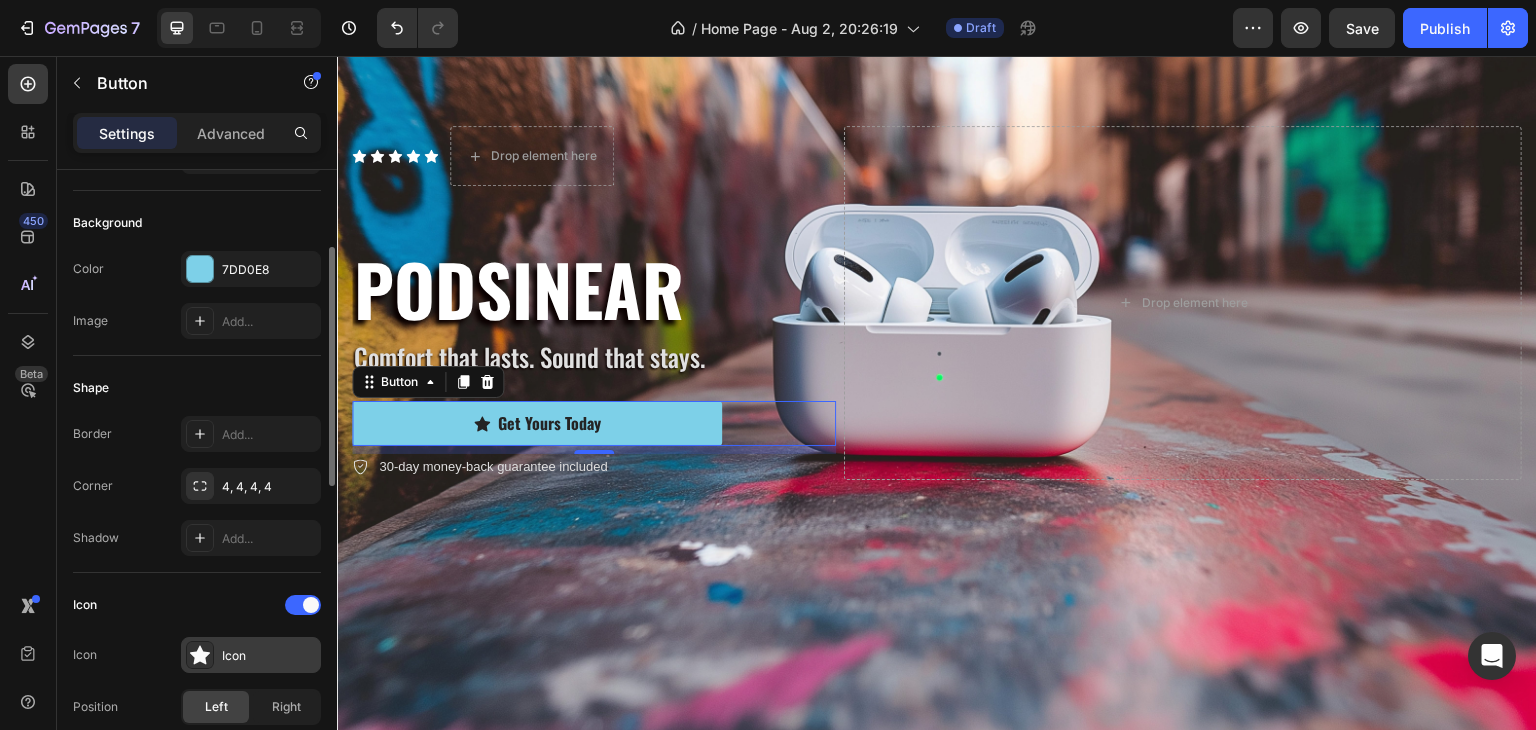 click on "Icon" at bounding box center [269, 656] 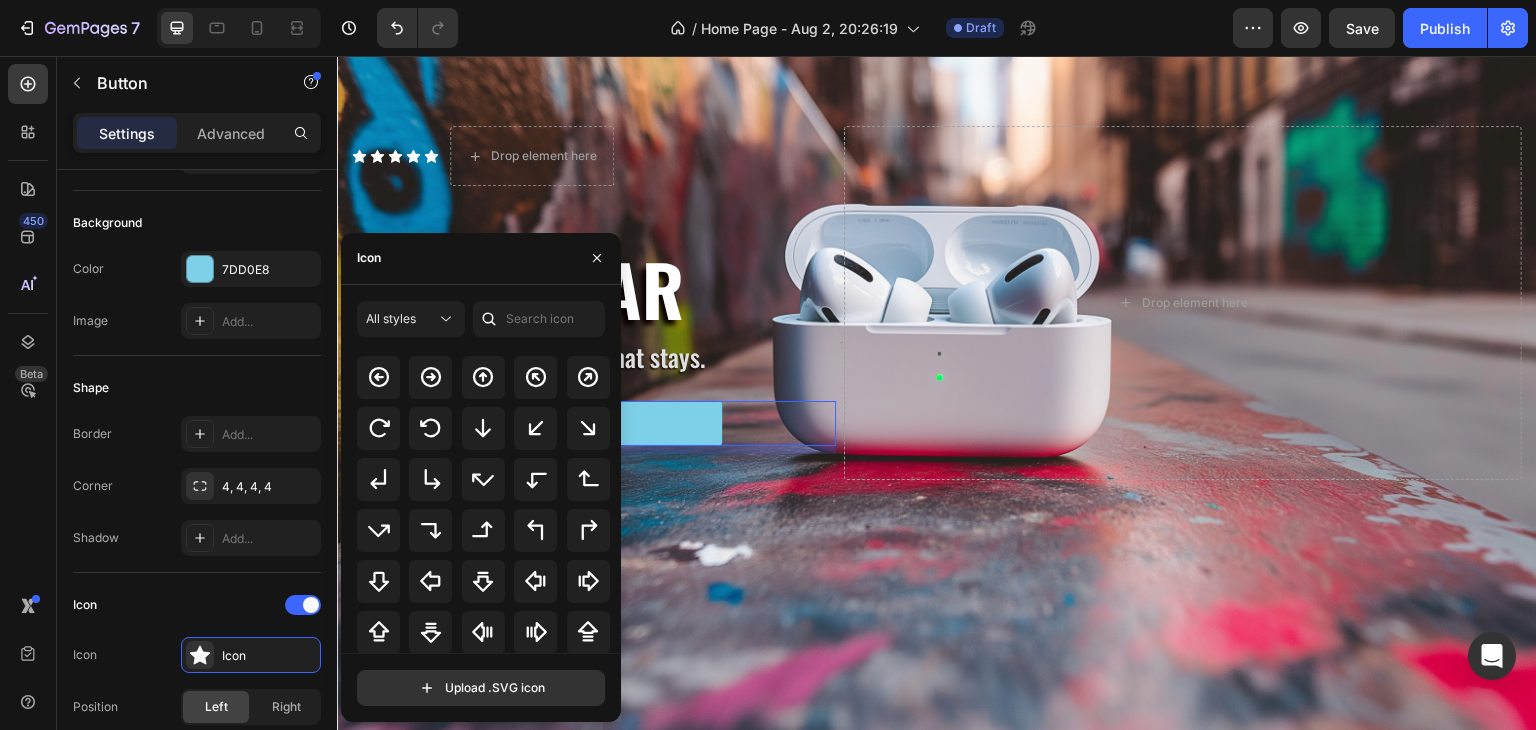 scroll, scrollTop: 649, scrollLeft: 0, axis: vertical 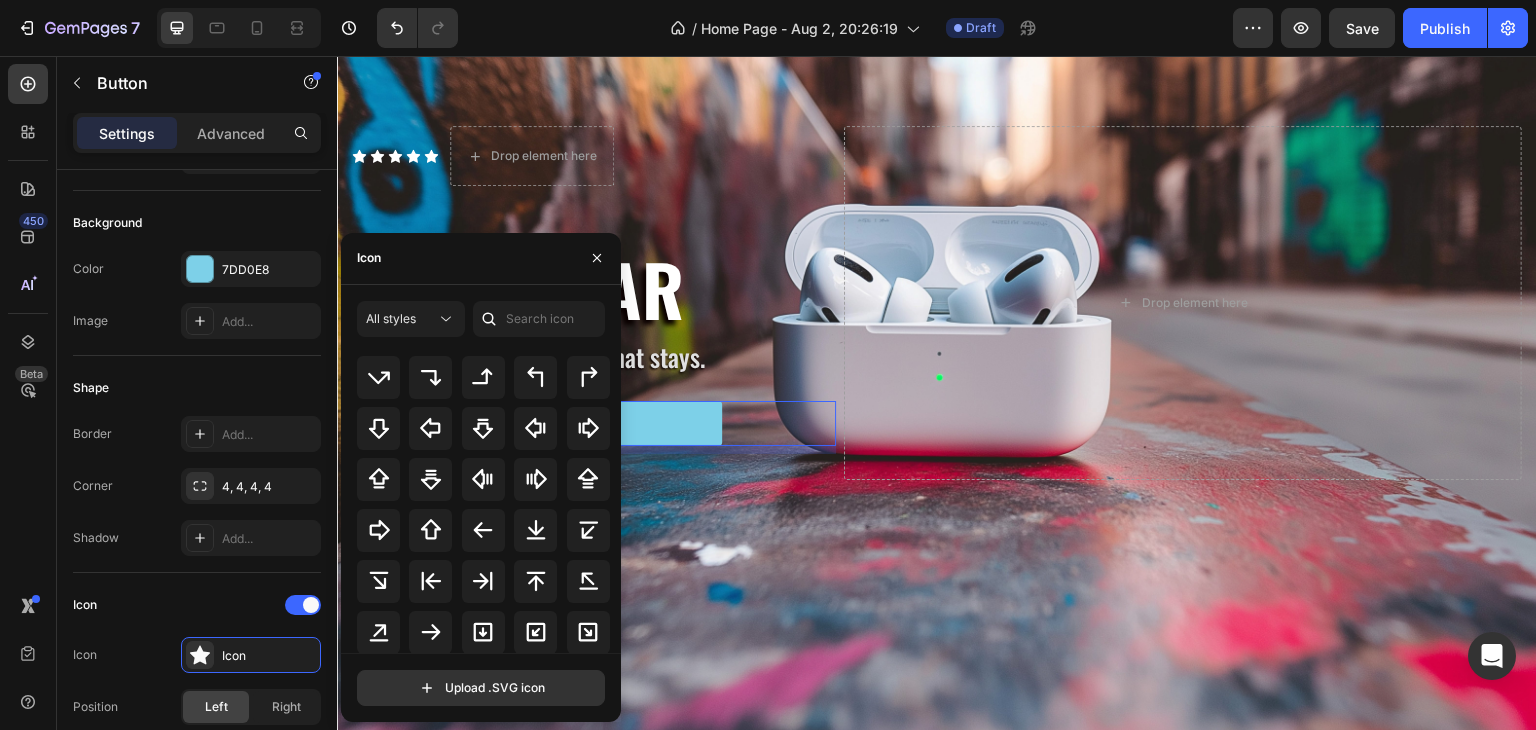 click 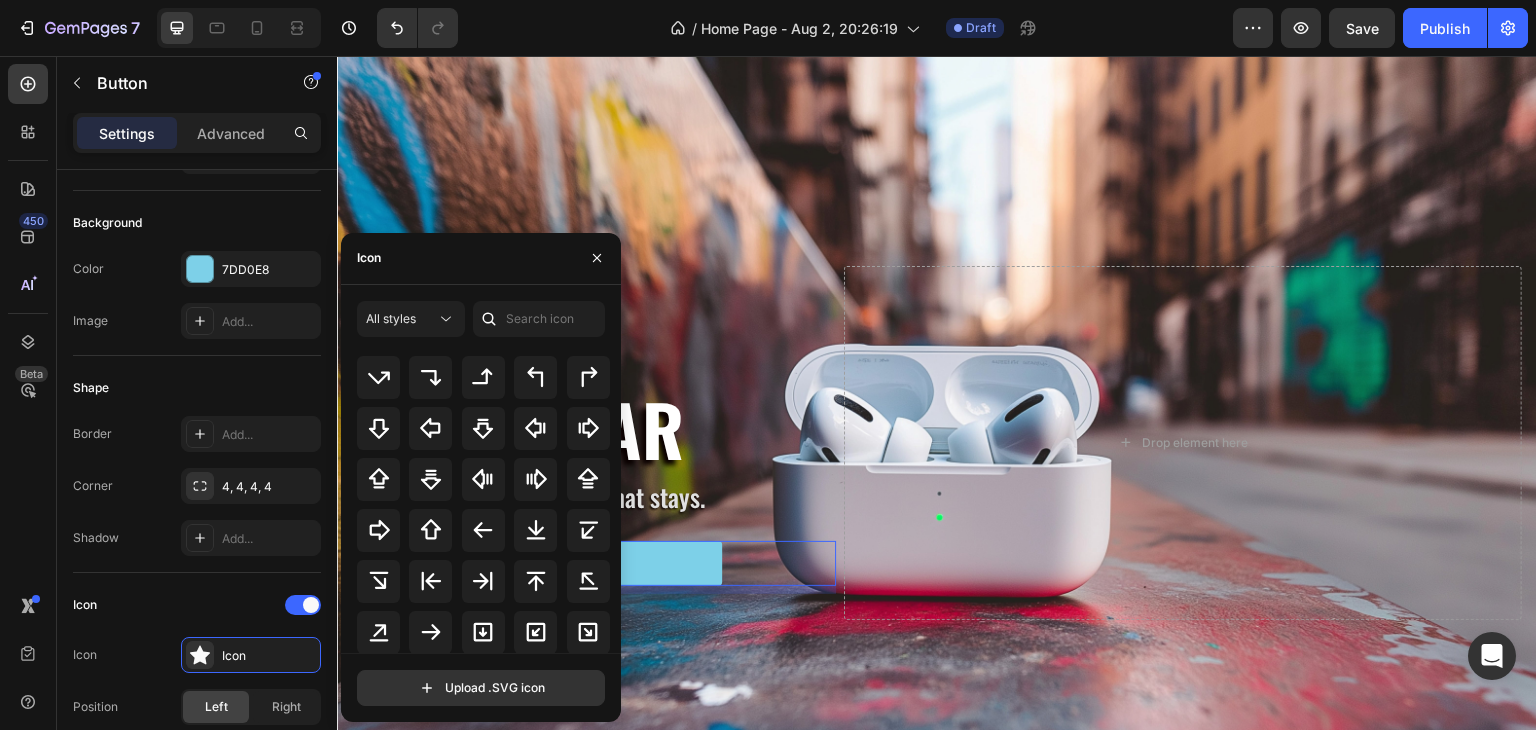 scroll, scrollTop: 0, scrollLeft: 0, axis: both 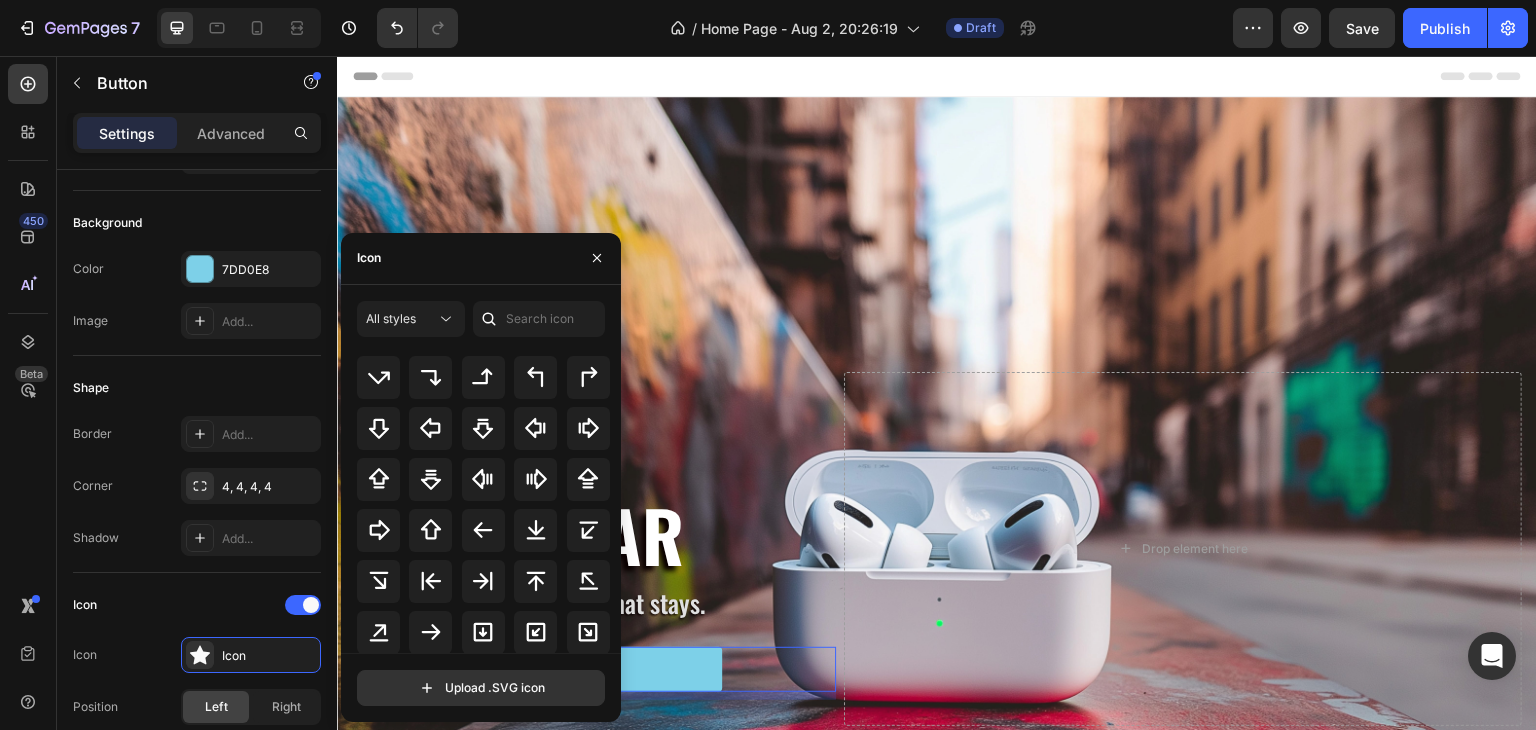 click 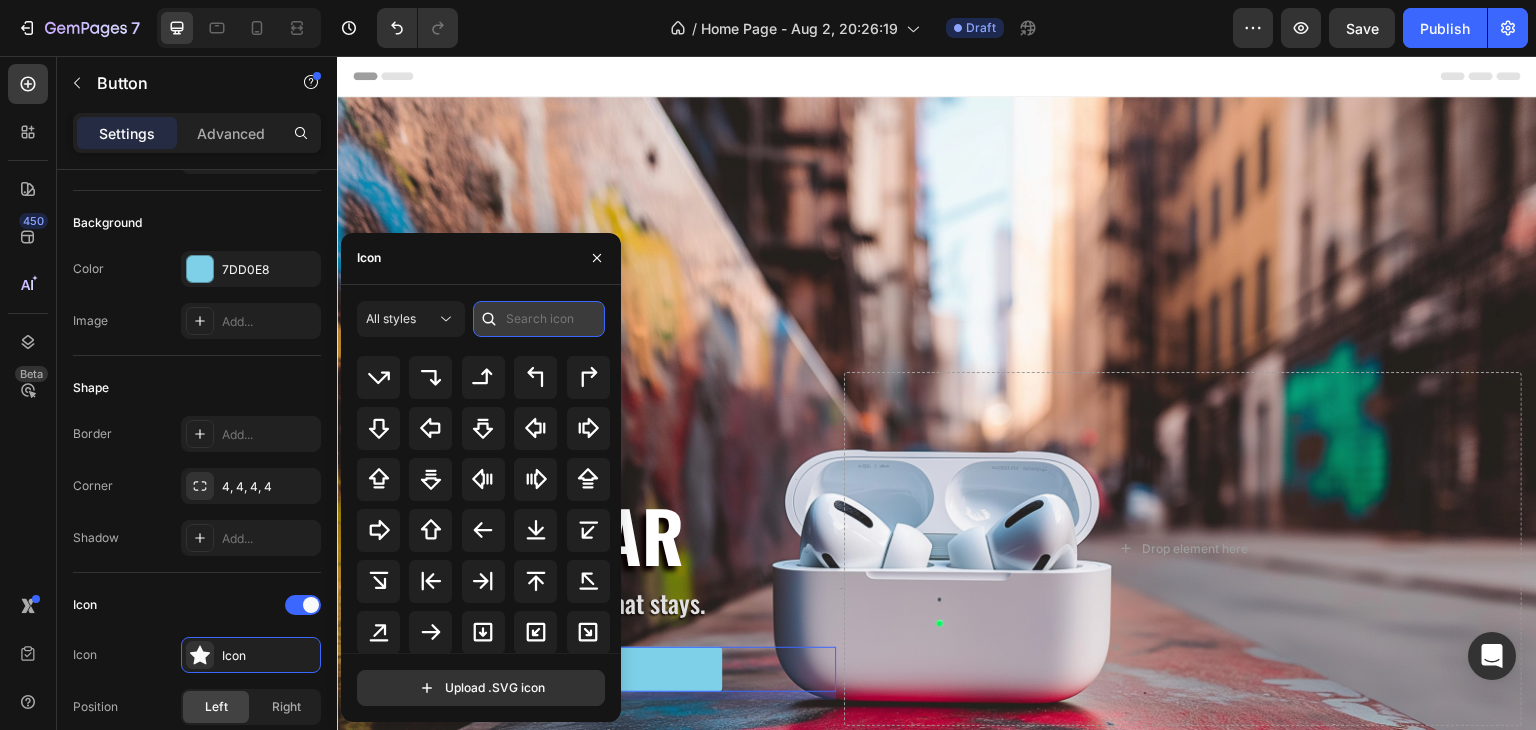 click at bounding box center (539, 319) 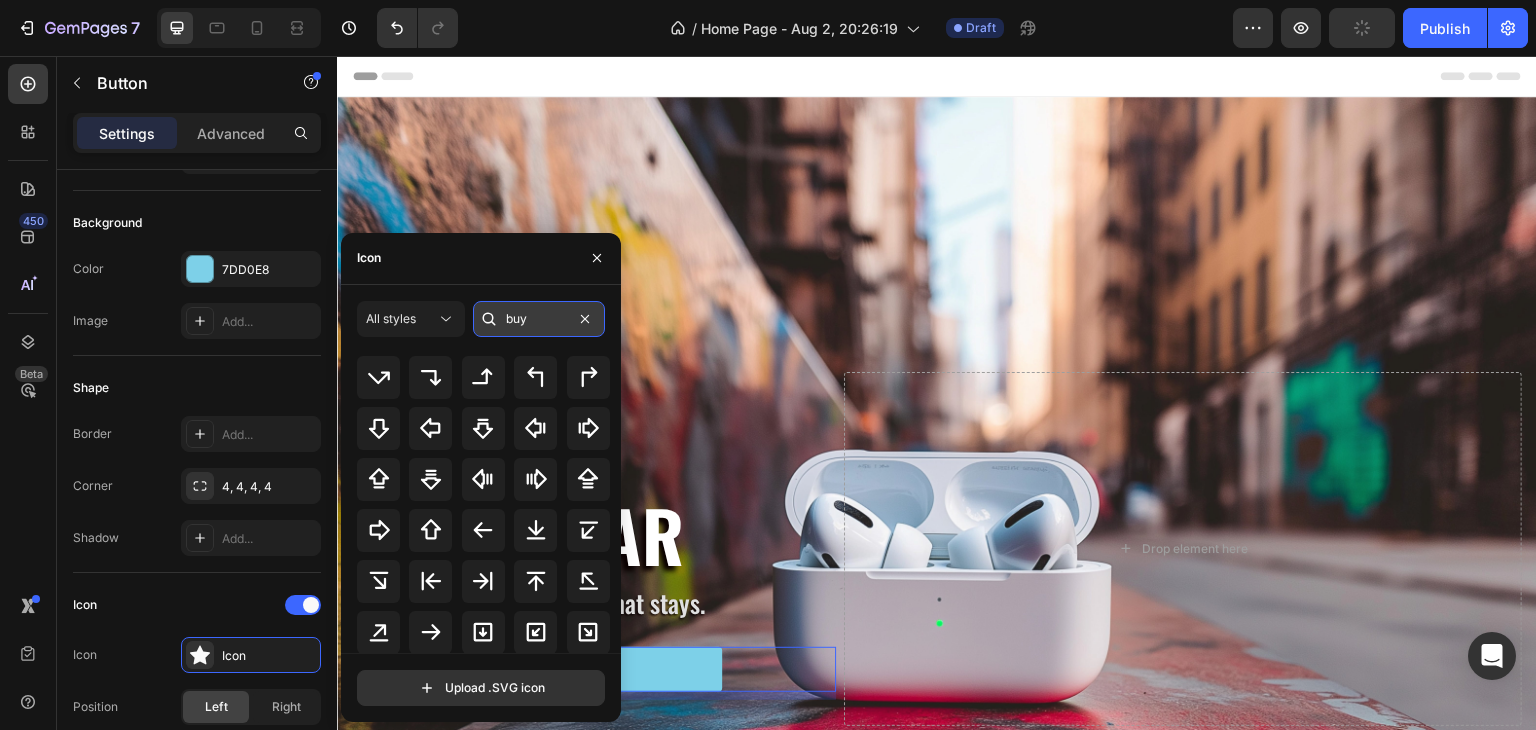 type on "buy" 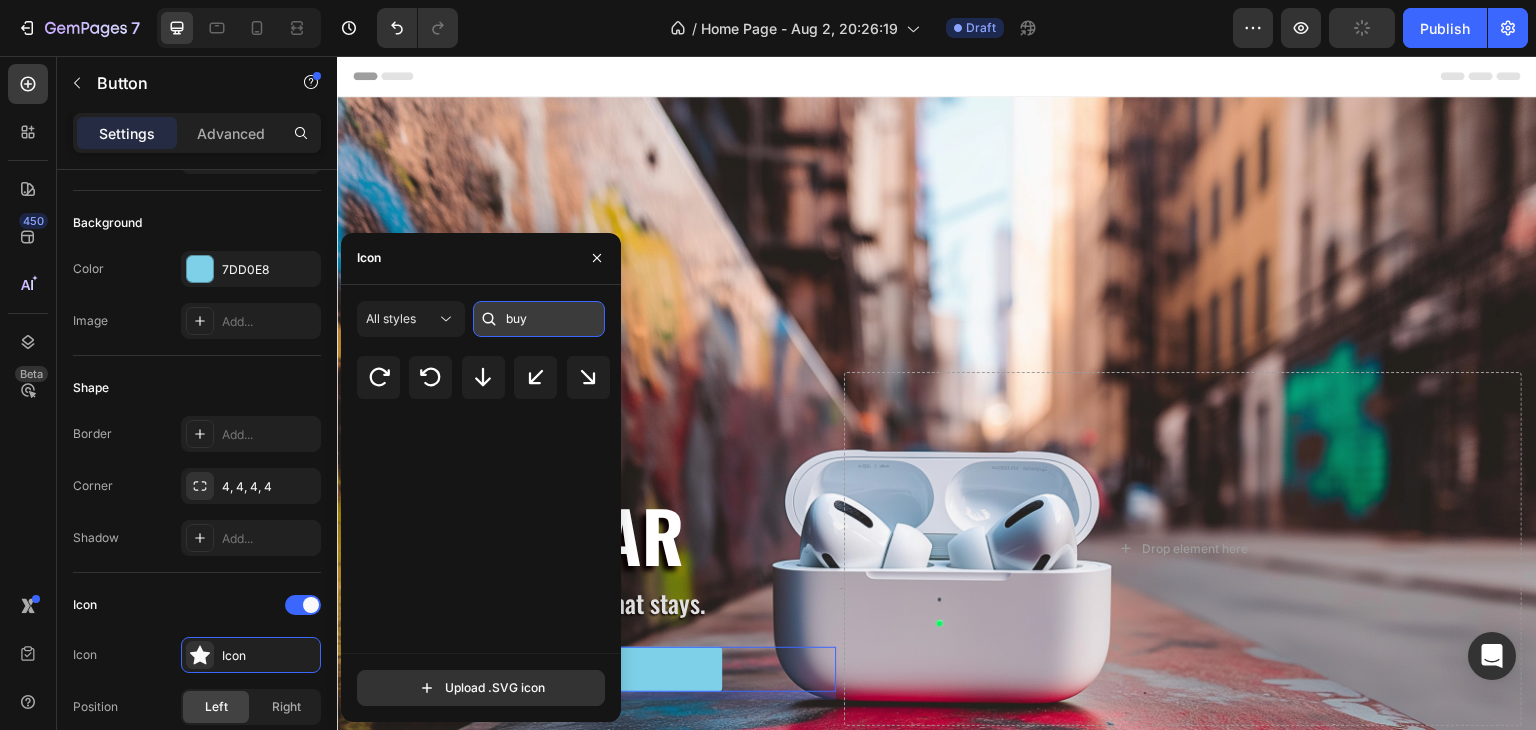scroll, scrollTop: 0, scrollLeft: 0, axis: both 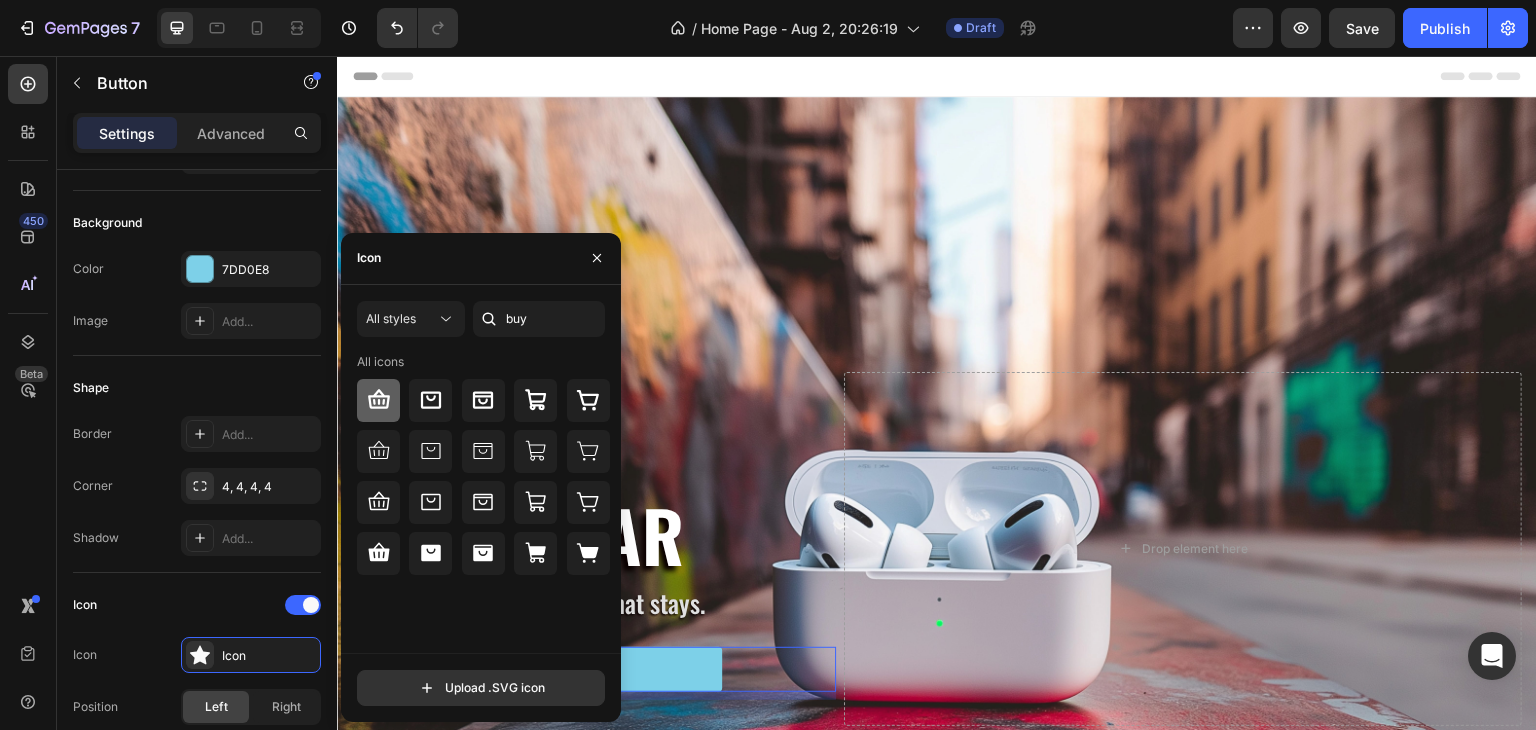 click 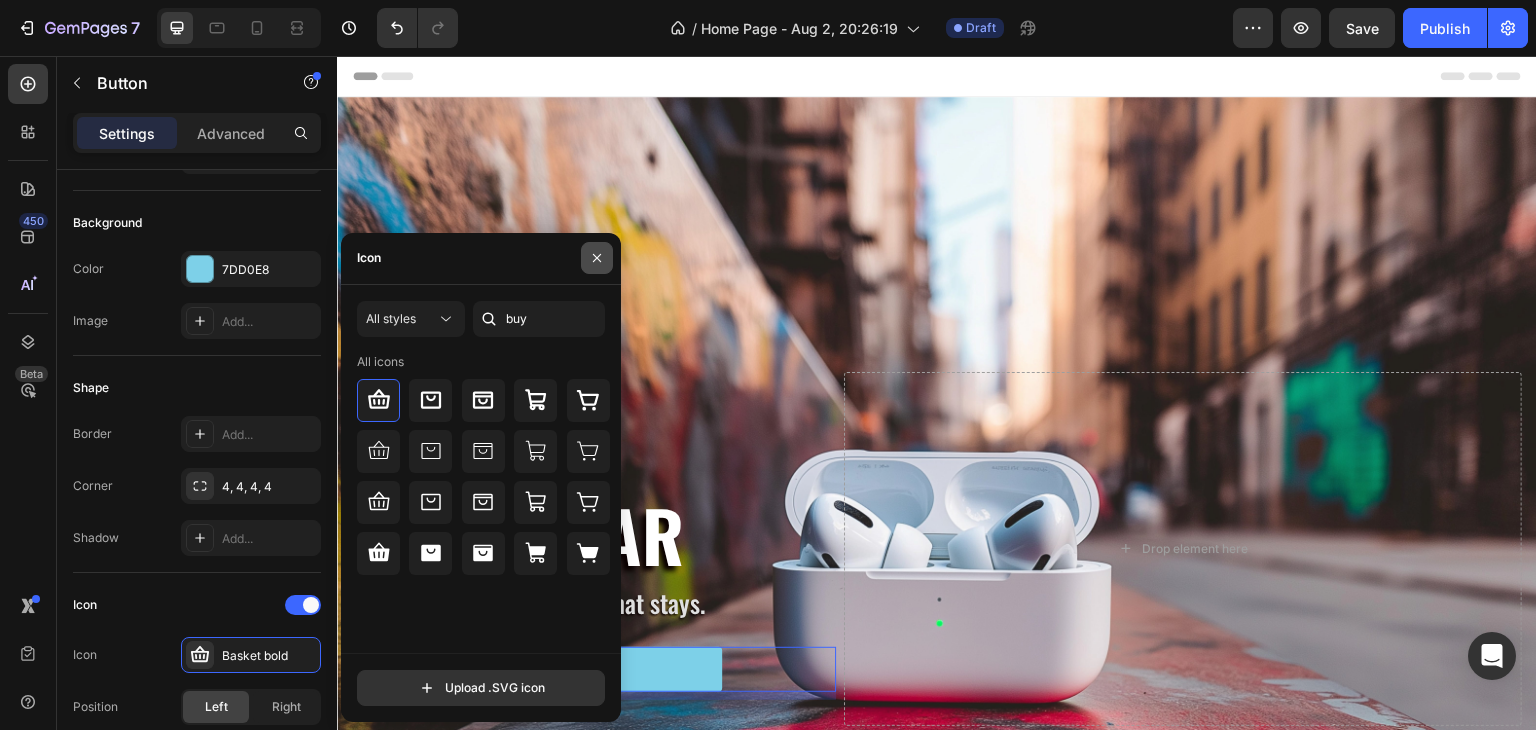 click at bounding box center [597, 258] 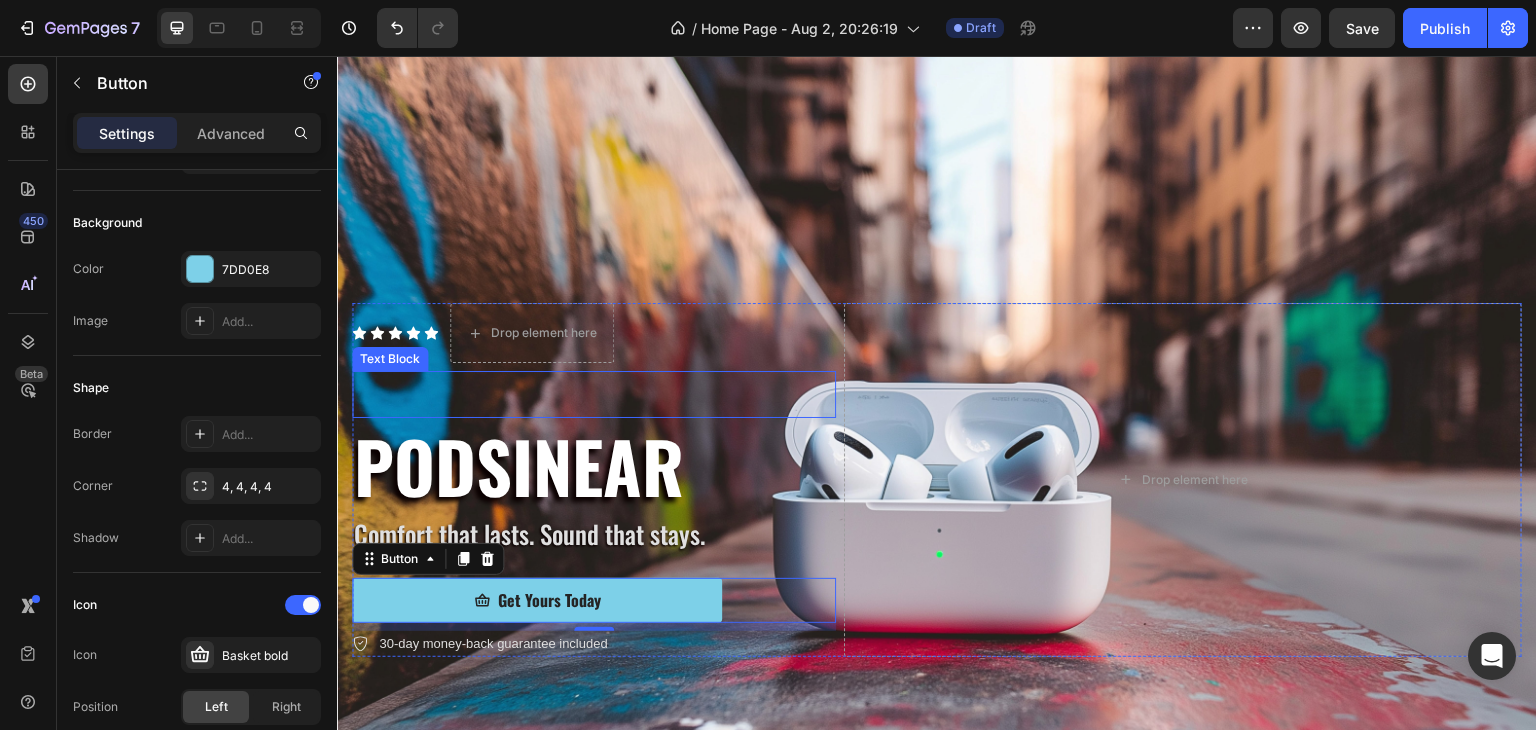 scroll, scrollTop: 100, scrollLeft: 0, axis: vertical 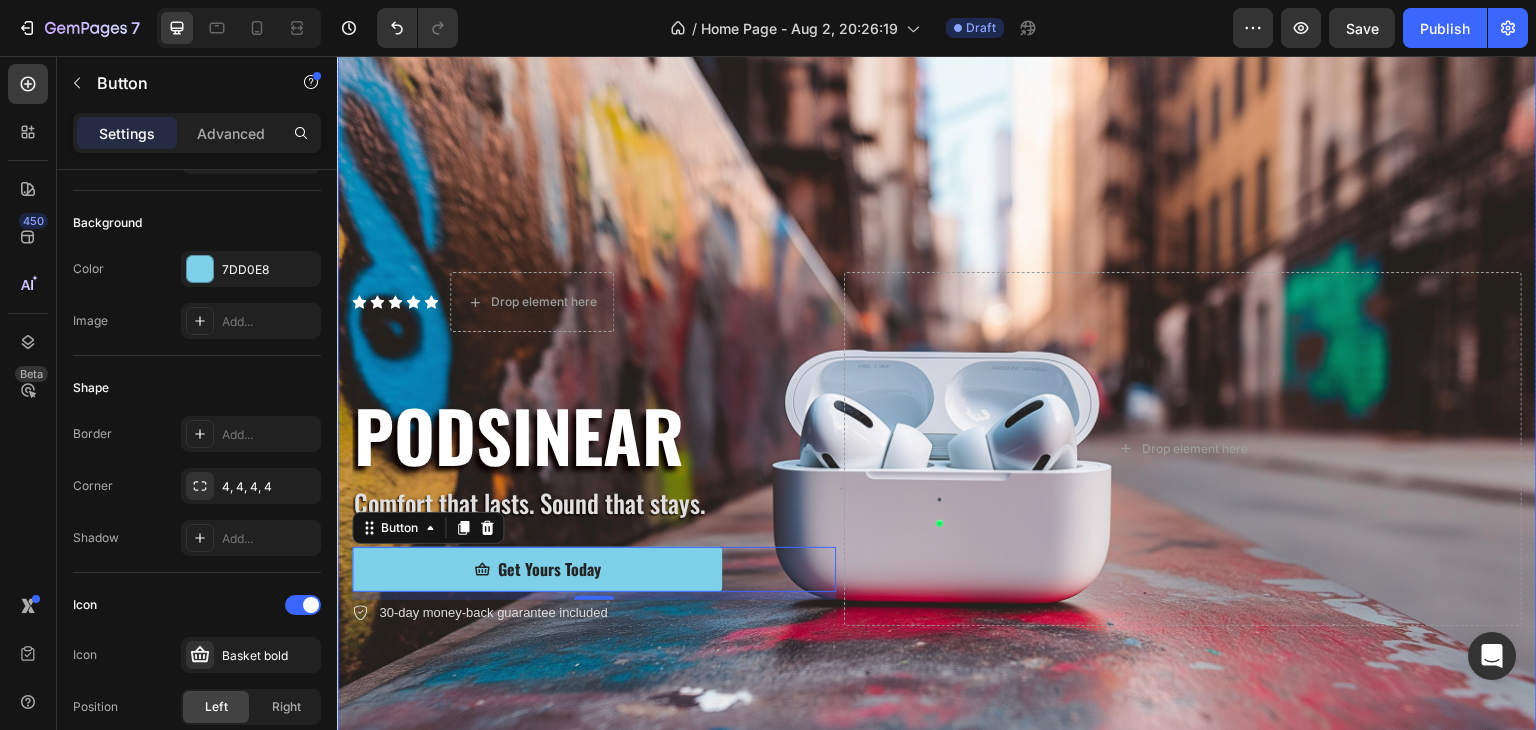 click at bounding box center (937, 449) 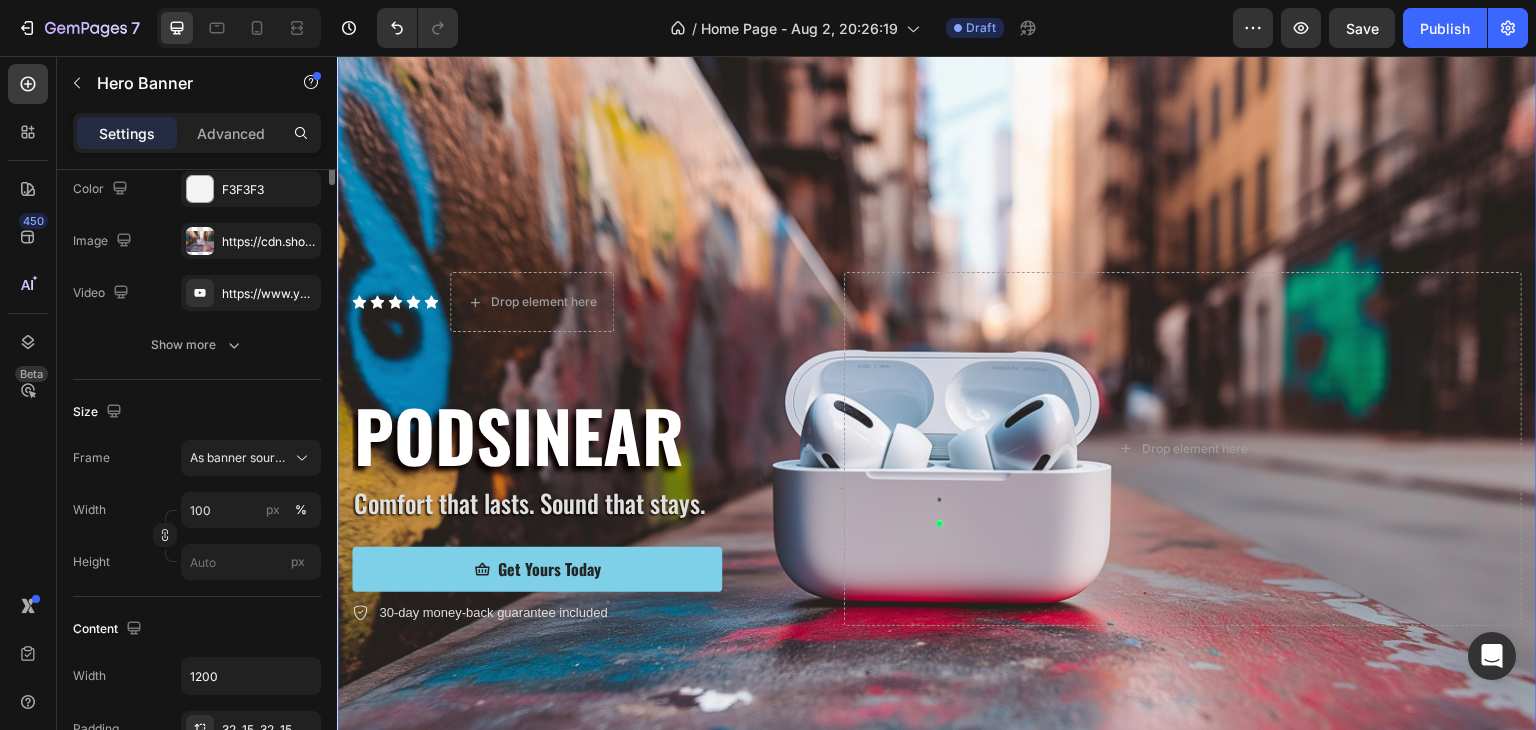 scroll, scrollTop: 0, scrollLeft: 0, axis: both 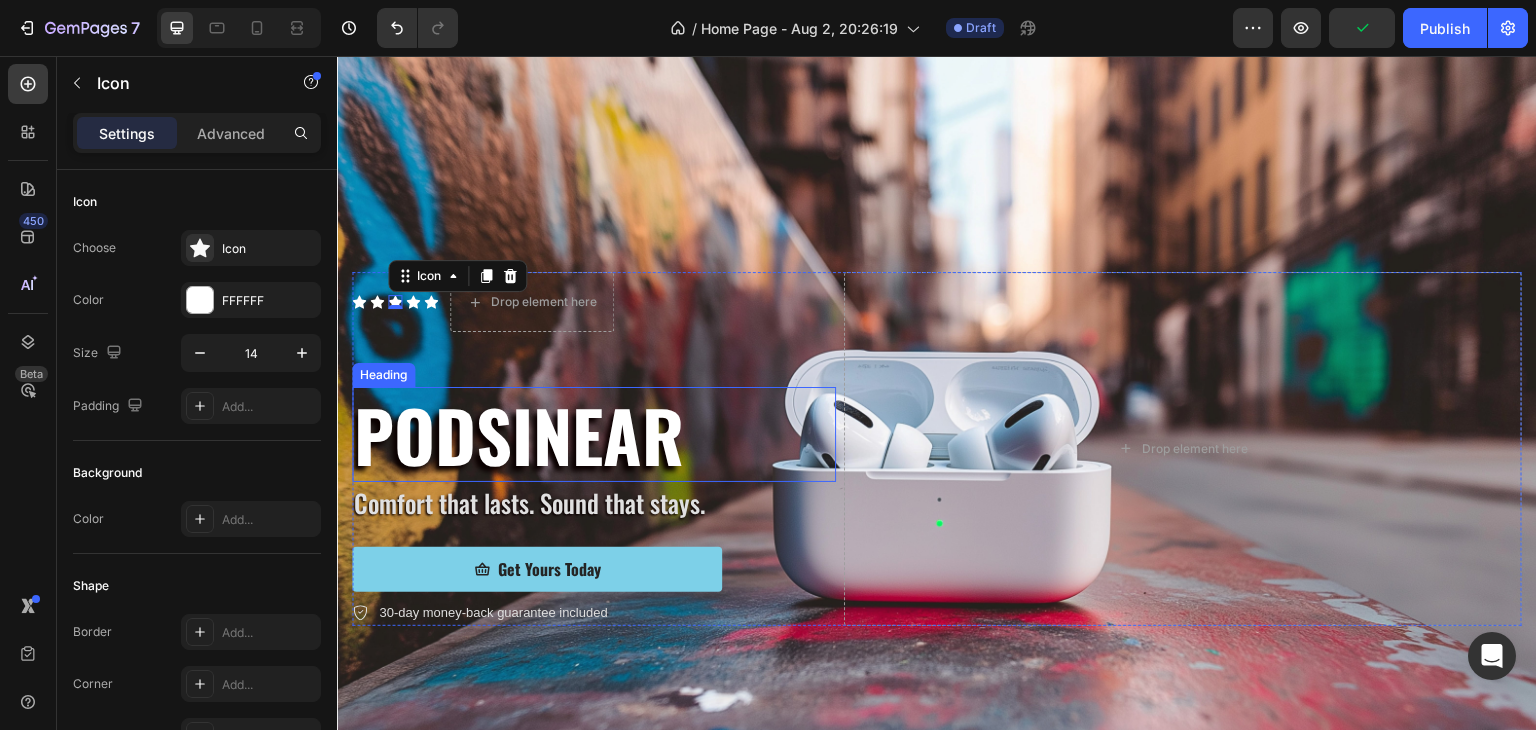 click at bounding box center (594, 363) 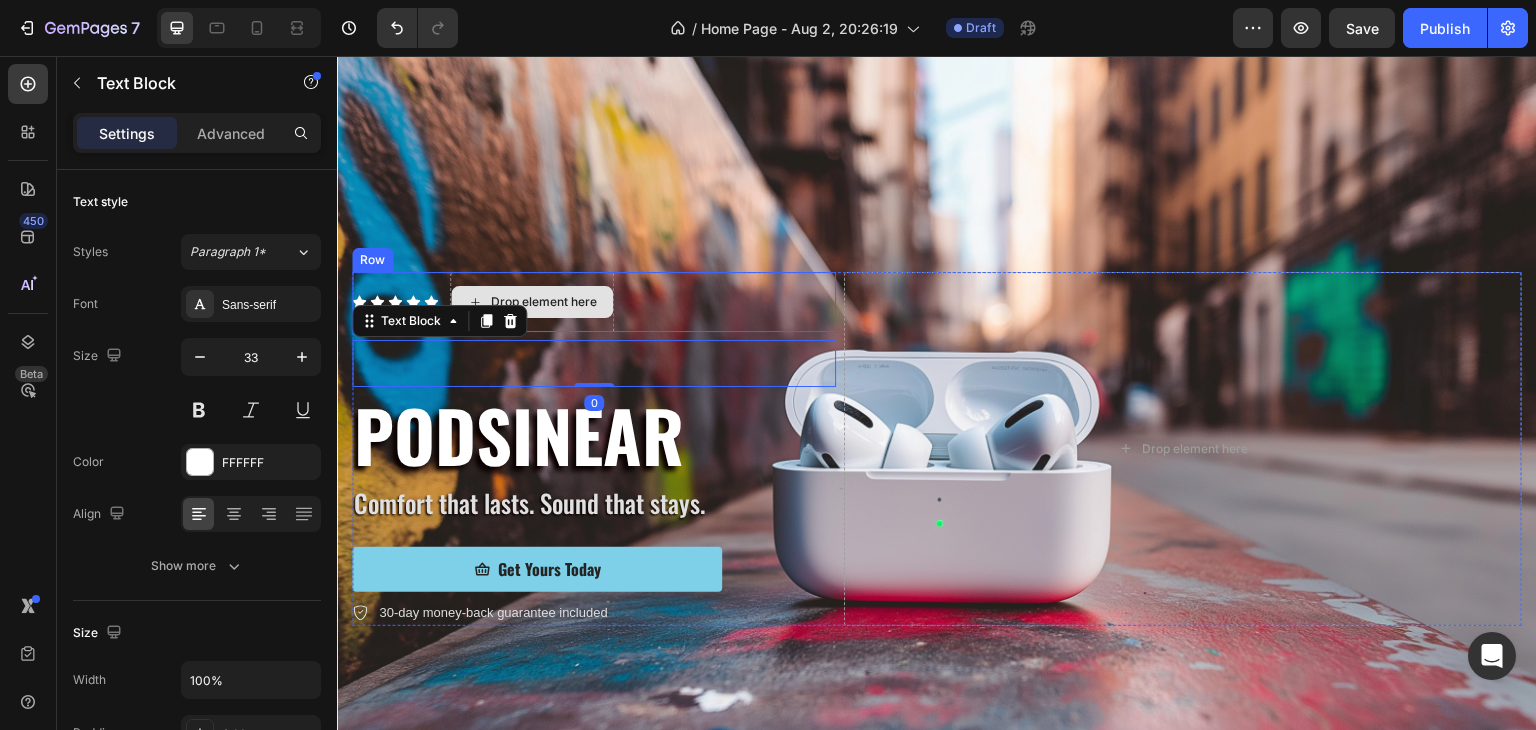 click on "Drop element here" at bounding box center [532, 302] 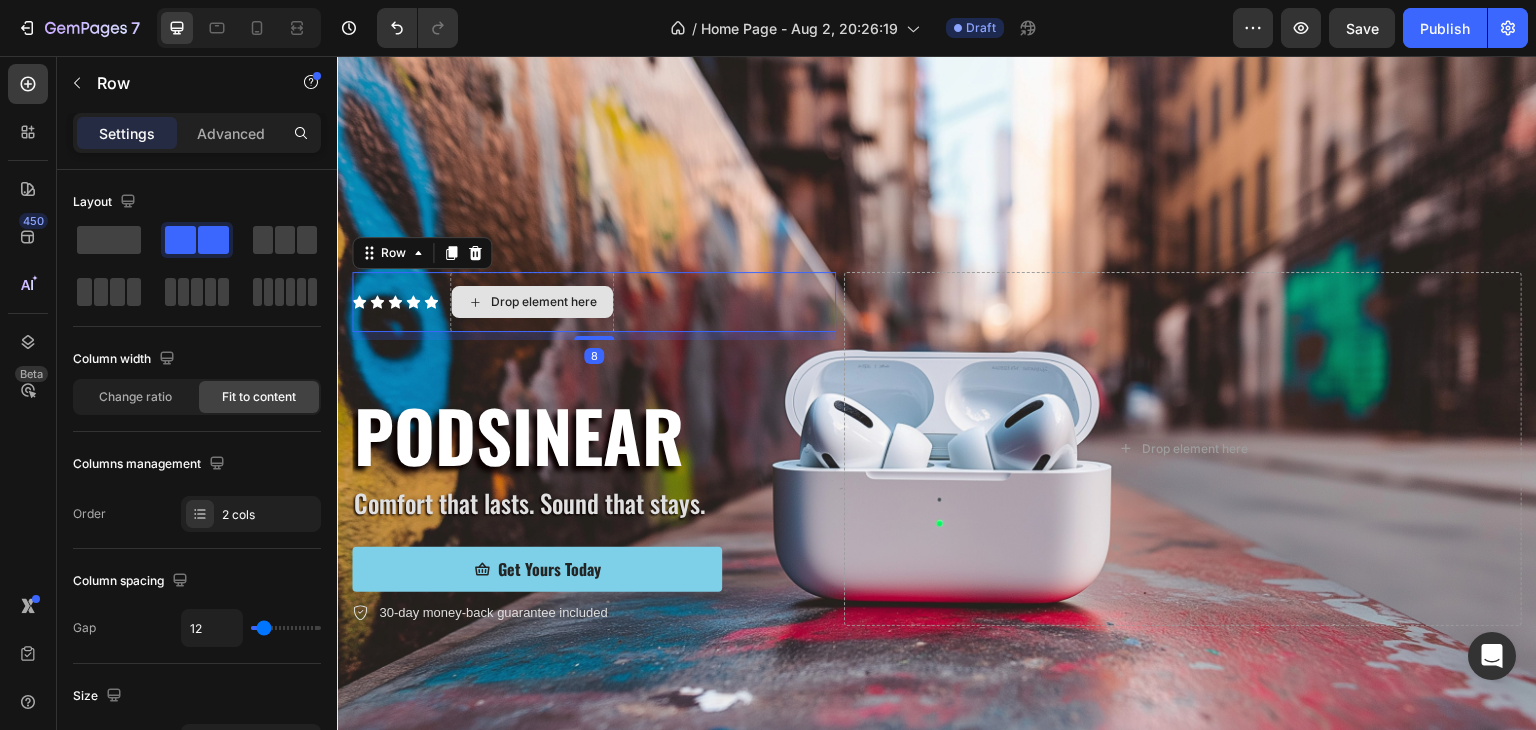 click on "Drop element here" at bounding box center [532, 302] 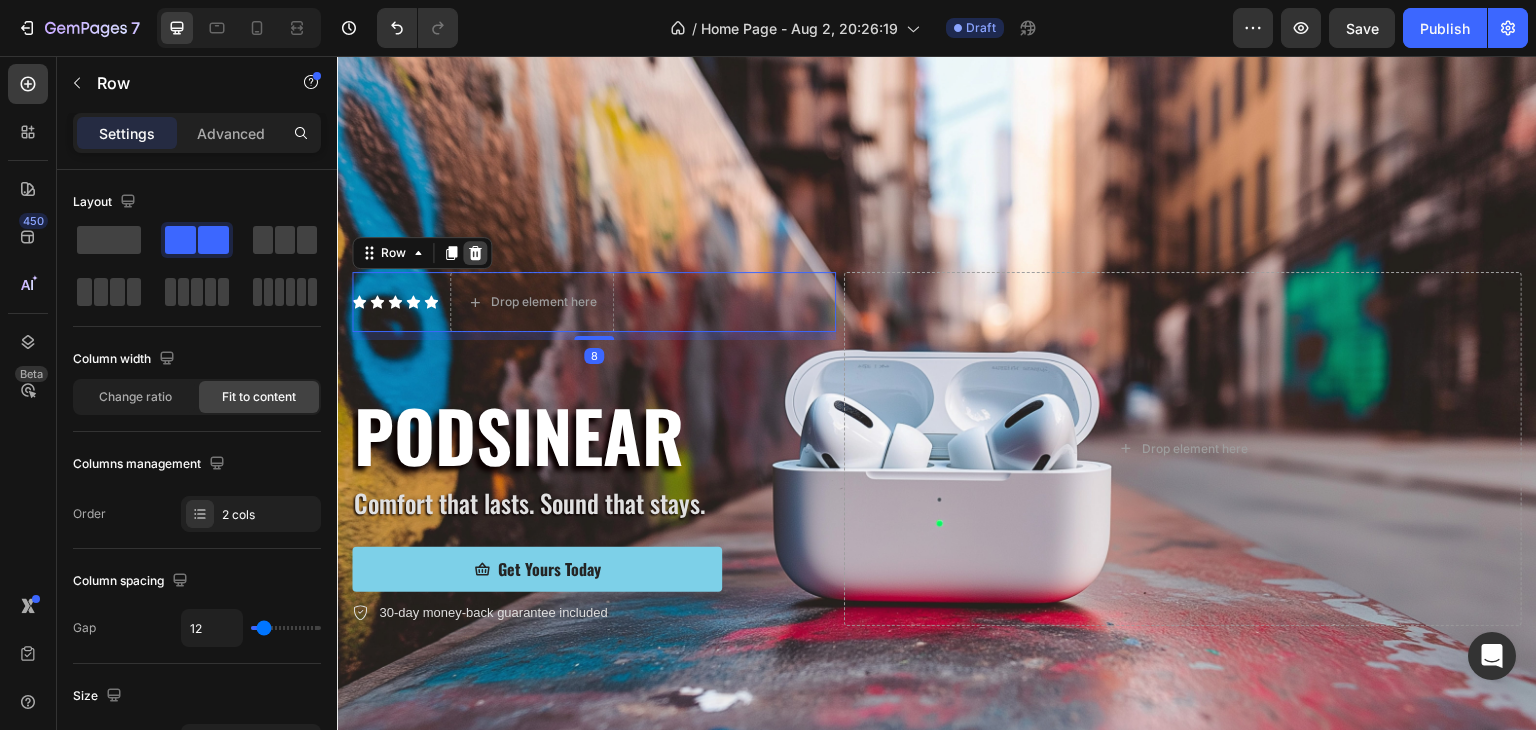 click at bounding box center [475, 253] 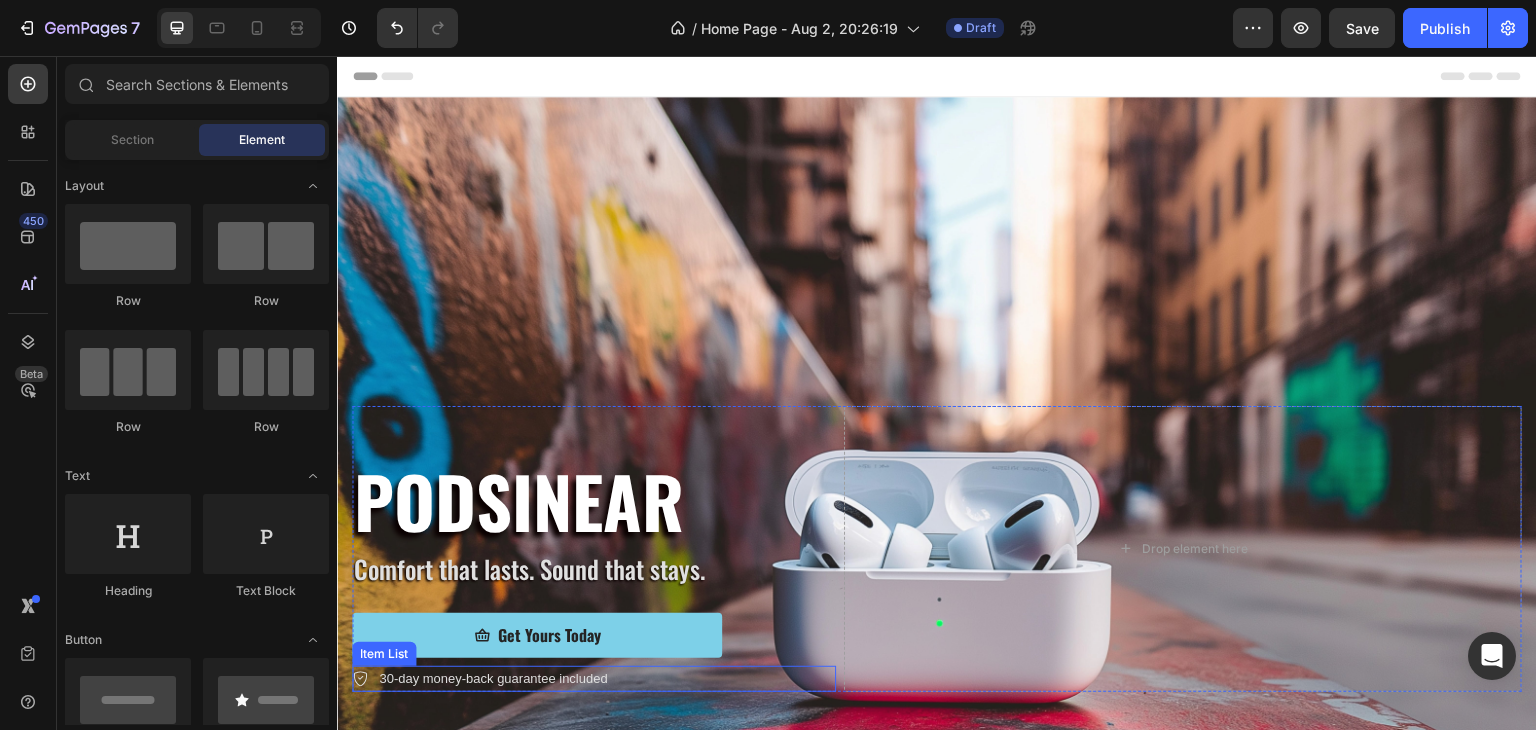 scroll, scrollTop: 100, scrollLeft: 0, axis: vertical 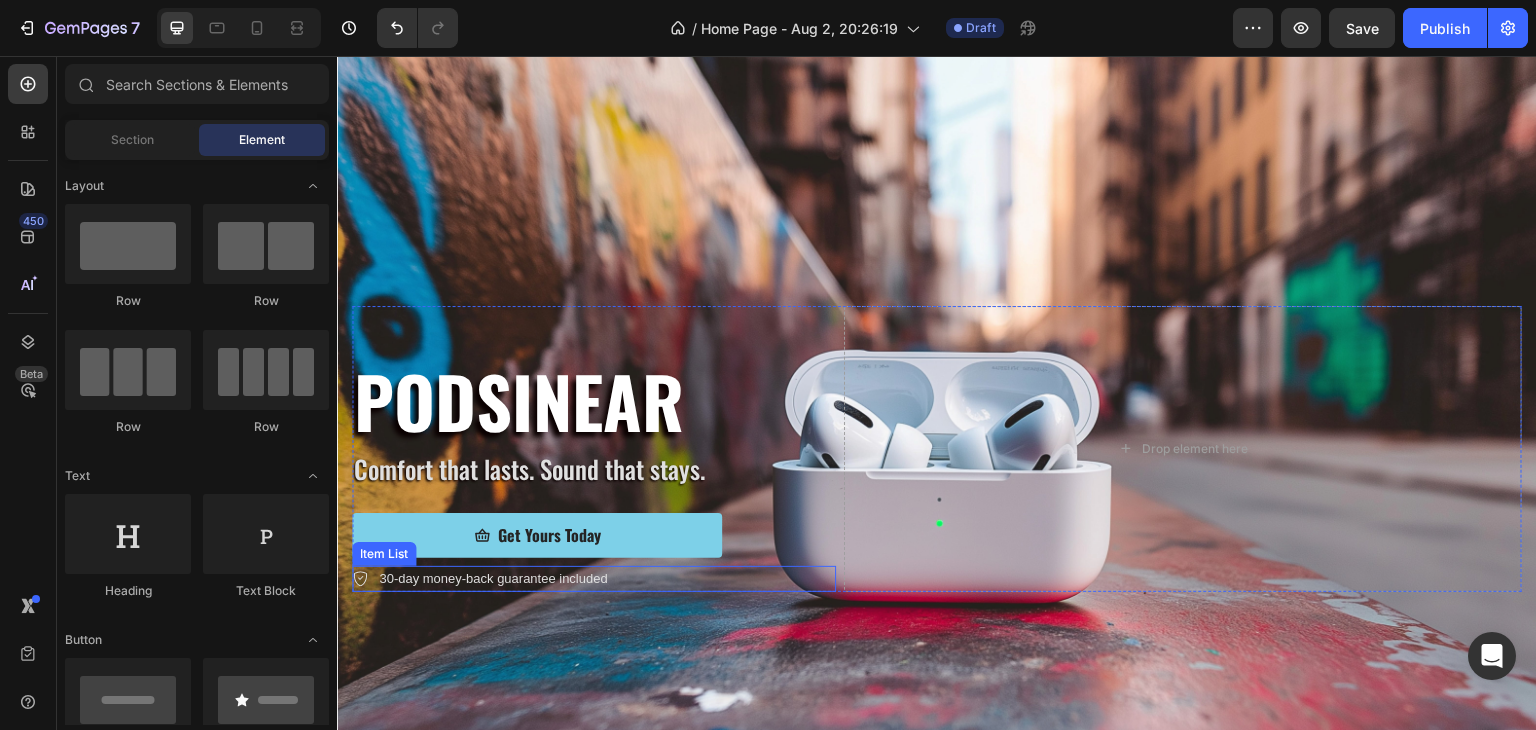 click on "30-day money-back guarantee included" at bounding box center [594, 579] 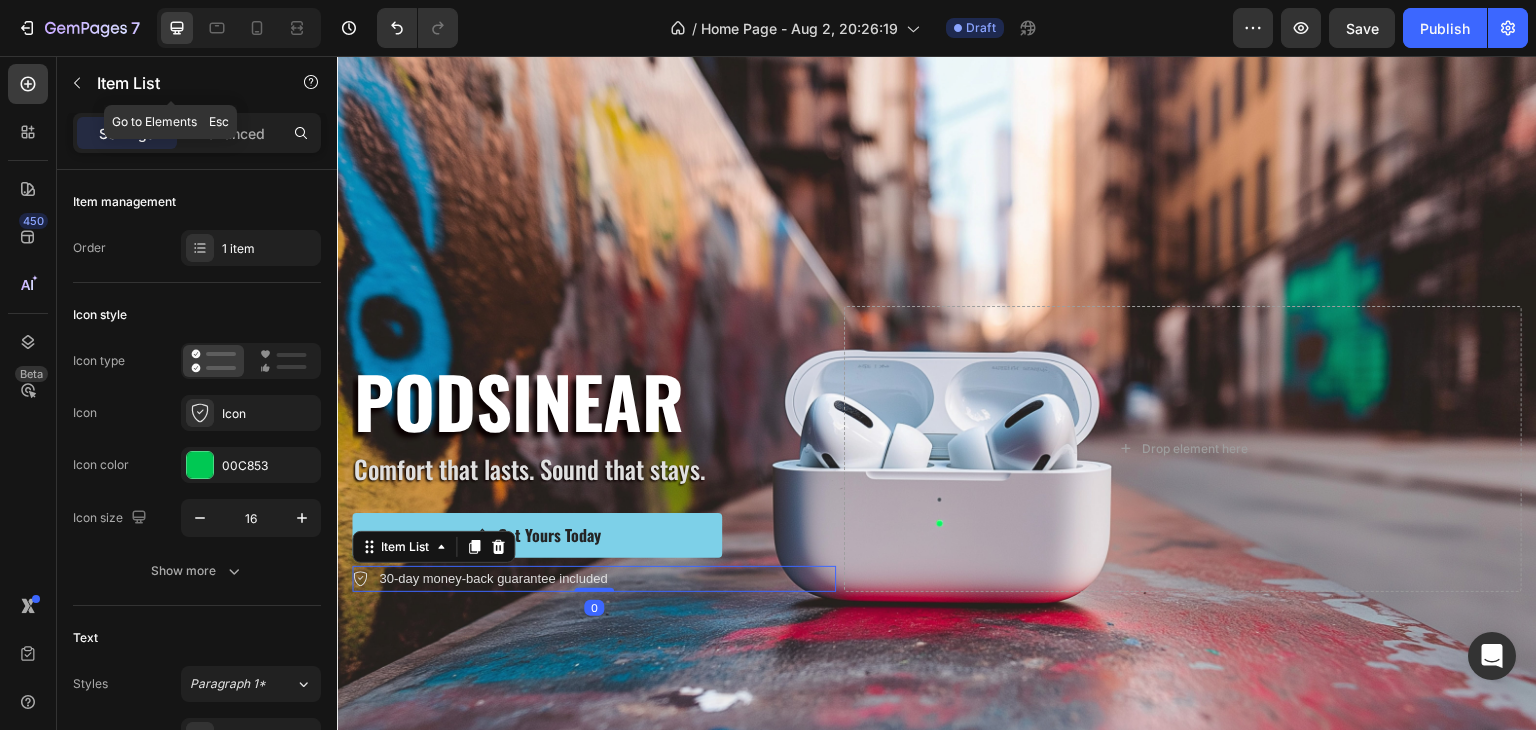 click 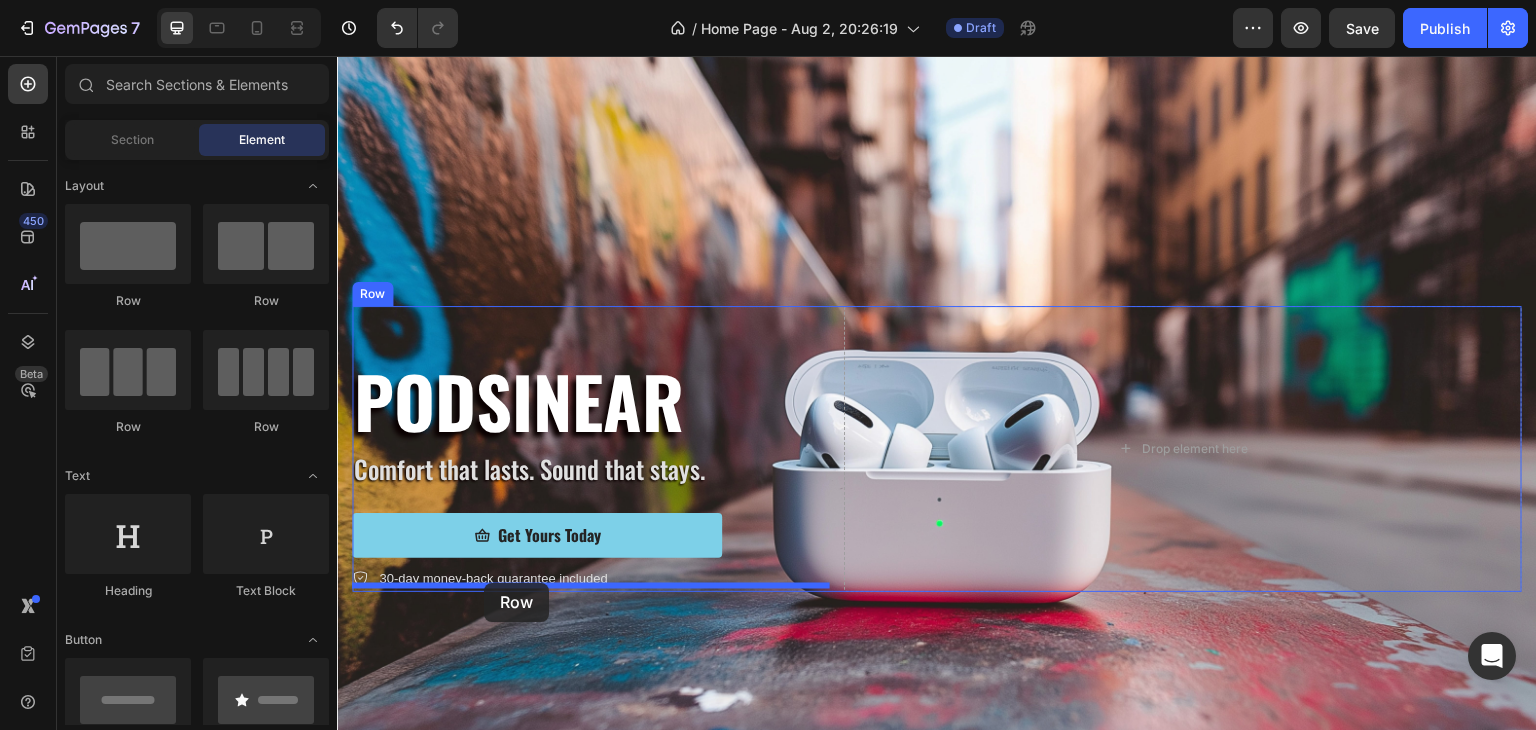 drag, startPoint x: 475, startPoint y: 304, endPoint x: 484, endPoint y: 583, distance: 279.1451 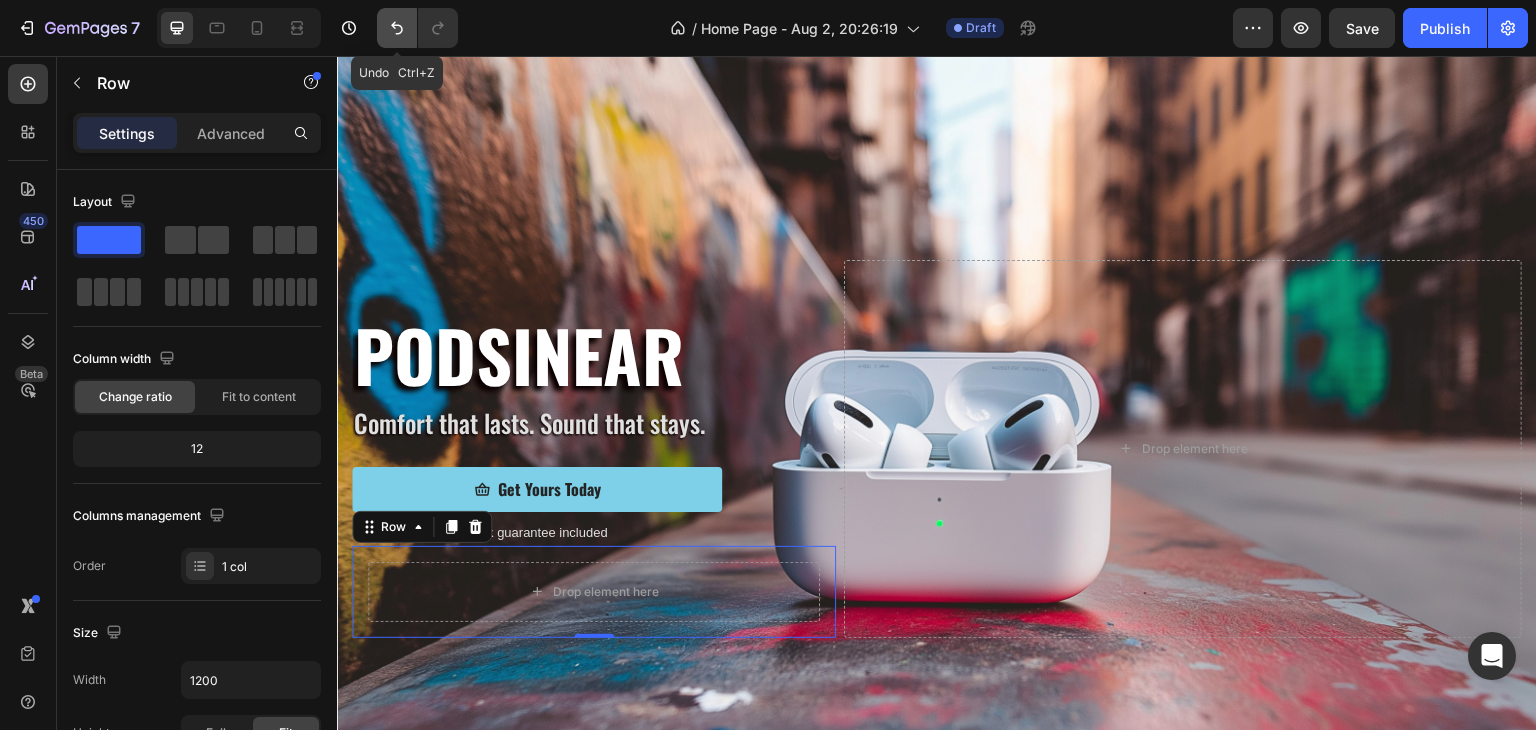 click 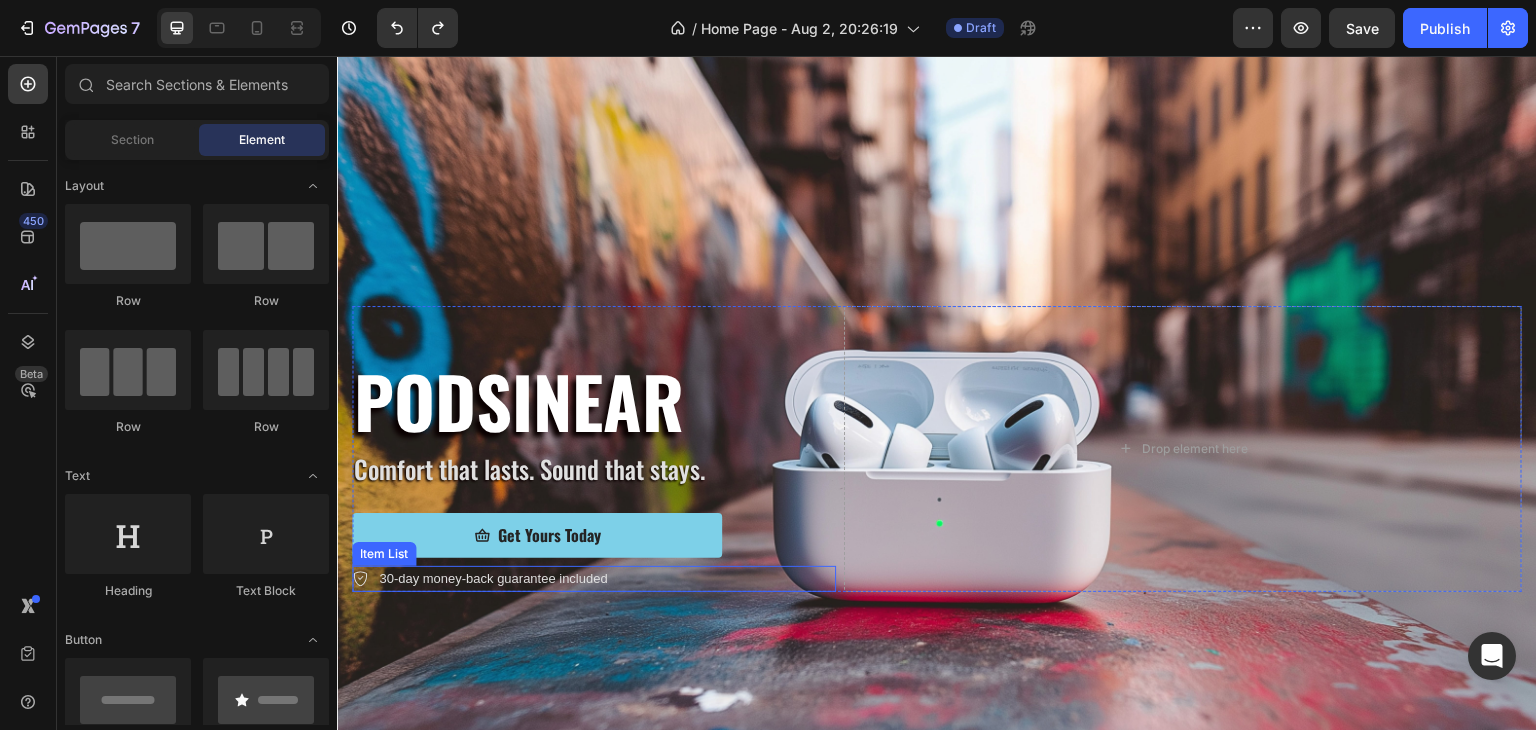click on "30-day money-back guarantee included" at bounding box center [594, 579] 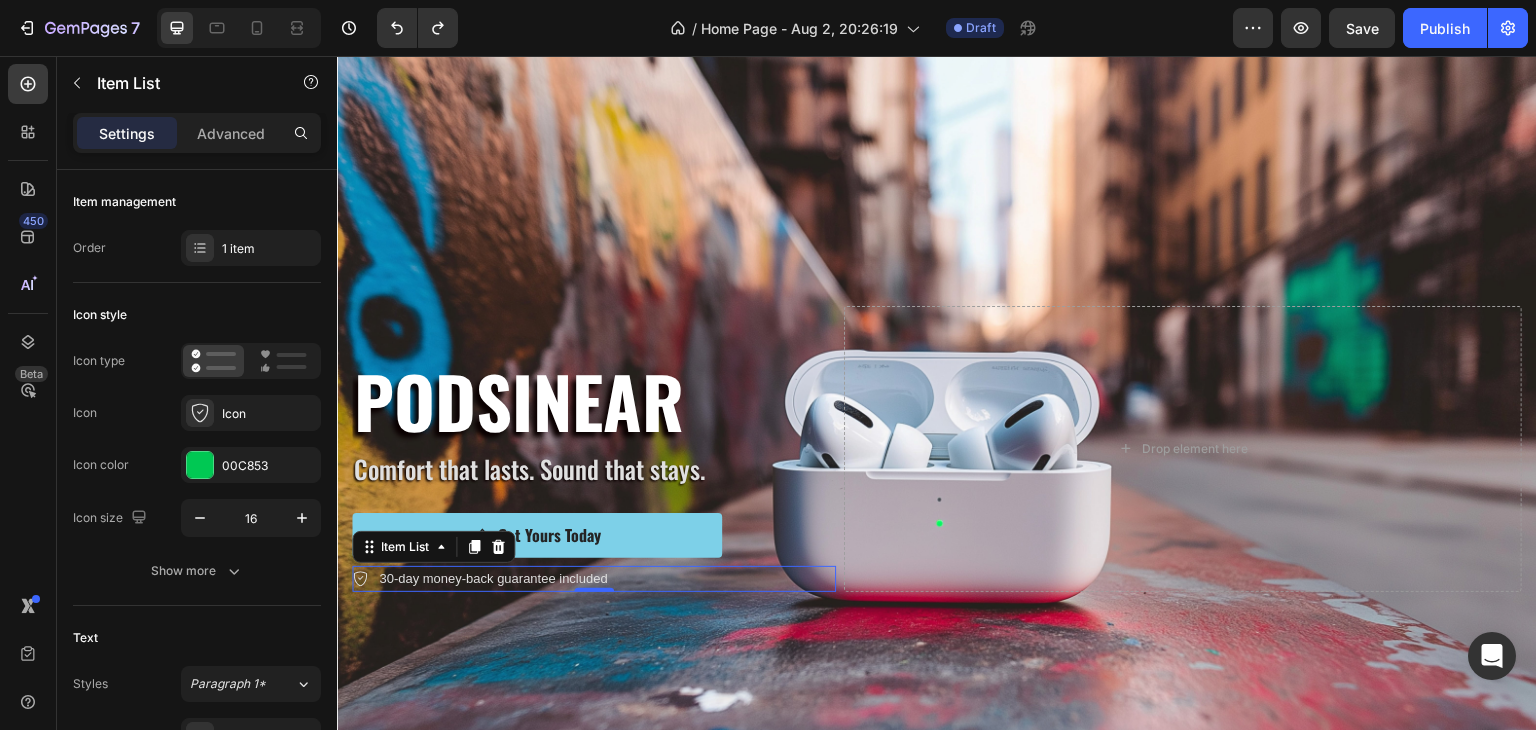 click on "30-day money-back guarantee included" at bounding box center (594, 579) 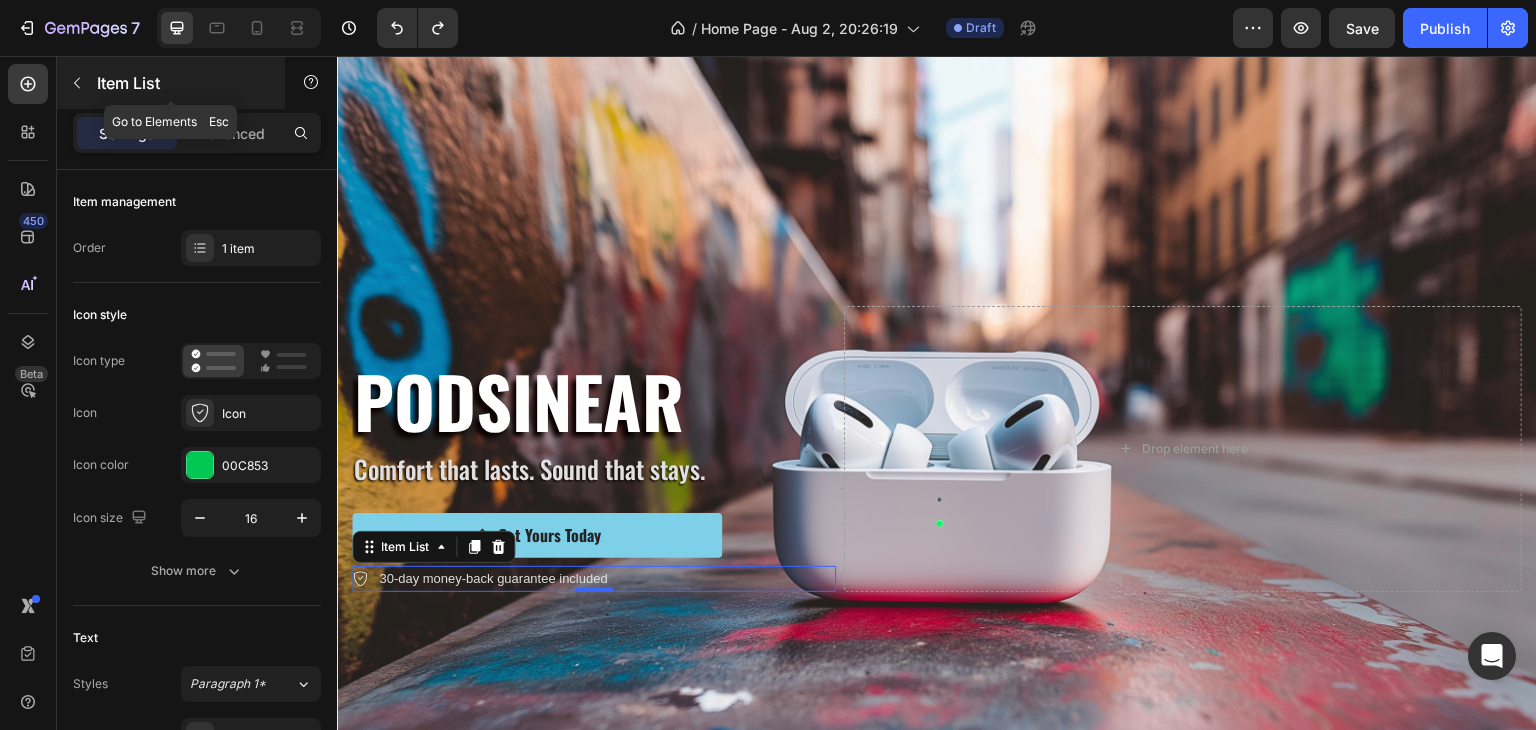 click on "Item List" at bounding box center (171, 83) 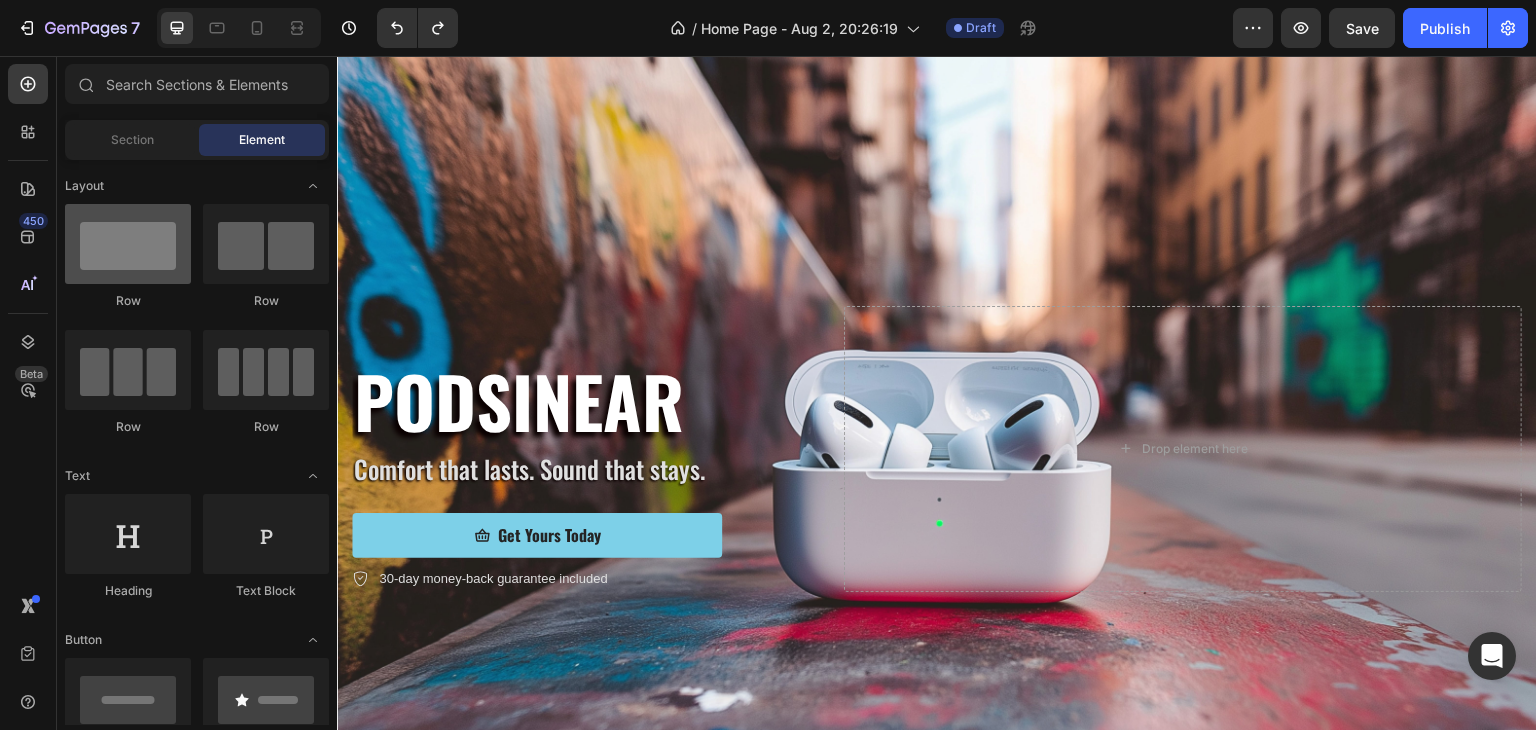 click at bounding box center [128, 244] 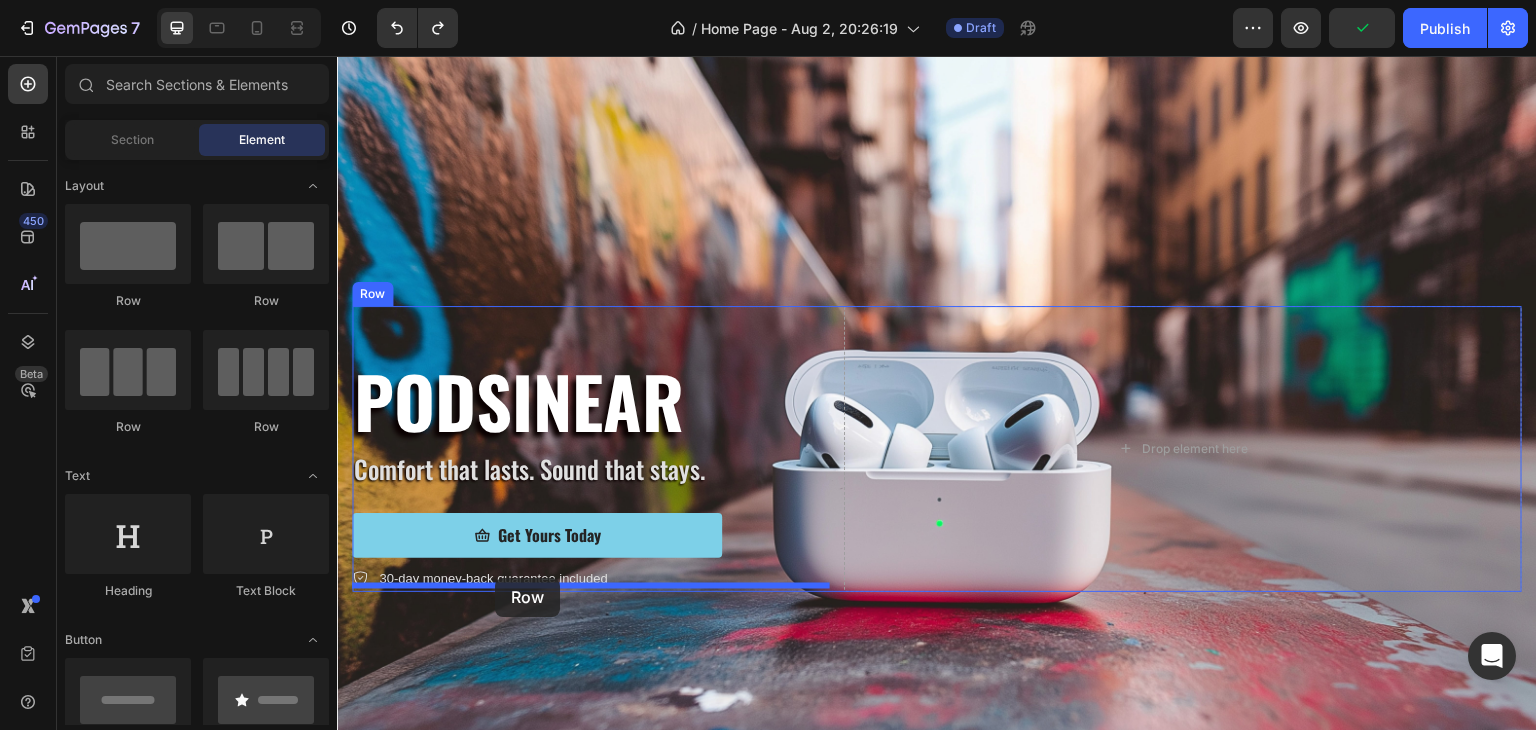 drag, startPoint x: 482, startPoint y: 305, endPoint x: 495, endPoint y: 578, distance: 273.30936 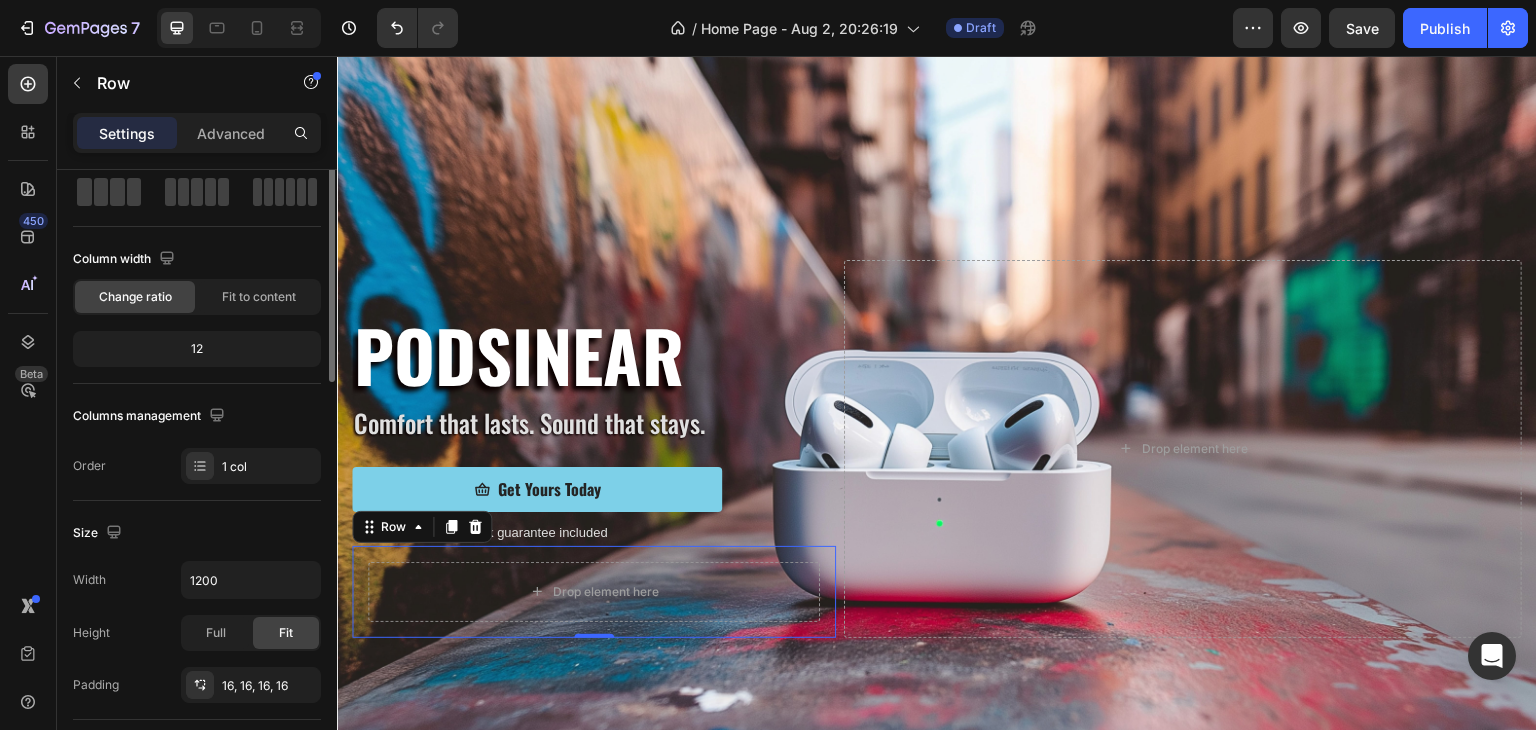 scroll, scrollTop: 0, scrollLeft: 0, axis: both 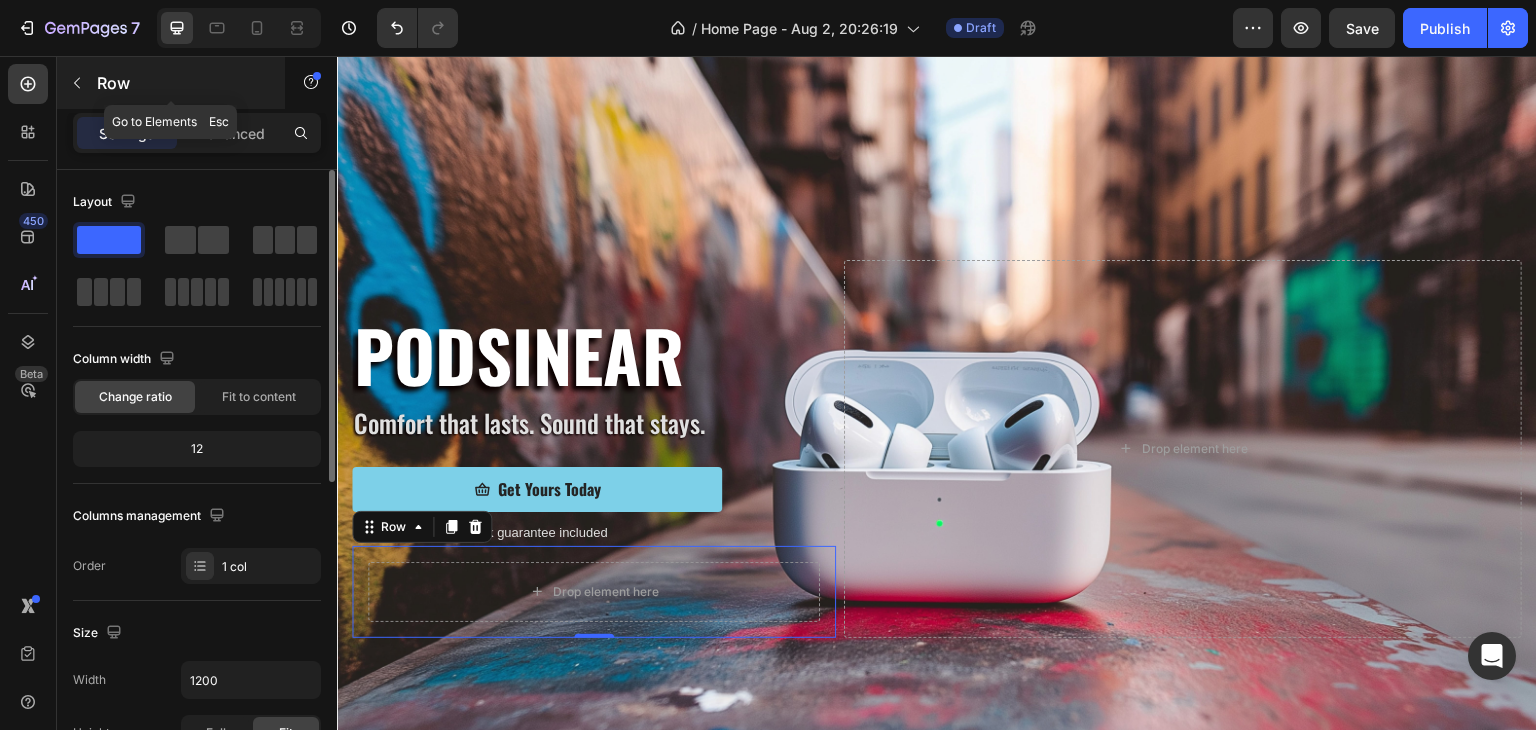 click at bounding box center [77, 83] 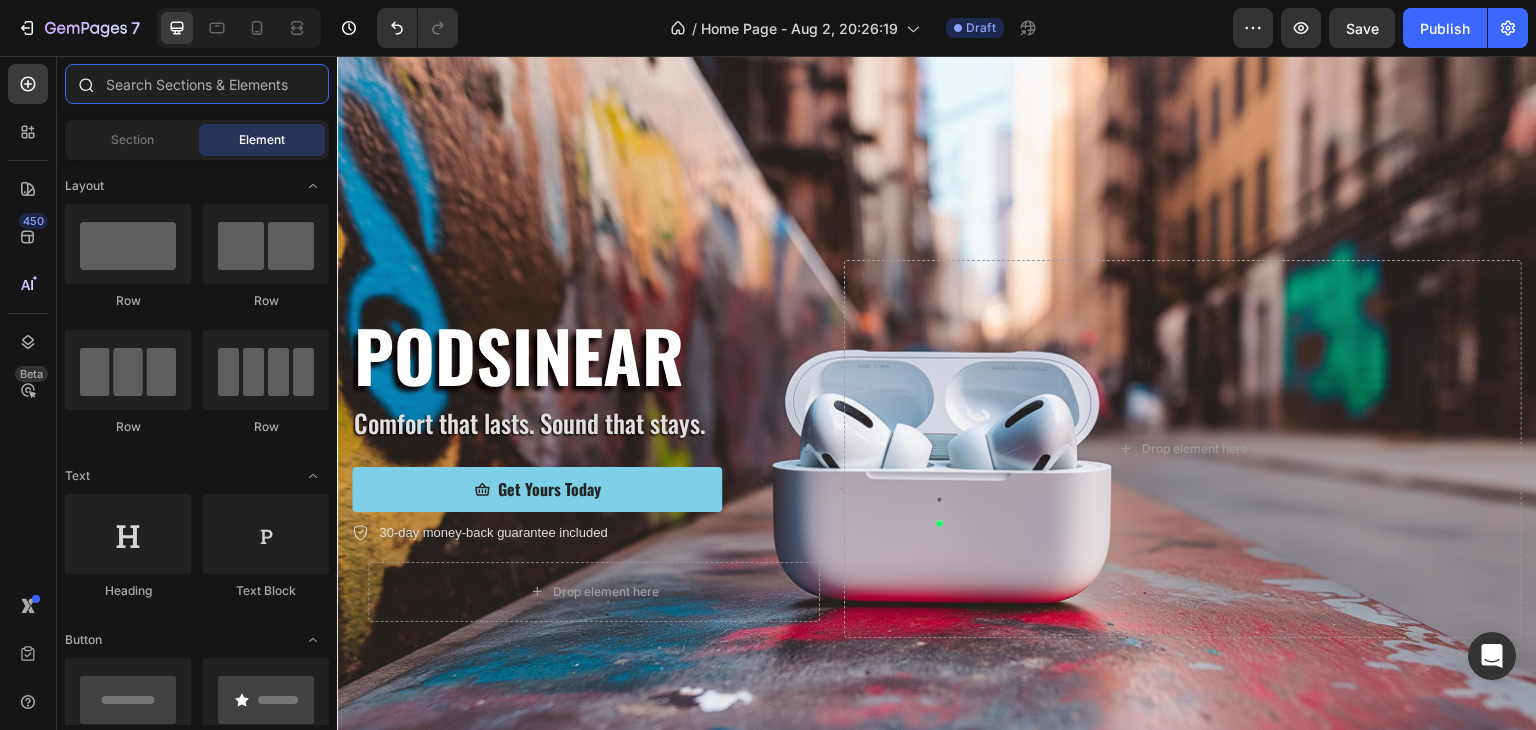 click at bounding box center [197, 84] 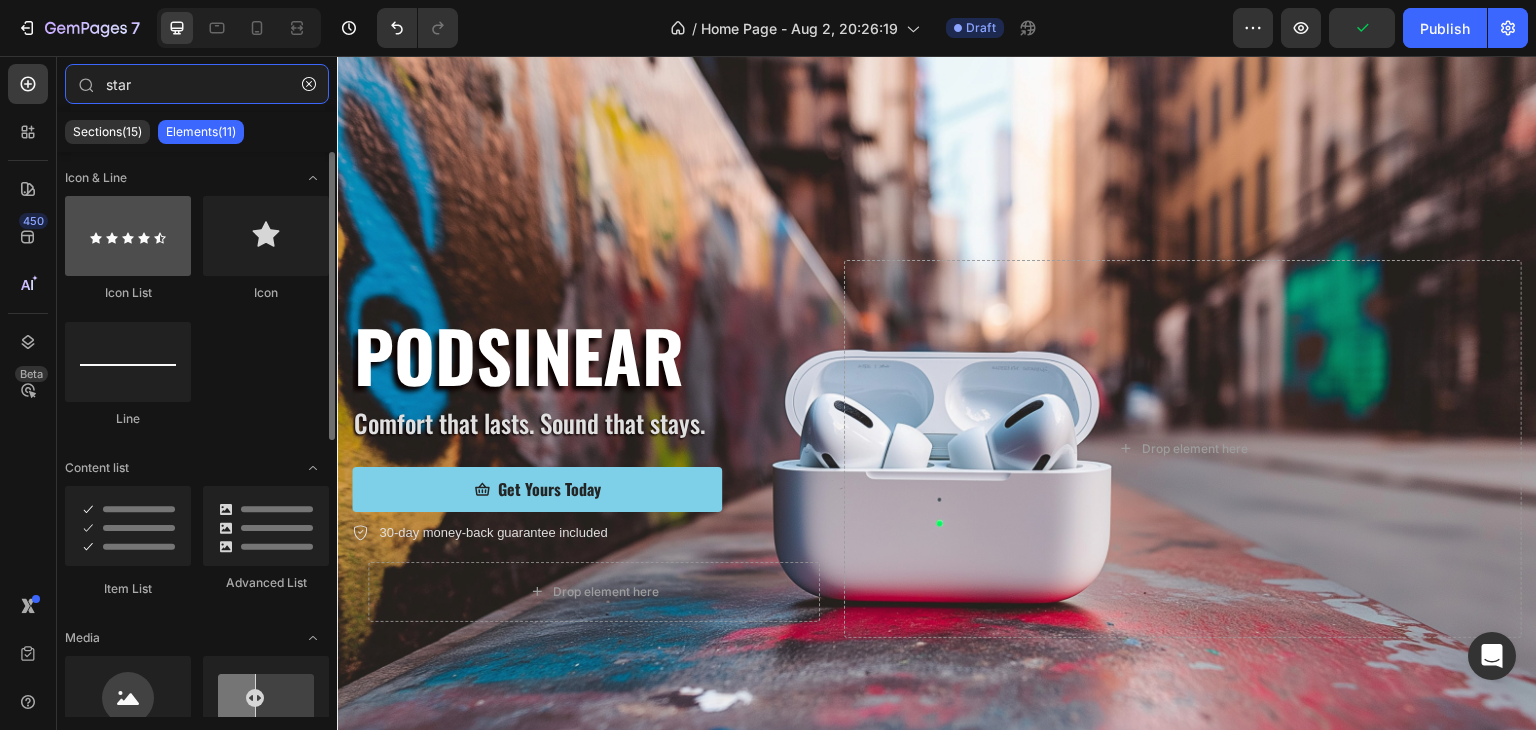 type on "star" 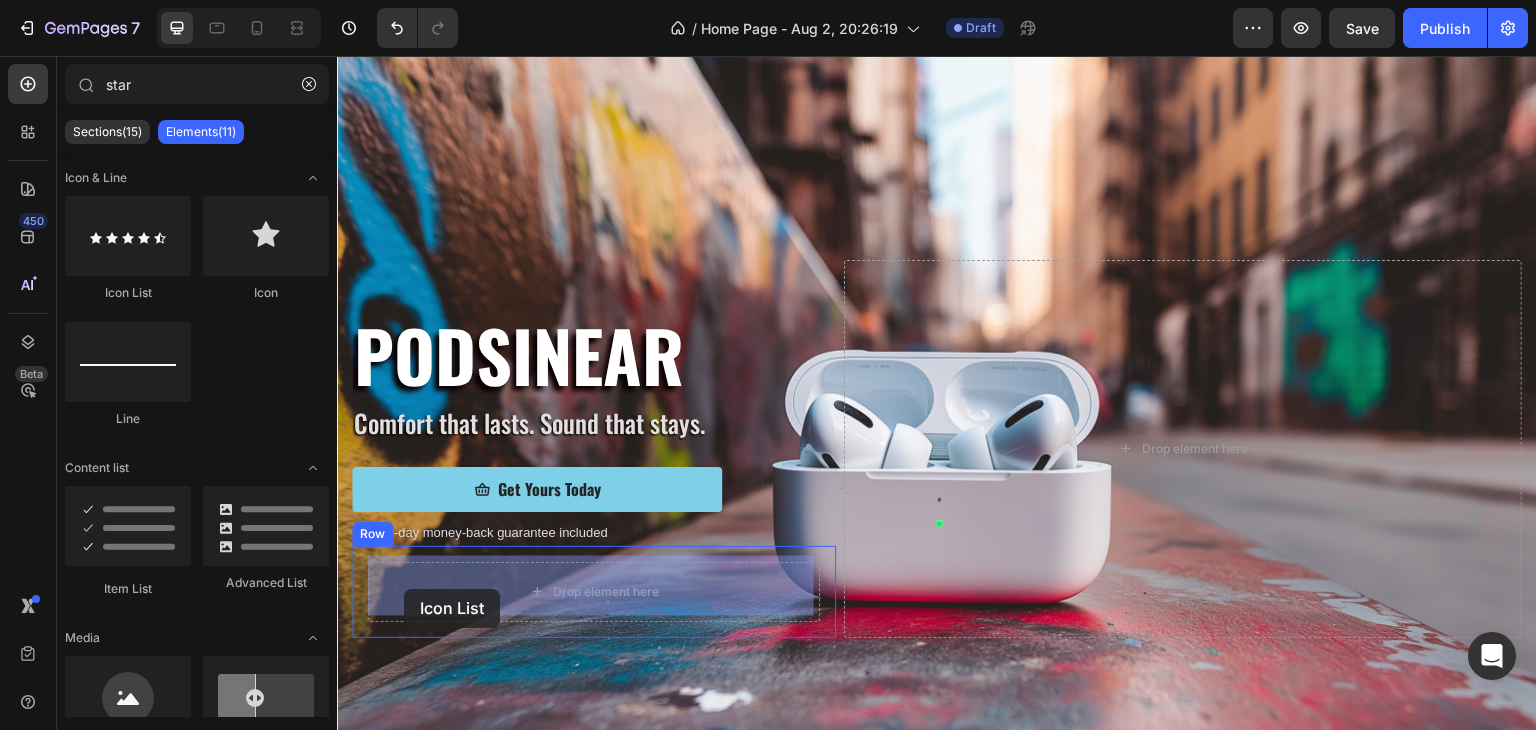 drag, startPoint x: 457, startPoint y: 302, endPoint x: 404, endPoint y: 589, distance: 291.8527 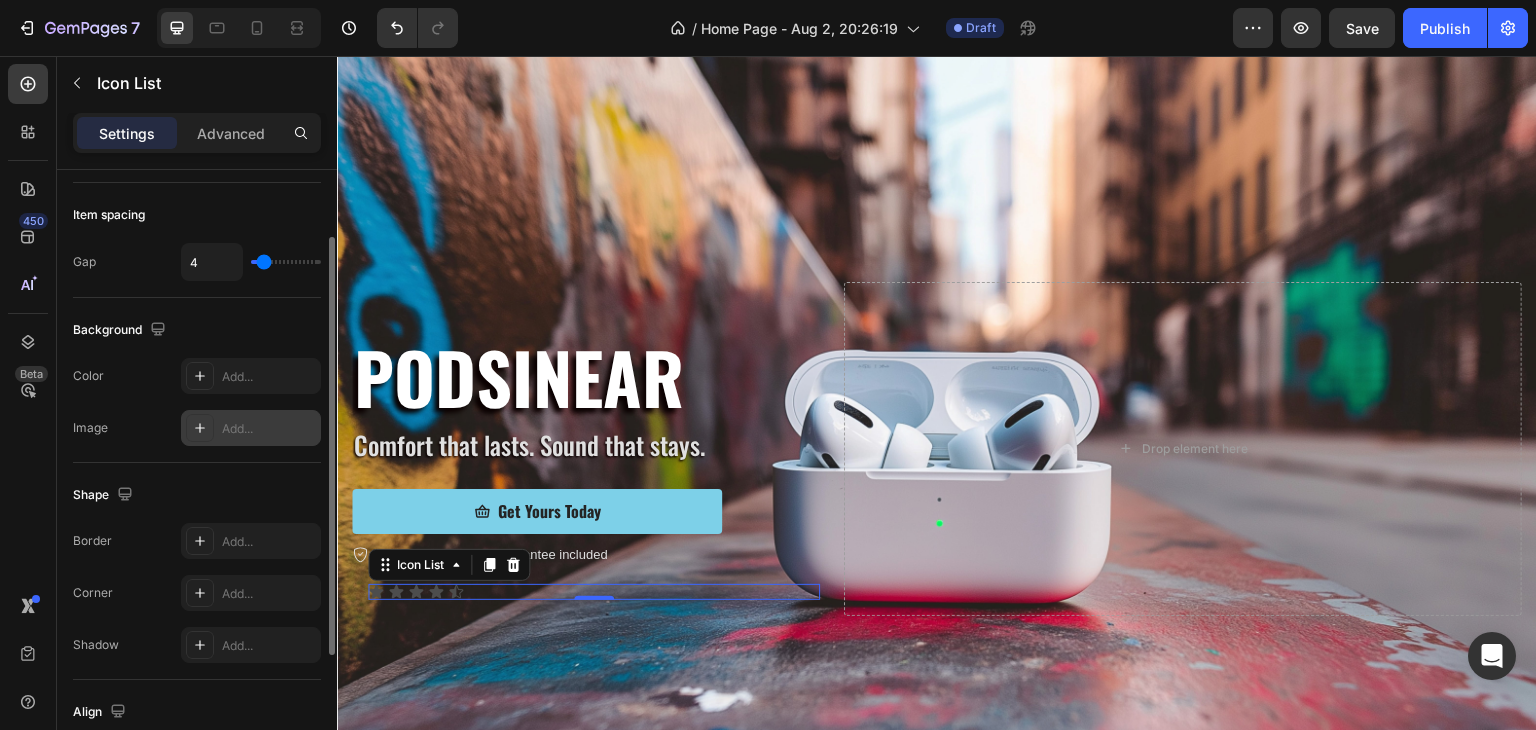 scroll, scrollTop: 292, scrollLeft: 0, axis: vertical 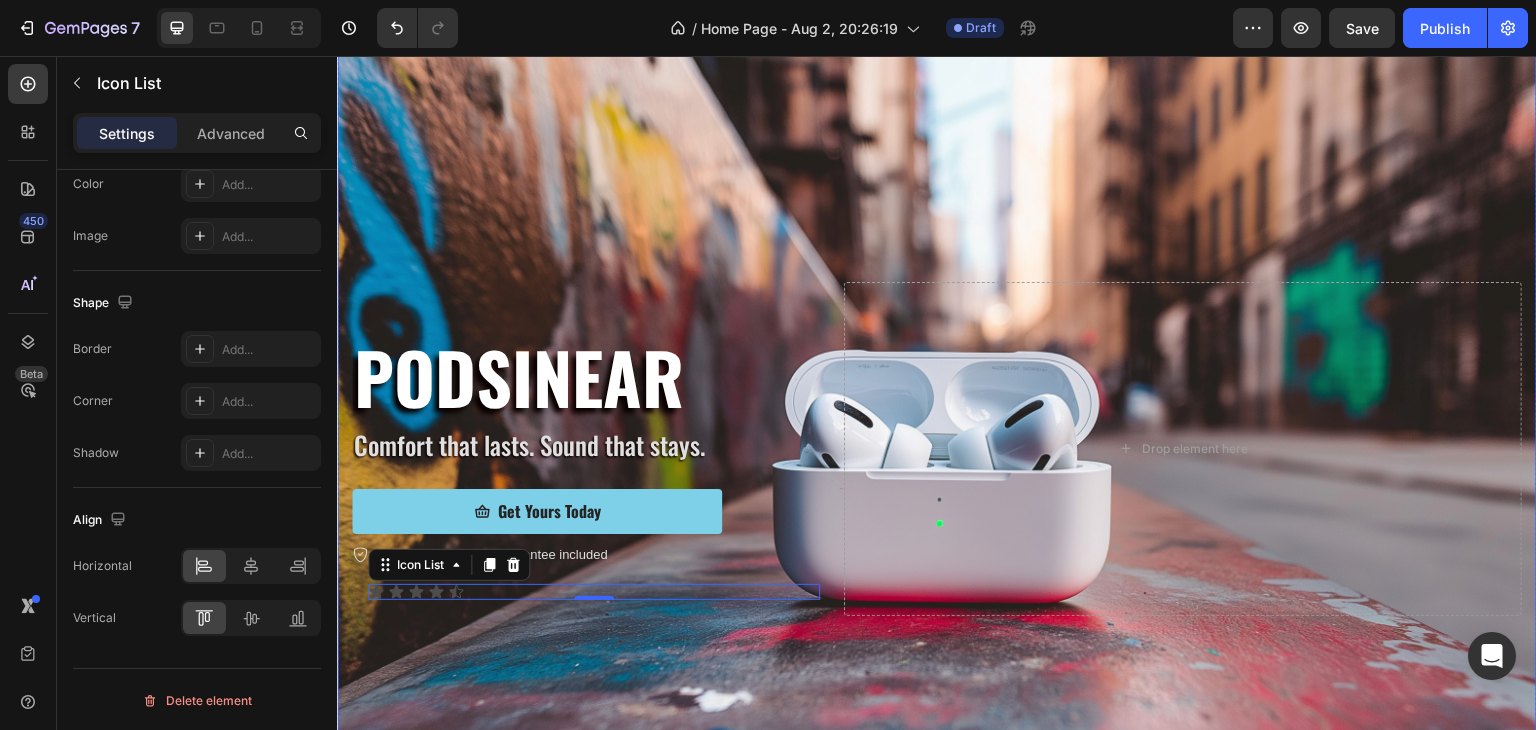 click at bounding box center [937, 449] 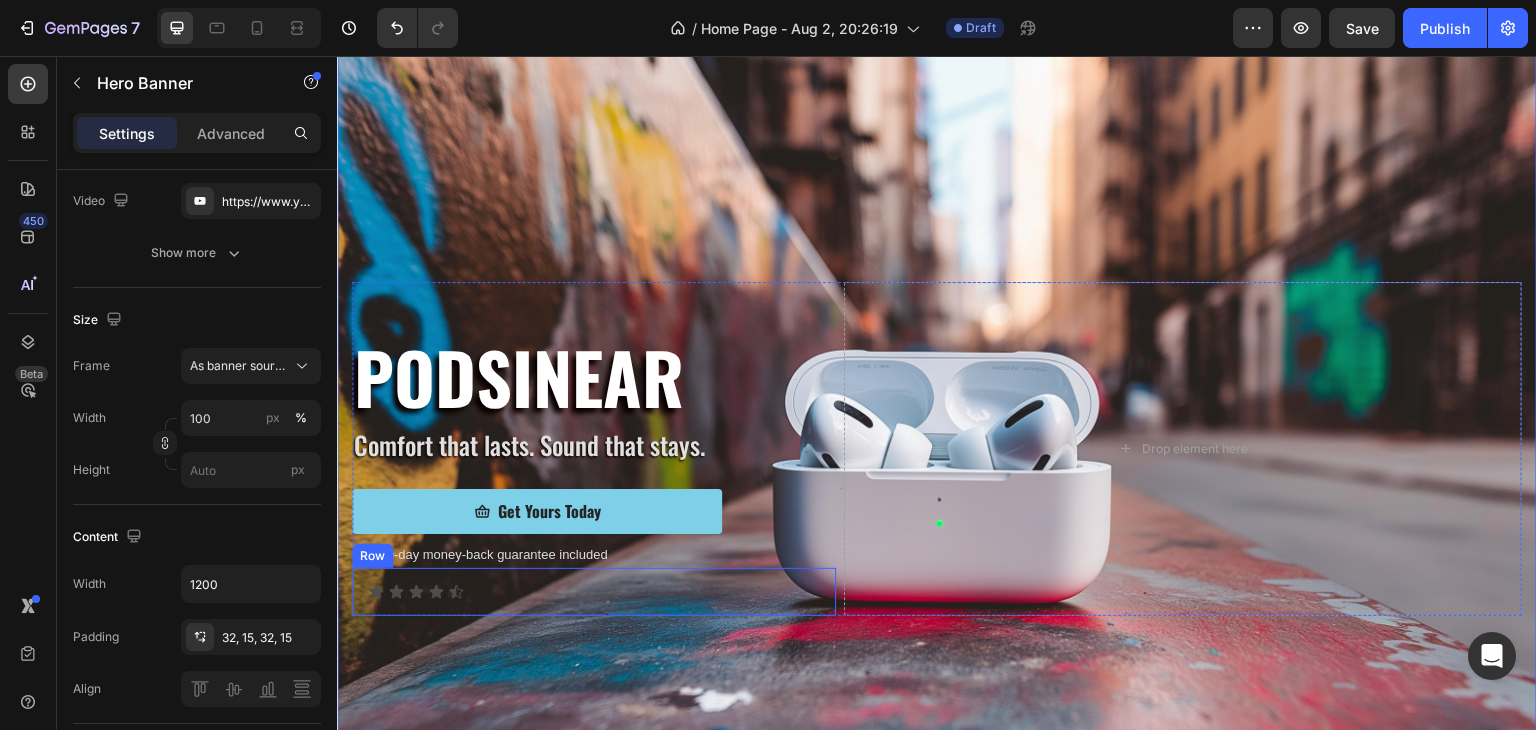 scroll, scrollTop: 0, scrollLeft: 0, axis: both 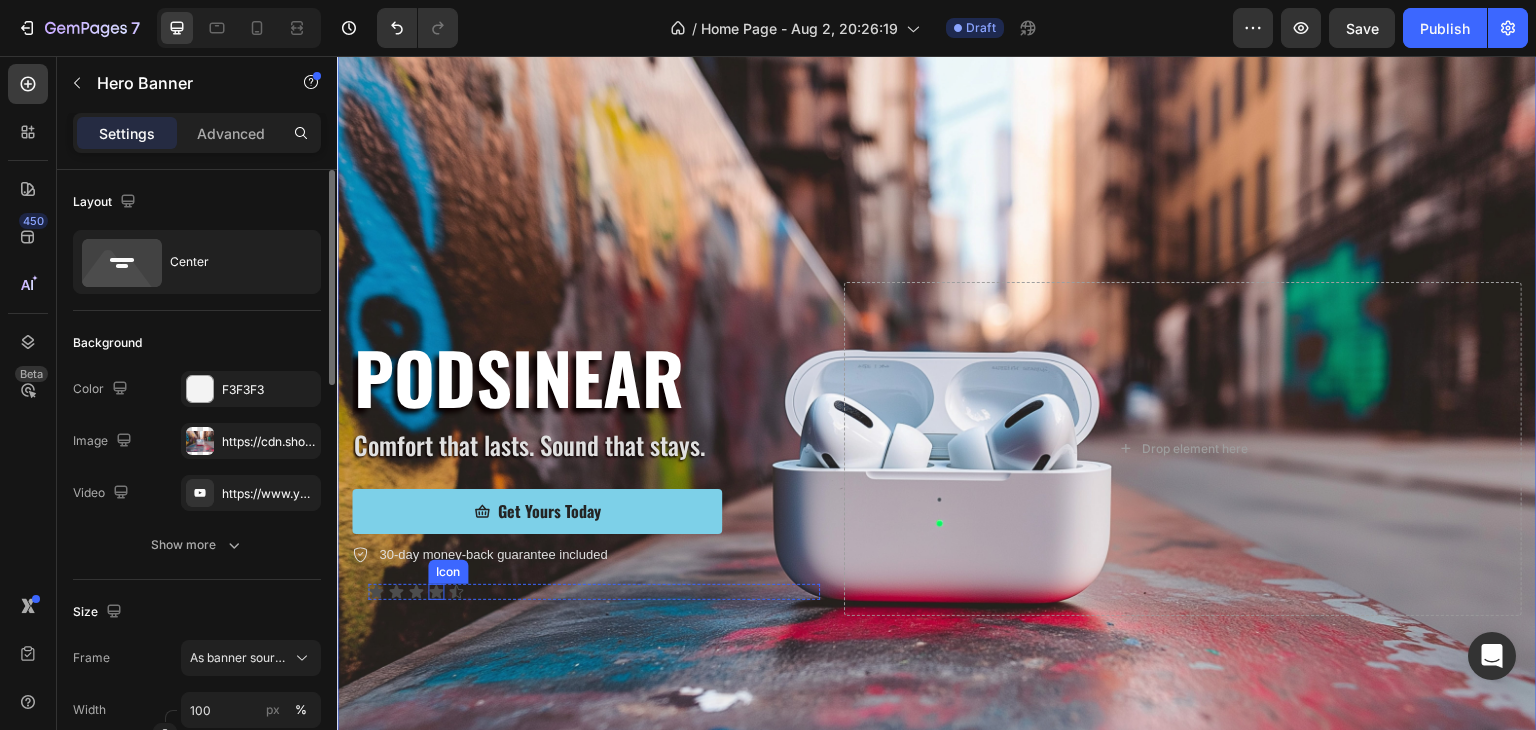 click 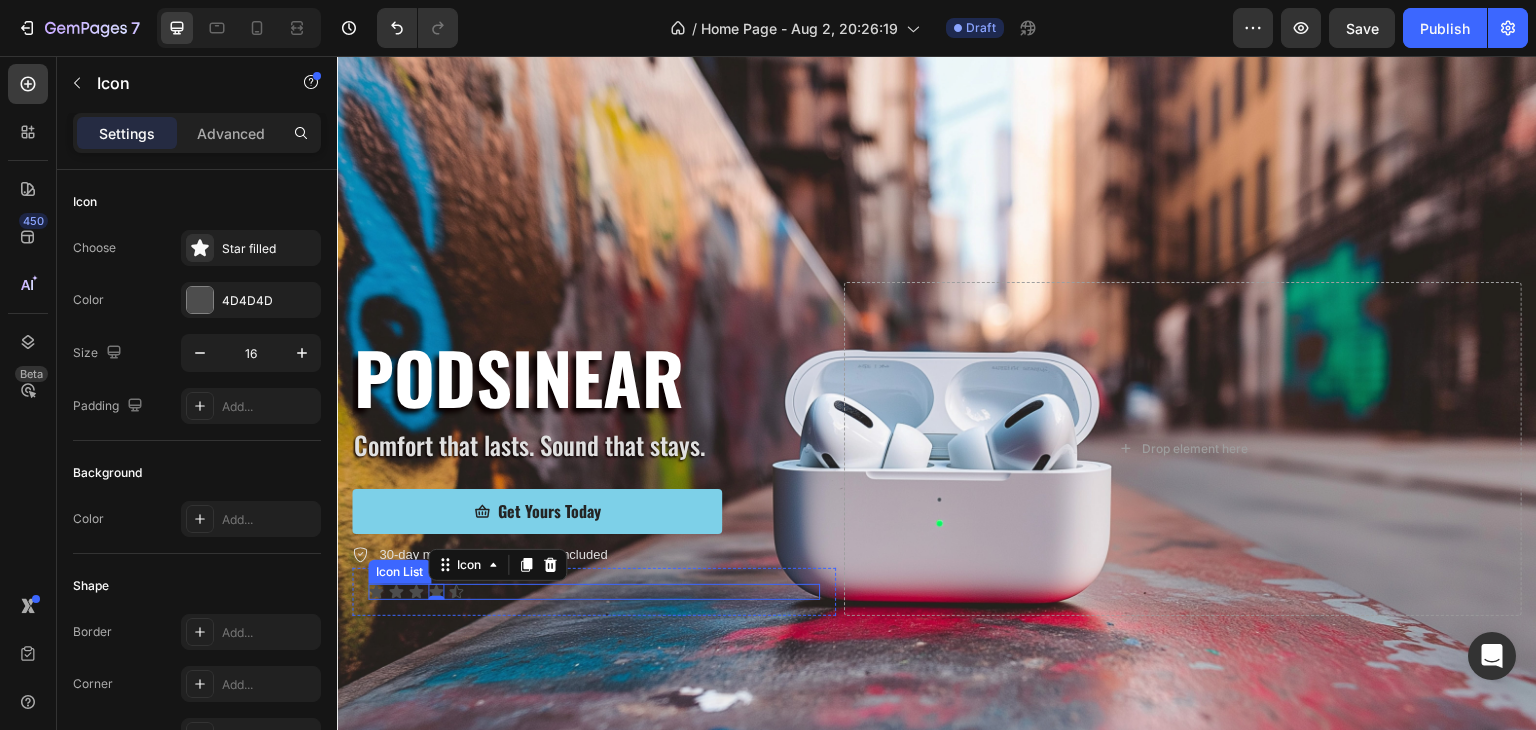 click on "Icon Icon Icon Icon   0 Icon" at bounding box center [594, 592] 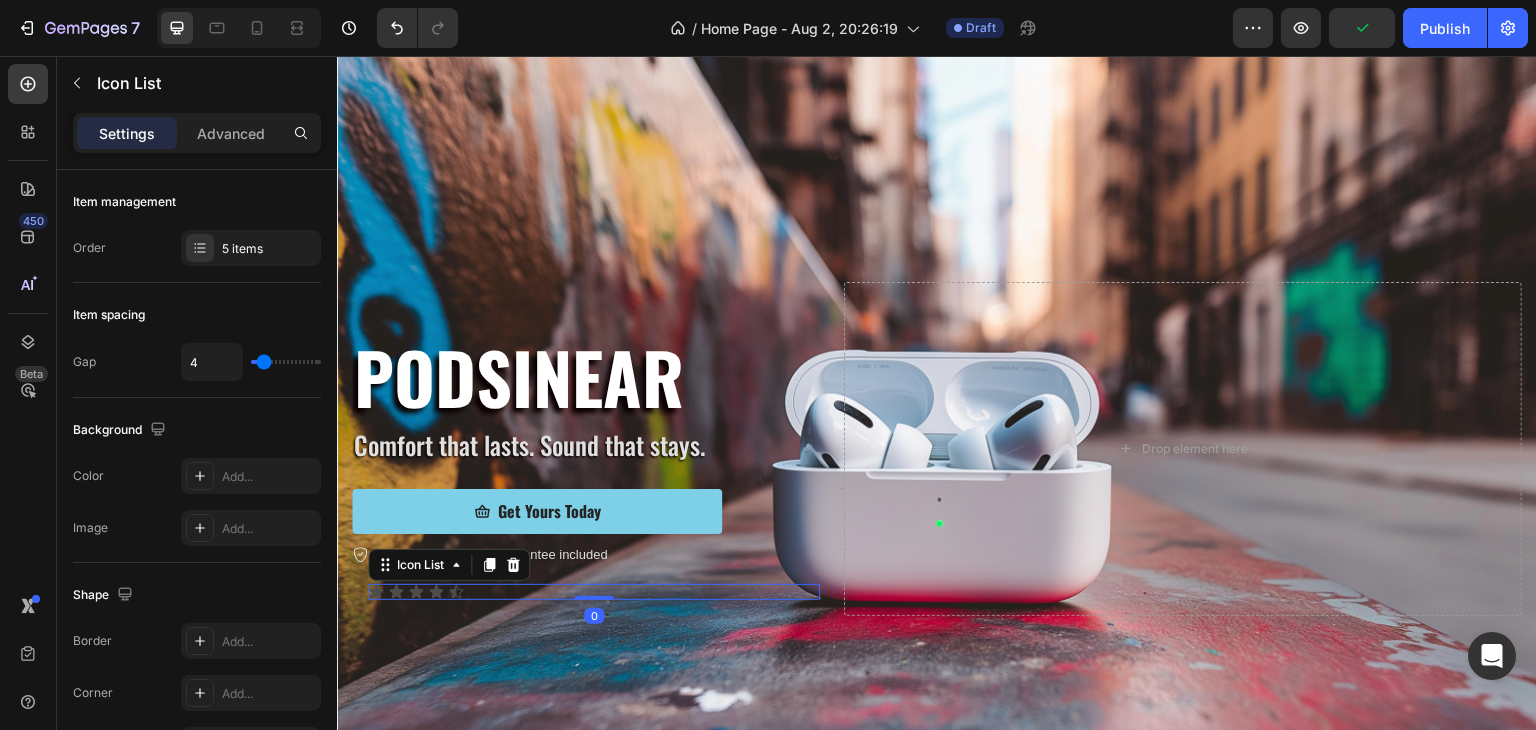 click on "Icon Icon Icon Icon Icon" at bounding box center [594, 592] 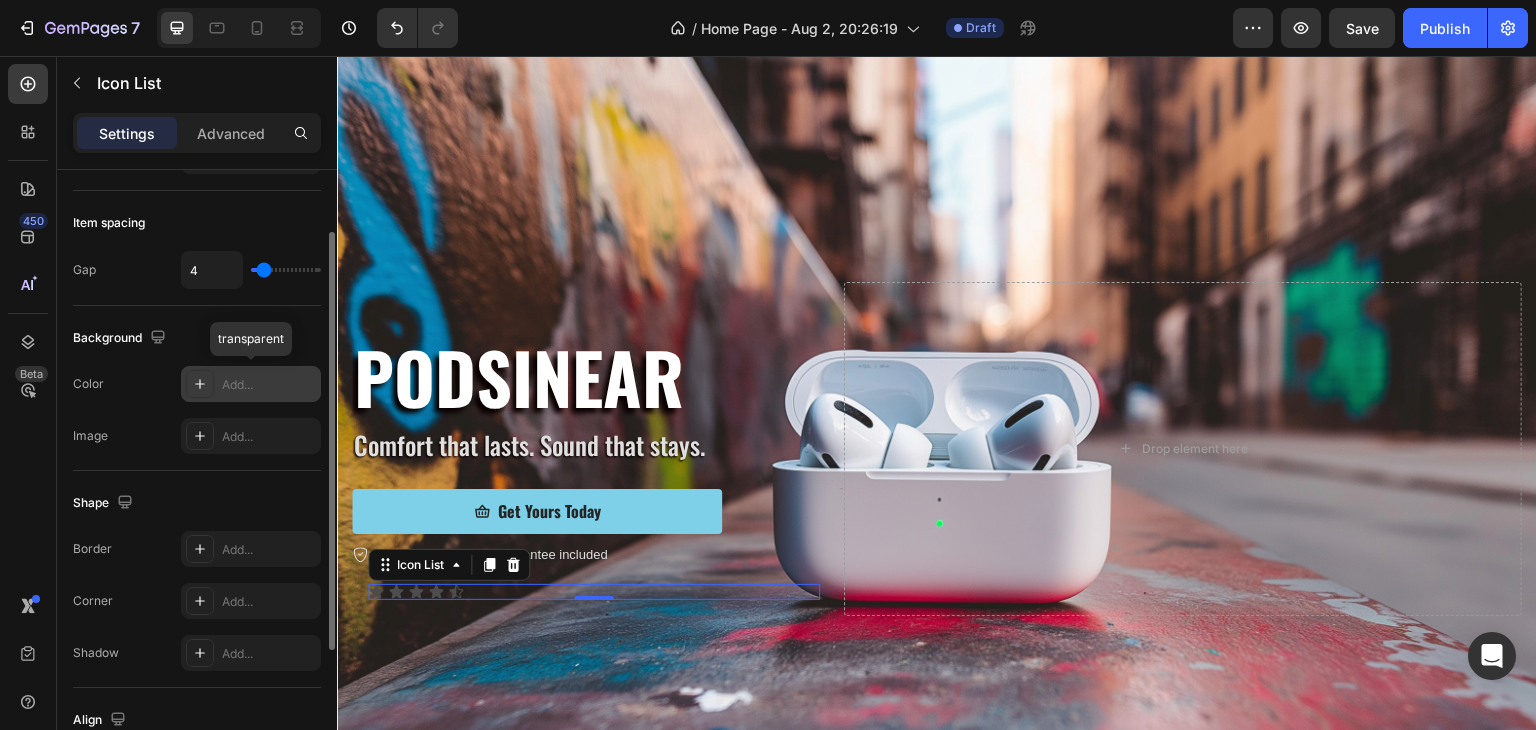 scroll, scrollTop: 0, scrollLeft: 0, axis: both 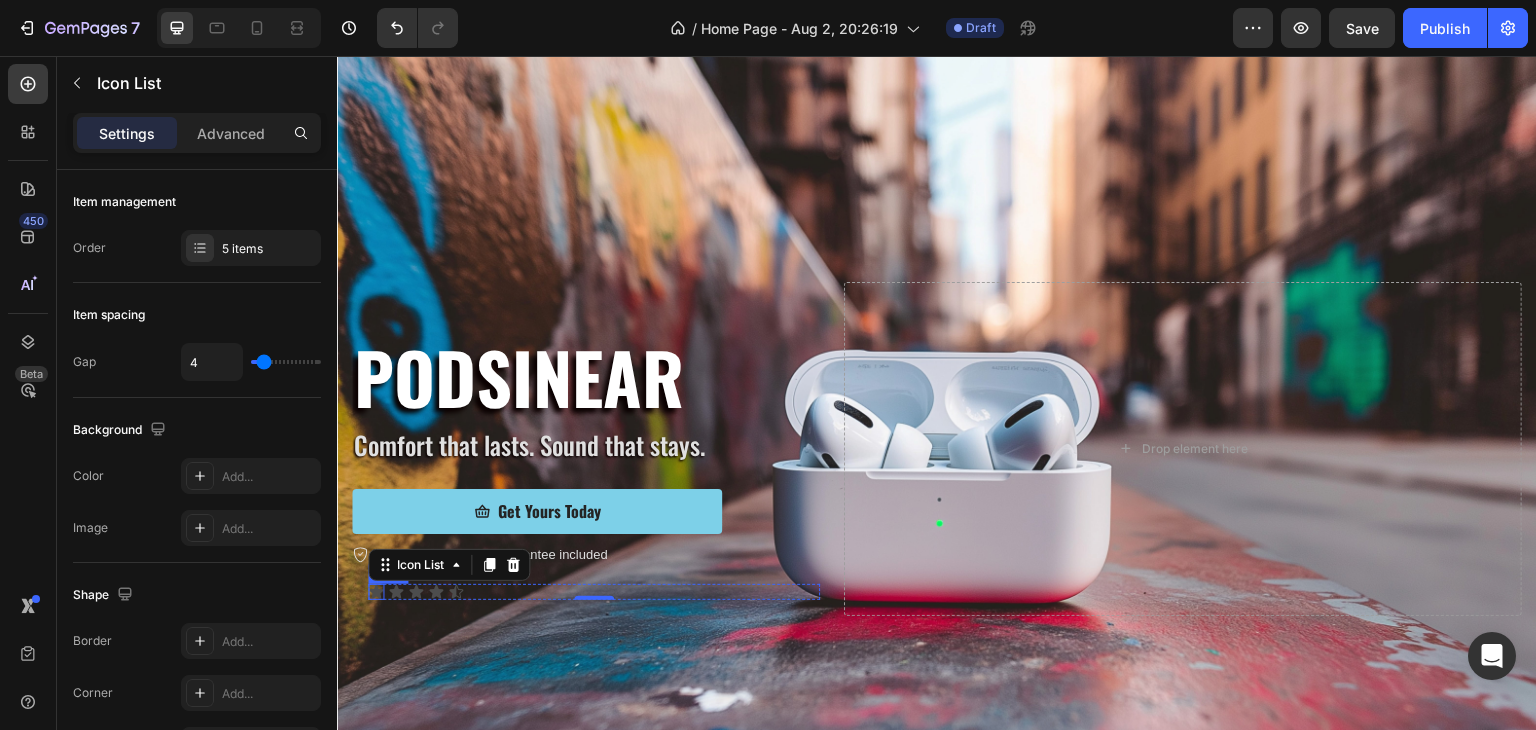 click 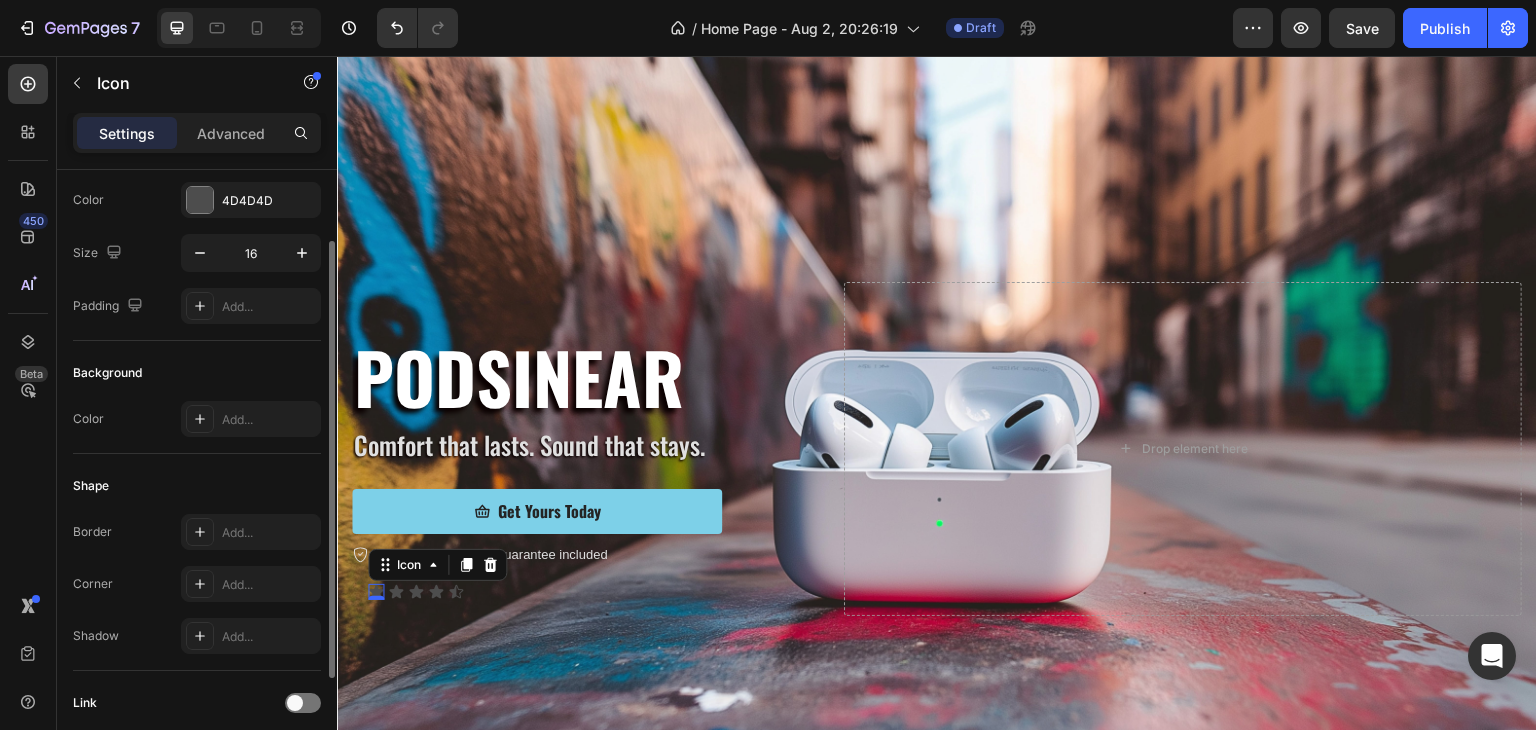 scroll, scrollTop: 0, scrollLeft: 0, axis: both 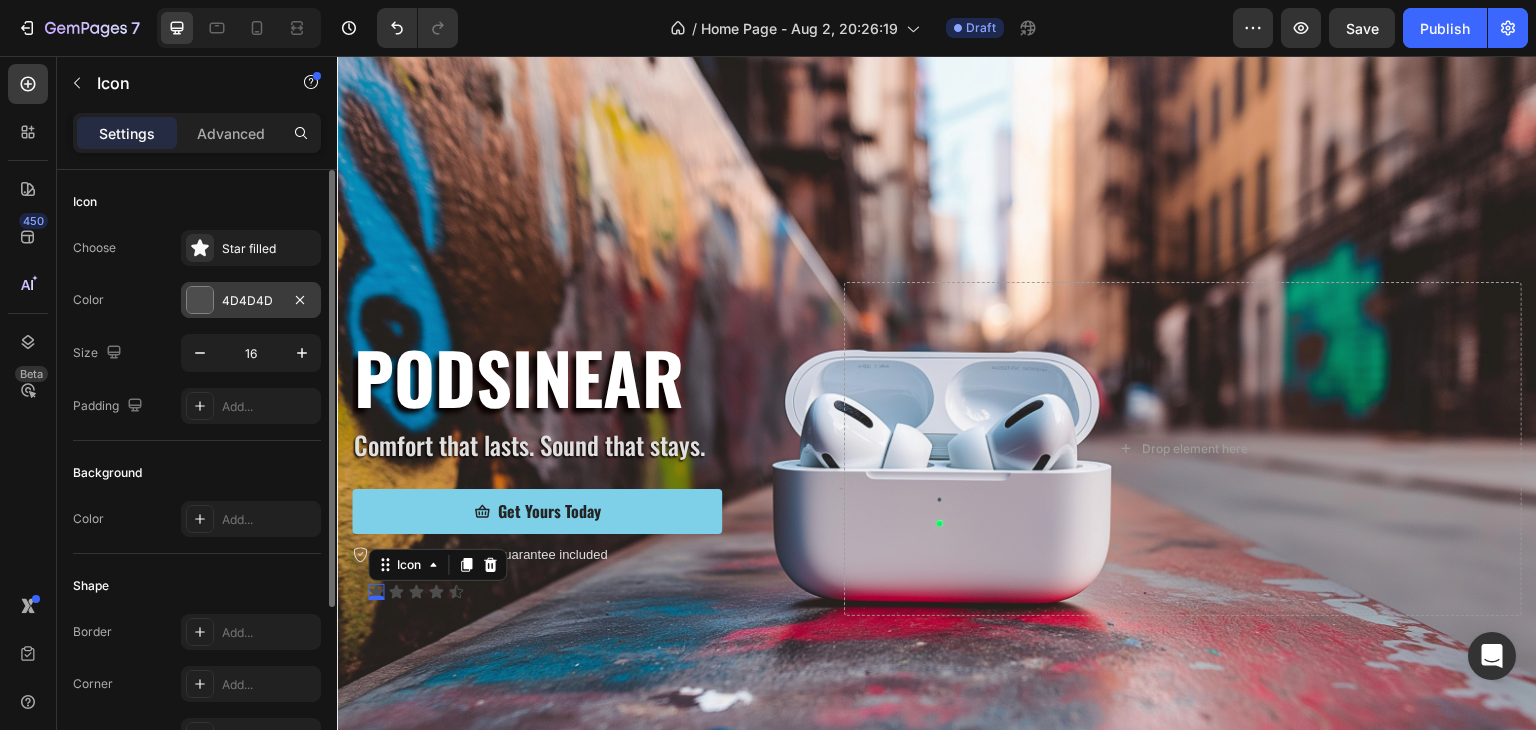 click at bounding box center (200, 300) 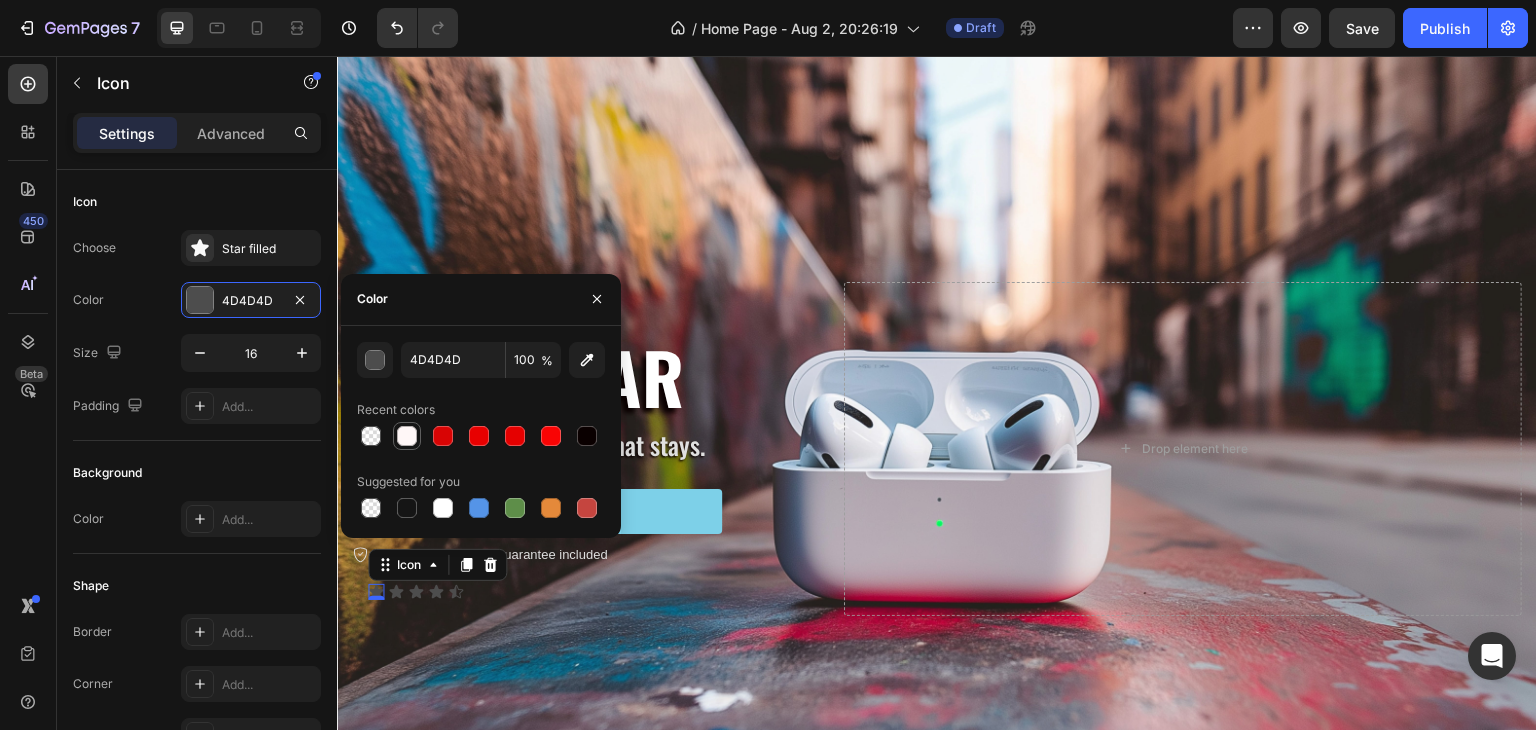 click at bounding box center (407, 436) 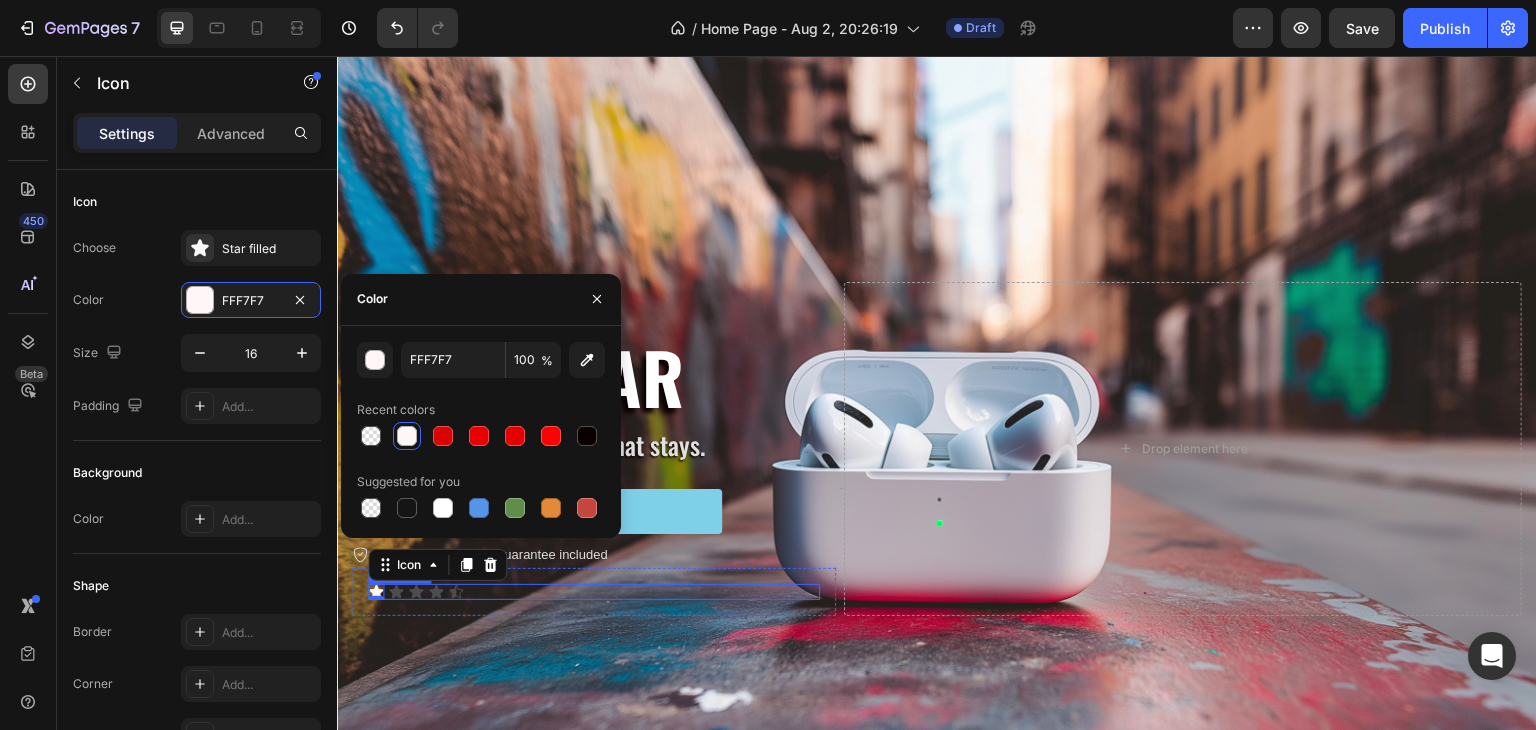 click on "Icon   0 Icon Icon Icon Icon" at bounding box center [594, 592] 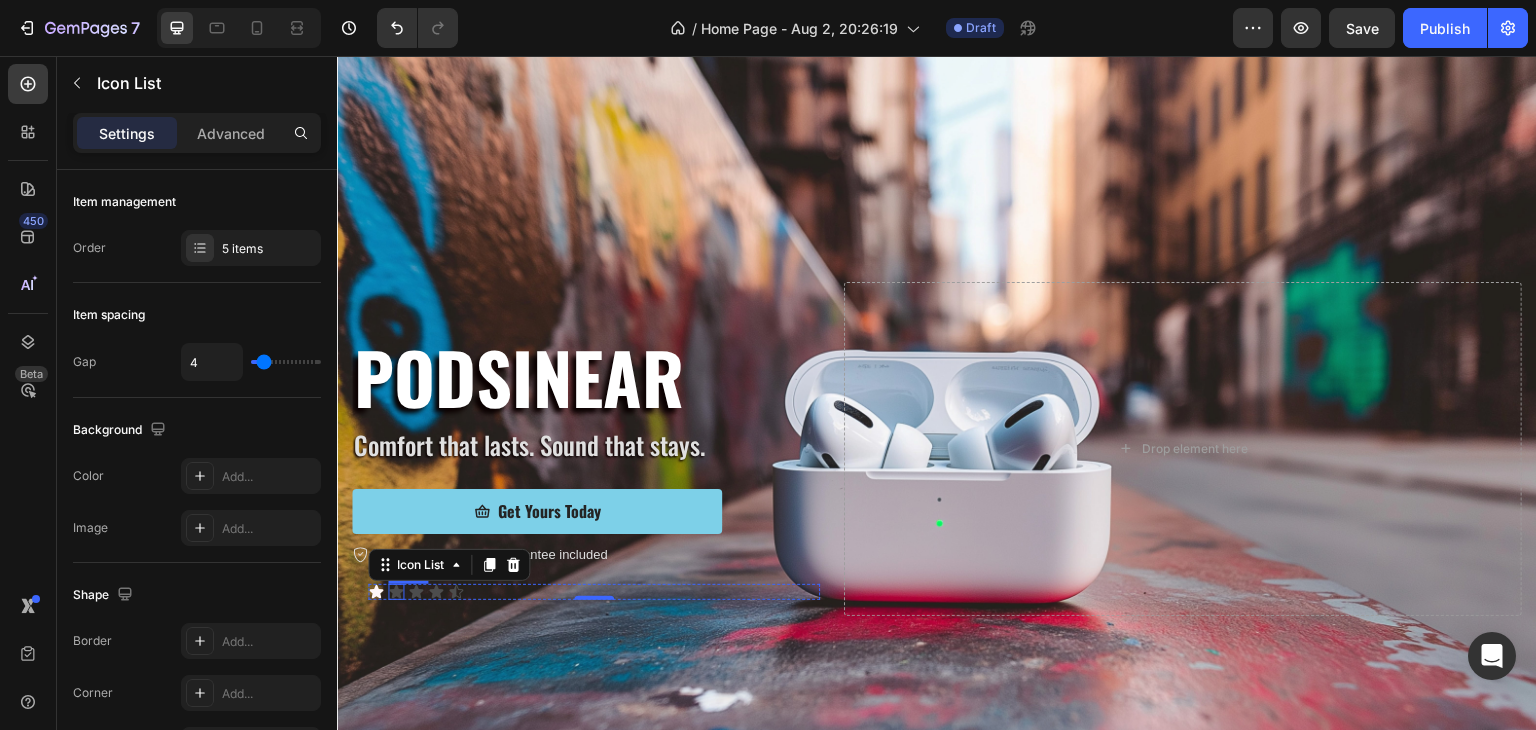 click 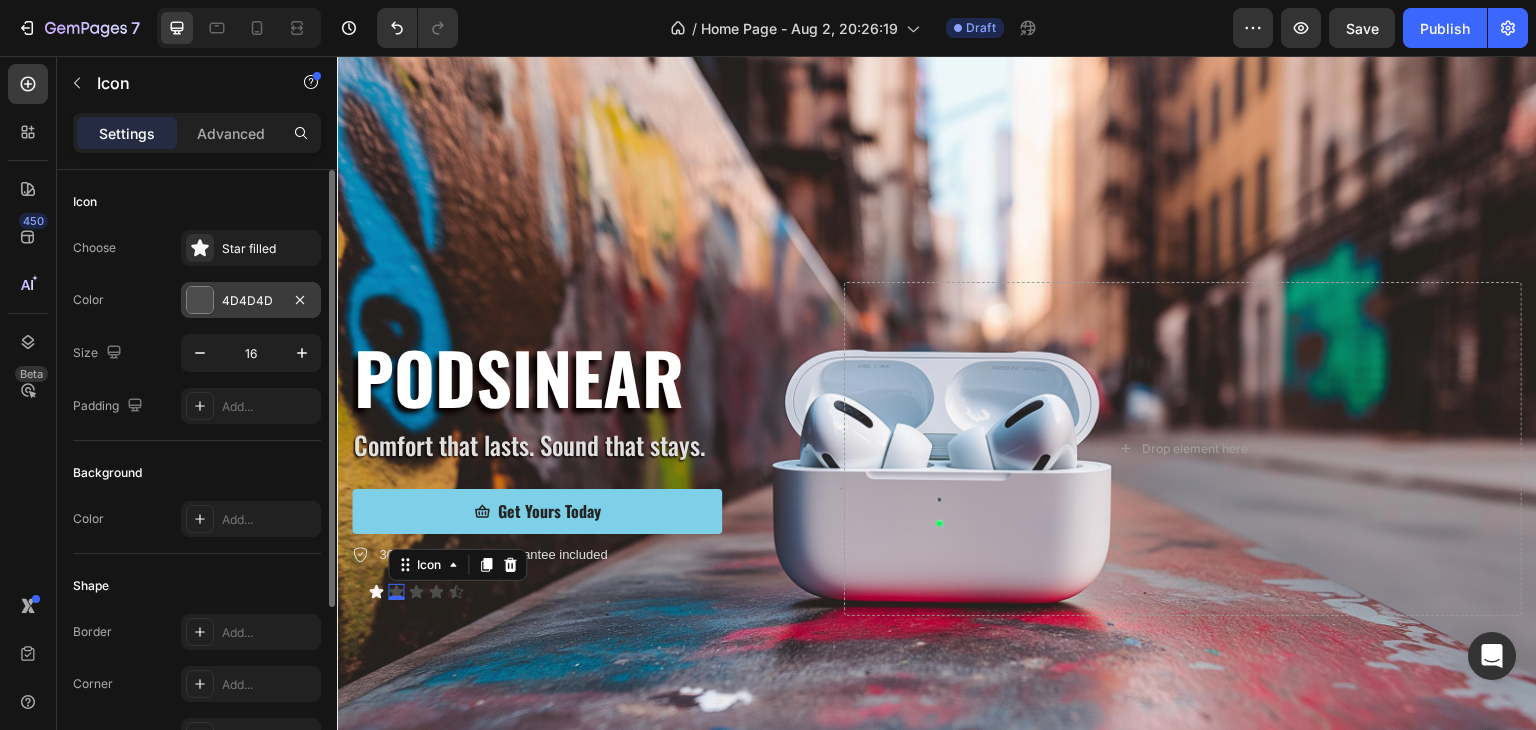 click at bounding box center [200, 300] 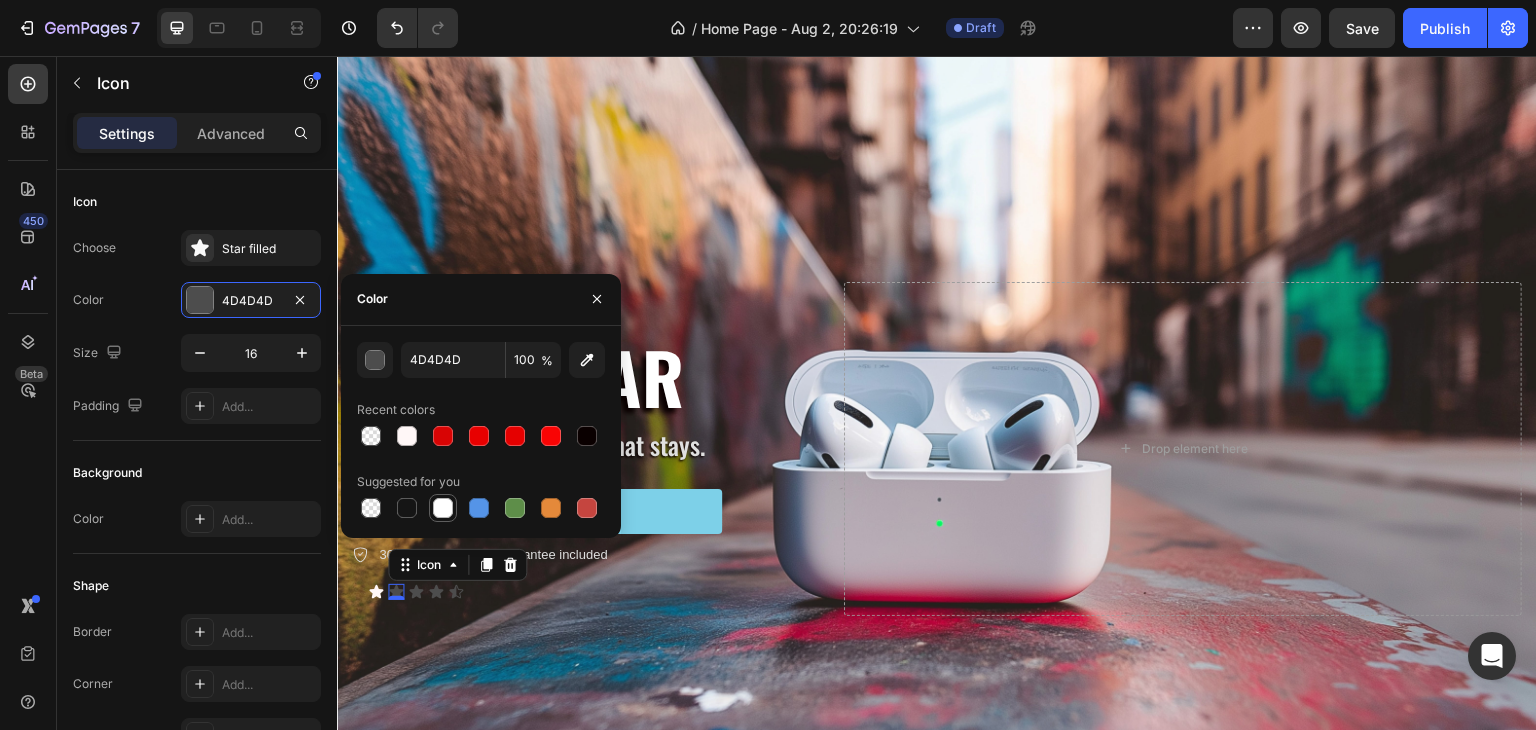 click at bounding box center (443, 508) 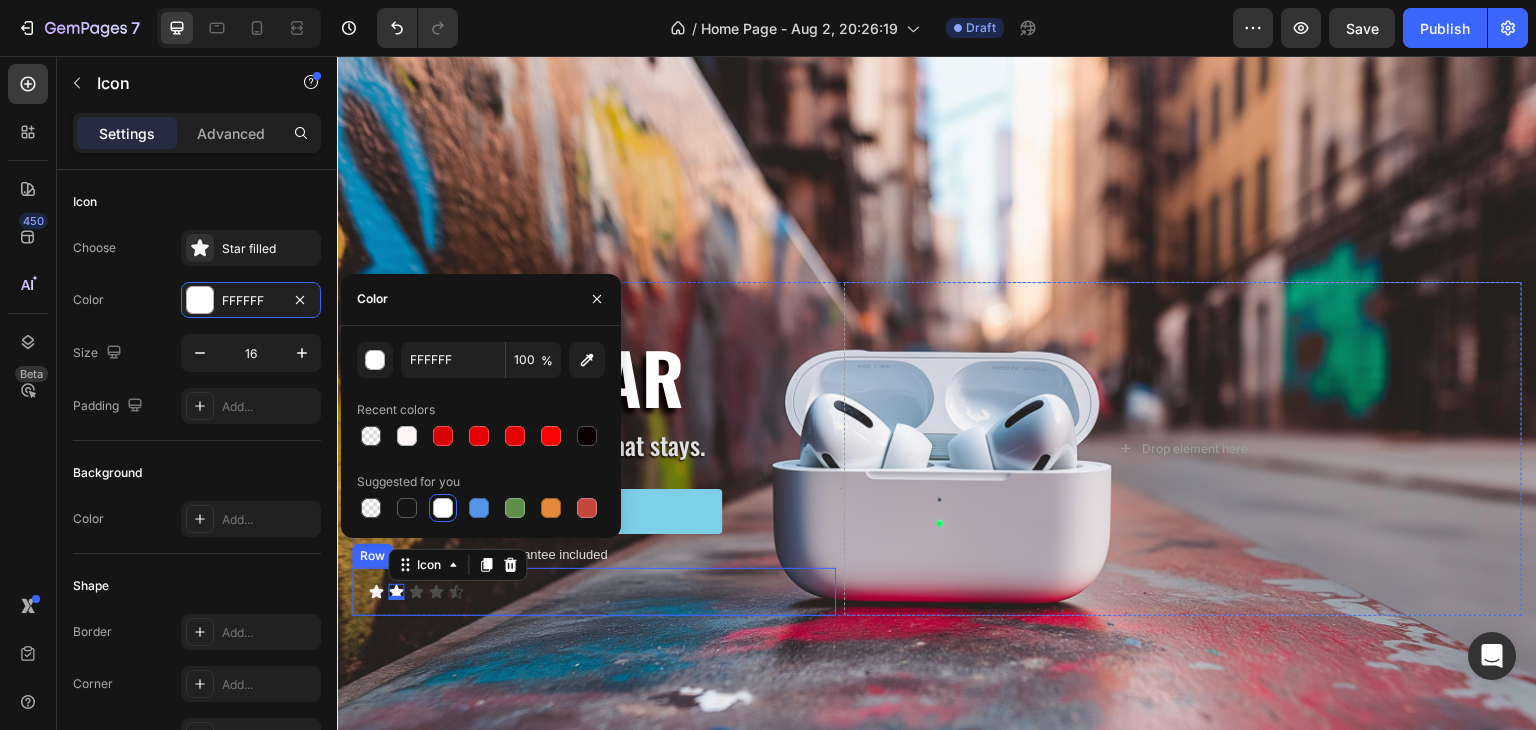 click 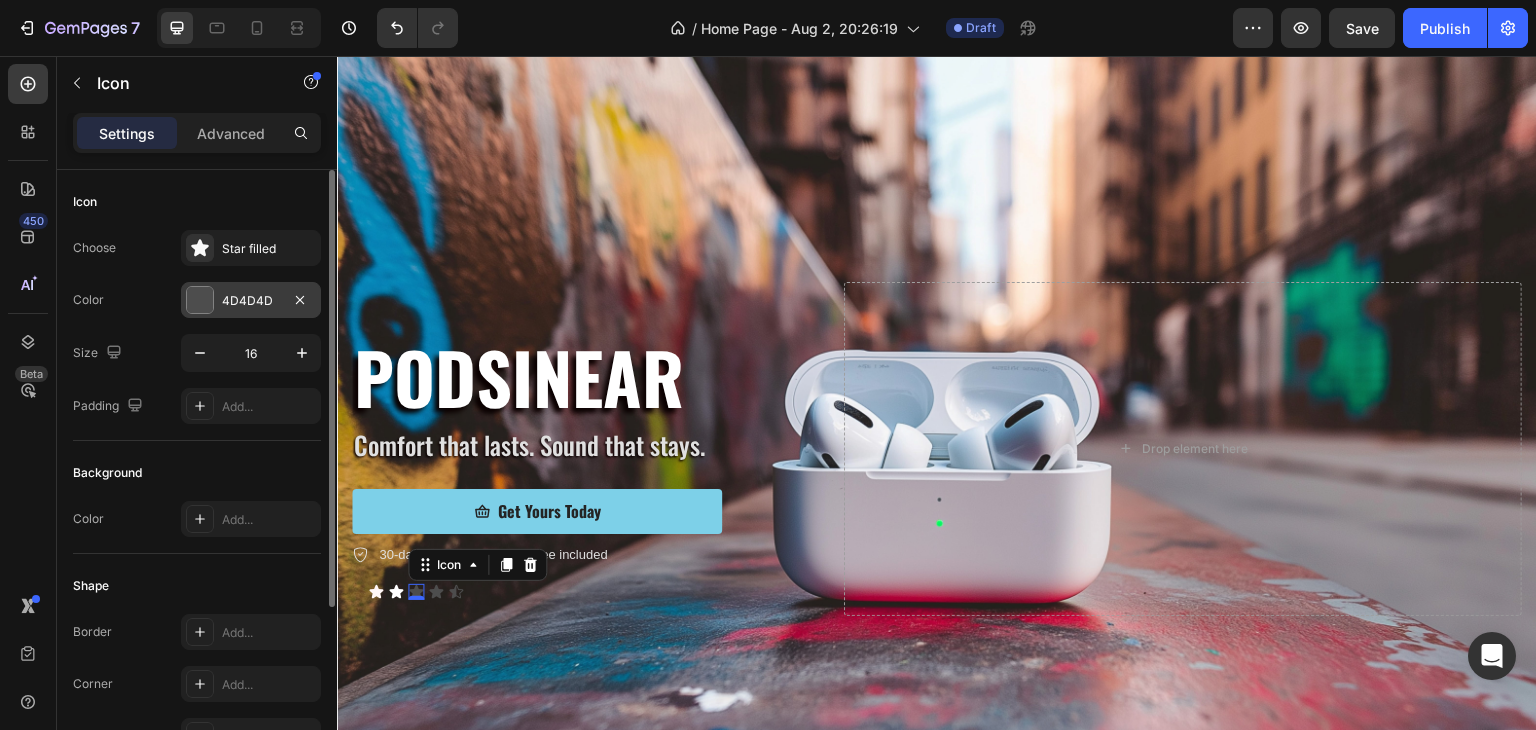 click on "4D4D4D" at bounding box center [251, 300] 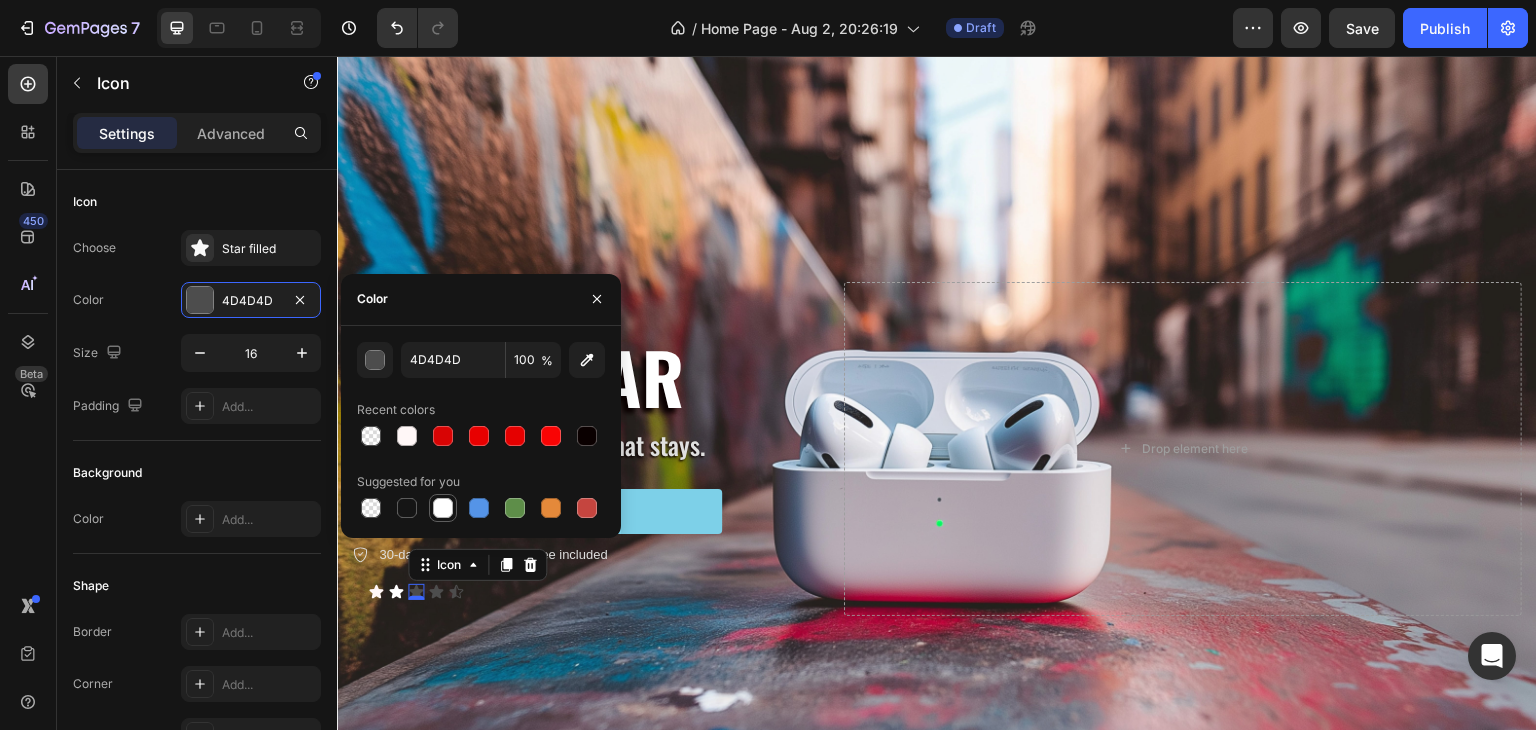 click at bounding box center (443, 508) 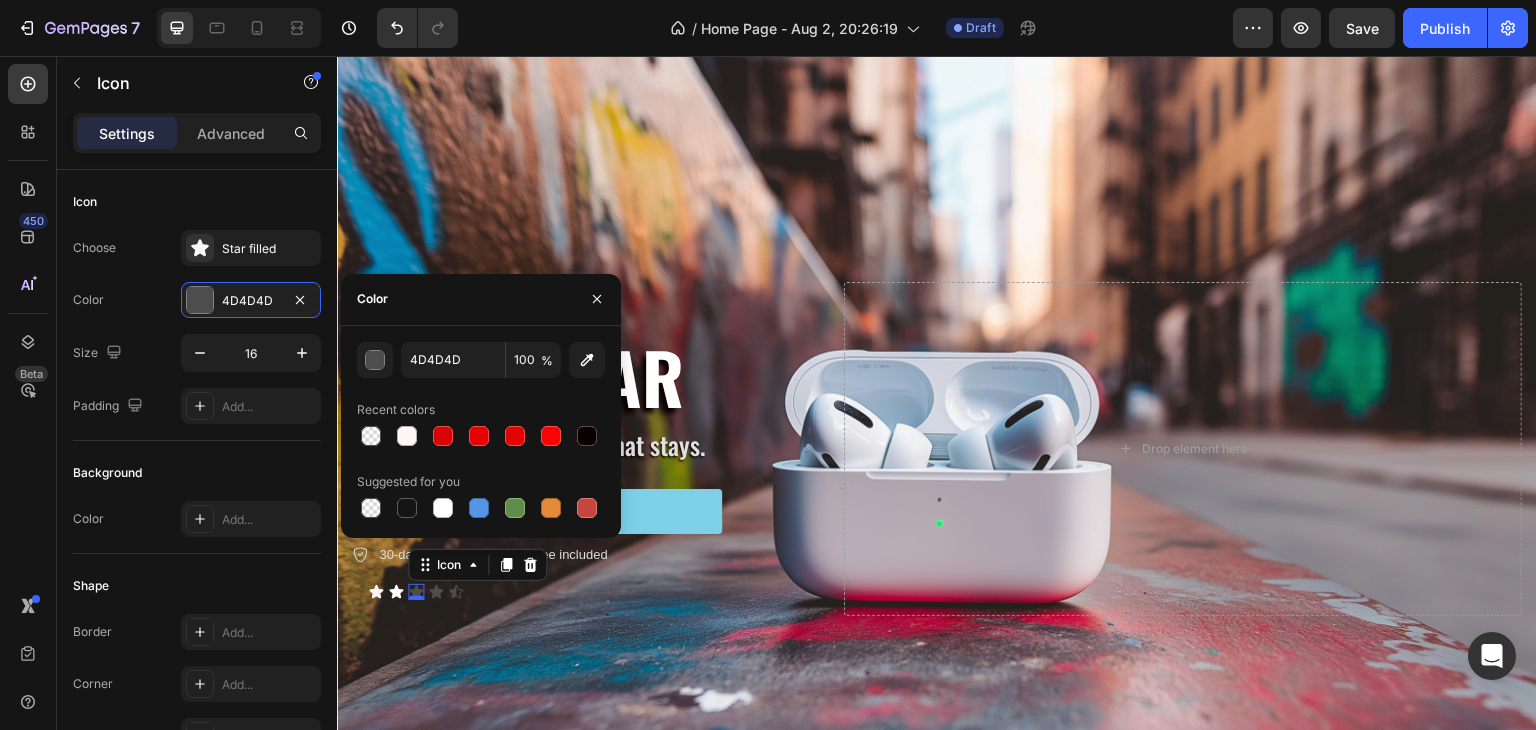 type on "FFFFFF" 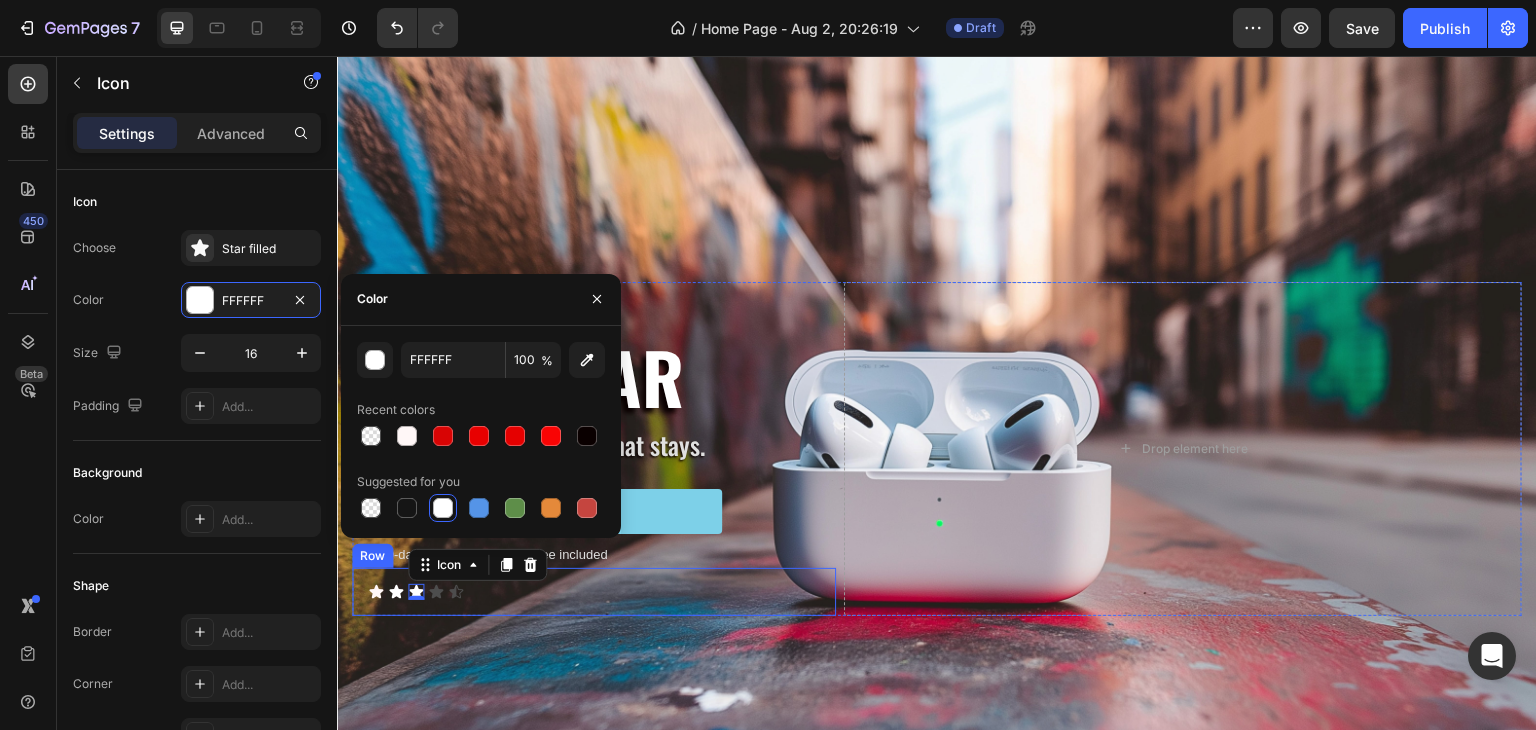 click 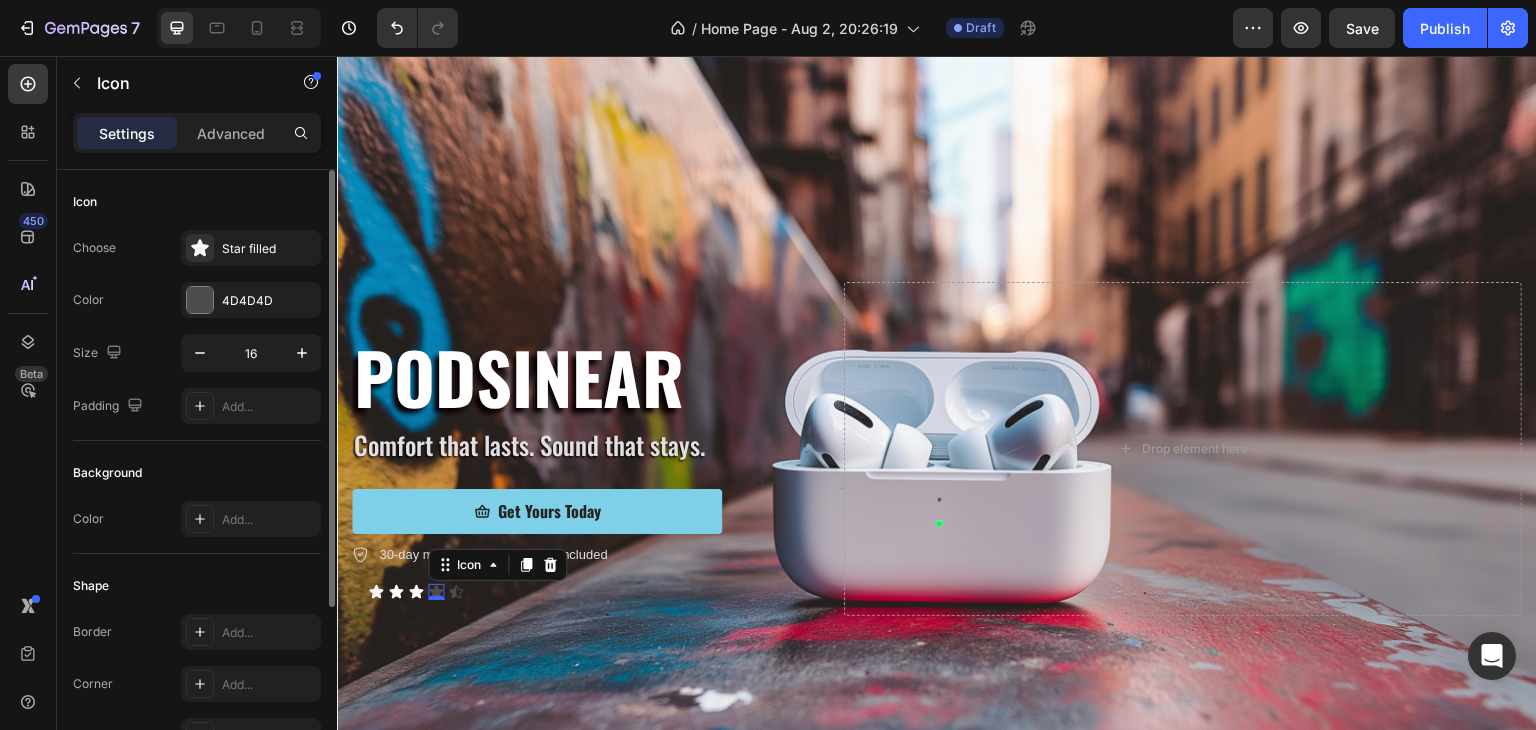 click on "4D4D4D" at bounding box center [251, 300] 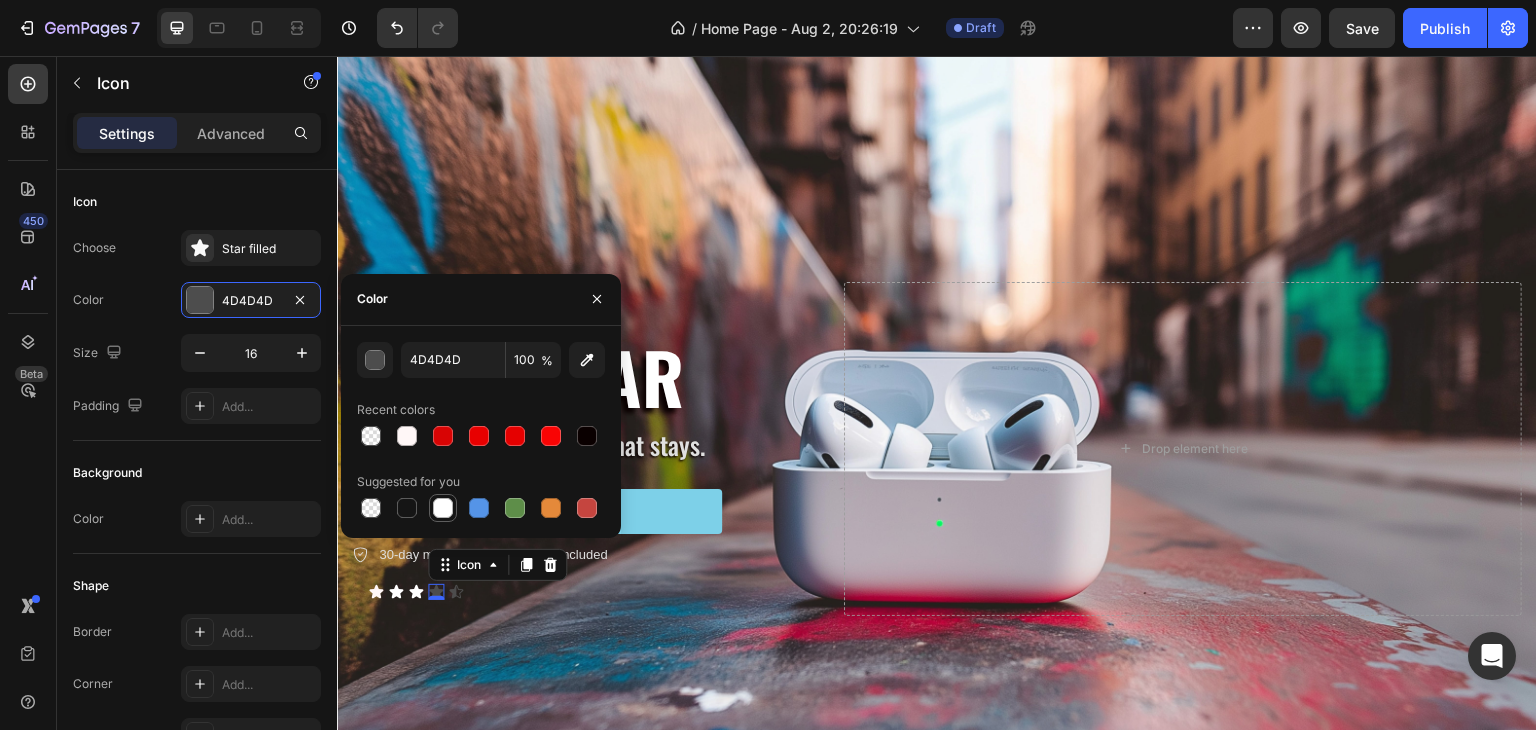 click at bounding box center (443, 508) 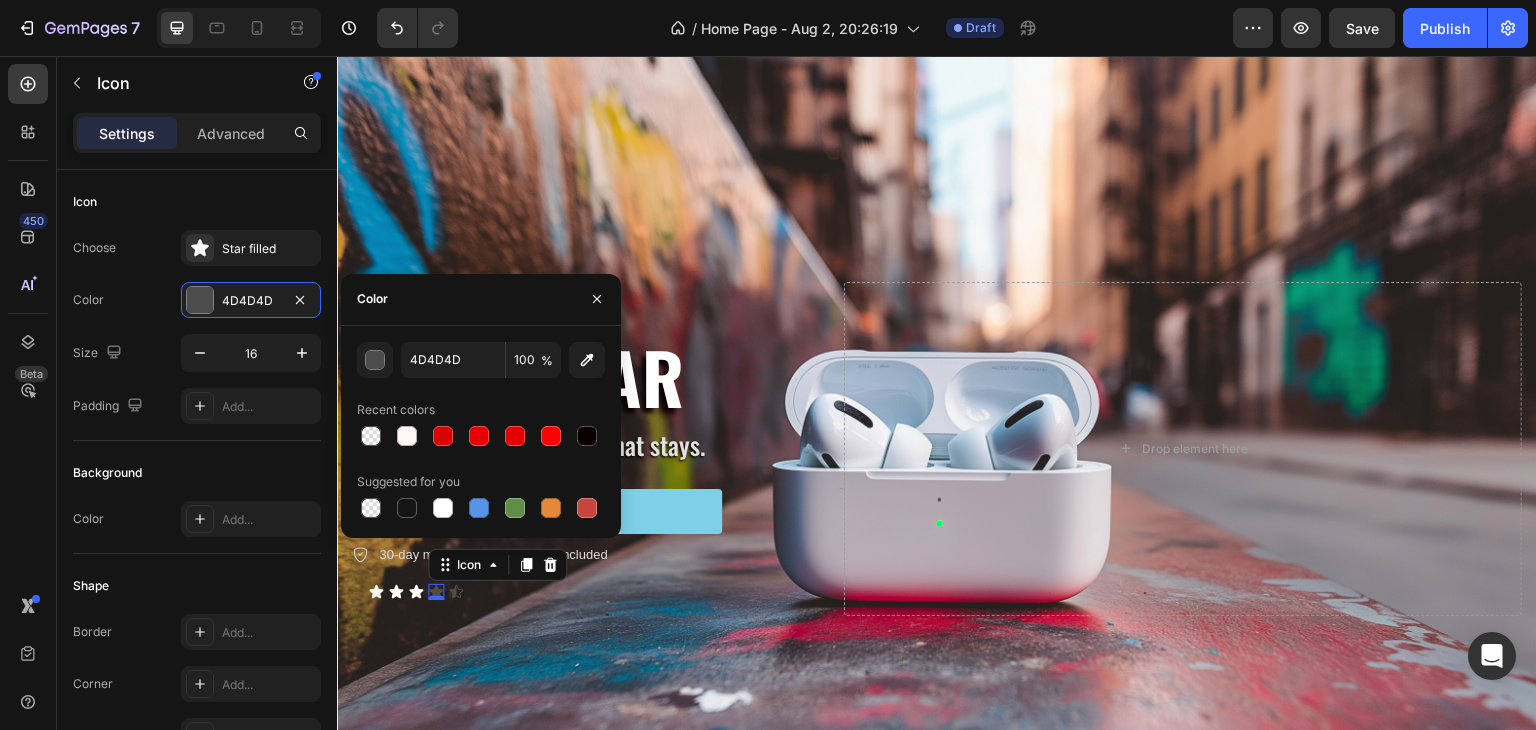type on "FFFFFF" 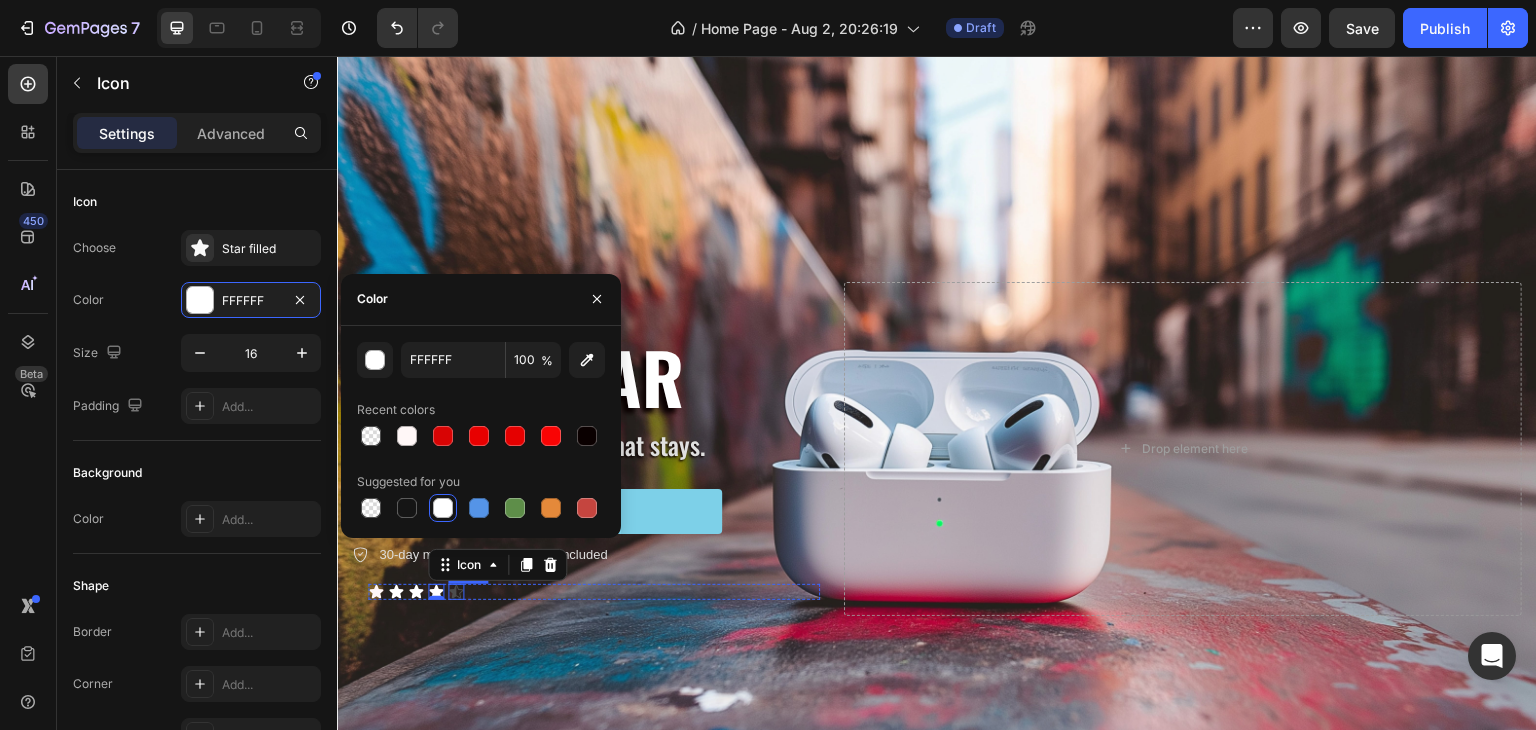 click 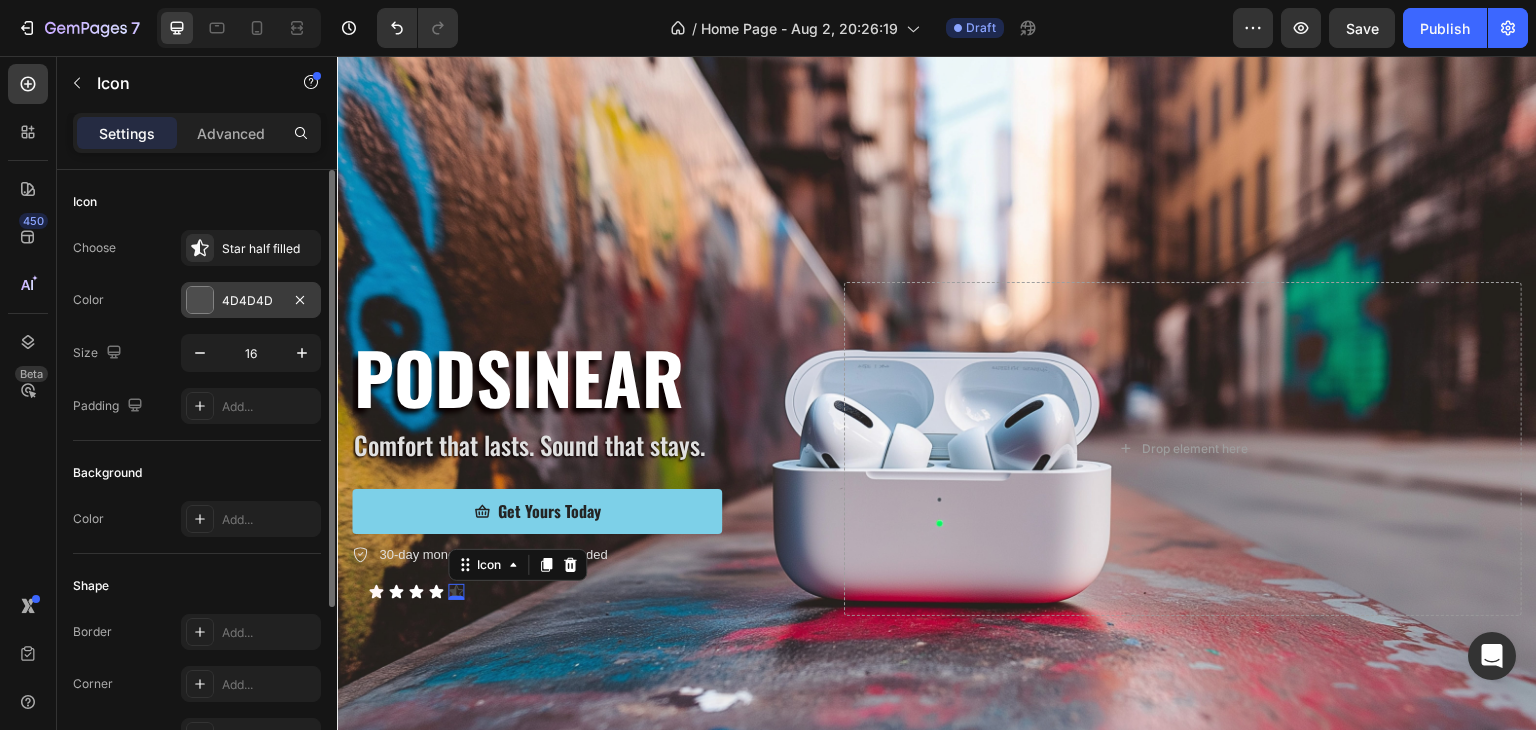 click on "4D4D4D" at bounding box center (251, 301) 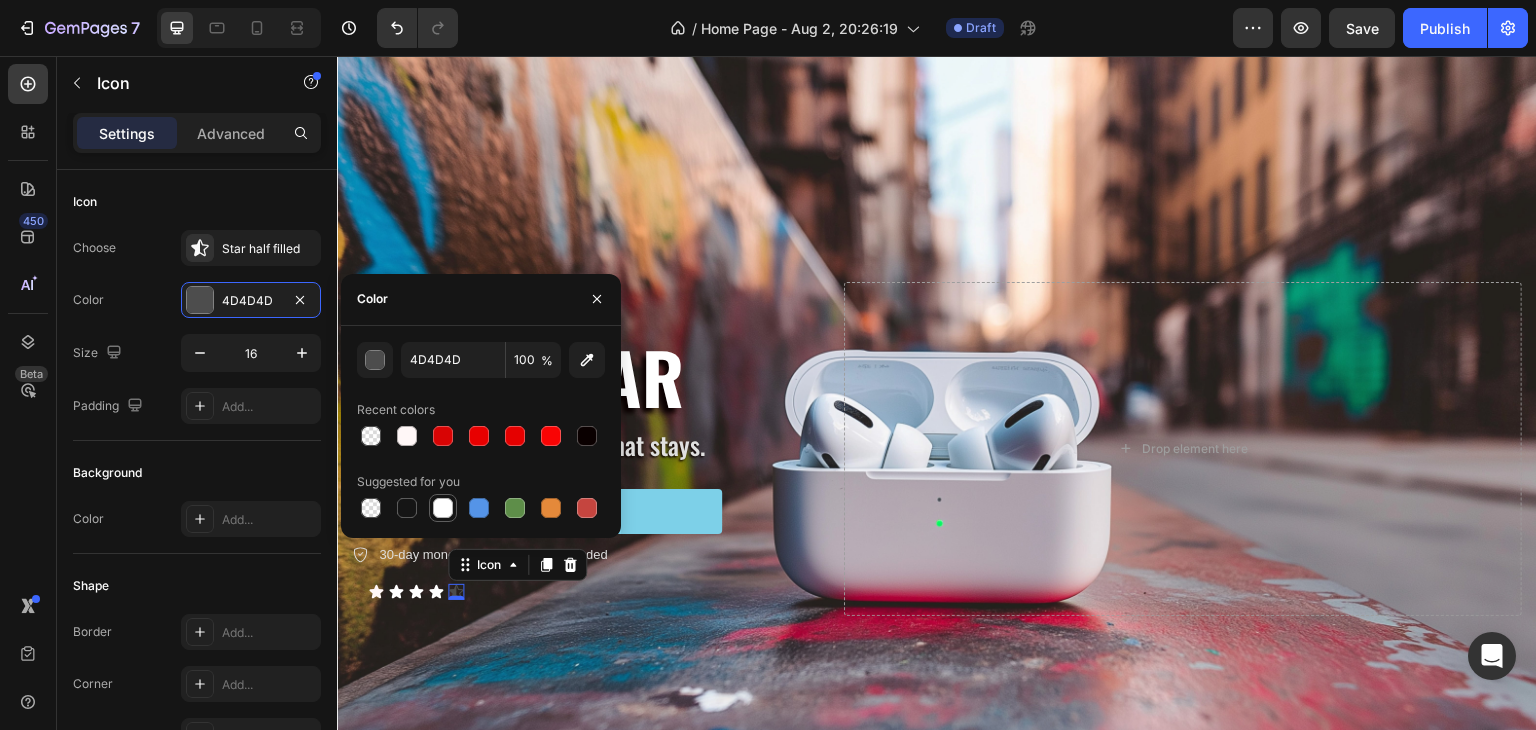 click at bounding box center [443, 508] 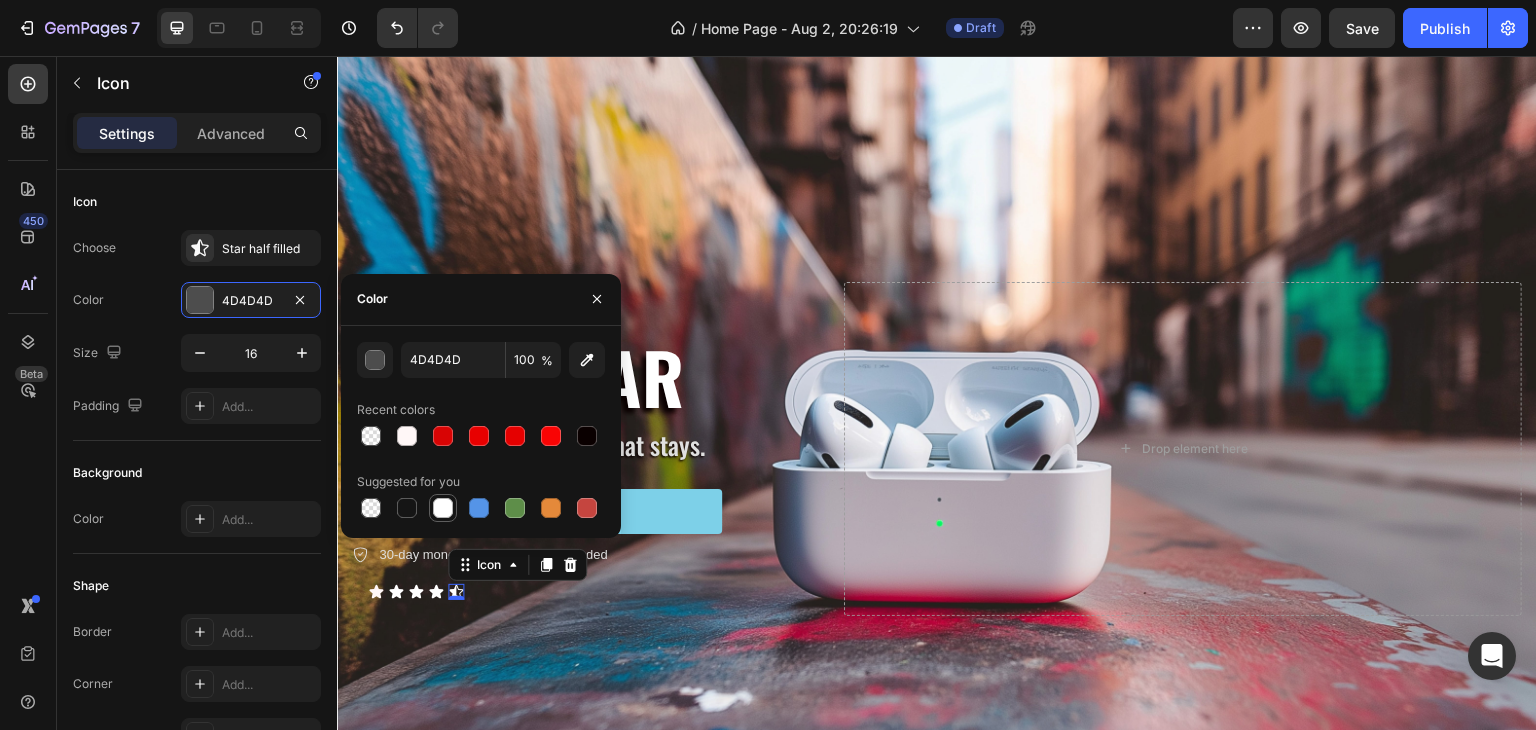 type on "FFFFFF" 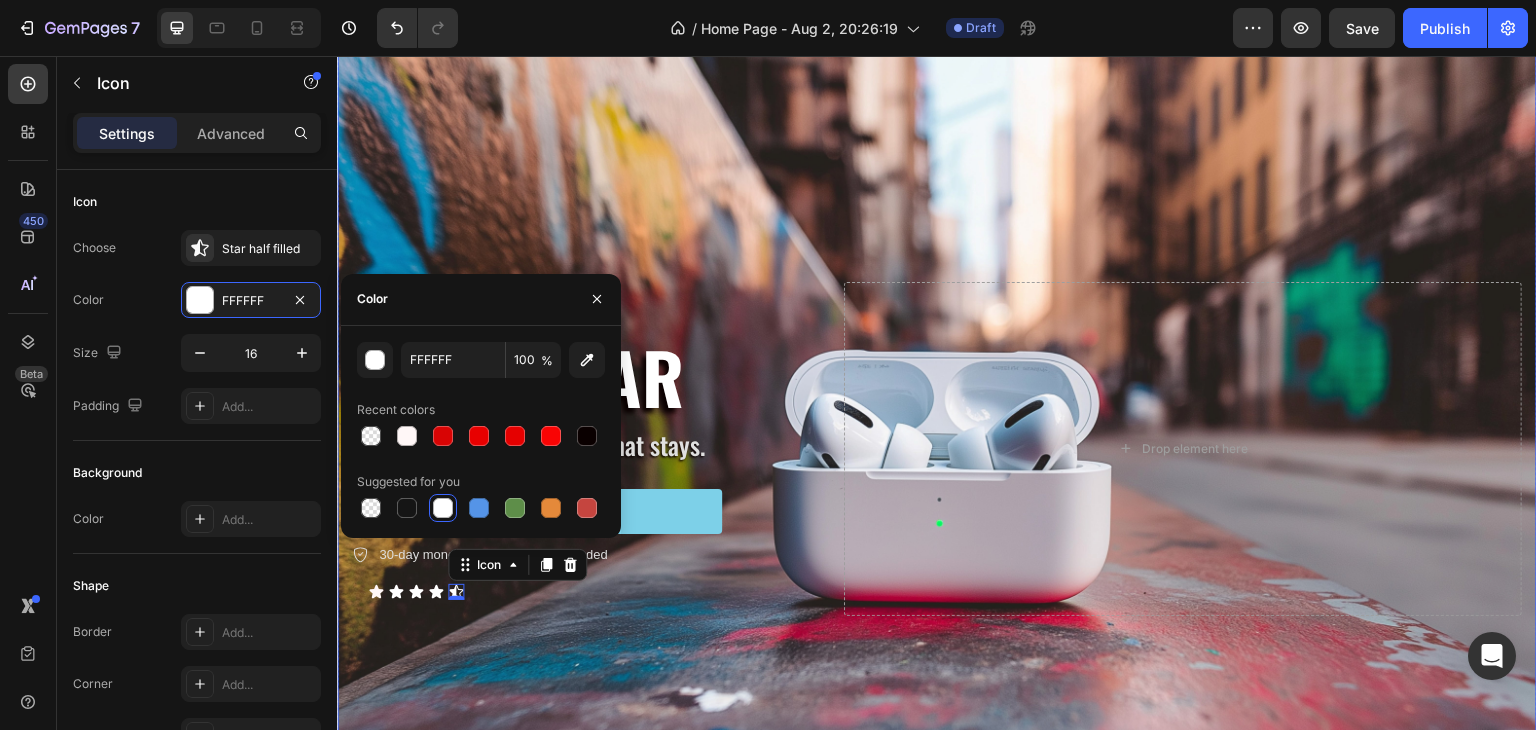 click at bounding box center [937, 449] 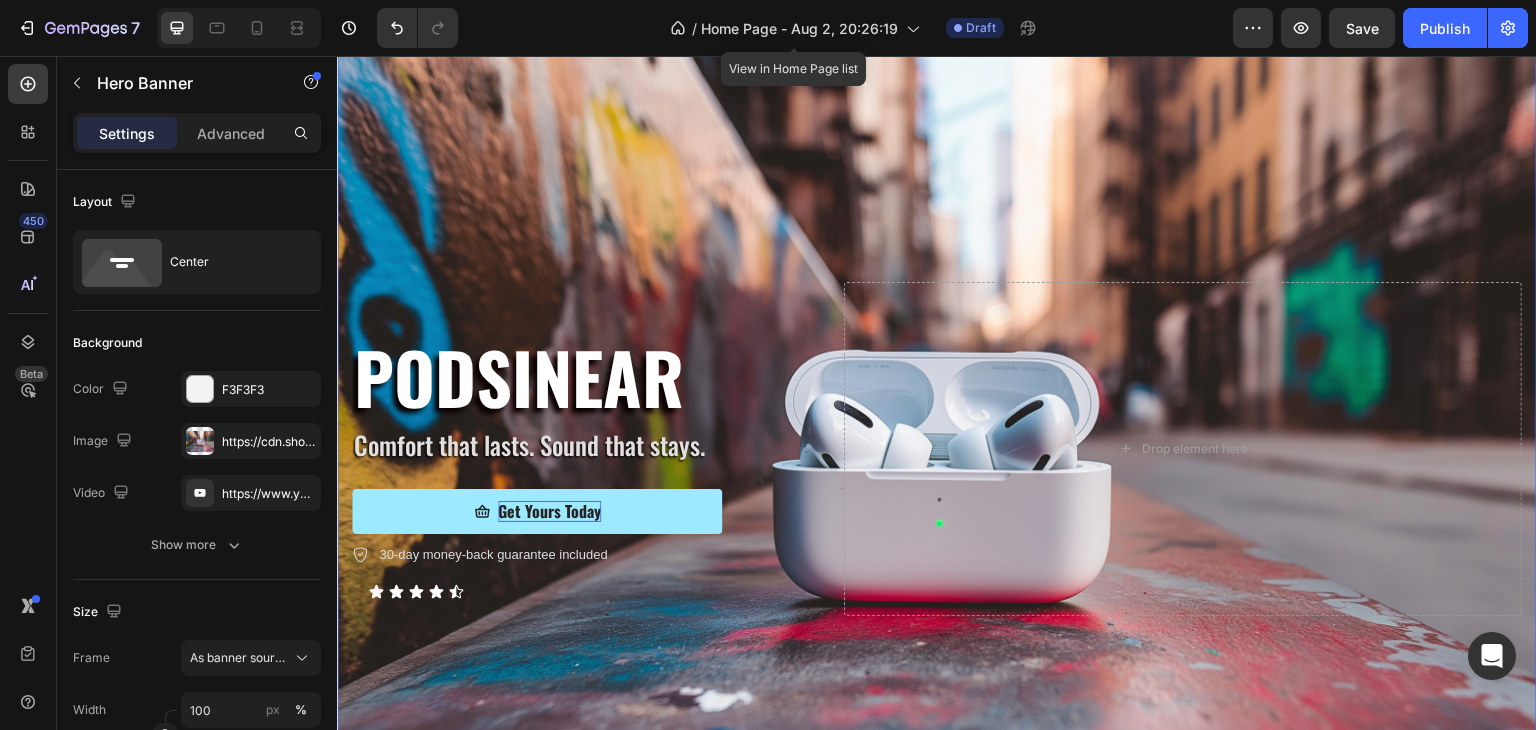 click on "Get Yours Today" at bounding box center [549, 511] 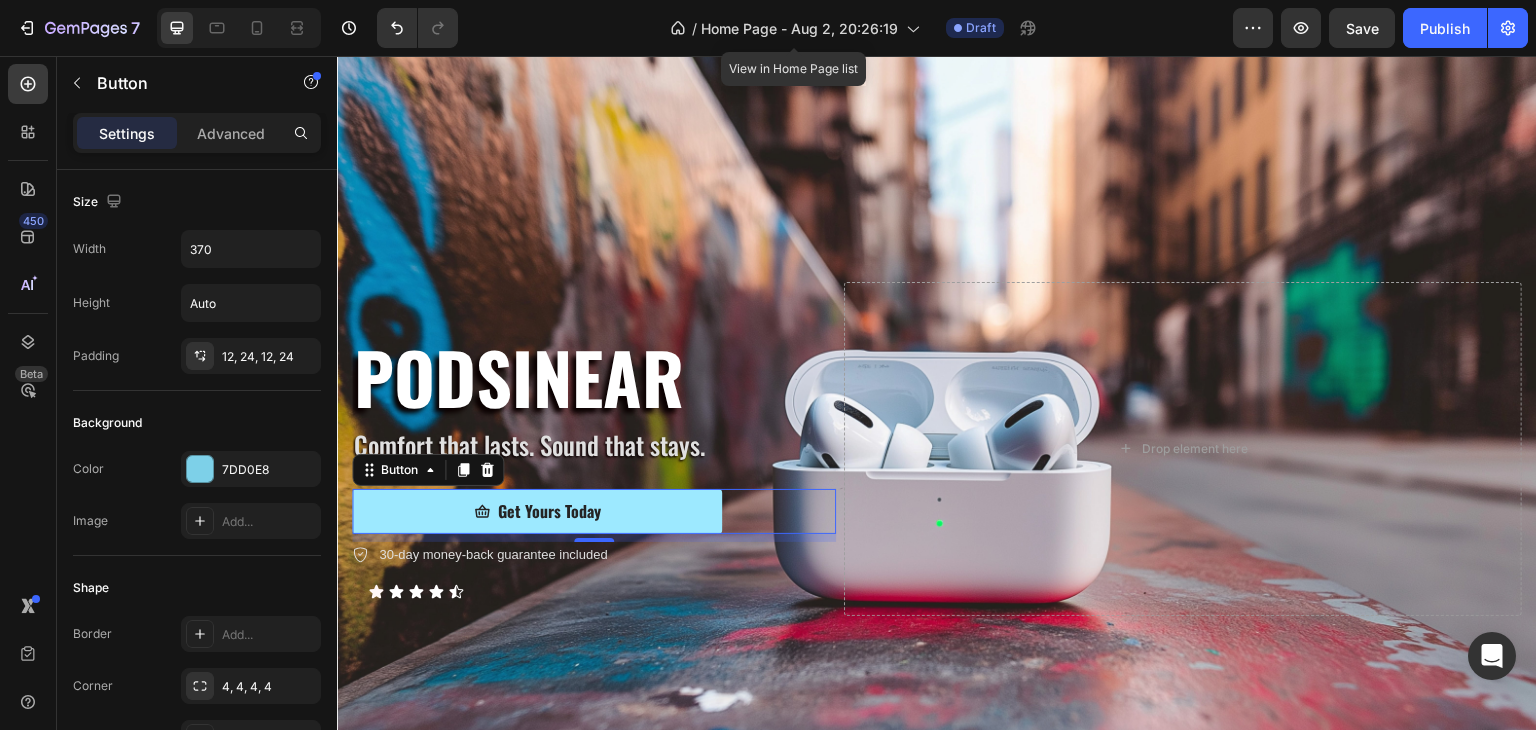 click on "Get Yours Today" at bounding box center [537, 511] 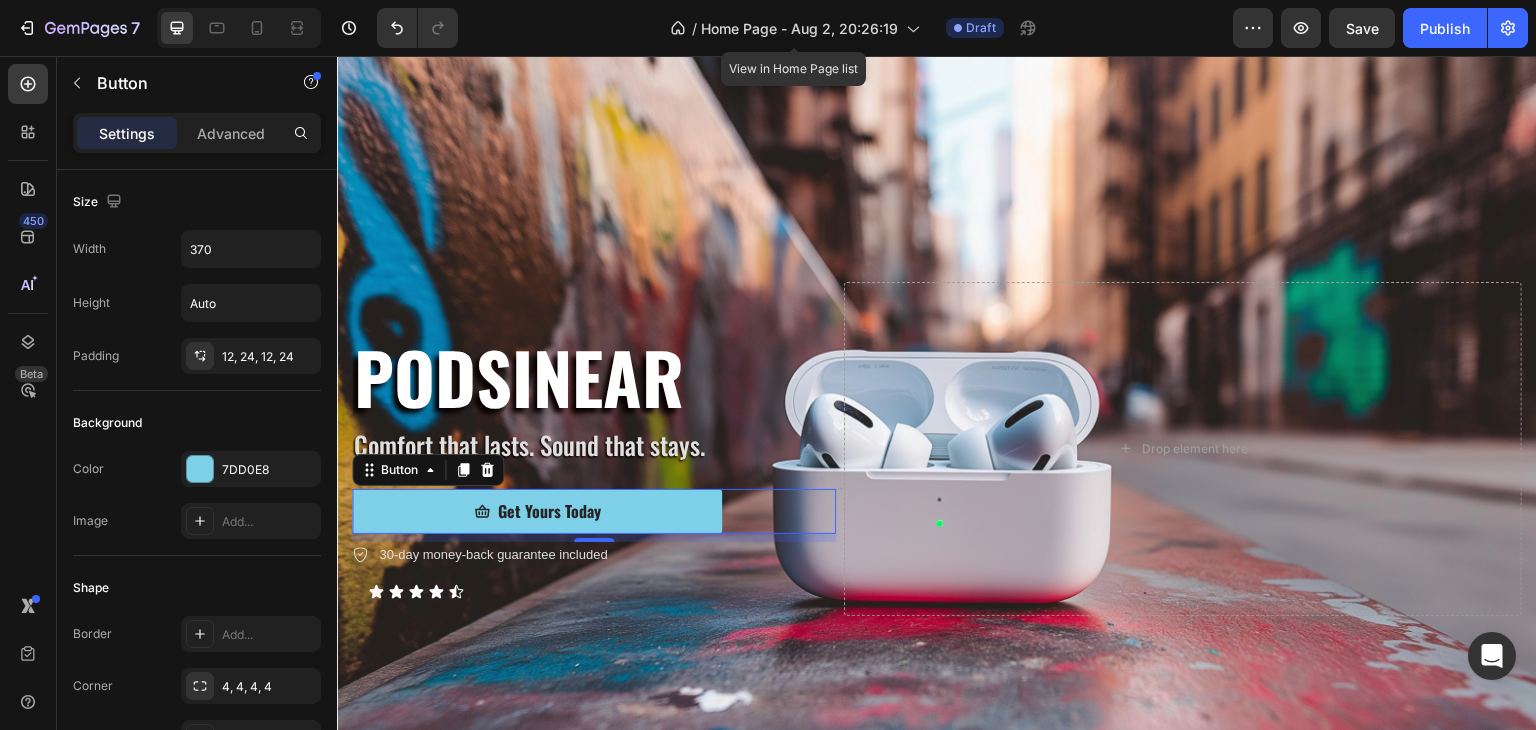 click on "Settings Advanced" at bounding box center (197, 133) 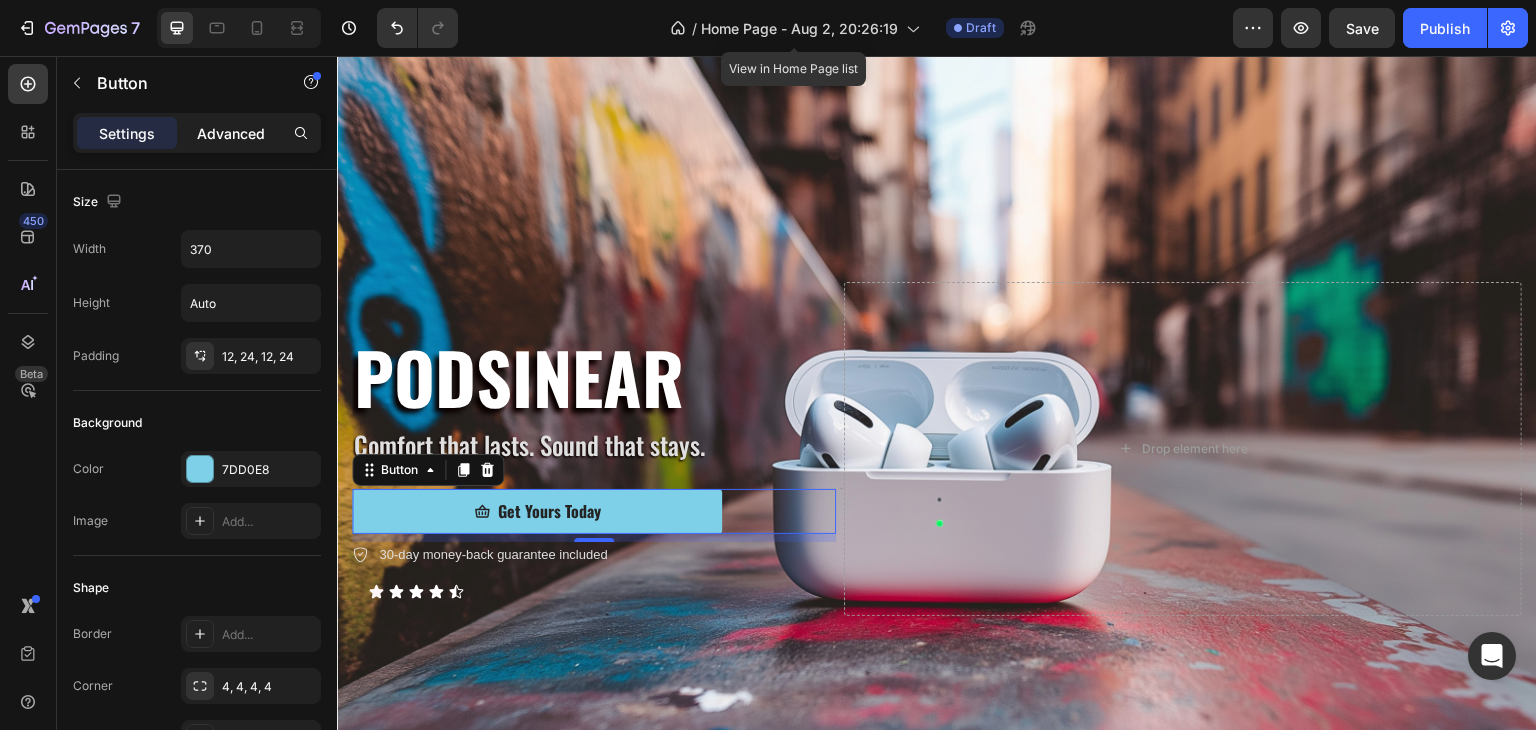 click on "Advanced" at bounding box center (231, 133) 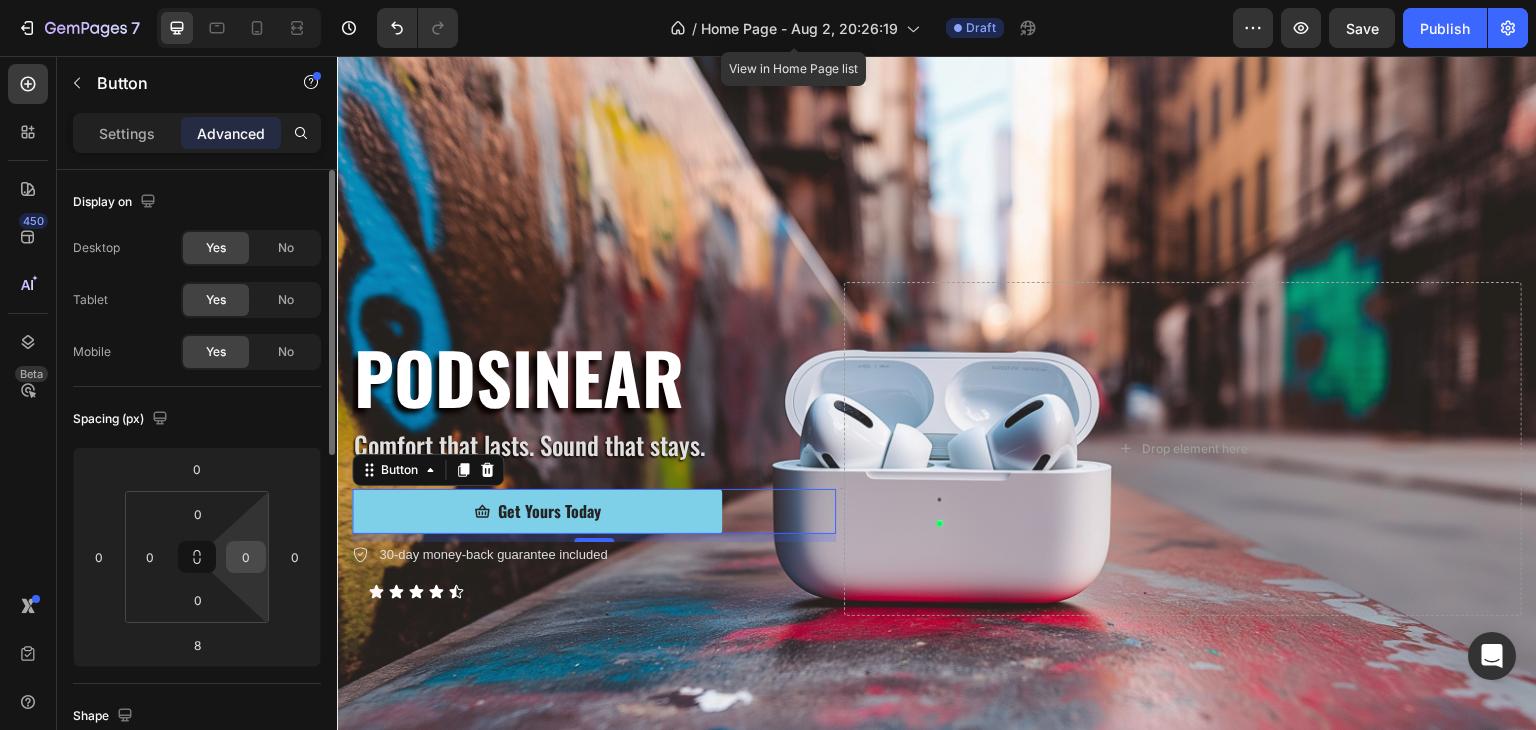 click on "0" at bounding box center (246, 557) 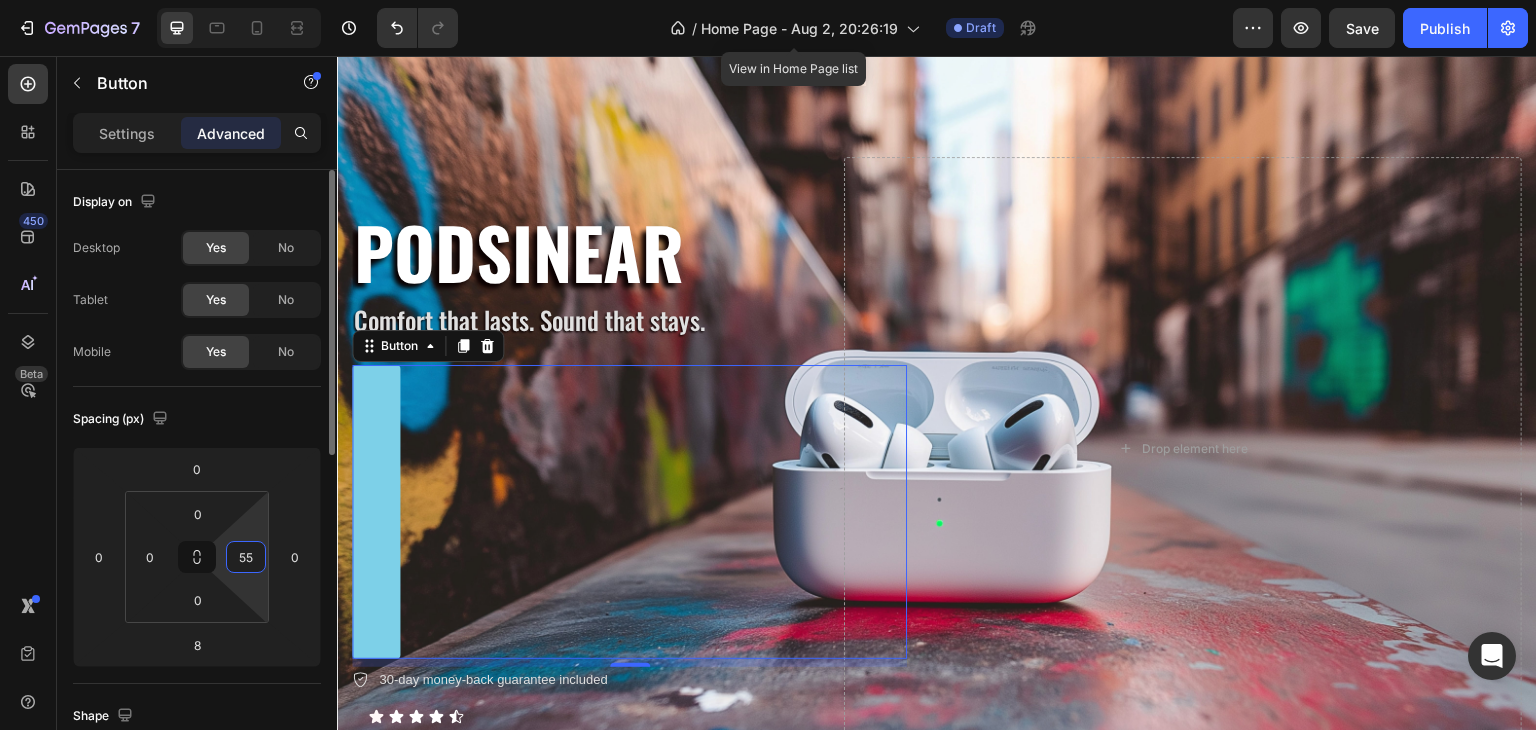 type on "5" 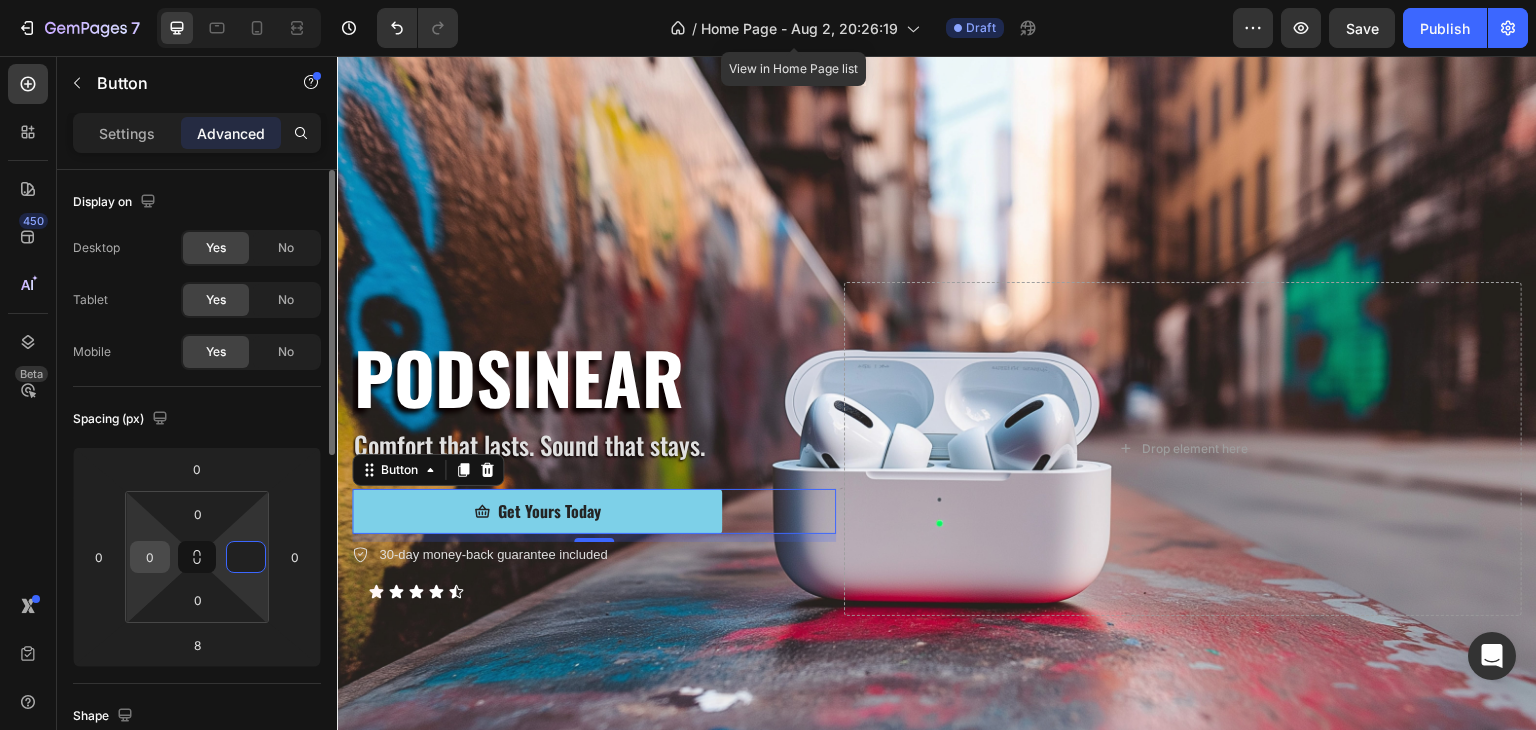 click on "0" at bounding box center [150, 557] 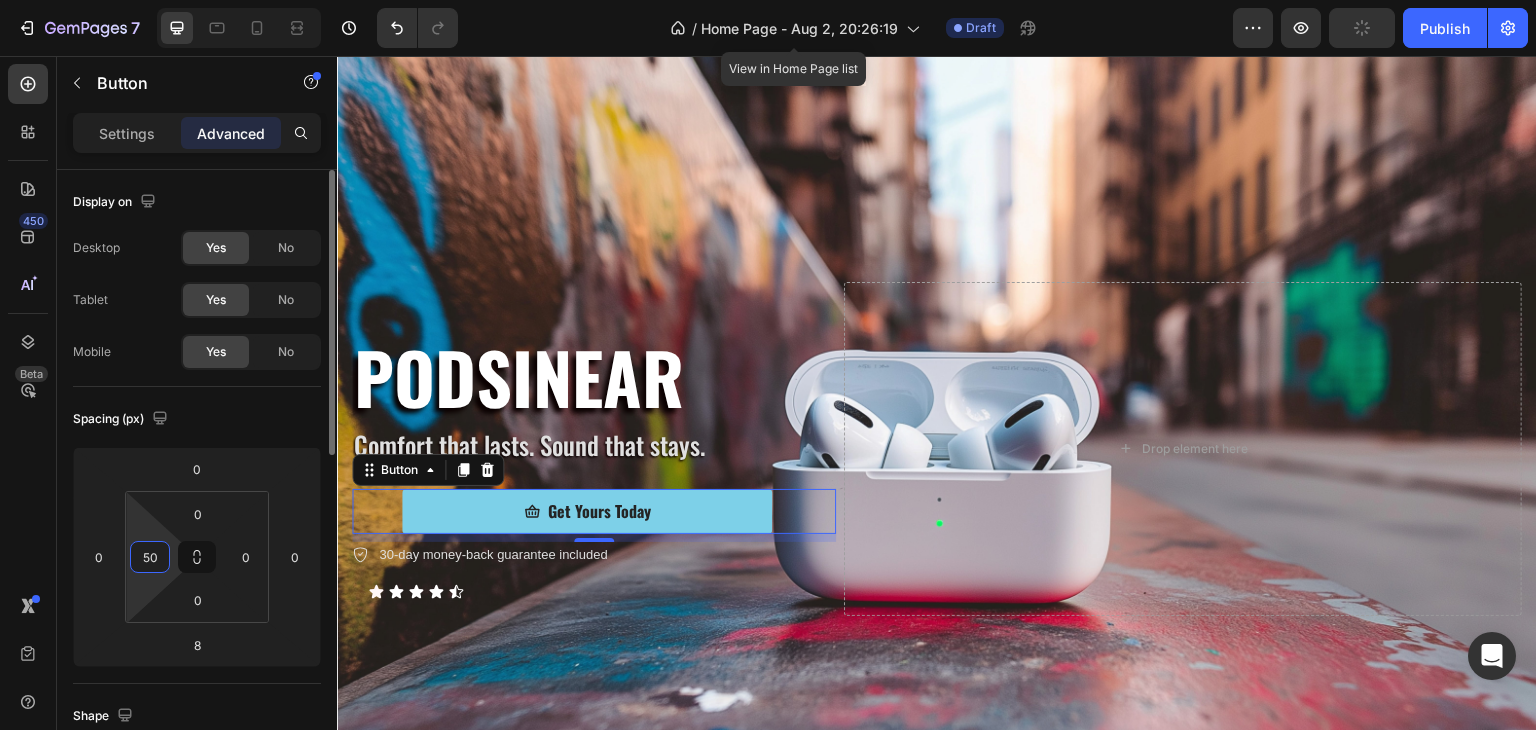 type on "5" 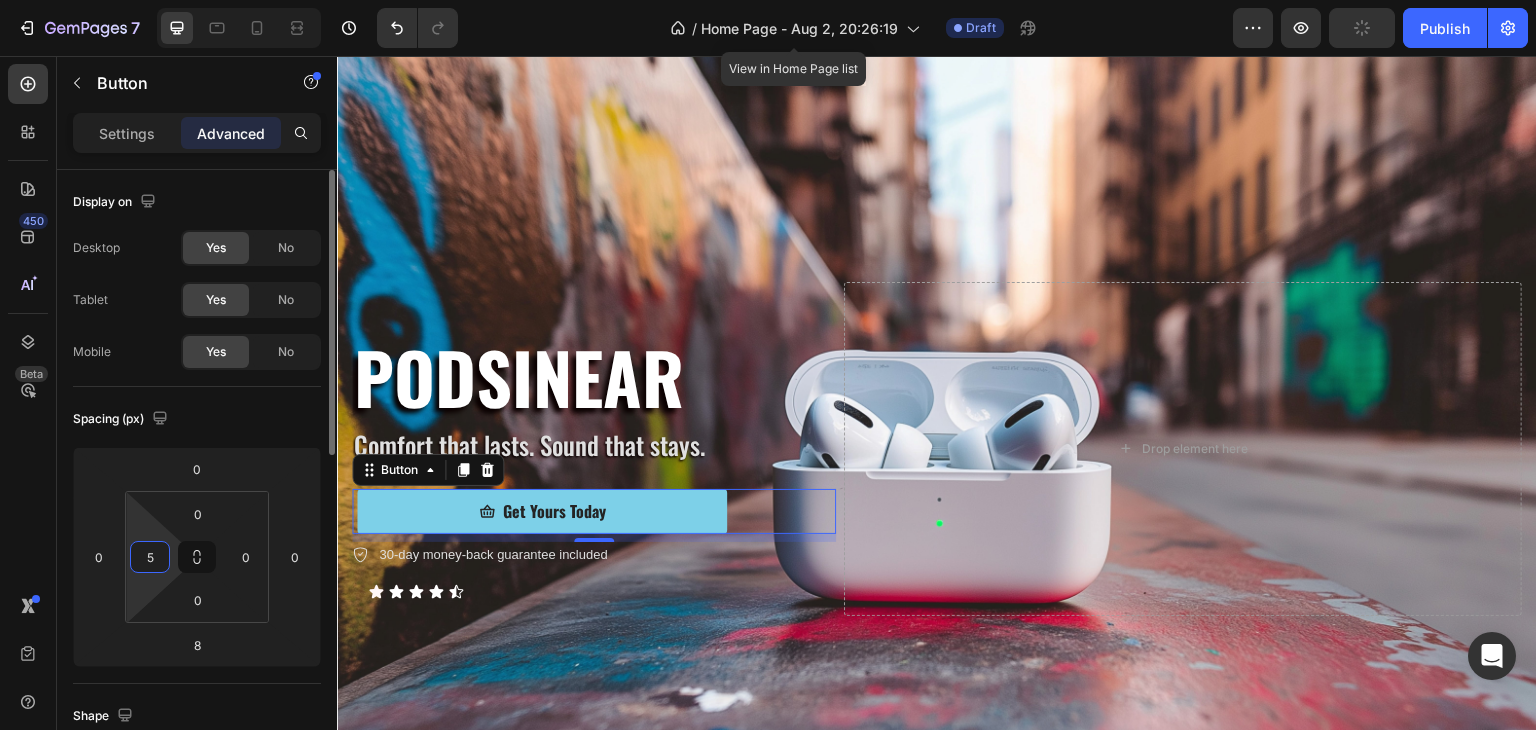 type 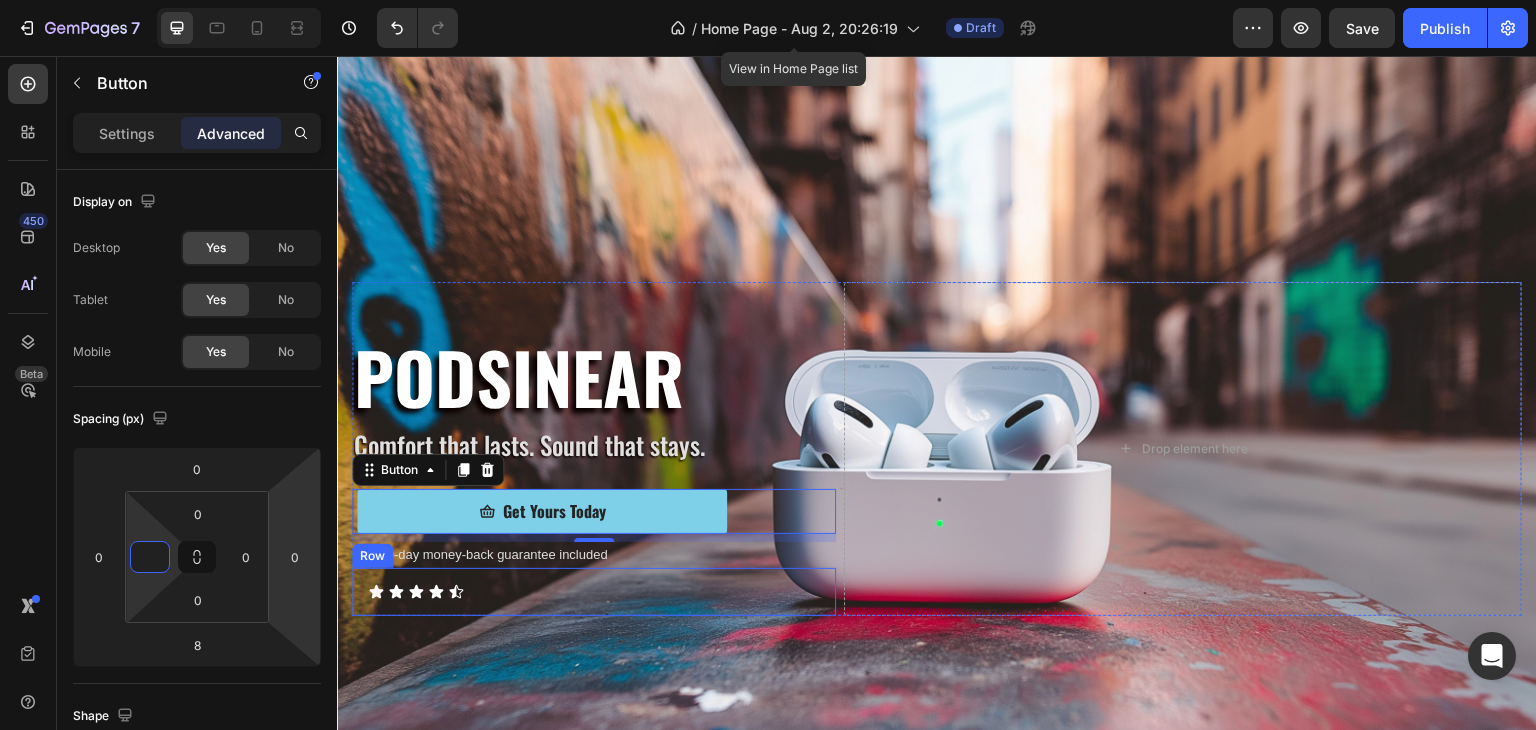 click on "Icon Icon Icon Icon Icon Icon List Row" at bounding box center (594, 592) 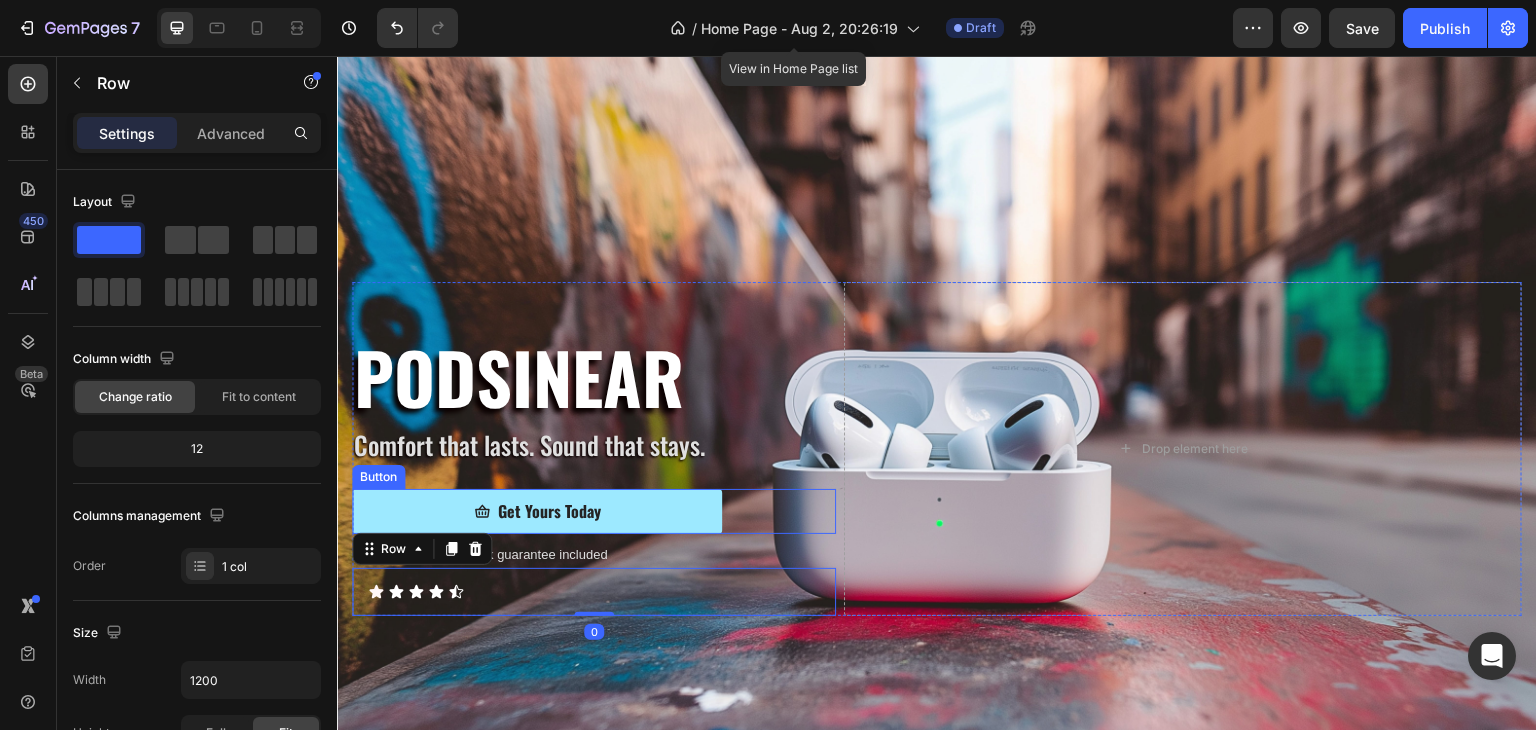 click on "Get Yours Today" at bounding box center (537, 511) 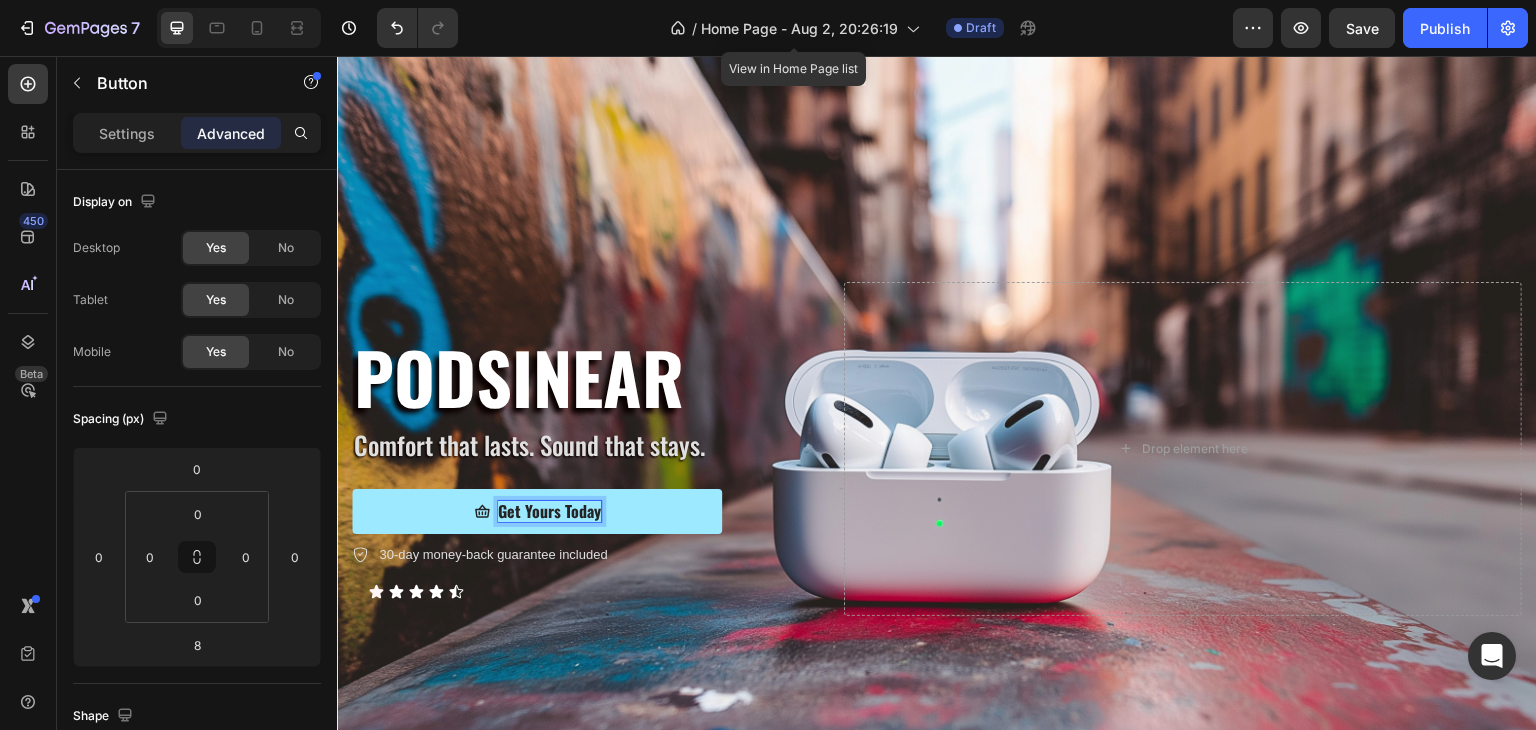 click 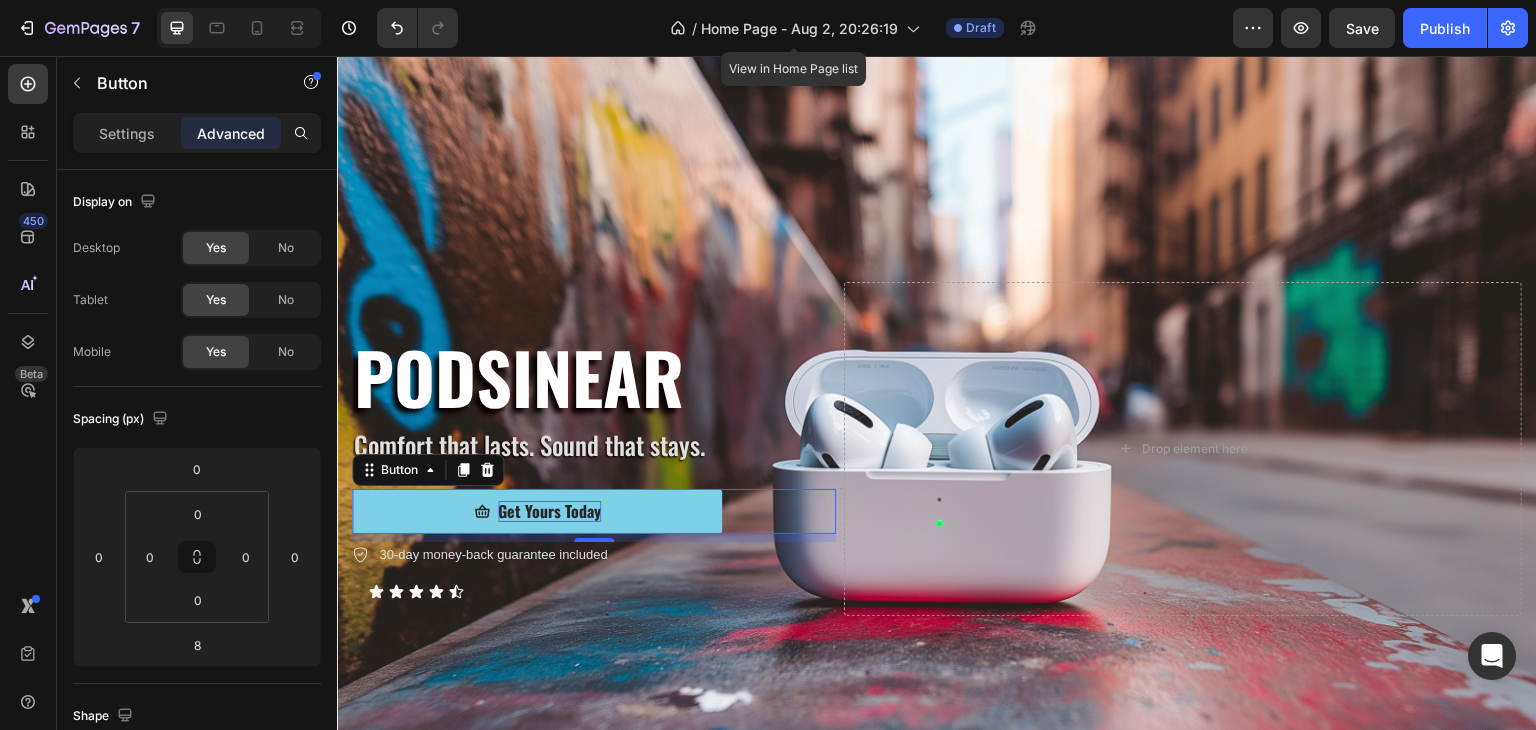 click on "Get Yours Today" at bounding box center (549, 511) 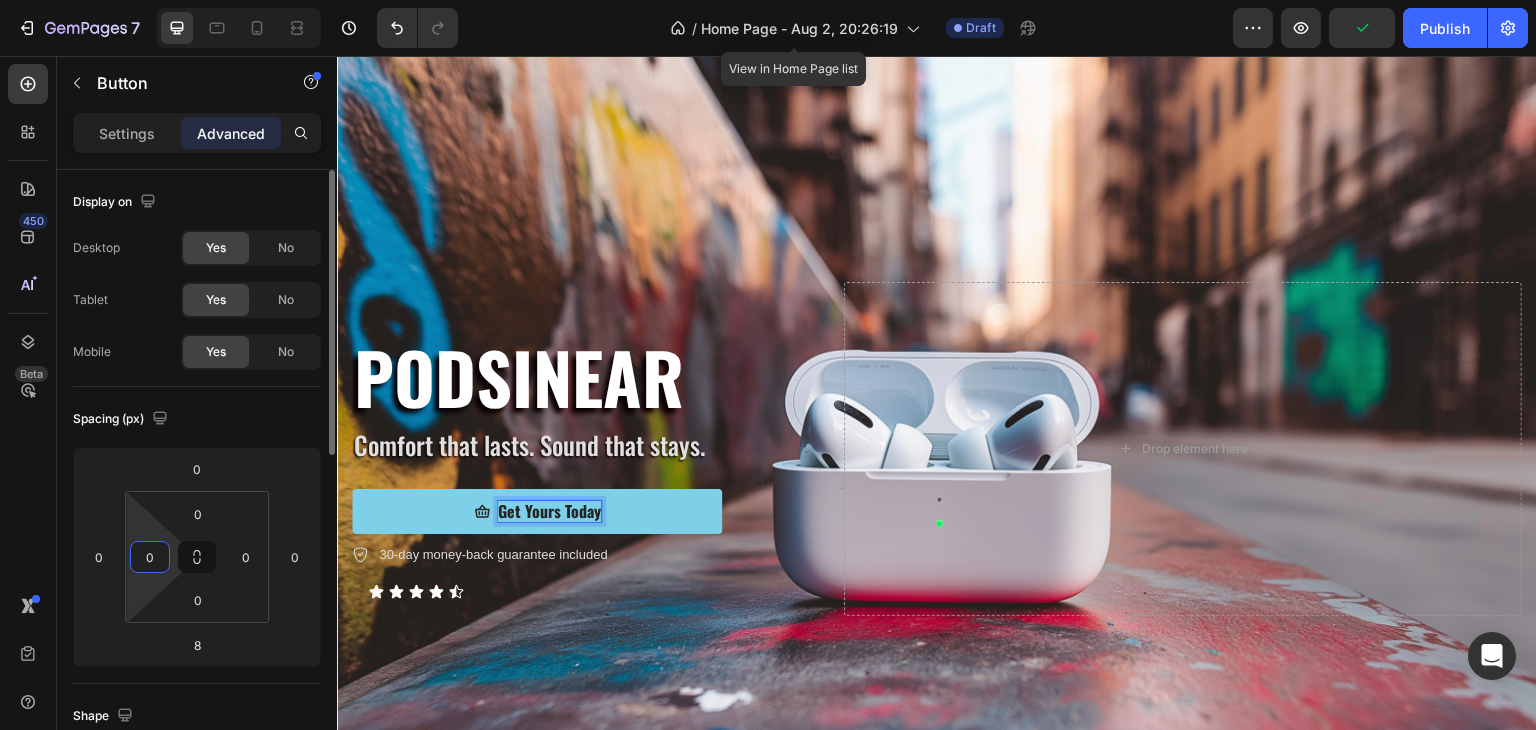 click on "0" at bounding box center (150, 557) 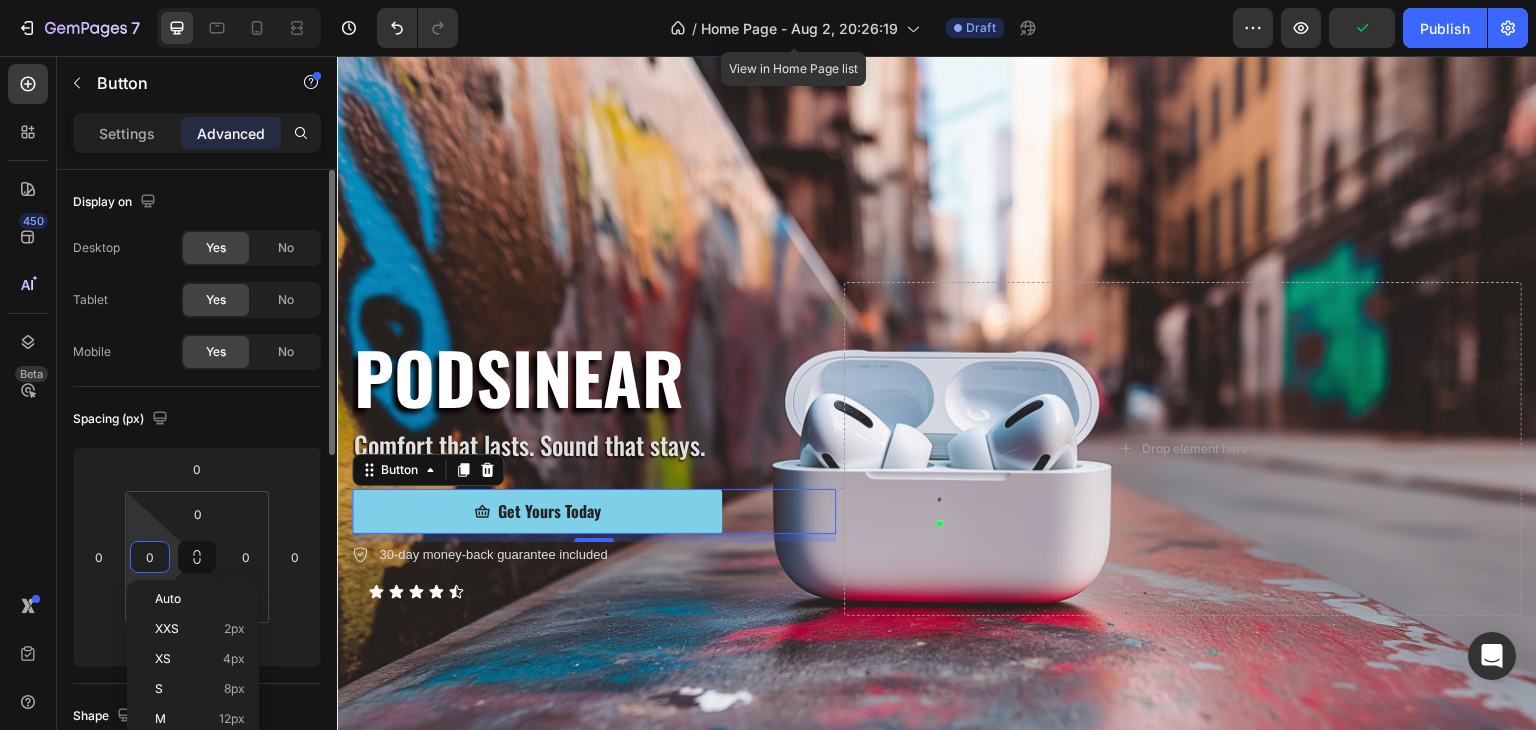 type on "5" 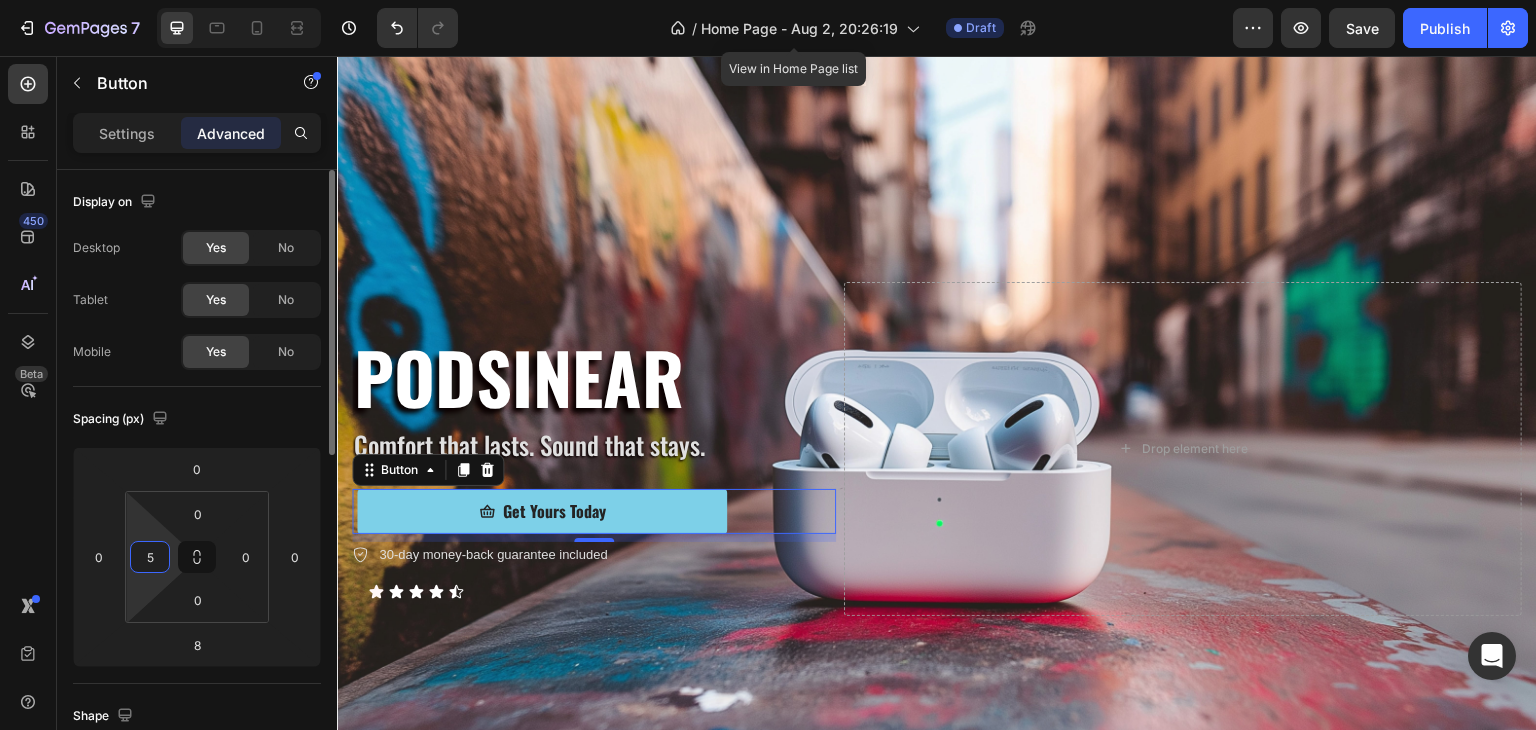 type 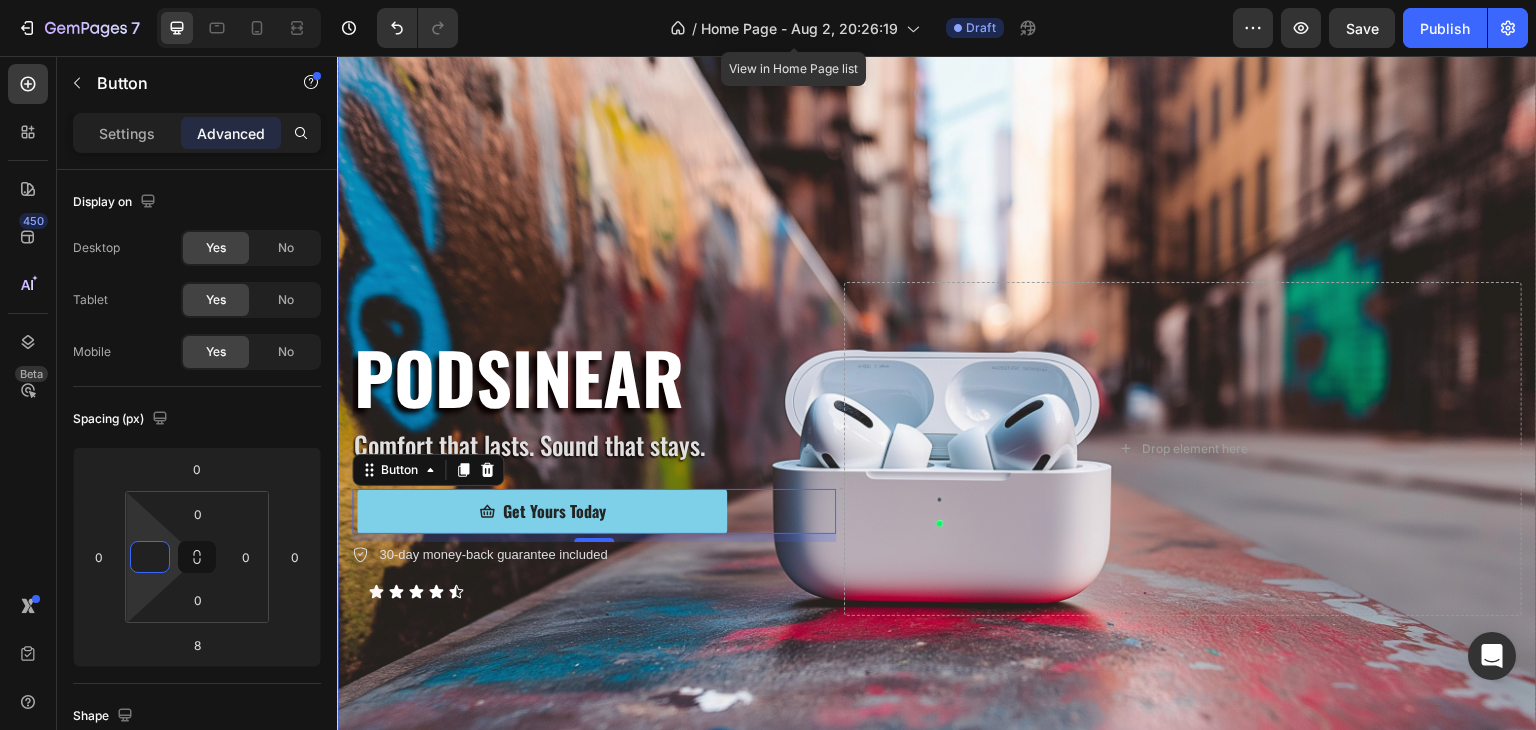 click at bounding box center [937, 449] 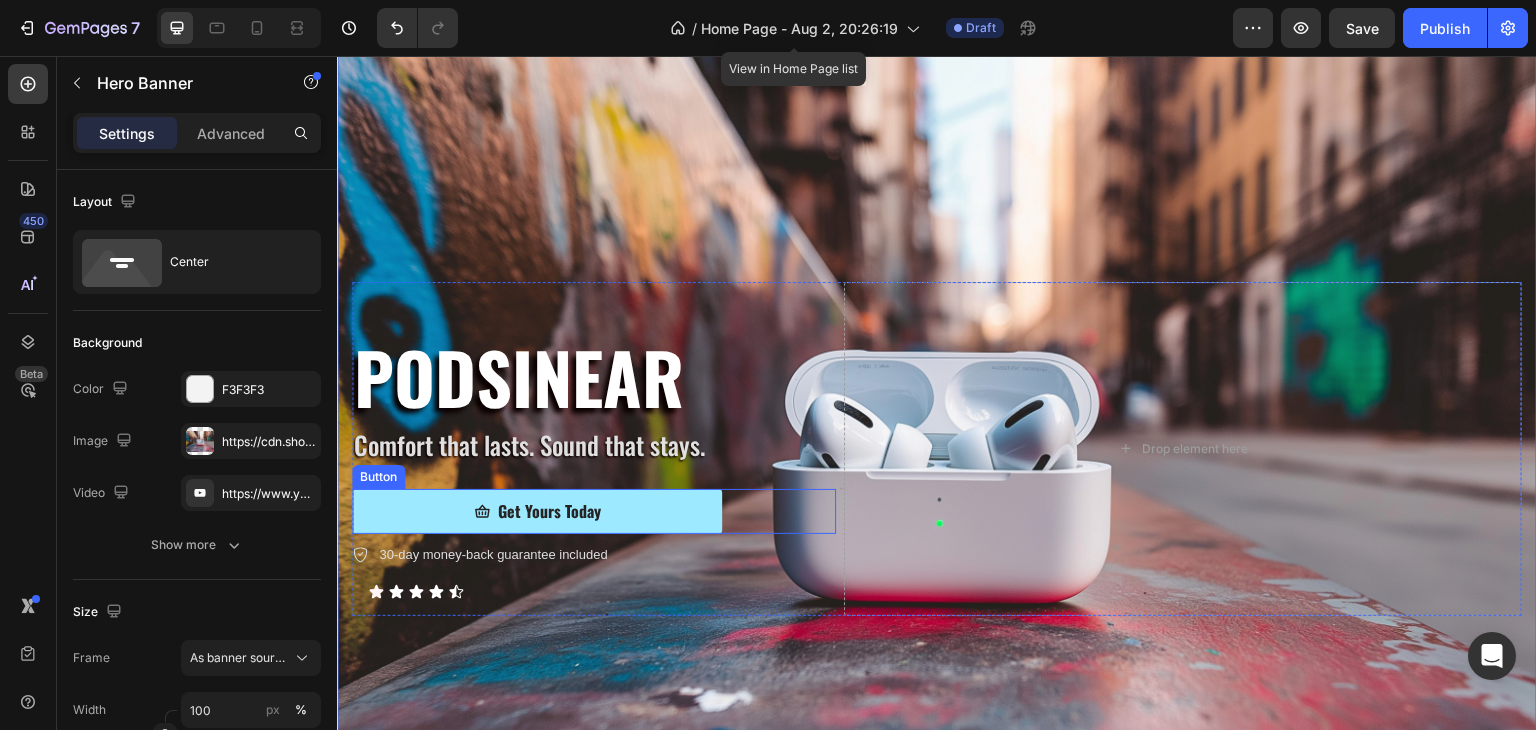 click on "Get Yours Today" at bounding box center (537, 511) 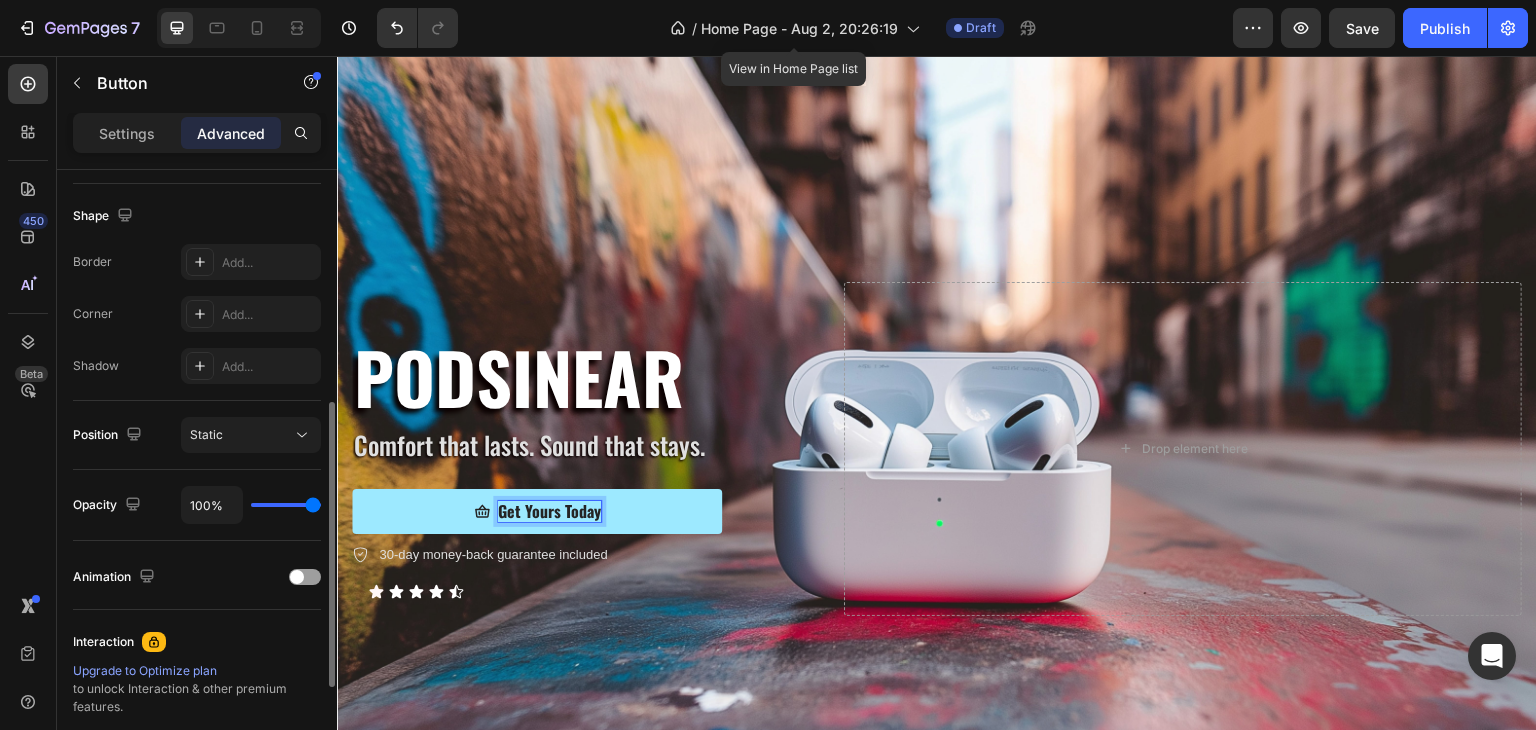 scroll, scrollTop: 200, scrollLeft: 0, axis: vertical 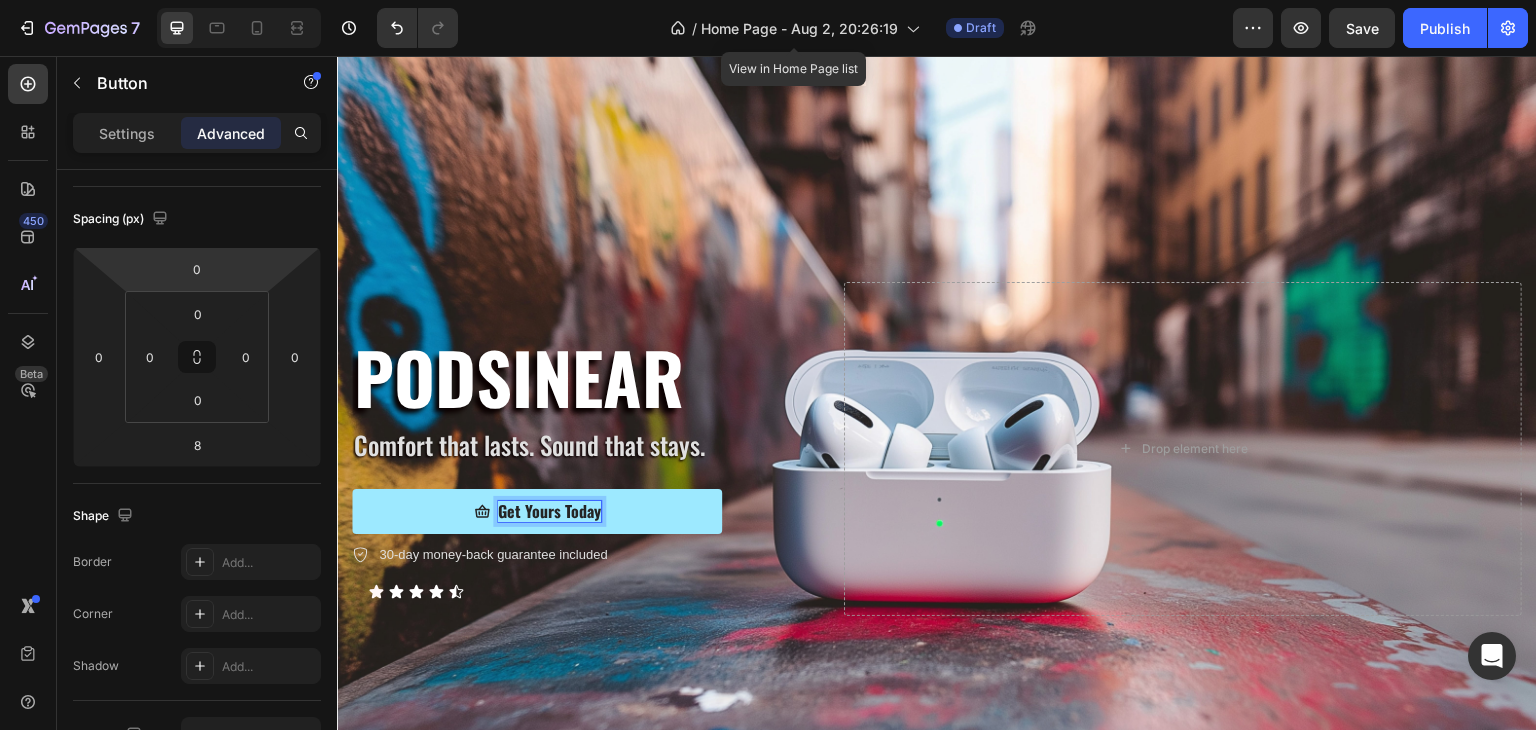 click 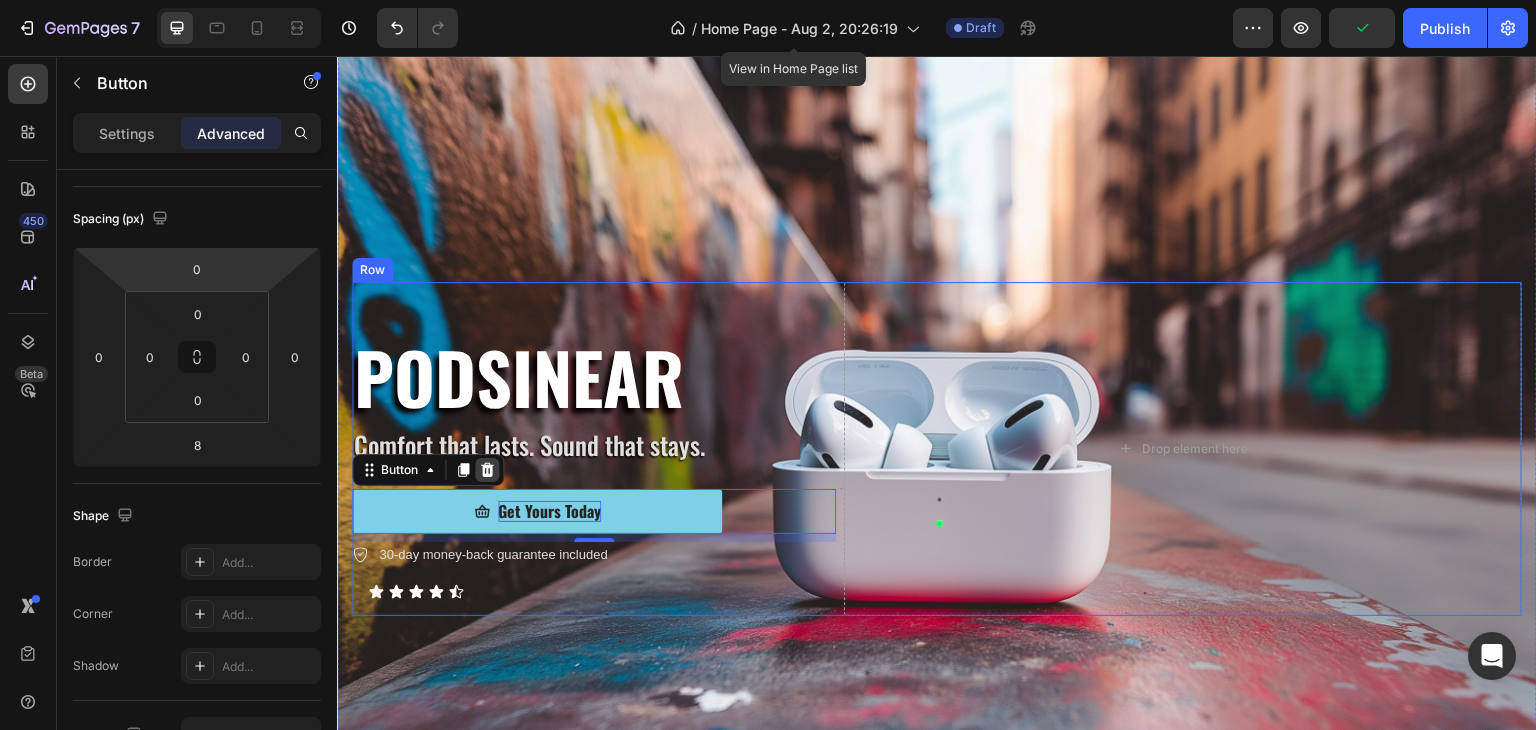 click 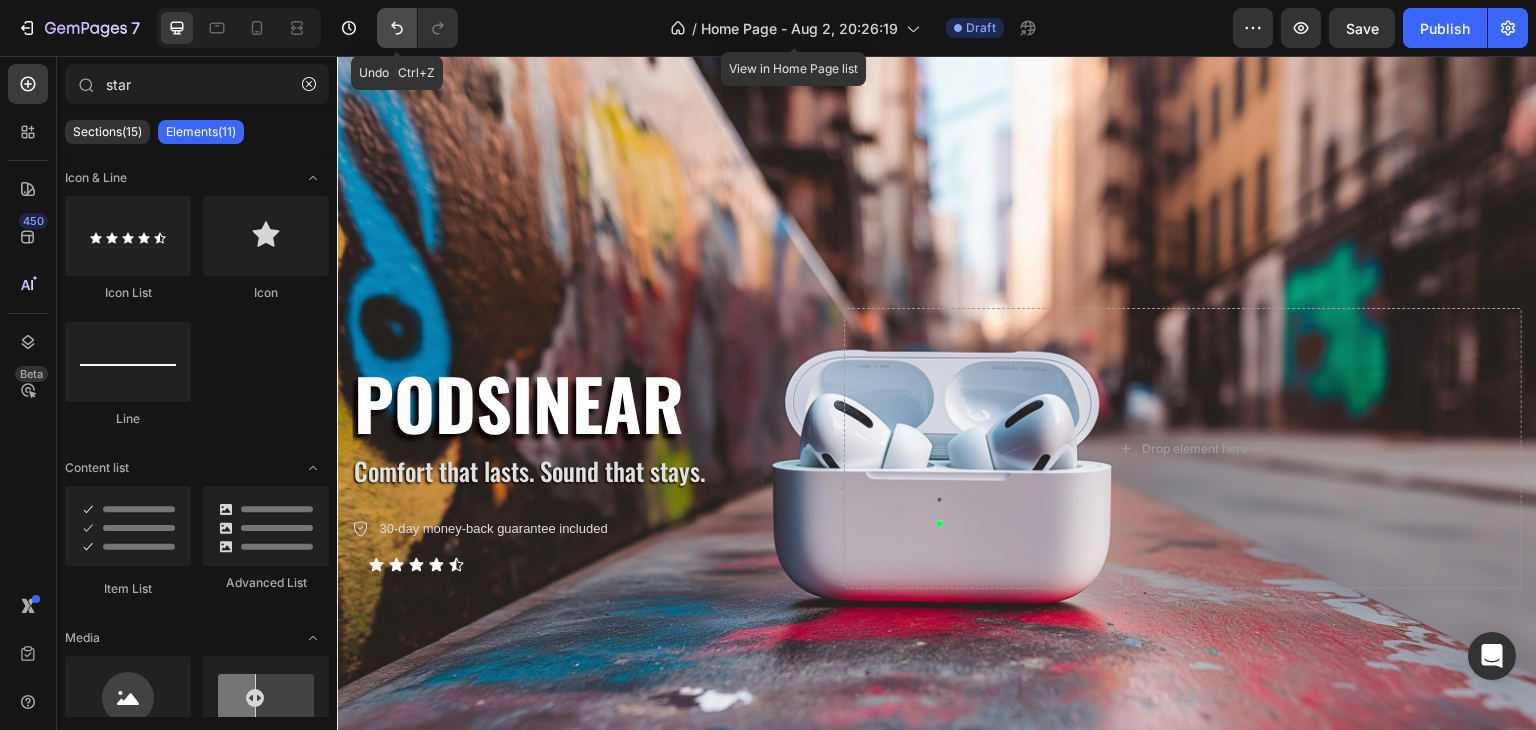 click 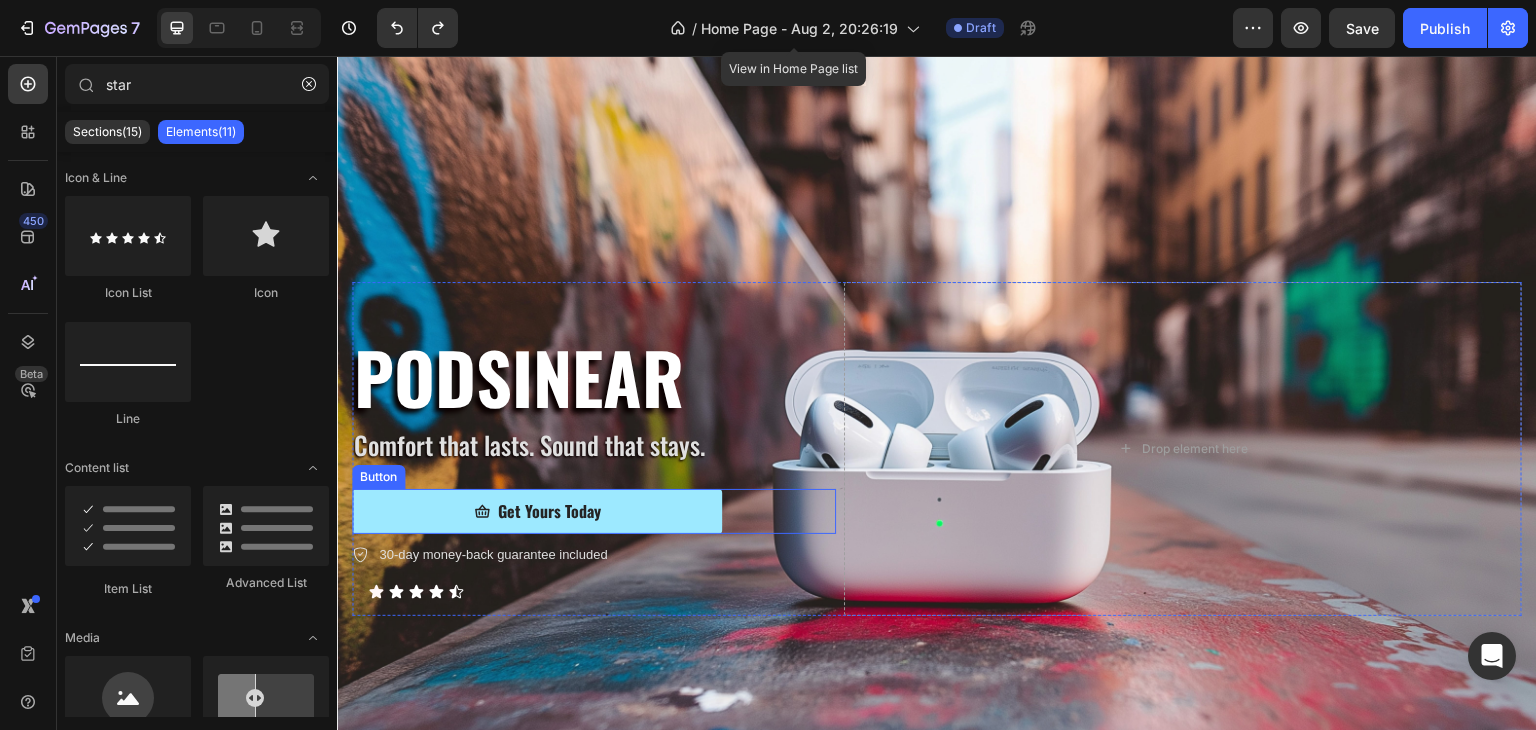 click 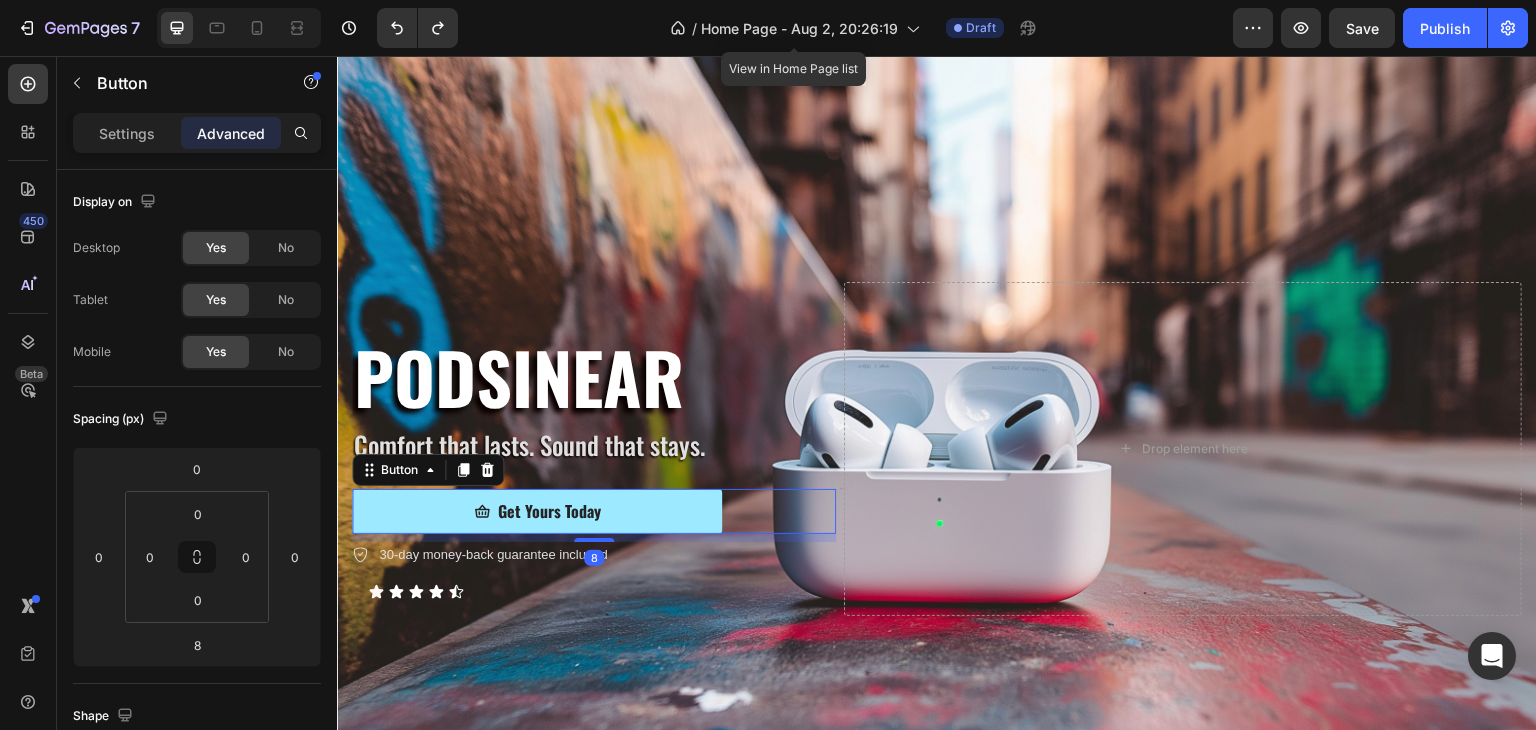 click on "Get Yours Today" at bounding box center (537, 511) 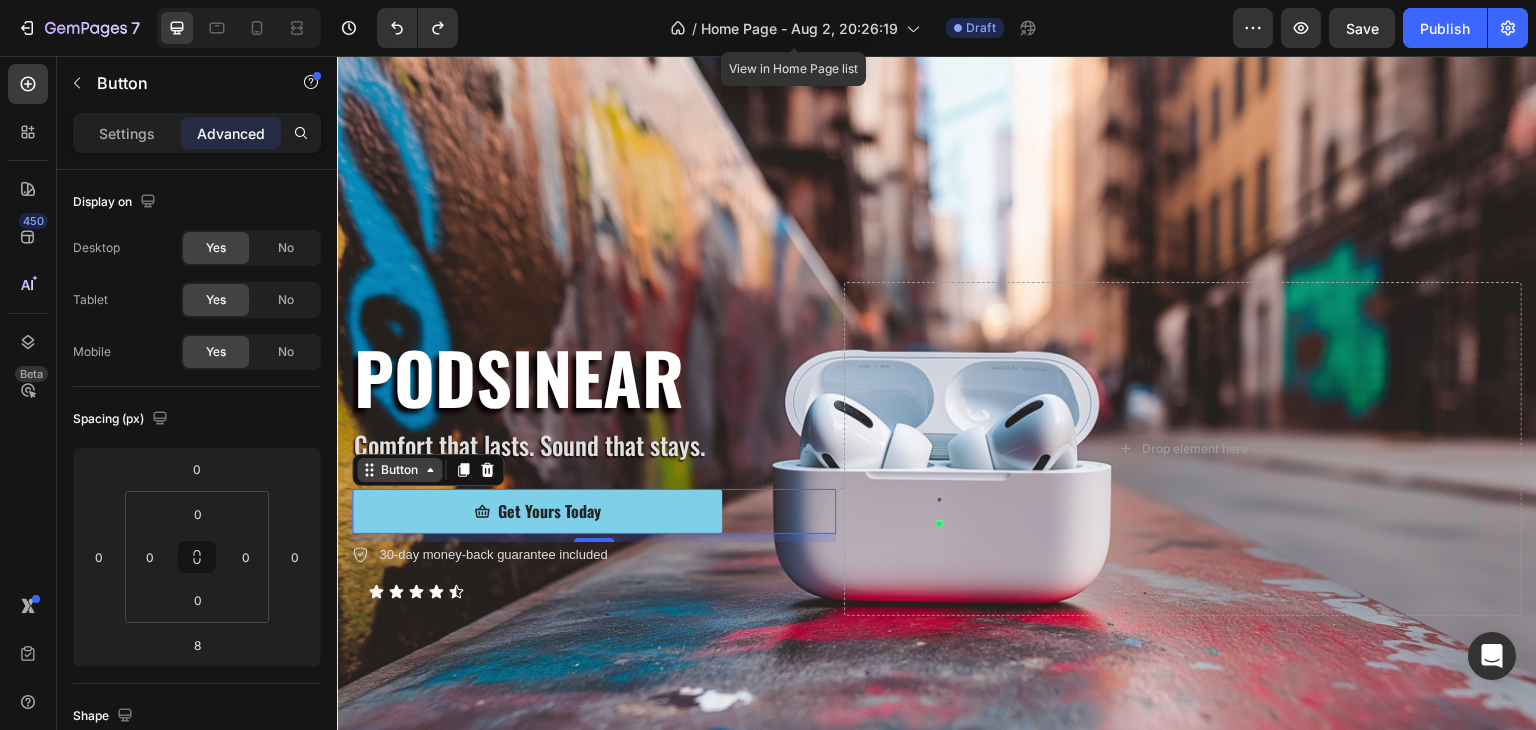 click 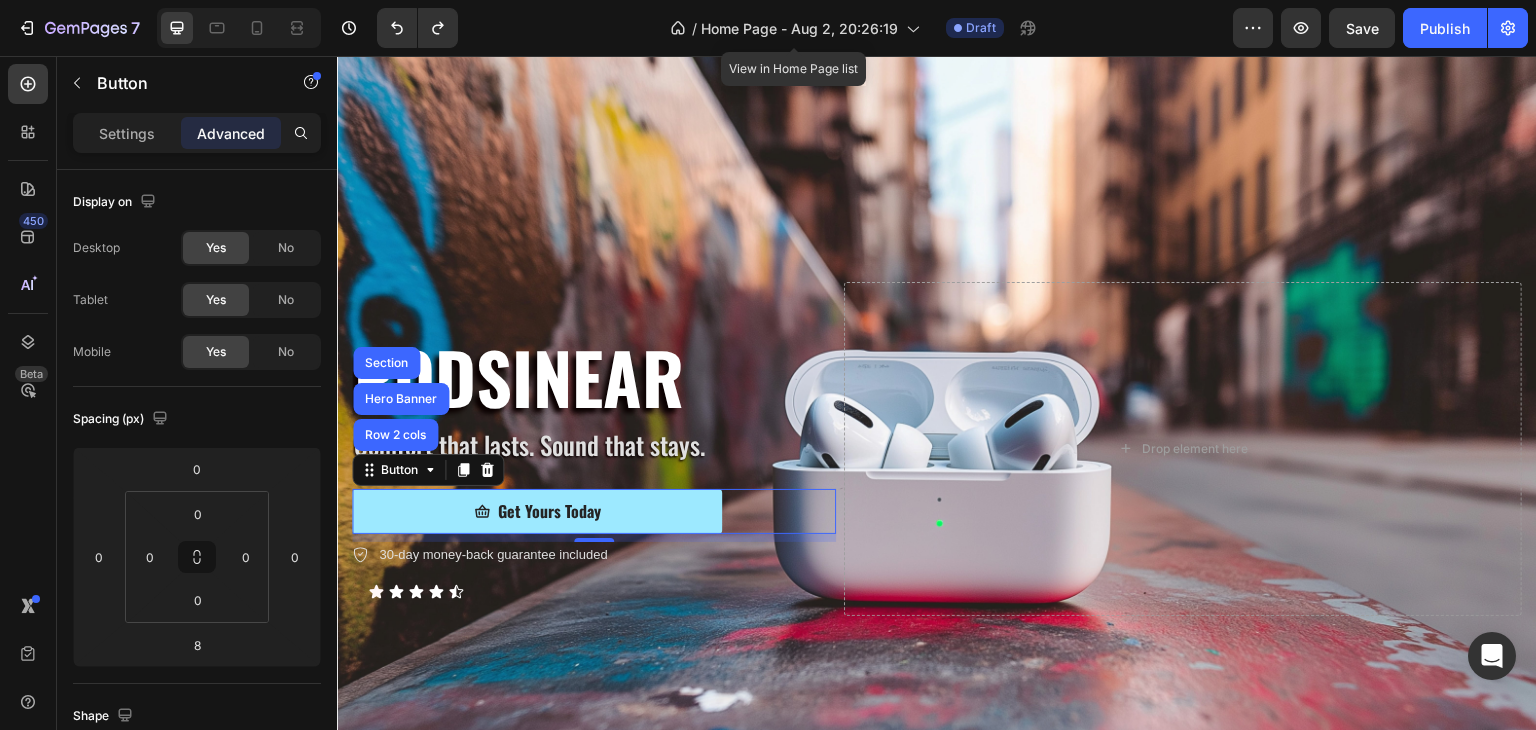 click on "Get Yours Today" at bounding box center (537, 511) 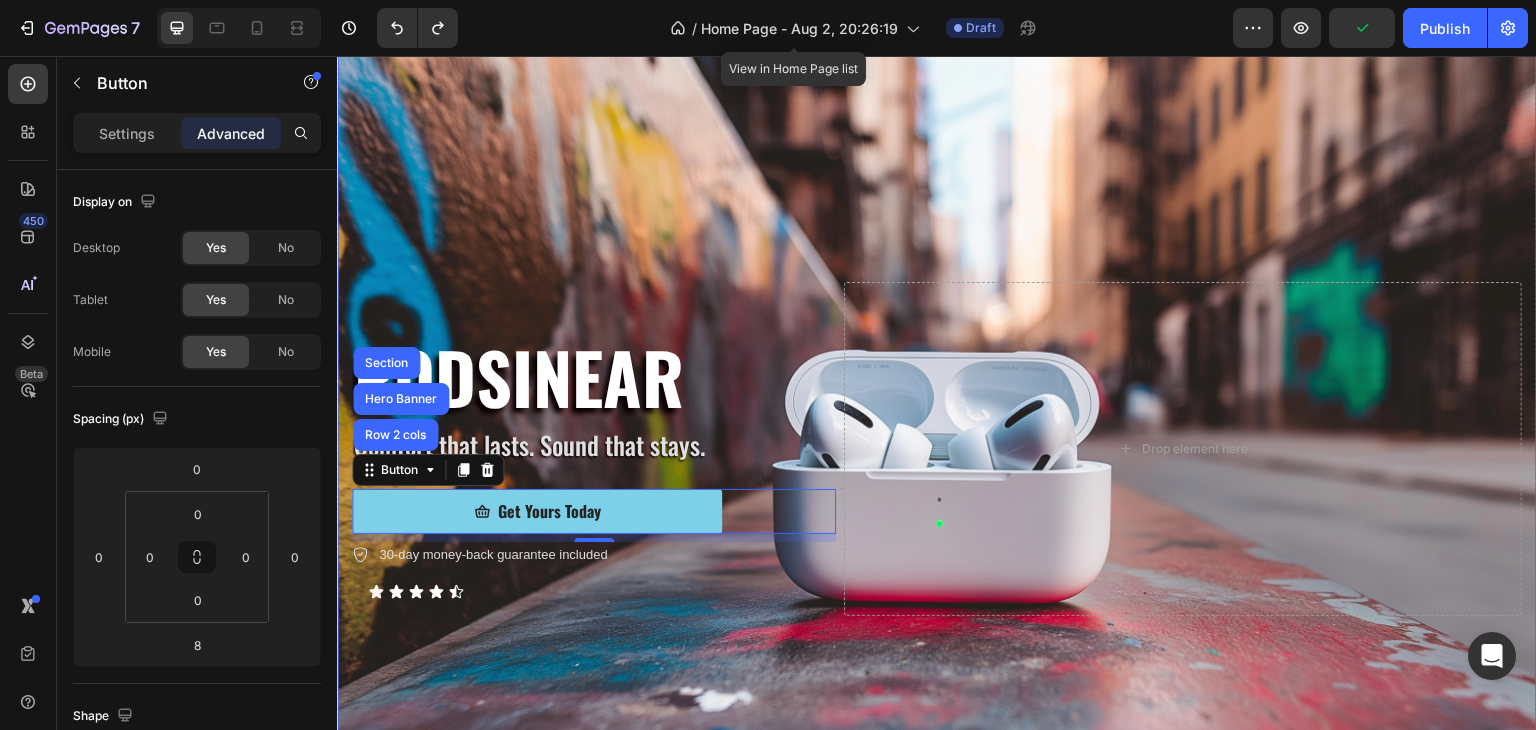 click at bounding box center (937, 449) 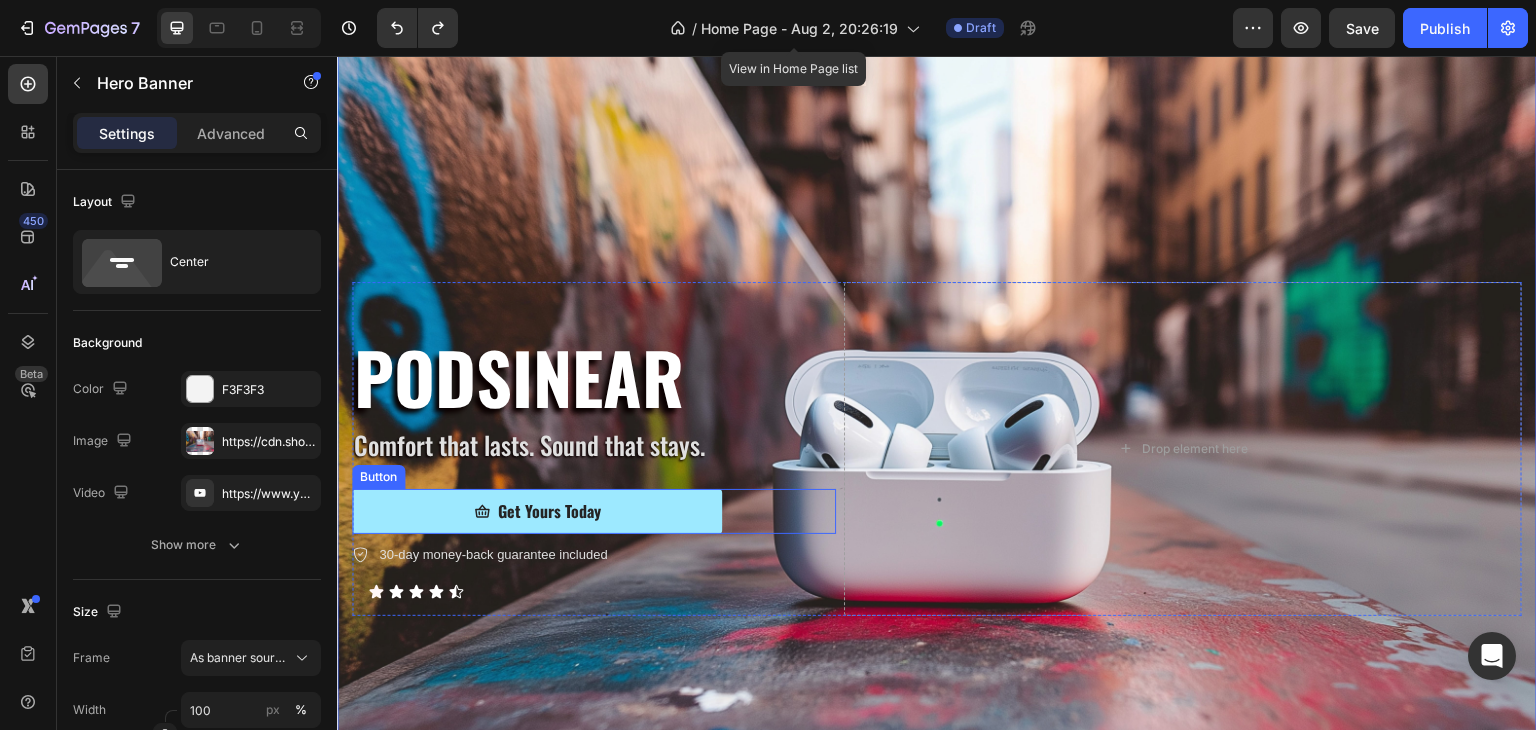 click on "Get Yours Today" at bounding box center [537, 511] 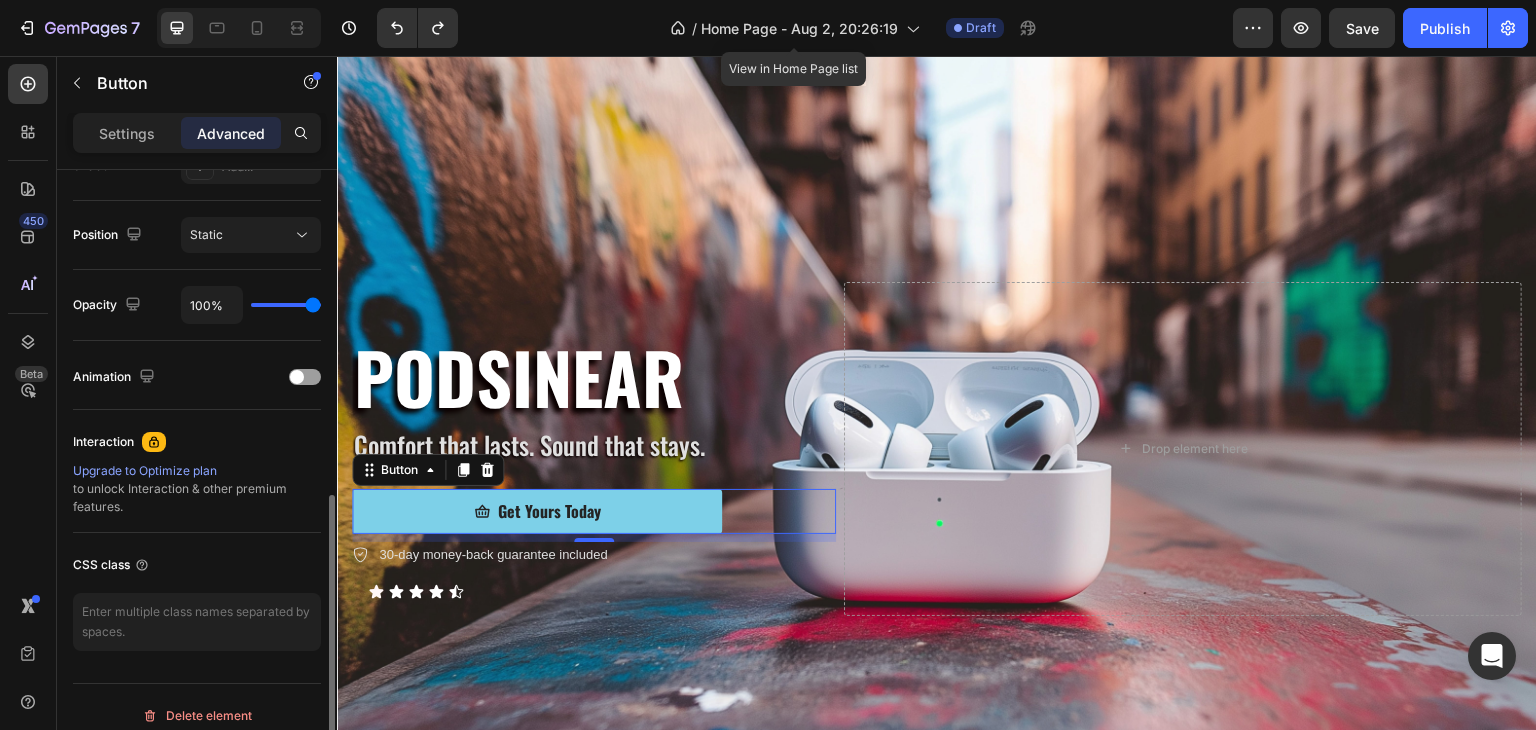 scroll, scrollTop: 500, scrollLeft: 0, axis: vertical 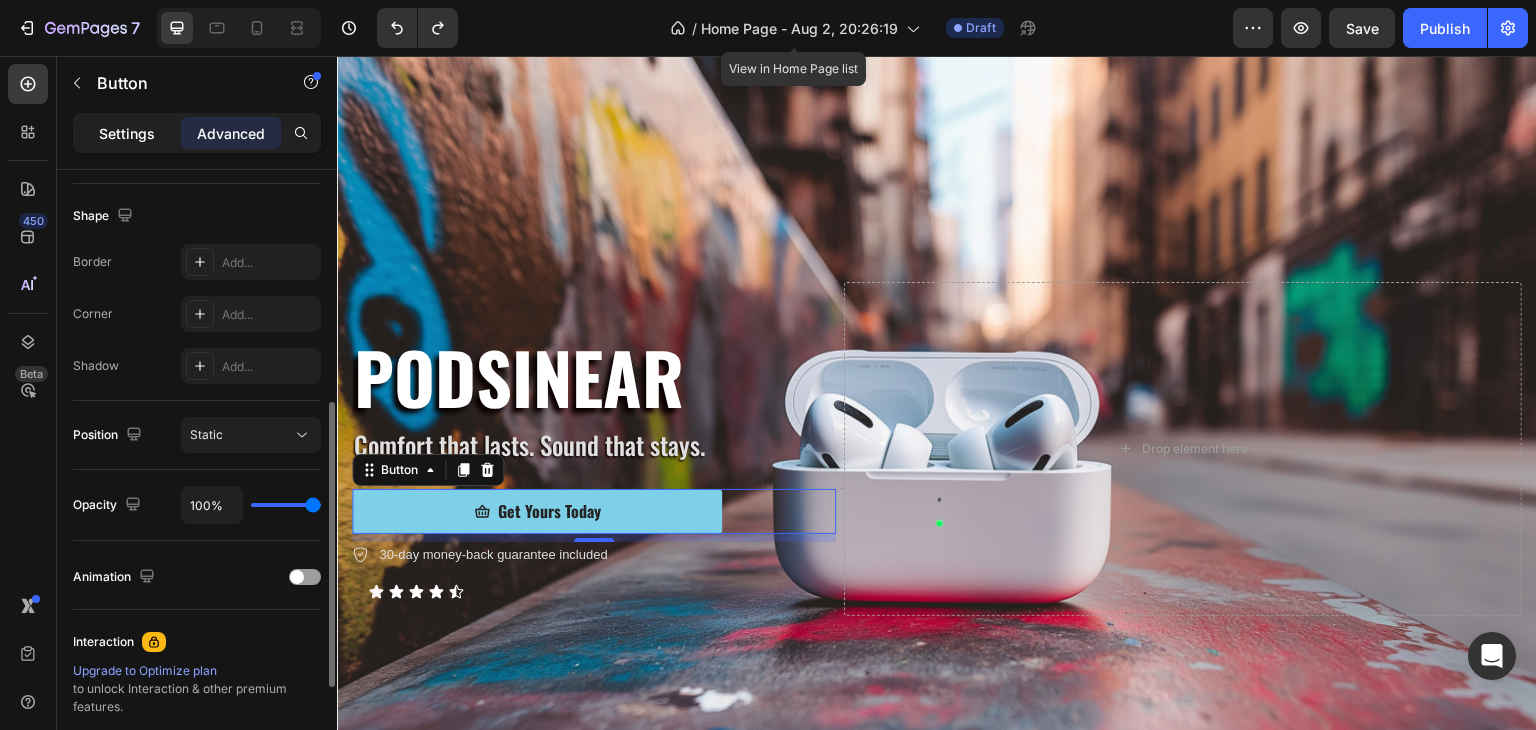 click on "Settings" at bounding box center [127, 133] 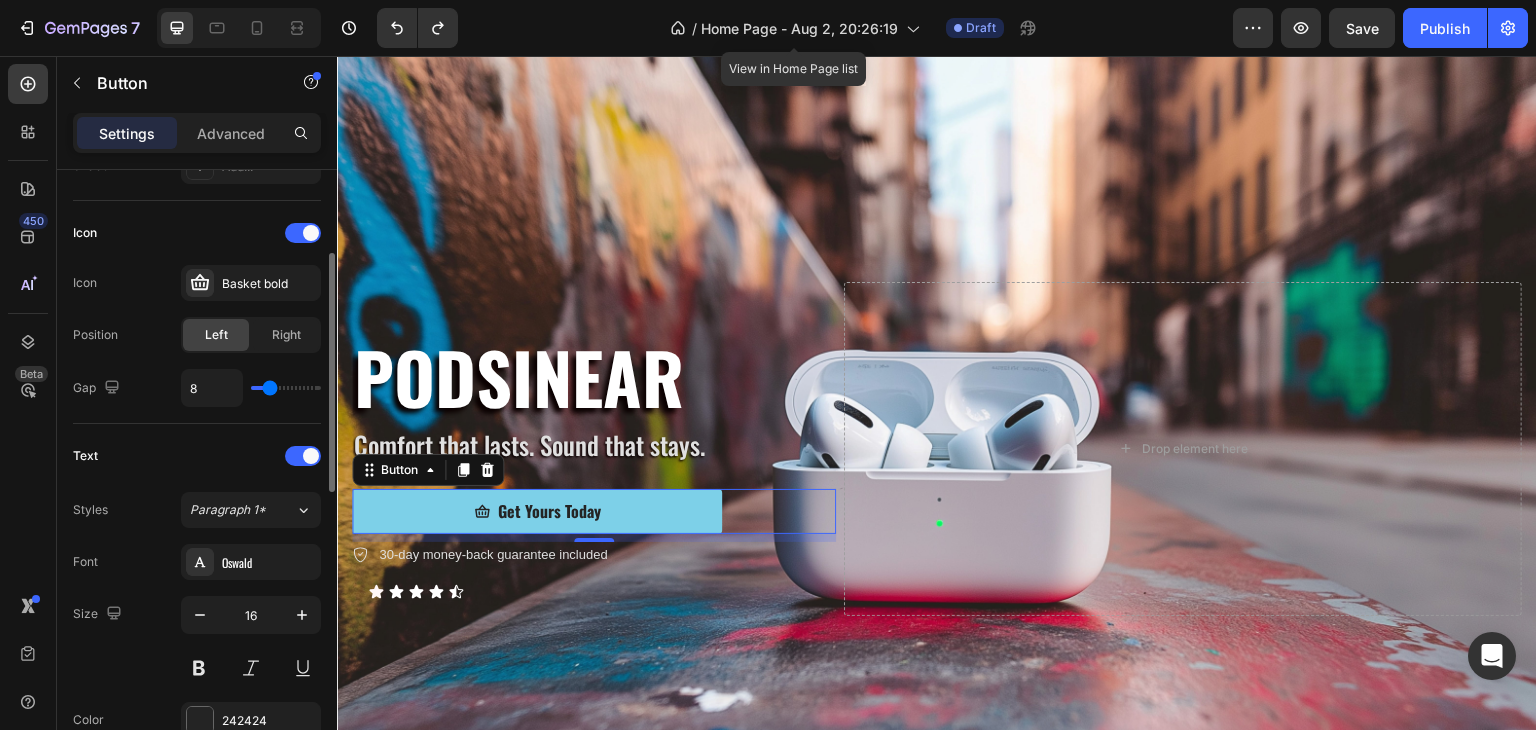 scroll, scrollTop: 472, scrollLeft: 0, axis: vertical 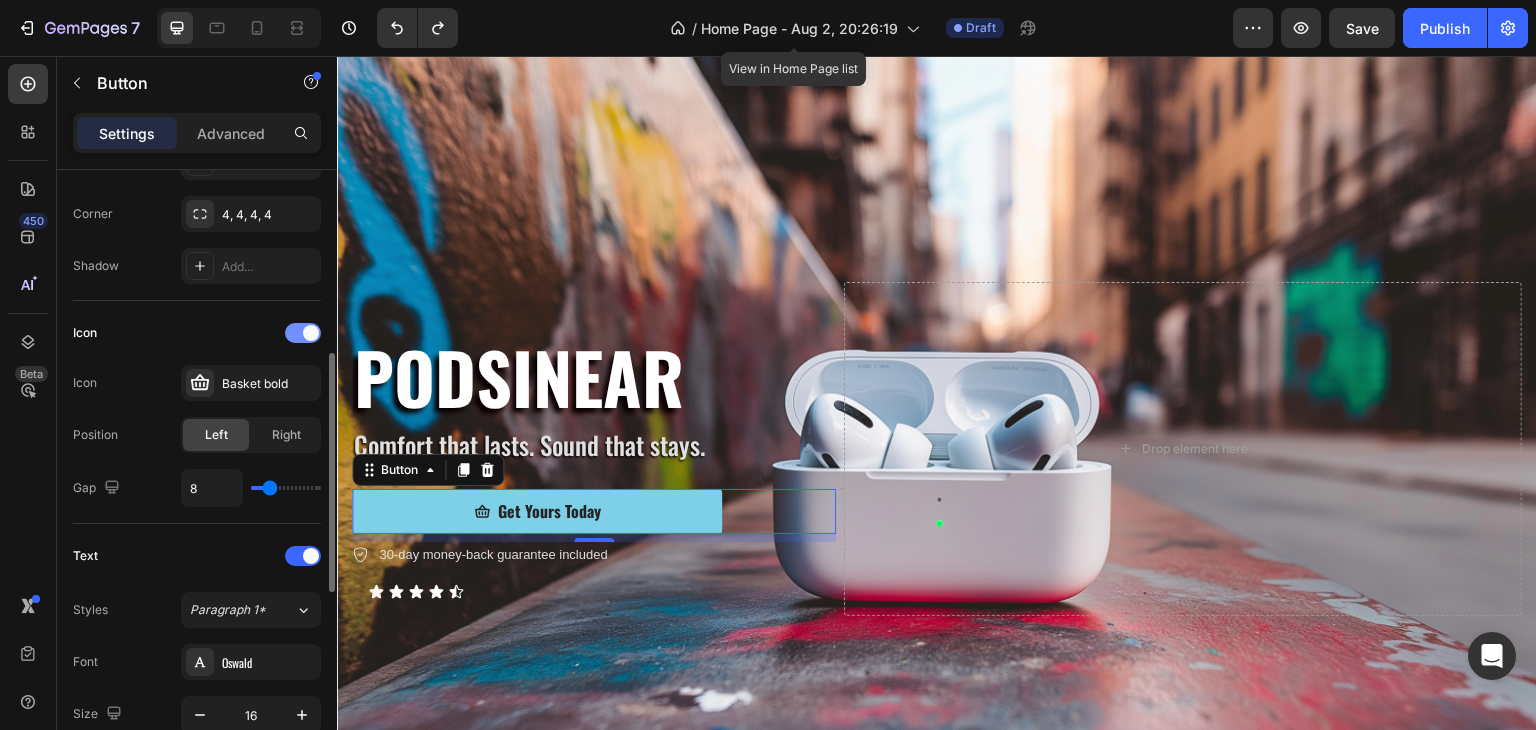 click at bounding box center [303, 333] 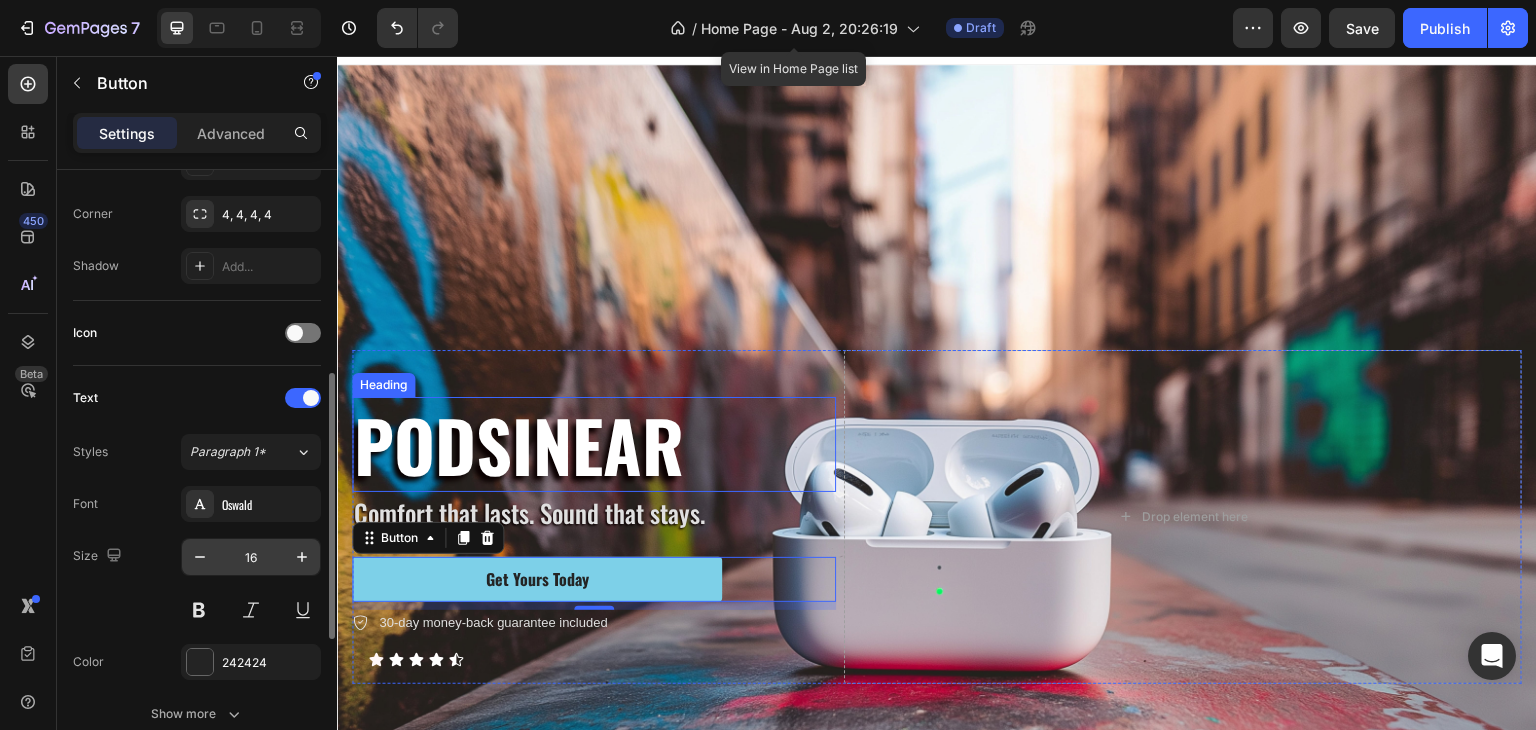 scroll, scrollTop: 0, scrollLeft: 0, axis: both 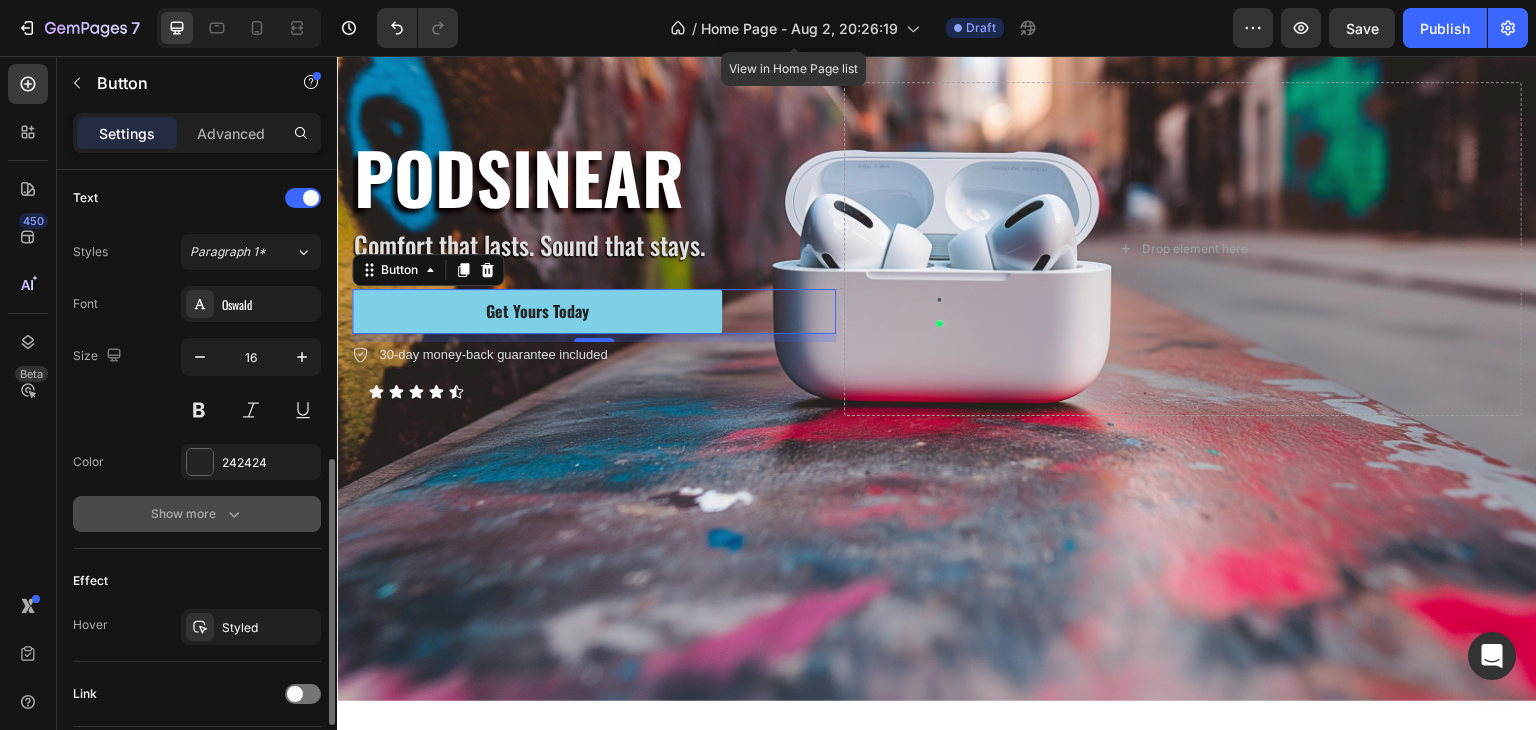 click 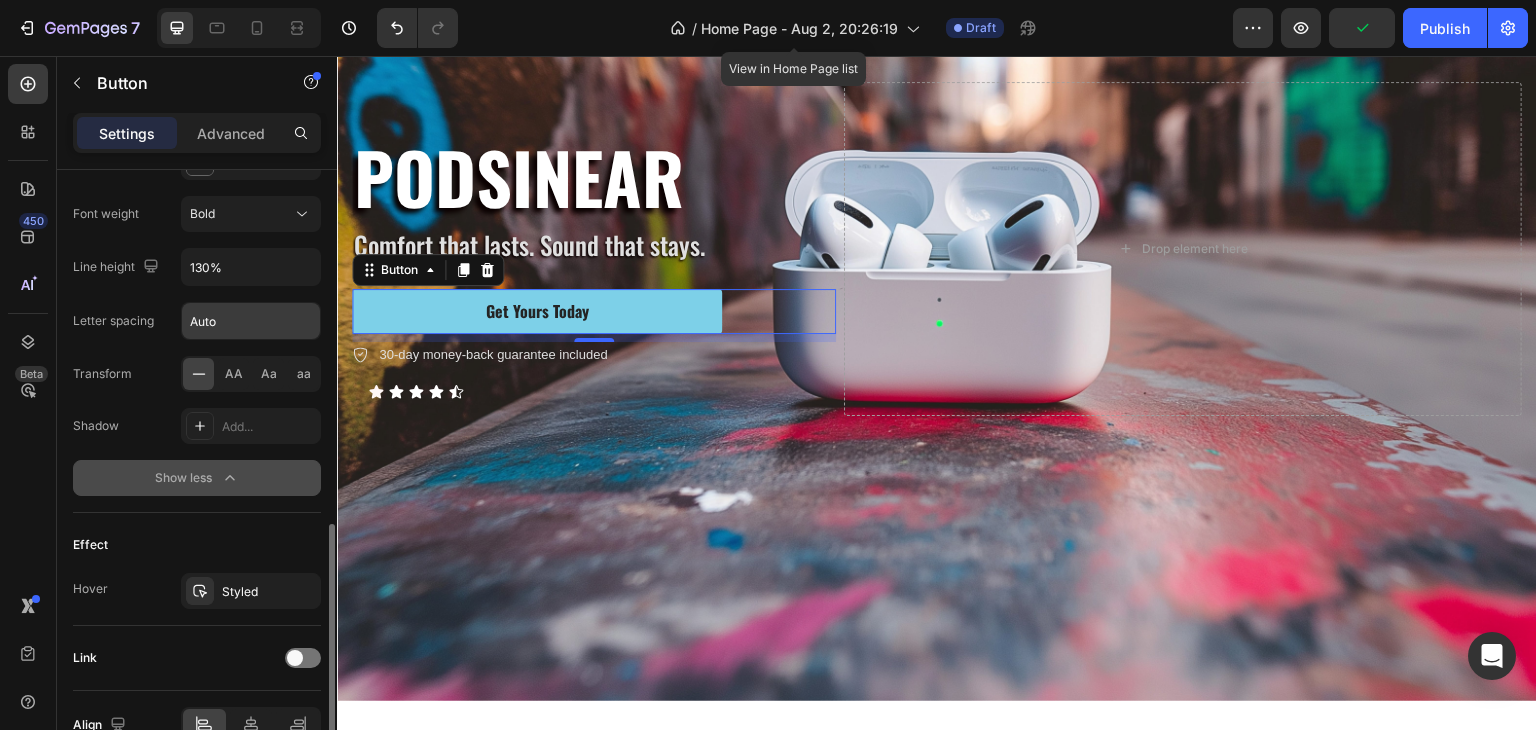 scroll, scrollTop: 1077, scrollLeft: 0, axis: vertical 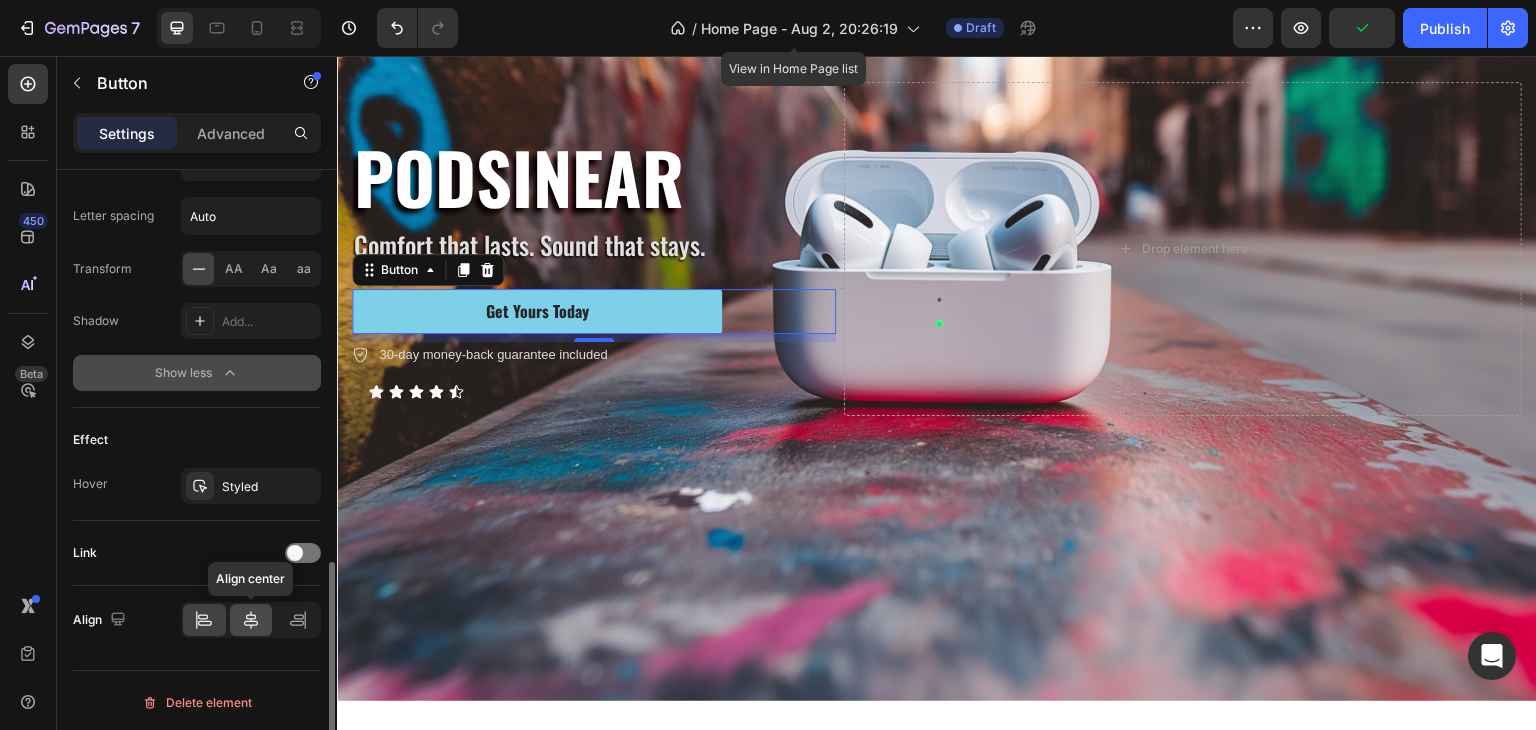 click 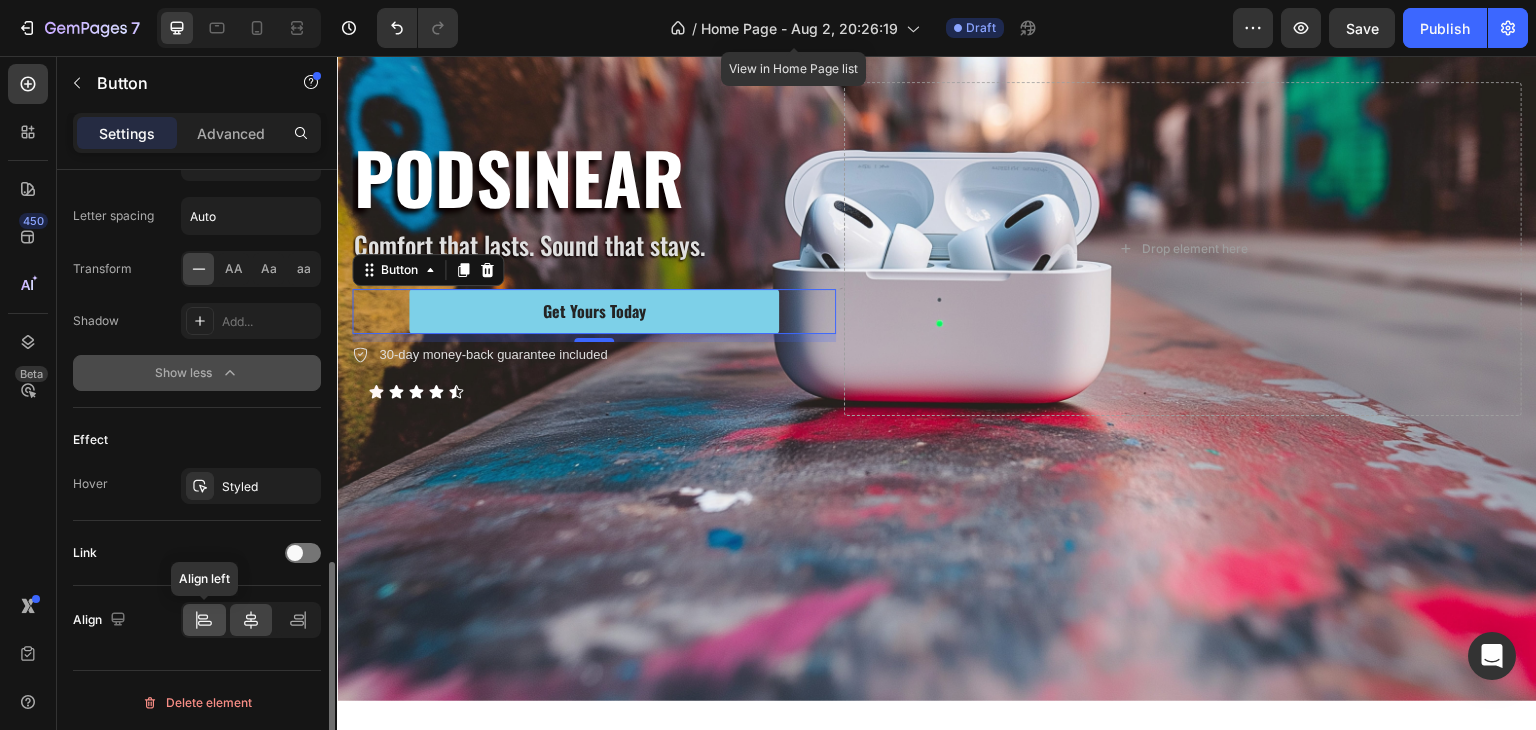 click 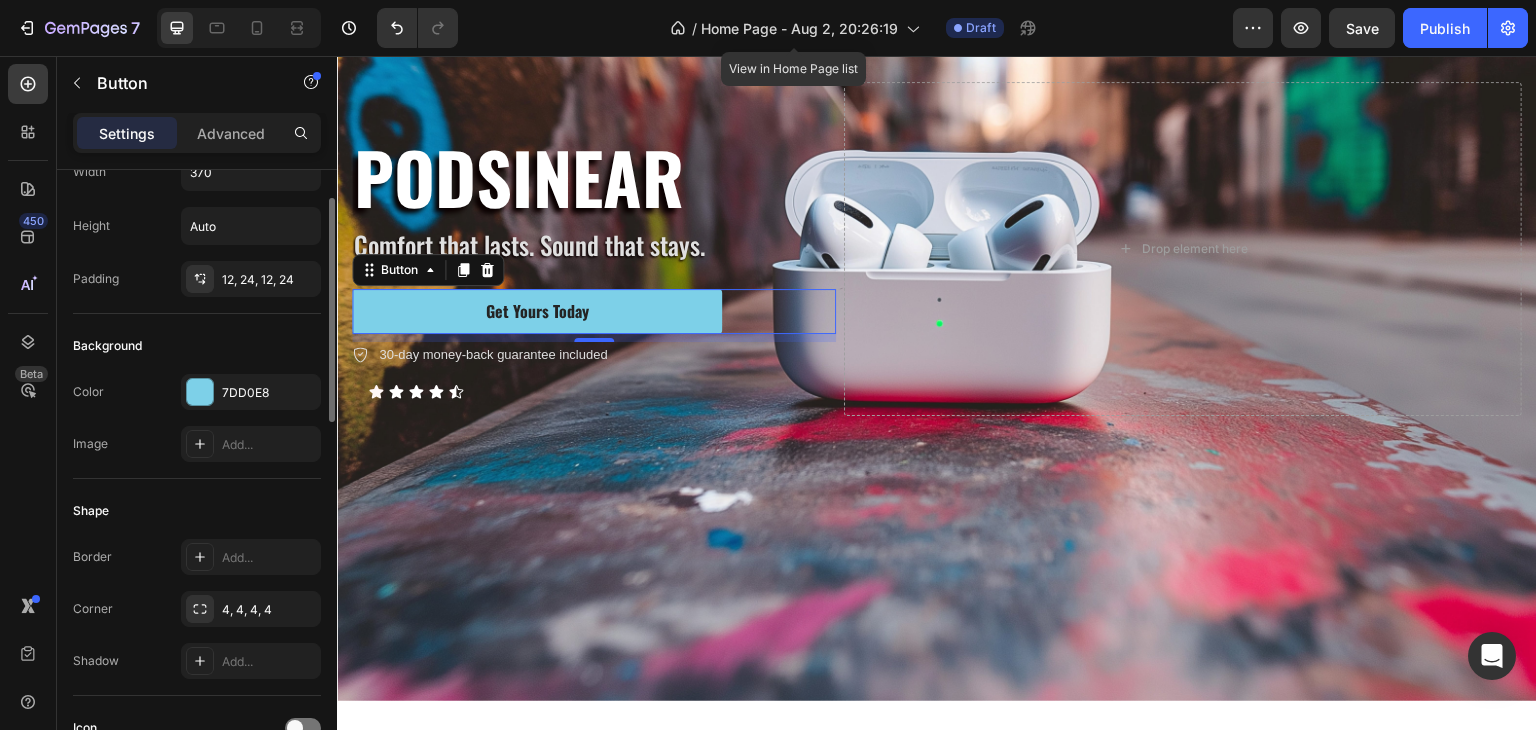 scroll, scrollTop: 0, scrollLeft: 0, axis: both 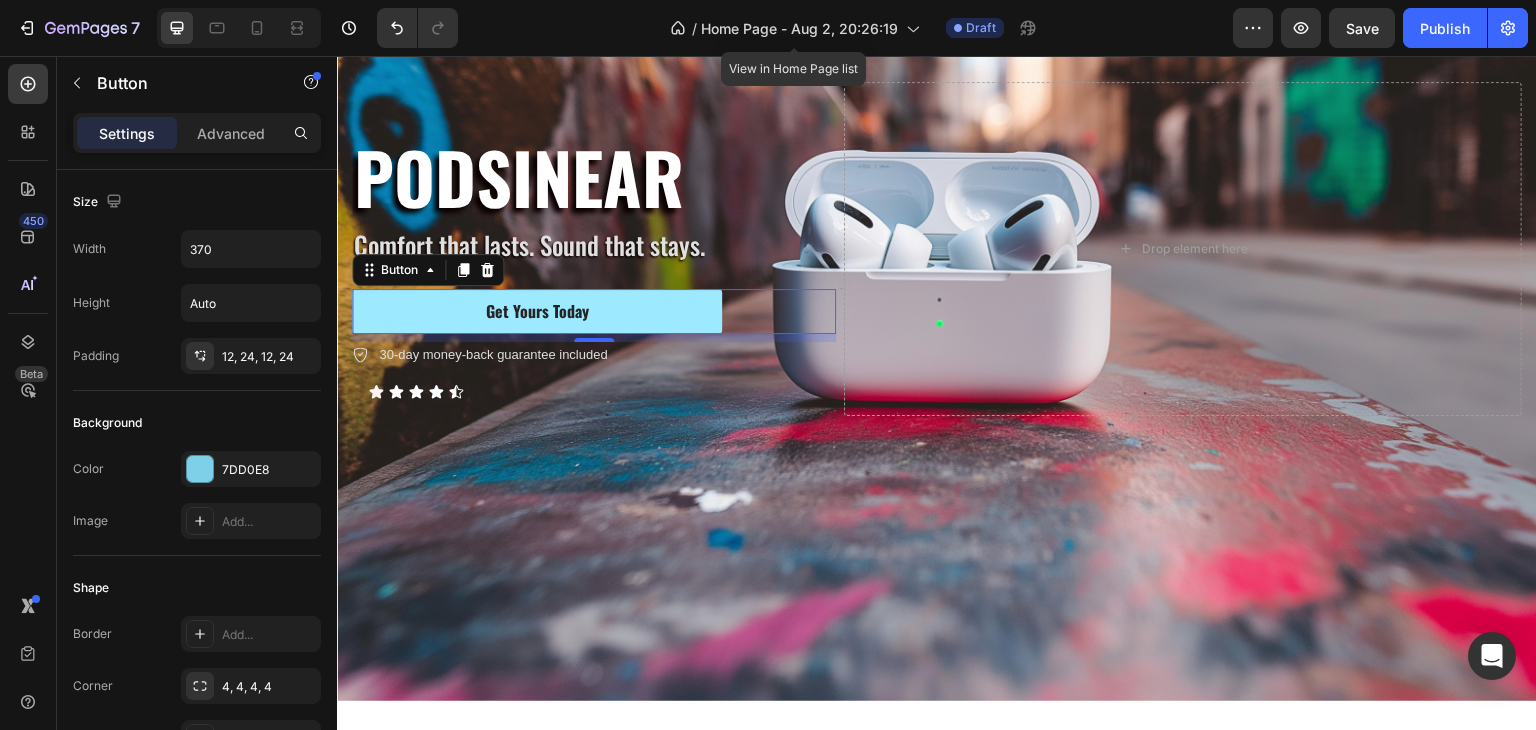 click on "Get Yours Today" at bounding box center [537, 311] 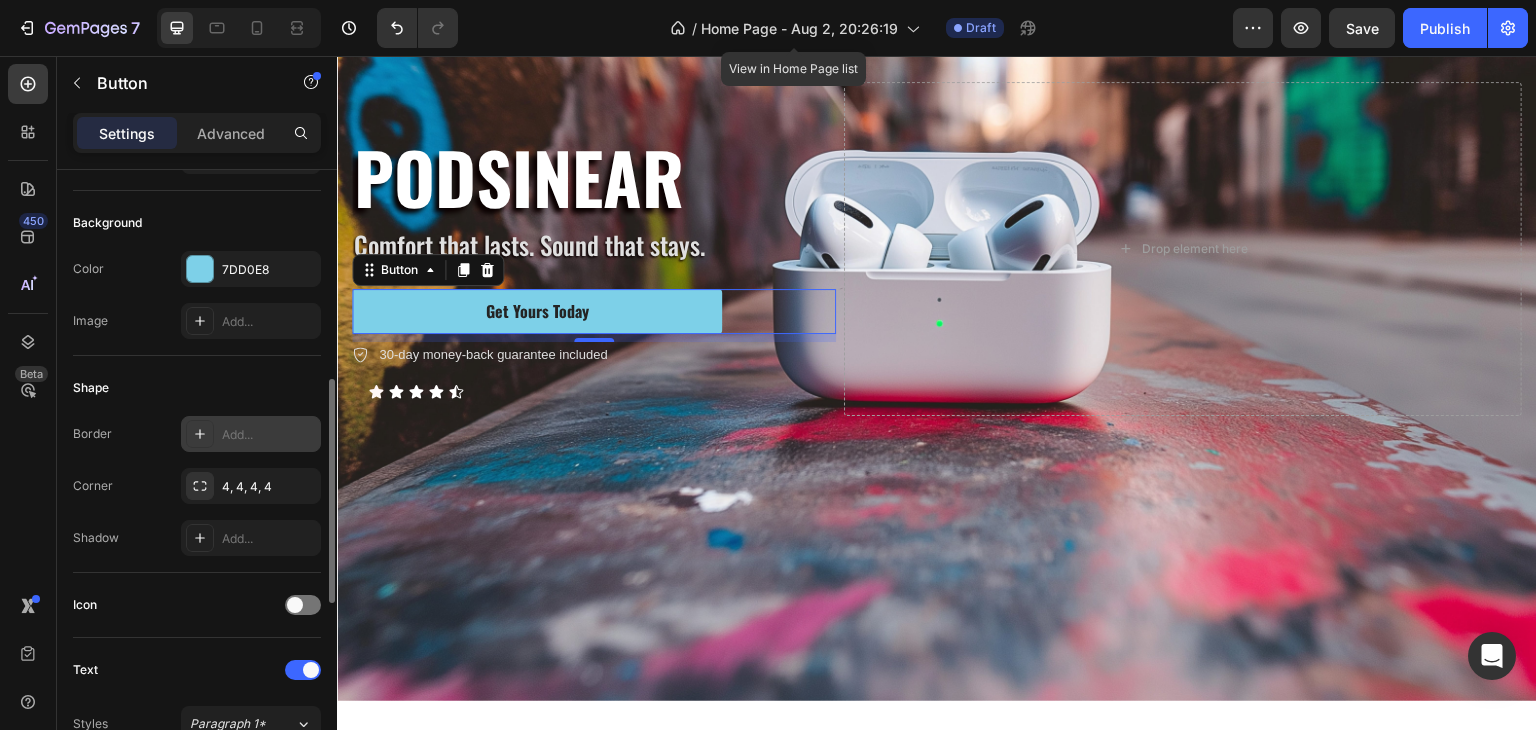 scroll, scrollTop: 300, scrollLeft: 0, axis: vertical 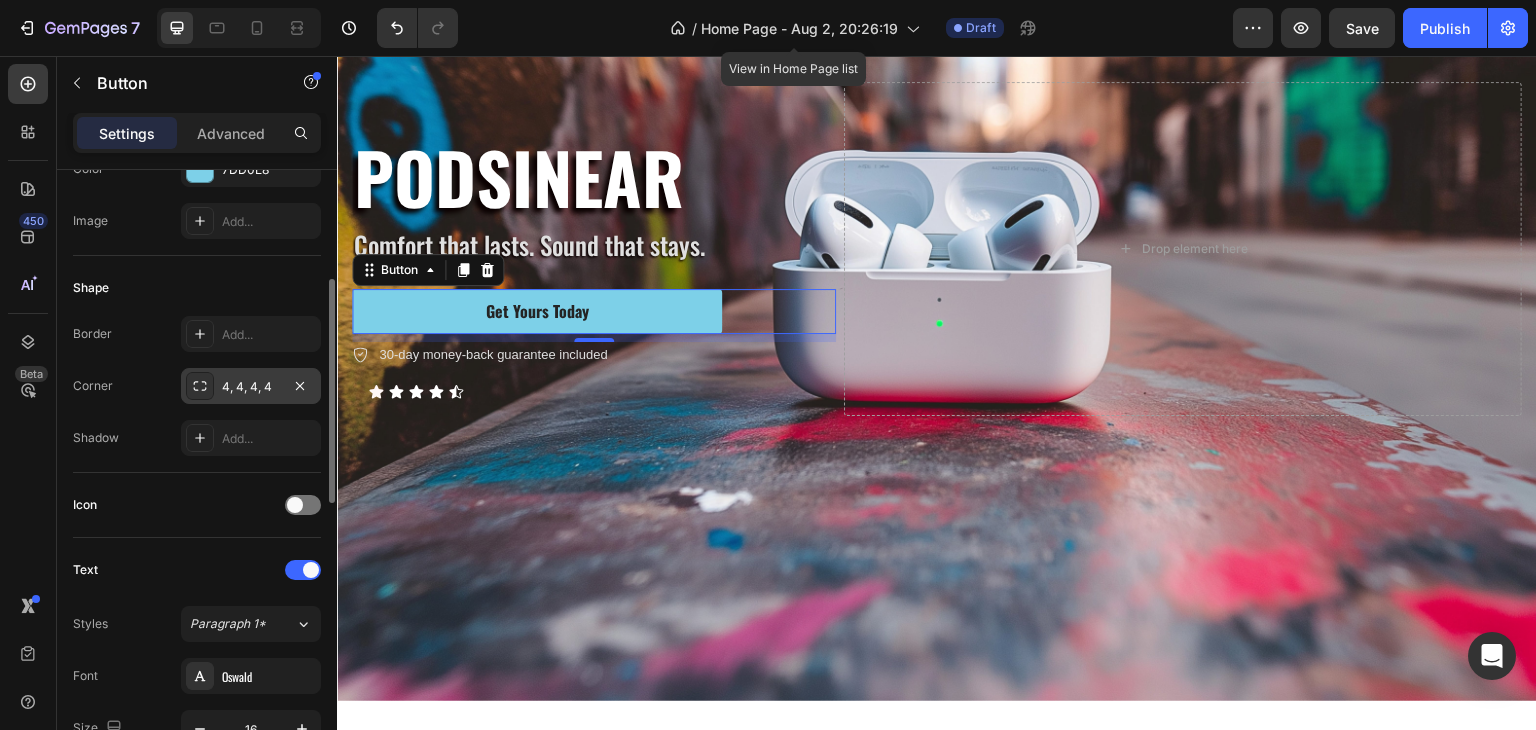 click on "4, 4, 4, 4" at bounding box center (251, 387) 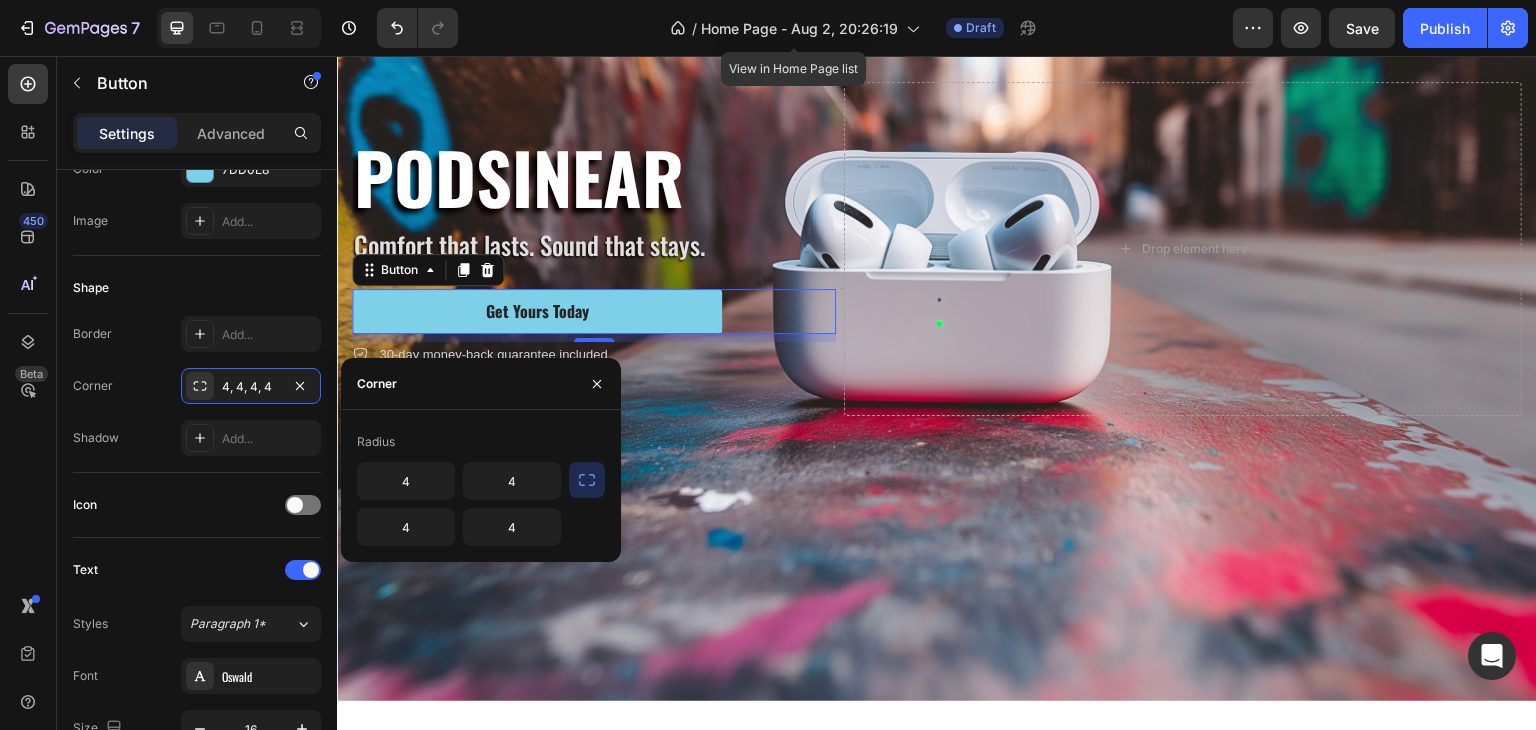 click 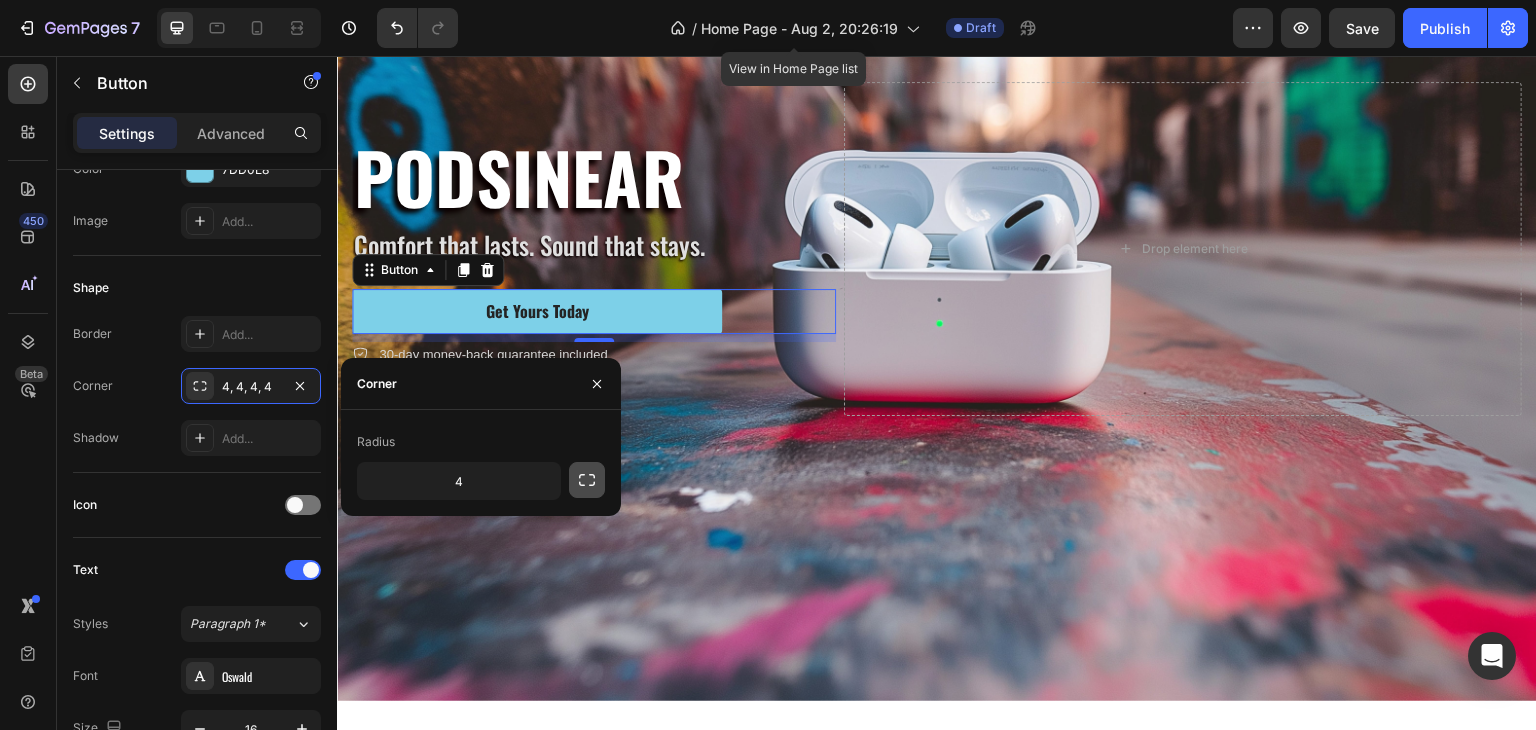 click 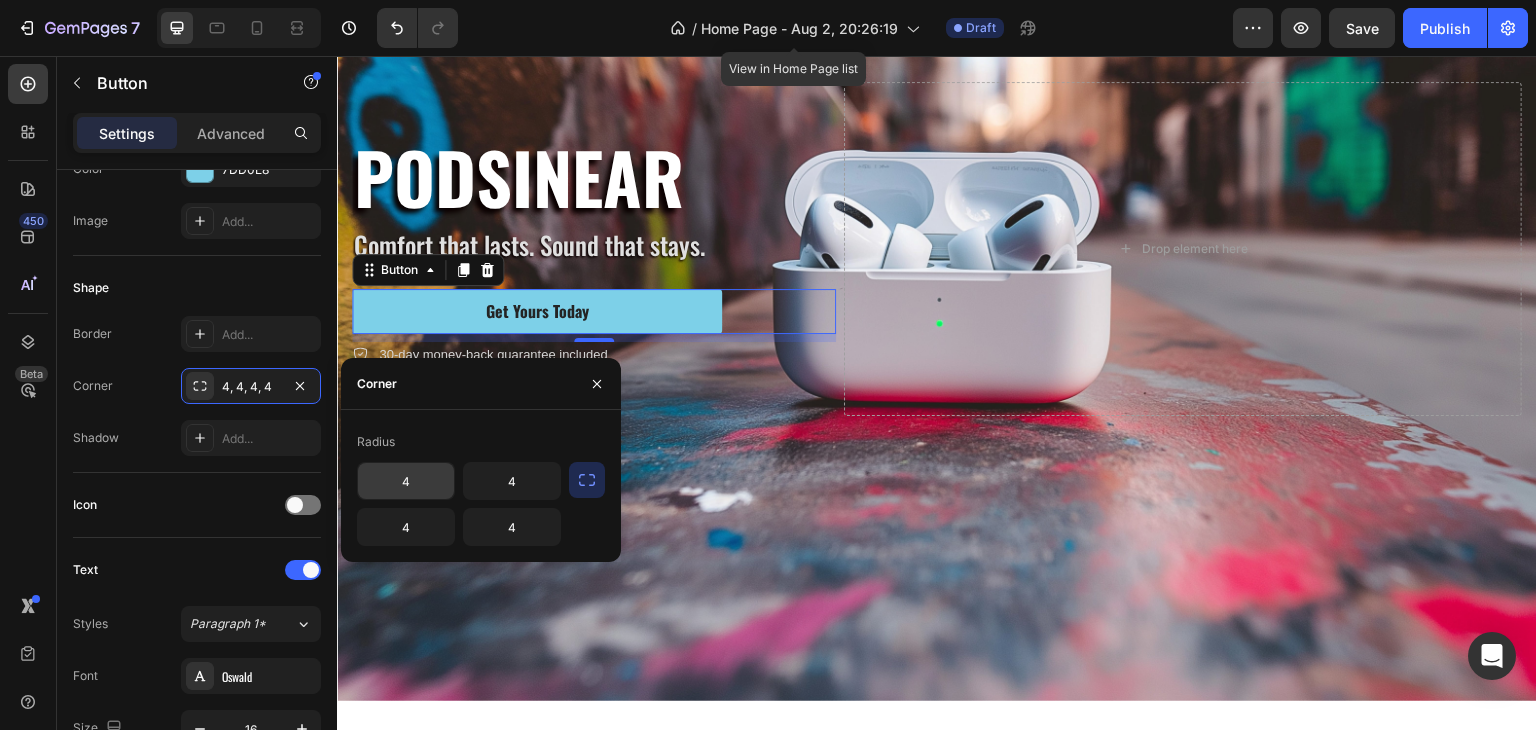 click on "4" at bounding box center (406, 481) 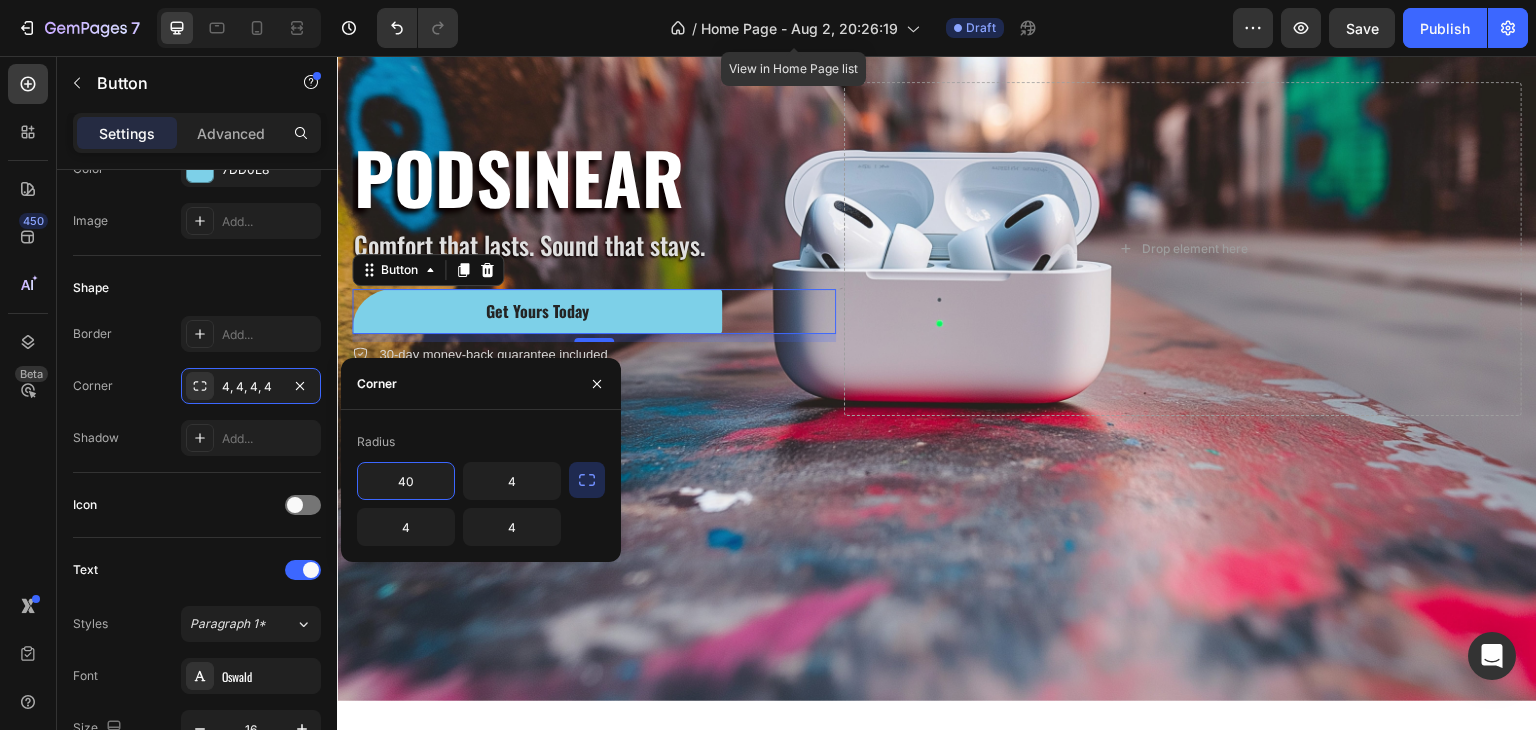 type on "4" 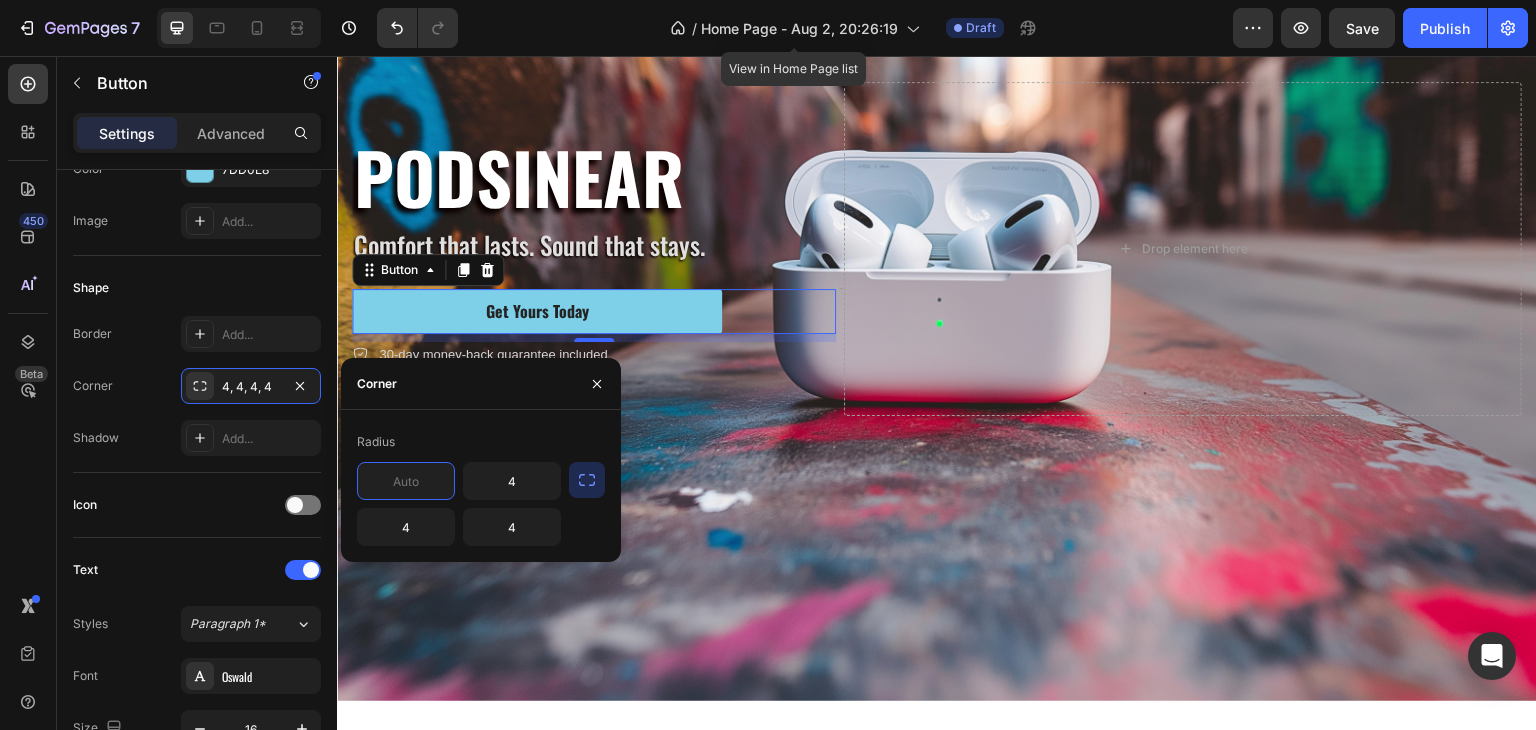 type on "8" 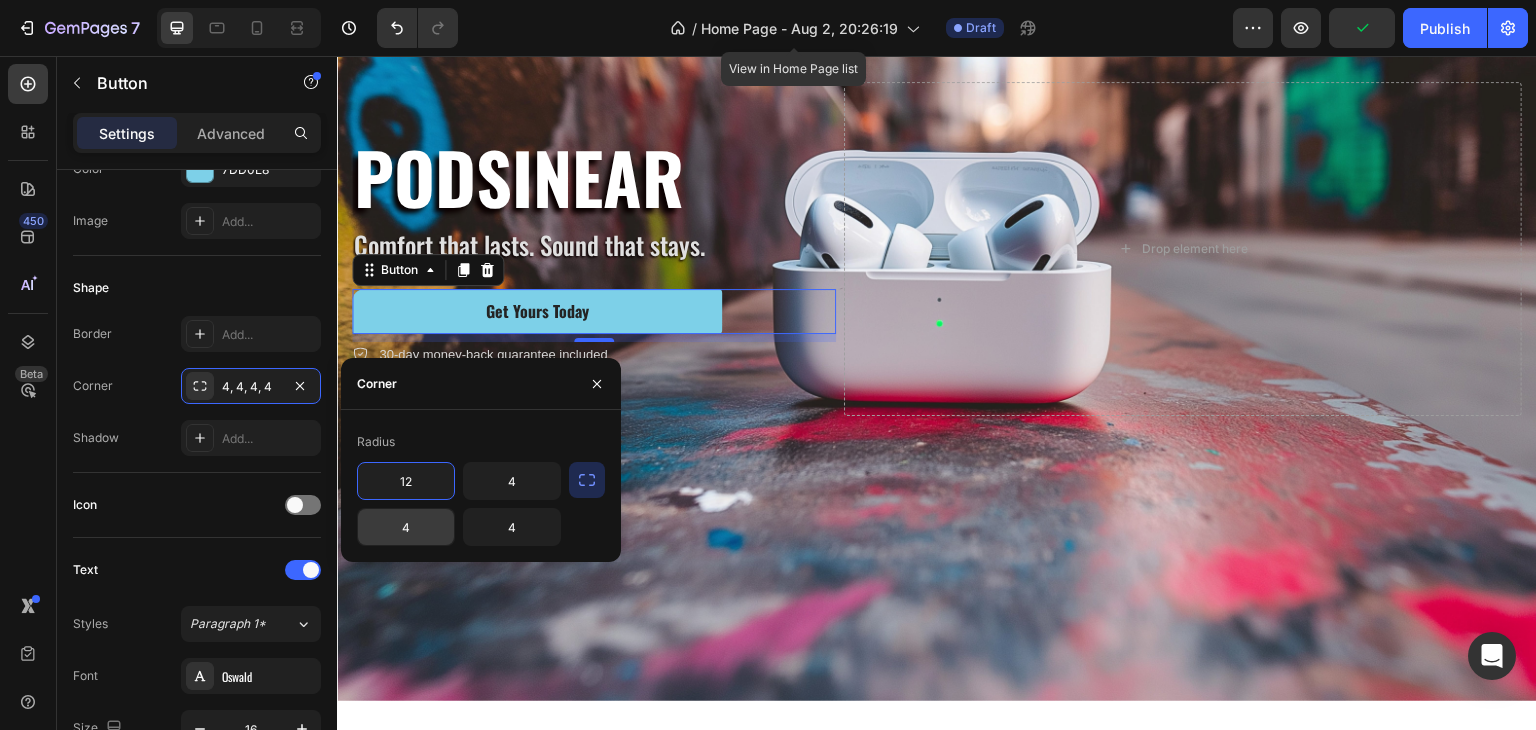 type on "12" 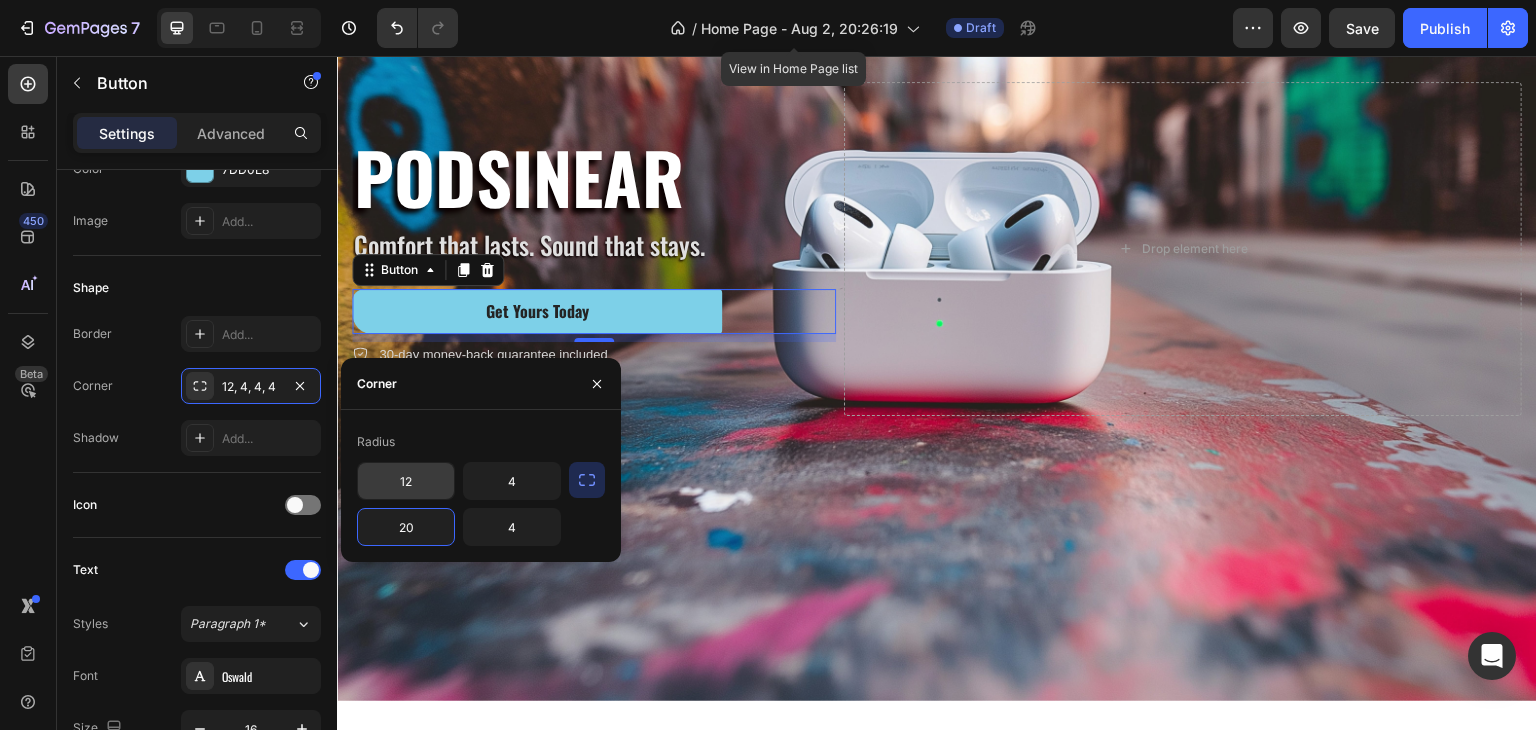 type on "20" 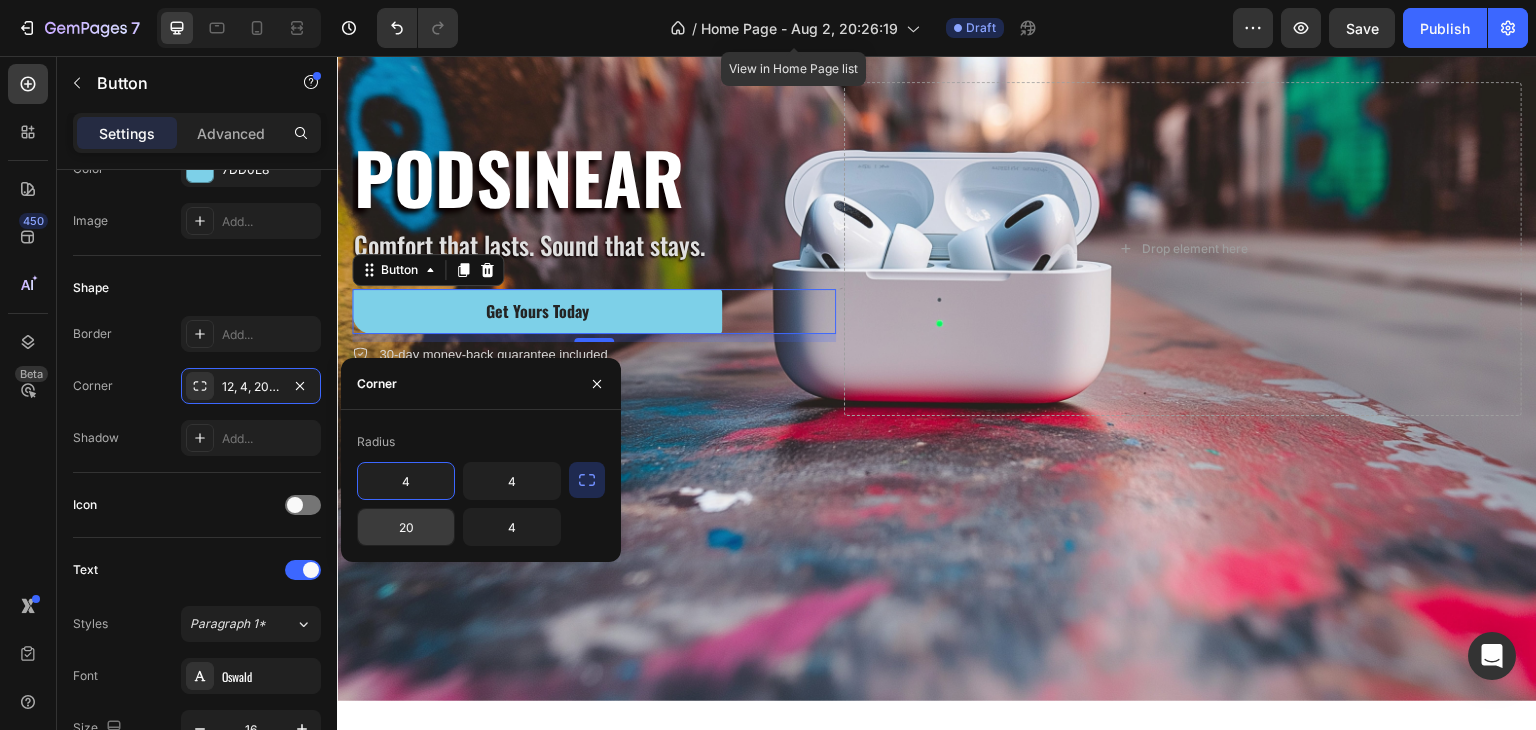 type on "4" 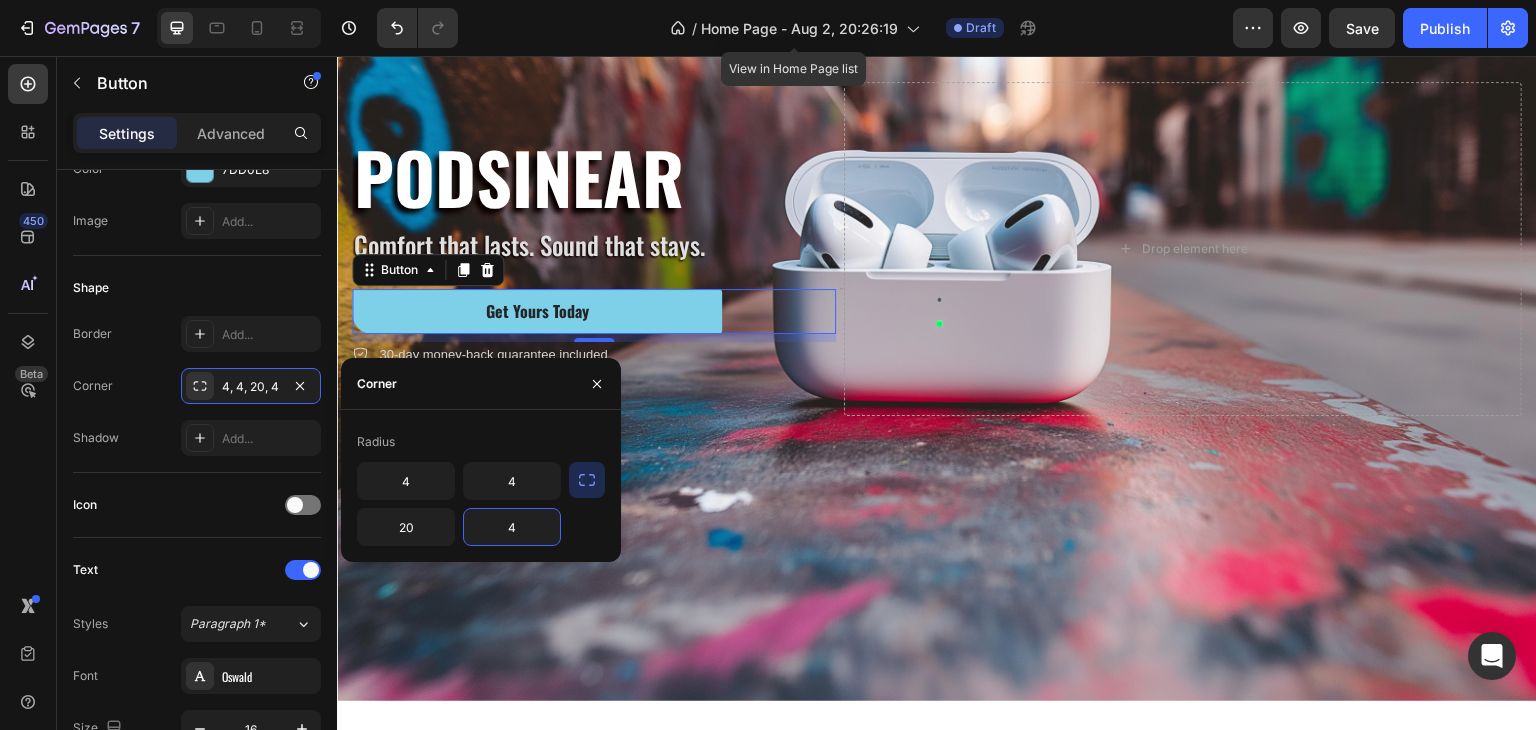 click on "4" at bounding box center (512, 527) 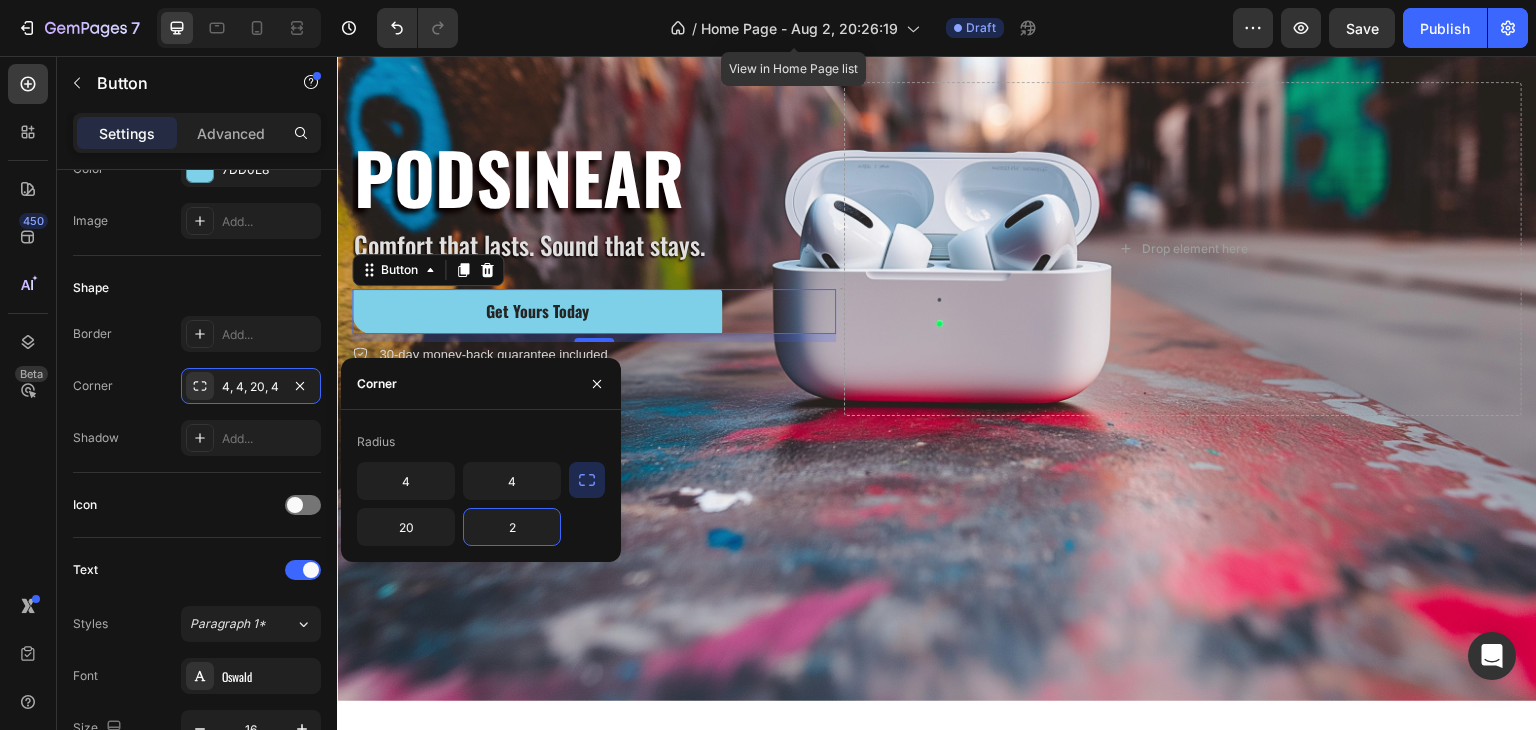 type on "20" 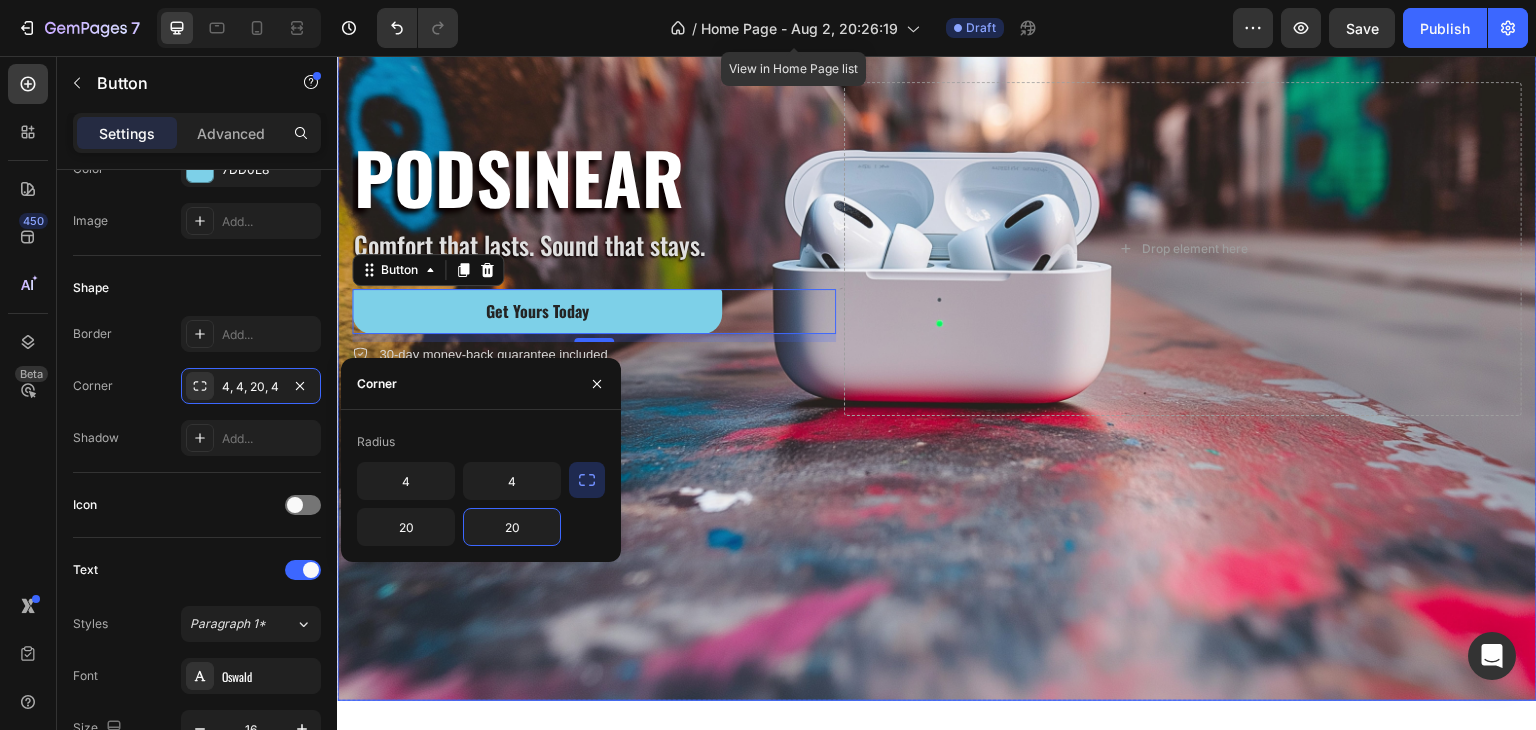 click at bounding box center [937, 249] 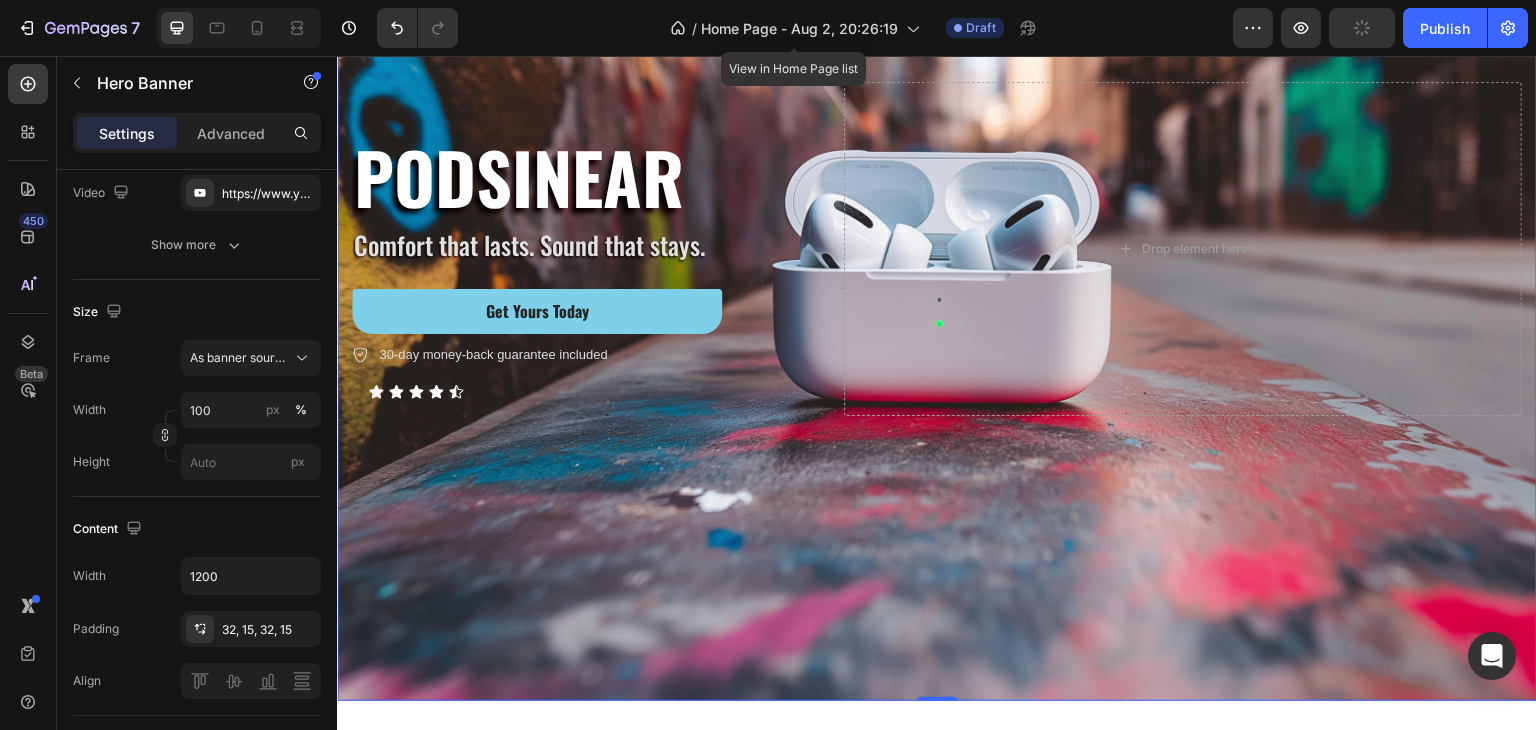 scroll, scrollTop: 0, scrollLeft: 0, axis: both 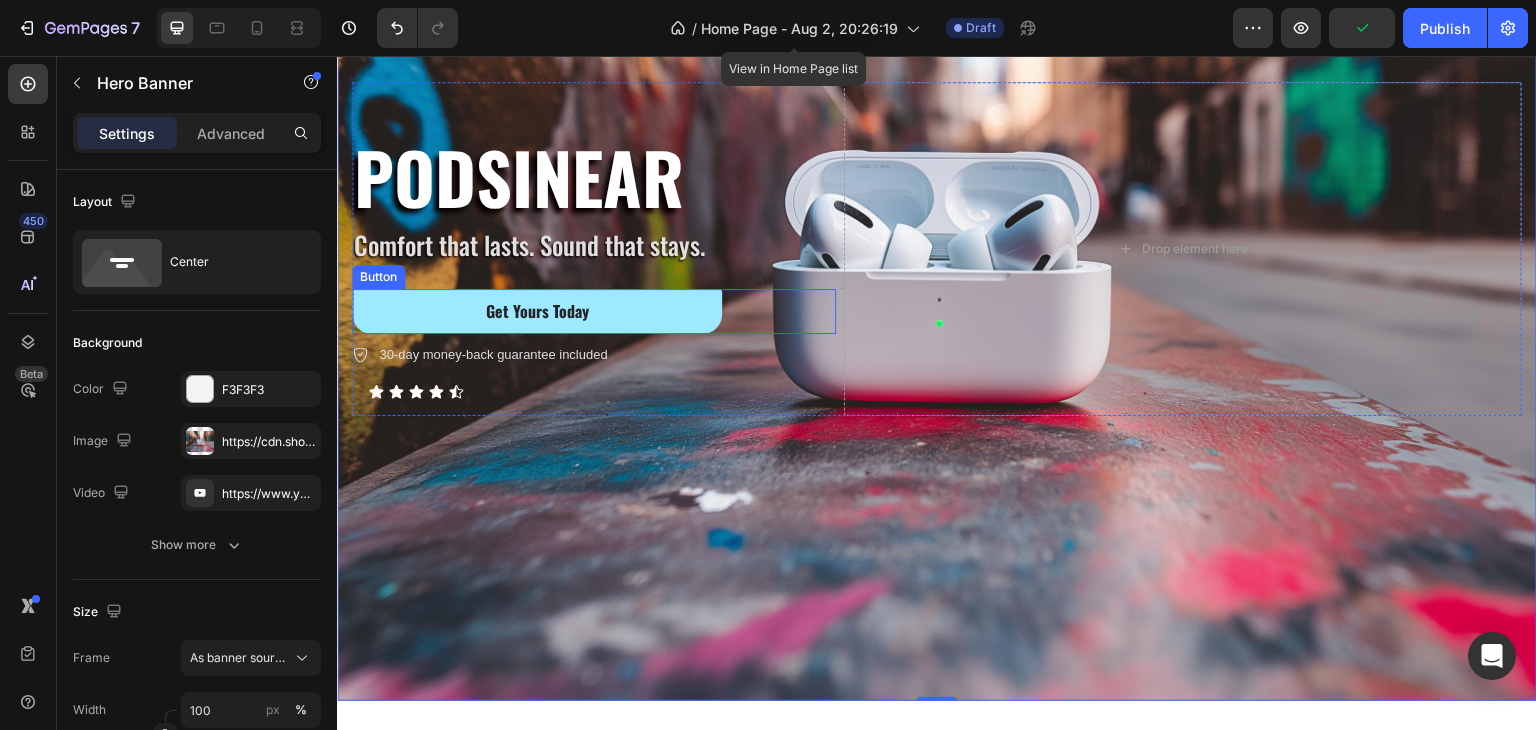 click on "Get Yours Today" at bounding box center (537, 311) 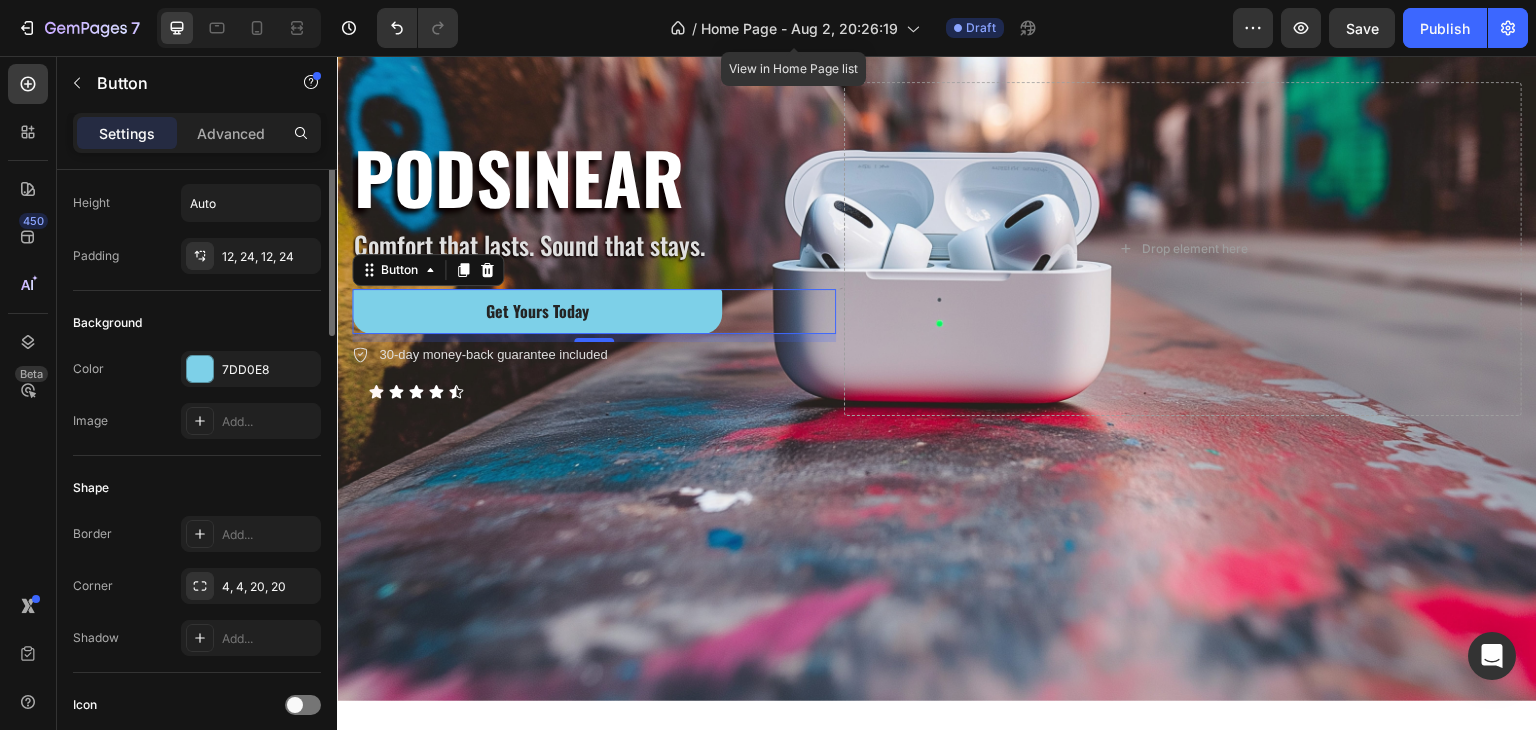 scroll, scrollTop: 0, scrollLeft: 0, axis: both 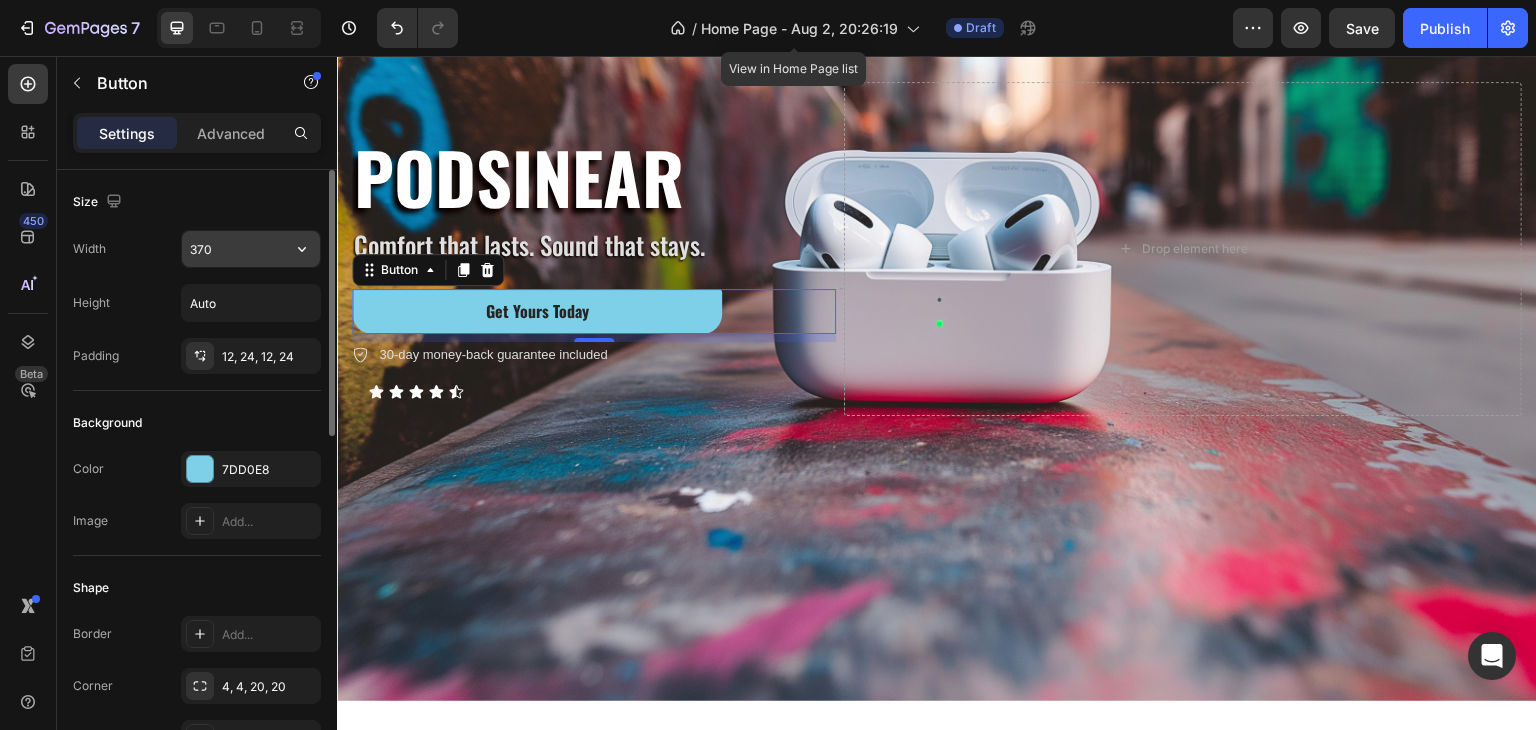 click on "370" at bounding box center [251, 249] 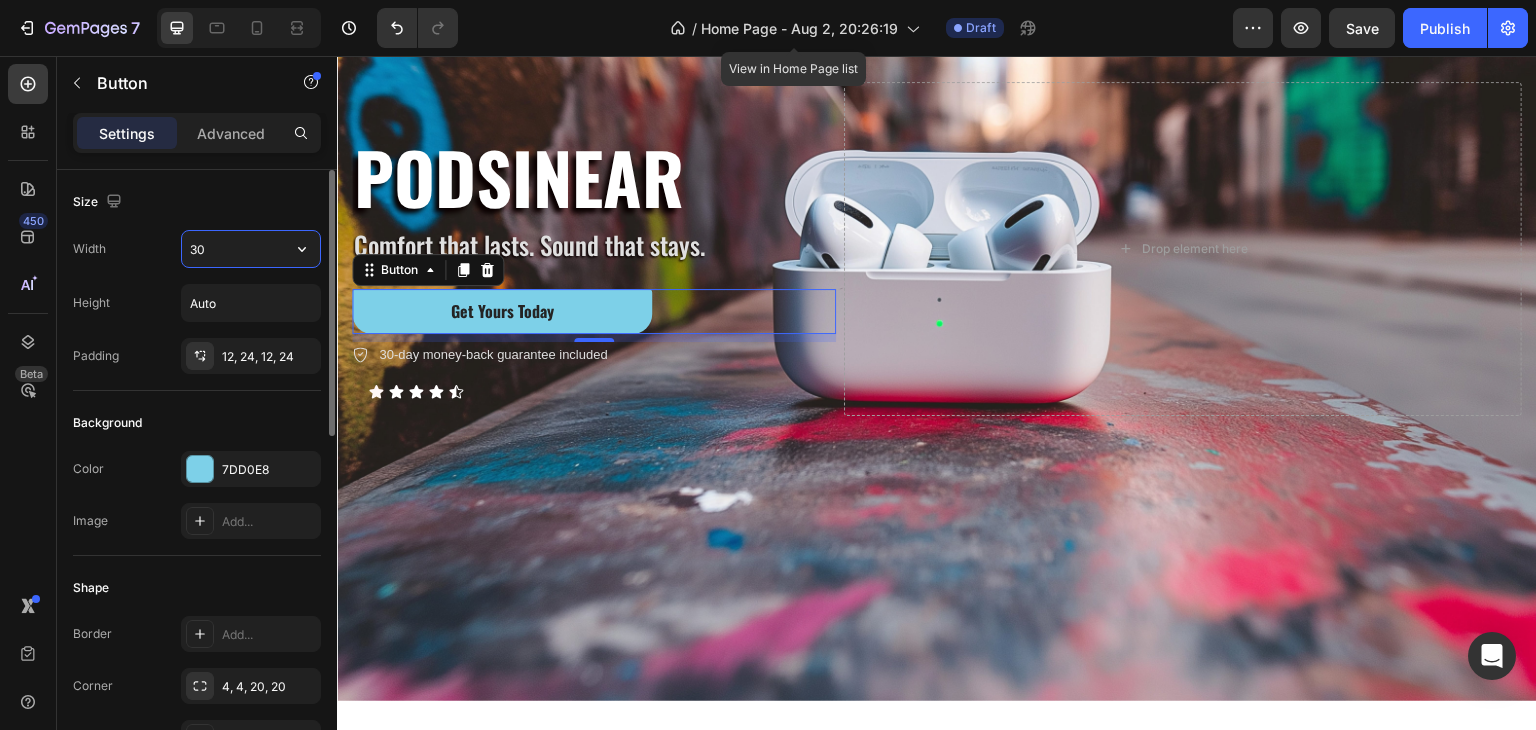 type on "3" 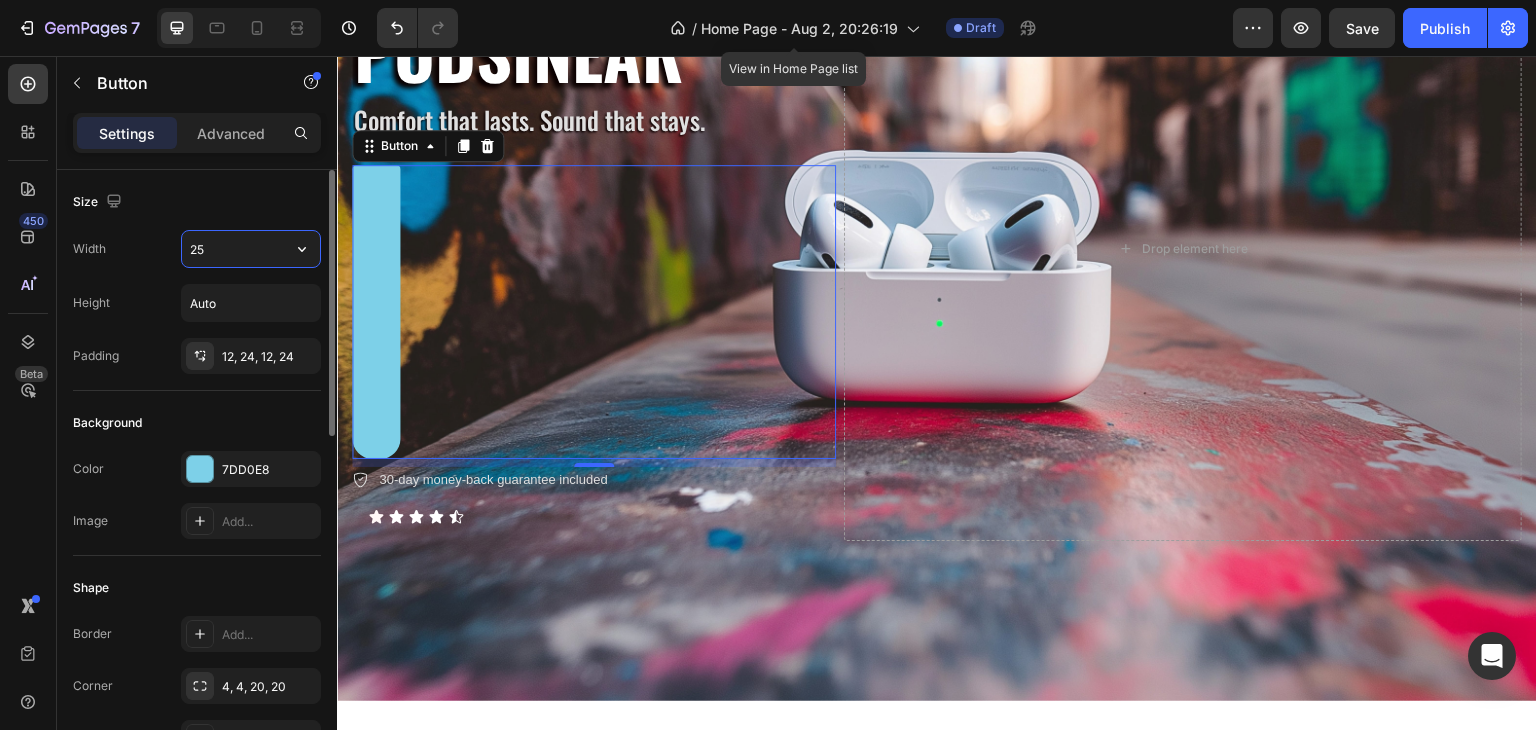 type on "250" 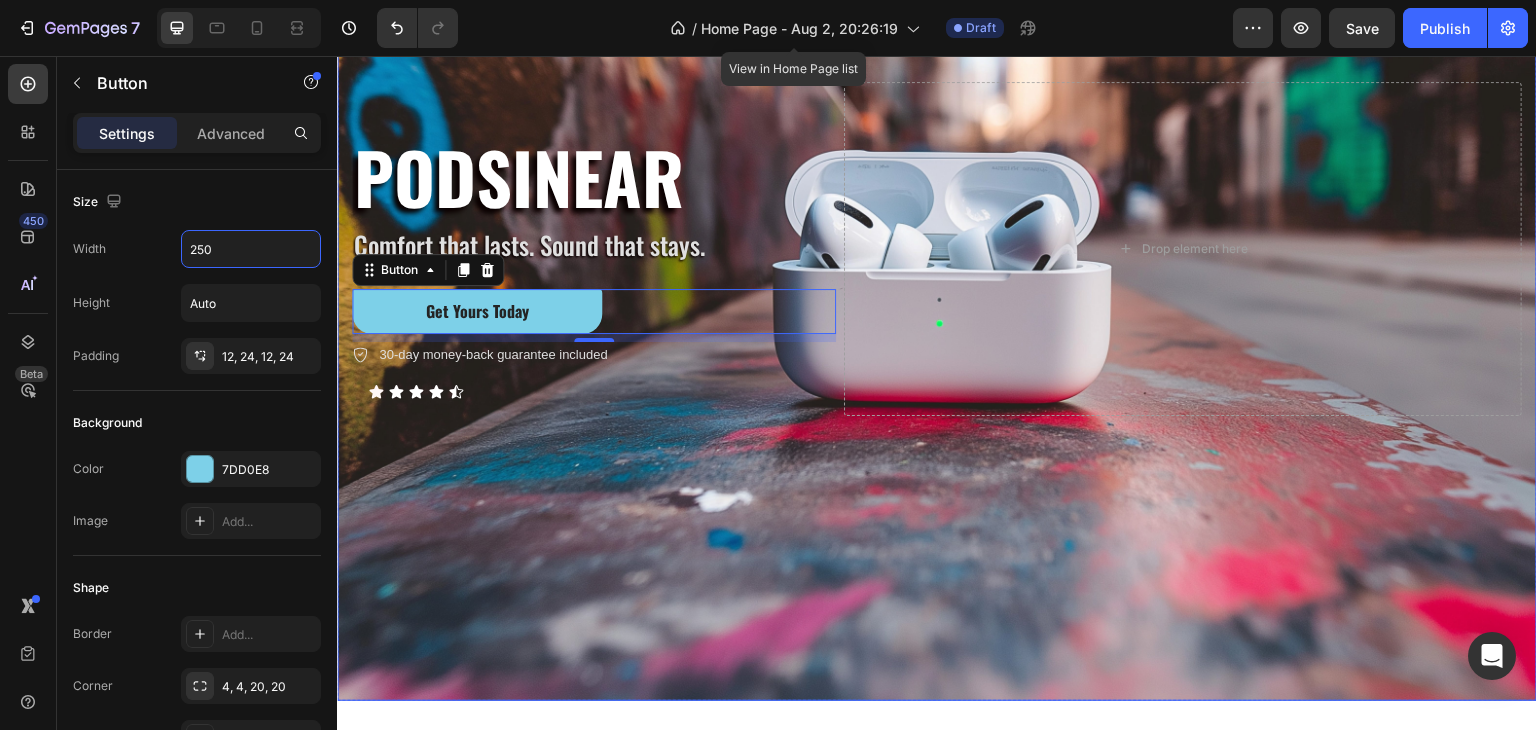 click at bounding box center (937, 249) 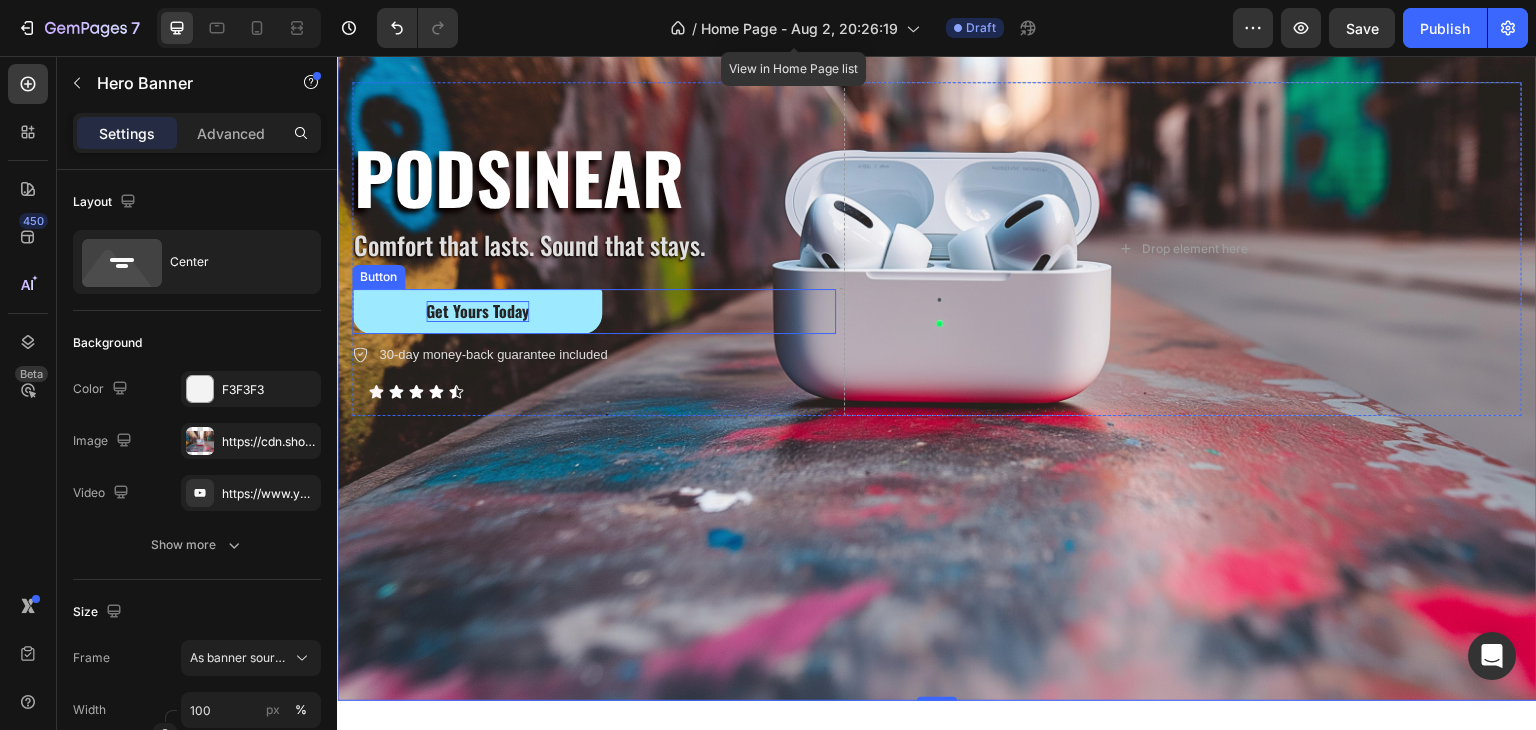 click on "Get Yours Today" at bounding box center [477, 311] 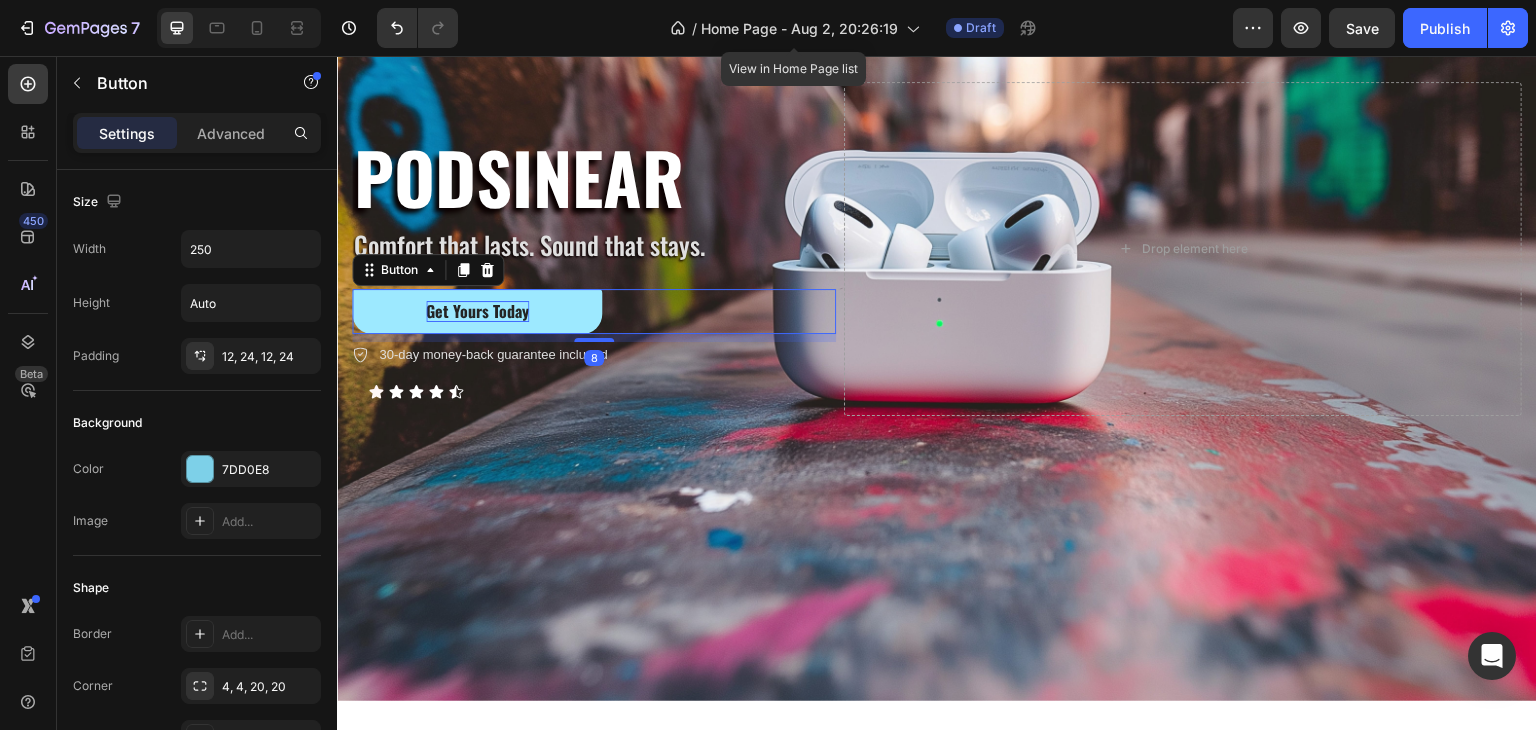 click on "Get Yours Today" at bounding box center (477, 311) 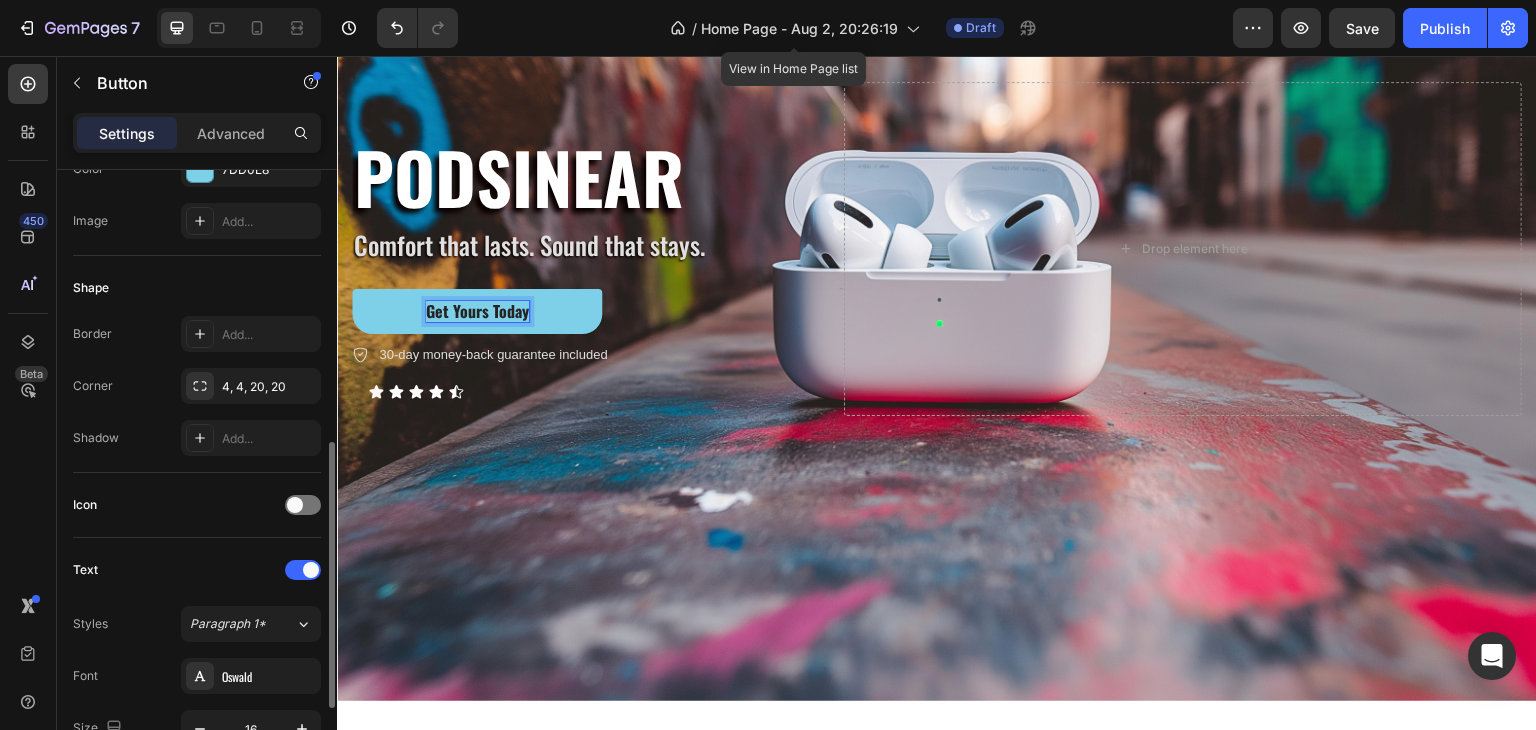 scroll, scrollTop: 400, scrollLeft: 0, axis: vertical 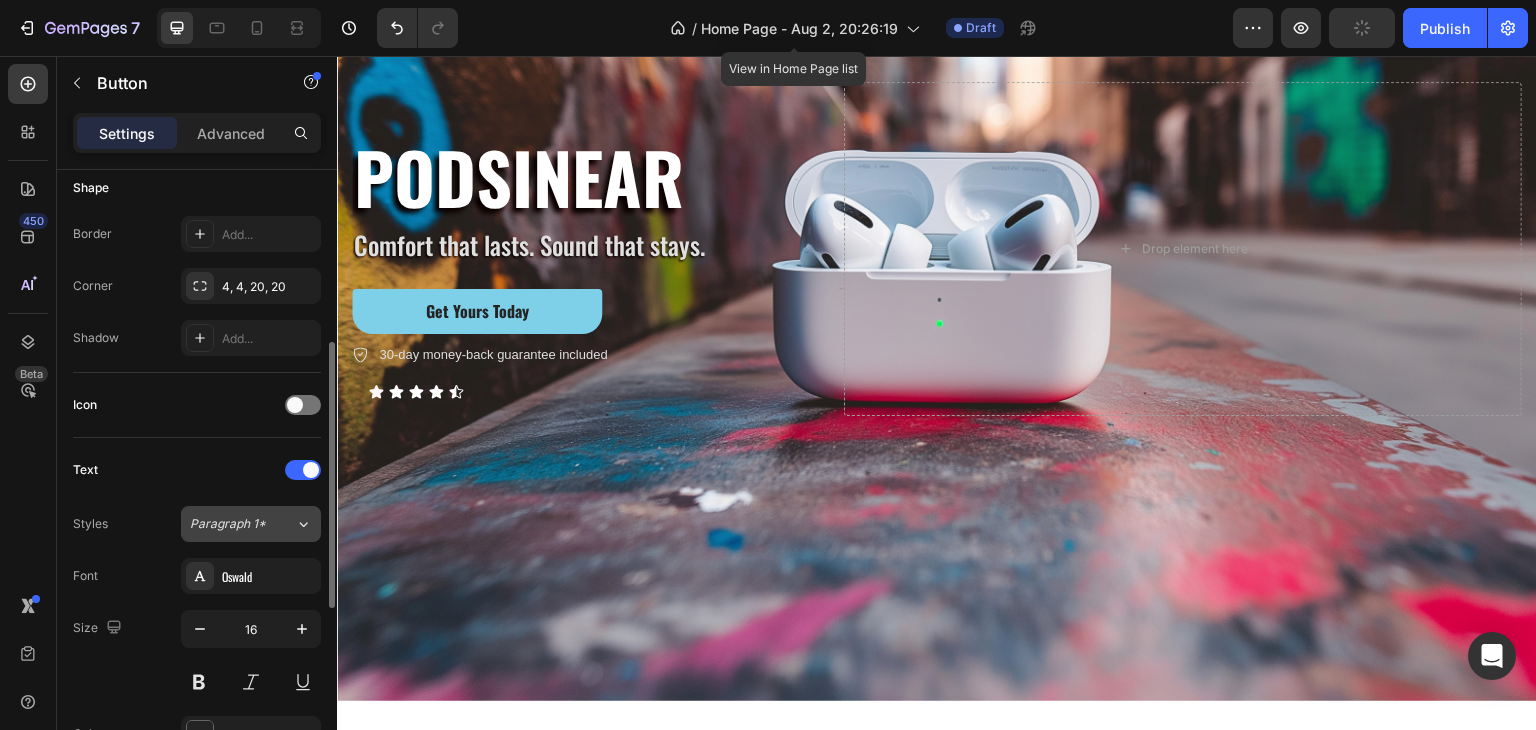 click on "Paragraph 1*" at bounding box center (242, 524) 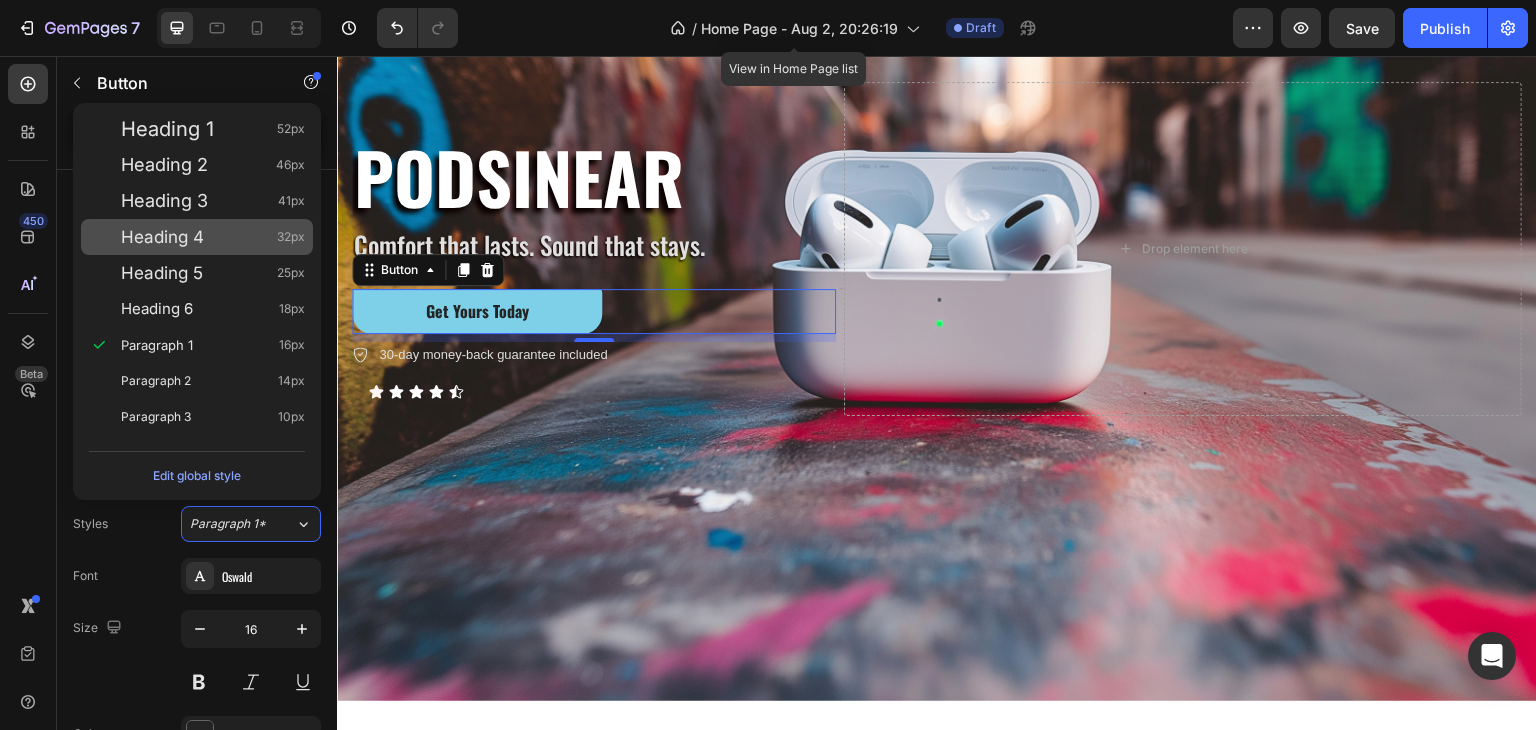 click on "Heading 4 32px" at bounding box center (197, 237) 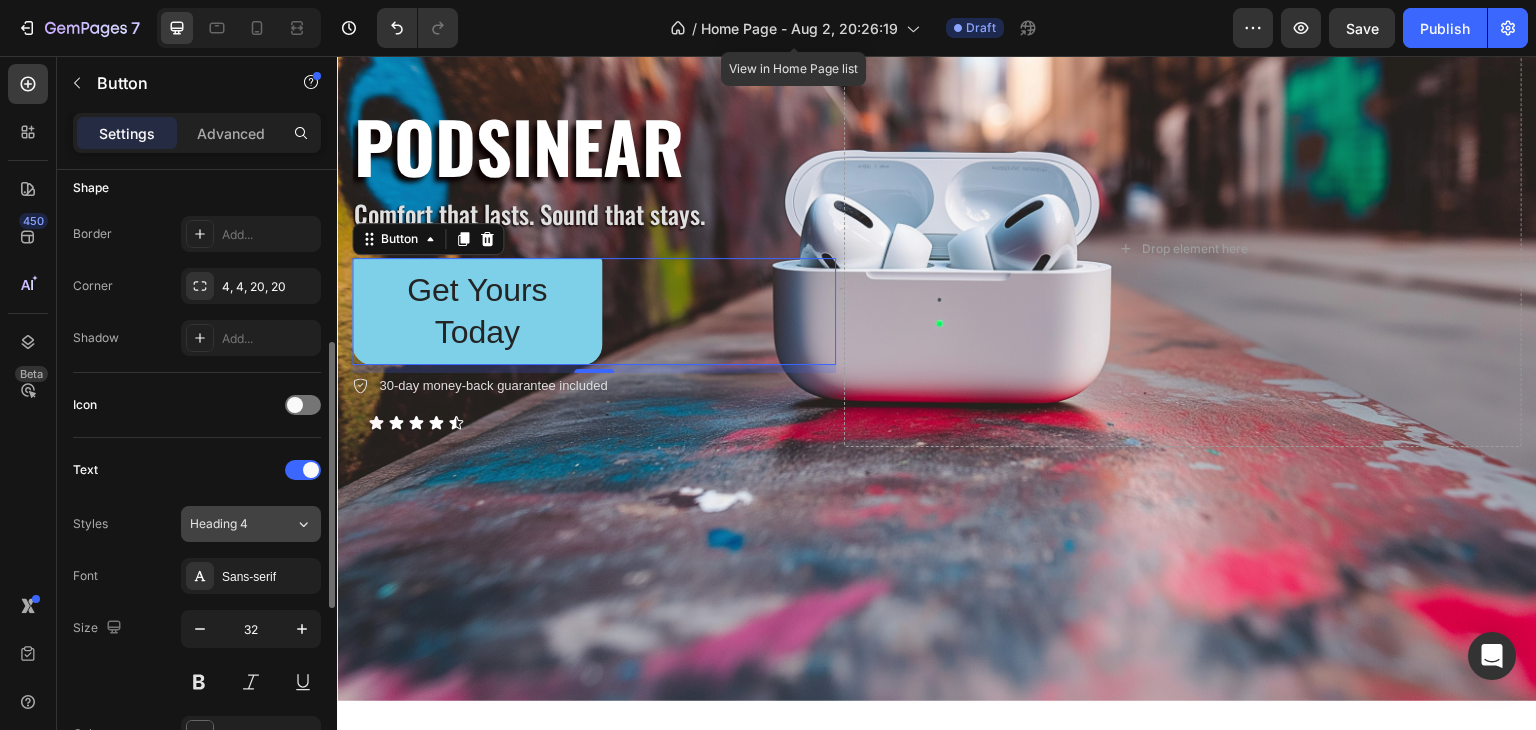 click on "Heading 4" 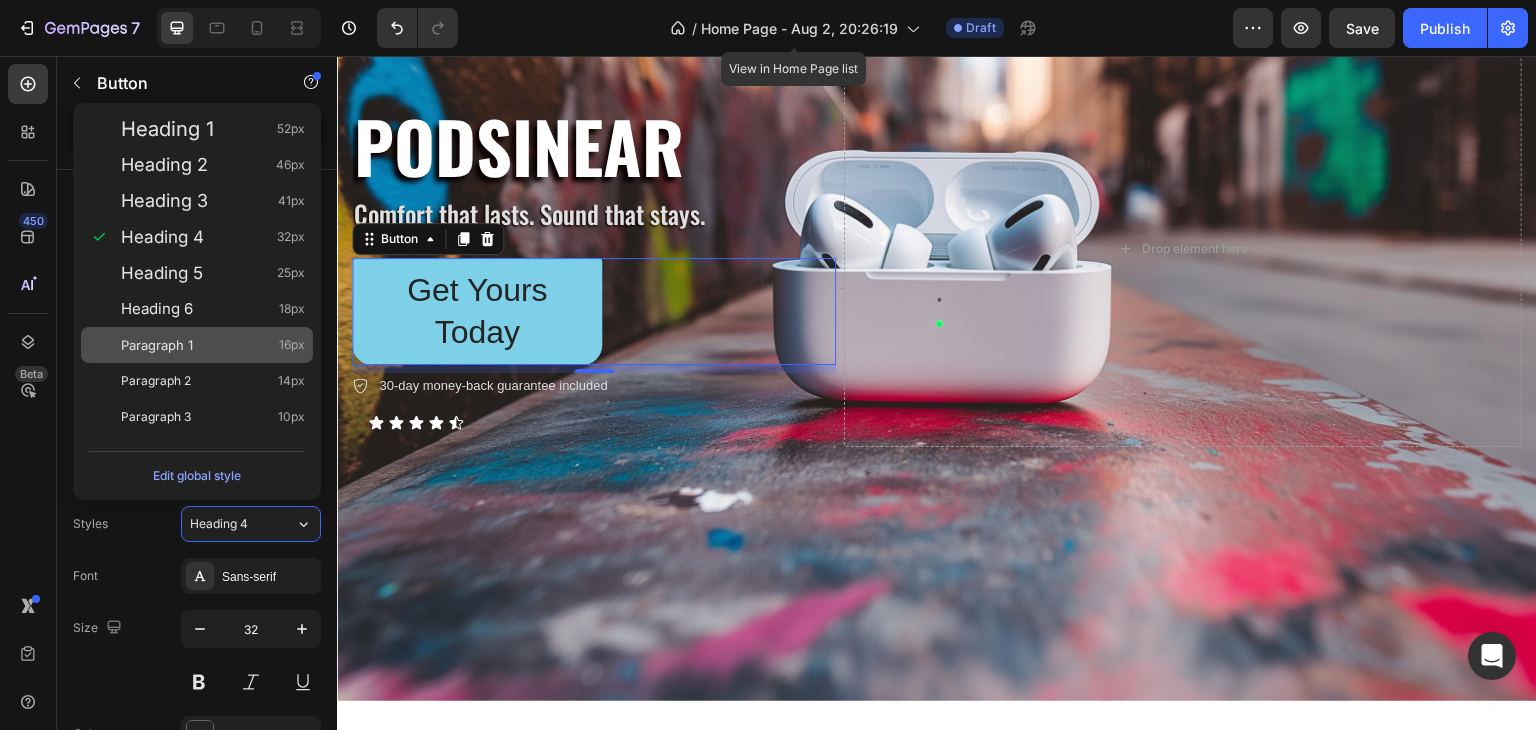 click on "Paragraph 1 16px" at bounding box center (197, 345) 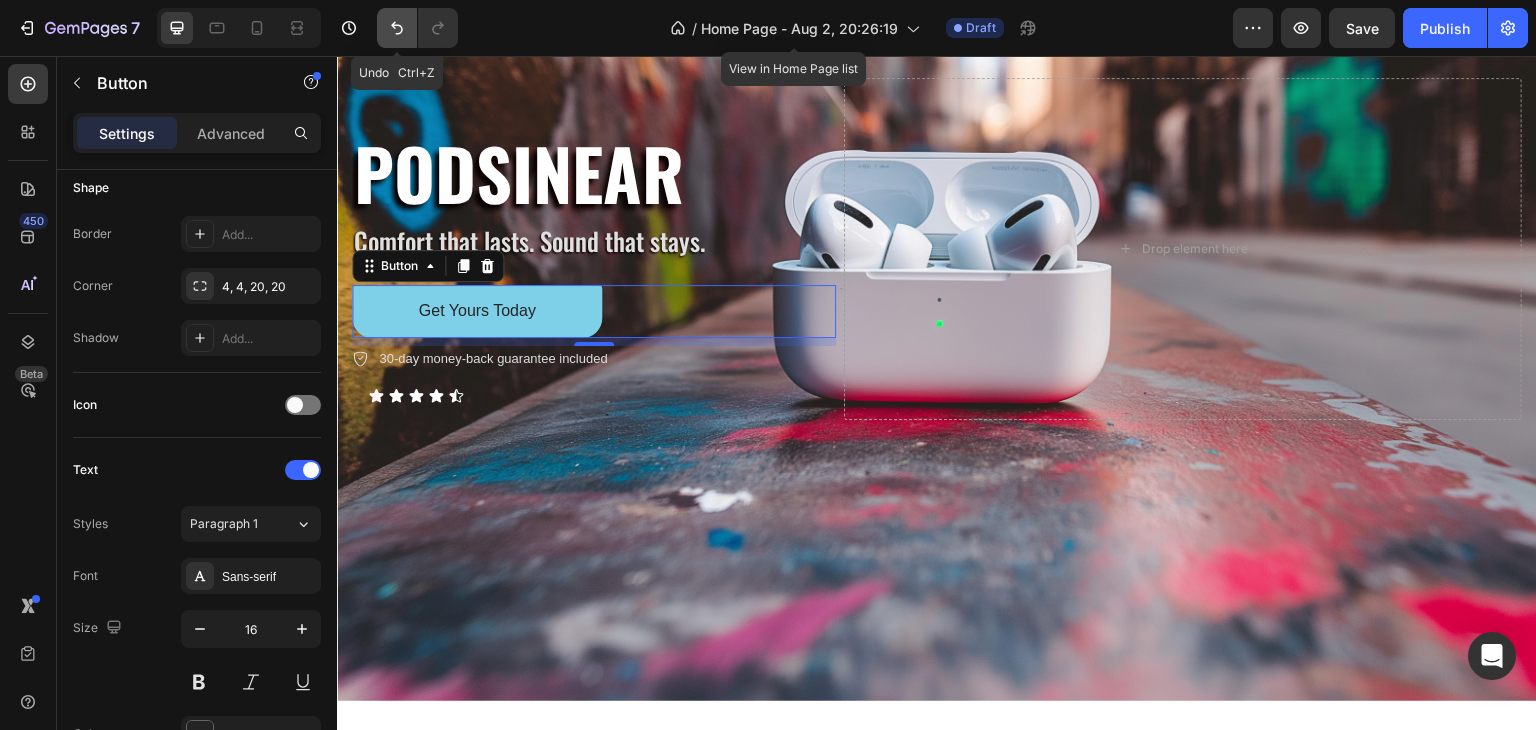 click 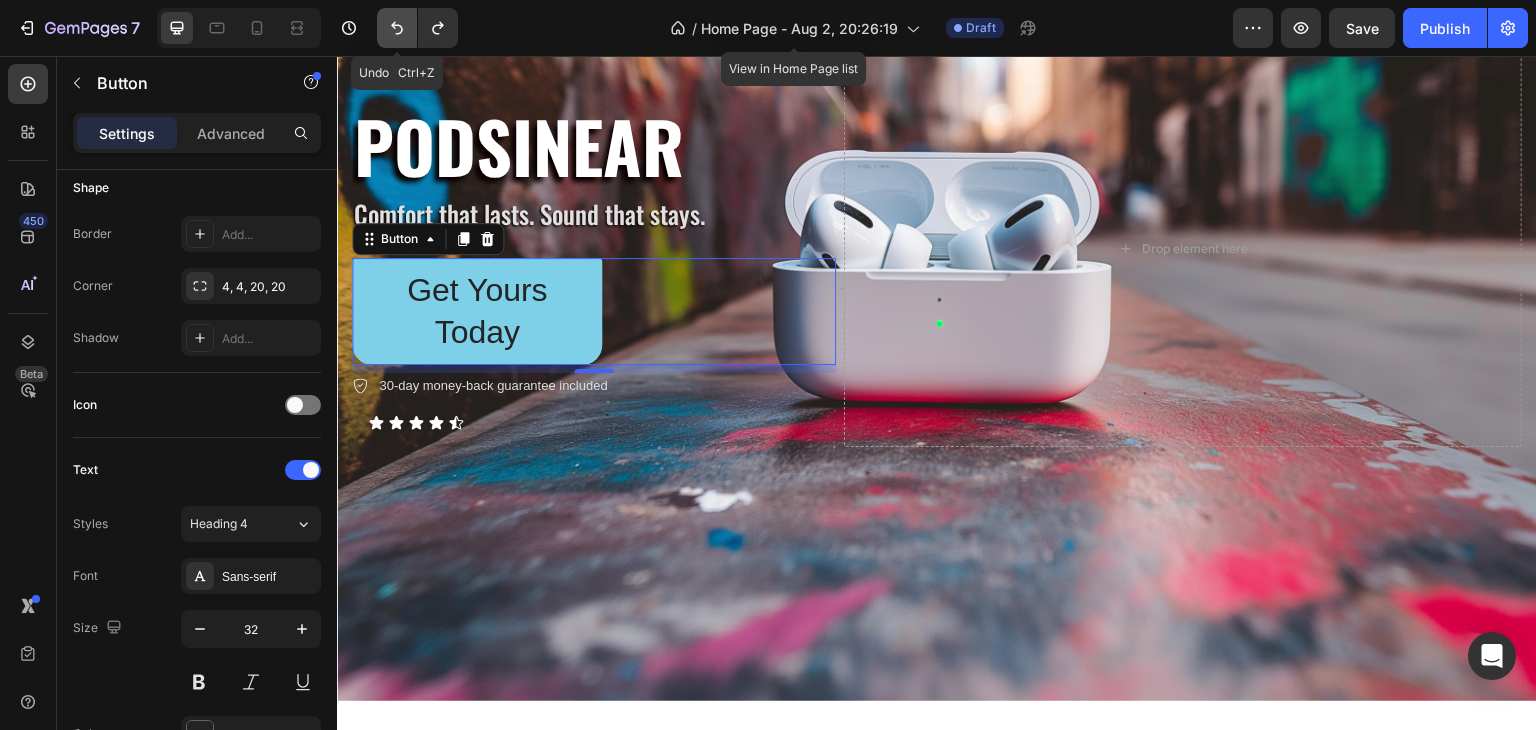 click 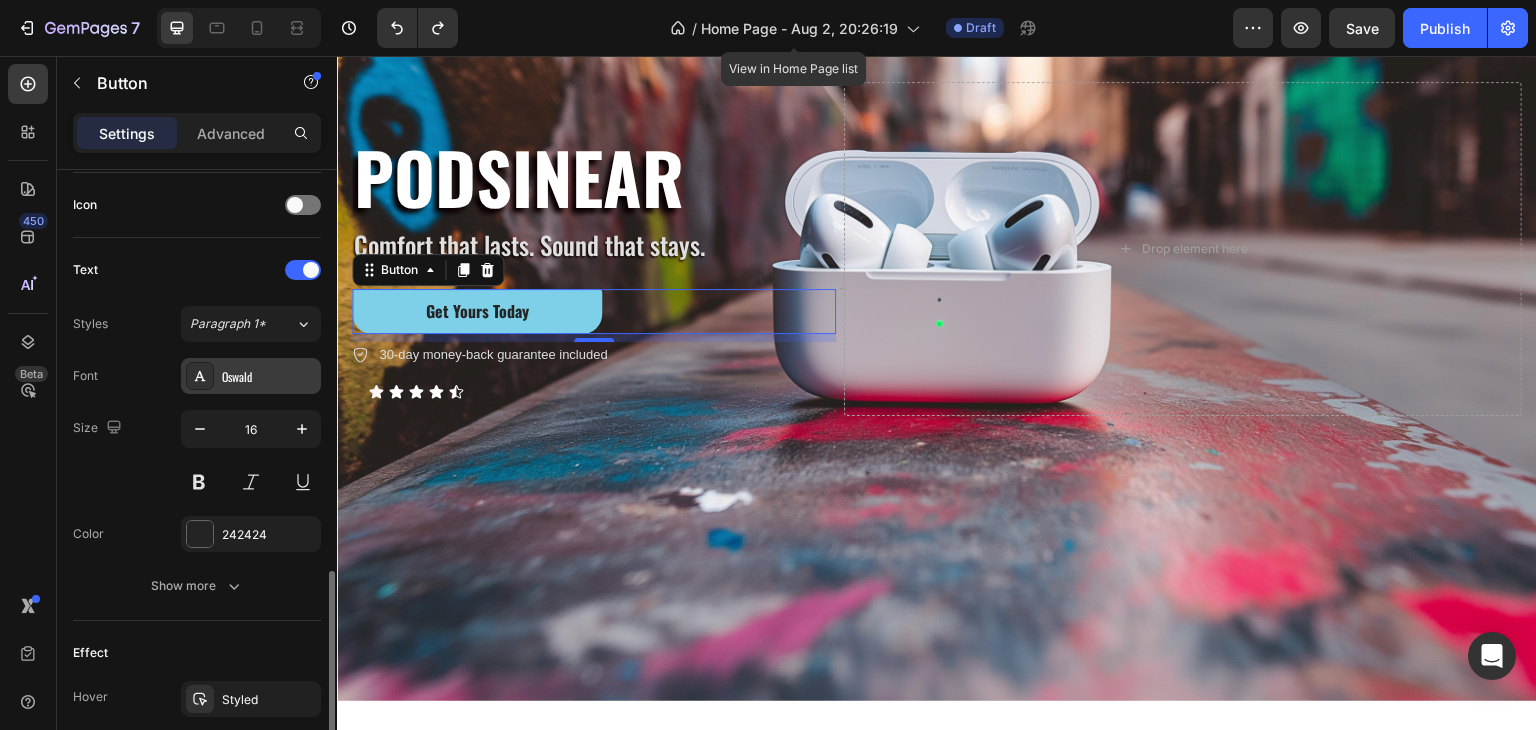 scroll, scrollTop: 700, scrollLeft: 0, axis: vertical 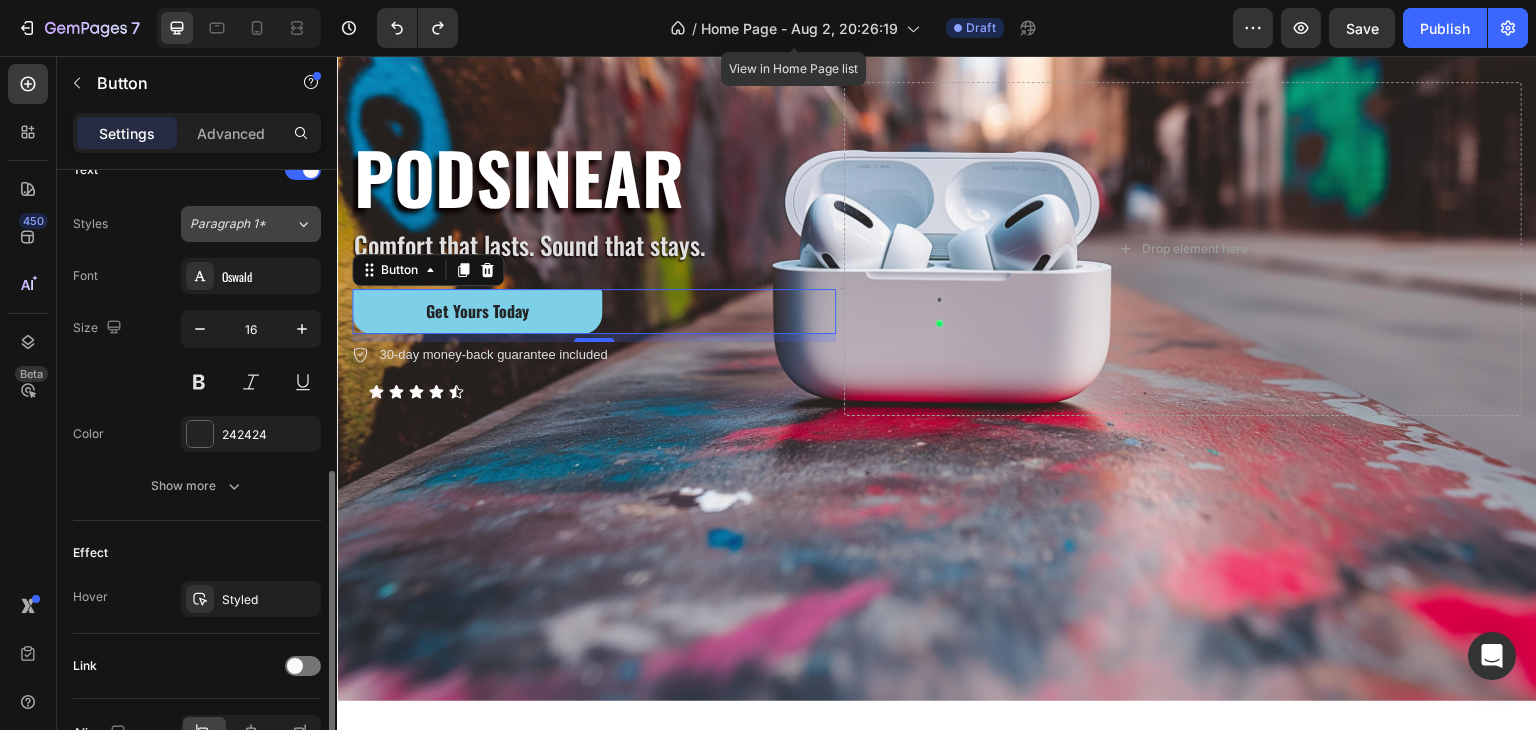 click on "Paragraph 1*" 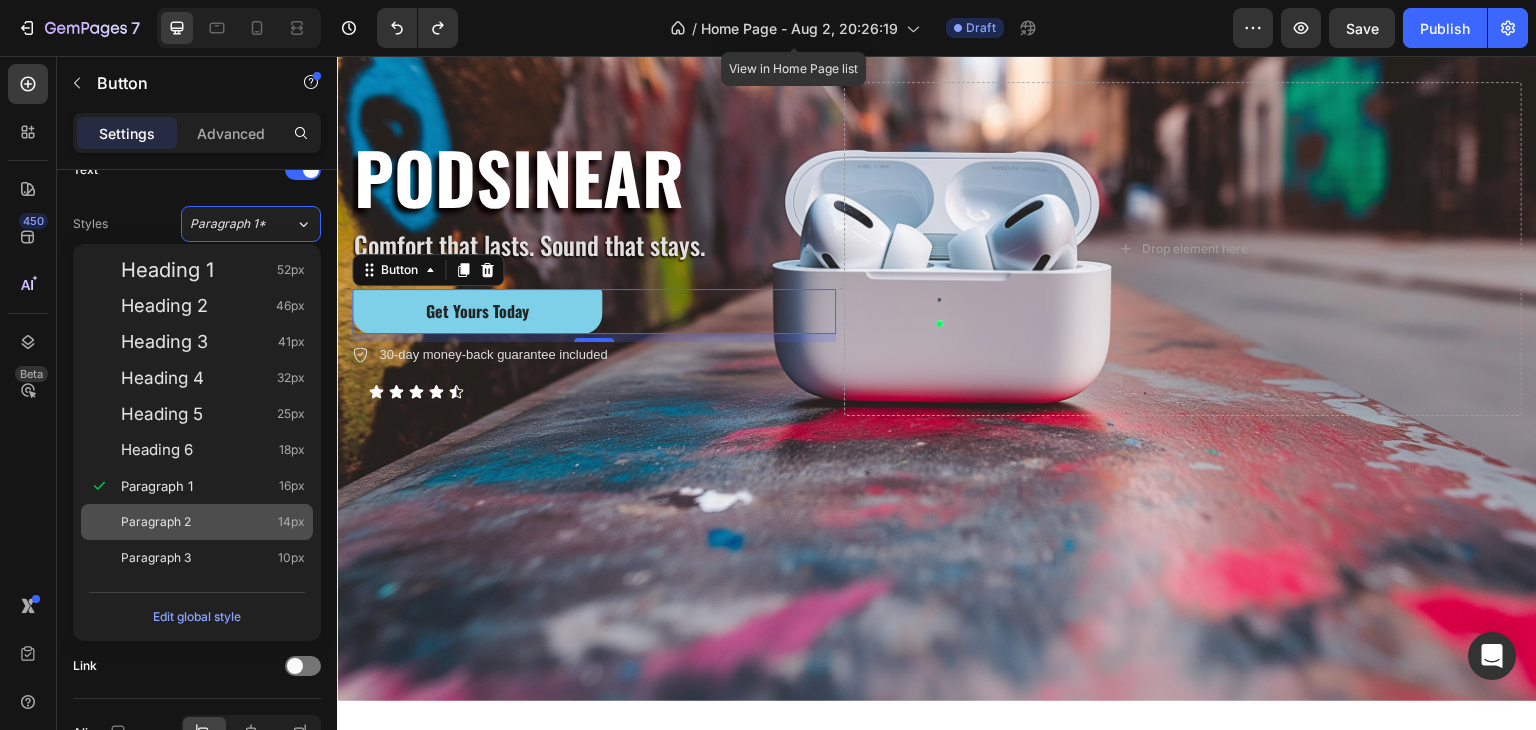 click on "Paragraph 2" at bounding box center [156, 522] 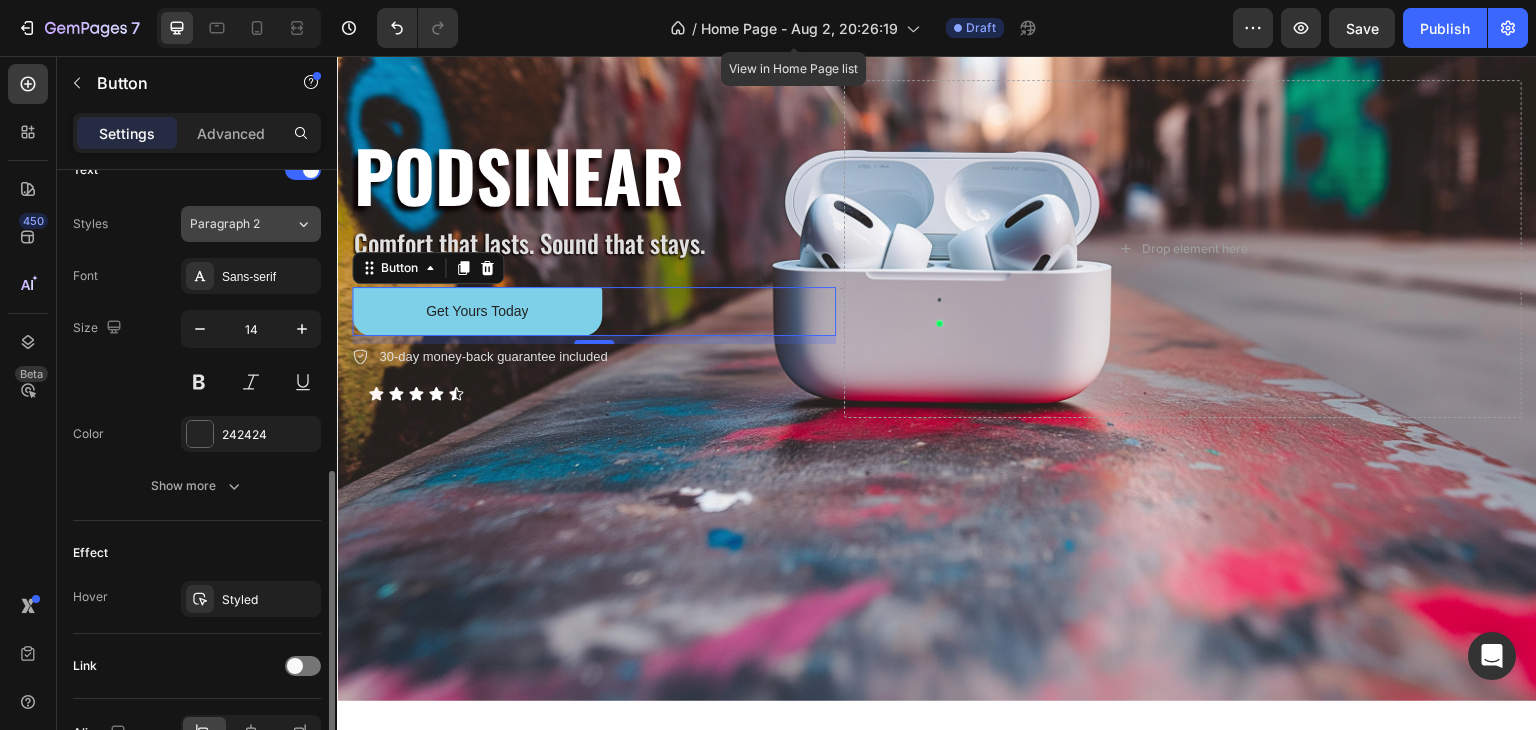 click on "Paragraph 2" 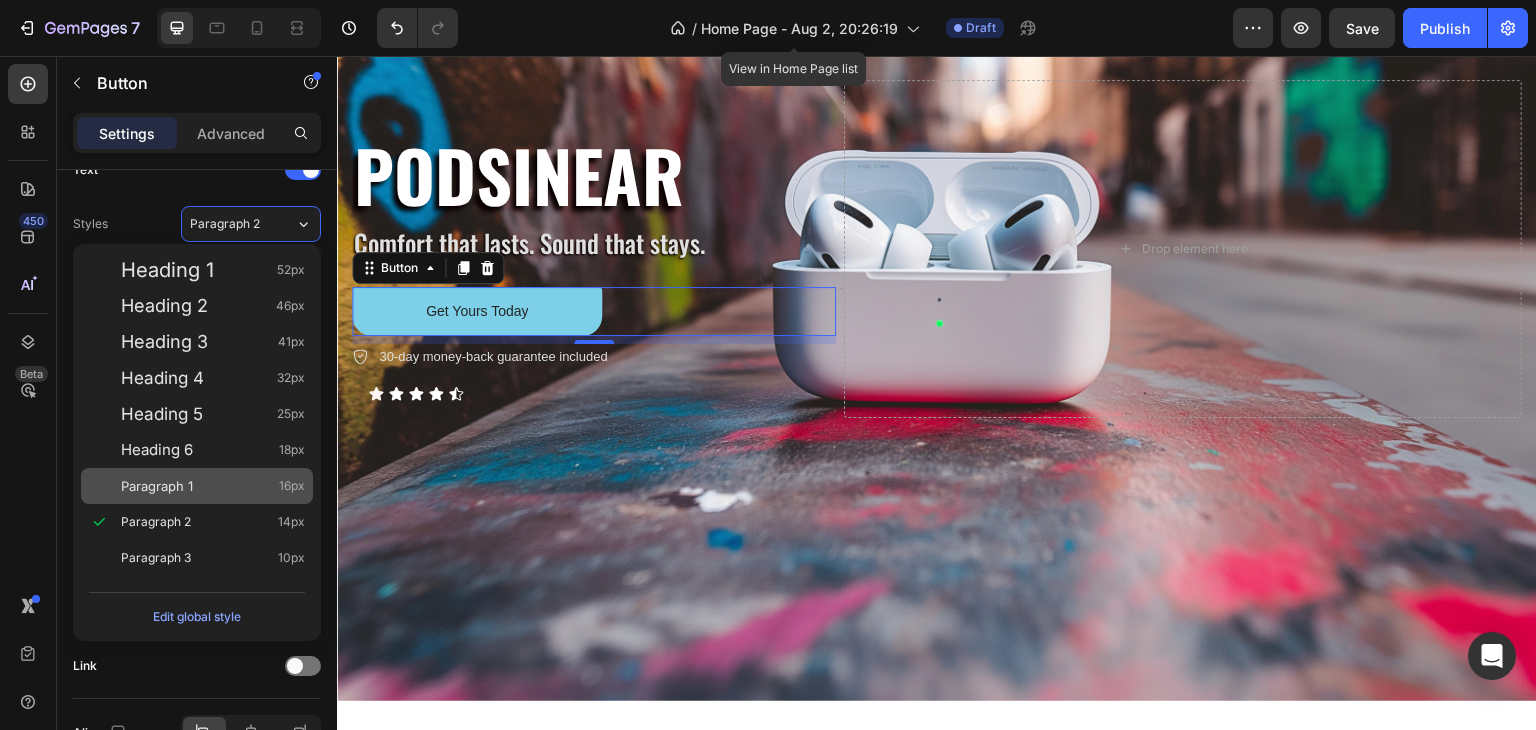 click on "Paragraph 1" at bounding box center (157, 486) 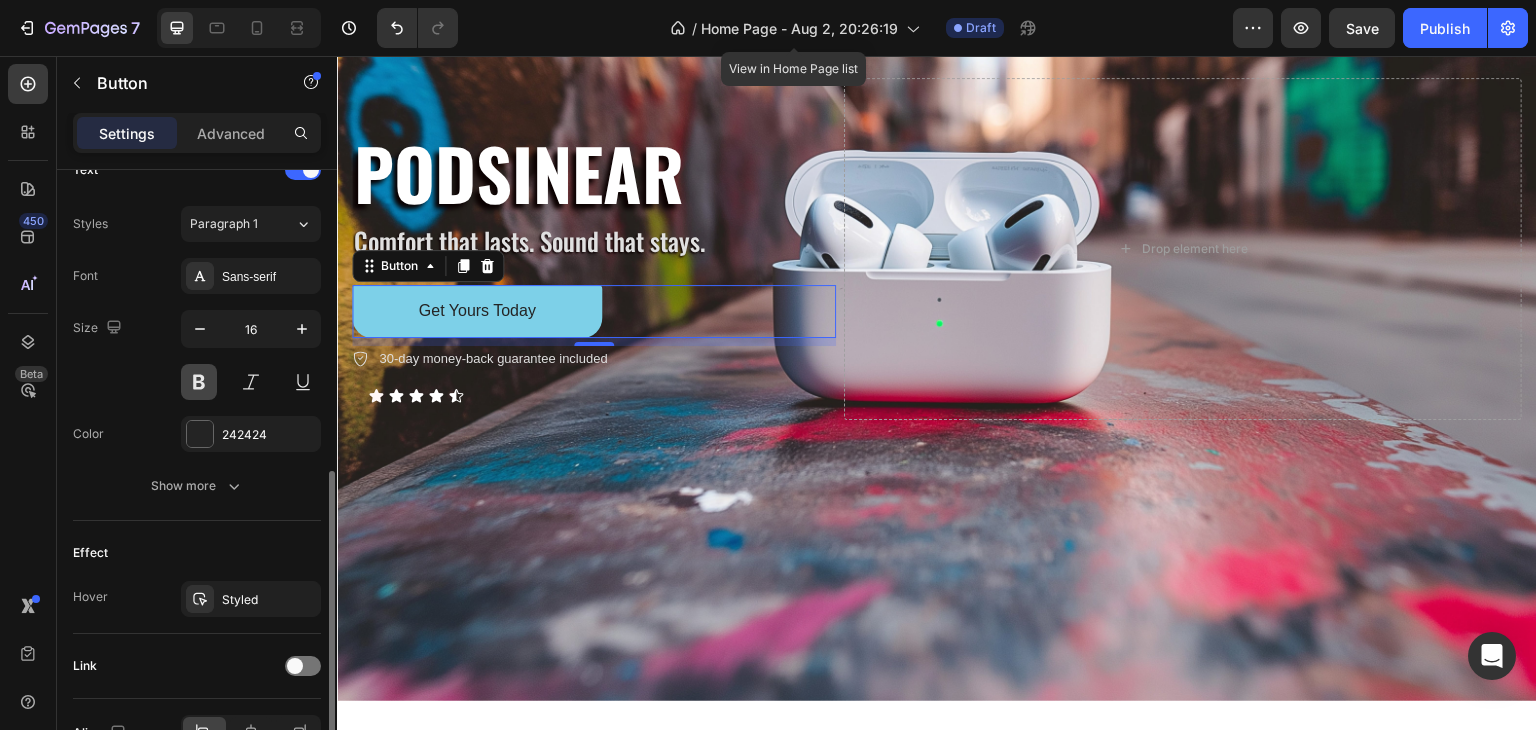 click at bounding box center (199, 382) 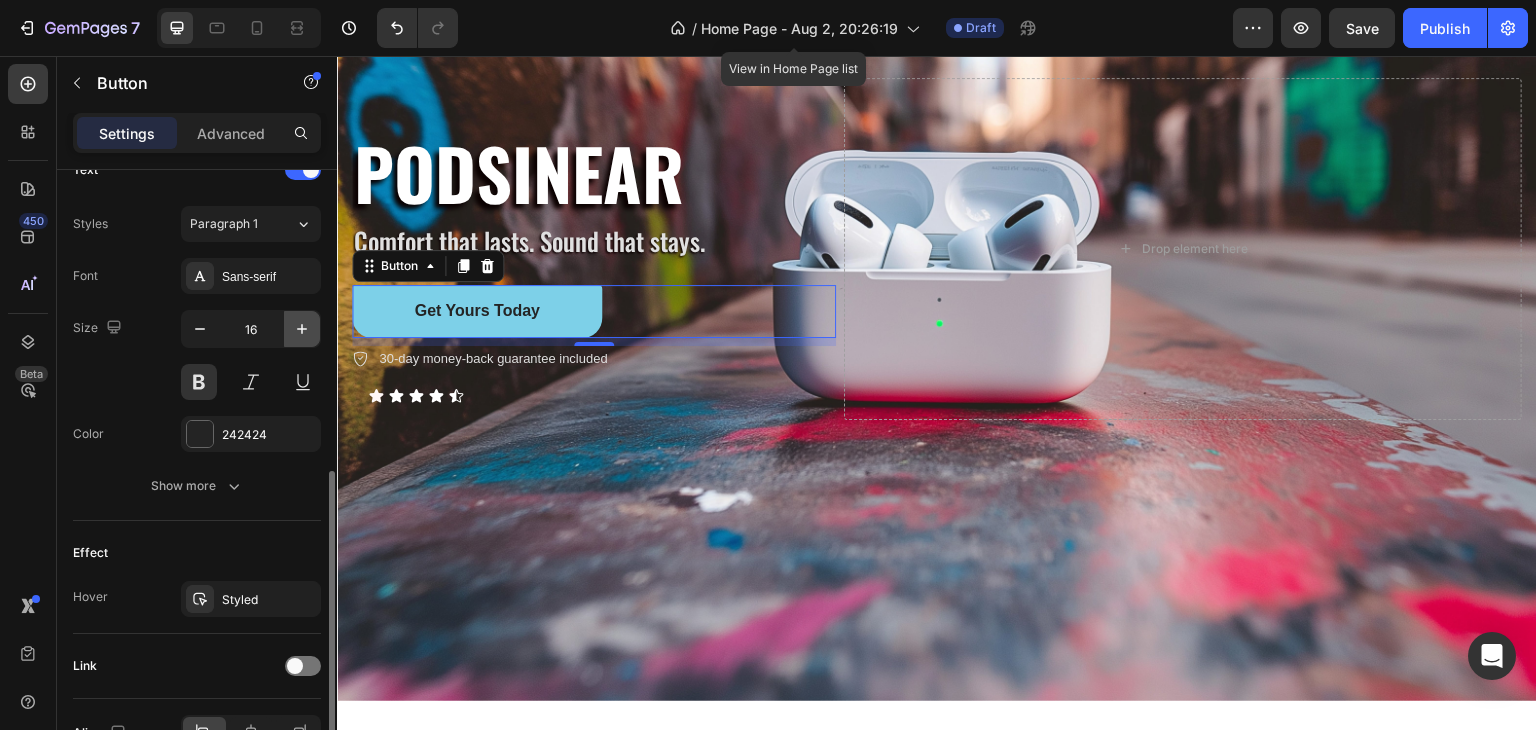 click 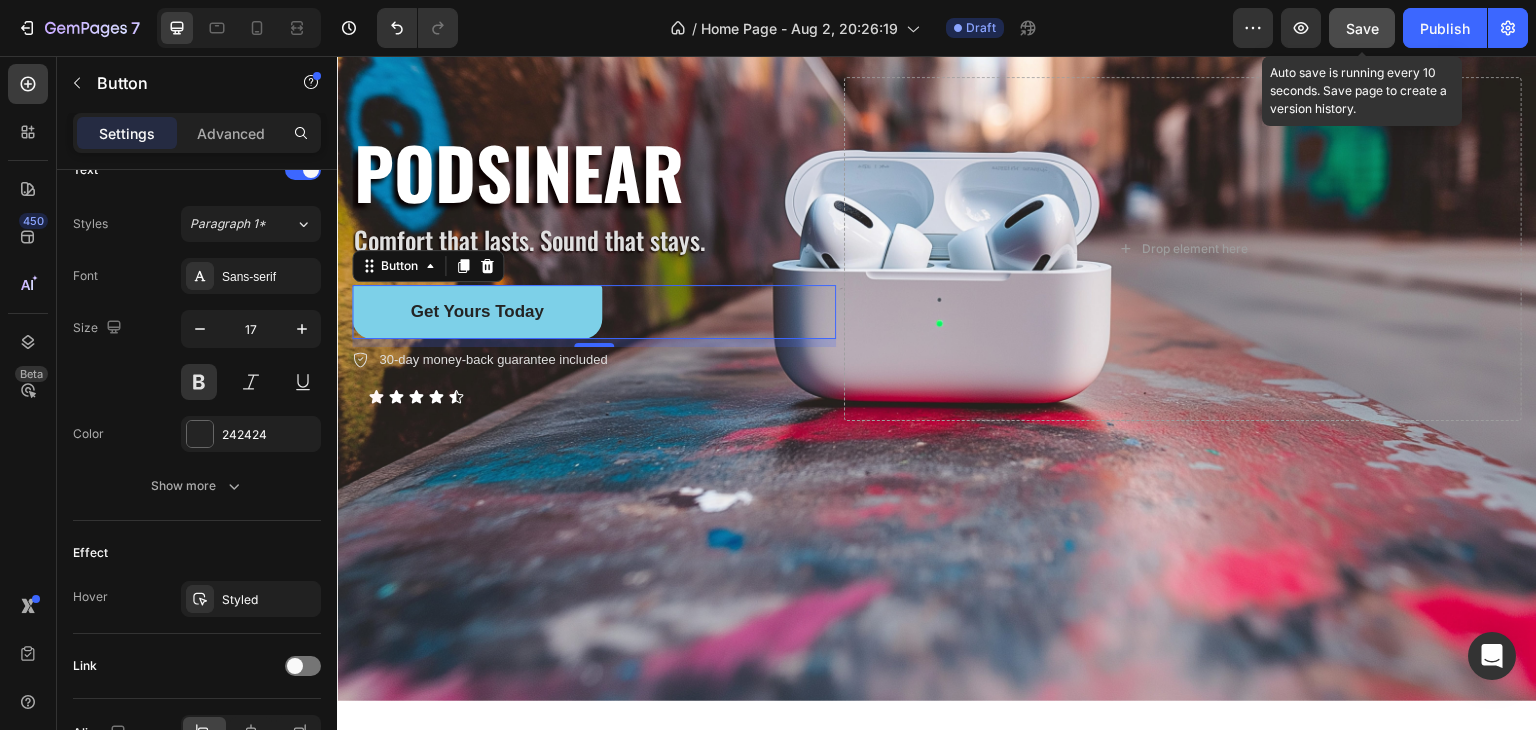 click on "Save" 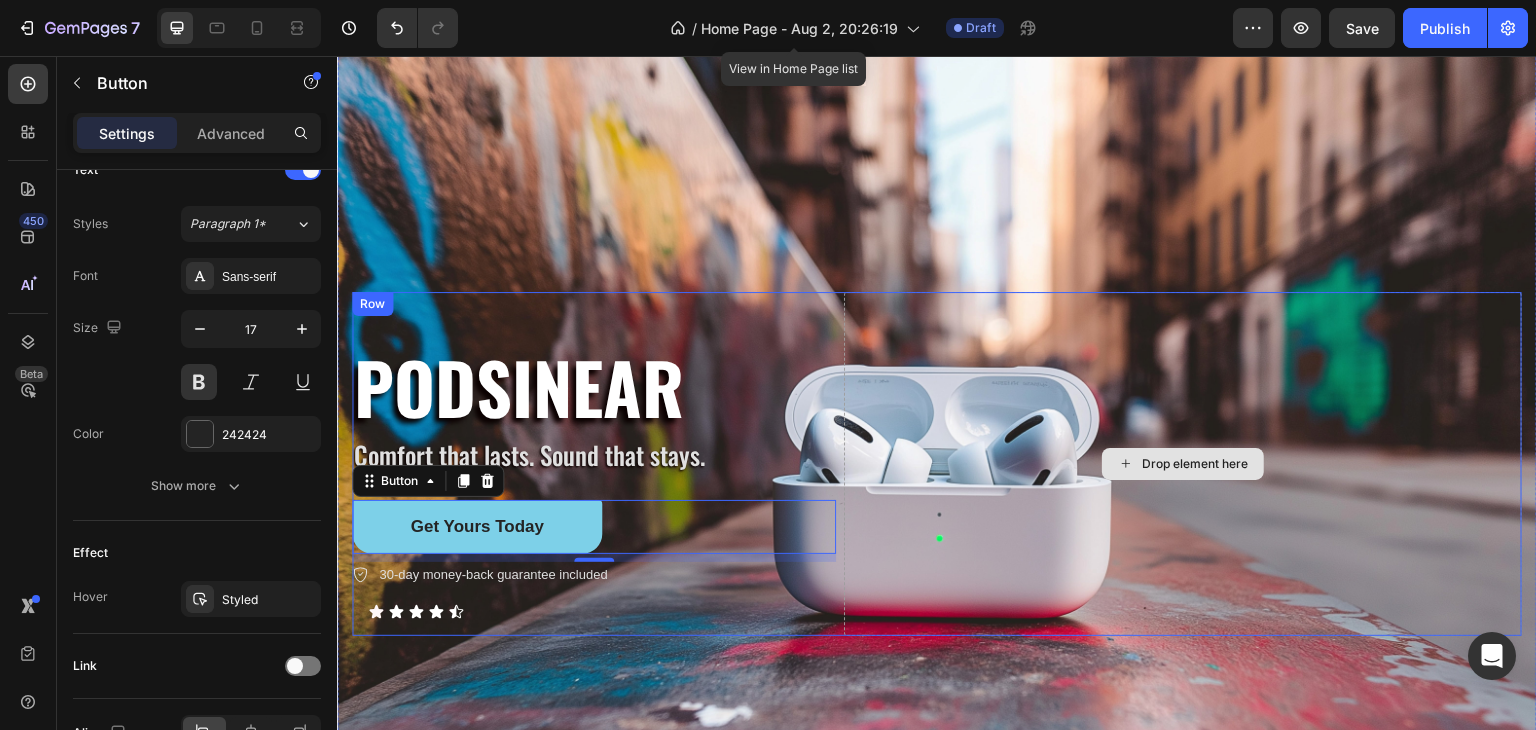 scroll, scrollTop: 0, scrollLeft: 0, axis: both 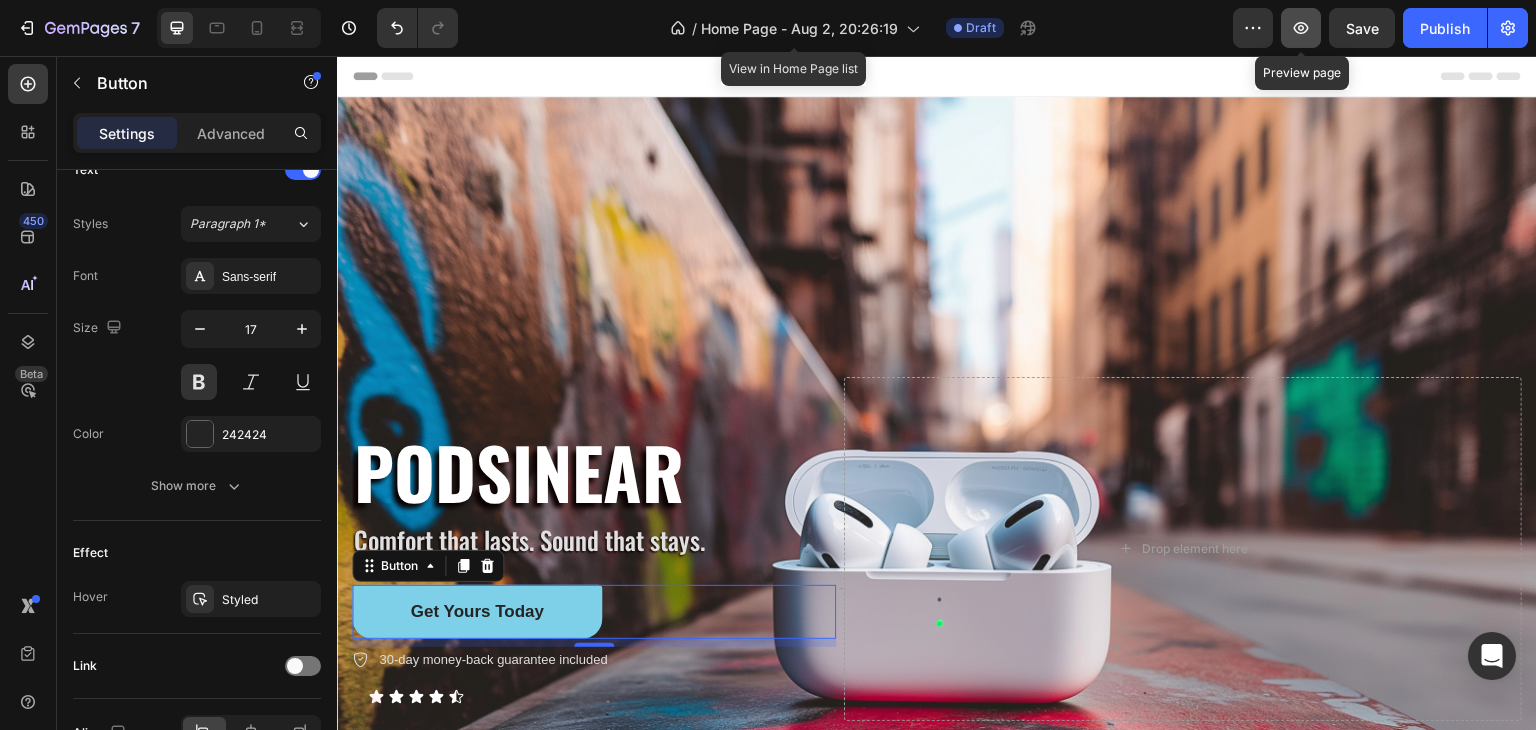 click 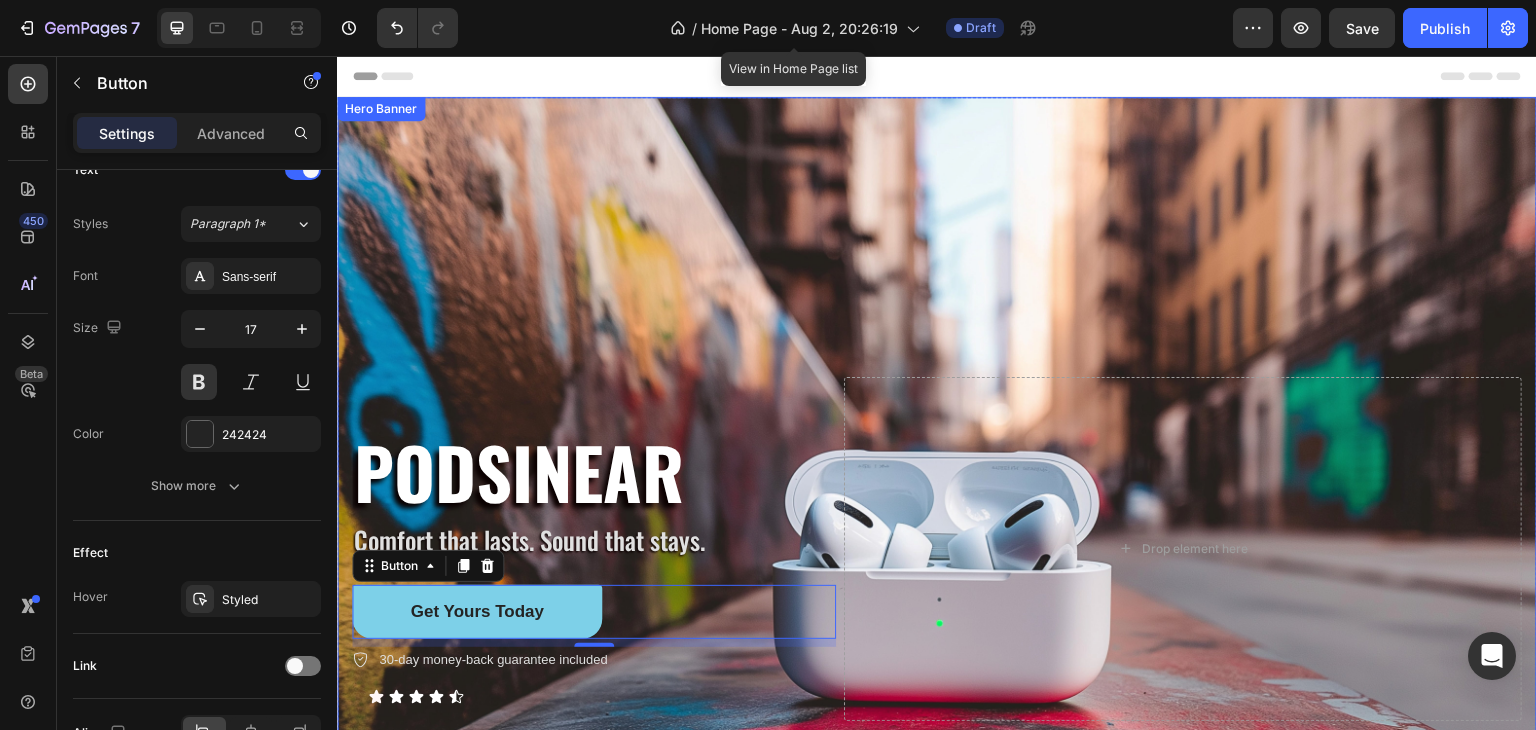 click at bounding box center [937, 549] 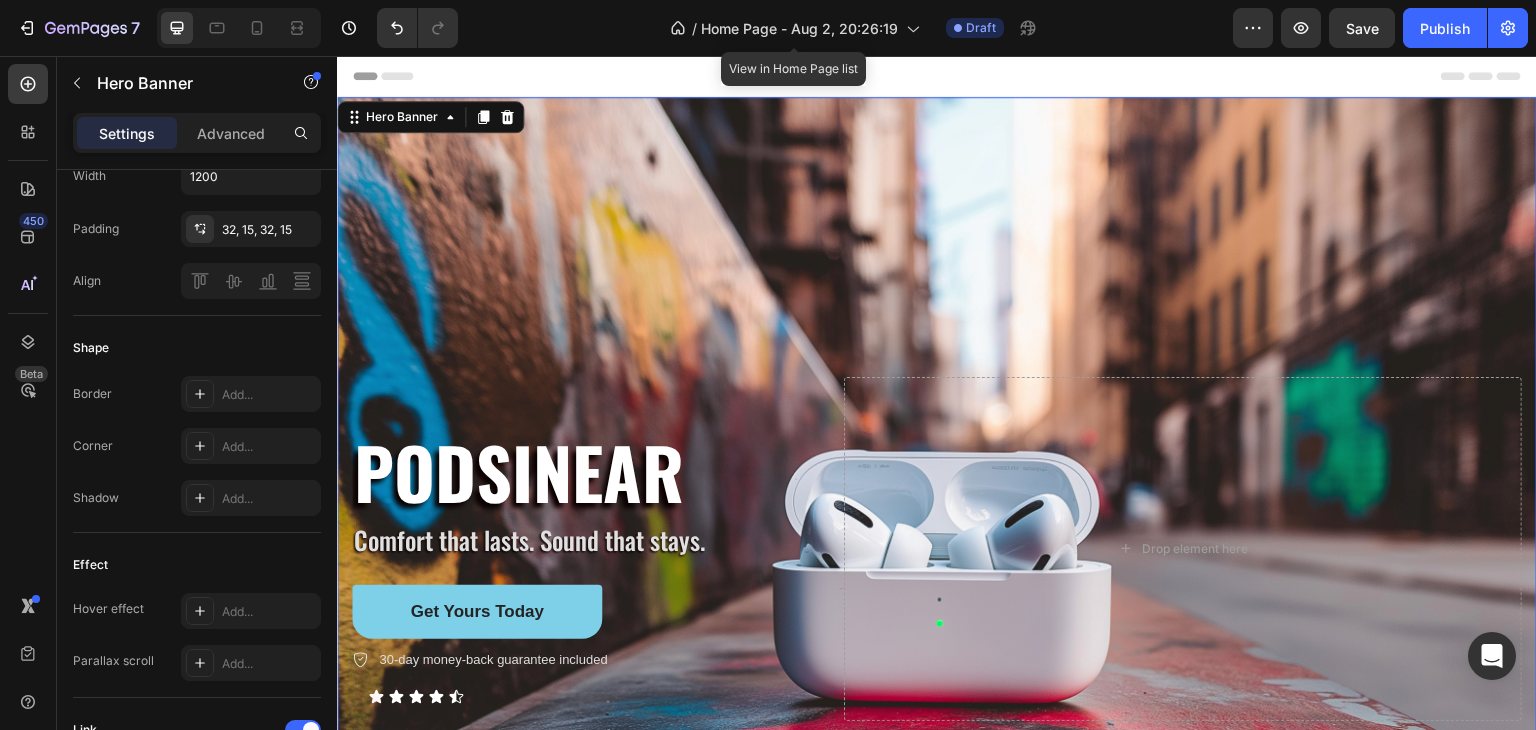 scroll, scrollTop: 0, scrollLeft: 0, axis: both 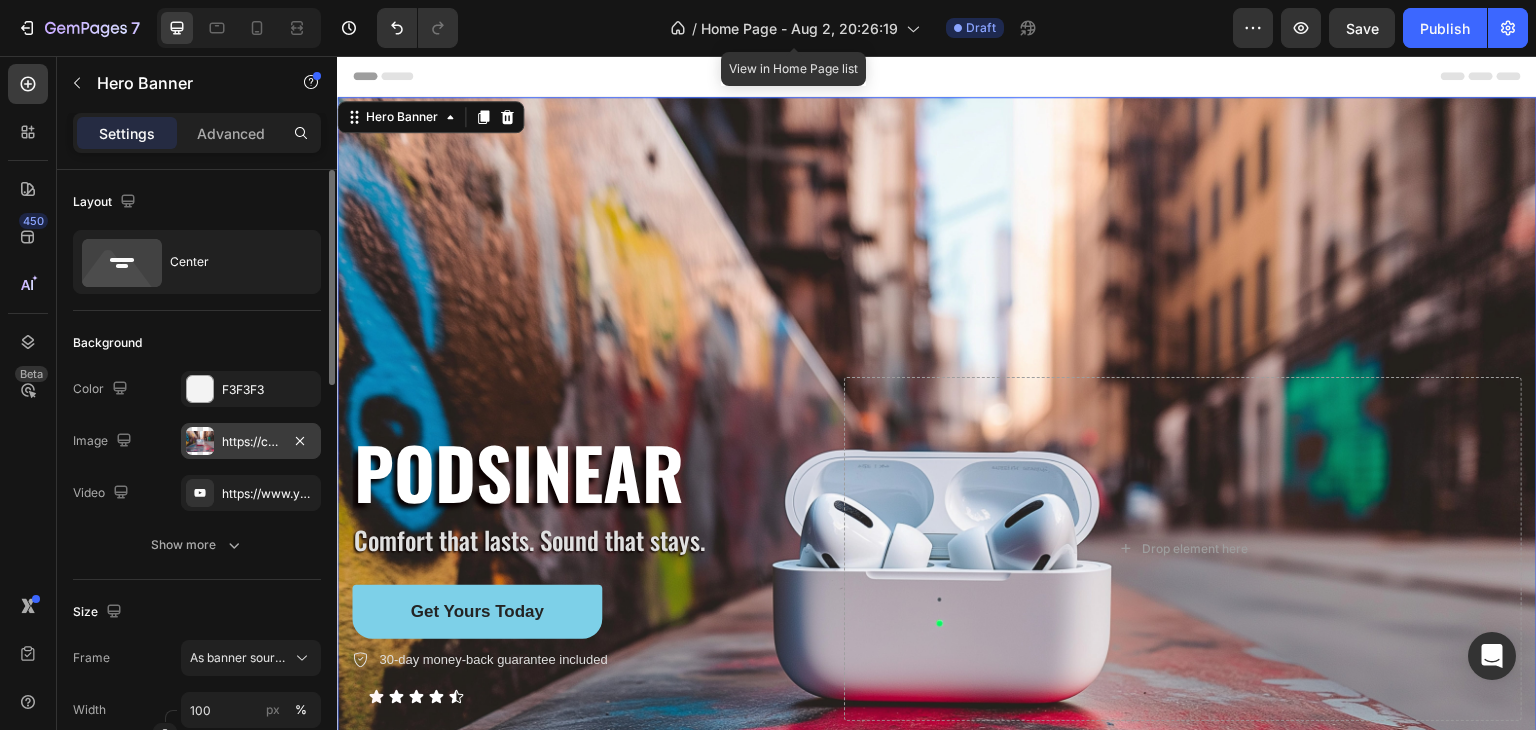 click on "https://cdn.shopify.com/s/files/1/0957/2968/0715/files/gempages_578057361986421701-68fe54bf-bb0c-48fc-a60a-cd23bd2ec207.jpg" at bounding box center [251, 442] 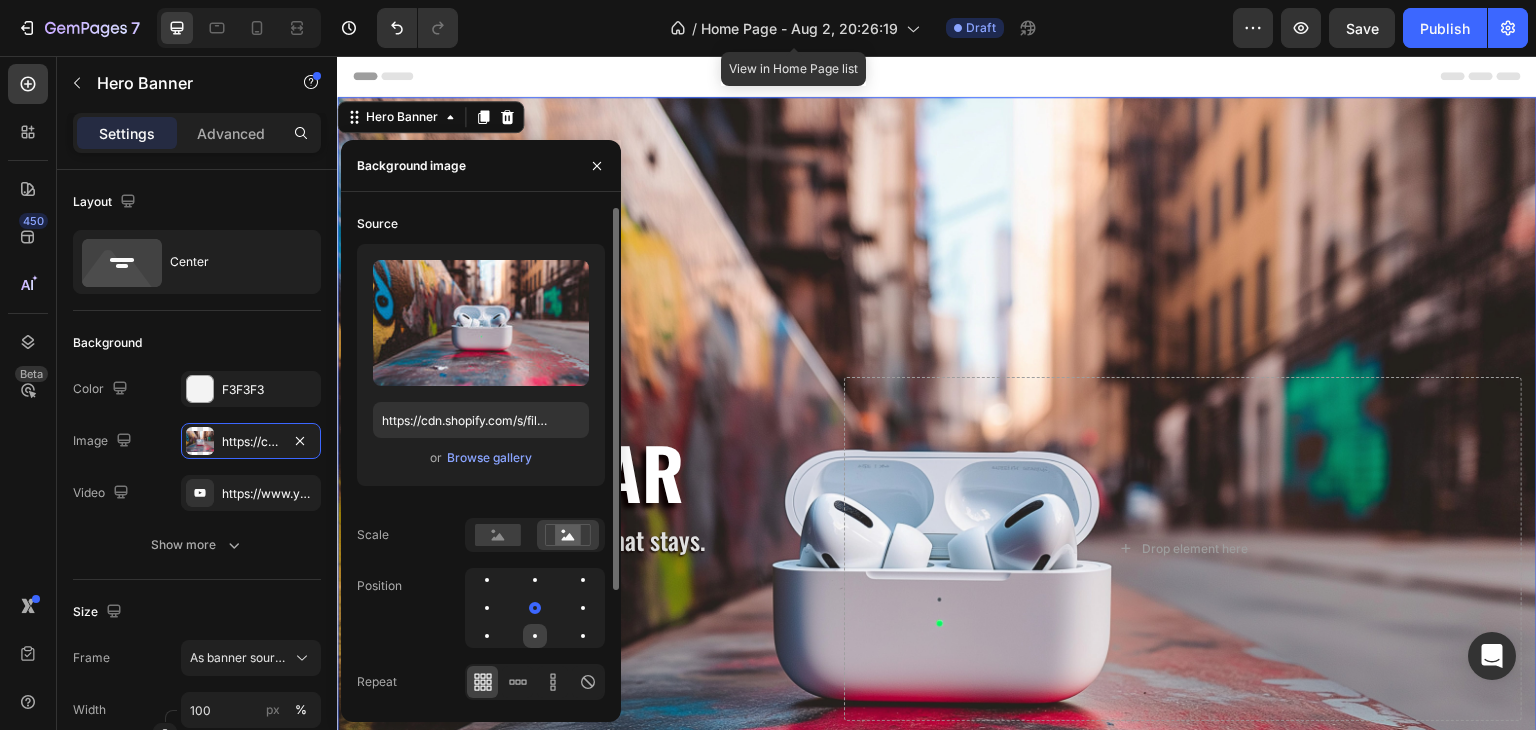 click 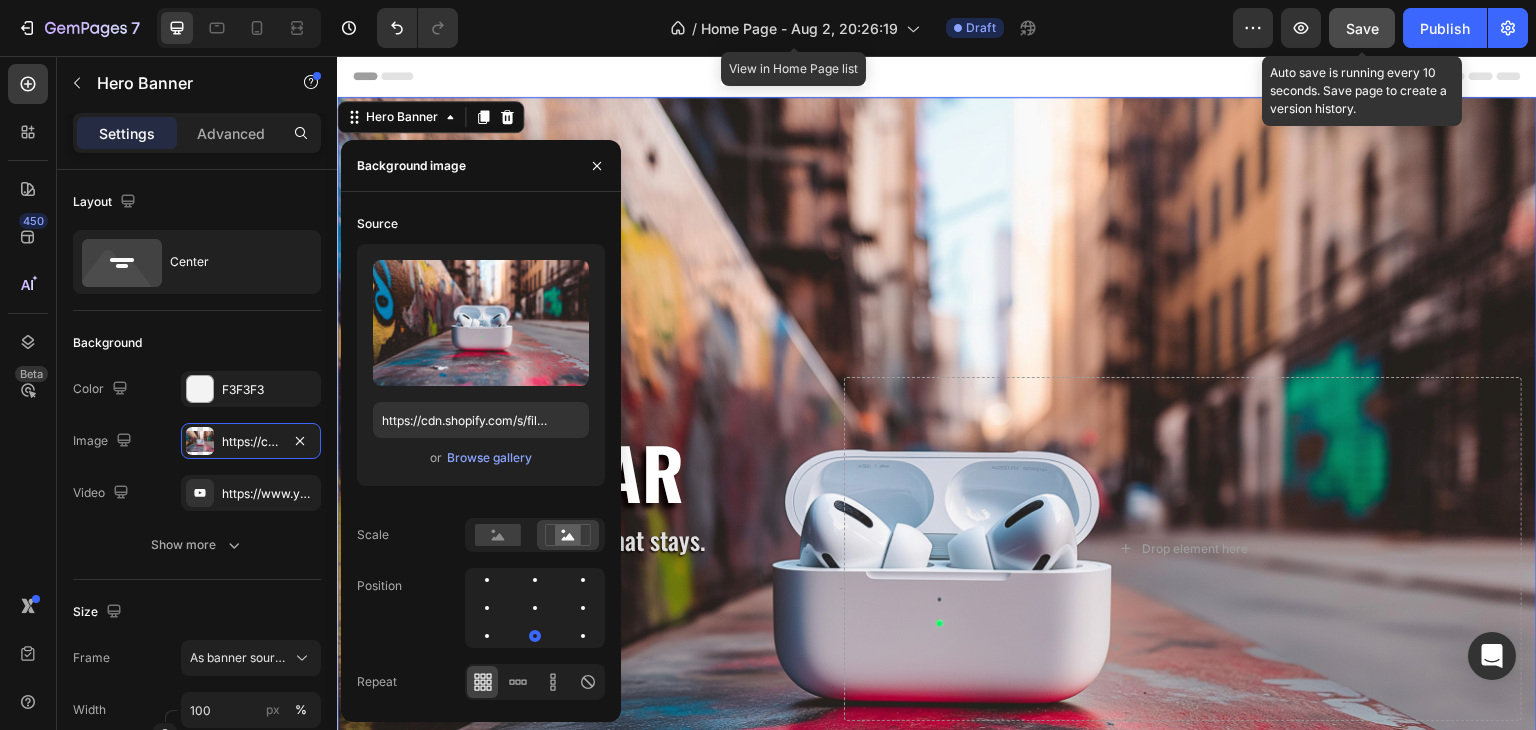 click on "Save" at bounding box center [1362, 28] 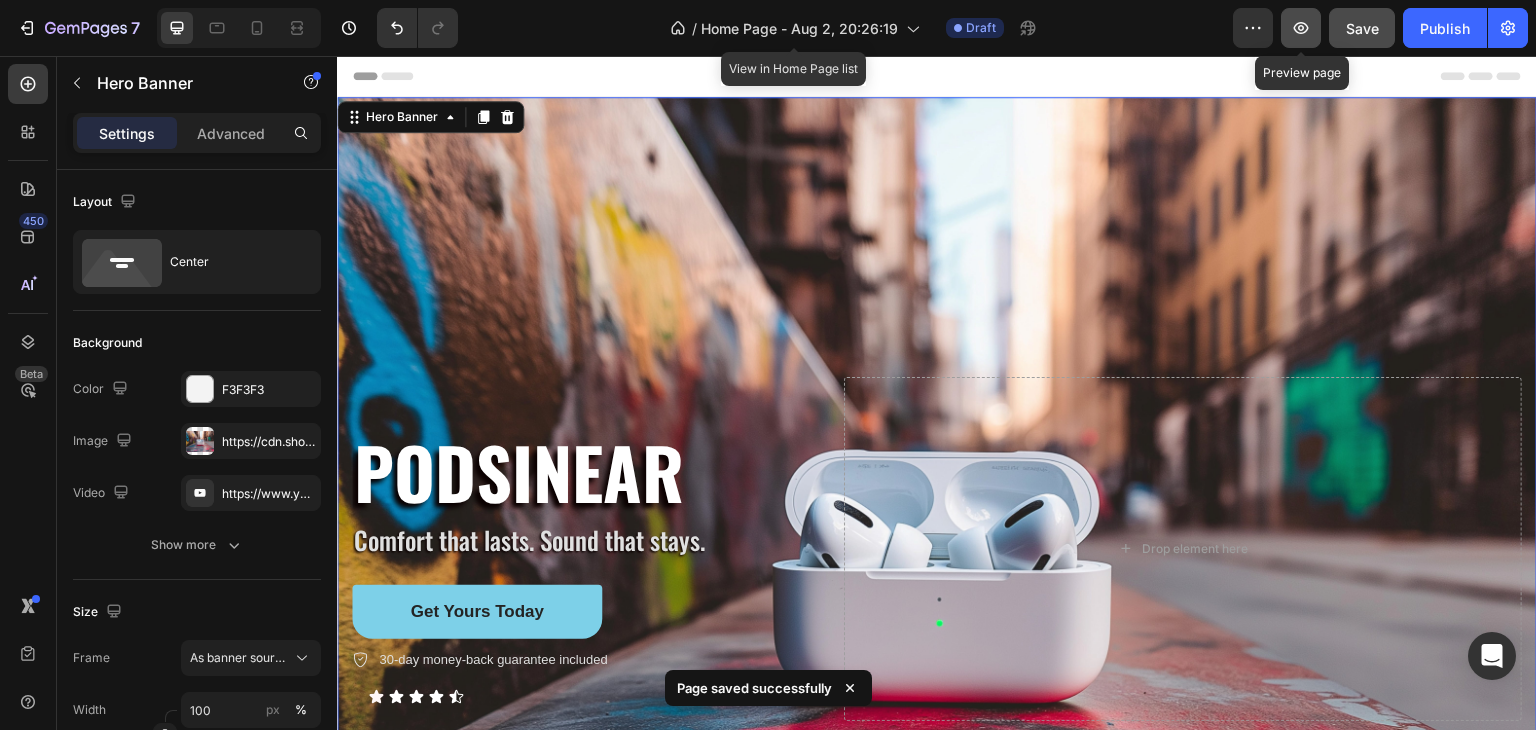 click 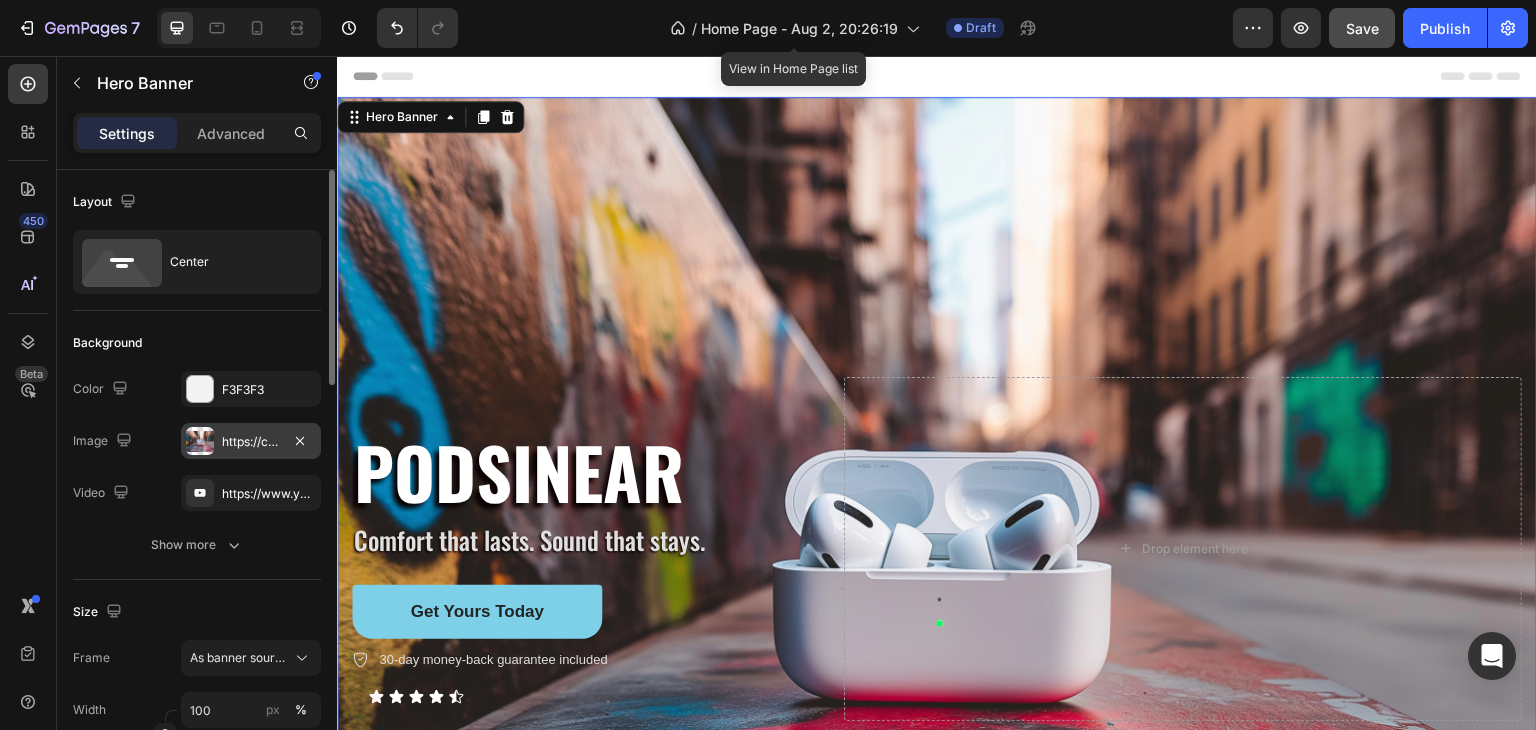 click on "https://cdn.shopify.com/s/files/1/0957/2968/0715/files/gempages_578057361986421701-68fe54bf-bb0c-48fc-a60a-cd23bd2ec207.jpg" at bounding box center (251, 442) 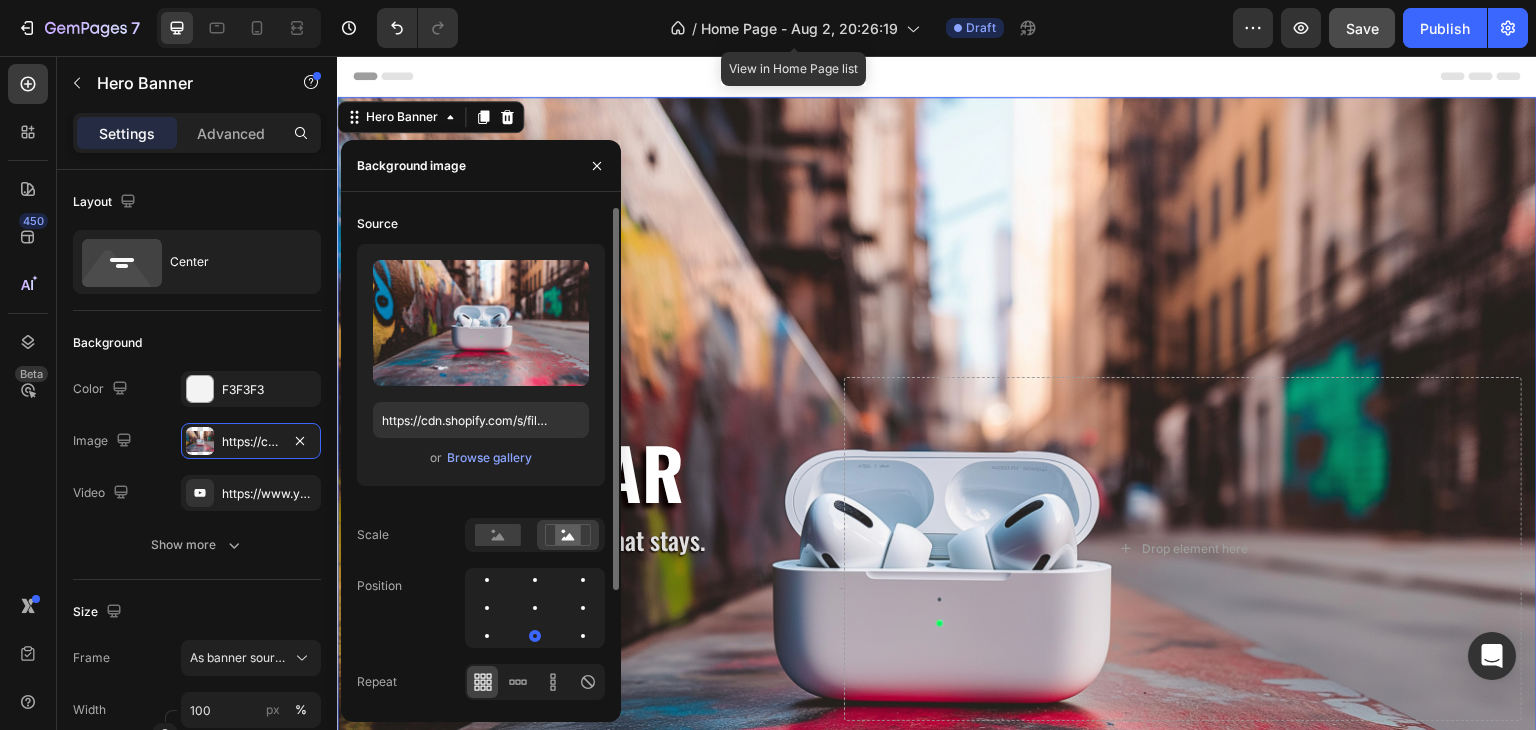 scroll, scrollTop: 151, scrollLeft: 0, axis: vertical 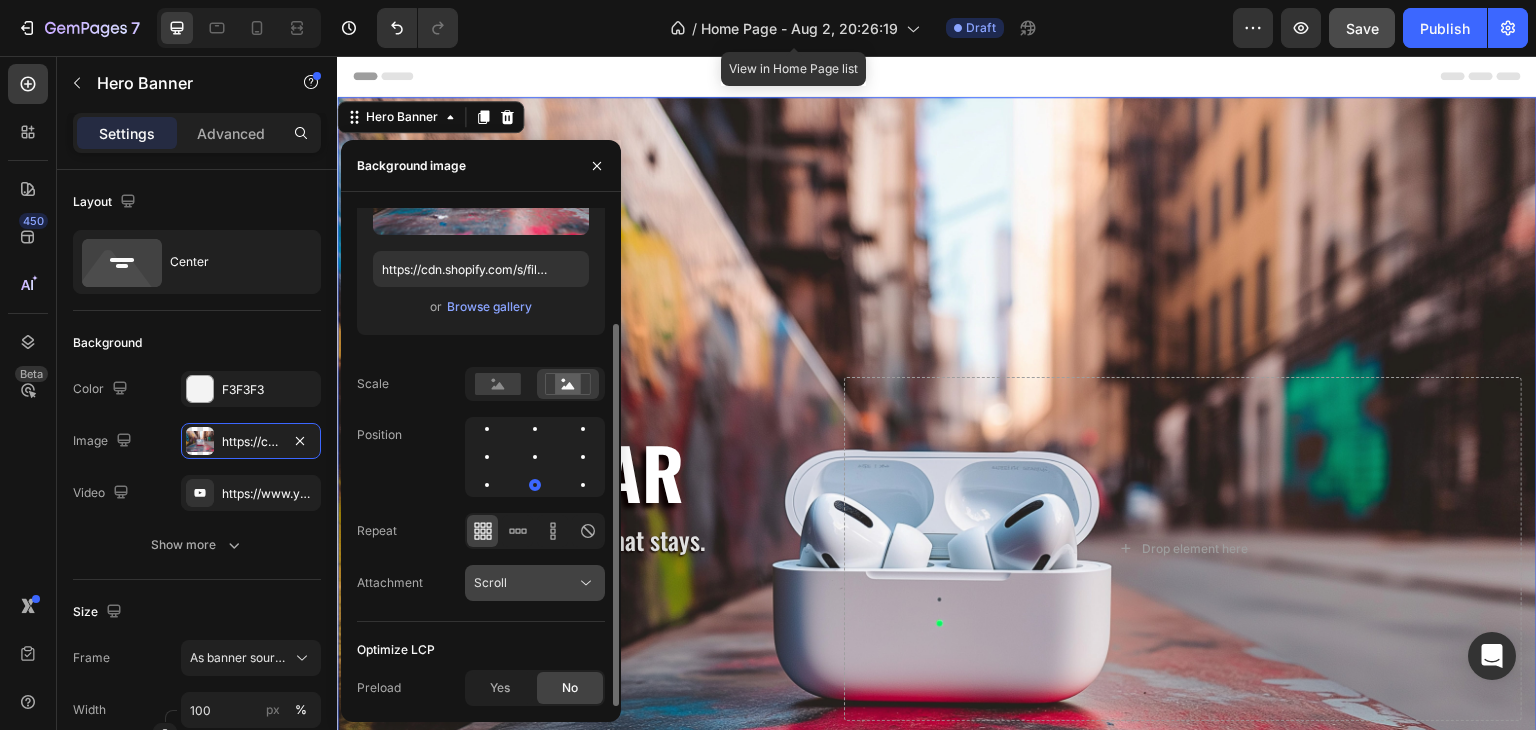 click on "Scroll" at bounding box center [525, 583] 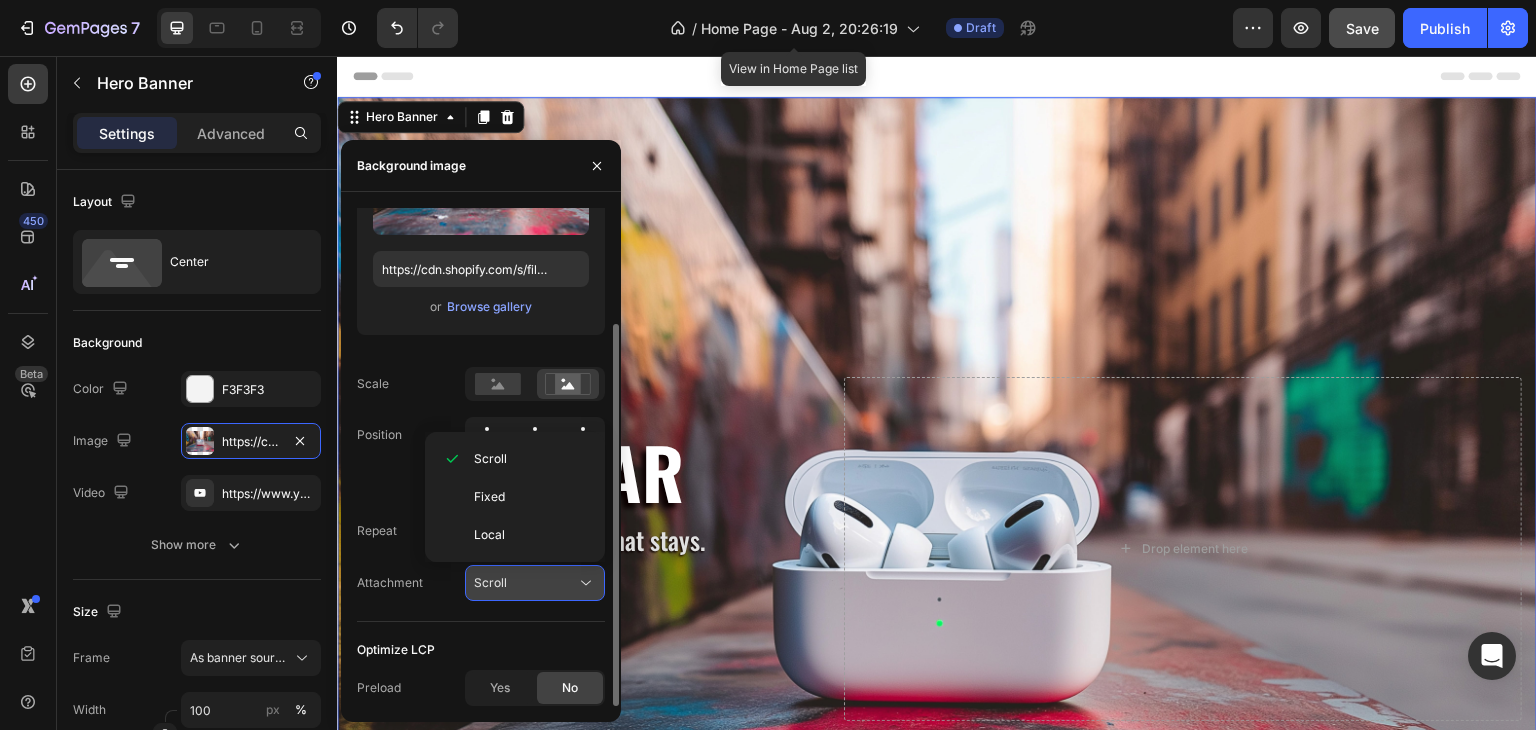 click on "Scroll" at bounding box center [525, 583] 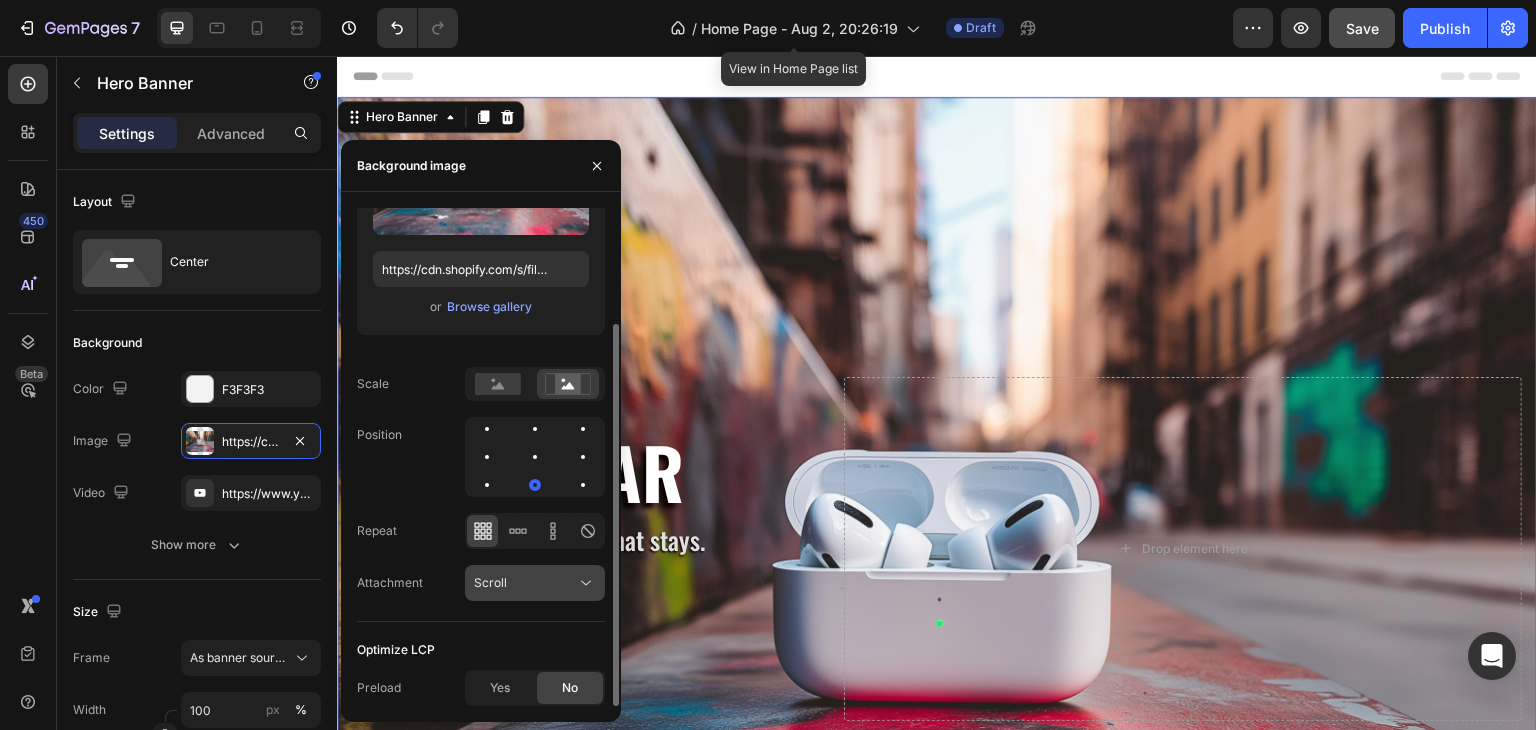 click on "Scroll" at bounding box center [525, 583] 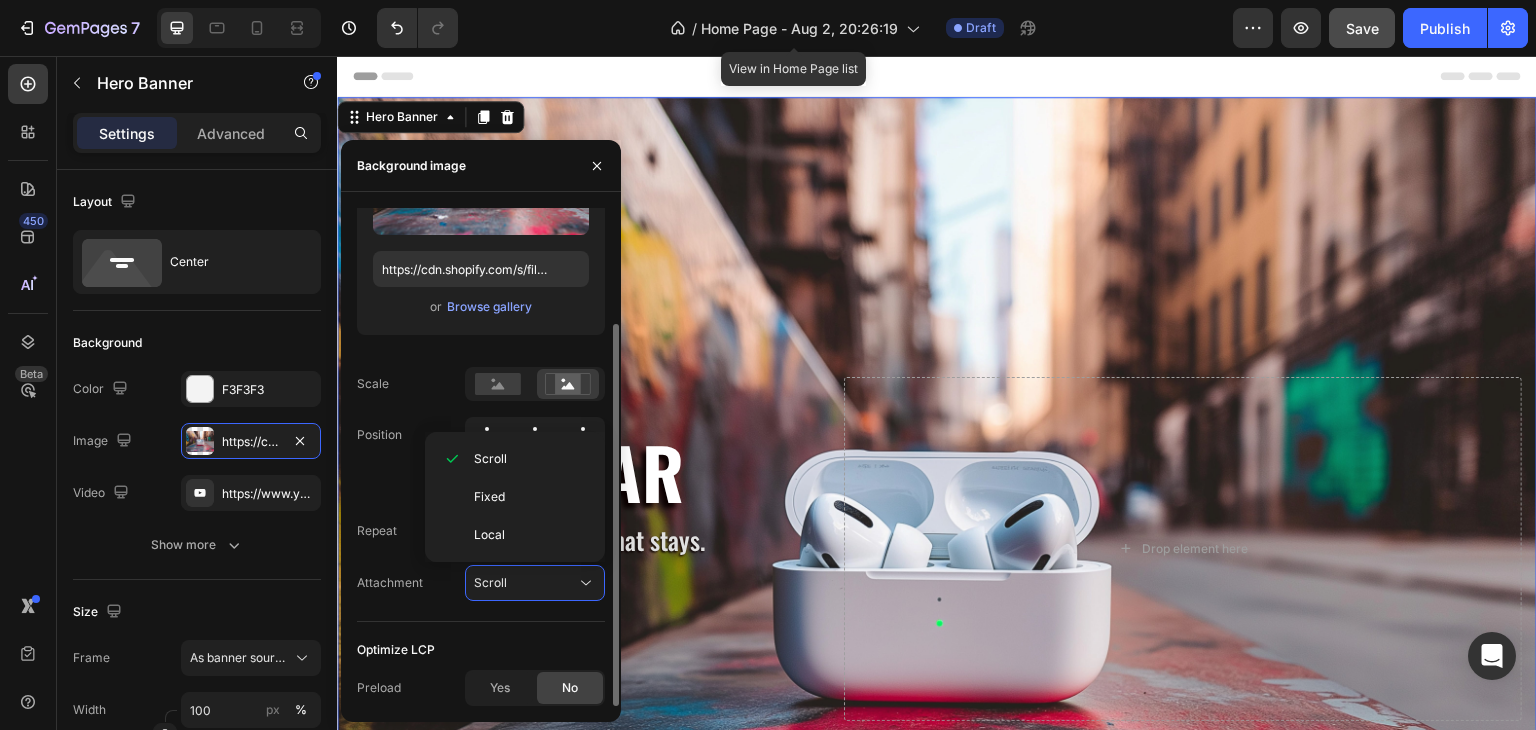 click on "Source Upload Image https://cdn.shopify.com/s/files/1/0957/2968/0715/files/gempages_578057361986421701-68fe54bf-bb0c-48fc-a60a-cd23bd2ec207.jpg or  Browse gallery  Scale Position Repeat Attachment Scroll" at bounding box center (481, 339) 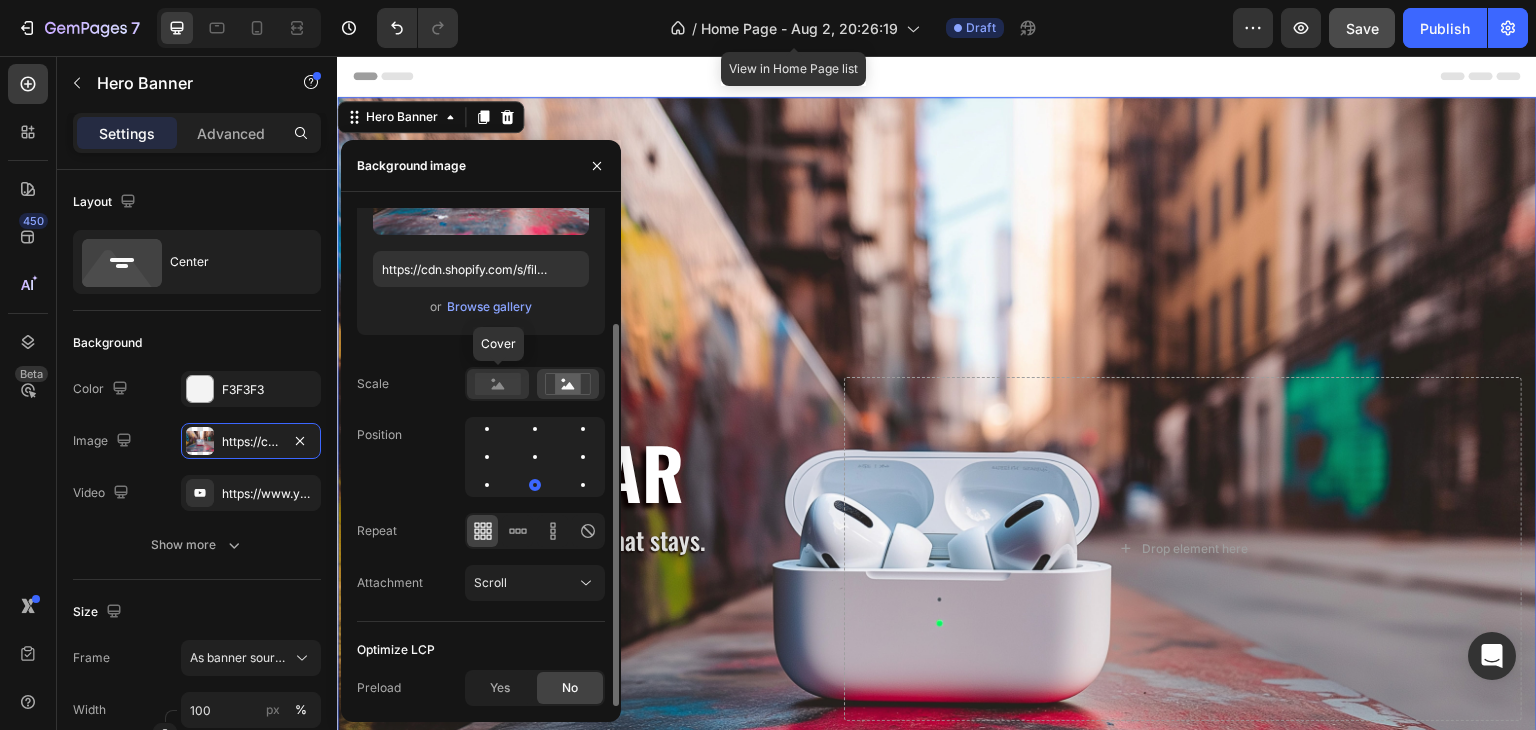 click 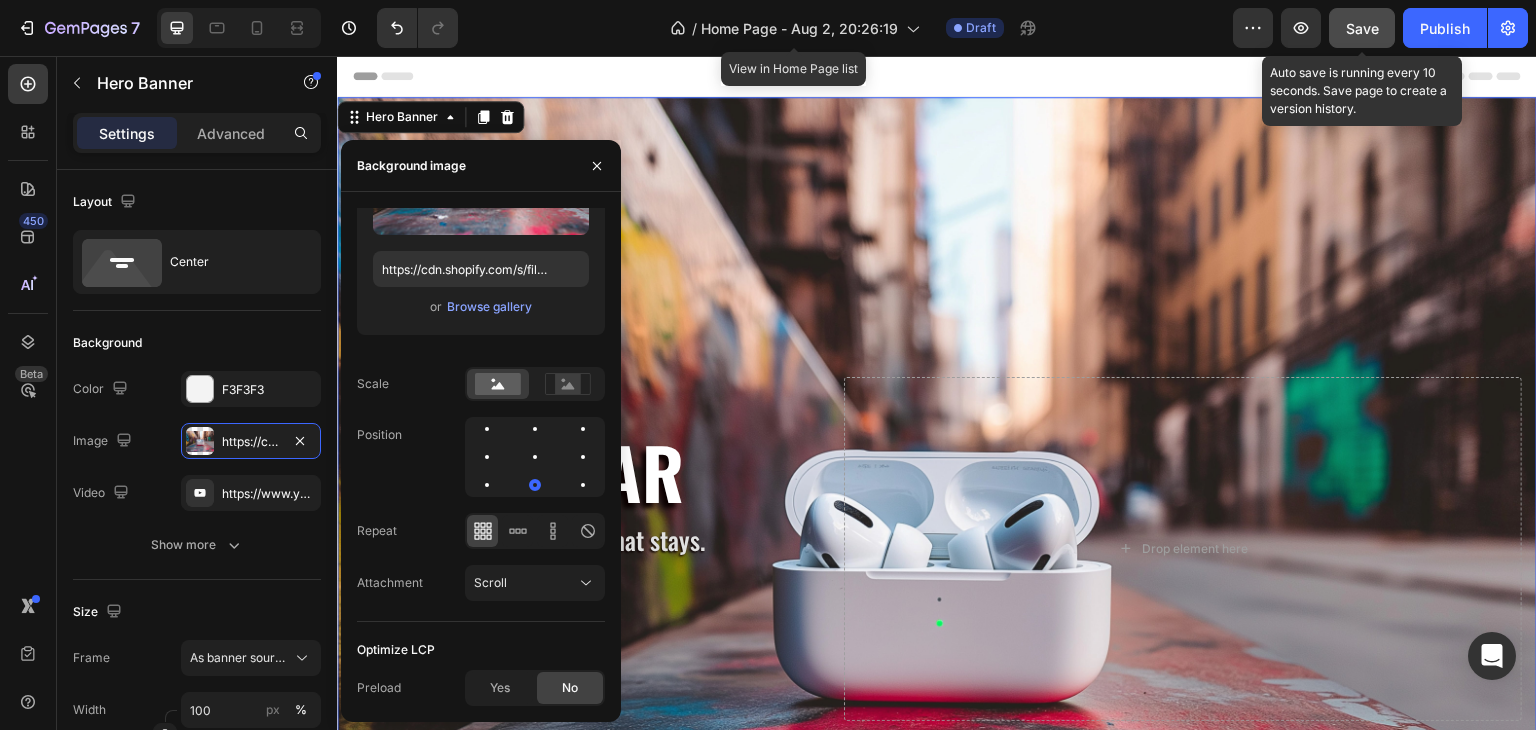 click on "Save" 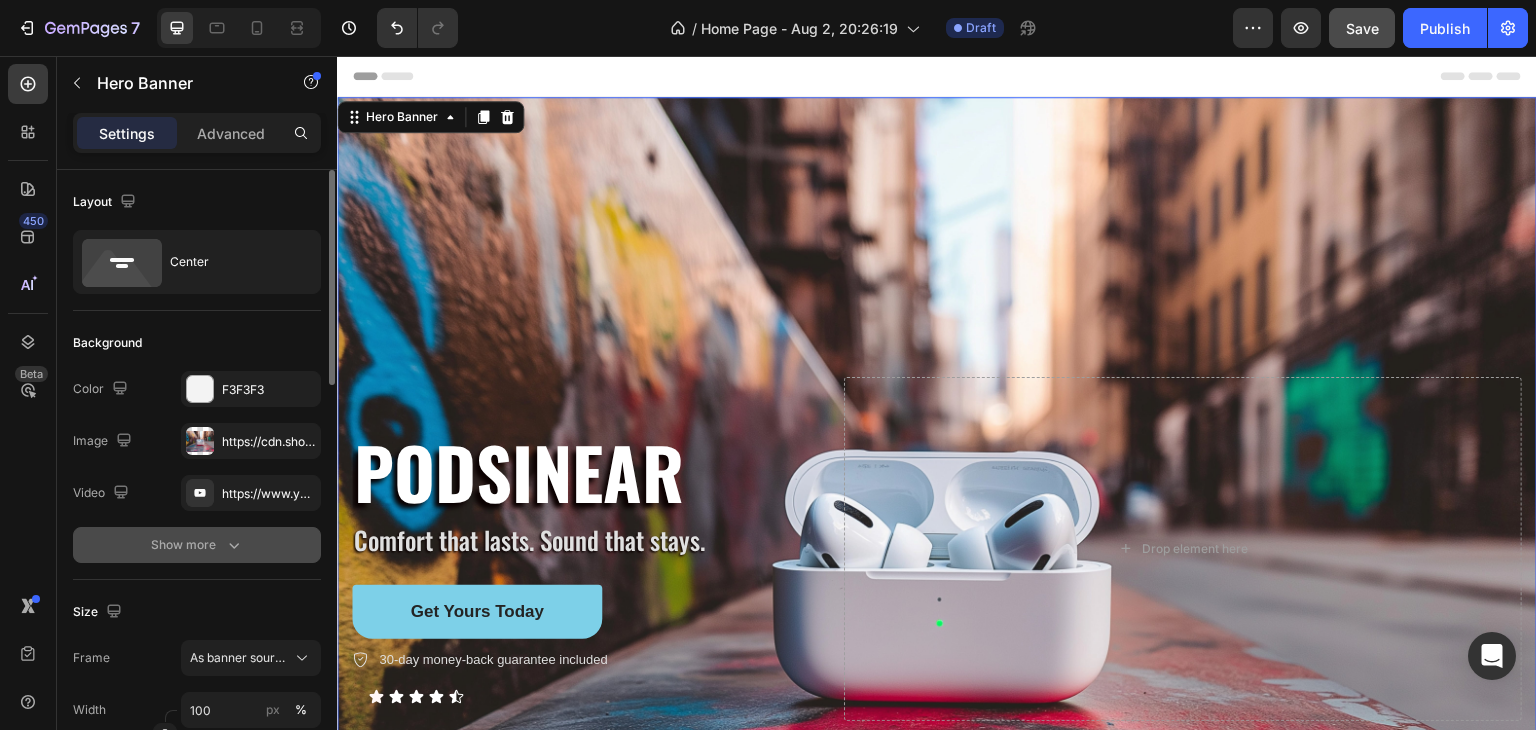 click on "Show more" at bounding box center [197, 545] 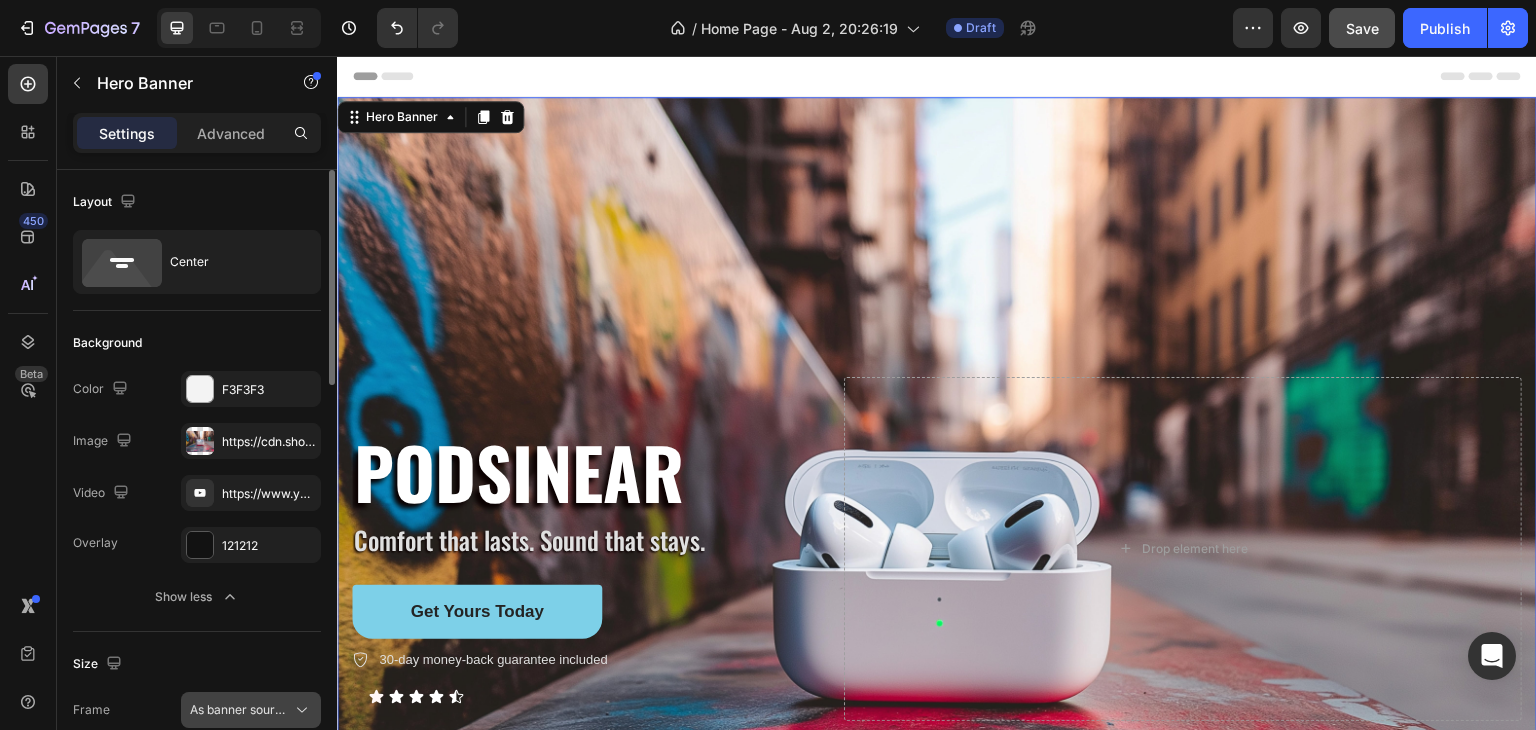 scroll, scrollTop: 200, scrollLeft: 0, axis: vertical 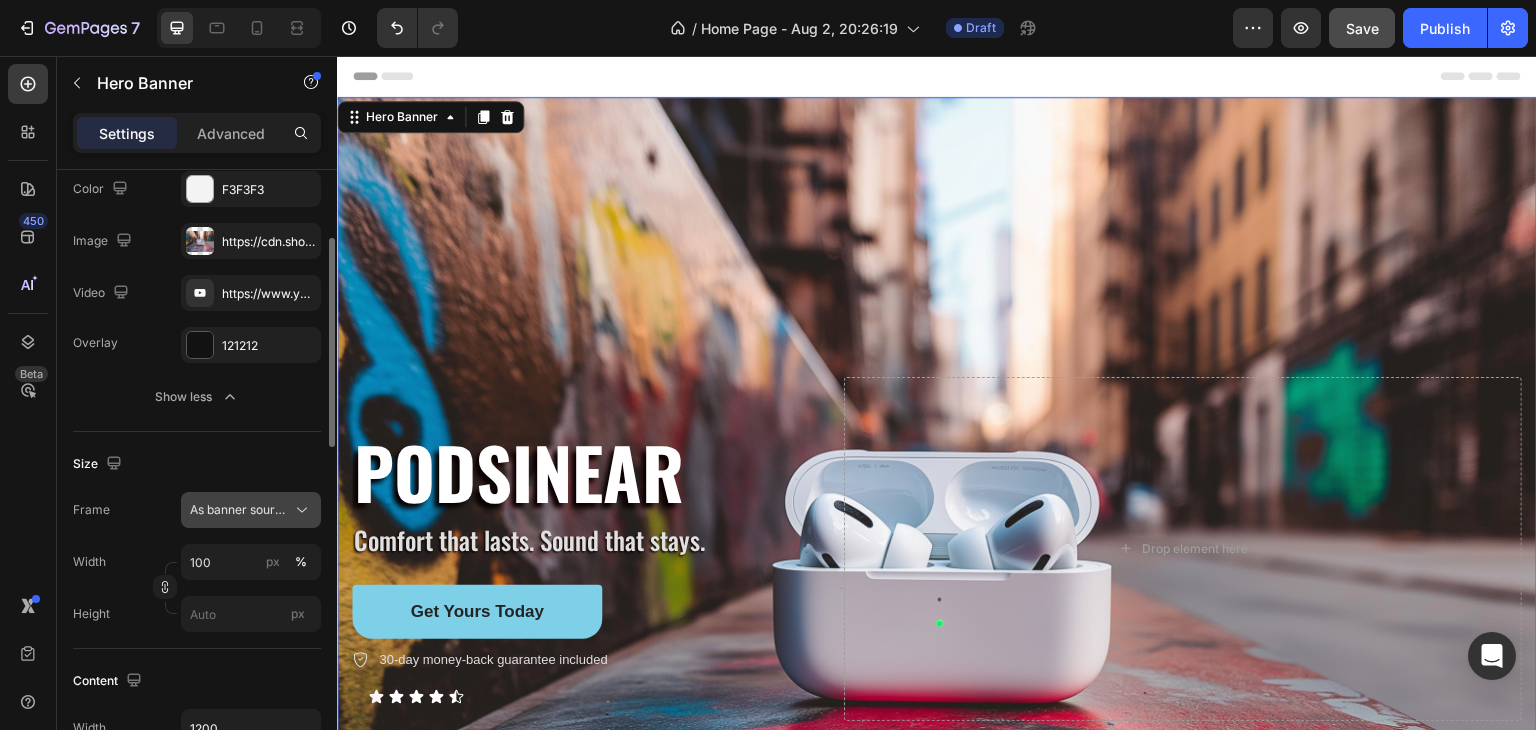 click on "As banner source" at bounding box center (251, 510) 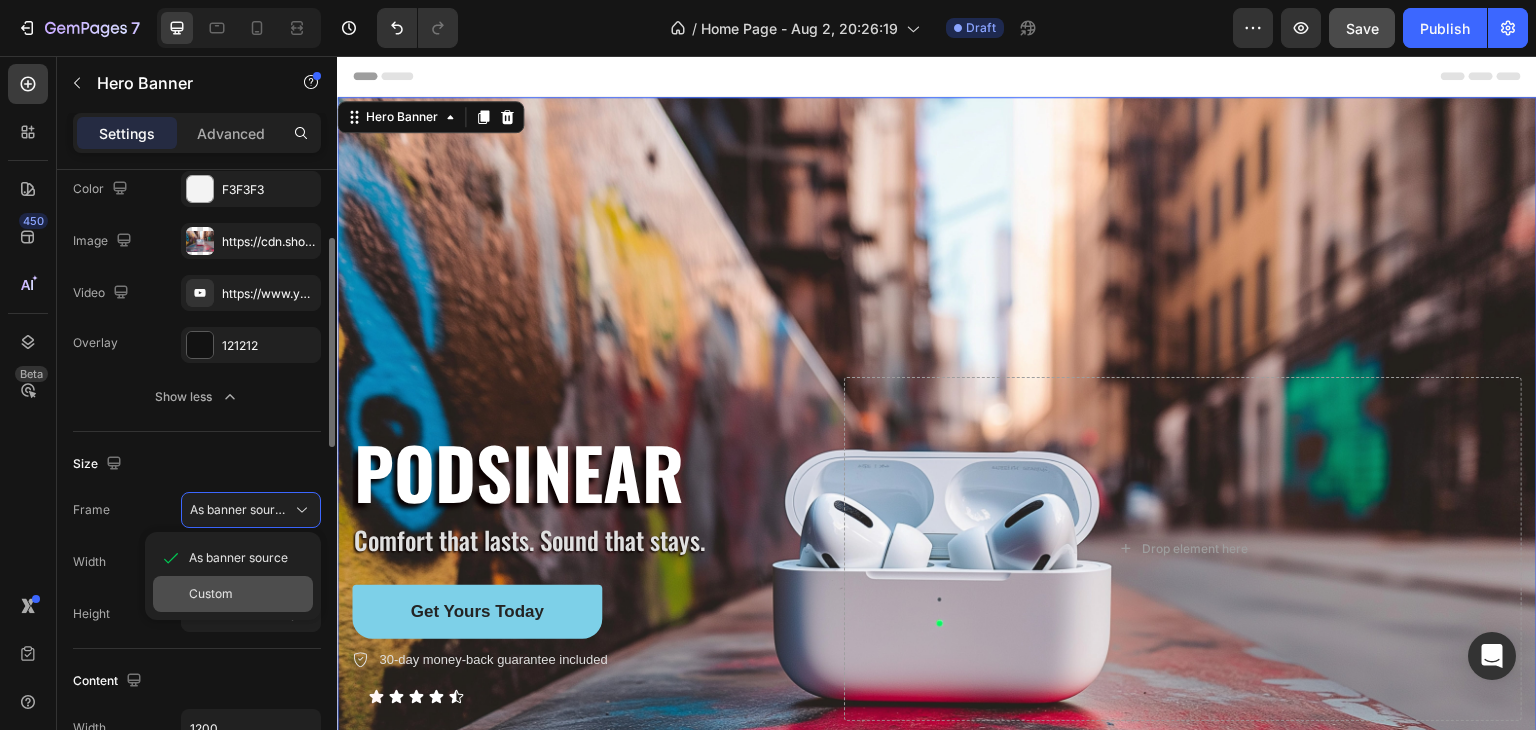 click on "Custom" at bounding box center (211, 594) 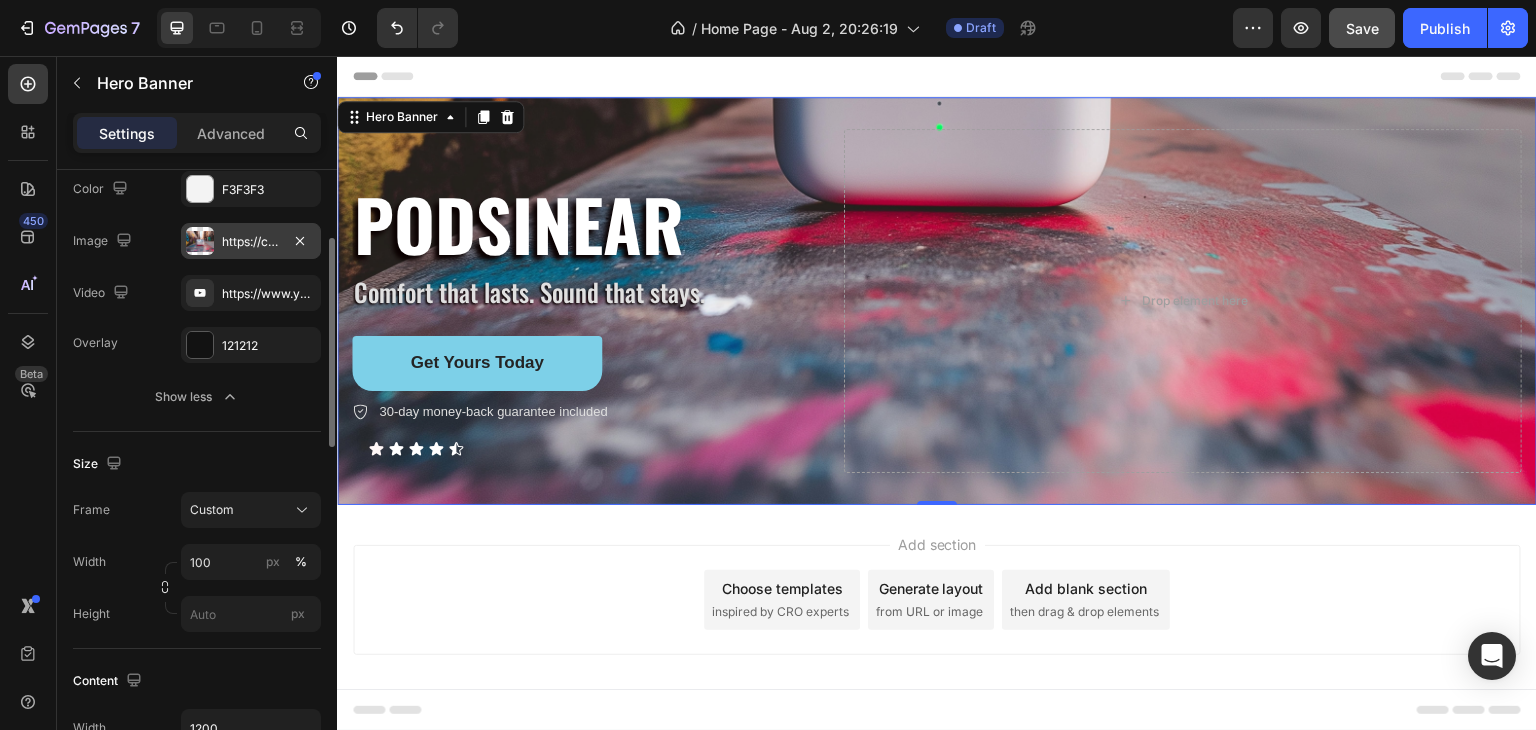 click on "https://cdn.shopify.com/s/files/1/0957/2968/0715/files/gempages_578057361986421701-68fe54bf-bb0c-48fc-a60a-cd23bd2ec207.jpg" at bounding box center [251, 241] 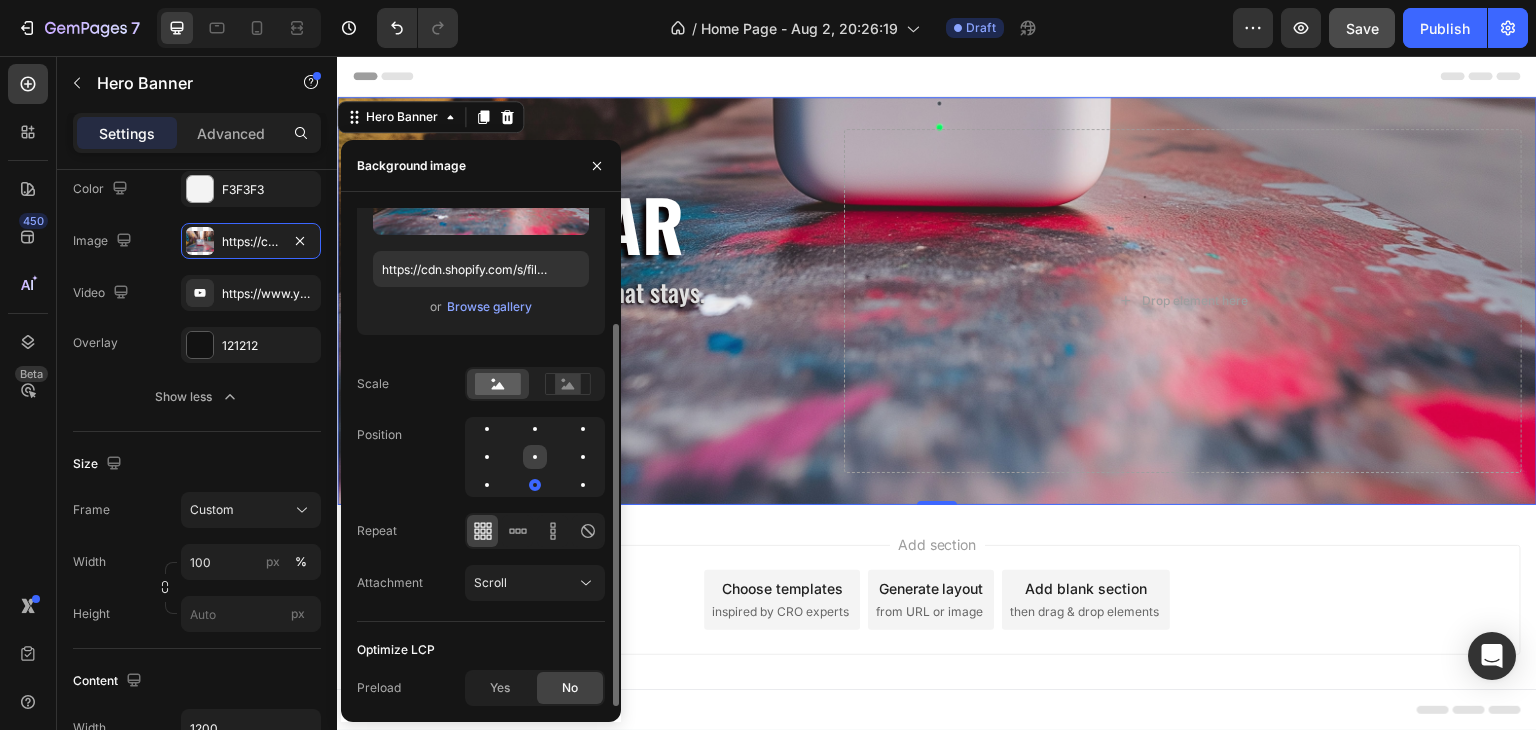click 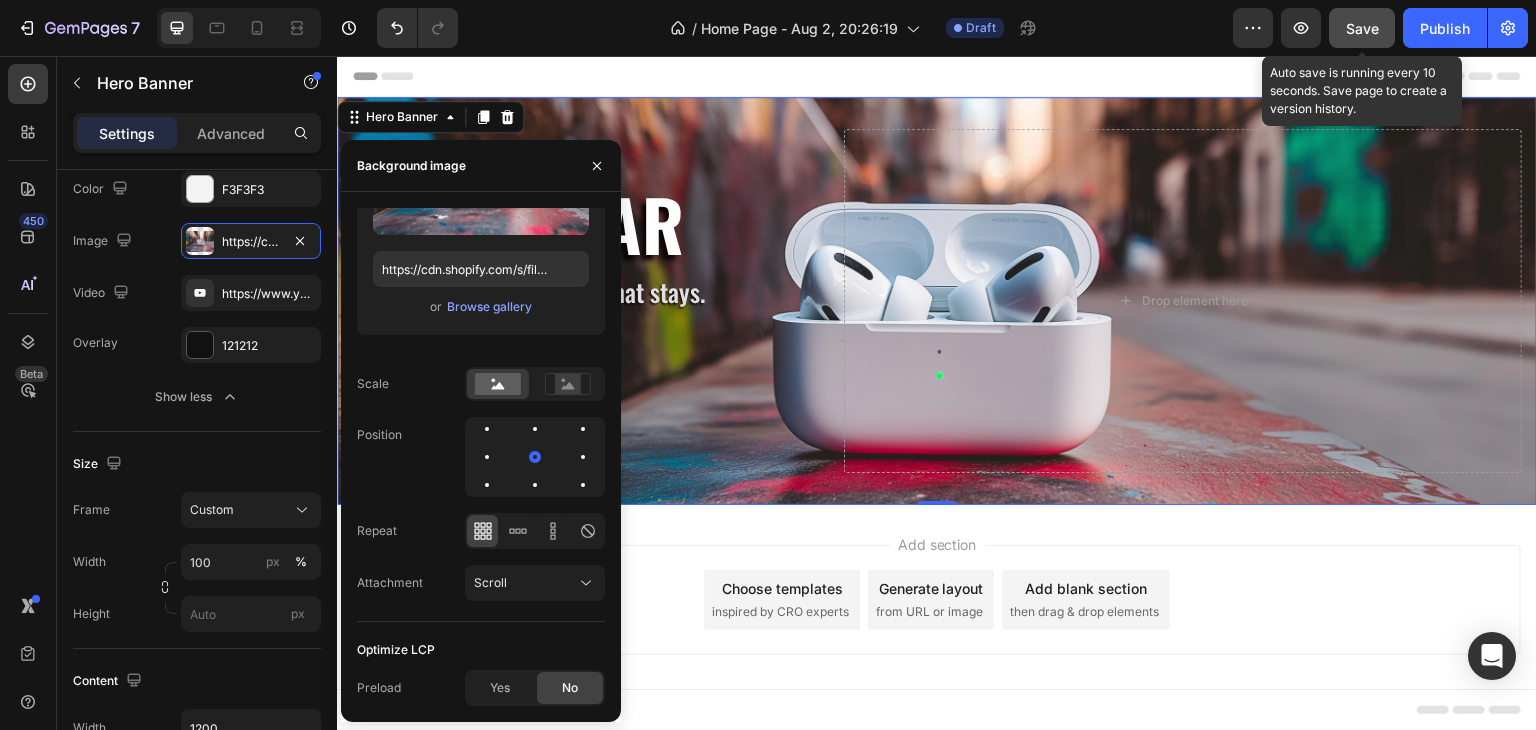 click on "Save" 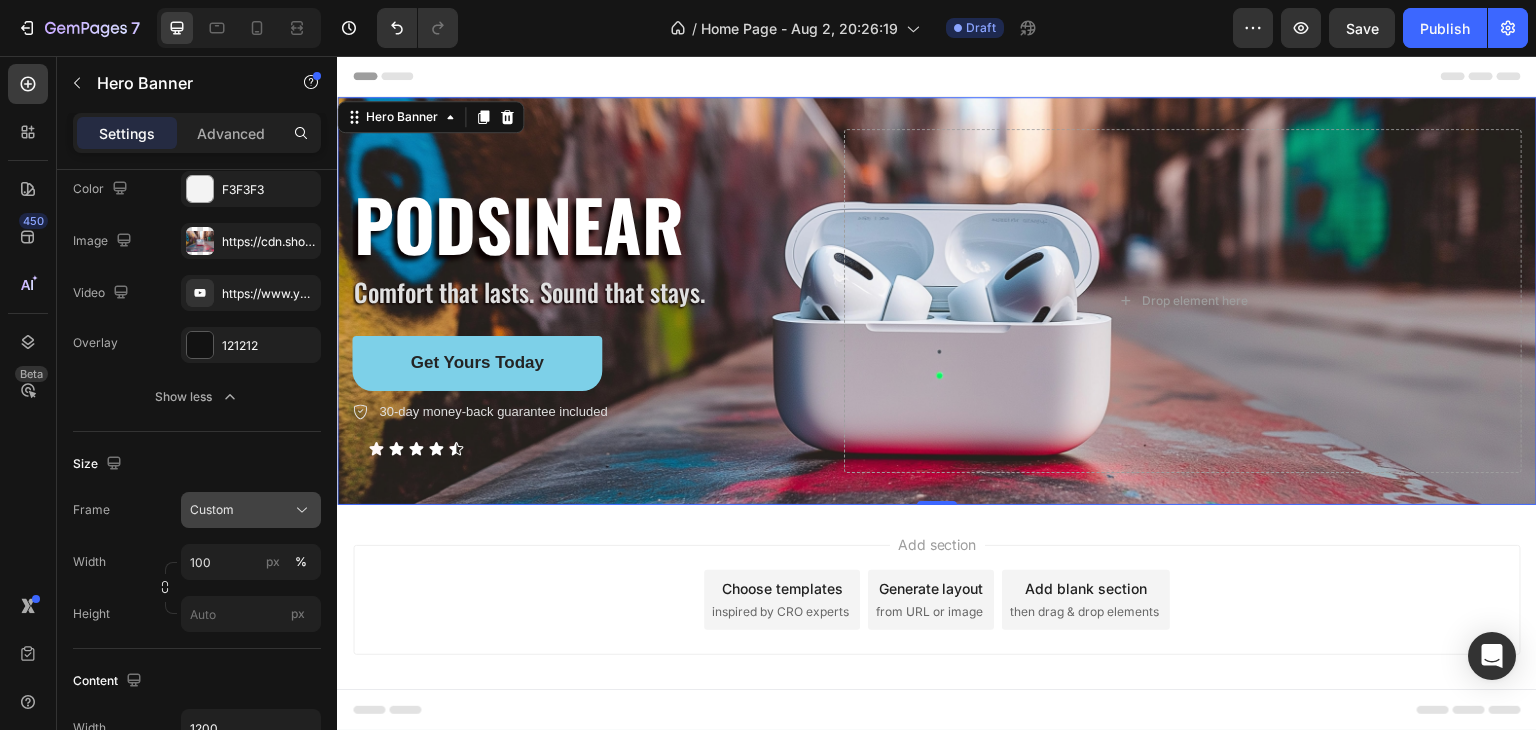 click on "Custom" at bounding box center (251, 510) 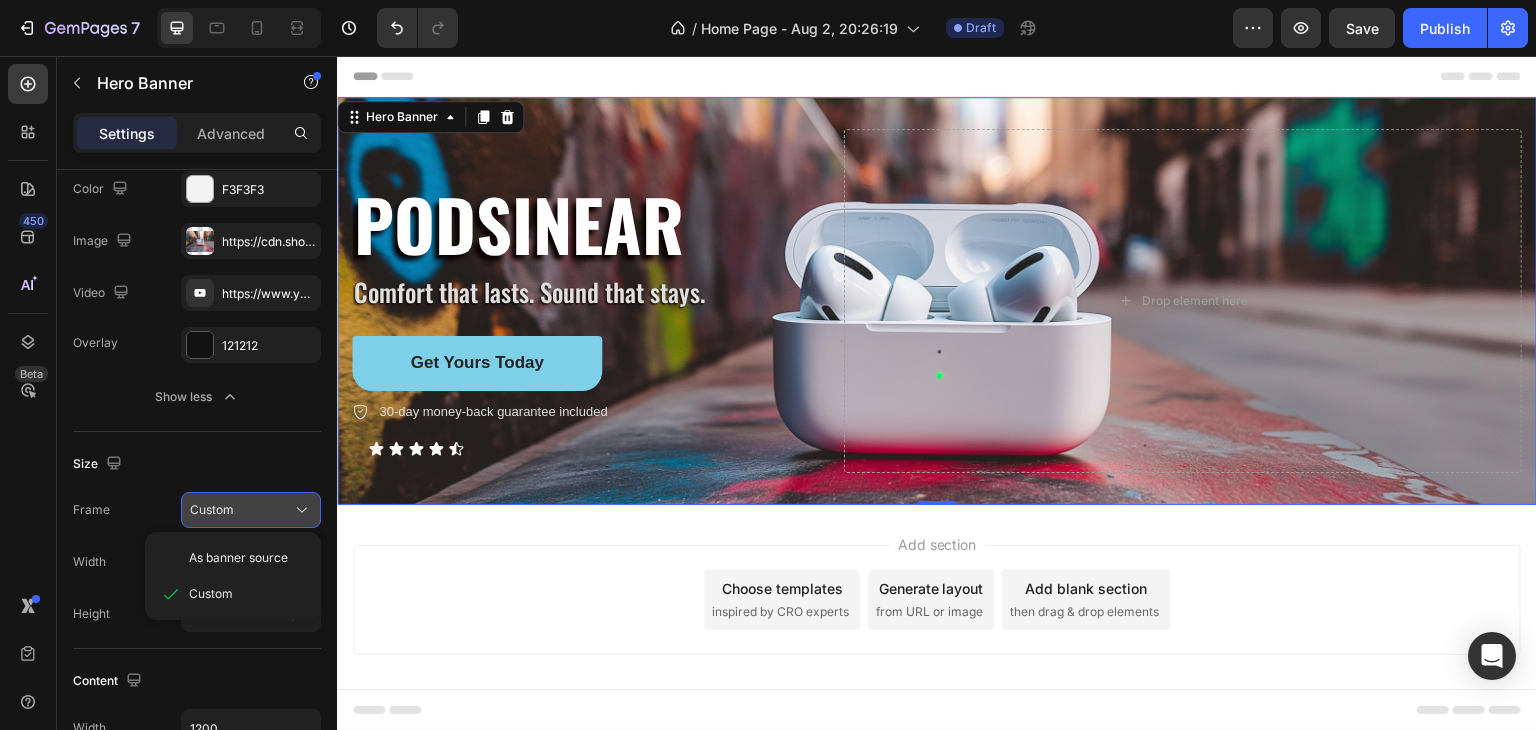 click 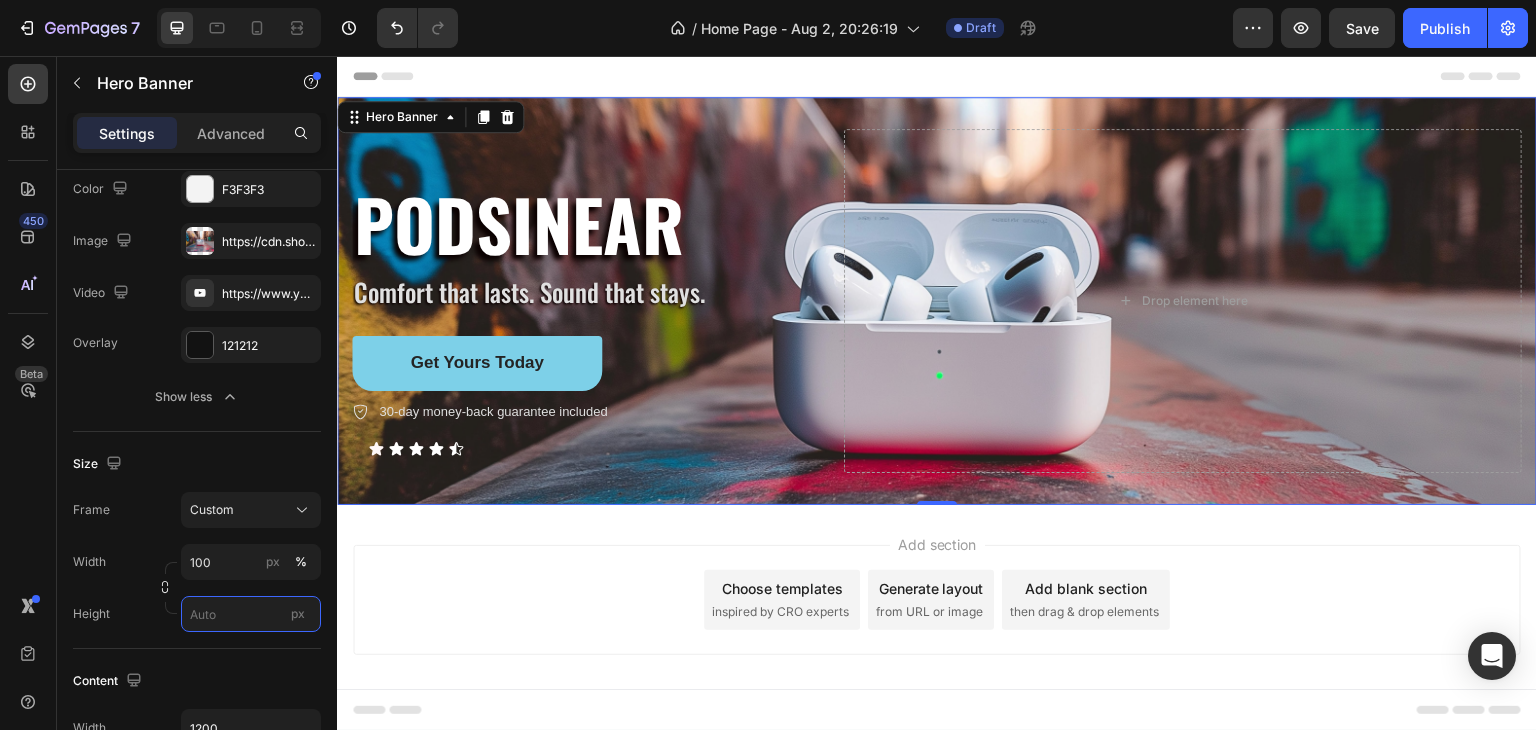 click on "px" at bounding box center [251, 614] 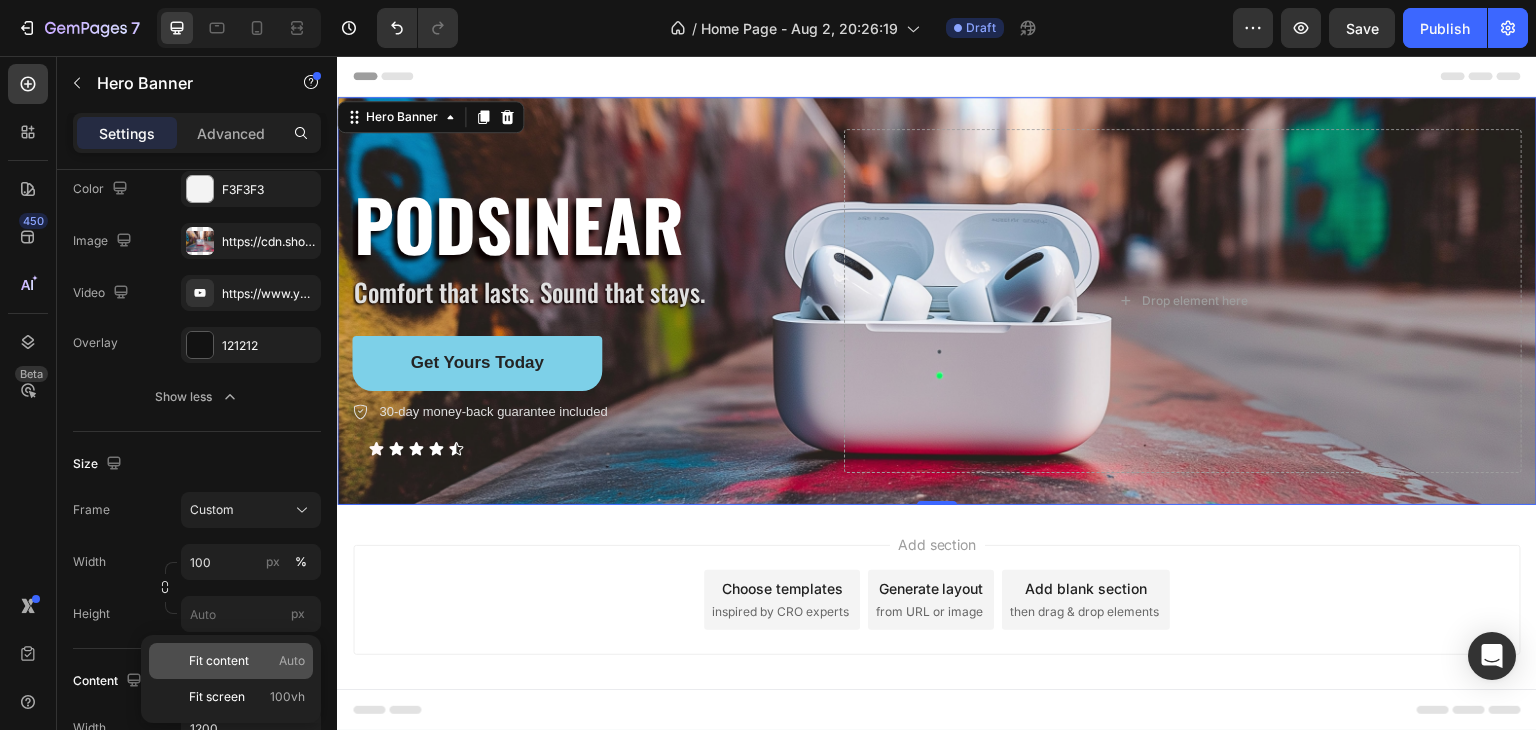 click on "Fit content" at bounding box center (219, 661) 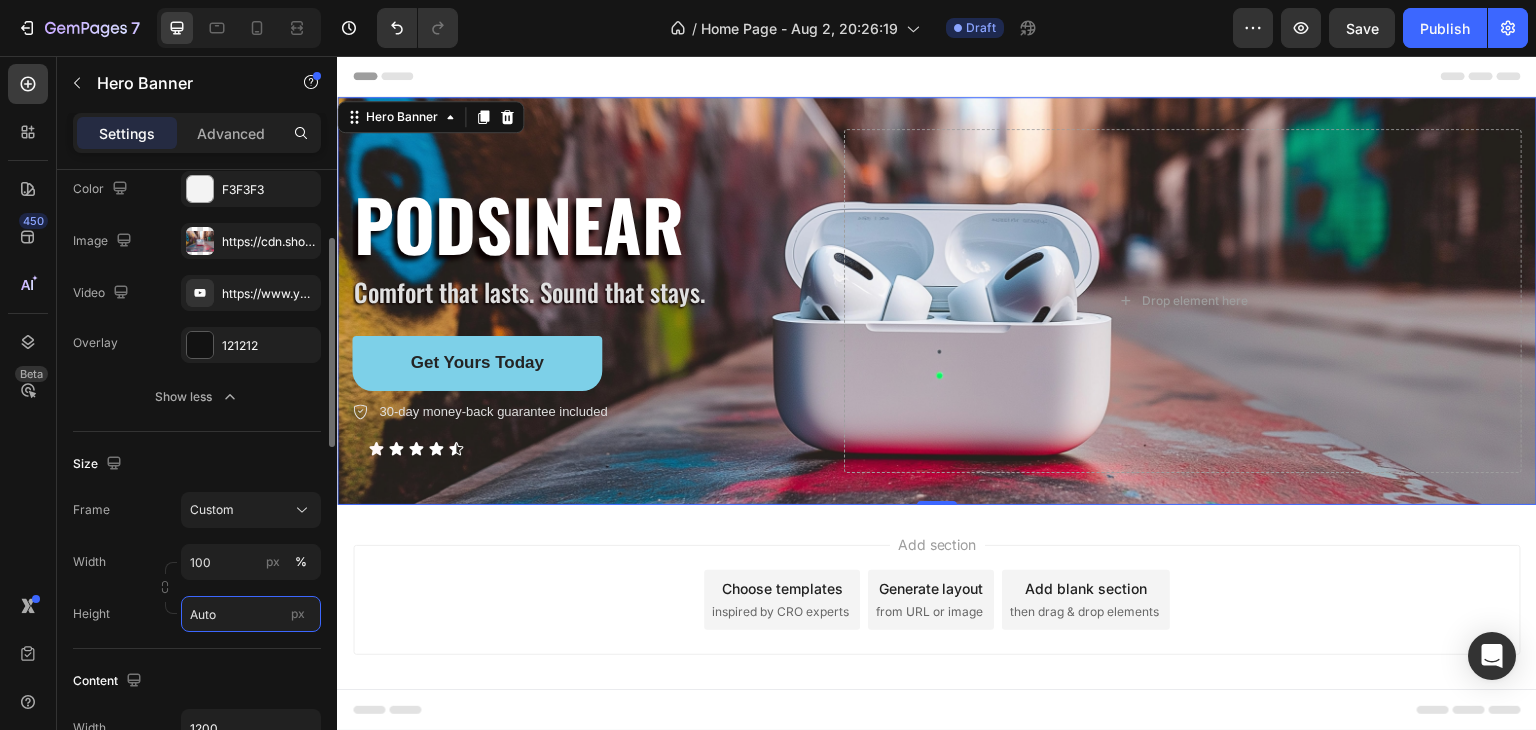 click on "Auto" at bounding box center (251, 614) 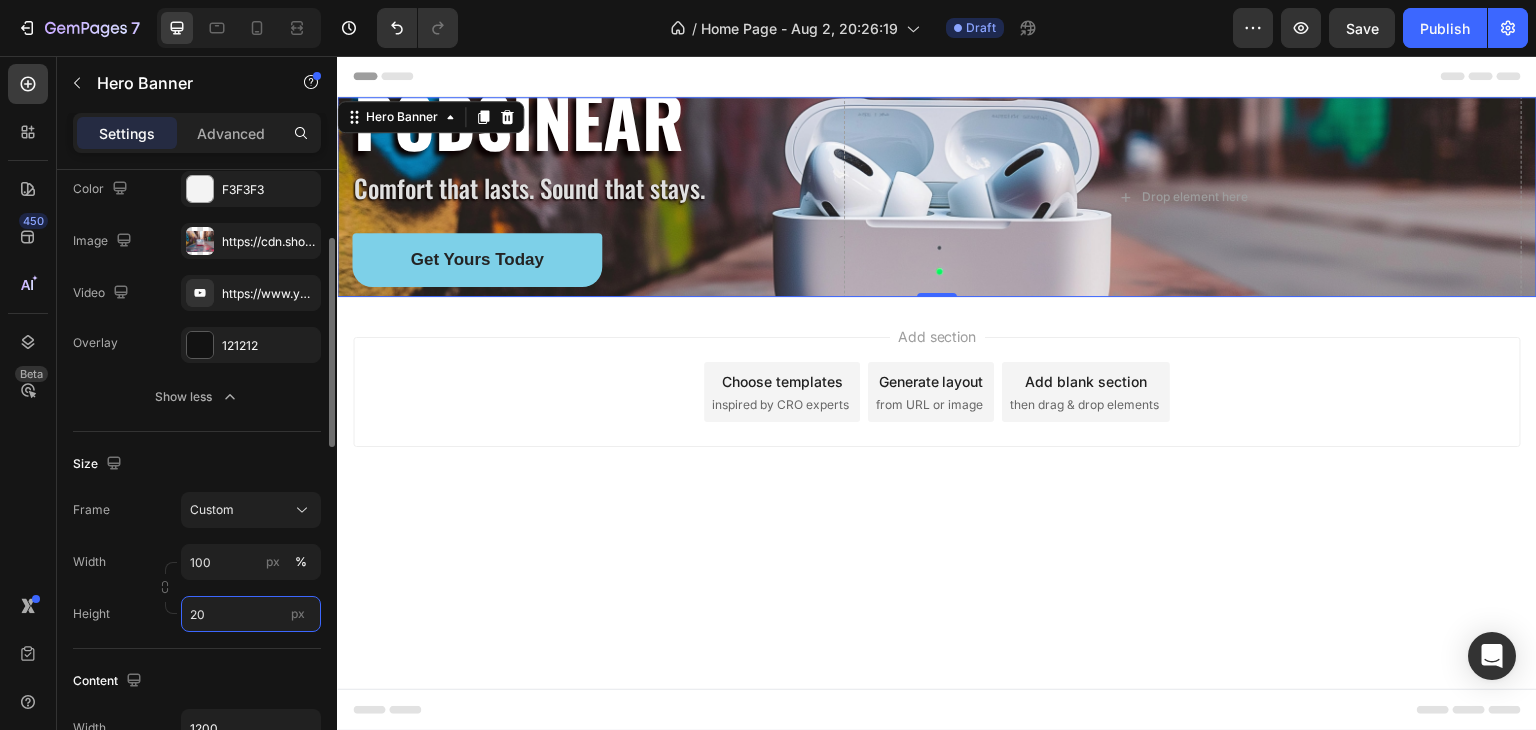 type on "2" 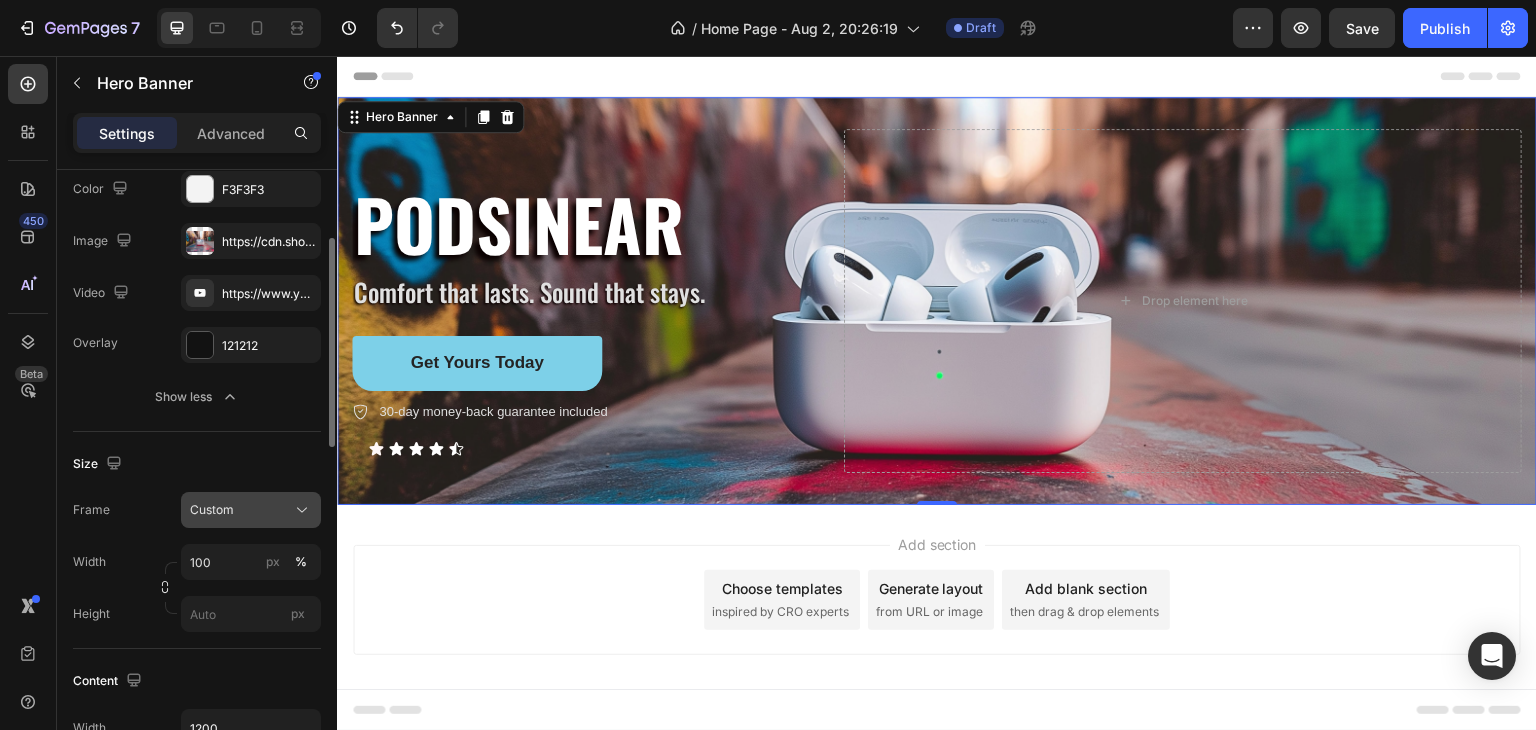 click on "Custom" 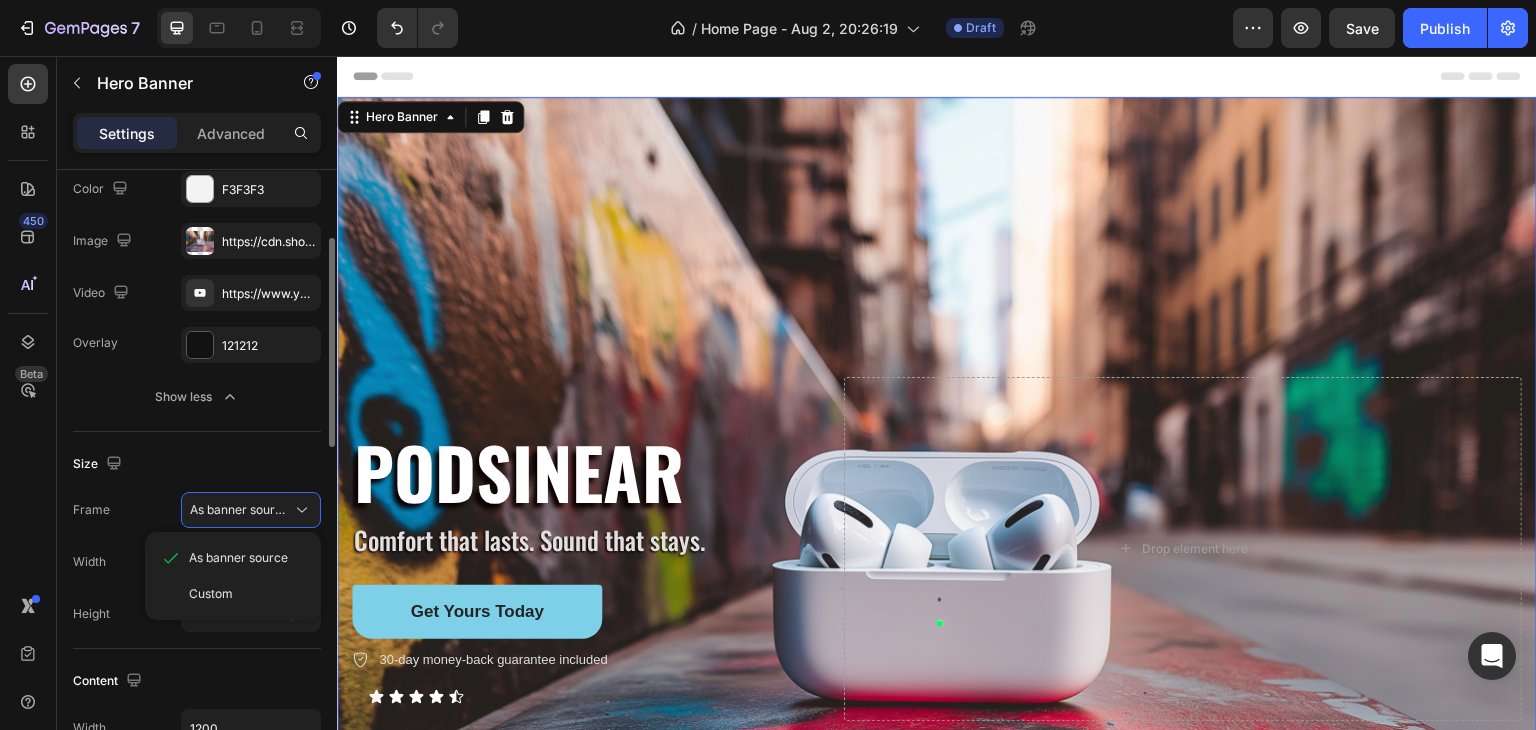 click on "Size" at bounding box center (197, 464) 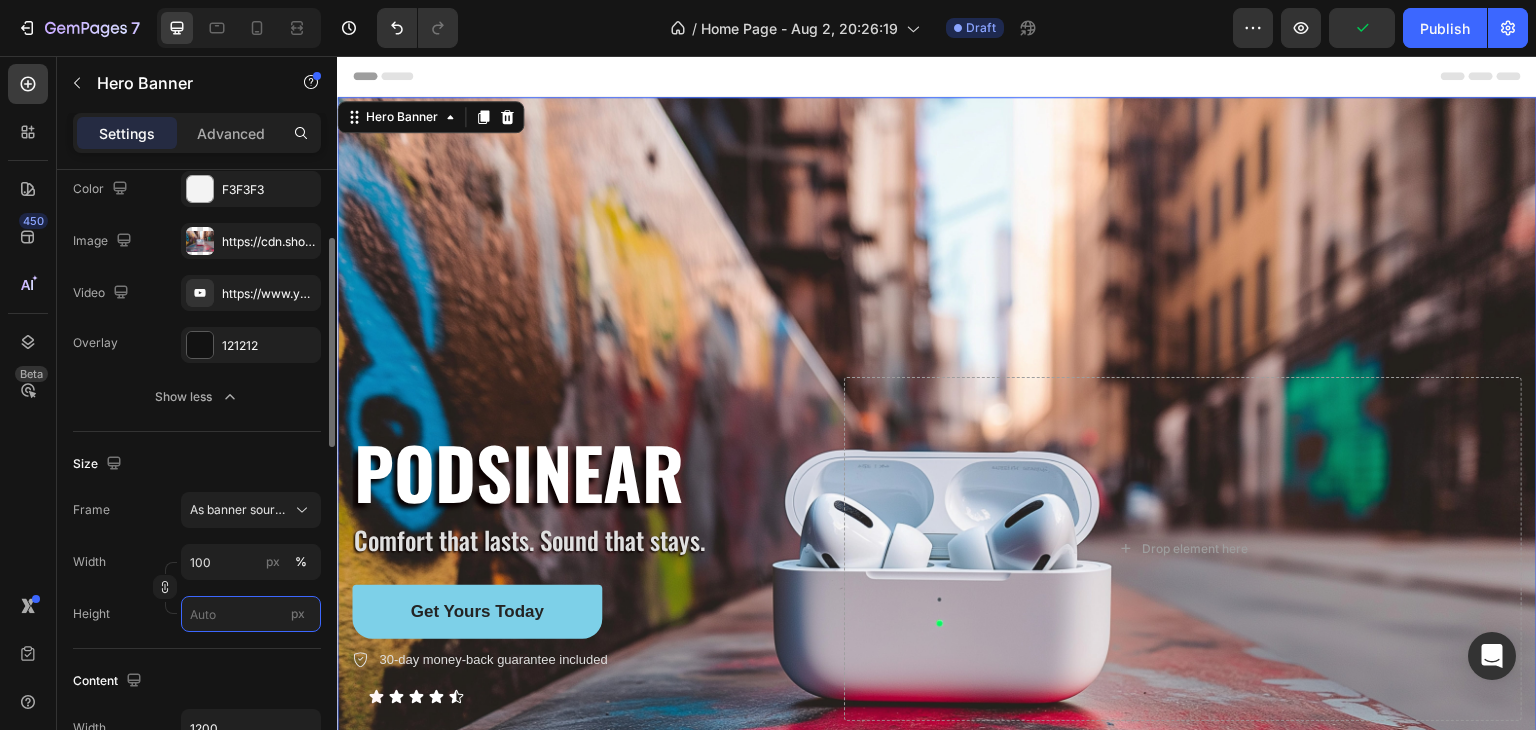 click on "px" at bounding box center [251, 614] 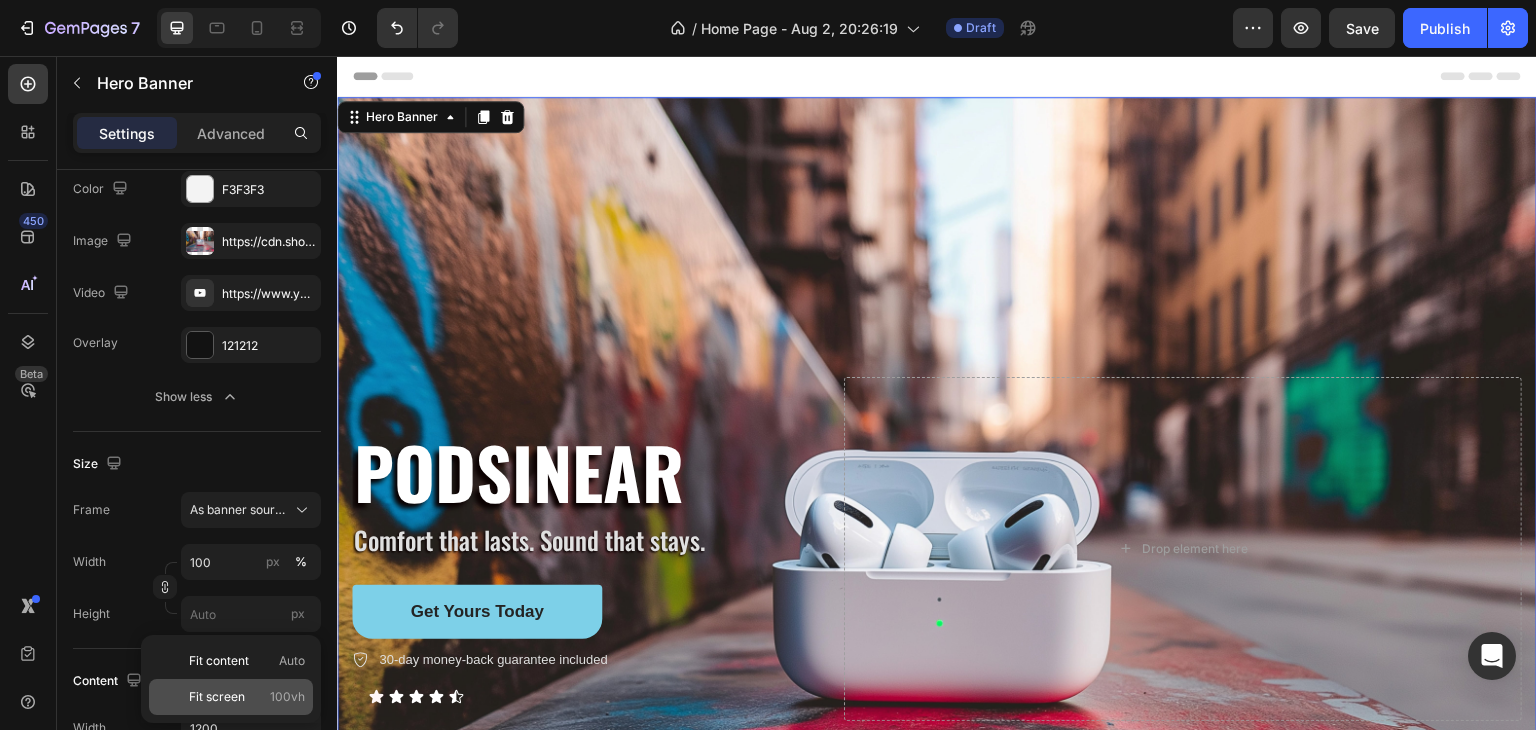 click on "Fit screen 100vh" 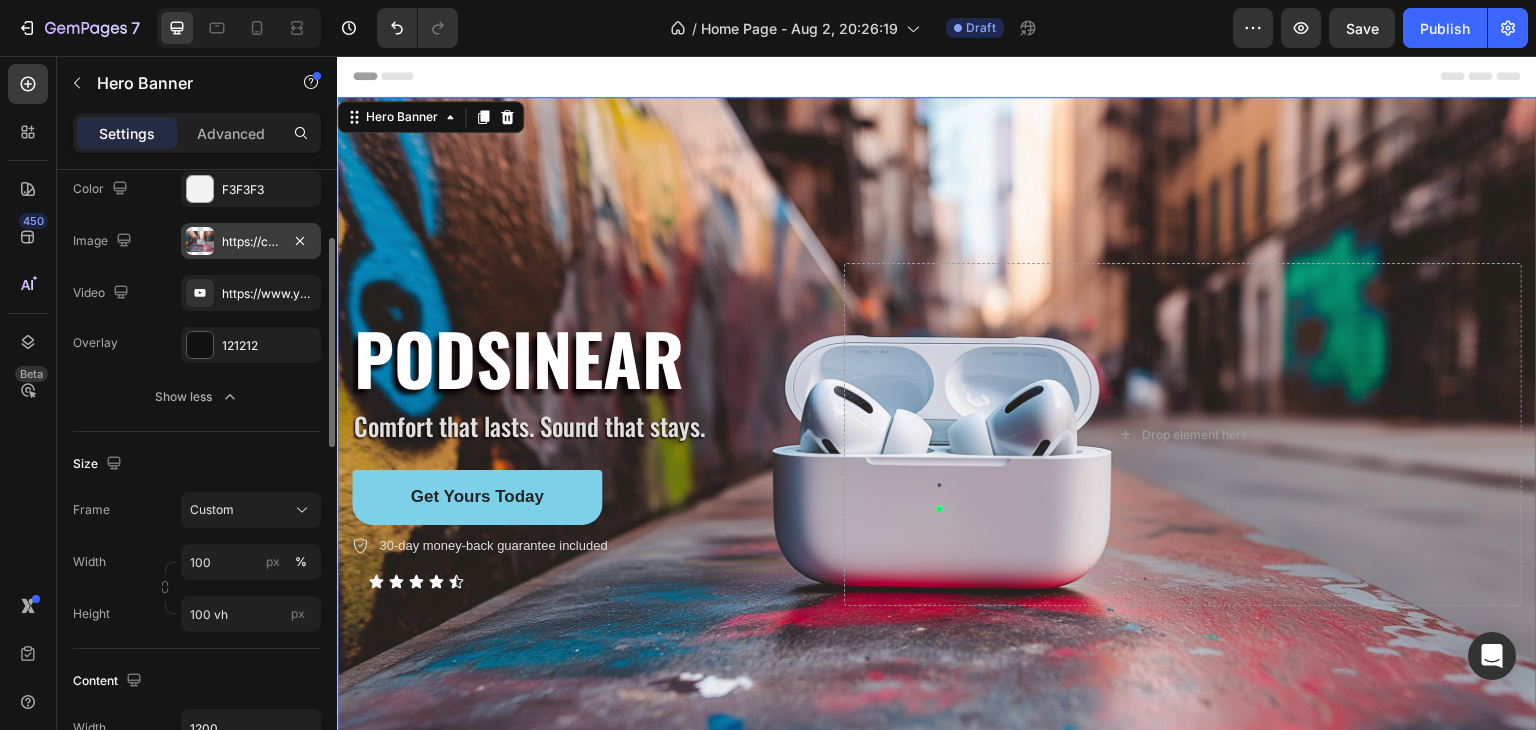 click on "https://cdn.shopify.com/s/files/1/0957/2968/0715/files/gempages_578057361986421701-68fe54bf-bb0c-48fc-a60a-cd23bd2ec207.jpg" at bounding box center (251, 242) 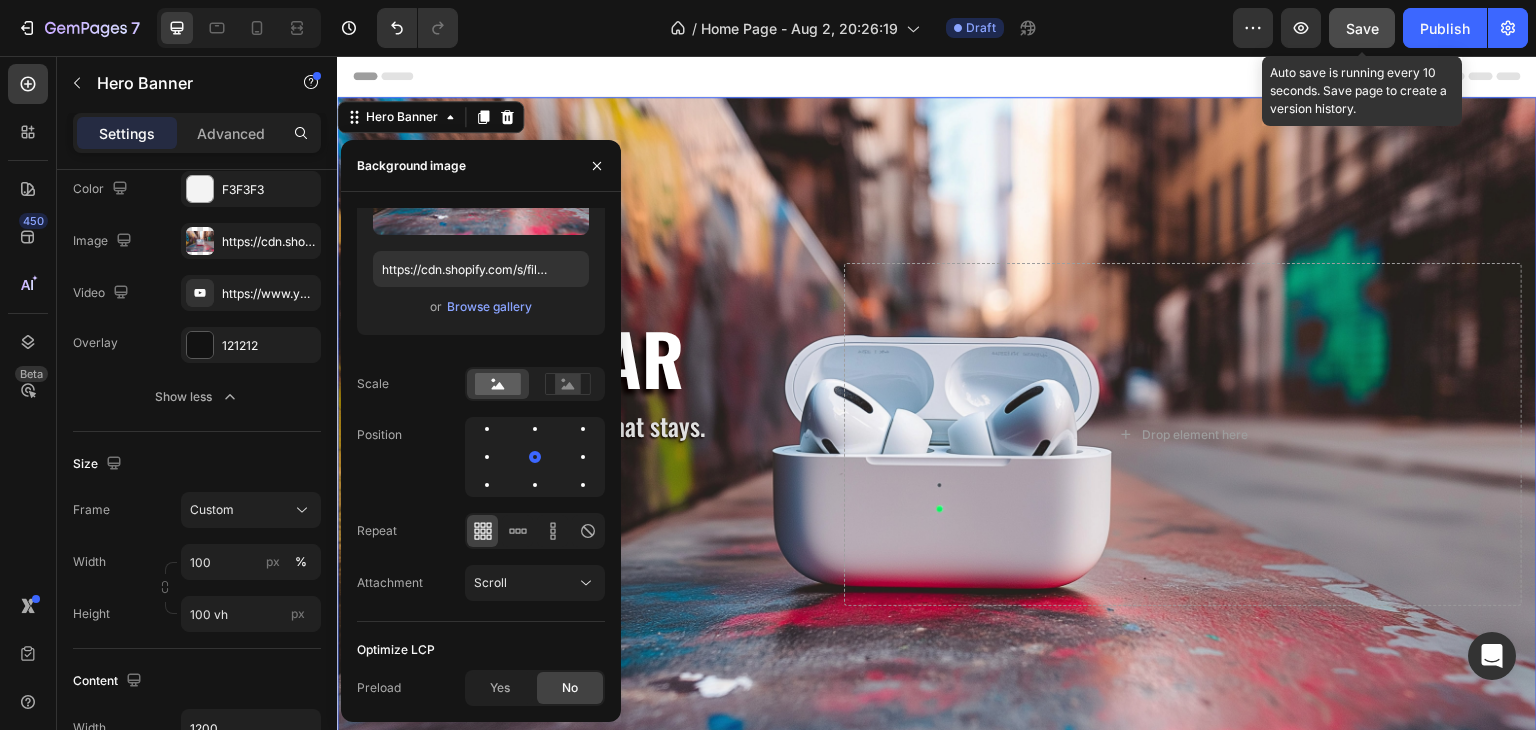 click on "Save" 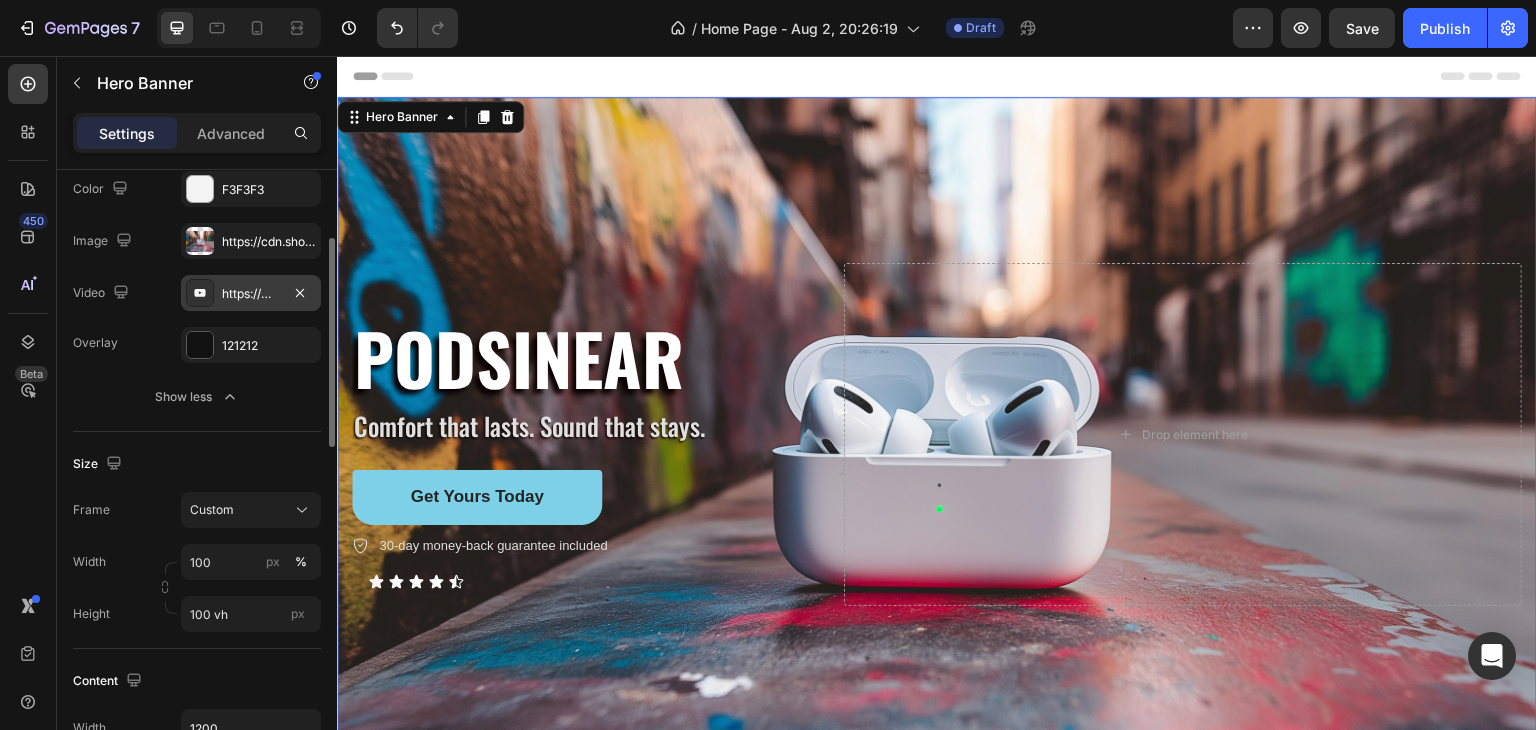 click on "https://www.youtube.com/watch?v=cyzh48XRS4M" at bounding box center [251, 293] 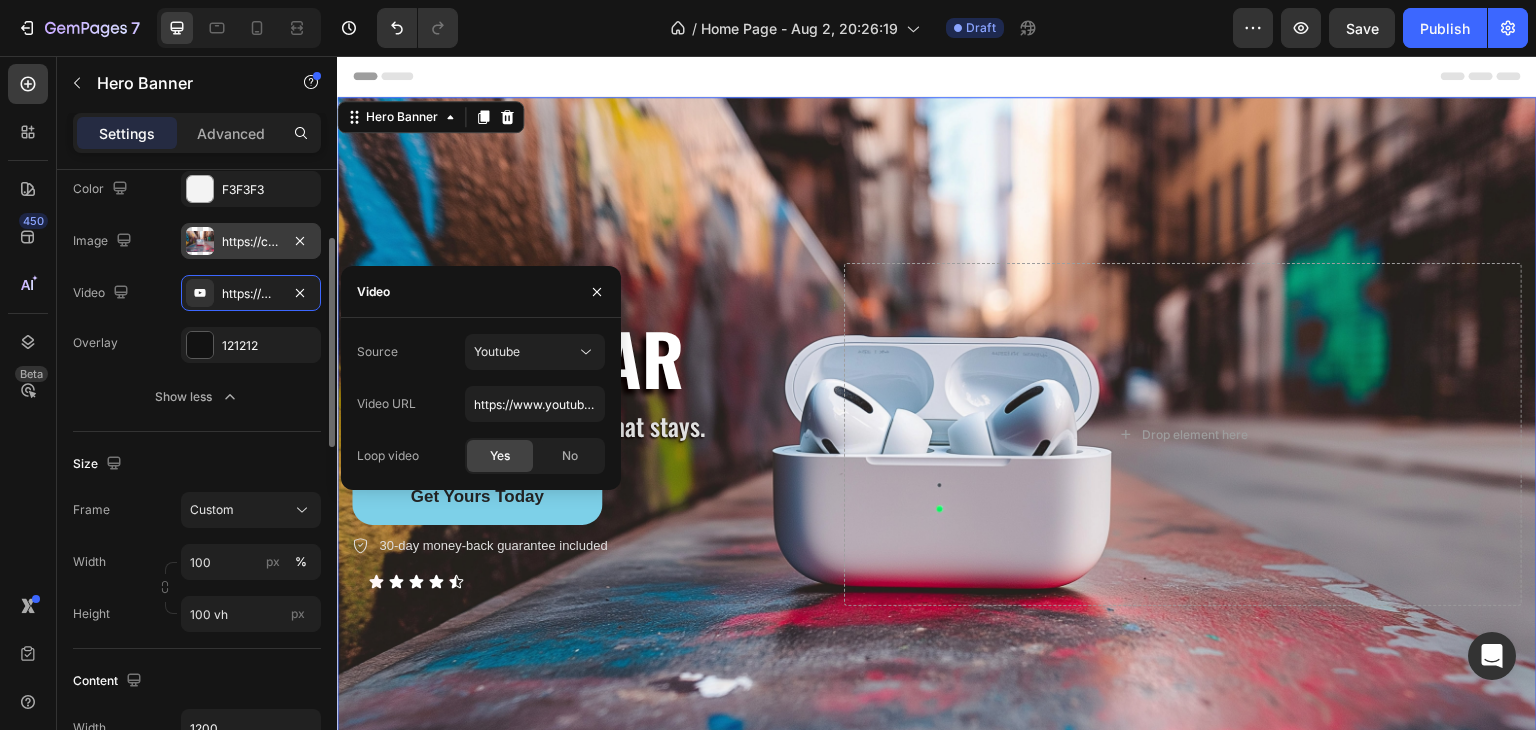 click on "https://cdn.shopify.com/s/files/1/0957/2968/0715/files/gempages_578057361986421701-68fe54bf-bb0c-48fc-a60a-cd23bd2ec207.jpg" at bounding box center (251, 242) 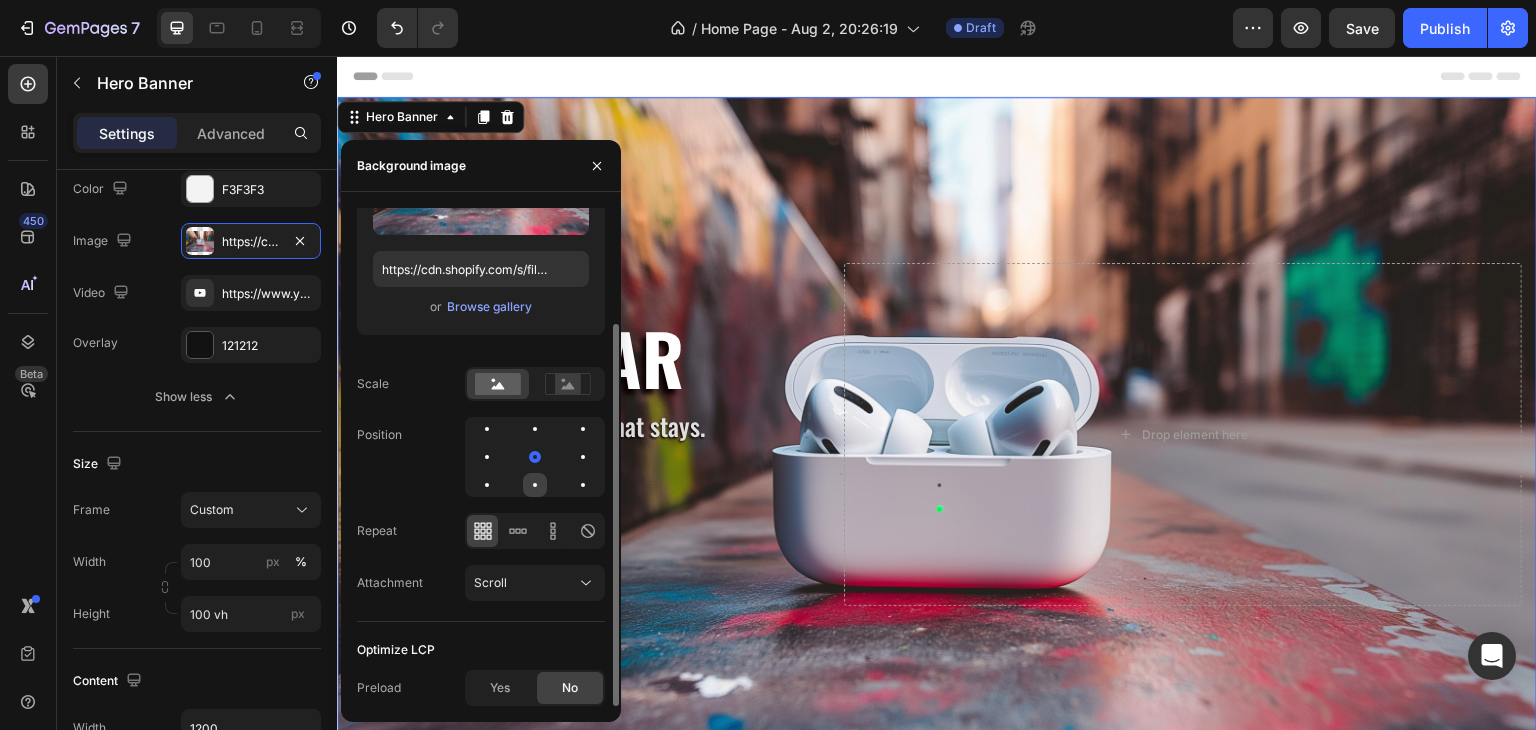click 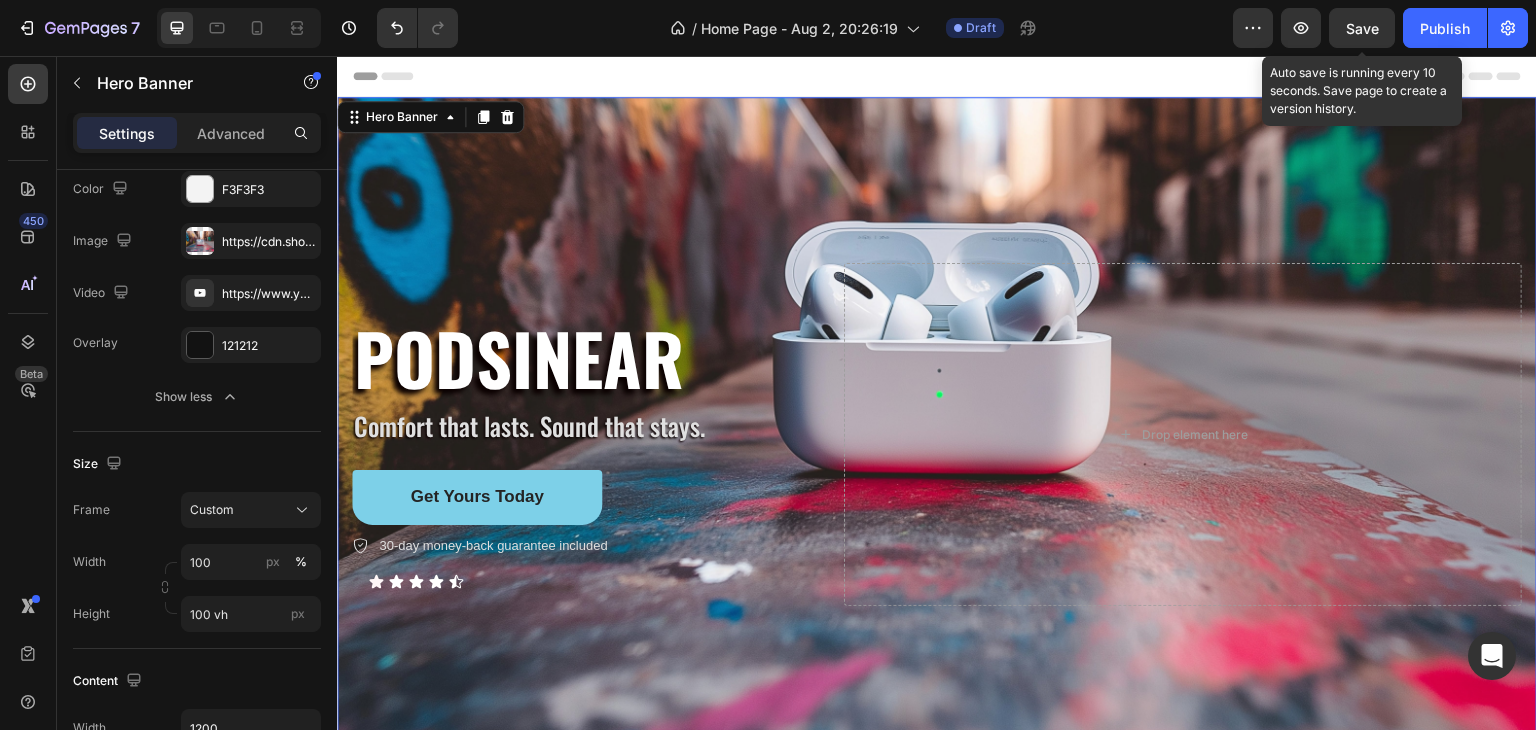 click on "Save" at bounding box center (1362, 28) 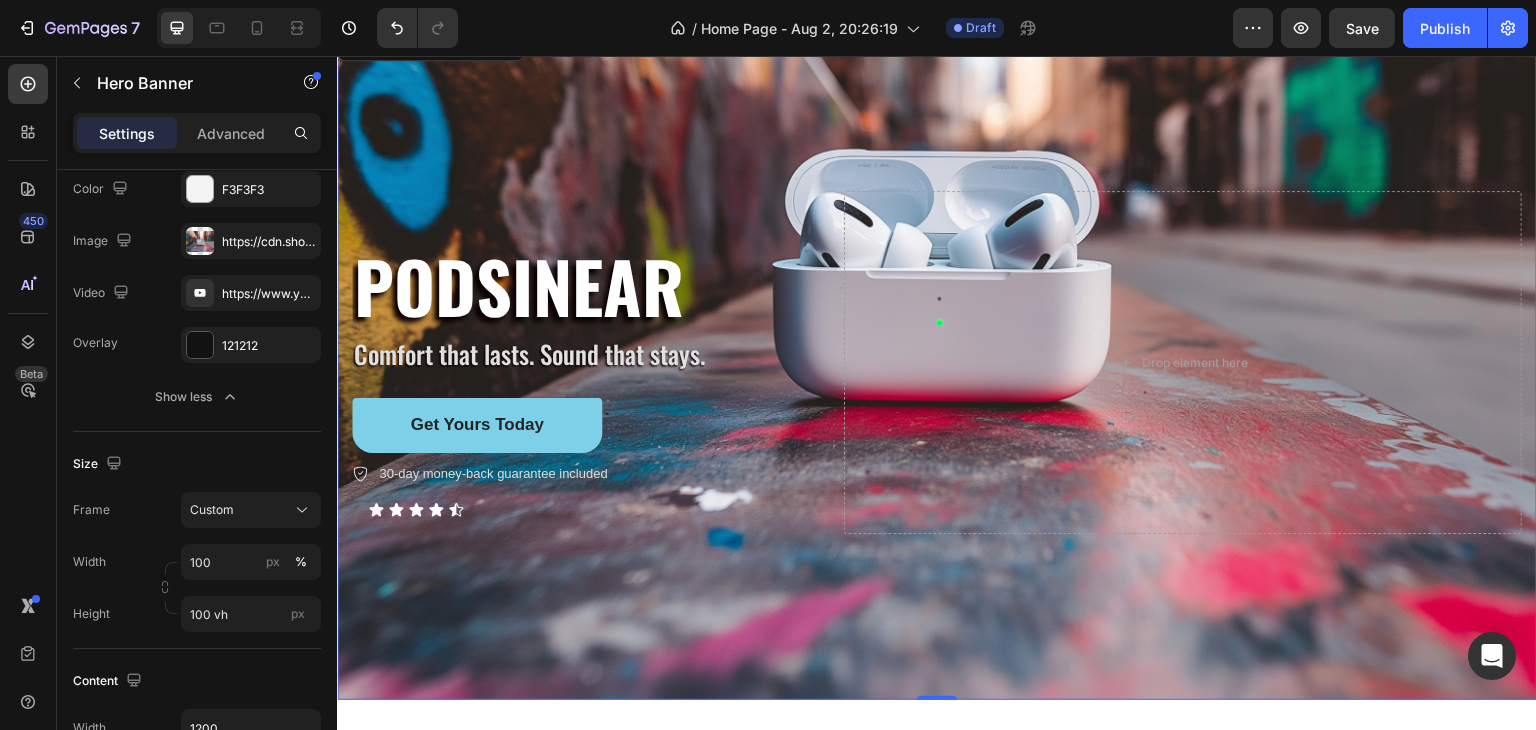 scroll, scrollTop: 328, scrollLeft: 0, axis: vertical 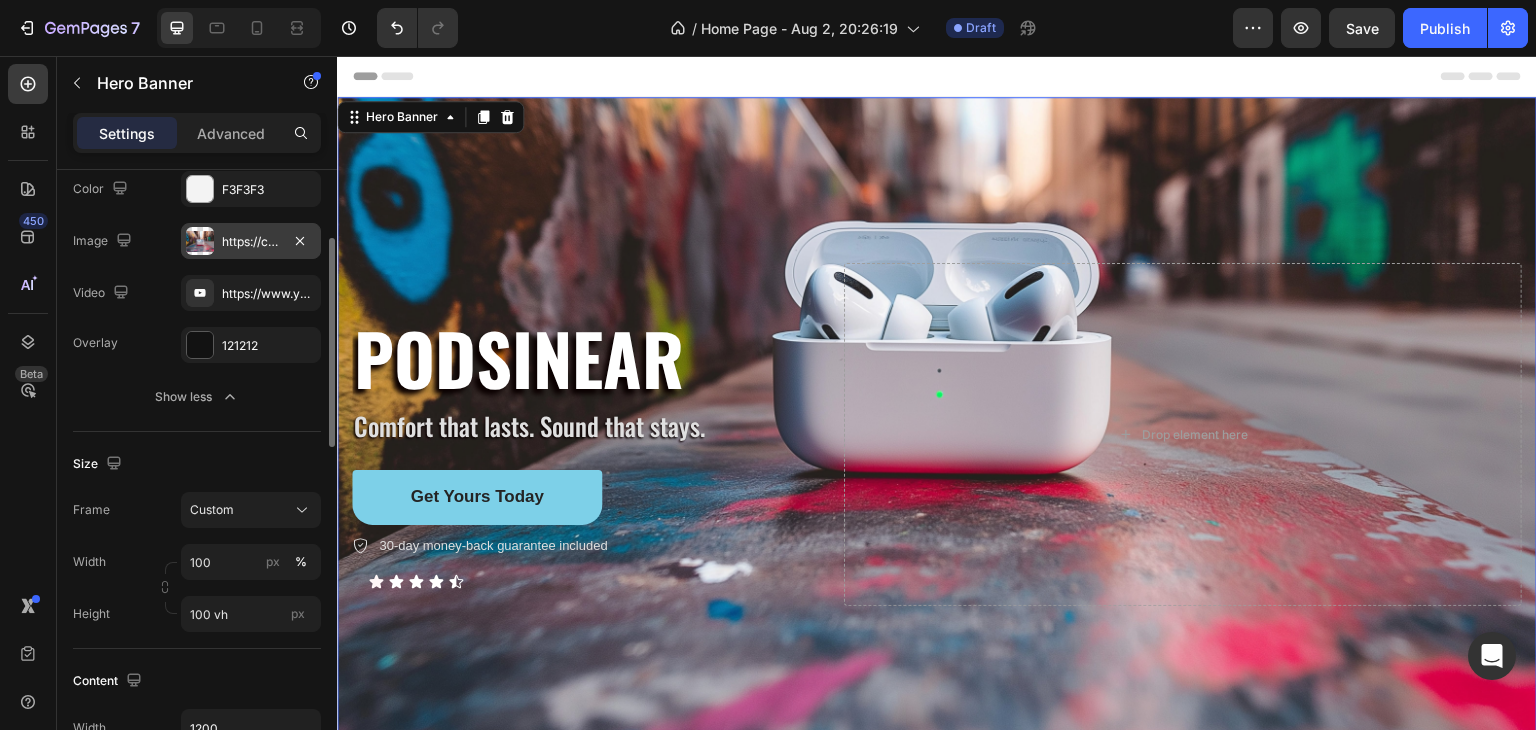 click on "https://cdn.shopify.com/s/files/1/0957/2968/0715/files/gempages_578057361986421701-68fe54bf-bb0c-48fc-a60a-cd23bd2ec207.jpg" at bounding box center (251, 241) 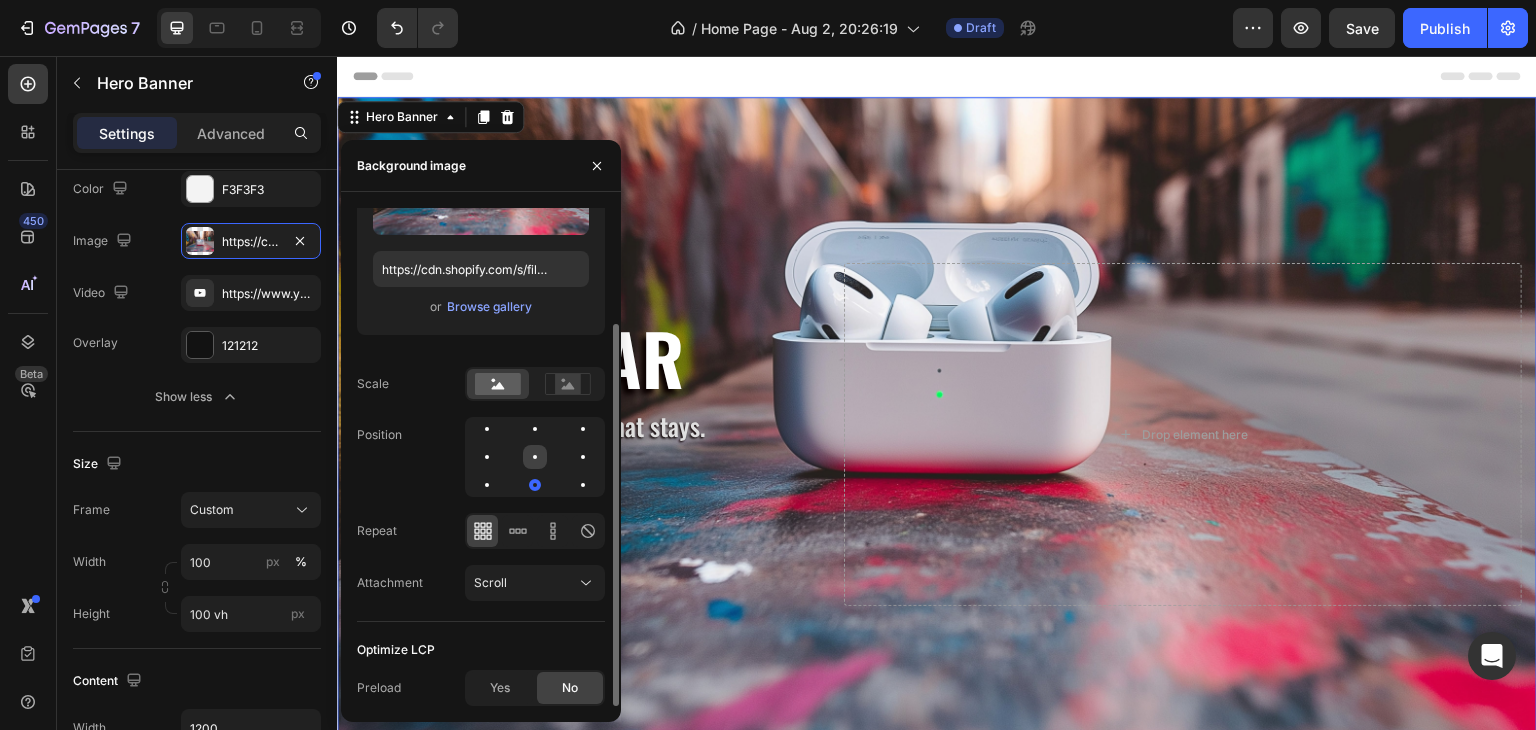 click 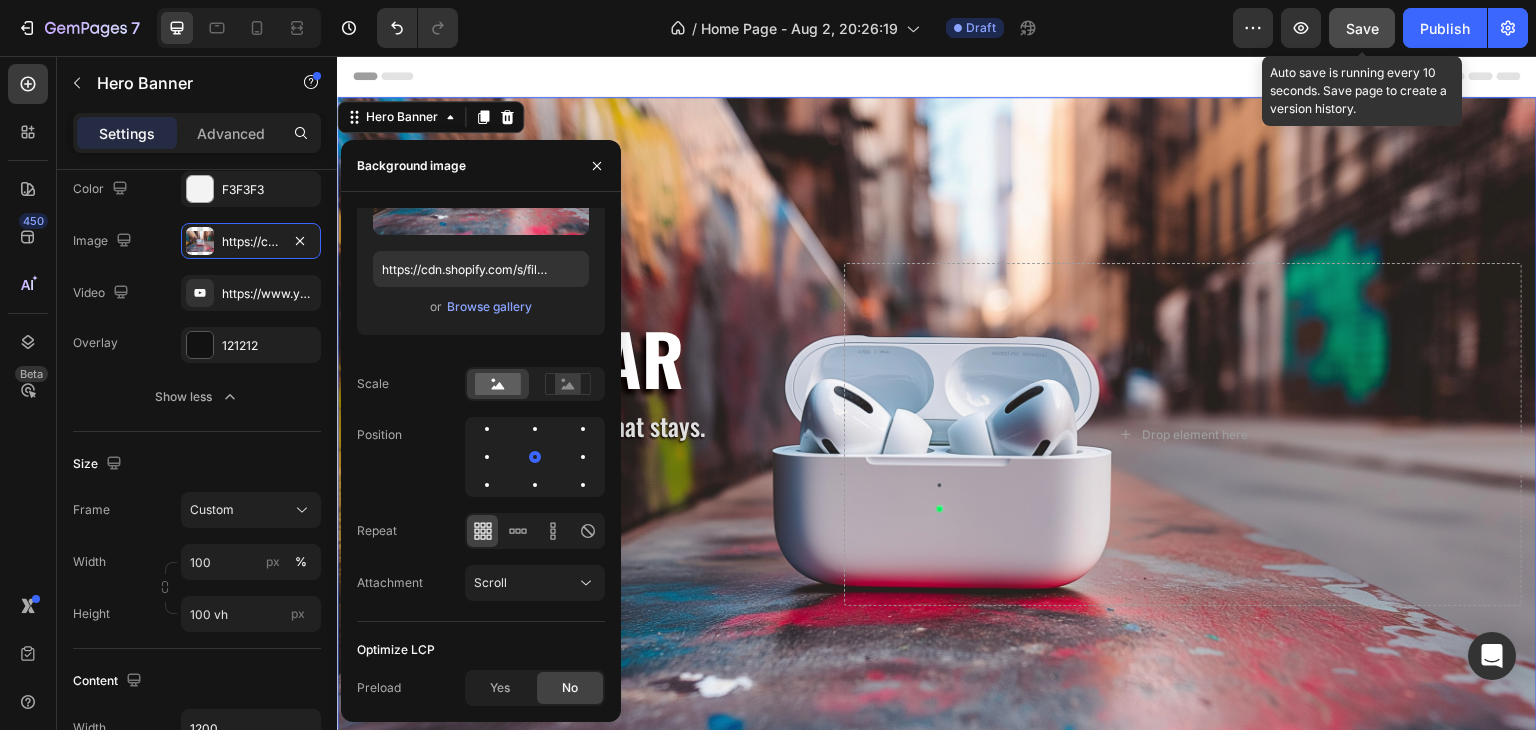 click on "Save" 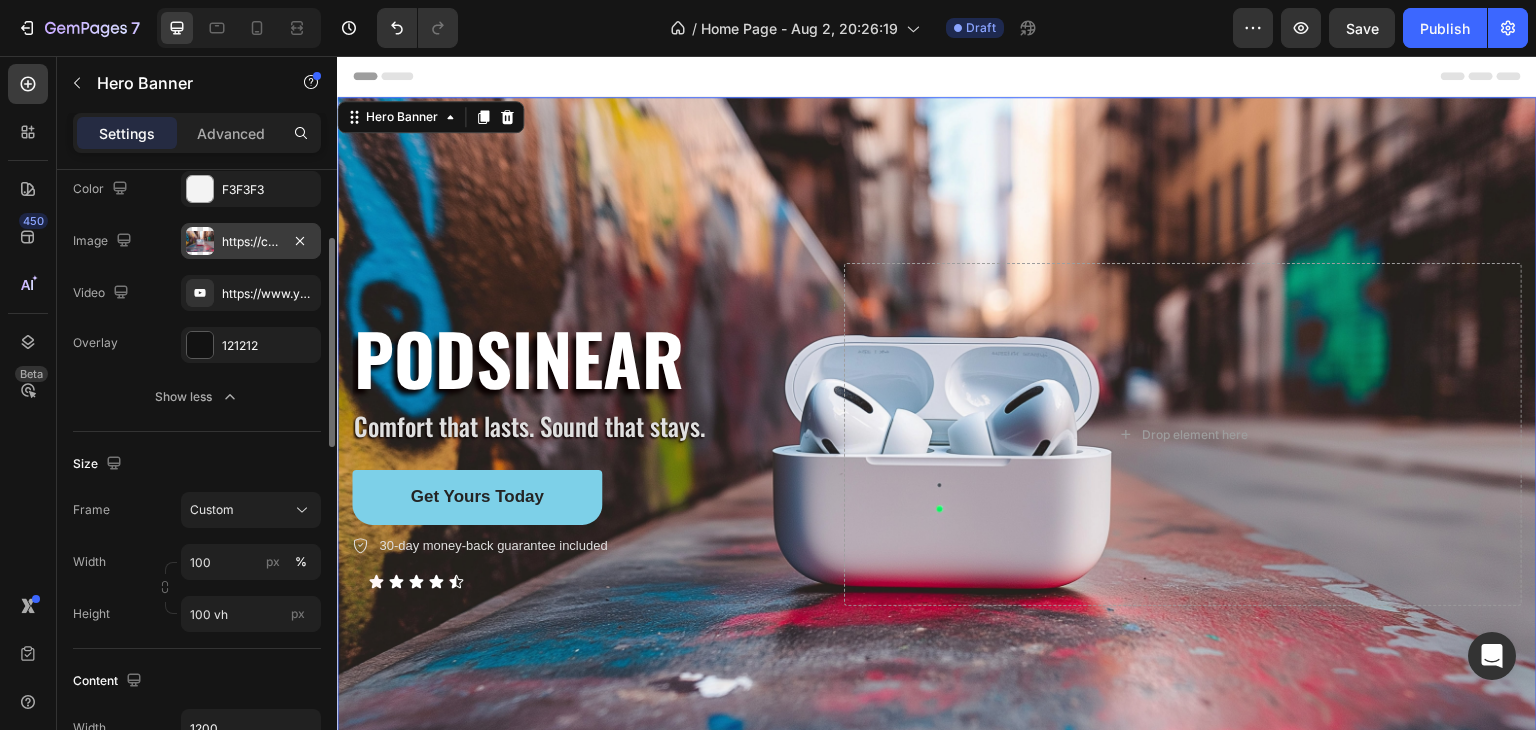 click on "https://cdn.shopify.com/s/files/1/0957/2968/0715/files/gempages_578057361986421701-68fe54bf-bb0c-48fc-a60a-cd23bd2ec207.jpg" at bounding box center (251, 242) 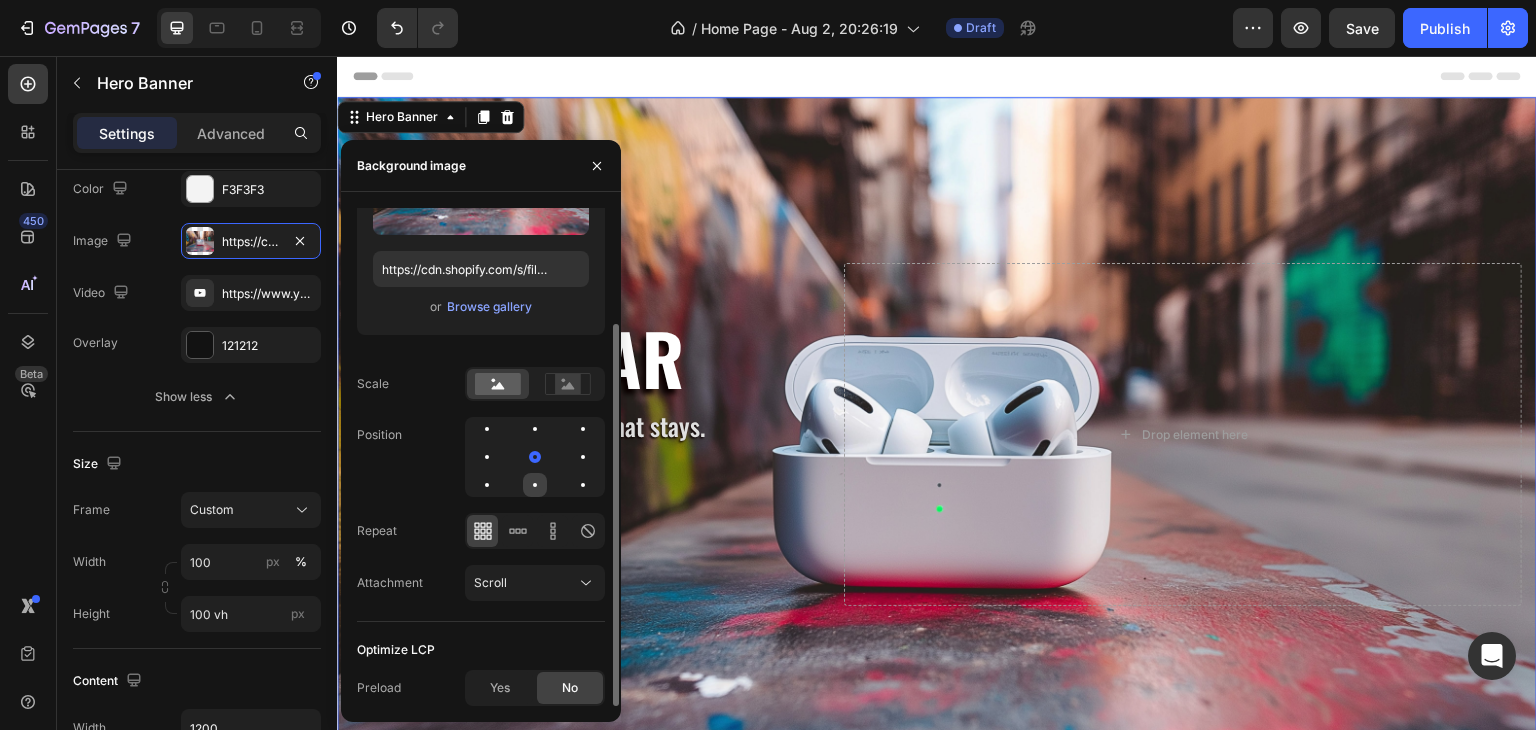 click 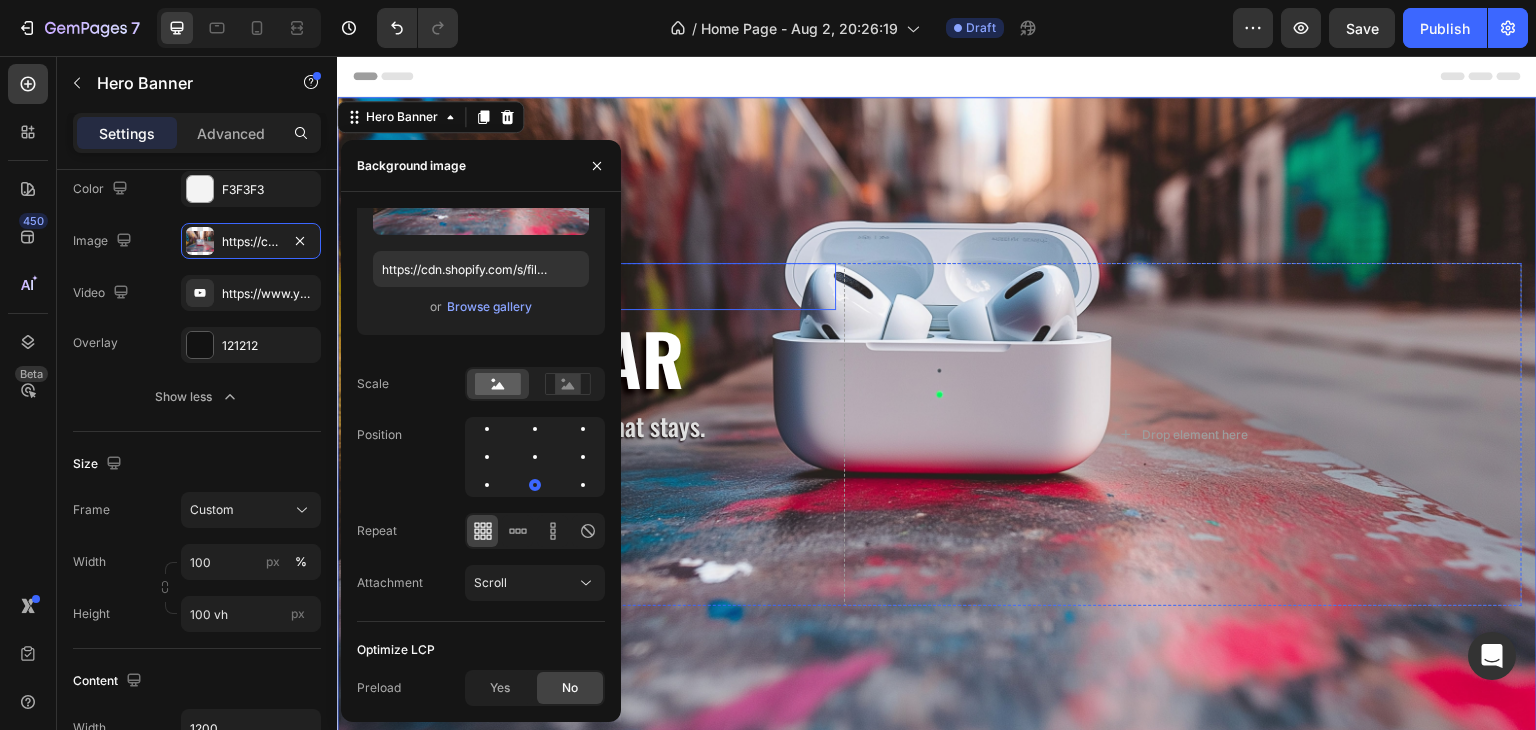 click at bounding box center (594, 286) 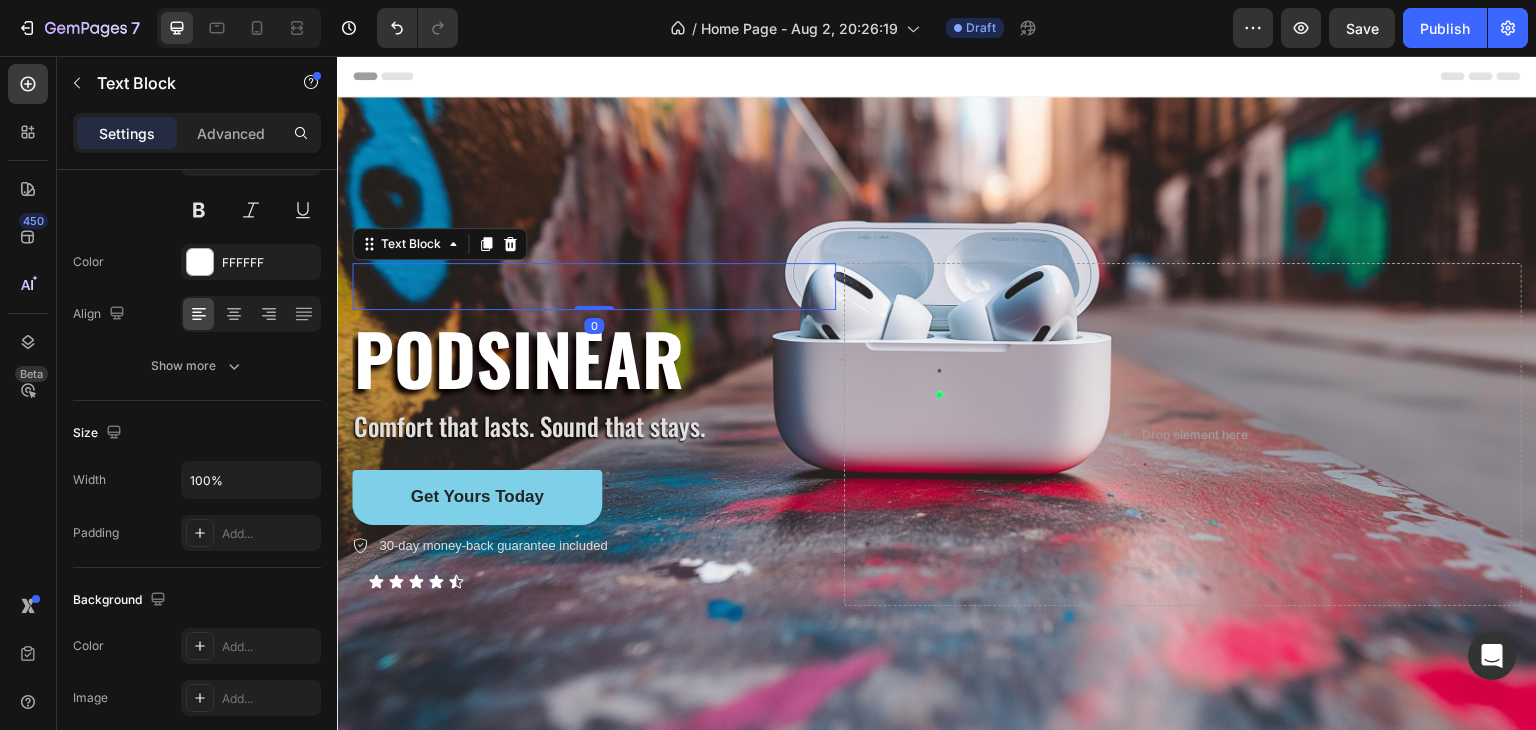 scroll, scrollTop: 0, scrollLeft: 0, axis: both 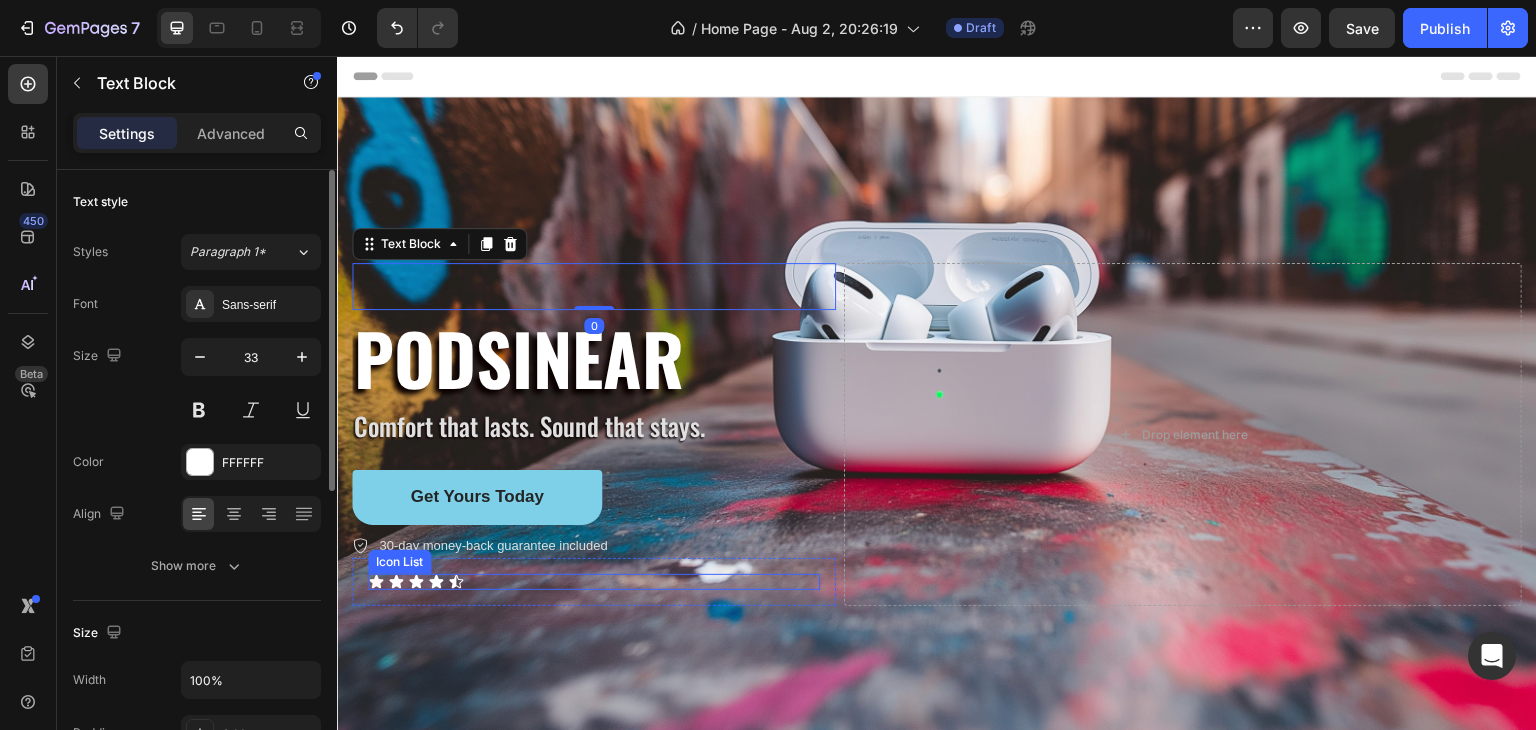 click on "Icon Icon Icon Icon Icon" at bounding box center [594, 582] 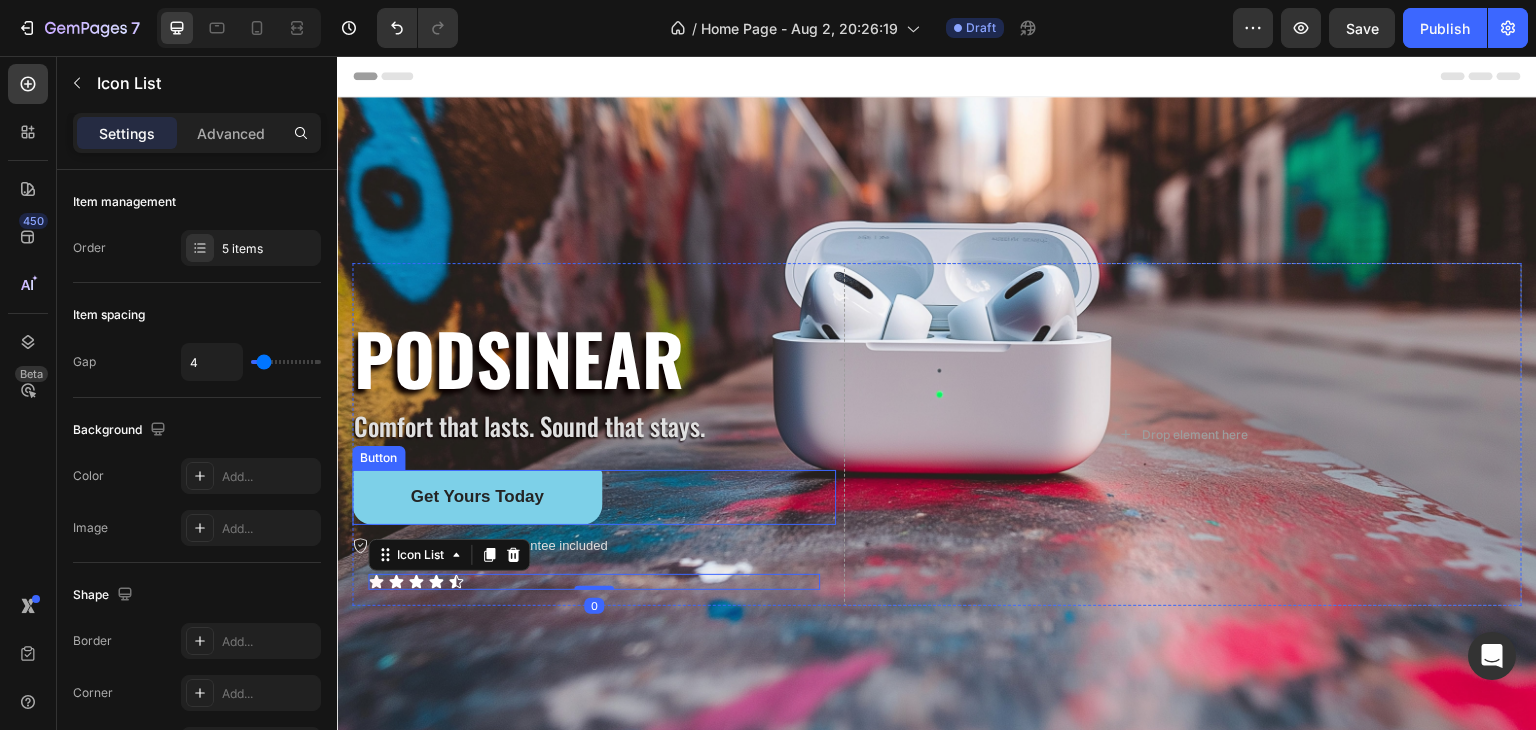 click on "Text Block PODSINEAR Heading Comfort that lasts. Sound that stays. Text Block Get Yours Today Button
30-day money-back guarantee included  Item List Icon Icon Icon Icon Icon Icon List   0 Row" at bounding box center [594, 435] 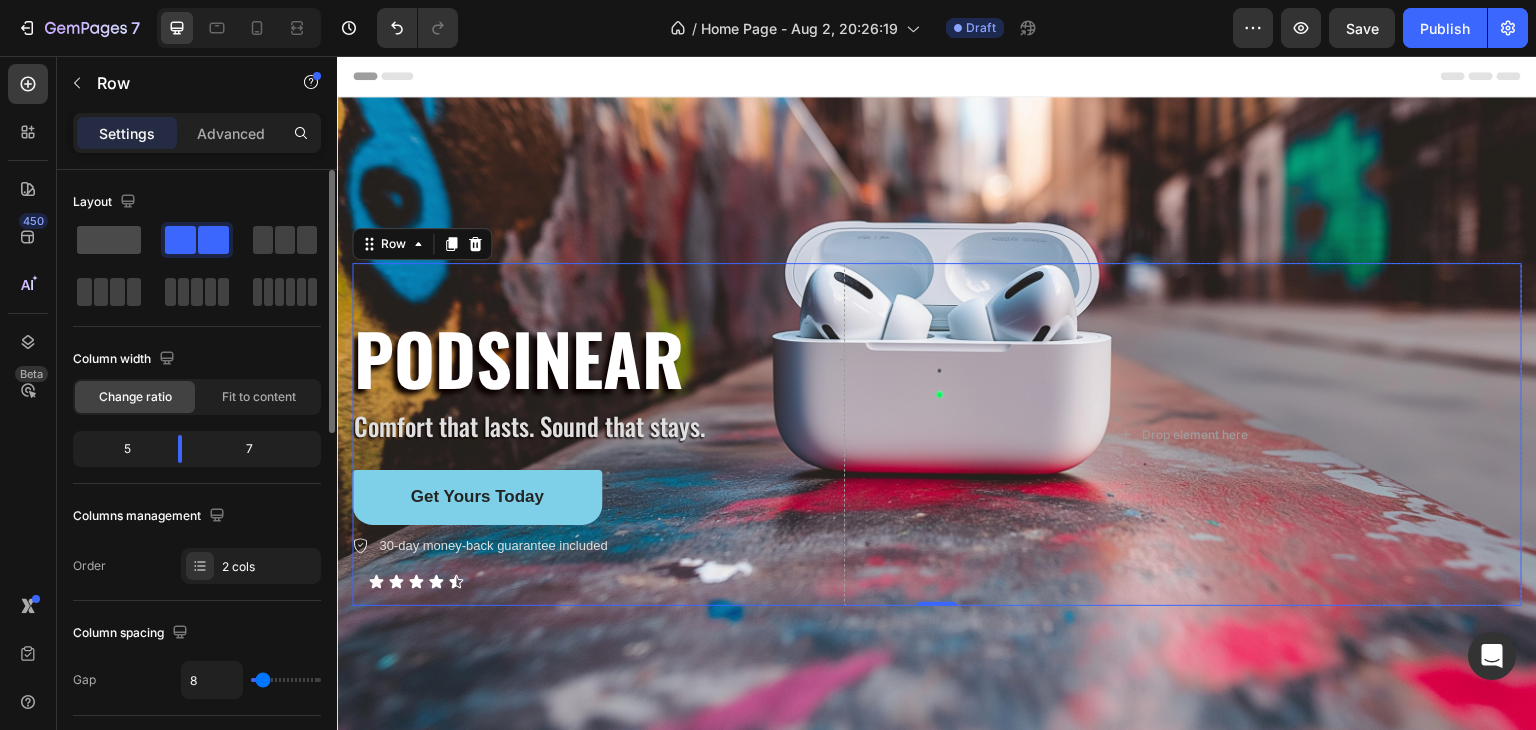 click 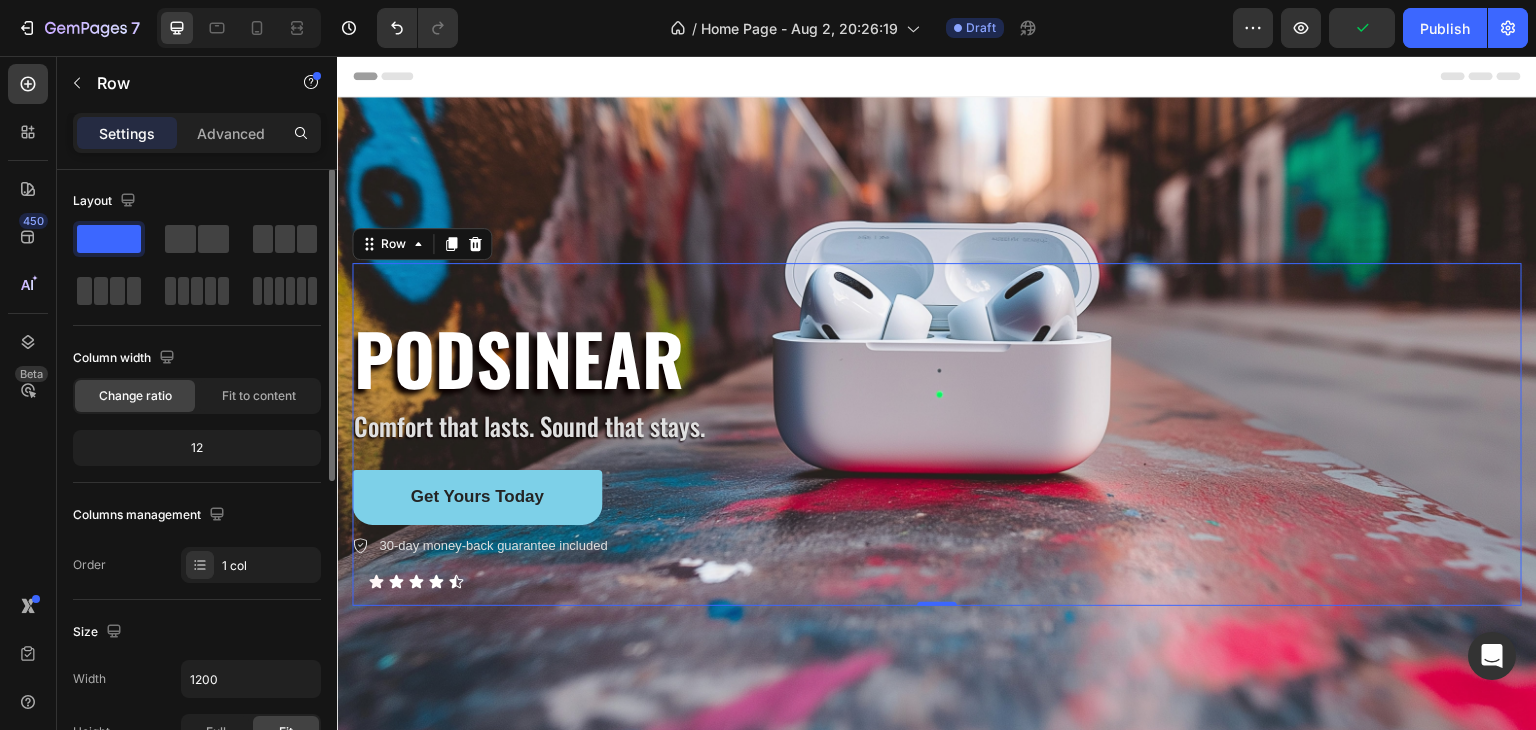 scroll, scrollTop: 0, scrollLeft: 0, axis: both 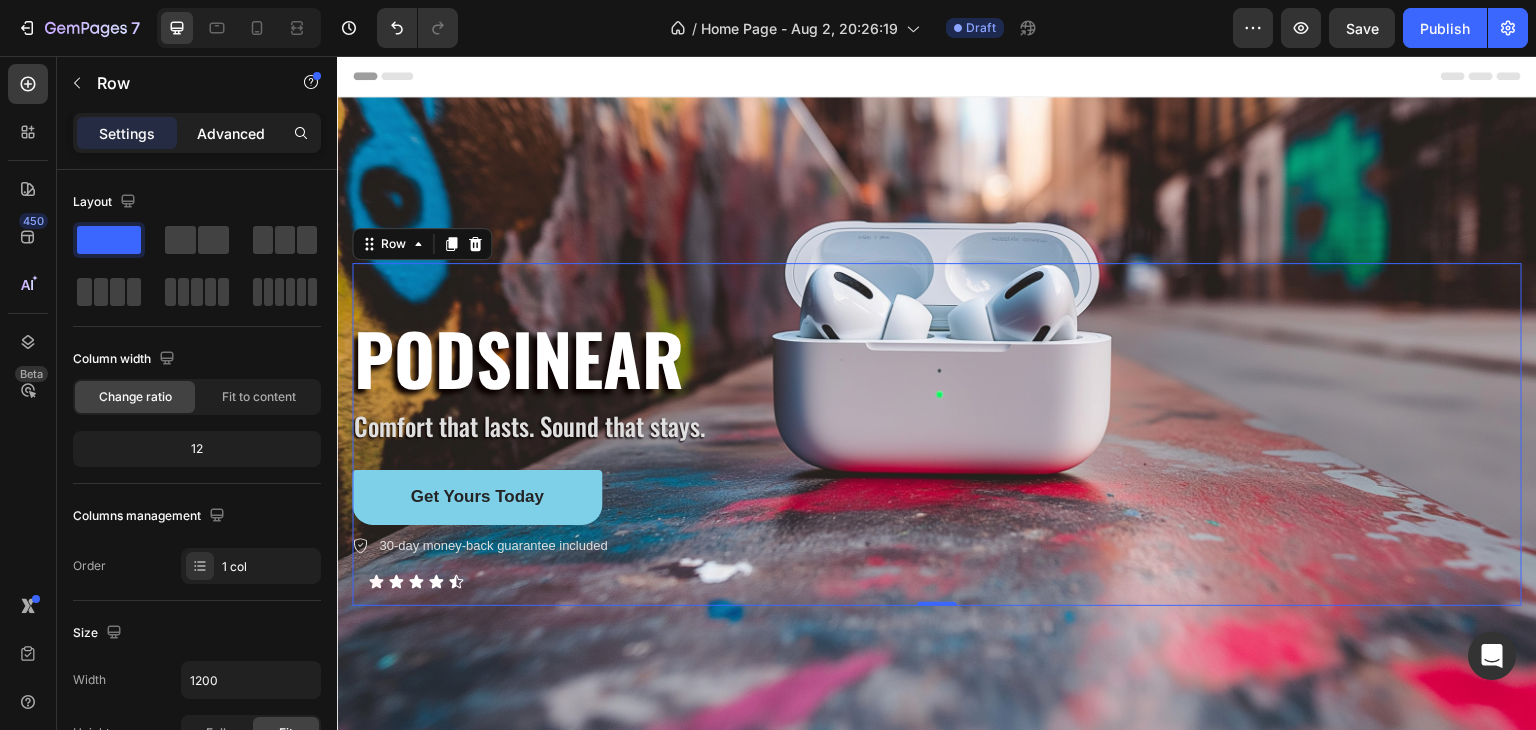 click on "Advanced" at bounding box center (231, 133) 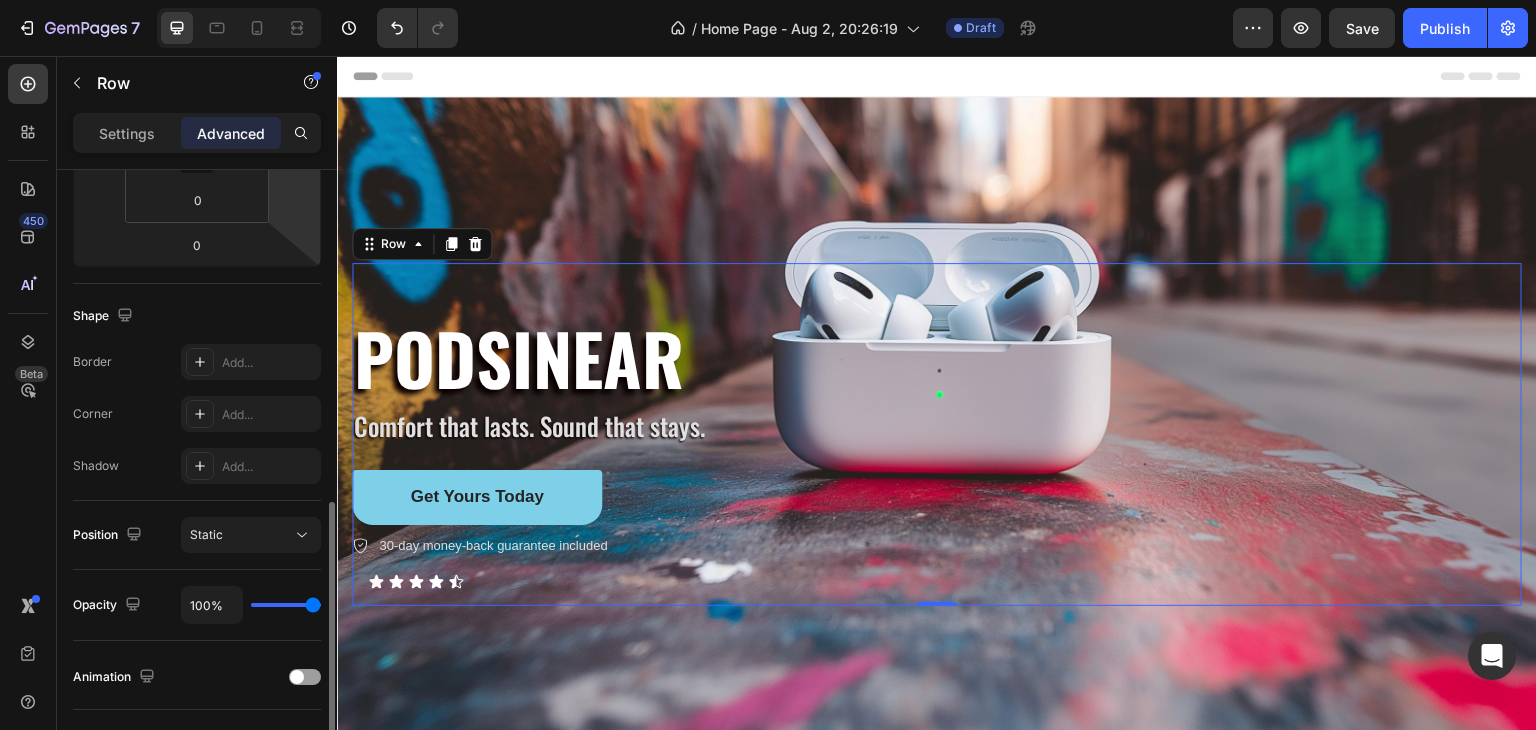 scroll, scrollTop: 500, scrollLeft: 0, axis: vertical 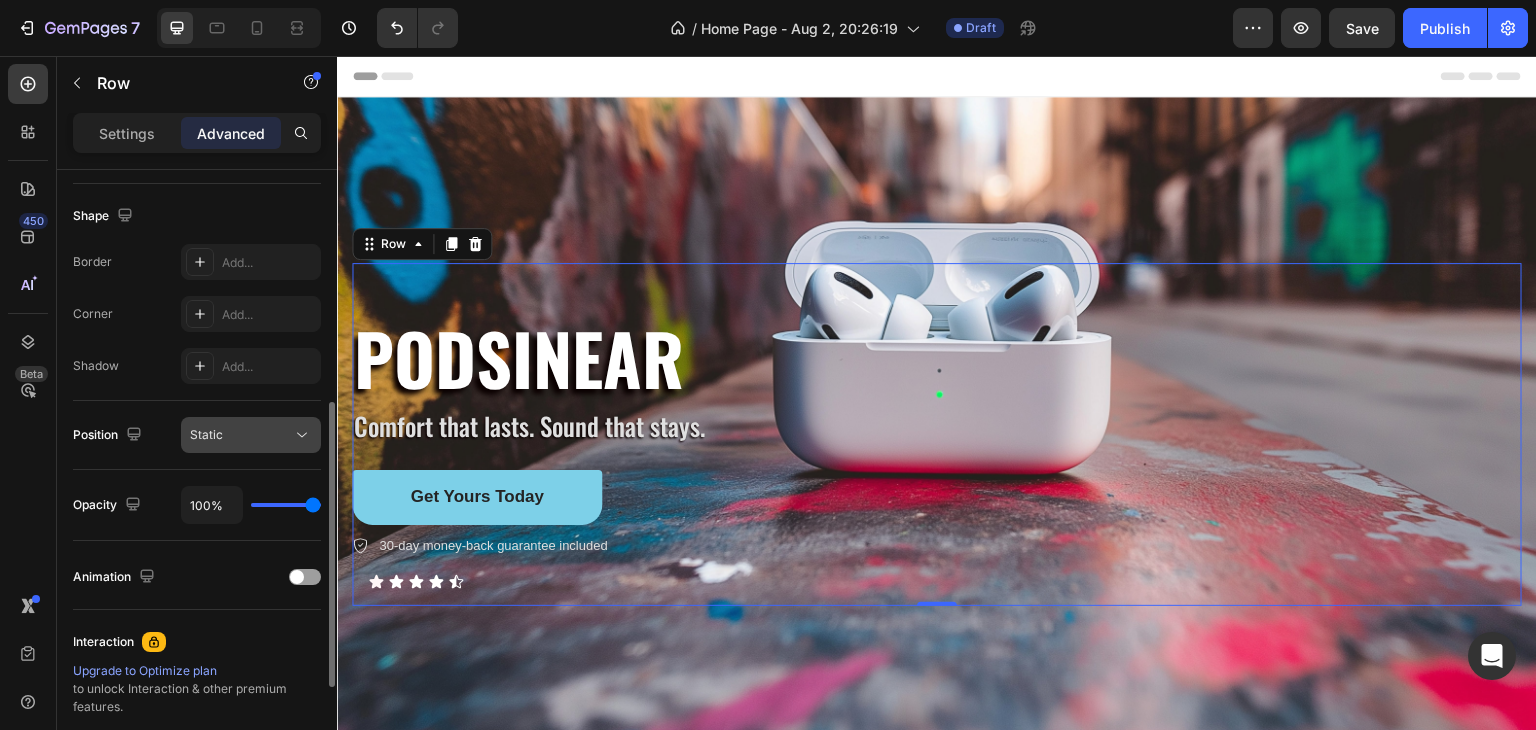 click 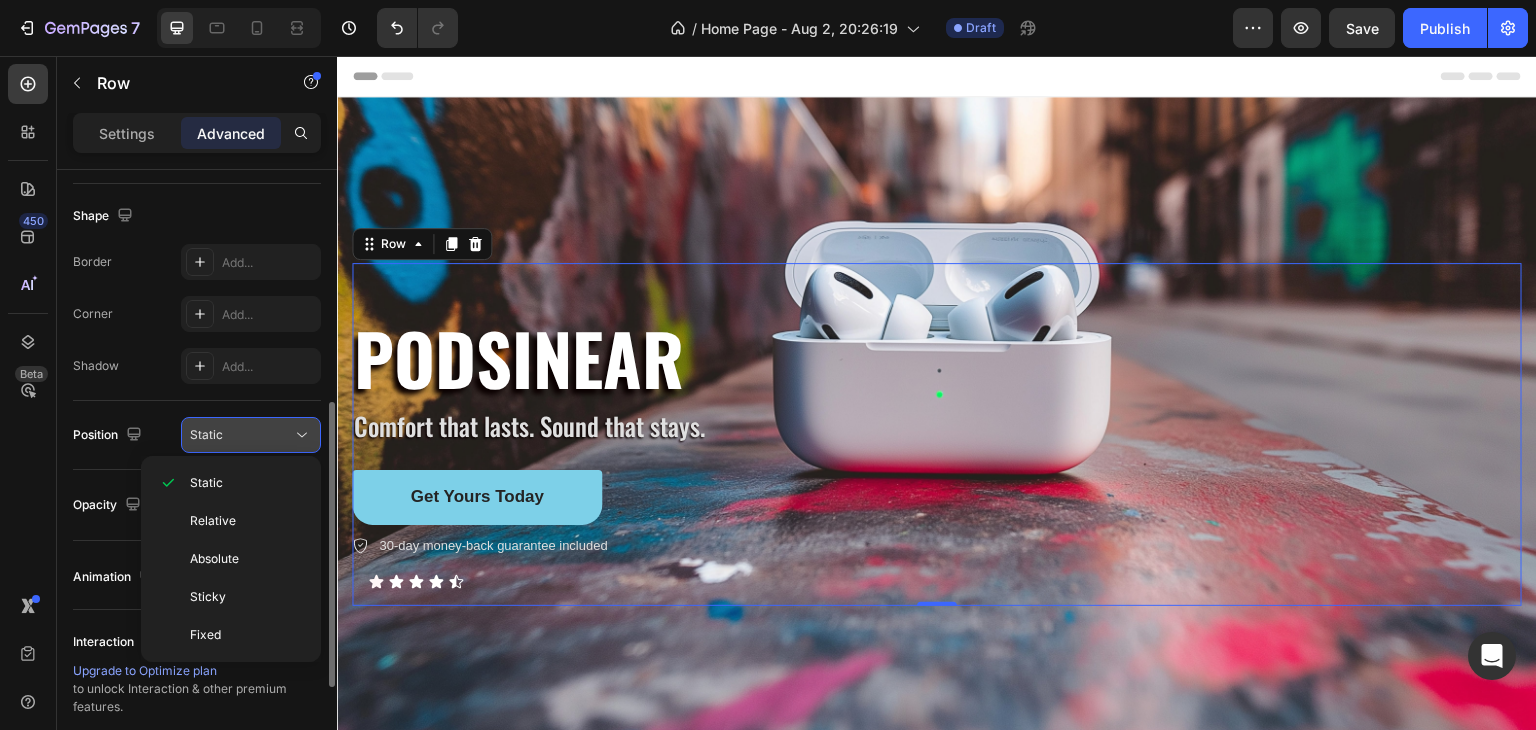 click 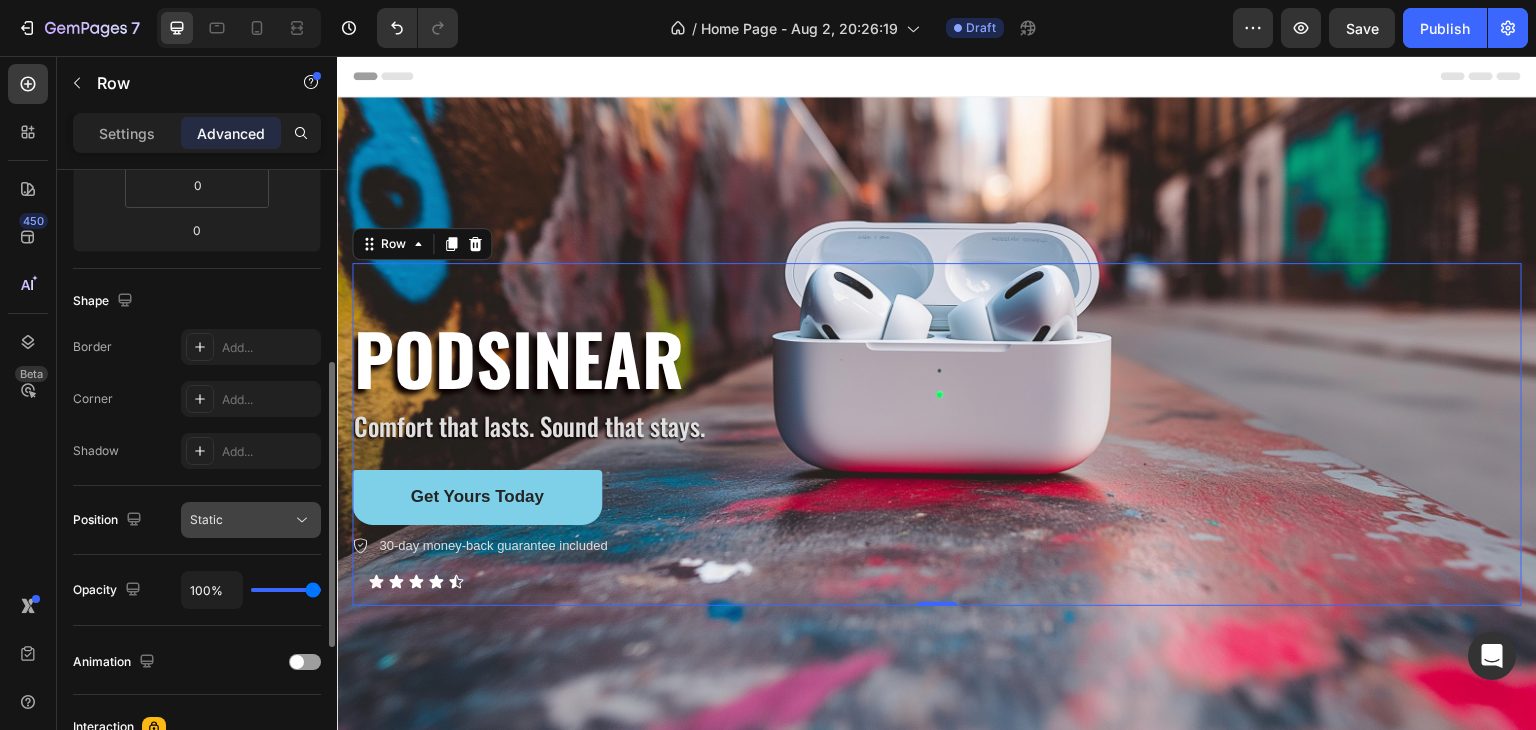 scroll, scrollTop: 115, scrollLeft: 0, axis: vertical 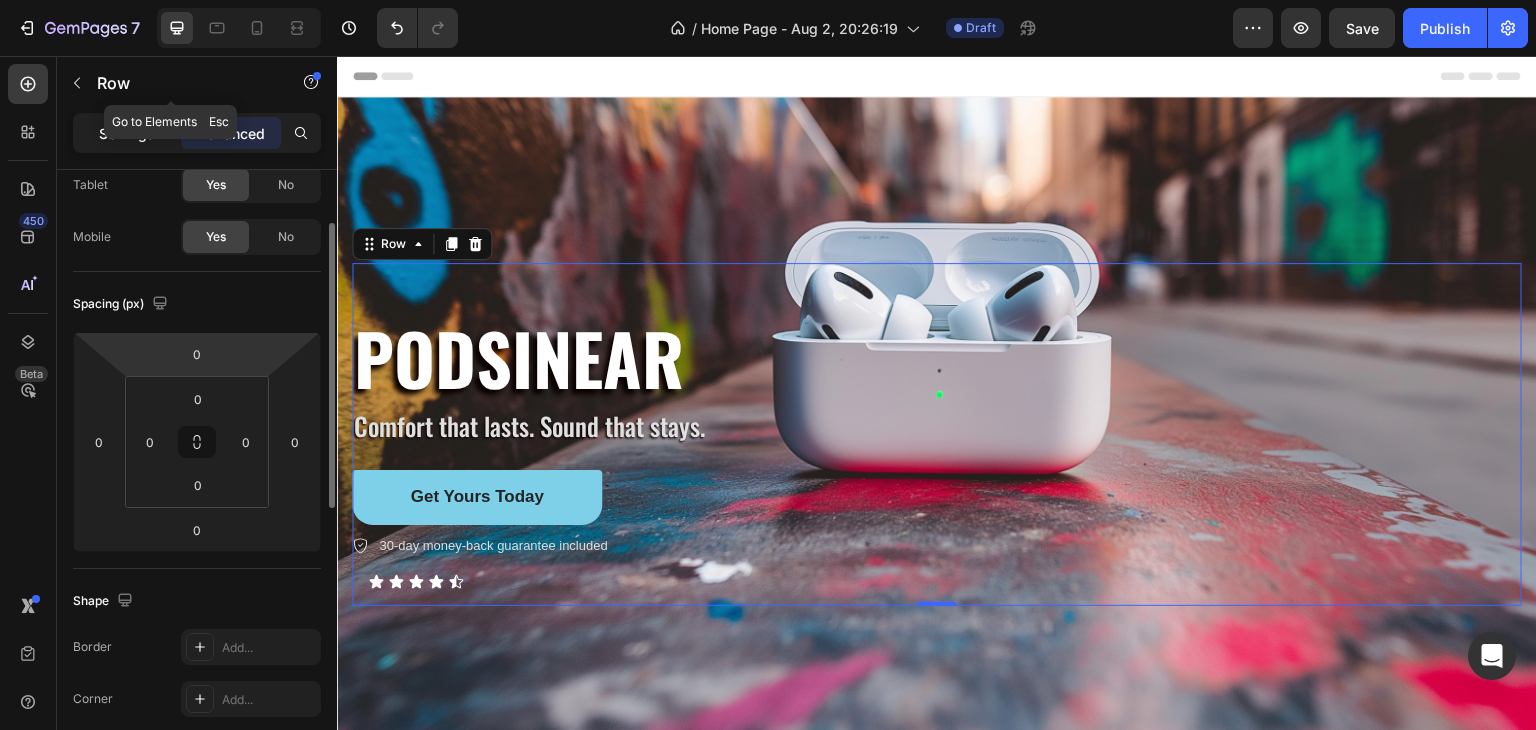 click on "Settings" at bounding box center (127, 133) 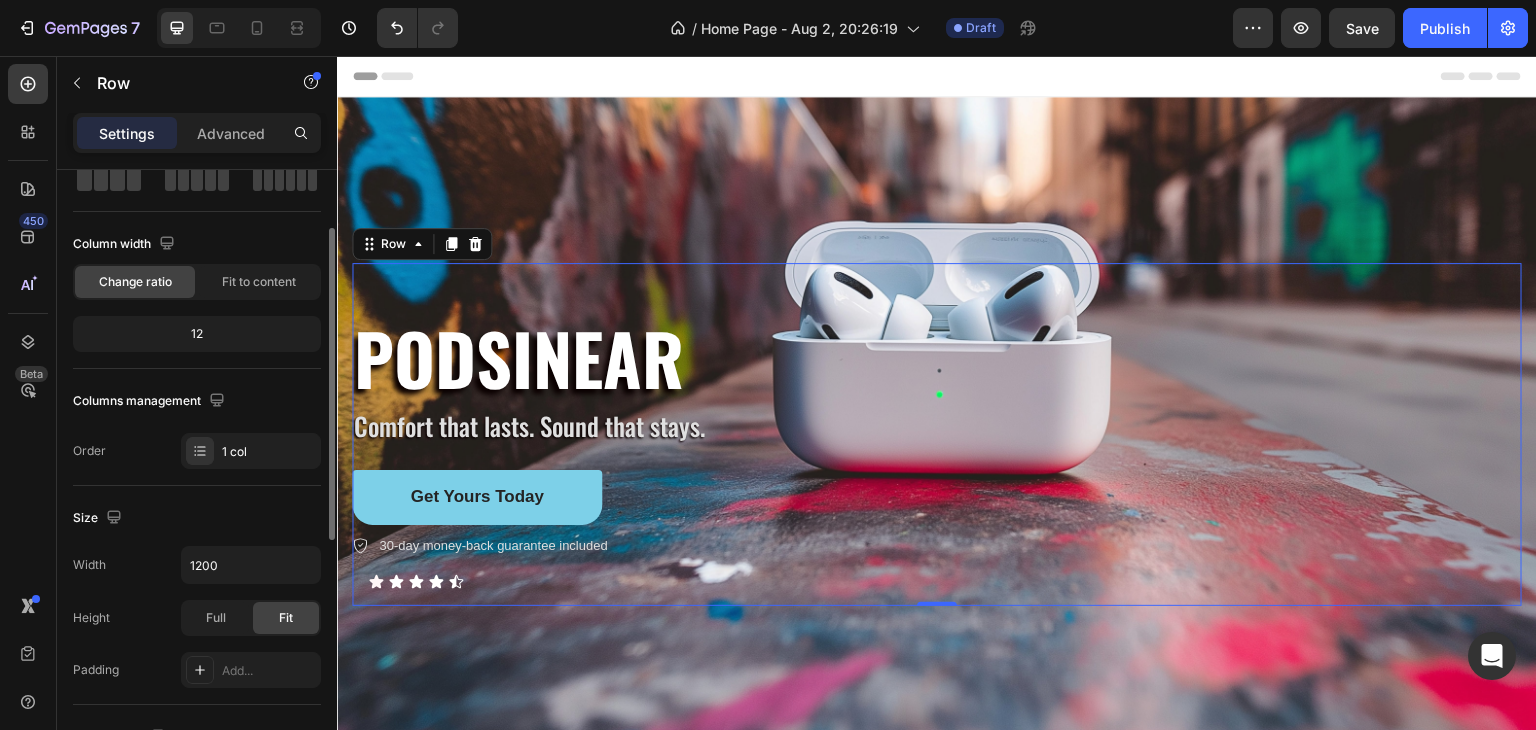 scroll, scrollTop: 15, scrollLeft: 0, axis: vertical 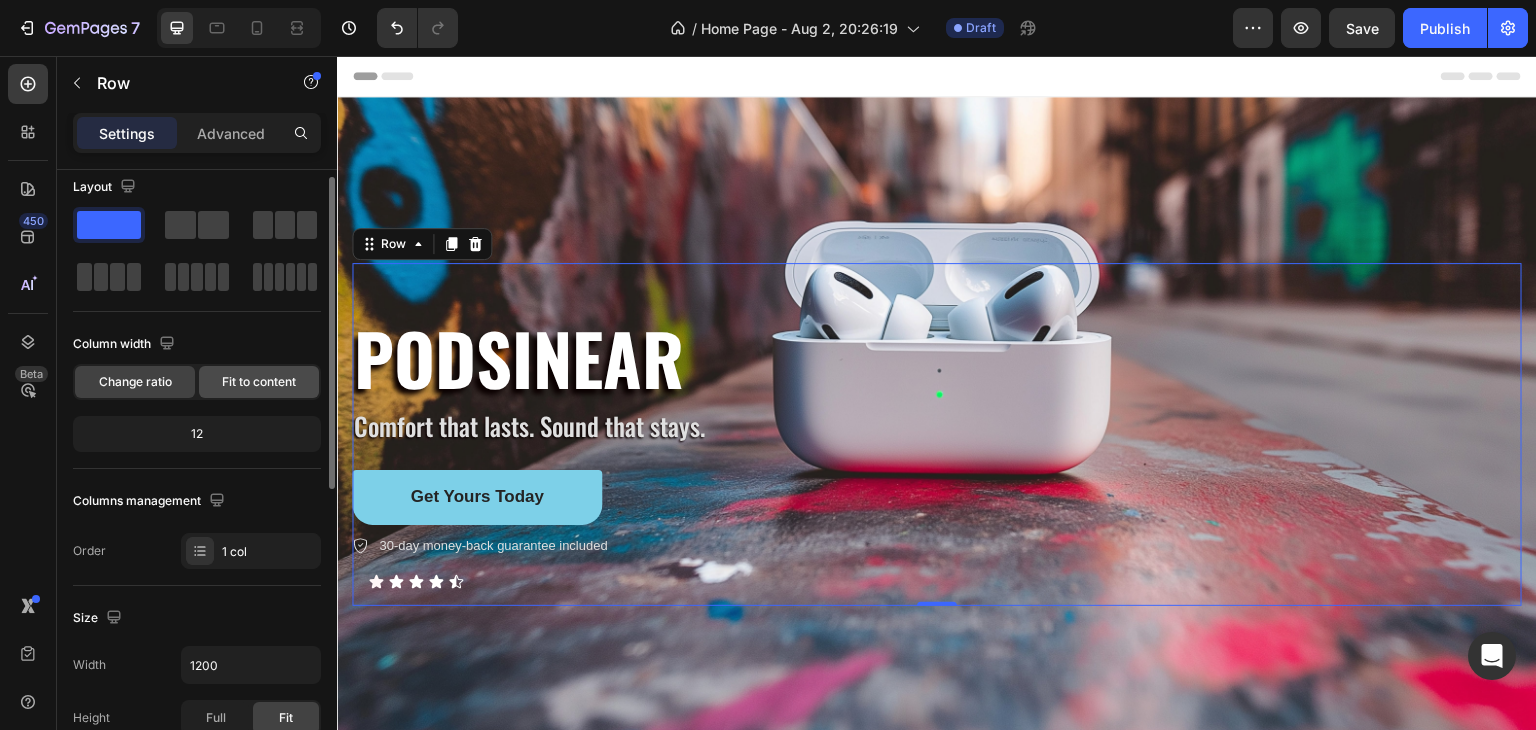 click on "Fit to content" 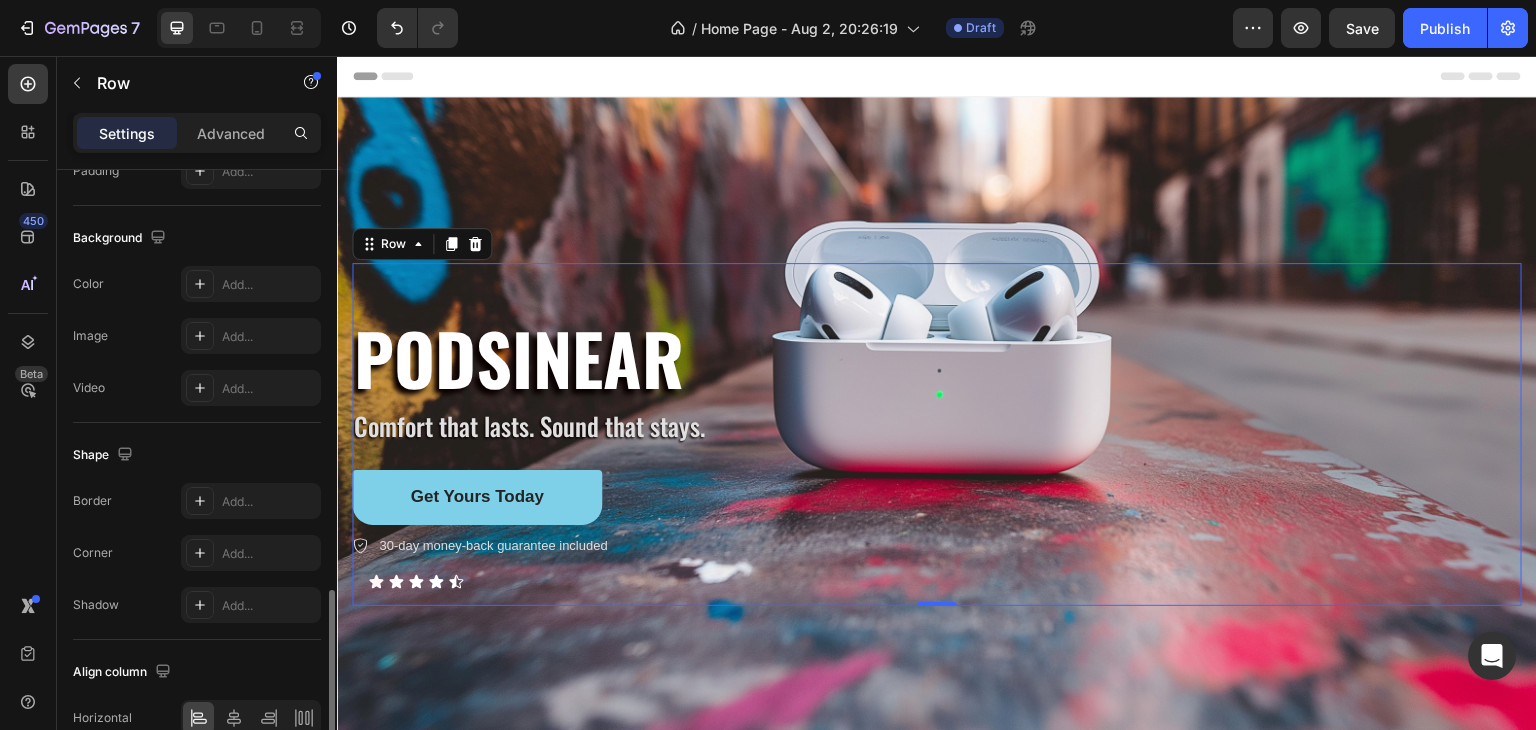 scroll, scrollTop: 662, scrollLeft: 0, axis: vertical 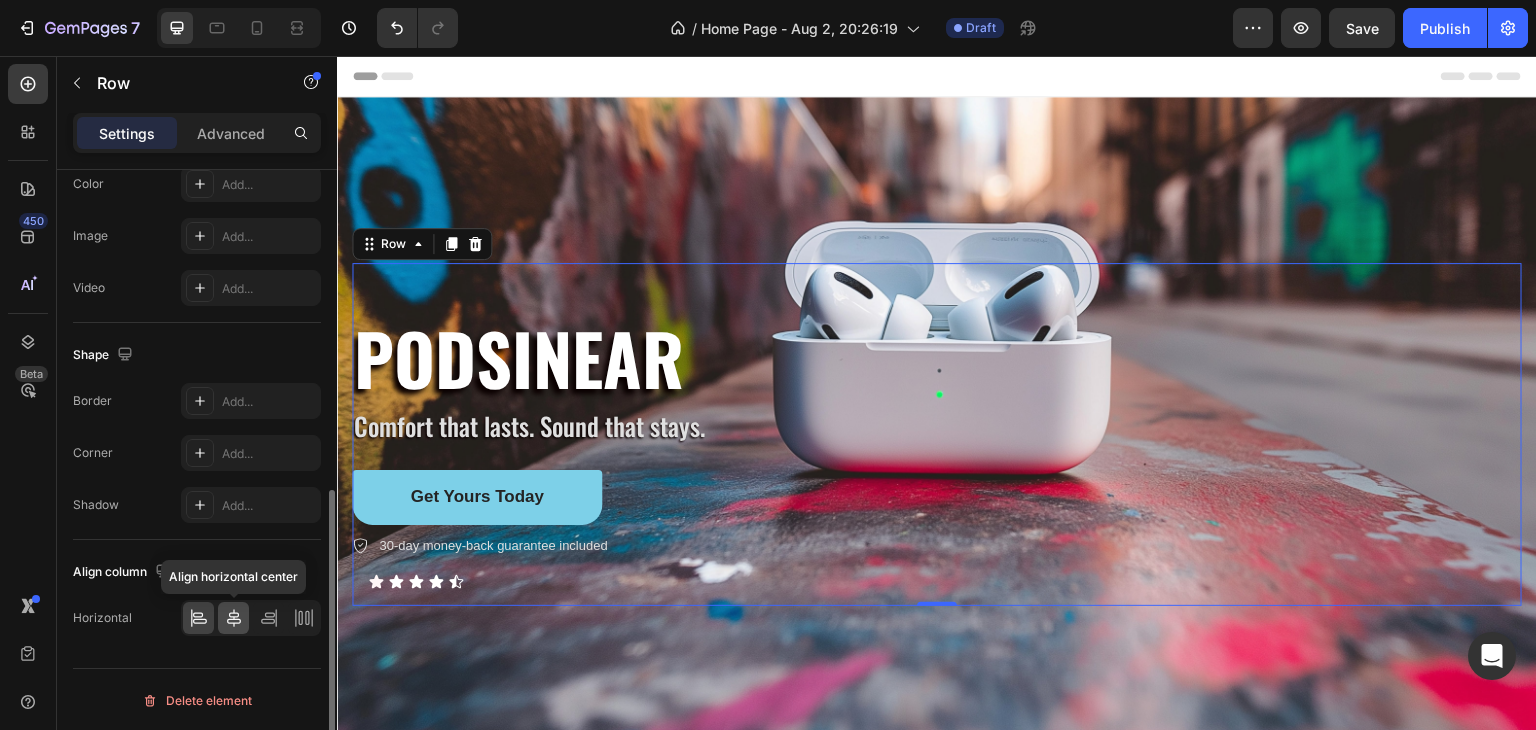 click 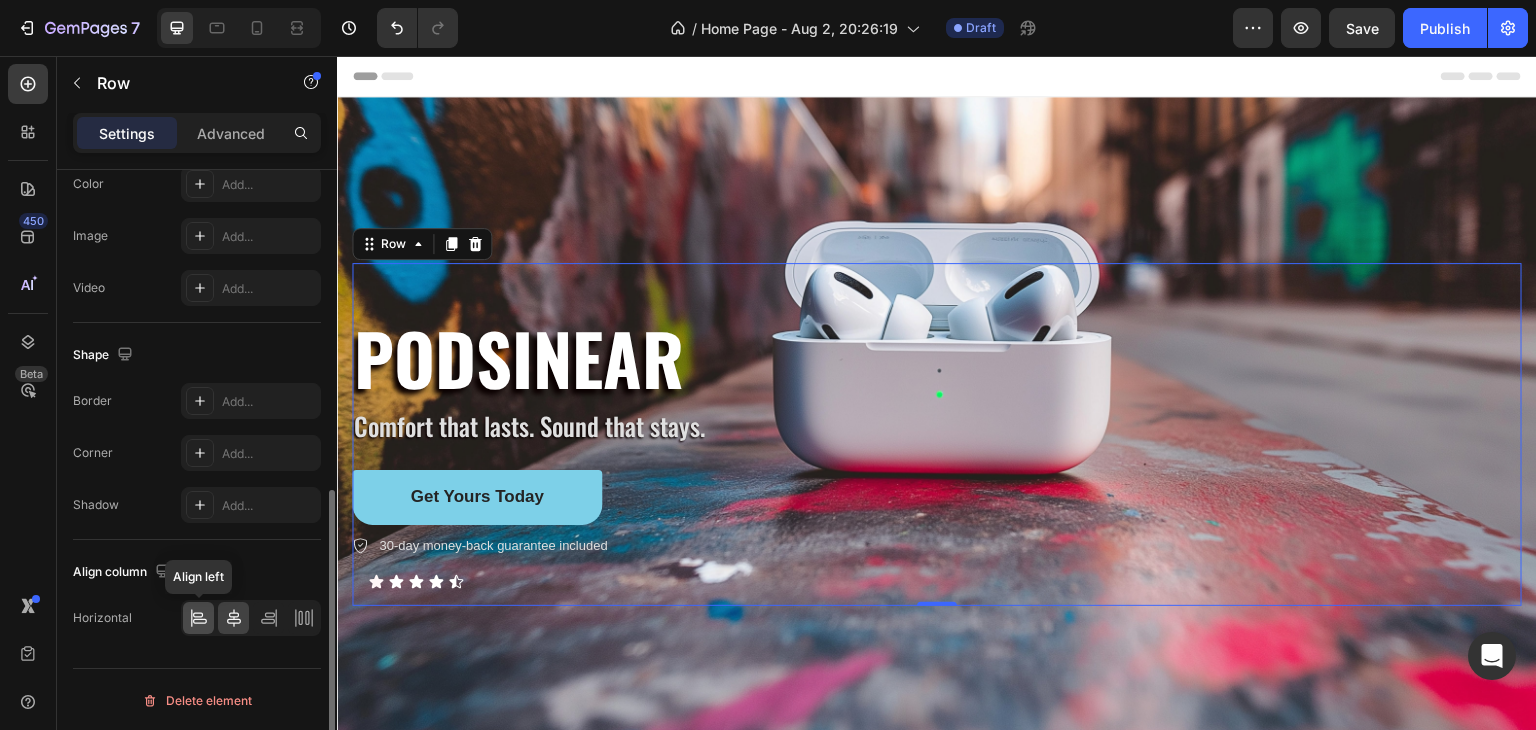 click 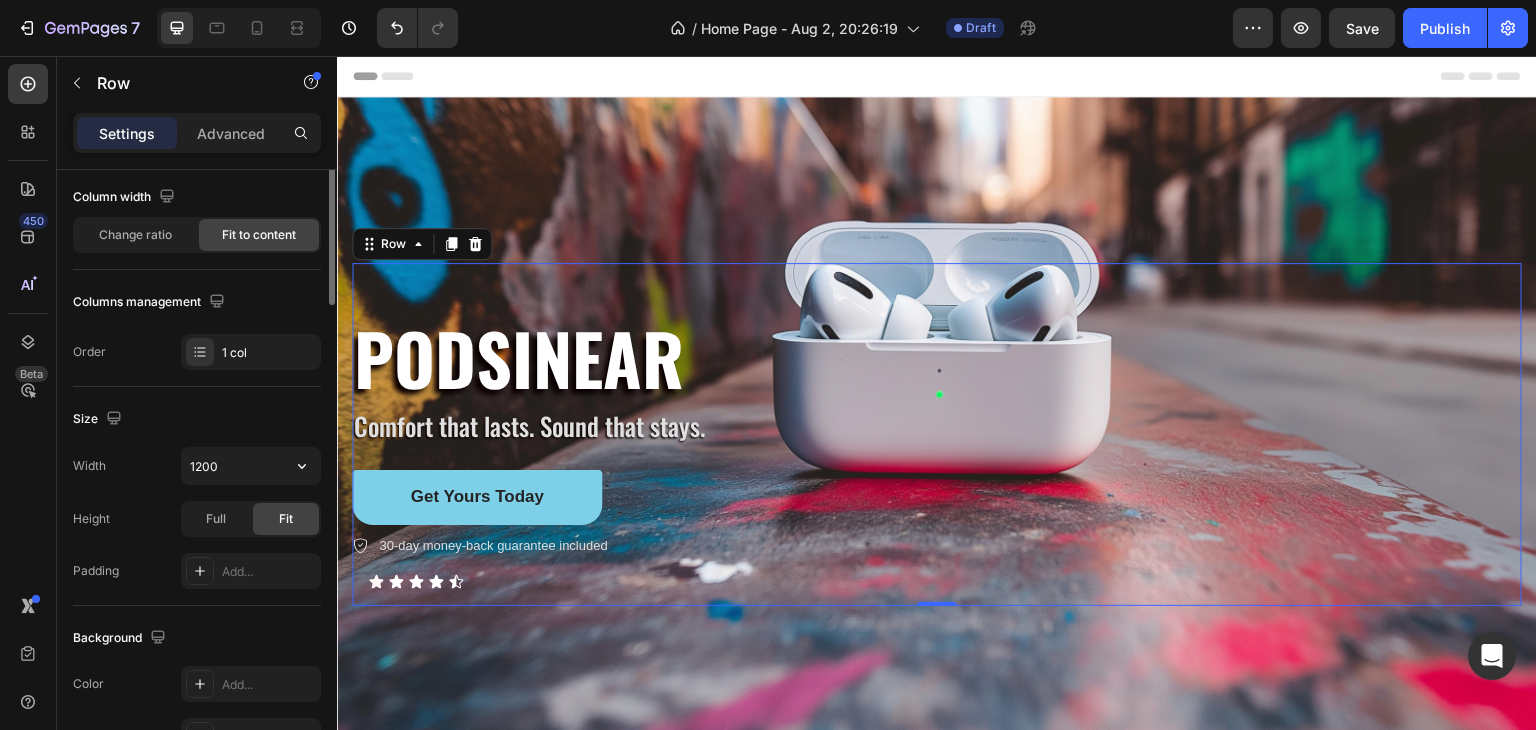 scroll, scrollTop: 0, scrollLeft: 0, axis: both 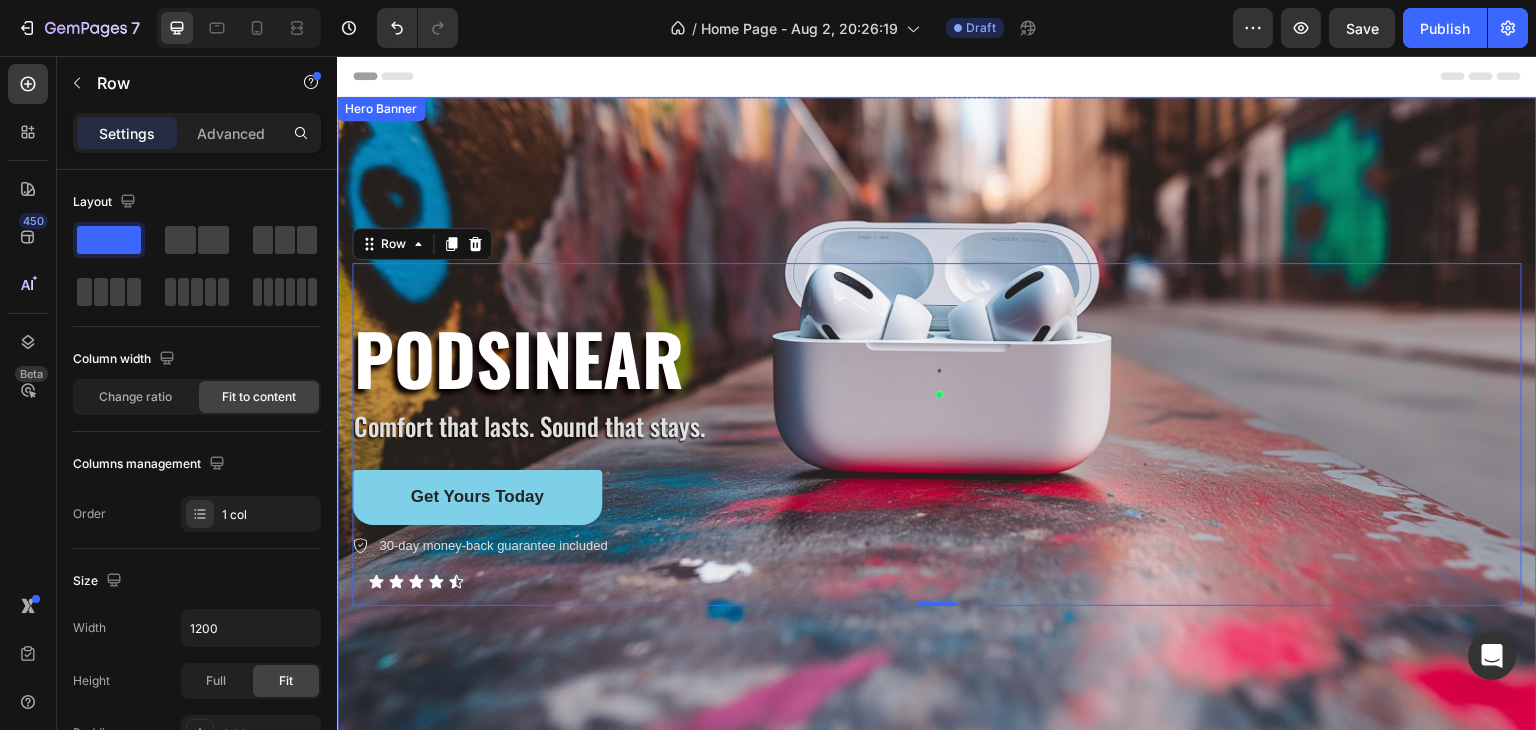 click at bounding box center [937, 434] 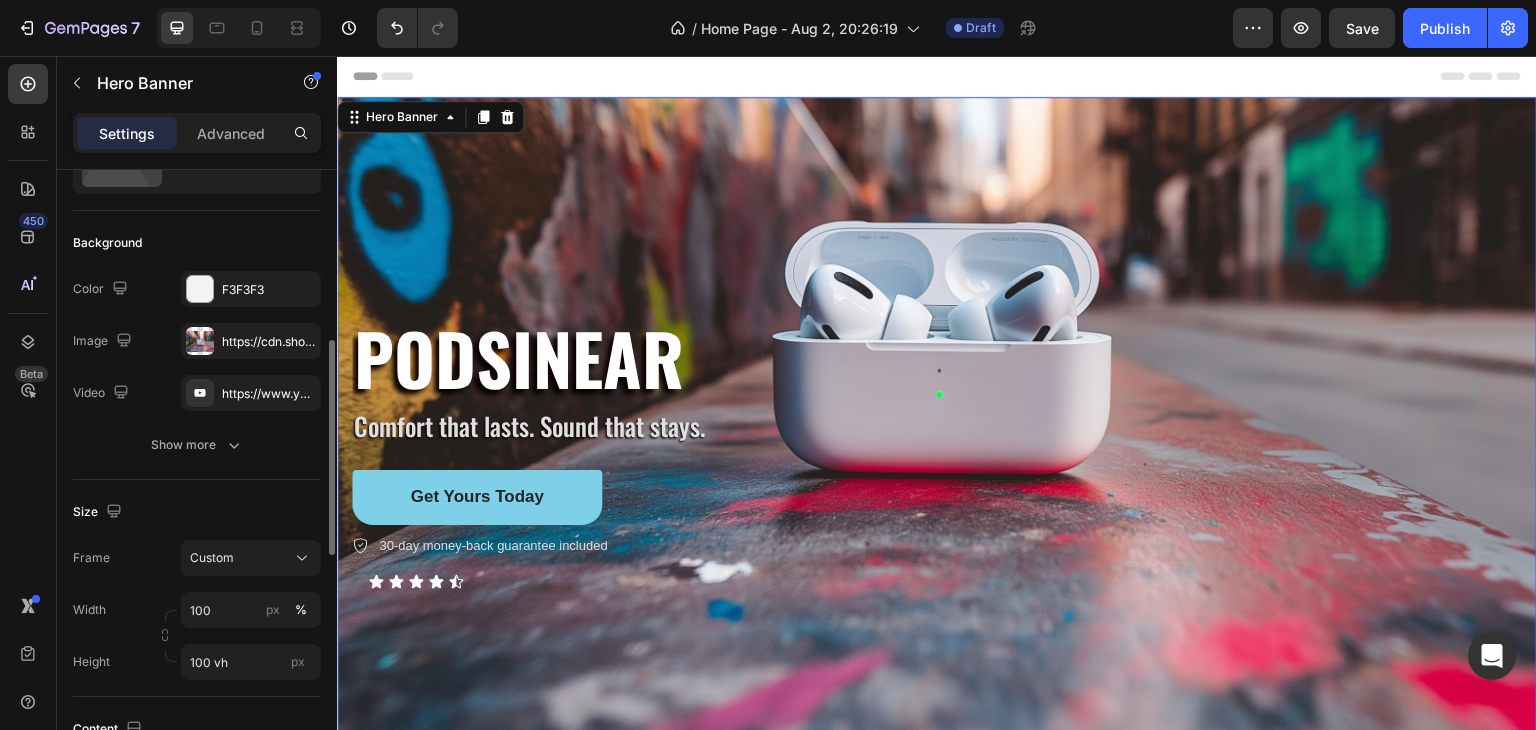 scroll, scrollTop: 200, scrollLeft: 0, axis: vertical 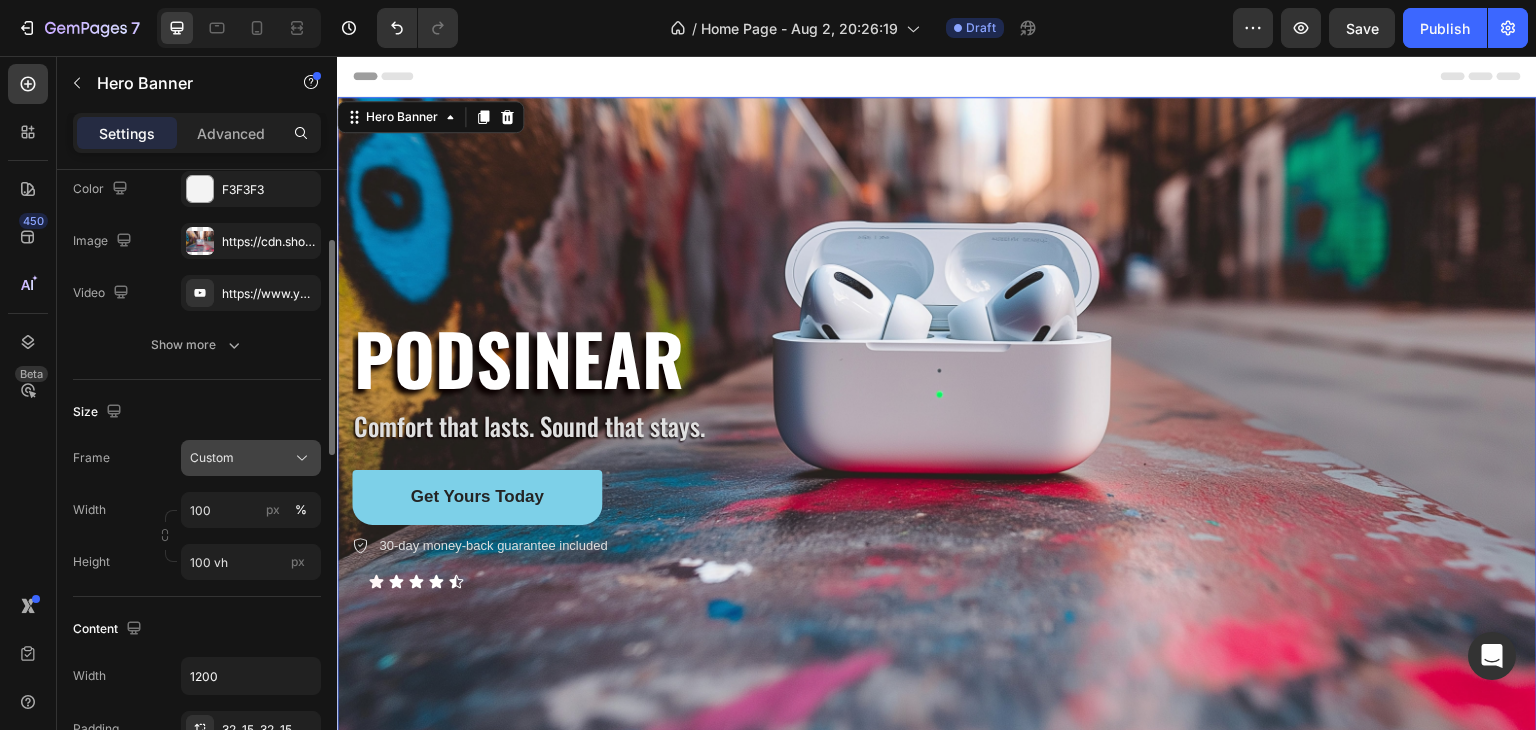 click on "Custom" at bounding box center (251, 458) 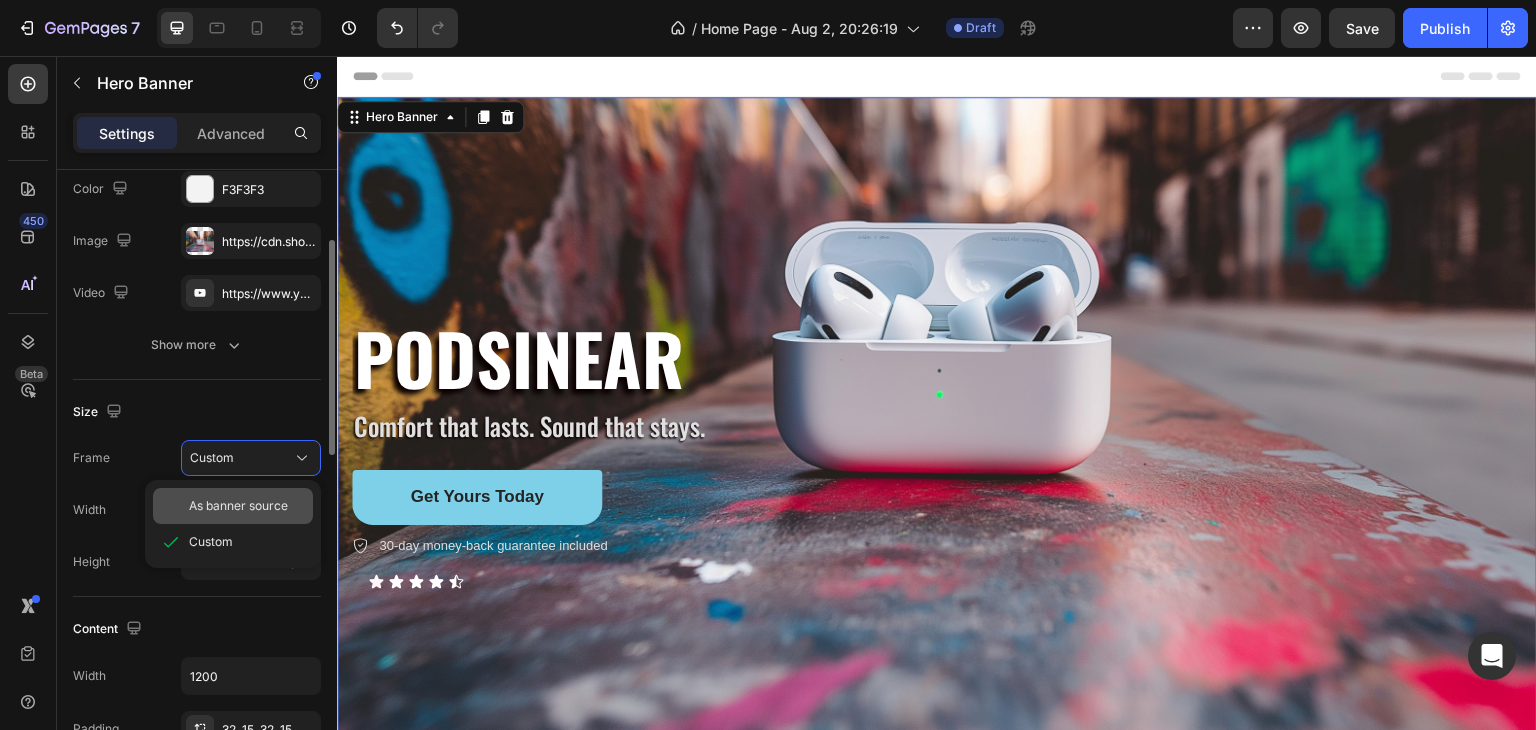 click on "As banner source" 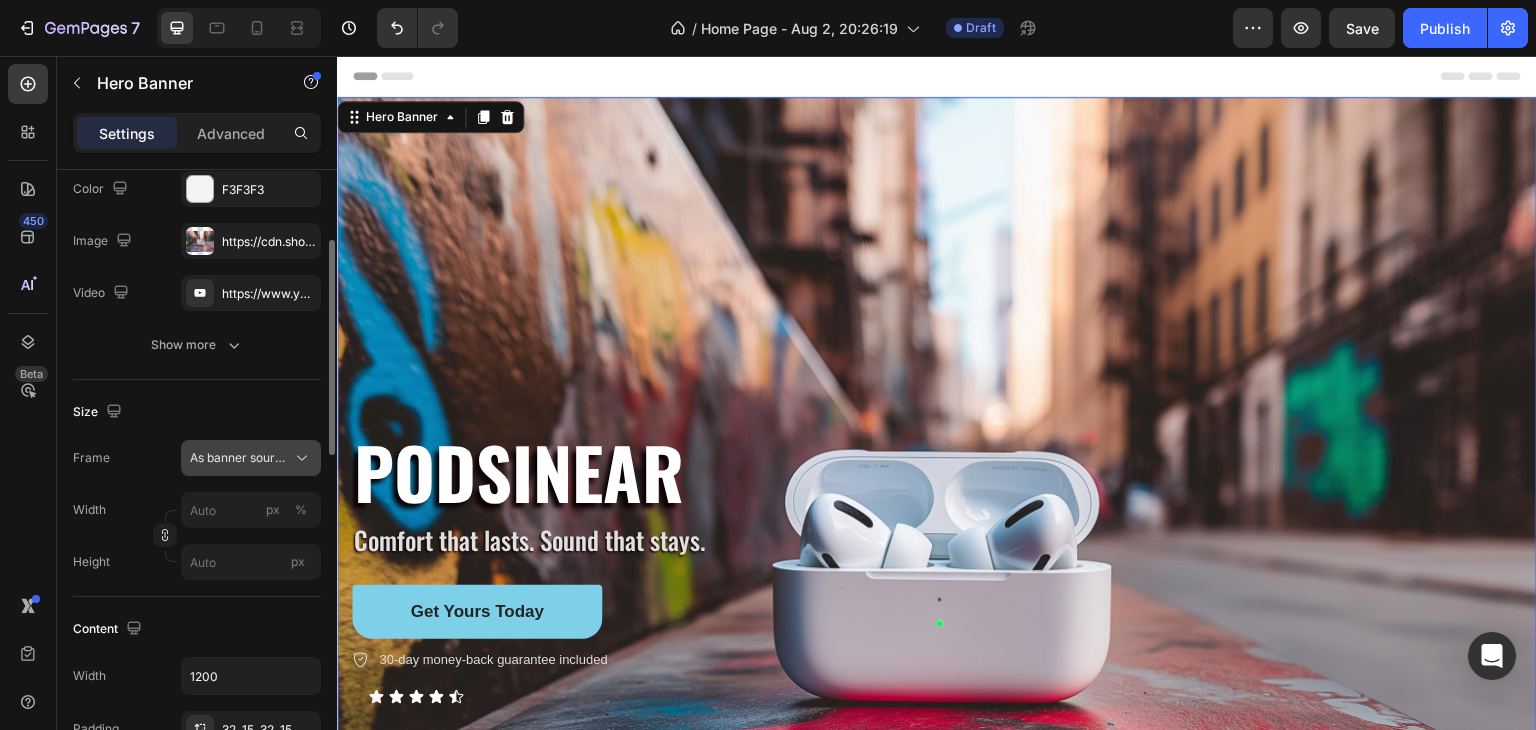 click on "As banner source" at bounding box center [239, 458] 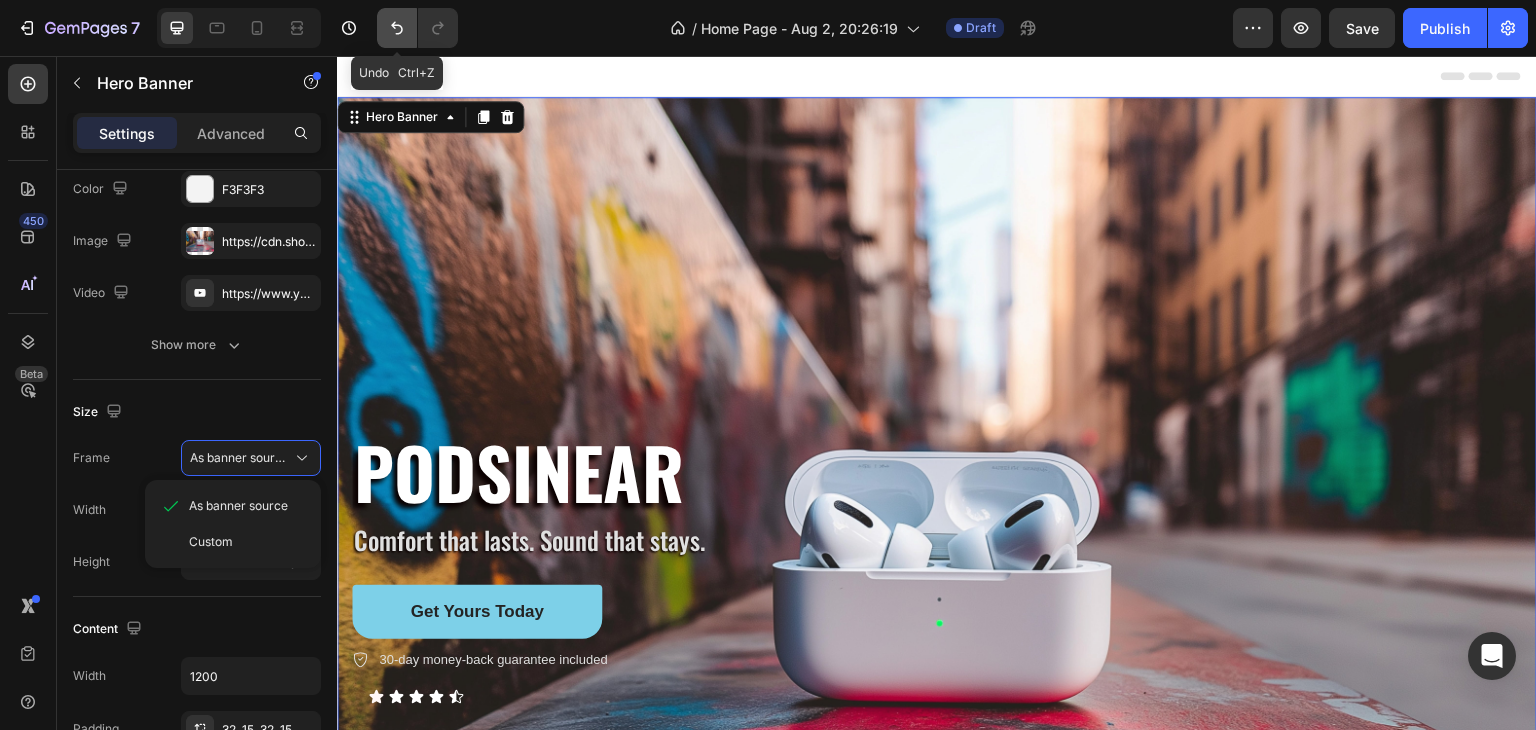 click 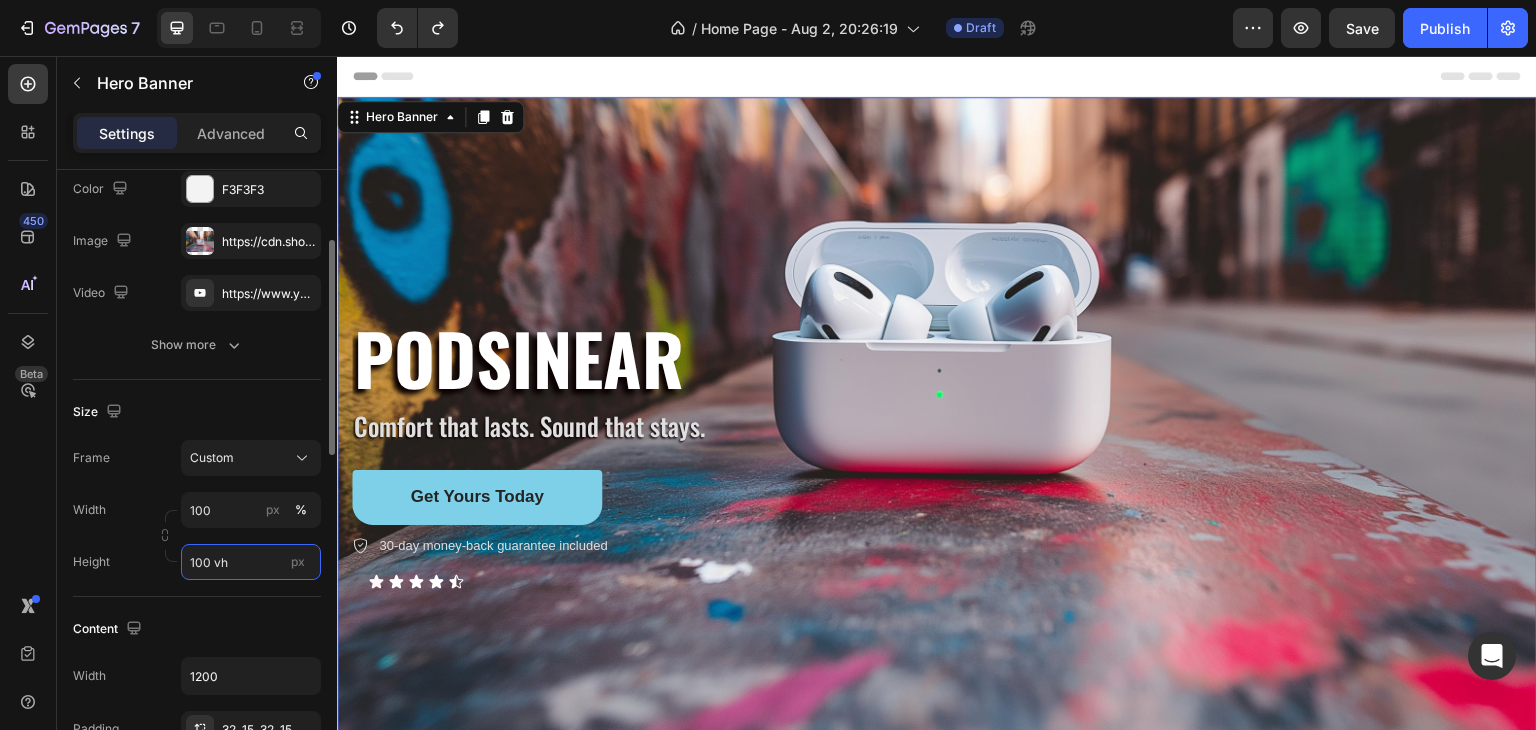click on "100 vh" at bounding box center (251, 562) 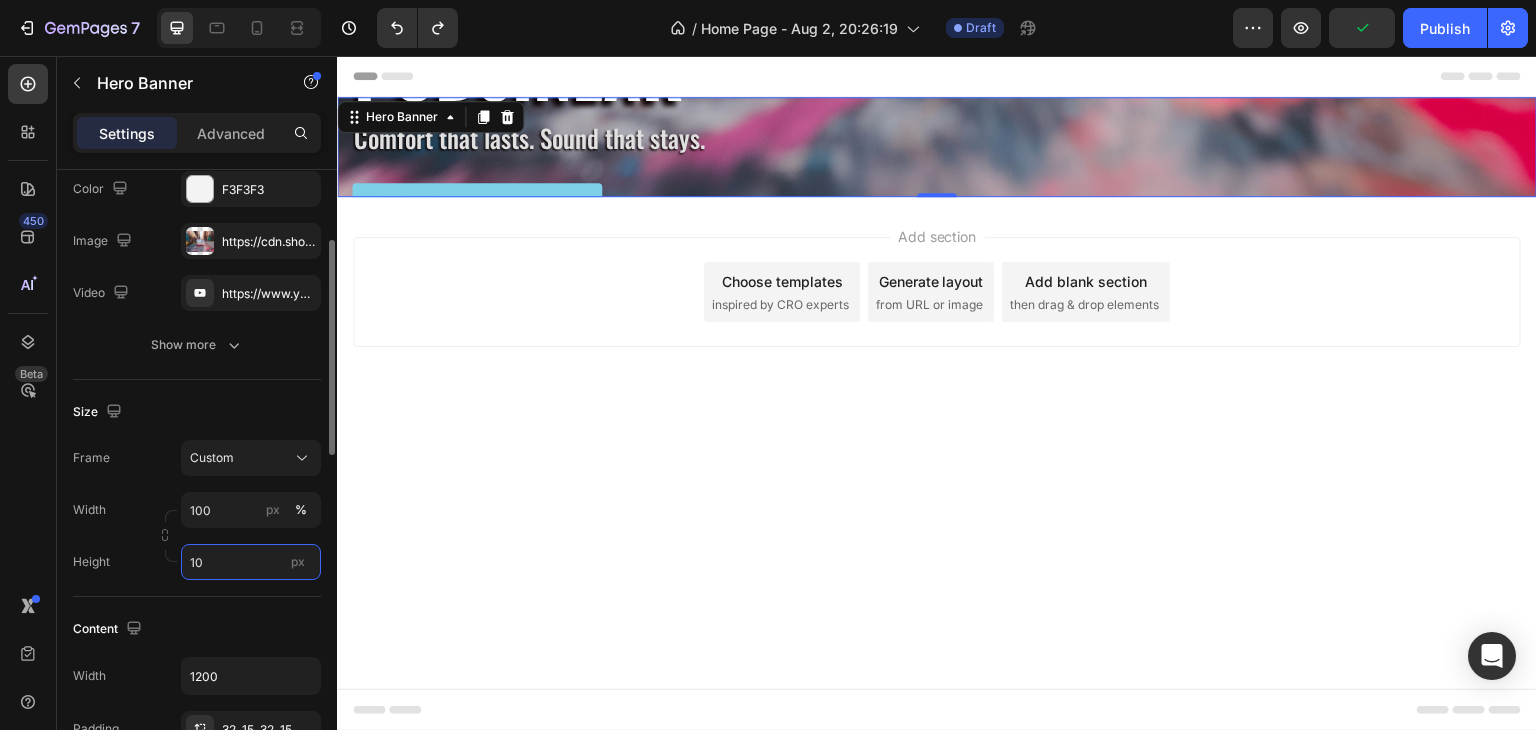 type on "1" 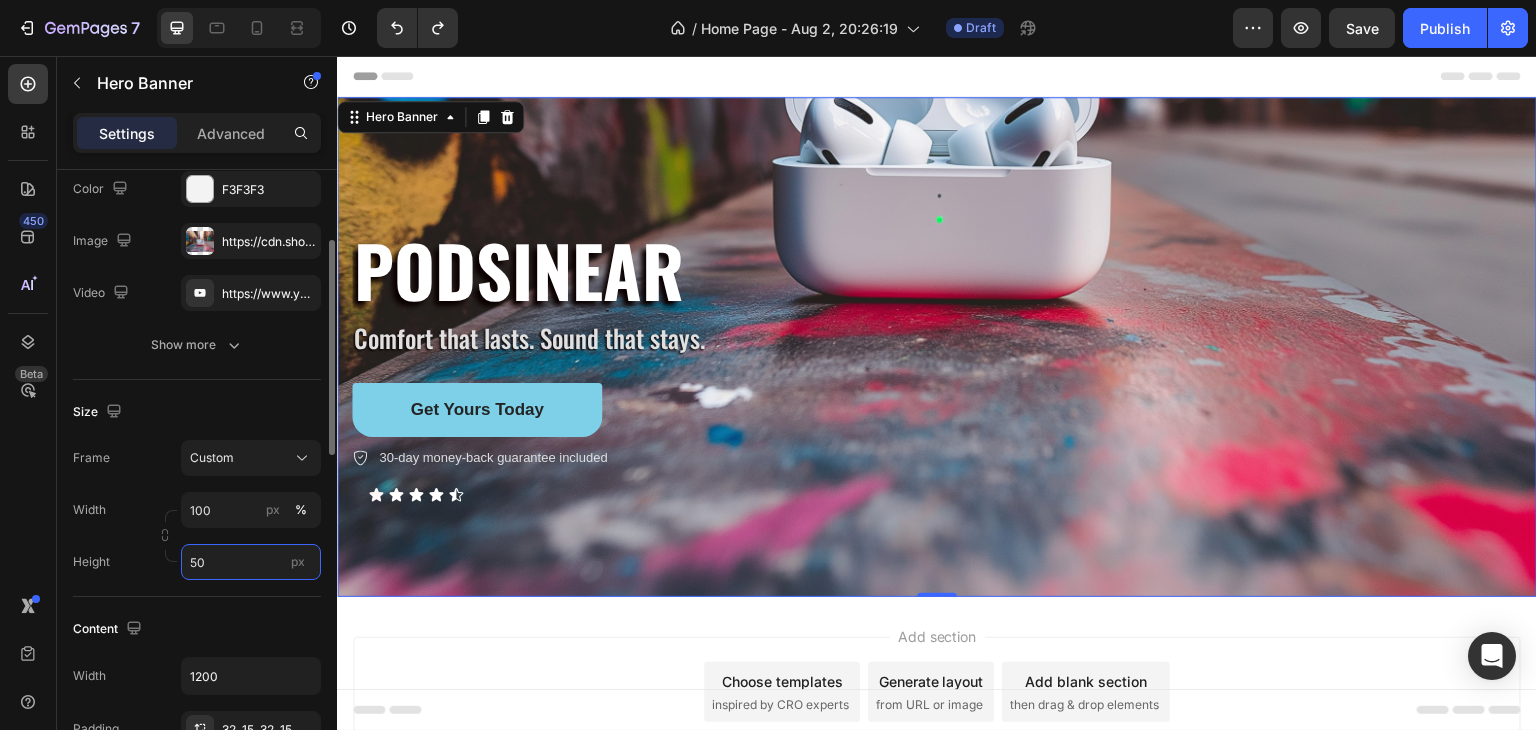 type on "5" 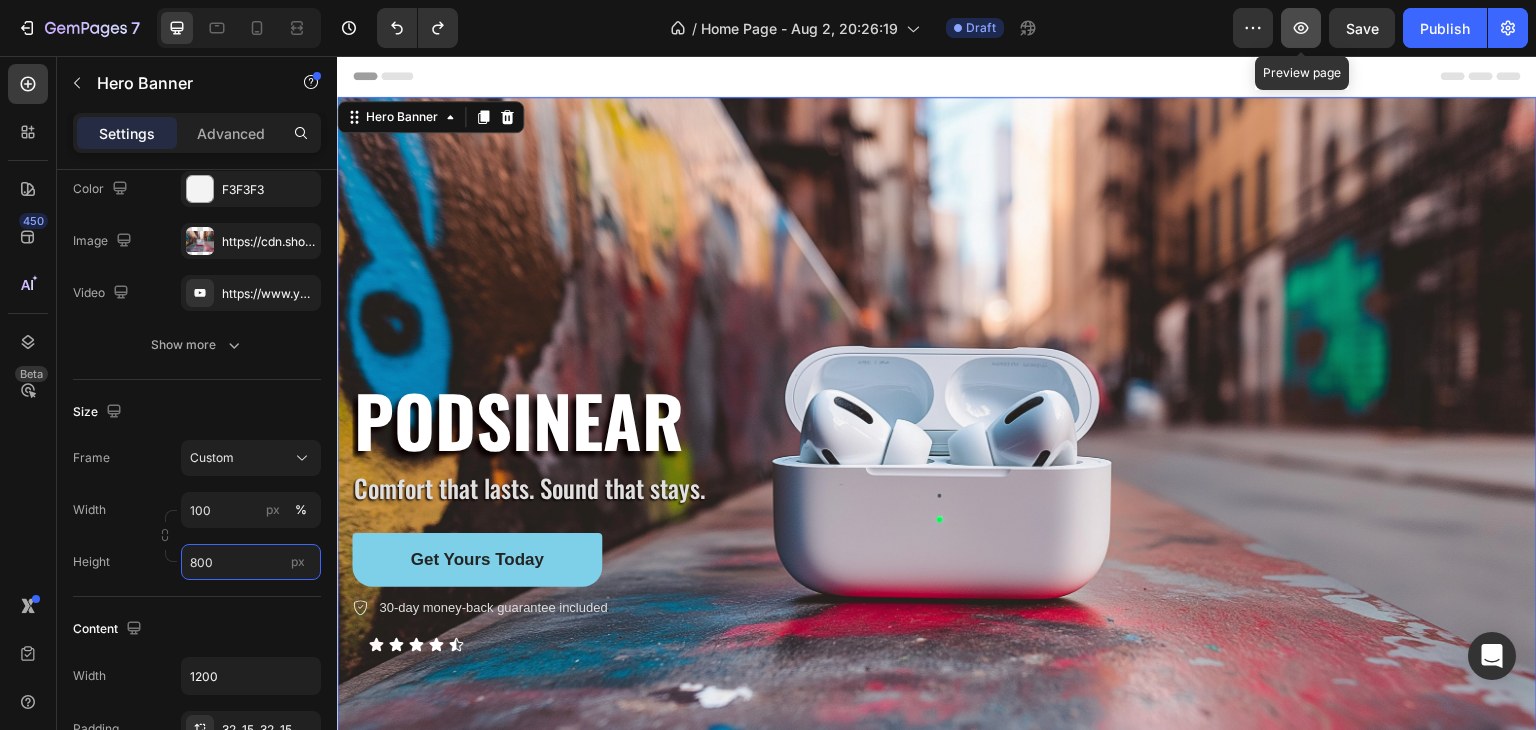 type on "800" 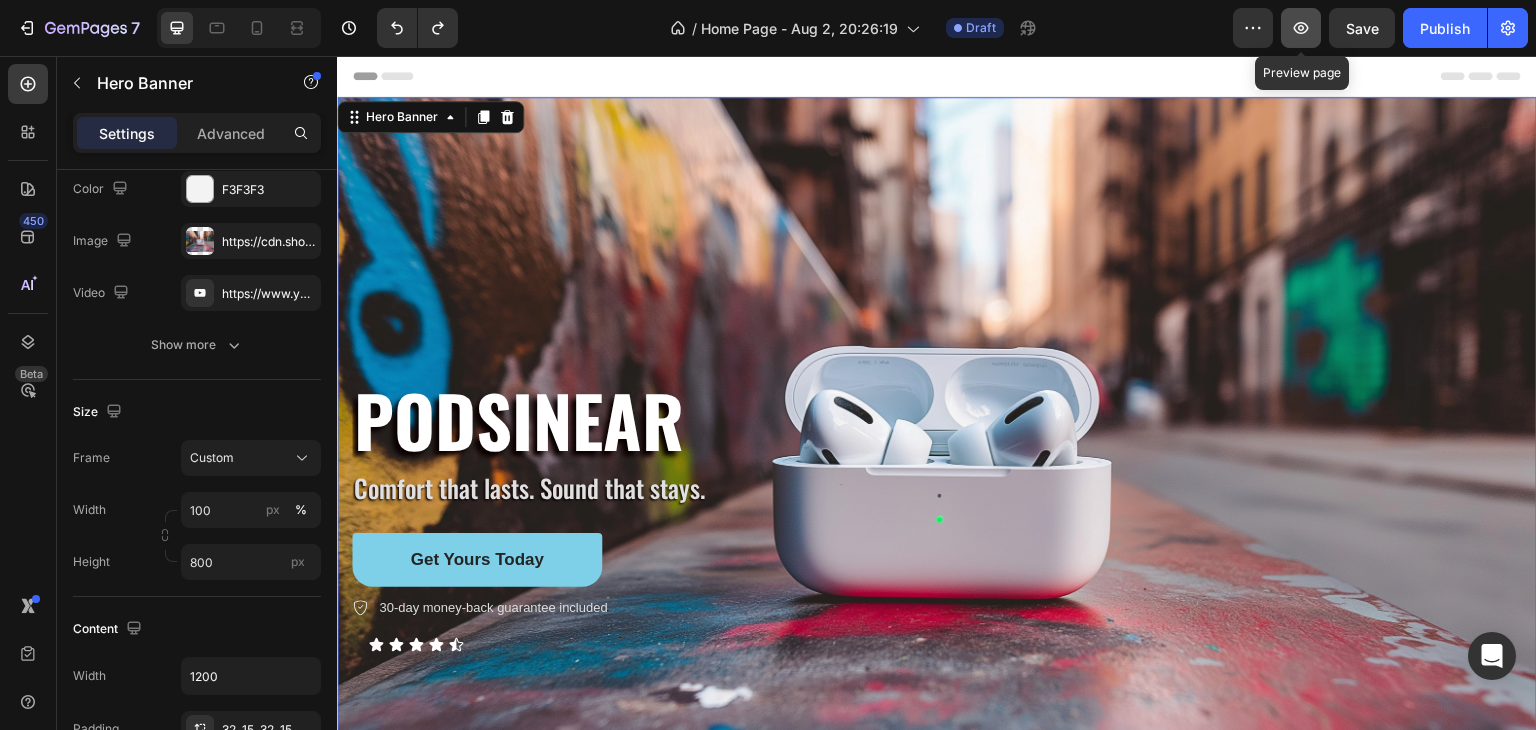 click 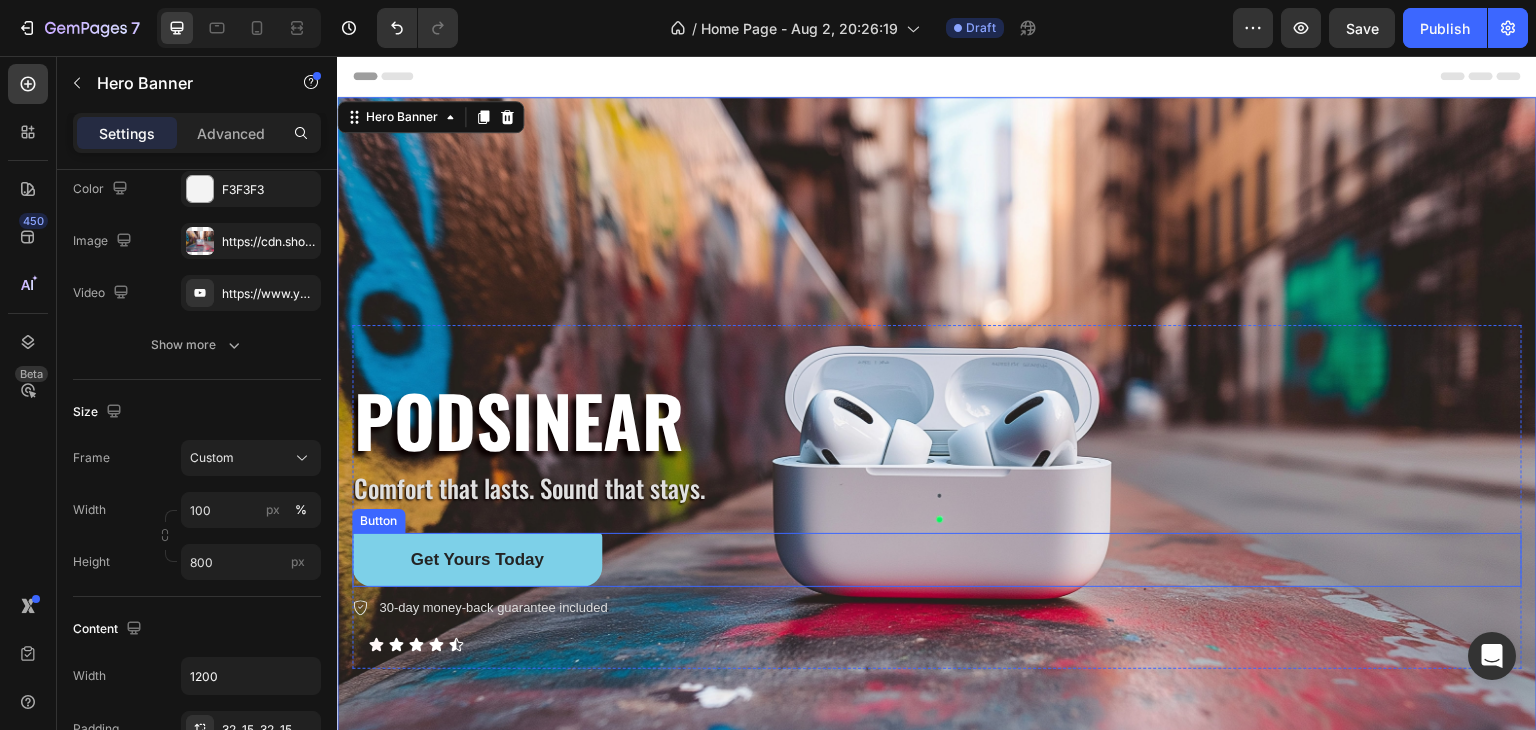 click on "Get Yours Today Button" at bounding box center (937, 560) 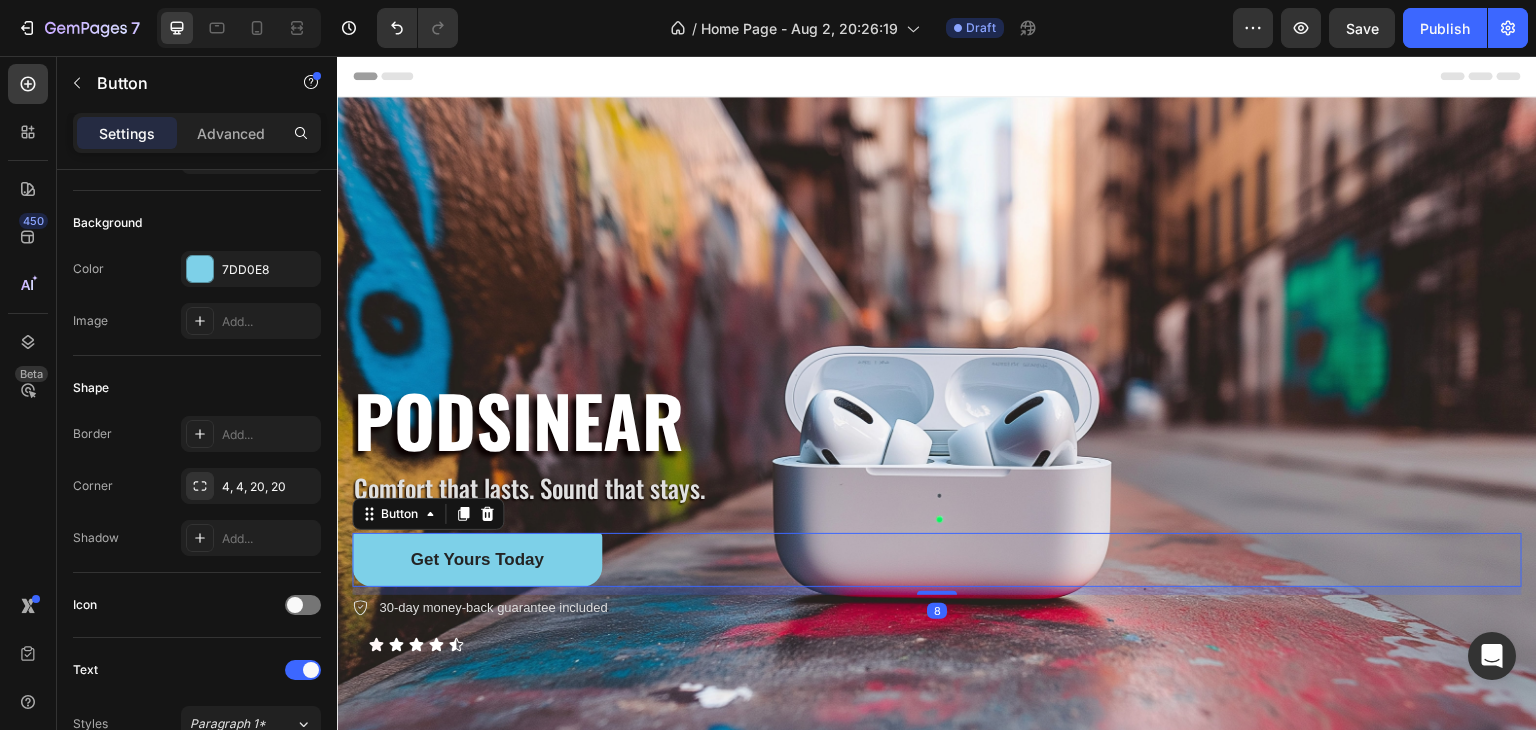 scroll, scrollTop: 0, scrollLeft: 0, axis: both 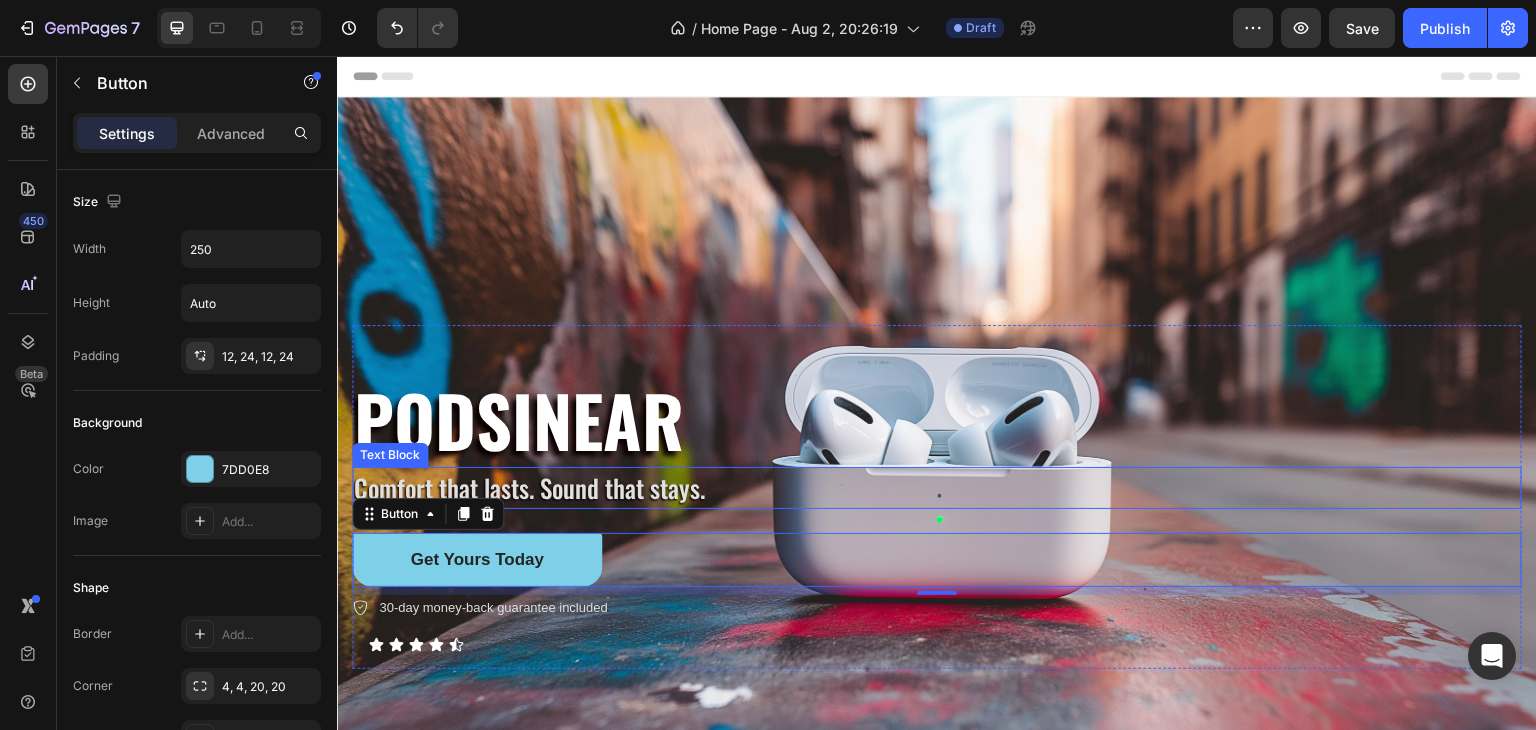 click on "Comfort that lasts. Sound that stays." at bounding box center (937, 488) 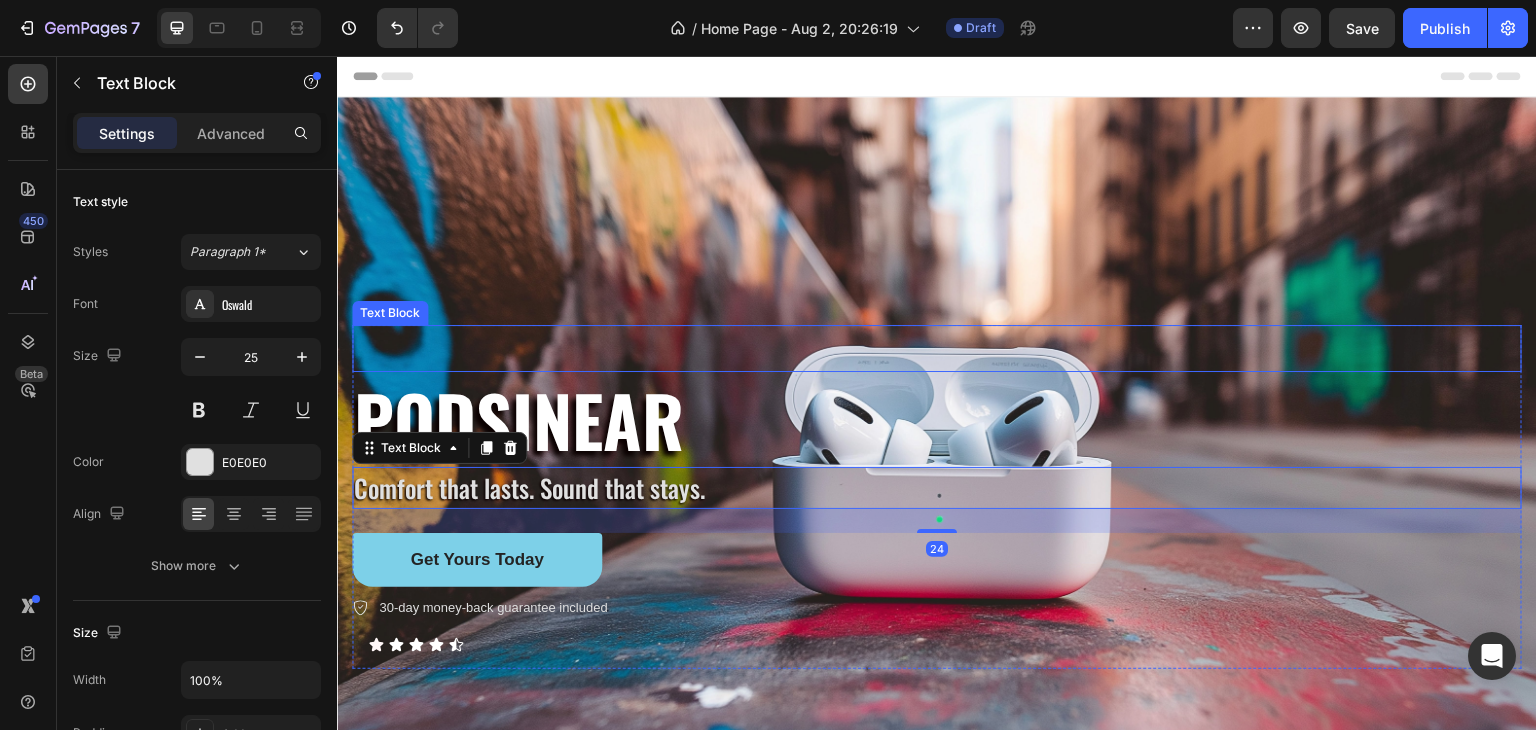 click at bounding box center [937, 348] 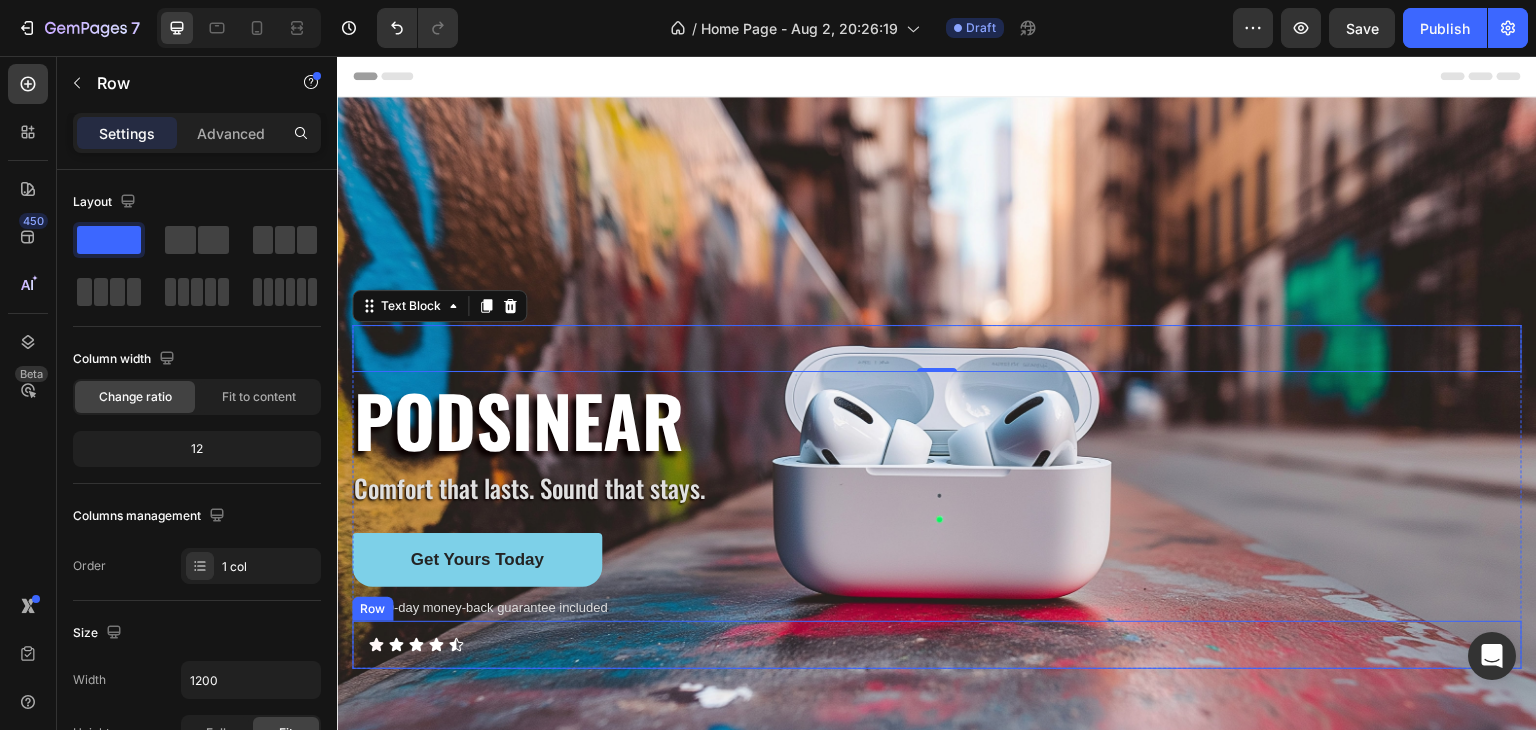 click on "Icon Icon Icon Icon Icon Icon List Row" at bounding box center (937, 645) 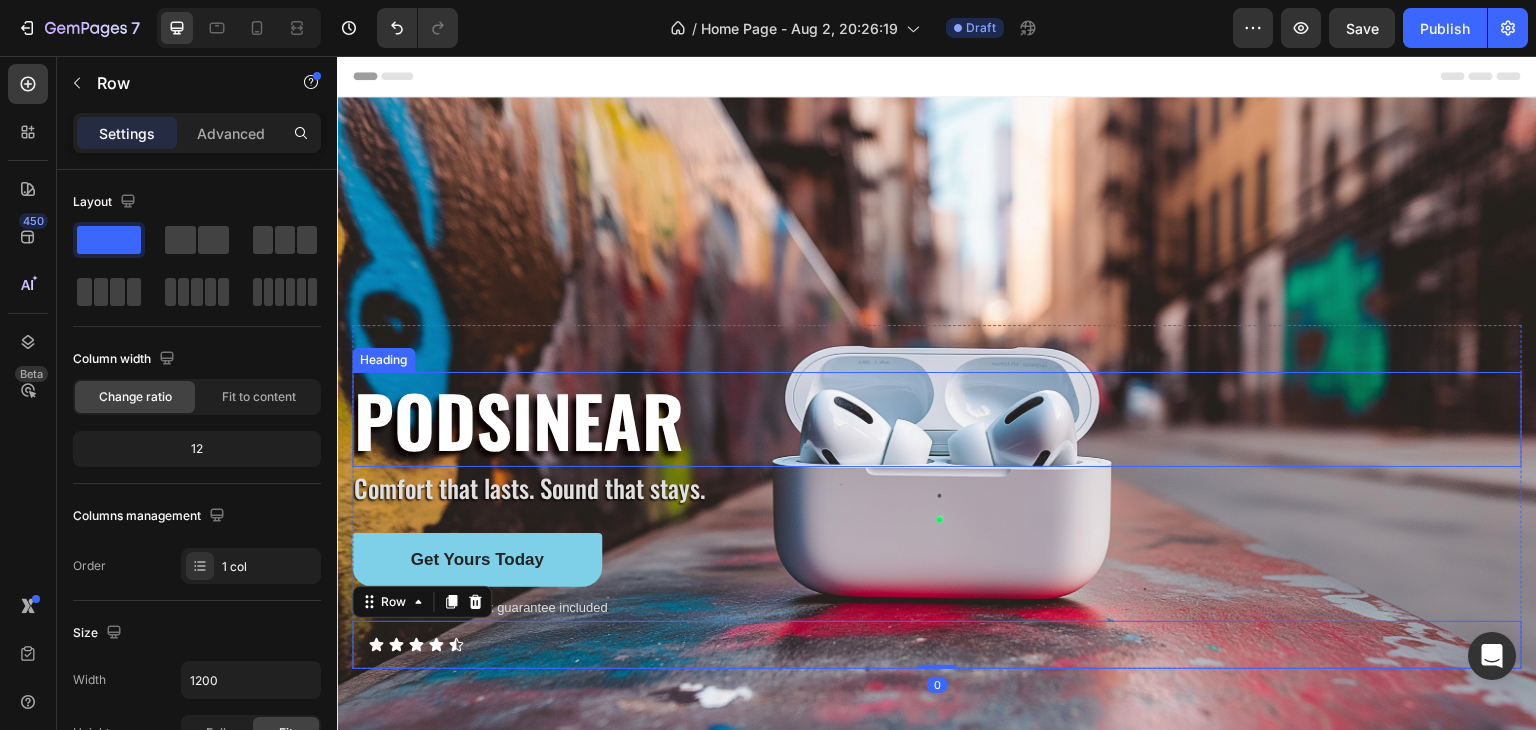 click on "PODSINEAR" at bounding box center [937, 419] 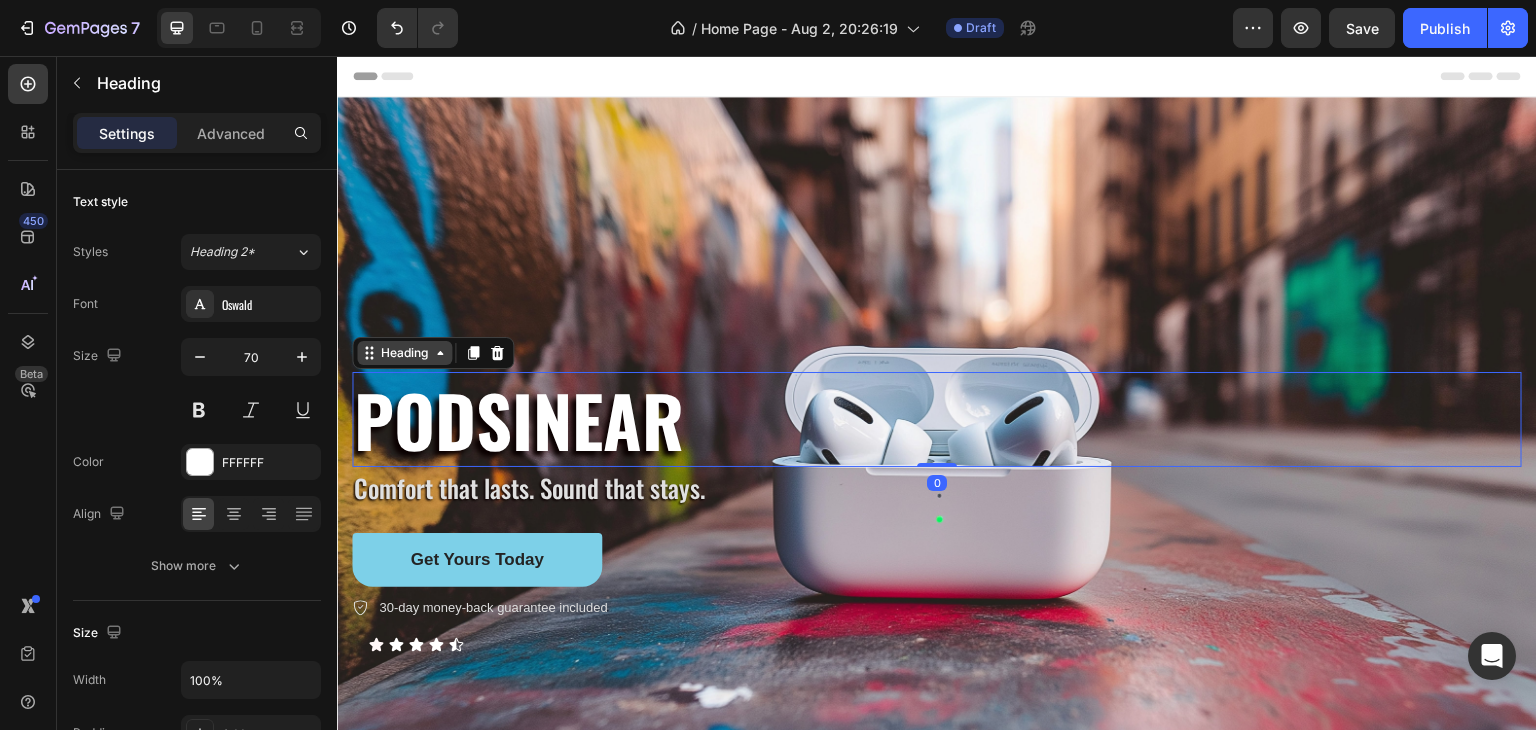 click on "Heading" at bounding box center (404, 353) 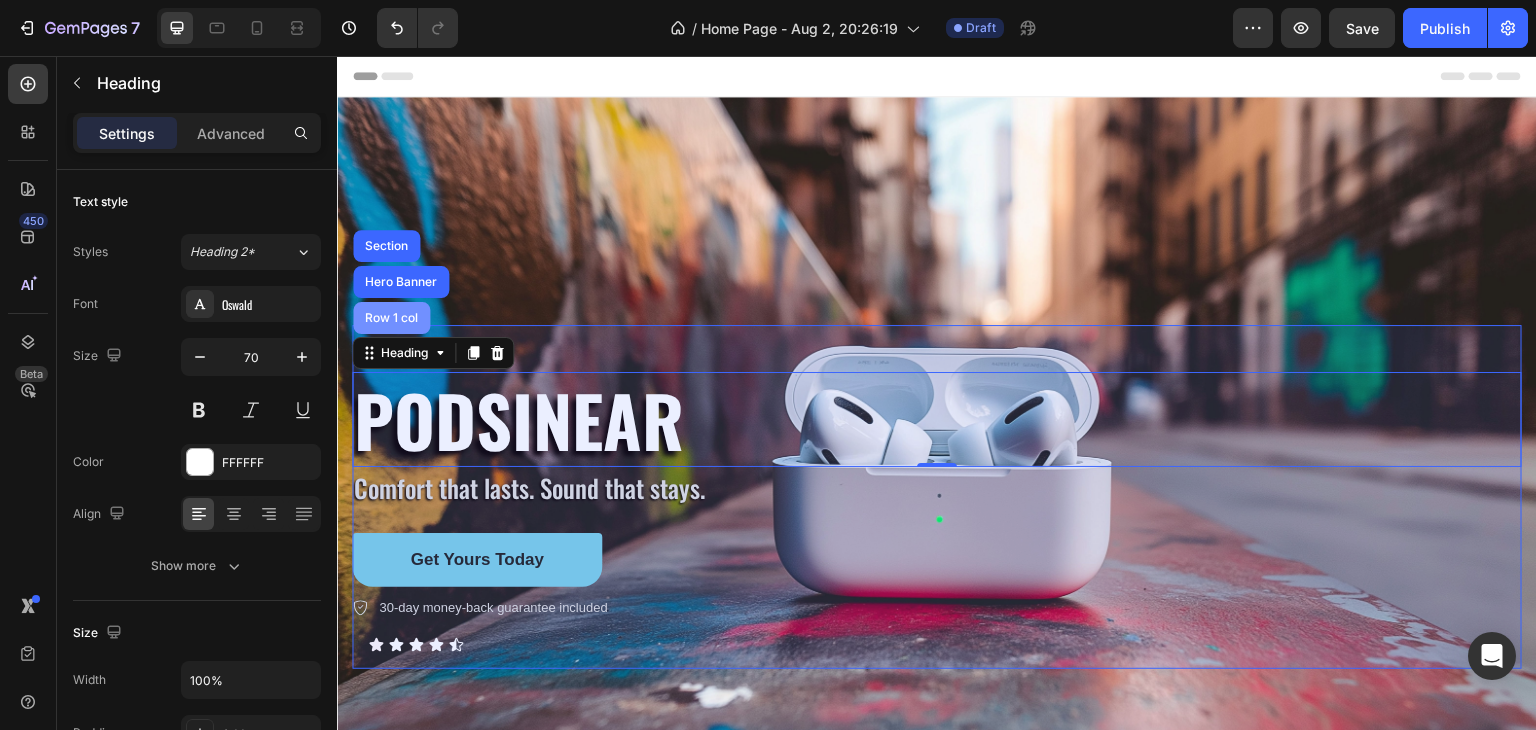 click on "Row 1 col" at bounding box center (391, 318) 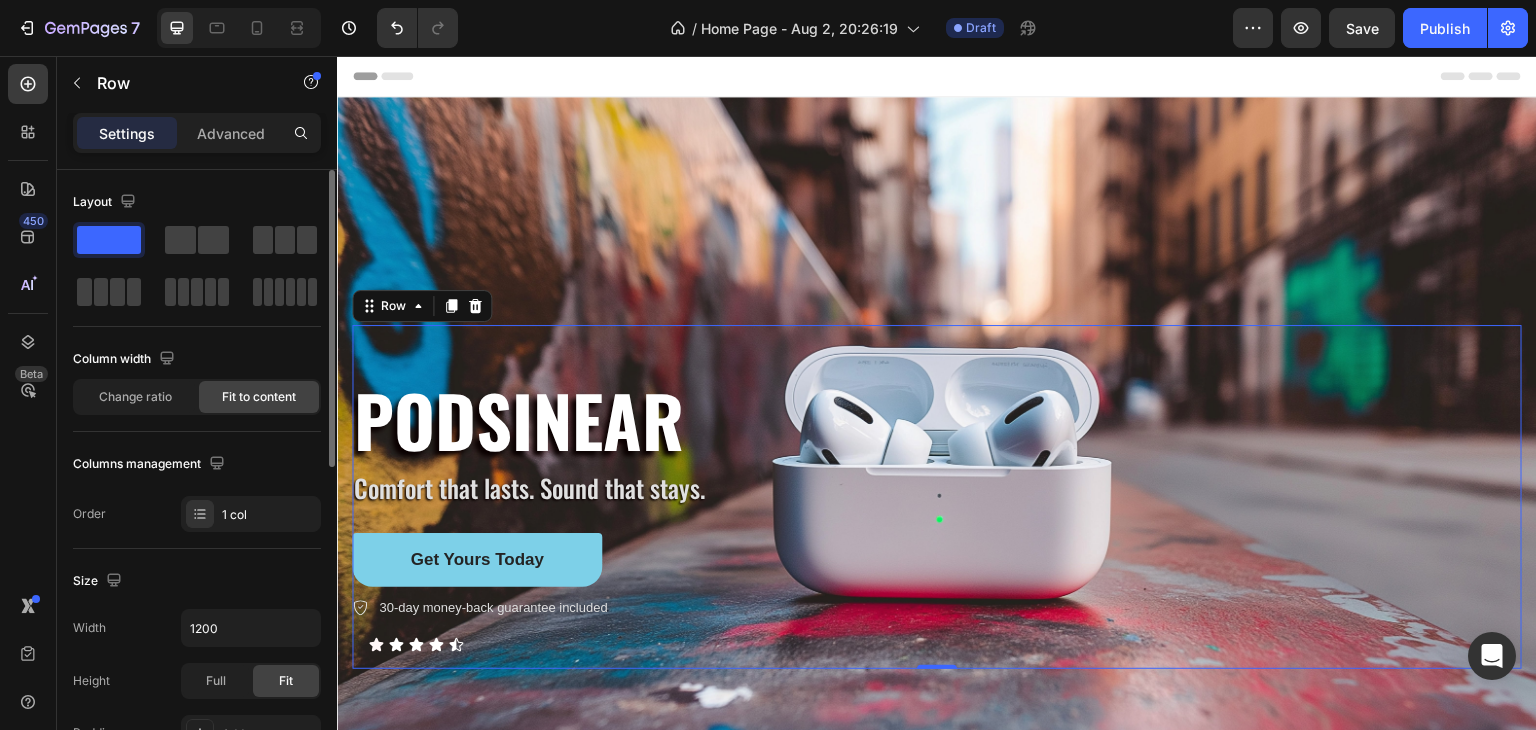 scroll, scrollTop: 100, scrollLeft: 0, axis: vertical 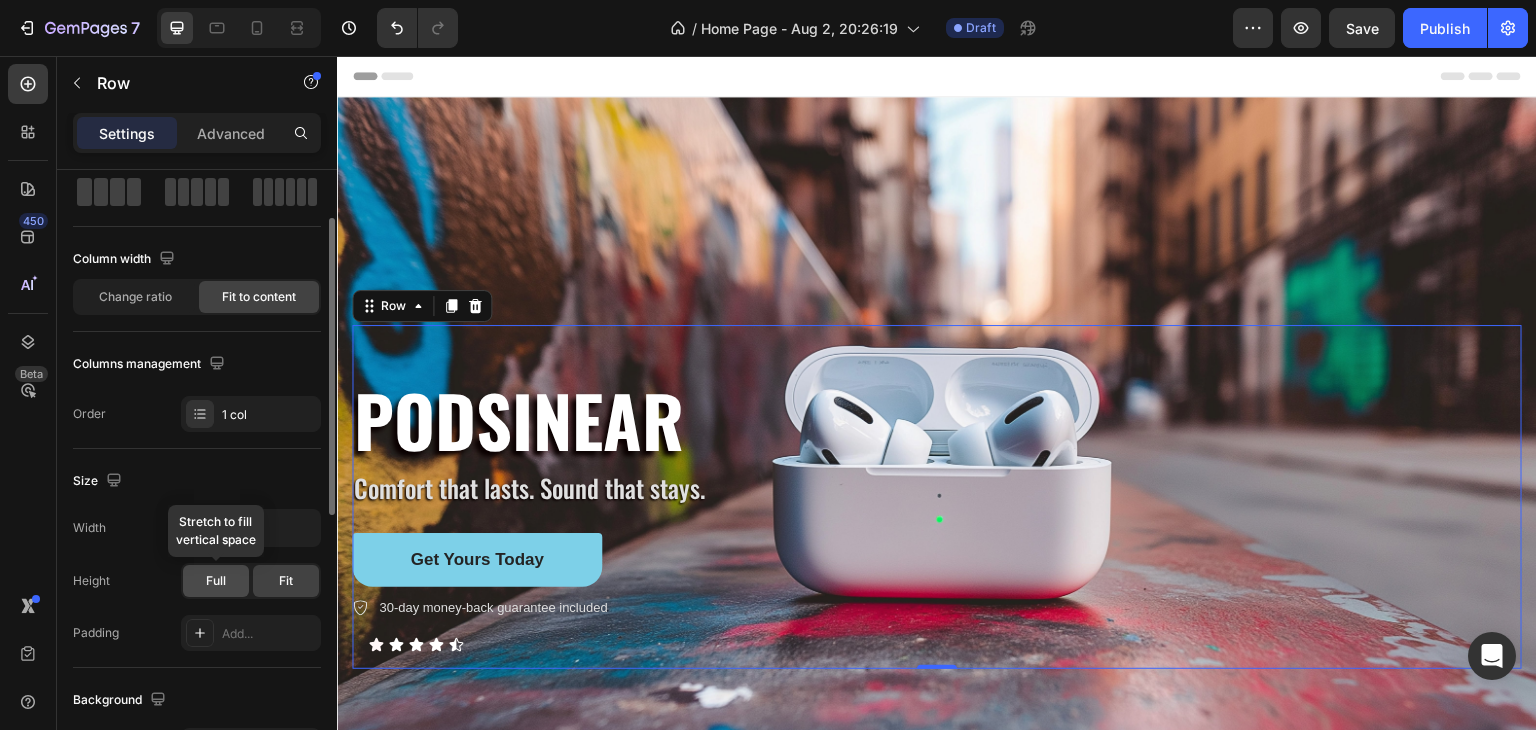 click on "Full" 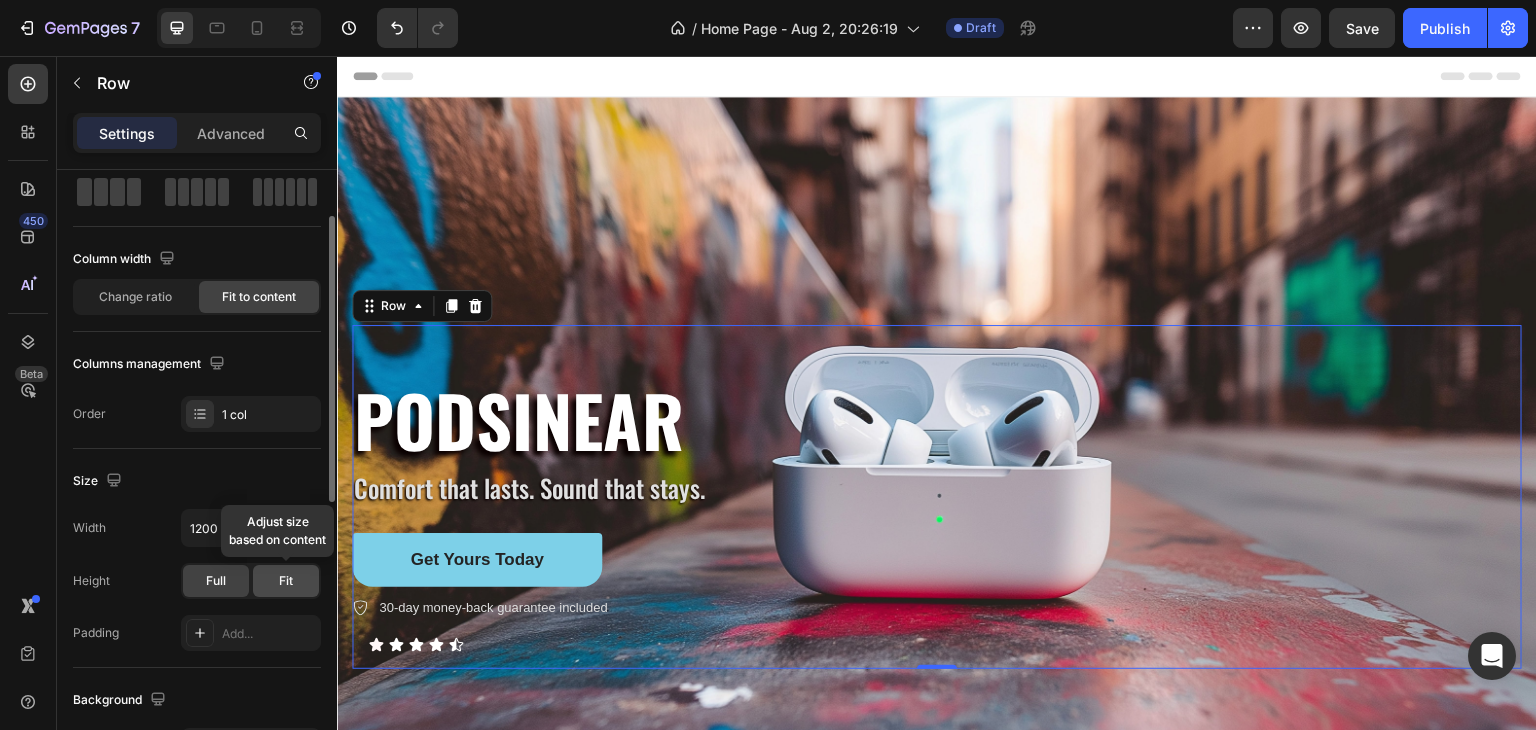 click on "Fit" 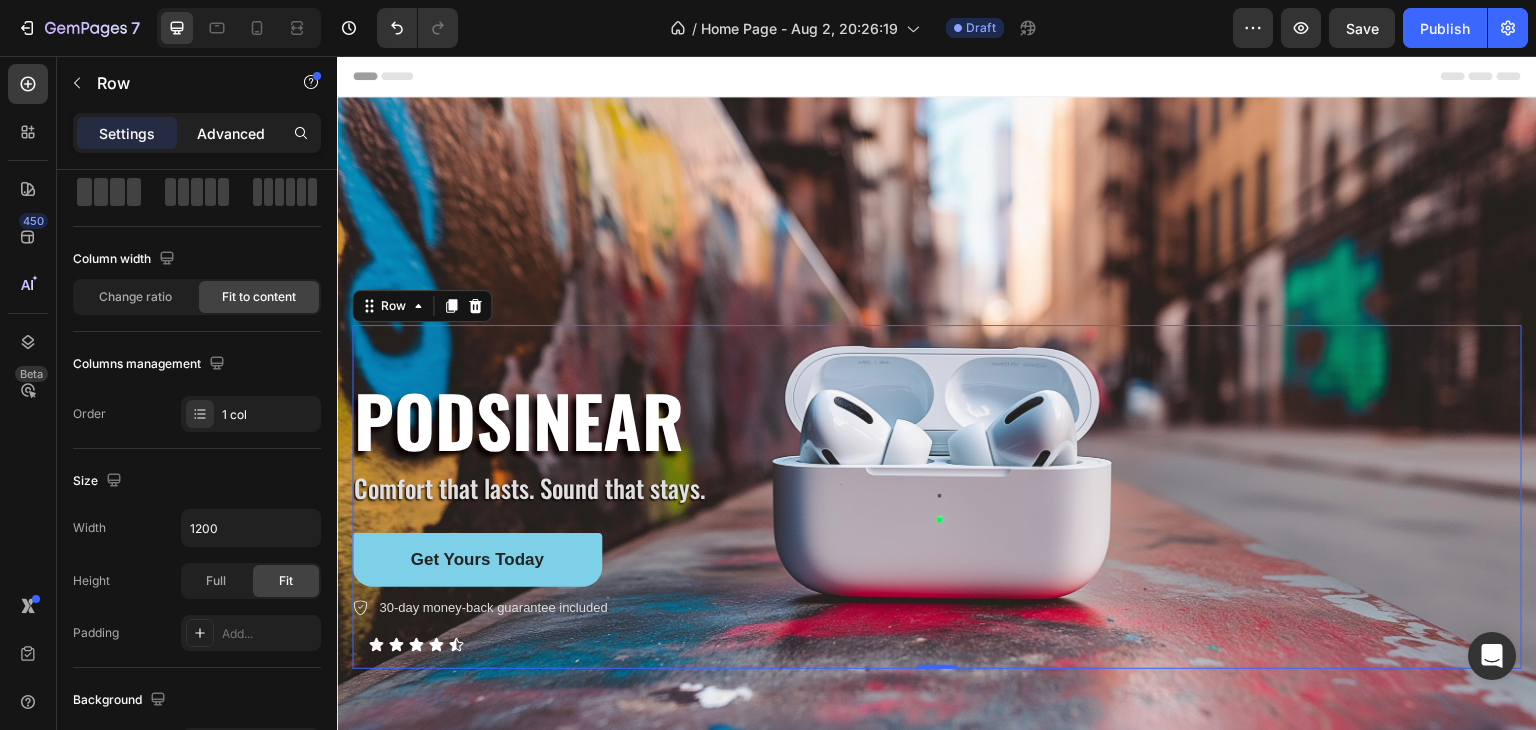 click on "Advanced" at bounding box center [231, 133] 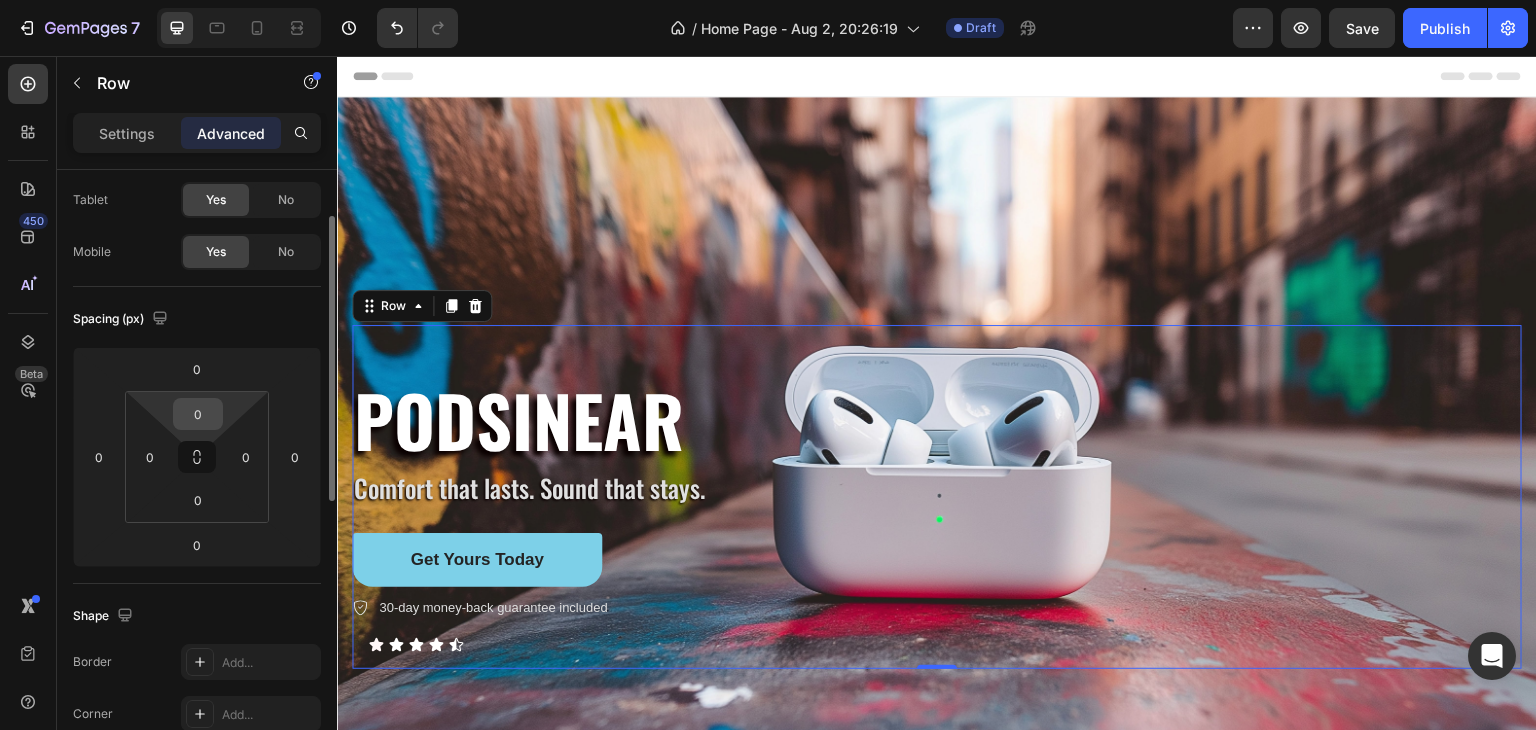 click on "0" at bounding box center (198, 414) 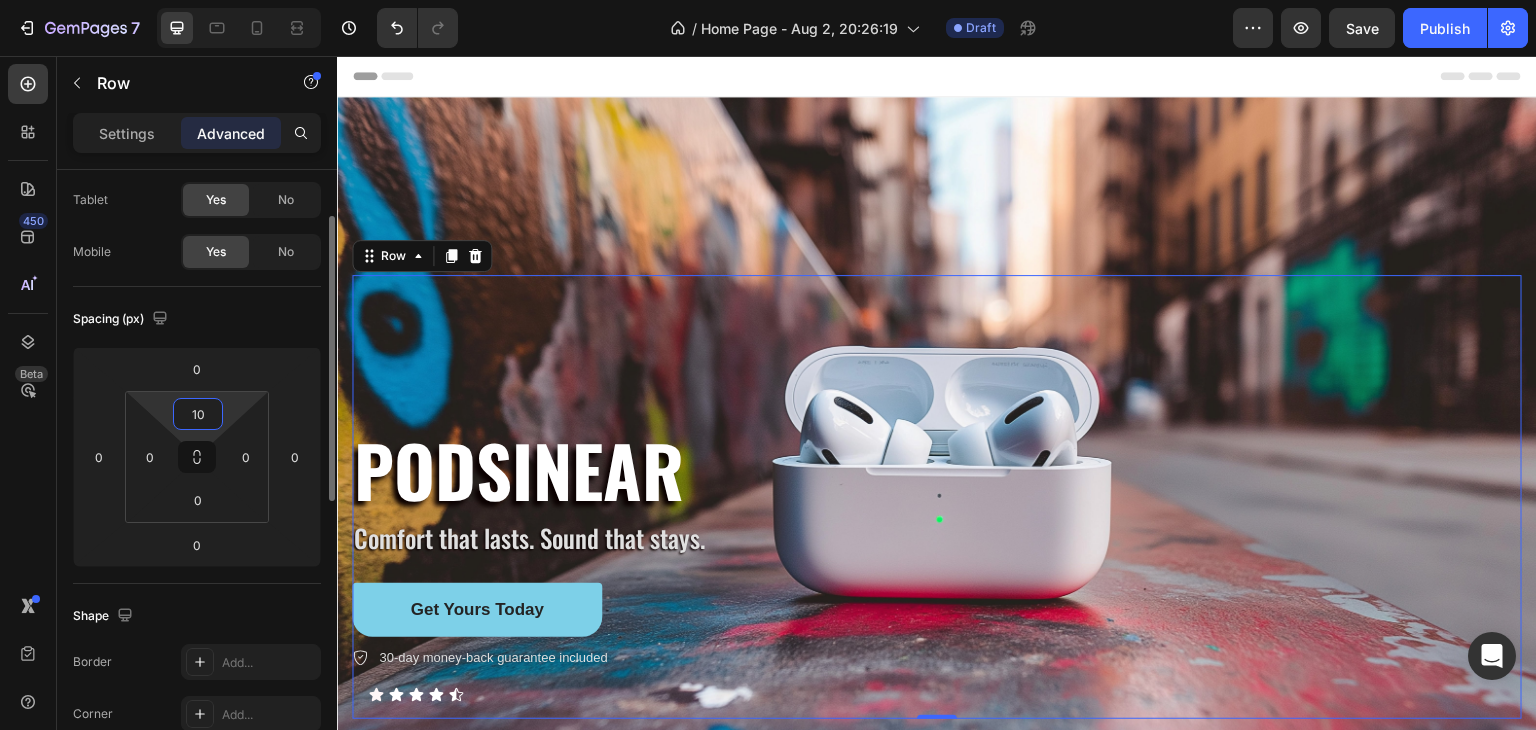 type on "1" 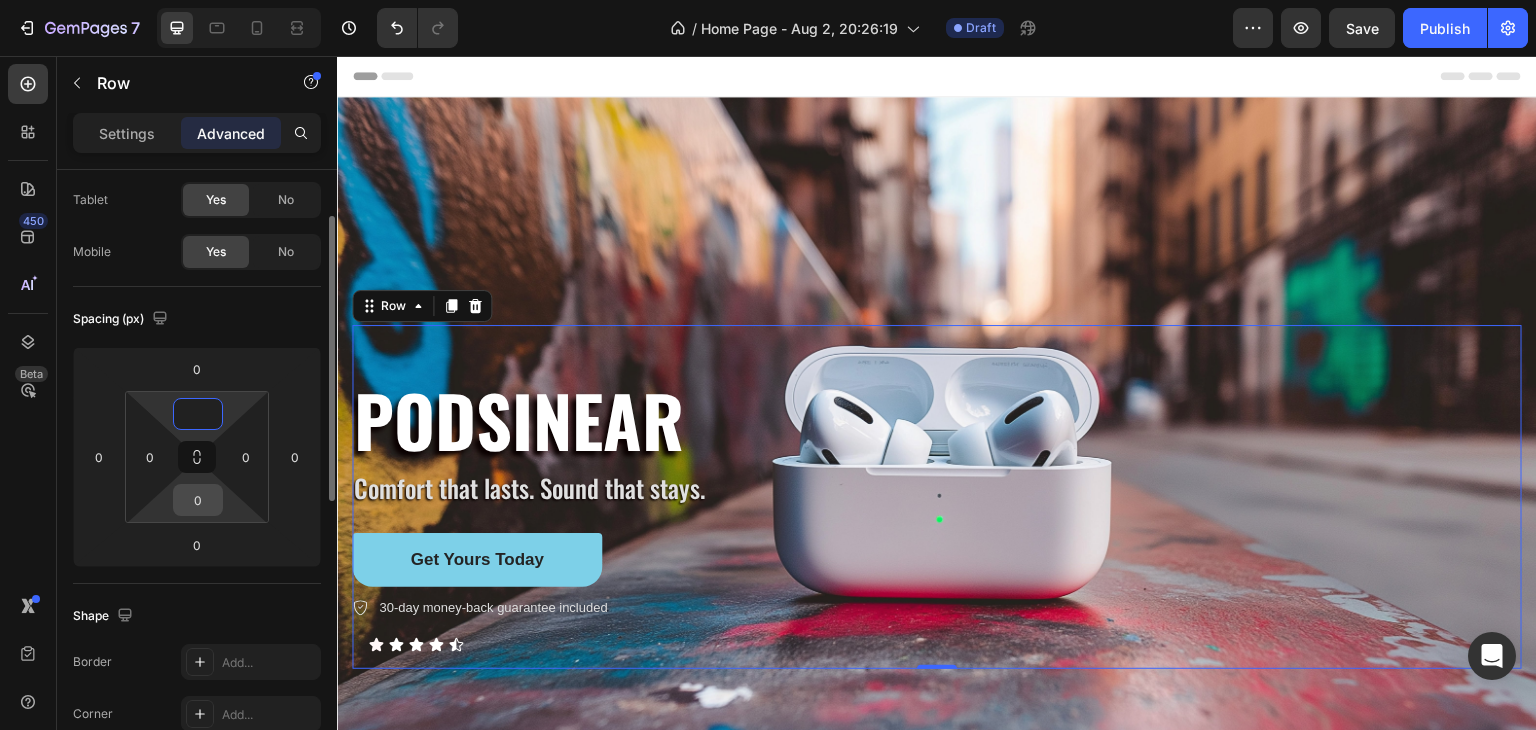 click on "0" at bounding box center [198, 500] 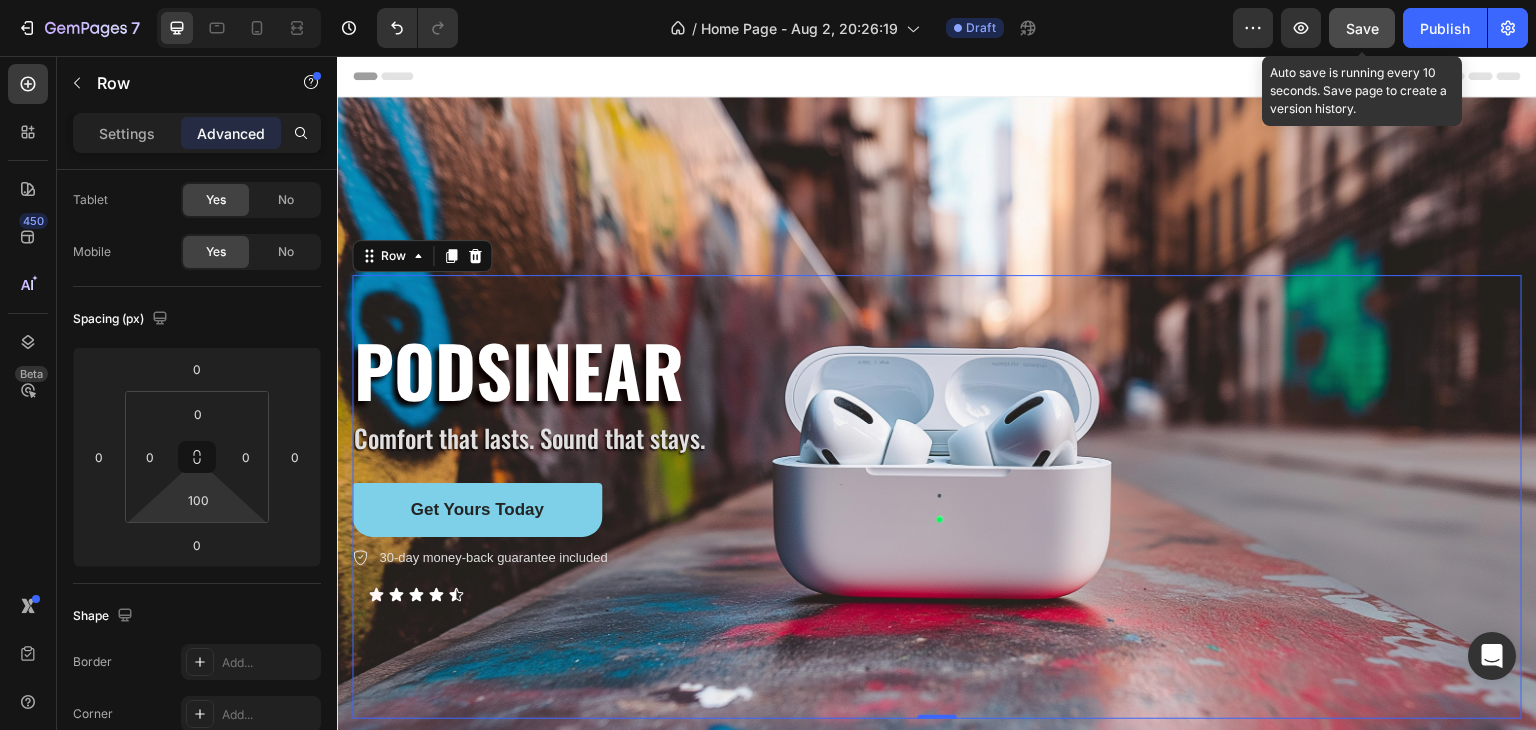 click on "Save" 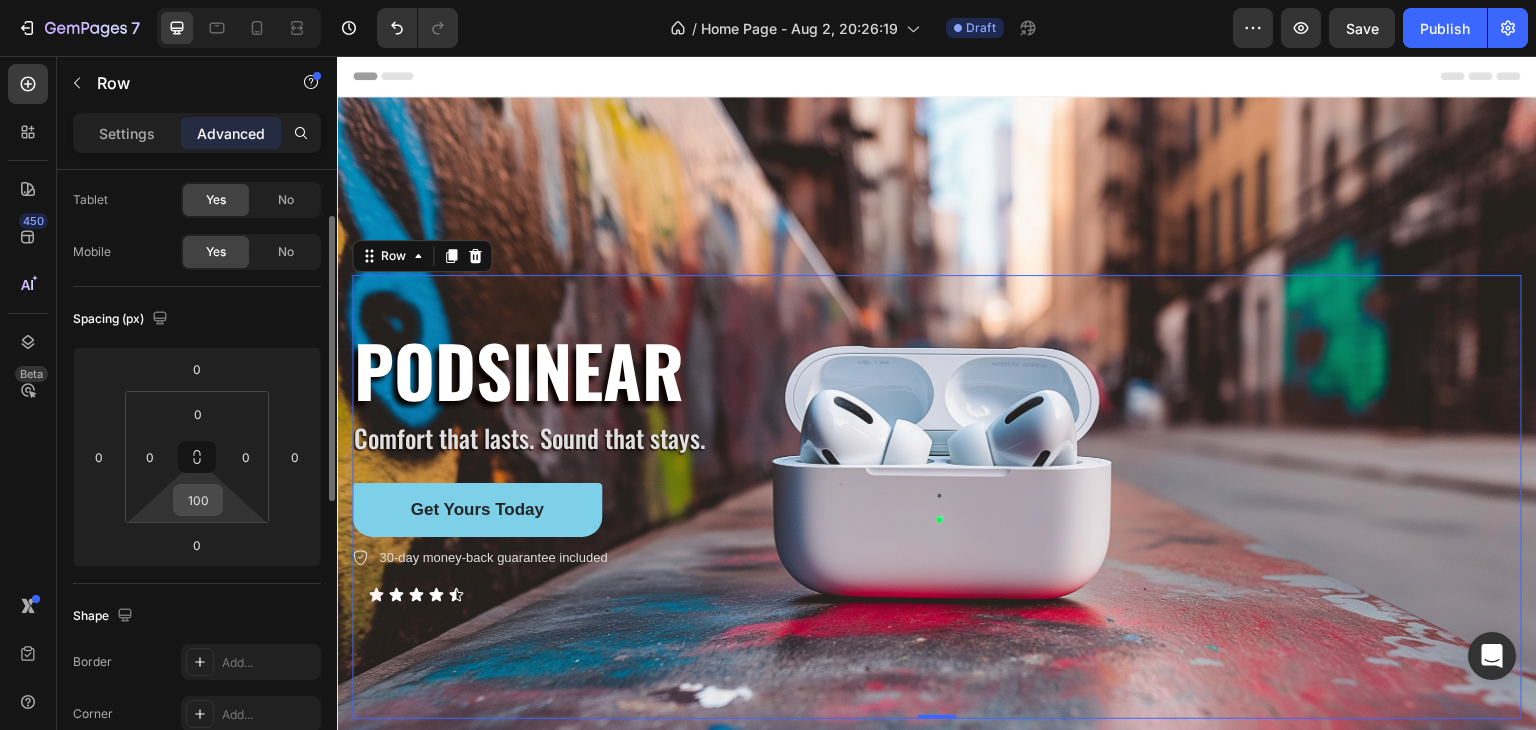 click on "100" at bounding box center [198, 500] 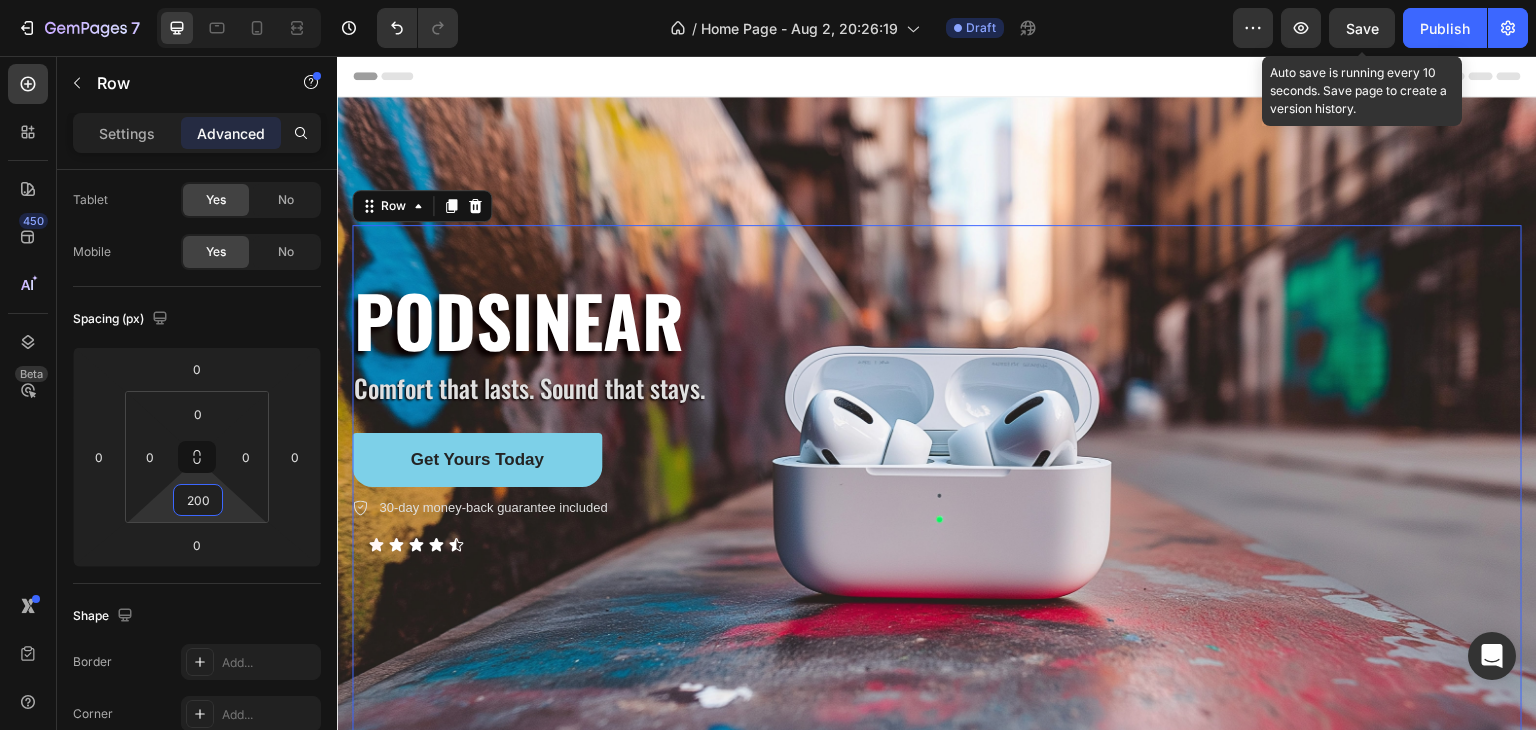 click on "Save" at bounding box center [1362, 28] 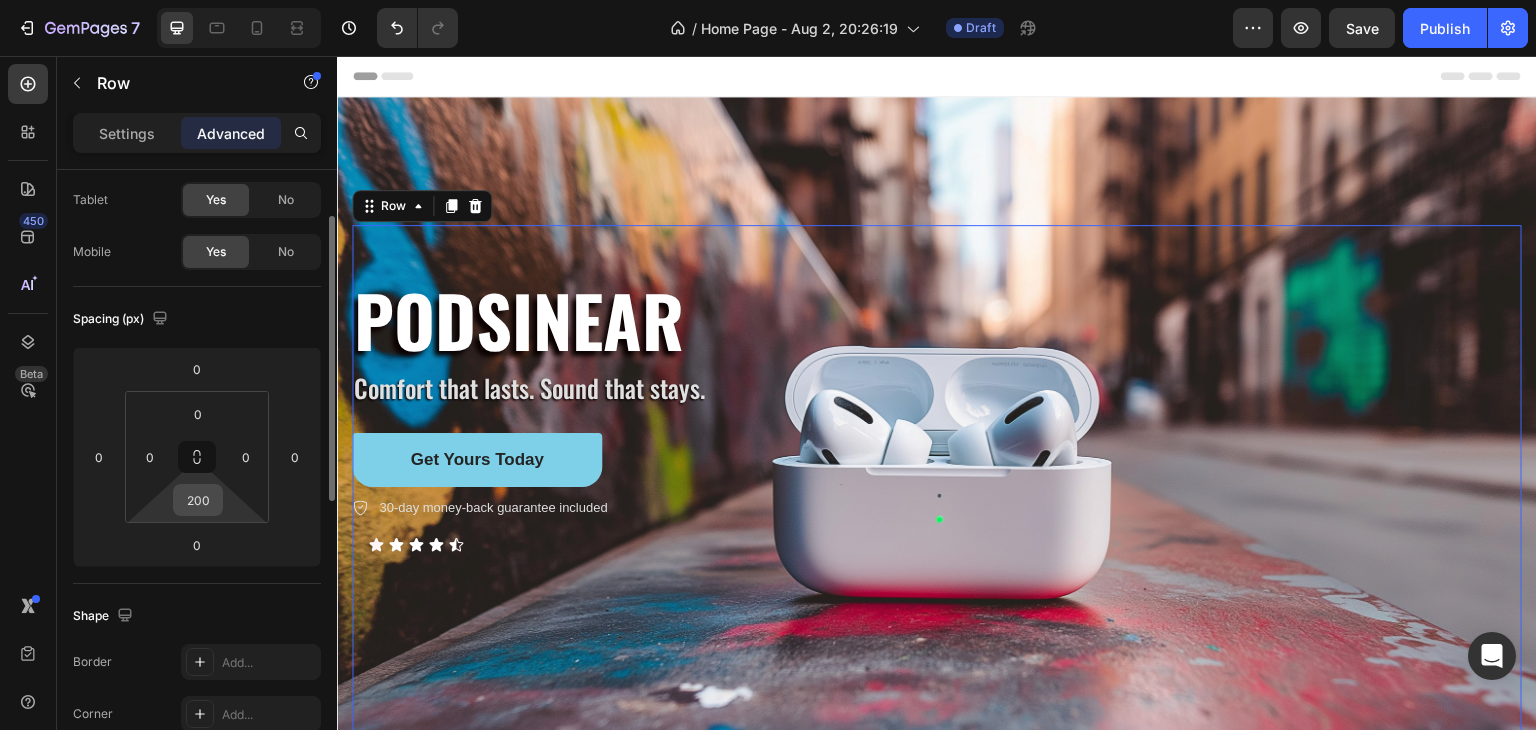 click on "200" at bounding box center [198, 500] 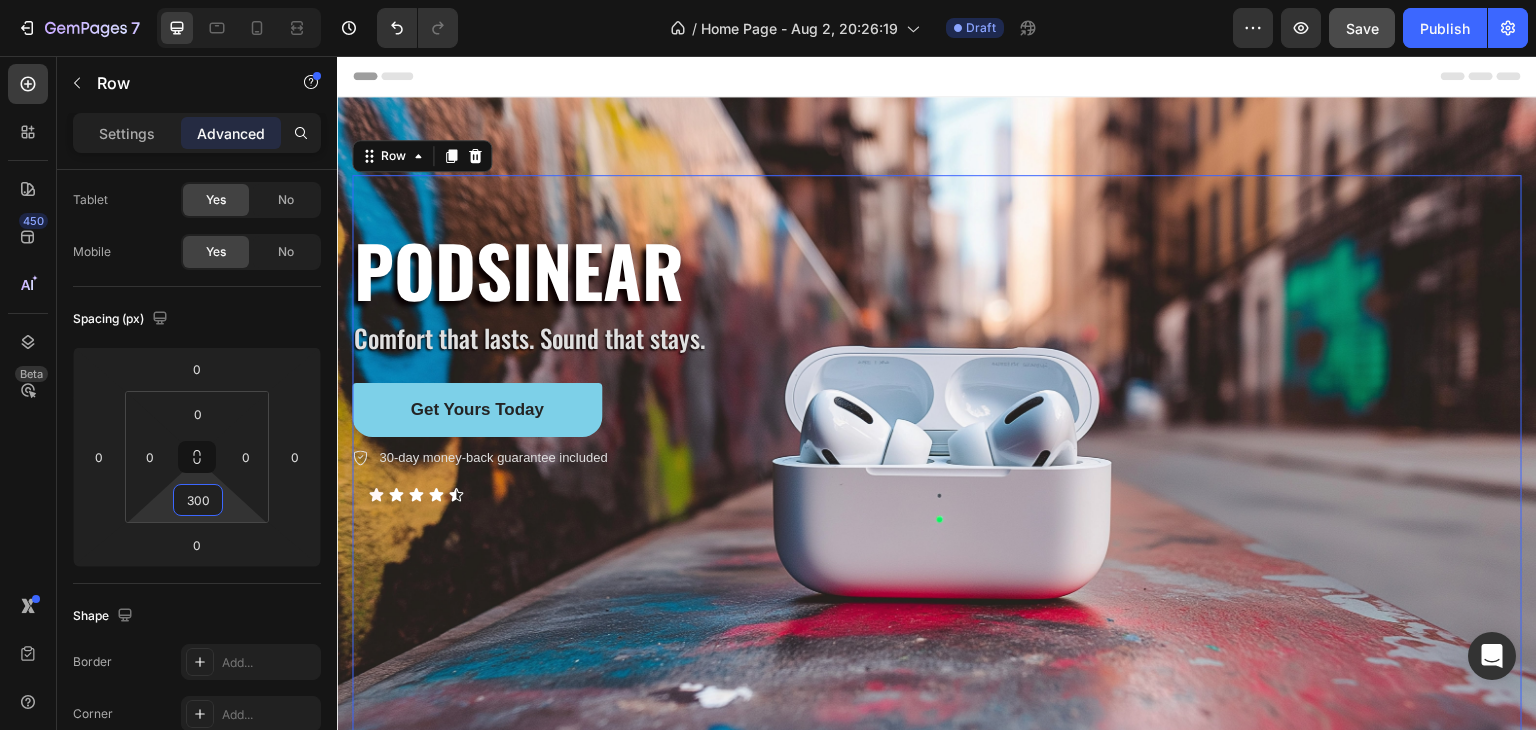 type on "300" 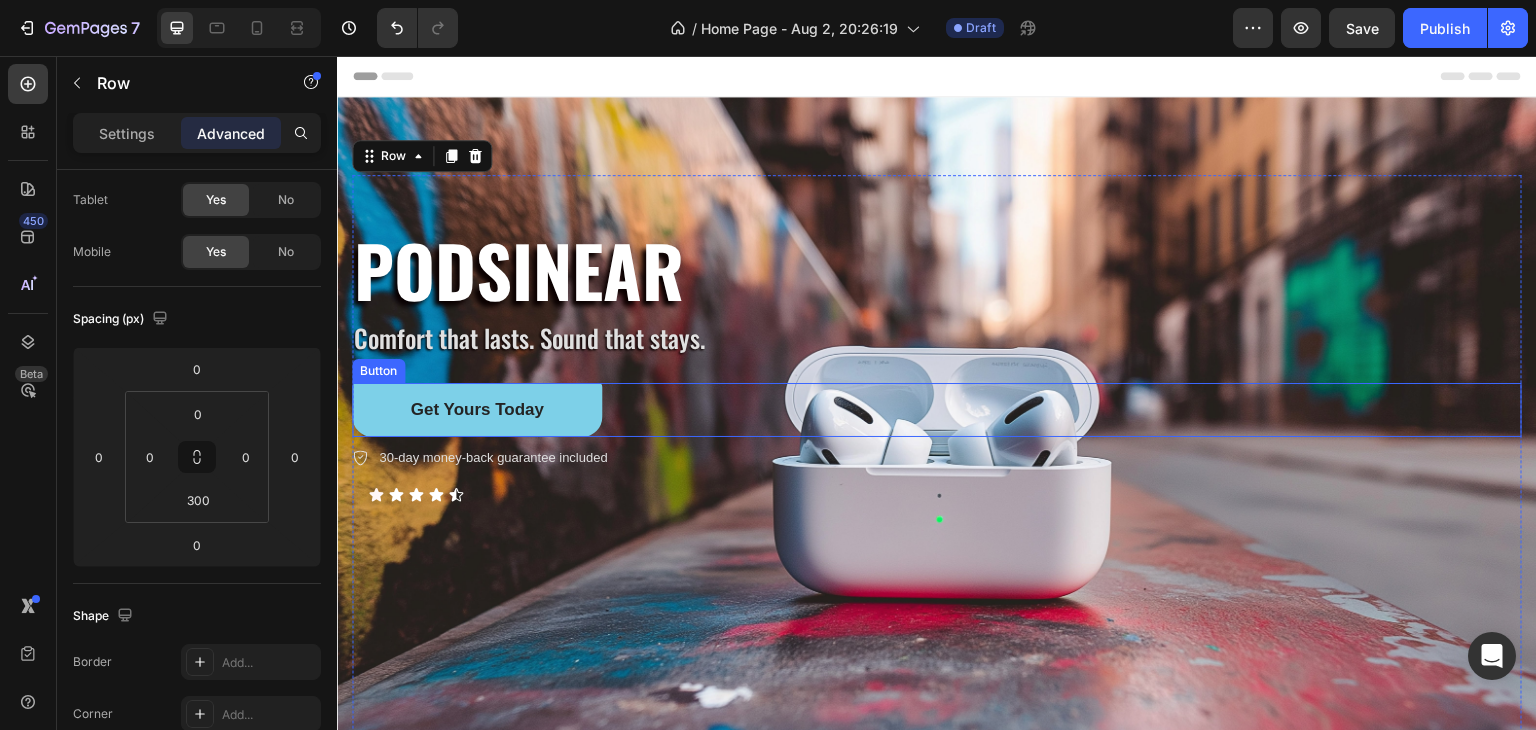 scroll, scrollTop: 453, scrollLeft: 0, axis: vertical 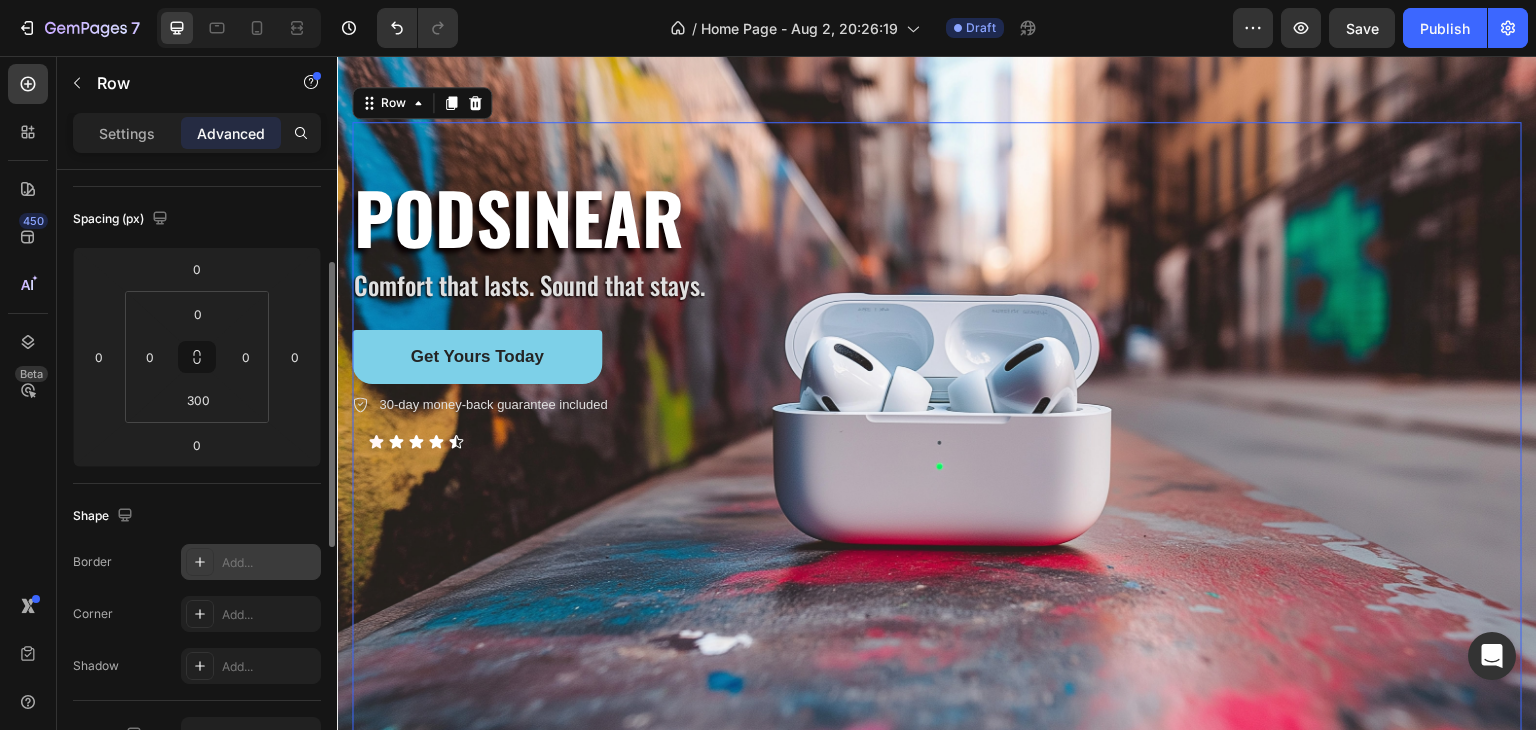 click on "Add..." at bounding box center (269, 563) 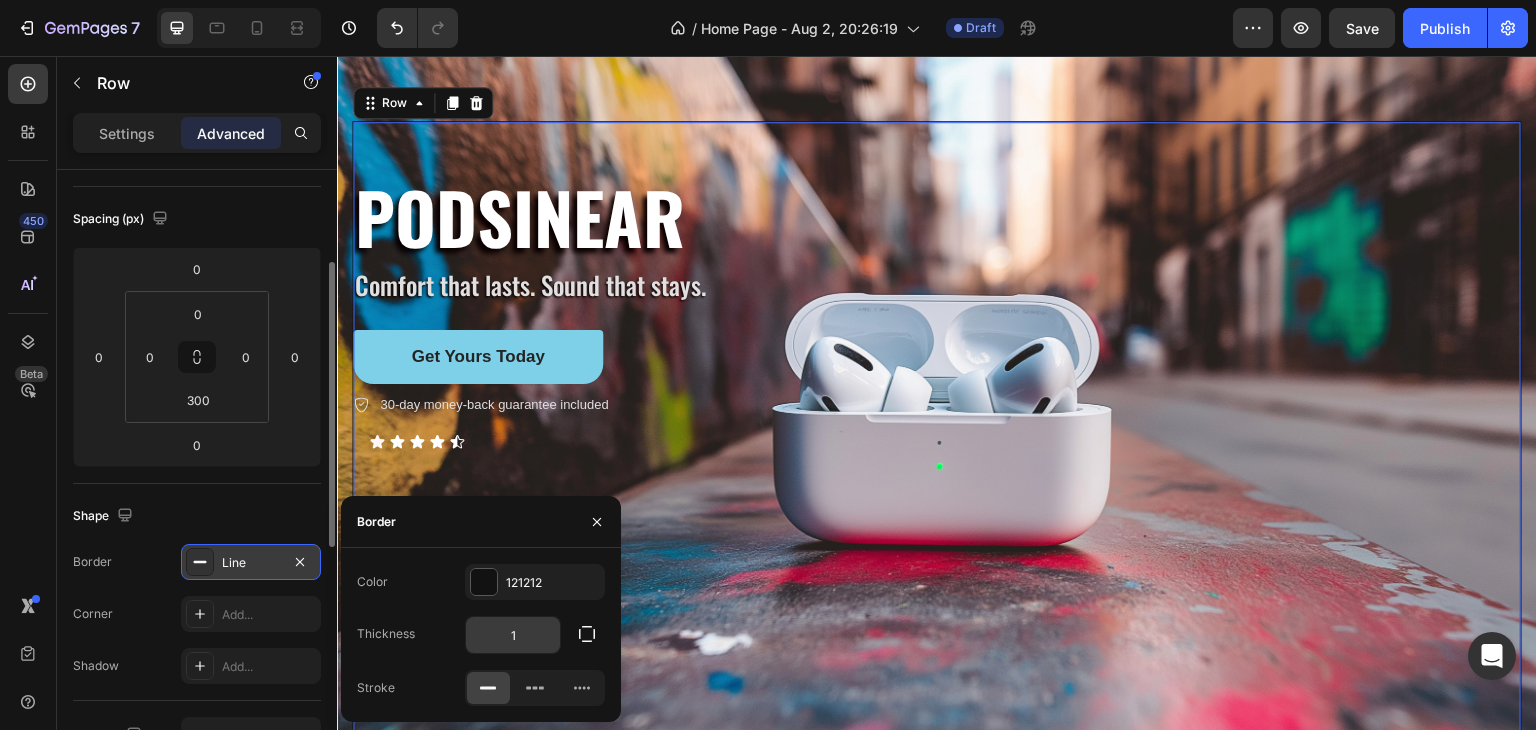 click on "1" at bounding box center (513, 635) 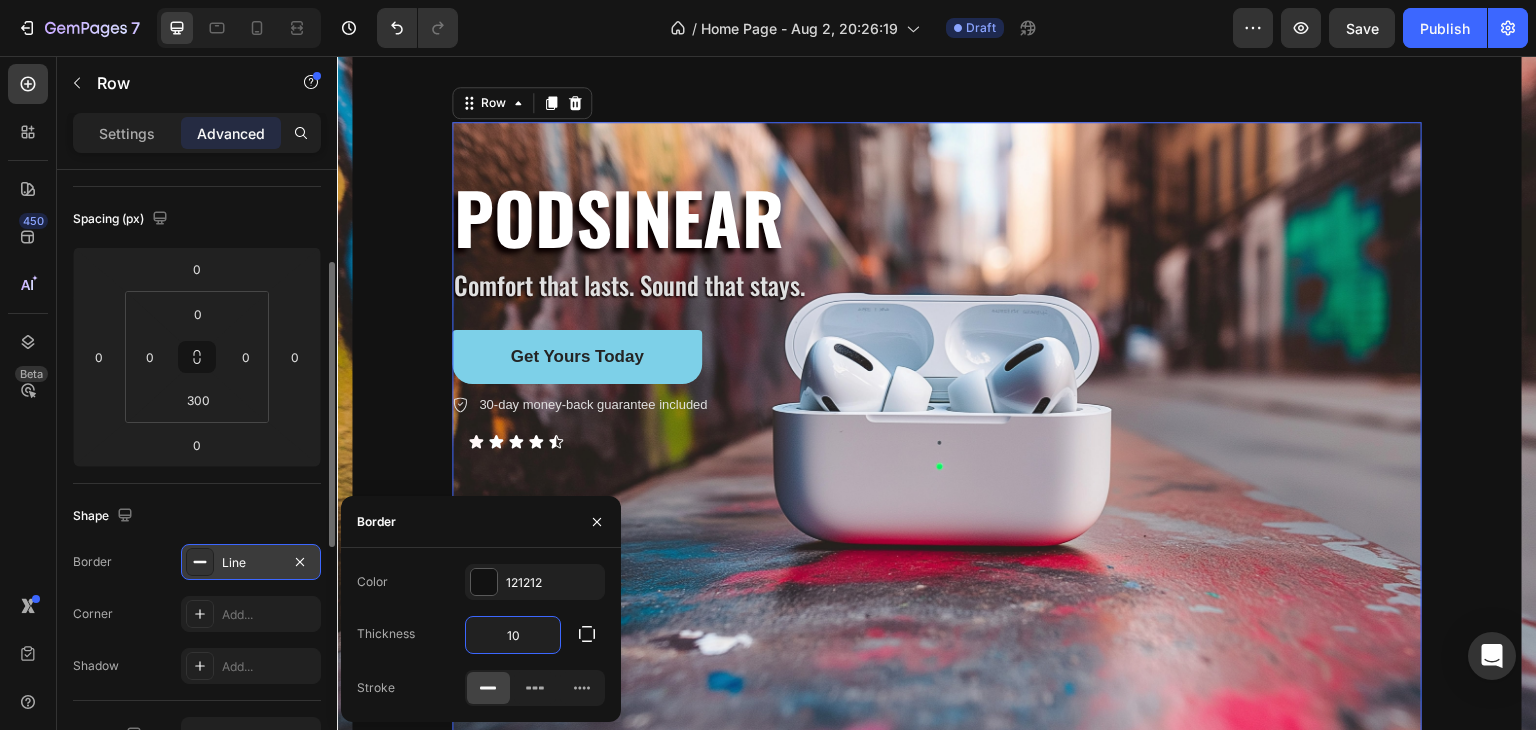 type on "1" 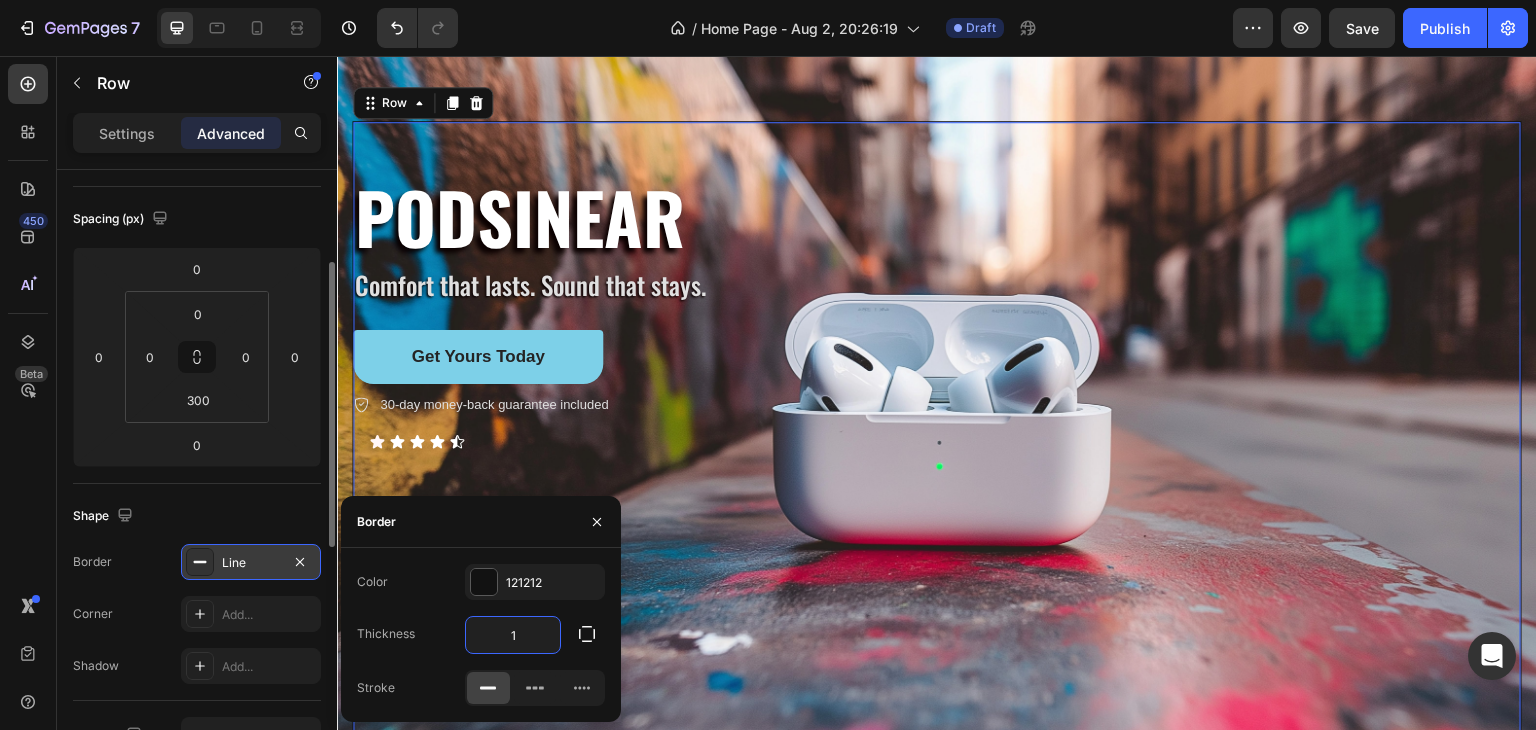 type 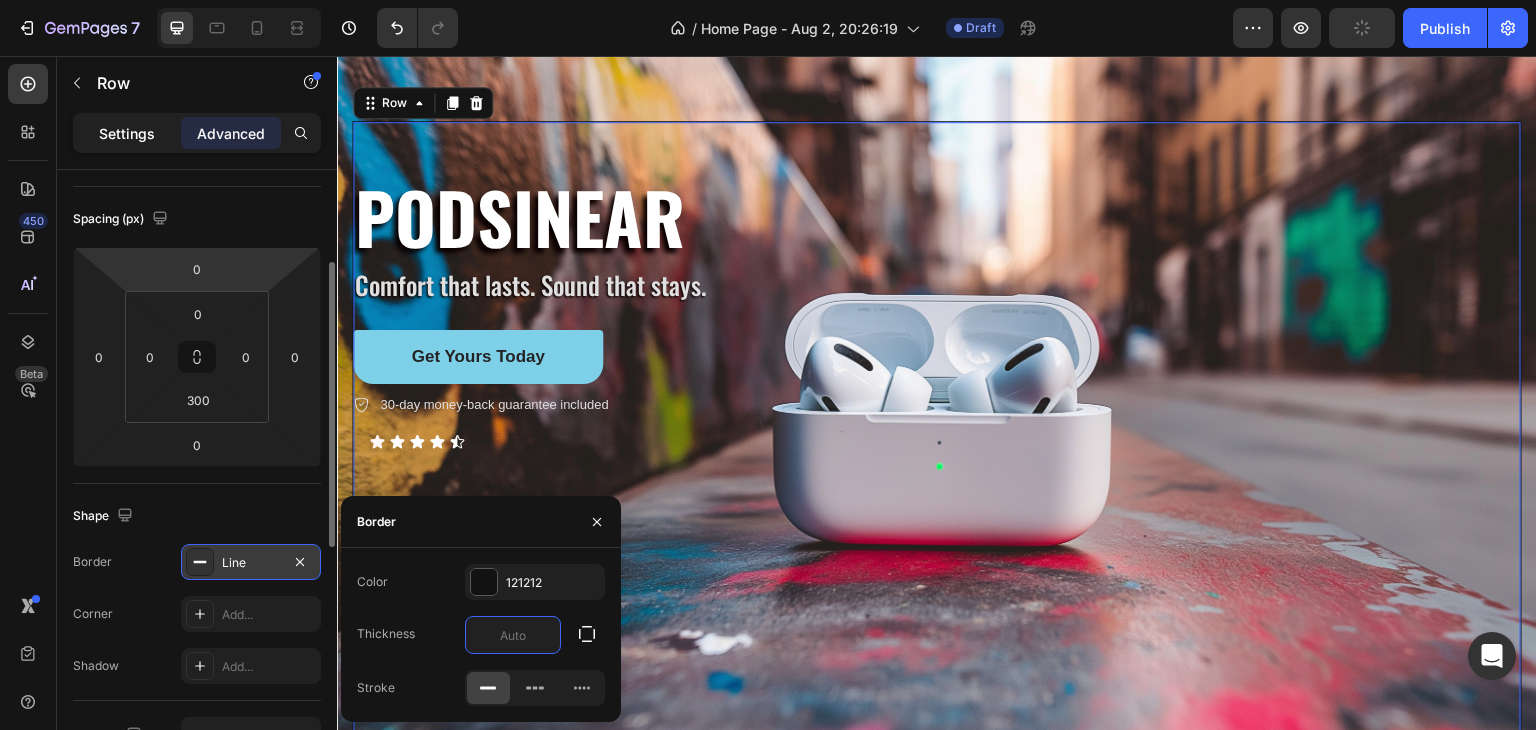 click on "Settings" at bounding box center (127, 133) 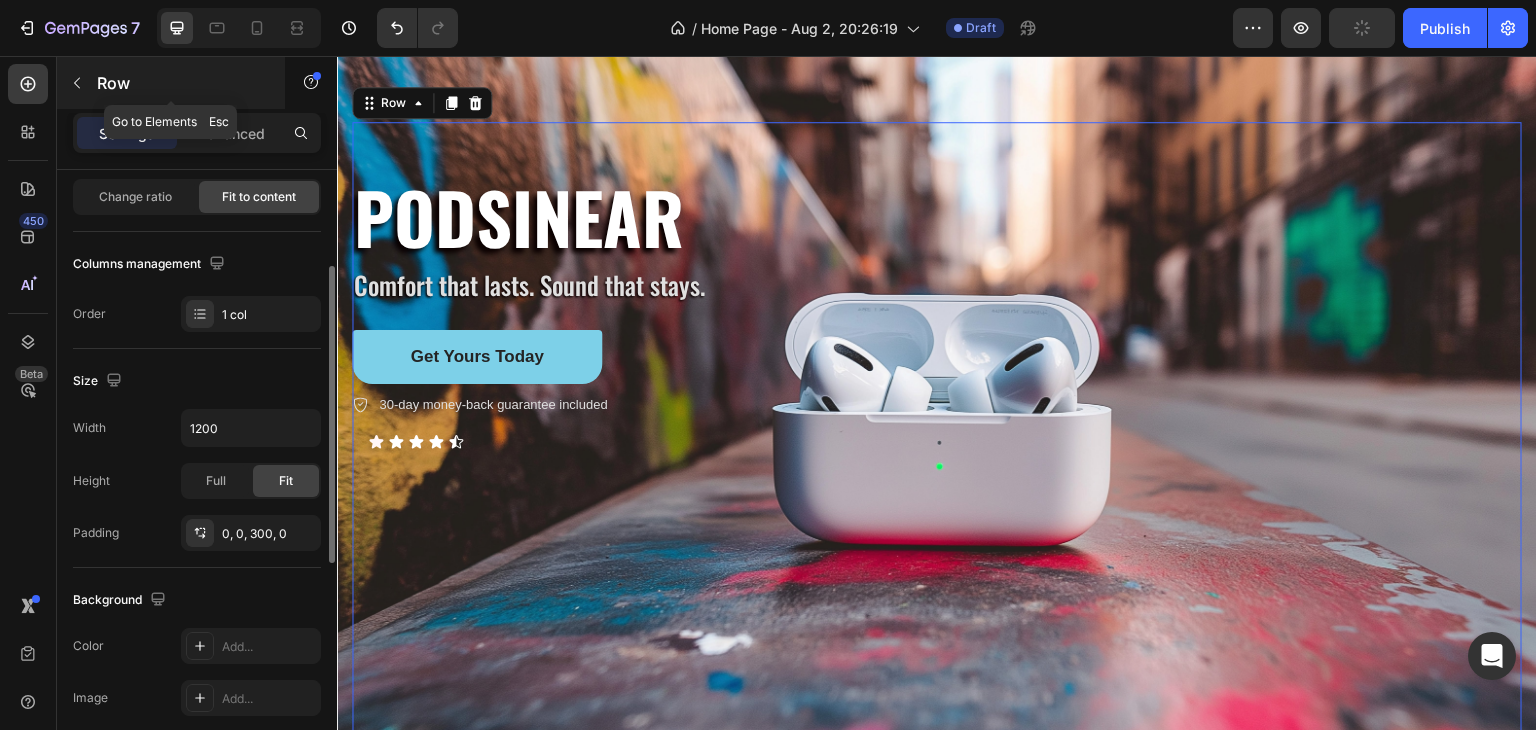 click 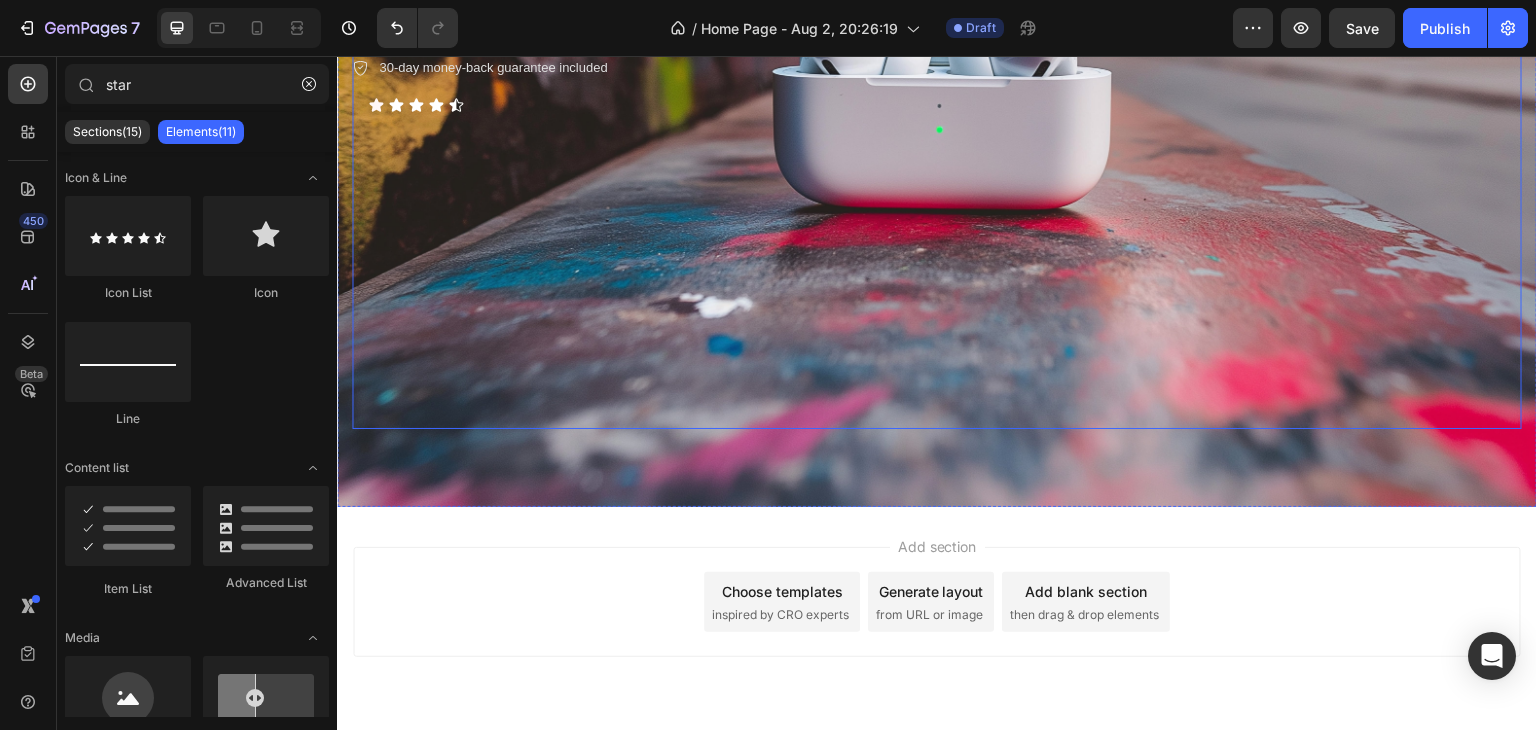 scroll, scrollTop: 453, scrollLeft: 0, axis: vertical 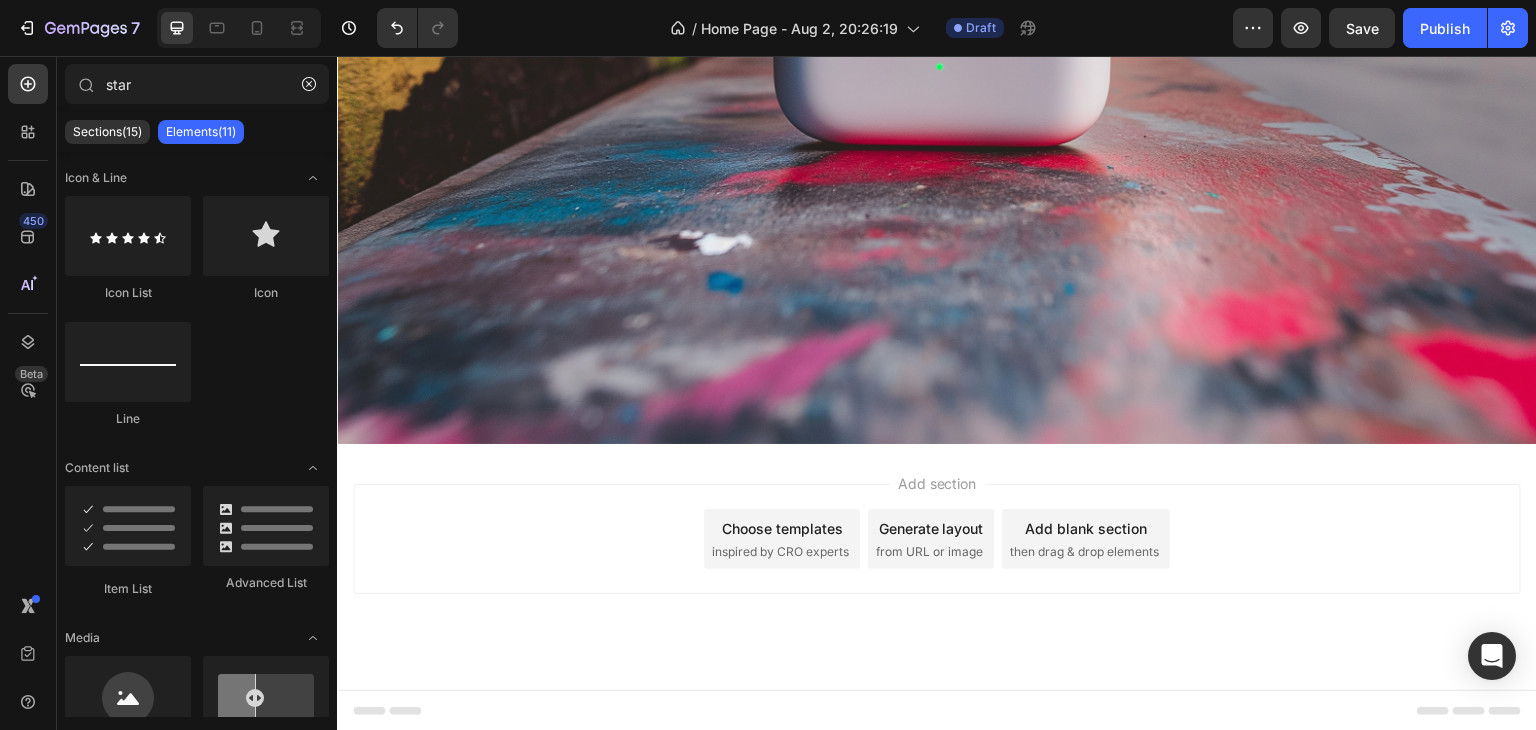 click on "Choose templates" at bounding box center [782, 528] 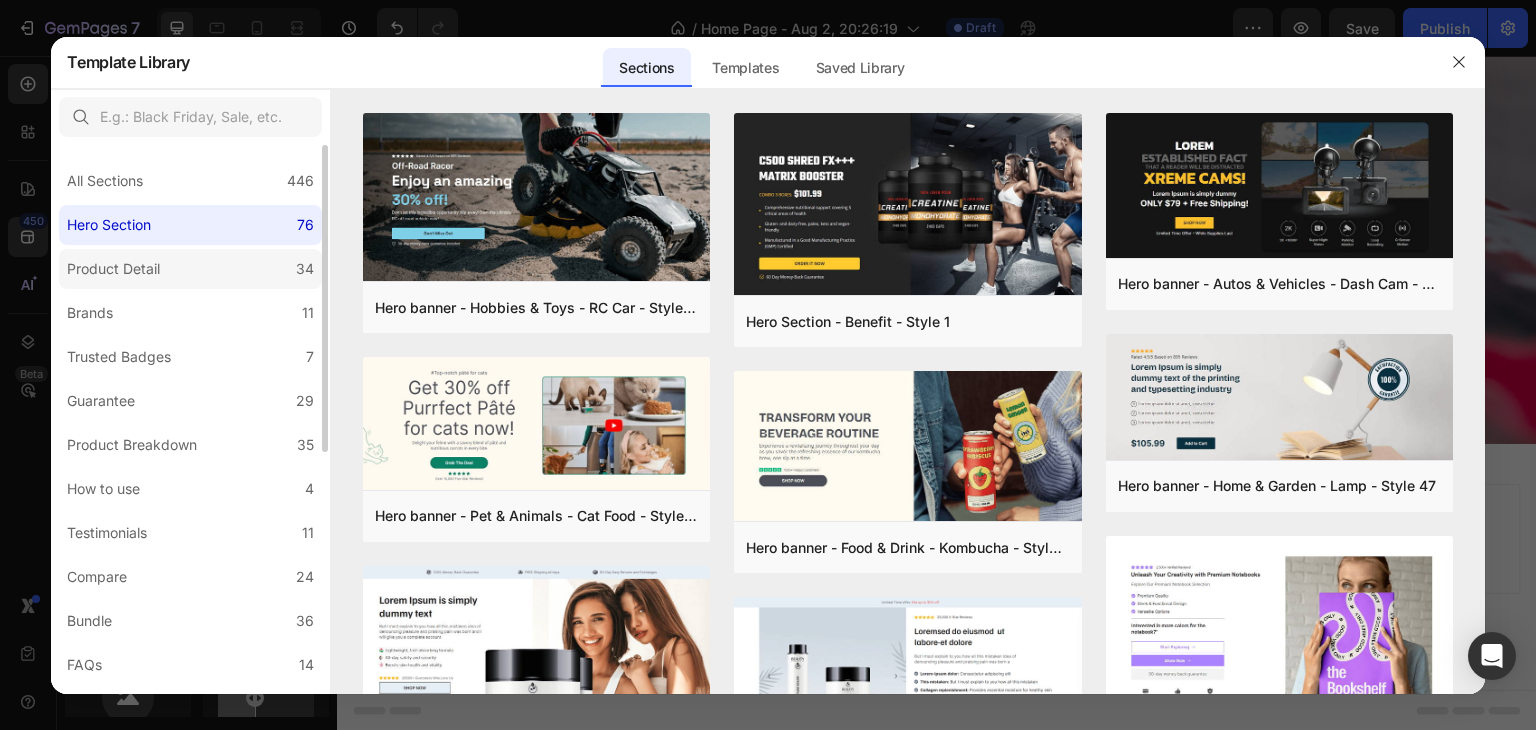 click on "Product Detail 34" 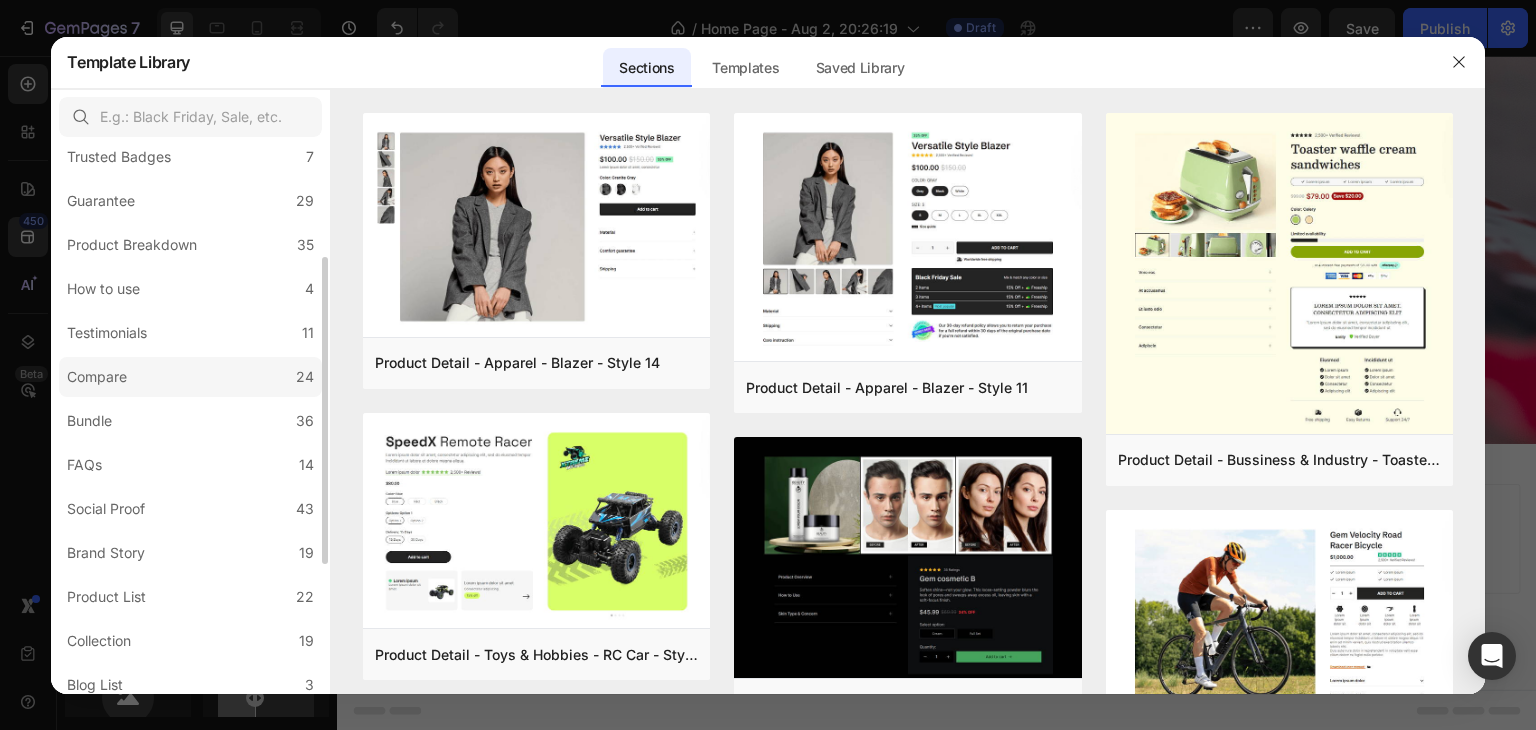 scroll, scrollTop: 300, scrollLeft: 0, axis: vertical 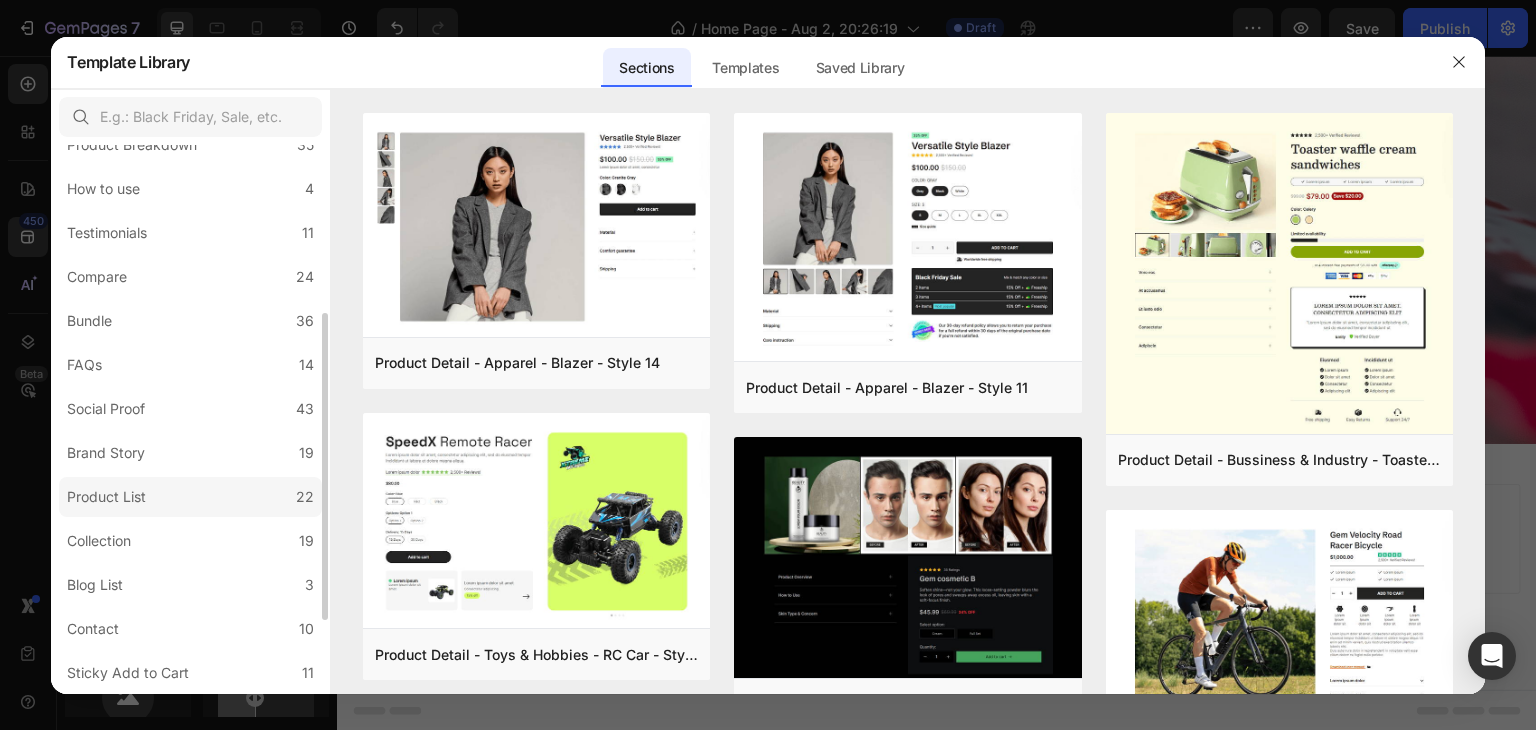 click on "Product List" at bounding box center [110, 497] 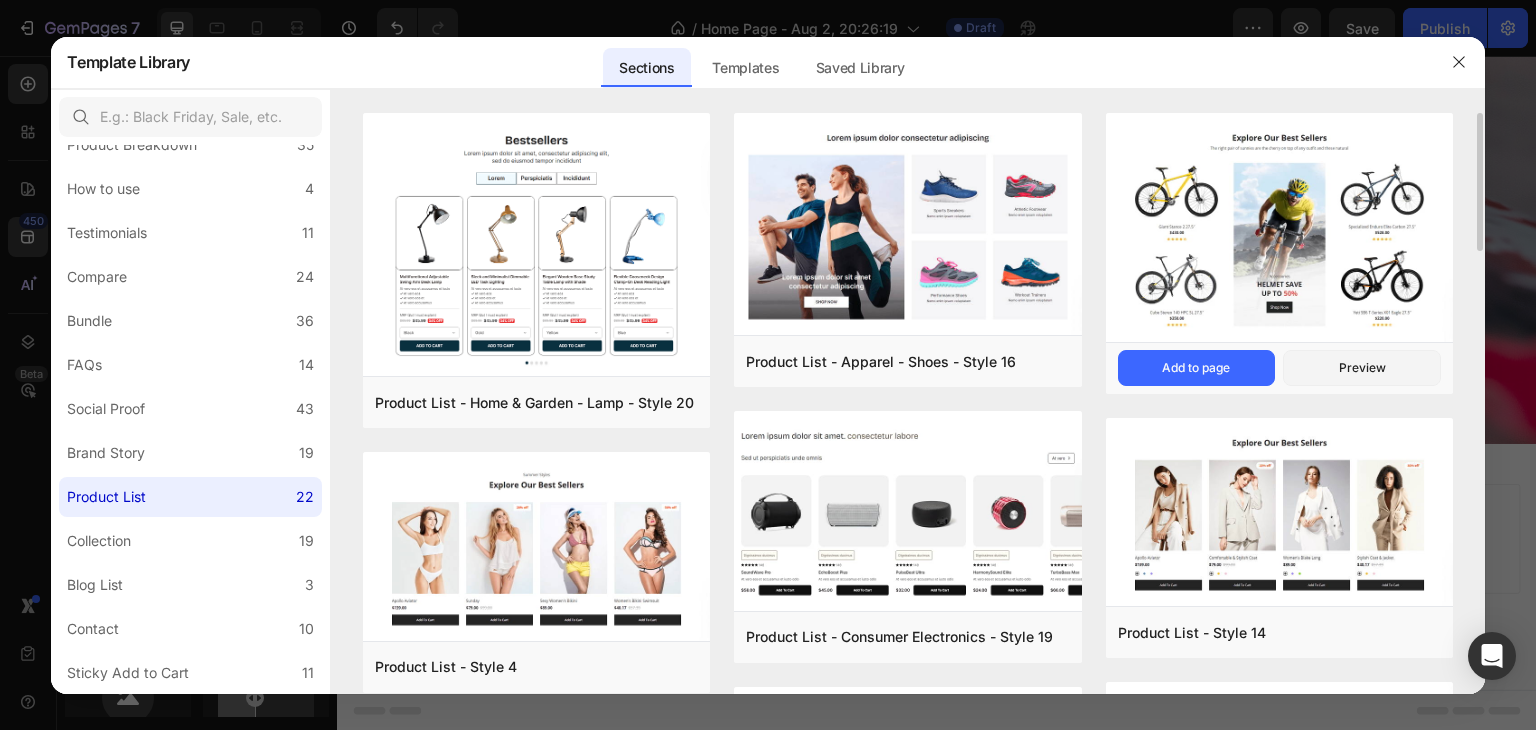 click at bounding box center [1279, 228] 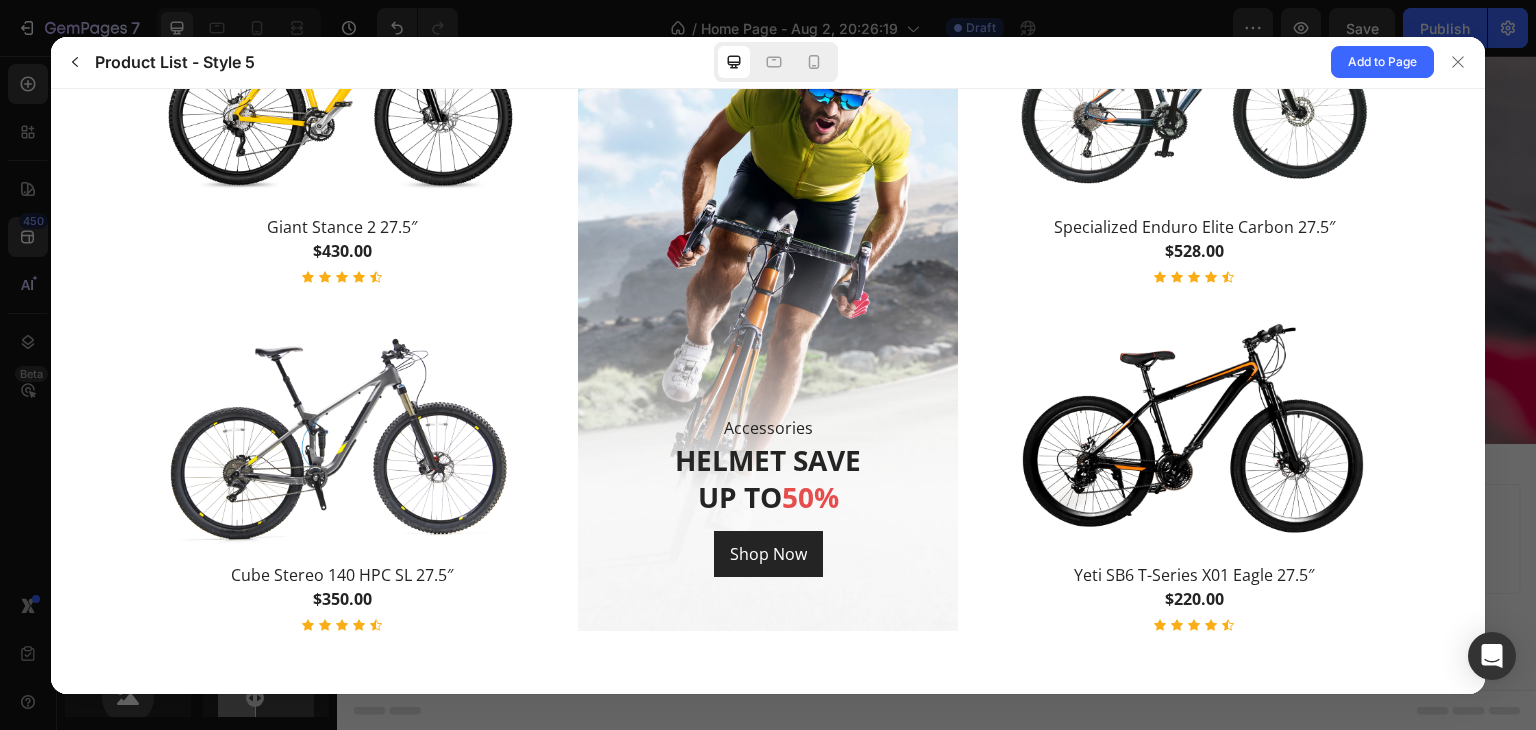 scroll, scrollTop: 0, scrollLeft: 0, axis: both 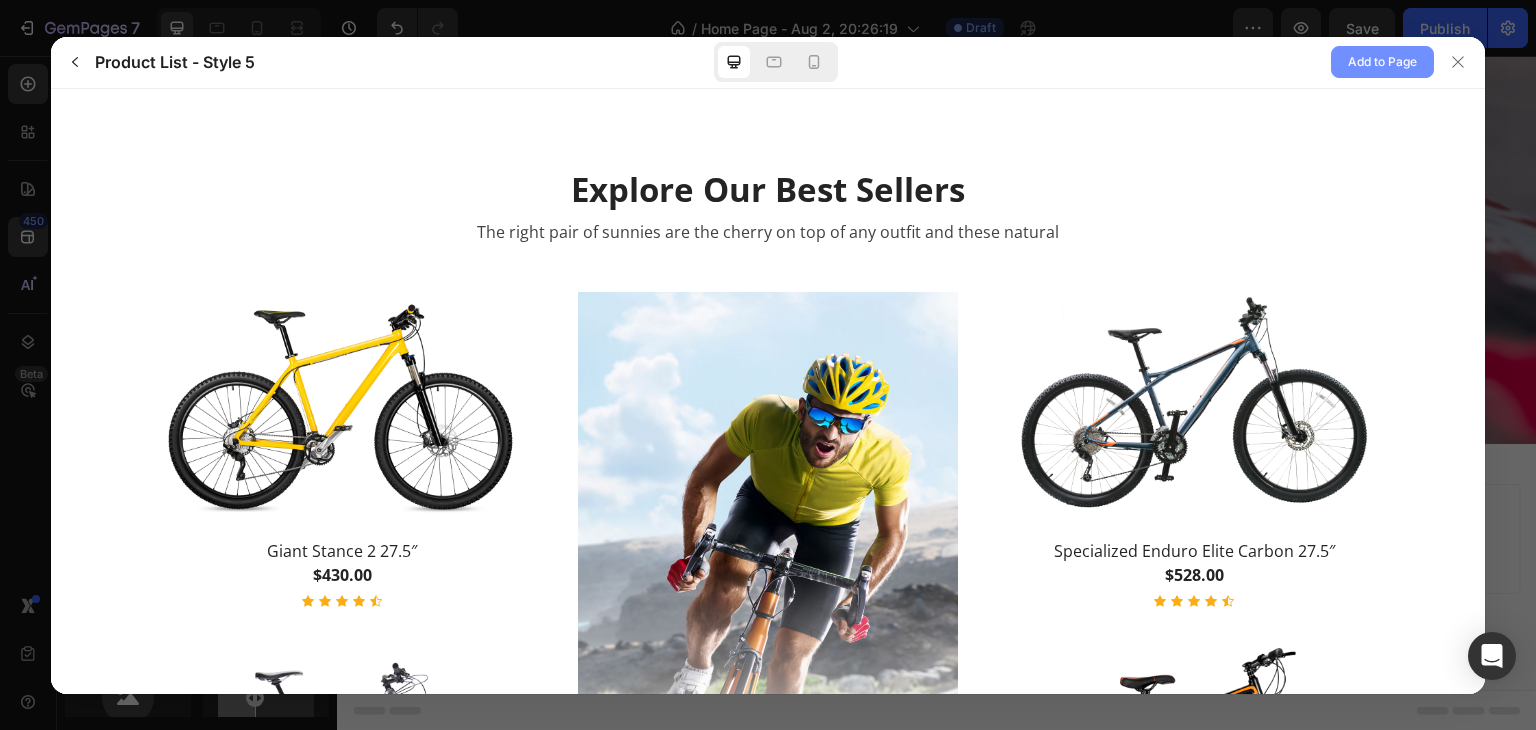 click on "Add to Page" 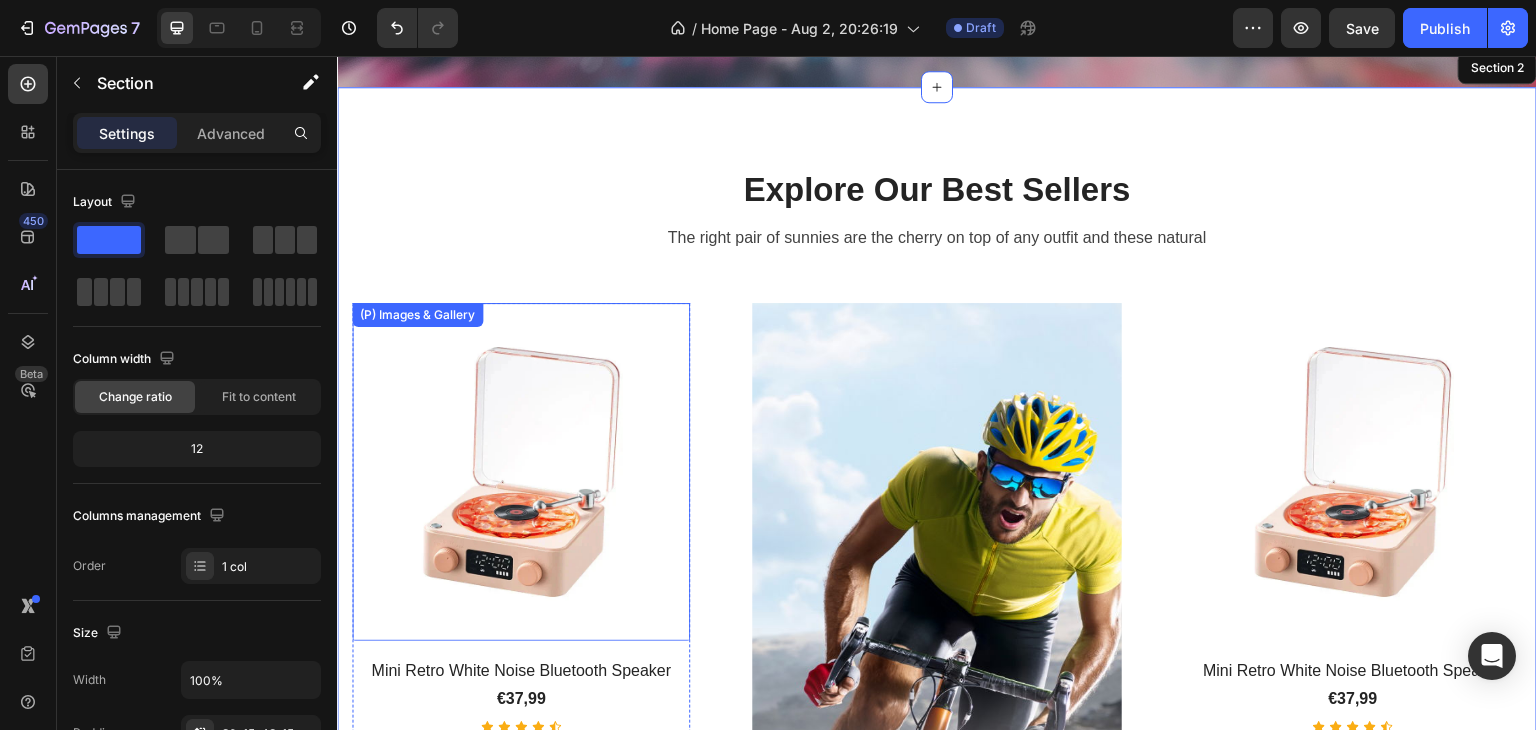 scroll, scrollTop: 840, scrollLeft: 0, axis: vertical 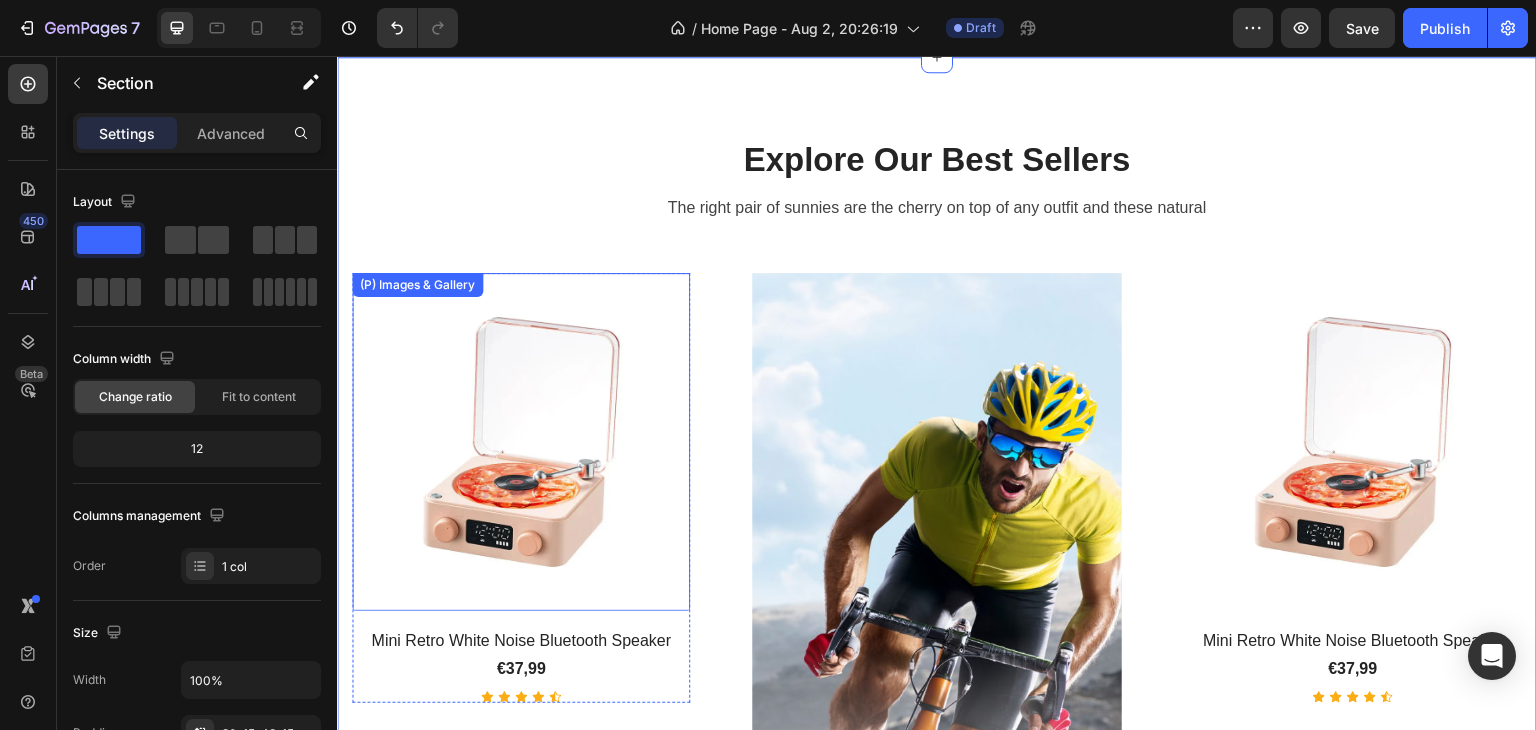 click at bounding box center (521, 442) 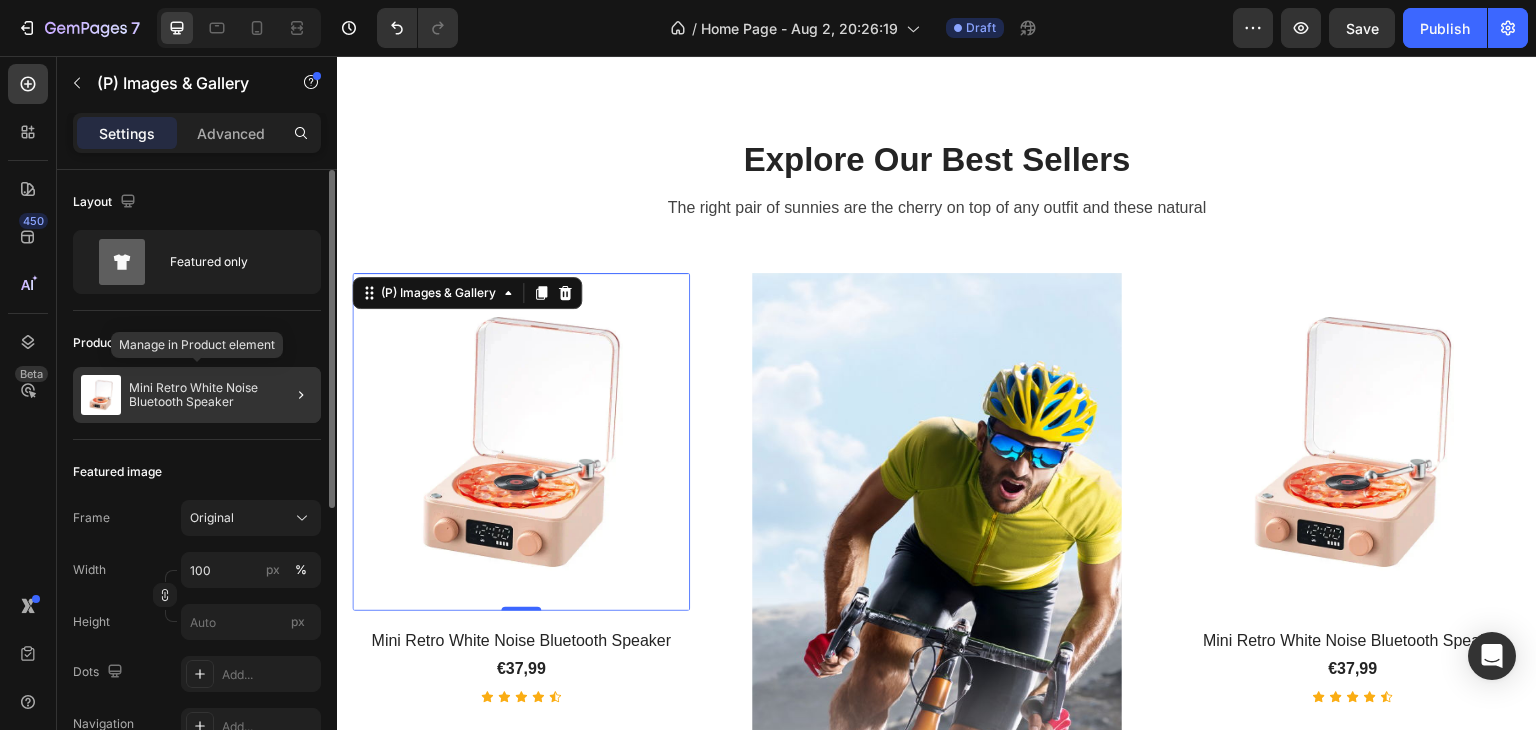 click on "Mini Retro White Noise Bluetooth Speaker" at bounding box center (221, 395) 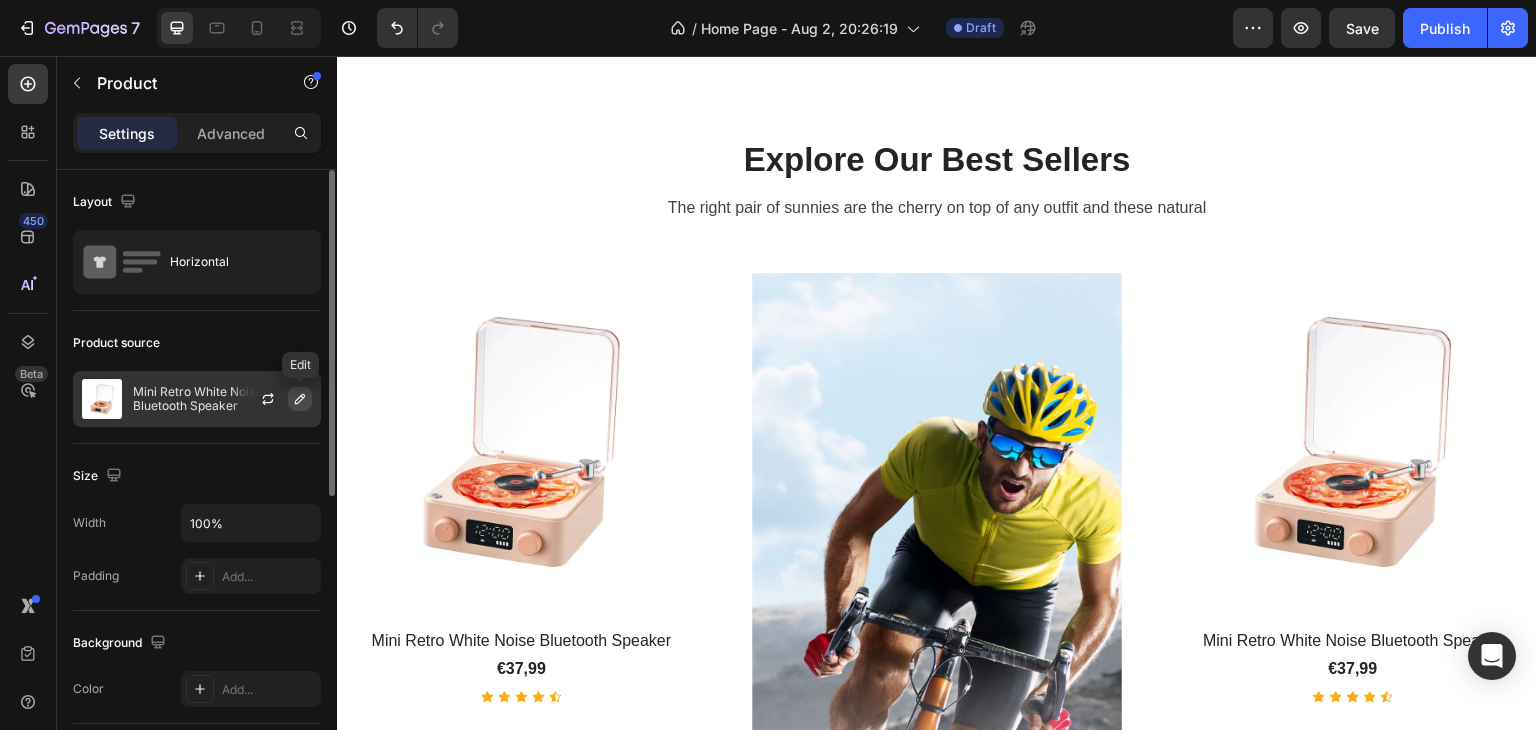 click 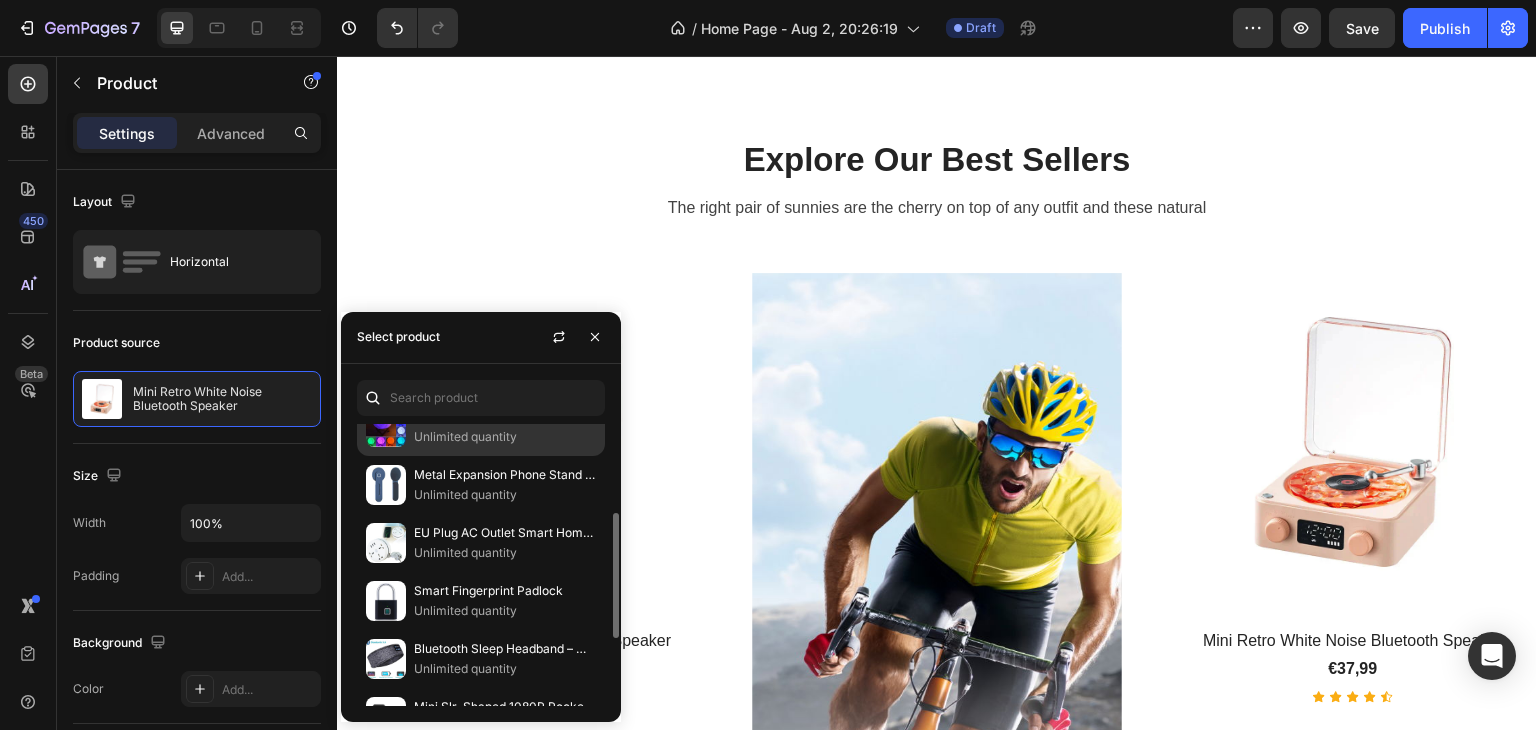 scroll, scrollTop: 351, scrollLeft: 0, axis: vertical 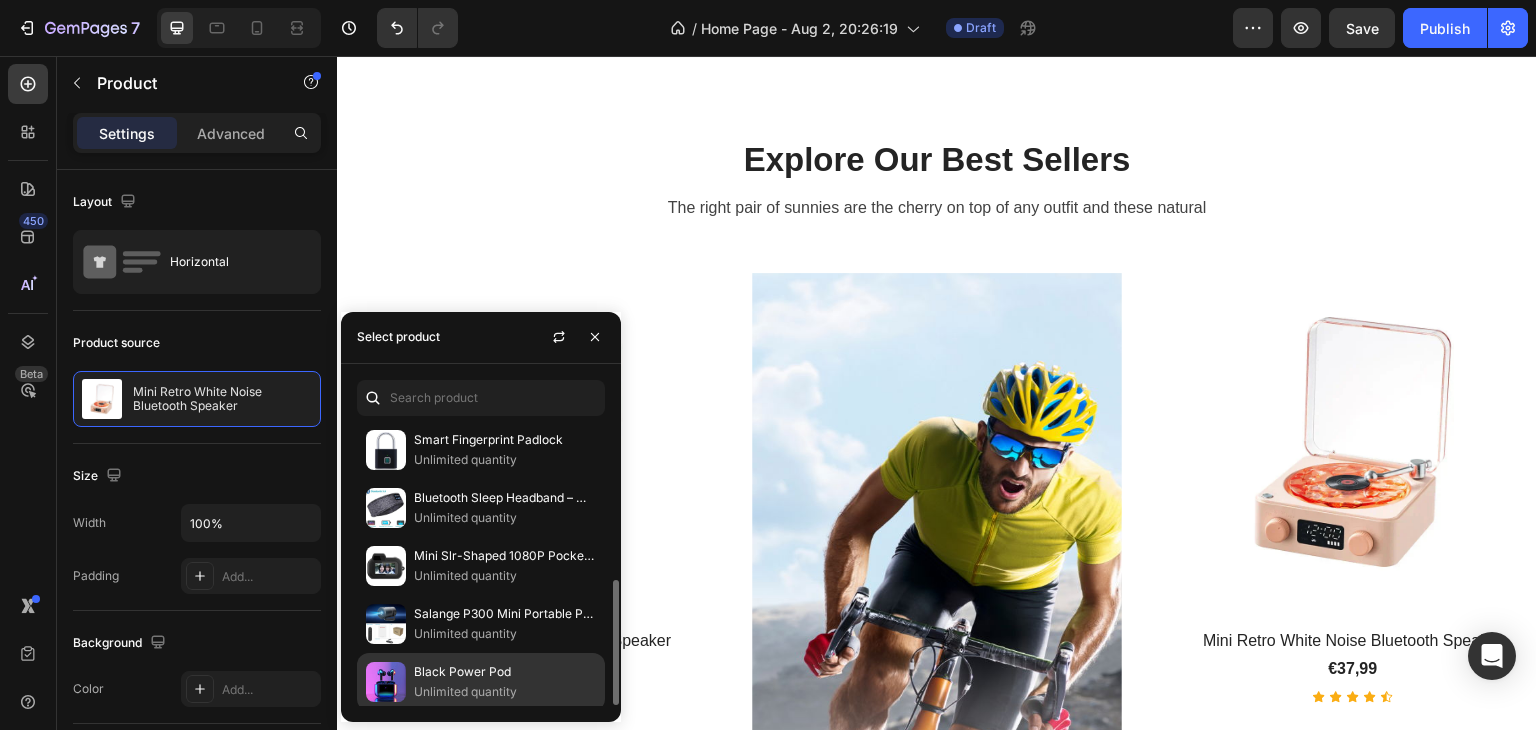 click on "Unlimited quantity" at bounding box center (505, 692) 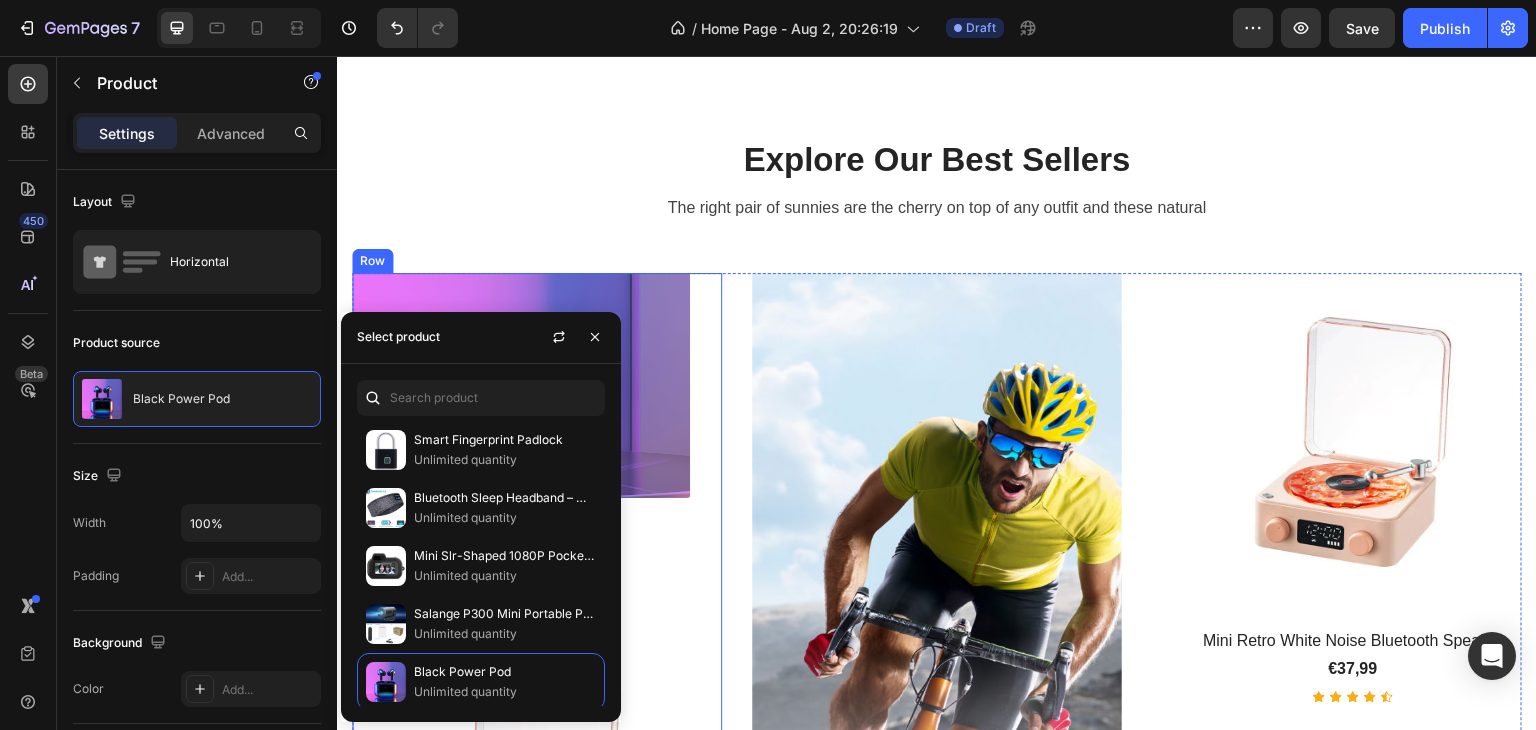 click on "(P) Images & Gallery Black Power Pod (P) Title €0,00 (P) Price (P) Price
Icon
Icon
Icon
Icon
Icon Icon List Hoz Product (P) Images & Gallery Mini Retro White Noise Bluetooth Speaker (P) Title €37,99 (P) Price (P) Price
Icon
Icon
Icon
Icon
Icon Icon List Hoz Product Row" at bounding box center (537, 662) 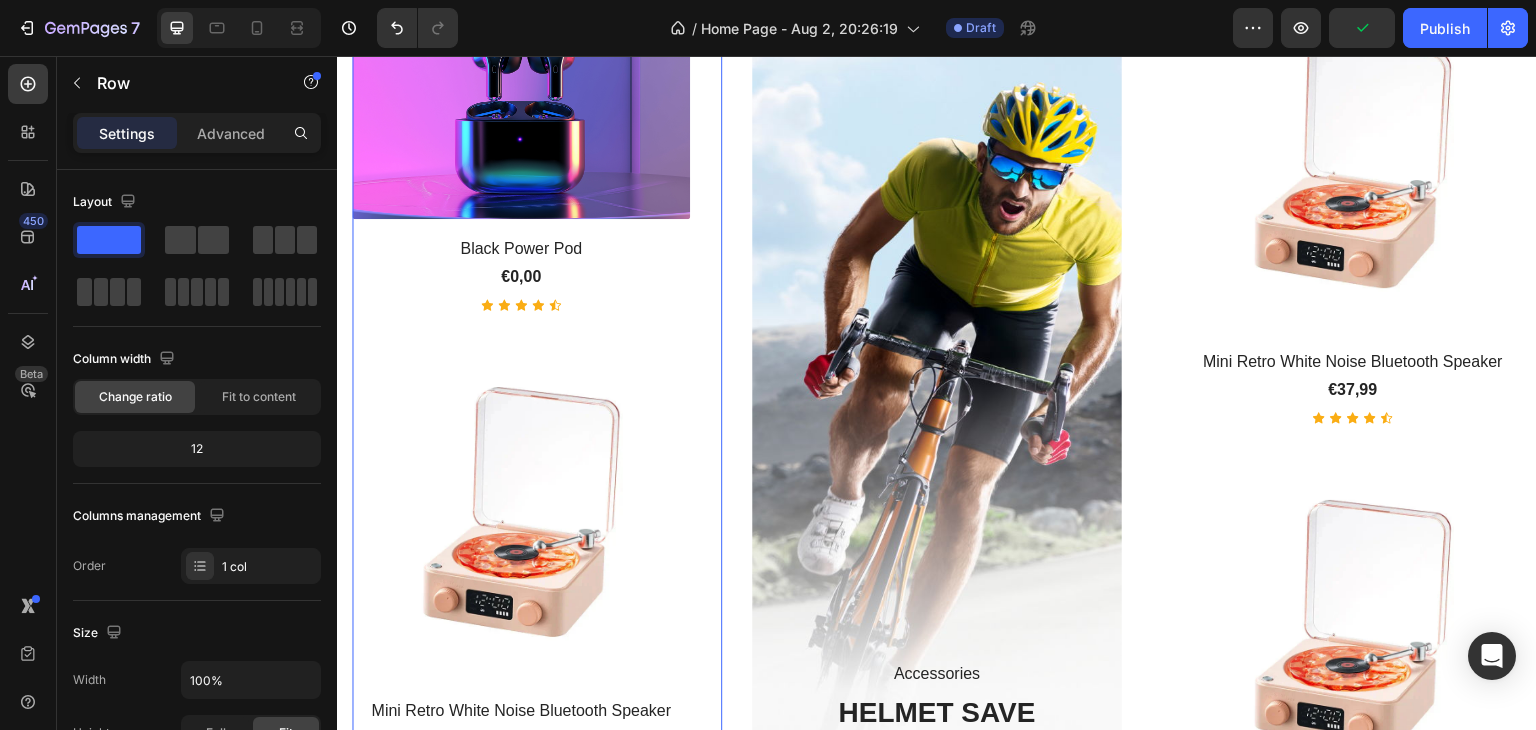 scroll, scrollTop: 1040, scrollLeft: 0, axis: vertical 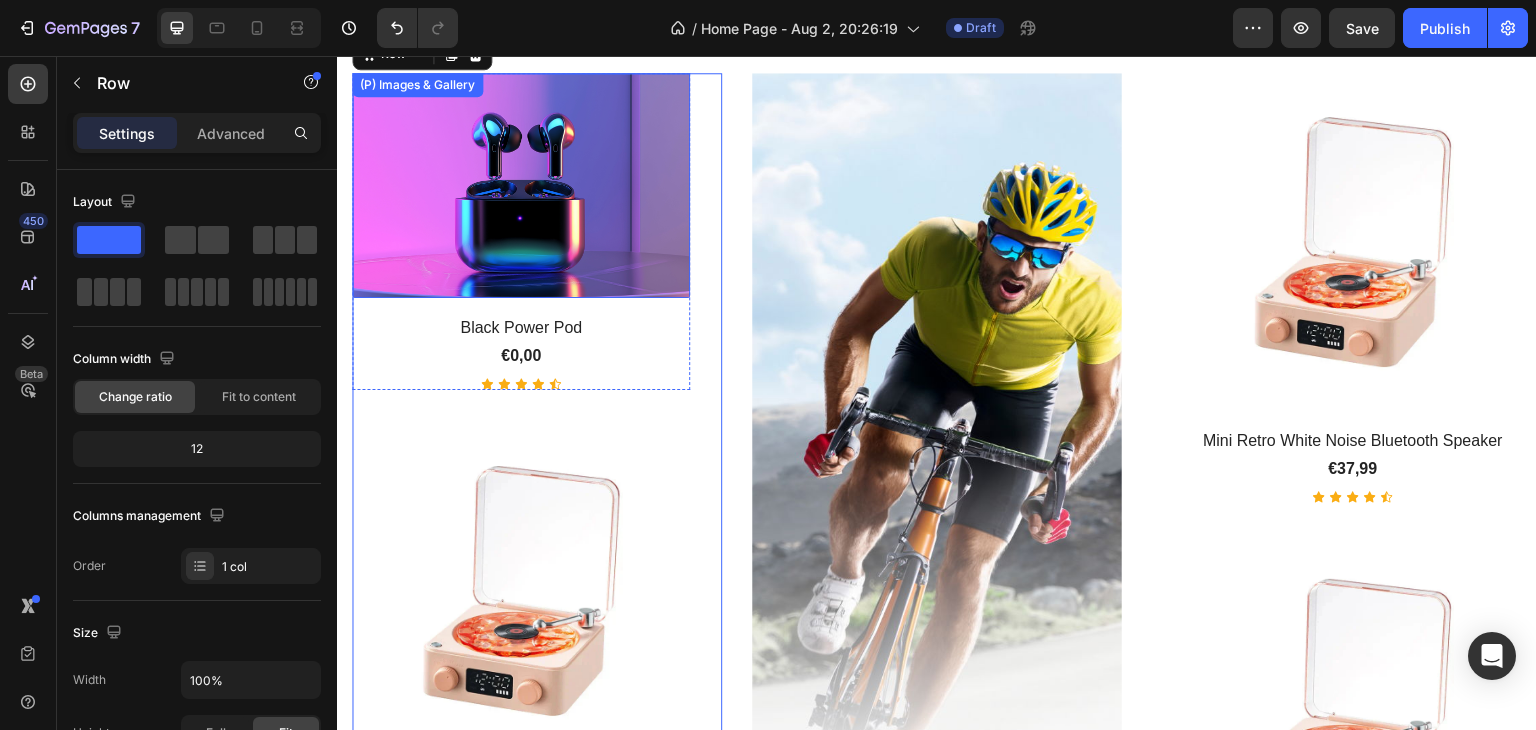 click at bounding box center [521, 185] 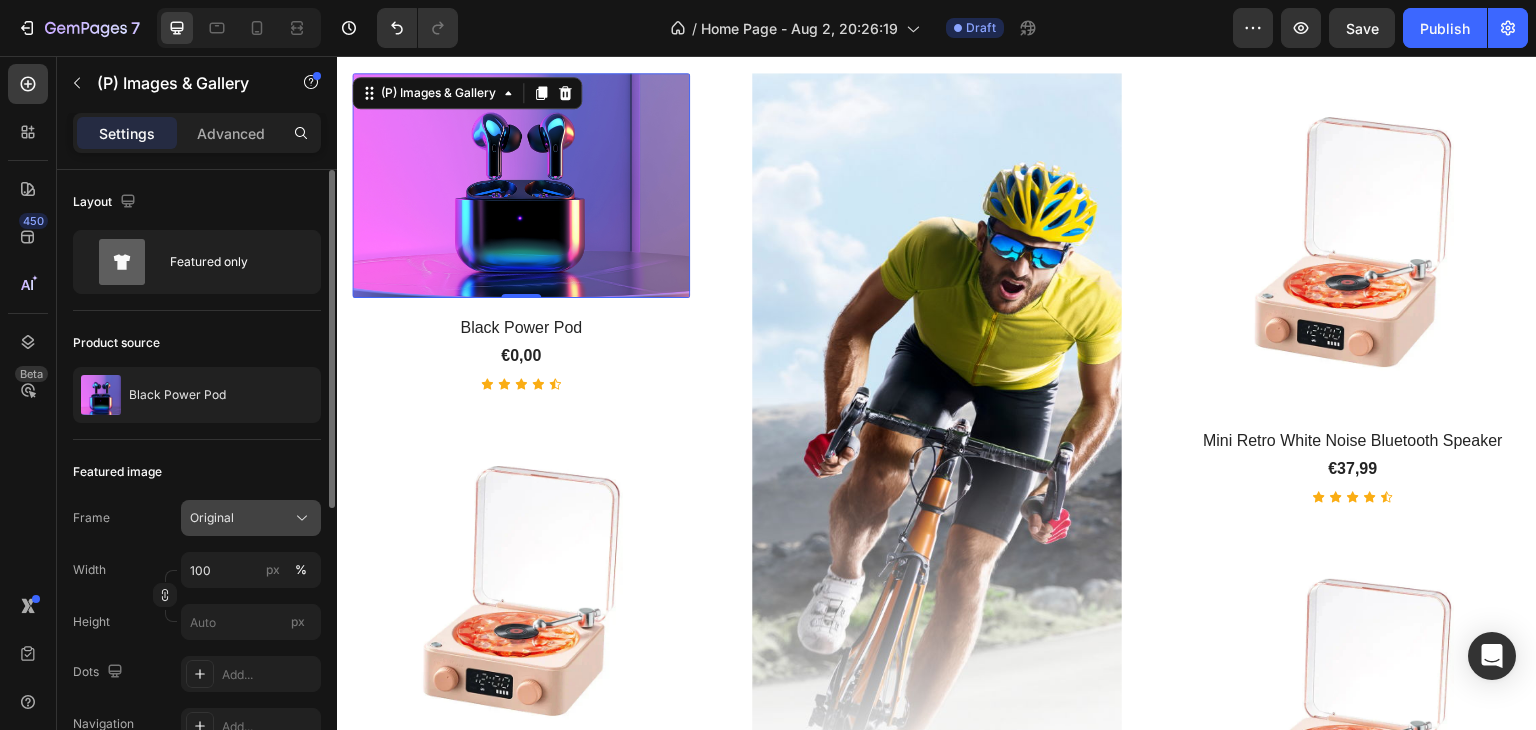 click on "Original" 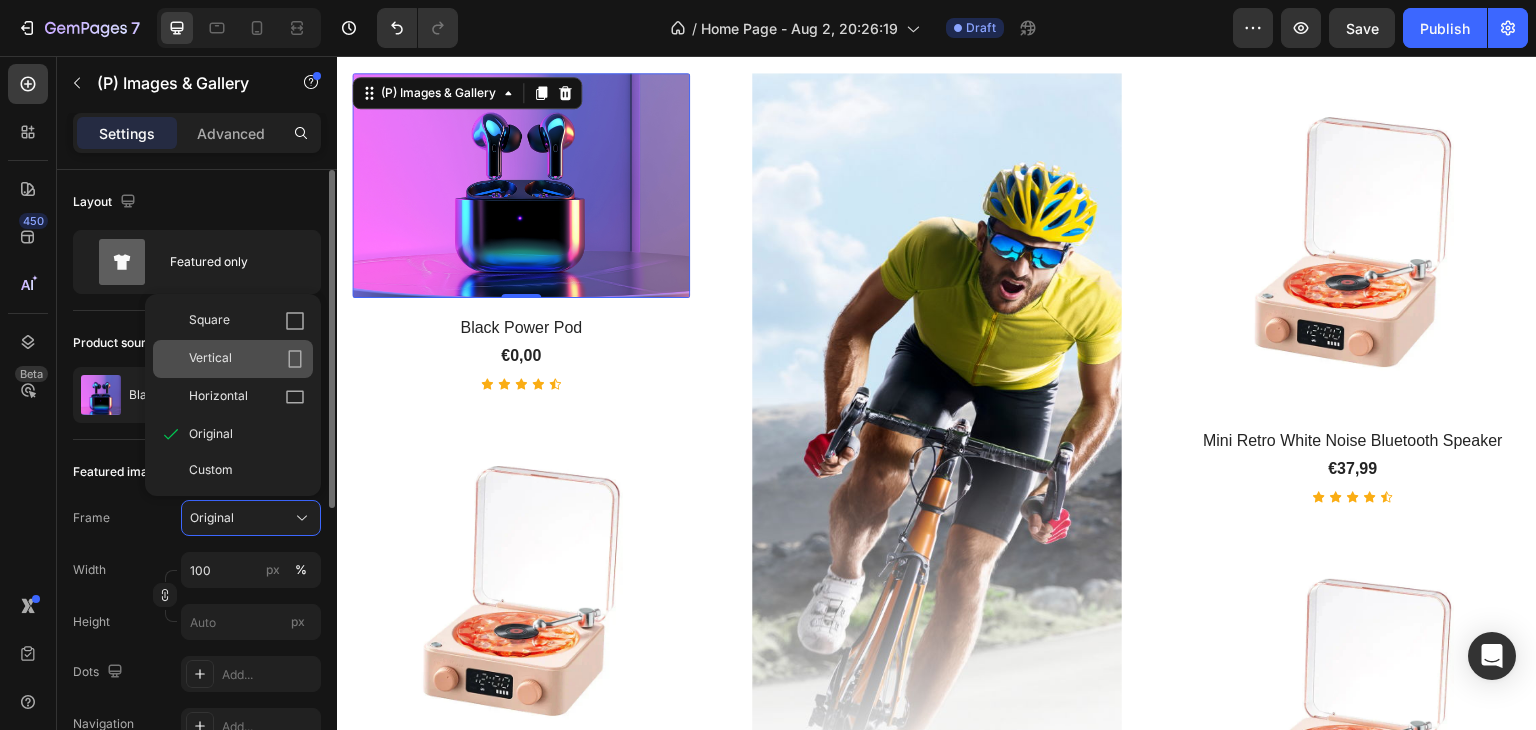 click on "Vertical" 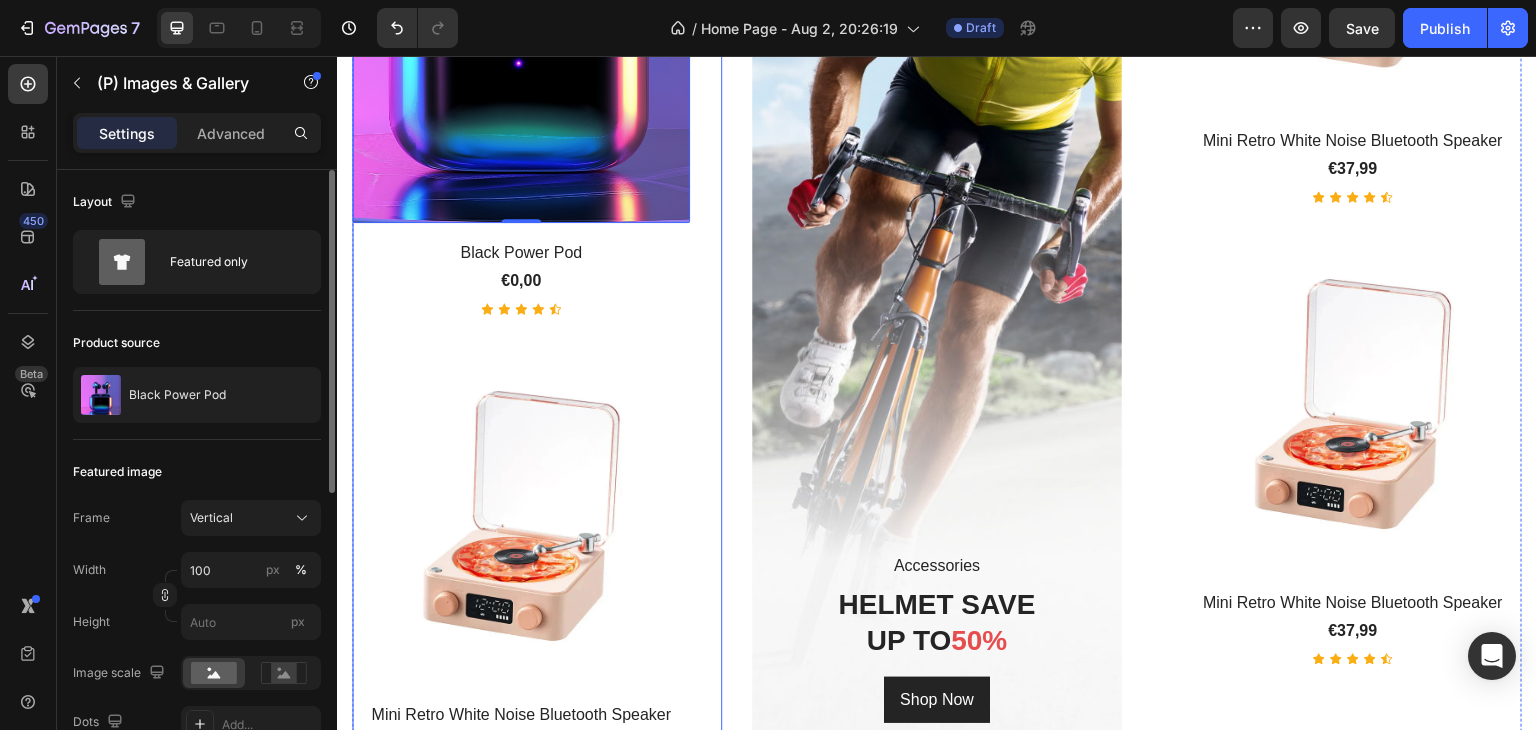 scroll, scrollTop: 1140, scrollLeft: 0, axis: vertical 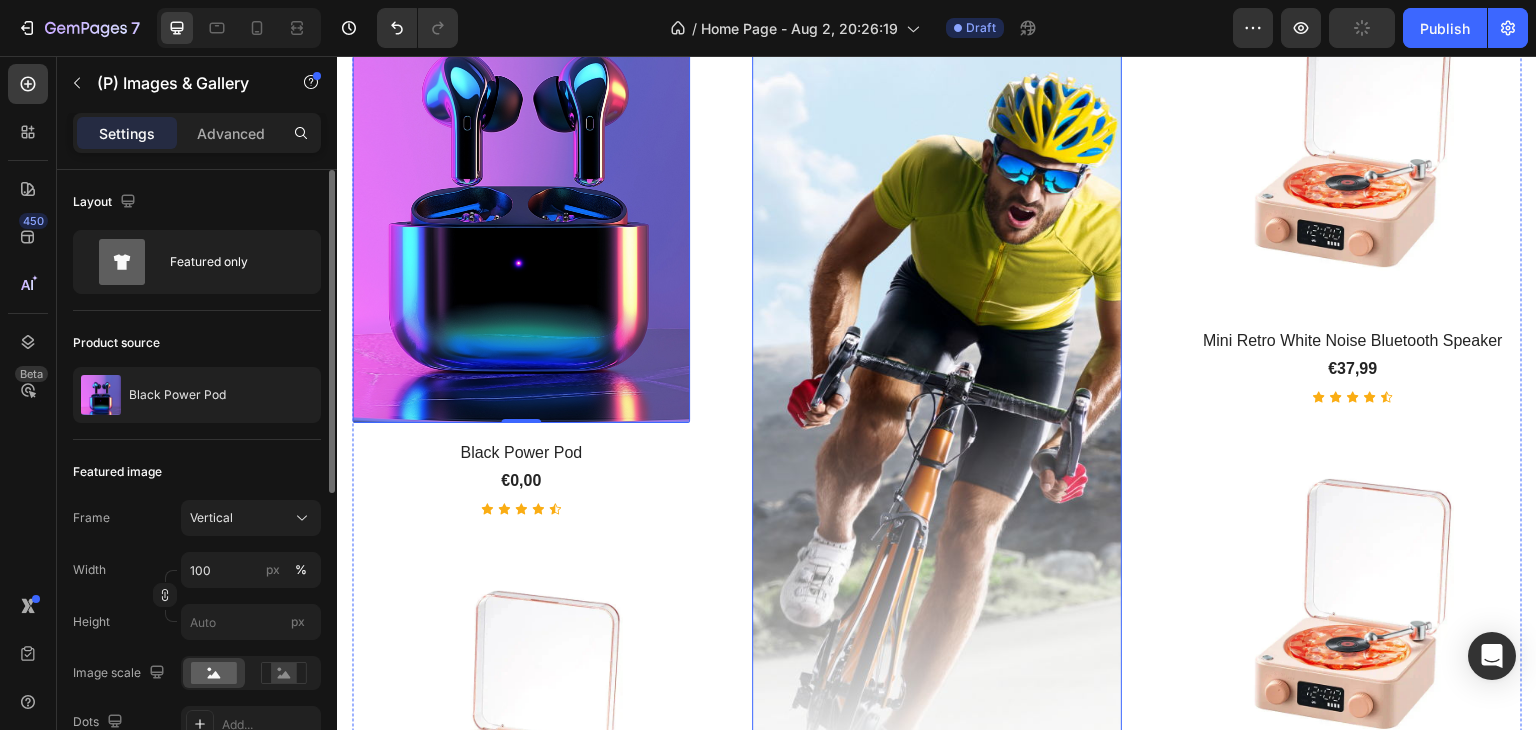 click at bounding box center (937, 475) 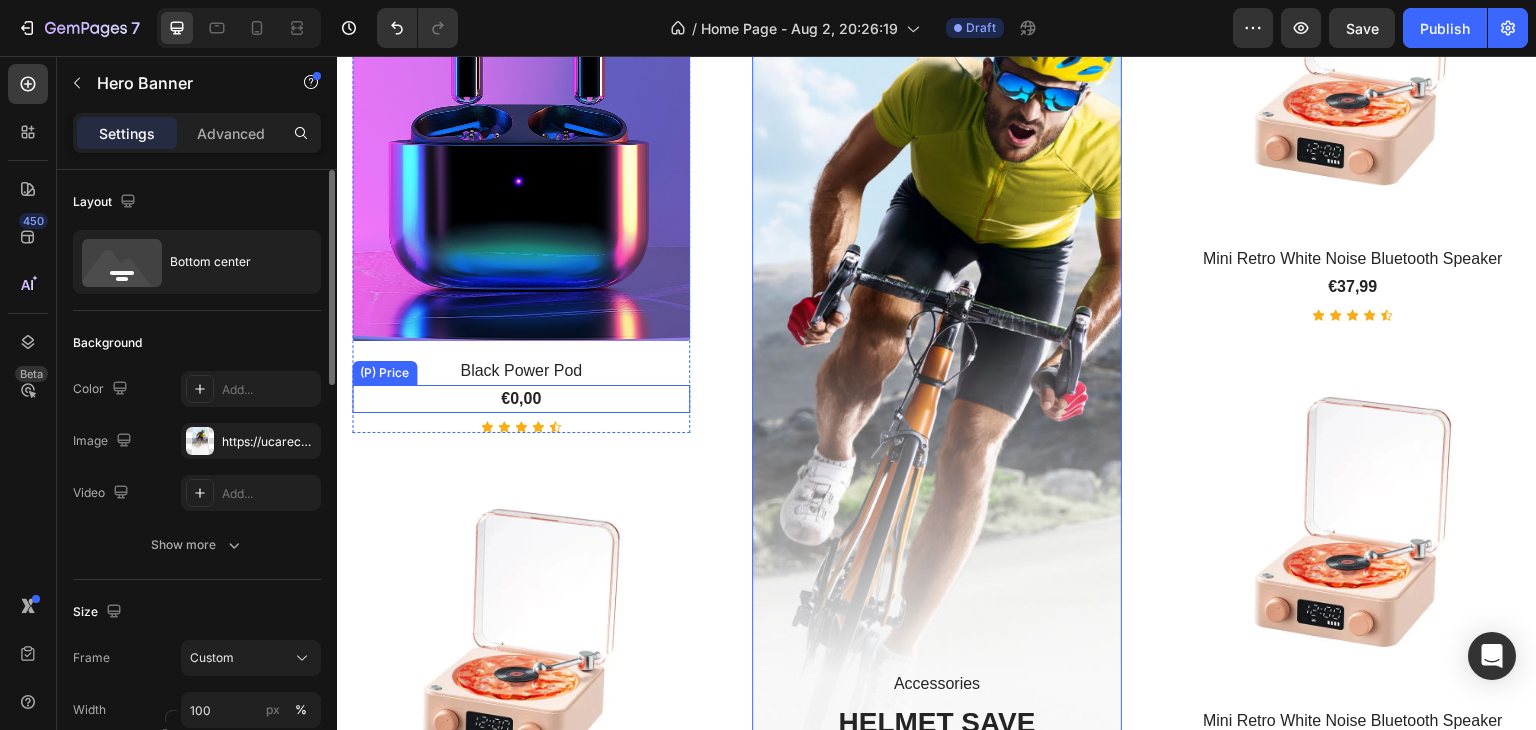 scroll, scrollTop: 1140, scrollLeft: 0, axis: vertical 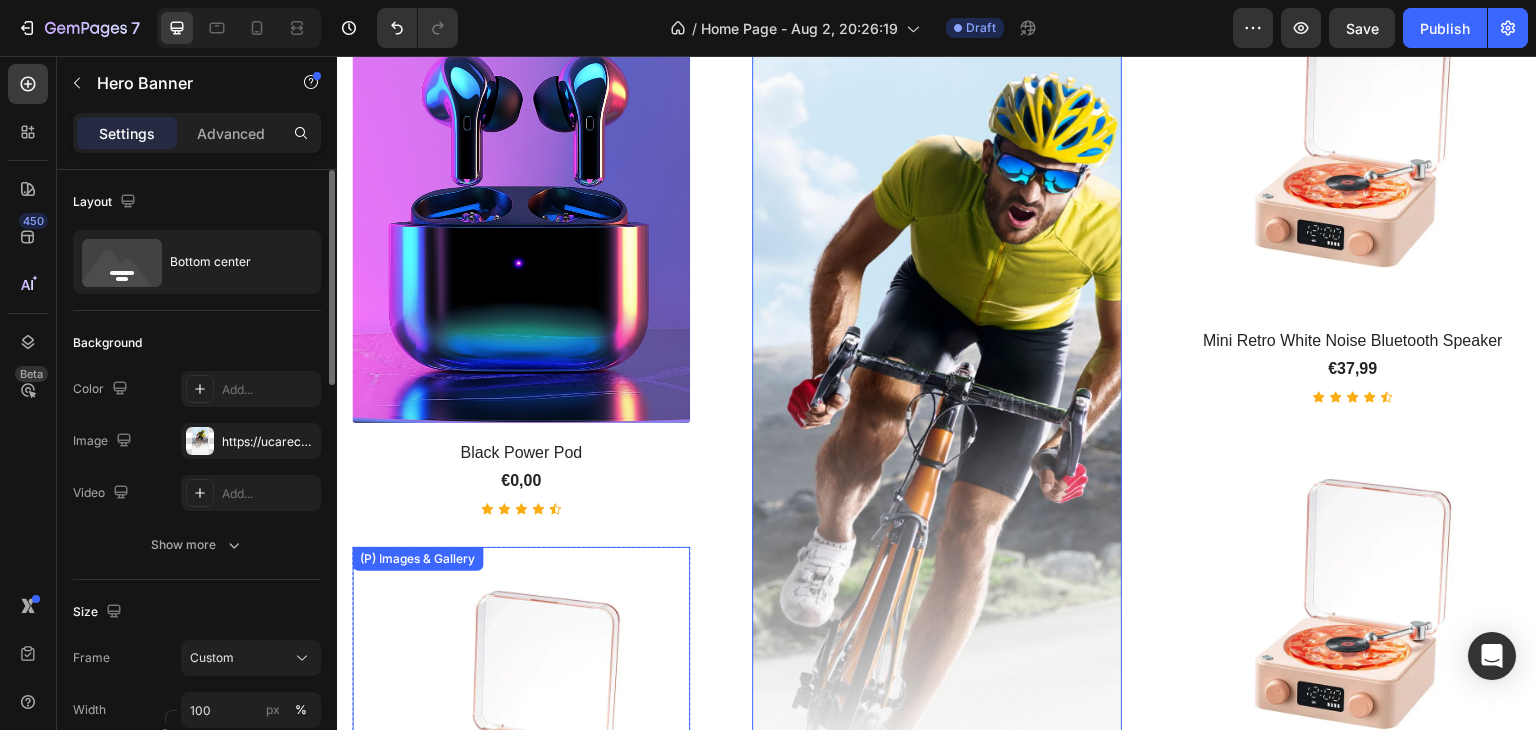 click at bounding box center [521, 716] 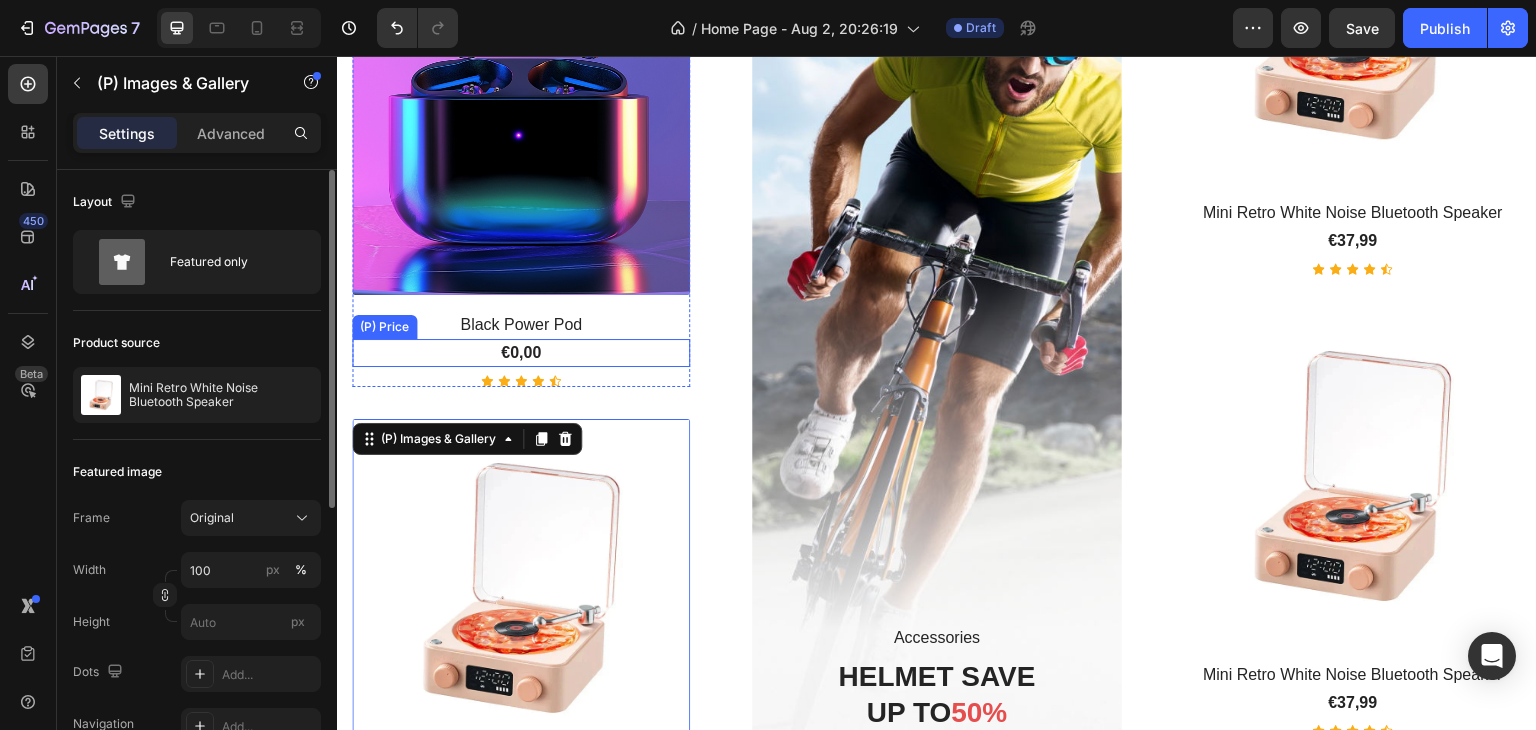 scroll, scrollTop: 1340, scrollLeft: 0, axis: vertical 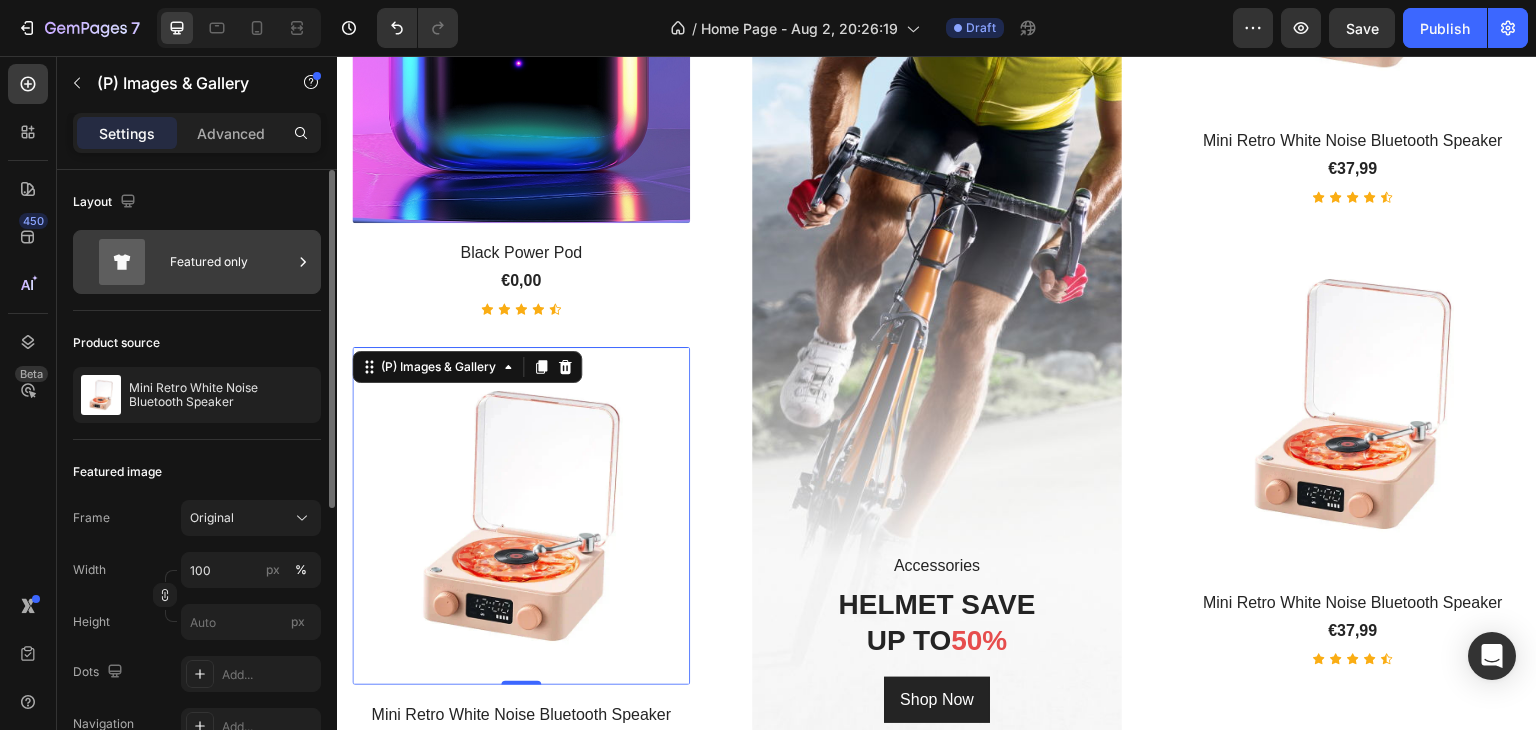 click 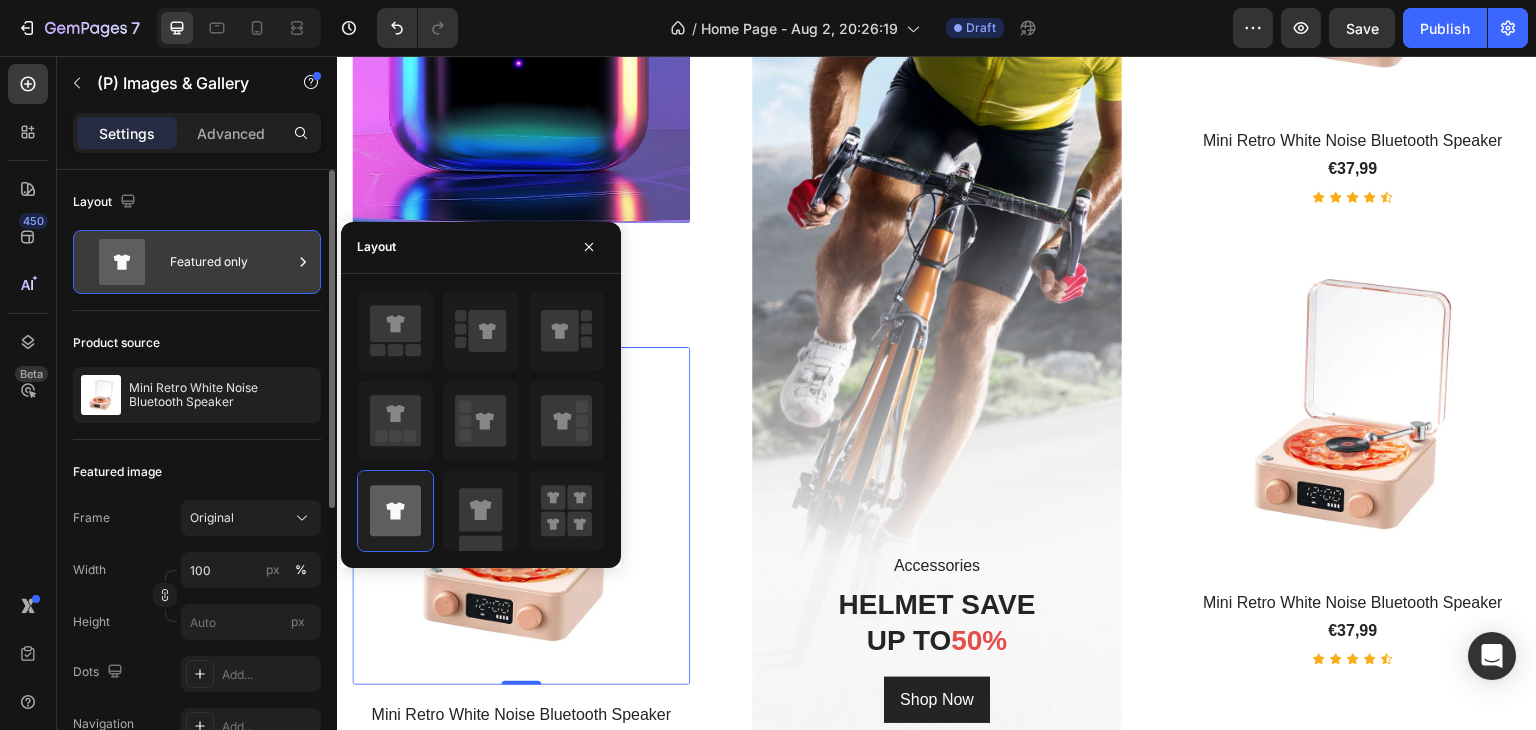 click 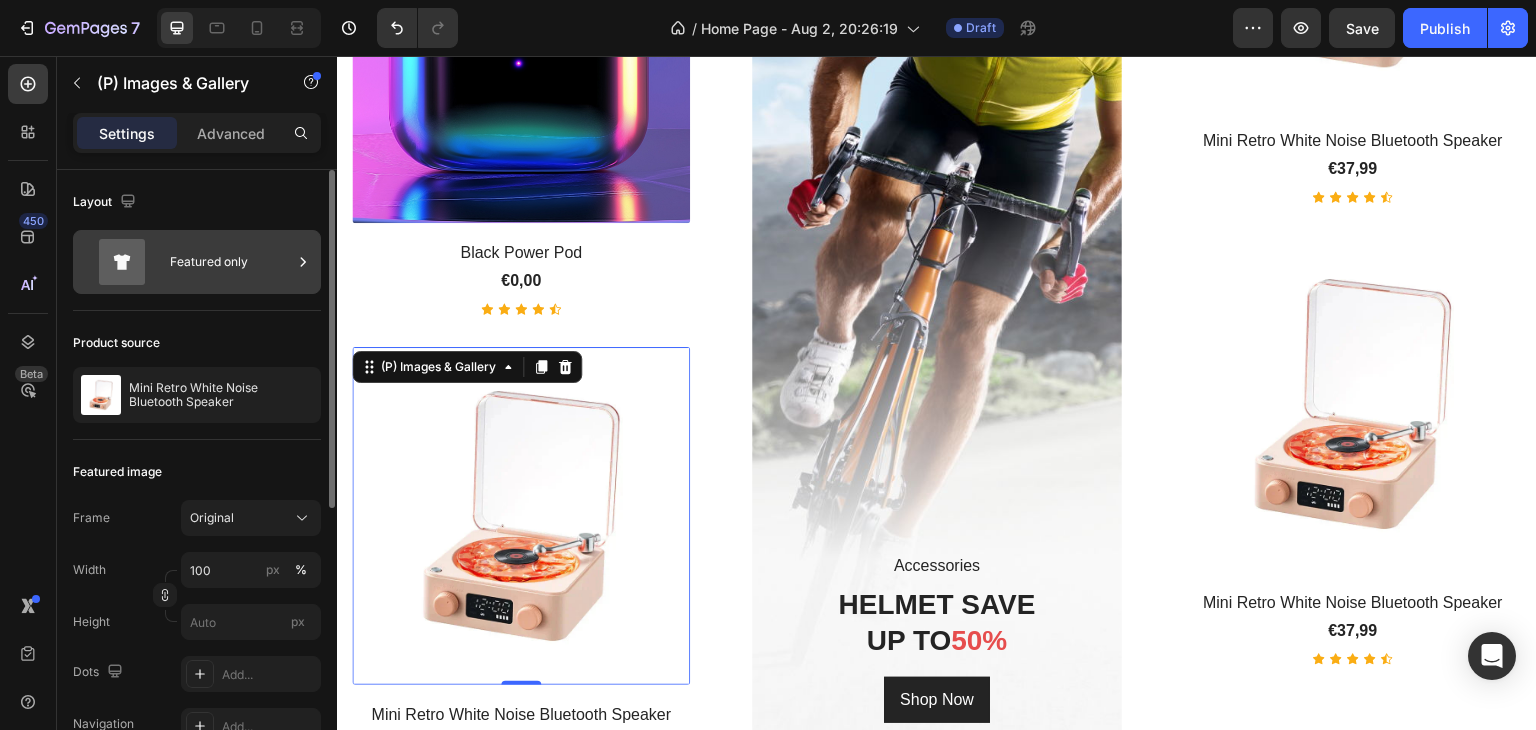 click 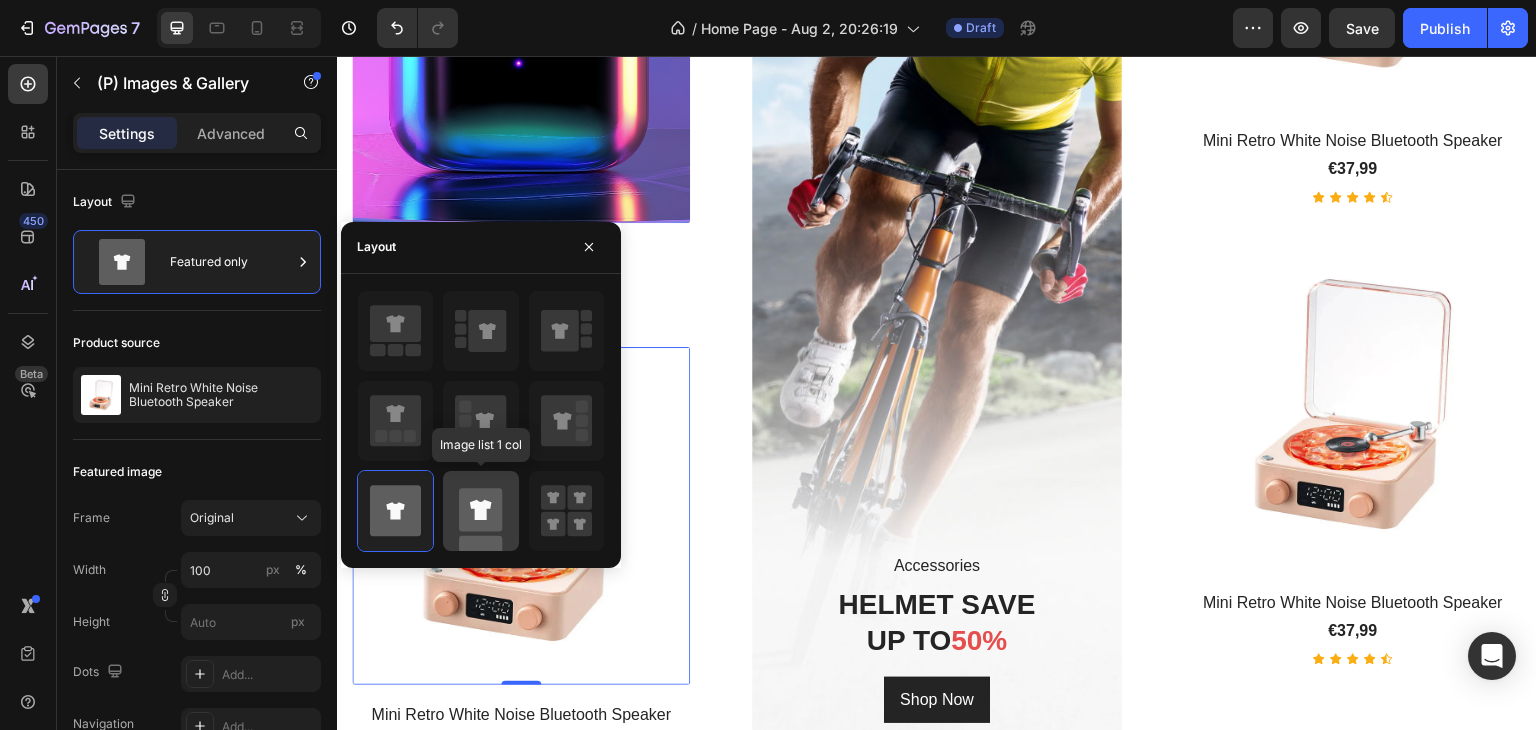 click 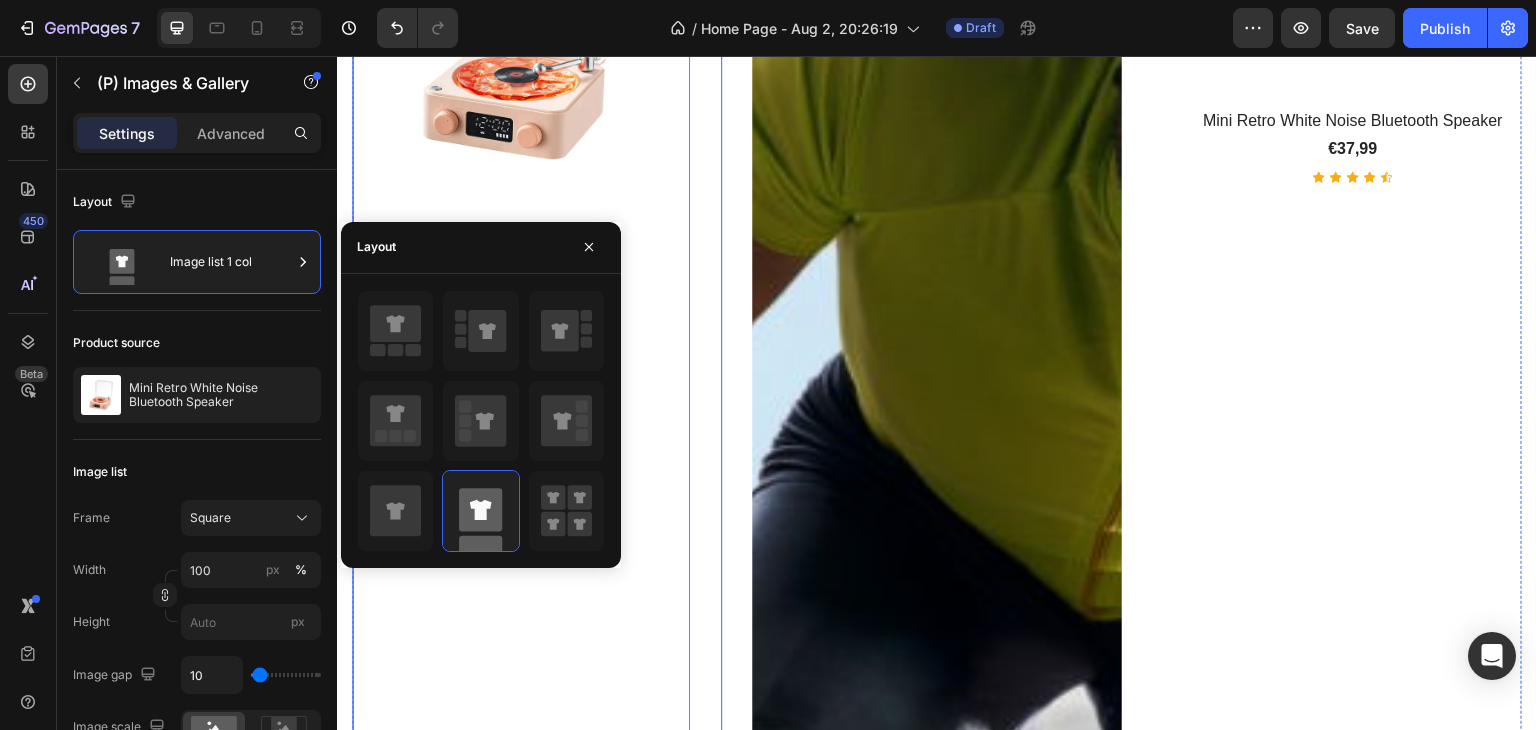 scroll, scrollTop: 1940, scrollLeft: 0, axis: vertical 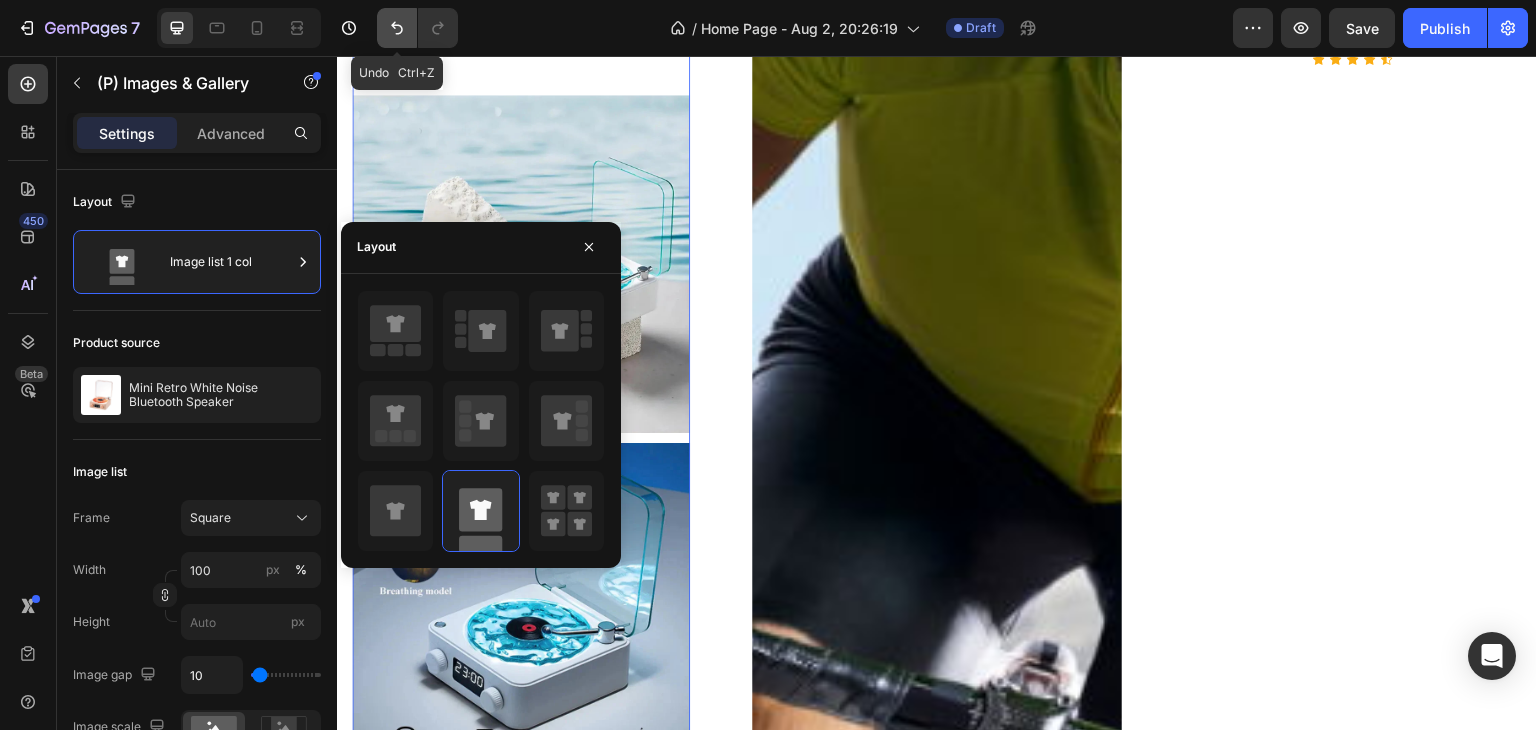 click 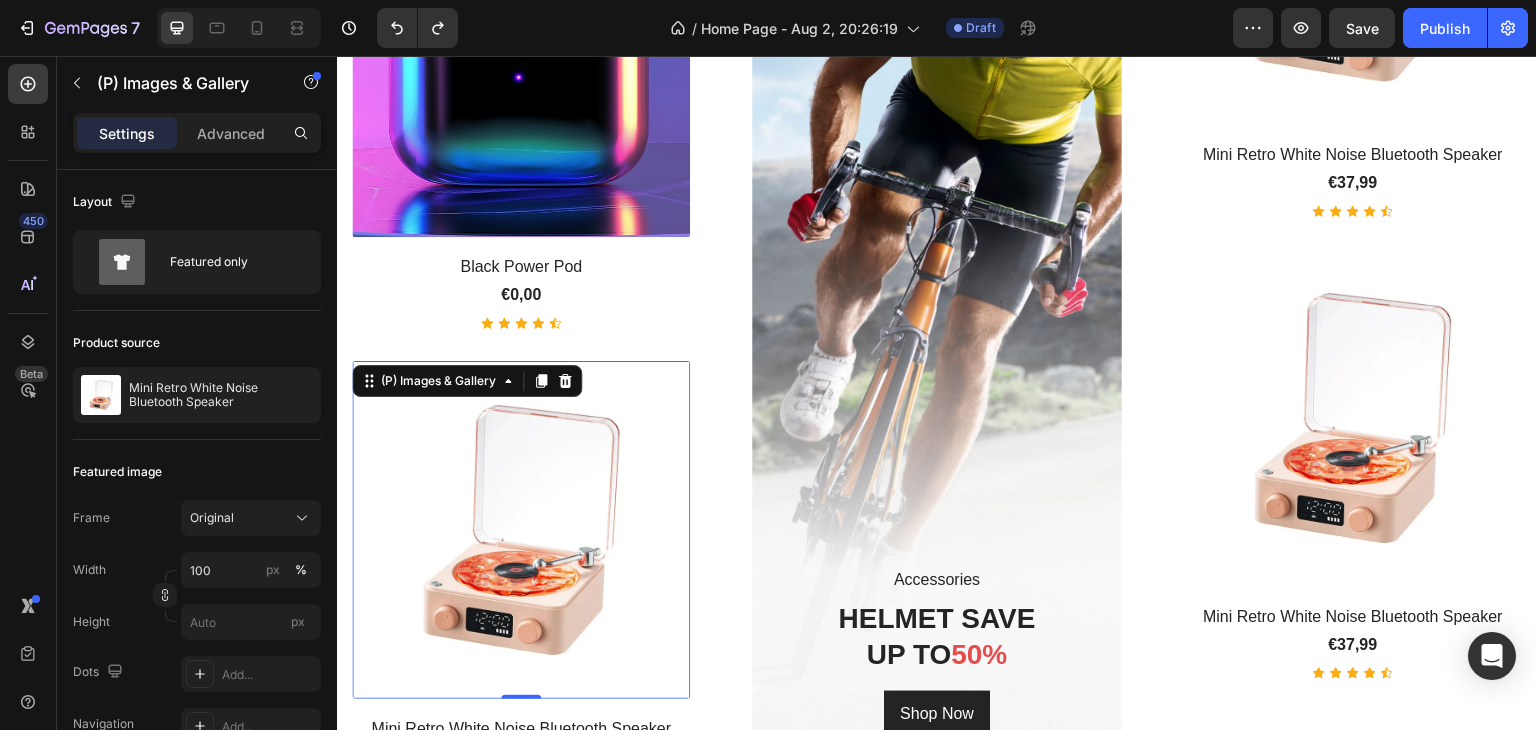 scroll, scrollTop: 1226, scrollLeft: 0, axis: vertical 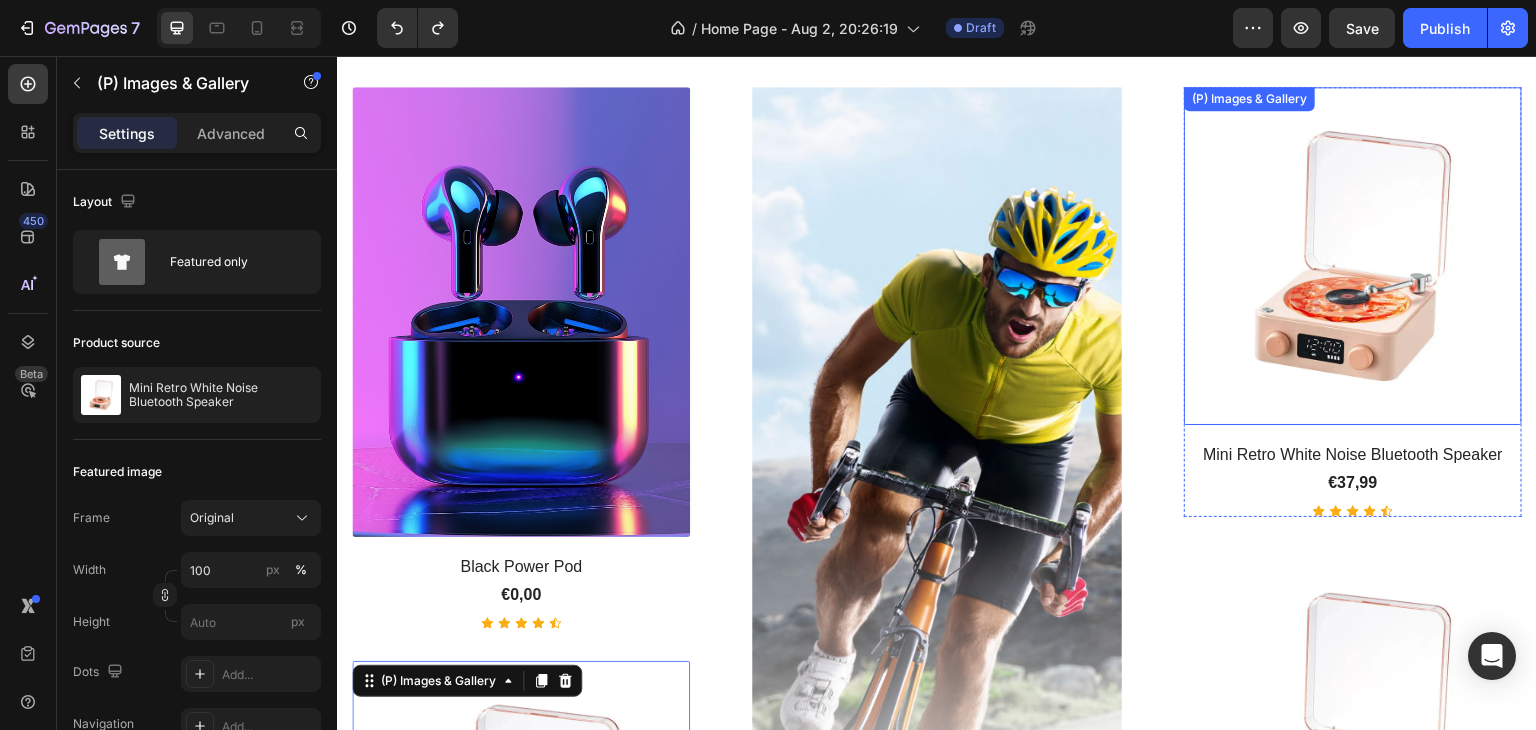 click at bounding box center (1353, 256) 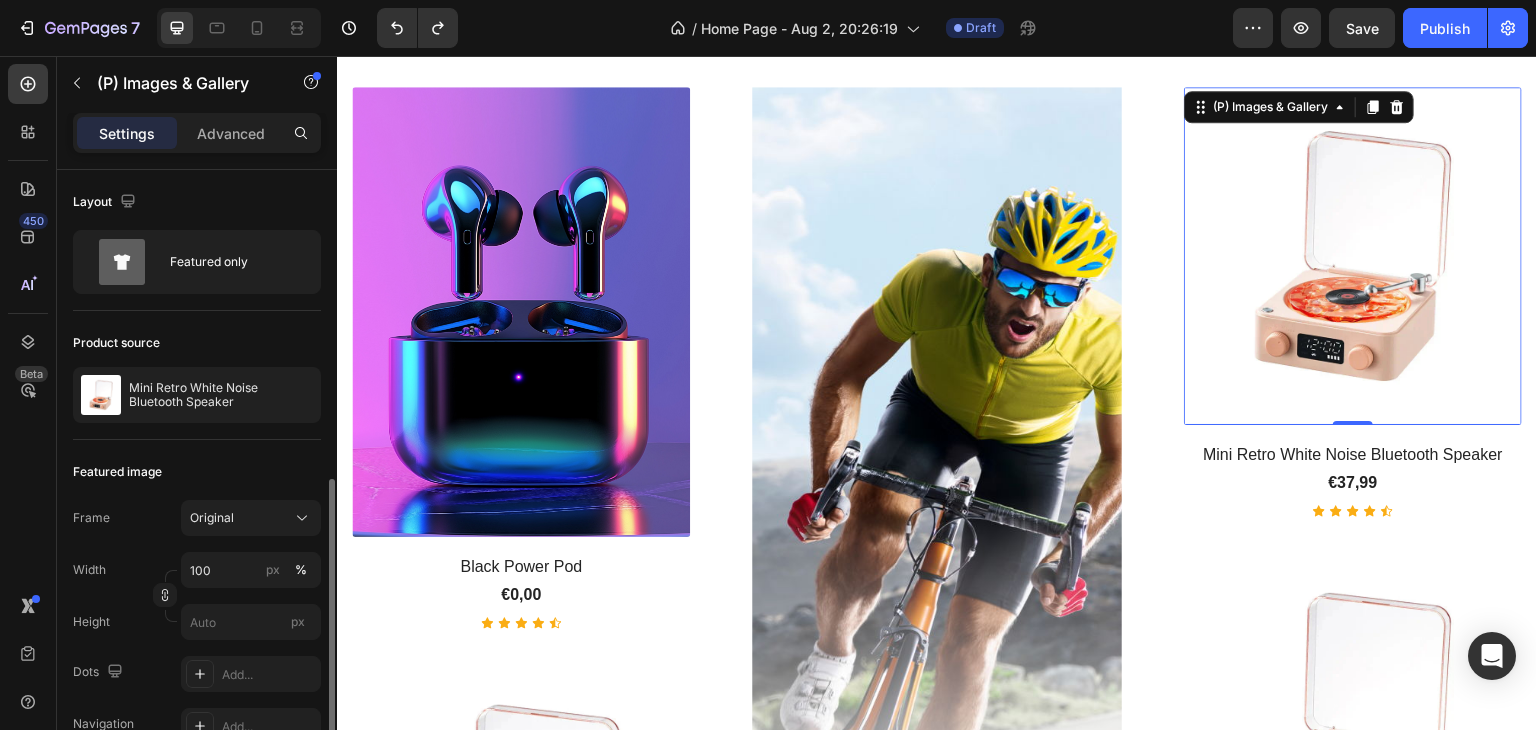 scroll, scrollTop: 200, scrollLeft: 0, axis: vertical 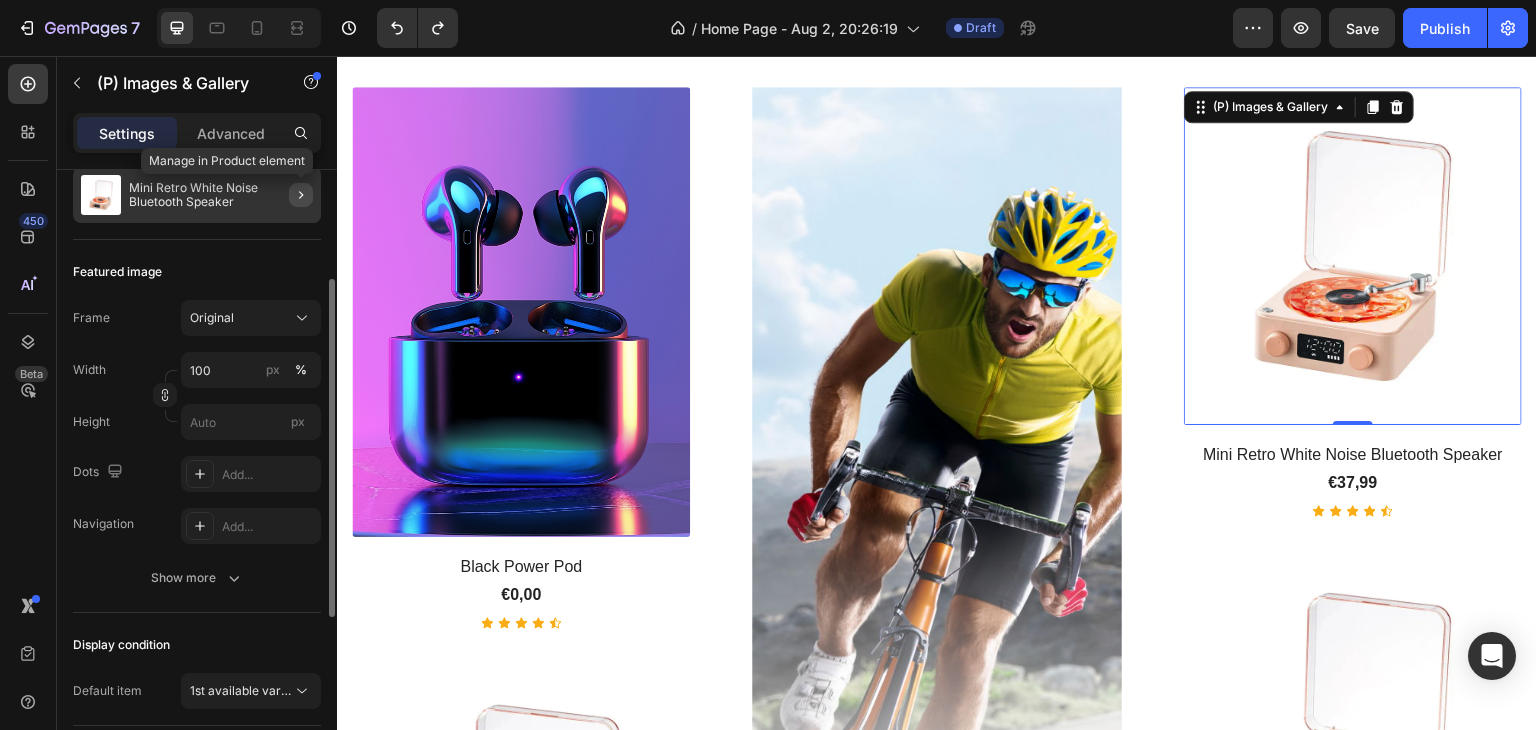 click 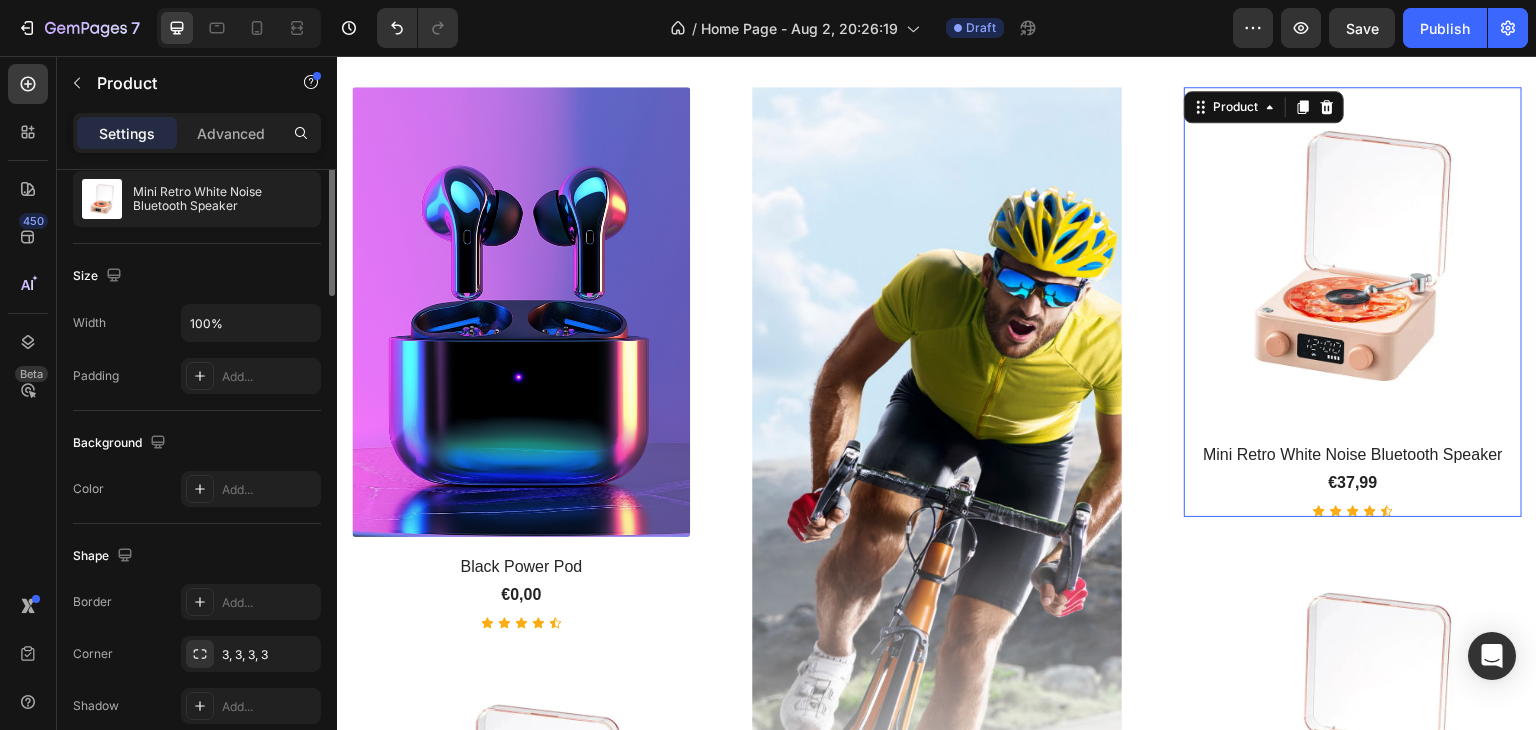 scroll, scrollTop: 0, scrollLeft: 0, axis: both 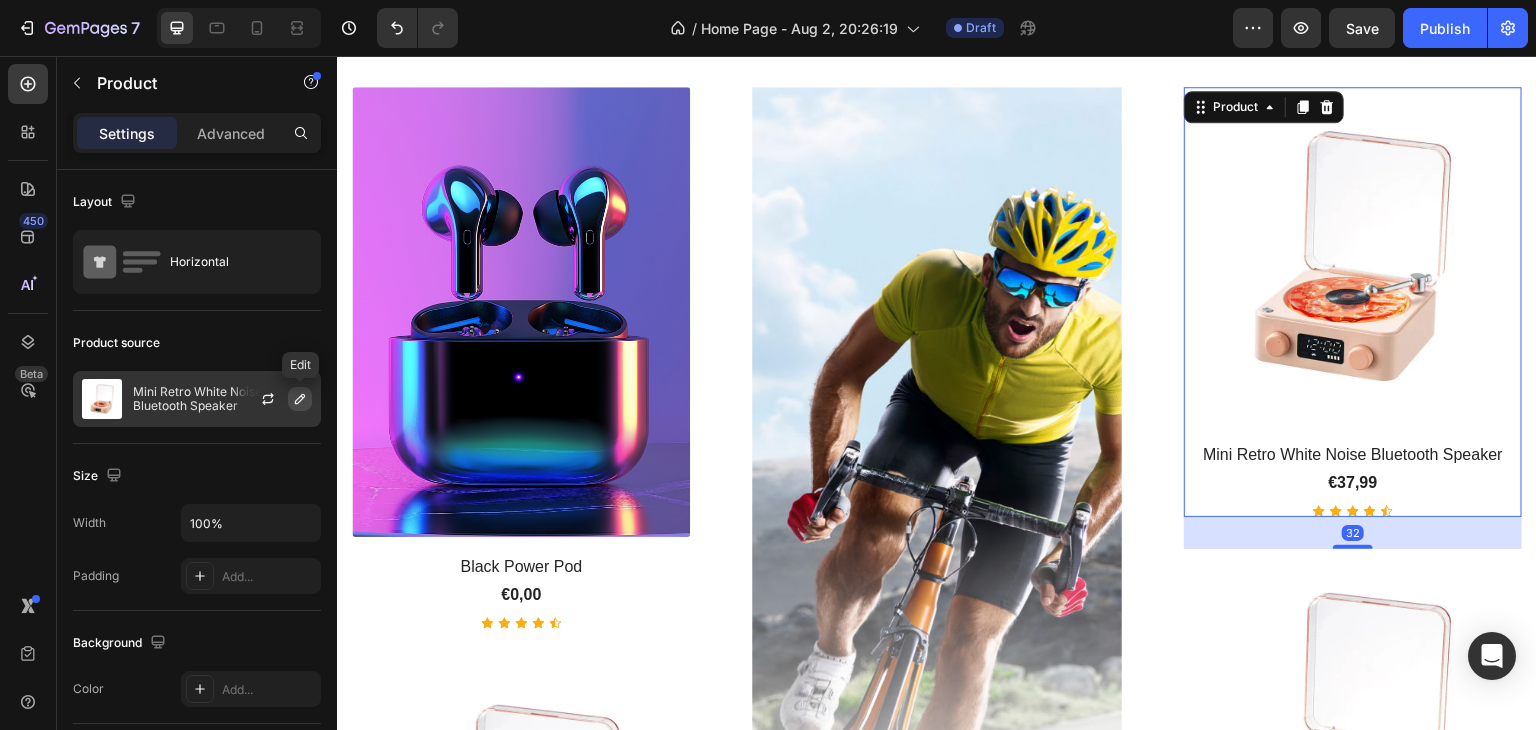 click 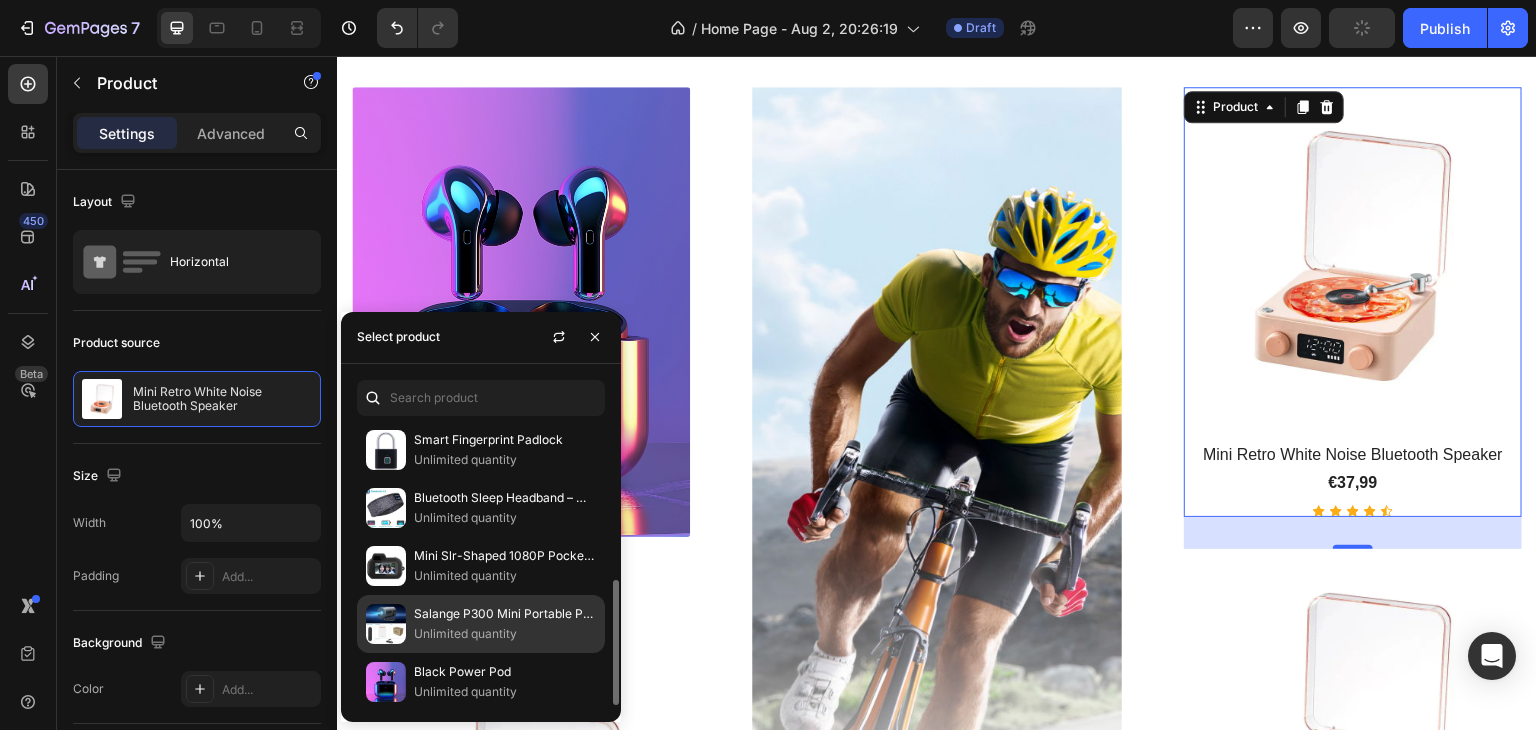 scroll, scrollTop: 151, scrollLeft: 0, axis: vertical 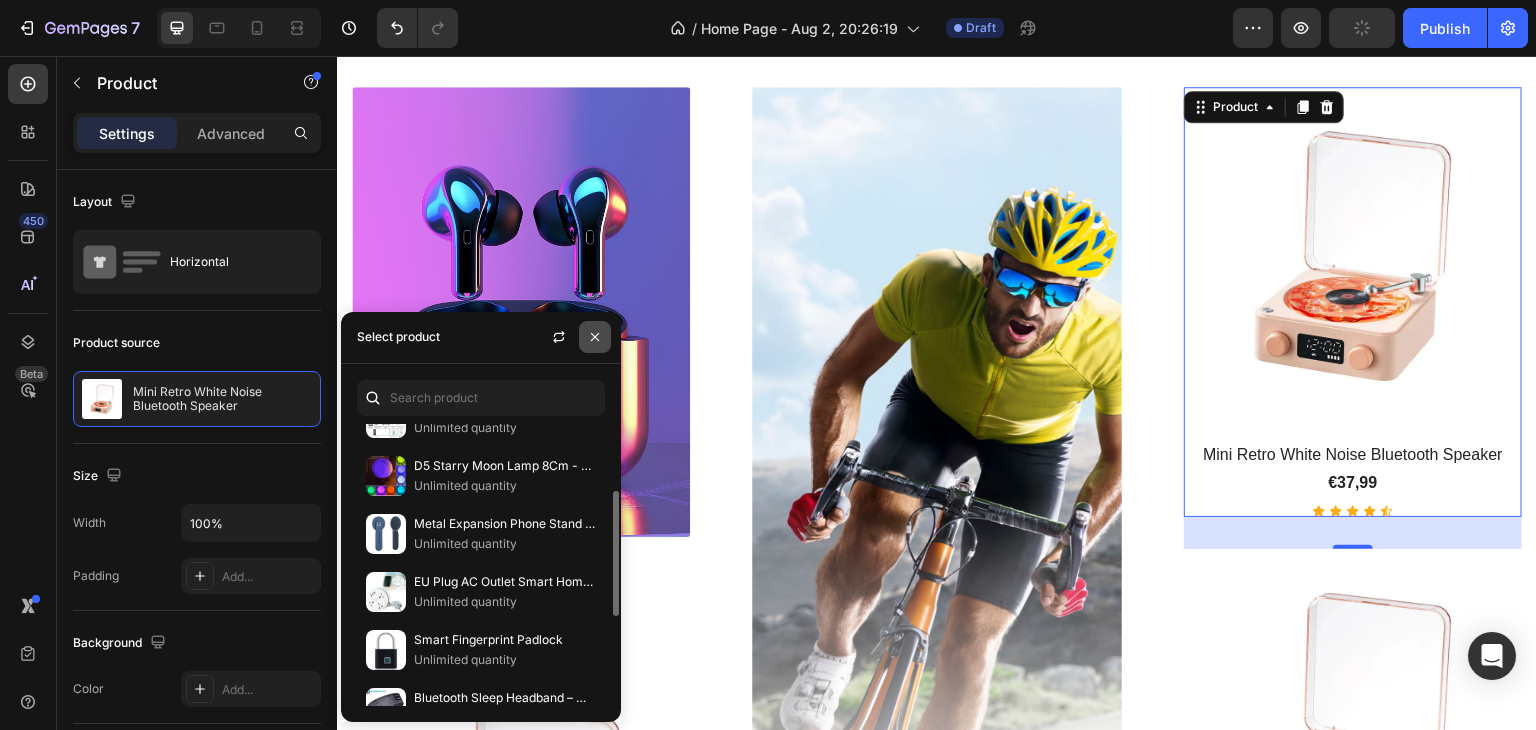 click 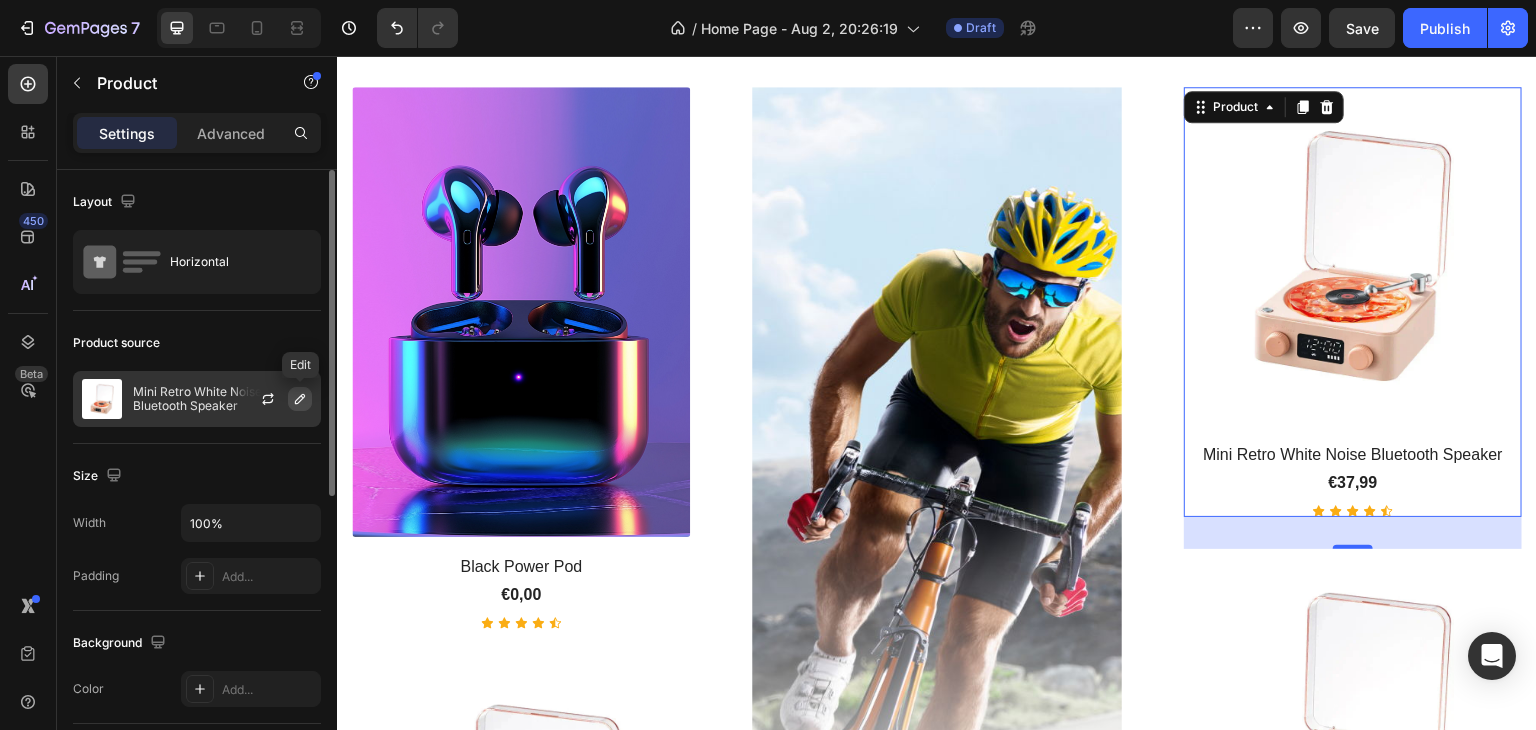click 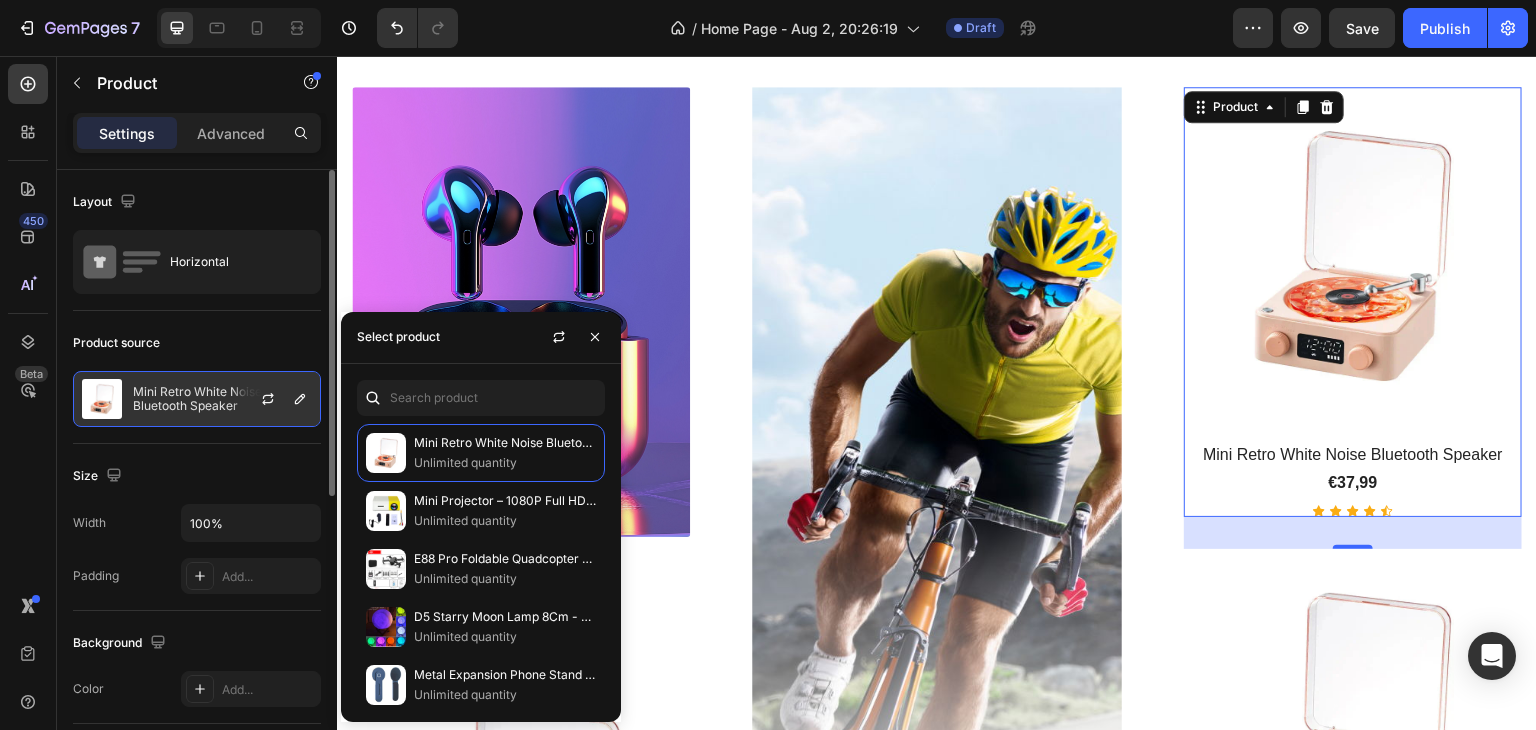 click at bounding box center (276, 399) 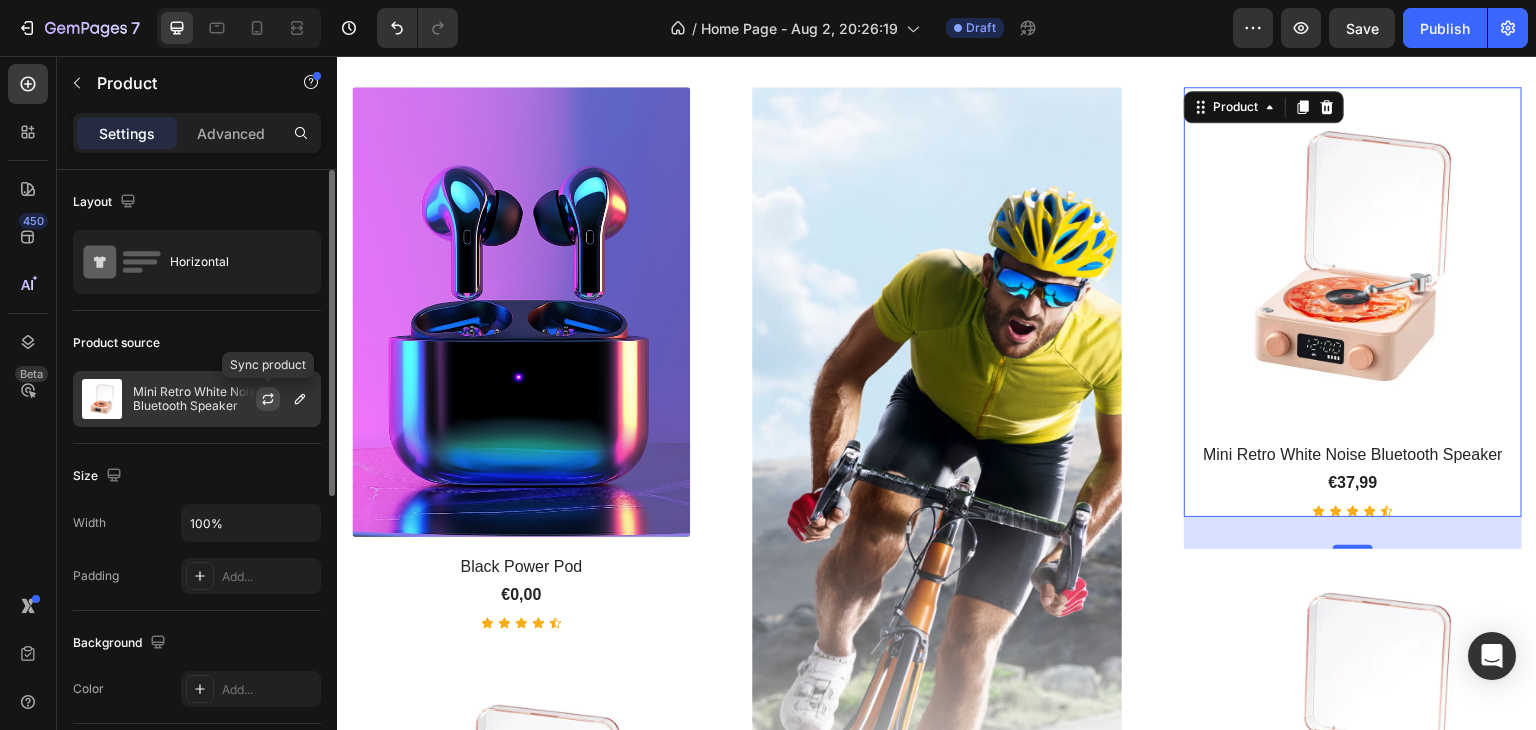 click 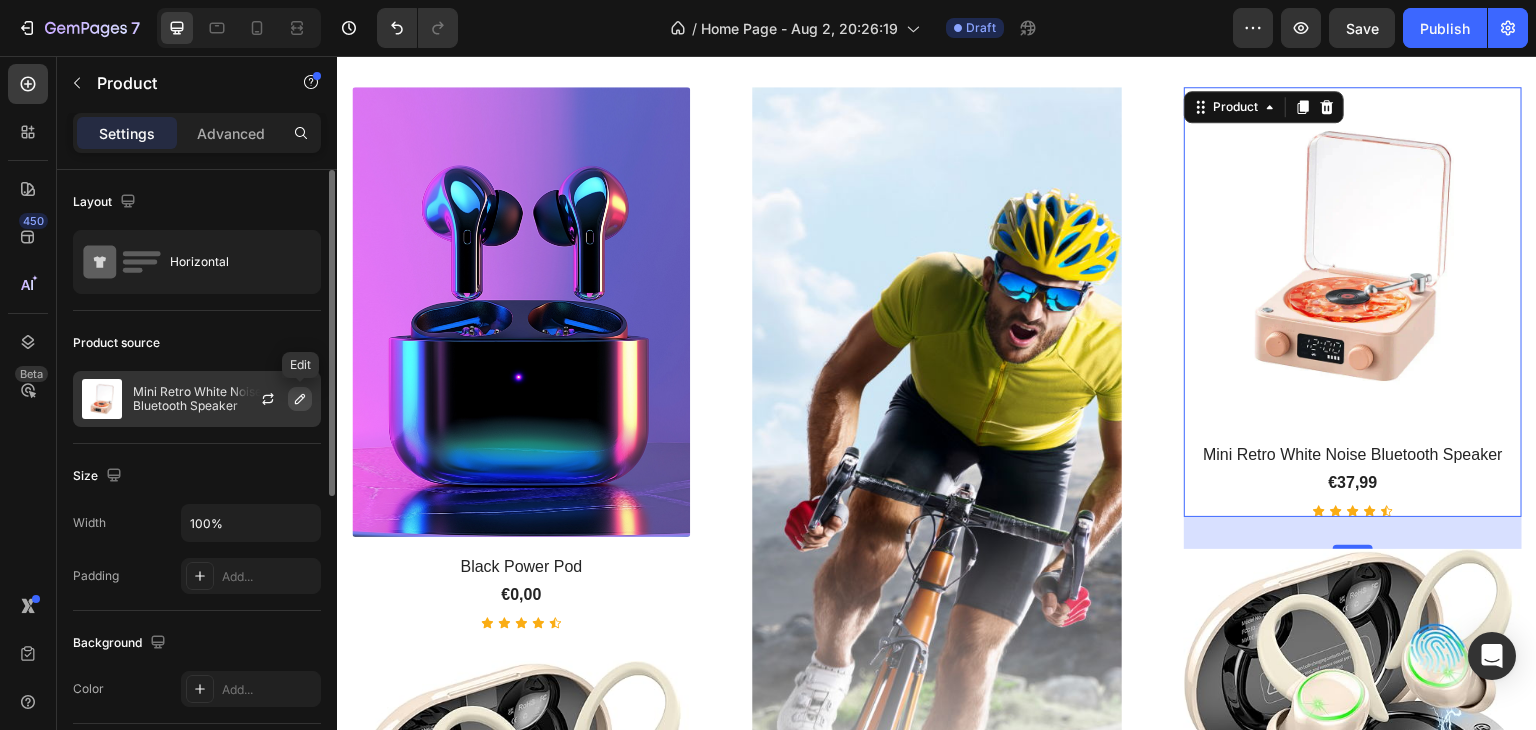 click 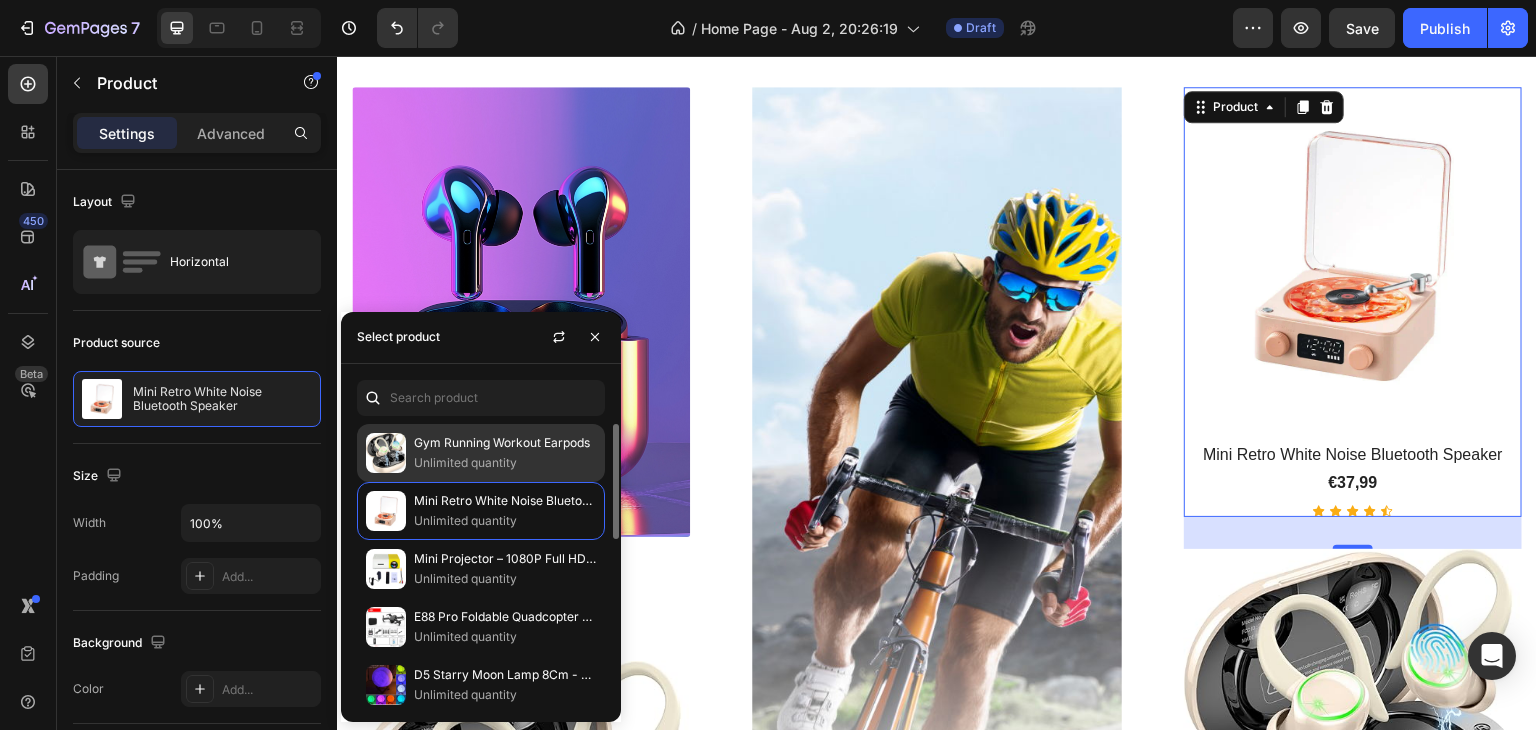 click on "Gym Running Workout Earpods" at bounding box center (505, 443) 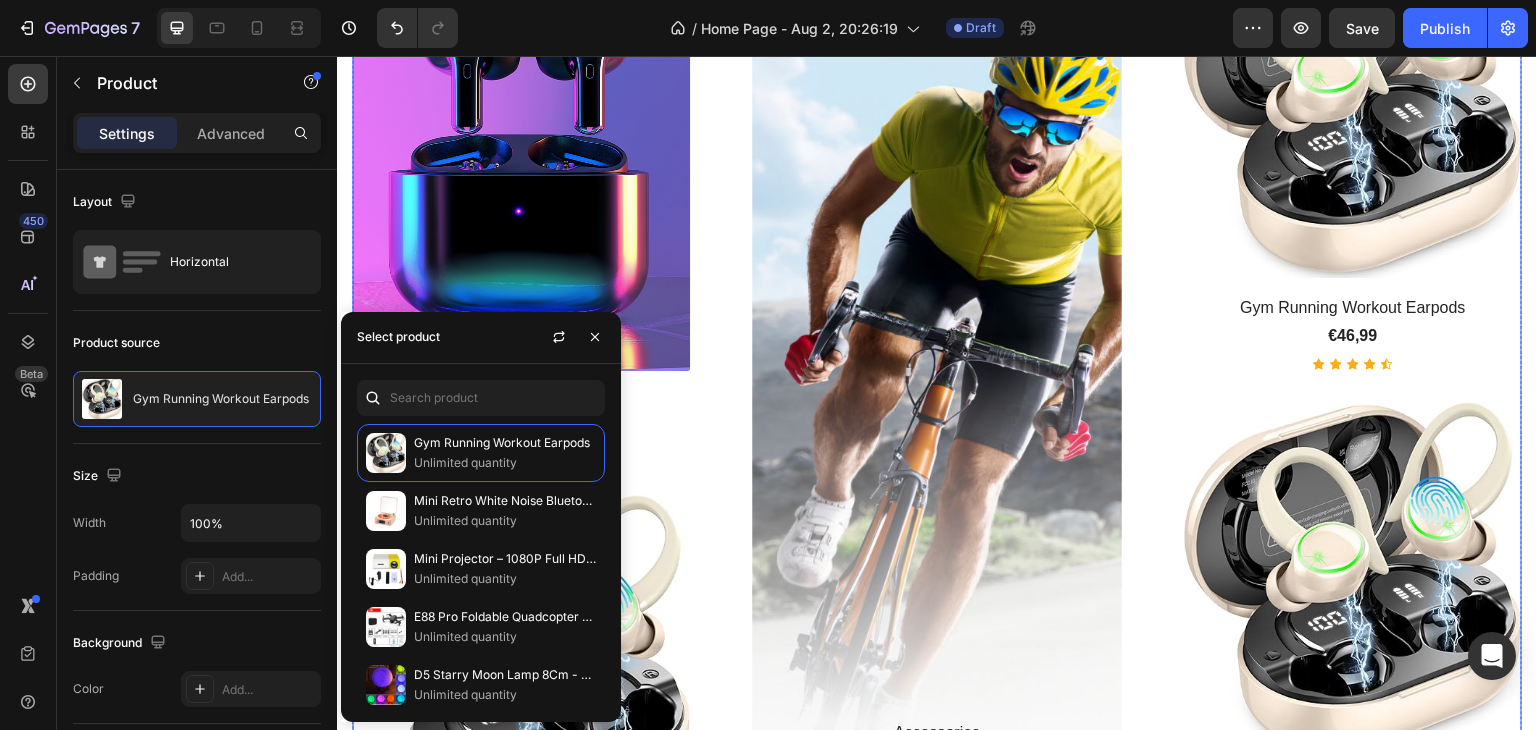 scroll, scrollTop: 1226, scrollLeft: 0, axis: vertical 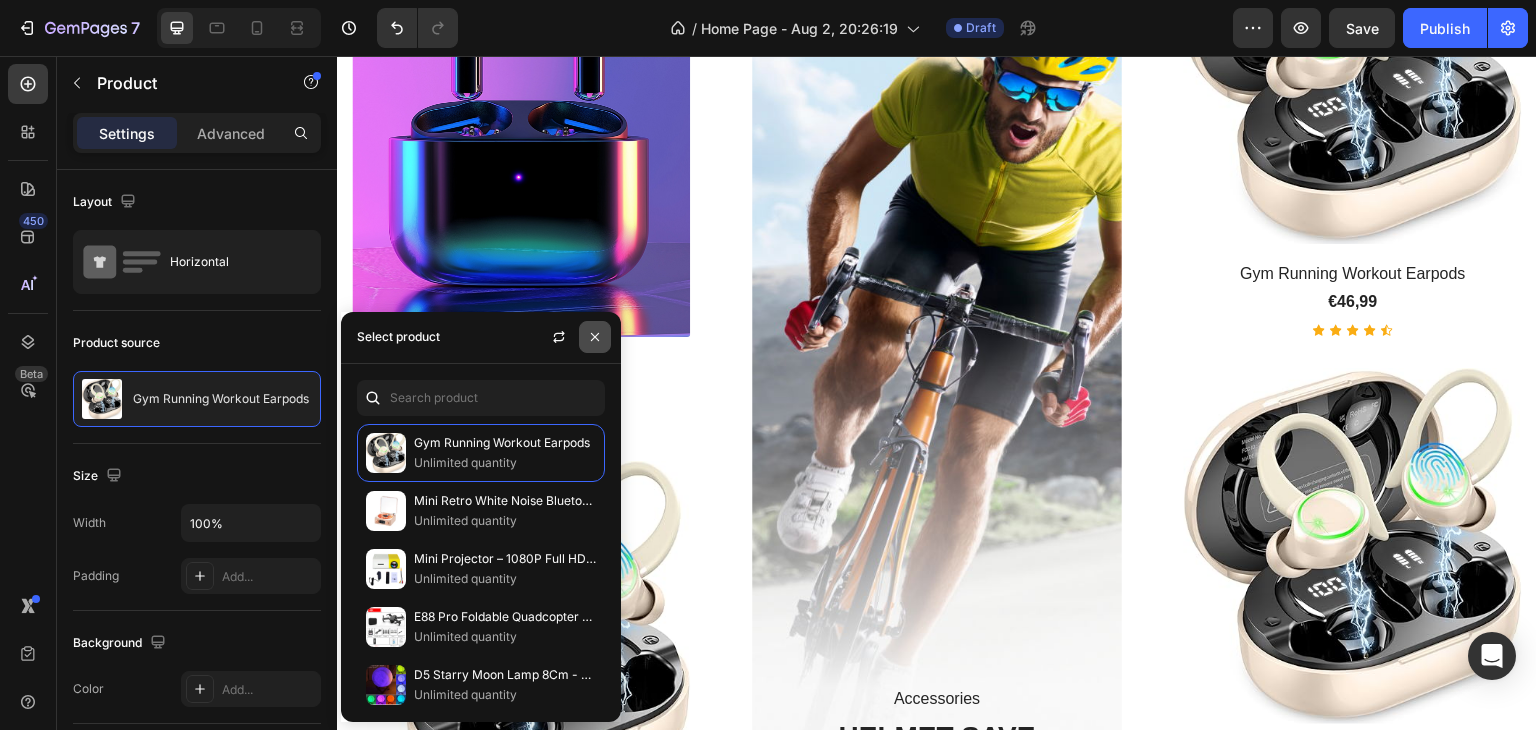click 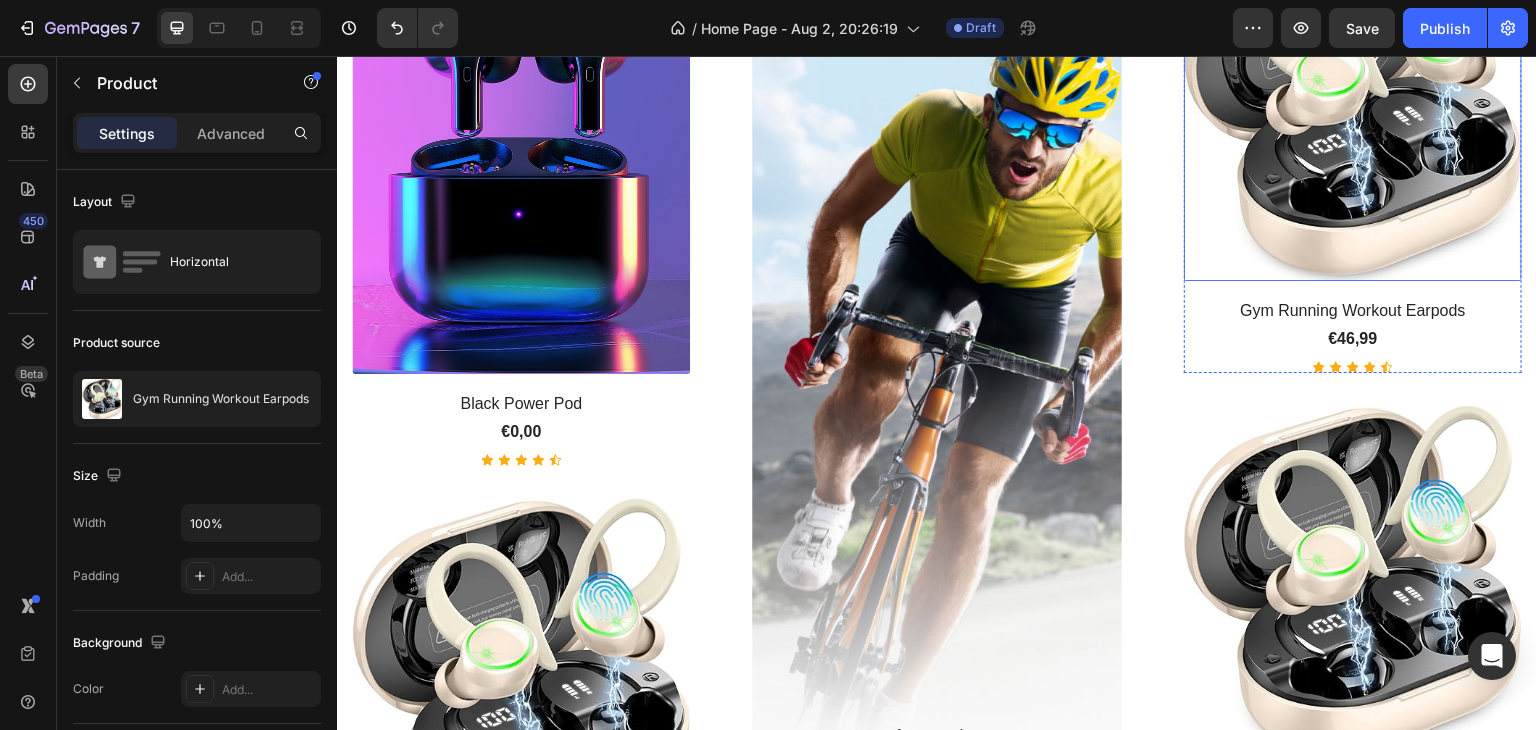 scroll, scrollTop: 1026, scrollLeft: 0, axis: vertical 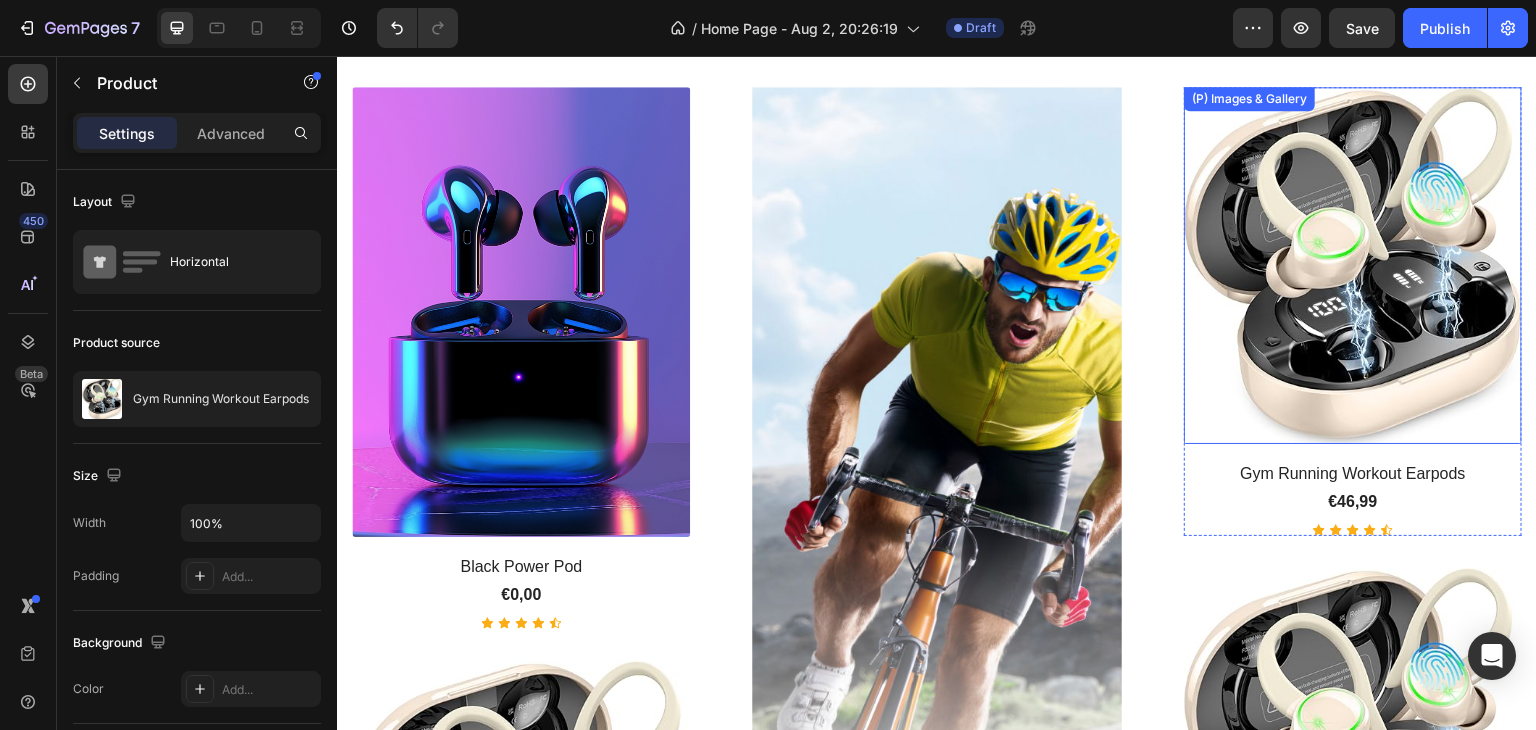 click at bounding box center [1353, 265] 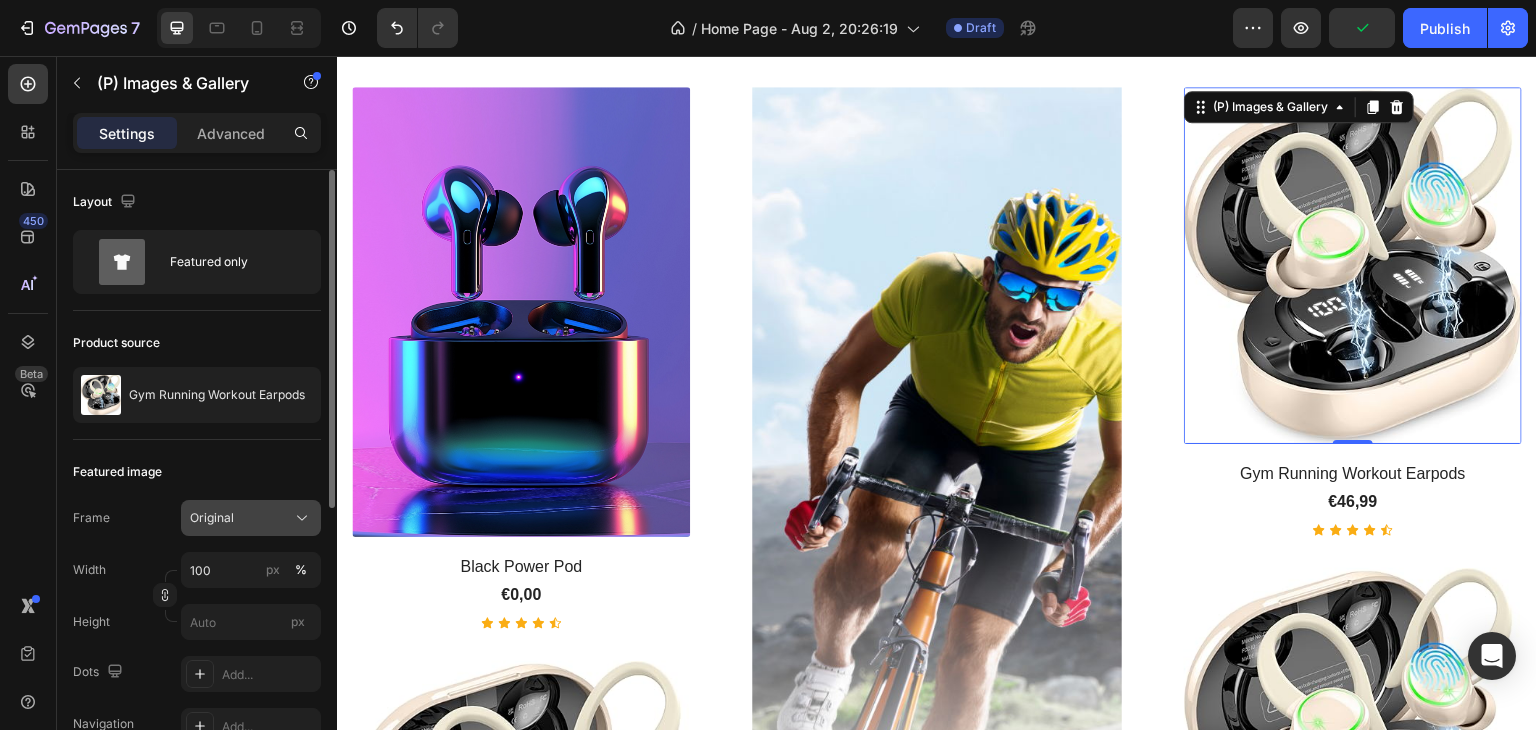 click on "Original" 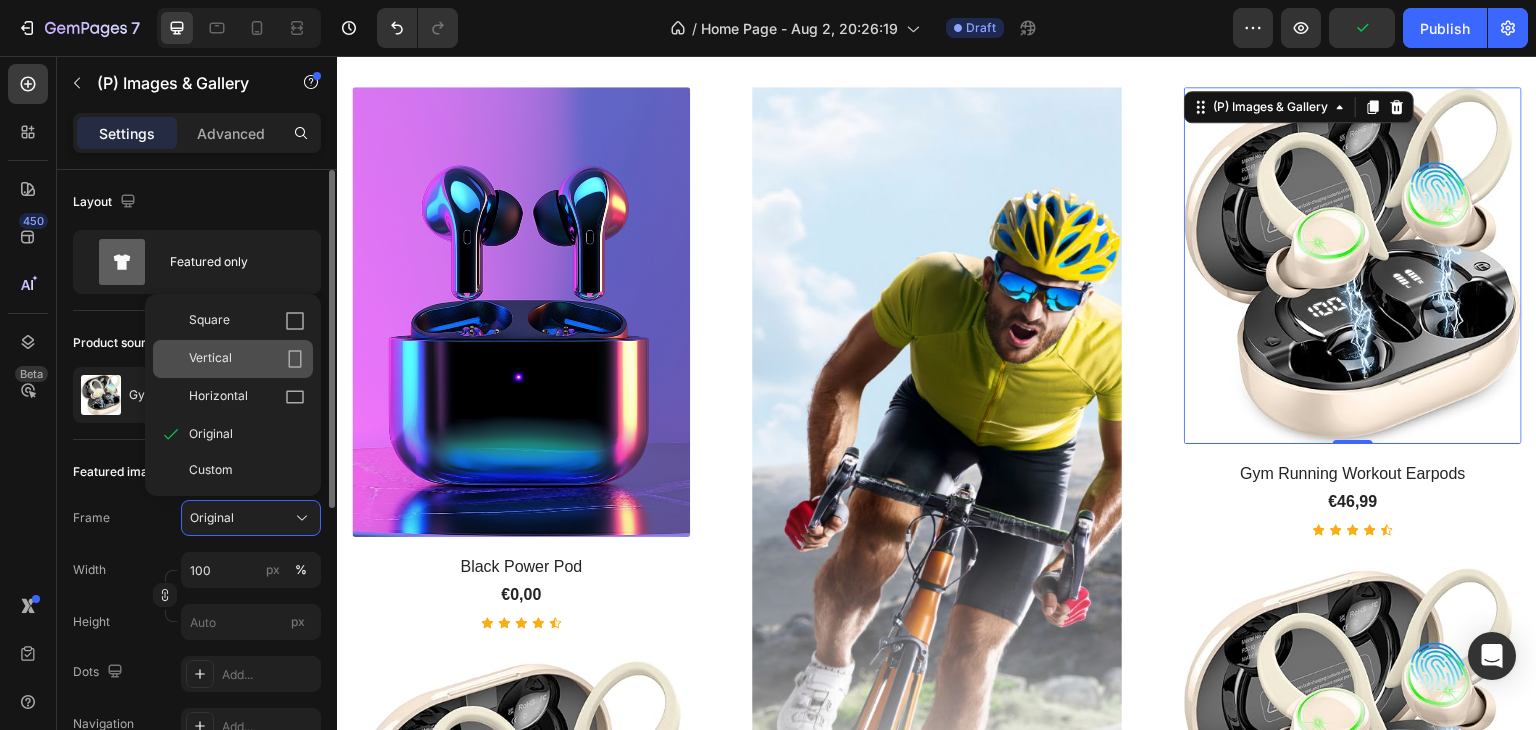 click on "Vertical" at bounding box center [247, 359] 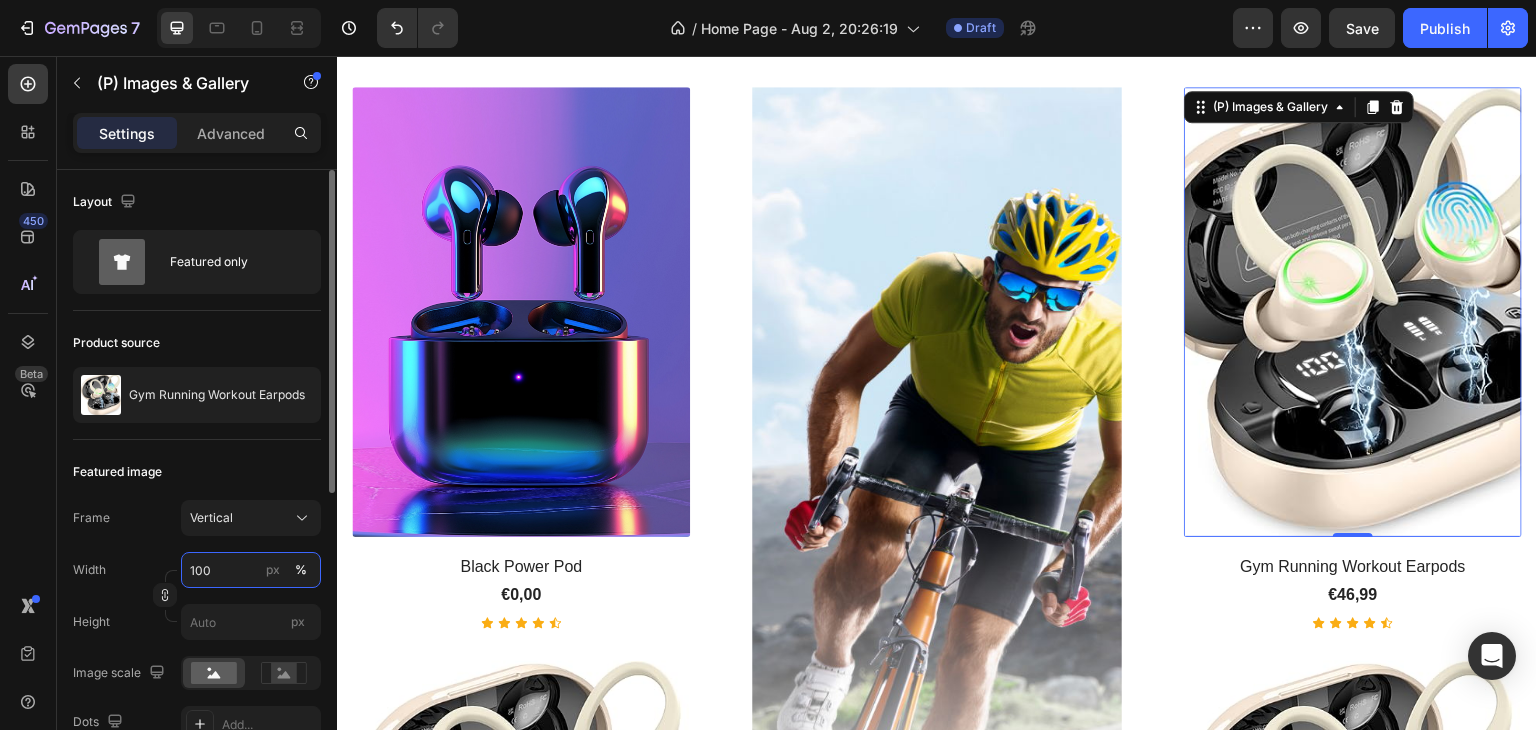 click on "100" at bounding box center [251, 570] 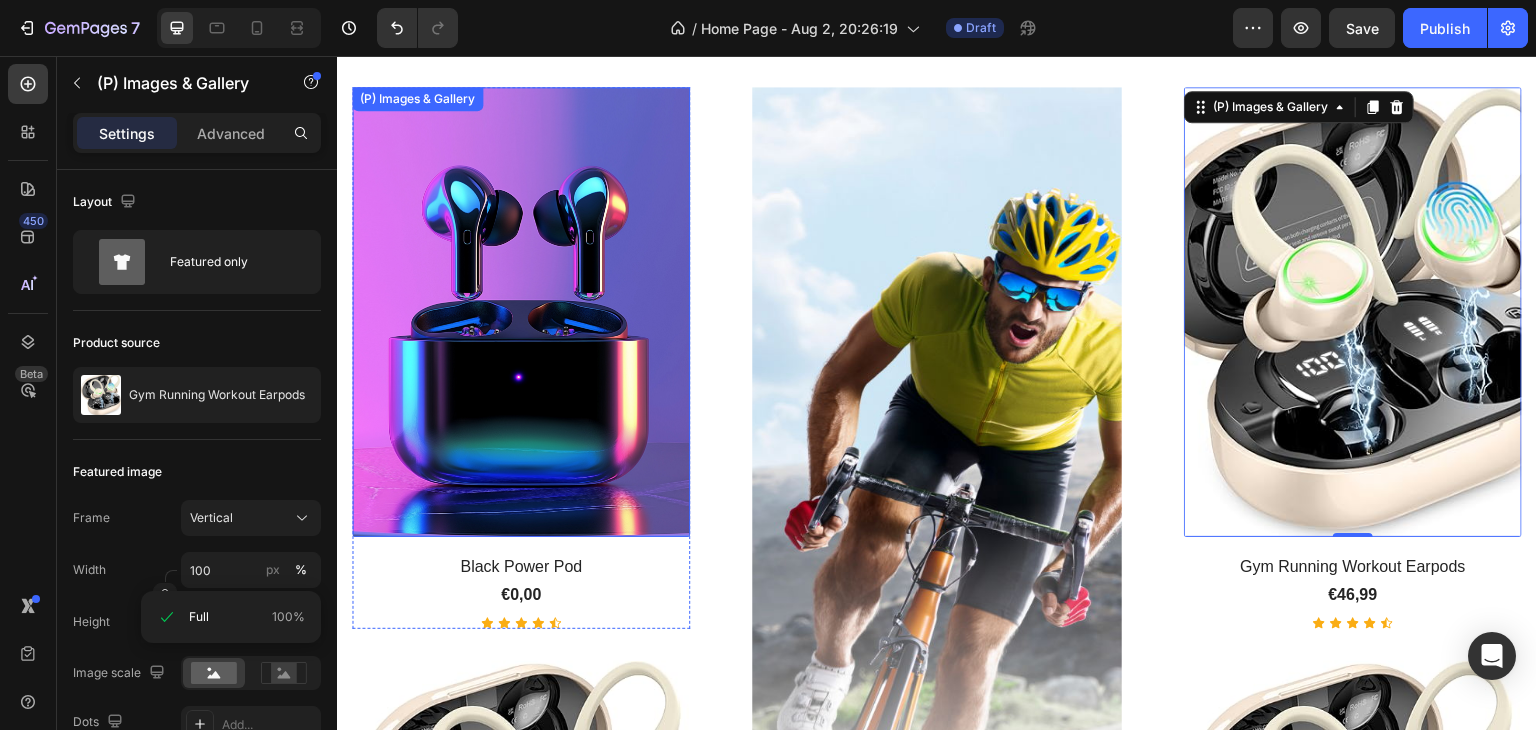 click at bounding box center (521, 312) 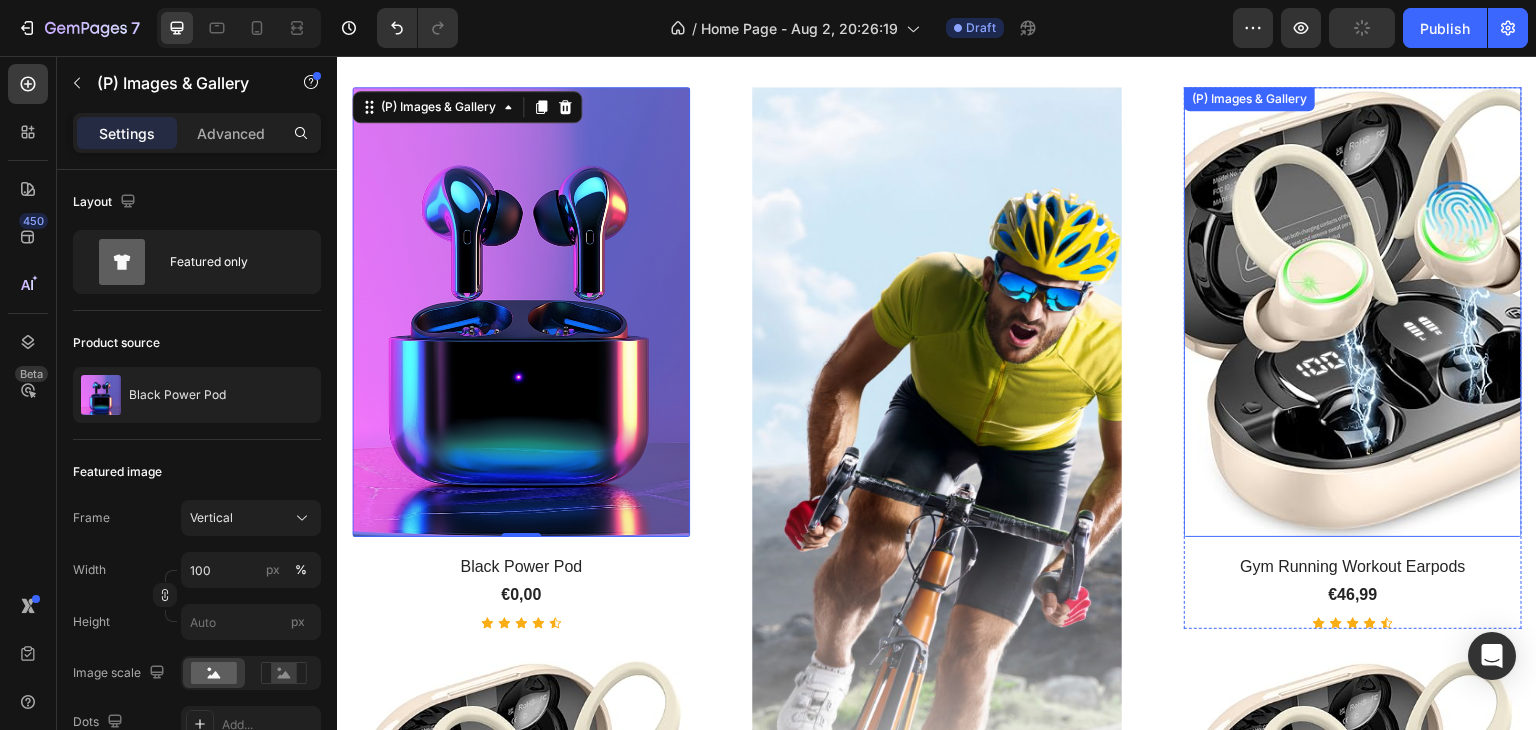 click at bounding box center [1353, 312] 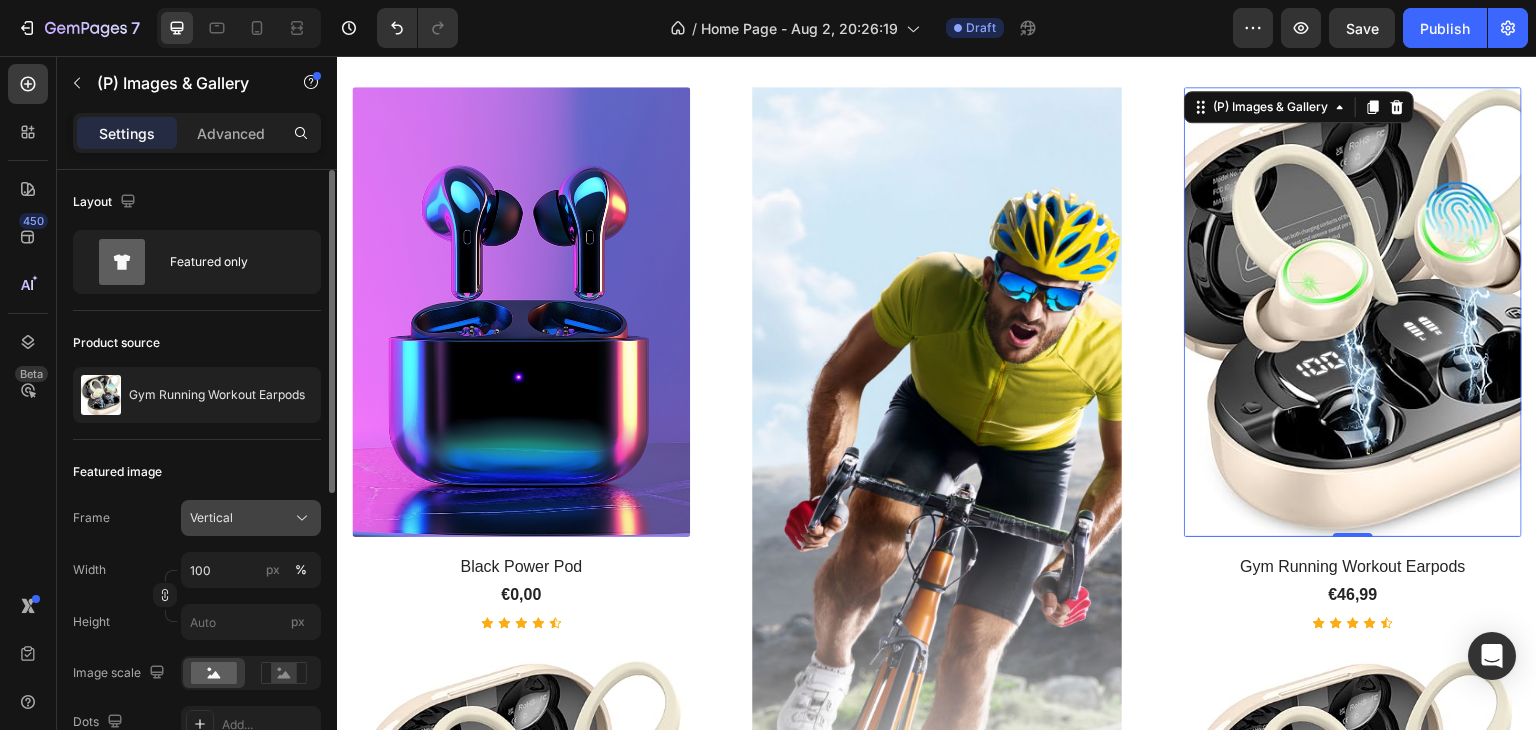 click on "Vertical" 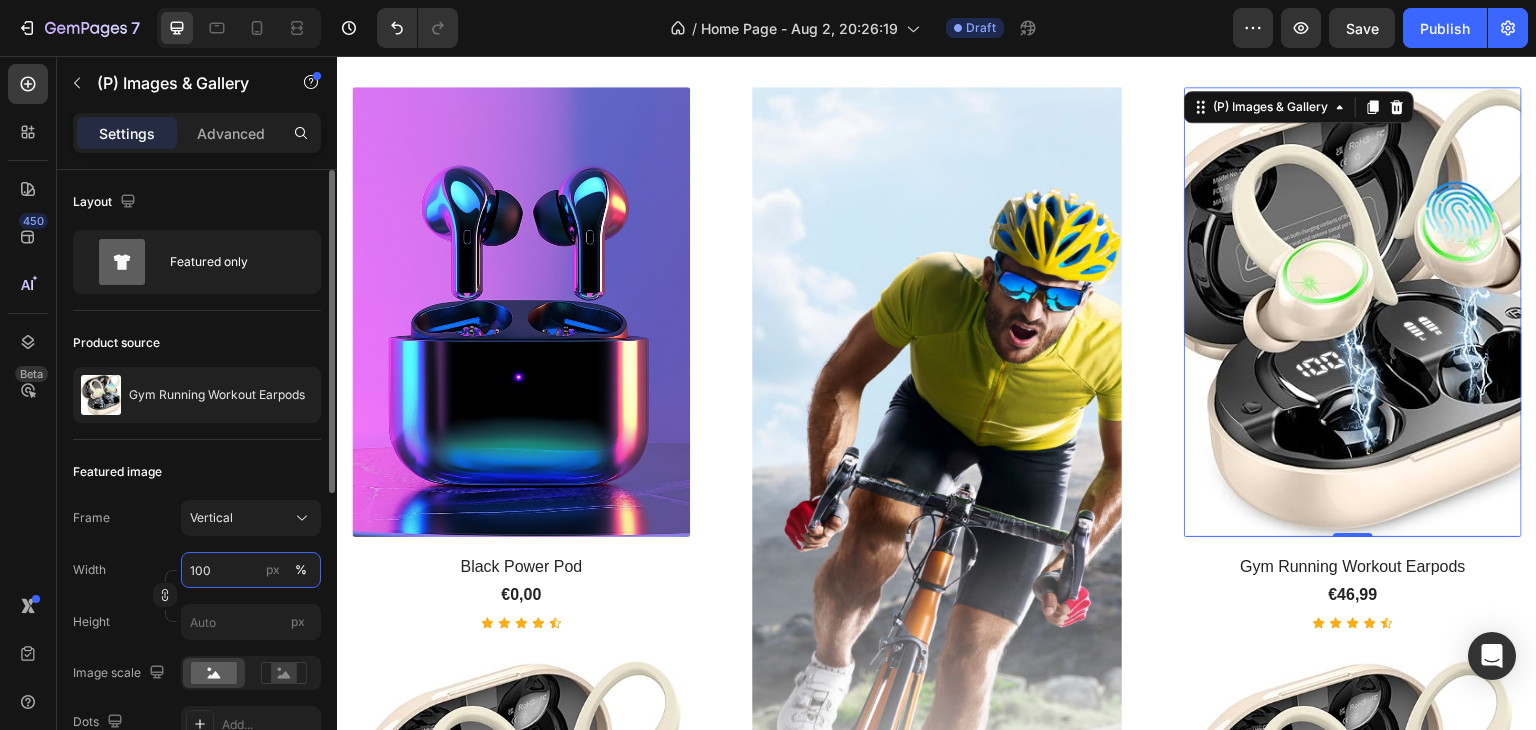 click on "100" at bounding box center (251, 570) 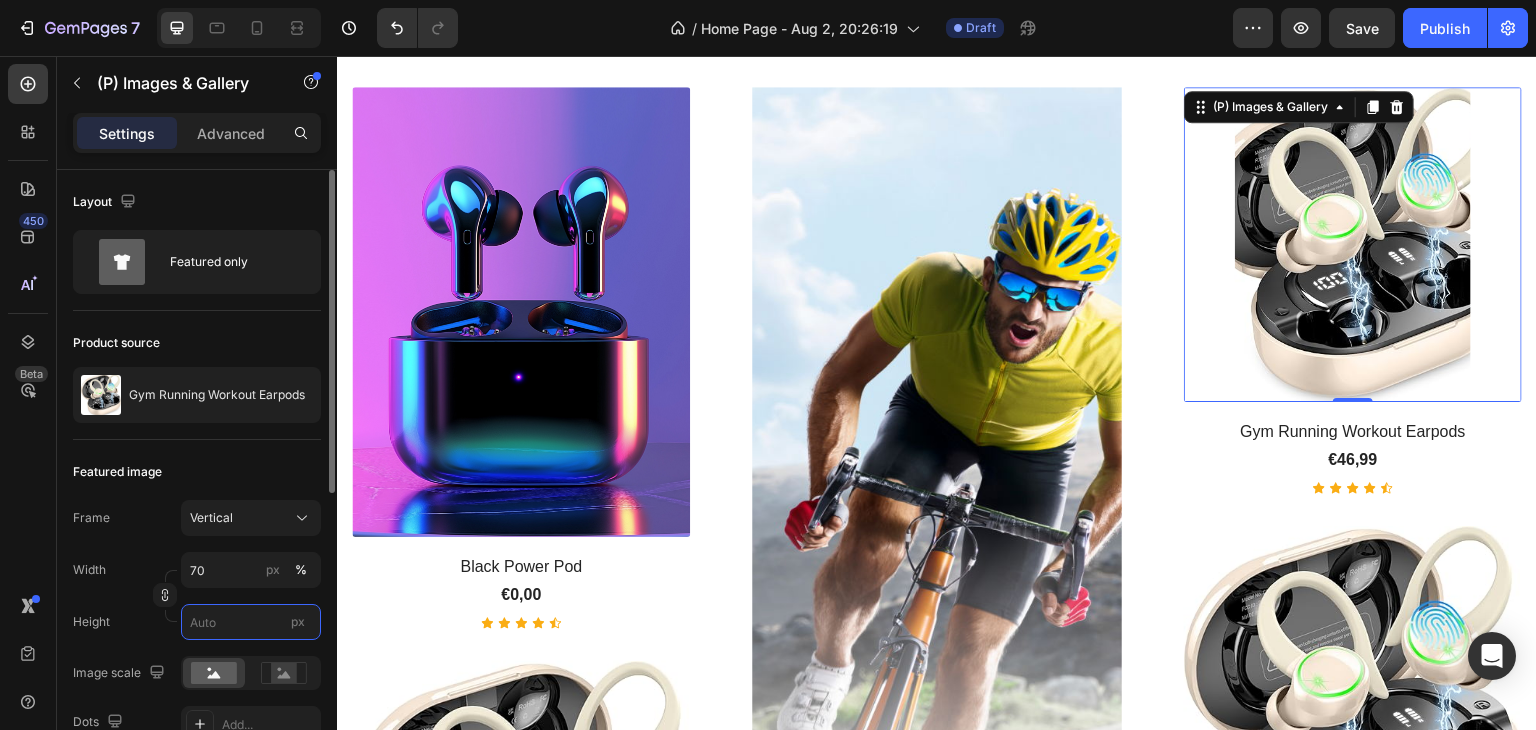 click on "px" at bounding box center [251, 622] 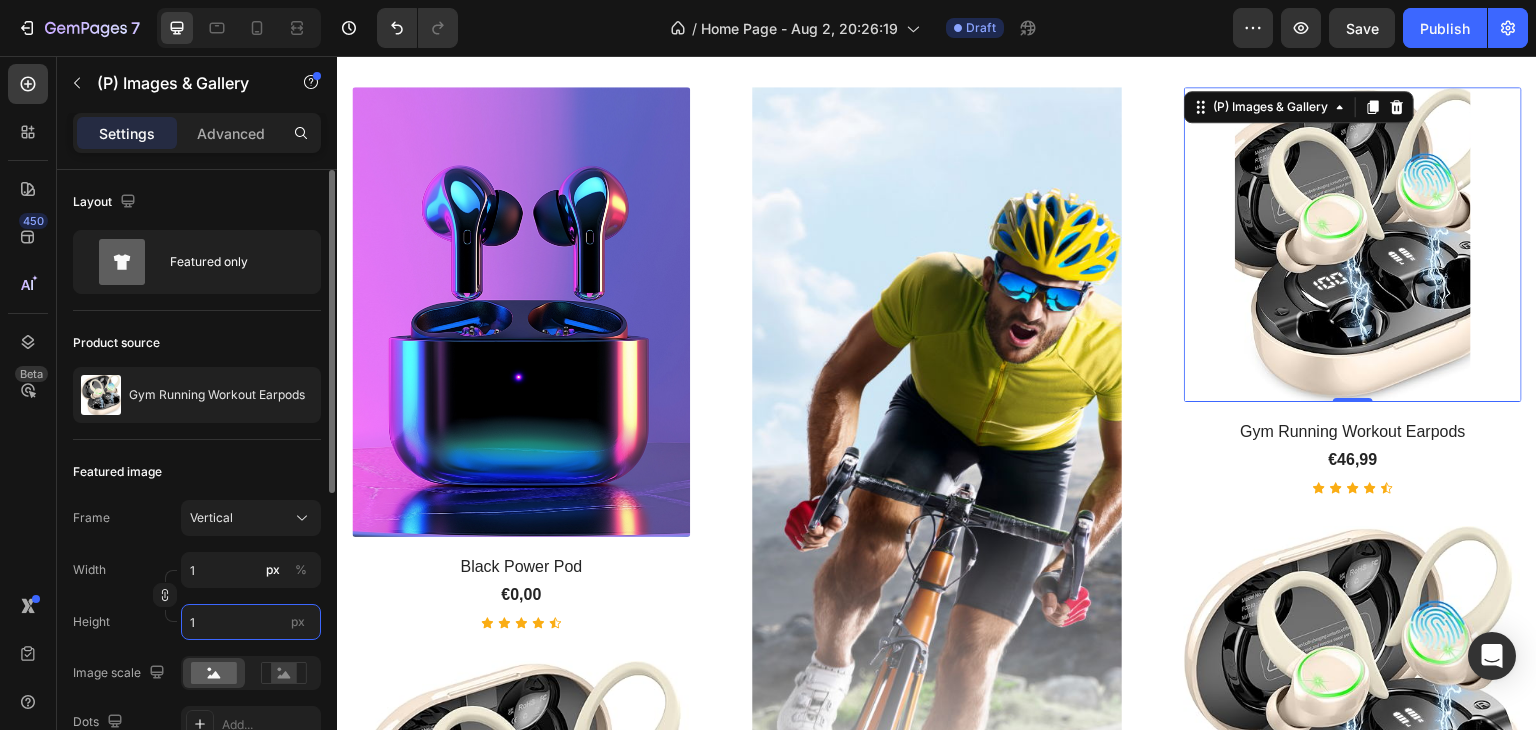 type on "8" 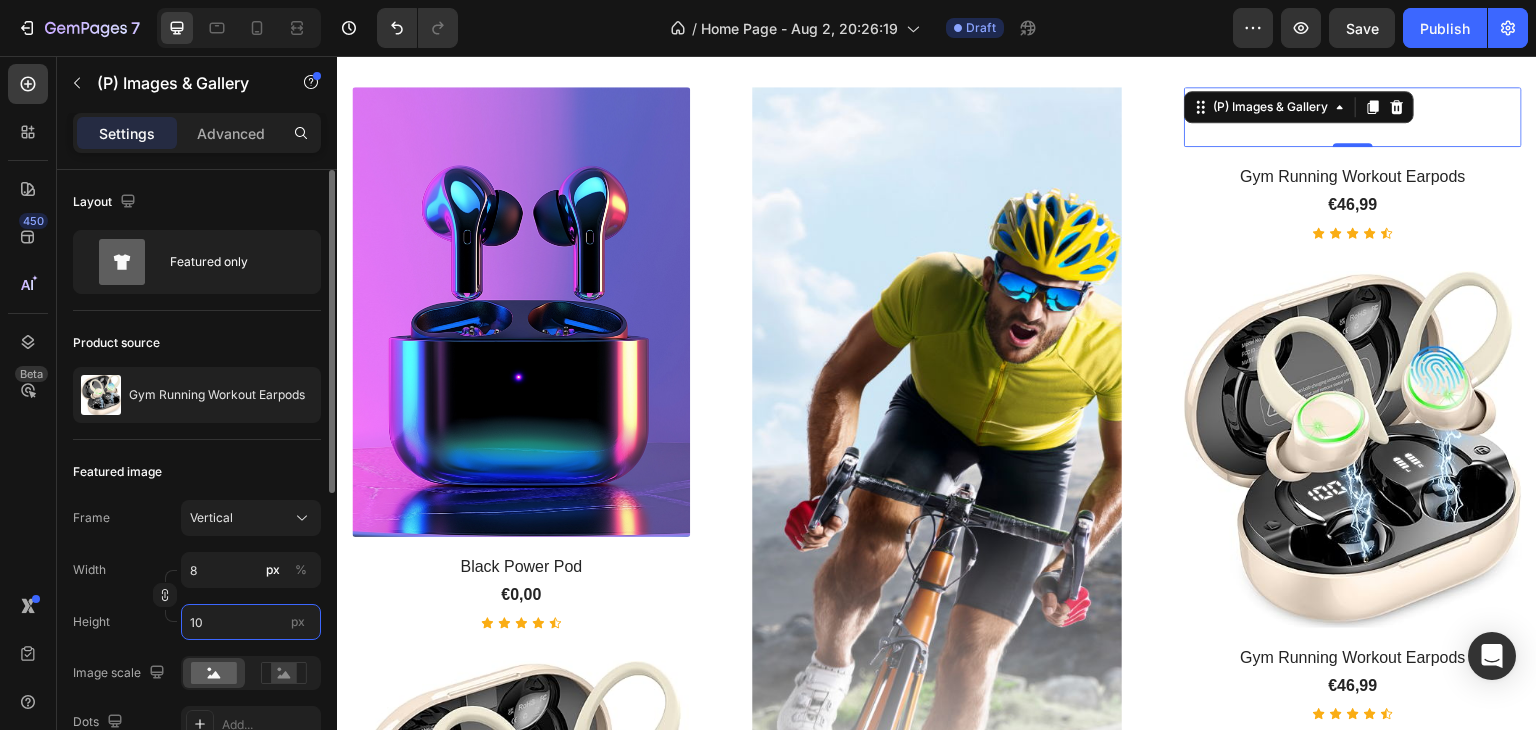 type on "100" 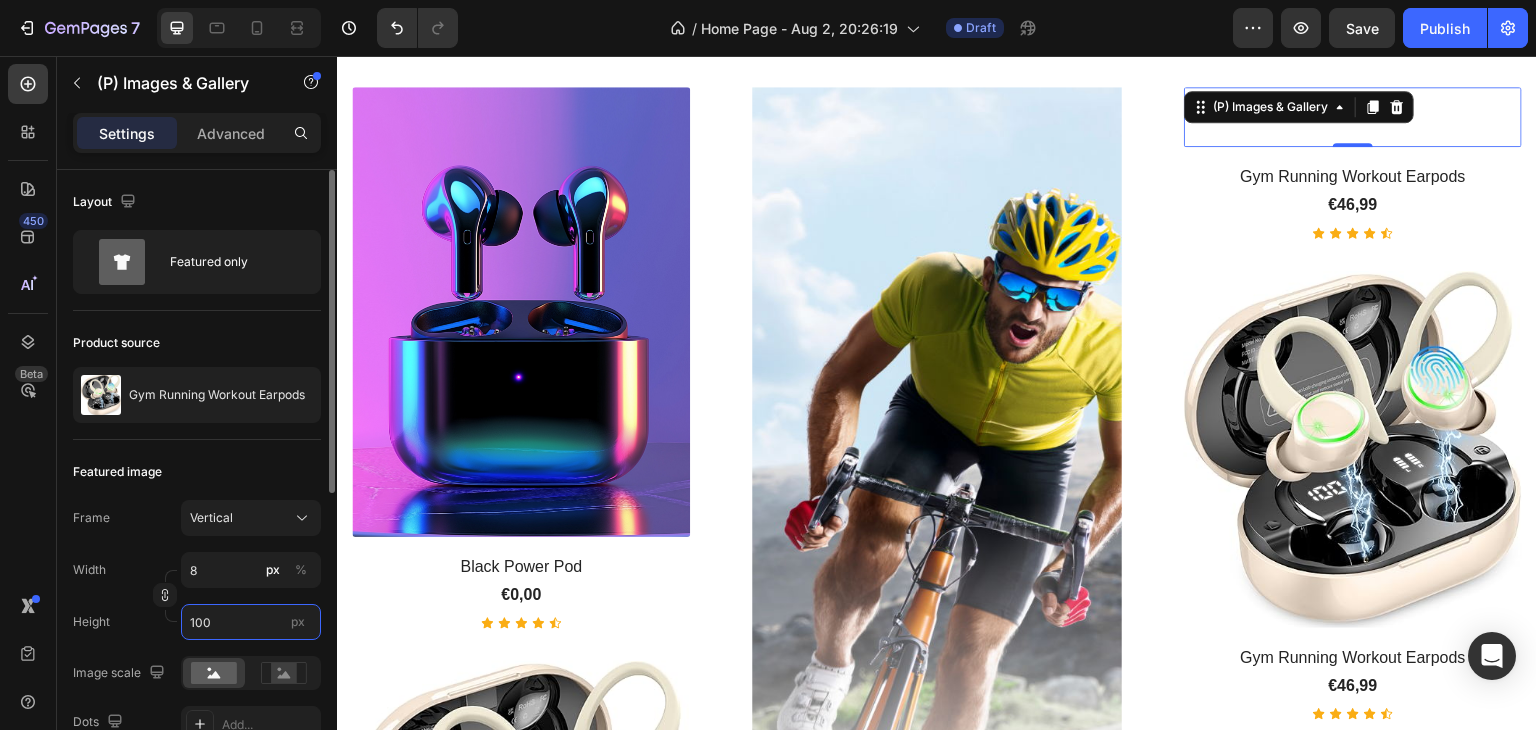 type on "75" 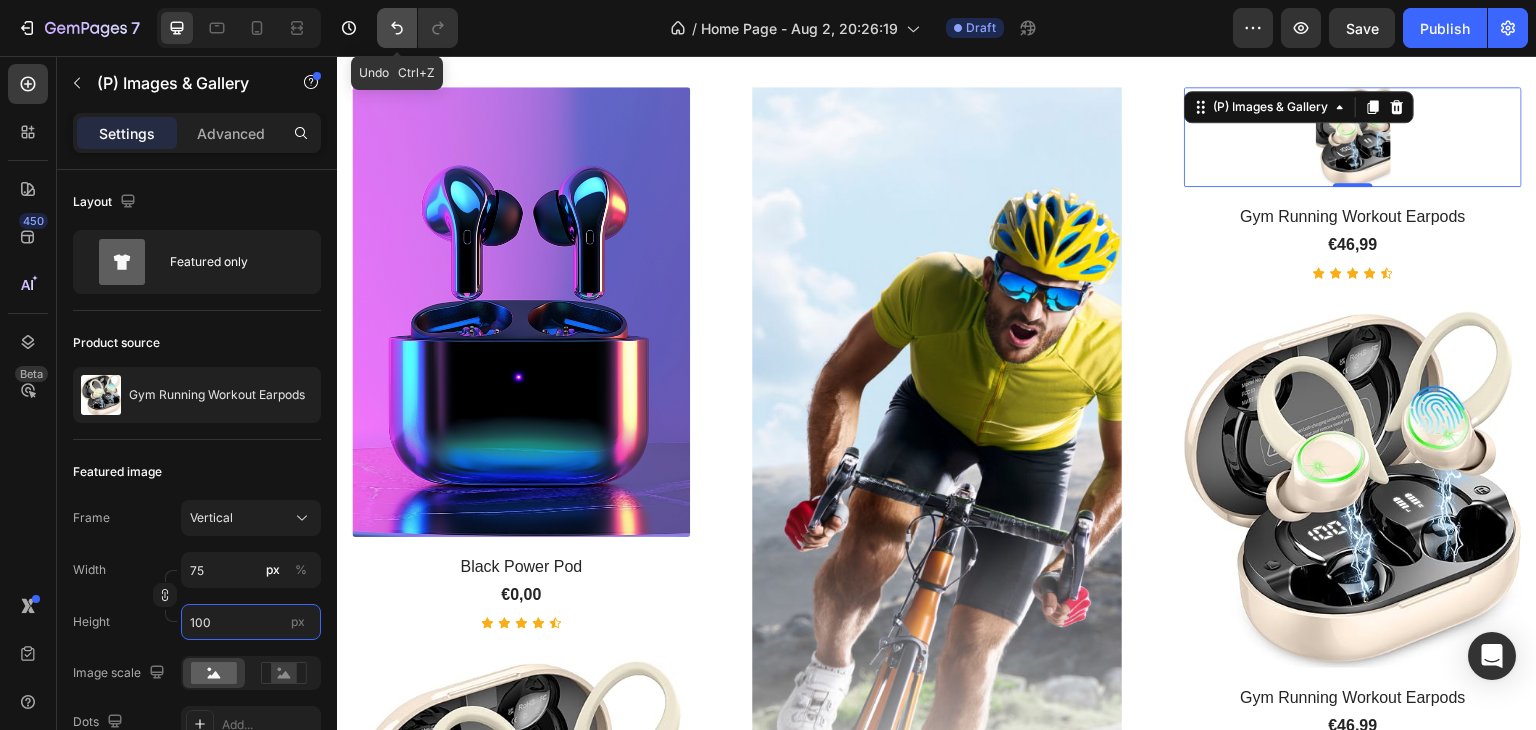 type on "100" 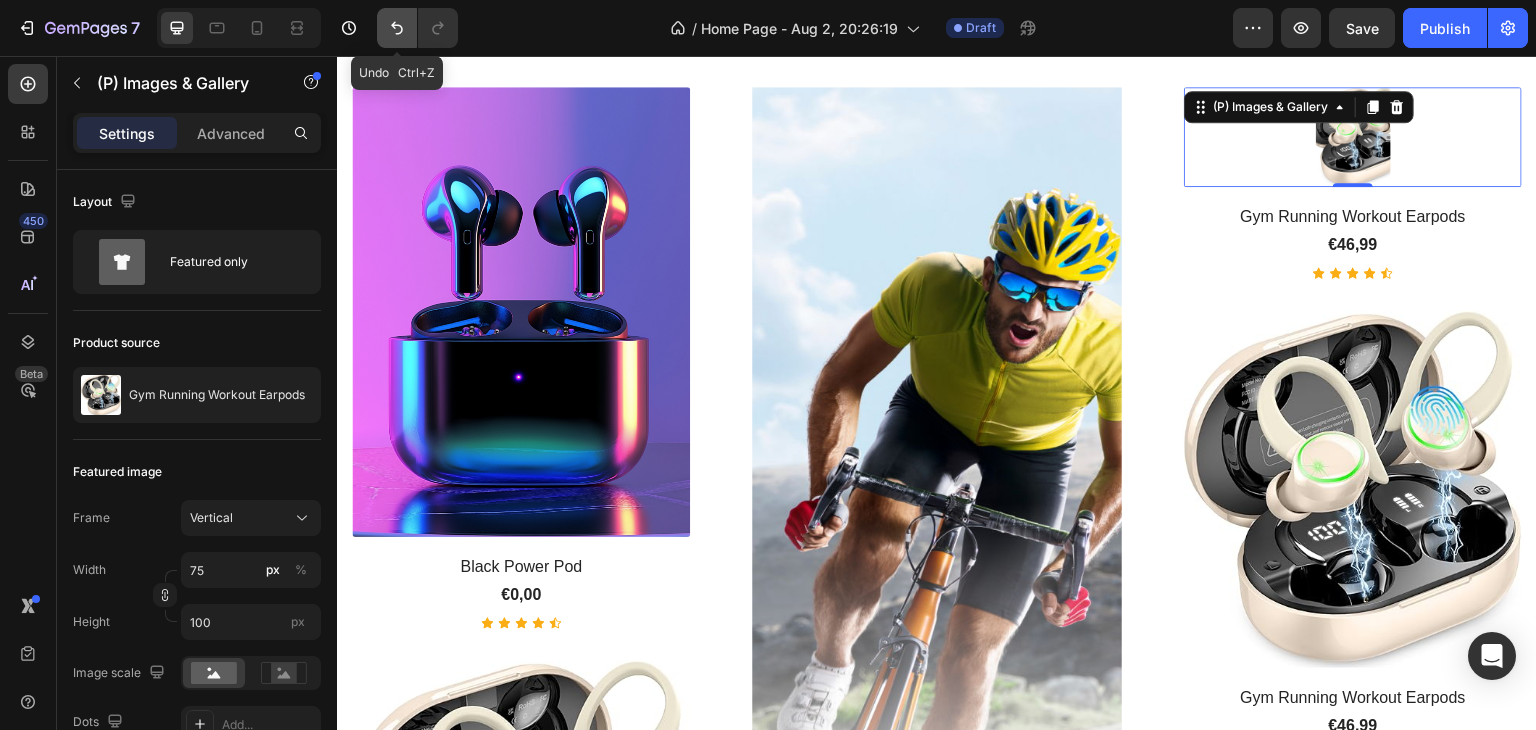 click 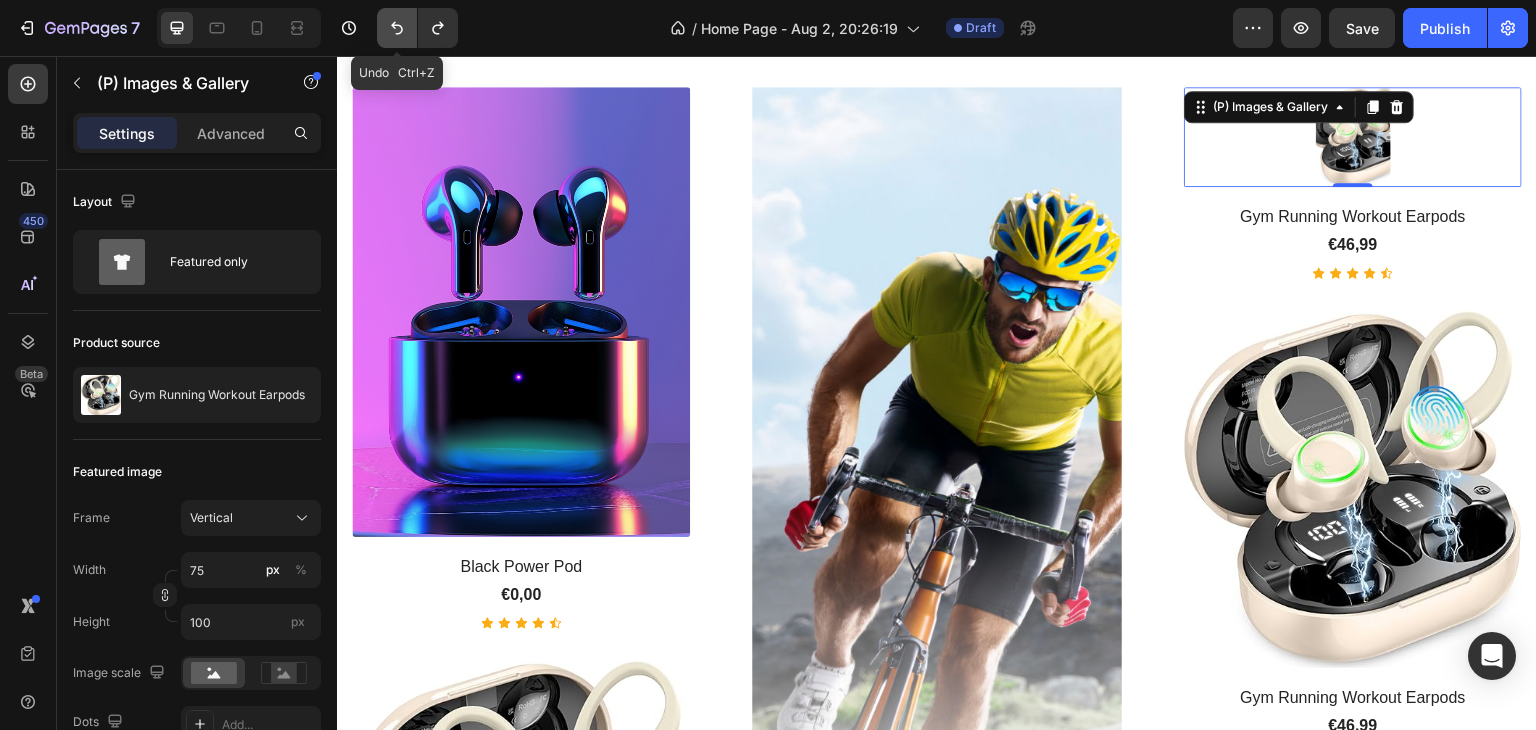 click 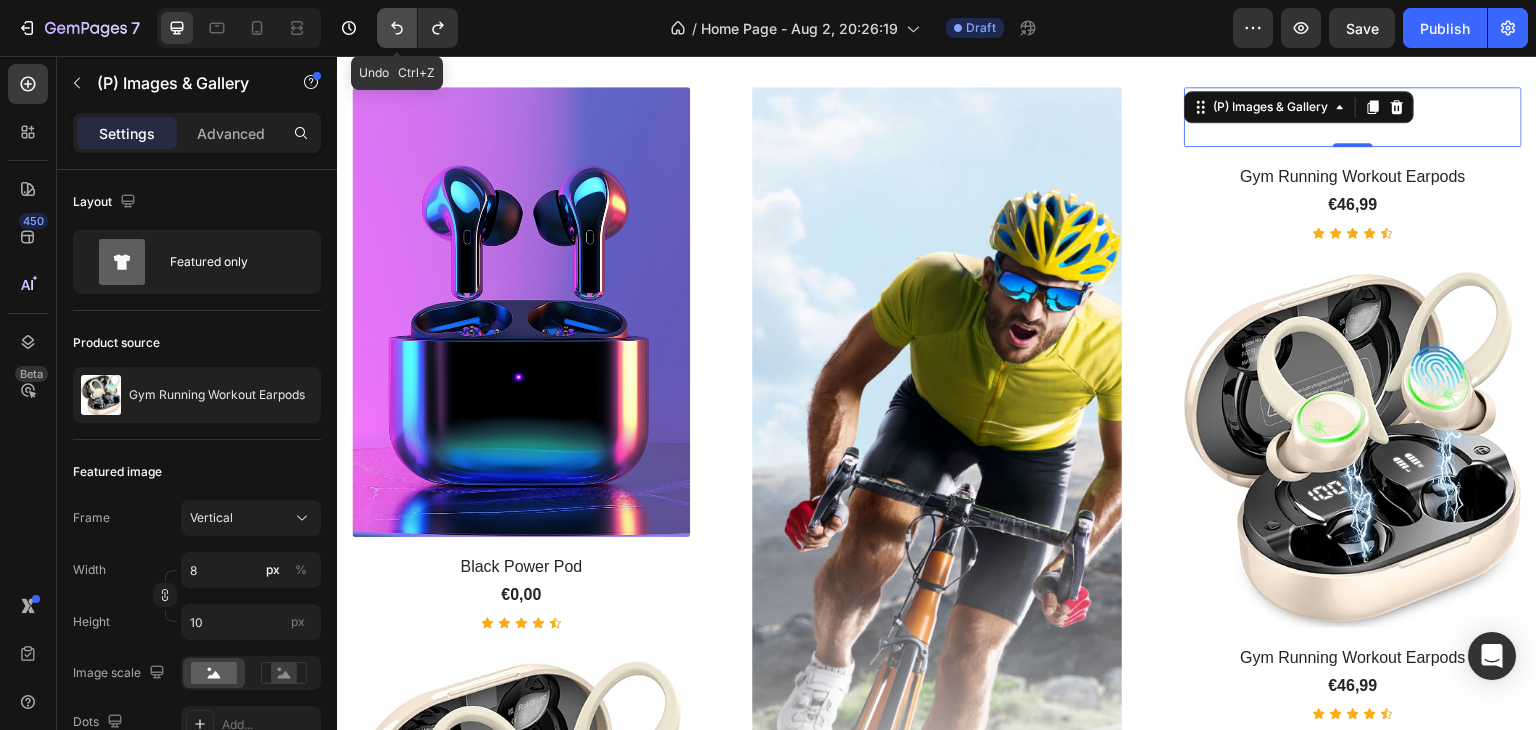 click 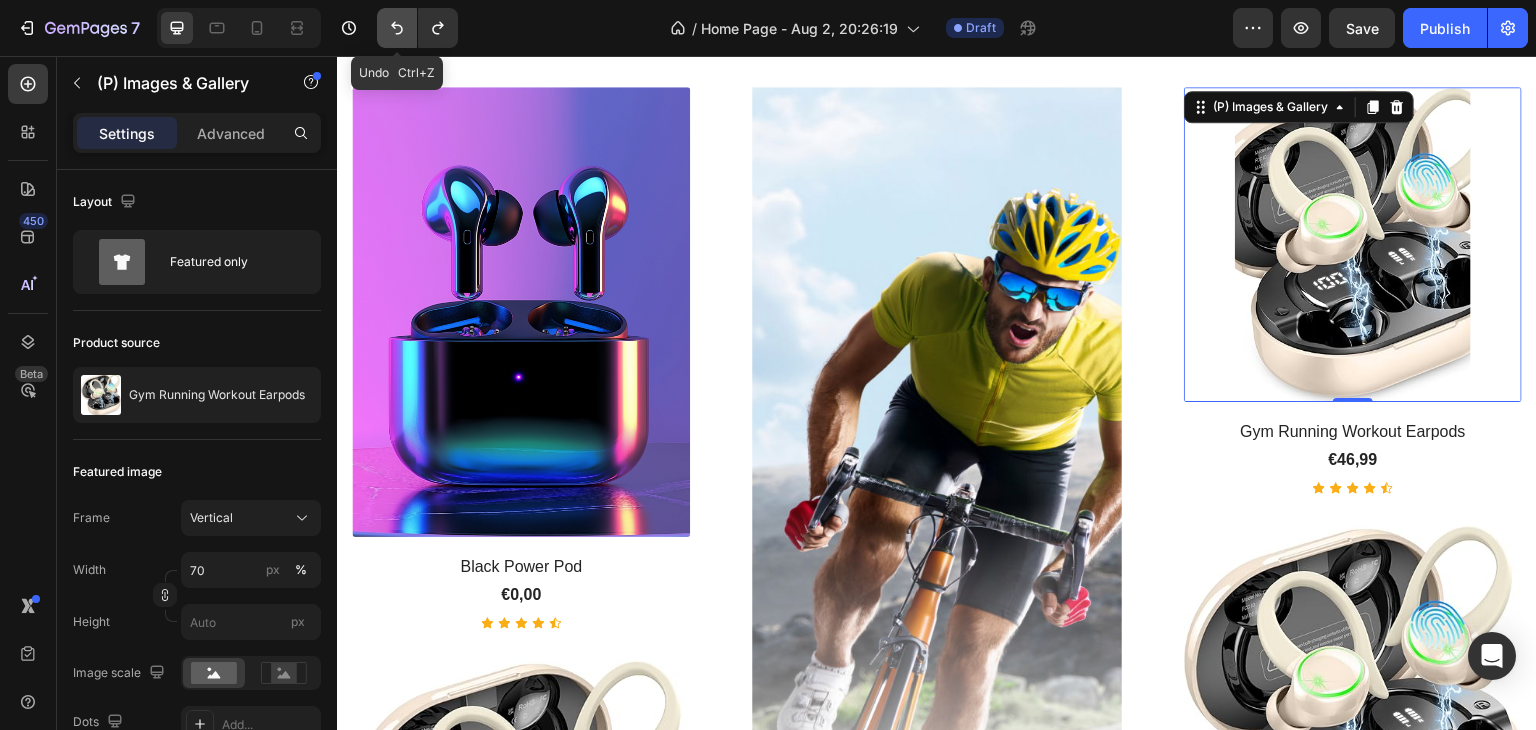 click 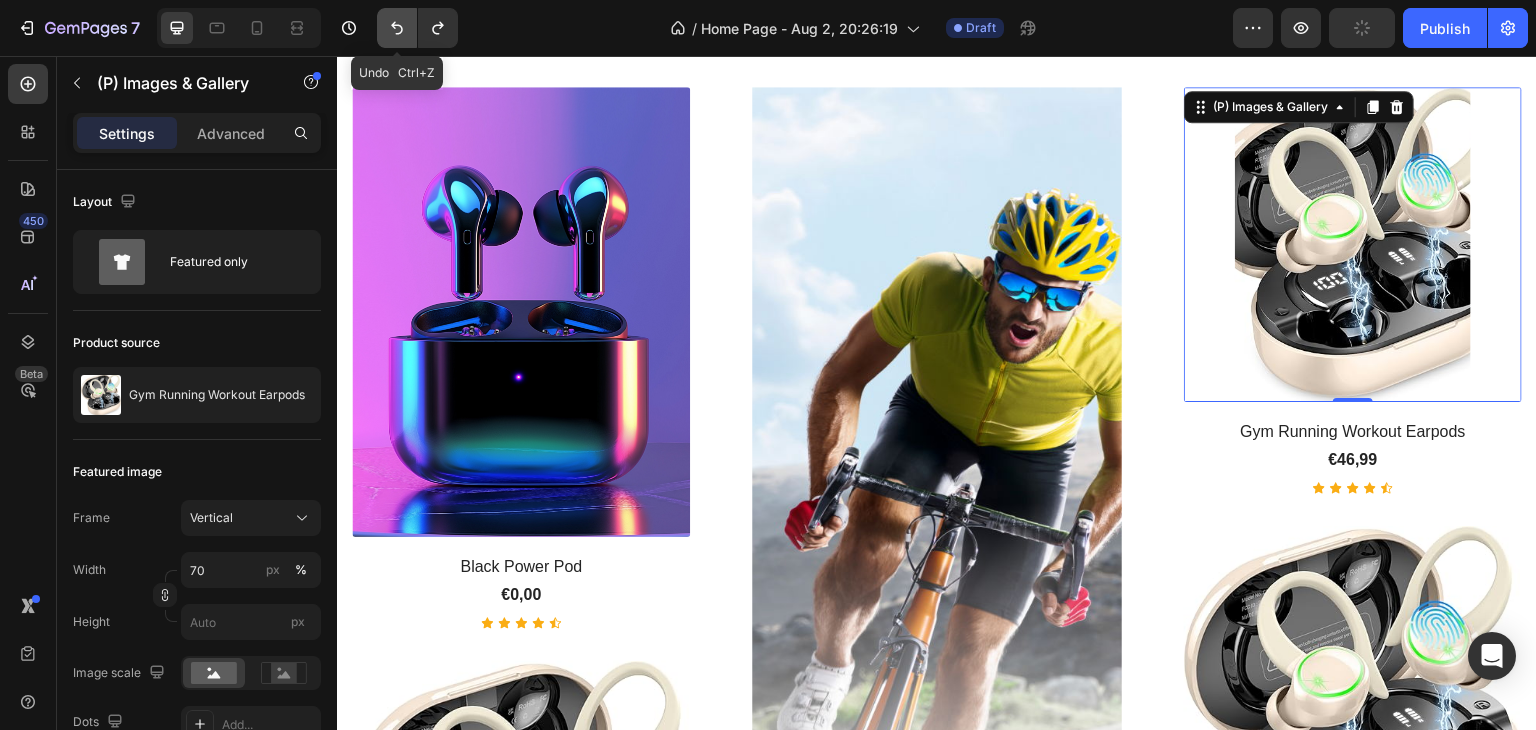 click 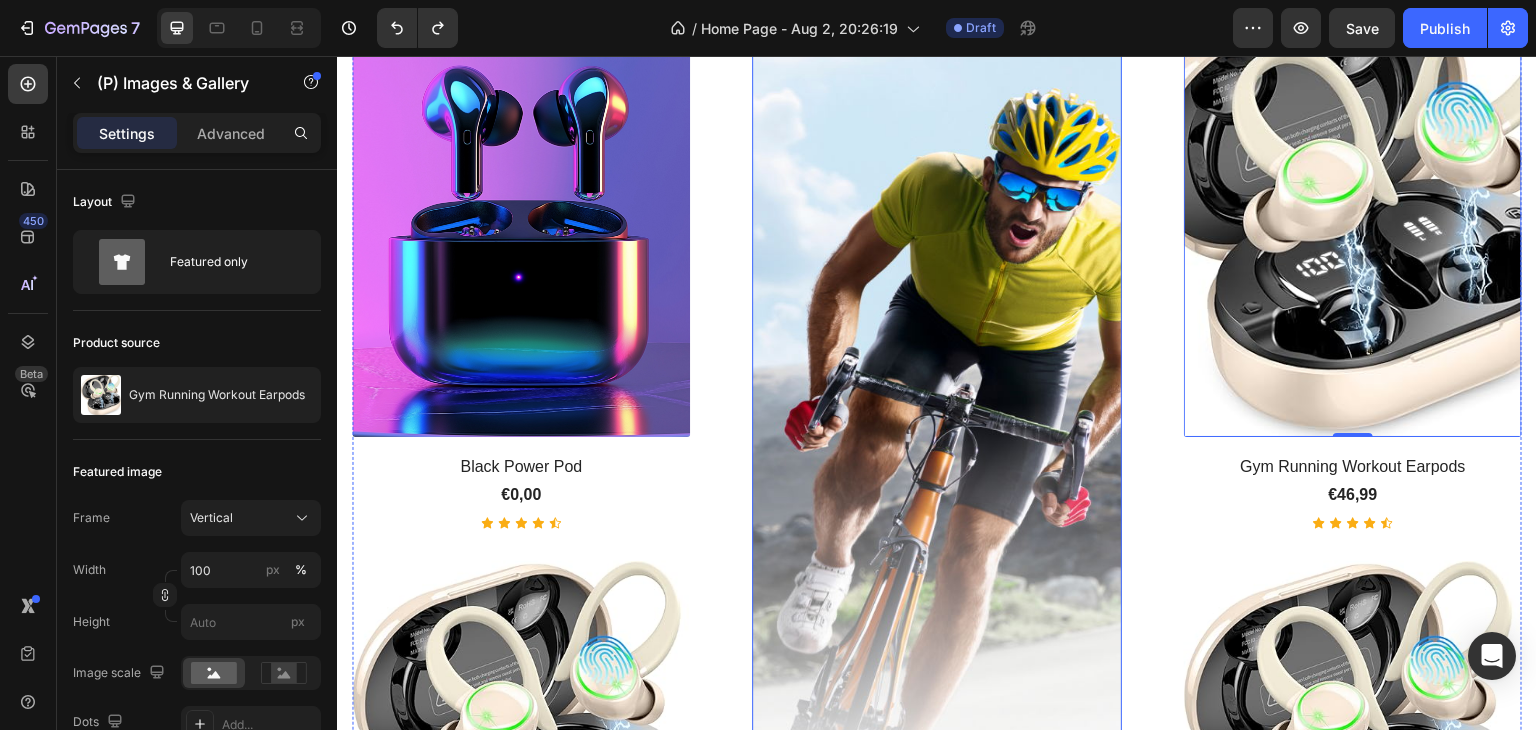 scroll, scrollTop: 1026, scrollLeft: 0, axis: vertical 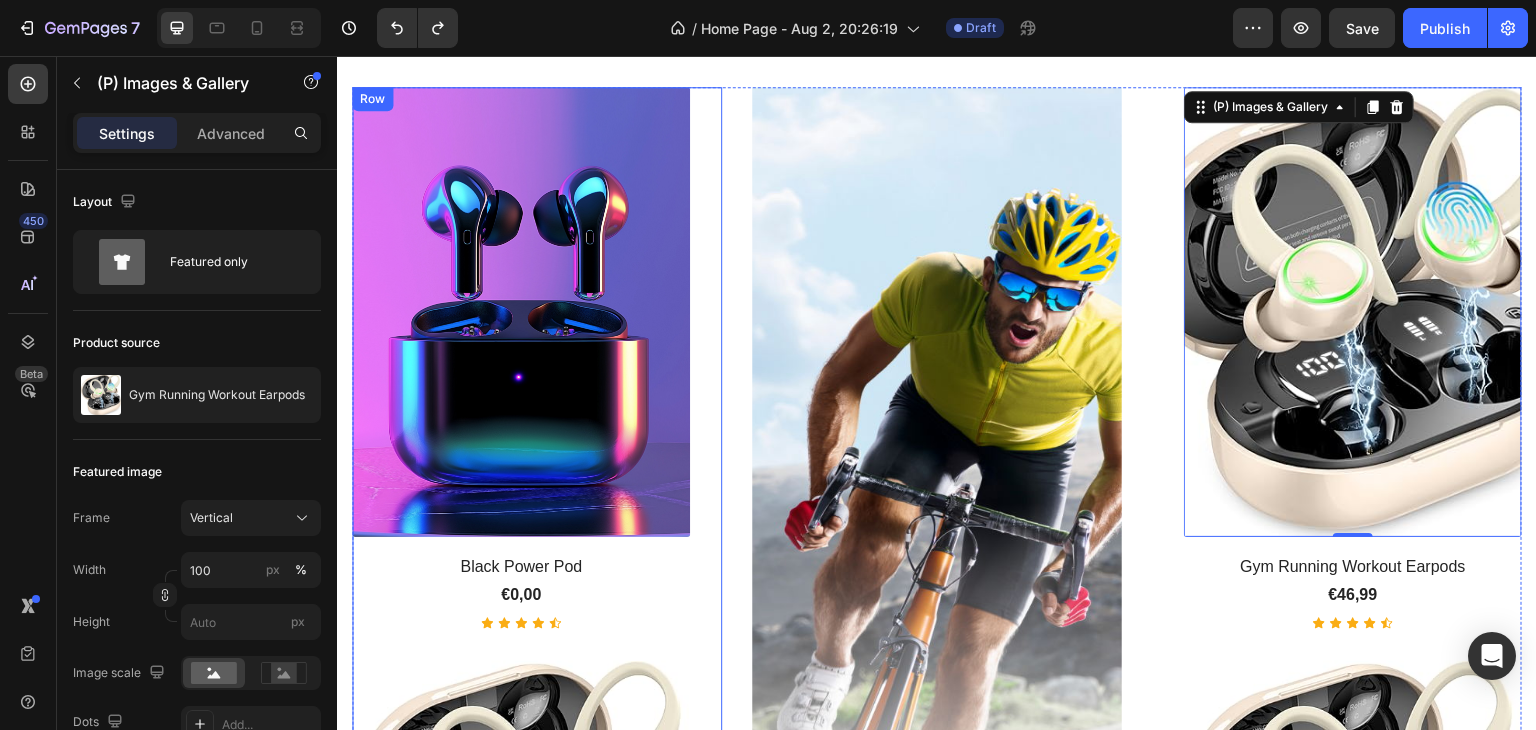 click on "(P) Images & Gallery Black Power Pod (P) Title €0,00 (P) Price (P) Price
Icon
Icon
Icon
Icon
Icon Icon List Hoz Product (P) Images & Gallery Gym Running Workout Earpods (P) Title €46,99 (P) Price (P) Price
Icon
Icon
Icon
Icon
Icon Icon List Hoz Product Row" at bounding box center [537, 599] 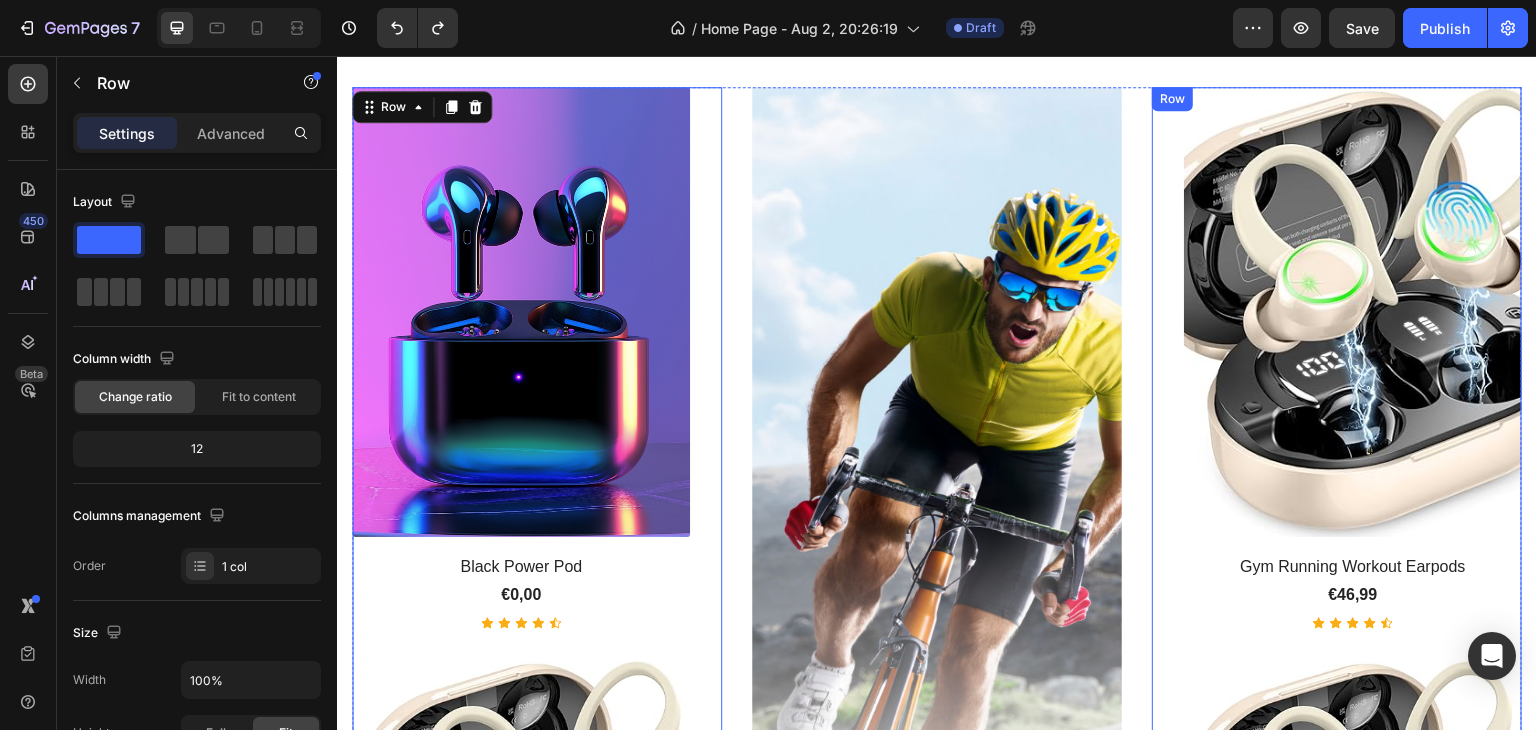 click at bounding box center (1353, 312) 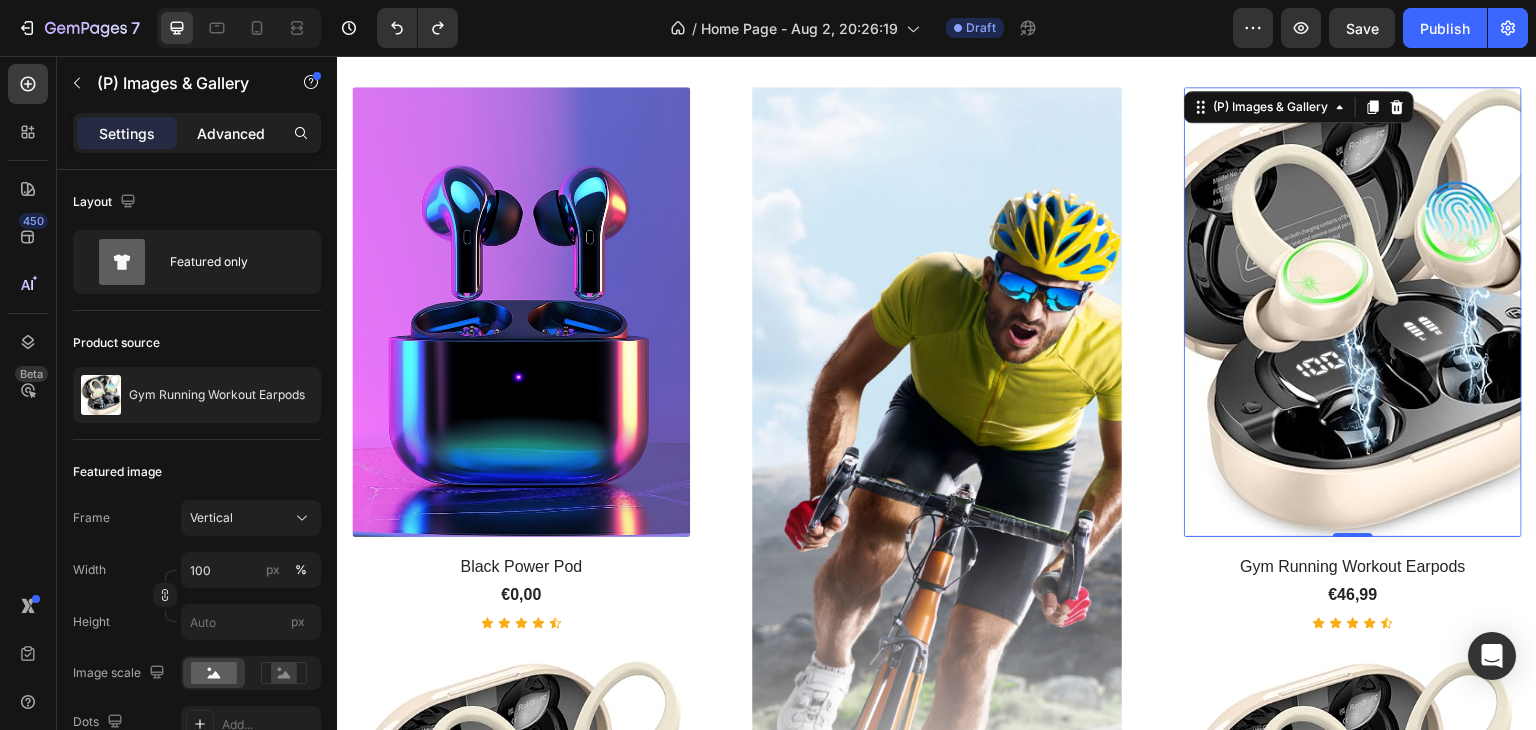 click on "Advanced" at bounding box center [231, 133] 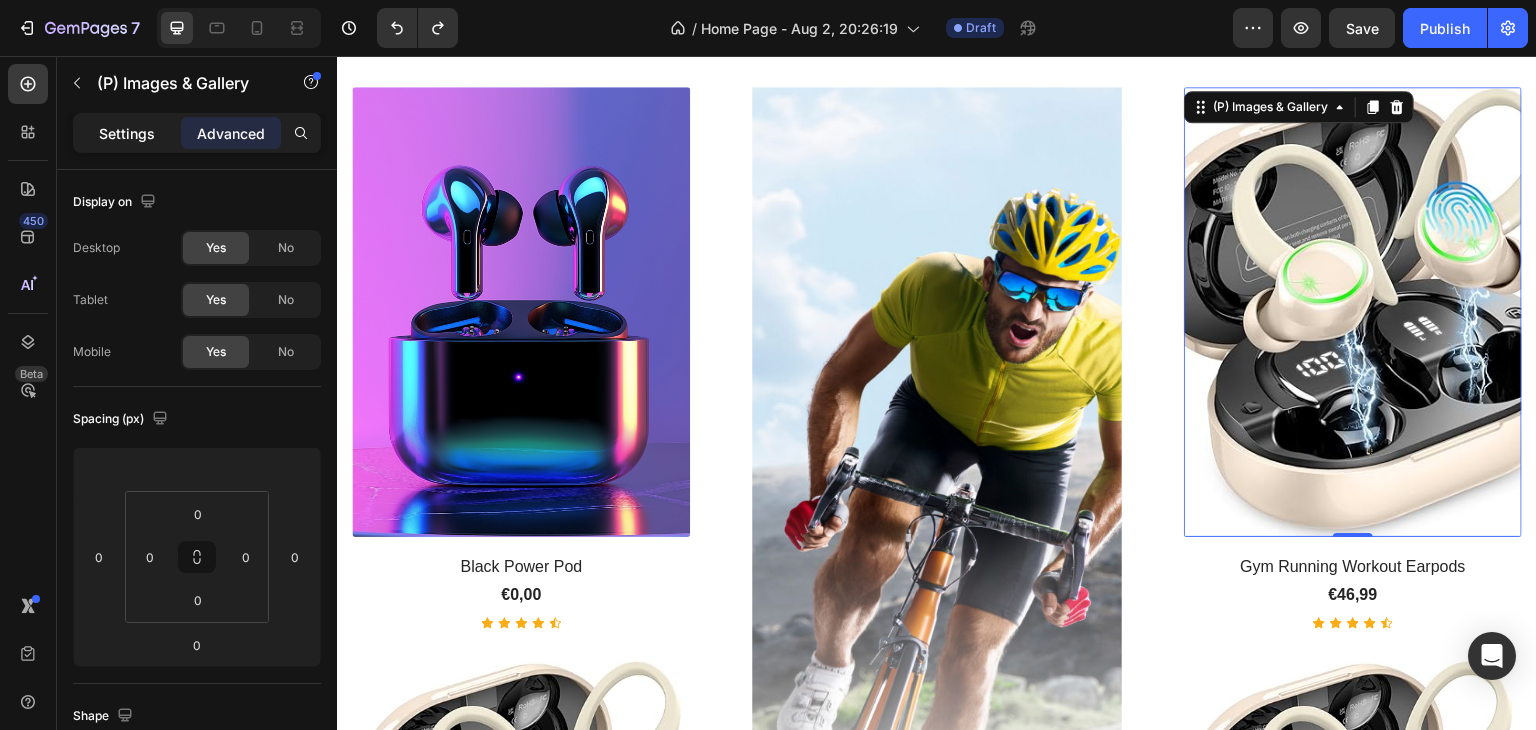 click on "Settings" at bounding box center (127, 133) 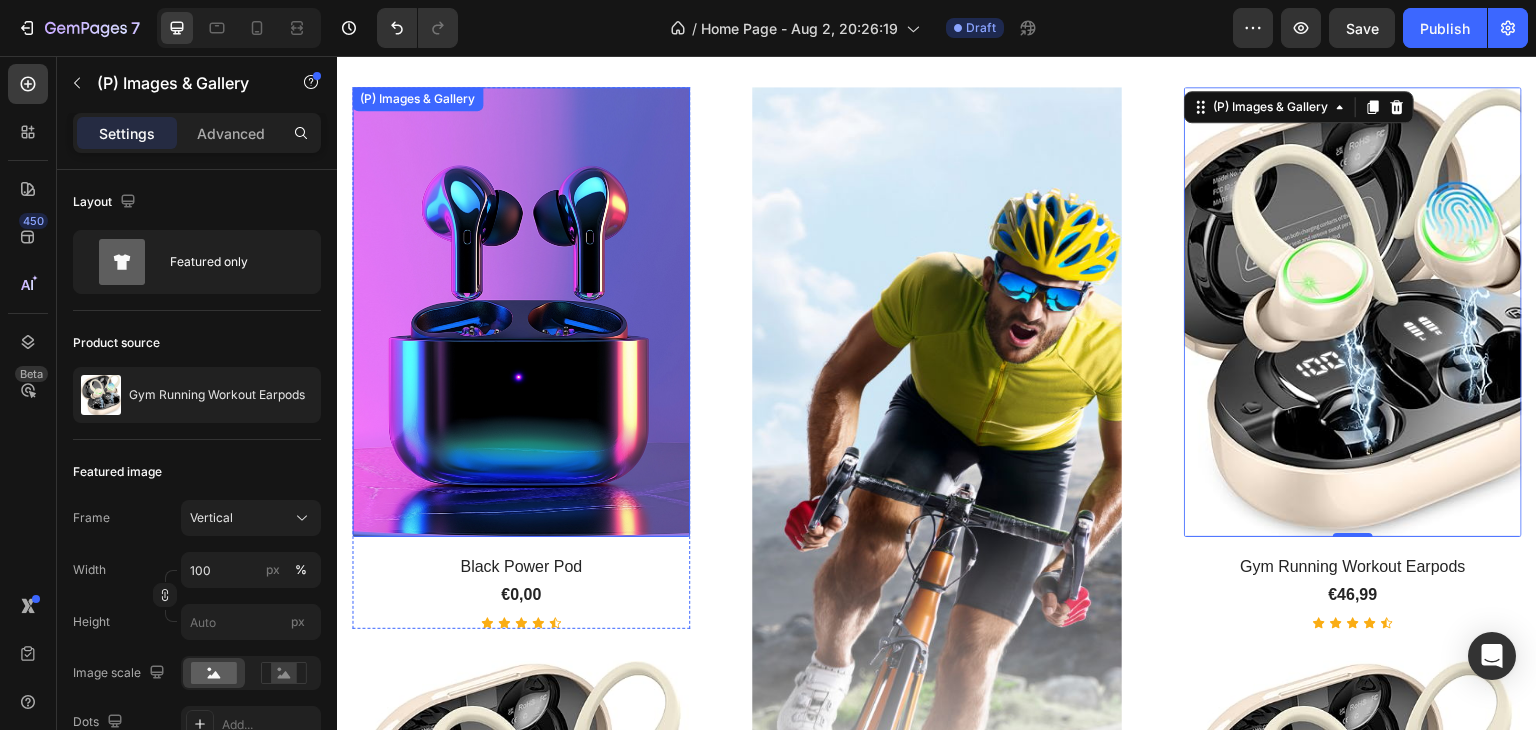 click at bounding box center (521, 312) 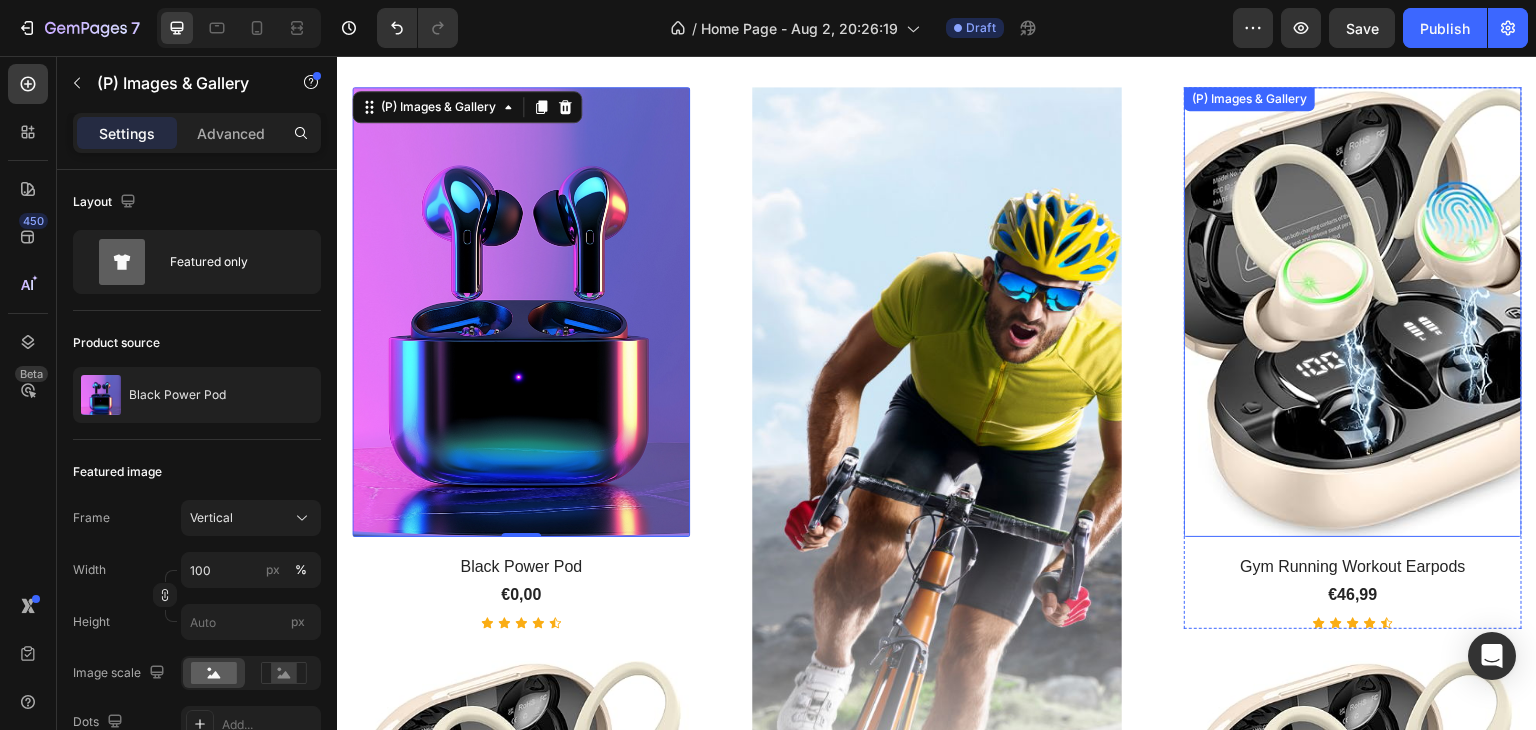 click at bounding box center [1353, 312] 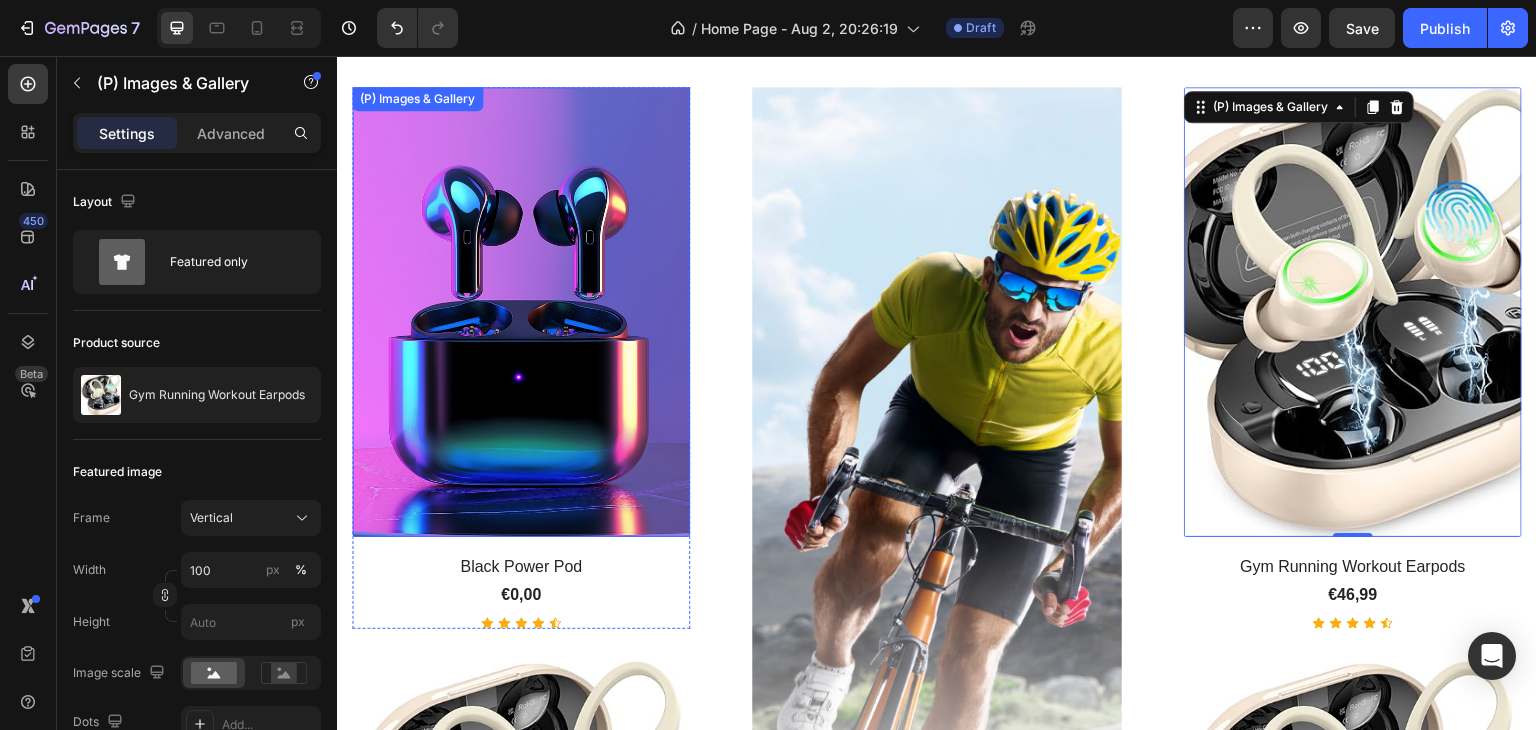 click at bounding box center (521, 312) 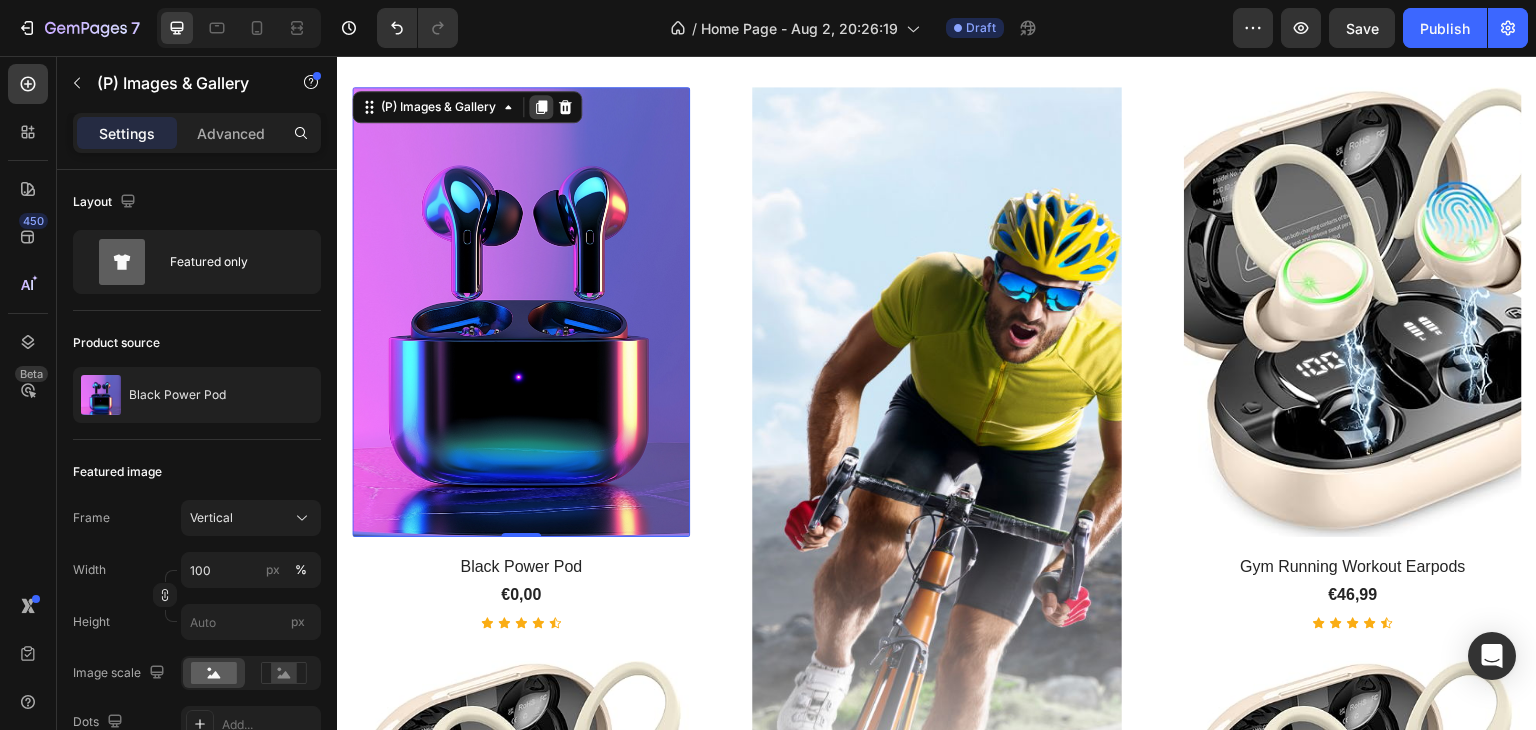 click 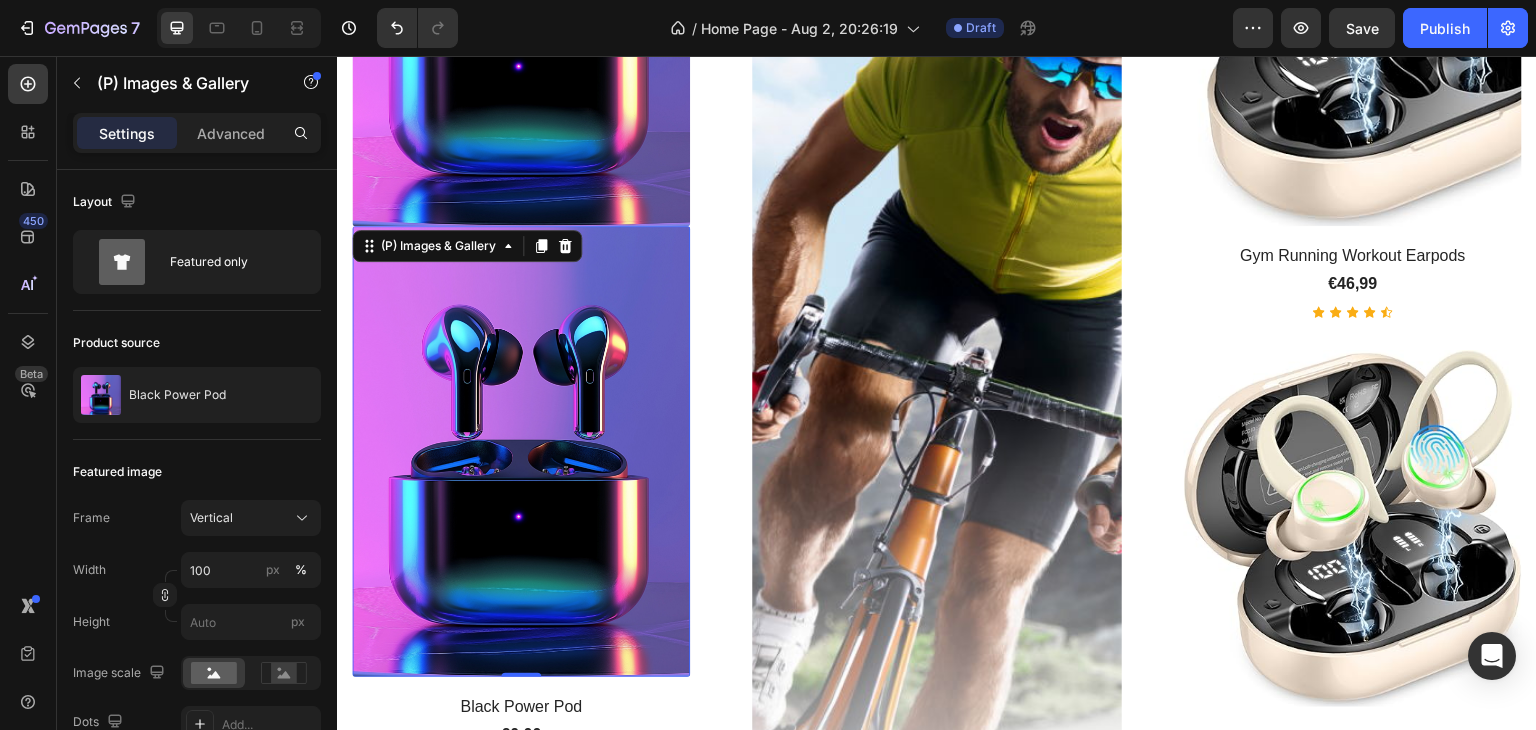 scroll, scrollTop: 1430, scrollLeft: 0, axis: vertical 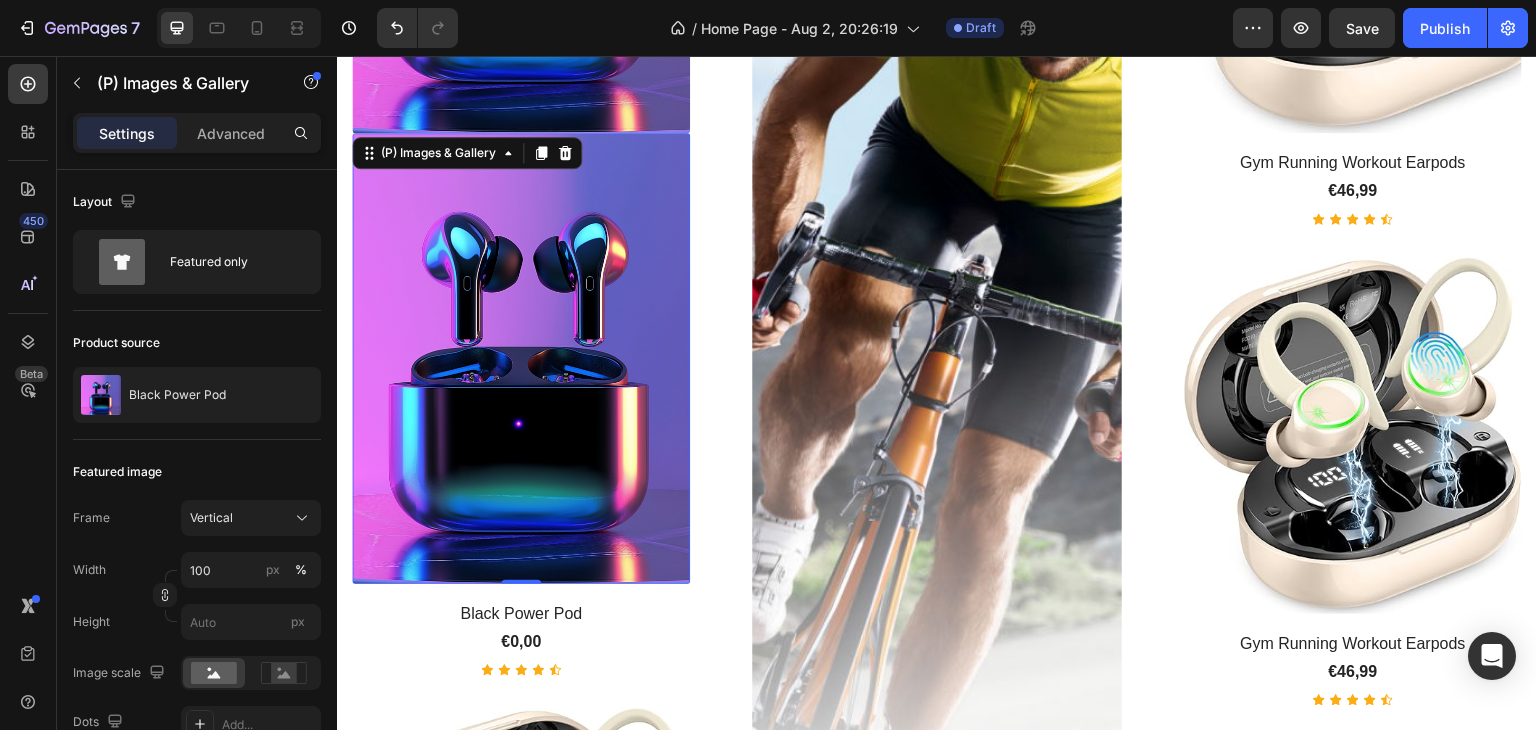 click at bounding box center [521, 358] 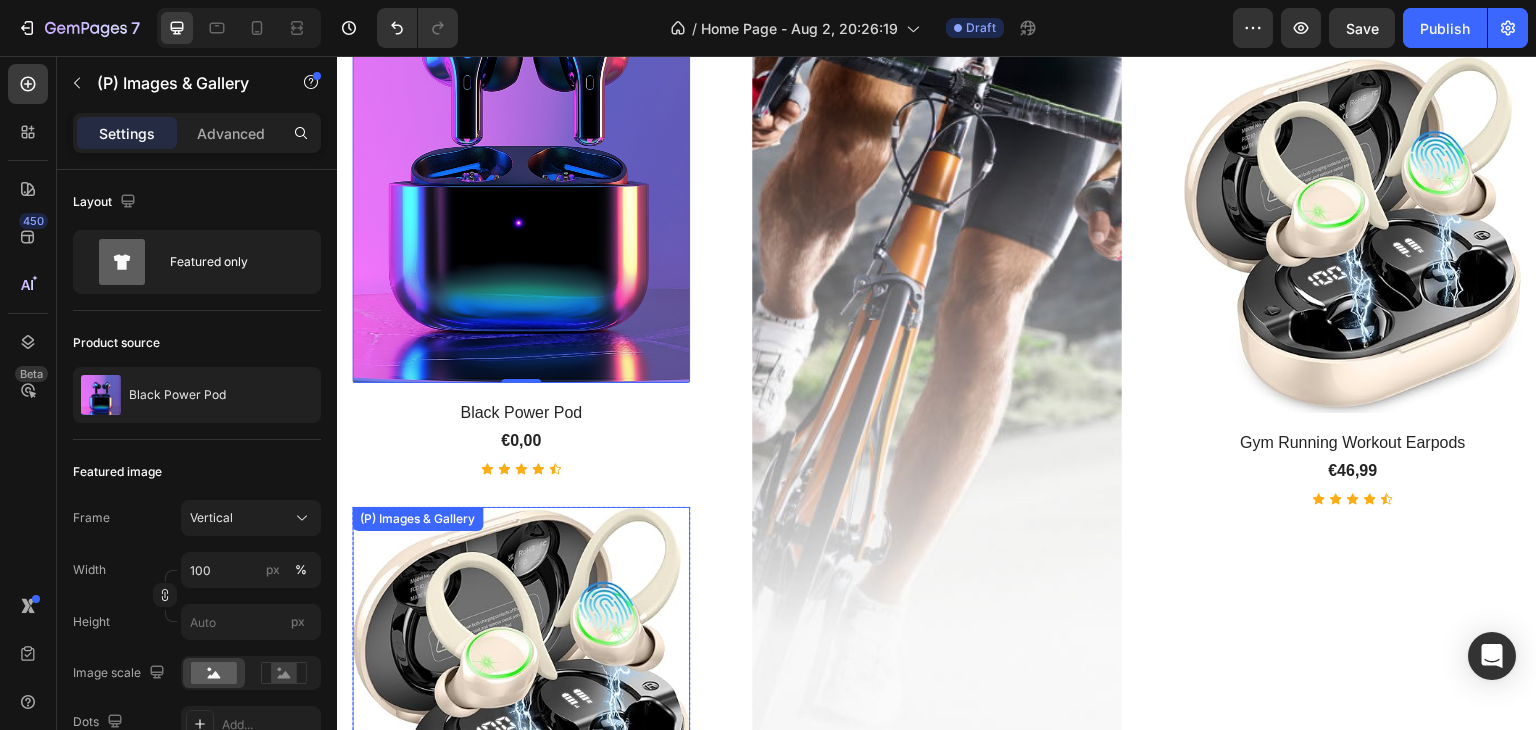scroll, scrollTop: 1730, scrollLeft: 0, axis: vertical 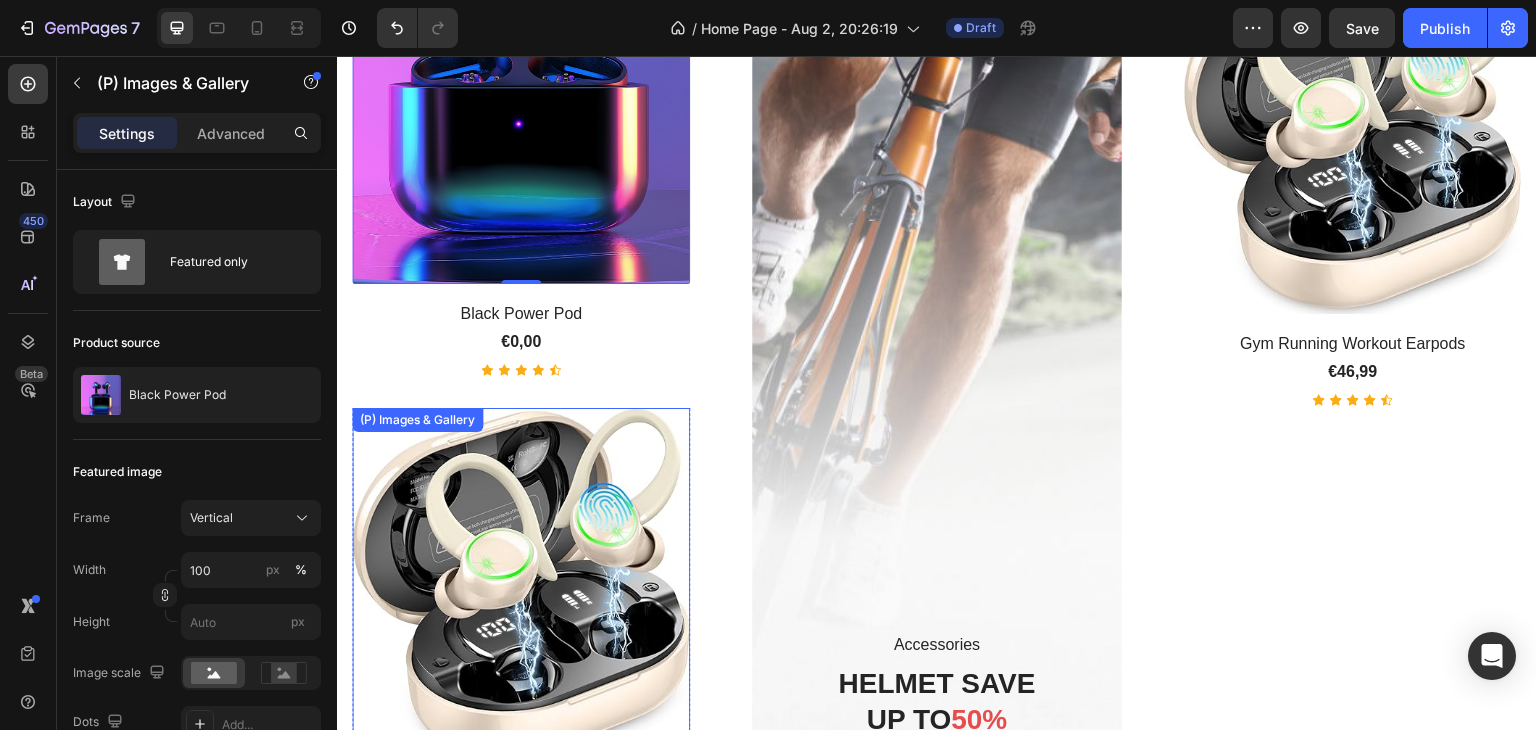 click at bounding box center [521, 586] 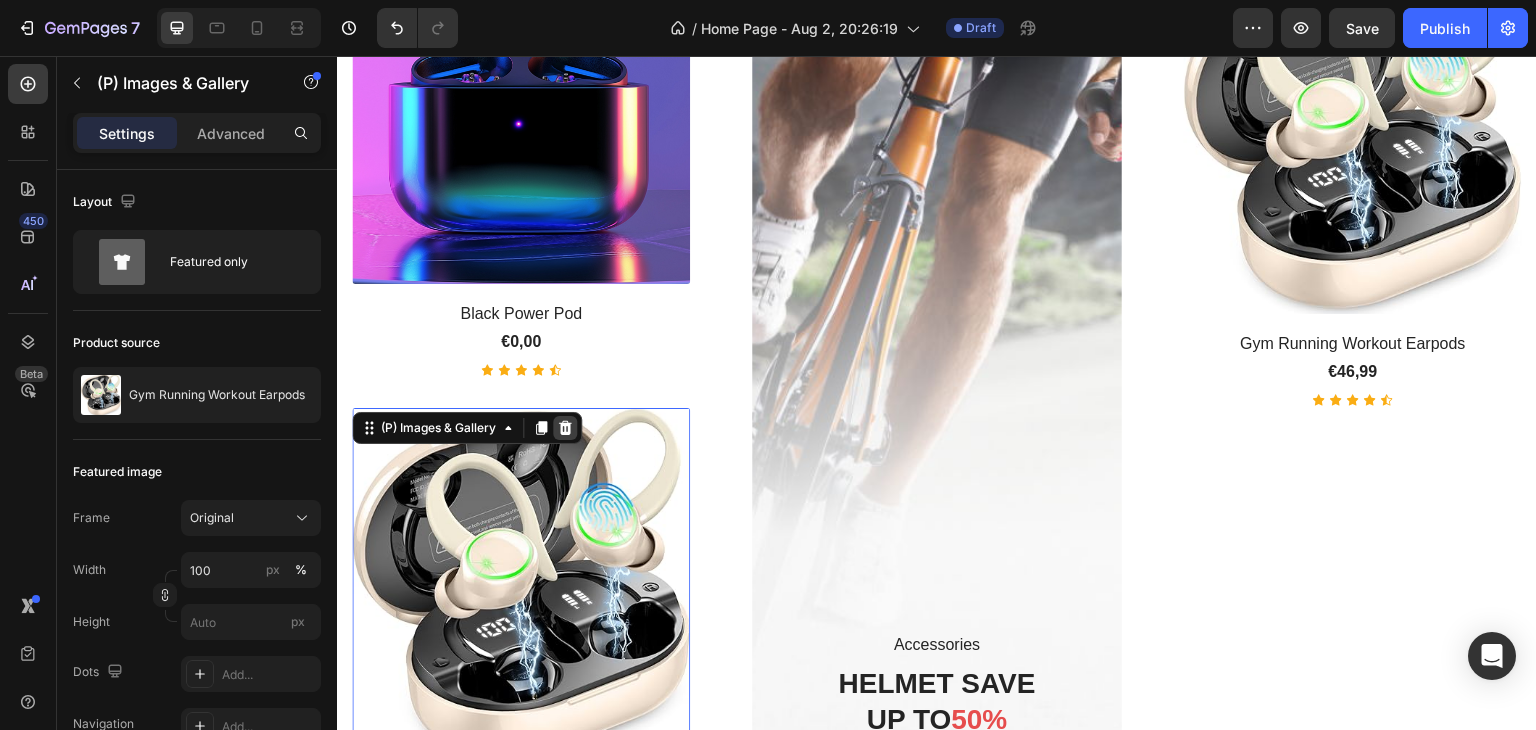 click 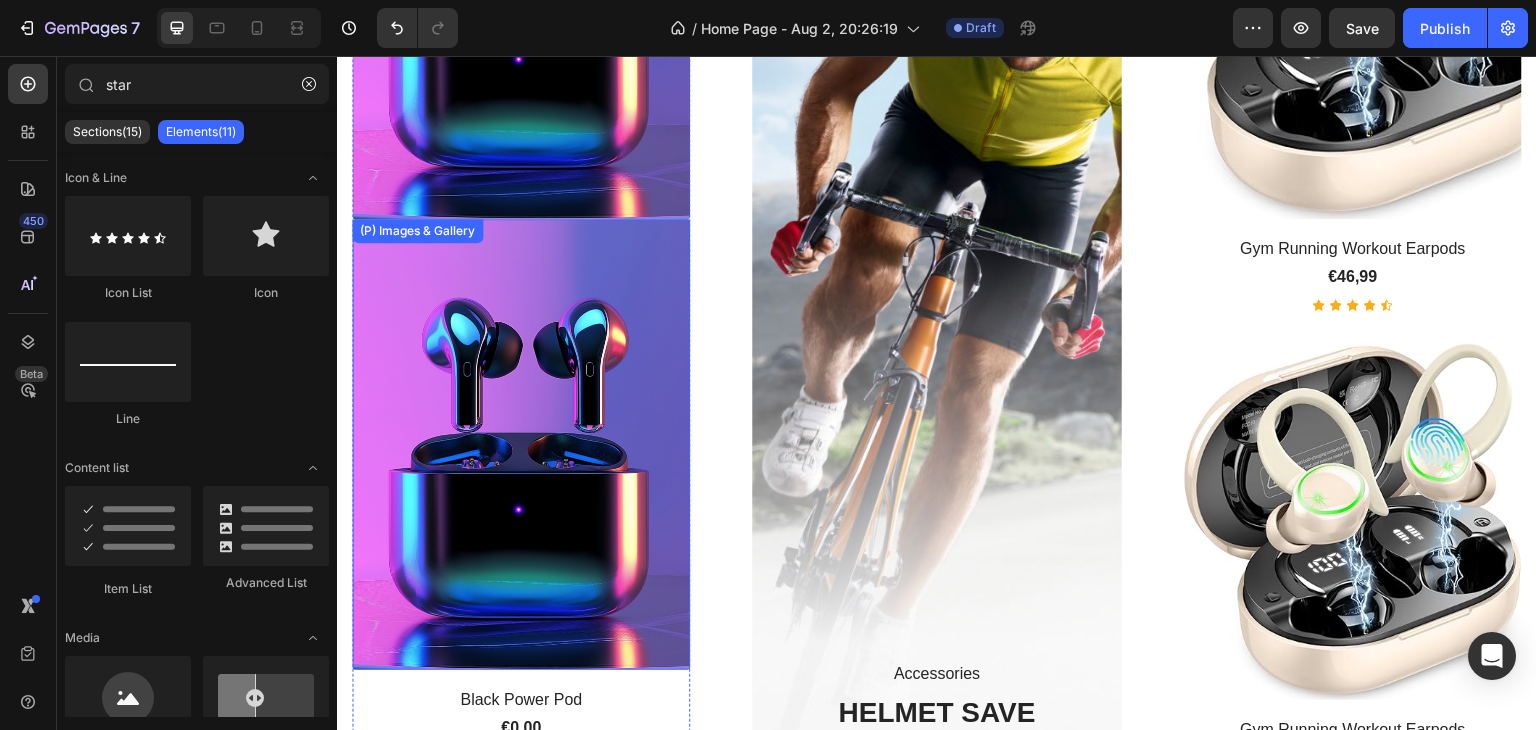 scroll, scrollTop: 1336, scrollLeft: 0, axis: vertical 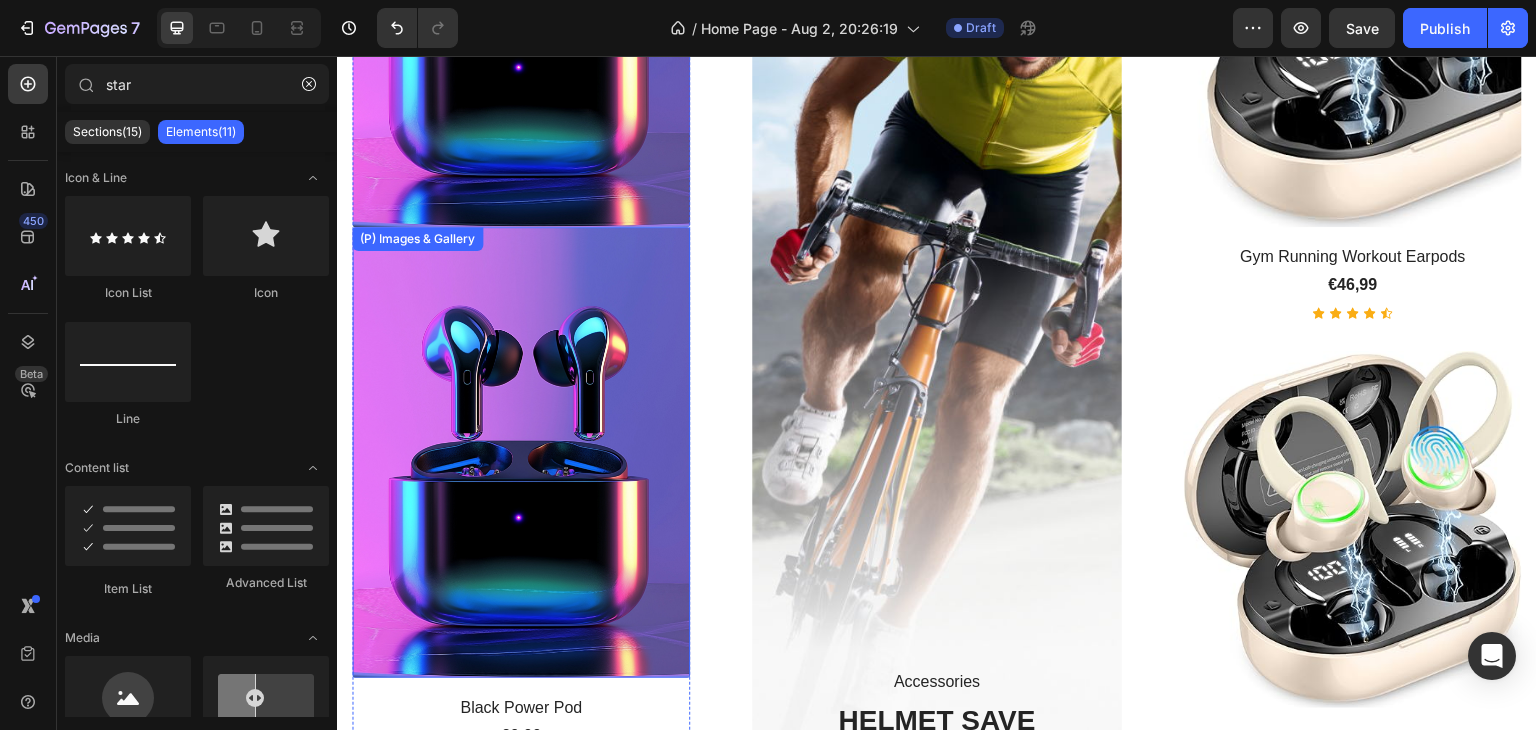 click at bounding box center [521, 452] 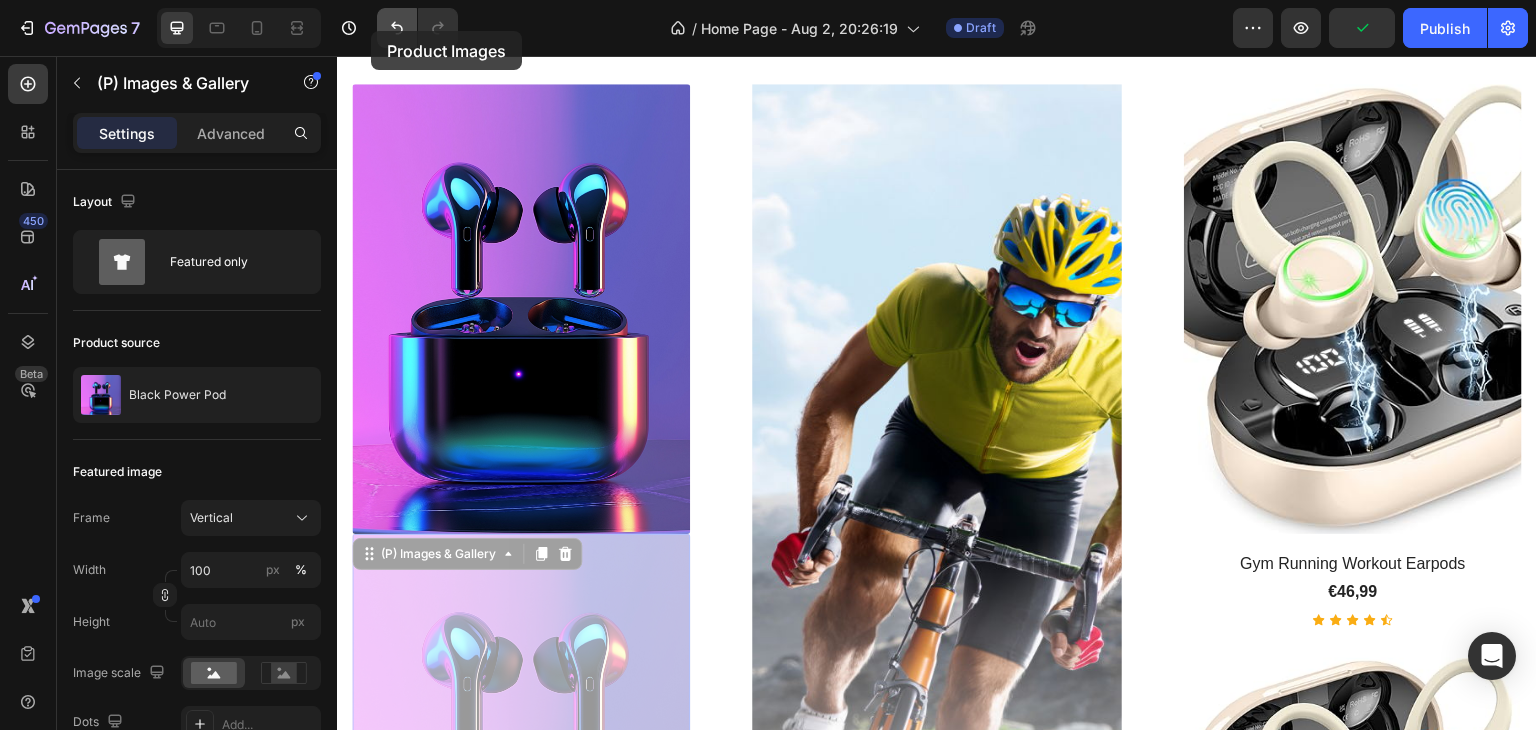 scroll, scrollTop: 837, scrollLeft: 0, axis: vertical 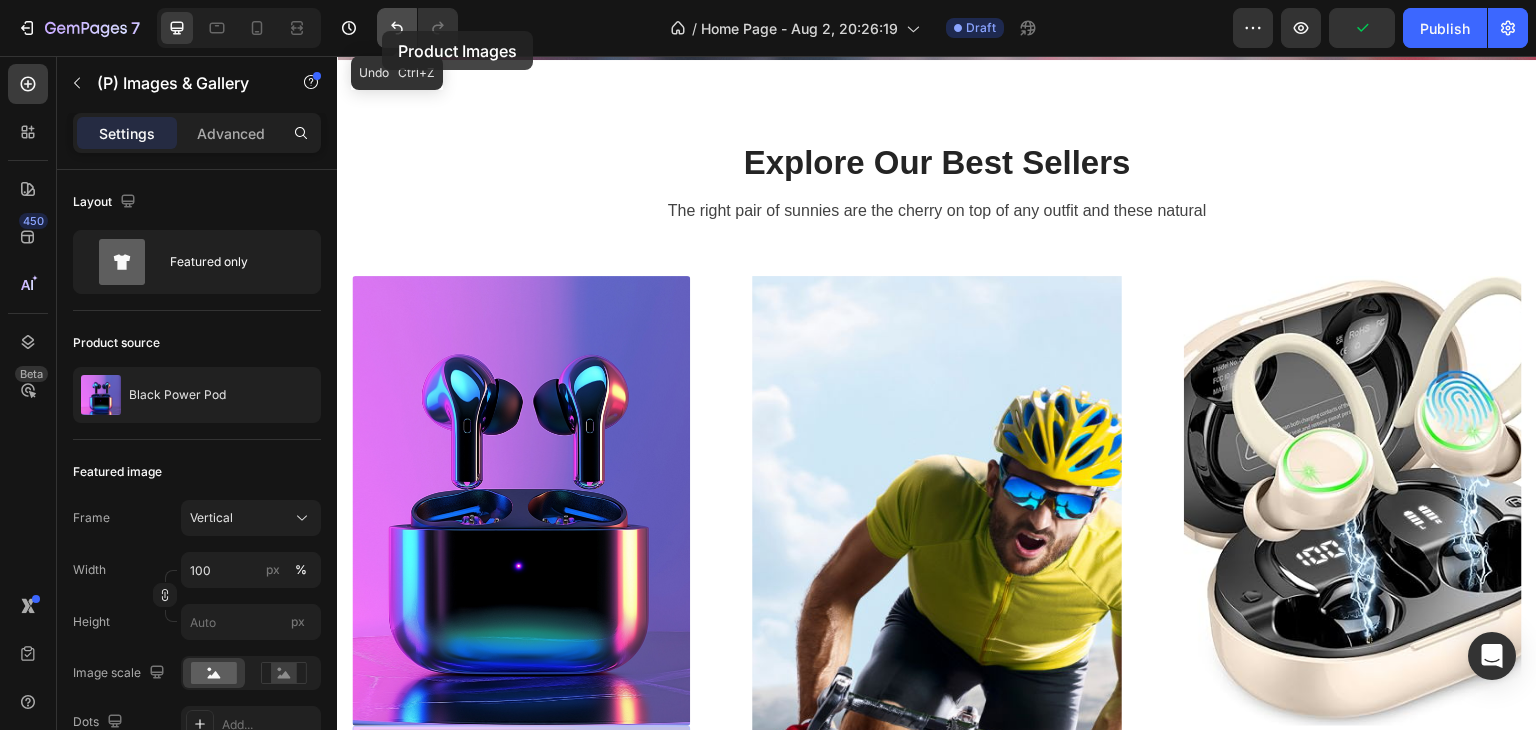 drag, startPoint x: 382, startPoint y: 31, endPoint x: 424, endPoint y: 445, distance: 416.12497 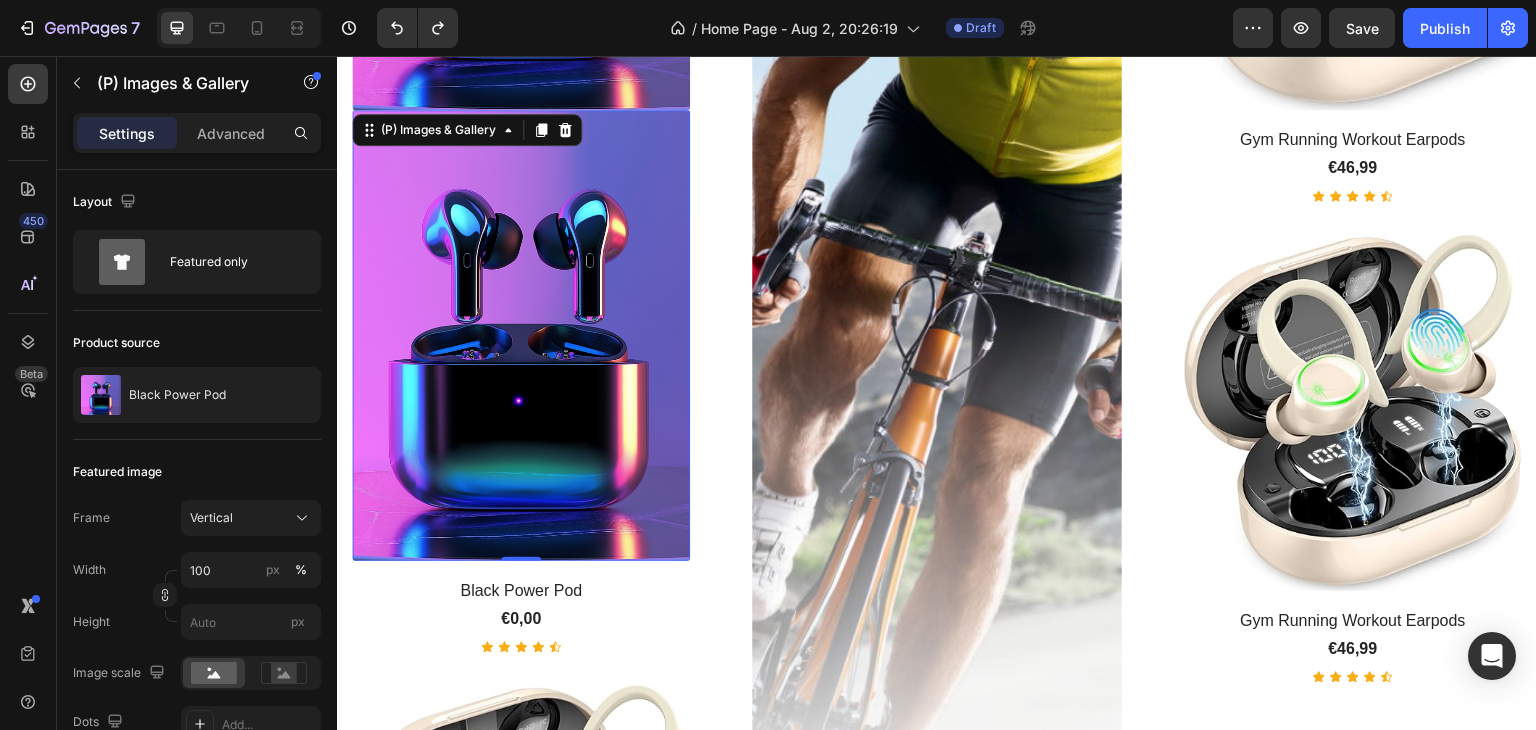 scroll, scrollTop: 1360, scrollLeft: 0, axis: vertical 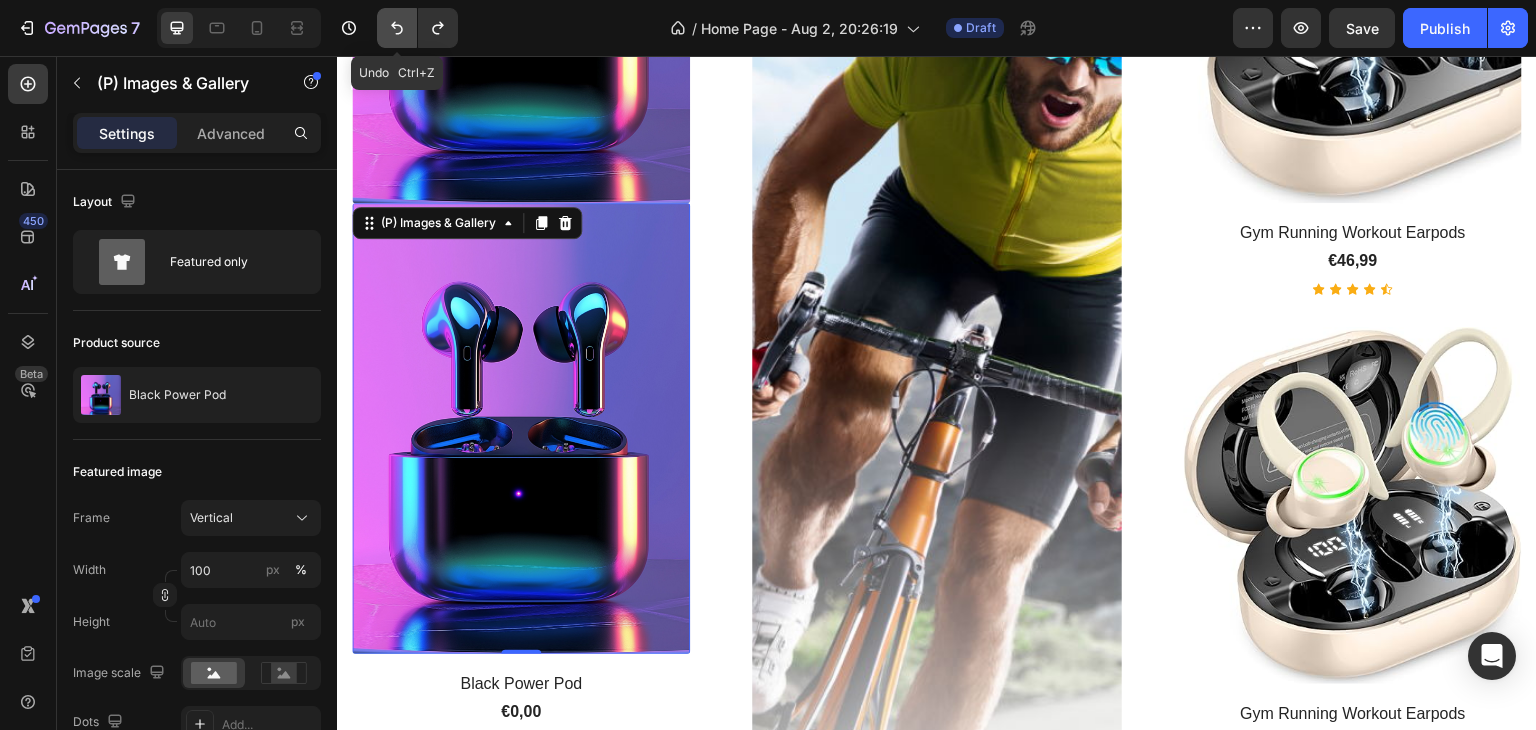 click 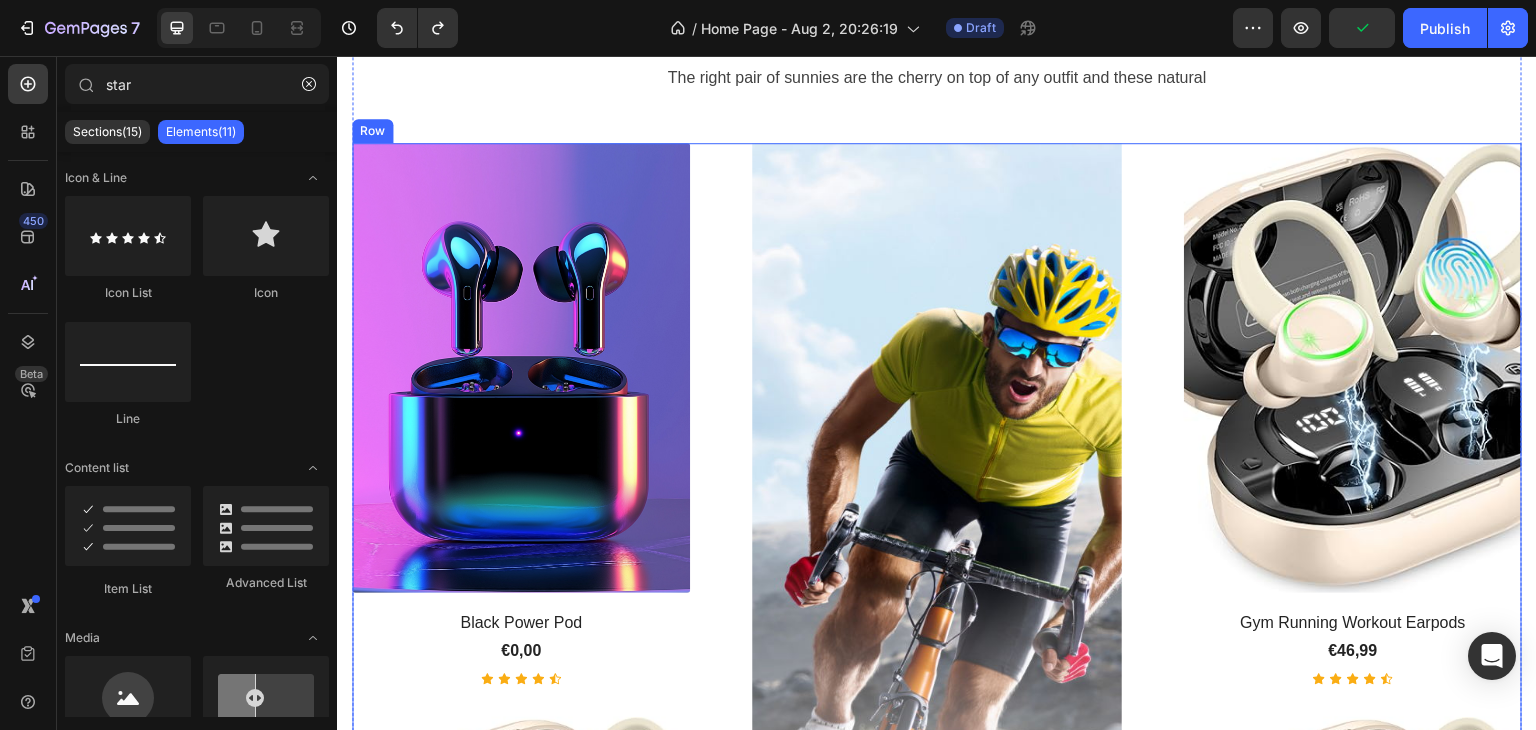 scroll, scrollTop: 960, scrollLeft: 0, axis: vertical 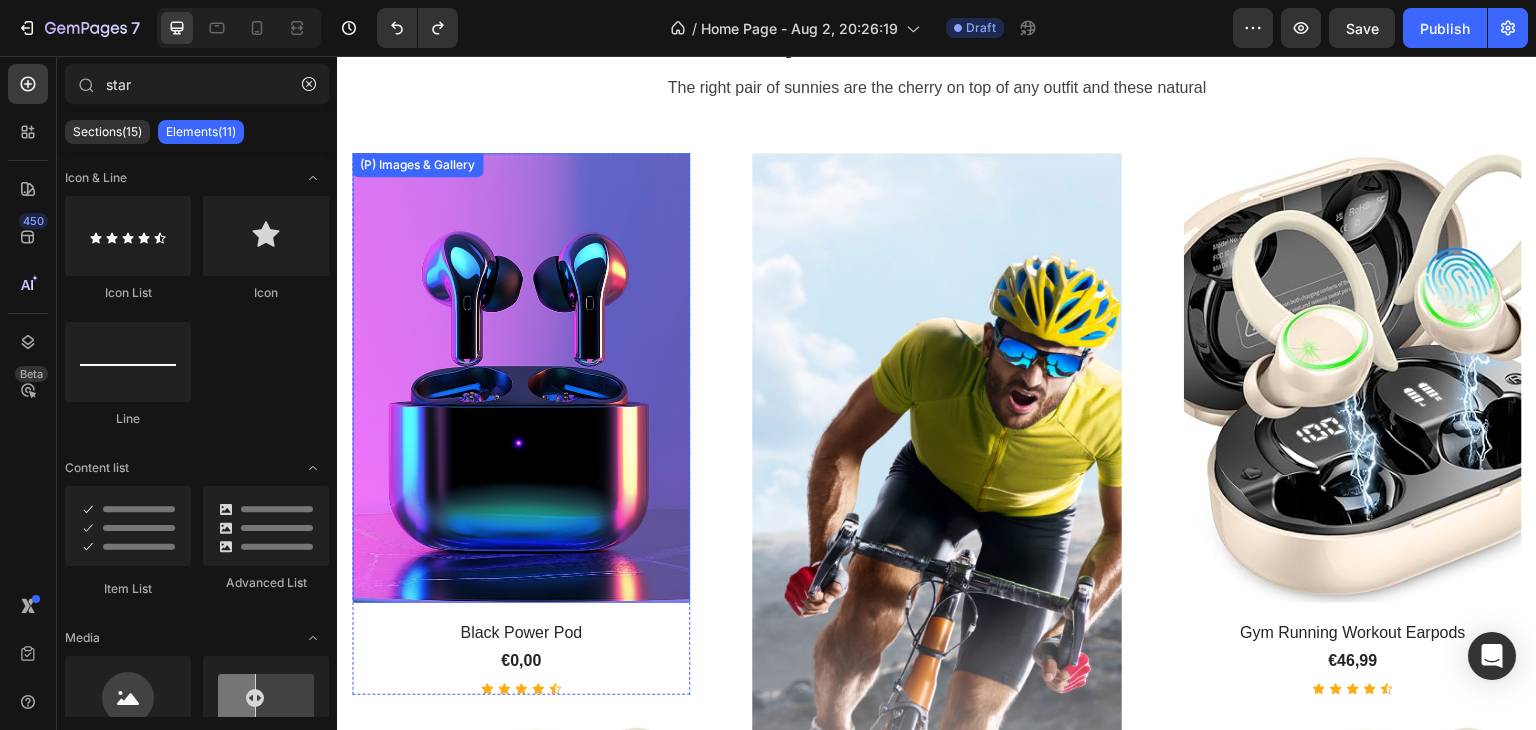 click at bounding box center (521, 378) 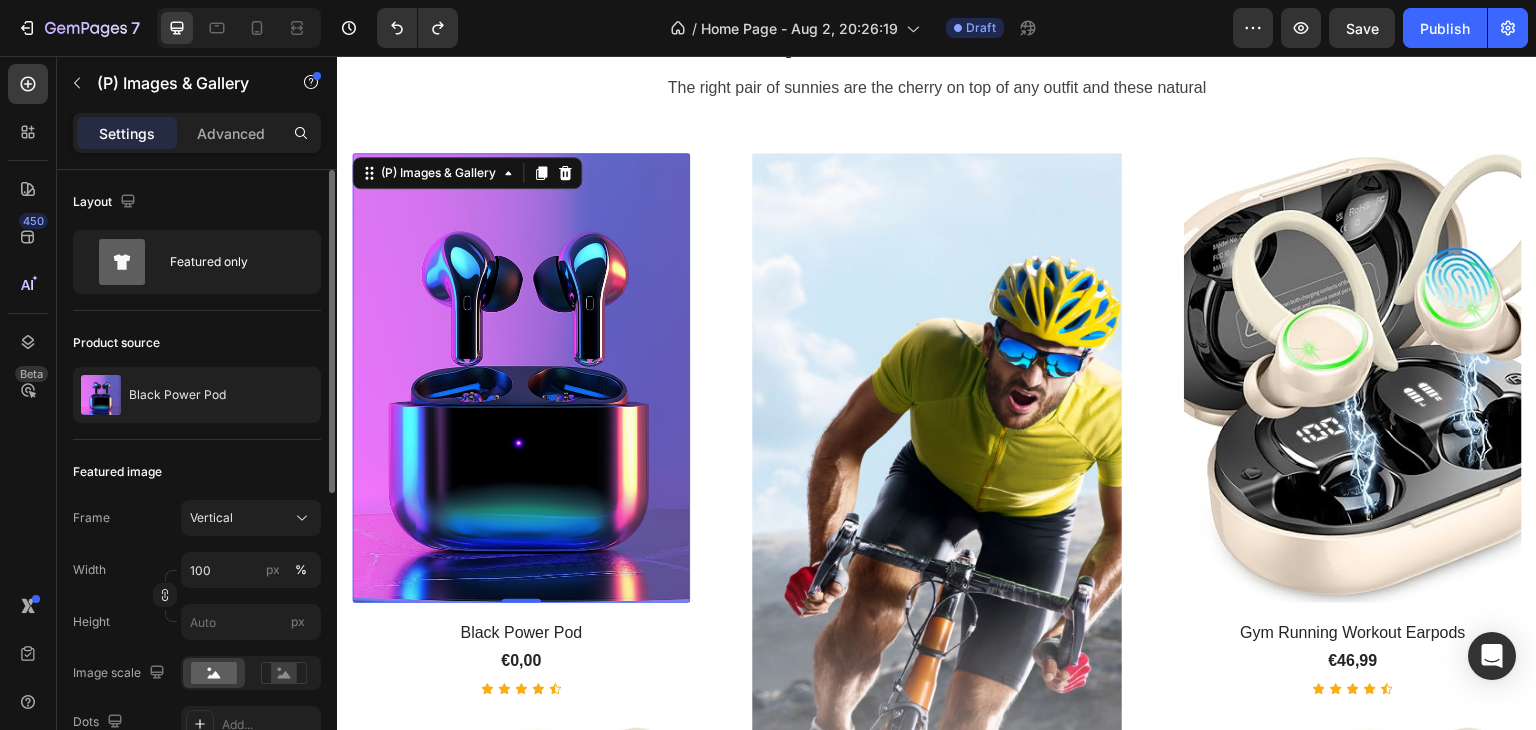 scroll, scrollTop: 100, scrollLeft: 0, axis: vertical 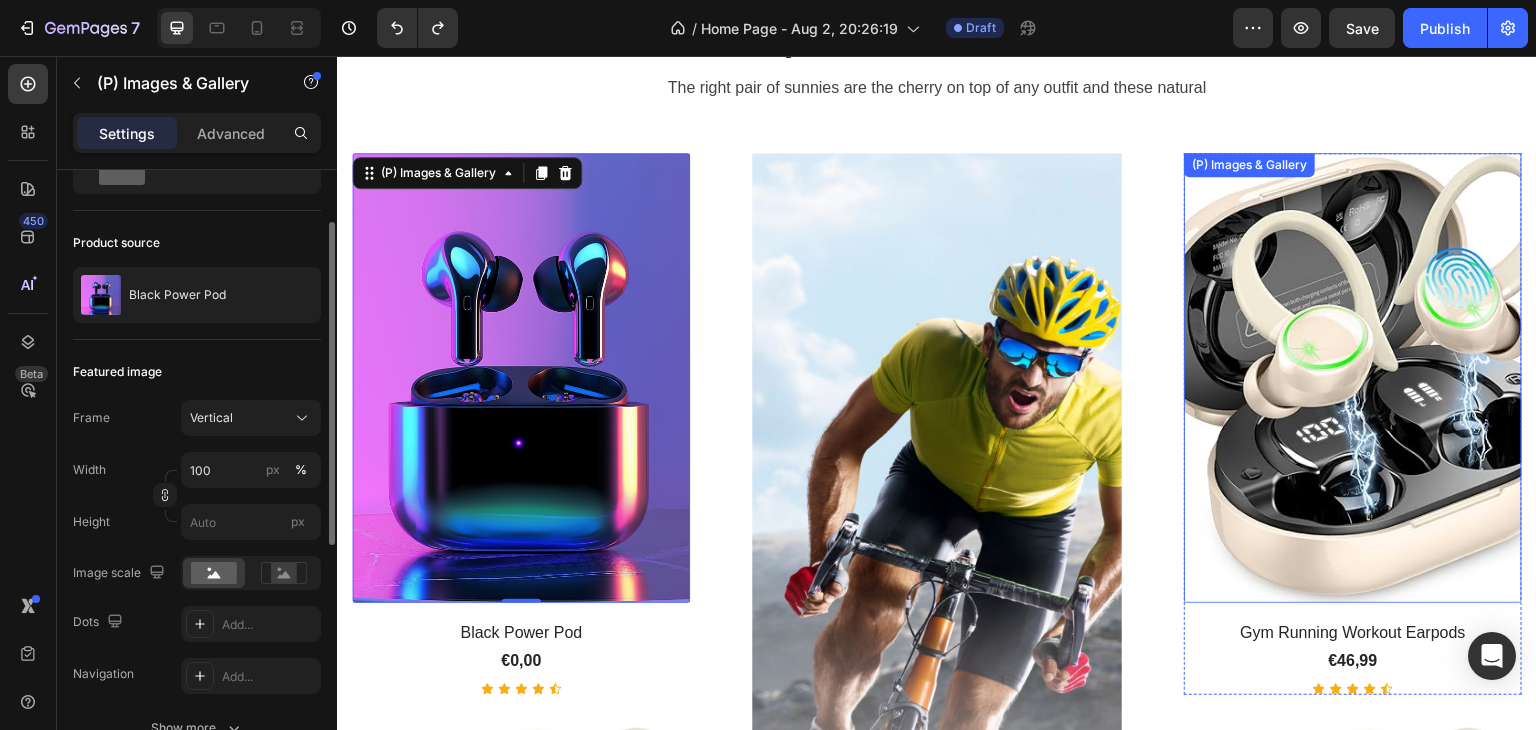 click at bounding box center [1353, 378] 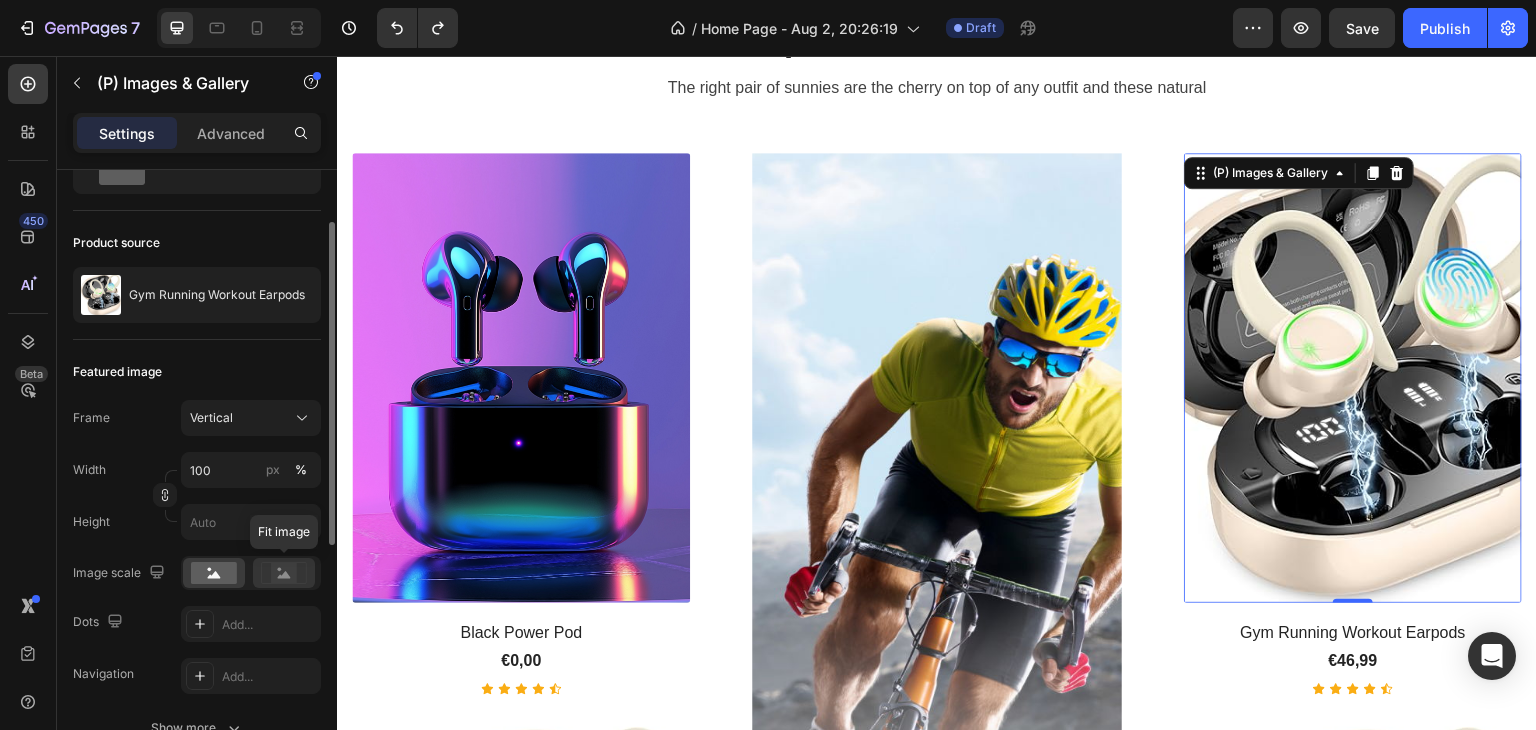 click 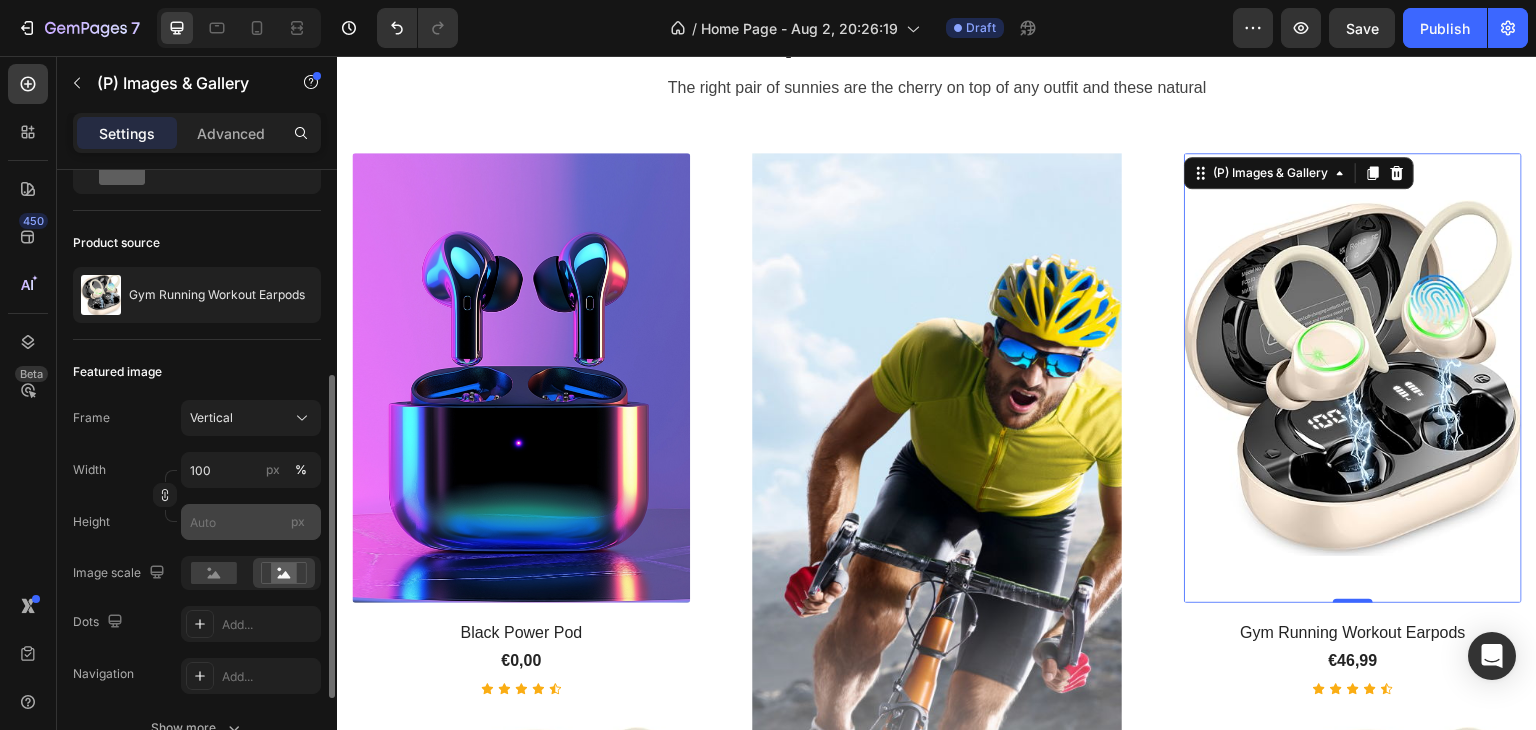 scroll, scrollTop: 200, scrollLeft: 0, axis: vertical 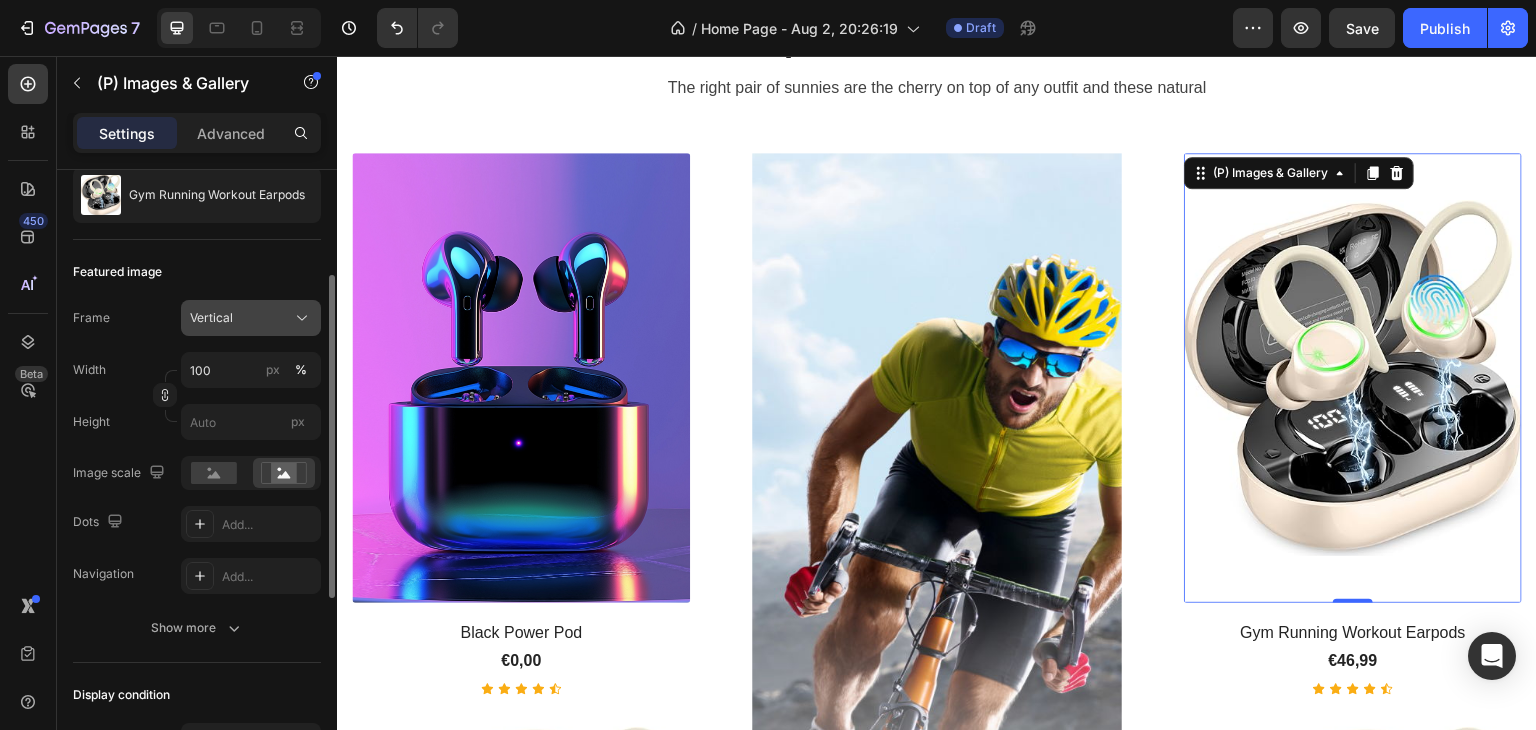 click on "Vertical" at bounding box center [251, 318] 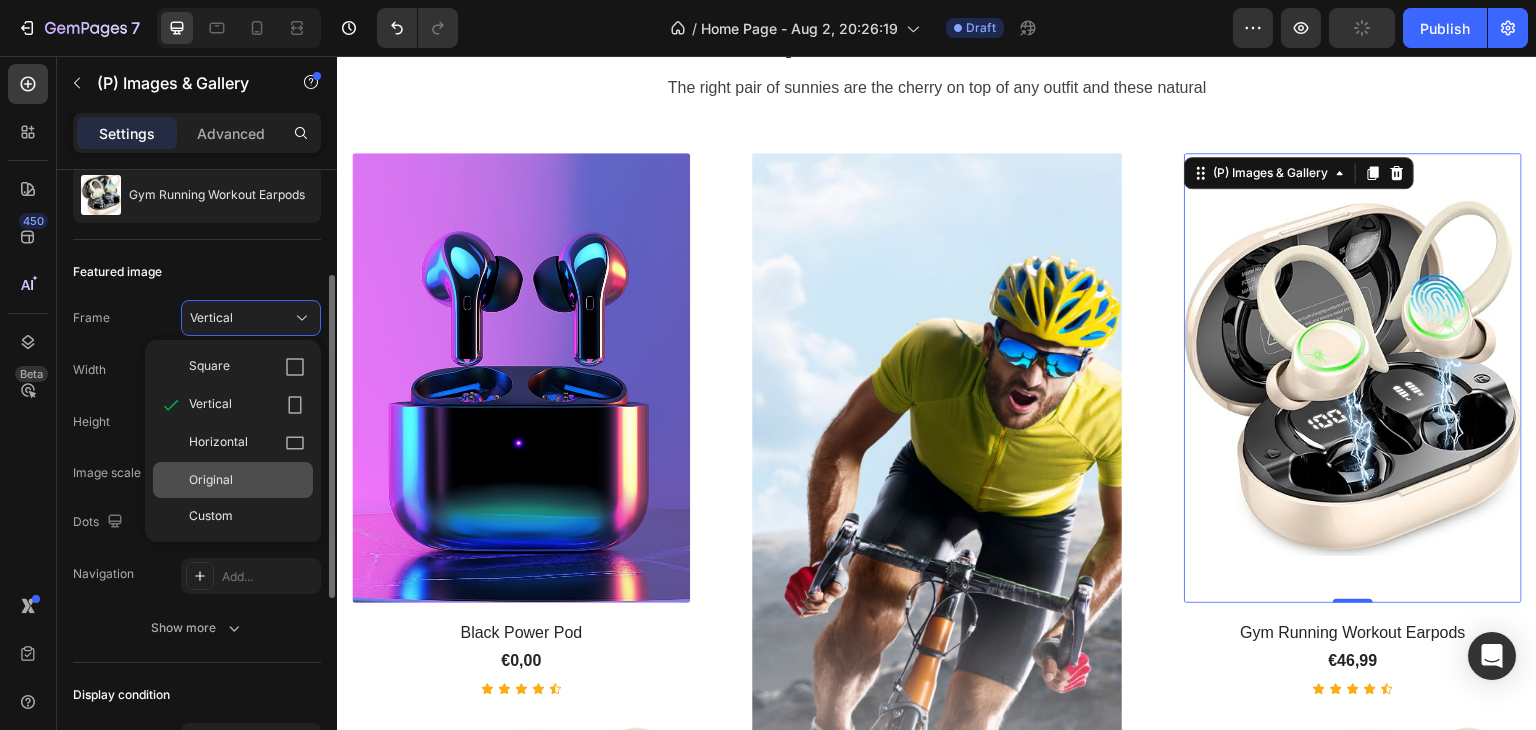 click on "Original" 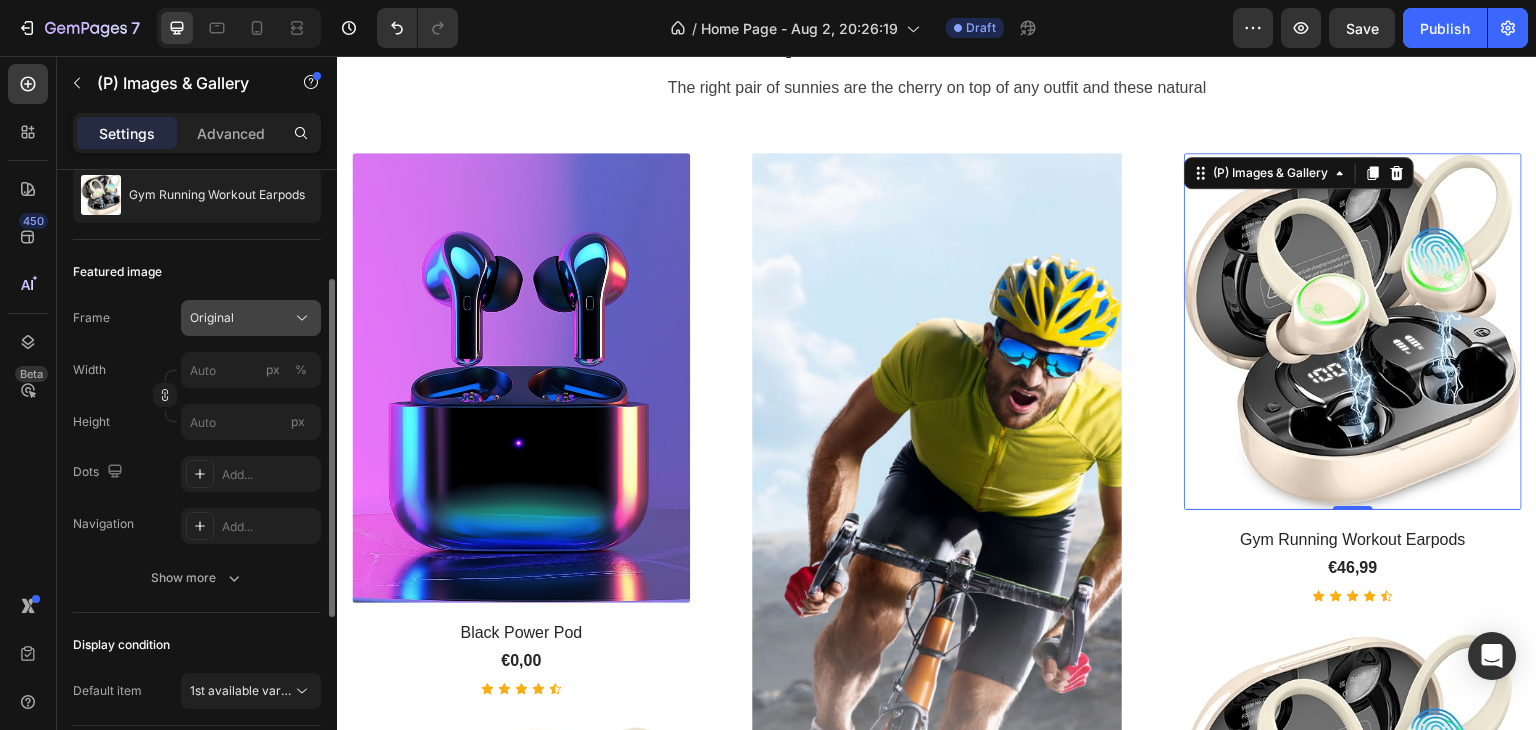 click 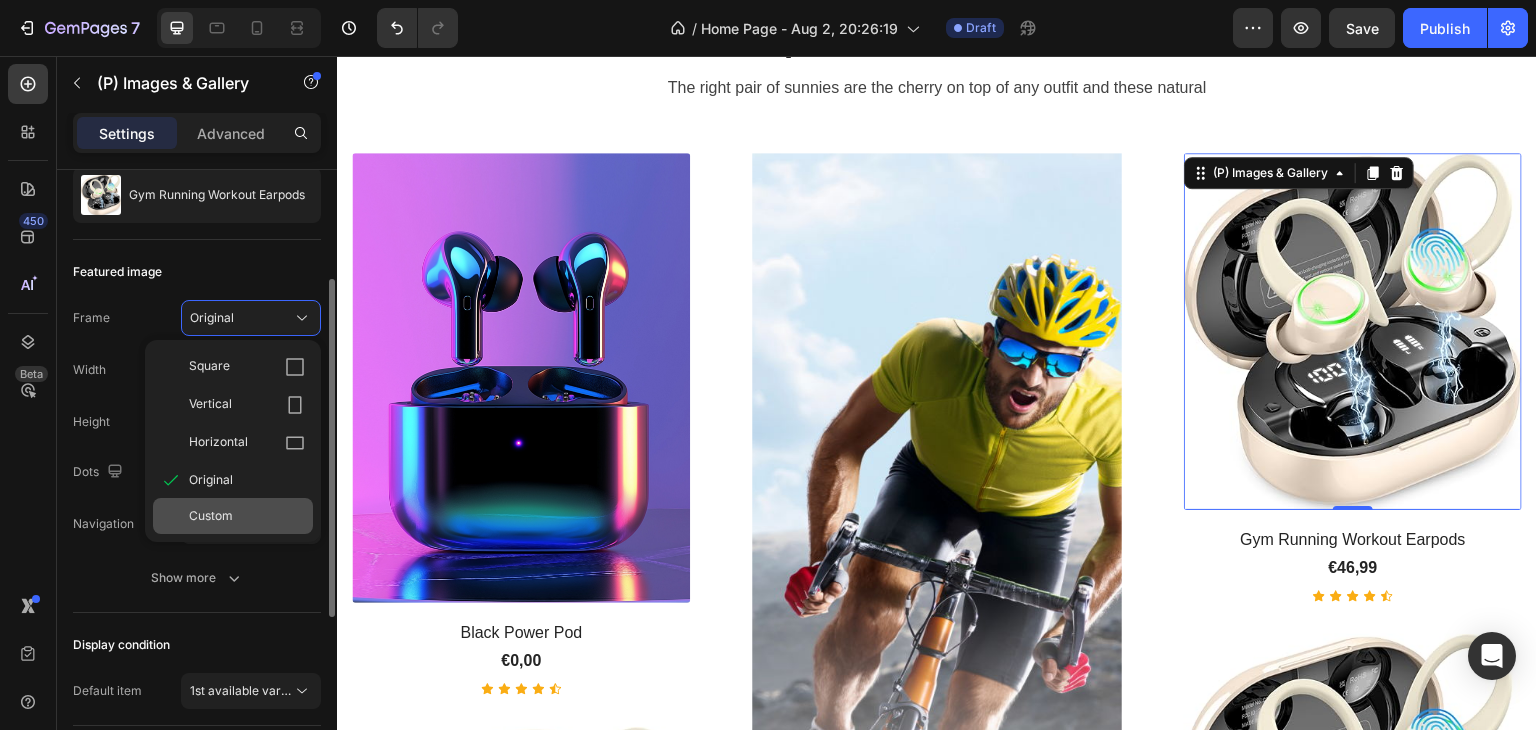 click on "Custom" at bounding box center [247, 516] 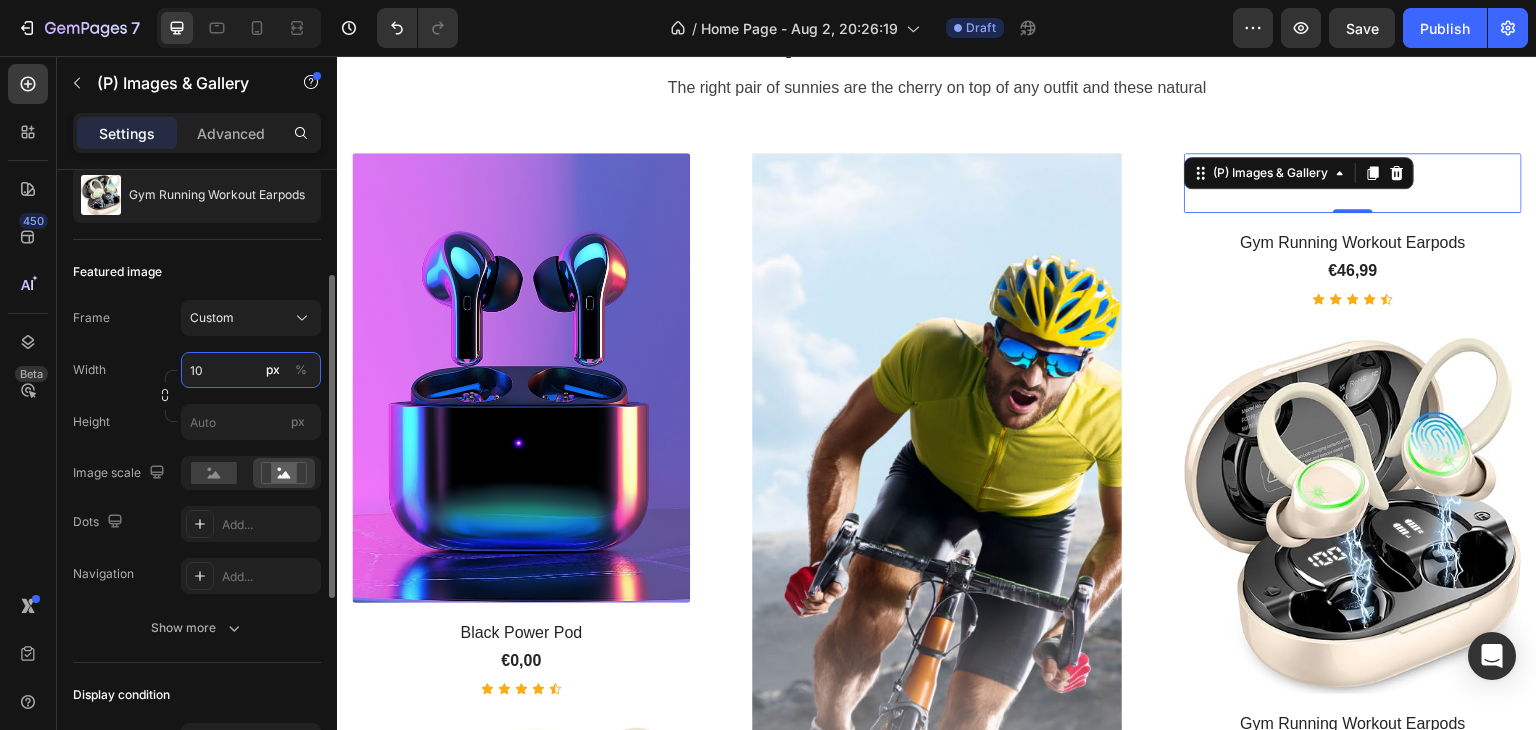 type on "1" 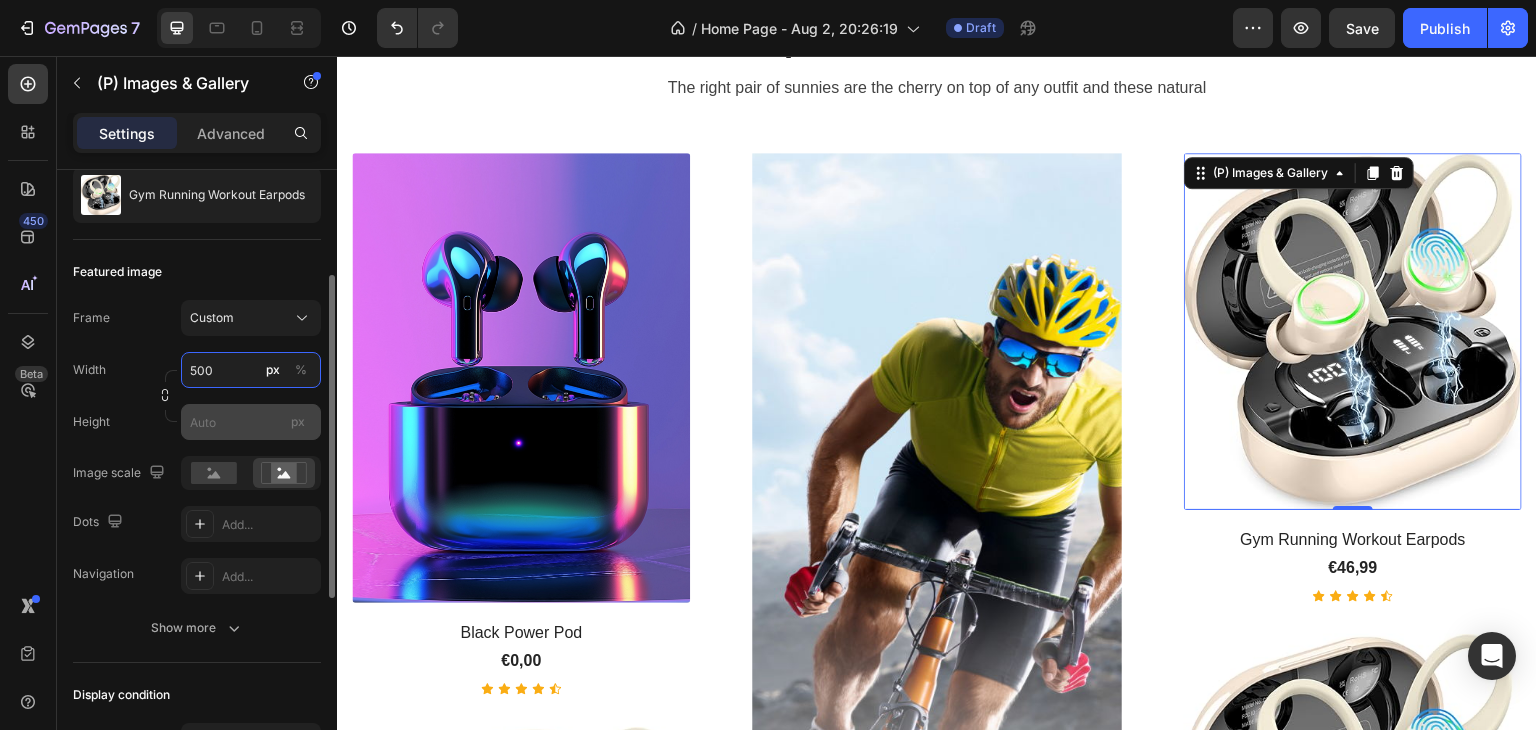type on "500" 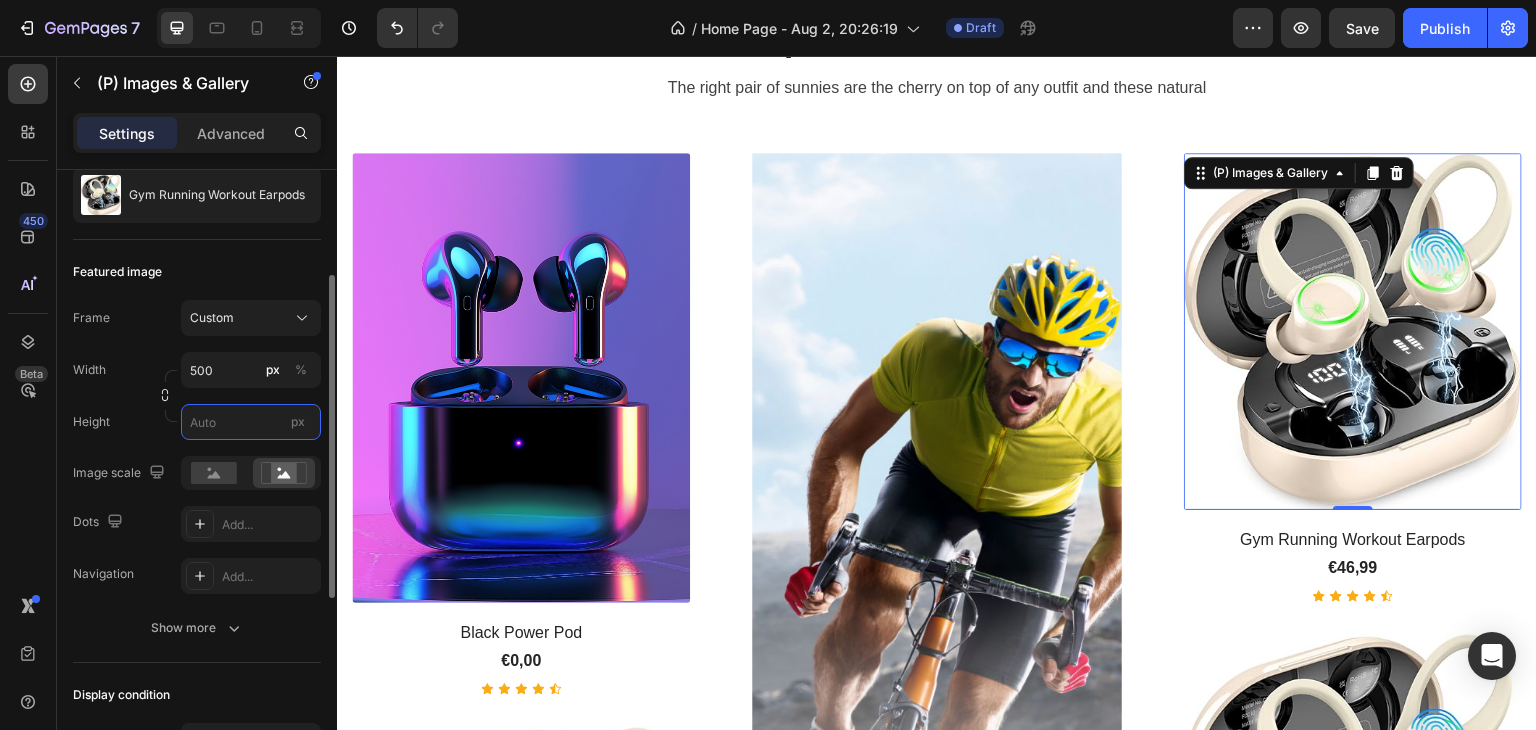 click on "px" at bounding box center [251, 422] 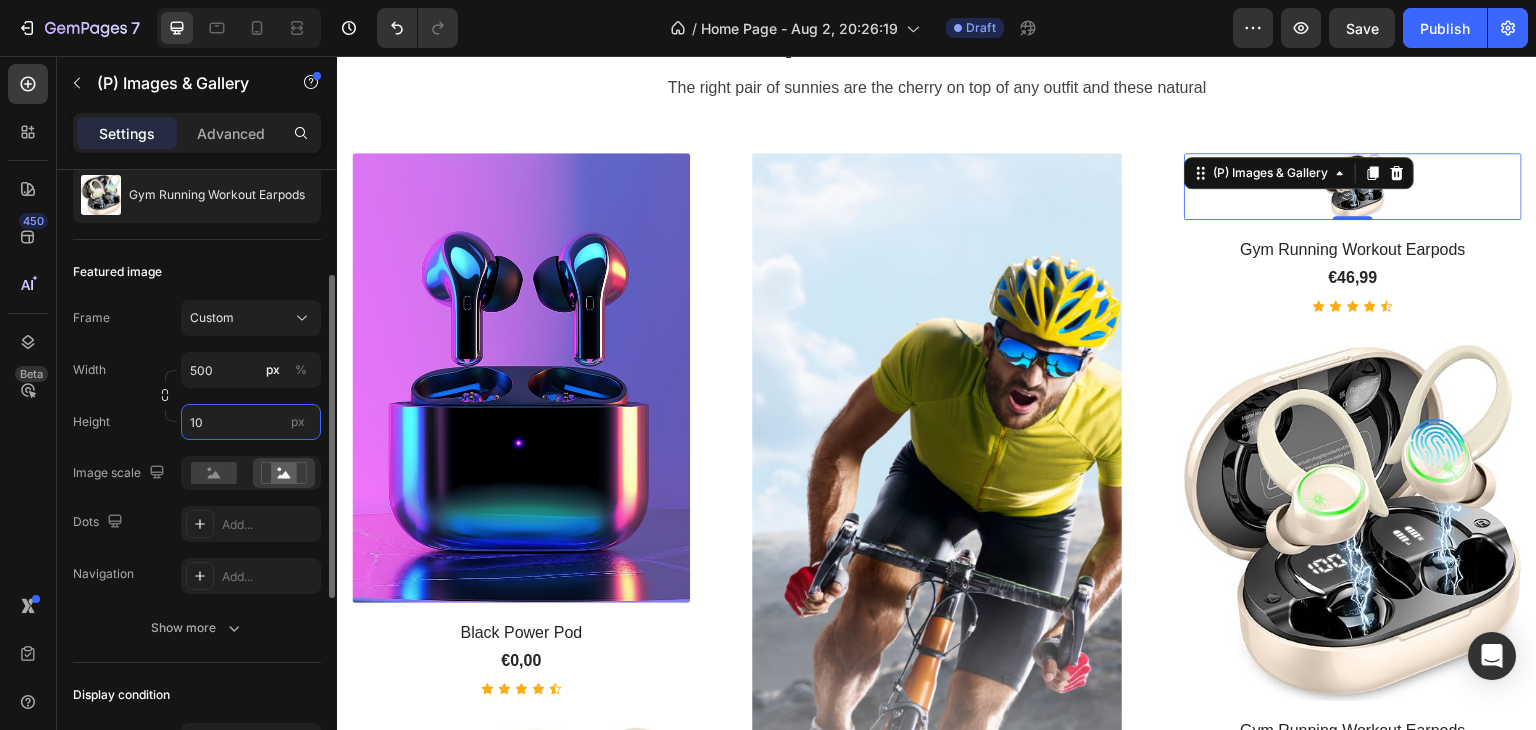 type on "1" 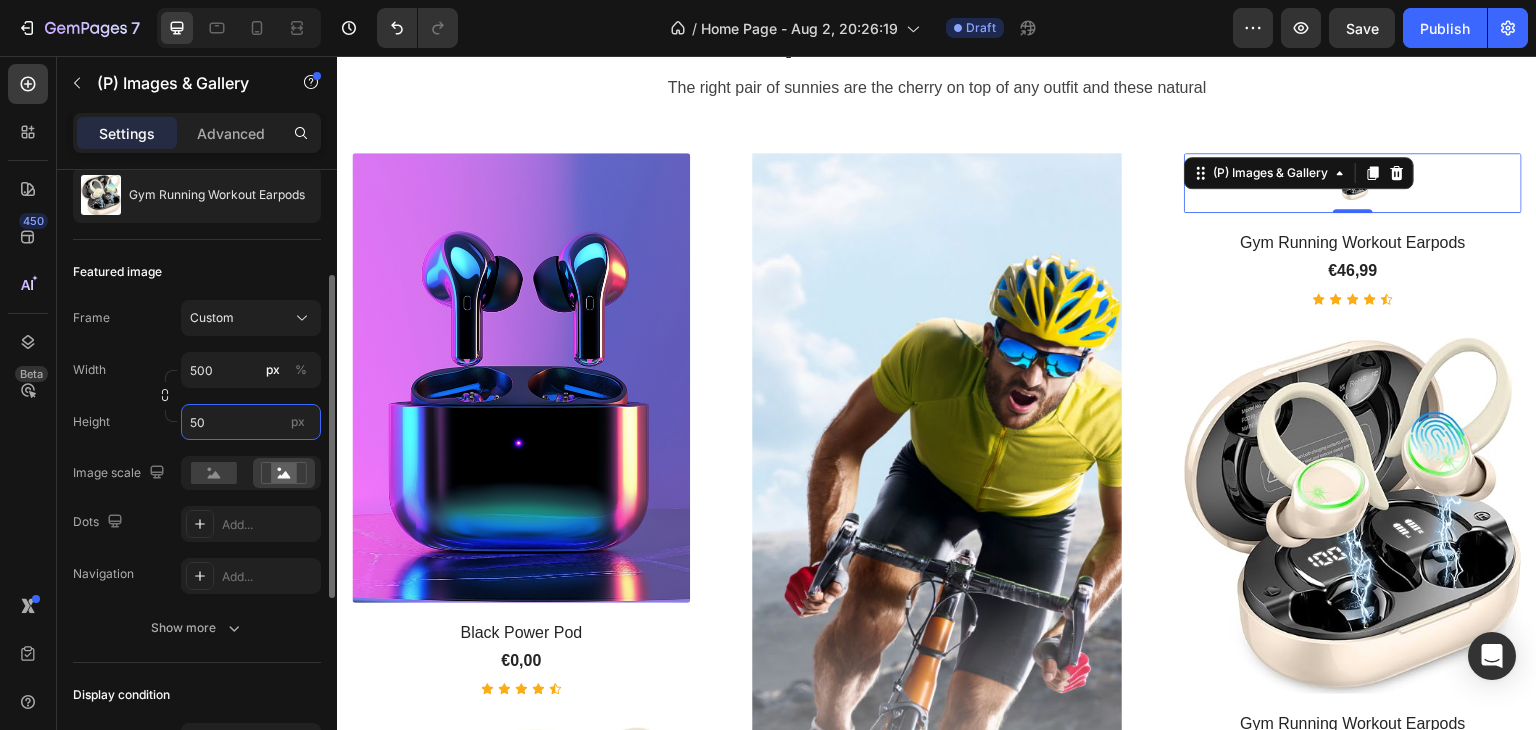 type on "5" 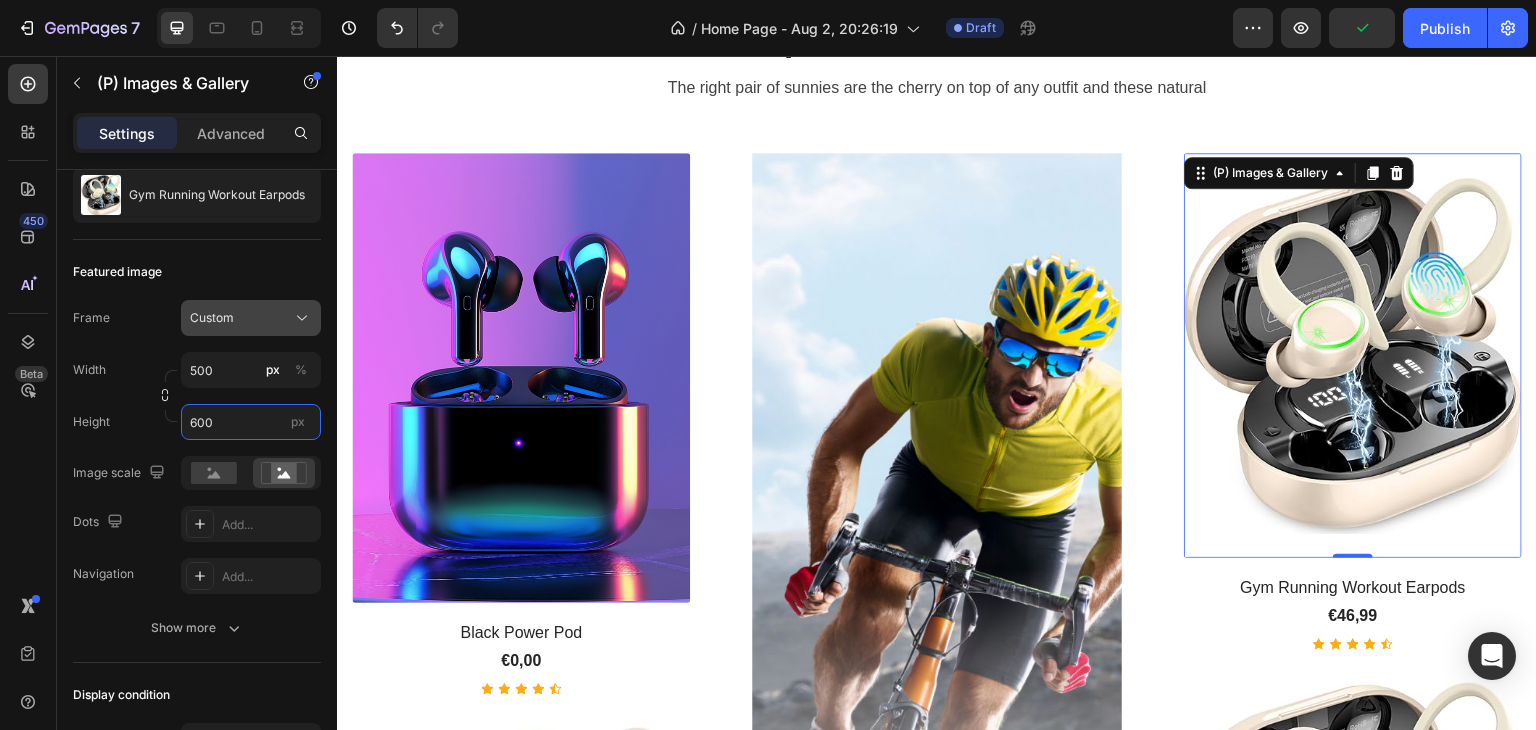 type on "600" 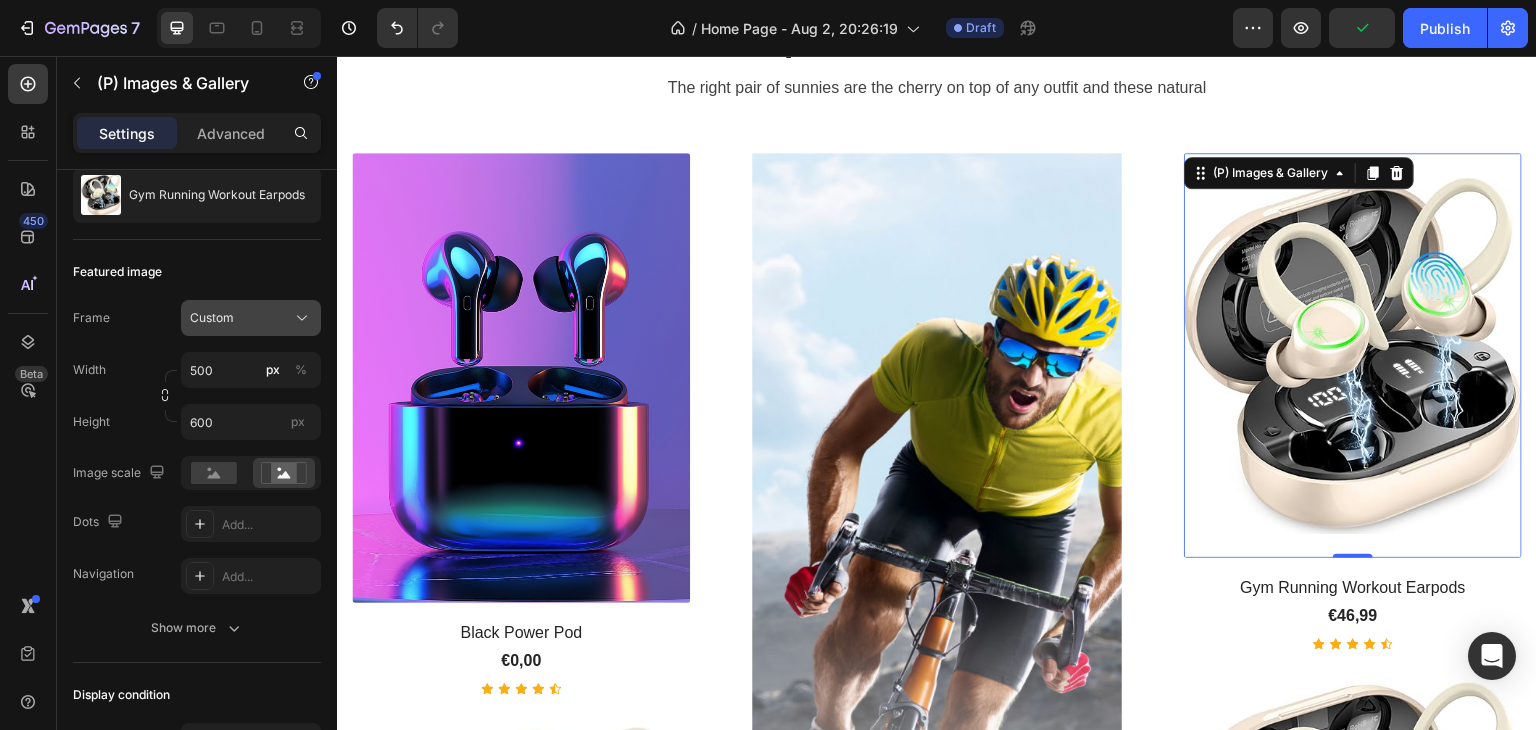 click on "Custom" at bounding box center (251, 318) 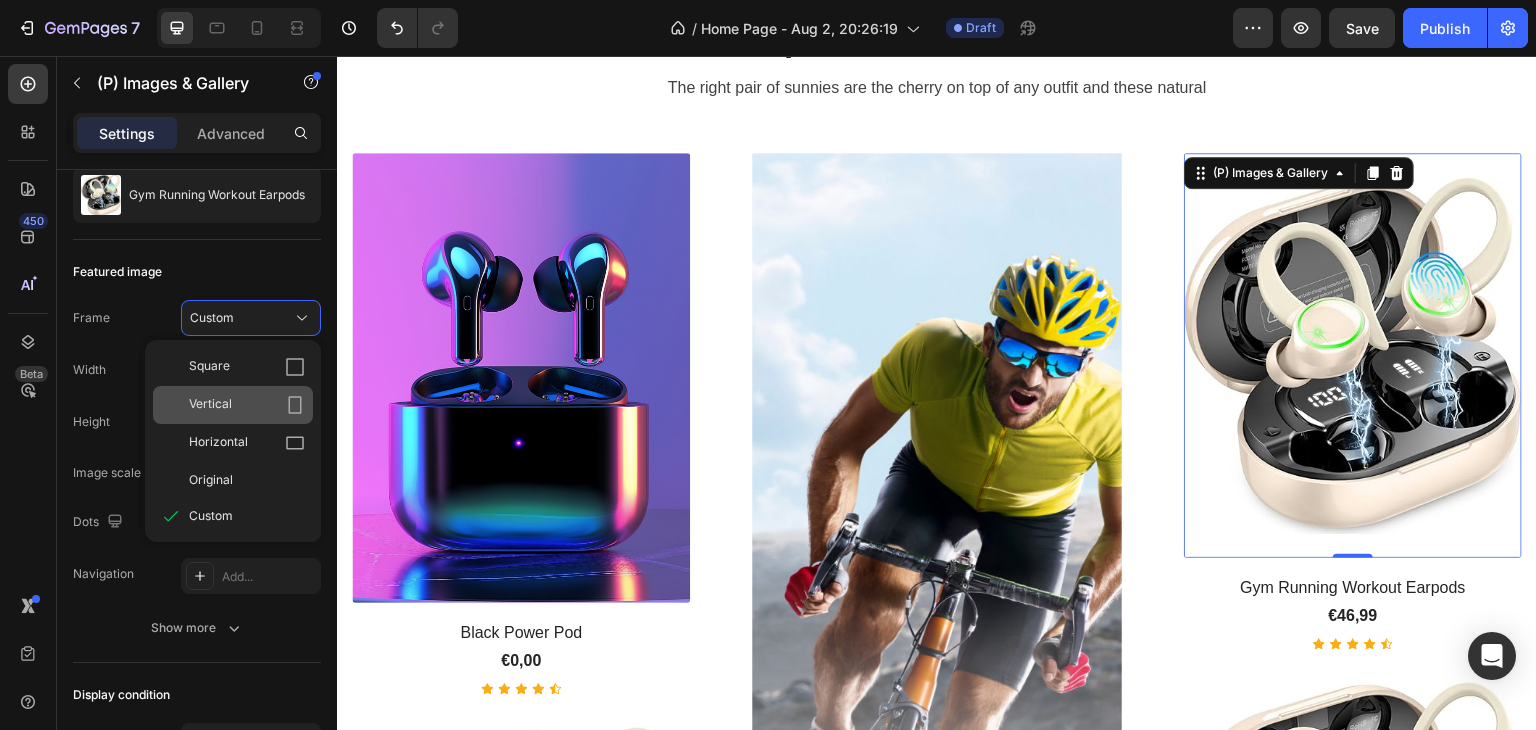 click 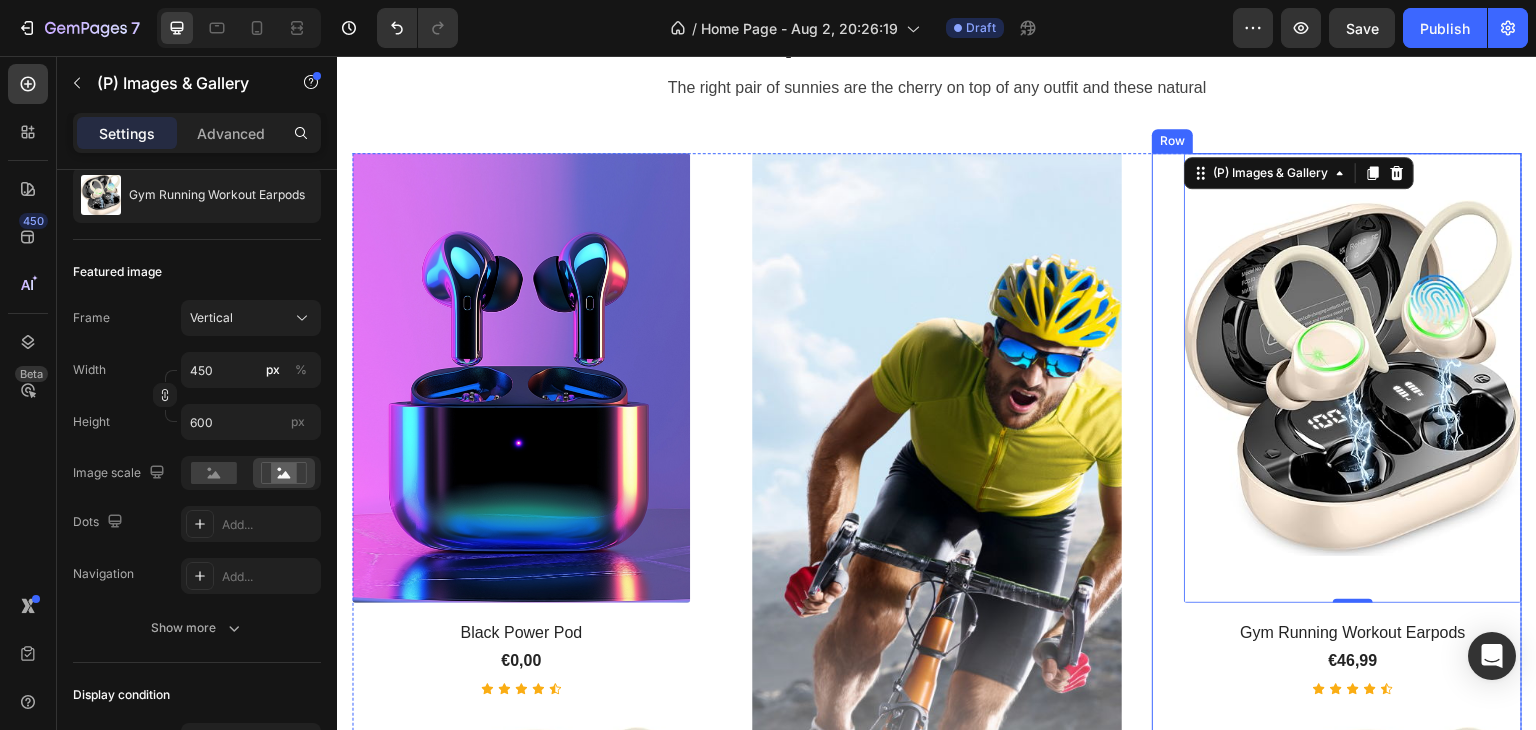 click on "(P) Images & Gallery   0 Gym Running Workout Earpods (P) Title €46,99 (P) Price (P) Price
Icon
Icon
Icon
Icon
Icon Icon List Hoz Product (P) Images & Gallery Gym Running Workout Earpods (P) Title €46,99 (P) Price (P) Price
Icon
Icon
Icon
Icon
Icon Icon List Hoz Product" at bounding box center [1353, 665] 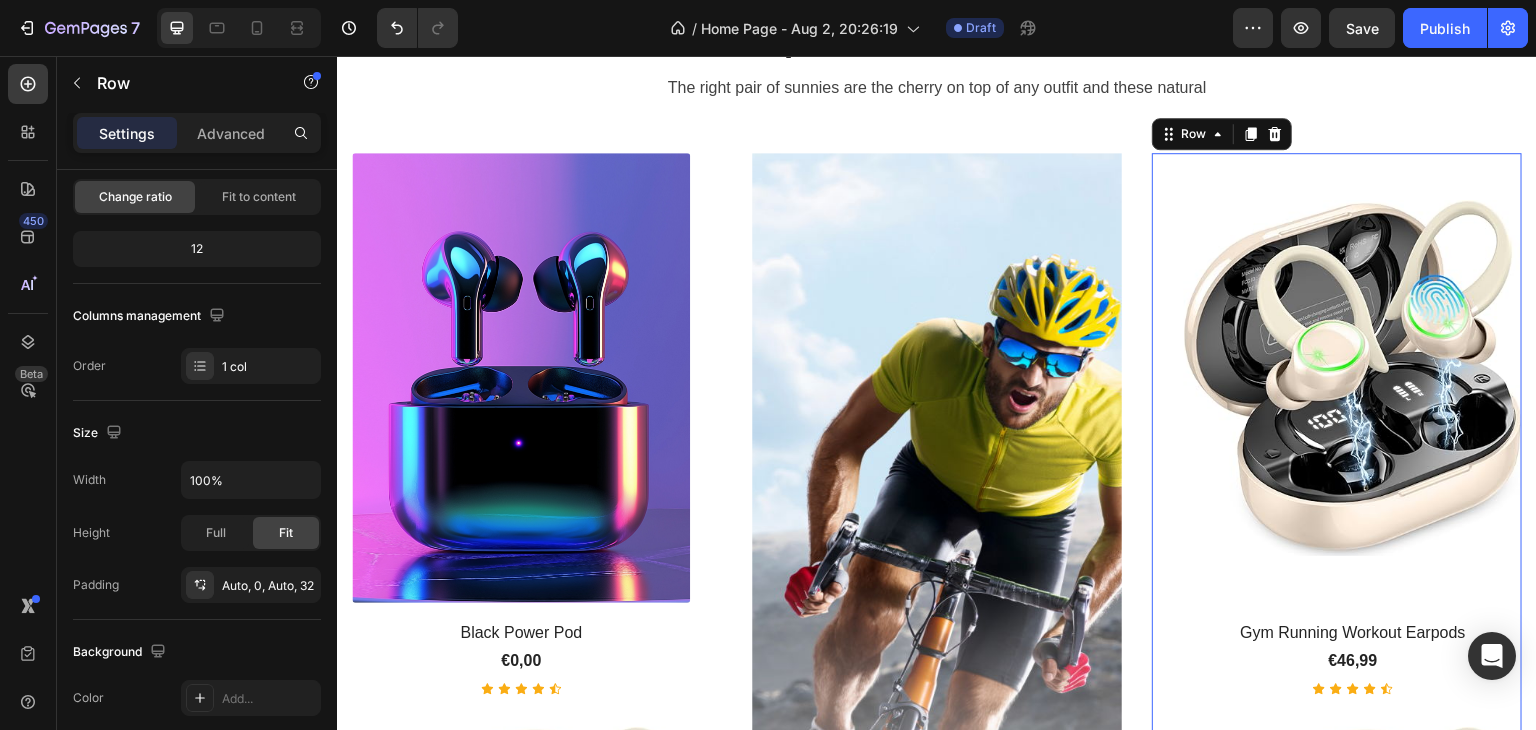 scroll, scrollTop: 0, scrollLeft: 0, axis: both 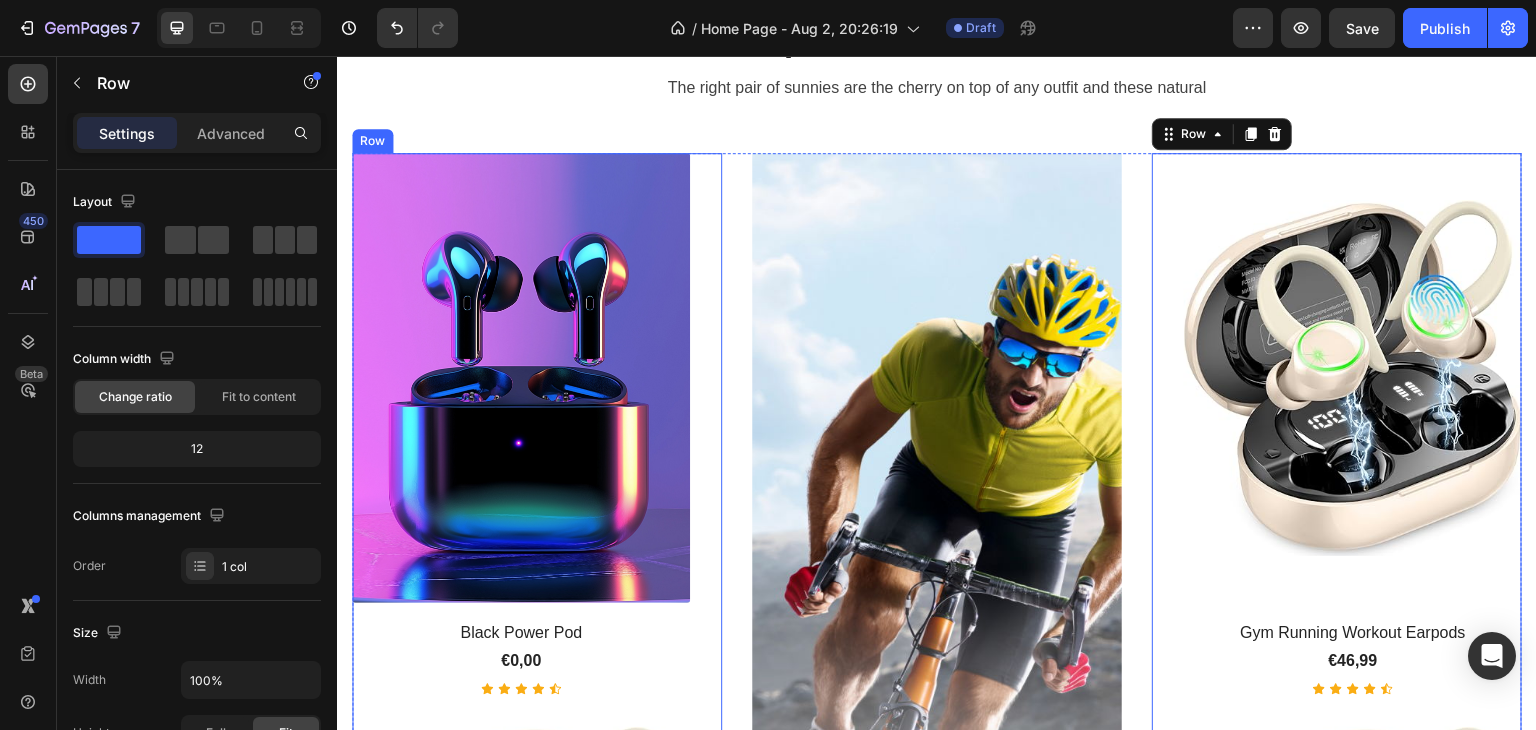 click on "(P) Images & Gallery Black Power Pod (P) Title €0,00 (P) Price (P) Price
Icon
Icon
Icon
Icon
Icon Icon List Hoz Product (P) Images & Gallery Gym Running Workout Earpods (P) Title €46,99 (P) Price (P) Price
Icon
Icon
Icon
Icon
Icon Icon List Hoz Product Row" at bounding box center [537, 665] 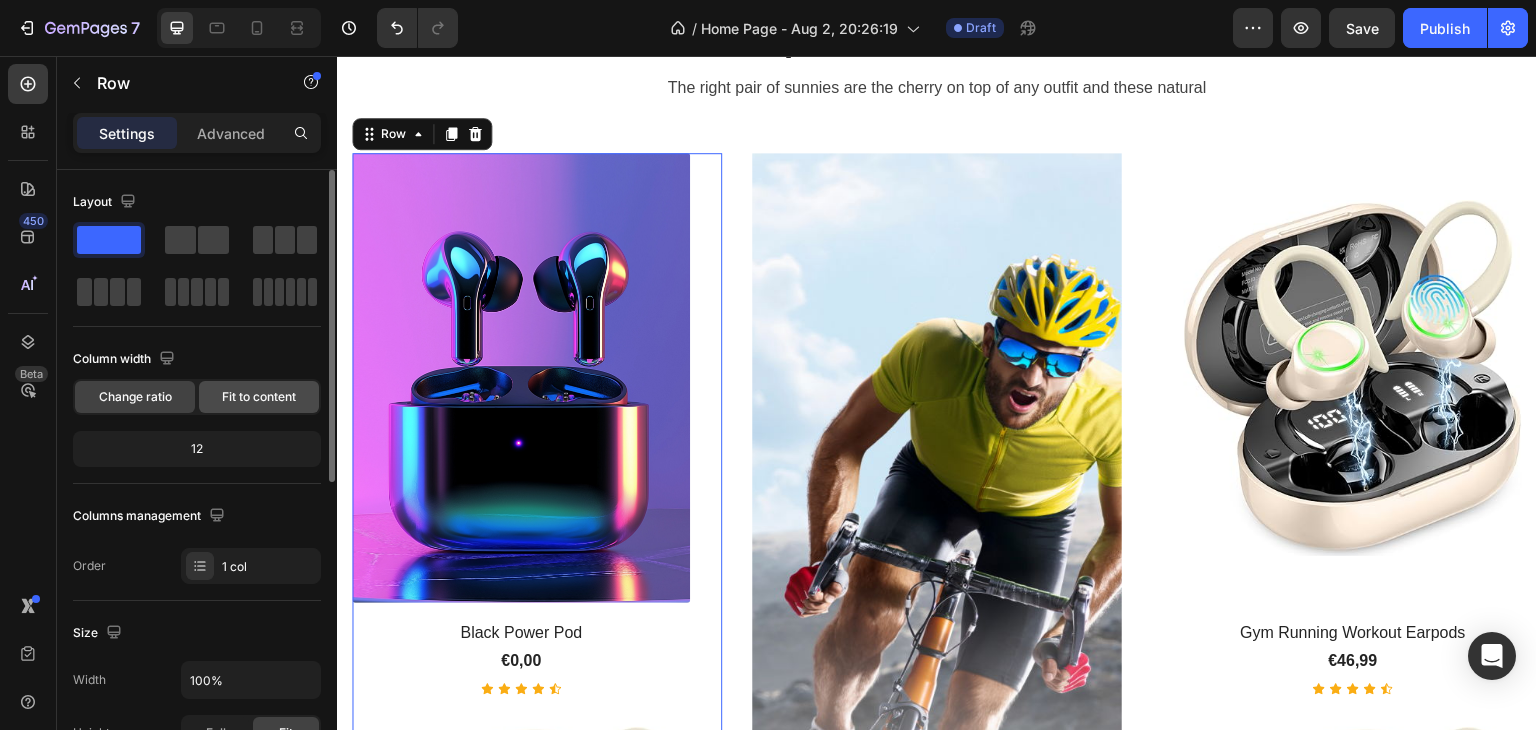 click on "Fit to content" 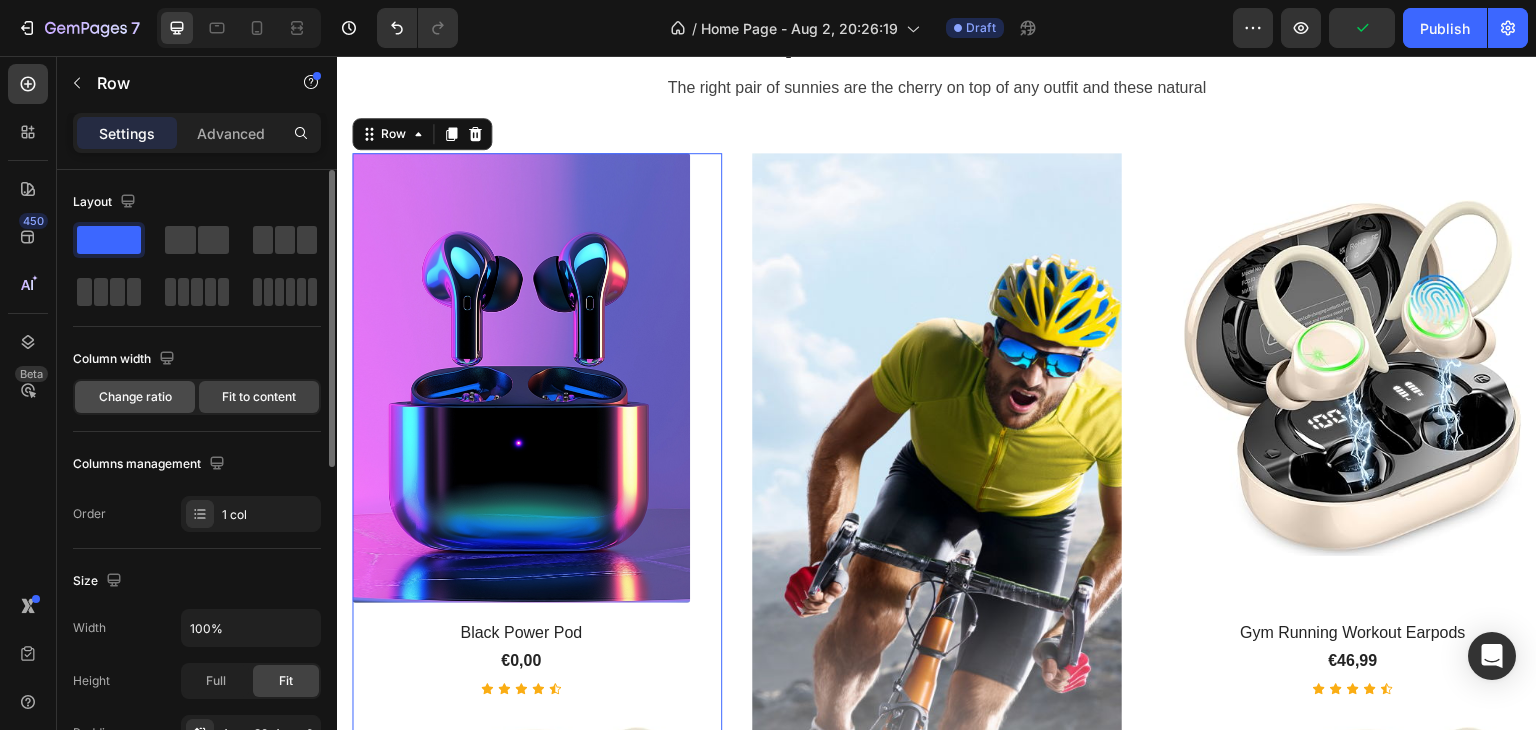 click on "Change ratio" 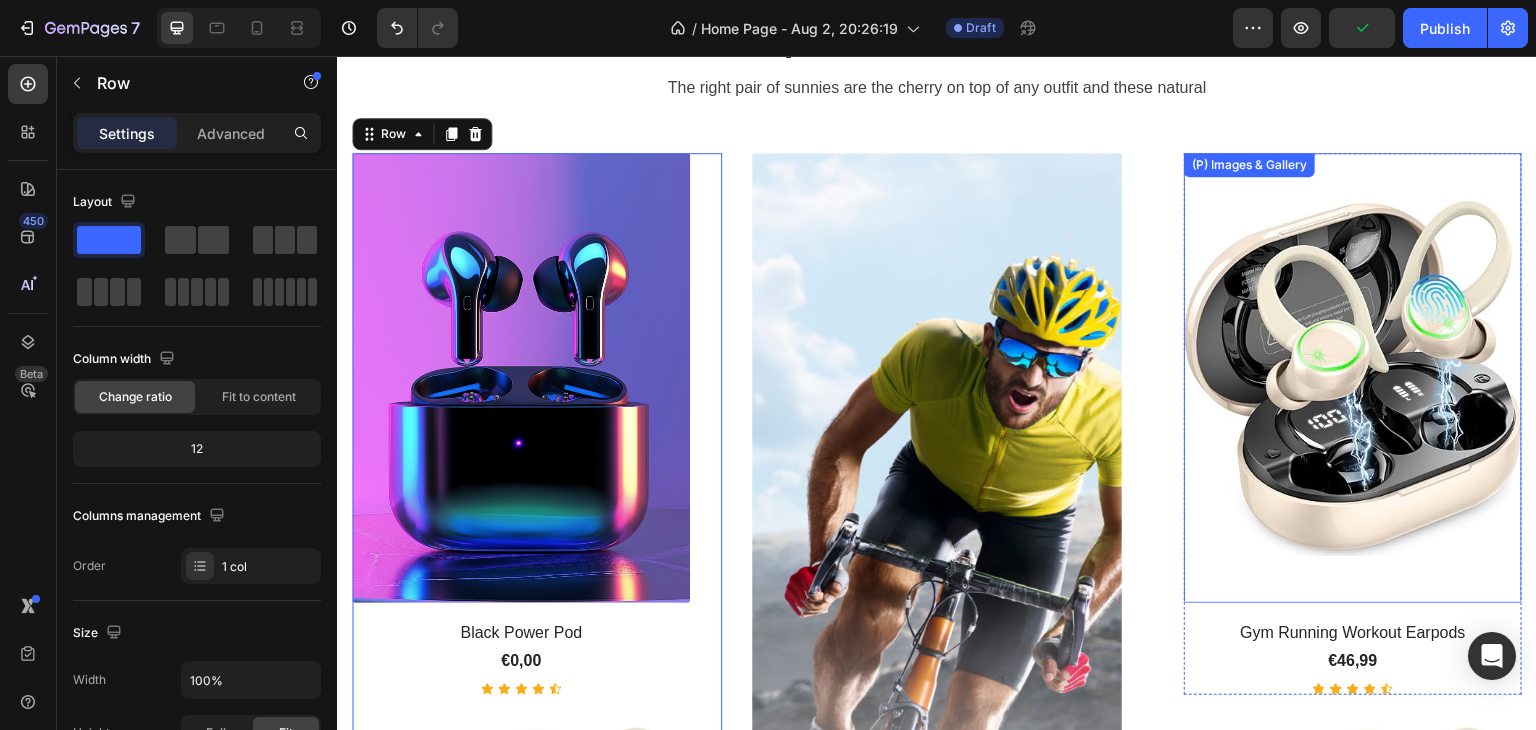 click at bounding box center (1353, 378) 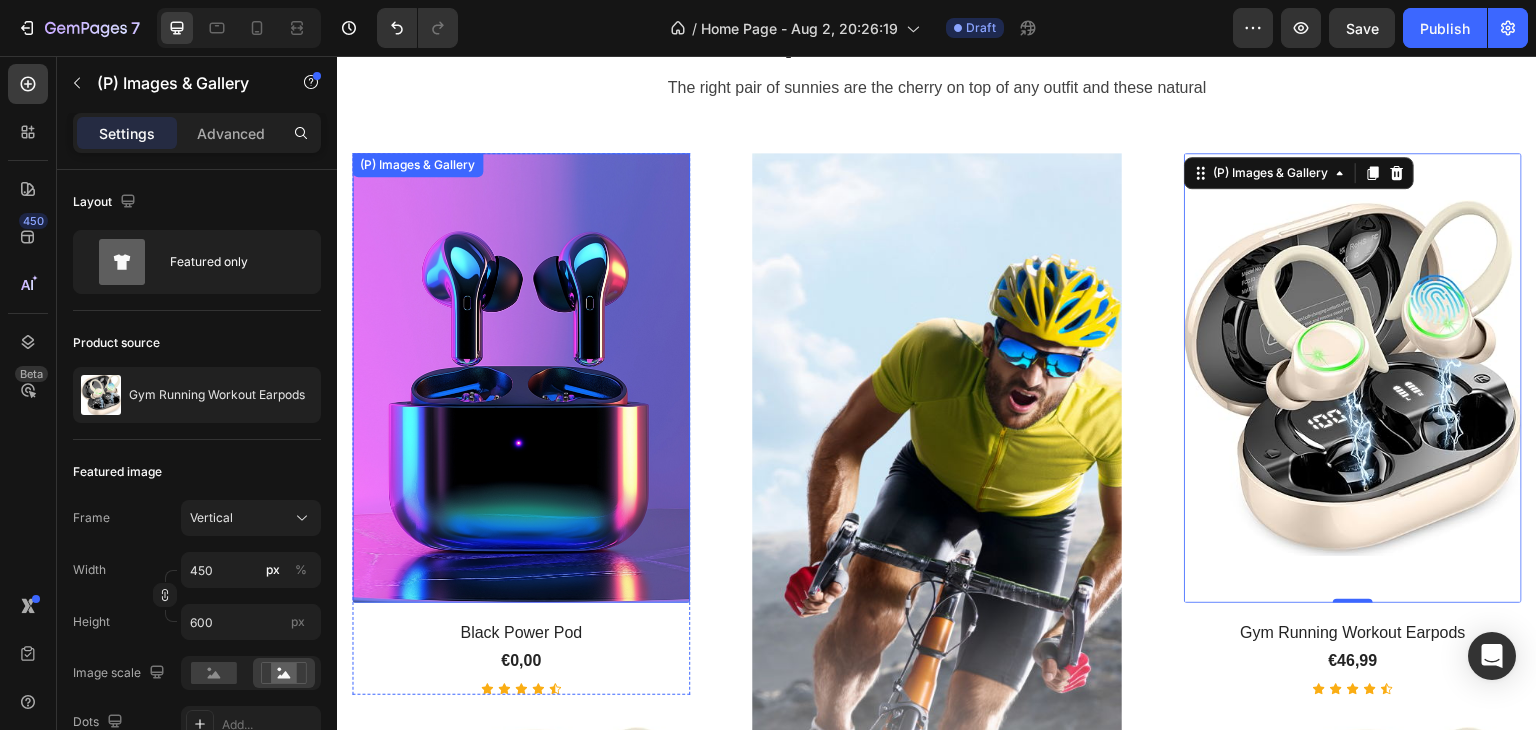 click at bounding box center [521, 378] 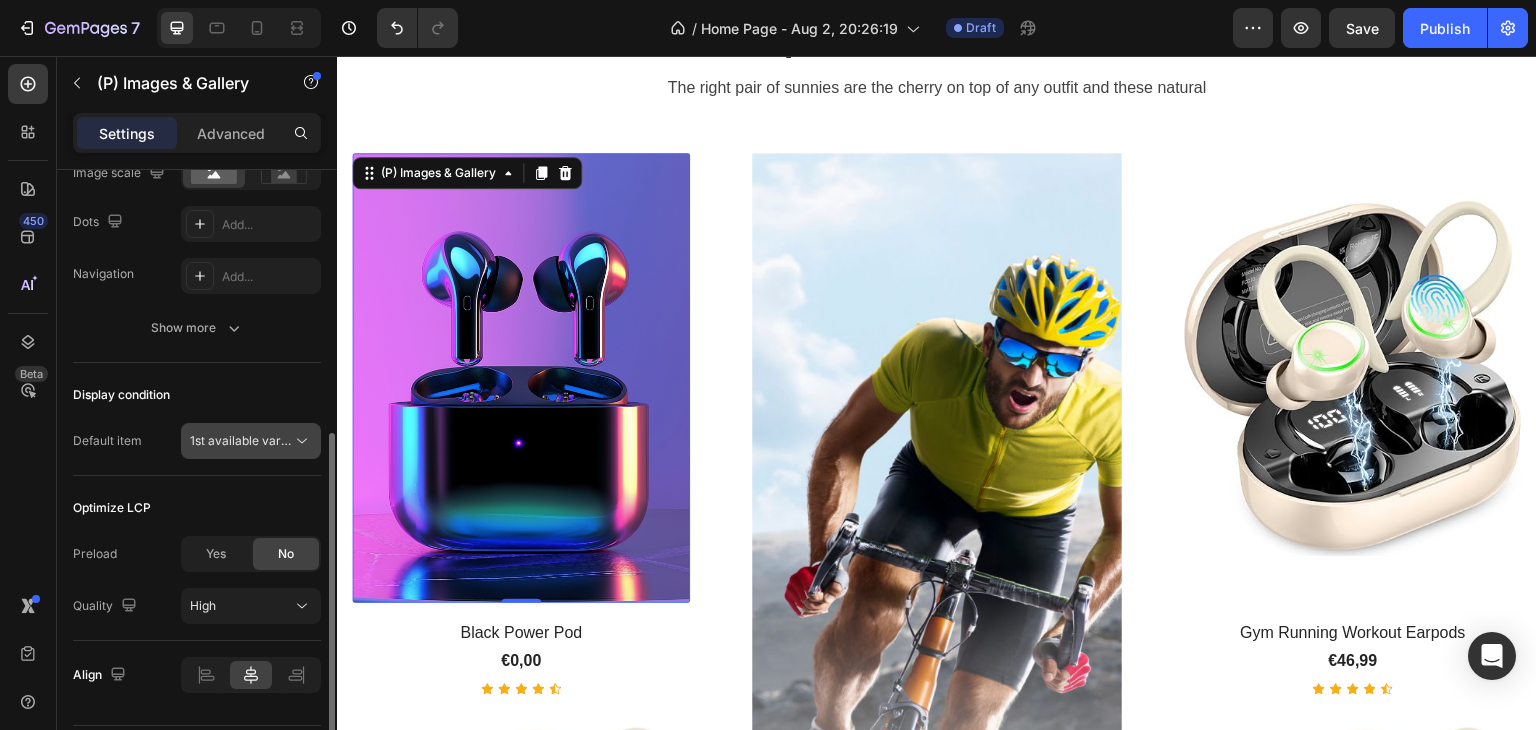 scroll, scrollTop: 558, scrollLeft: 0, axis: vertical 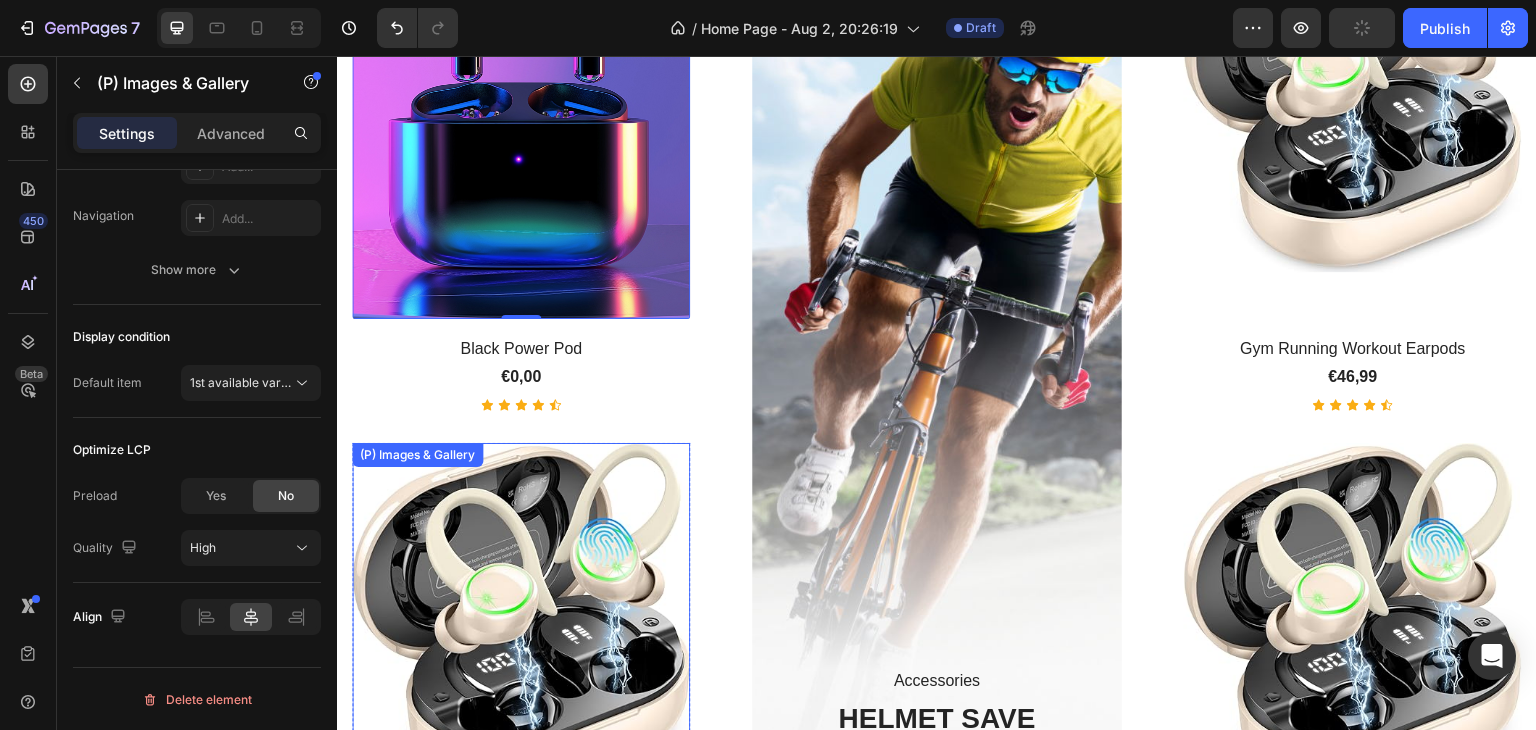click at bounding box center (521, 621) 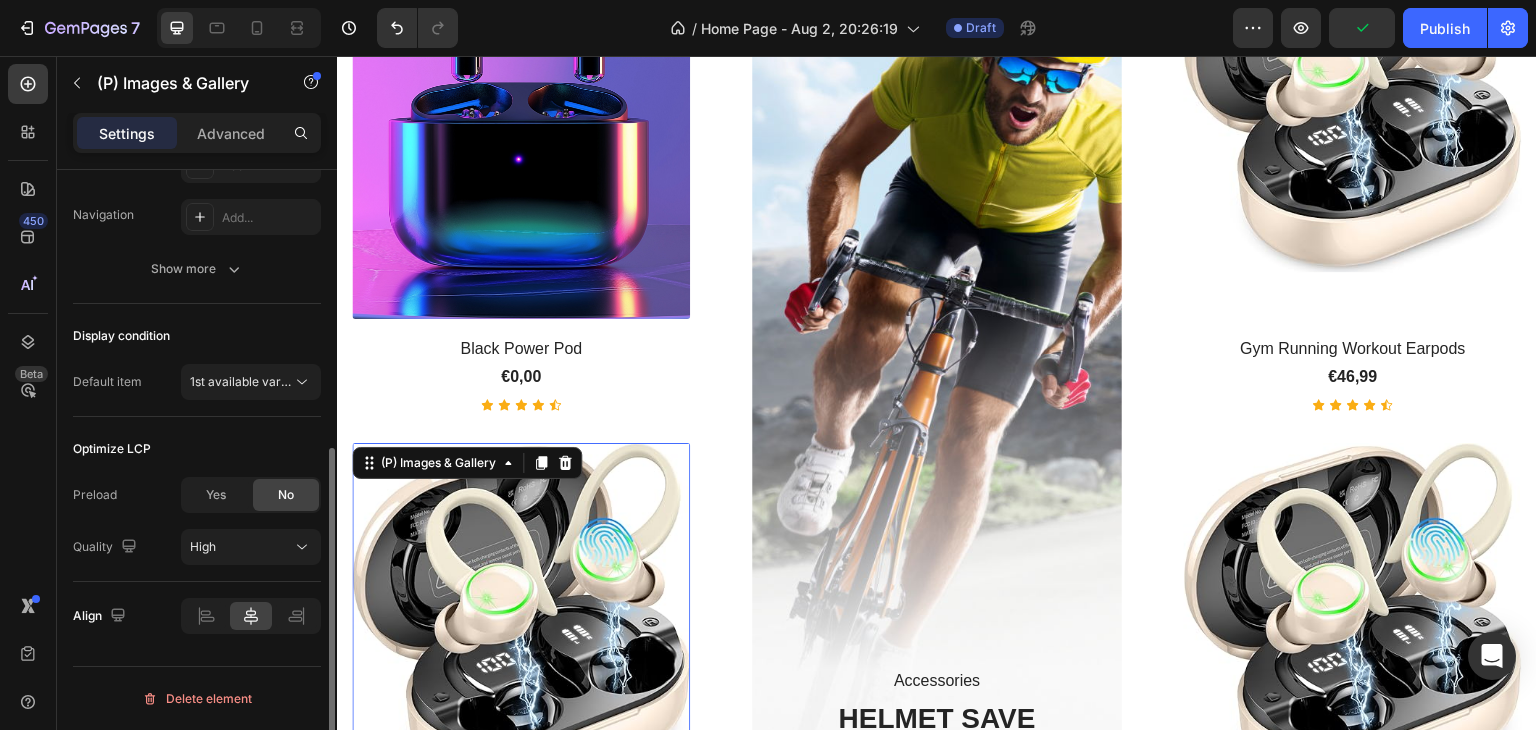 scroll, scrollTop: 508, scrollLeft: 0, axis: vertical 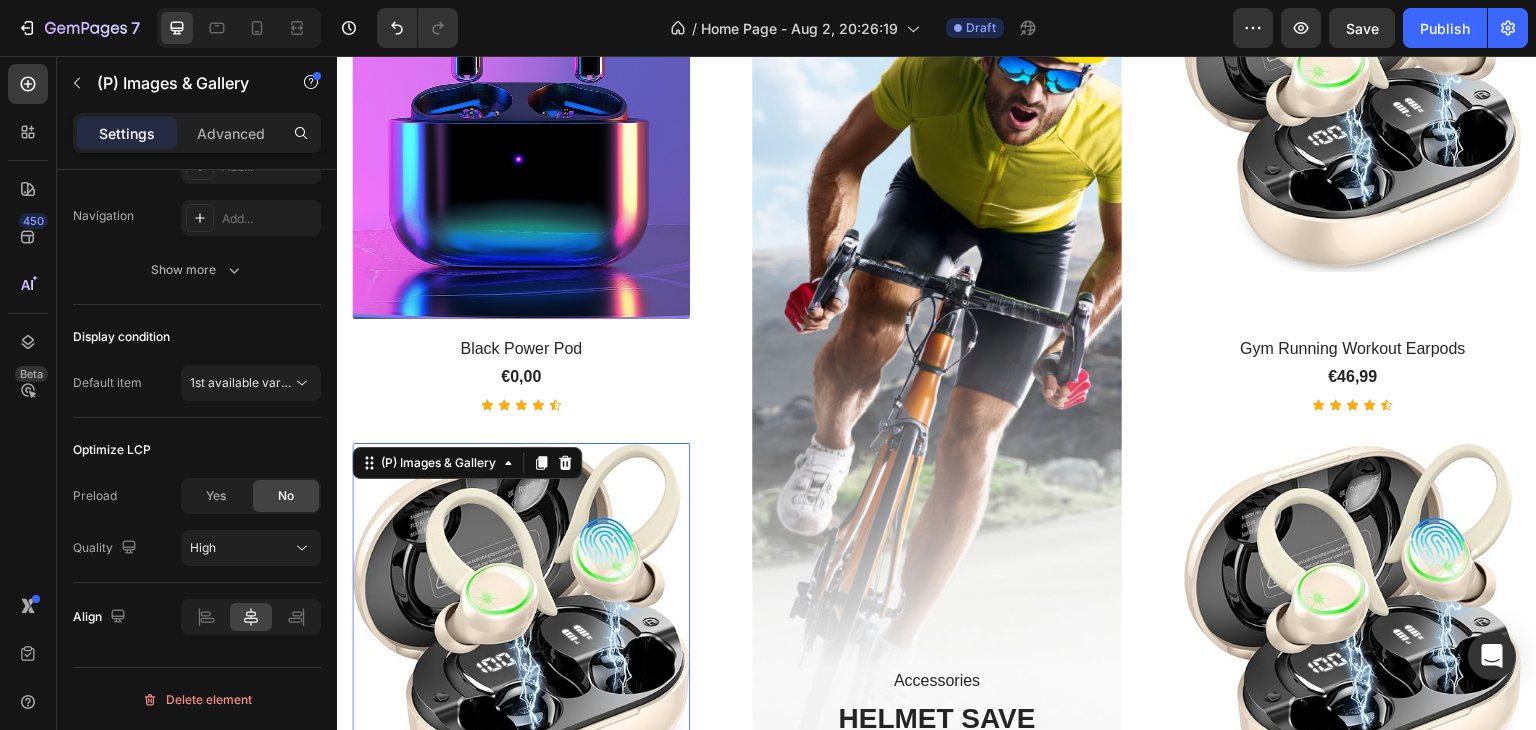 click at bounding box center [521, 621] 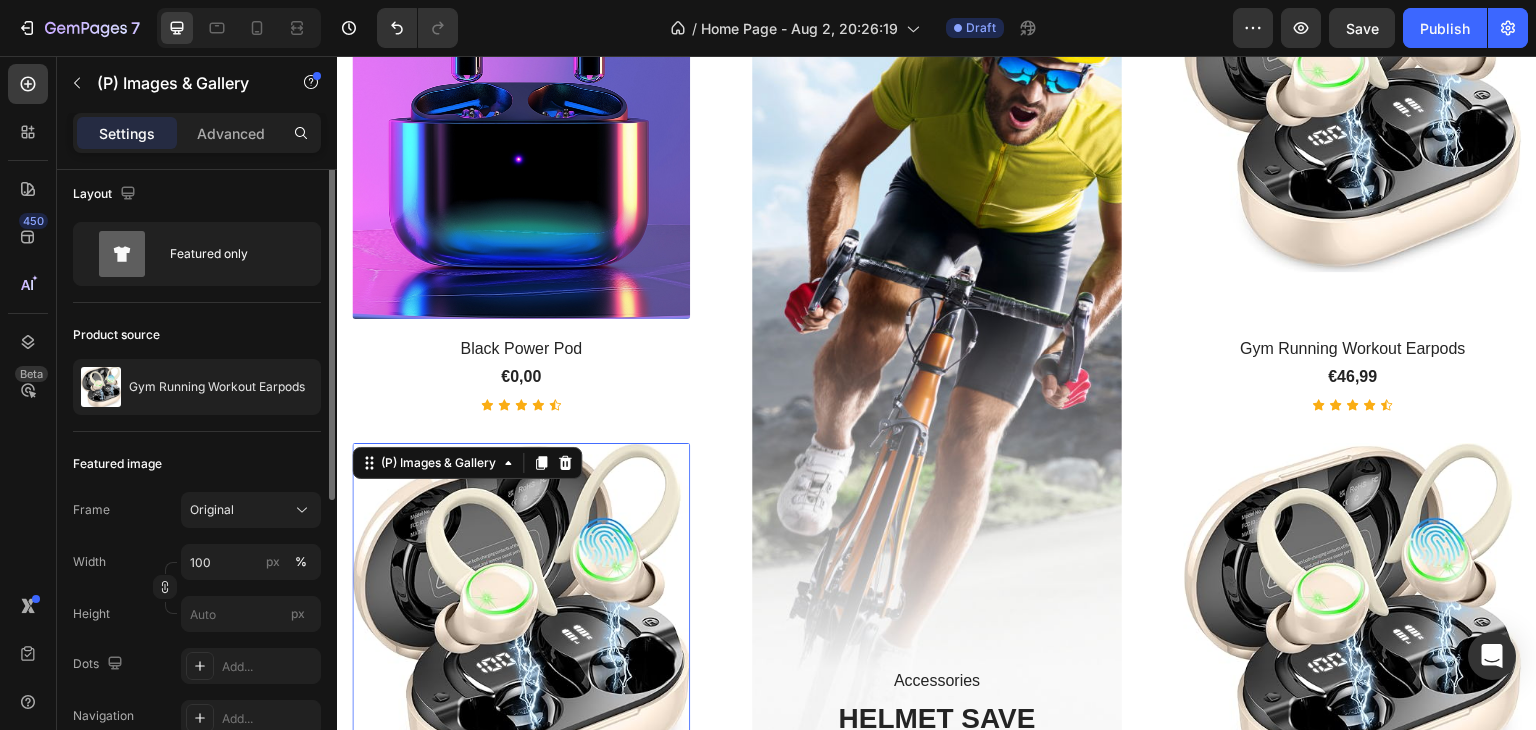 scroll, scrollTop: 0, scrollLeft: 0, axis: both 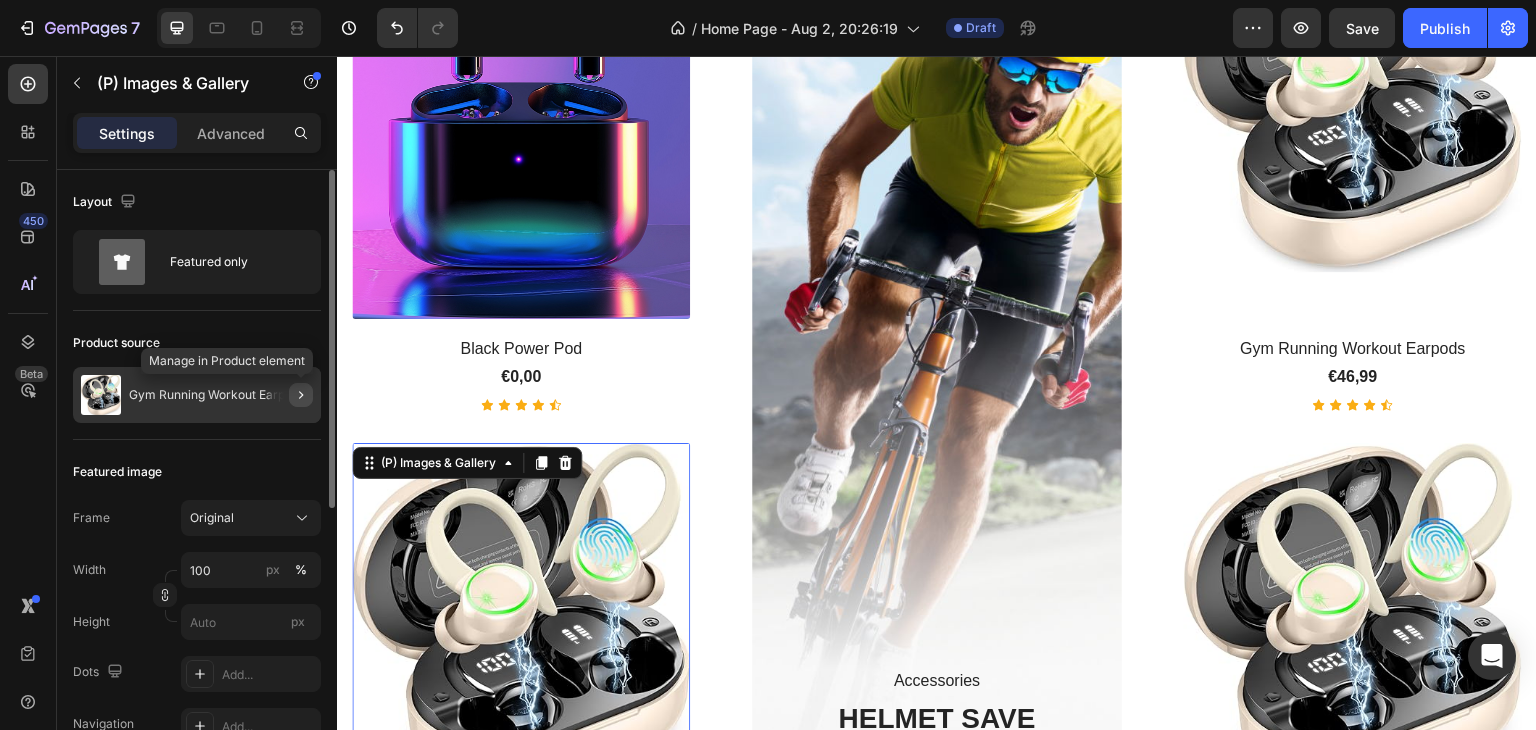 click 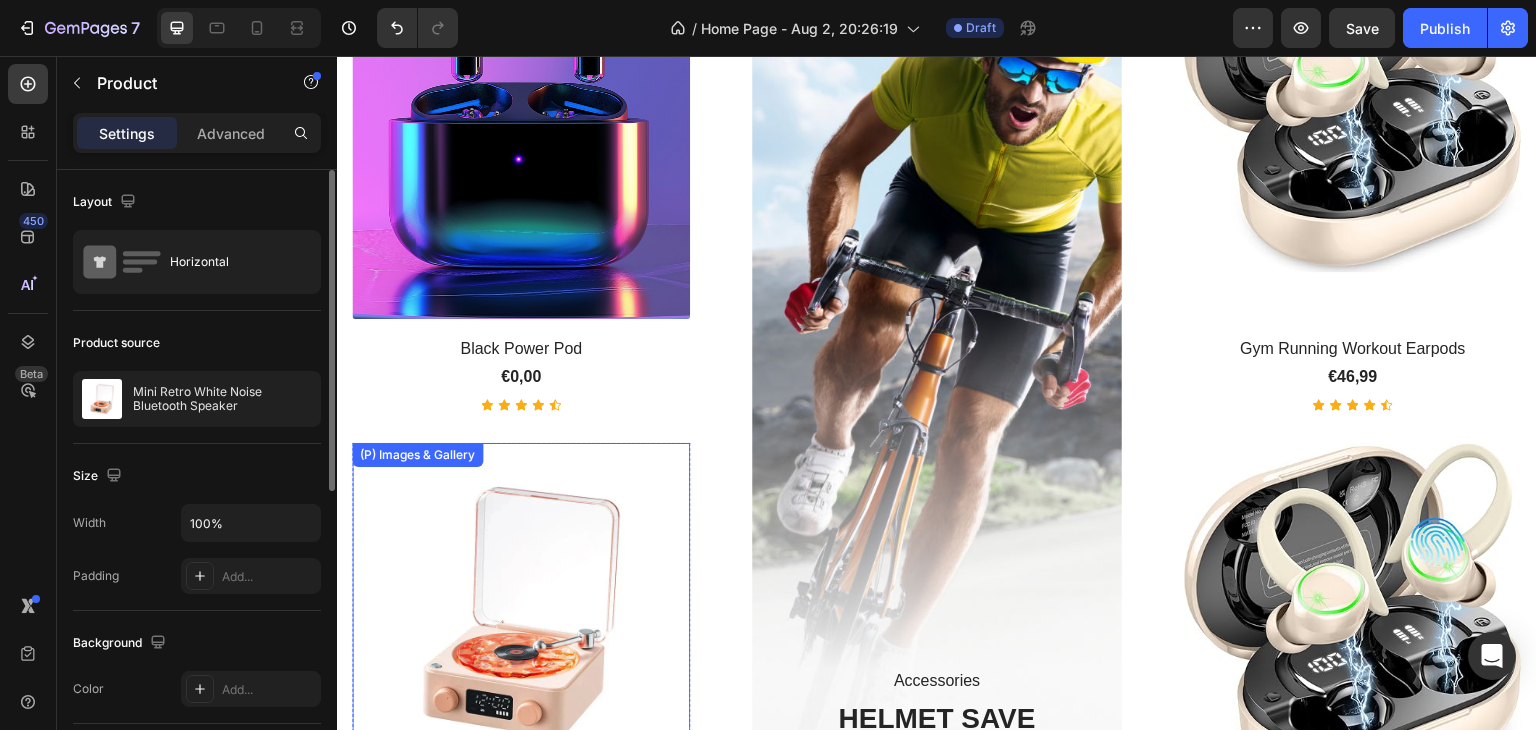 click at bounding box center (521, 612) 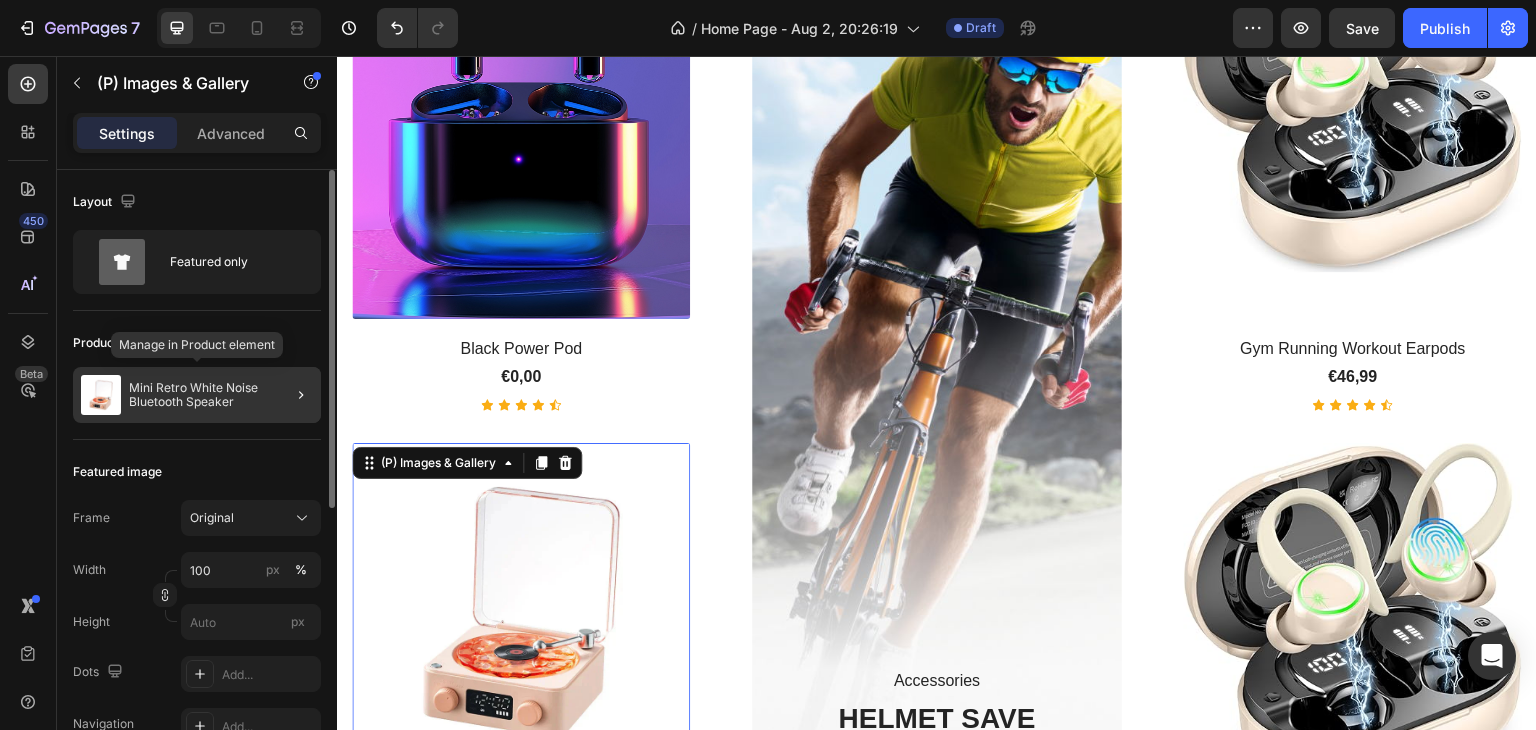 click on "Mini Retro White Noise Bluetooth Speaker" at bounding box center (221, 395) 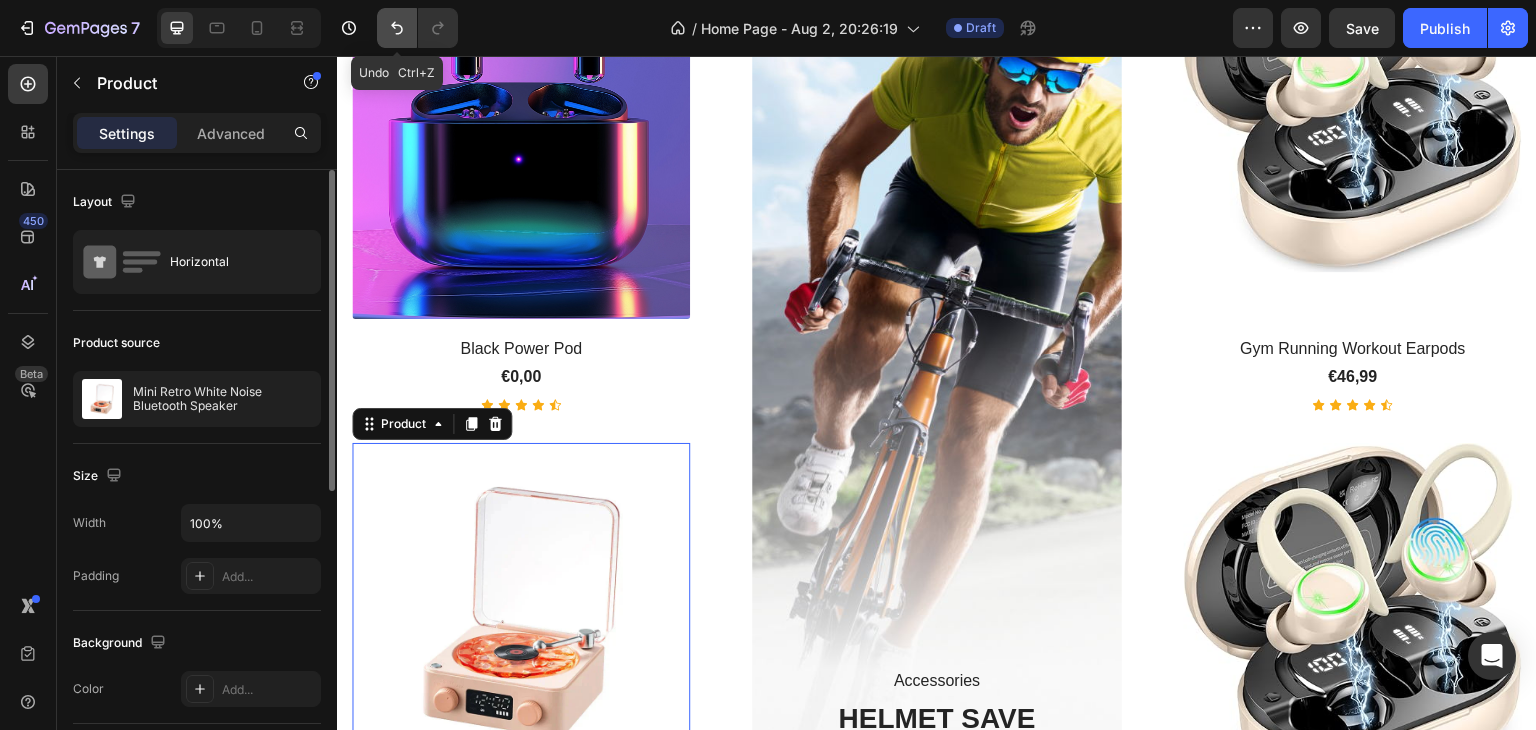 click 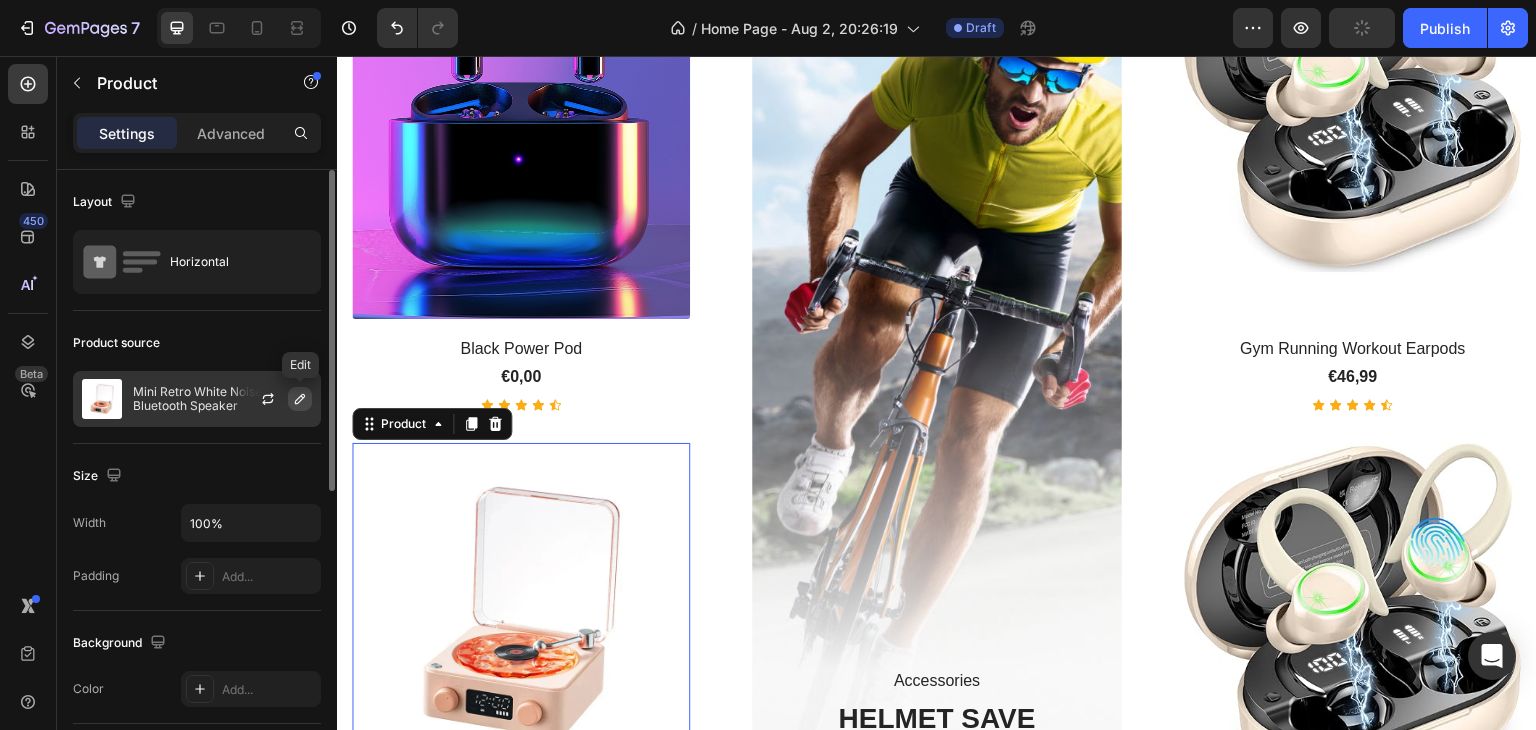 click 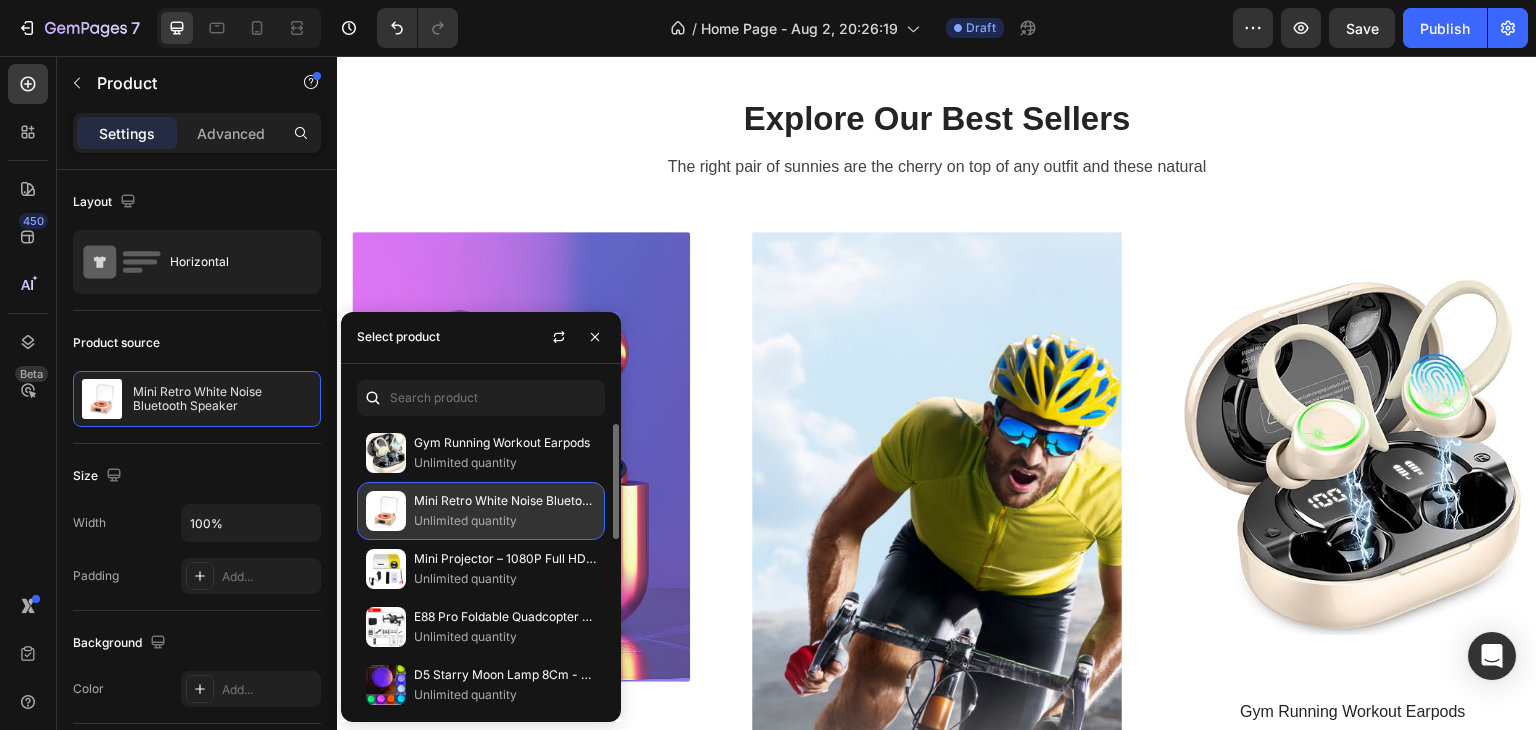 scroll, scrollTop: 844, scrollLeft: 0, axis: vertical 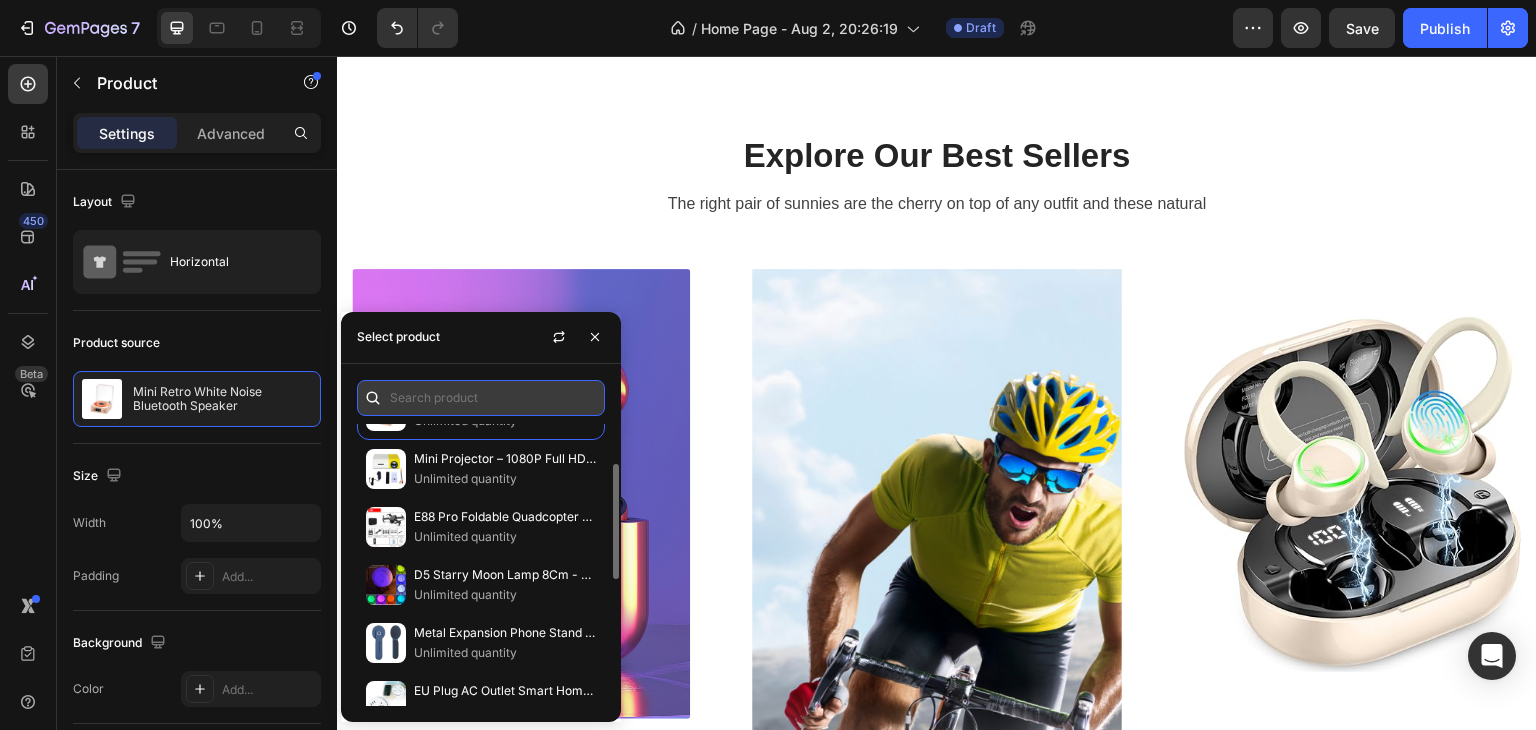 click at bounding box center (481, 398) 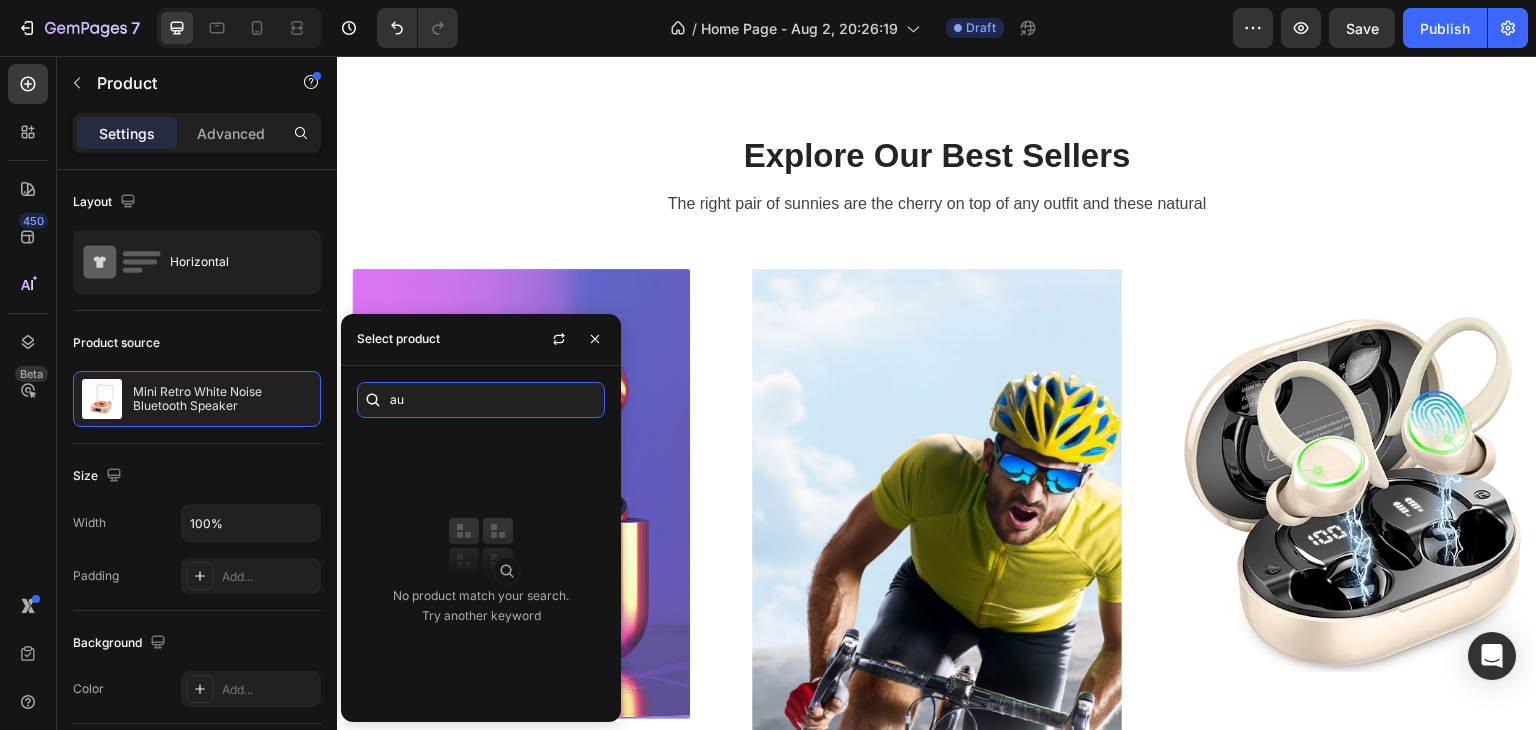 type on "a" 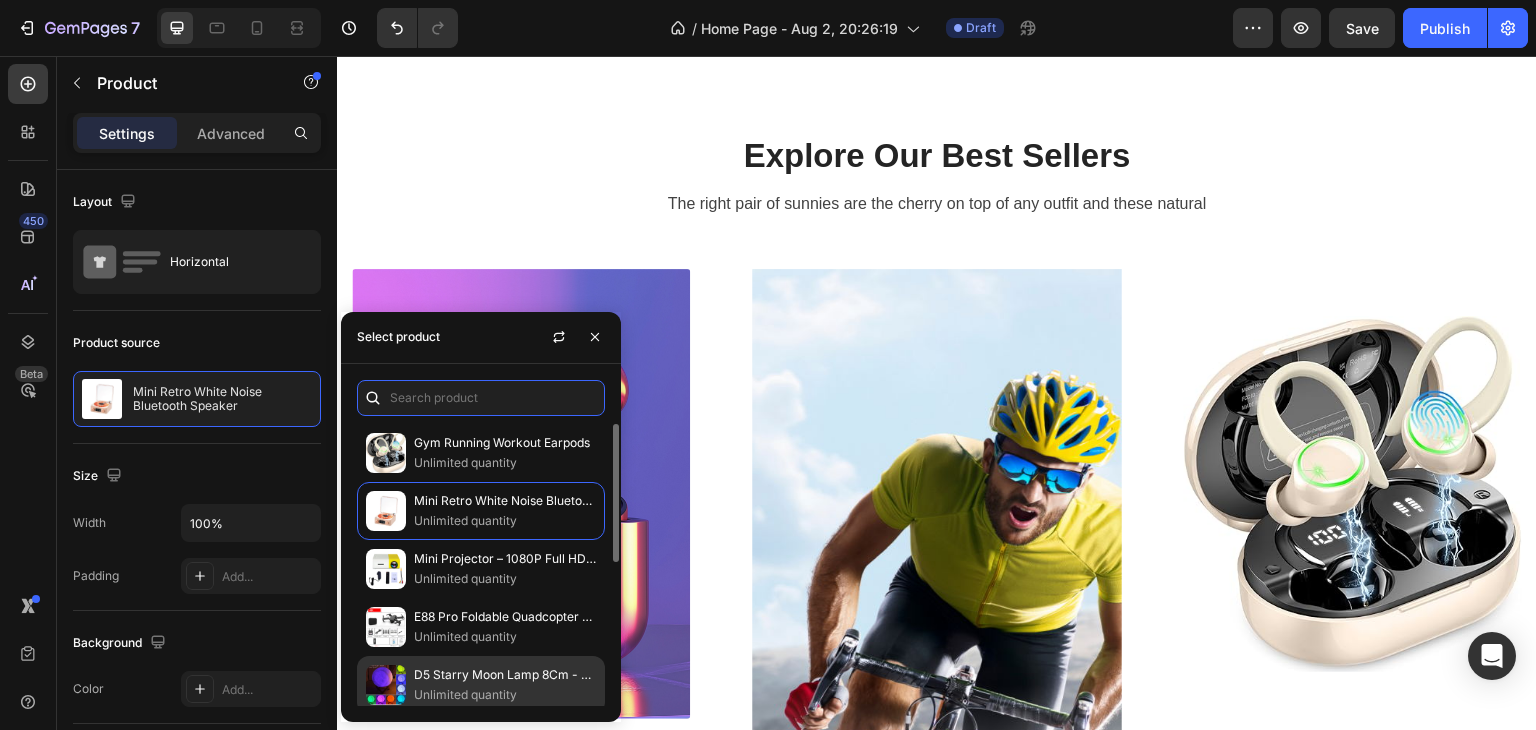 scroll, scrollTop: 300, scrollLeft: 0, axis: vertical 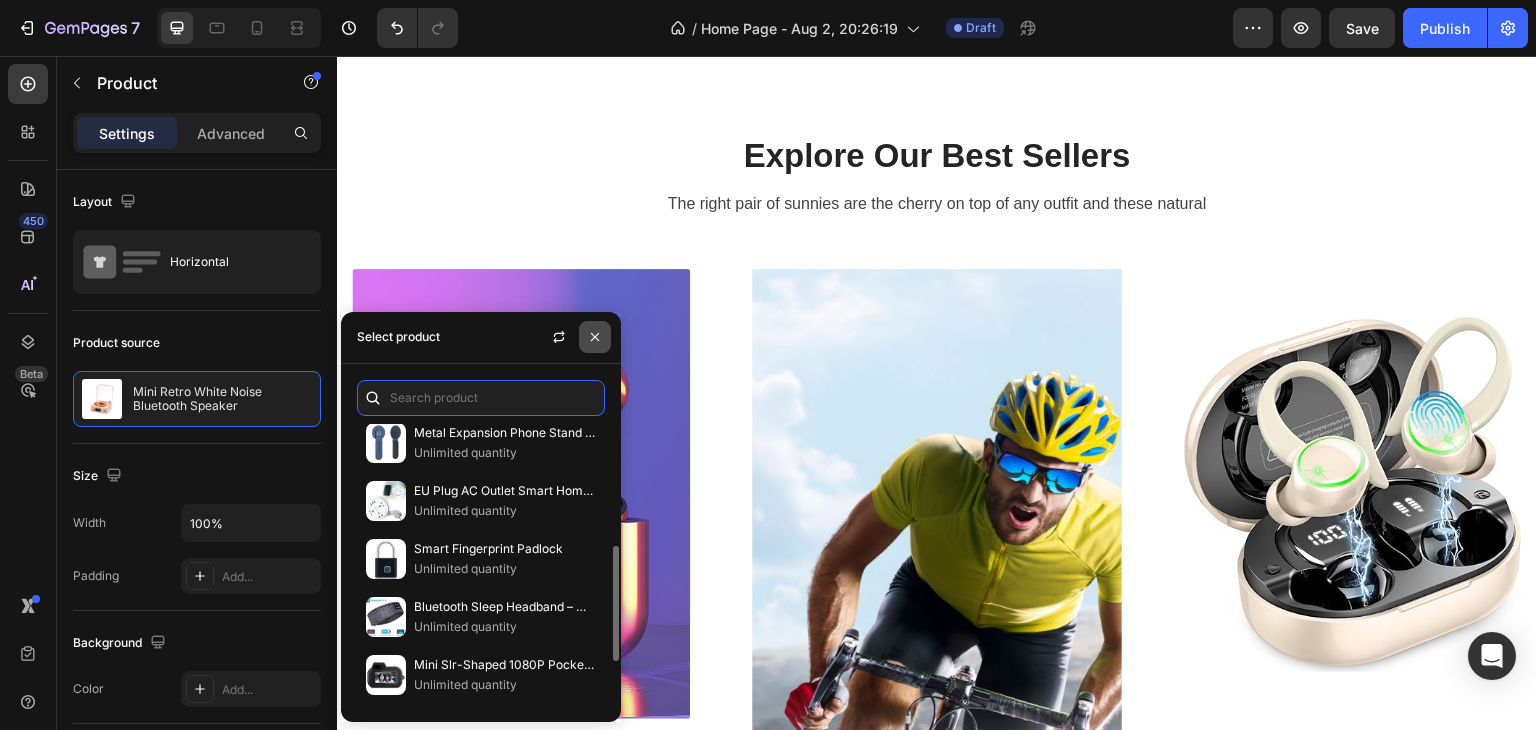type 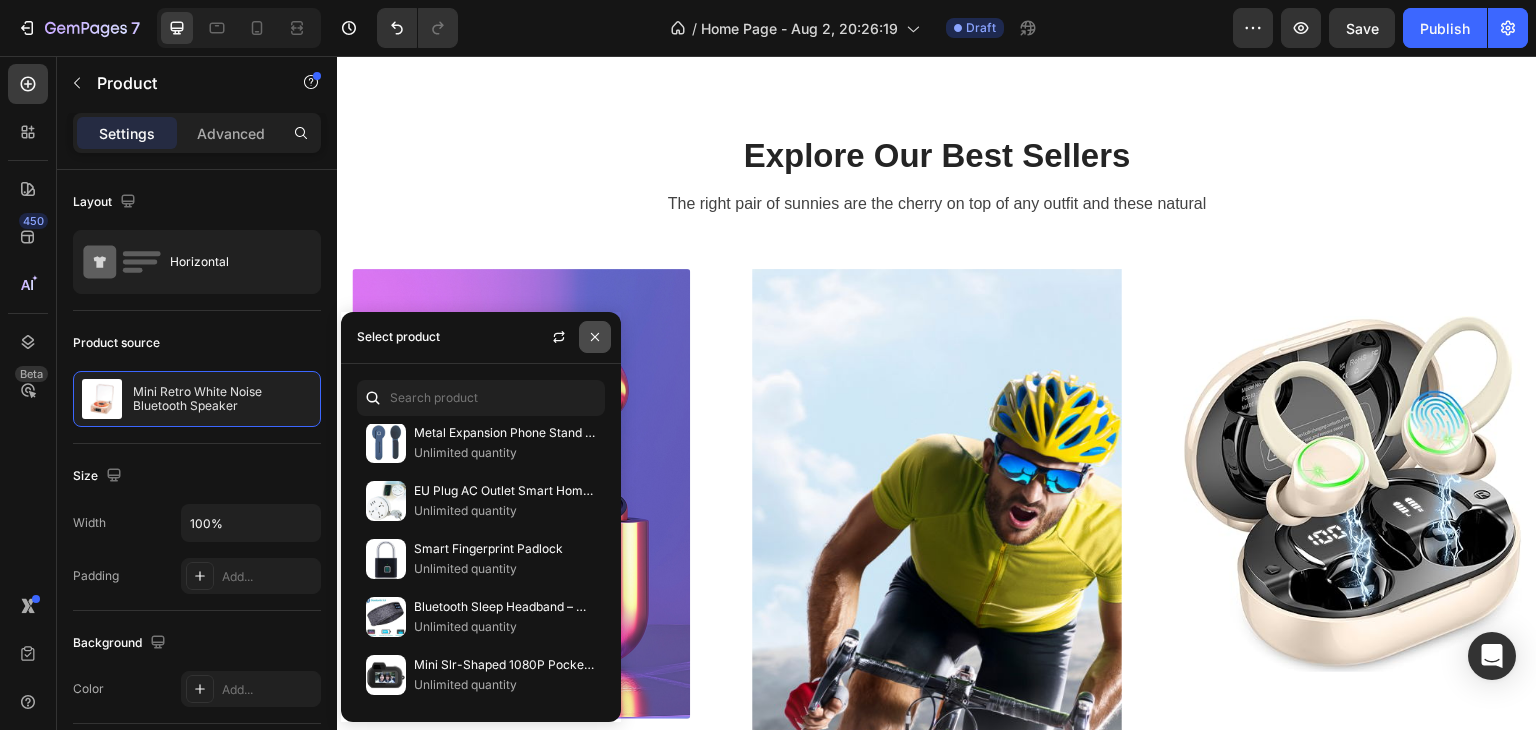 drag, startPoint x: 600, startPoint y: 337, endPoint x: 263, endPoint y: 283, distance: 341.29898 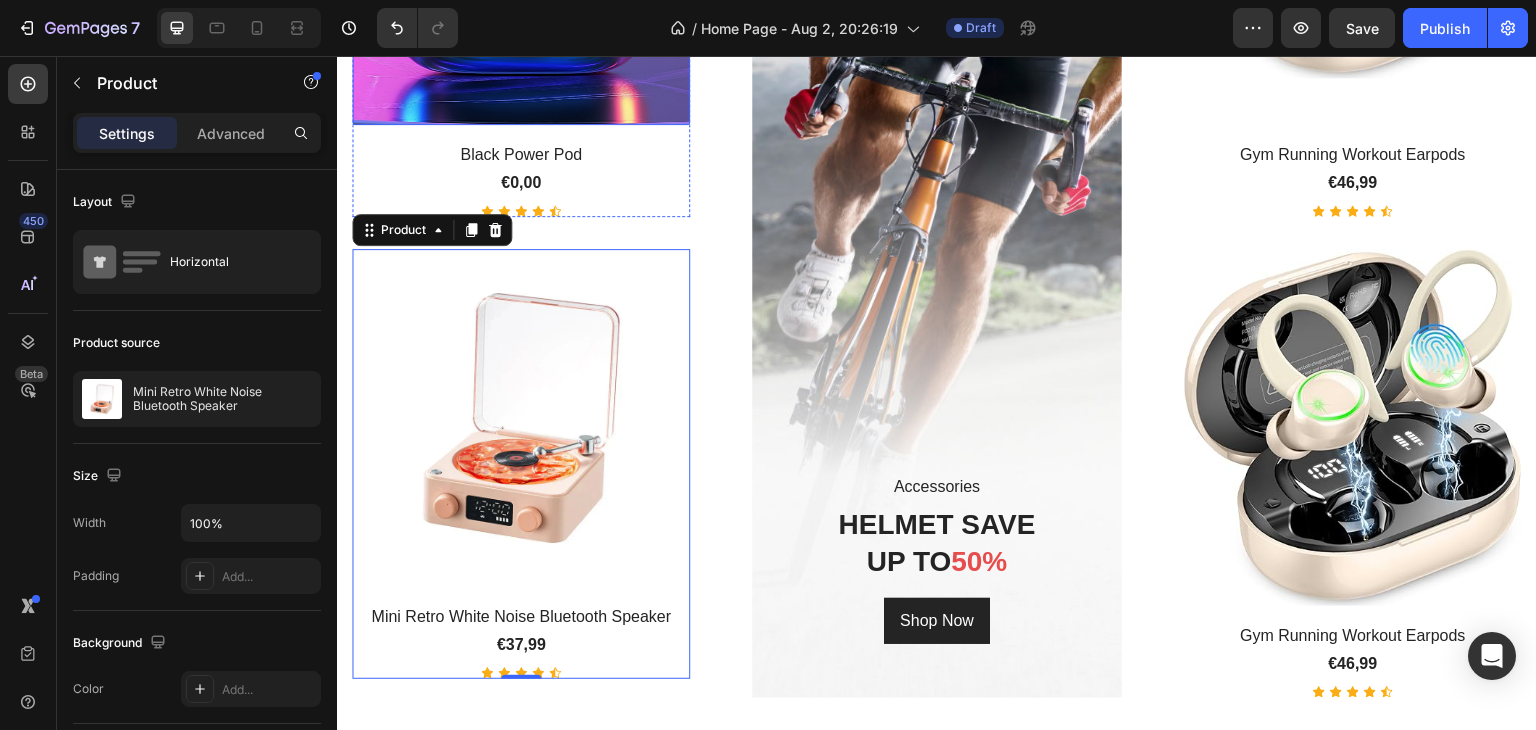 scroll, scrollTop: 1444, scrollLeft: 0, axis: vertical 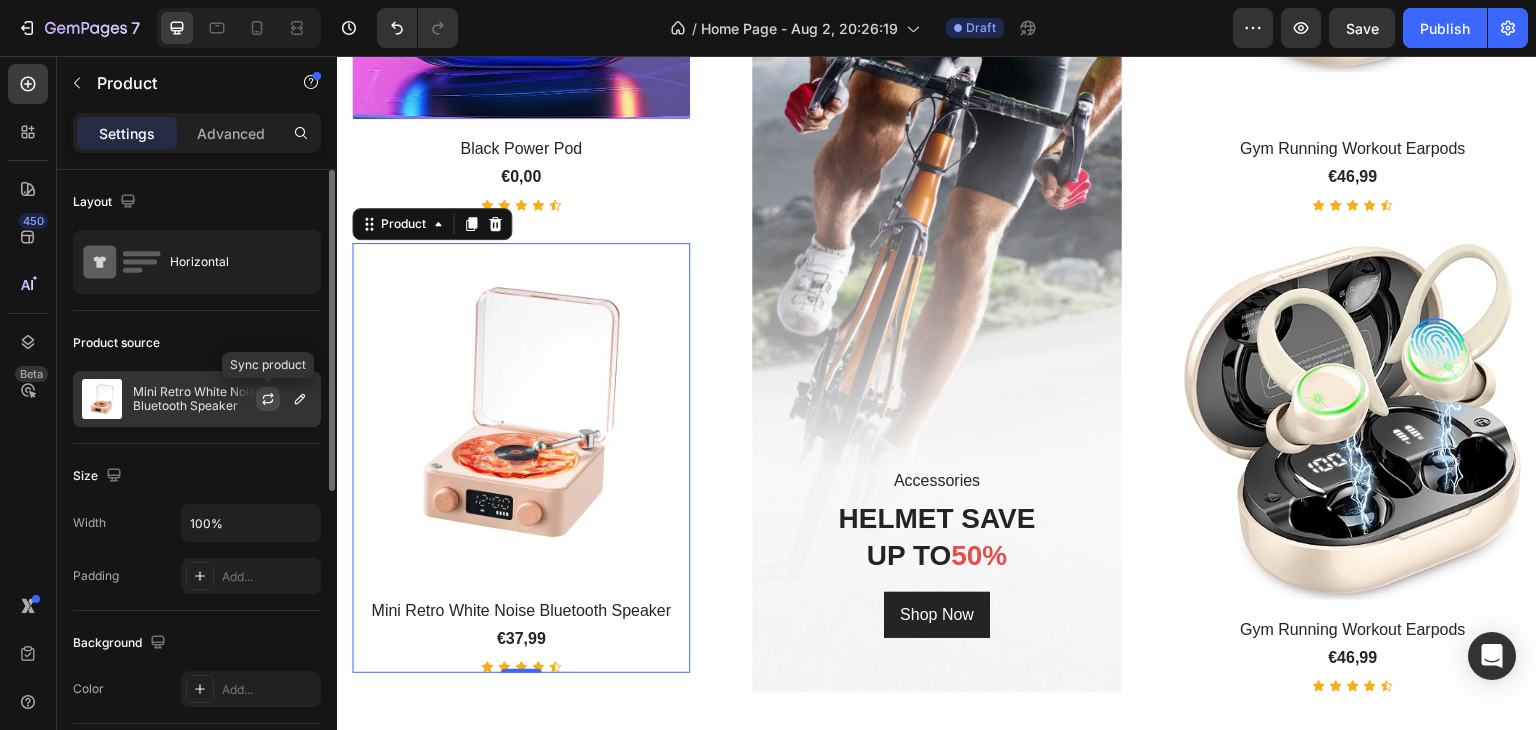 click 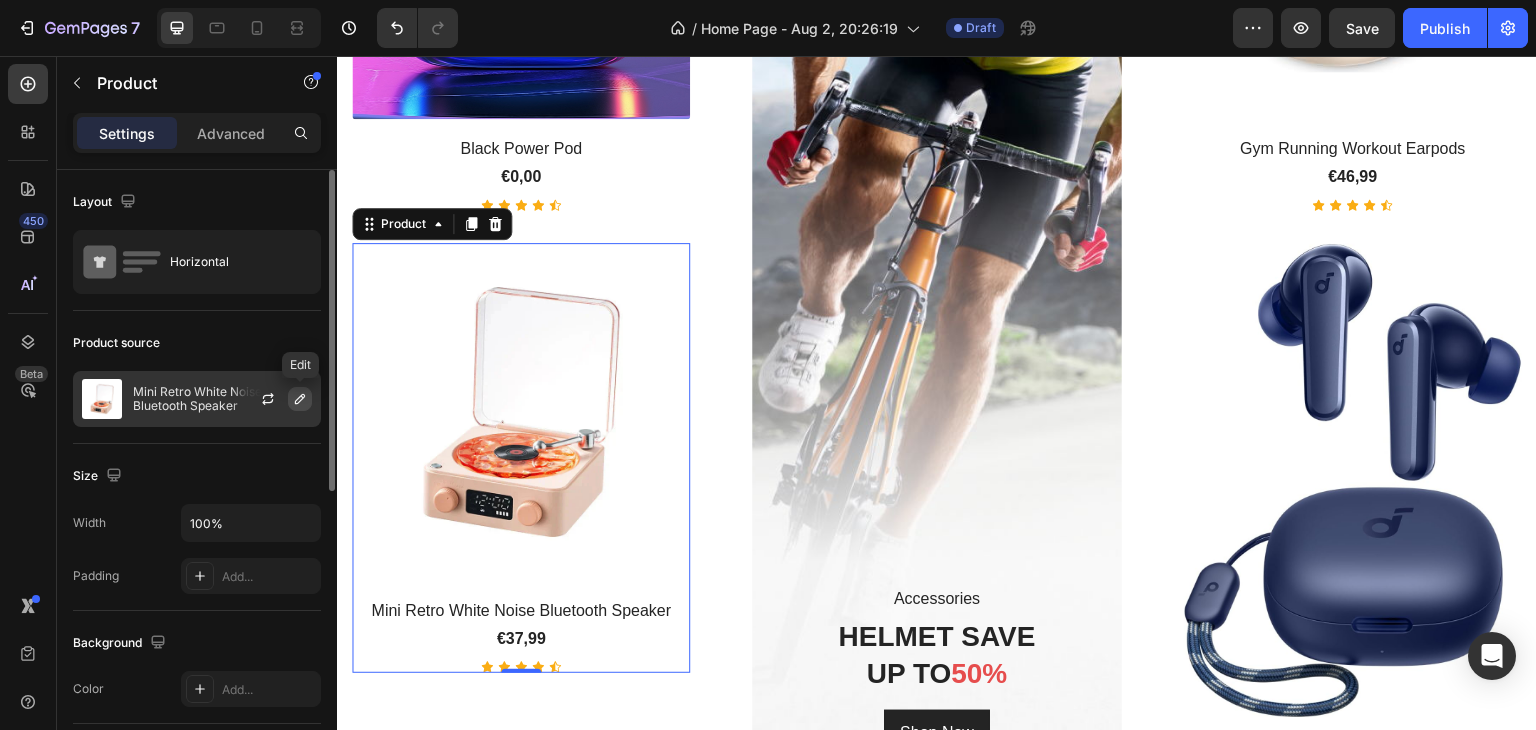 click 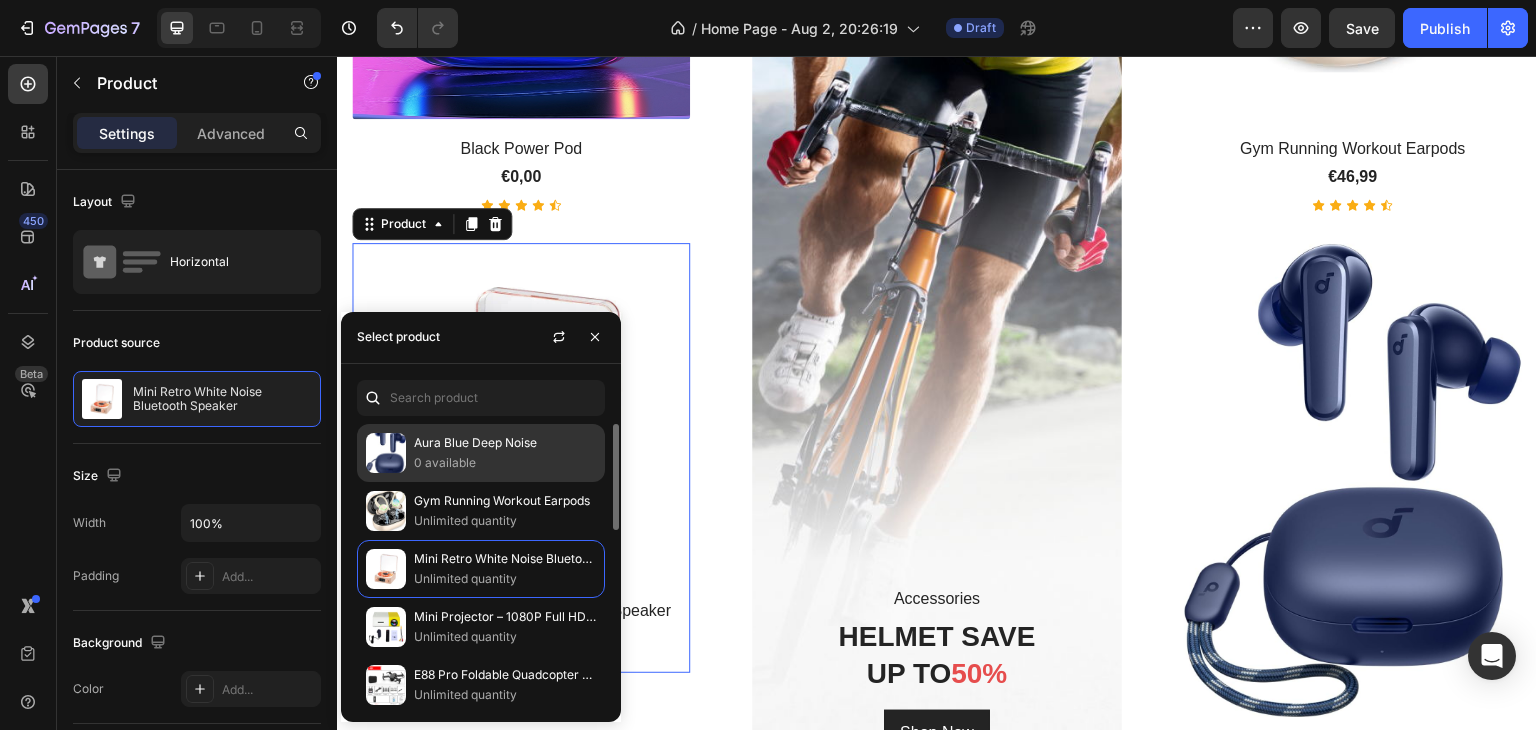 click on "Aura Blue Deep Noise" at bounding box center (505, 443) 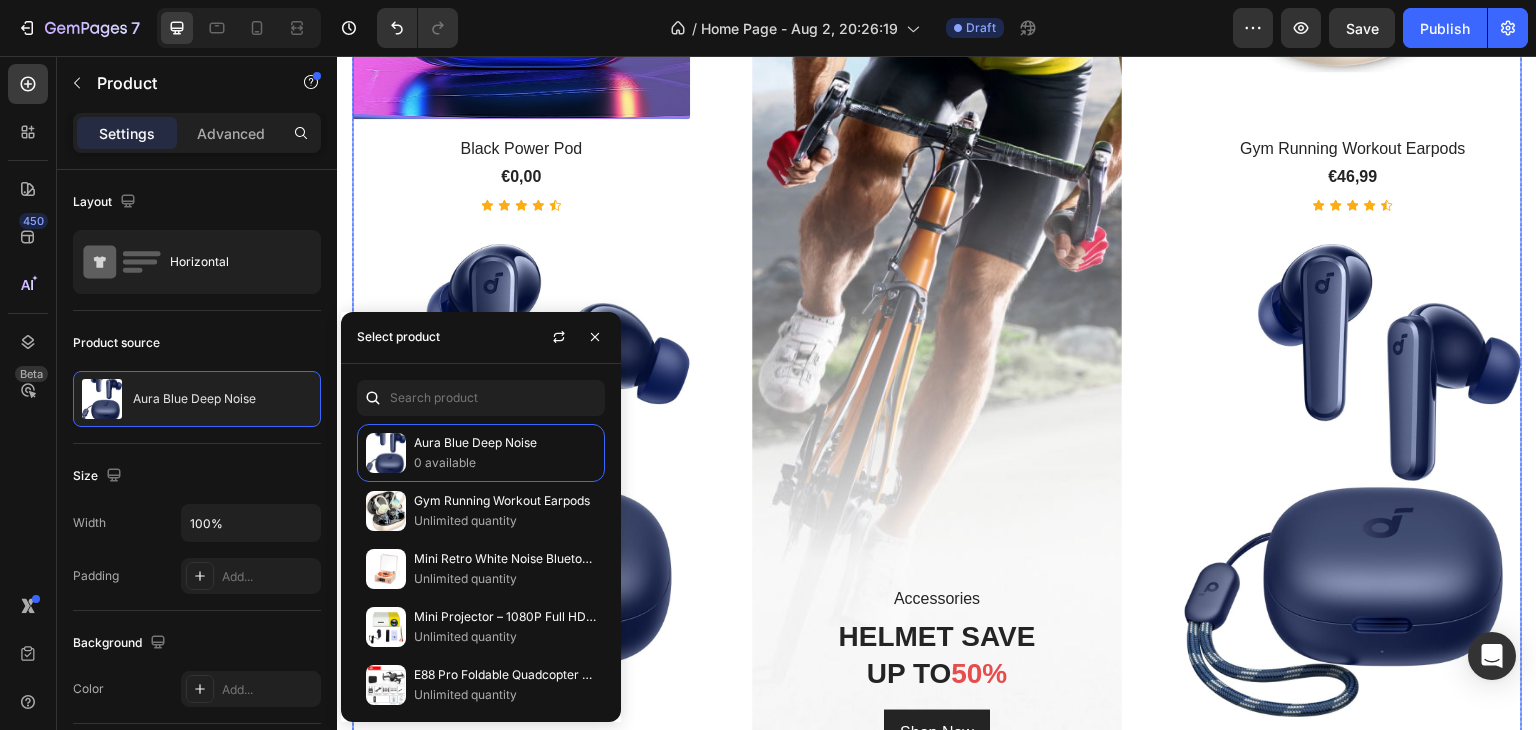 click on "(P) Images & Gallery Black Power Pod (P) Title €0,00 (P) Price (P) Price
Icon
Icon
Icon
Icon
Icon Icon List Hoz Product (P) Images & Gallery Aura Blue Deep Noise (P) Title €41,99 (P) Price (P) Price
Icon
Icon
Icon
Icon
Icon Icon List Hoz Product Row Accessories Text block HELMET SAVE UP TO  50% Heading Shop Now Button Hero Banner (P) Images & Gallery Gym Running Workout Earpods (P) Title €46,99 (P) Price (P) Price
Icon
Icon
Icon
Icon
Icon Icon List Hoz Product (P) Images & Gallery Aura Blue Deep Noise (P) Title €41,99 (P) Price (P) Price
Icon
Icon
Icon
Icon
Icon Icon List Hoz Product Row Row" at bounding box center (937, 240) 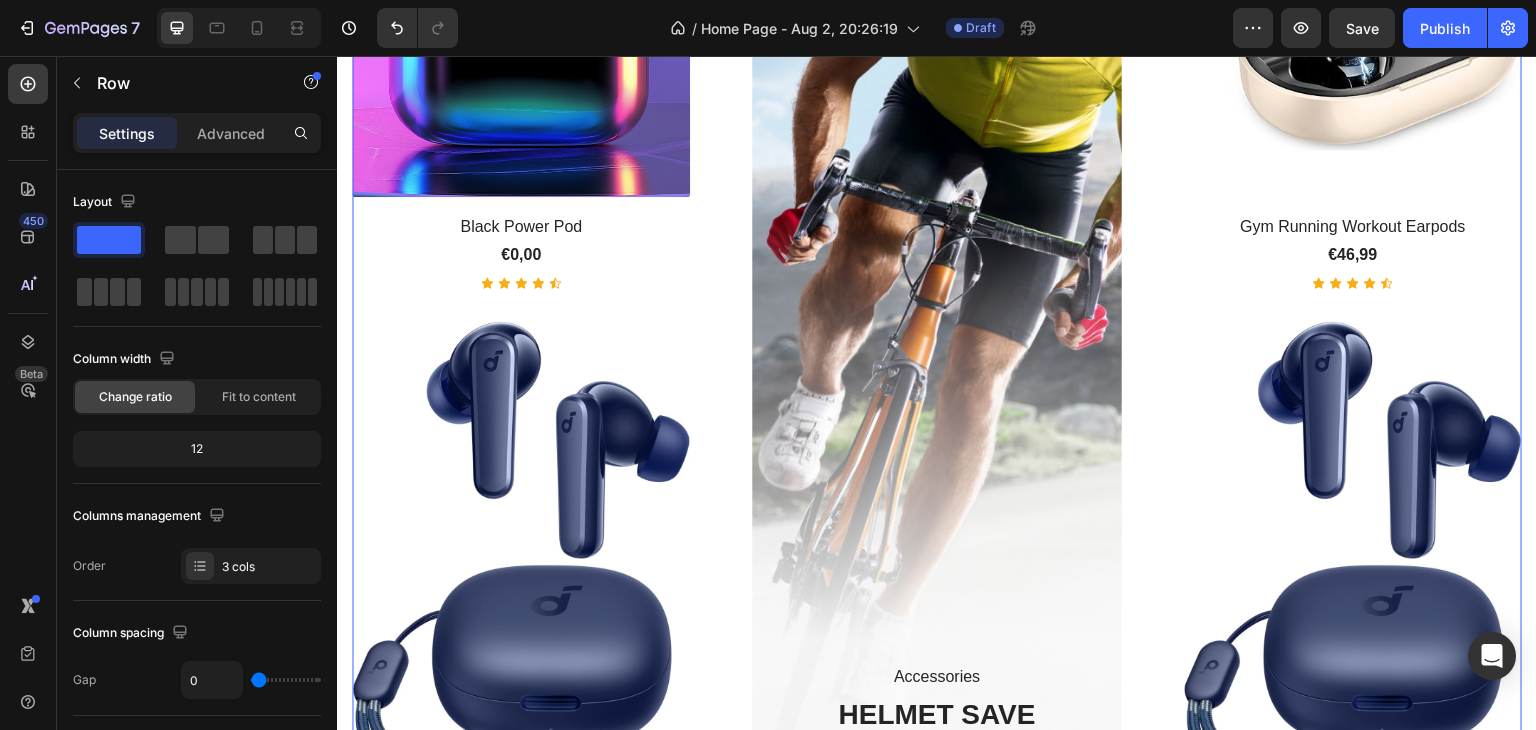 scroll, scrollTop: 1444, scrollLeft: 0, axis: vertical 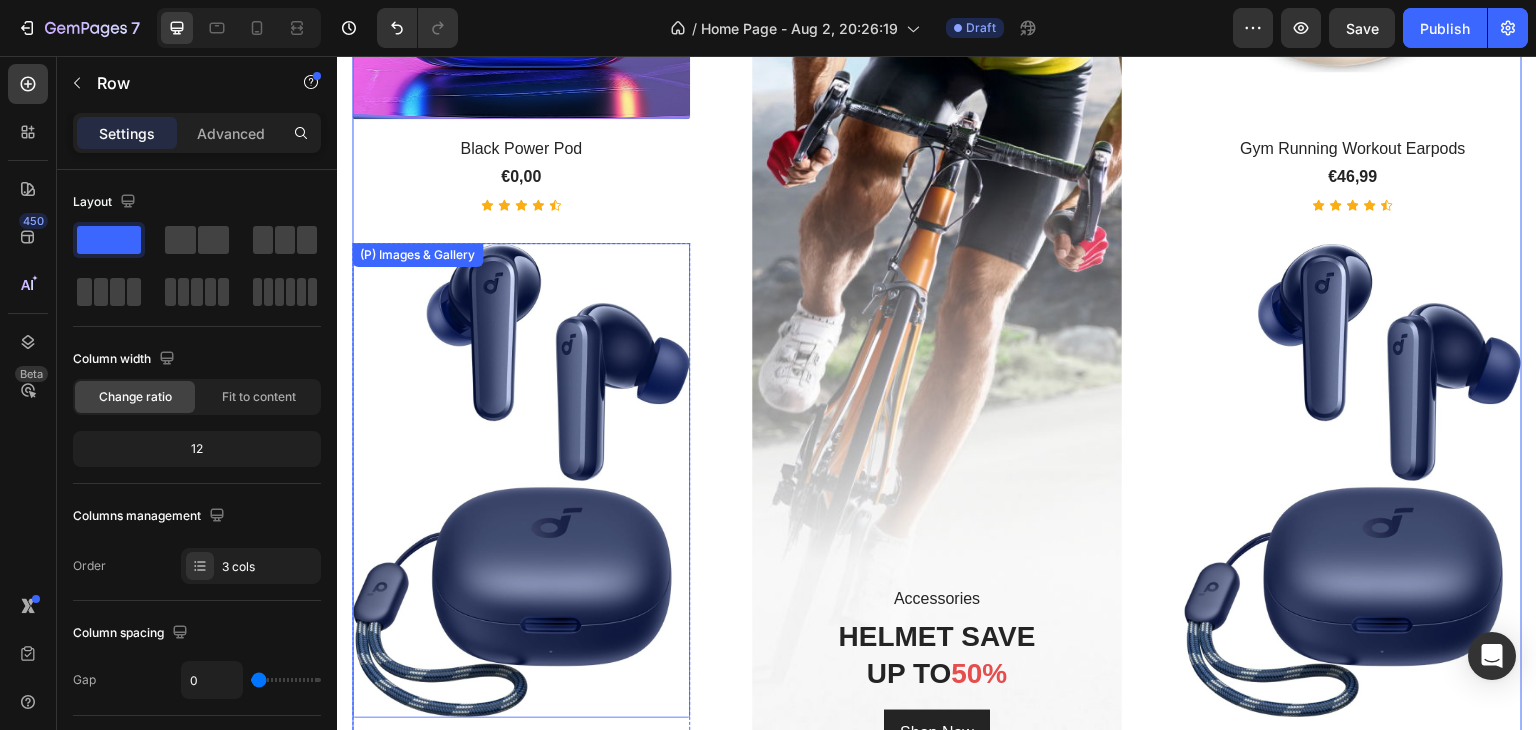 click at bounding box center (521, 480) 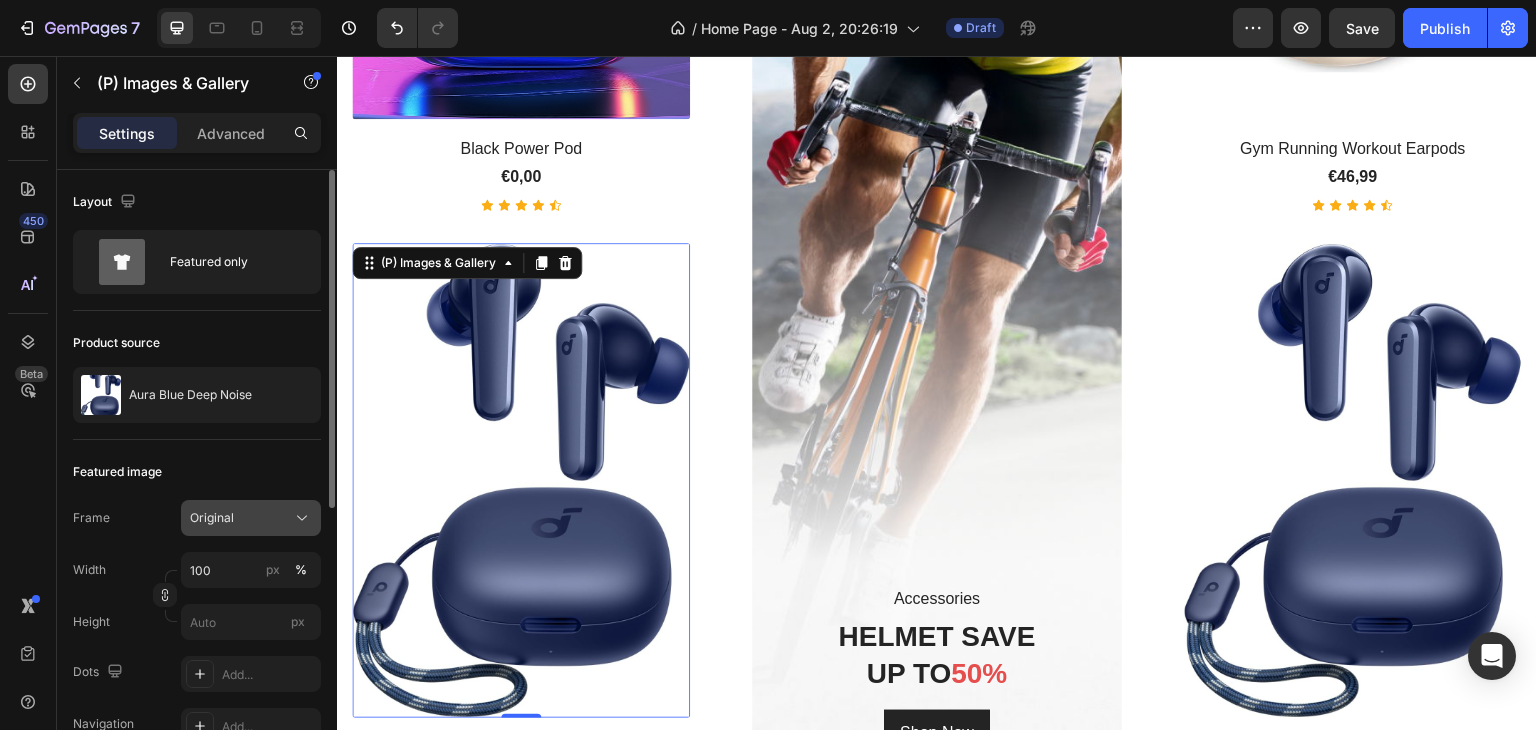 click on "Original" 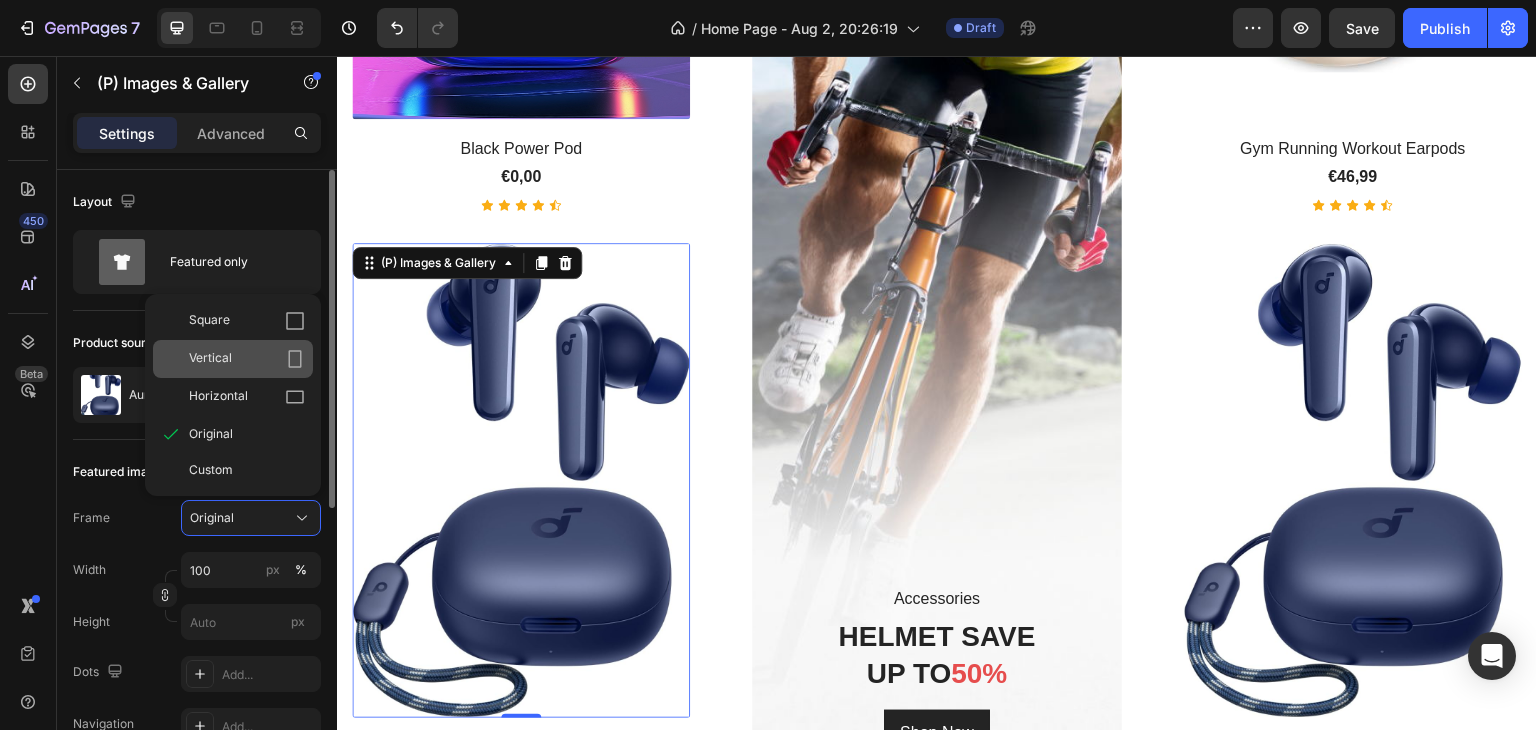 click on "Vertical" at bounding box center [247, 359] 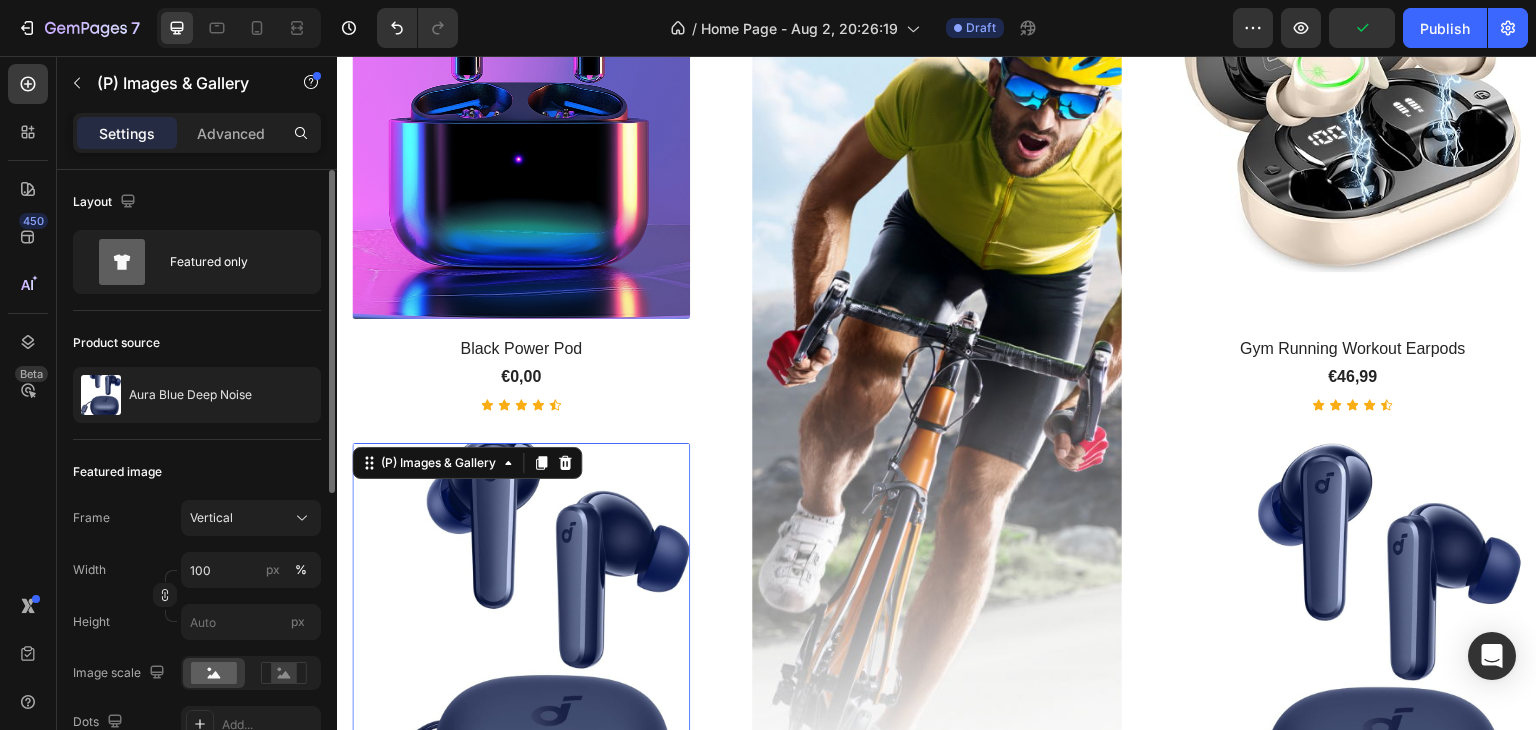 scroll, scrollTop: 1344, scrollLeft: 0, axis: vertical 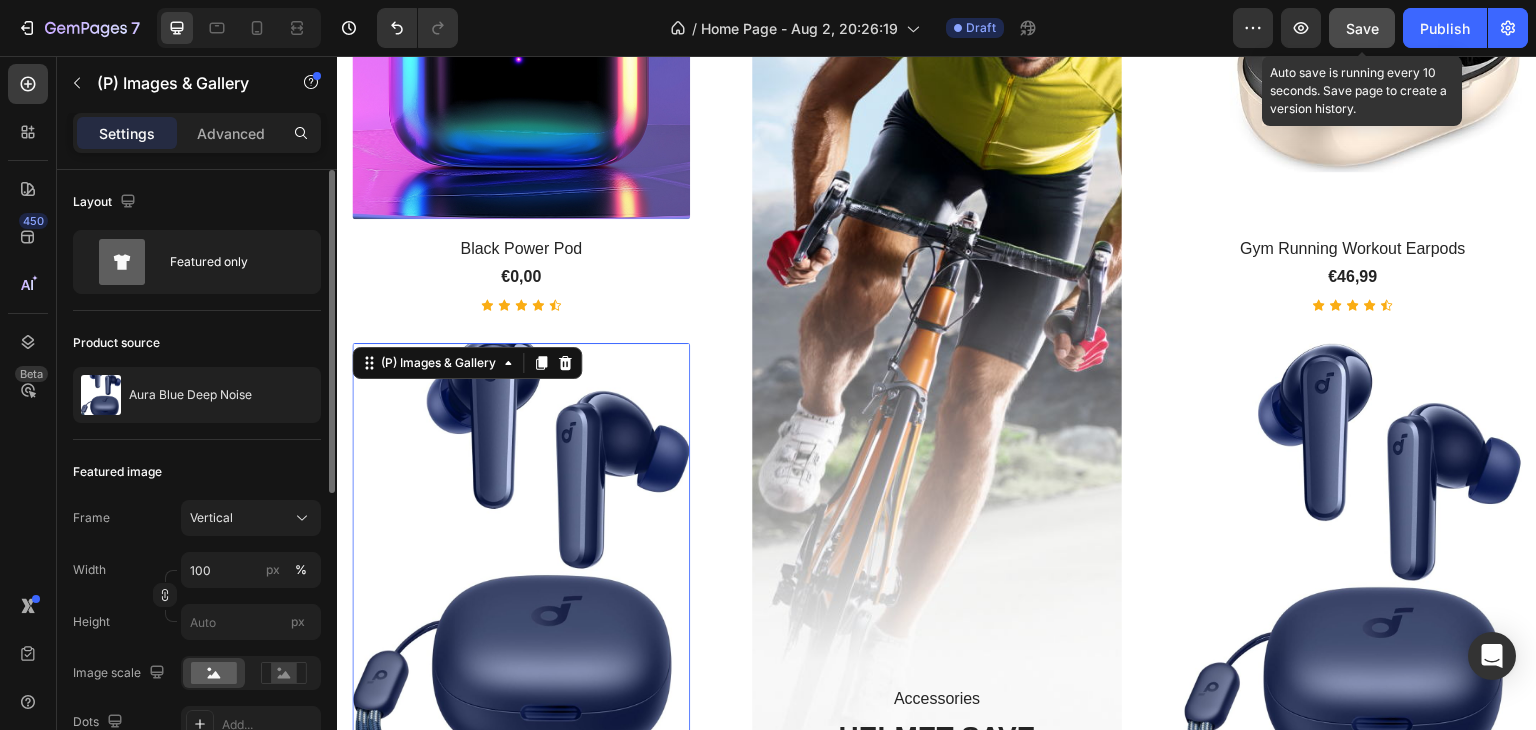 click on "Save" 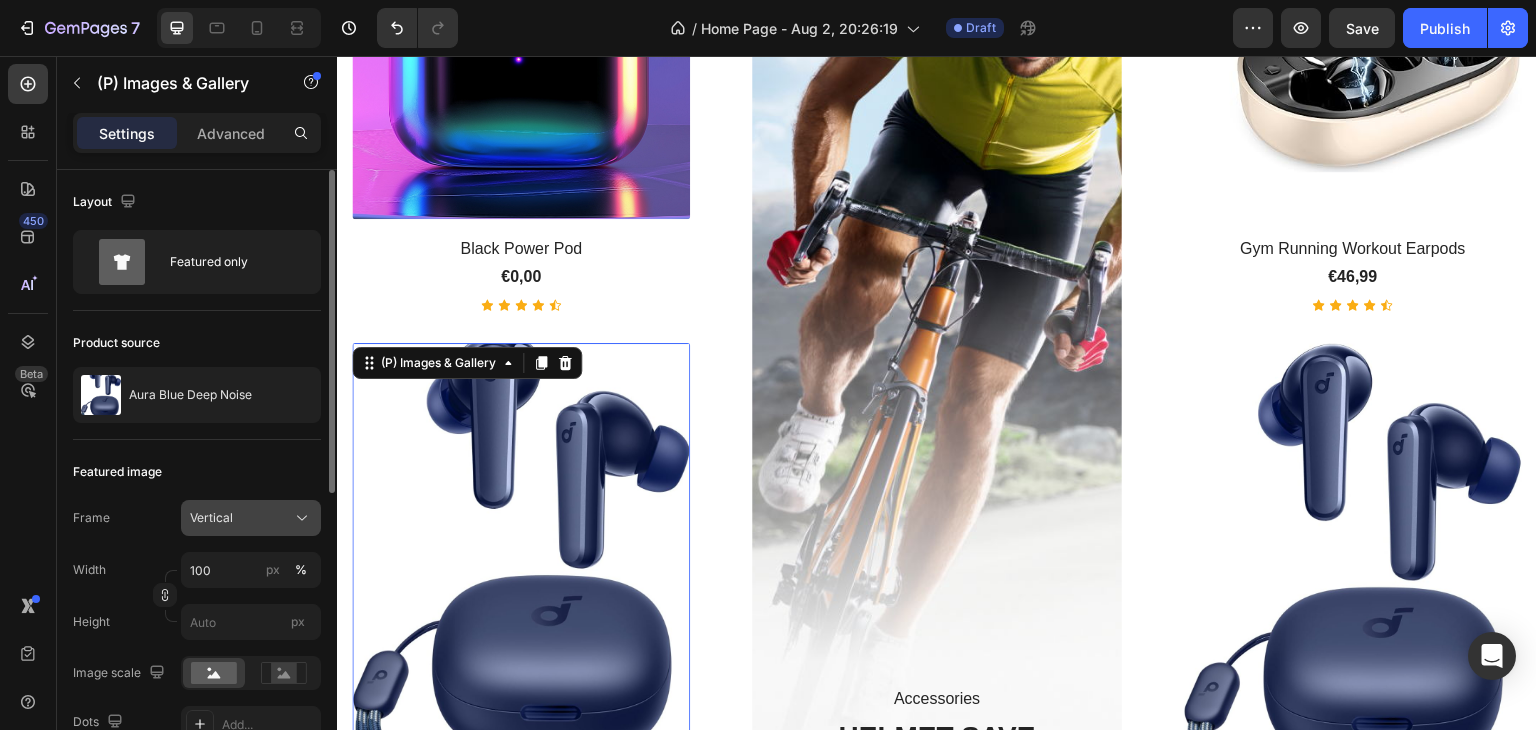 click on "Vertical" at bounding box center [251, 518] 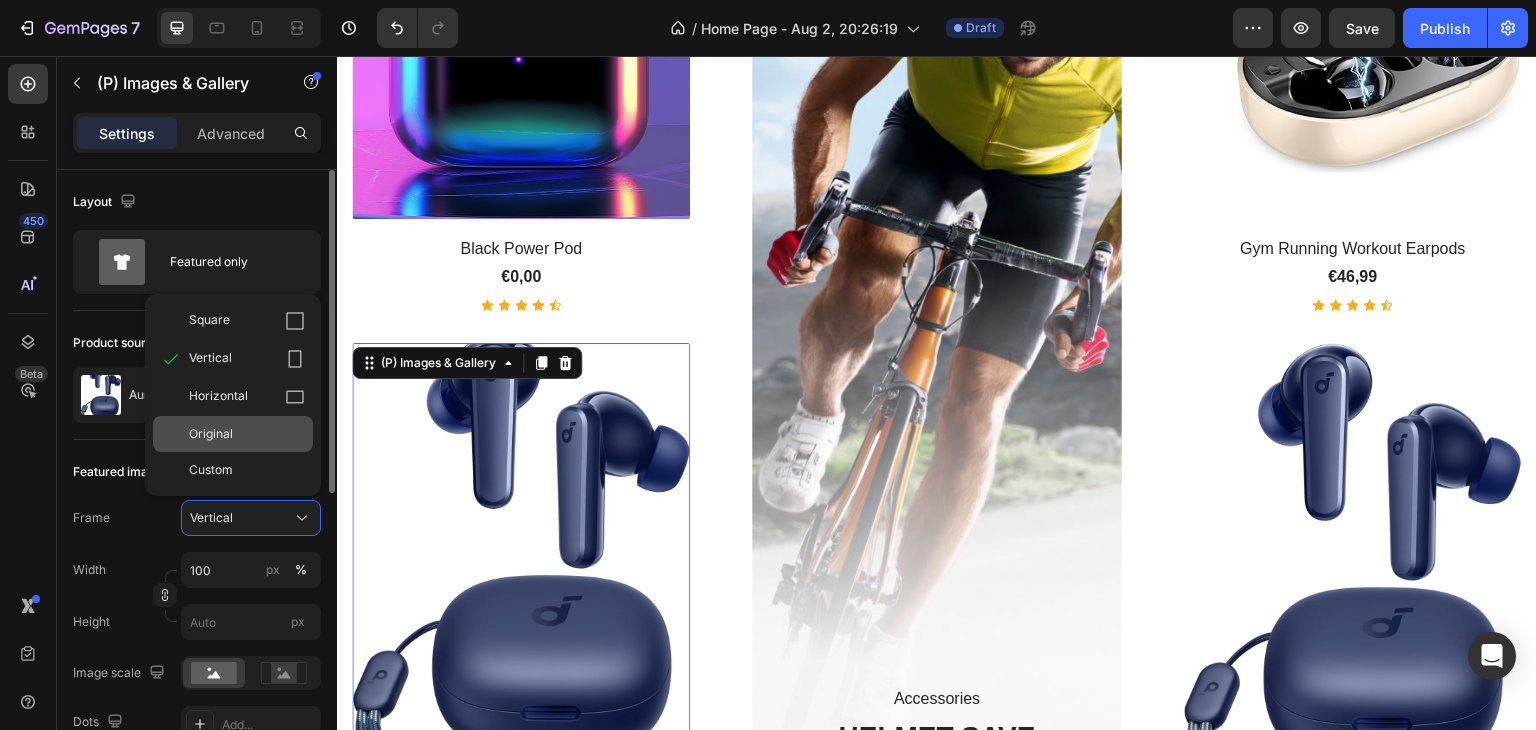 click on "Original" at bounding box center (211, 434) 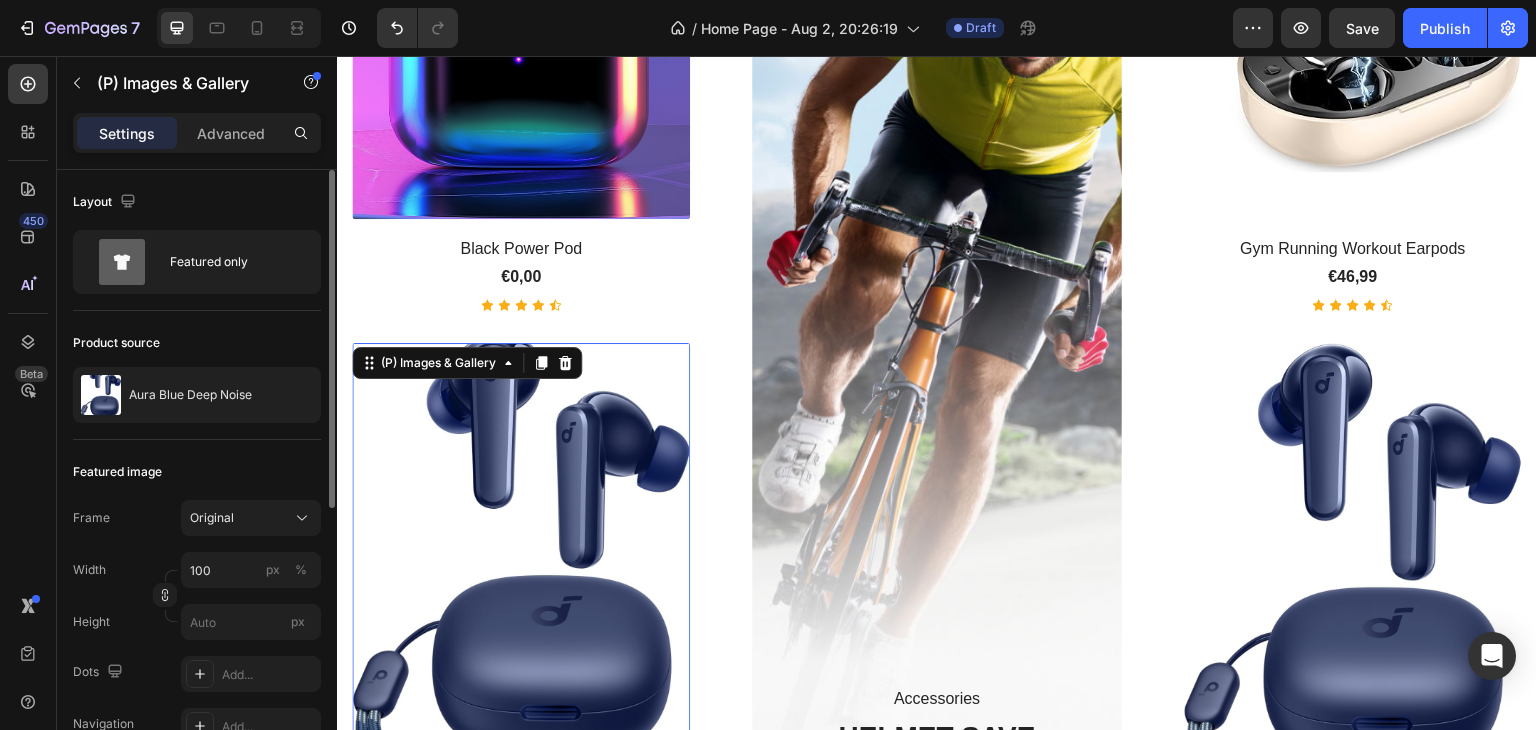 type 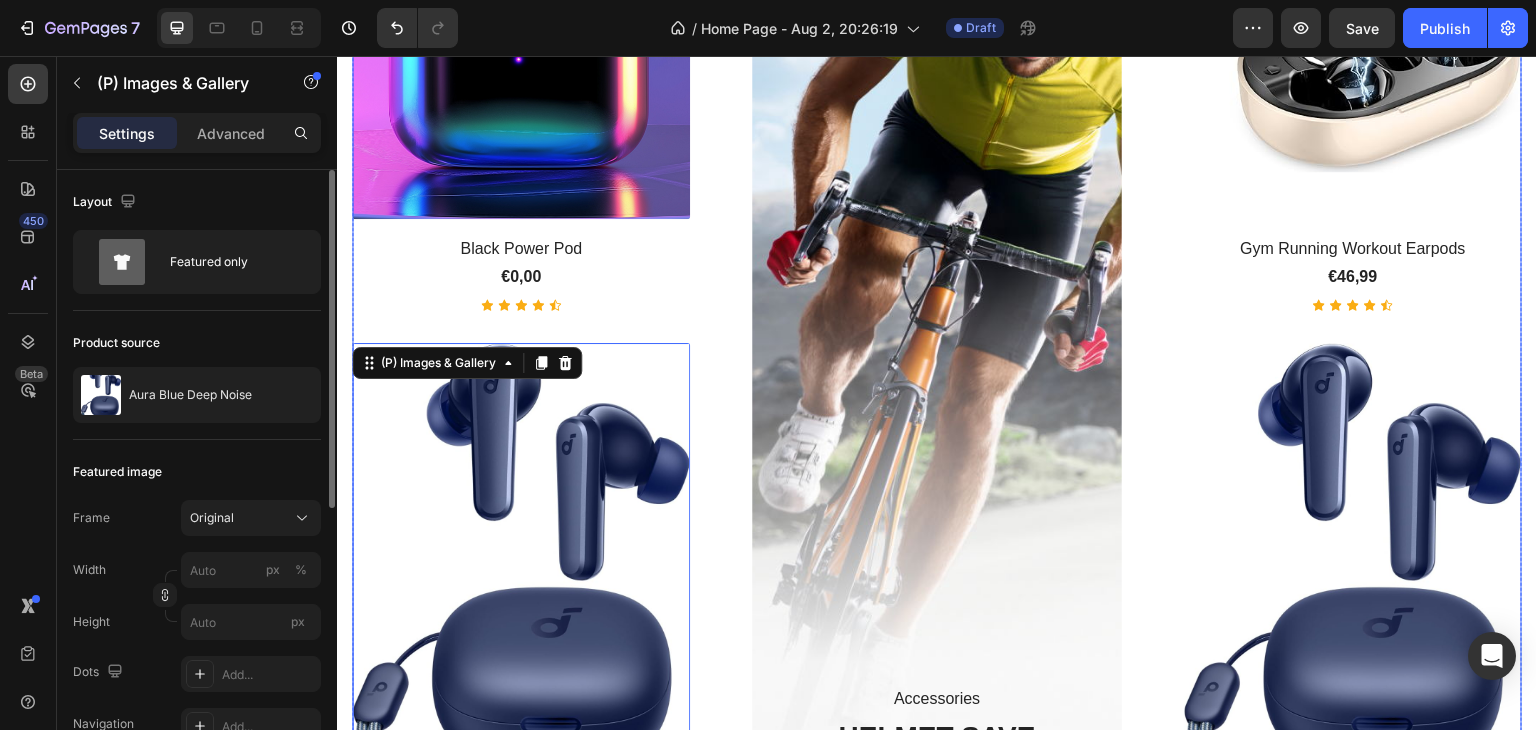 scroll, scrollTop: 1544, scrollLeft: 0, axis: vertical 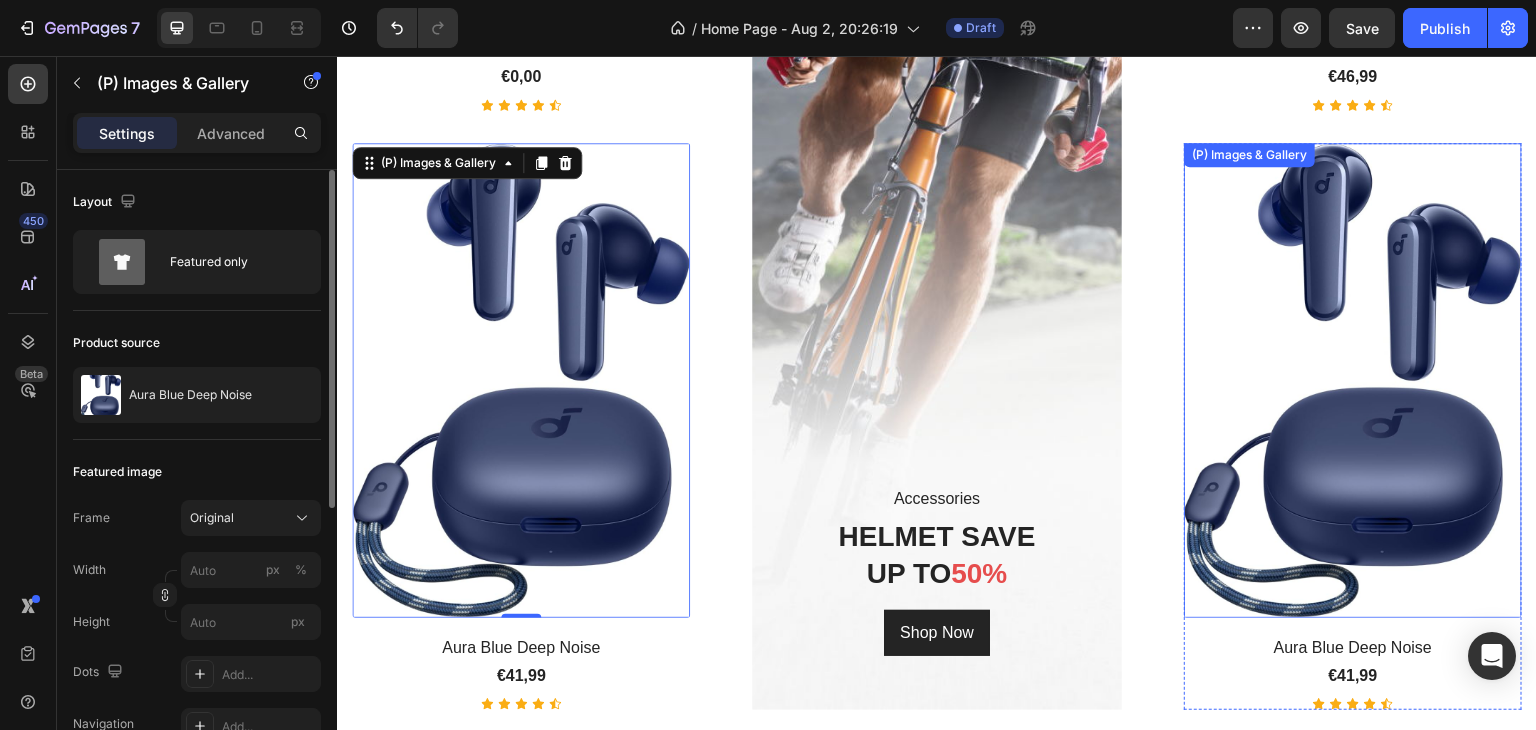 click at bounding box center [1353, 380] 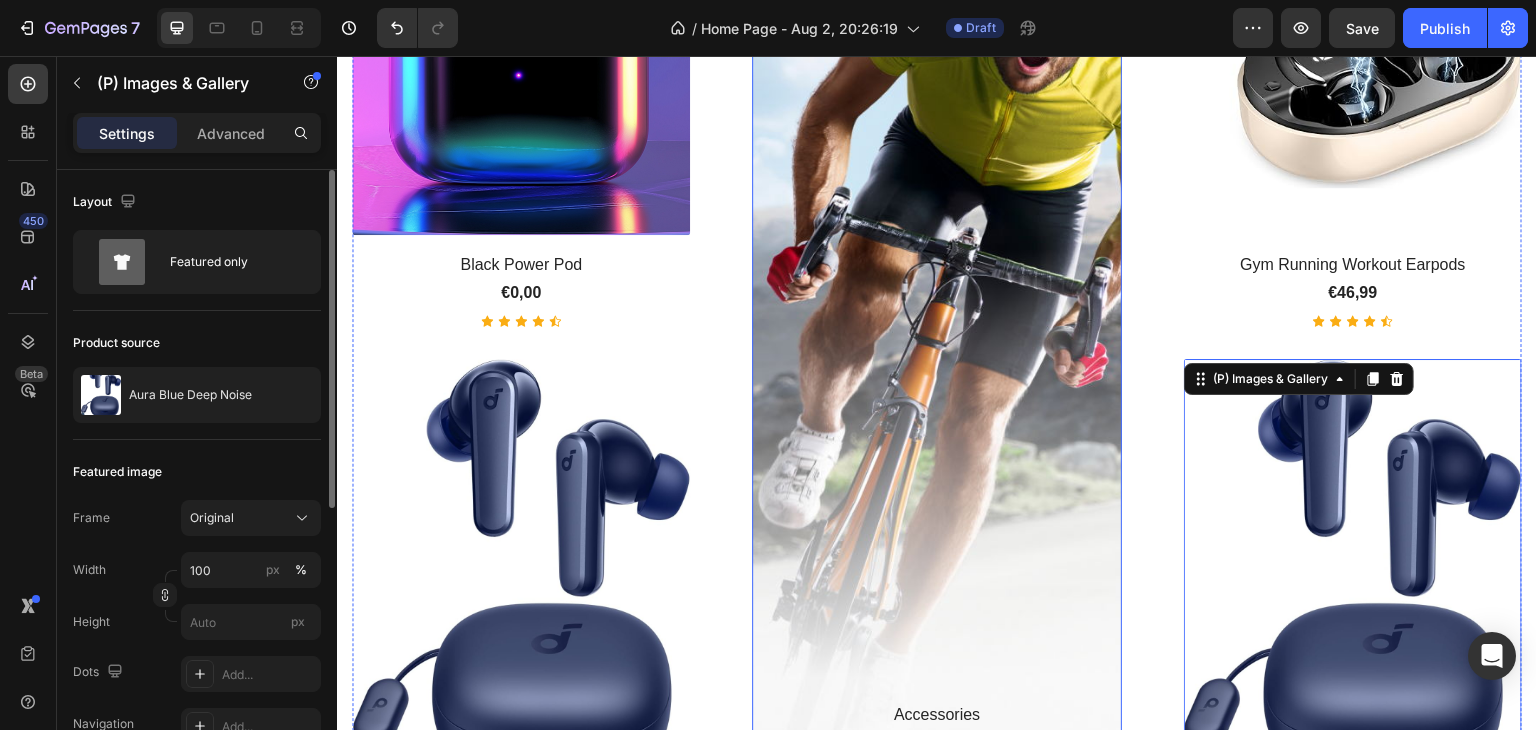 scroll, scrollTop: 1360, scrollLeft: 0, axis: vertical 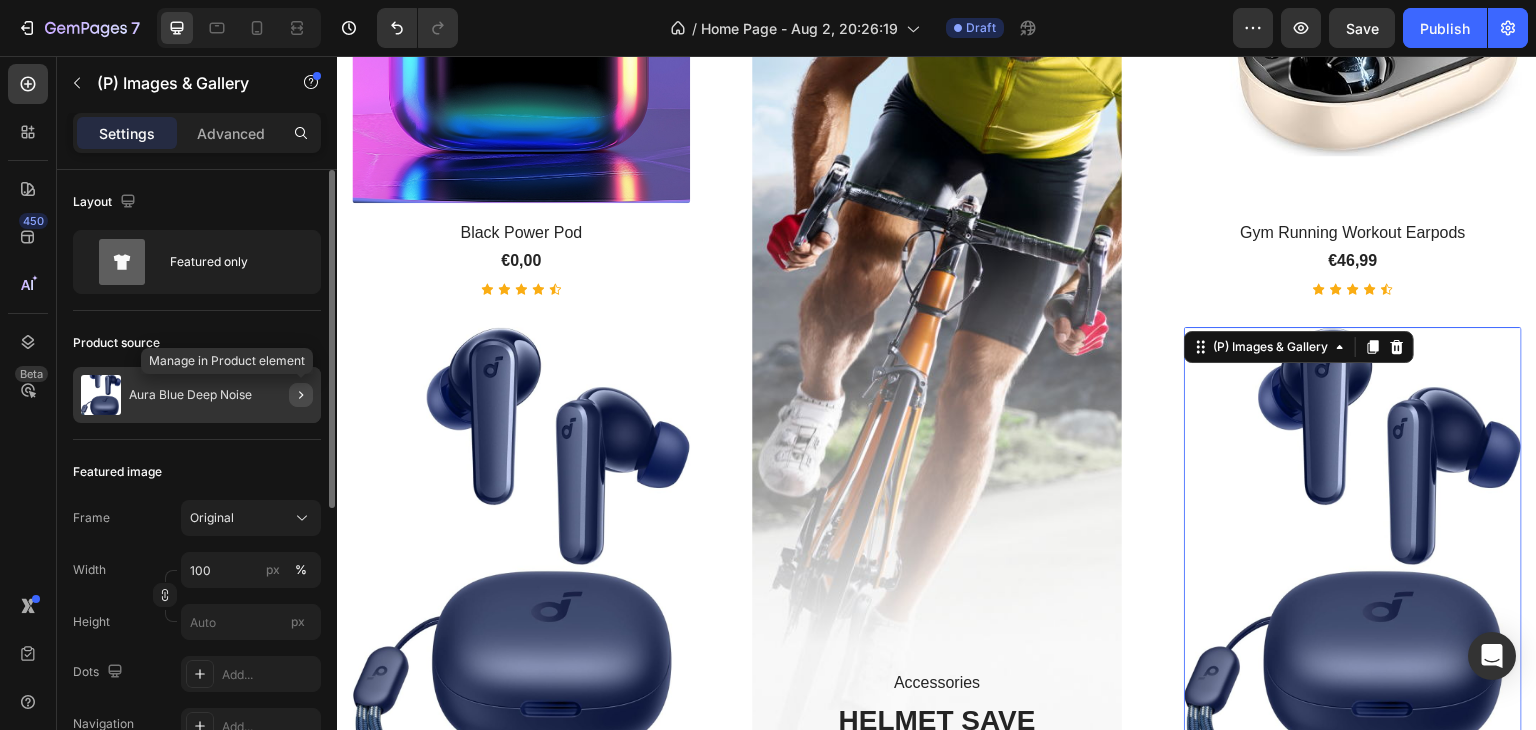 click 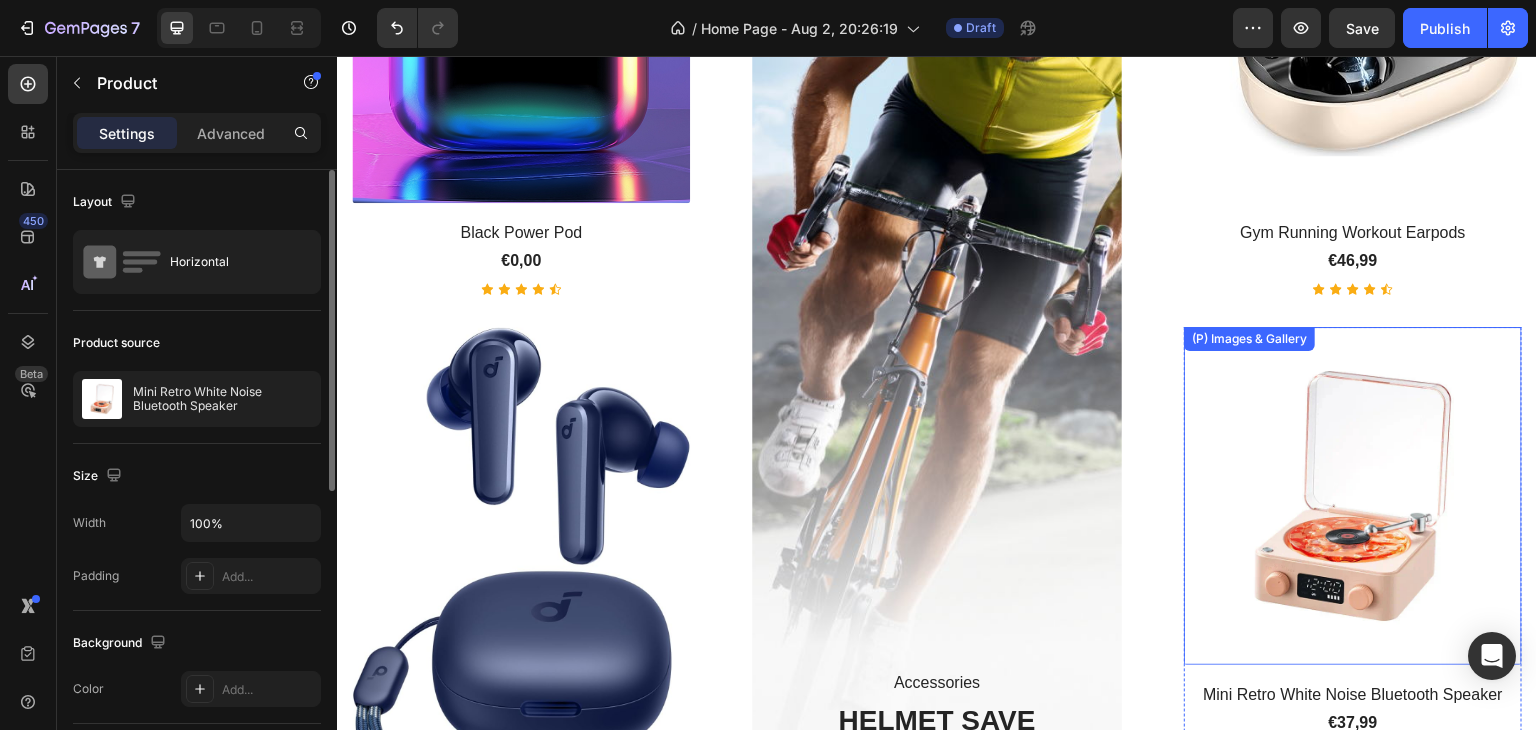 click at bounding box center [1353, 496] 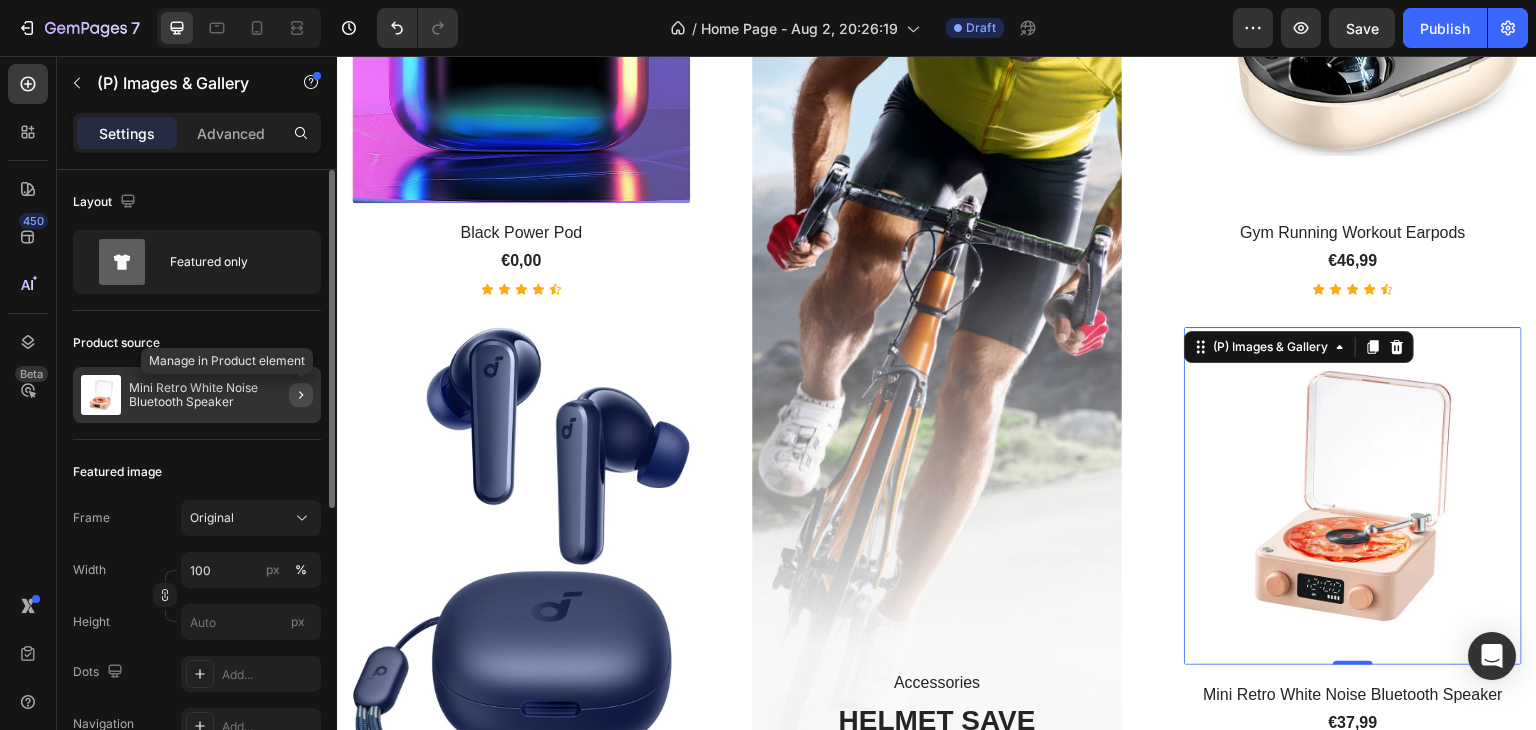 click 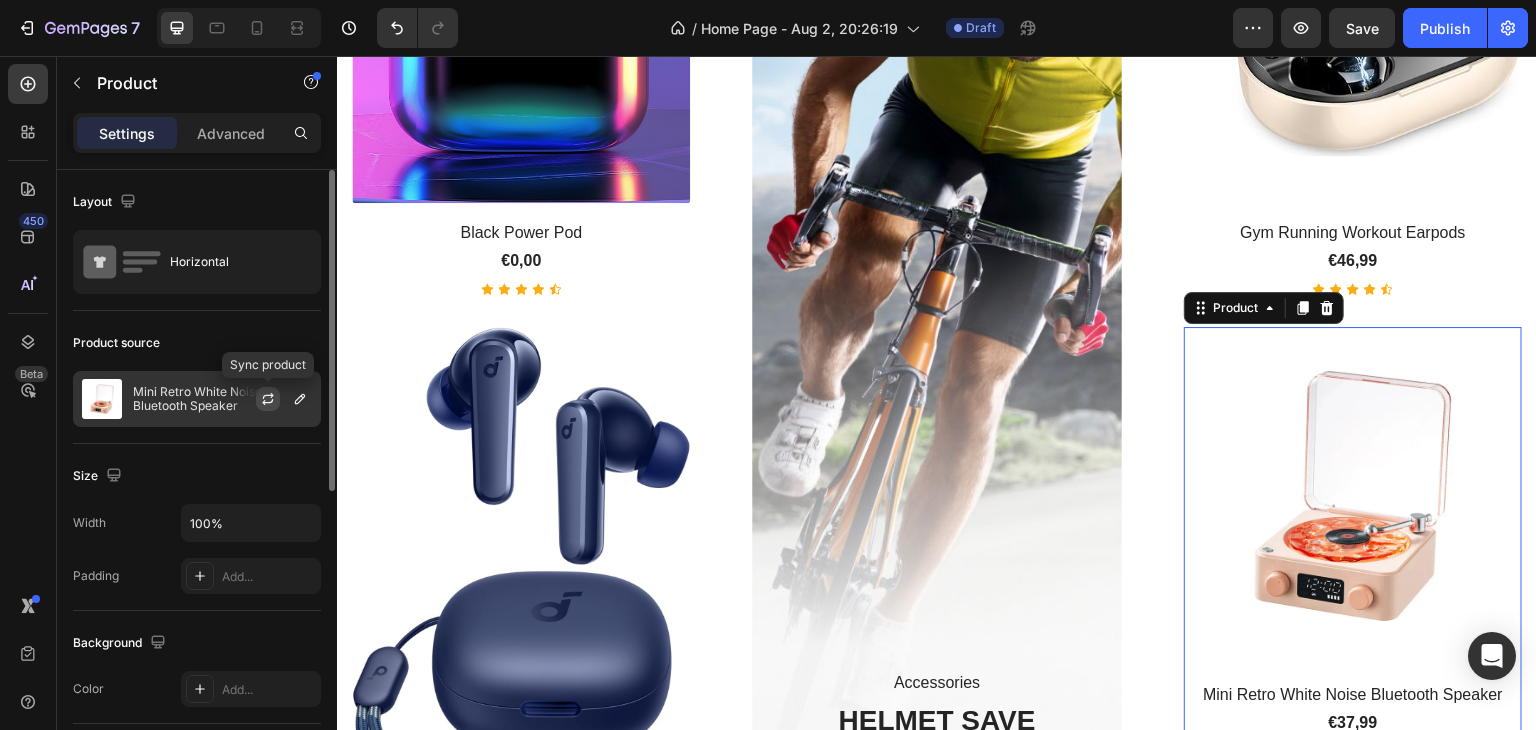 click 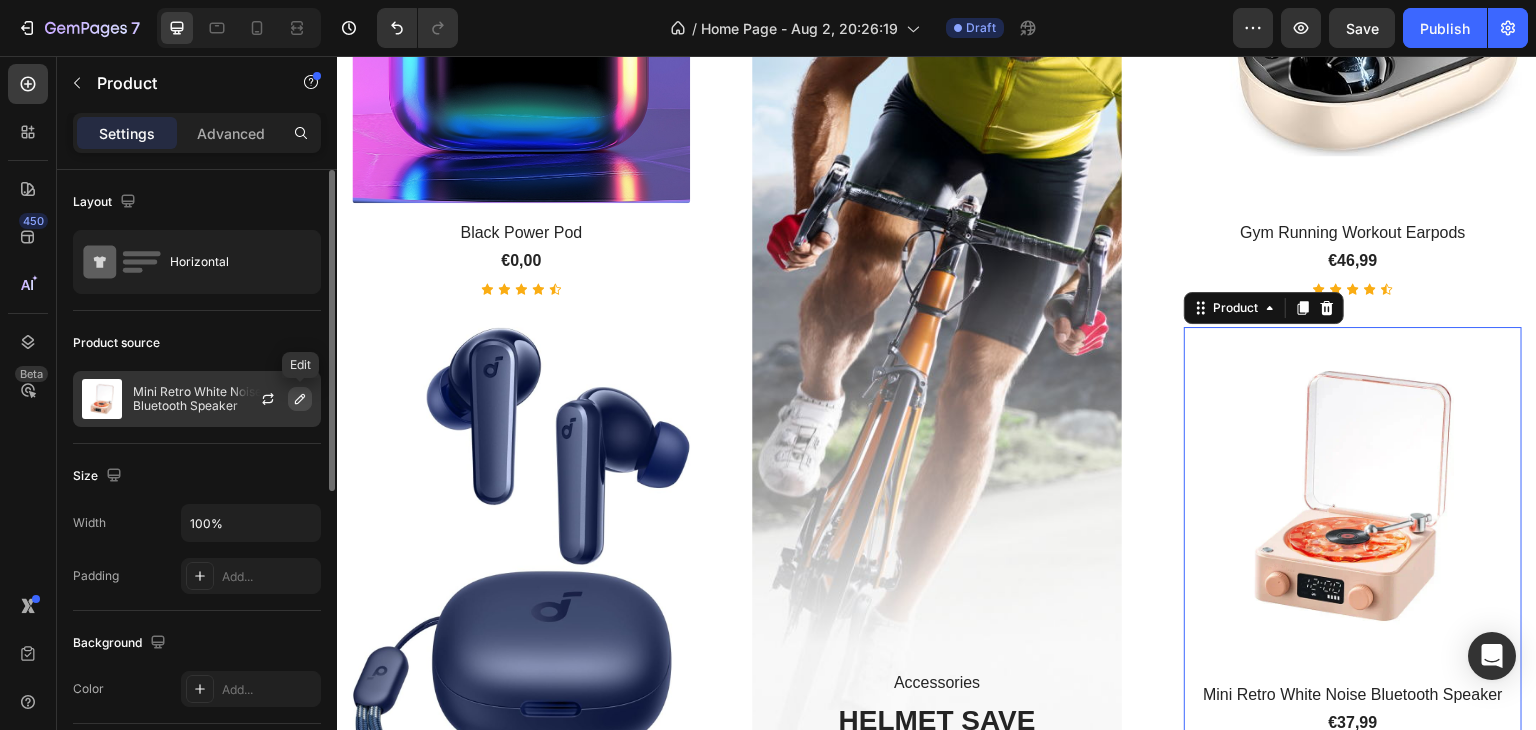 click 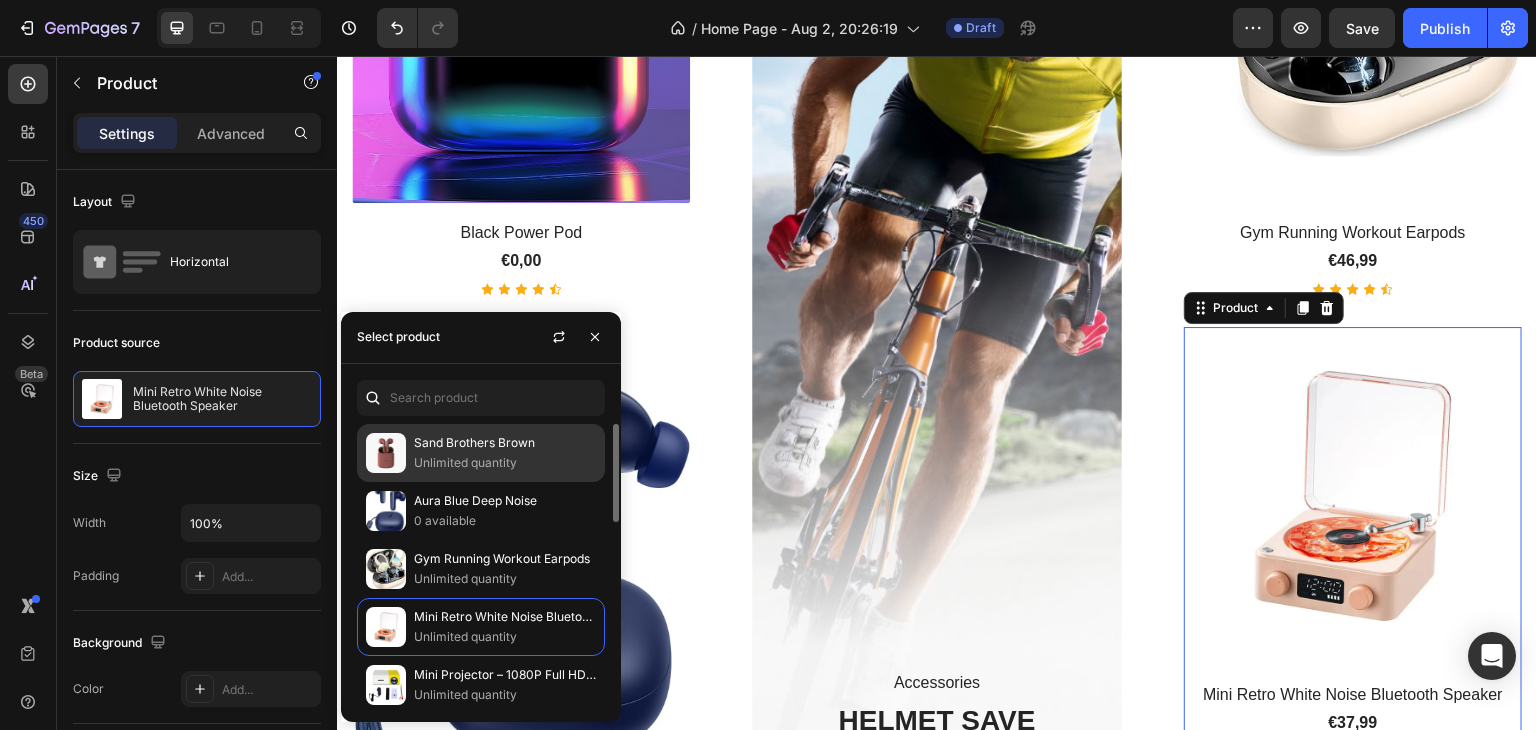 click on "Unlimited quantity" at bounding box center (505, 463) 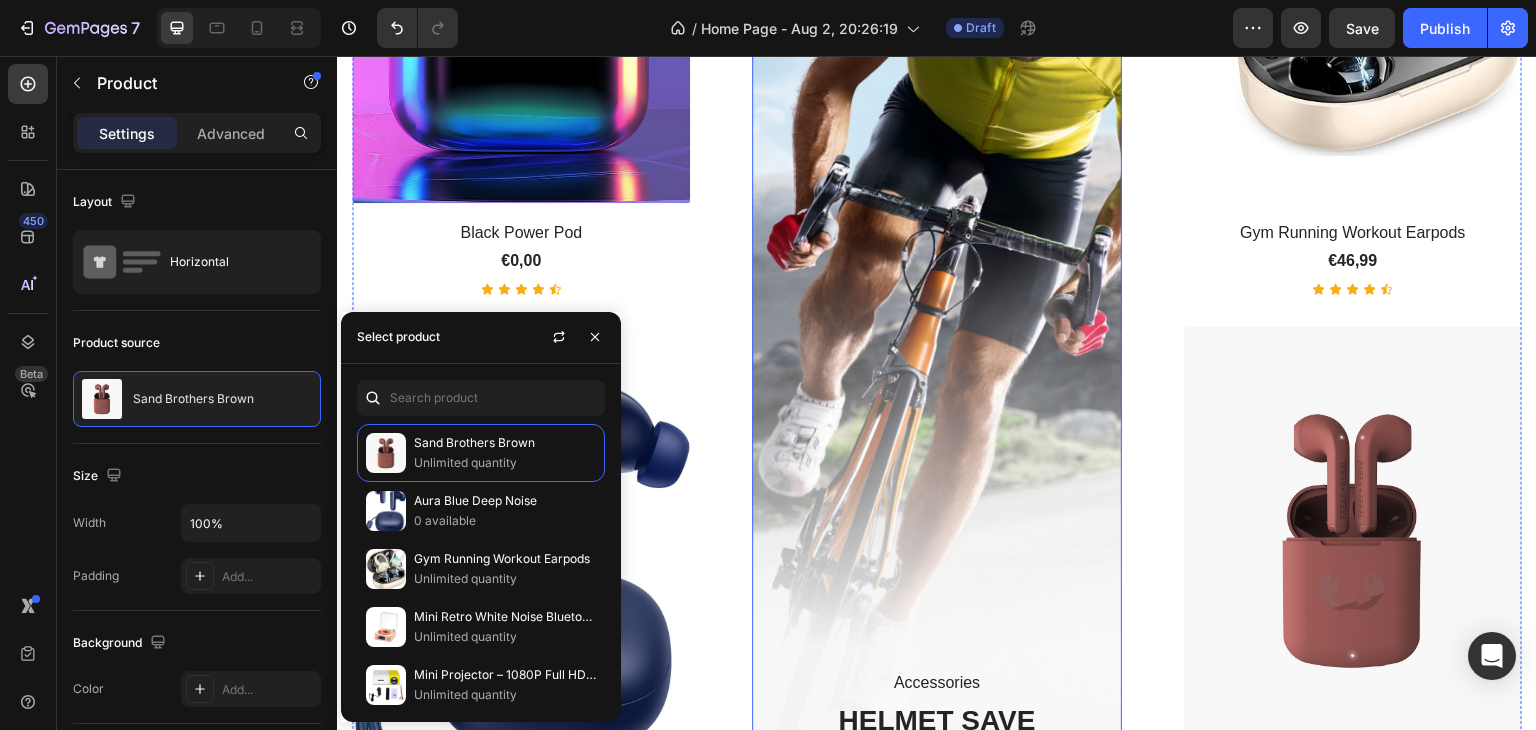 click at bounding box center [937, 324] 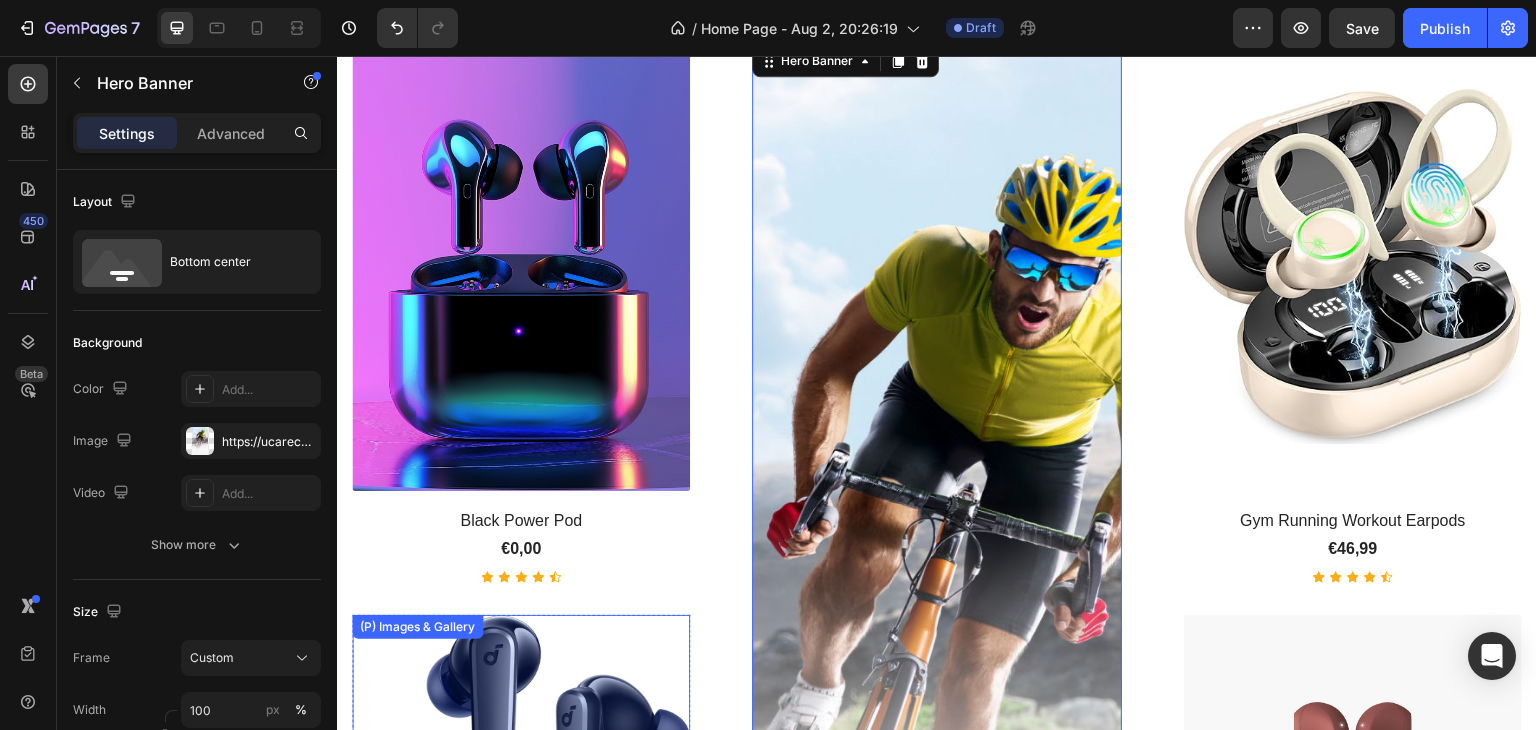 scroll, scrollTop: 1060, scrollLeft: 0, axis: vertical 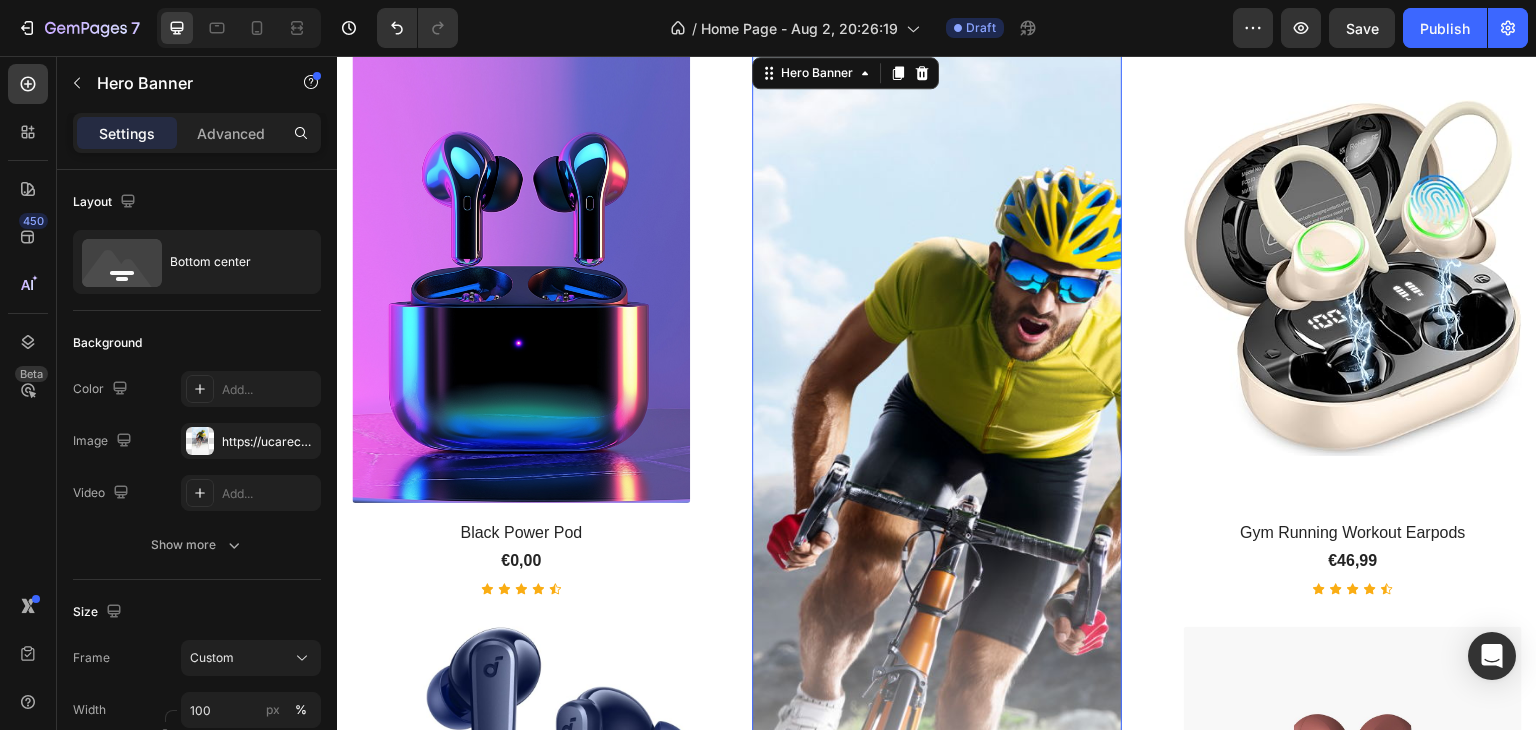 click at bounding box center [937, 624] 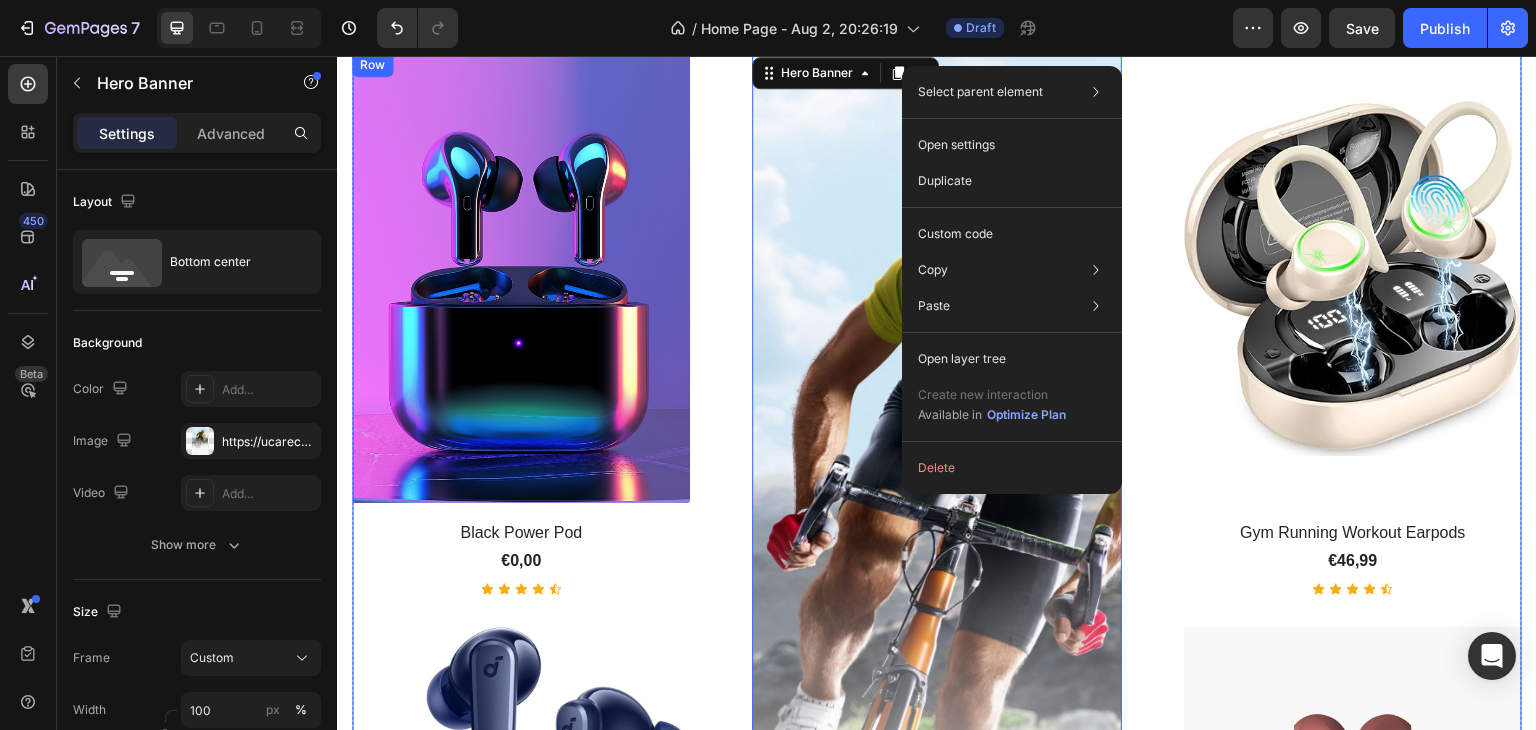 click on "(P) Images & Gallery Black Power Pod (P) Title €0,00 (P) Price (P) Price
Icon
Icon
Icon
Icon
Icon Icon List Hoz Product (P) Images & Gallery Aura Blue Deep Noise (P) Title €41,99 (P) Price (P) Price
Icon
Icon
Icon
Icon
Icon Icon List Hoz Product Row Accessories Text block HELMET SAVE UP TO  50% Heading Shop Now Button Hero Banner   0 (P) Images & Gallery Gym Running Workout Earpods (P) Title €46,99 (P) Price (P) Price
Icon
Icon
Icon
Icon
Icon Icon List Hoz Product (P) Images & Gallery Sand Brothers Brown (P) Title €43,99 (P) Price (P) Price
Icon
Icon
Icon
Icon
Icon Icon List Hoz Product Row Row" at bounding box center (937, 624) 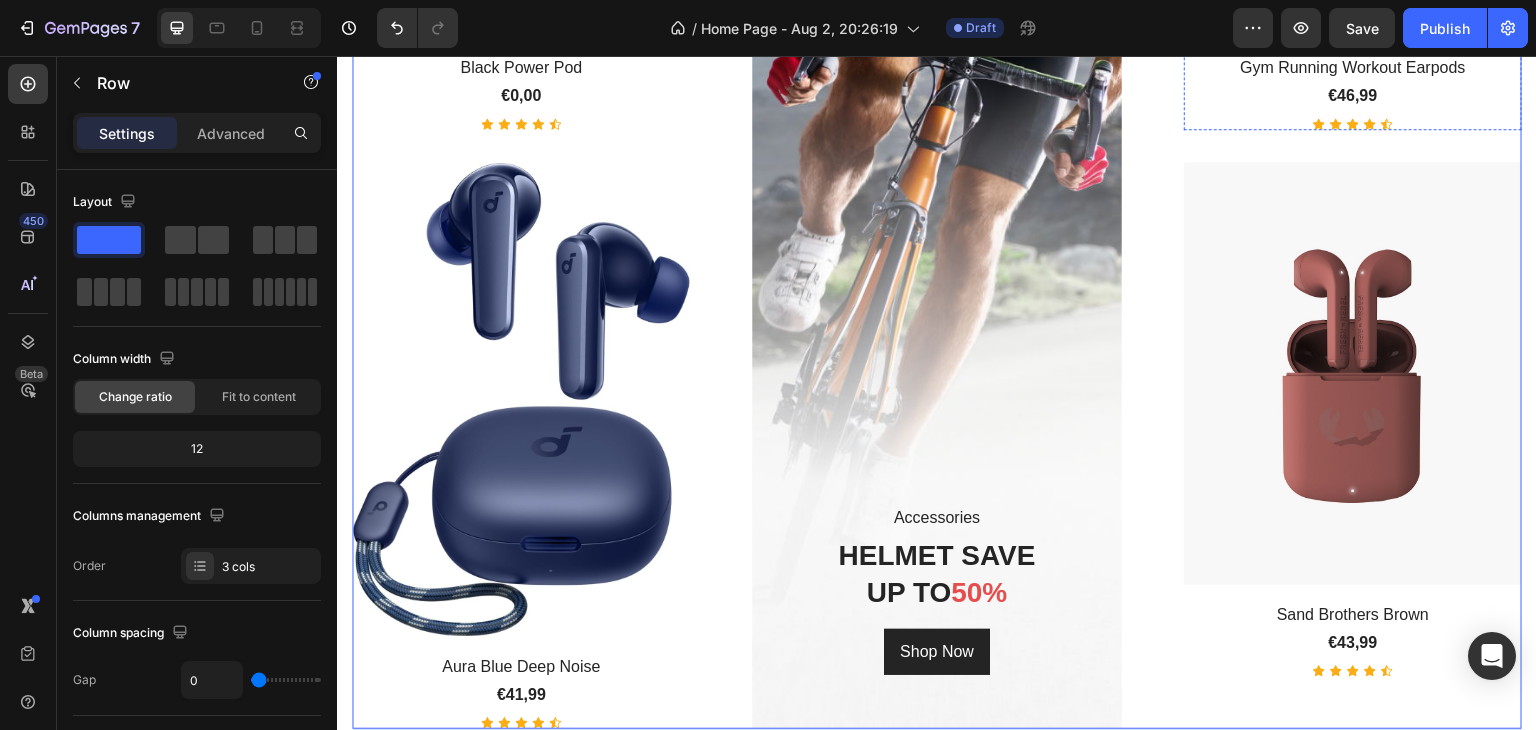 scroll, scrollTop: 1560, scrollLeft: 0, axis: vertical 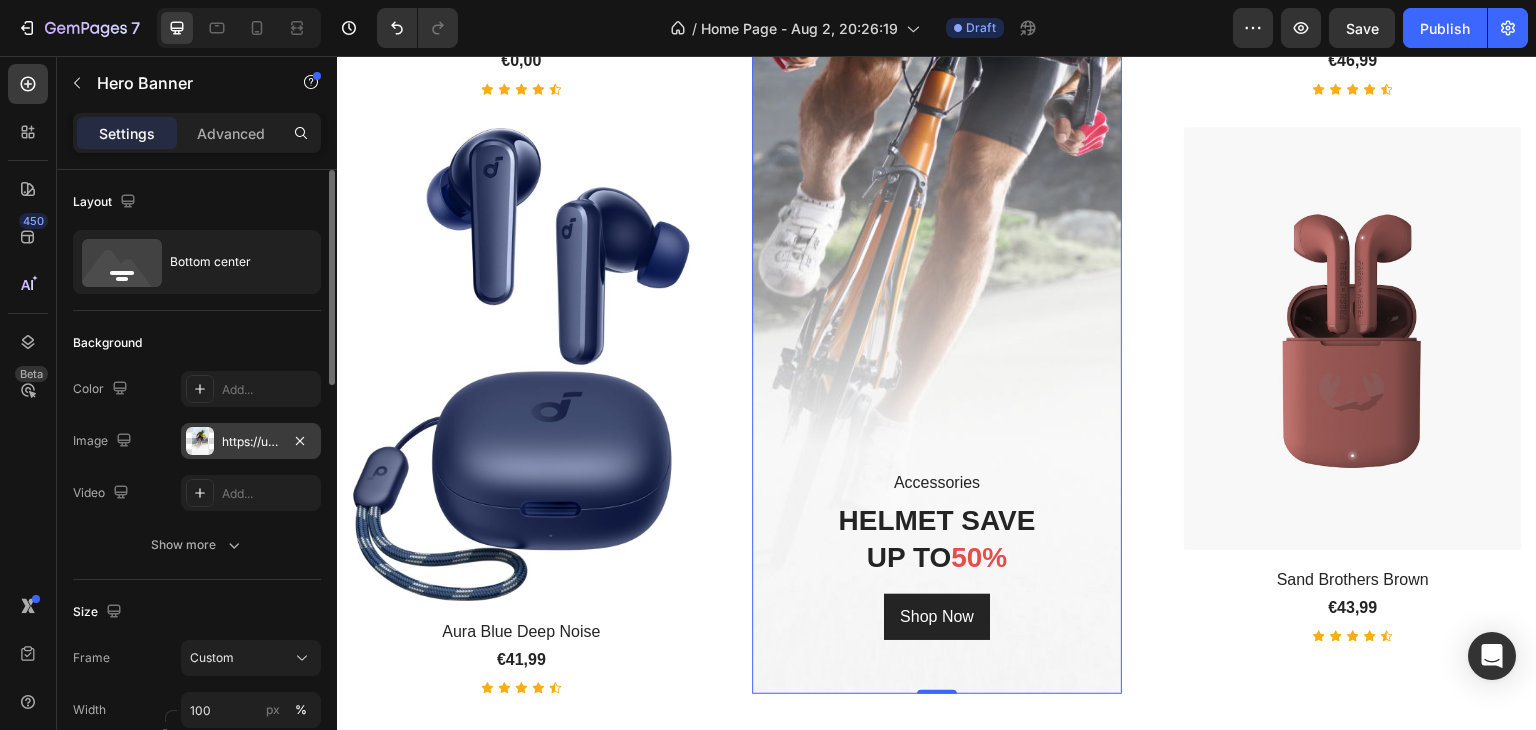 click at bounding box center (200, 441) 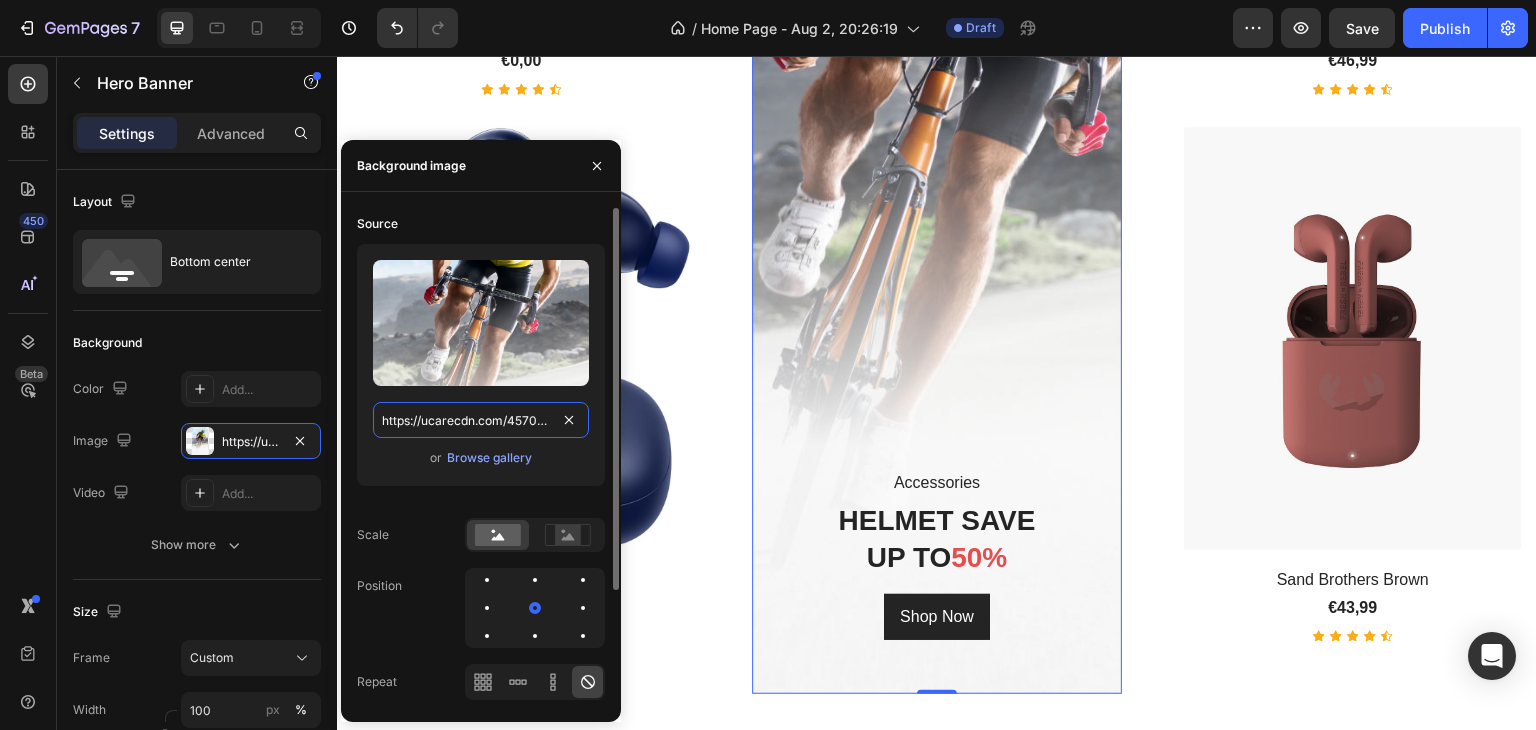 click on "https://ucarecdn.com/45708a6d-cf80-4d76-837c-9f59a1e113ae/-/format/auto/" at bounding box center [481, 420] 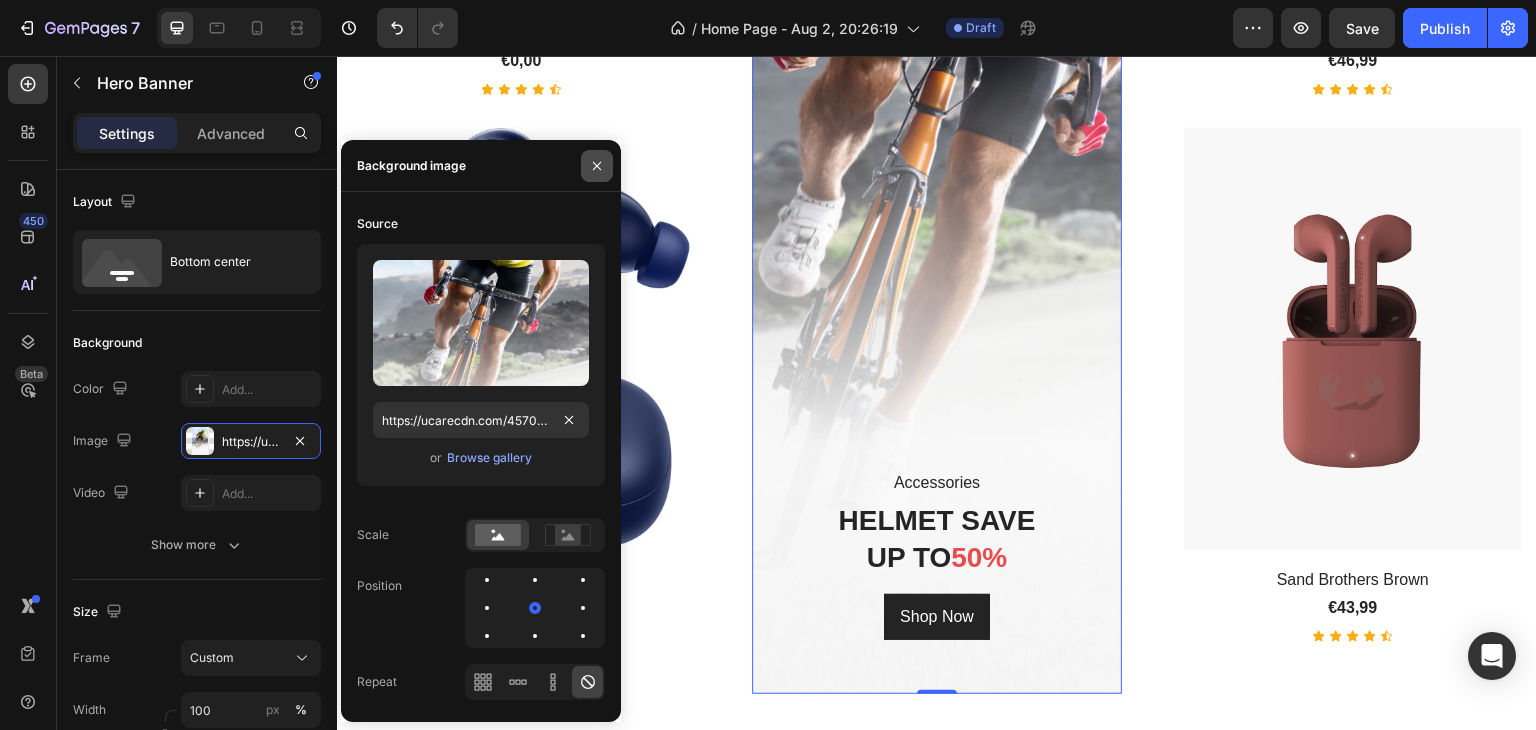 click at bounding box center (597, 166) 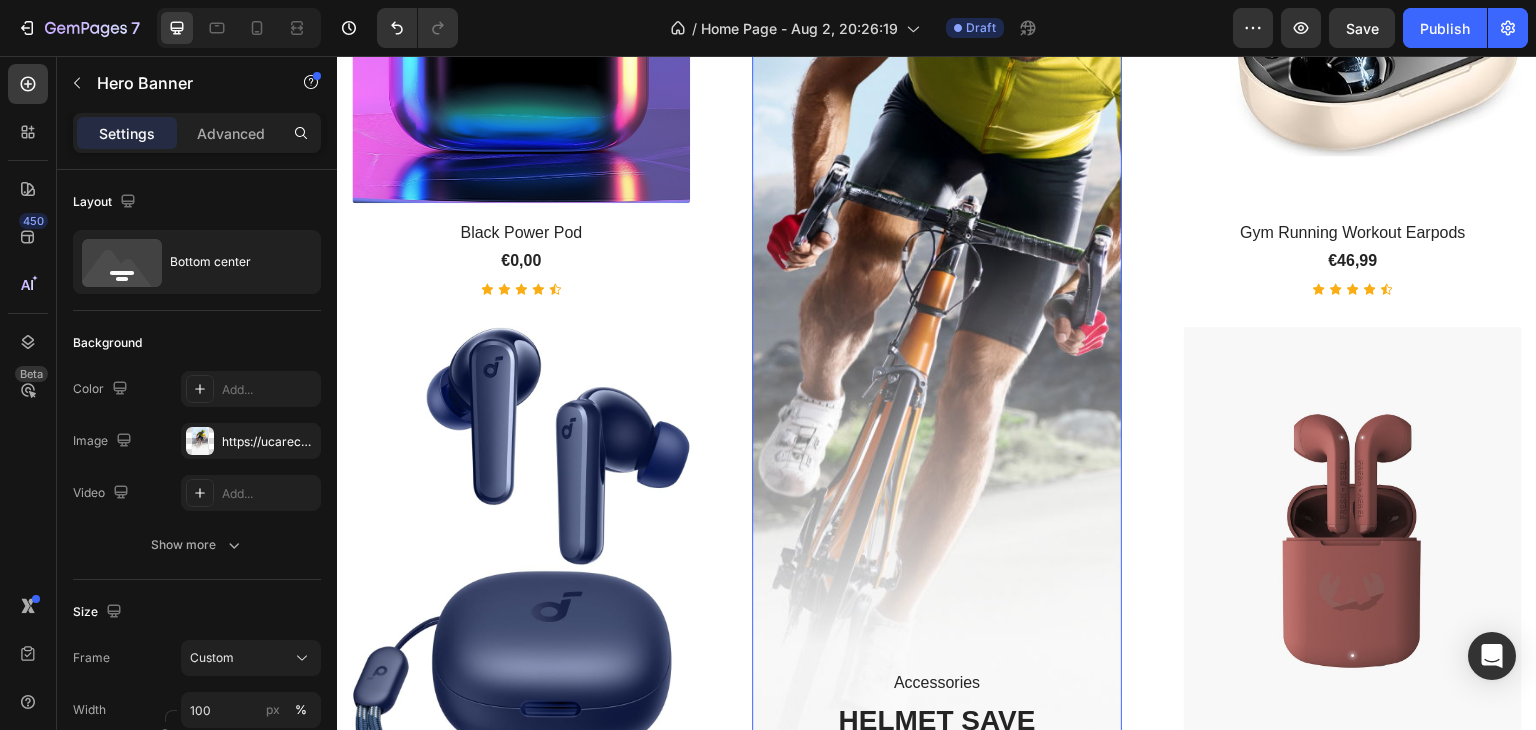 scroll, scrollTop: 1160, scrollLeft: 0, axis: vertical 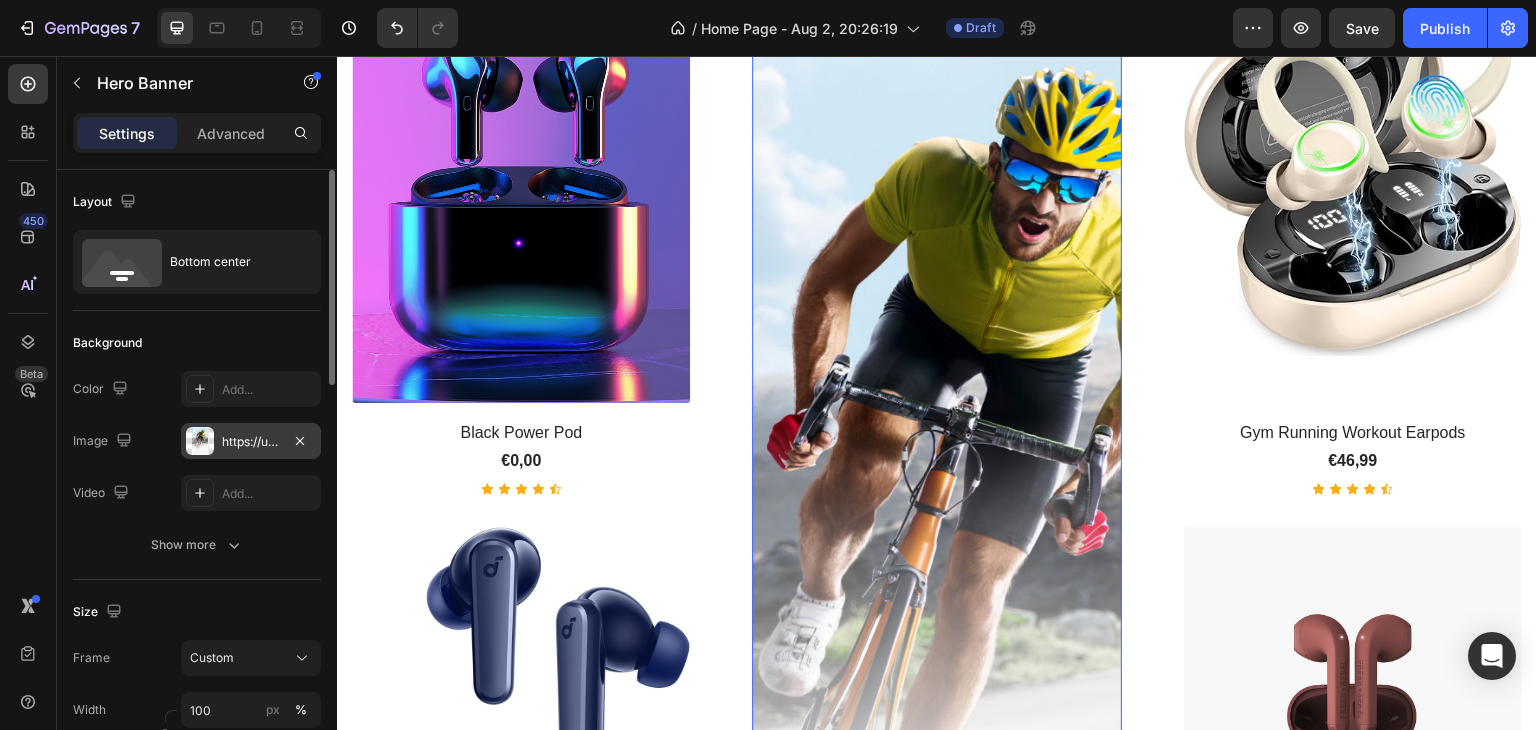 click on "https://ucarecdn.com/45708a6d-cf80-4d76-837c-9f59a1e113ae/-/format/auto/" at bounding box center (251, 442) 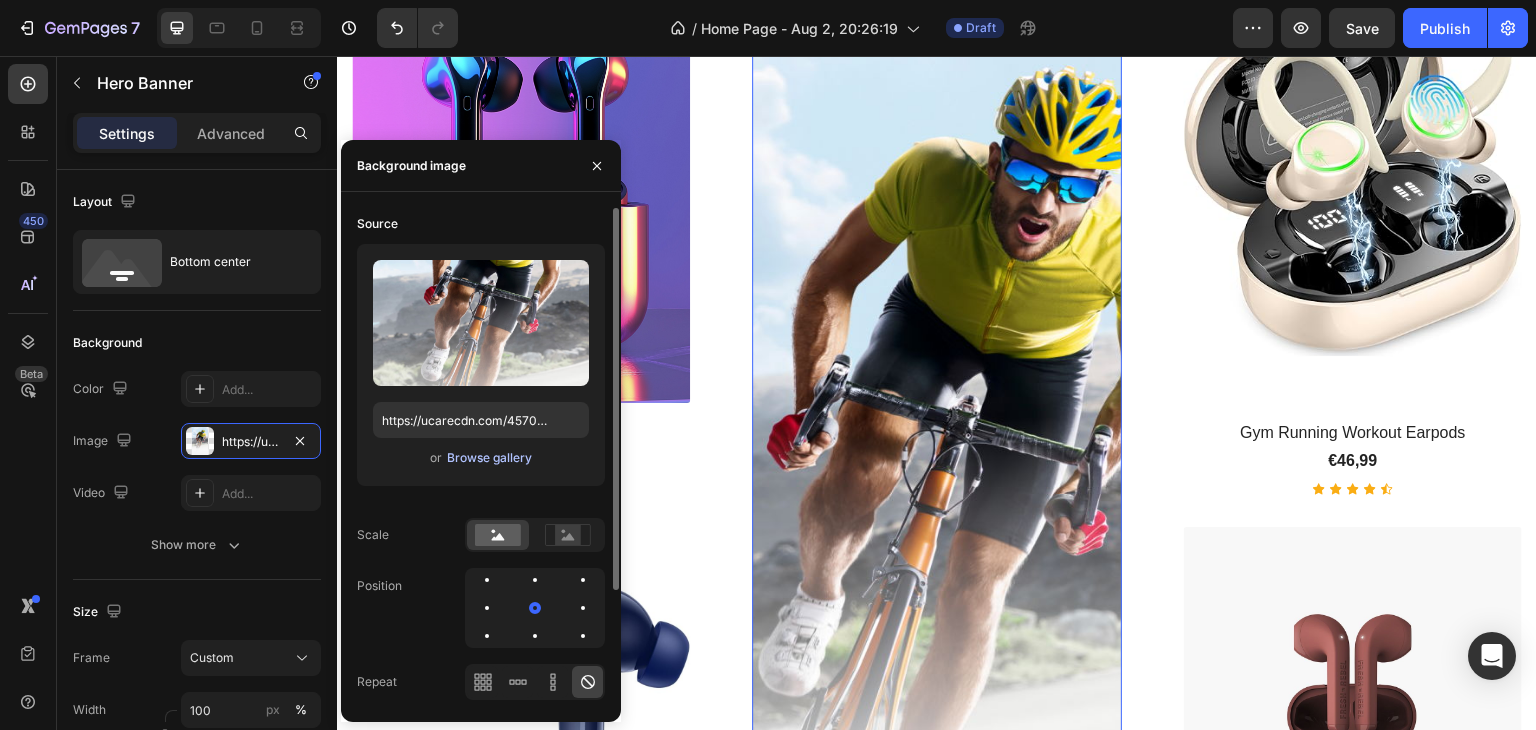 click on "Browse gallery" at bounding box center (489, 458) 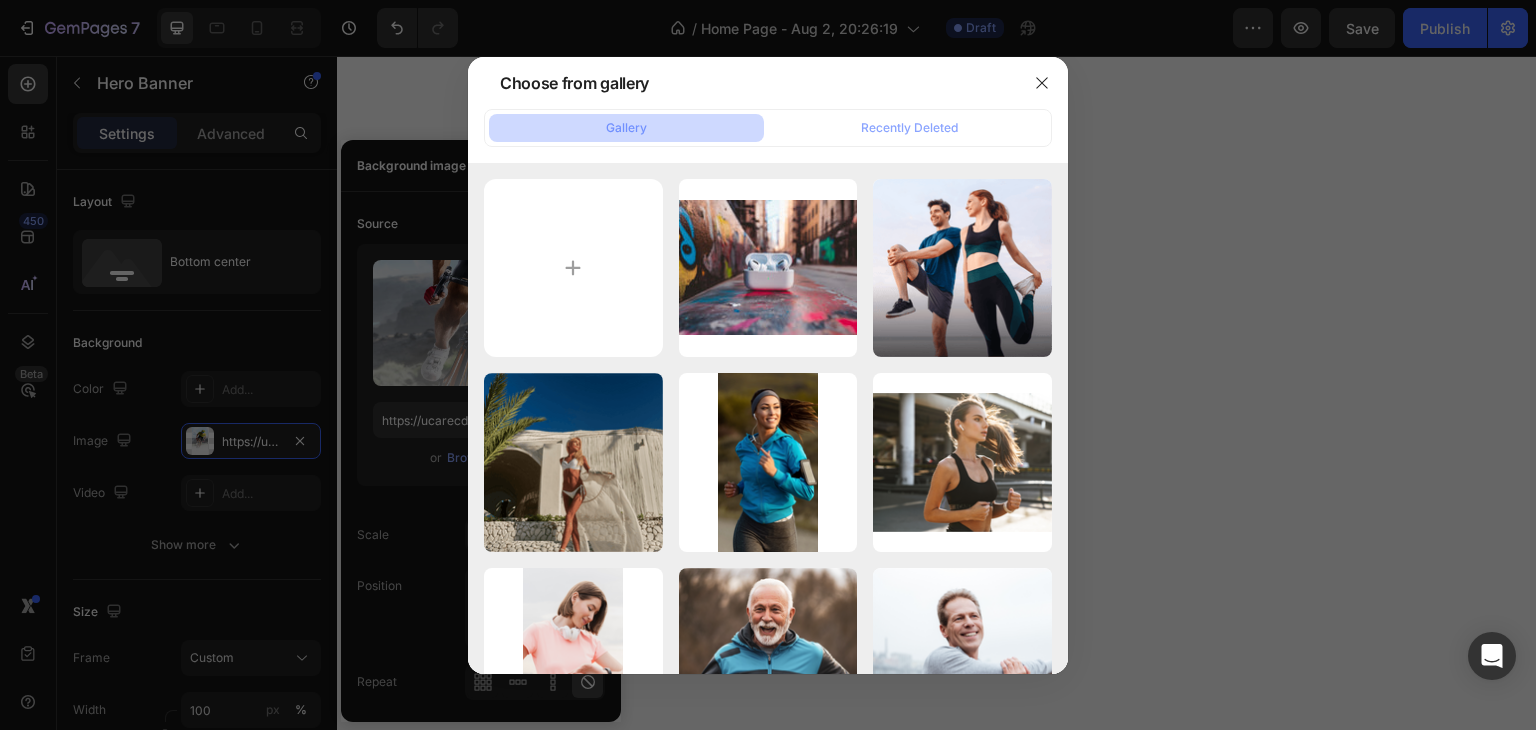 scroll, scrollTop: 0, scrollLeft: 0, axis: both 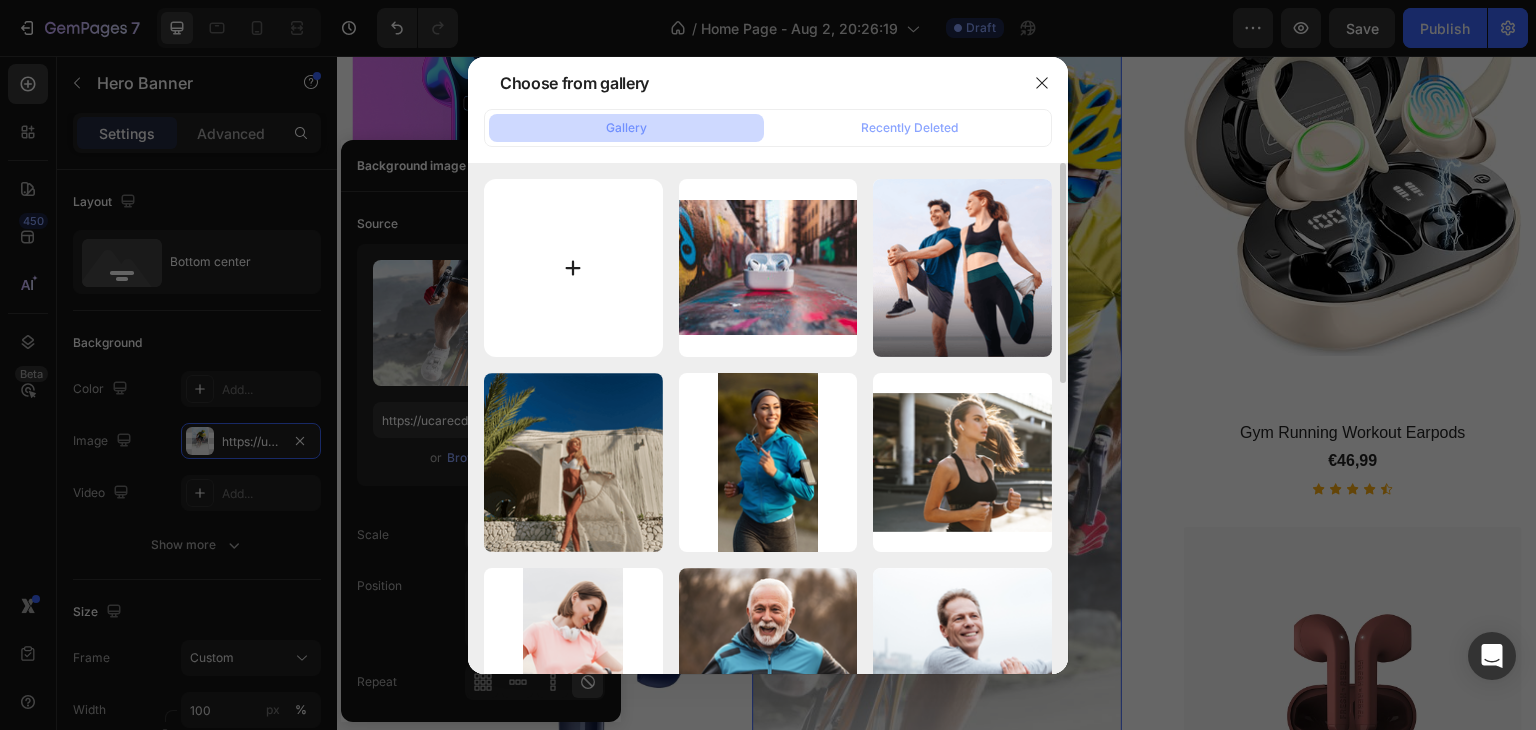 drag, startPoint x: 0, startPoint y: 0, endPoint x: 578, endPoint y: 259, distance: 633.37585 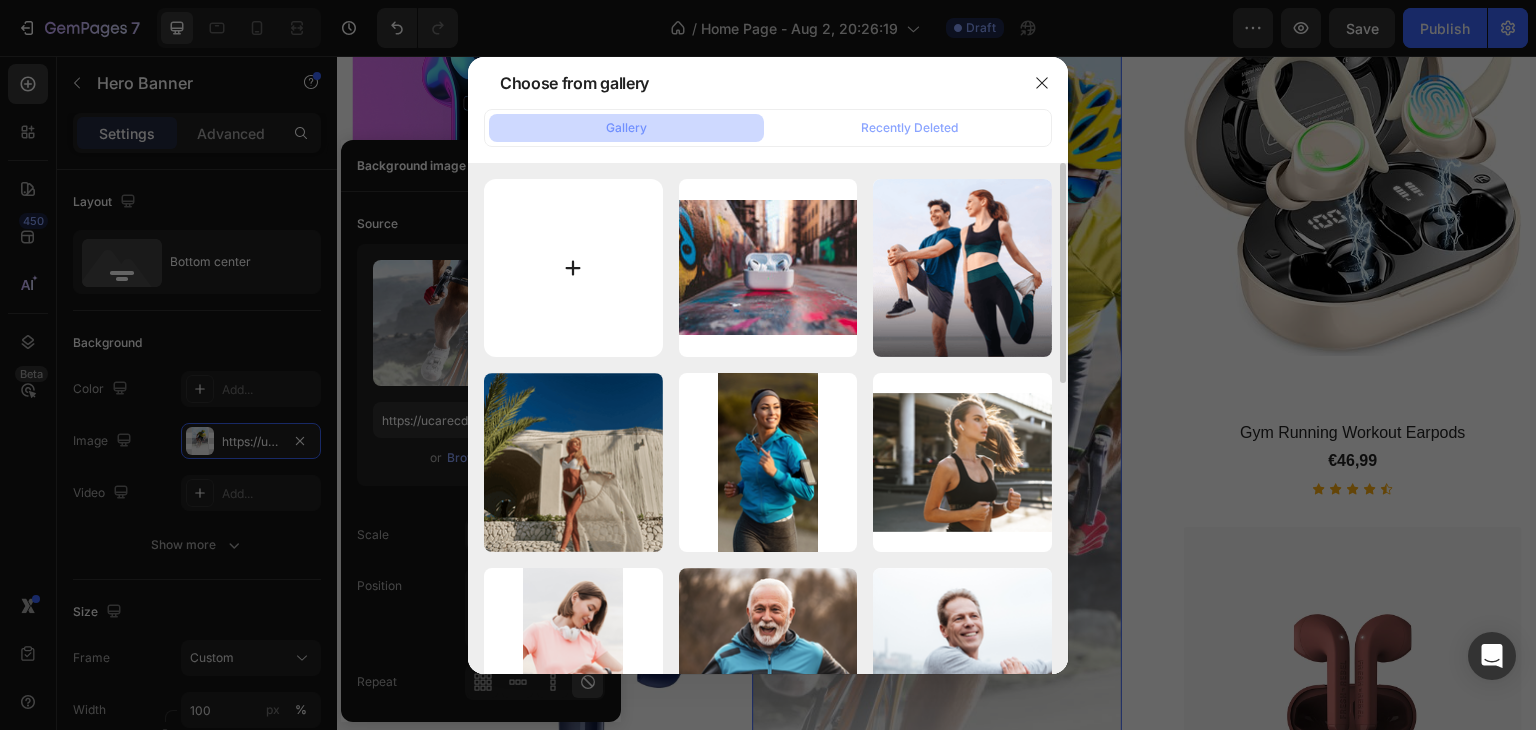 type on "C:\fakepath\0e7e0de8-30b4-4af3-bbe7-56e163d973ea.png" 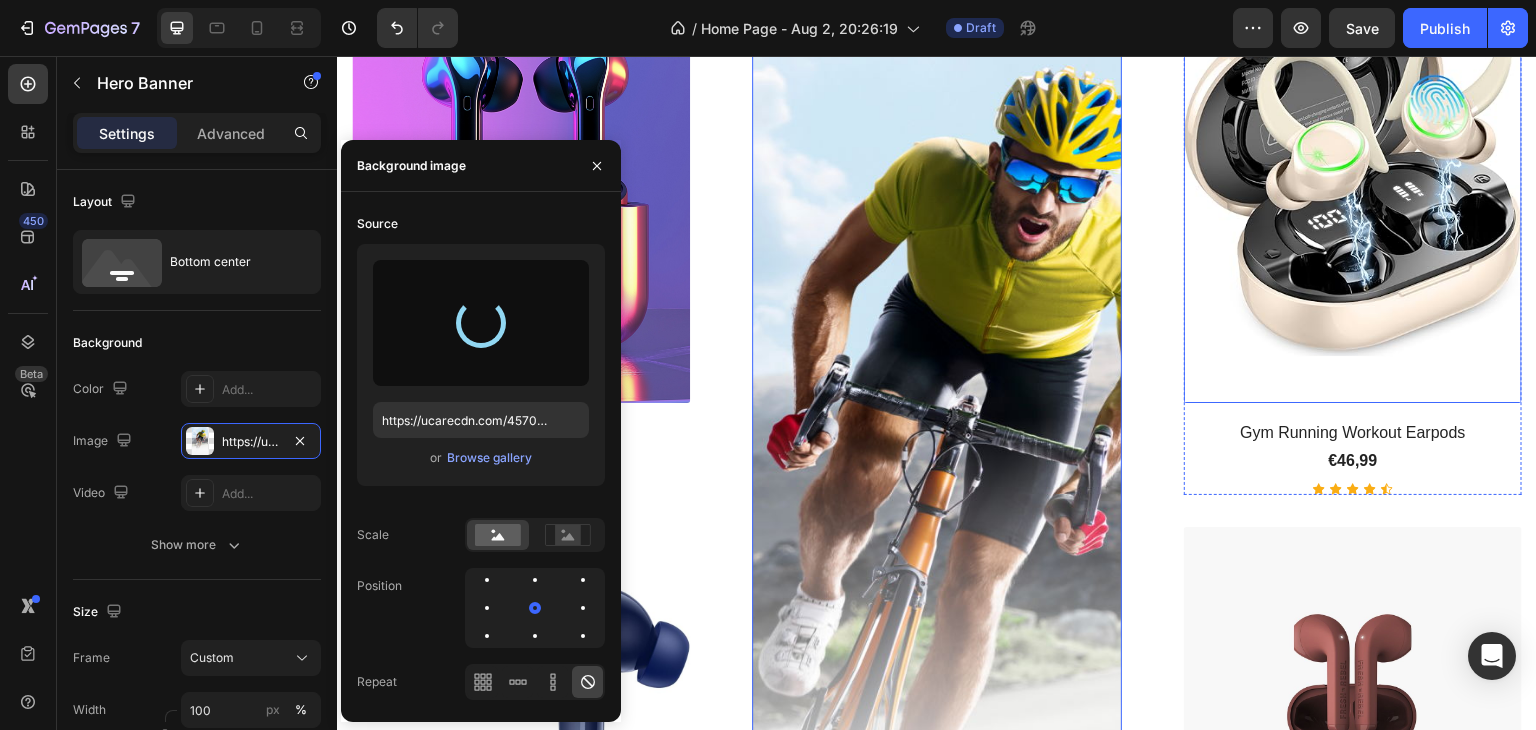 type on "https://cdn.shopify.com/s/files/1/0957/2968/0715/files/gempages_578057361986421701-dfa7370c-b0b3-4d5a-85e6-5e7ab4154ffe.png" 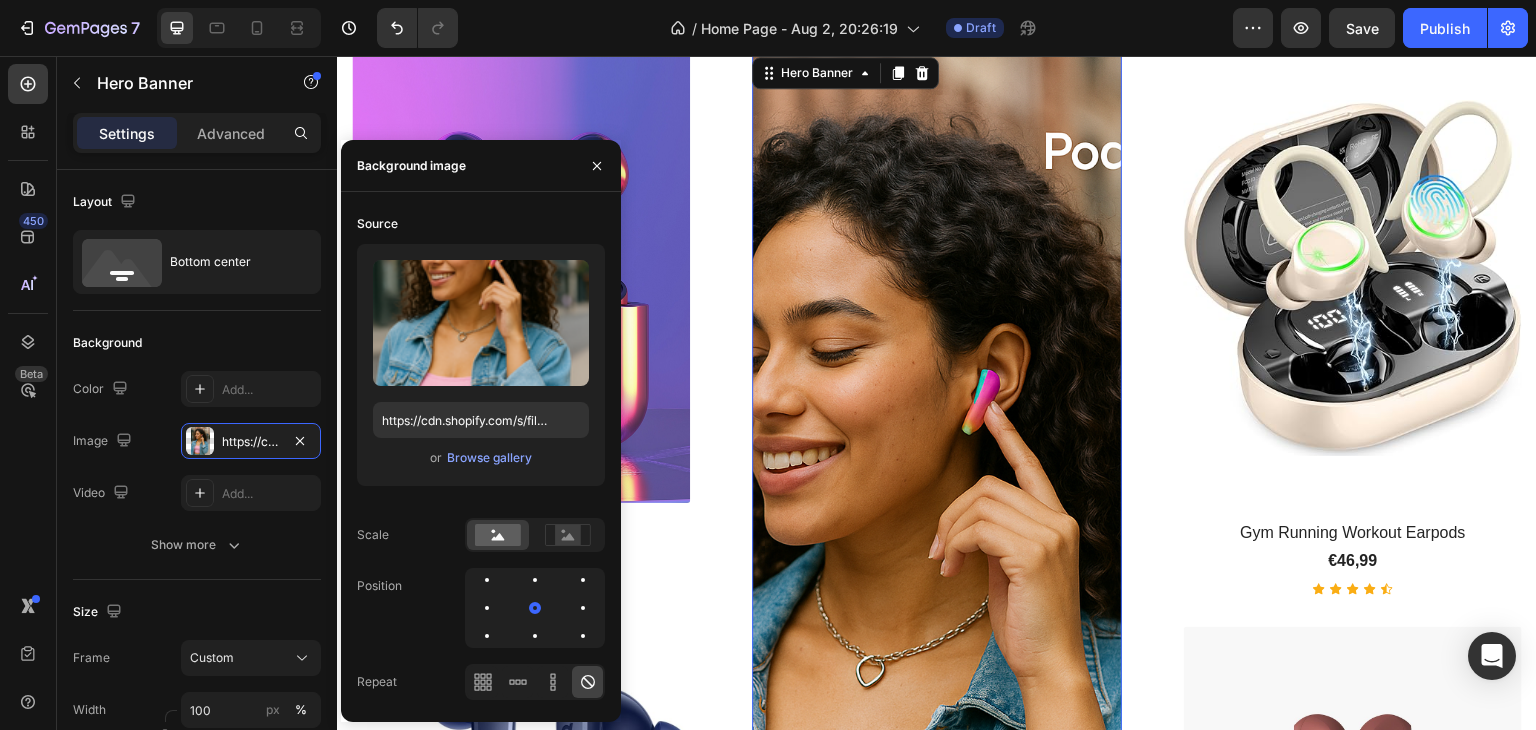 scroll, scrollTop: 1060, scrollLeft: 0, axis: vertical 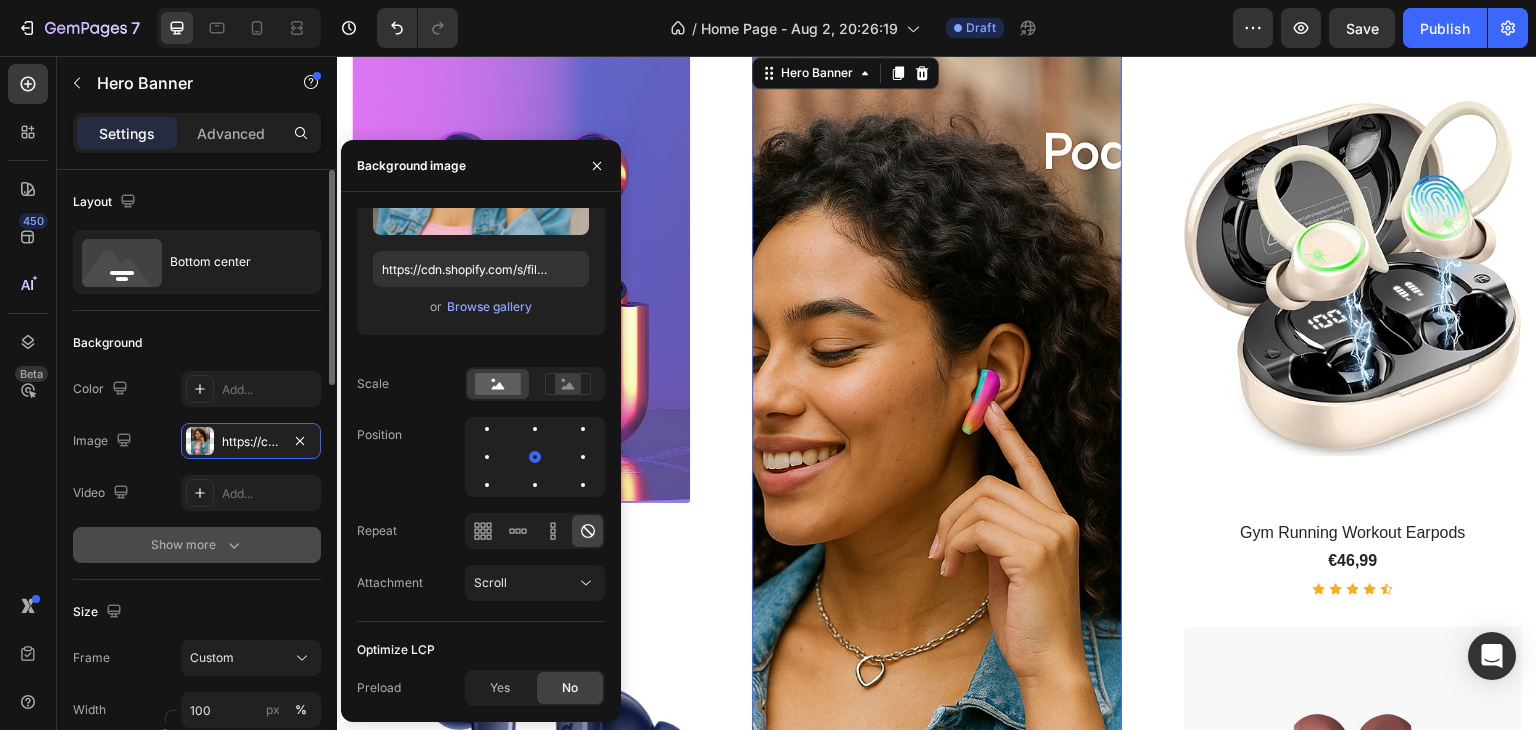 click on "Show more" at bounding box center [197, 545] 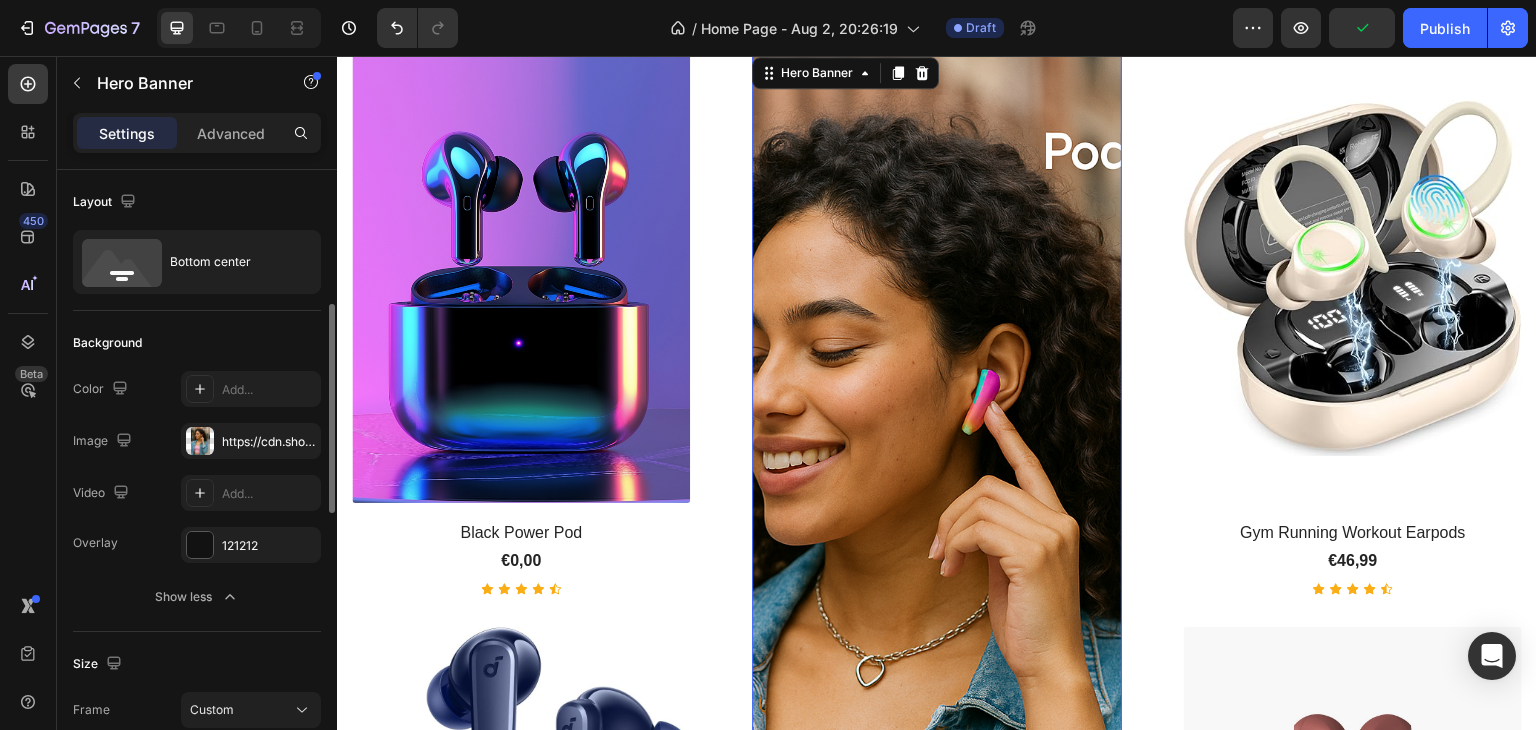 scroll, scrollTop: 200, scrollLeft: 0, axis: vertical 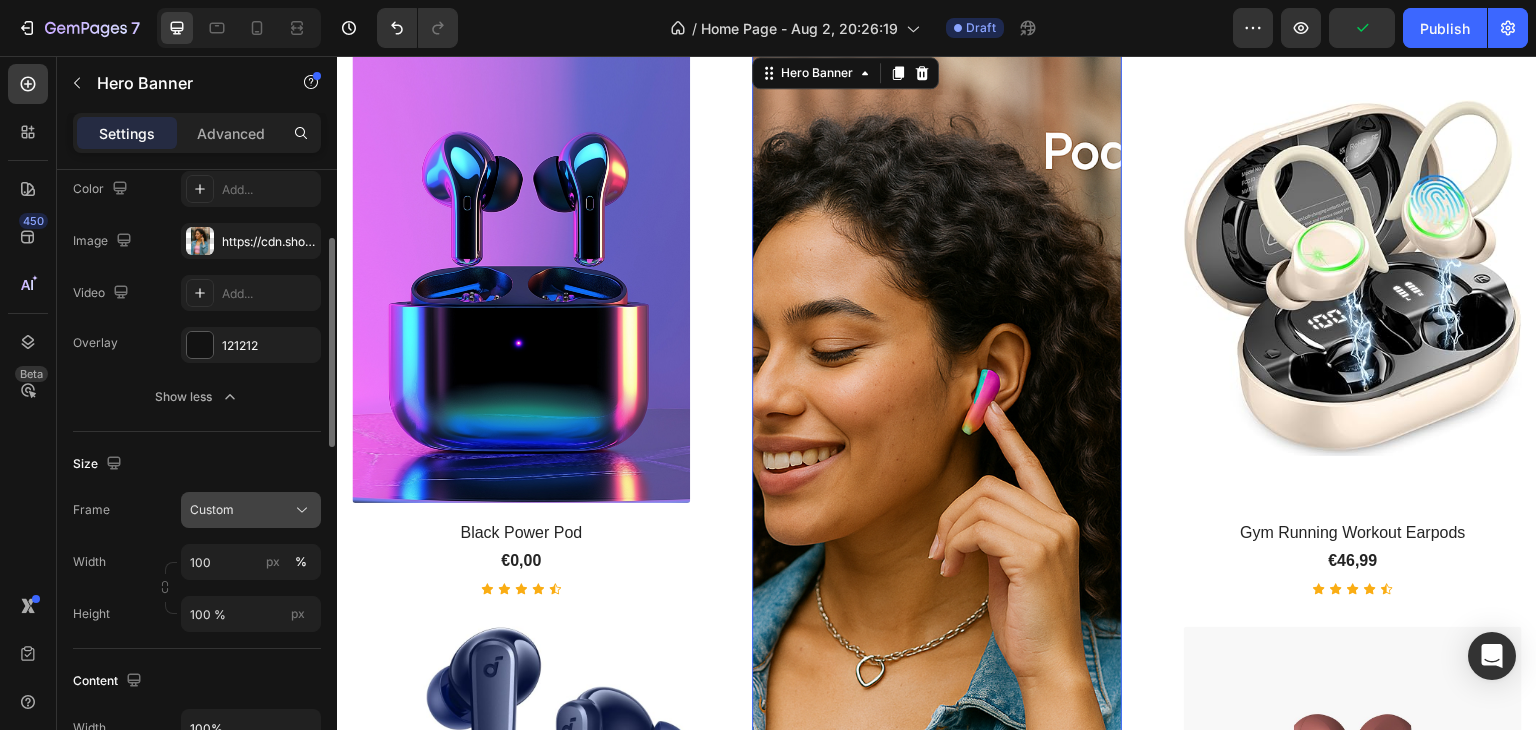 click on "Custom" 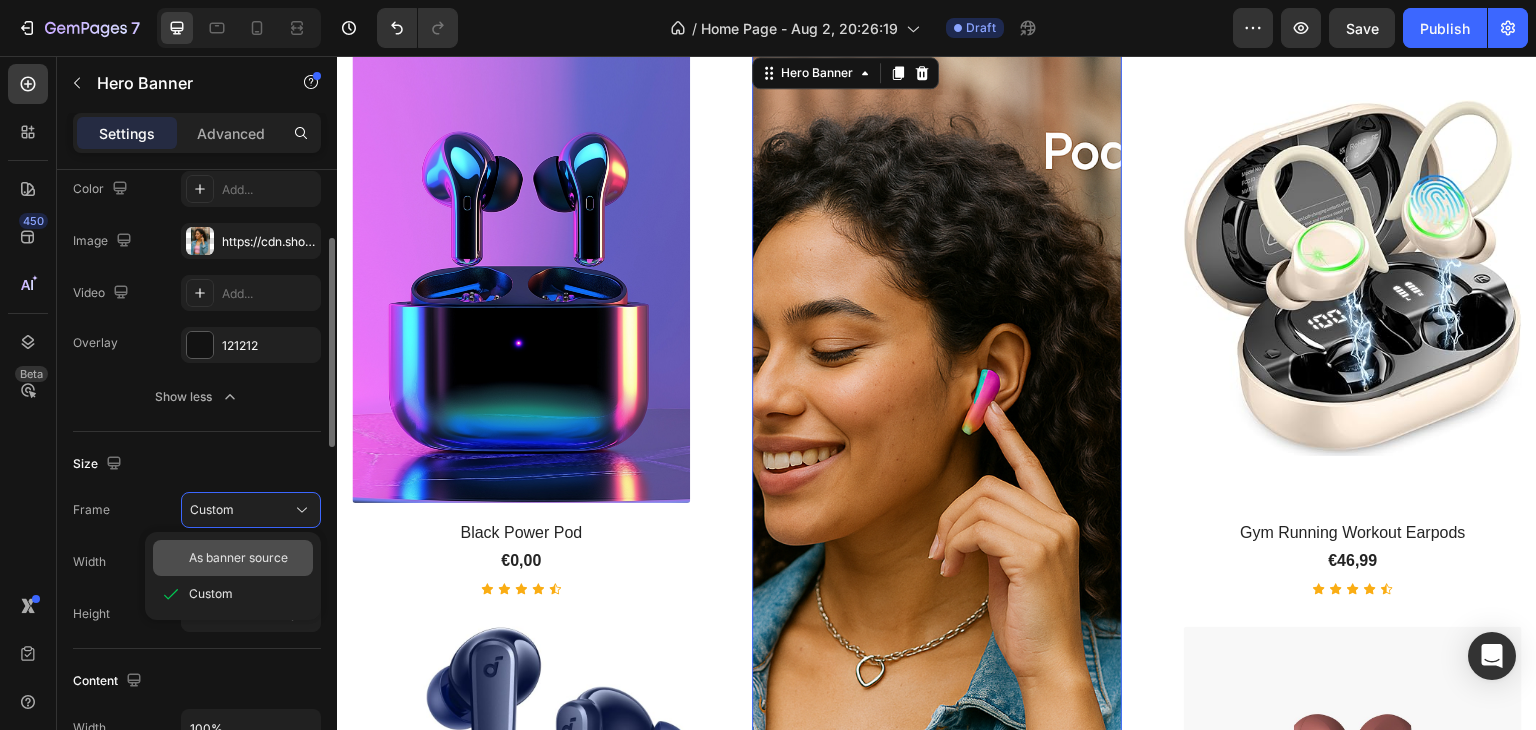click on "As banner source" at bounding box center [238, 558] 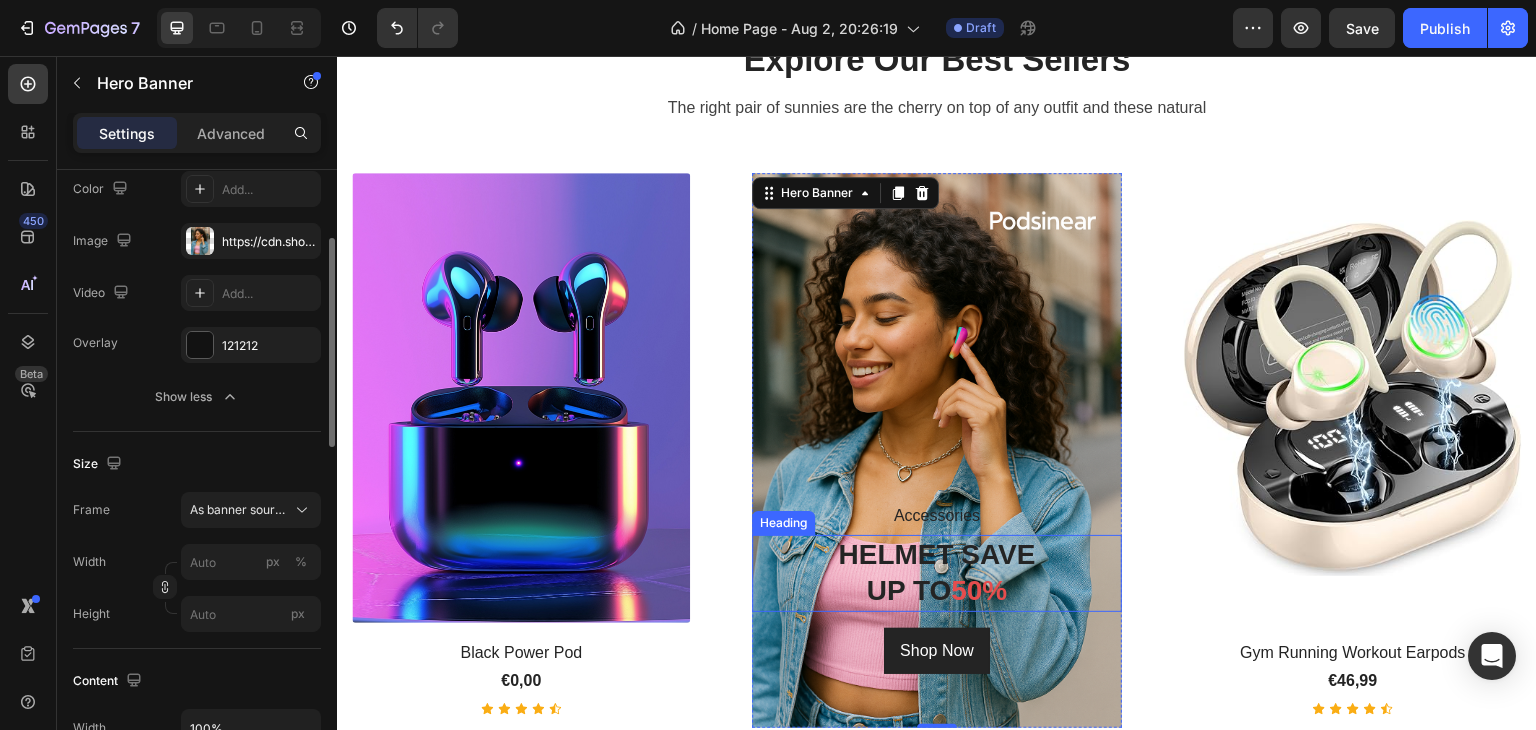 scroll, scrollTop: 960, scrollLeft: 0, axis: vertical 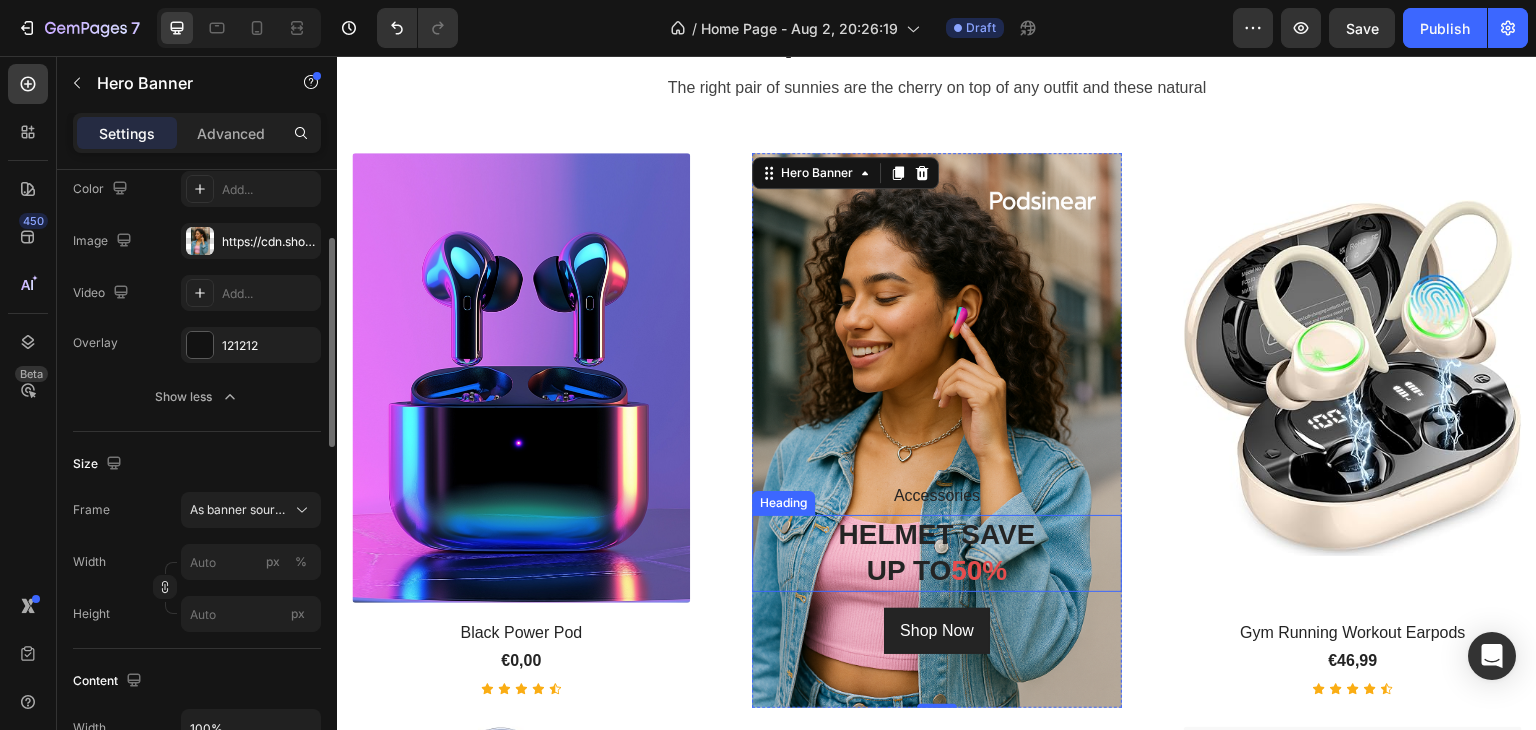click on "HELMET SAVE UP TO  50%" at bounding box center [937, 553] 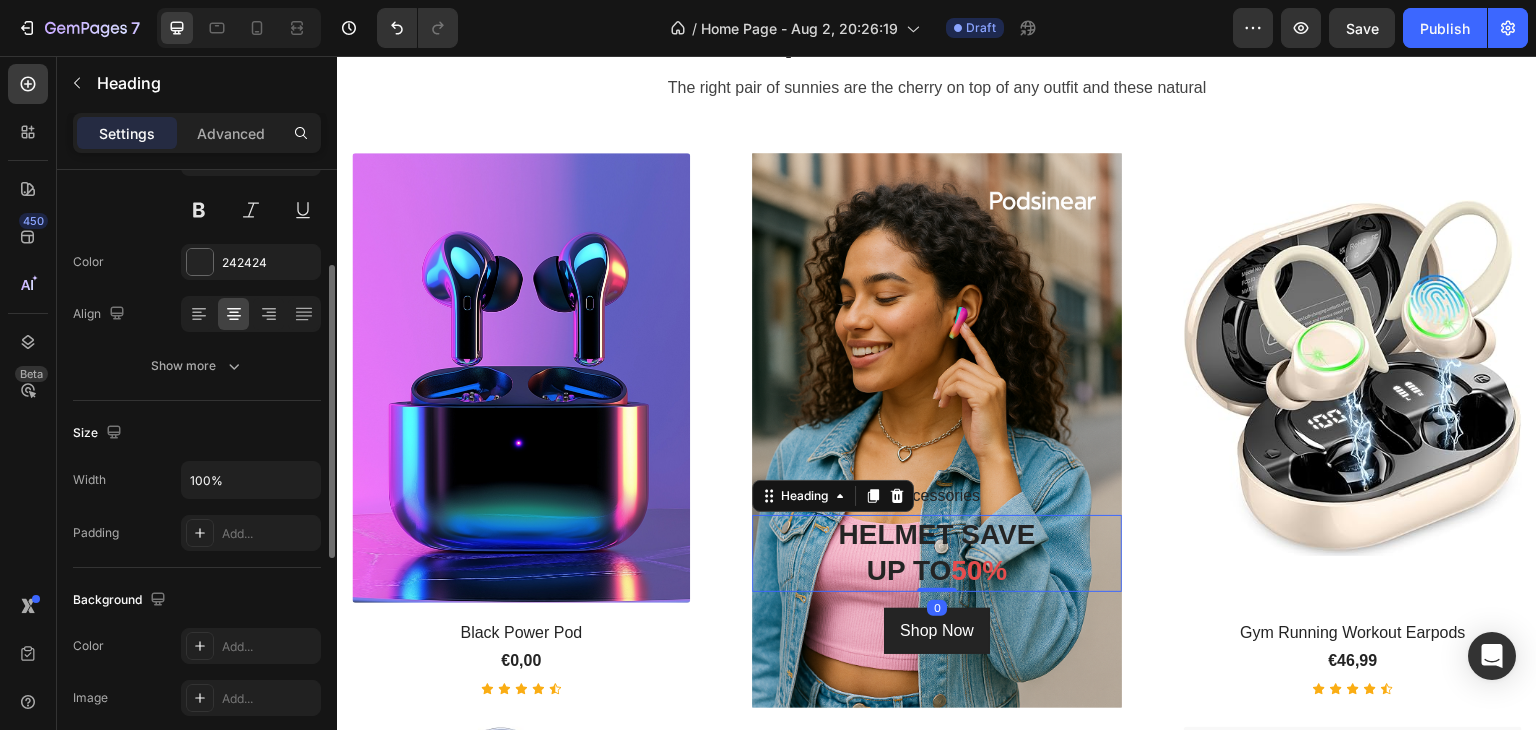 scroll, scrollTop: 0, scrollLeft: 0, axis: both 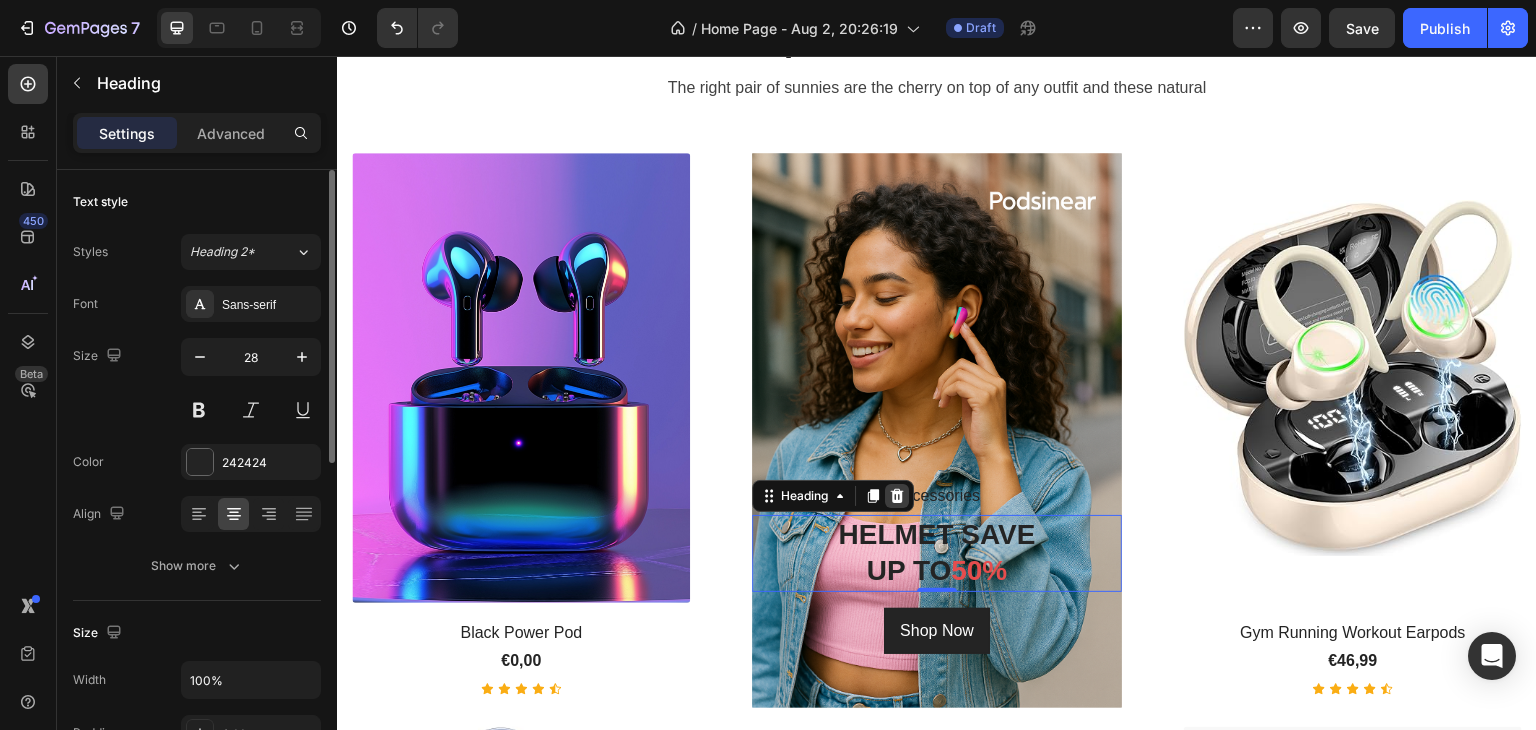 click 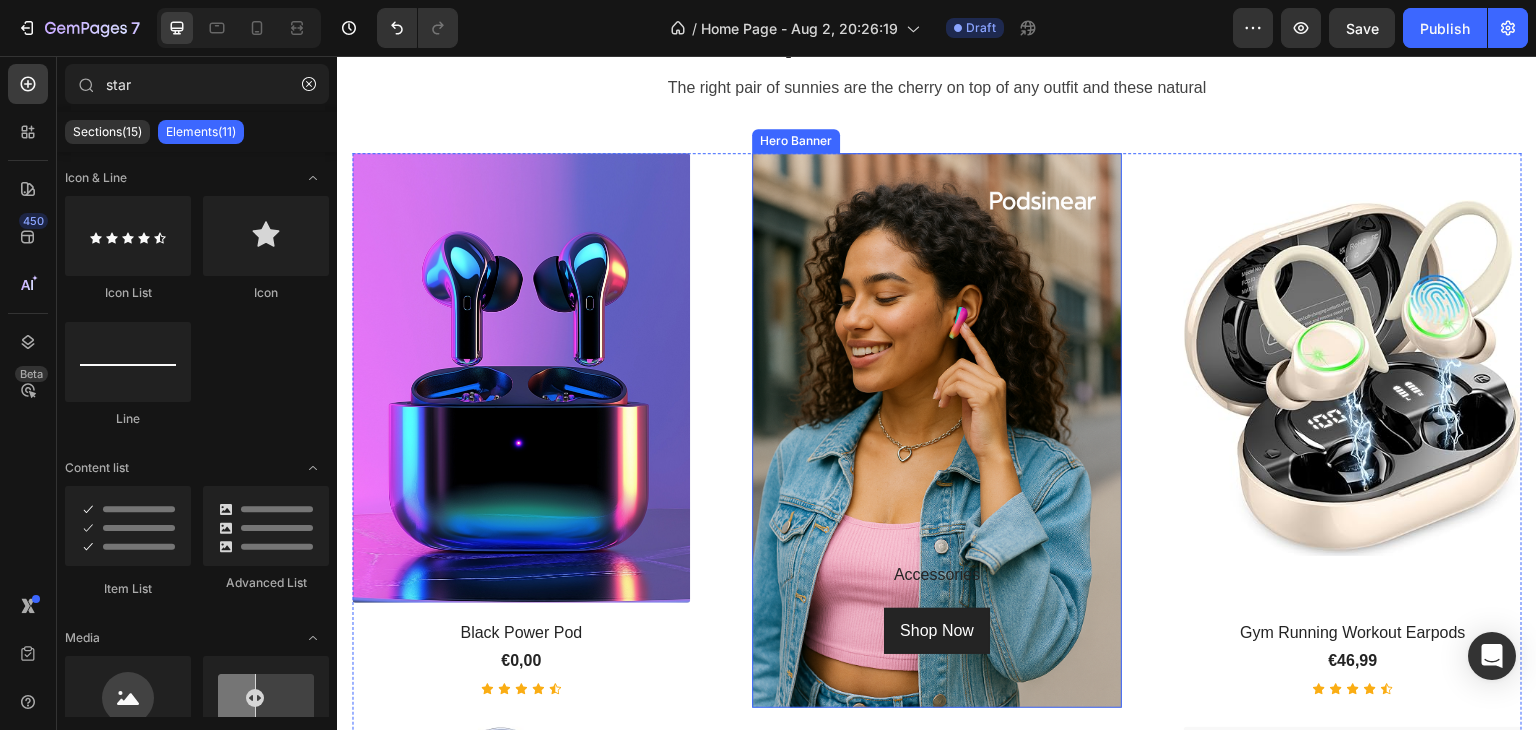 click on "Accessories" at bounding box center (937, 575) 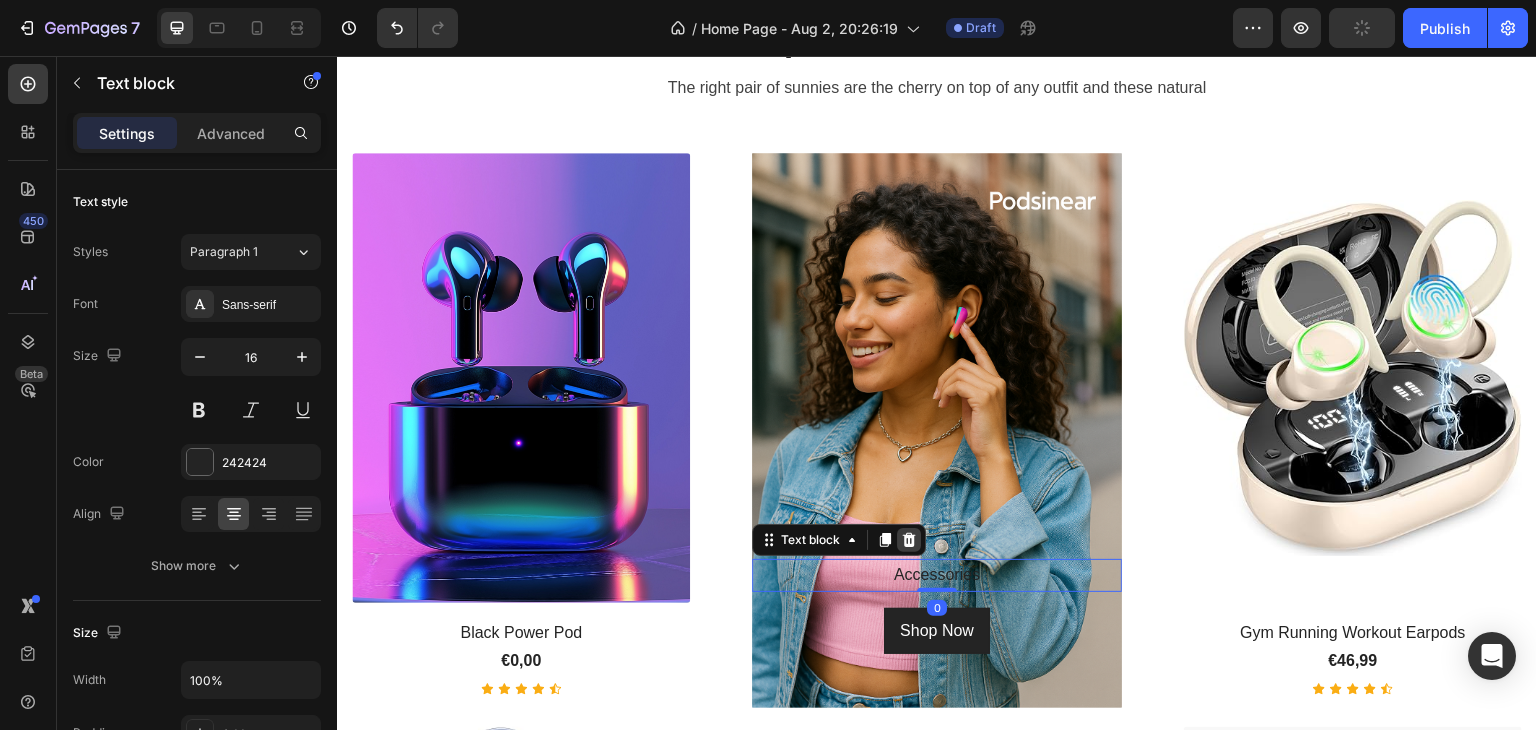click at bounding box center [909, 540] 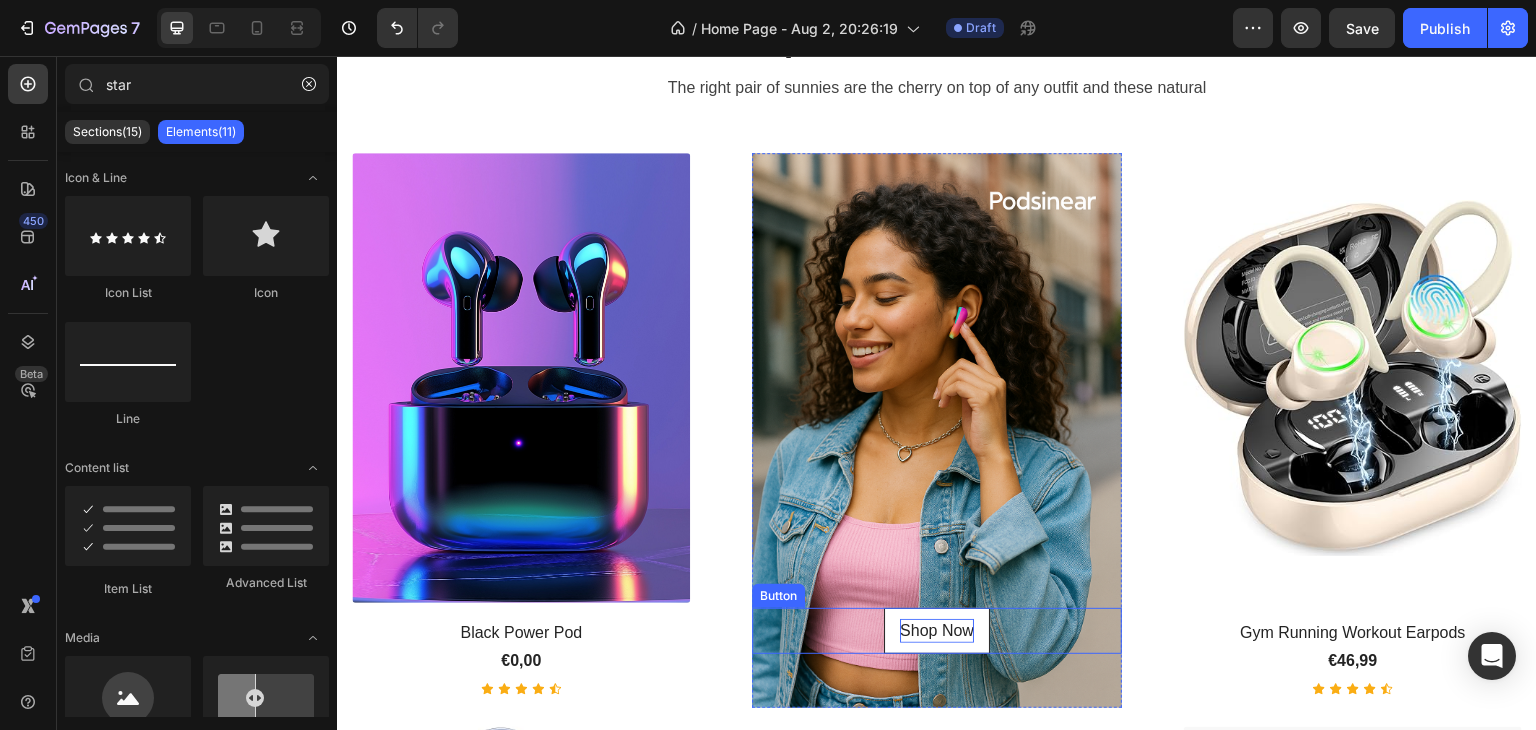 click on "Shop Now" at bounding box center (937, 631) 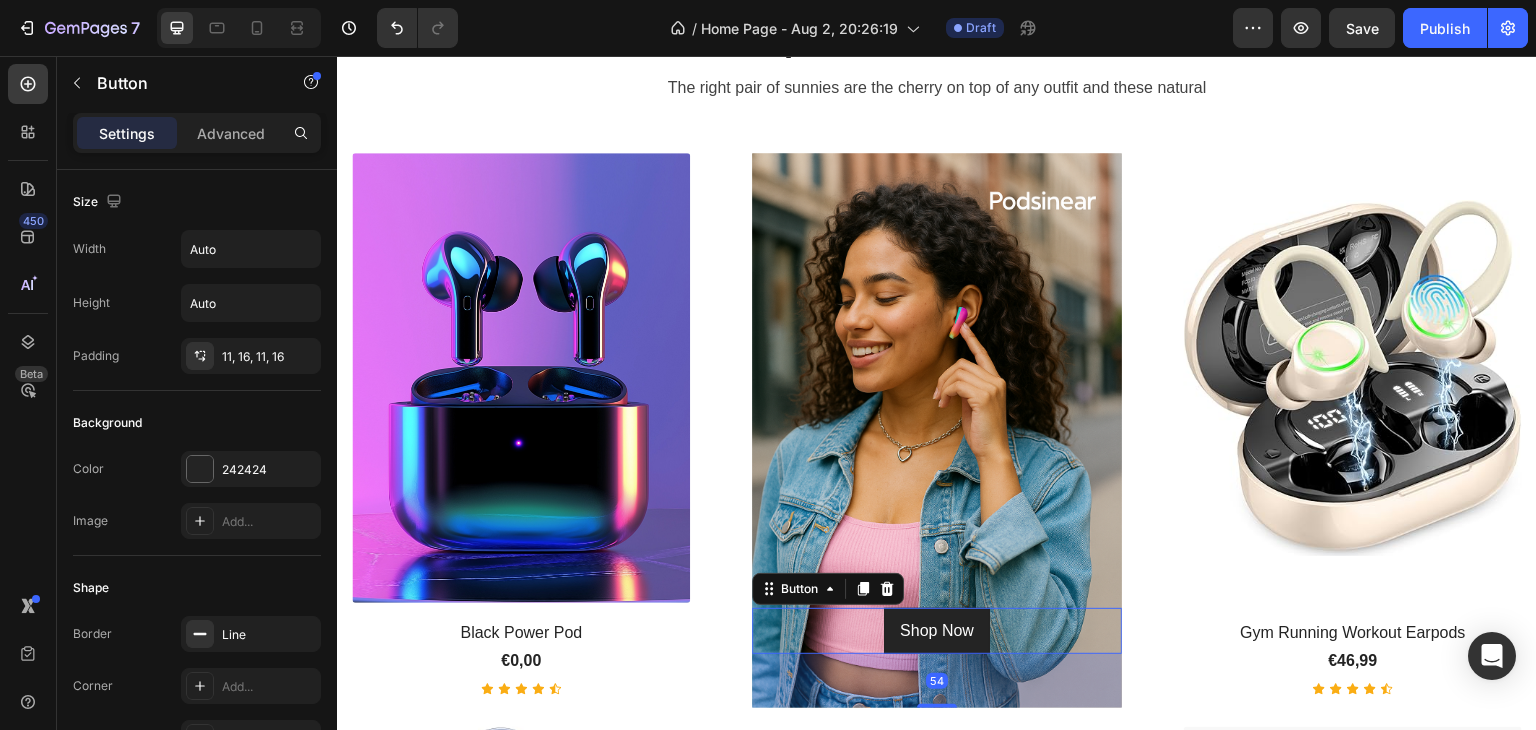 click on "Shop Now Button   54" at bounding box center [937, 631] 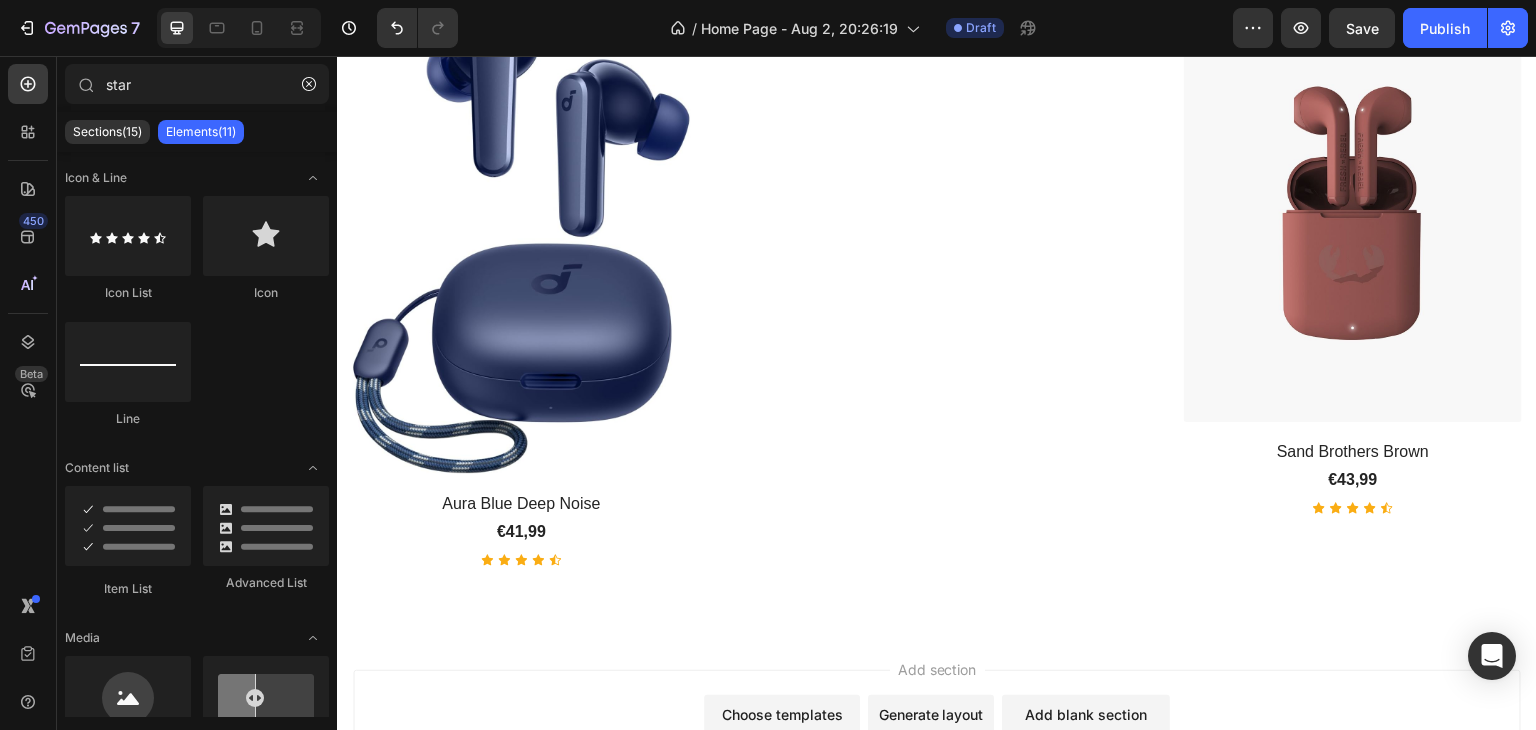scroll, scrollTop: 1560, scrollLeft: 0, axis: vertical 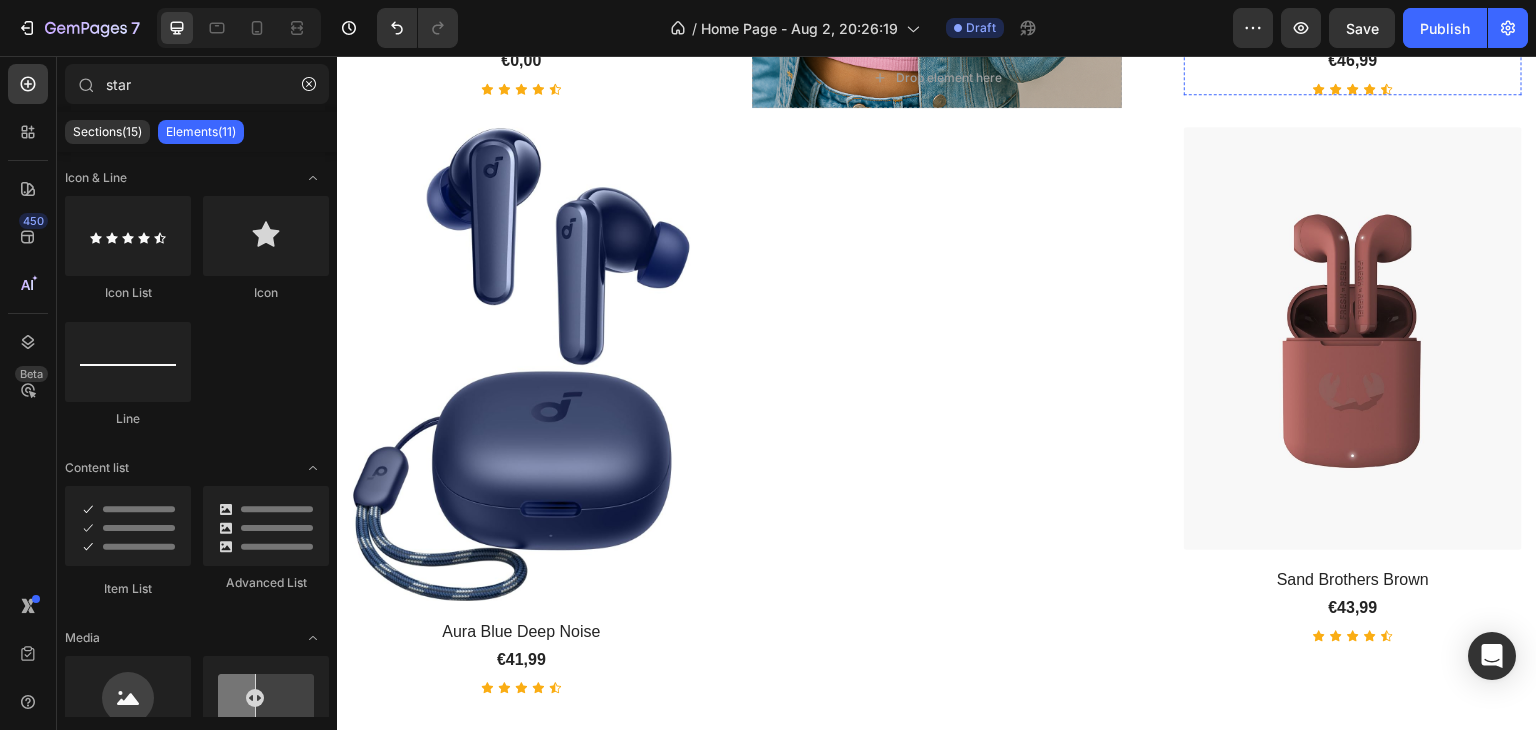 click at bounding box center [1353, 338] 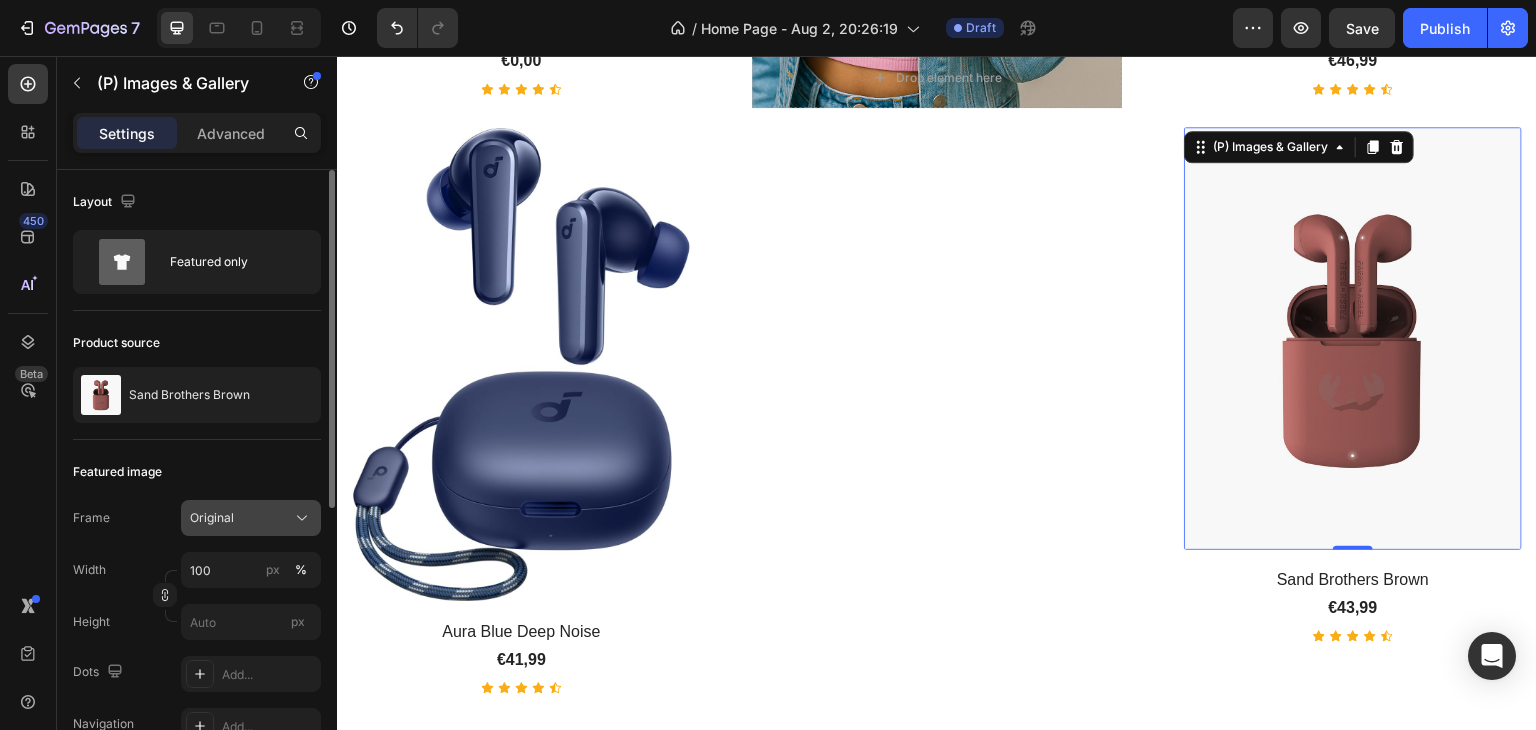 click on "Original" 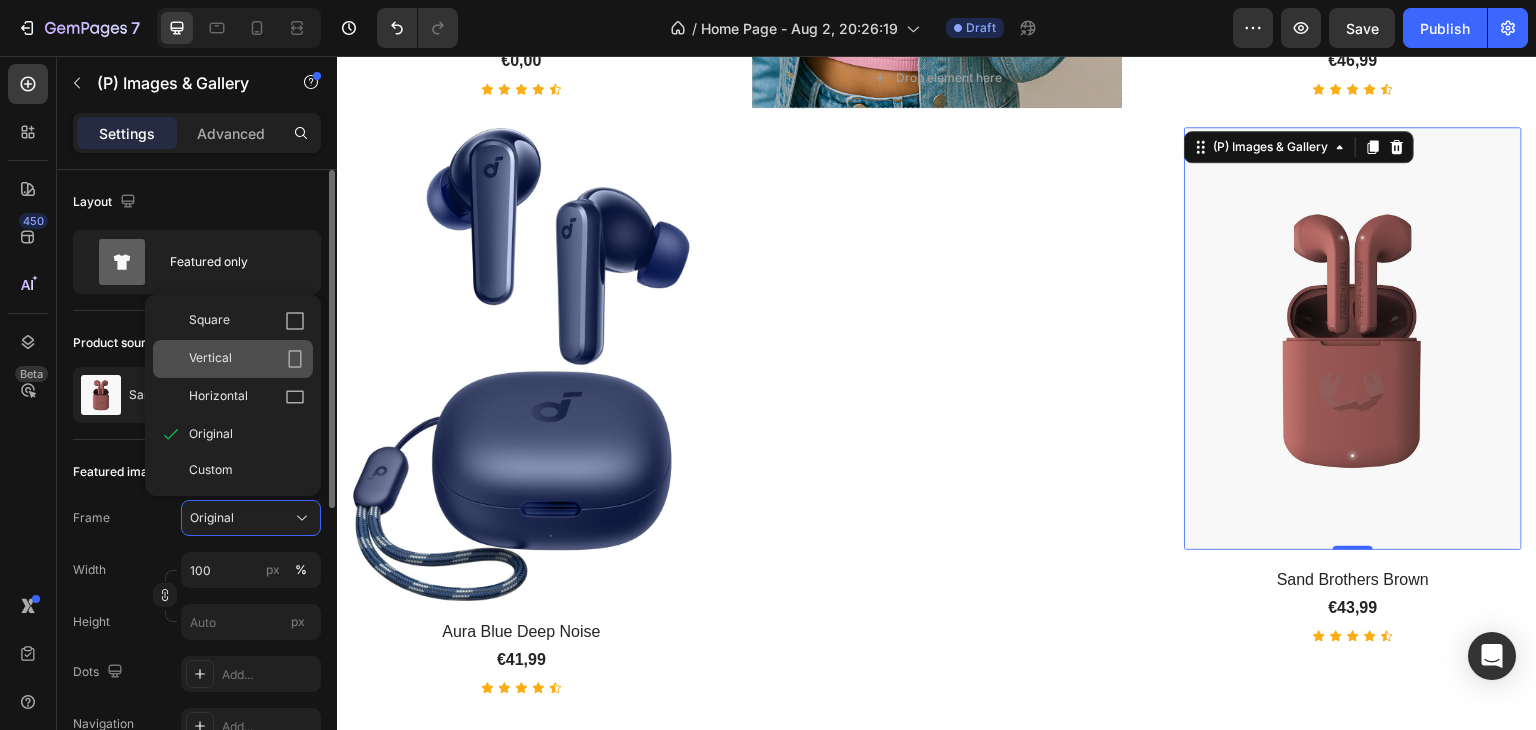 click on "Vertical" at bounding box center [247, 359] 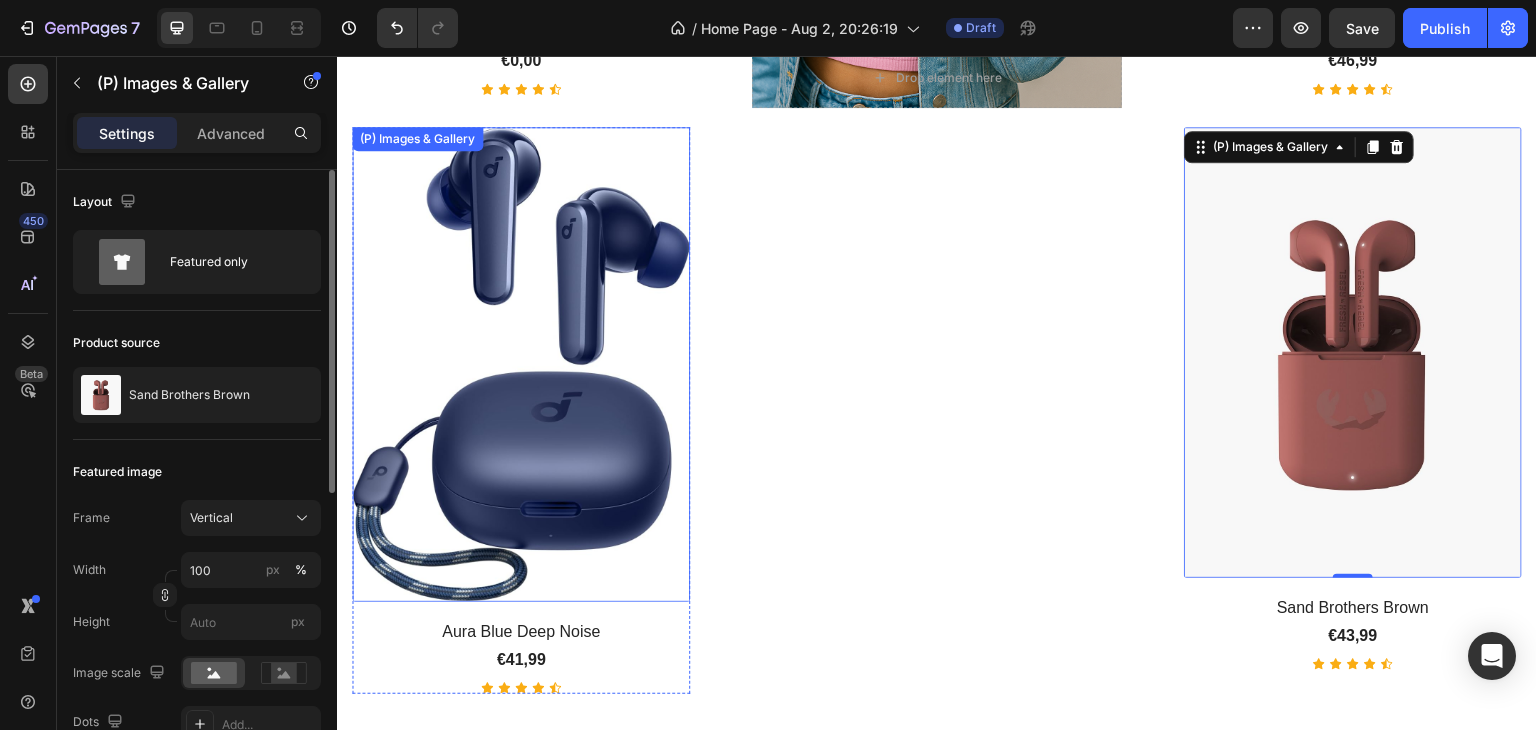 click at bounding box center (521, 364) 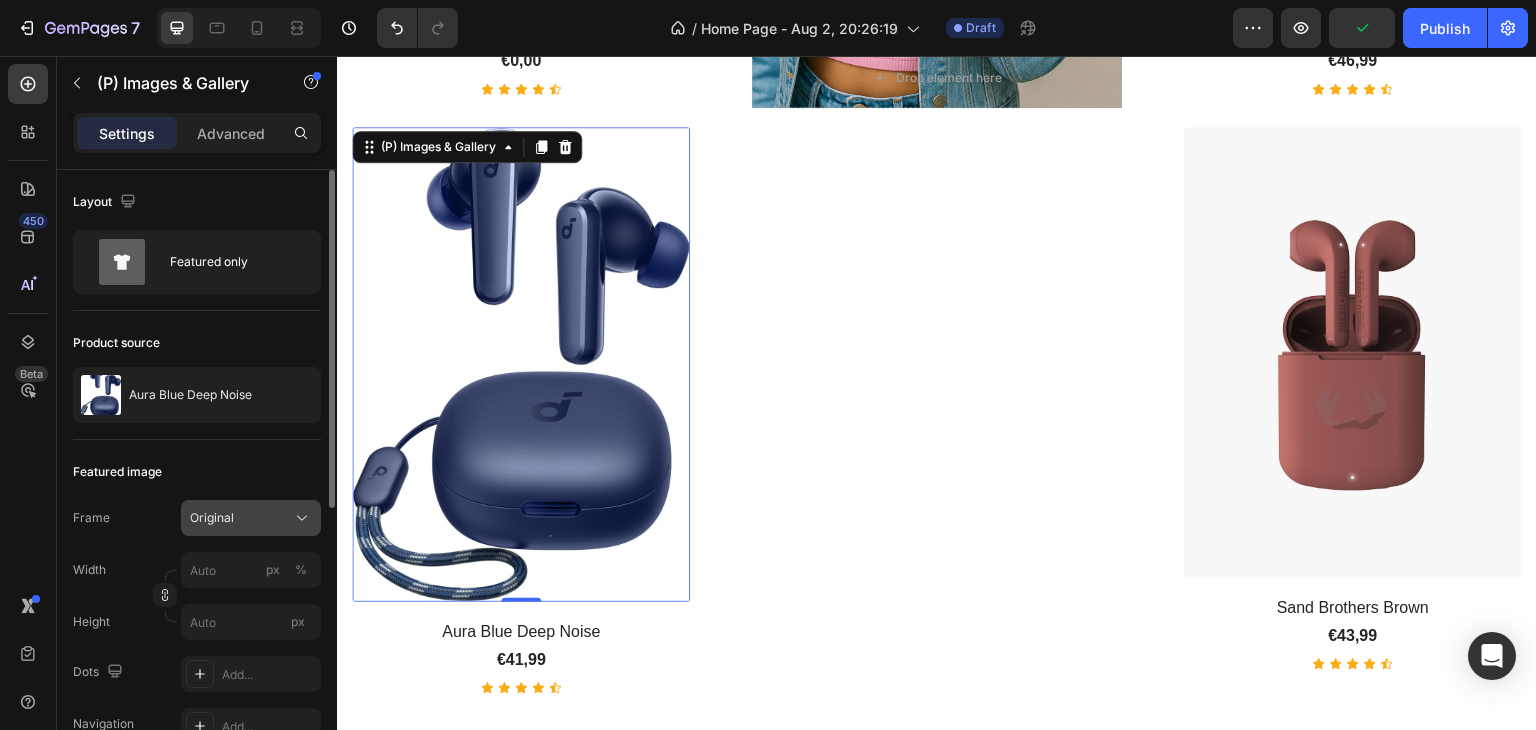 scroll, scrollTop: 100, scrollLeft: 0, axis: vertical 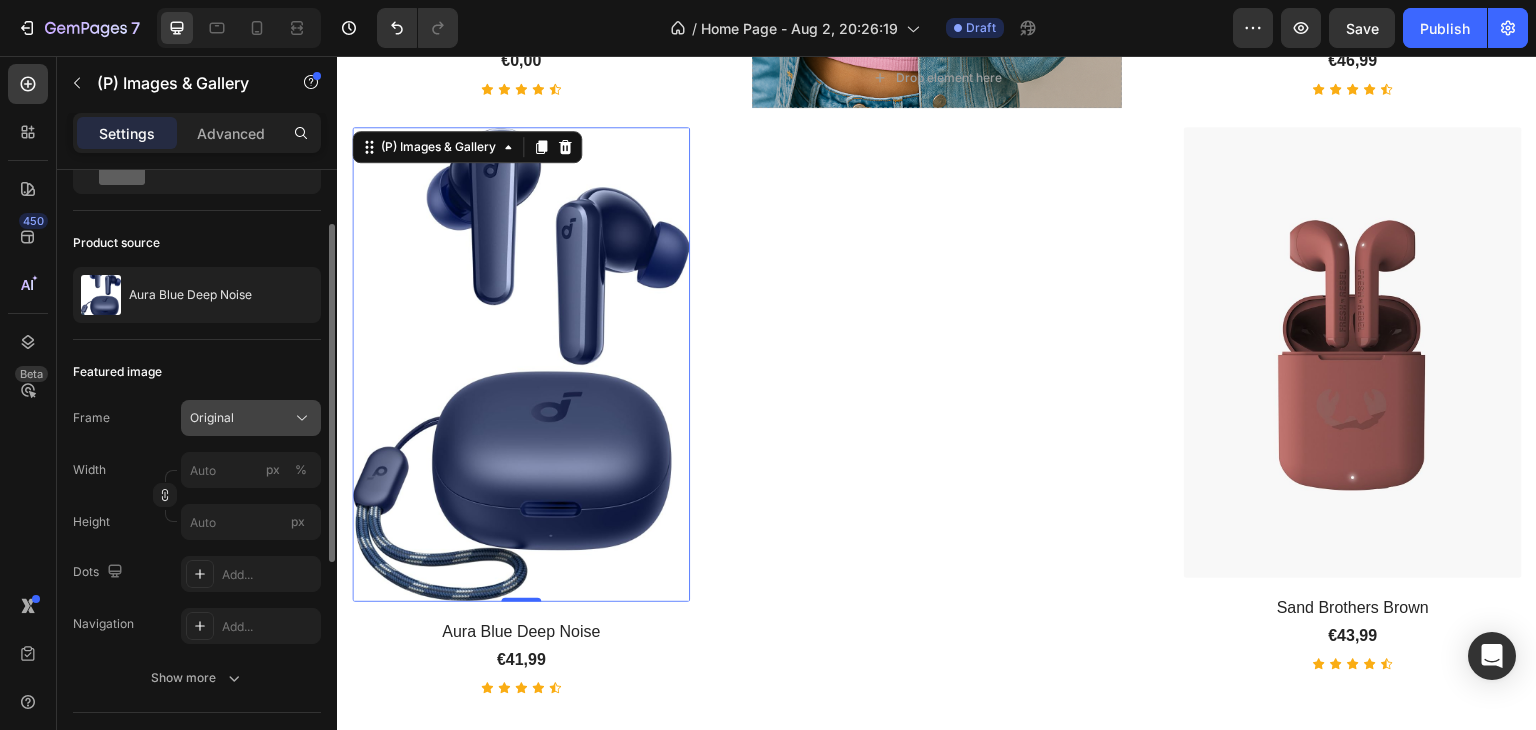 click on "Original" at bounding box center [251, 418] 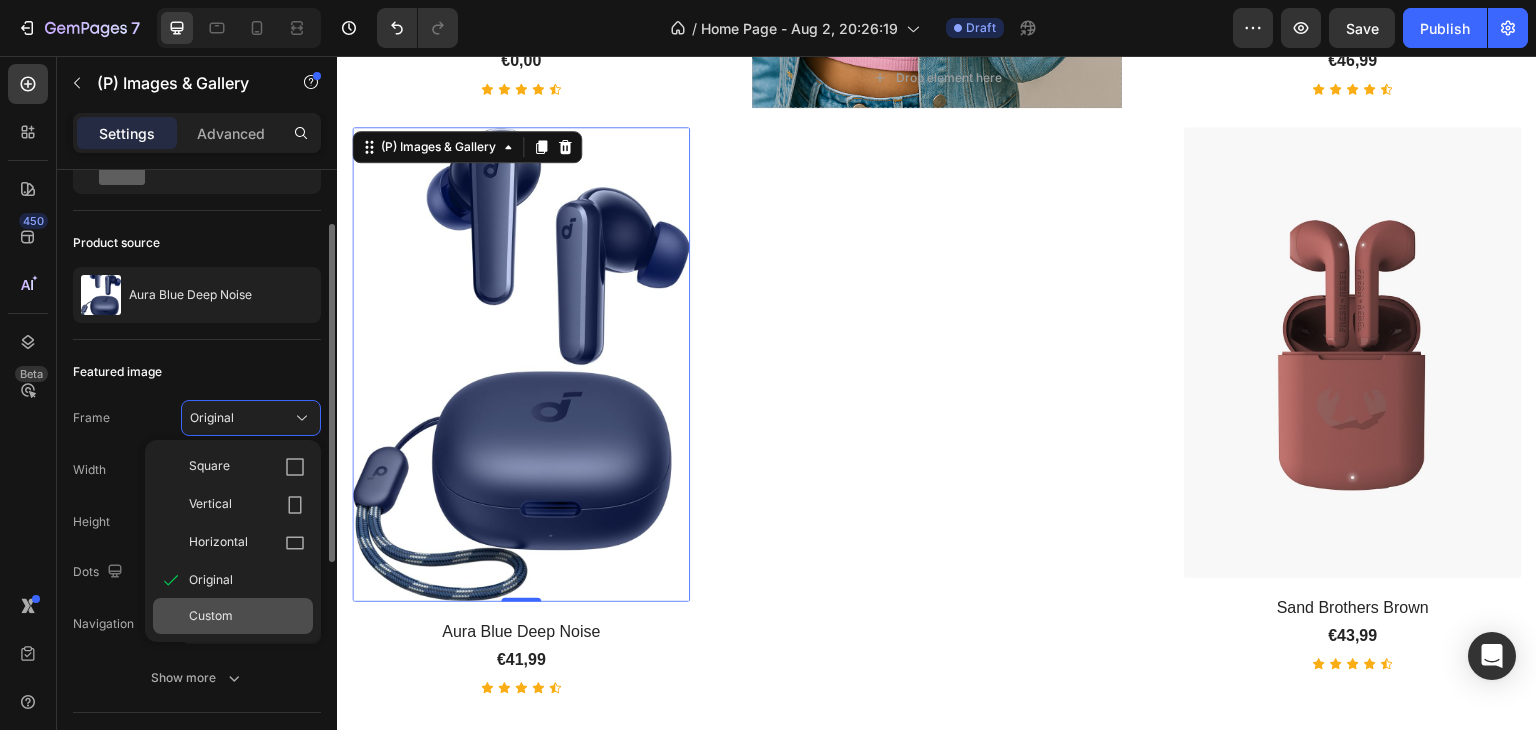 click on "Custom" at bounding box center [211, 616] 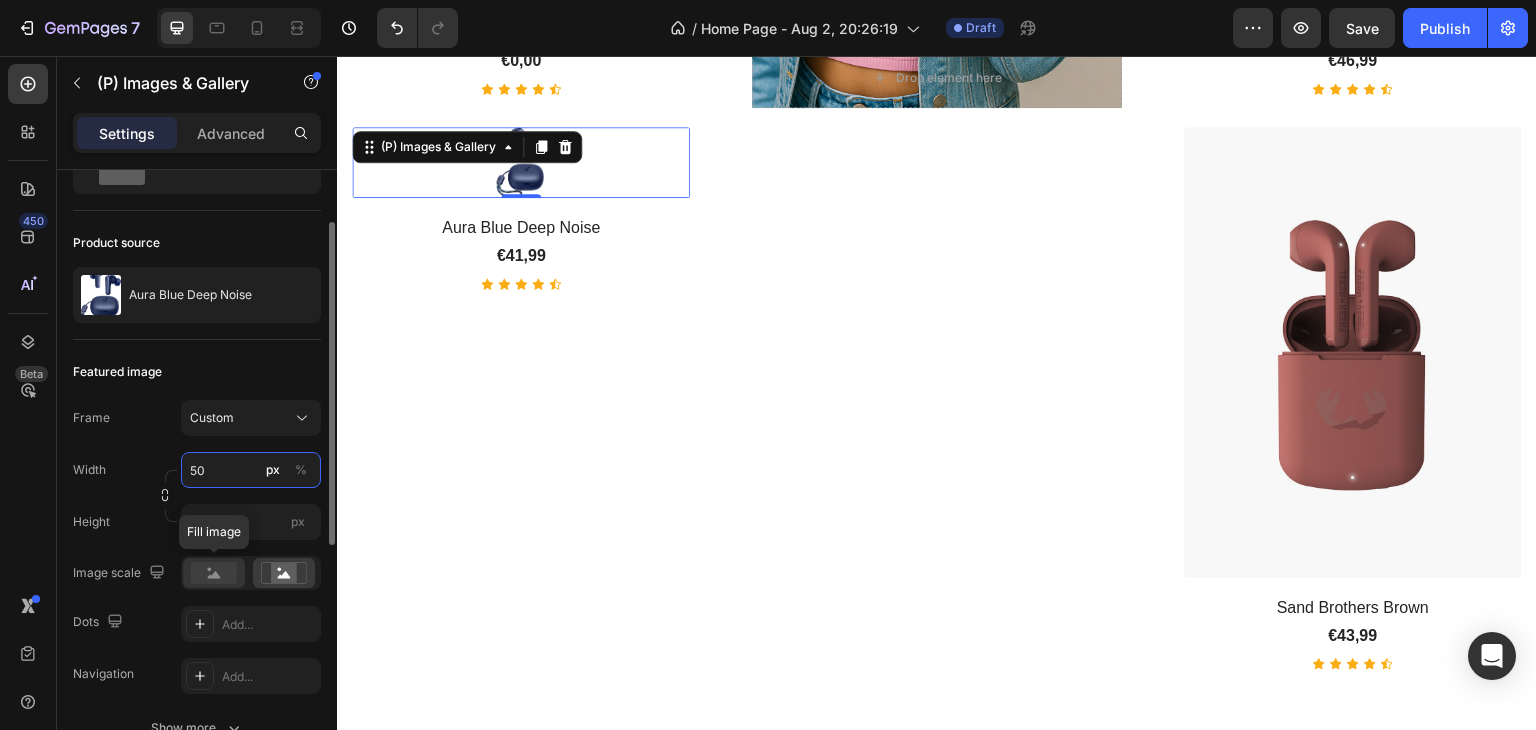 type on "5" 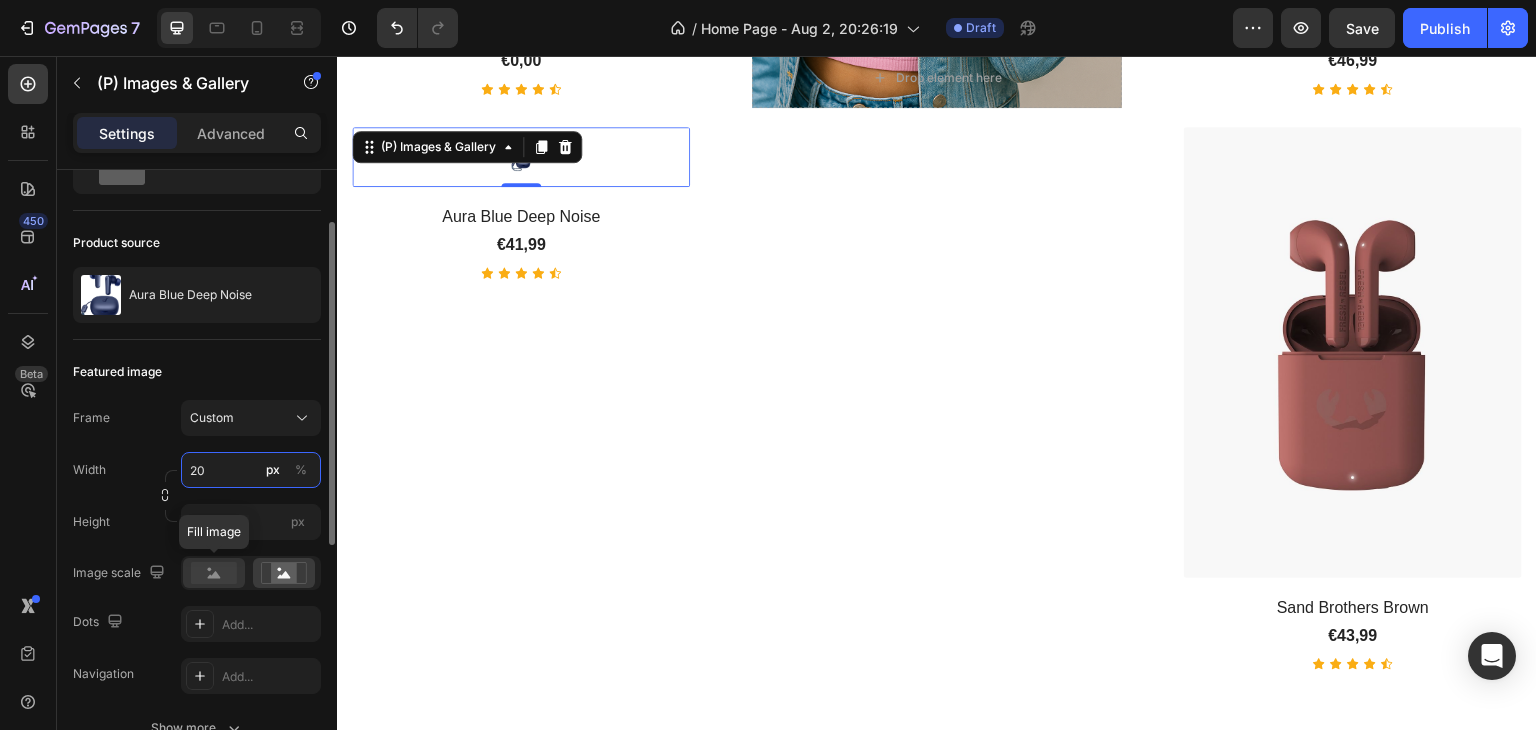 type on "2" 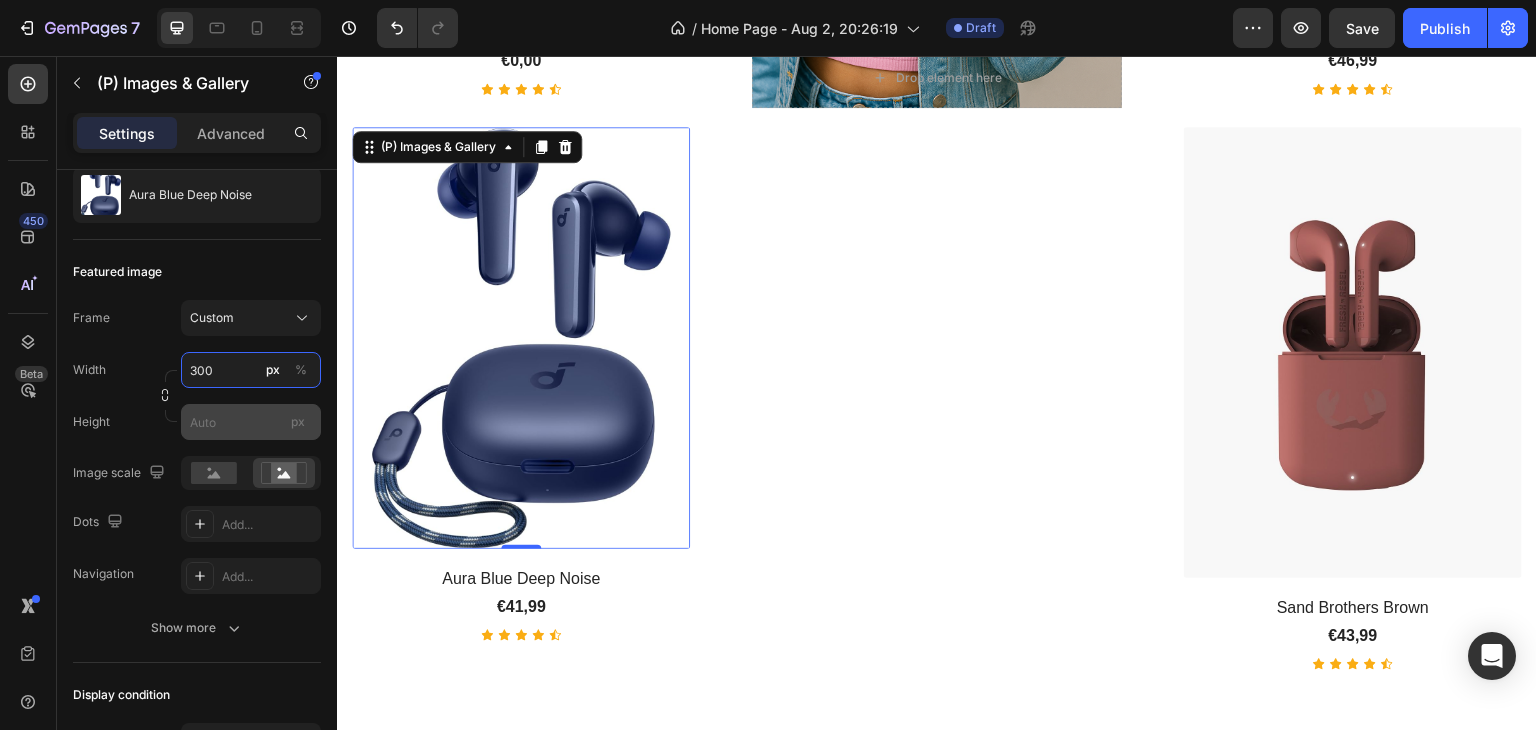 scroll, scrollTop: 0, scrollLeft: 0, axis: both 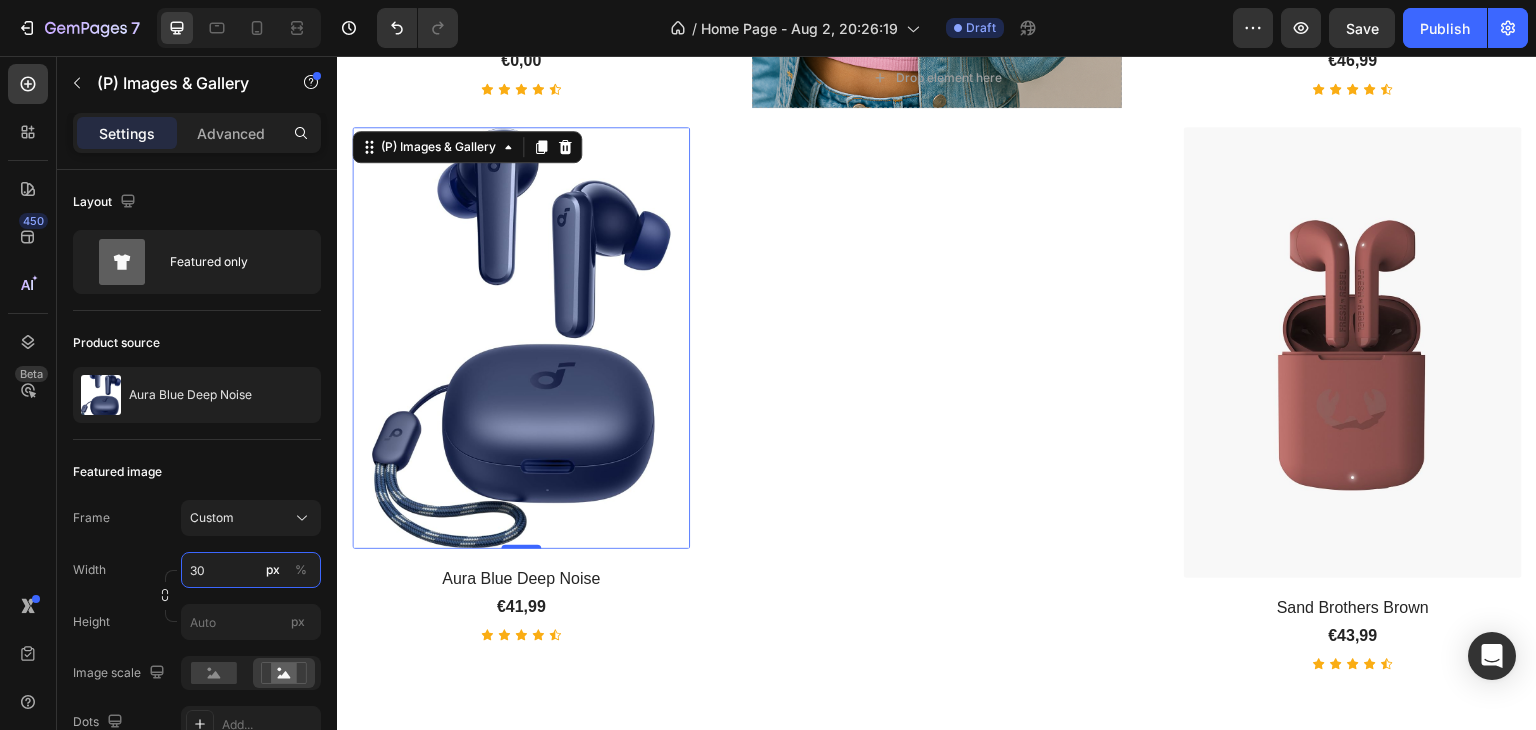 type on "3" 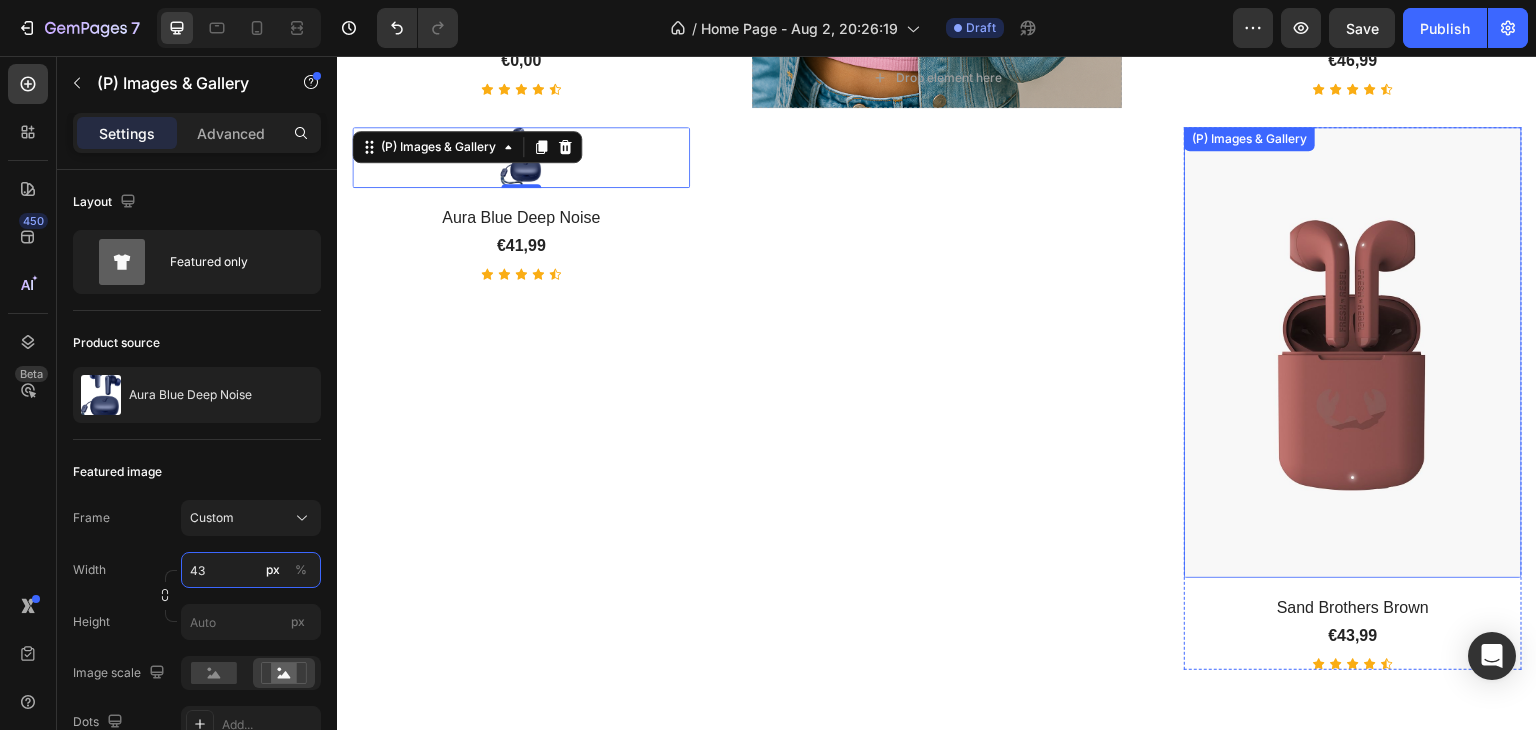 type on "430" 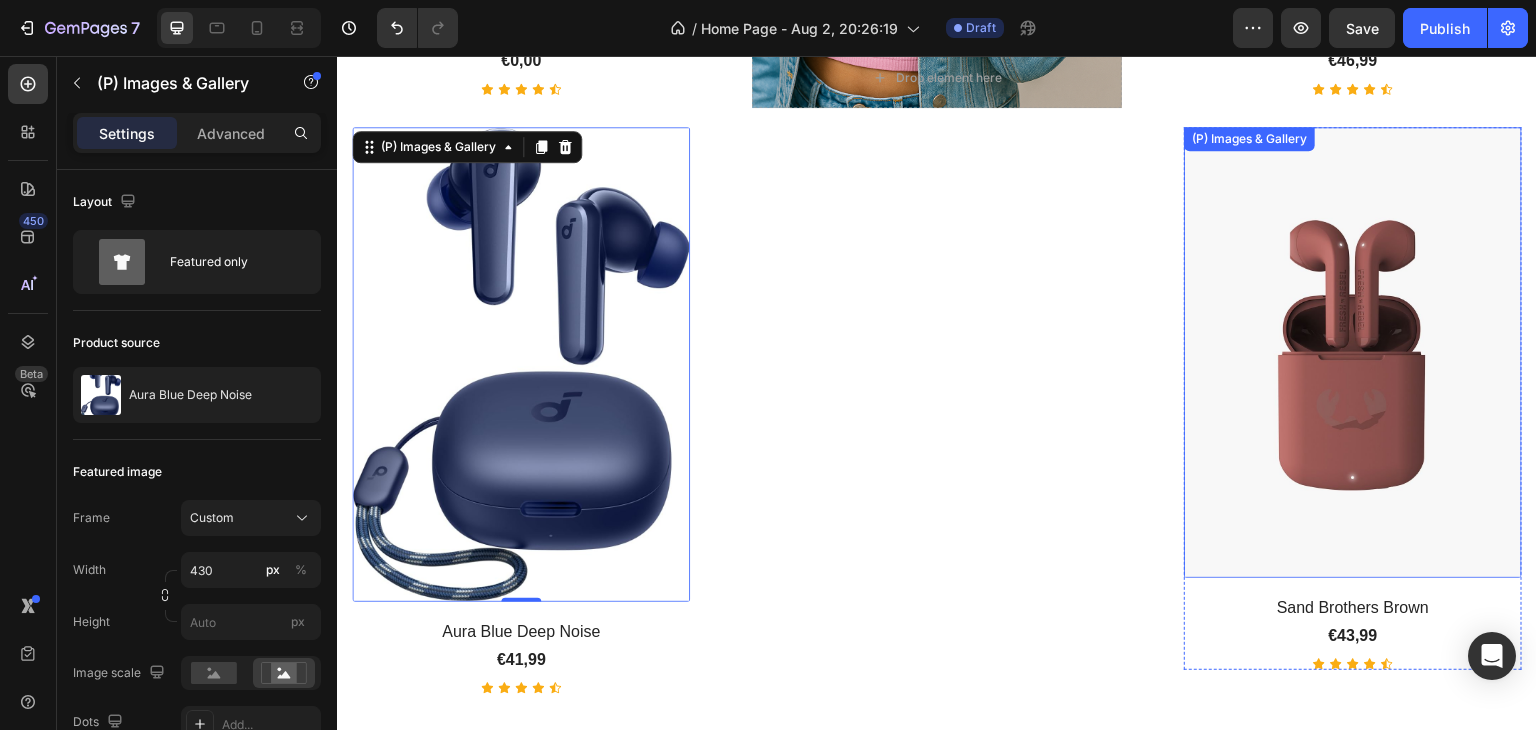 click at bounding box center (1353, 352) 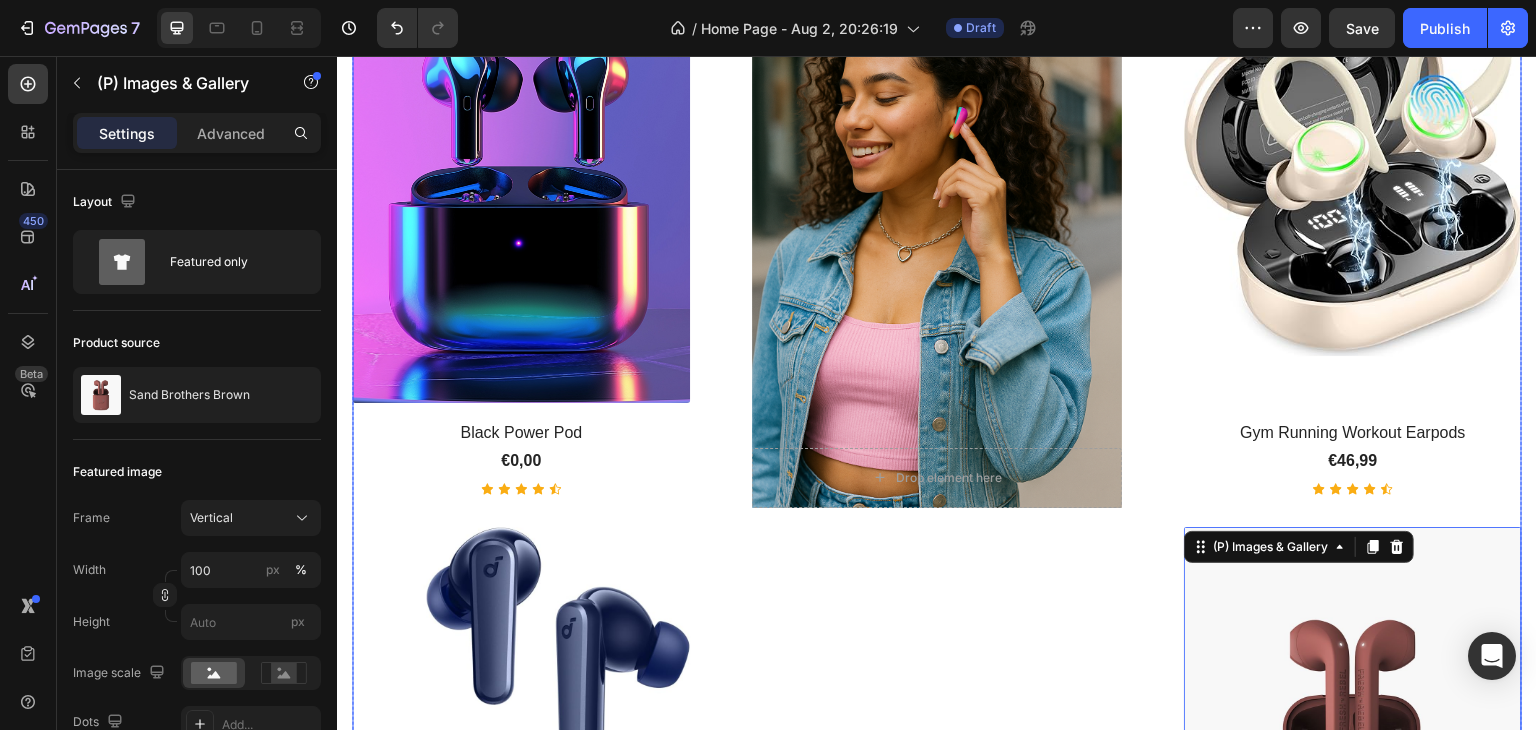 scroll, scrollTop: 1360, scrollLeft: 0, axis: vertical 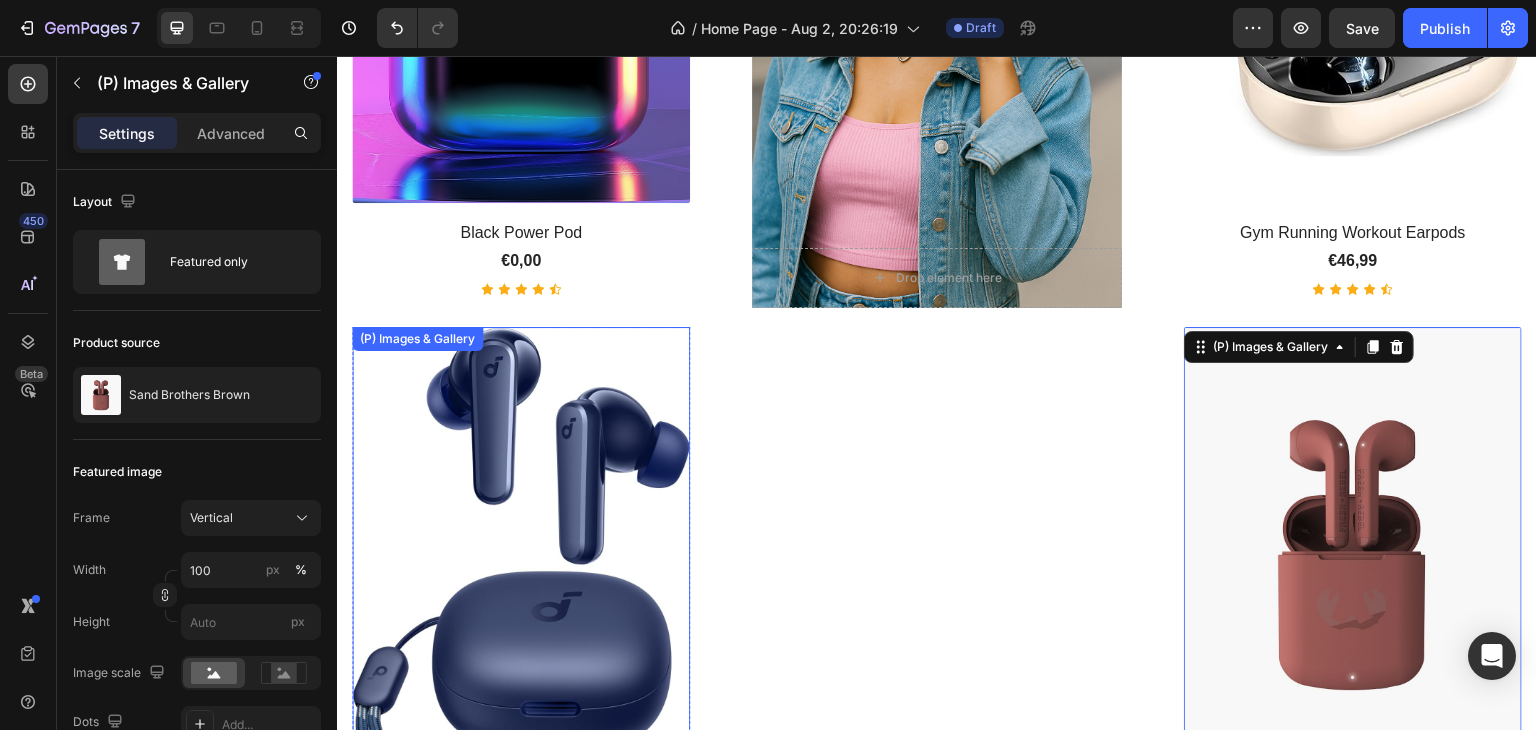 click at bounding box center [521, 564] 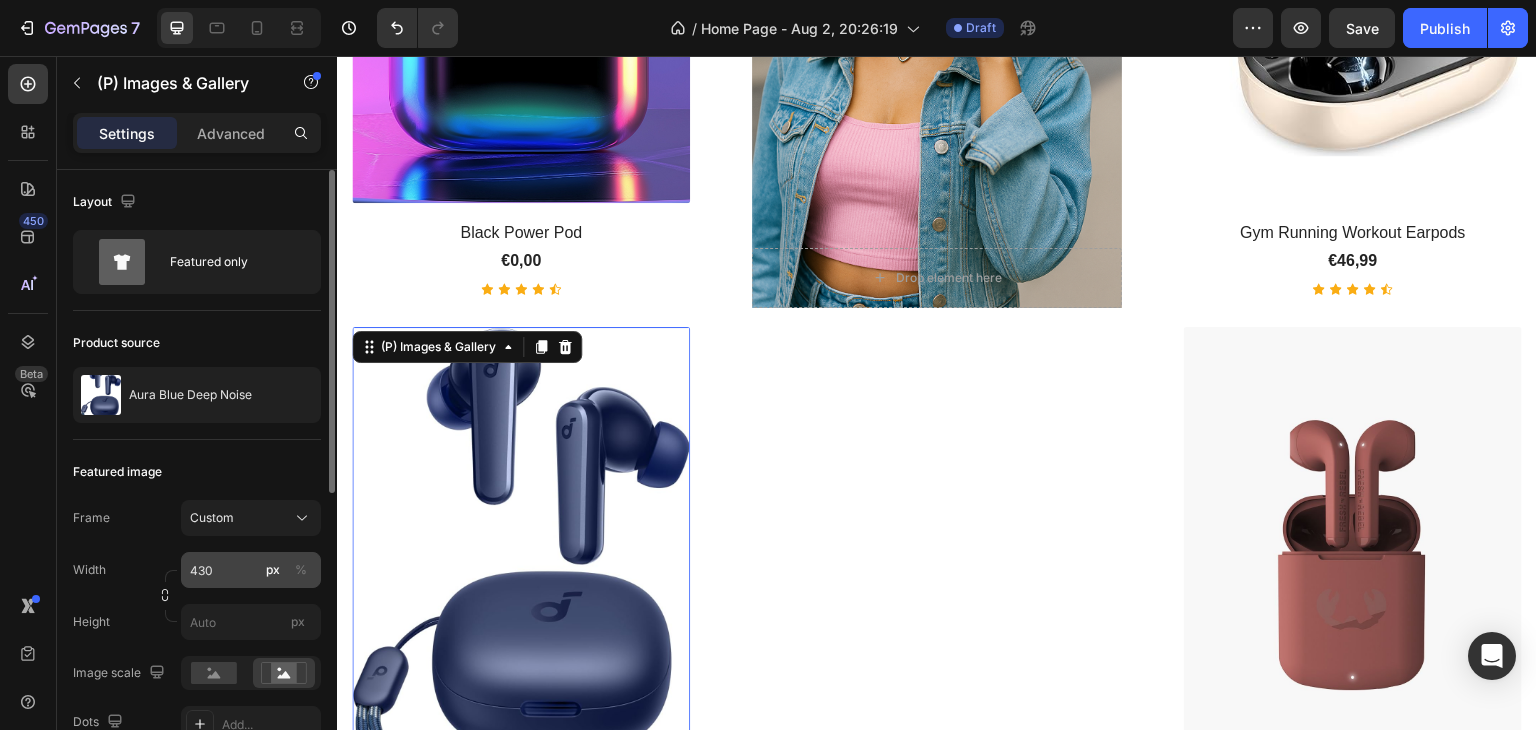 scroll, scrollTop: 100, scrollLeft: 0, axis: vertical 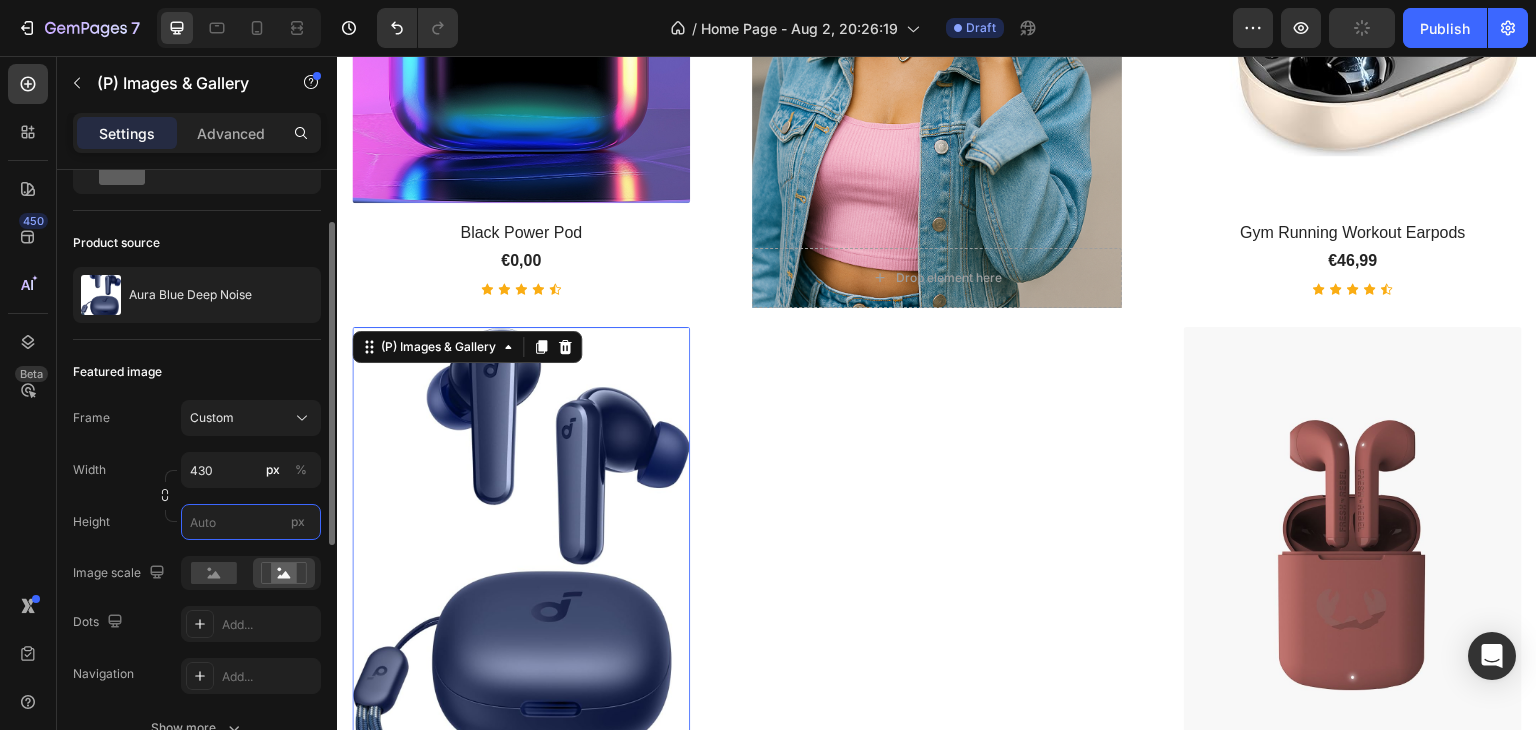 click on "px" at bounding box center [251, 522] 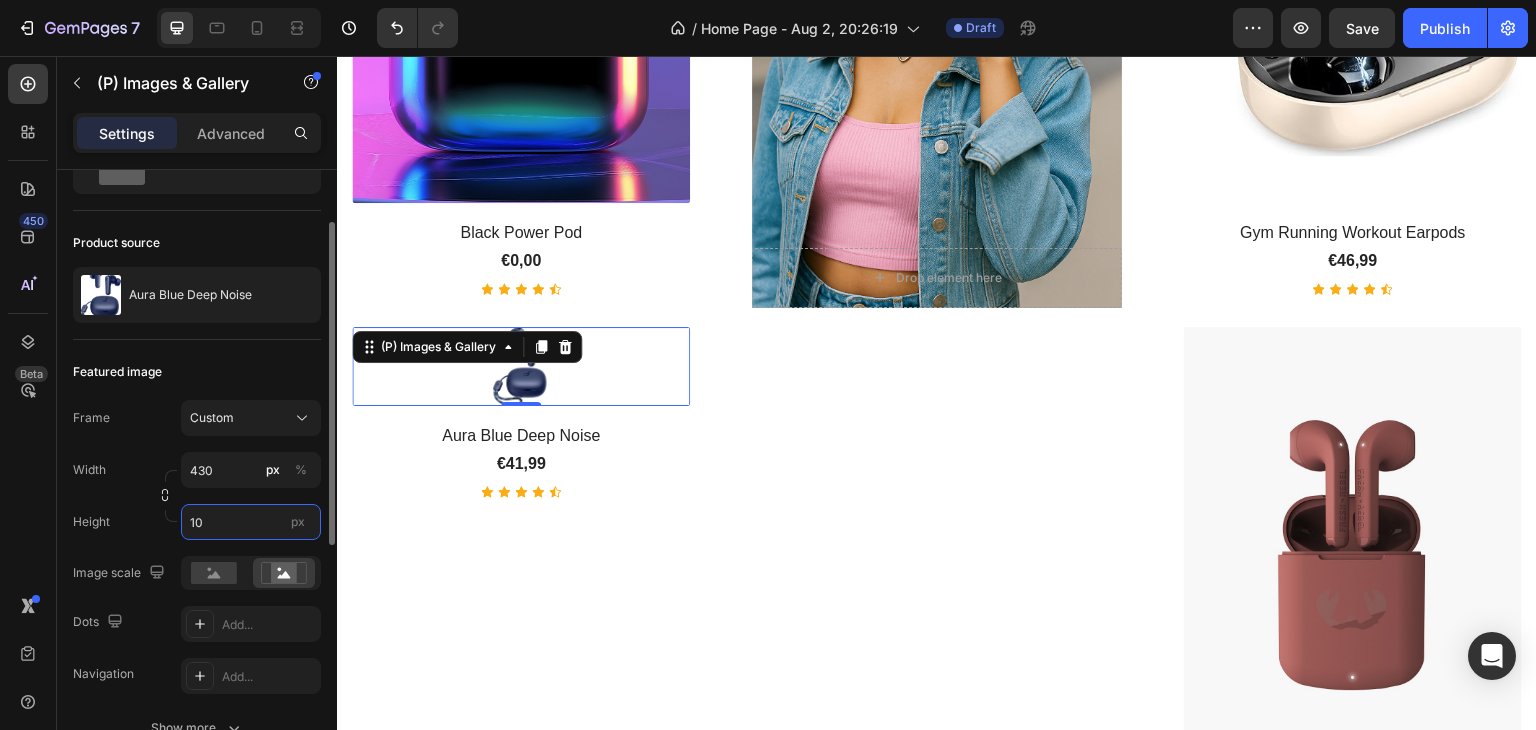 type on "1" 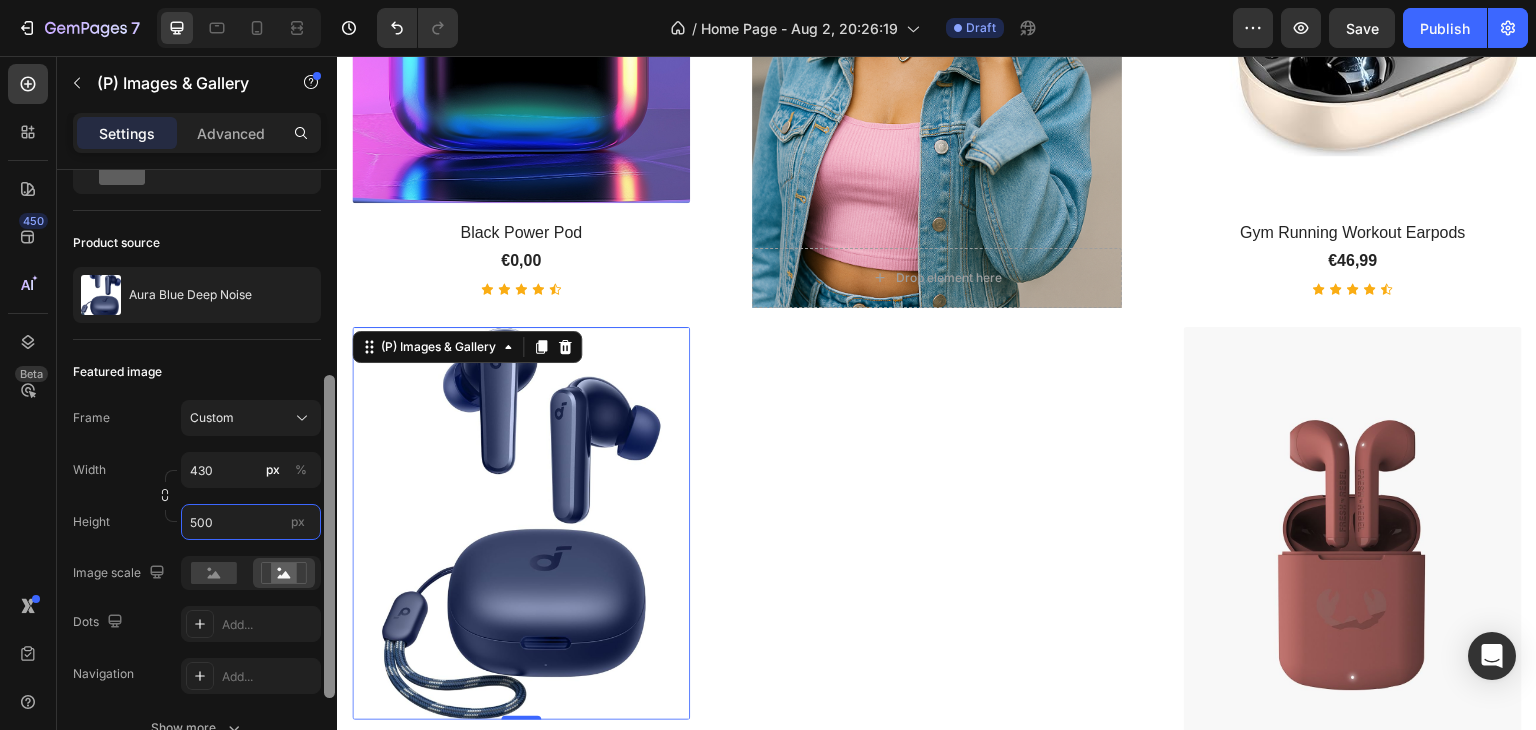 scroll, scrollTop: 300, scrollLeft: 0, axis: vertical 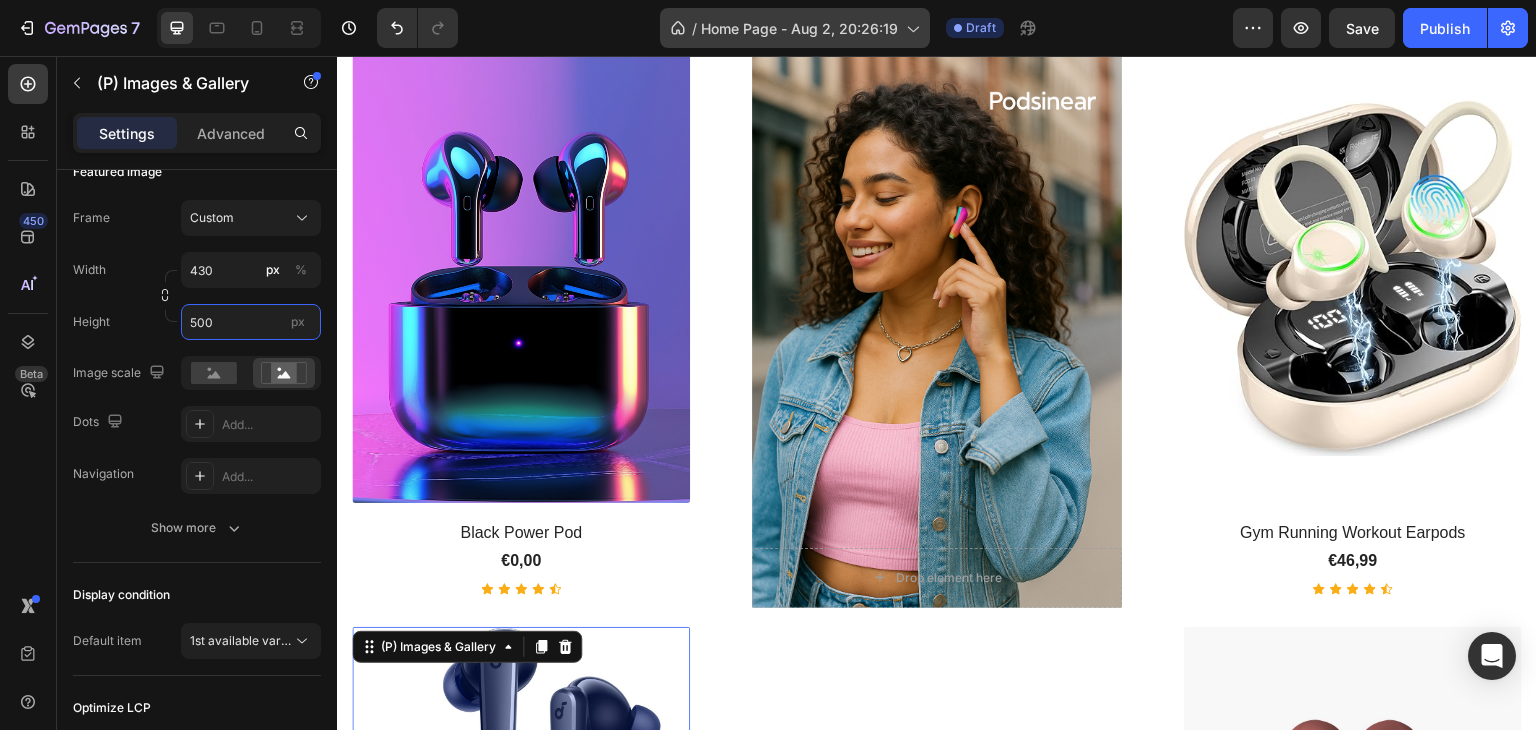 type on "500" 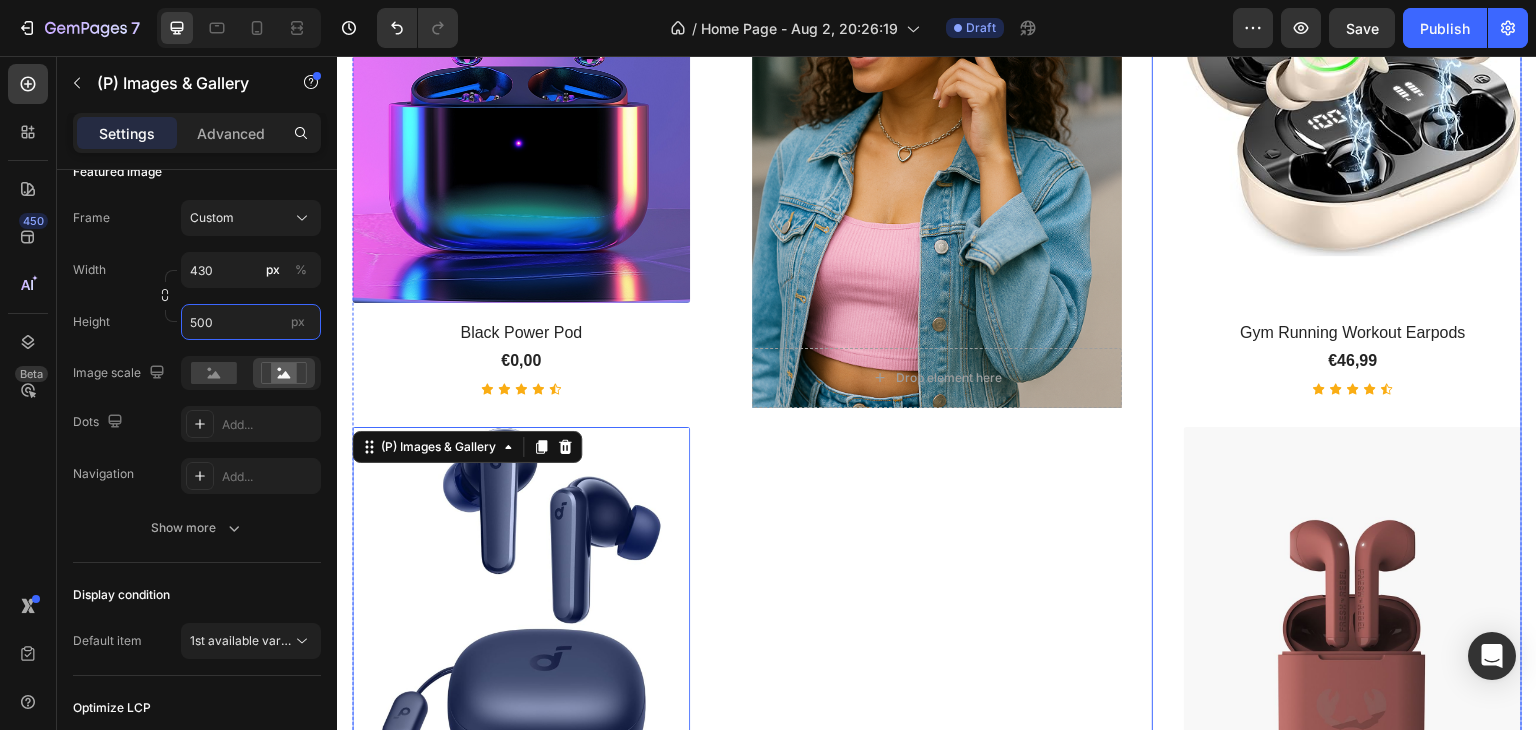 scroll, scrollTop: 1460, scrollLeft: 0, axis: vertical 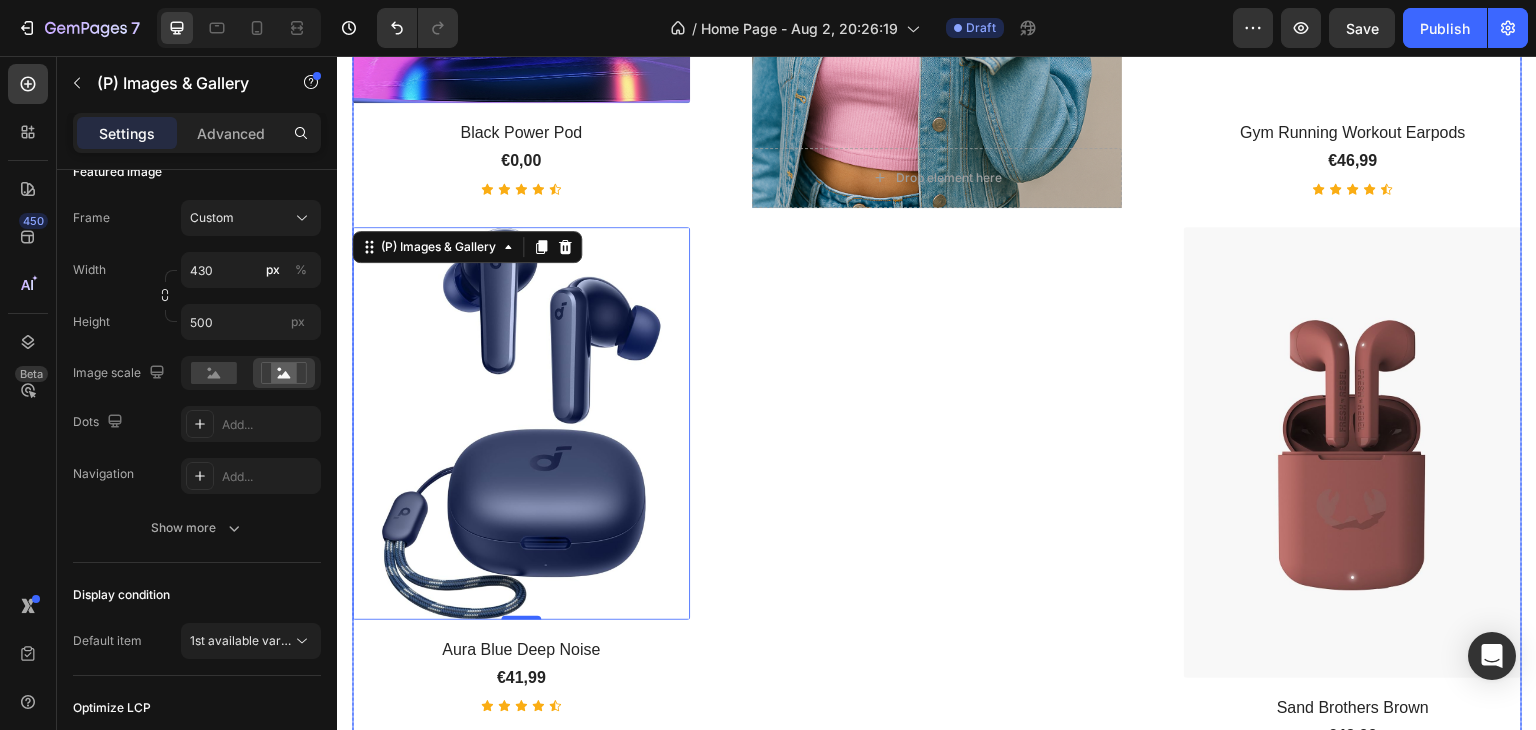click at bounding box center (937, -70) 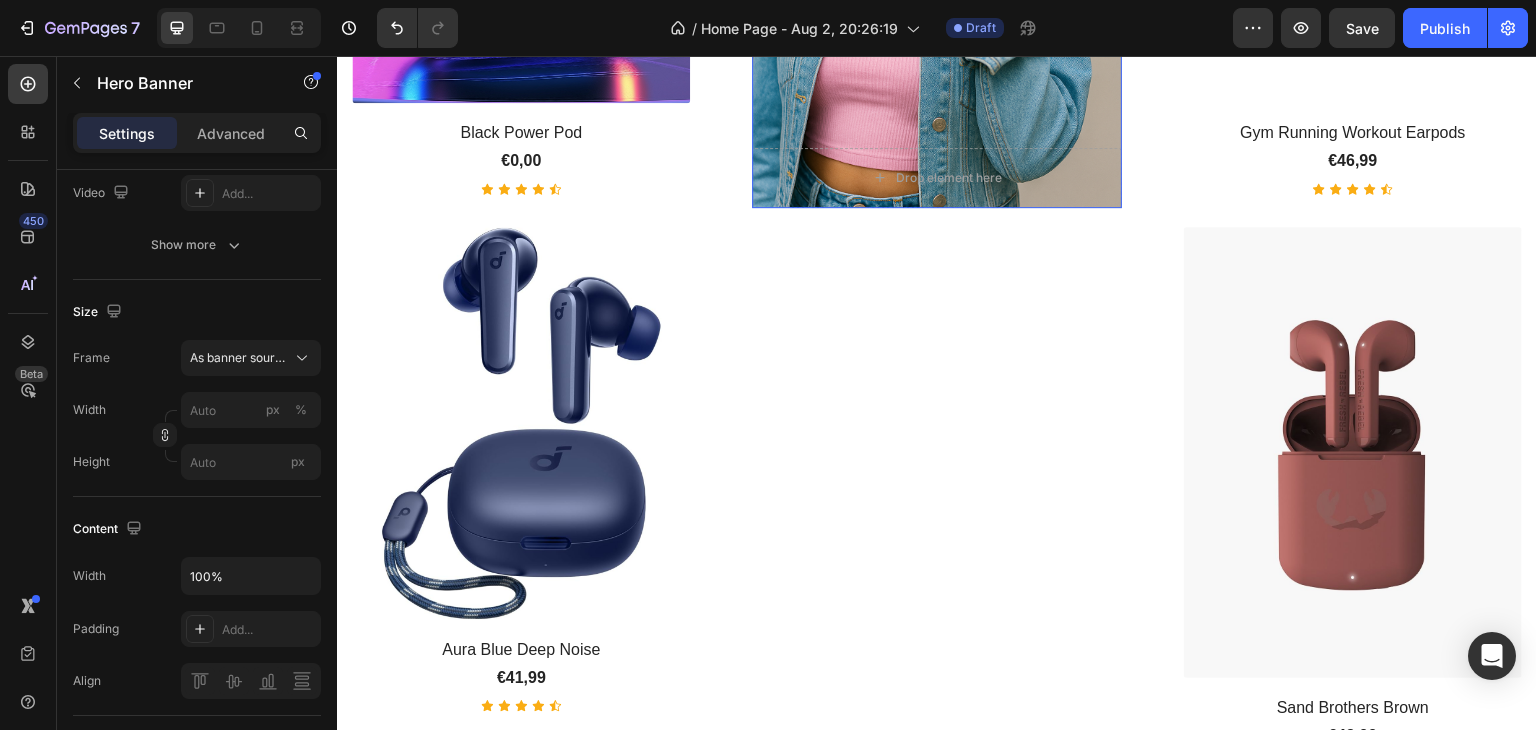 scroll, scrollTop: 0, scrollLeft: 0, axis: both 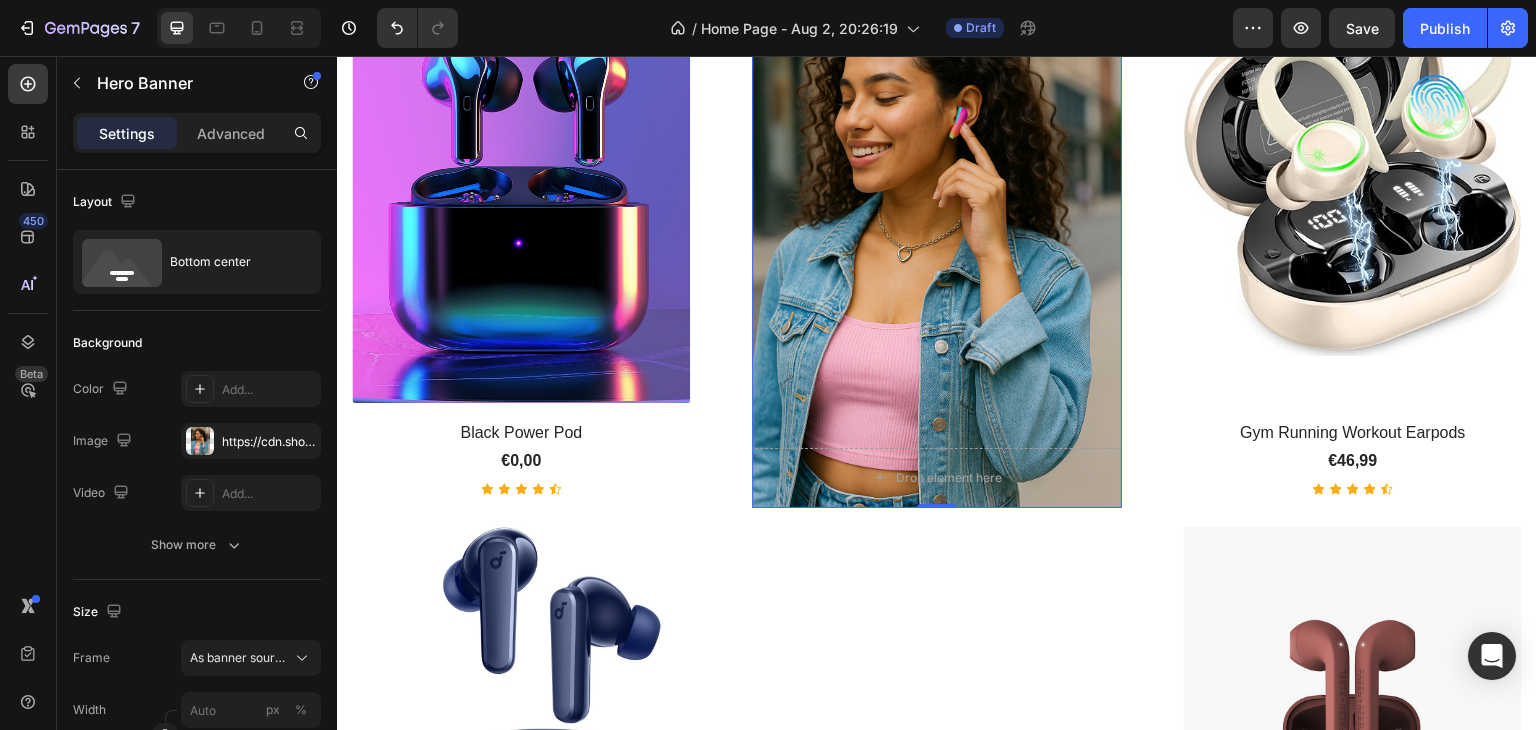 click at bounding box center (937, 230) 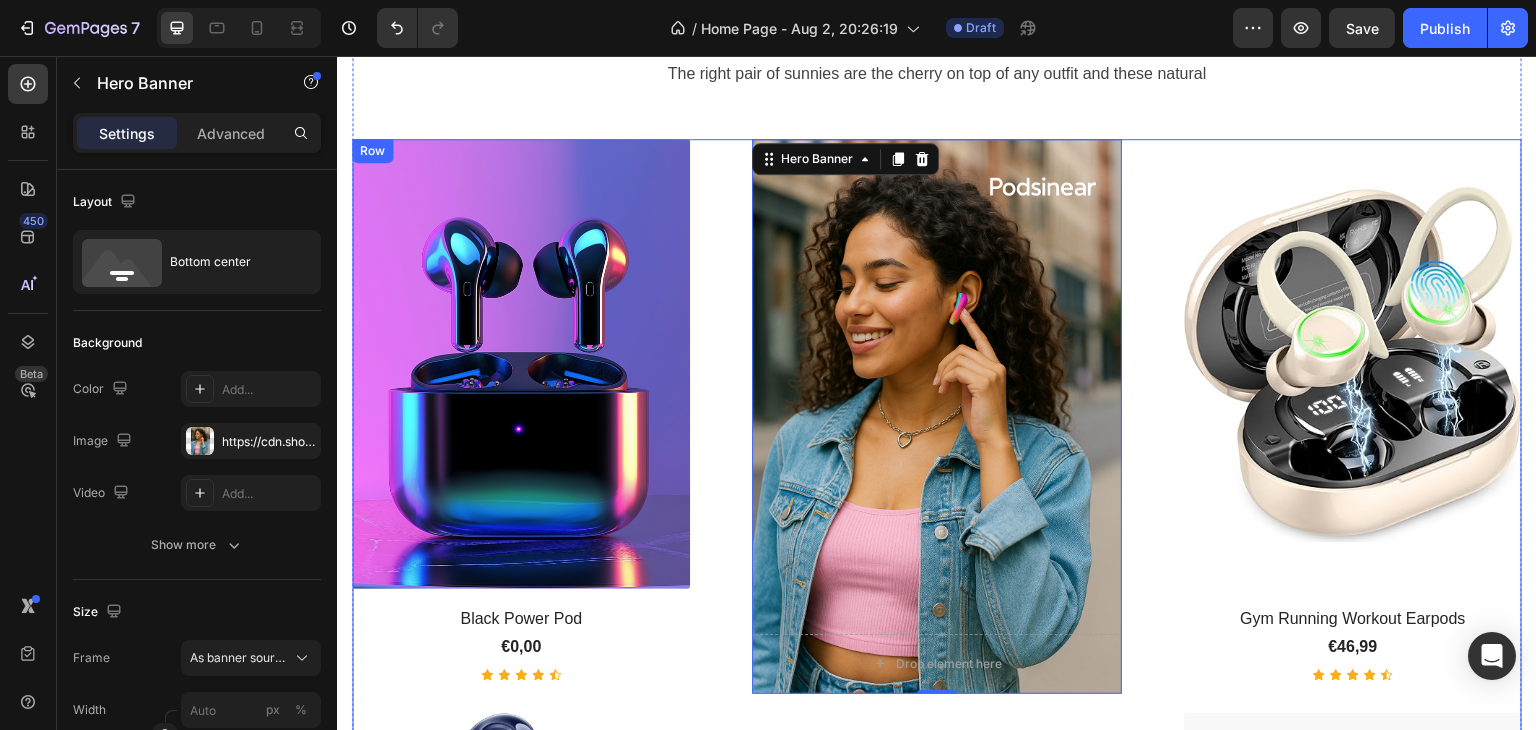 scroll, scrollTop: 960, scrollLeft: 0, axis: vertical 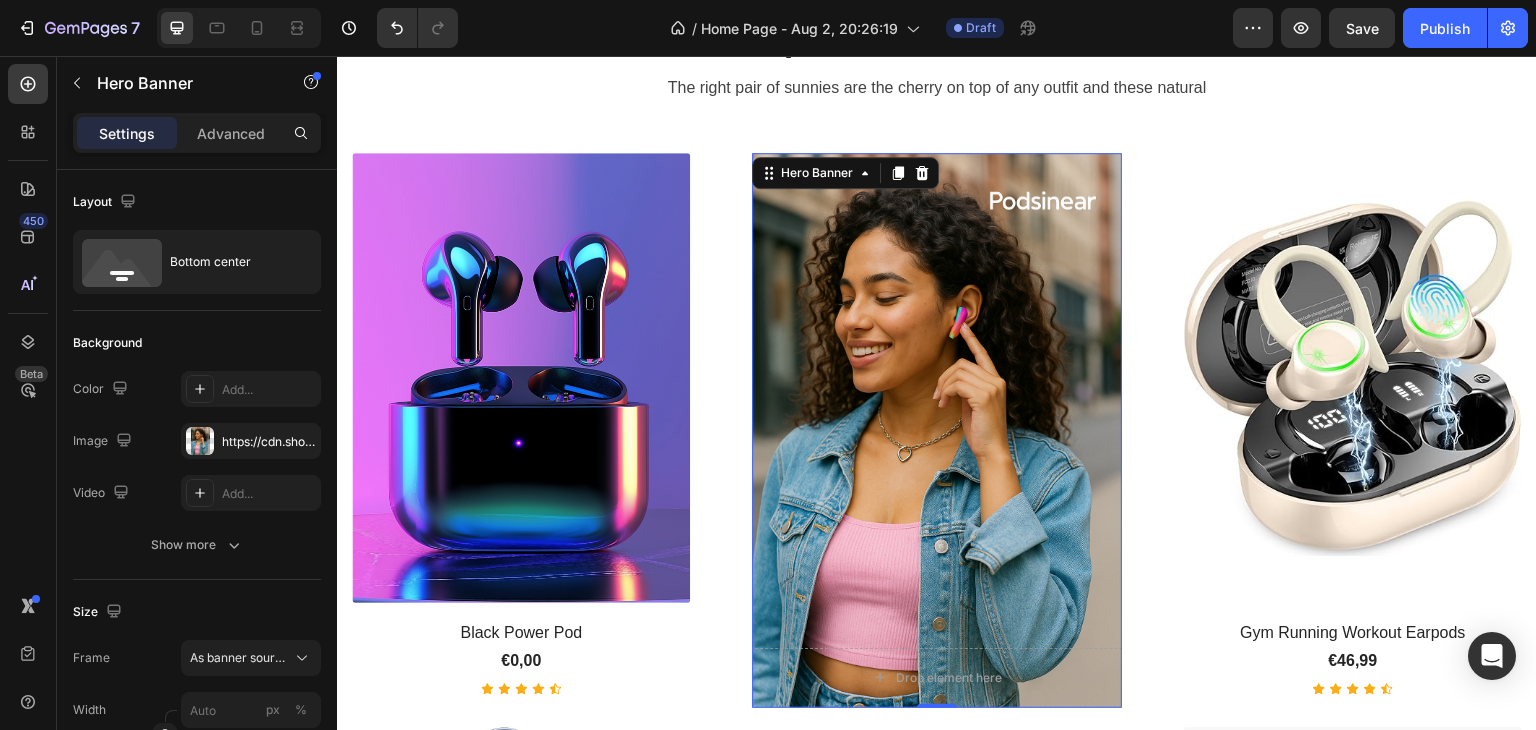 click at bounding box center [937, 430] 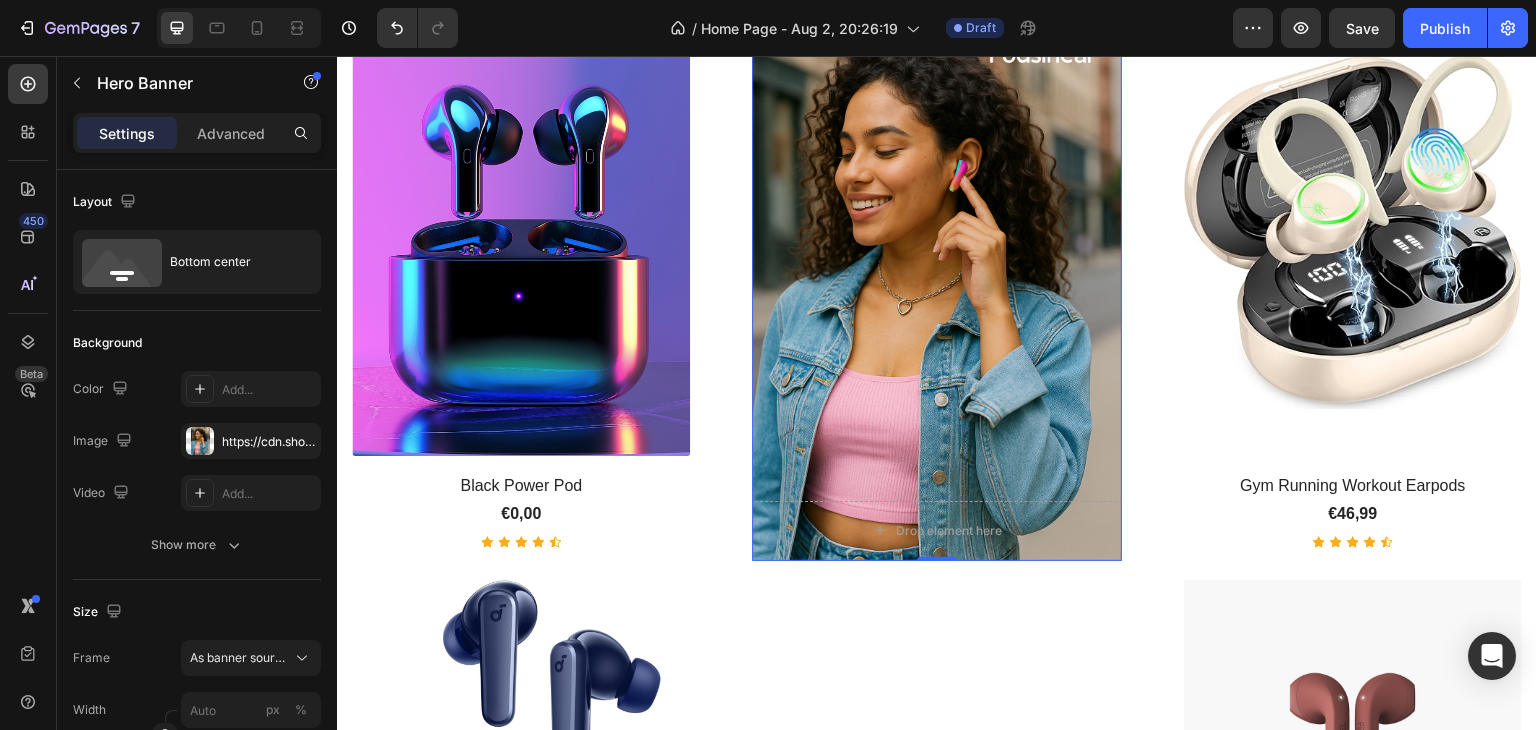 scroll, scrollTop: 1260, scrollLeft: 0, axis: vertical 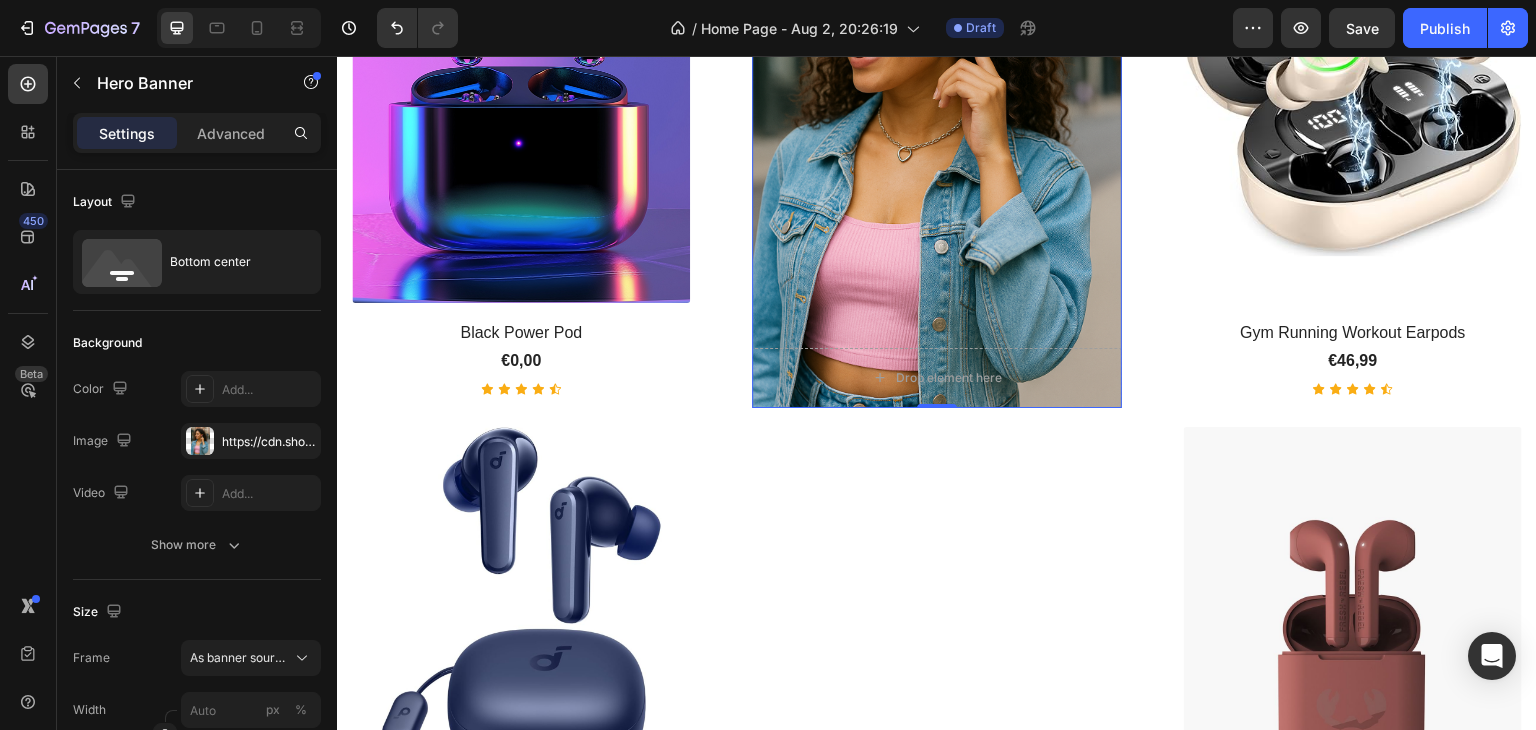 click at bounding box center (937, 130) 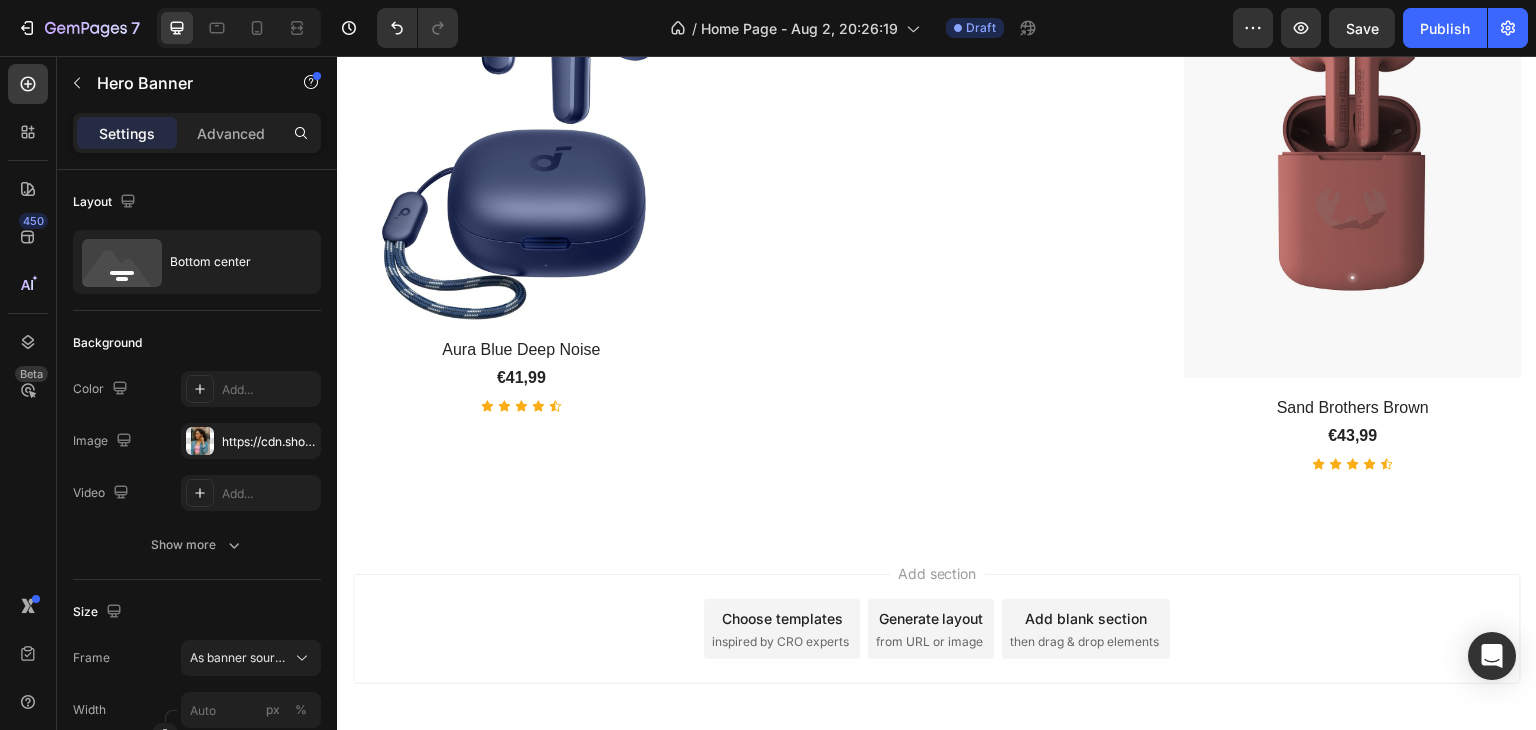 scroll, scrollTop: 1836, scrollLeft: 0, axis: vertical 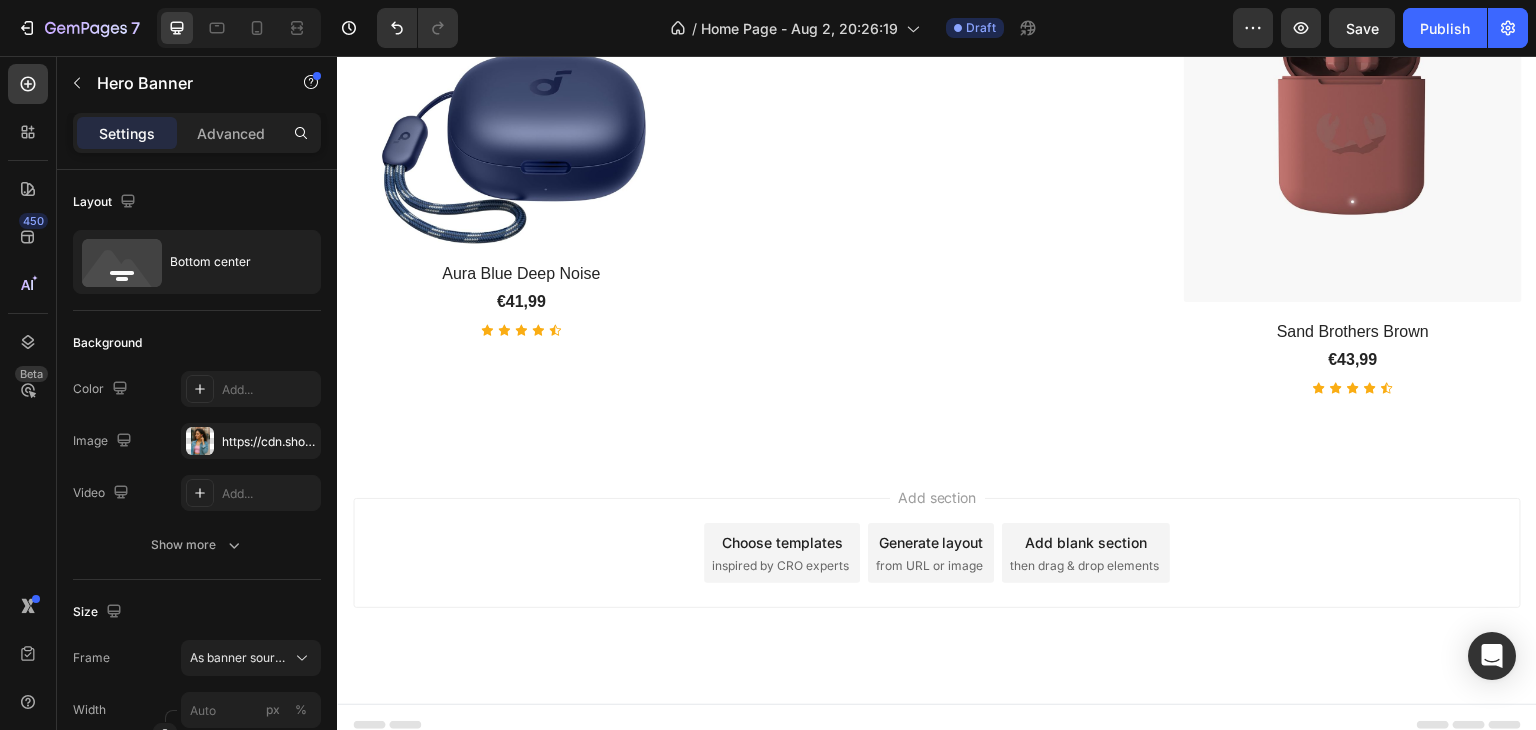click on "inspired by CRO experts" at bounding box center [780, 566] 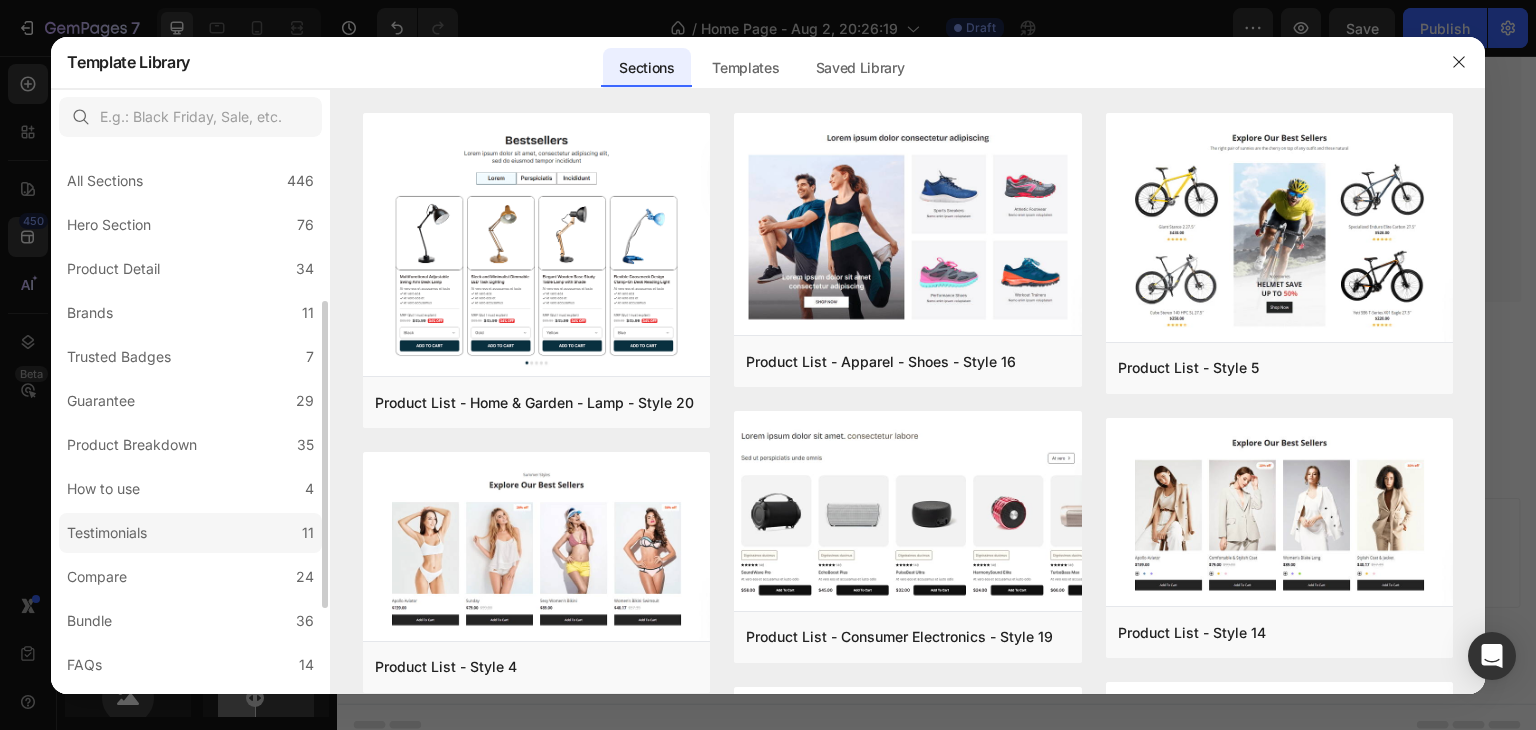scroll, scrollTop: 200, scrollLeft: 0, axis: vertical 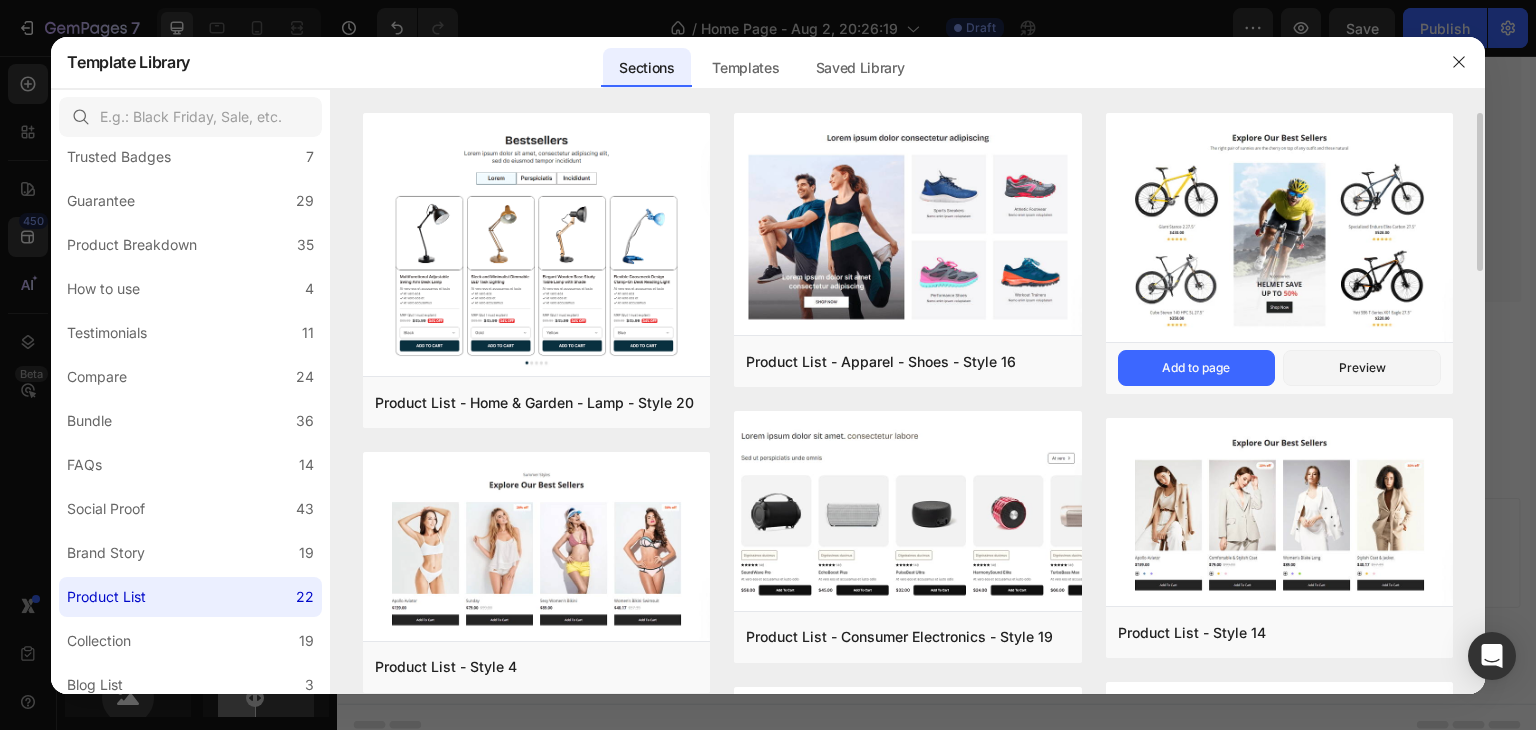 click at bounding box center [1279, 228] 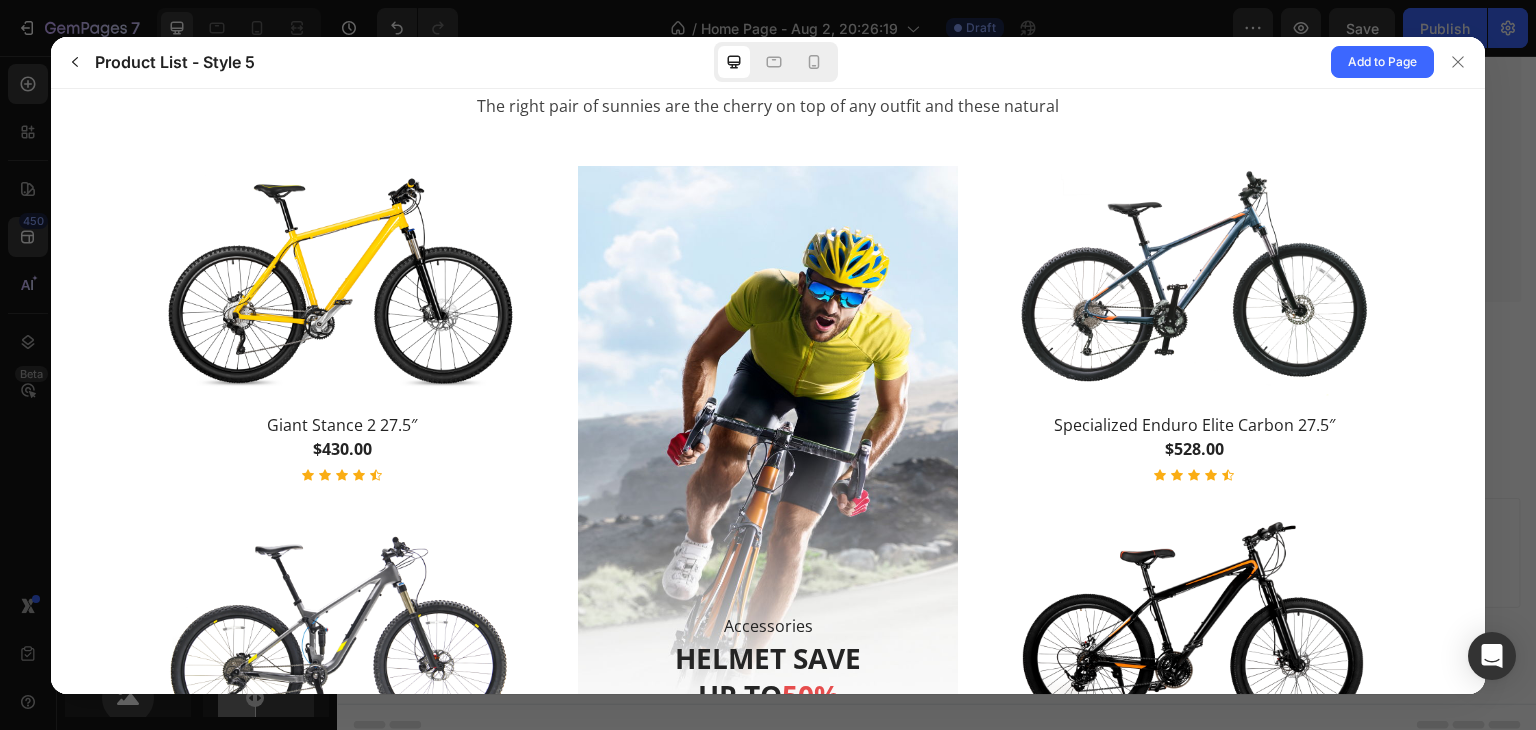 scroll, scrollTop: 124, scrollLeft: 0, axis: vertical 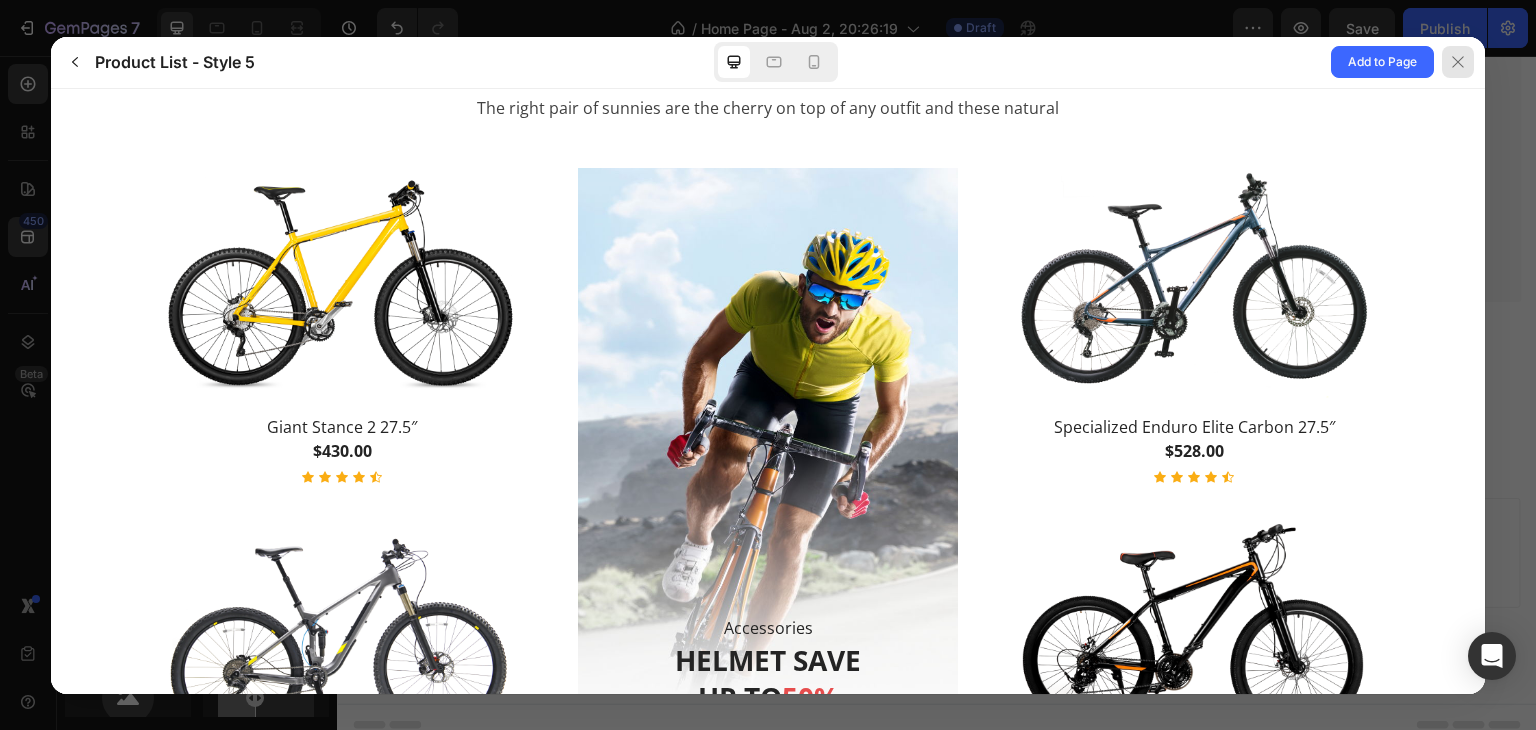 click 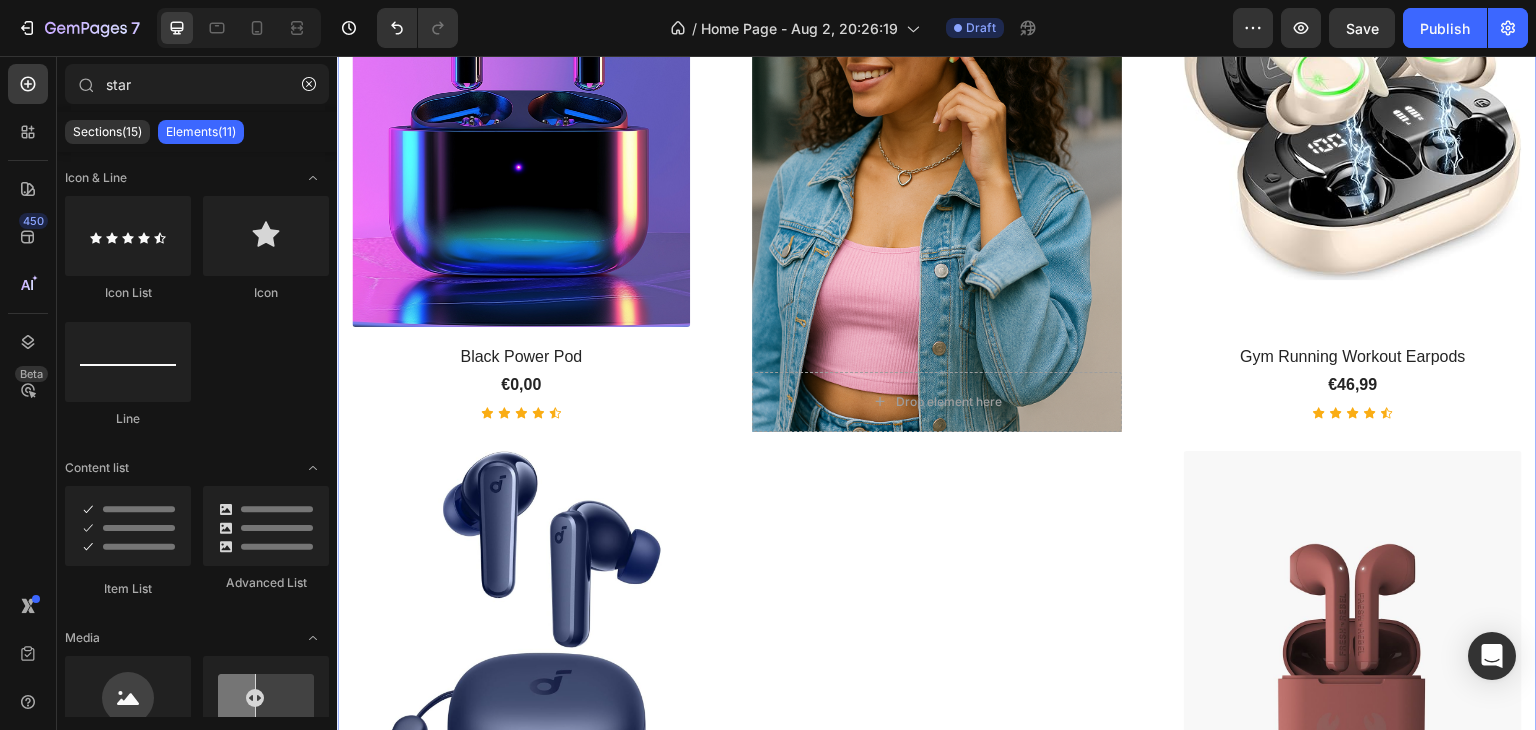 scroll, scrollTop: 936, scrollLeft: 0, axis: vertical 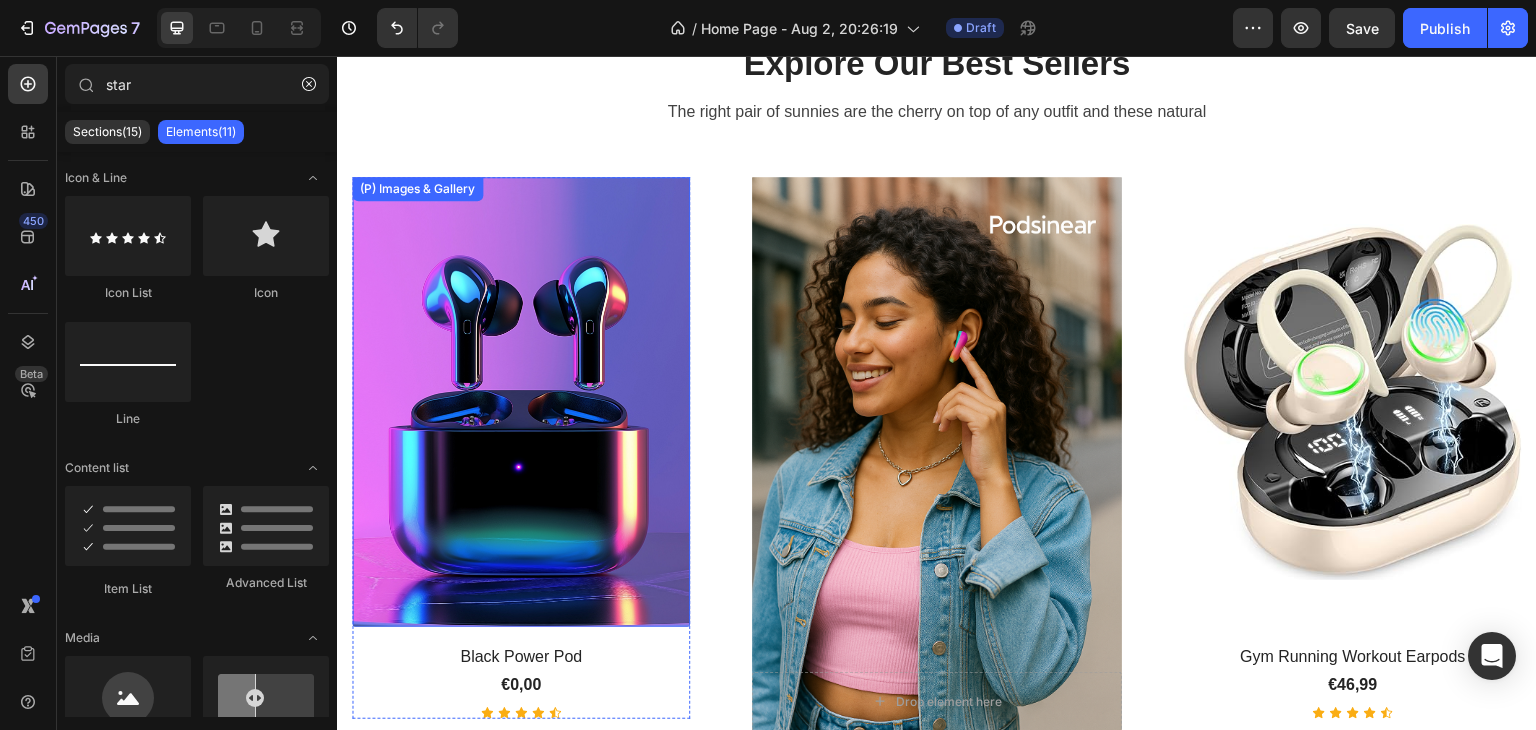 click at bounding box center (521, 402) 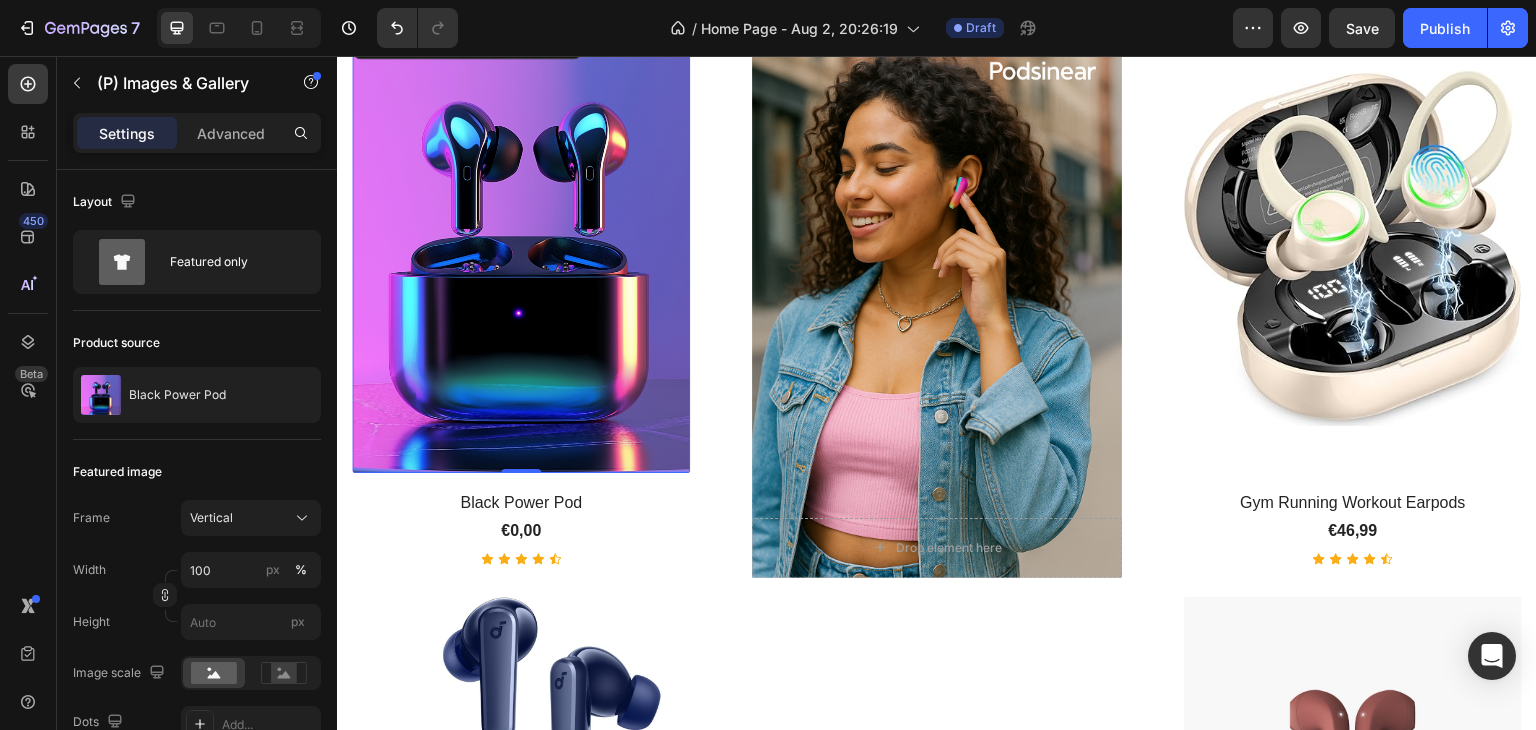 scroll, scrollTop: 936, scrollLeft: 0, axis: vertical 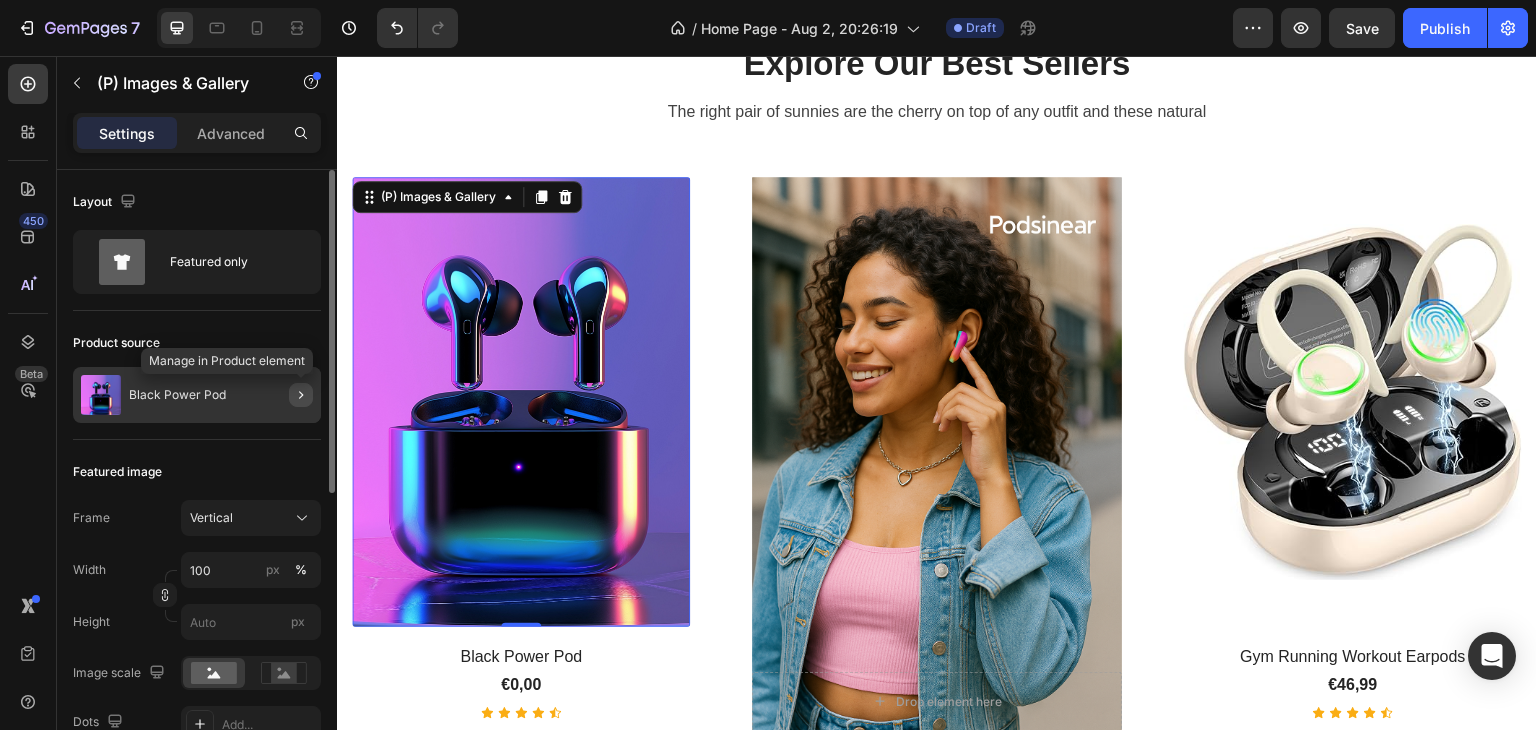 click 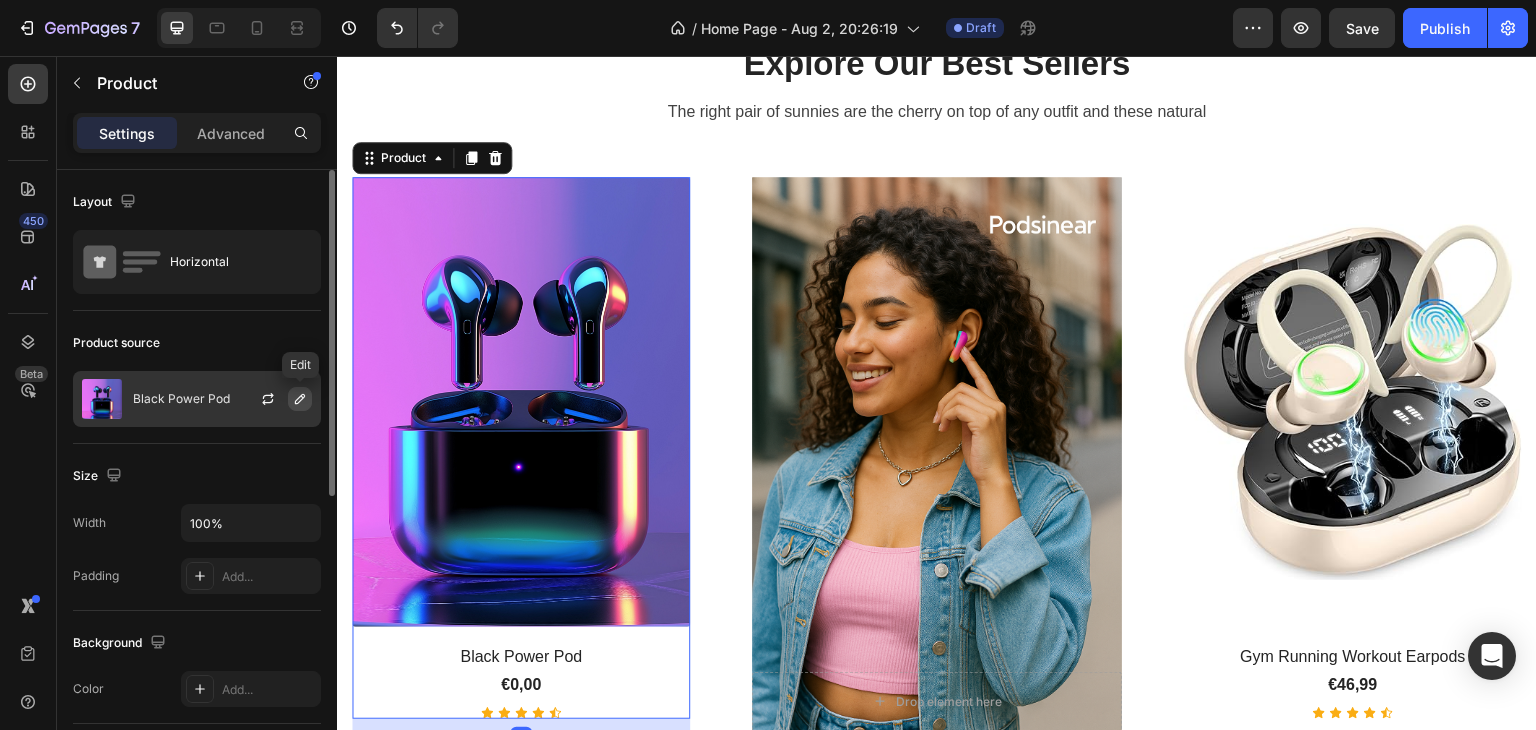 click 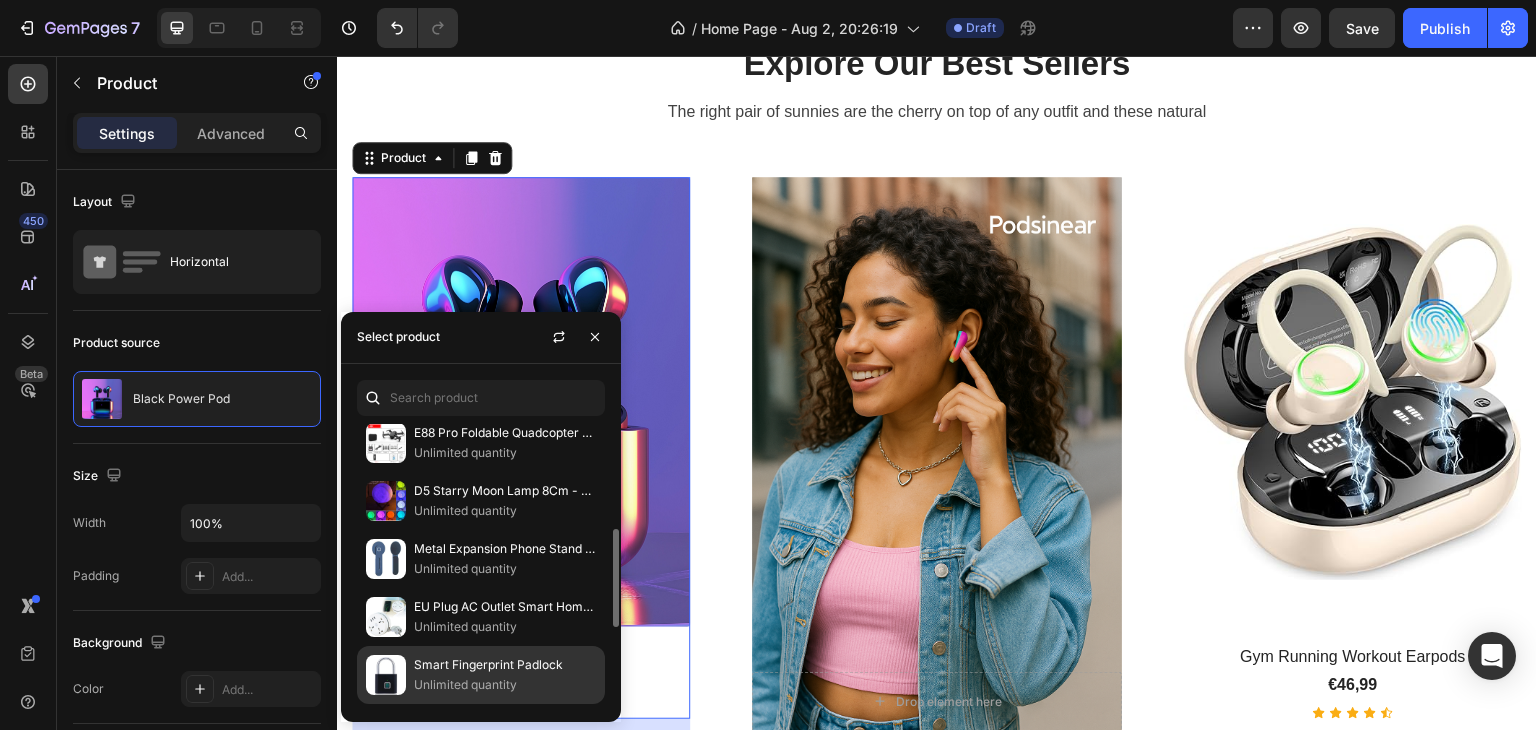 scroll, scrollTop: 524, scrollLeft: 0, axis: vertical 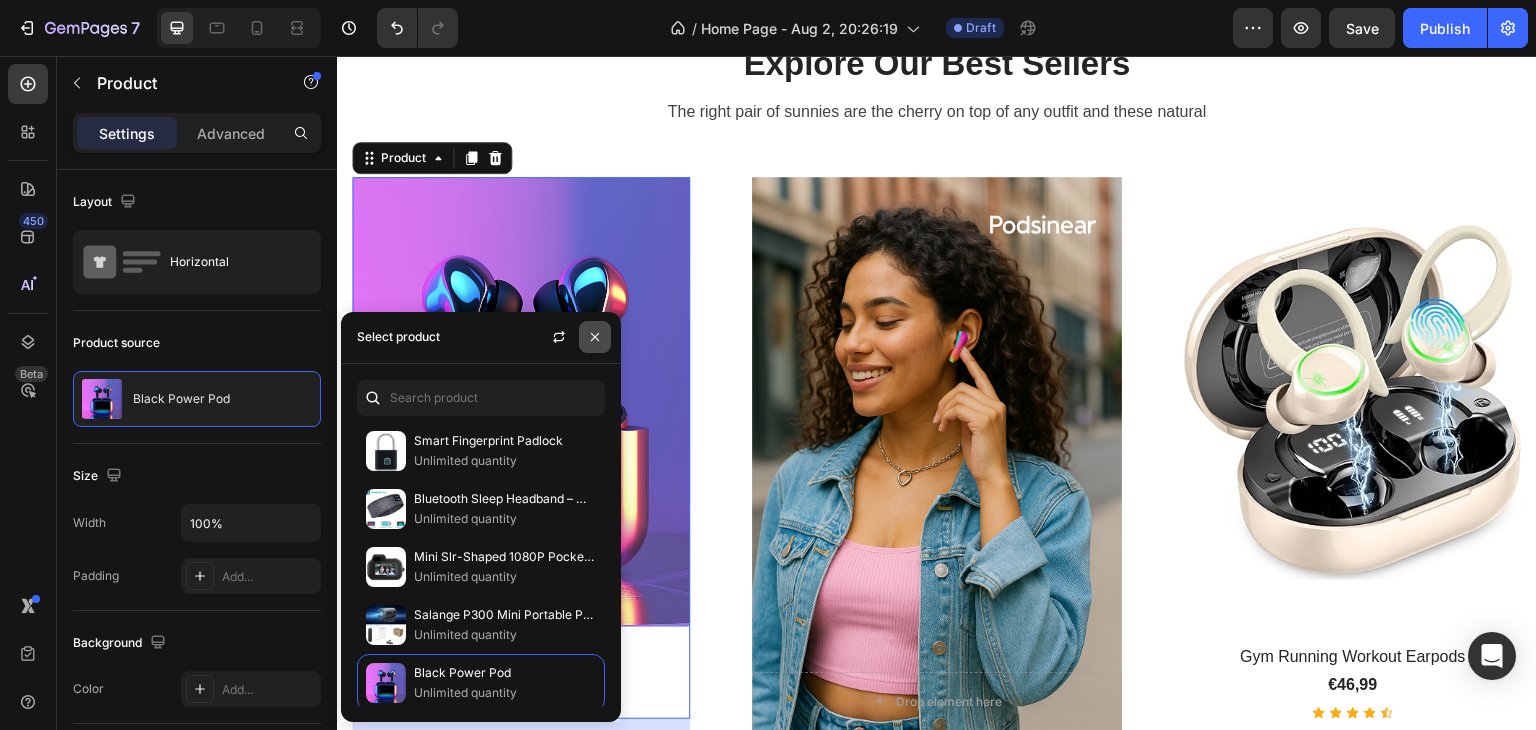 click 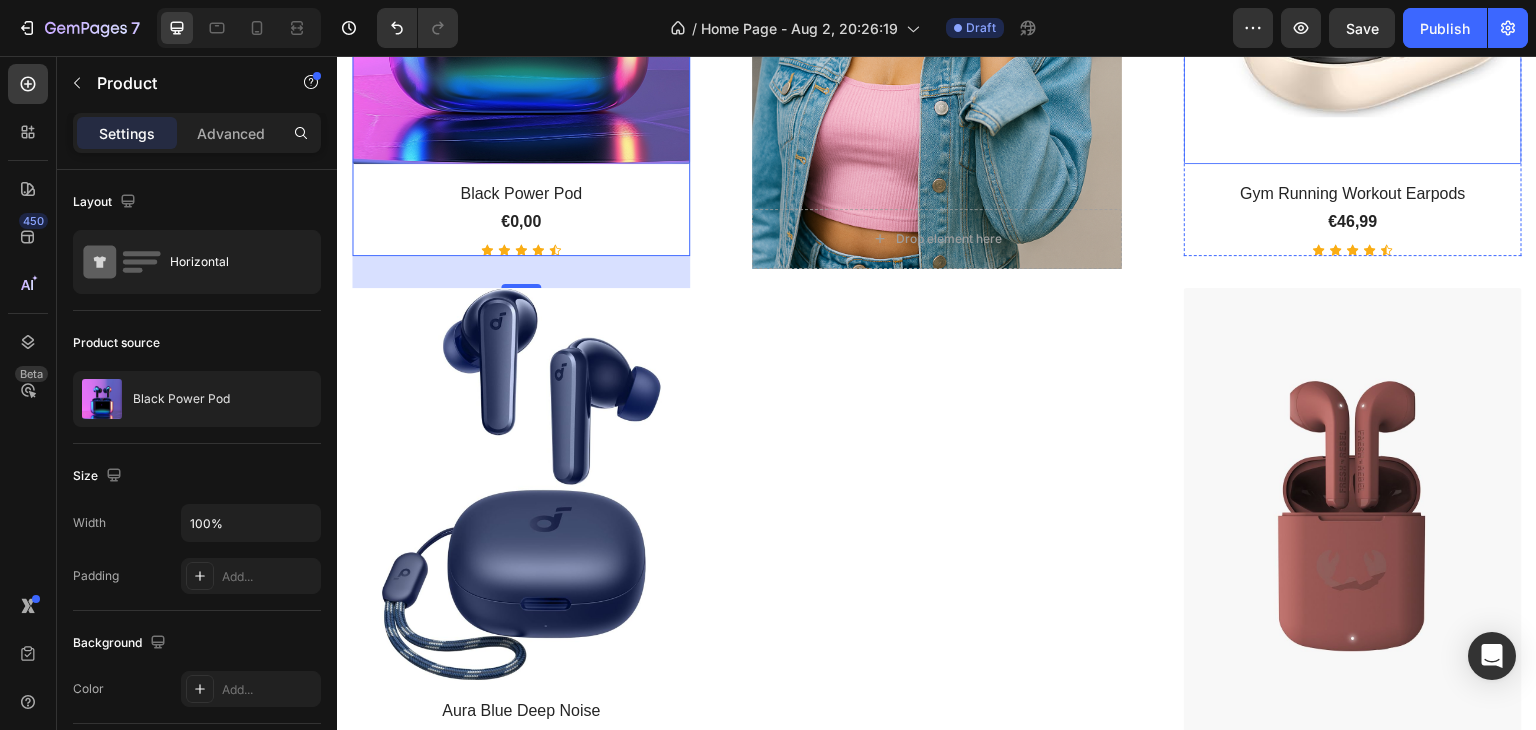 scroll, scrollTop: 1536, scrollLeft: 0, axis: vertical 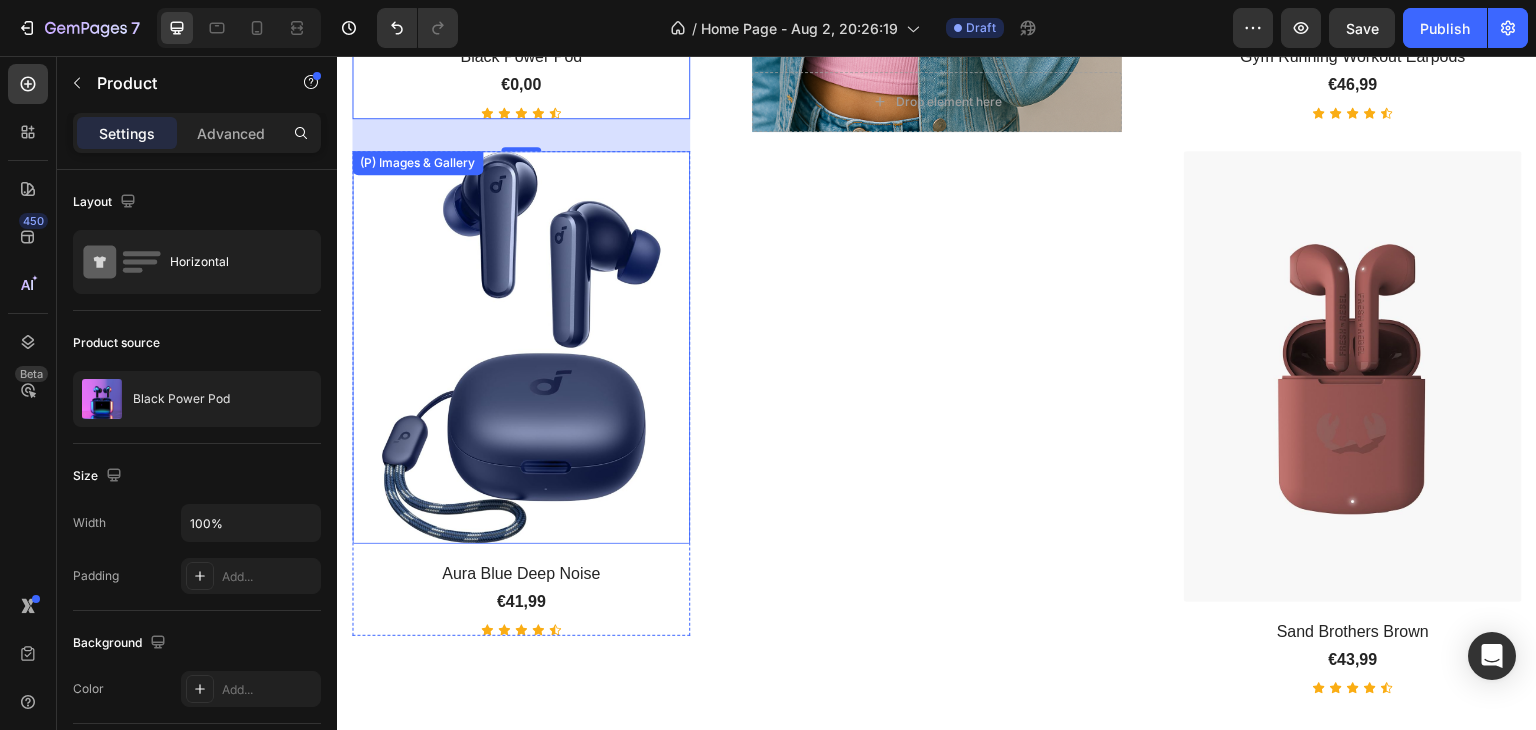 click at bounding box center (521, 347) 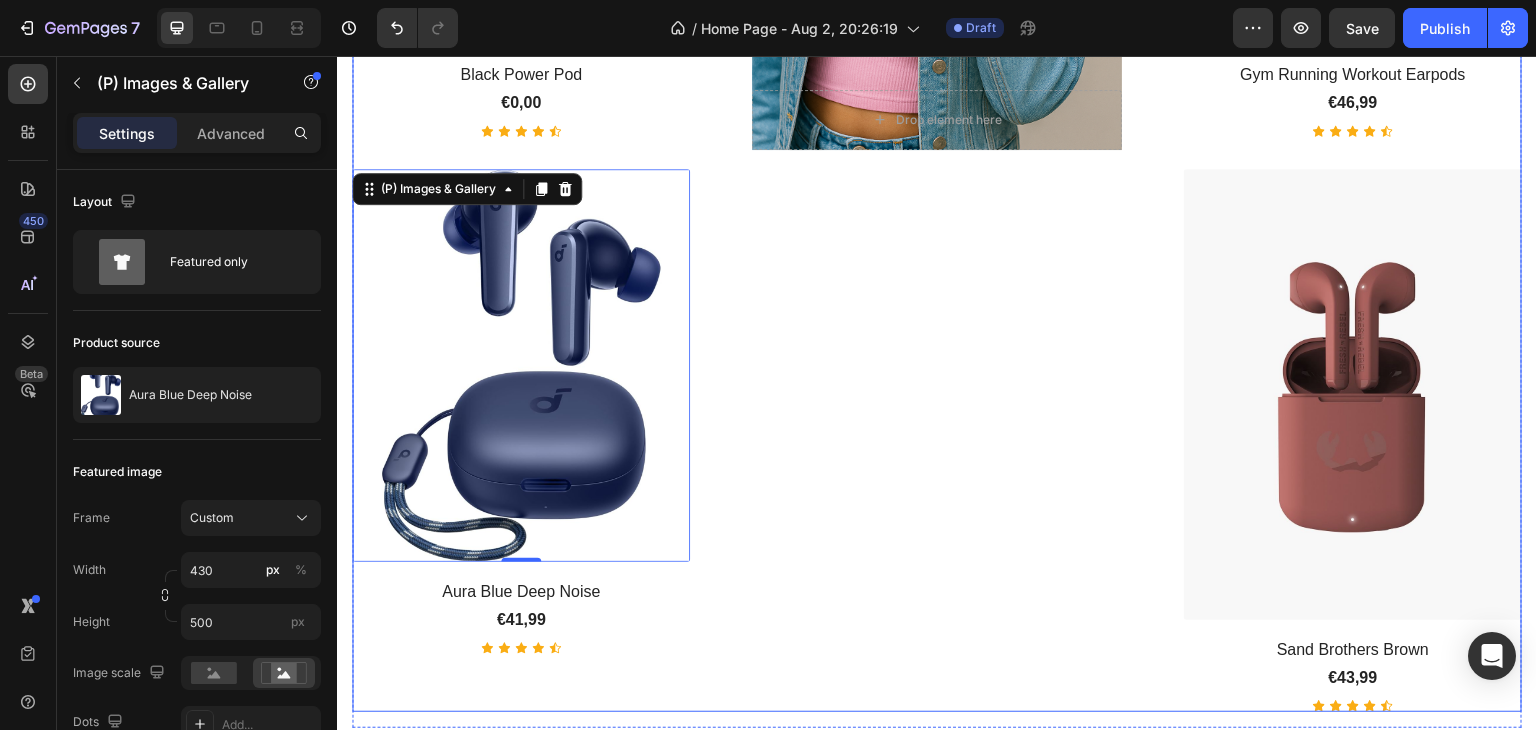 scroll, scrollTop: 936, scrollLeft: 0, axis: vertical 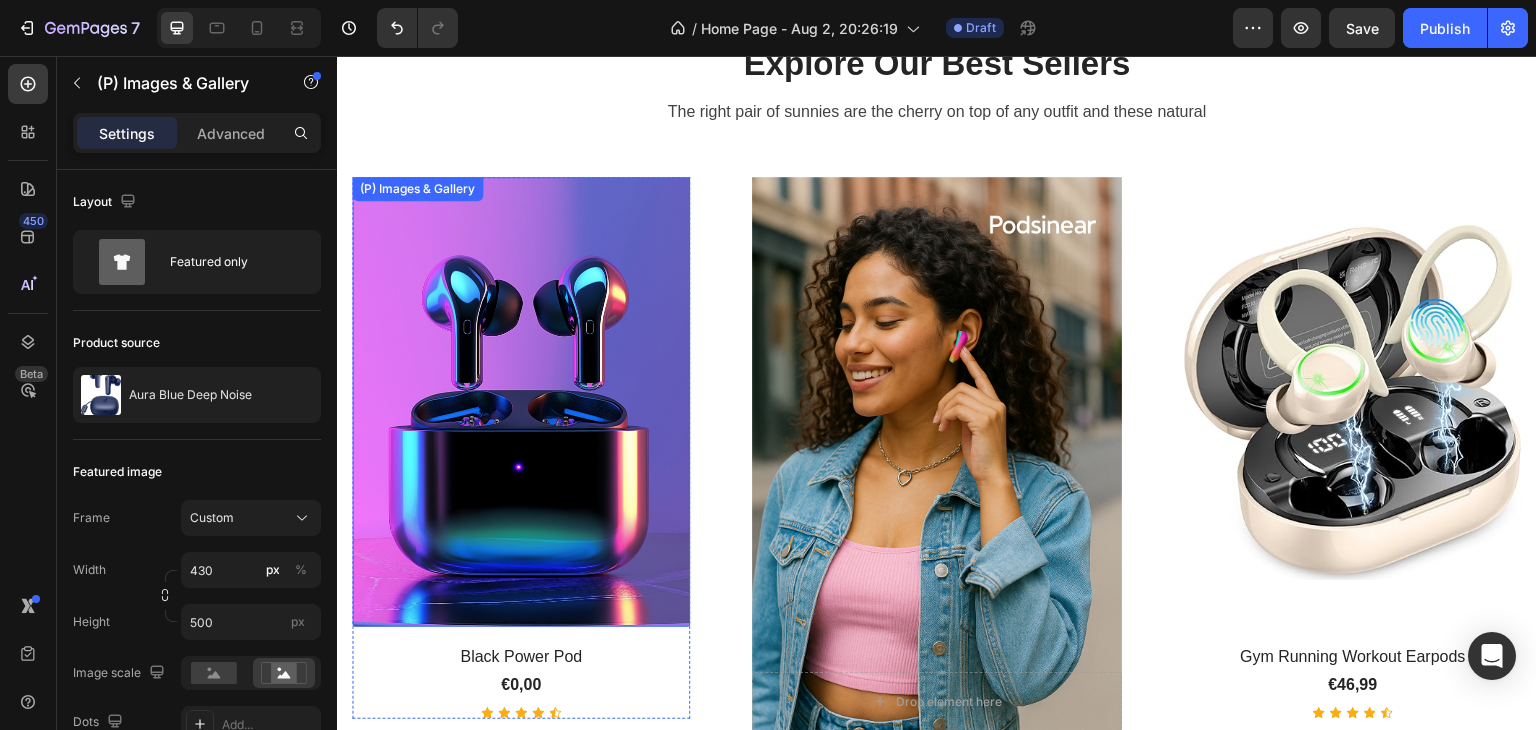 click at bounding box center (521, 402) 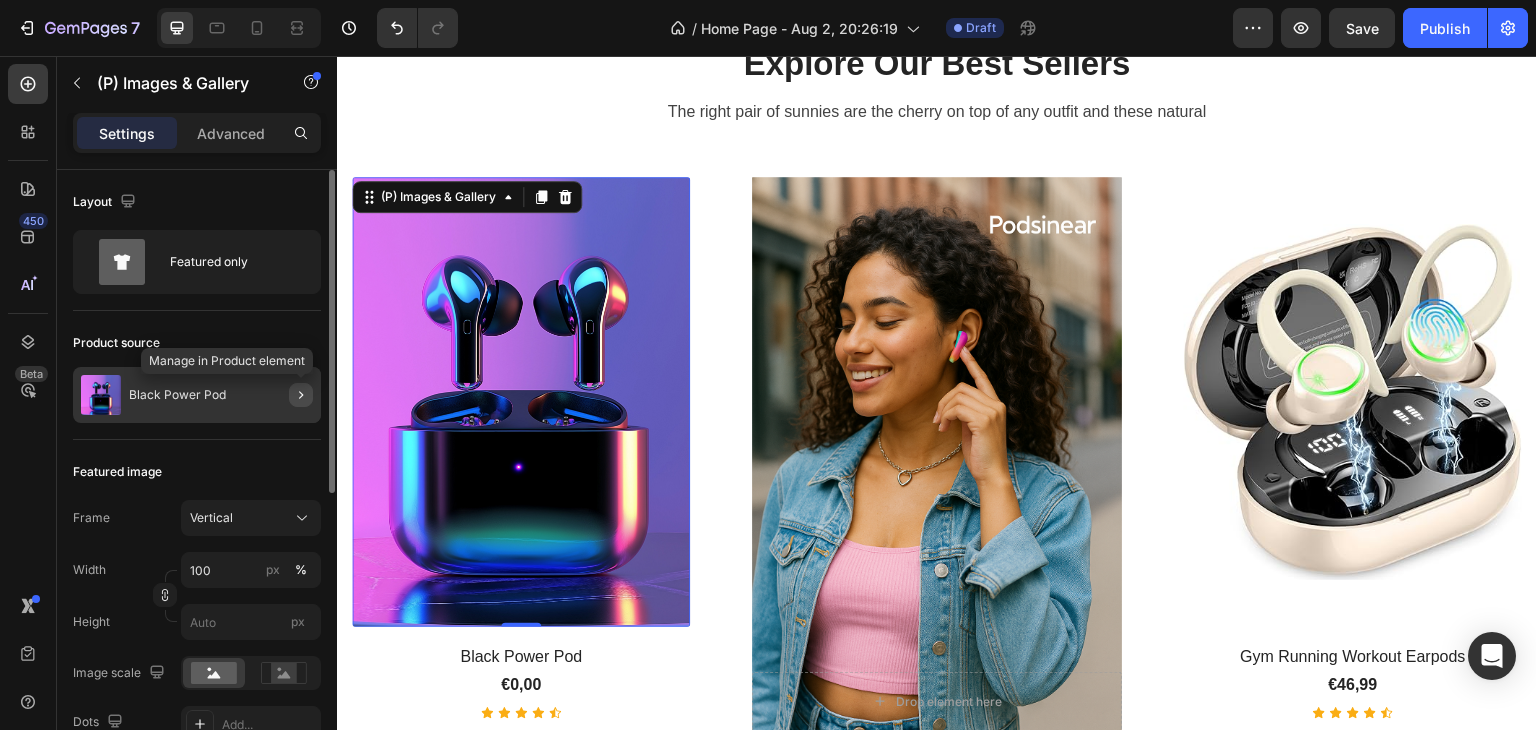 click 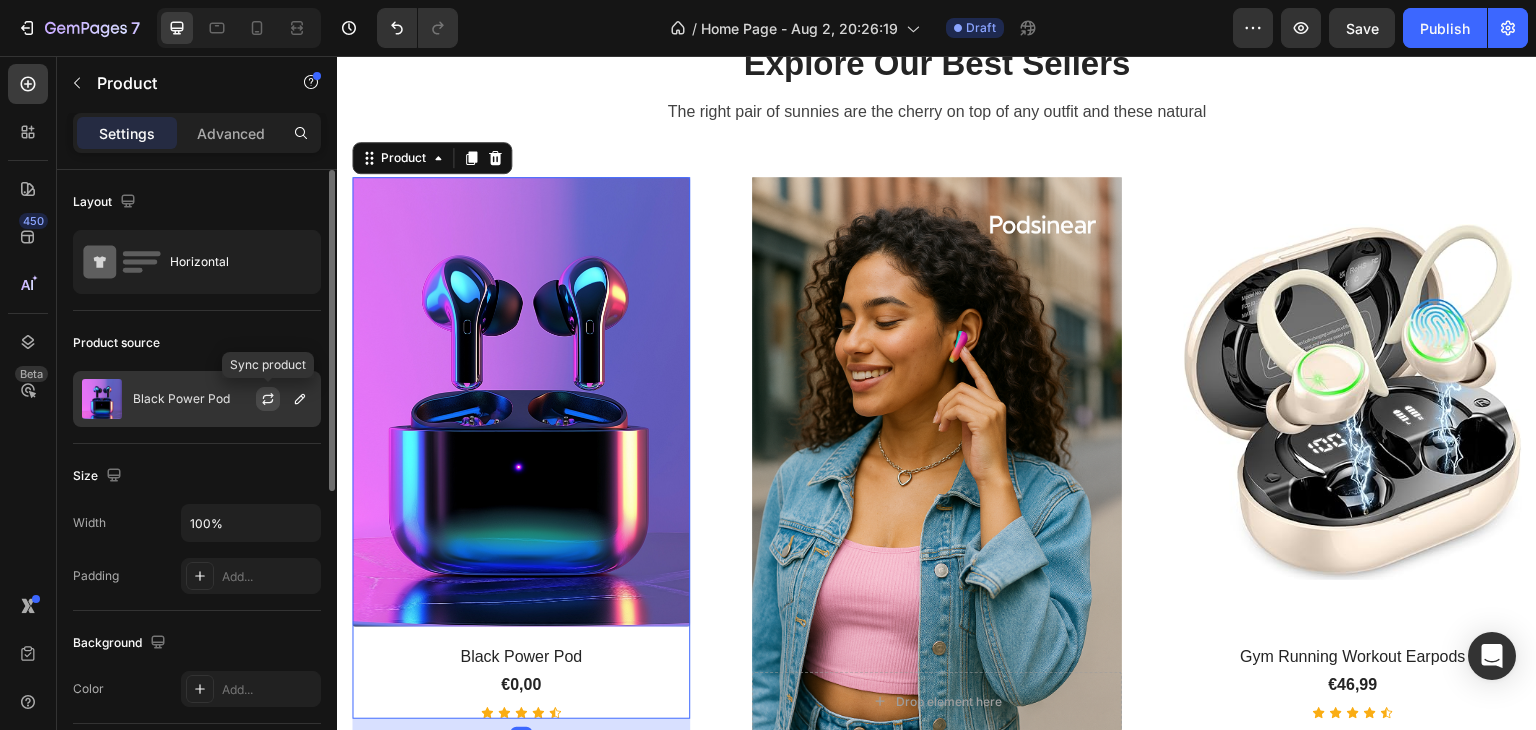 click 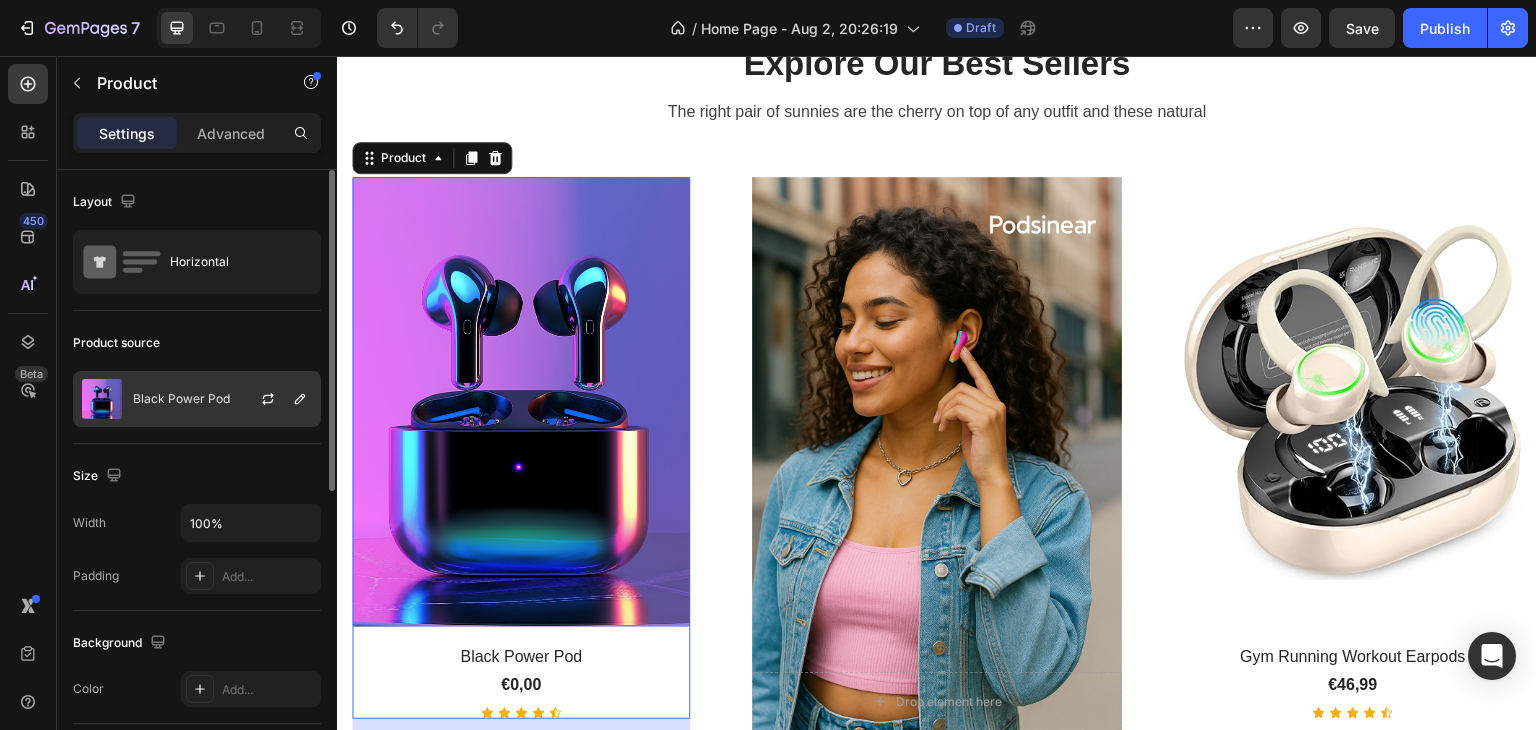 click at bounding box center [276, 399] 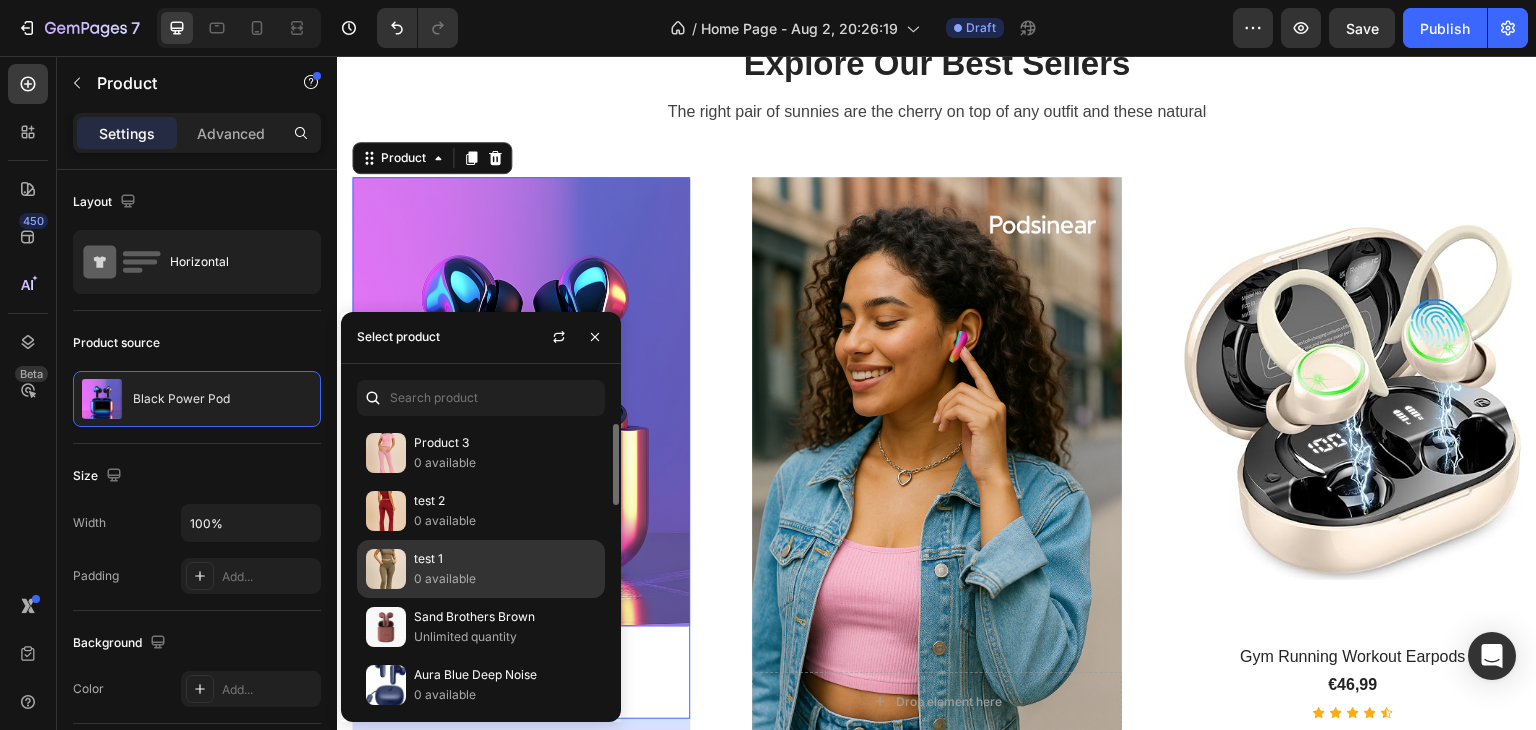 scroll, scrollTop: 857, scrollLeft: 0, axis: vertical 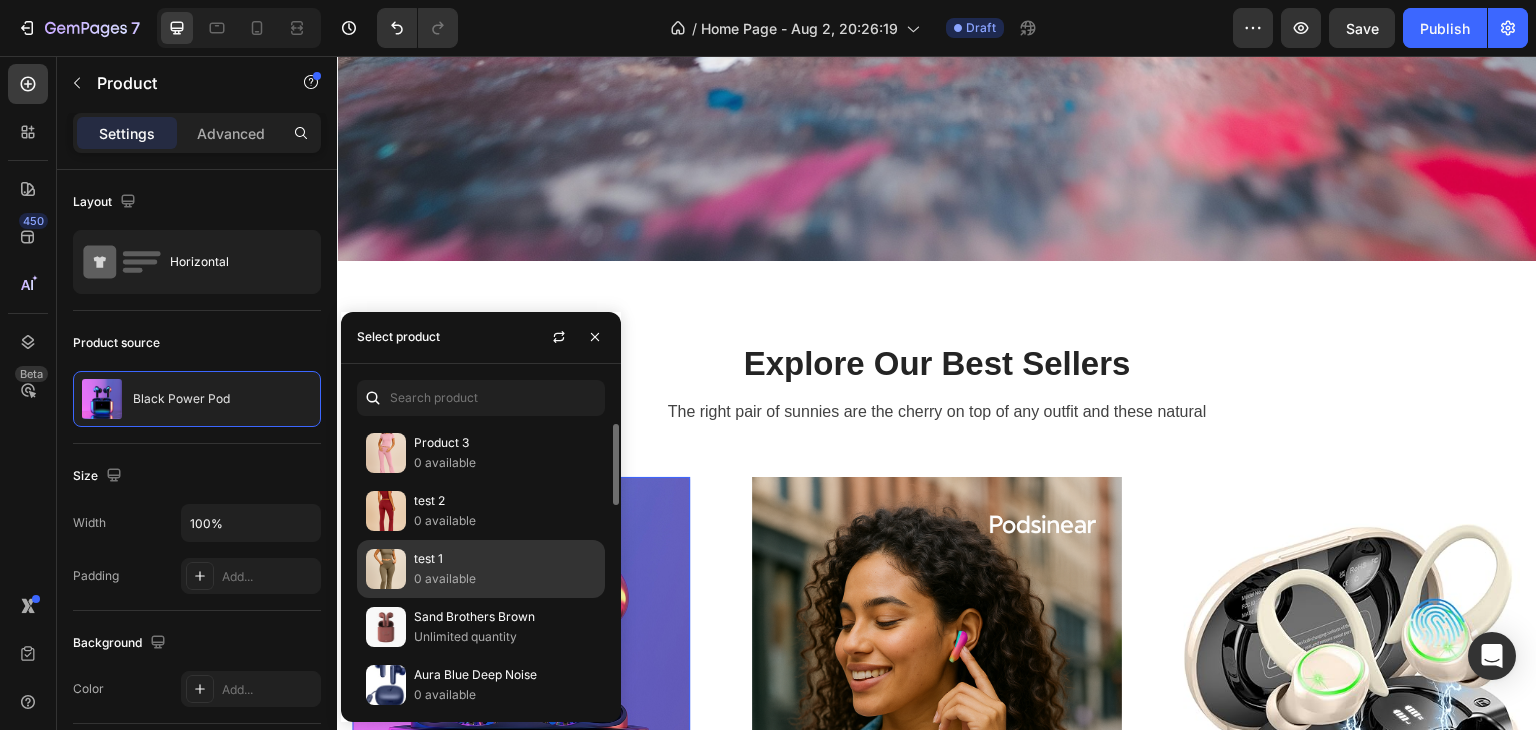 click on "0 available" at bounding box center [505, 579] 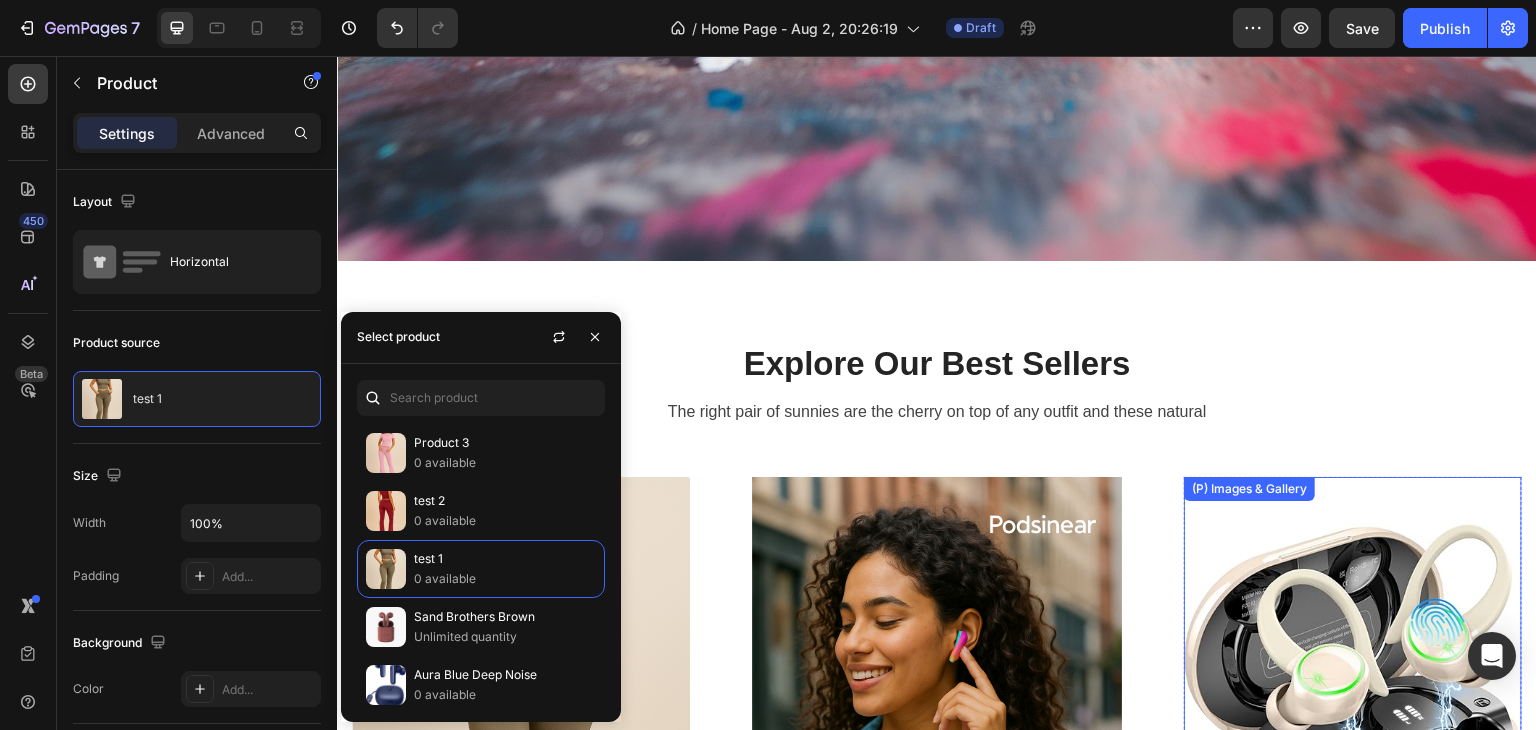 click at bounding box center (1353, 702) 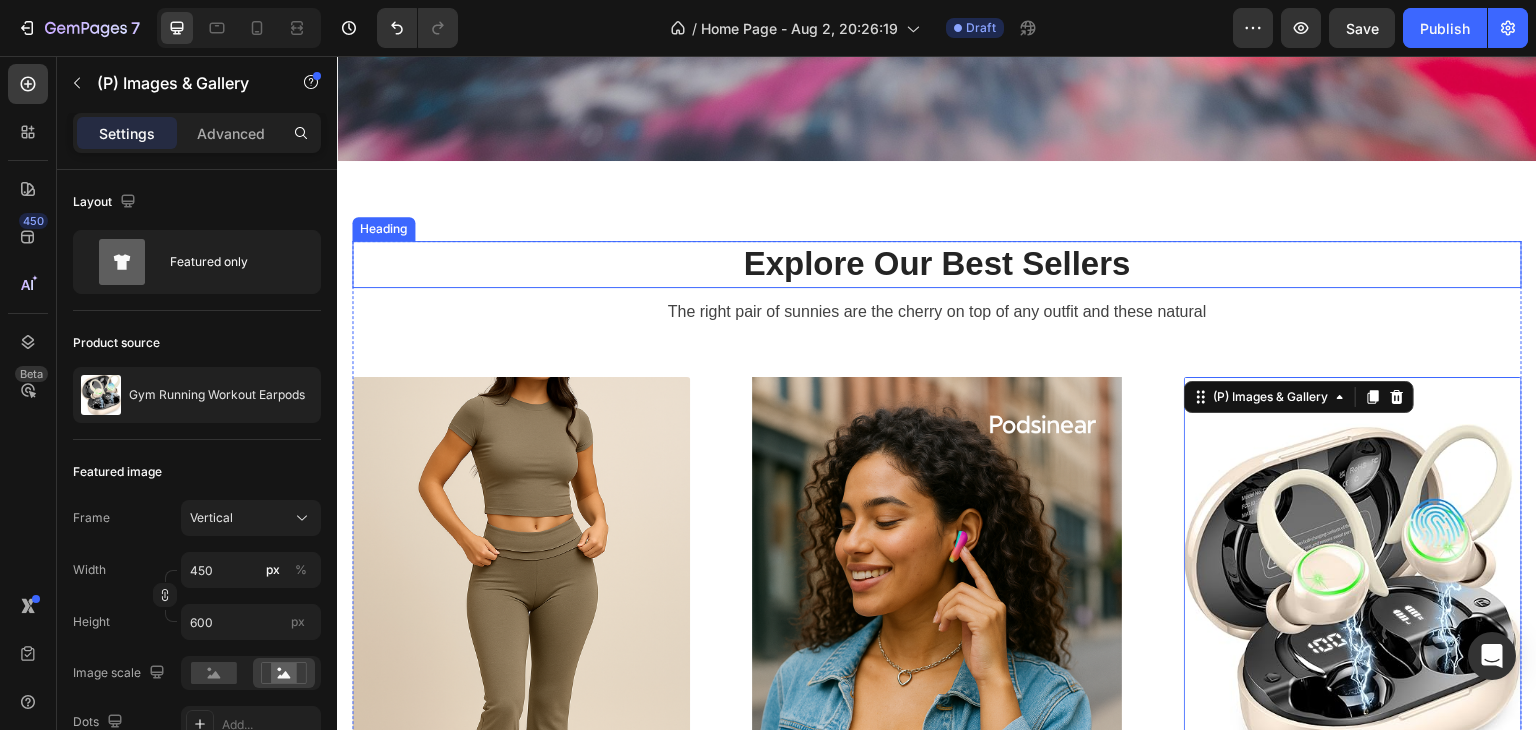 scroll, scrollTop: 936, scrollLeft: 0, axis: vertical 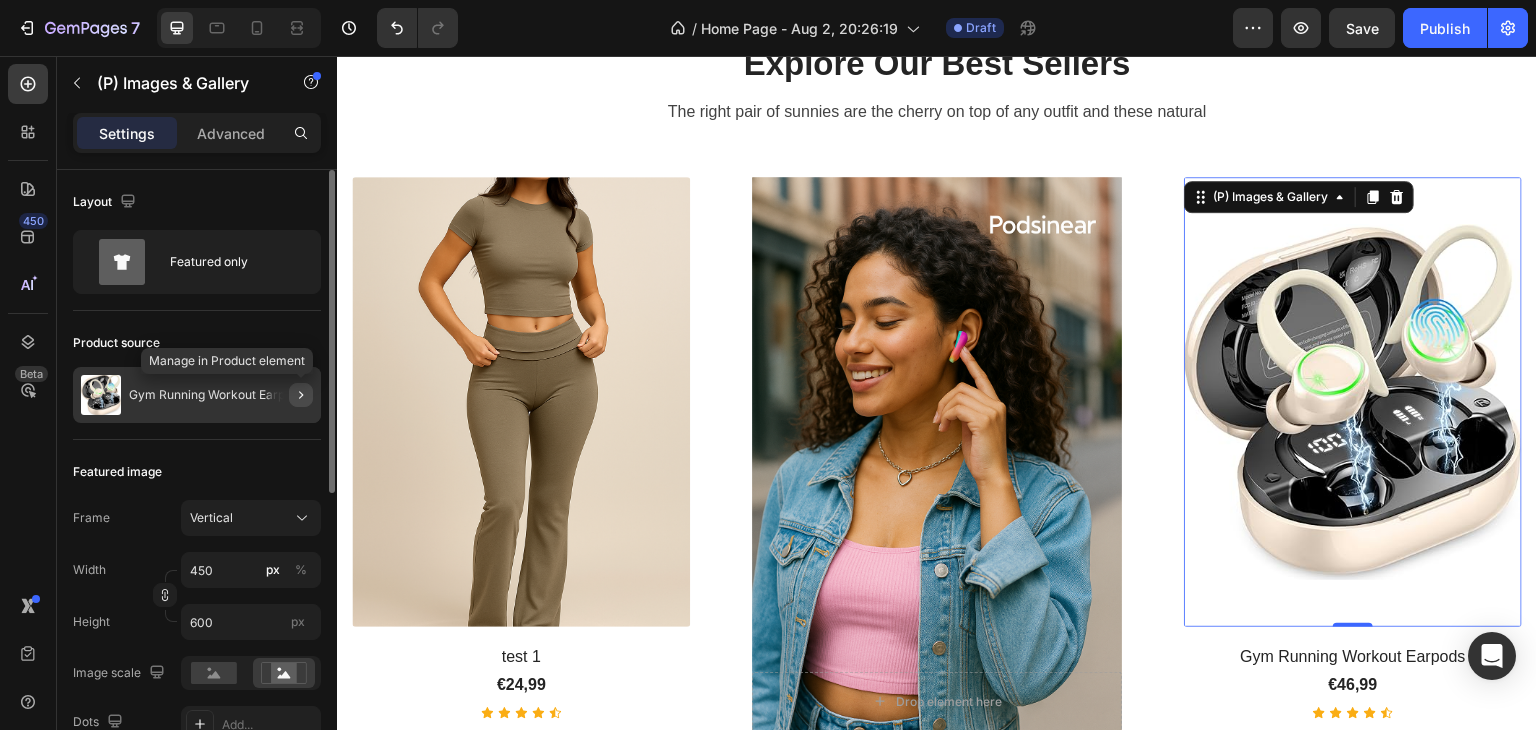 click 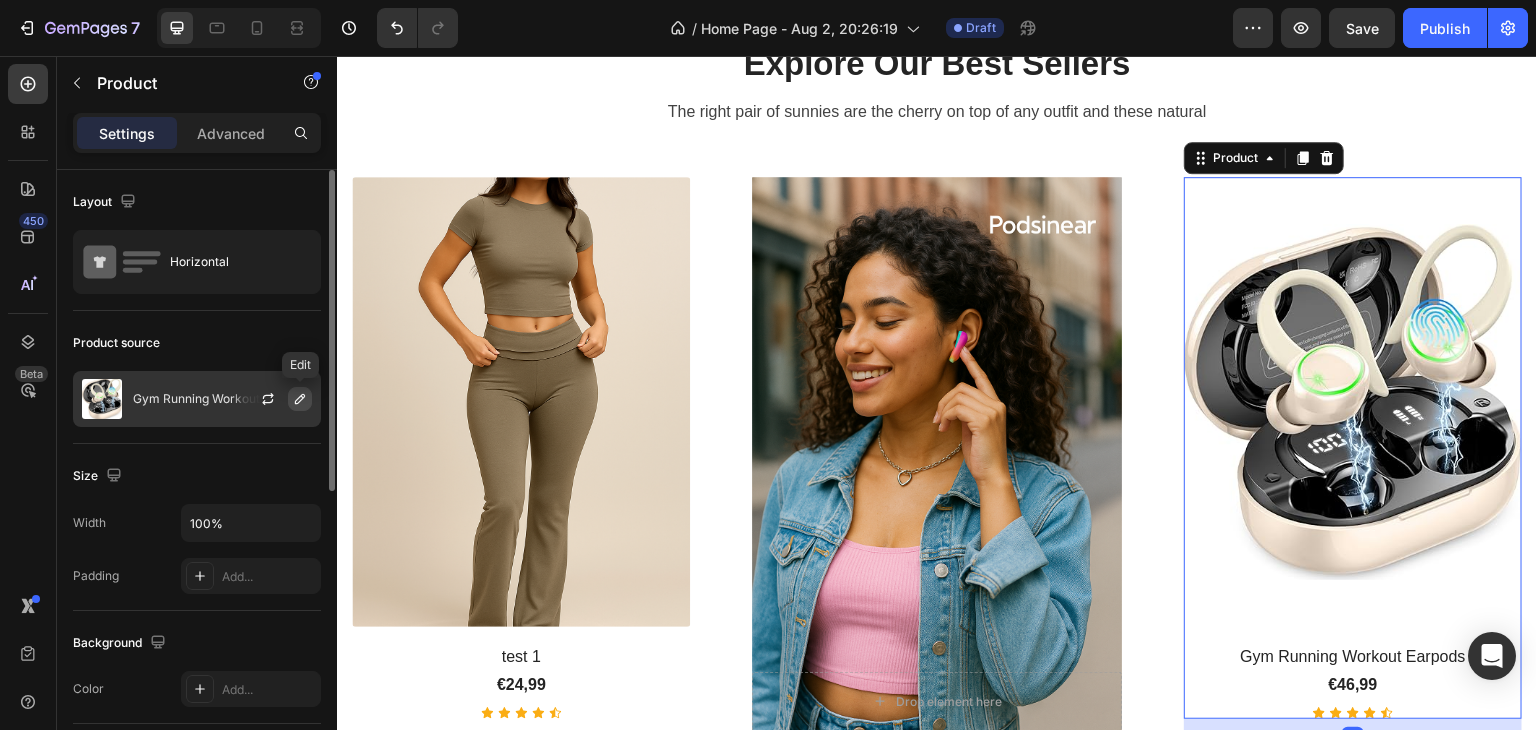 click 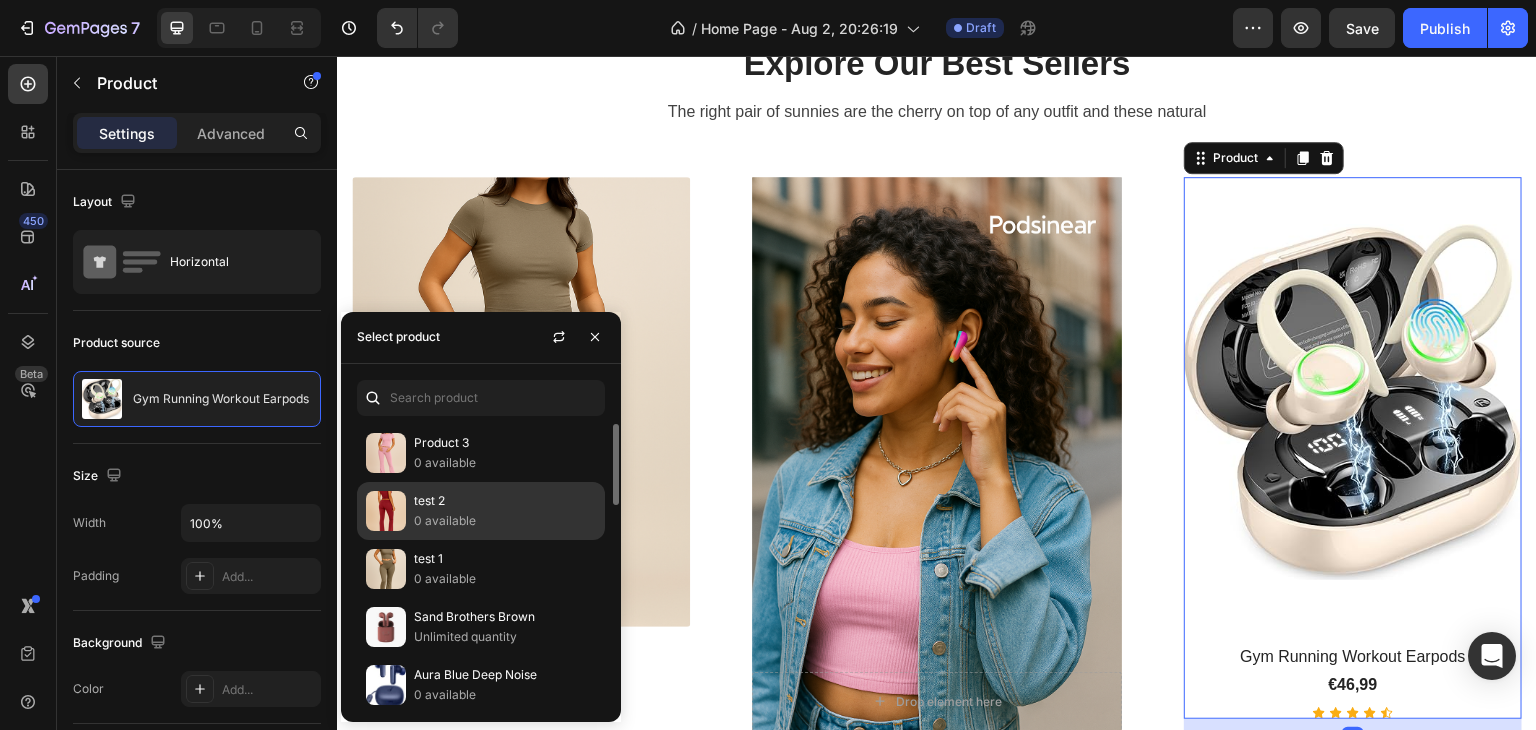 click on "test 2" at bounding box center [505, 501] 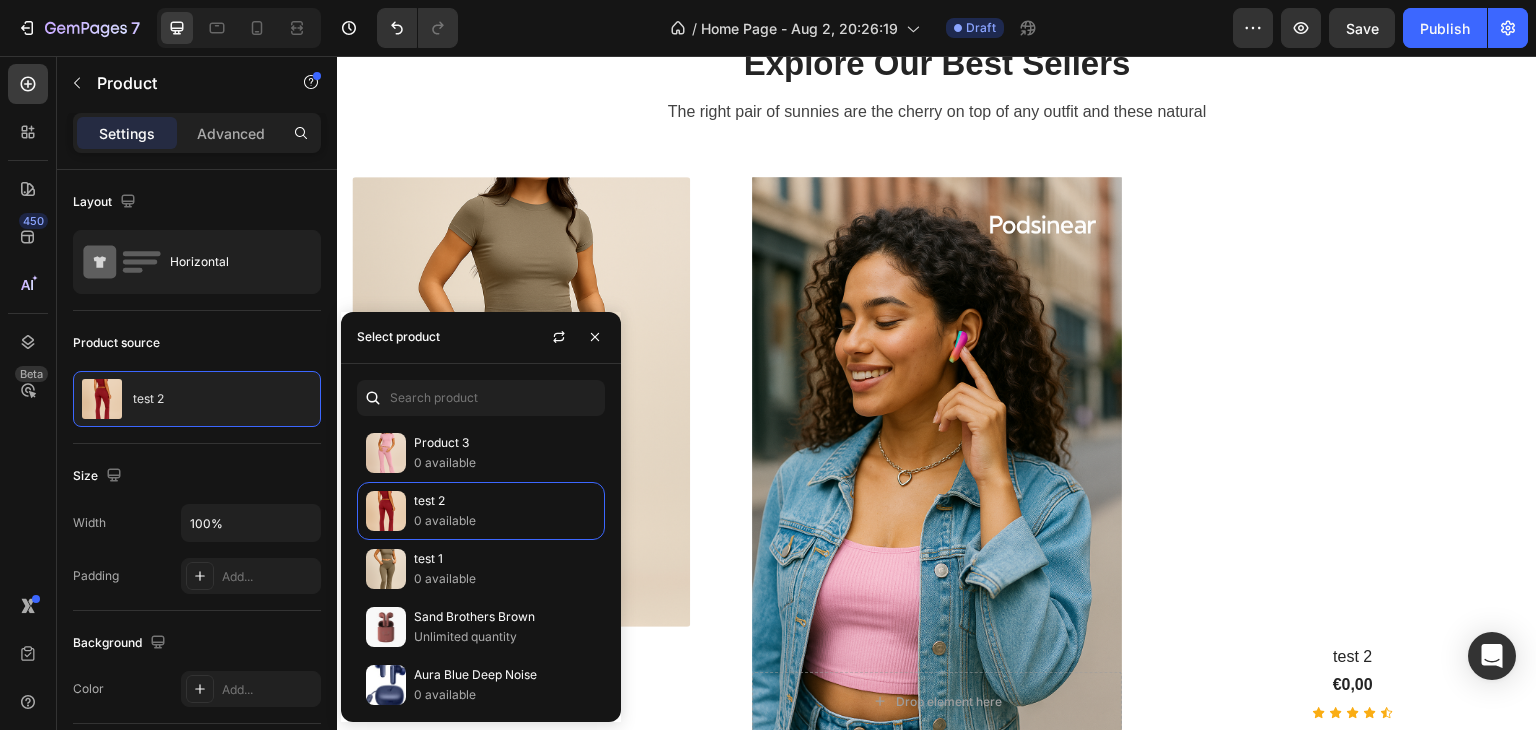 scroll, scrollTop: 1036, scrollLeft: 0, axis: vertical 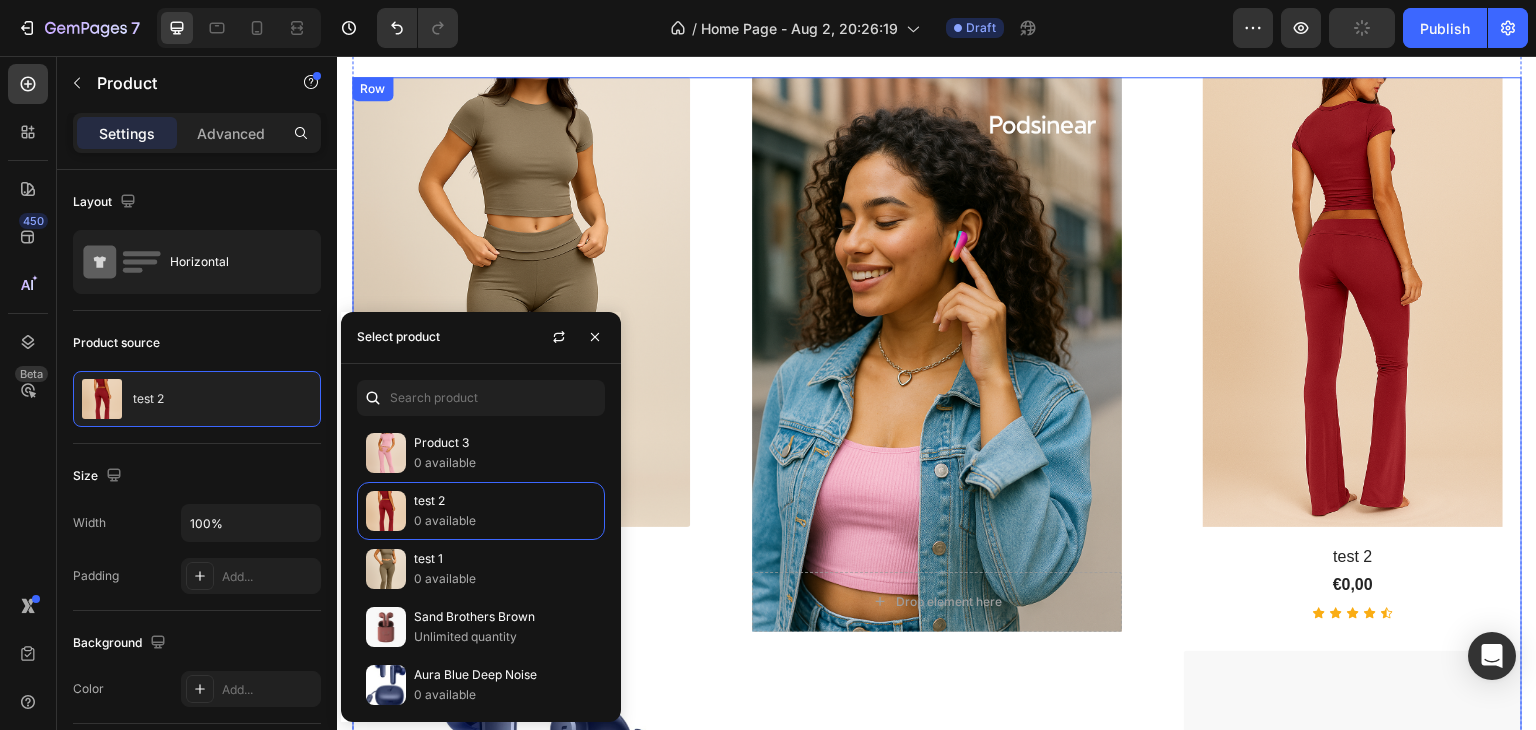 click on "Drop element here Hero Banner" at bounding box center [937, 635] 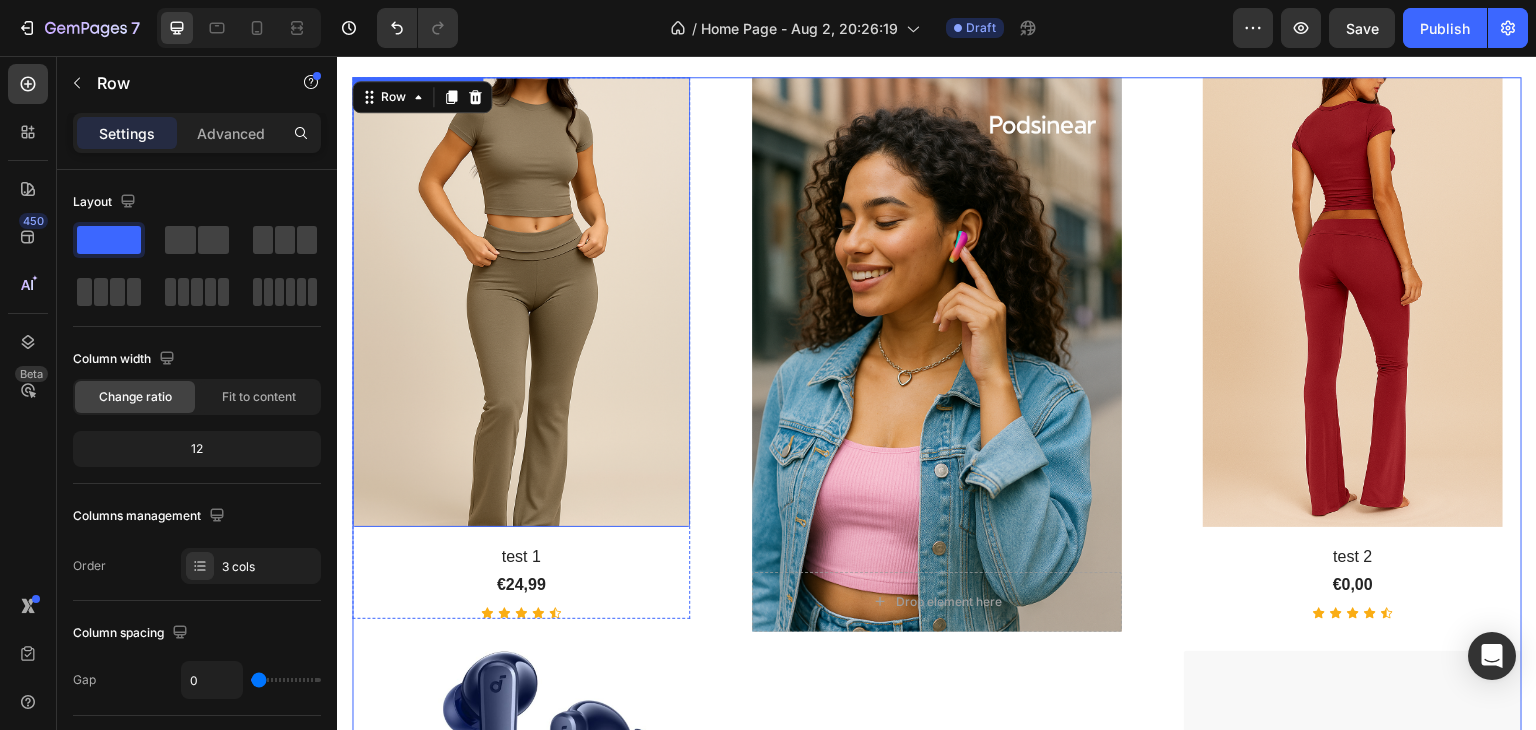 click at bounding box center (521, 302) 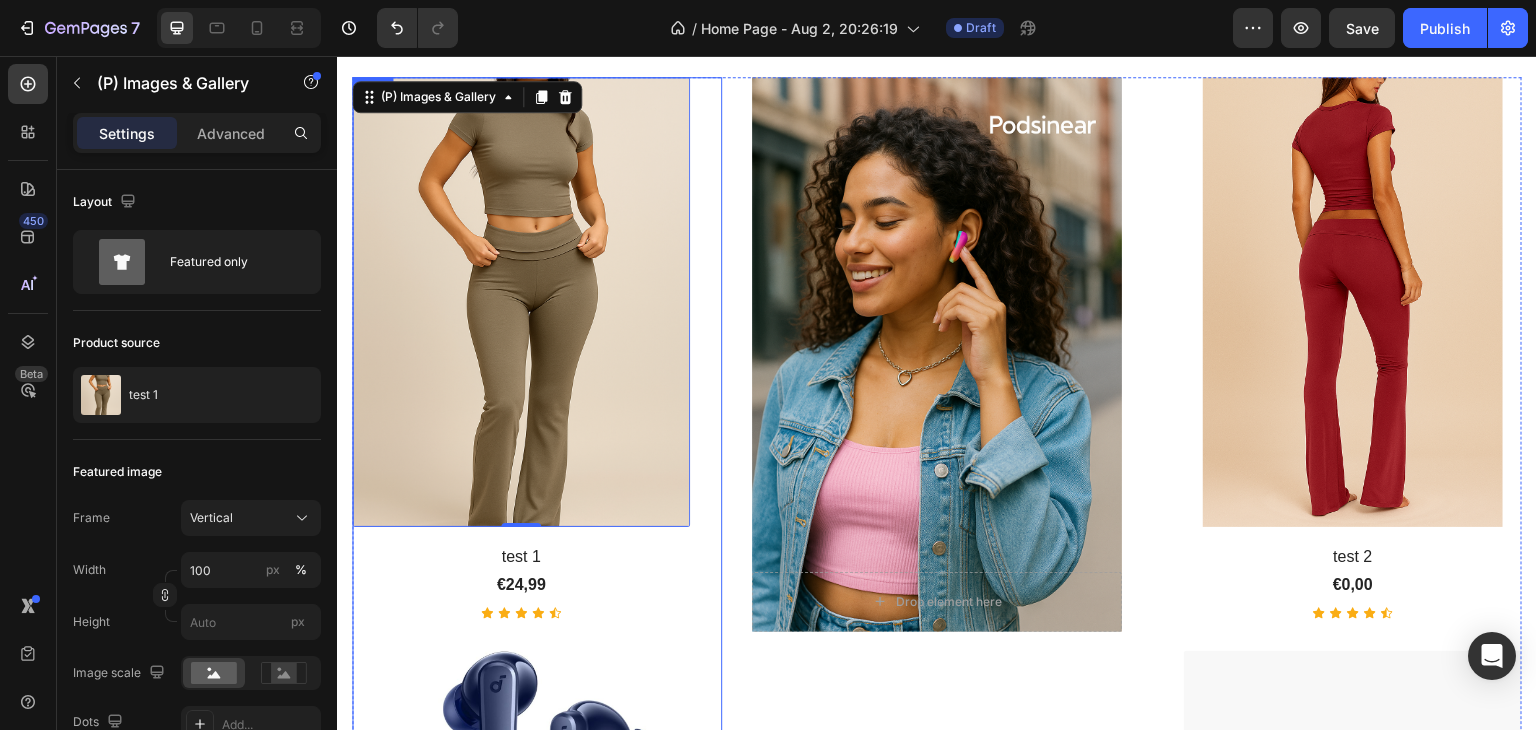 scroll, scrollTop: 1336, scrollLeft: 0, axis: vertical 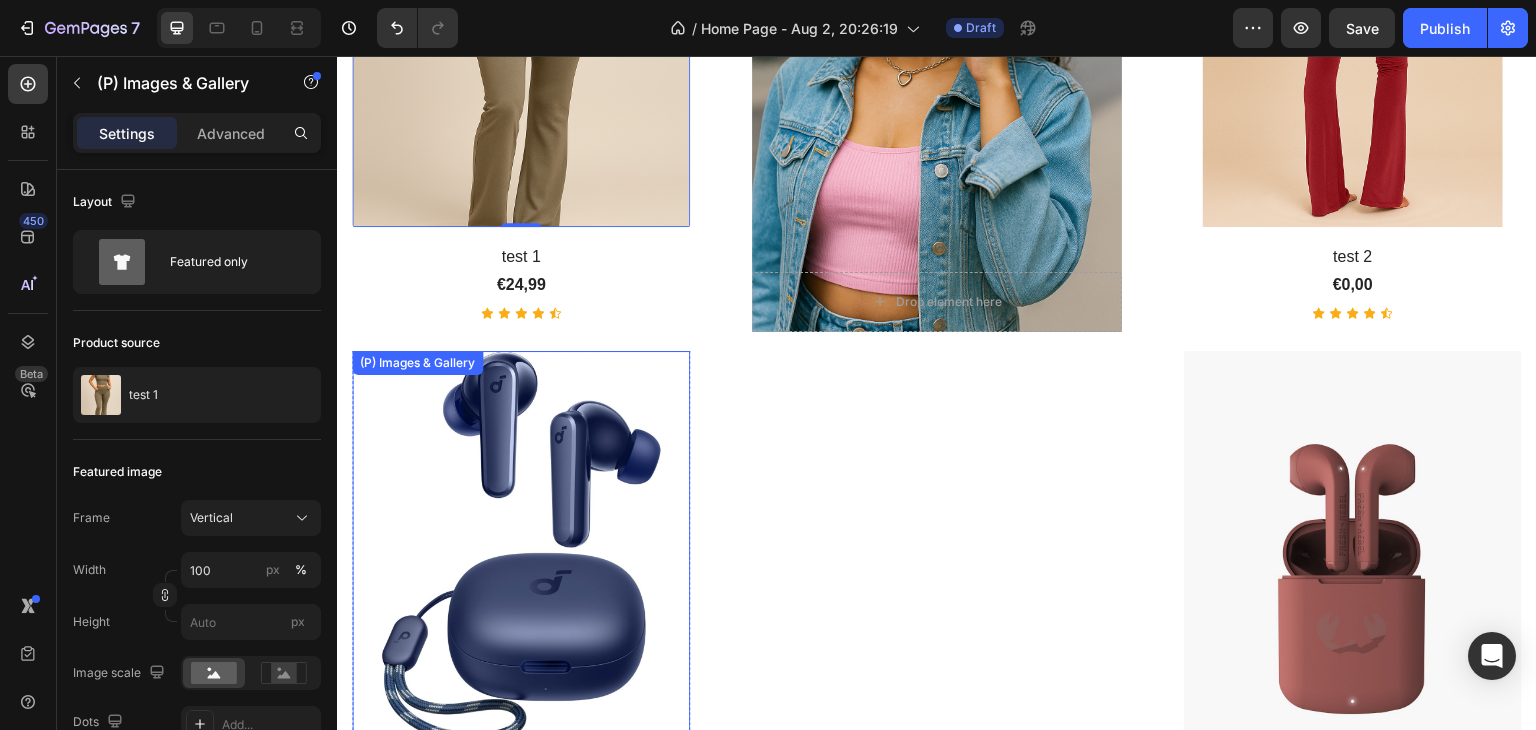 click at bounding box center [521, 547] 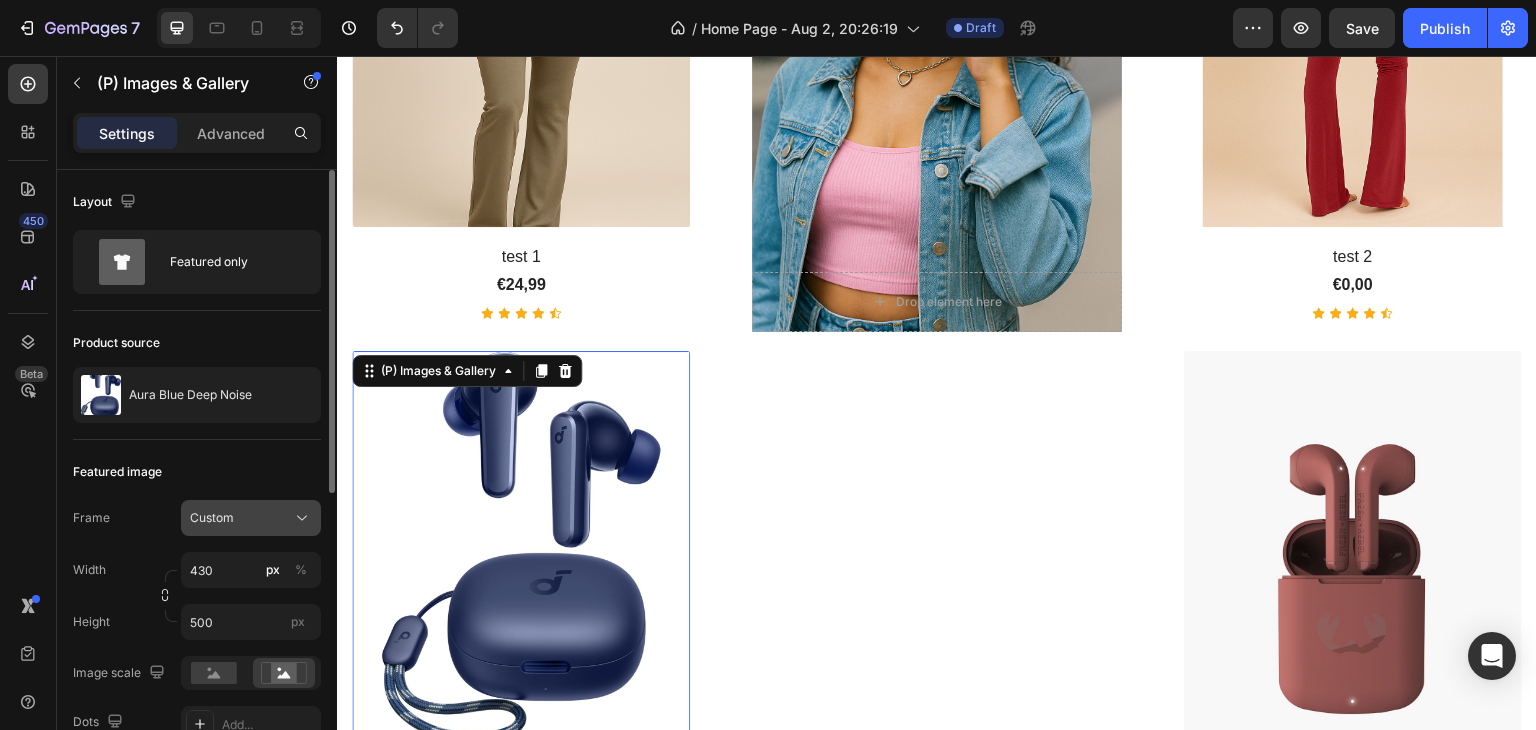 click on "Custom" at bounding box center (251, 518) 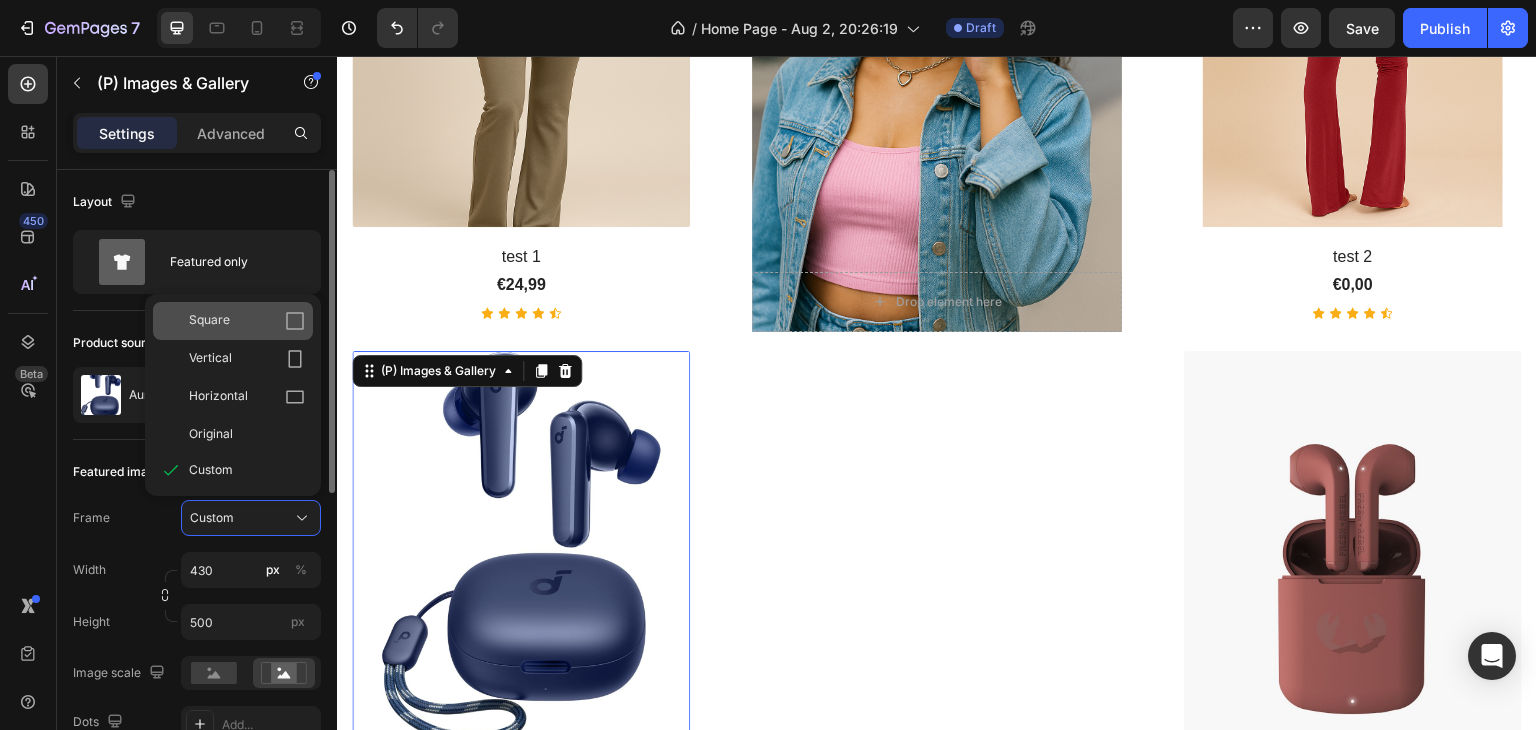 click on "Square" at bounding box center (247, 321) 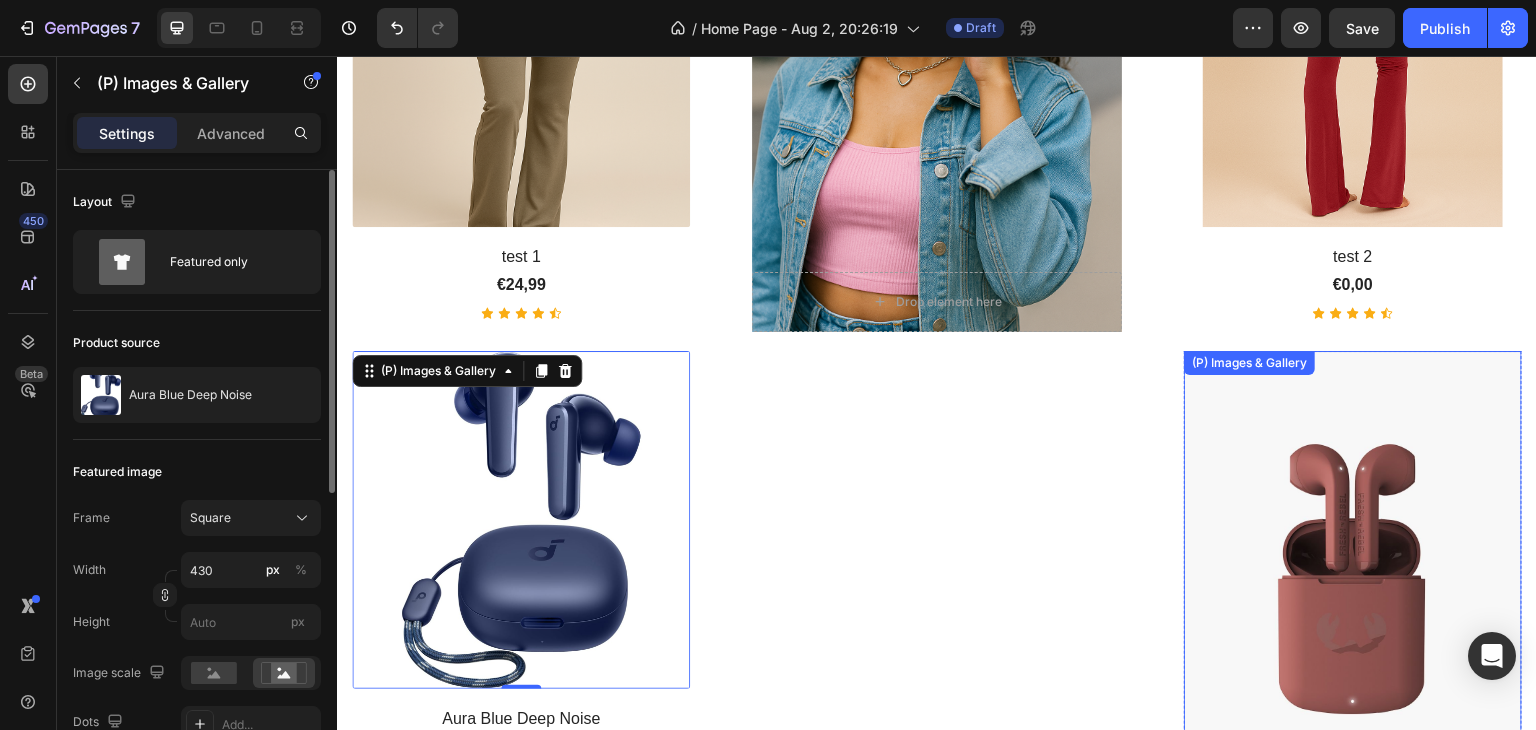 click at bounding box center (1353, 576) 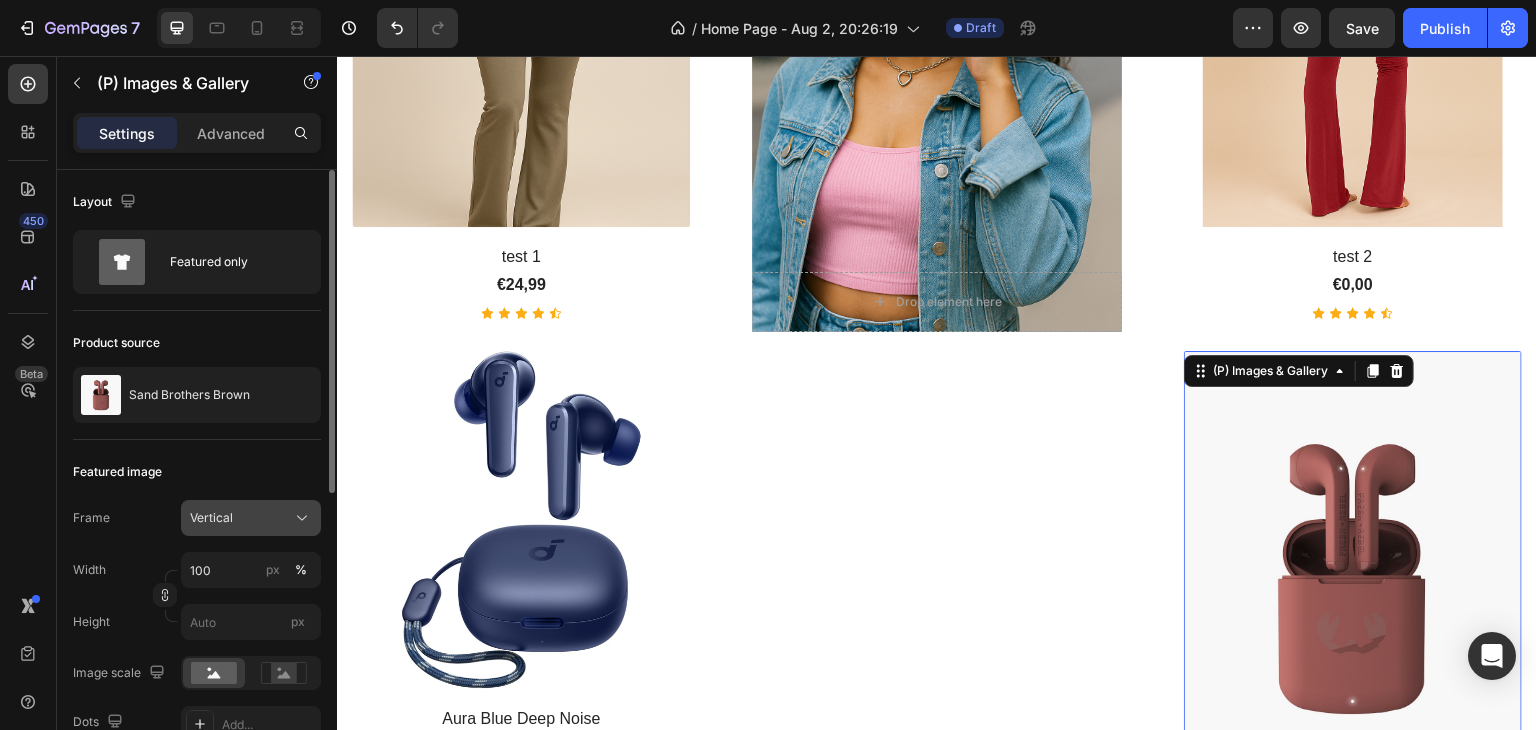 click on "Vertical" at bounding box center [251, 518] 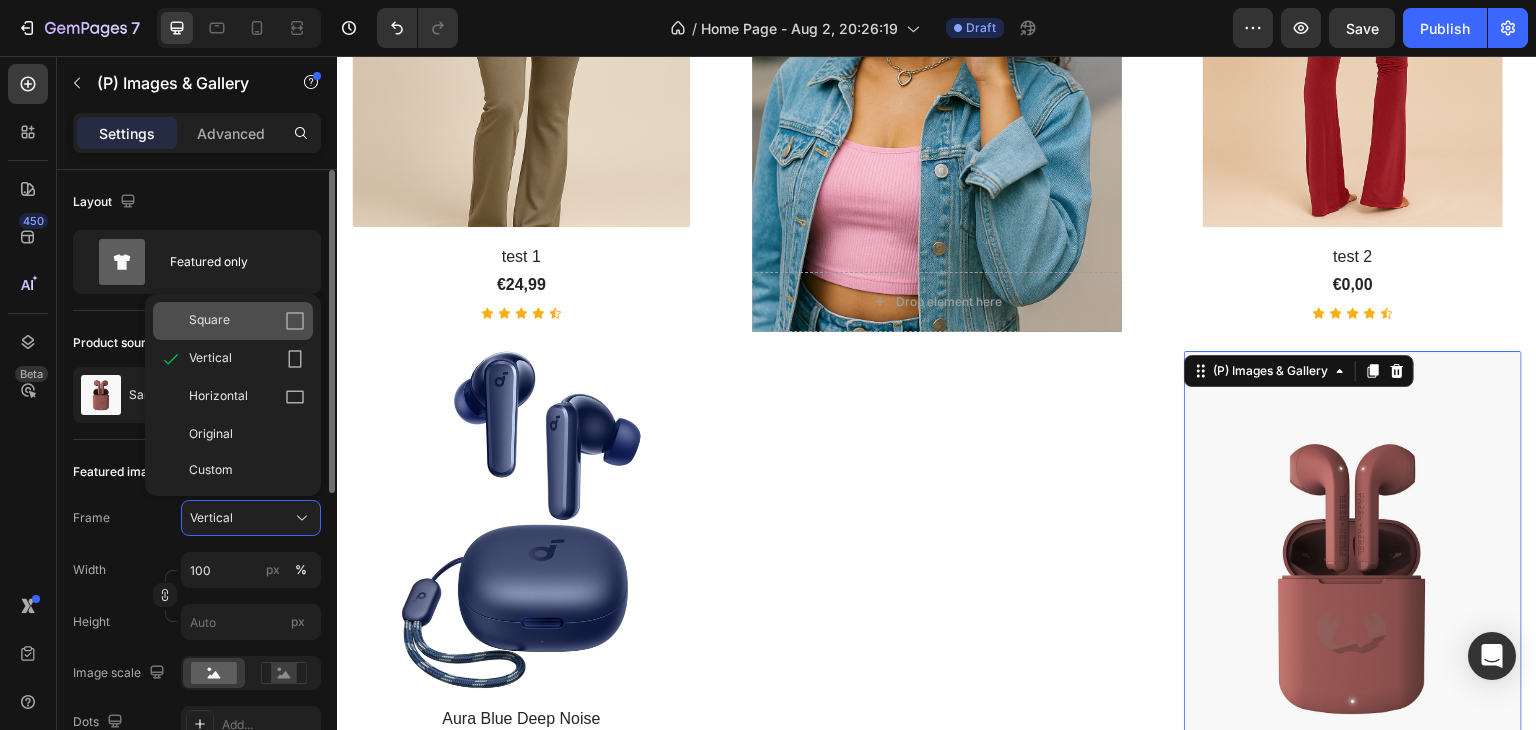 click on "Square" 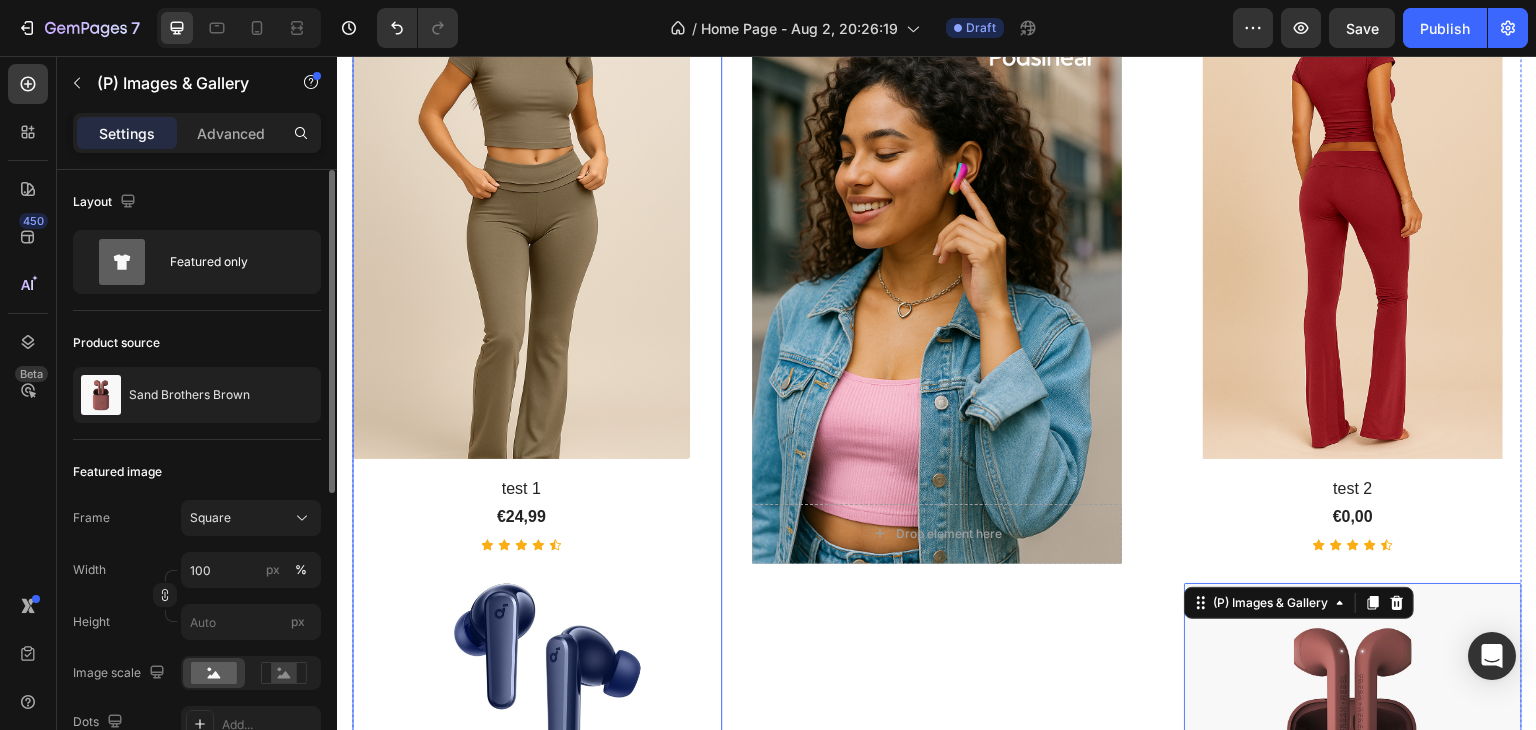 scroll, scrollTop: 1036, scrollLeft: 0, axis: vertical 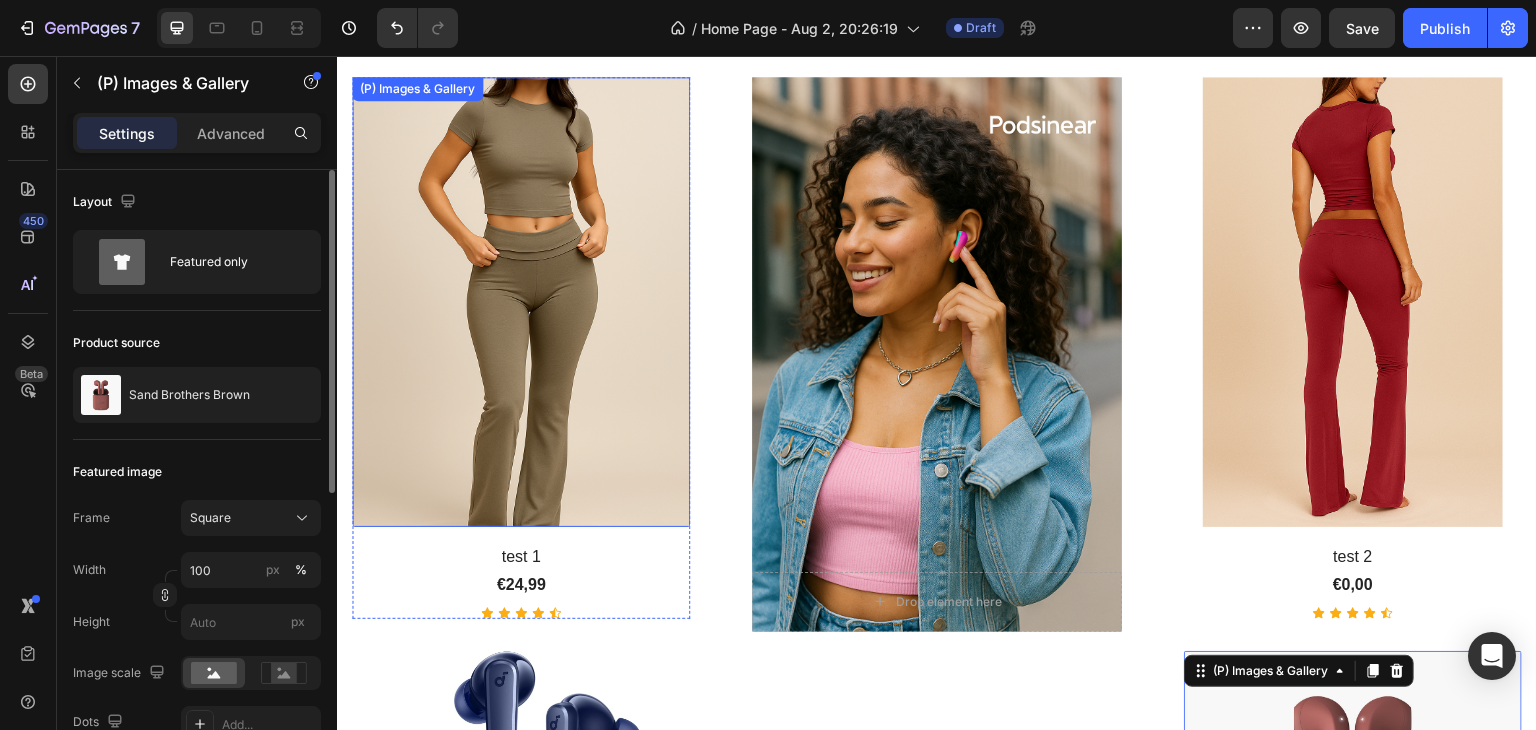 click at bounding box center (521, 302) 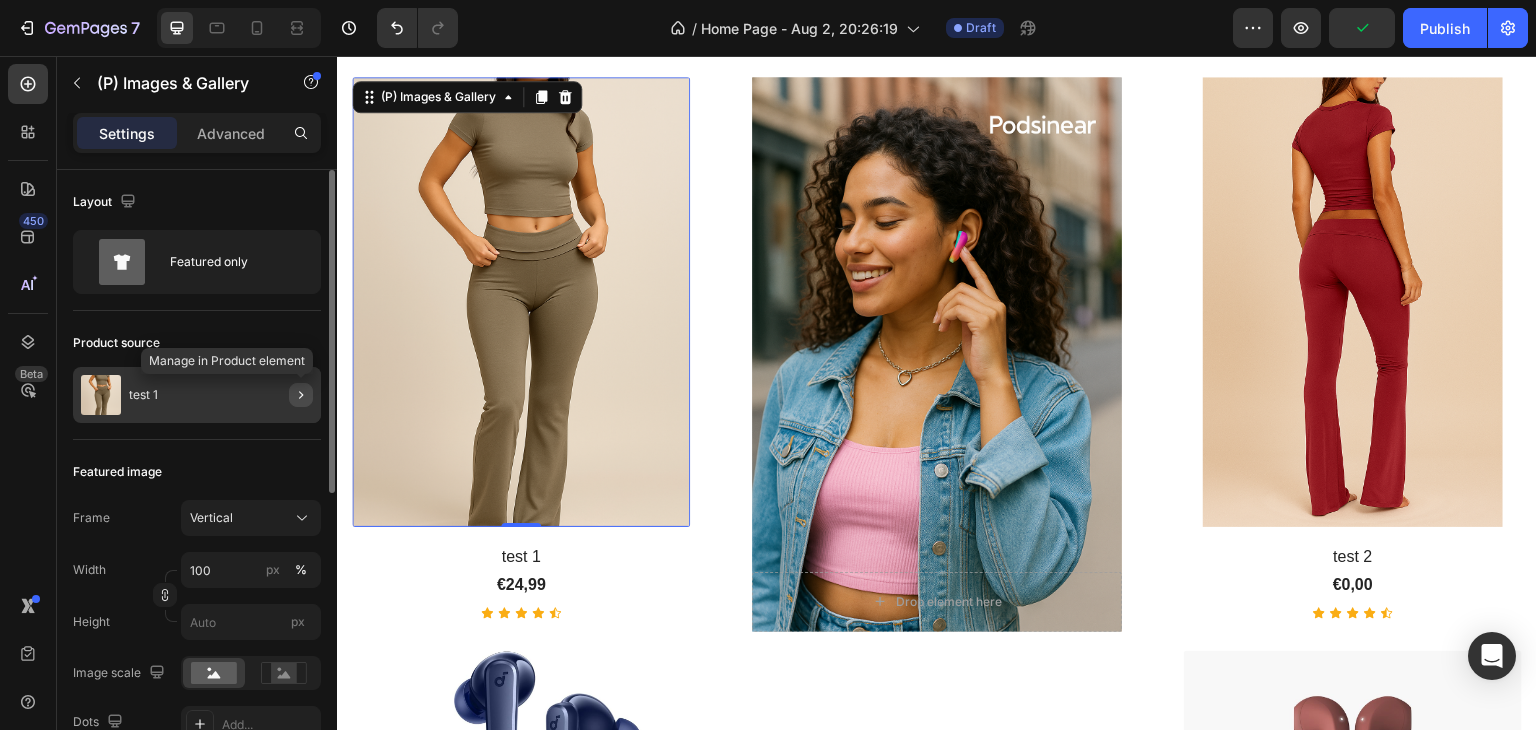 click 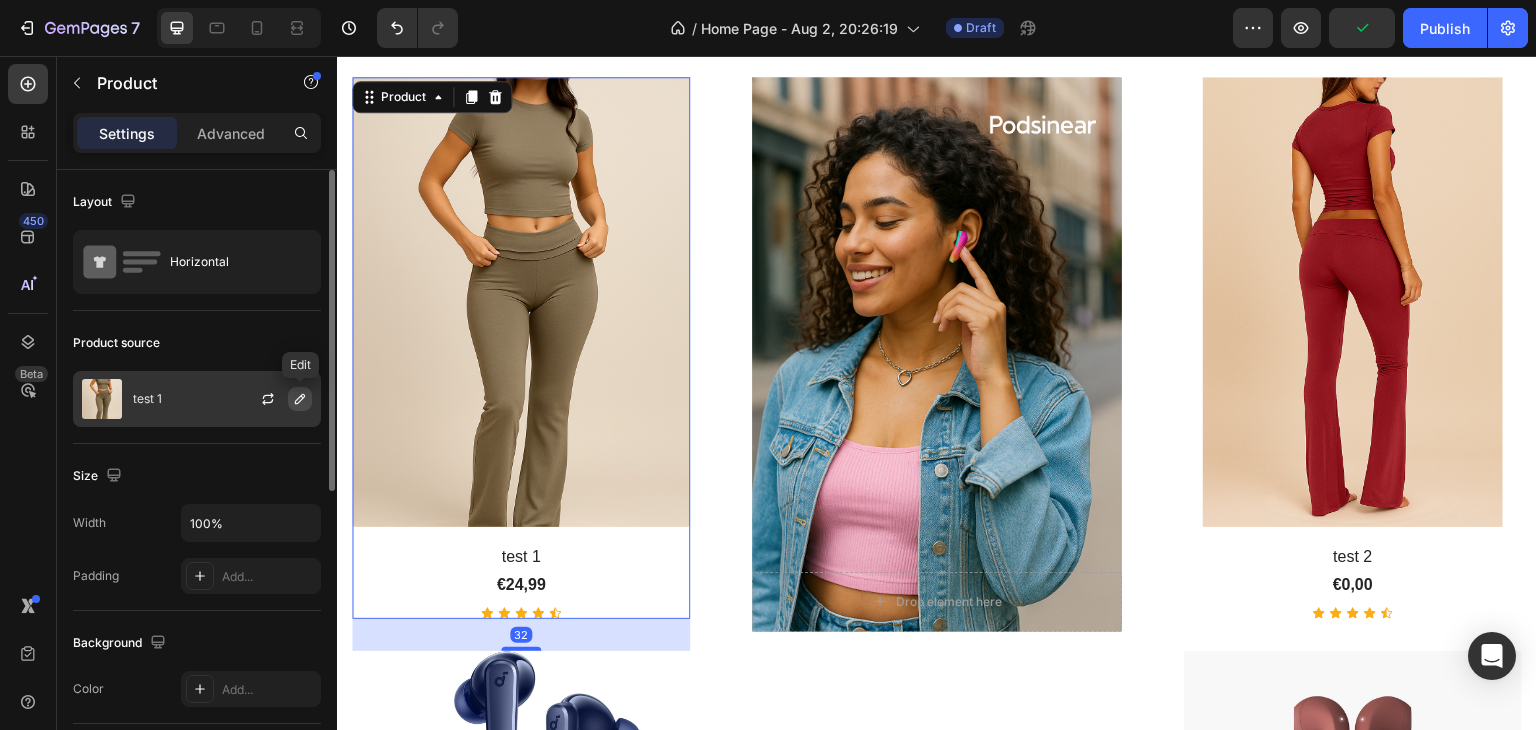 click 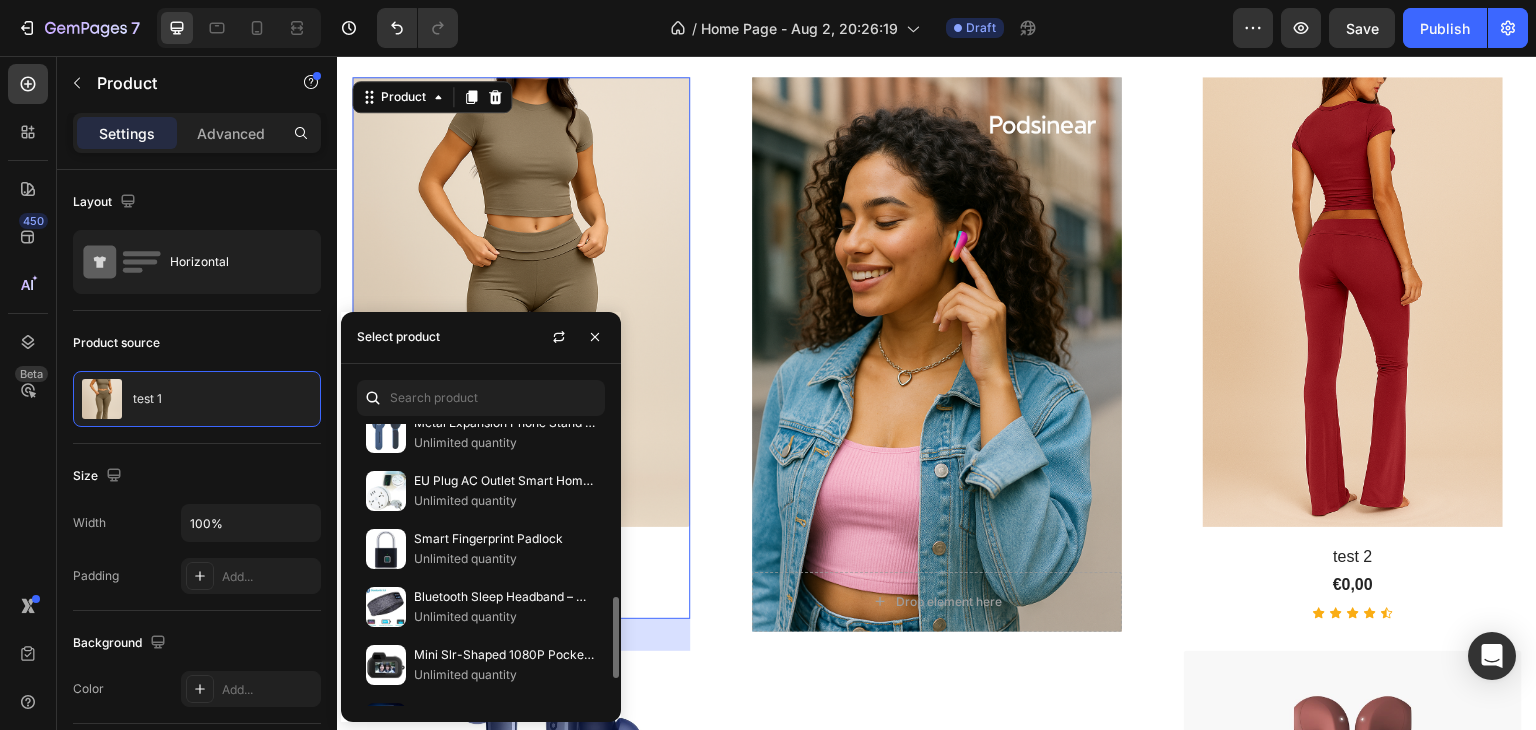 scroll, scrollTop: 696, scrollLeft: 0, axis: vertical 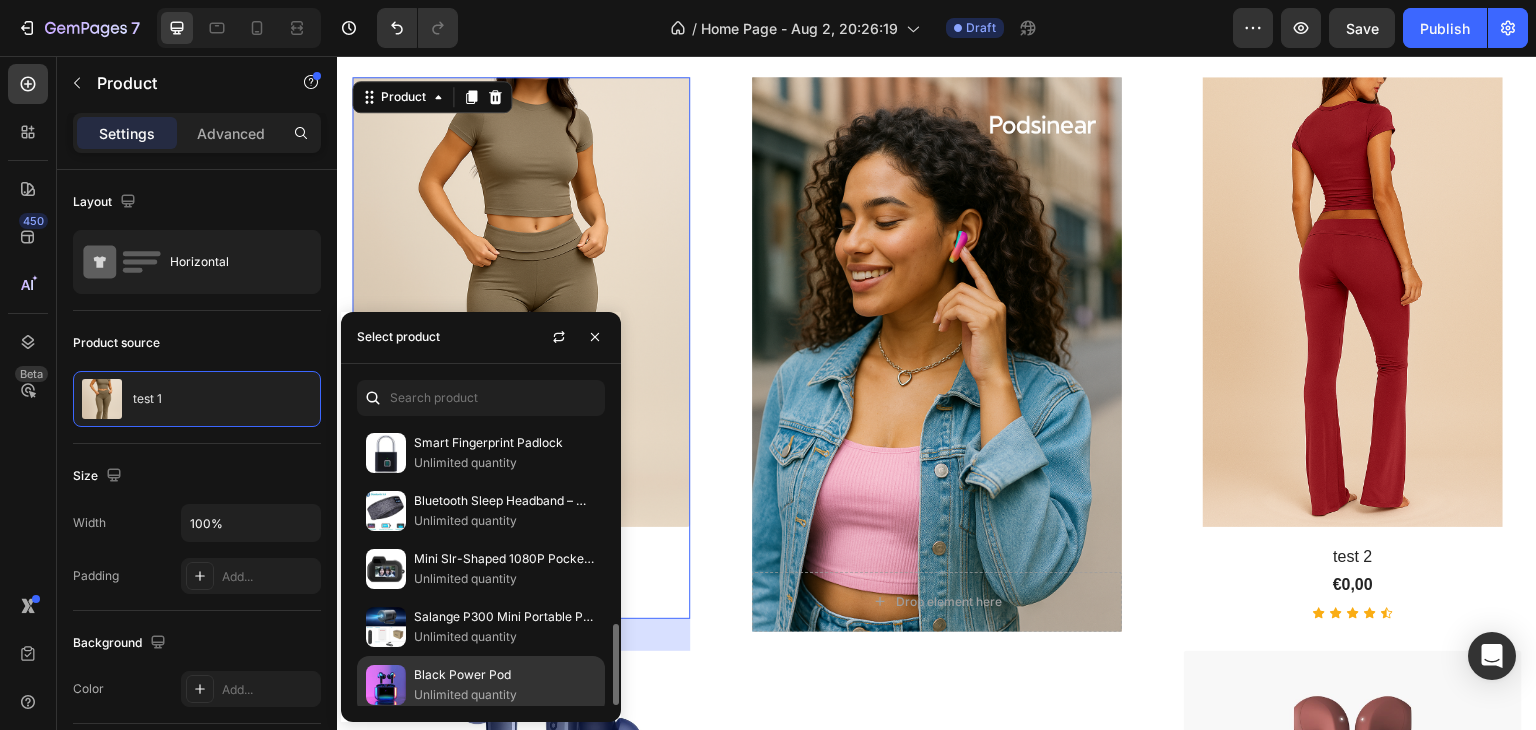 click on "Black Power Pod" at bounding box center [505, 675] 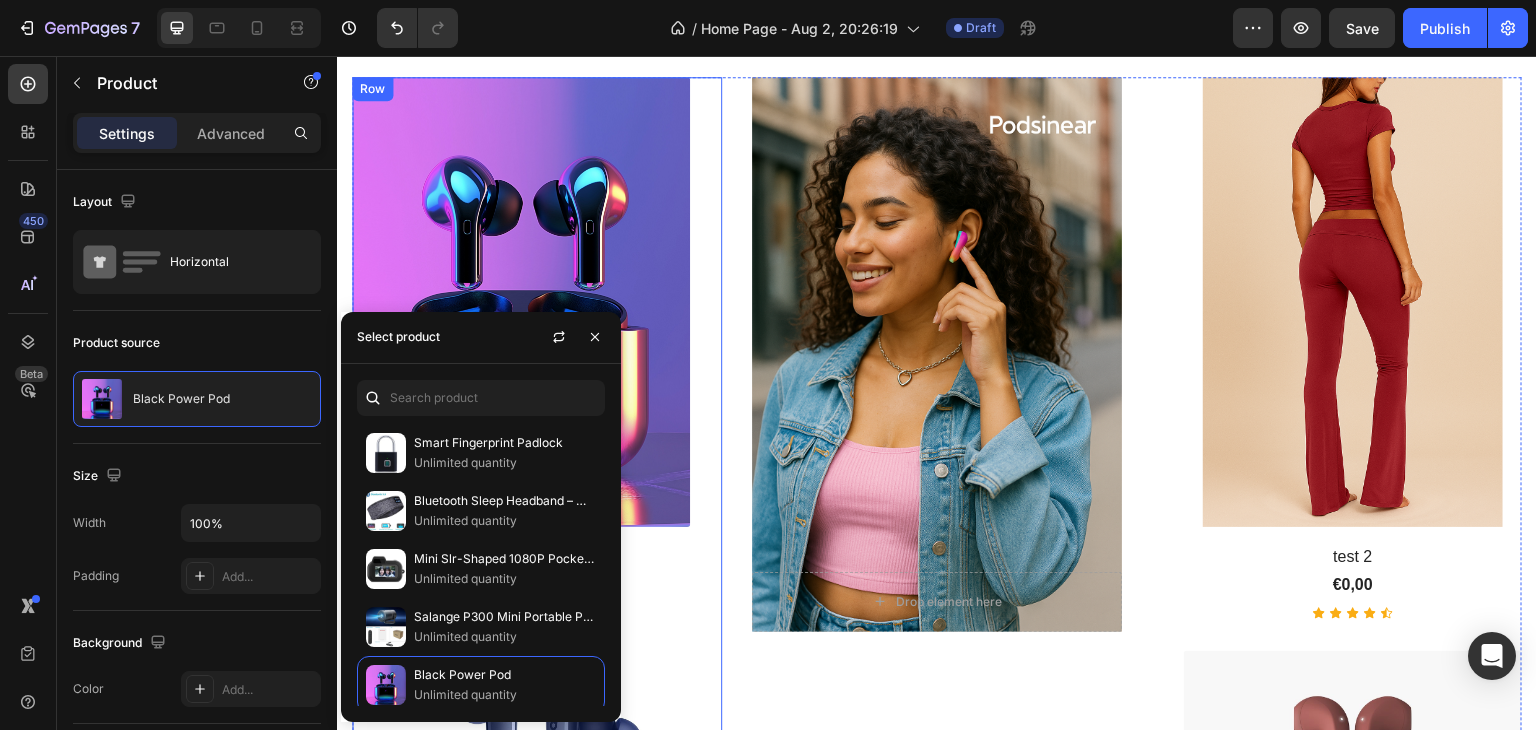 click on "(P) Images & Gallery Black Power Pod (P) Title €0,00 (P) Price (P) Price
Icon
Icon
Icon
Icon
Icon Icon List Hoz Product (P) Images & Gallery Aura Blue Deep Noise (P) Title €41,99 (P) Price (P) Price
Icon
Icon
Icon
Icon
Icon Icon List Hoz Product Row" at bounding box center [537, 579] 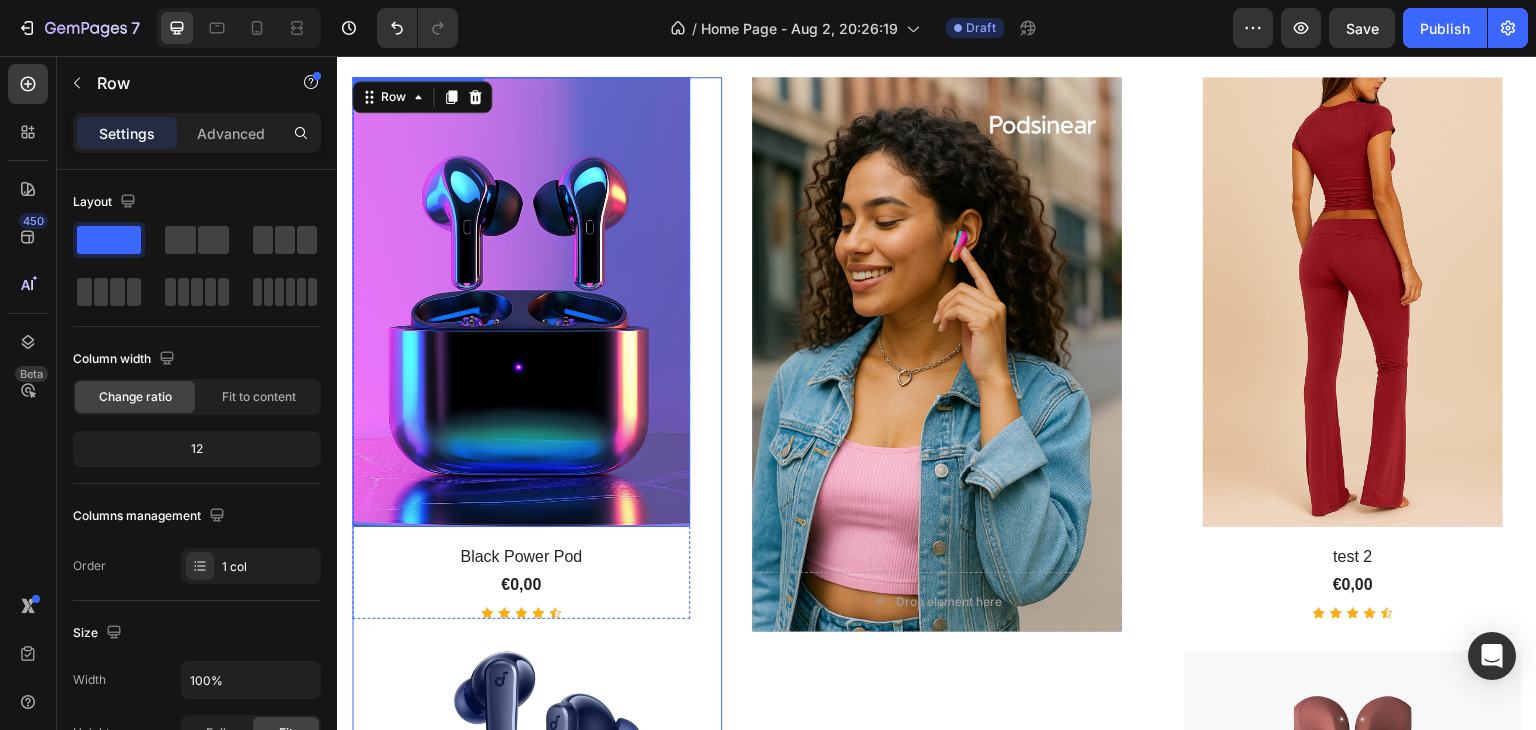 click at bounding box center [521, 302] 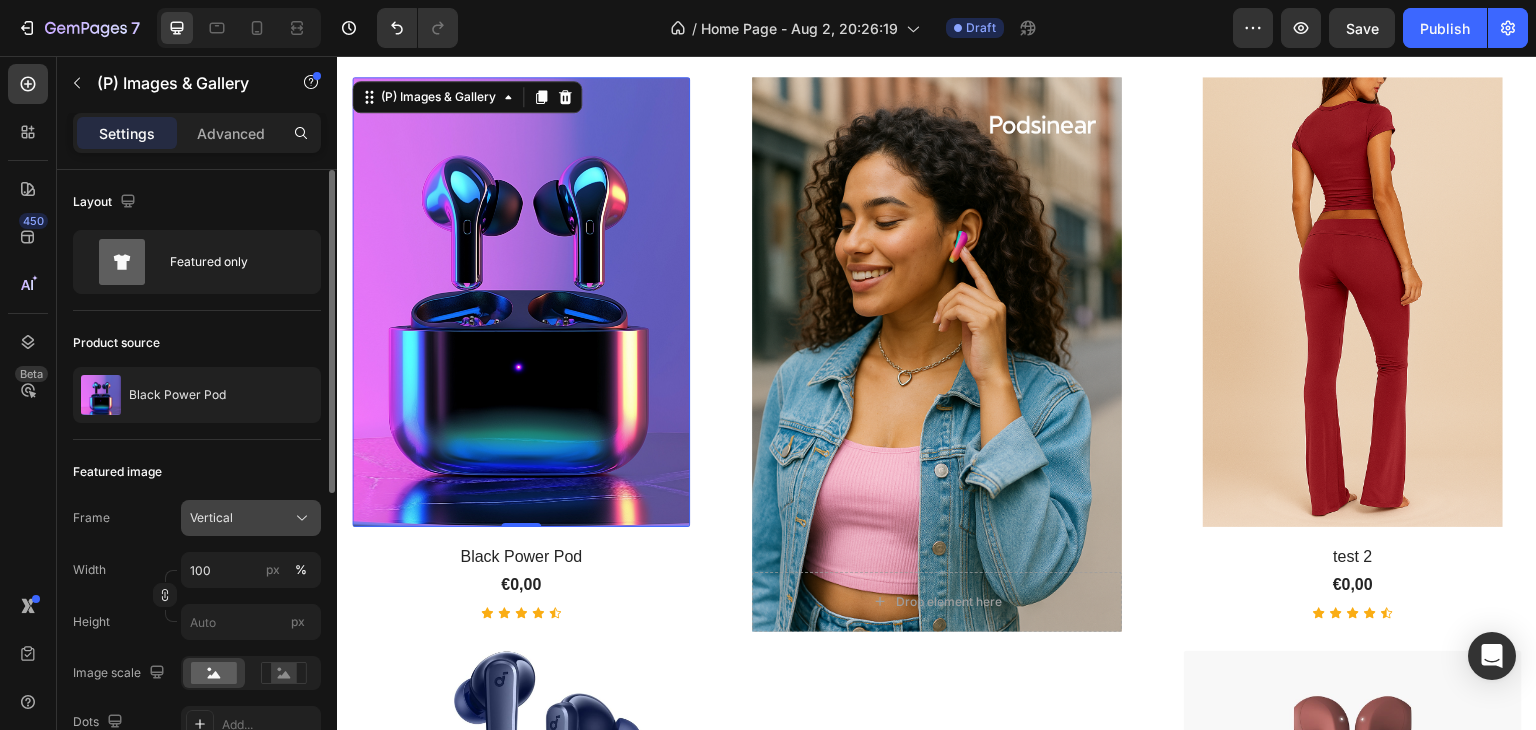 click on "Vertical" 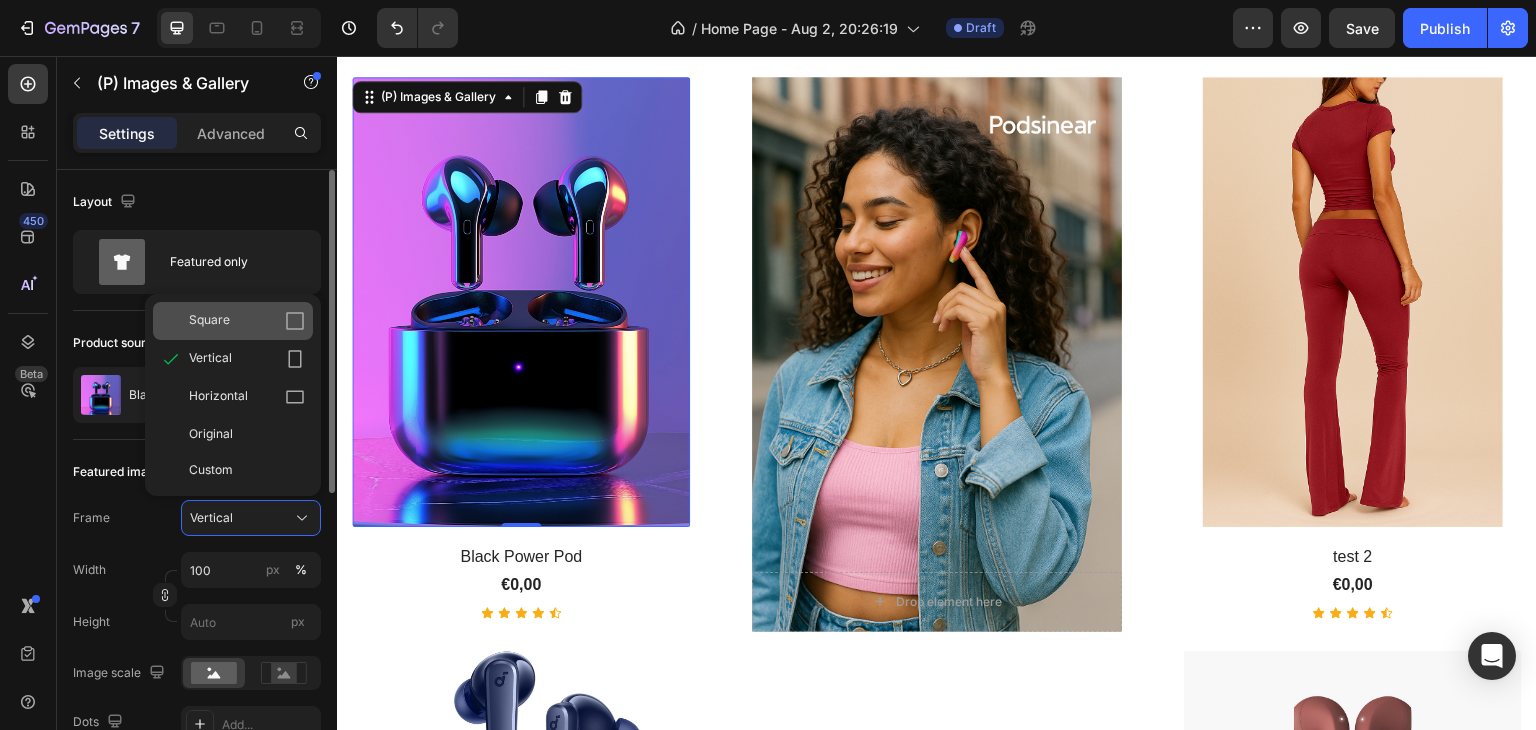 click on "Square" at bounding box center (209, 321) 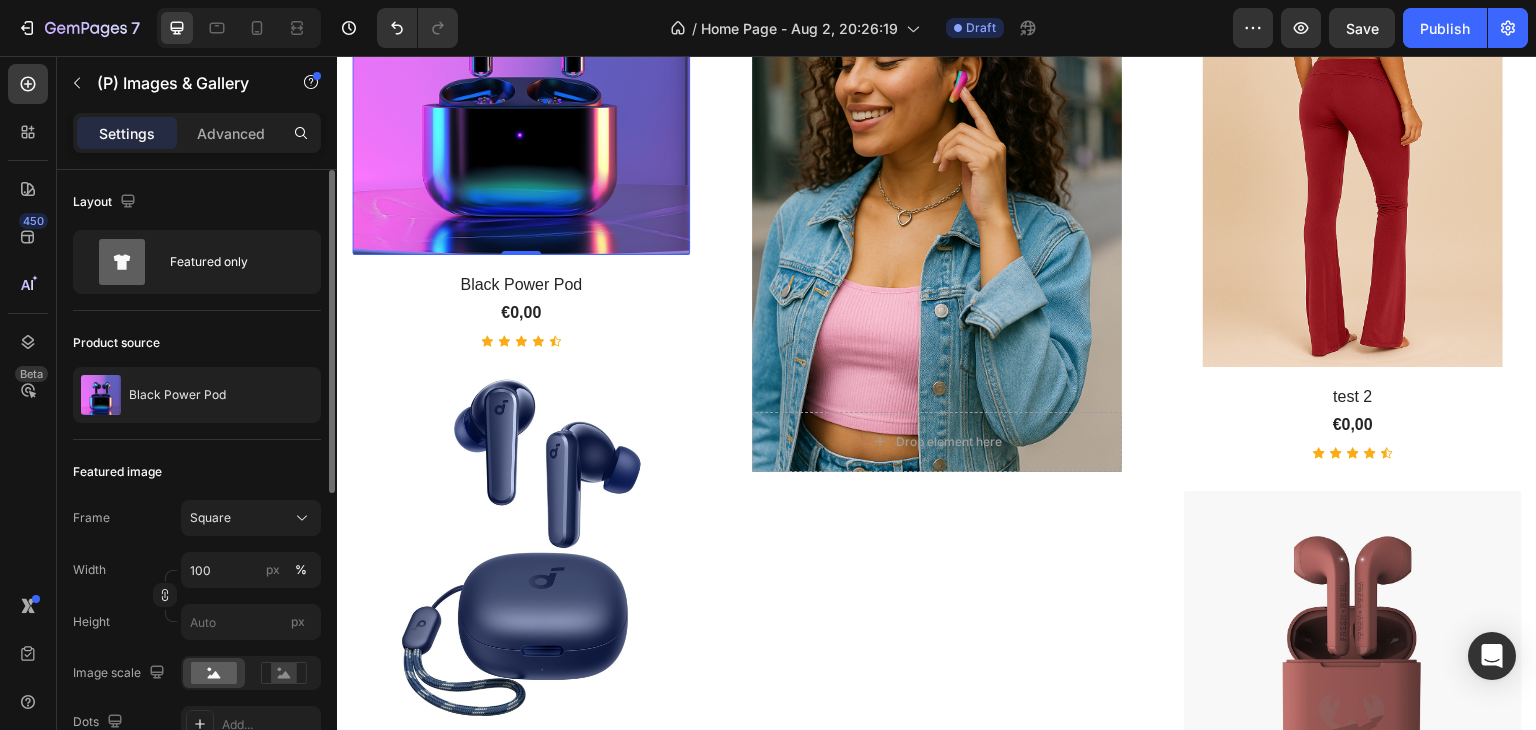 scroll, scrollTop: 1225, scrollLeft: 0, axis: vertical 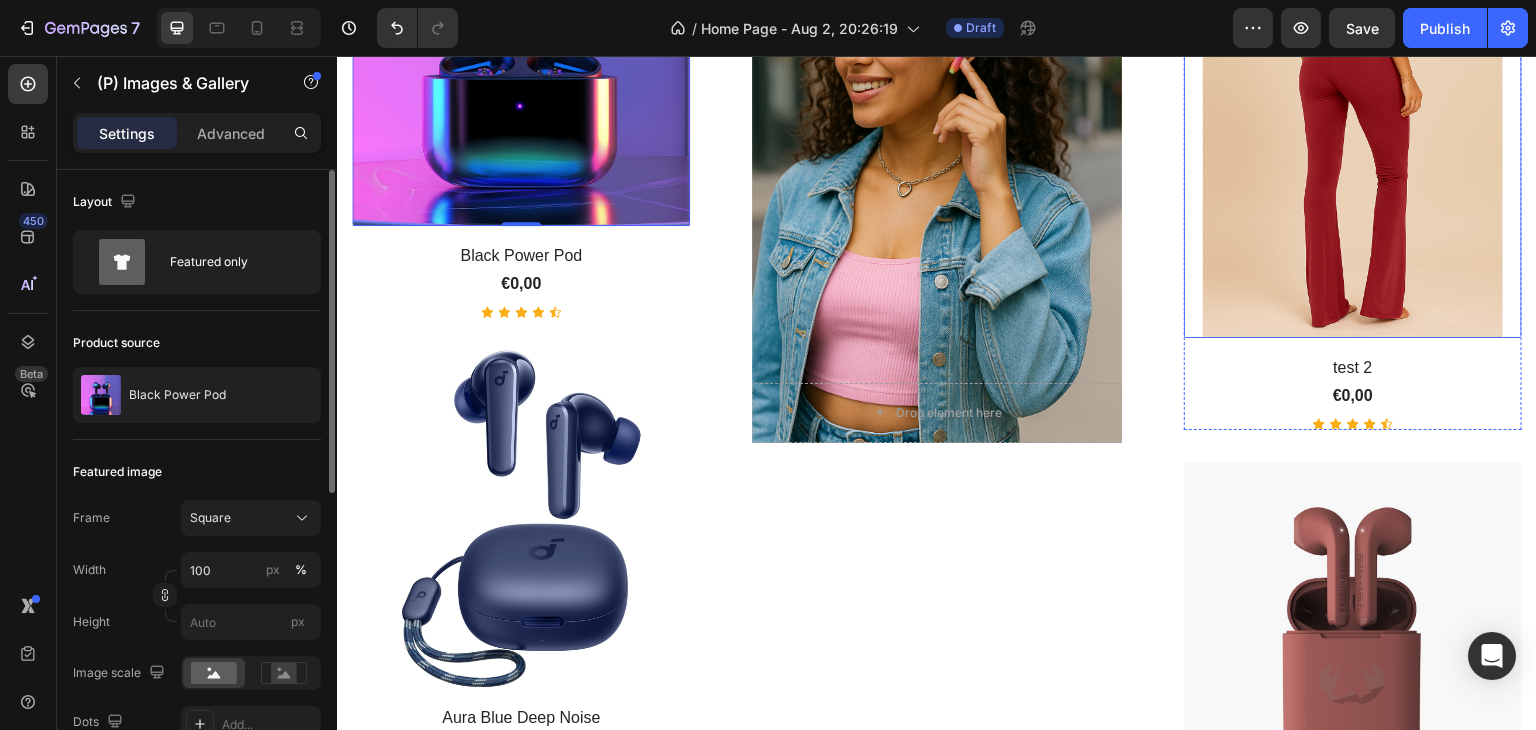 click at bounding box center (1353, 113) 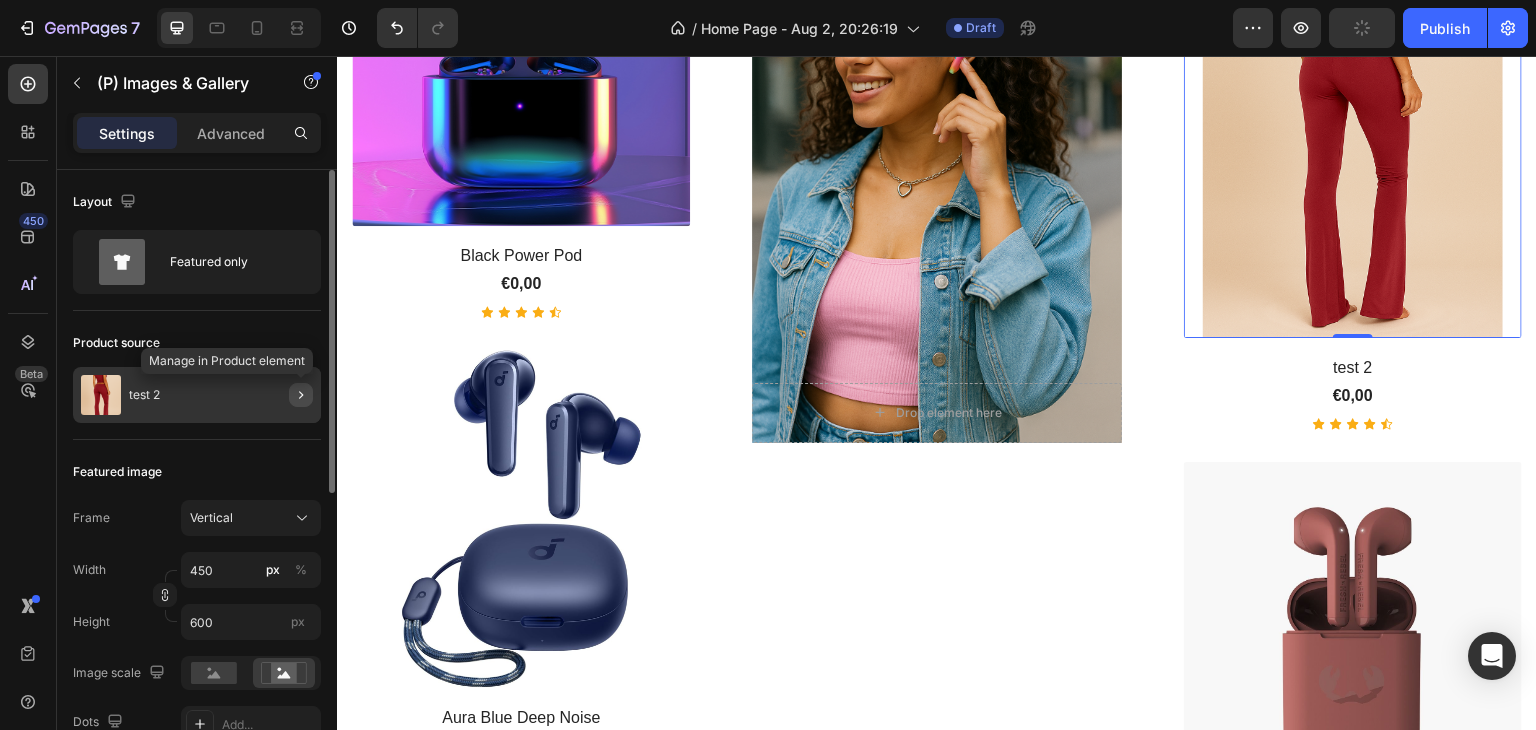 click 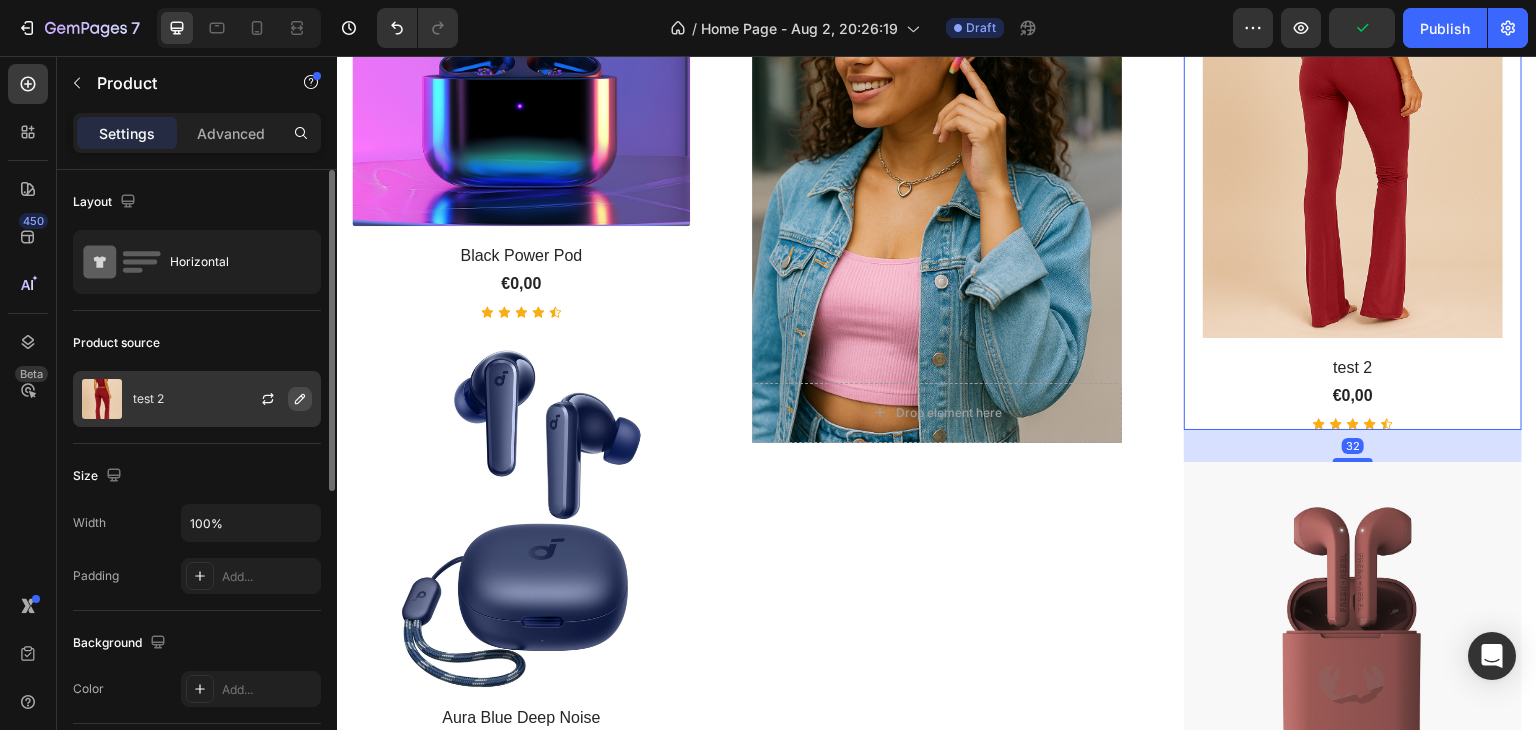 click 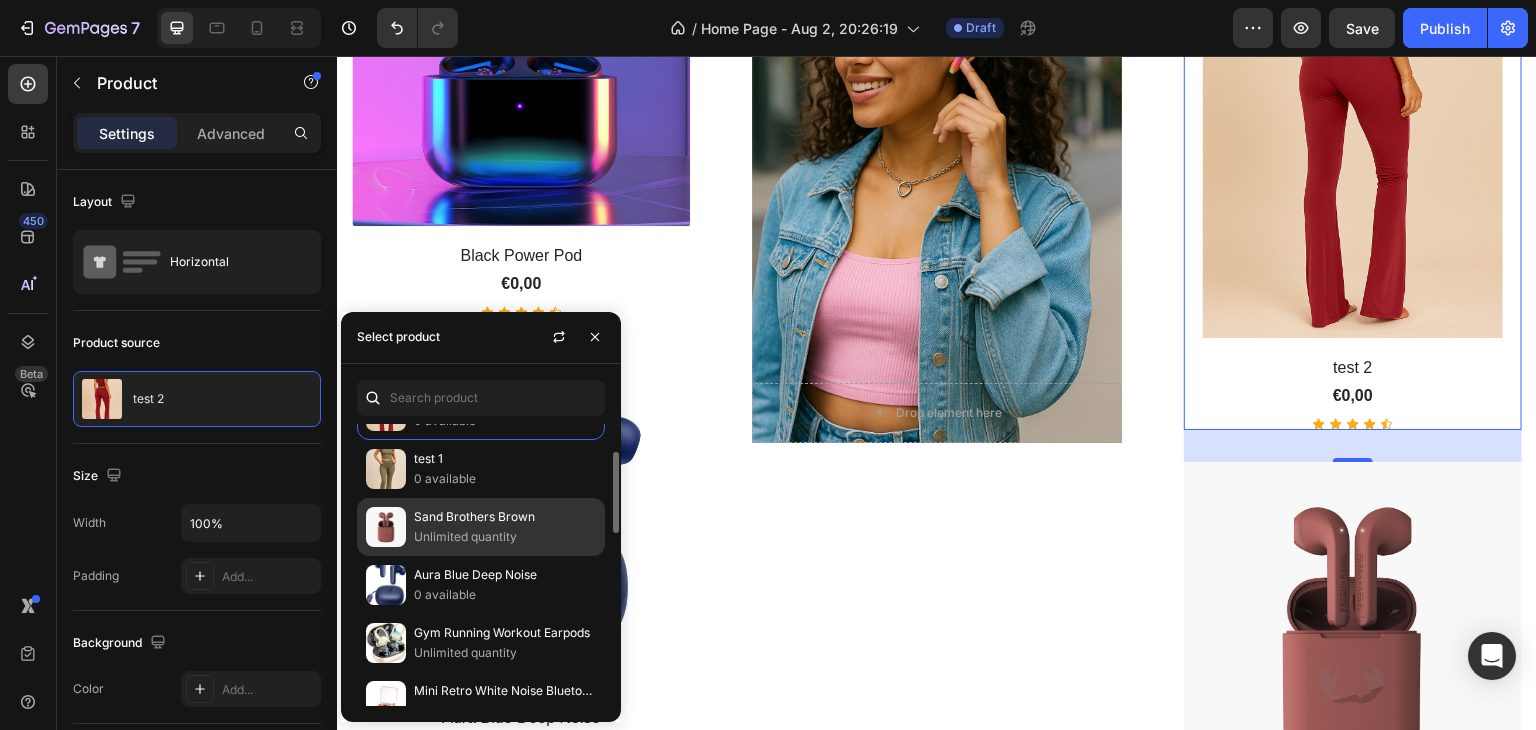 scroll, scrollTop: 300, scrollLeft: 0, axis: vertical 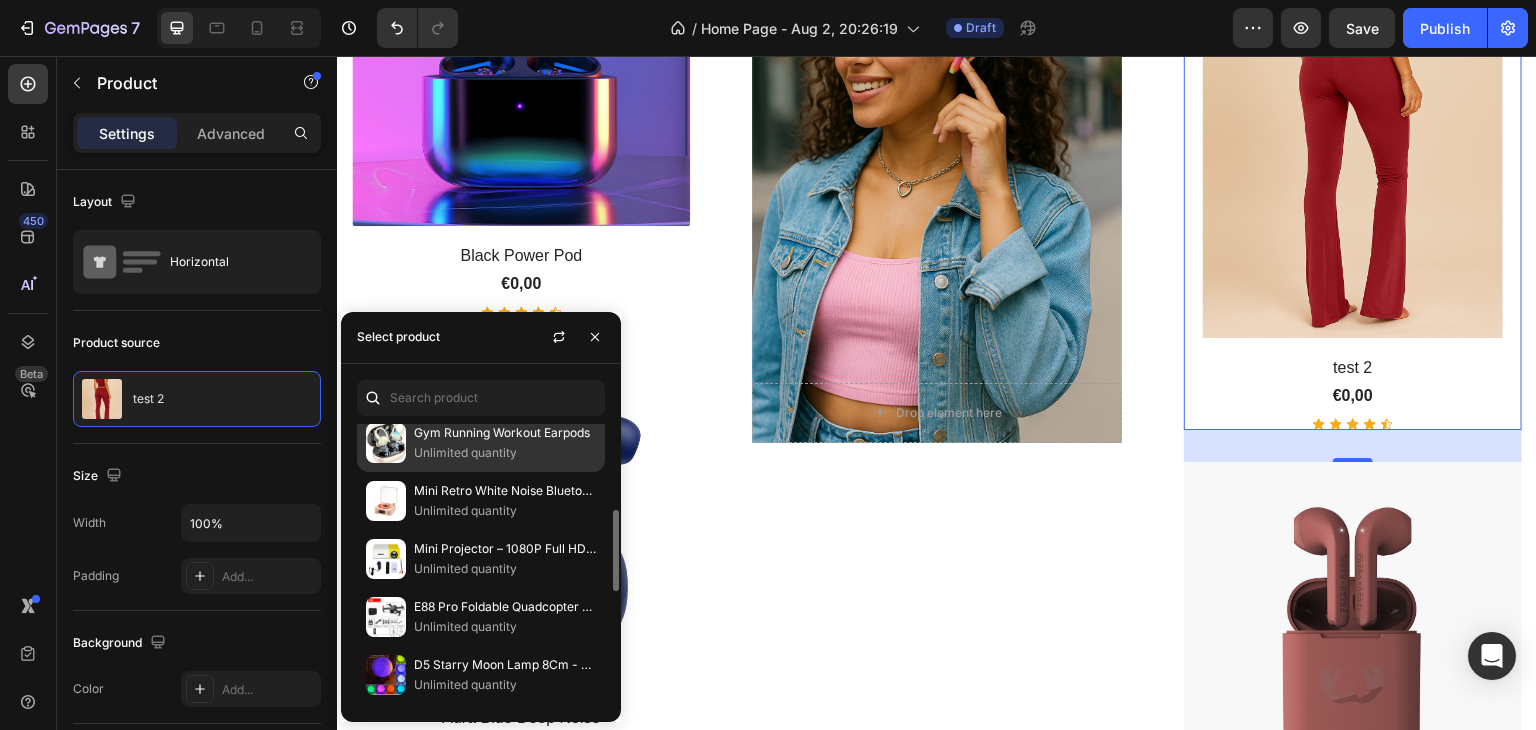 click on "Unlimited quantity" at bounding box center [505, 453] 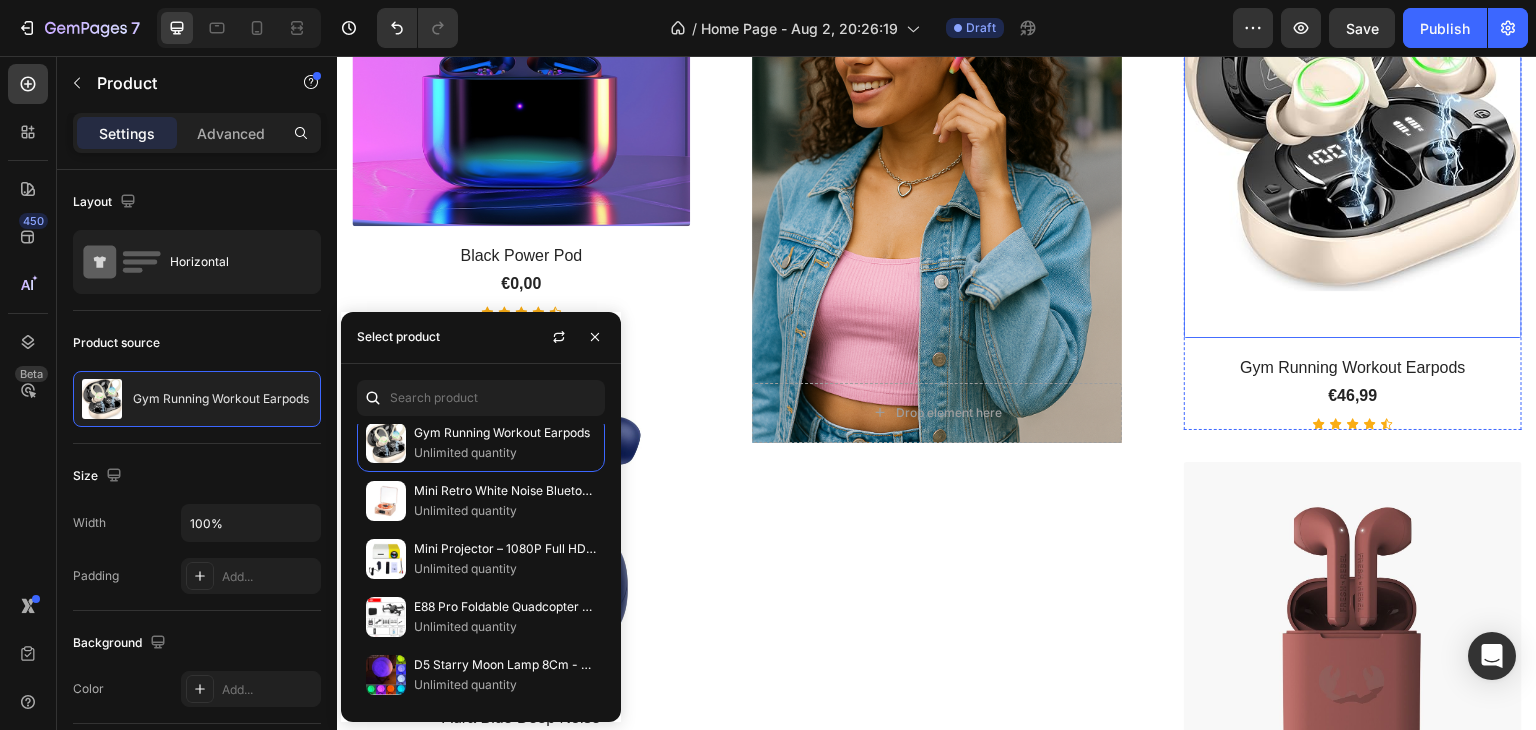 click at bounding box center [1353, 113] 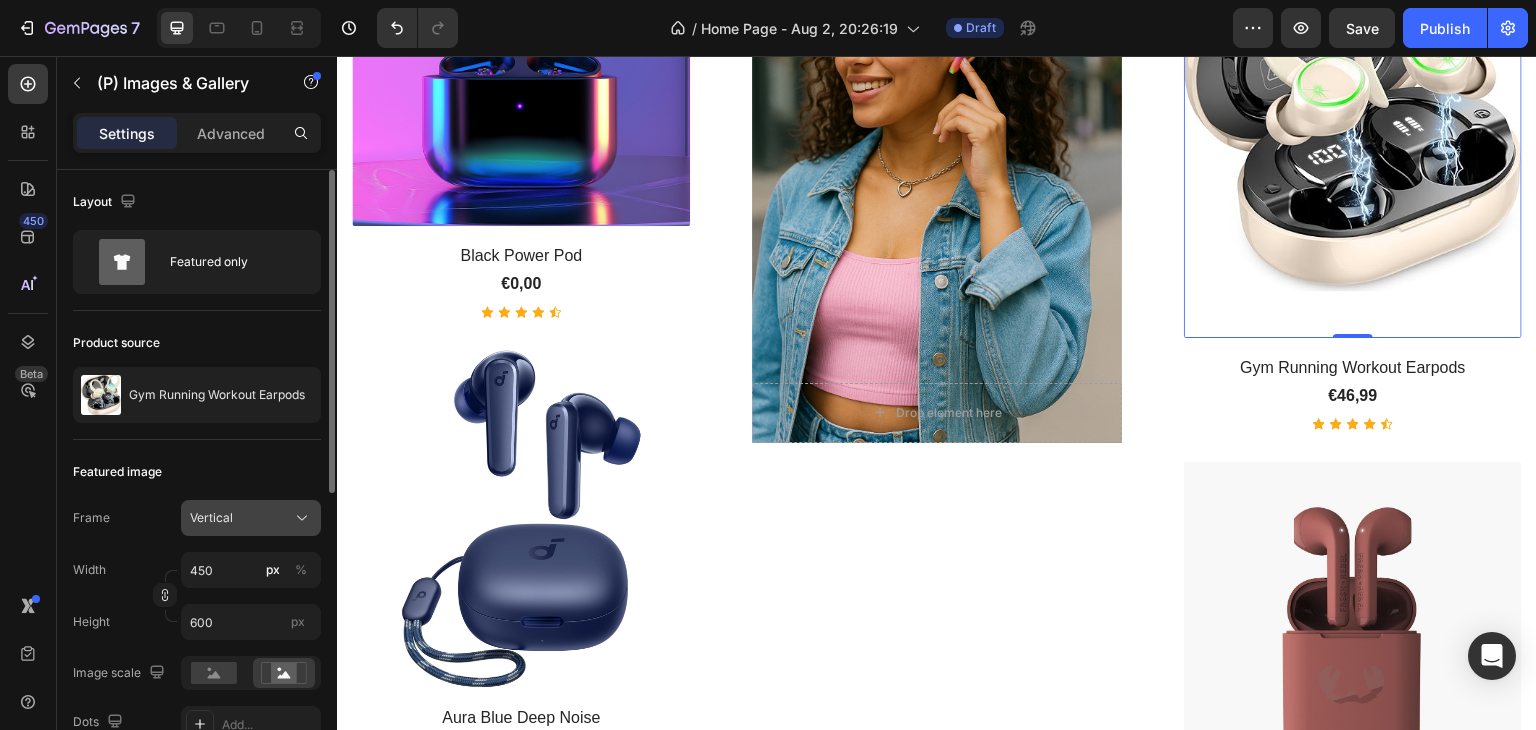 click on "Vertical" at bounding box center (251, 518) 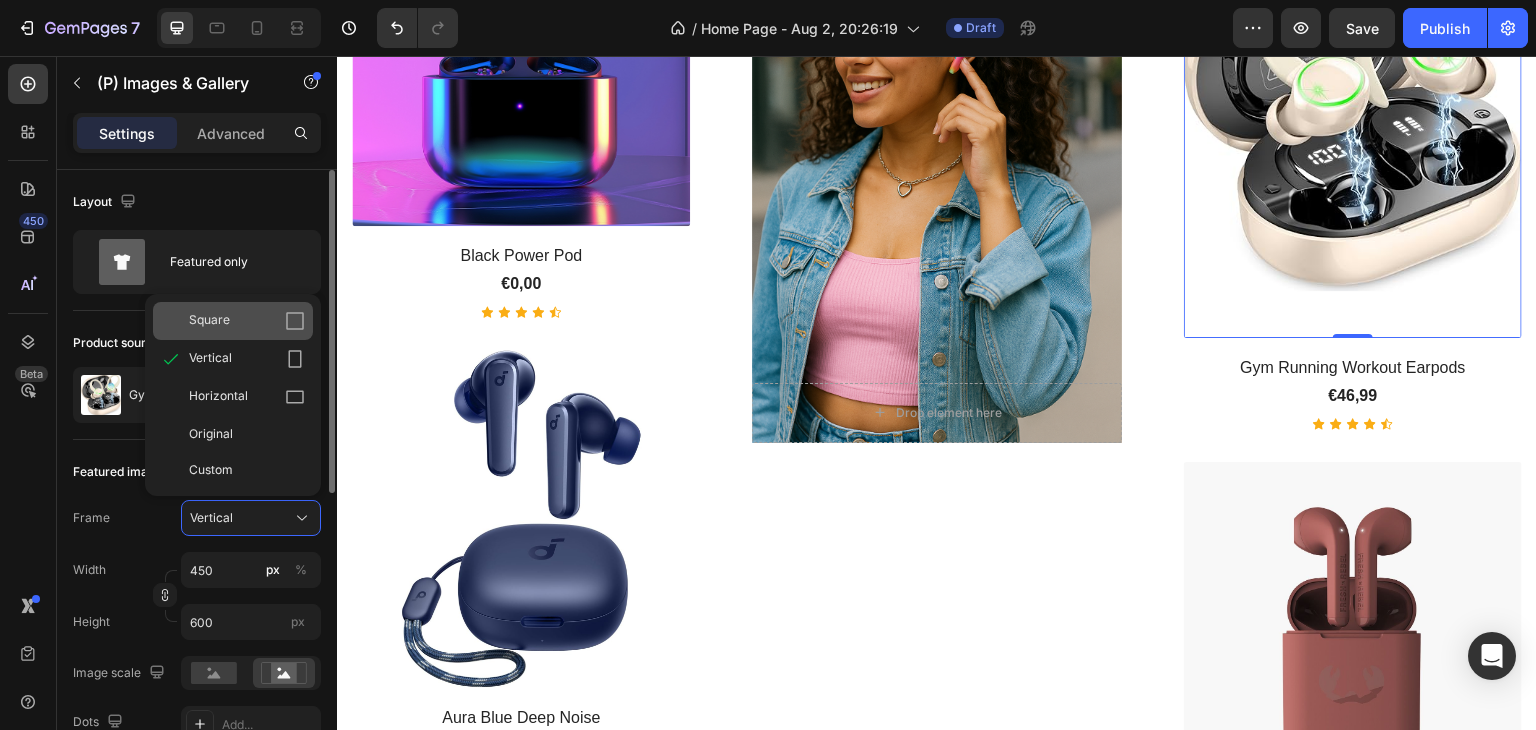 click on "Square" 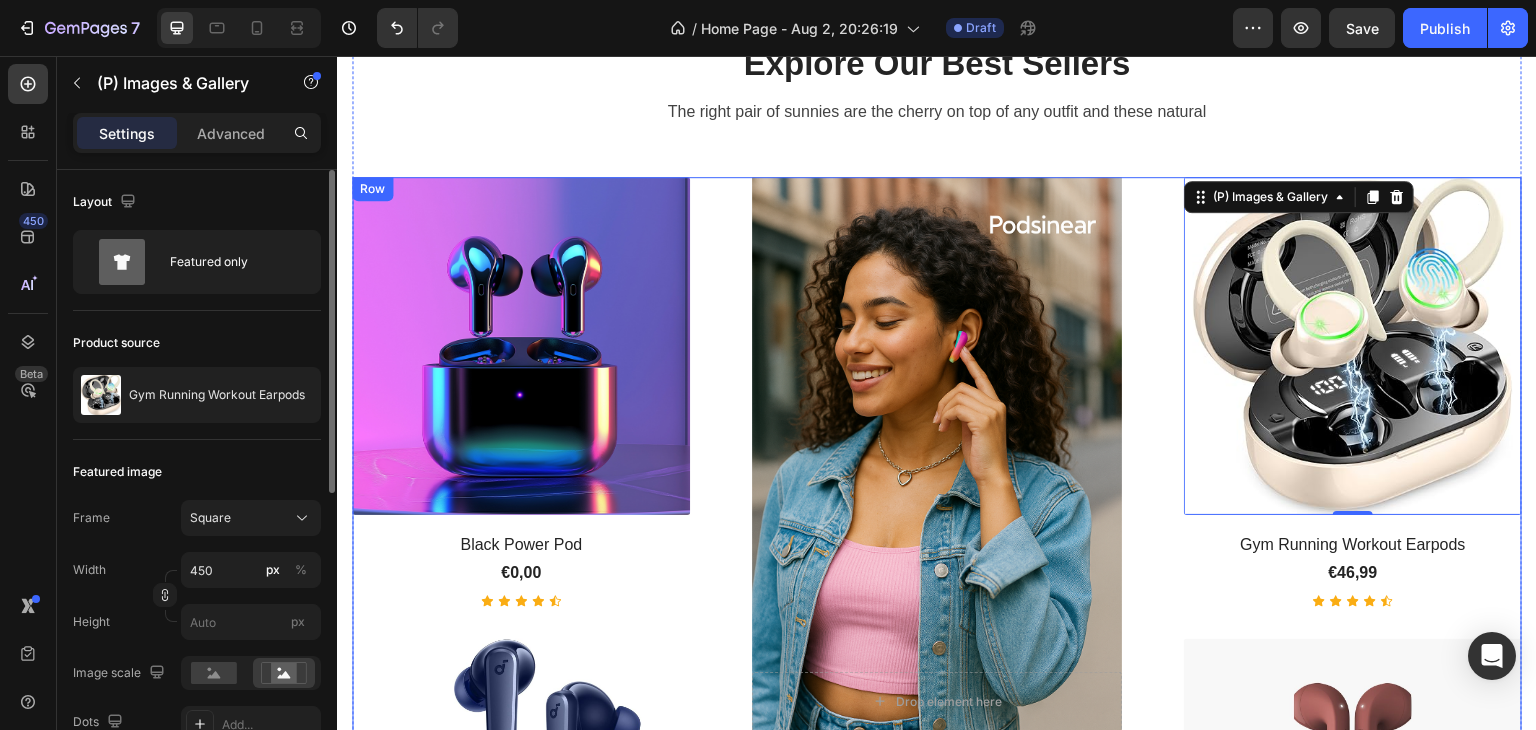 scroll, scrollTop: 925, scrollLeft: 0, axis: vertical 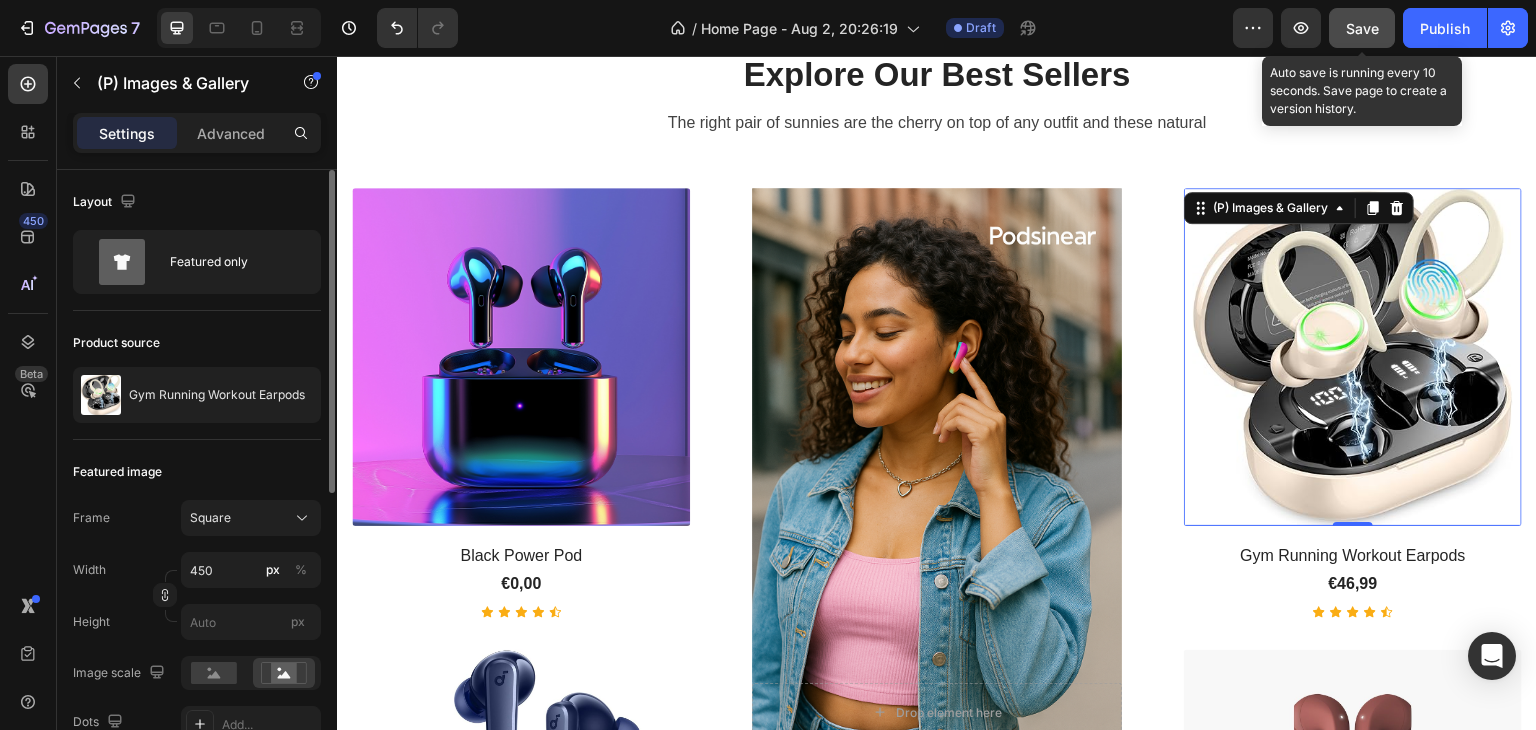 click on "Save" 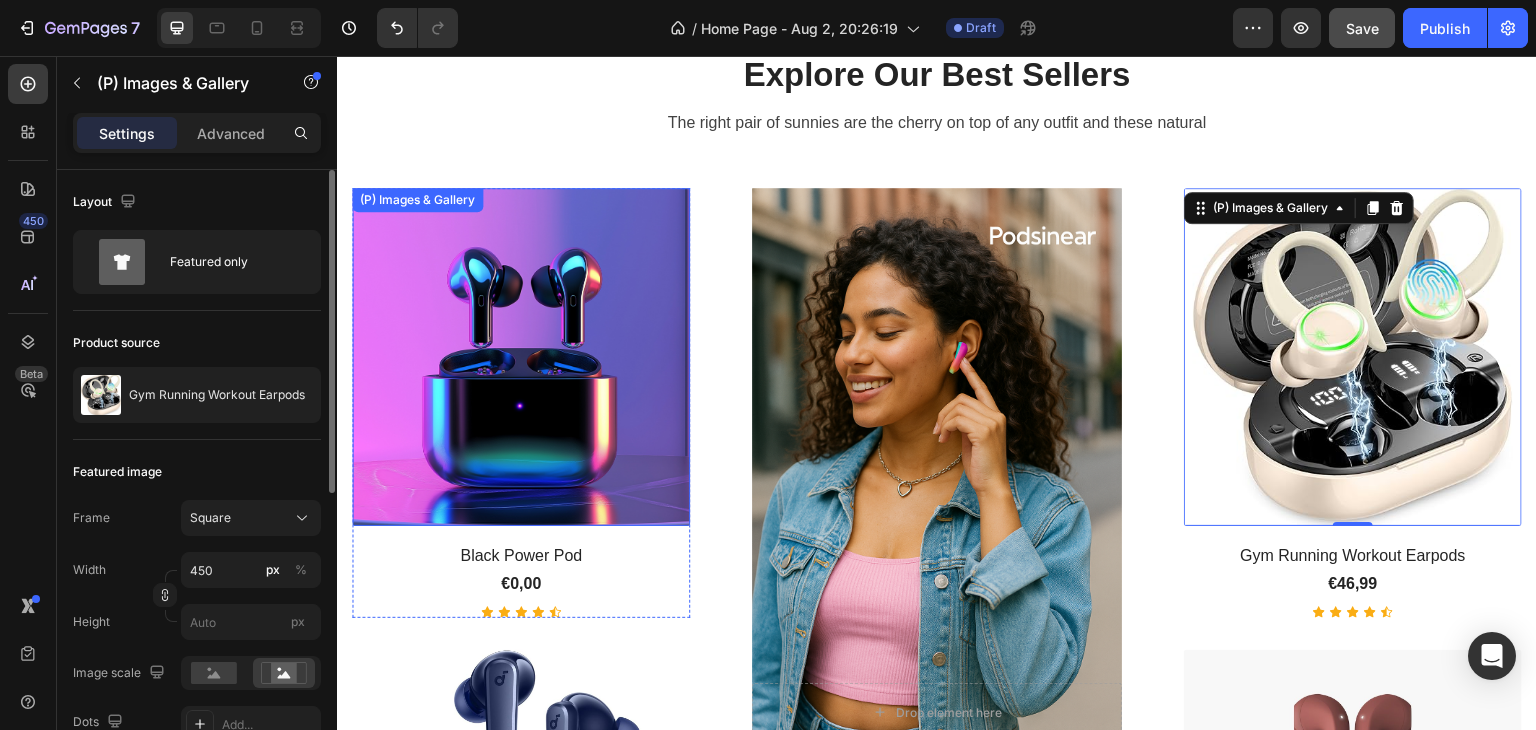 scroll, scrollTop: 1125, scrollLeft: 0, axis: vertical 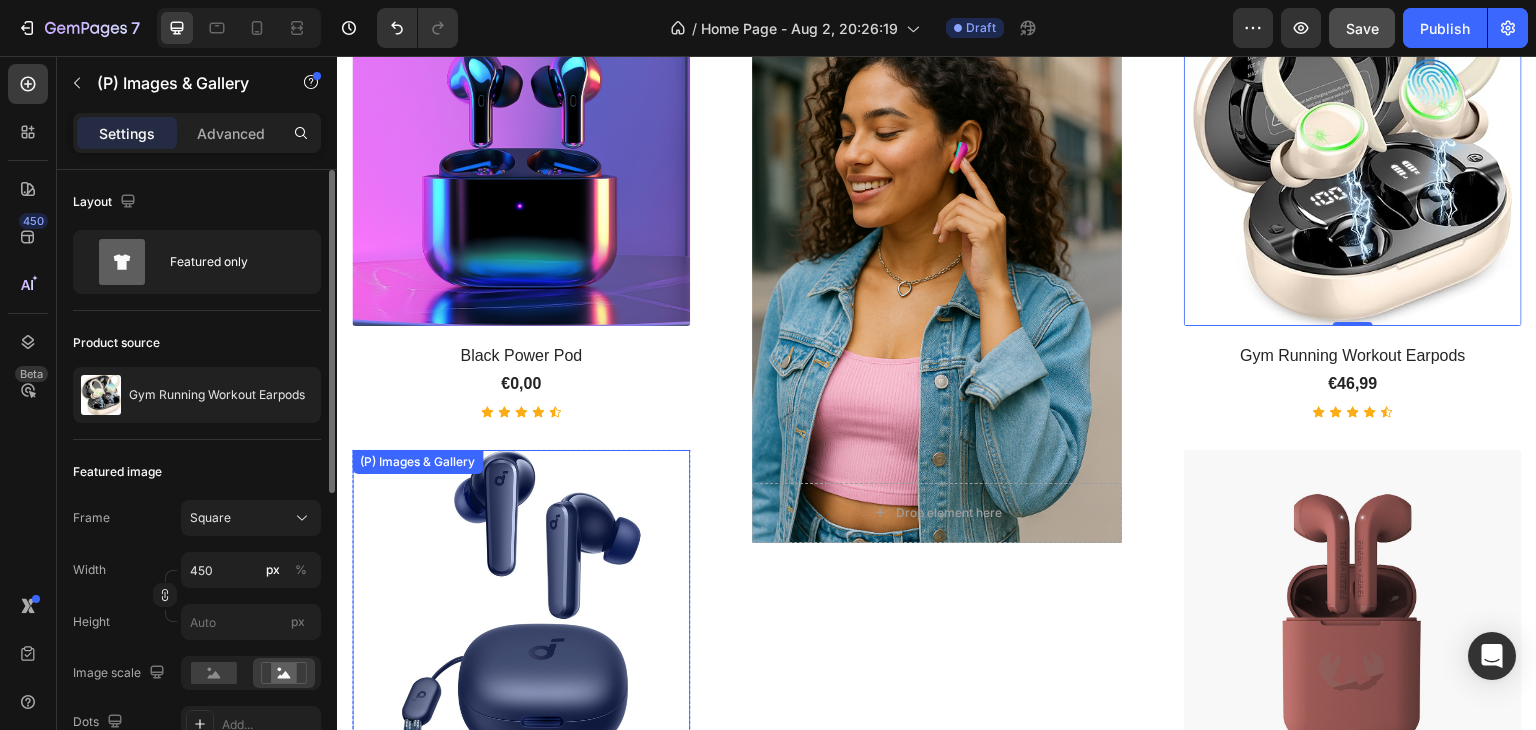 click at bounding box center [521, 619] 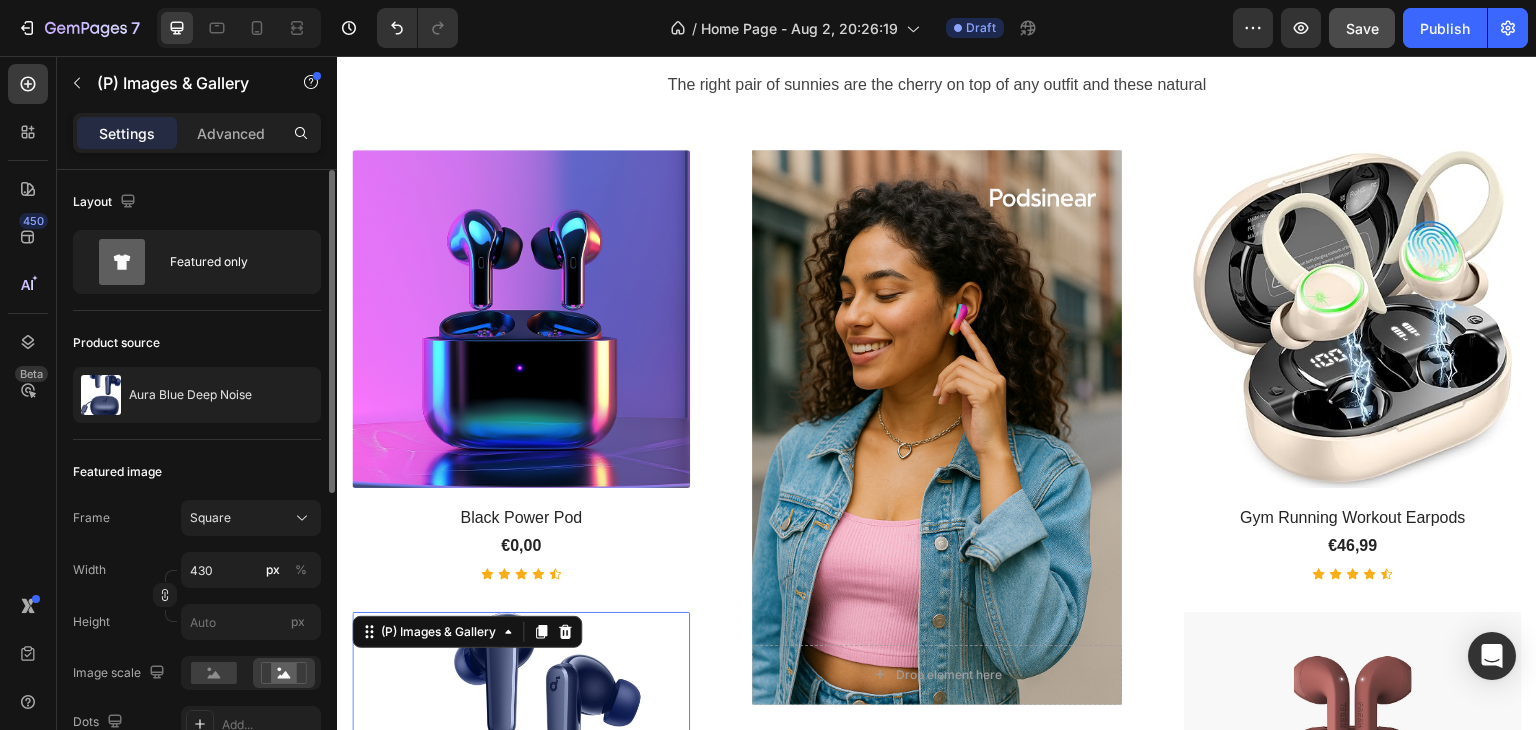 click at bounding box center (521, 319) 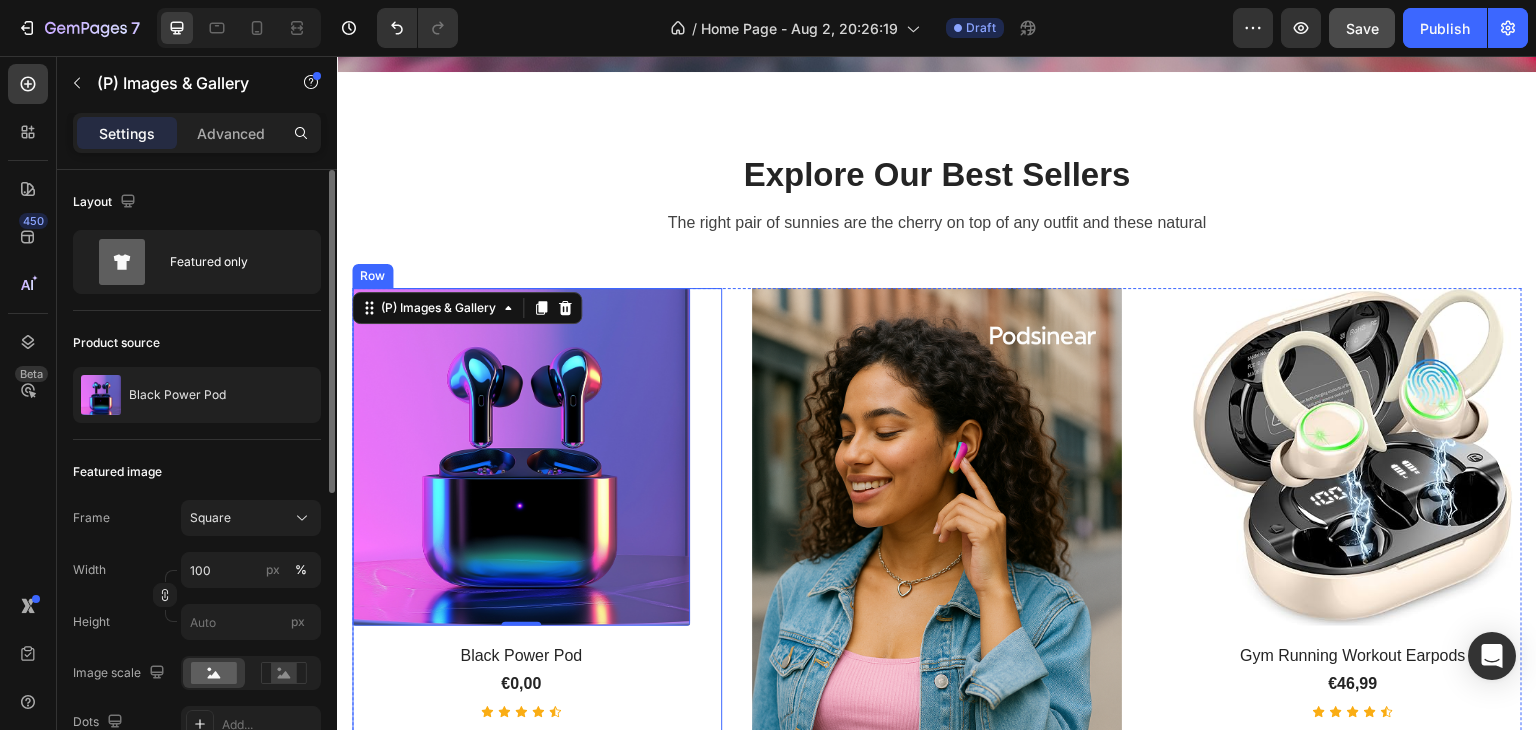 scroll, scrollTop: 1025, scrollLeft: 0, axis: vertical 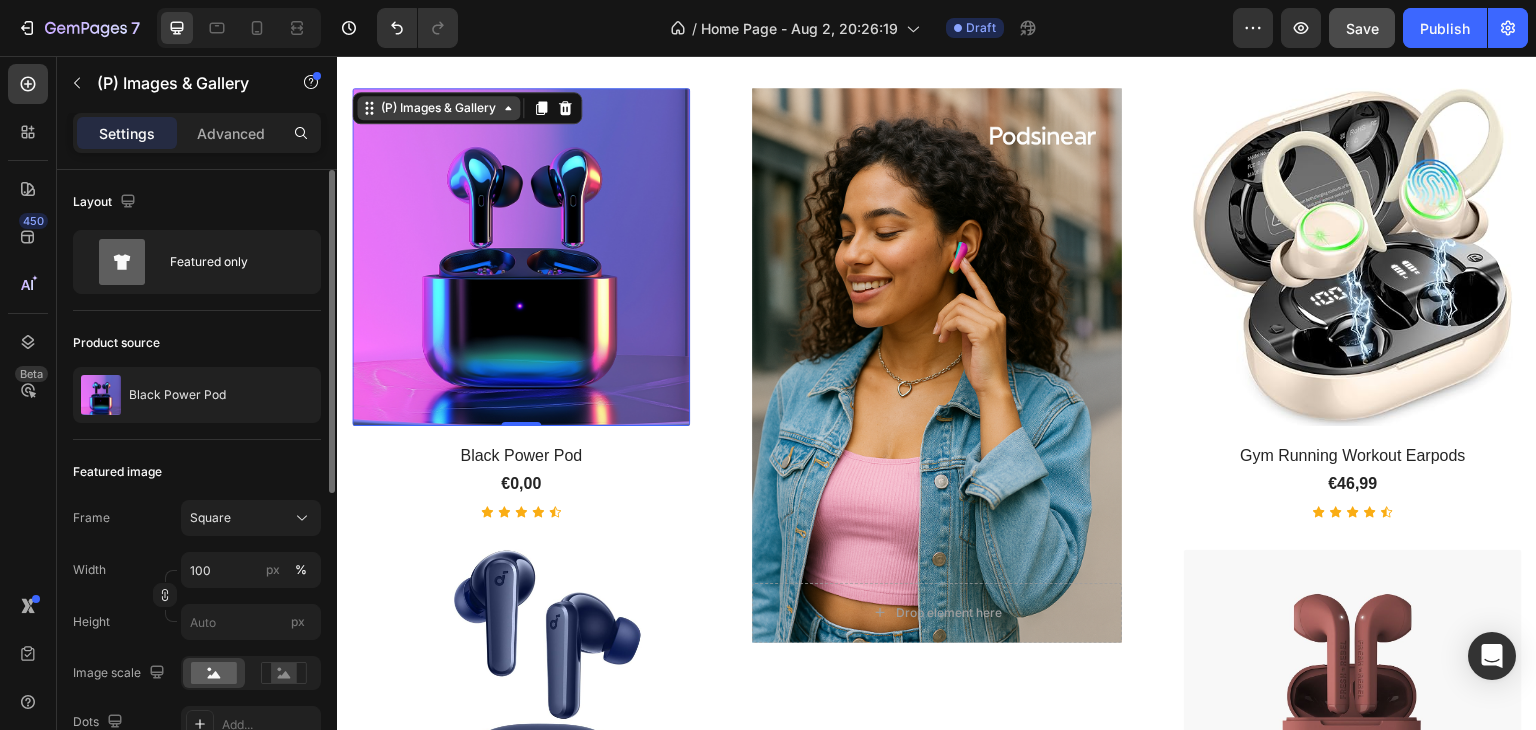 click 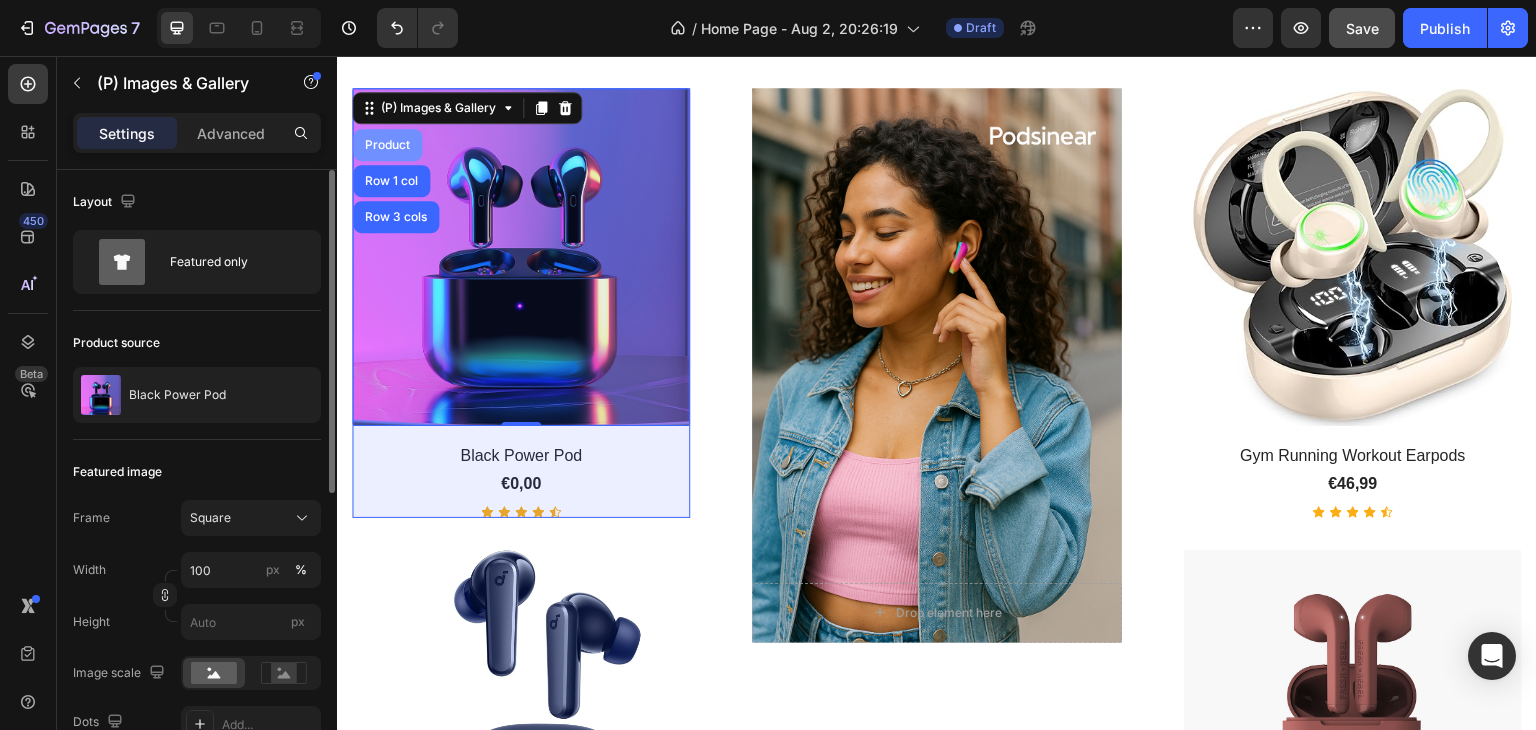 click on "Product" at bounding box center [387, 145] 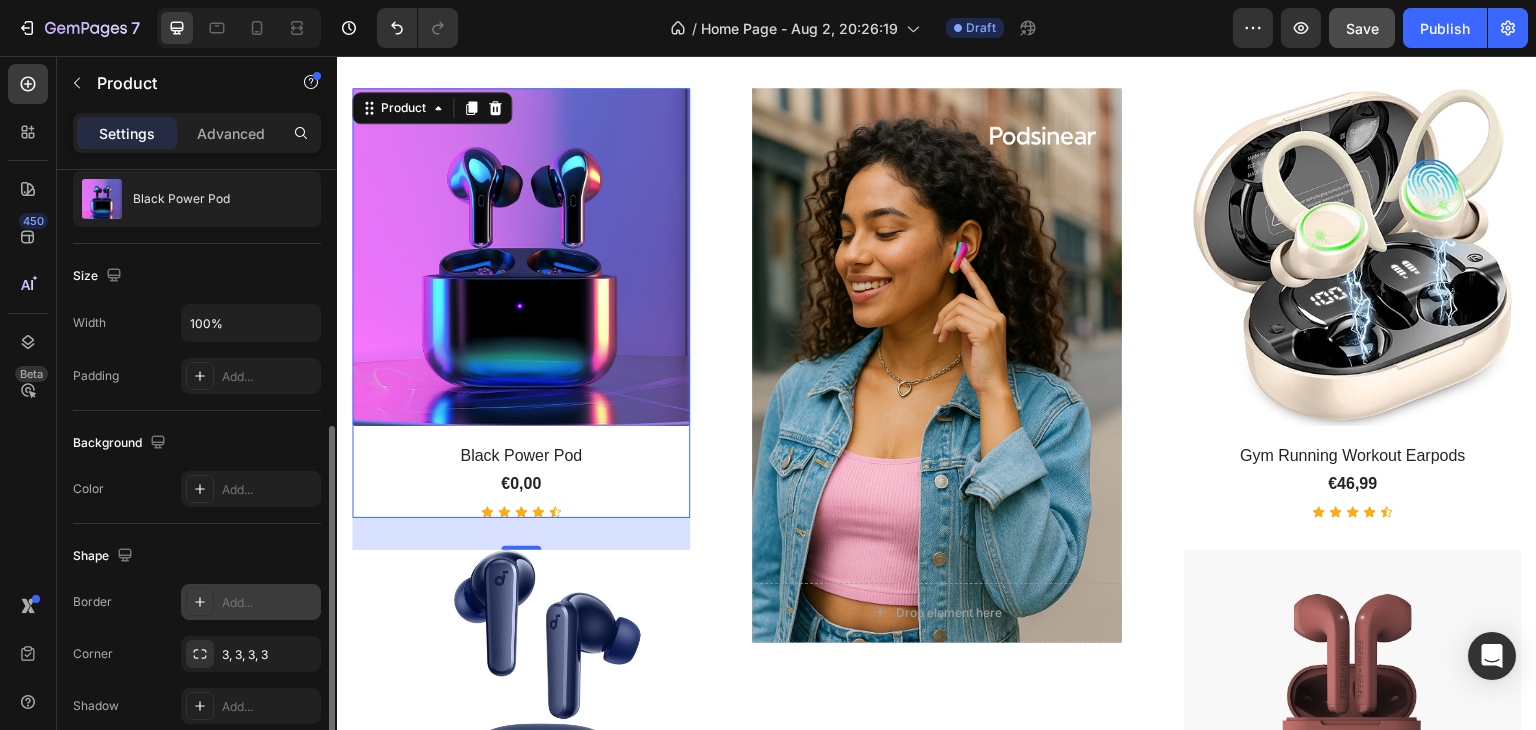 scroll, scrollTop: 300, scrollLeft: 0, axis: vertical 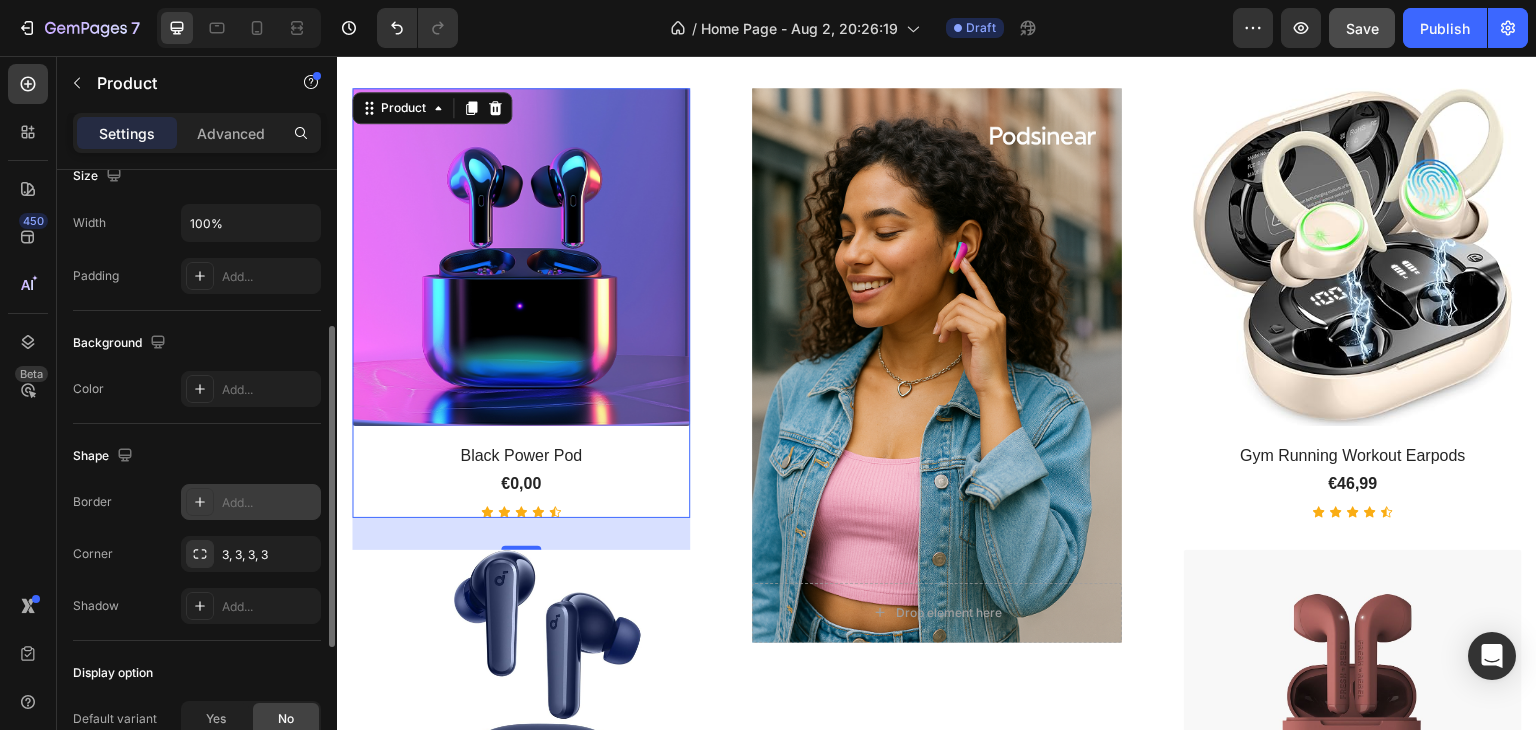 click on "Add..." at bounding box center [251, 502] 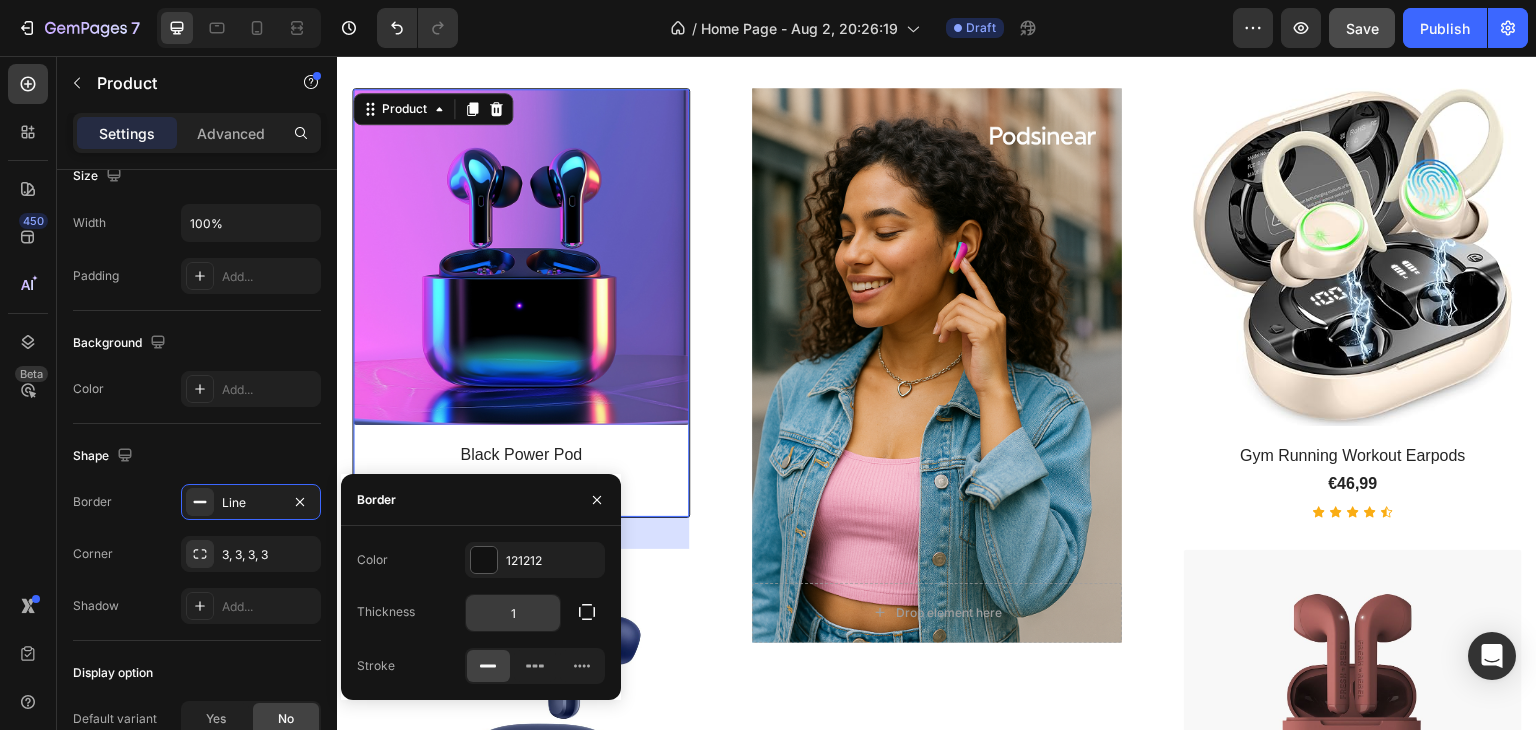click on "1" at bounding box center (513, 613) 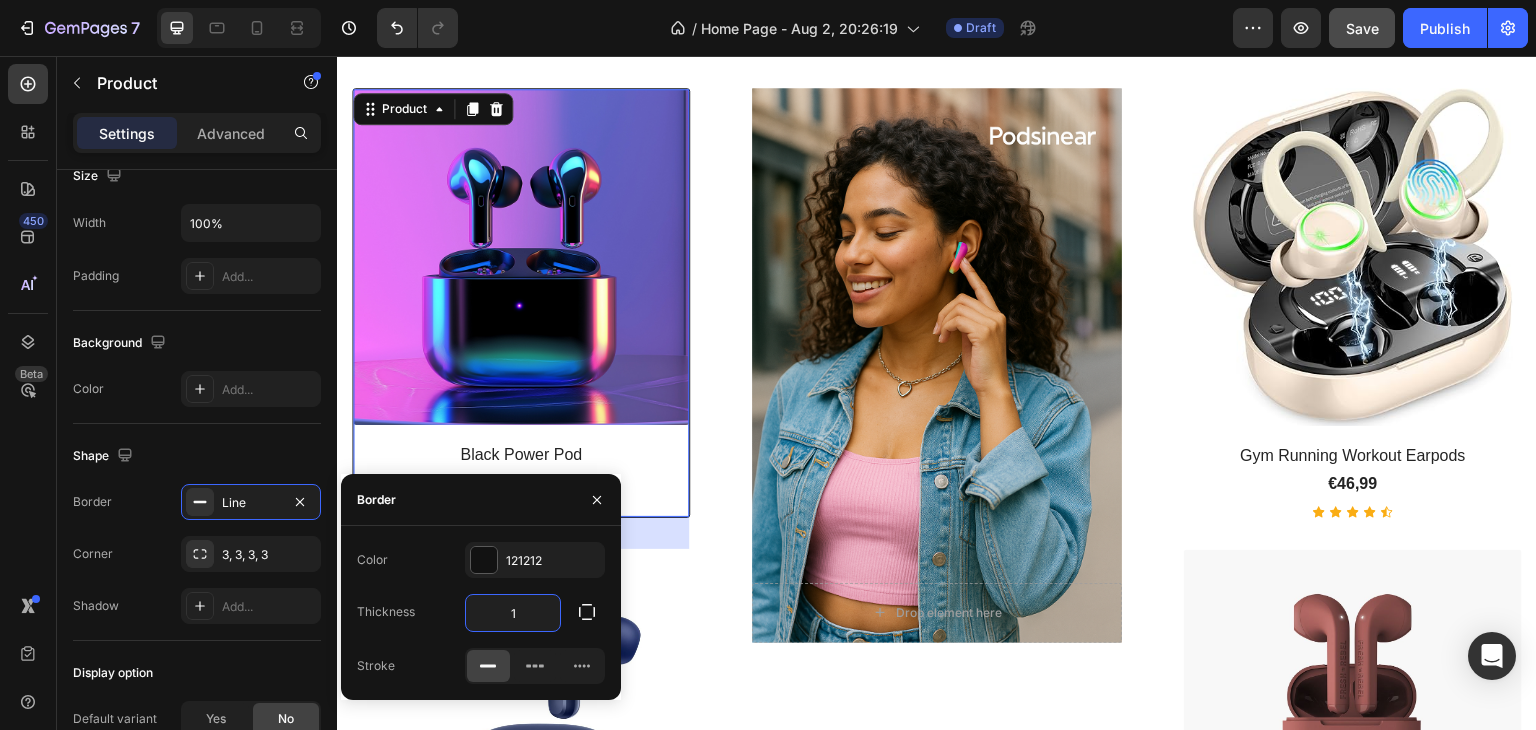 type on "3" 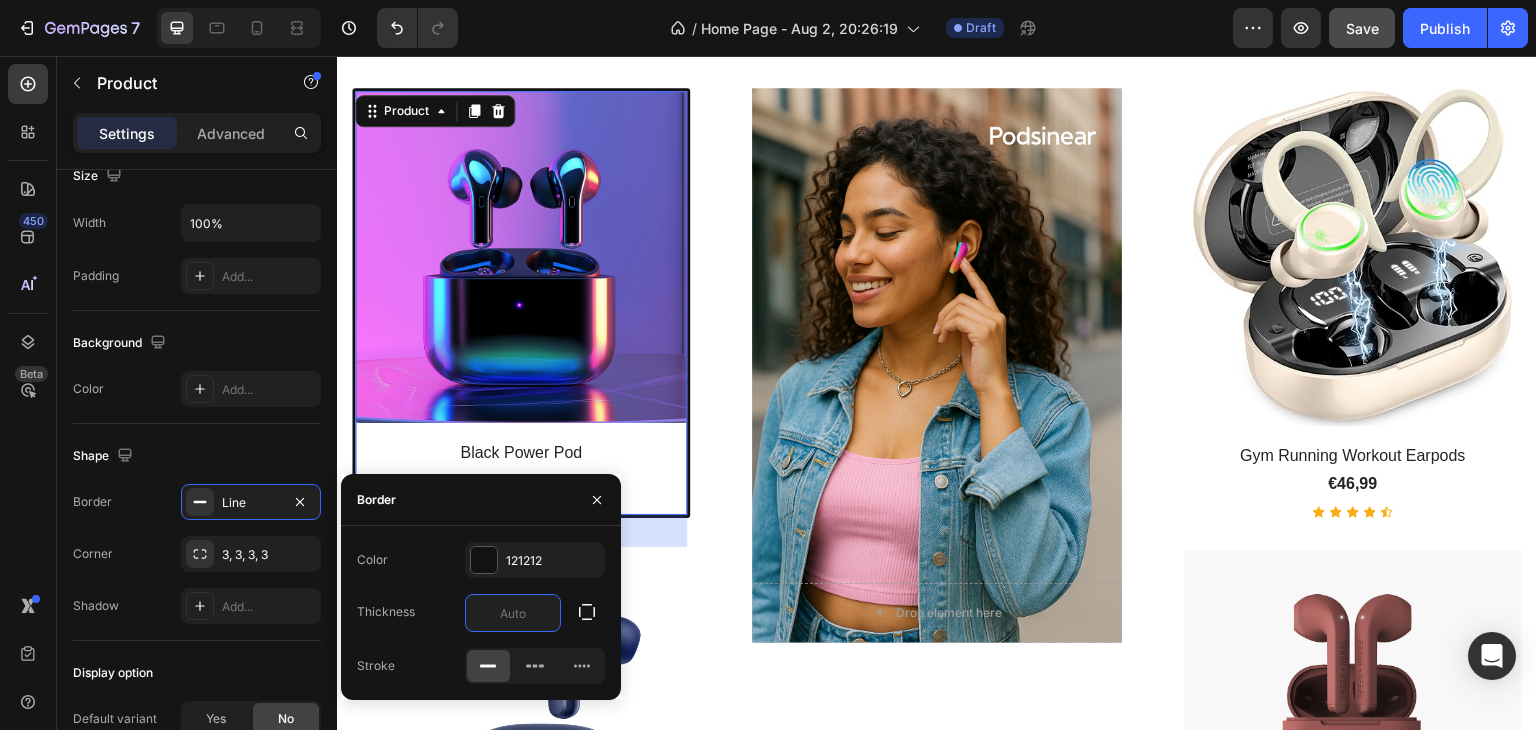 type on "0" 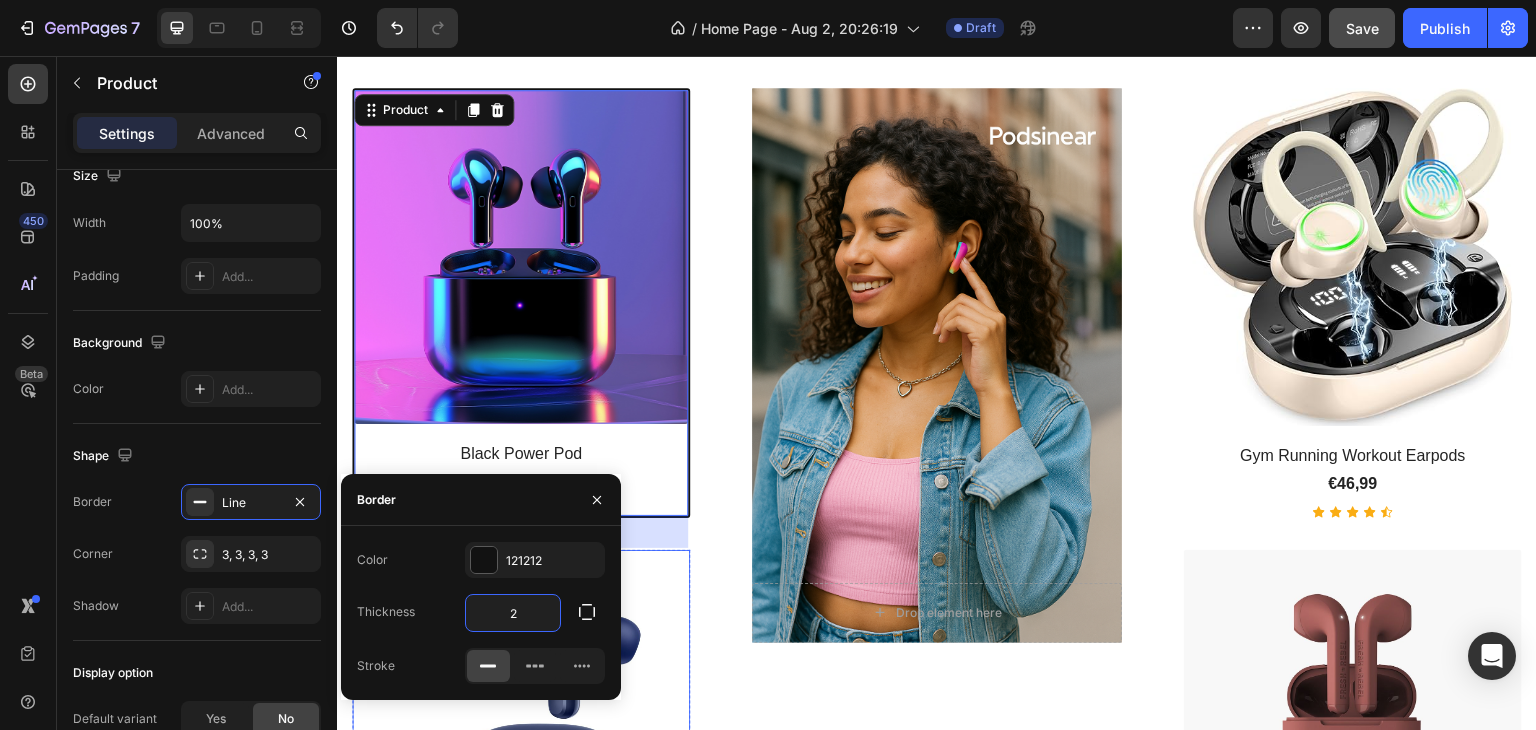 click at bounding box center [521, 719] 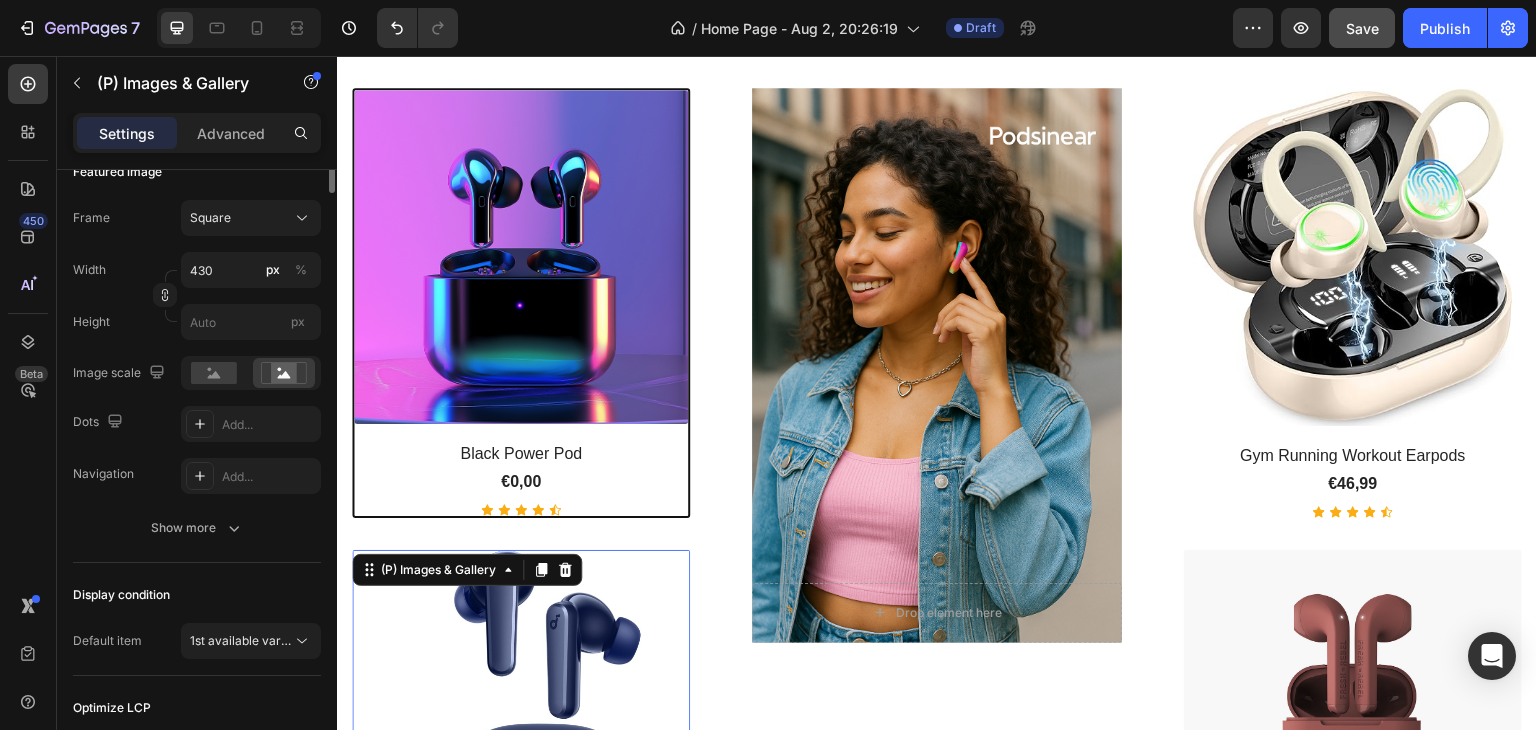 scroll, scrollTop: 0, scrollLeft: 0, axis: both 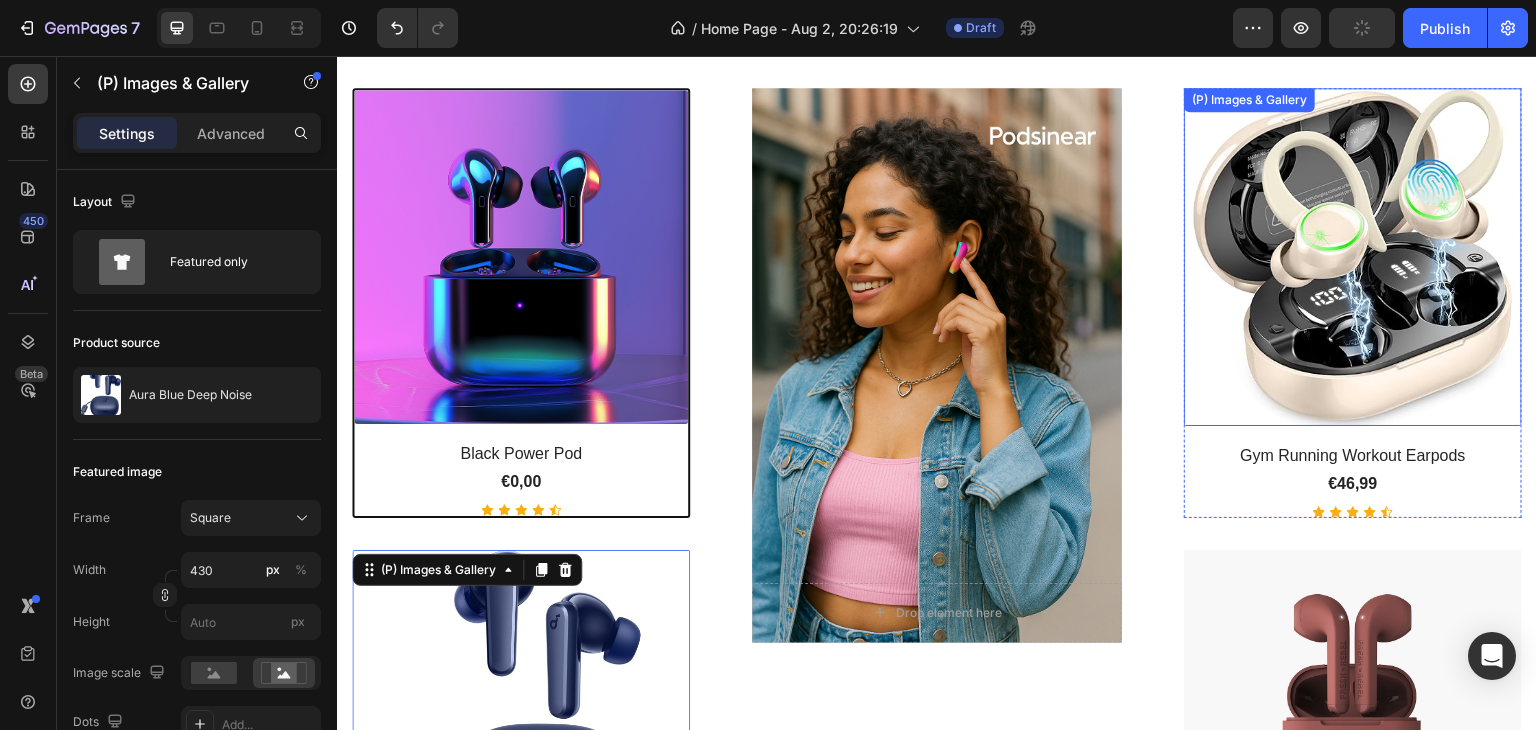 click at bounding box center (1353, 257) 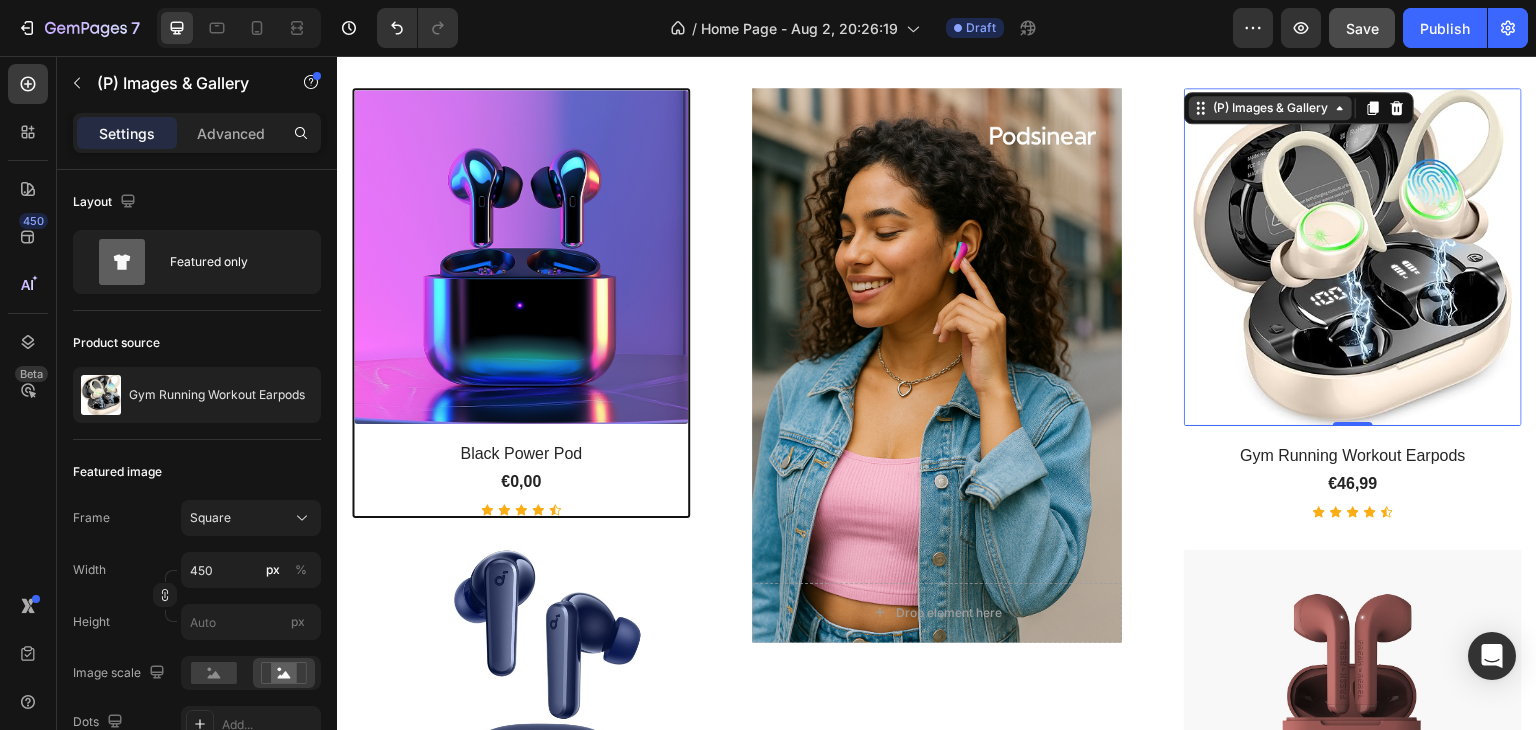 click 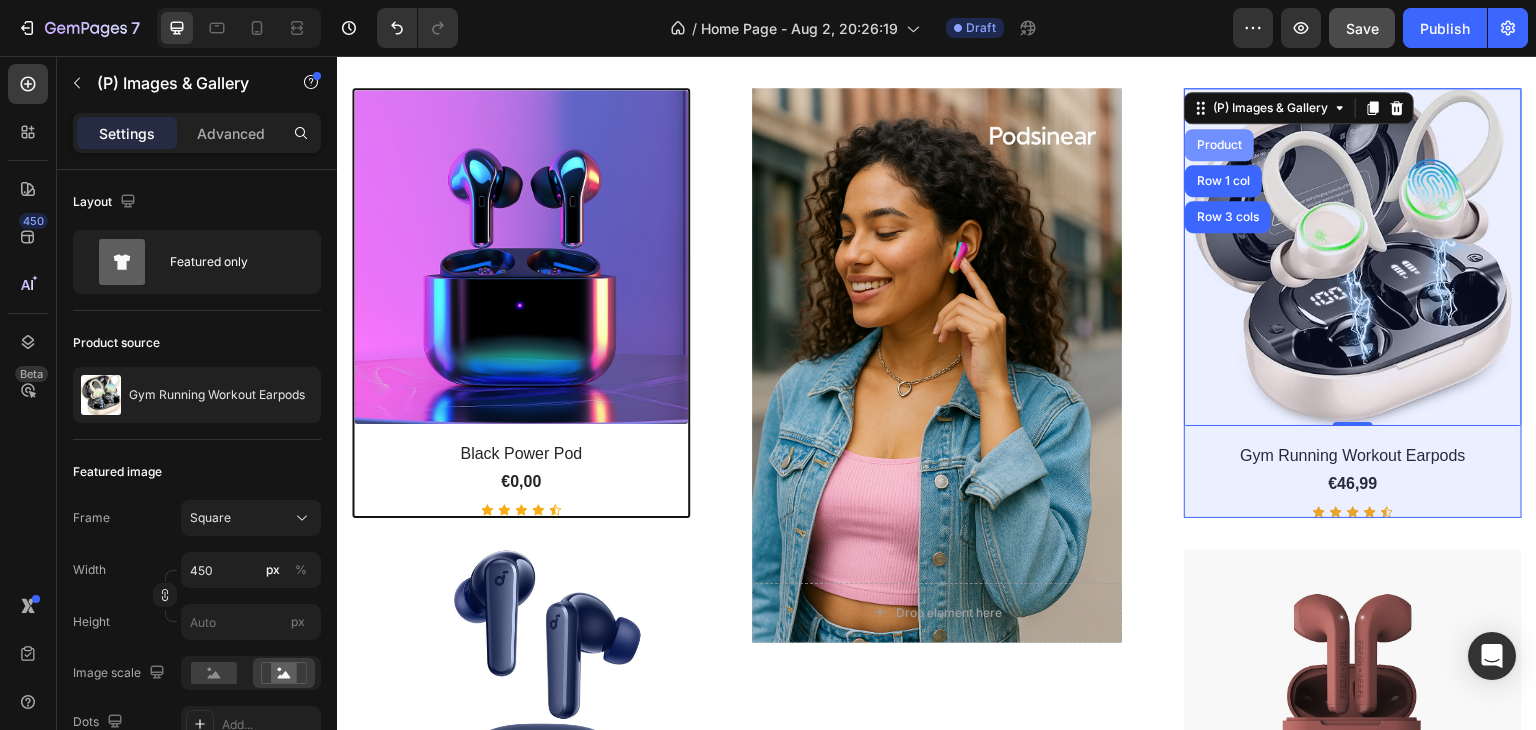click on "Product" at bounding box center [1219, 145] 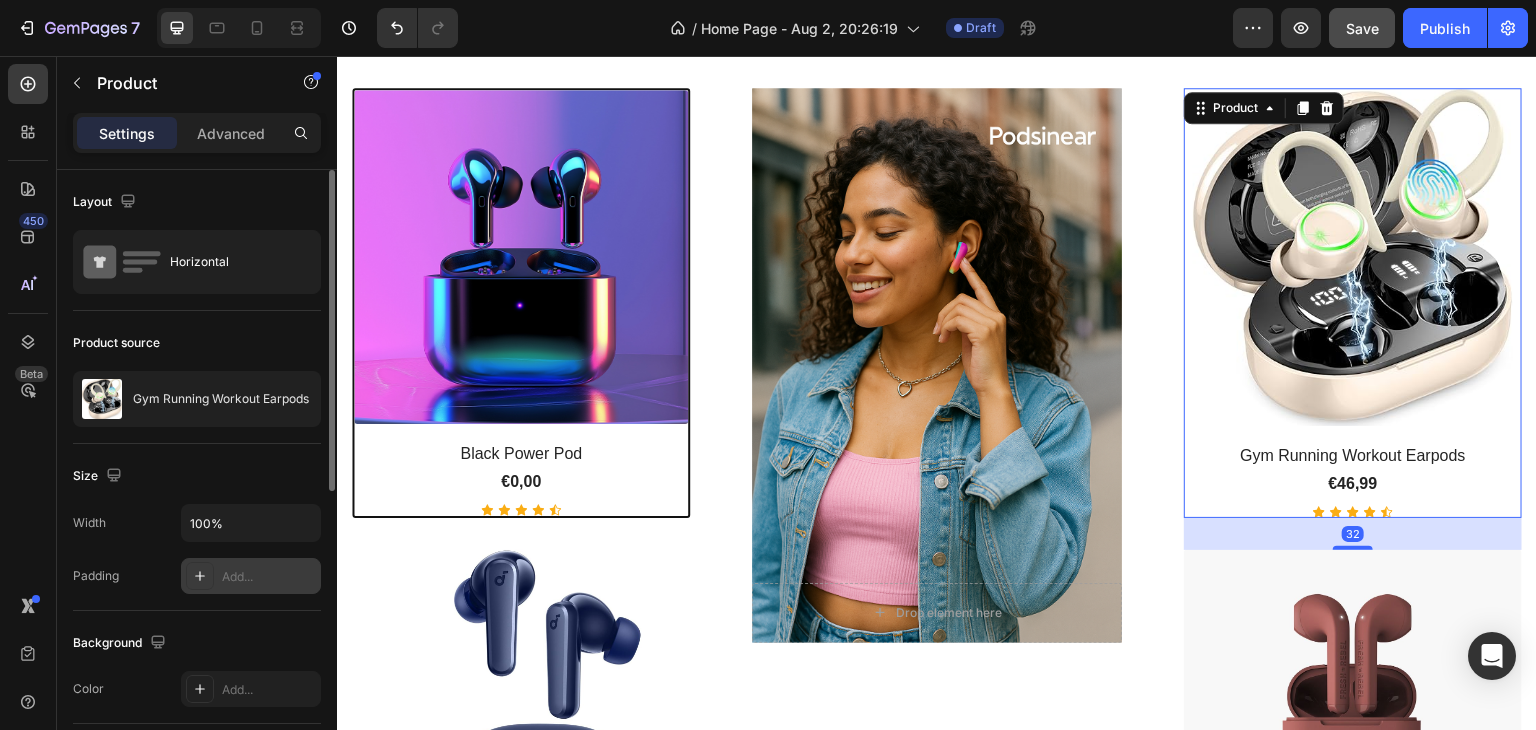 click on "Add..." at bounding box center [251, 576] 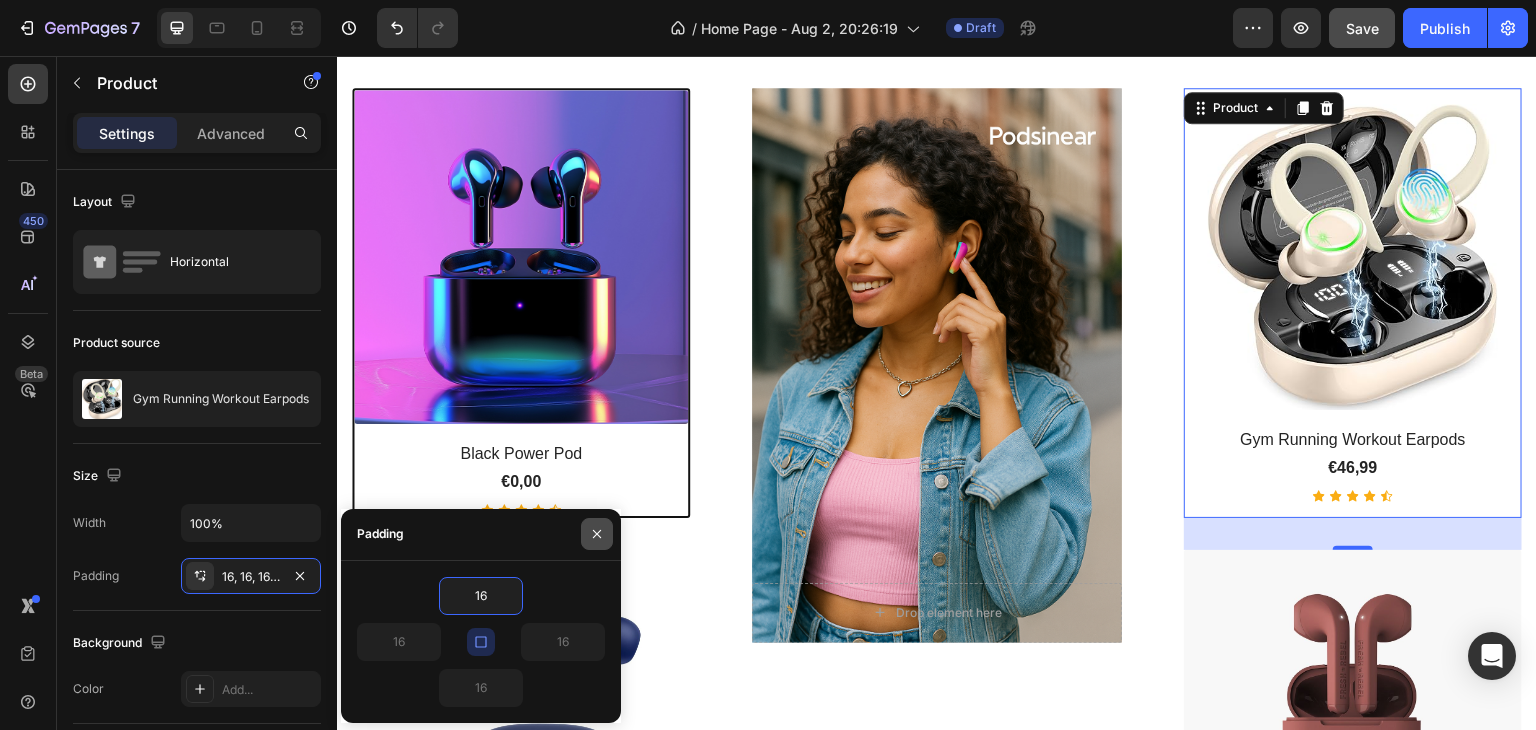 click 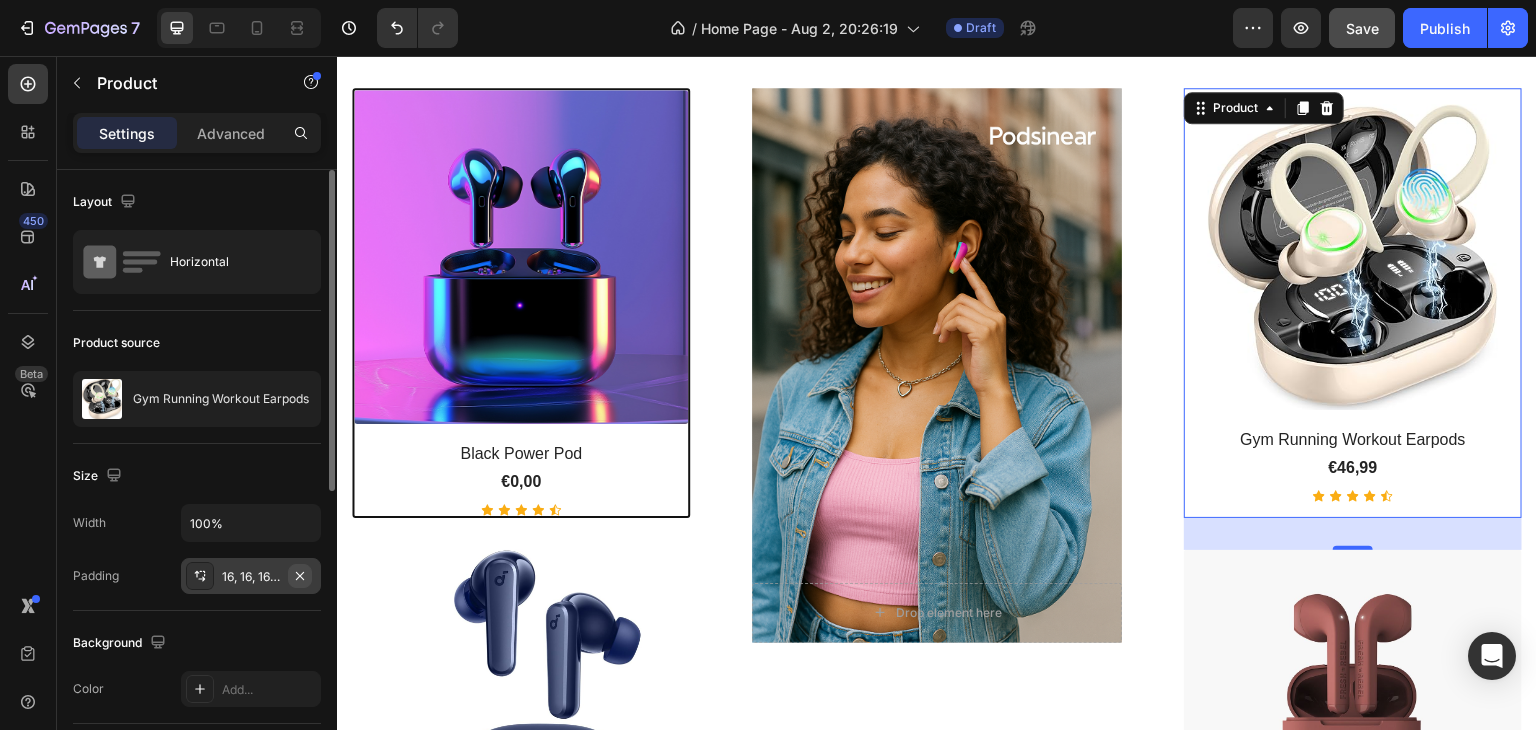 click 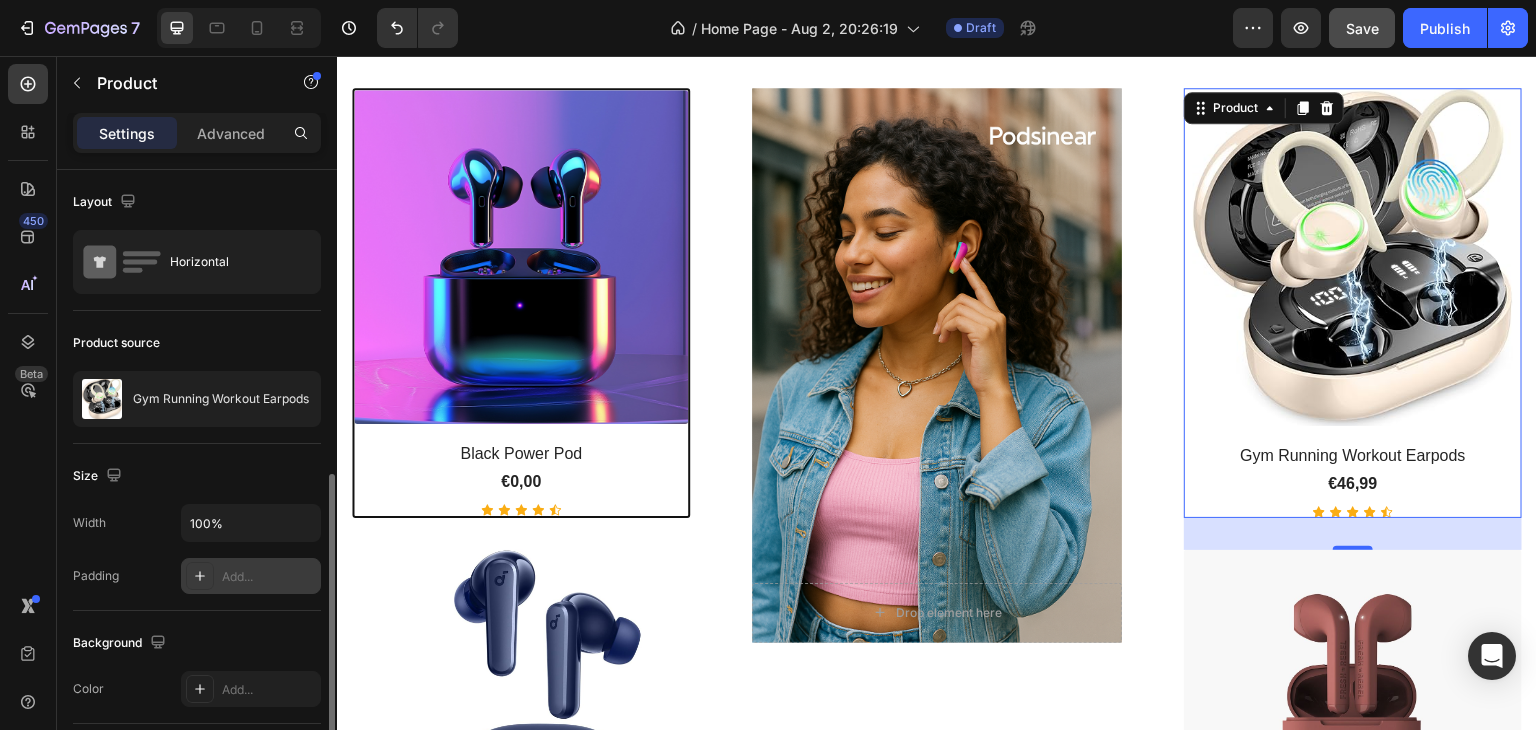 scroll, scrollTop: 200, scrollLeft: 0, axis: vertical 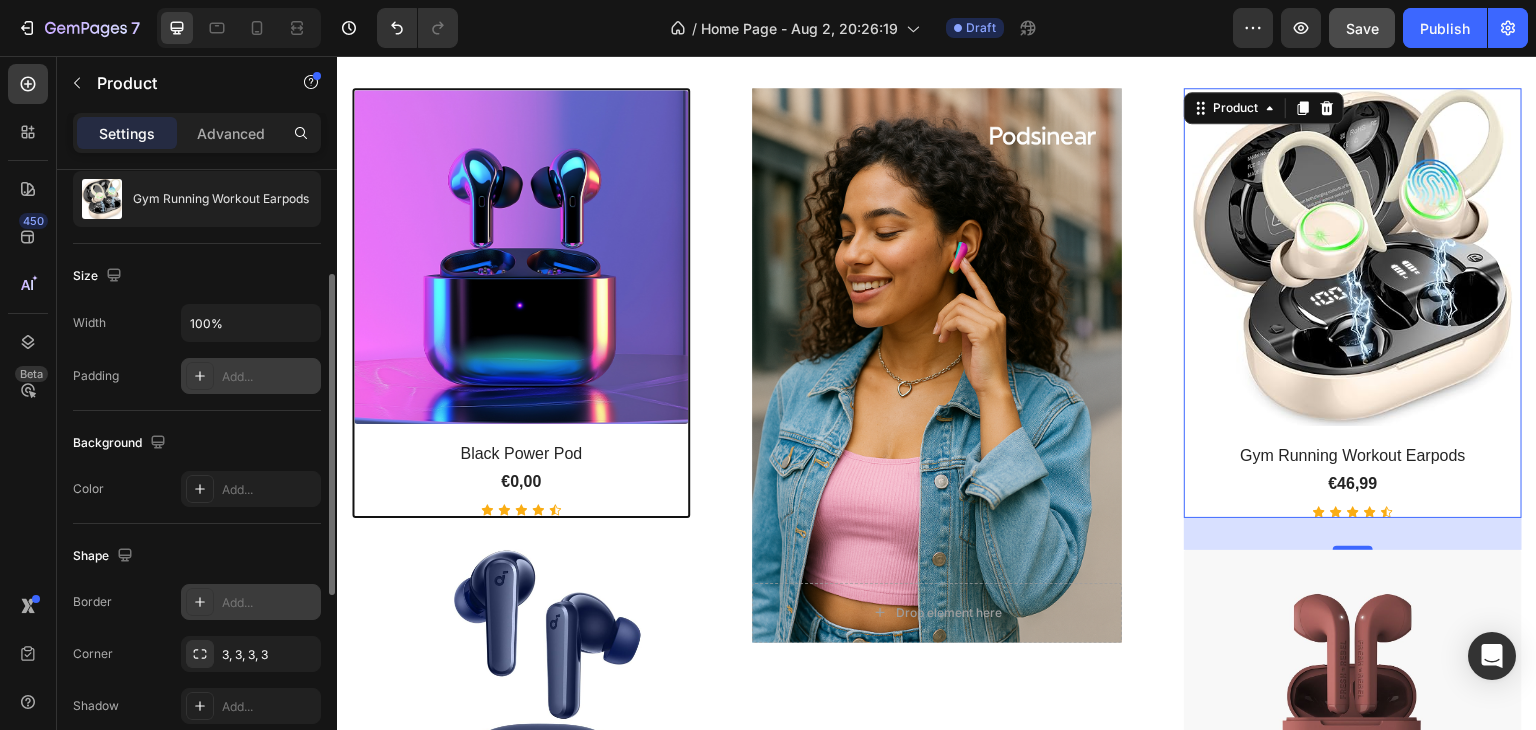 click on "Add..." at bounding box center (269, 603) 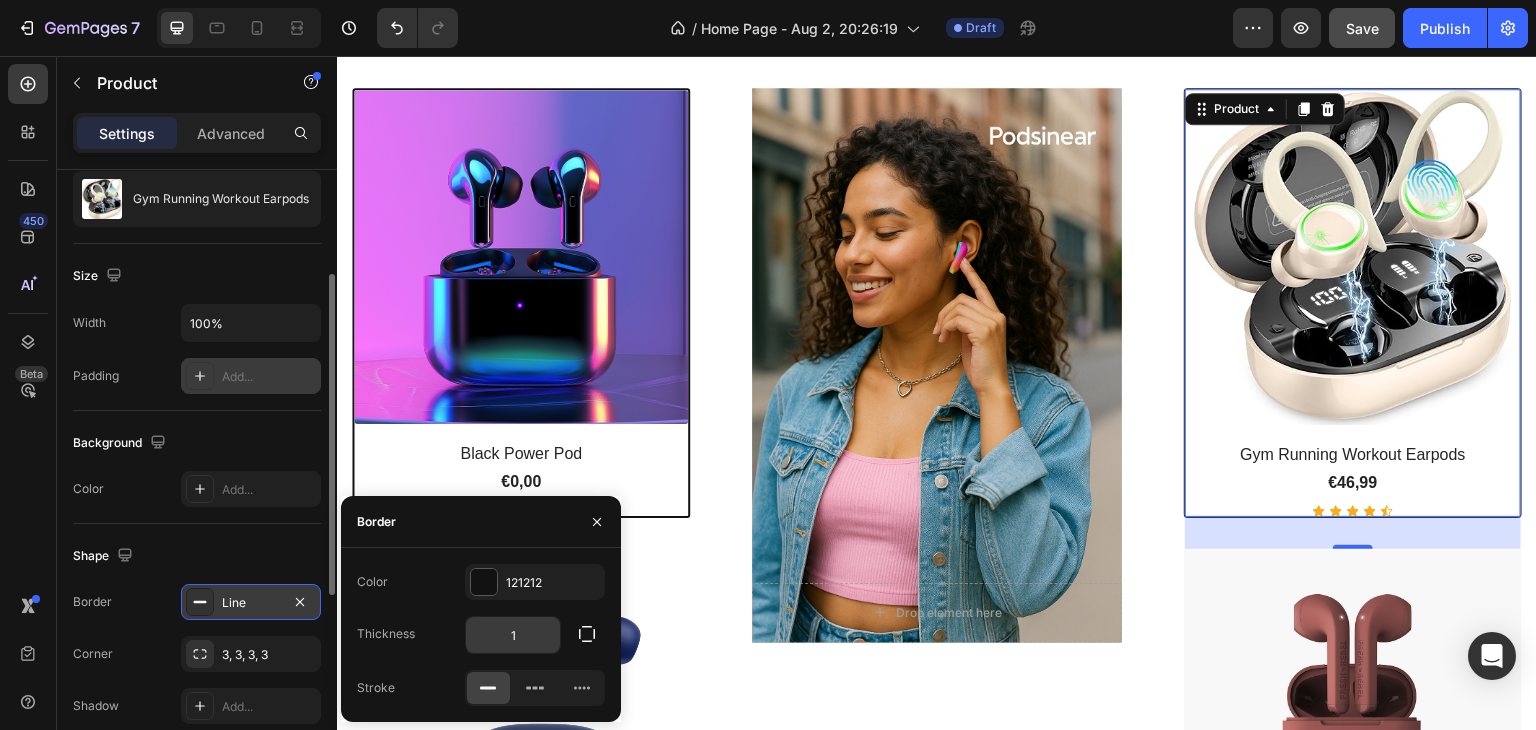 click on "1" at bounding box center (513, 635) 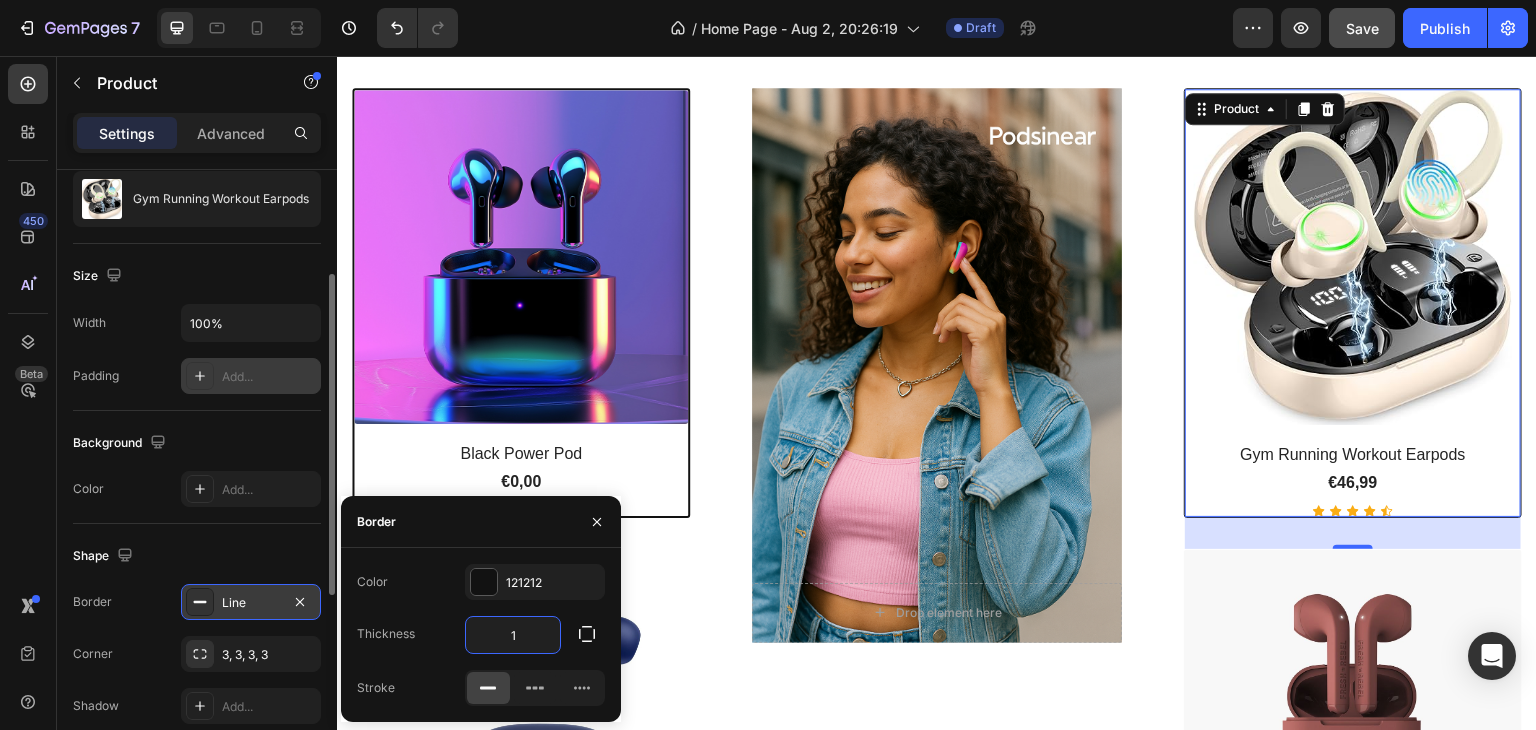 type on "2" 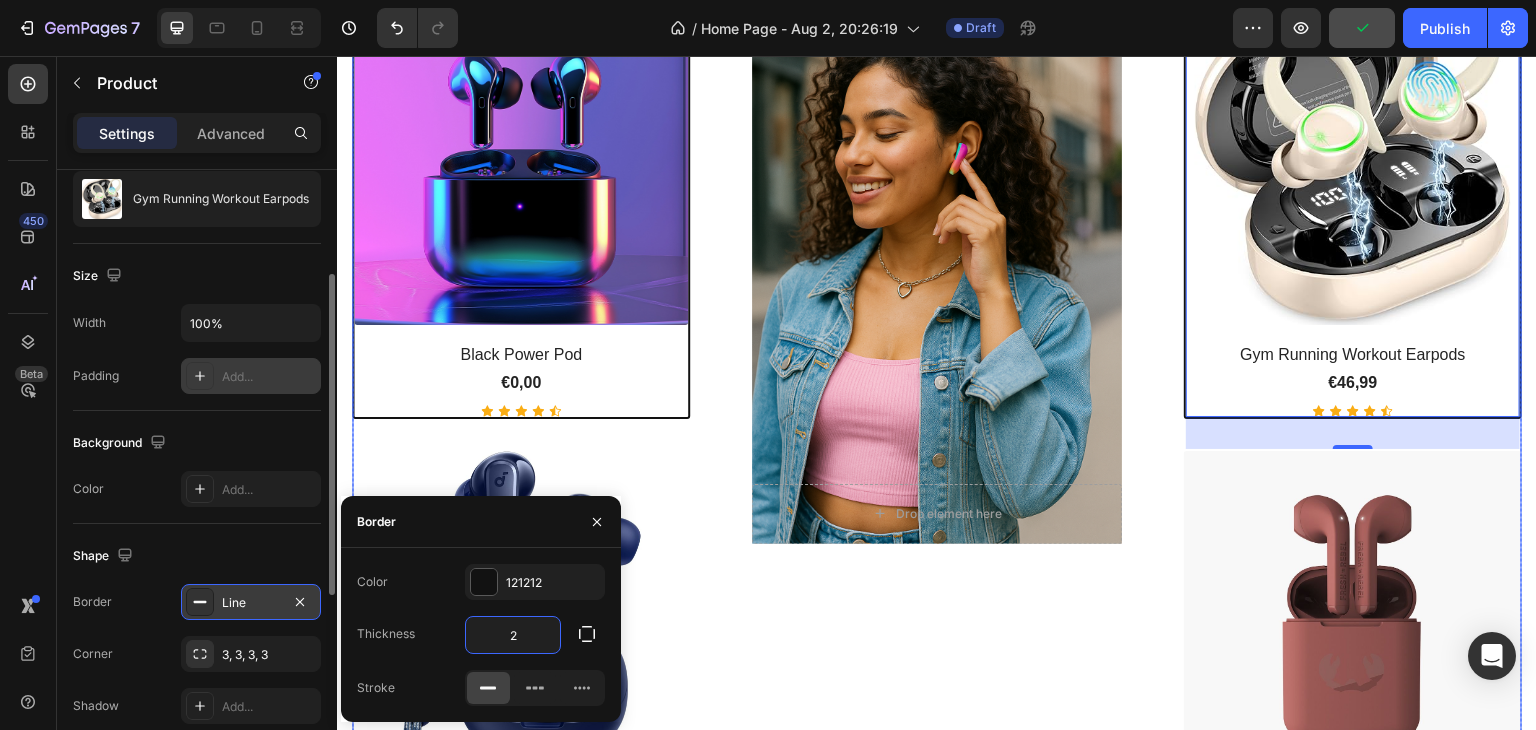 scroll, scrollTop: 1225, scrollLeft: 0, axis: vertical 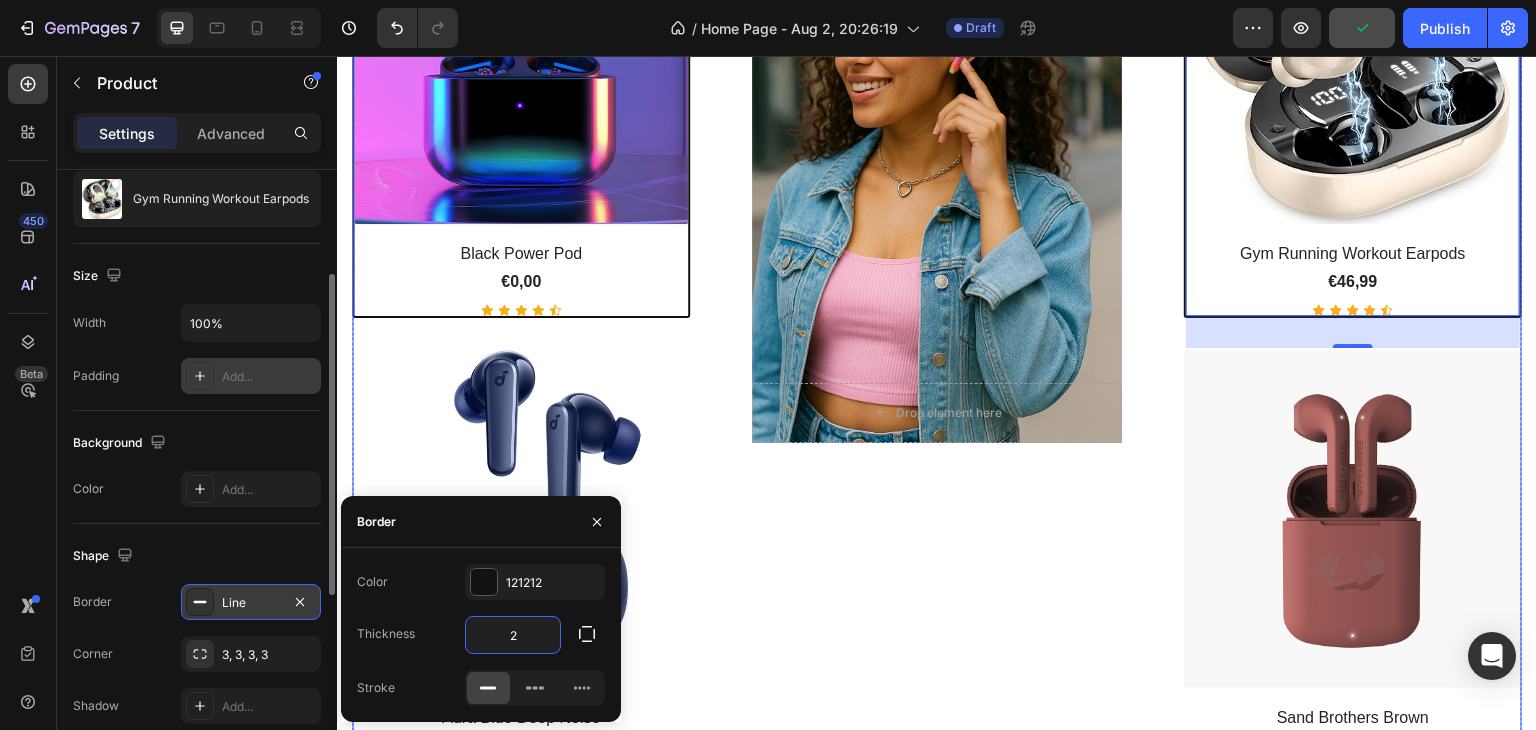 click on "Drop element here Hero Banner" at bounding box center (937, 334) 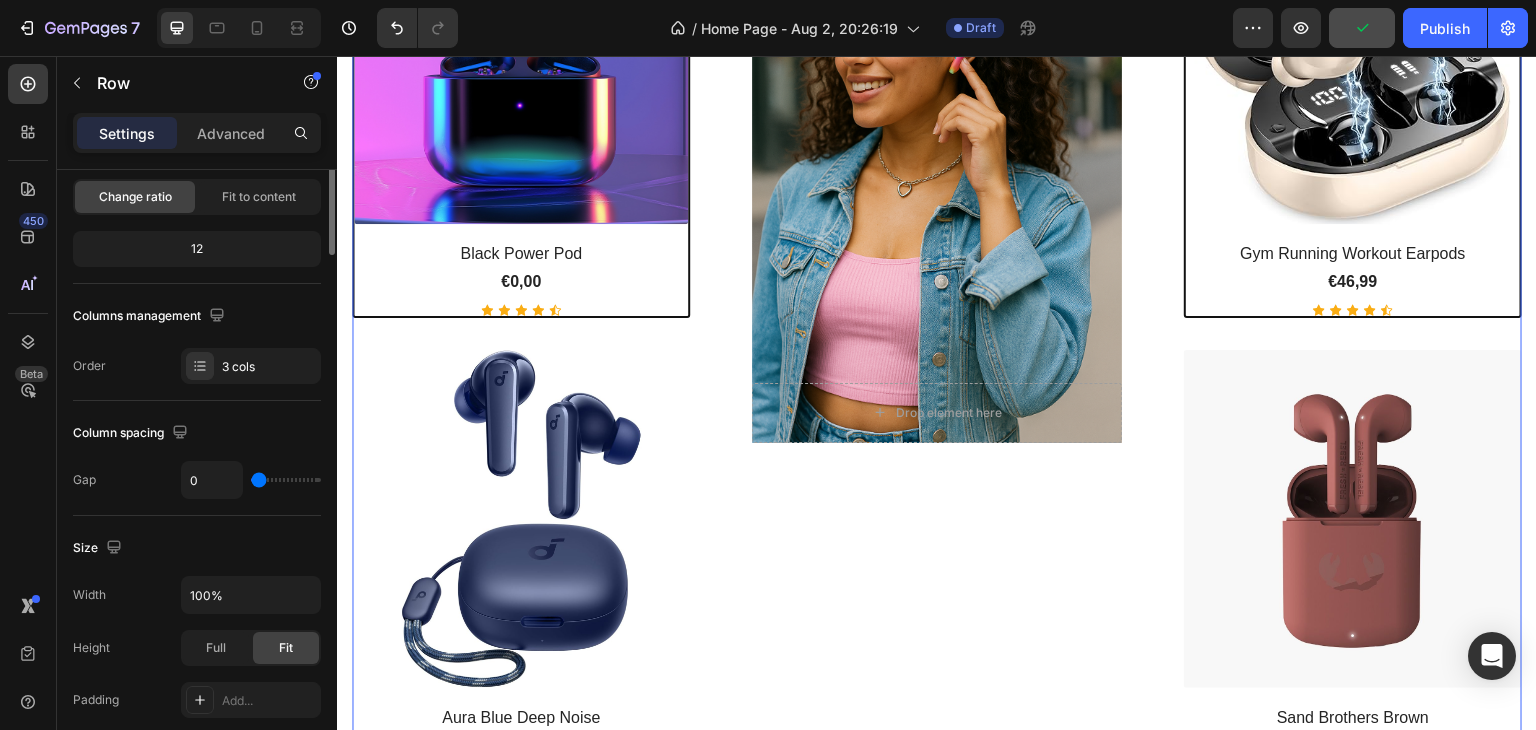 scroll, scrollTop: 0, scrollLeft: 0, axis: both 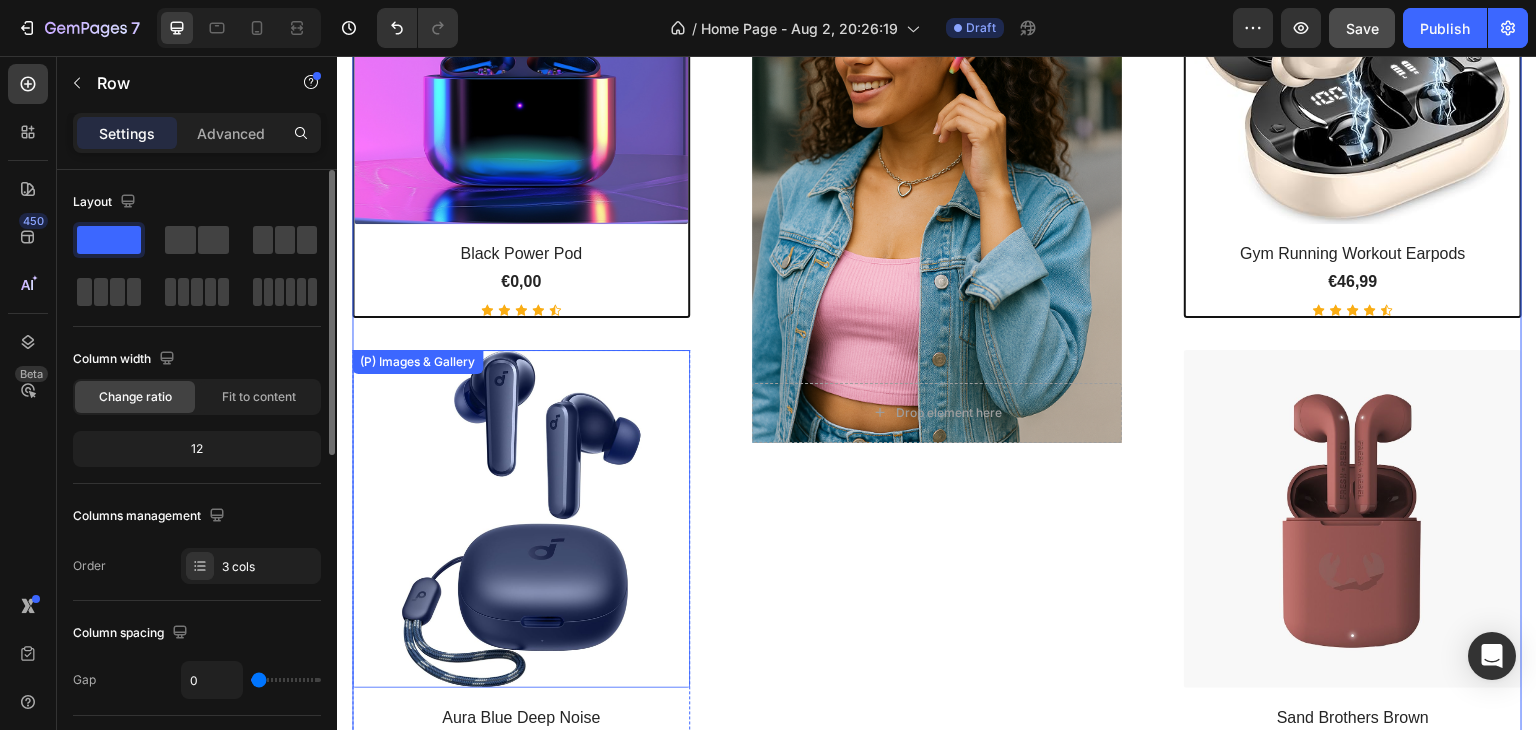 click at bounding box center [521, 519] 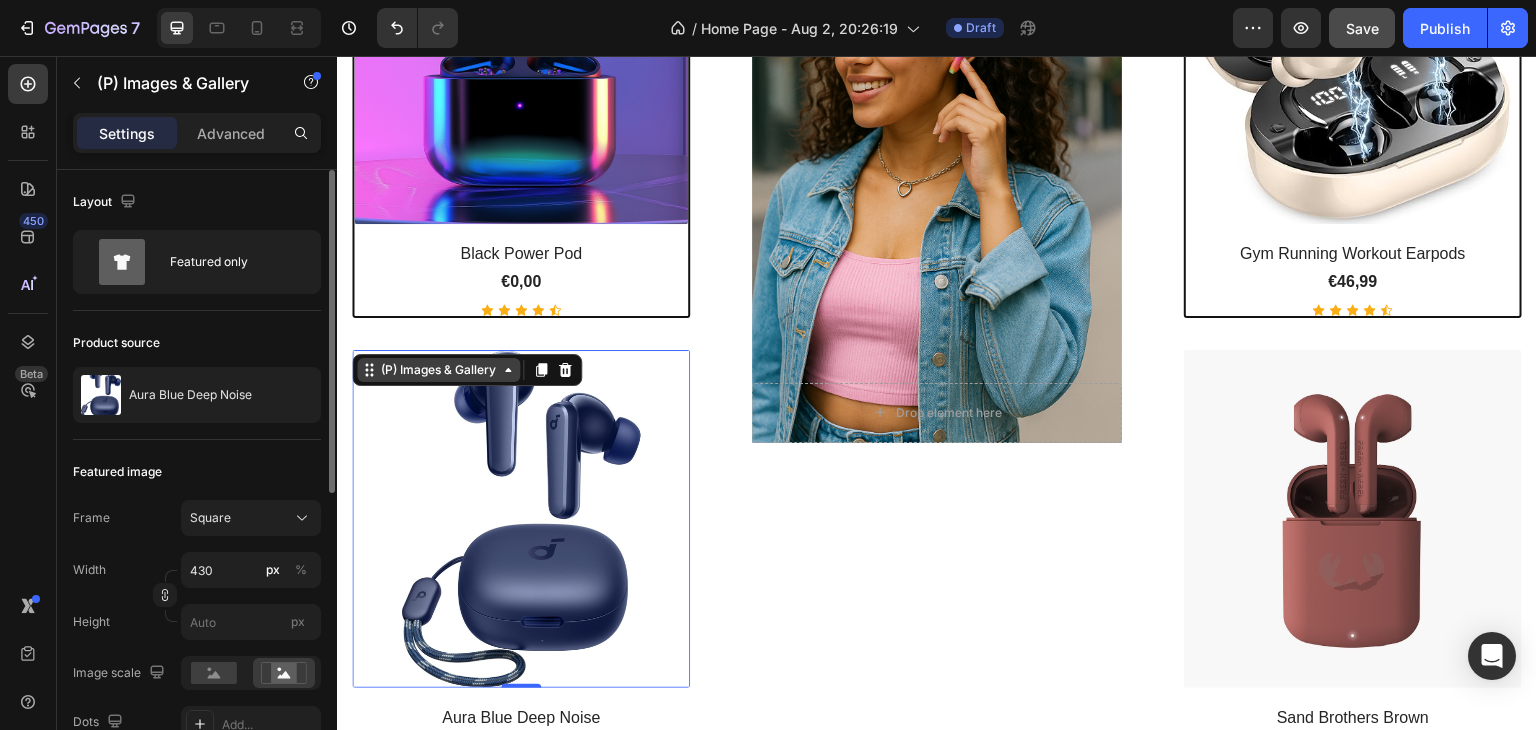 click on "(P) Images & Gallery" at bounding box center [438, 370] 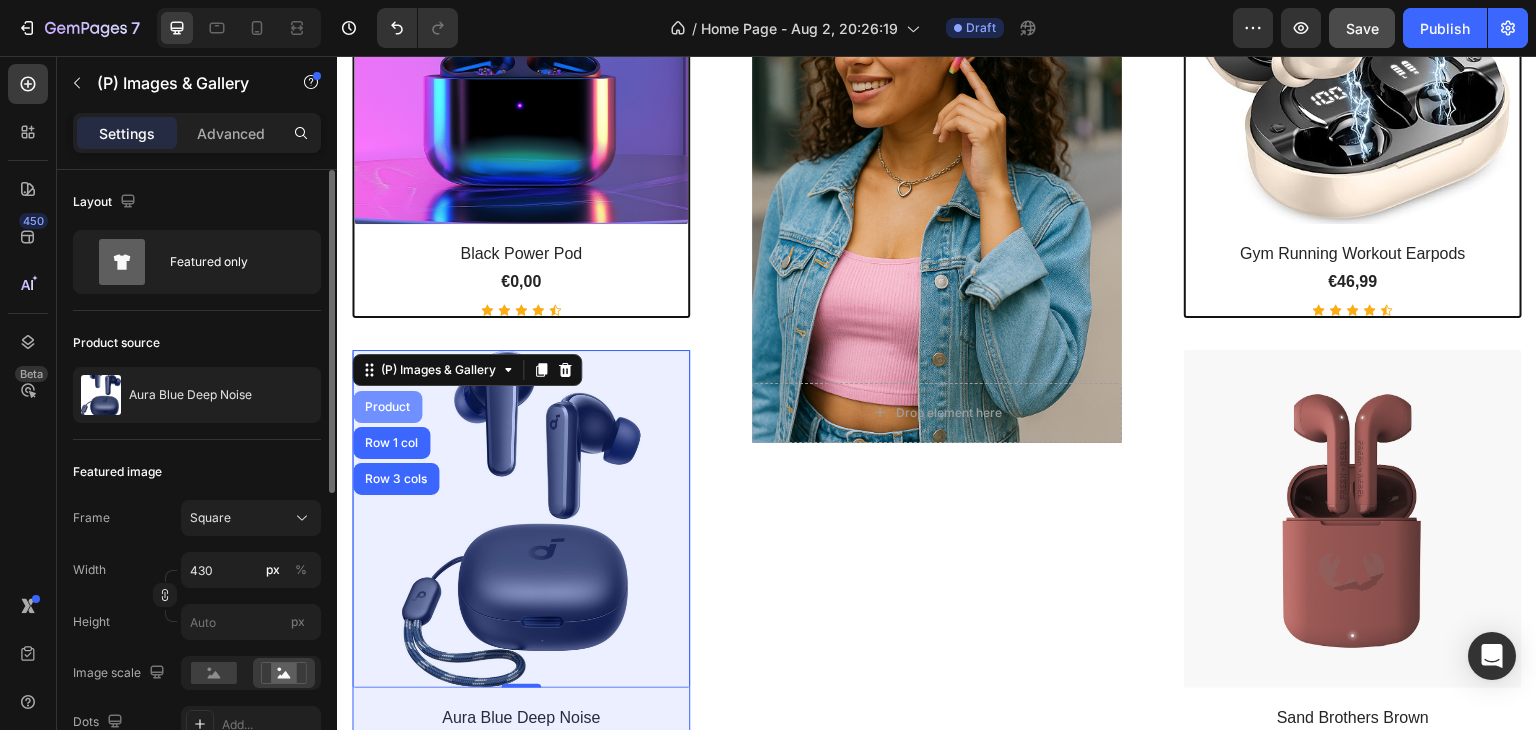 click on "Product" at bounding box center [387, 407] 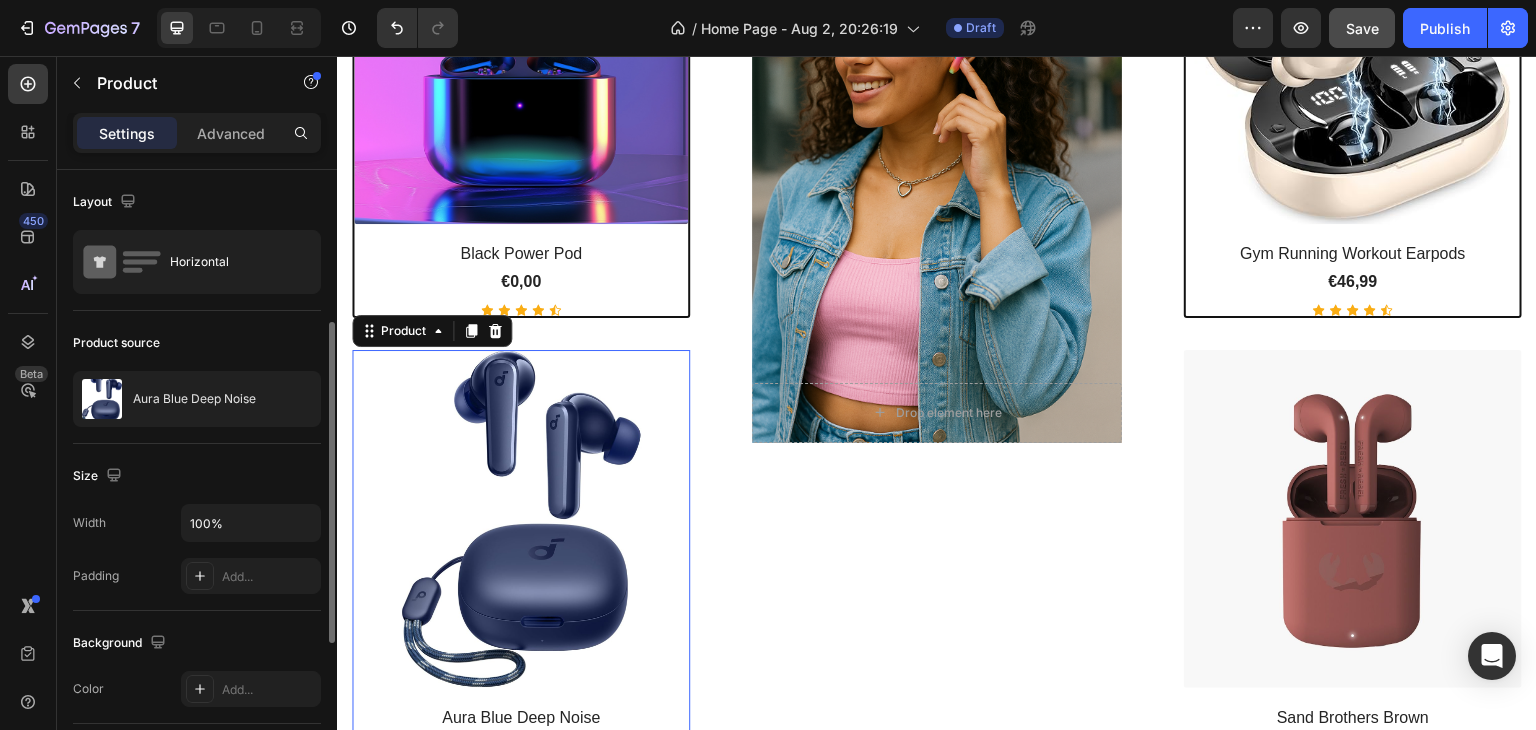 scroll, scrollTop: 100, scrollLeft: 0, axis: vertical 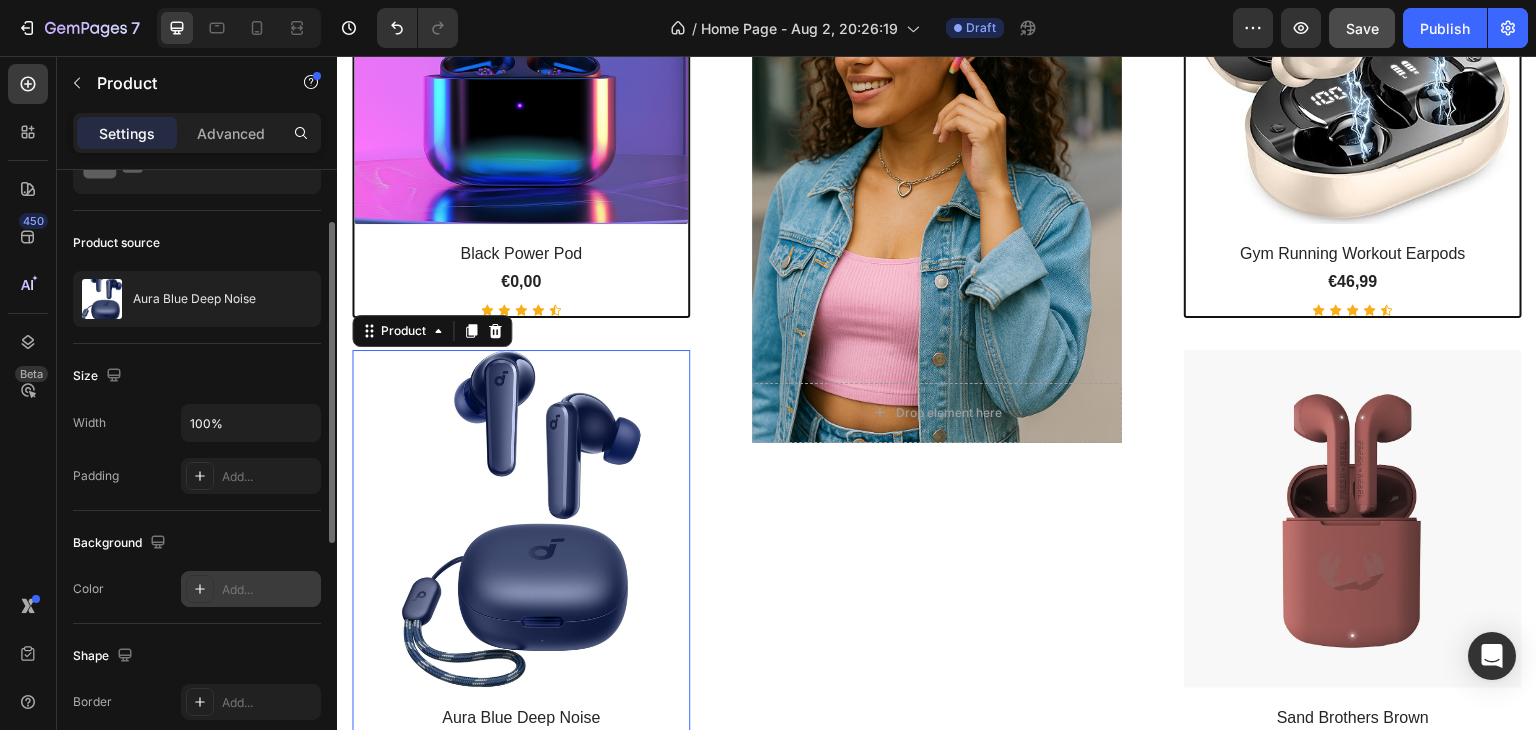 click on "Add..." at bounding box center [269, 590] 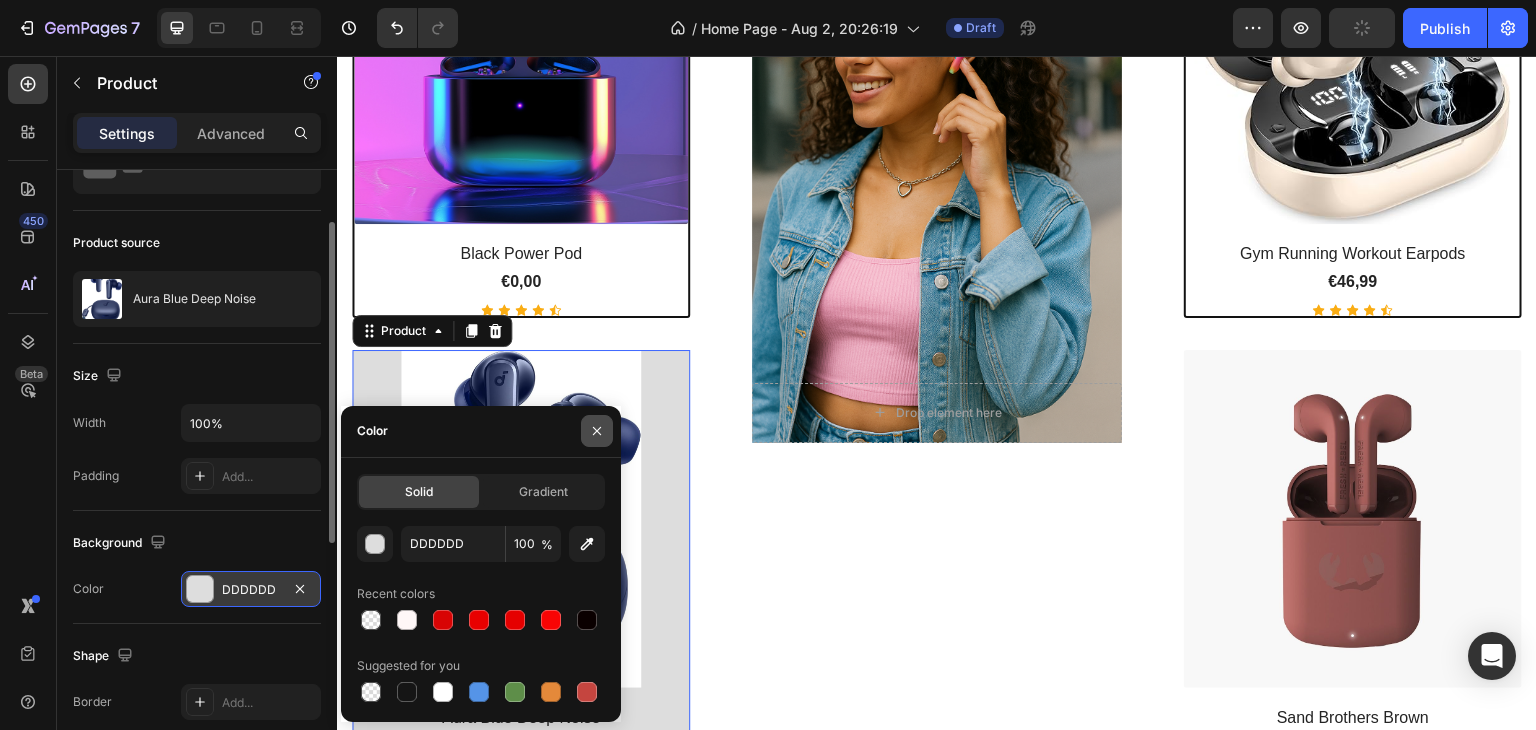 drag, startPoint x: 284, startPoint y: 380, endPoint x: 75, endPoint y: 486, distance: 234.34377 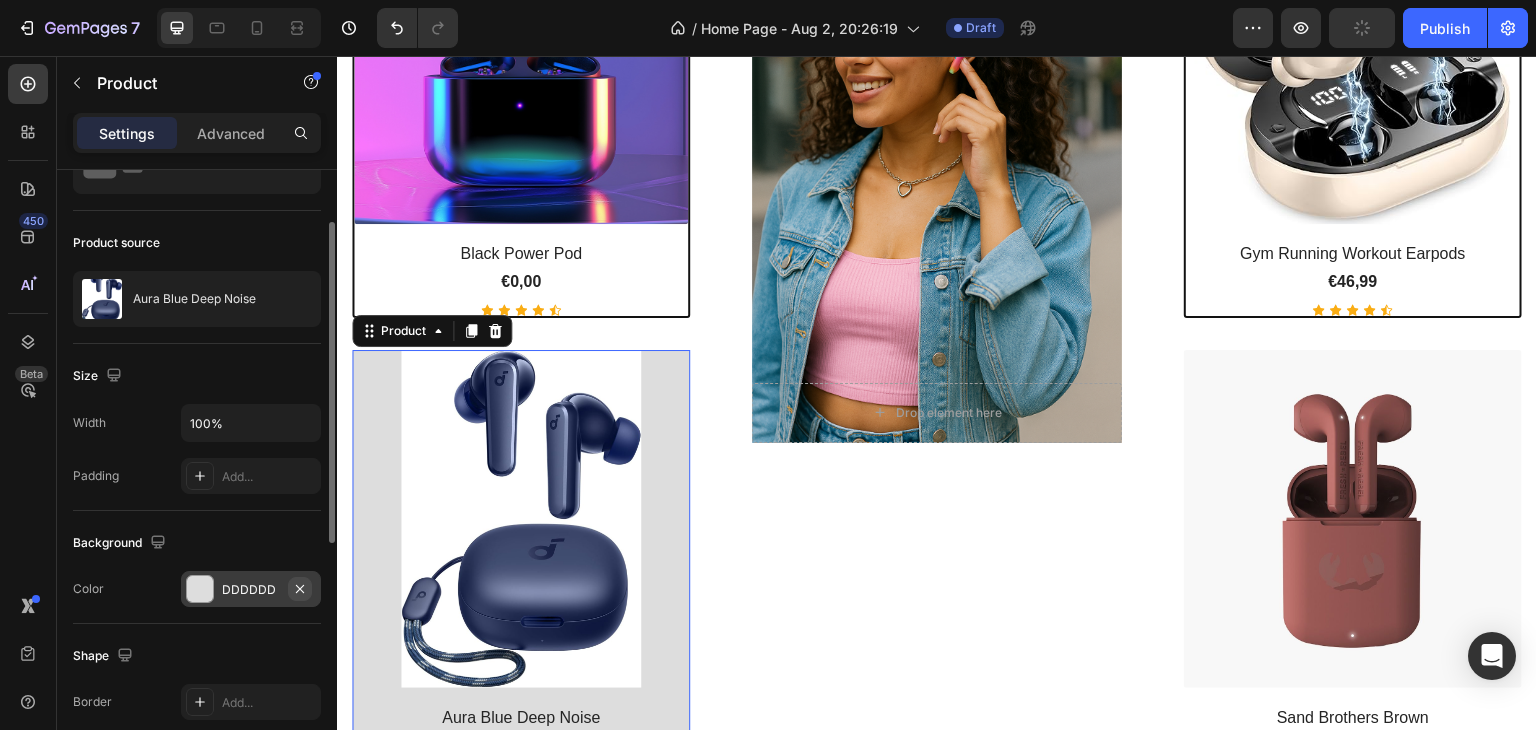 click 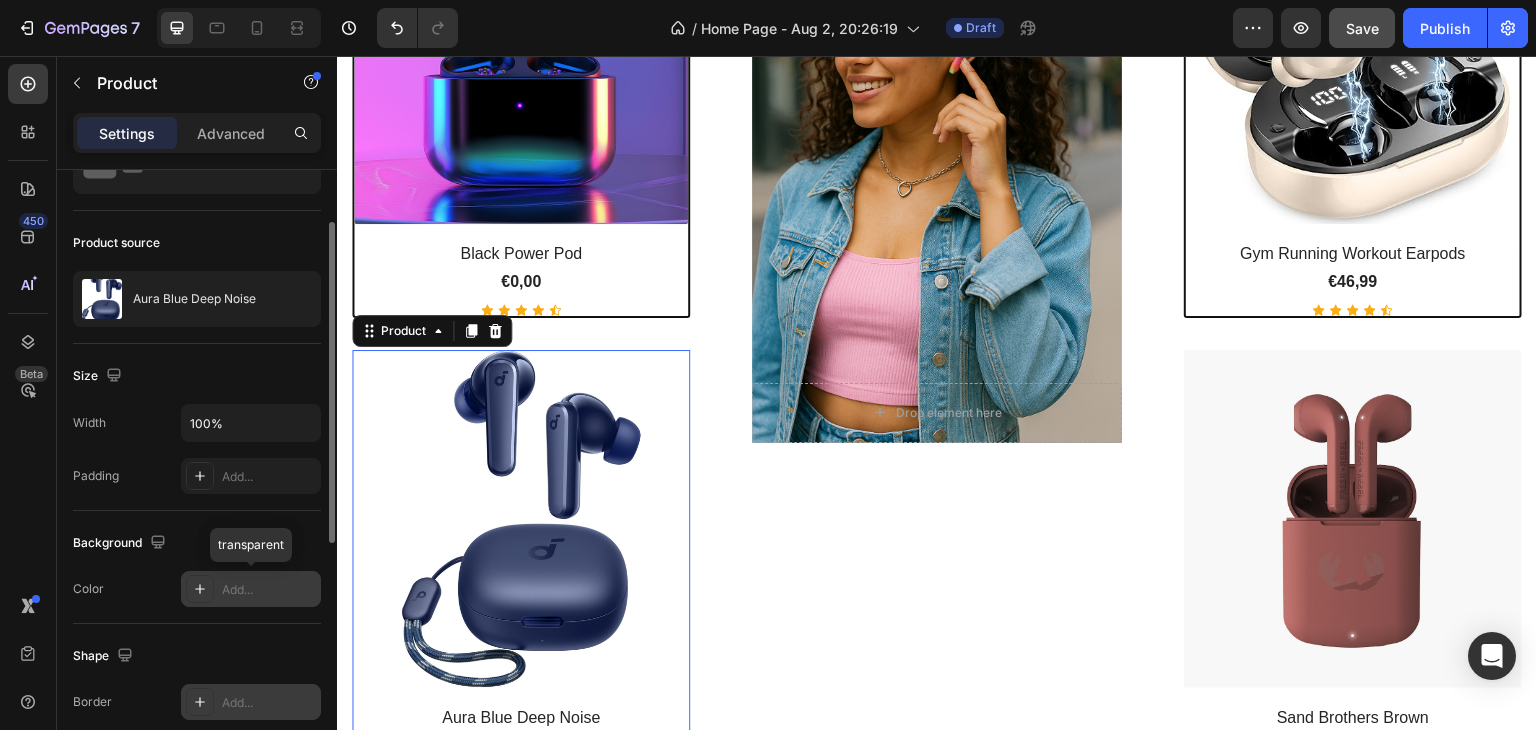 click on "Add..." at bounding box center [269, 703] 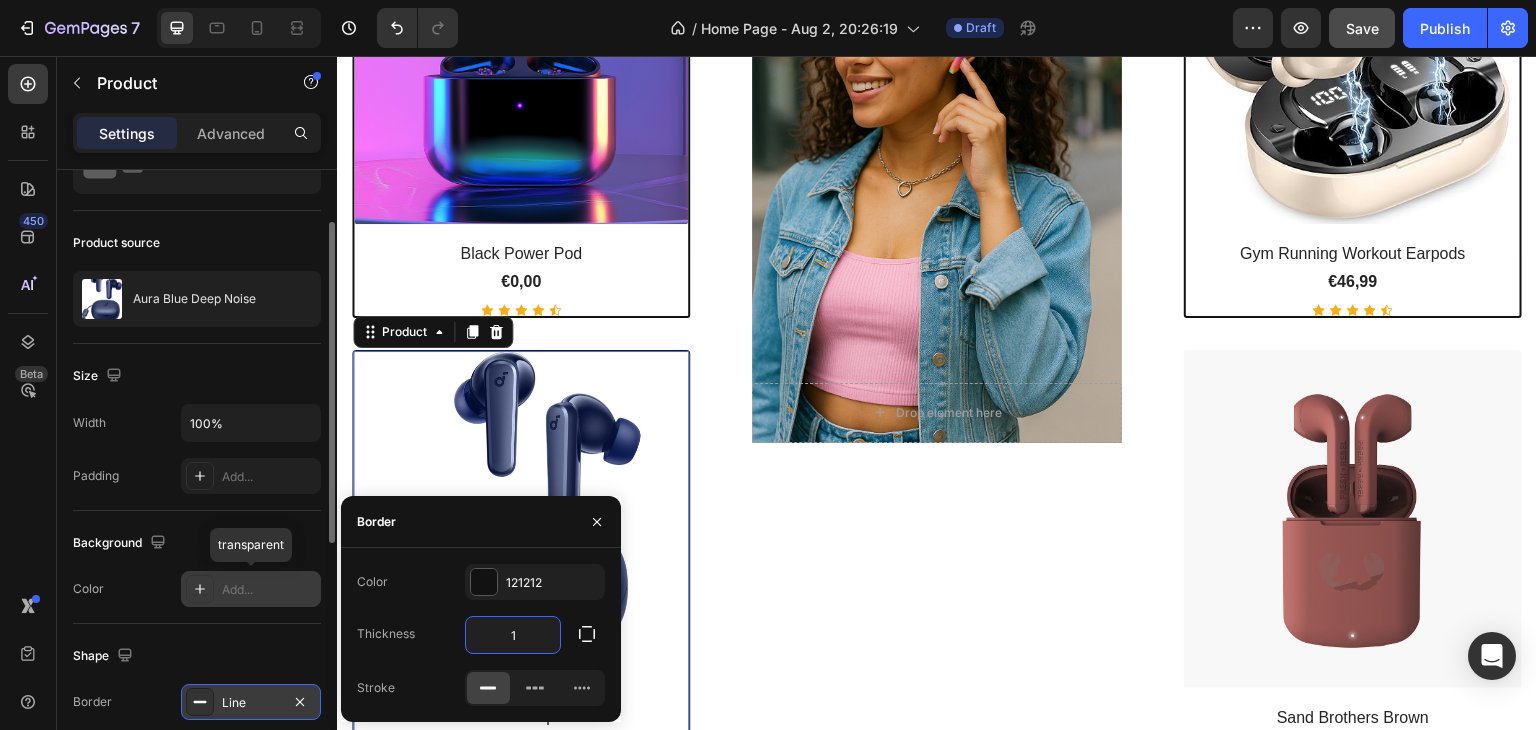 click on "1" at bounding box center [513, 635] 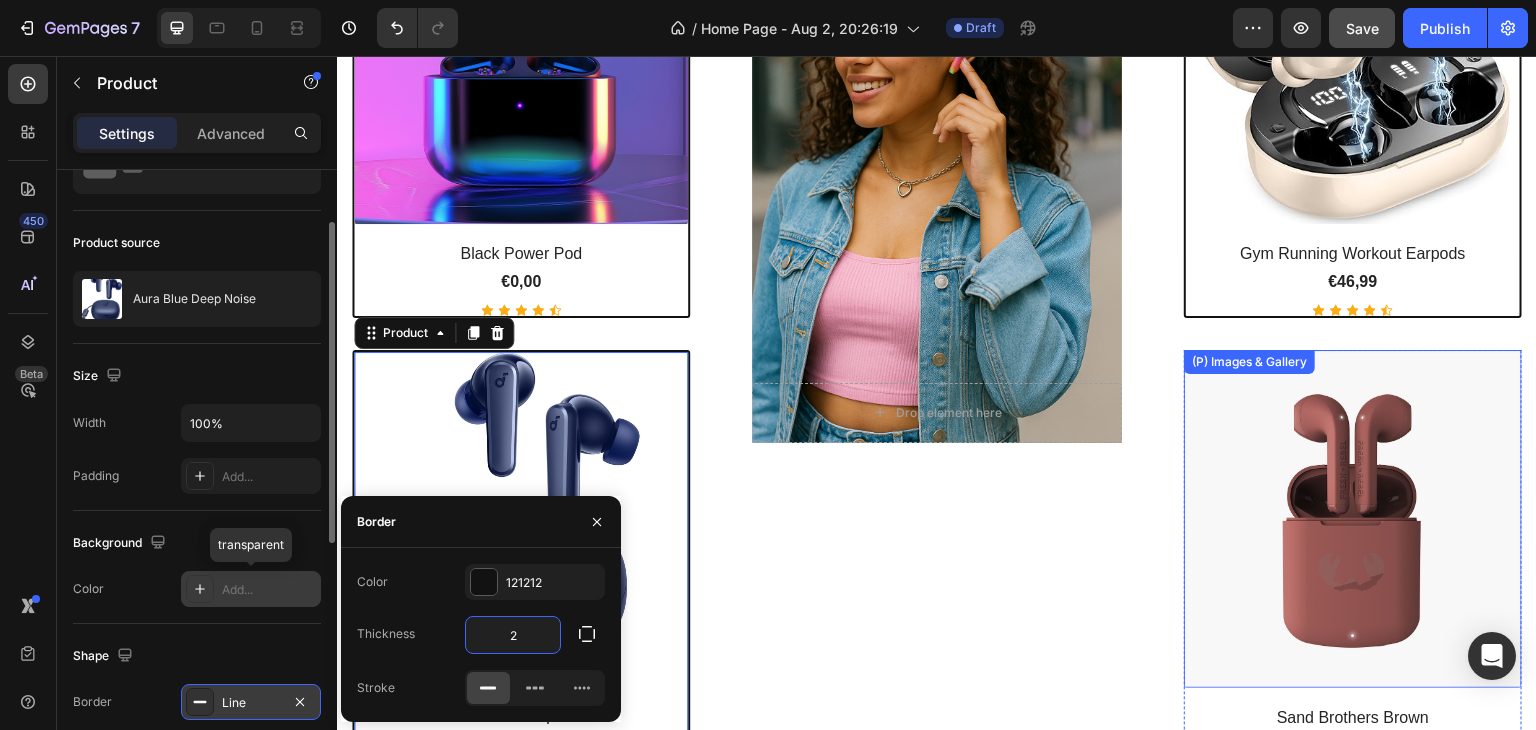 click at bounding box center (1353, 519) 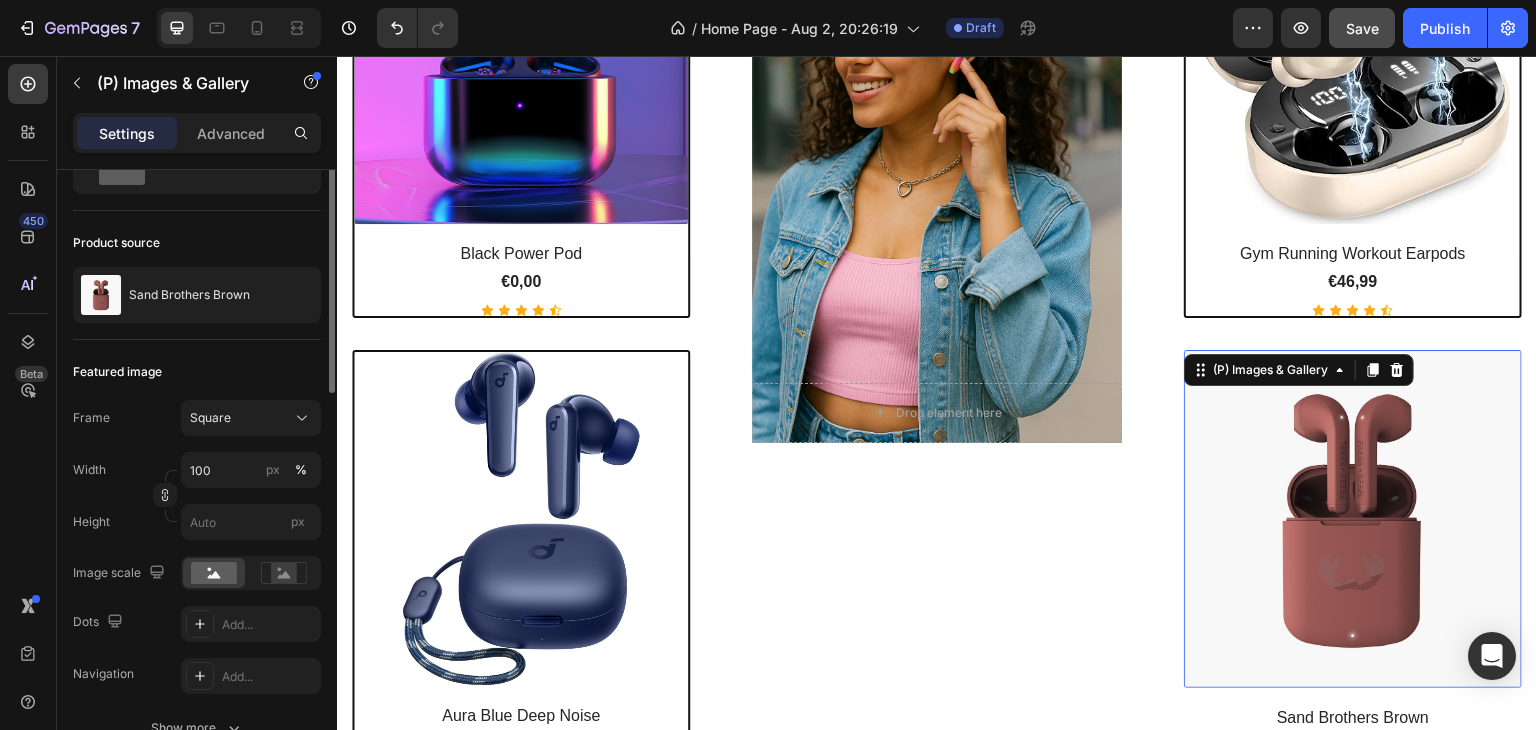 scroll, scrollTop: 0, scrollLeft: 0, axis: both 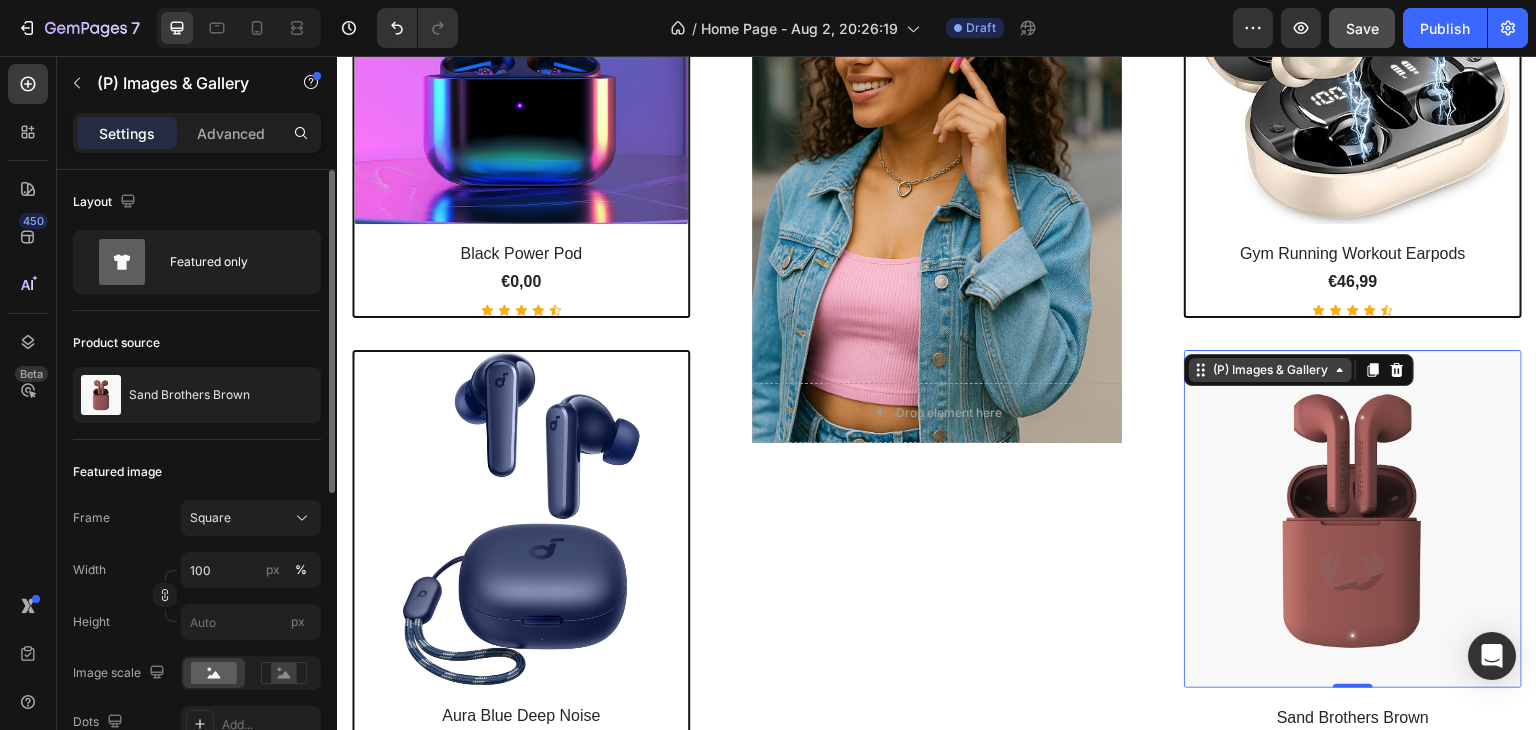 click on "(P) Images & Gallery" at bounding box center (1270, 370) 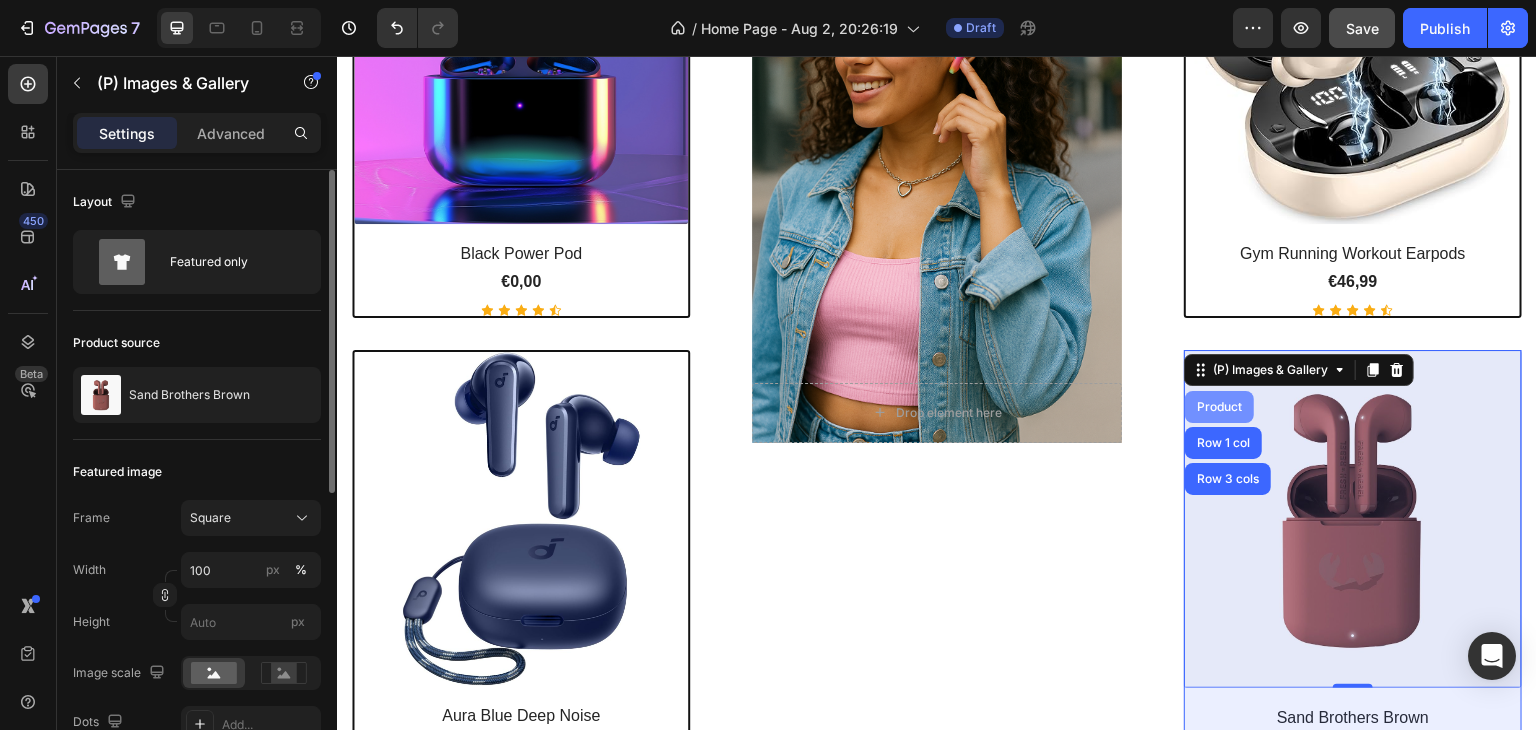 click on "Product" at bounding box center (1219, 407) 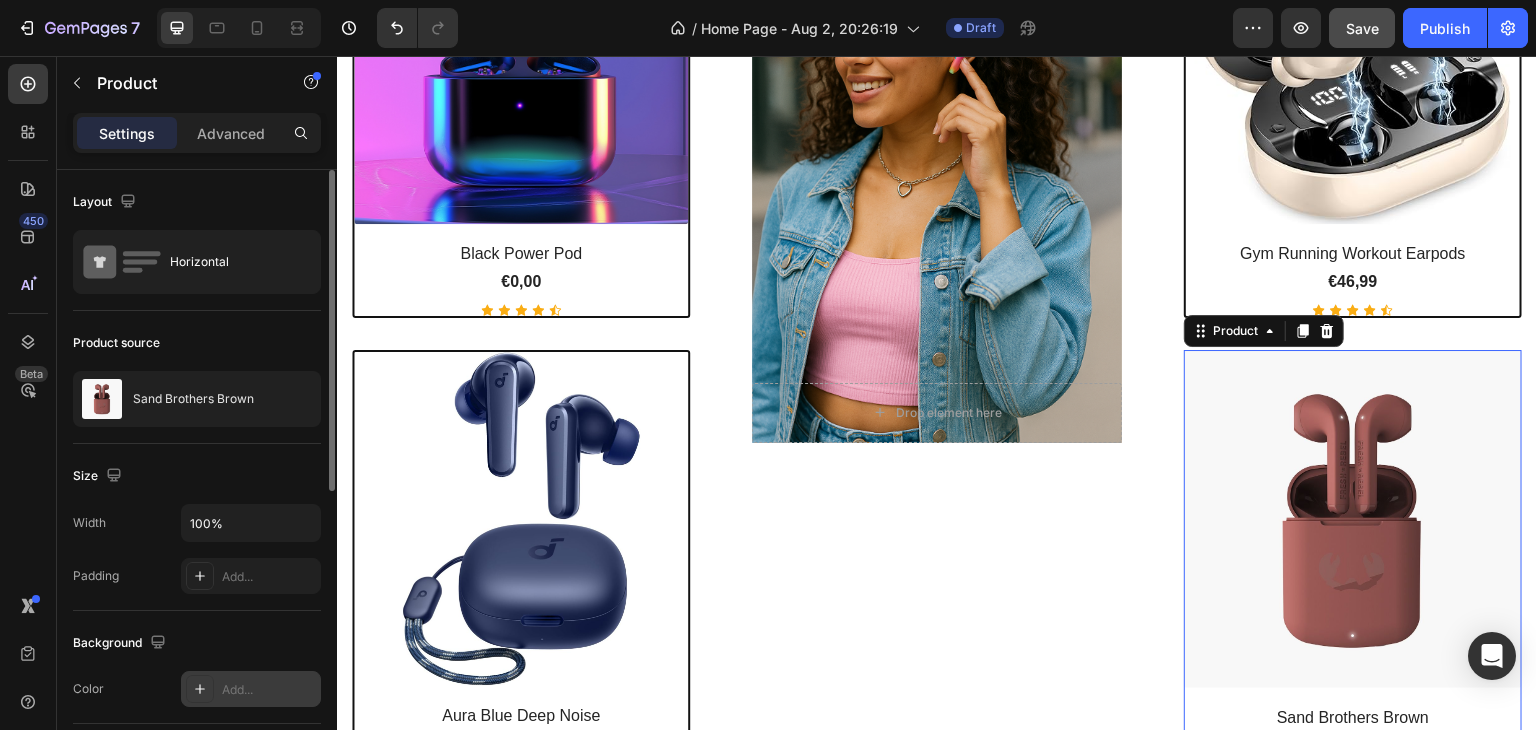 click on "Add..." at bounding box center [251, 689] 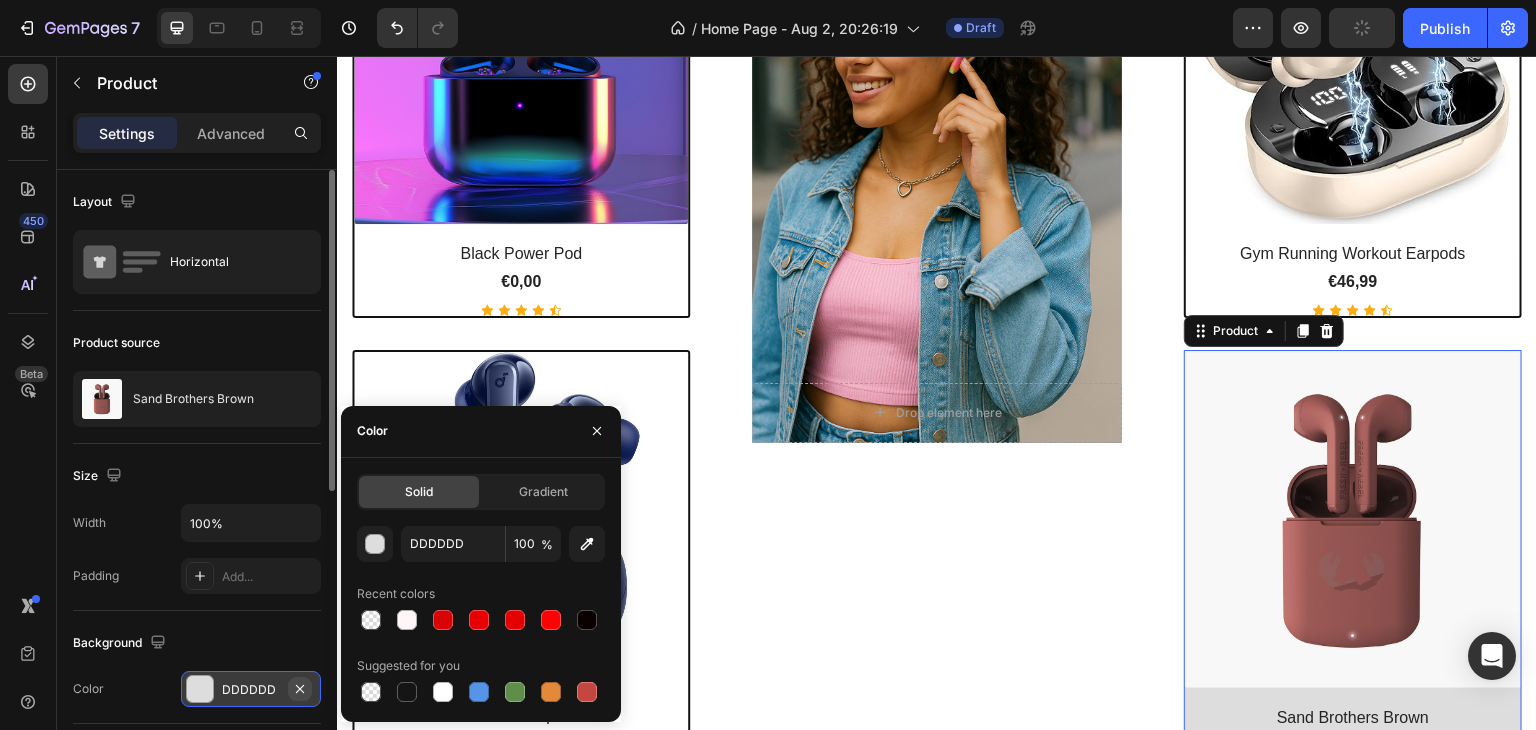 click 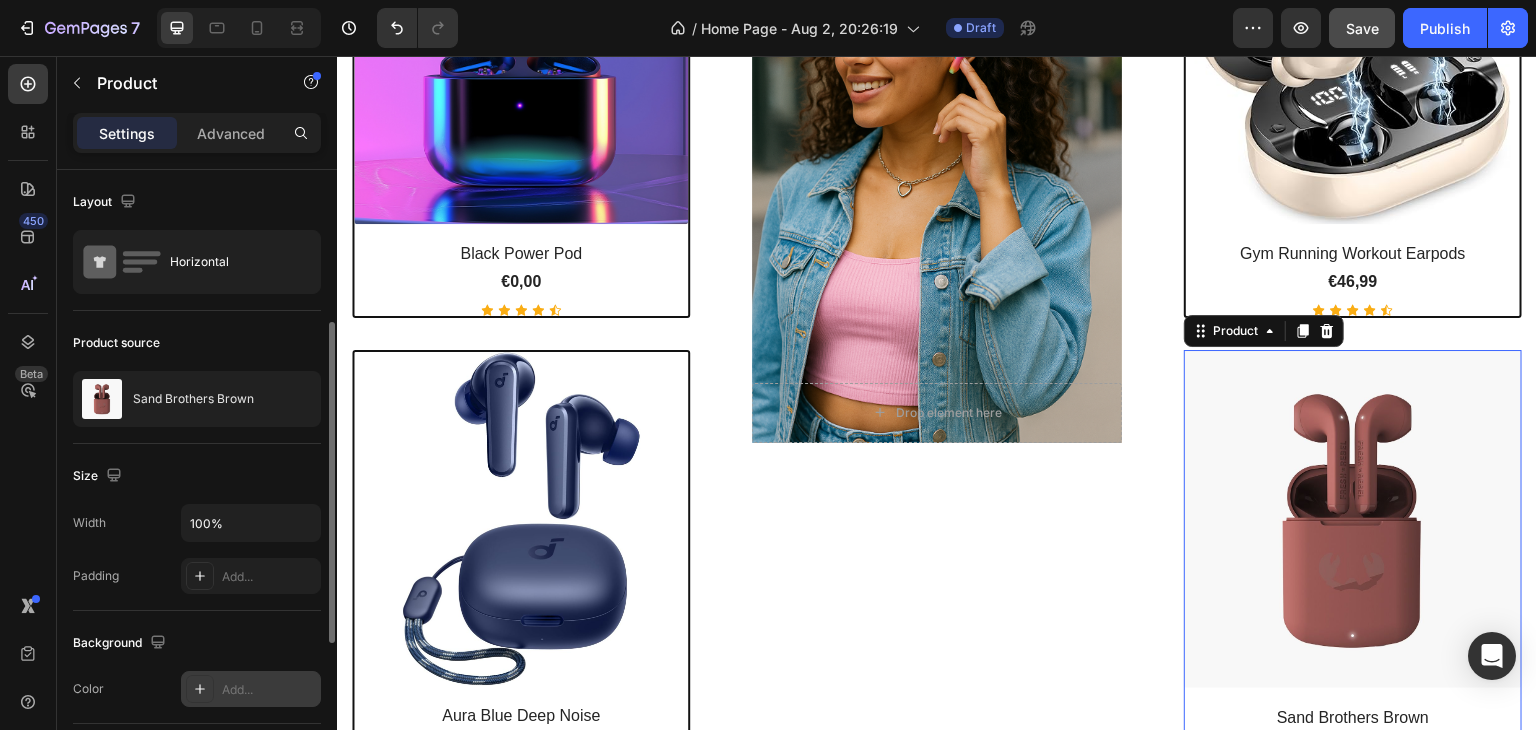 scroll, scrollTop: 100, scrollLeft: 0, axis: vertical 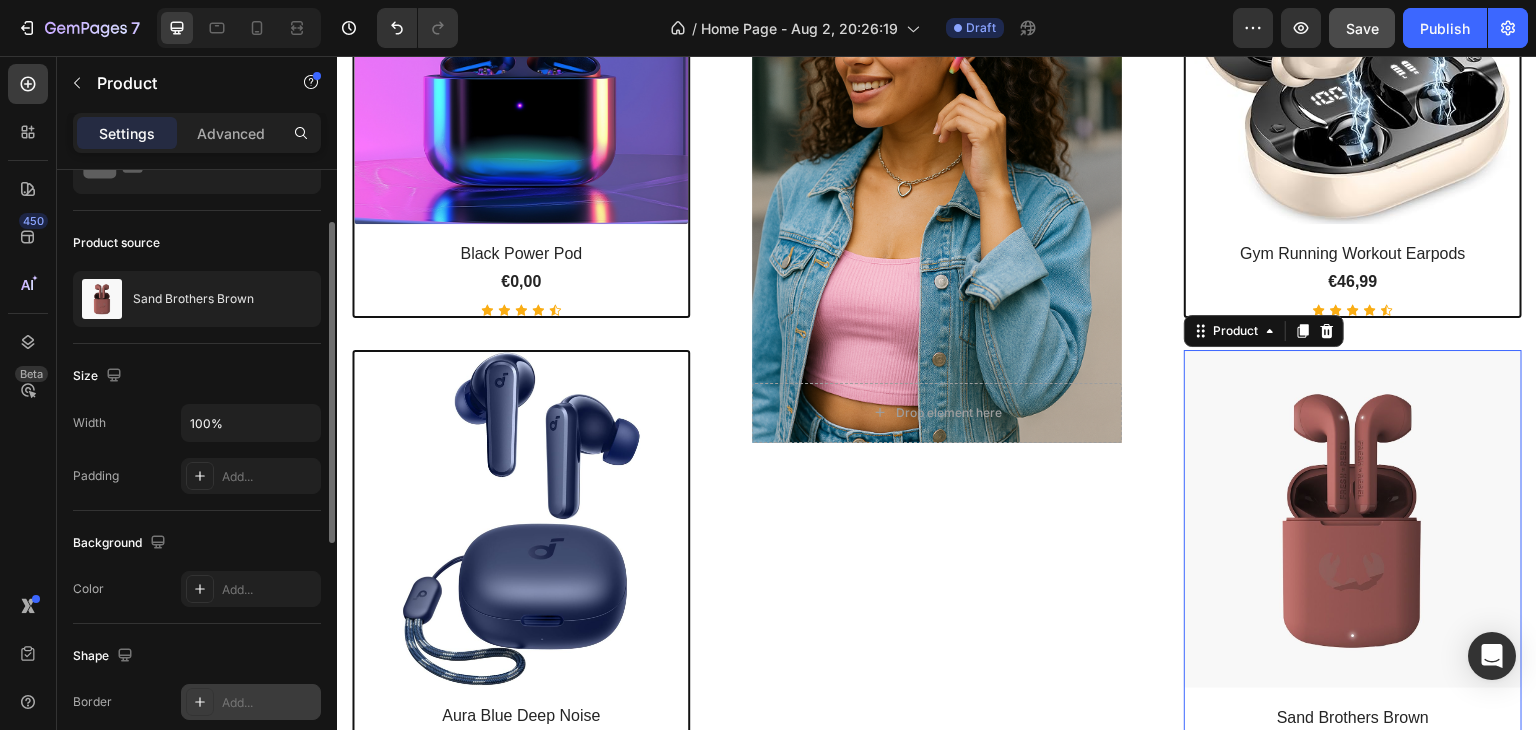 click on "Add..." at bounding box center (269, 703) 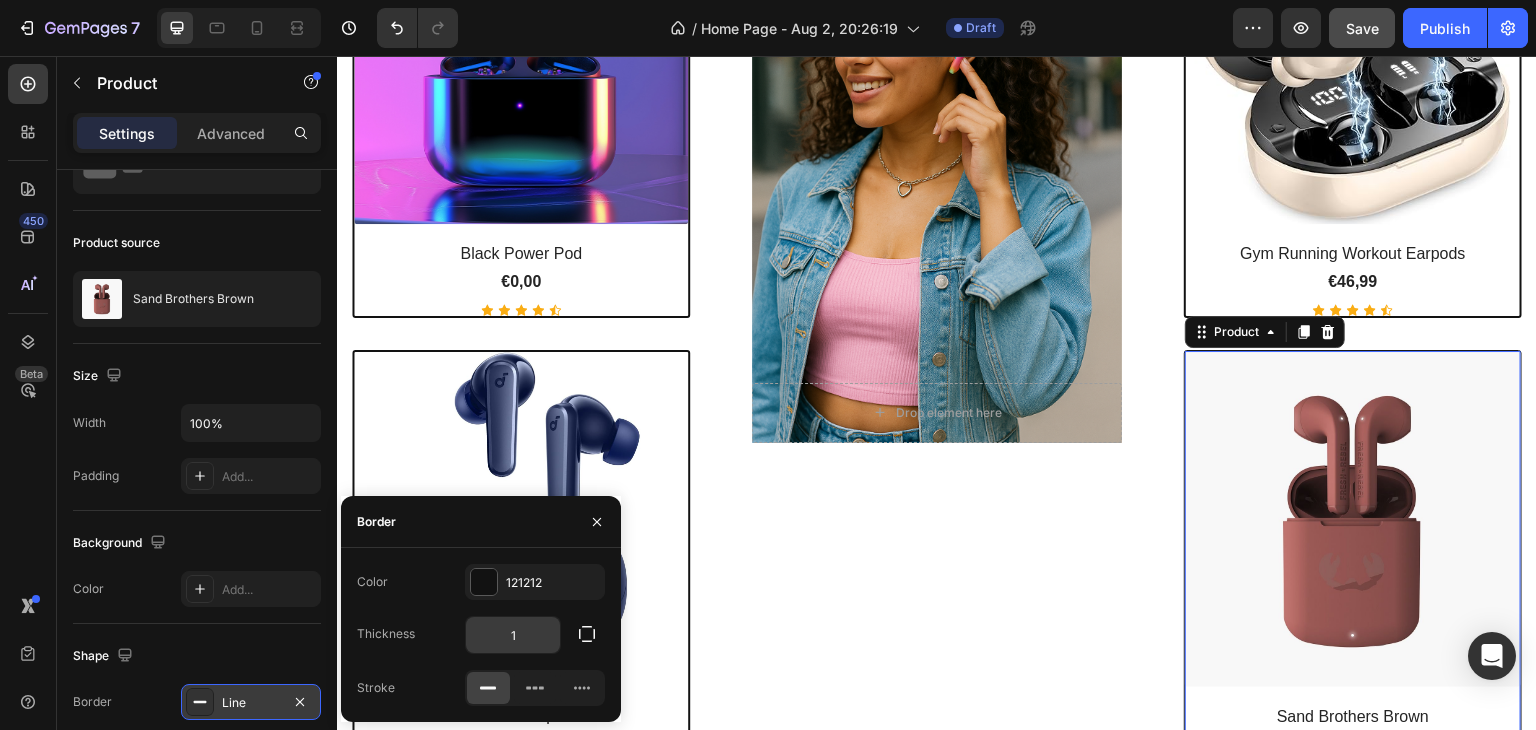 click on "1" at bounding box center (513, 635) 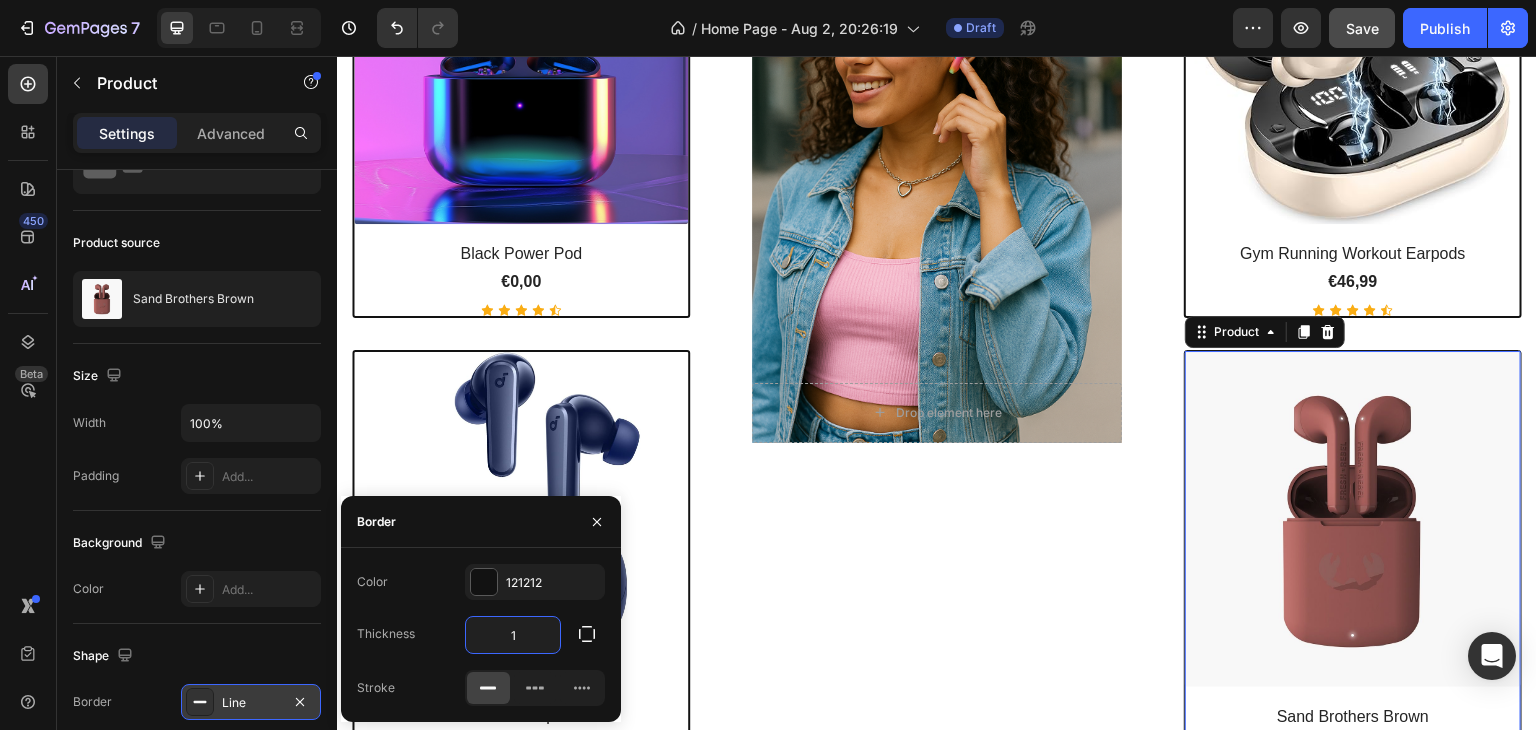 type on "2" 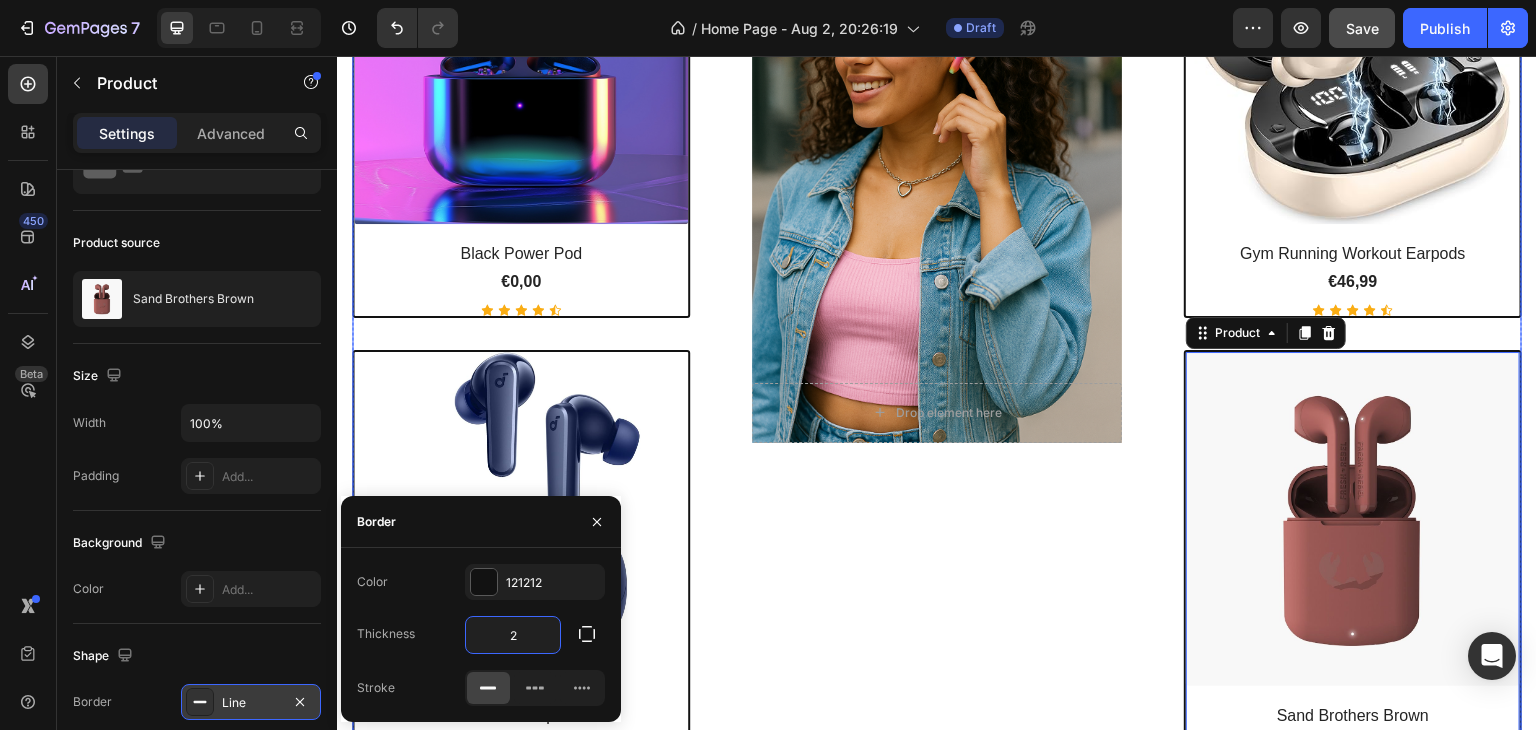 scroll, scrollTop: 1325, scrollLeft: 0, axis: vertical 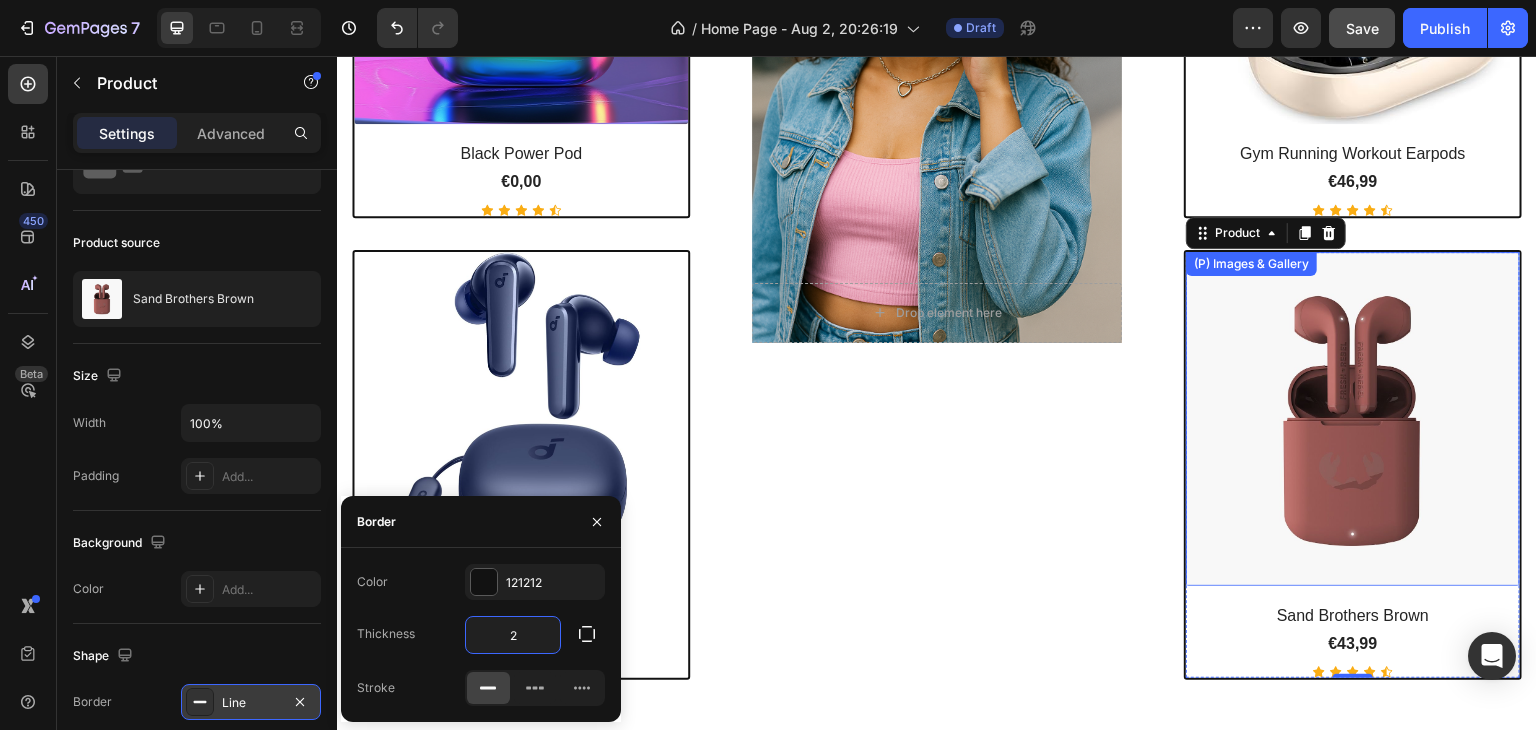 click at bounding box center (1353, 419) 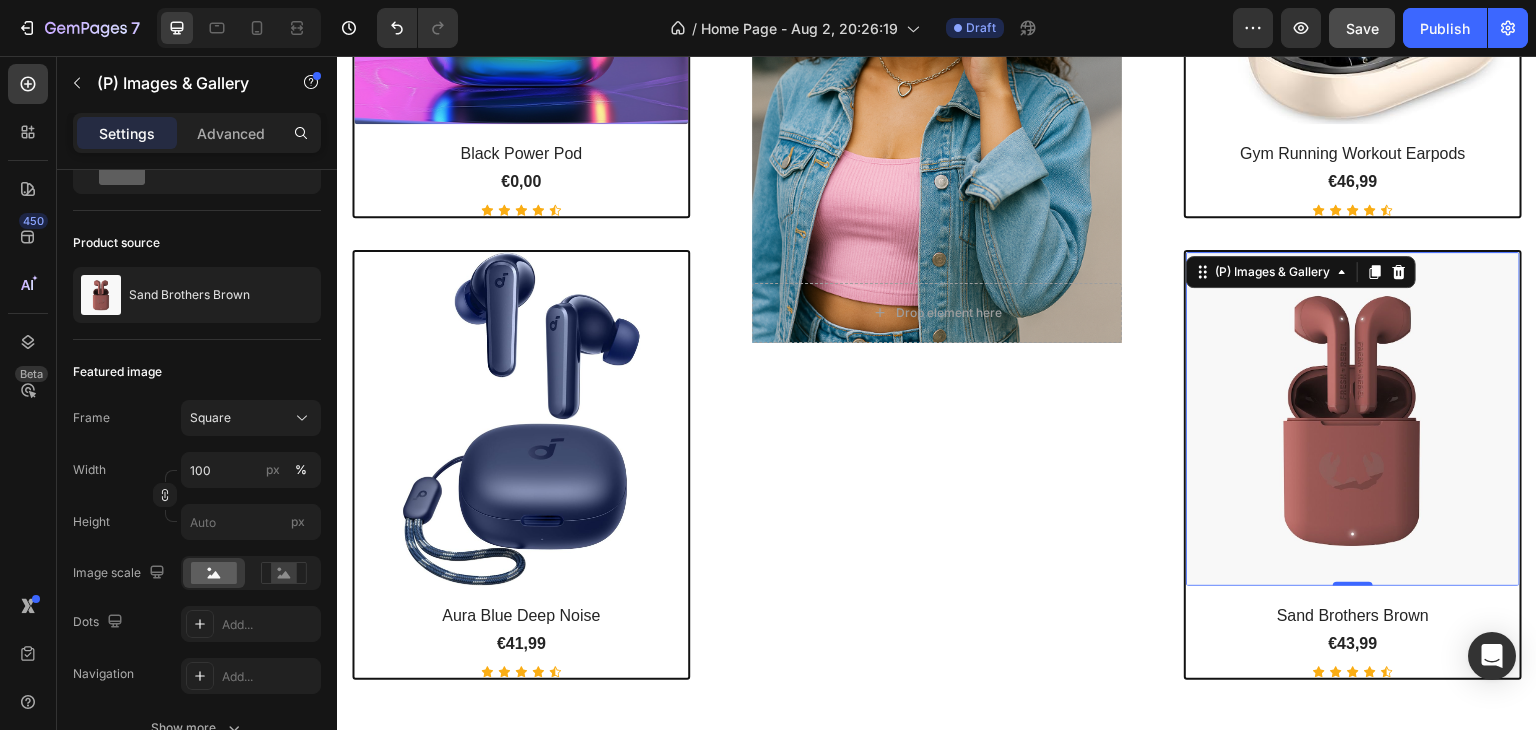 scroll, scrollTop: 0, scrollLeft: 0, axis: both 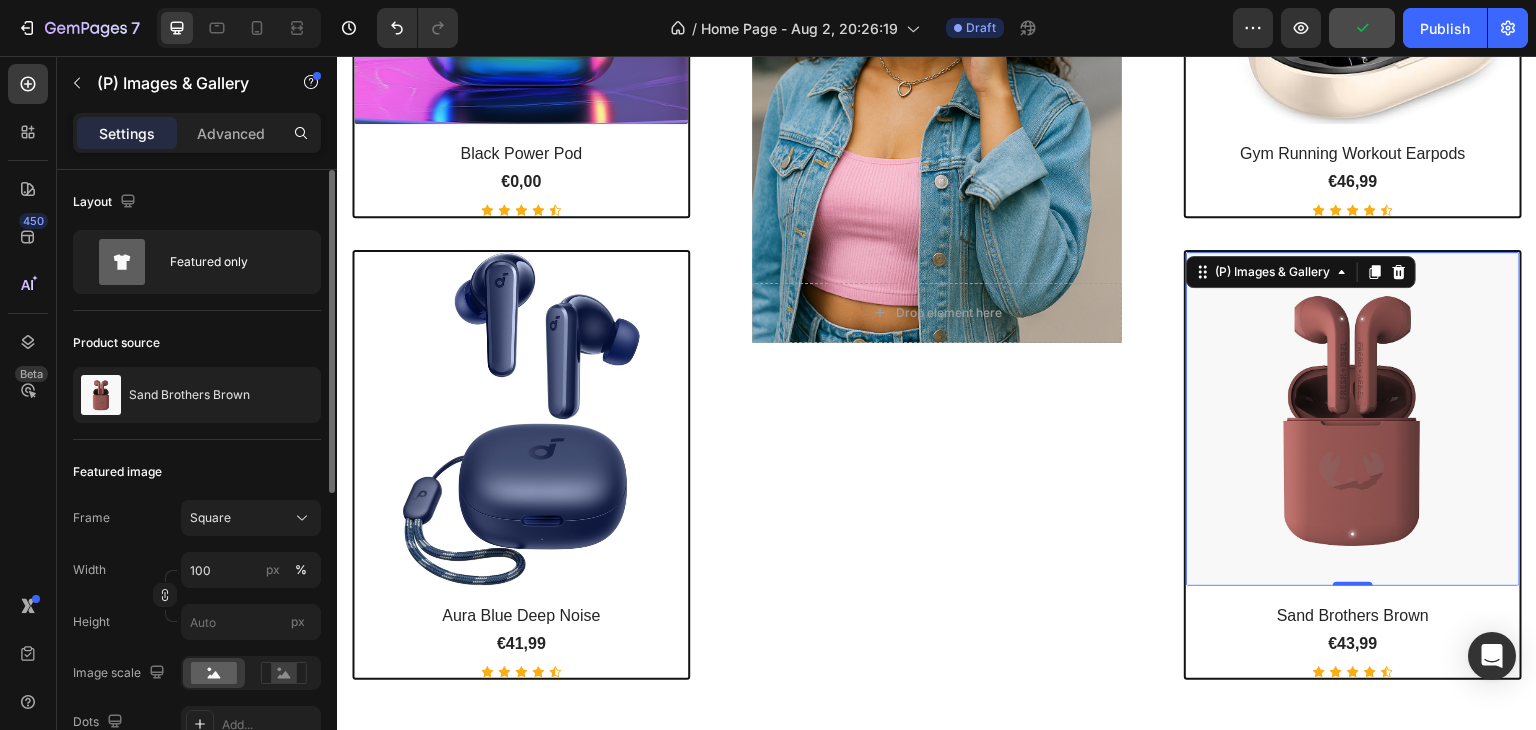 click at bounding box center [1353, 419] 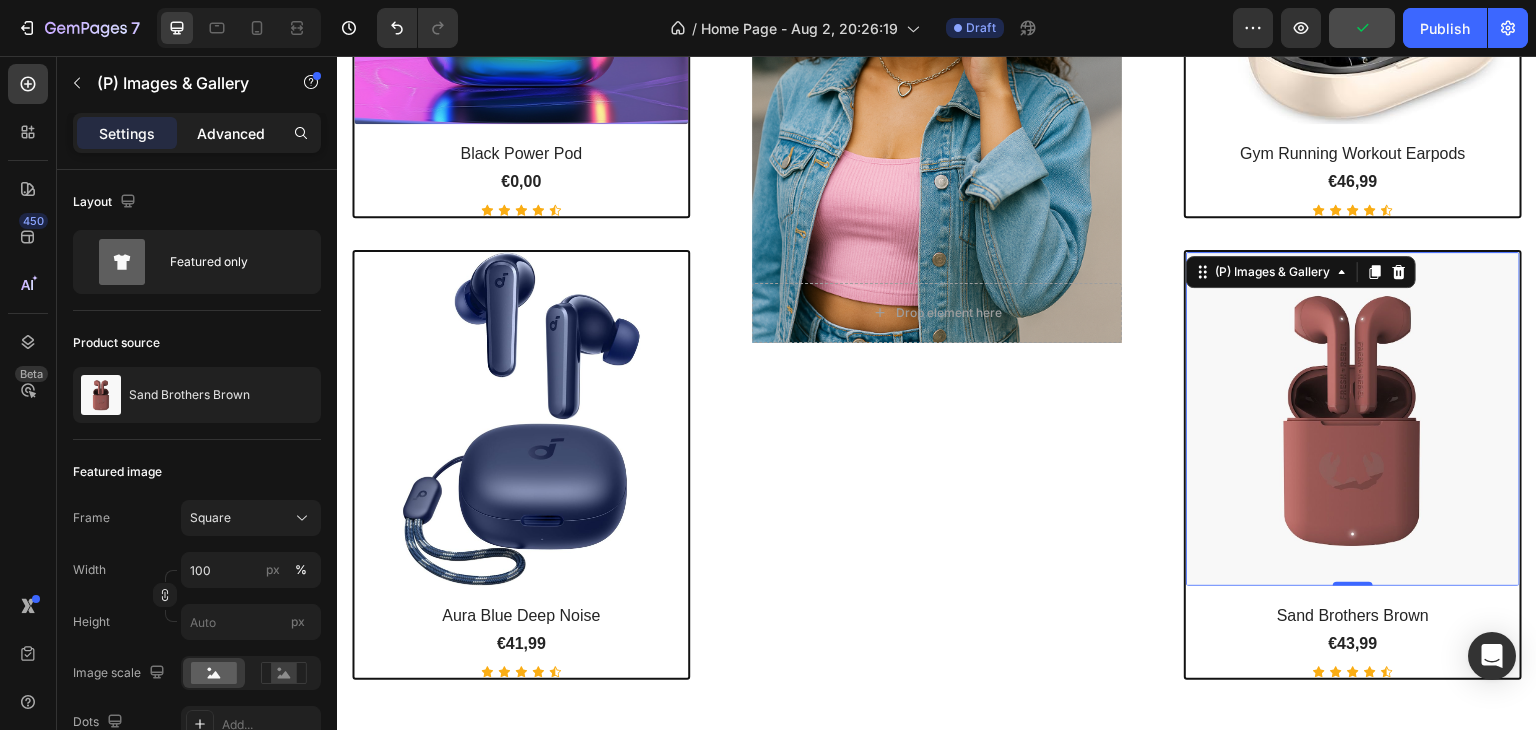 click on "Advanced" at bounding box center (231, 133) 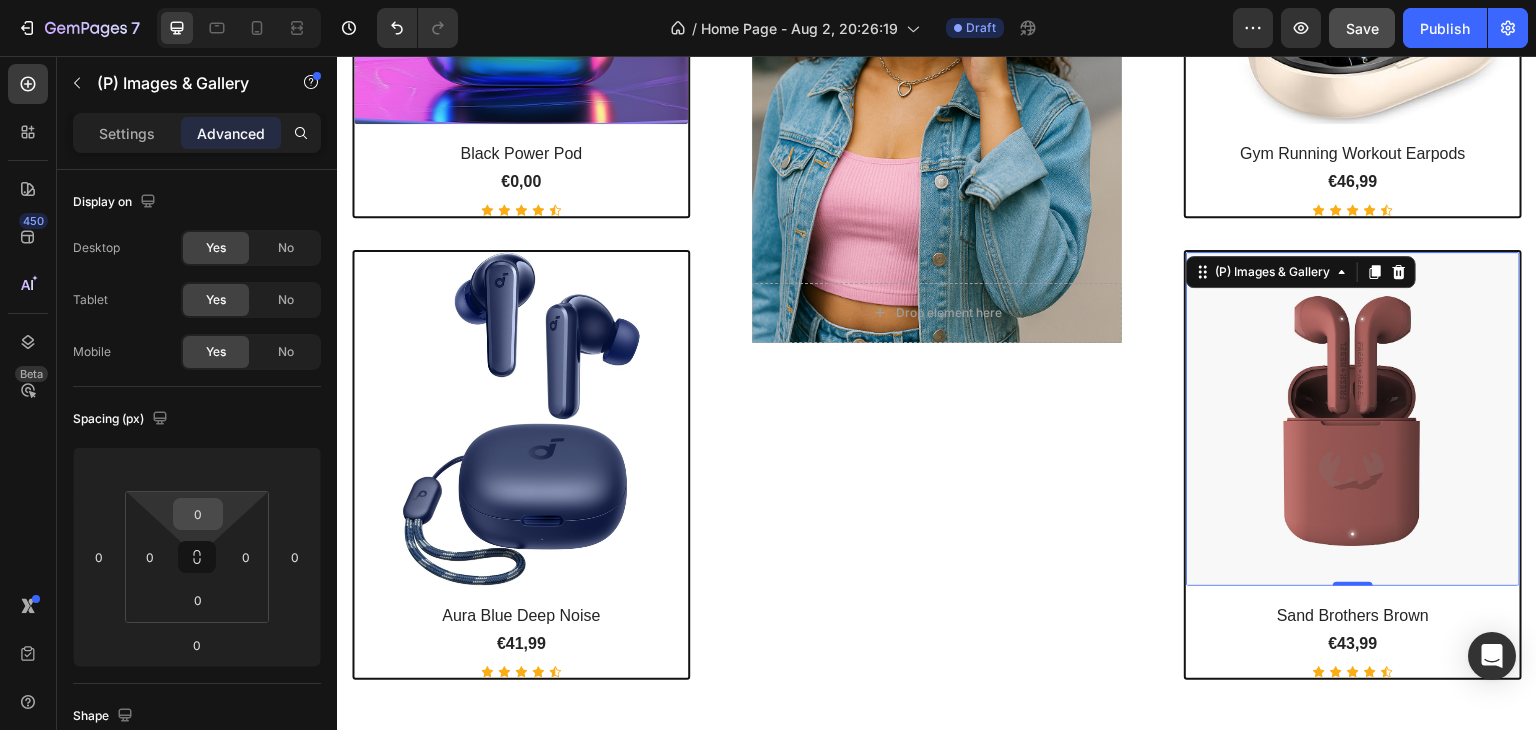 click on "0" at bounding box center (198, 514) 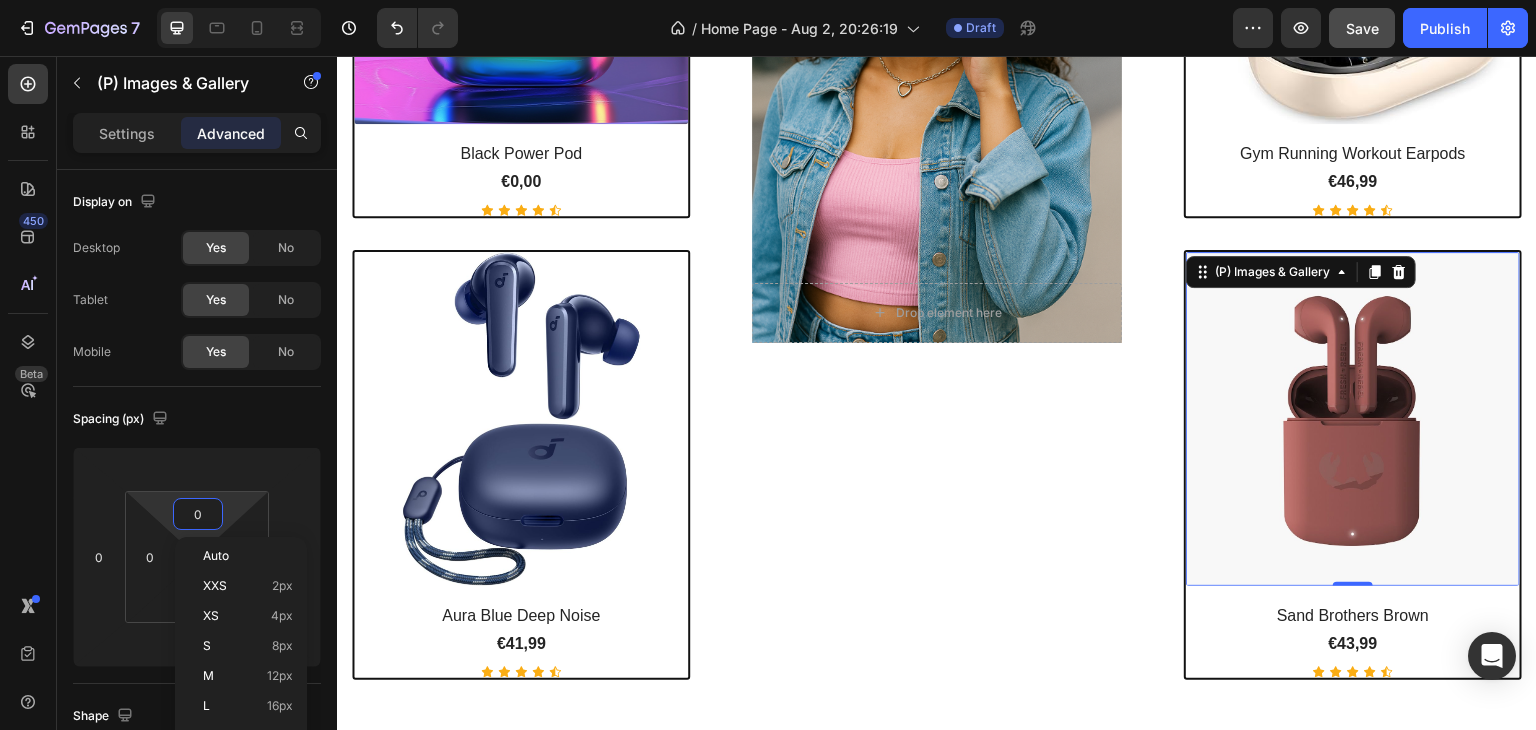 type on "5" 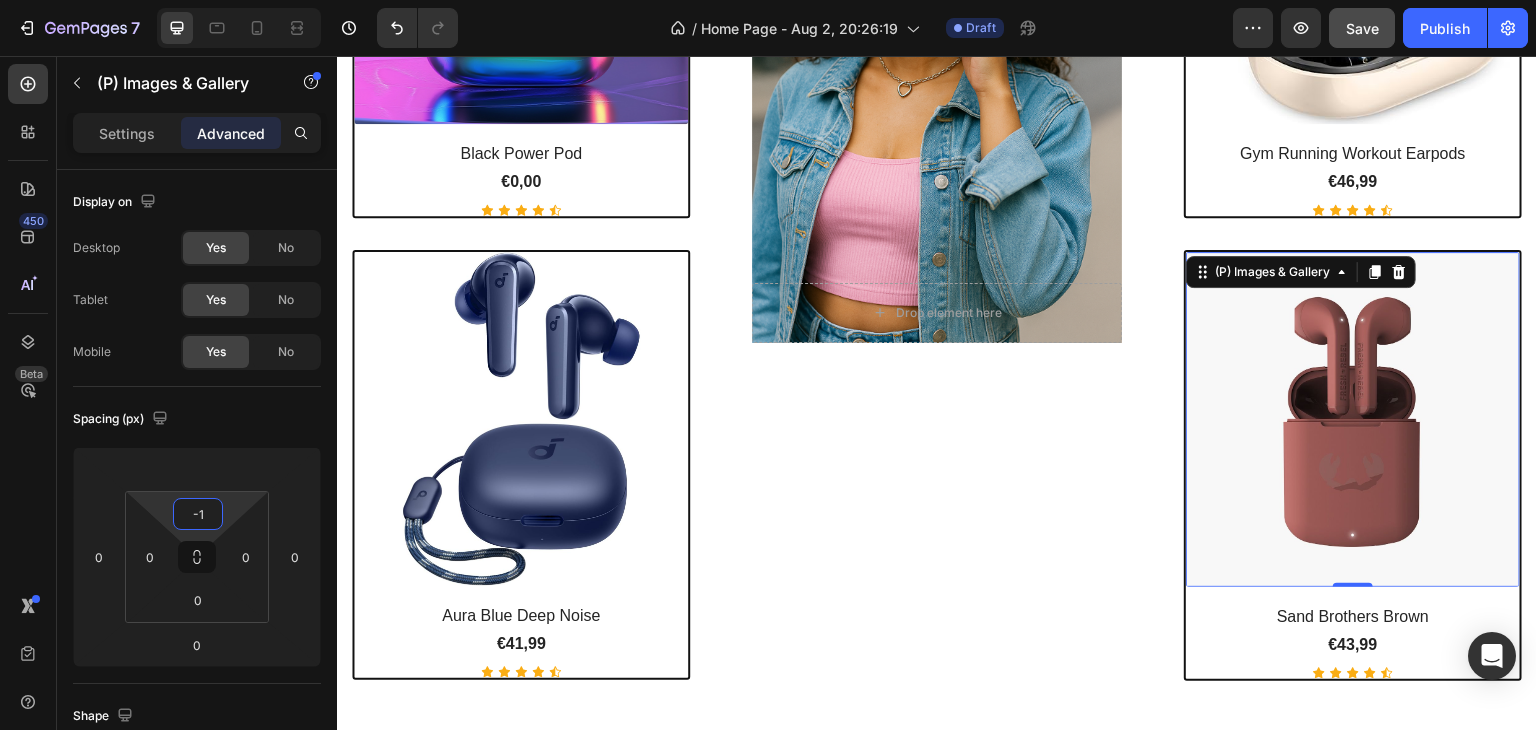 type on "-" 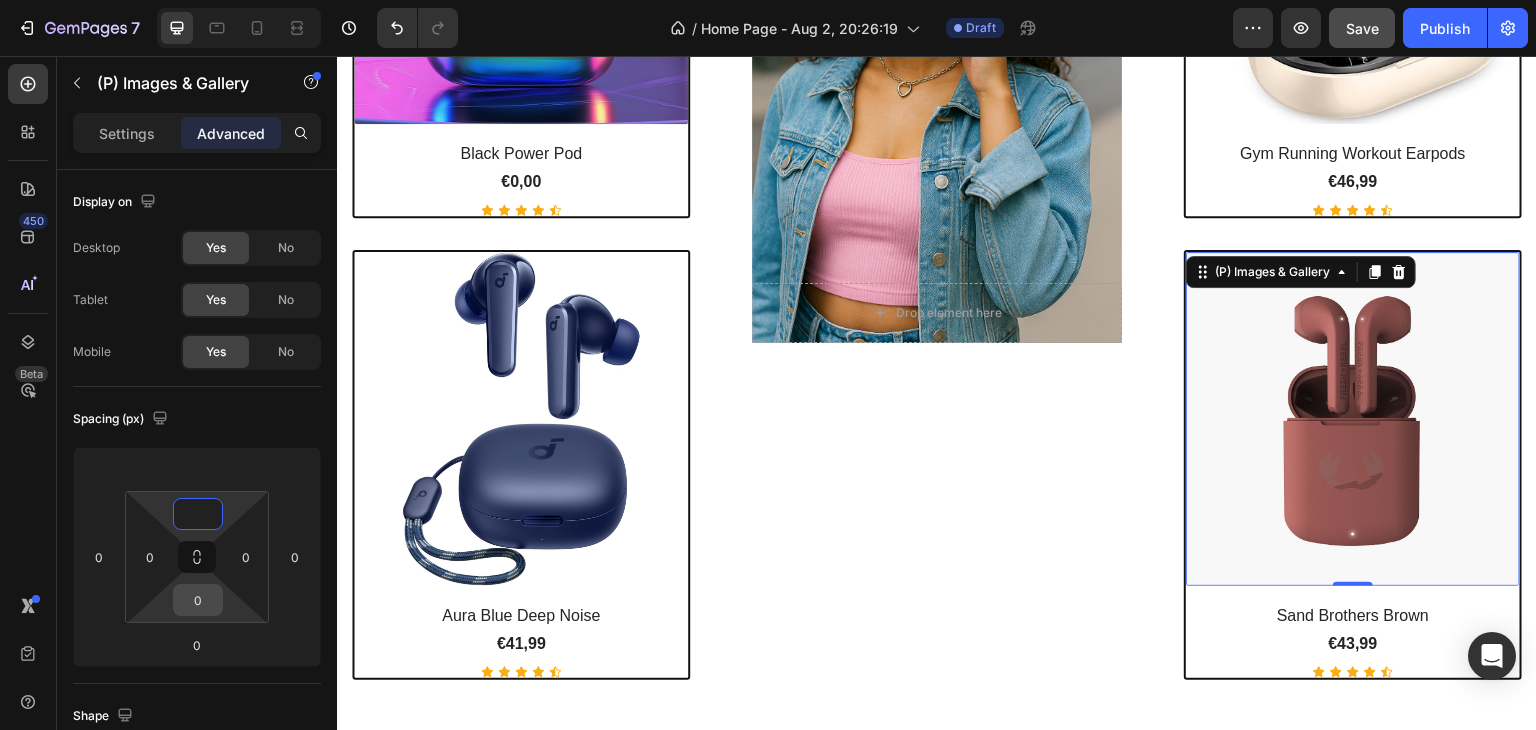 click on "0" at bounding box center (198, 600) 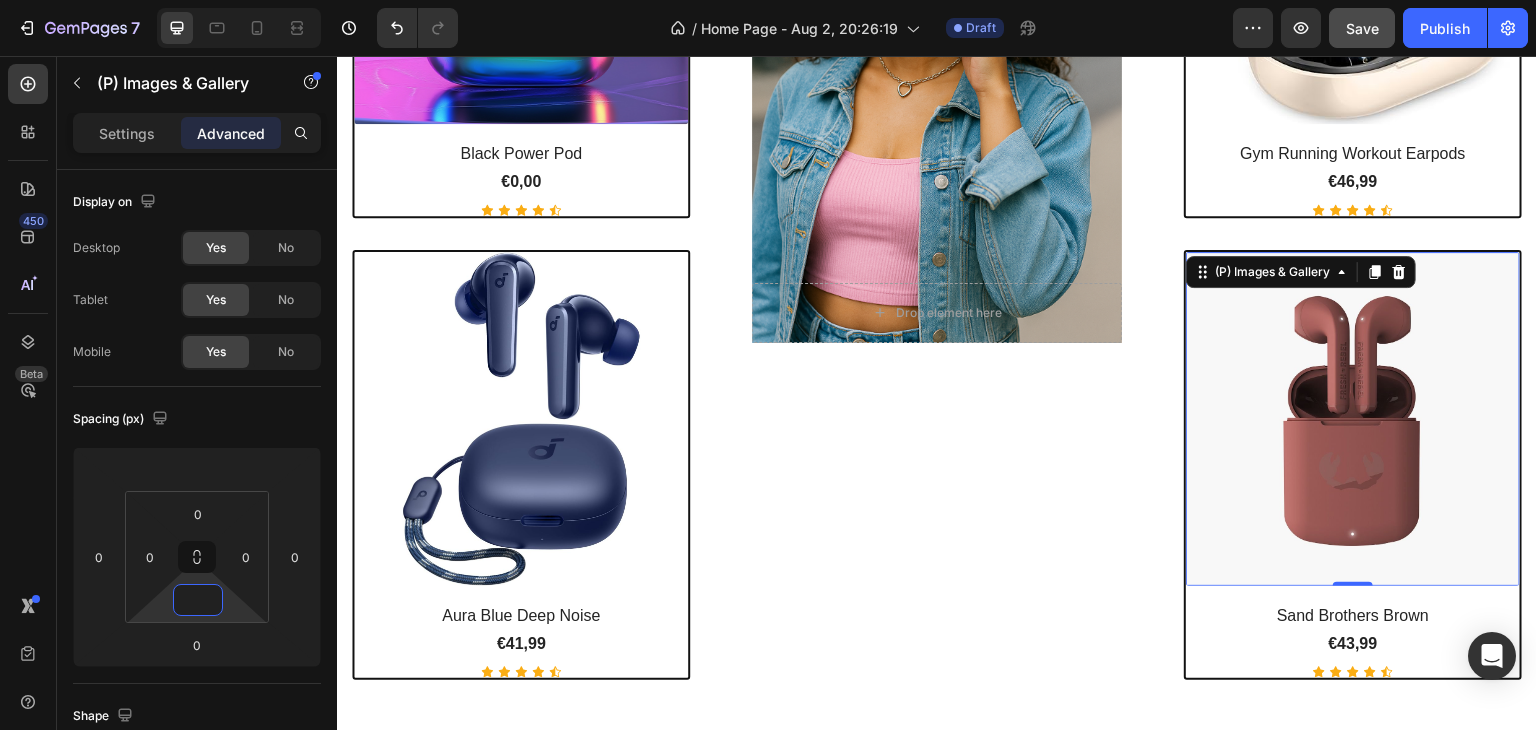 type on "5" 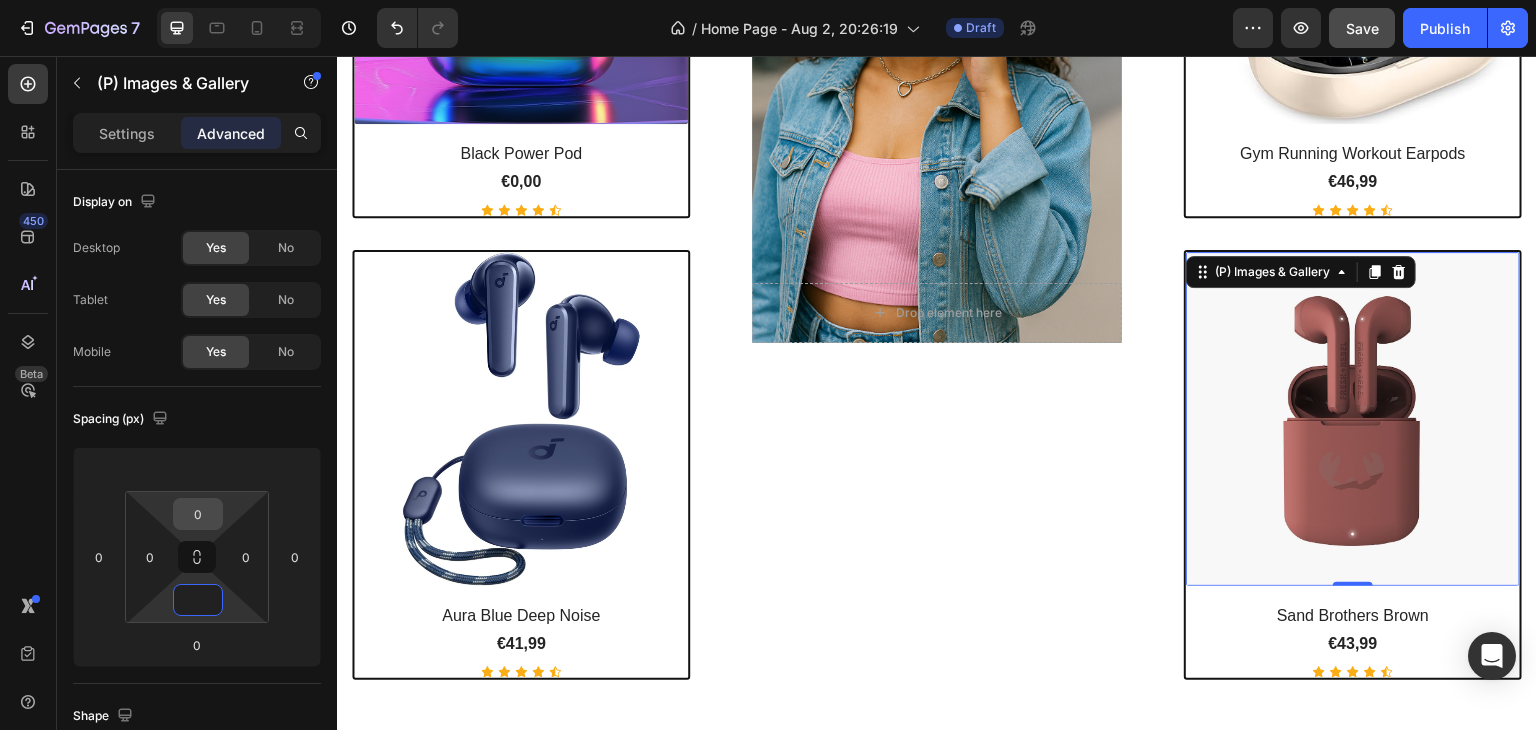 click on "0" at bounding box center (198, 514) 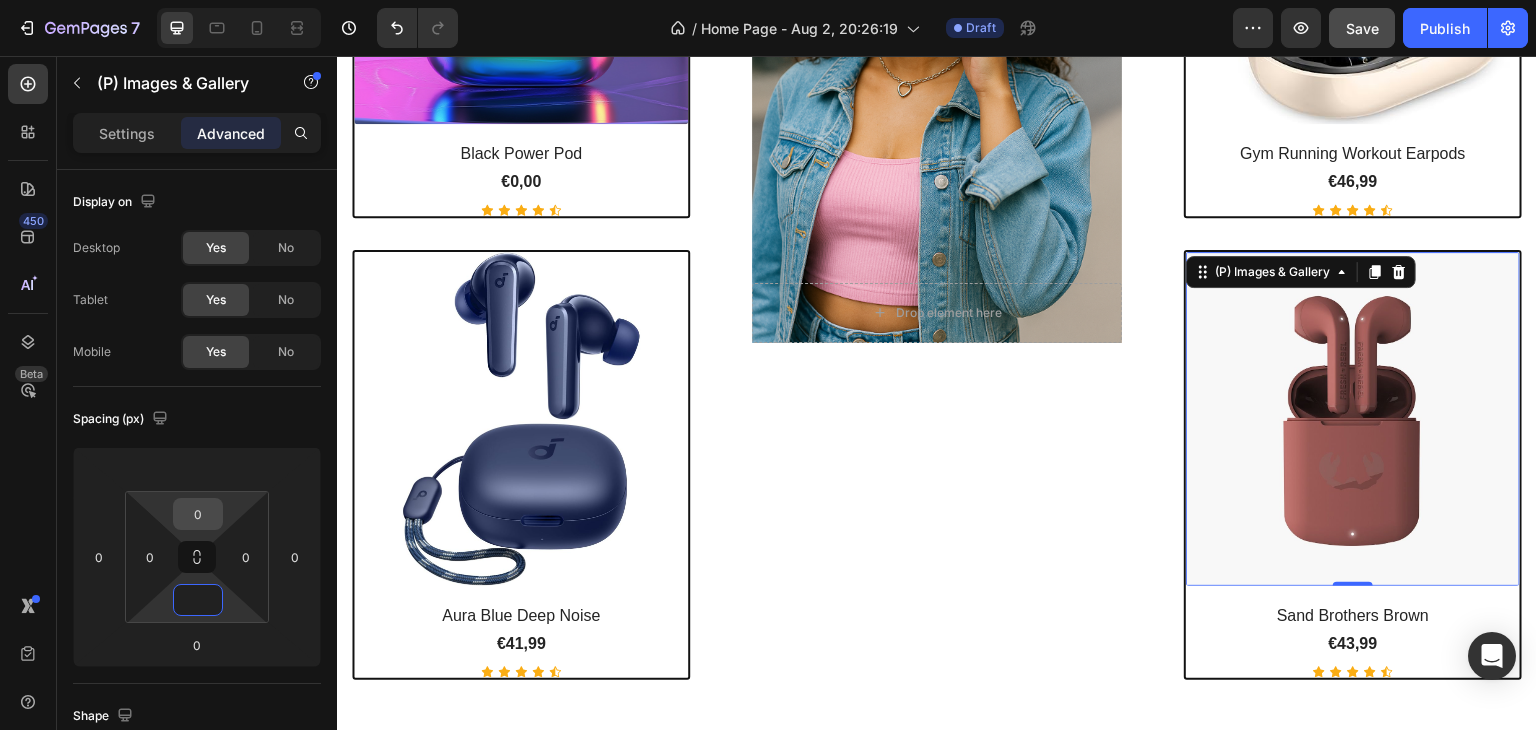 type on "0" 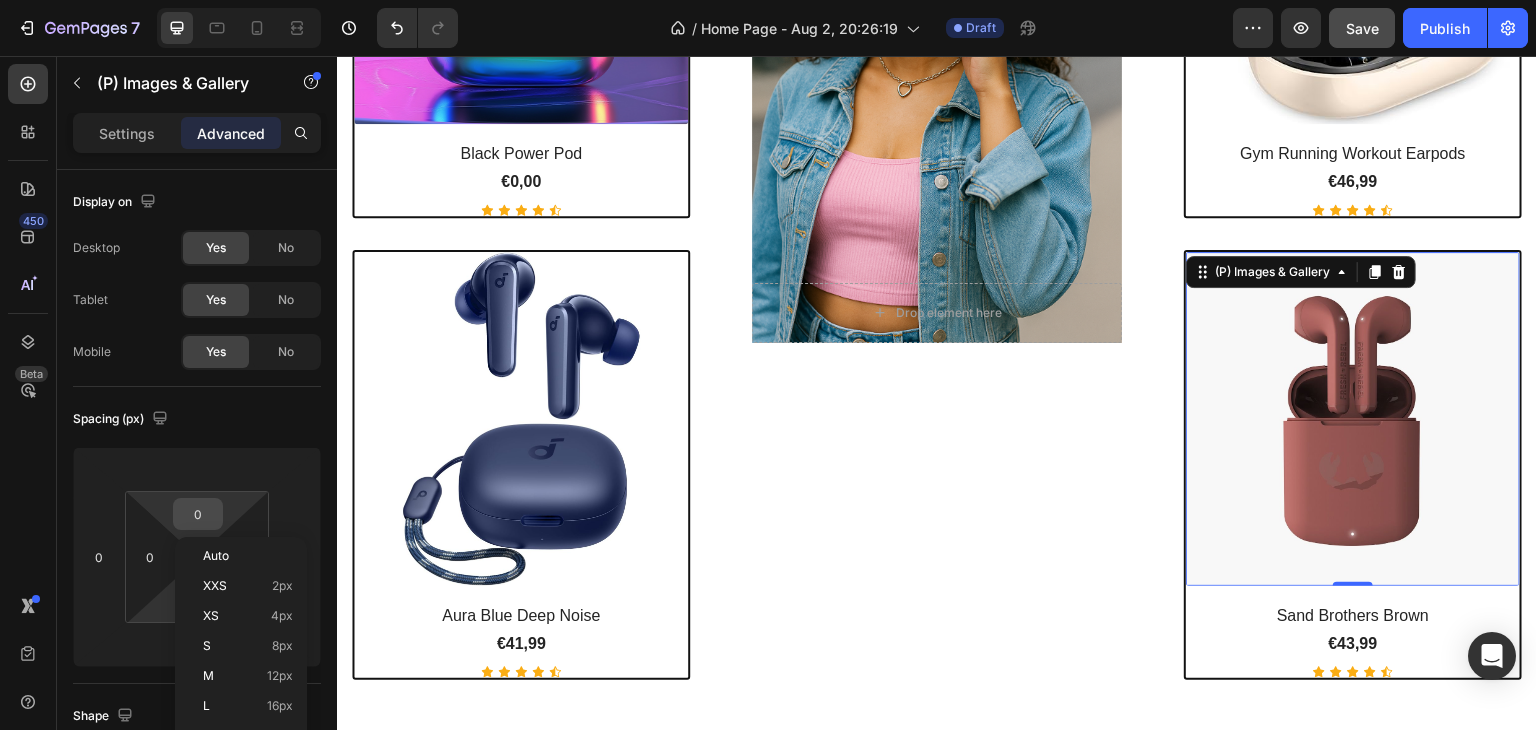 click on "0" at bounding box center (198, 514) 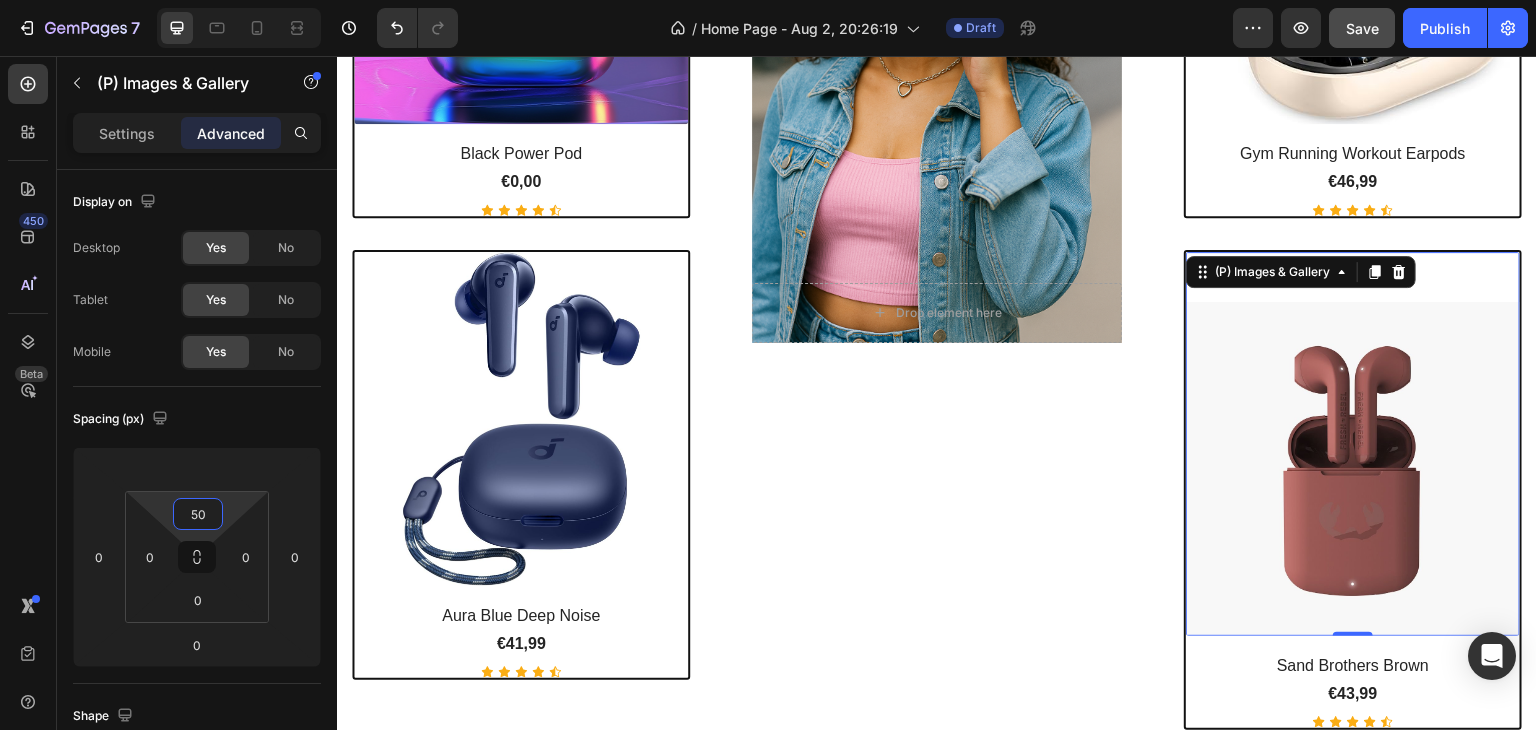 type on "5" 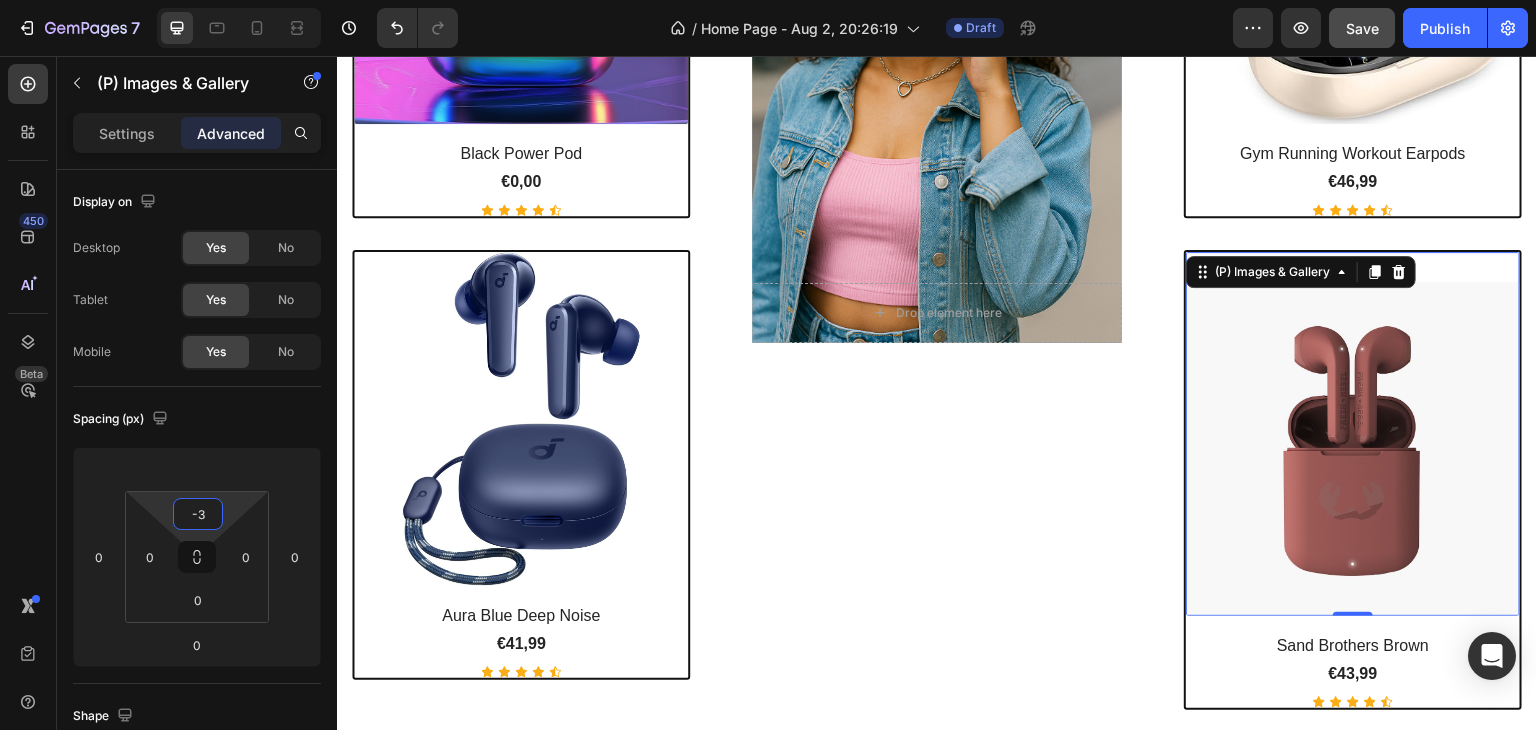 type on "-" 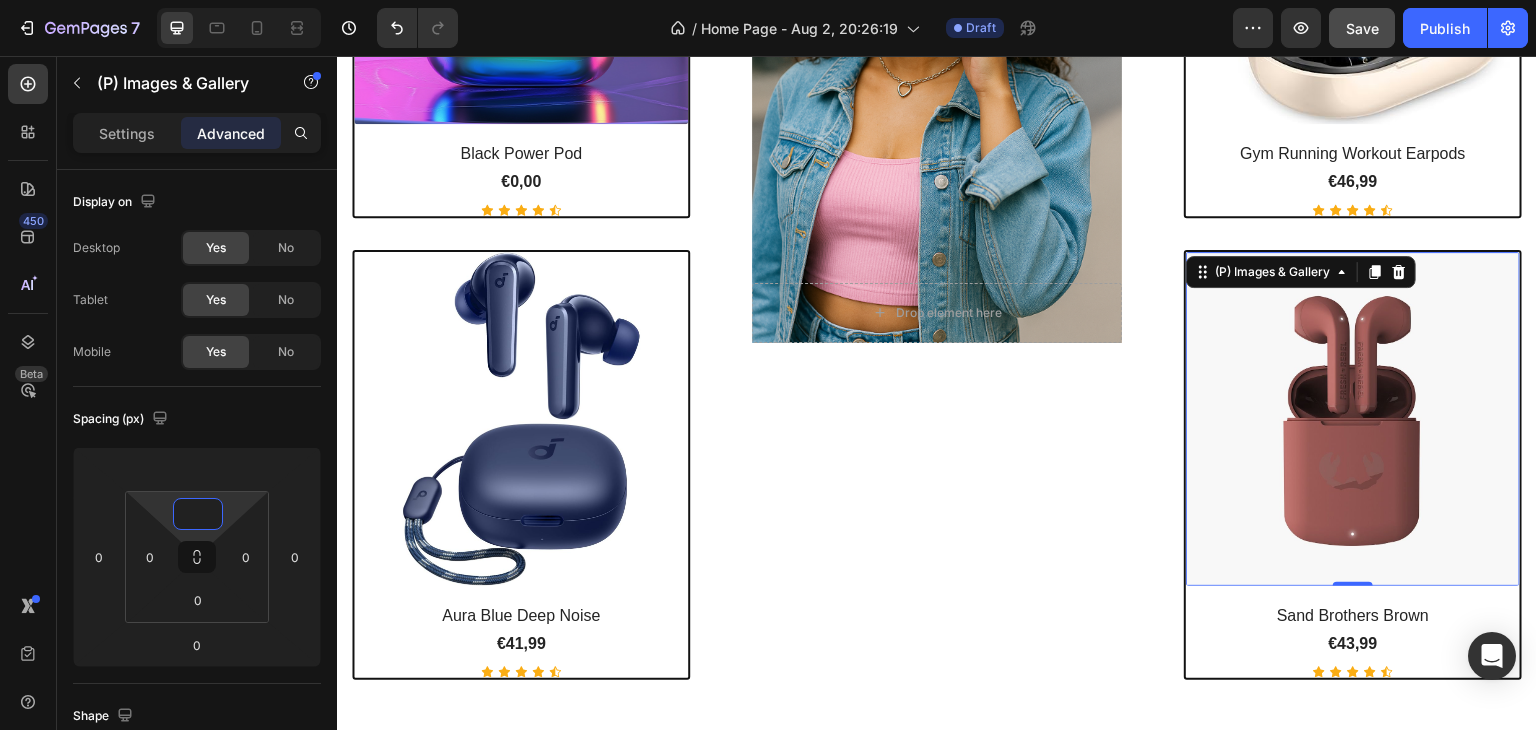 type on "-" 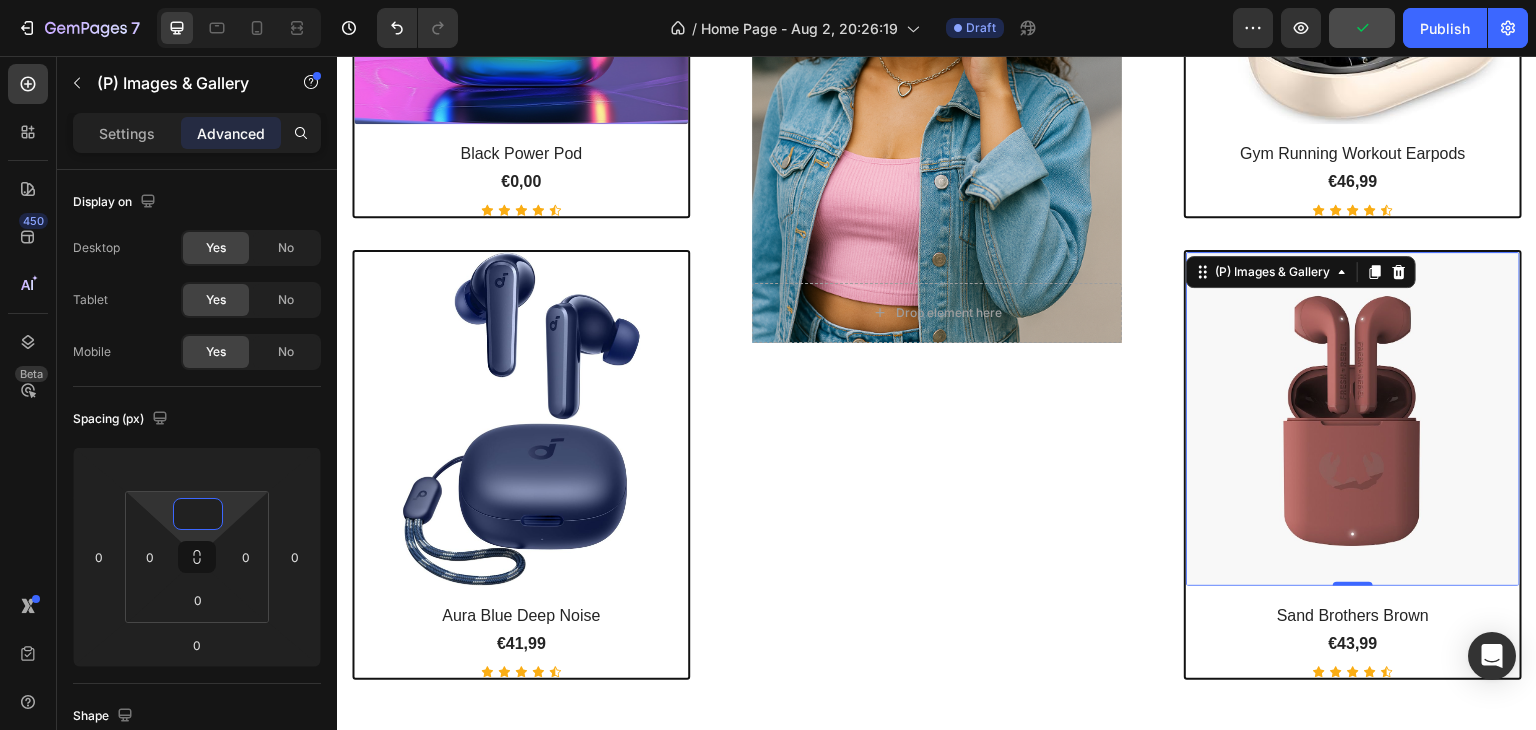 click at bounding box center (1353, 419) 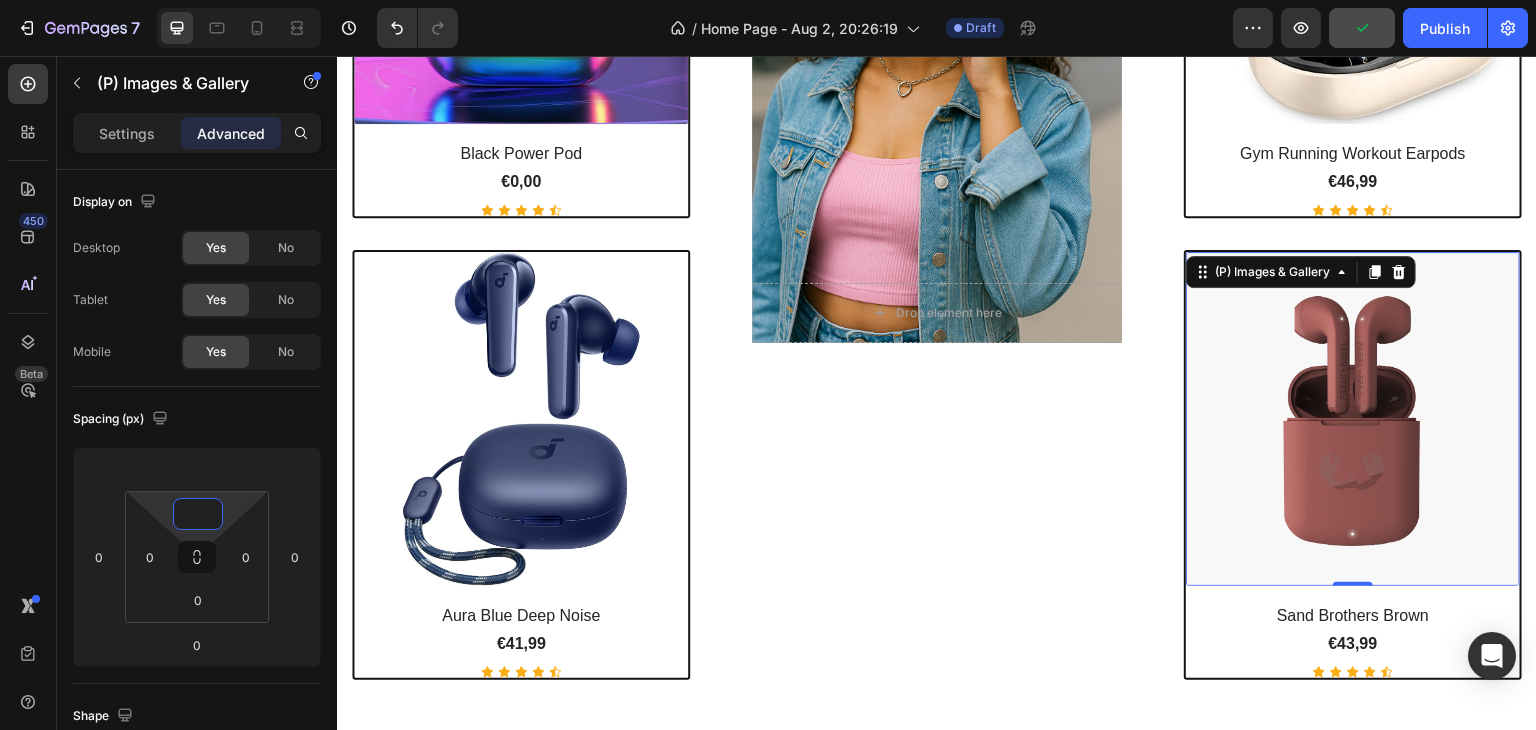 type on "0" 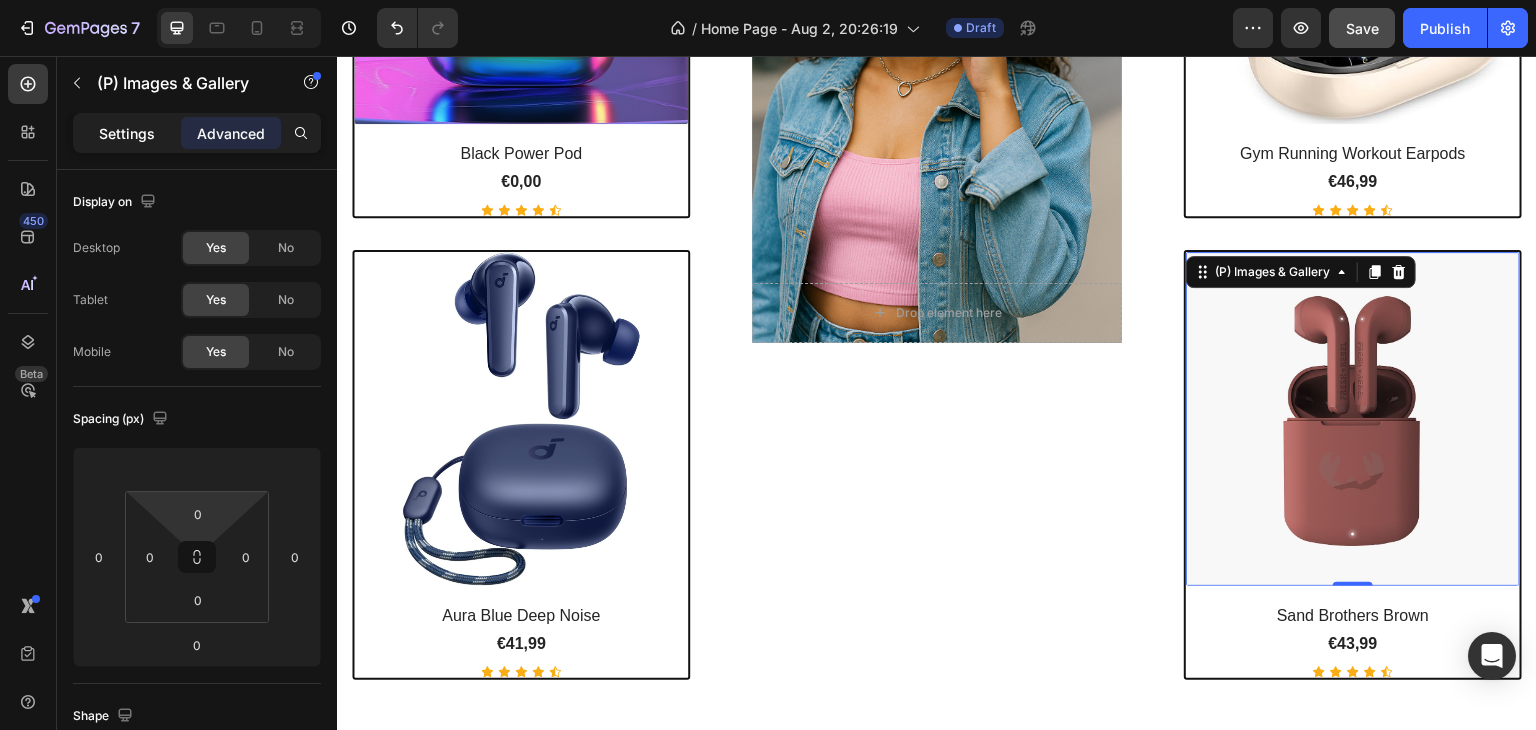 click on "Settings" at bounding box center (127, 133) 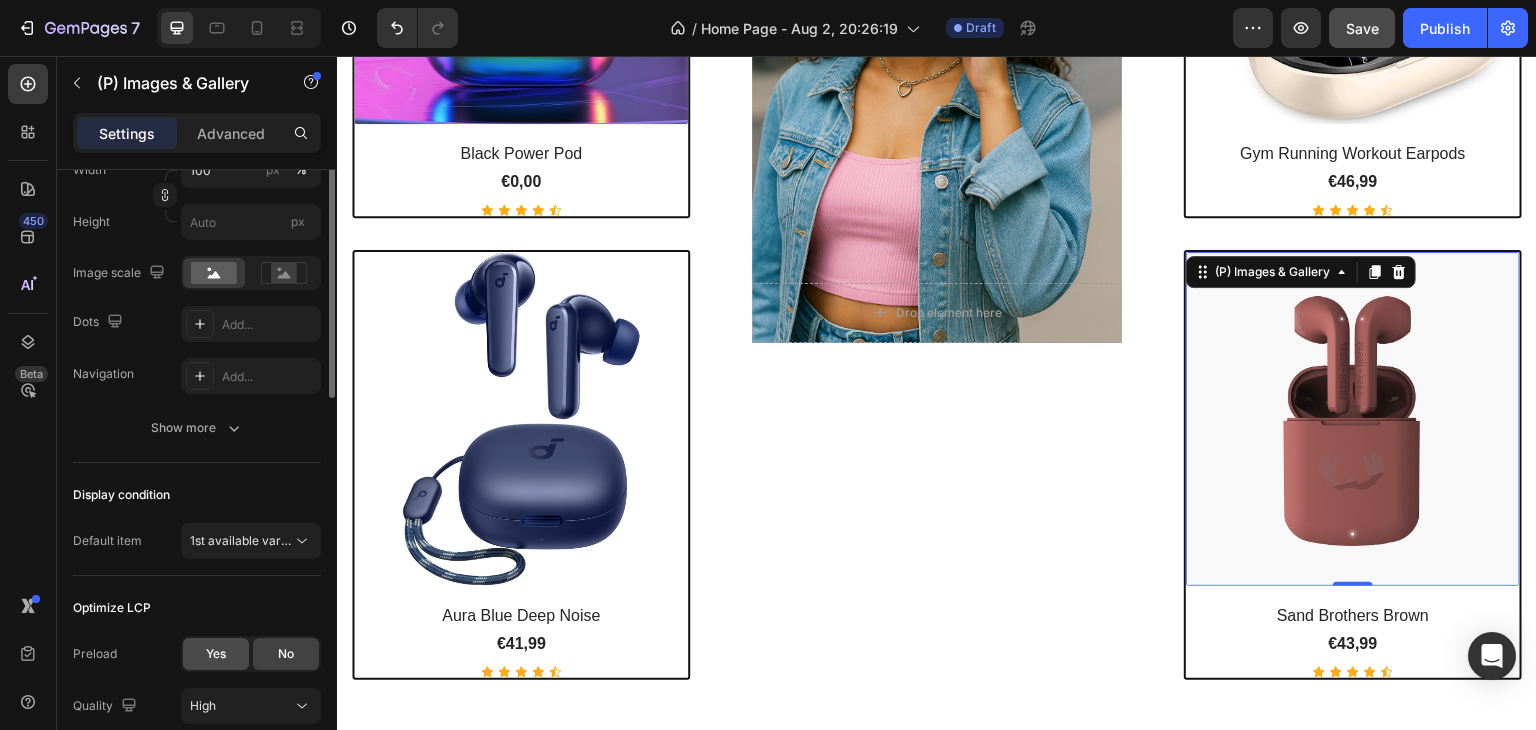 scroll, scrollTop: 0, scrollLeft: 0, axis: both 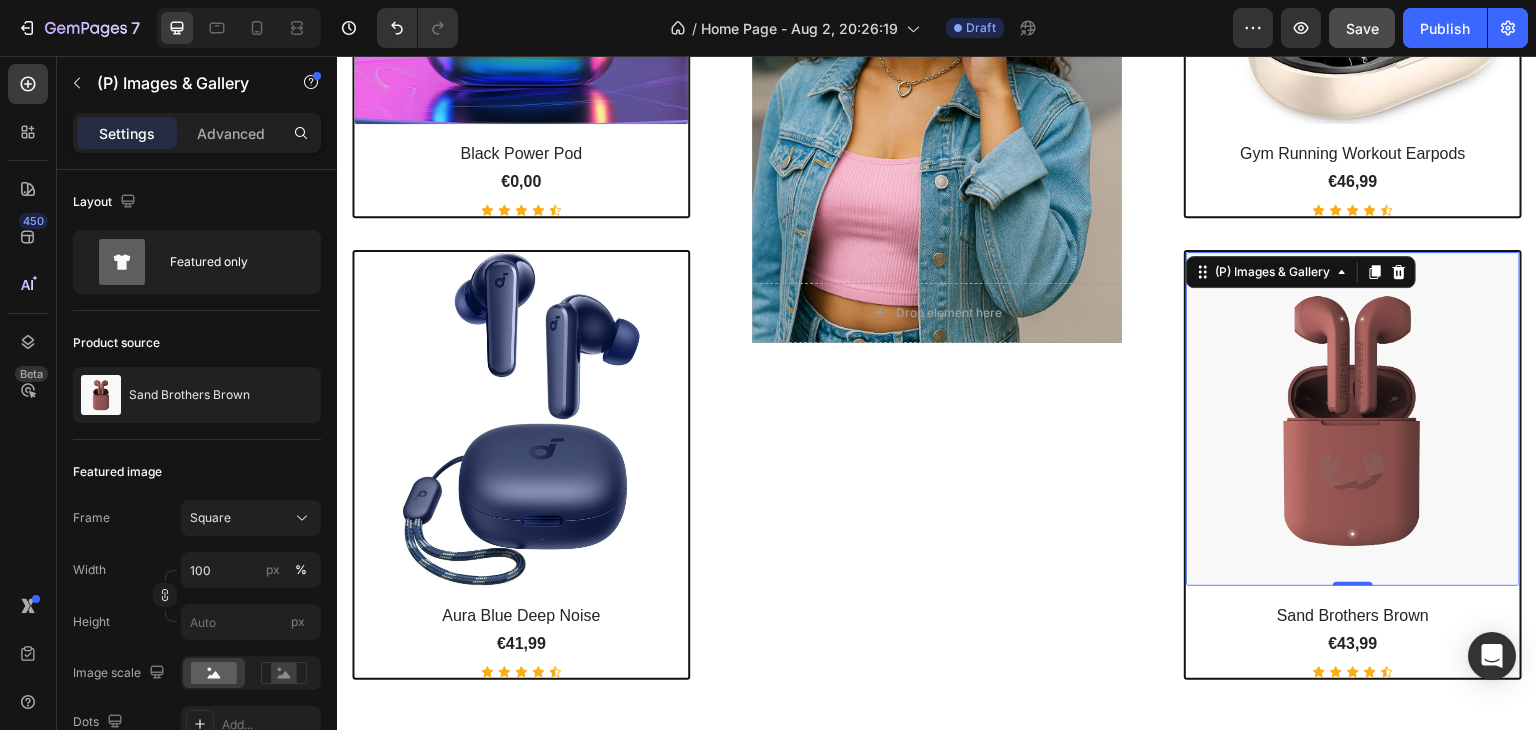 click at bounding box center (1353, 419) 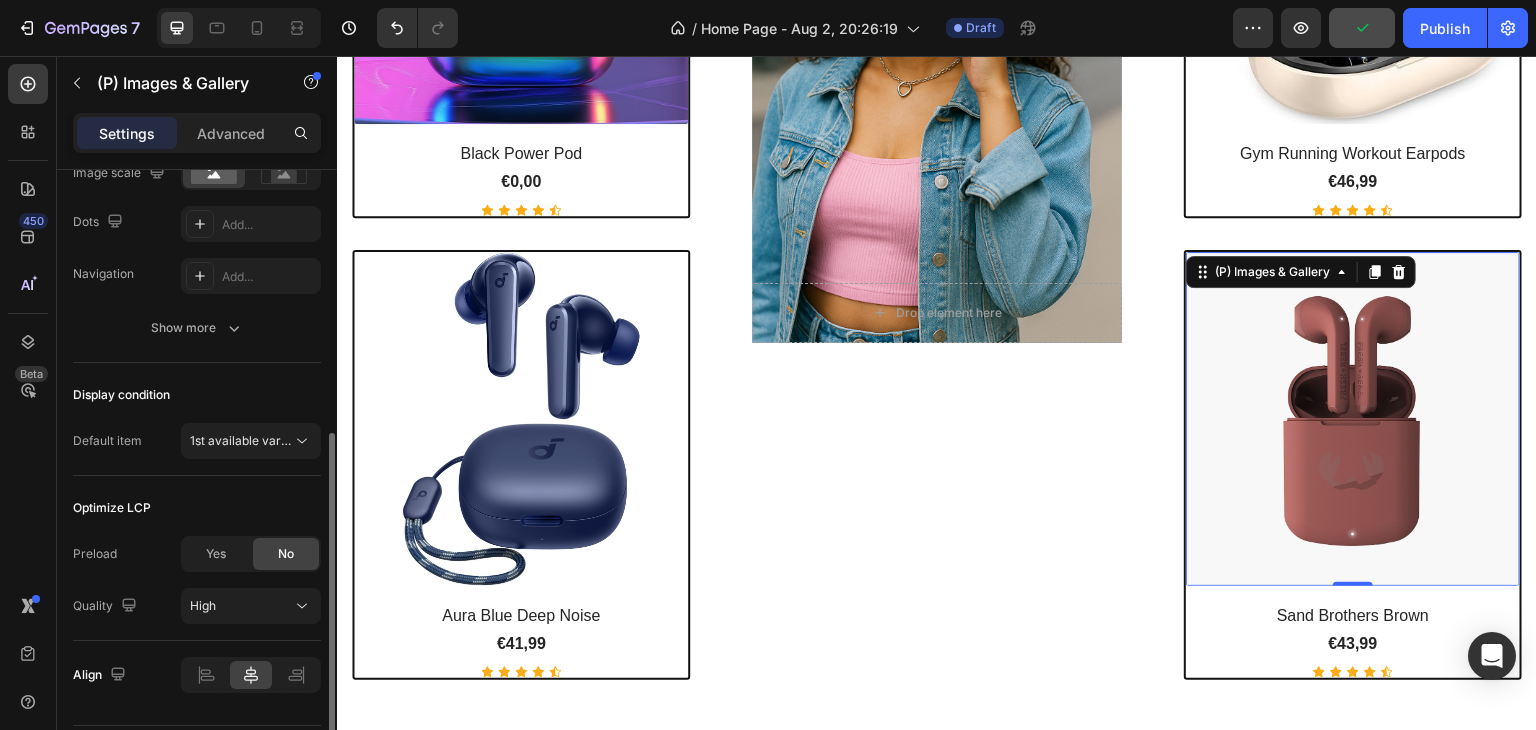 scroll, scrollTop: 558, scrollLeft: 0, axis: vertical 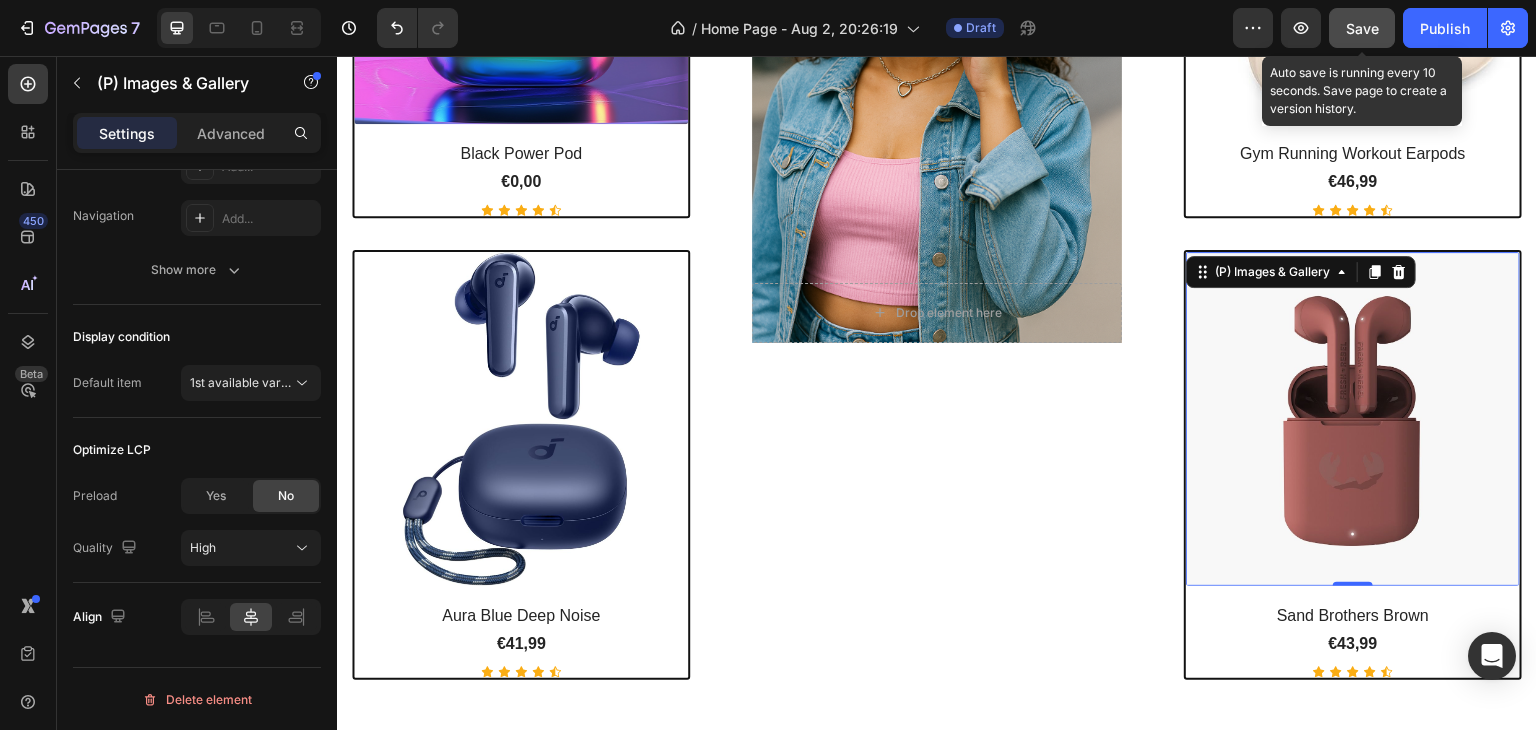 click on "Save" at bounding box center [1362, 28] 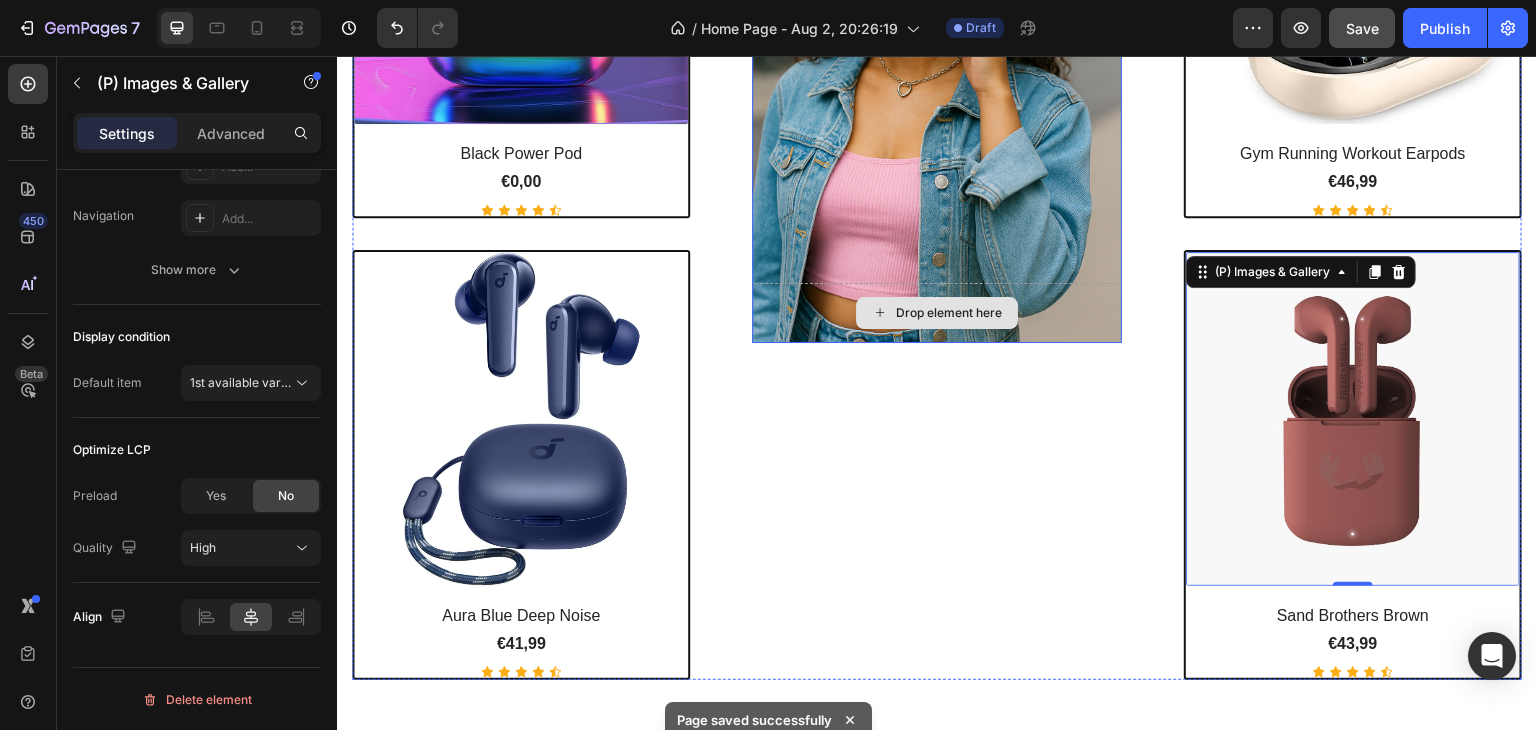 click on "Drop element here" at bounding box center (937, 313) 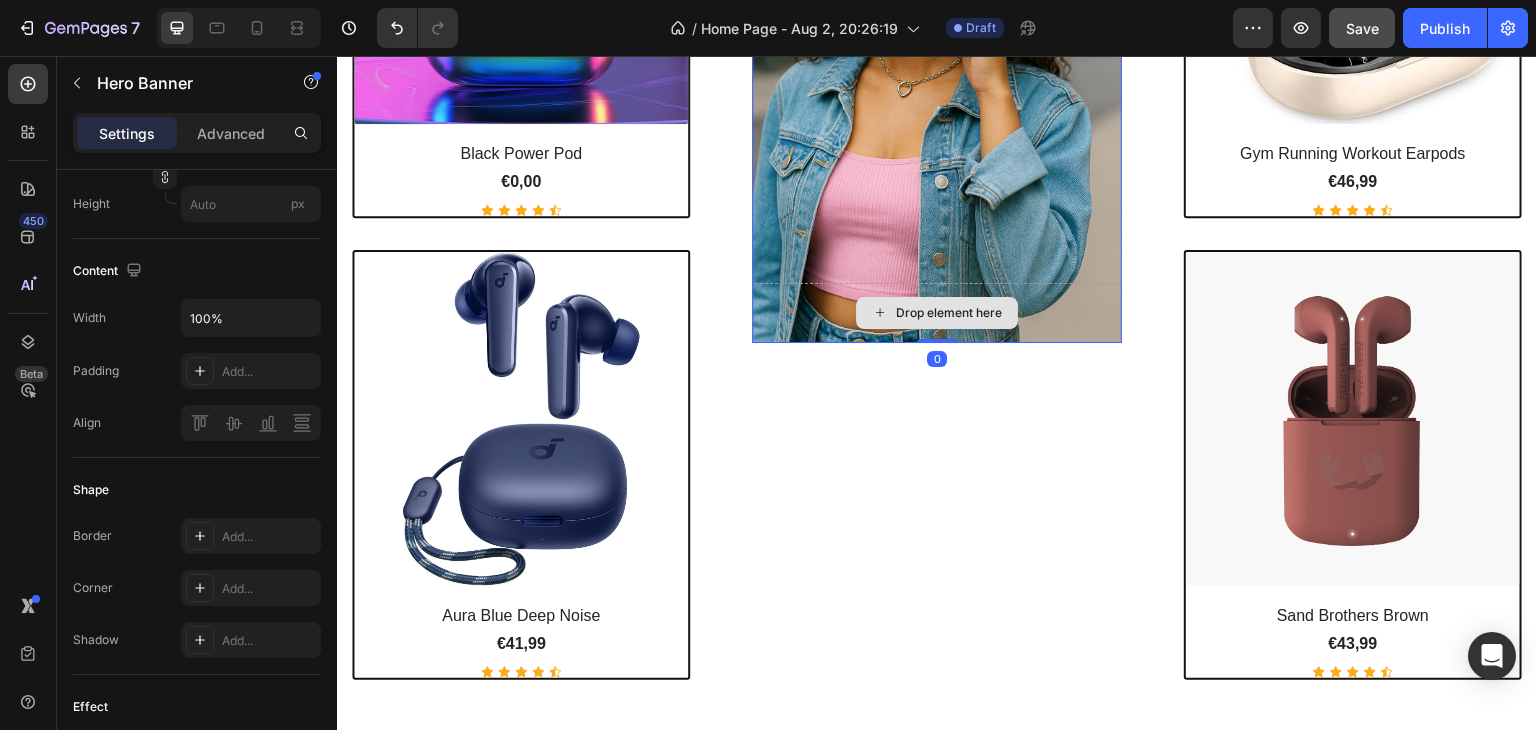 scroll, scrollTop: 0, scrollLeft: 0, axis: both 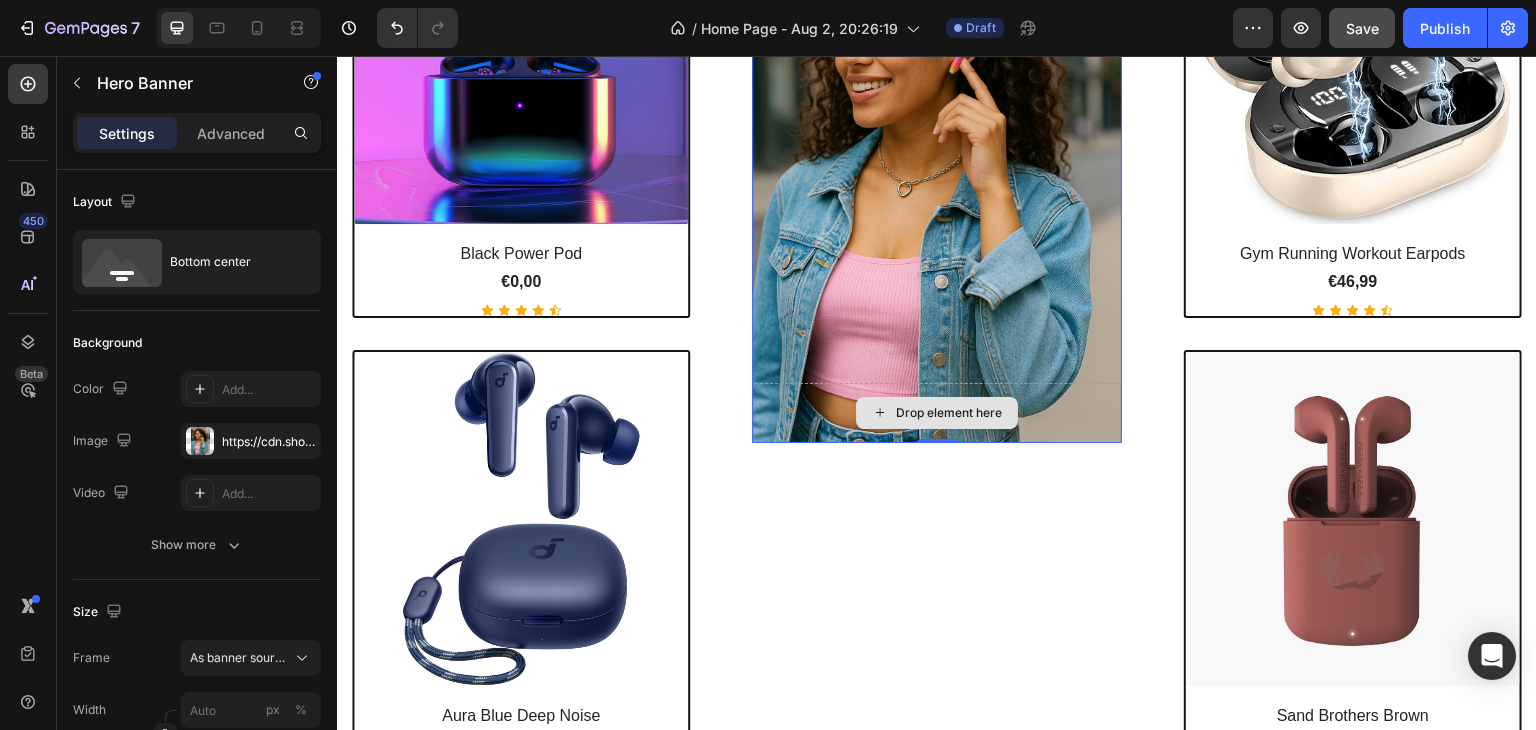 click on "Drop element here" at bounding box center [937, 413] 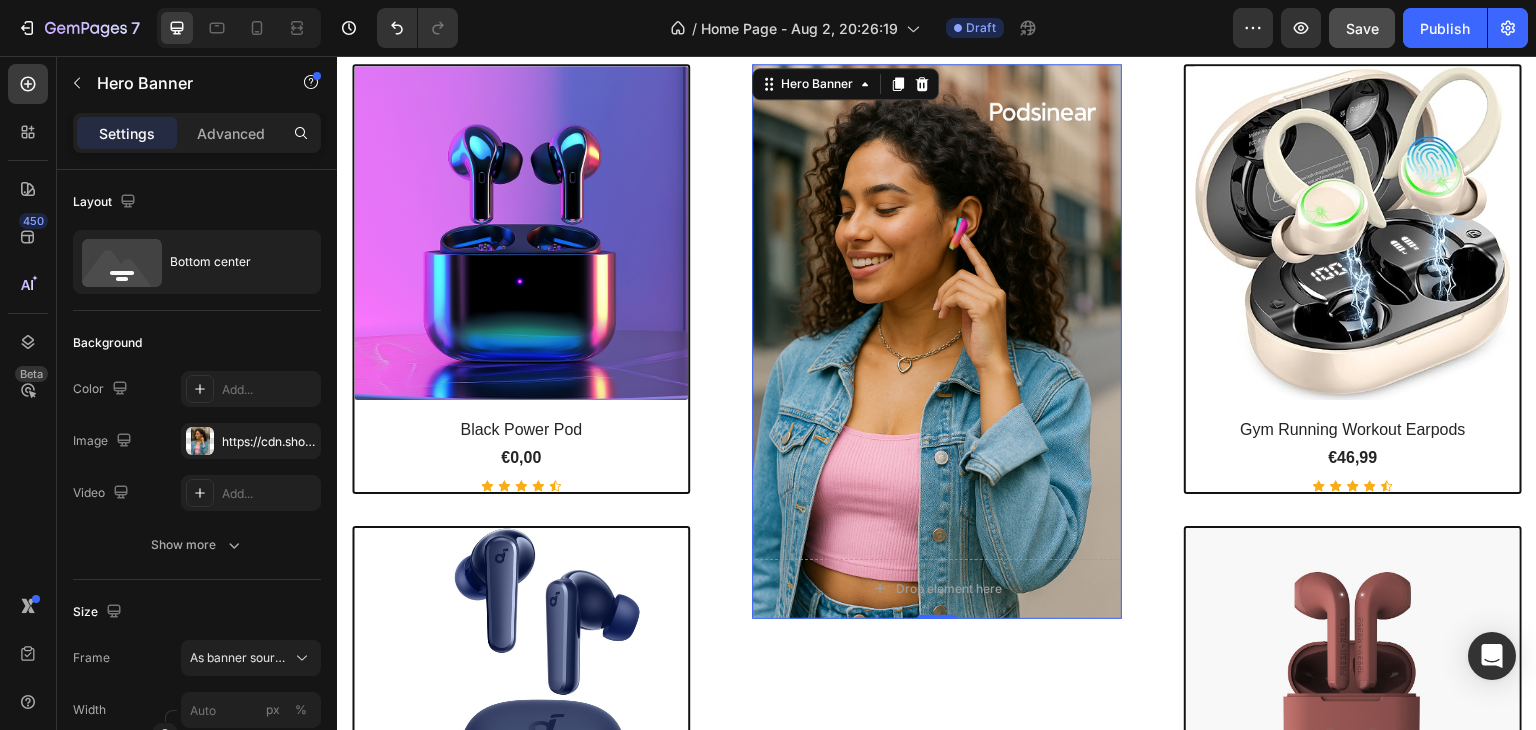 scroll, scrollTop: 925, scrollLeft: 0, axis: vertical 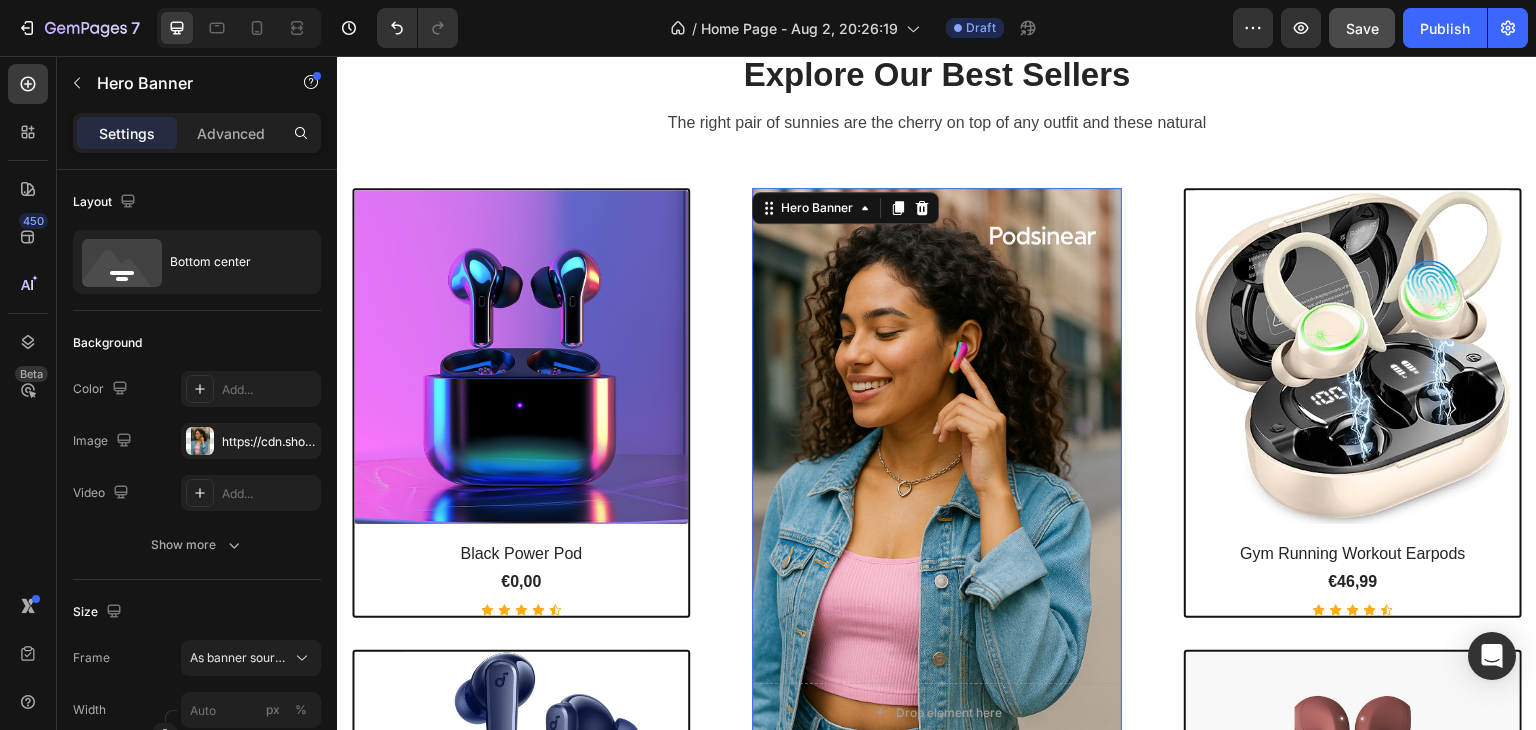 click at bounding box center [937, 465] 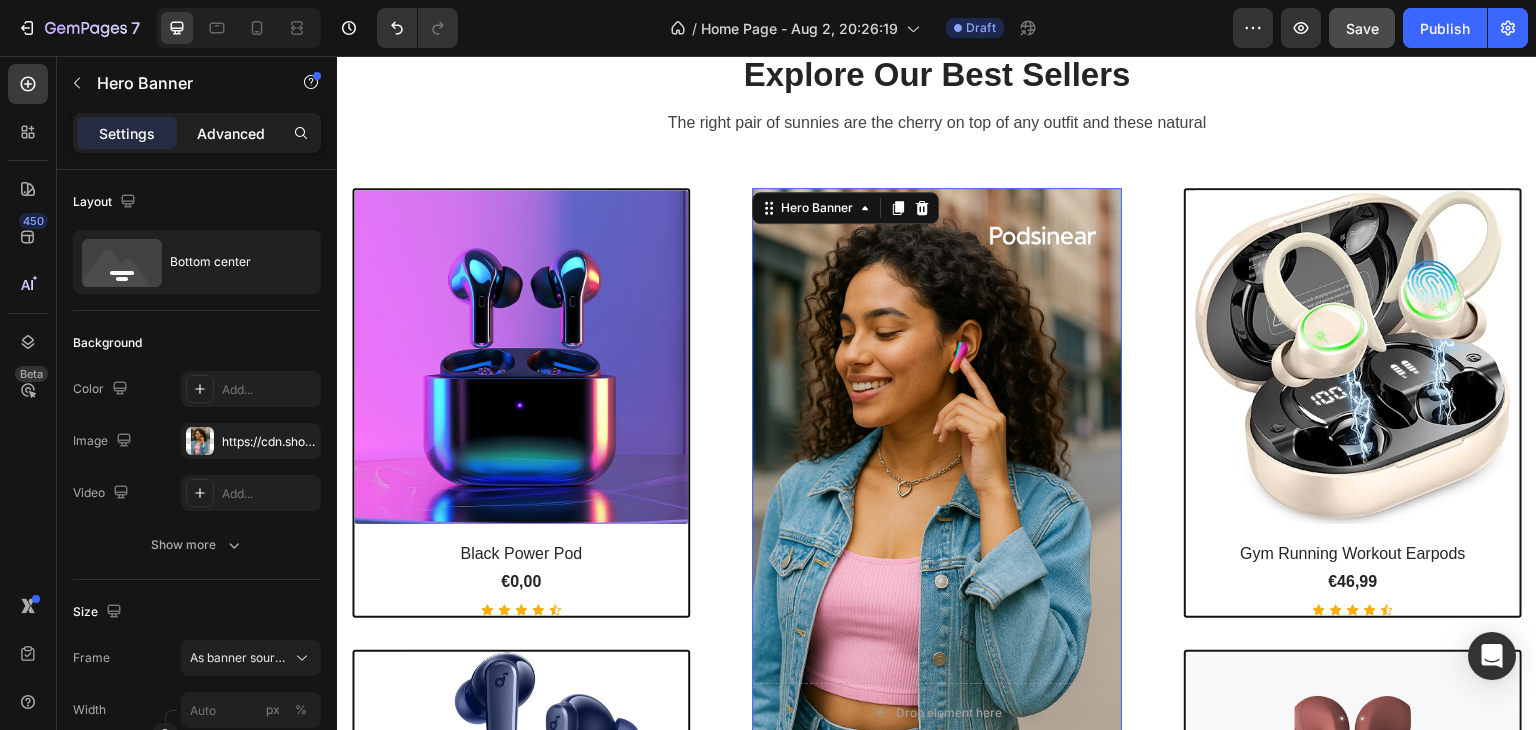 click on "Advanced" 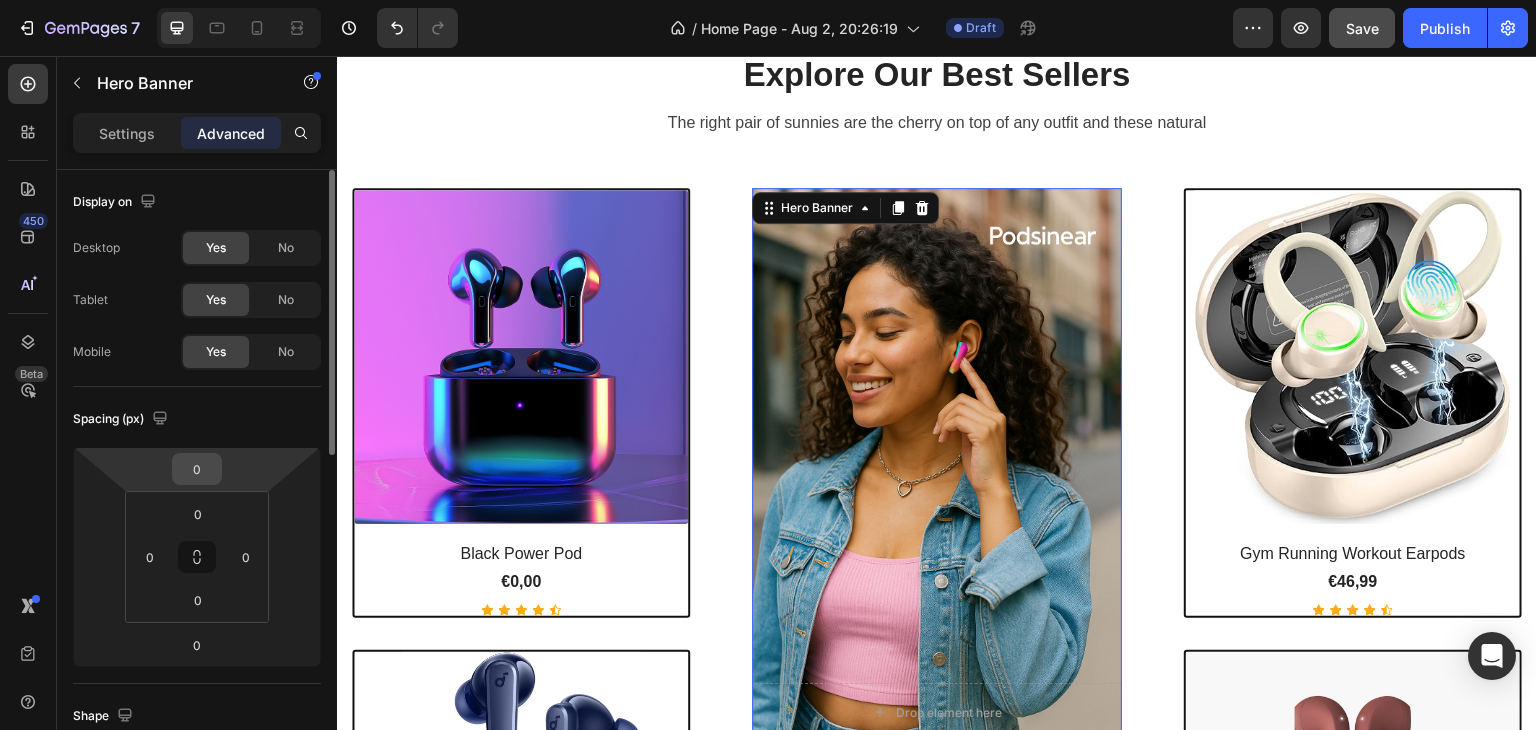 click on "0" at bounding box center (197, 469) 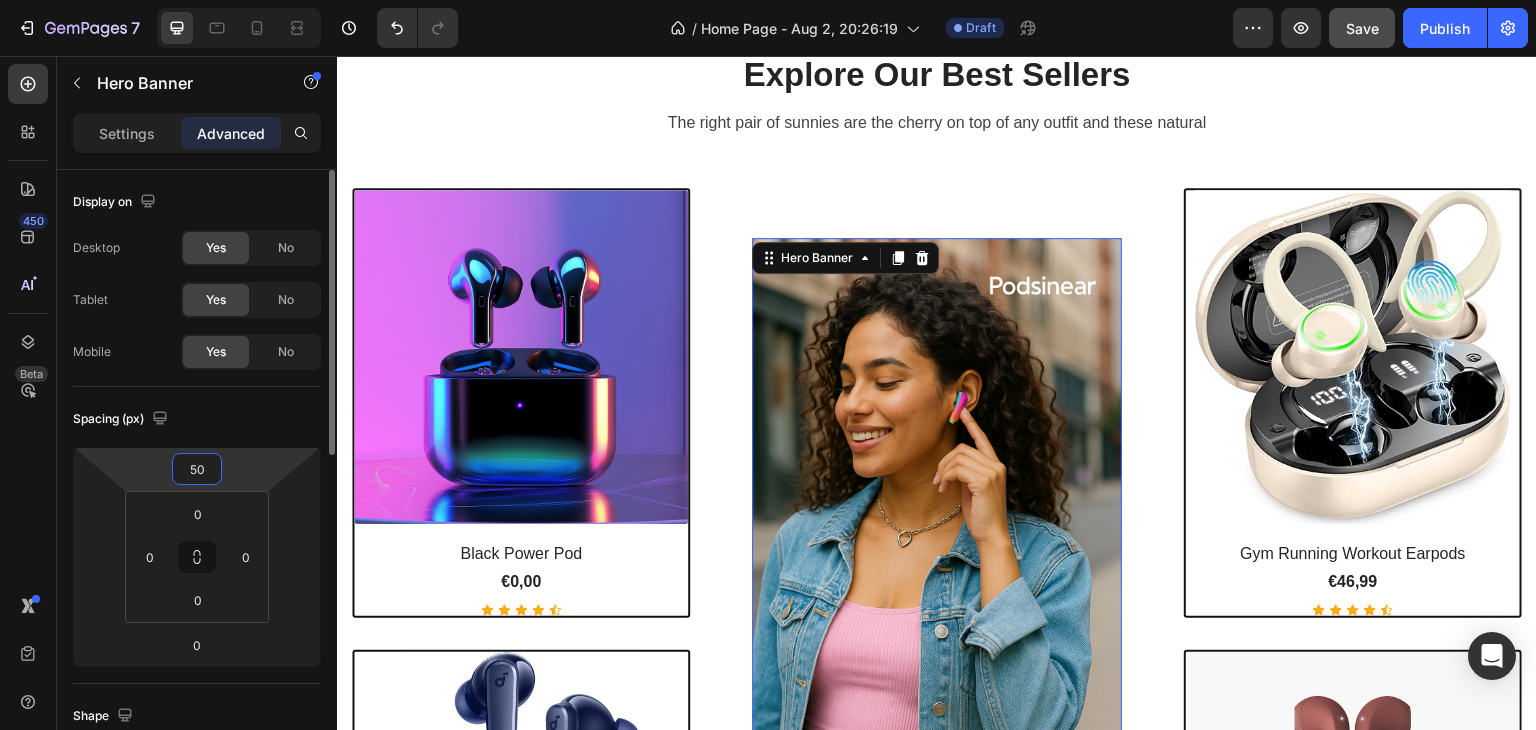 type on "5" 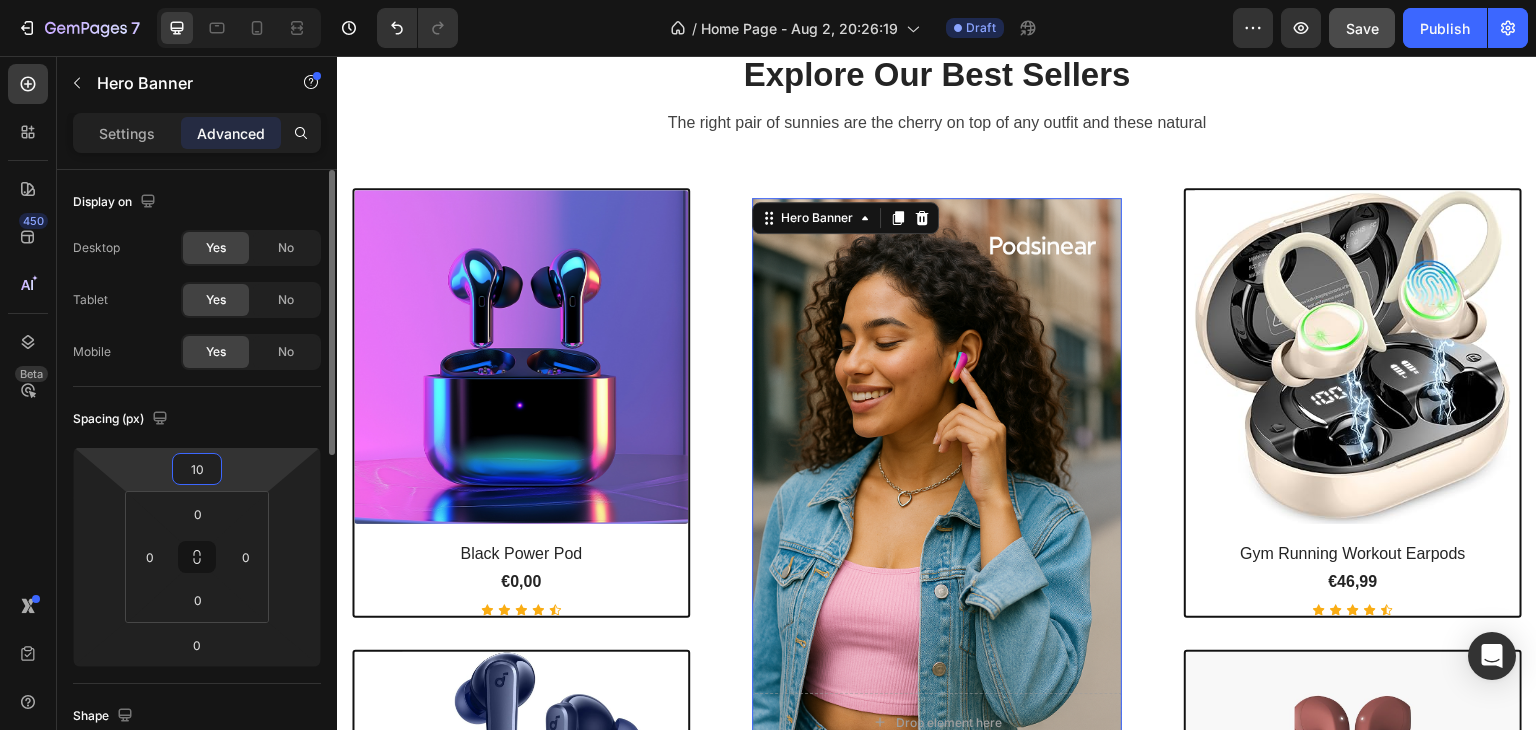 type on "1" 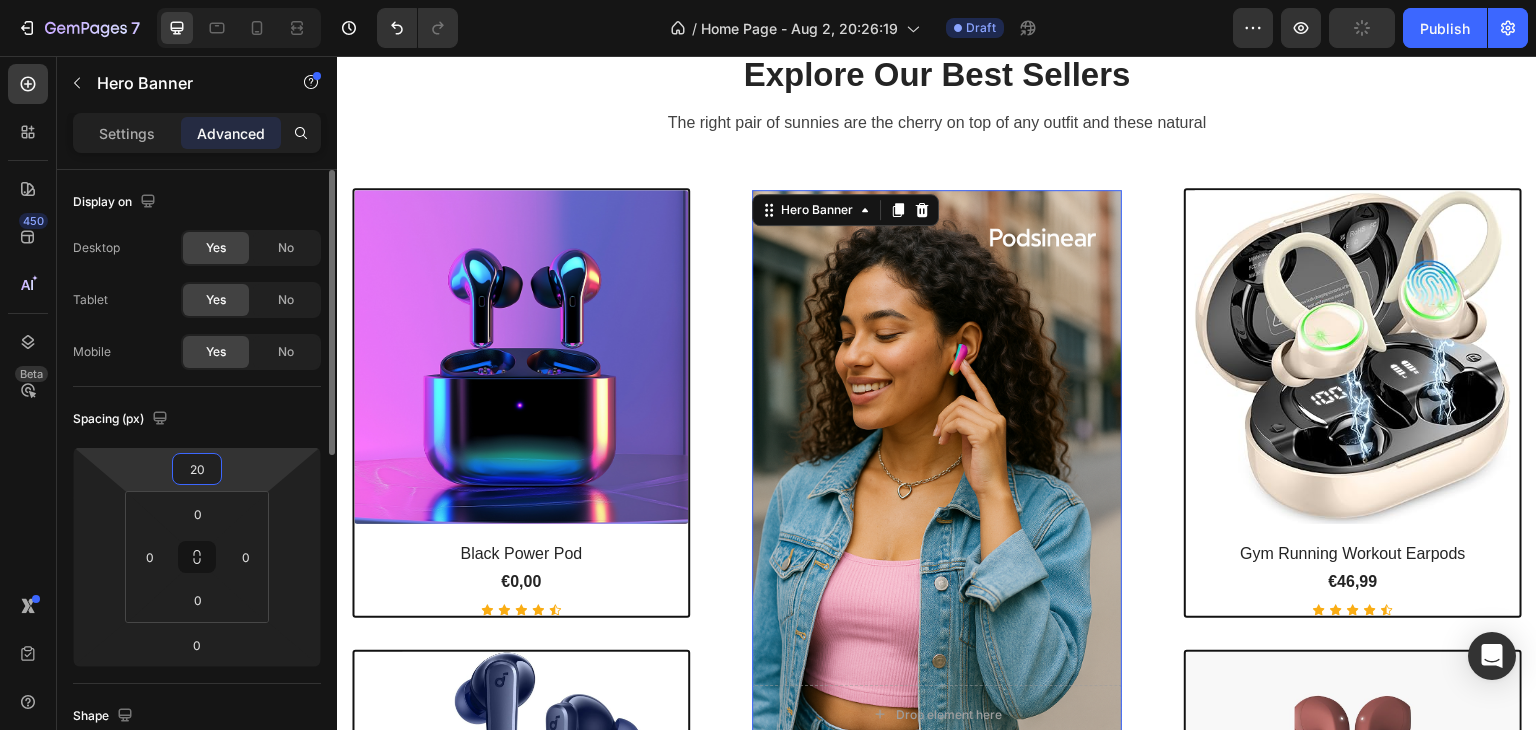 type on "200" 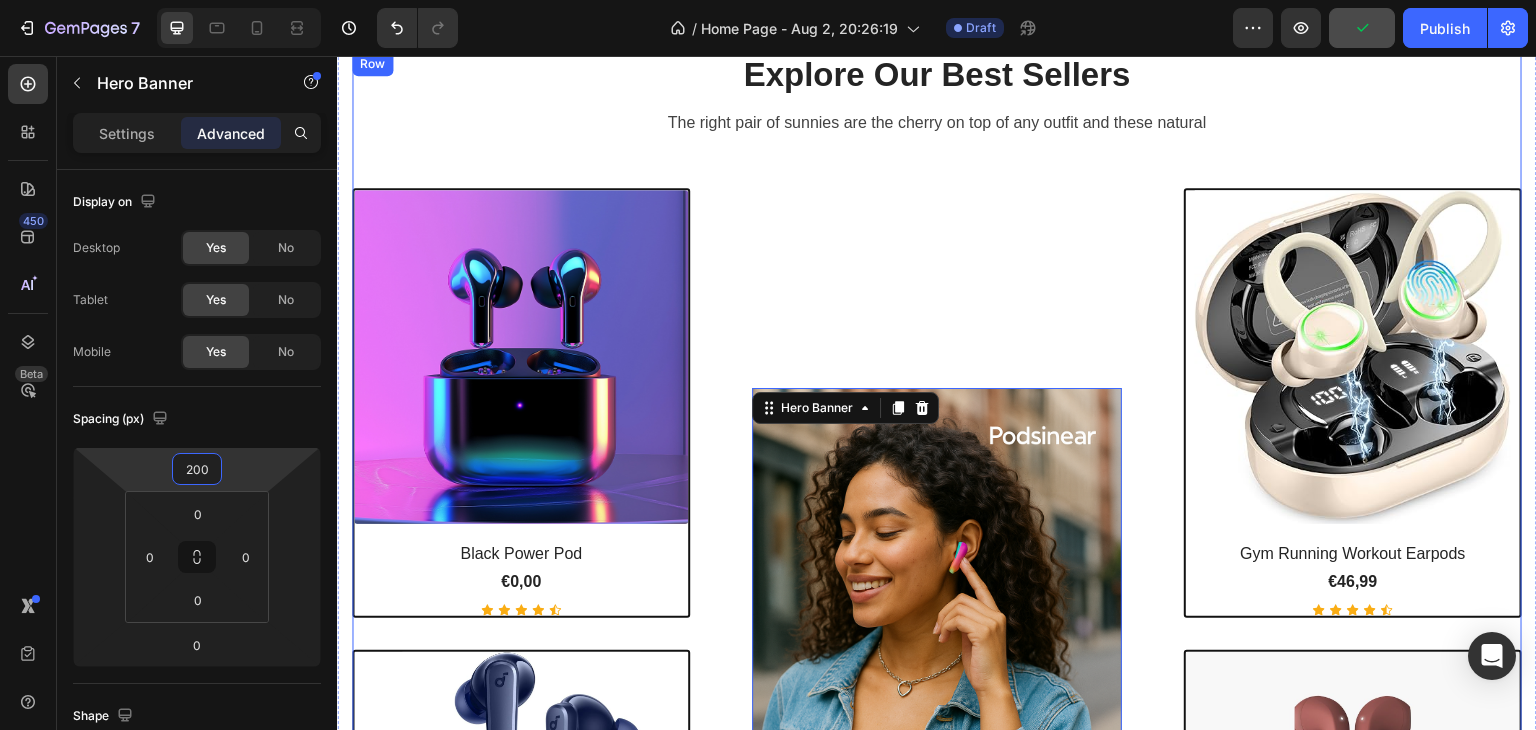 click on "Explore Our Best Sellers Heading The right pair of sunnies are the cherry on top of any outfit and these natural Text block (P) Images & Gallery Black Power Pod (P) Title €0,00 (P) Price (P) Price
Icon
Icon
Icon
Icon
Icon Icon List Hoz Product (P) Images & Gallery Aura Blue Deep Noise (P) Title €41,99 (P) Price (P) Price
Icon
Icon
Icon
Icon
Icon Icon List Hoz Product Row
Drop element here Hero Banner   0 (P) Images & Gallery Gym Running Workout Earpods (P) Title €46,99 (P) Price (P) Price
Icon
Icon
Icon
Icon
Icon Icon List Hoz Product (P) Images & Gallery Sand Brothers Brown (P) Title €43,99 (P) Price (P) Price
Icon
Icon
Icon
Icon
Icon Icon List Hoz Product Row Row" at bounding box center [937, 574] 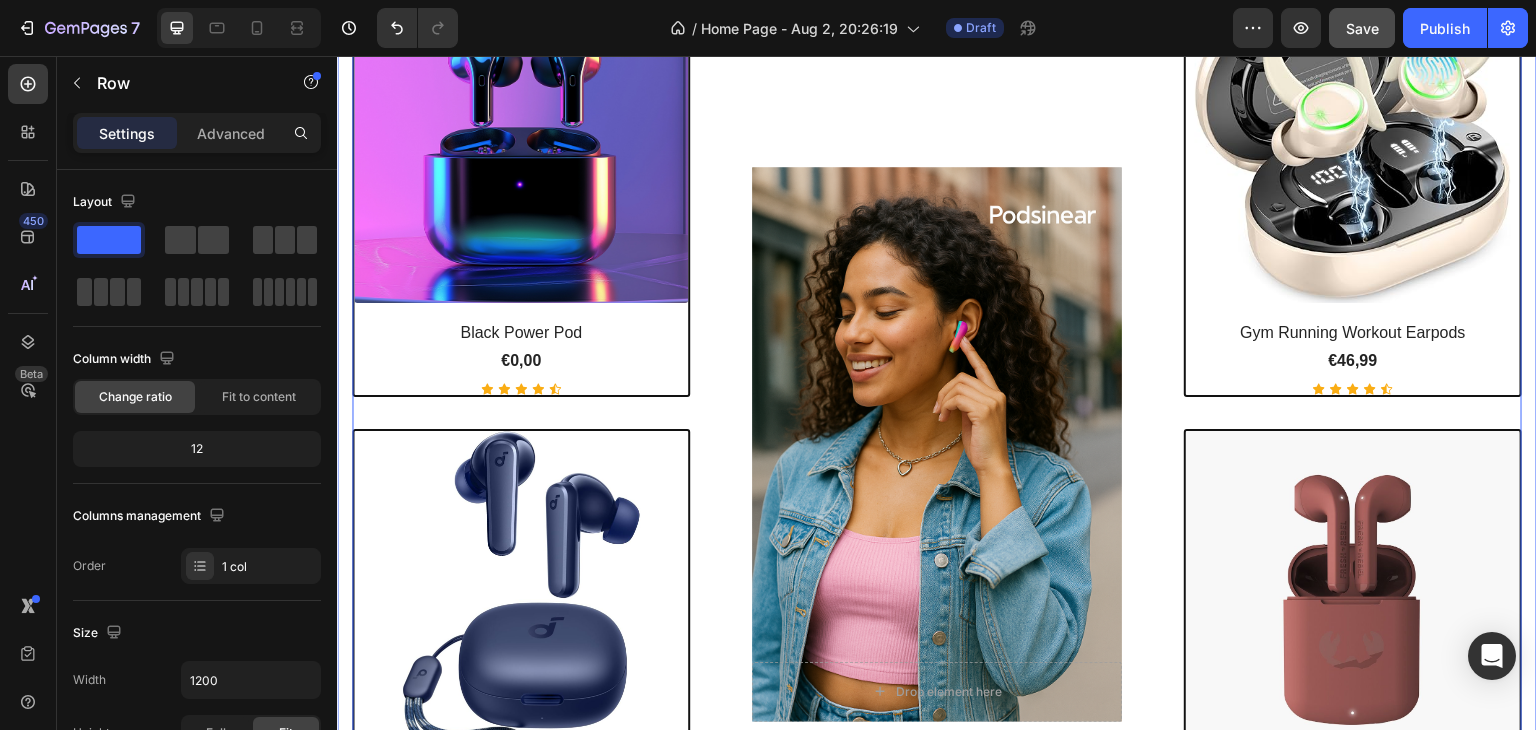 scroll, scrollTop: 1125, scrollLeft: 0, axis: vertical 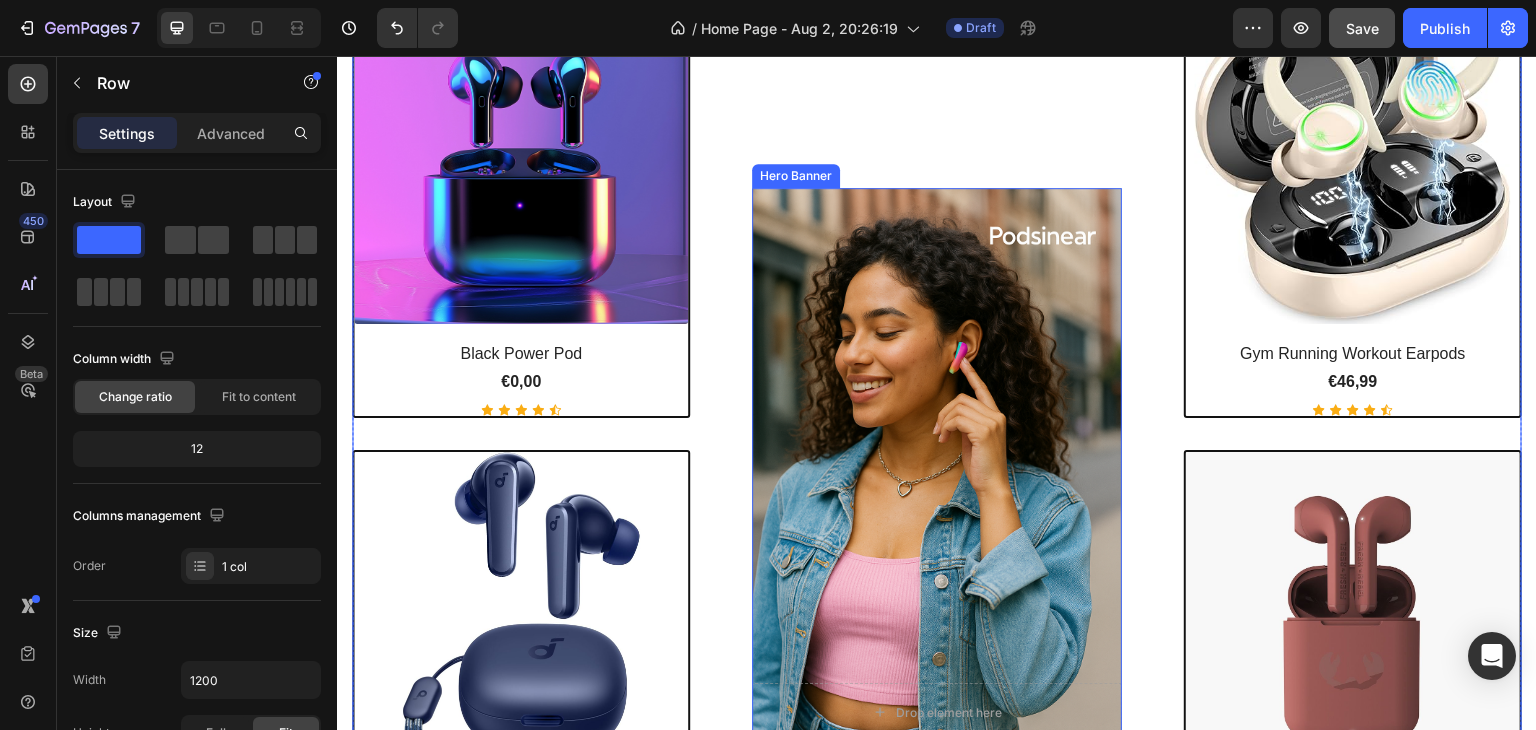 click at bounding box center [937, 465] 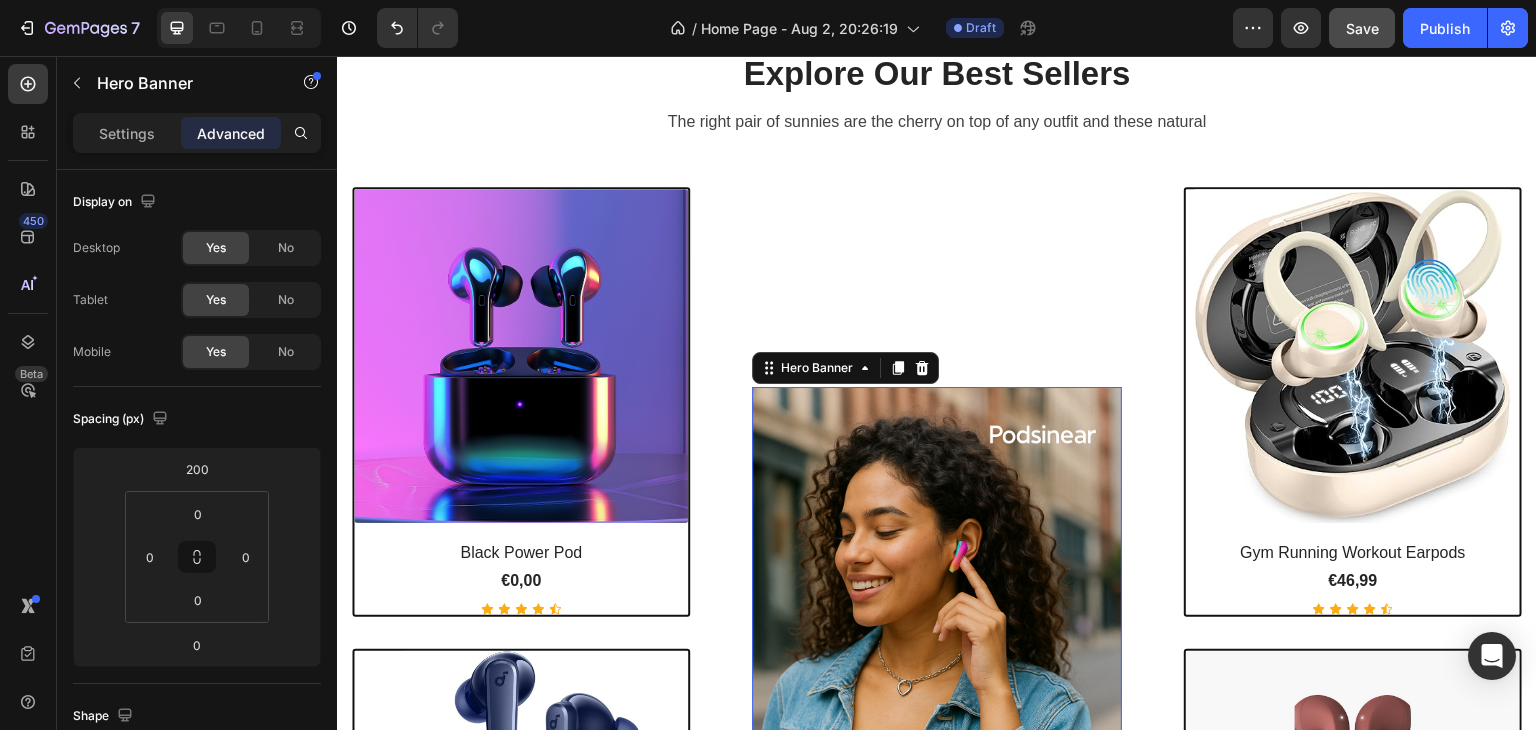 scroll, scrollTop: 925, scrollLeft: 0, axis: vertical 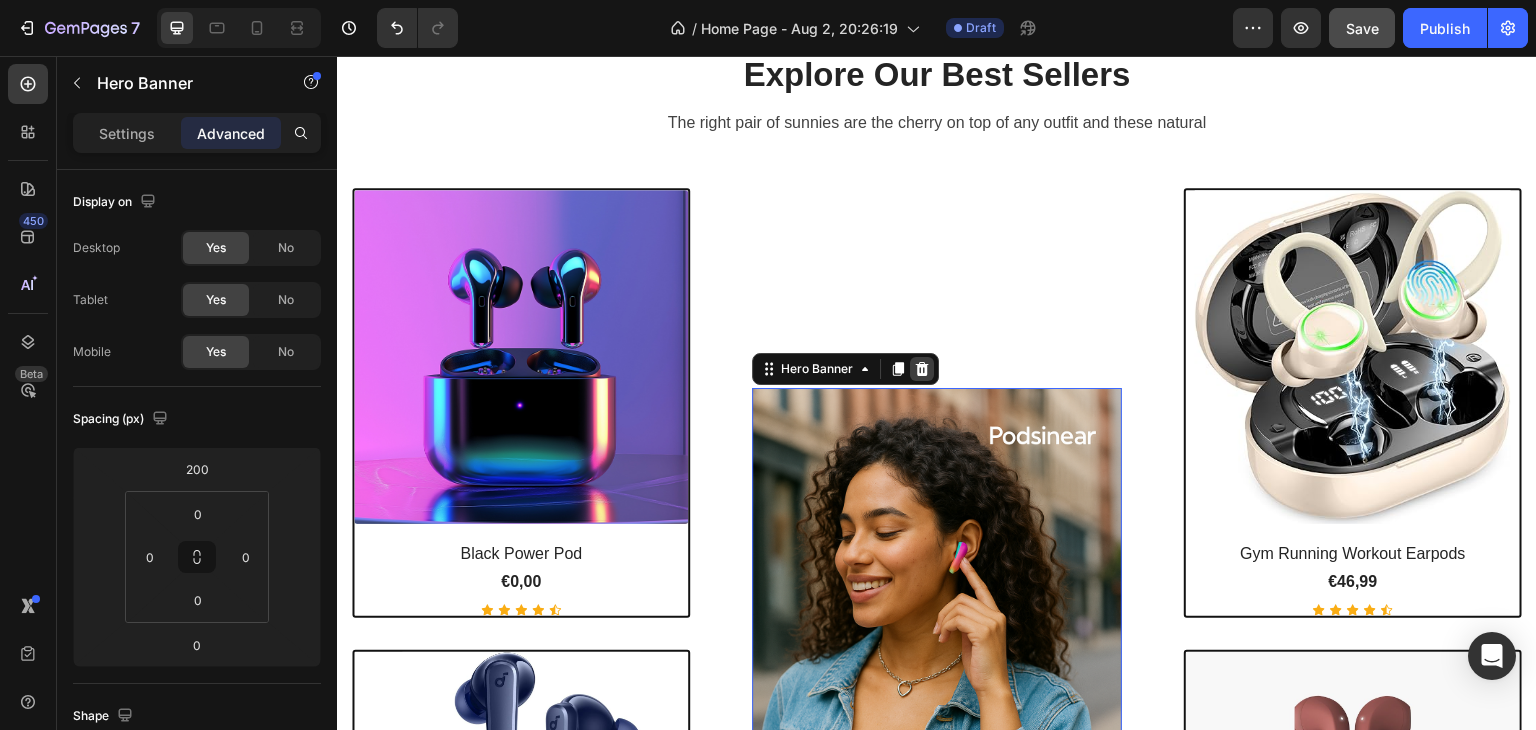 click at bounding box center [922, 369] 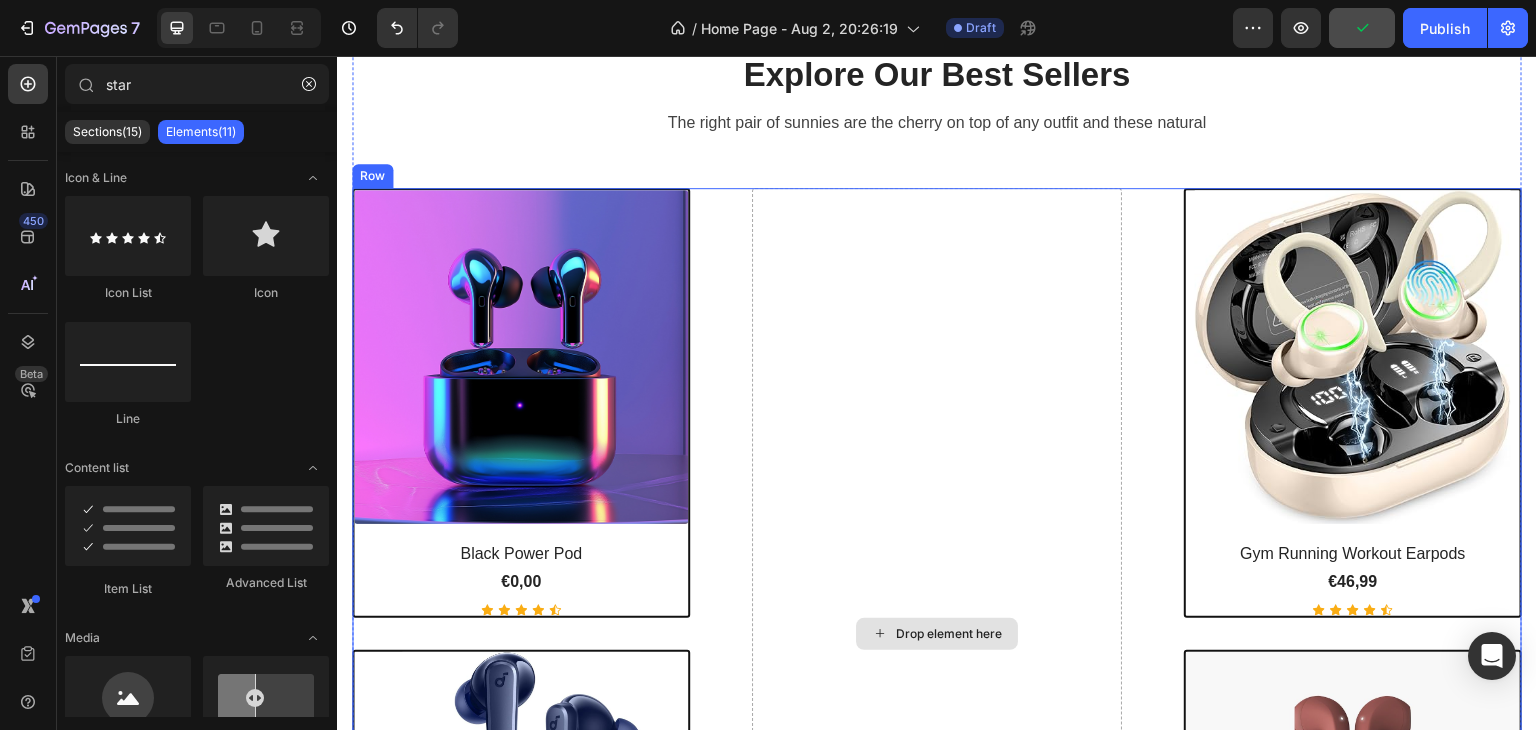 click on "Drop element here" at bounding box center [949, 634] 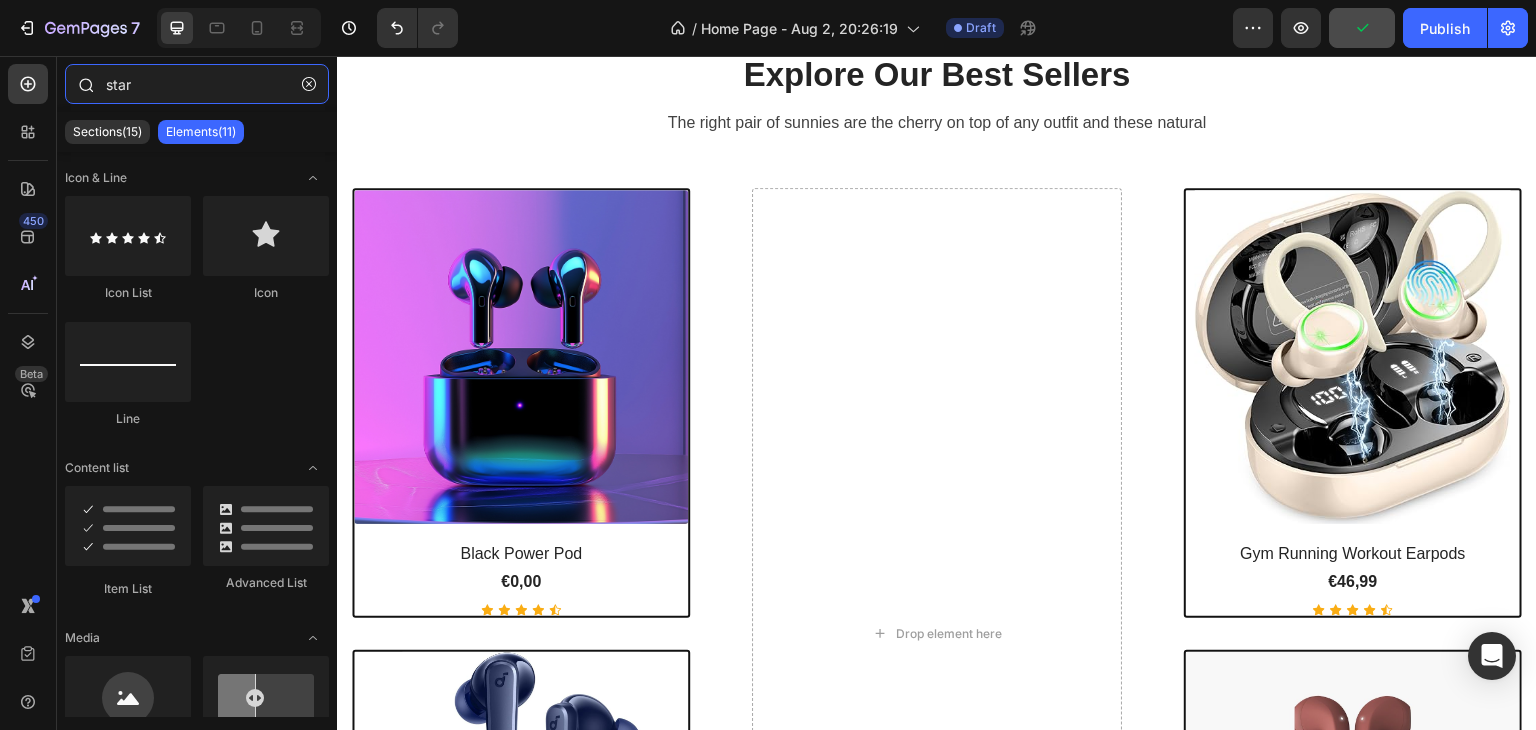 click on "star" at bounding box center (197, 84) 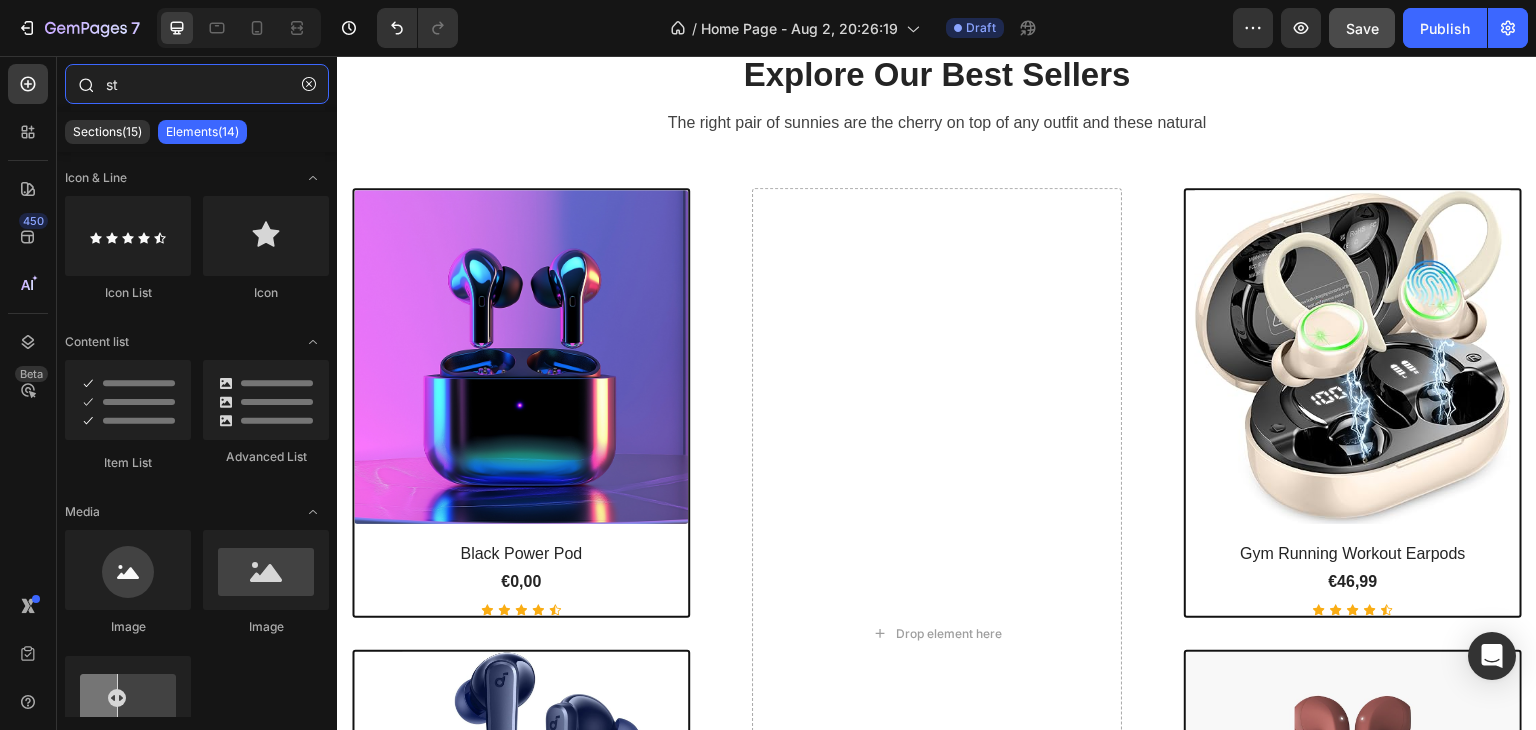 type on "s" 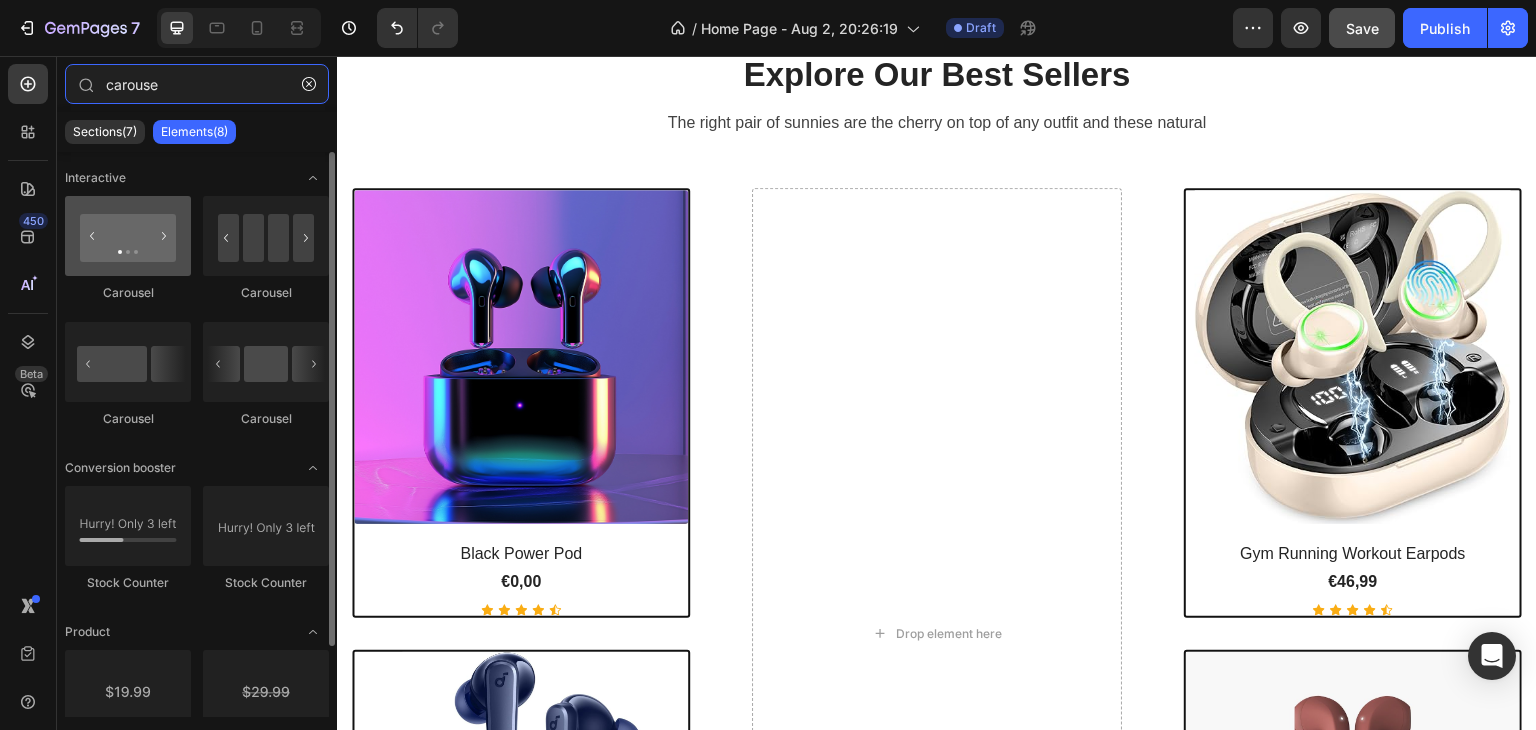 type on "carouse" 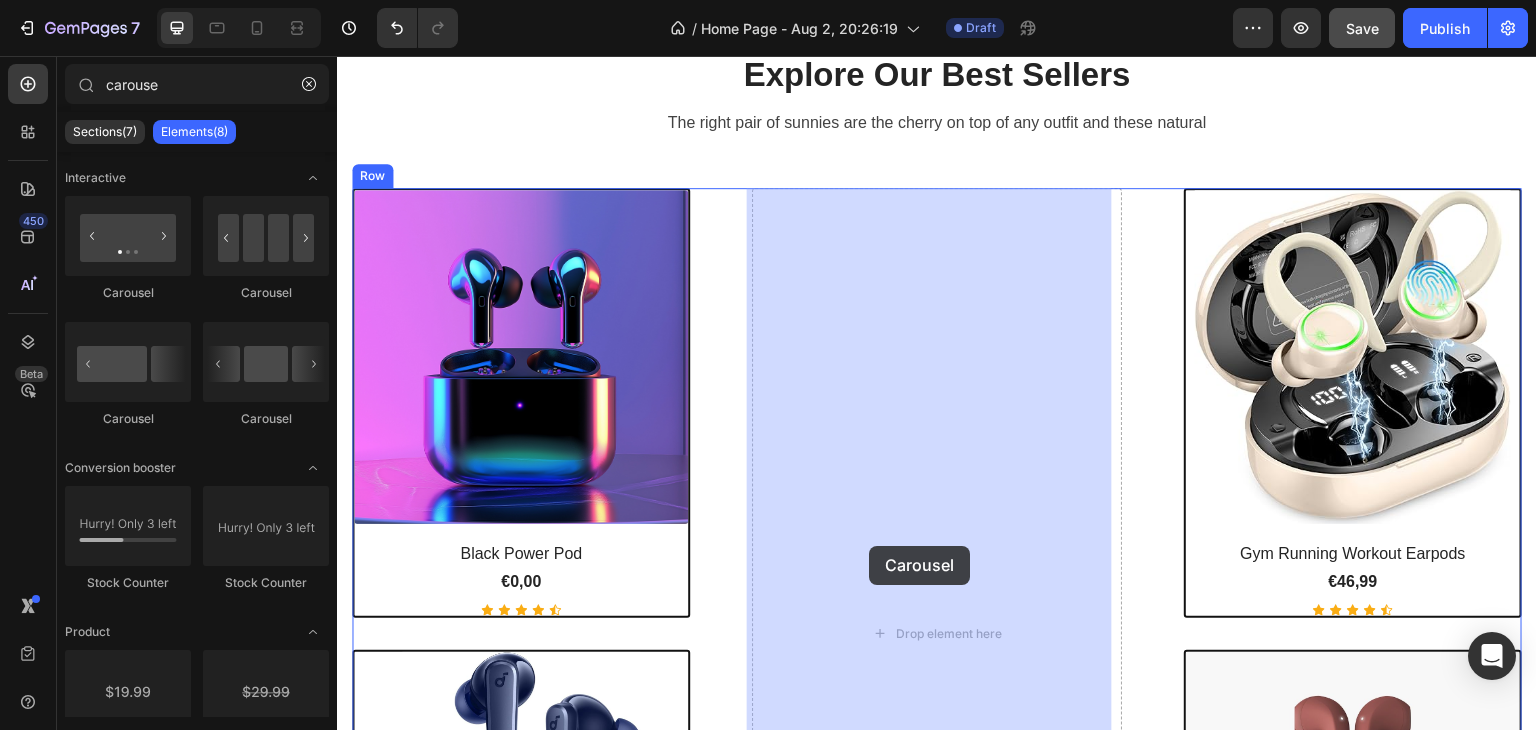 drag, startPoint x: 434, startPoint y: 304, endPoint x: 869, endPoint y: 546, distance: 497.7841 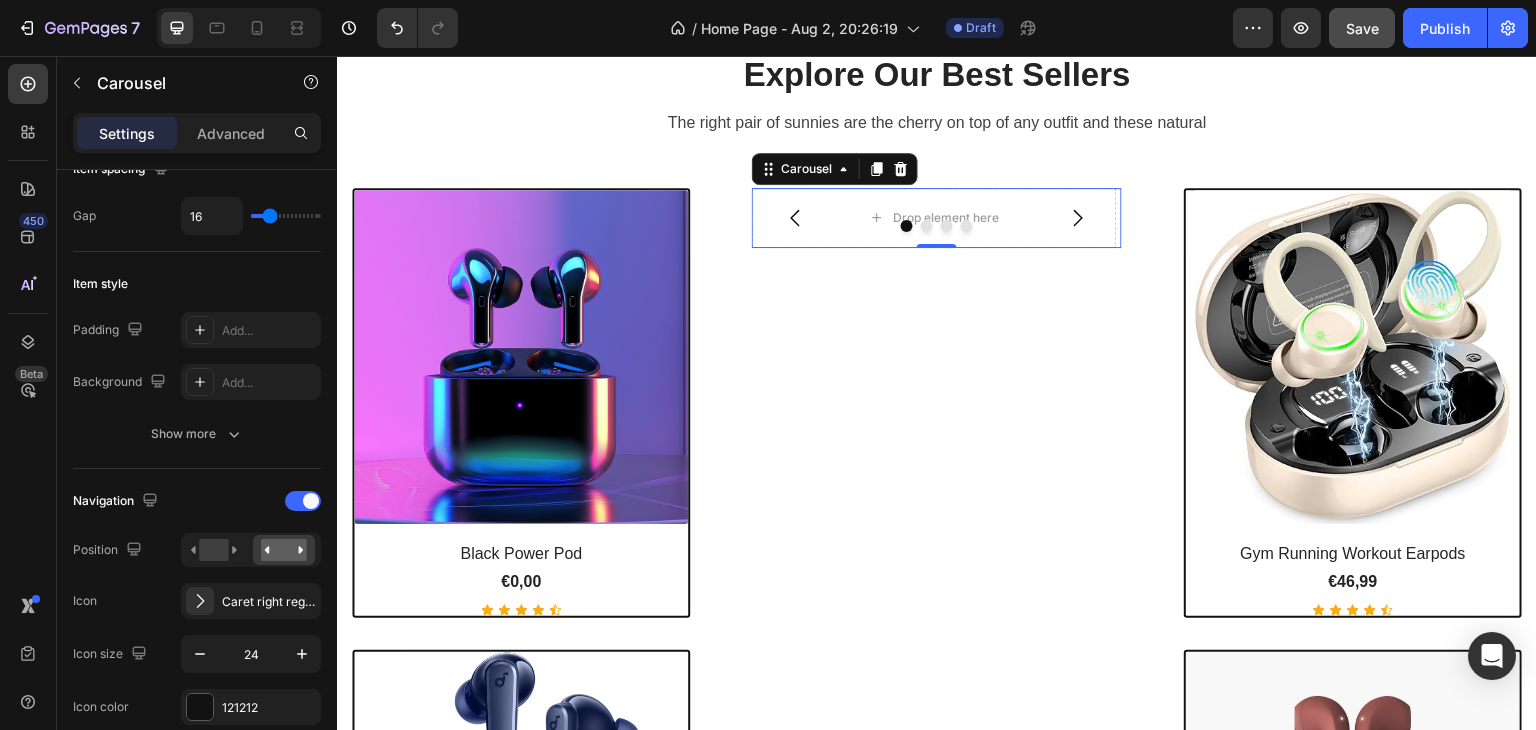scroll, scrollTop: 0, scrollLeft: 0, axis: both 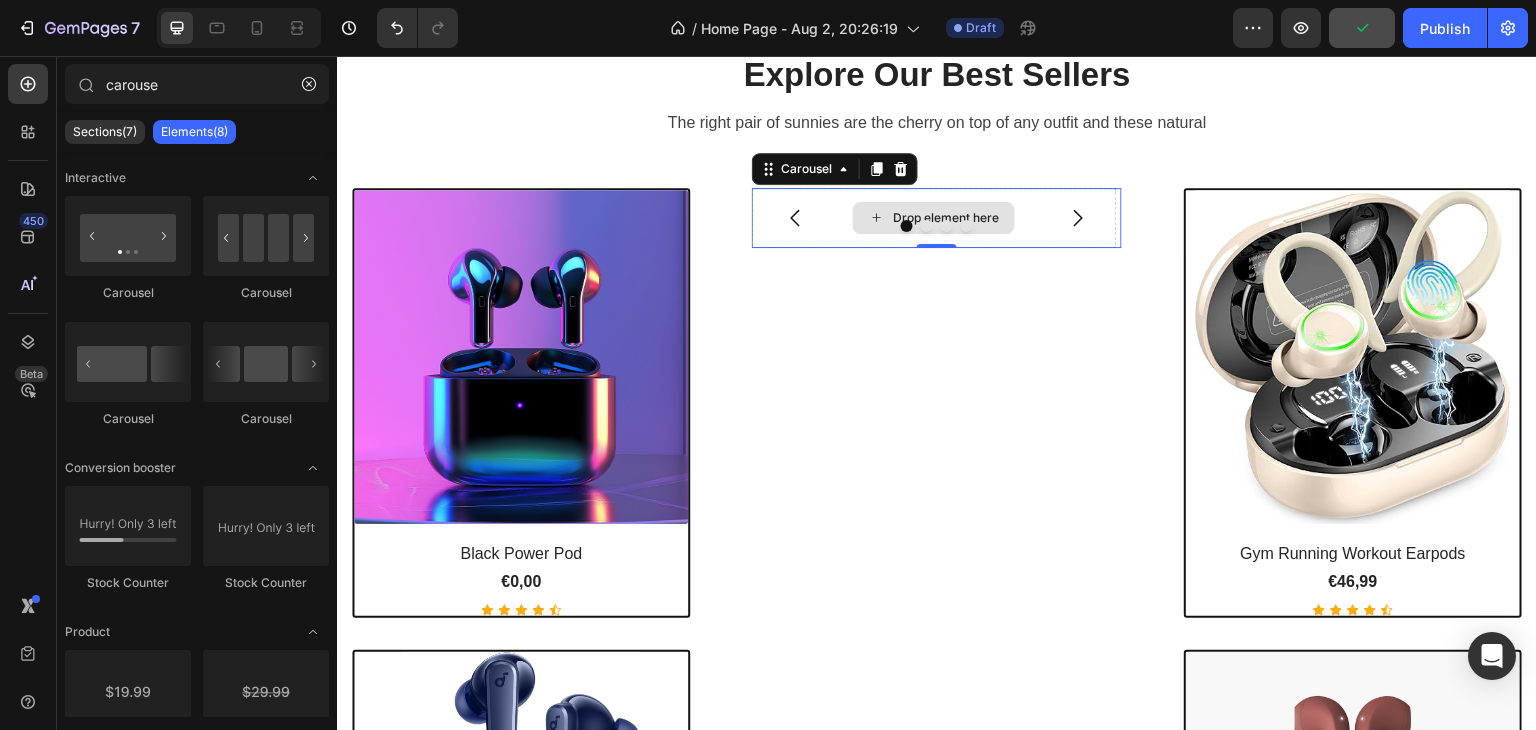 click on "Drop element here" at bounding box center [946, 218] 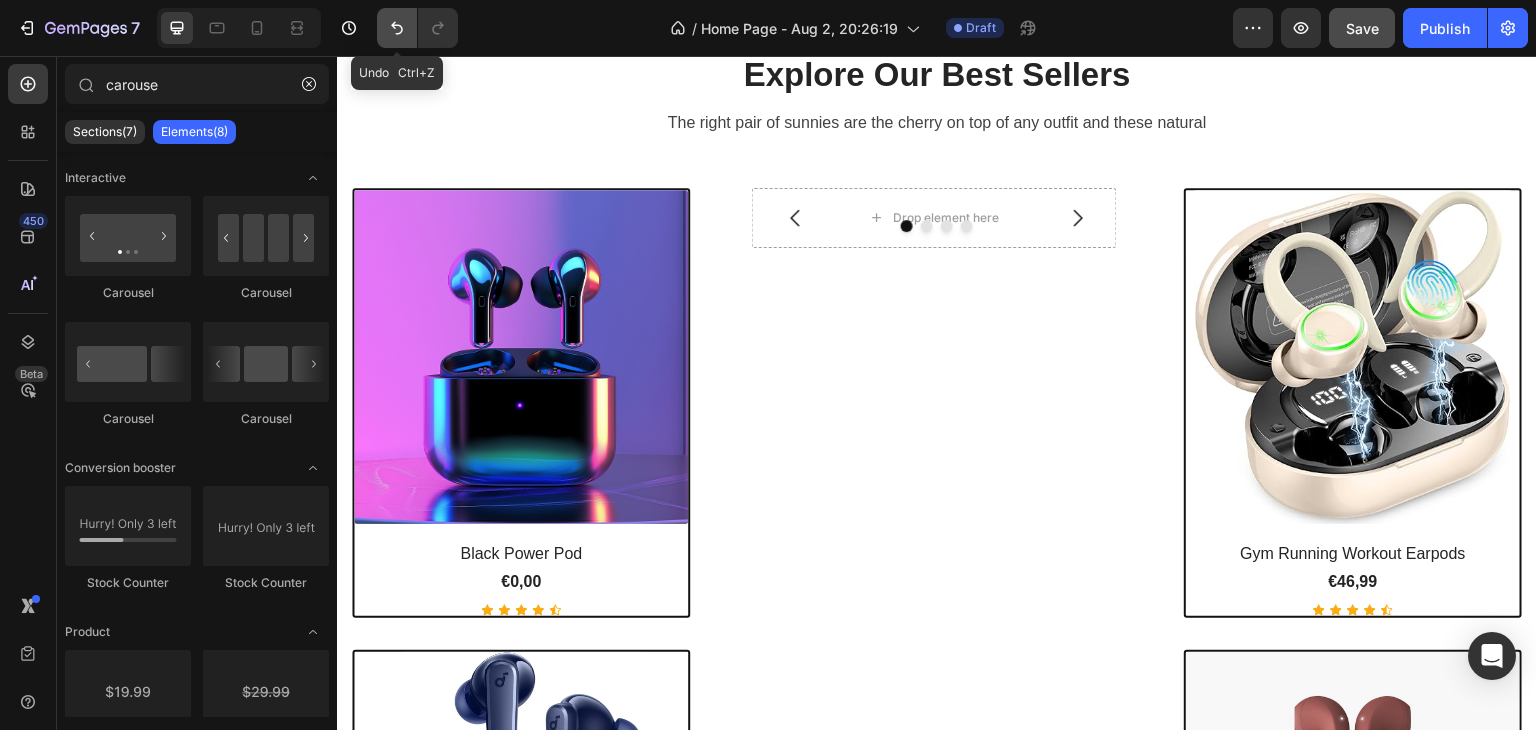 click 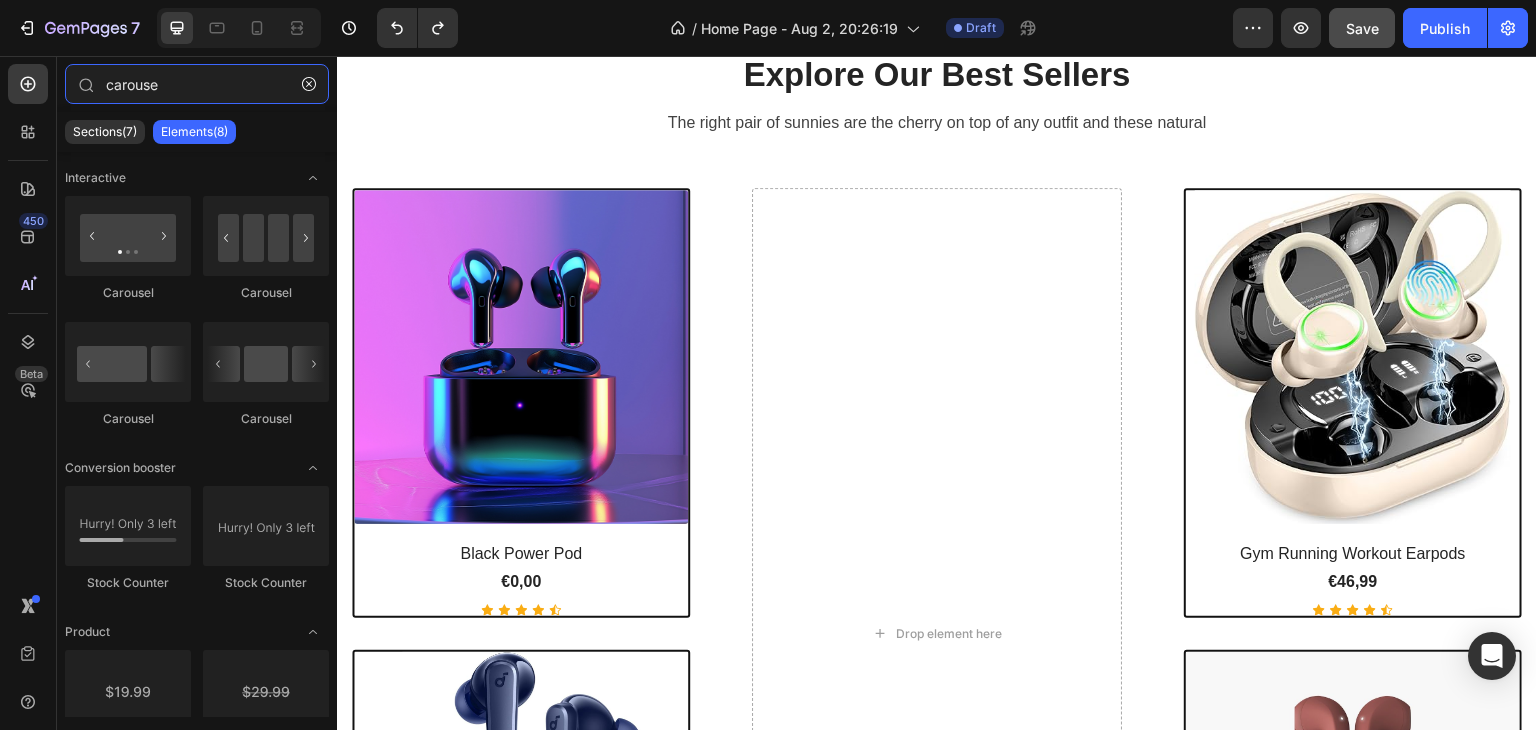 drag, startPoint x: 194, startPoint y: 80, endPoint x: 0, endPoint y: 90, distance: 194.25757 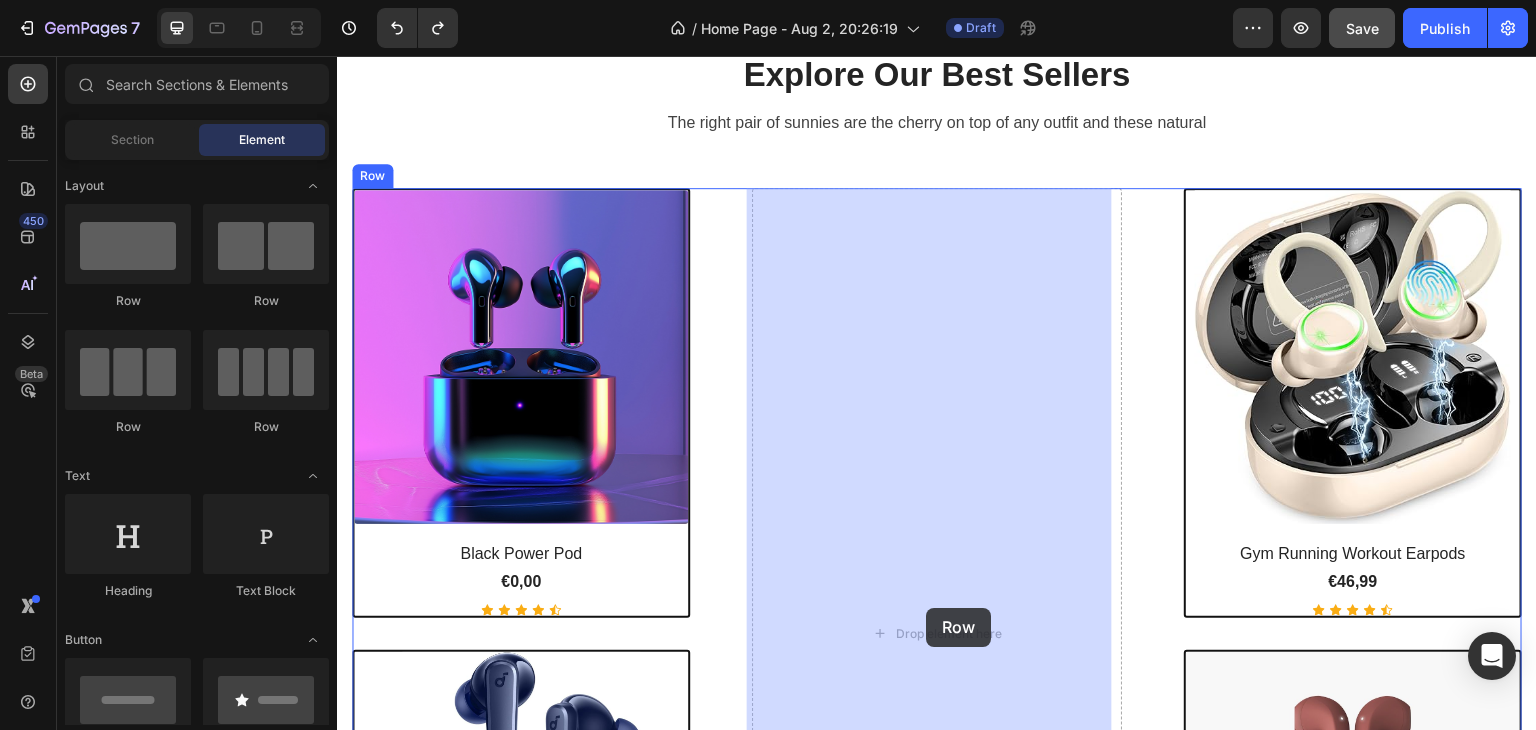 drag, startPoint x: 653, startPoint y: 436, endPoint x: 926, endPoint y: 608, distance: 322.66547 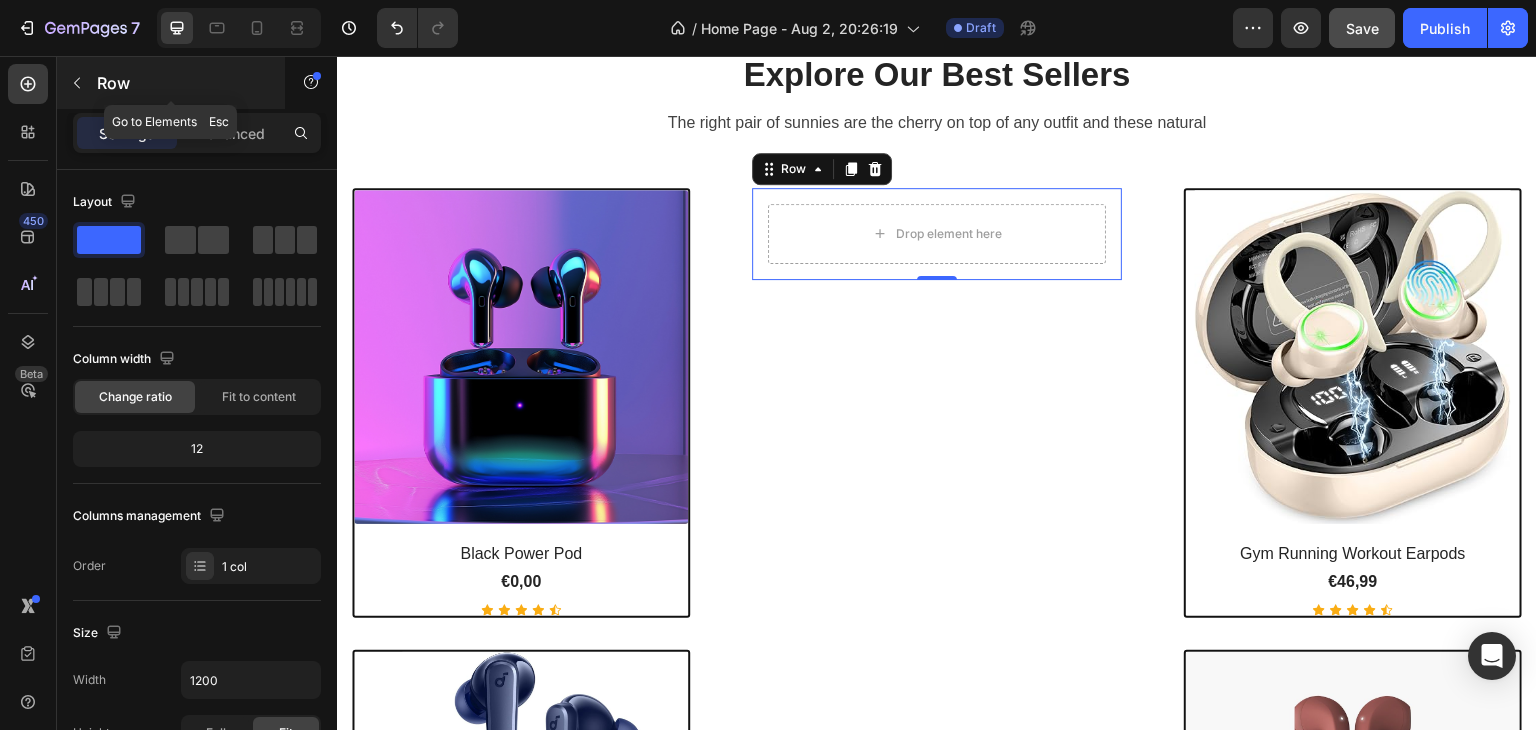 click 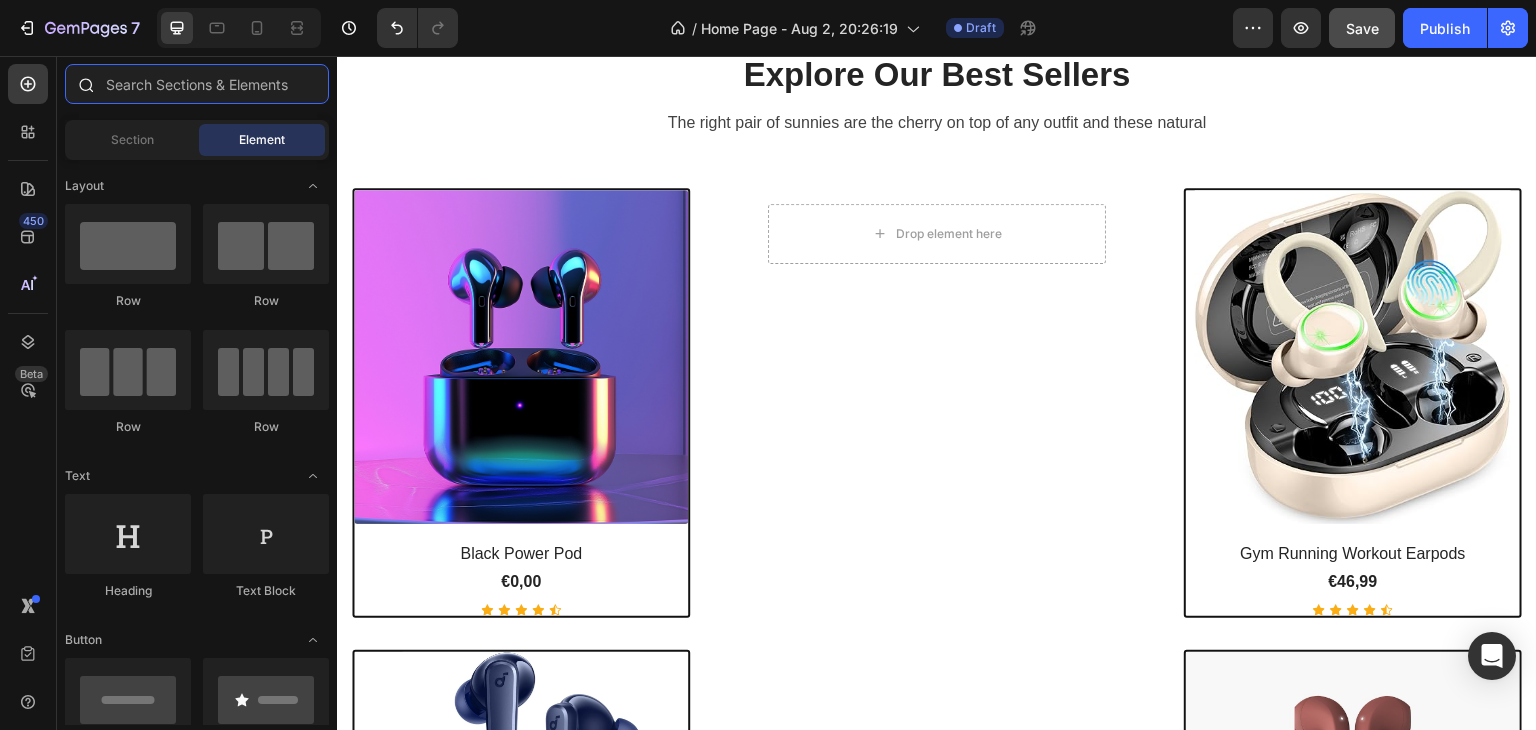 click at bounding box center (197, 84) 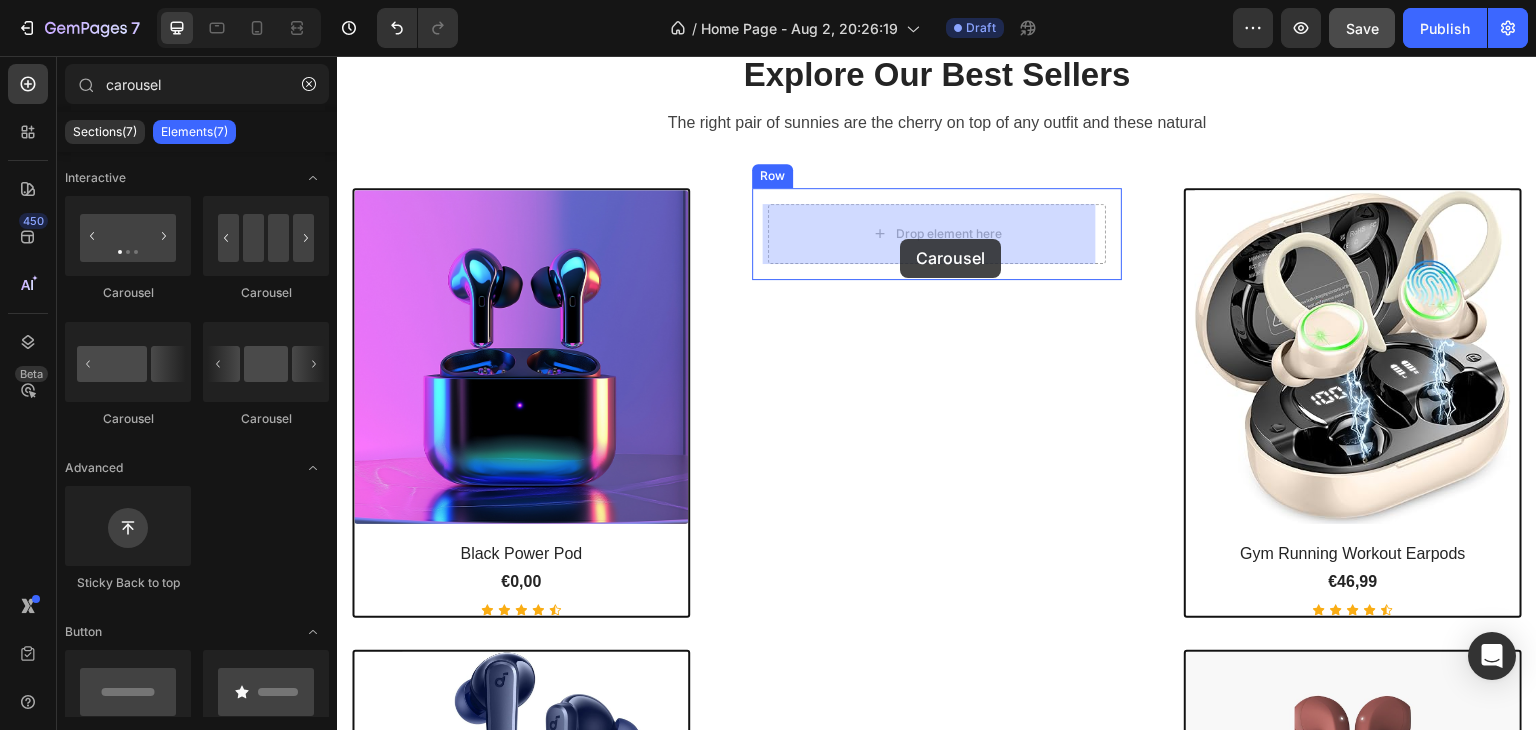 drag, startPoint x: 464, startPoint y: 296, endPoint x: 900, endPoint y: 239, distance: 439.71014 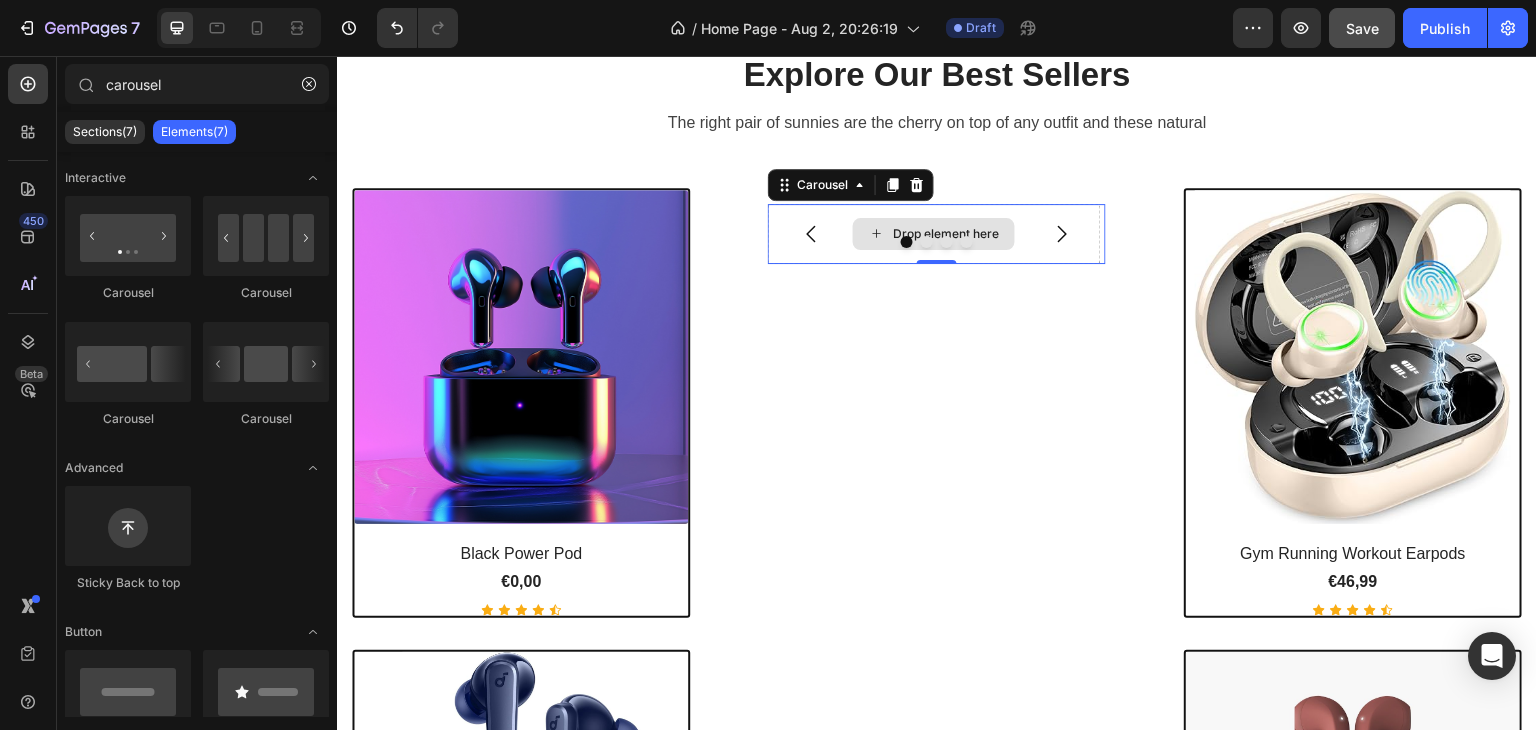 click on "Drop element here" at bounding box center (934, 234) 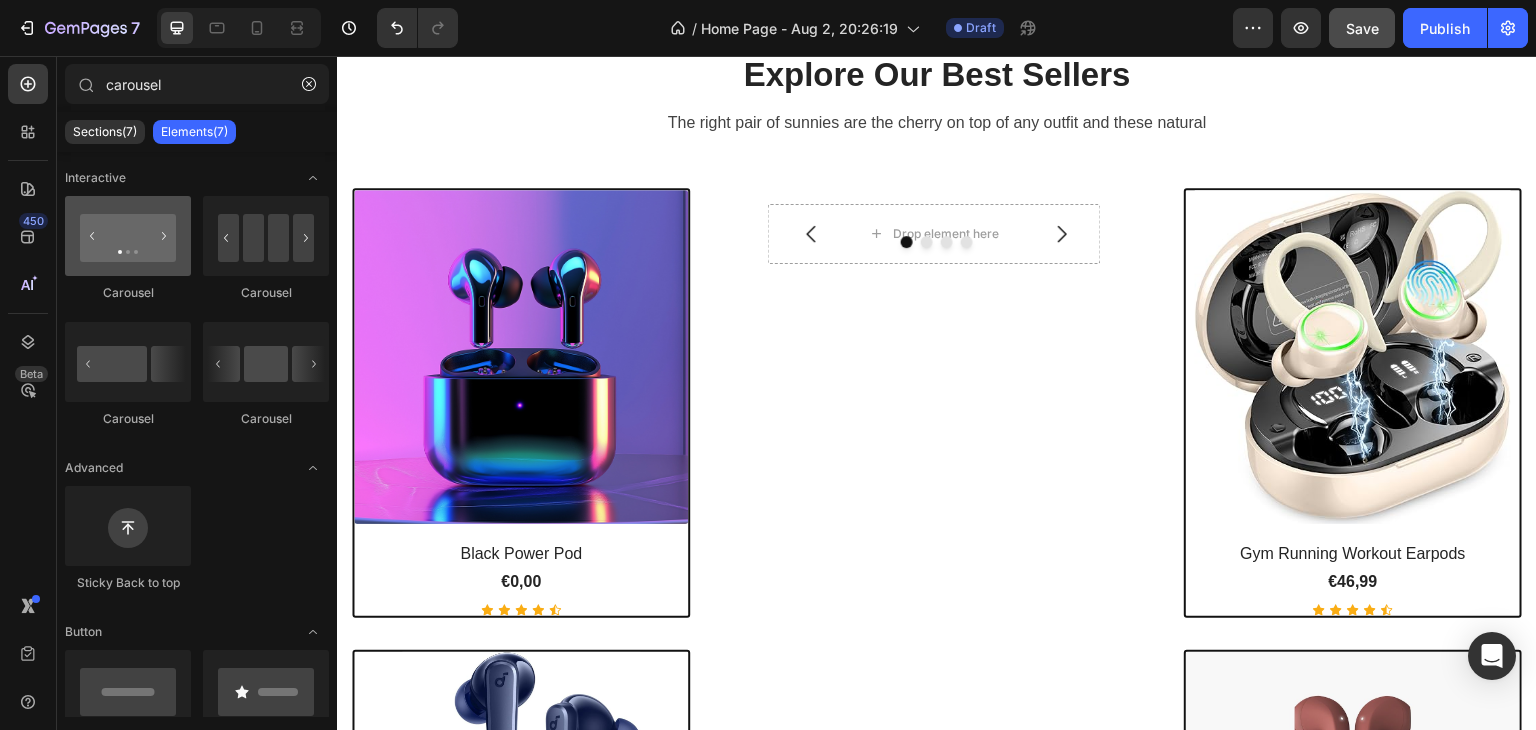 click at bounding box center (128, 236) 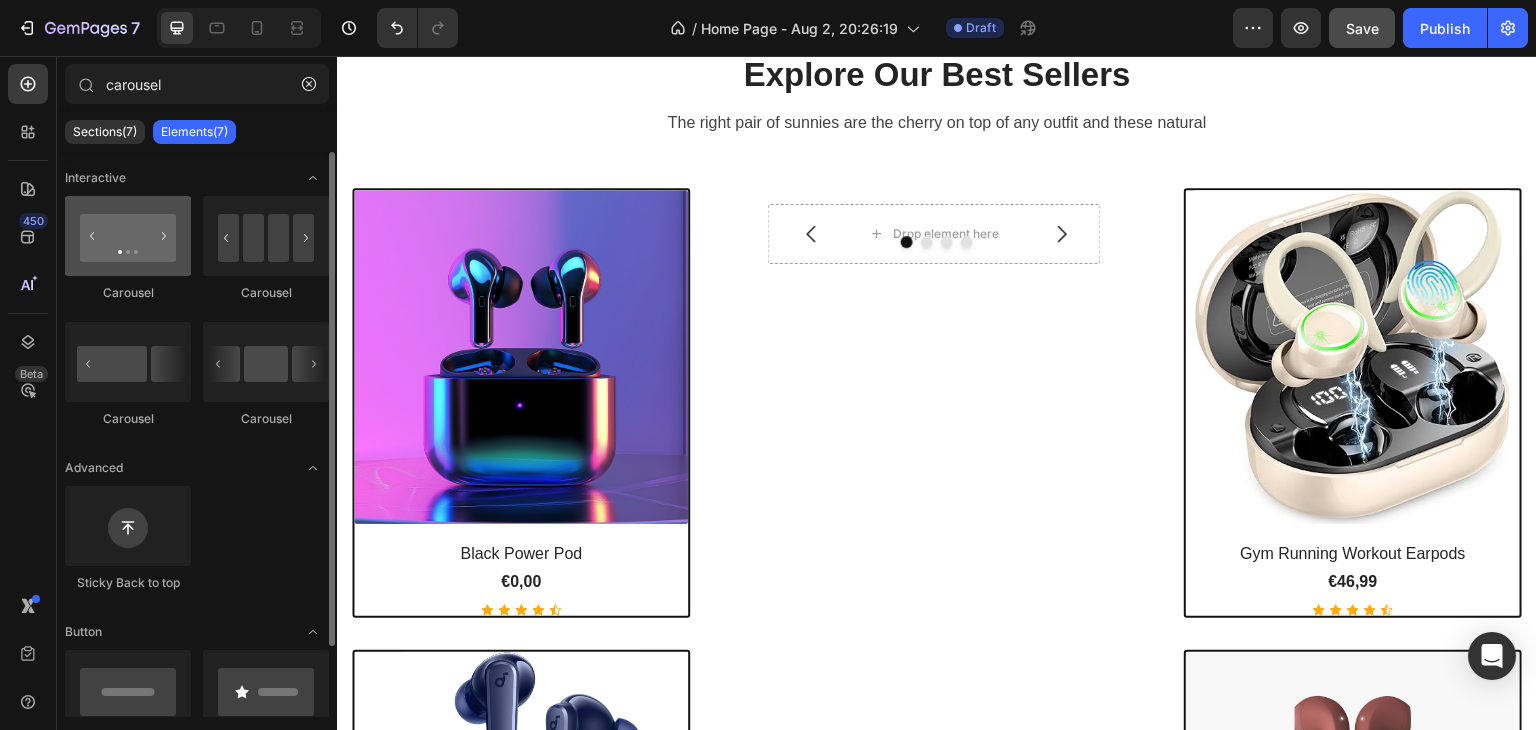 click at bounding box center [128, 236] 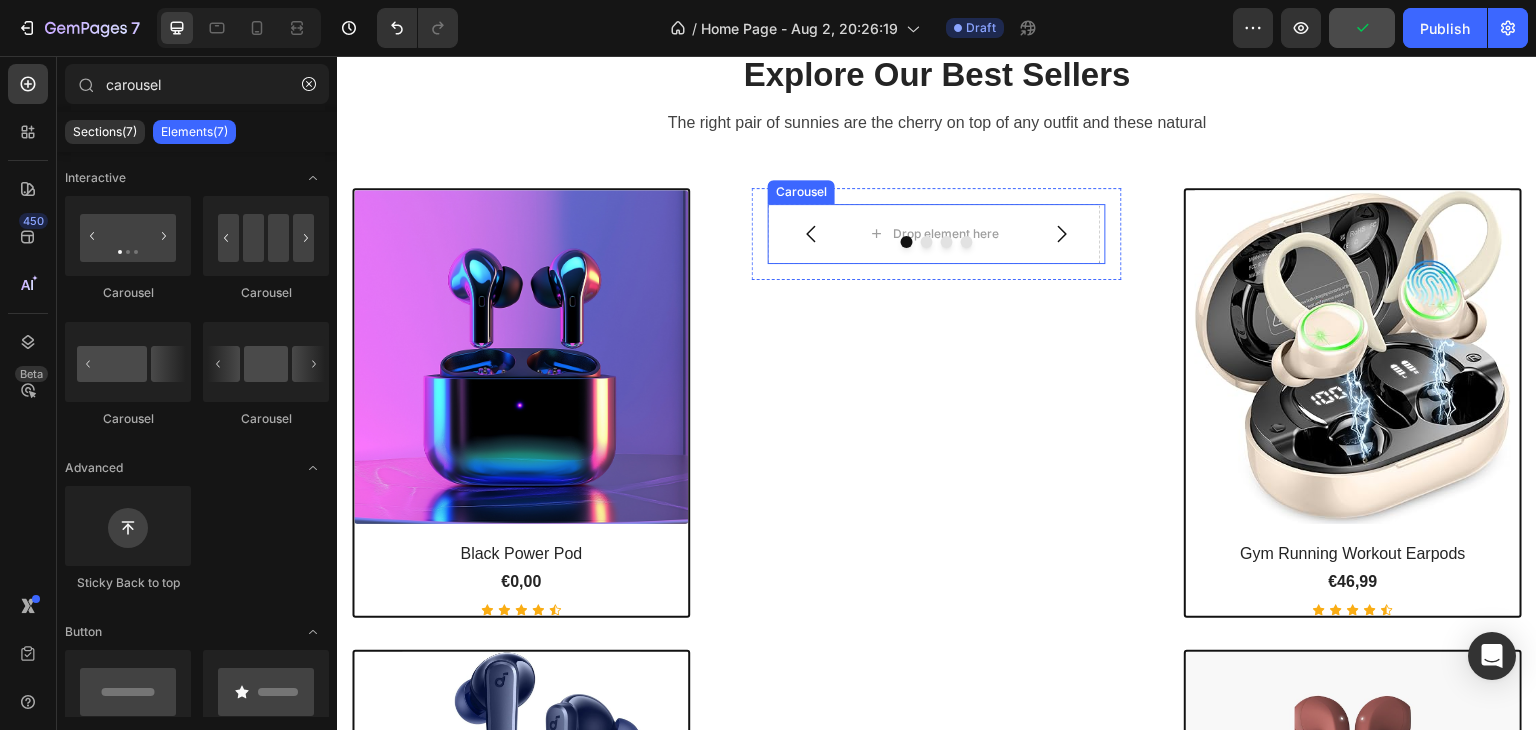 click at bounding box center (937, 242) 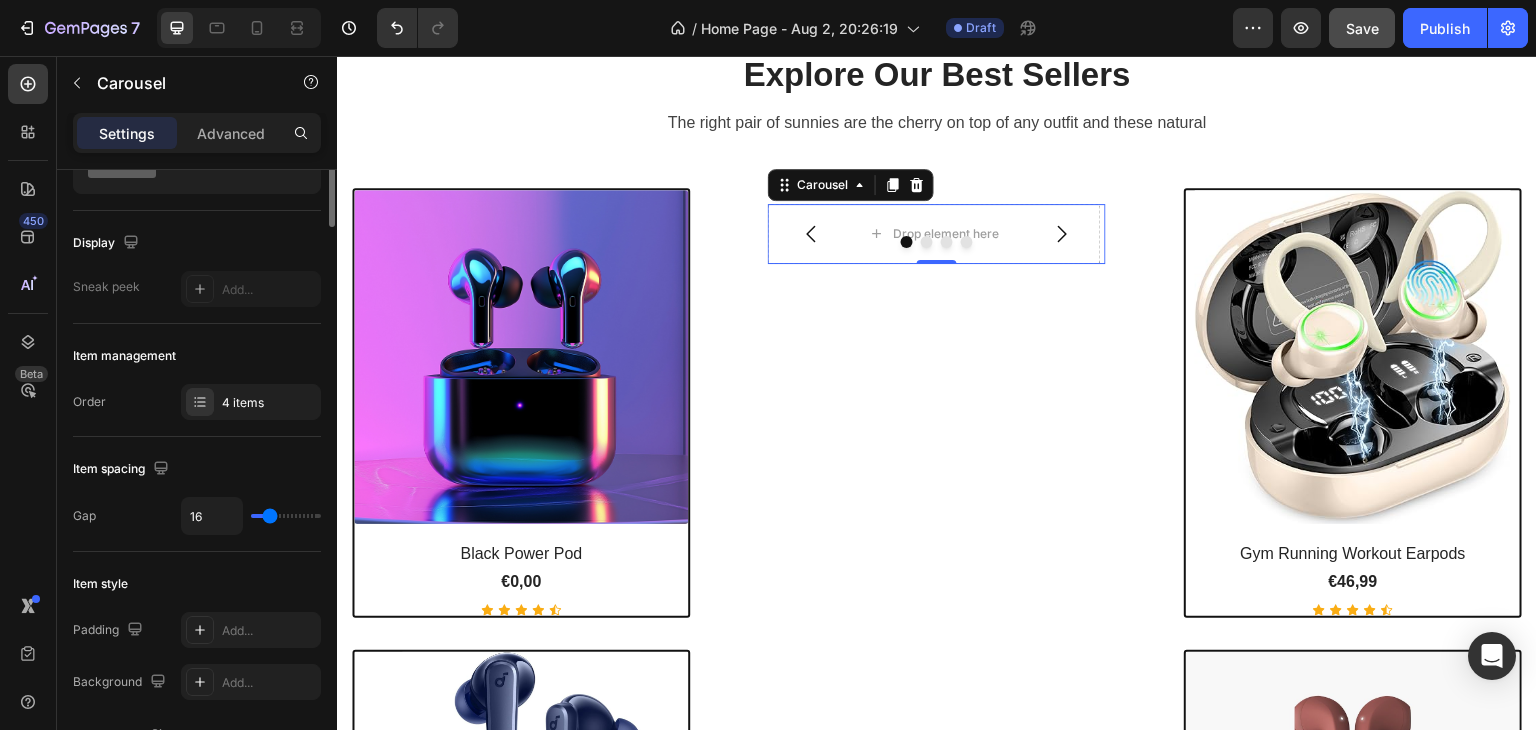 scroll, scrollTop: 0, scrollLeft: 0, axis: both 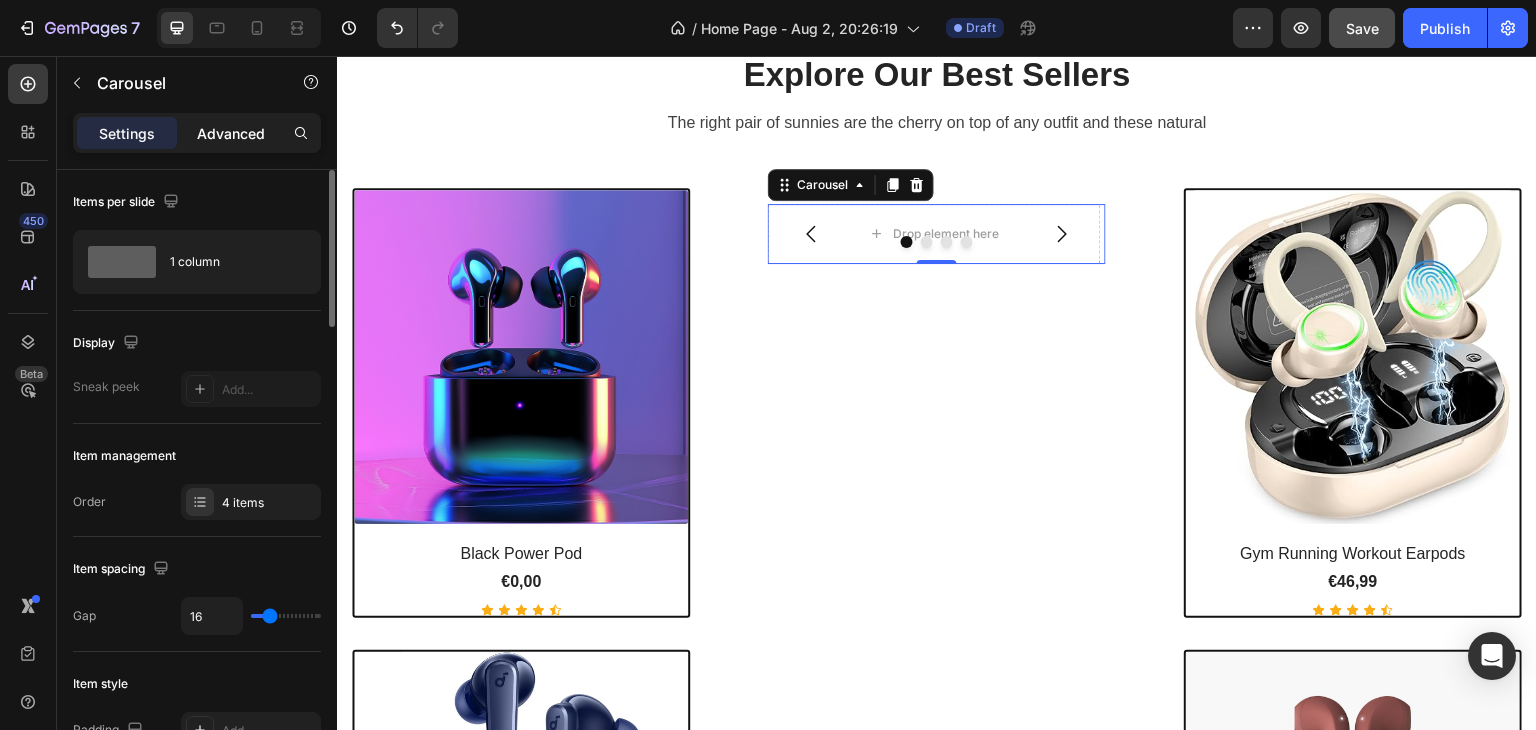 click on "Advanced" 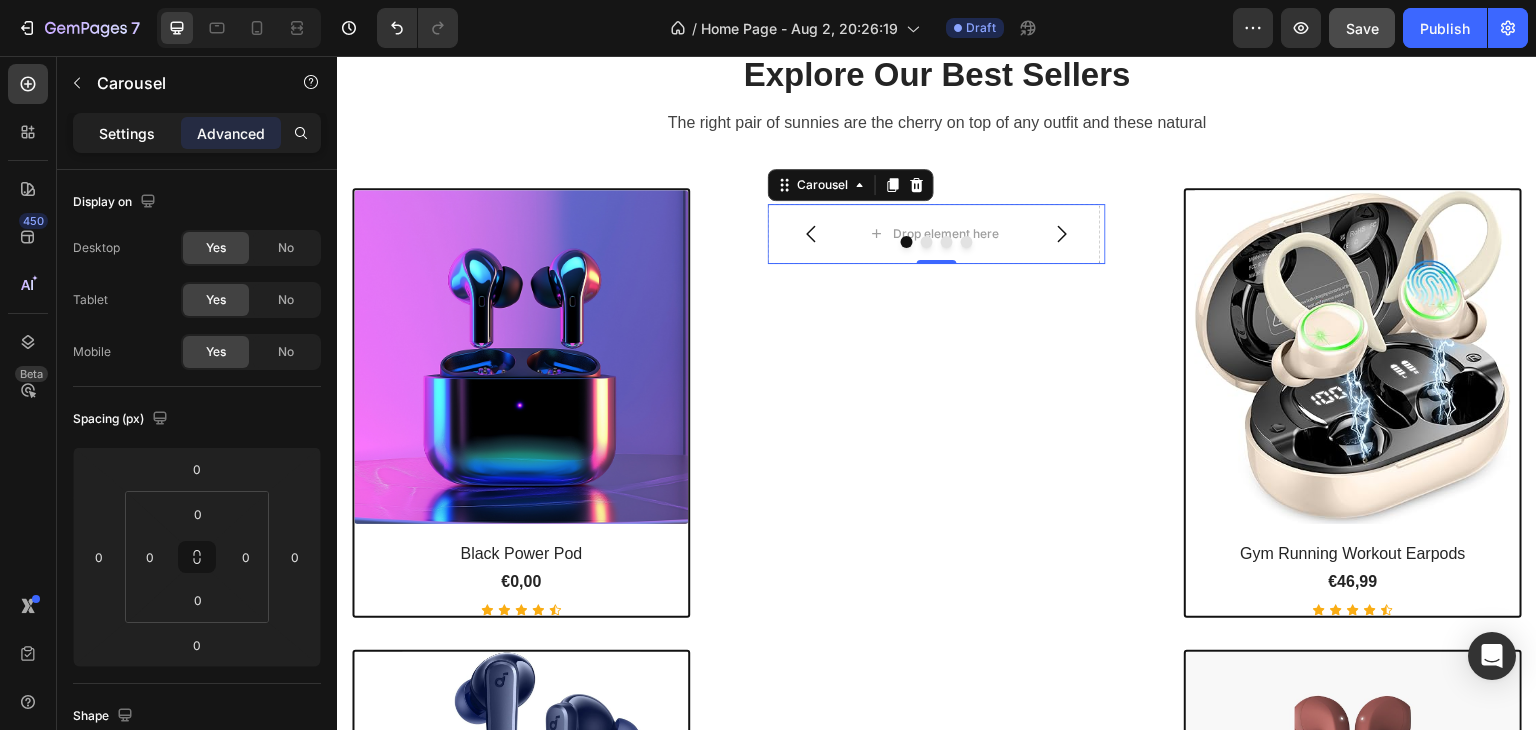 click on "Settings" at bounding box center [127, 133] 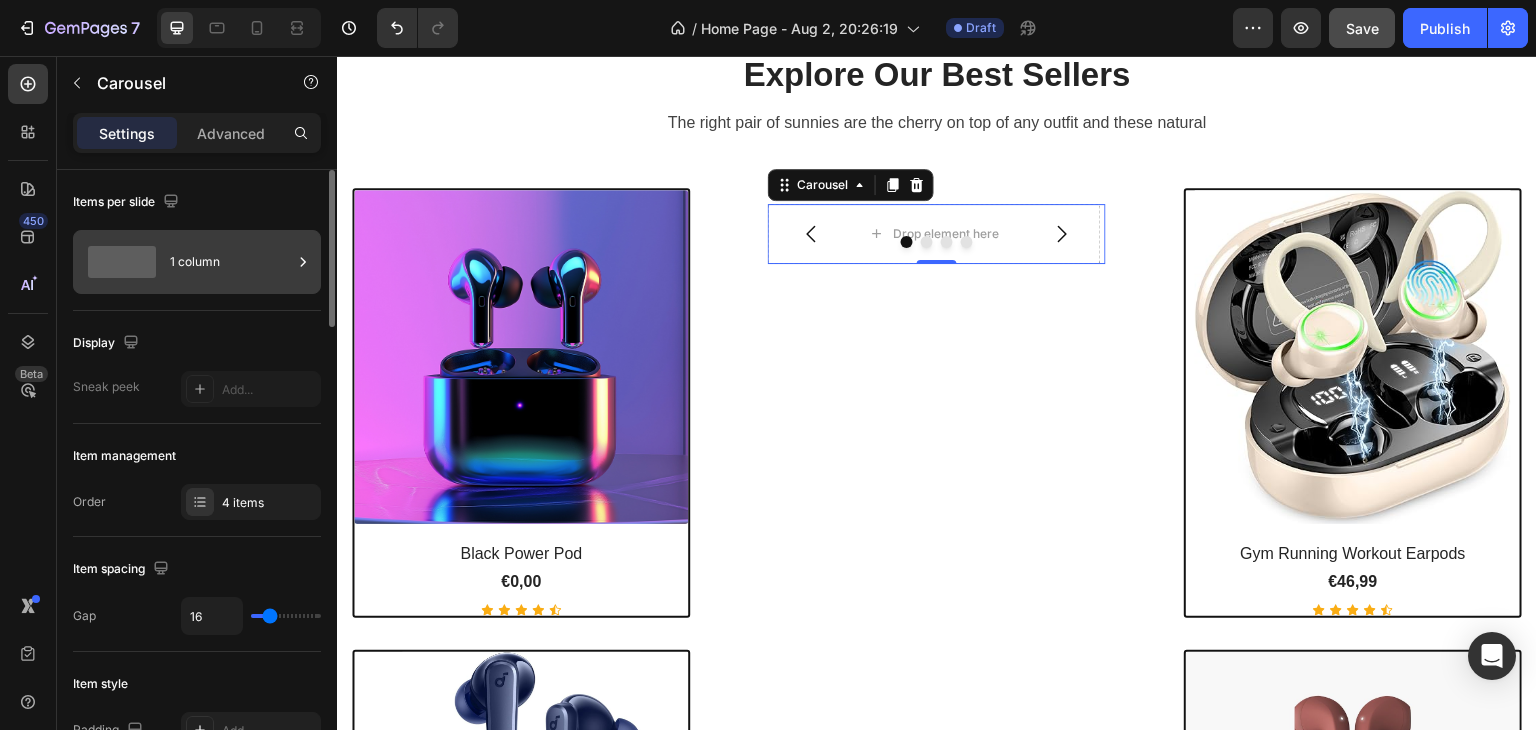 click on "1 column" at bounding box center (231, 262) 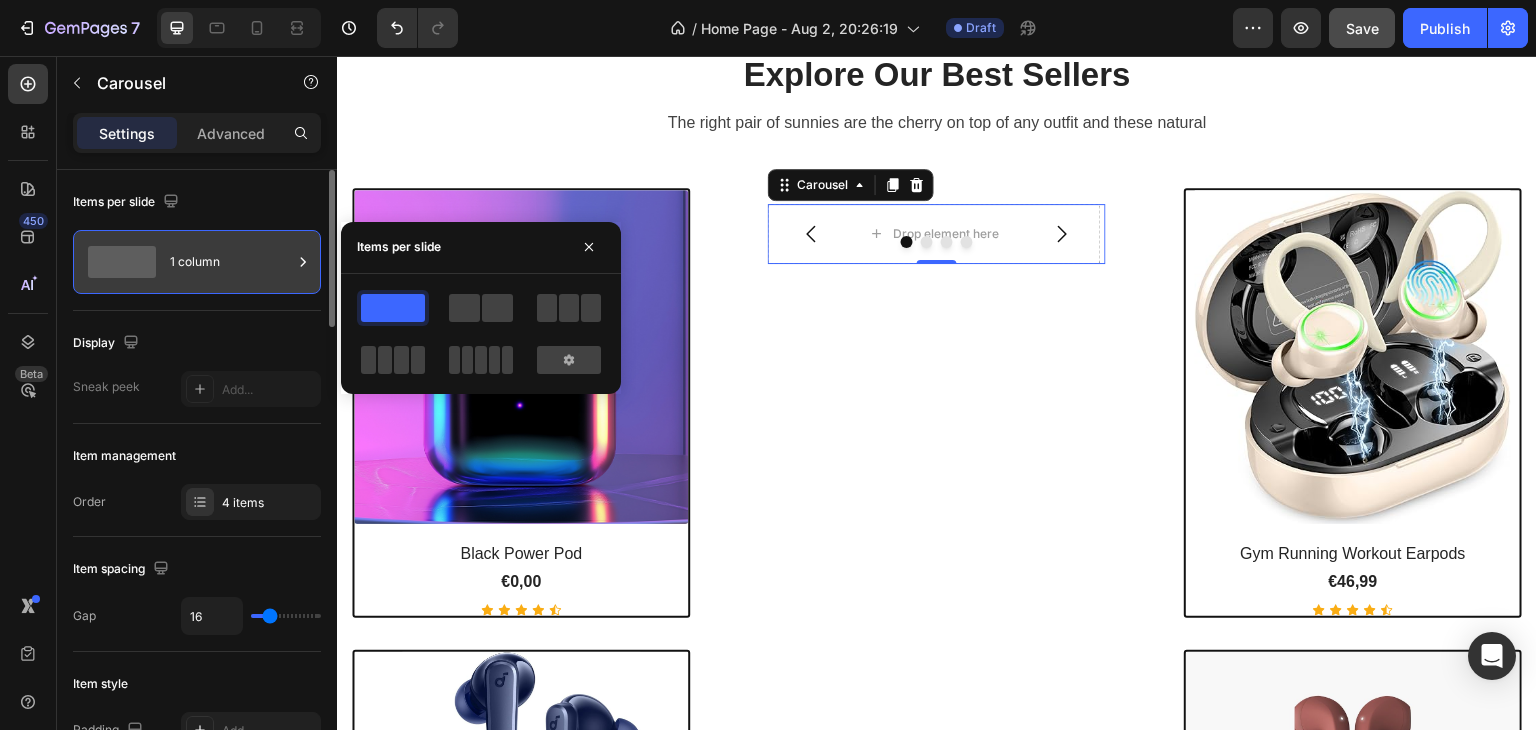 click on "1 column" at bounding box center (231, 262) 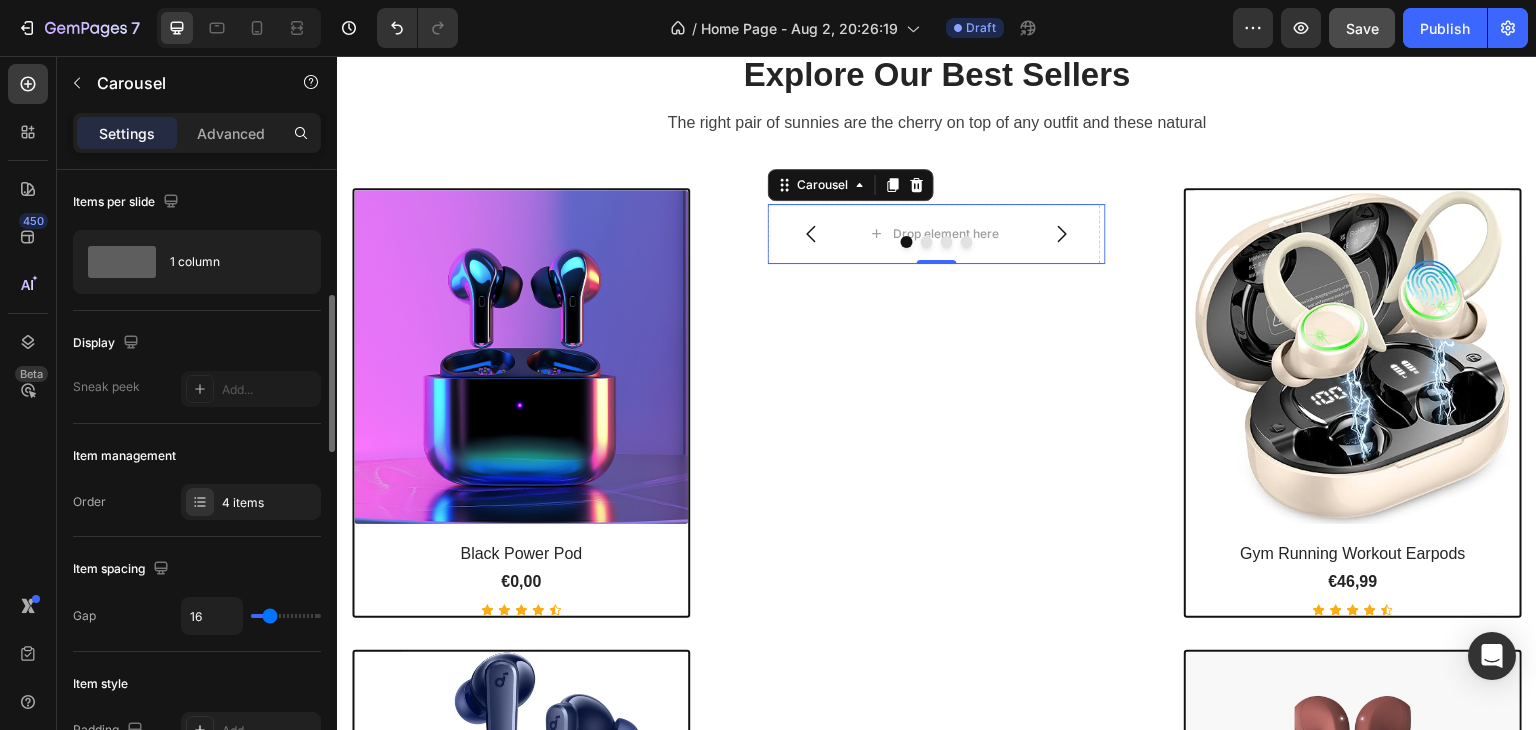 scroll, scrollTop: 100, scrollLeft: 0, axis: vertical 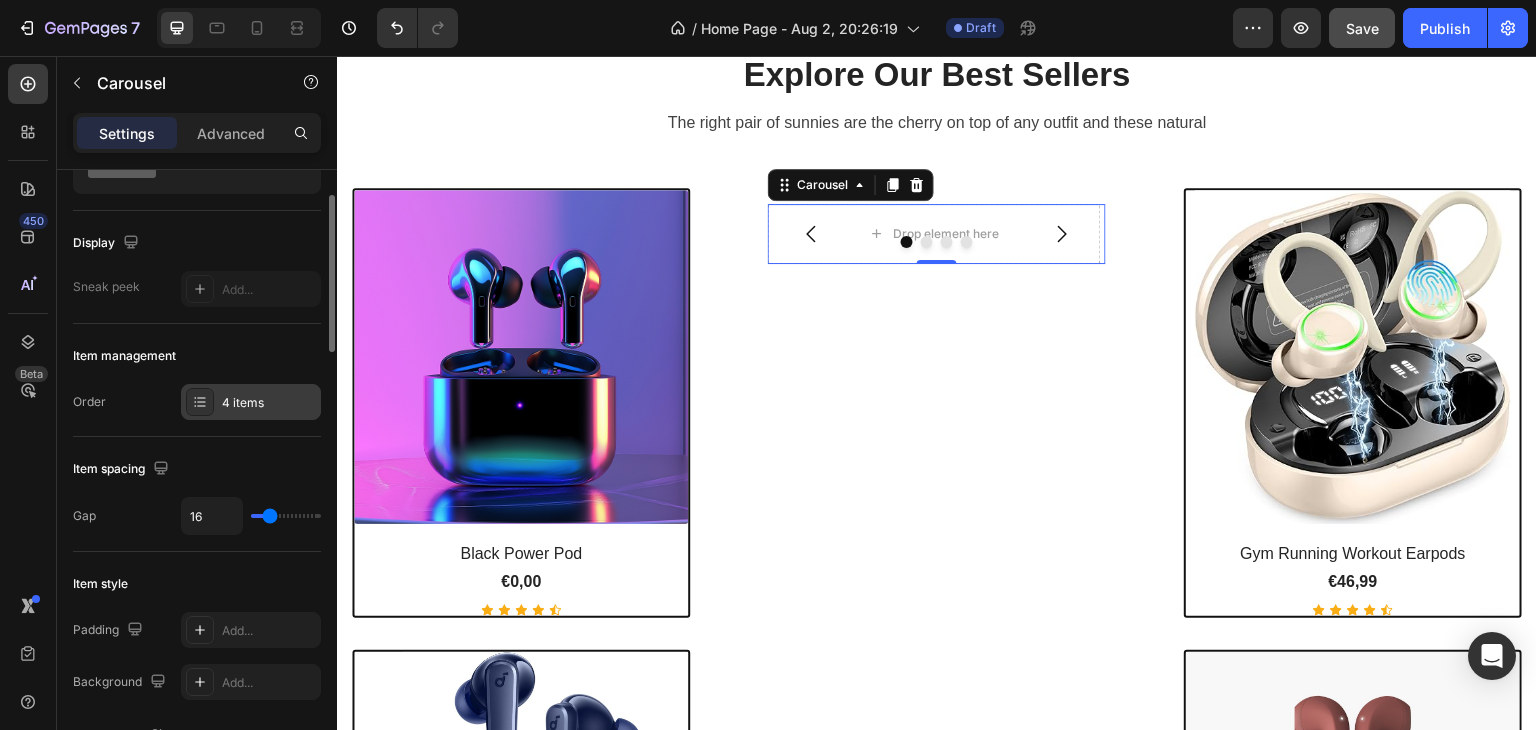 click on "4 items" at bounding box center (269, 403) 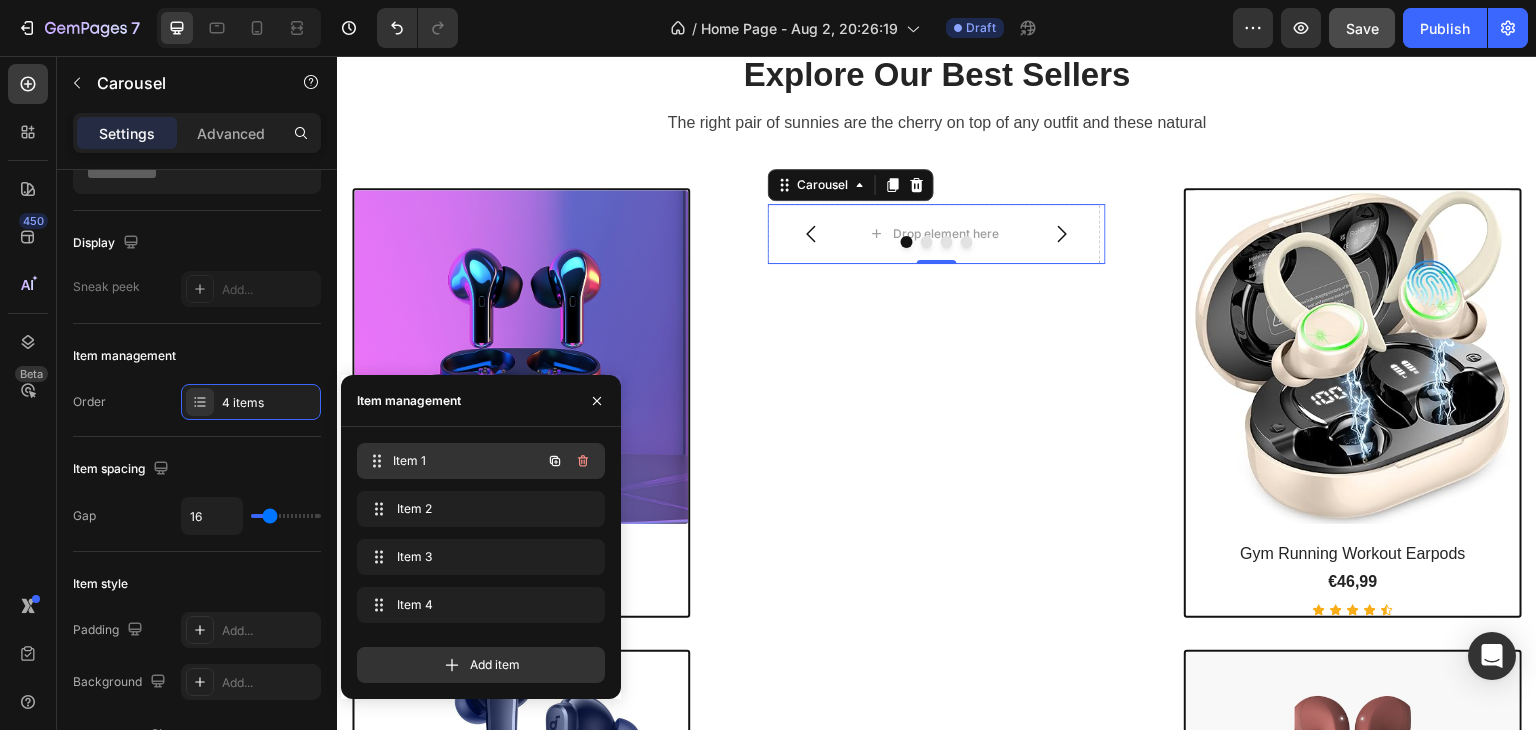 click on "Item 1 Item 1" at bounding box center (453, 461) 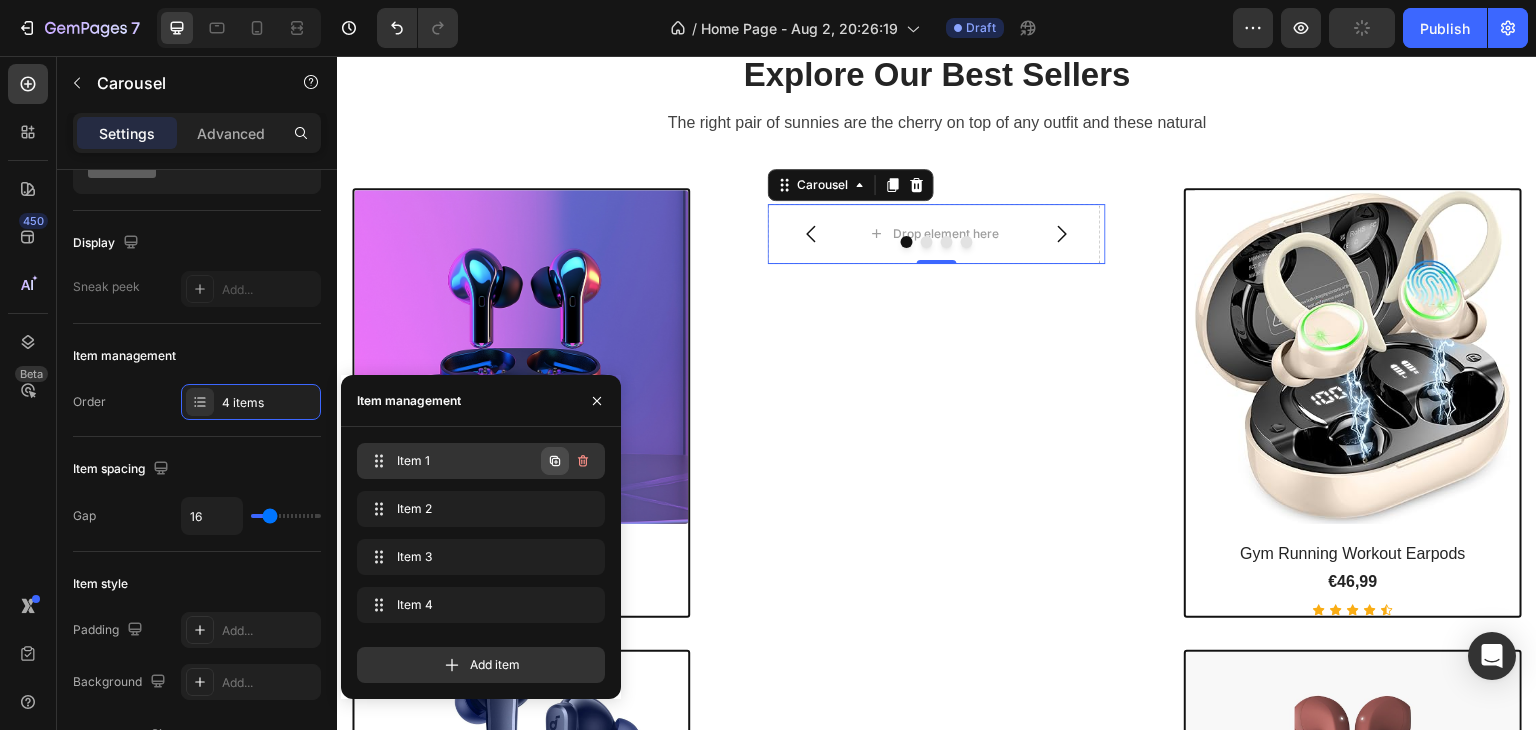 click 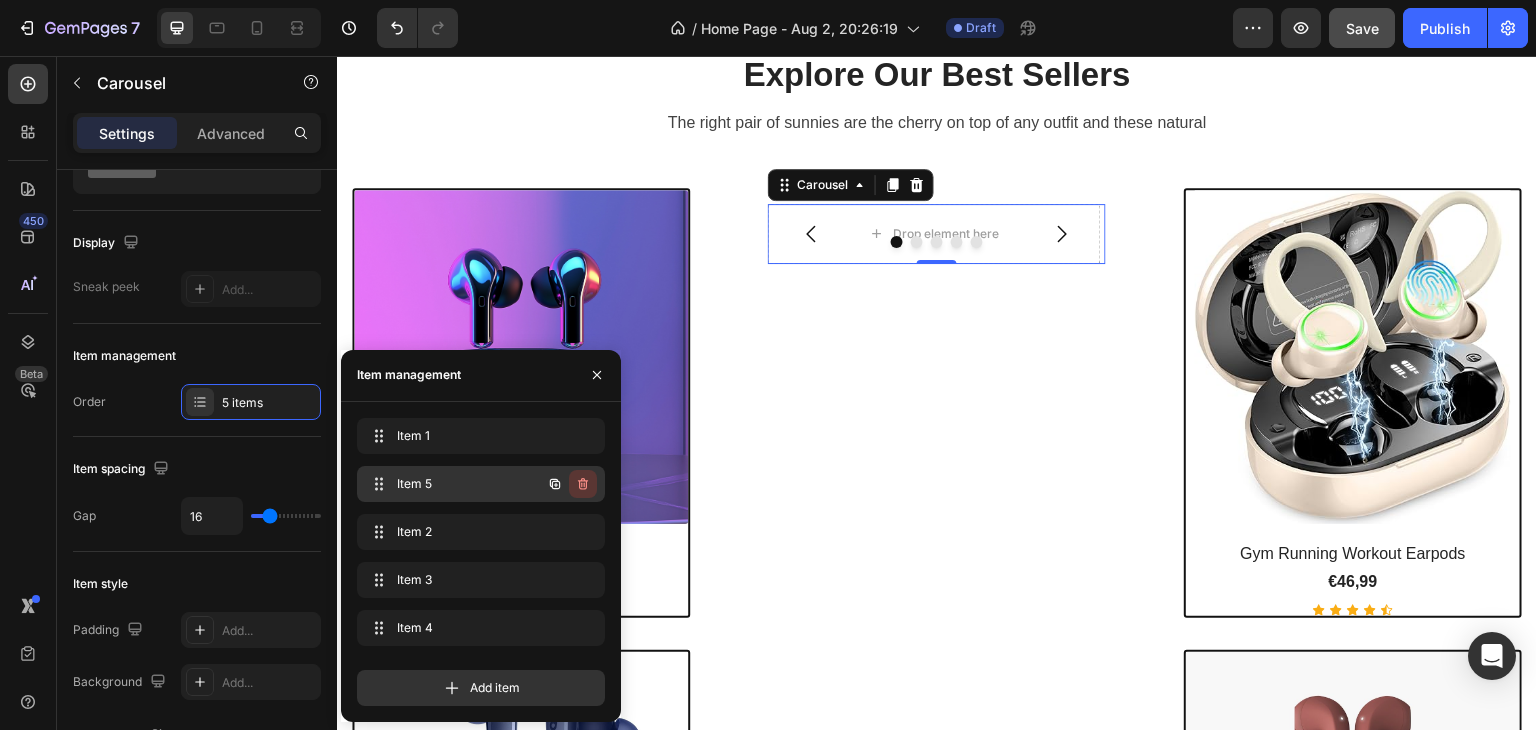 click 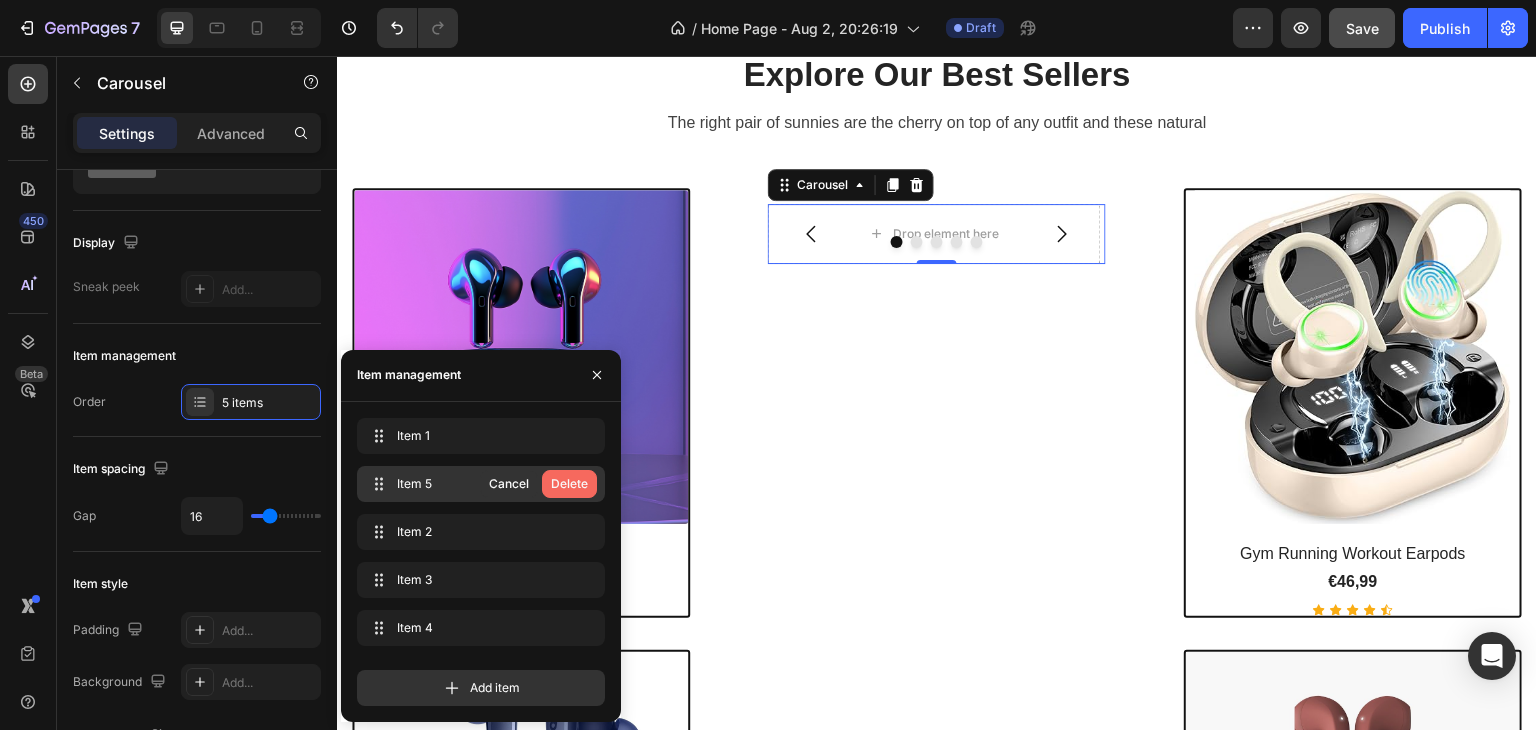 click on "Delete" at bounding box center [569, 484] 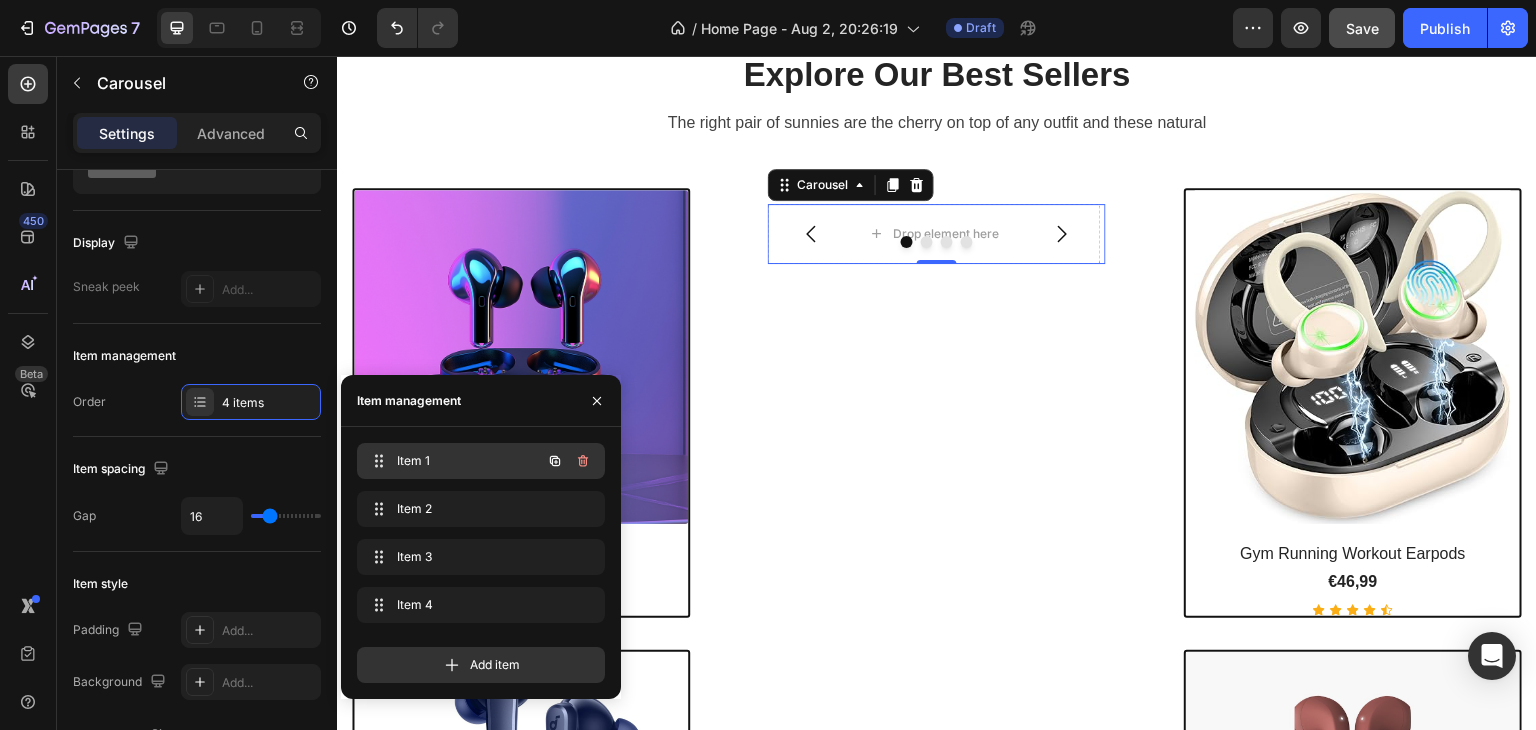 click on "Item 1" at bounding box center [453, 461] 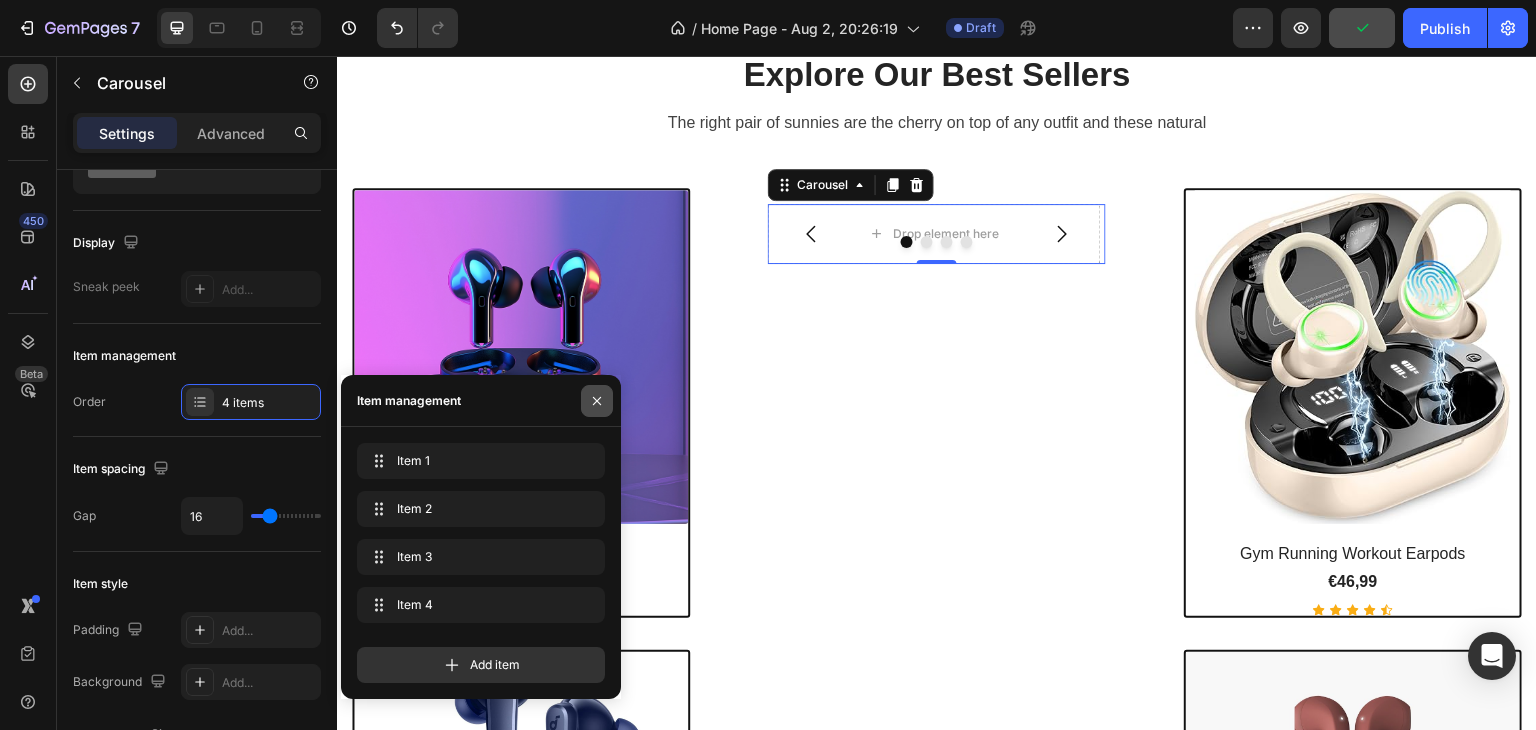 click 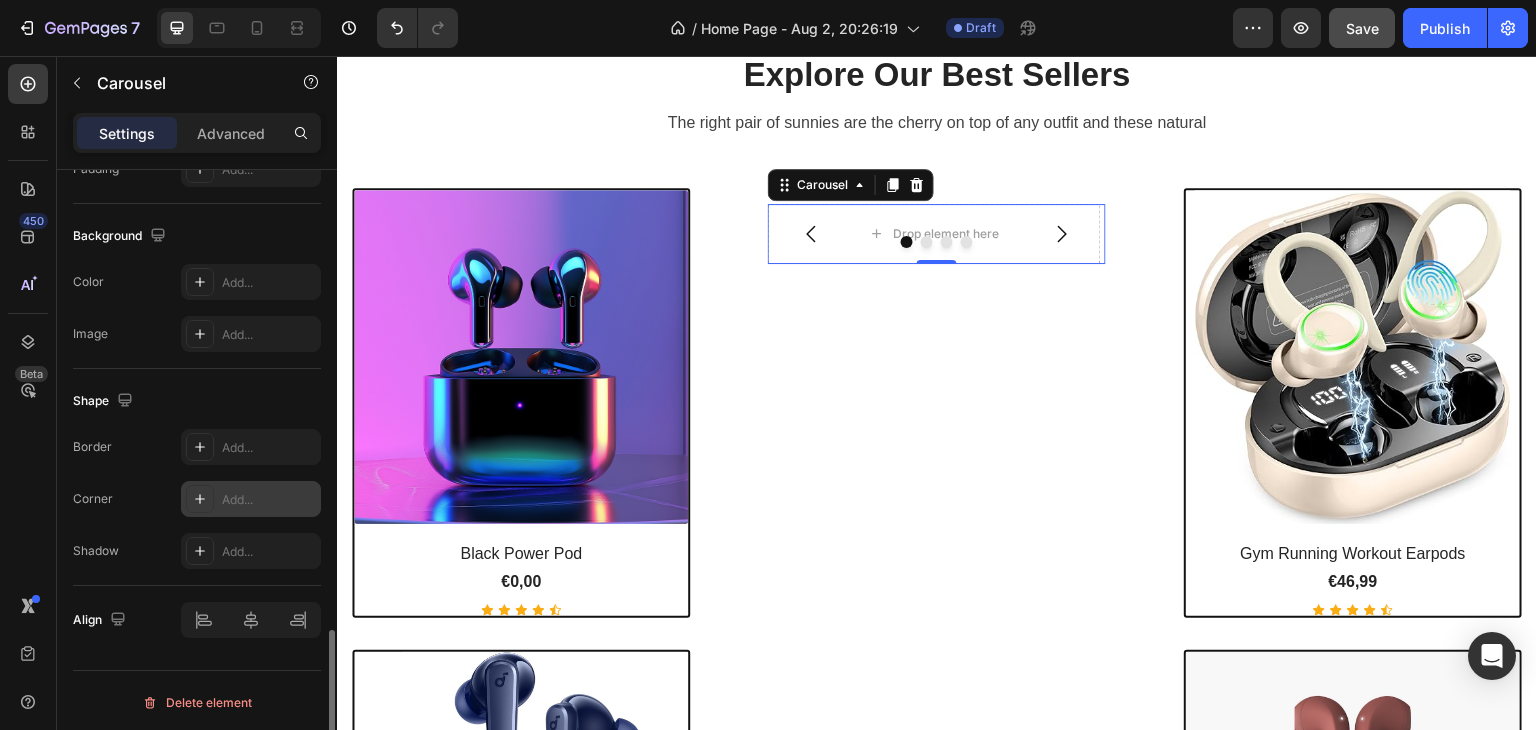 scroll, scrollTop: 1303, scrollLeft: 0, axis: vertical 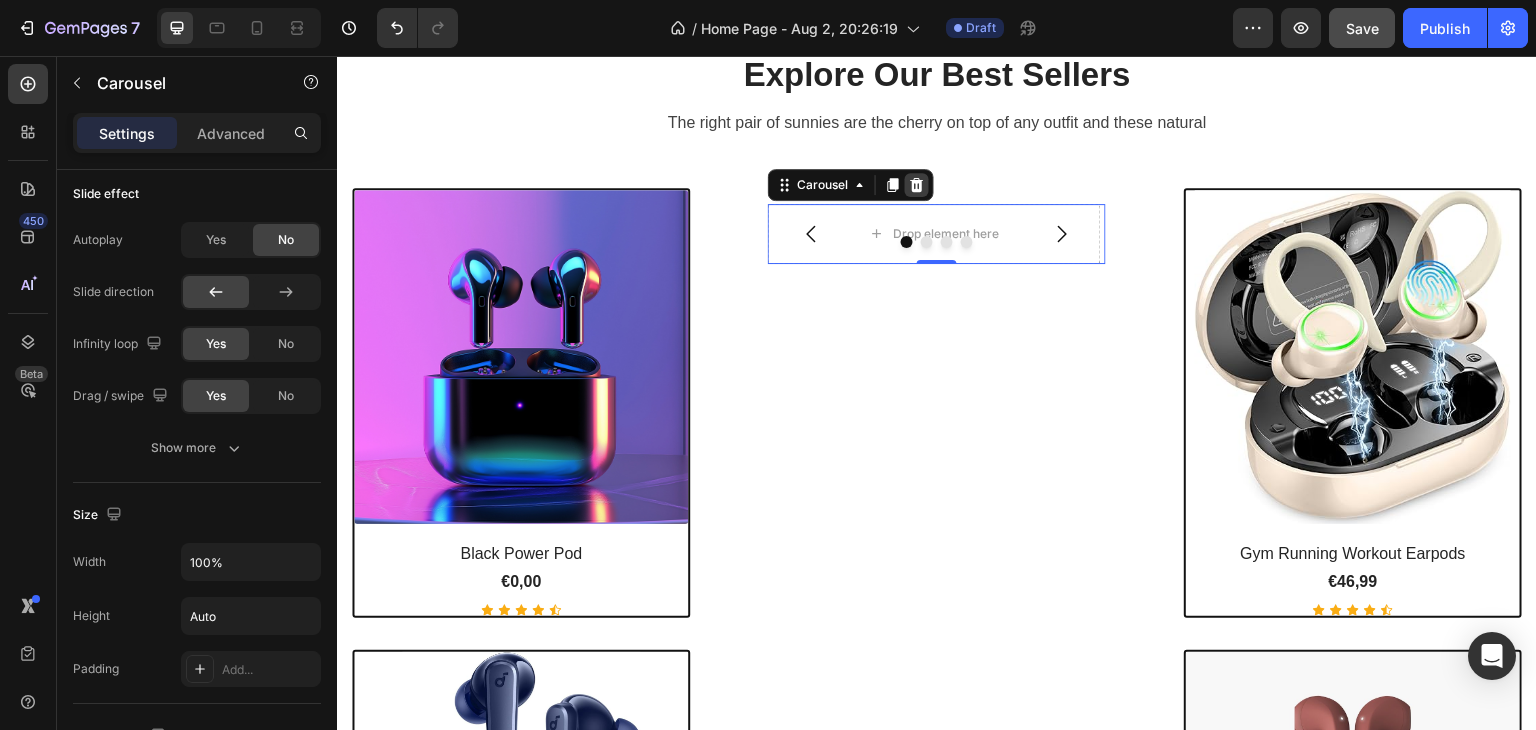 click at bounding box center (917, 185) 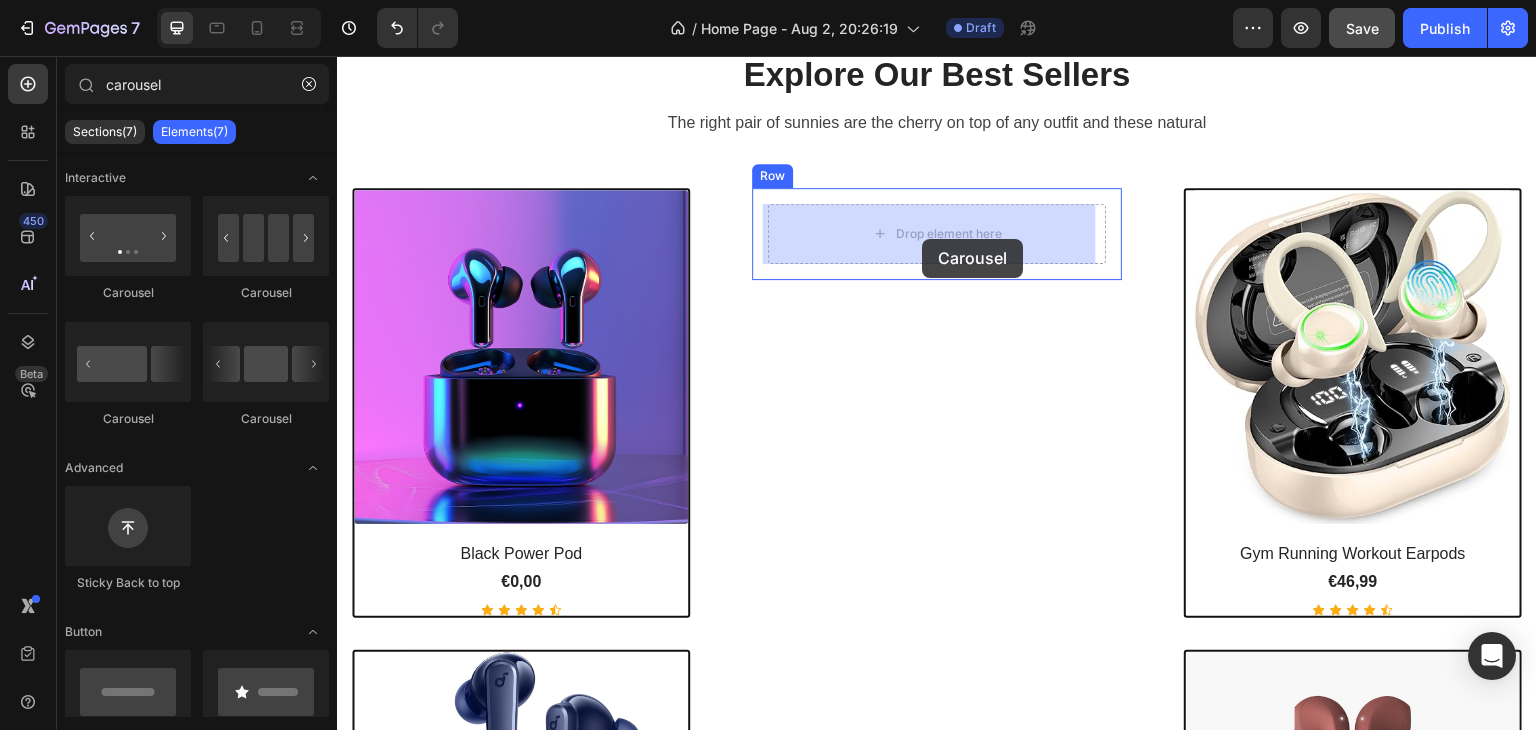 drag, startPoint x: 597, startPoint y: 296, endPoint x: 922, endPoint y: 239, distance: 329.9606 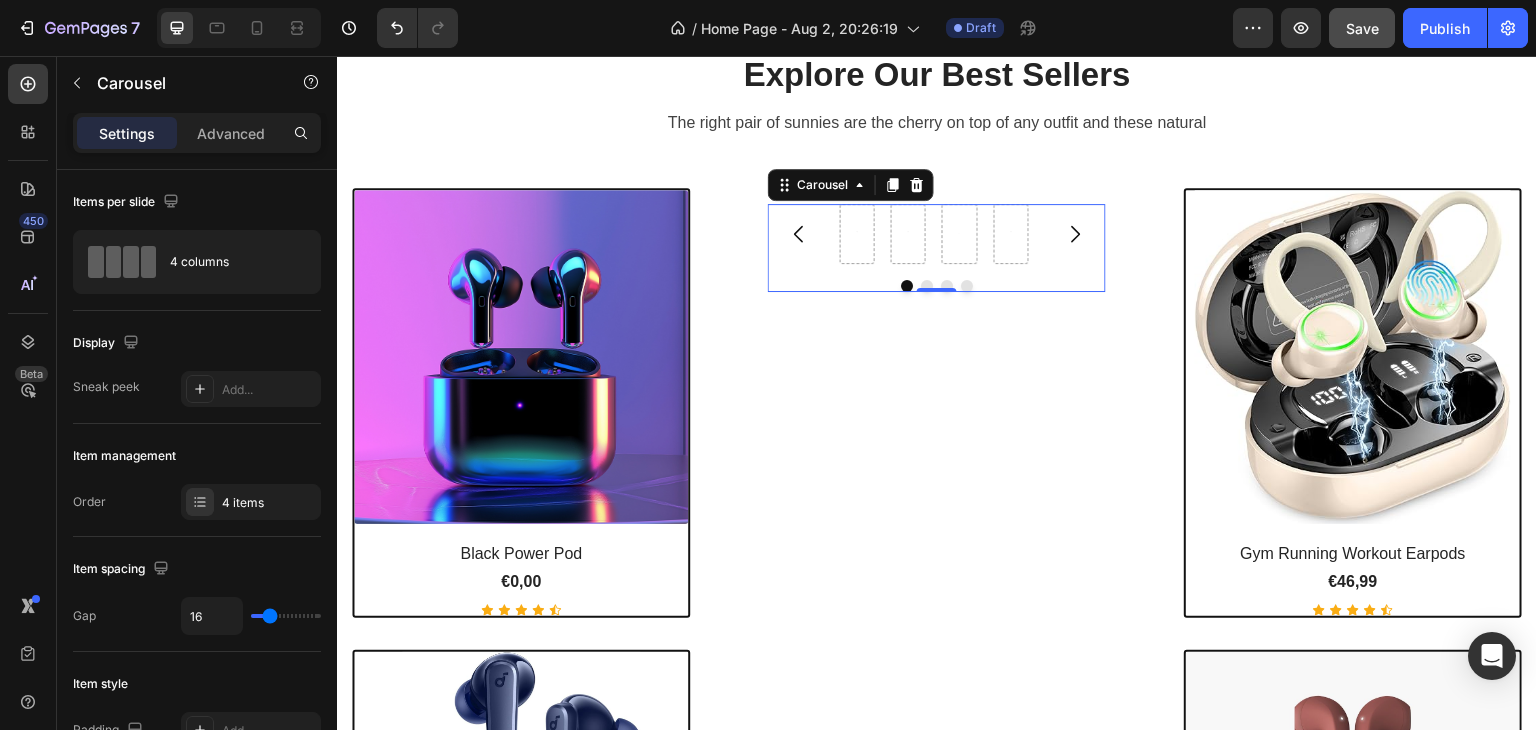 click at bounding box center [917, 185] 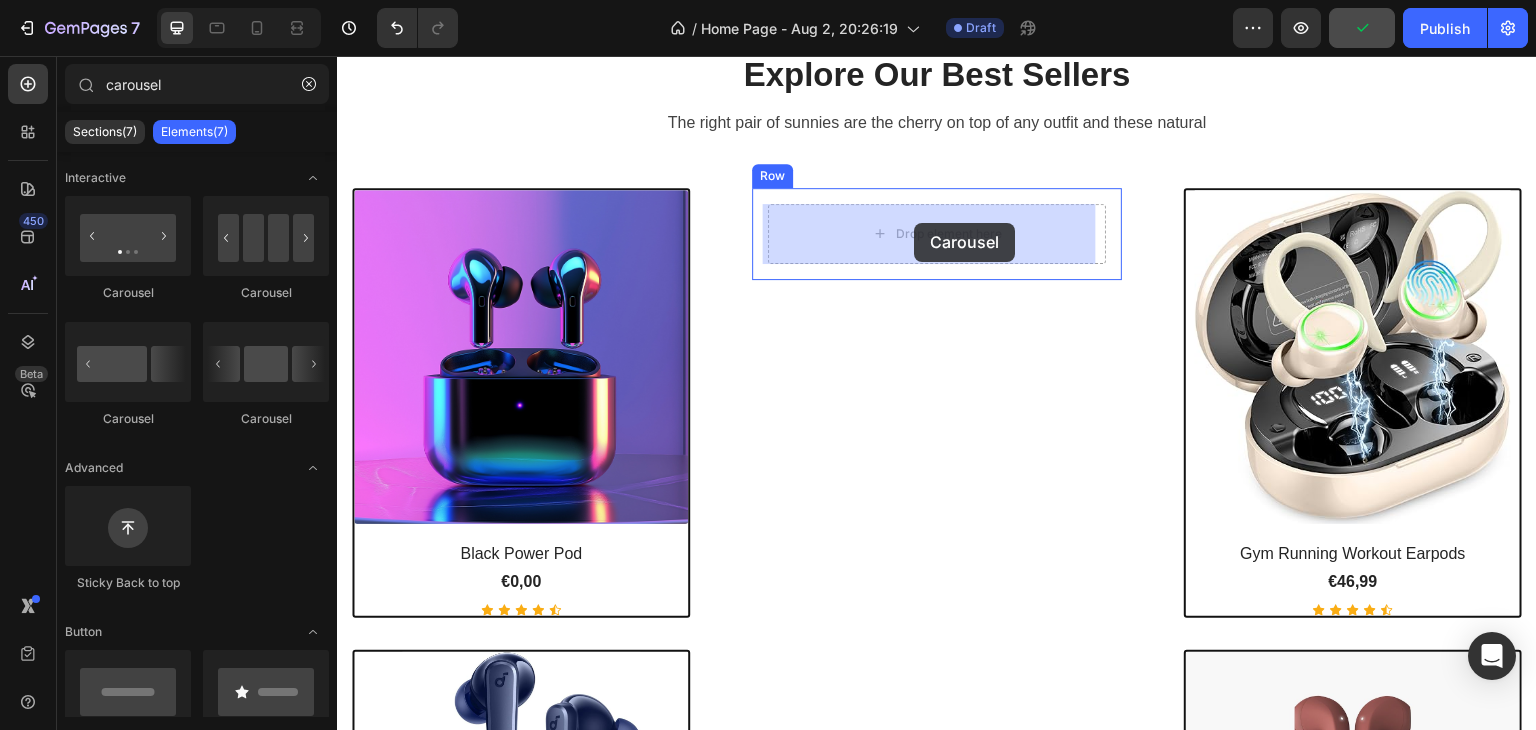drag, startPoint x: 479, startPoint y: 298, endPoint x: 914, endPoint y: 223, distance: 441.41818 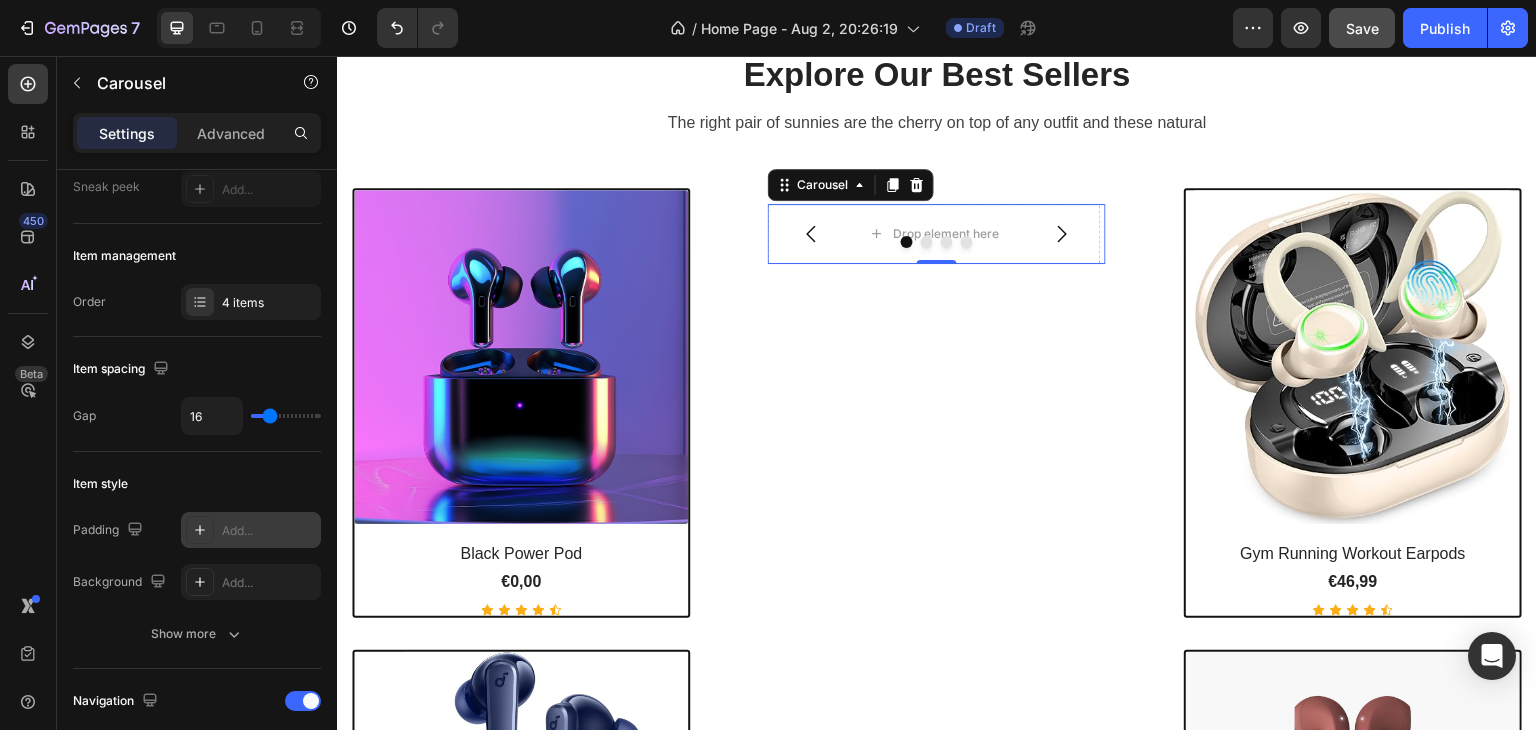 scroll, scrollTop: 0, scrollLeft: 0, axis: both 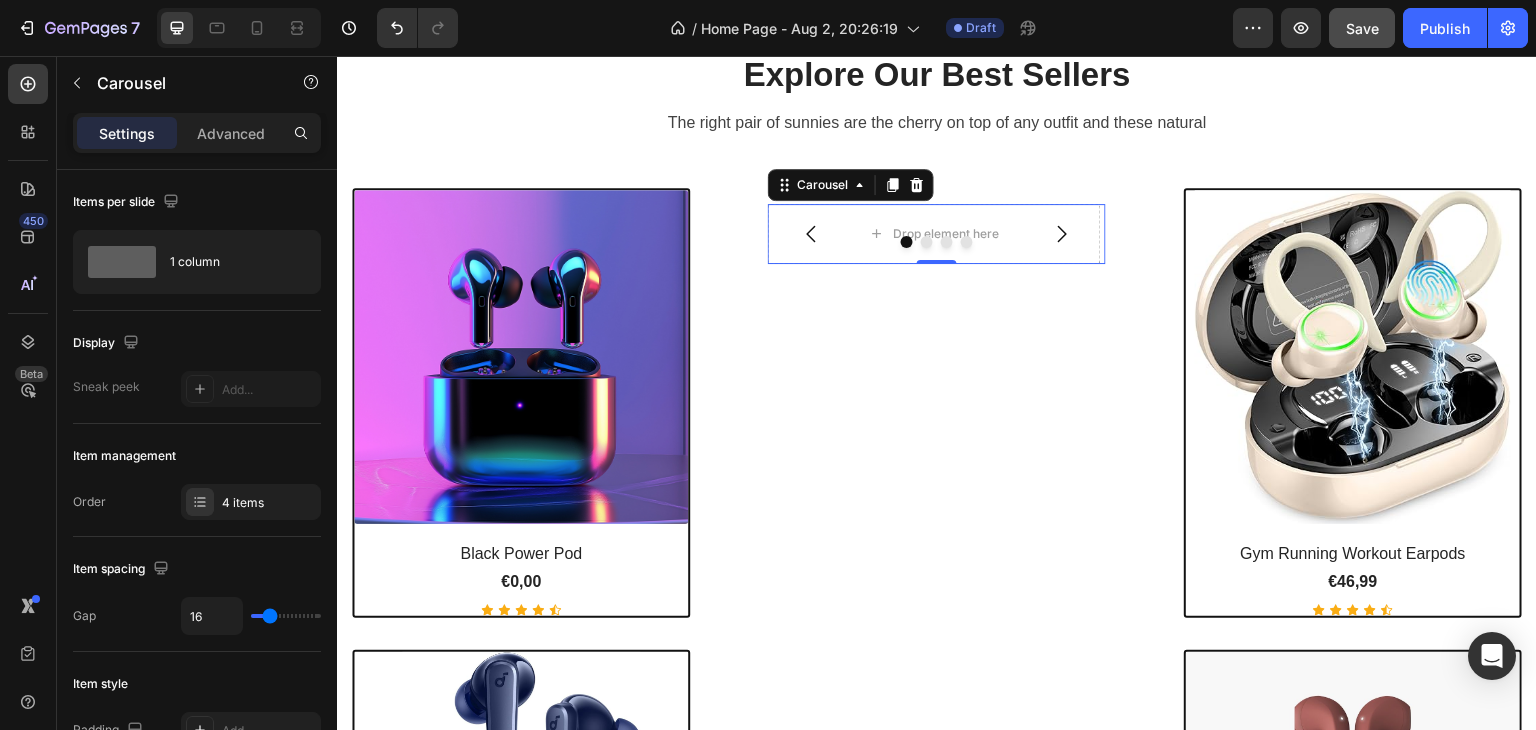 click at bounding box center [947, 242] 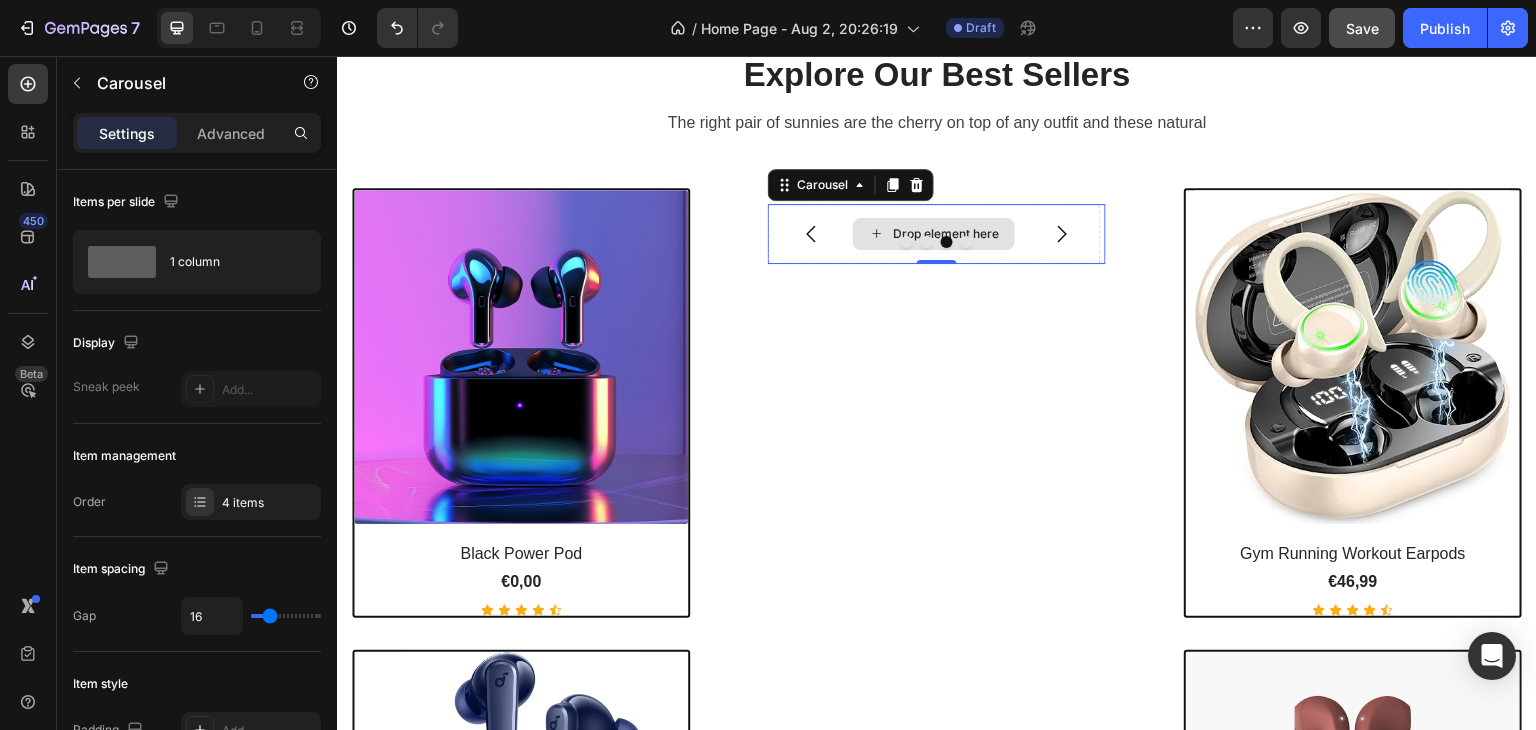 click 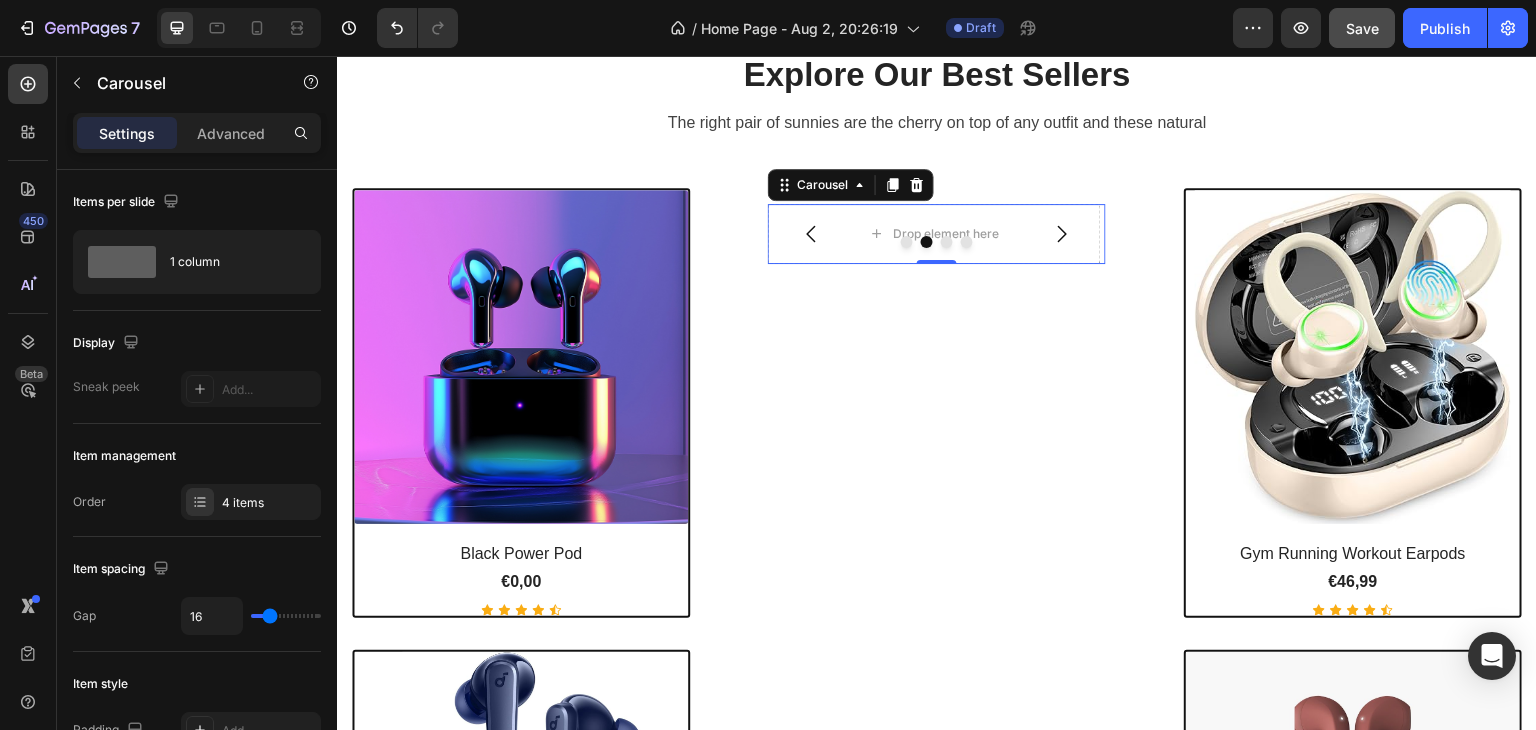 click 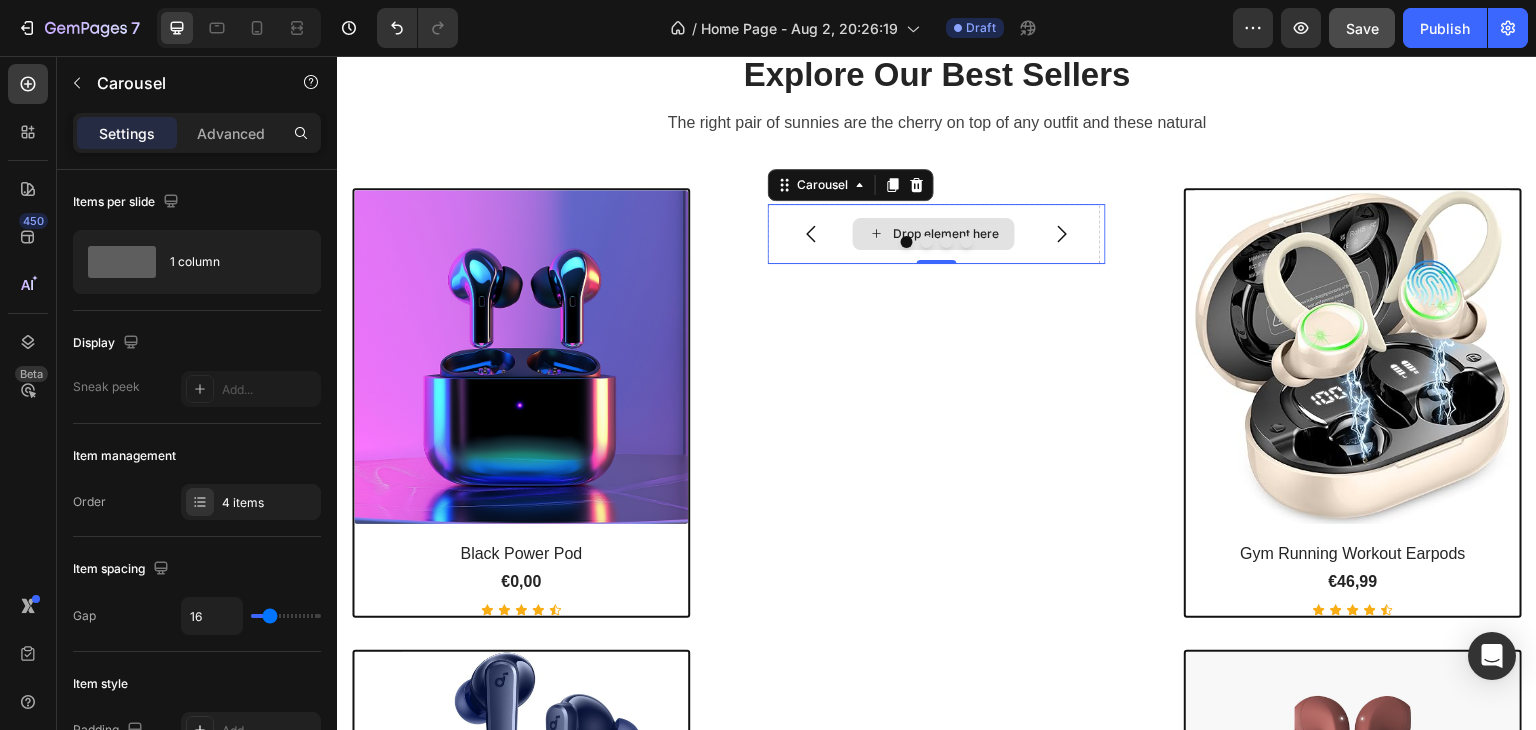click 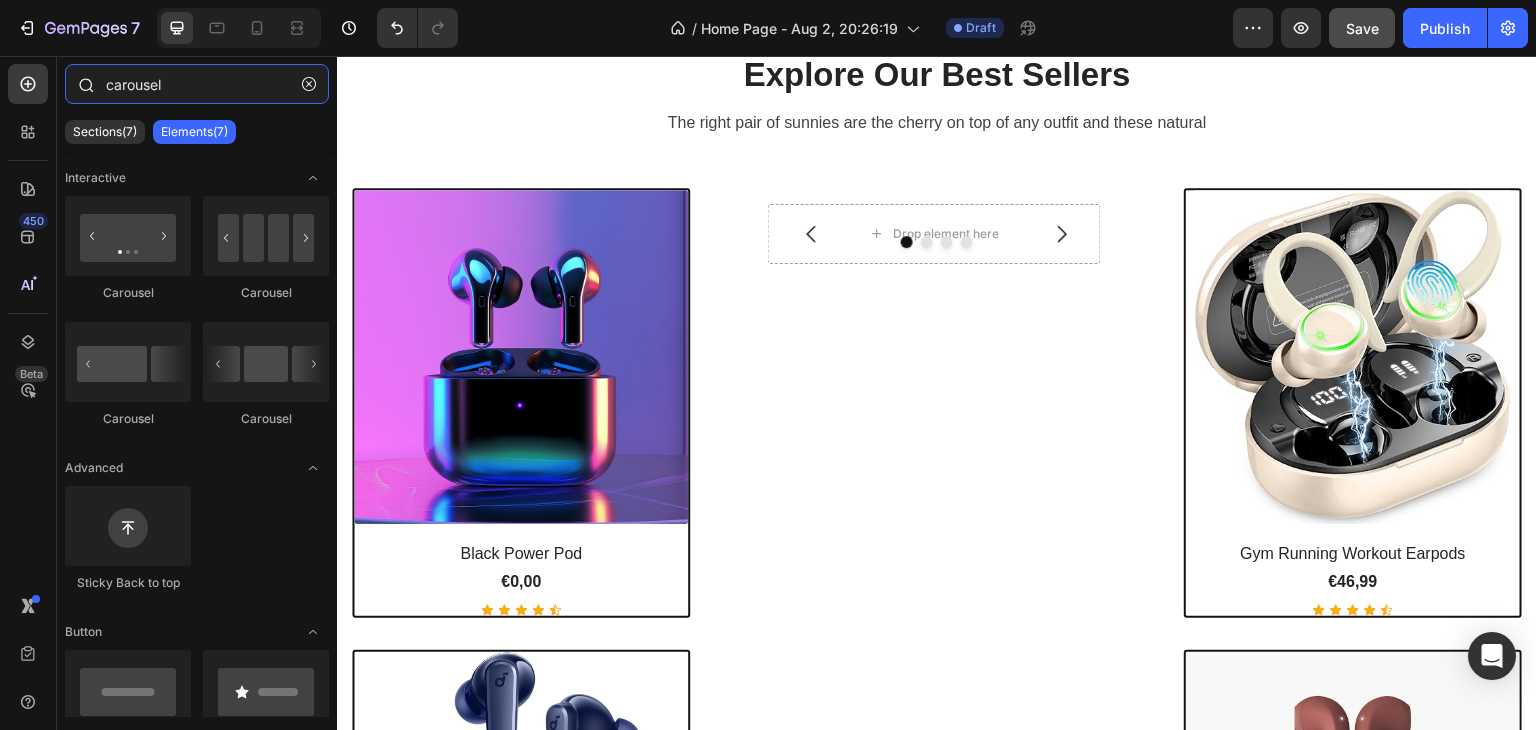 click on "carousel" at bounding box center (197, 84) 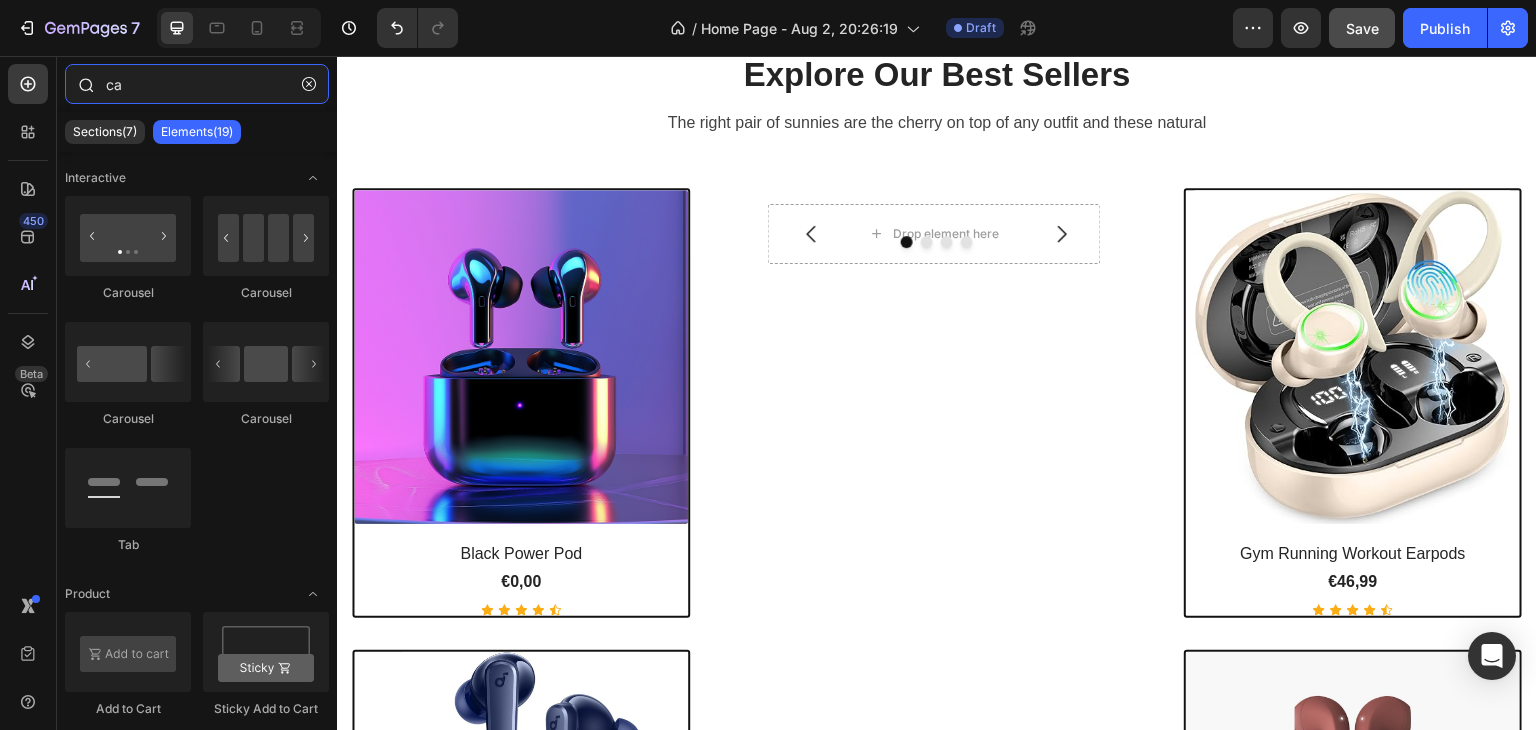 type on "c" 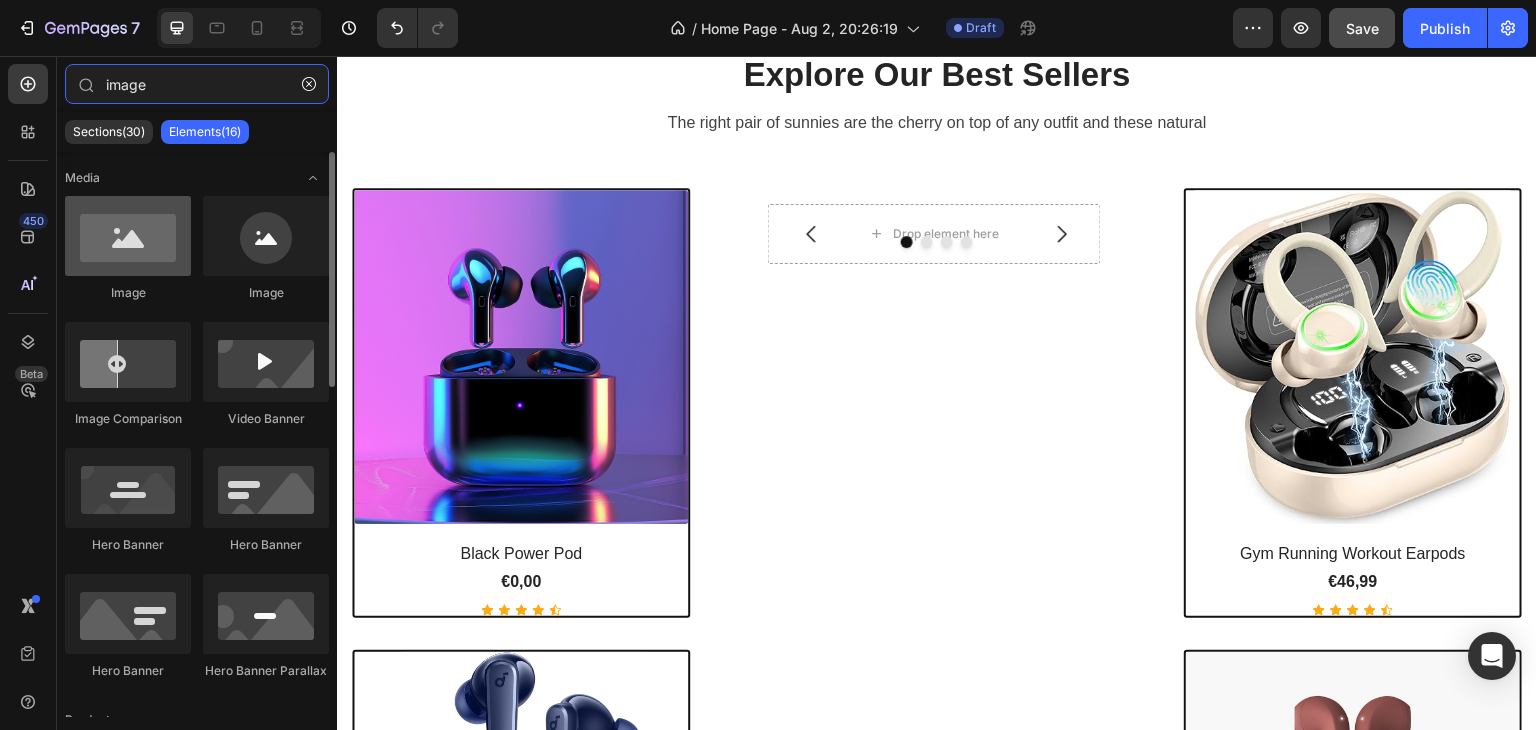 type on "image" 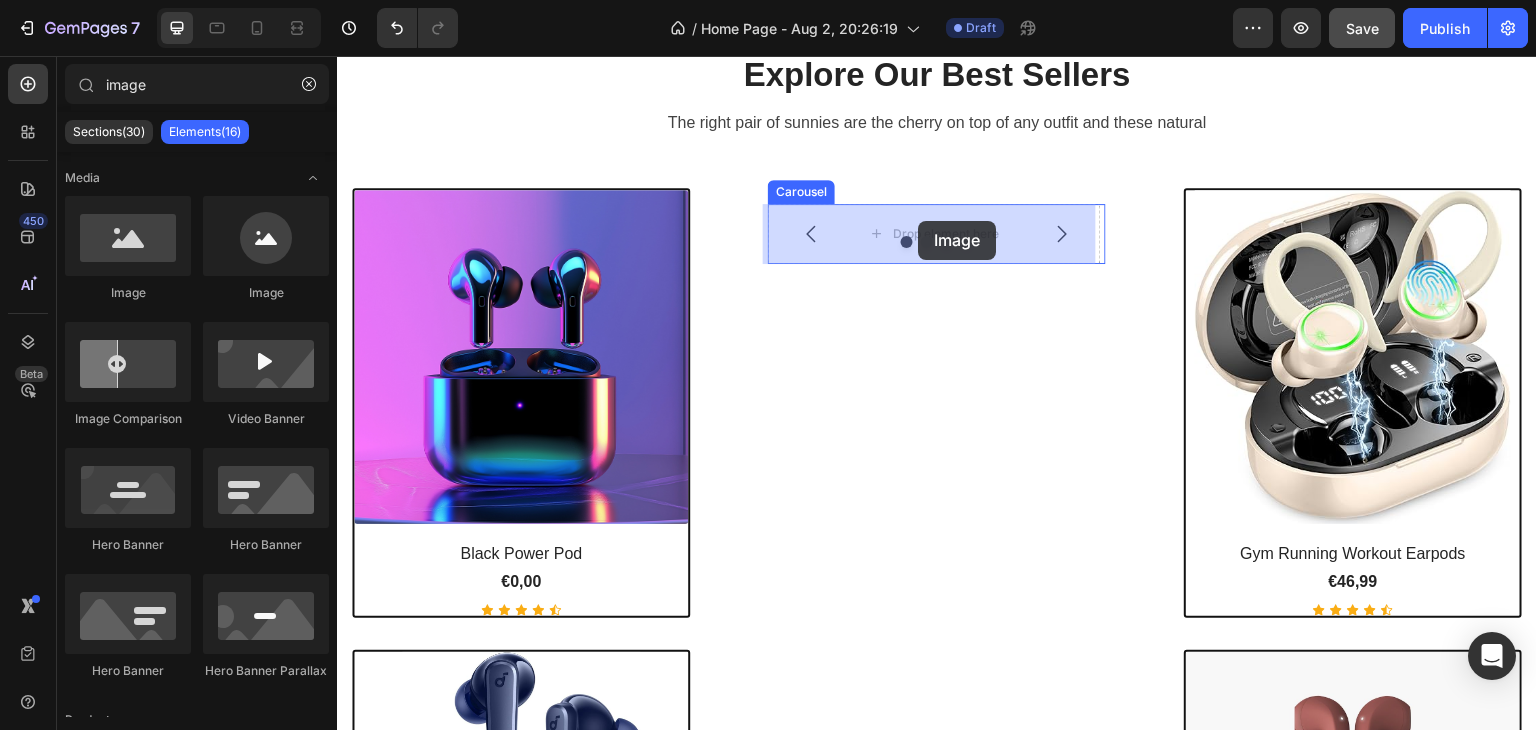 drag, startPoint x: 469, startPoint y: 305, endPoint x: 918, endPoint y: 221, distance: 456.7899 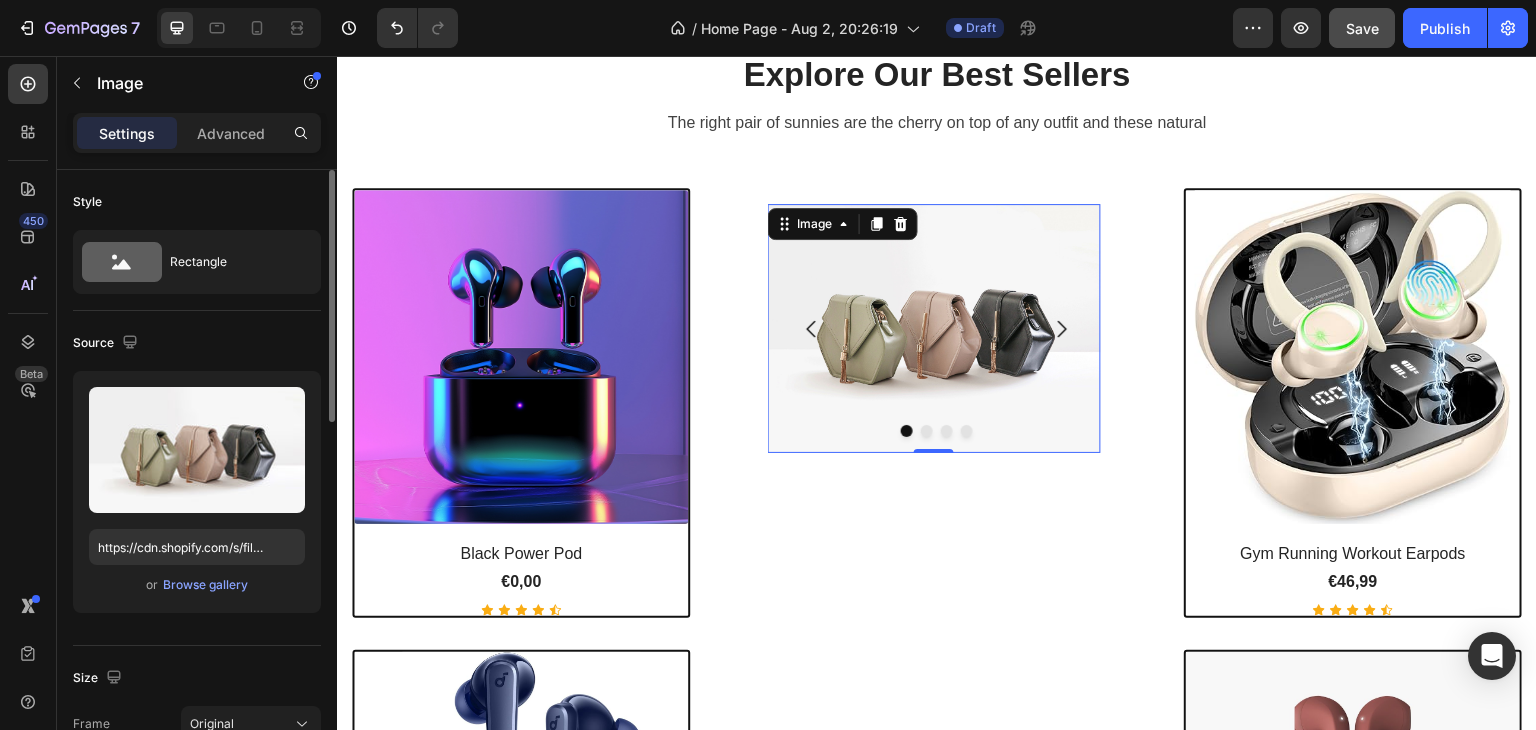 click on "Upload Image https://cdn.shopify.com/s/files/1/2005/9307/files/image_demo.jpg or  Browse gallery" at bounding box center [197, 492] 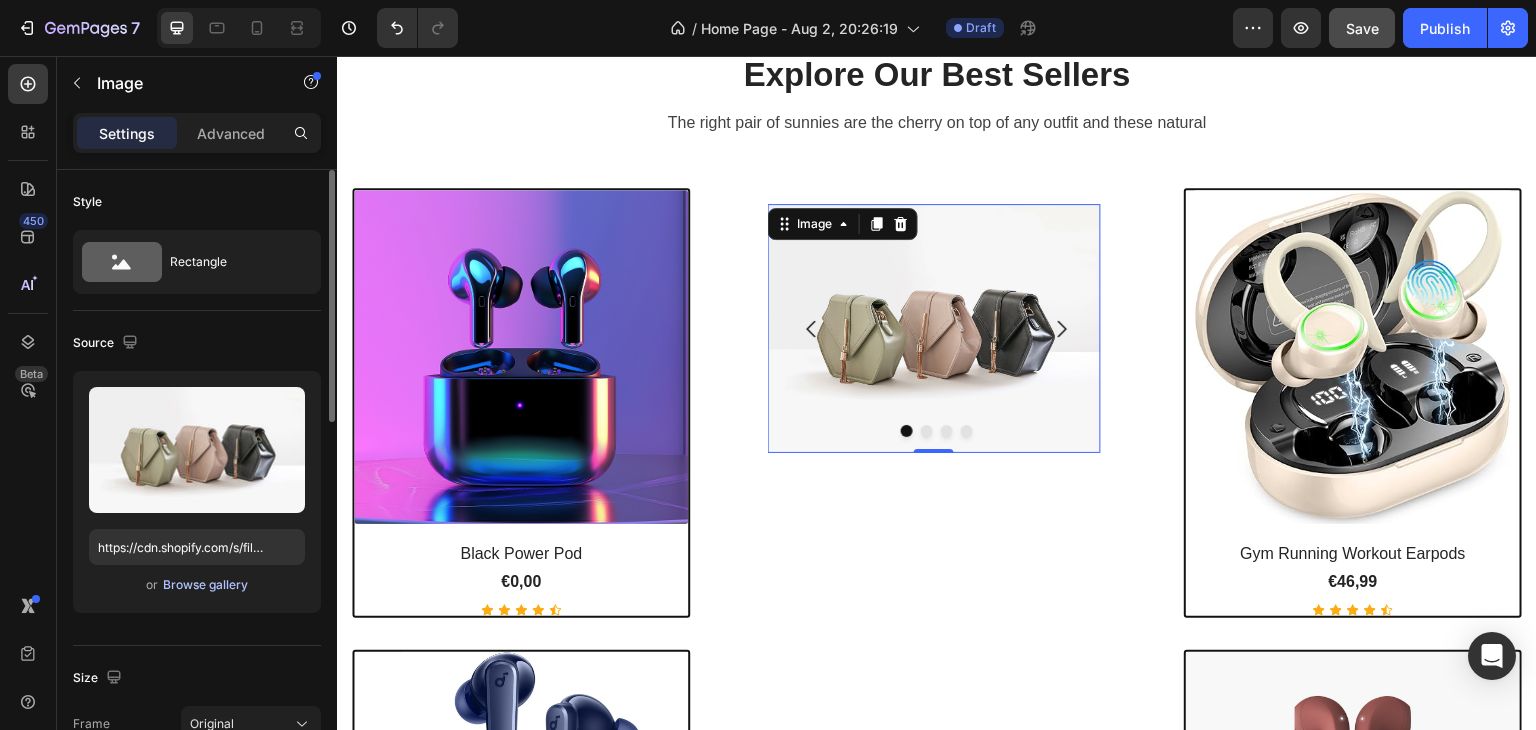 click on "Browse gallery" at bounding box center (205, 585) 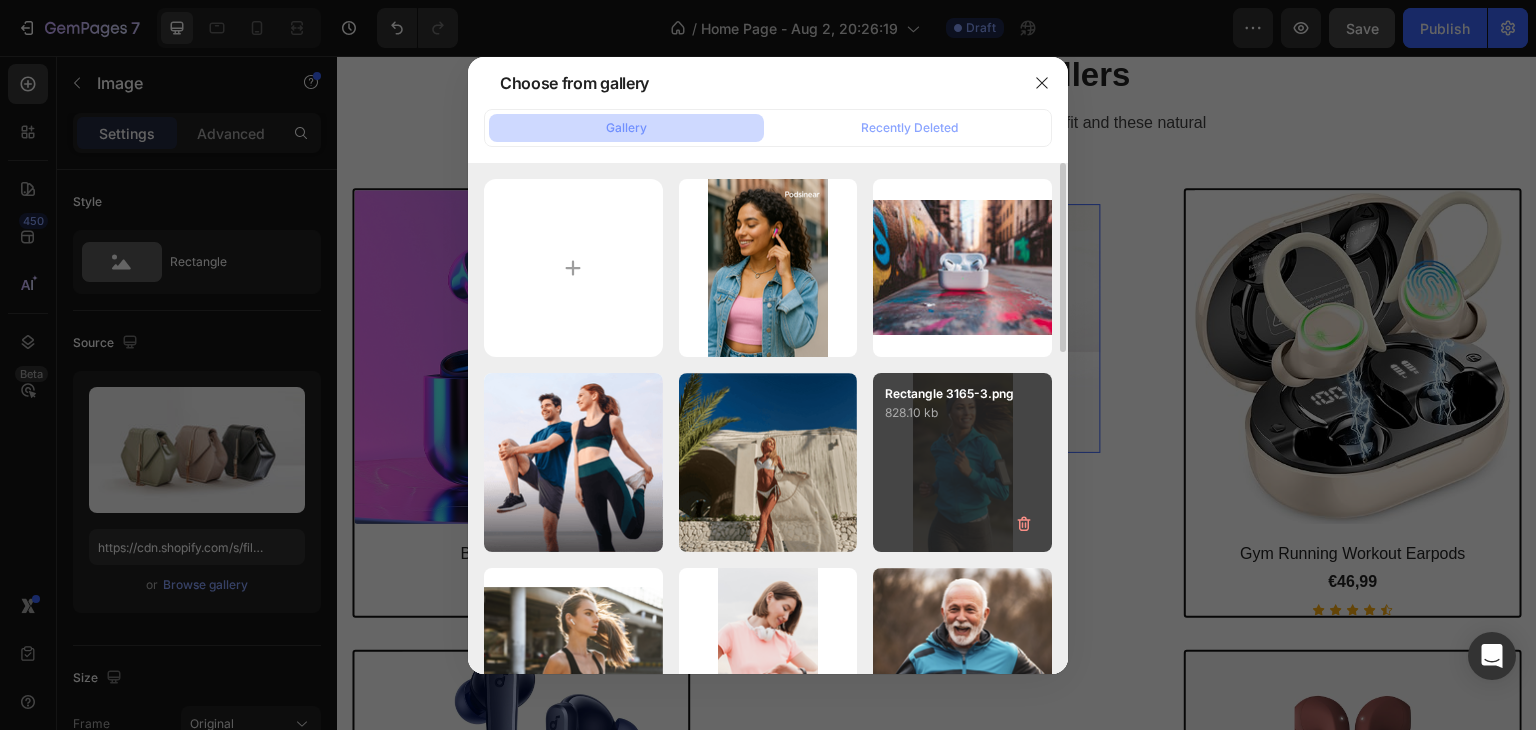 click on "Rectangle 3165-3.png 828.10 kb" at bounding box center [962, 462] 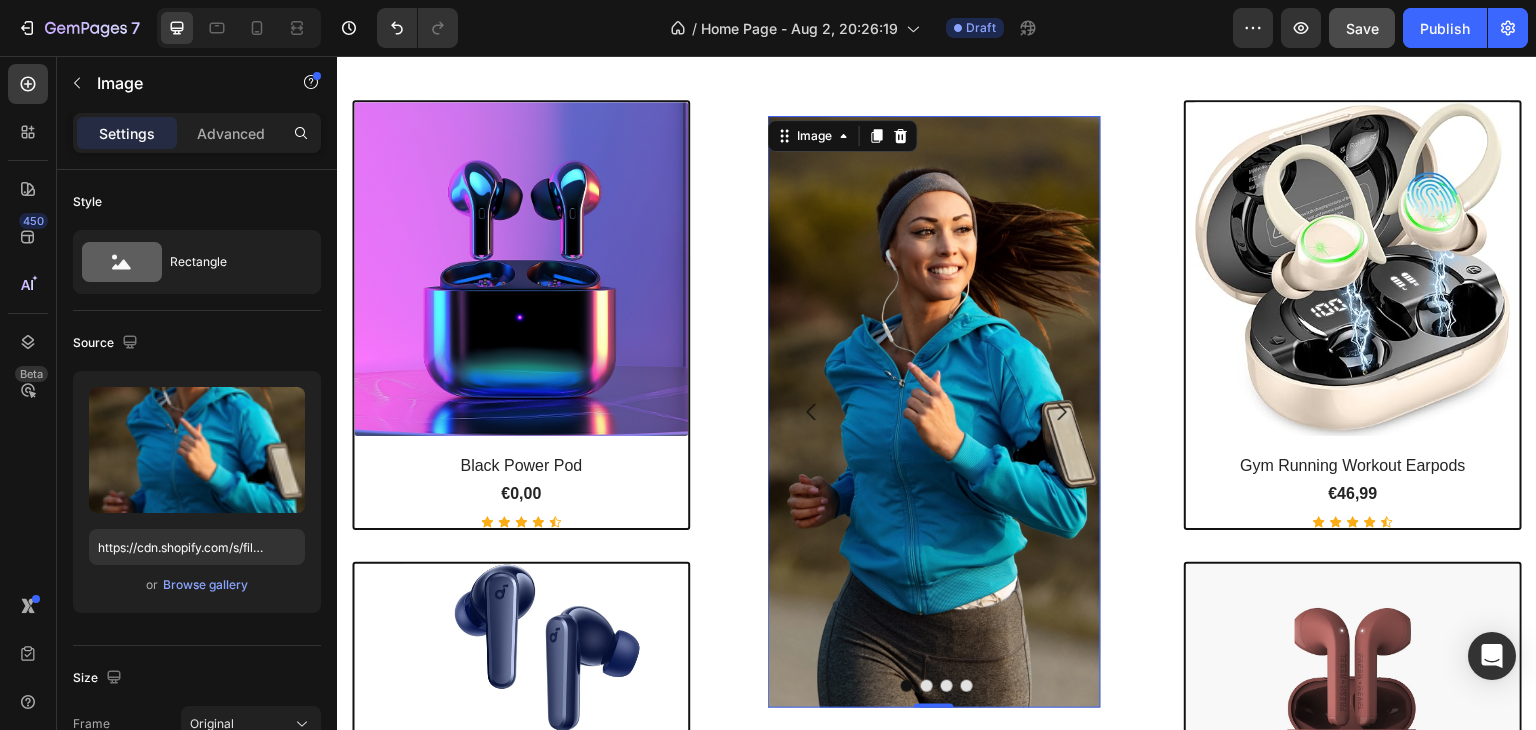scroll, scrollTop: 1125, scrollLeft: 0, axis: vertical 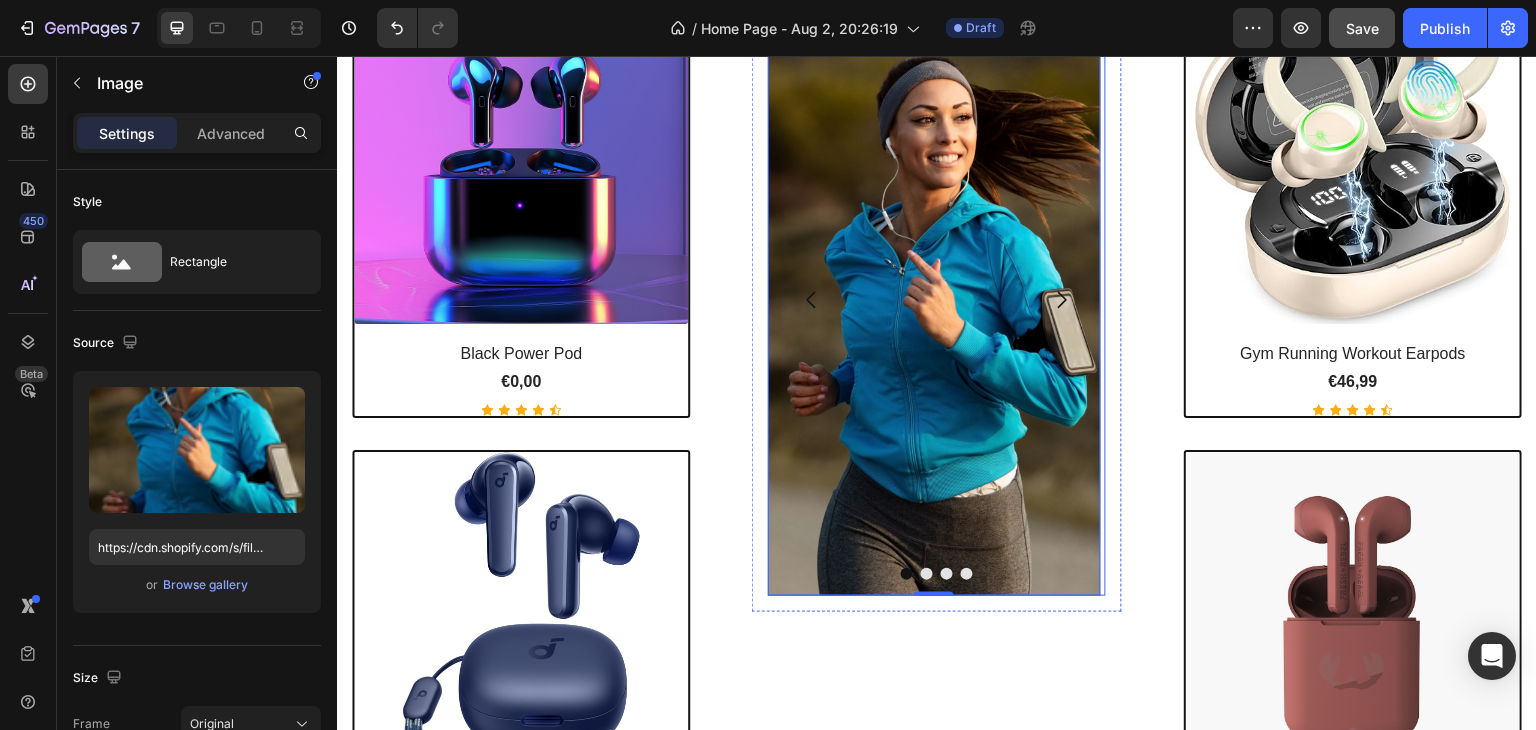 click 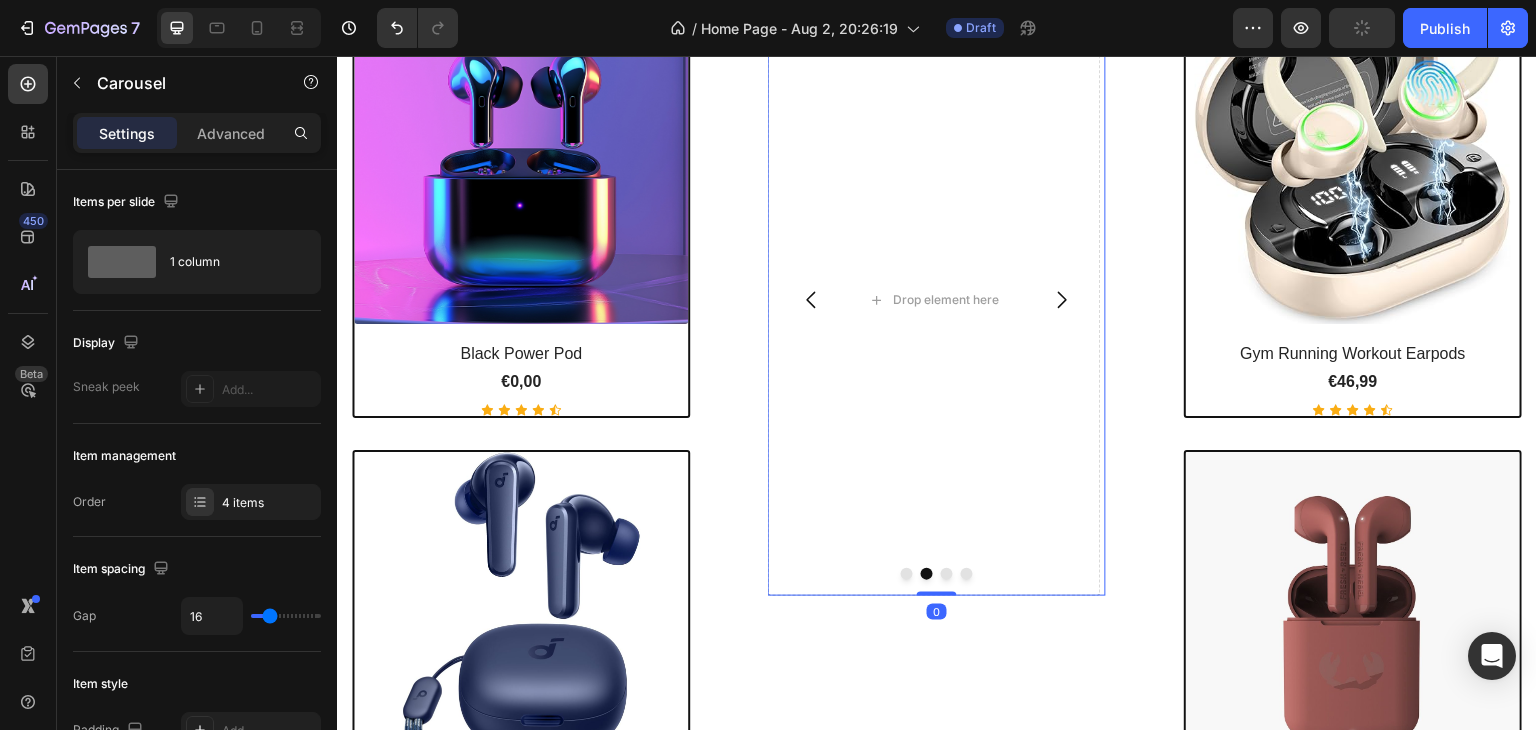 click 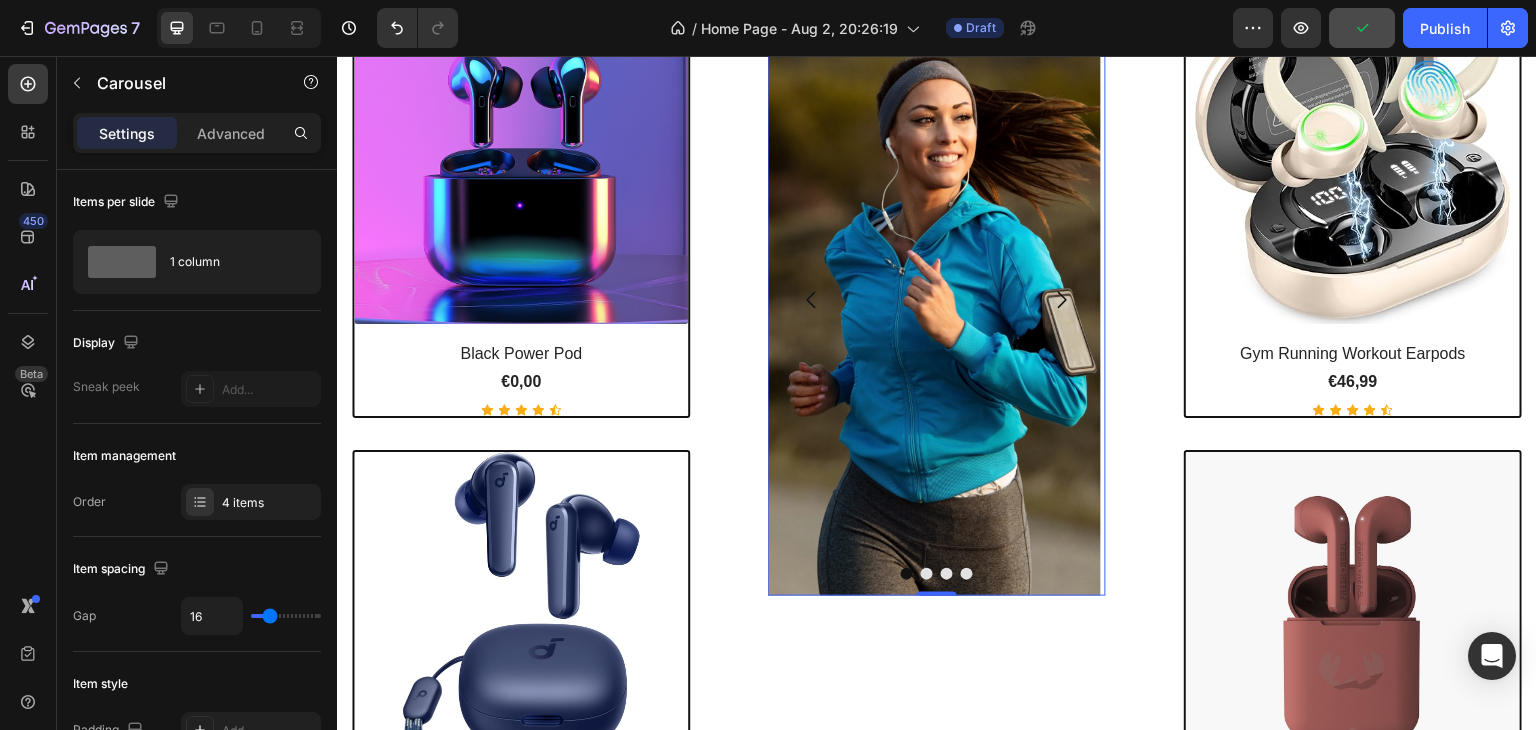 click 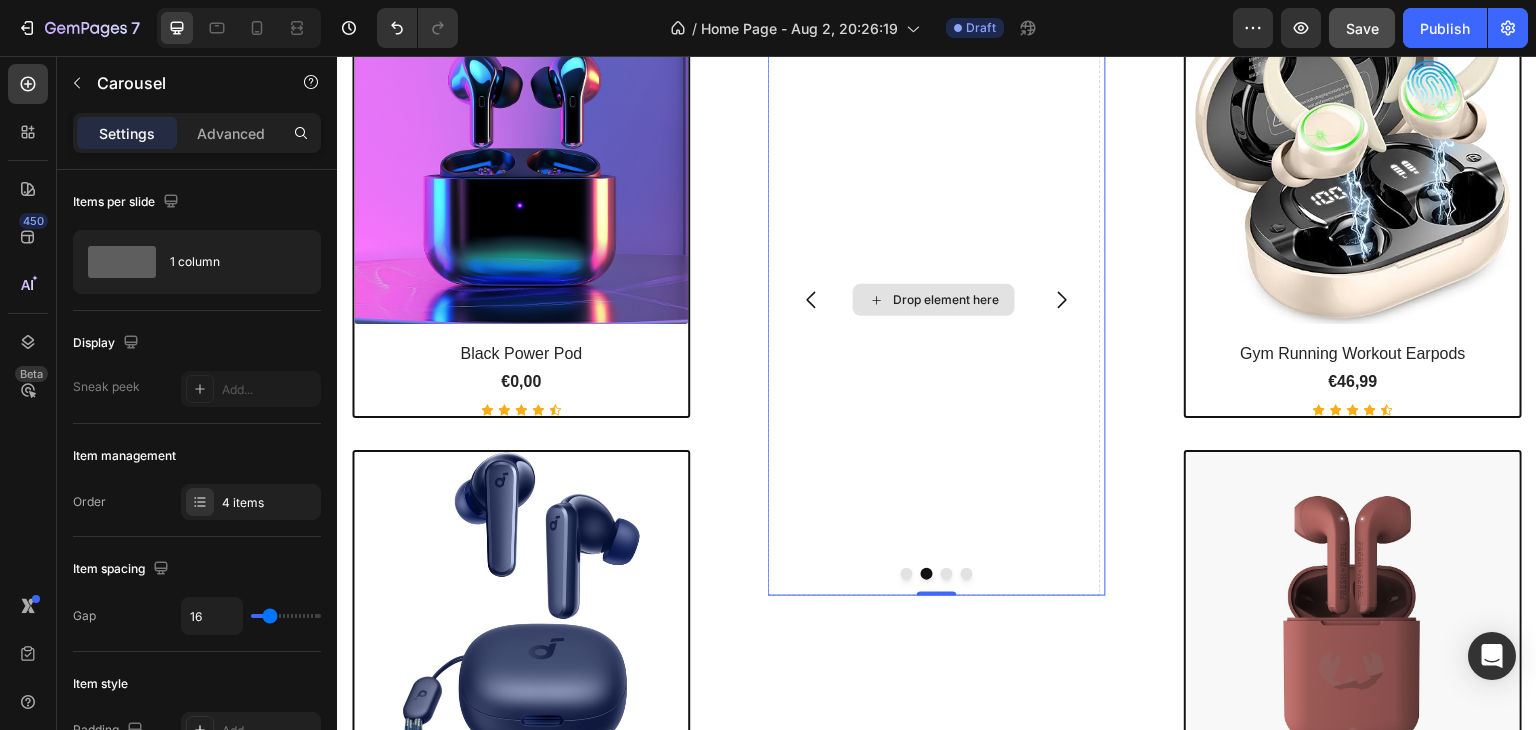 click on "Drop element here" at bounding box center [946, 300] 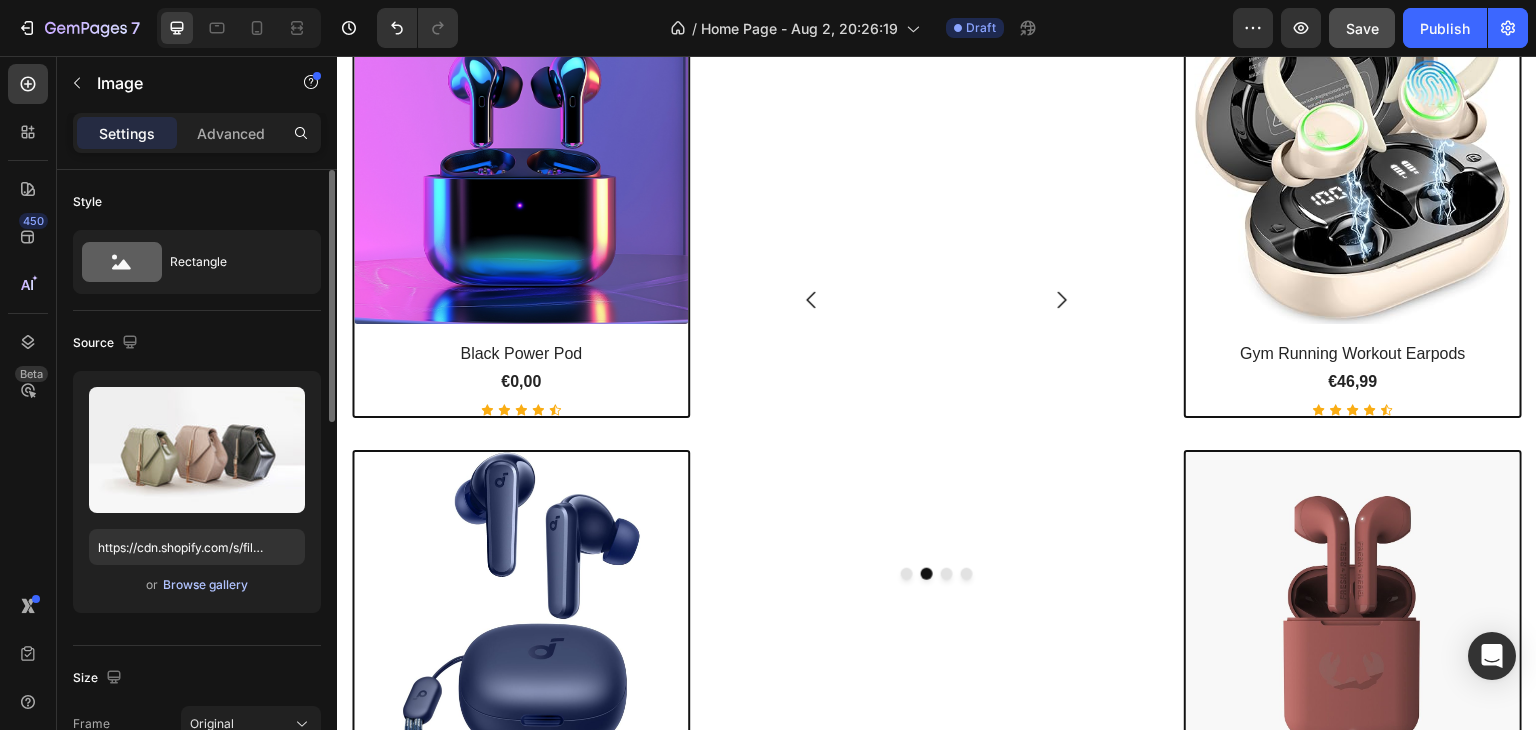 click on "Browse gallery" at bounding box center [205, 585] 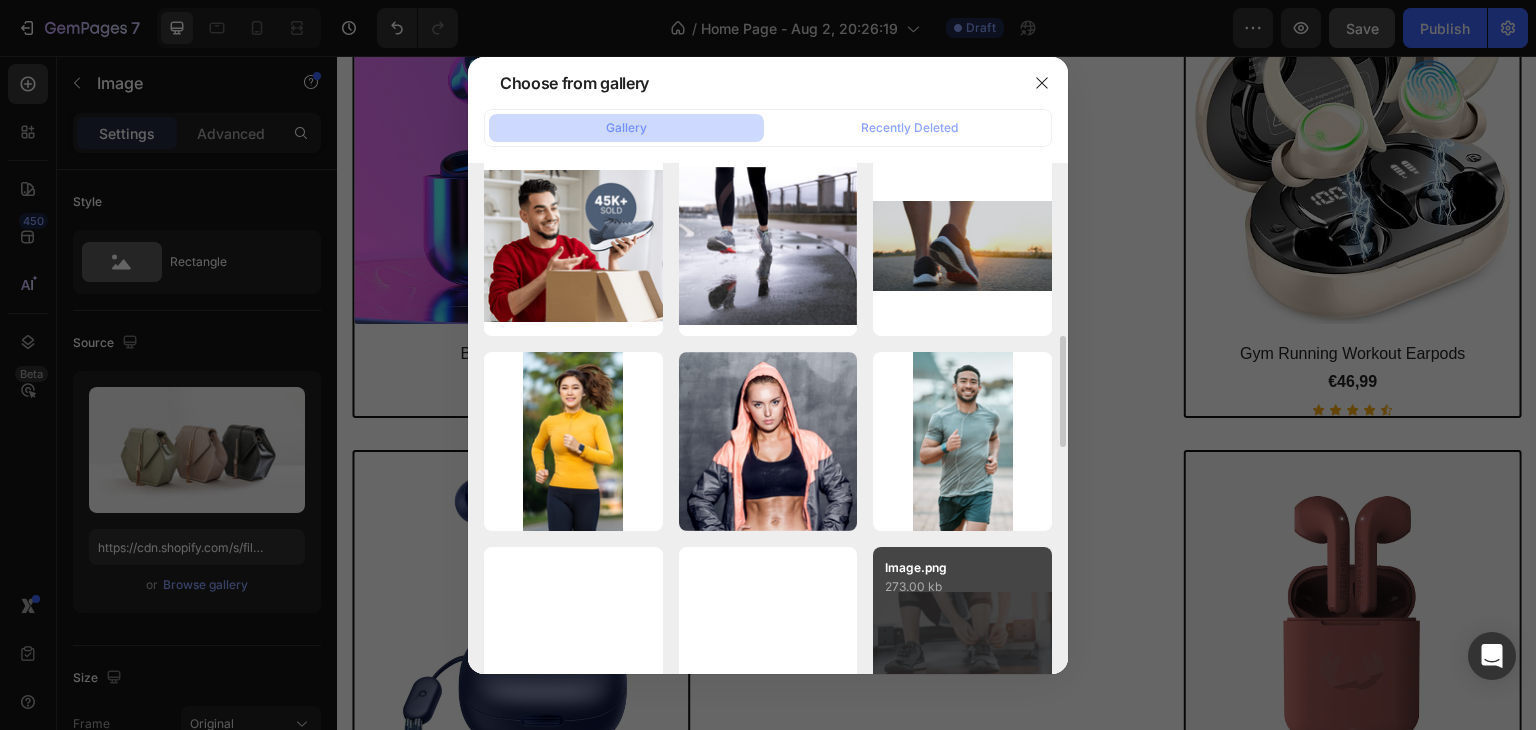 scroll, scrollTop: 1000, scrollLeft: 0, axis: vertical 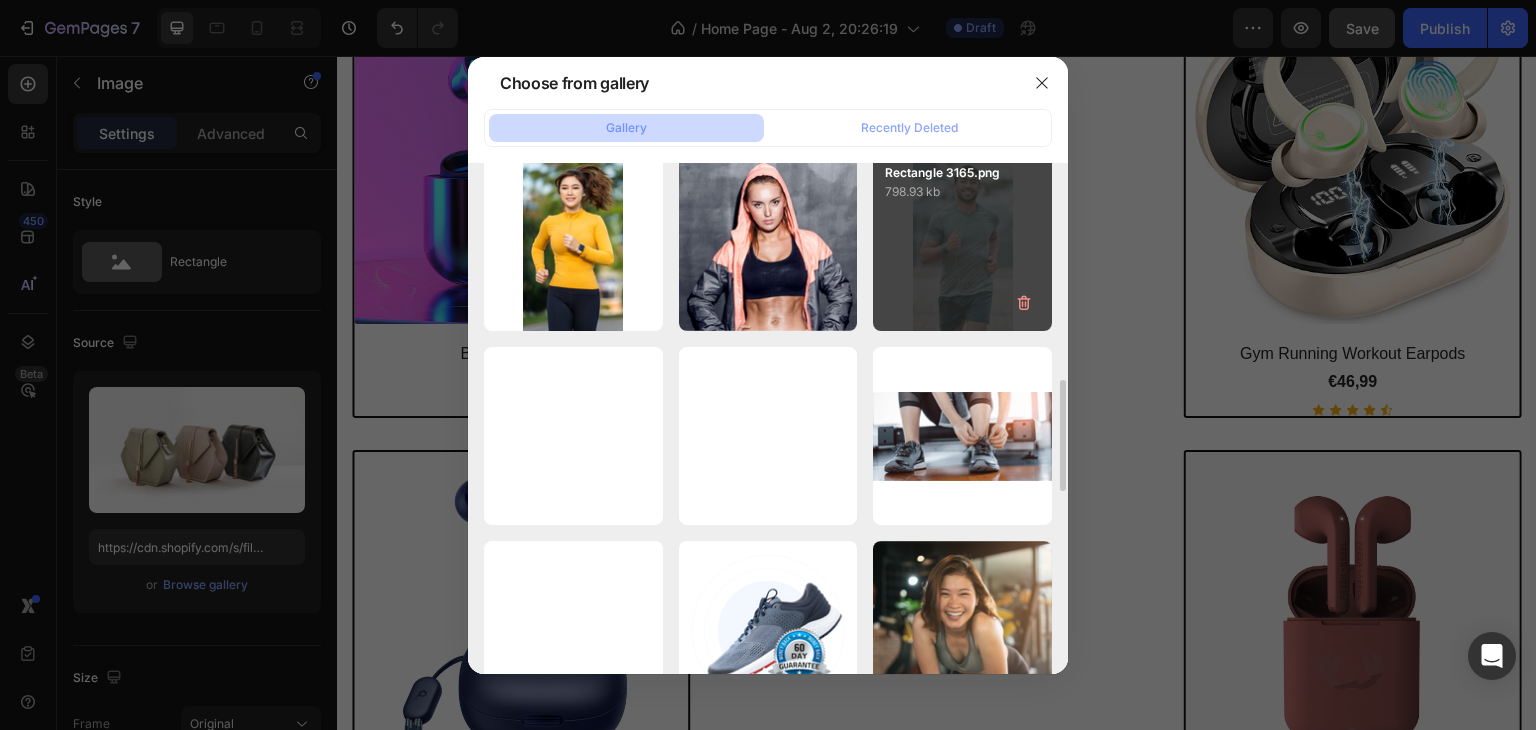 click on "Rectangle 3165.png 798.93 kb" at bounding box center [962, 241] 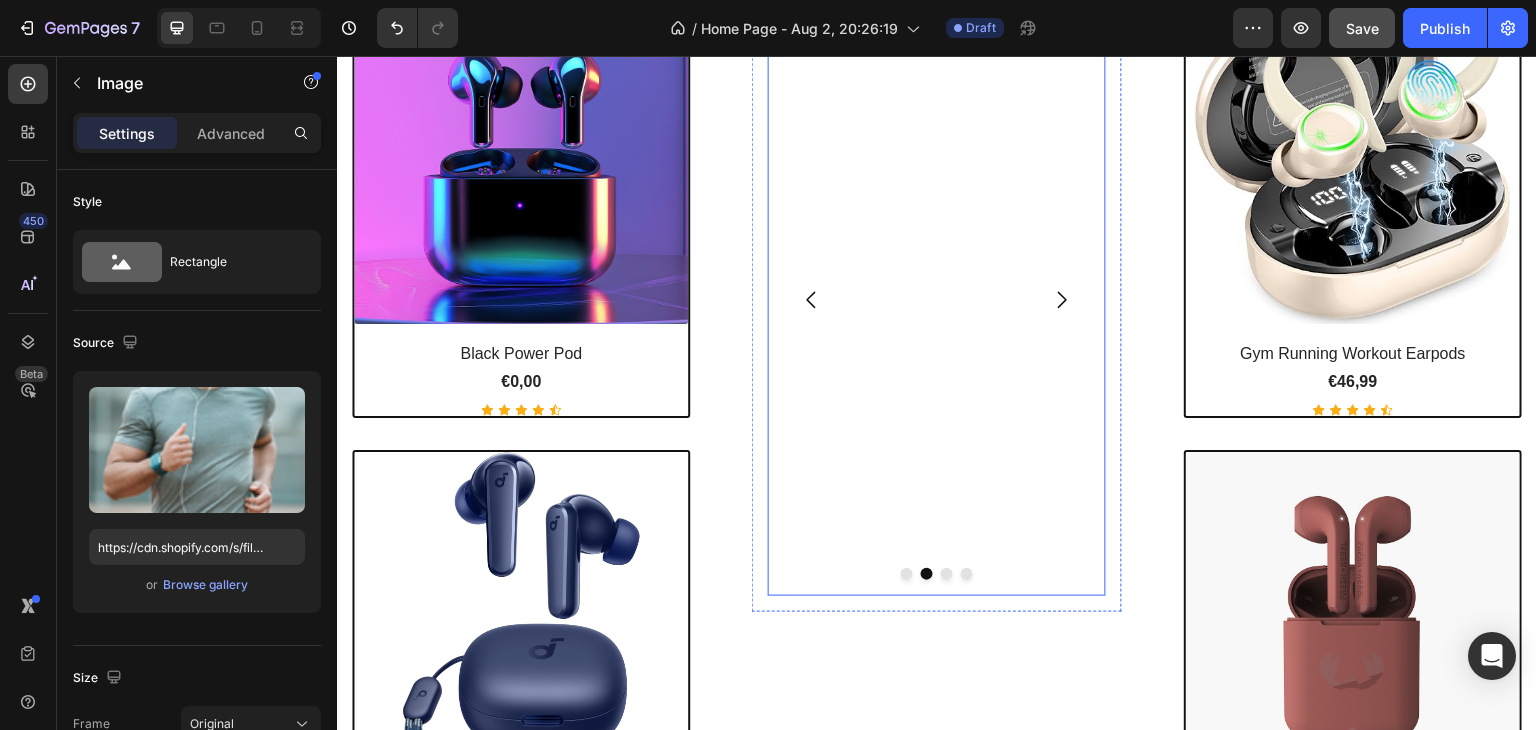 click 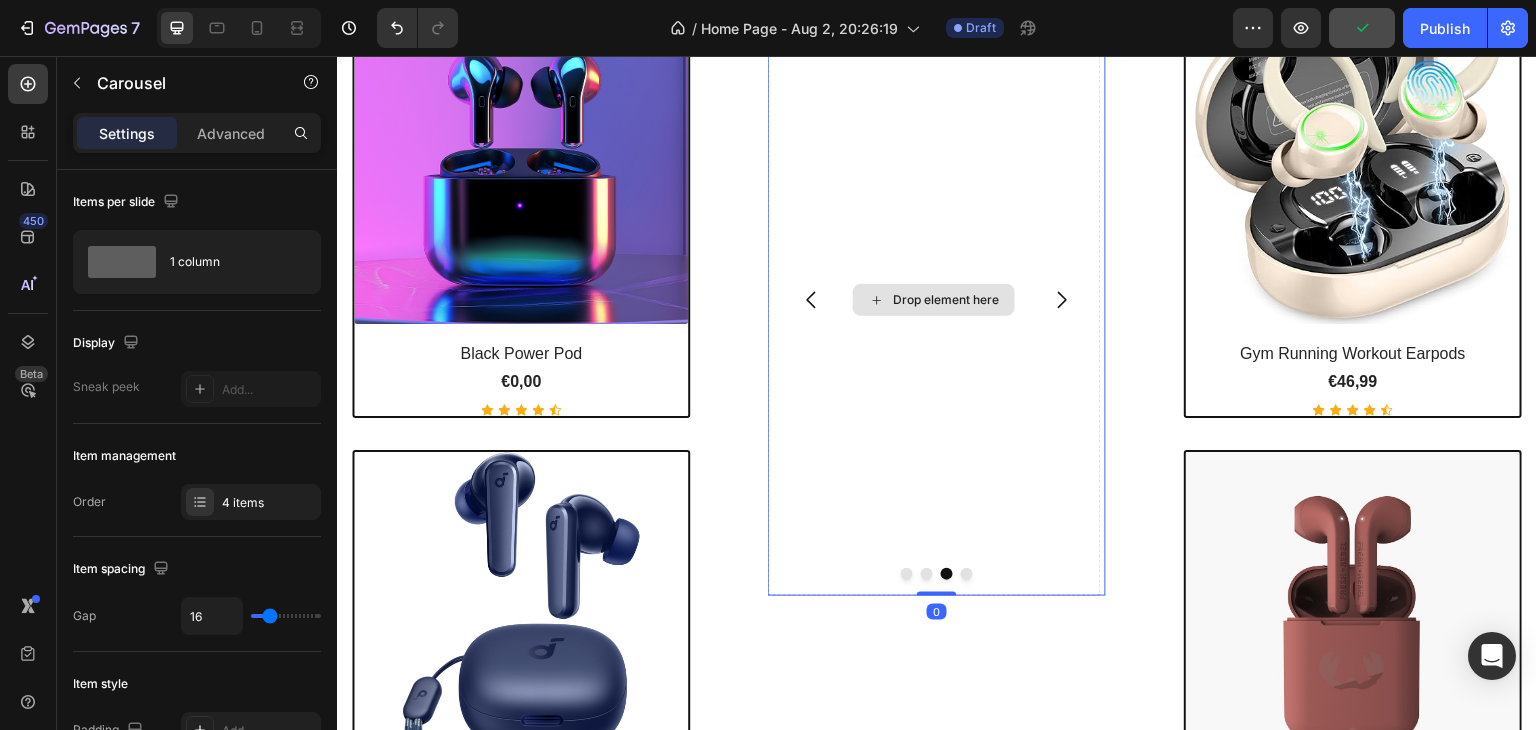 click on "Drop element here" at bounding box center (934, 300) 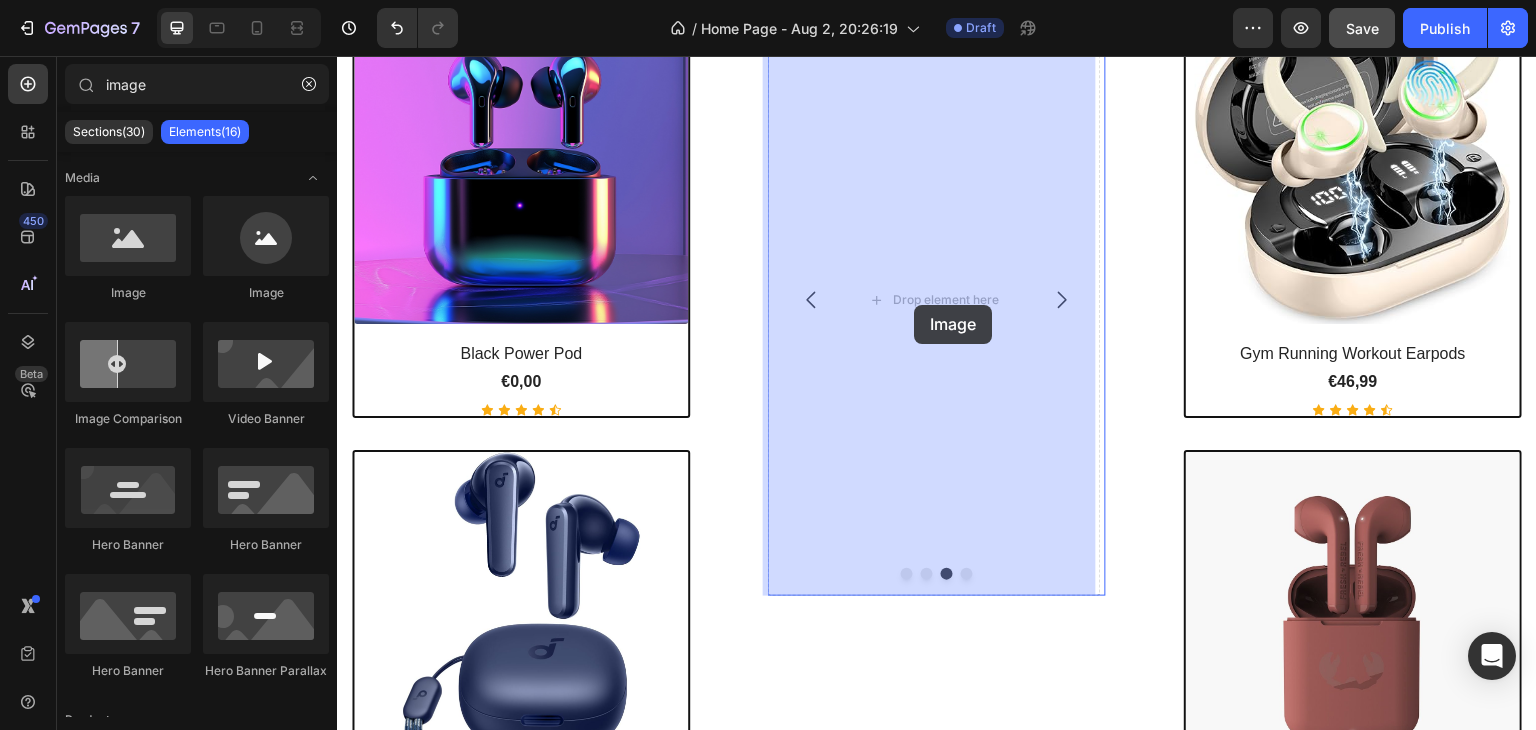 drag, startPoint x: 462, startPoint y: 319, endPoint x: 986, endPoint y: 326, distance: 524.04675 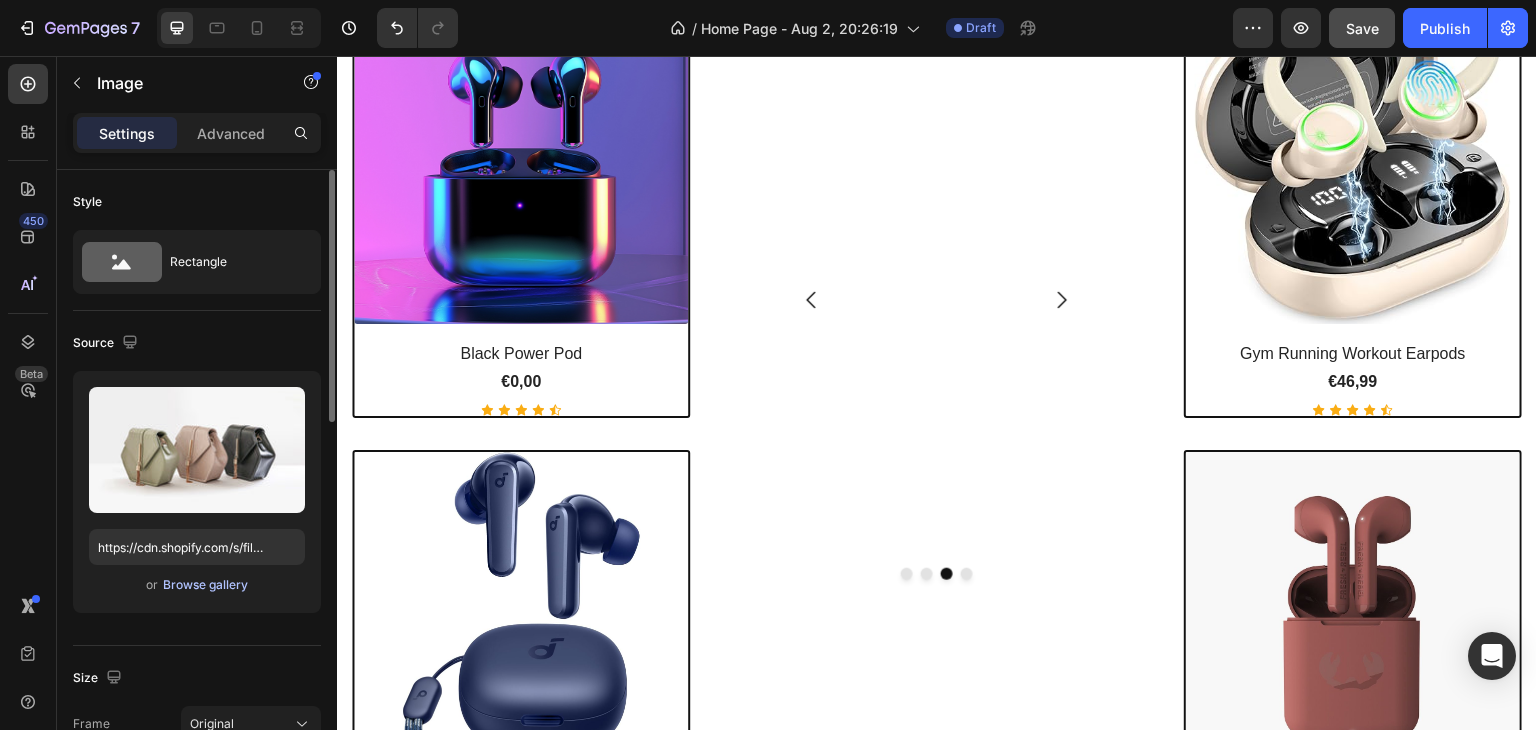 click on "Browse gallery" at bounding box center [205, 585] 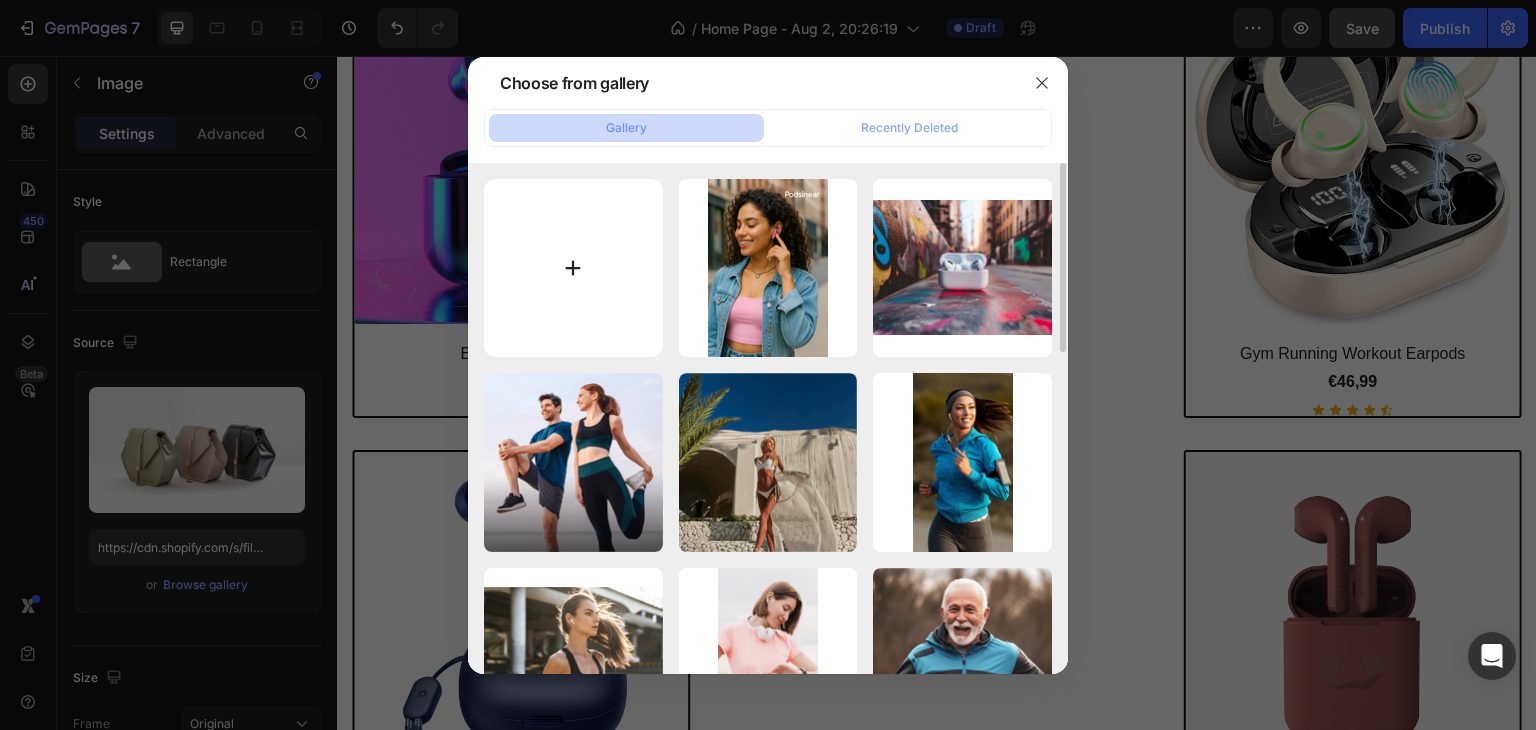 click at bounding box center (573, 268) 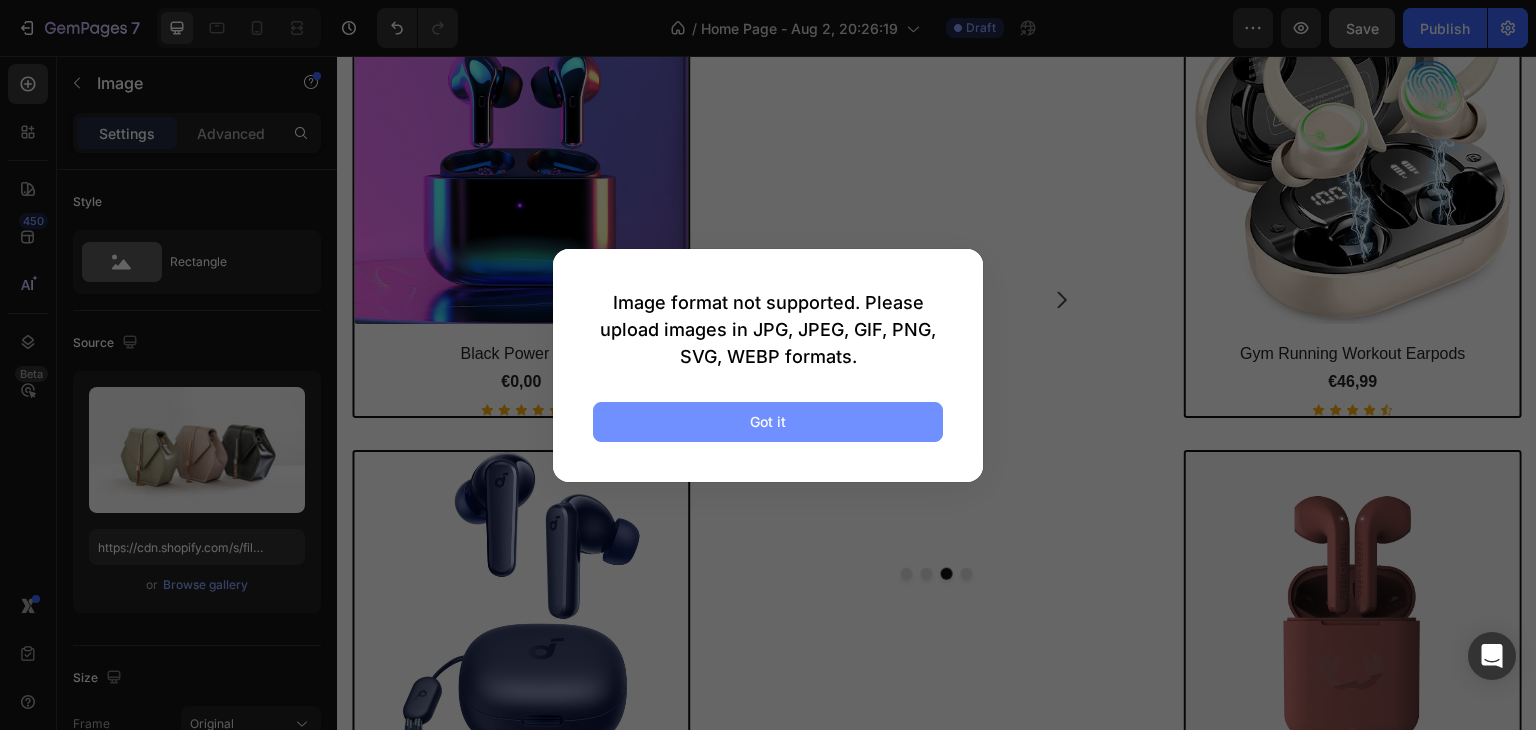 click on "Got it" at bounding box center (768, 422) 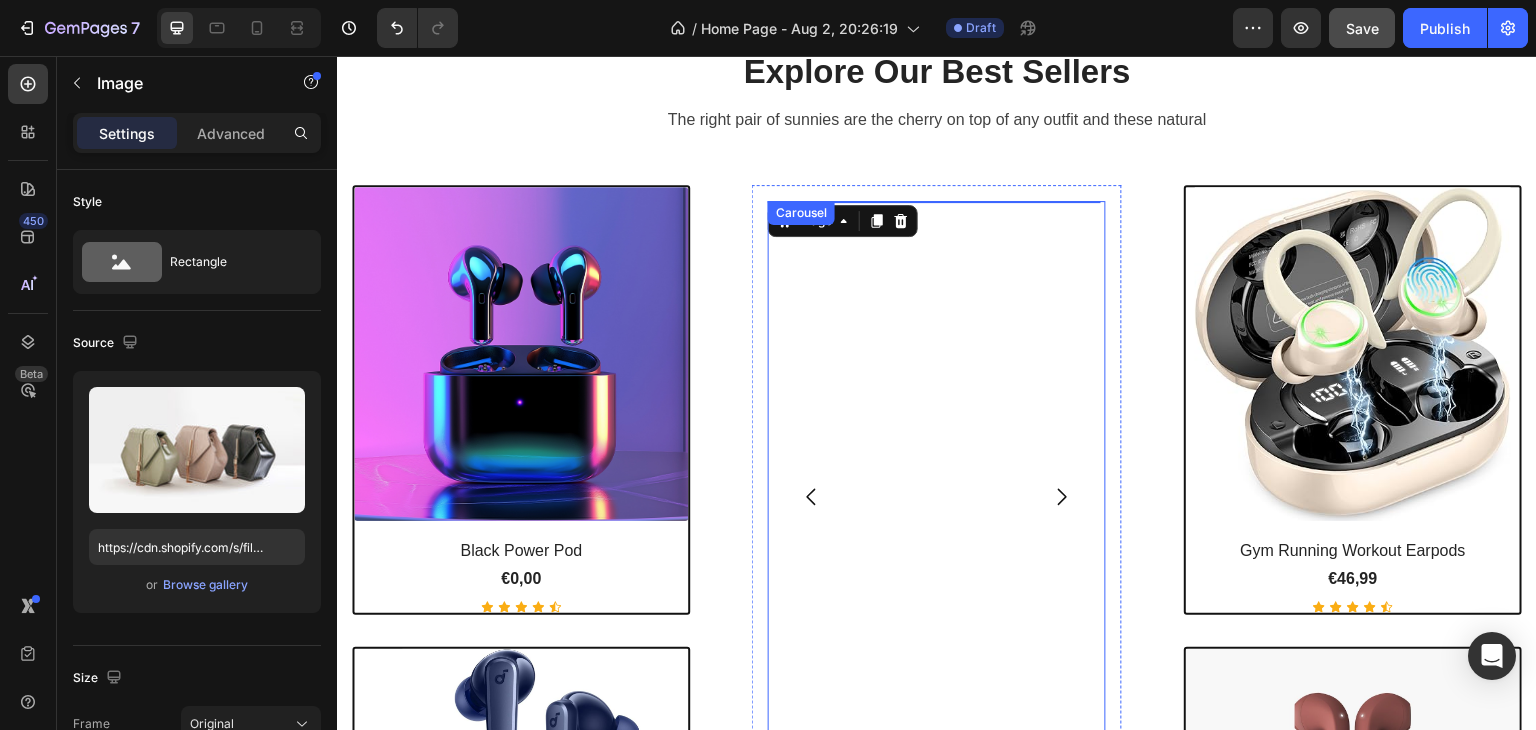 scroll, scrollTop: 925, scrollLeft: 0, axis: vertical 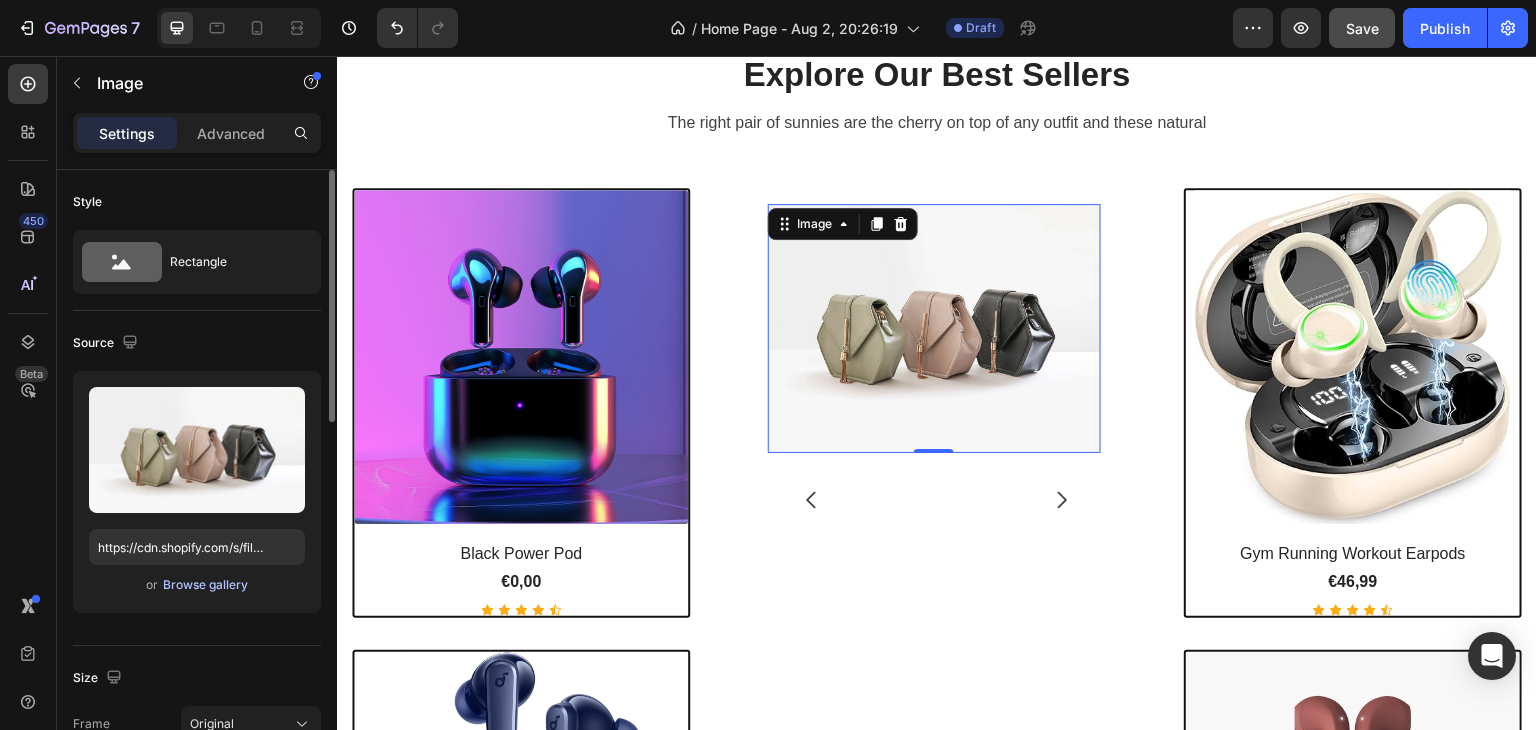 click on "Browse gallery" at bounding box center [205, 585] 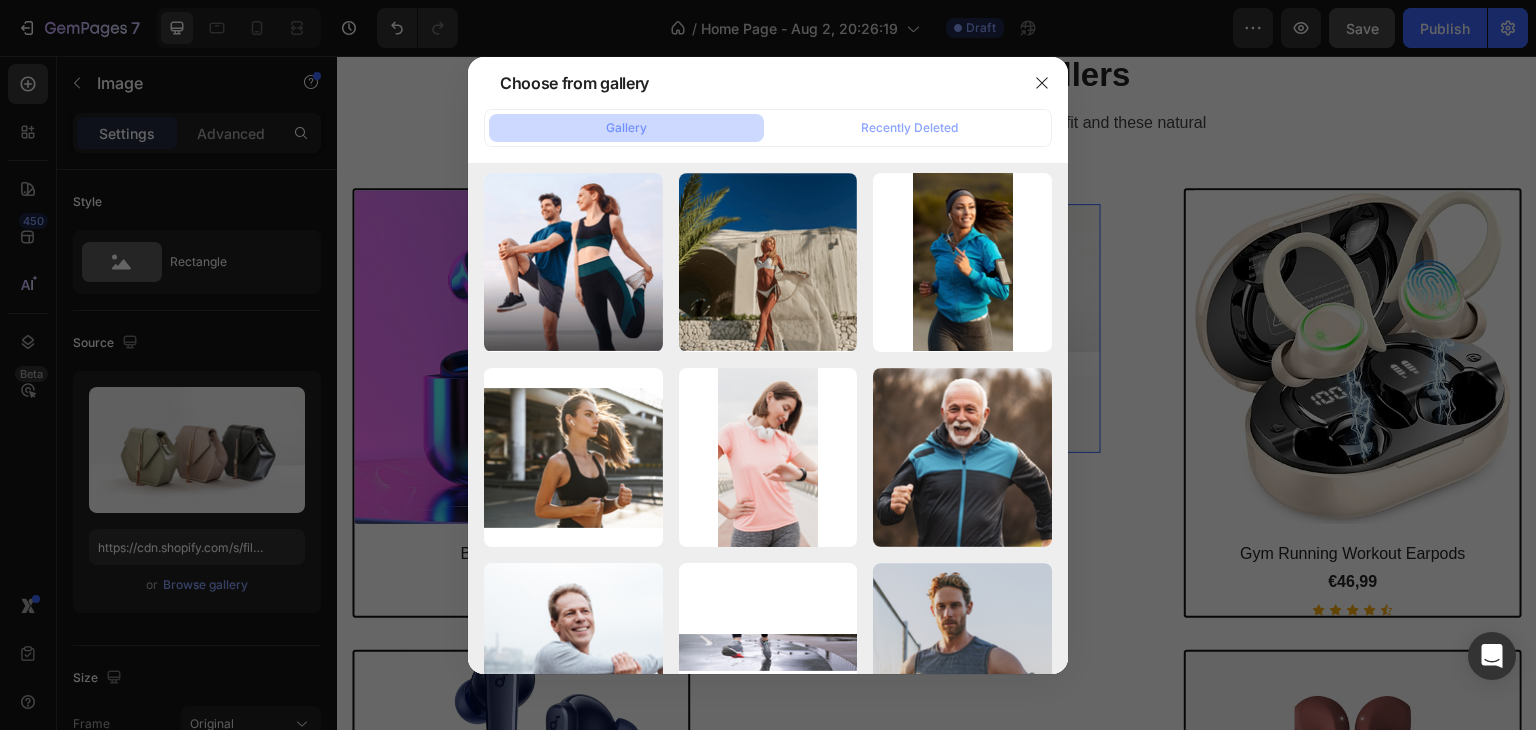 scroll, scrollTop: 400, scrollLeft: 0, axis: vertical 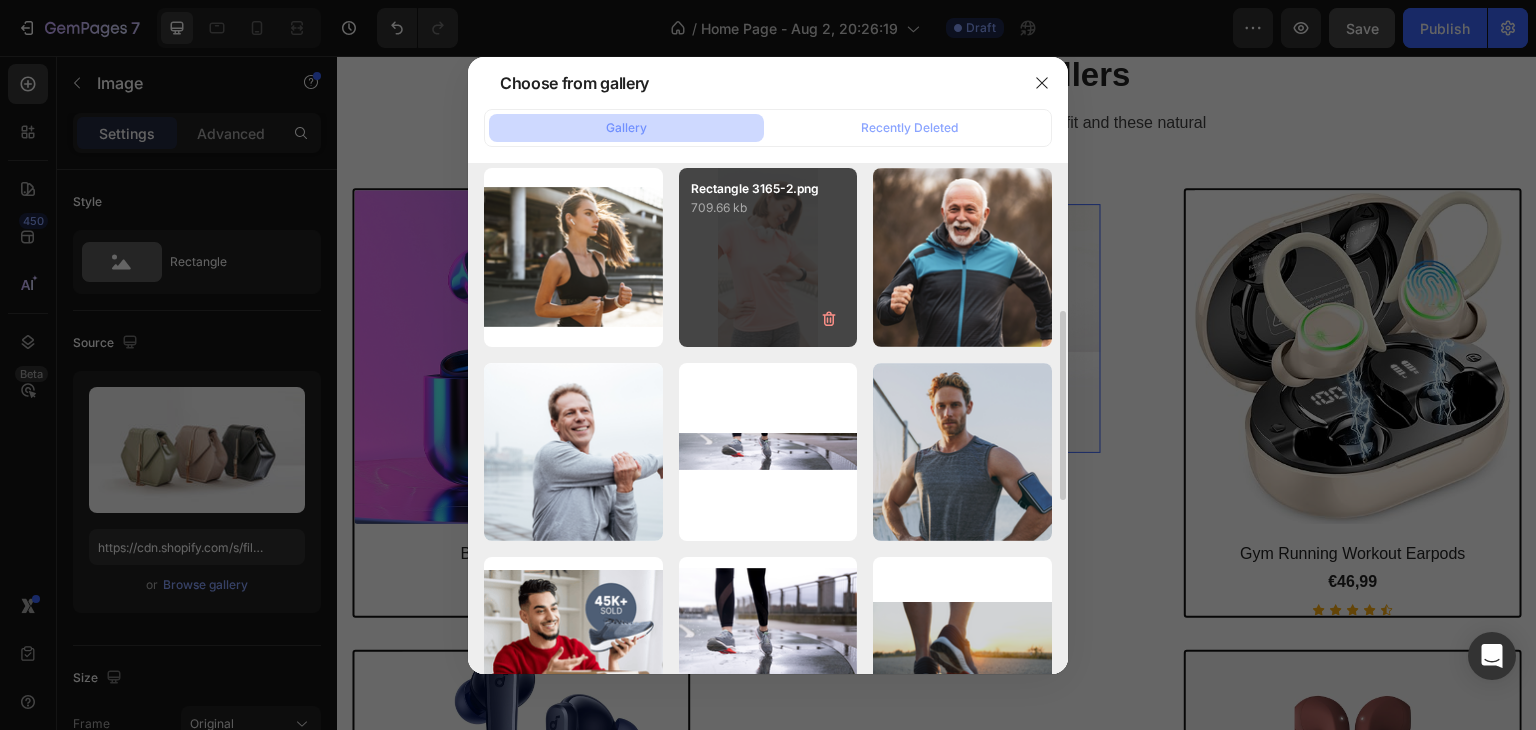 click on "709.66 kb" at bounding box center (768, 208) 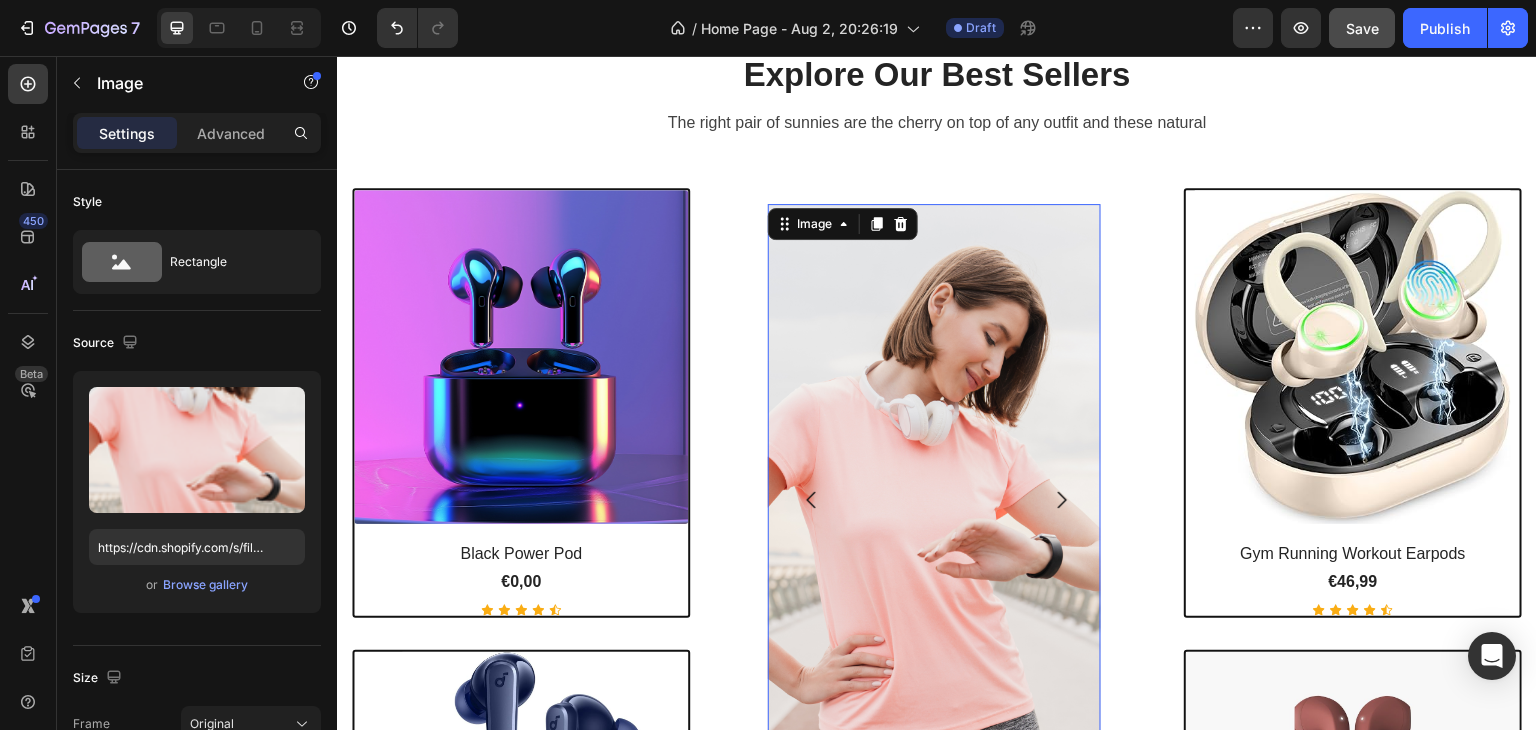 scroll, scrollTop: 1125, scrollLeft: 0, axis: vertical 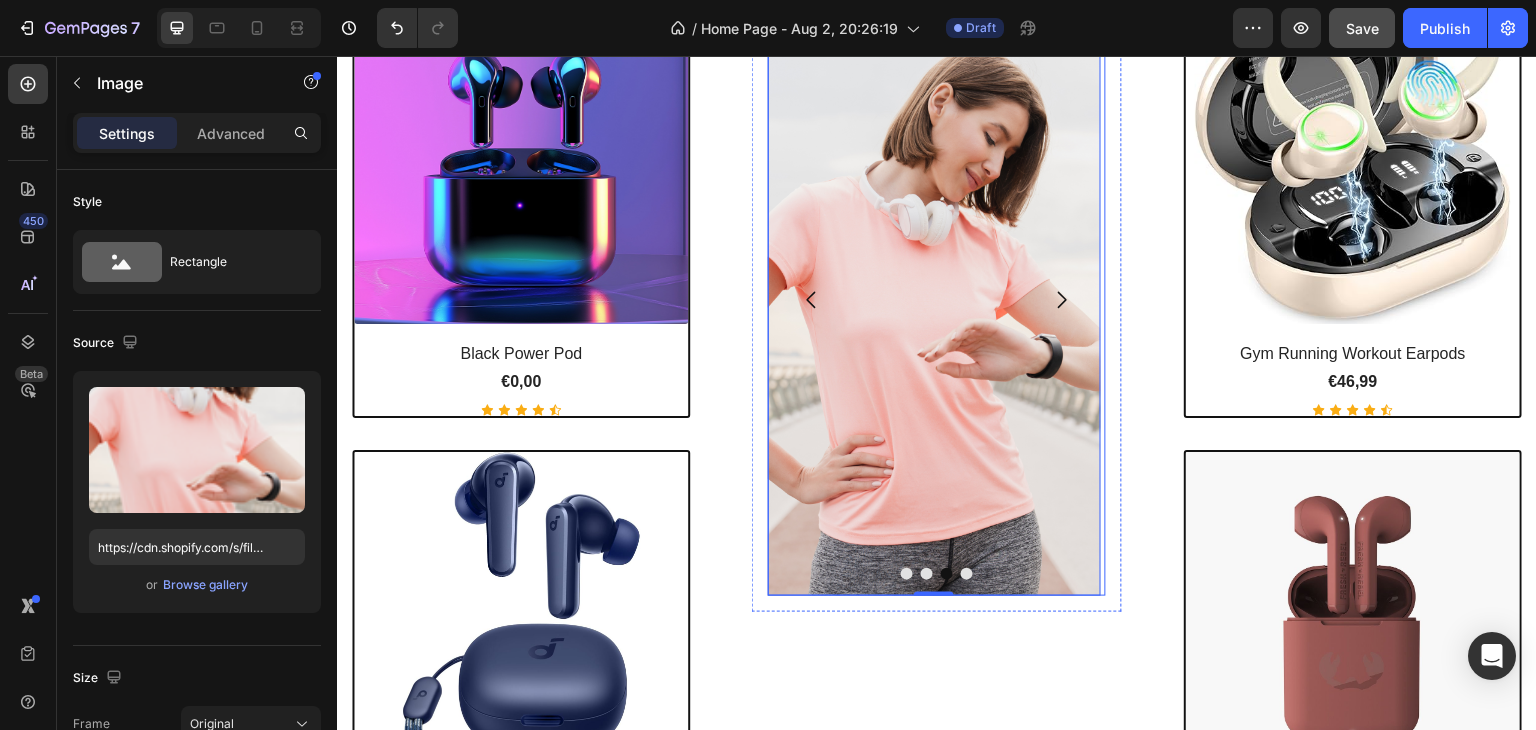 click 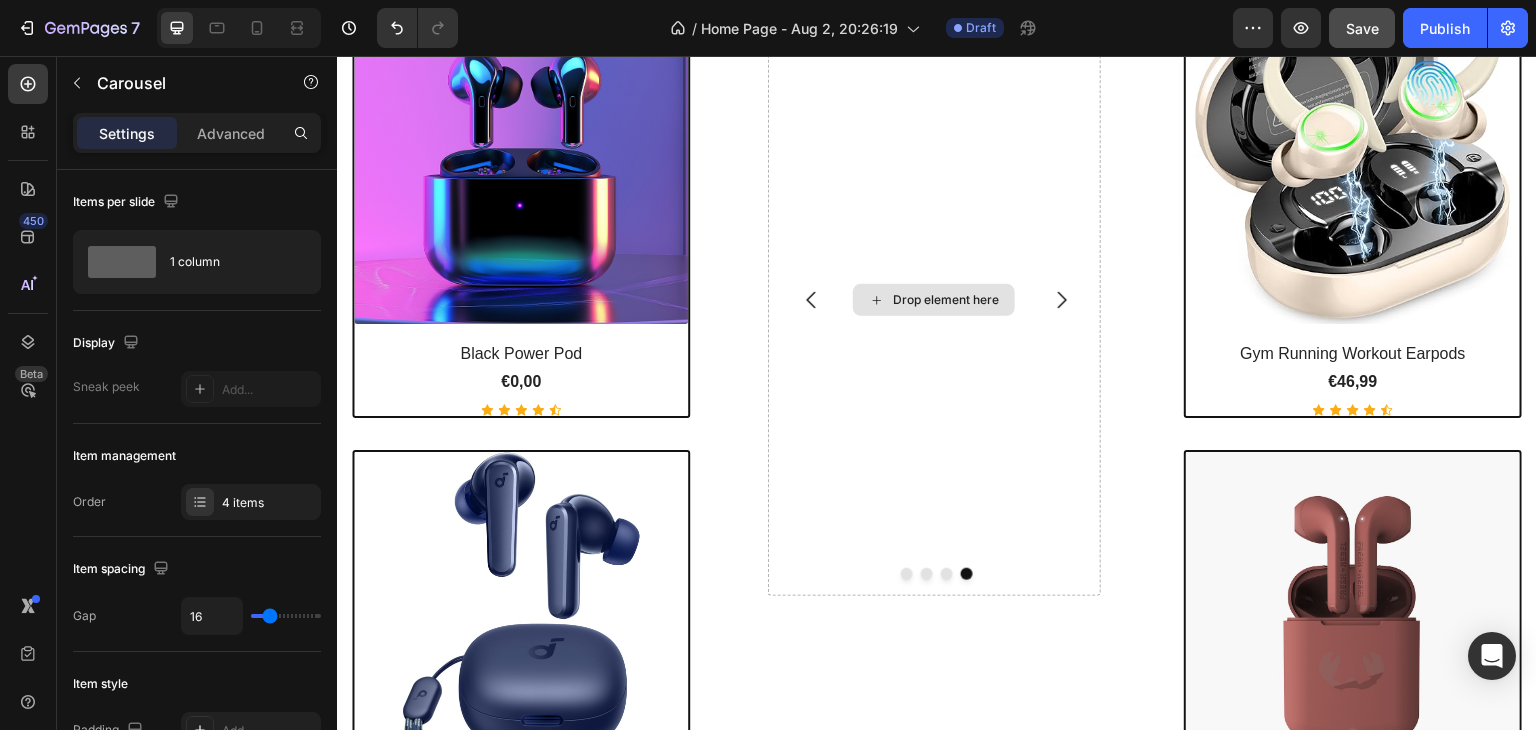 click on "Drop element here" at bounding box center [946, 300] 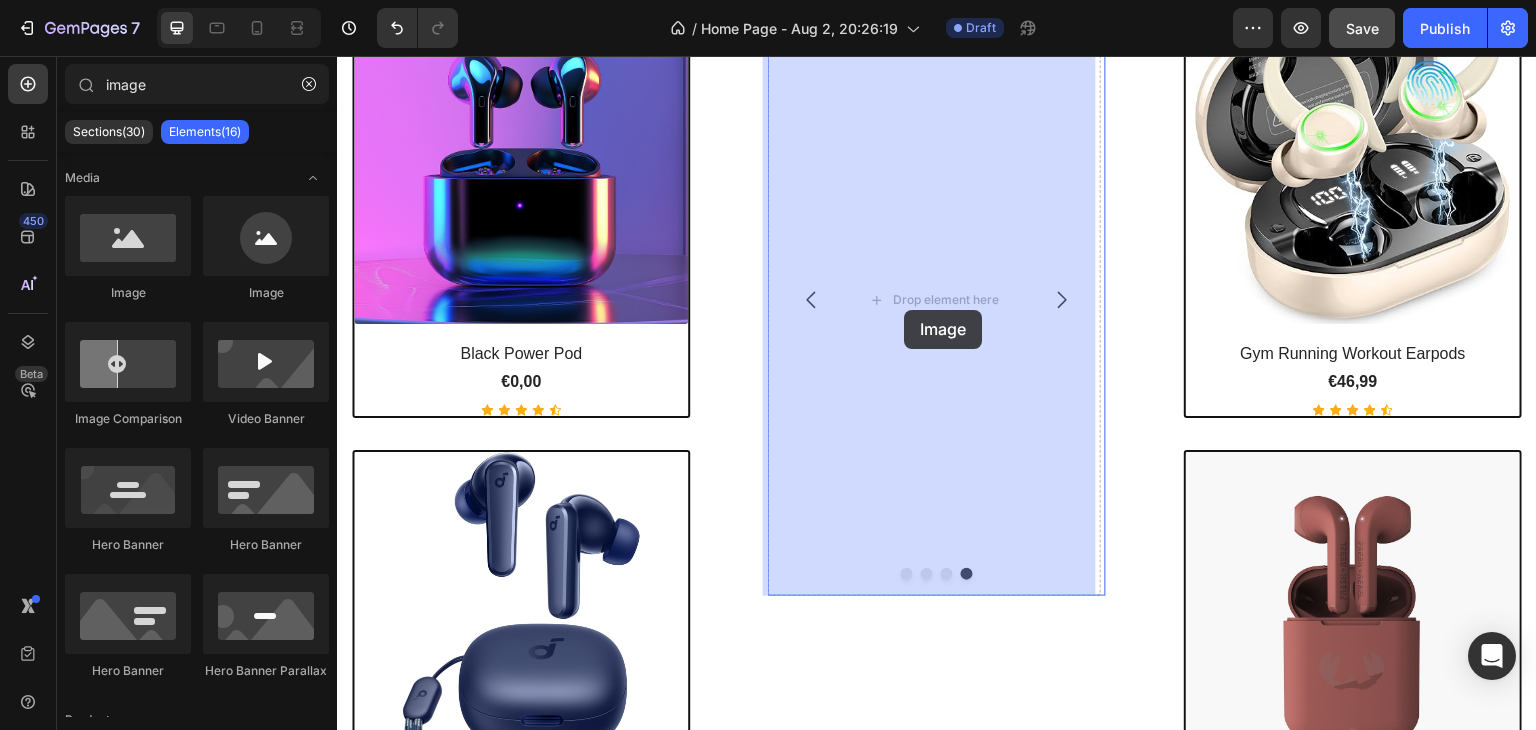 drag, startPoint x: 498, startPoint y: 313, endPoint x: 904, endPoint y: 310, distance: 406.01108 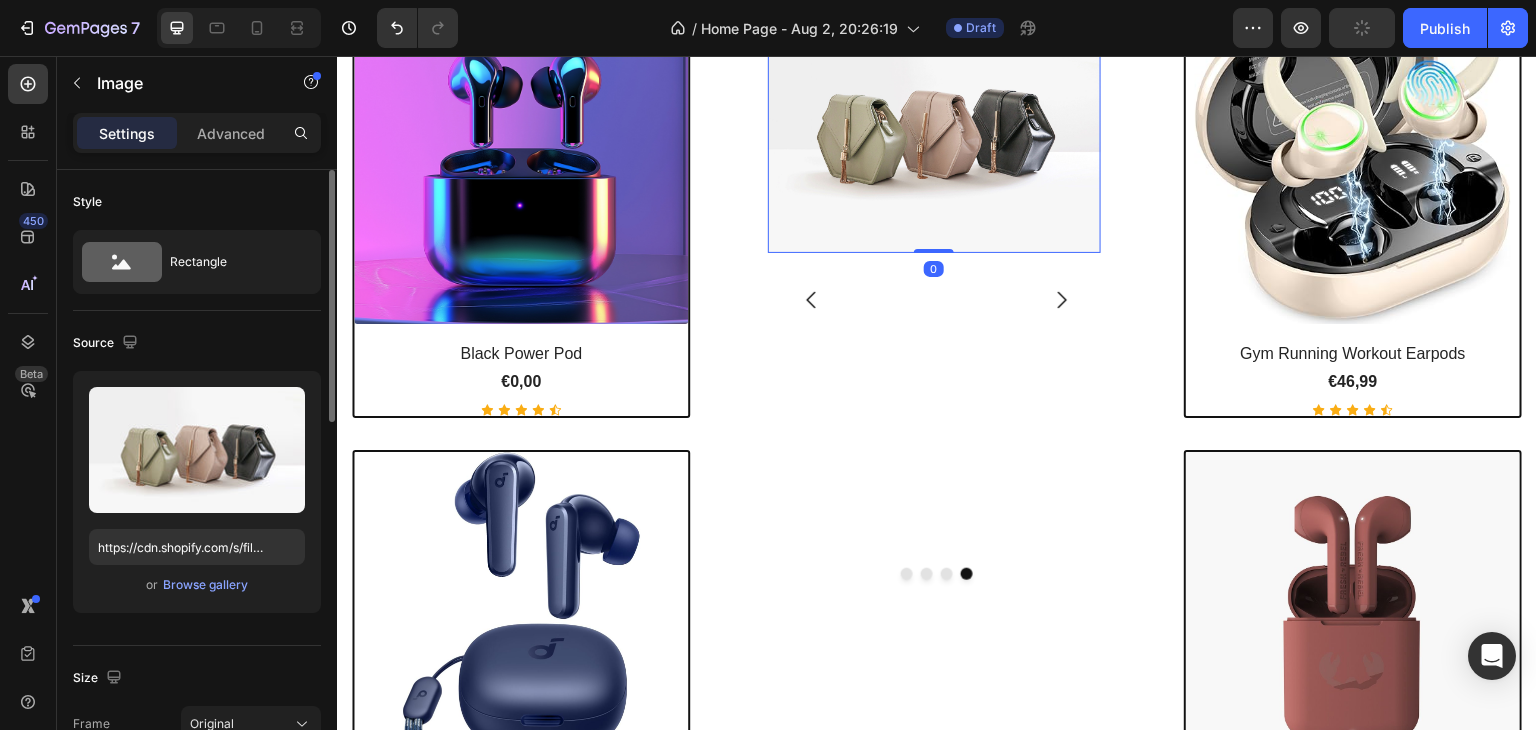 click on "or  Browse gallery" at bounding box center [197, 585] 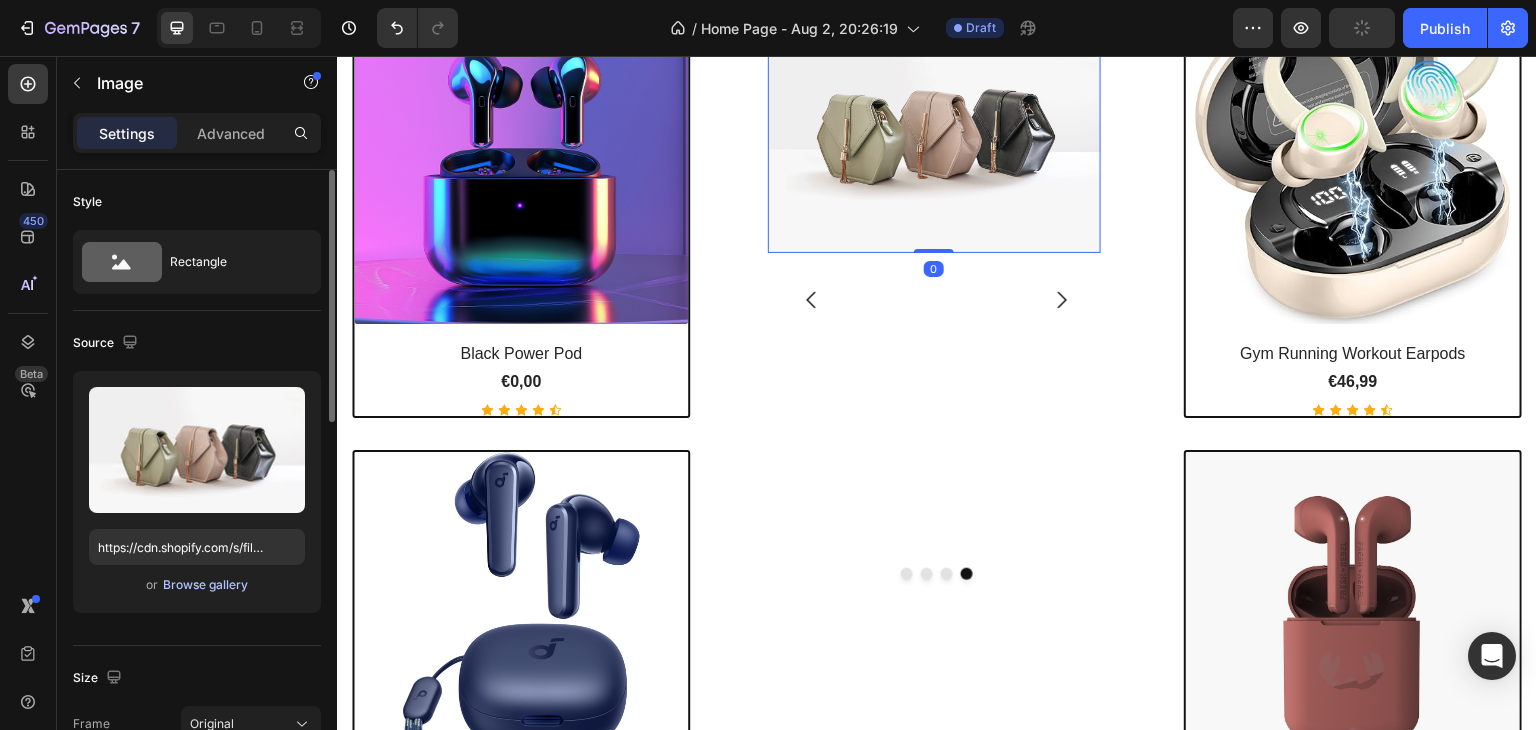click on "Browse gallery" at bounding box center (205, 585) 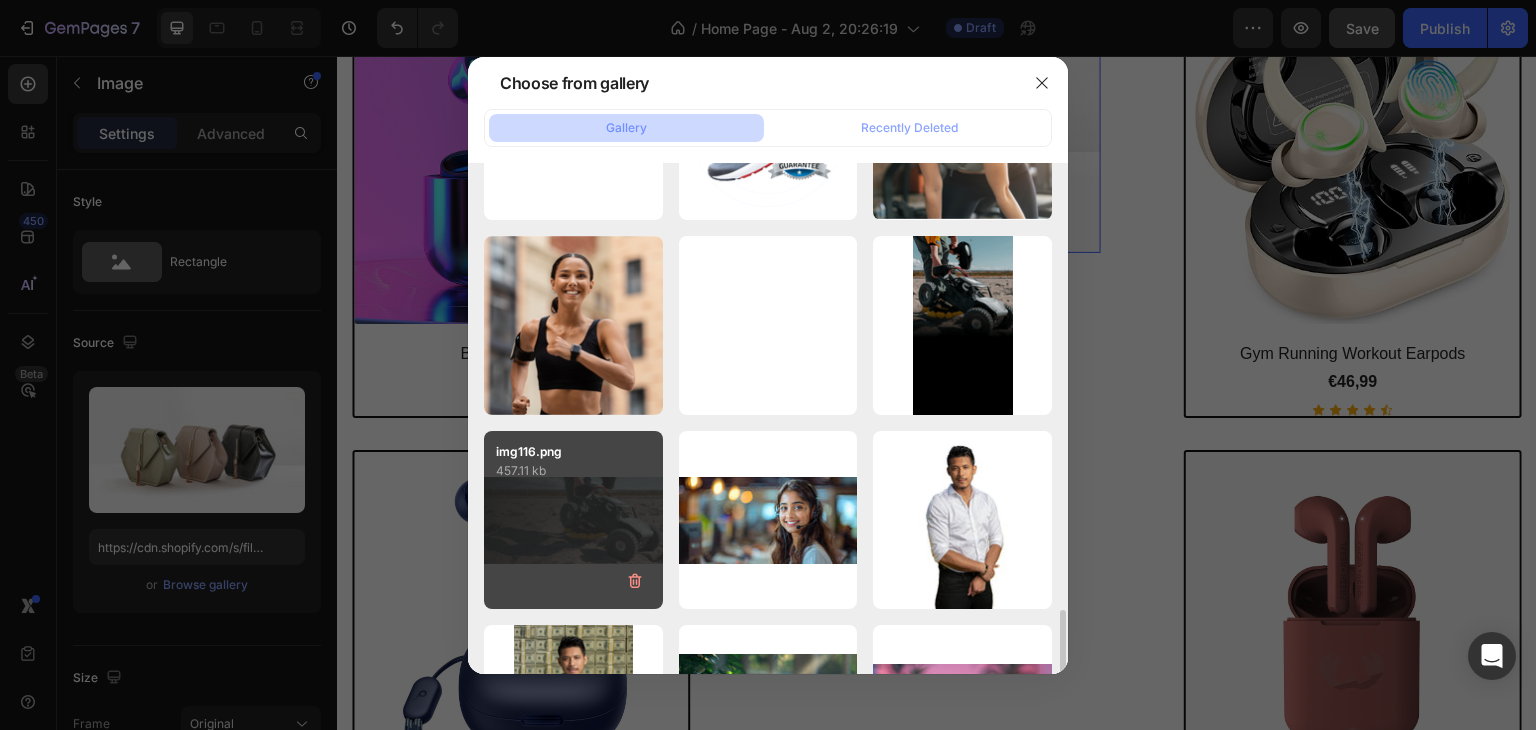 scroll, scrollTop: 1700, scrollLeft: 0, axis: vertical 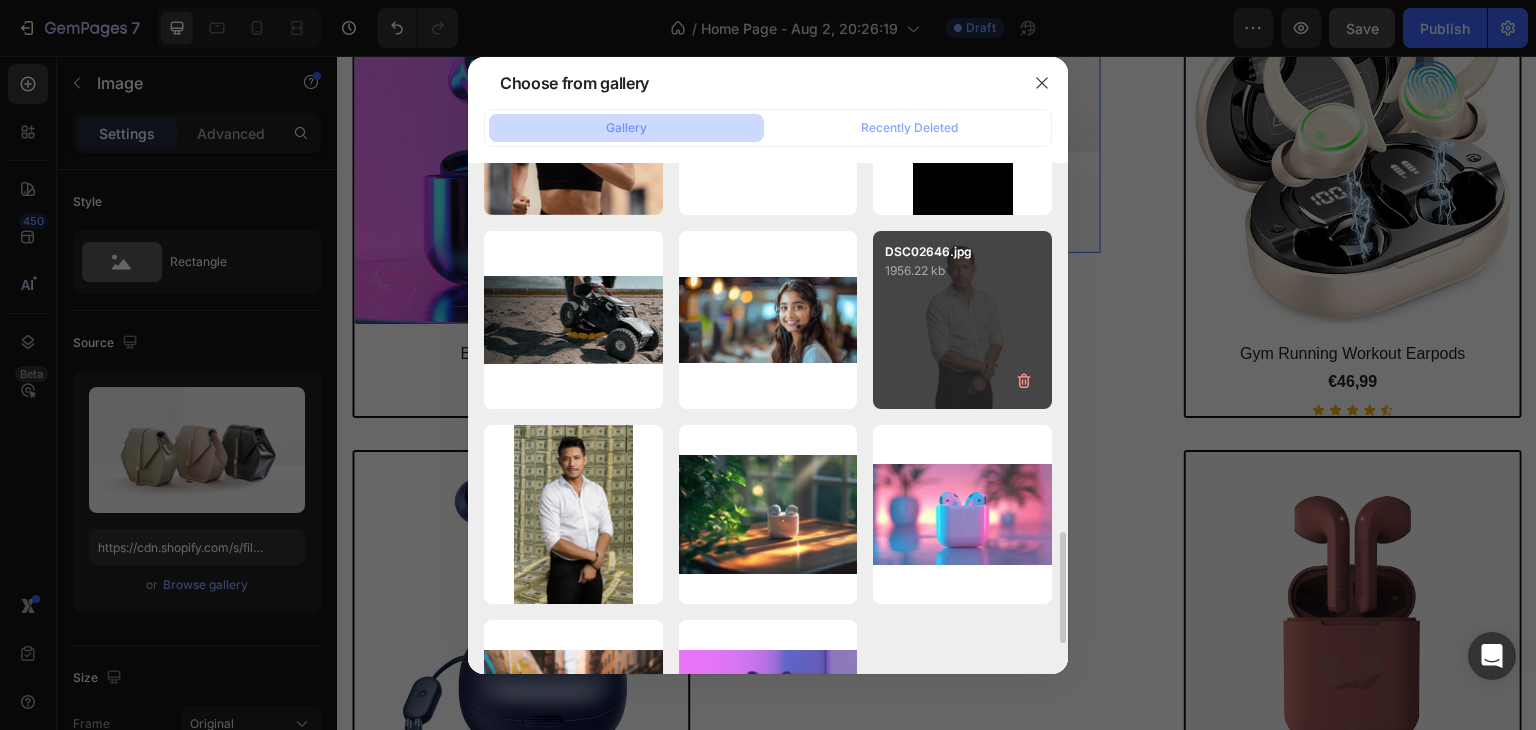 click on "DSC02646.jpg 1956.22 kb" at bounding box center (962, 320) 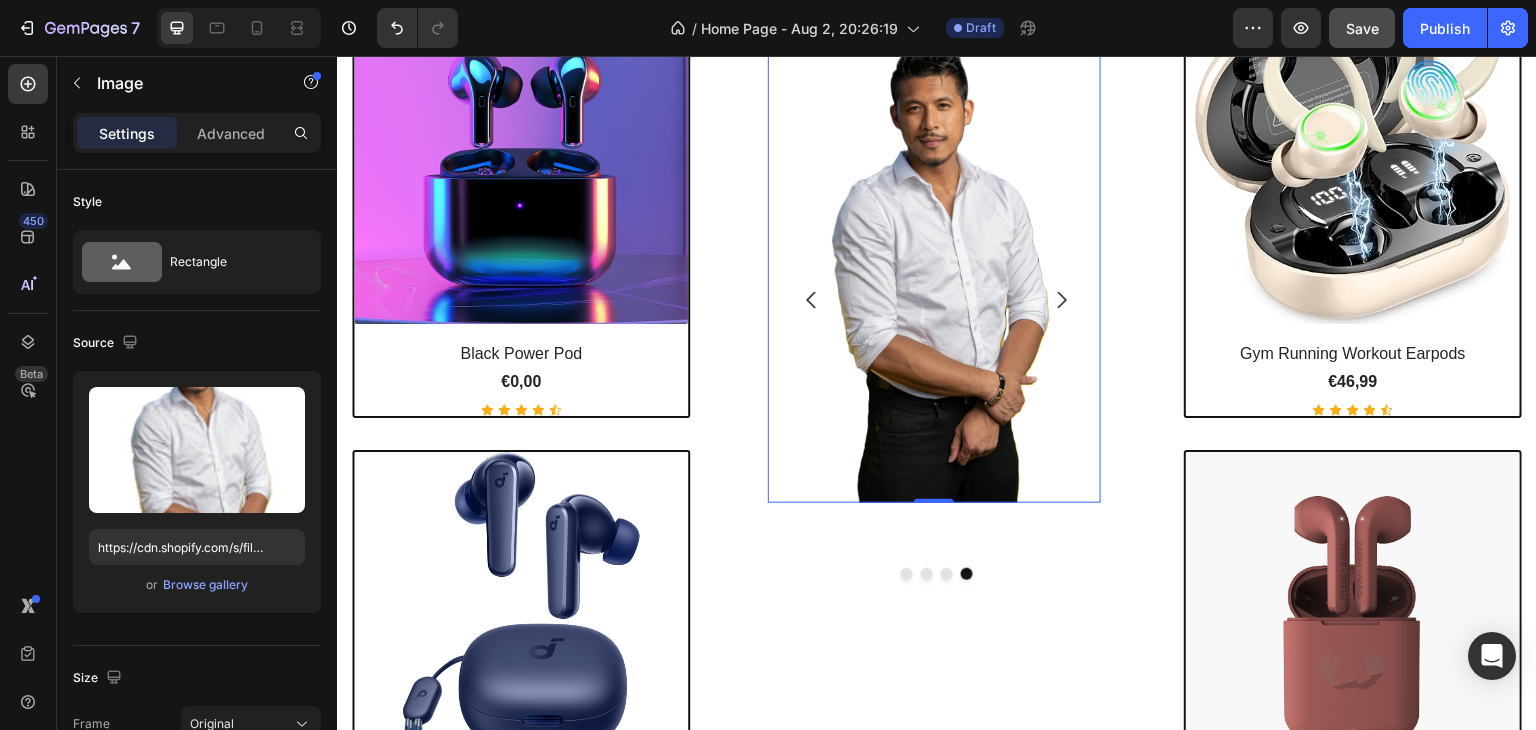 scroll, scrollTop: 1055, scrollLeft: 0, axis: vertical 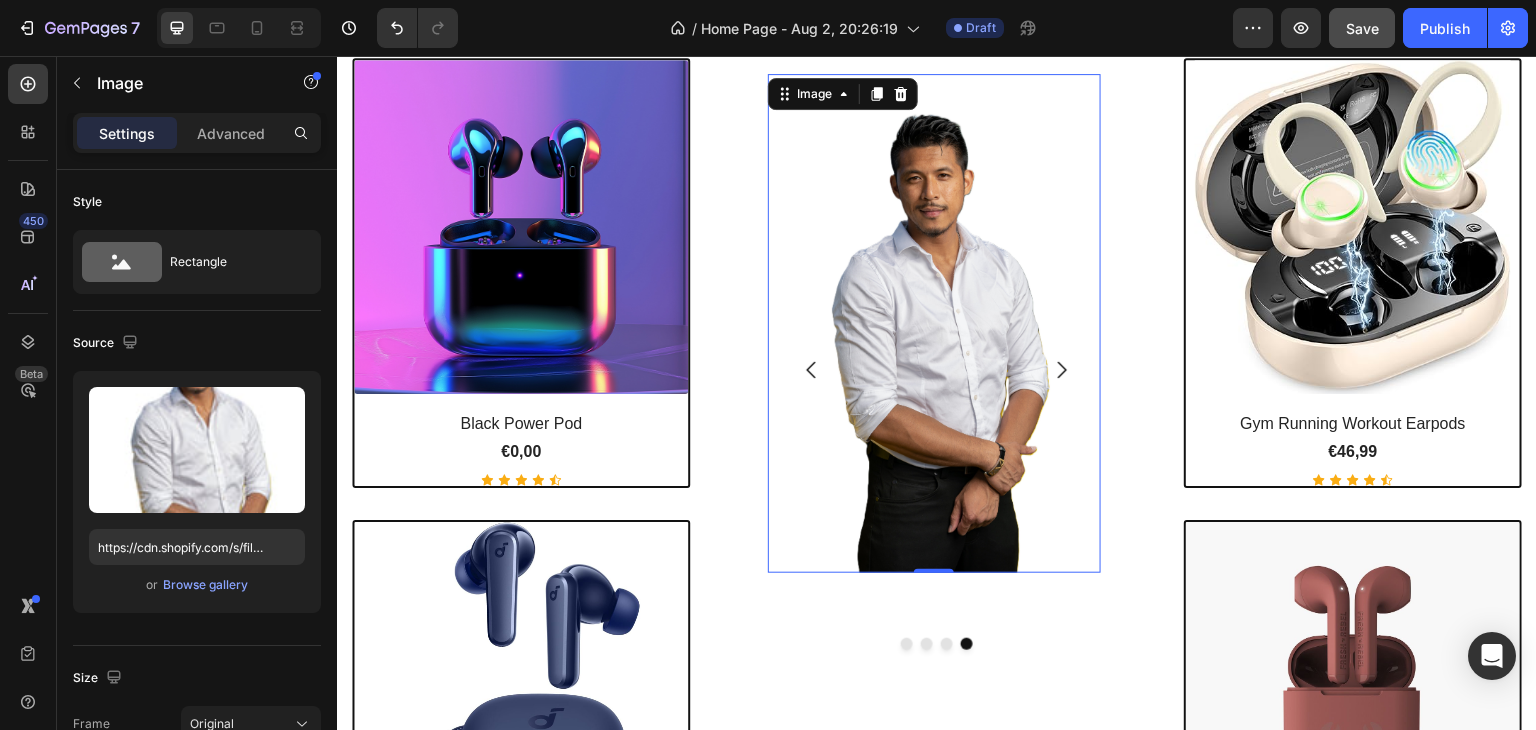 click on "Explore Our Best Sellers Heading The right pair of sunnies are the cherry on top of any outfit and these natural Text block (P) Images & Gallery Black Power Pod (P) Title €0,00 (P) Price (P) Price
Icon
Icon
Icon
Icon
Icon Icon List Hoz Product (P) Images & Gallery Aura Blue Deep Noise (P) Title €41,99 (P) Price (P) Price
Icon
Icon
Icon
Icon
Icon Icon List Hoz Product Row
Image Image Image Image   0
Carousel Row (P) Images & Gallery Gym Running Workout Earpods (P) Title €46,99 (P) Price (P) Price
Icon
Icon
Icon
Icon
Icon Icon List Hoz Product (P) Images & Gallery Sand Brothers Brown (P) Title €43,99 (P) Price (P) Price
Icon
Icon
Icon
Icon
Icon Icon List Hoz Row" at bounding box center [937, 444] 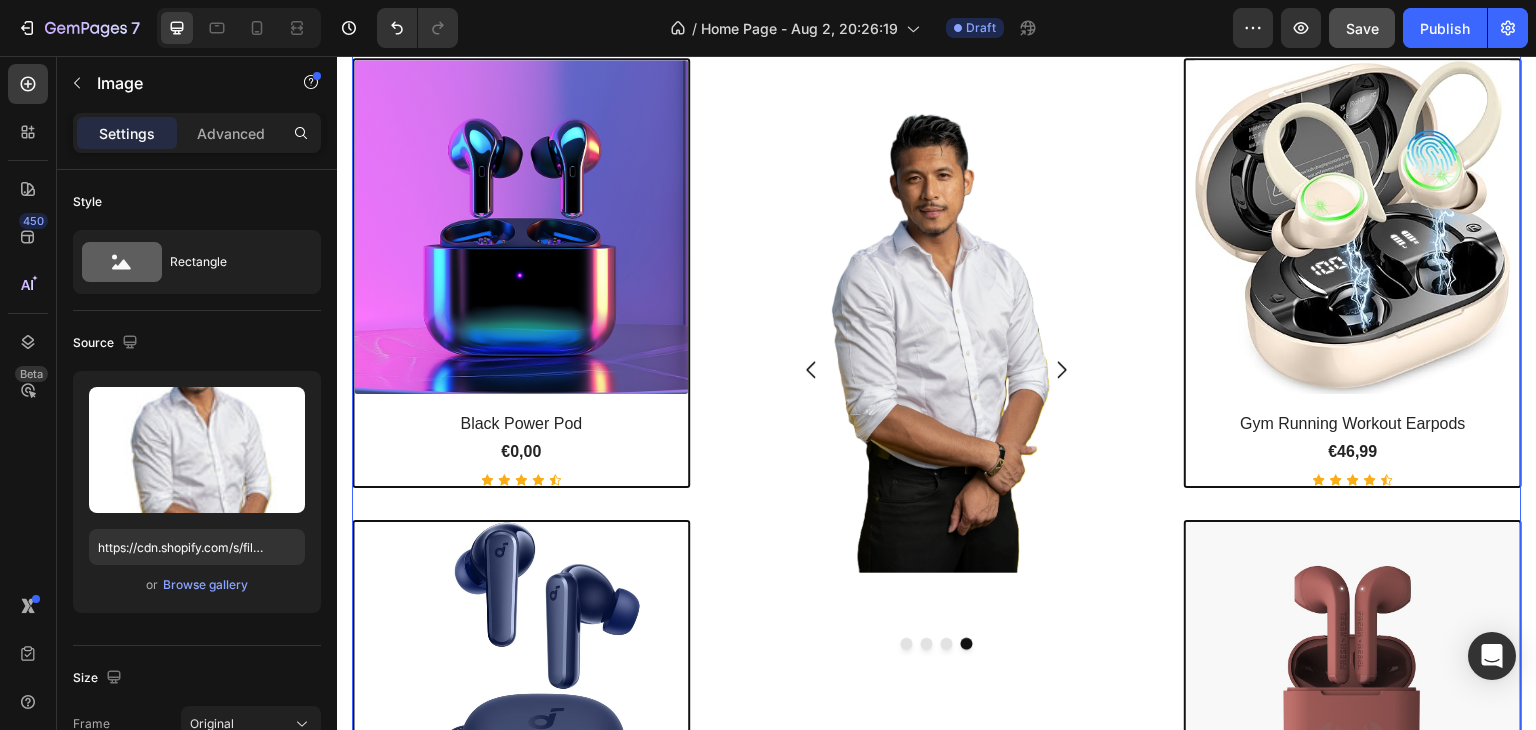 scroll, scrollTop: 725, scrollLeft: 0, axis: vertical 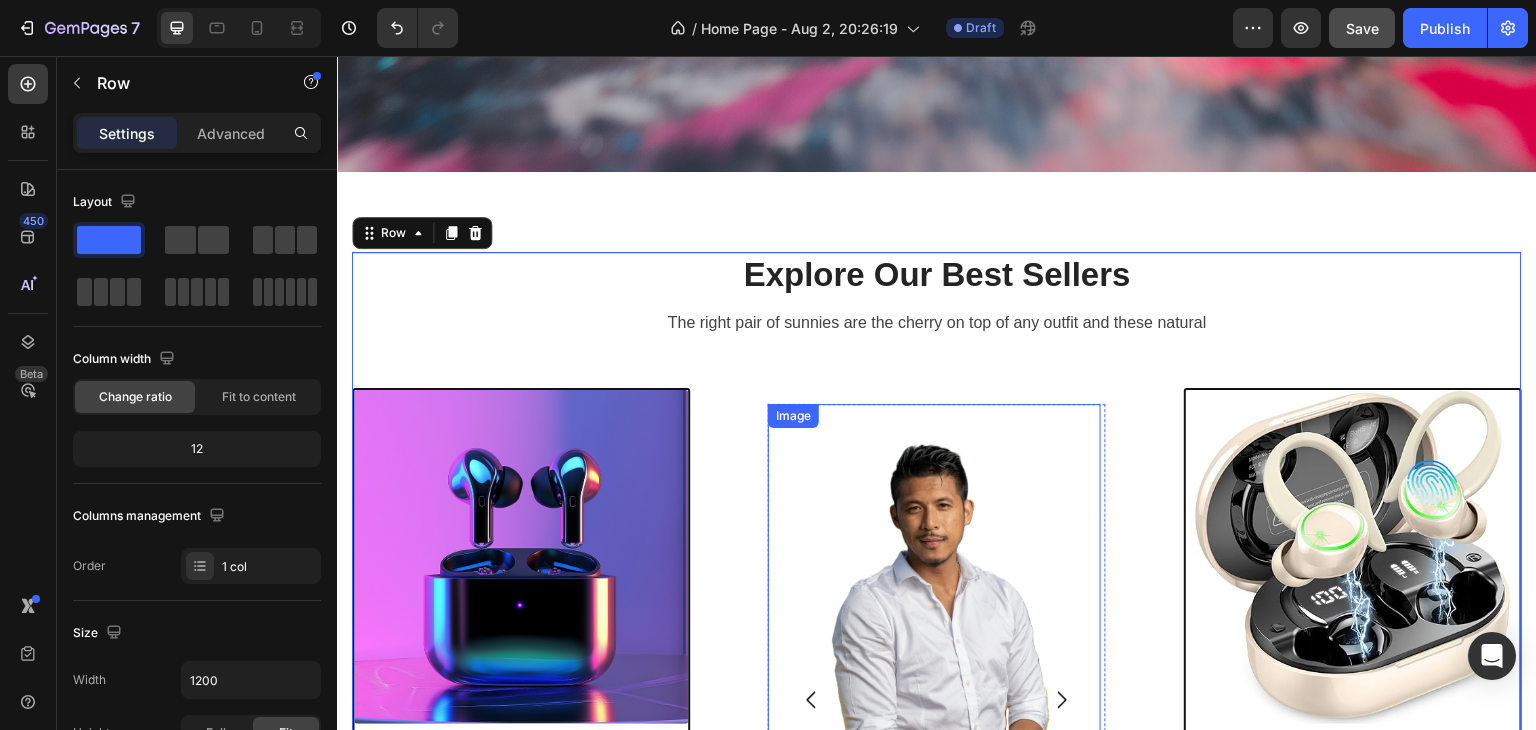 click at bounding box center [934, 653] 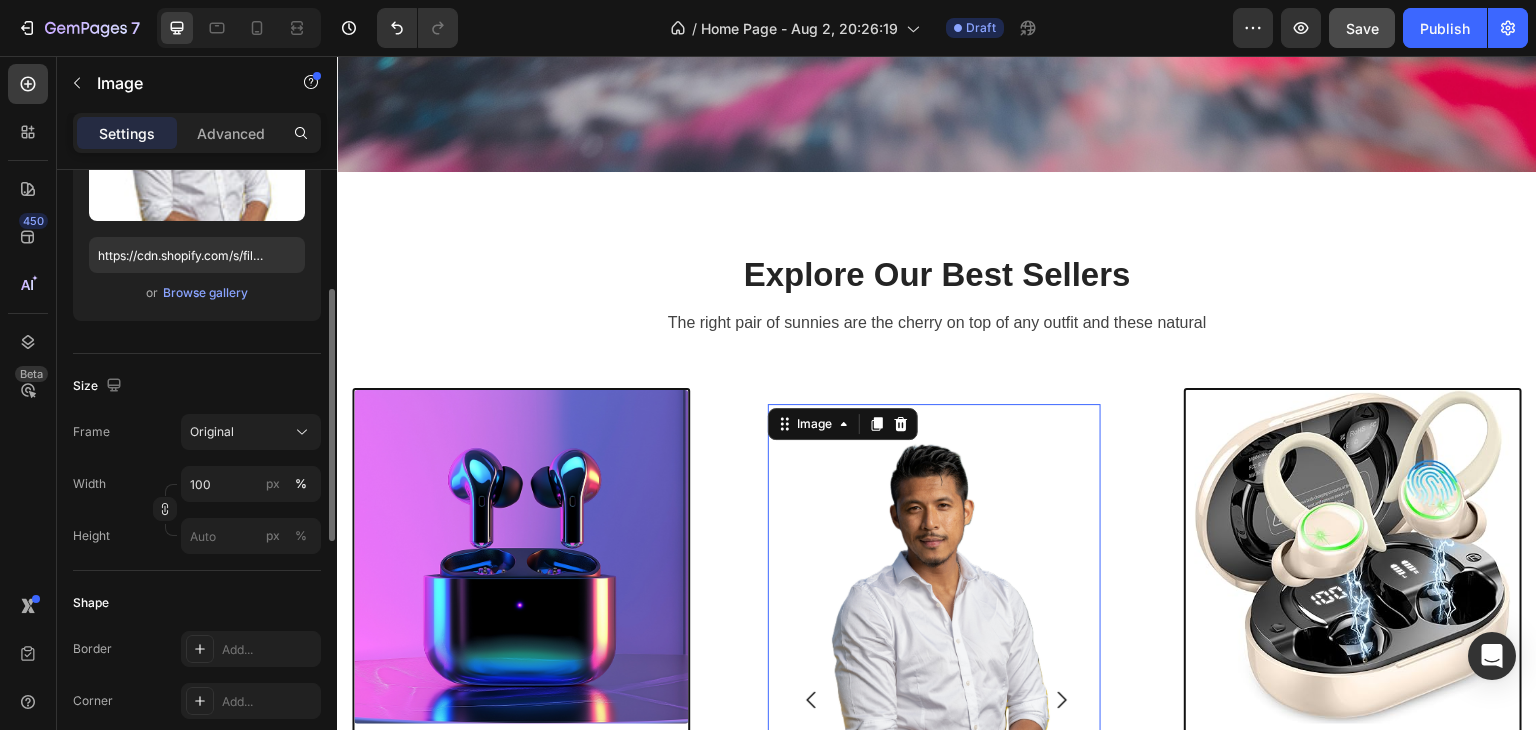 scroll, scrollTop: 0, scrollLeft: 0, axis: both 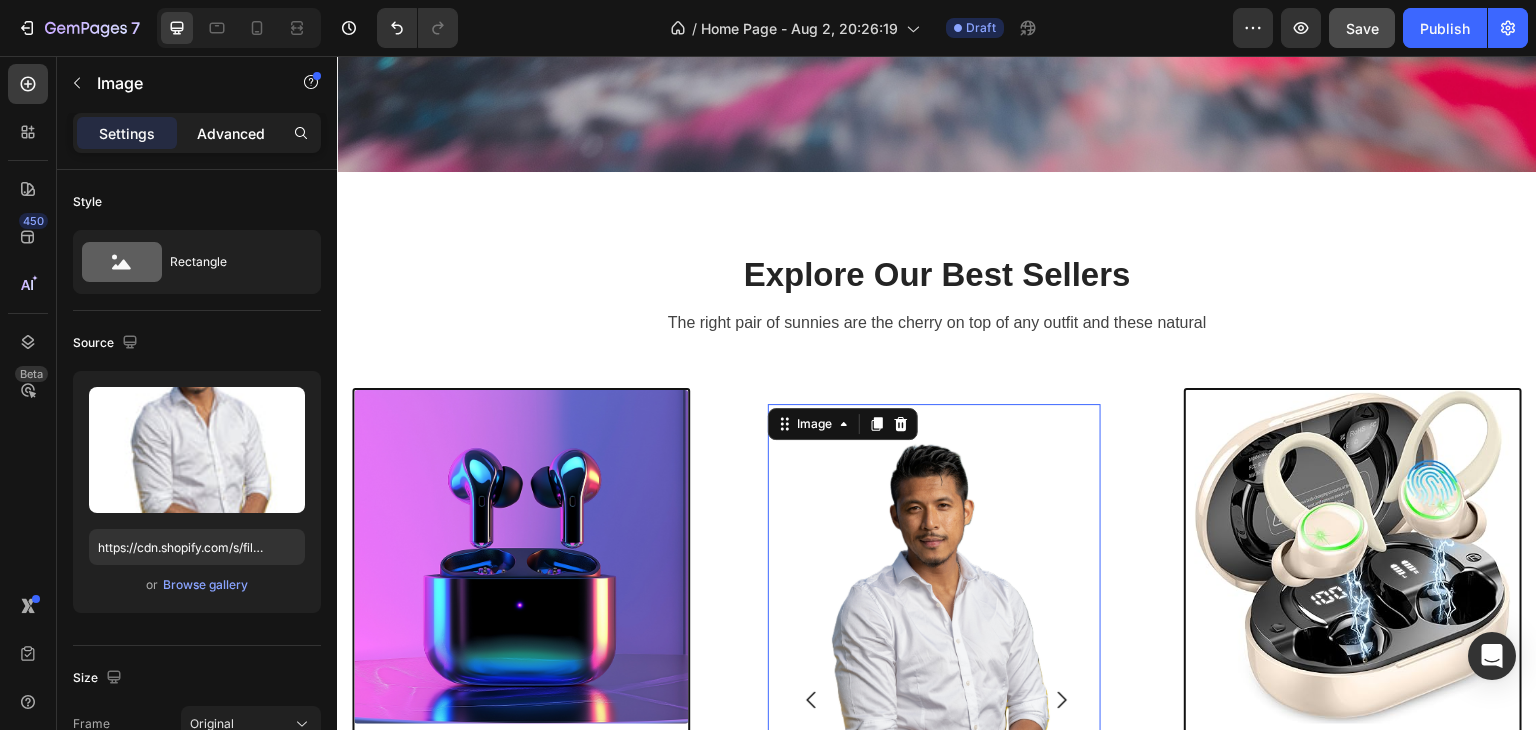 click on "Advanced" at bounding box center [231, 133] 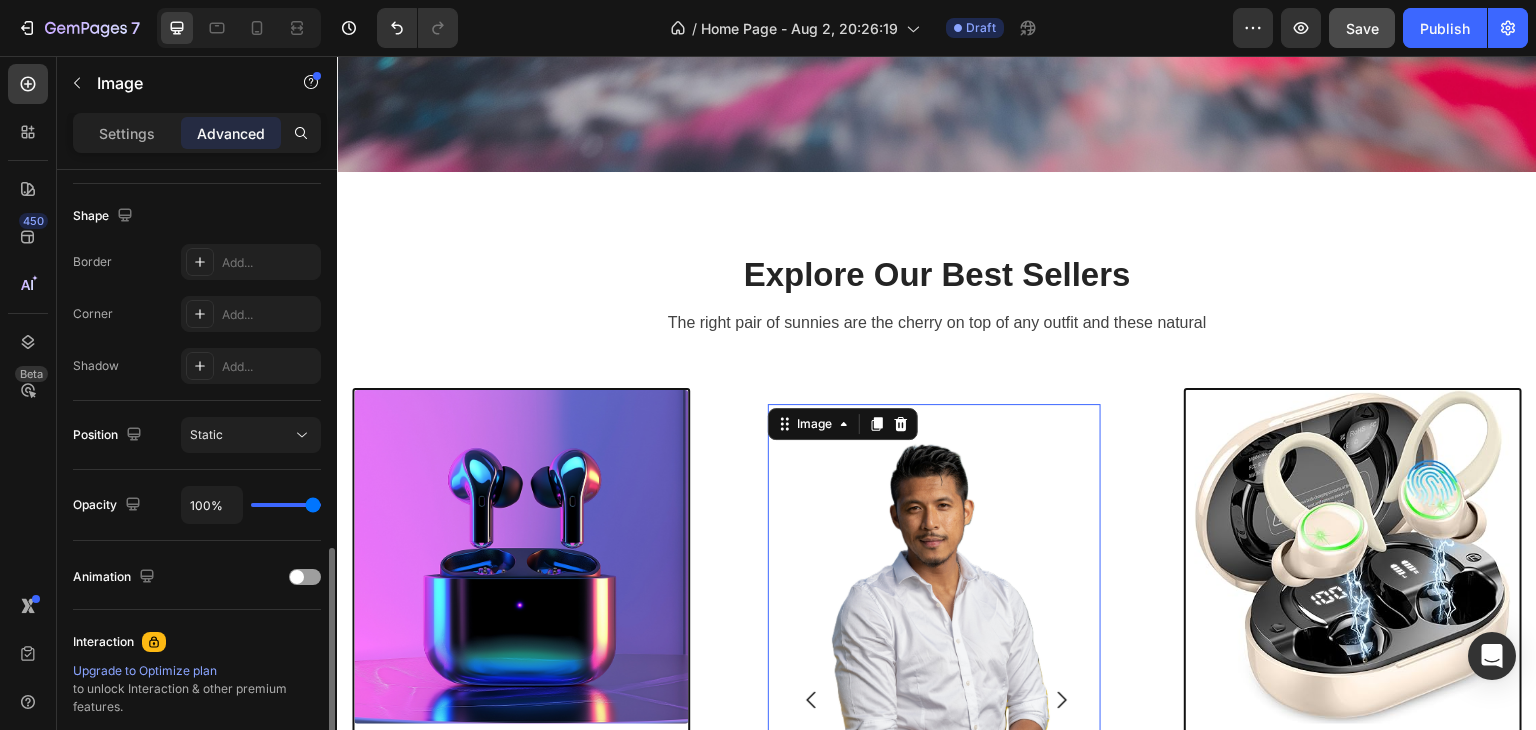 scroll, scrollTop: 600, scrollLeft: 0, axis: vertical 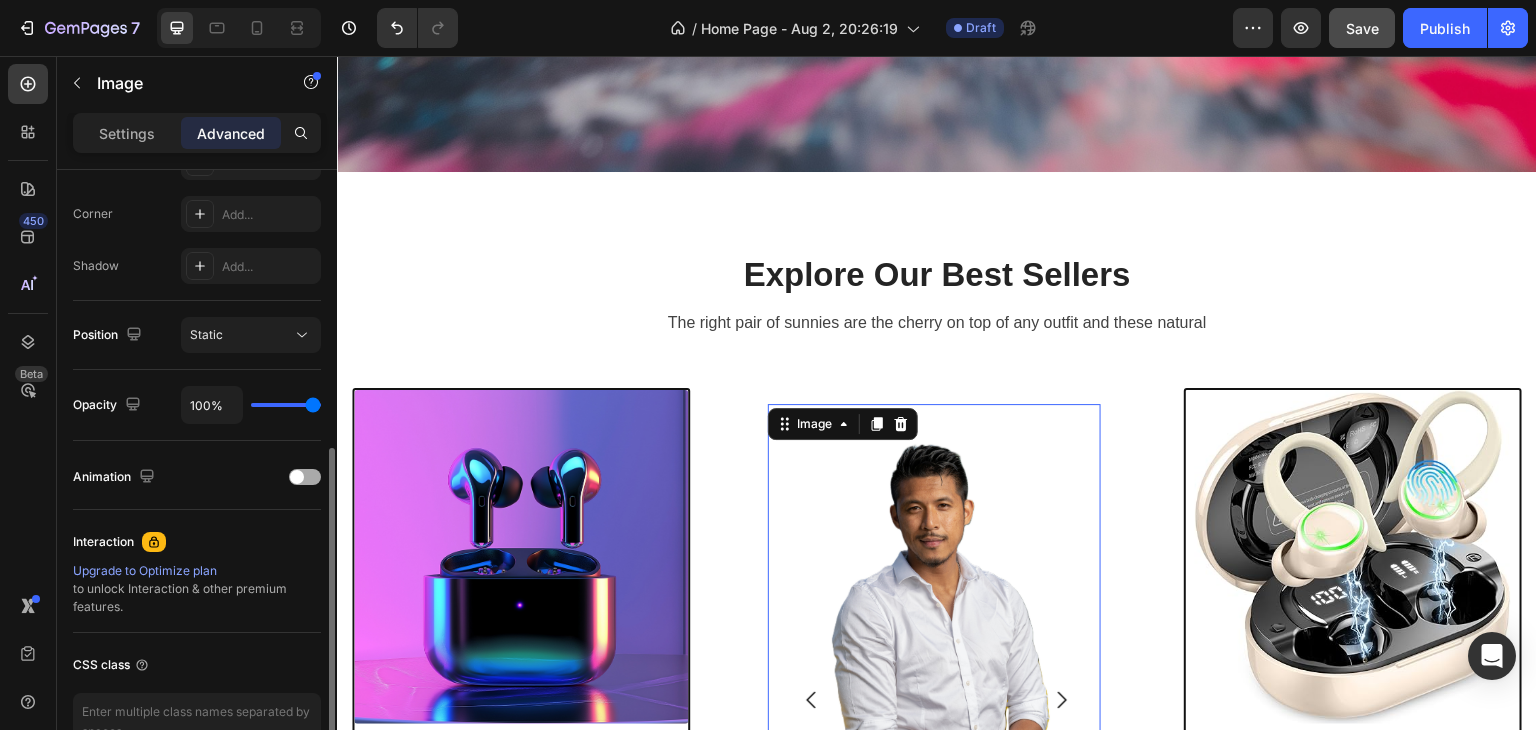 click at bounding box center [305, 477] 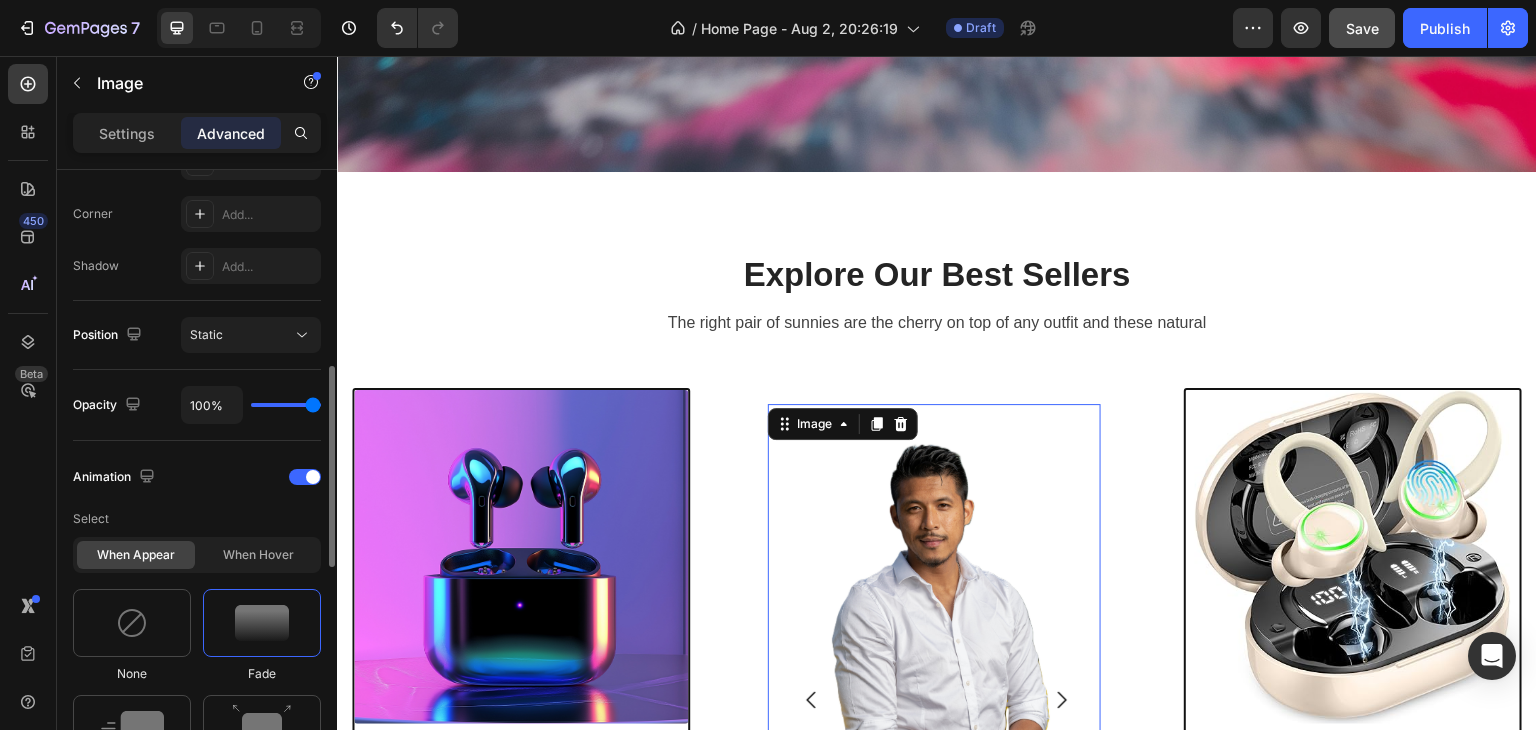 scroll, scrollTop: 800, scrollLeft: 0, axis: vertical 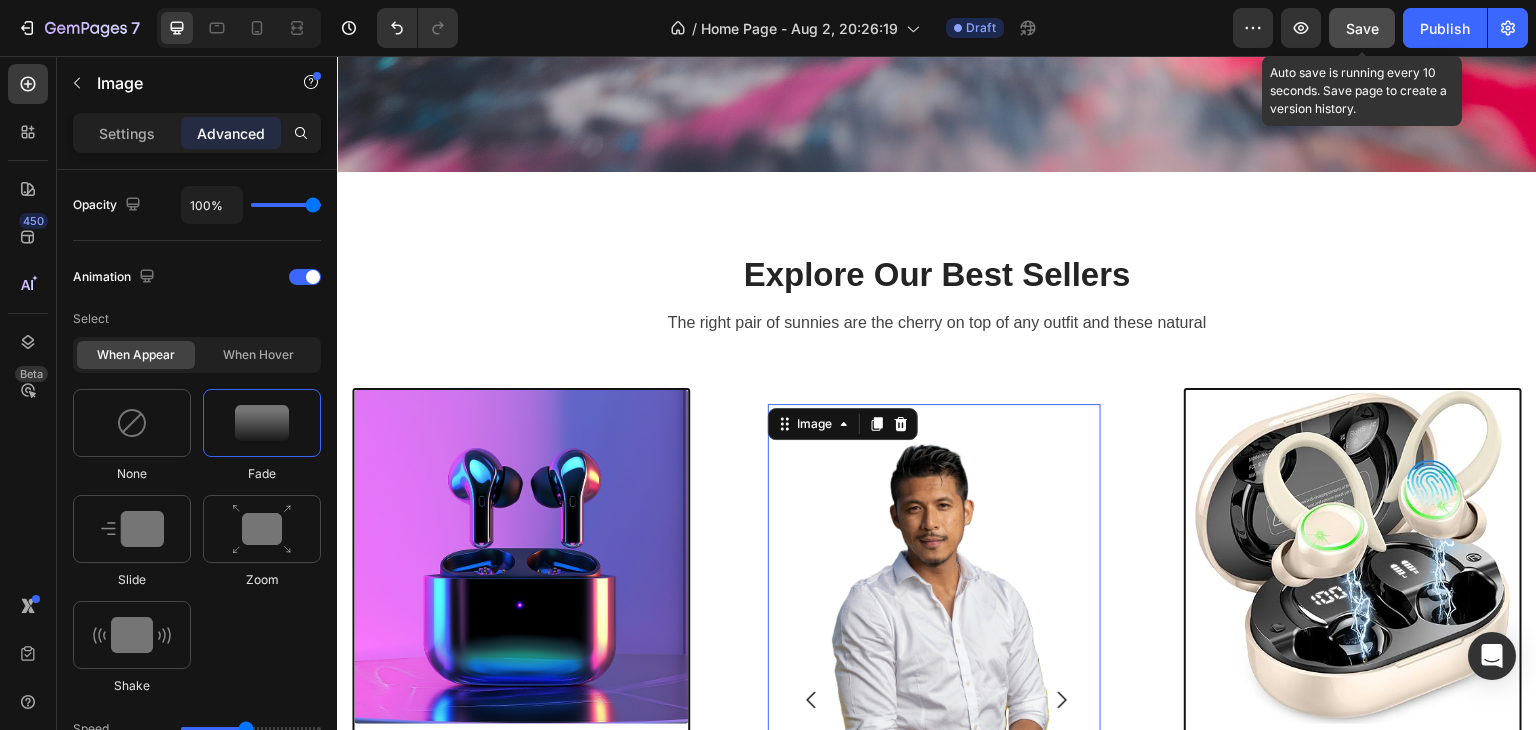 click on "Save" 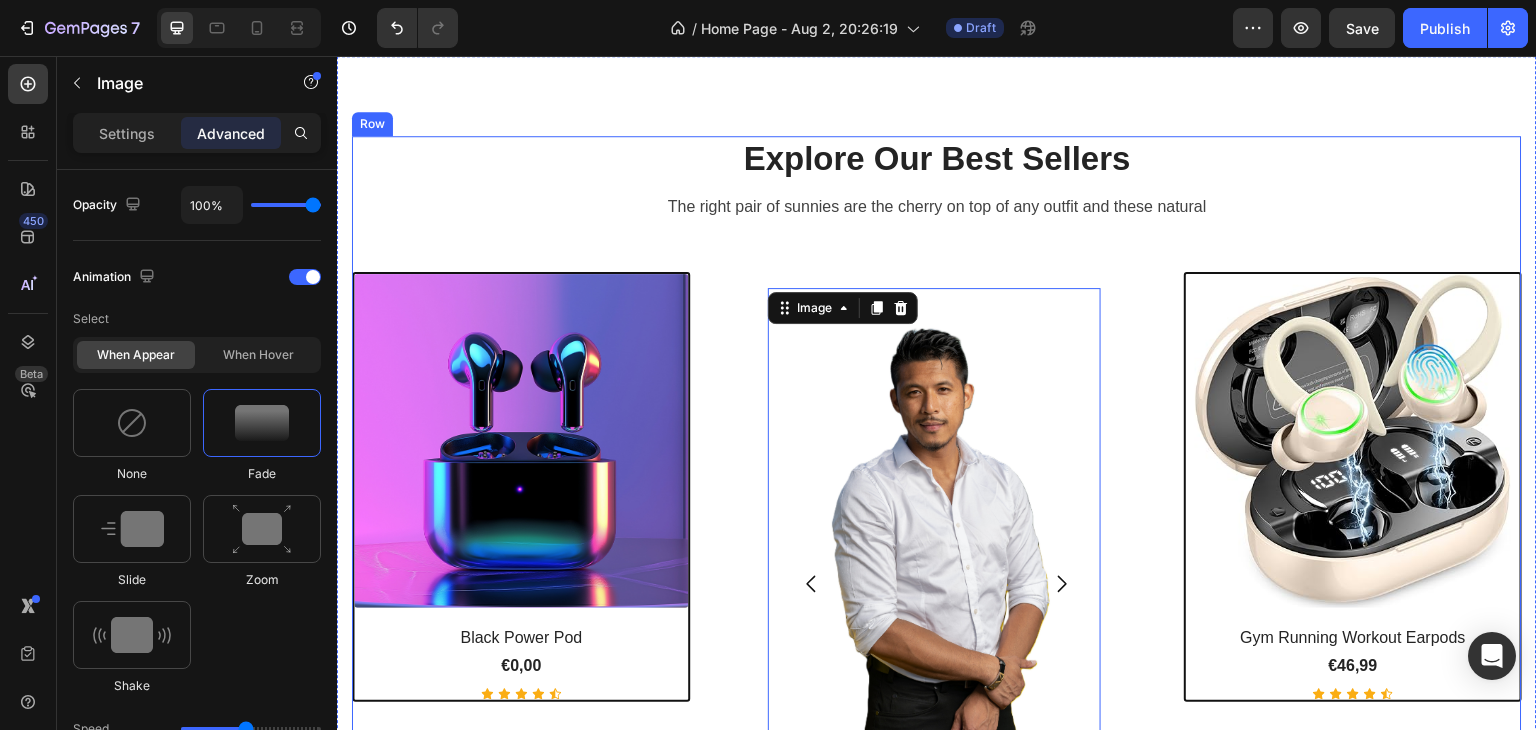 scroll, scrollTop: 925, scrollLeft: 0, axis: vertical 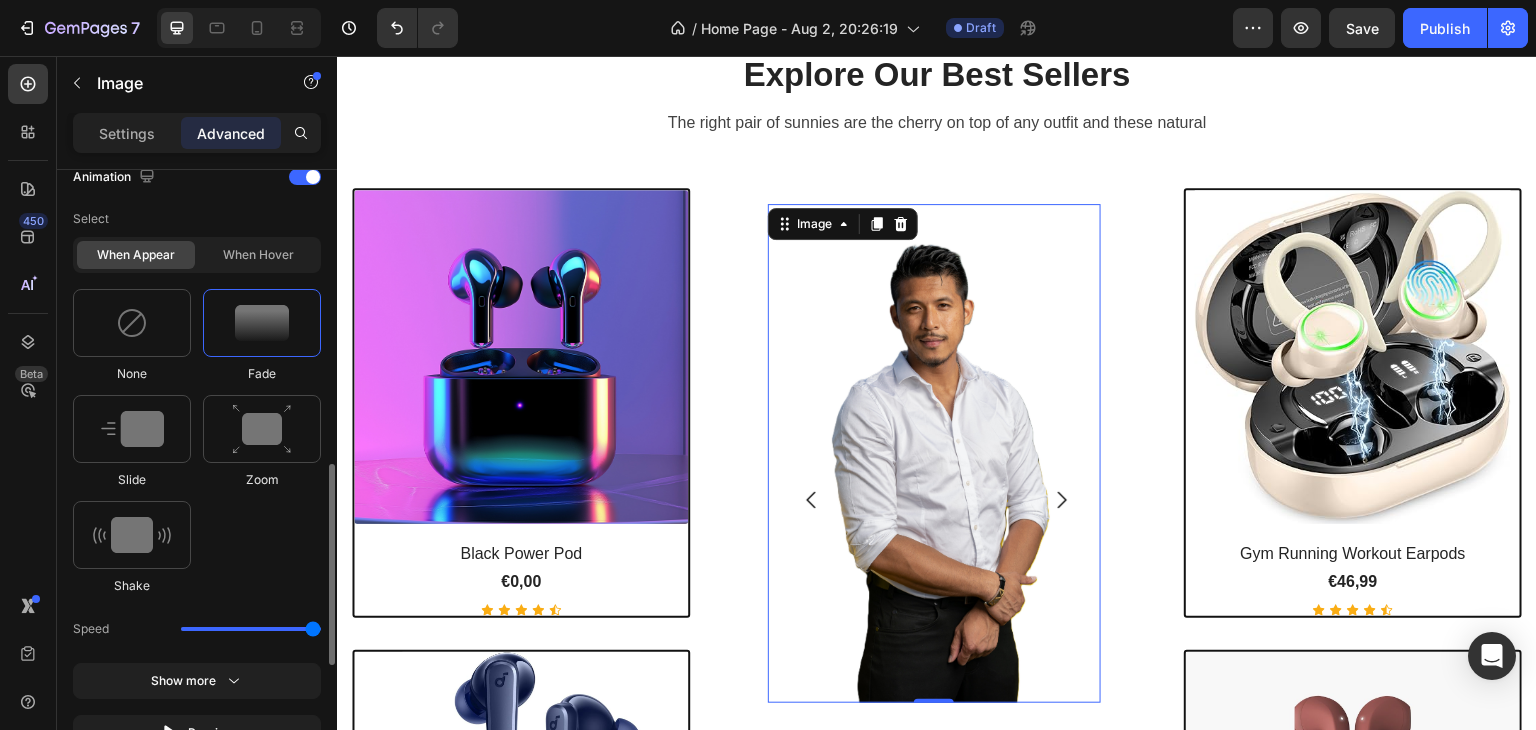 drag, startPoint x: 265, startPoint y: 630, endPoint x: 321, endPoint y: 633, distance: 56.0803 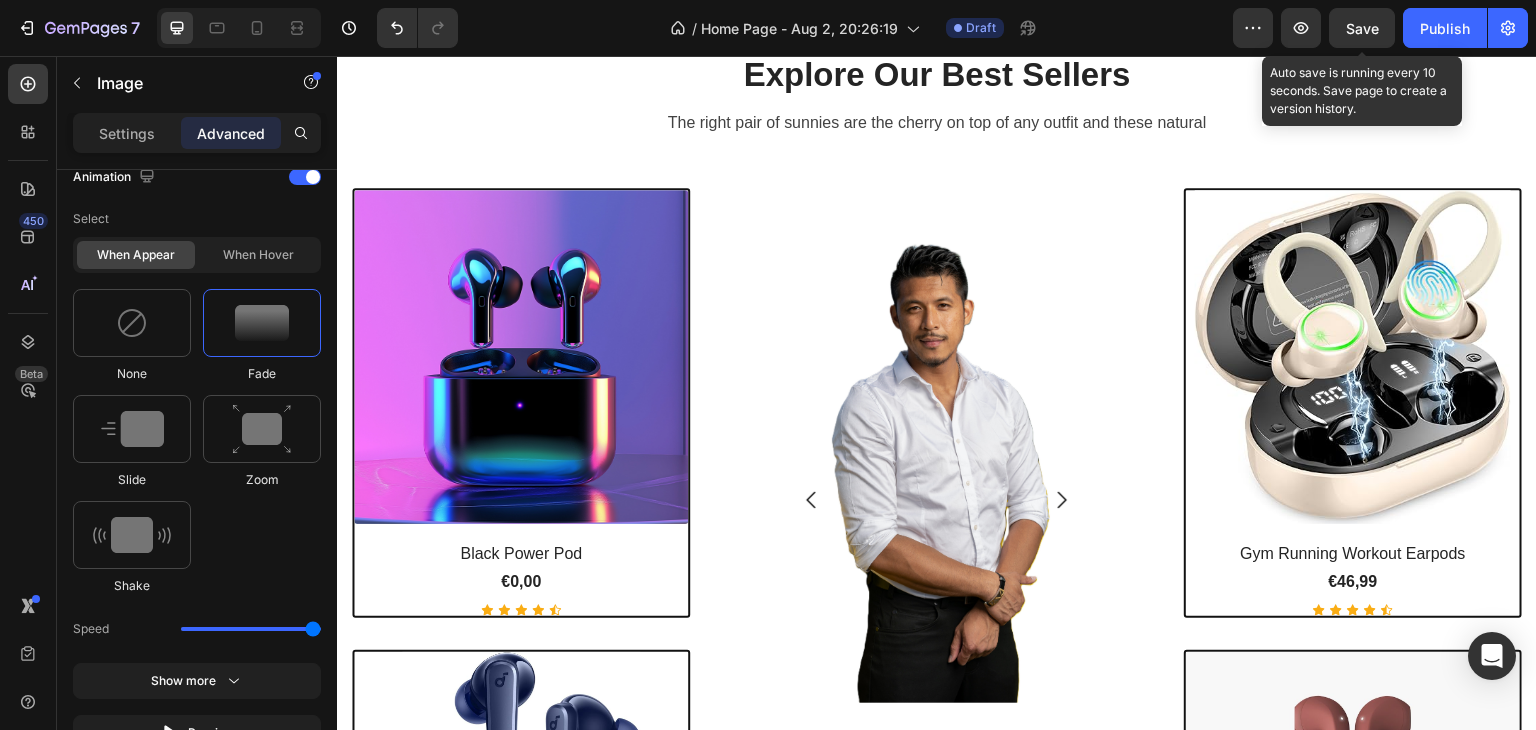 click on "Save" 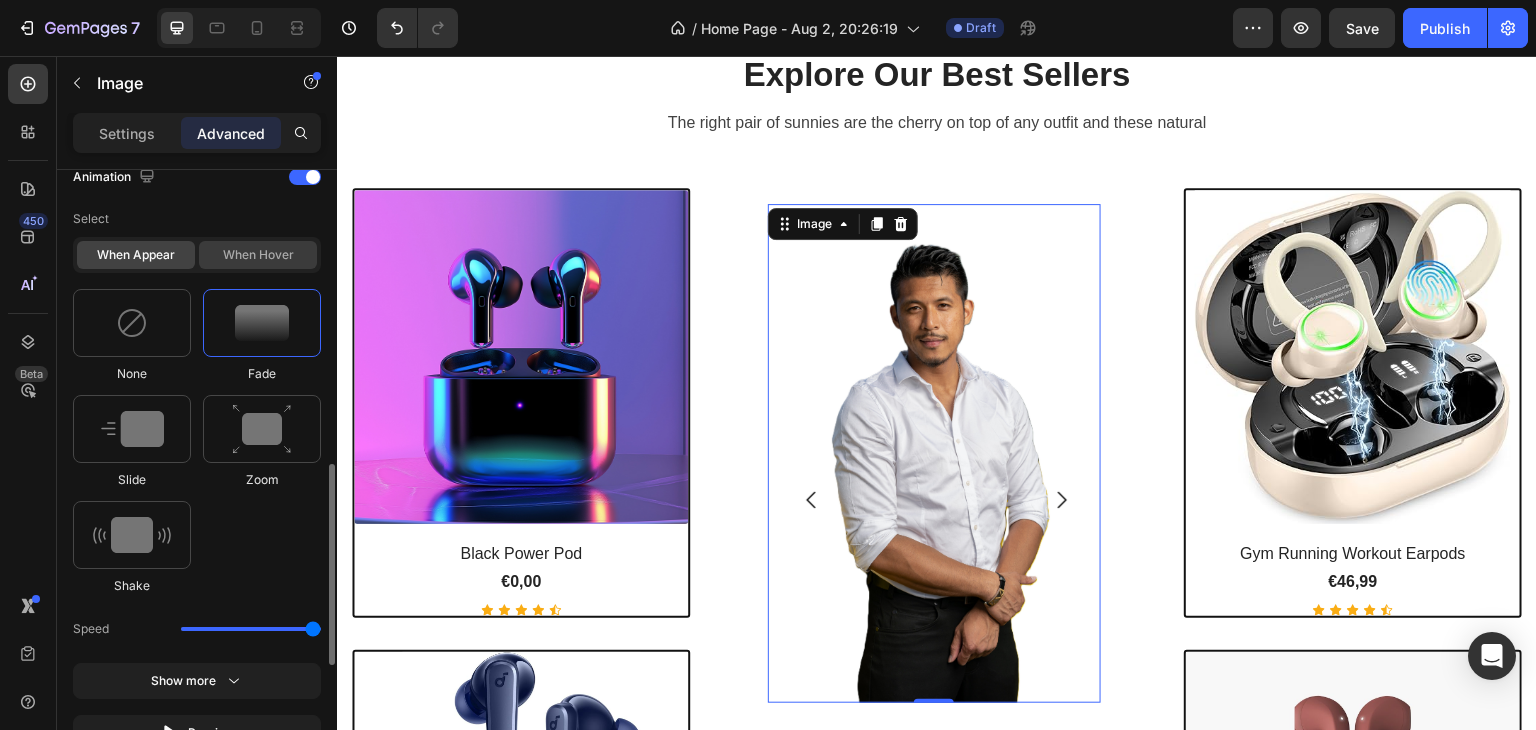 click on "When hover" 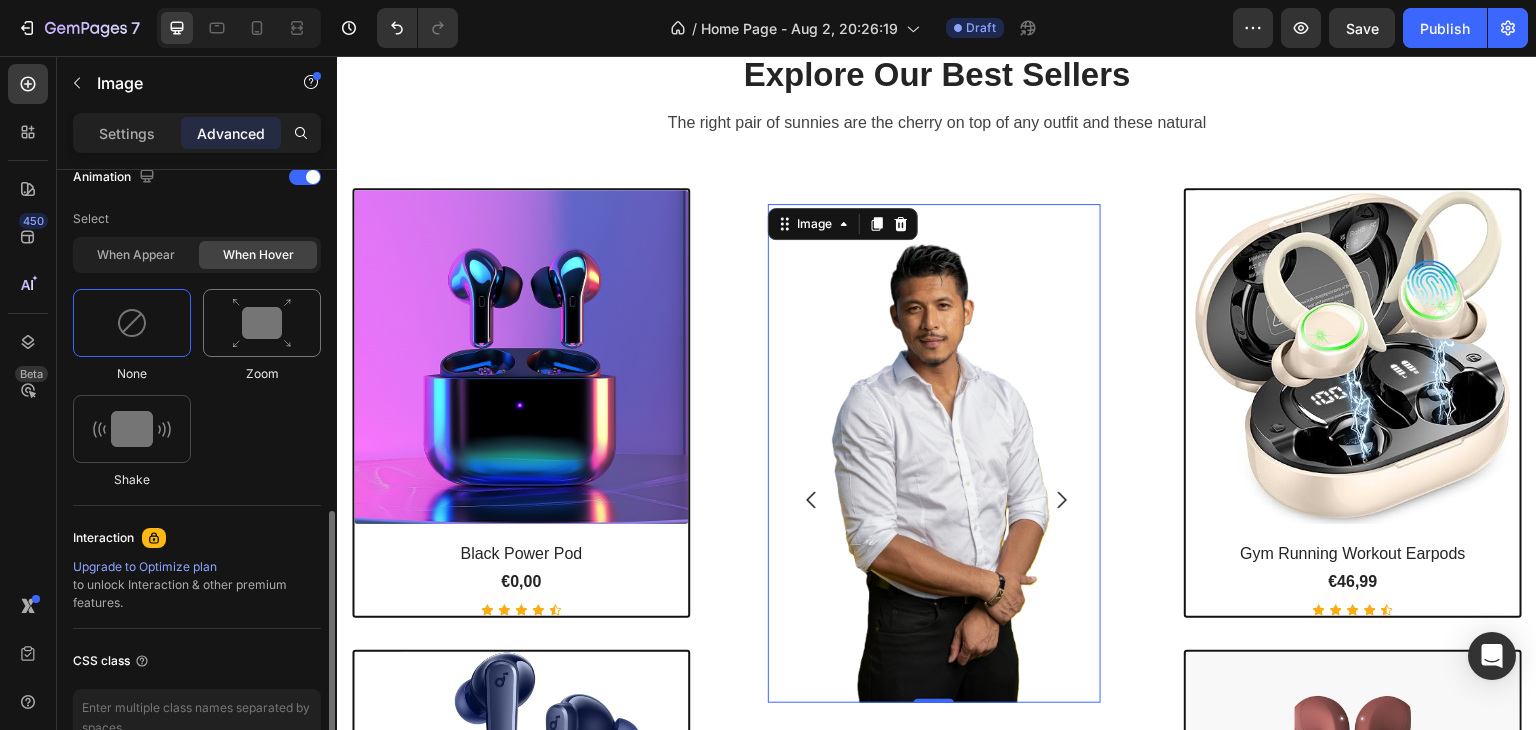 click at bounding box center [262, 323] 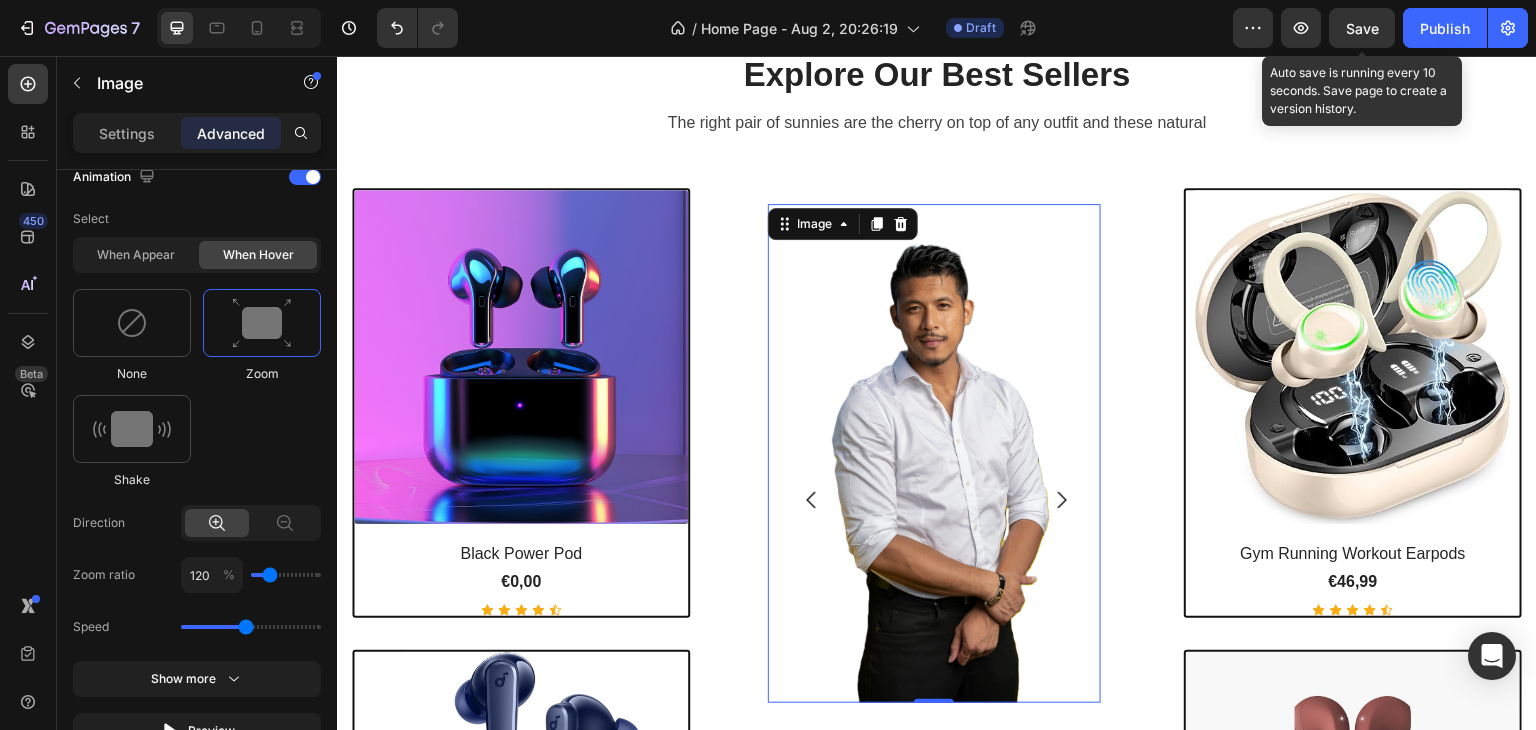 click on "Save" 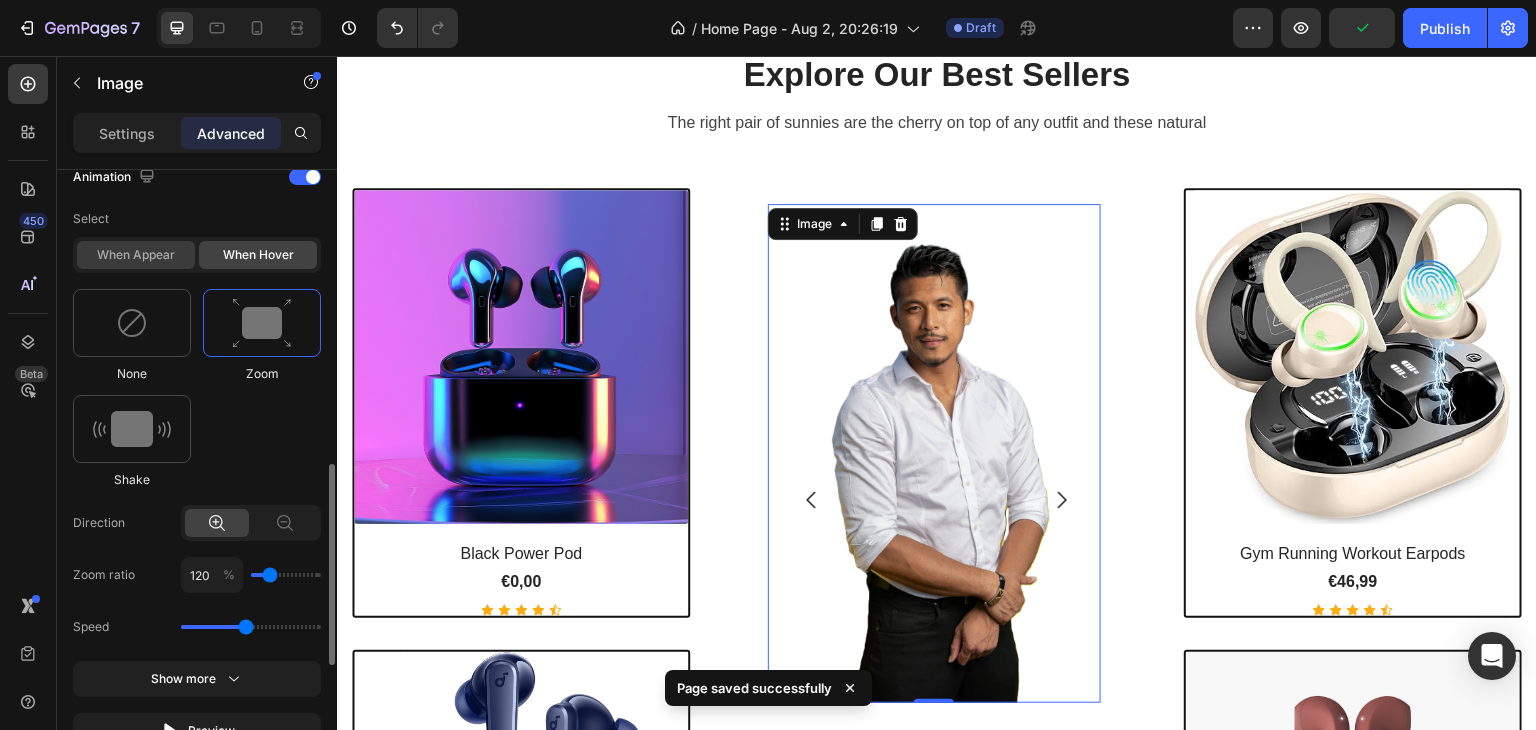 click on "When appear" 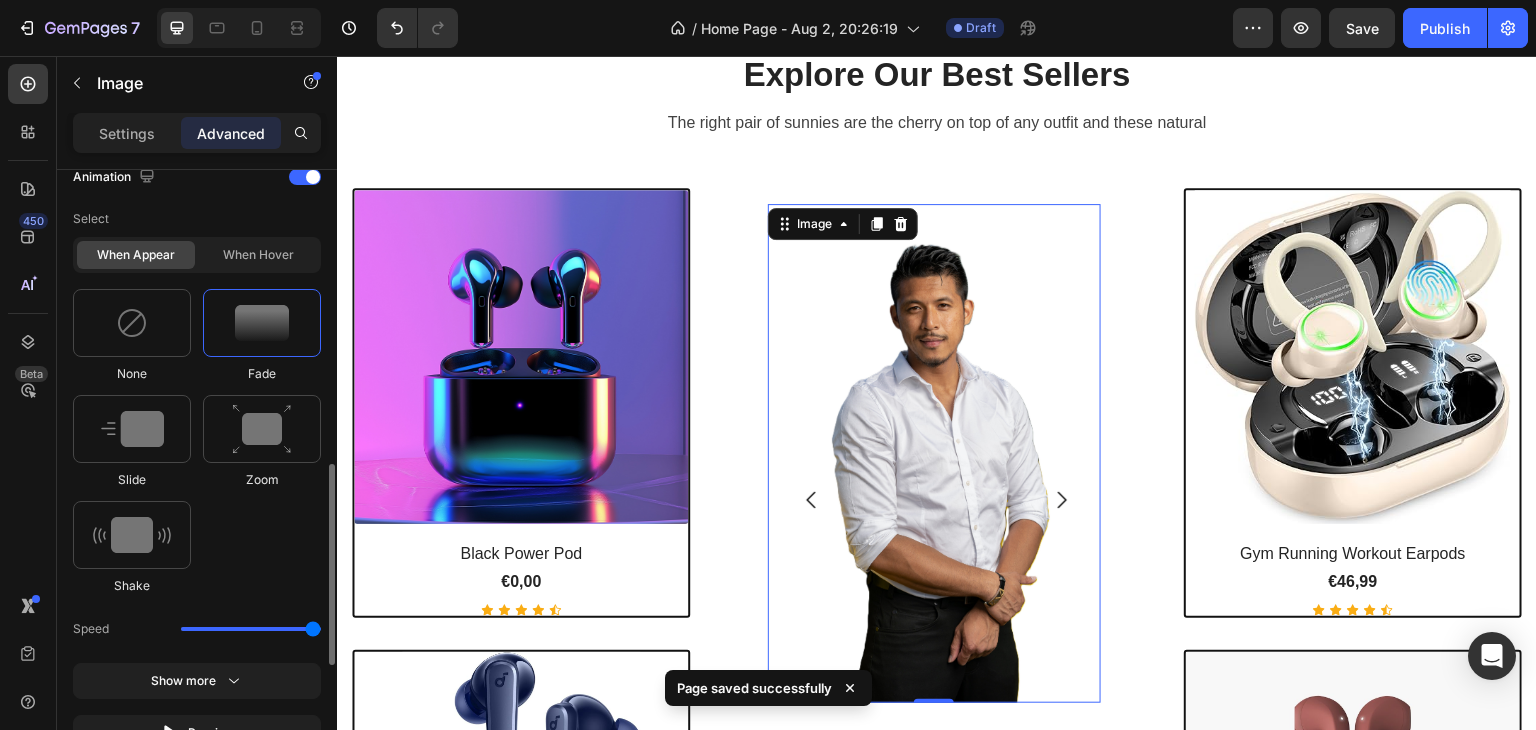 scroll, scrollTop: 1000, scrollLeft: 0, axis: vertical 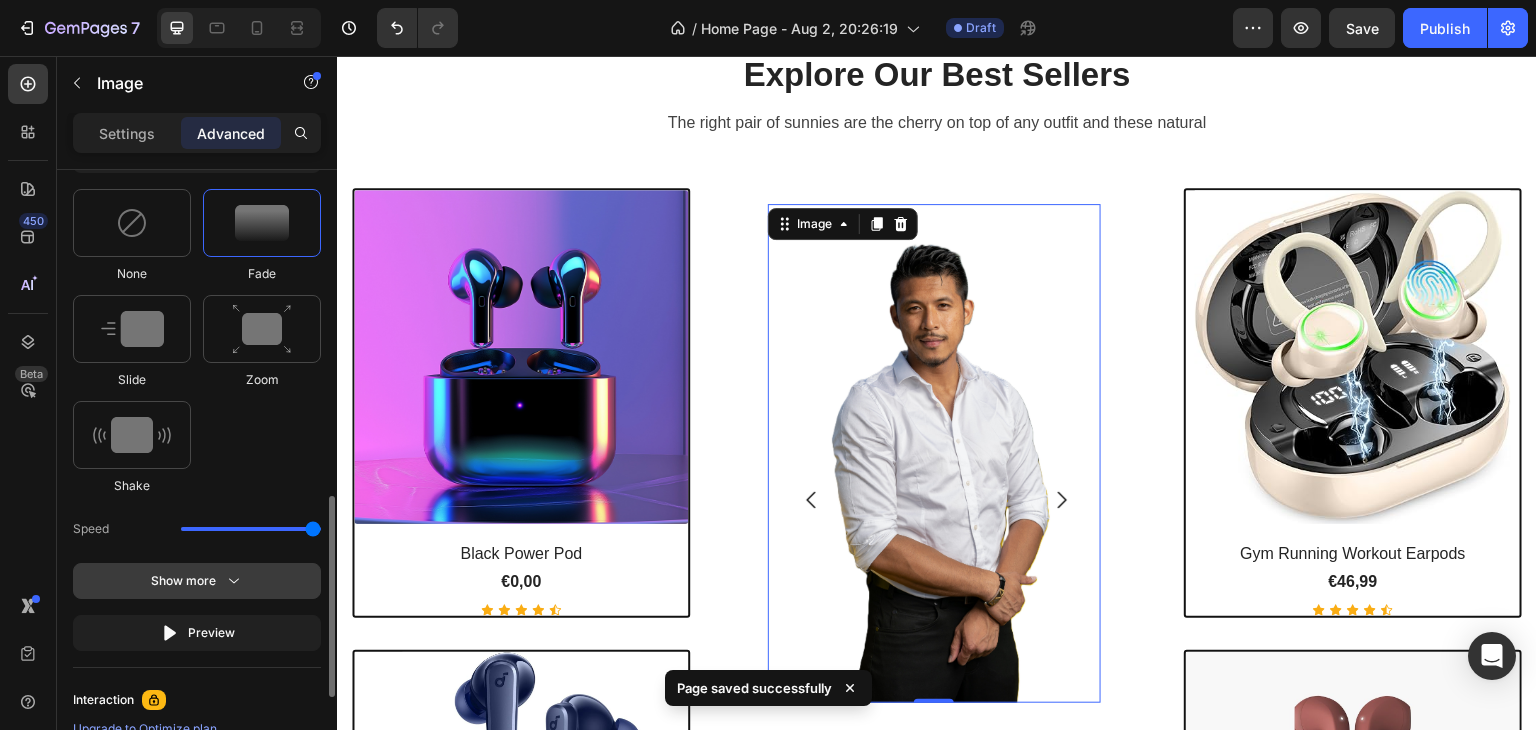 click 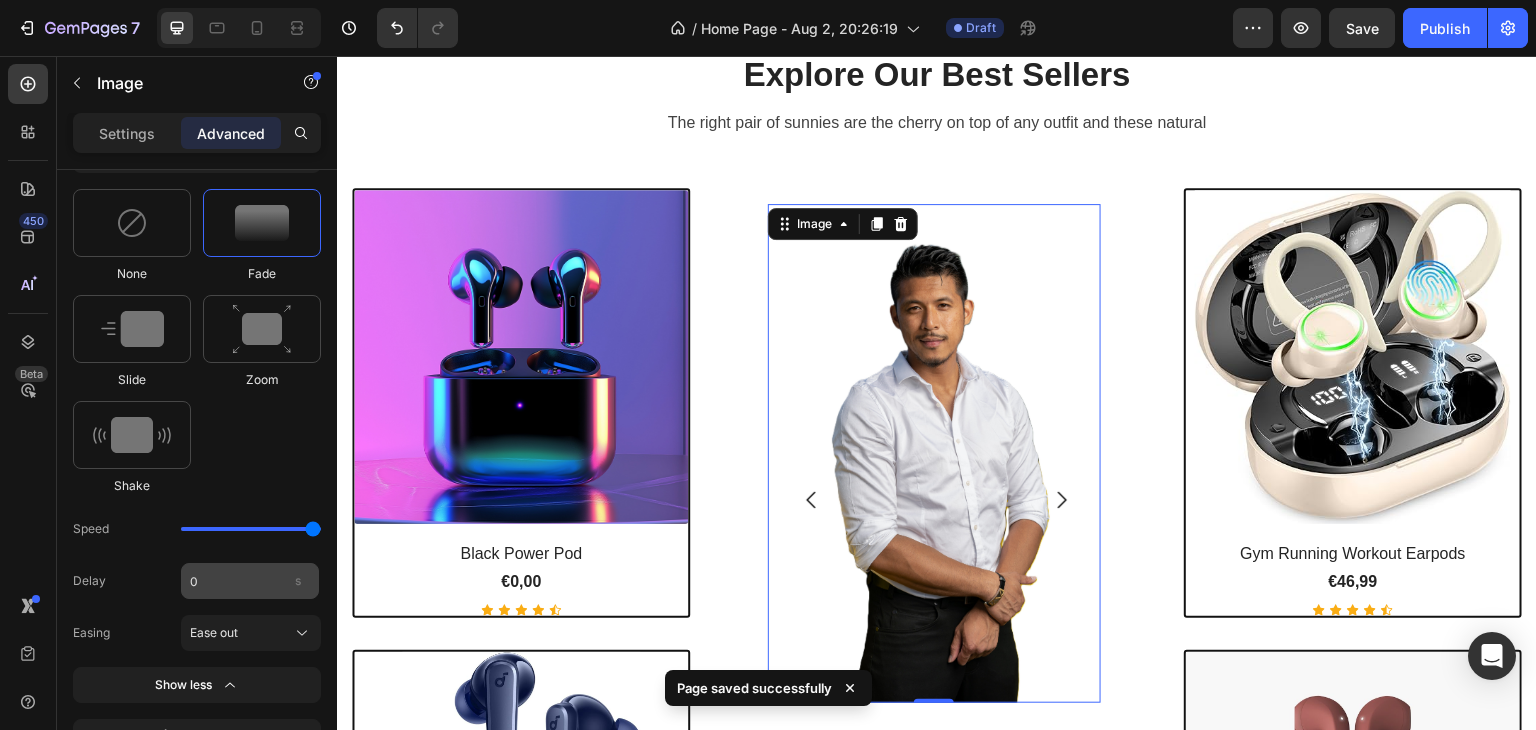 scroll, scrollTop: 1200, scrollLeft: 0, axis: vertical 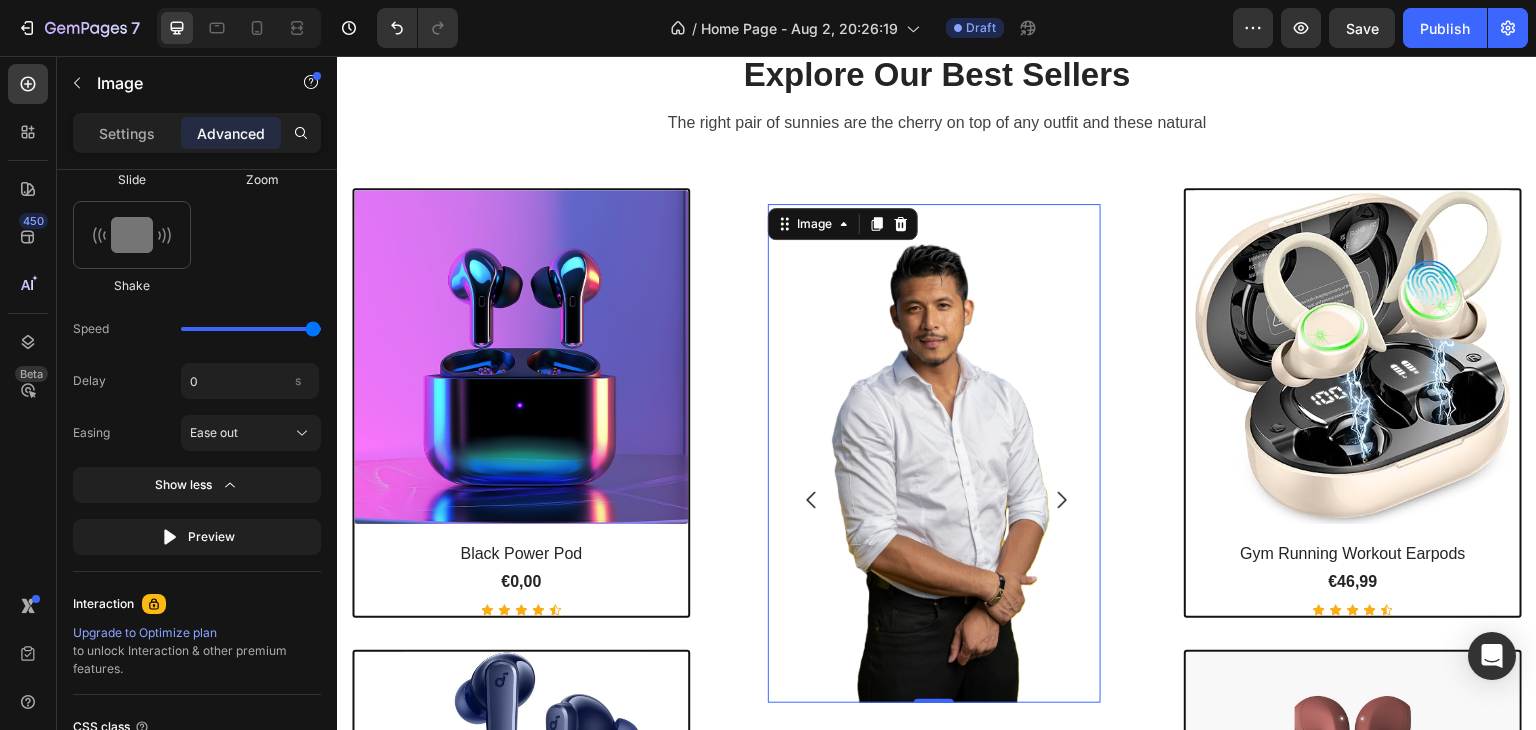 click at bounding box center [329, -139] 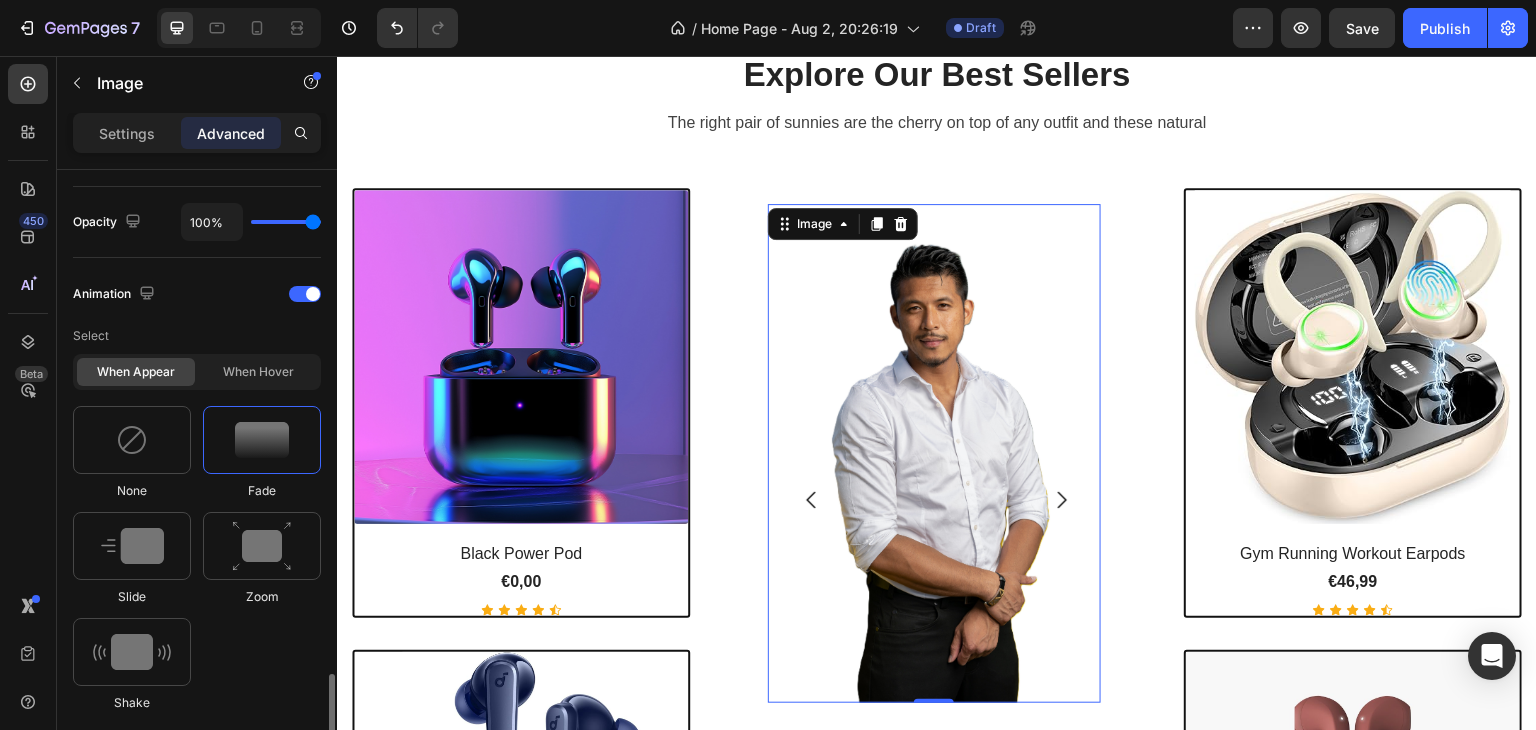 scroll, scrollTop: 983, scrollLeft: 0, axis: vertical 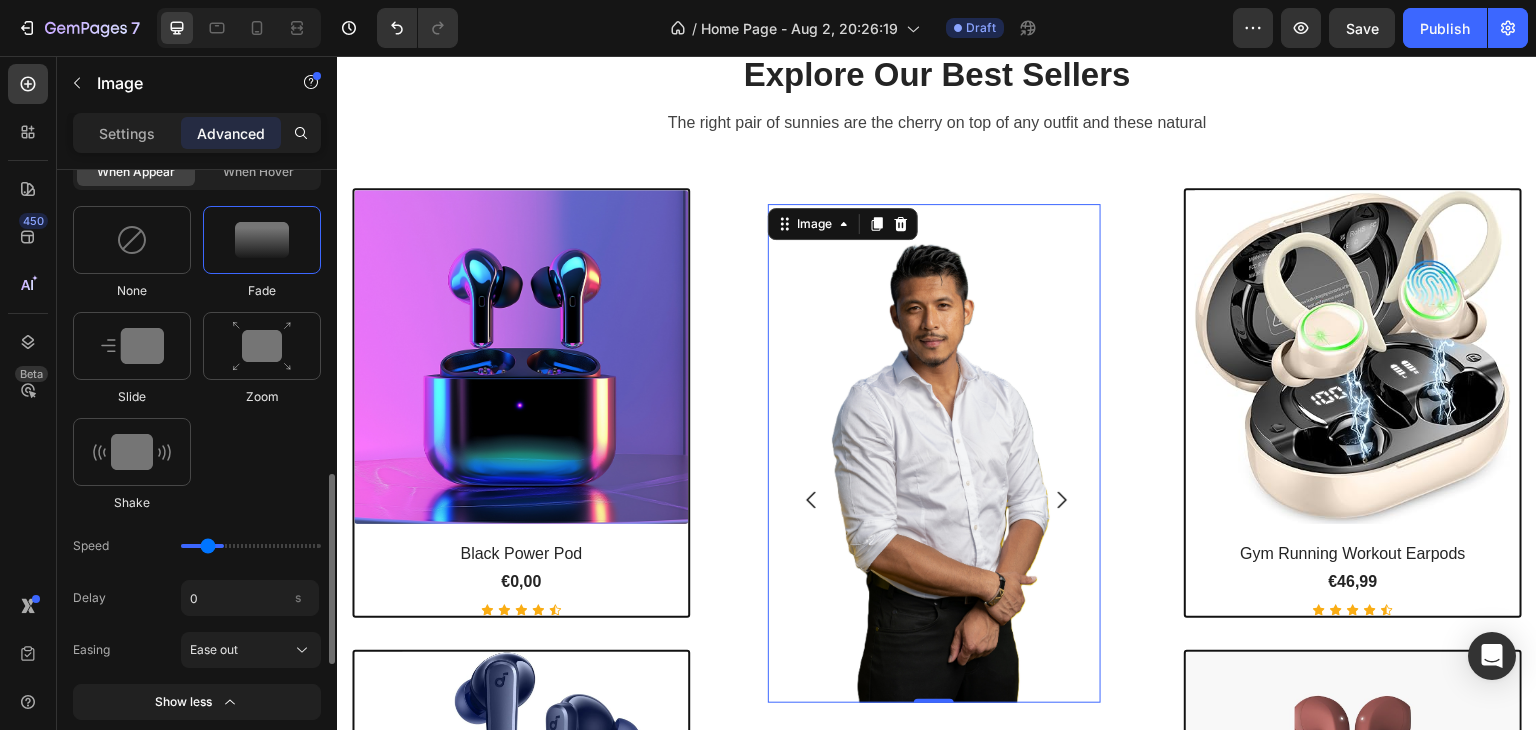 drag, startPoint x: 258, startPoint y: 544, endPoint x: 209, endPoint y: 546, distance: 49.0408 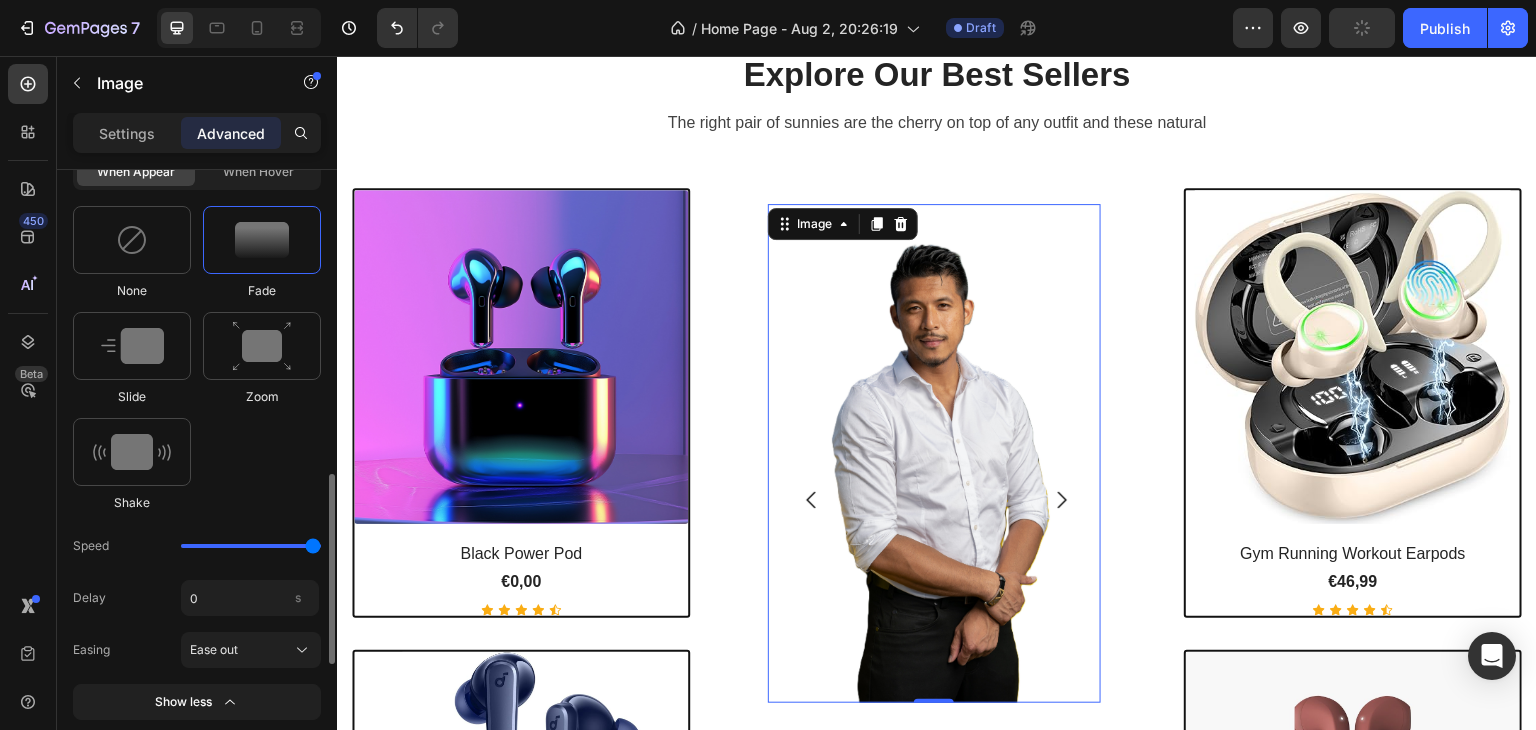 drag, startPoint x: 209, startPoint y: 546, endPoint x: 347, endPoint y: 541, distance: 138.09055 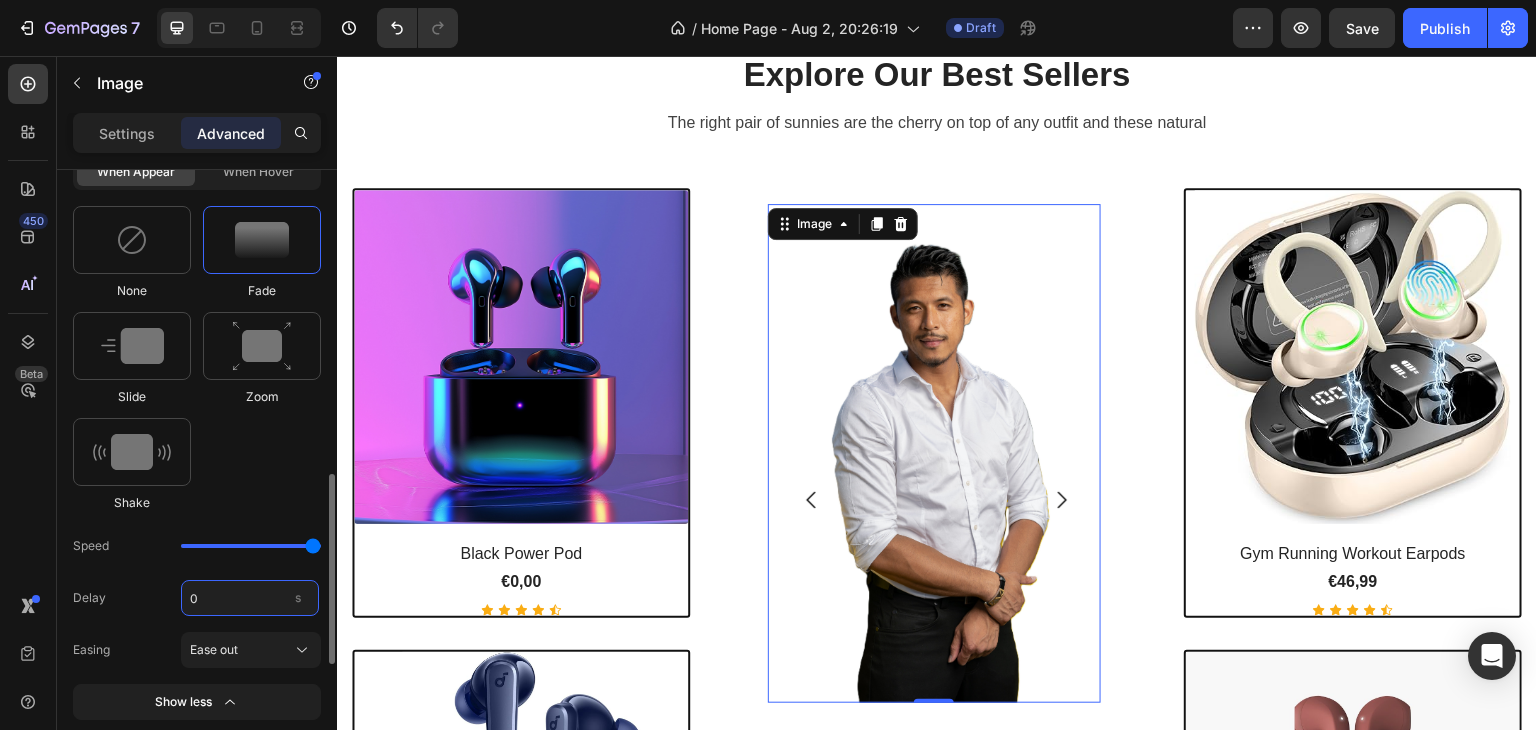 click on "0" at bounding box center (250, 598) 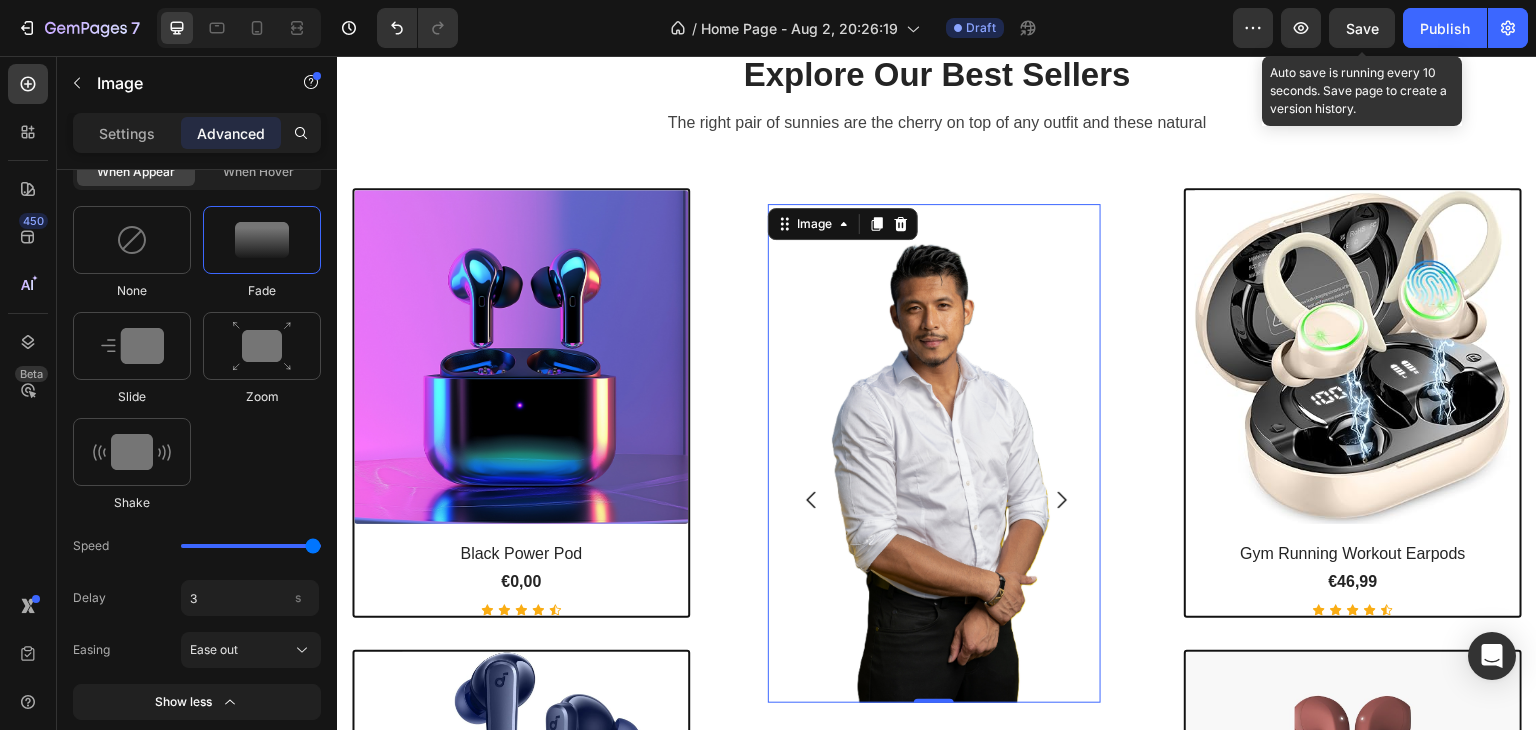click on "Save" at bounding box center (1362, 28) 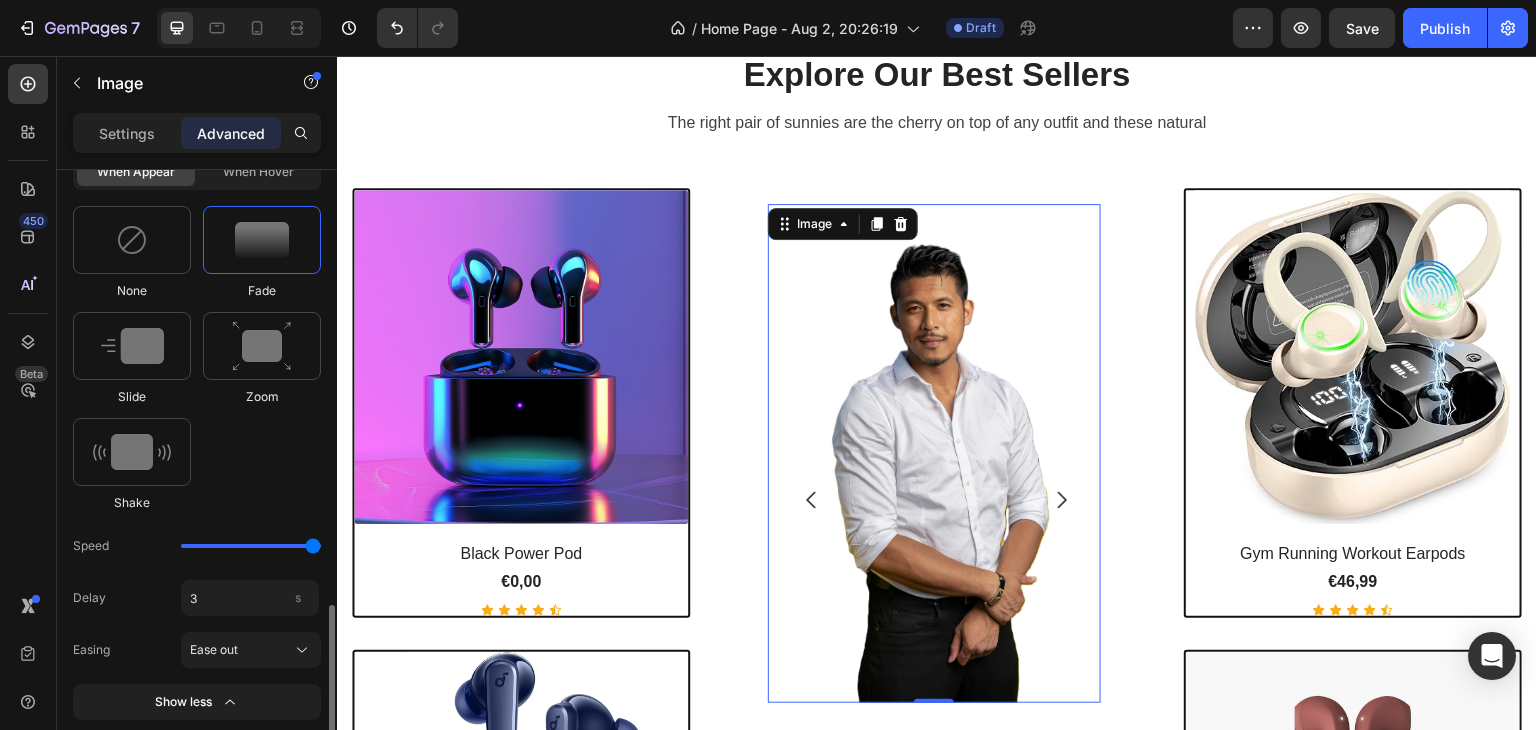 scroll, scrollTop: 1083, scrollLeft: 0, axis: vertical 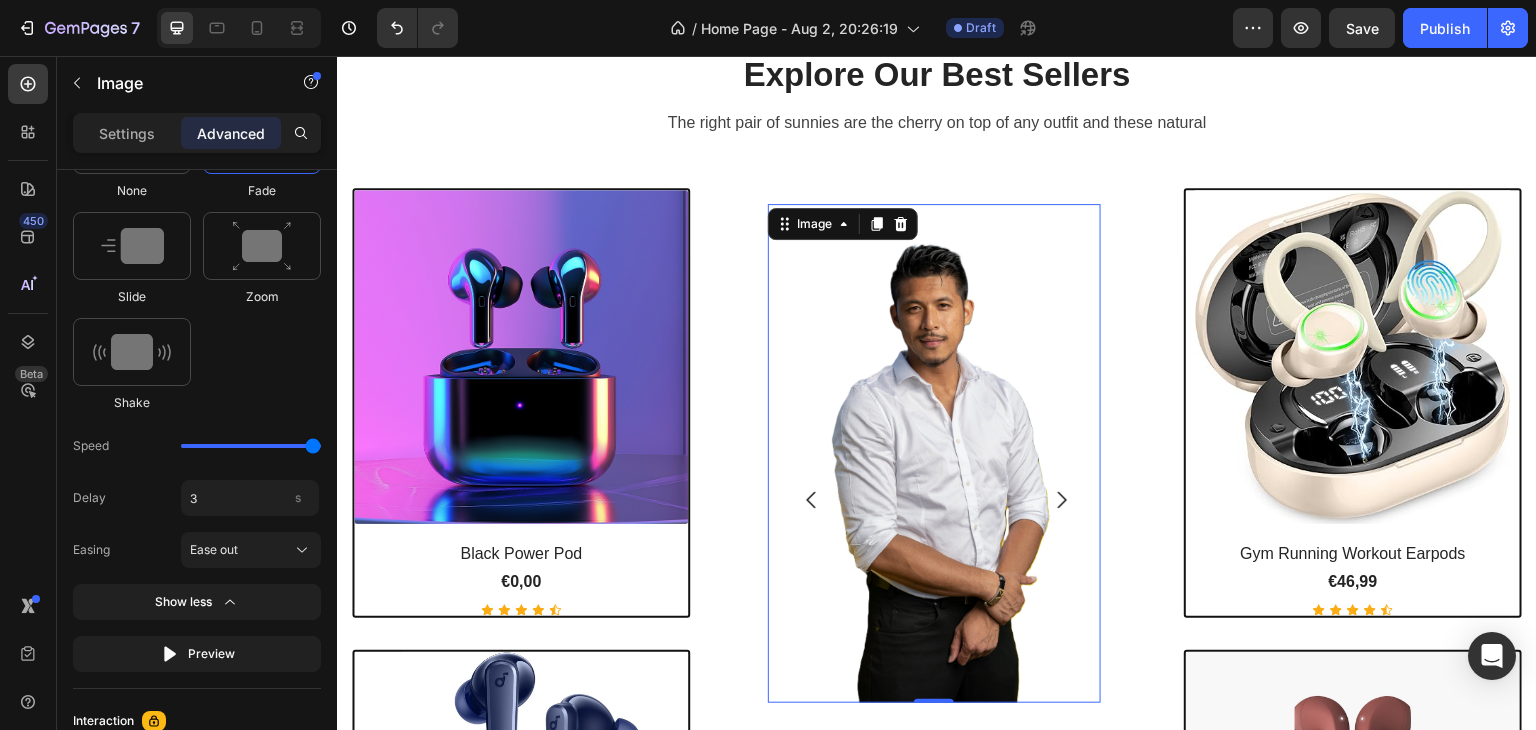 click at bounding box center (934, 453) 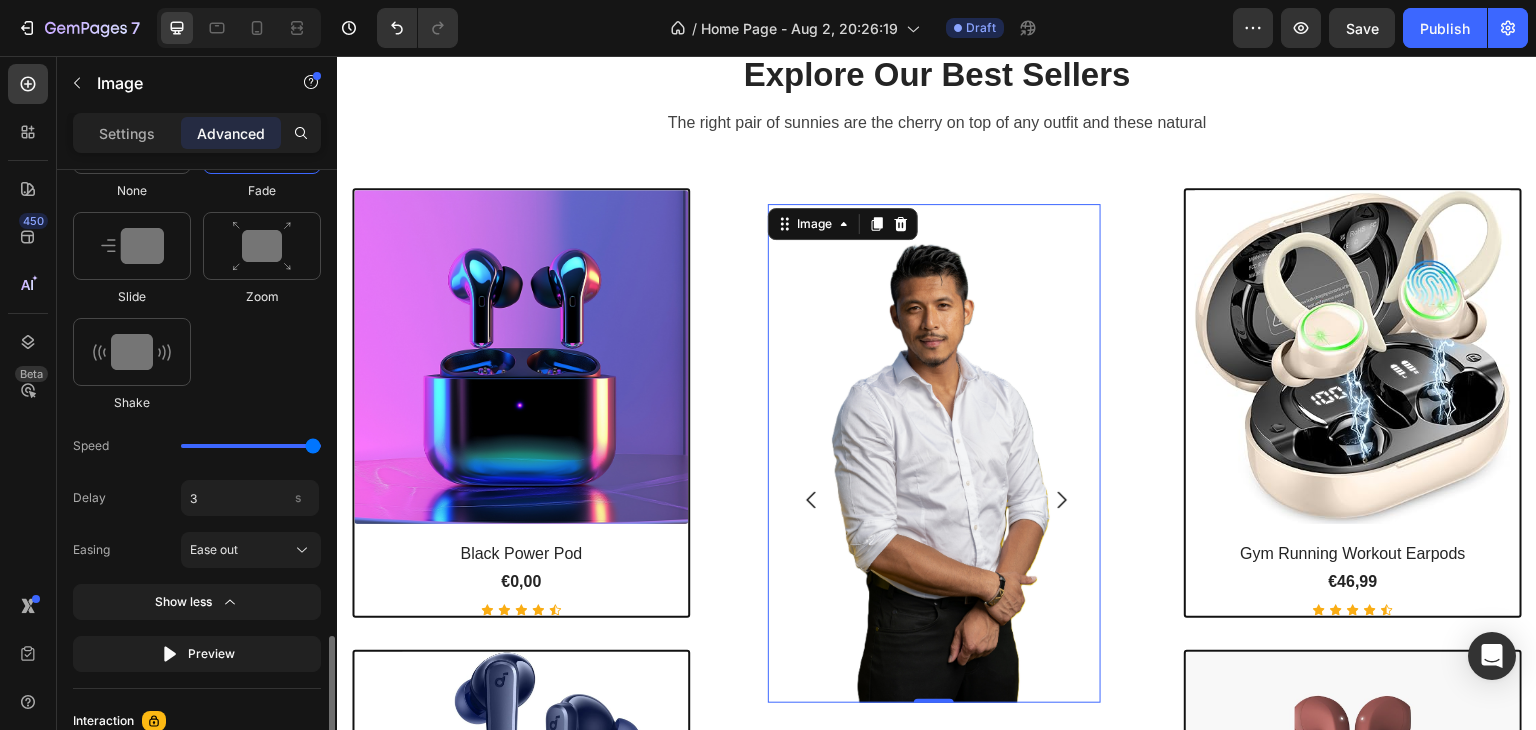 scroll, scrollTop: 1183, scrollLeft: 0, axis: vertical 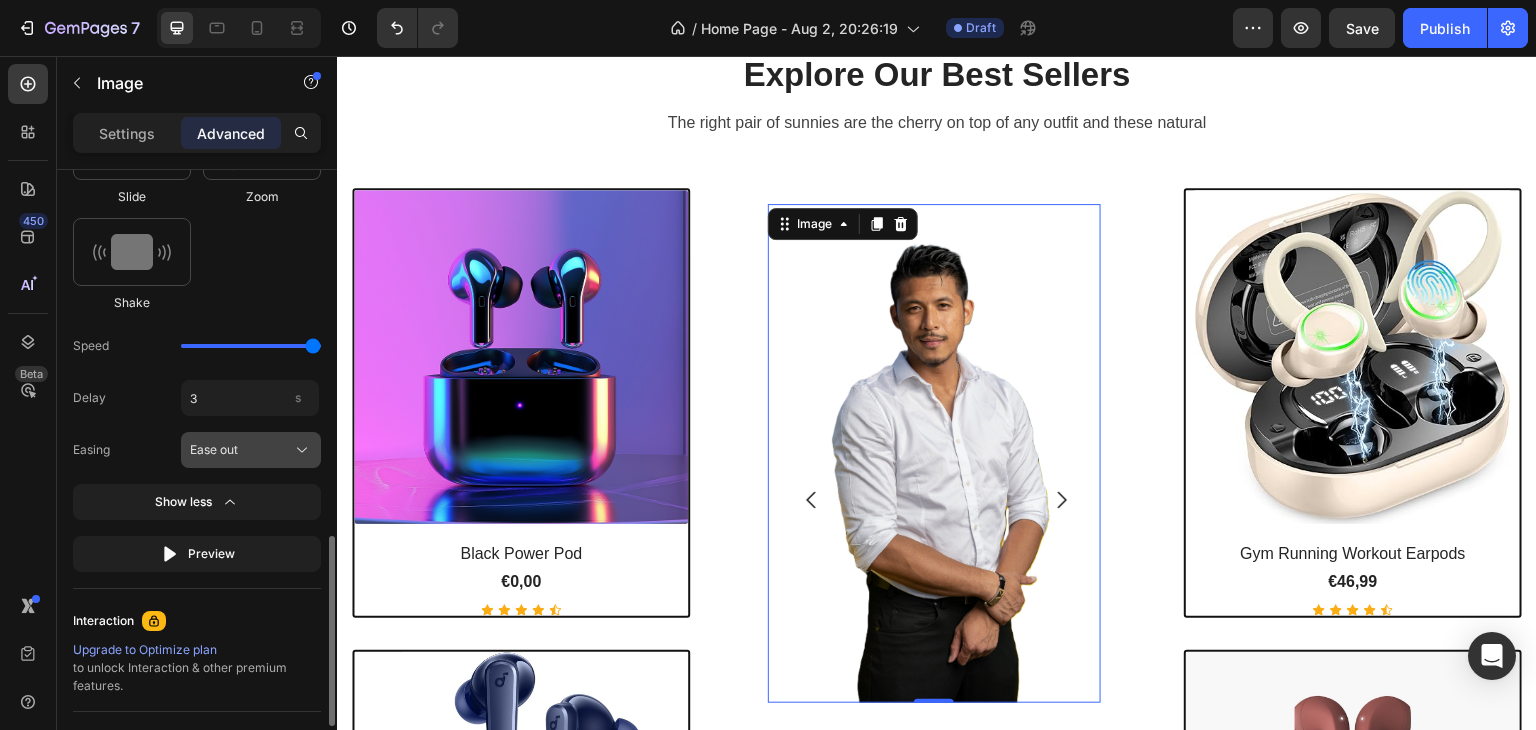 click on "Ease out" at bounding box center [251, 450] 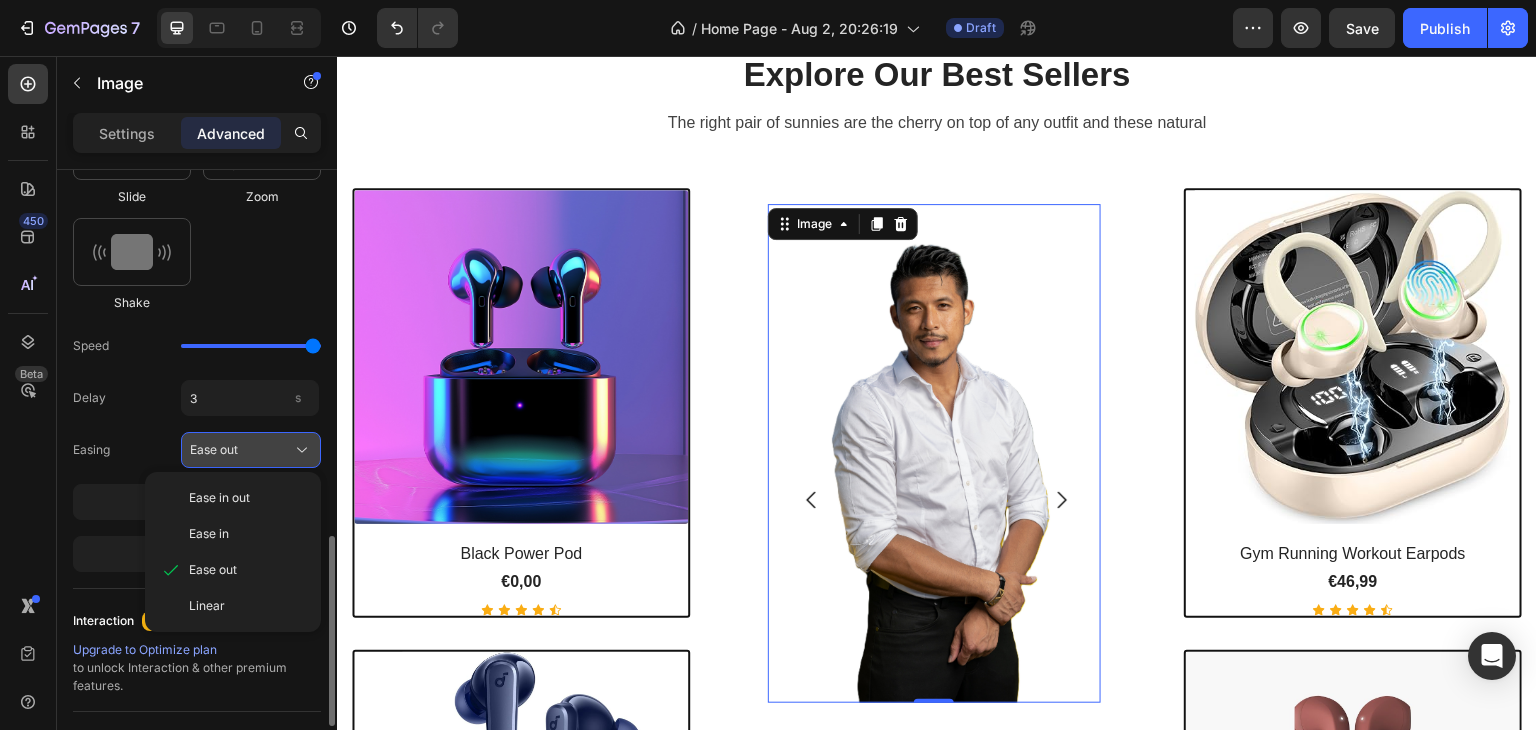 click on "Ease out" at bounding box center [251, 450] 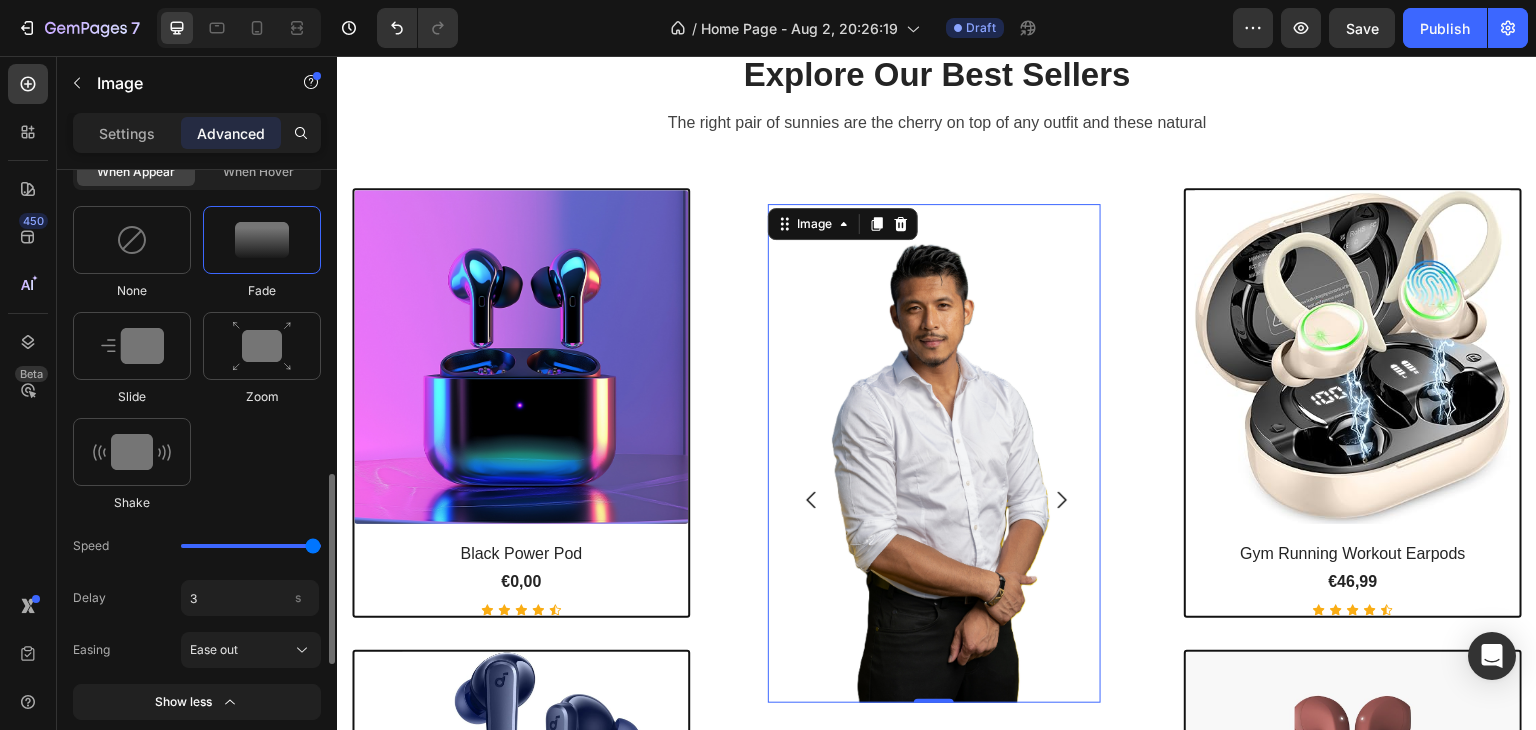 scroll, scrollTop: 883, scrollLeft: 0, axis: vertical 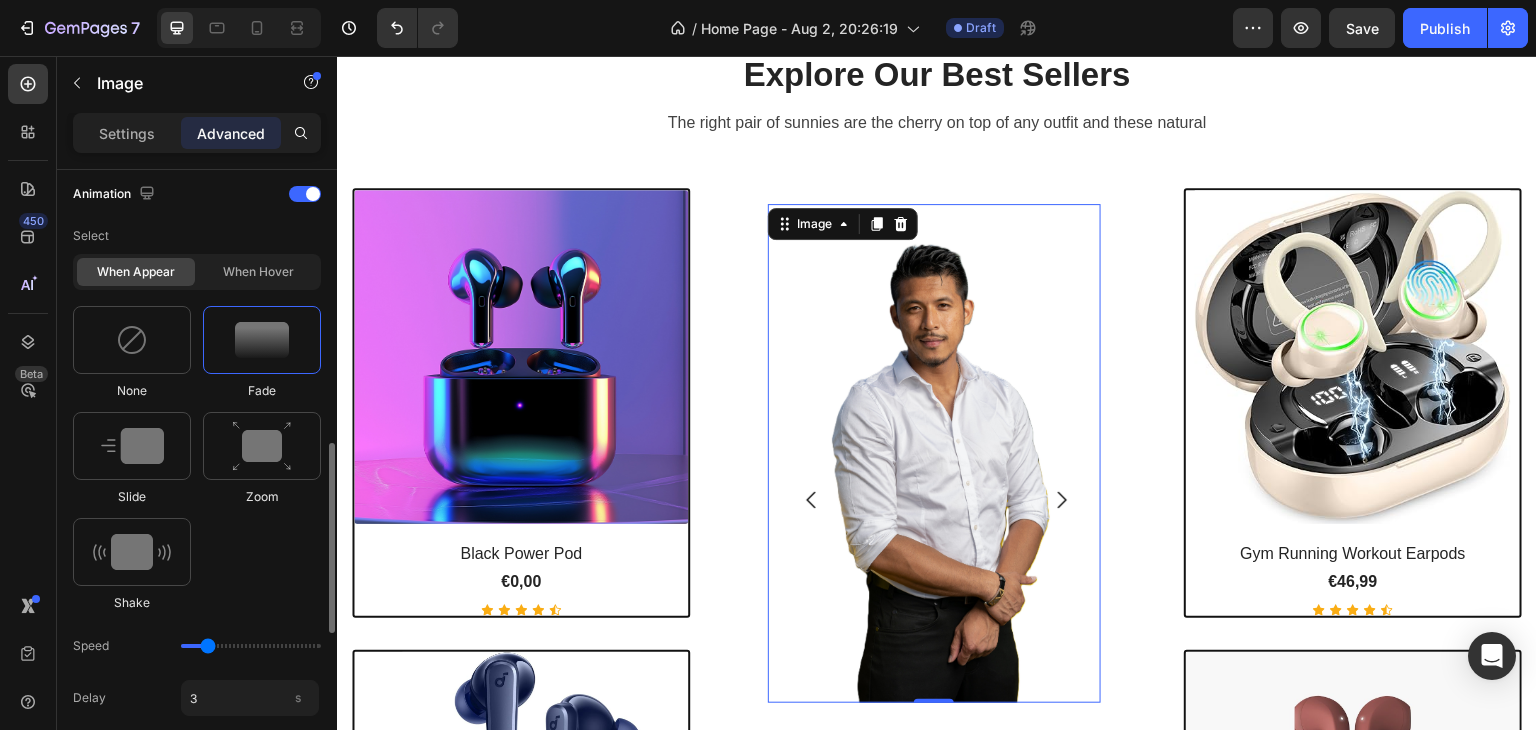 drag, startPoint x: 279, startPoint y: 645, endPoint x: 206, endPoint y: 657, distance: 73.97973 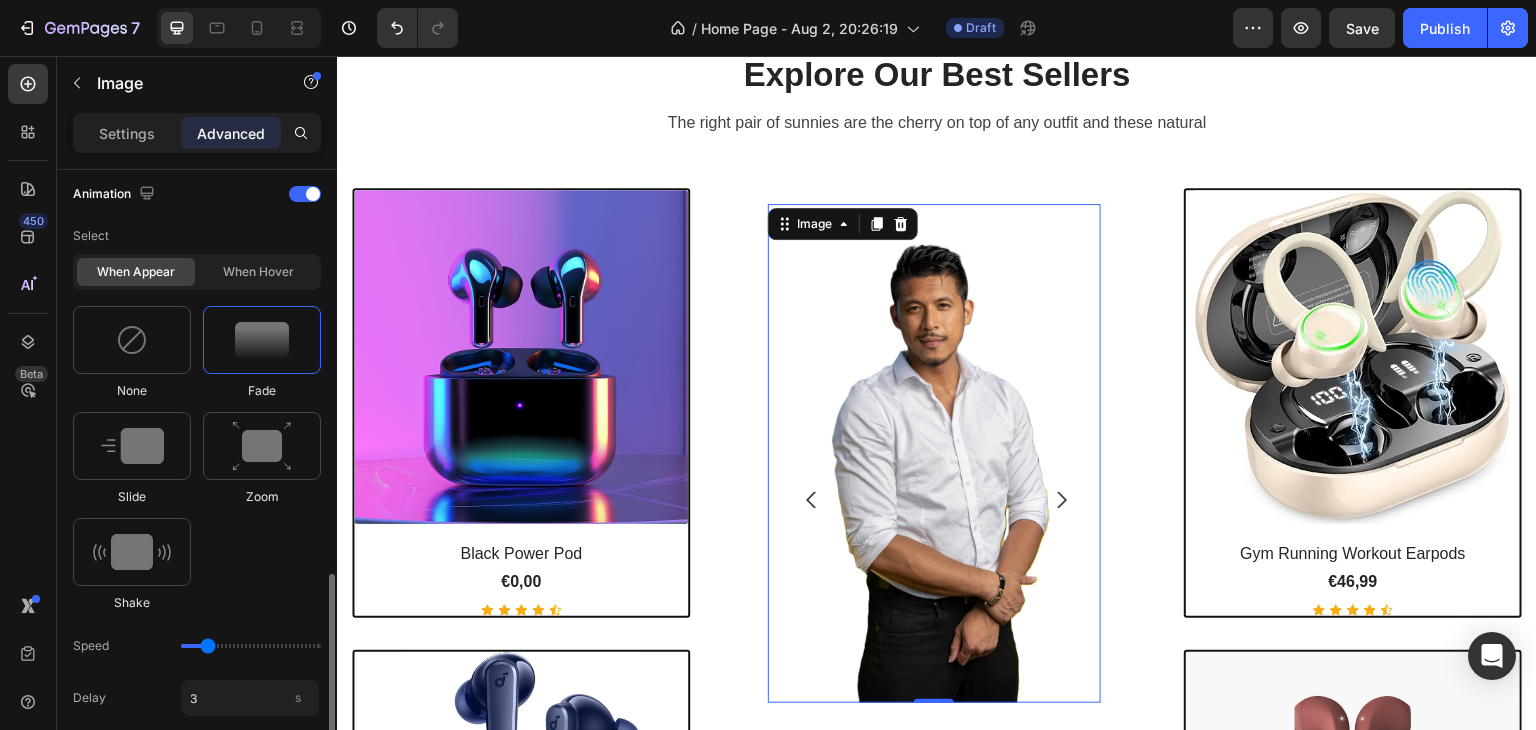 scroll, scrollTop: 983, scrollLeft: 0, axis: vertical 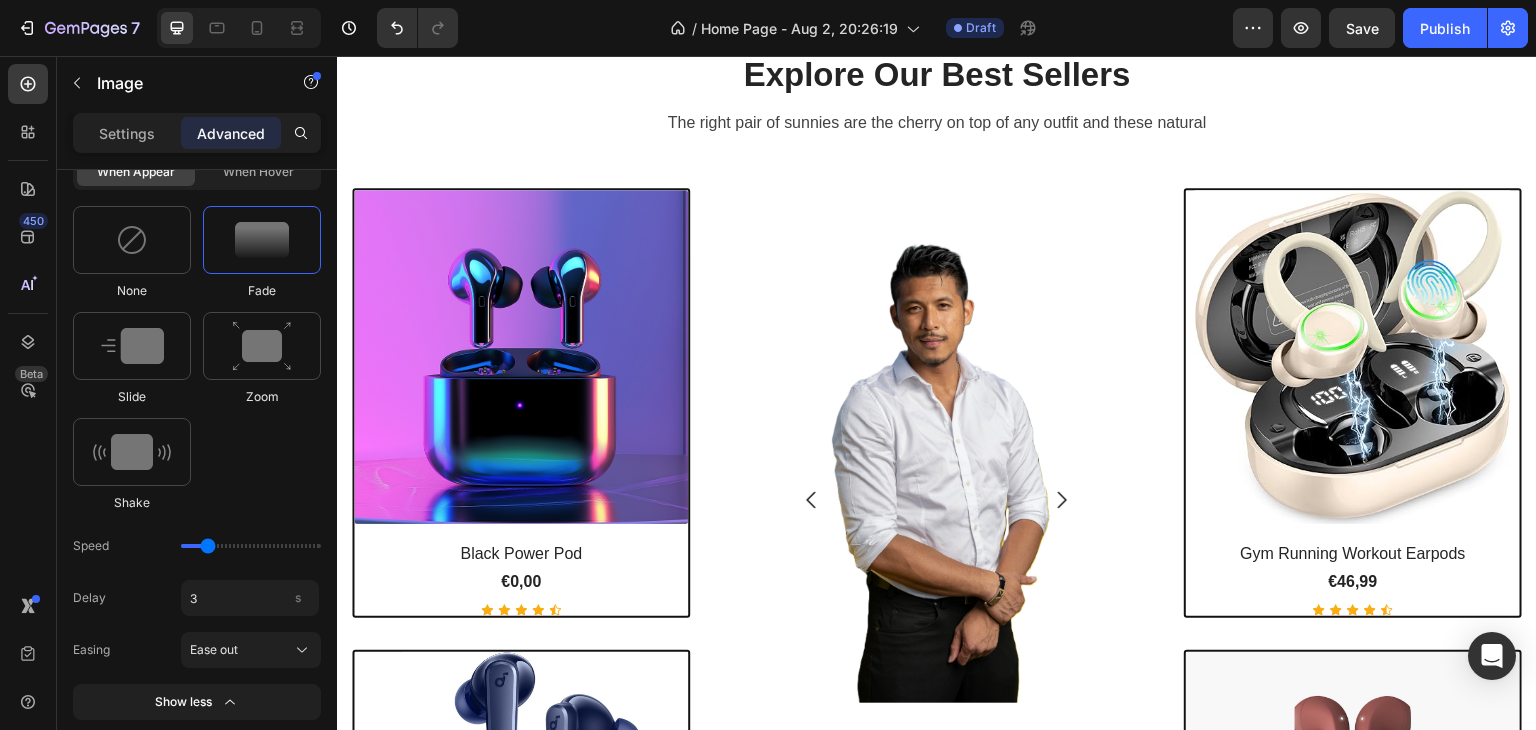 click on "7  Version history  /  Home Page - Aug 2, 20:26:19 Draft Preview  Save   Publish" 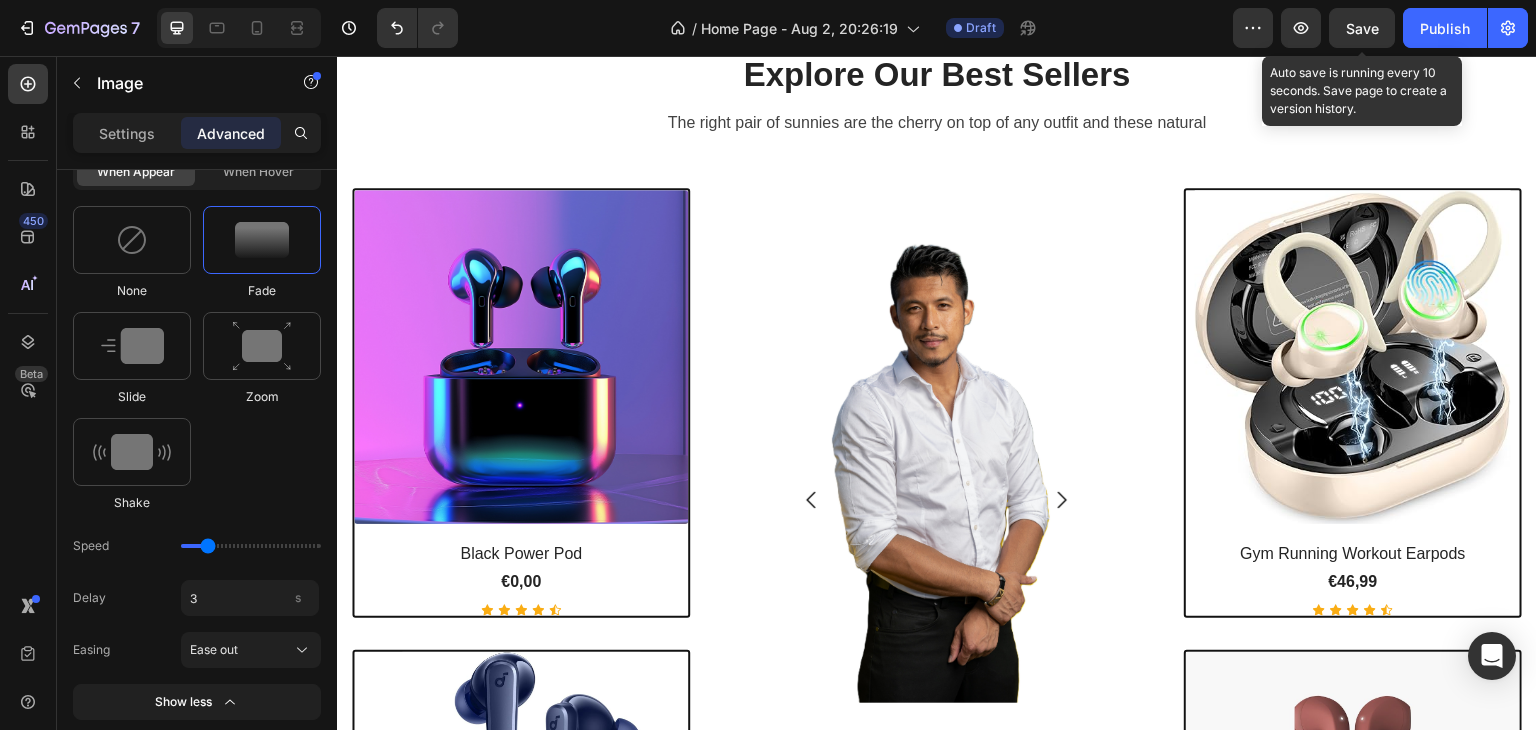 click on "Save" 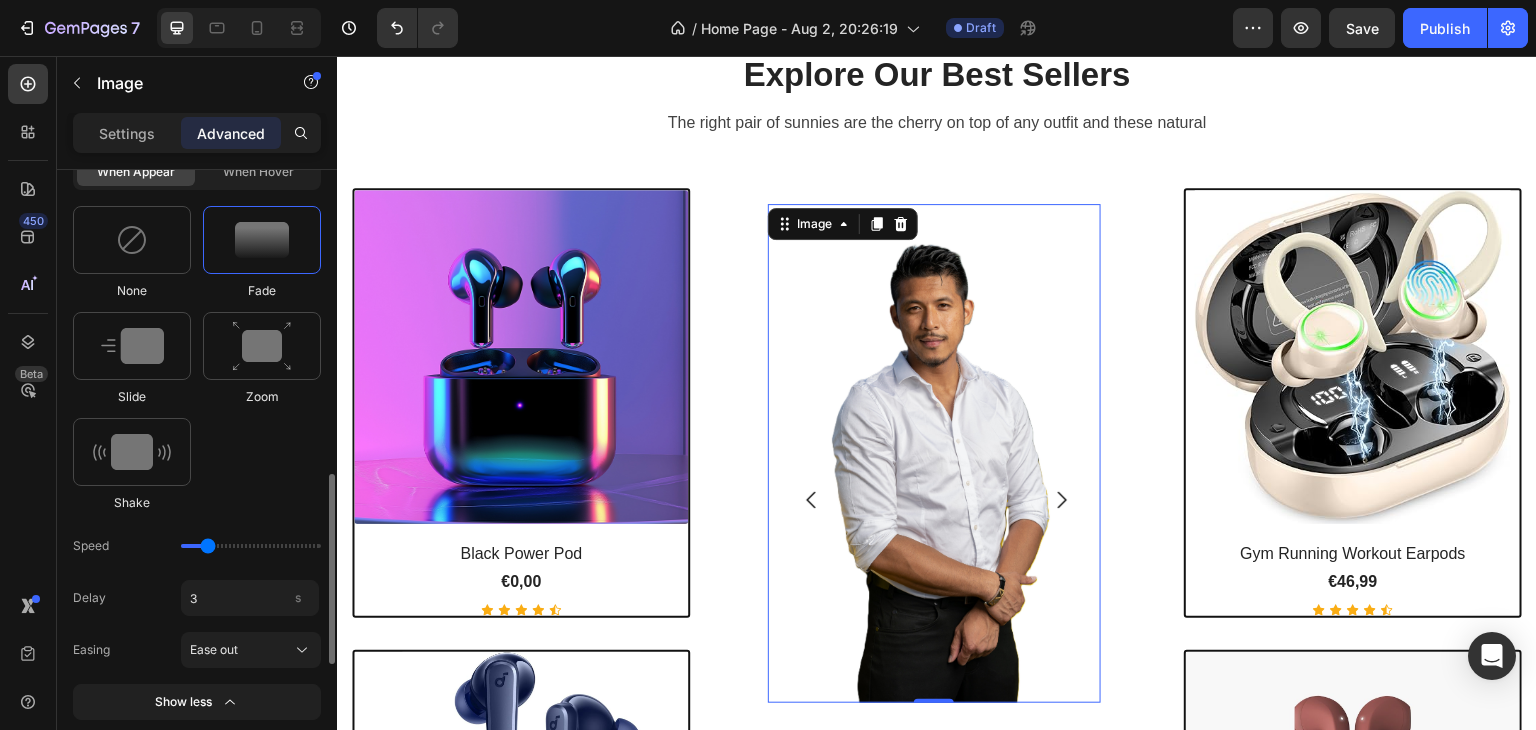 scroll, scrollTop: 783, scrollLeft: 0, axis: vertical 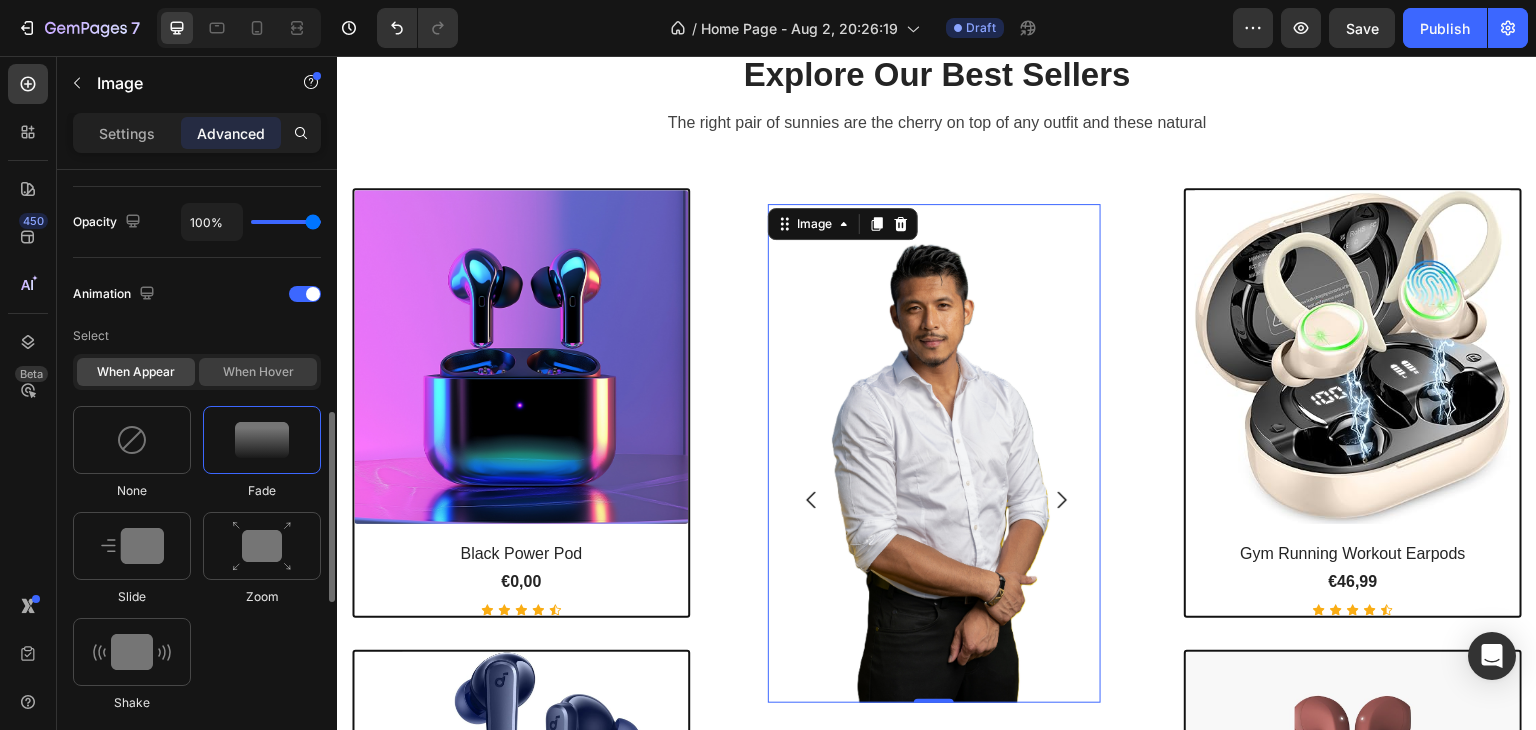 click on "When hover" 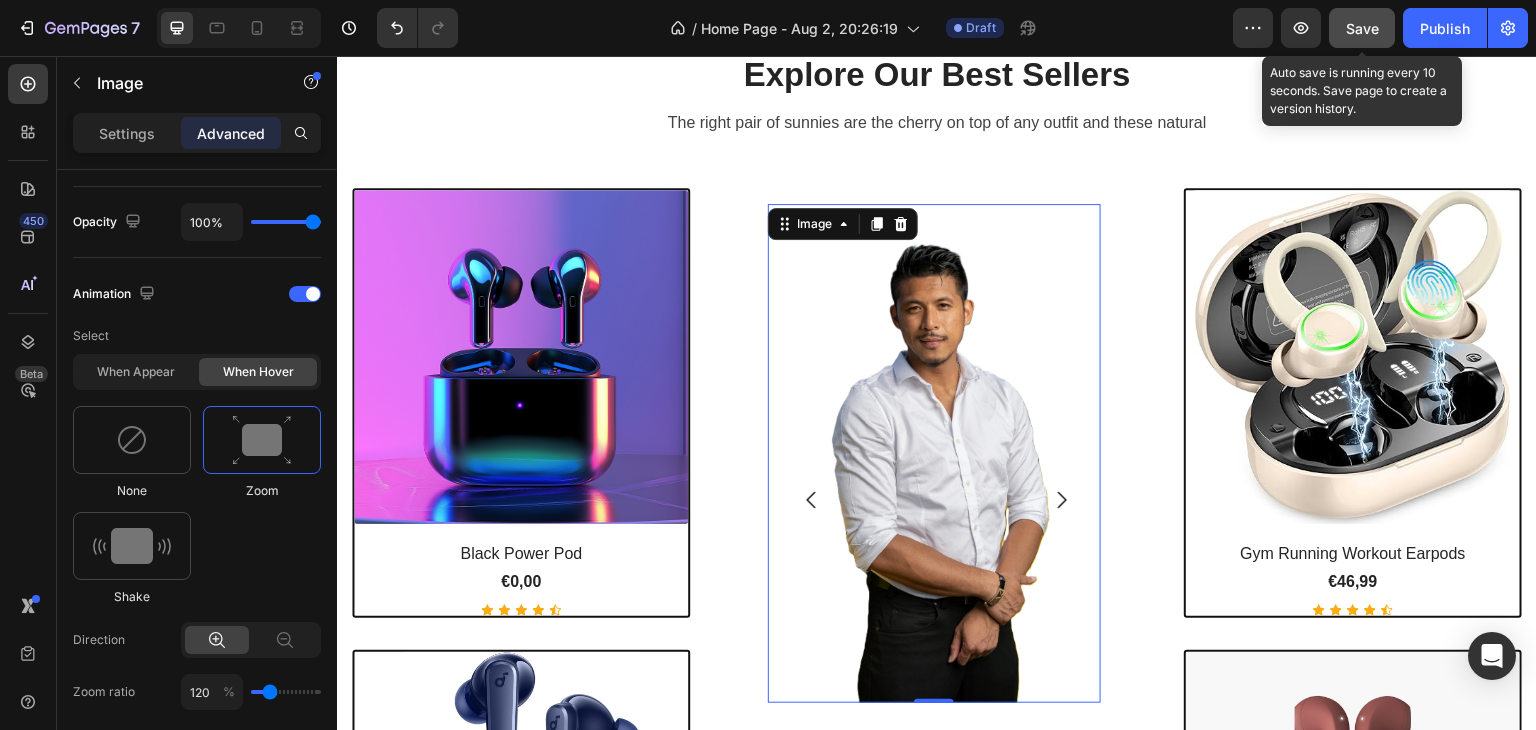 click on "Save" 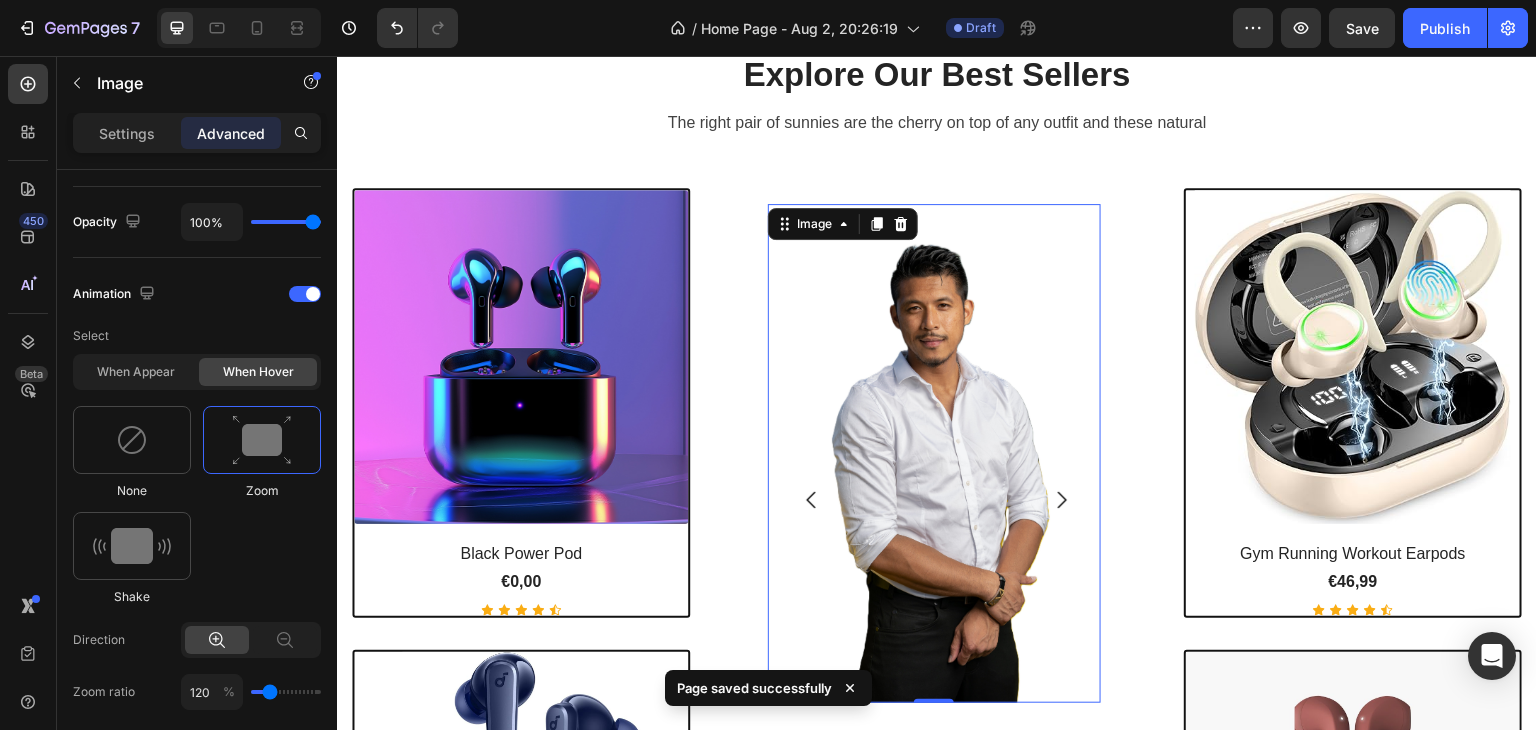 click at bounding box center [934, 453] 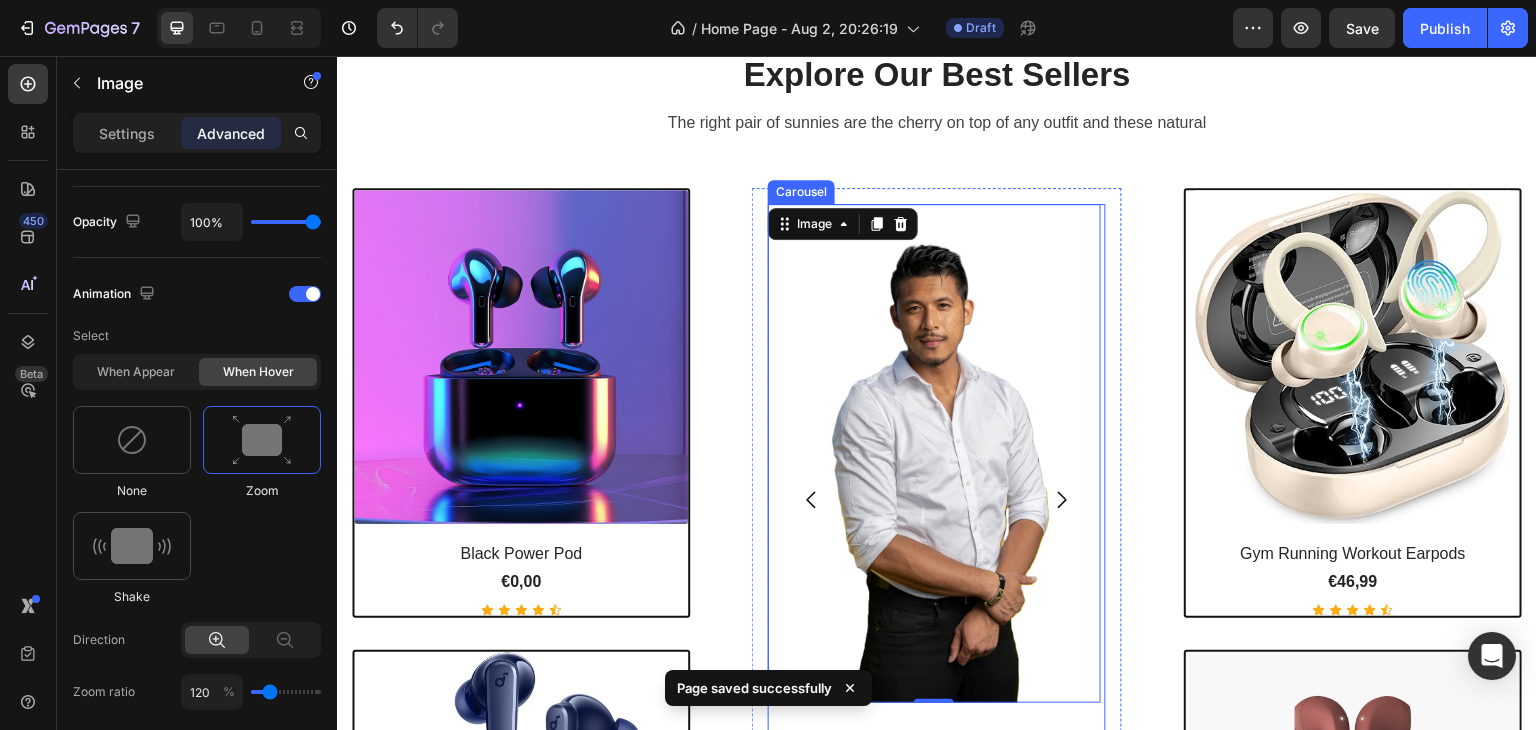 click 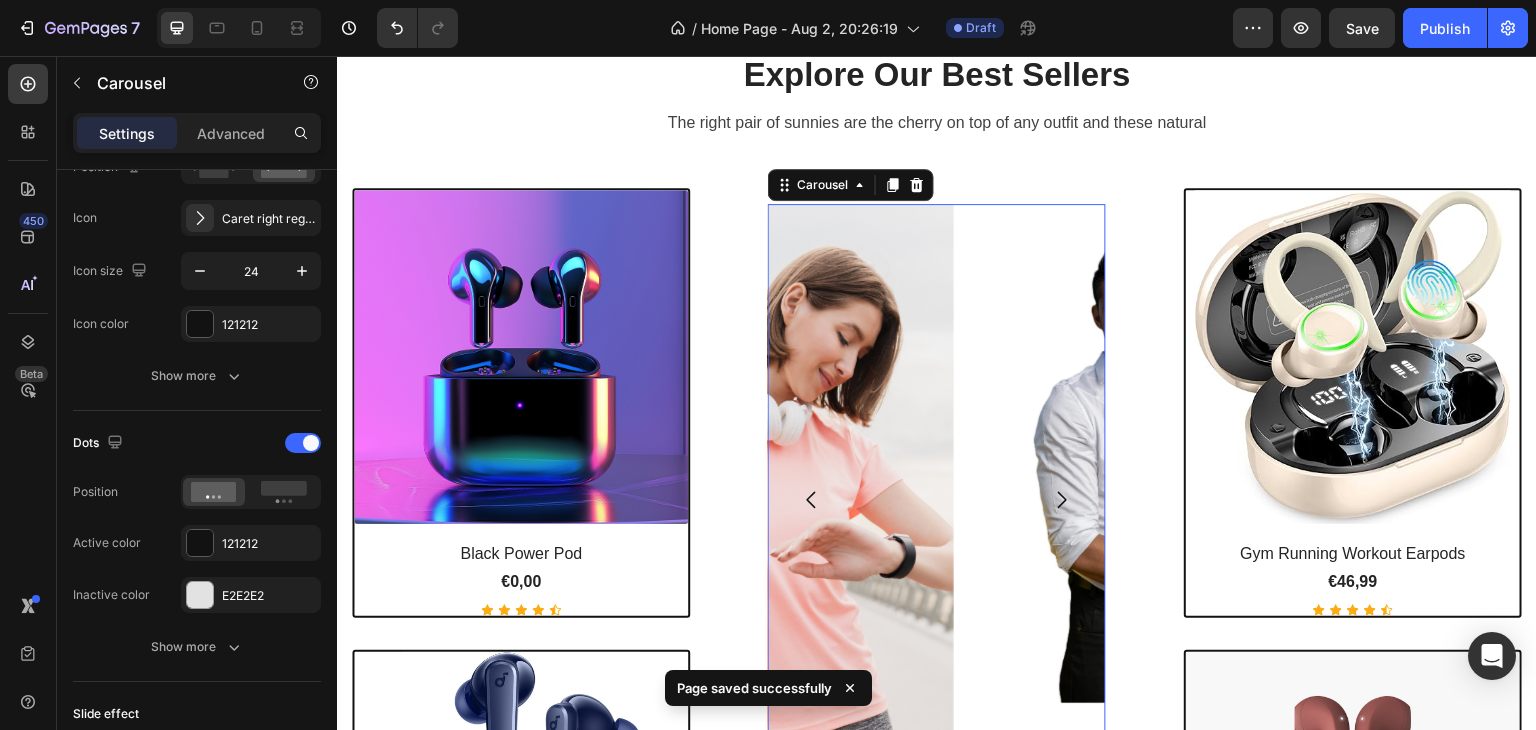 scroll, scrollTop: 0, scrollLeft: 0, axis: both 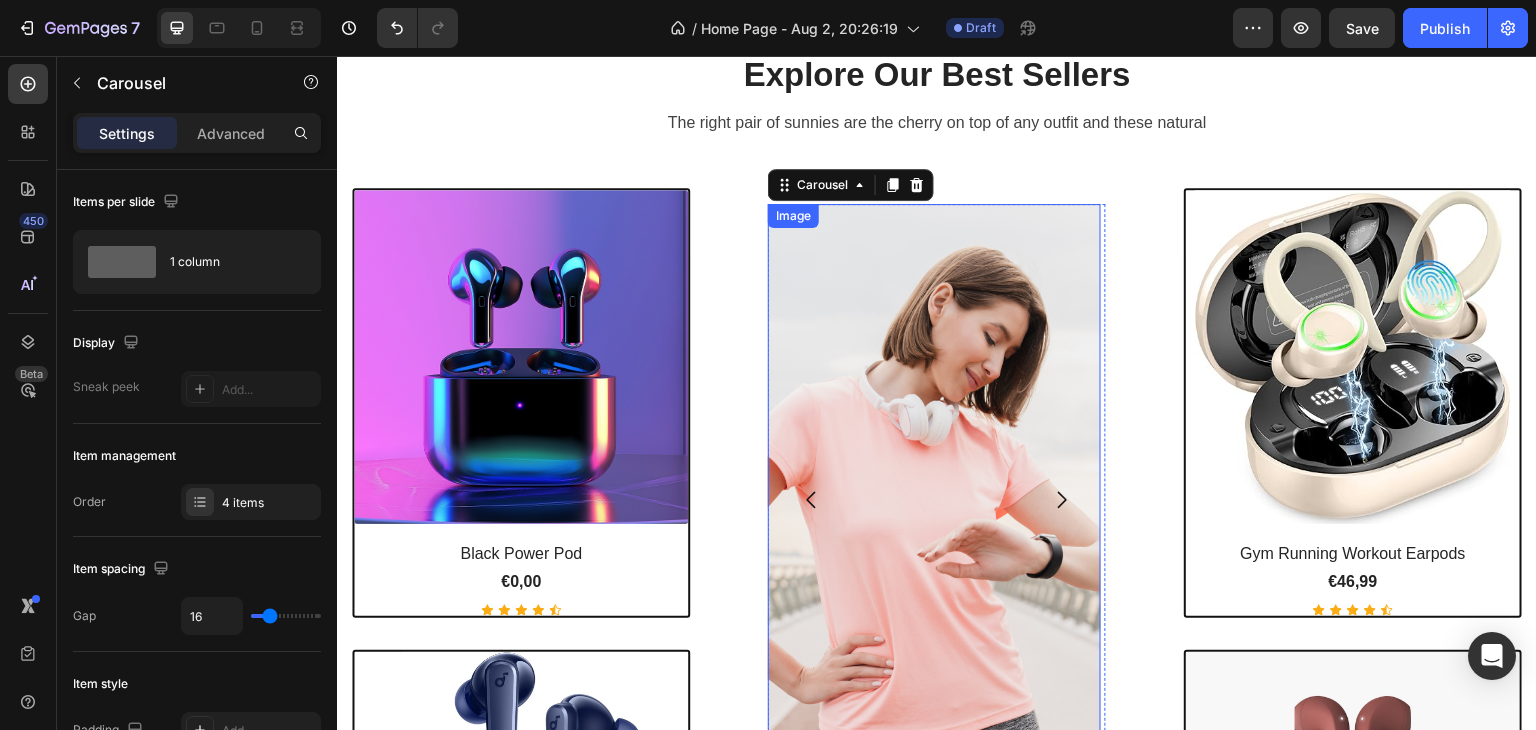 click at bounding box center (934, 500) 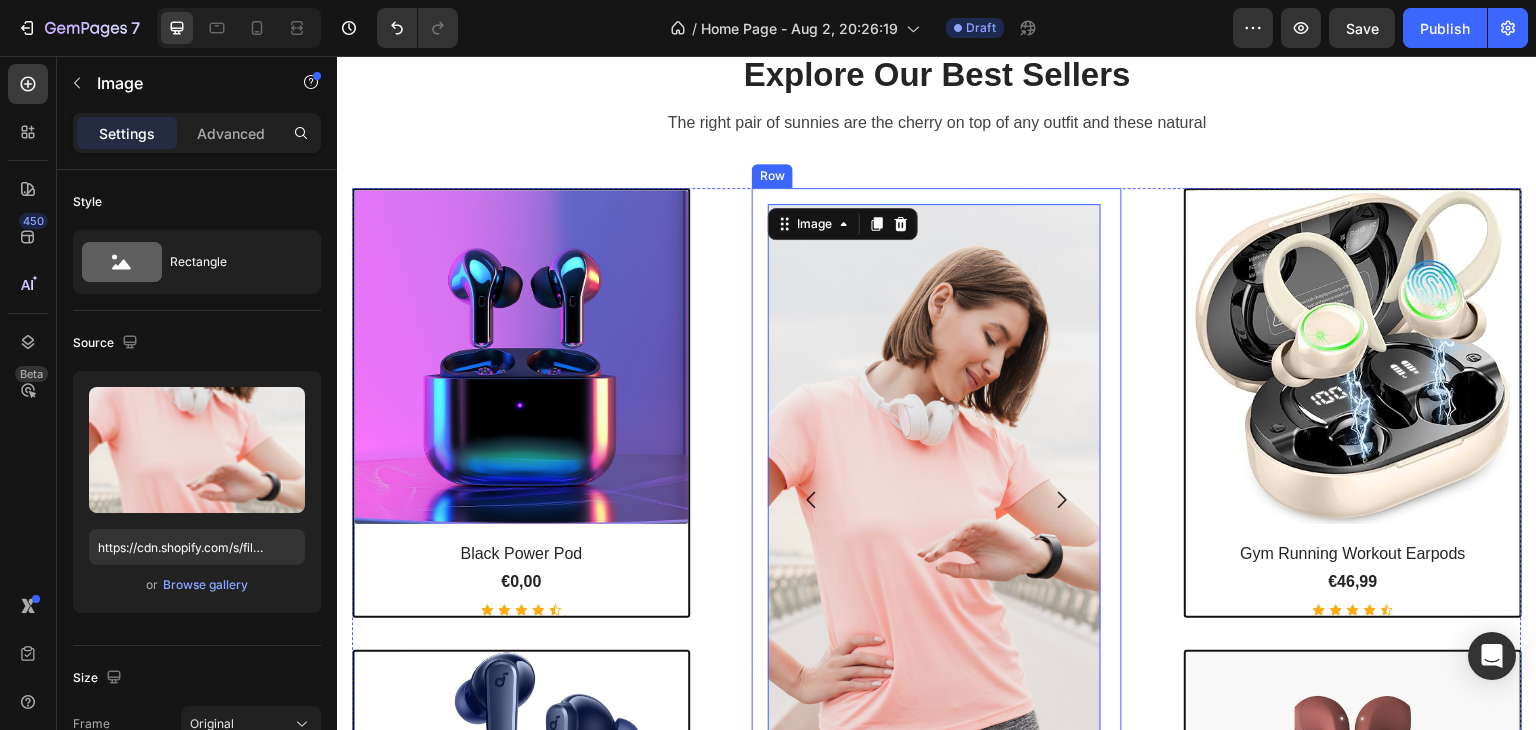 click on "Image Image Image   0 Image
Carousel Row" at bounding box center [937, 500] 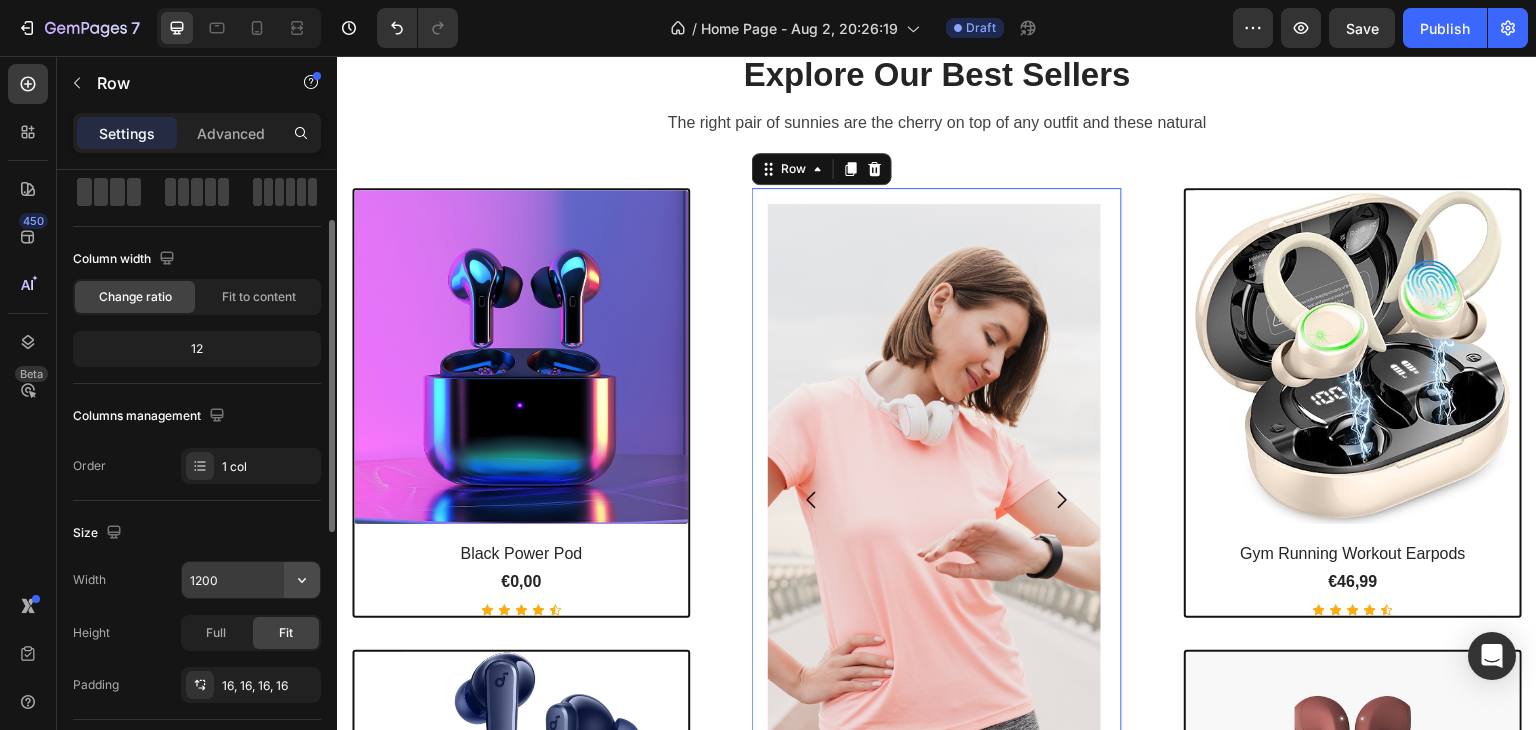 scroll, scrollTop: 0, scrollLeft: 0, axis: both 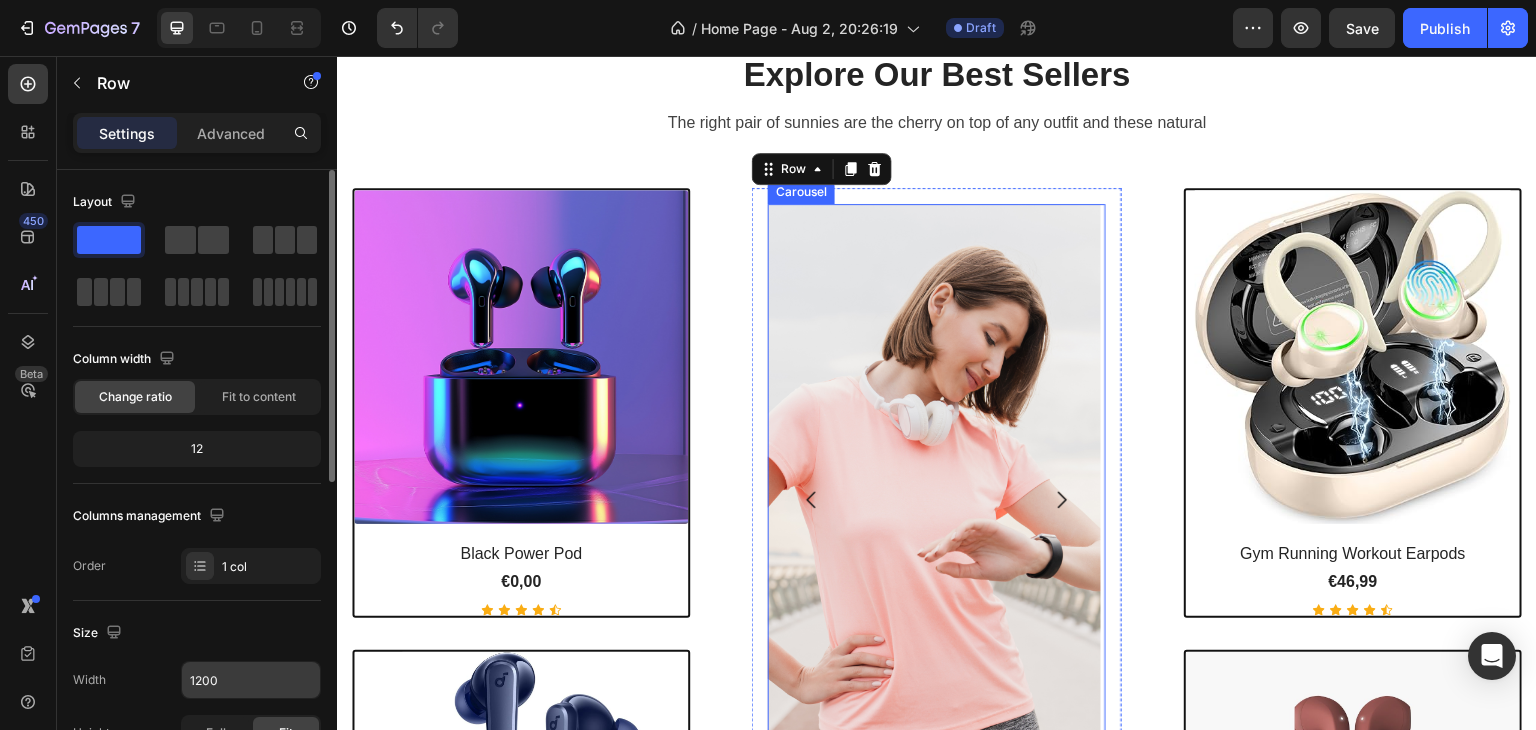 click 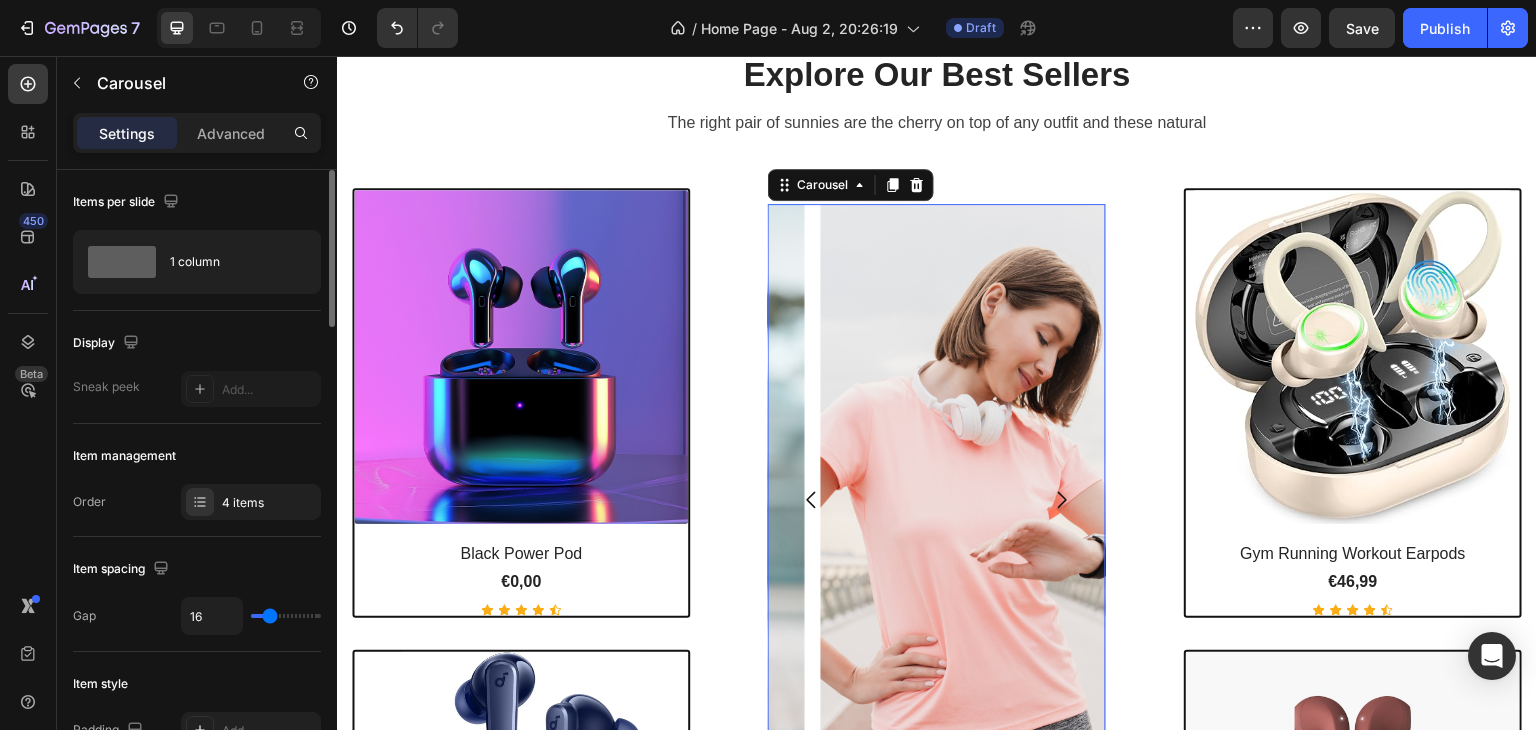 click 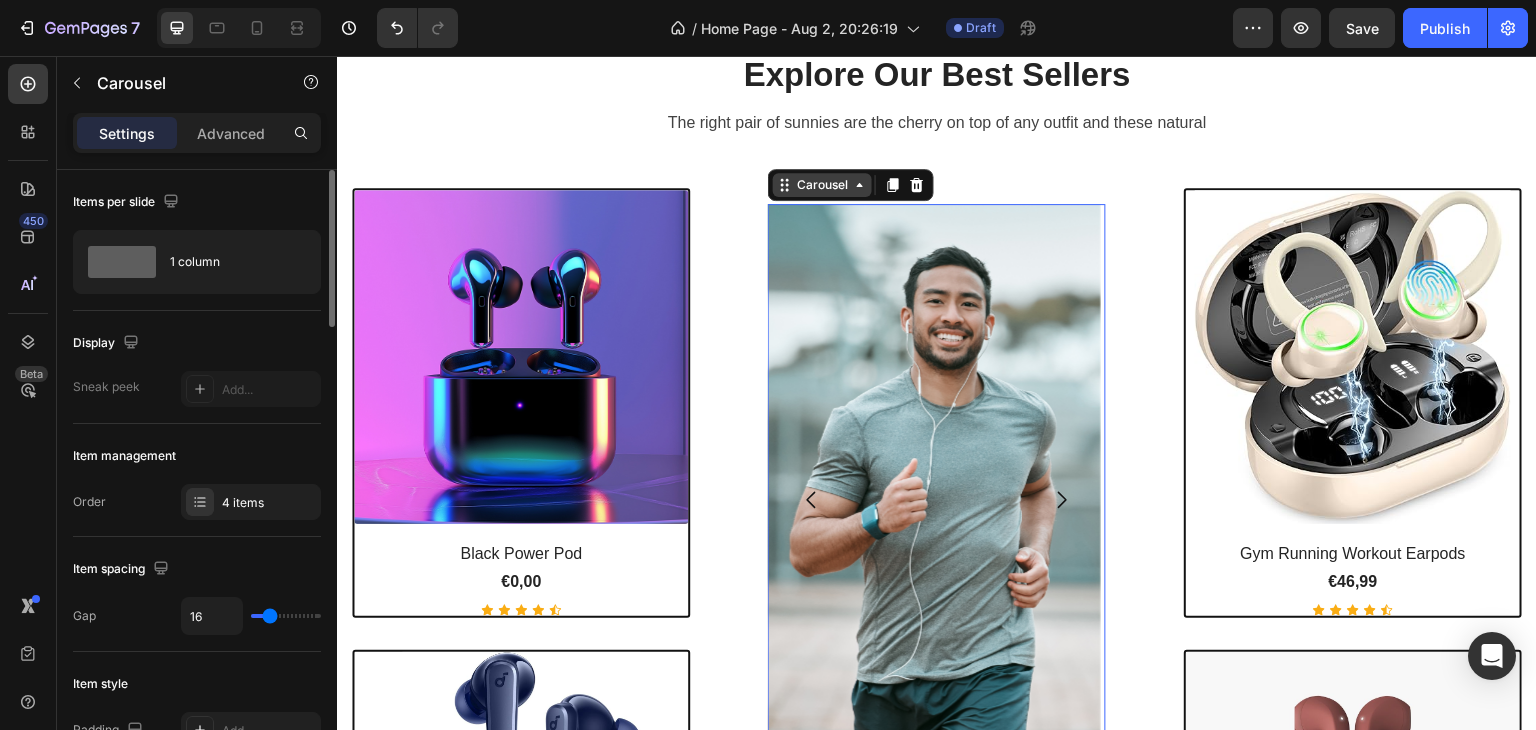 click on "Carousel" at bounding box center [822, 185] 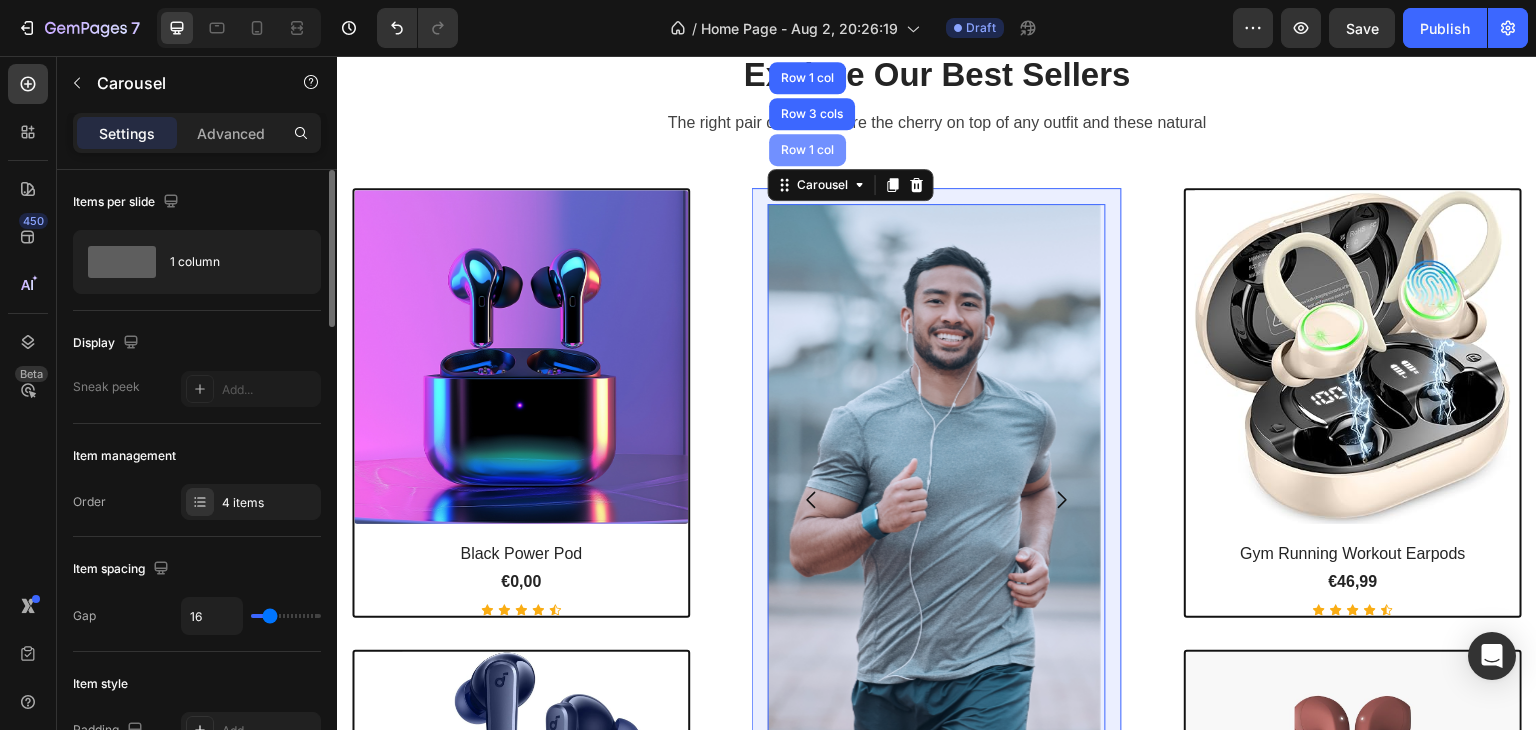 click on "Row 1 col" at bounding box center [807, 150] 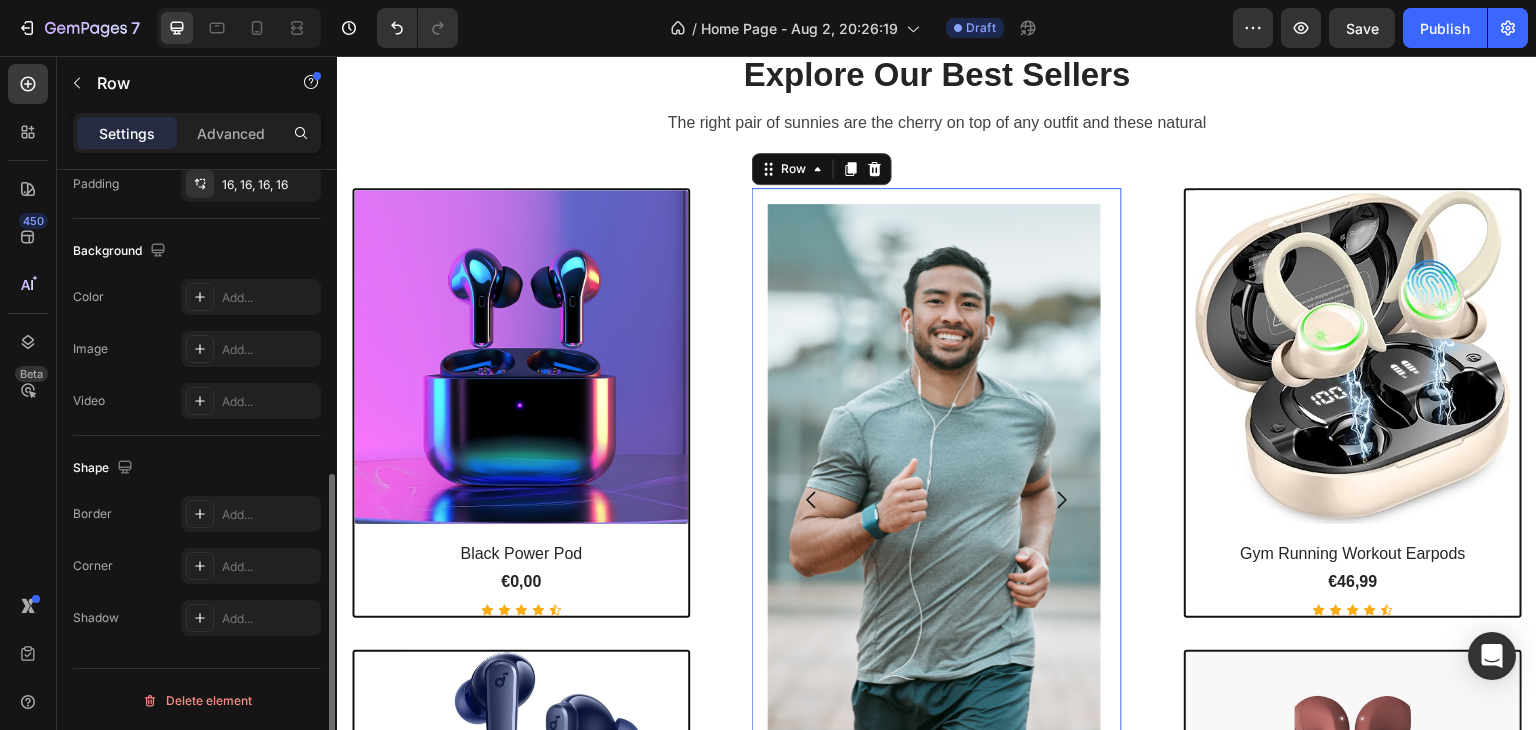 scroll, scrollTop: 0, scrollLeft: 0, axis: both 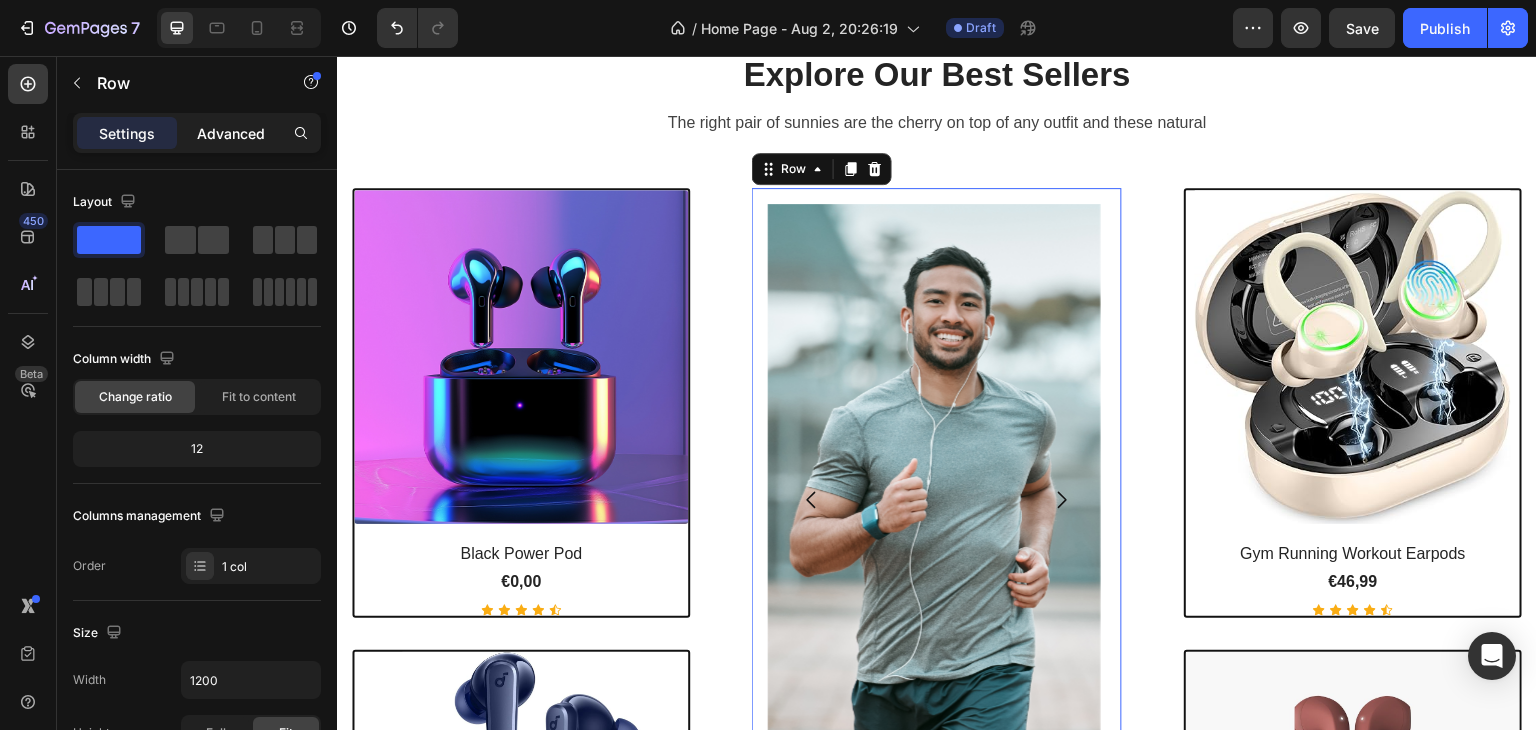 click on "Advanced" at bounding box center [231, 133] 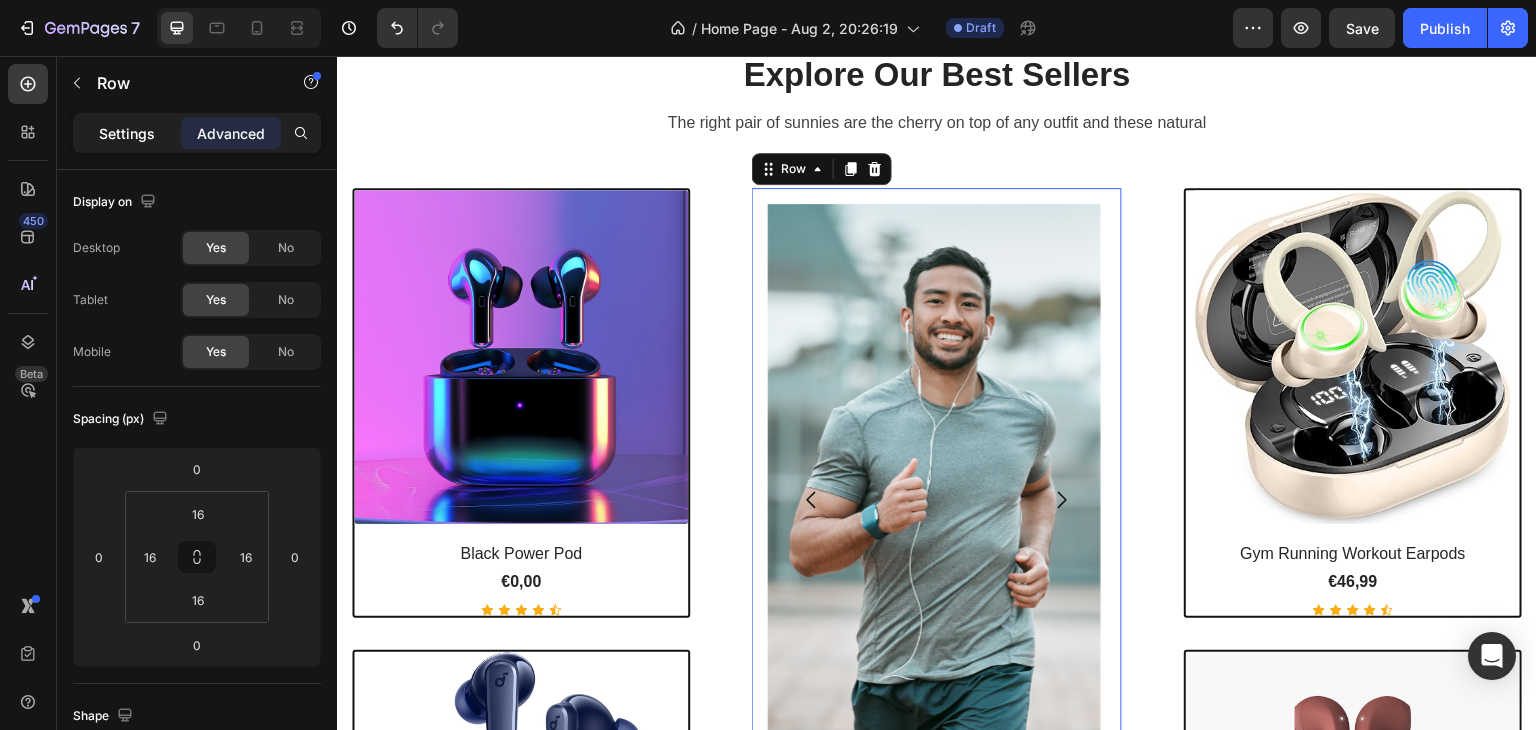 click on "Settings" 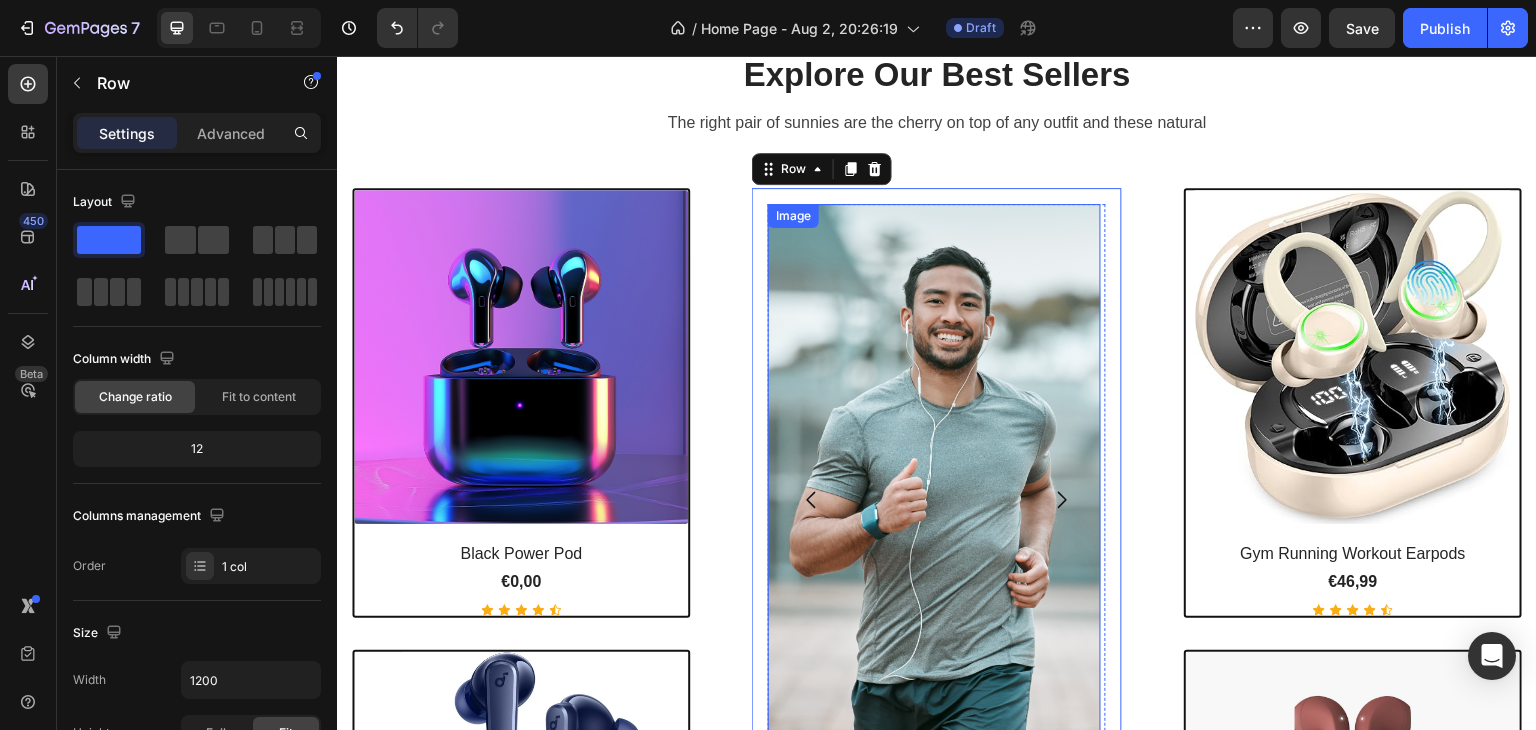 click at bounding box center [934, 500] 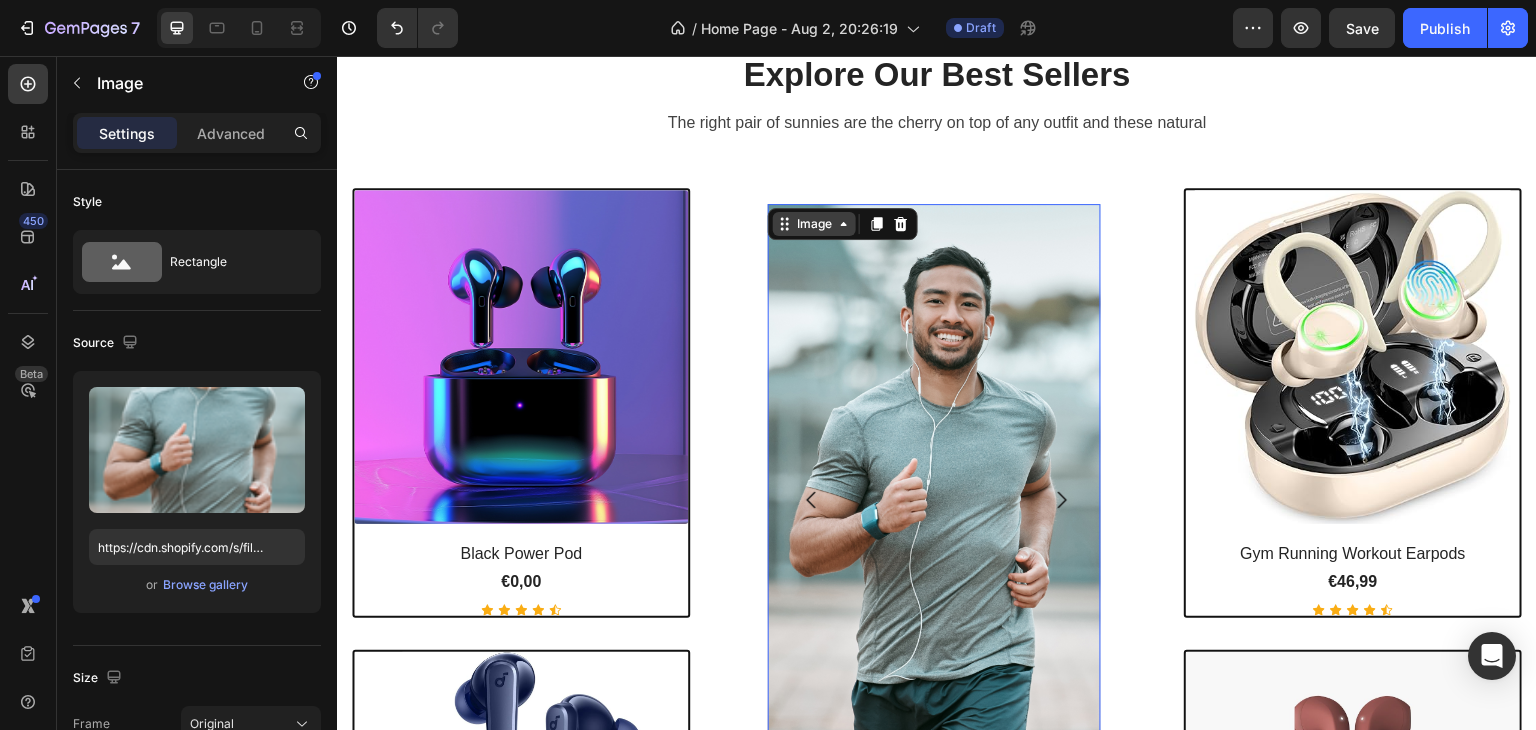 click on "Image" at bounding box center (814, 224) 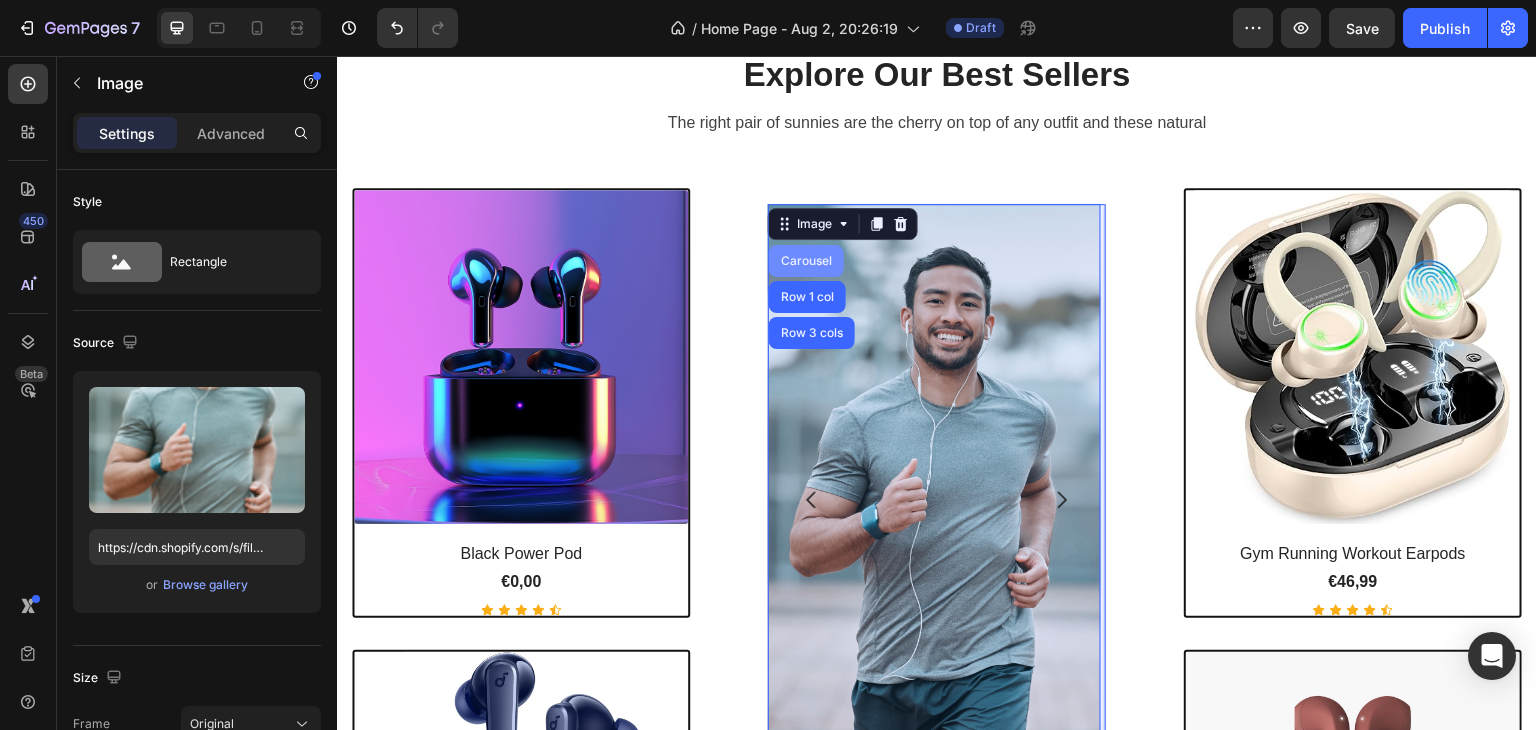 click on "Carousel" at bounding box center (806, 261) 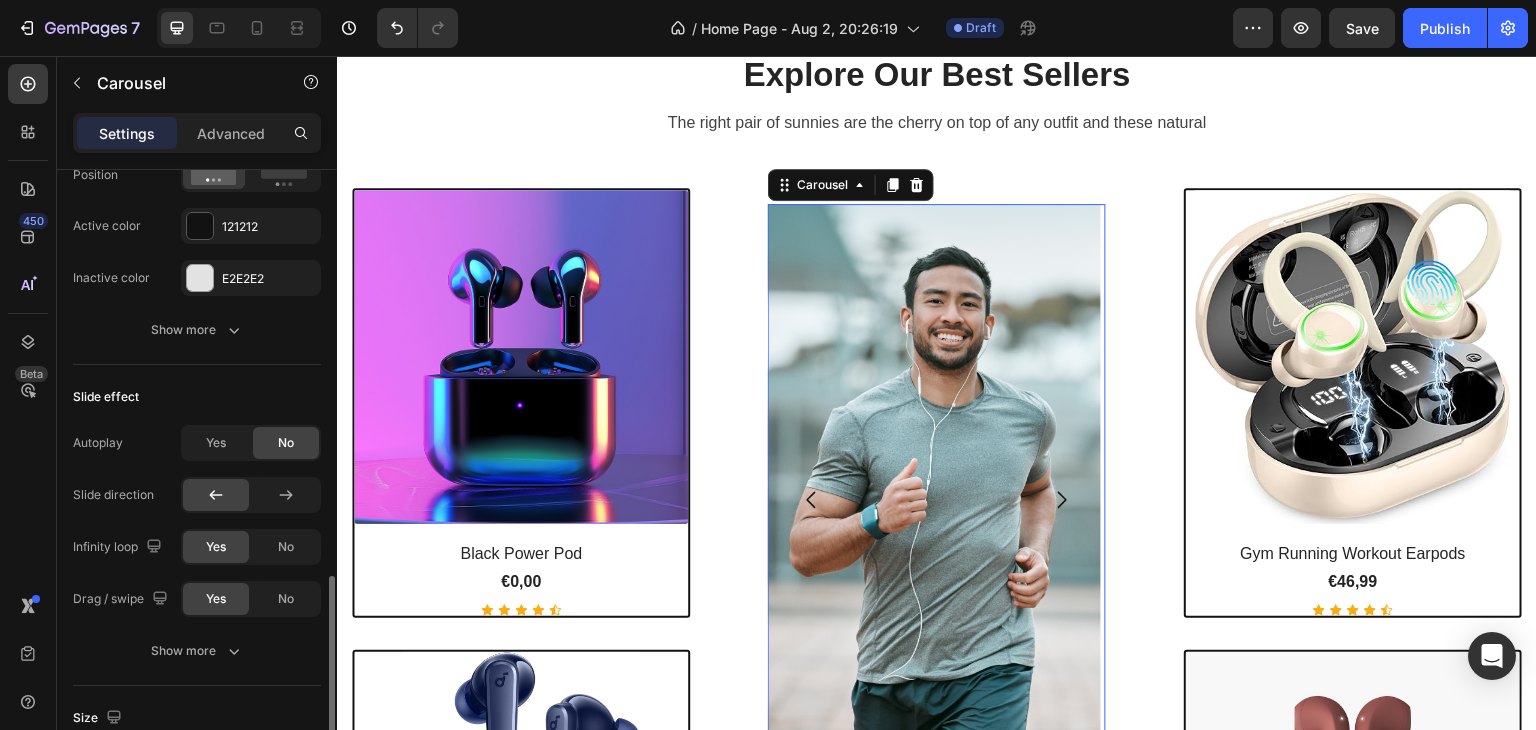 scroll, scrollTop: 1300, scrollLeft: 0, axis: vertical 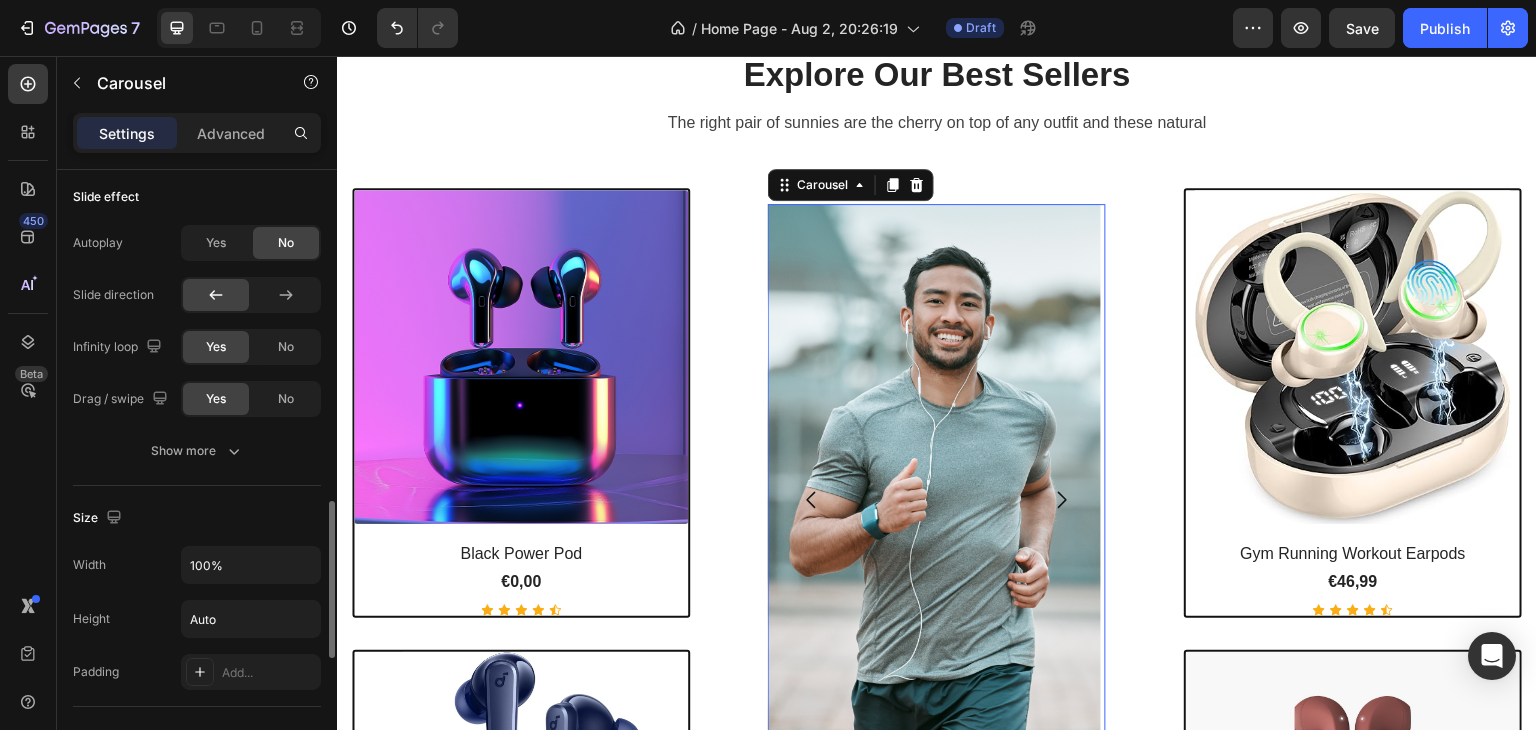 click on "Show more" at bounding box center (197, 451) 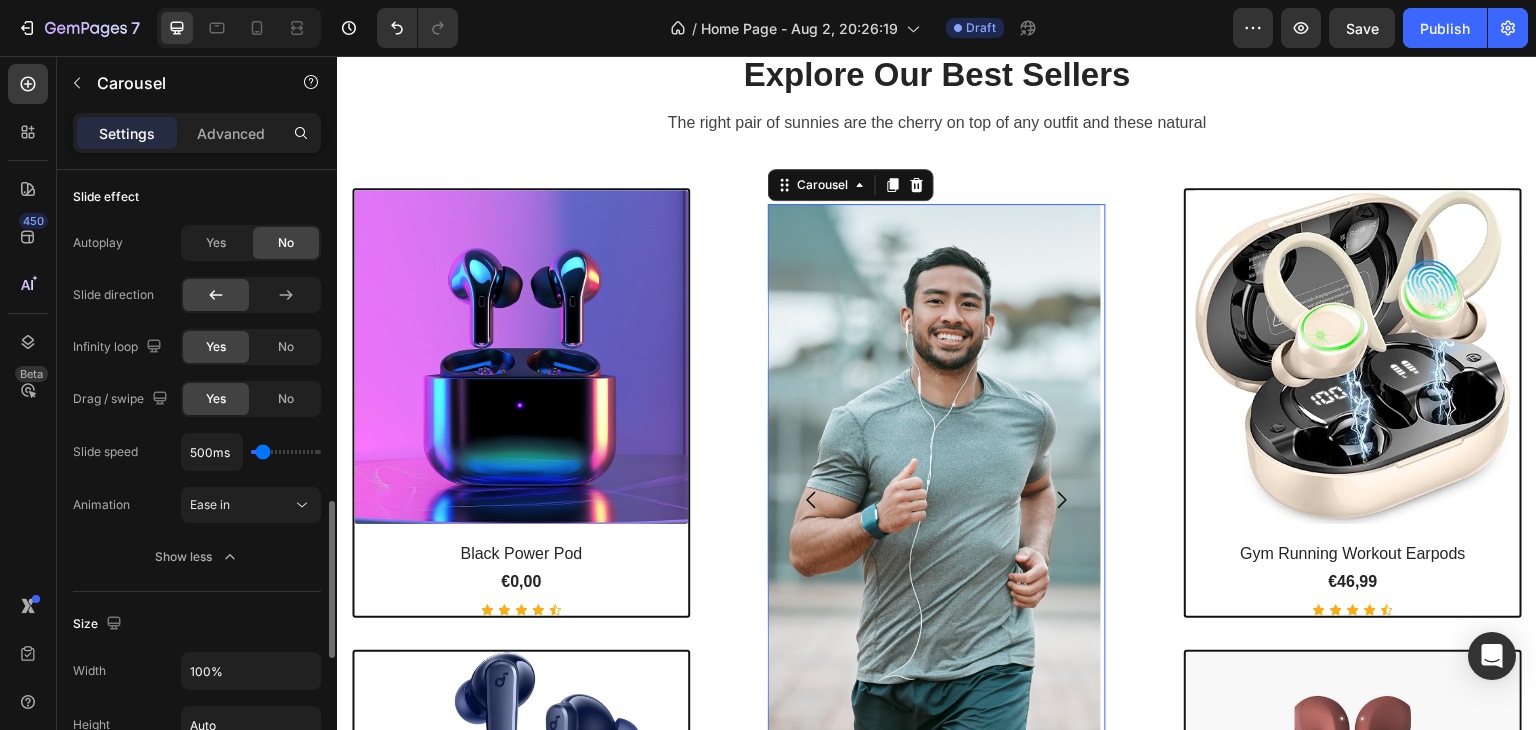 type on "2000ms" 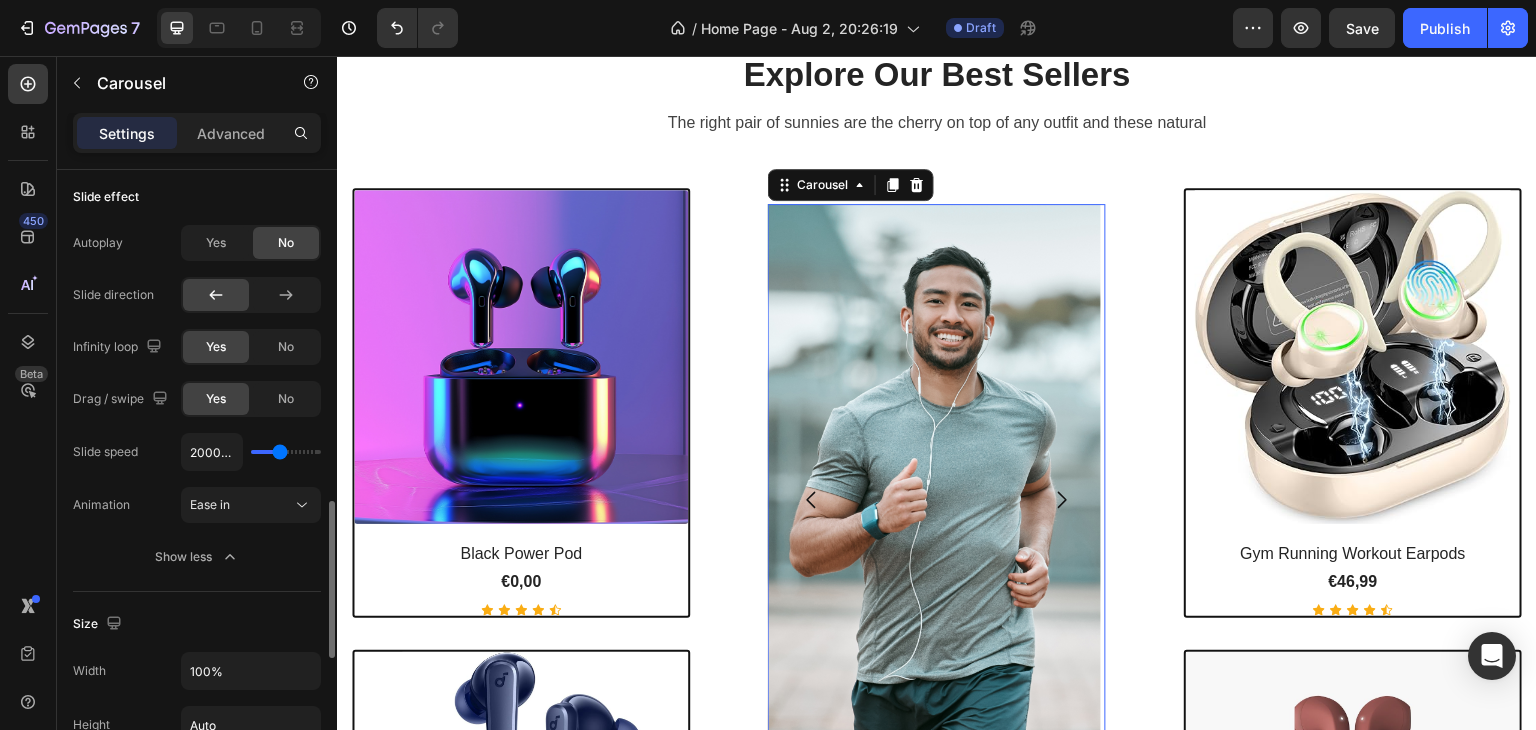 drag, startPoint x: 266, startPoint y: 445, endPoint x: 280, endPoint y: 445, distance: 14 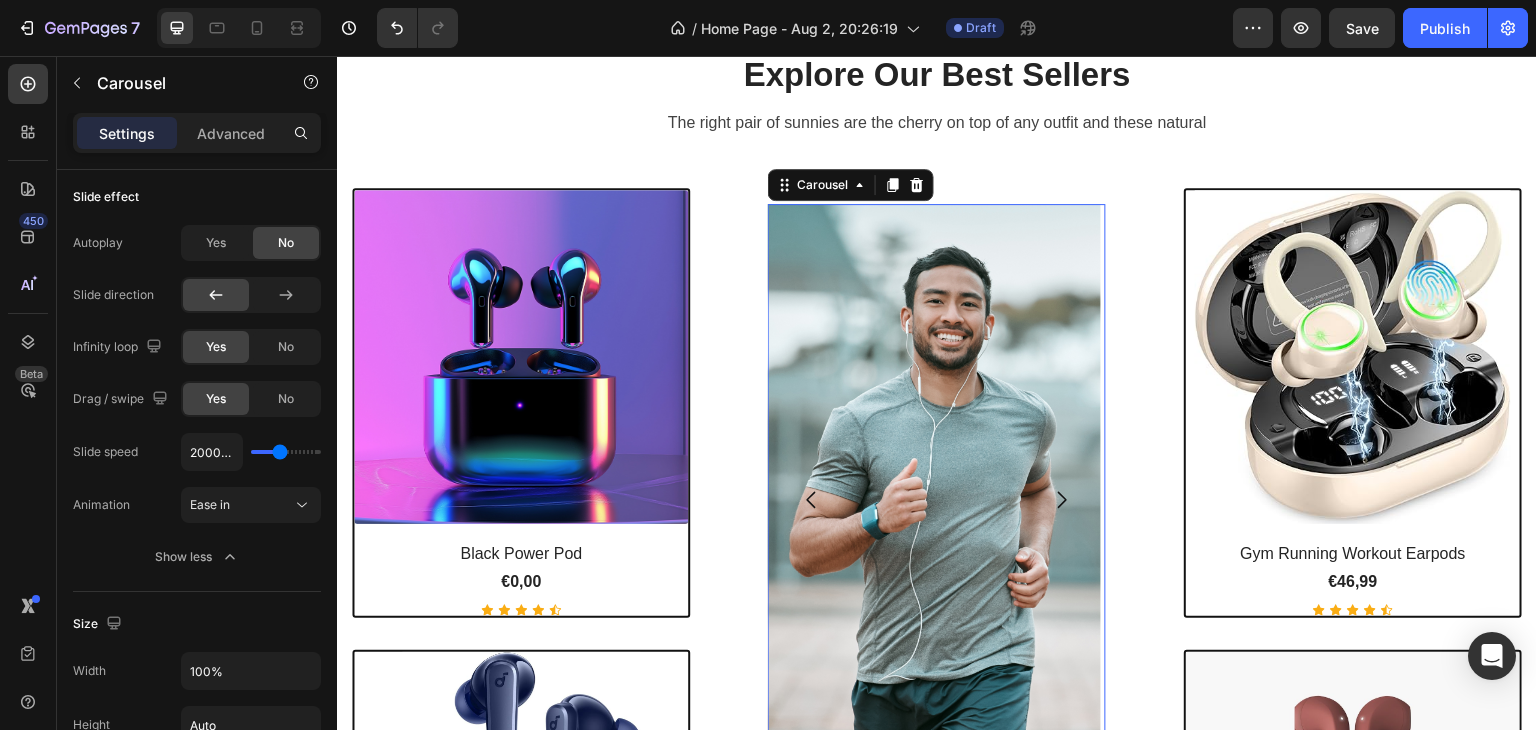 click 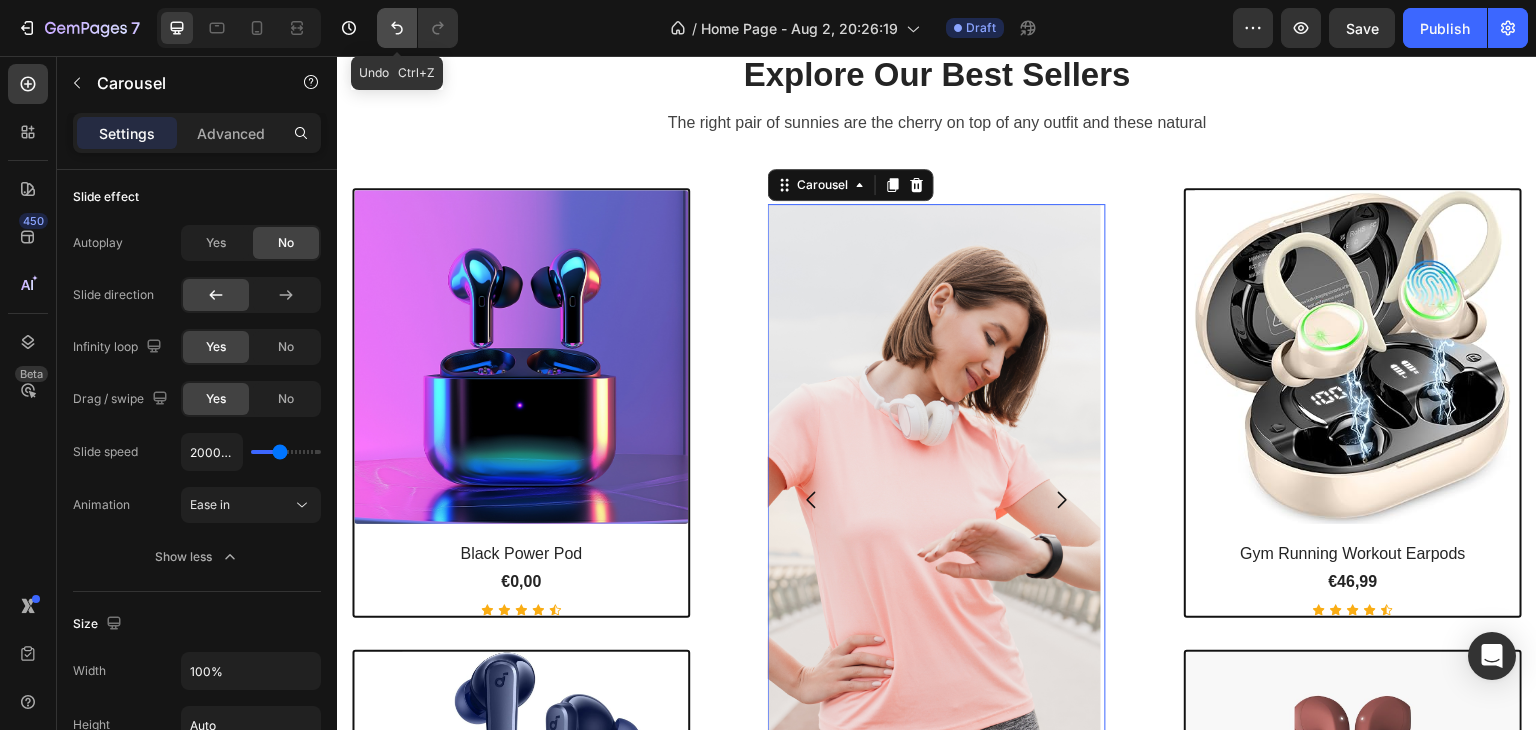 click 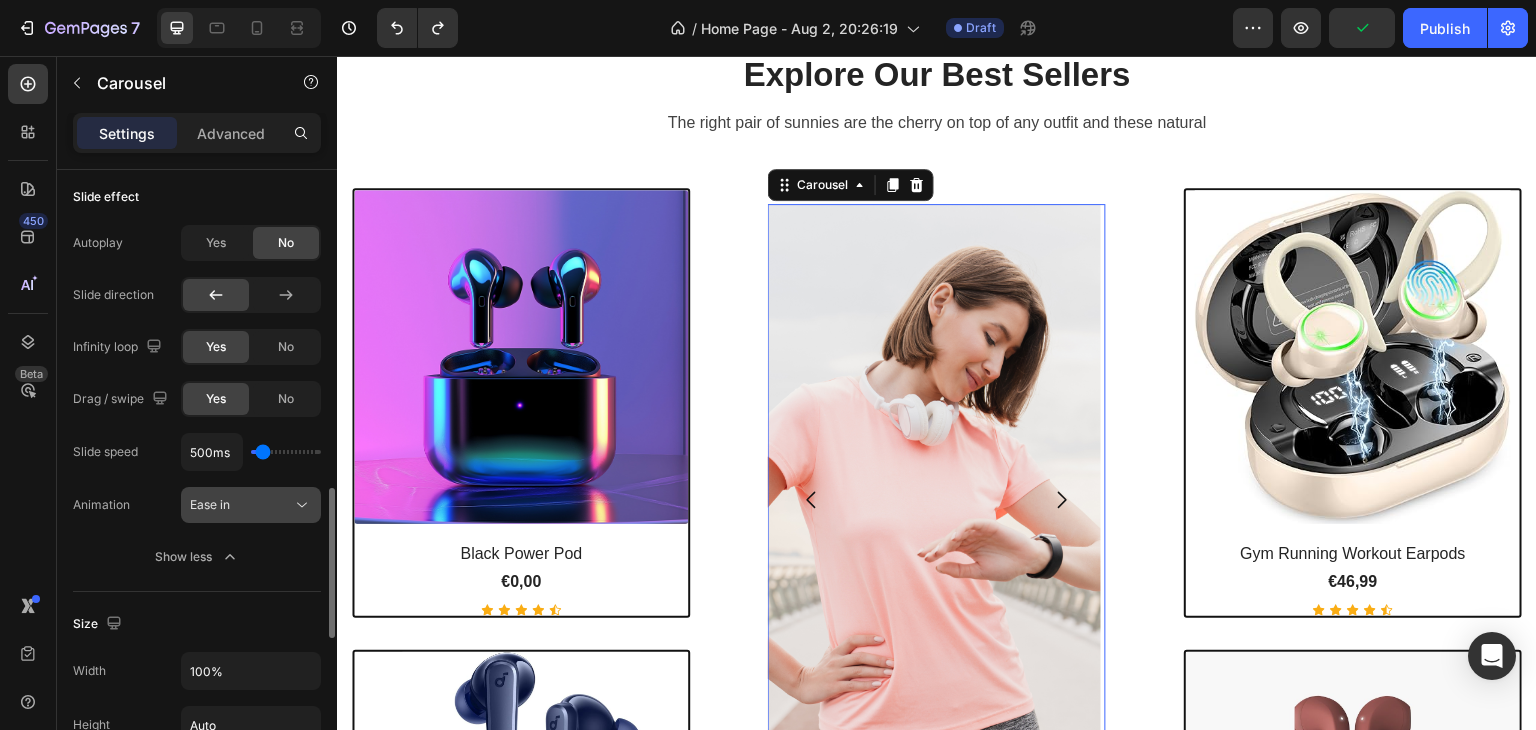 click on "Ease in" at bounding box center (241, 505) 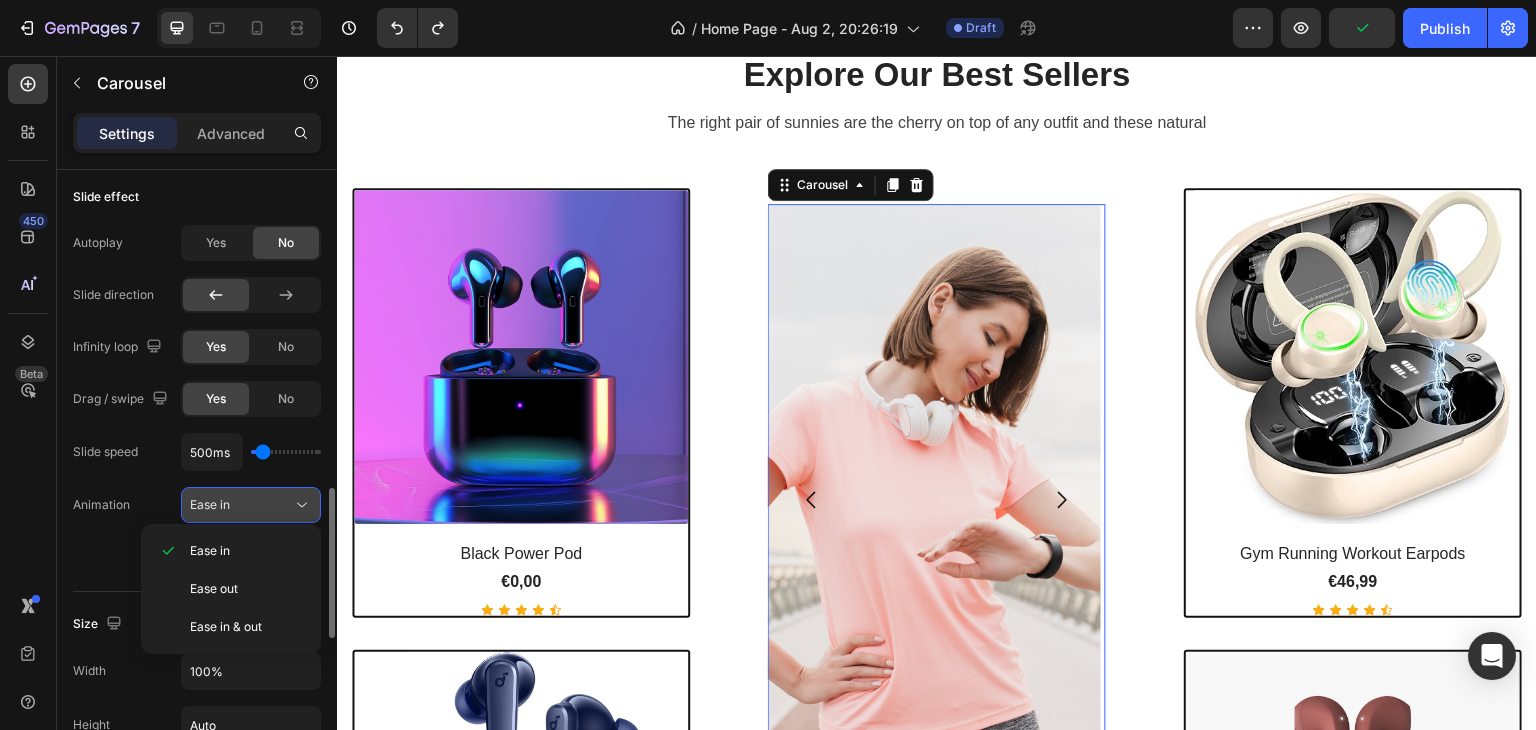 click on "Ease in" at bounding box center (241, 505) 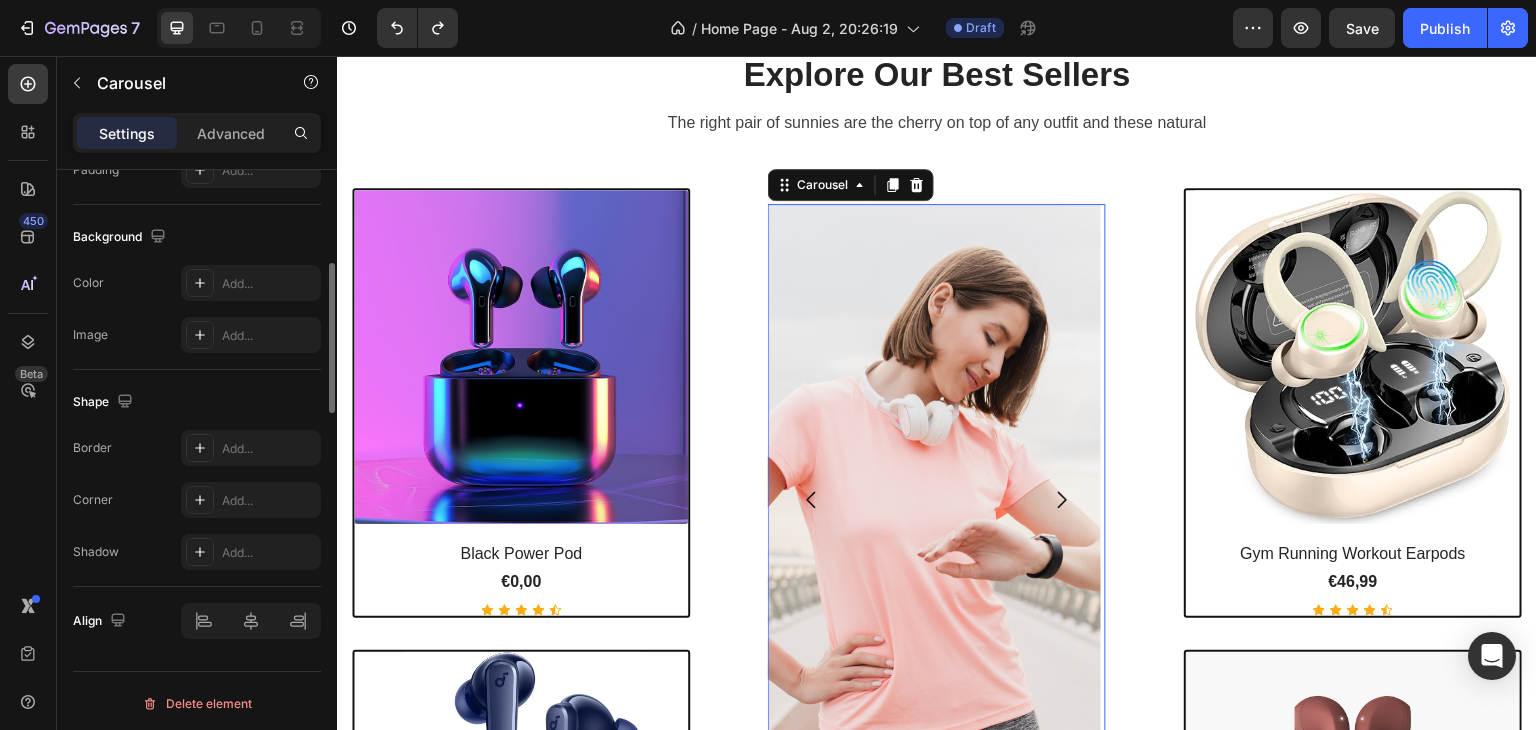 scroll, scrollTop: 1308, scrollLeft: 0, axis: vertical 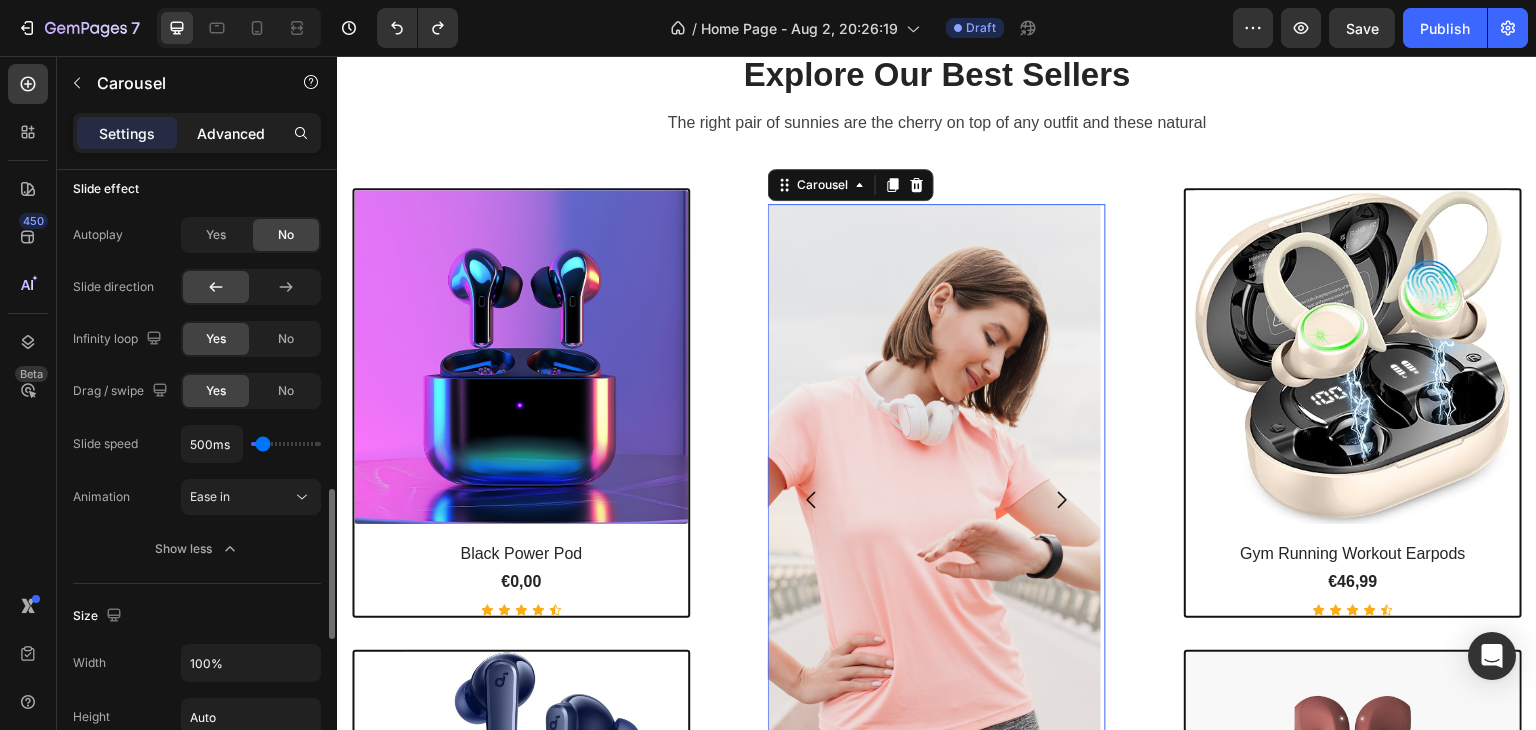 click on "Advanced" at bounding box center [231, 133] 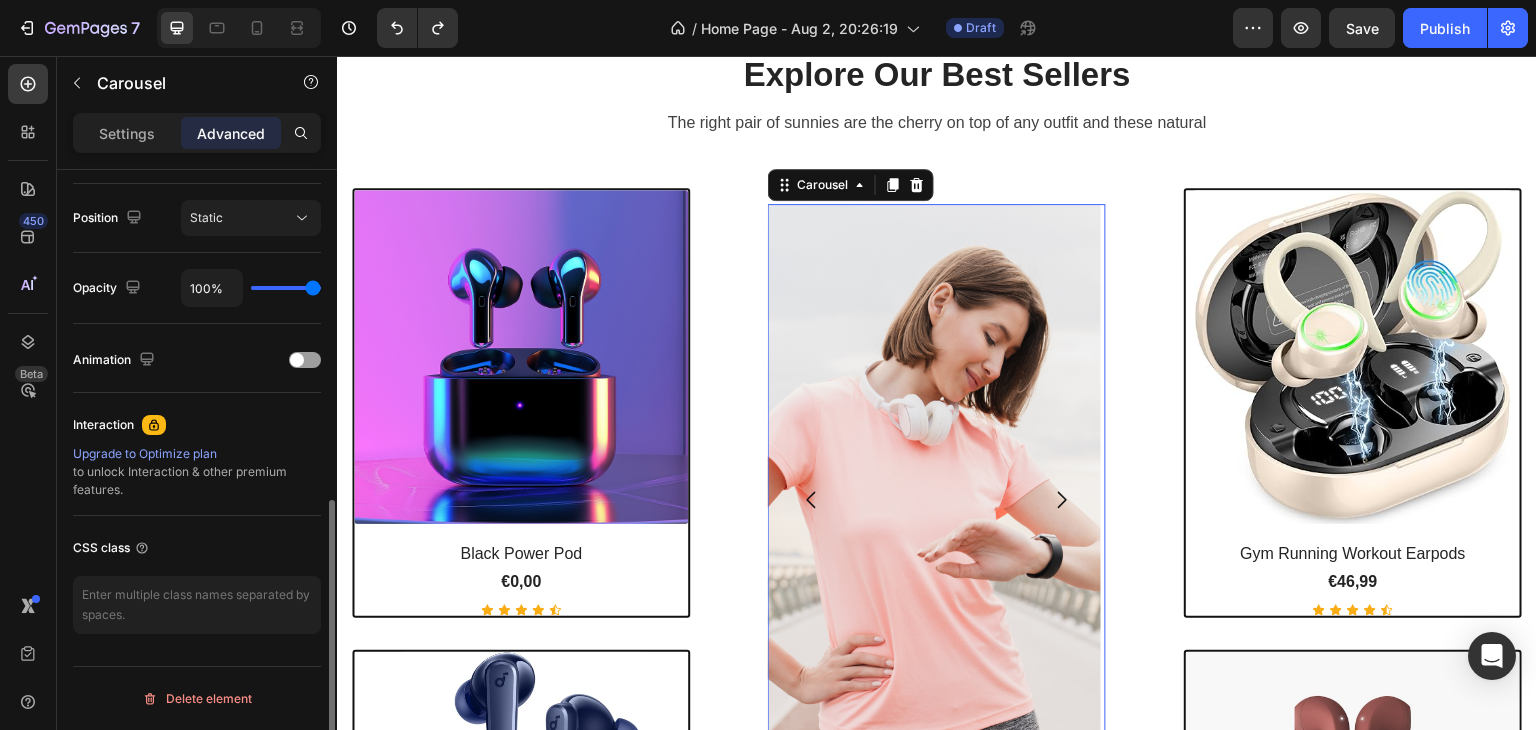 scroll, scrollTop: 715, scrollLeft: 0, axis: vertical 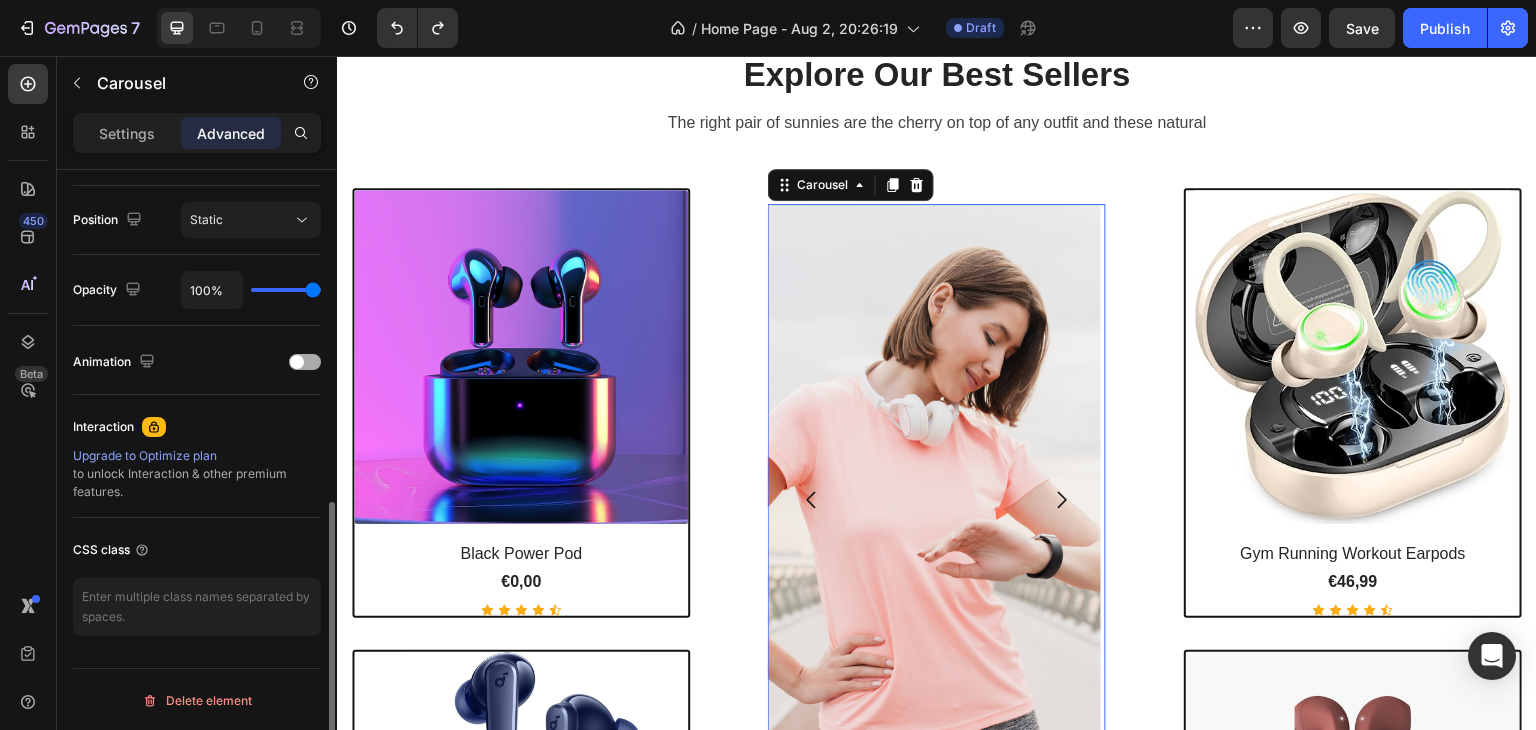 click at bounding box center (305, 362) 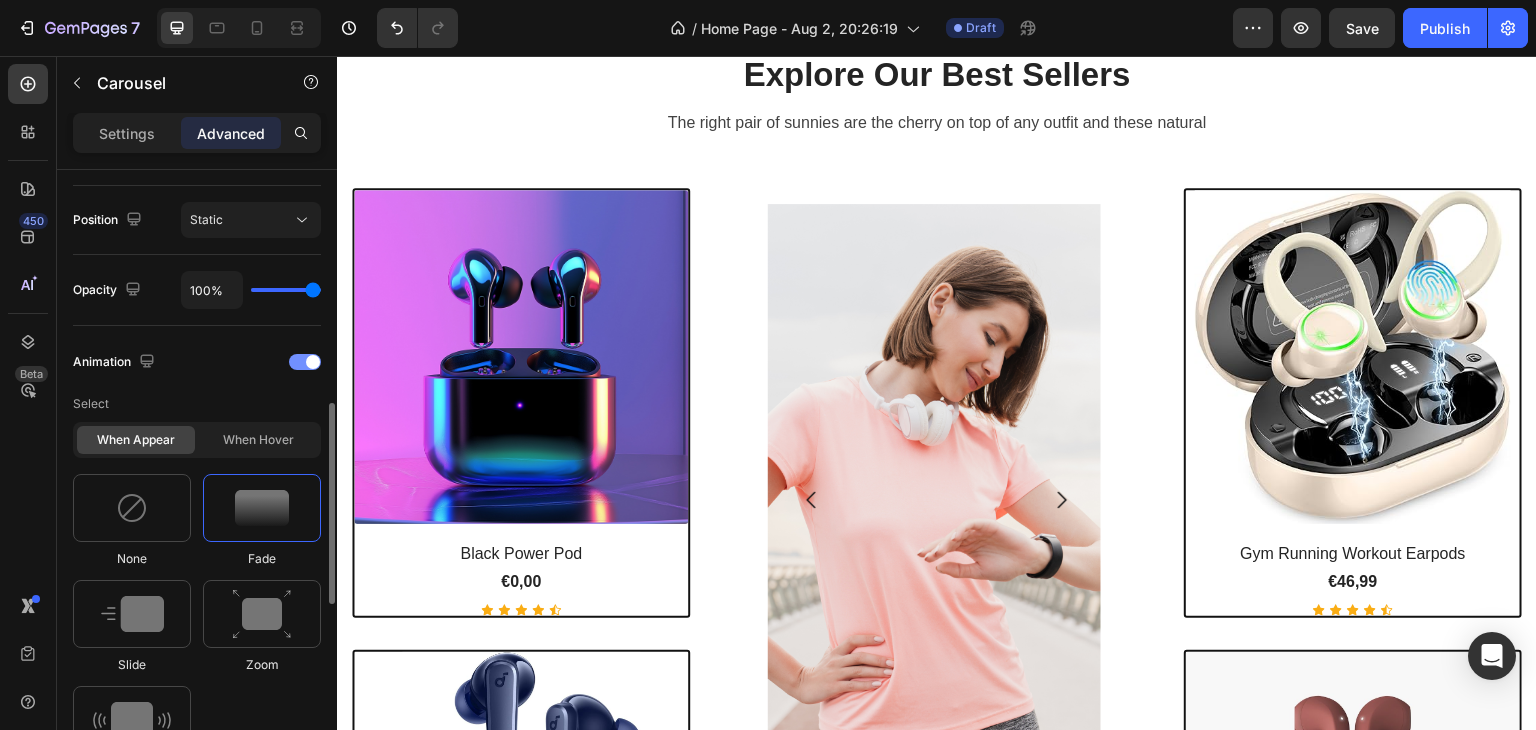 click 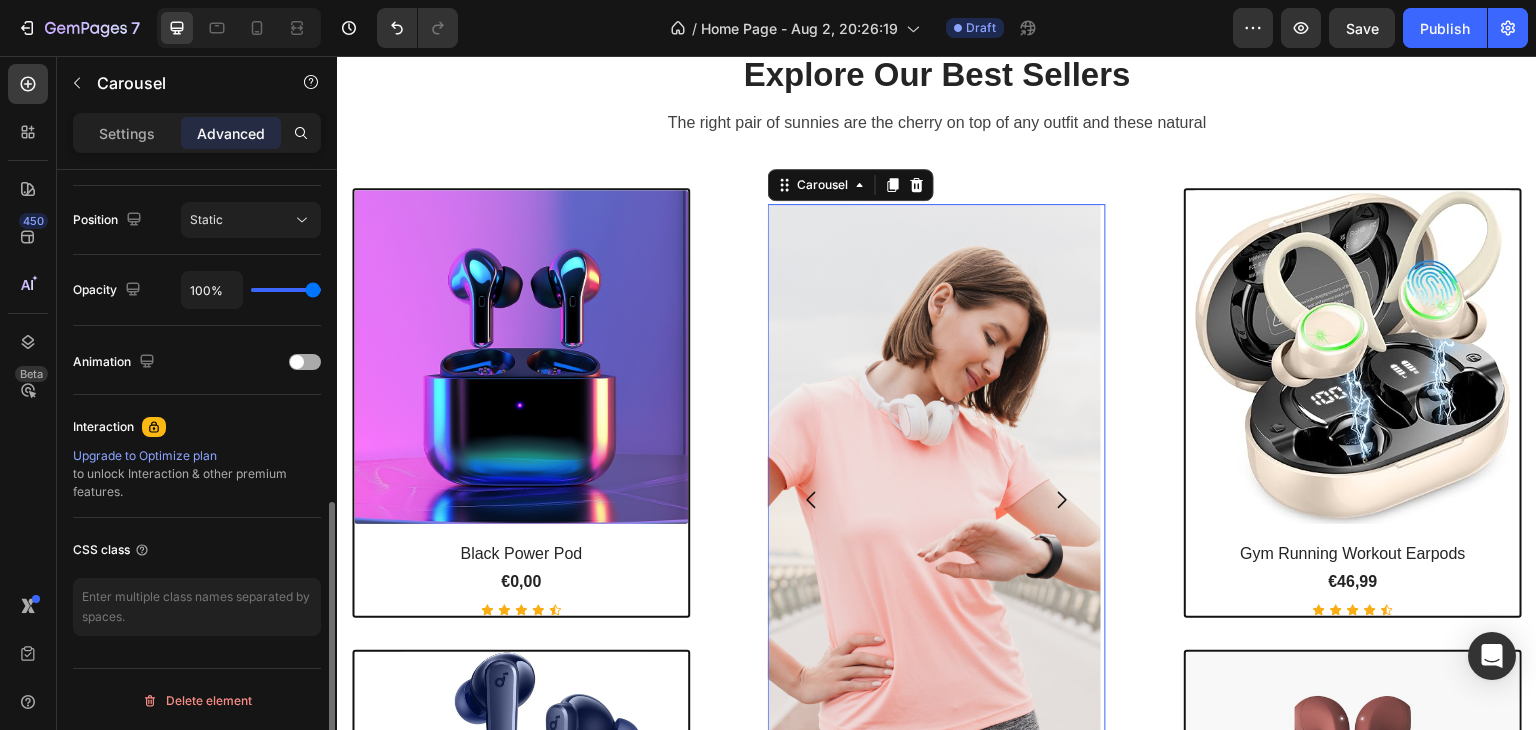 click at bounding box center [305, 362] 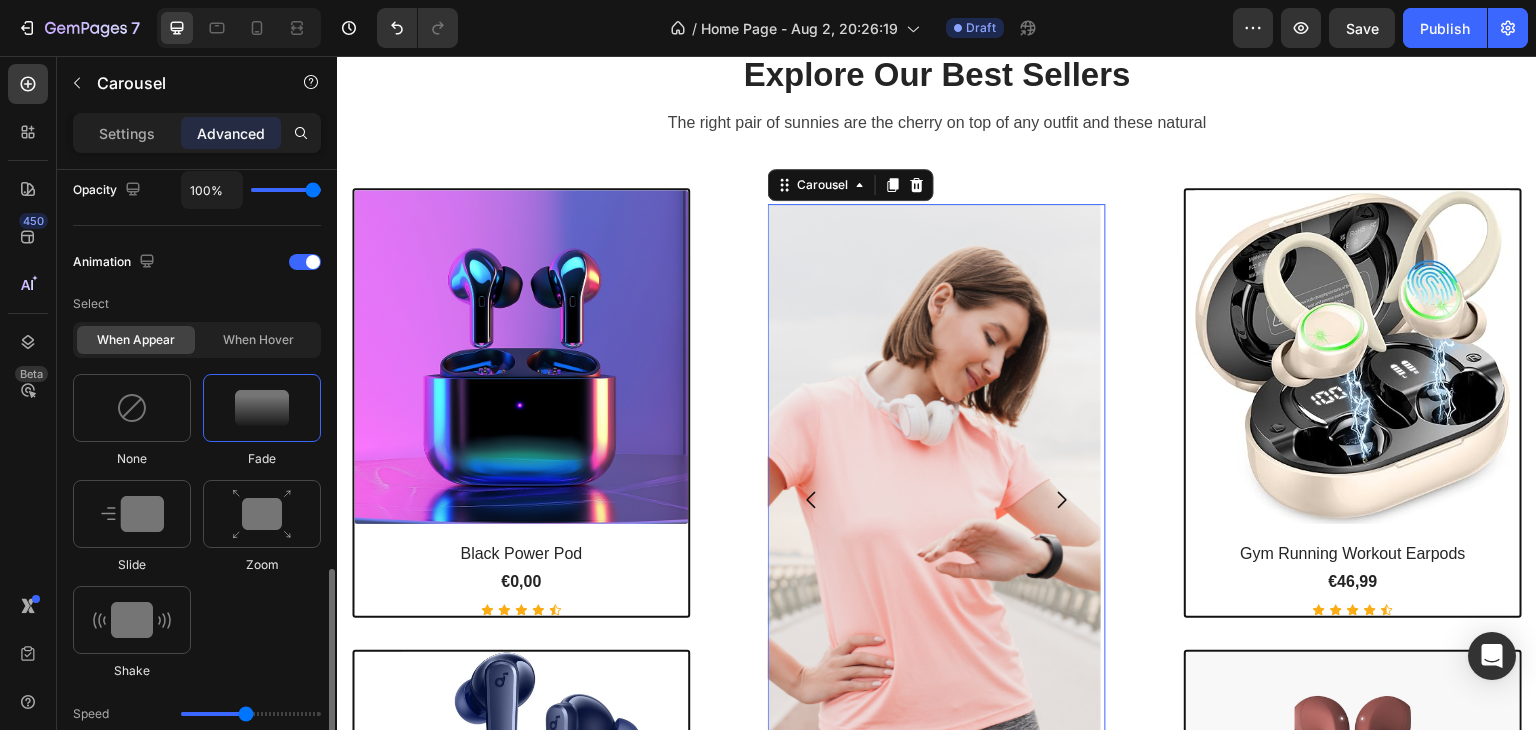 scroll, scrollTop: 915, scrollLeft: 0, axis: vertical 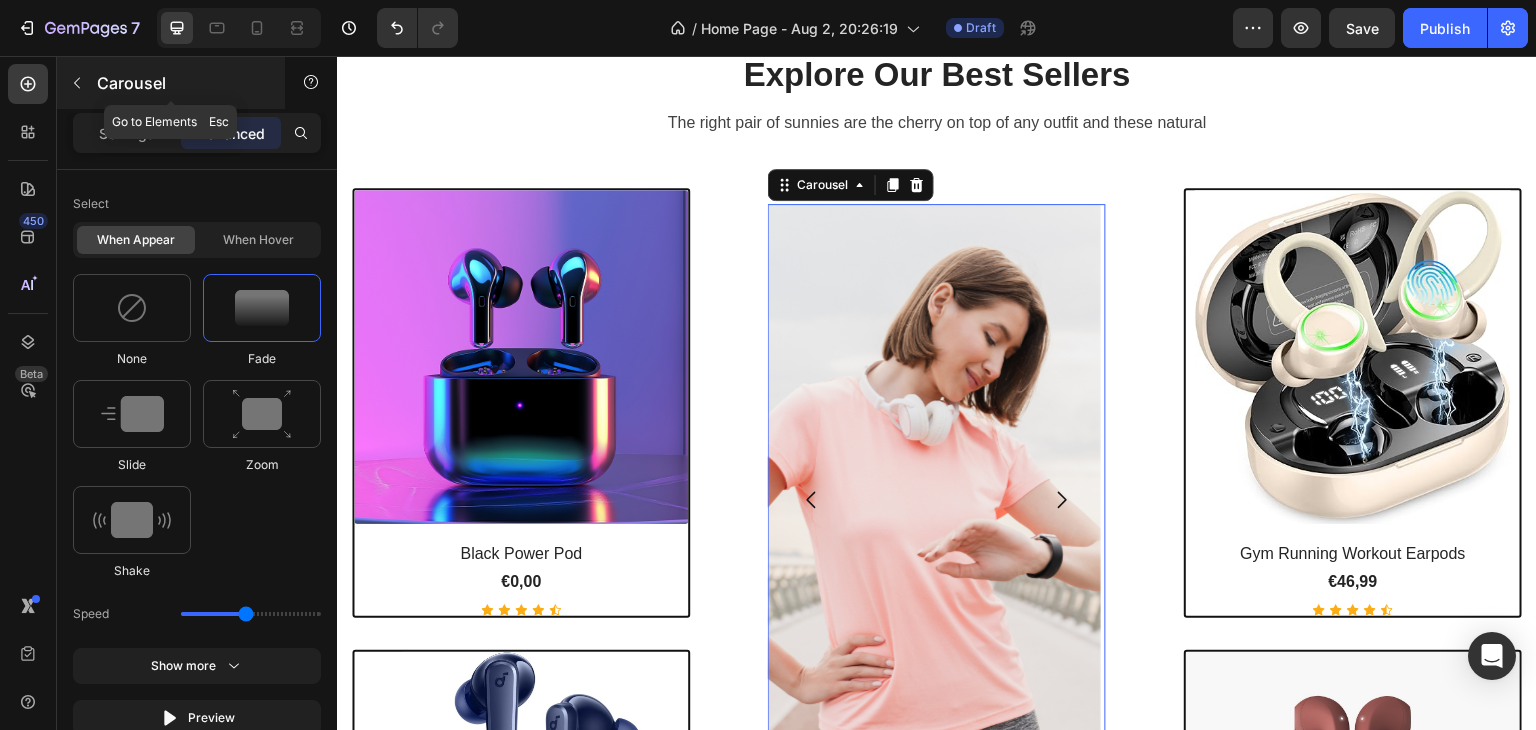 click at bounding box center (77, 83) 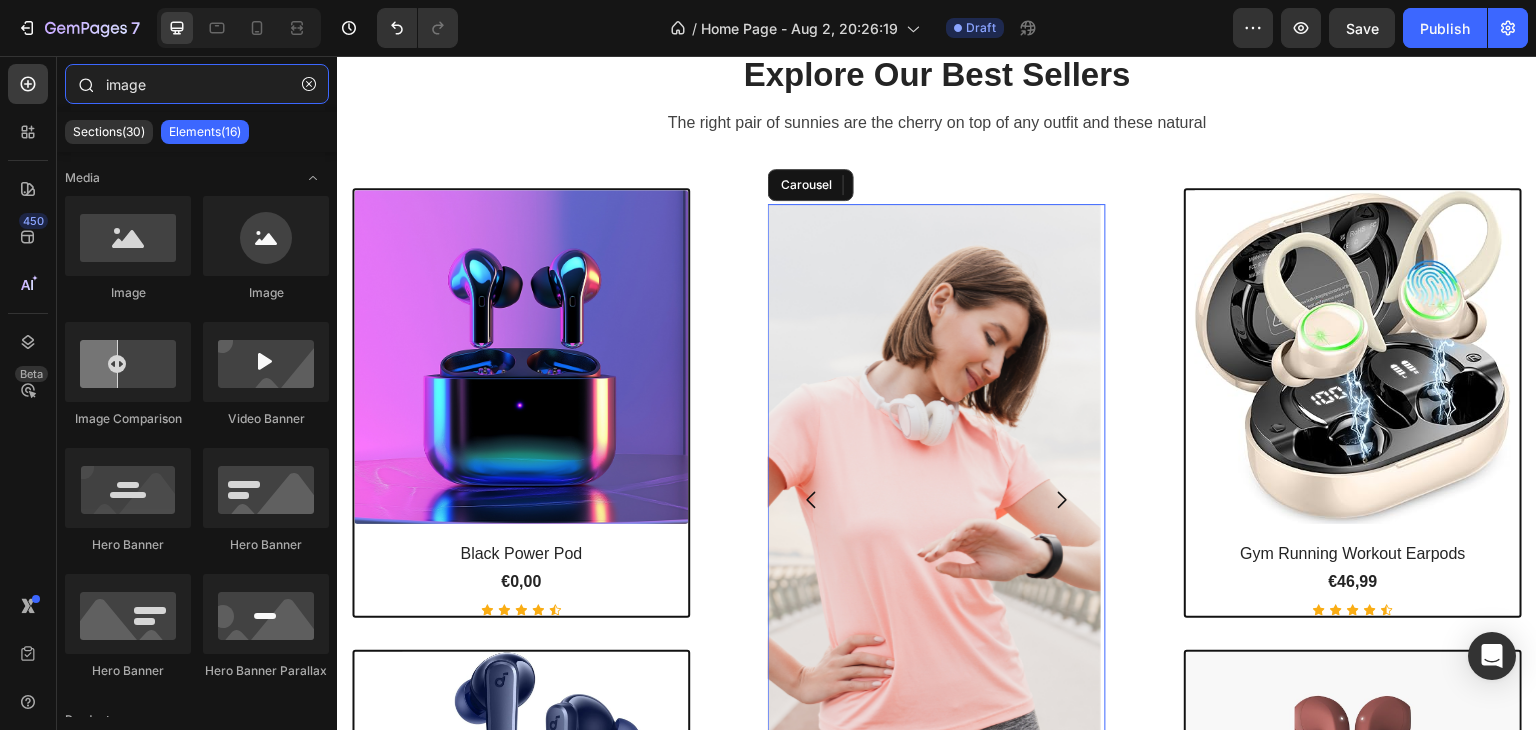 click on "image" at bounding box center (197, 84) 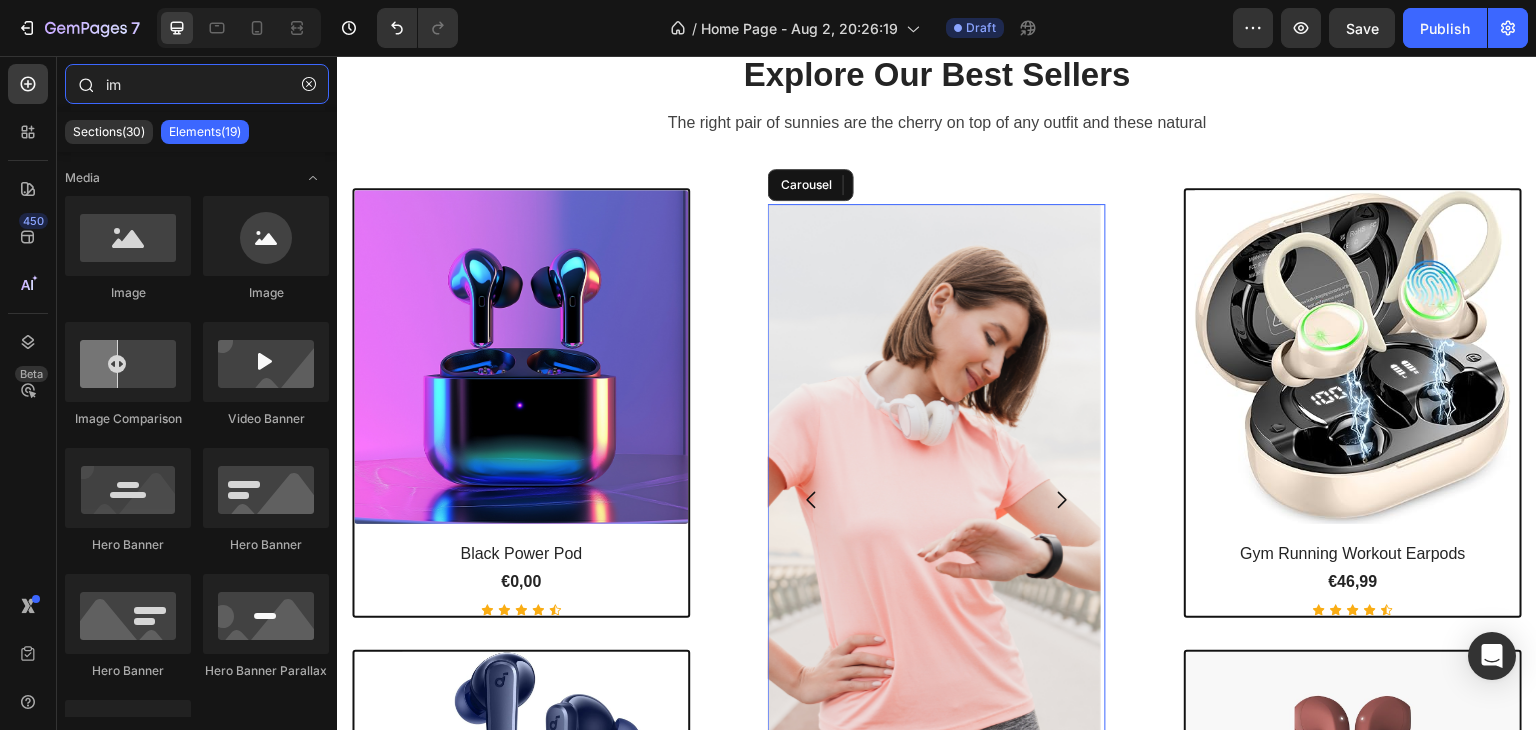 type on "i" 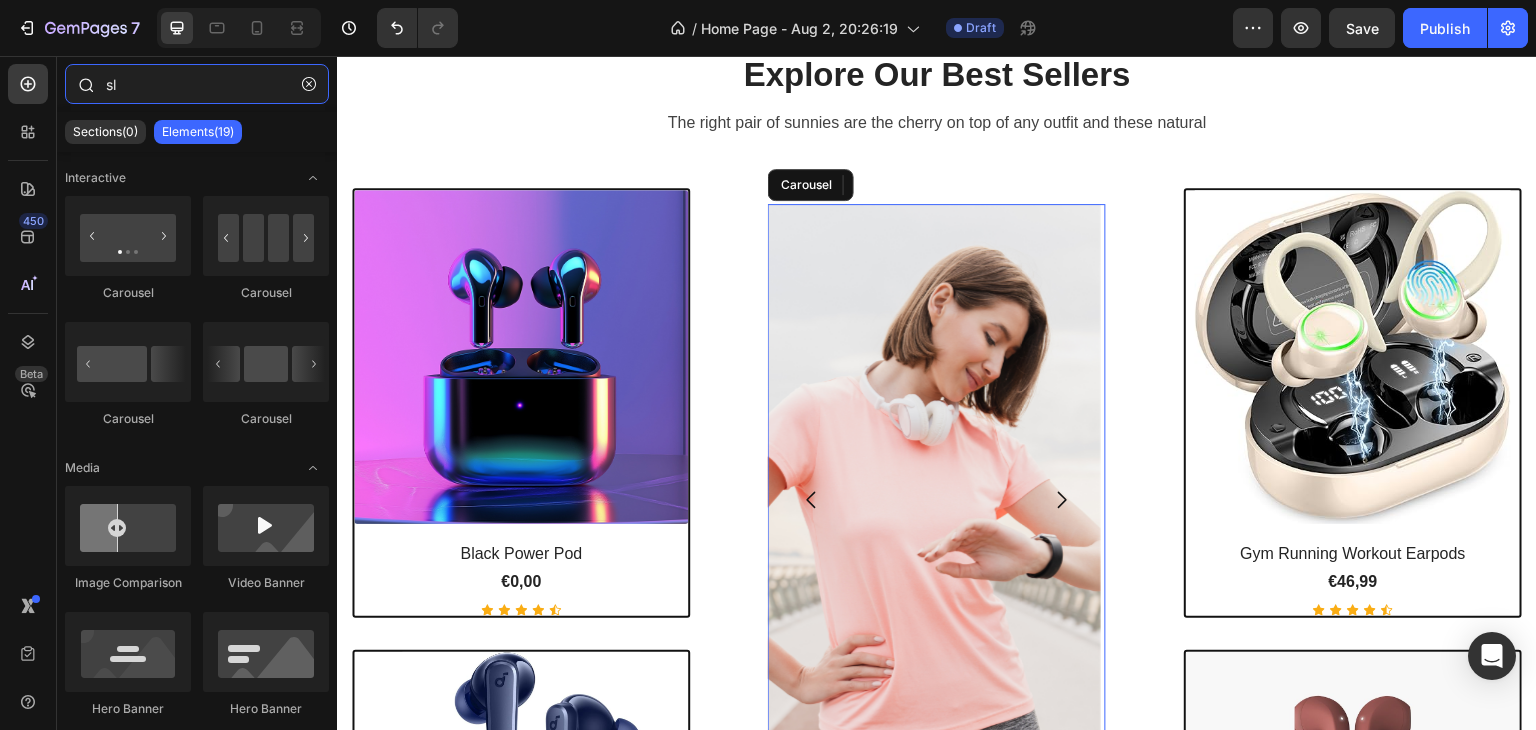 type on "s" 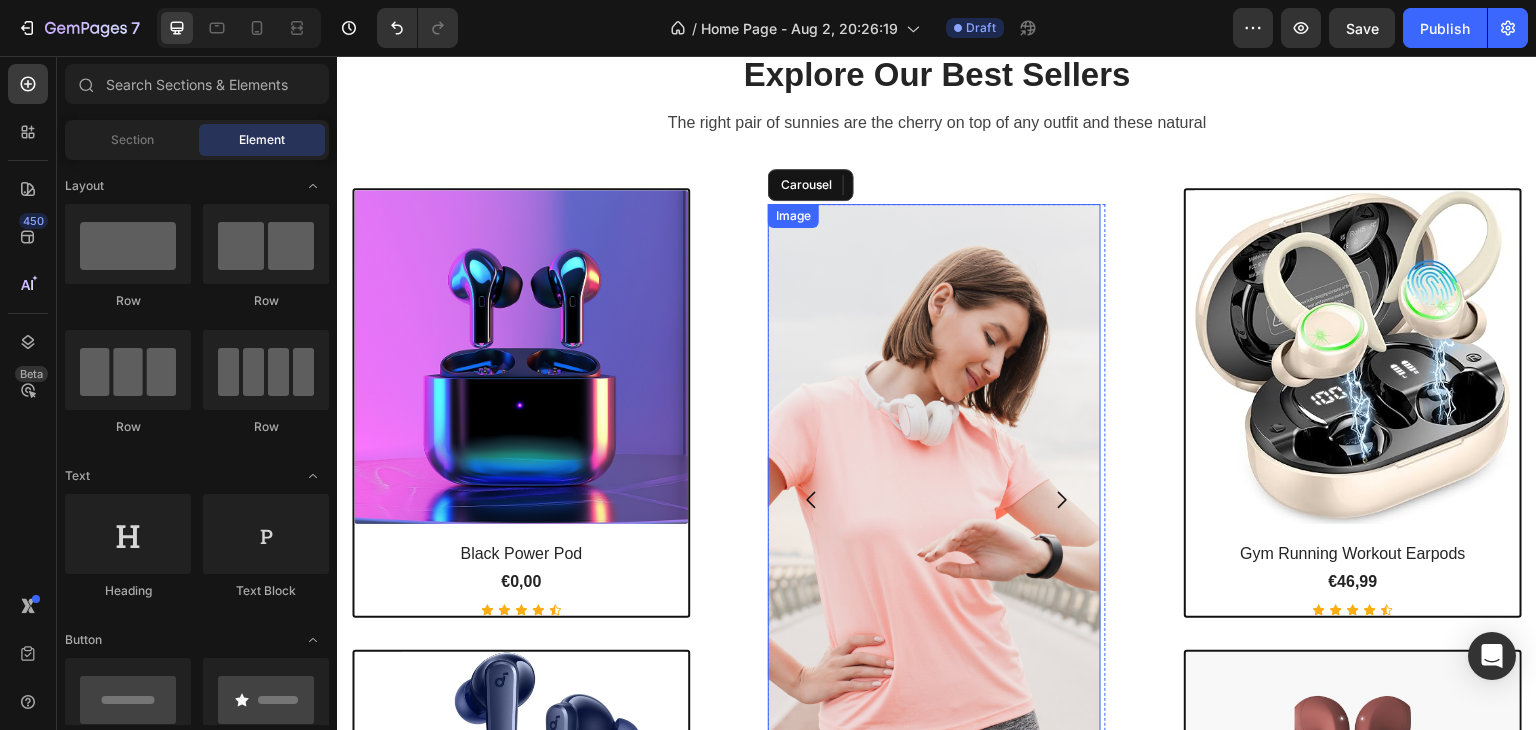 click at bounding box center [934, 500] 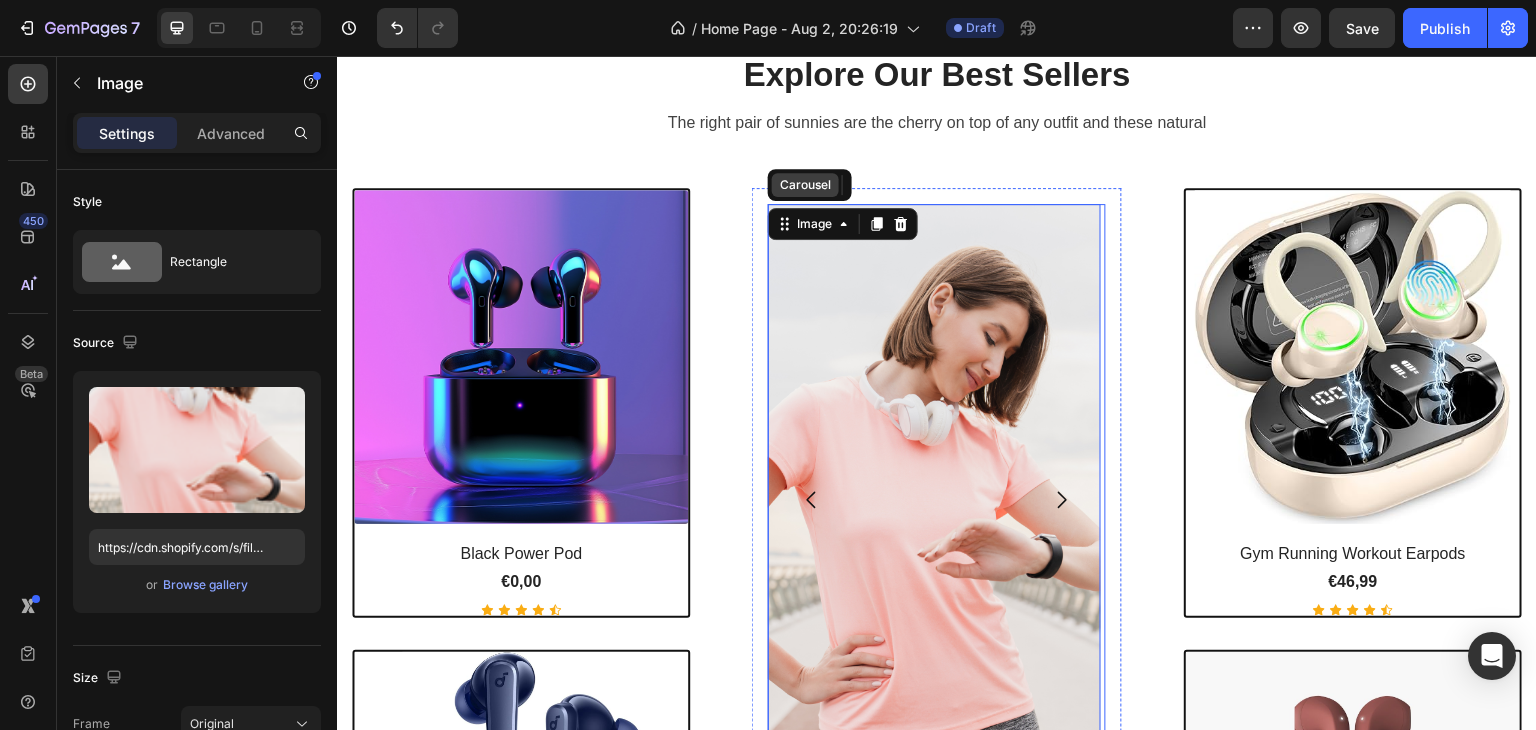 click on "Carousel" at bounding box center [805, 185] 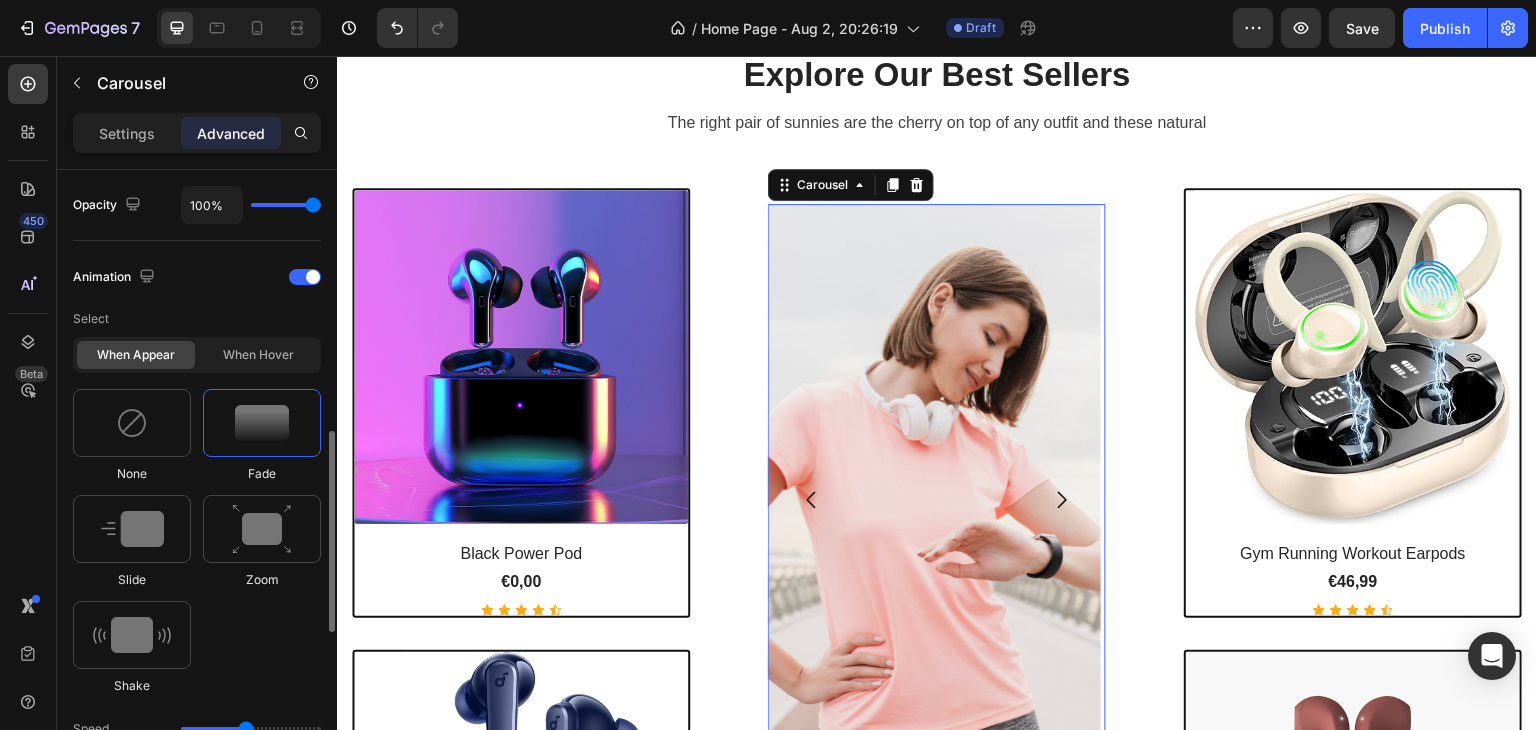 scroll, scrollTop: 1000, scrollLeft: 0, axis: vertical 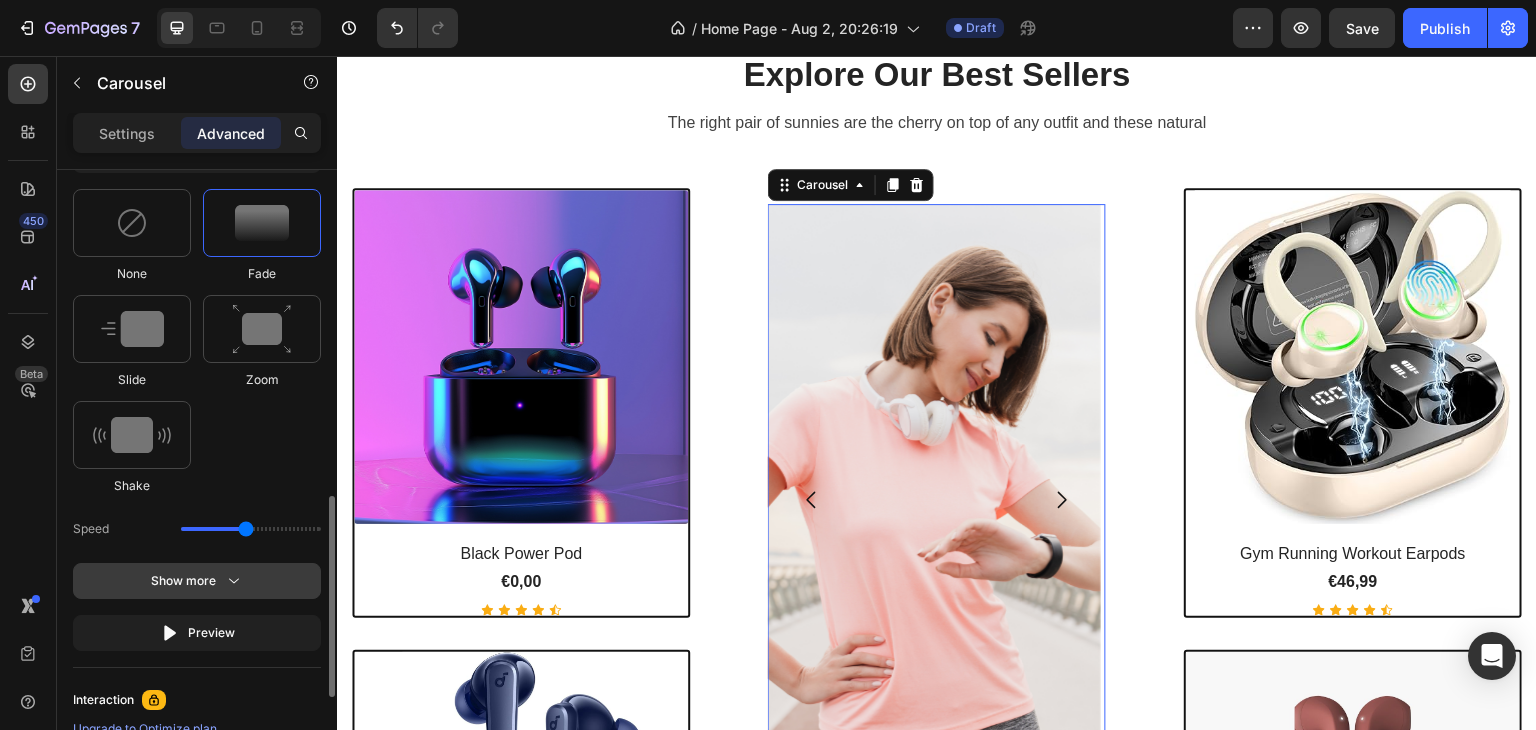 click on "Show more" at bounding box center [197, 581] 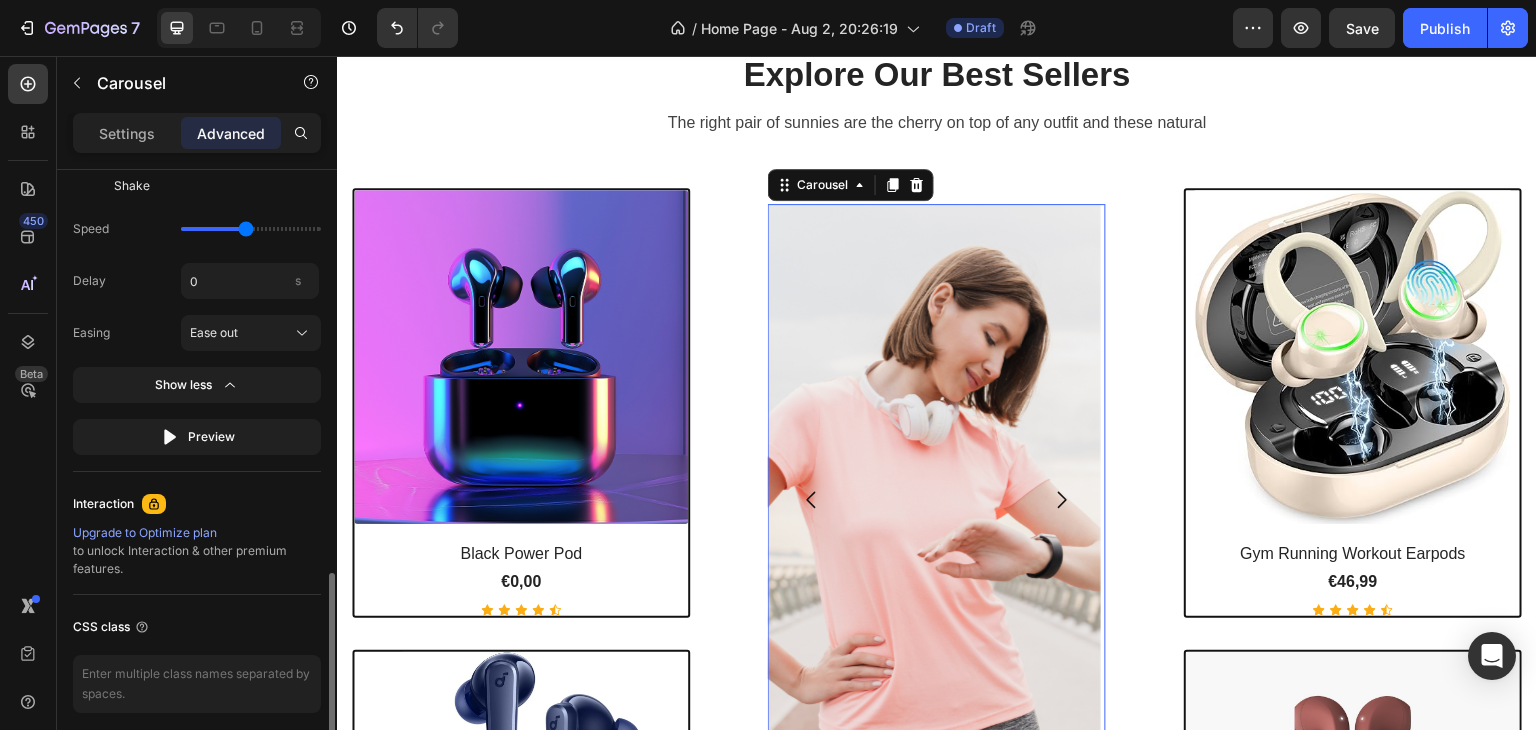 scroll, scrollTop: 1000, scrollLeft: 0, axis: vertical 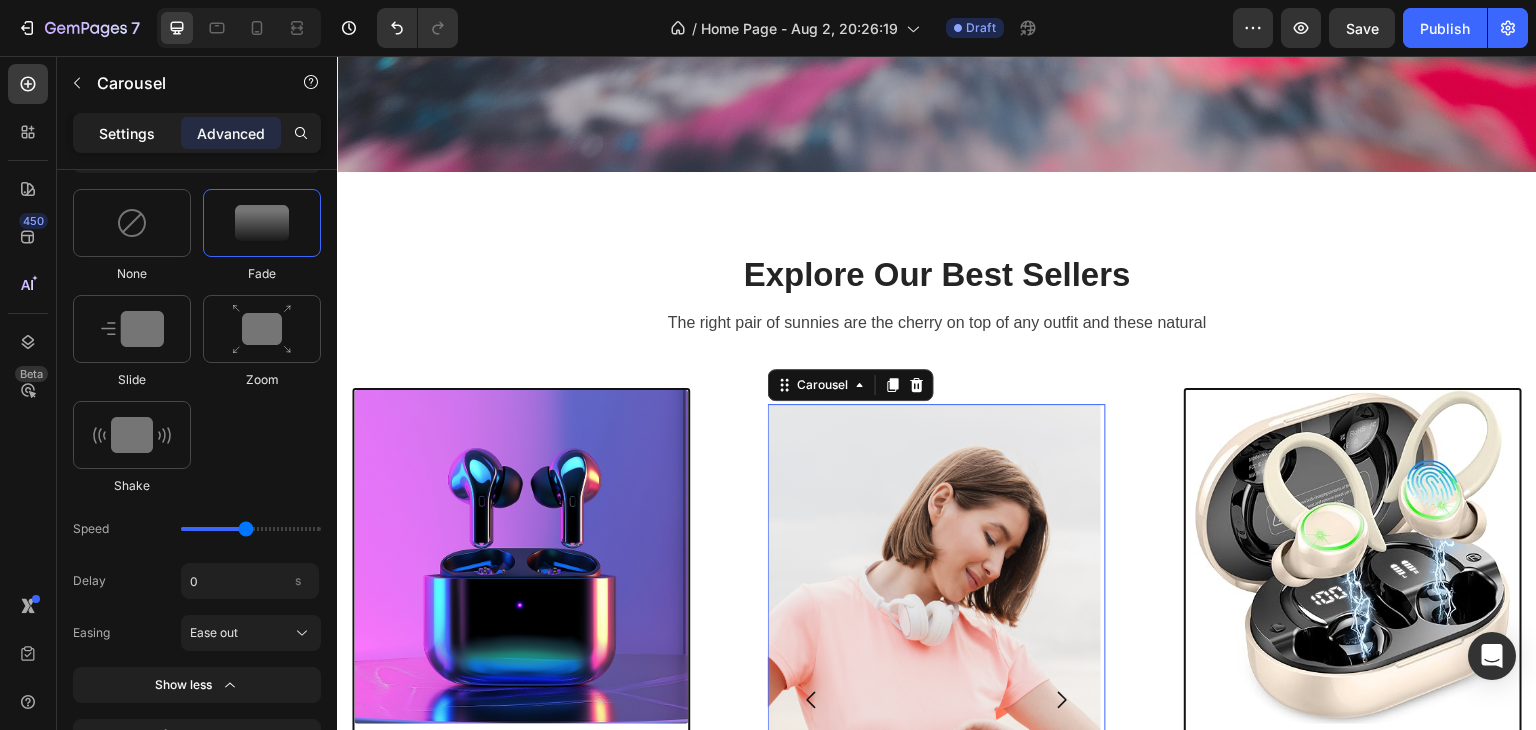 click on "Settings" at bounding box center [127, 133] 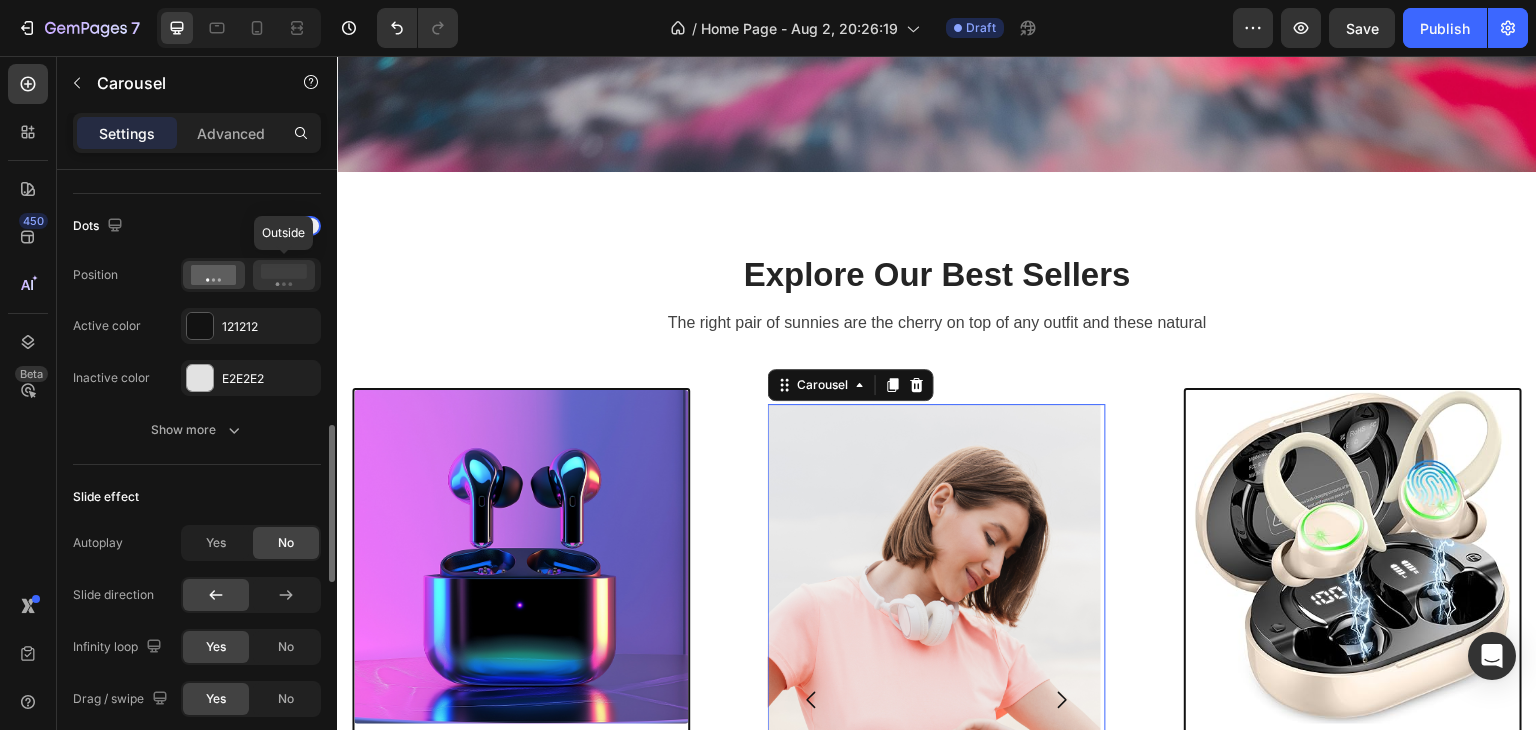 click 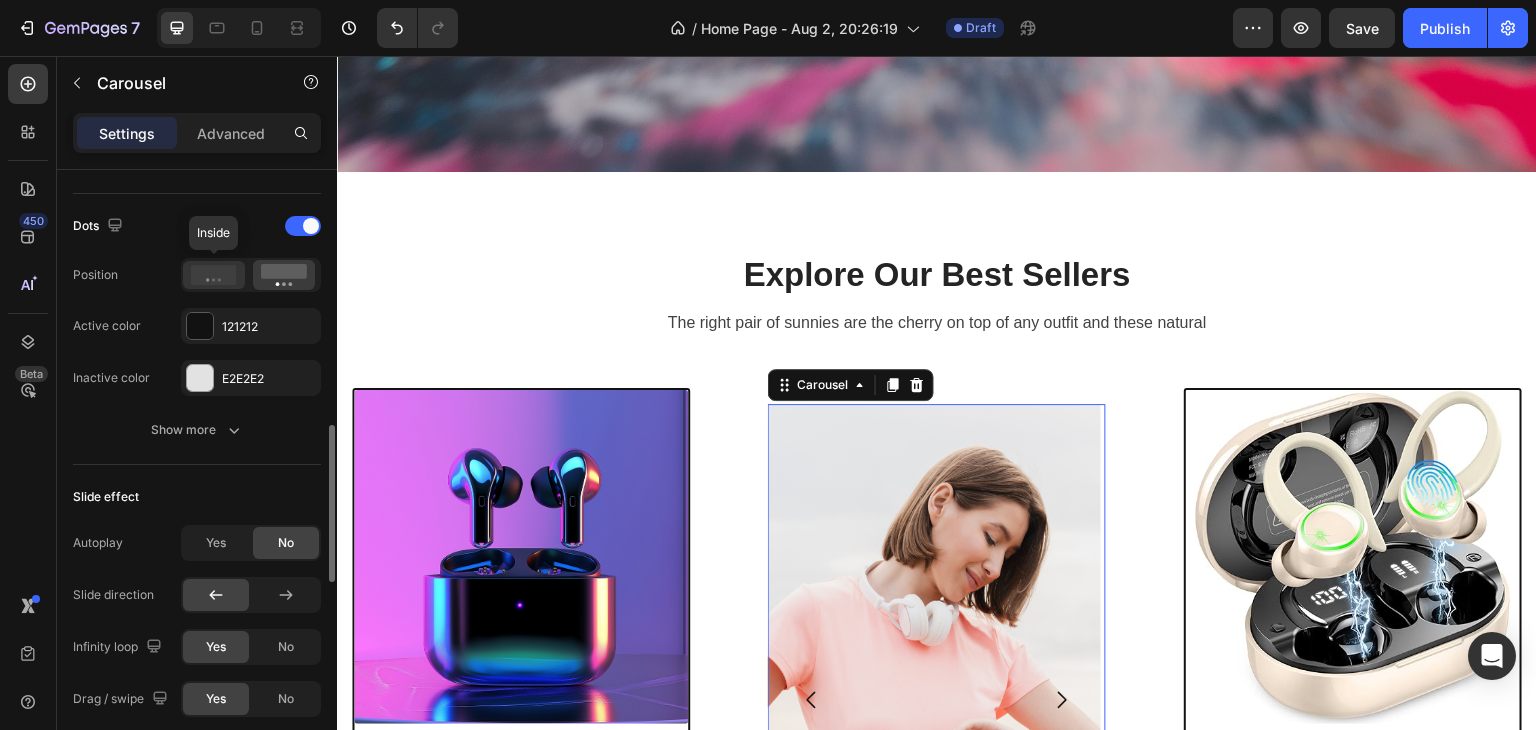 click 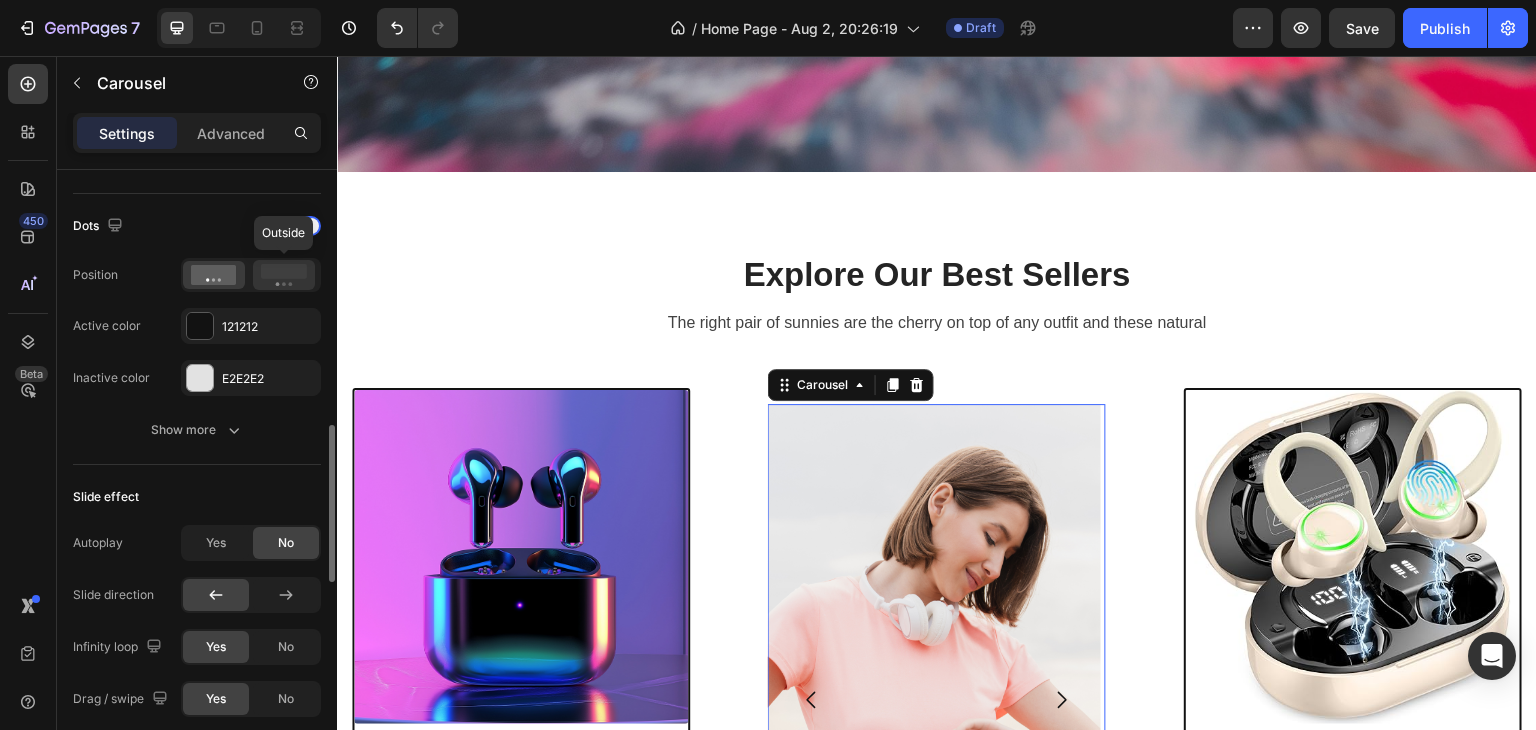 click 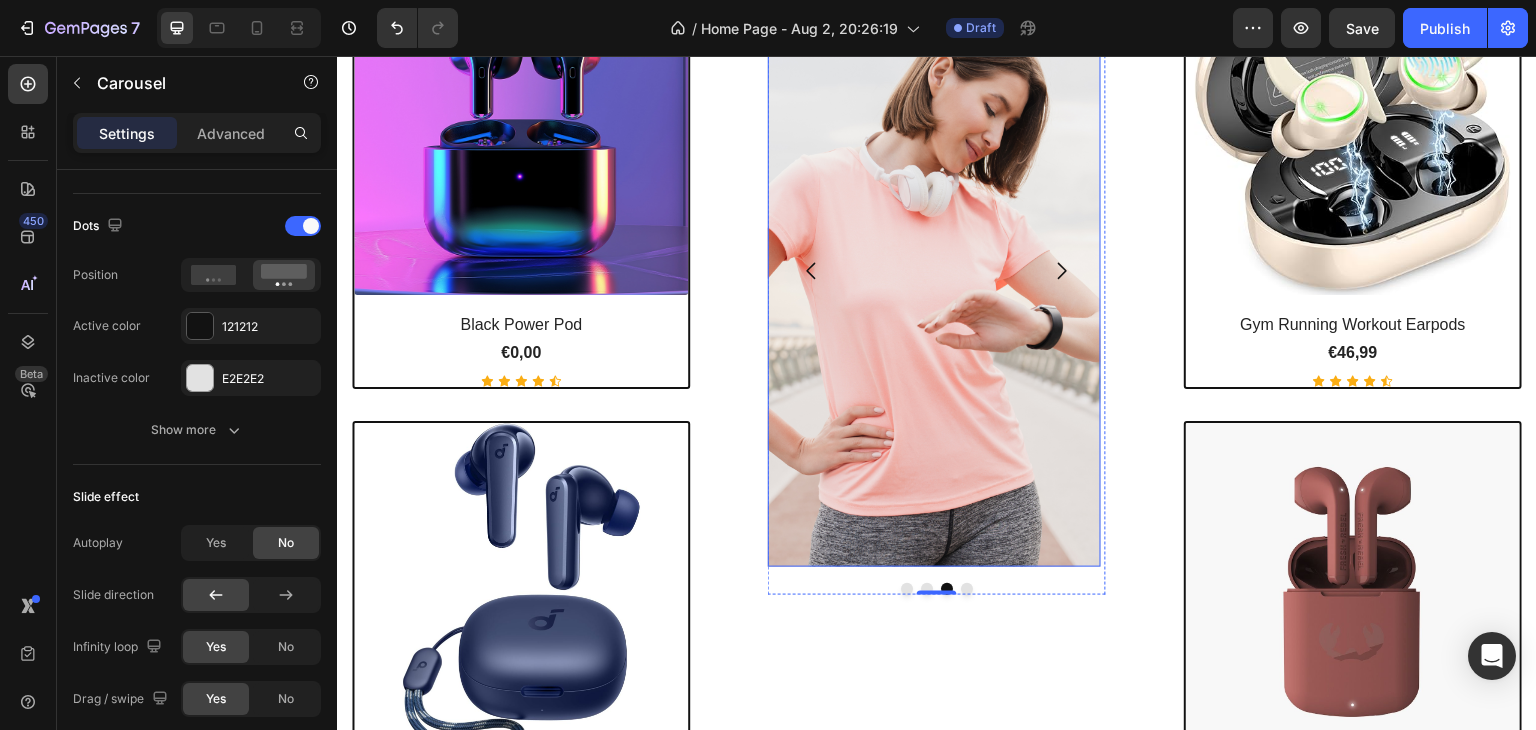 scroll, scrollTop: 1125, scrollLeft: 0, axis: vertical 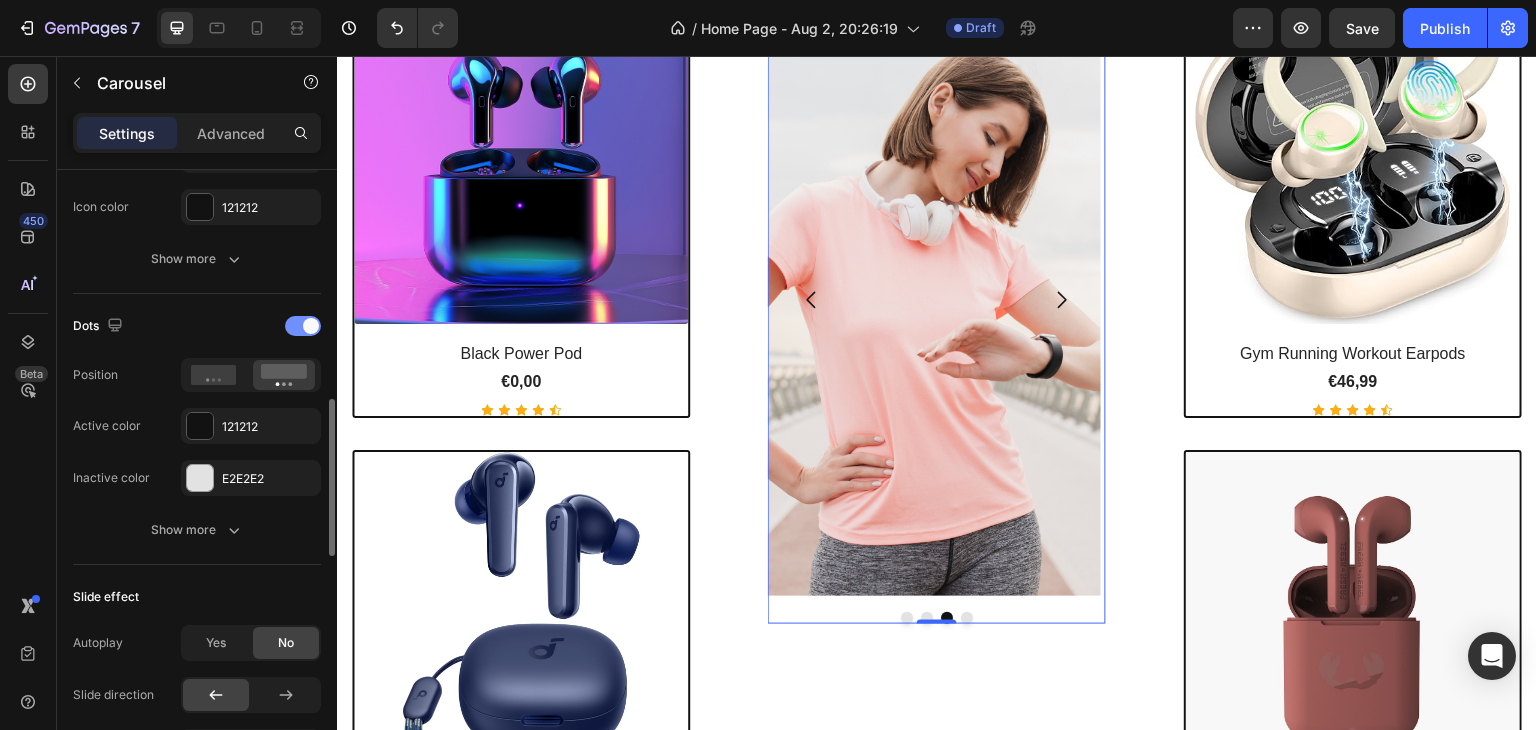 click at bounding box center [303, 326] 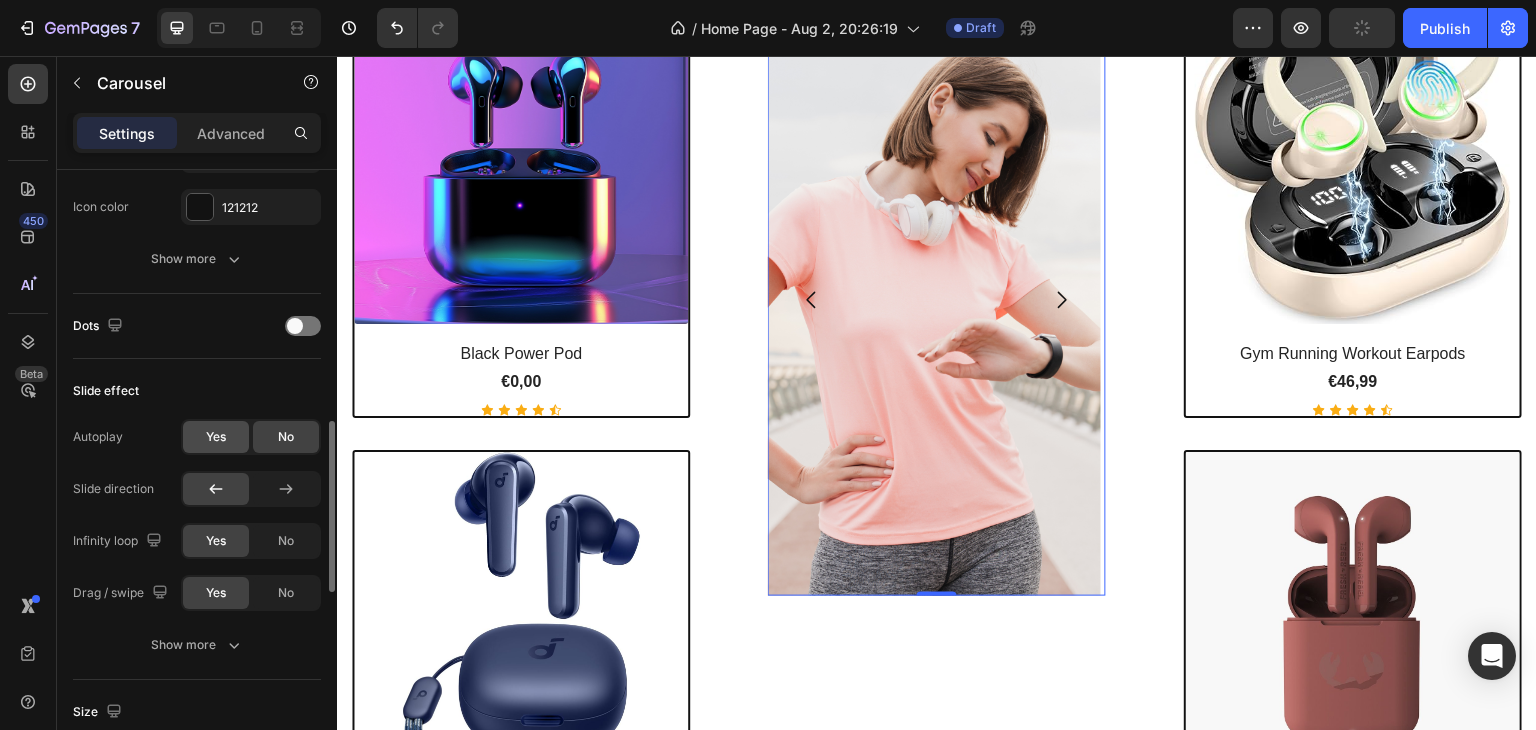 click on "Yes" 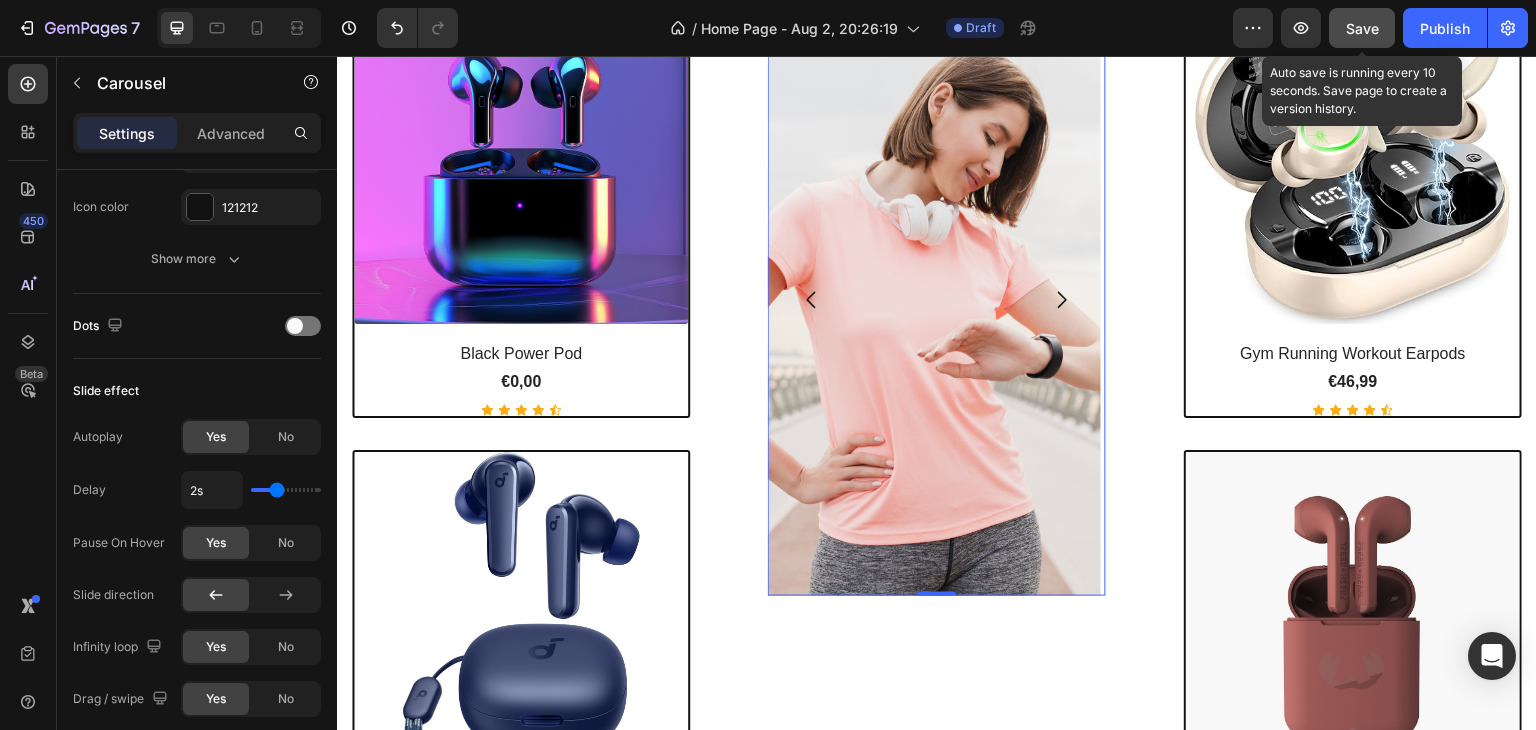 click on "Save" 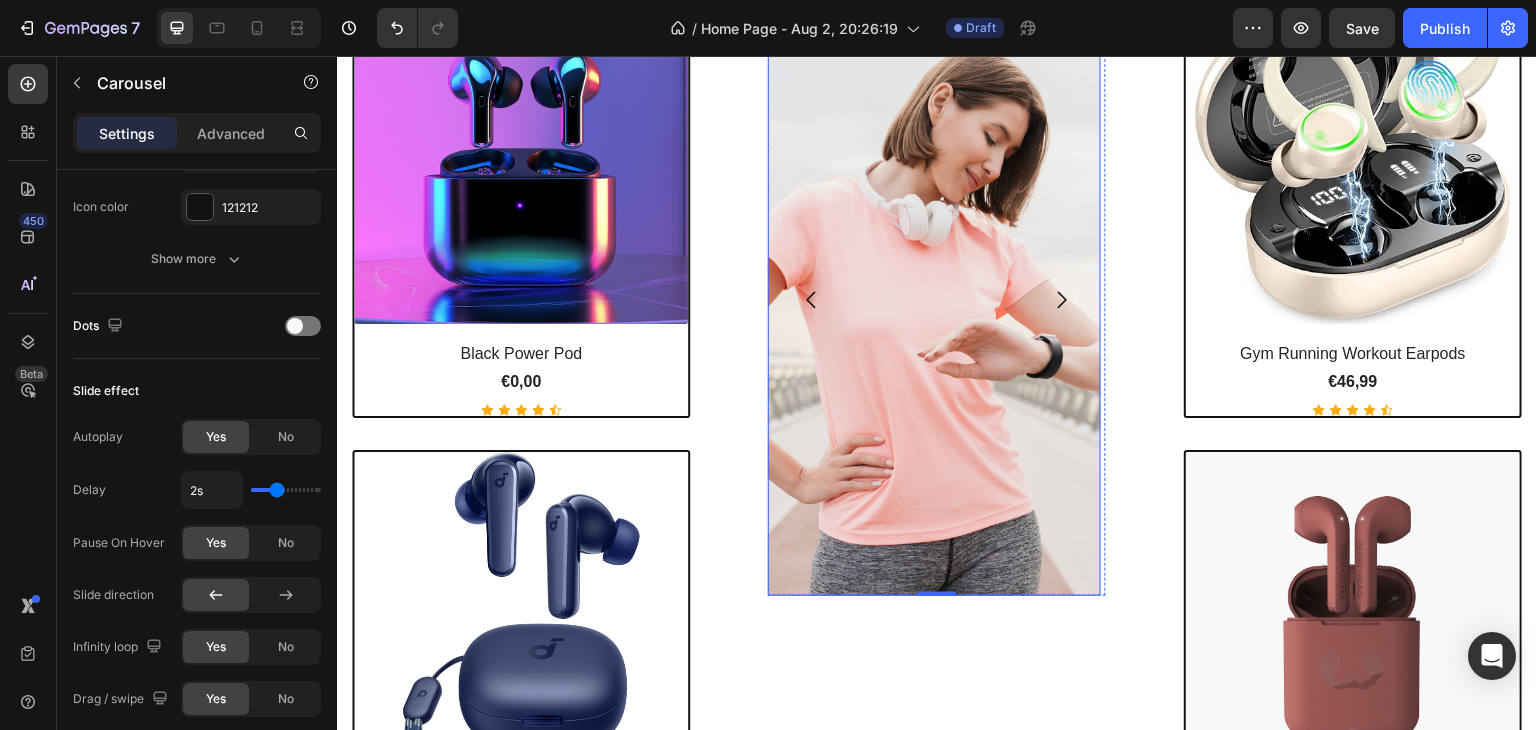 click at bounding box center [934, 300] 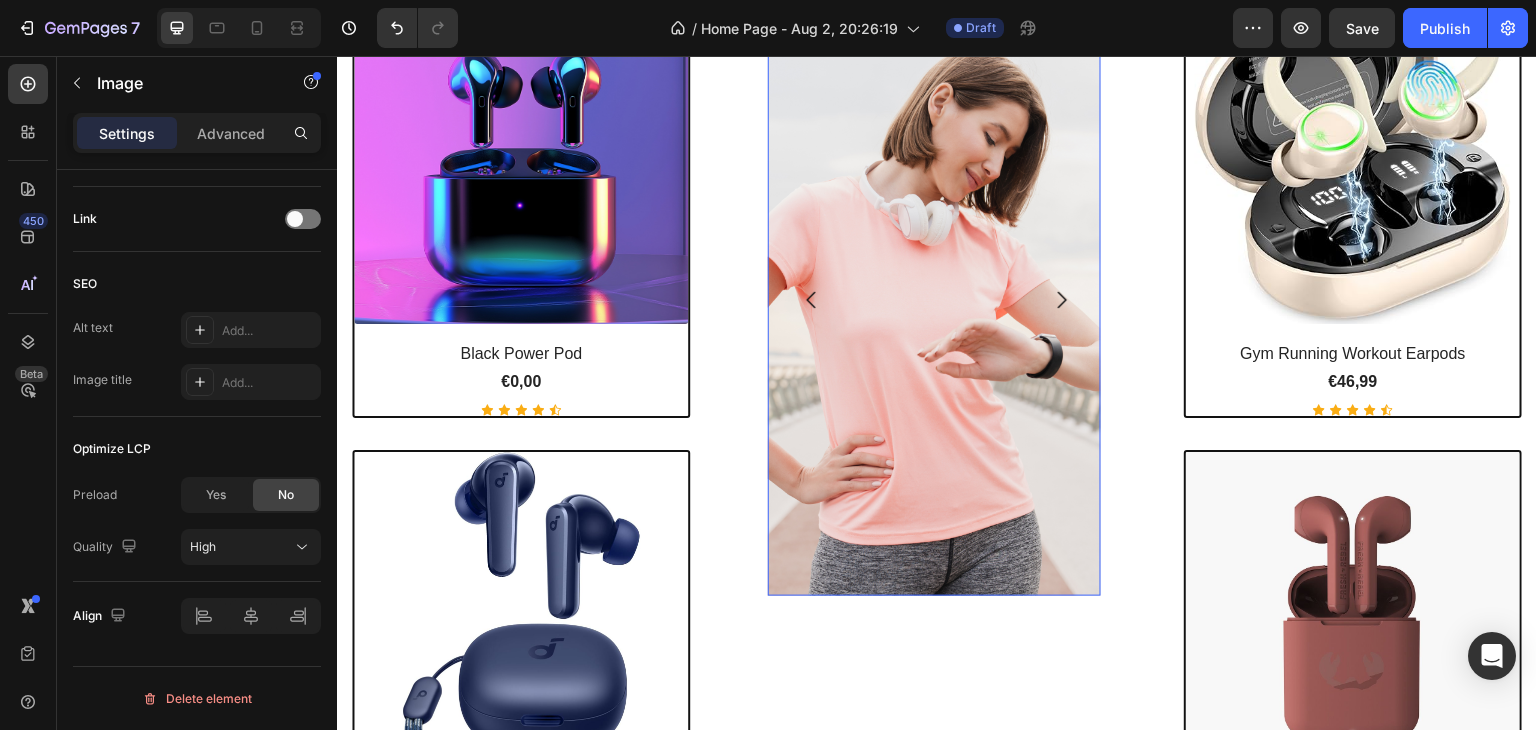 scroll, scrollTop: 0, scrollLeft: 0, axis: both 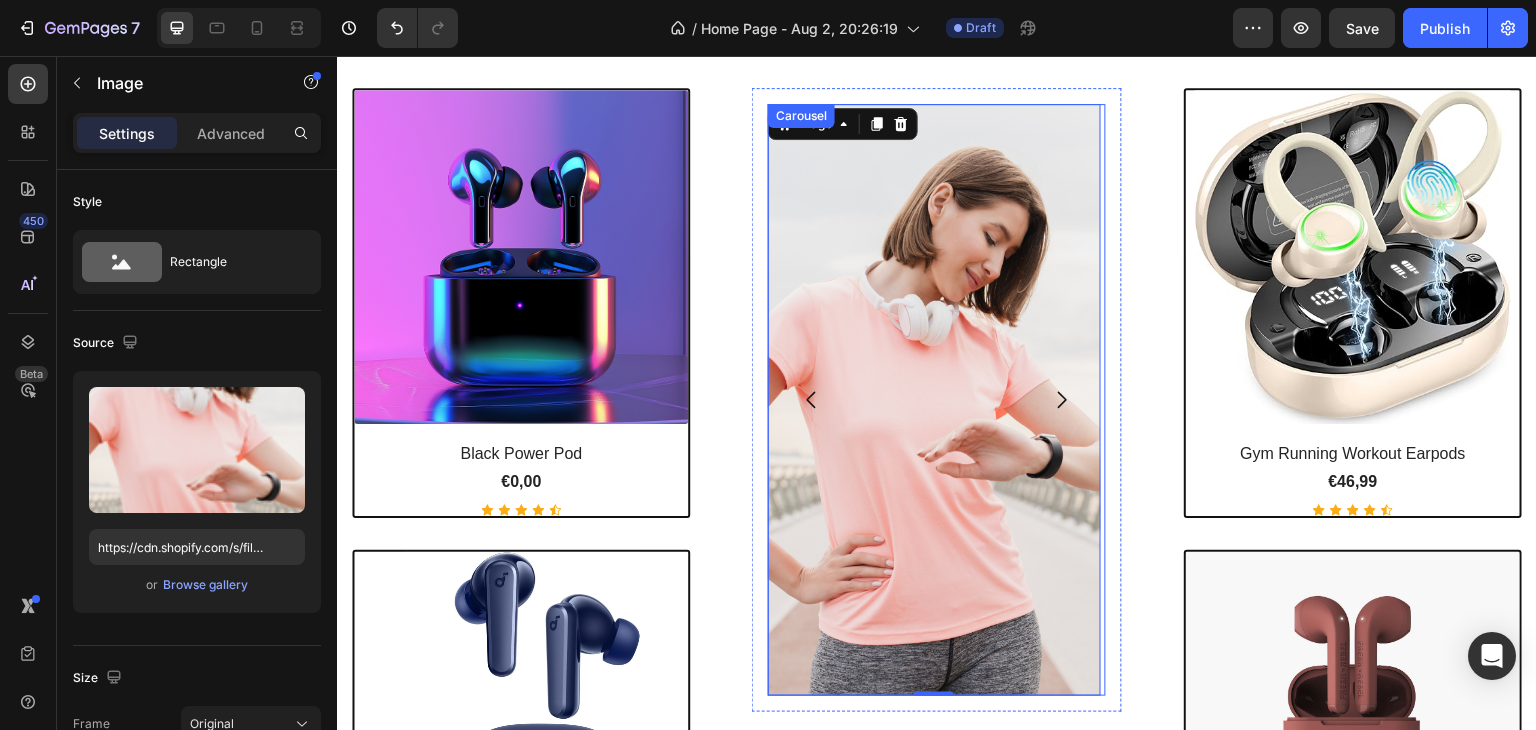 click at bounding box center [1062, 400] 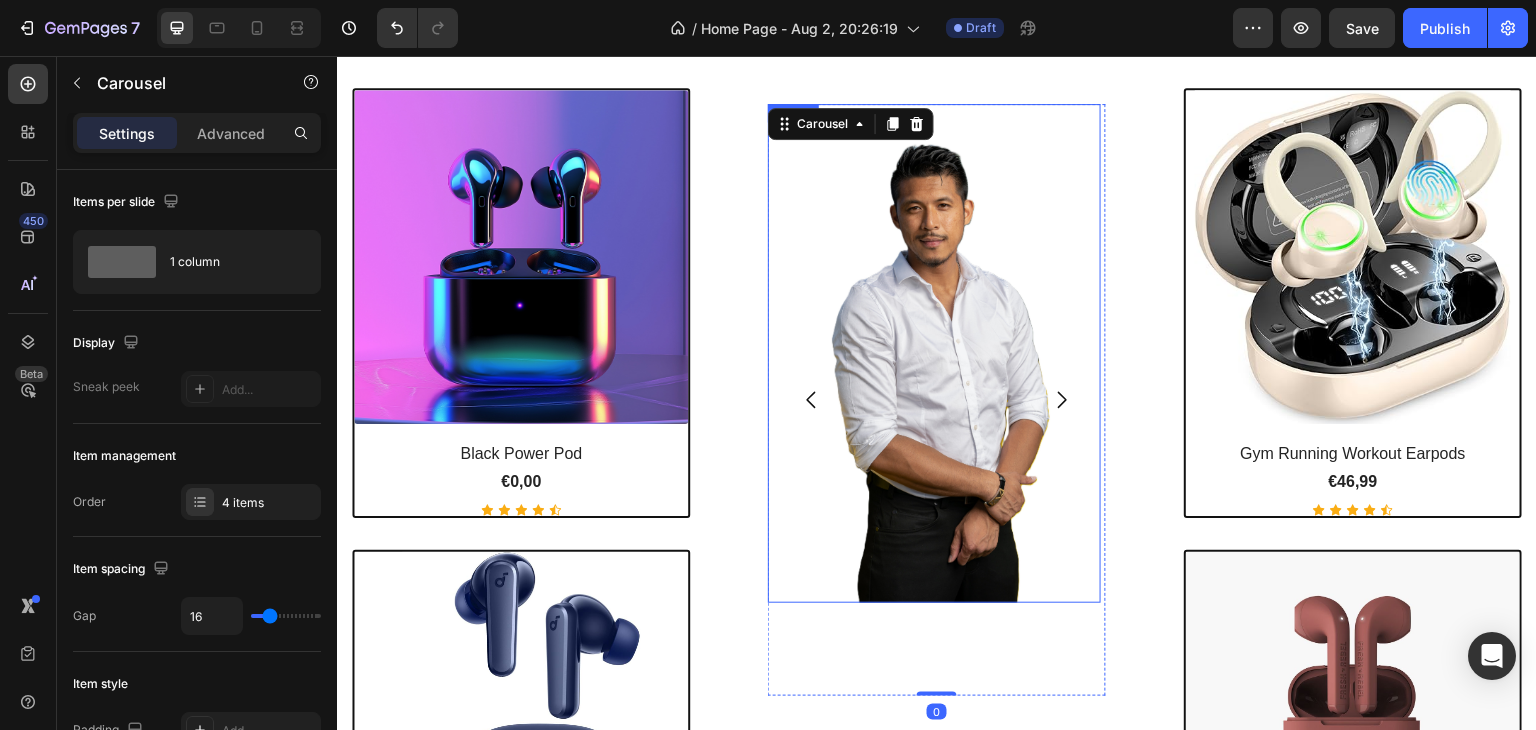 click at bounding box center [934, 353] 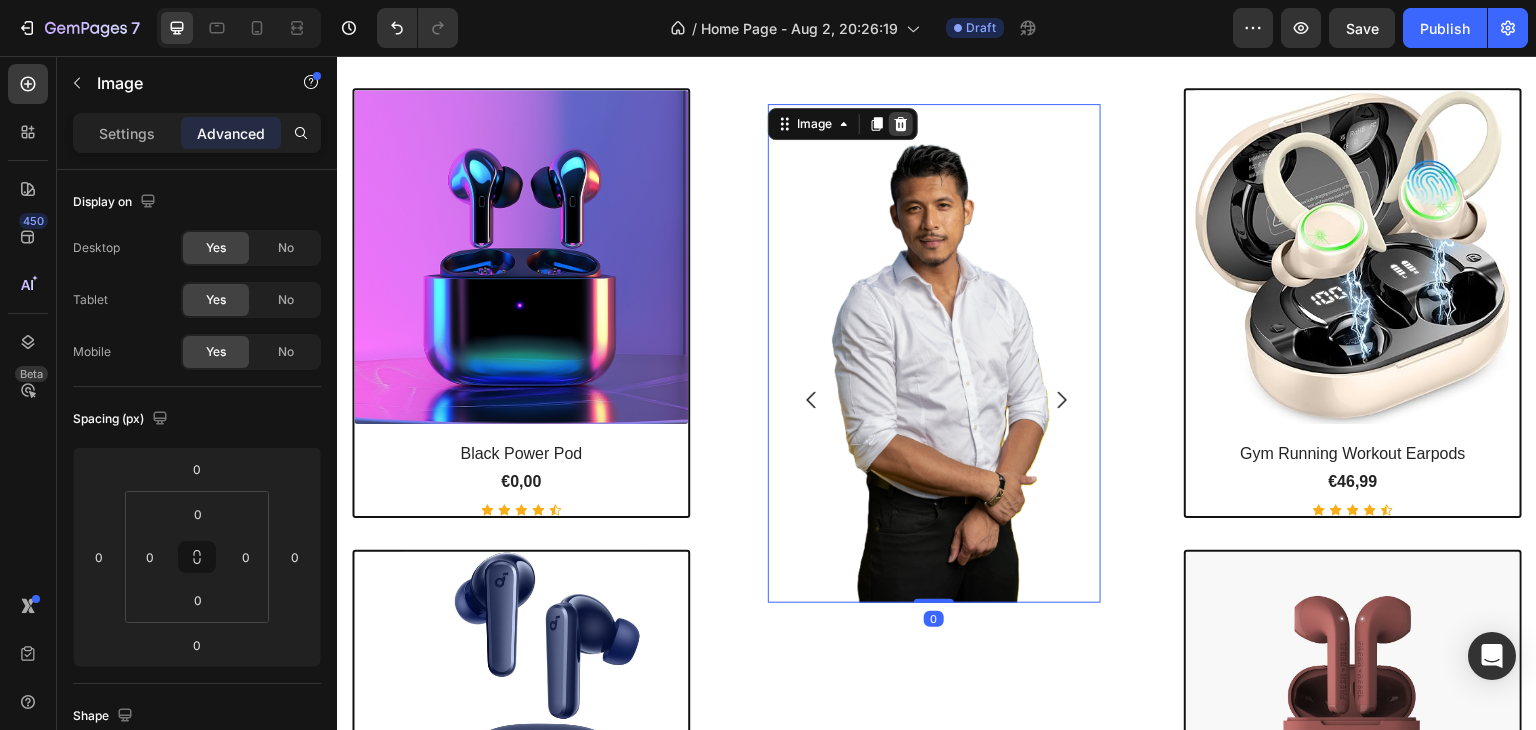 click 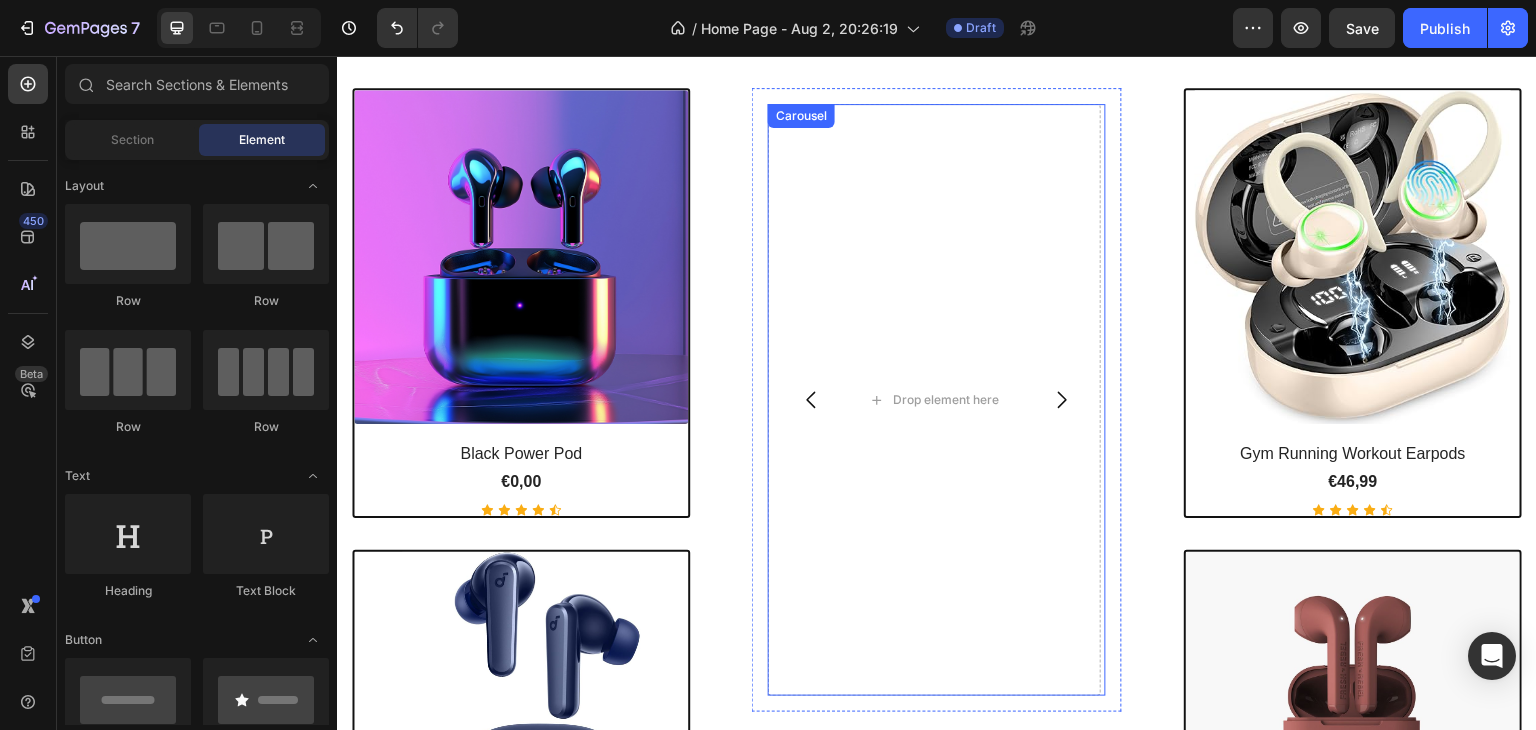 click 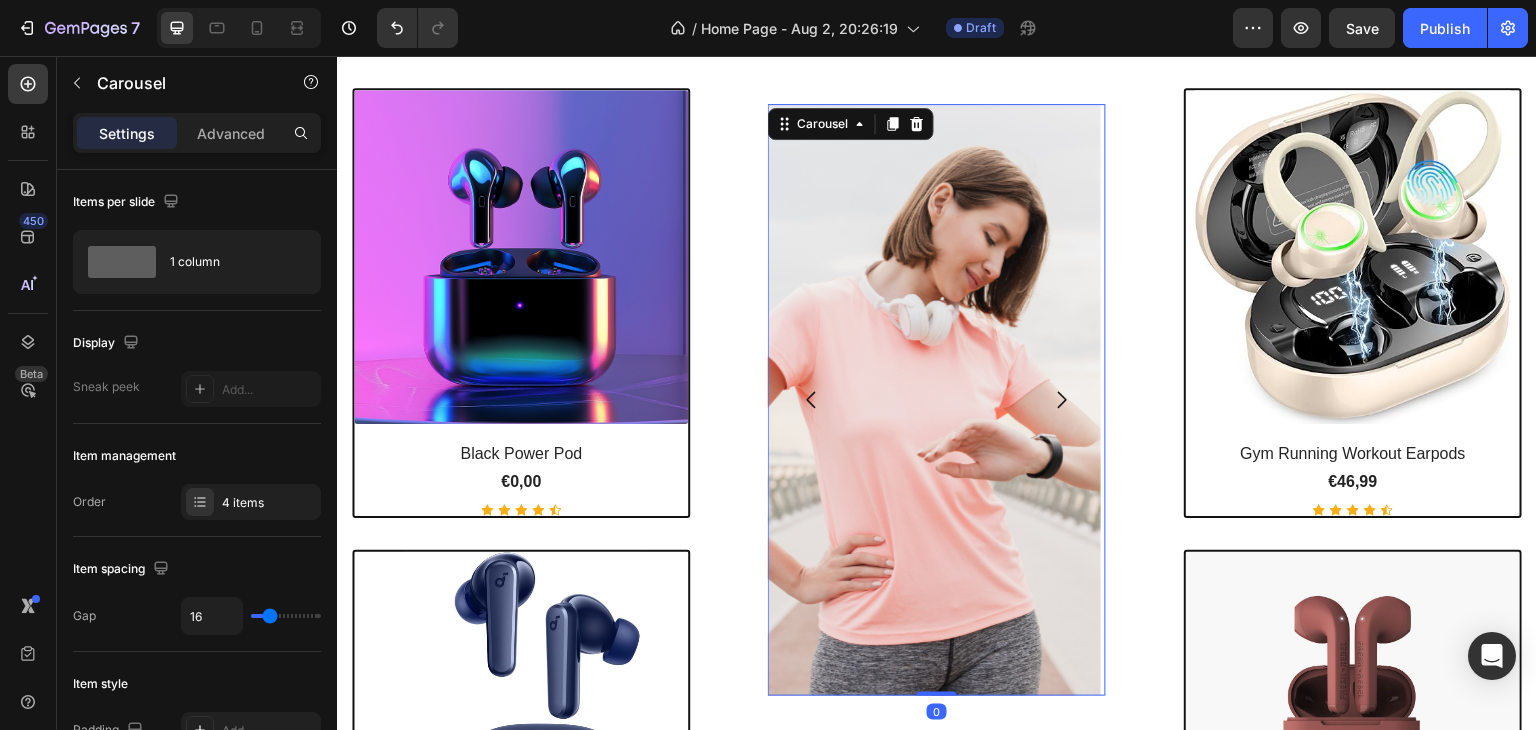 click 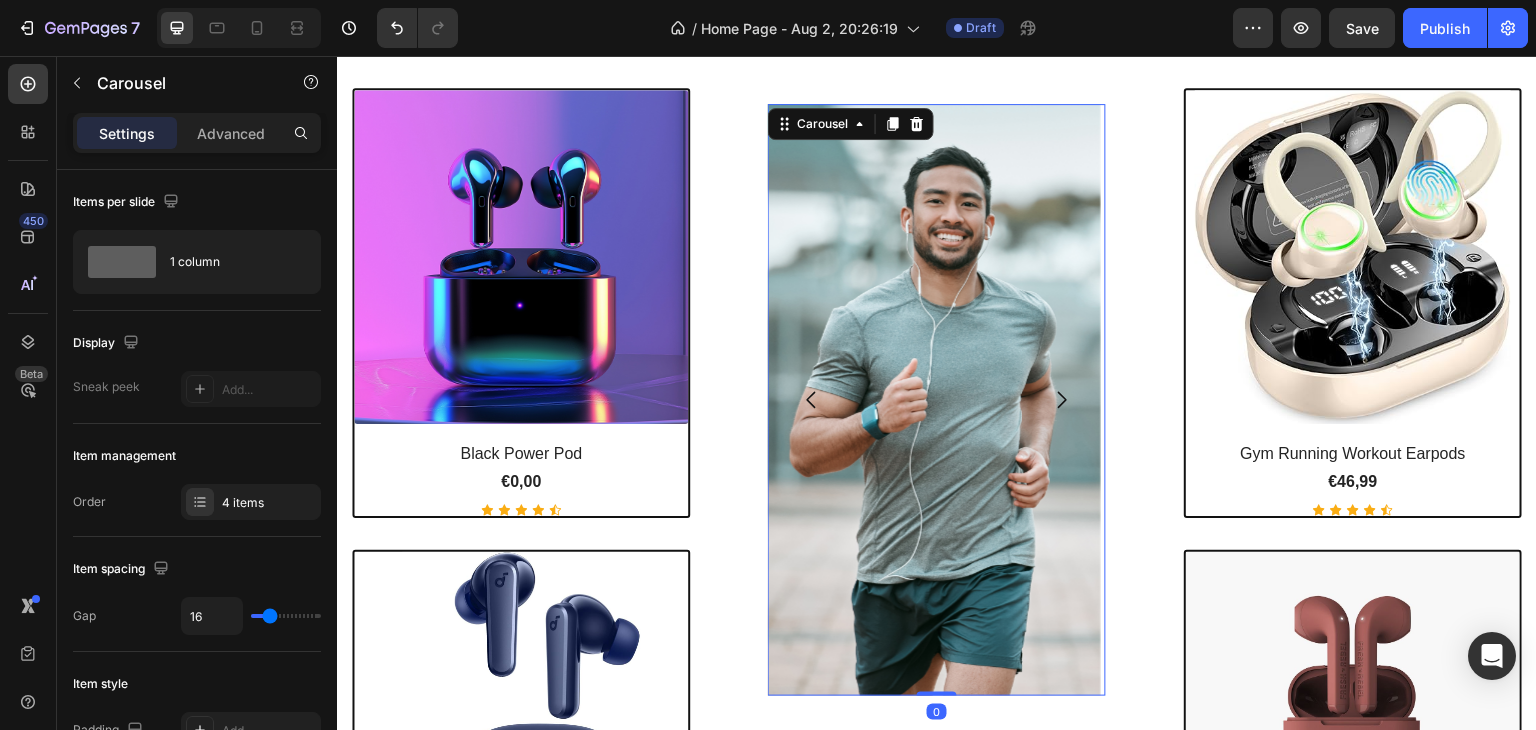 click 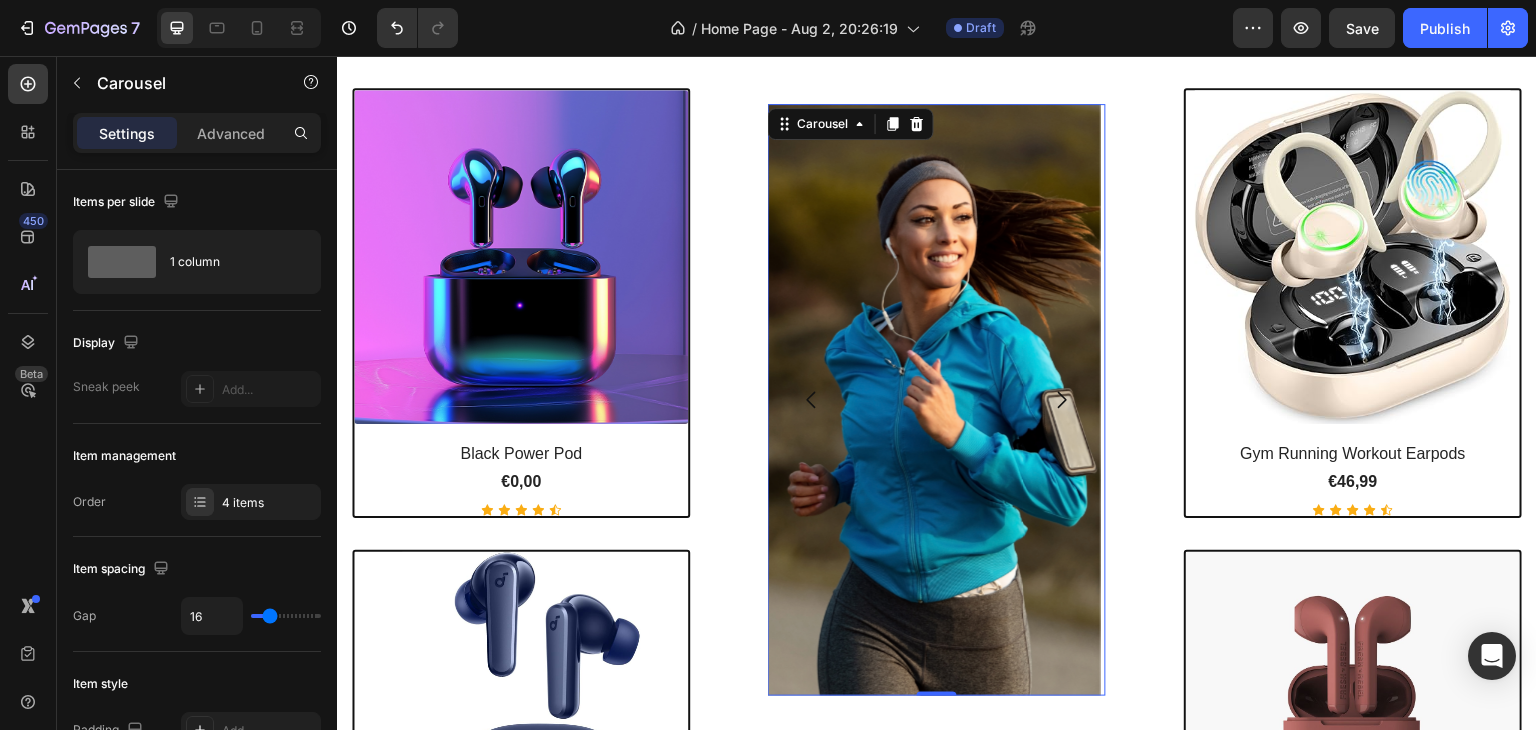 click 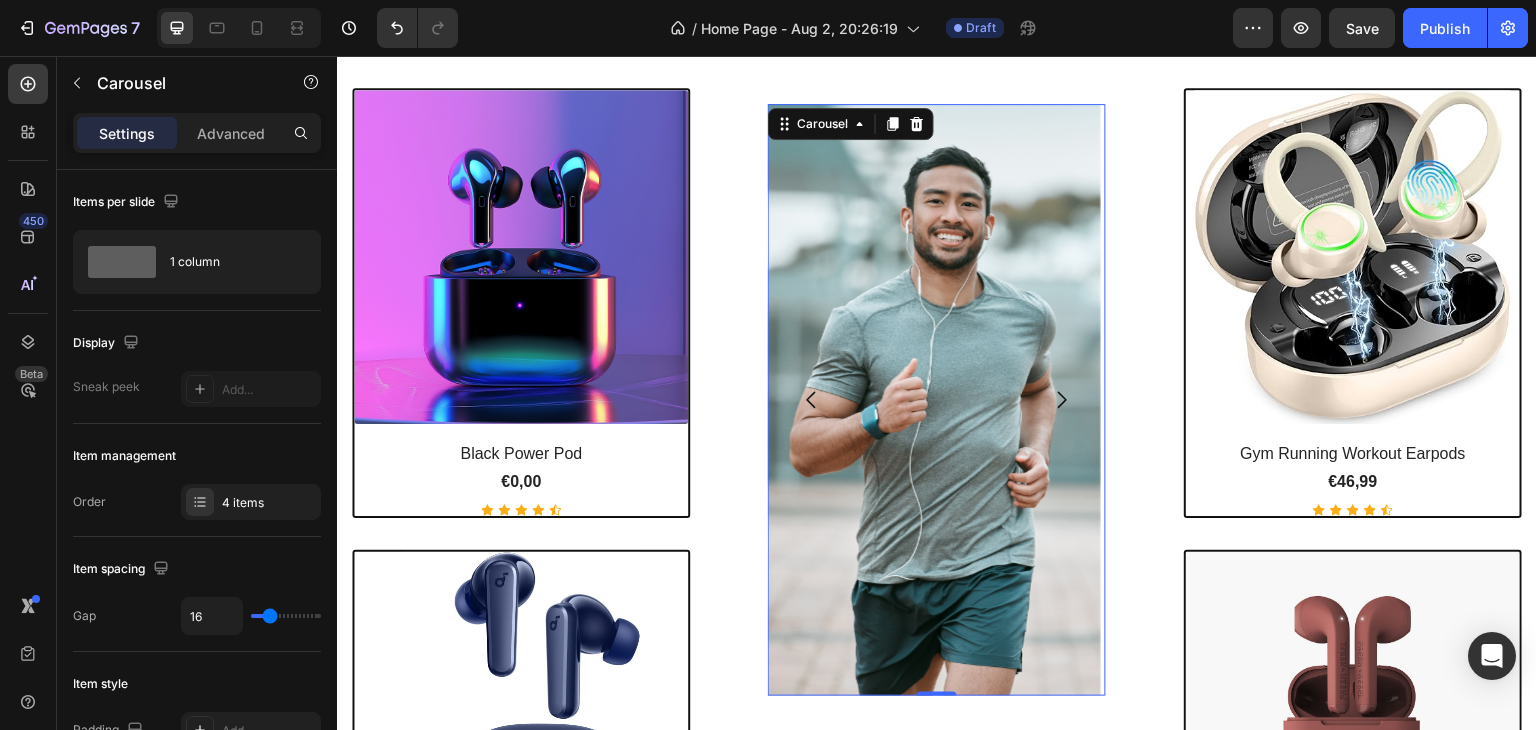 click 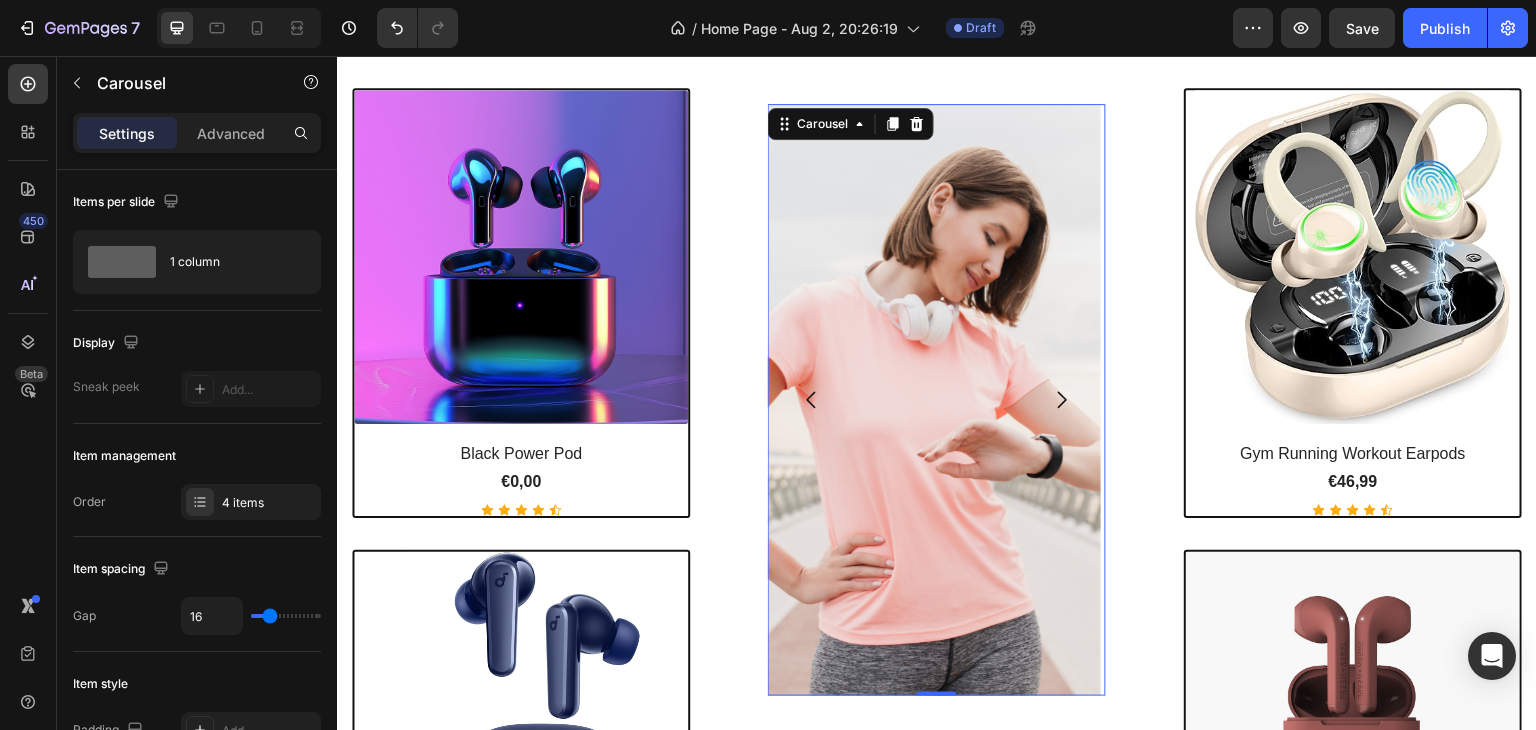 click 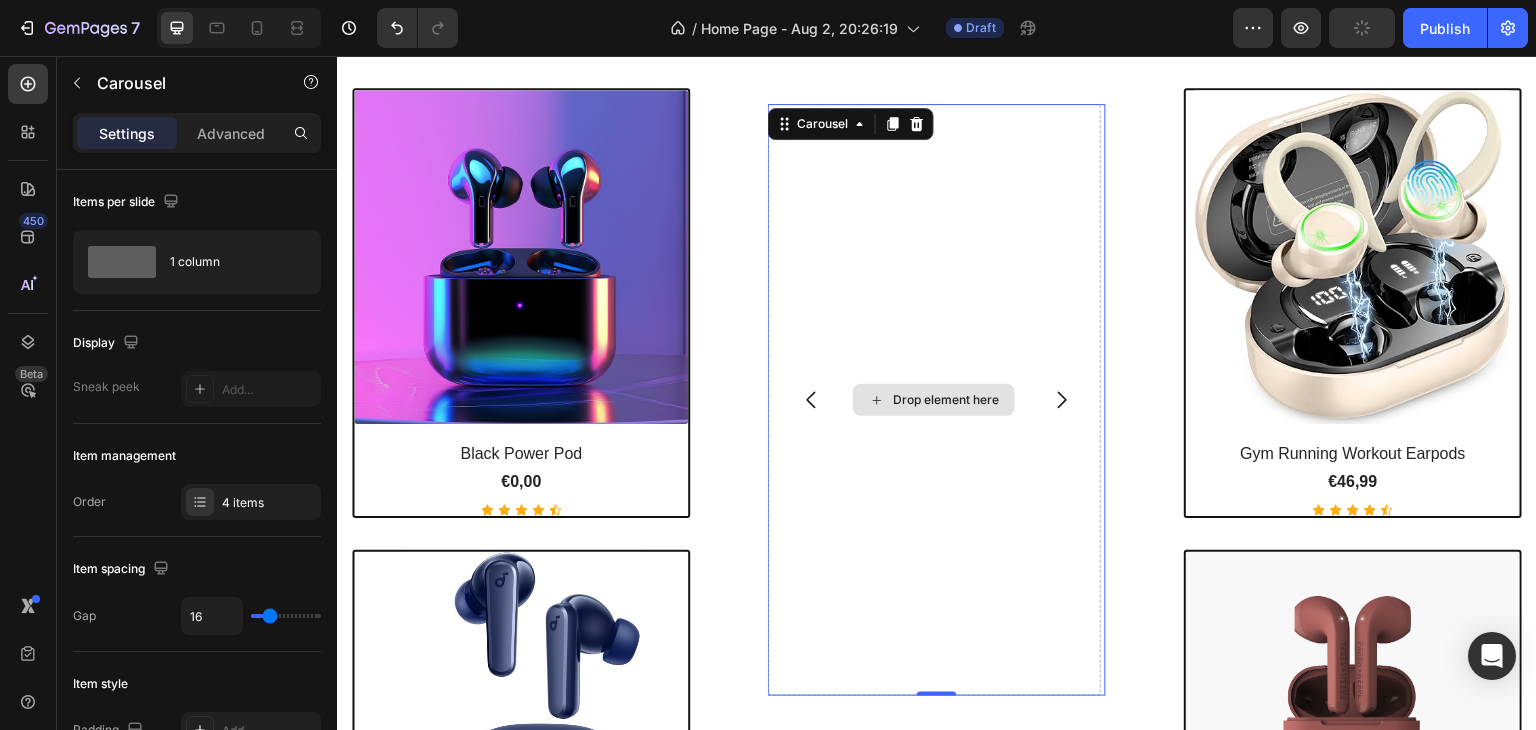 click on "Drop element here" at bounding box center (946, 400) 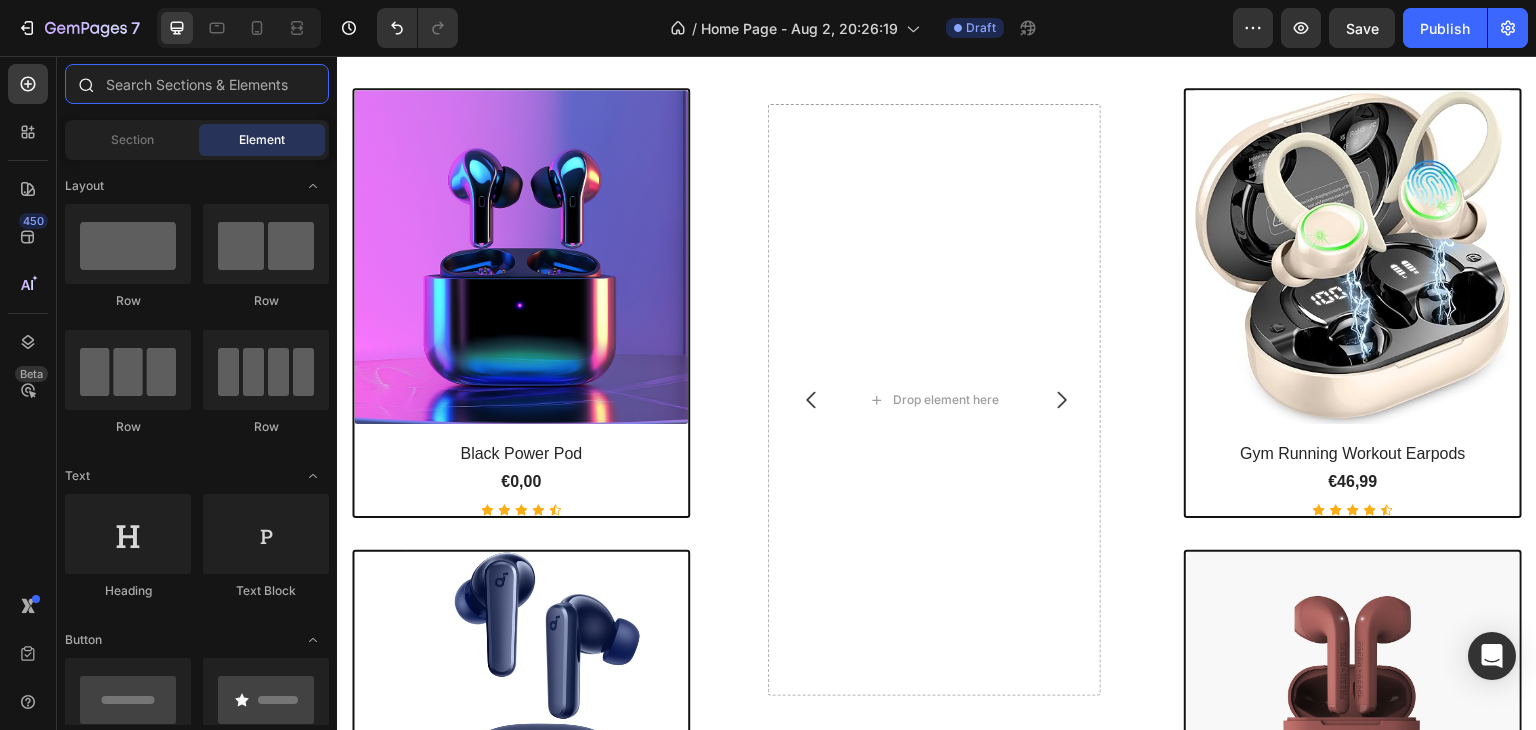 click at bounding box center (197, 84) 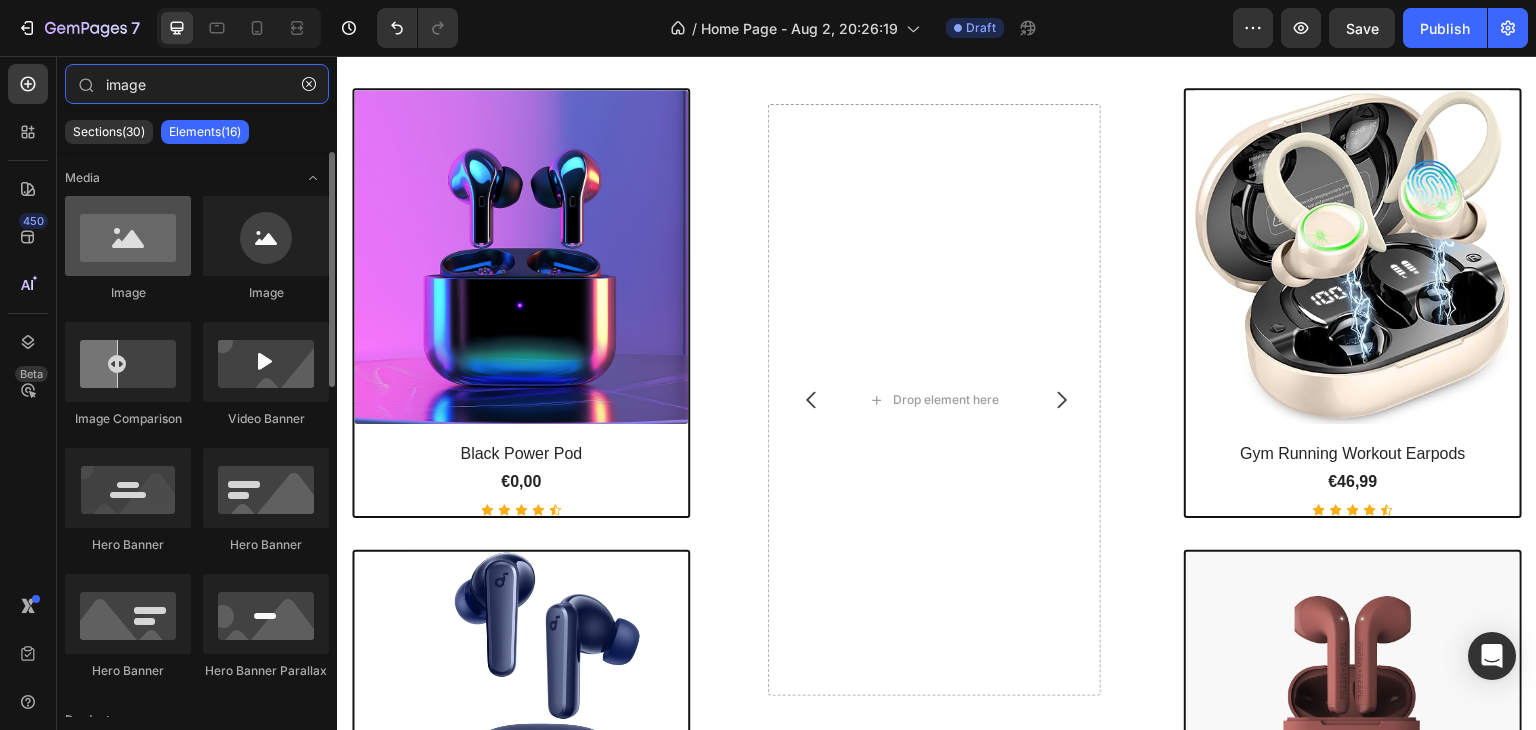 type on "image" 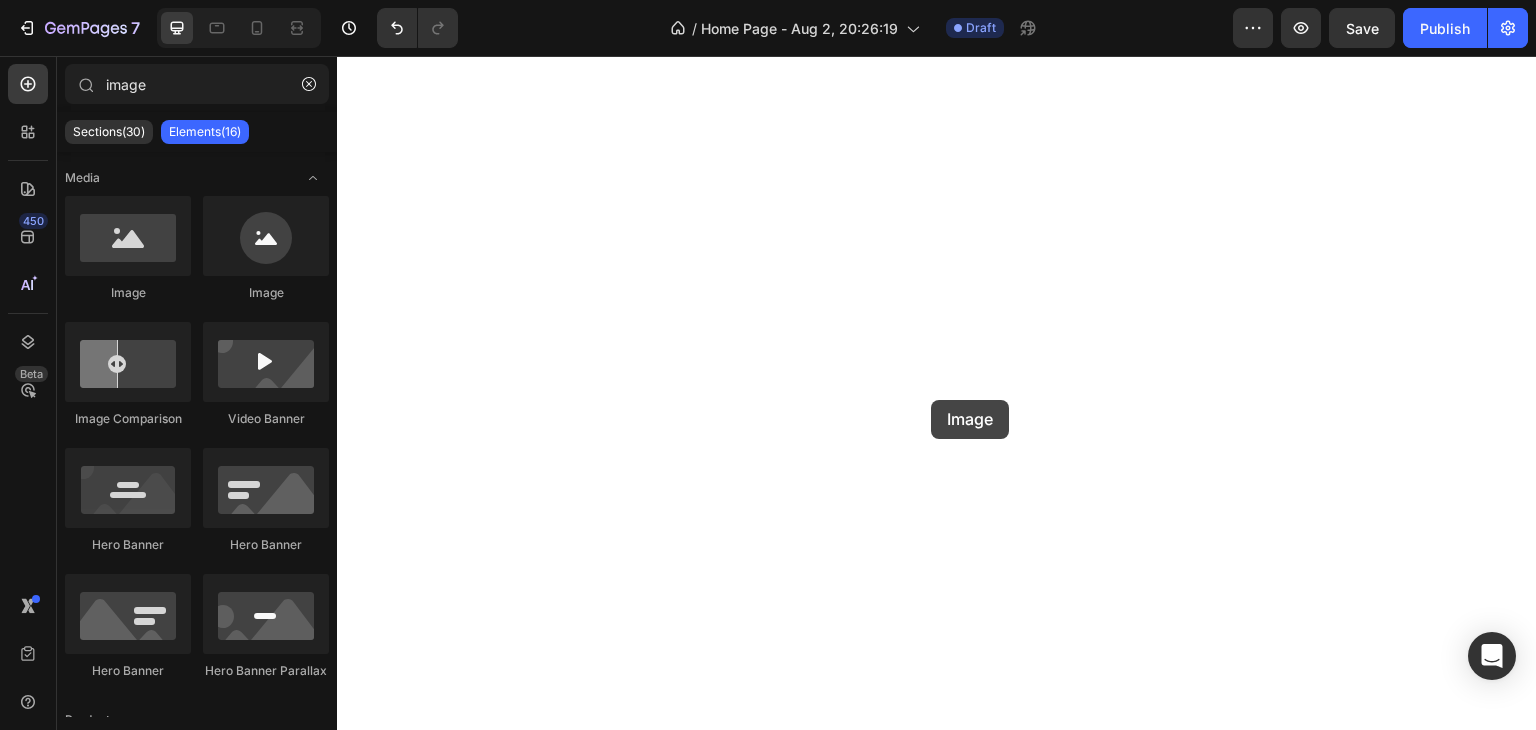 scroll, scrollTop: 0, scrollLeft: 0, axis: both 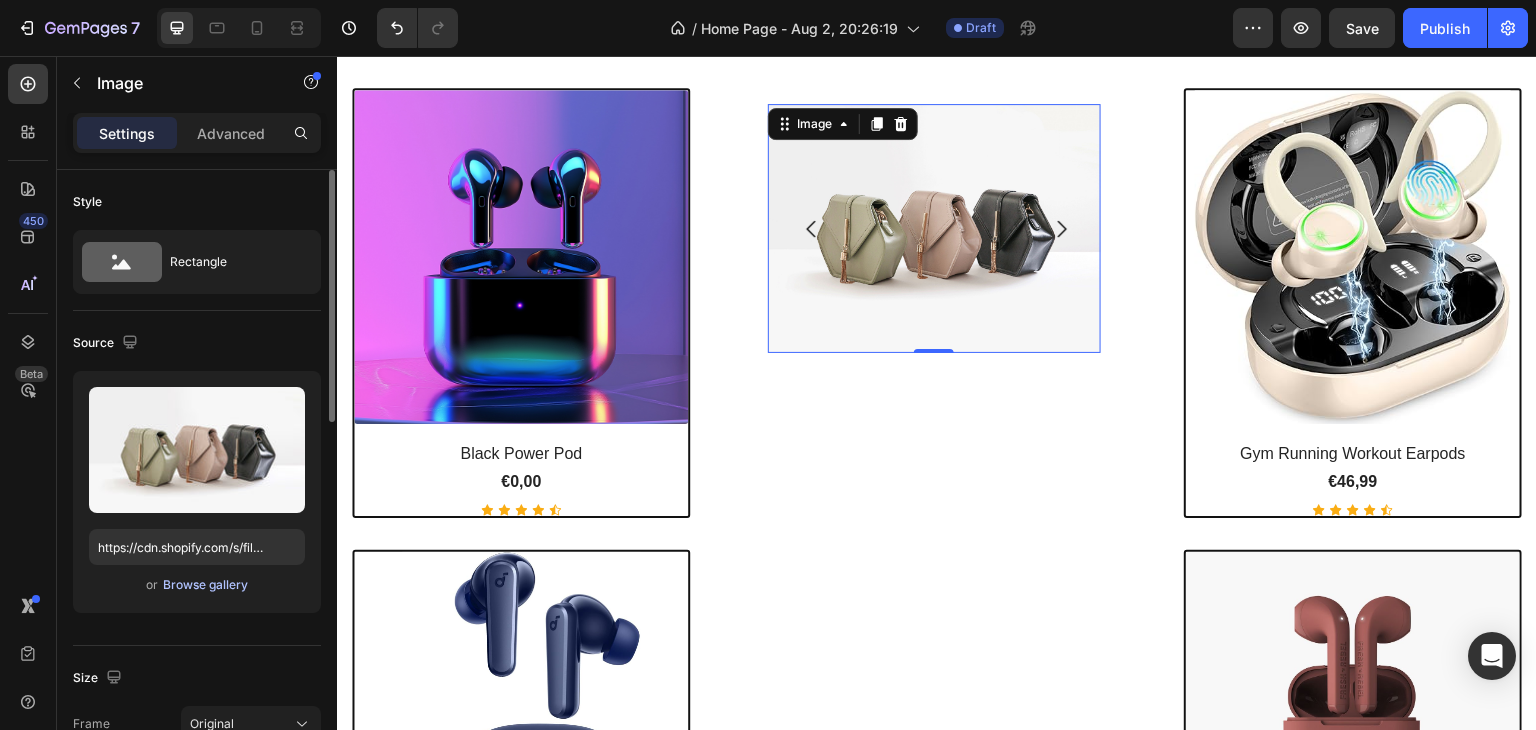 click on "Browse gallery" at bounding box center (205, 585) 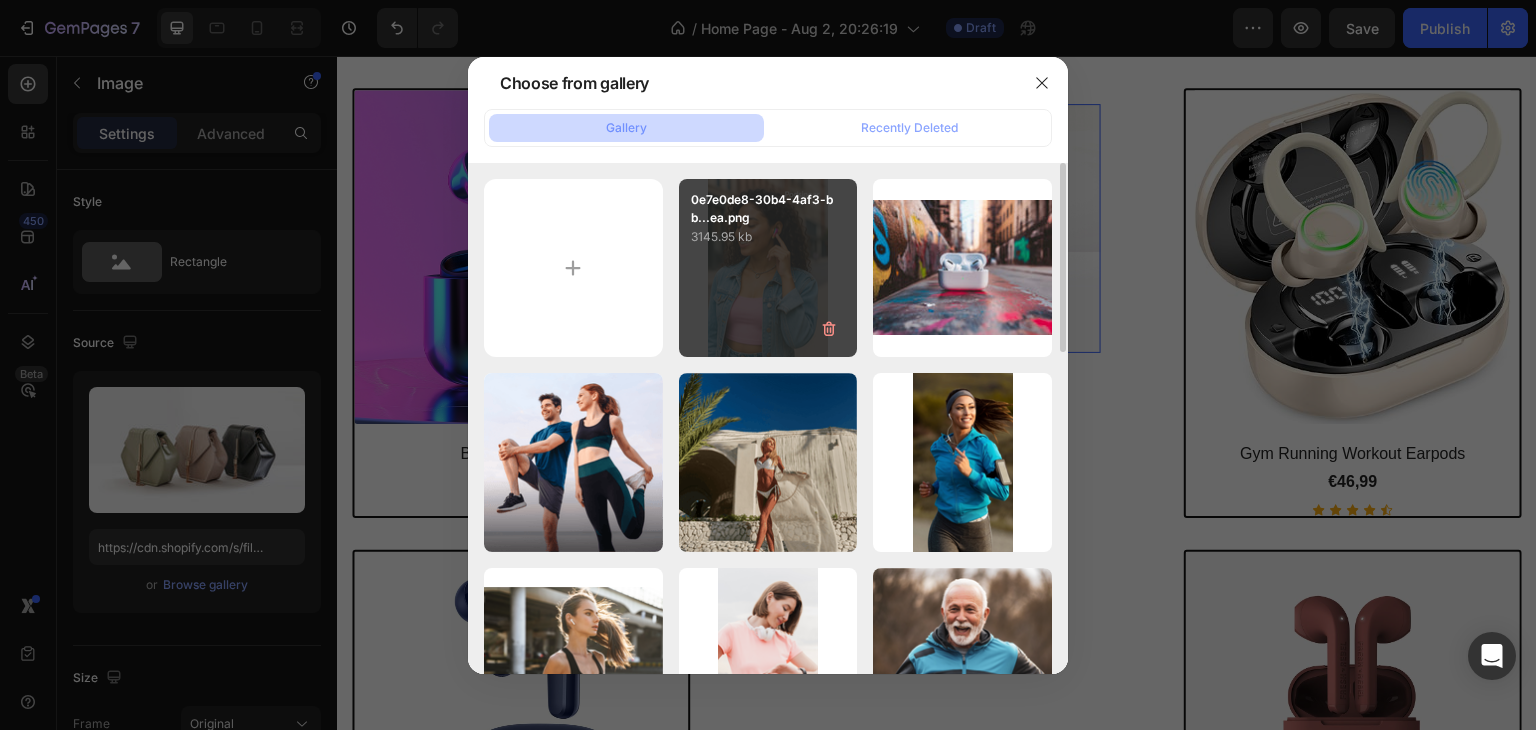 click on "0e7e0de8-30b4-4af3-bb...ea.png 3145.95 kb" at bounding box center [768, 268] 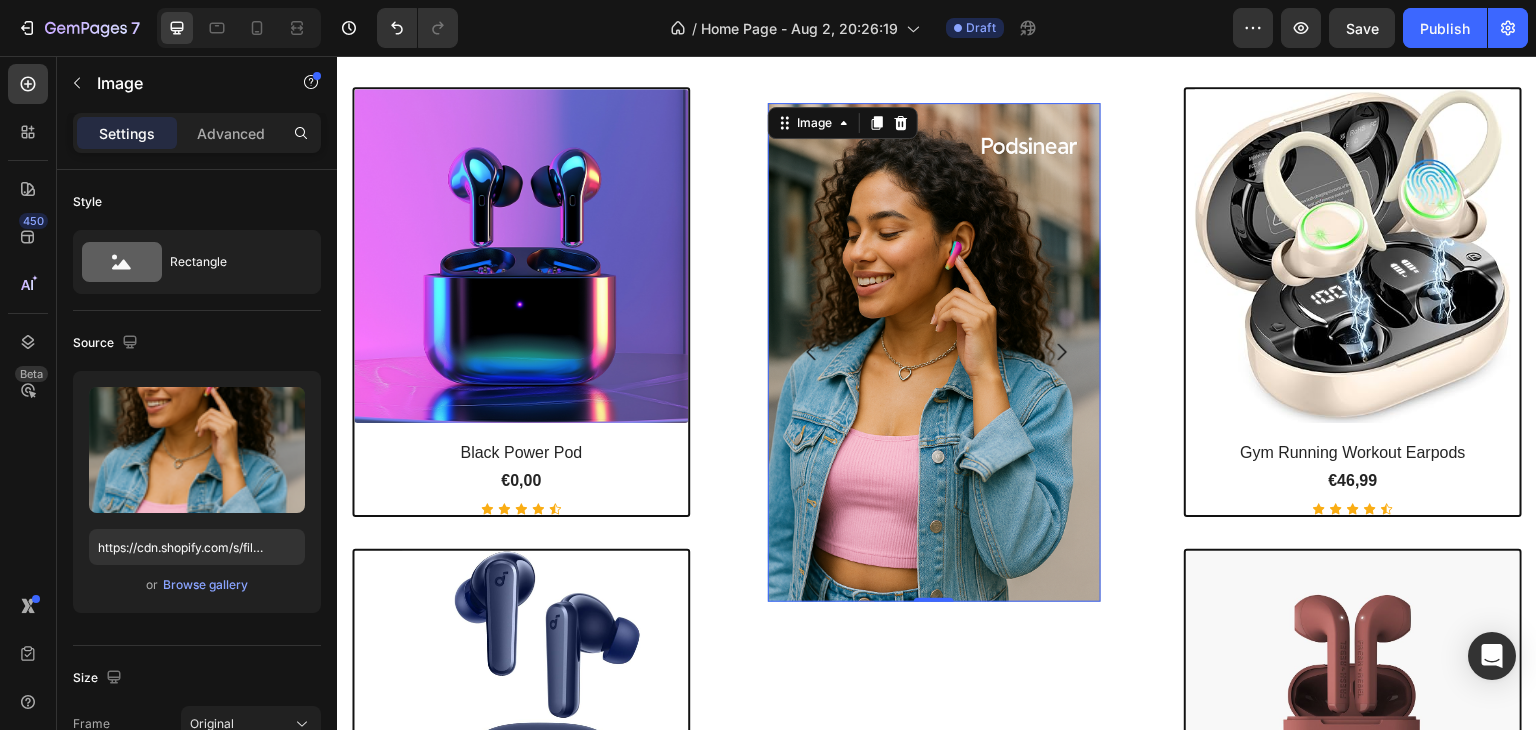 scroll, scrollTop: 1025, scrollLeft: 0, axis: vertical 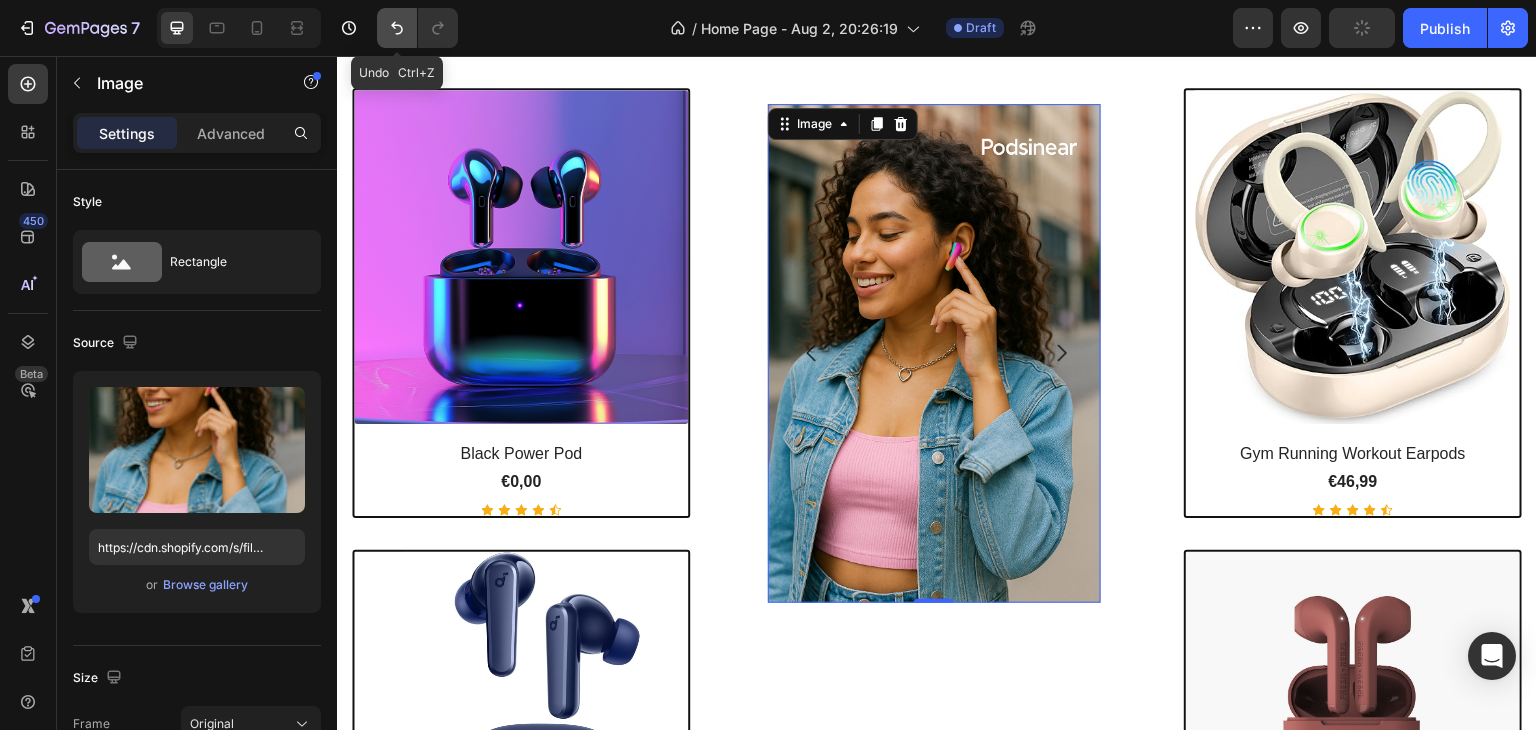 click 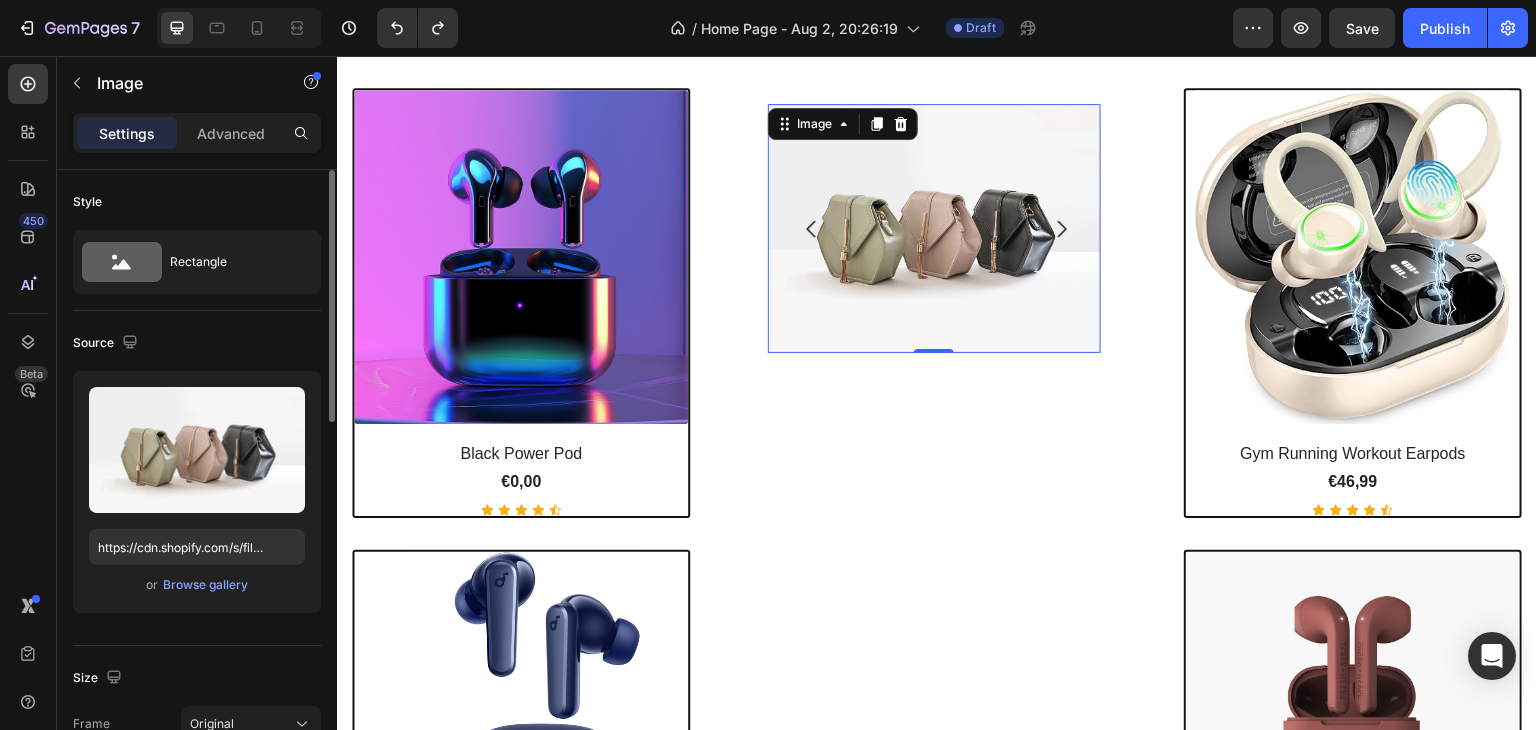 click on "or  Browse gallery" at bounding box center (197, 585) 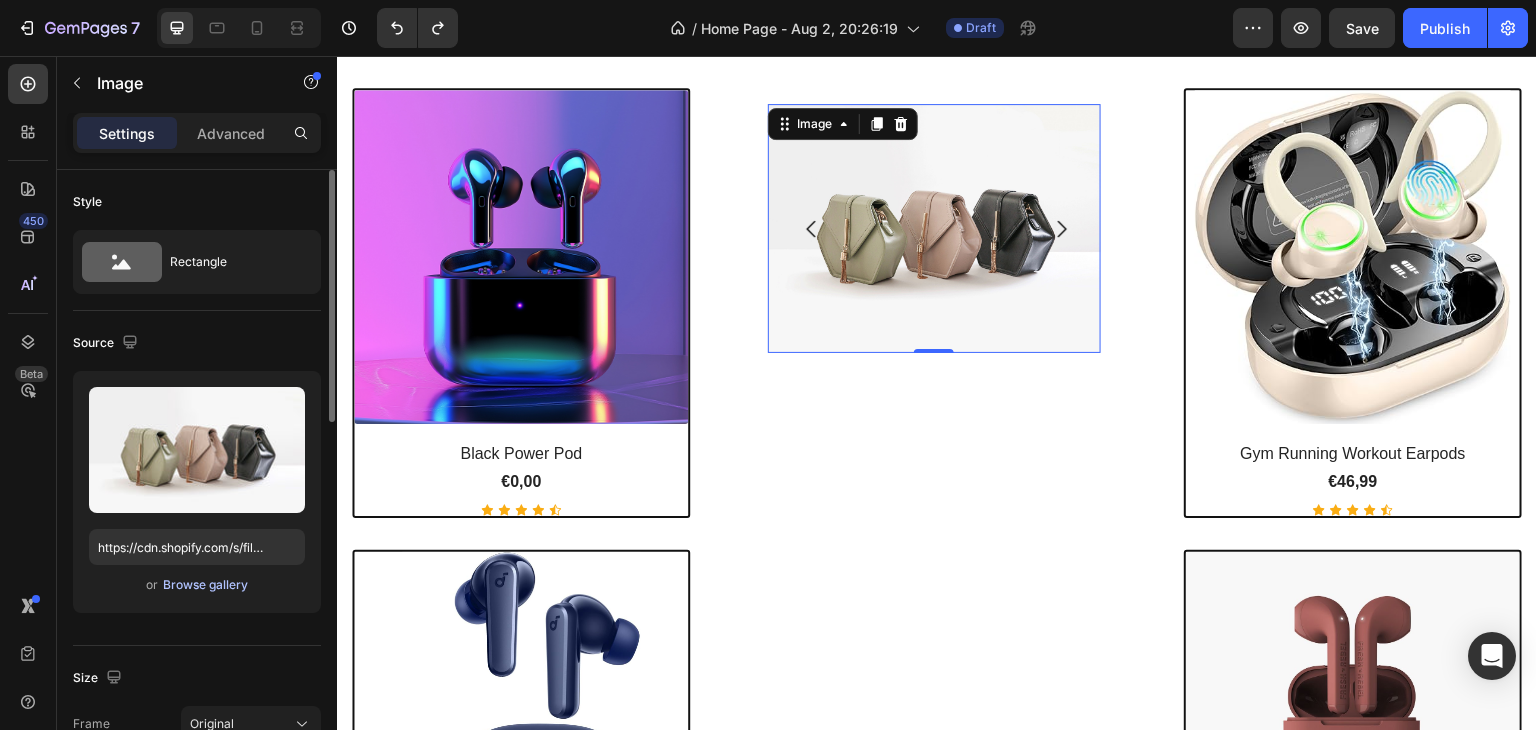 click on "Browse gallery" at bounding box center [205, 585] 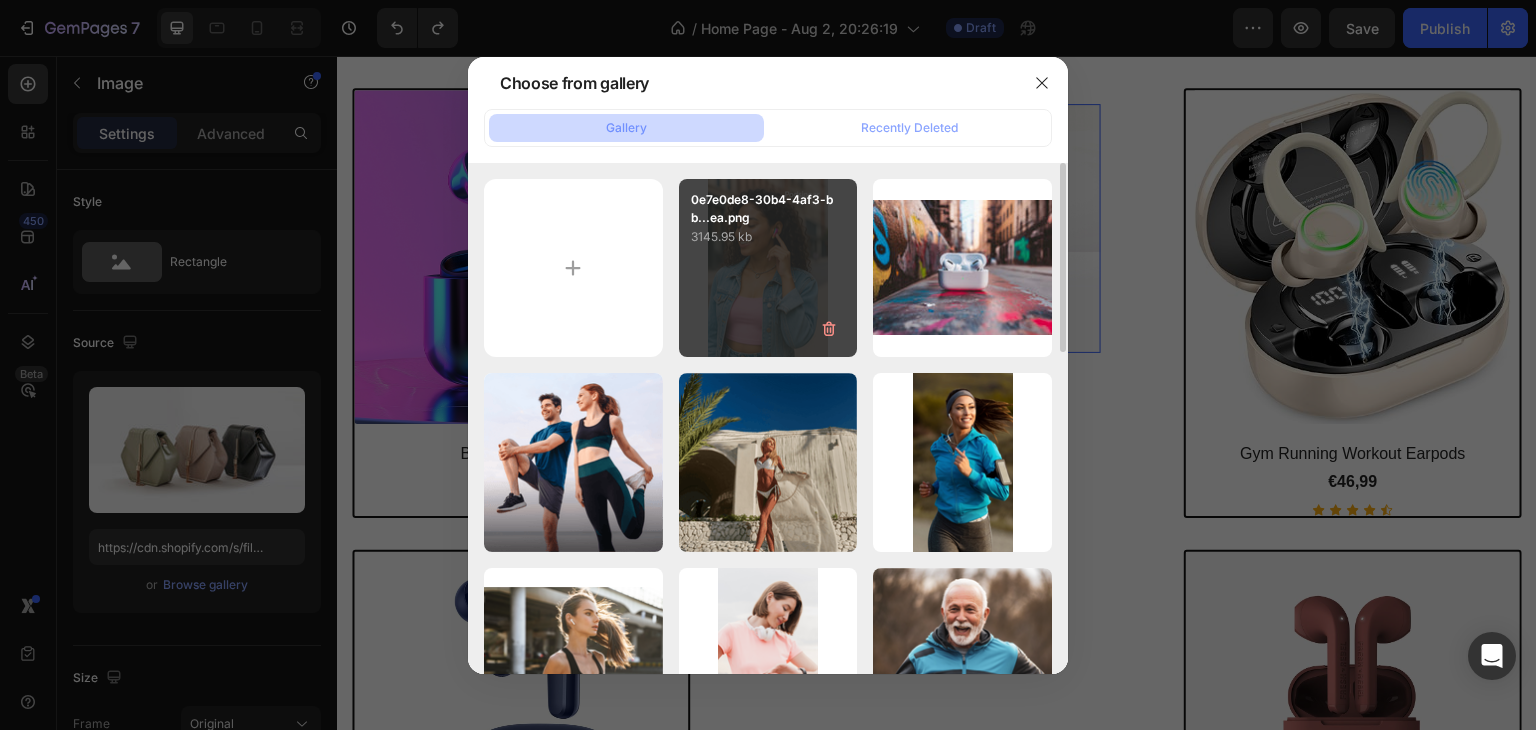 click on "0e7e0de8-30b4-4af3-bb...ea.png 3145.95 kb" at bounding box center (768, 268) 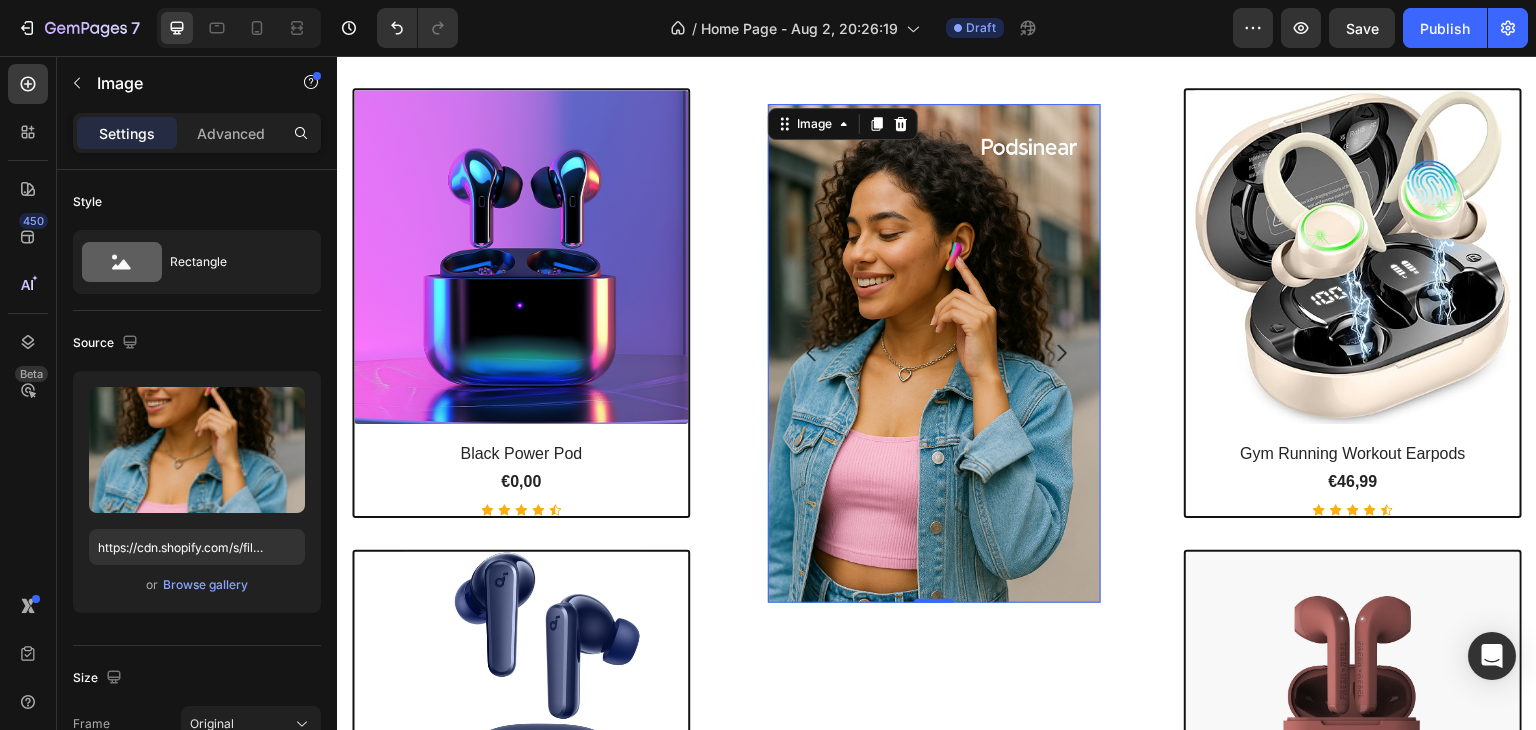 click at bounding box center (934, 353) 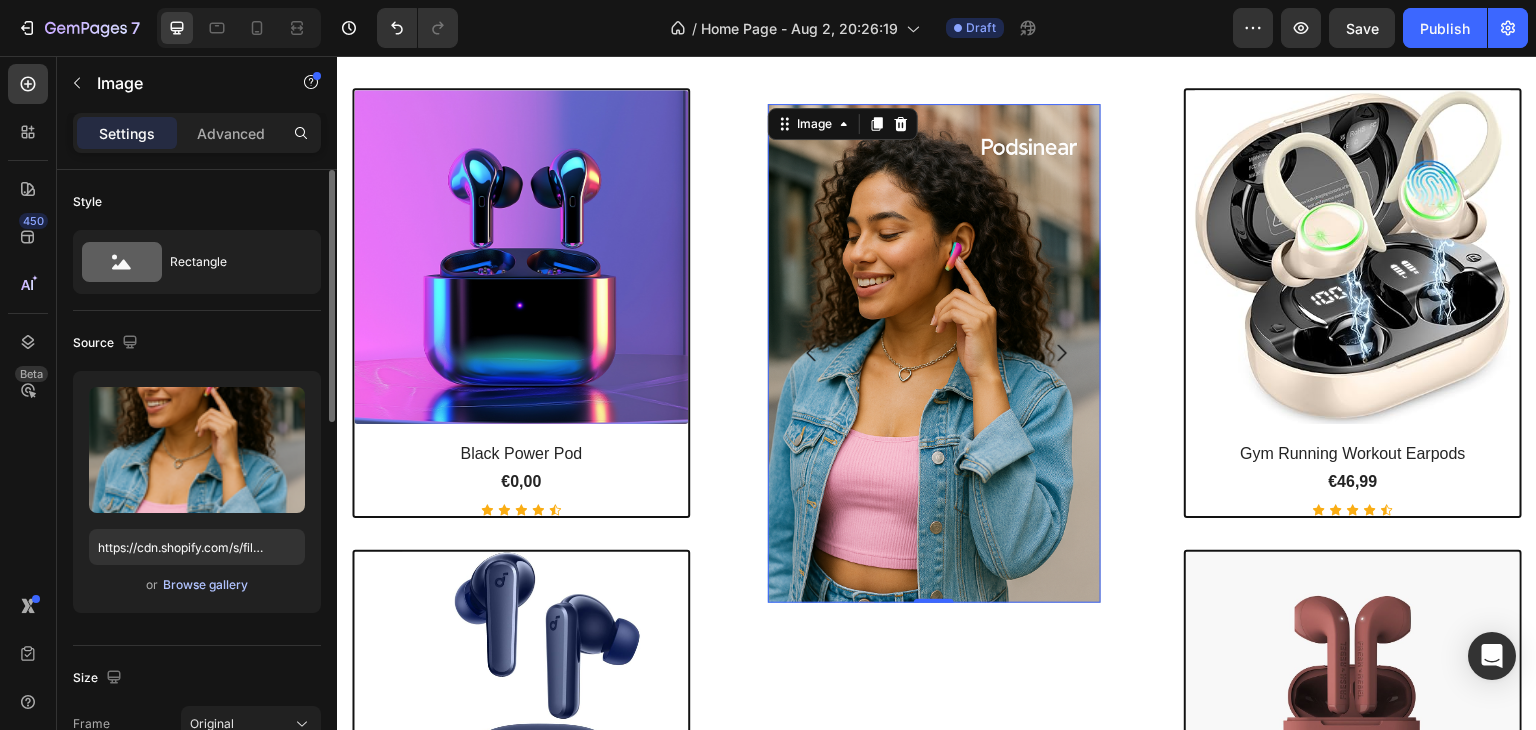 click on "Browse gallery" at bounding box center (205, 585) 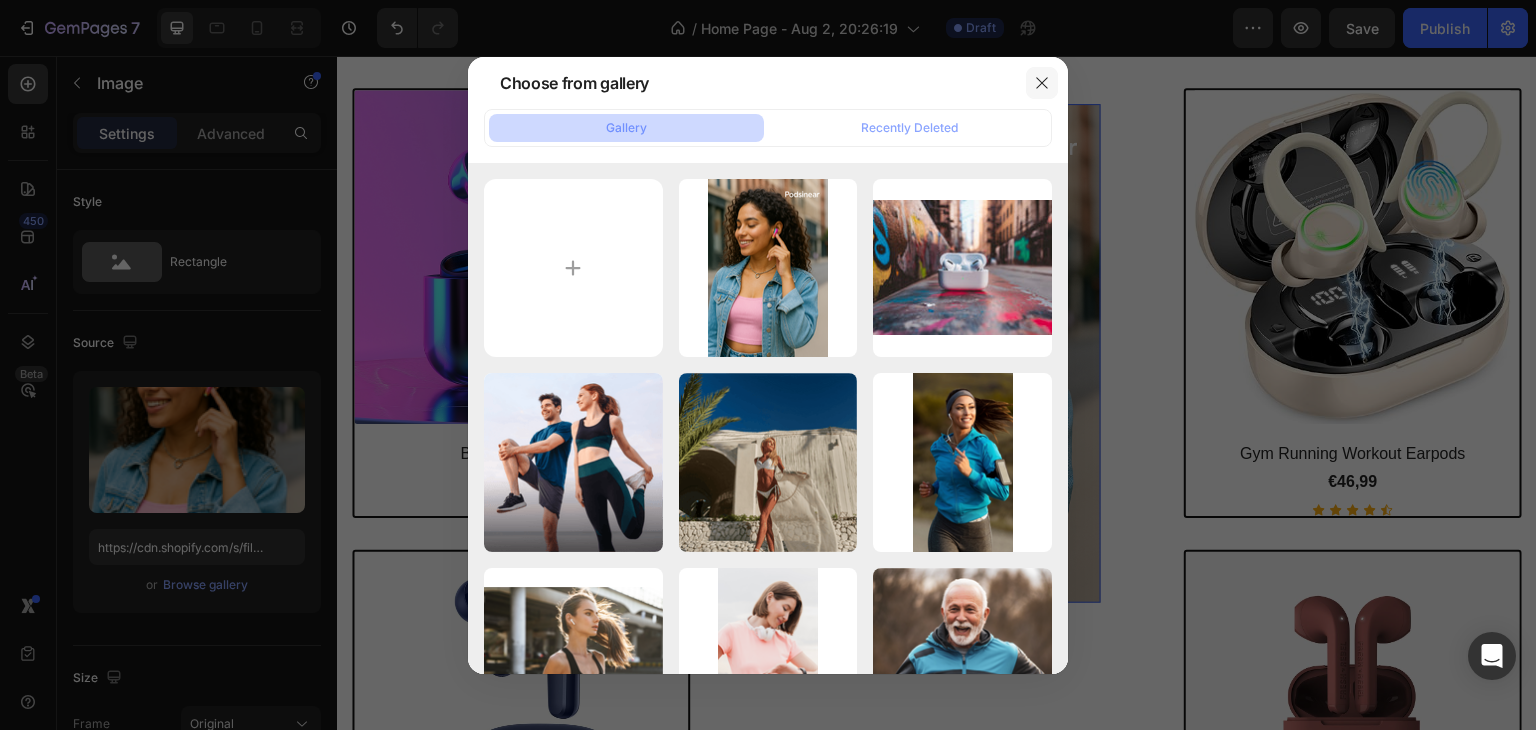click 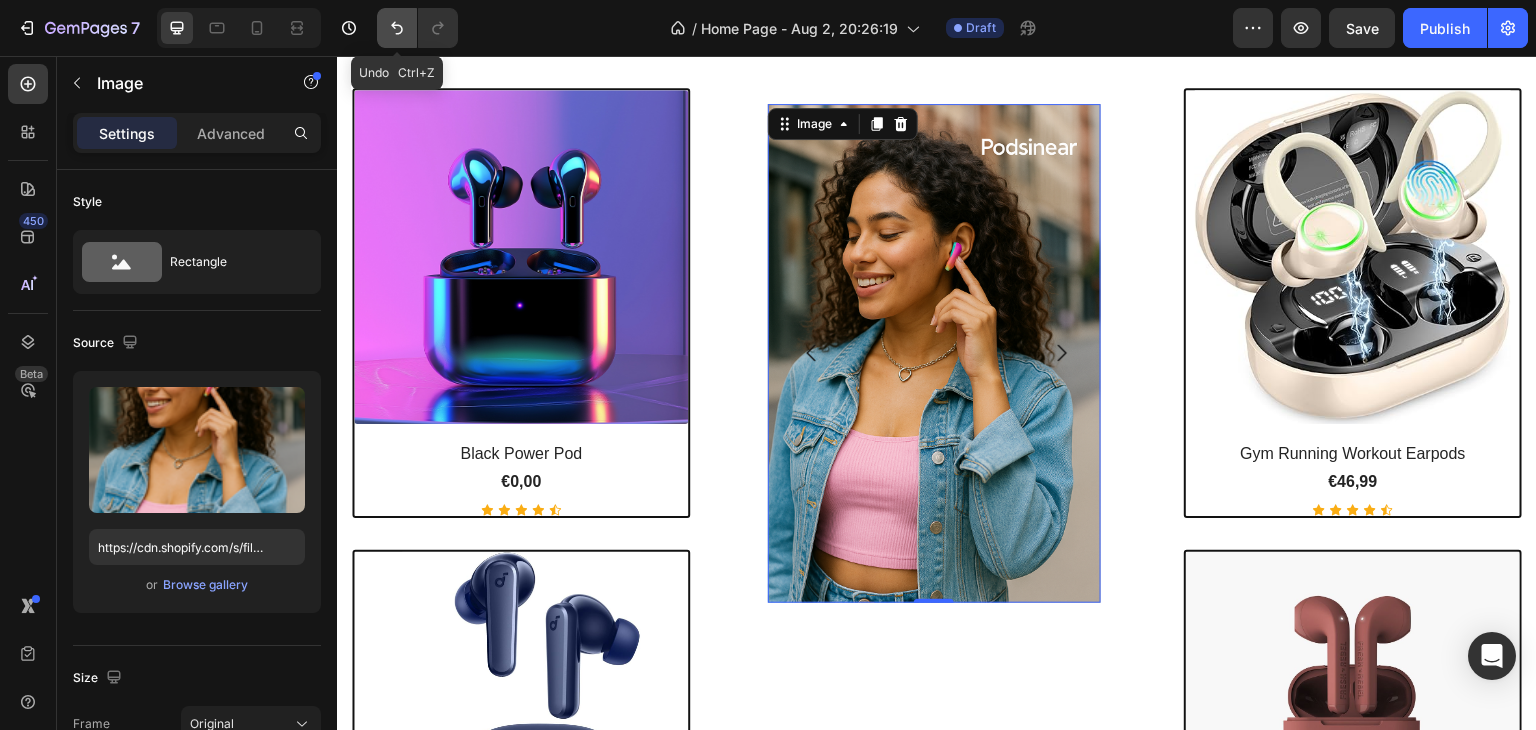 click 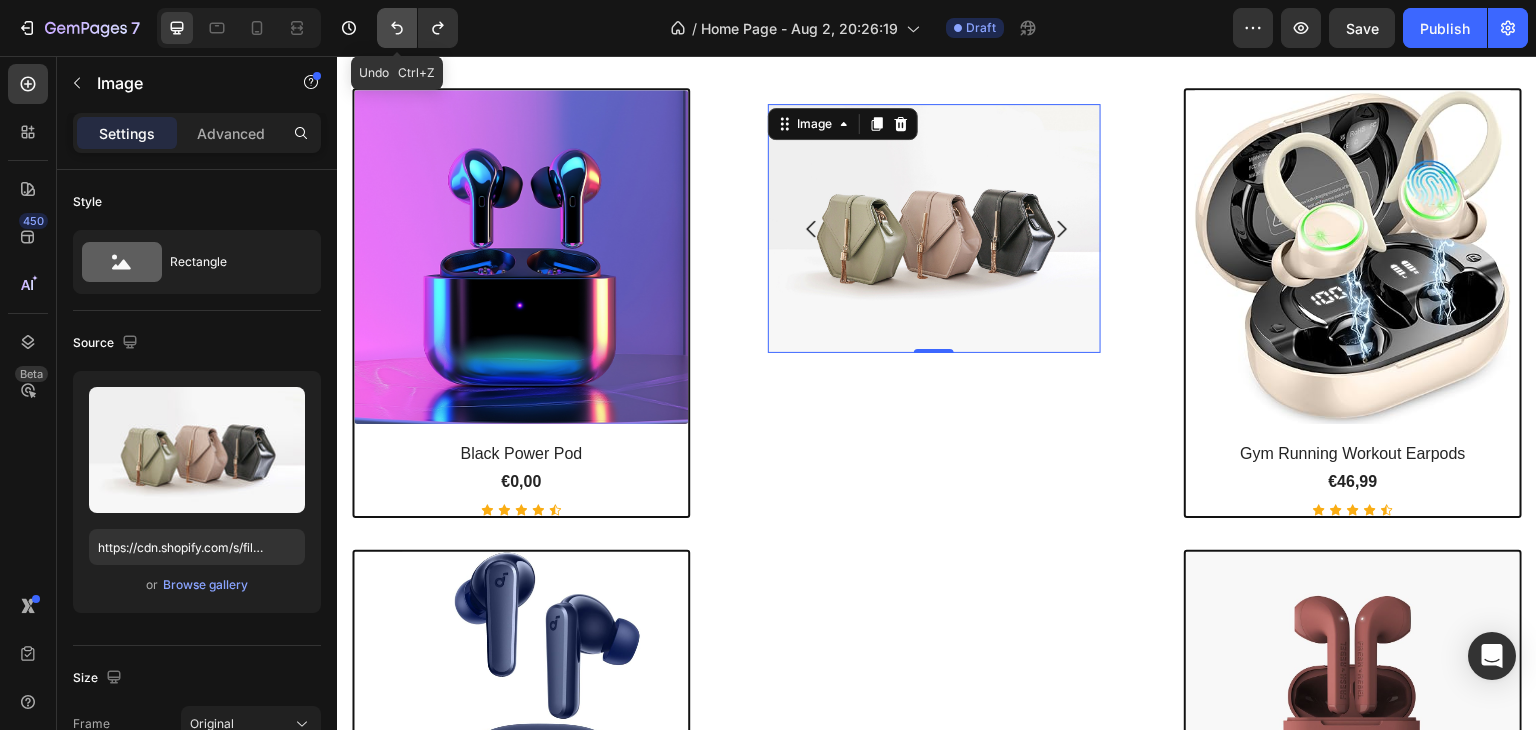 click 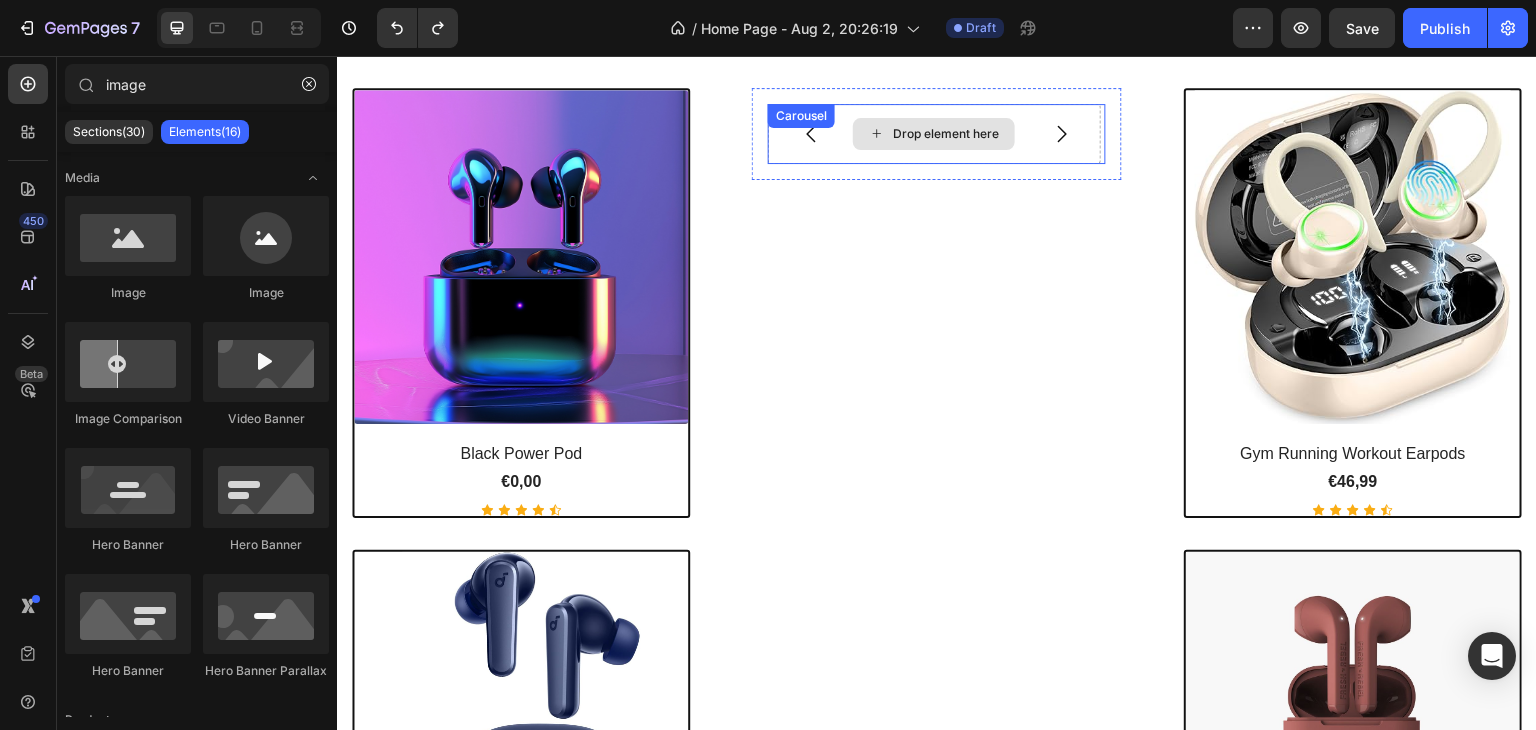 click on "Drop element here" at bounding box center (946, 134) 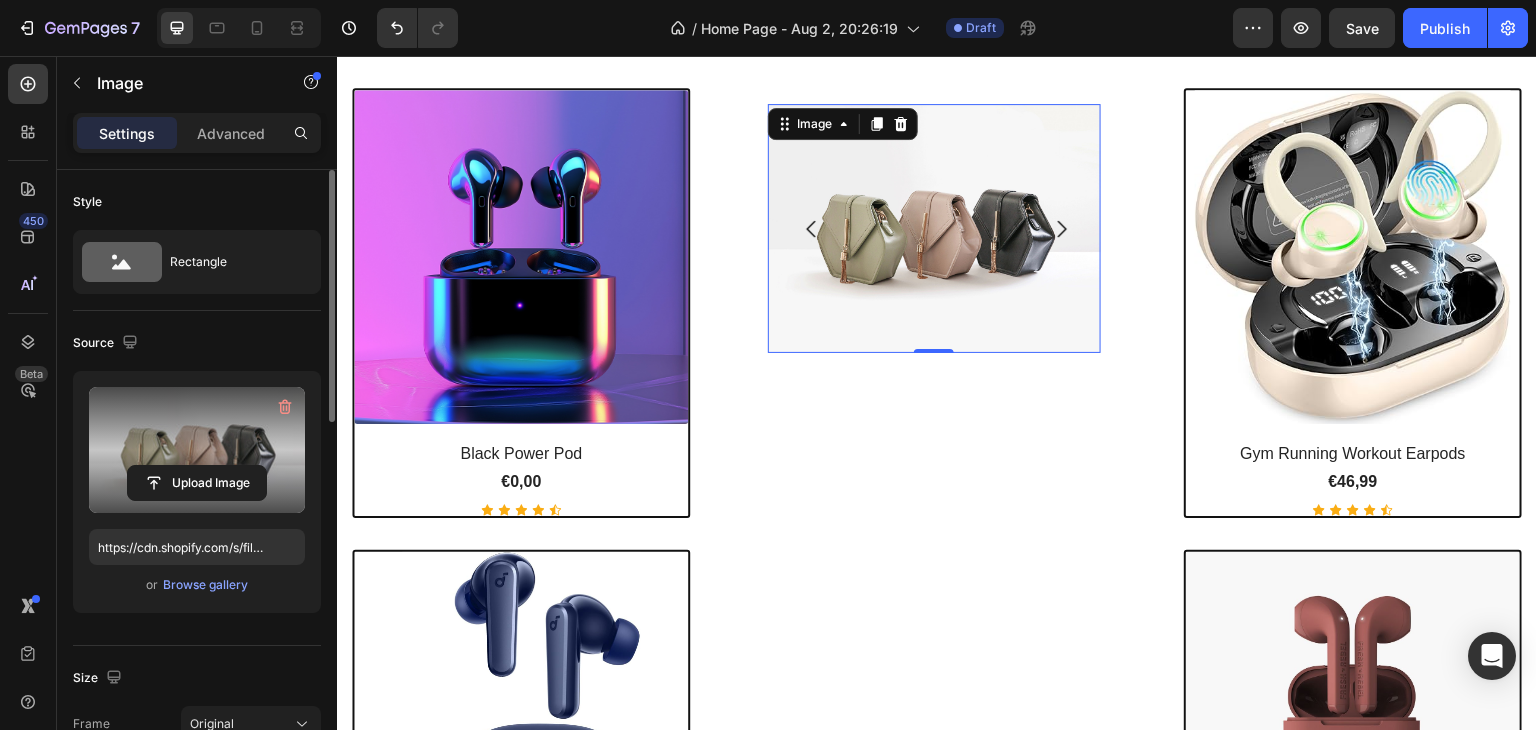 click at bounding box center [197, 450] 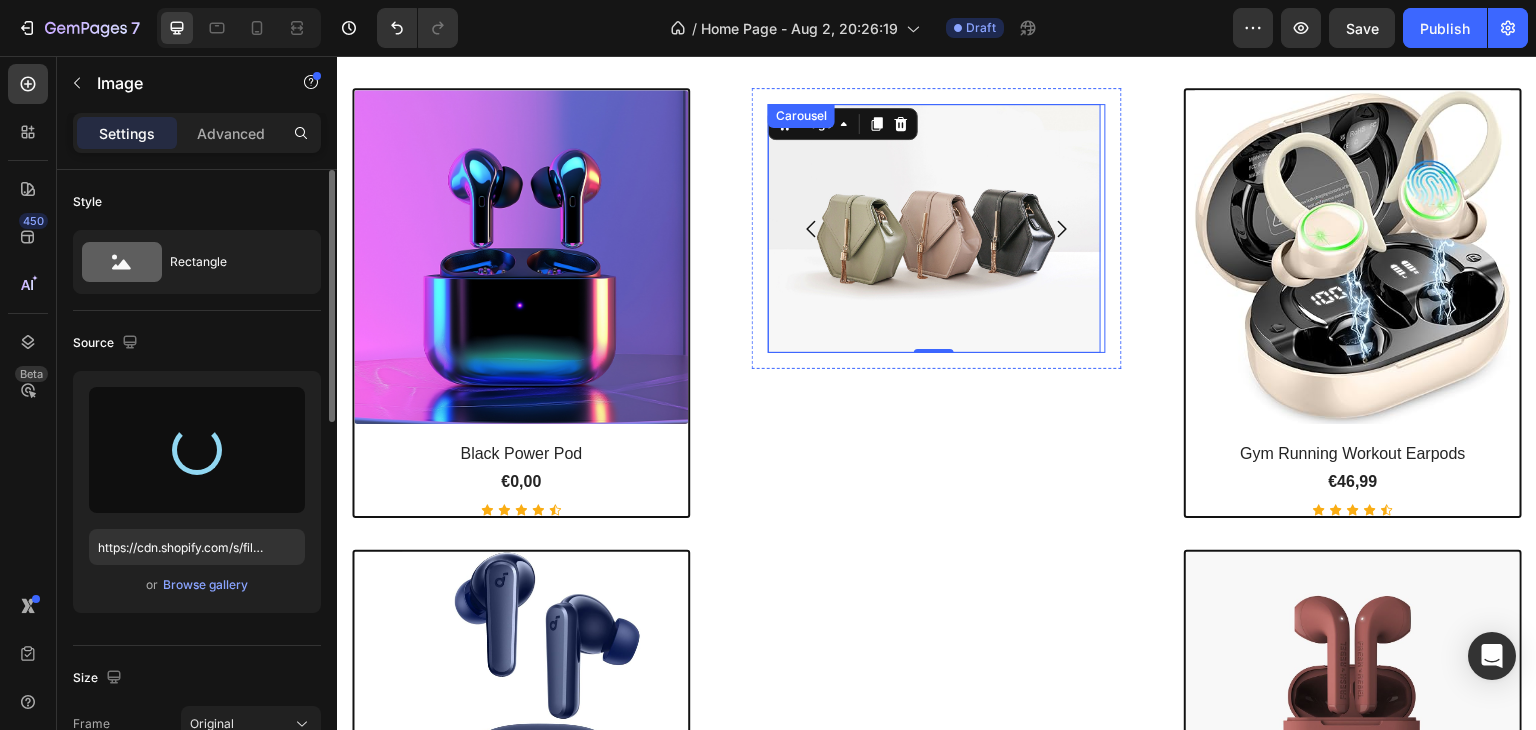 type on "https://cdn.shopify.com/s/files/1/0957/2968/0715/files/gempages_578057361986421701-dfa7370c-b0b3-4d5a-85e6-5e7ab4154ffe.png" 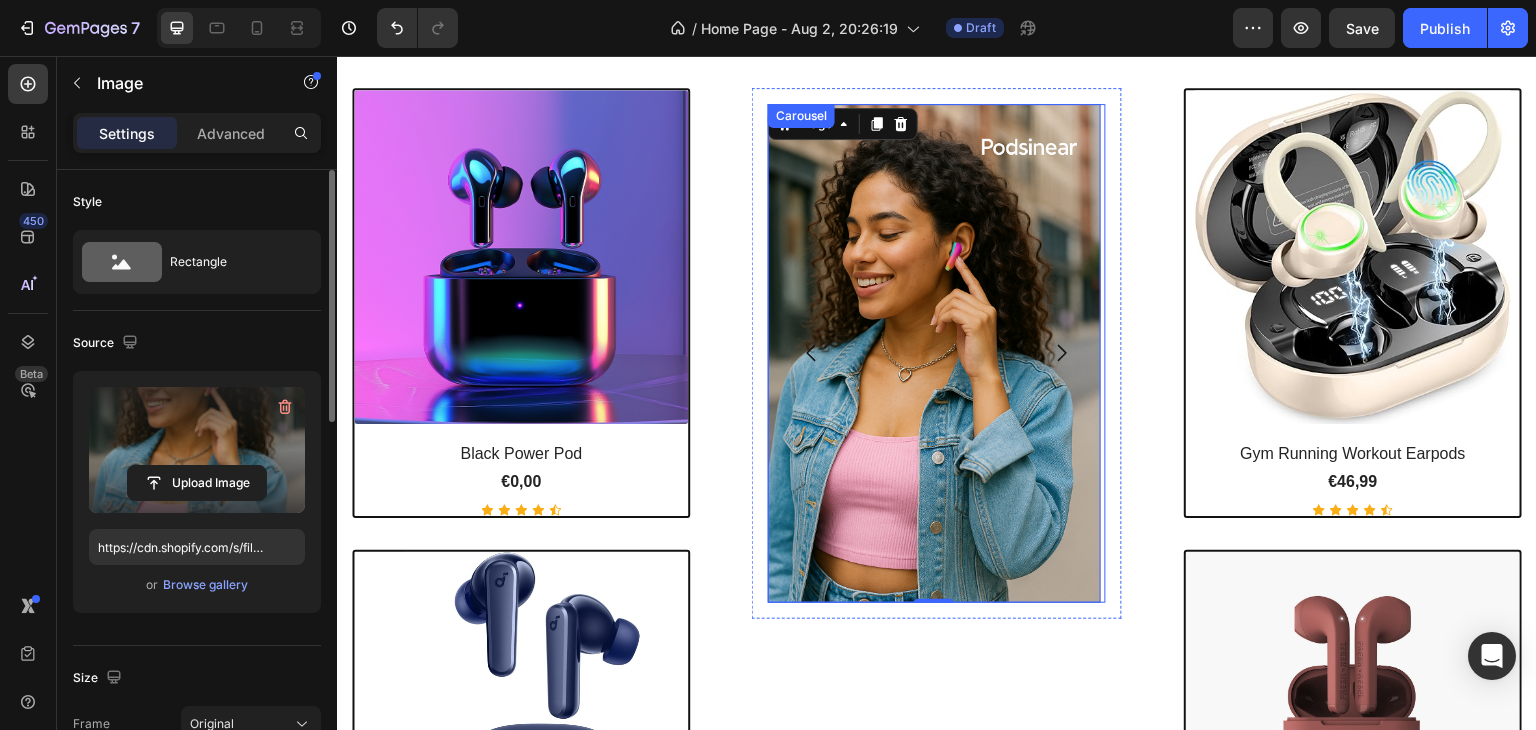 click 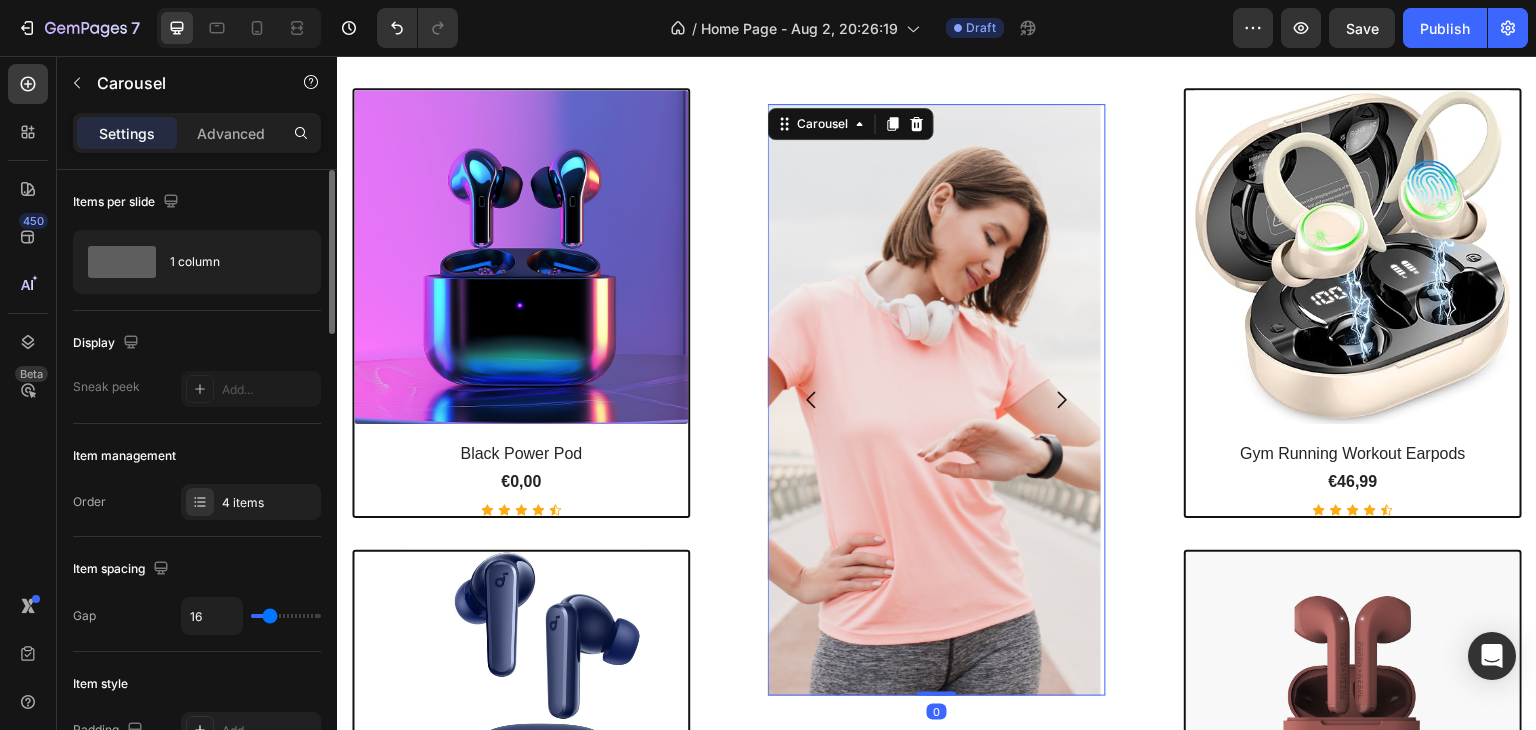 click 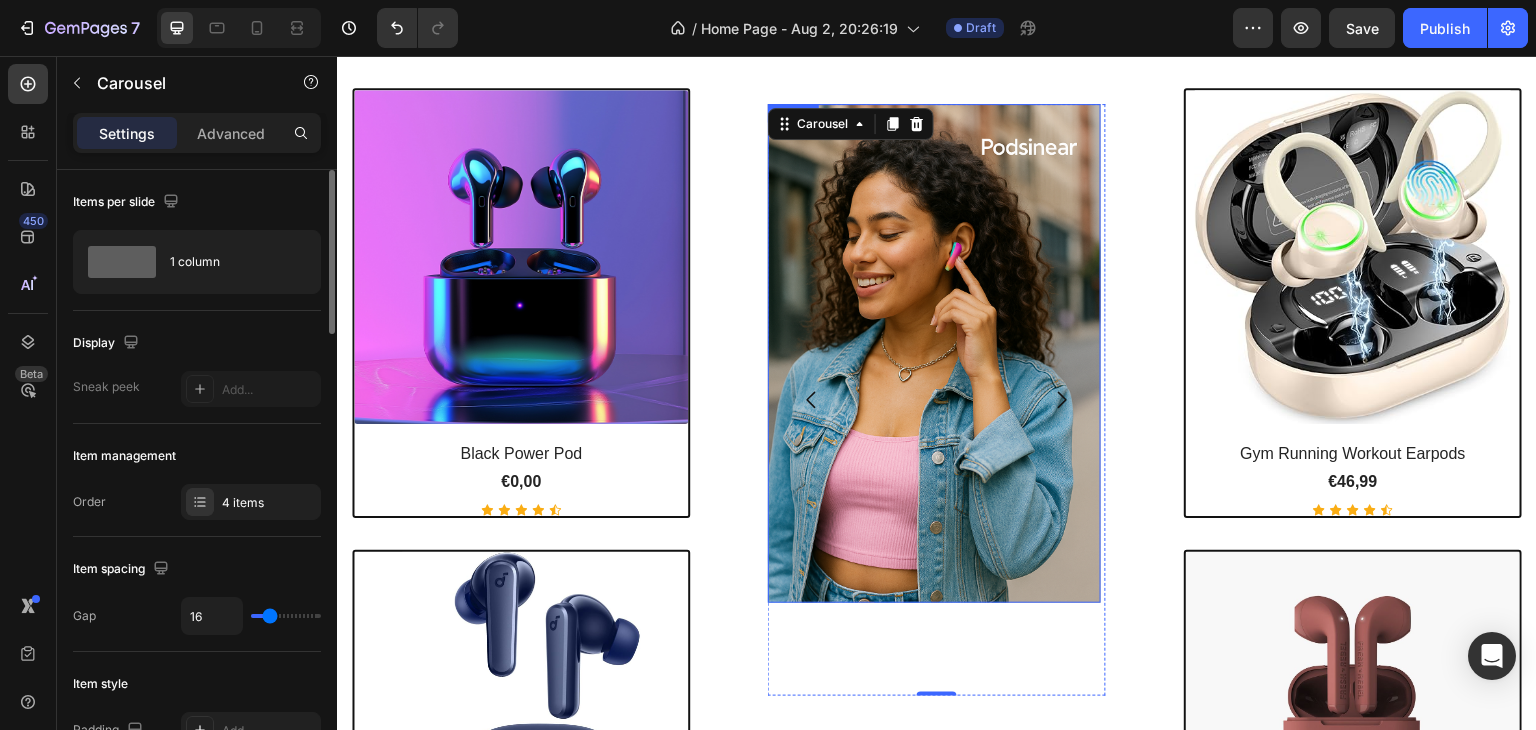 click at bounding box center [934, 353] 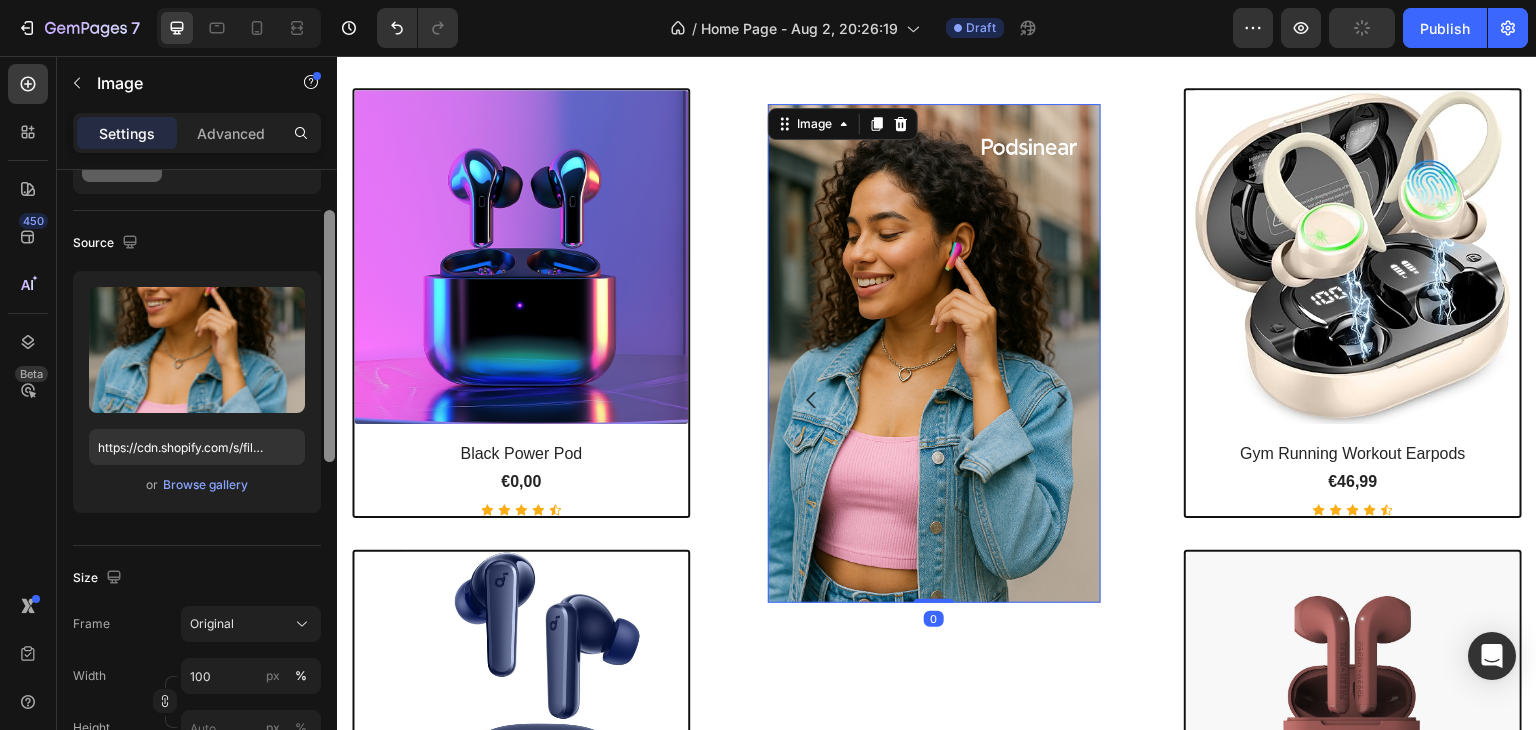 scroll, scrollTop: 200, scrollLeft: 0, axis: vertical 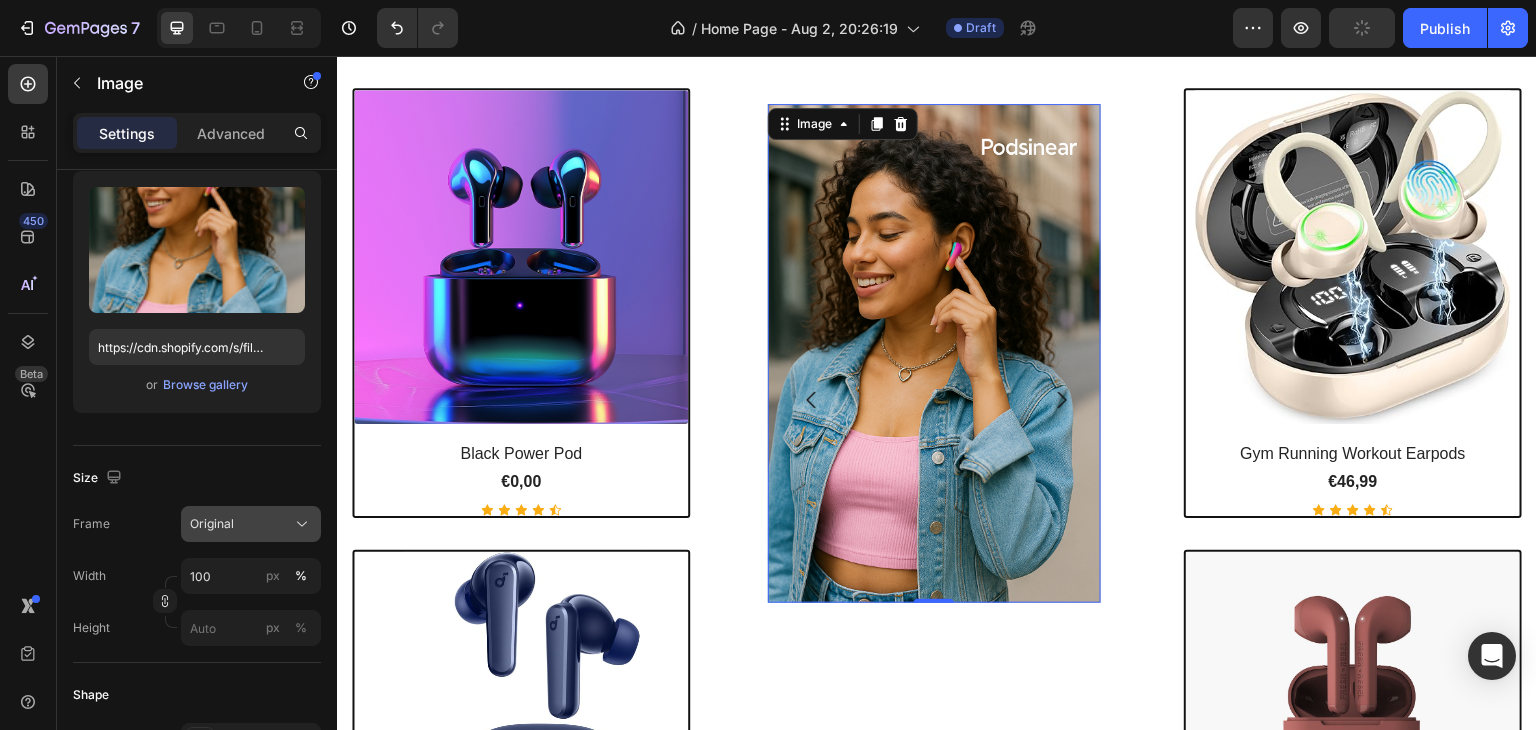 click on "Original" 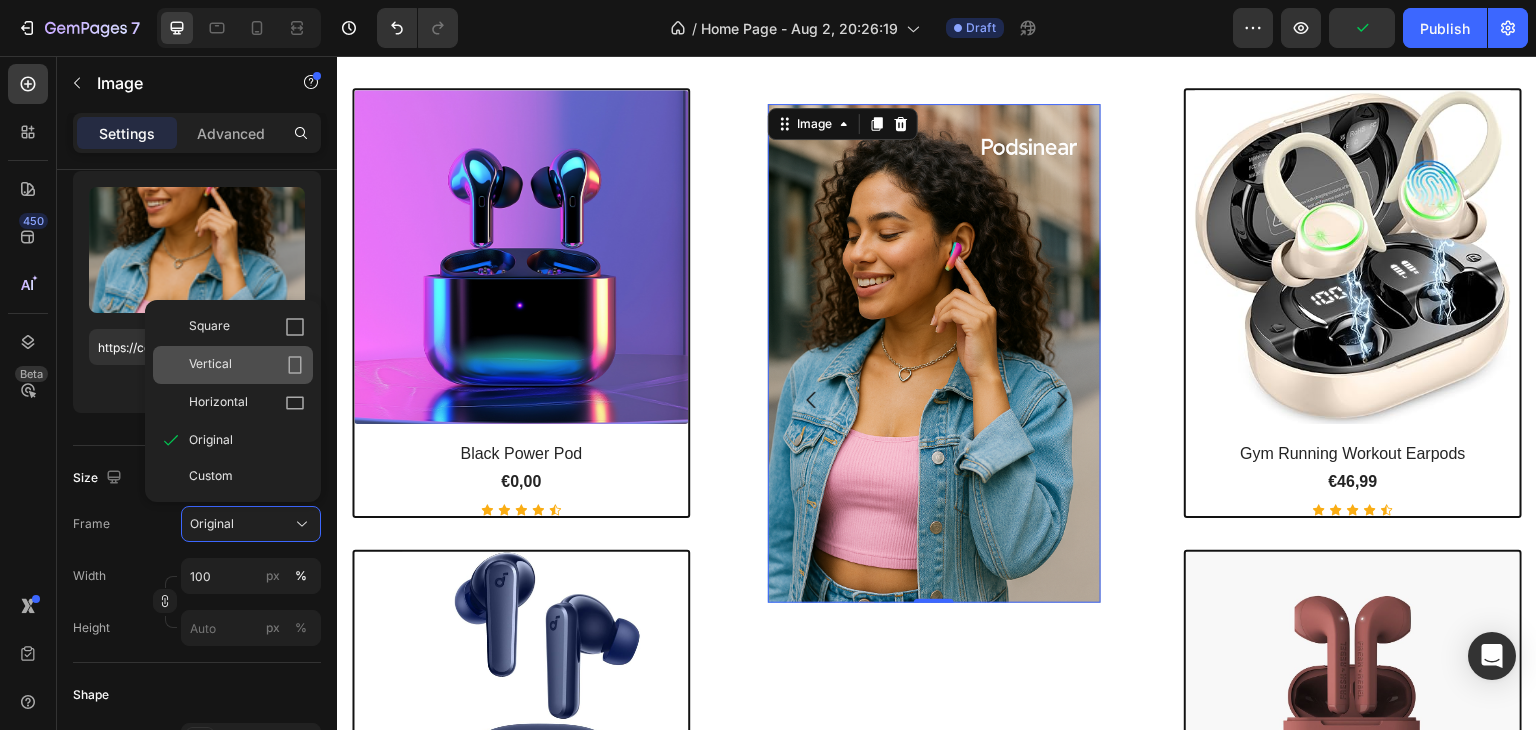 click on "Vertical" at bounding box center [247, 365] 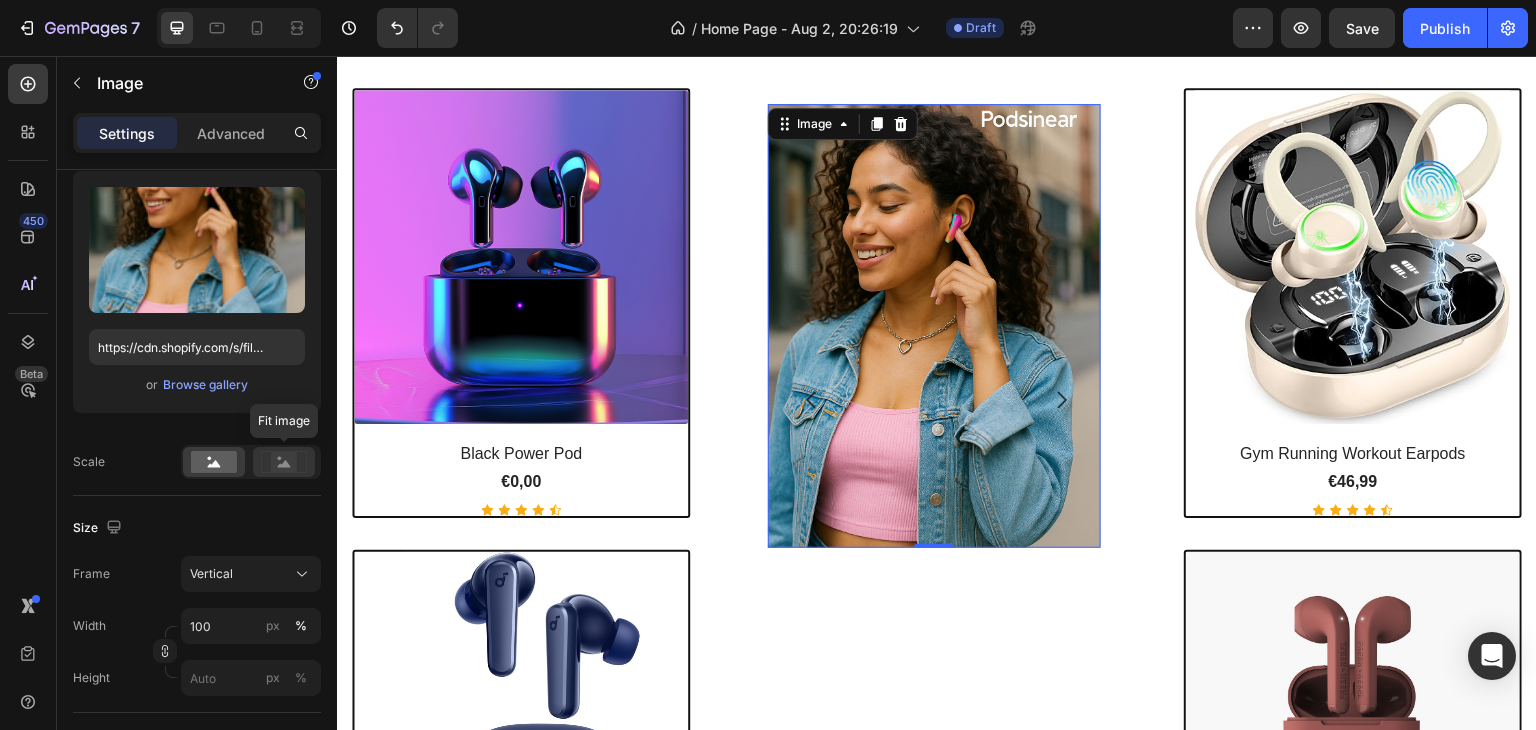 click 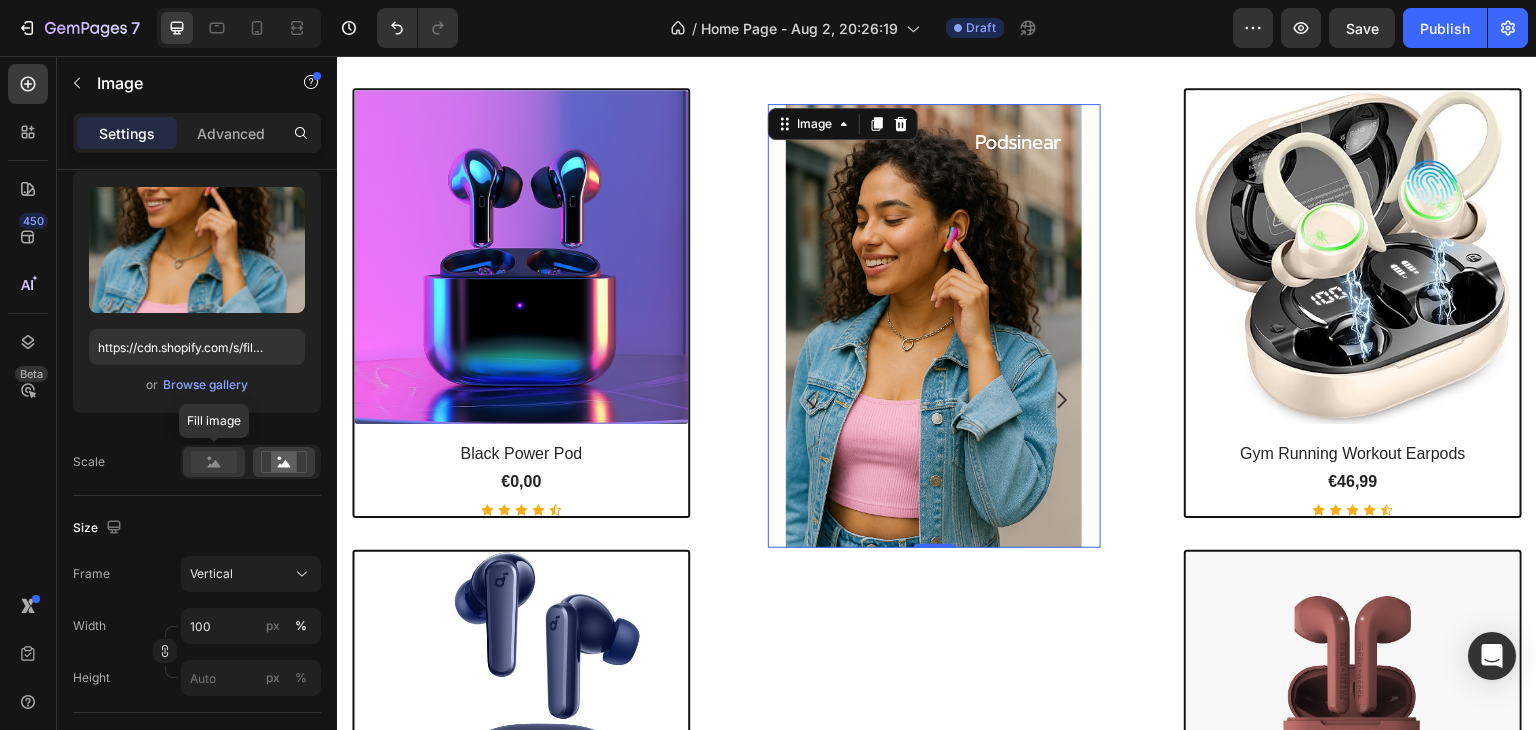 click 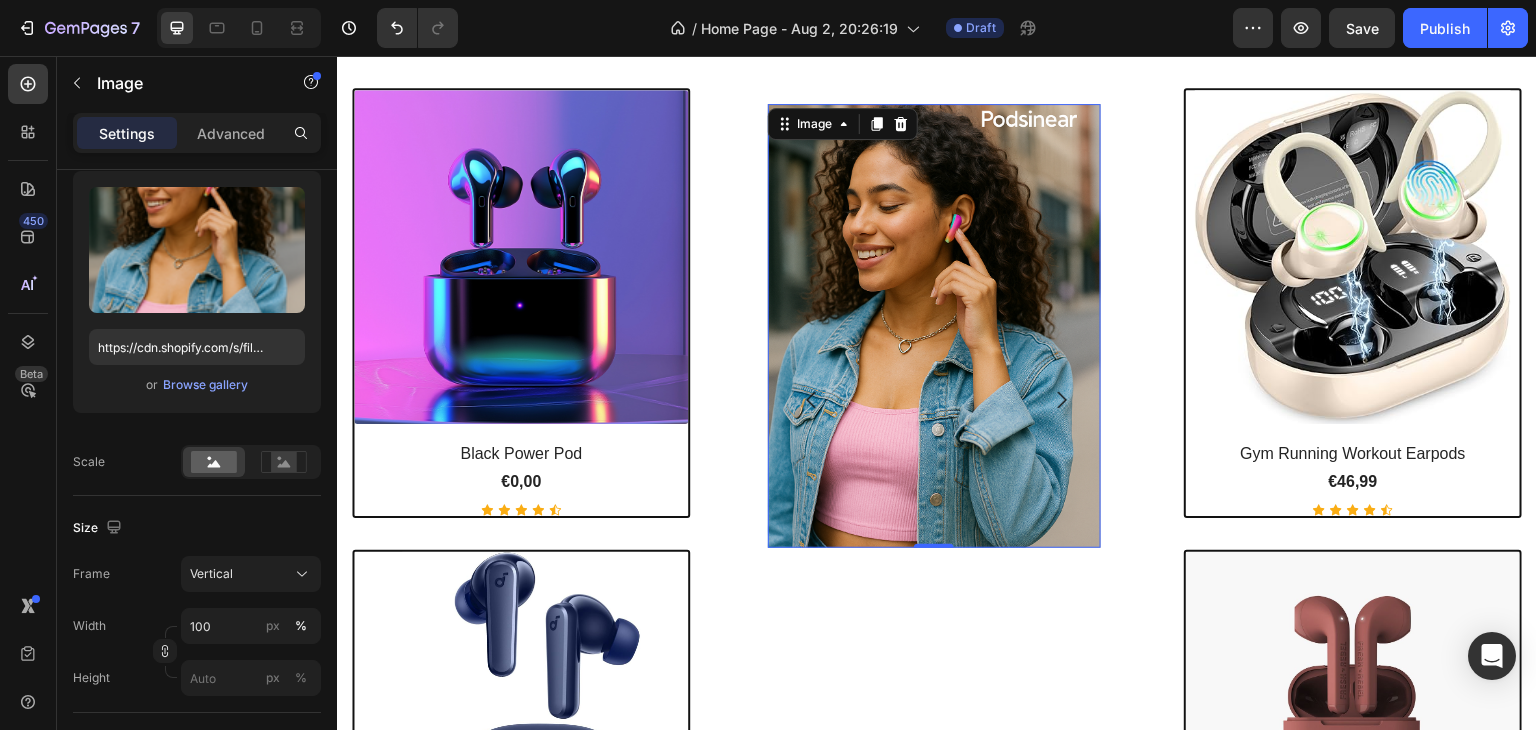 scroll, scrollTop: 300, scrollLeft: 0, axis: vertical 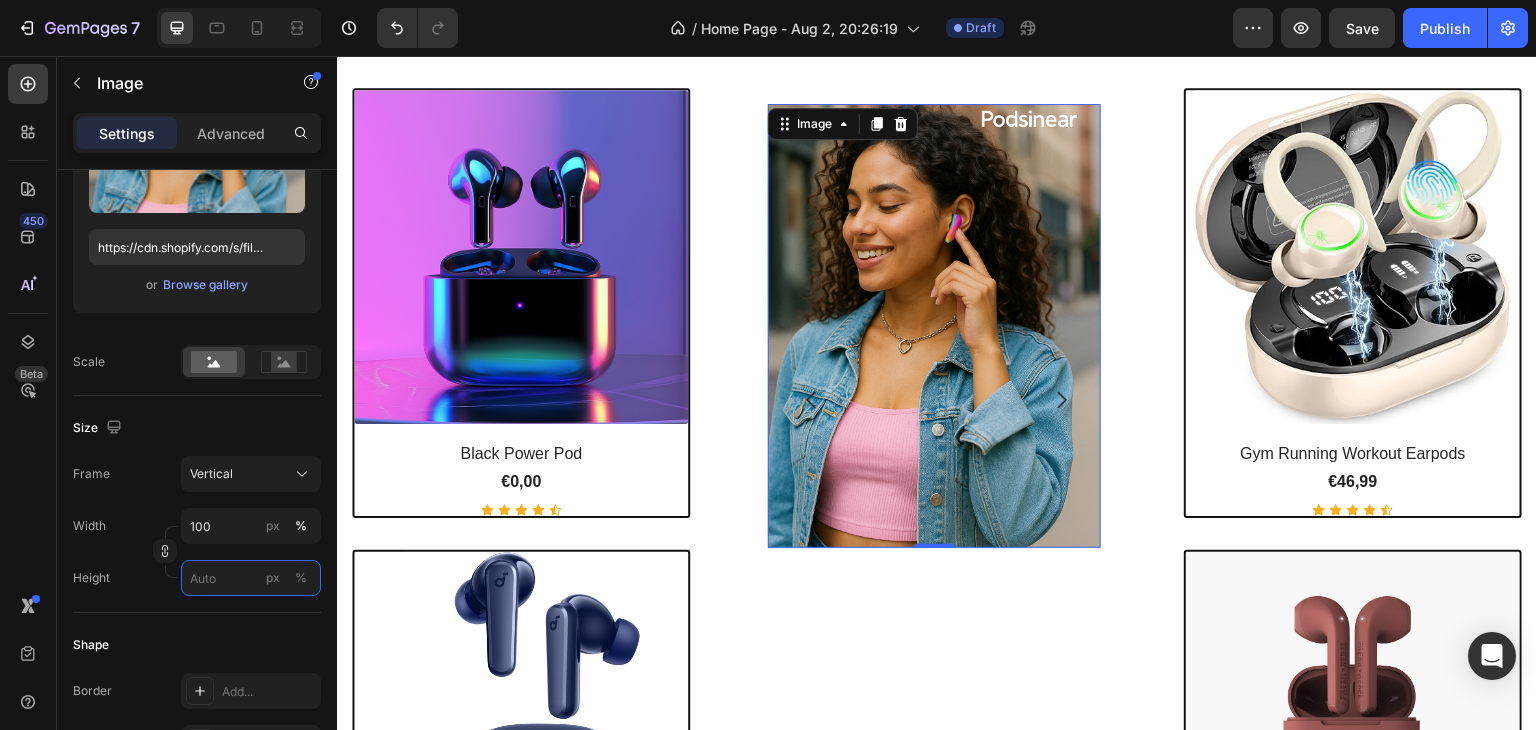 click on "px %" at bounding box center [251, 578] 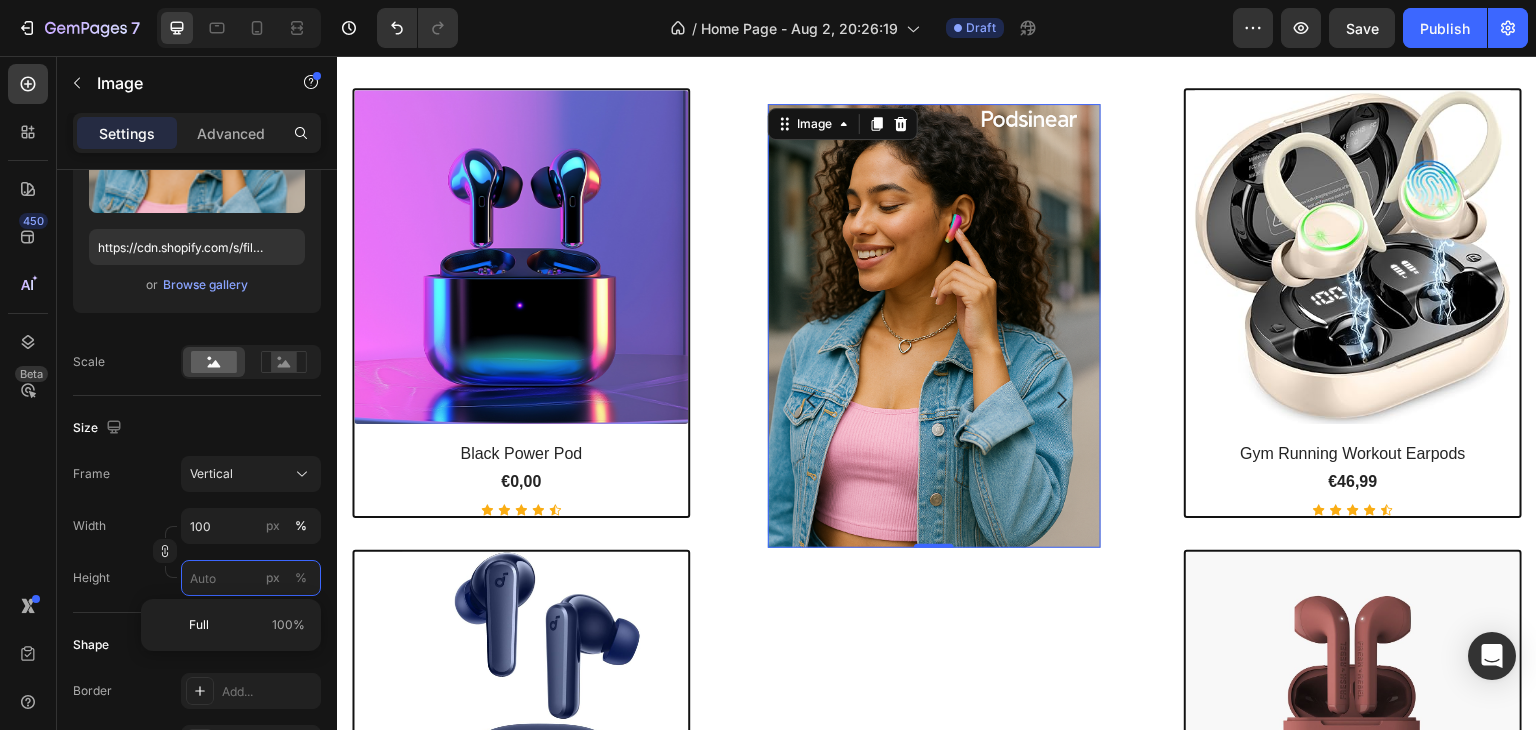 type on "1" 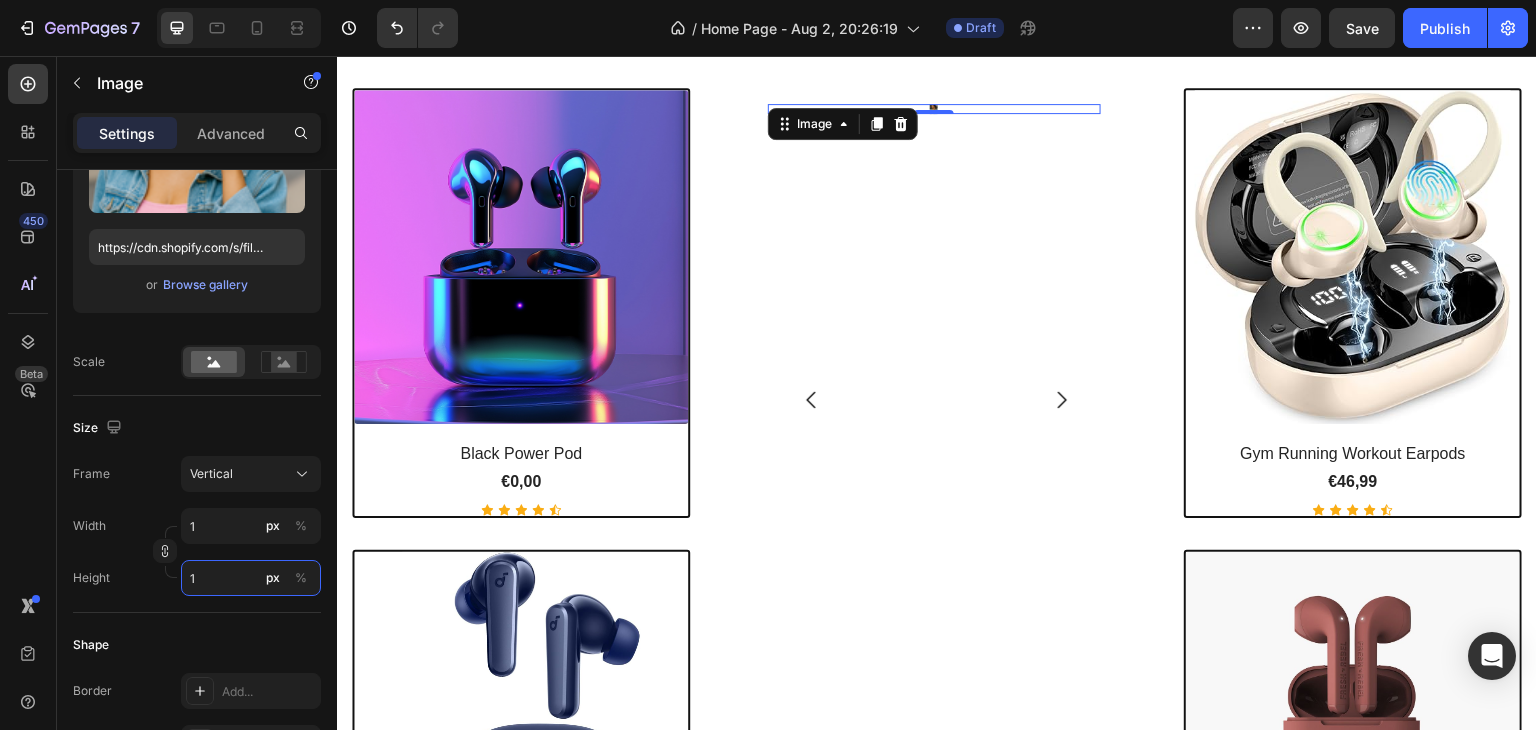 type on "8" 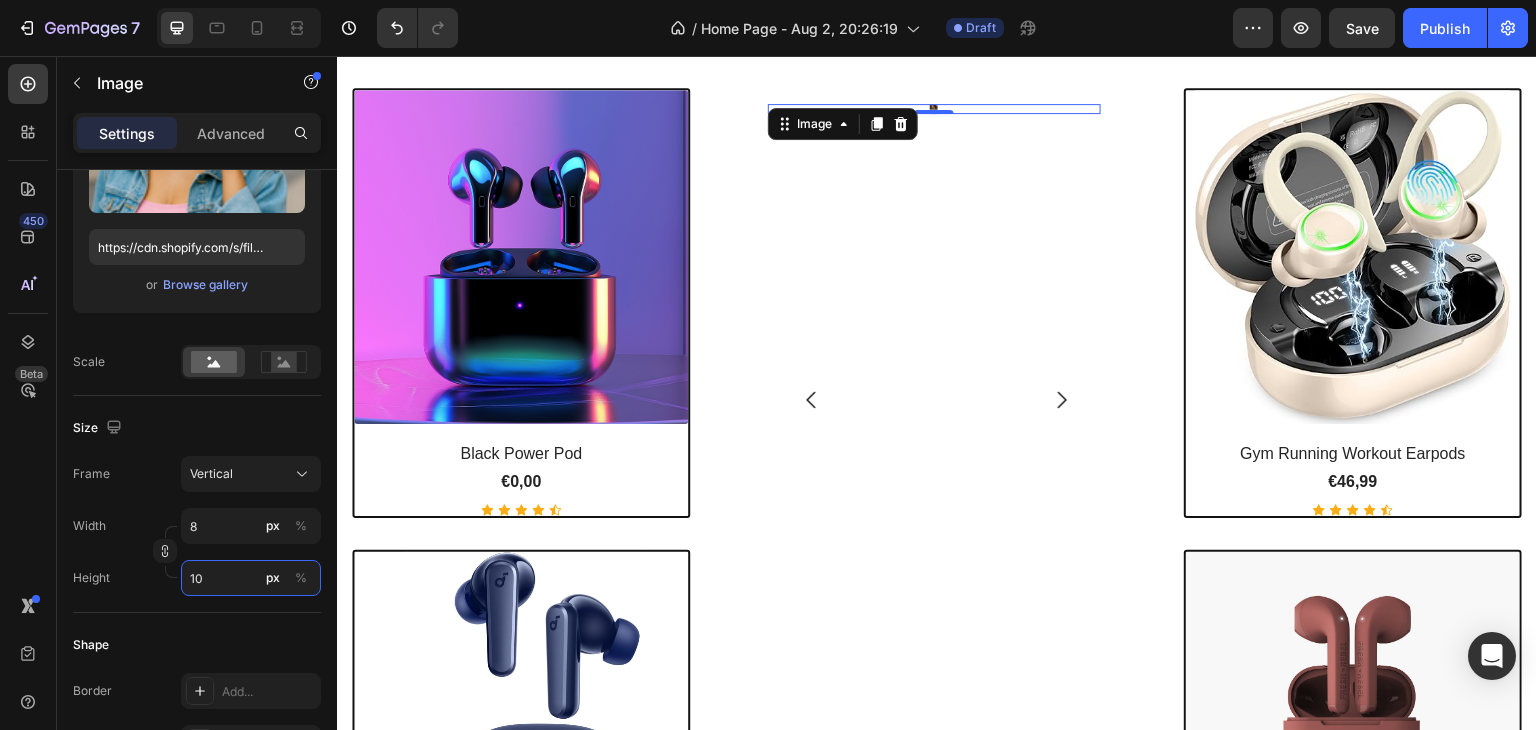 type on "75" 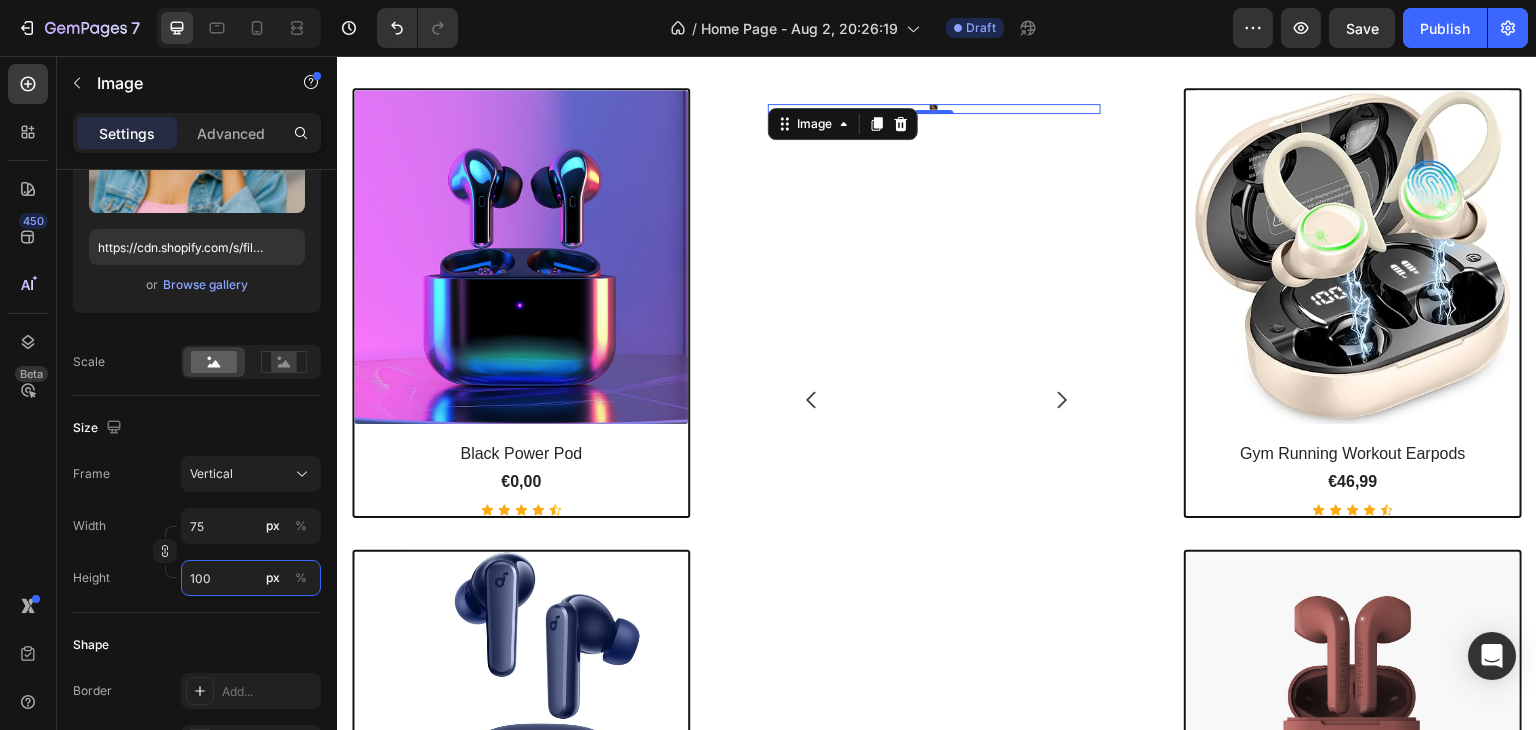 type on "8" 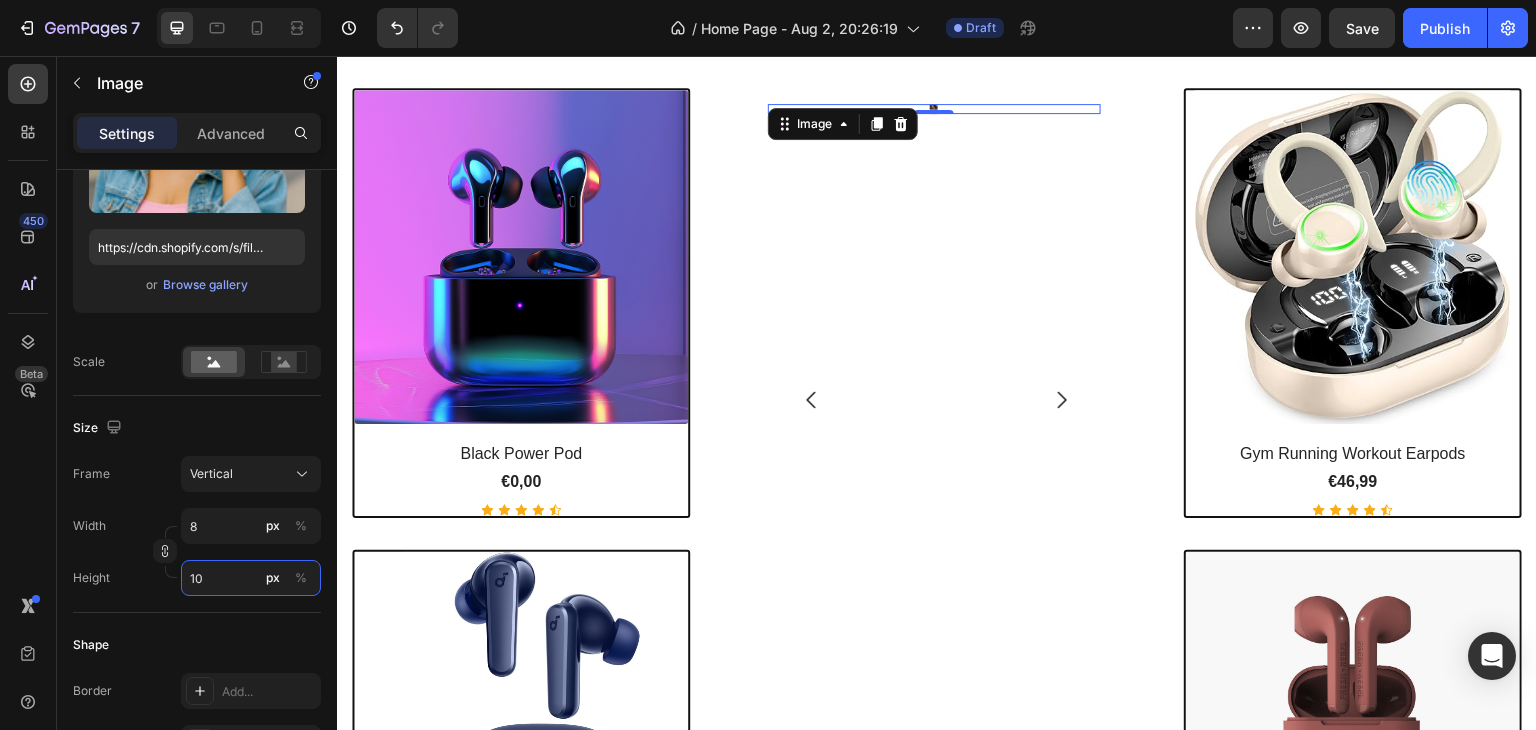 type on "1" 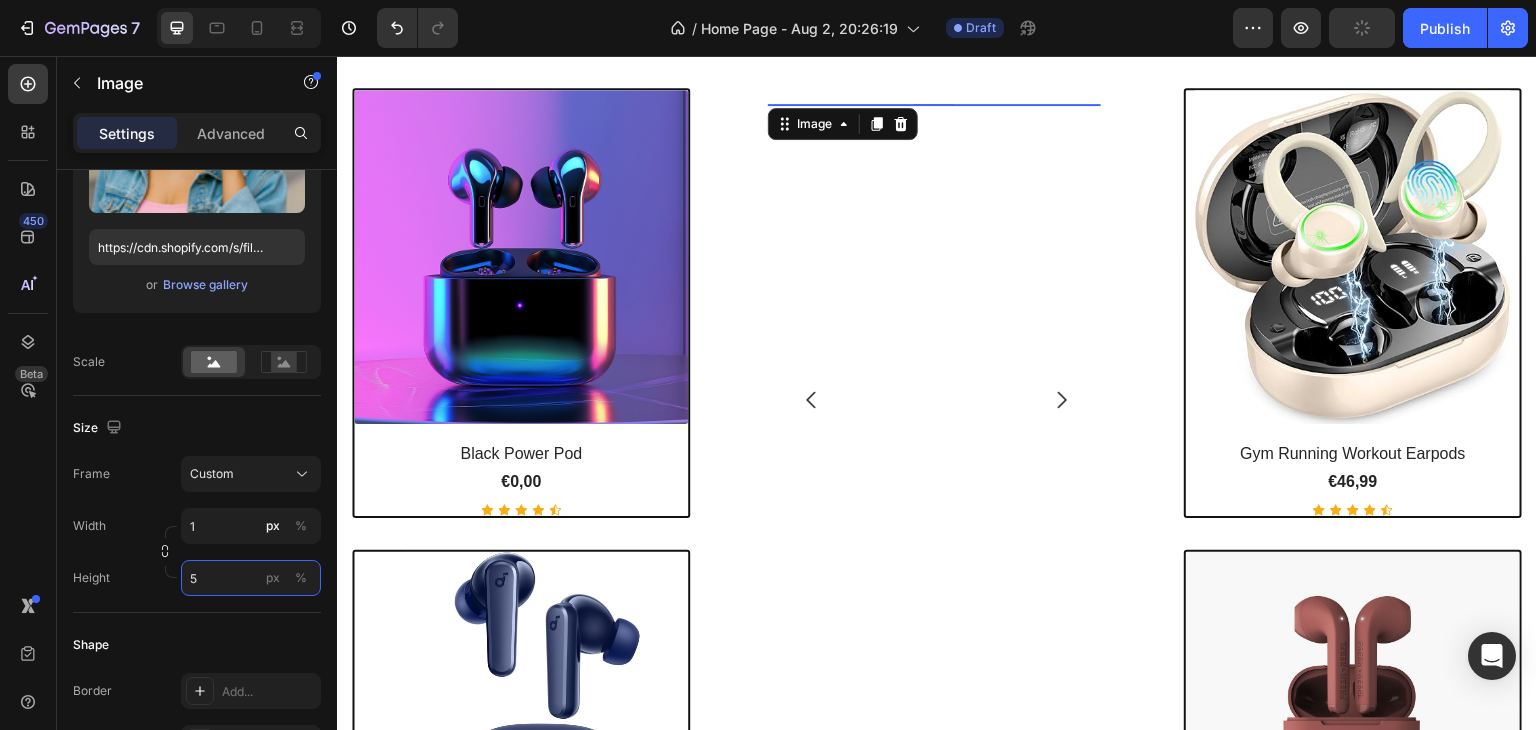 type on "1" 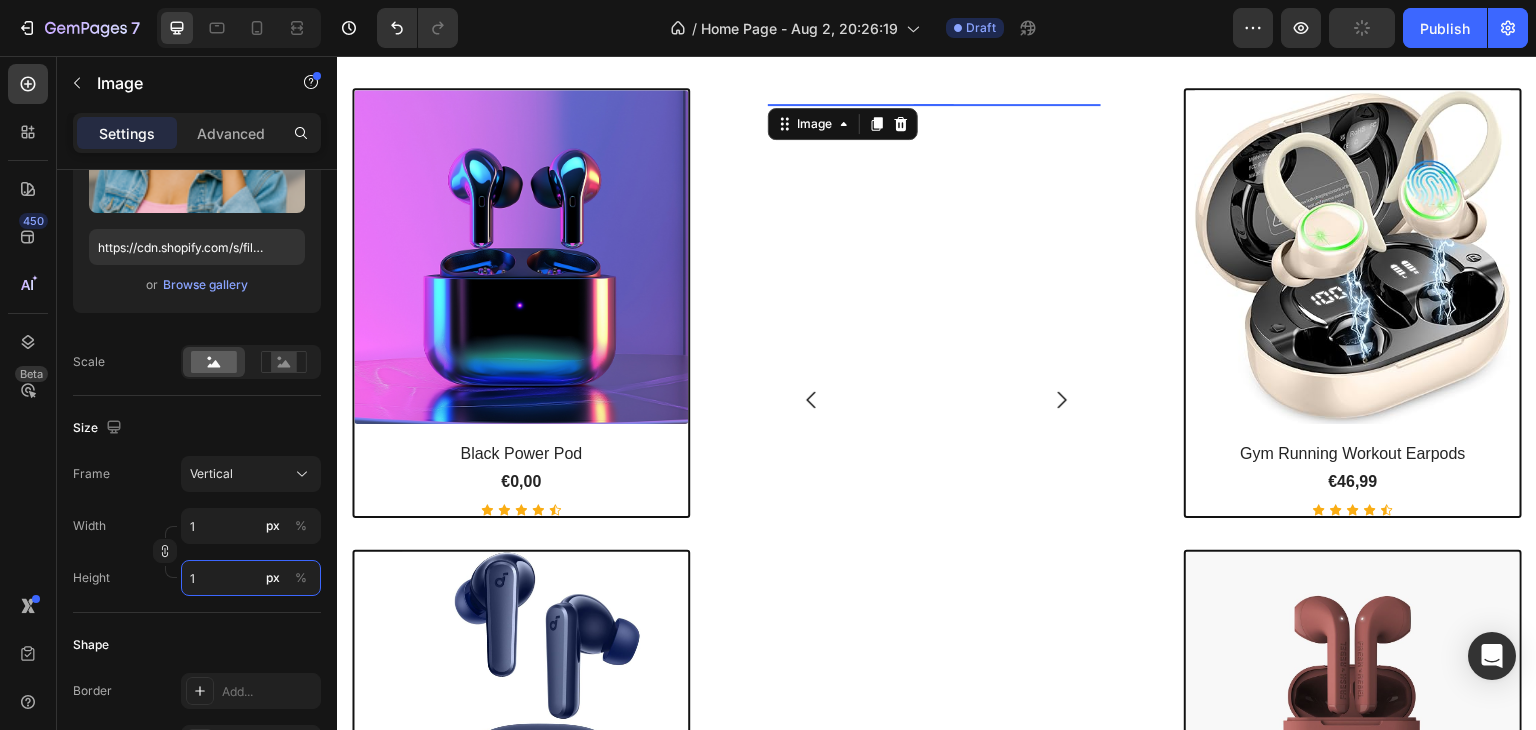 type on "8" 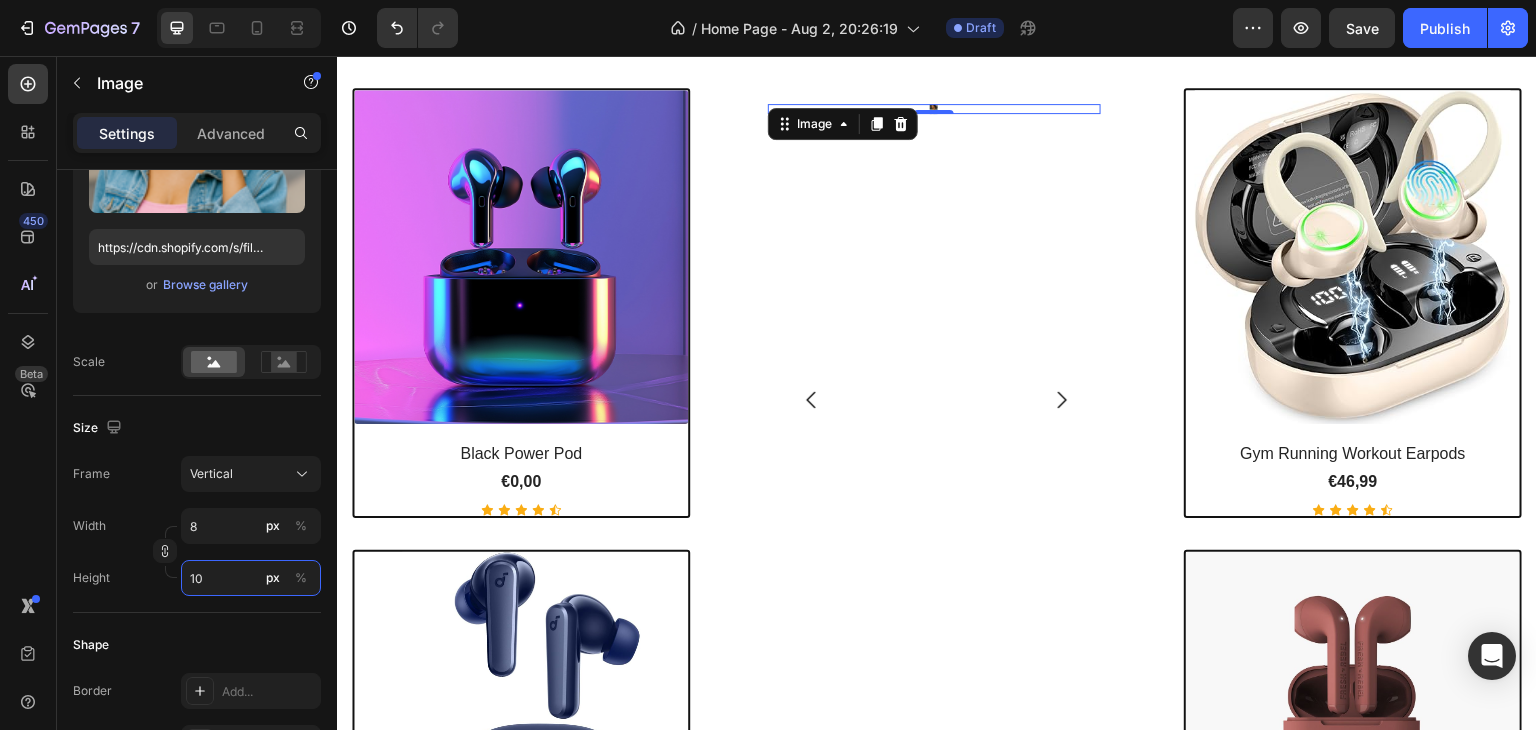 type on "75" 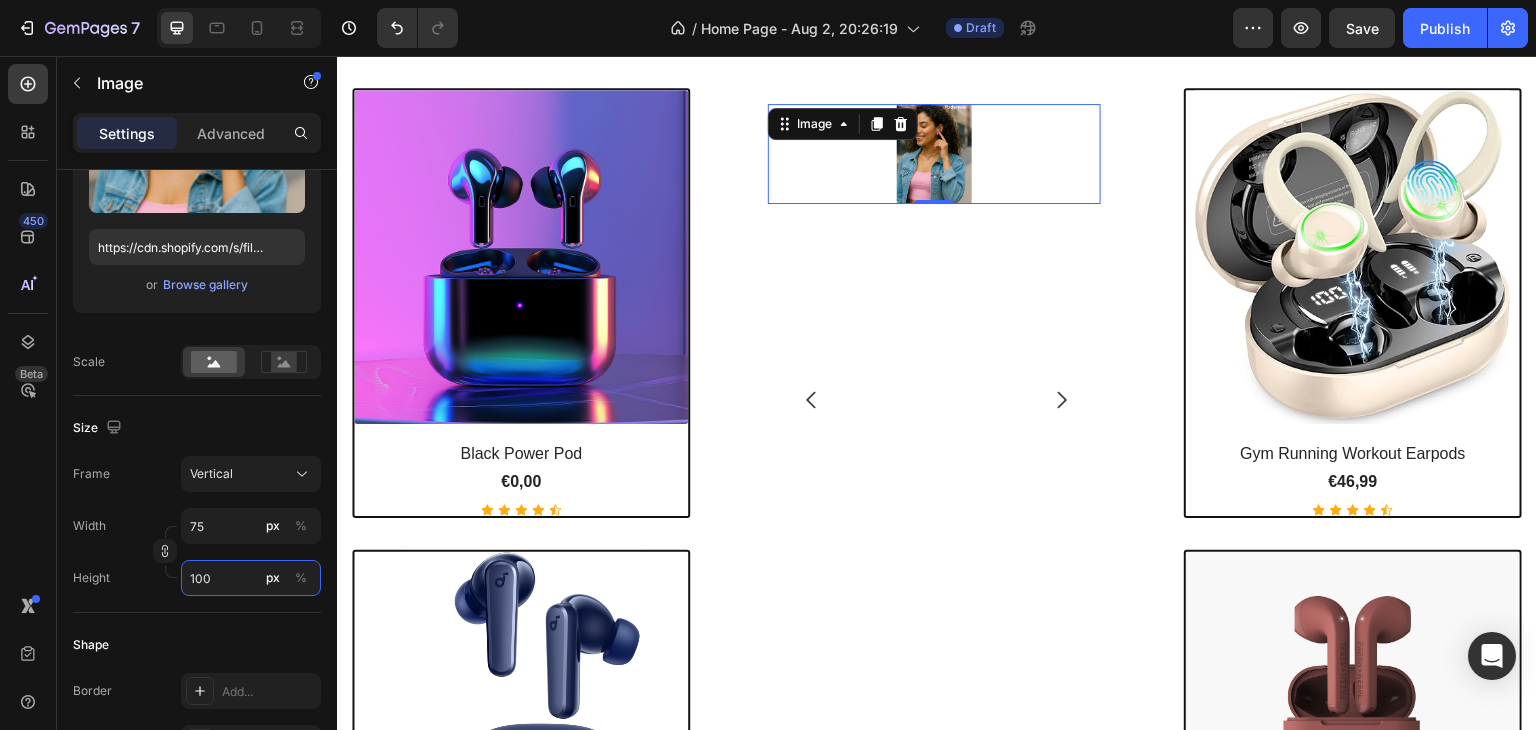 type on "750" 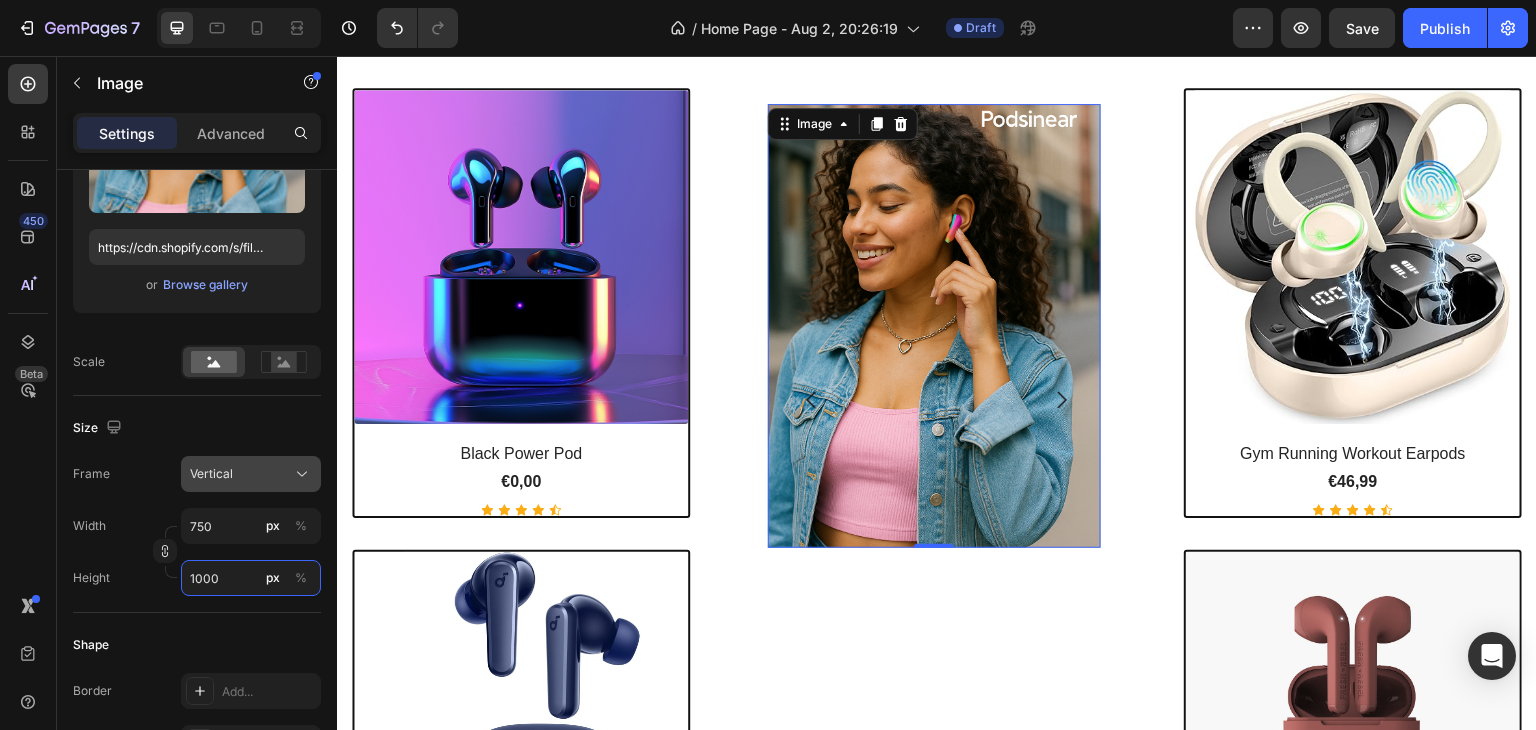 type on "1000" 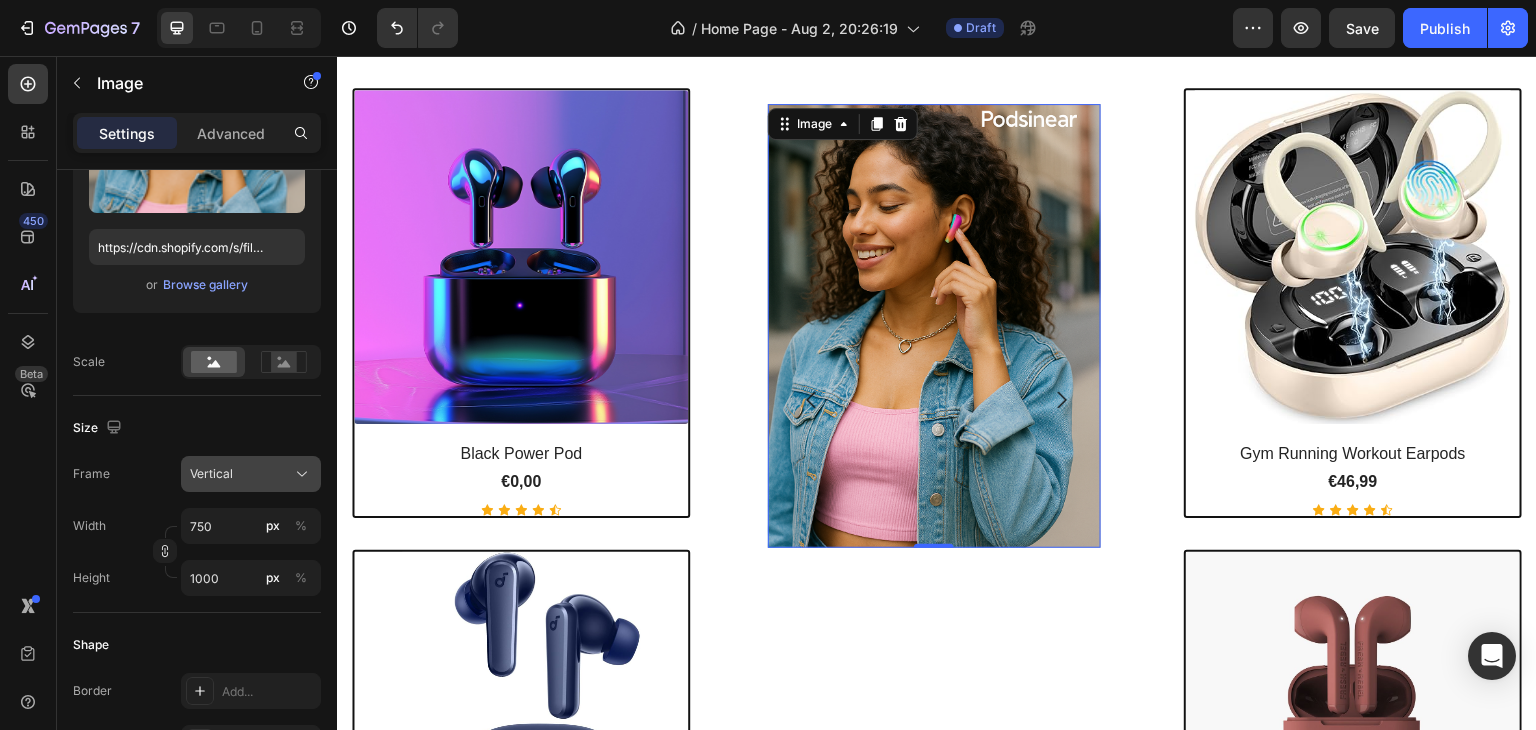 click on "Vertical" at bounding box center (251, 474) 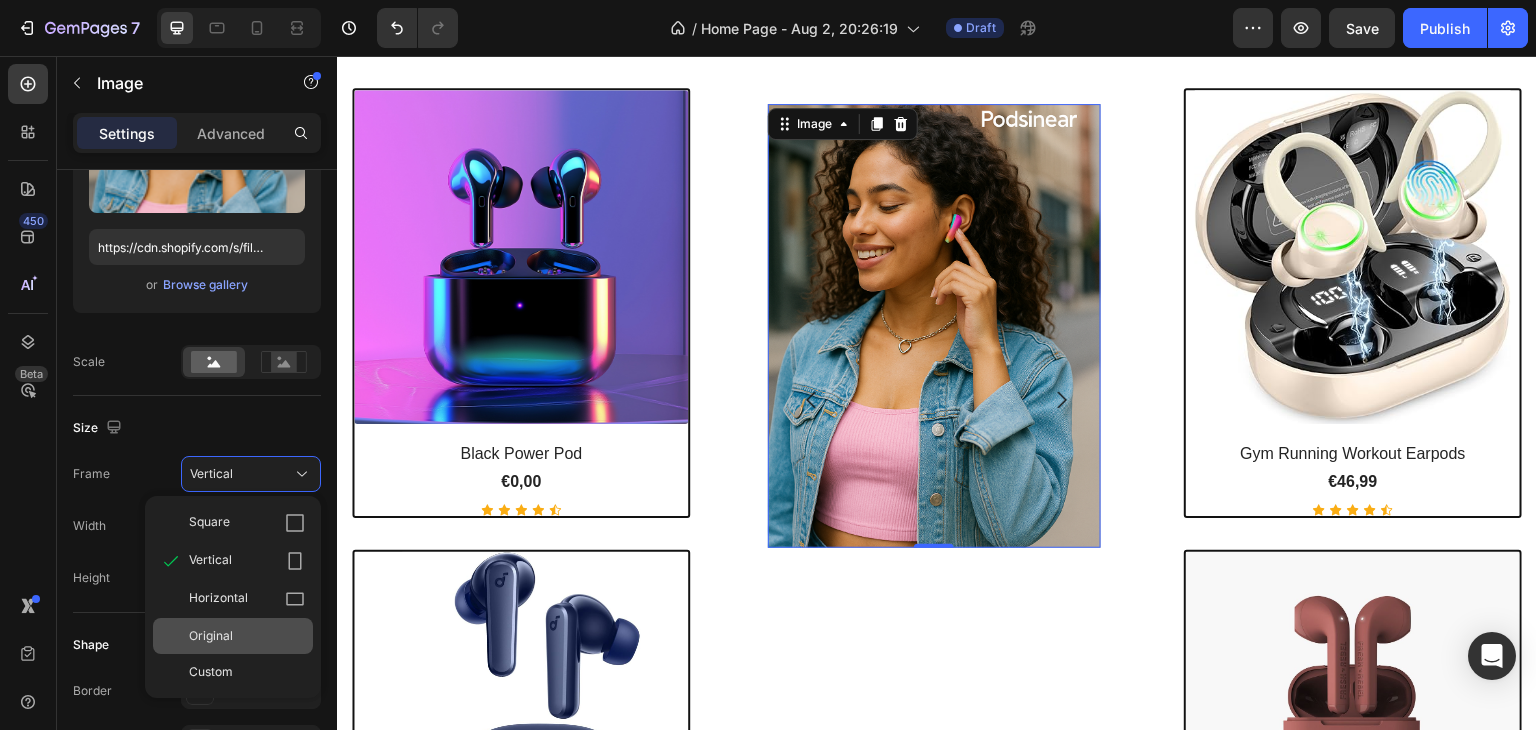 click on "Original" at bounding box center (247, 636) 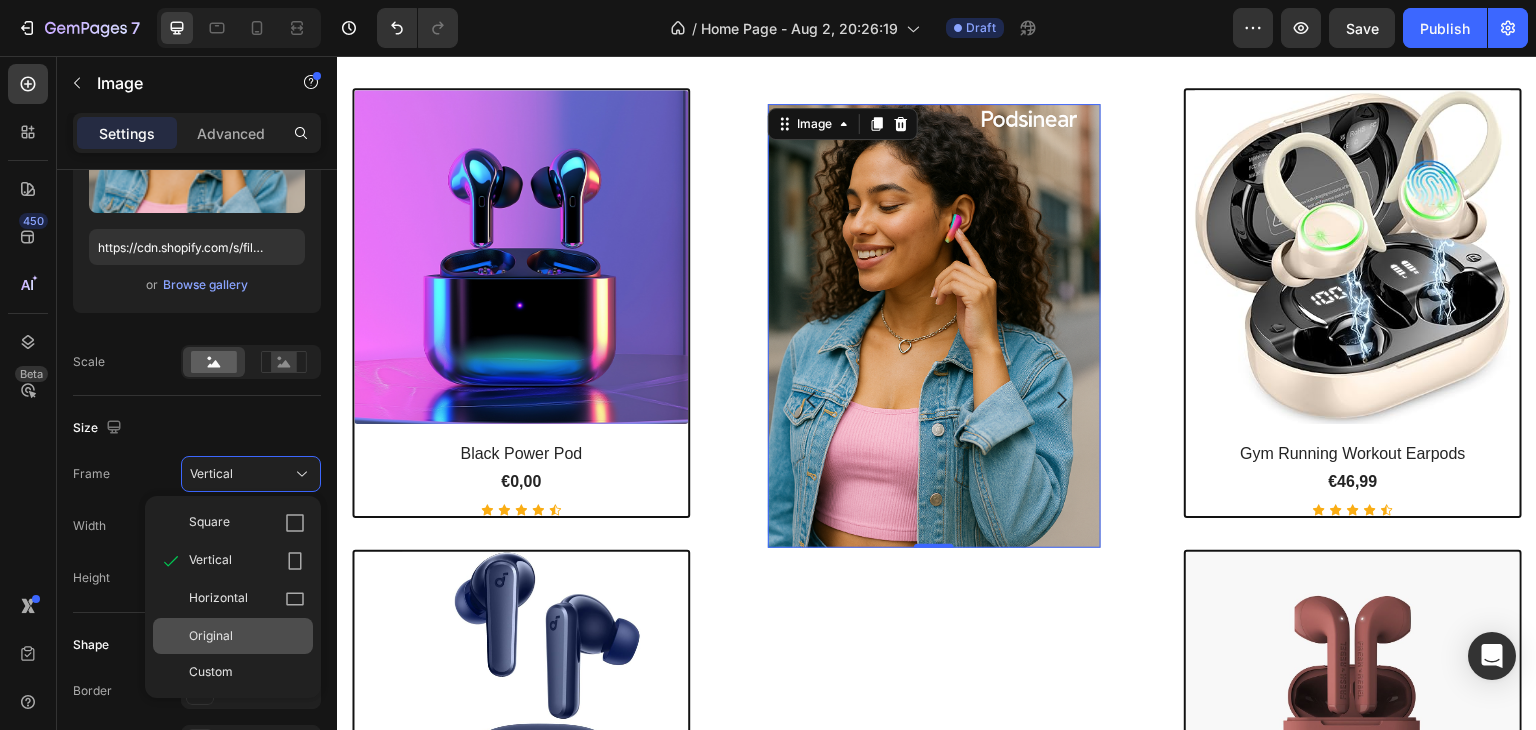 type 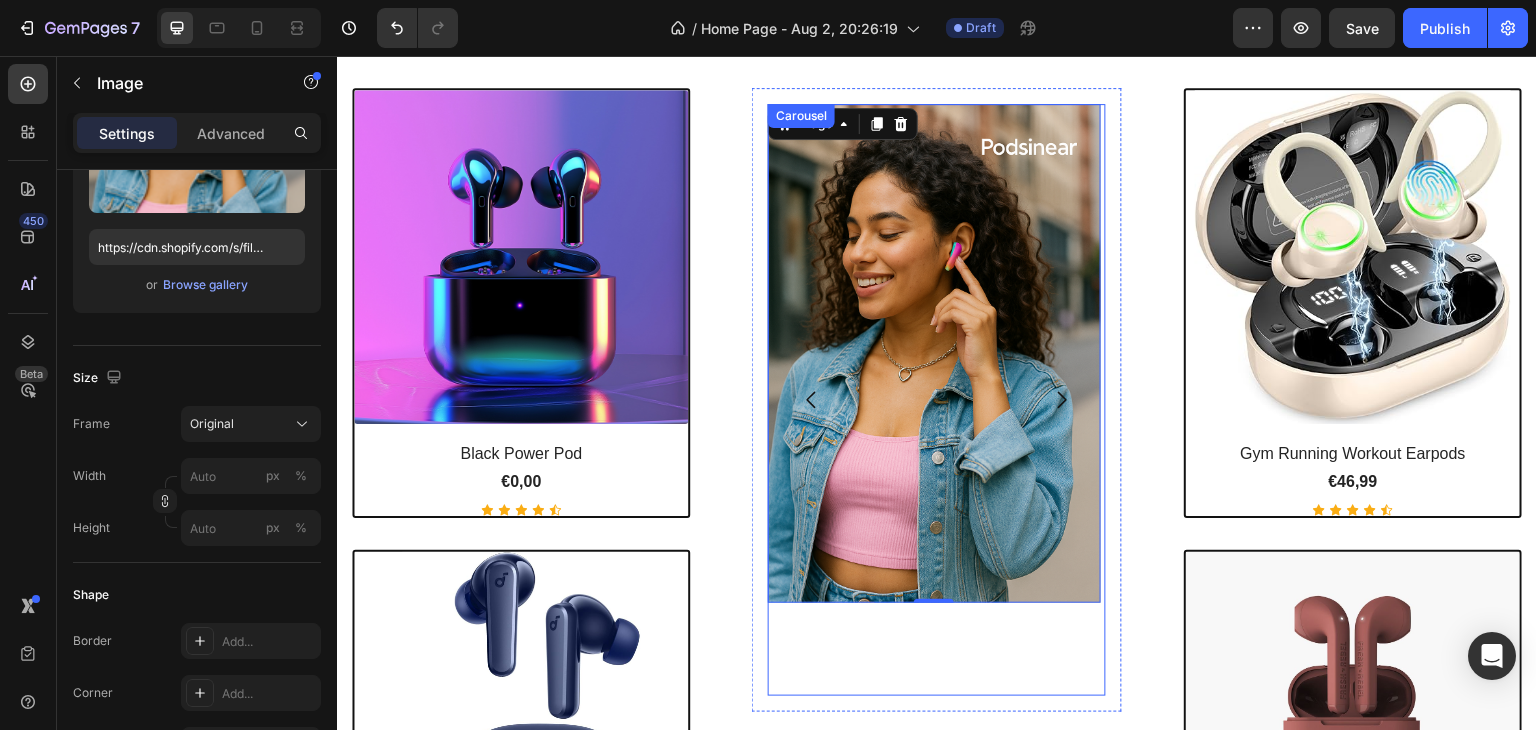 click 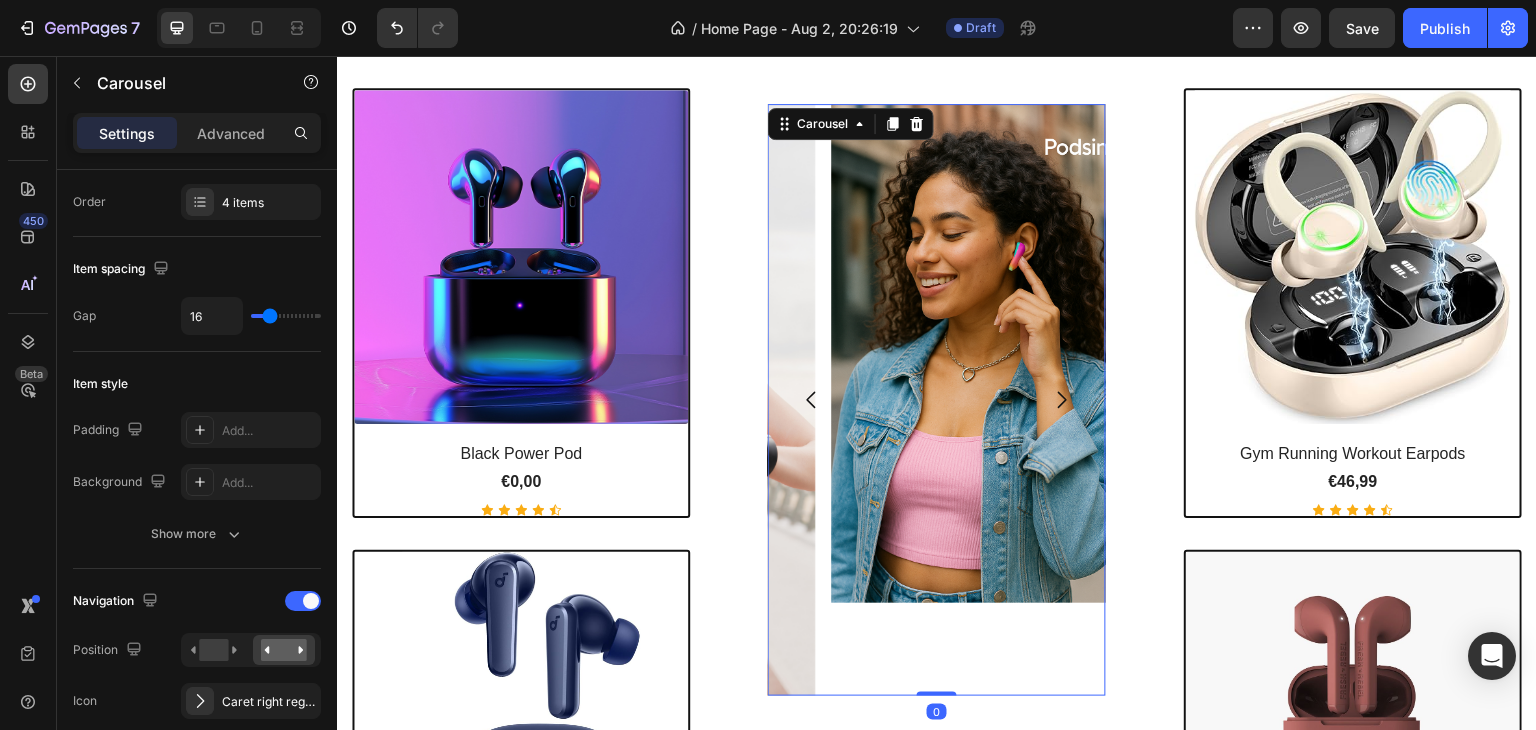 scroll, scrollTop: 0, scrollLeft: 0, axis: both 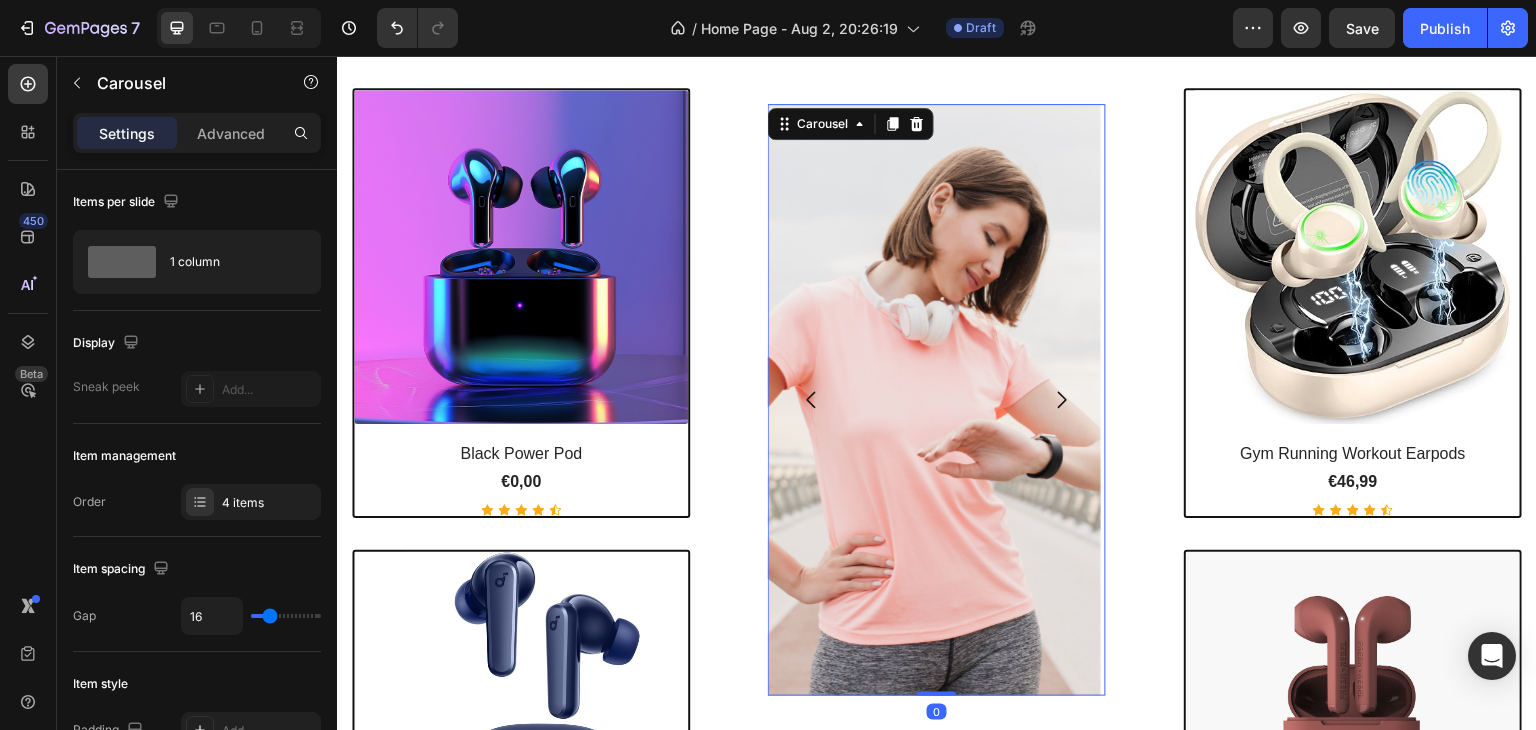 click at bounding box center [1062, 400] 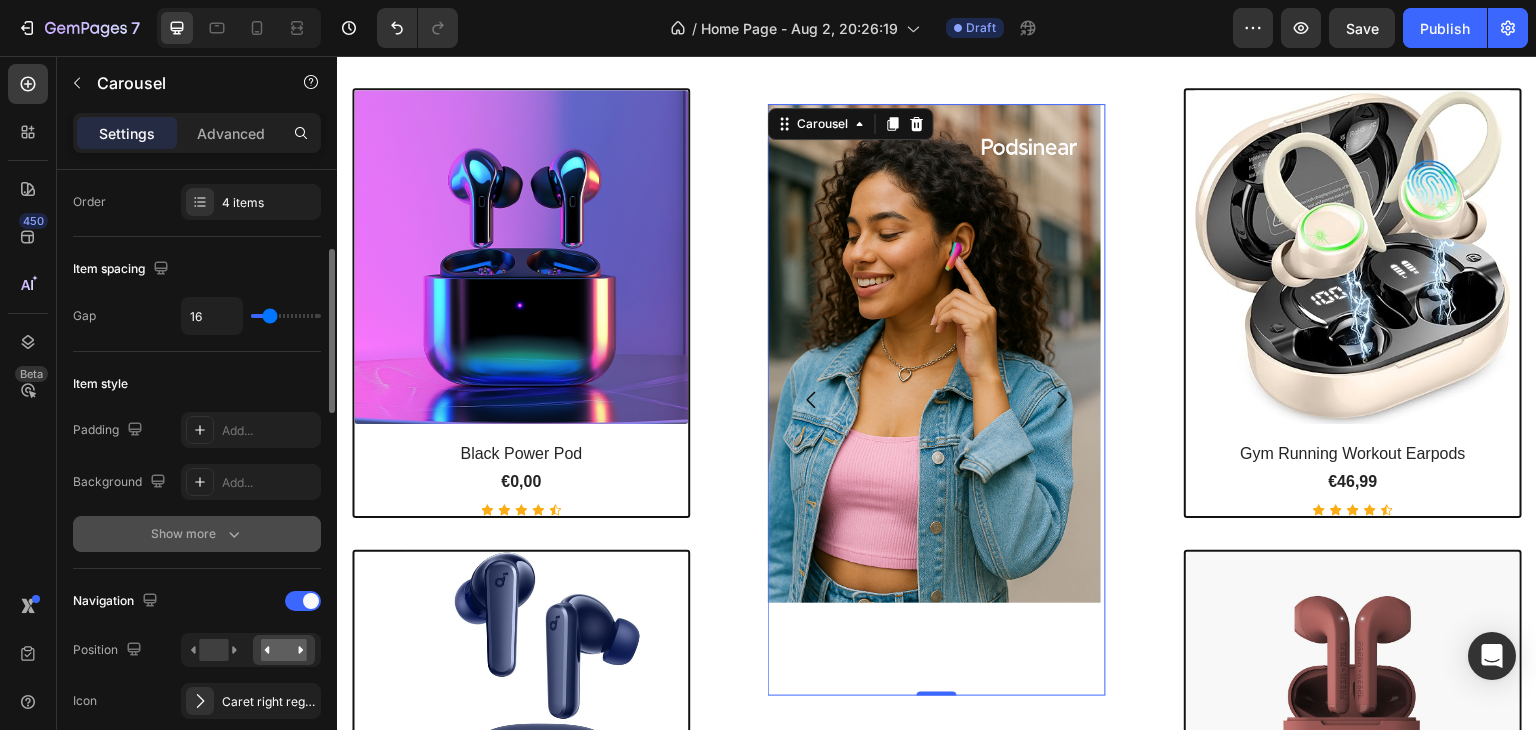 scroll, scrollTop: 0, scrollLeft: 0, axis: both 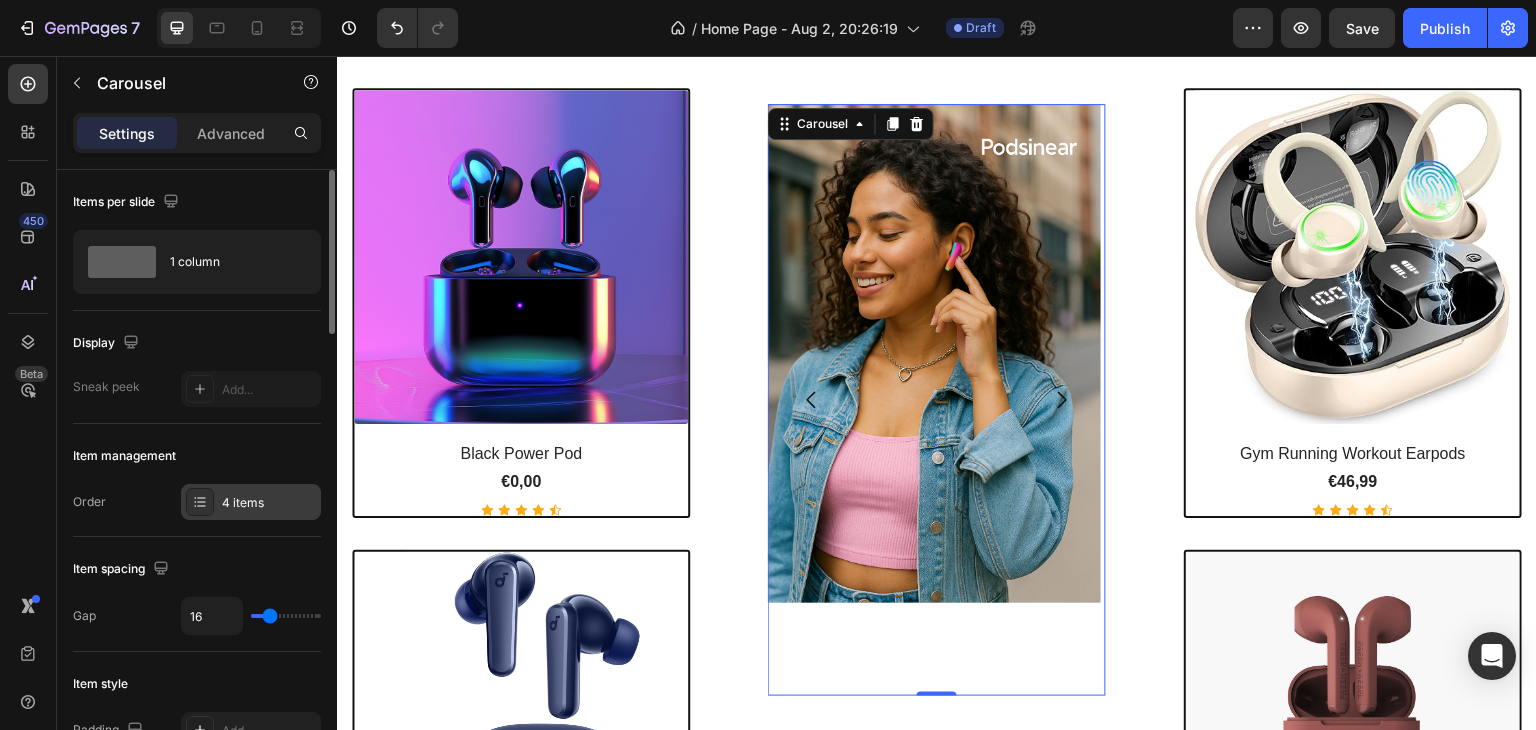 click on "4 items" at bounding box center [269, 503] 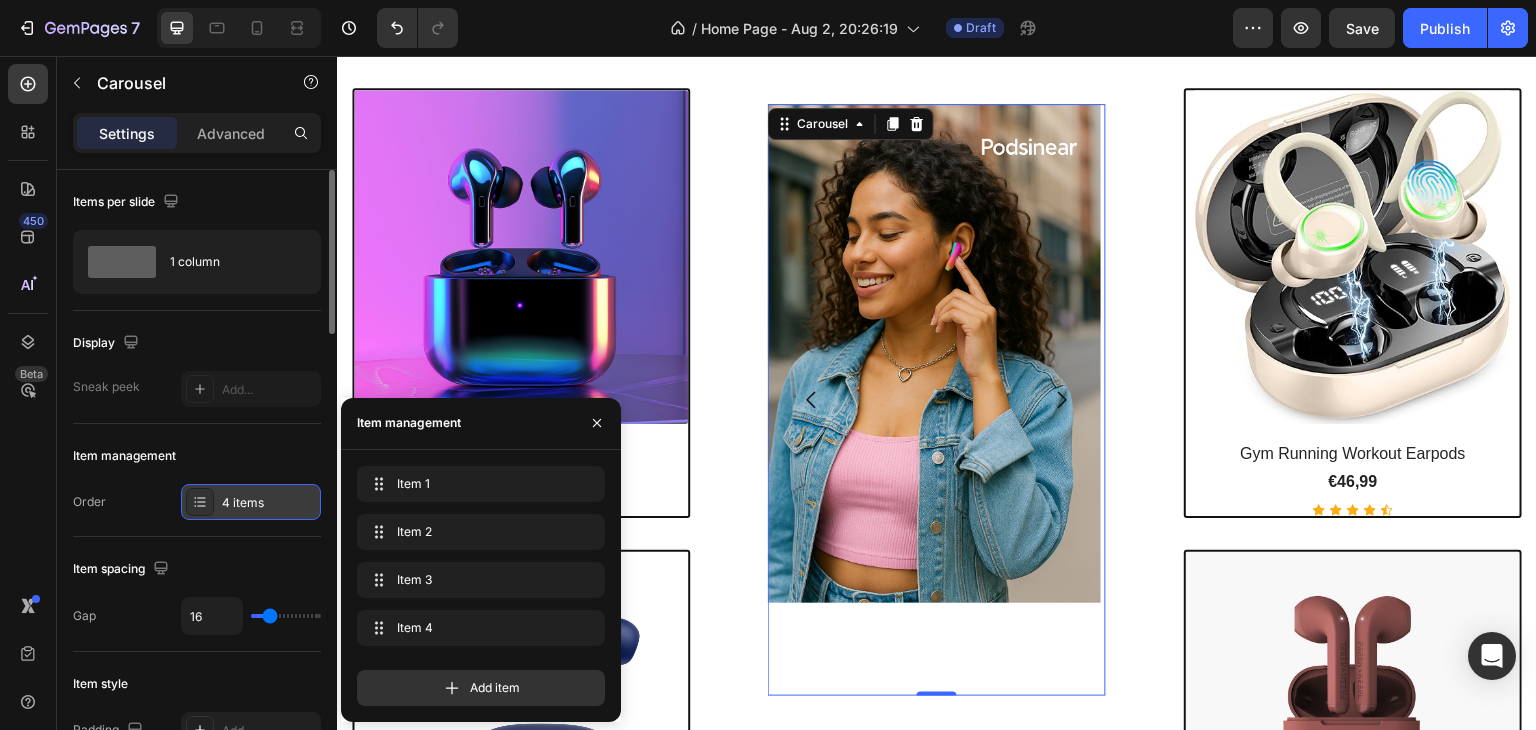 click on "4 items" at bounding box center [269, 503] 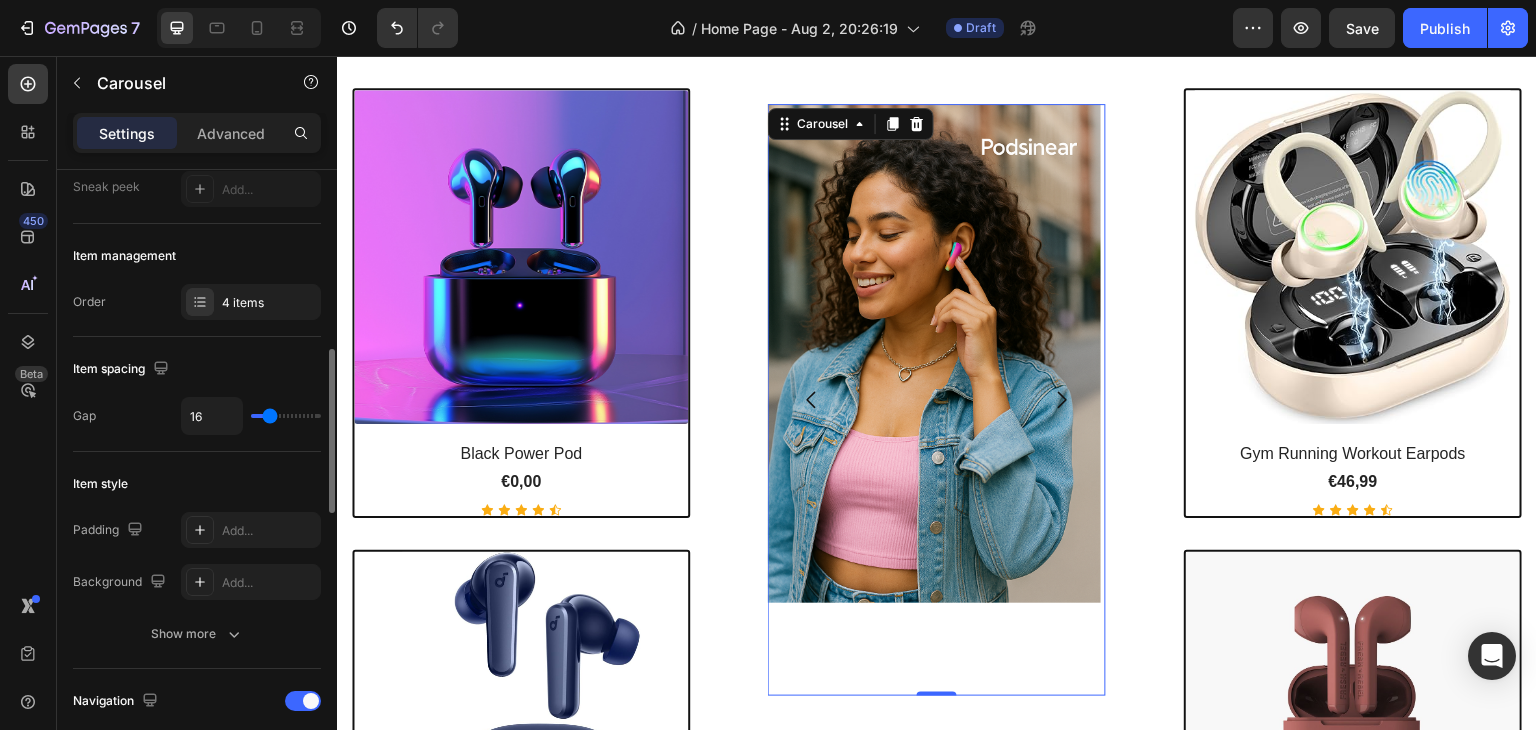scroll, scrollTop: 300, scrollLeft: 0, axis: vertical 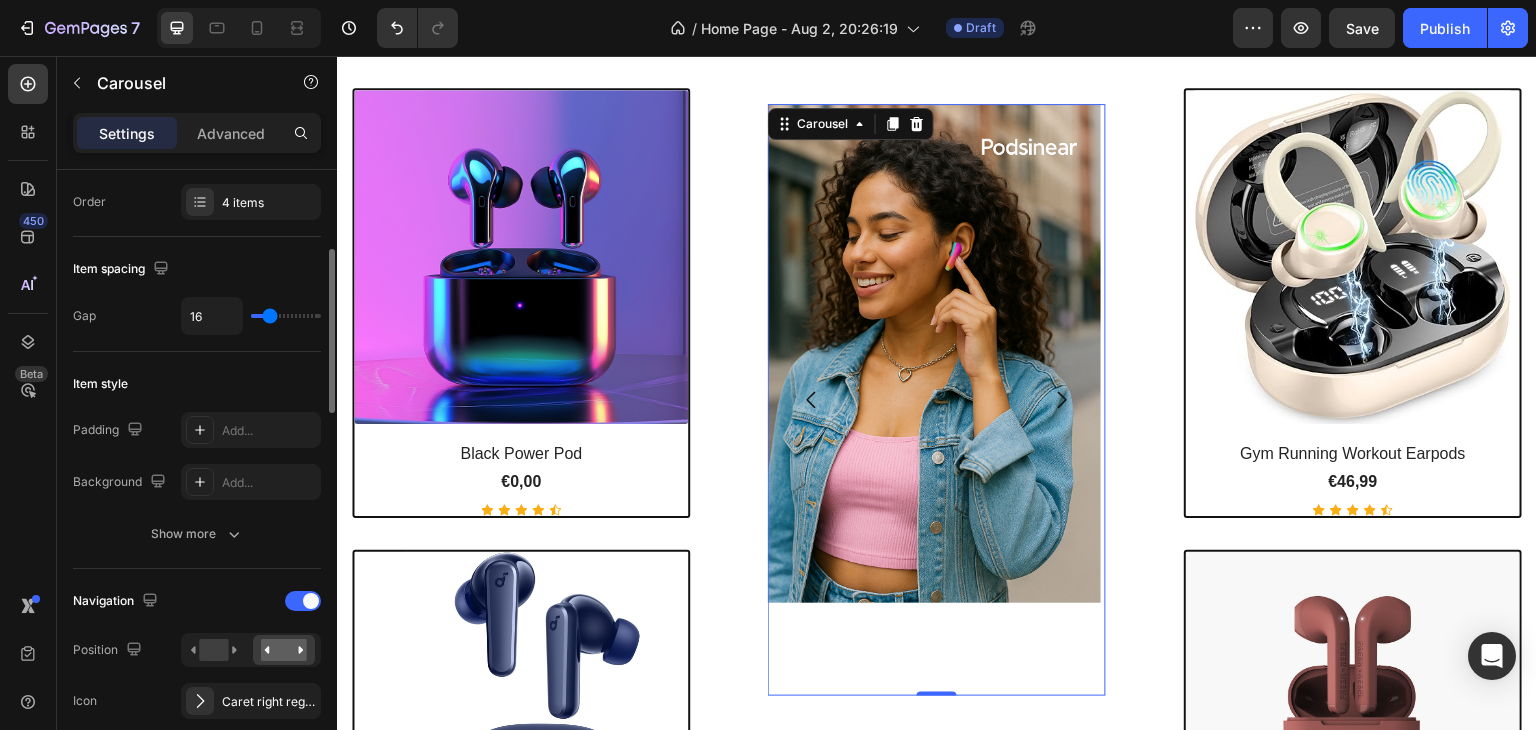 click on "Show more" at bounding box center [197, 534] 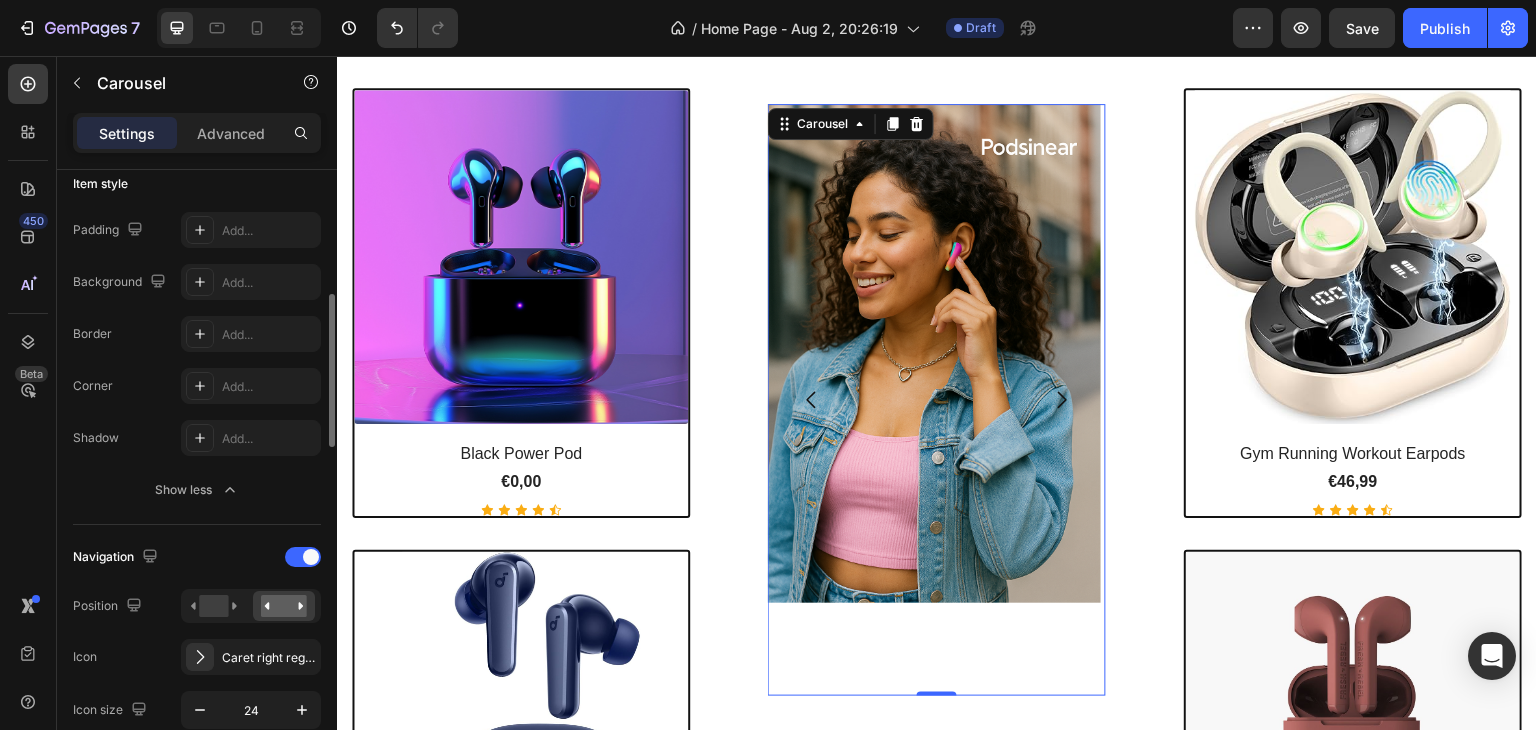 scroll, scrollTop: 600, scrollLeft: 0, axis: vertical 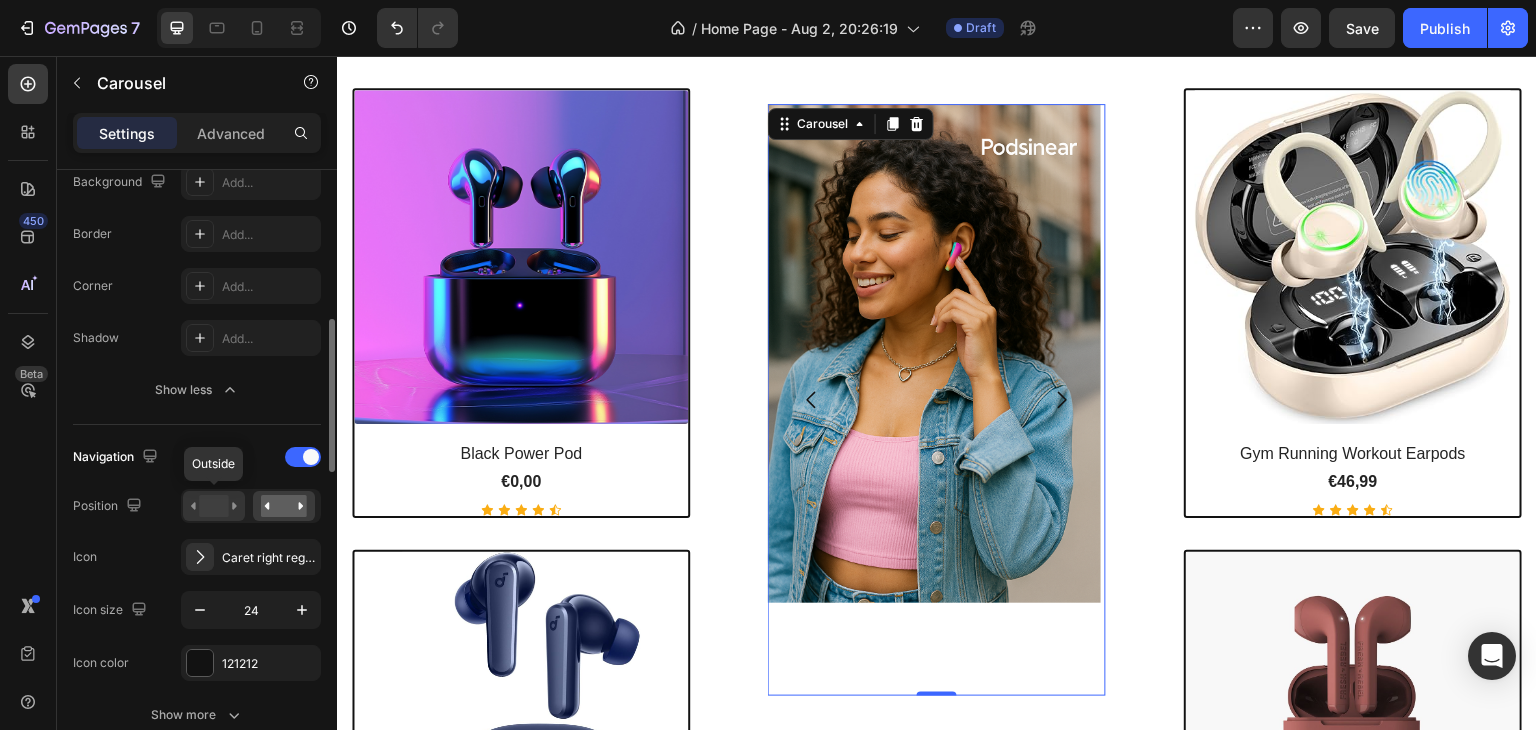 click 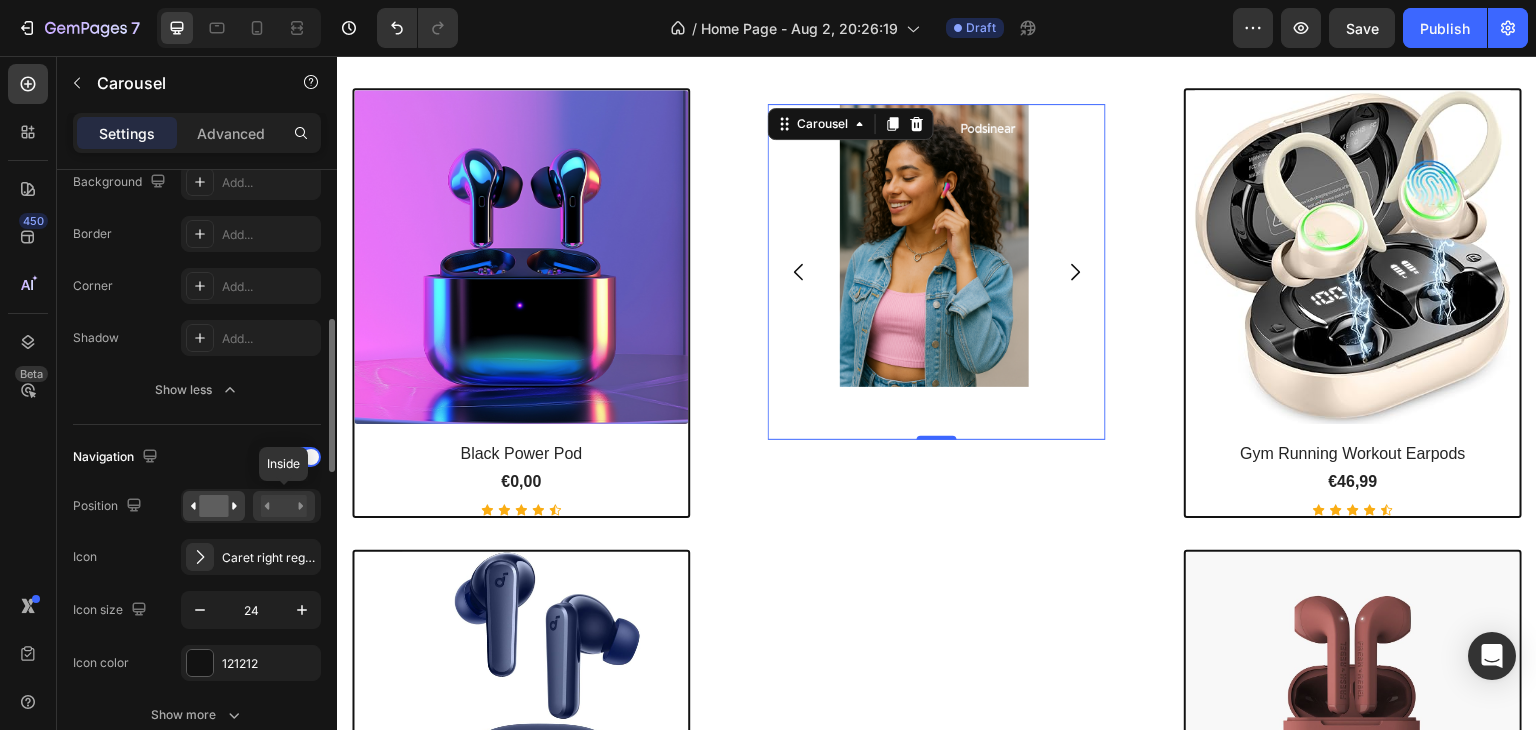 click 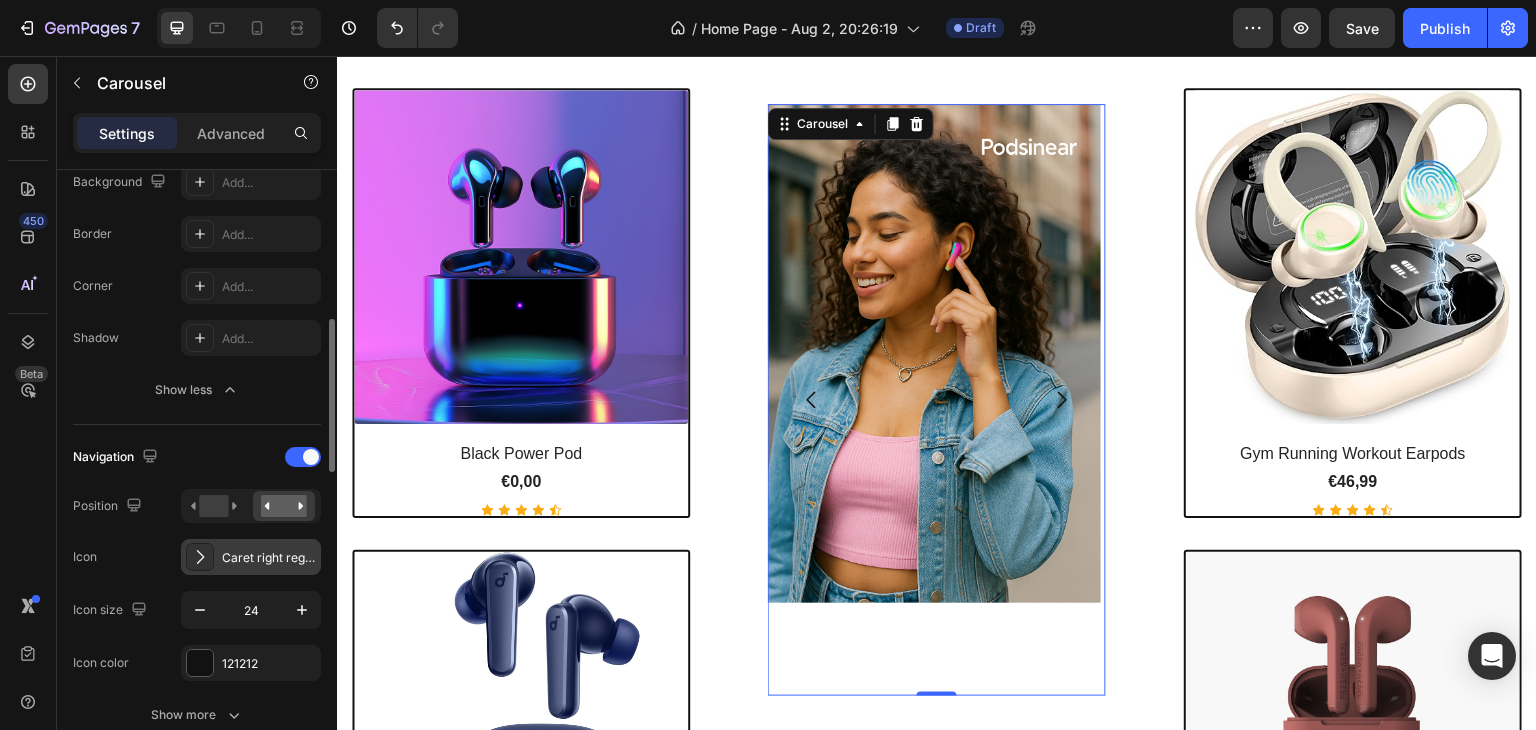 click at bounding box center [200, 557] 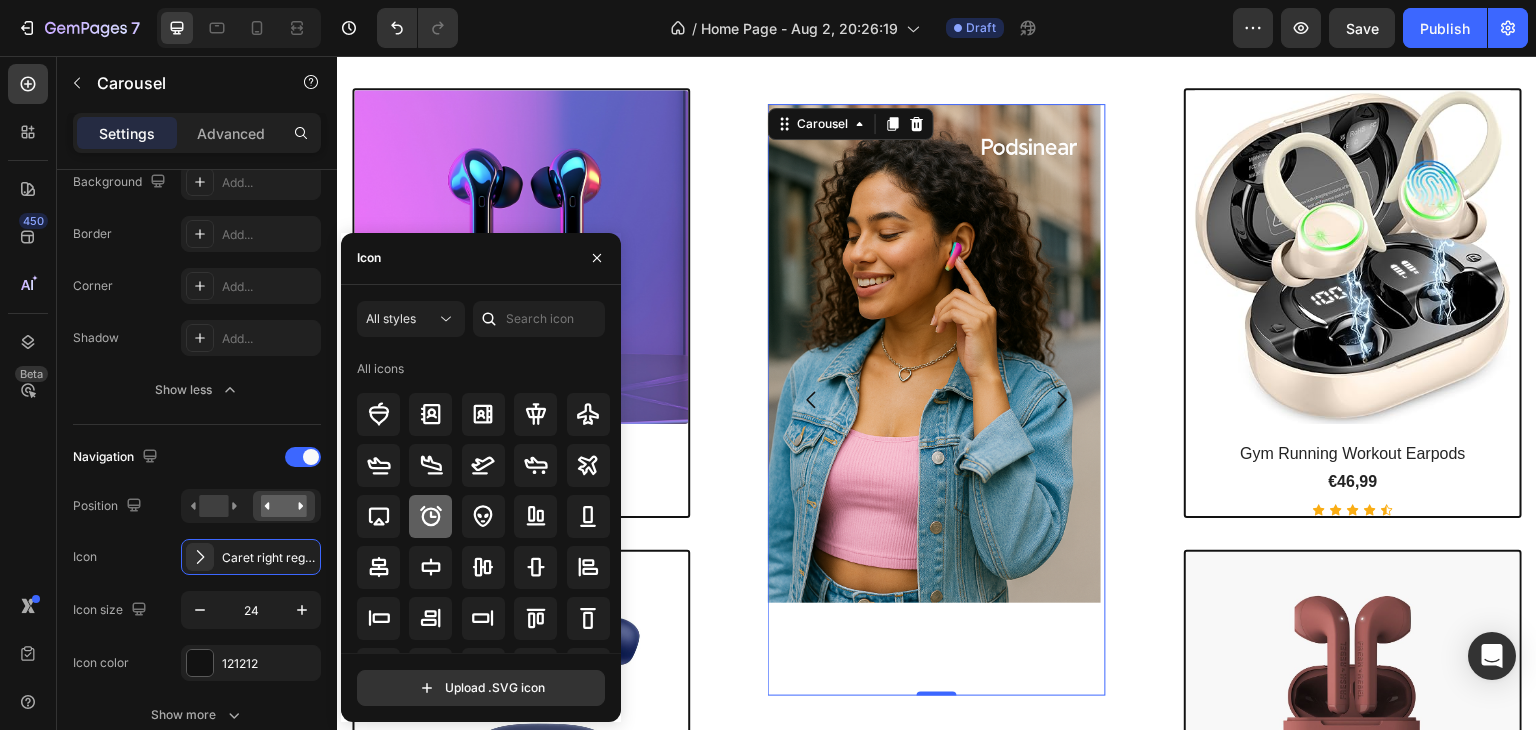 click 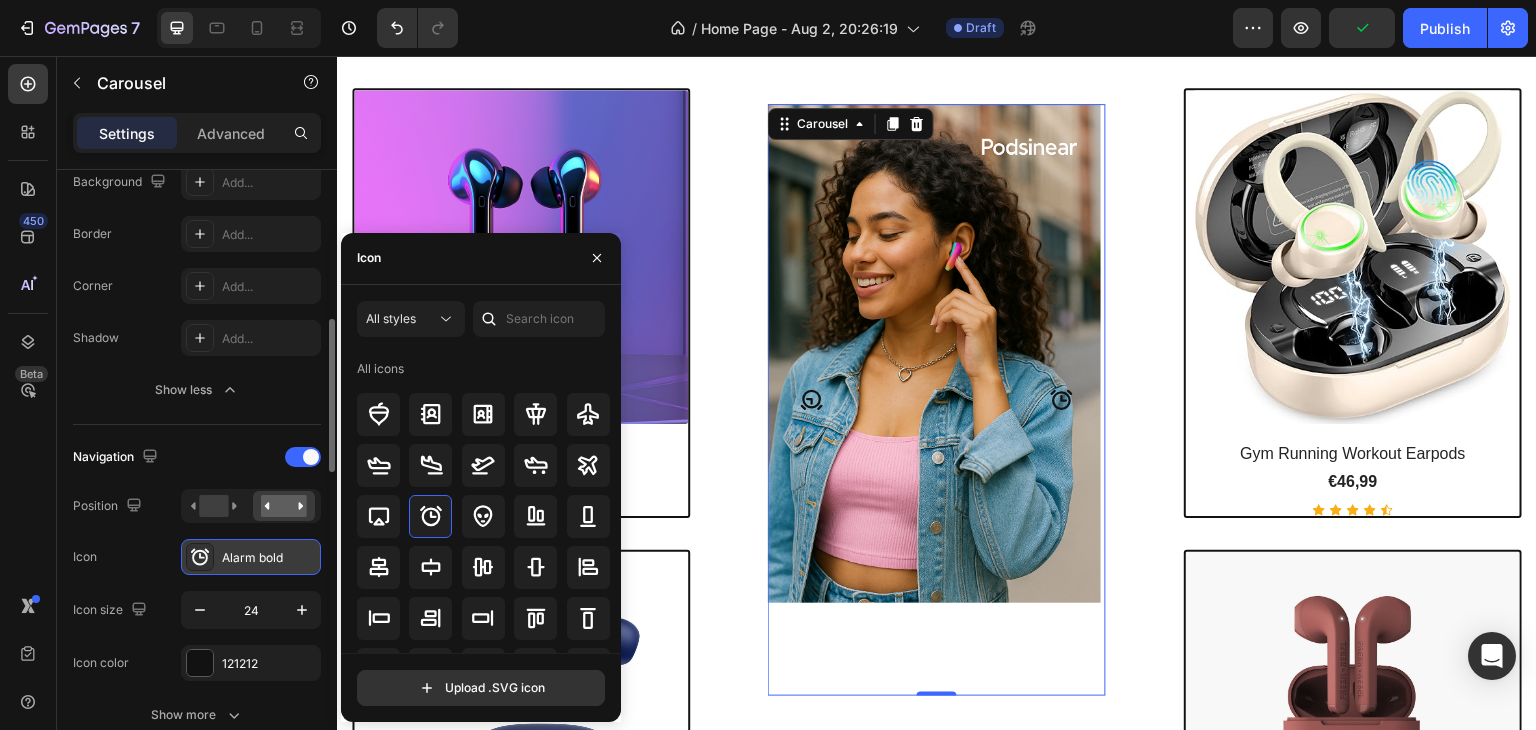click 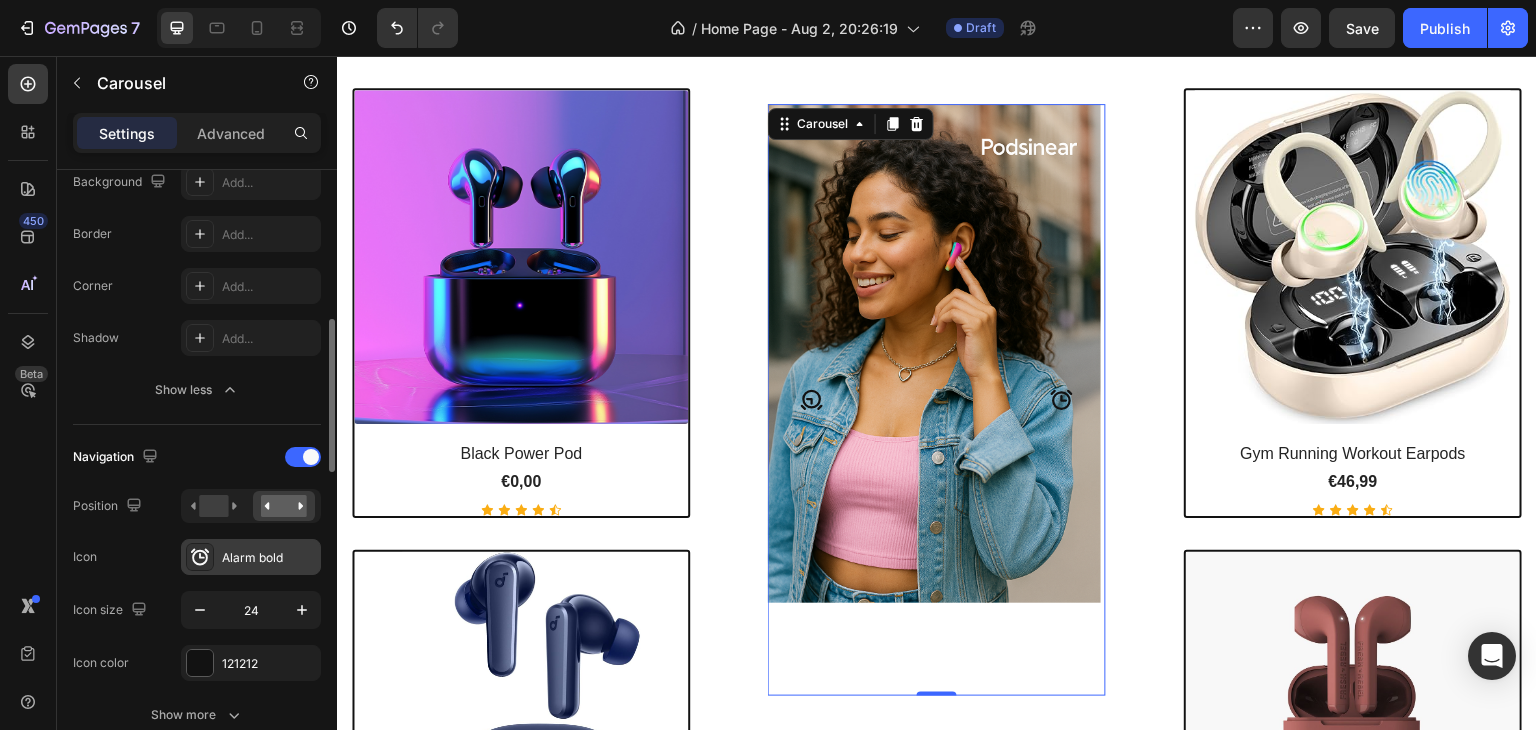 click on "Alarm bold" at bounding box center (251, 557) 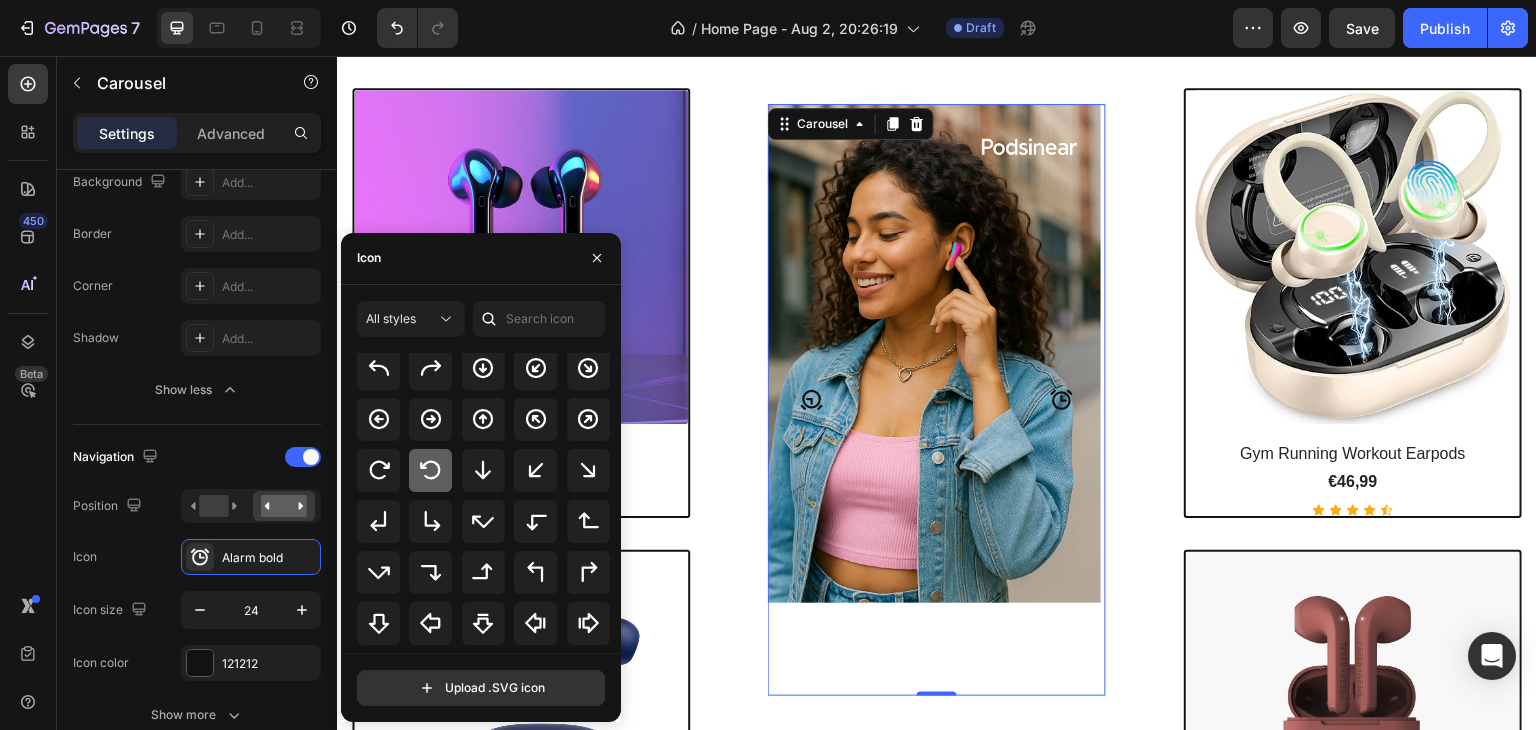 scroll, scrollTop: 0, scrollLeft: 0, axis: both 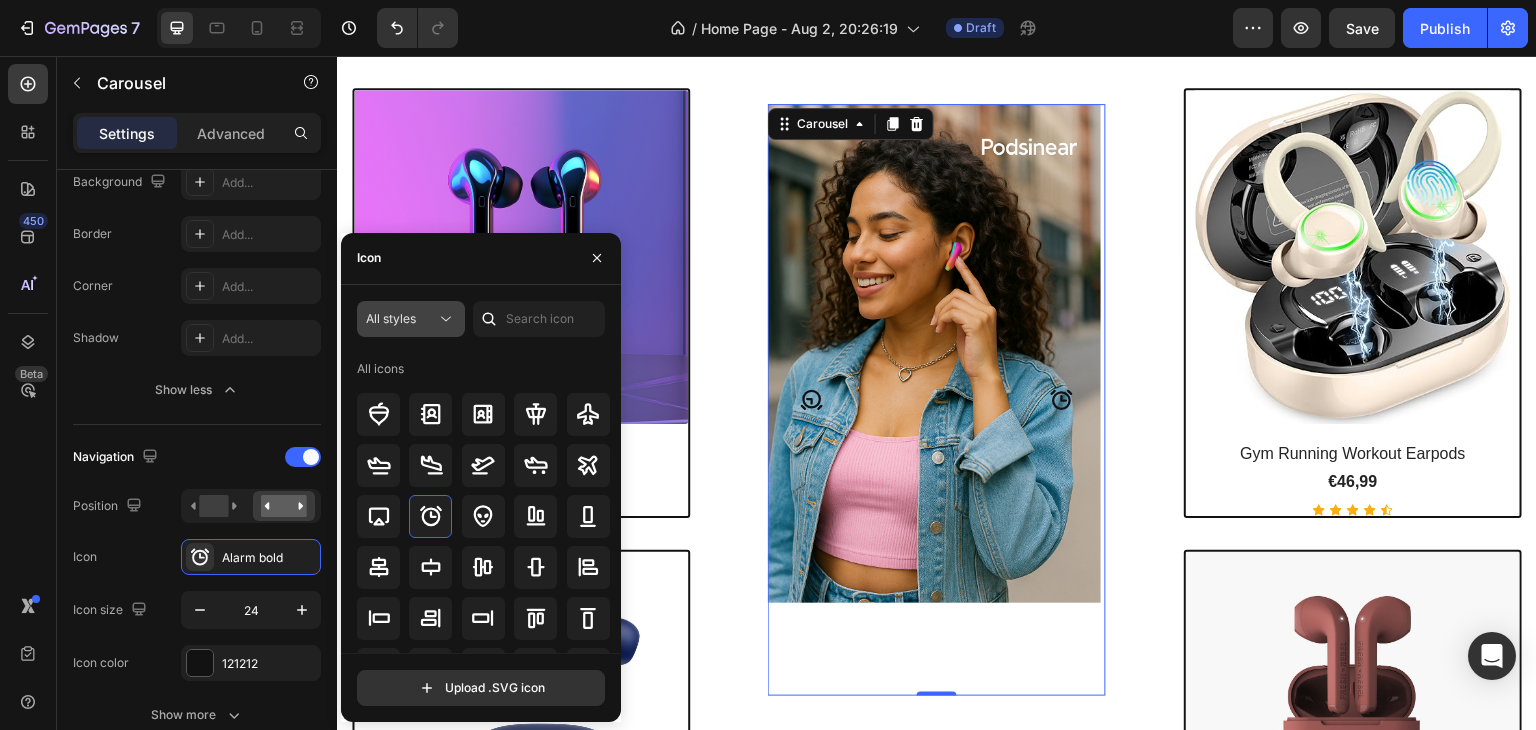click on "All styles" 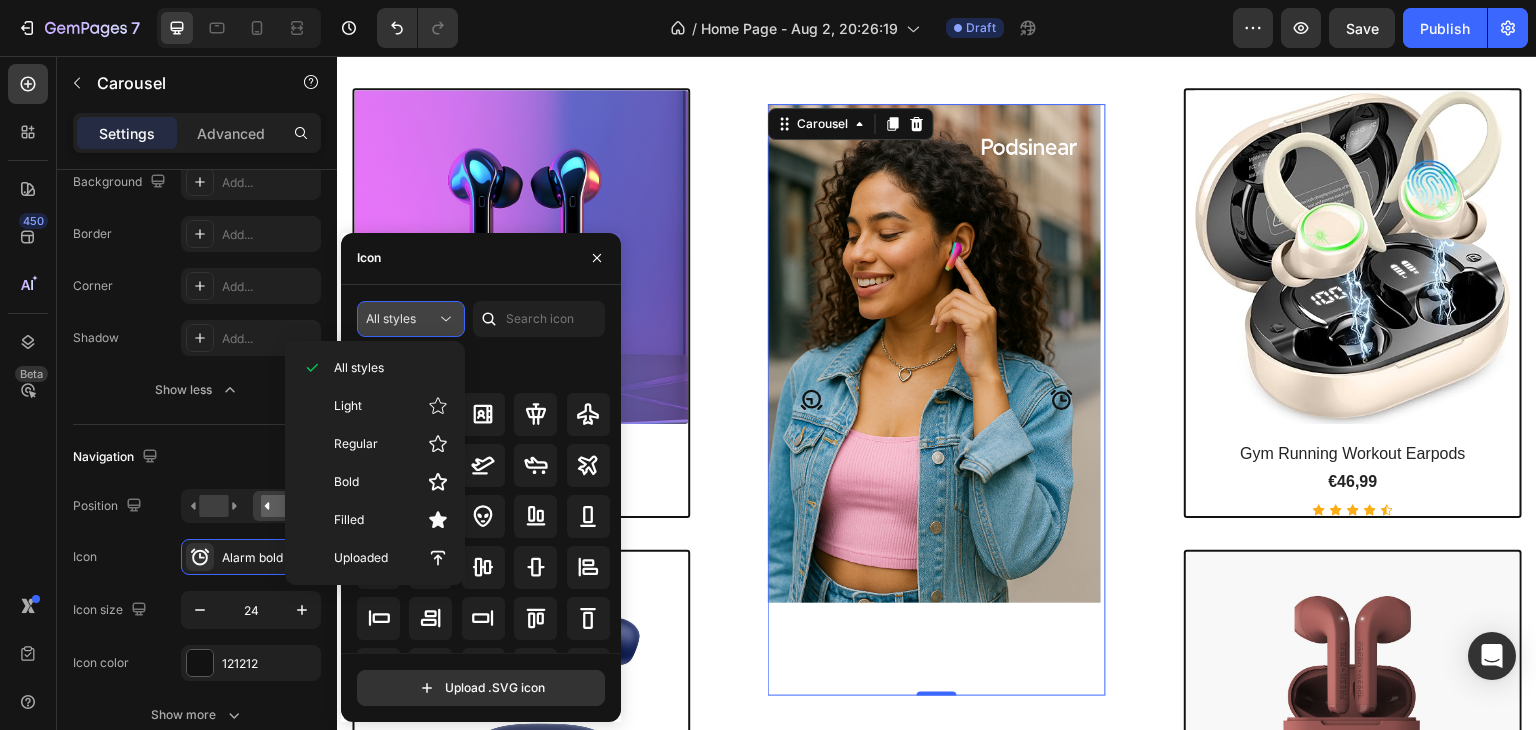 click on "All styles" 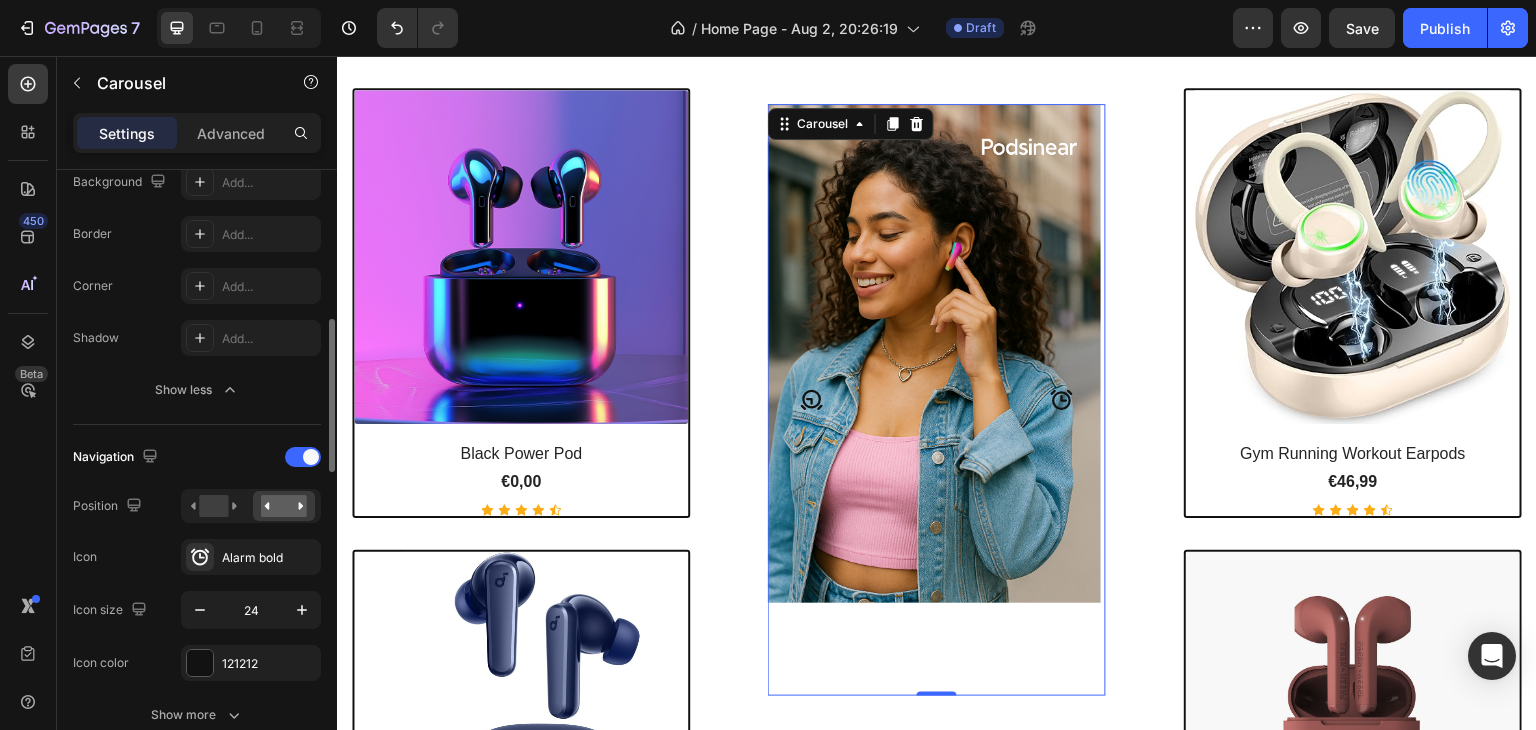 click on "Icon
Alarm bold" at bounding box center (197, 557) 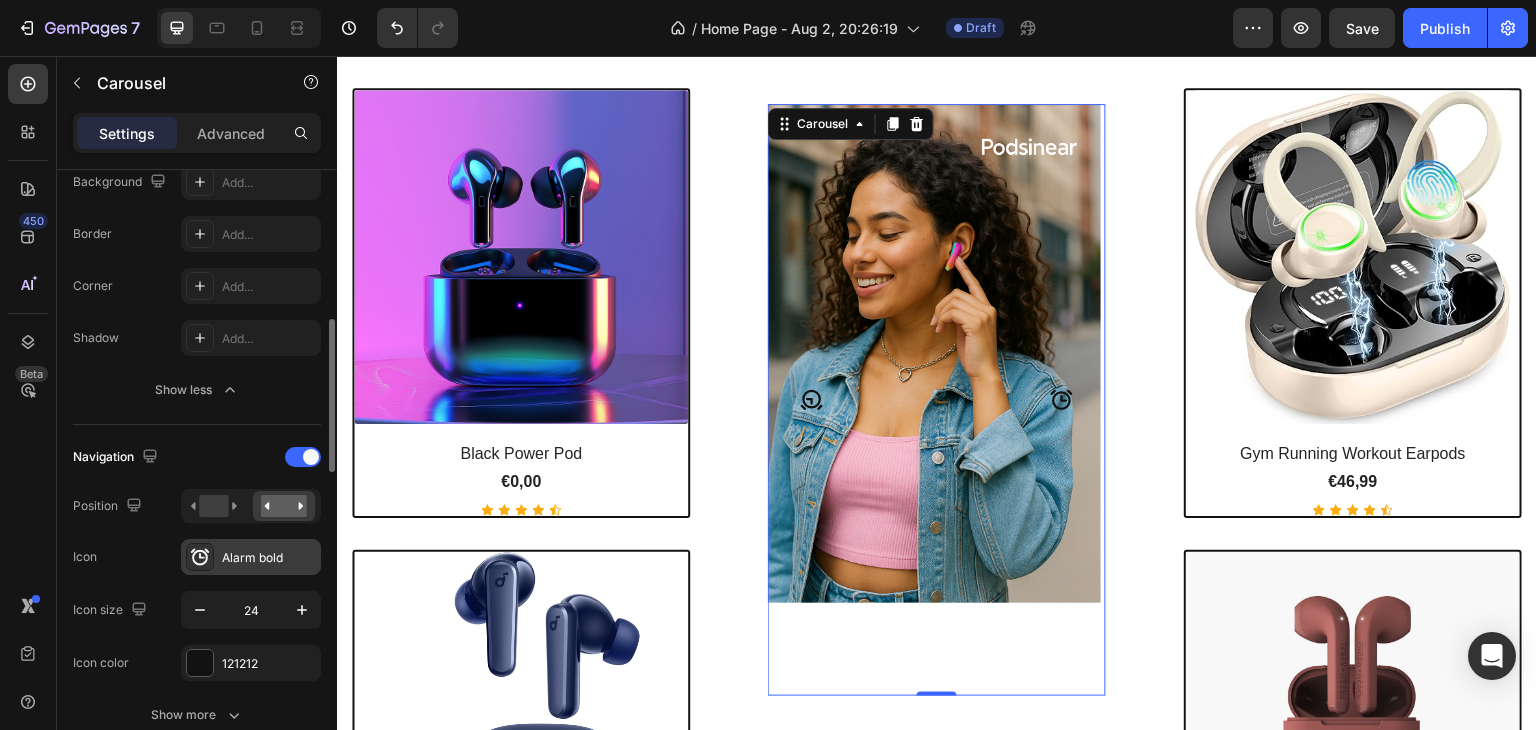 click 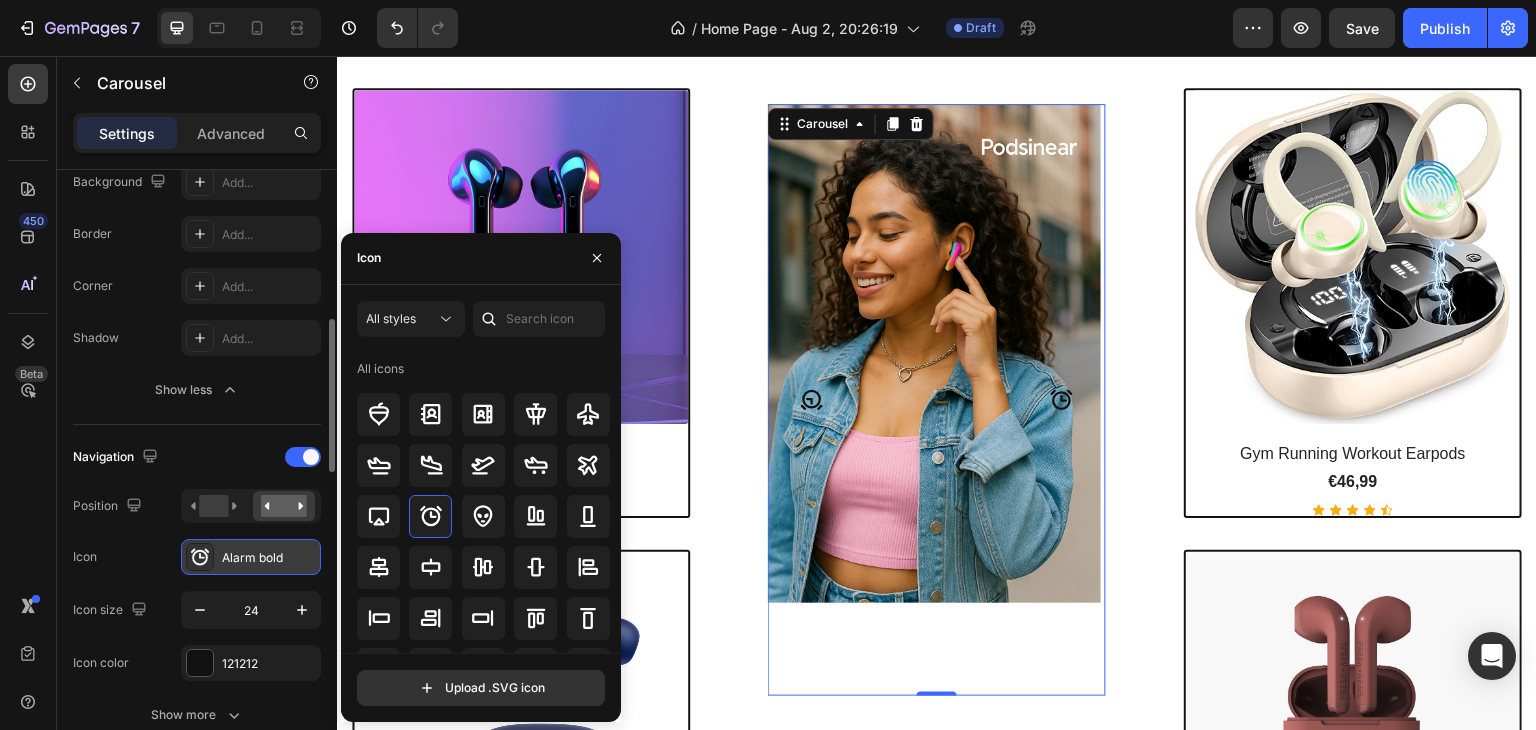 click 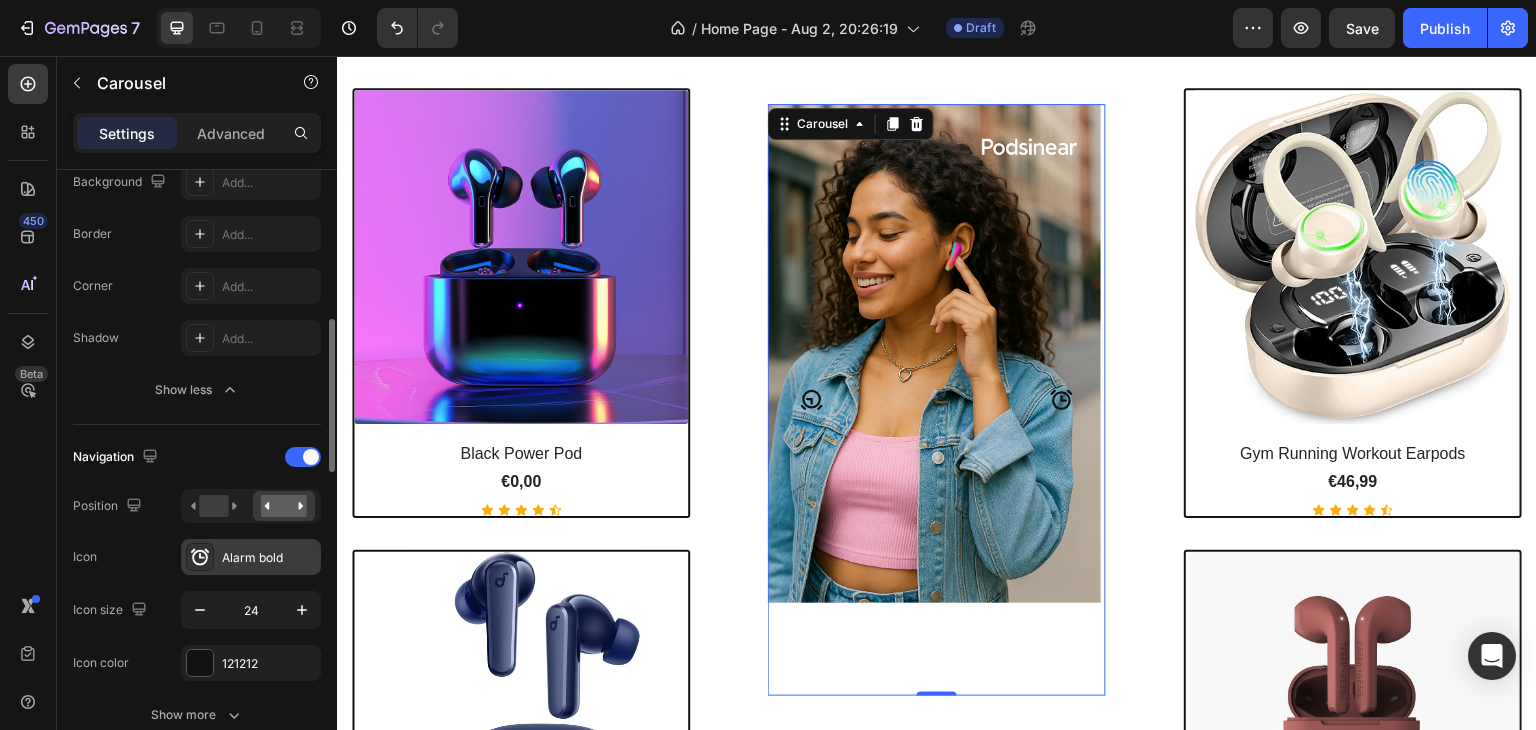 click on "Alarm bold" at bounding box center (251, 557) 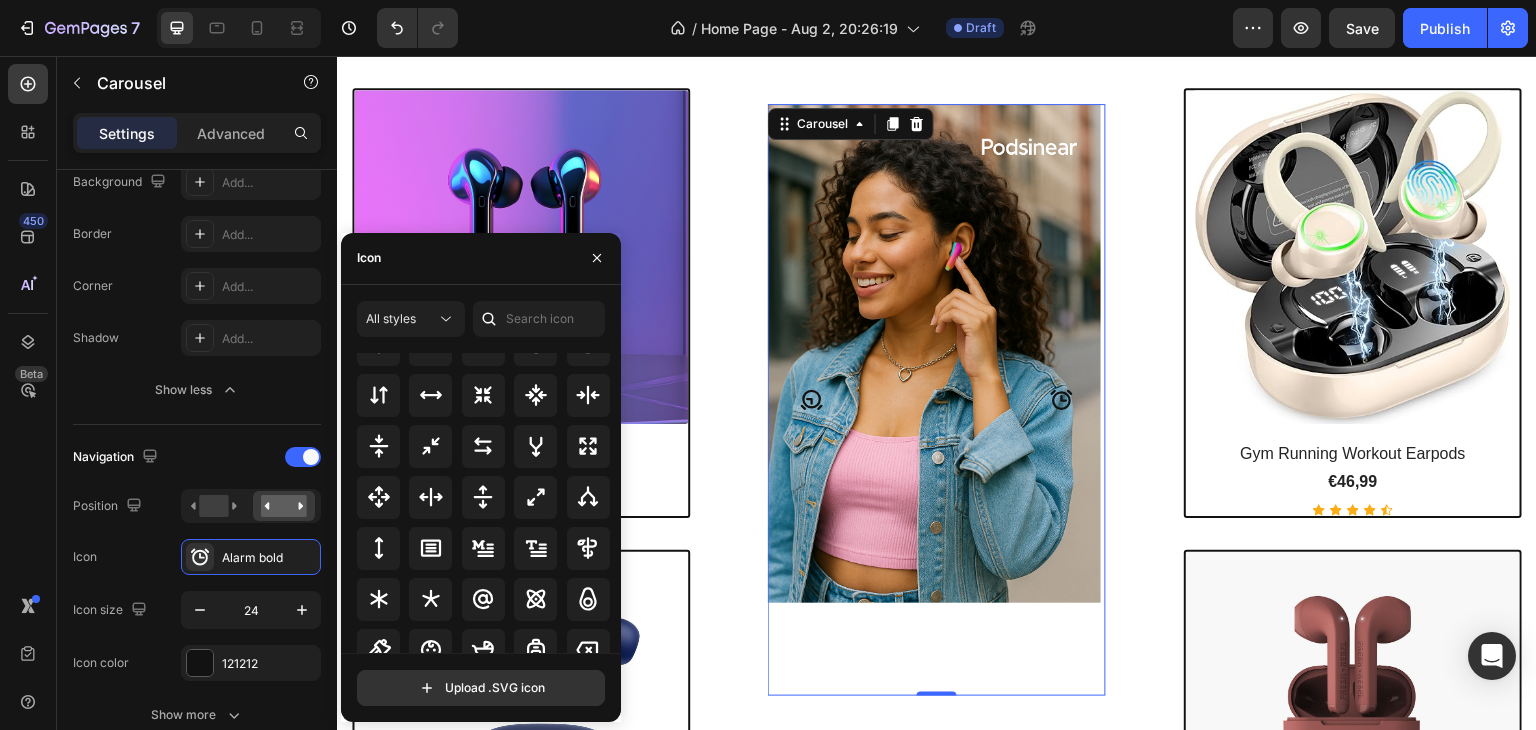 scroll, scrollTop: 1080, scrollLeft: 0, axis: vertical 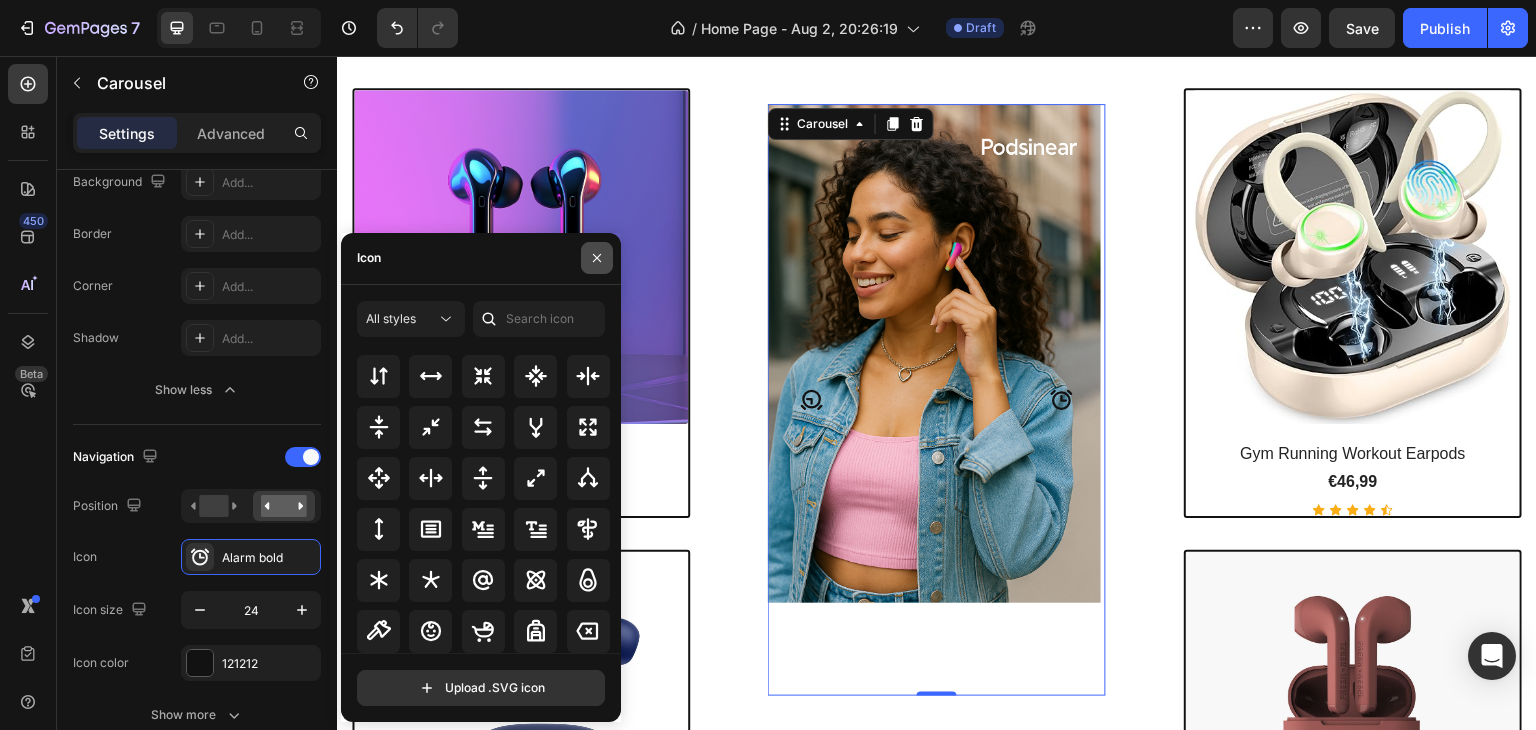 click 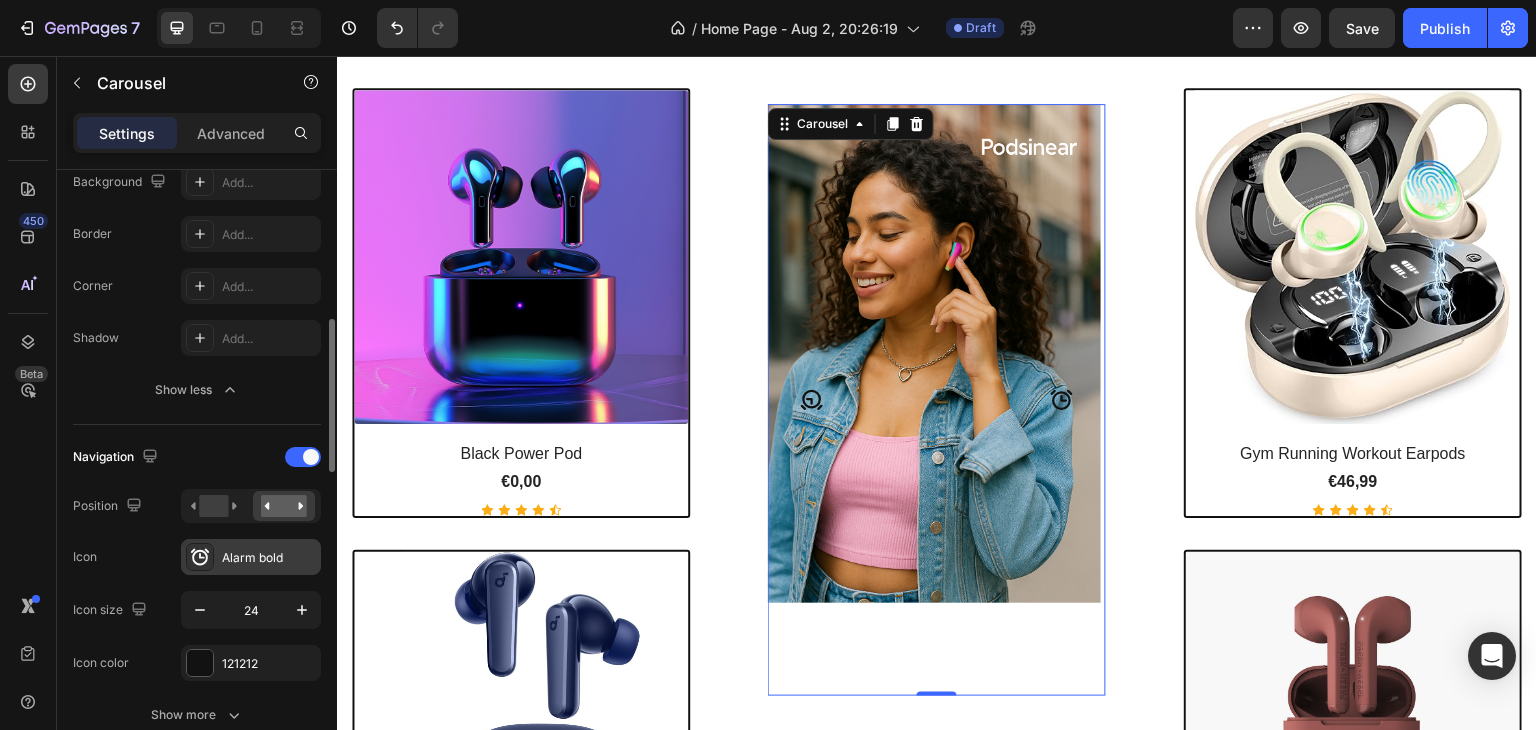click on "Alarm bold" at bounding box center (269, 558) 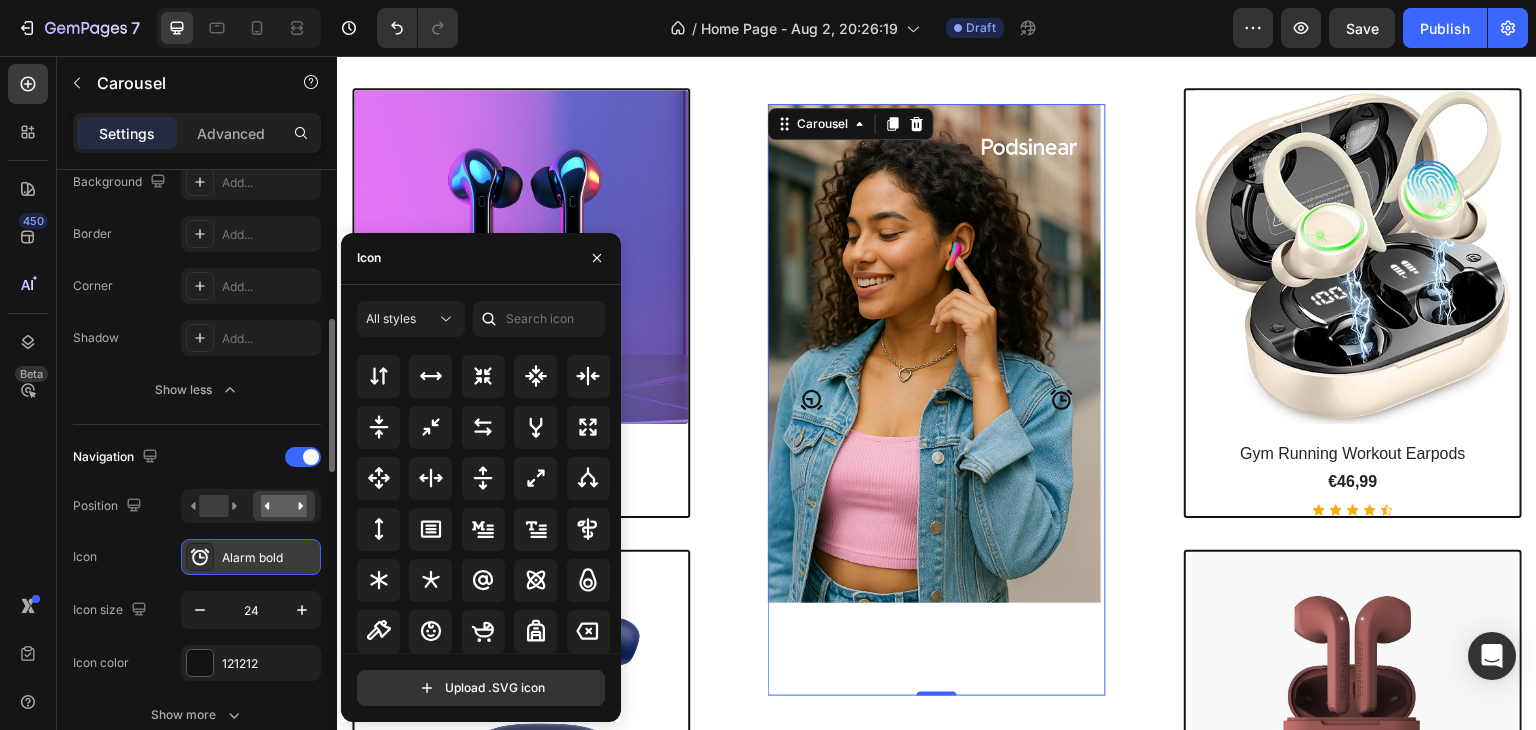 click on "Alarm bold" at bounding box center [269, 558] 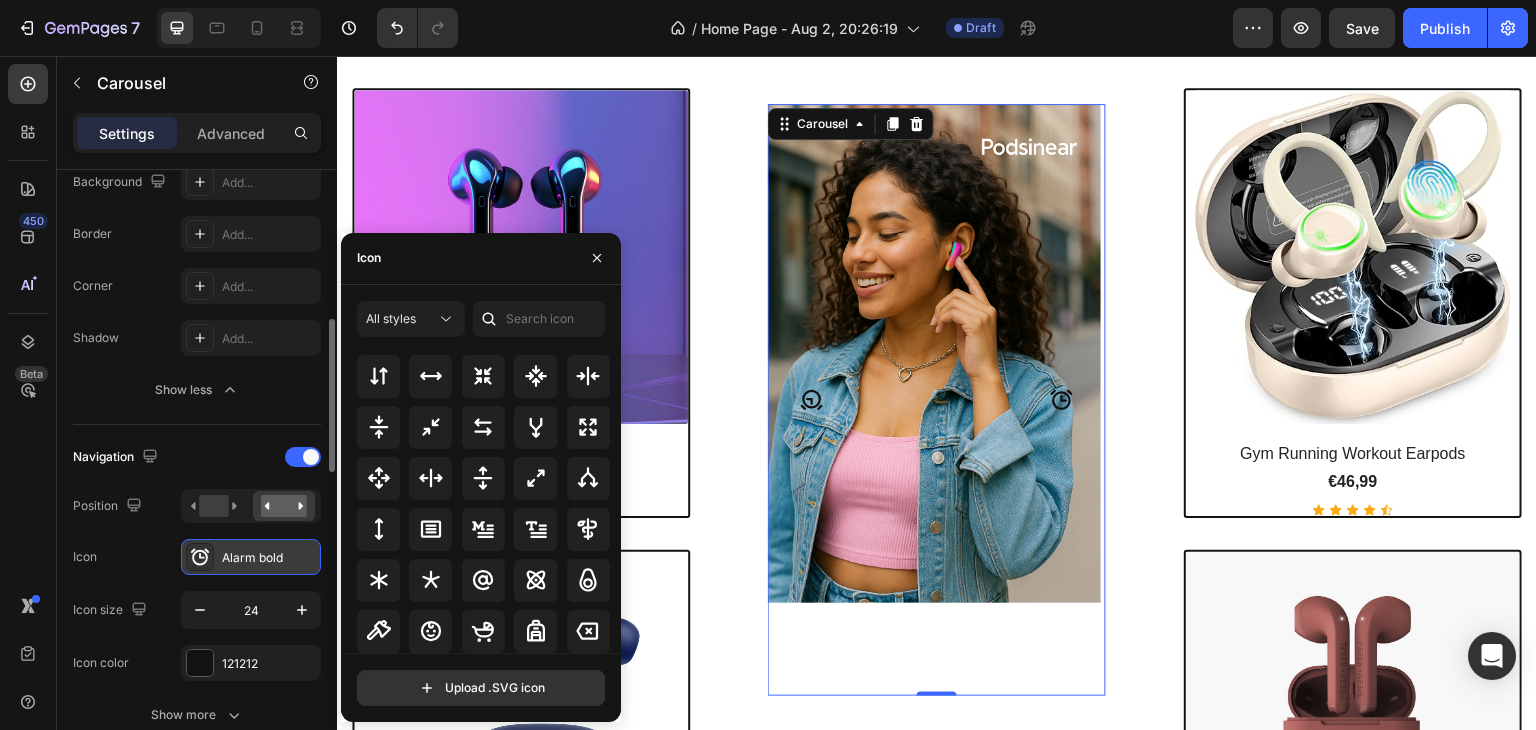 click on "Alarm bold" at bounding box center (269, 558) 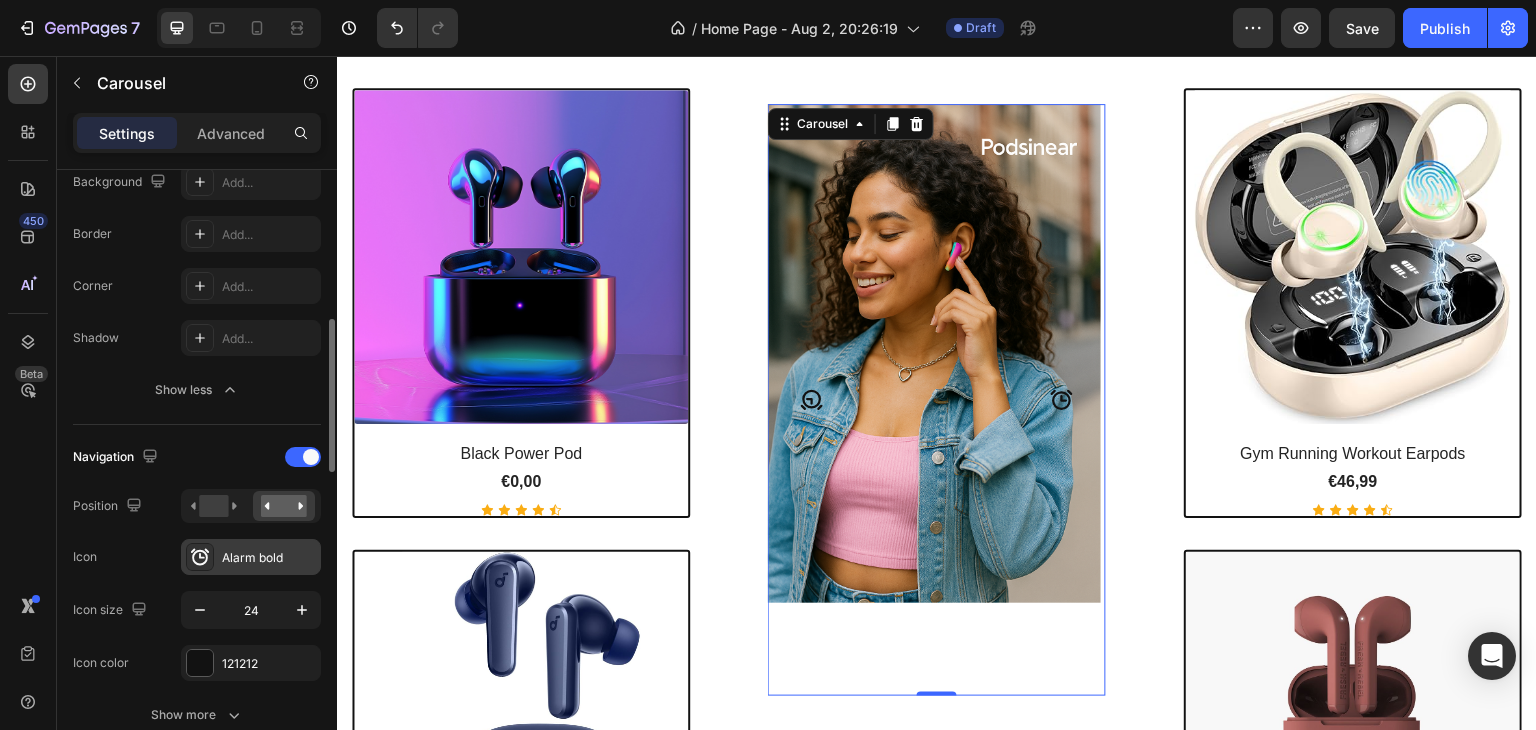 click on "Alarm bold" at bounding box center [269, 558] 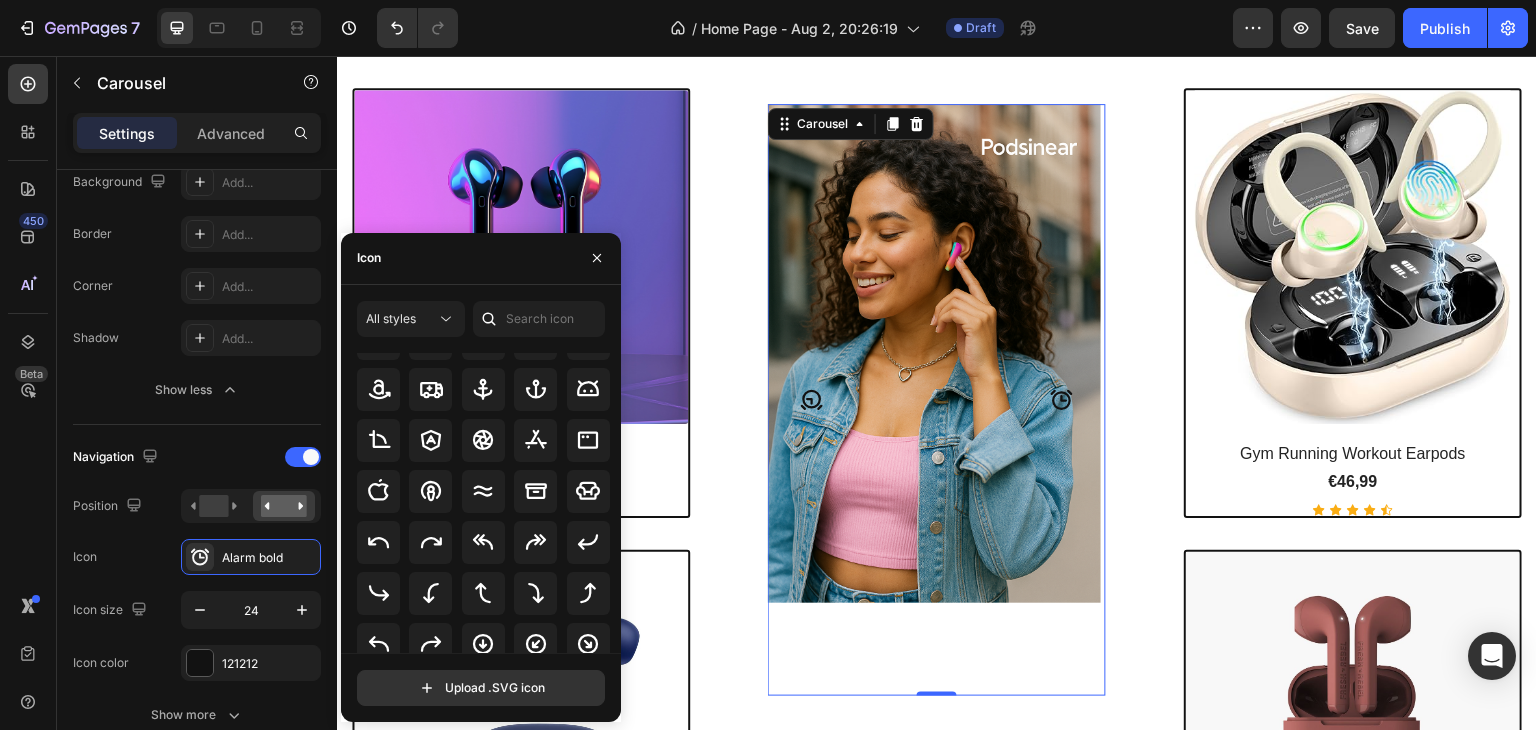 scroll, scrollTop: 0, scrollLeft: 0, axis: both 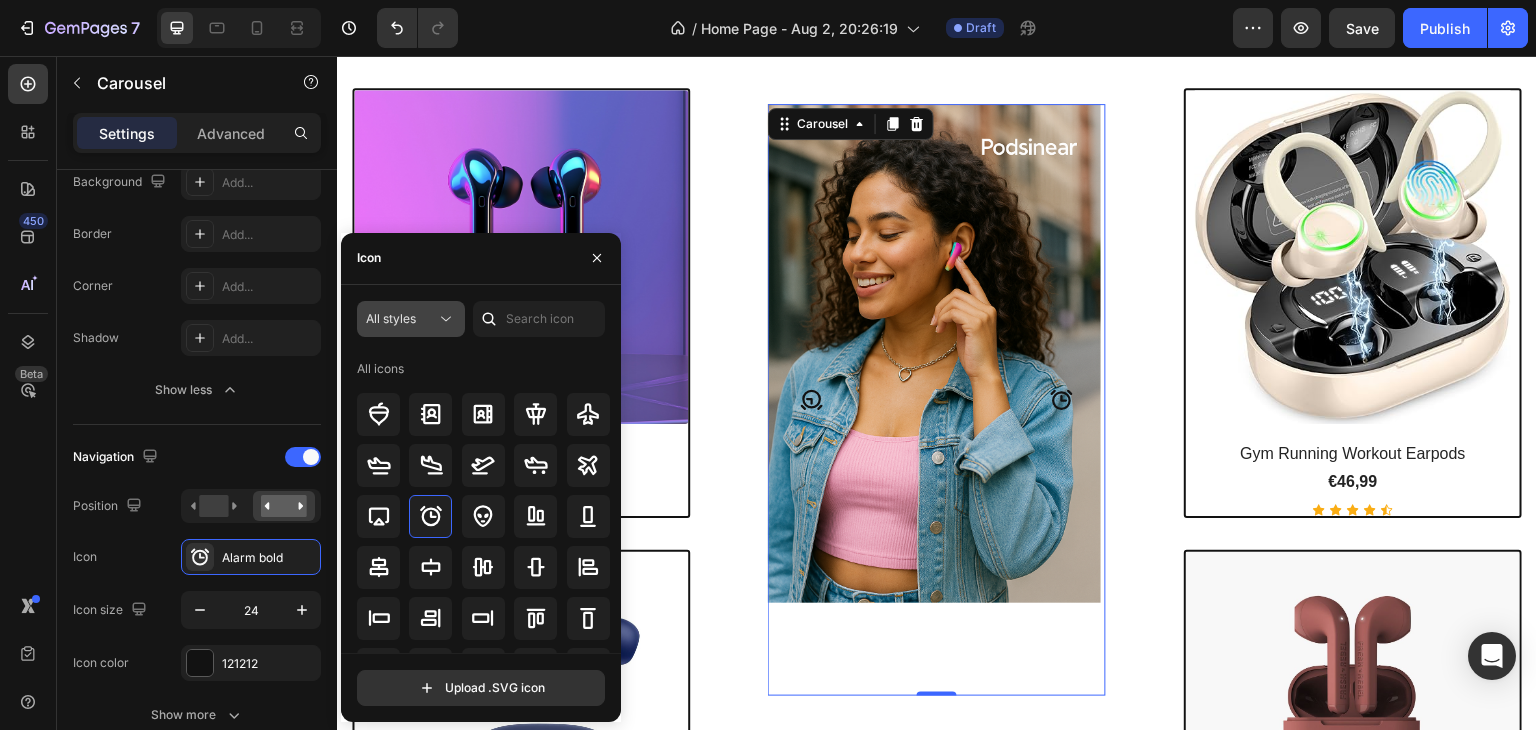click 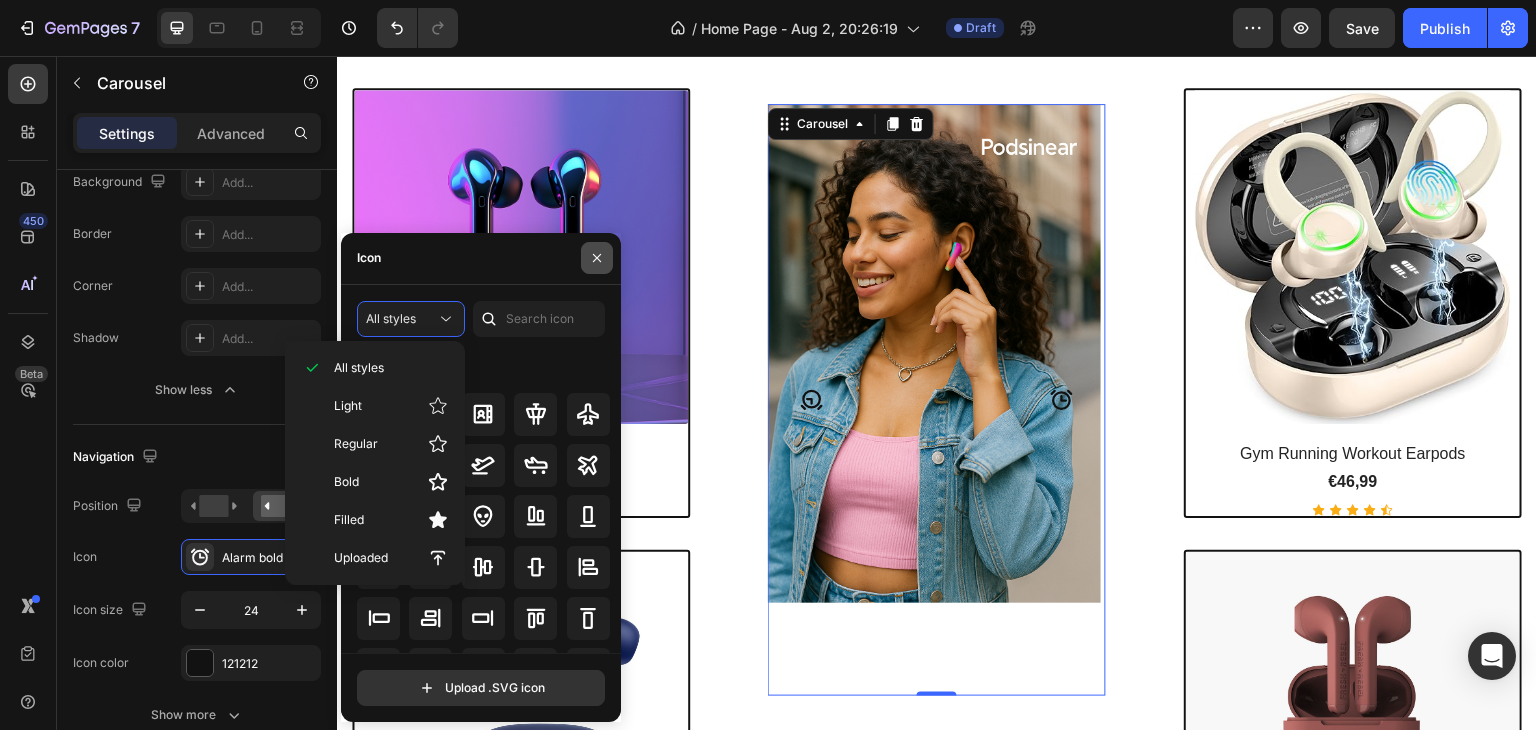 click at bounding box center [597, 258] 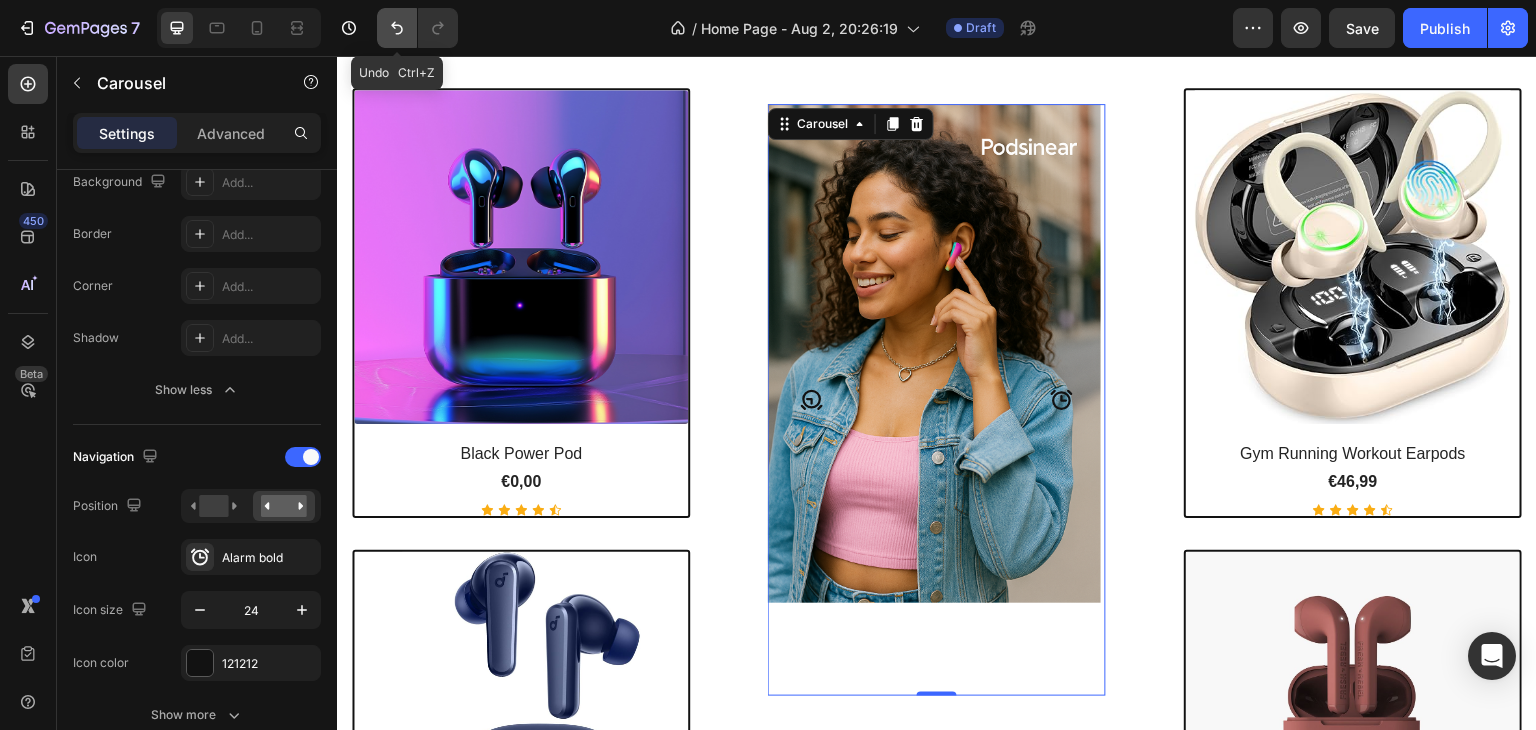 click 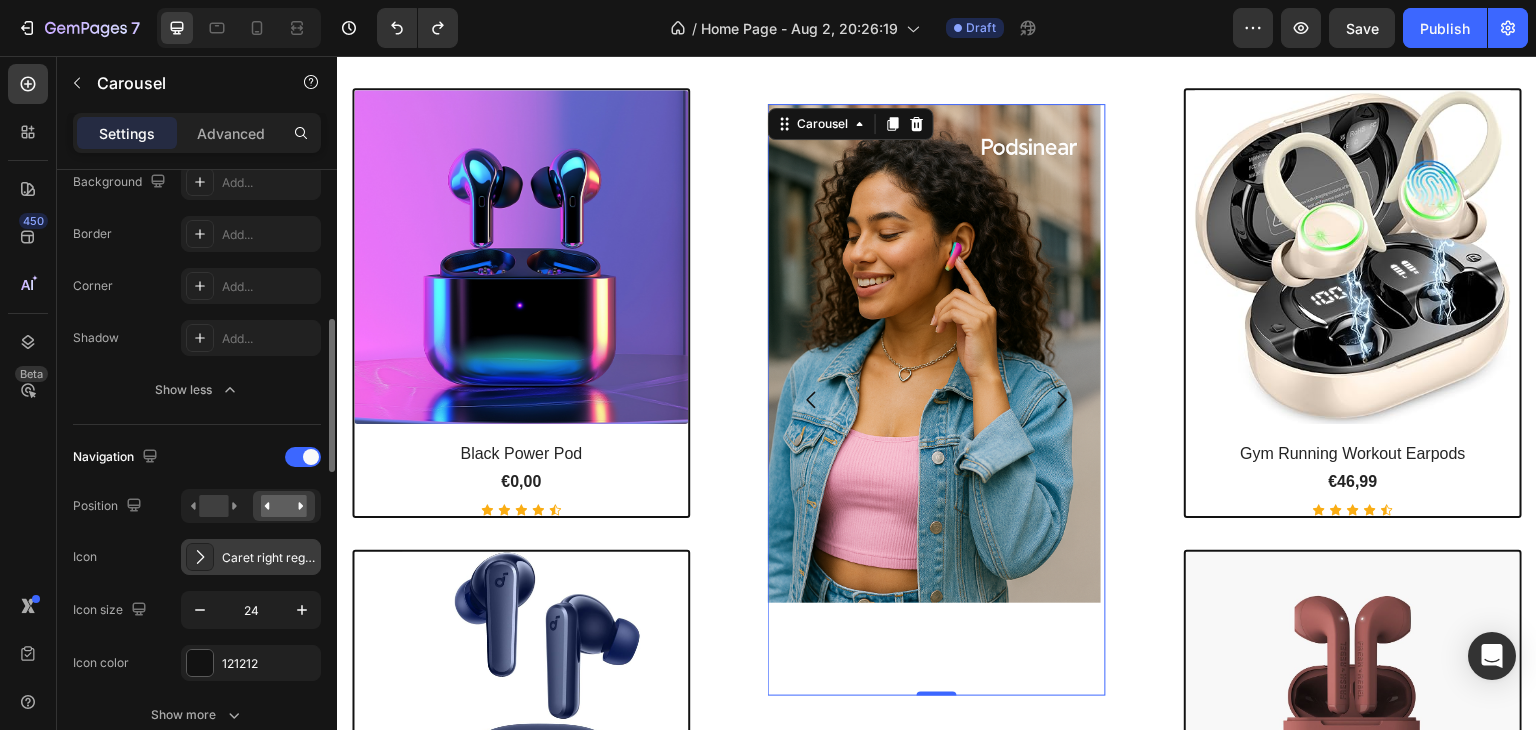 click at bounding box center [200, 557] 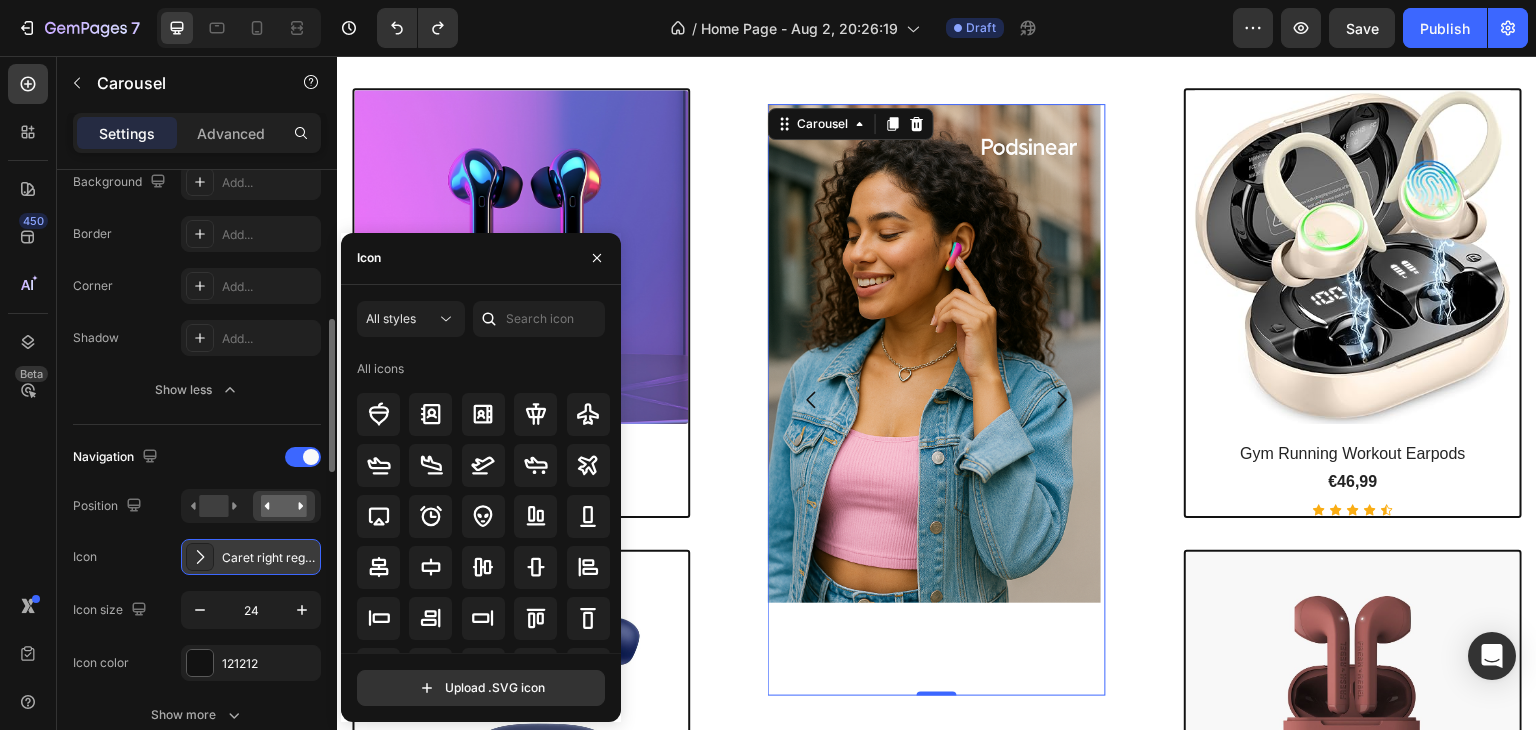 click at bounding box center (200, 557) 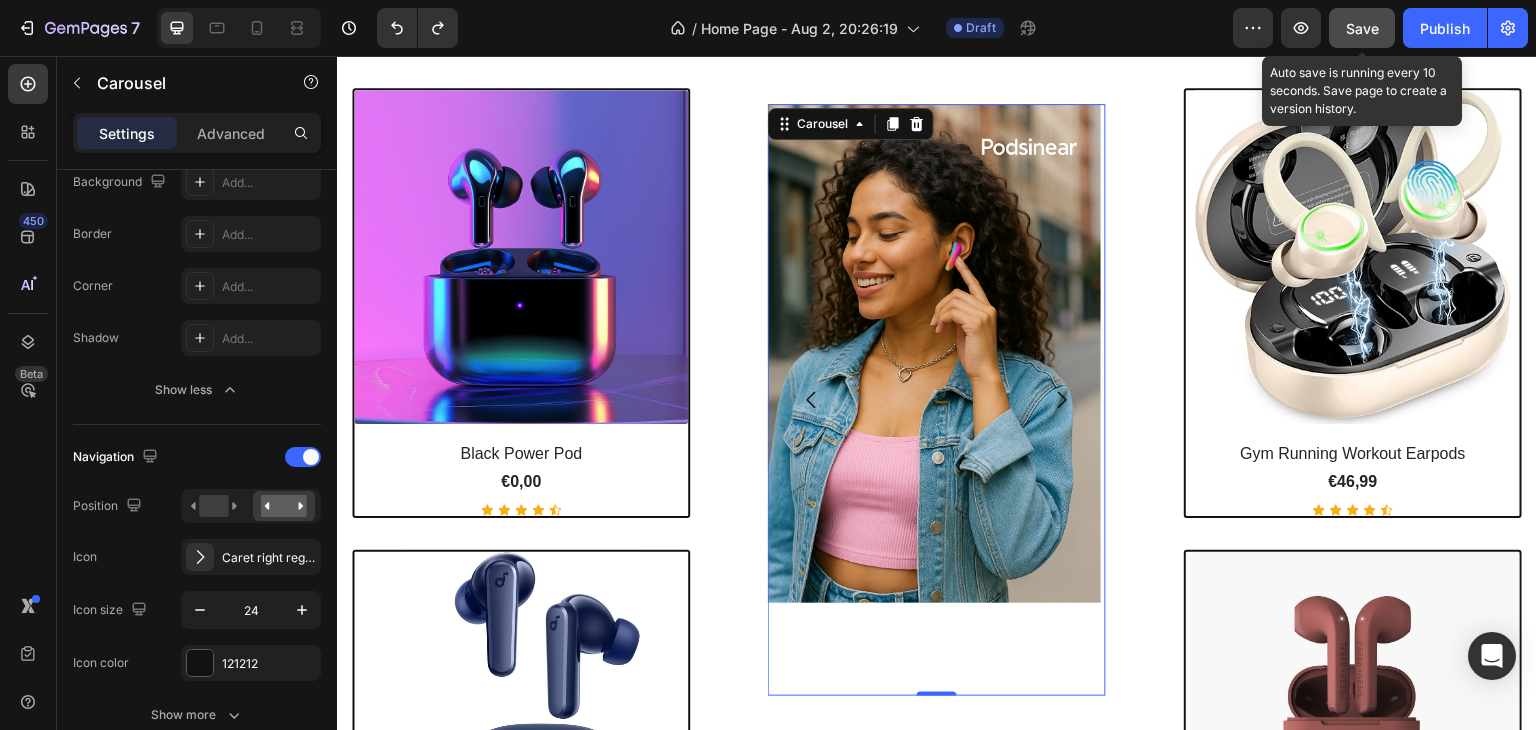 drag, startPoint x: 1363, startPoint y: 33, endPoint x: 1003, endPoint y: 270, distance: 431.00928 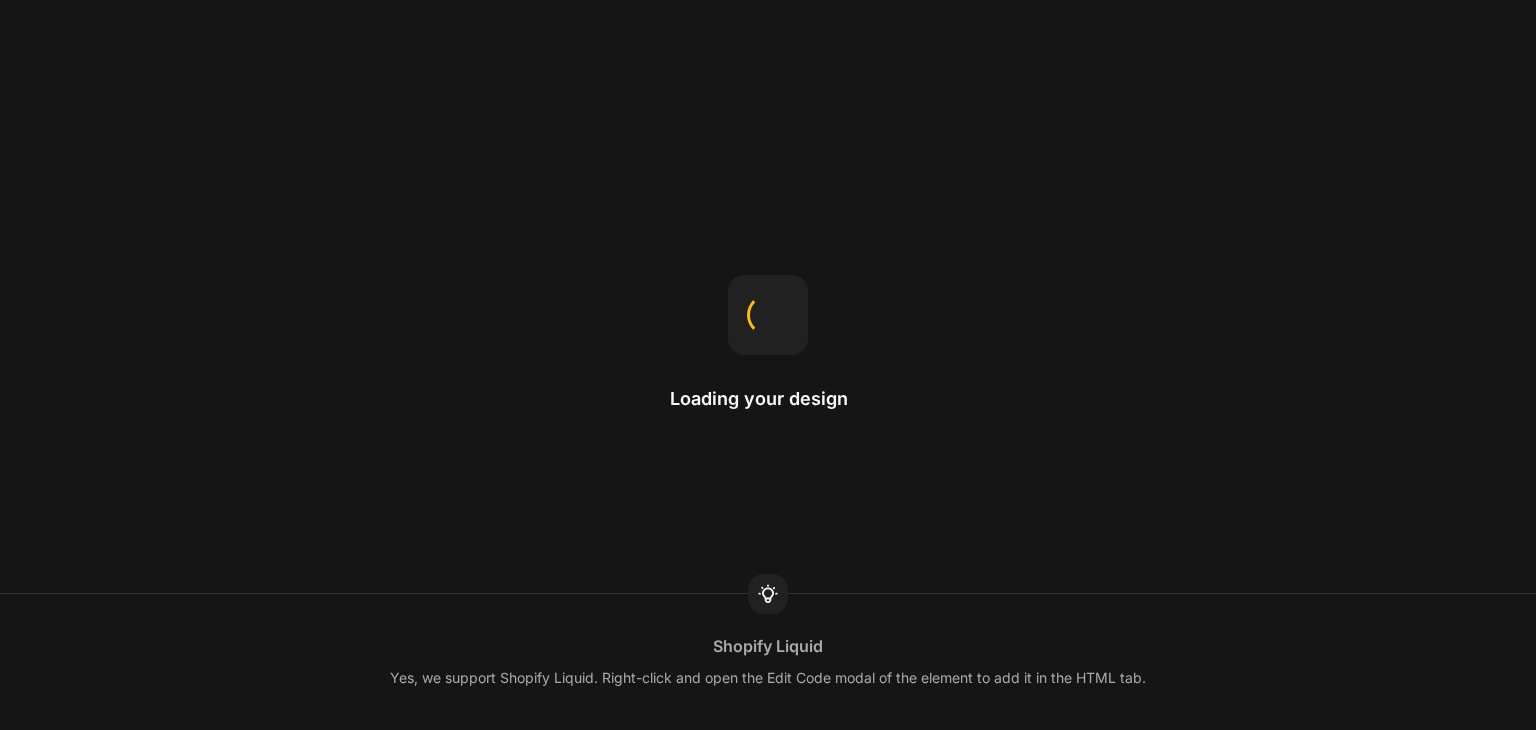 scroll, scrollTop: 0, scrollLeft: 0, axis: both 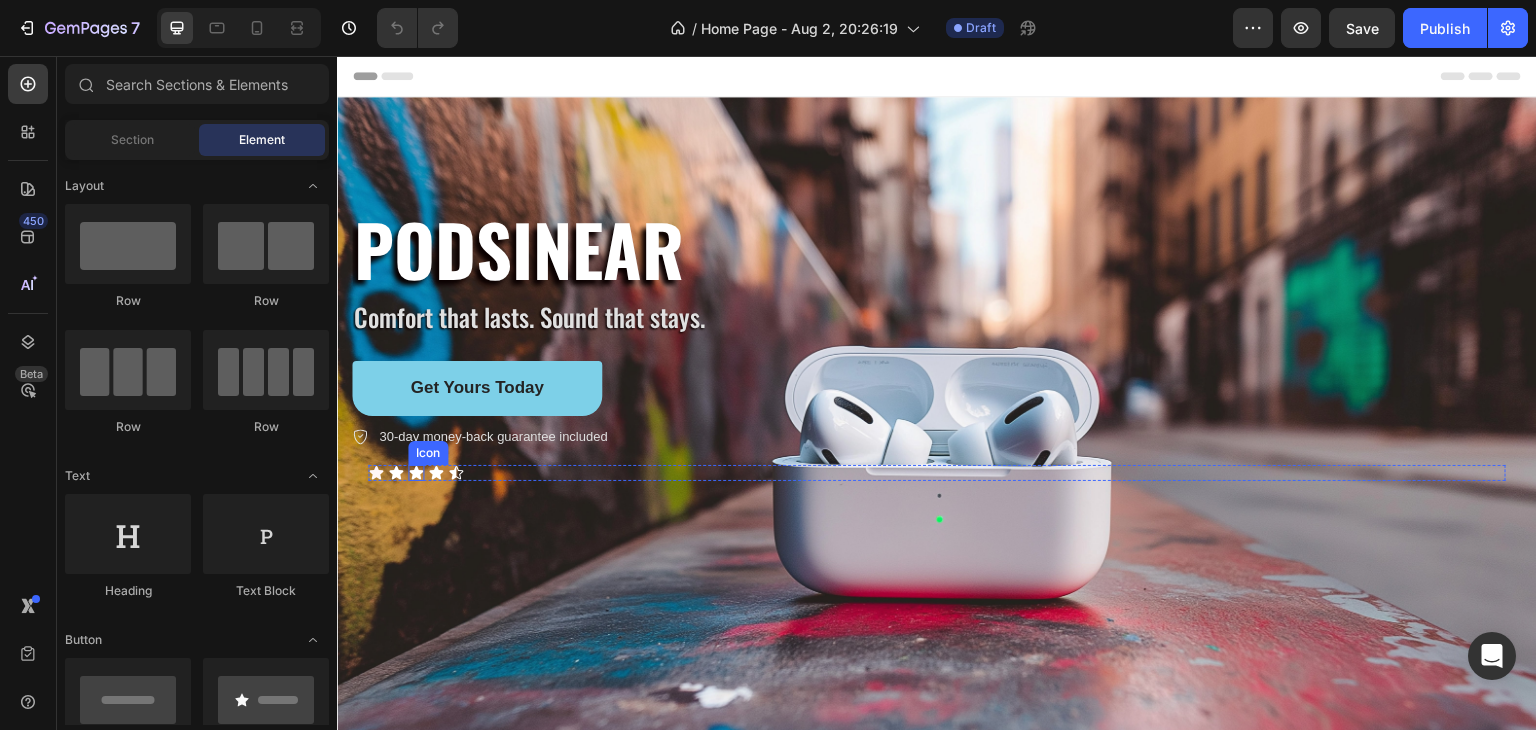 click 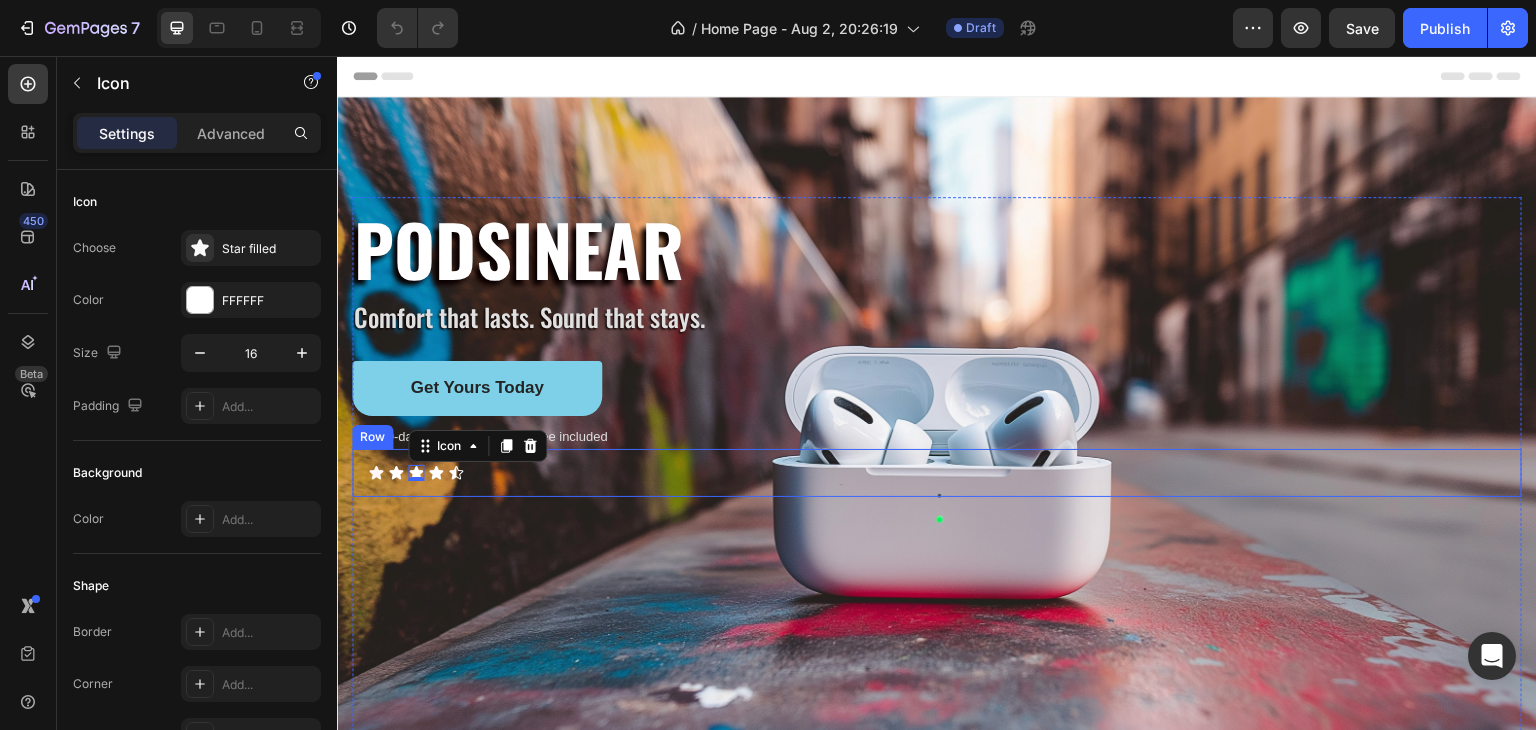 click on "Icon Icon Icon   0 Icon Icon Icon List Row" at bounding box center [937, 473] 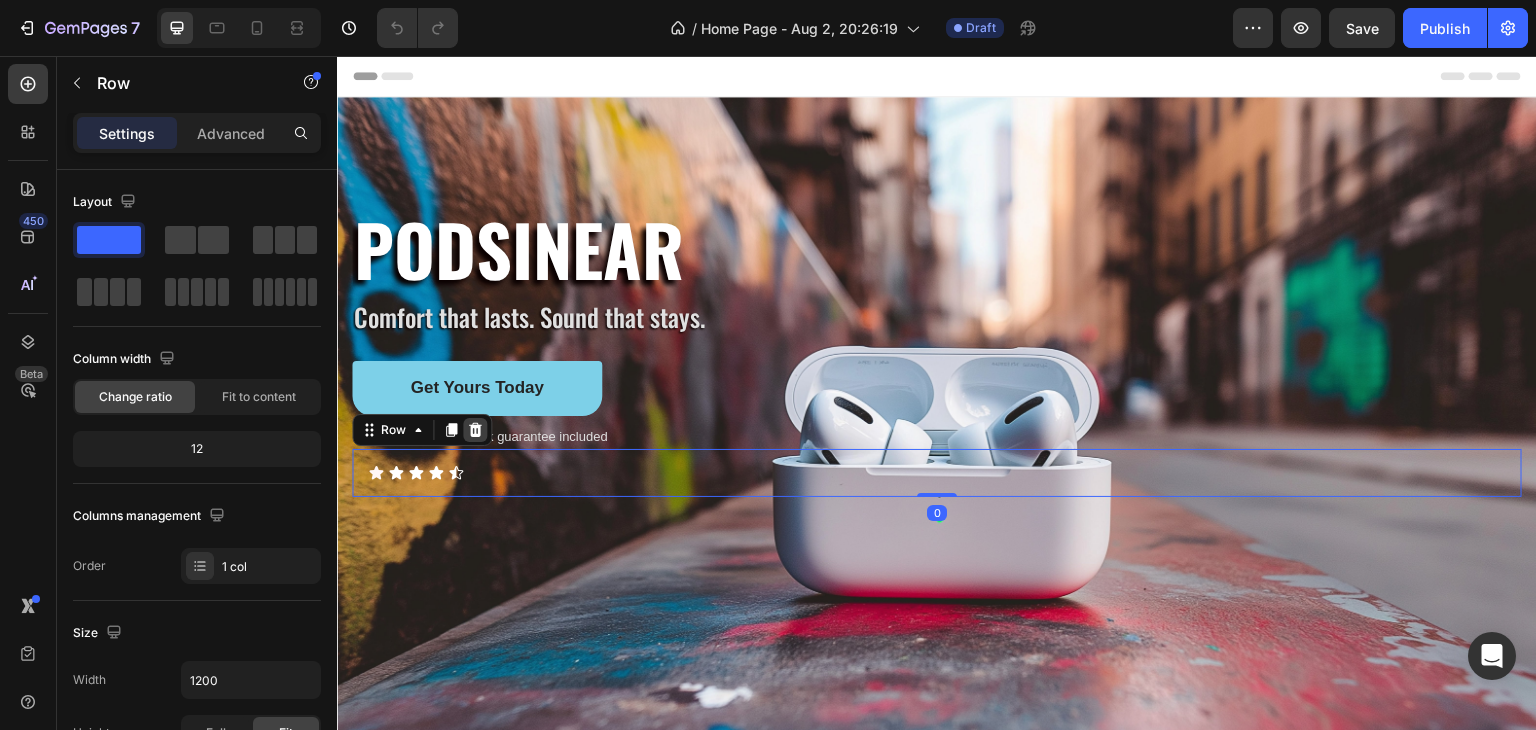 click 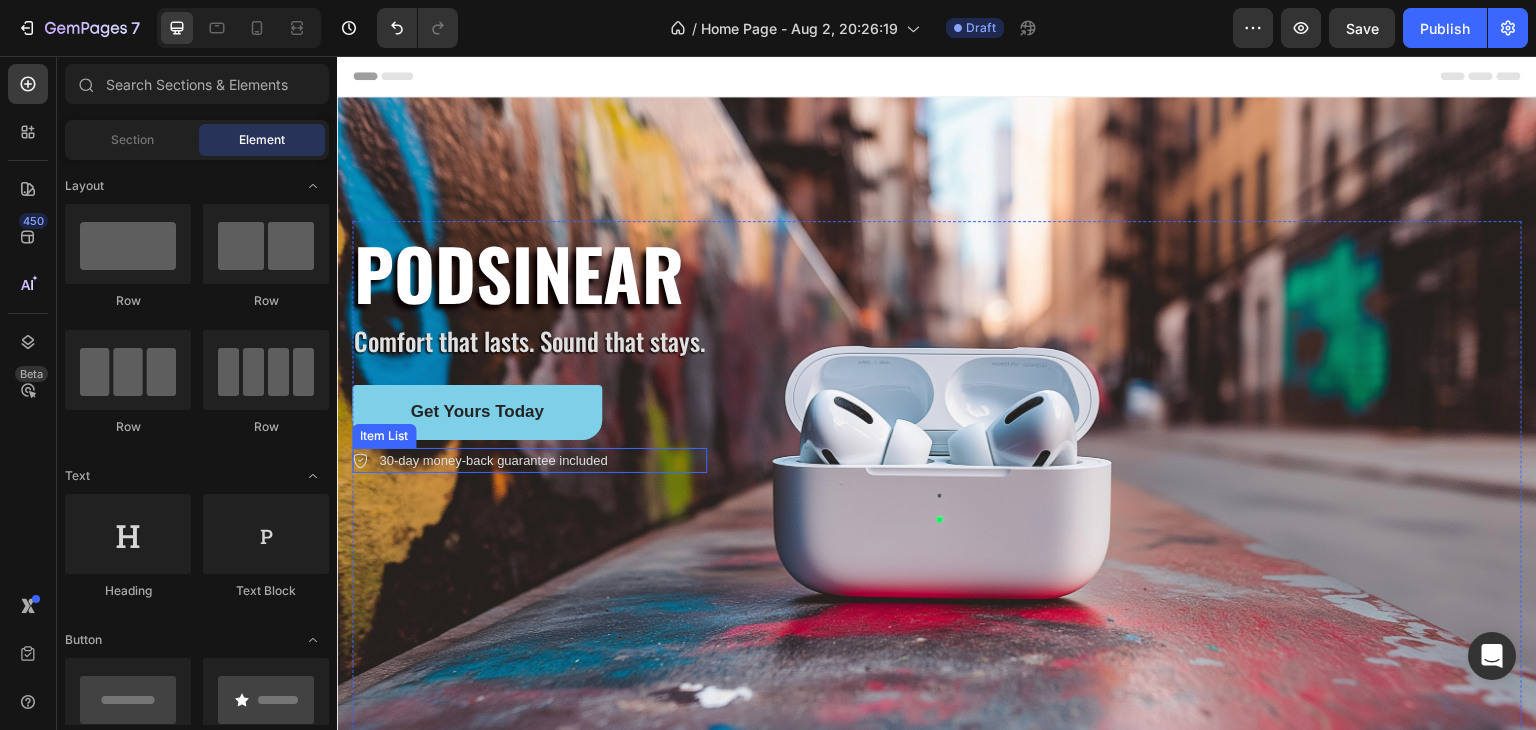 click on "30-day money-back guarantee included" at bounding box center (493, 461) 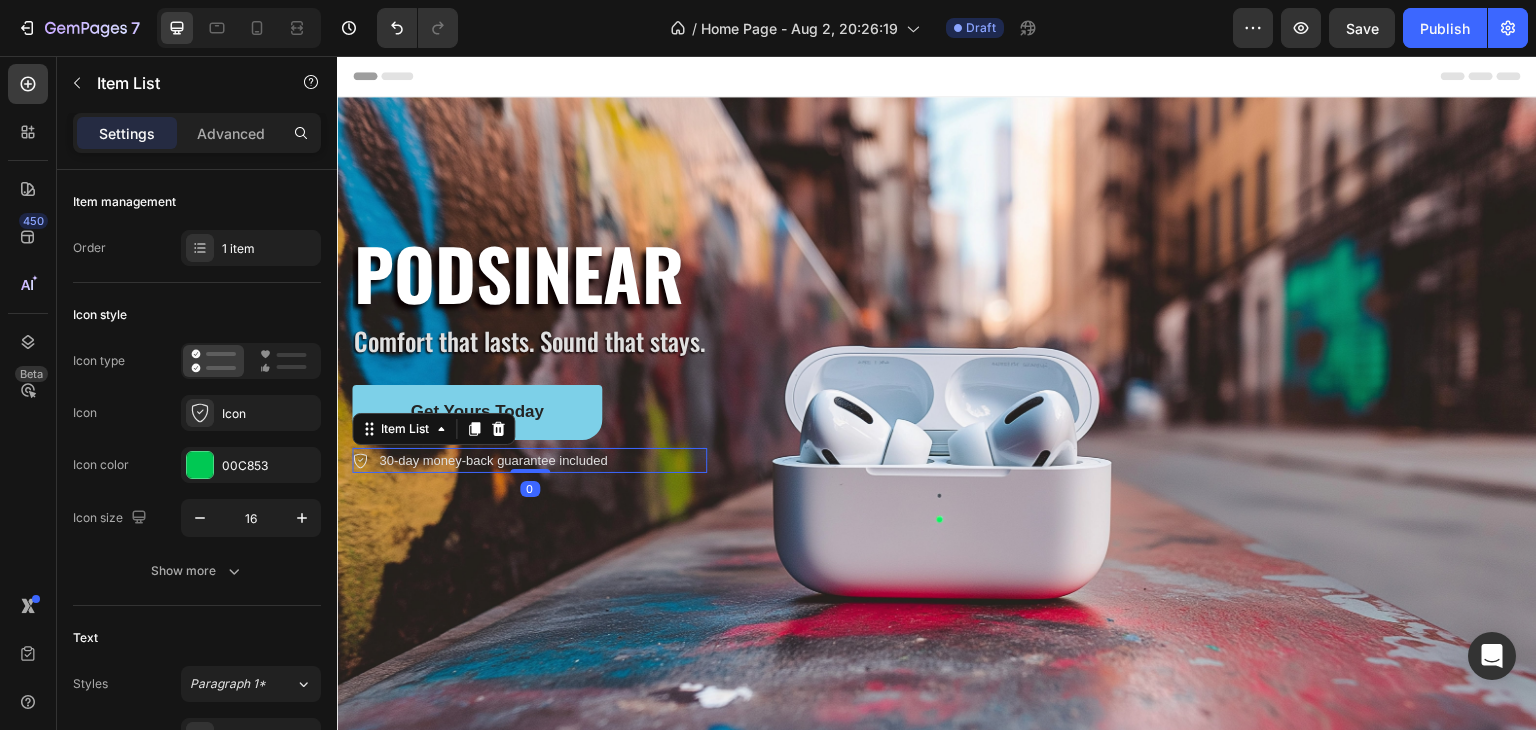 click on "30-day money-back guarantee included" at bounding box center [529, 461] 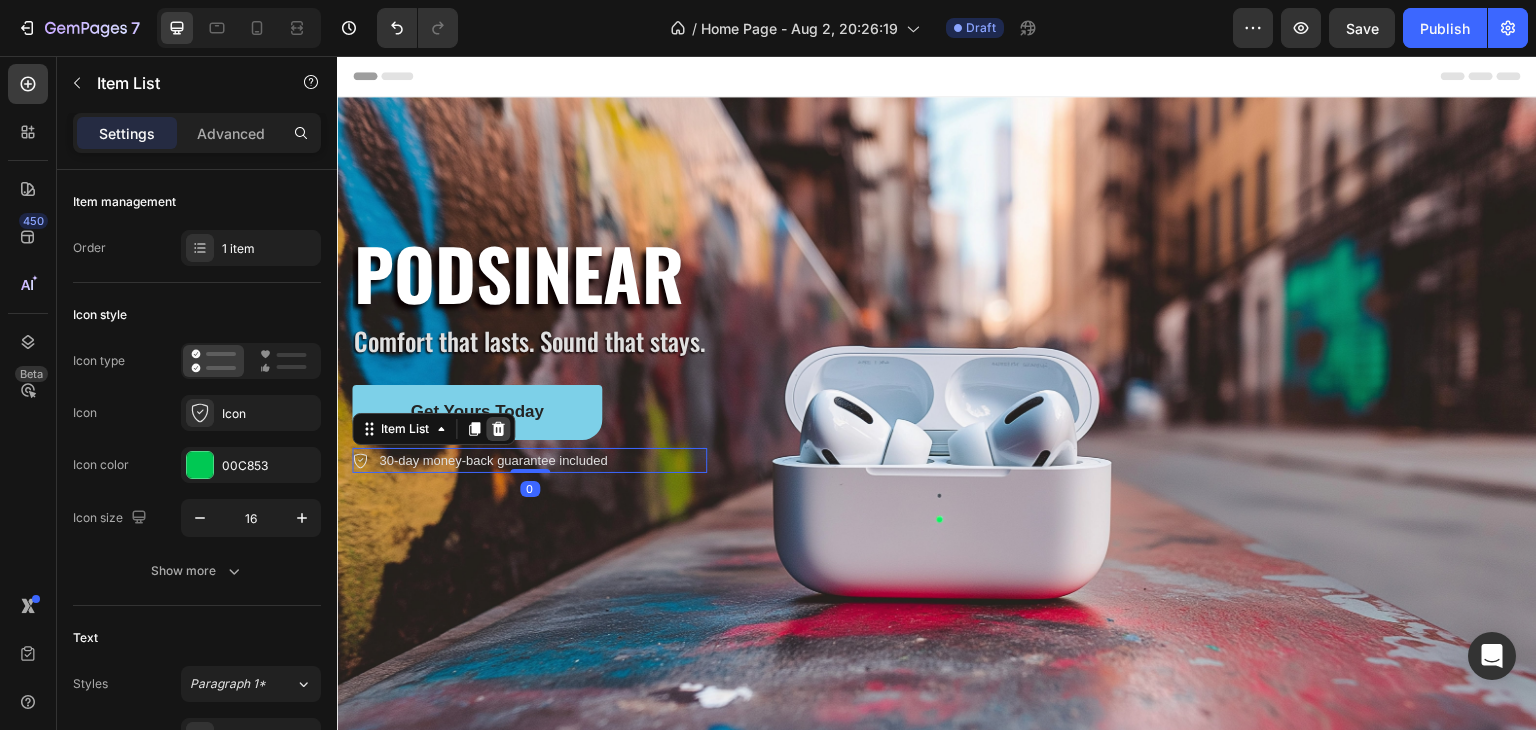 click at bounding box center [498, 429] 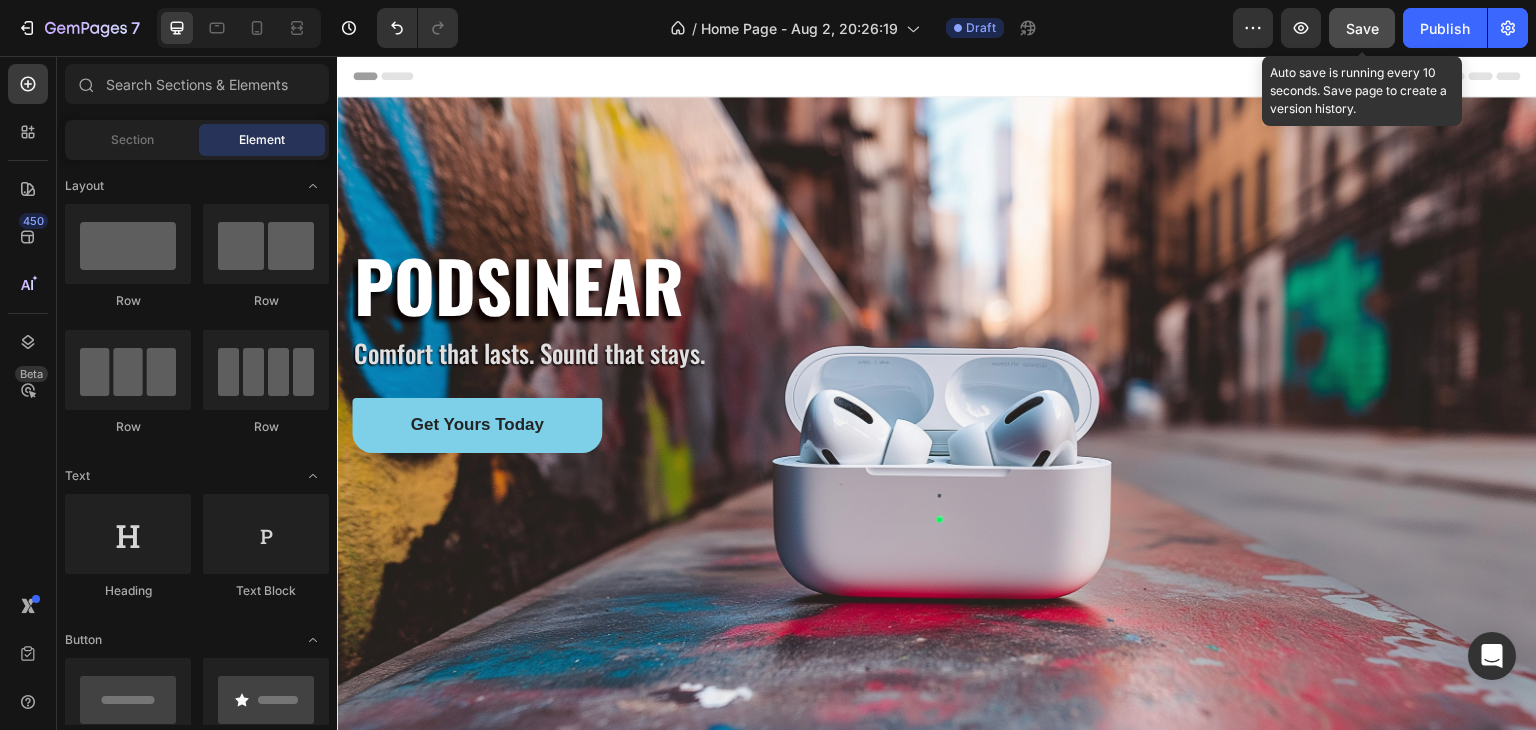 click on "Save" 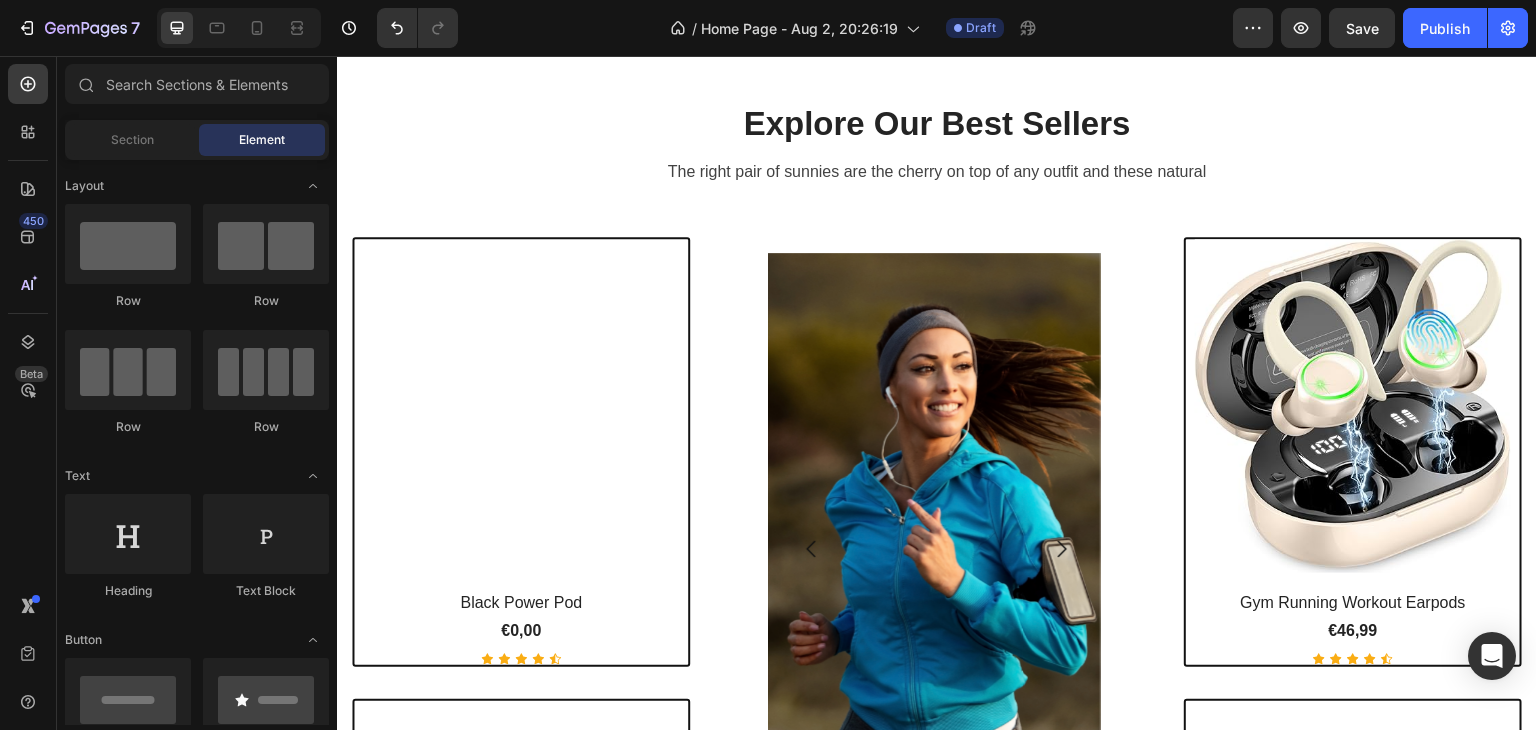 scroll, scrollTop: 900, scrollLeft: 0, axis: vertical 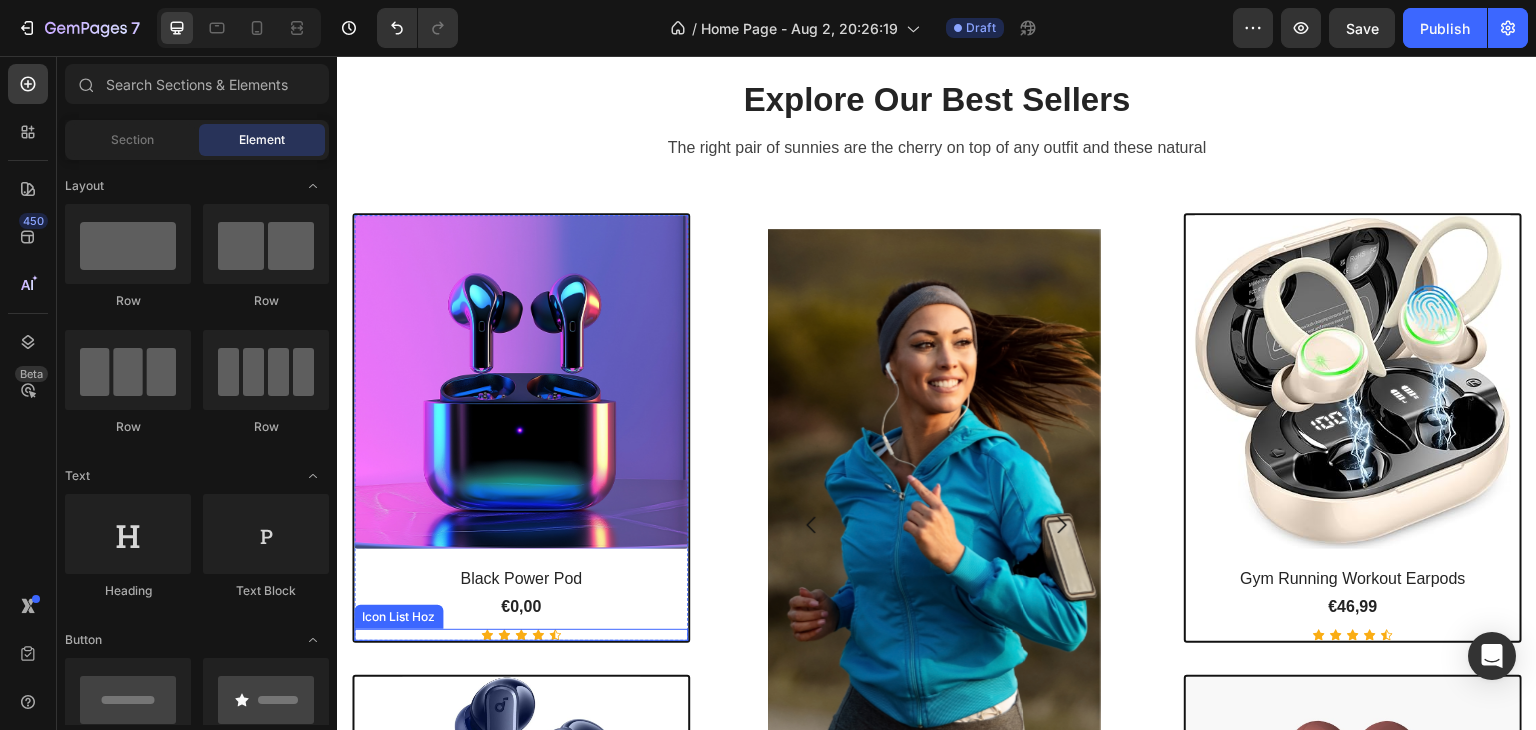 click on "Icon
Icon
Icon
Icon
Icon" at bounding box center [521, 635] 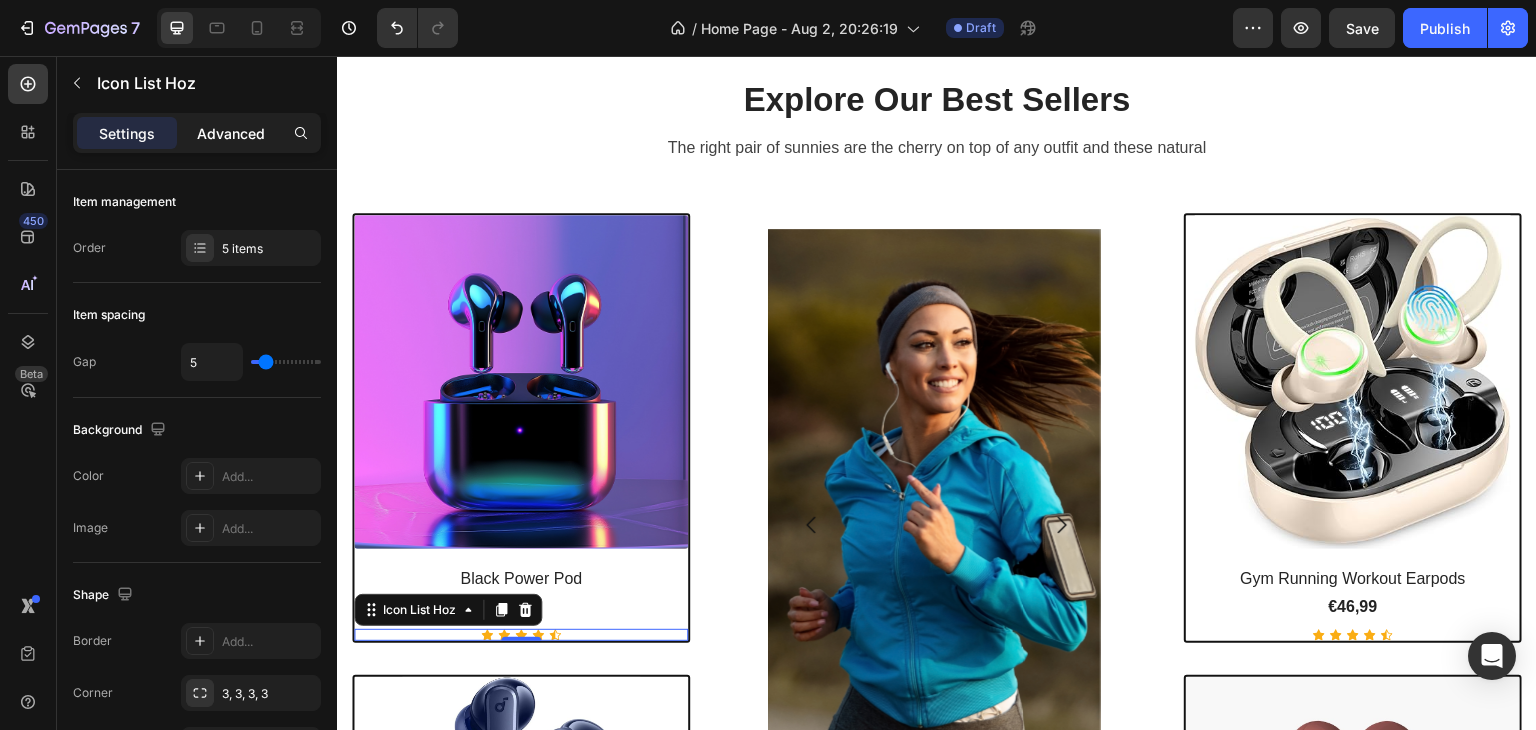 click on "Advanced" at bounding box center [231, 133] 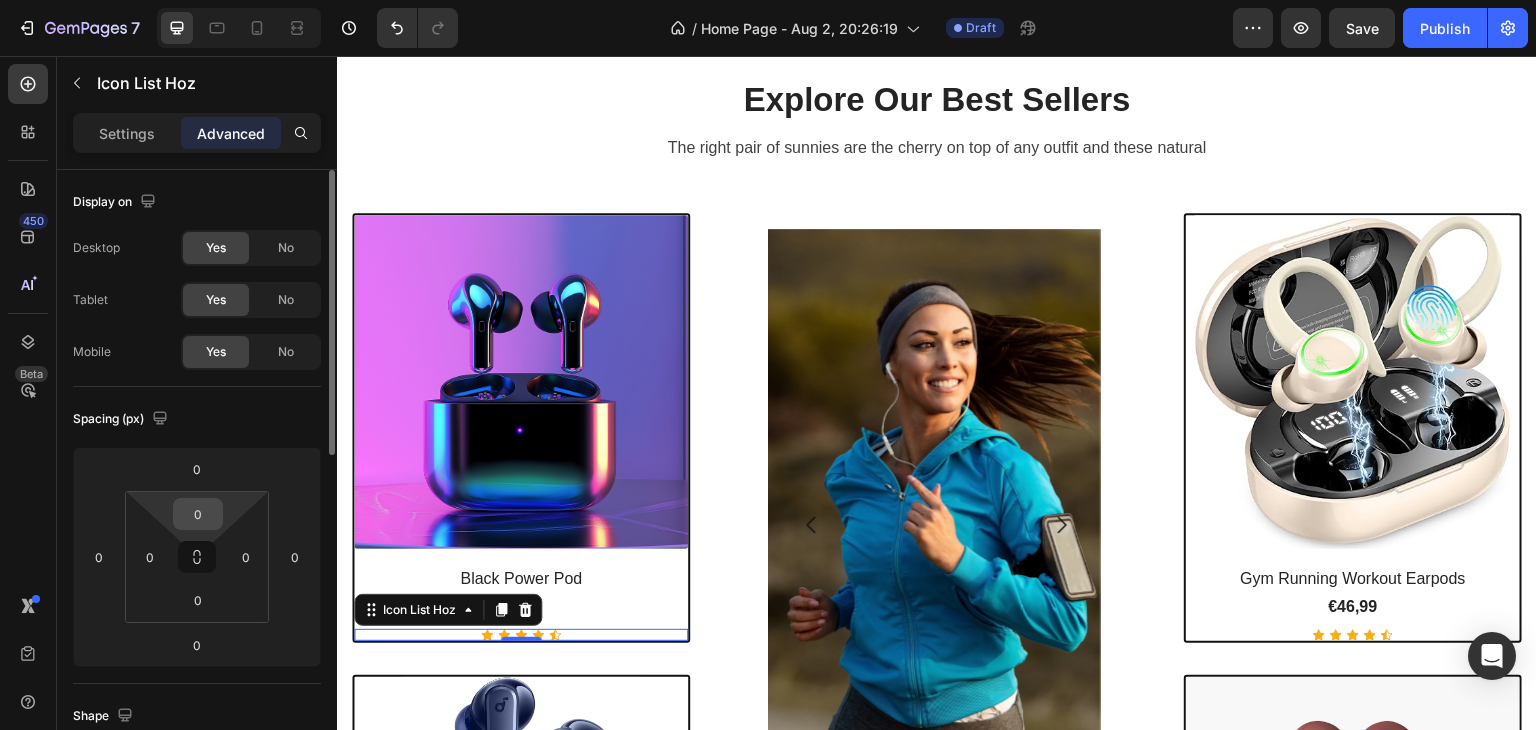 click on "0" at bounding box center (198, 514) 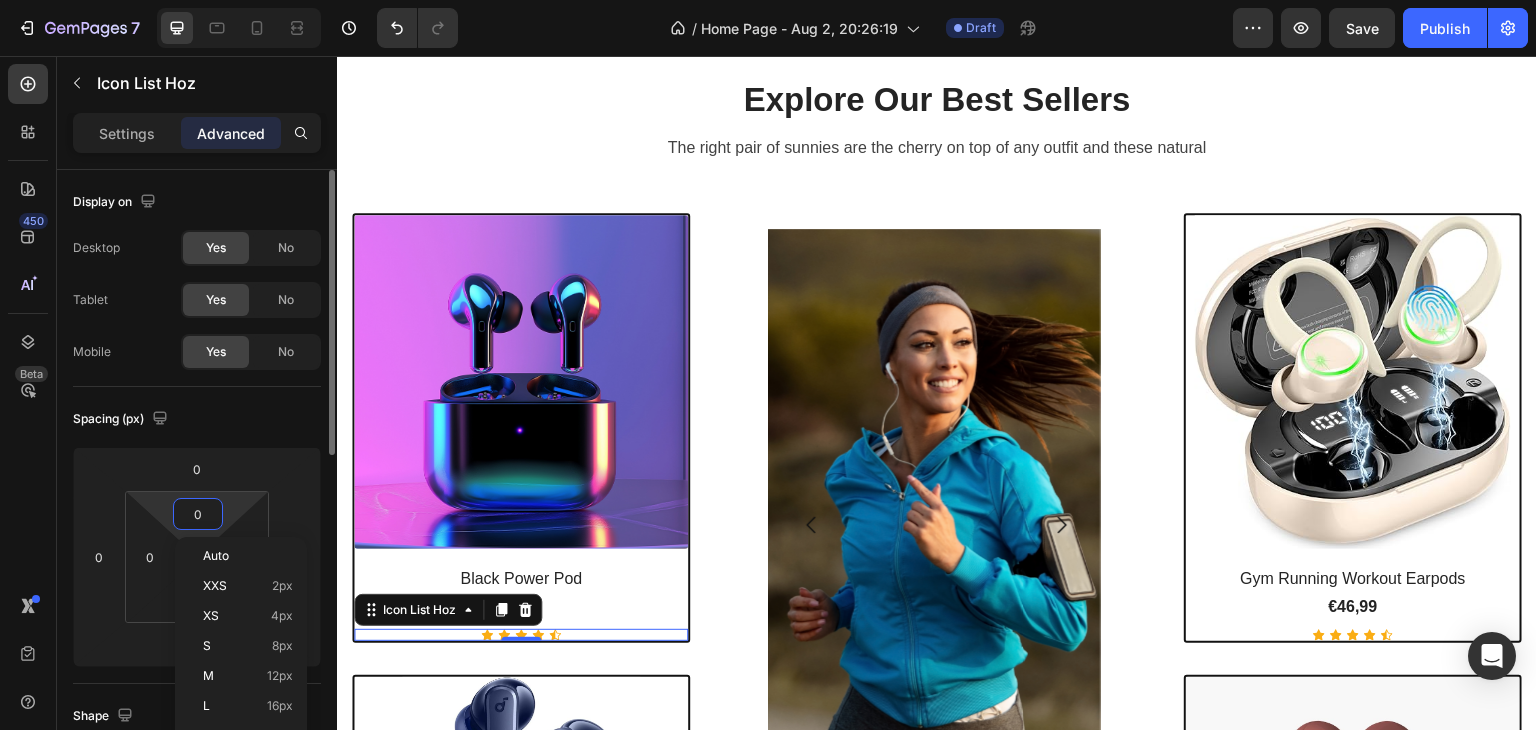 type on "5" 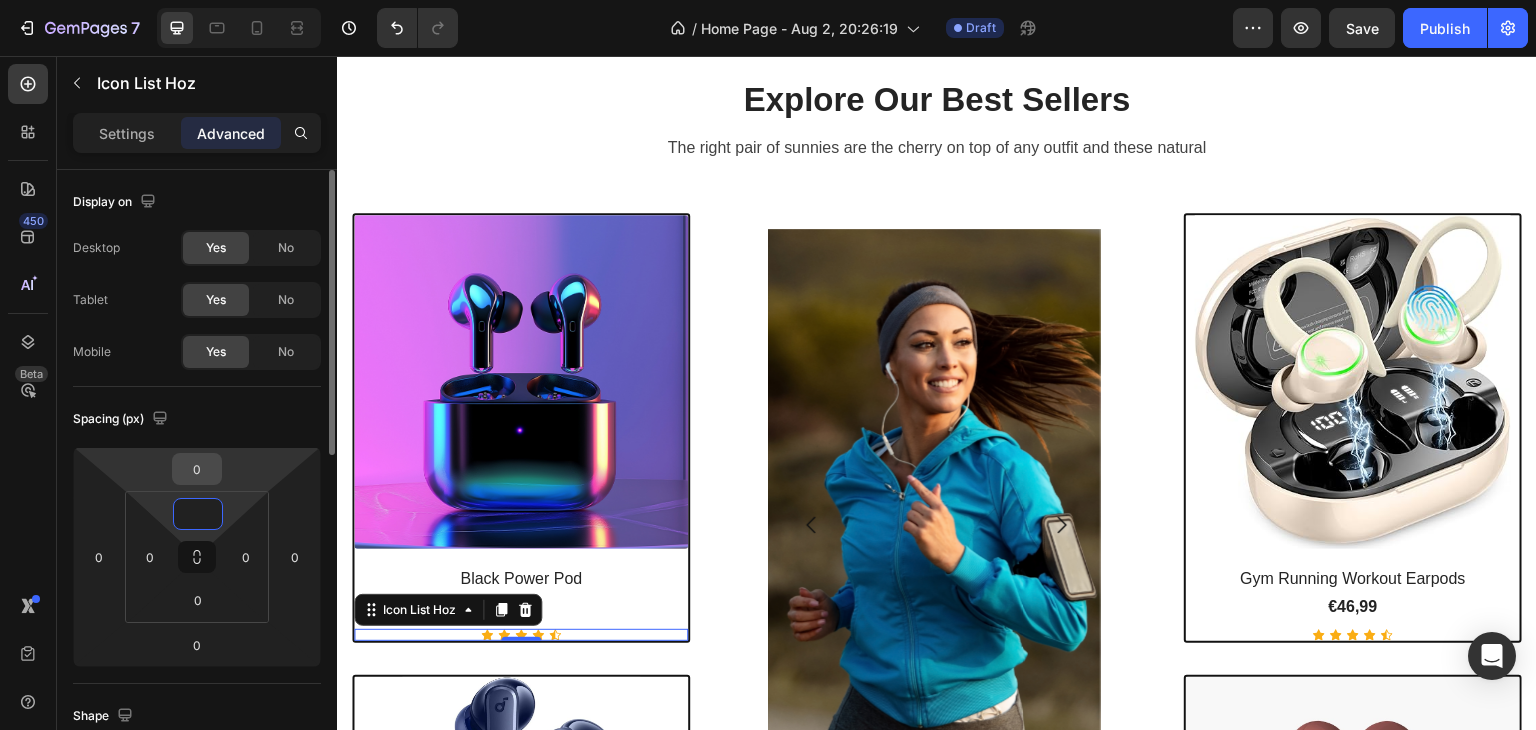 click on "0" at bounding box center [197, 469] 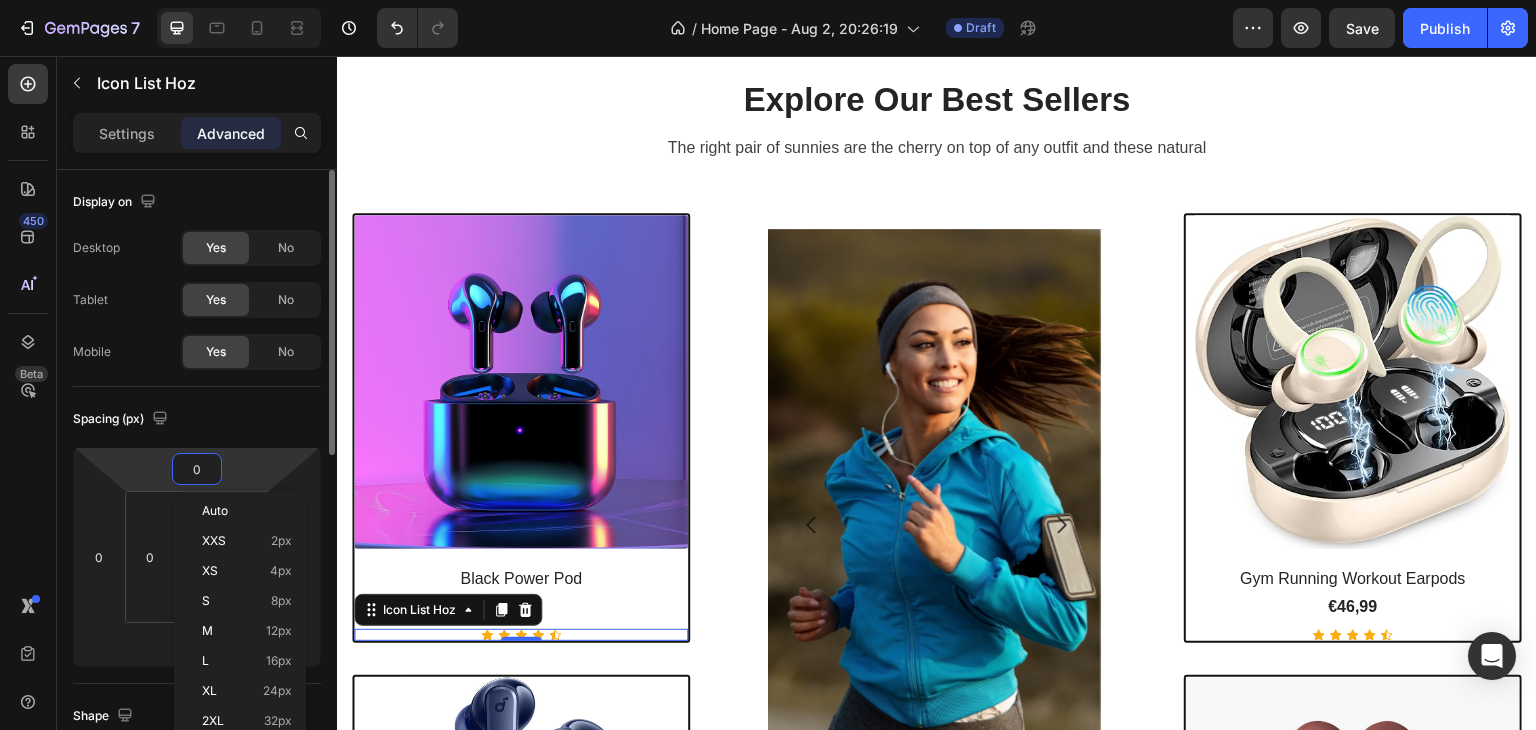 type on "5" 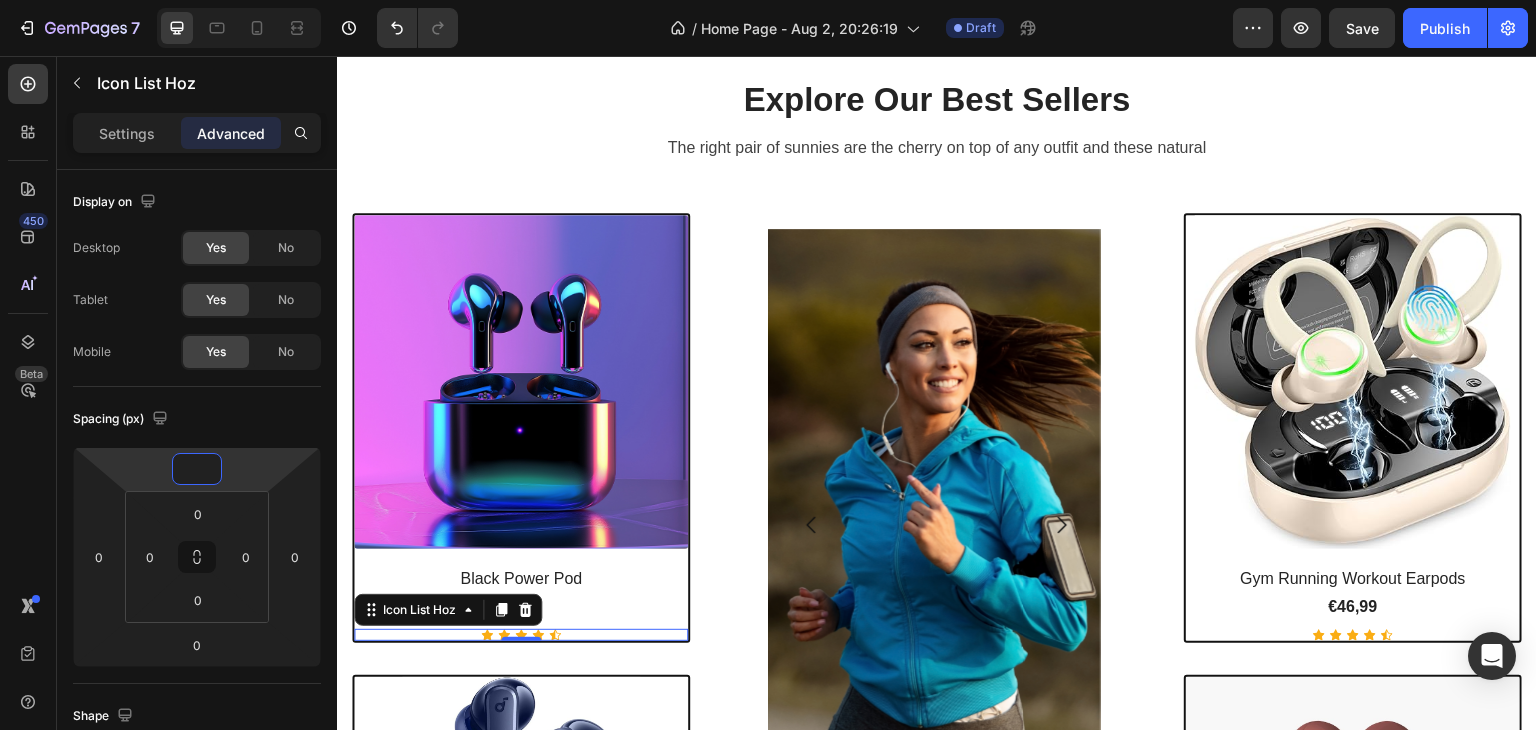 type on "0" 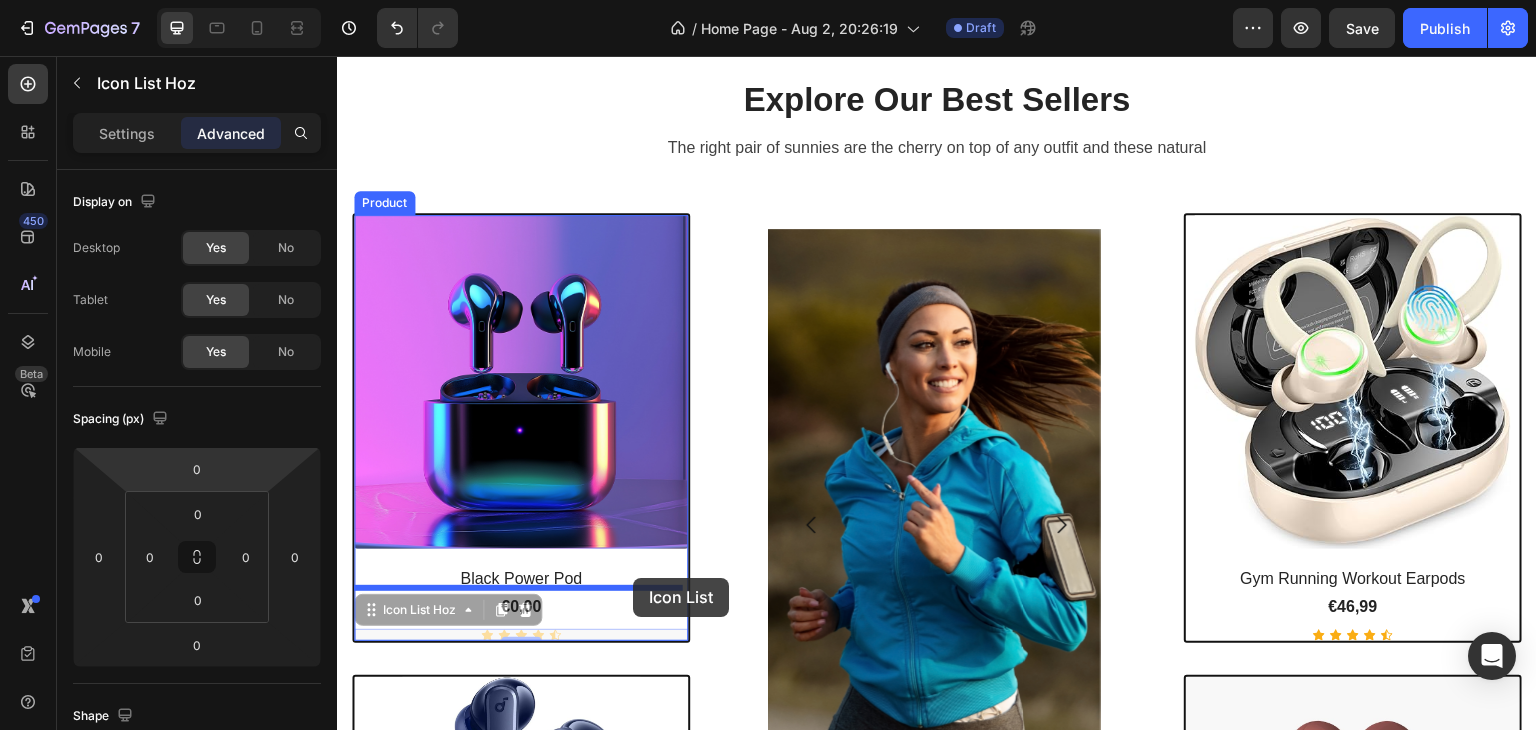 drag, startPoint x: 633, startPoint y: 628, endPoint x: 633, endPoint y: 578, distance: 50 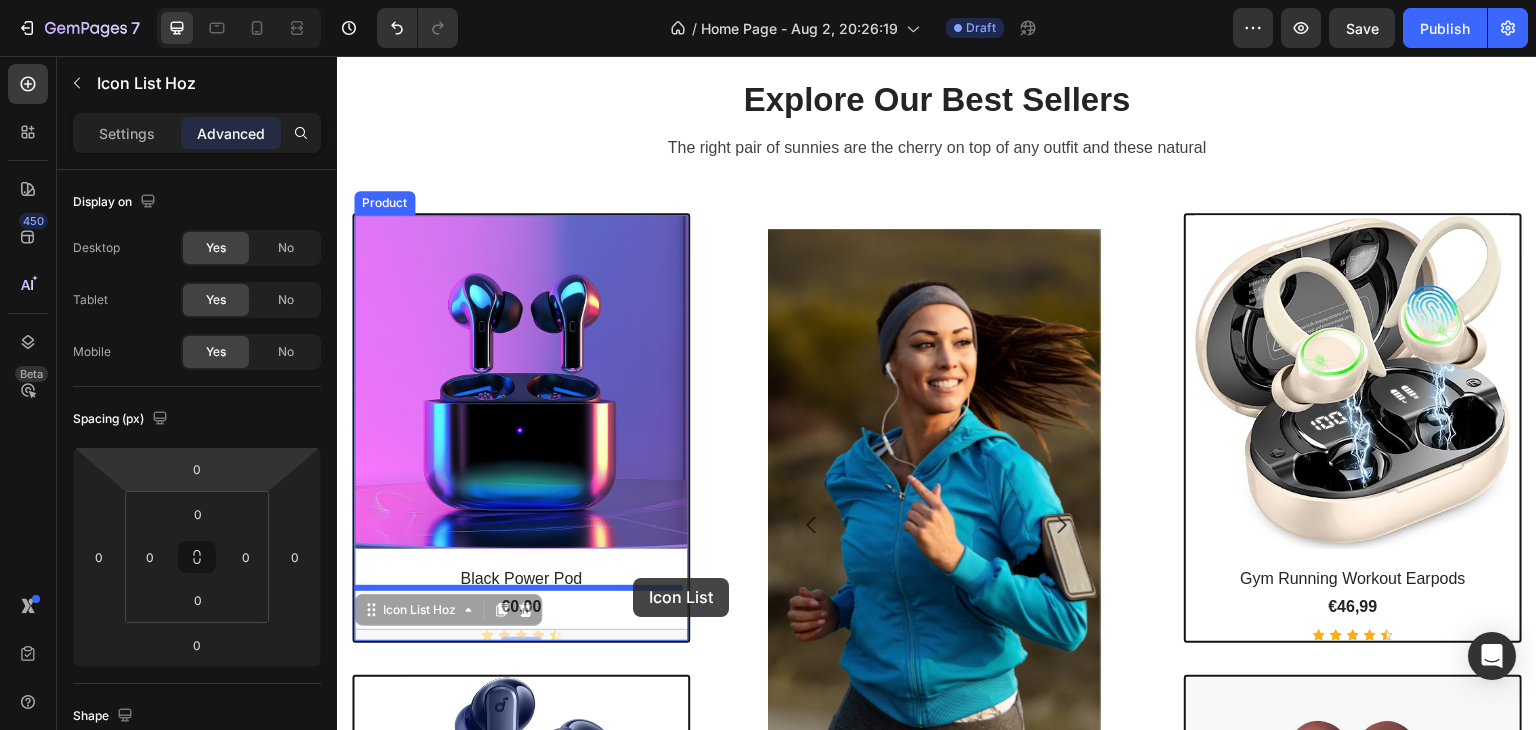 click on "Header Explore Our Best Sellers Heading The right pair of sunnies are the cherry on top of any outfit and these natural Text block (P) Images & Gallery Black Power Pod (P) Title €0,00 (P) Price (P) Price
Icon
Icon
Icon
Icon
Icon Icon List Hoz   0
Icon
Icon
Icon
Icon
Icon Icon List Hoz   0 Product (P) Images & Gallery Aura Blue Deep Noise (P) Title €41,99 (P) Price (P) Price
Icon
Icon
Icon
Icon
Icon Icon List Hoz Product Row
Image Image Image Image
Carousel Row (P) Images & Gallery Gym Running Workout Earpods (P) Title €46,99 (P) Price (P) Price
Icon
Icon
Icon
Icon
Icon Icon List Hoz Product (P) Images & Gallery Sand Brothers Brown (P) Title €43,99 (P) Price" at bounding box center [937, 306] 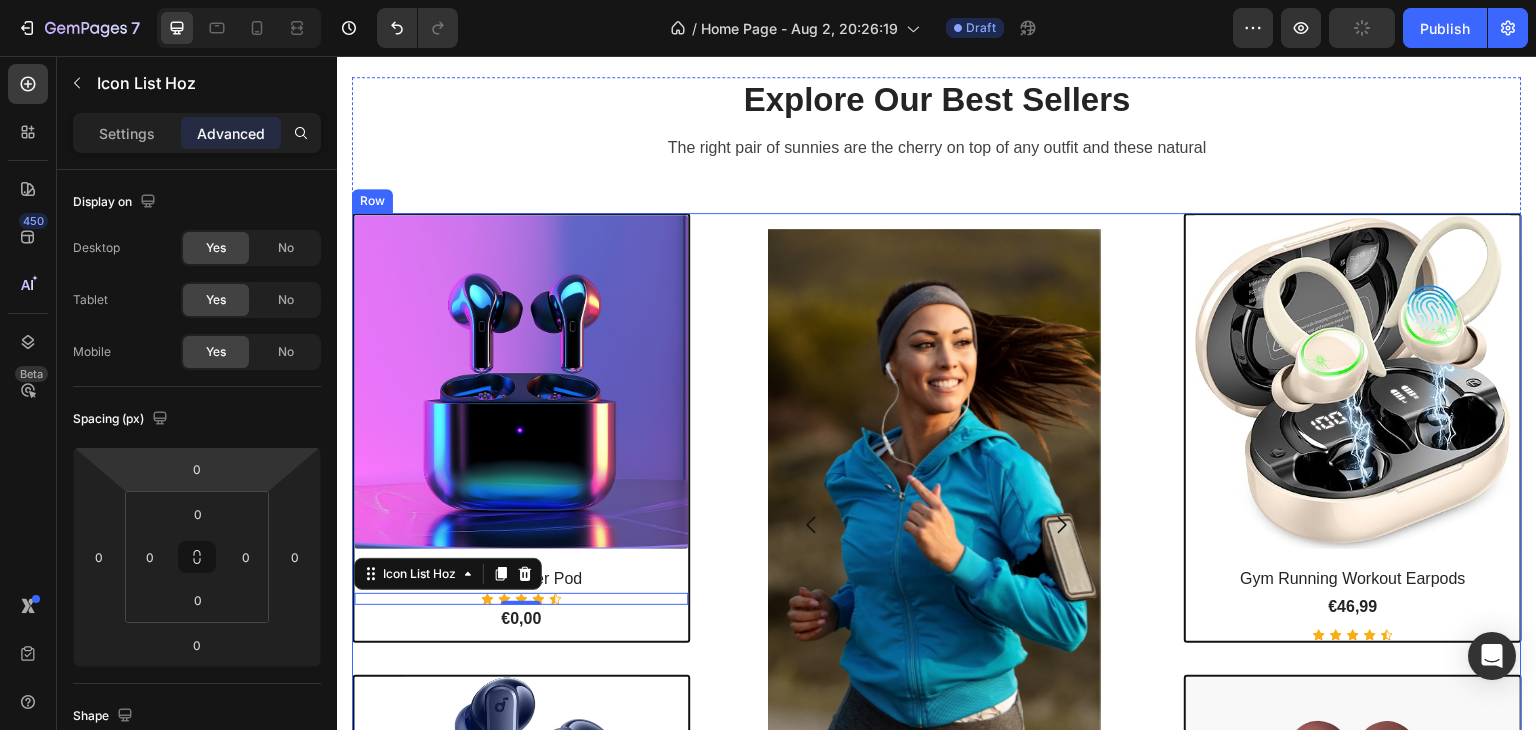 click on "(P) Images & Gallery Black Power Pod (P) Title
Icon
Icon
Icon
Icon
Icon Icon List Hoz   0 €0,00 (P) Price (P) Price Product (P) Images & Gallery Aura Blue Deep Noise (P) Title €41,99 (P) Price (P) Price
Icon
Icon
Icon
Icon
Icon Icon List Hoz Product Row" at bounding box center (537, 659) 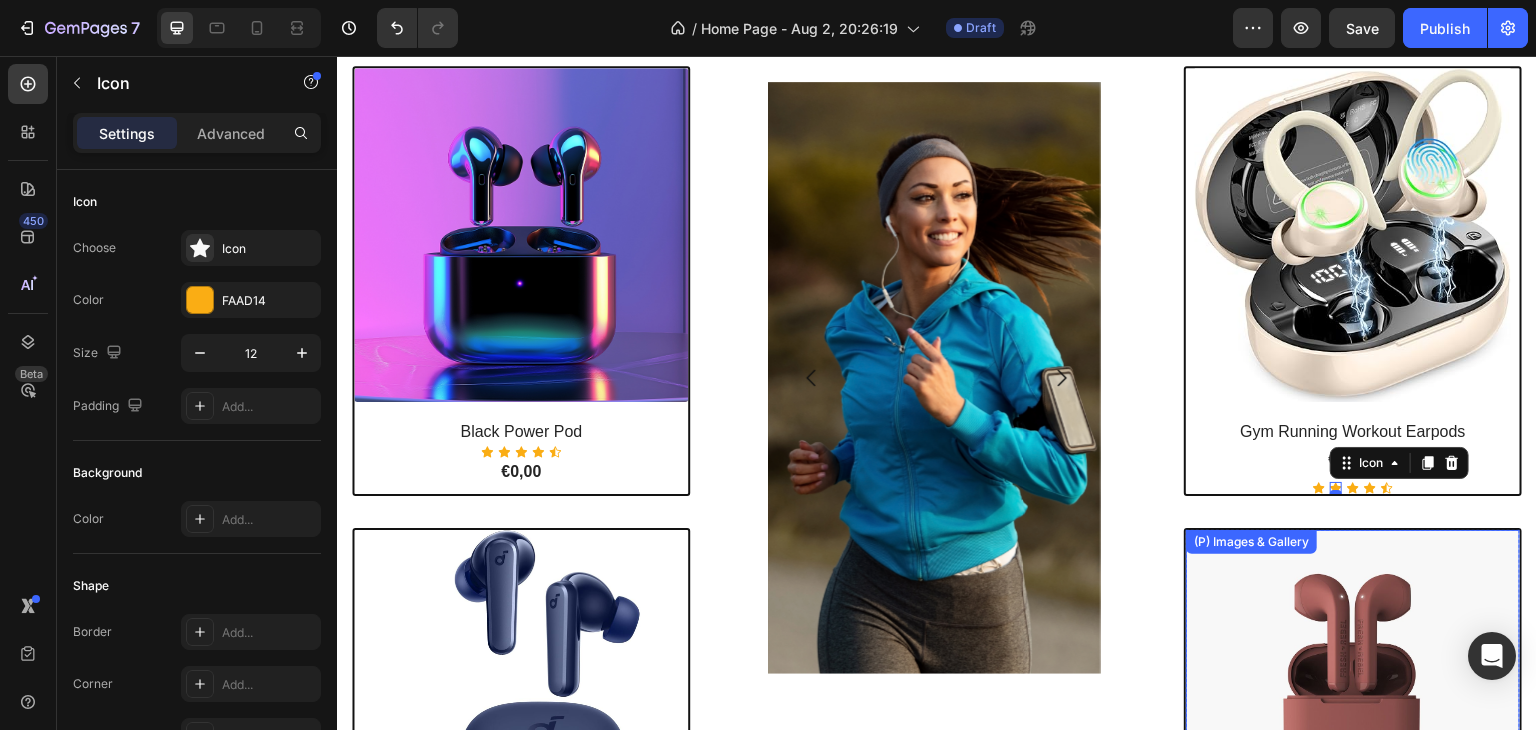 scroll, scrollTop: 1100, scrollLeft: 0, axis: vertical 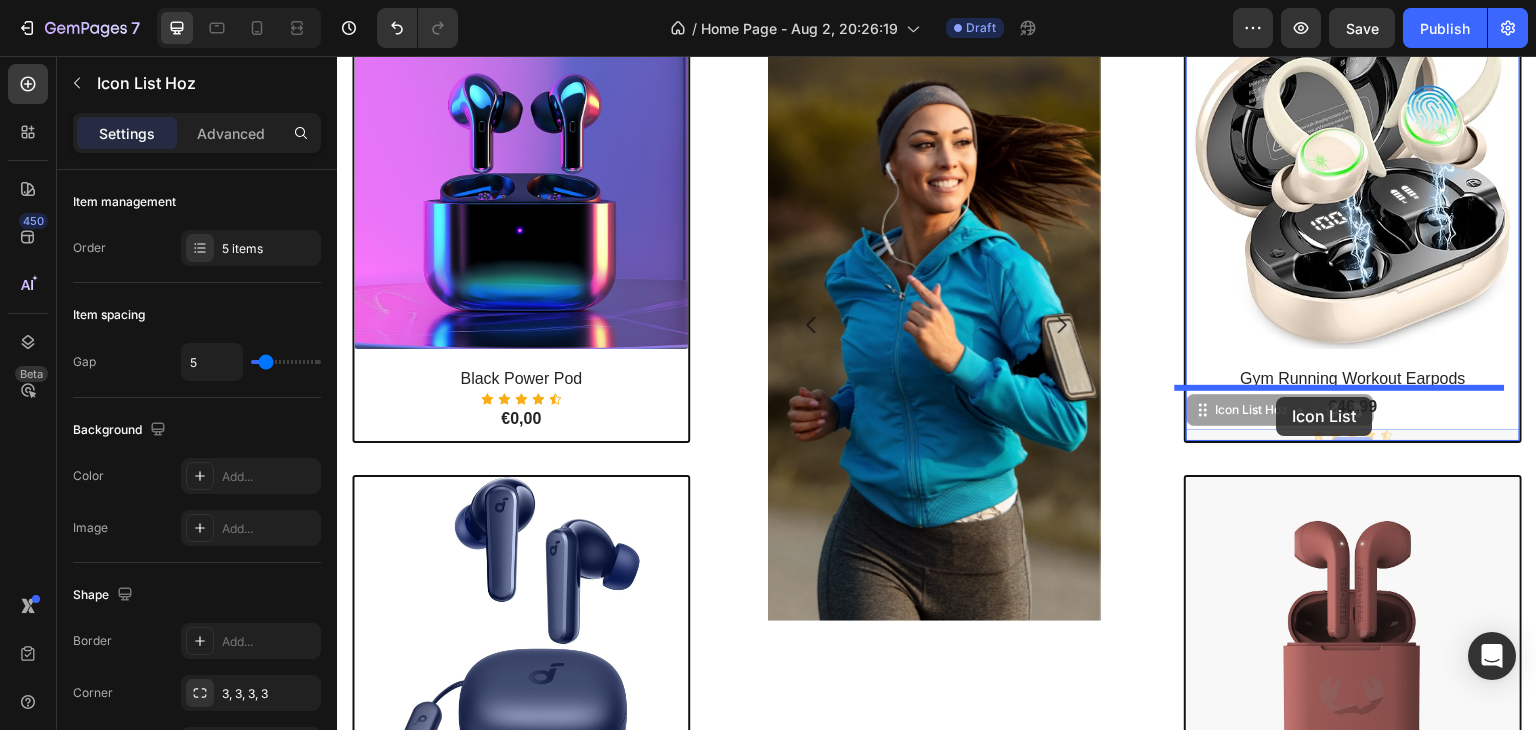 drag, startPoint x: 1269, startPoint y: 426, endPoint x: 1278, endPoint y: 396, distance: 31.320919 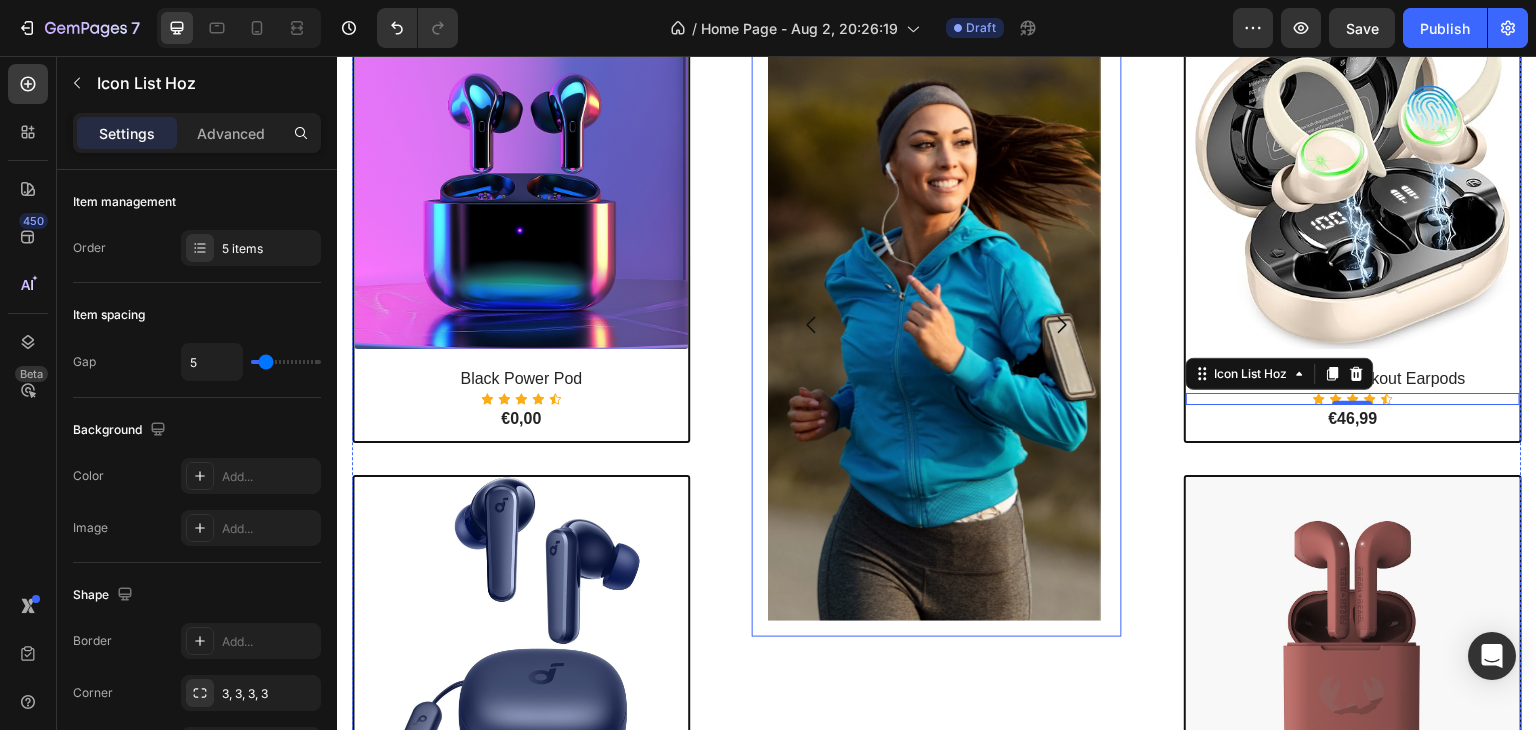 click on "Image Image Image Image
Carousel Row" at bounding box center [937, 325] 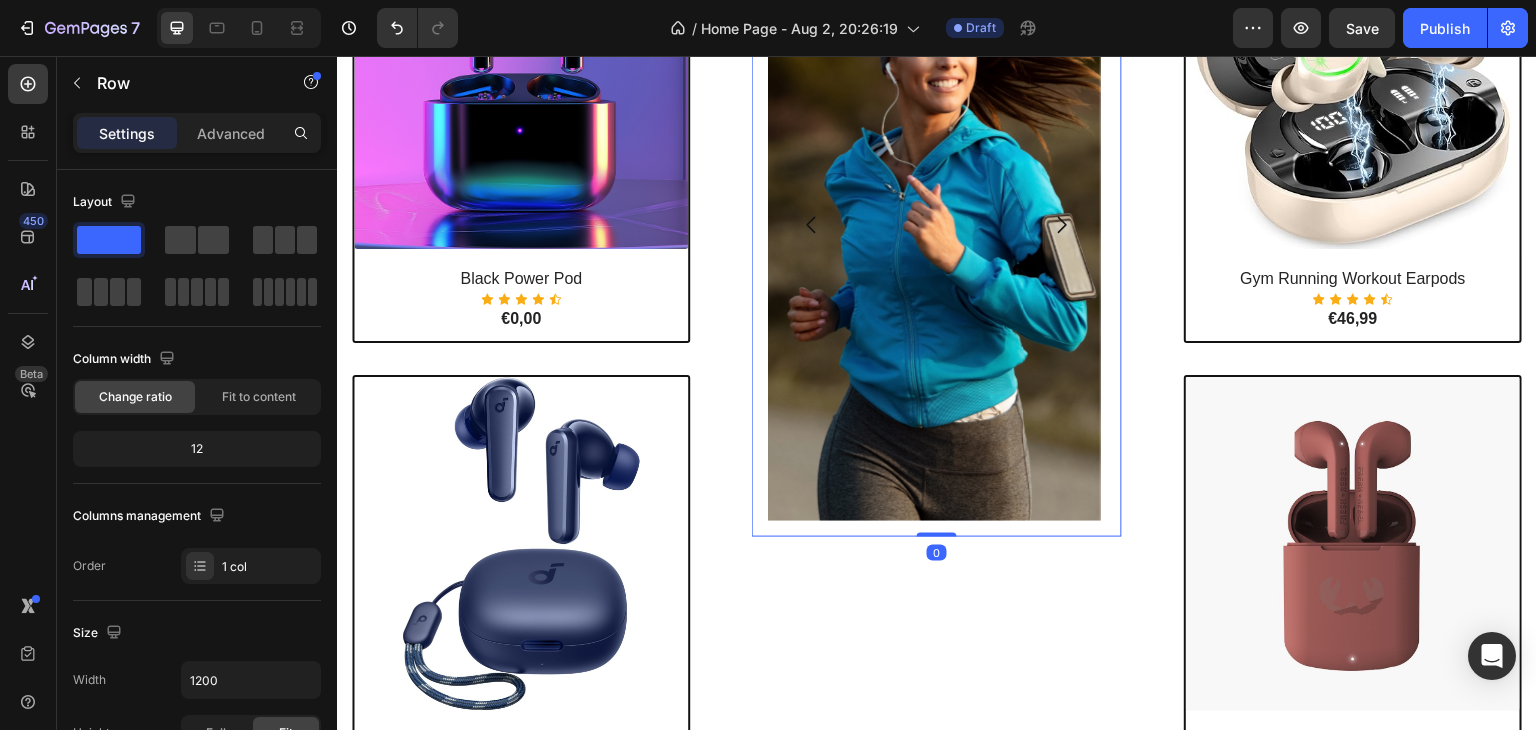 scroll, scrollTop: 1400, scrollLeft: 0, axis: vertical 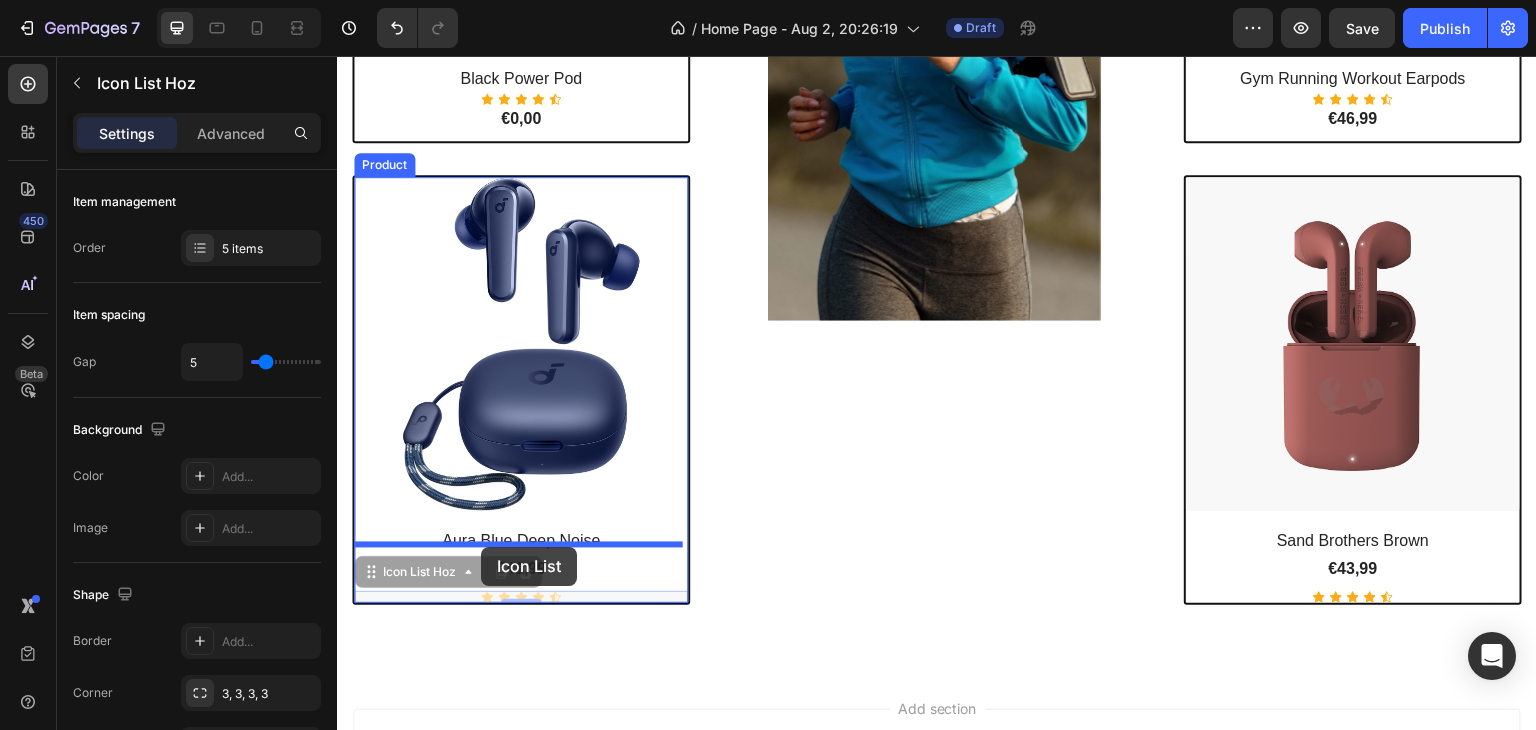 drag, startPoint x: 472, startPoint y: 580, endPoint x: 481, endPoint y: 547, distance: 34.20526 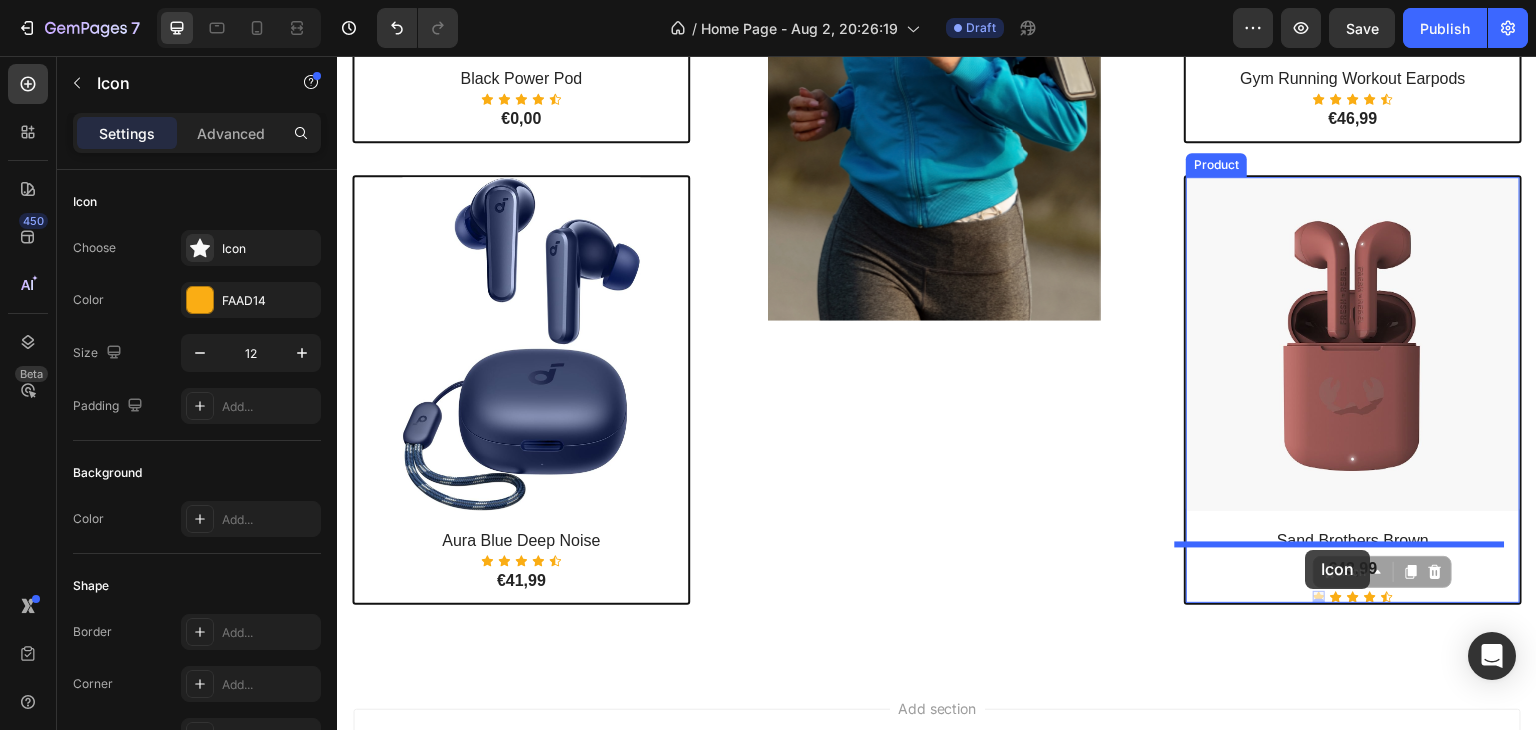 drag, startPoint x: 1302, startPoint y: 591, endPoint x: 1306, endPoint y: 550, distance: 41.19466 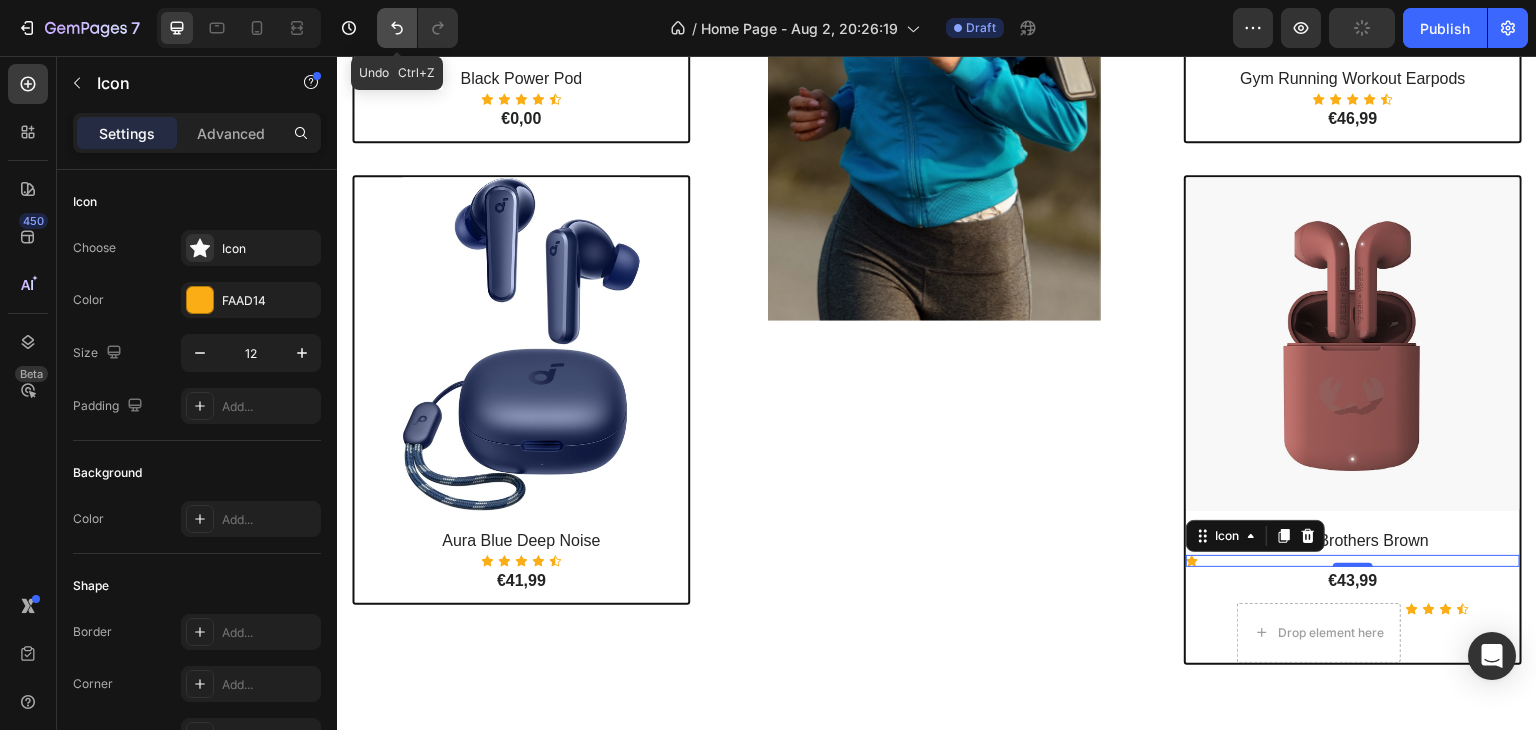 click 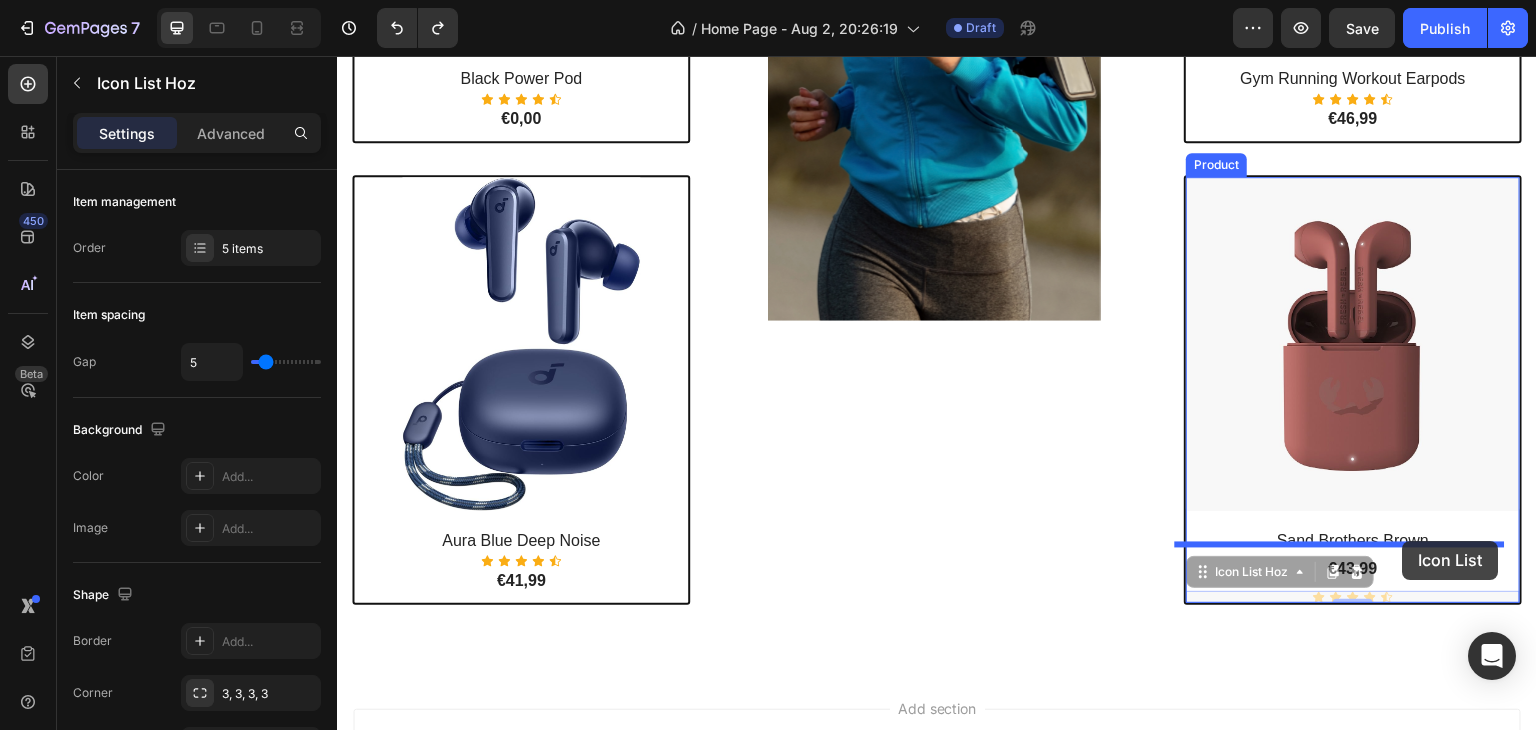 drag, startPoint x: 1407, startPoint y: 583, endPoint x: 1403, endPoint y: 550, distance: 33.24154 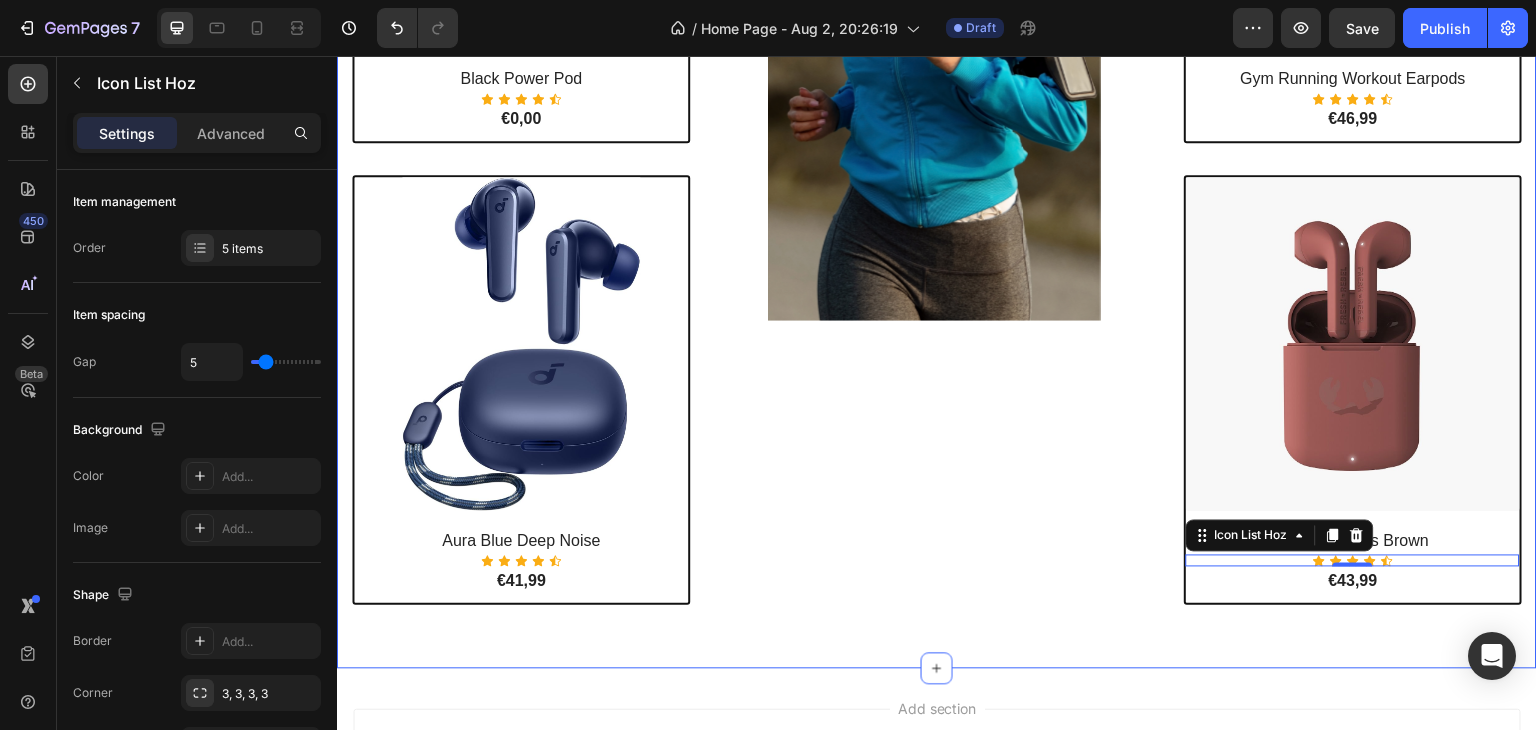 click on "Add section Choose templates inspired by CRO experts Generate layout from URL or image Add blank section then drag & drop elements" at bounding box center [937, 792] 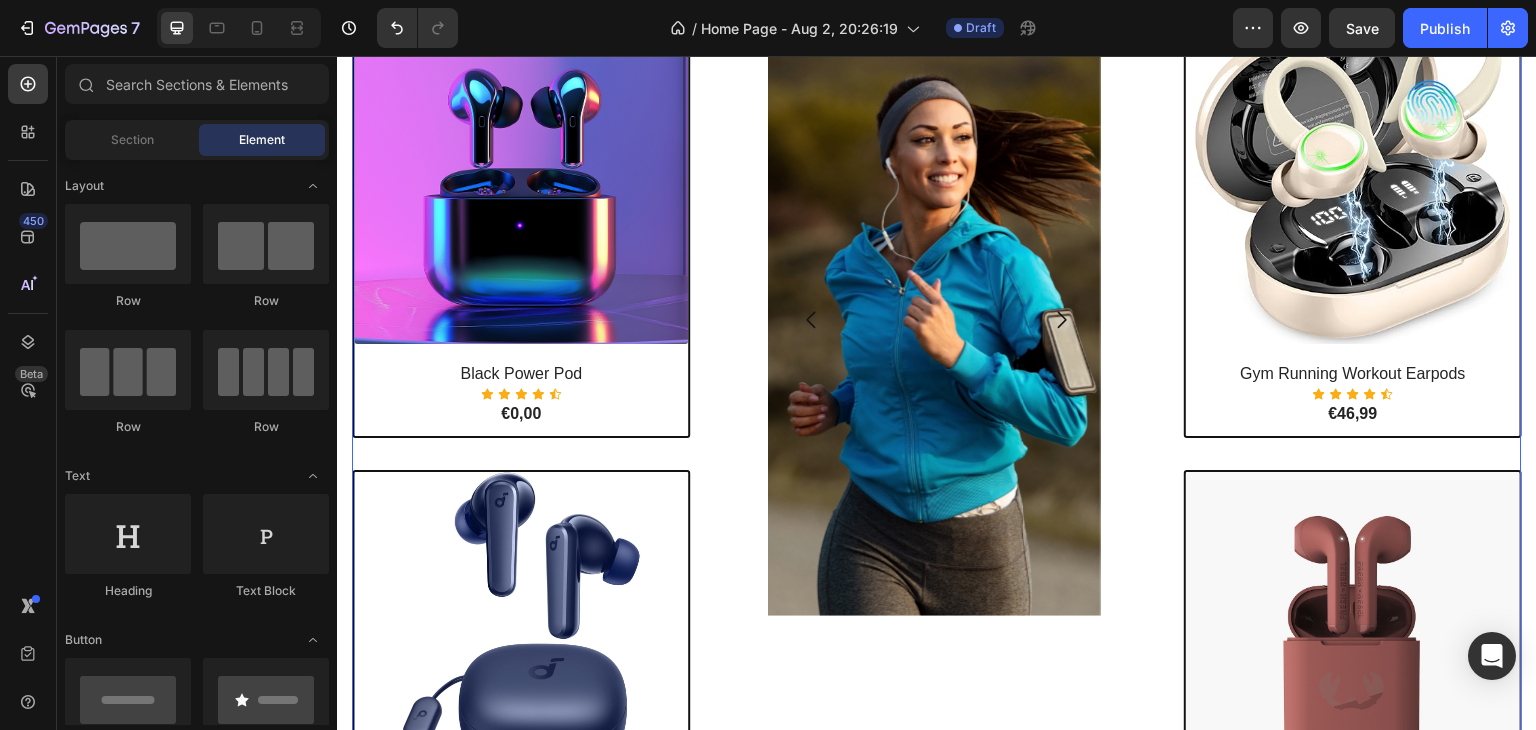 scroll, scrollTop: 1100, scrollLeft: 0, axis: vertical 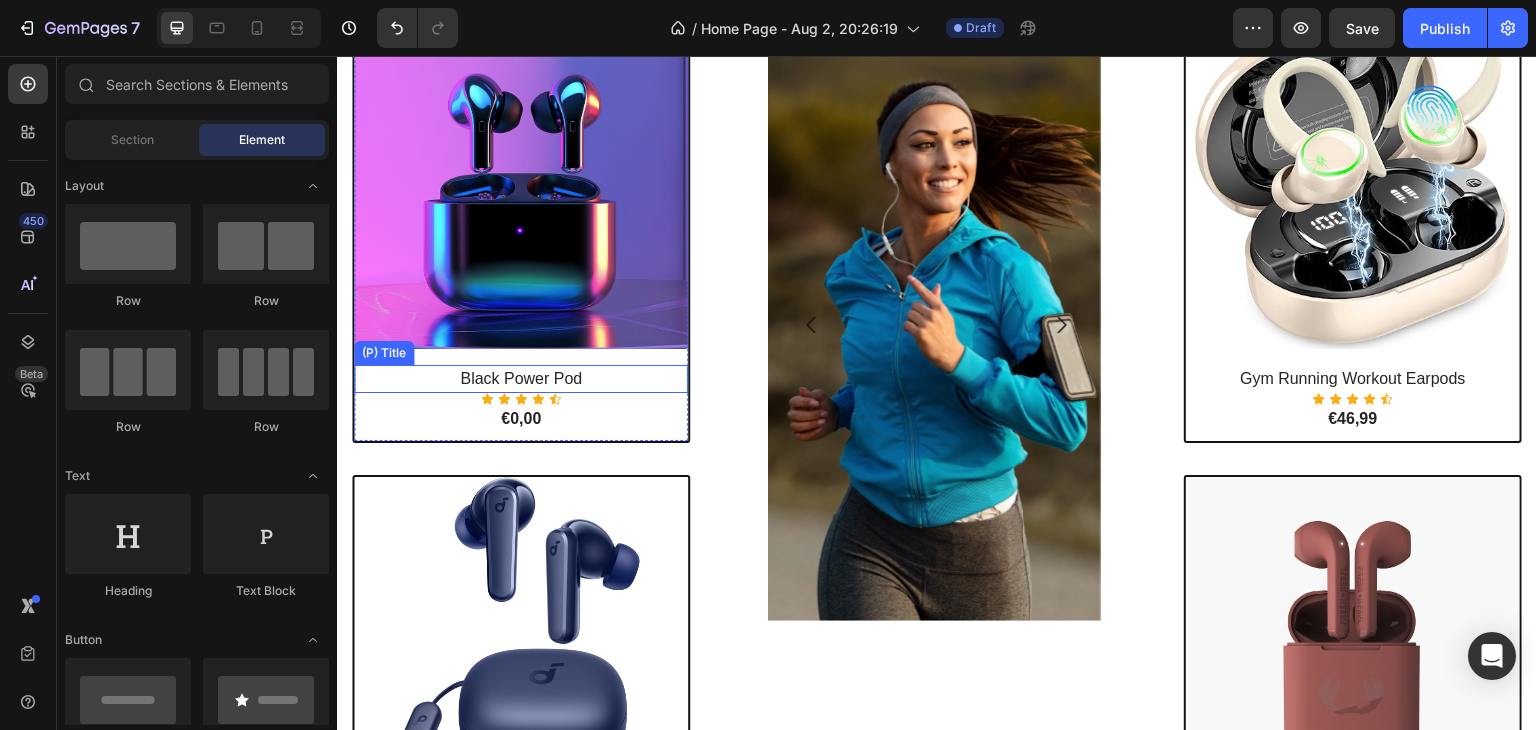 click on "Black Power Pod" at bounding box center (521, 379) 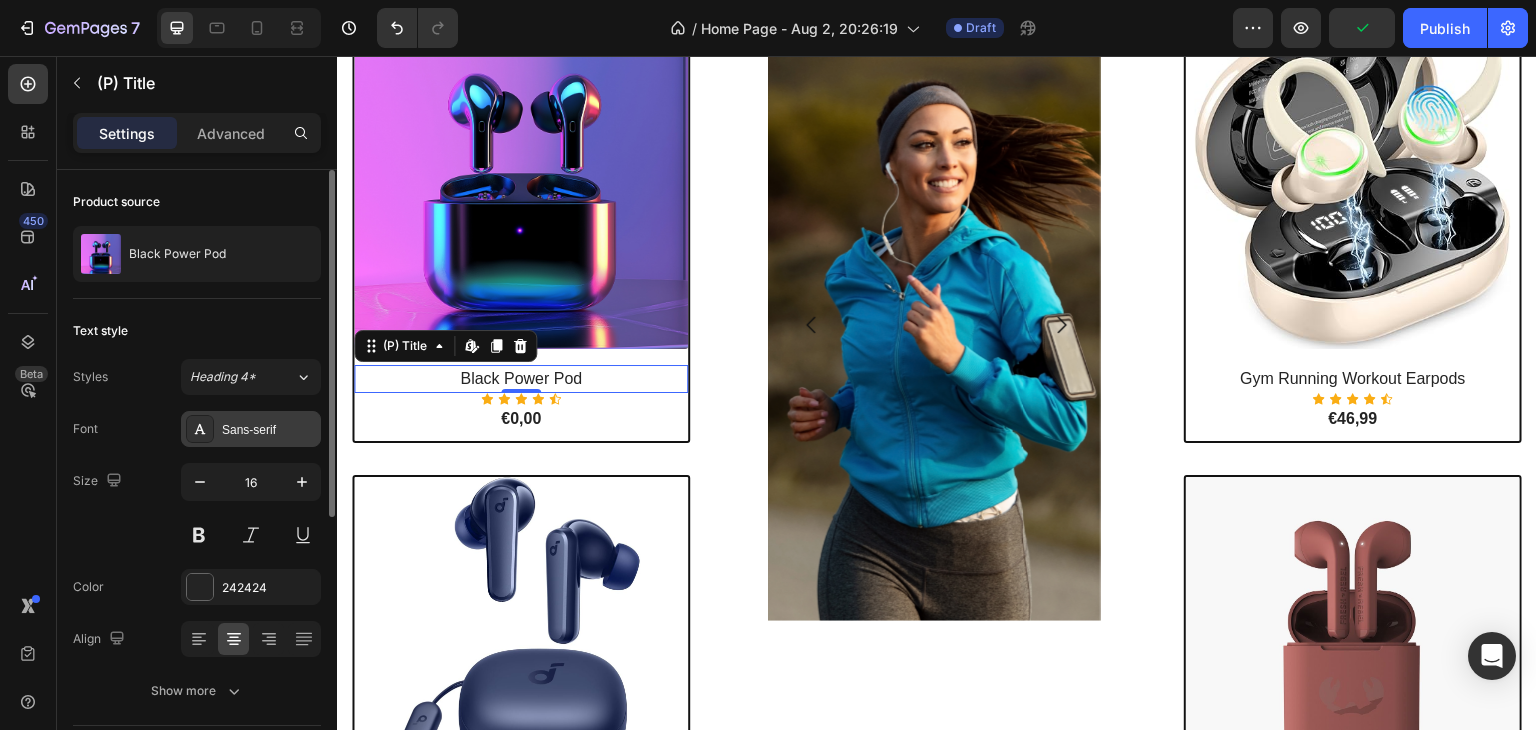 click on "Sans-serif" at bounding box center [269, 430] 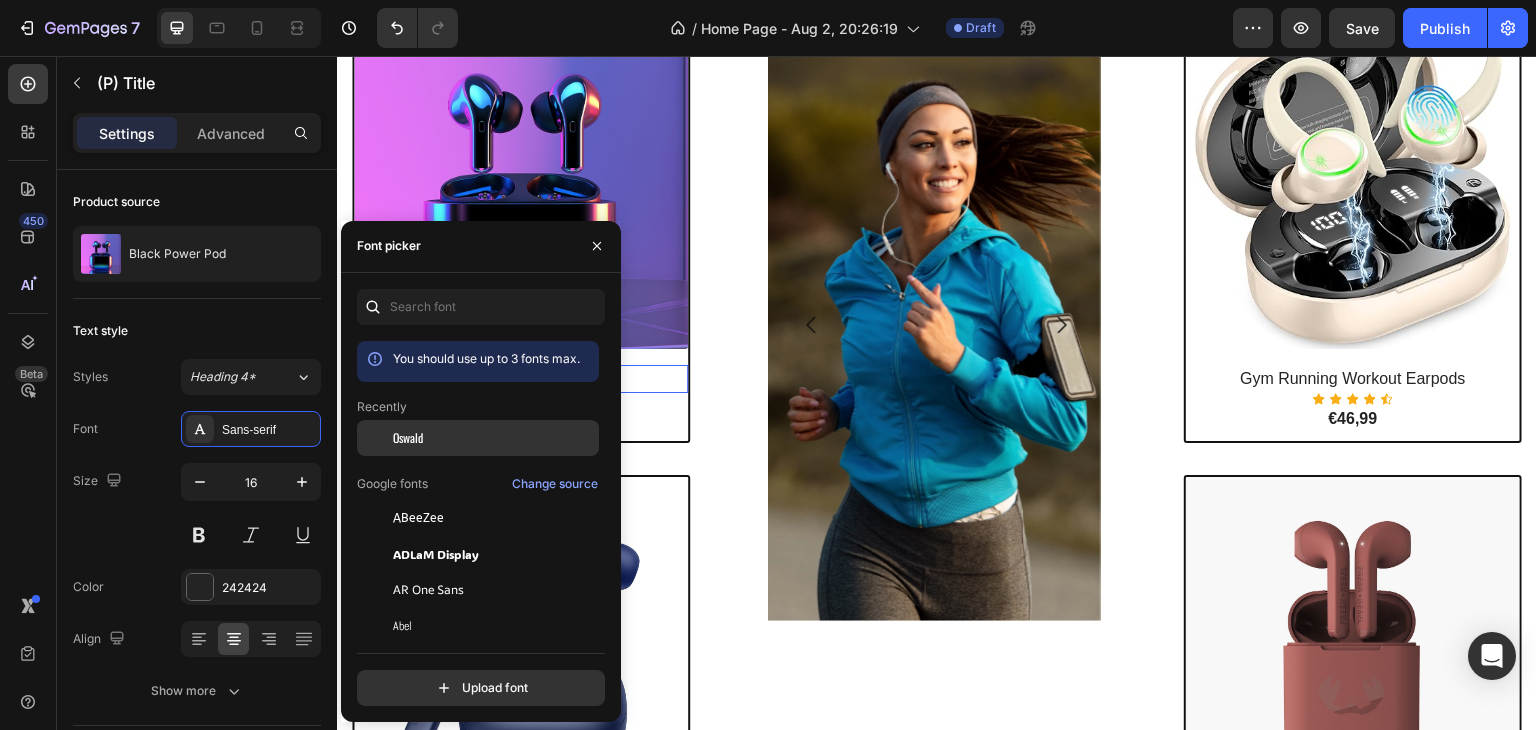 click on "Oswald" at bounding box center (408, 438) 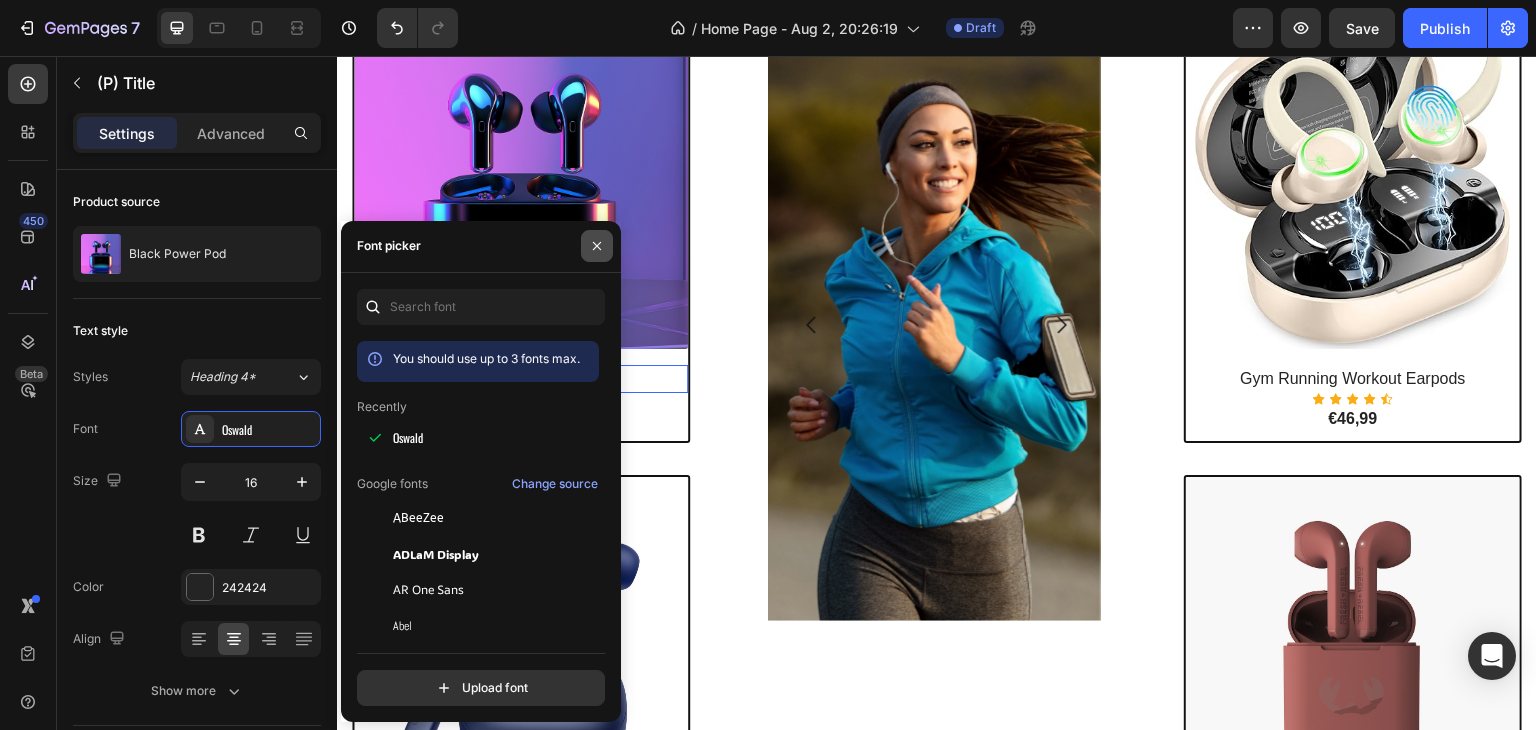 click 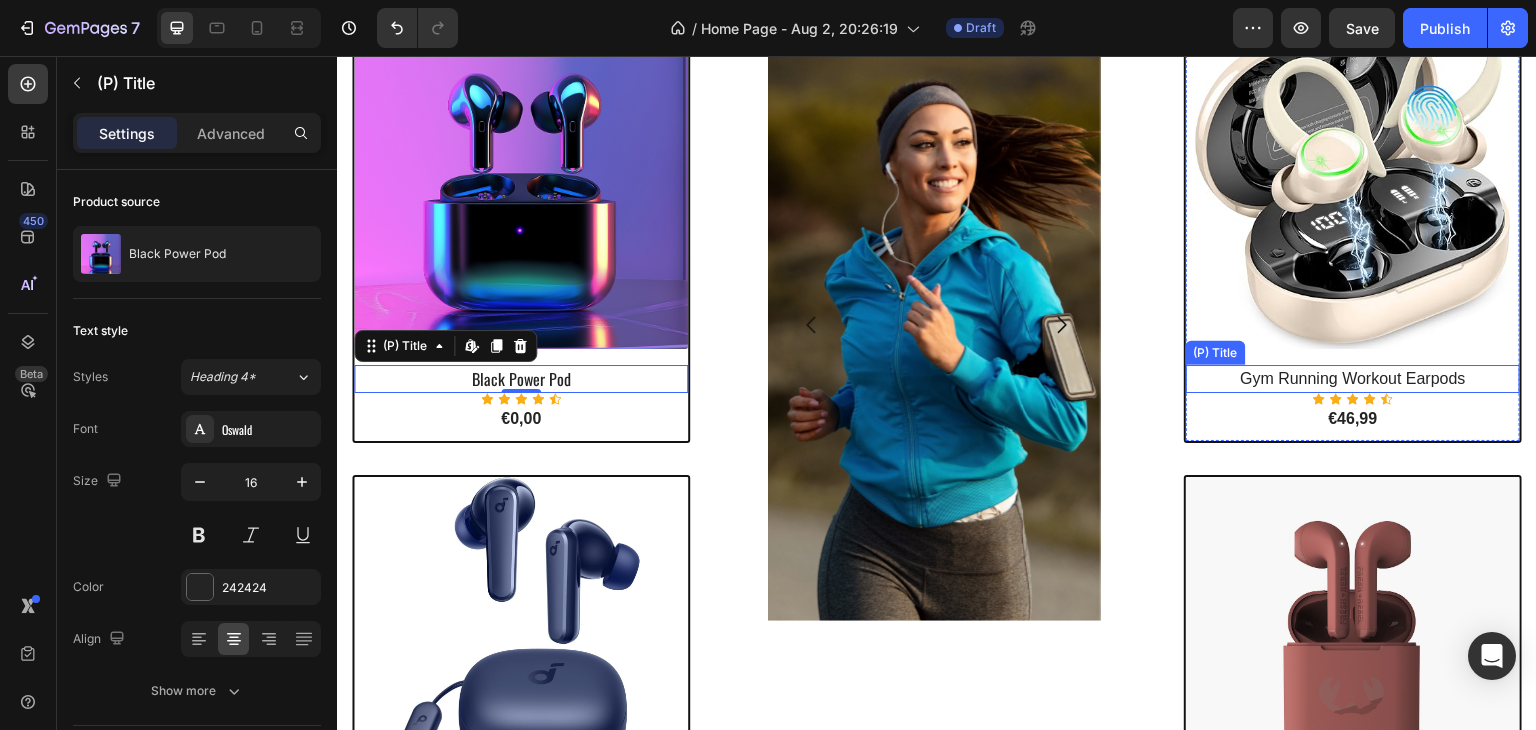 click on "Gym Running Workout Earpods" at bounding box center (1353, 379) 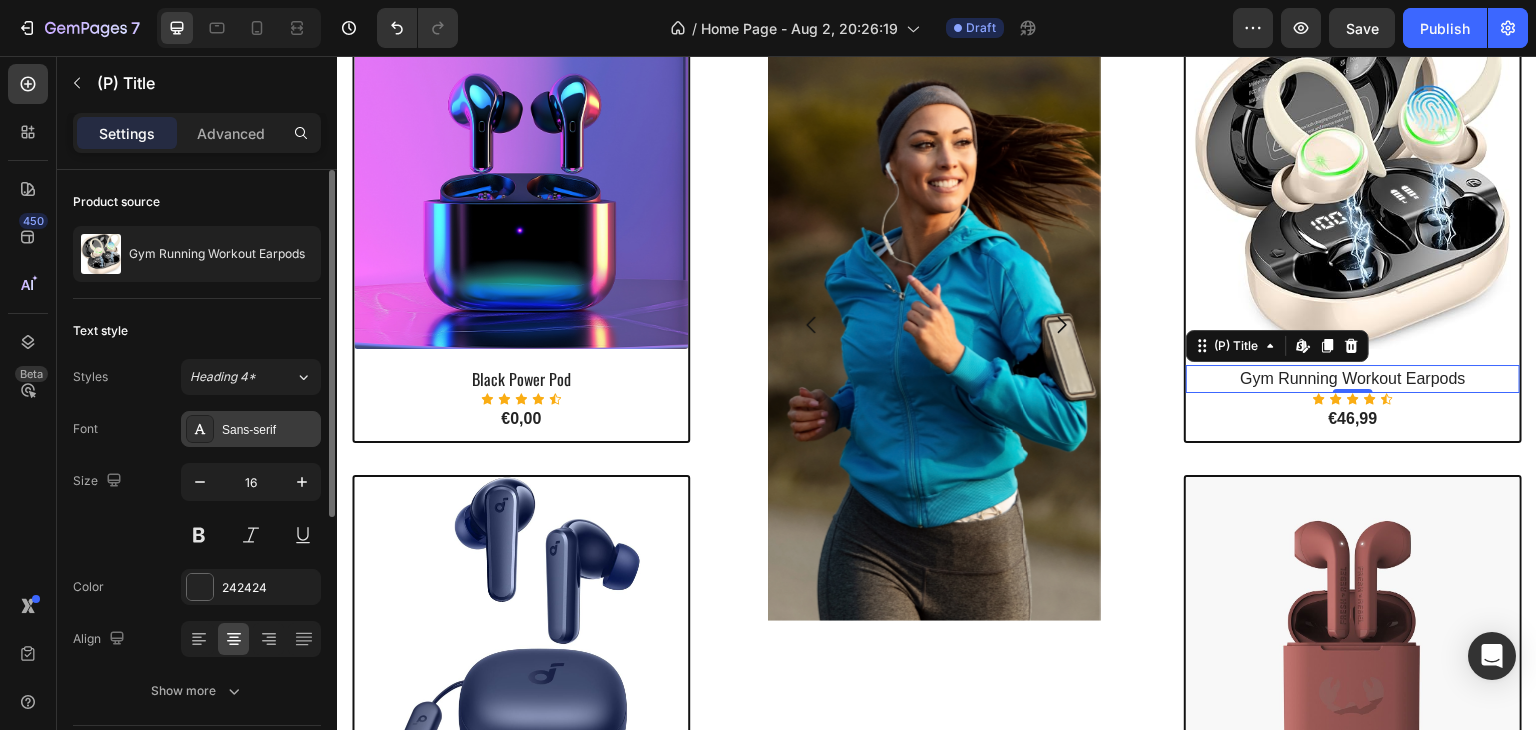 click on "Sans-serif" at bounding box center (269, 430) 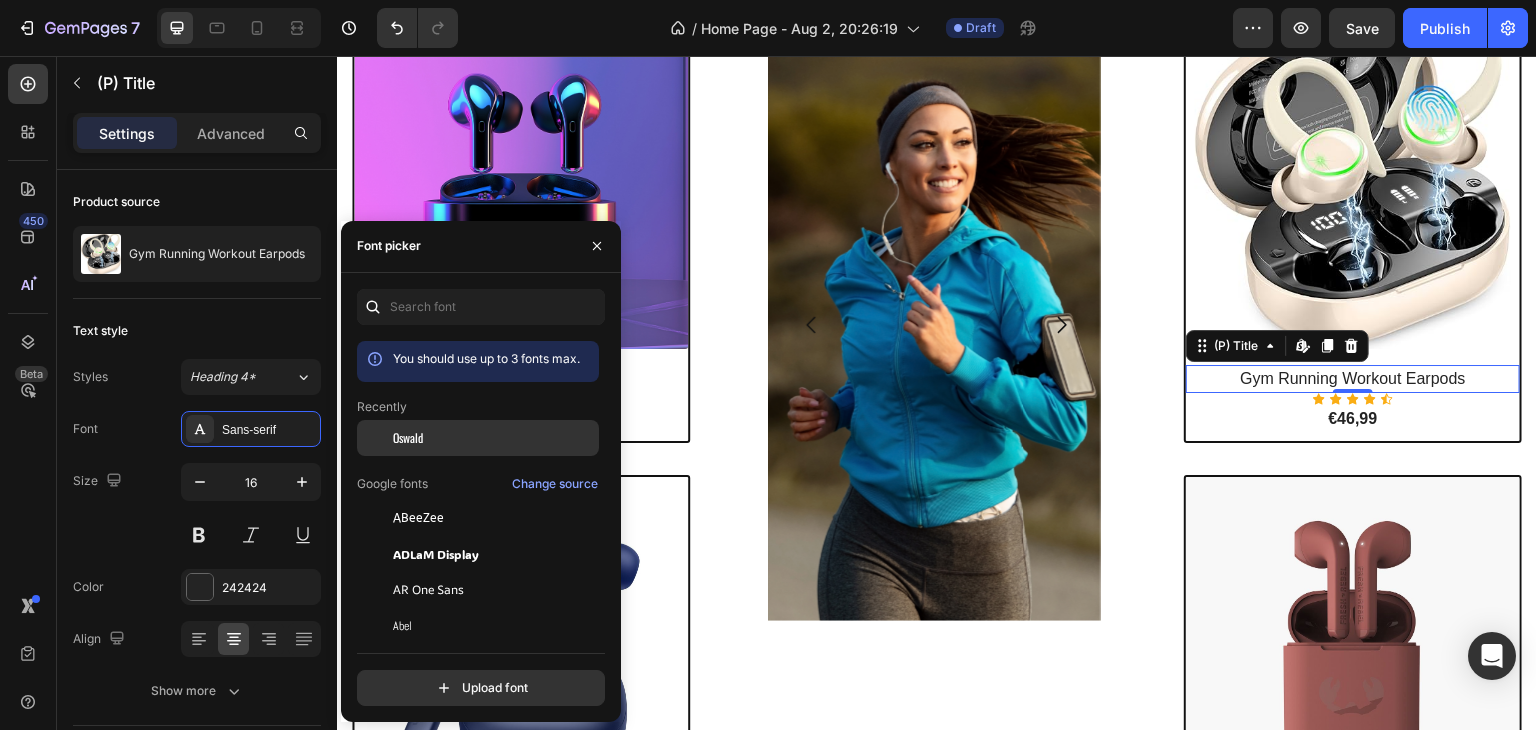 click at bounding box center [375, 438] 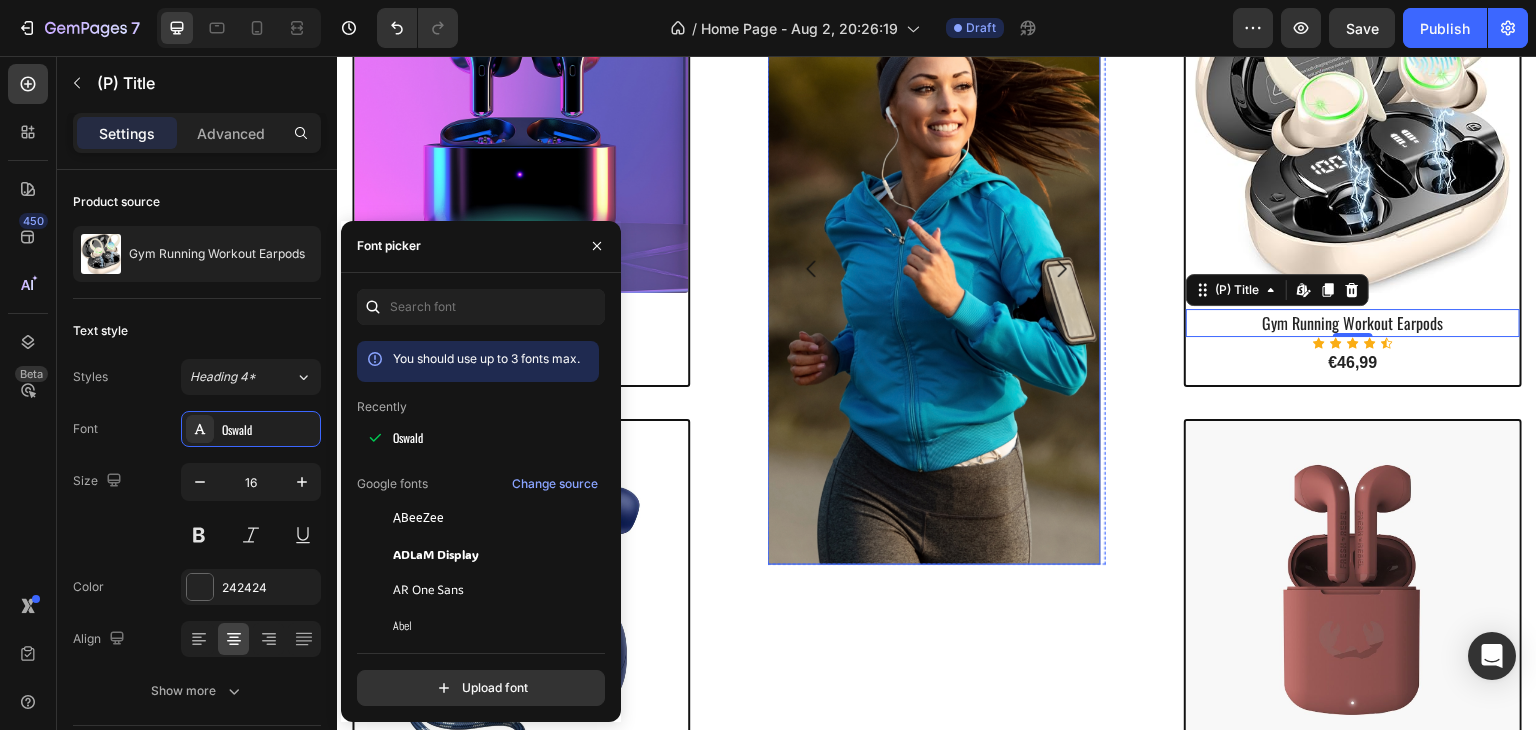scroll, scrollTop: 1200, scrollLeft: 0, axis: vertical 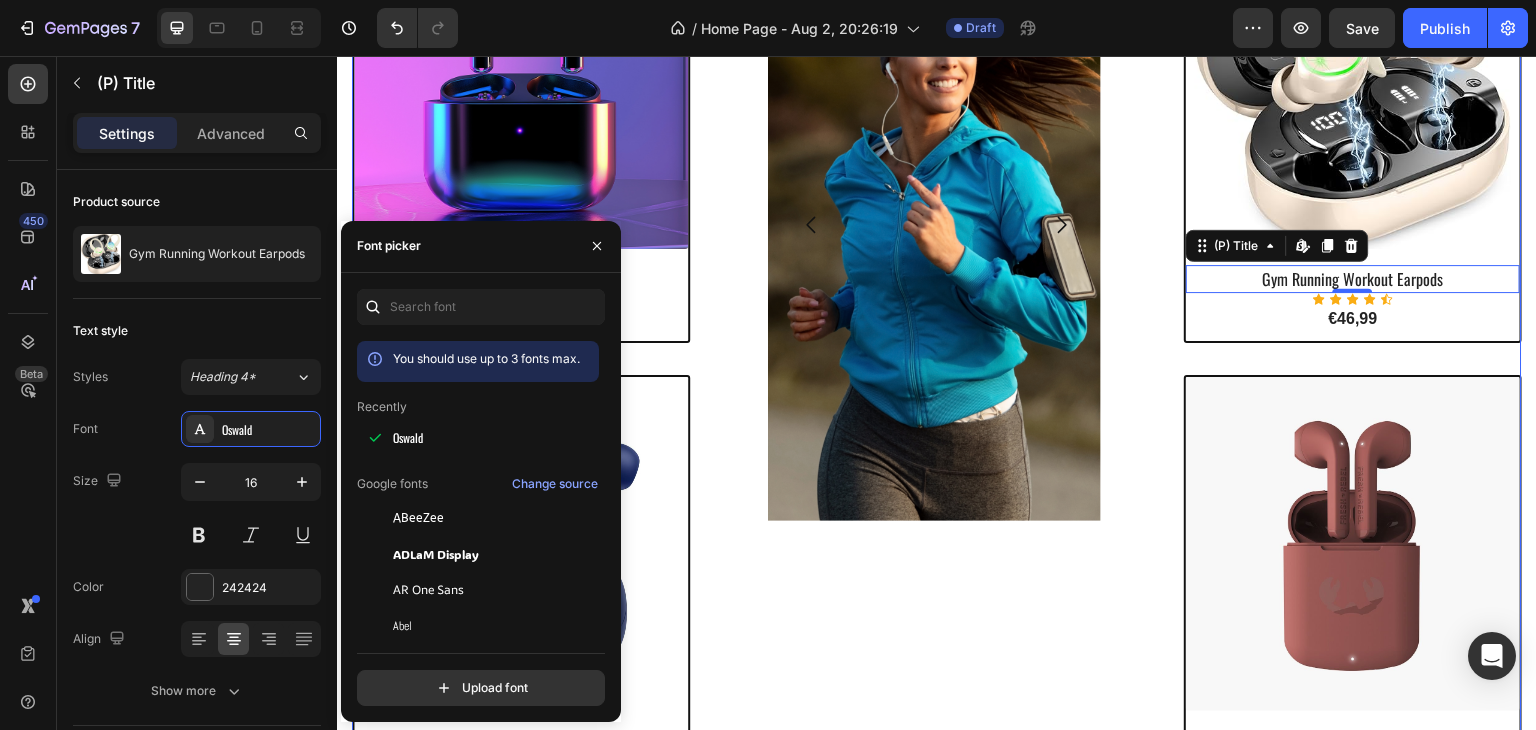 click on "(P) Images & Gallery Black Power Pod (P) Title
Icon
Icon
Icon
Icon
Icon Icon List Hoz €0,00 (P) Price (P) Price Product (P) Images & Gallery Aura Blue Deep Noise (P) Title
Icon
Icon
Icon
Icon
Icon Icon List Hoz €41,99 (P) Price (P) Price Product Row
Image Image Image Image
Carousel Row (P) Images & Gallery Gym Running Workout Earpods (P) Title   Edit content in Shopify 0
Icon
Icon
Icon
Icon
Icon Icon List Hoz €46,99 (P) Price (P) Price Product (P) Images & Gallery Sand Brothers Brown (P) Title
Icon
Icon
Icon
Icon
Icon Icon List Hoz €43,99 (P) Price (P) Price Product Row Row" at bounding box center (937, 359) 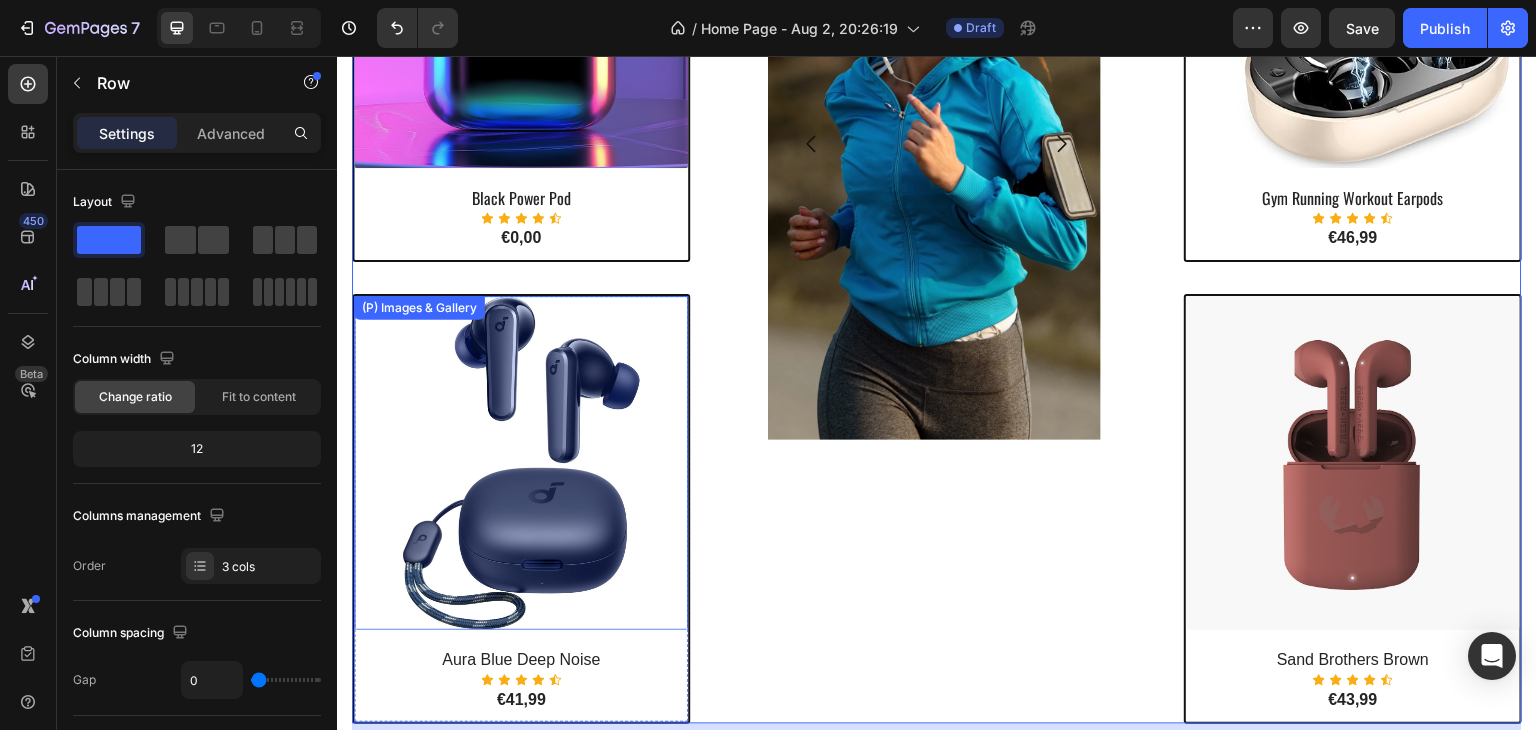 scroll, scrollTop: 1300, scrollLeft: 0, axis: vertical 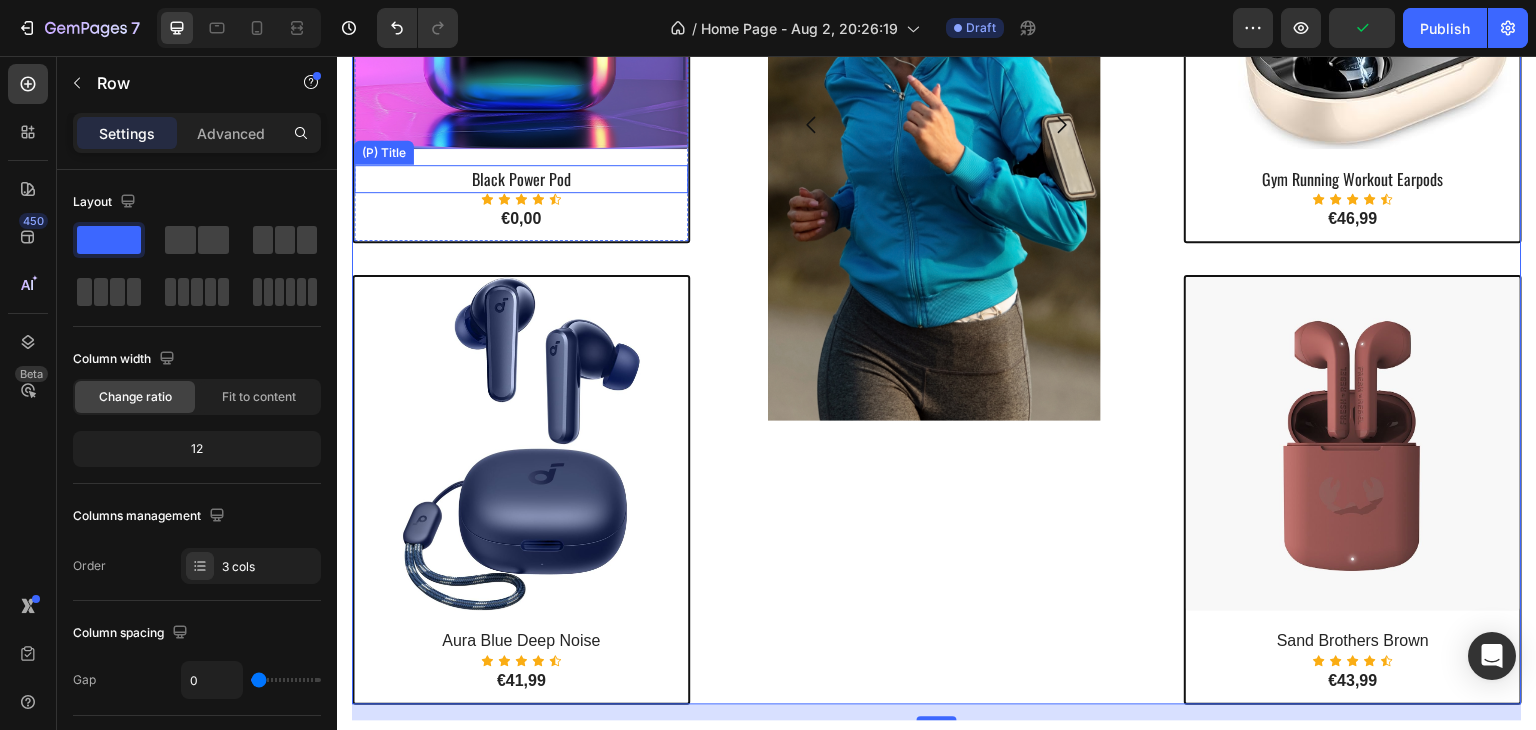 click on "Black Power Pod" at bounding box center (521, 179) 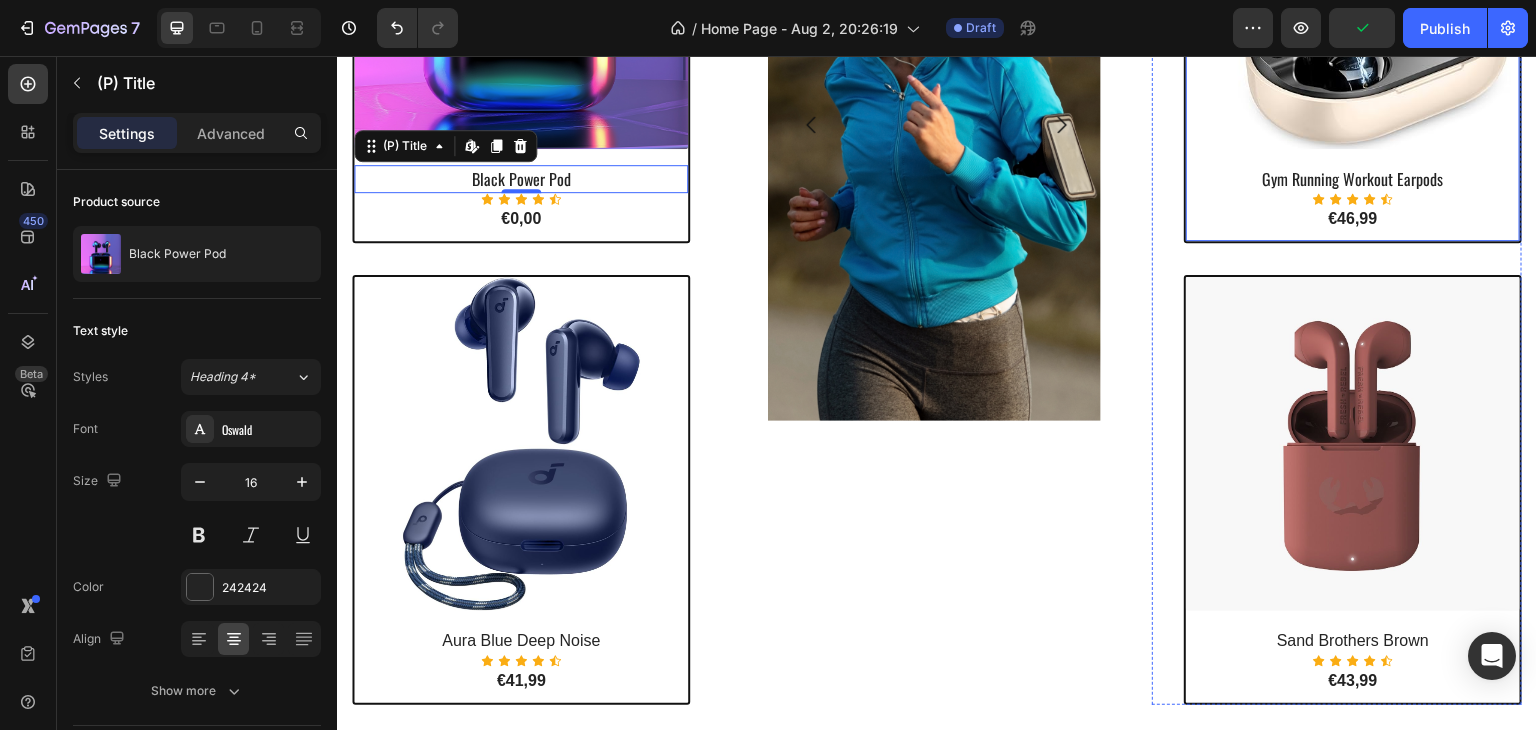click on "(P) Images & Gallery Gym Running Workout Earpods (P) Title
Icon
Icon
Icon
Icon
Icon Icon List Hoz €46,99 (P) Price (P) Price" at bounding box center [1353, 28] 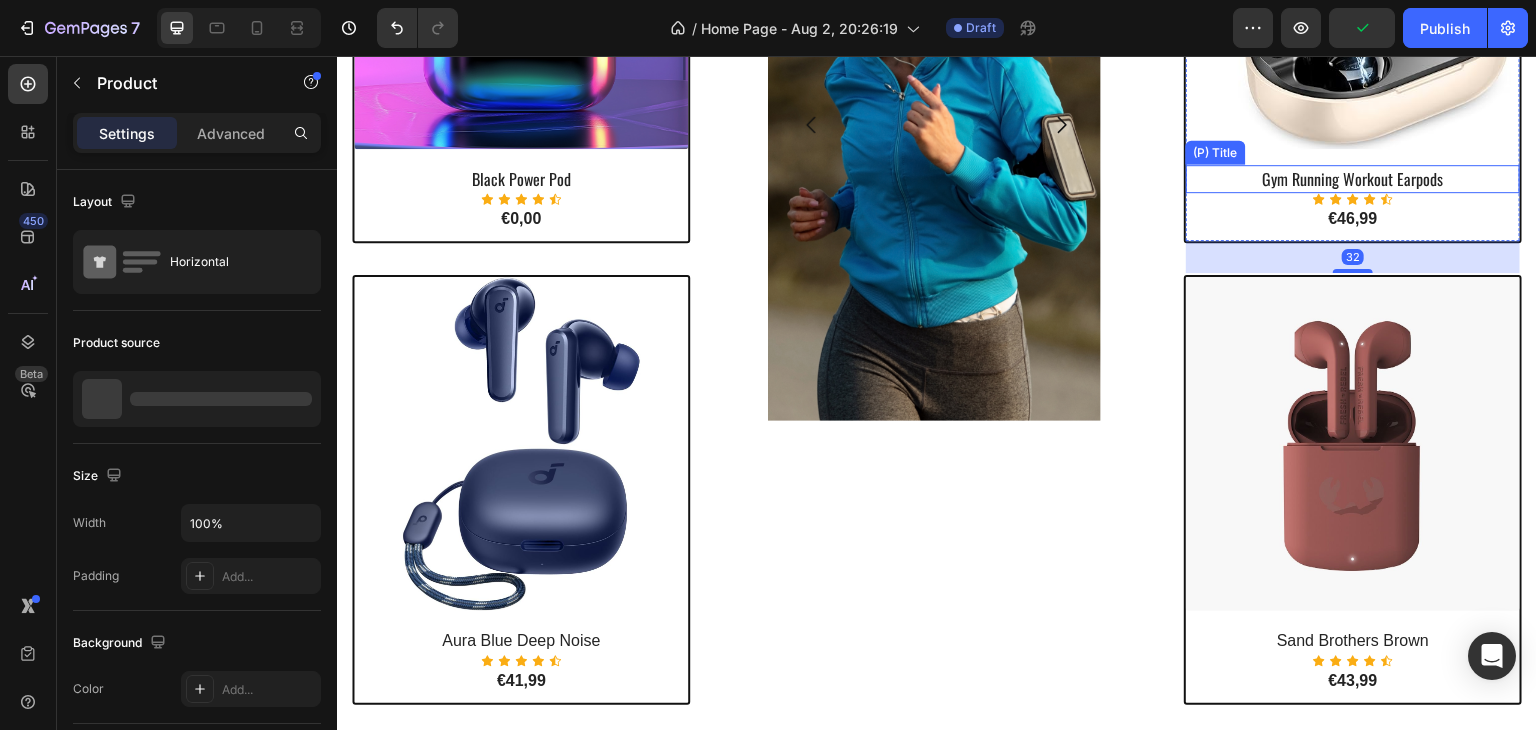 click on "Gym Running Workout Earpods" at bounding box center [1353, 179] 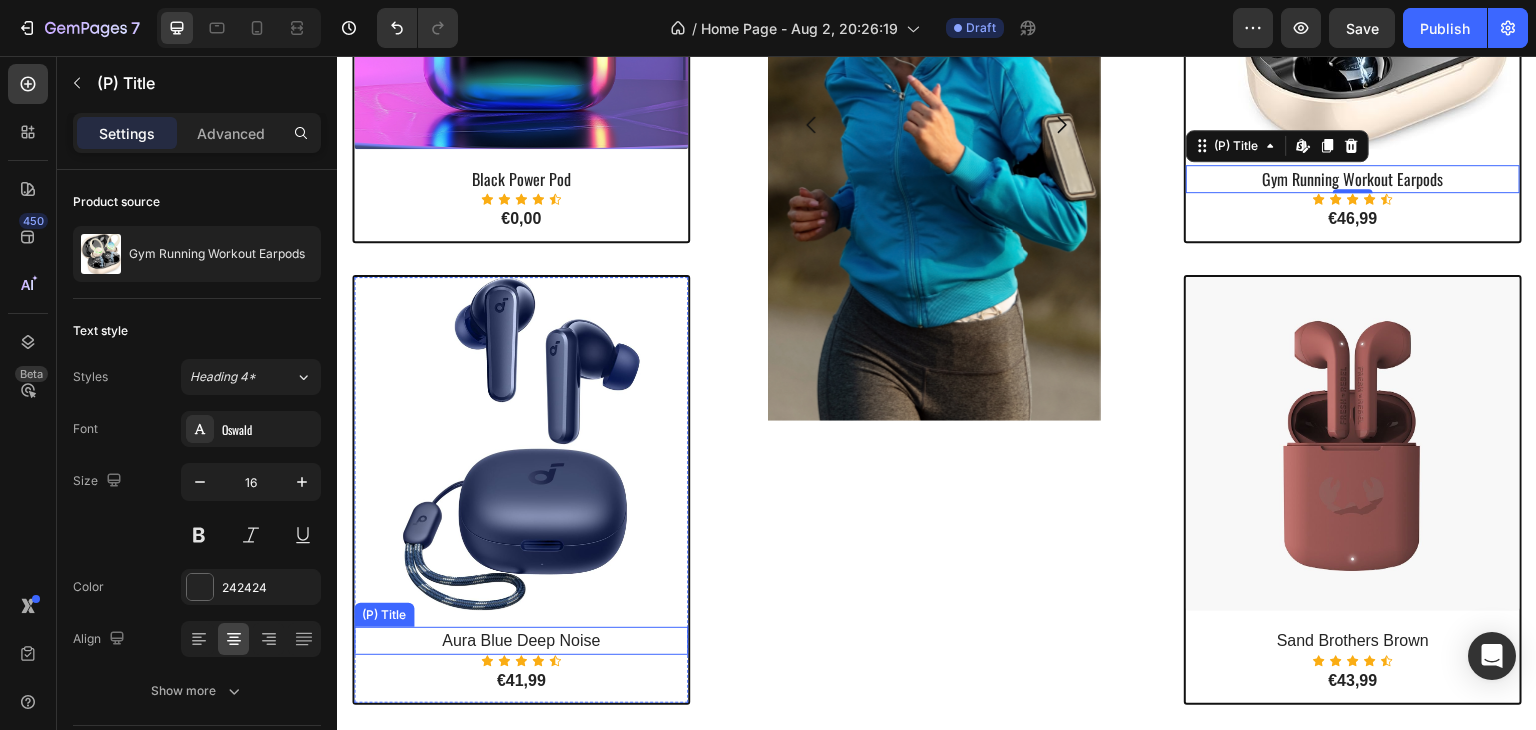 click on "Aura Blue Deep Noise" at bounding box center (521, 641) 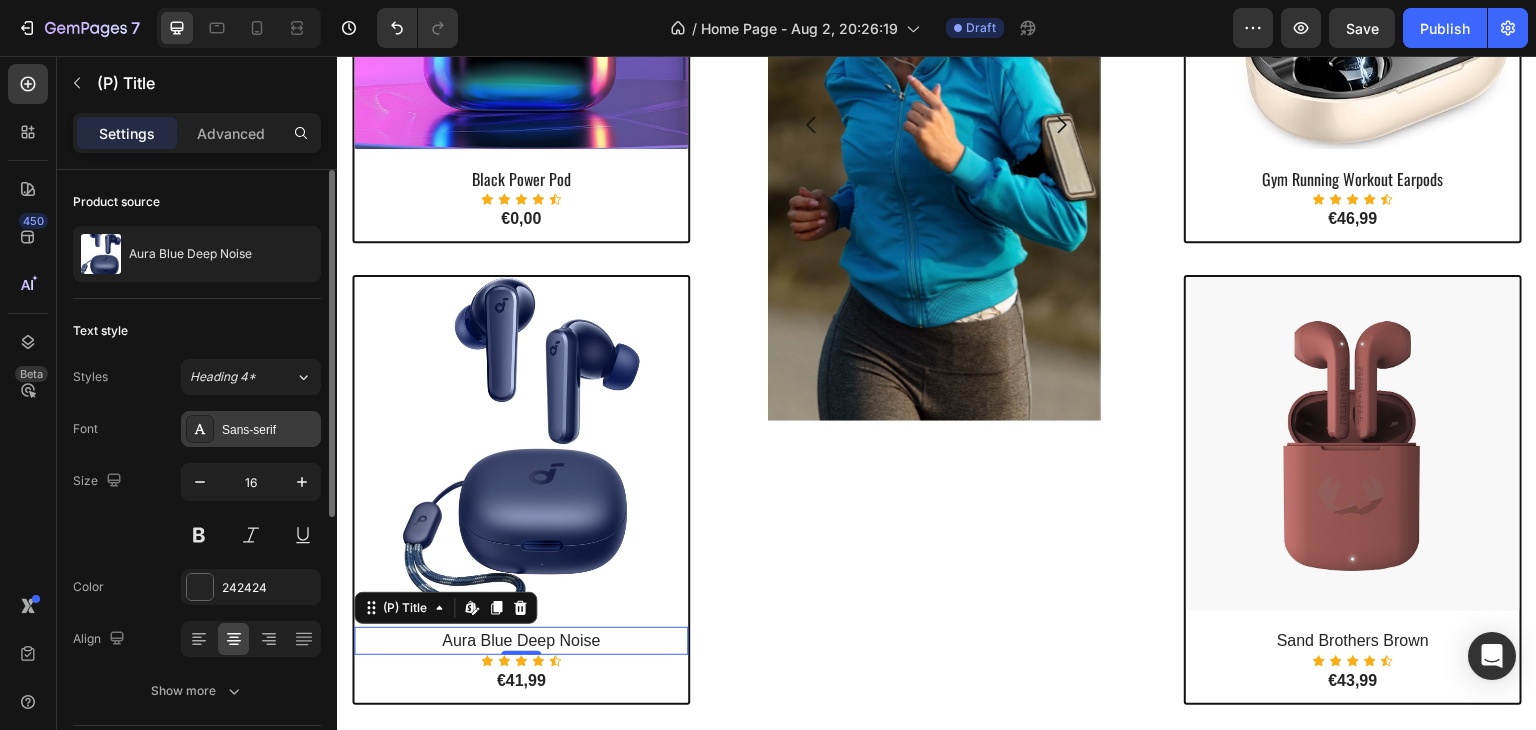 click on "Sans-serif" at bounding box center [251, 429] 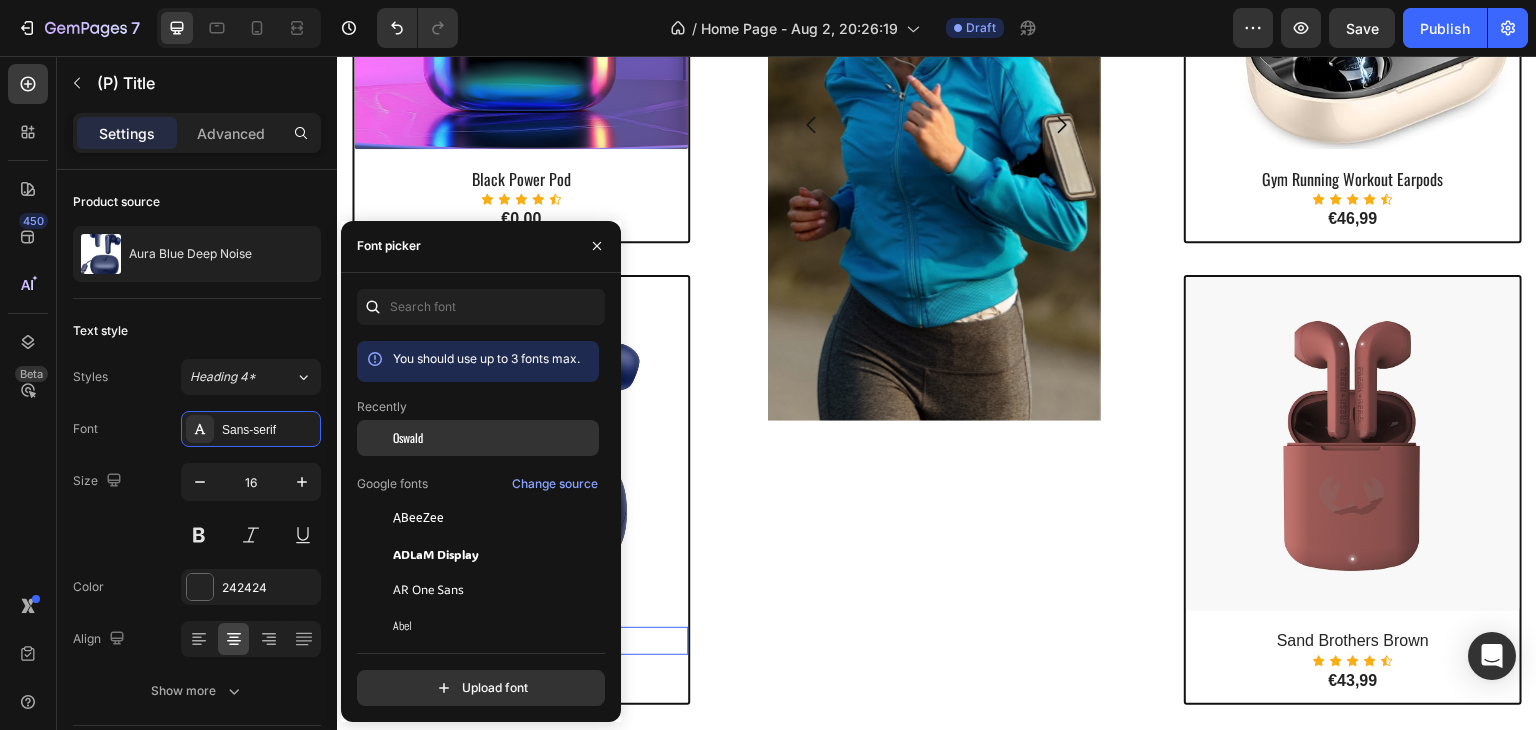 click at bounding box center [375, 438] 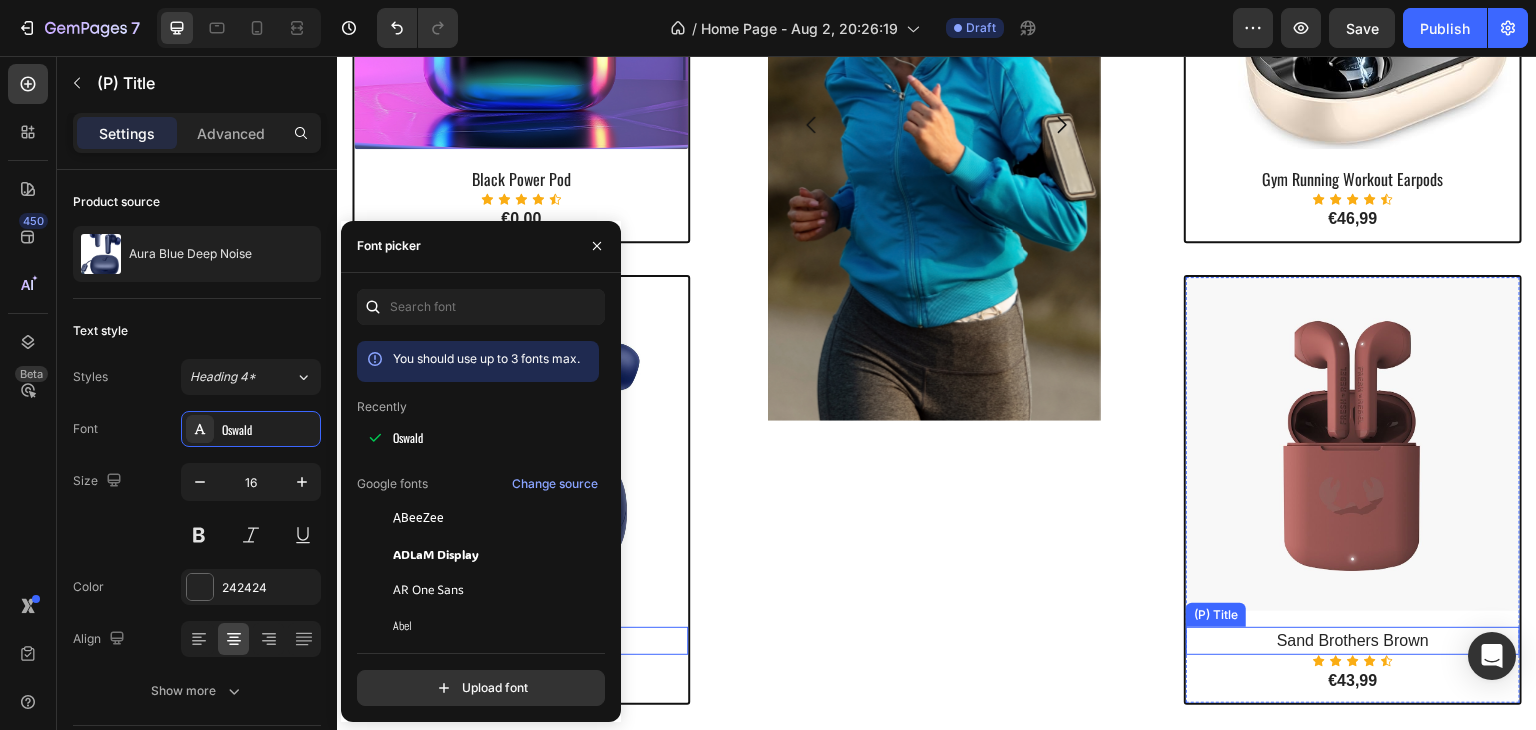click on "Sand Brothers Brown" at bounding box center [1353, 641] 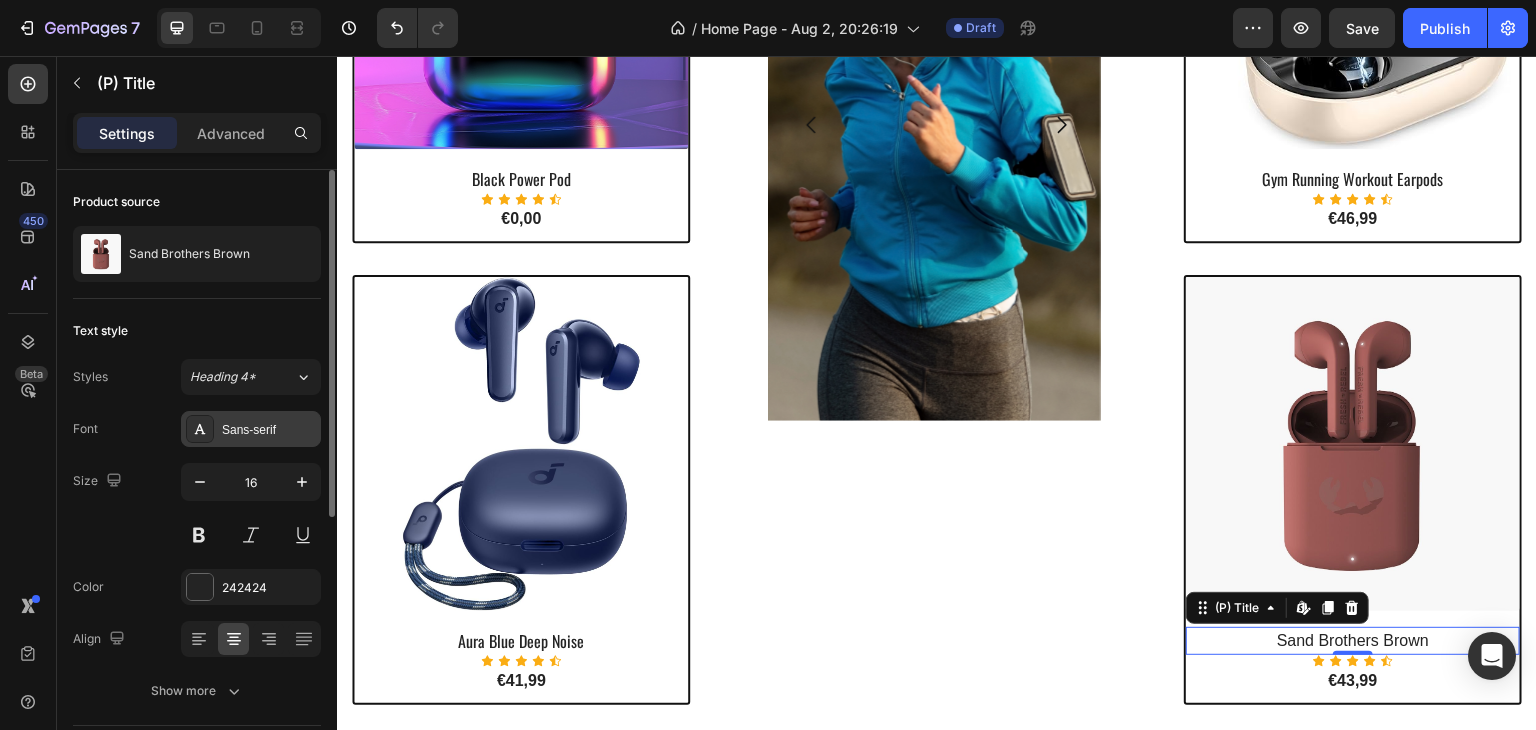 click on "Sans-serif" at bounding box center (269, 430) 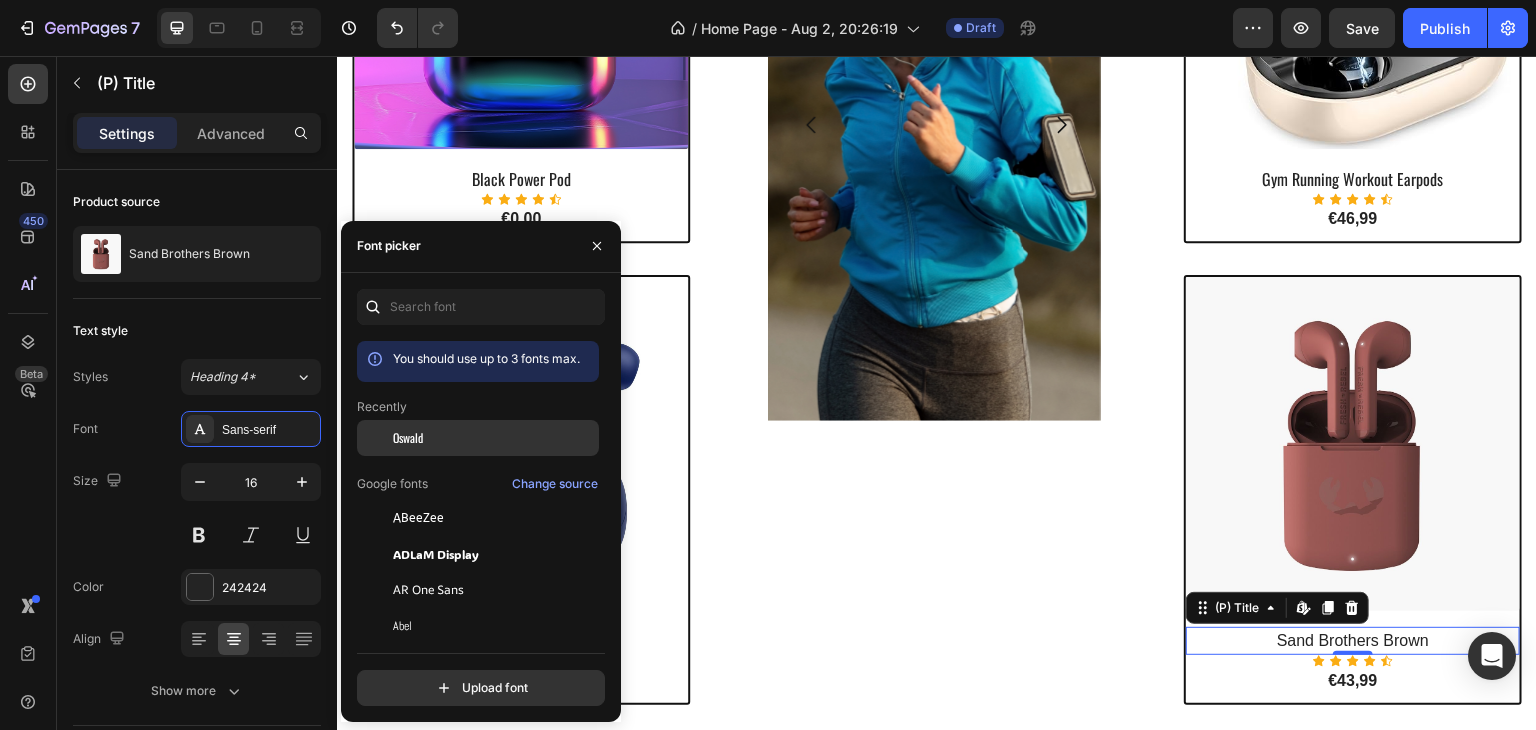 click on "Oswald" at bounding box center [494, 438] 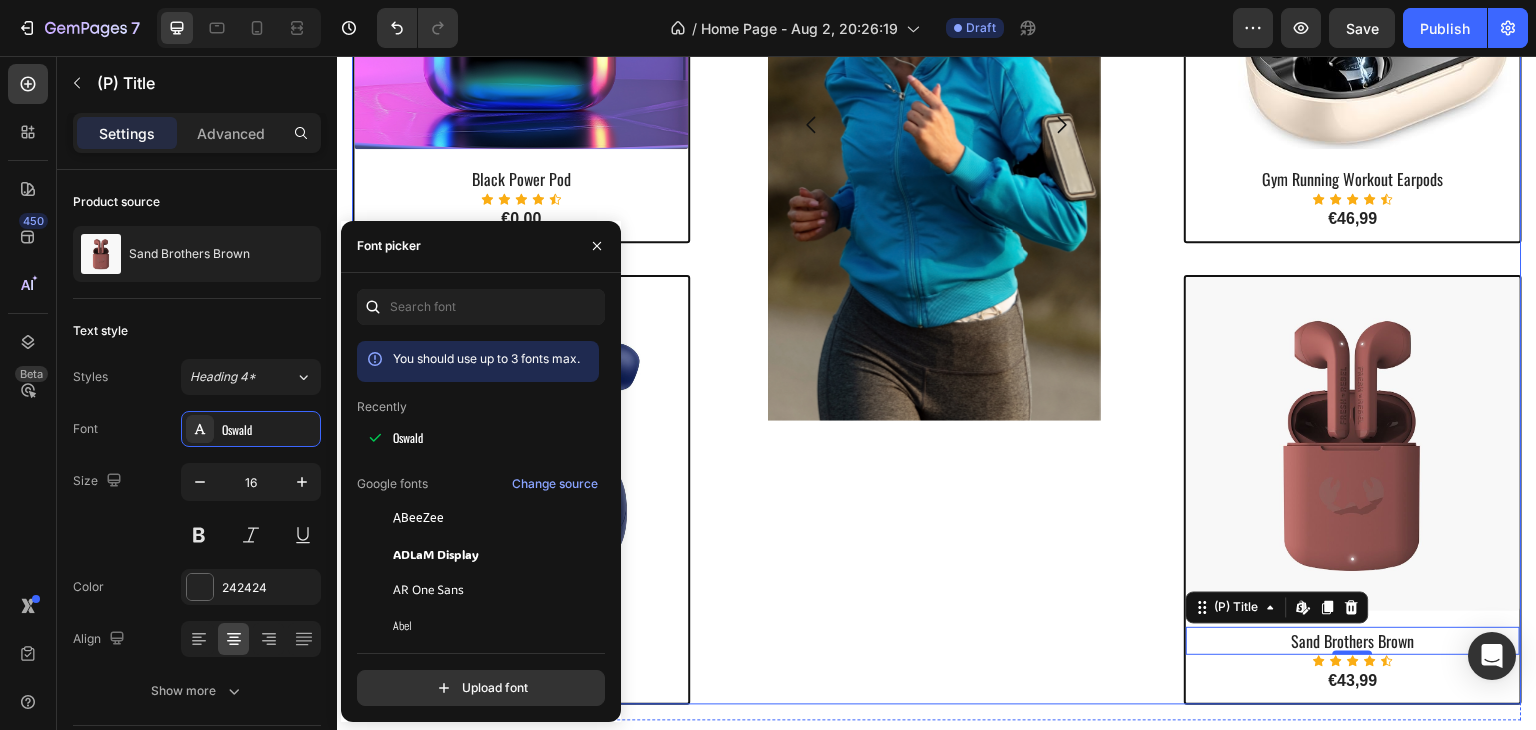click on "Image Image Image Image
Carousel Row" at bounding box center (937, 259) 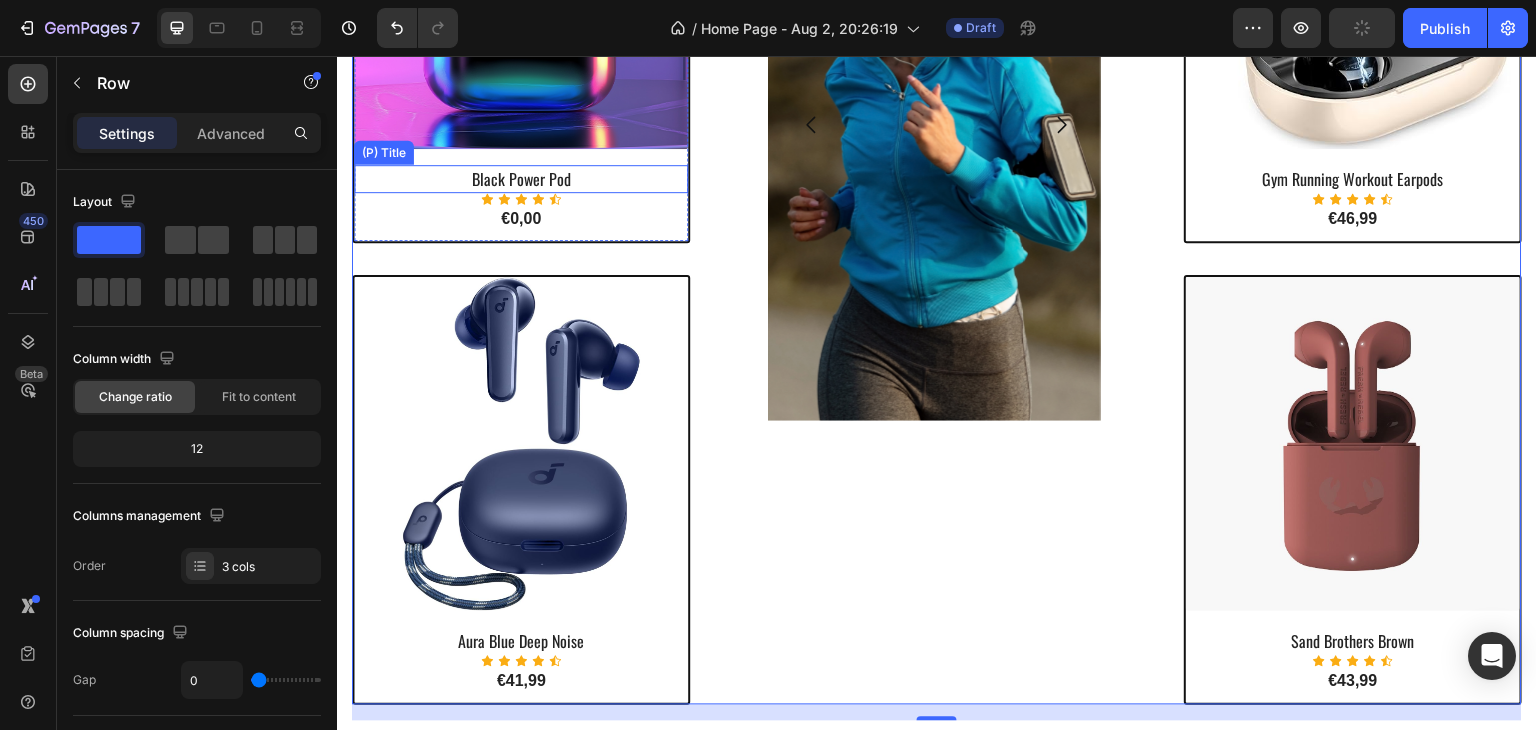 click on "Black Power Pod" at bounding box center [521, 179] 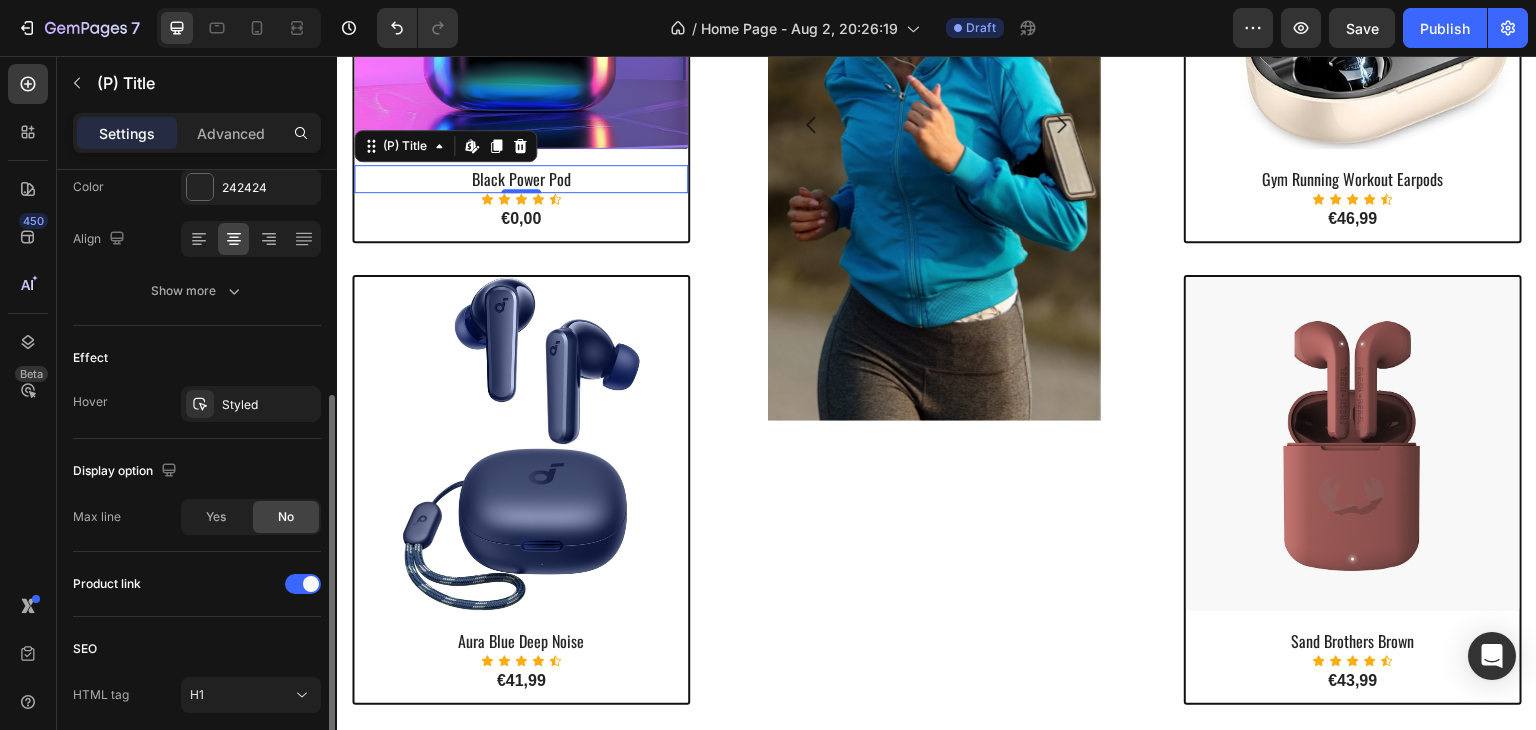 scroll, scrollTop: 477, scrollLeft: 0, axis: vertical 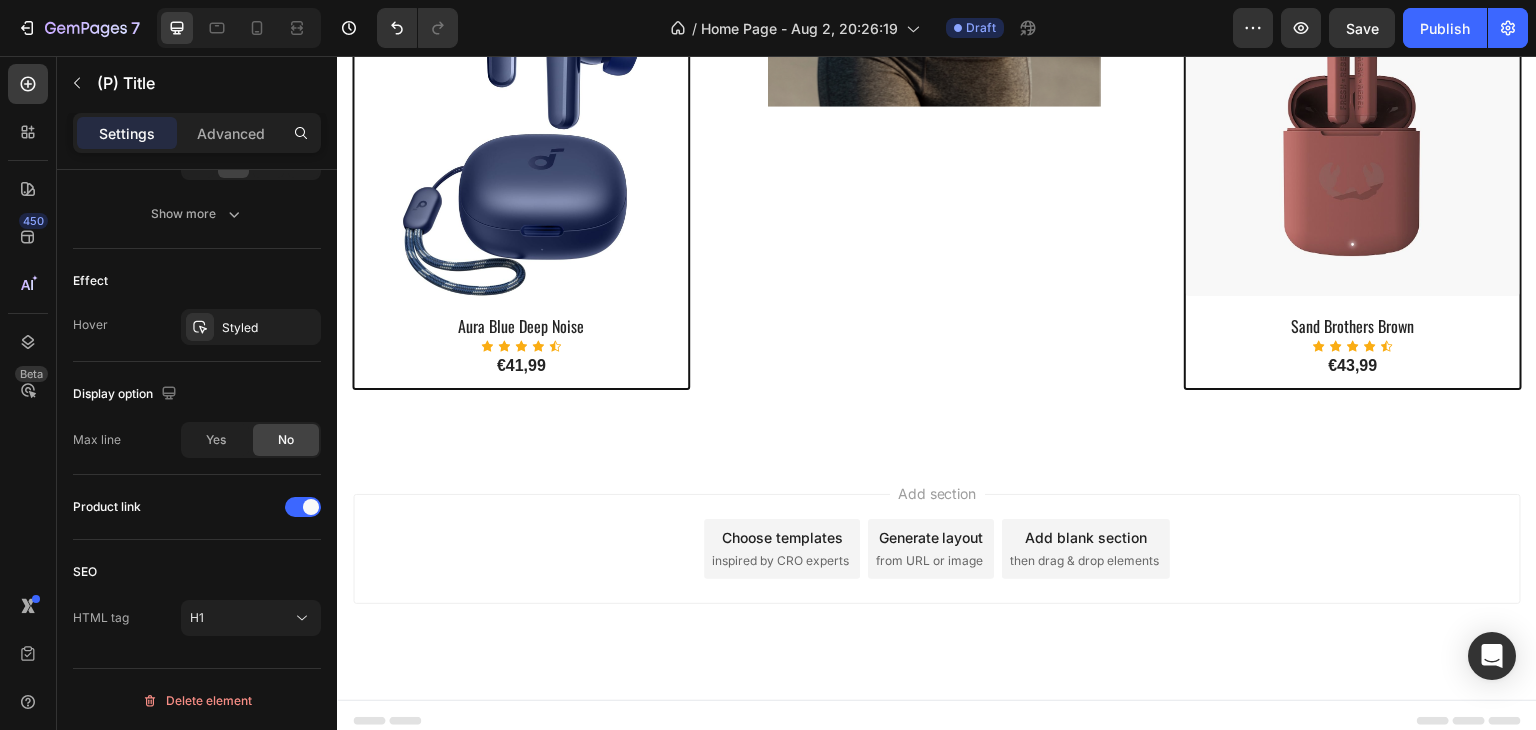 click on "Choose templates" at bounding box center [782, 537] 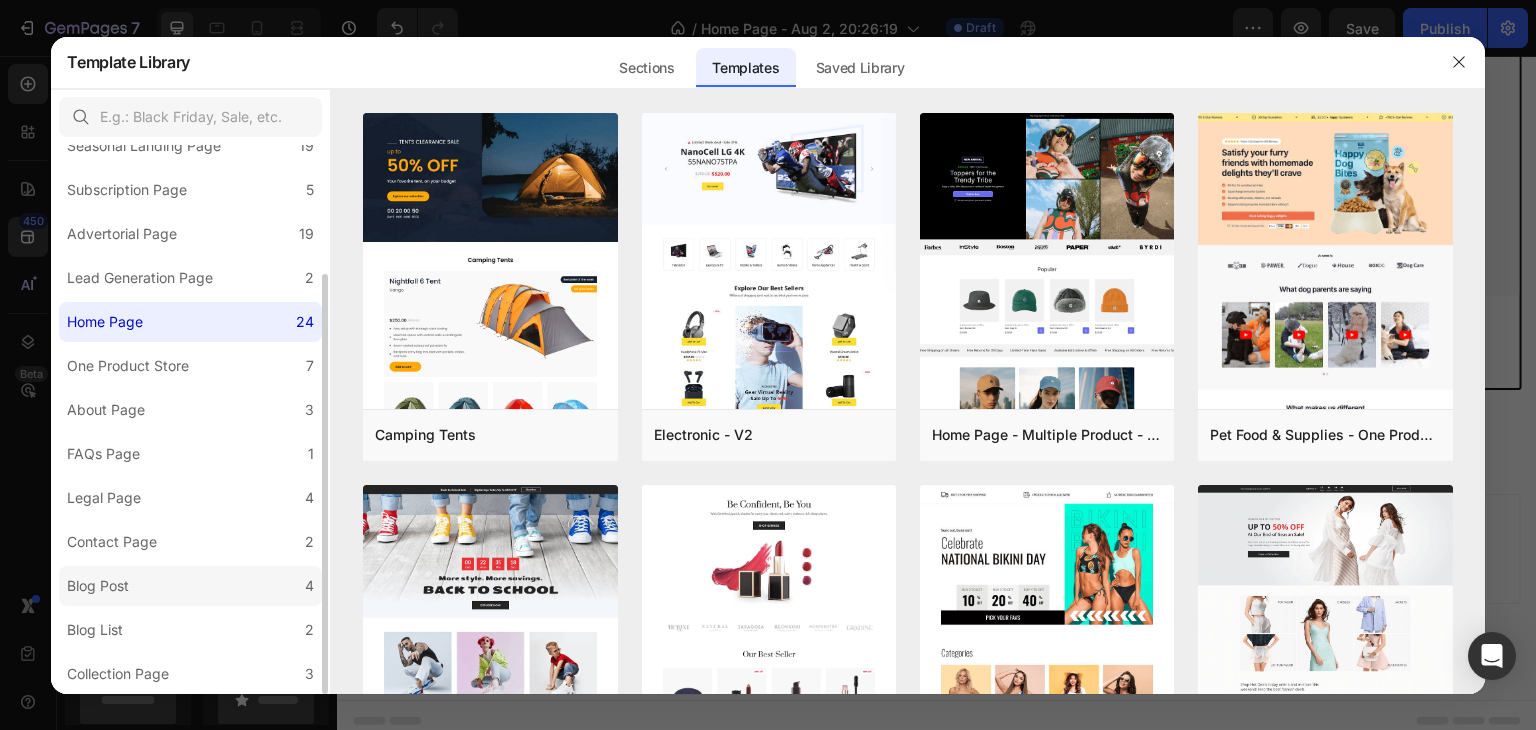 scroll, scrollTop: 0, scrollLeft: 0, axis: both 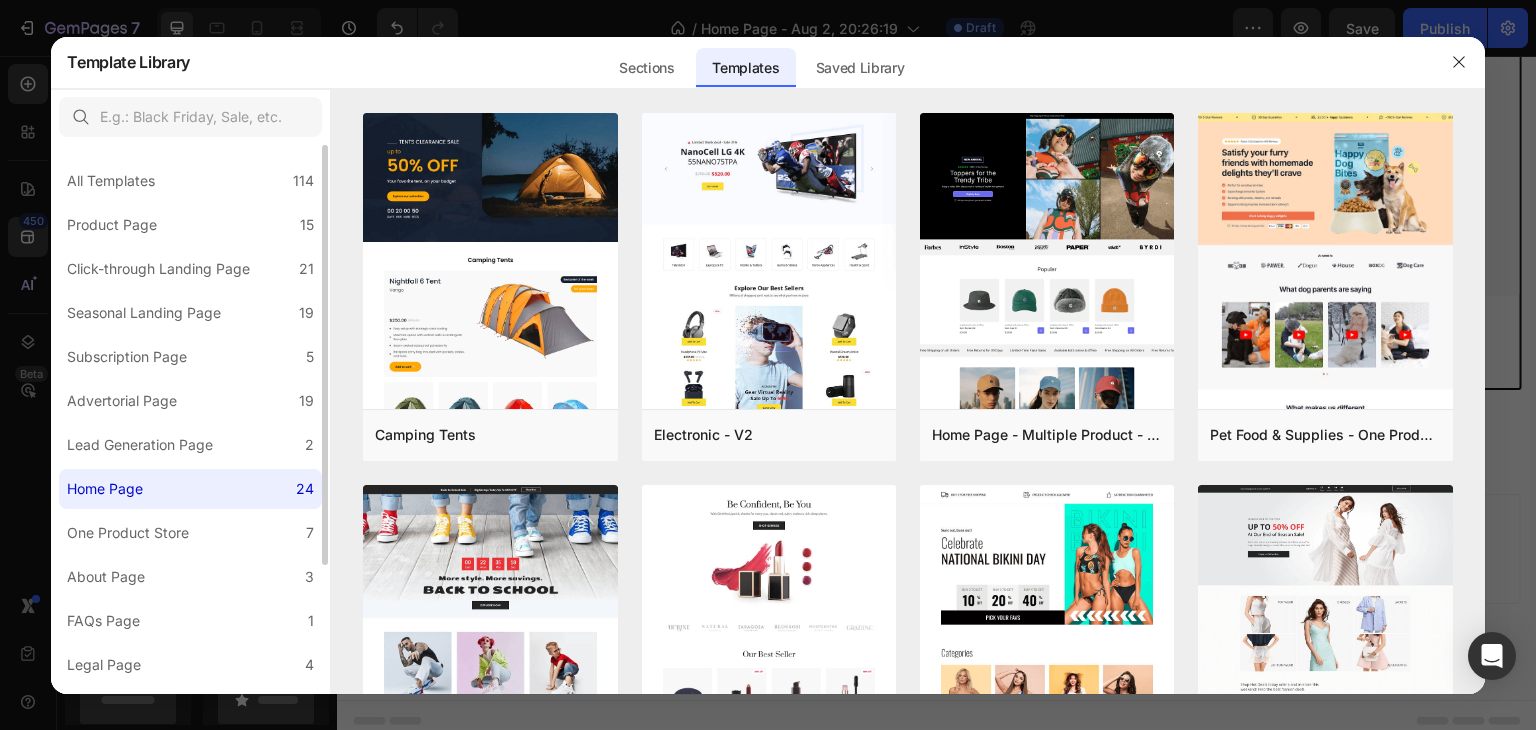 drag, startPoint x: 660, startPoint y: 66, endPoint x: 568, endPoint y: 120, distance: 106.677086 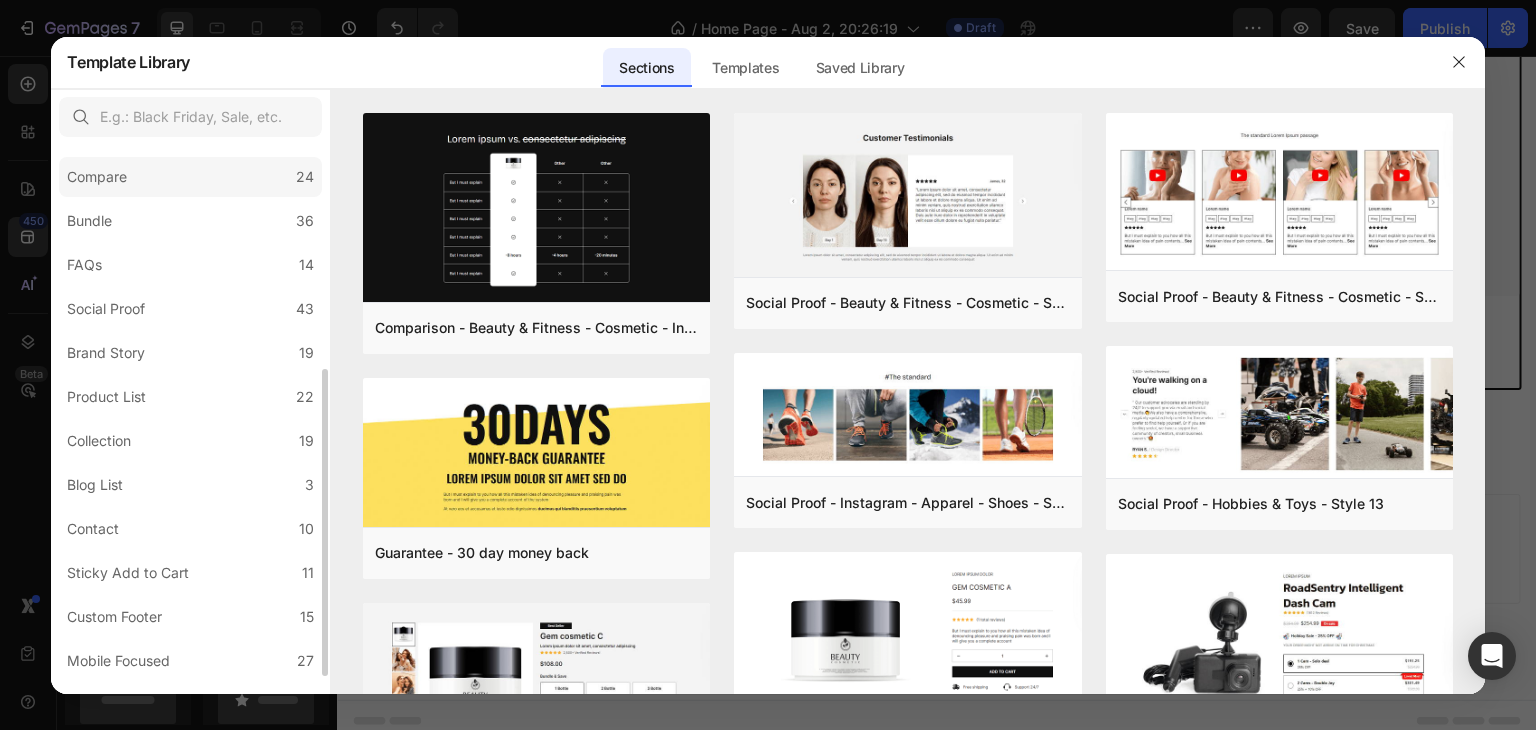 scroll, scrollTop: 431, scrollLeft: 0, axis: vertical 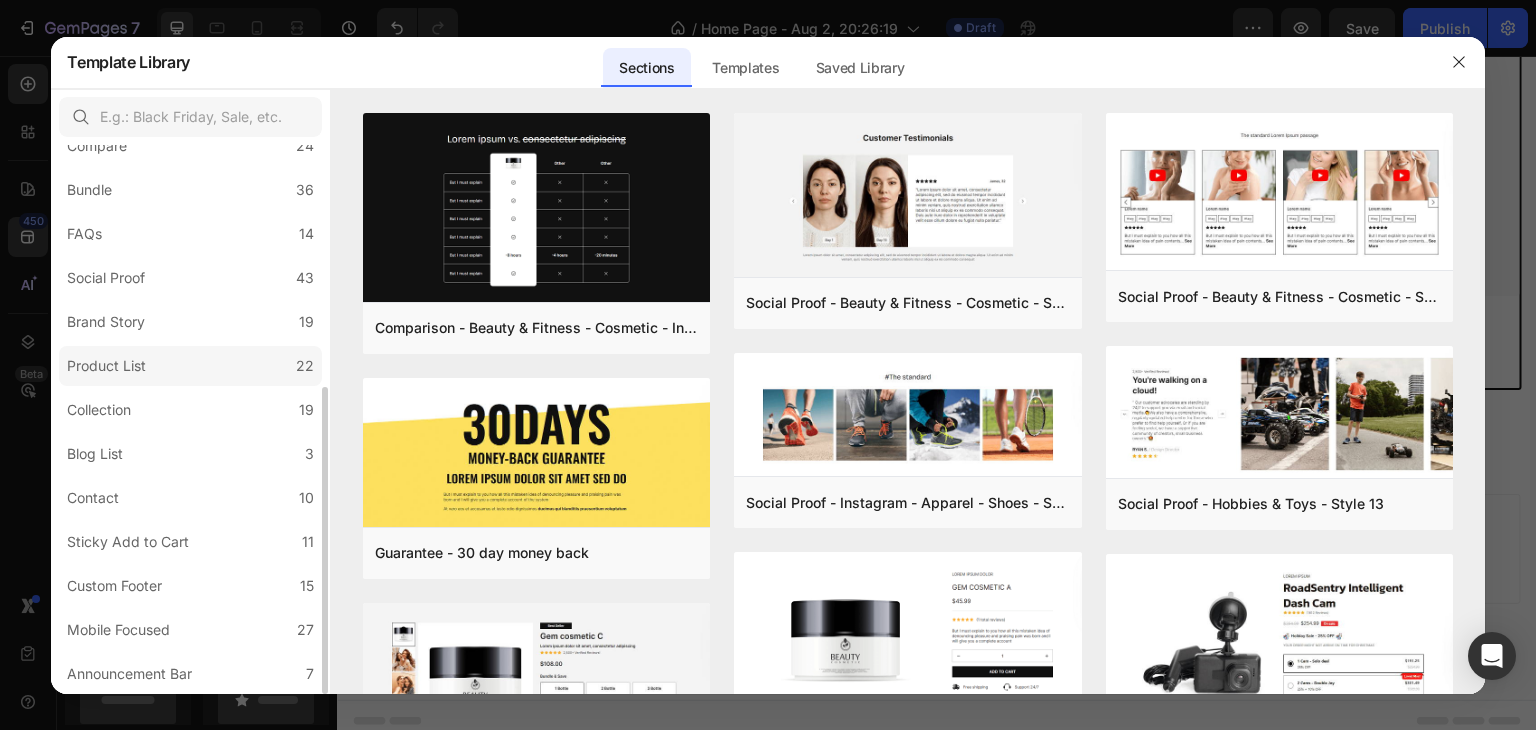 click on "Product List 22" 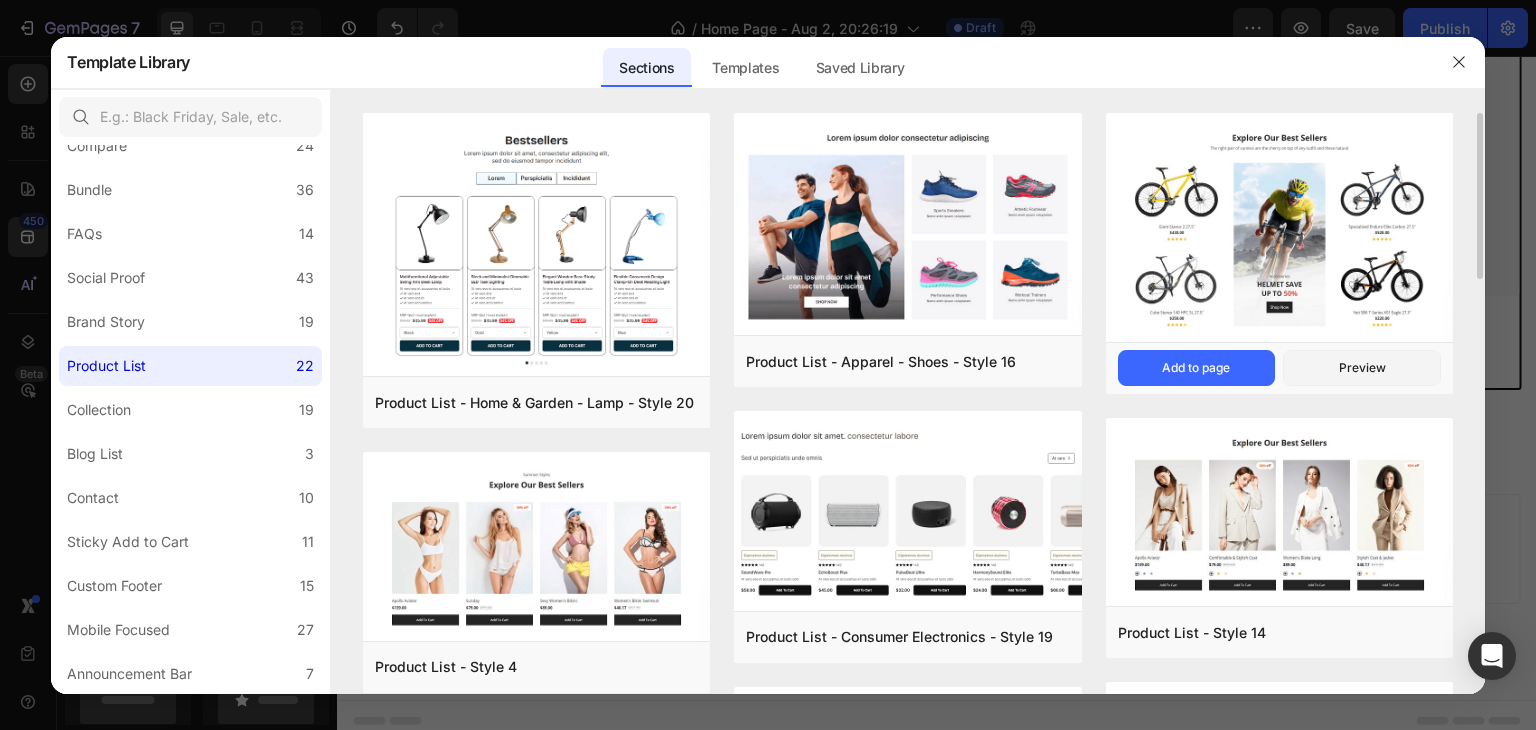 click at bounding box center [1279, 228] 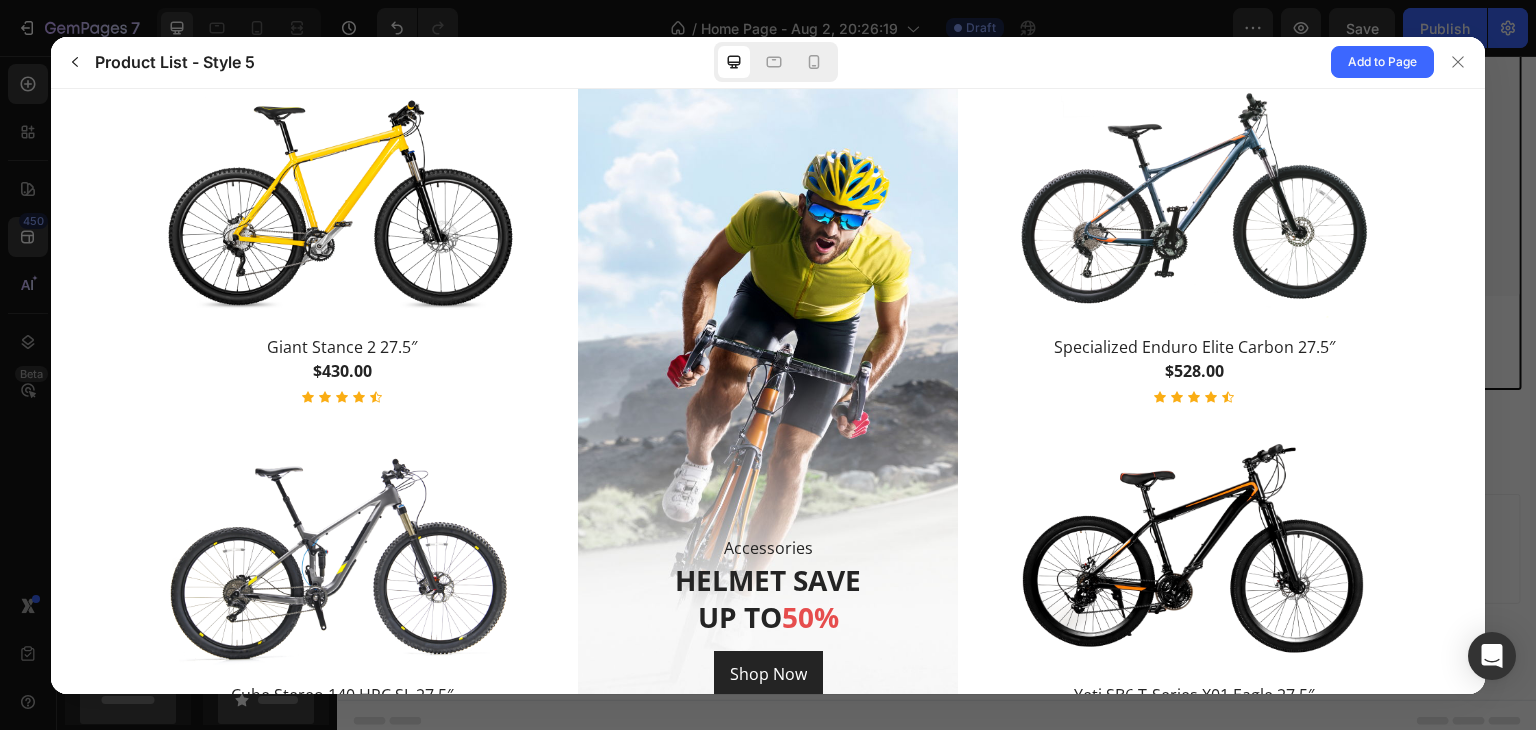 scroll, scrollTop: 324, scrollLeft: 0, axis: vertical 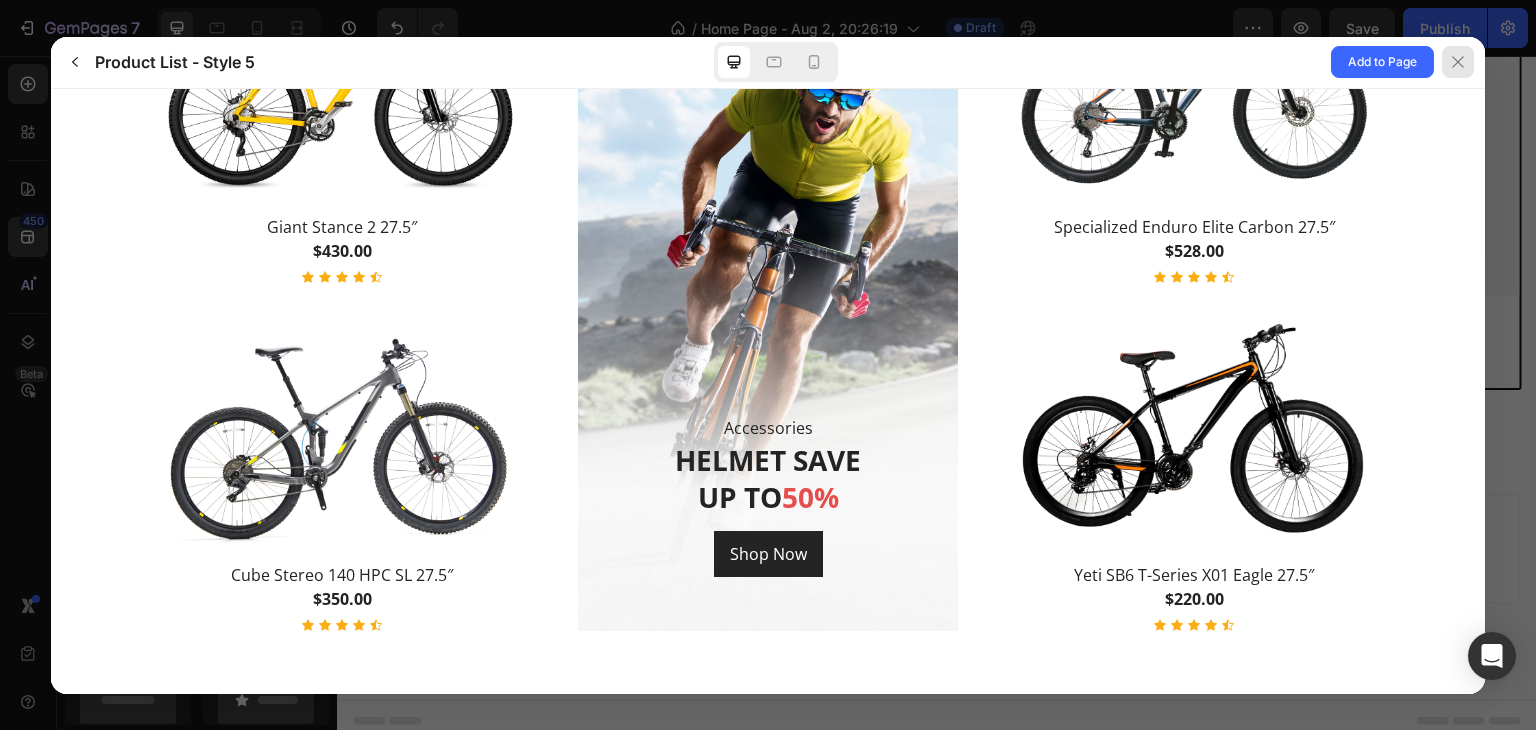 click at bounding box center (1459, 62) 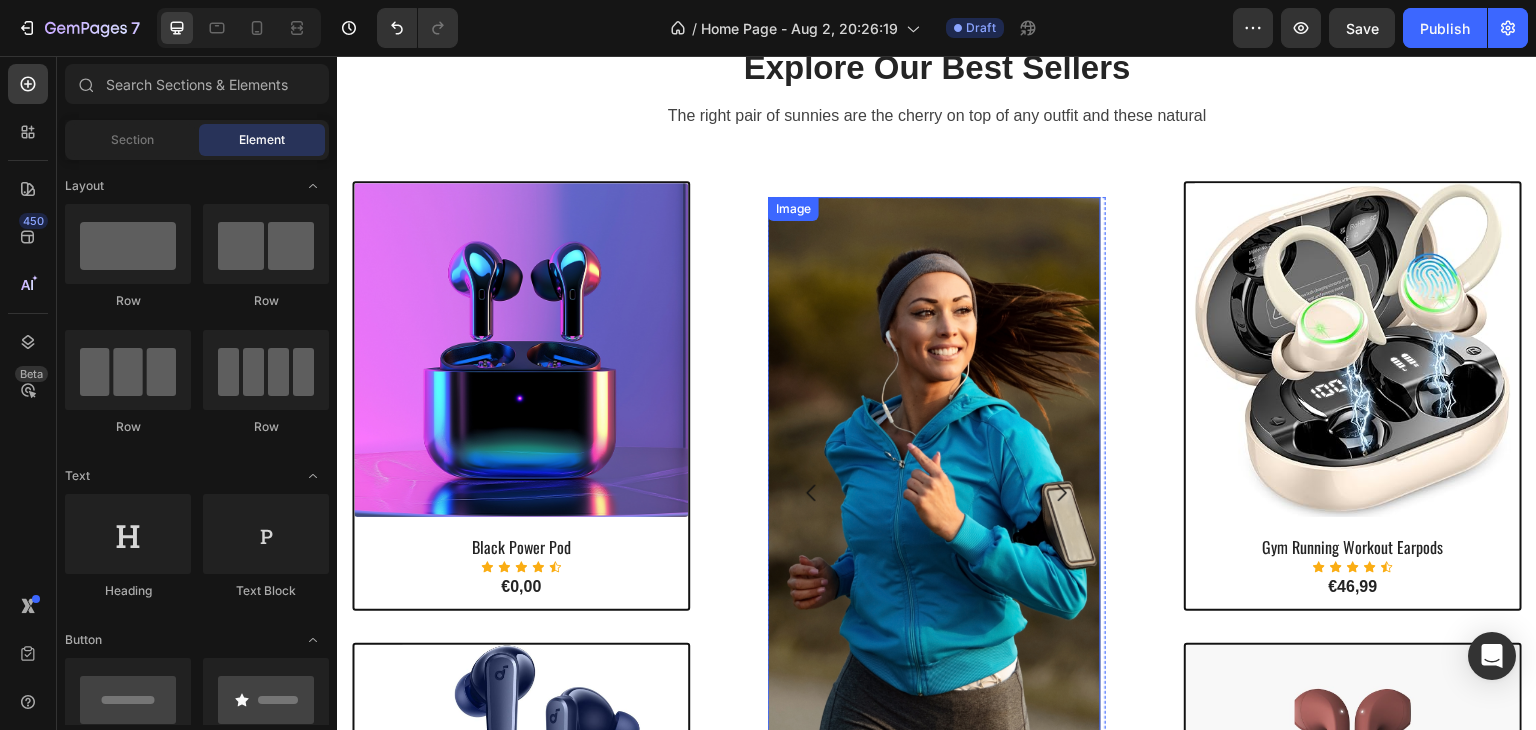 scroll, scrollTop: 815, scrollLeft: 0, axis: vertical 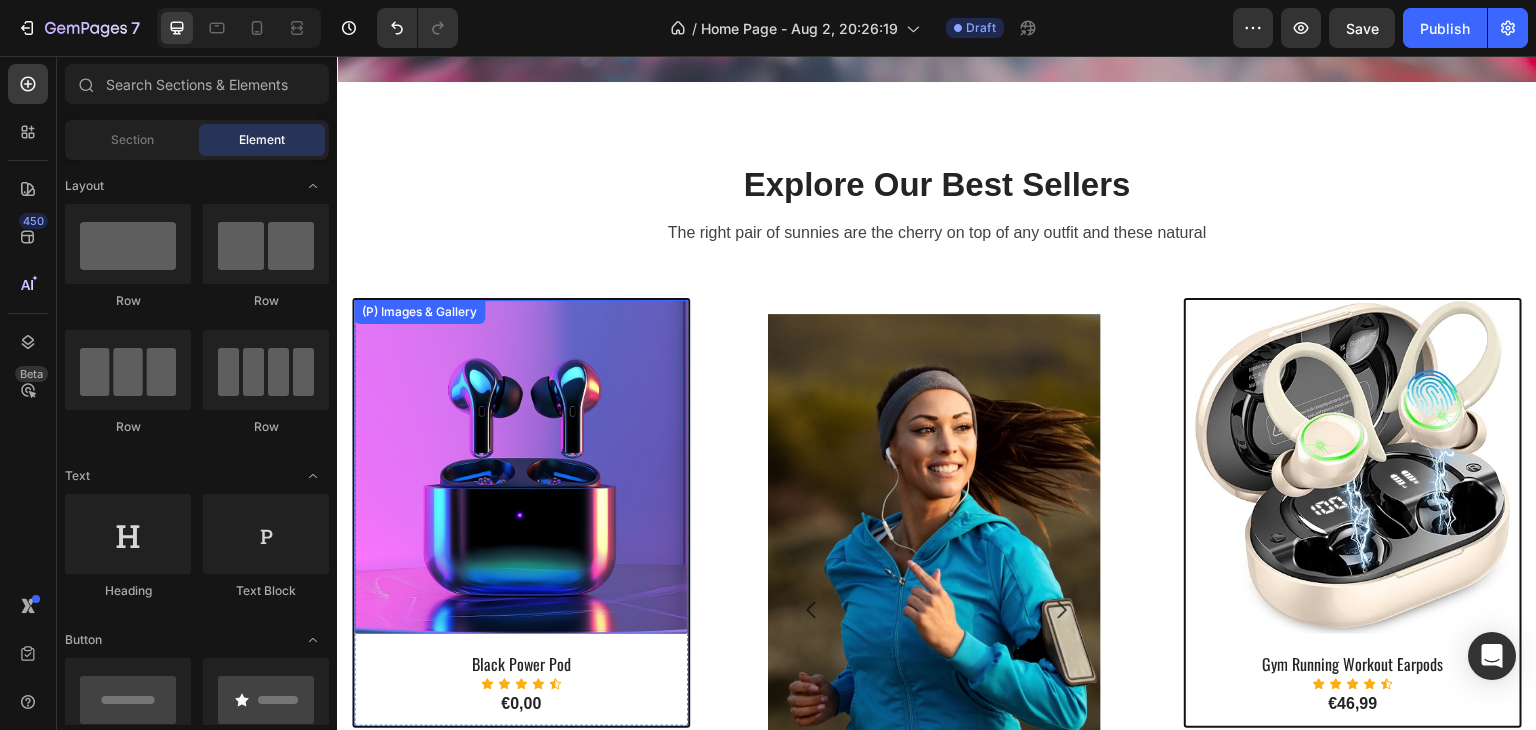 click at bounding box center (521, 467) 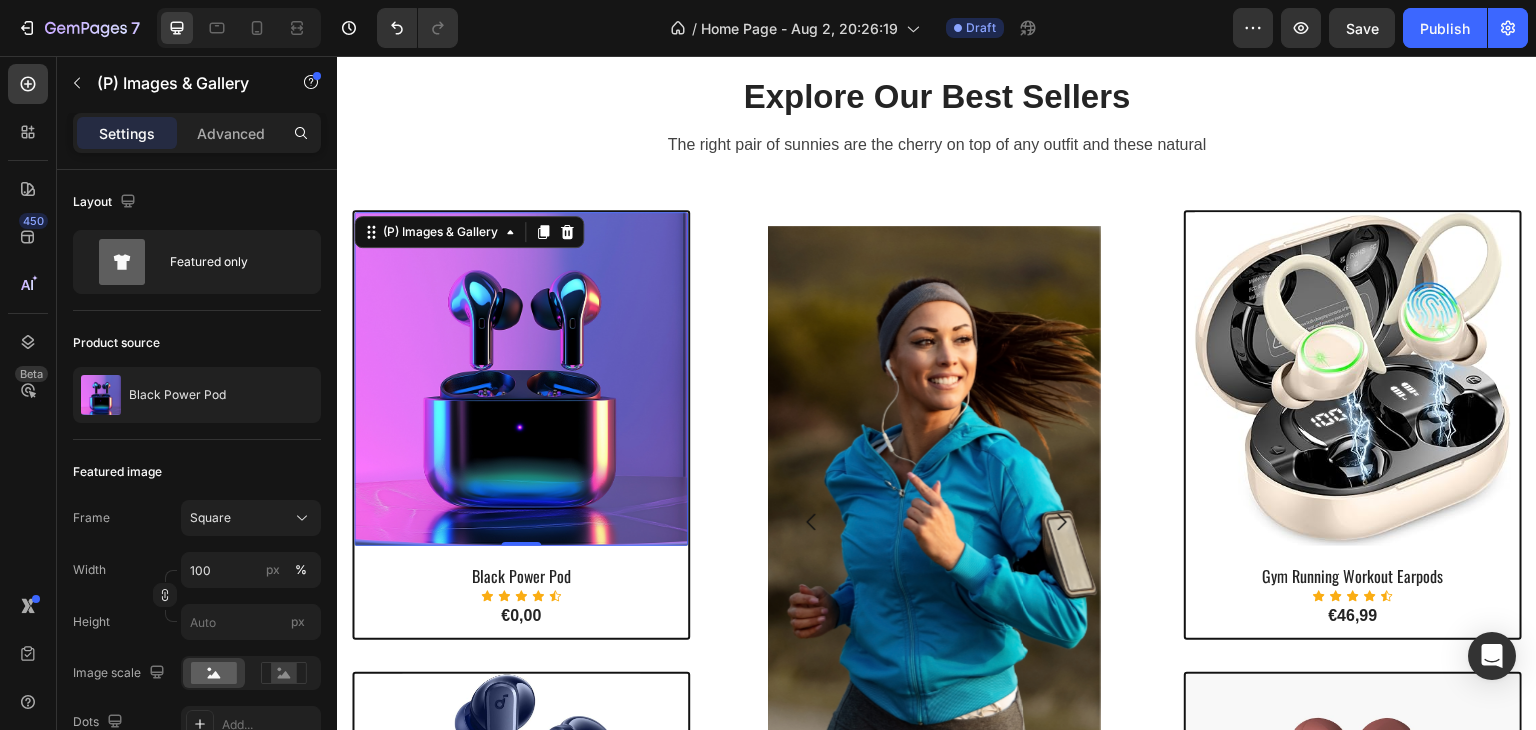 scroll, scrollTop: 1015, scrollLeft: 0, axis: vertical 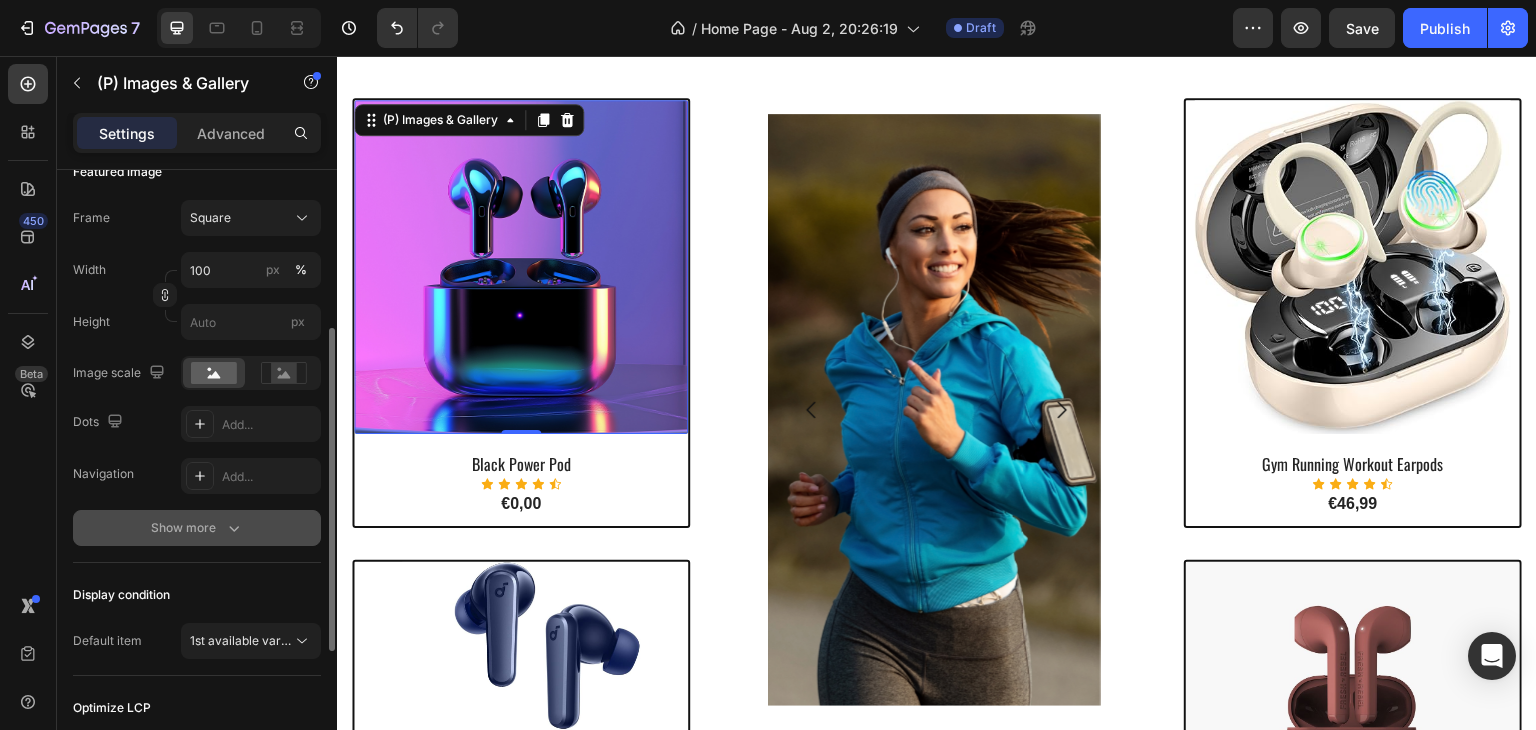 click 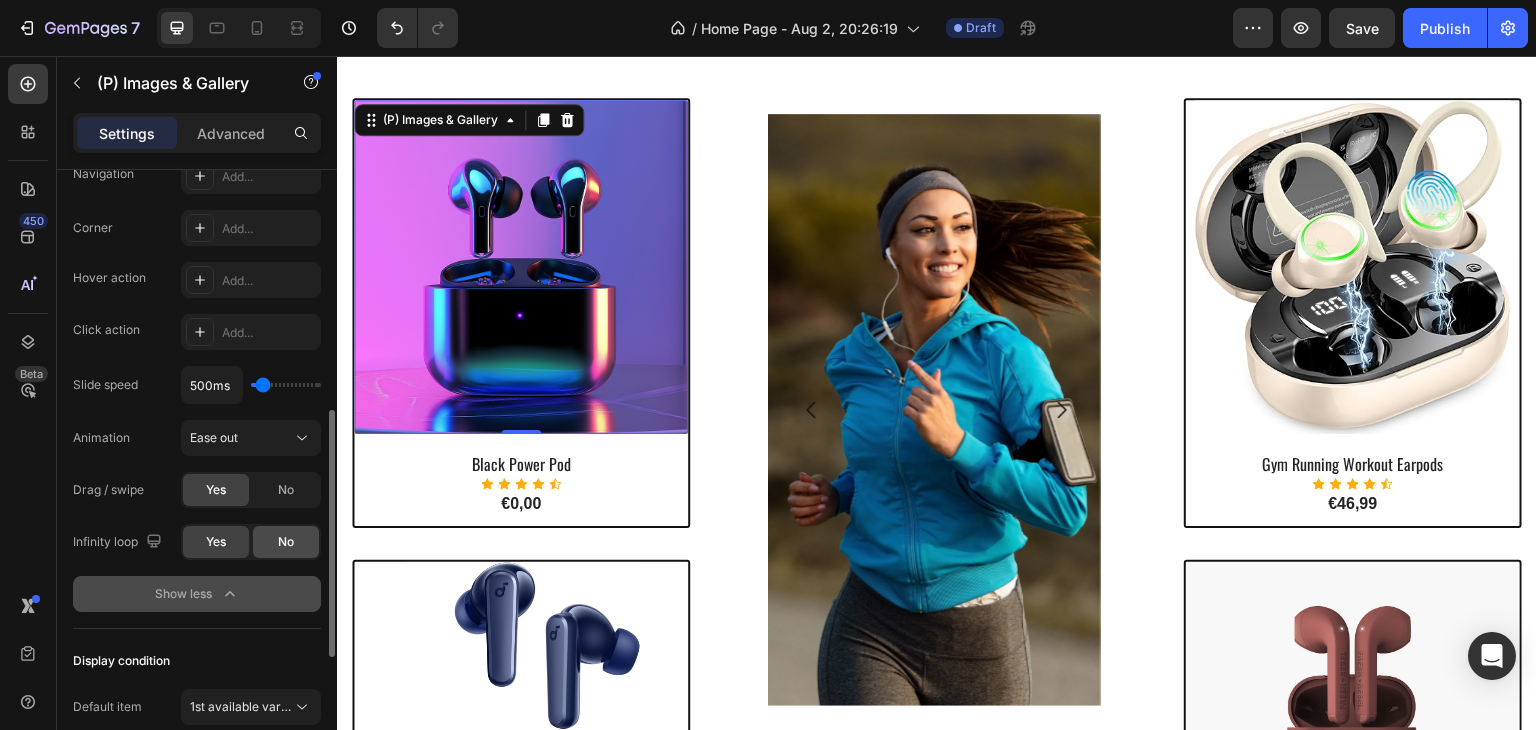 scroll, scrollTop: 700, scrollLeft: 0, axis: vertical 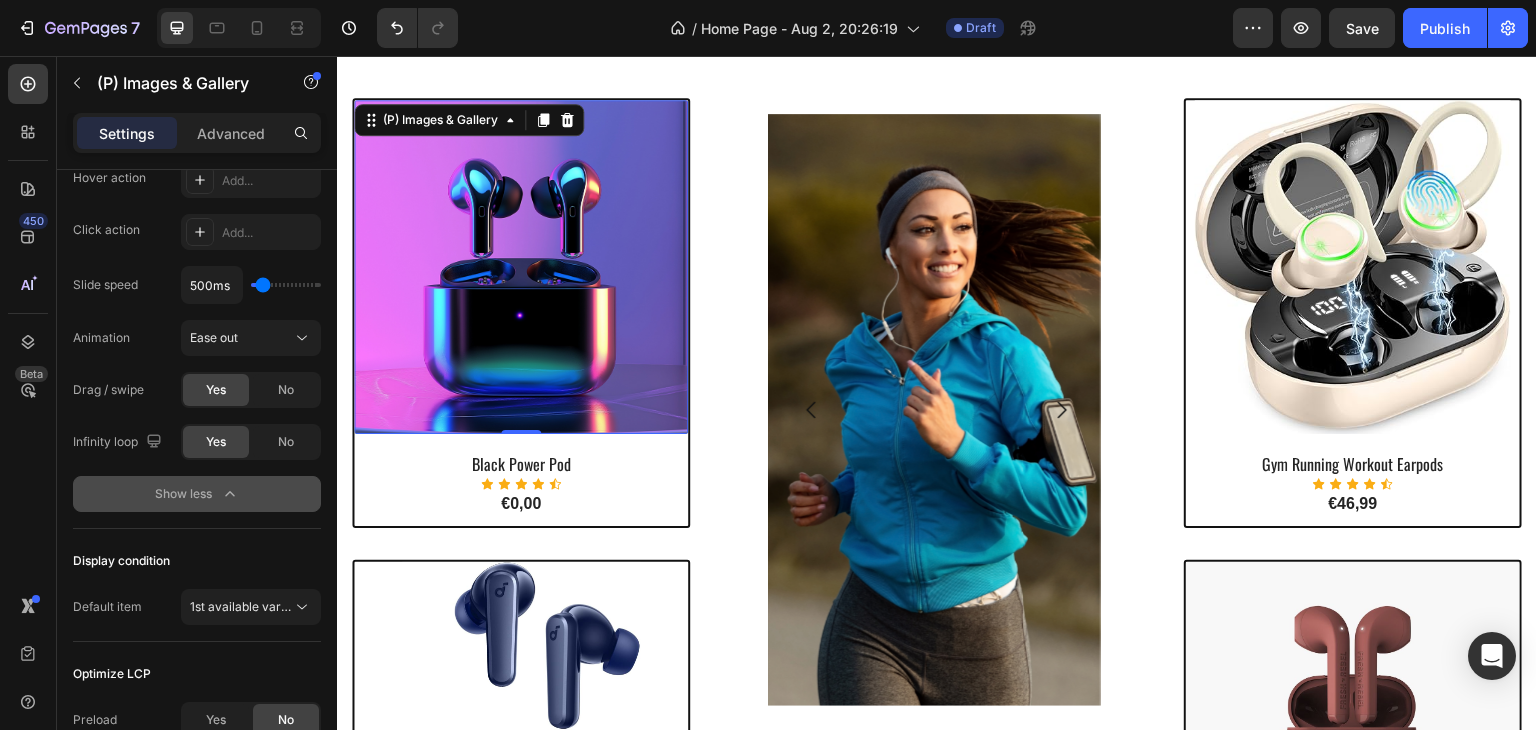 click at bounding box center [521, 267] 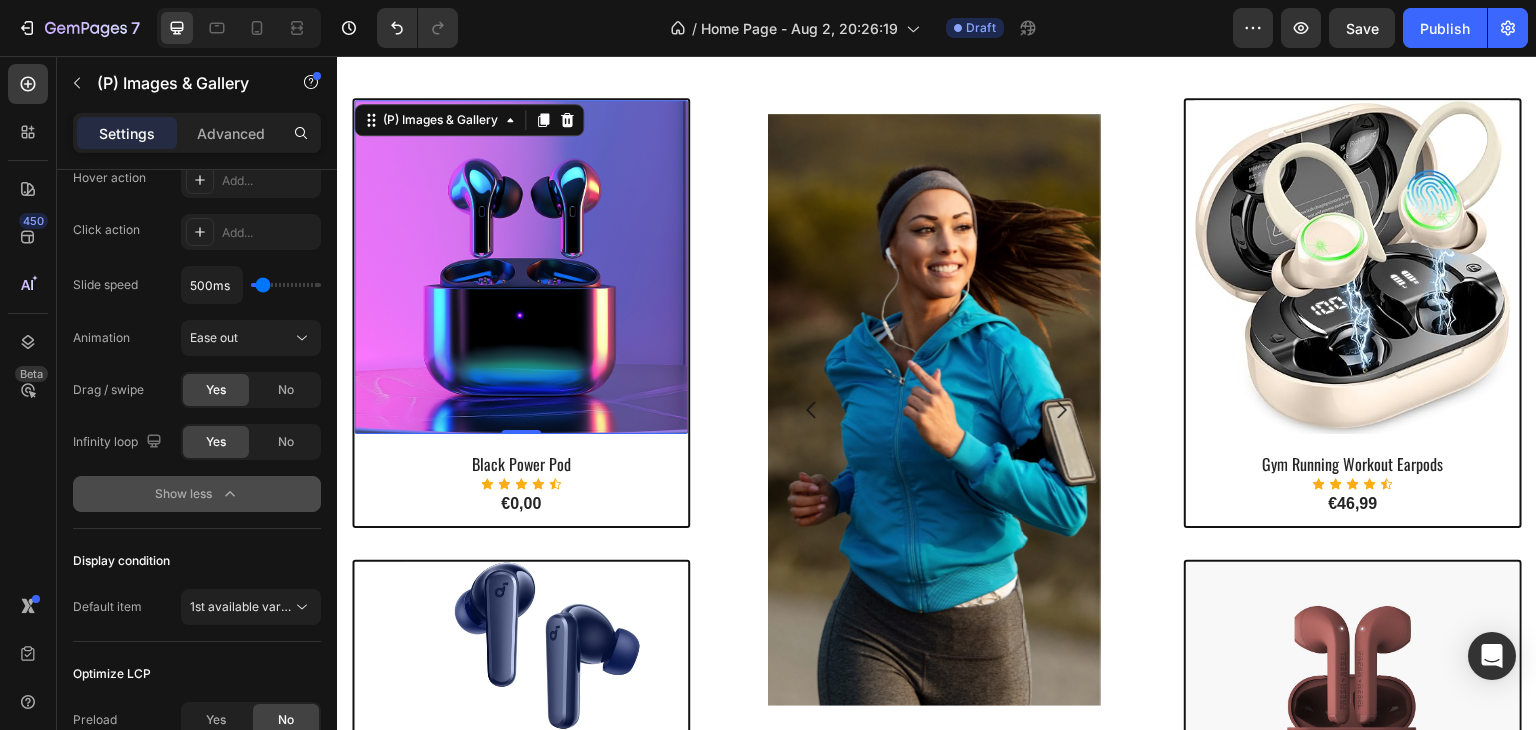click on "Settings Advanced" at bounding box center (197, 141) 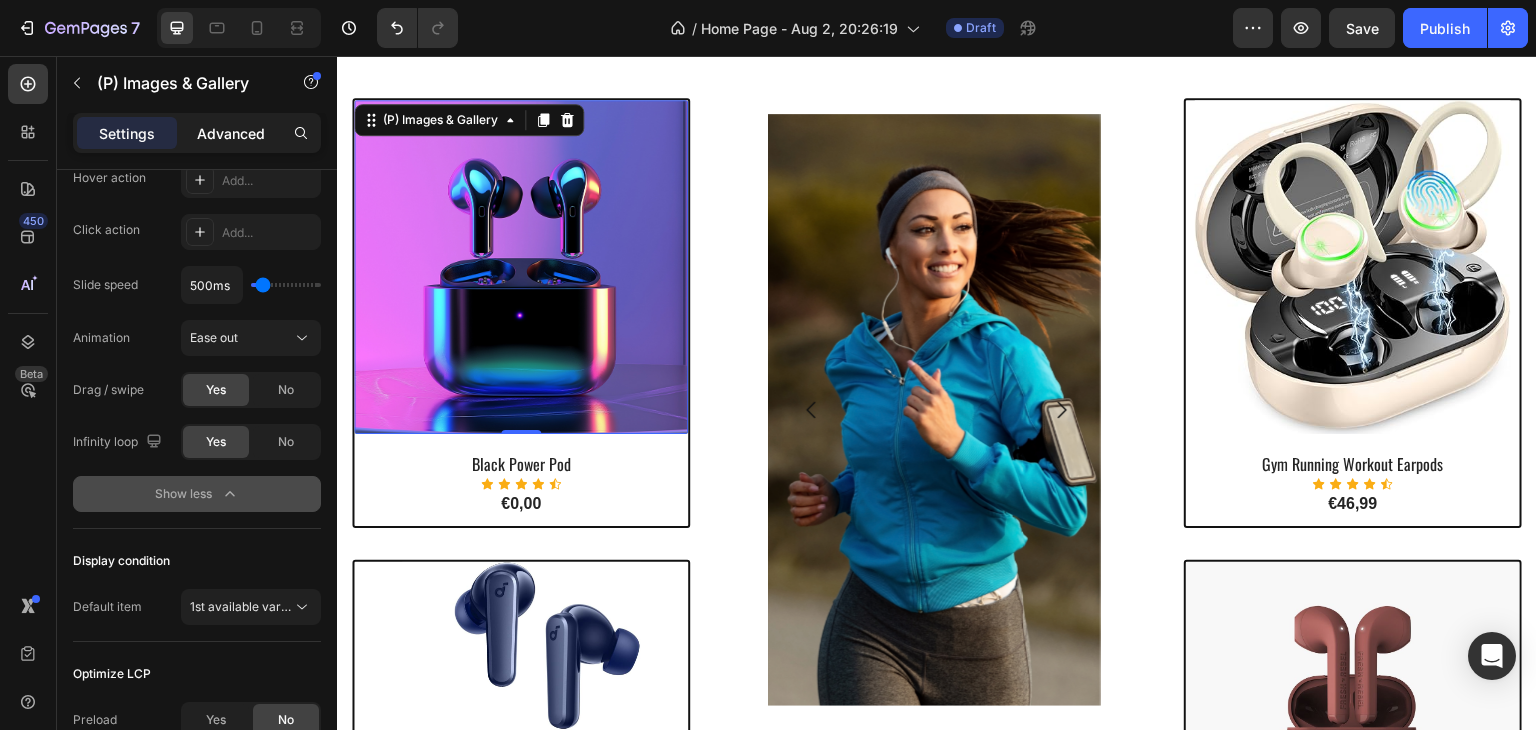 click on "Advanced" 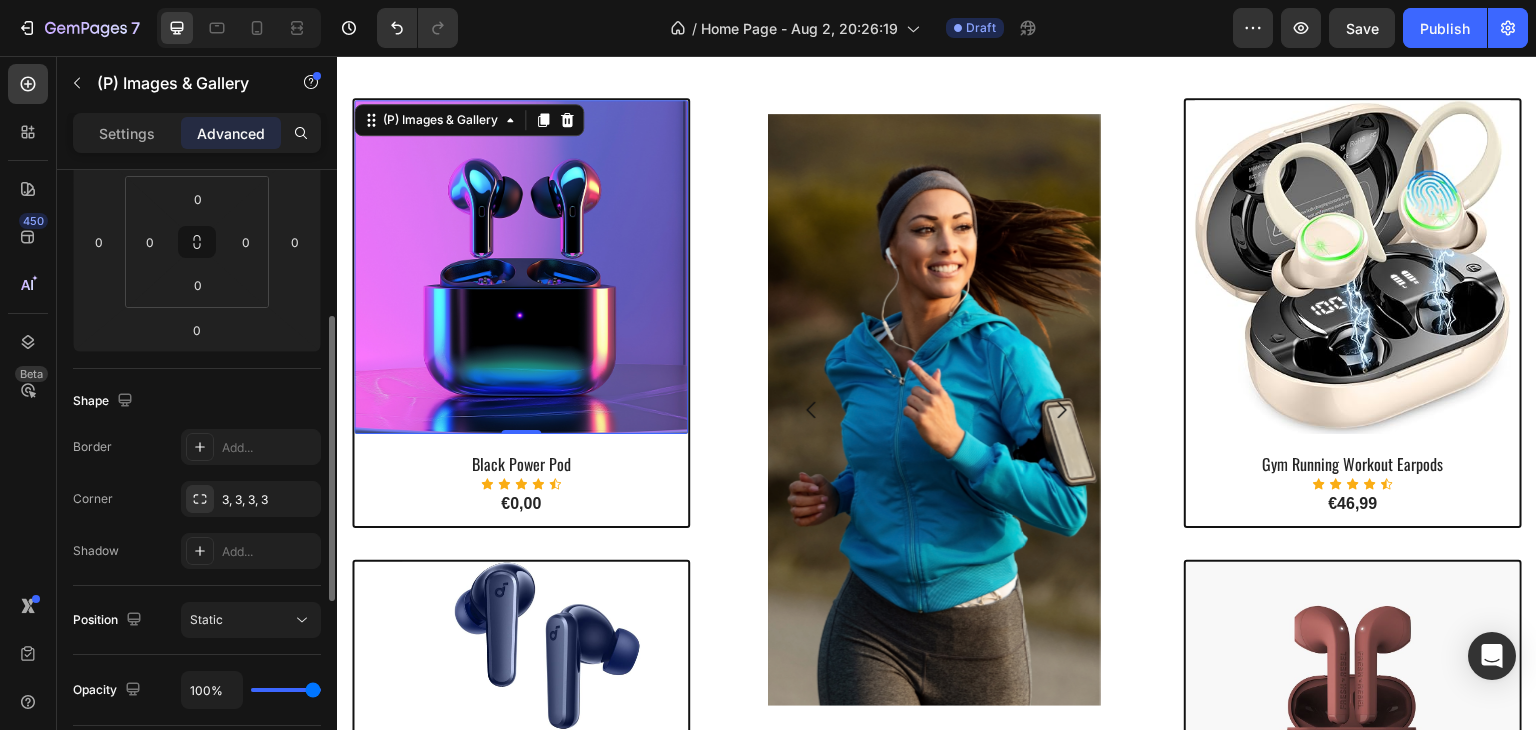 scroll, scrollTop: 0, scrollLeft: 0, axis: both 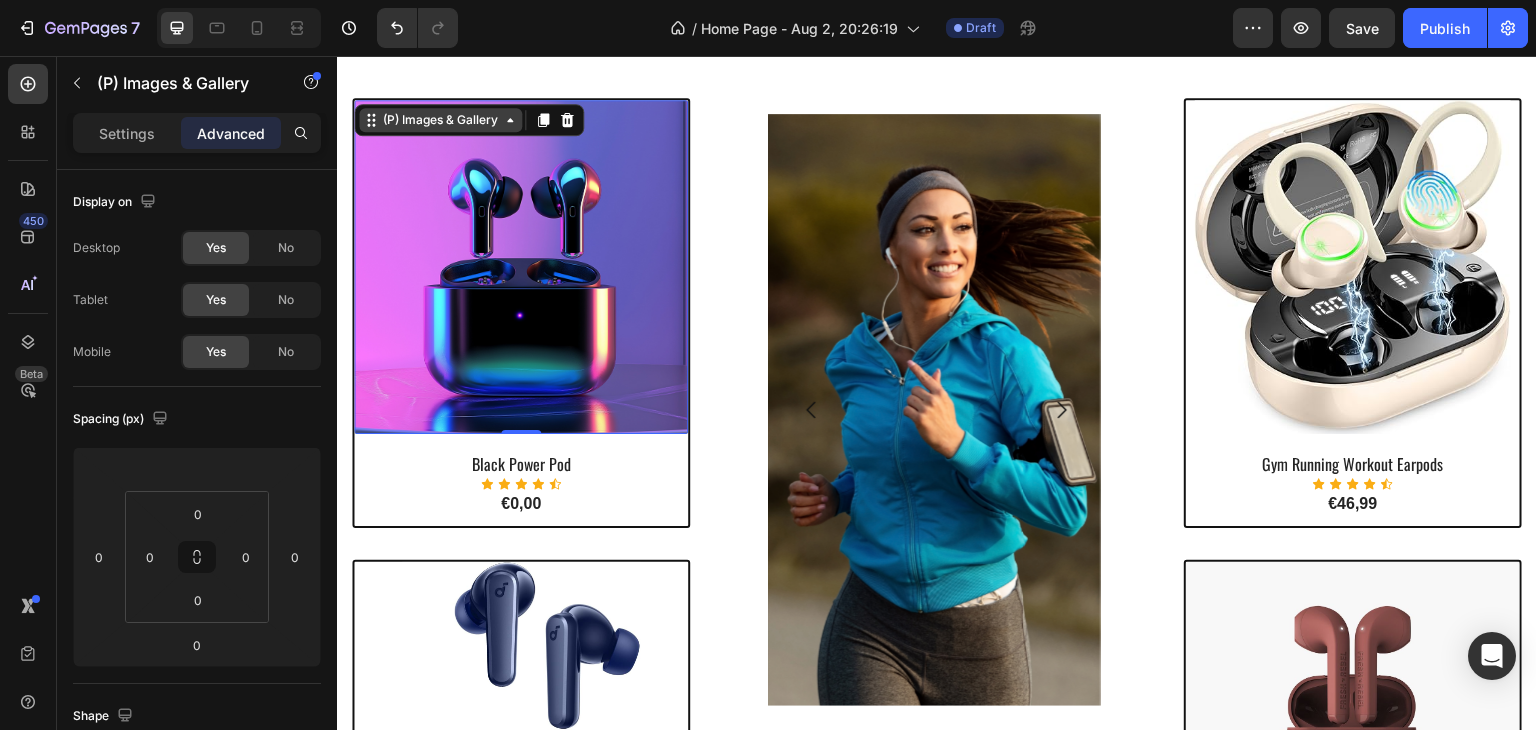 click on "(P) Images & Gallery" at bounding box center (440, 120) 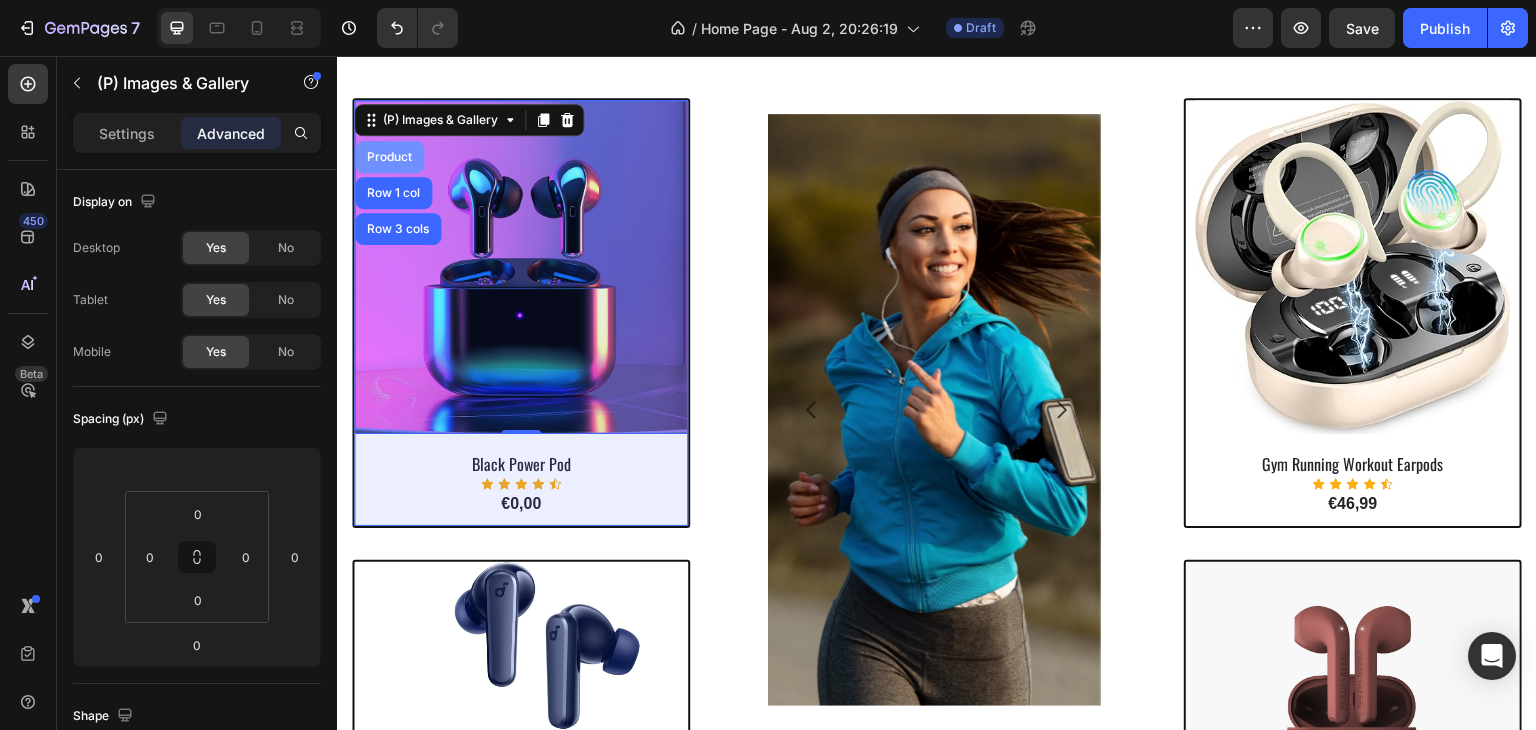 click on "Product" at bounding box center [389, 157] 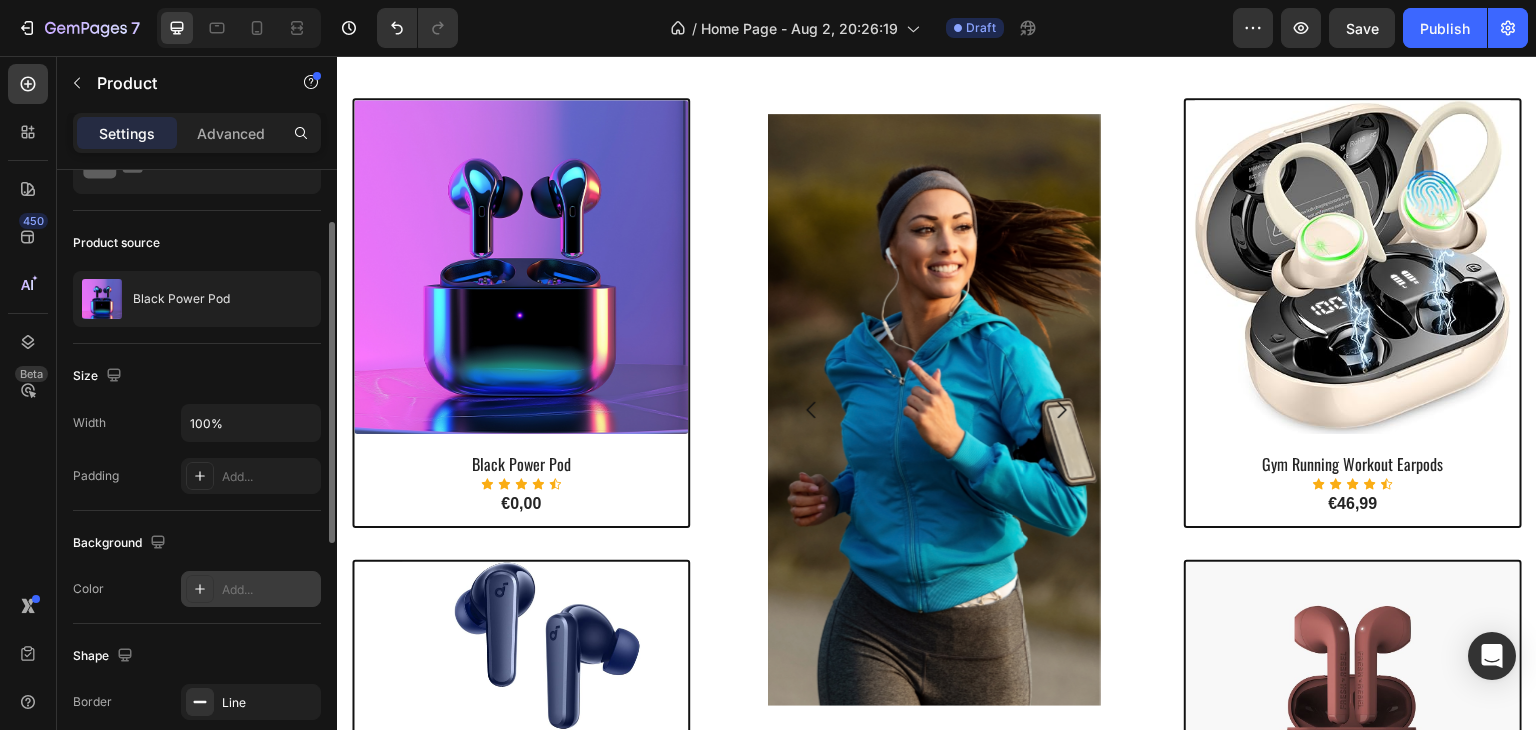 scroll, scrollTop: 200, scrollLeft: 0, axis: vertical 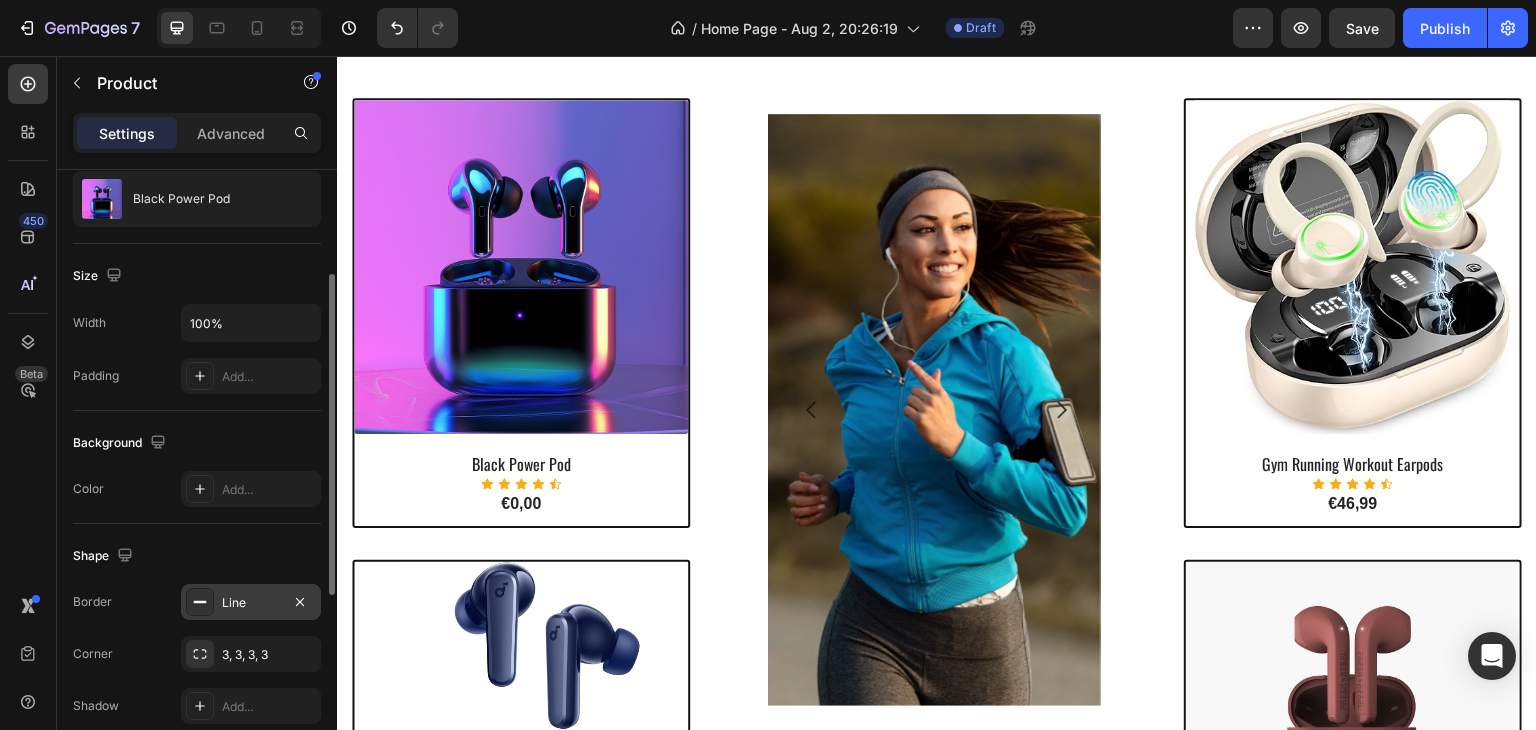 click at bounding box center (200, 602) 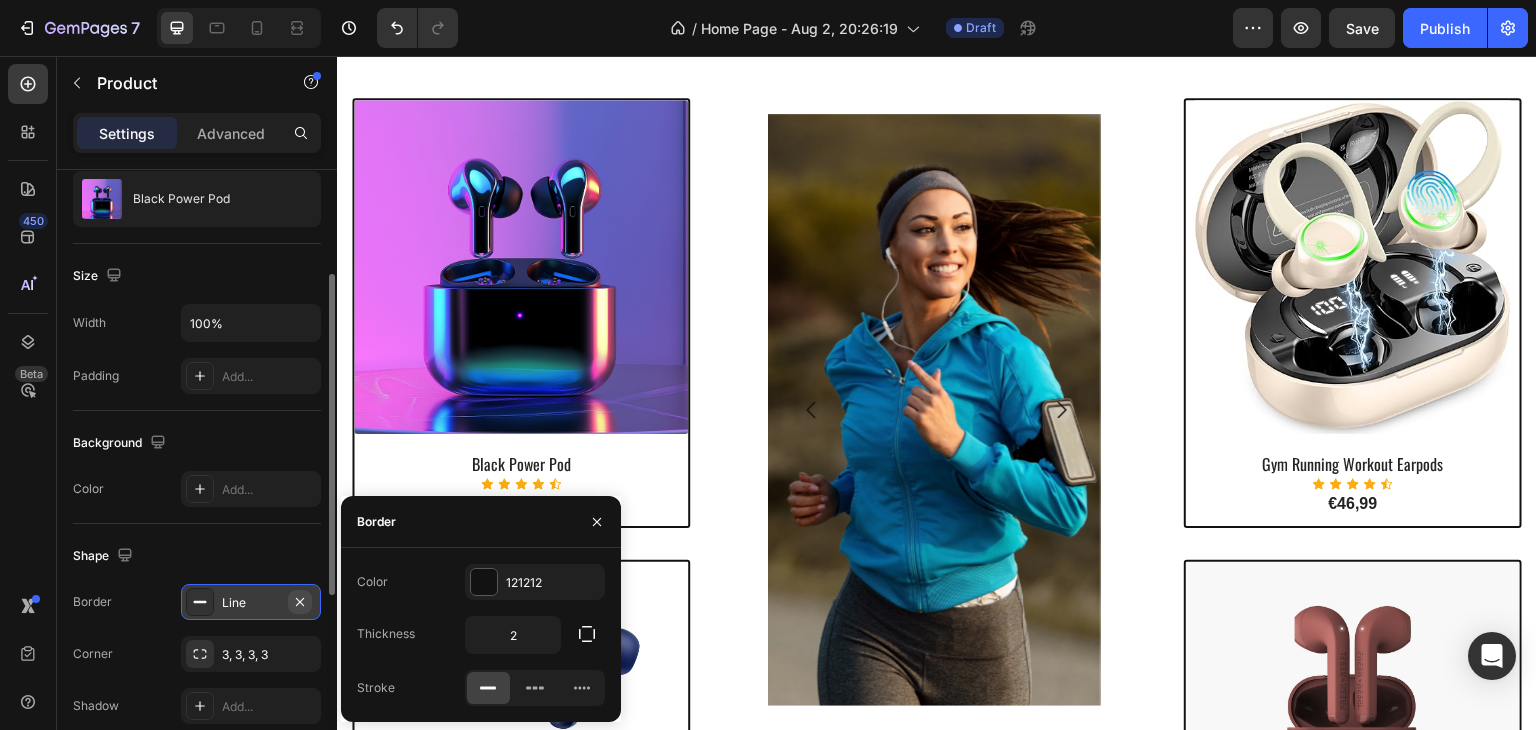 click 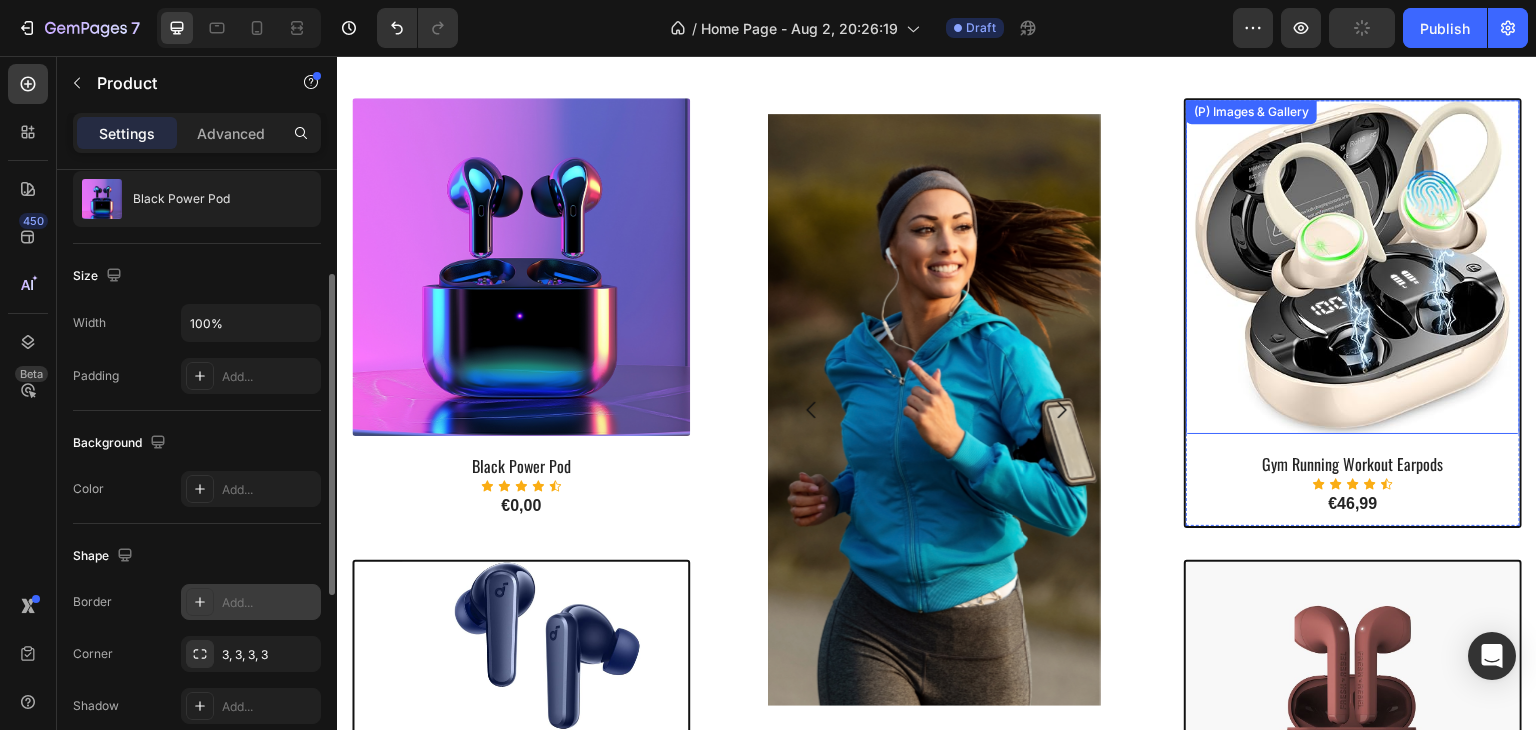 click at bounding box center [1353, 267] 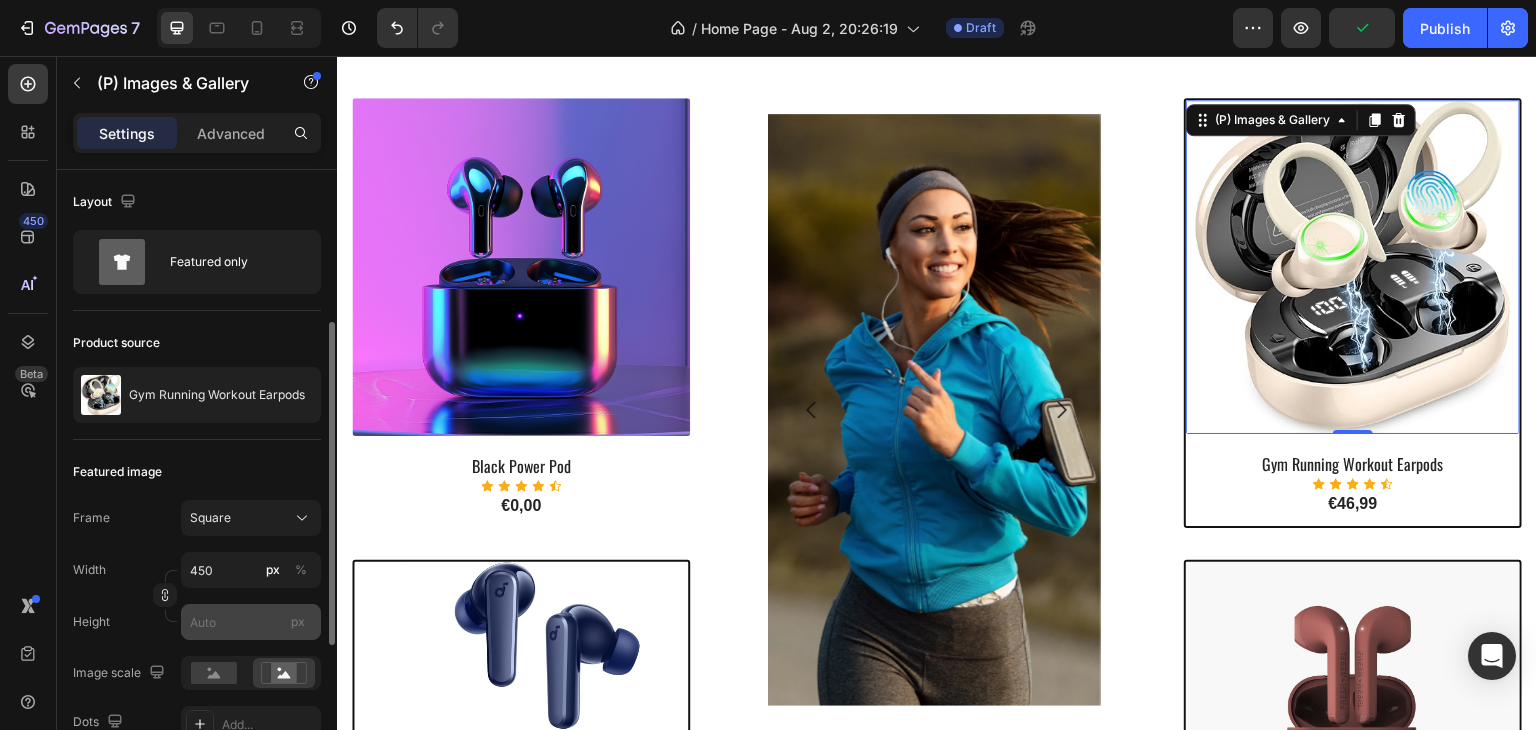 scroll, scrollTop: 100, scrollLeft: 0, axis: vertical 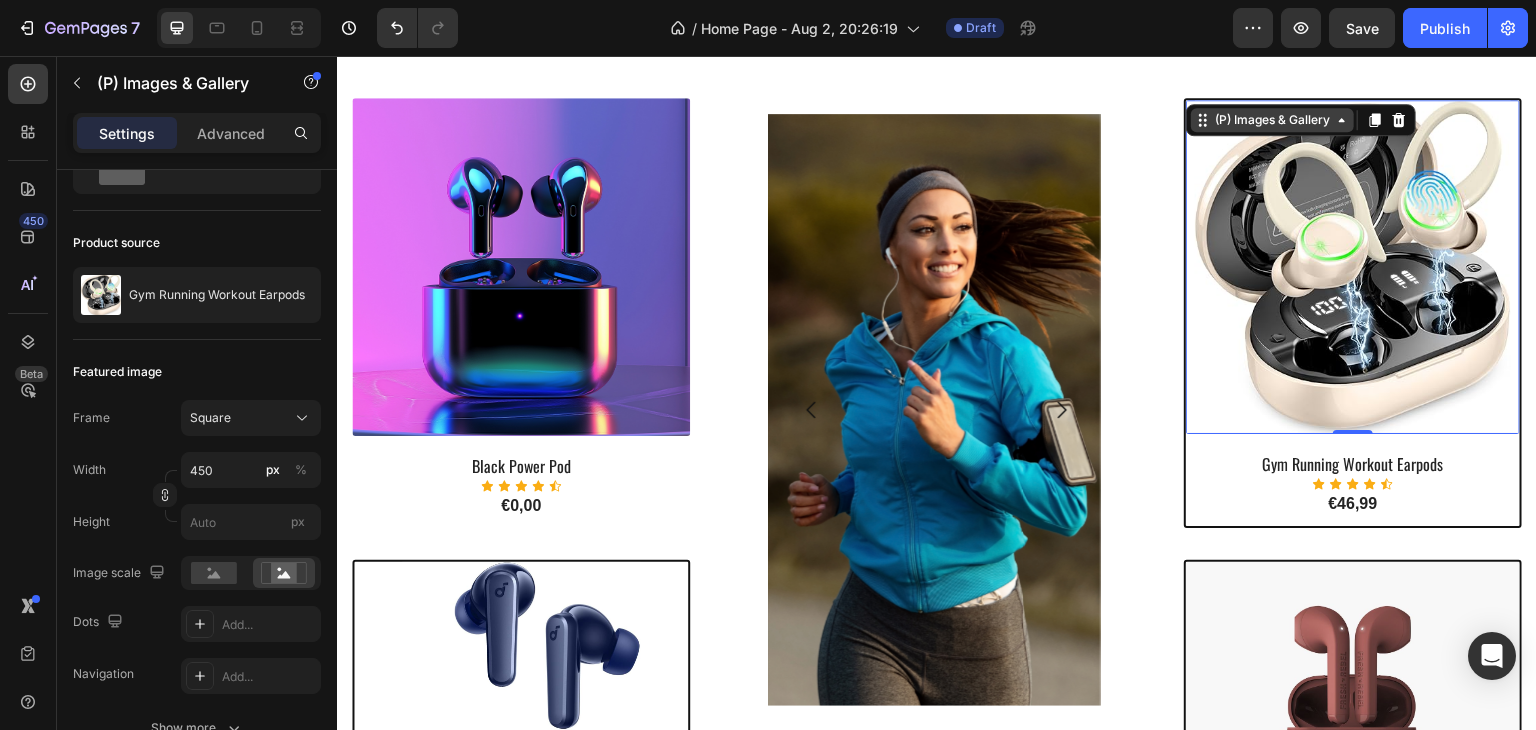 click on "(P) Images & Gallery" at bounding box center (1272, 120) 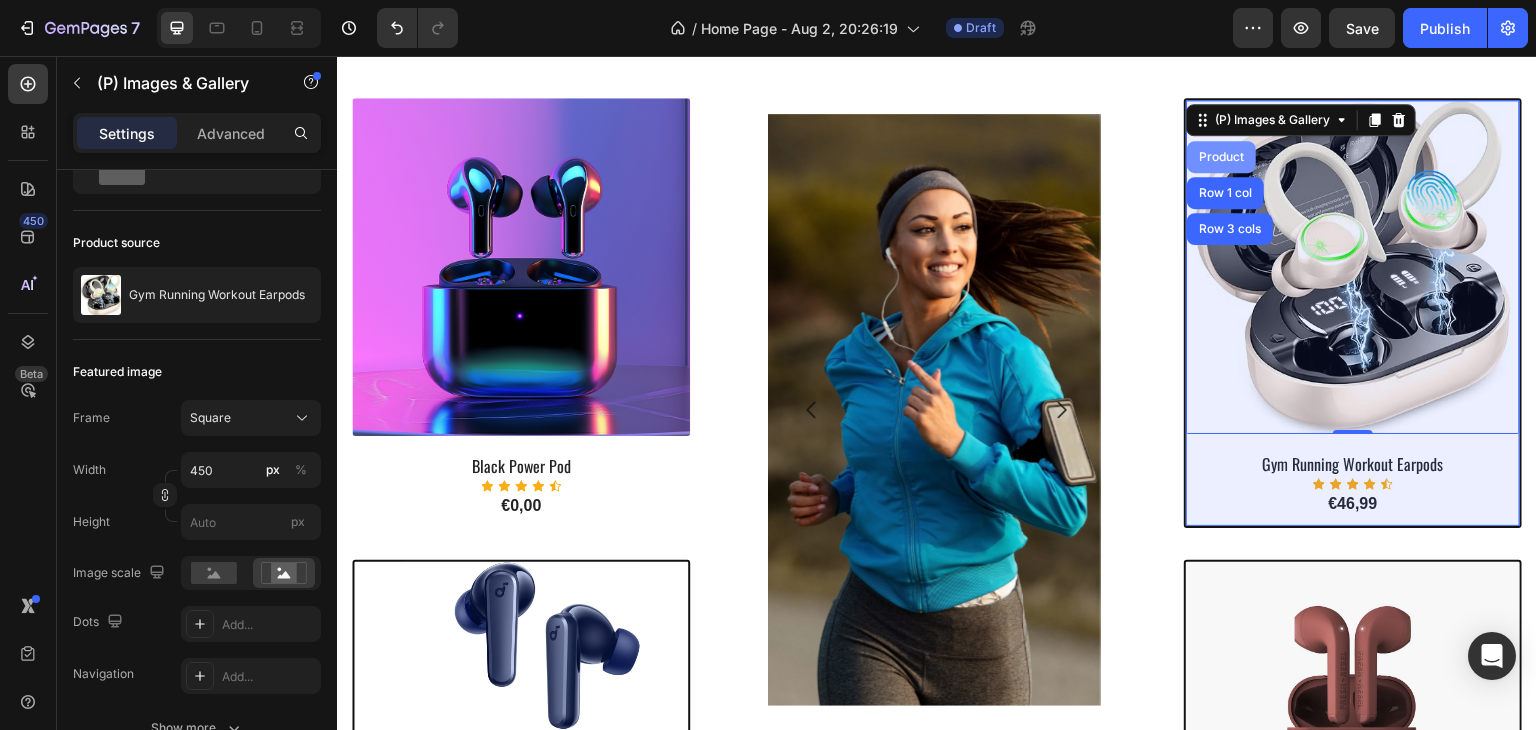 click on "Product" at bounding box center (1221, 157) 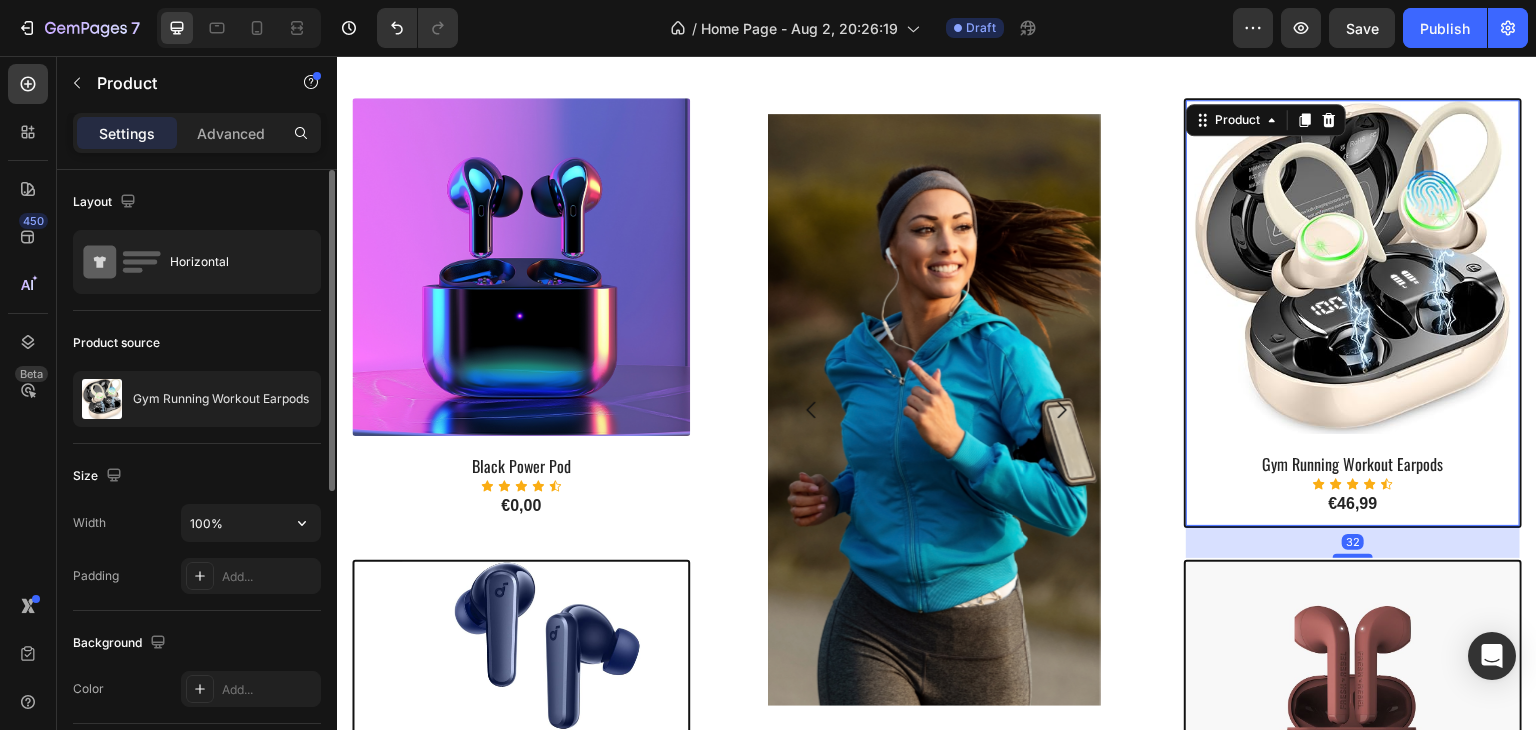 scroll, scrollTop: 200, scrollLeft: 0, axis: vertical 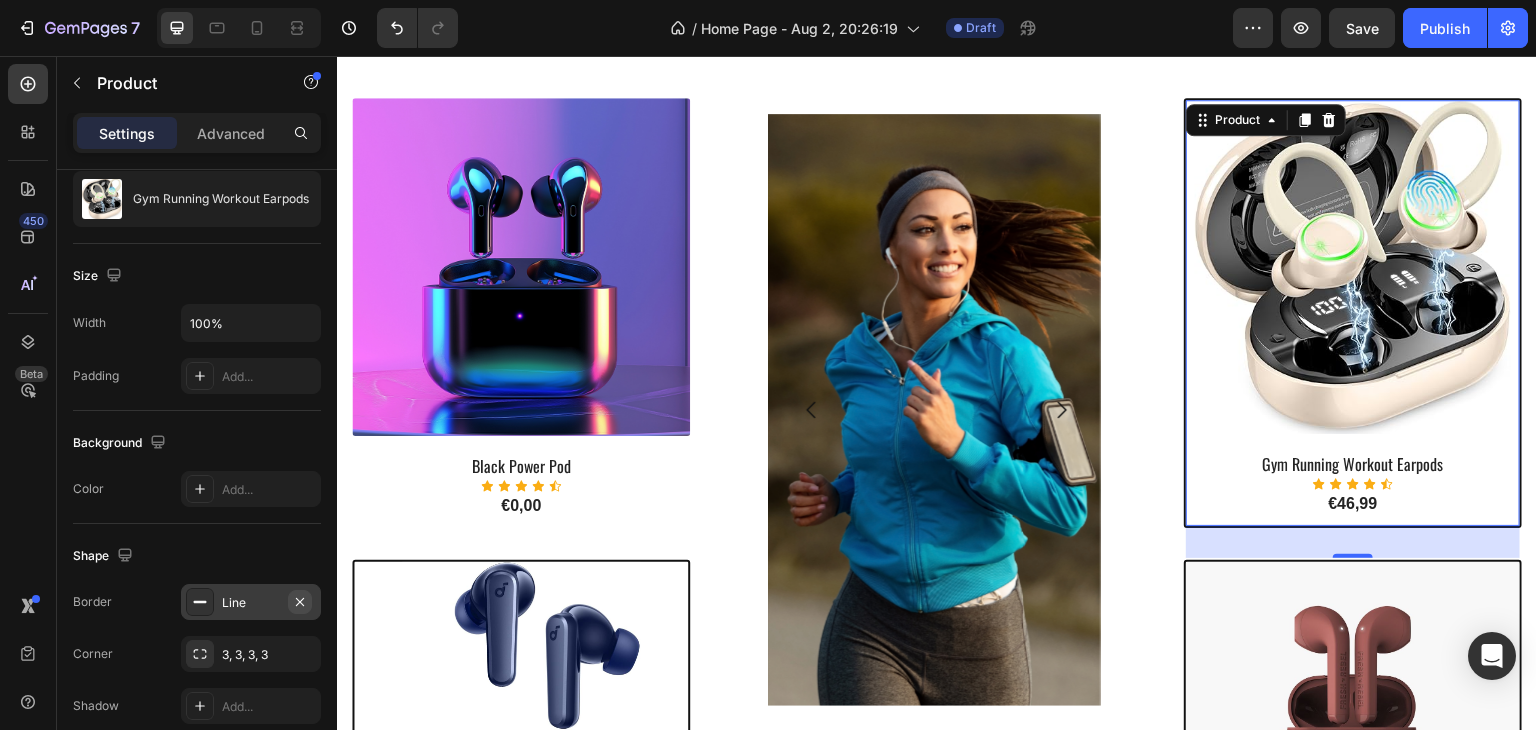 click 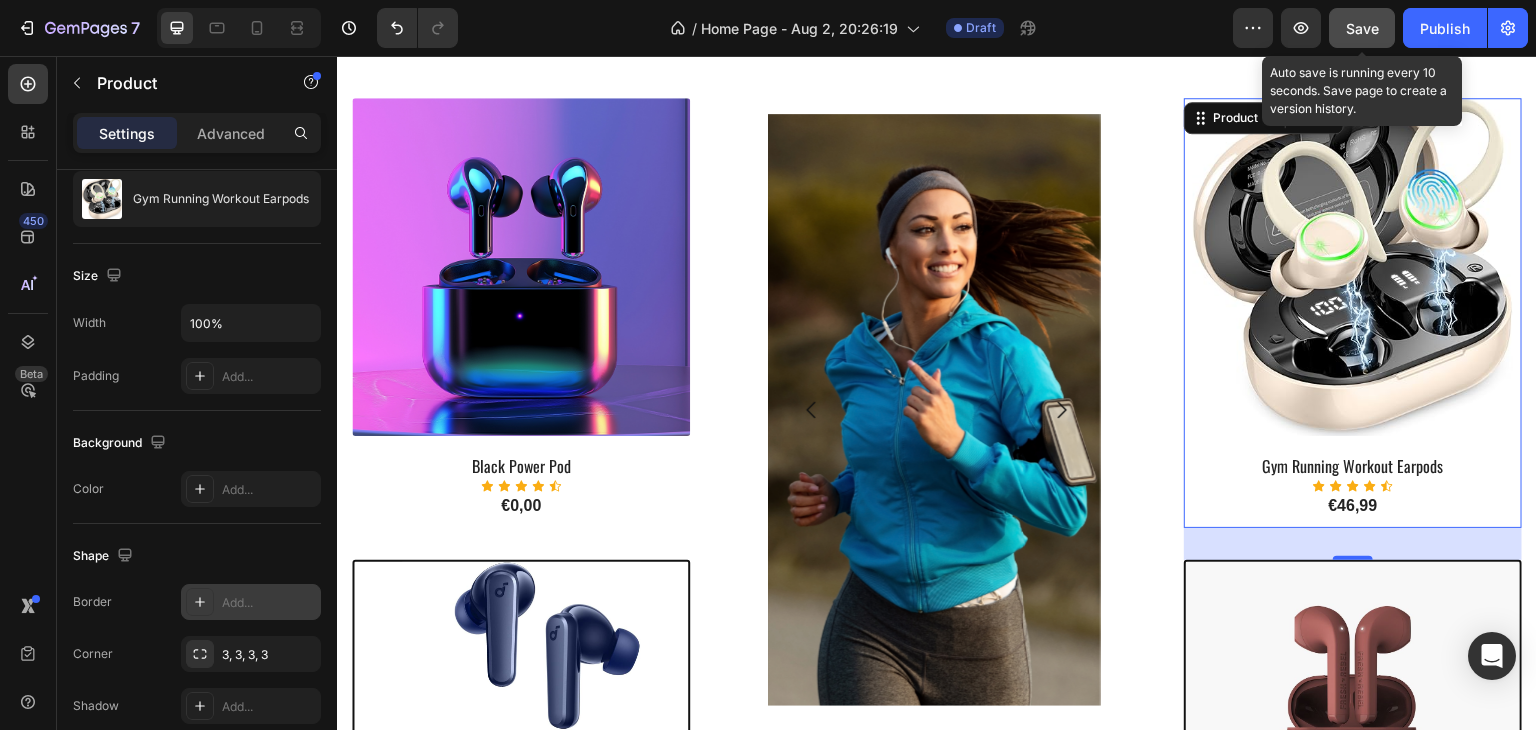 click on "Save" at bounding box center [1362, 28] 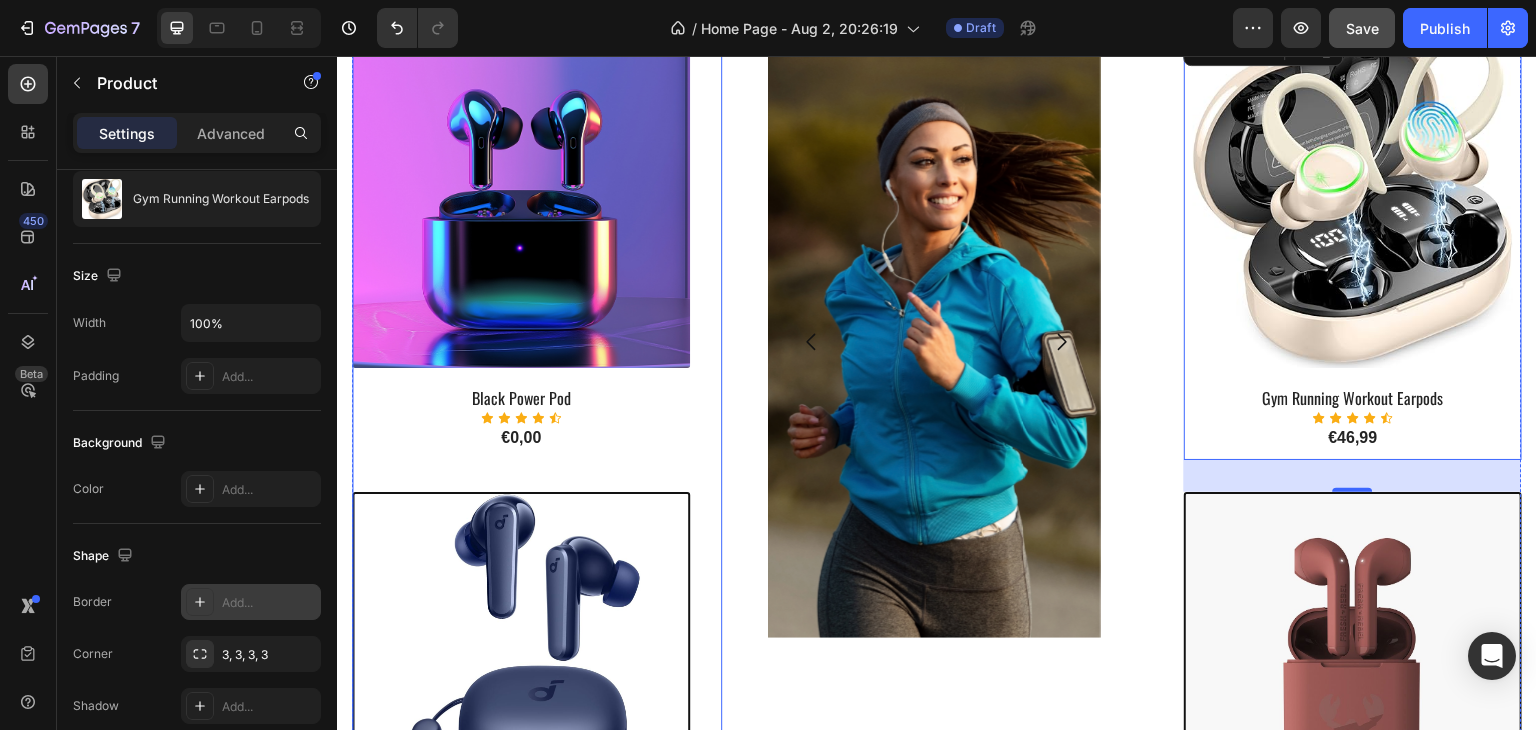 scroll, scrollTop: 1115, scrollLeft: 0, axis: vertical 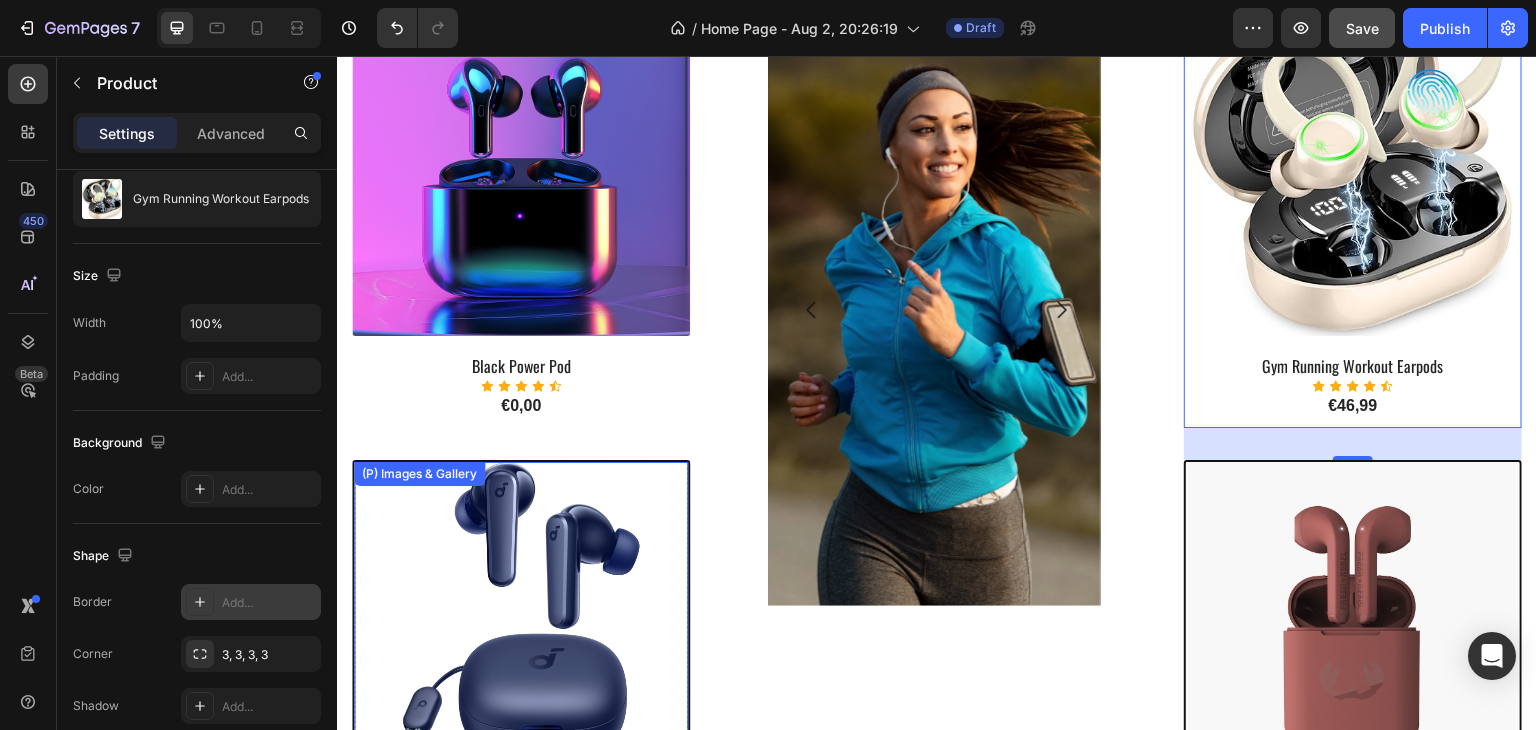 click at bounding box center (521, 629) 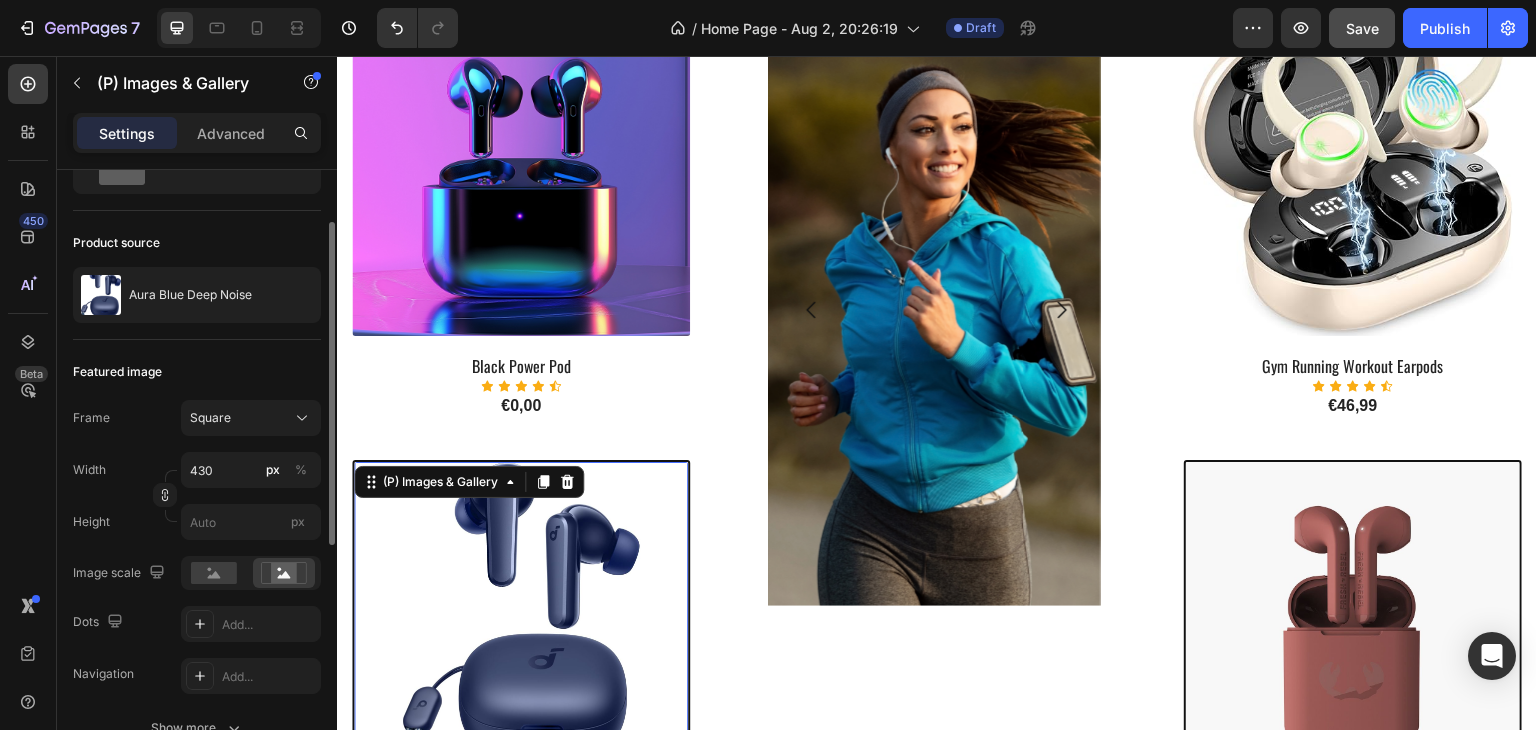 scroll, scrollTop: 0, scrollLeft: 0, axis: both 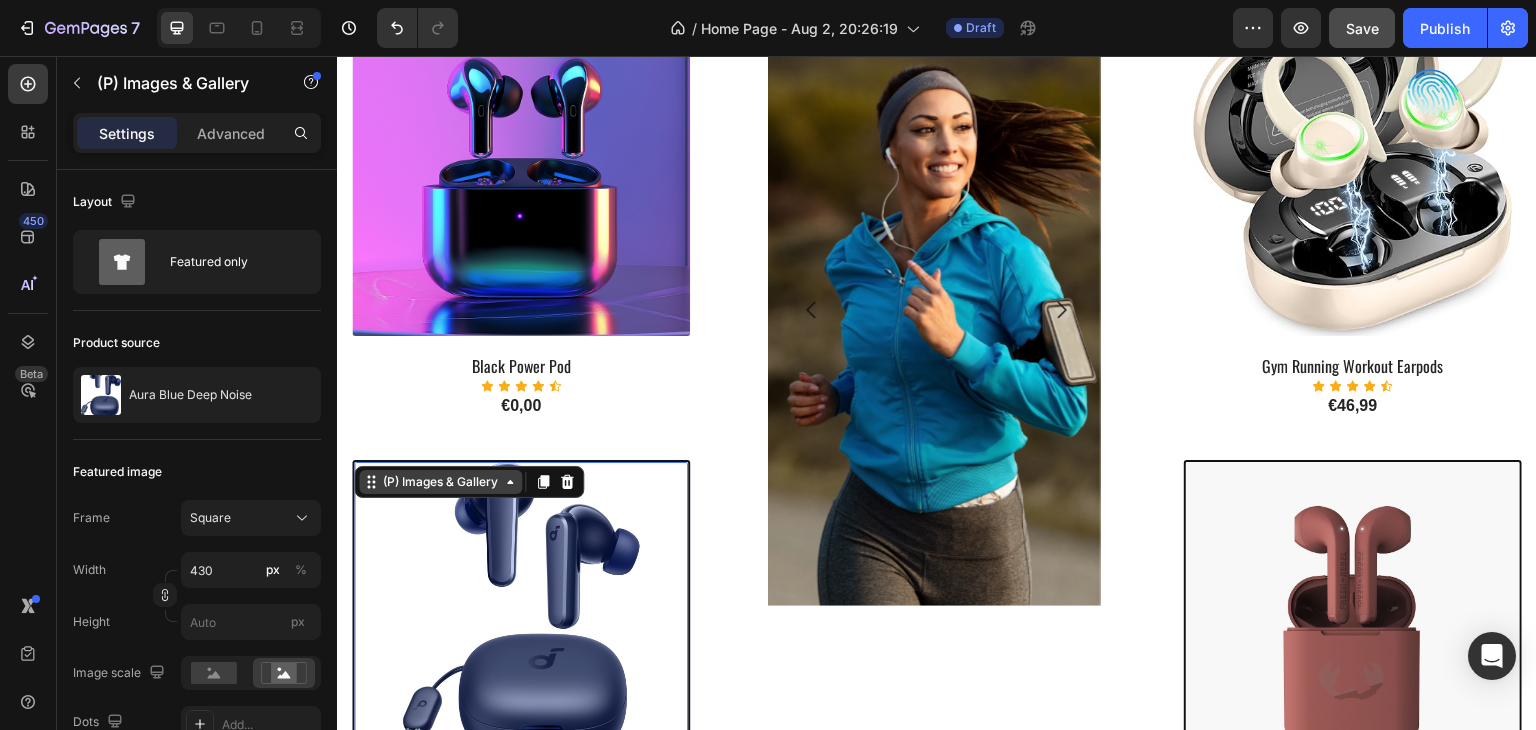 click on "(P) Images & Gallery" at bounding box center [440, 482] 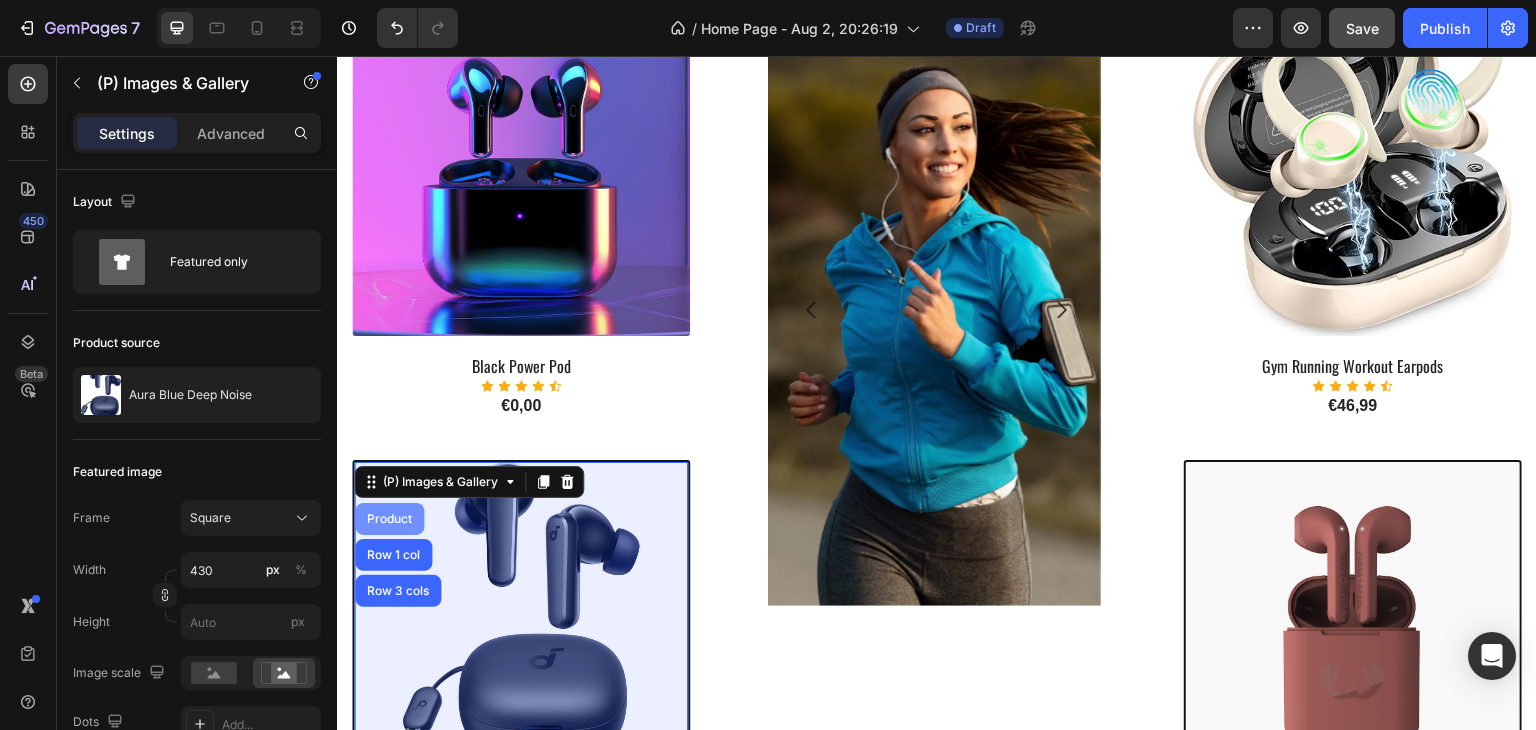 click on "Product" at bounding box center [389, 519] 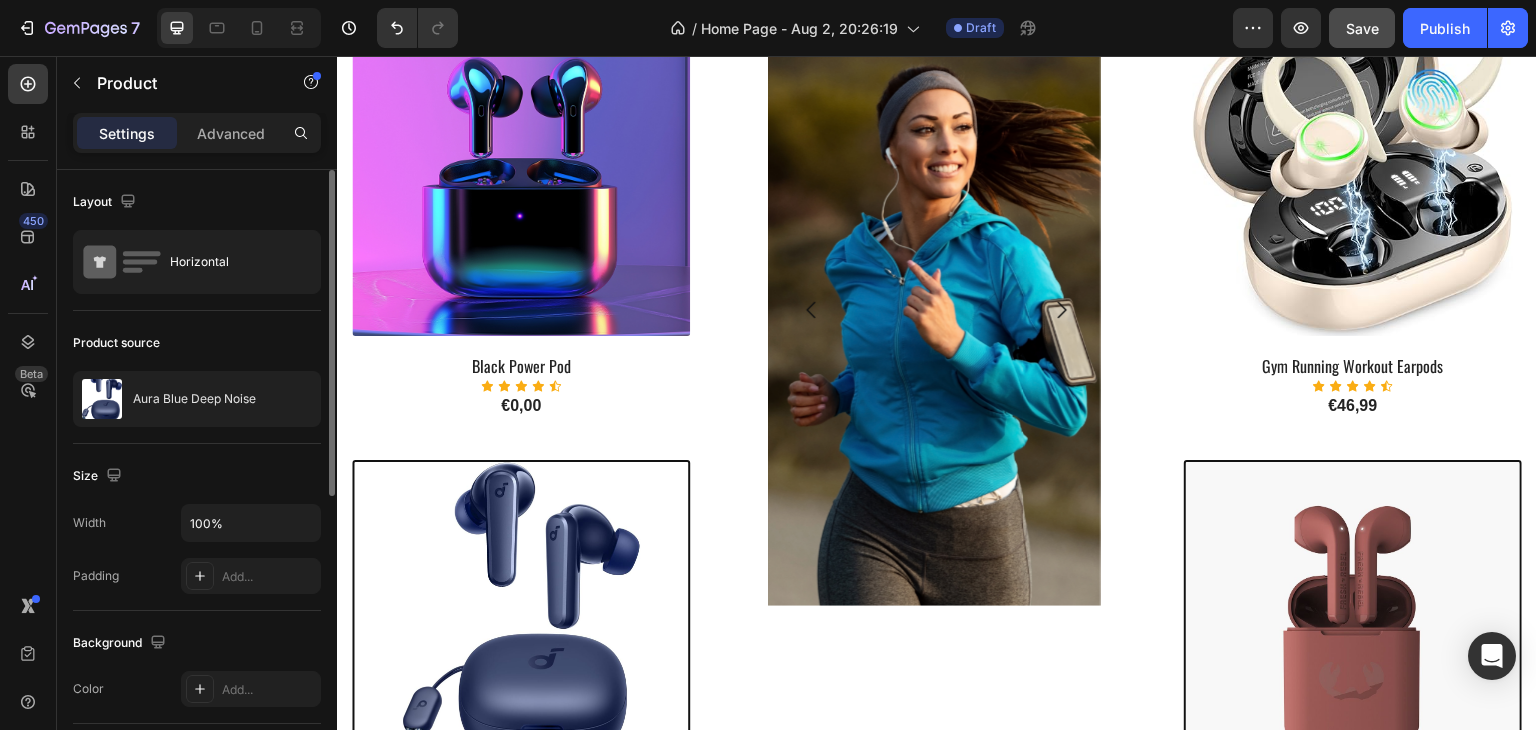 scroll, scrollTop: 200, scrollLeft: 0, axis: vertical 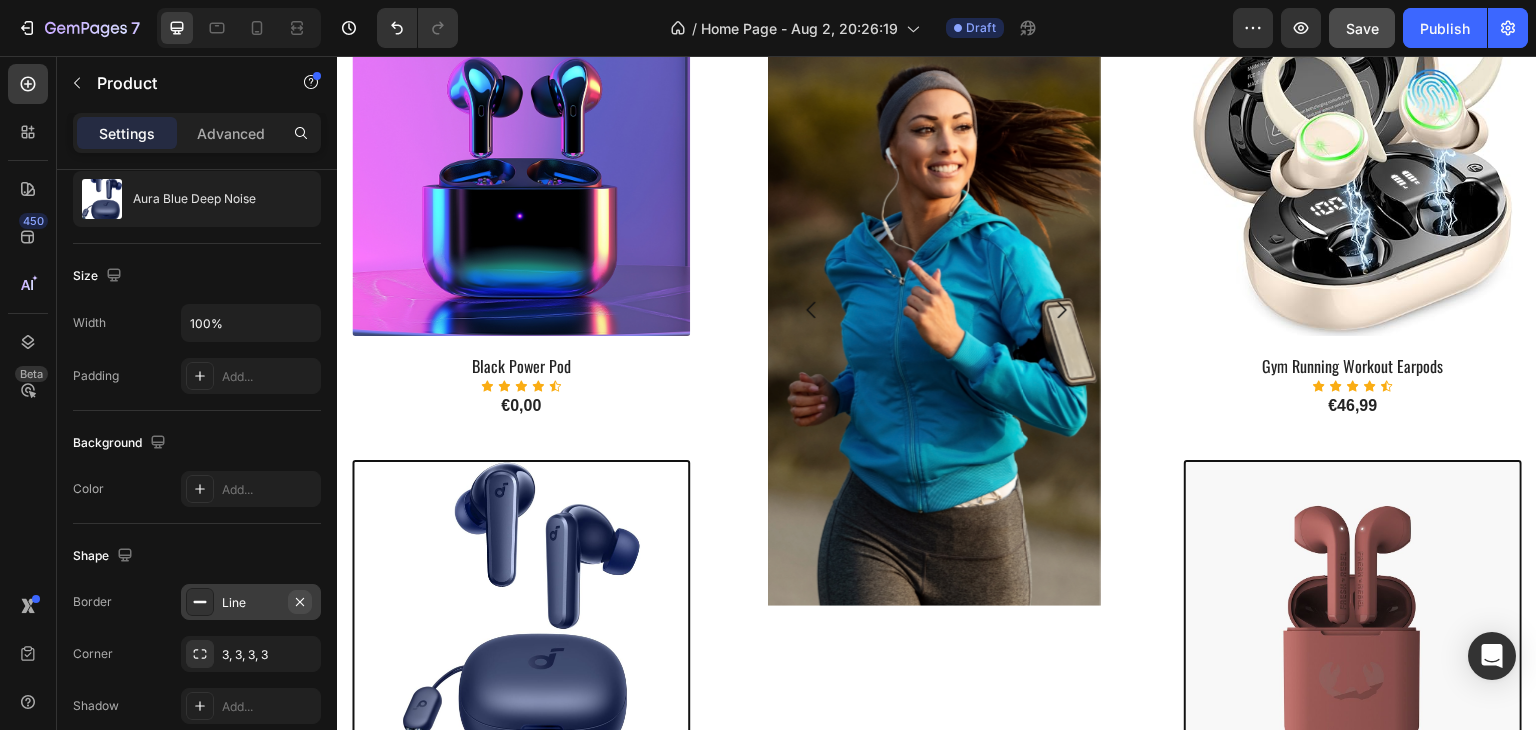 click 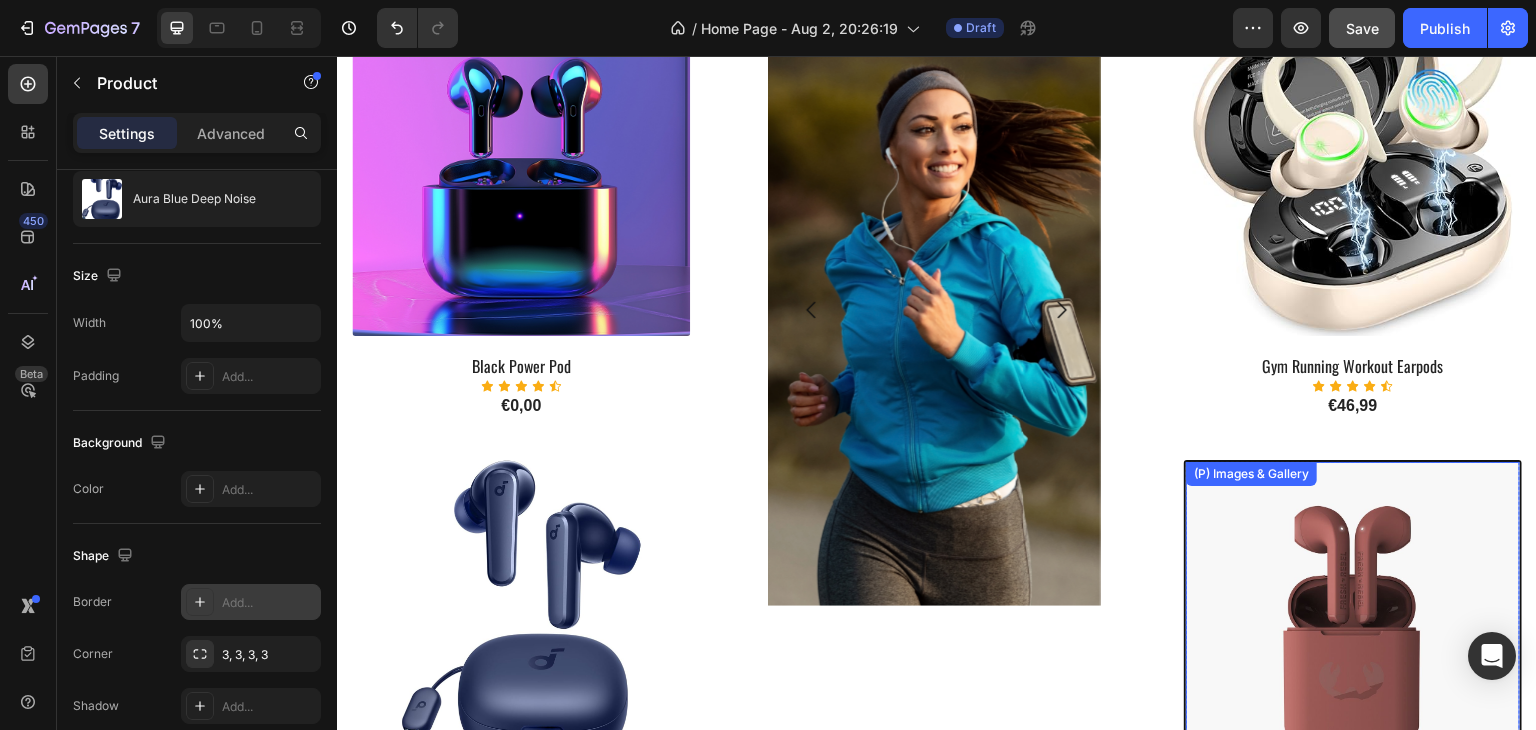 click at bounding box center (1353, 629) 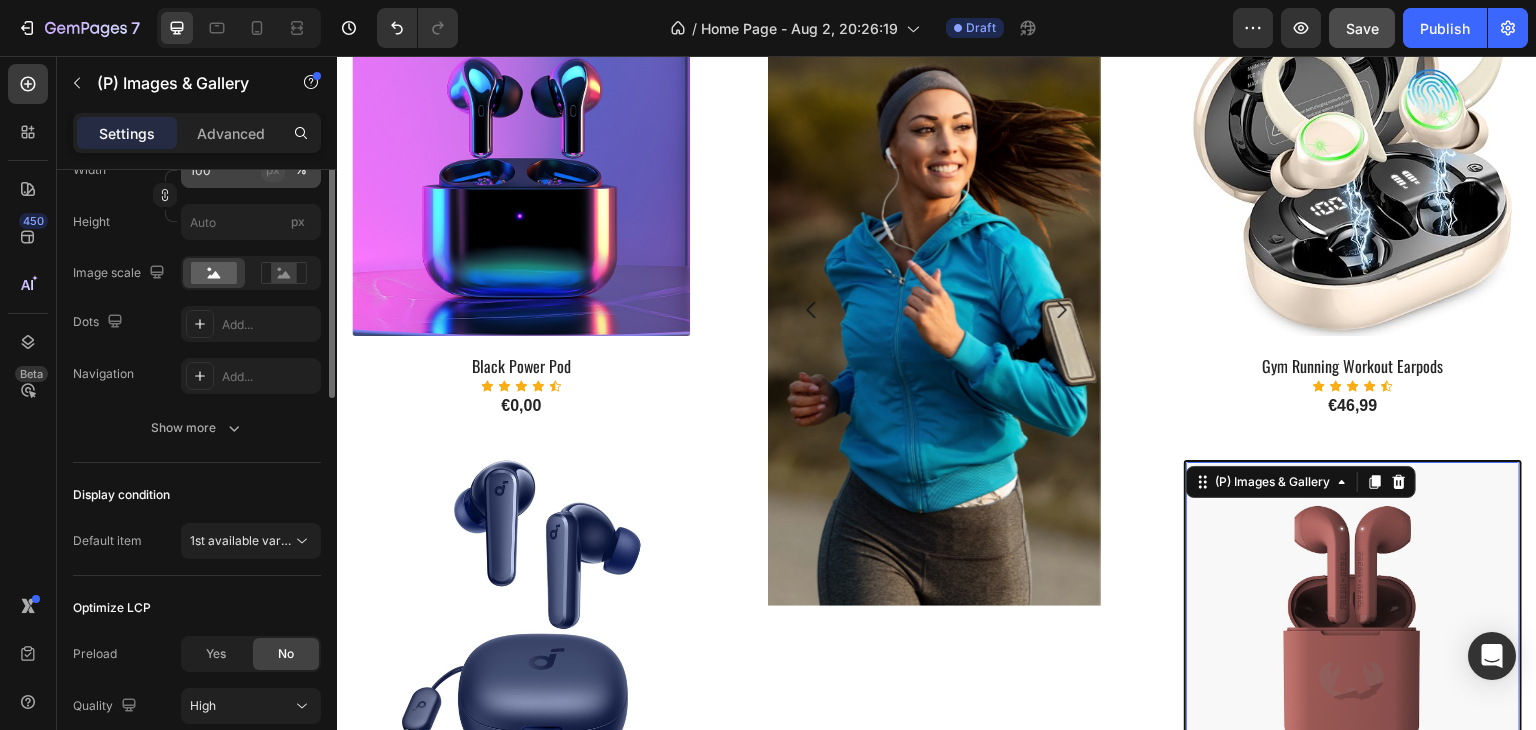 scroll, scrollTop: 0, scrollLeft: 0, axis: both 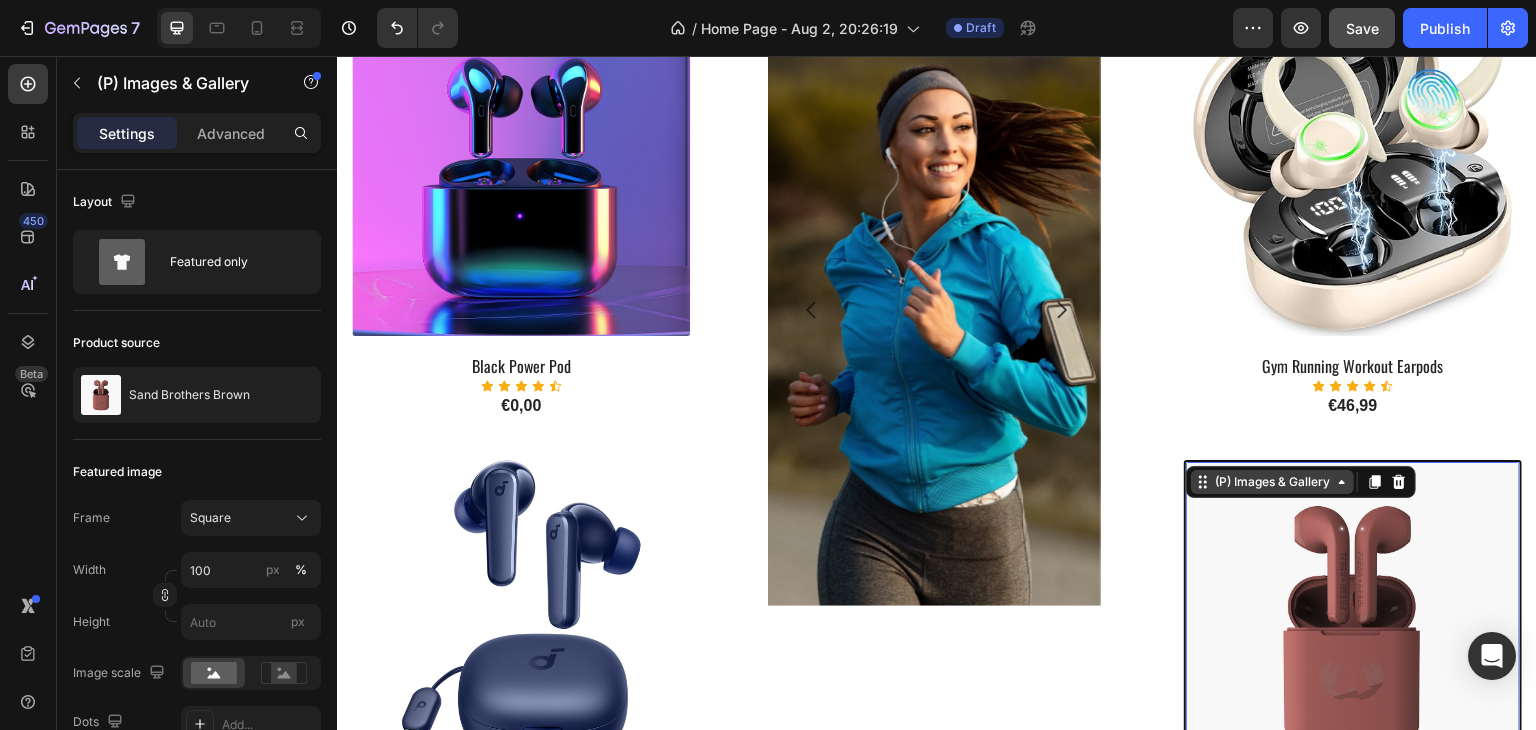 click on "(P) Images & Gallery" at bounding box center (1272, 482) 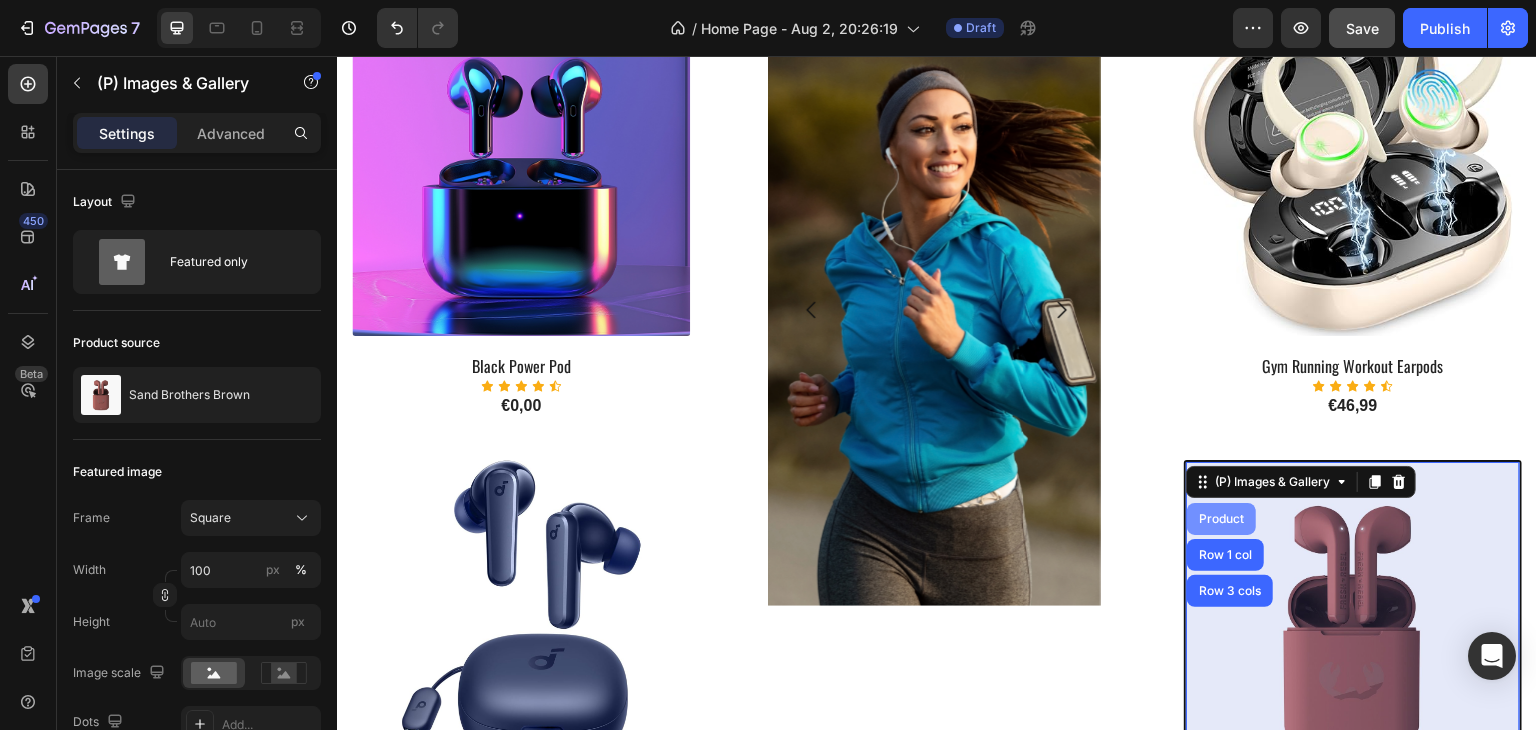 click on "Product" at bounding box center [1221, 519] 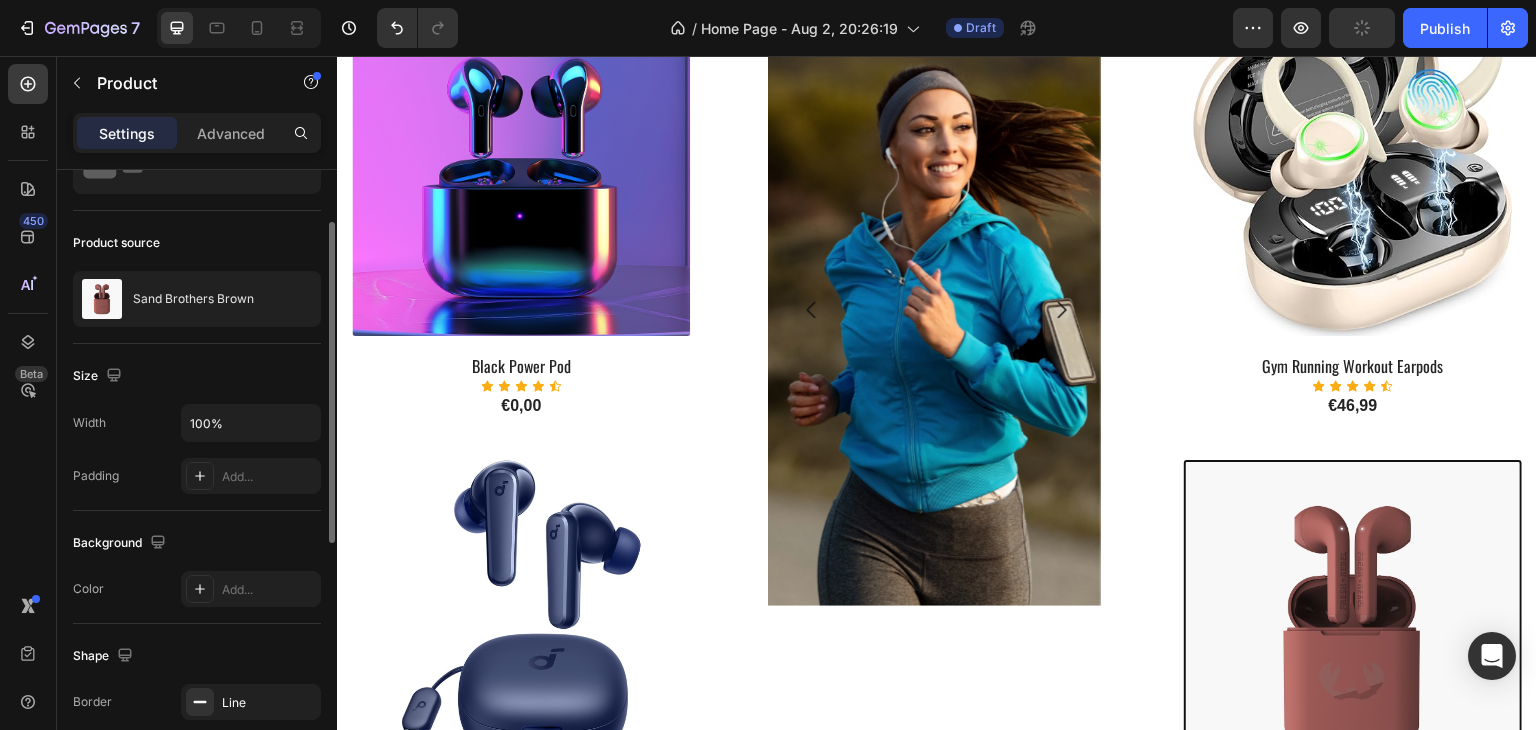 scroll, scrollTop: 200, scrollLeft: 0, axis: vertical 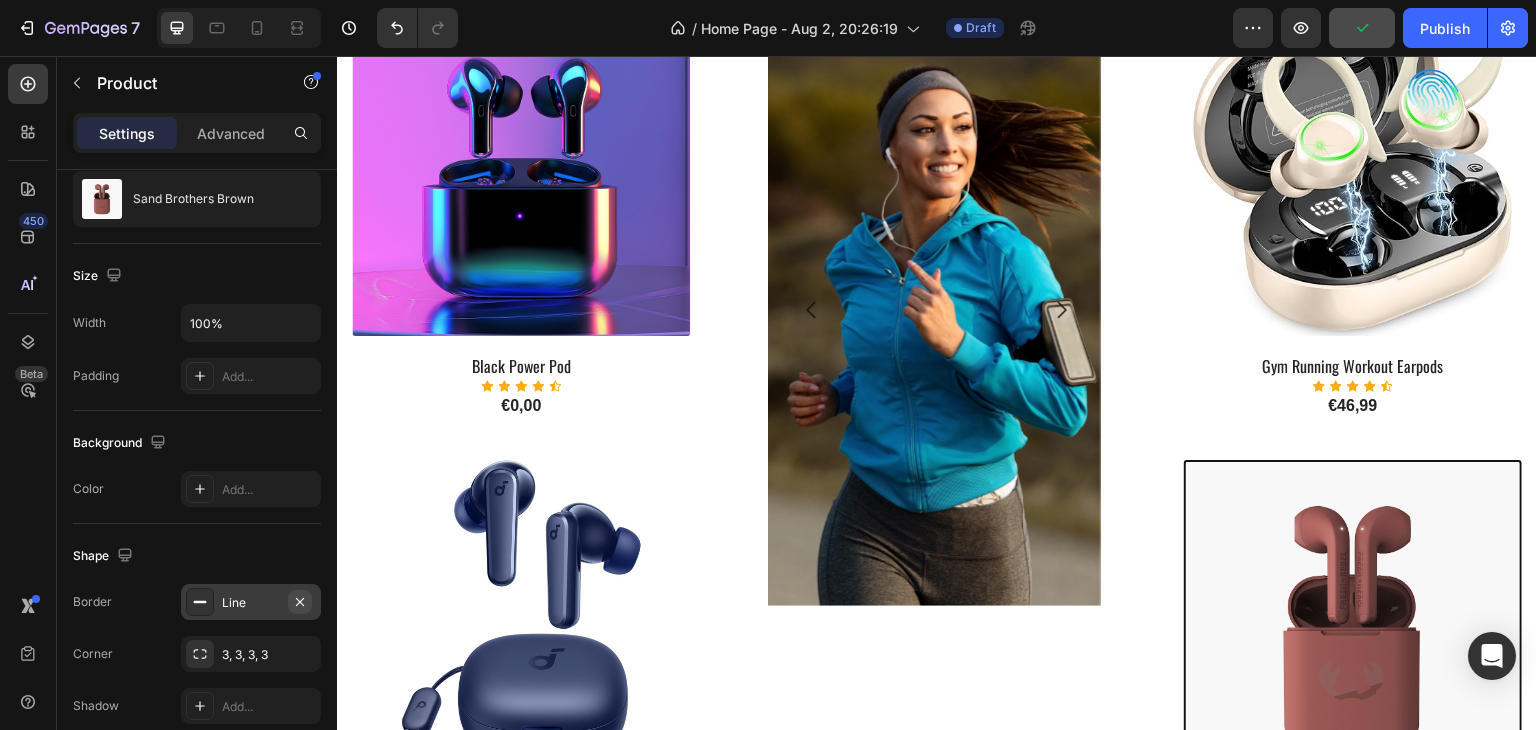 click 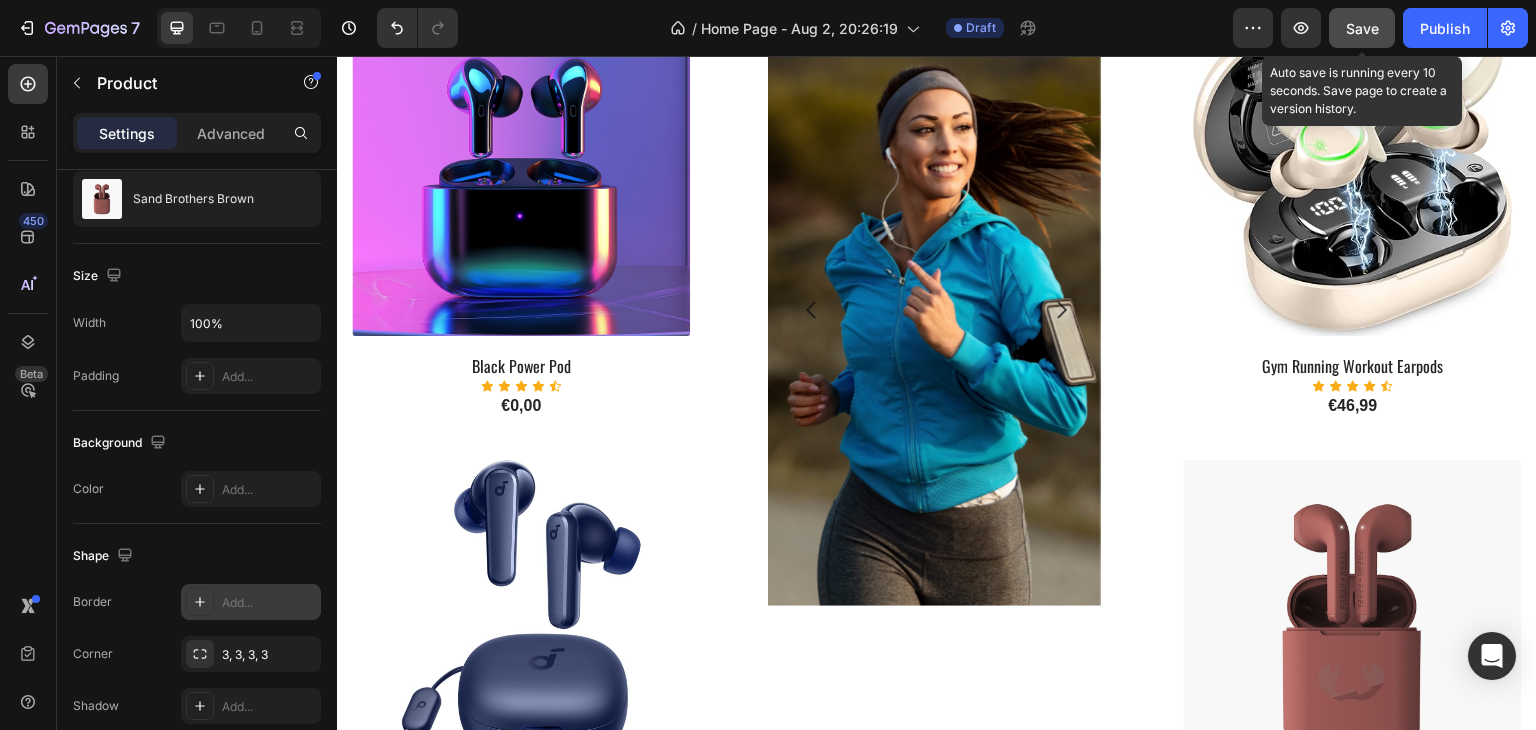 click on "Save" at bounding box center (1362, 28) 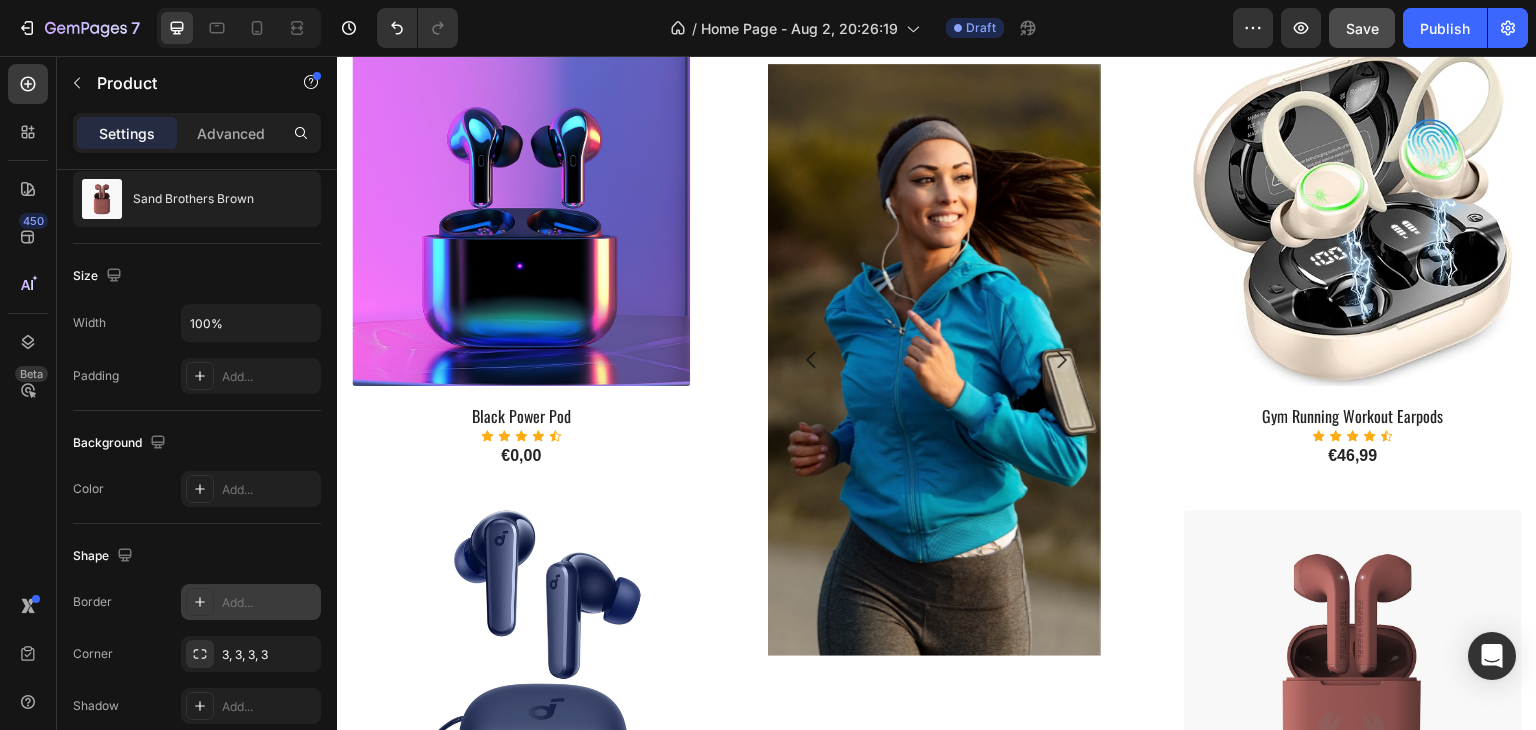scroll, scrollTop: 915, scrollLeft: 0, axis: vertical 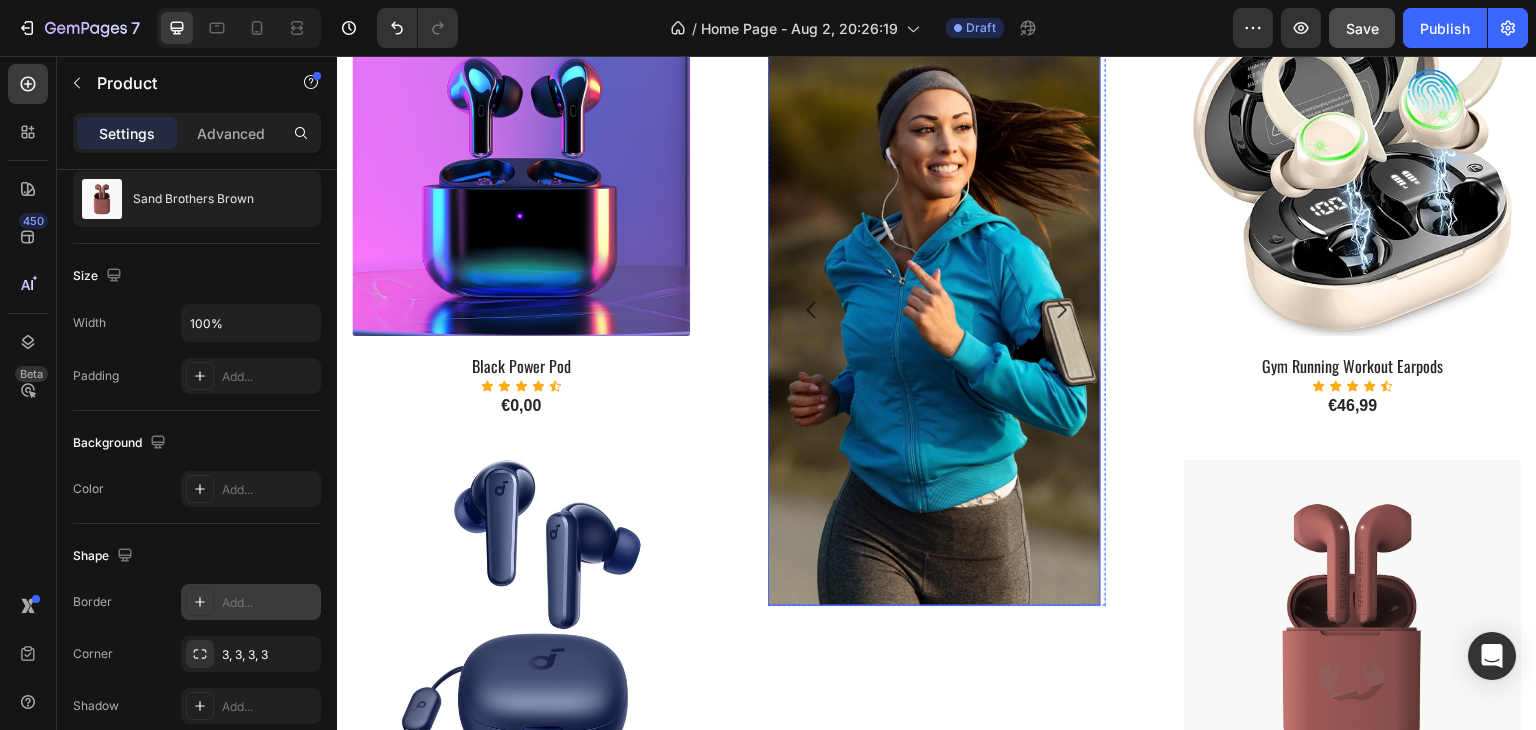 click at bounding box center (934, 310) 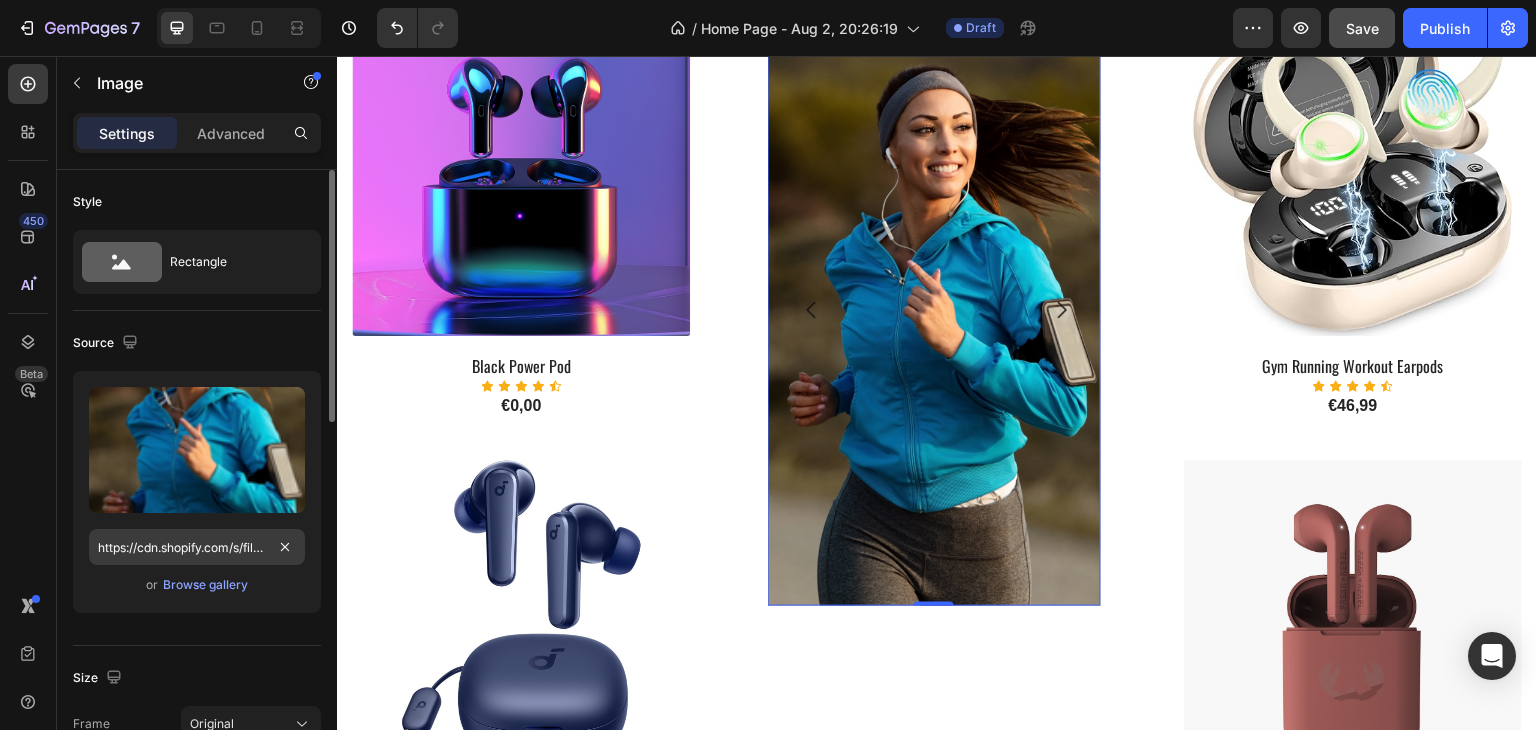 scroll, scrollTop: 200, scrollLeft: 0, axis: vertical 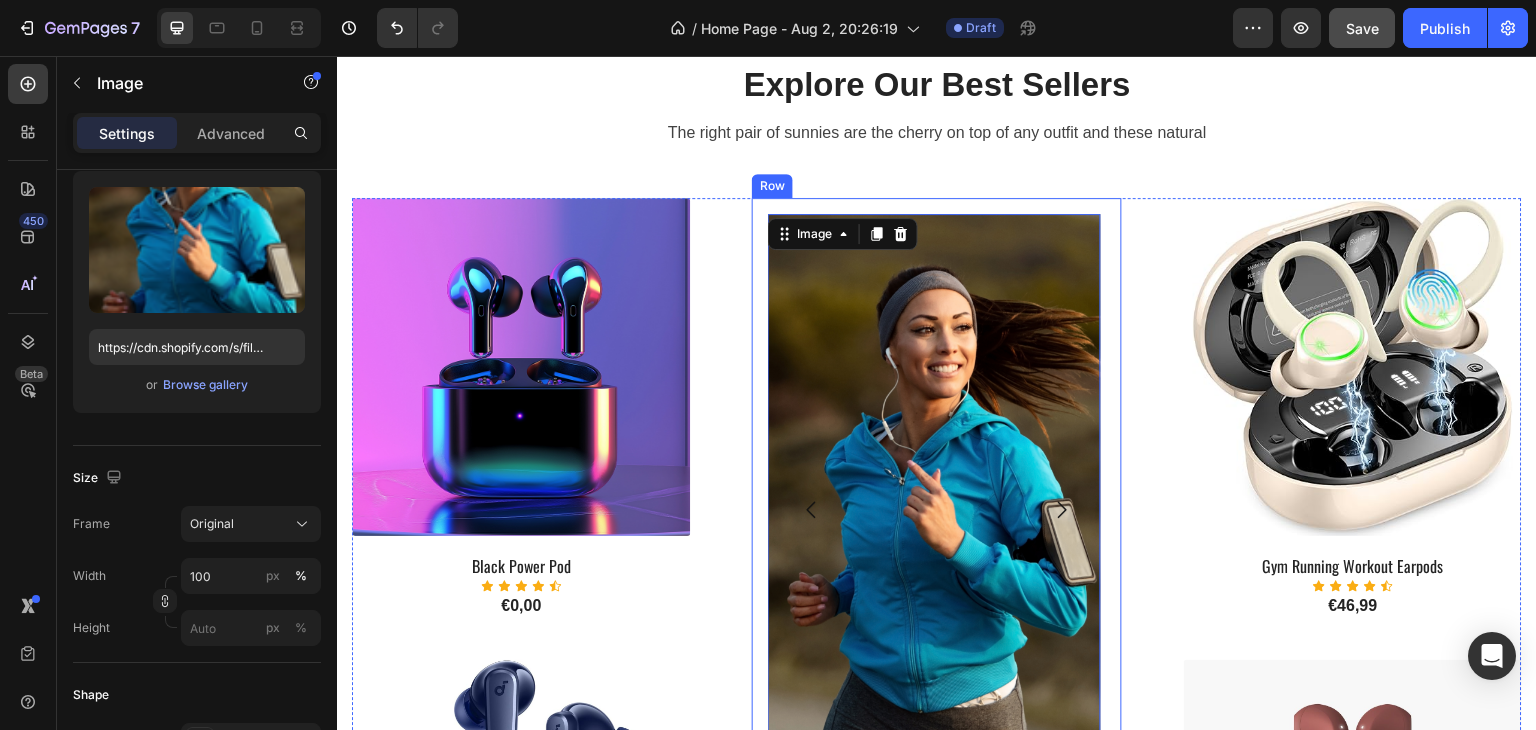 click on "Image   0 Image Image Image
Carousel Row" at bounding box center (937, 510) 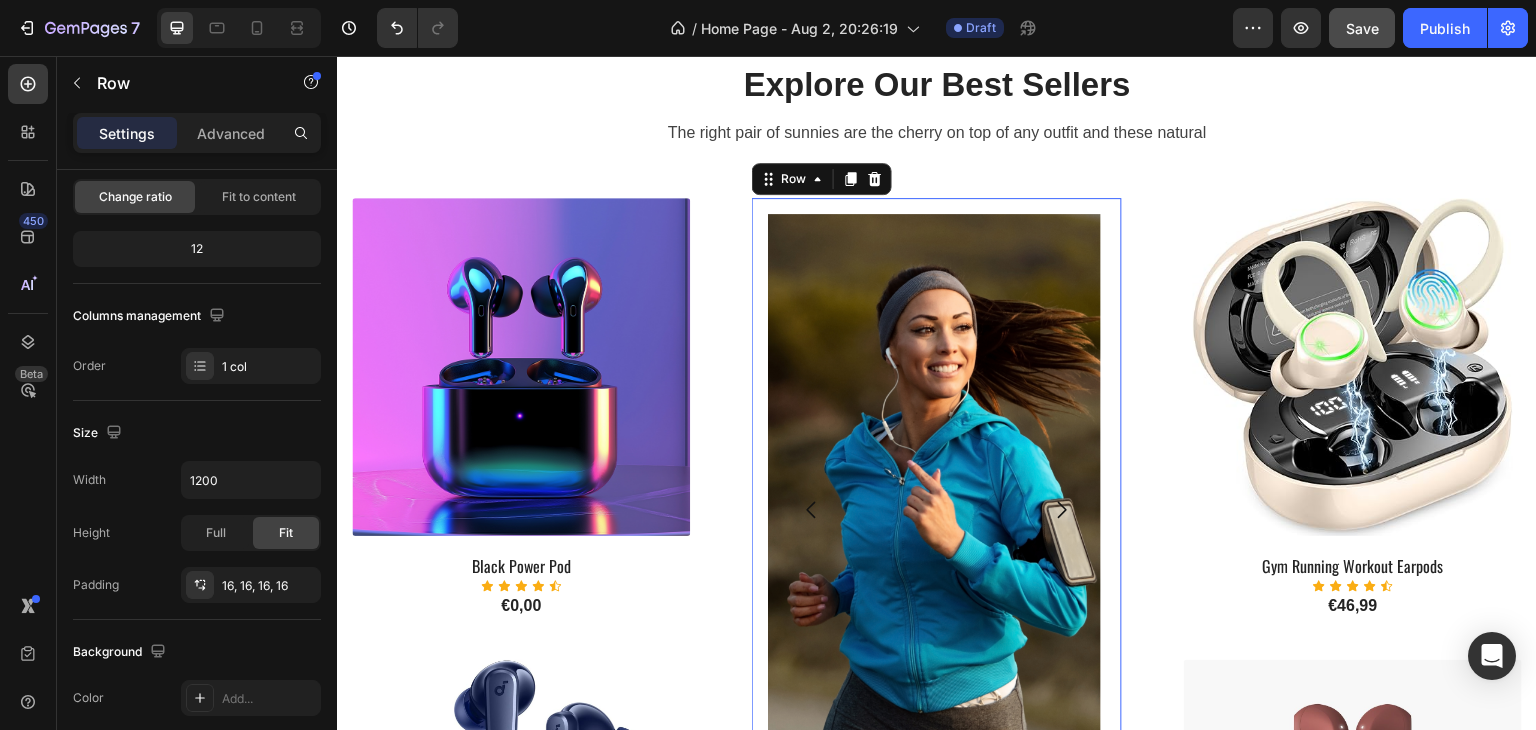 scroll, scrollTop: 0, scrollLeft: 0, axis: both 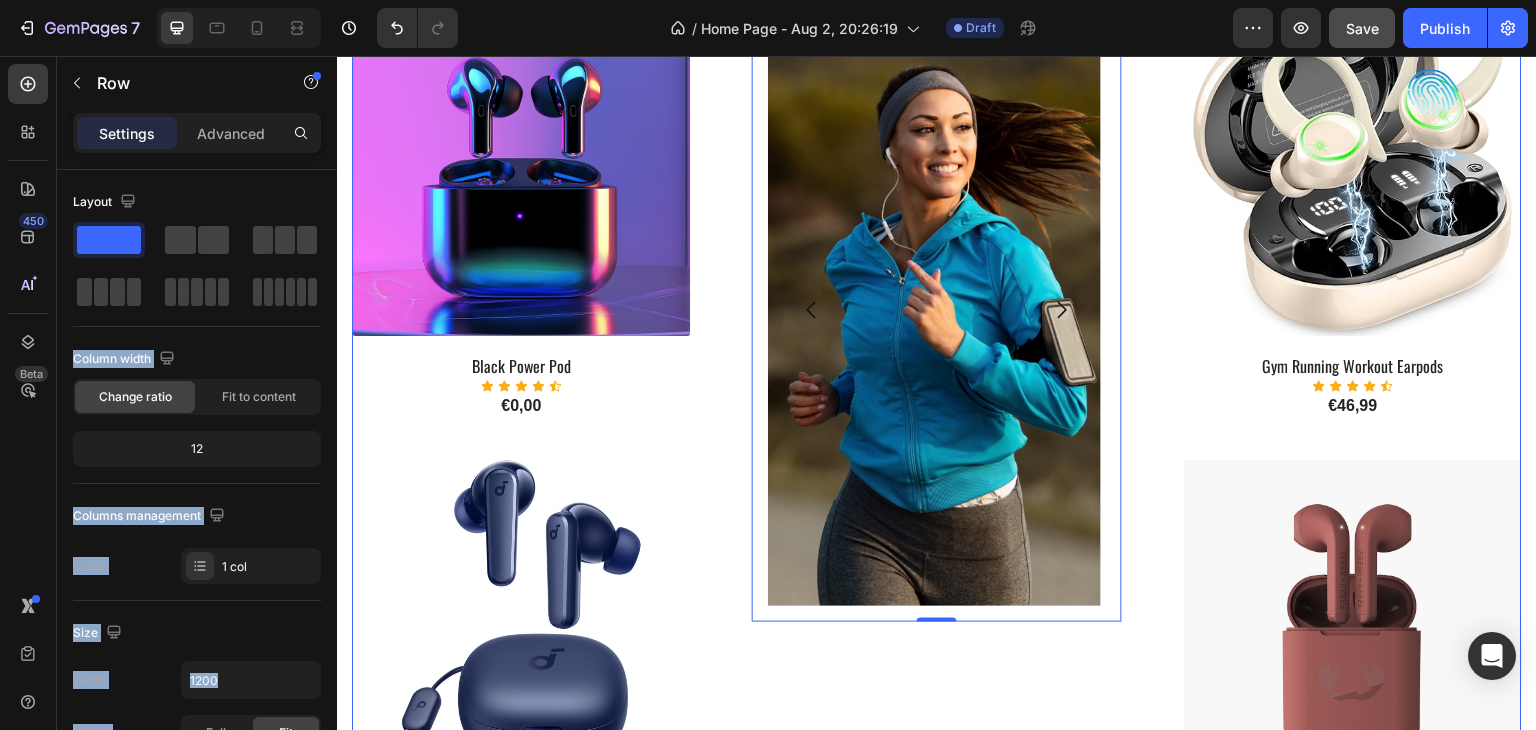 drag, startPoint x: 453, startPoint y: 295, endPoint x: 930, endPoint y: 654, distance: 597.00085 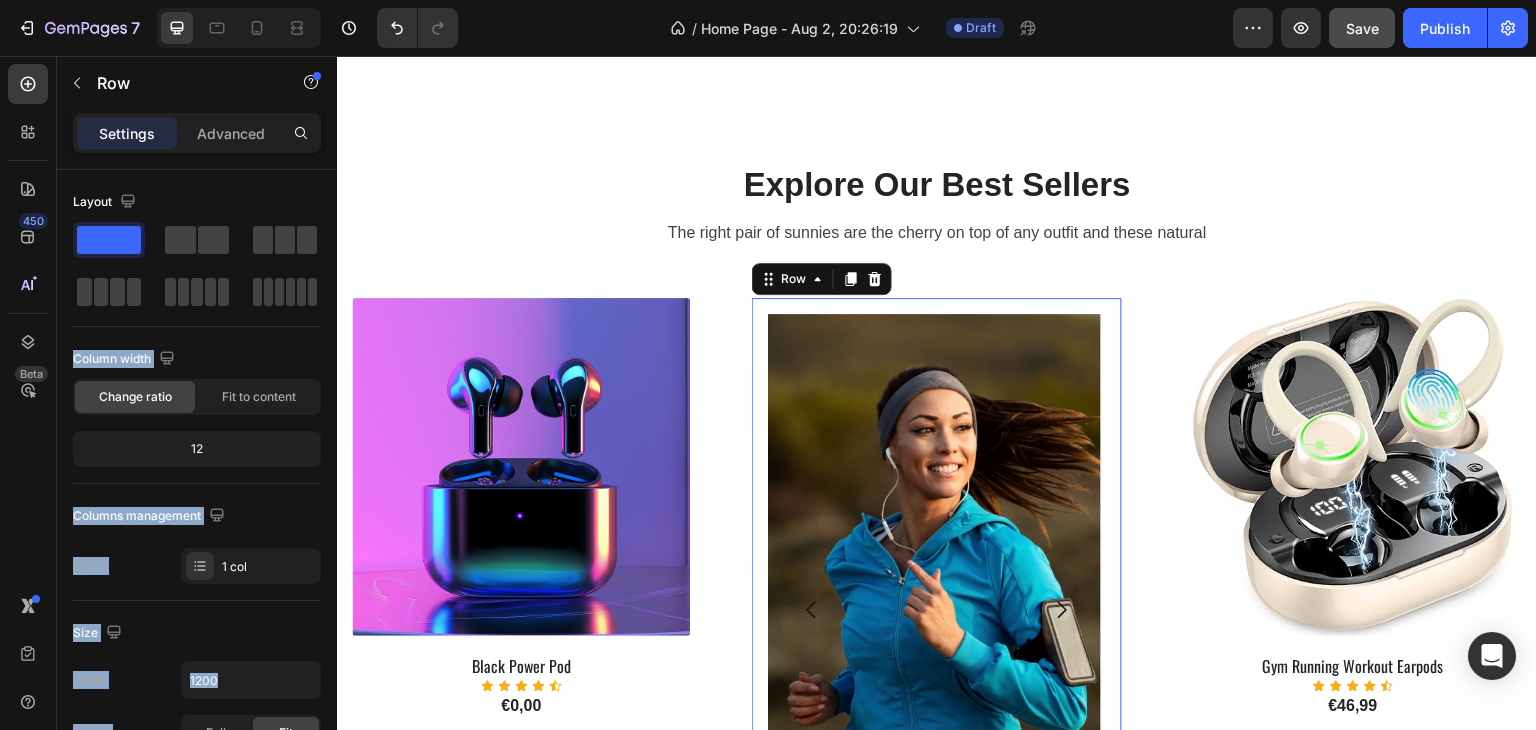 scroll, scrollTop: 1215, scrollLeft: 0, axis: vertical 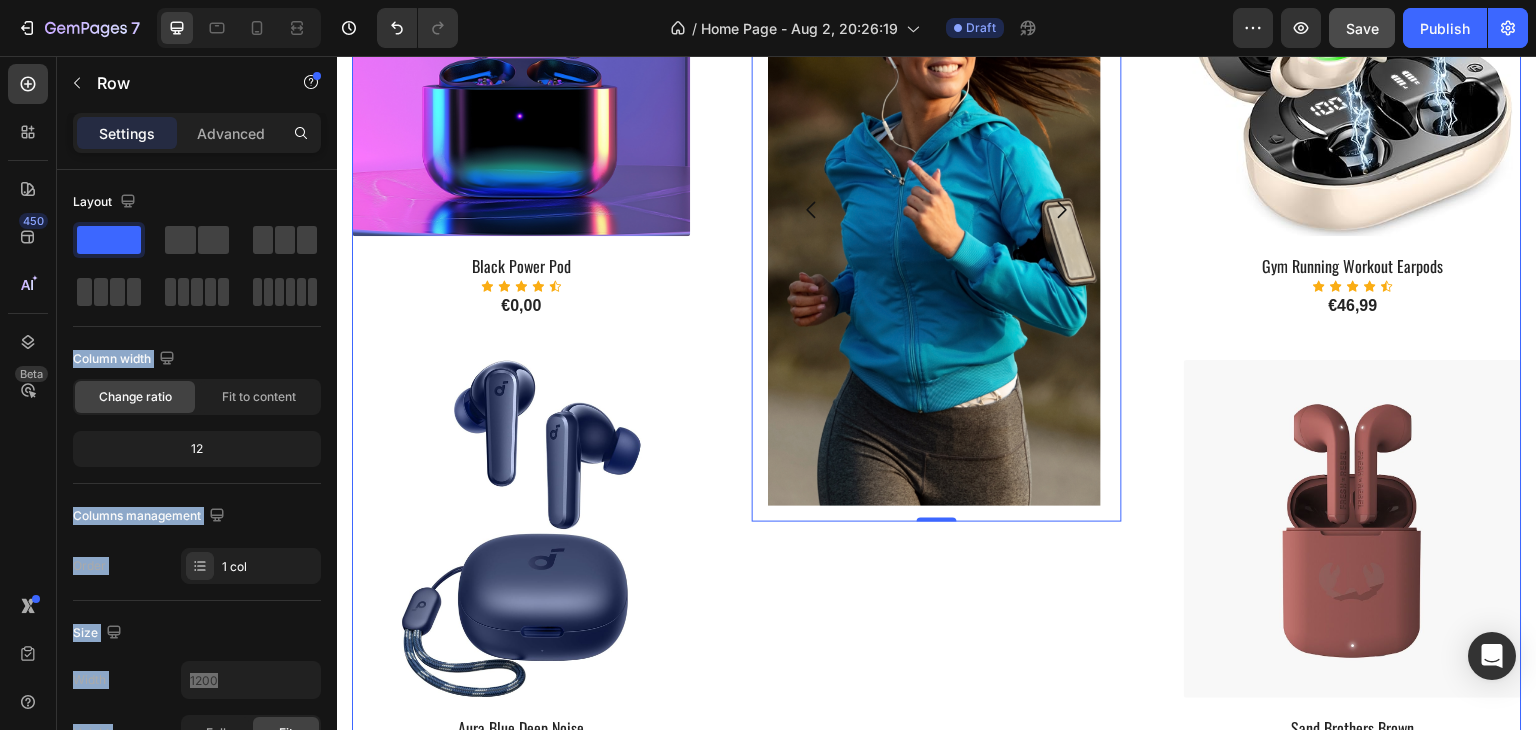 click on "Image Image Image Image
Carousel Row   0" at bounding box center (937, 344) 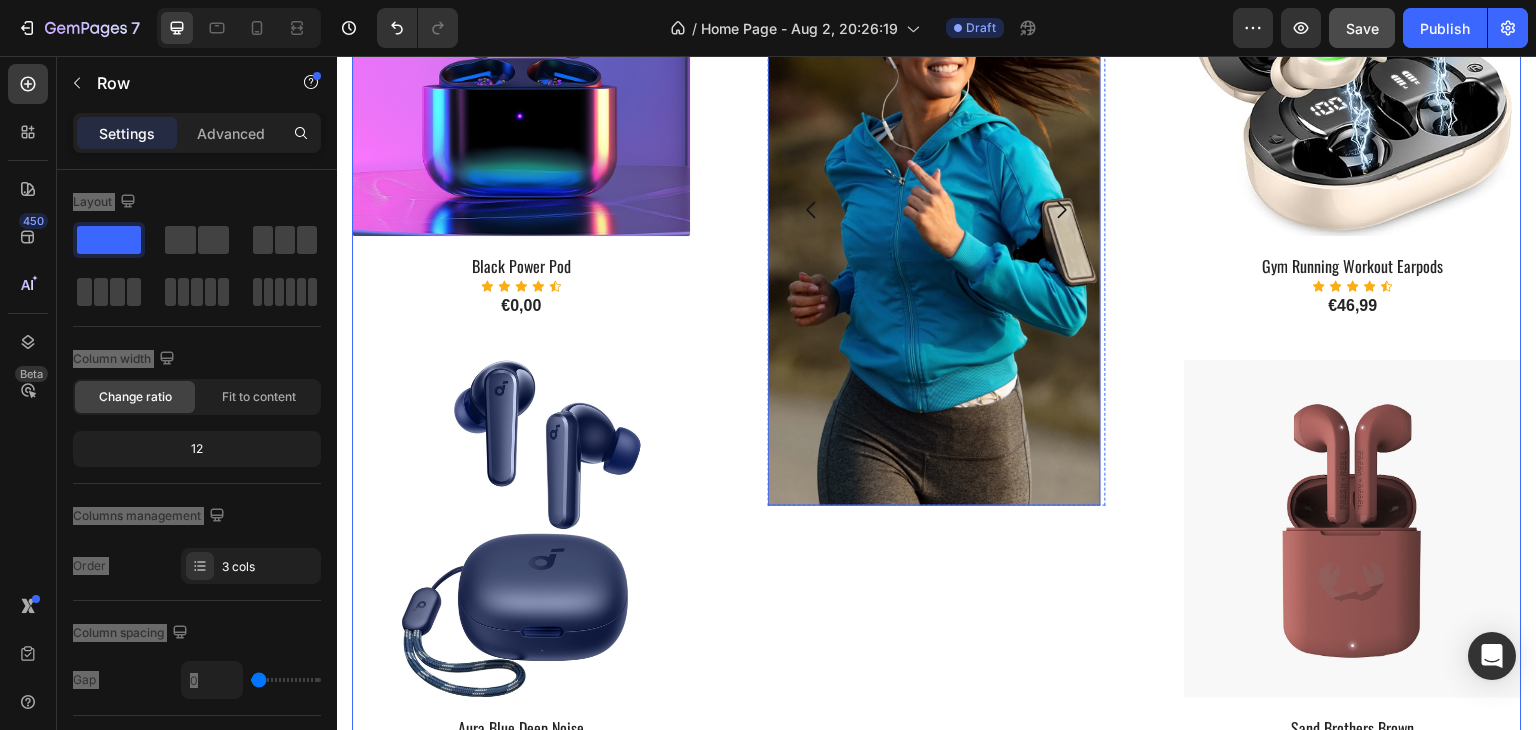 click at bounding box center [934, 210] 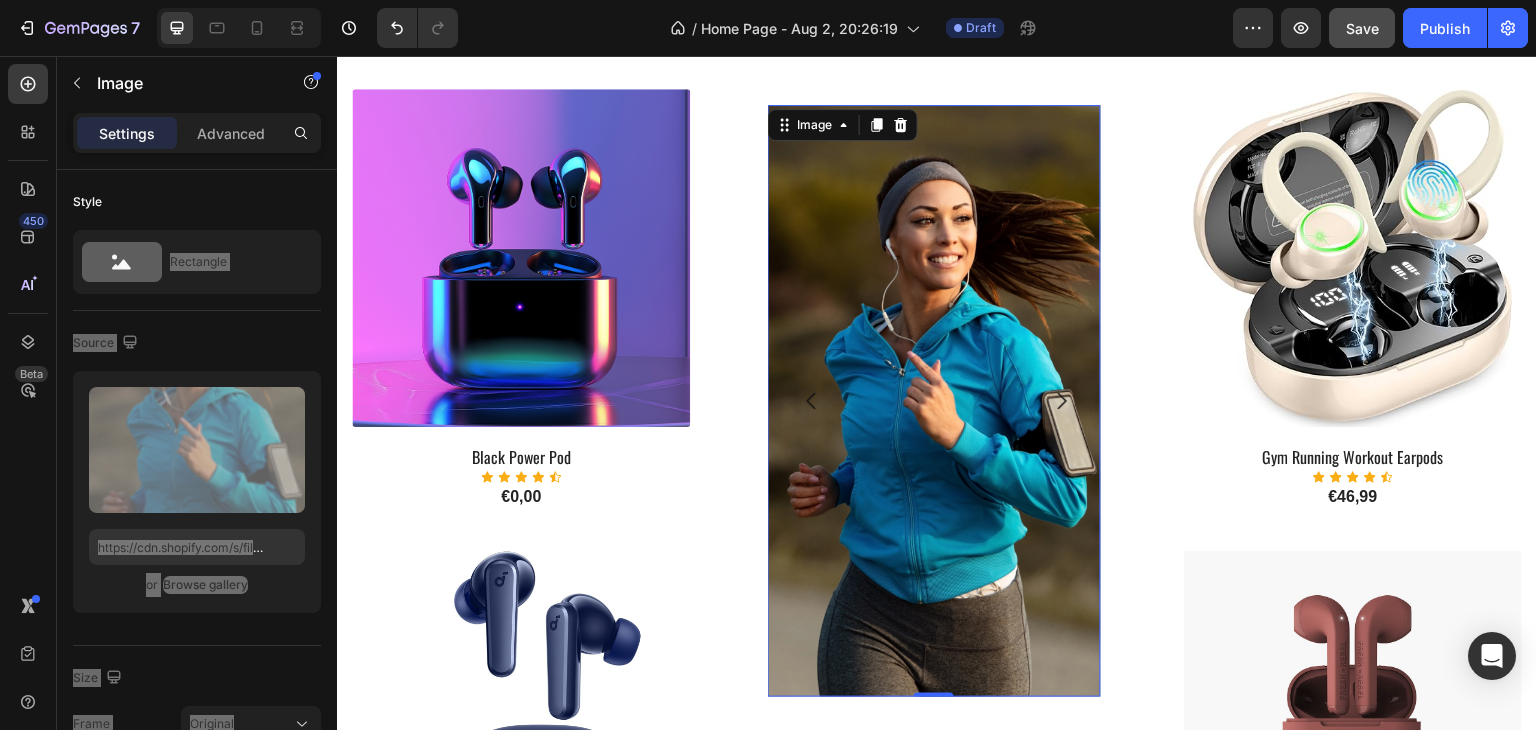 scroll, scrollTop: 1015, scrollLeft: 0, axis: vertical 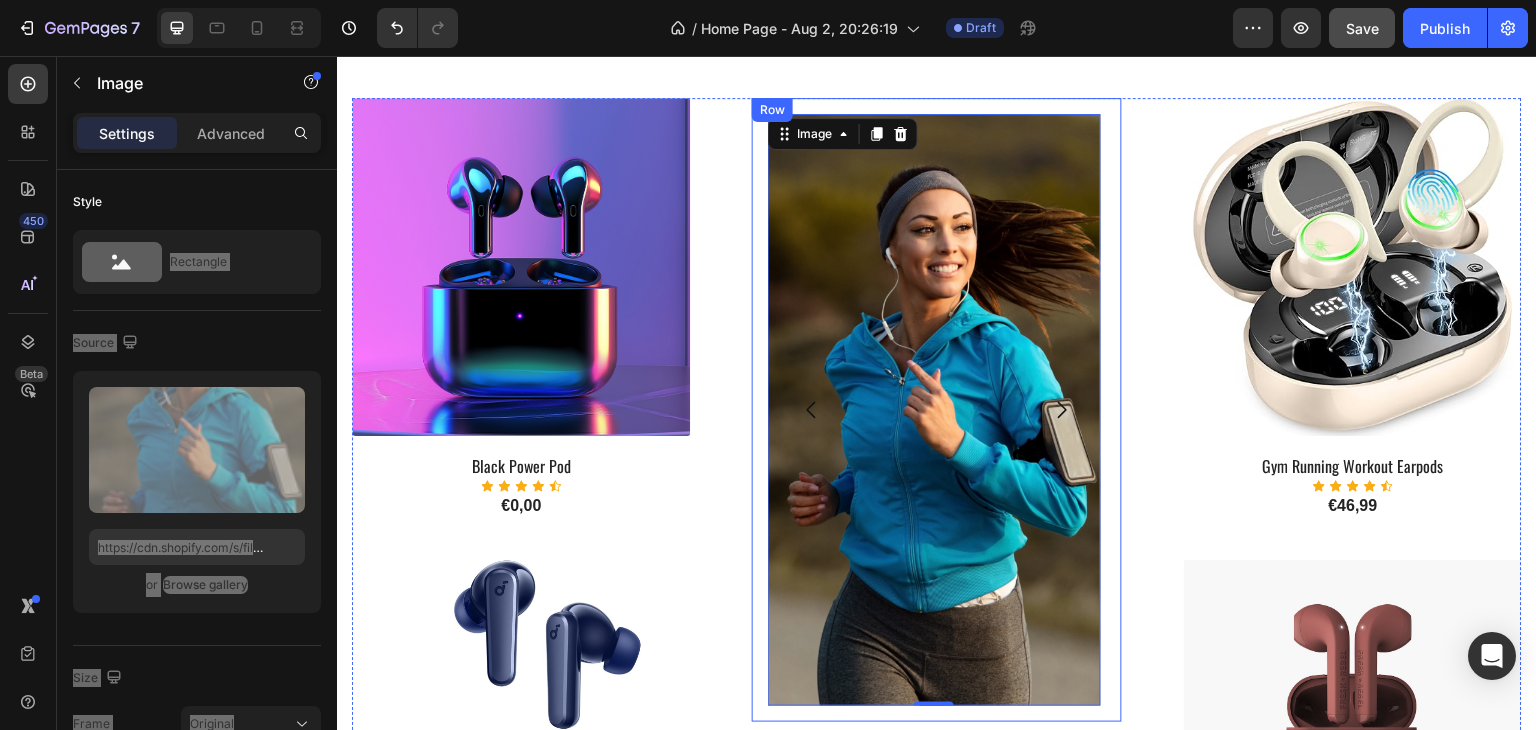 click on "Image   0 Image Image Image
Carousel Row" at bounding box center [937, 410] 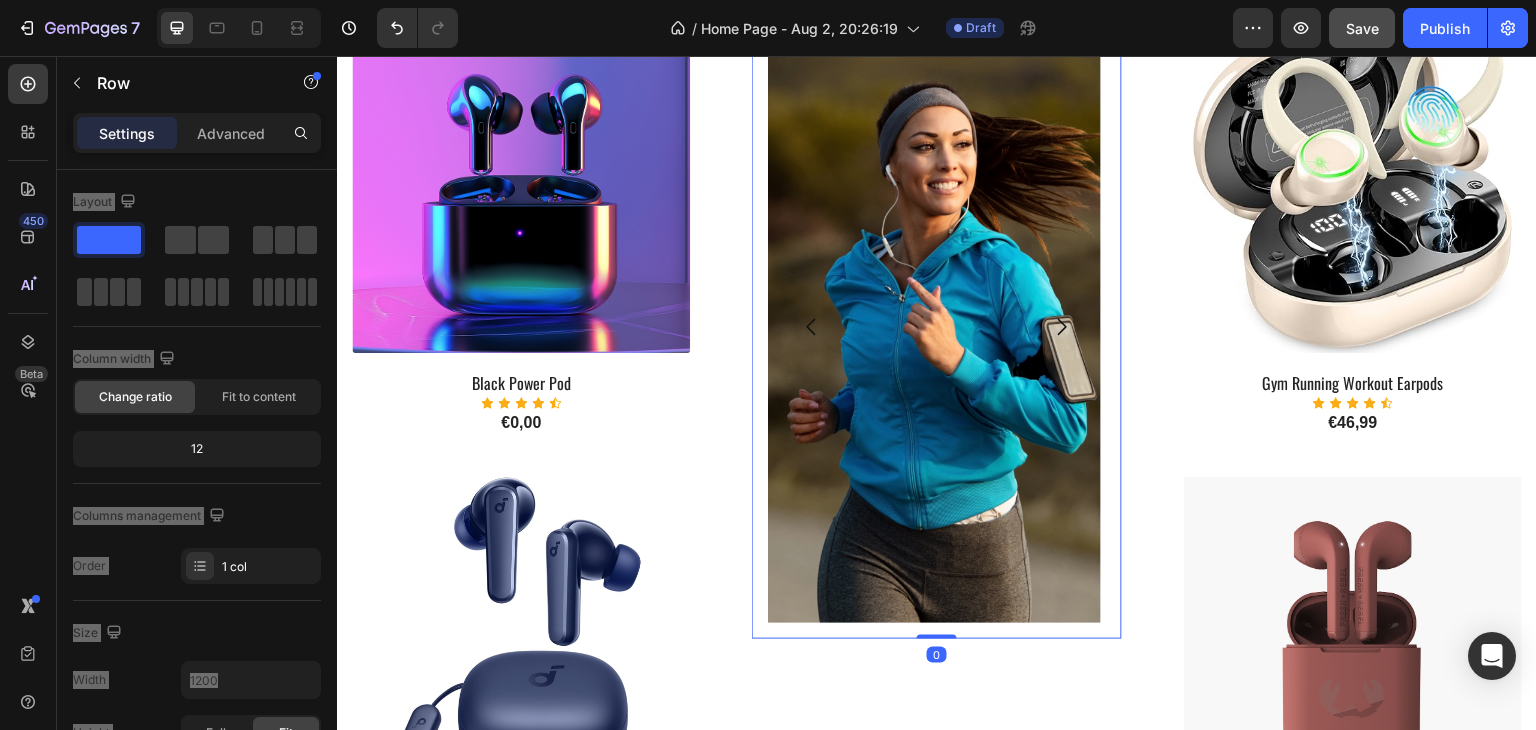 scroll, scrollTop: 1215, scrollLeft: 0, axis: vertical 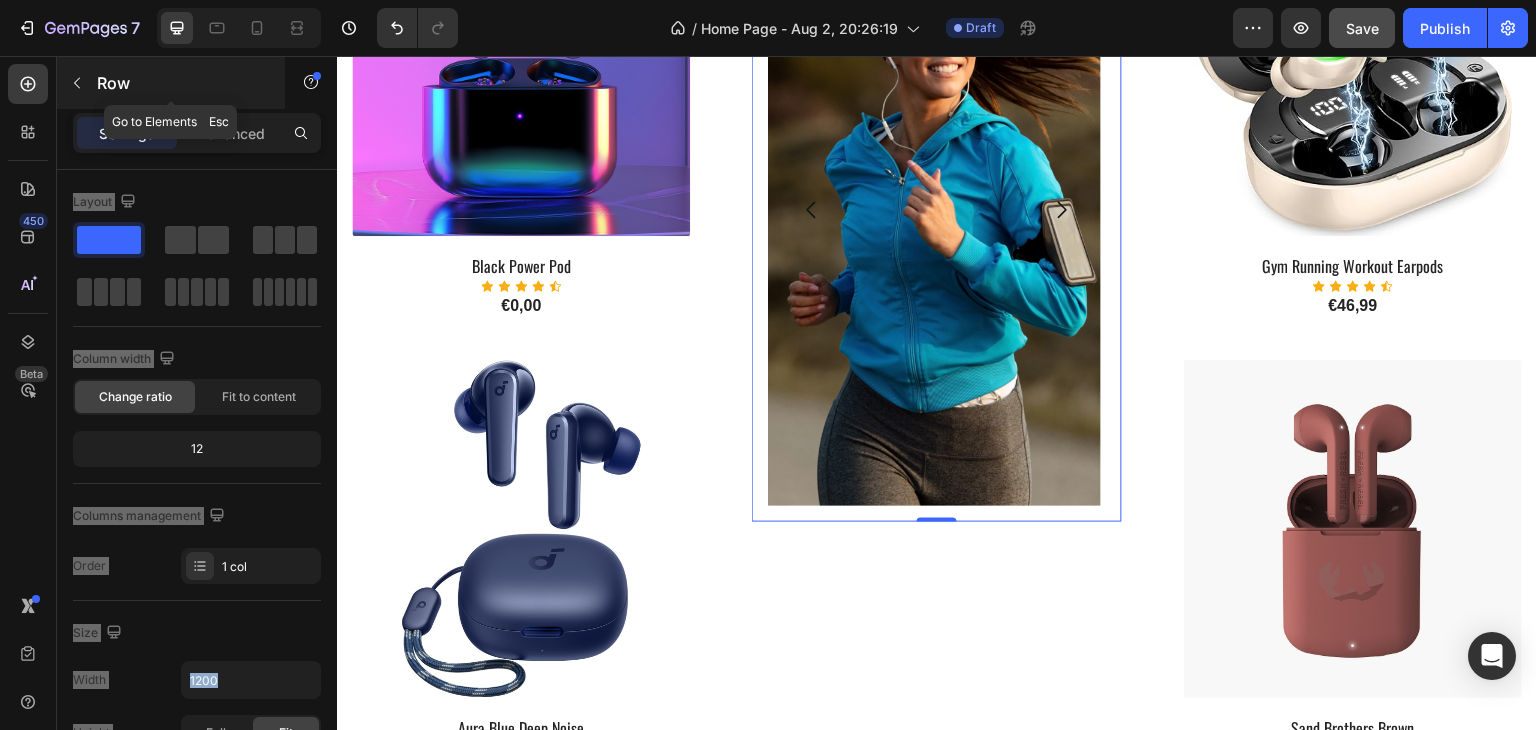 click 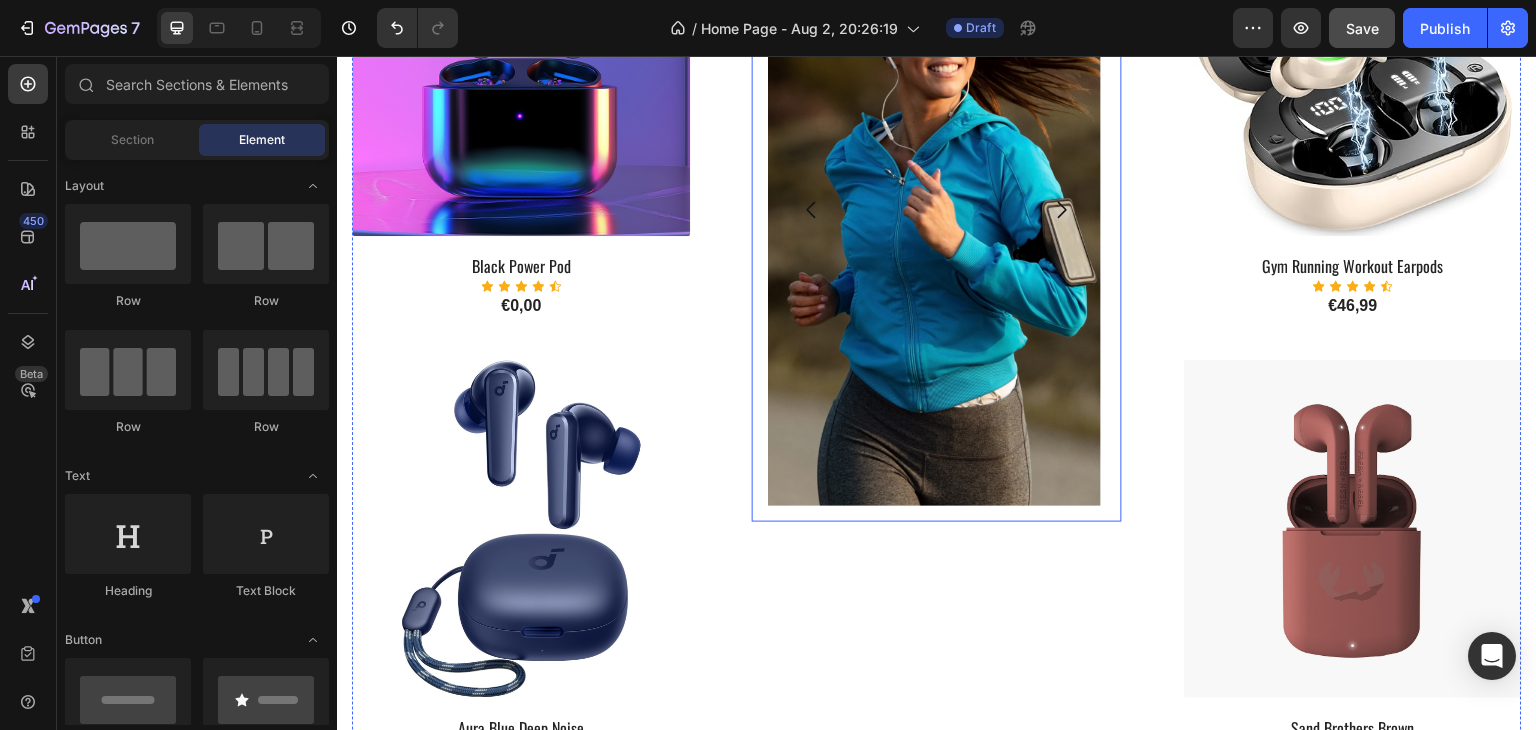 click on "Image Image Image Image
Carousel Row" at bounding box center (937, 210) 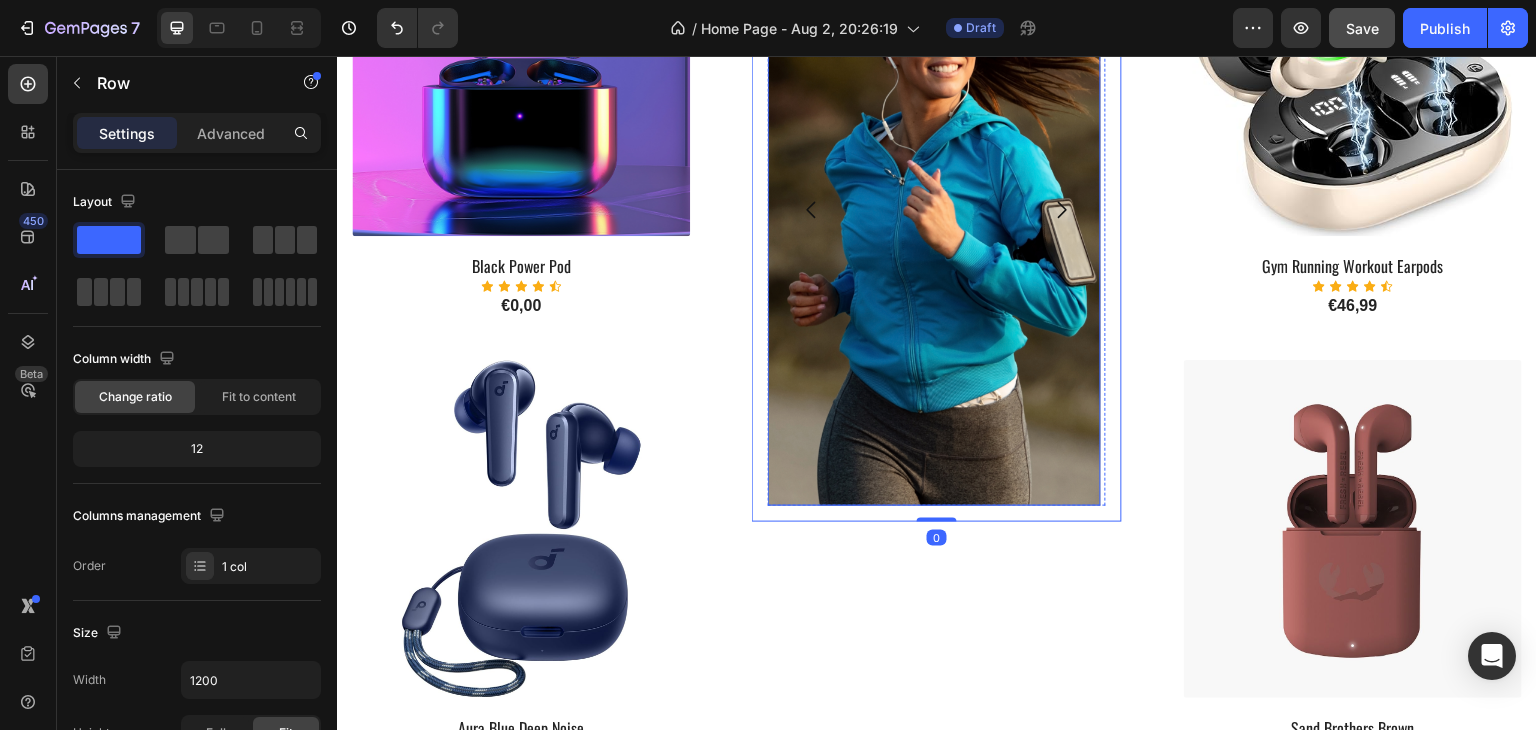 scroll, scrollTop: 915, scrollLeft: 0, axis: vertical 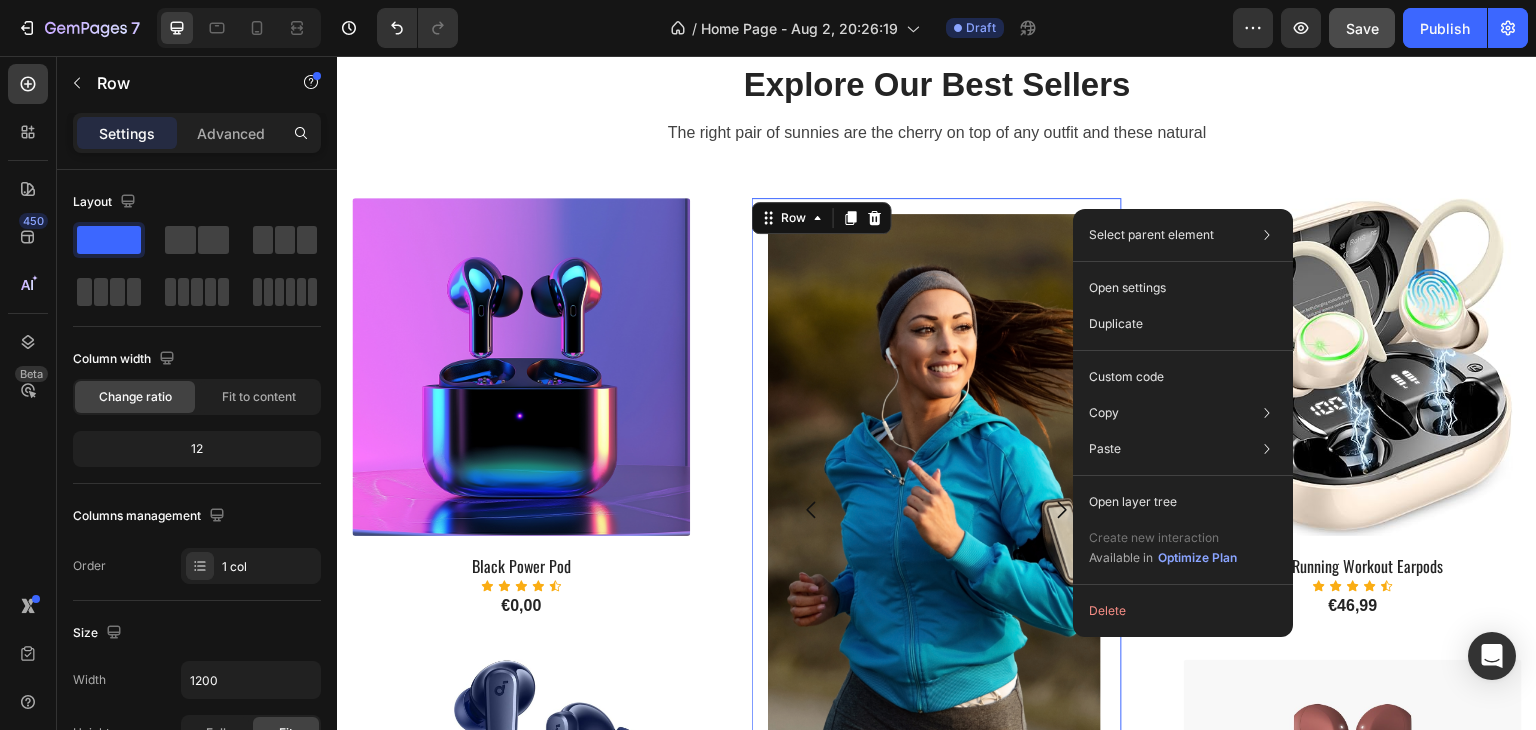 click on "Image Image Image Image
Carousel Row   0" at bounding box center (937, 510) 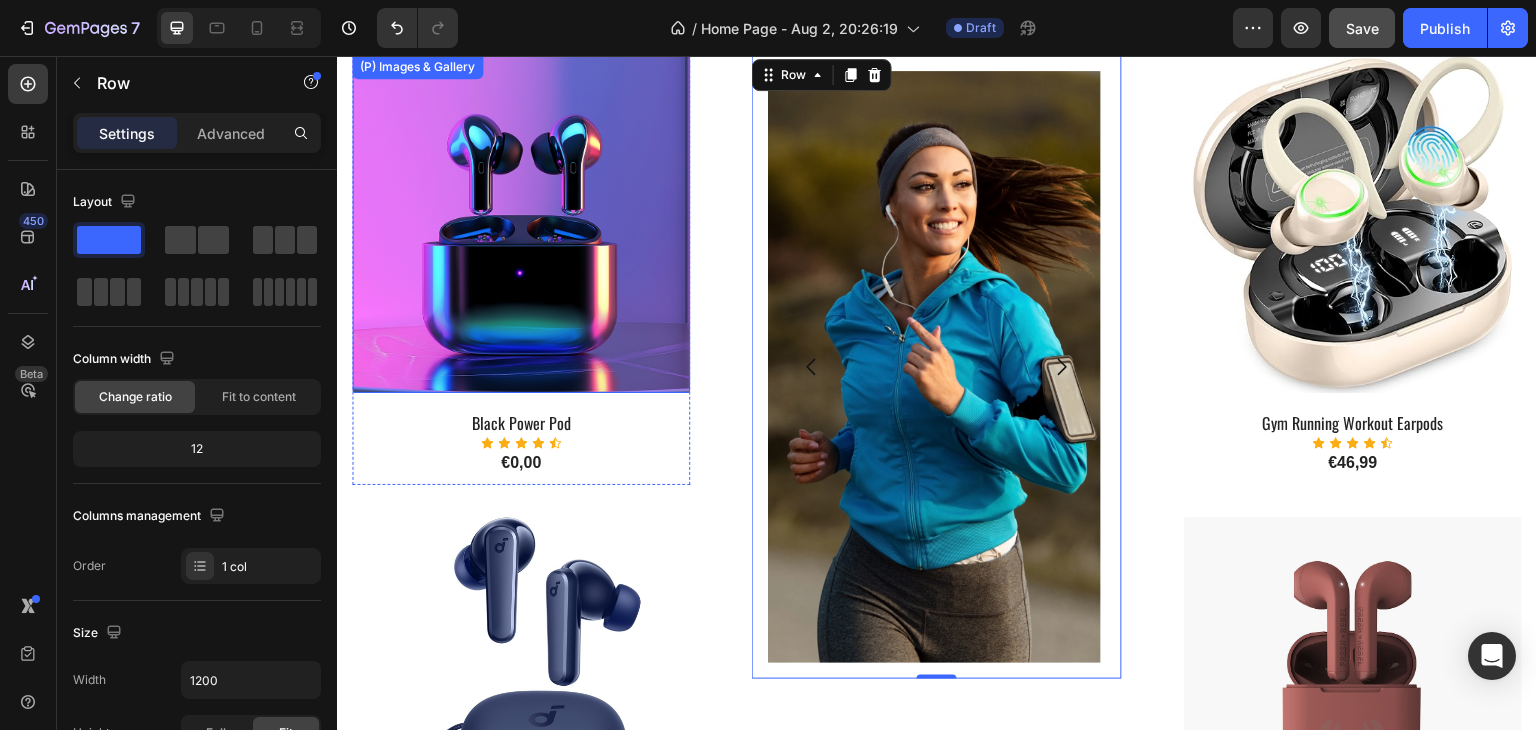 scroll, scrollTop: 1215, scrollLeft: 0, axis: vertical 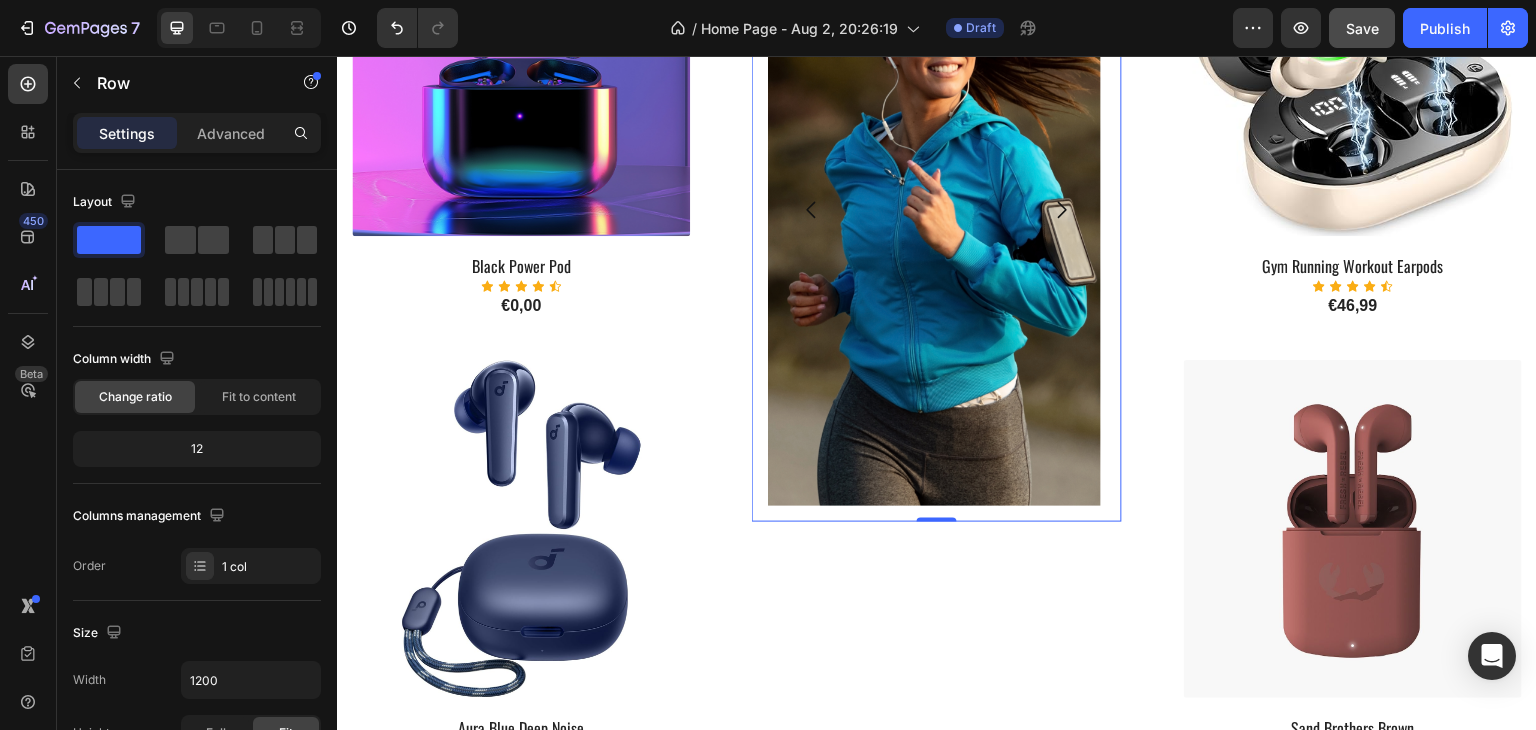 click on "Image Image Image Image
Carousel Row   0" at bounding box center (937, 344) 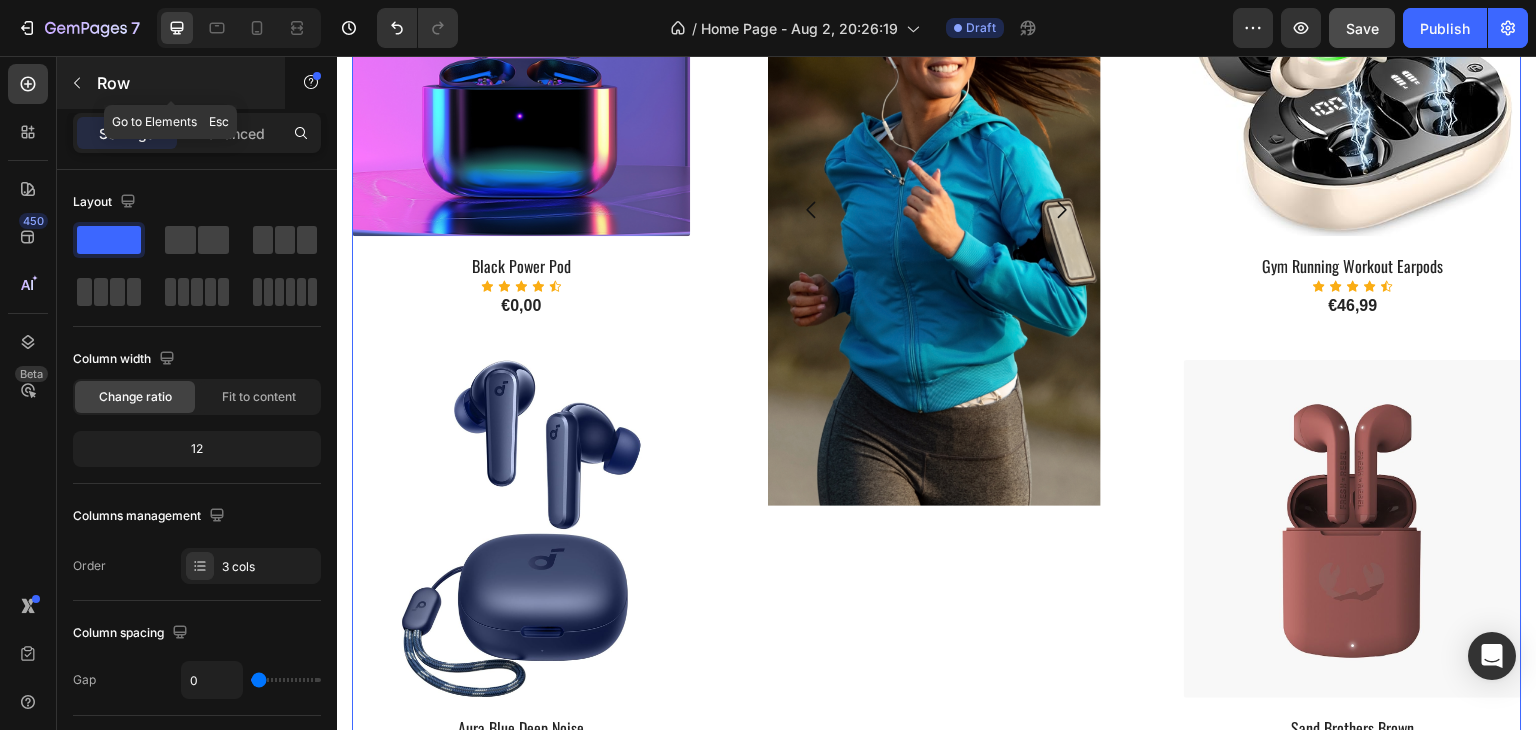 click 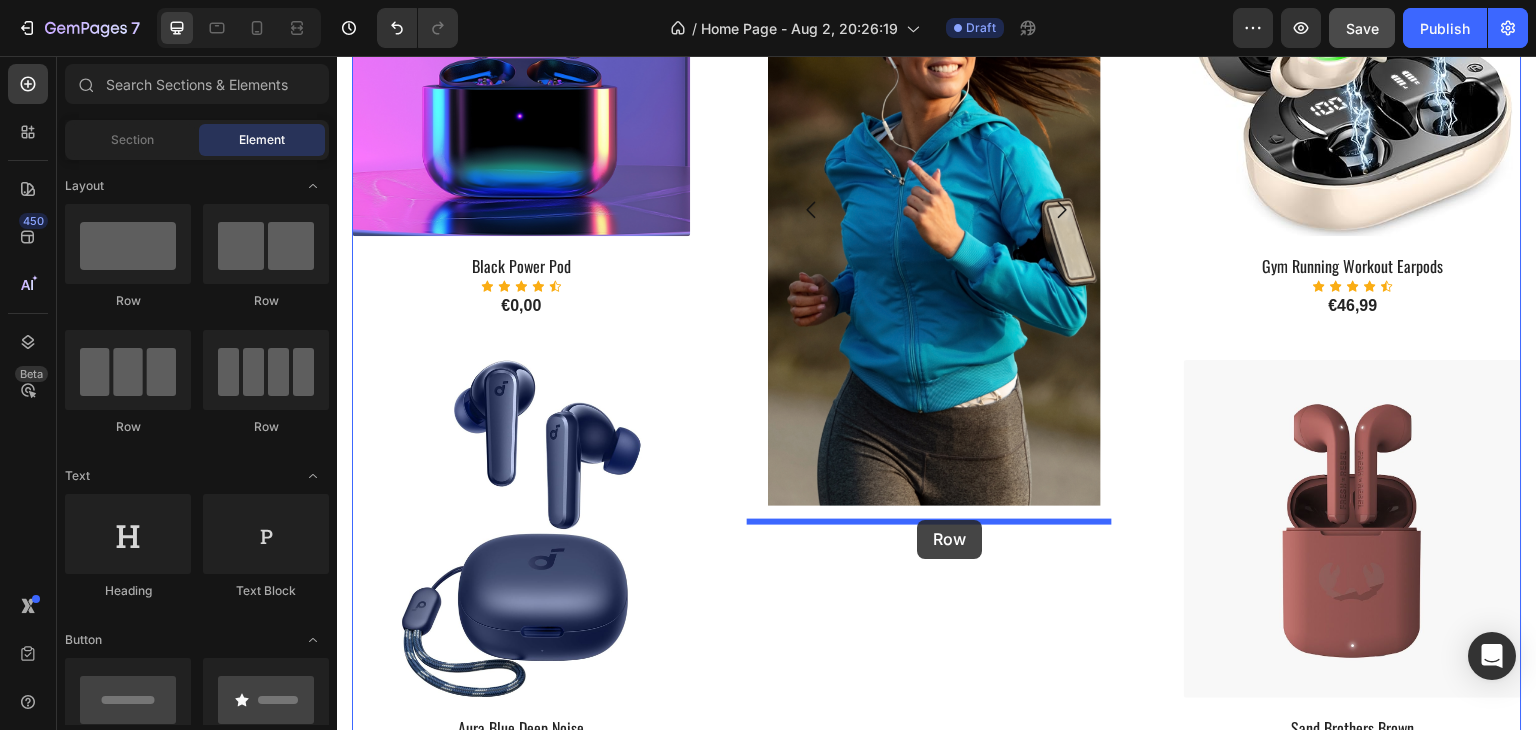 drag, startPoint x: 494, startPoint y: 292, endPoint x: 917, endPoint y: 520, distance: 480.5341 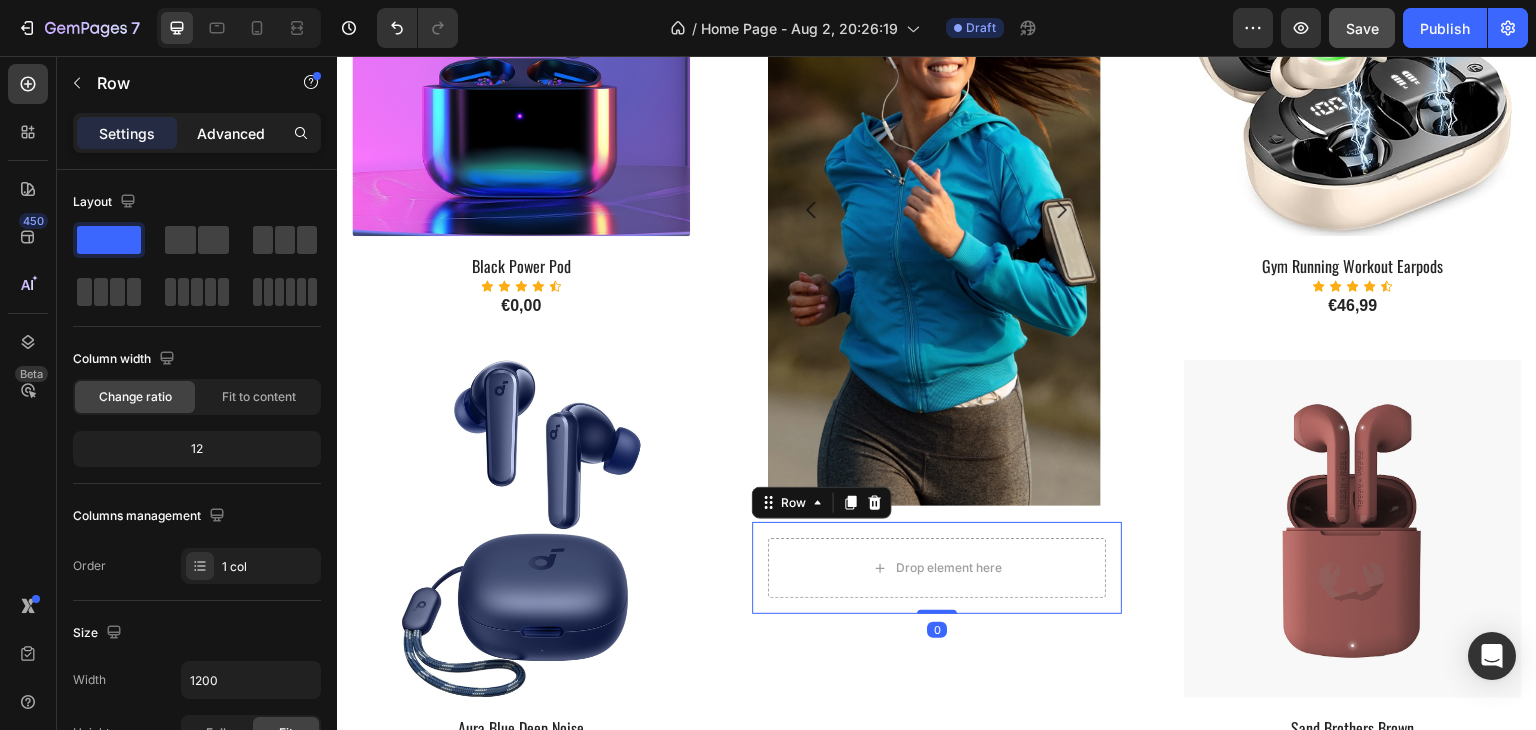click on "Advanced" at bounding box center (231, 133) 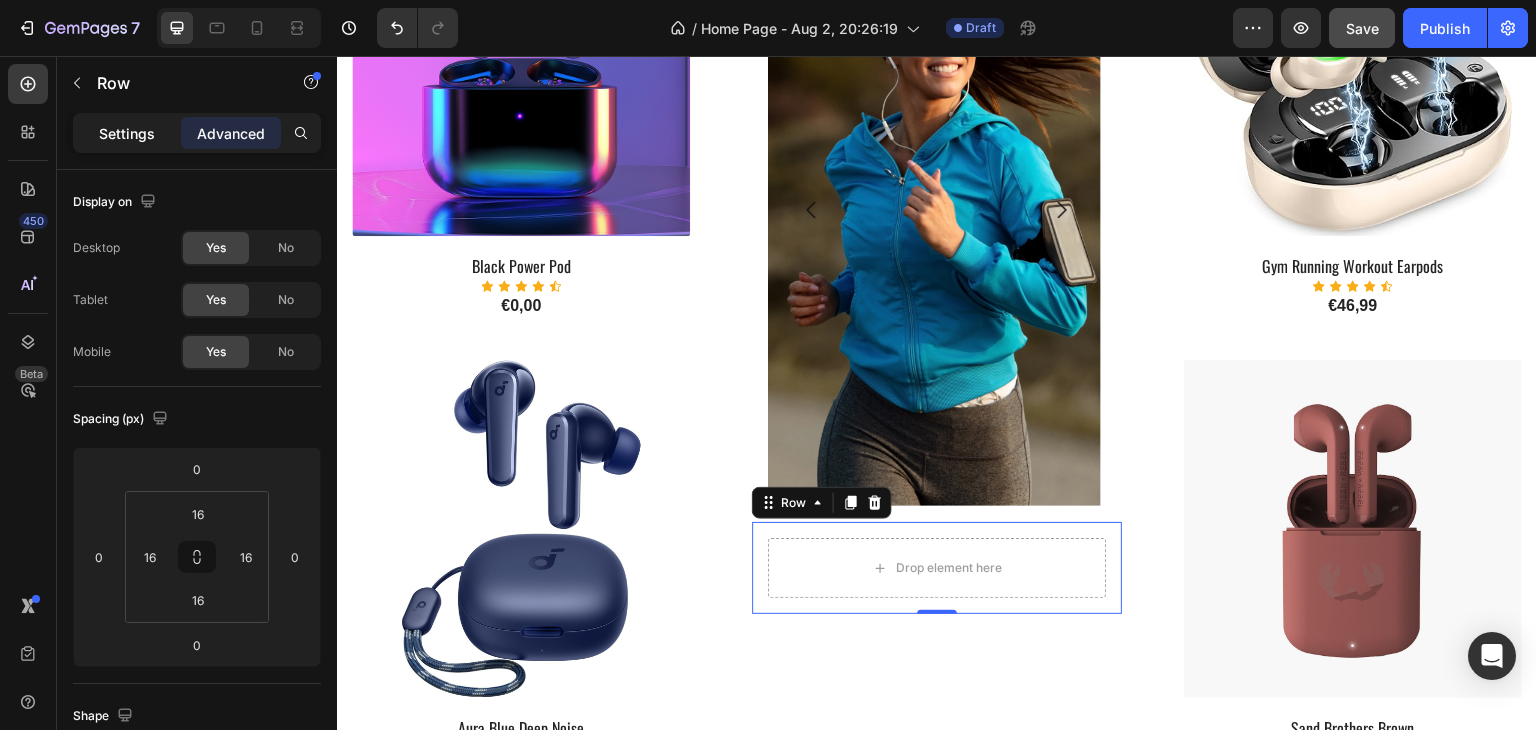 click on "Settings" at bounding box center (127, 133) 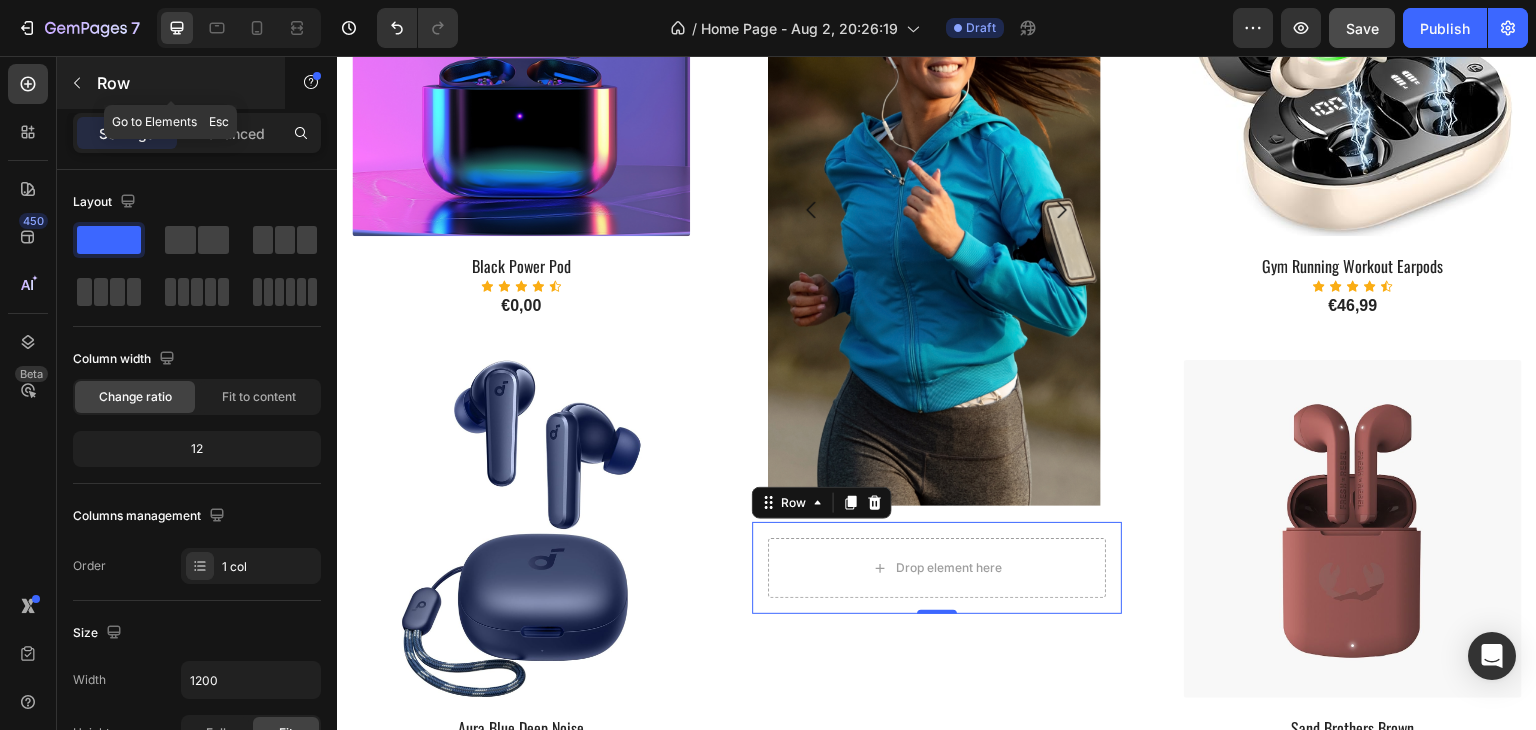 click 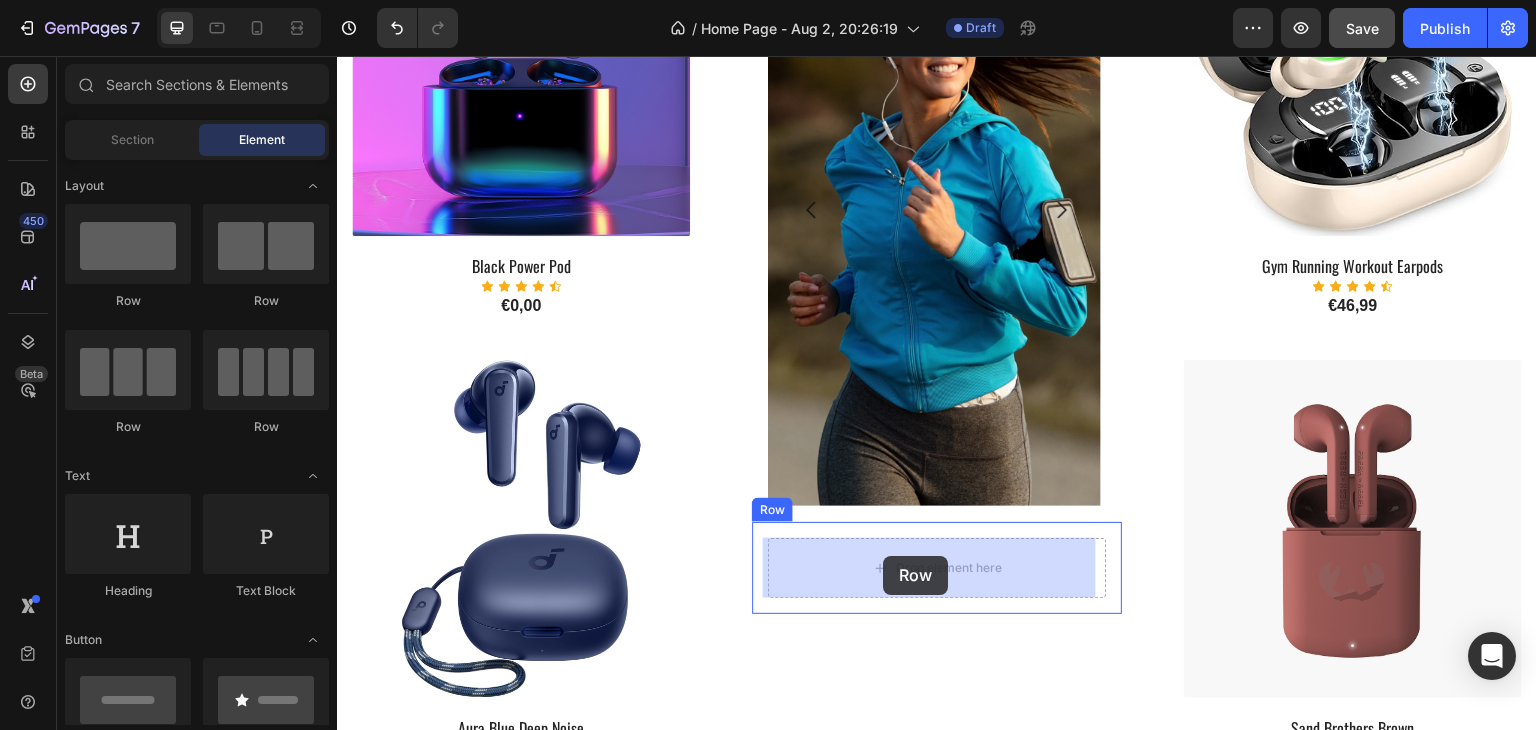 drag, startPoint x: 906, startPoint y: 492, endPoint x: 883, endPoint y: 556, distance: 68.007355 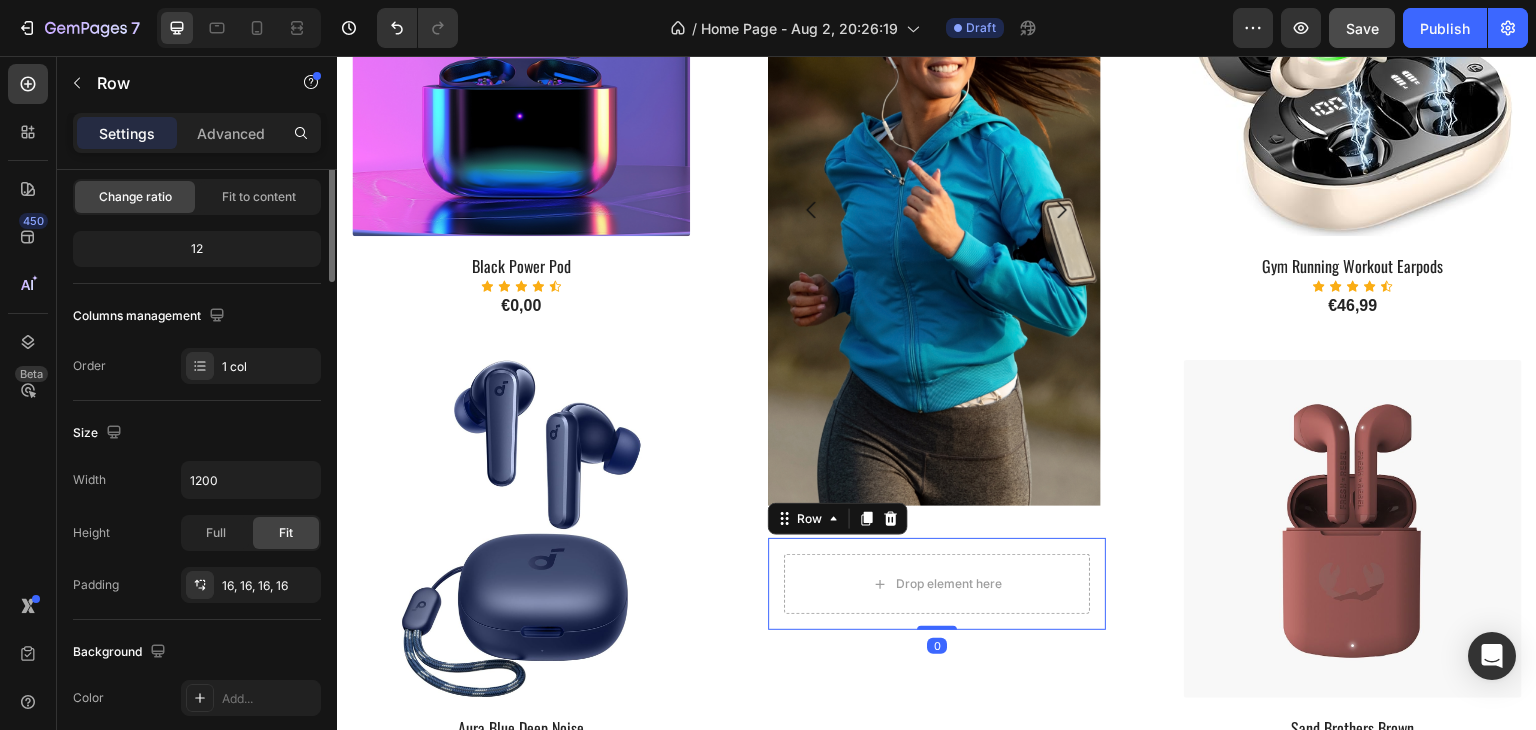 scroll, scrollTop: 0, scrollLeft: 0, axis: both 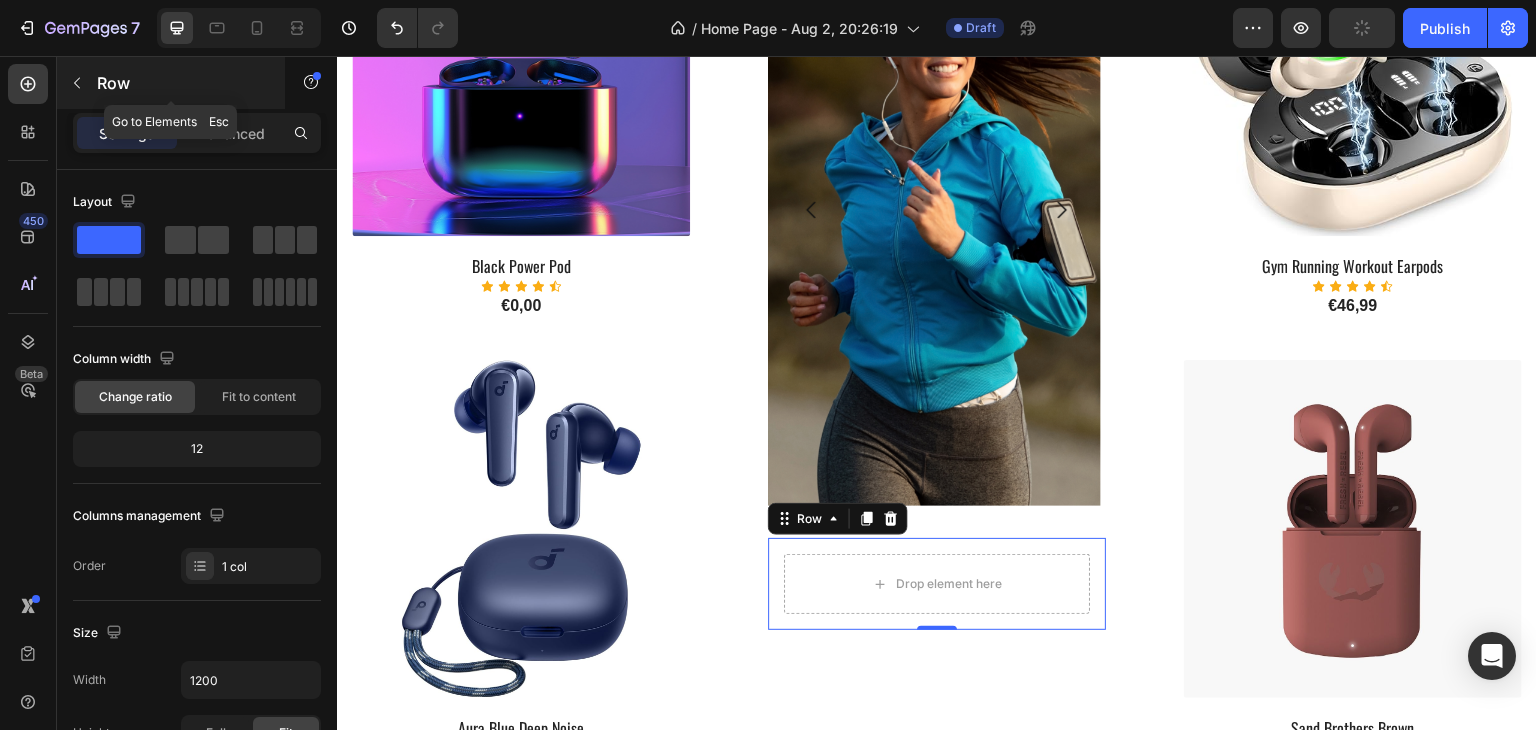 click at bounding box center [77, 83] 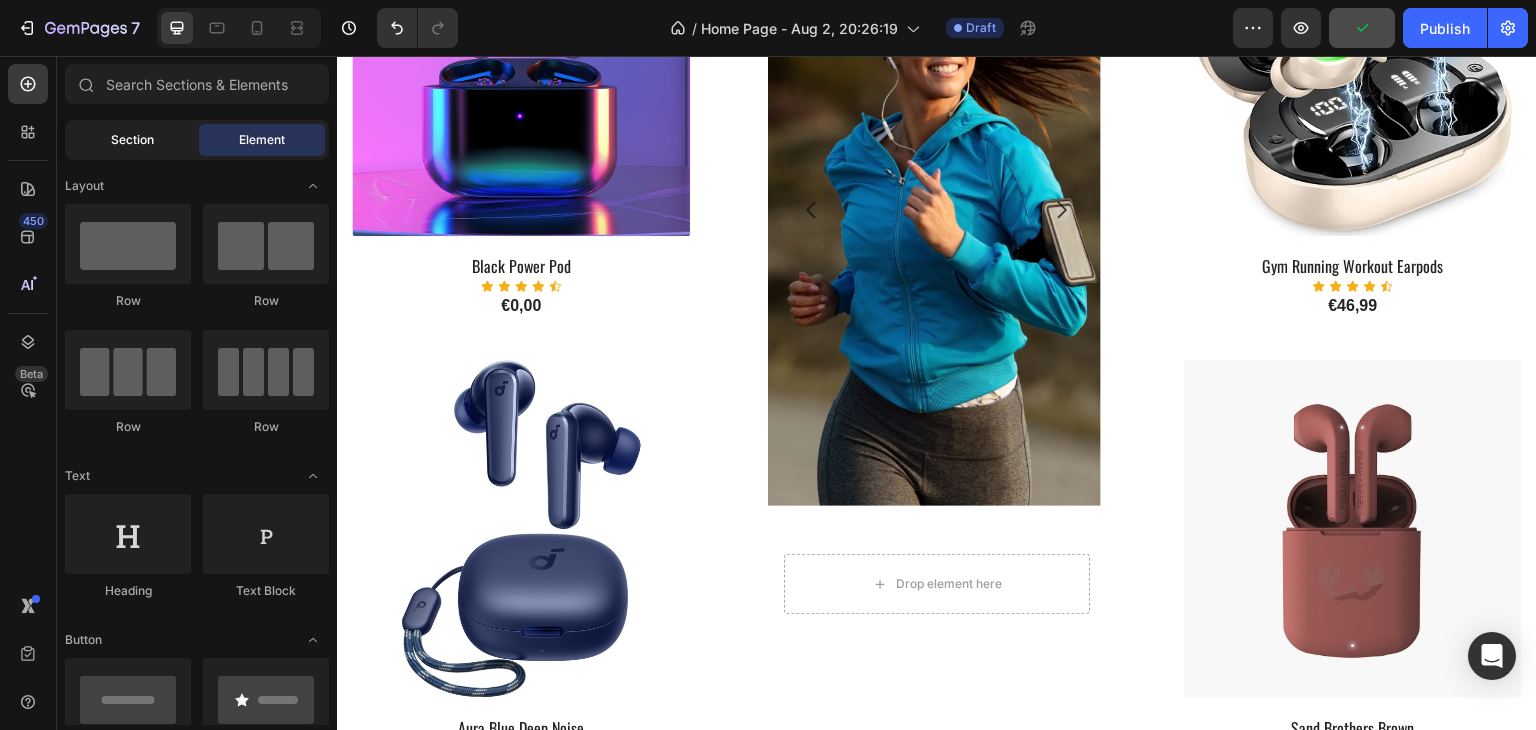click on "Section" 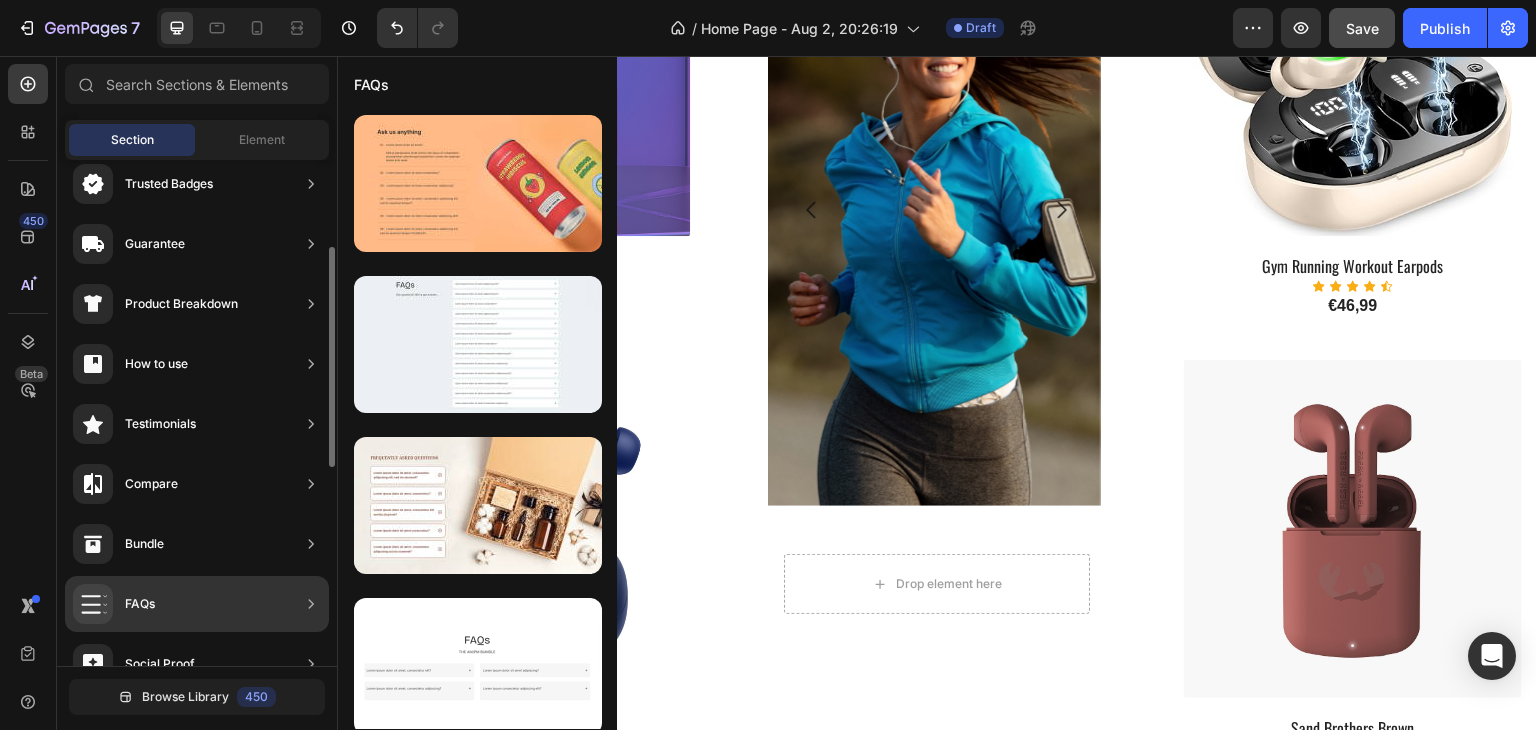 scroll, scrollTop: 400, scrollLeft: 0, axis: vertical 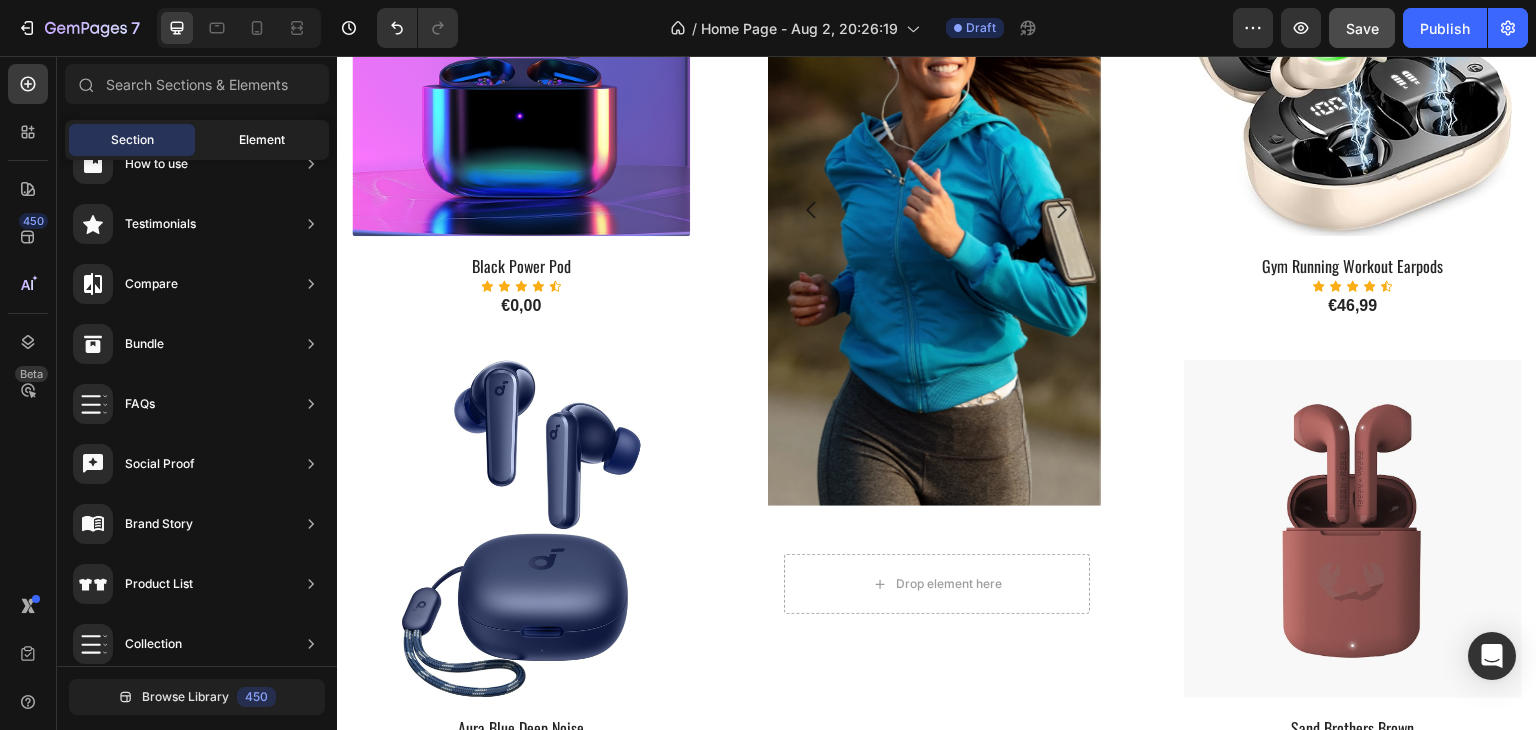click on "Element" at bounding box center (262, 140) 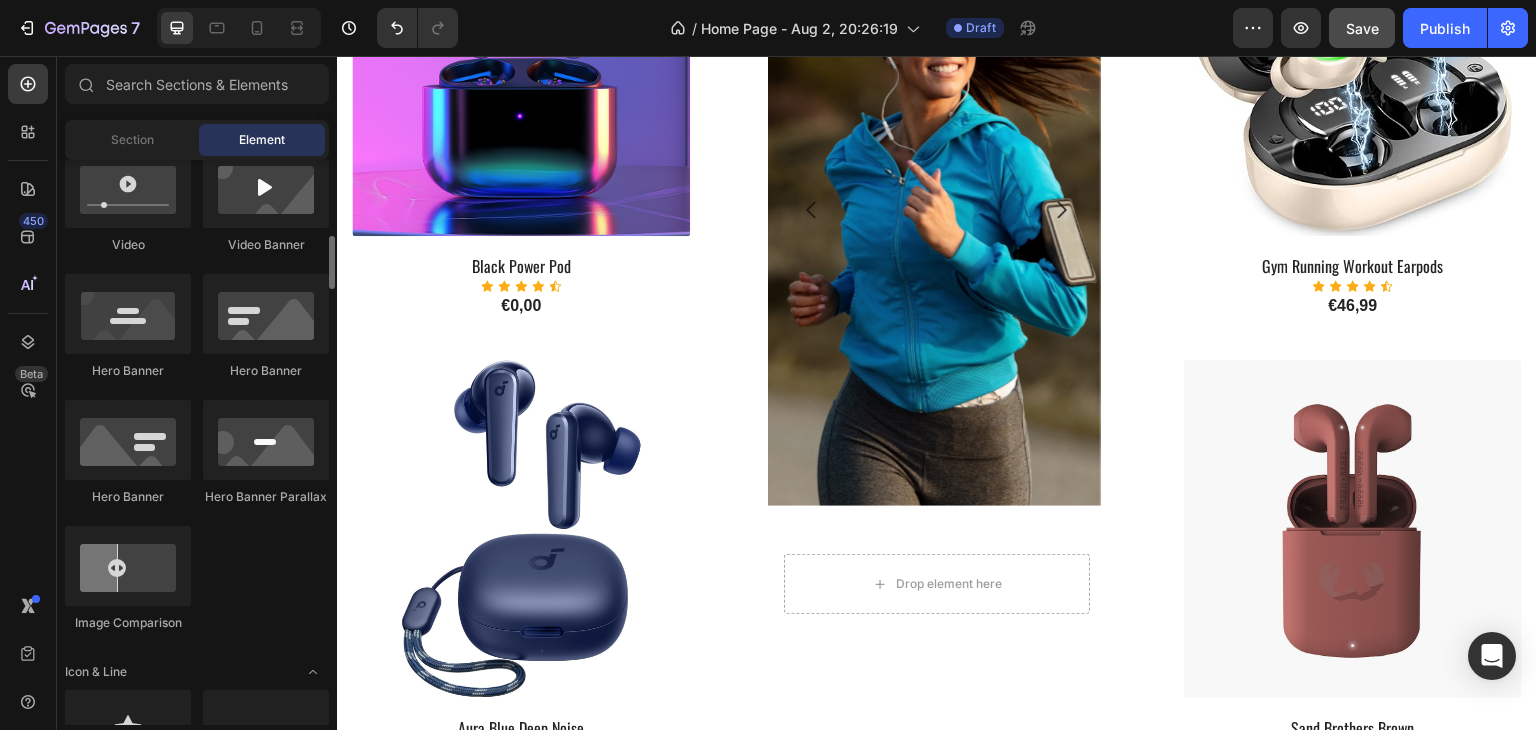 scroll, scrollTop: 1100, scrollLeft: 0, axis: vertical 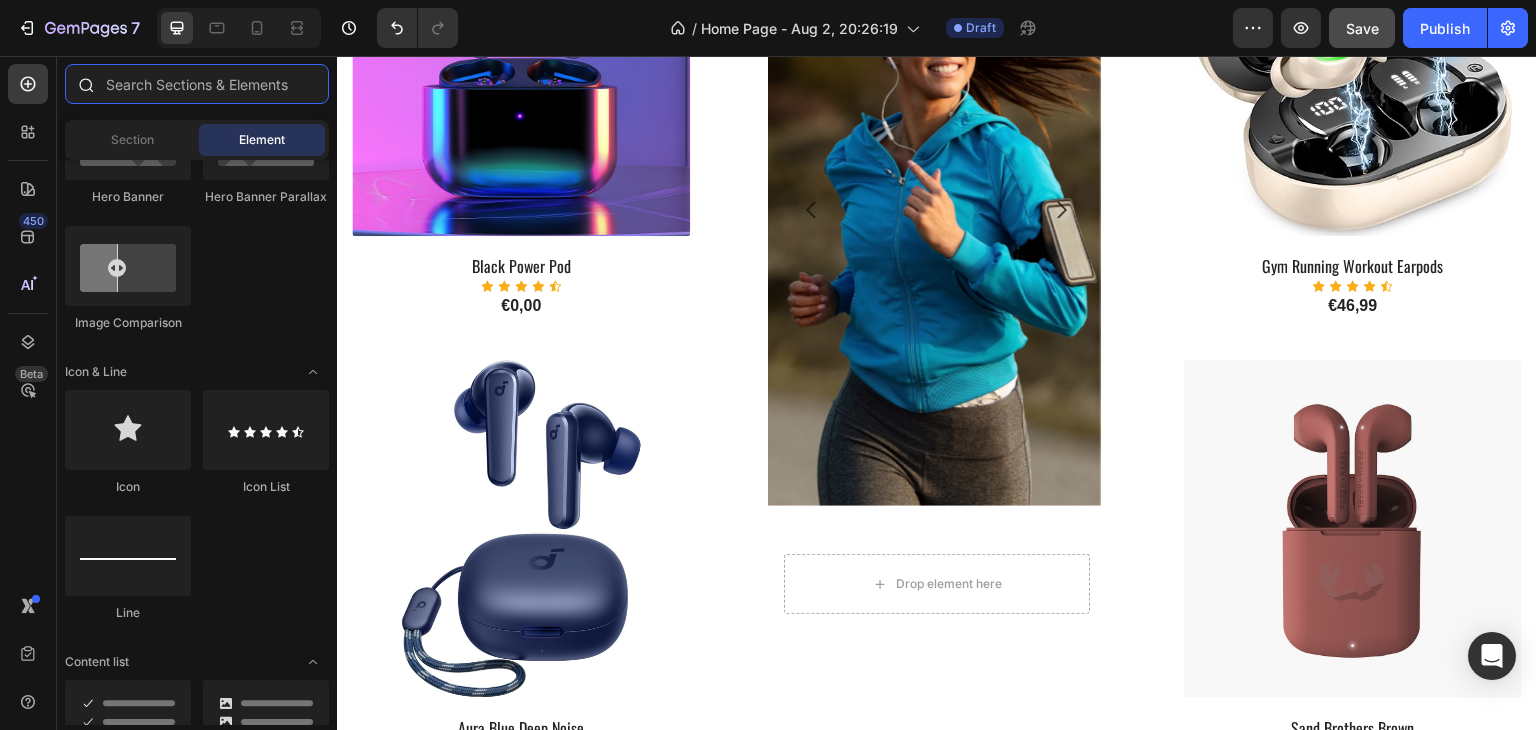 click at bounding box center [197, 84] 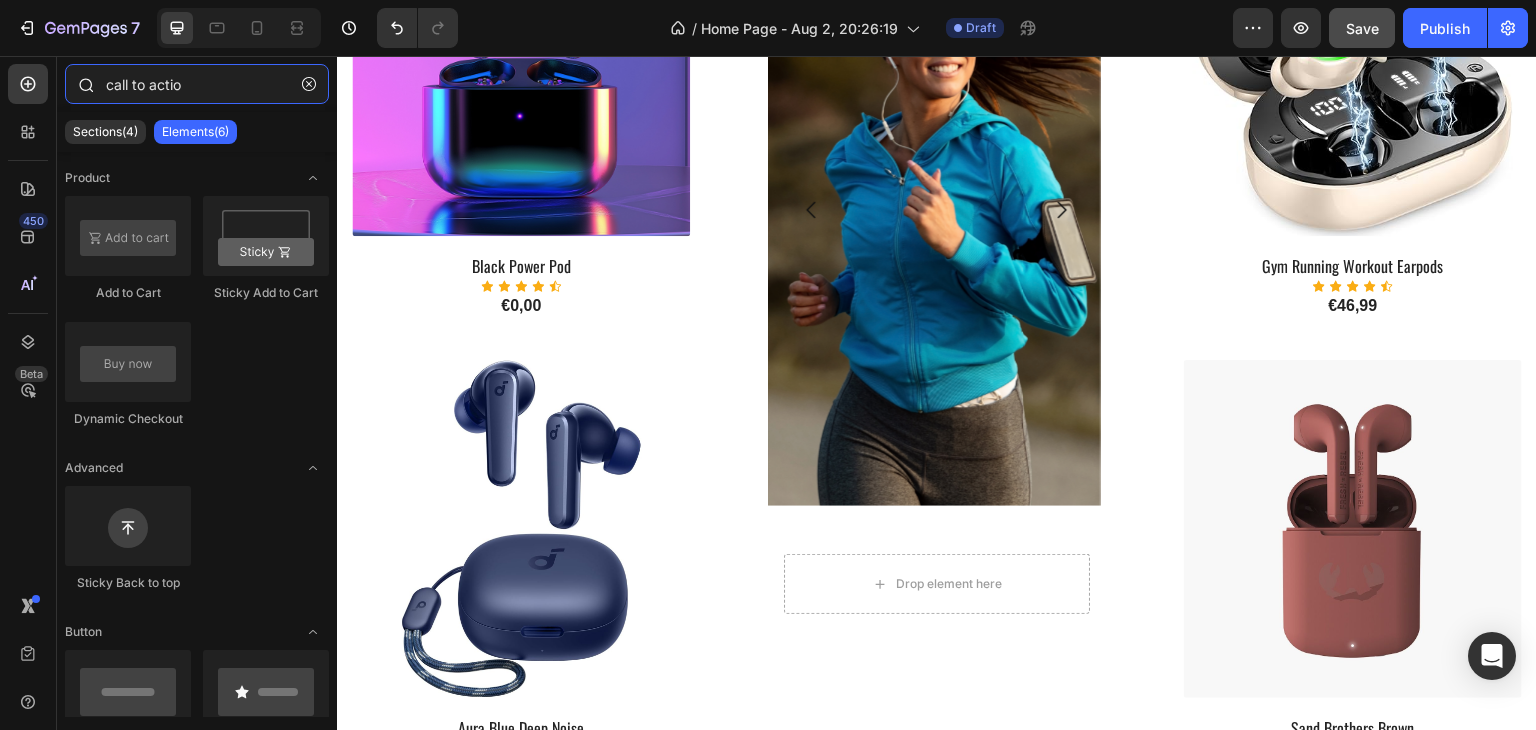 type on "call to action" 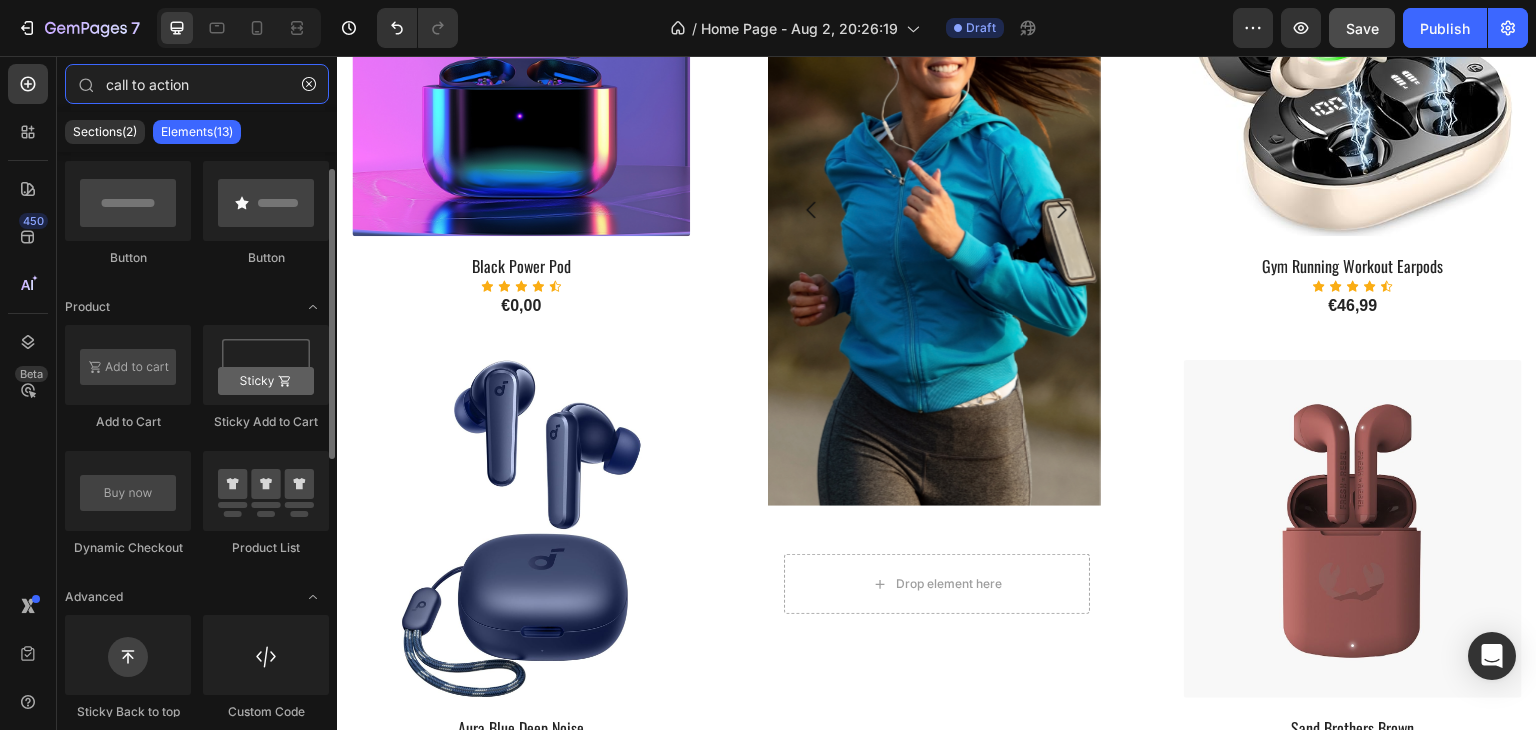 scroll, scrollTop: 0, scrollLeft: 0, axis: both 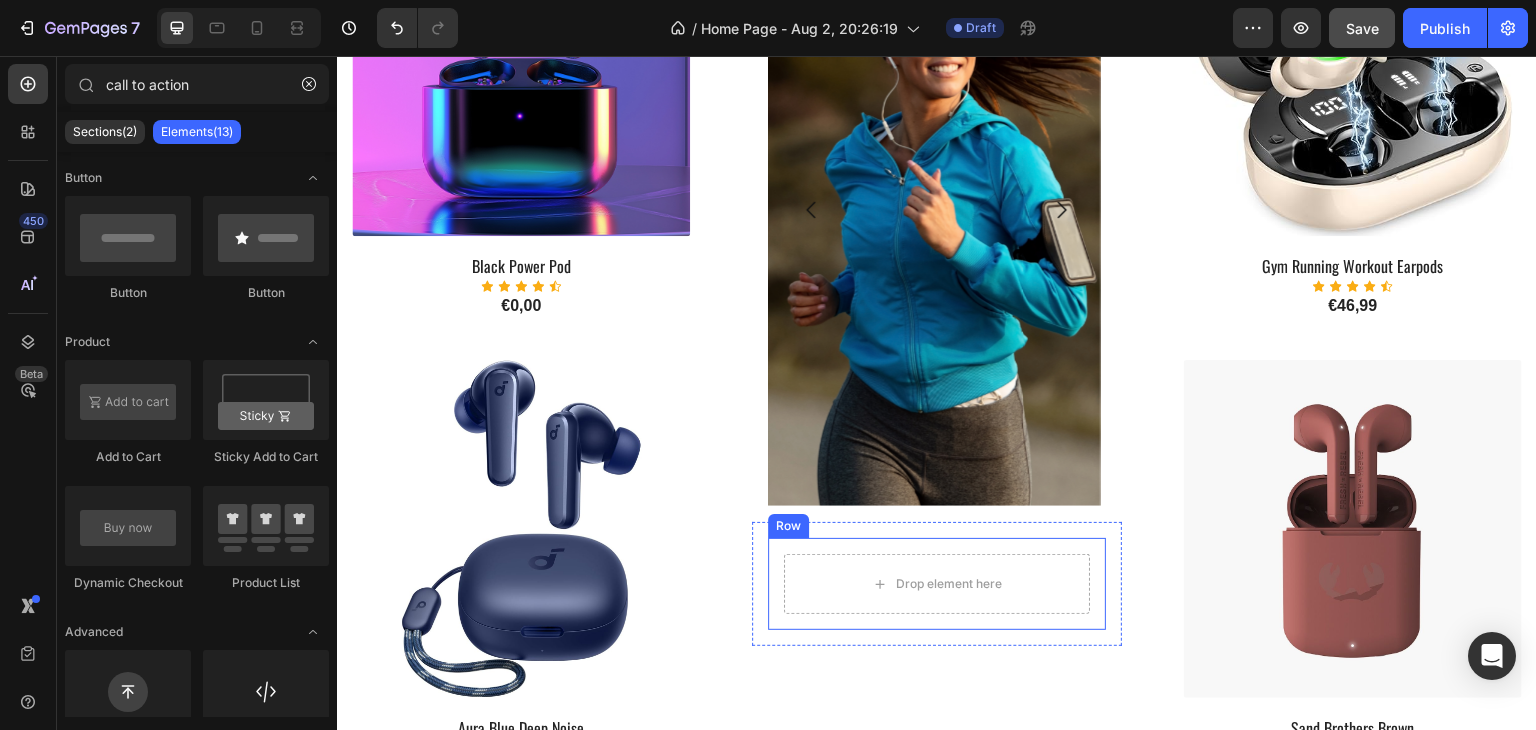 click on "Drop element here Row" at bounding box center (937, 584) 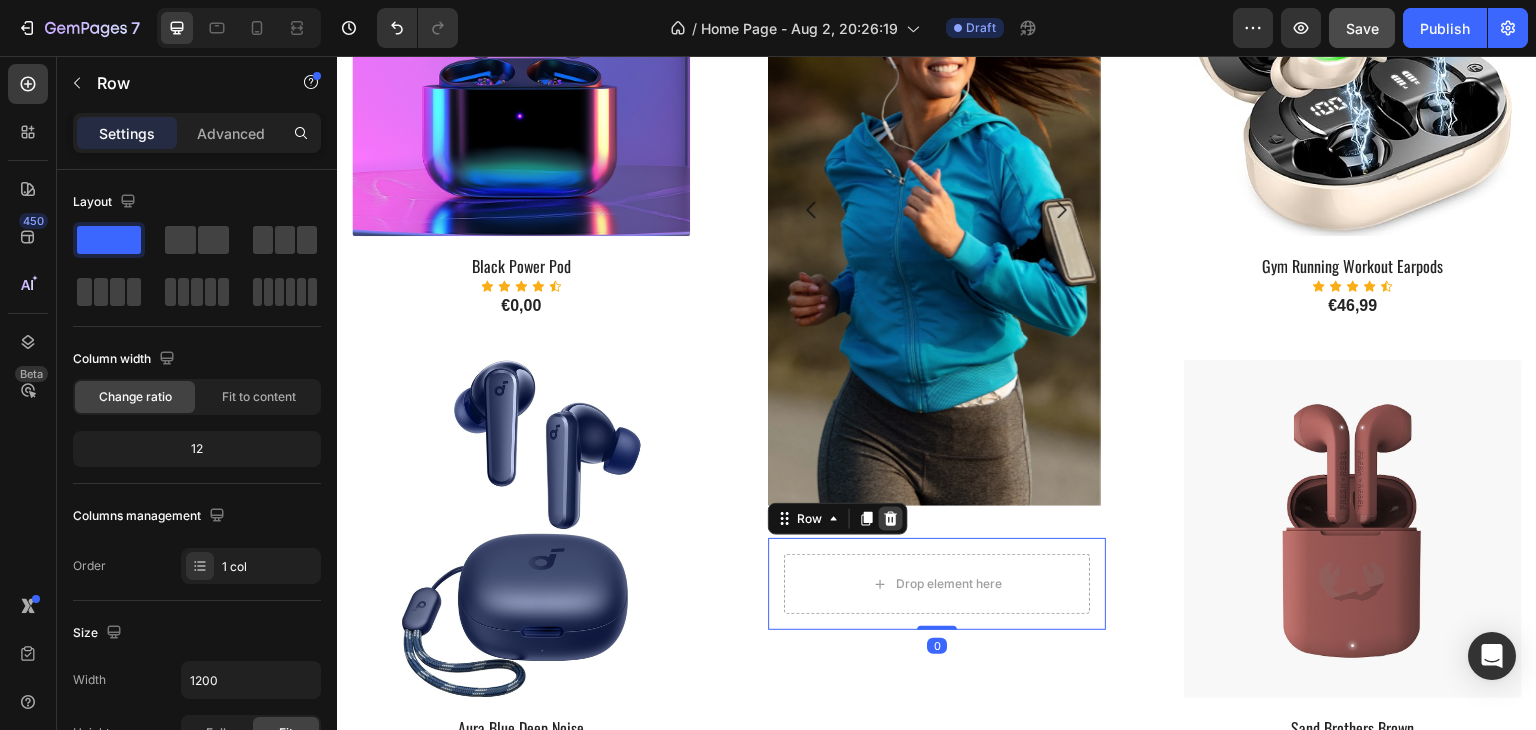click 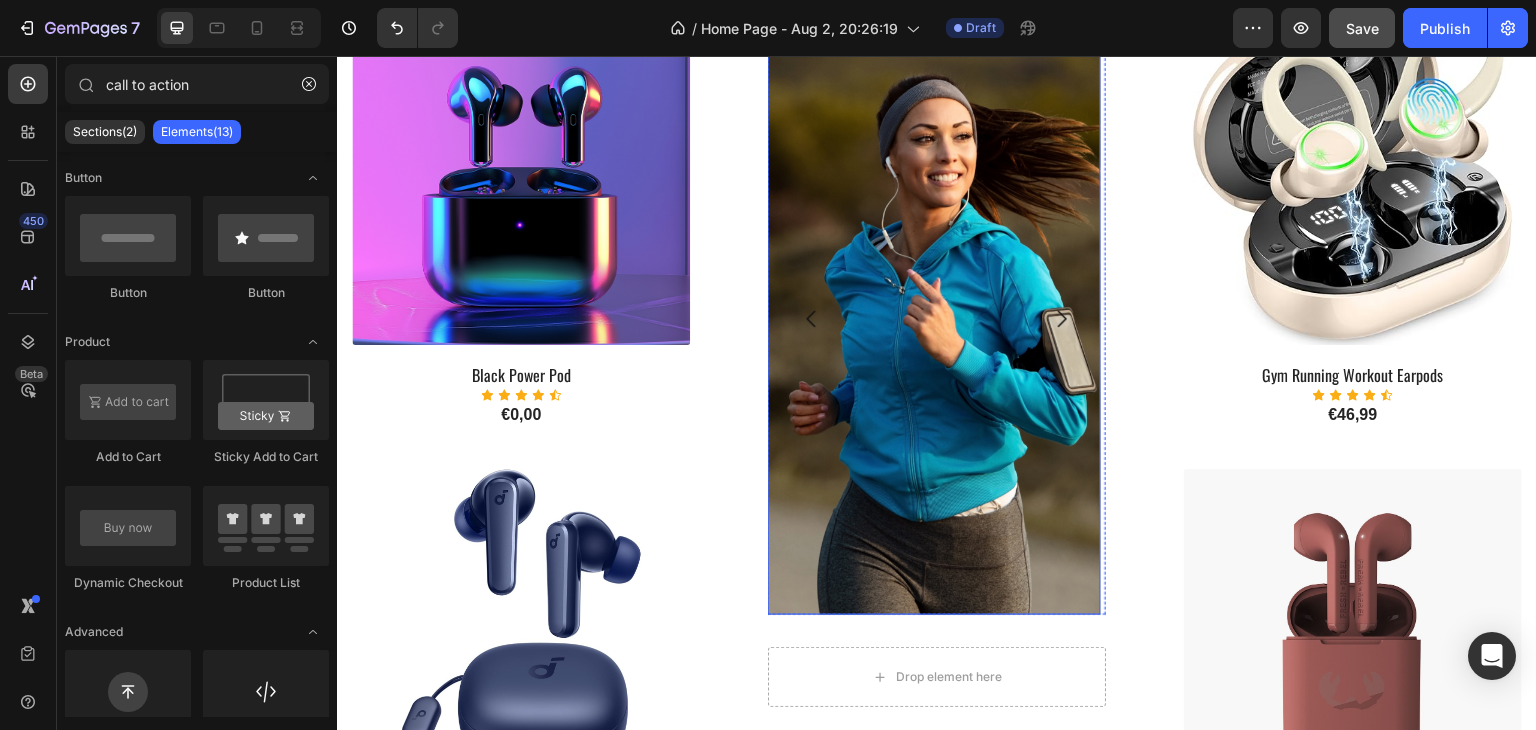 scroll, scrollTop: 1215, scrollLeft: 0, axis: vertical 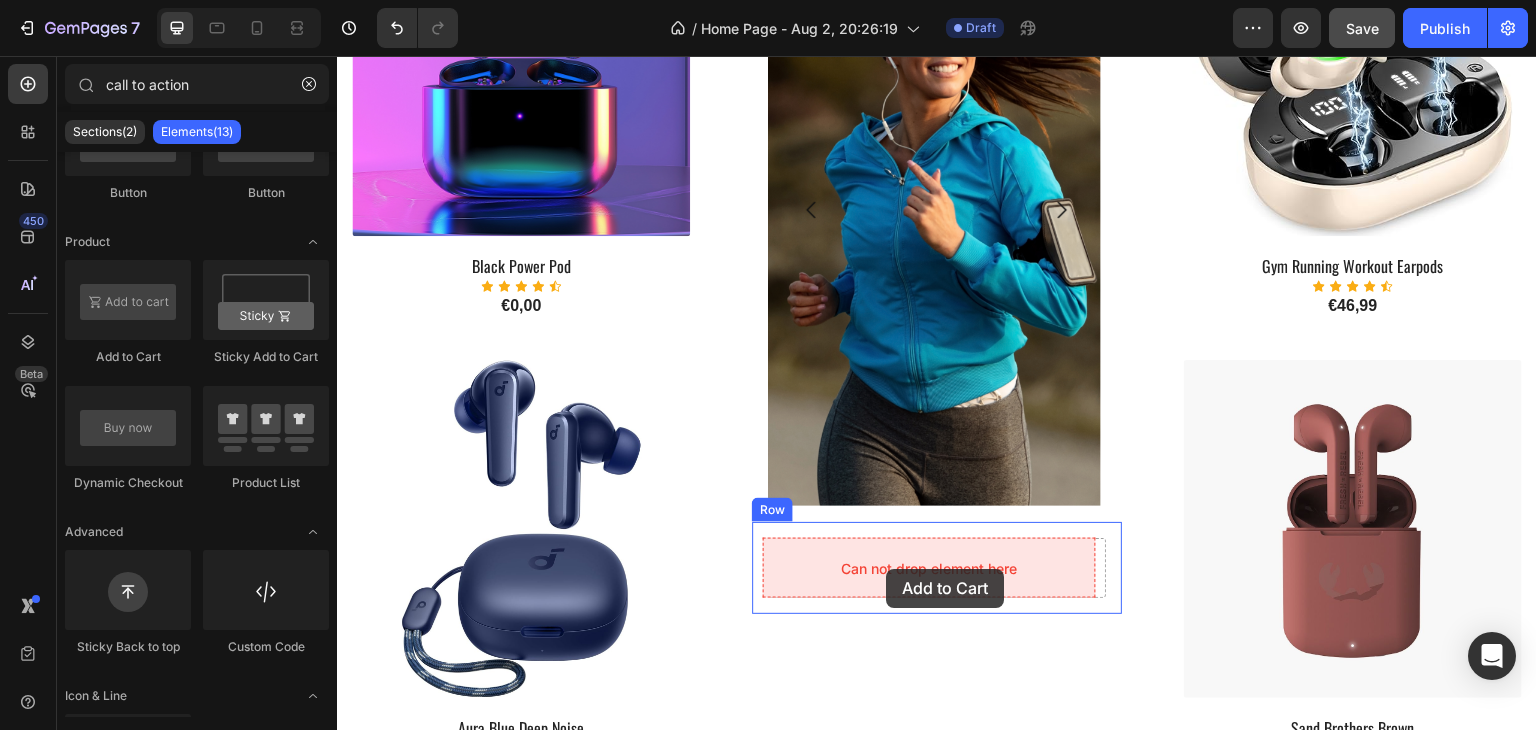 drag, startPoint x: 479, startPoint y: 342, endPoint x: 886, endPoint y: 569, distance: 466.0236 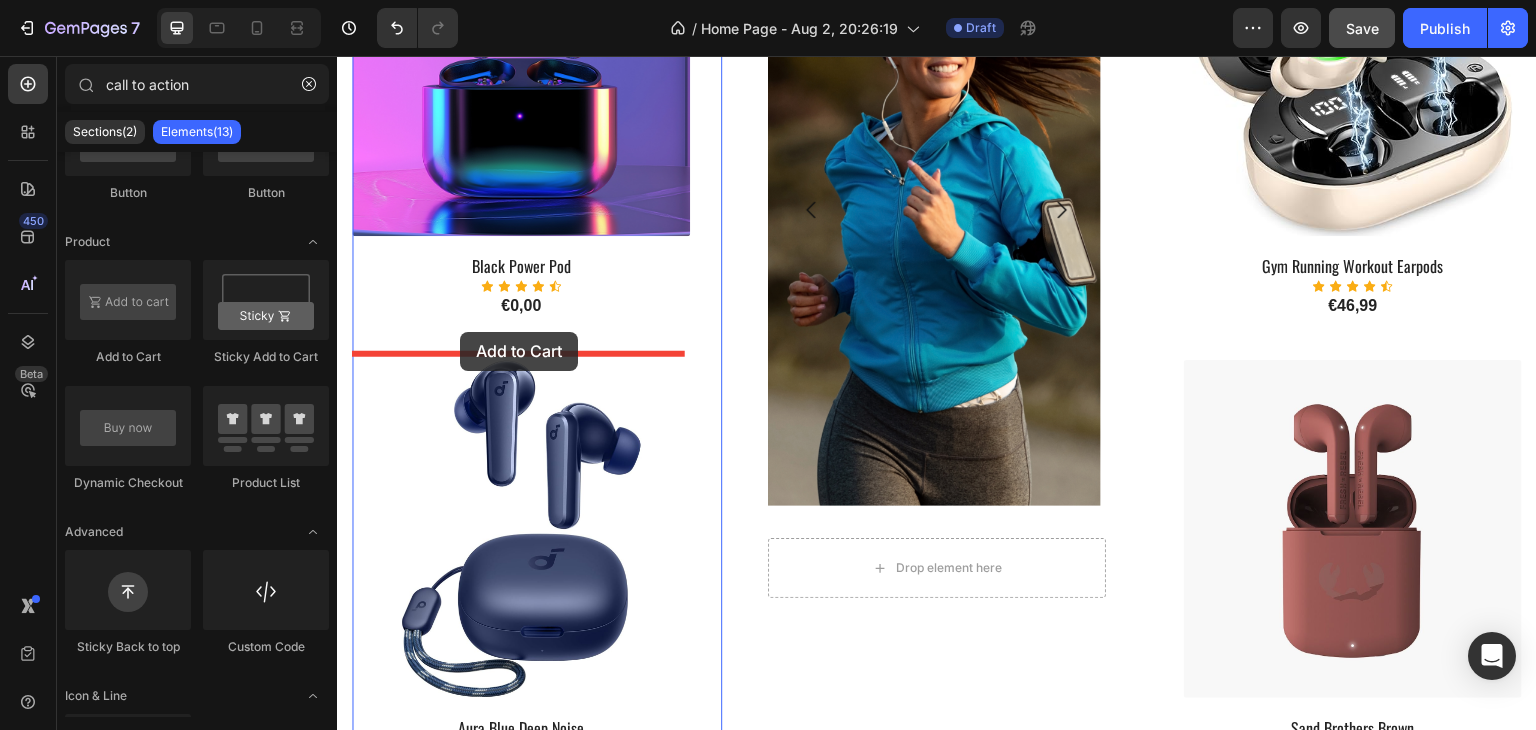 drag, startPoint x: 486, startPoint y: 360, endPoint x: 460, endPoint y: 332, distance: 38.209946 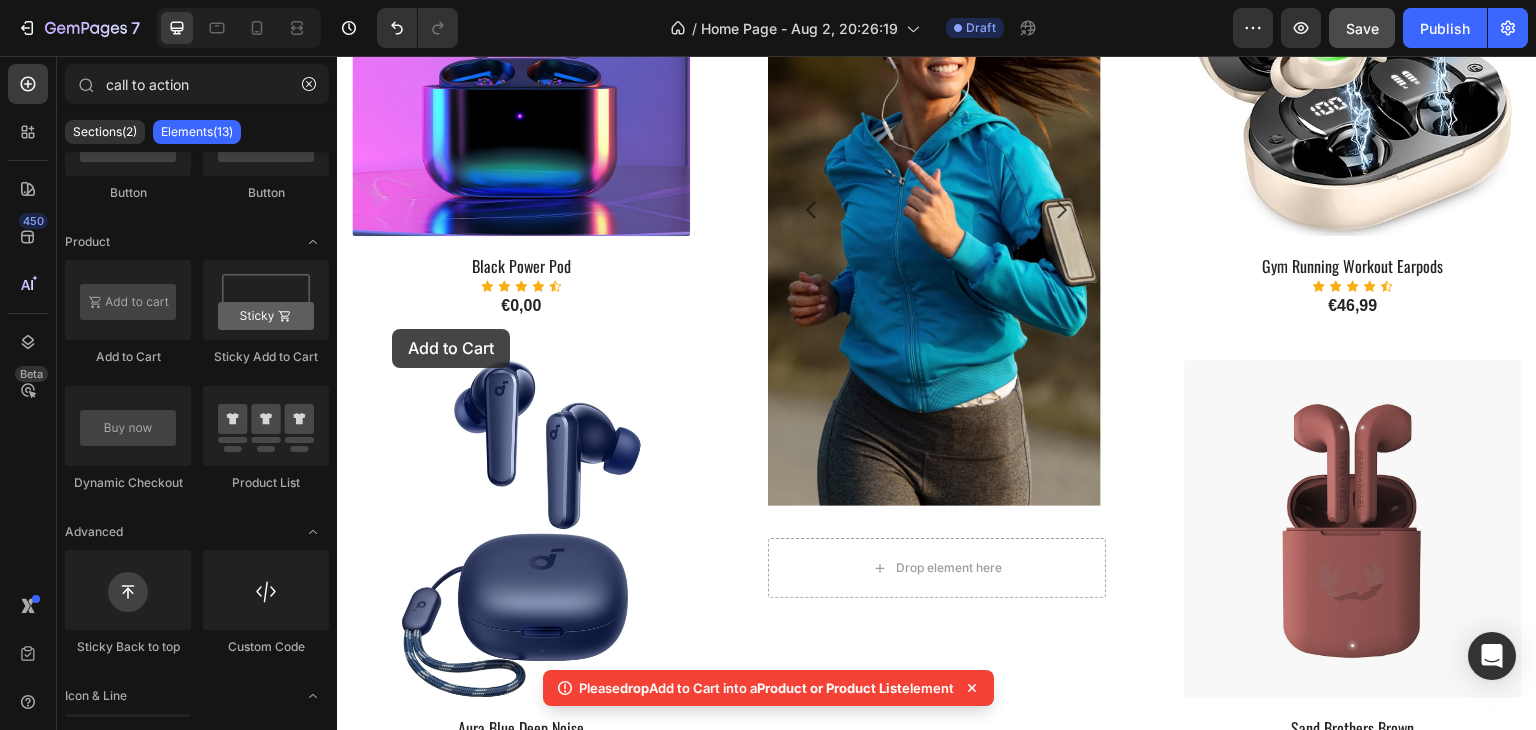 drag, startPoint x: 486, startPoint y: 373, endPoint x: 432, endPoint y: 310, distance: 82.9759 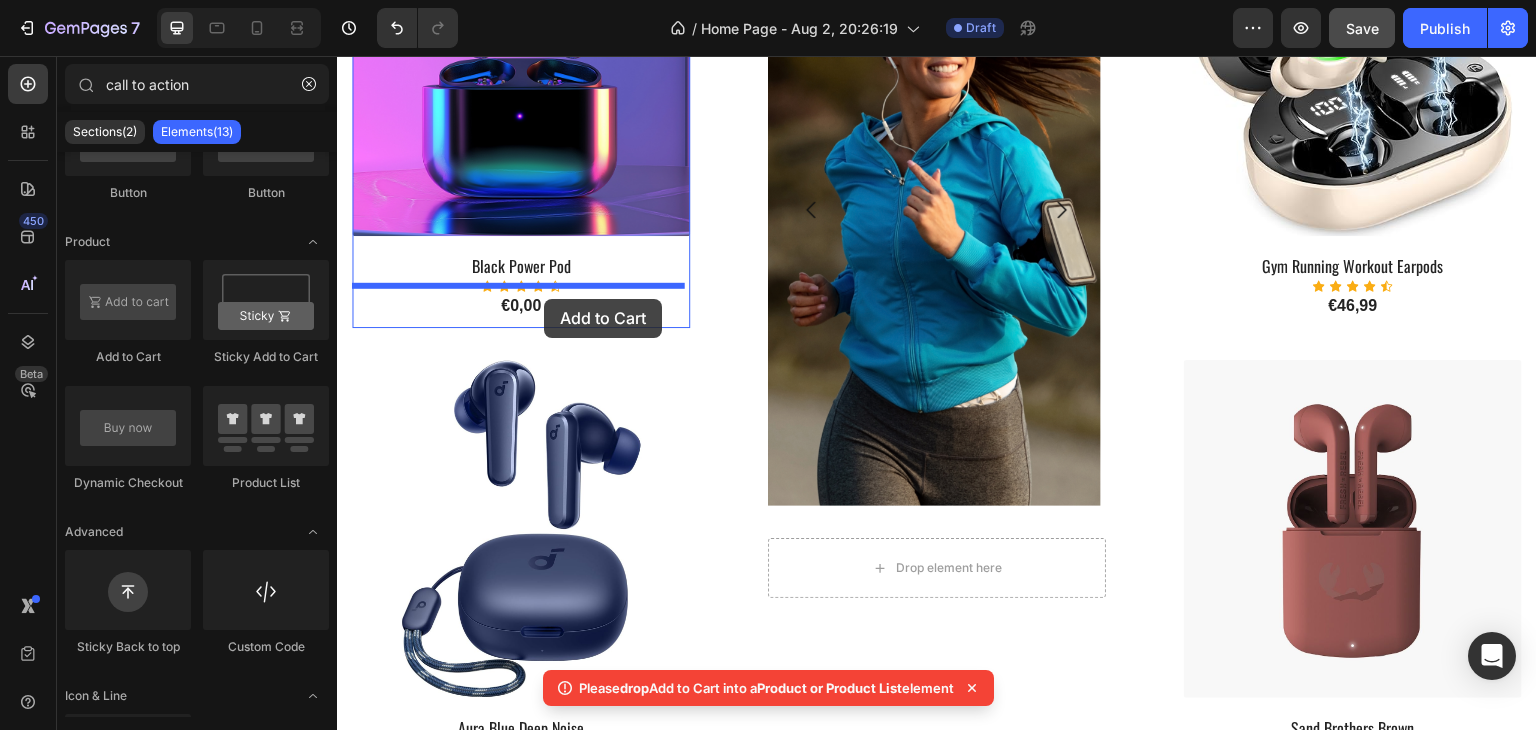 drag, startPoint x: 482, startPoint y: 377, endPoint x: 544, endPoint y: 299, distance: 99.63935 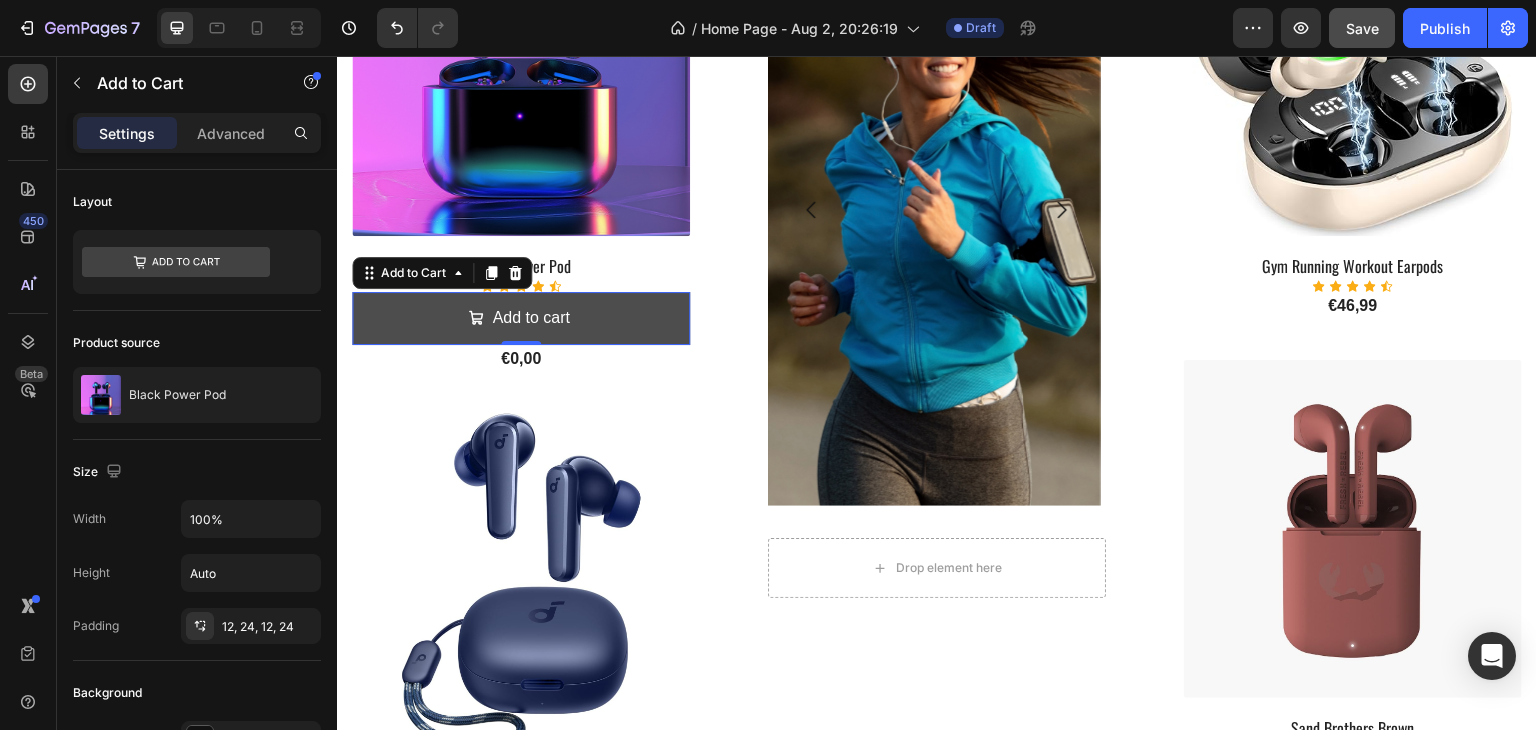 click on "Add to cart" at bounding box center (521, 318) 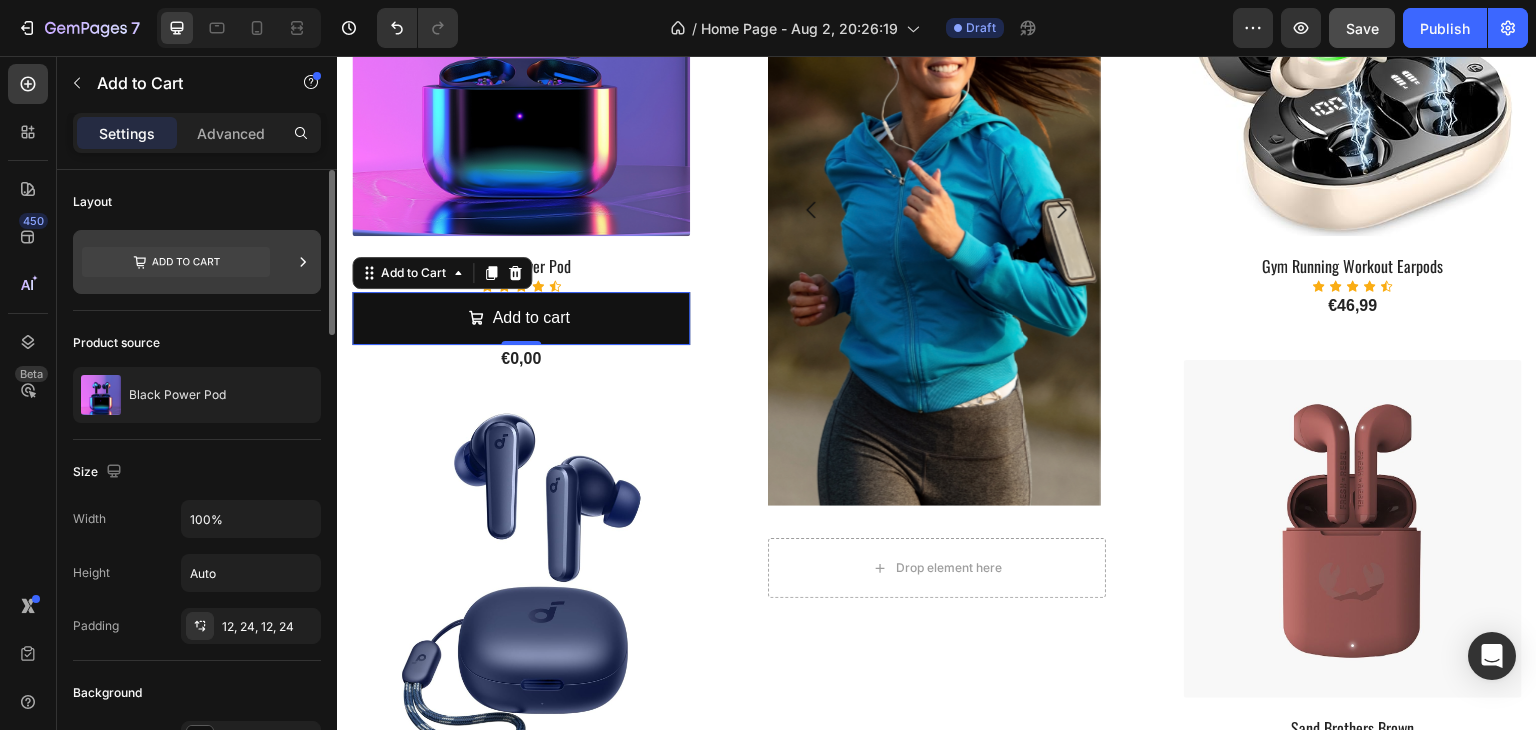 click 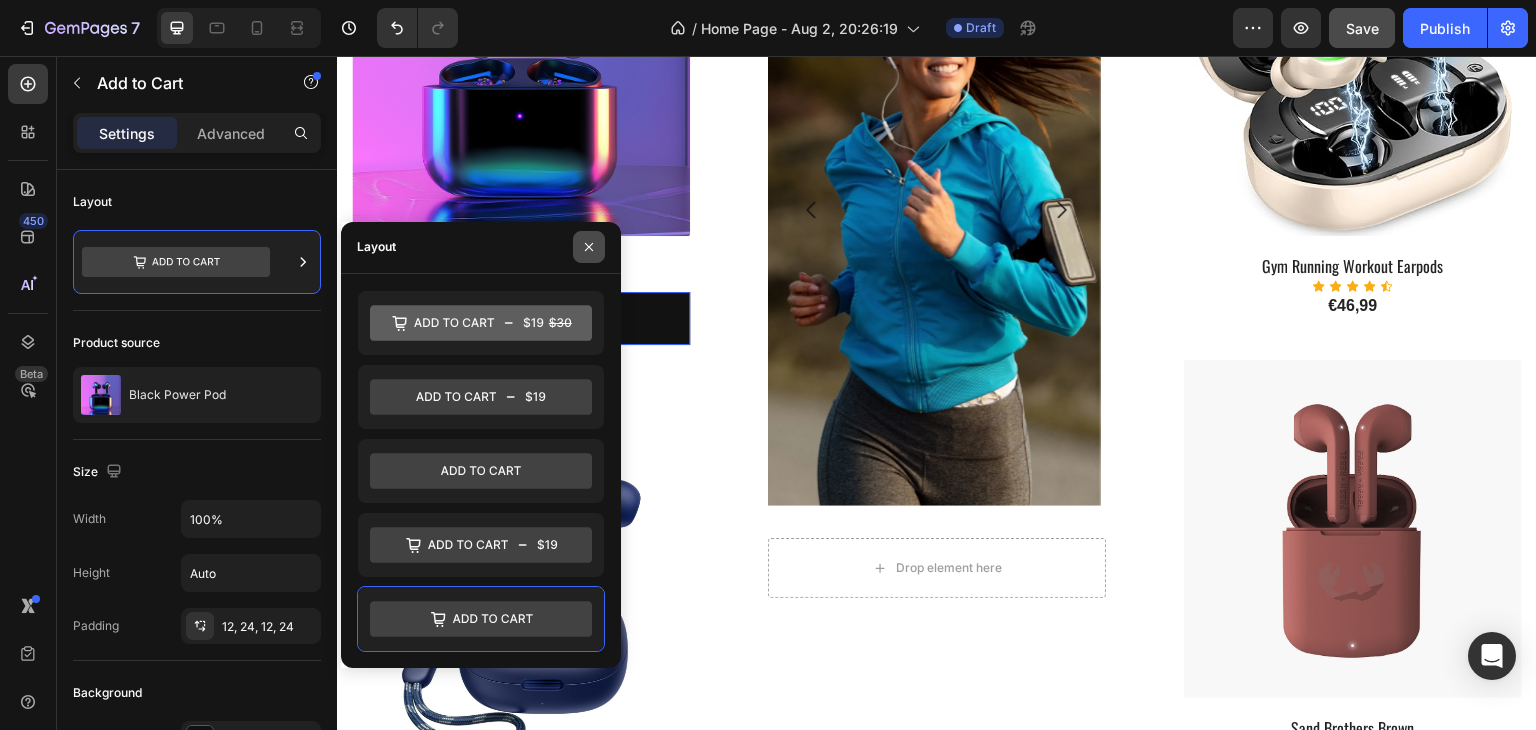 click 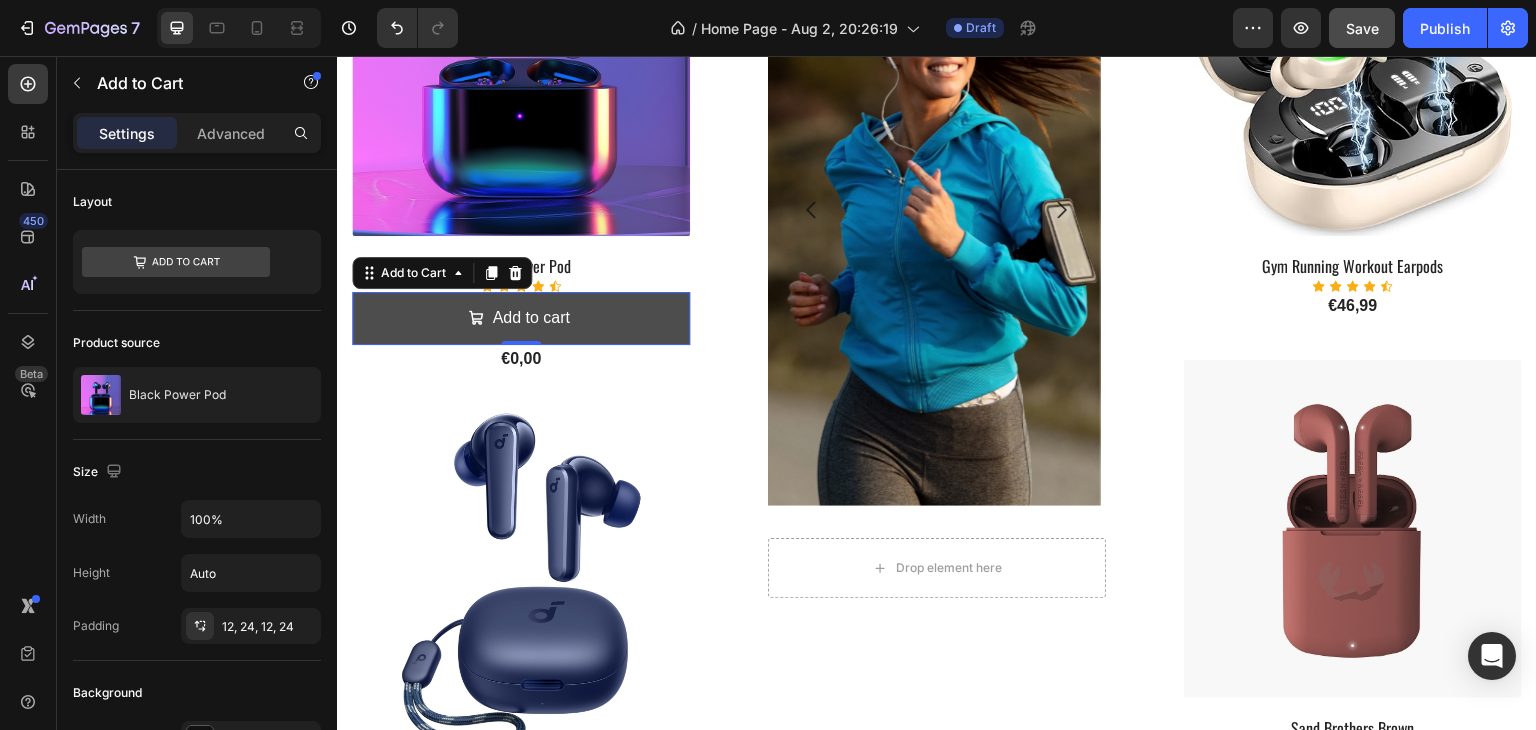 click on "Add to cart" at bounding box center (521, 318) 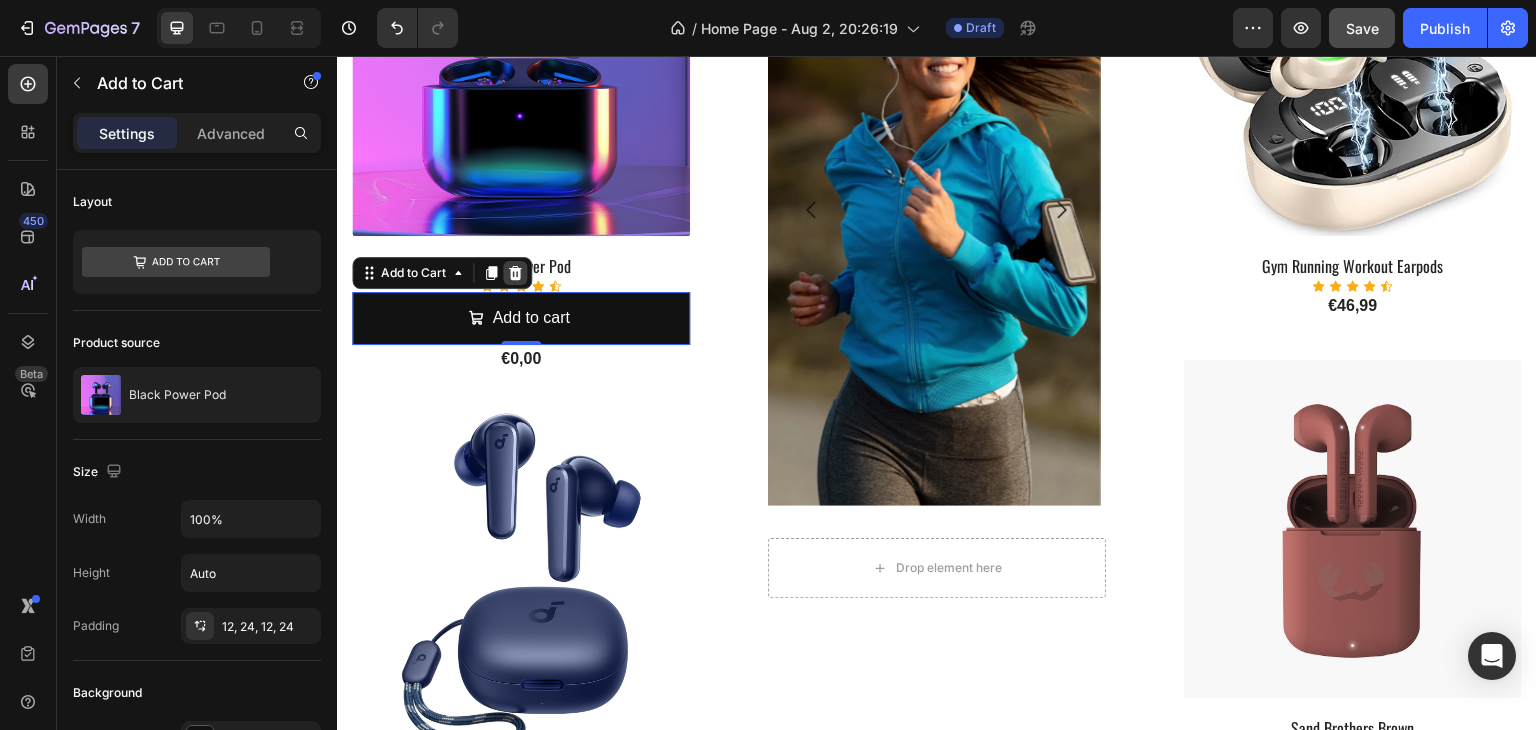 click 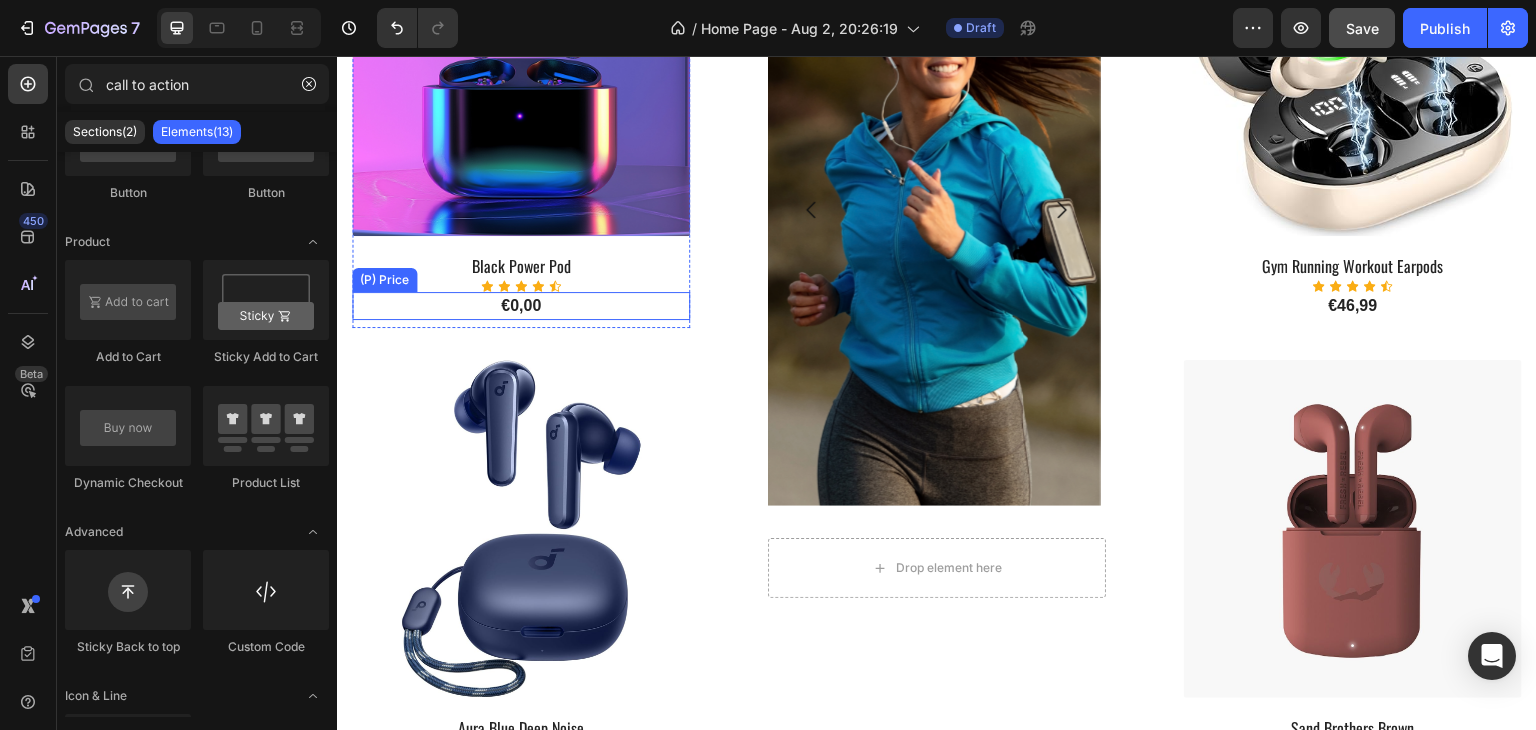 click on "€0,00" at bounding box center (521, 306) 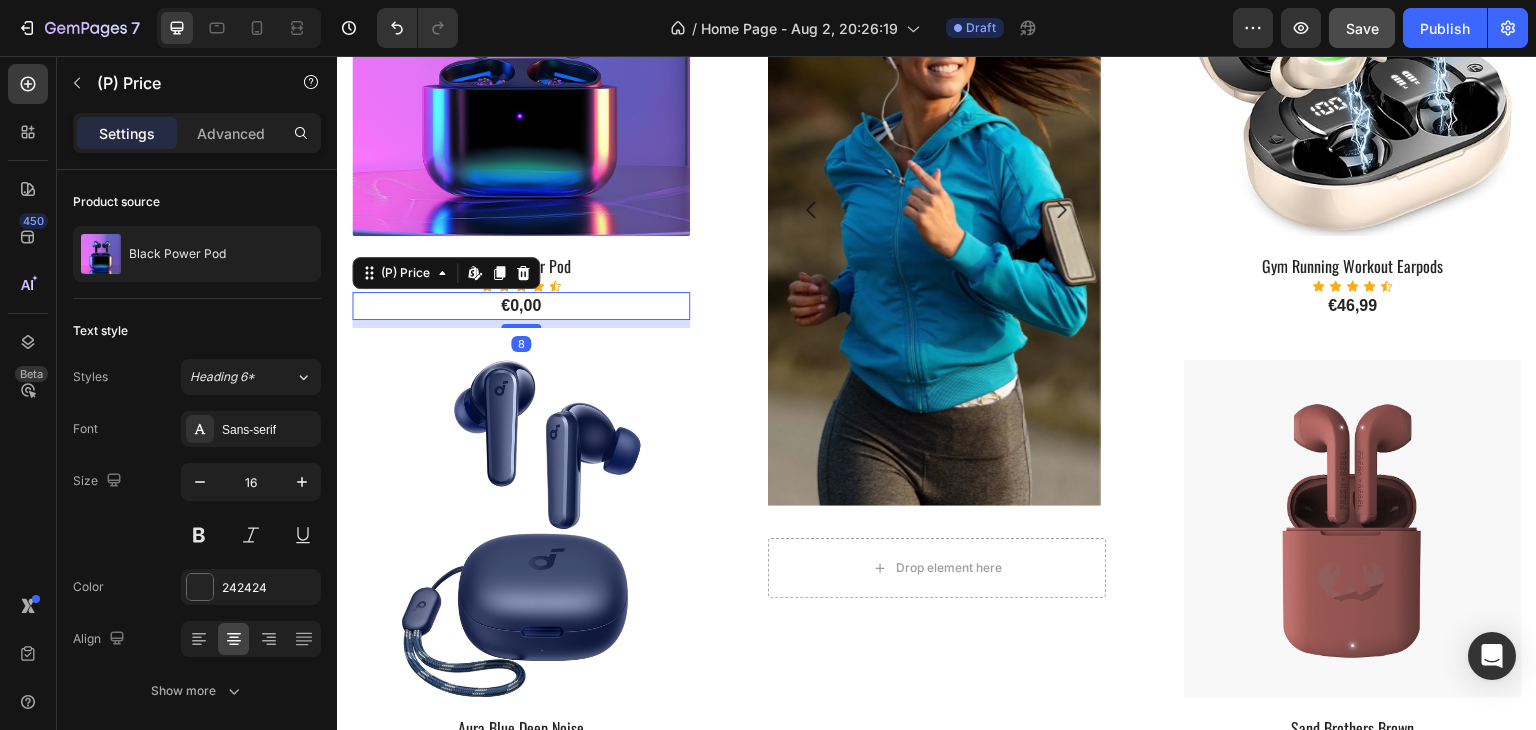 click on "€0,00" at bounding box center [521, 306] 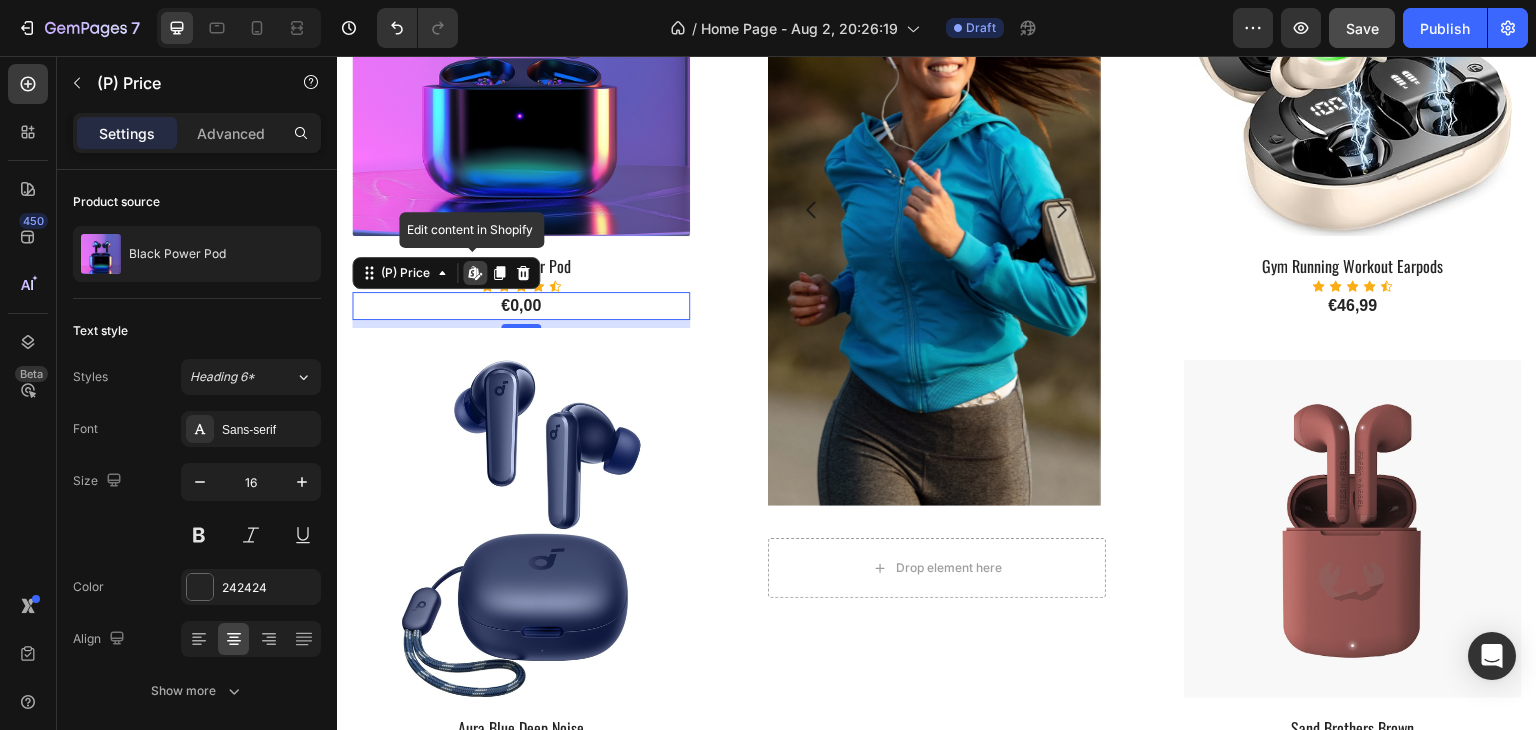 click on "€0,00" at bounding box center [521, 306] 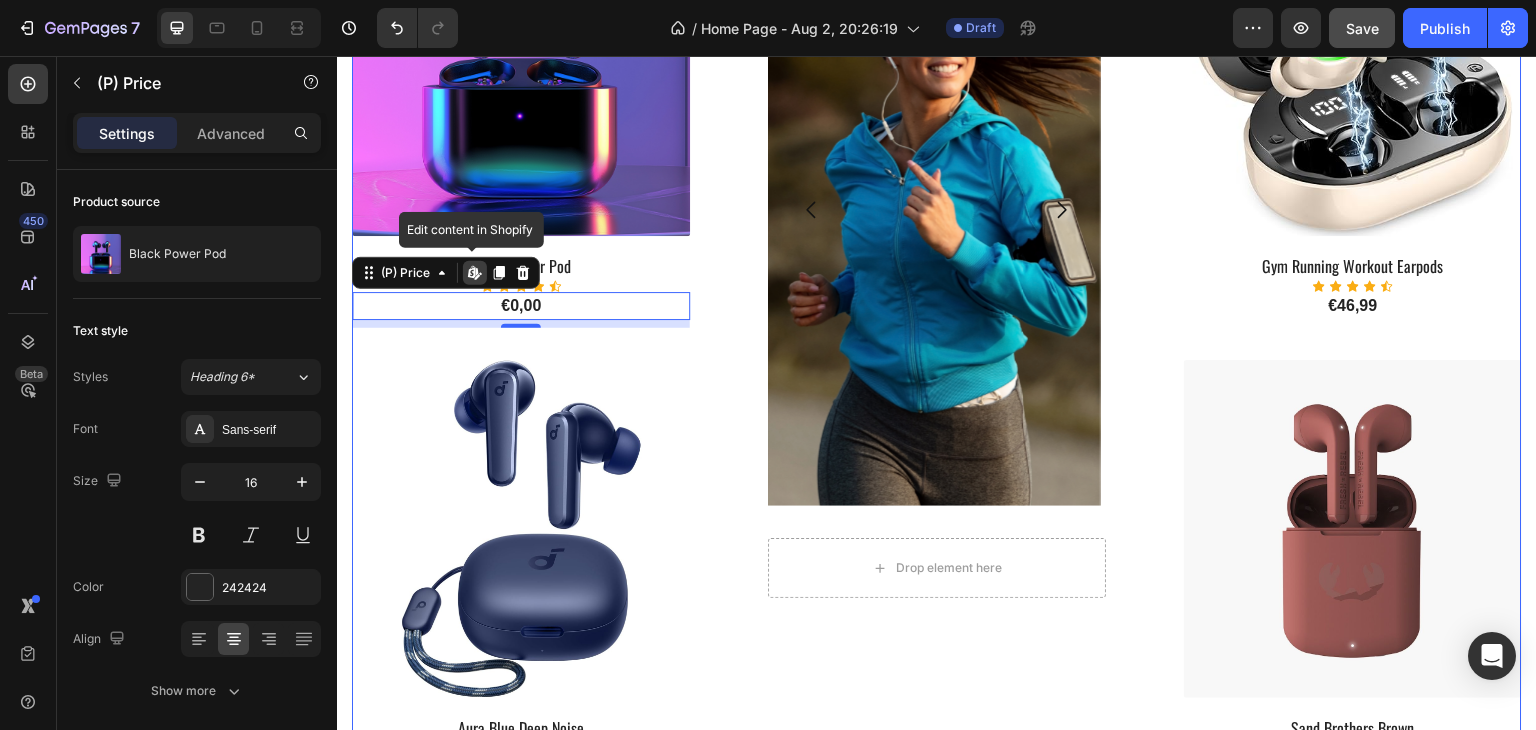 click on "(P) Images & Gallery Black Power Pod (P) Title
Icon
Icon
Icon
Icon
Icon Icon List Hoz €0,00 (P) Price   Edit content in Shopify 8 (P) Price   Edit content in Shopify 8 Product (P) Images & Gallery Aura Blue Deep Noise (P) Title
Icon
Icon
Icon
Icon
Icon Icon List Hoz €41,99 (P) Price (P) Price Product Row
Image Image Image Image
Carousel Row
Drop element here Row (P) Images & Gallery Gym Running Workout Earpods (P) Title
Icon
Icon
Icon
Icon
Icon Icon List Hoz €46,99 (P) Price (P) Price Product (P) Images & Gallery Sand Brothers Brown (P) Title
Icon
Icon
Icon
Icon
Icon Icon List Hoz €43,99 (P) Price (P) Price Product Row Row" at bounding box center (937, 344) 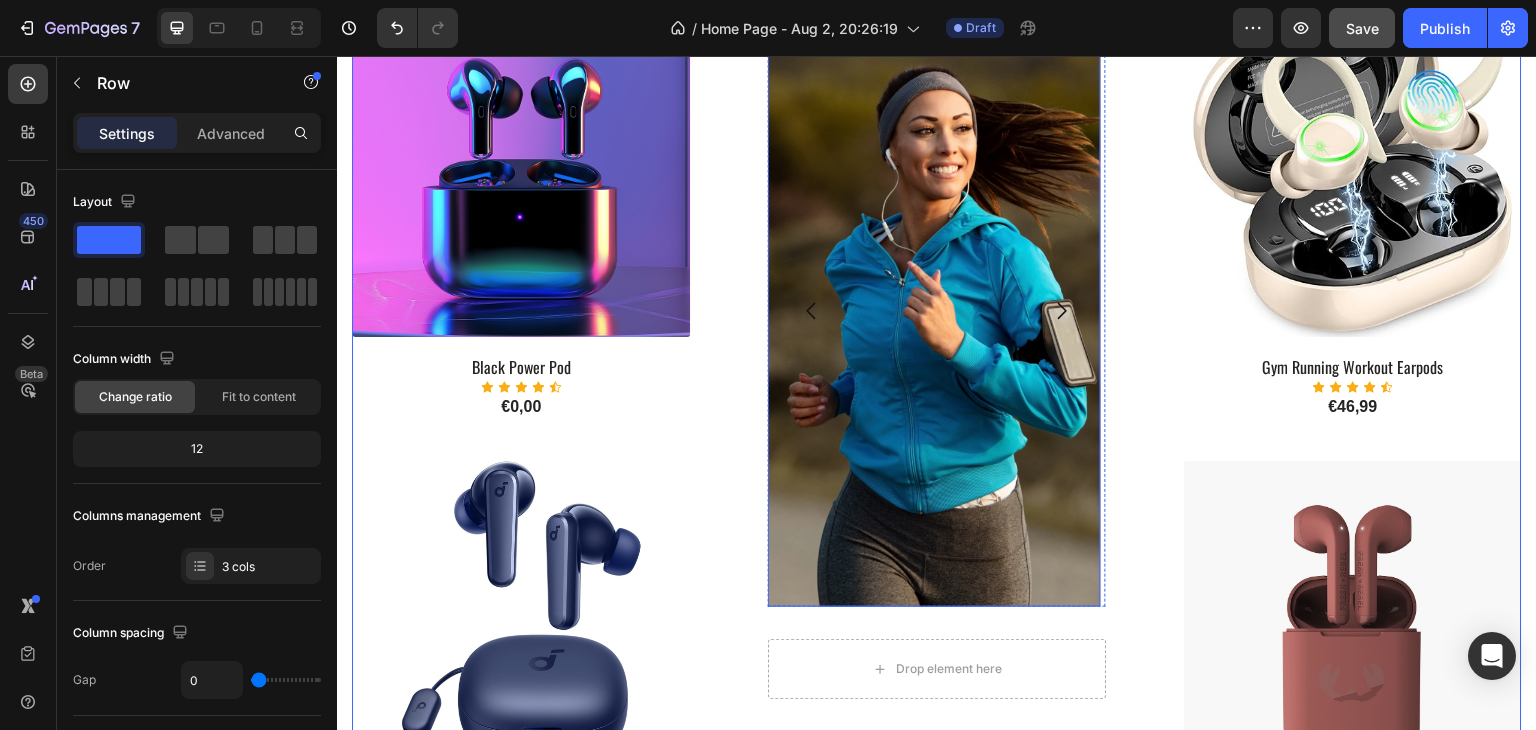 scroll, scrollTop: 1415, scrollLeft: 0, axis: vertical 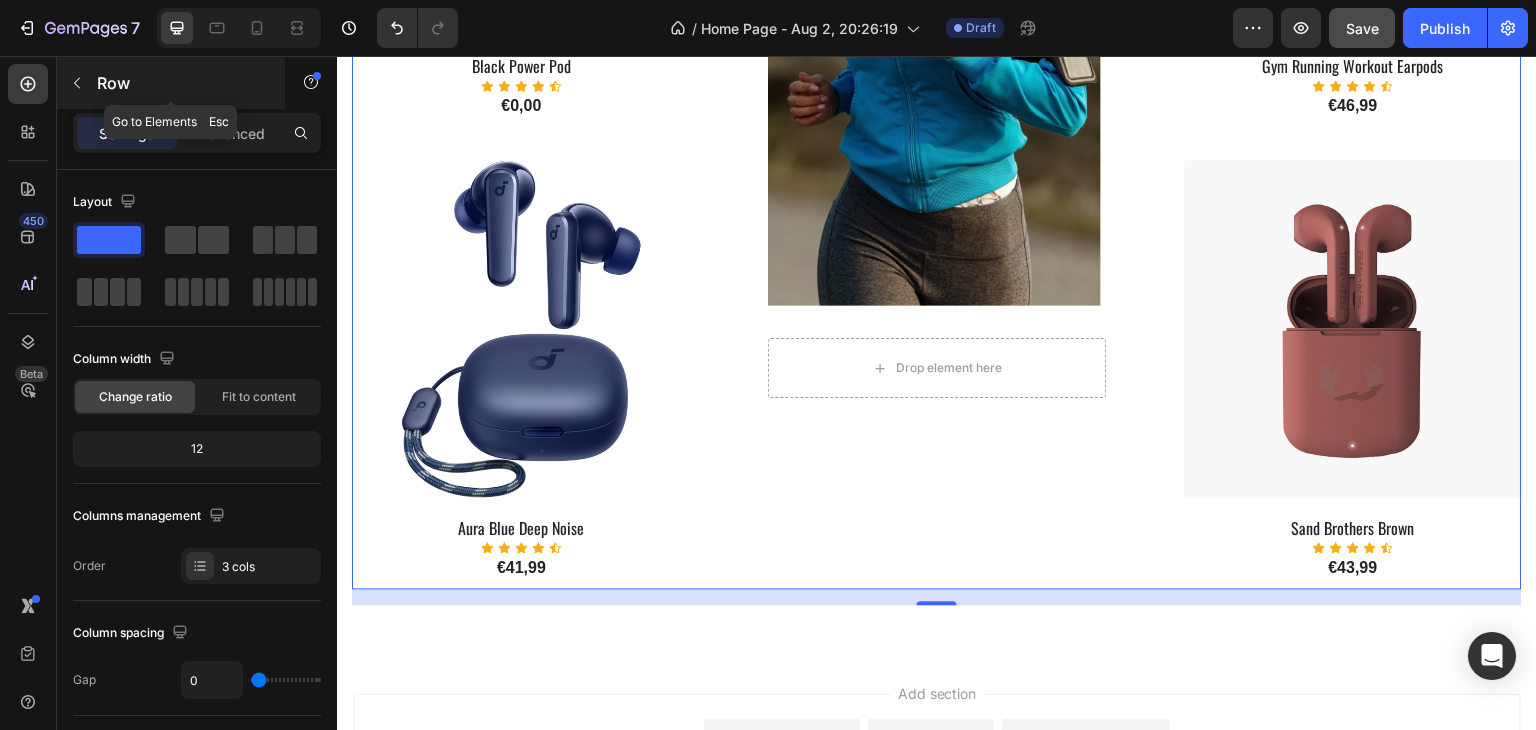 click 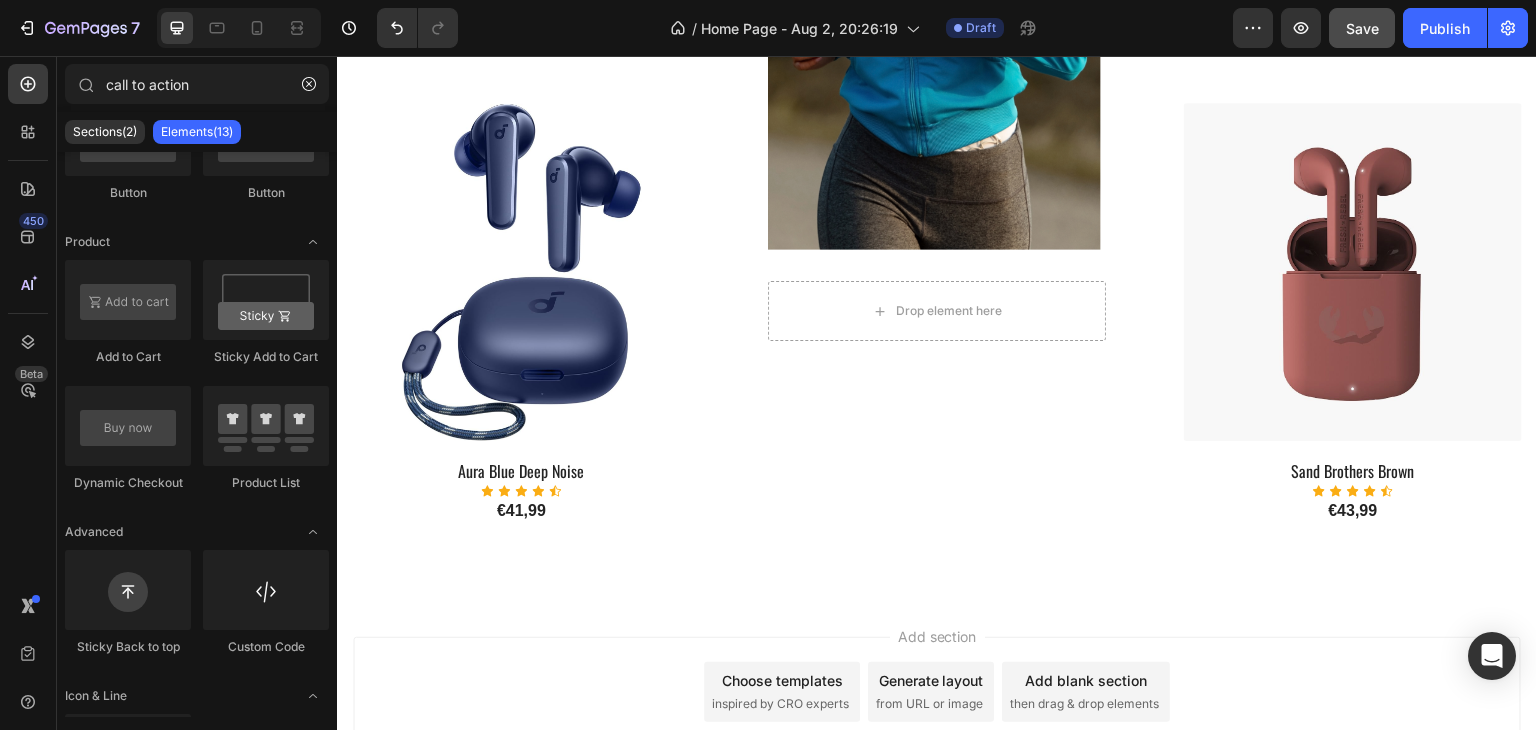 scroll, scrollTop: 1615, scrollLeft: 0, axis: vertical 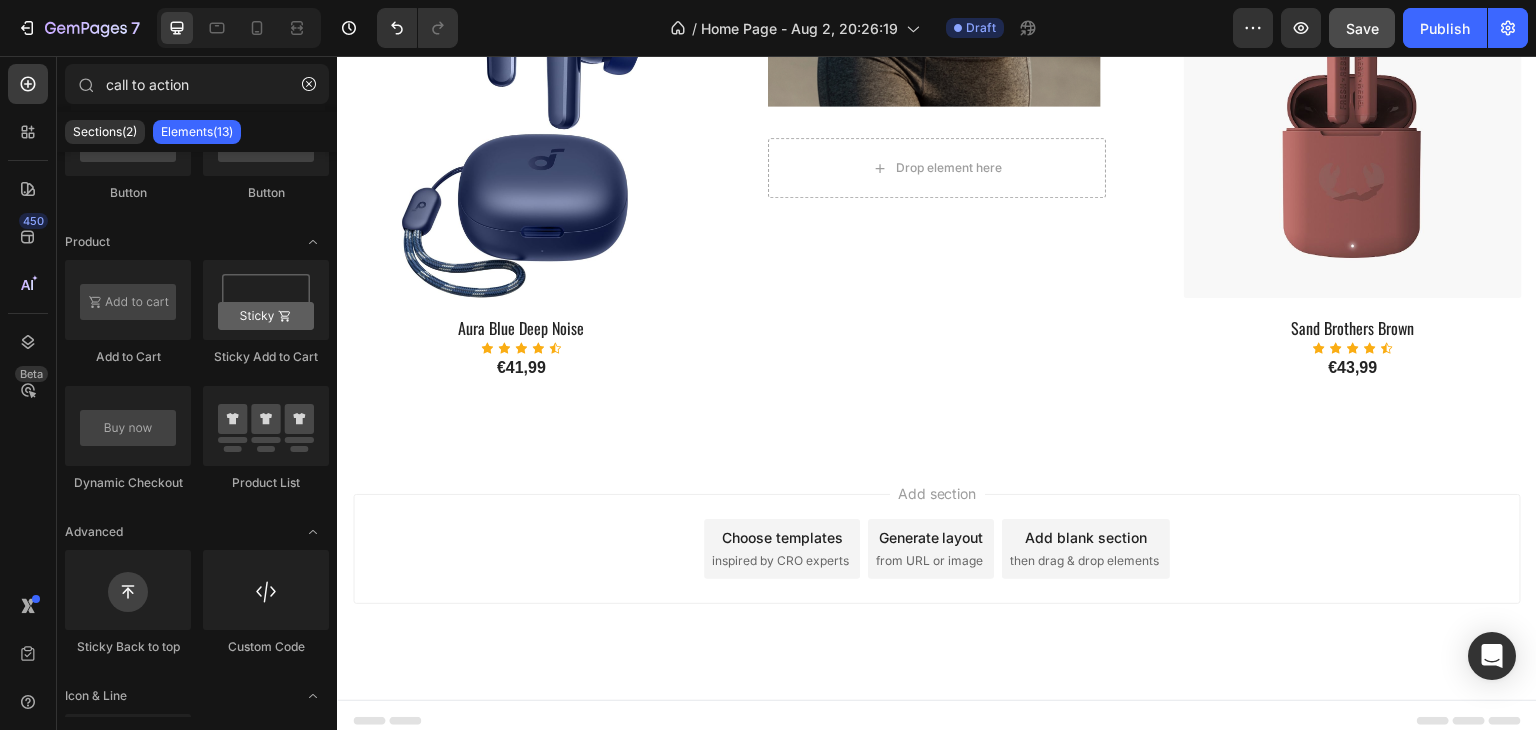 click on "from URL or image" at bounding box center (929, 561) 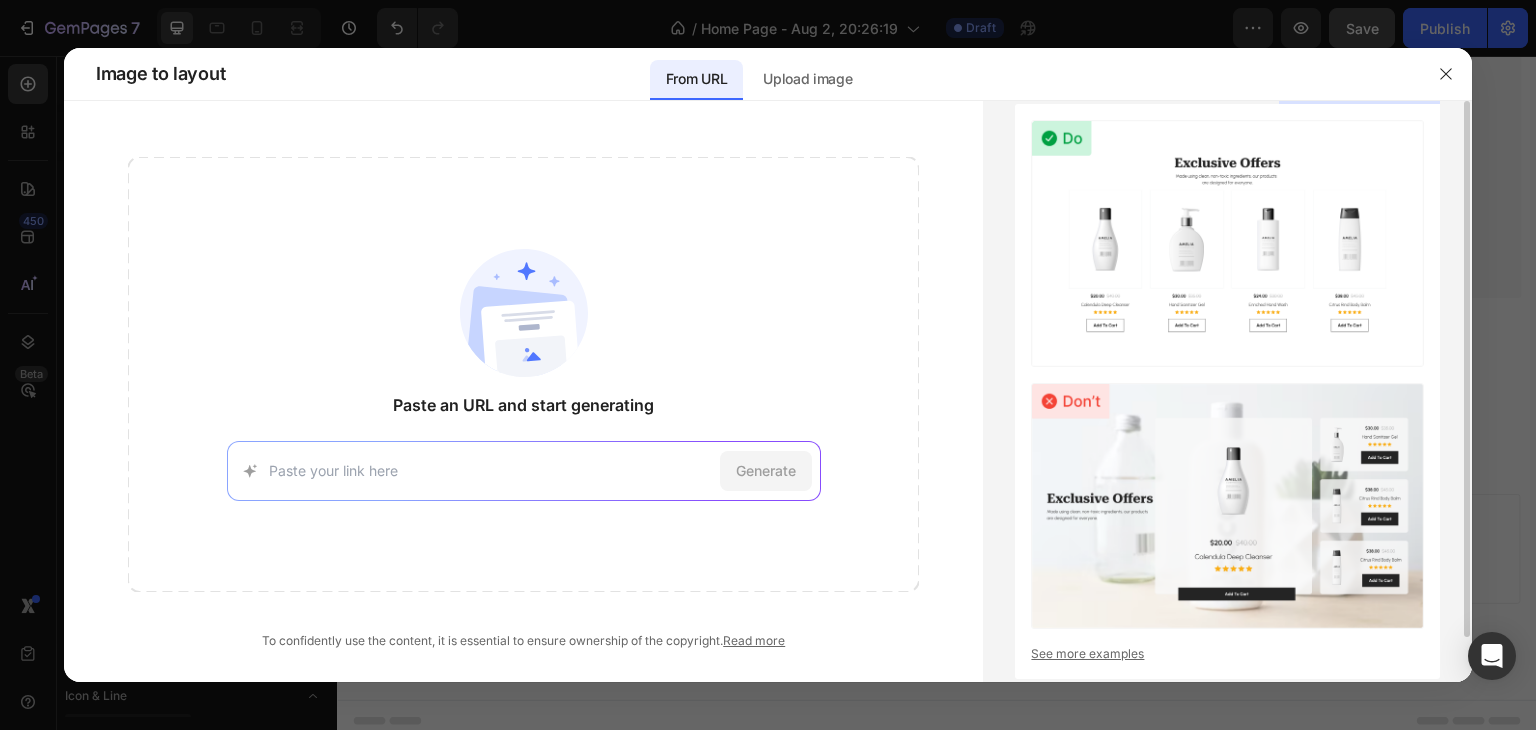 click at bounding box center (1227, 243) 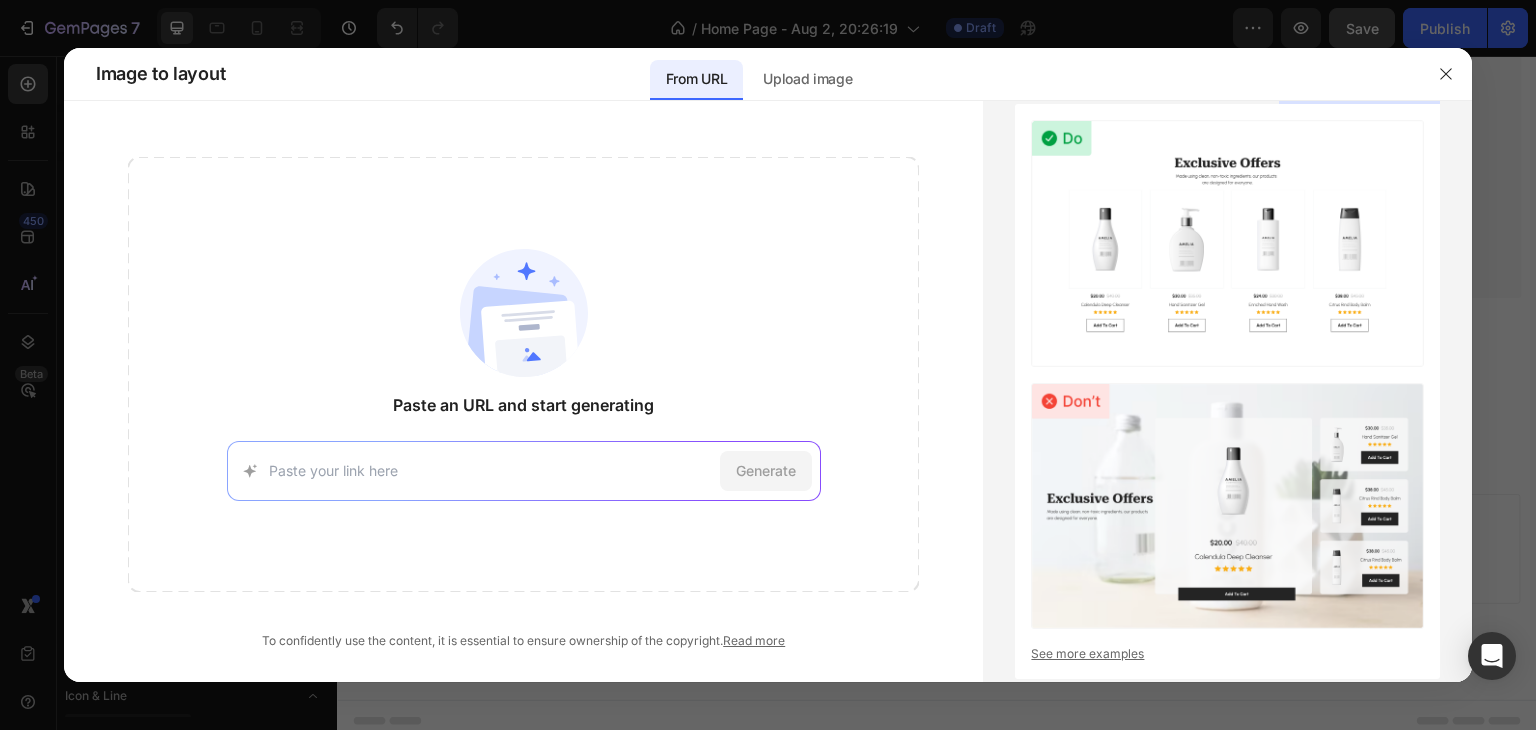 click at bounding box center (490, 470) 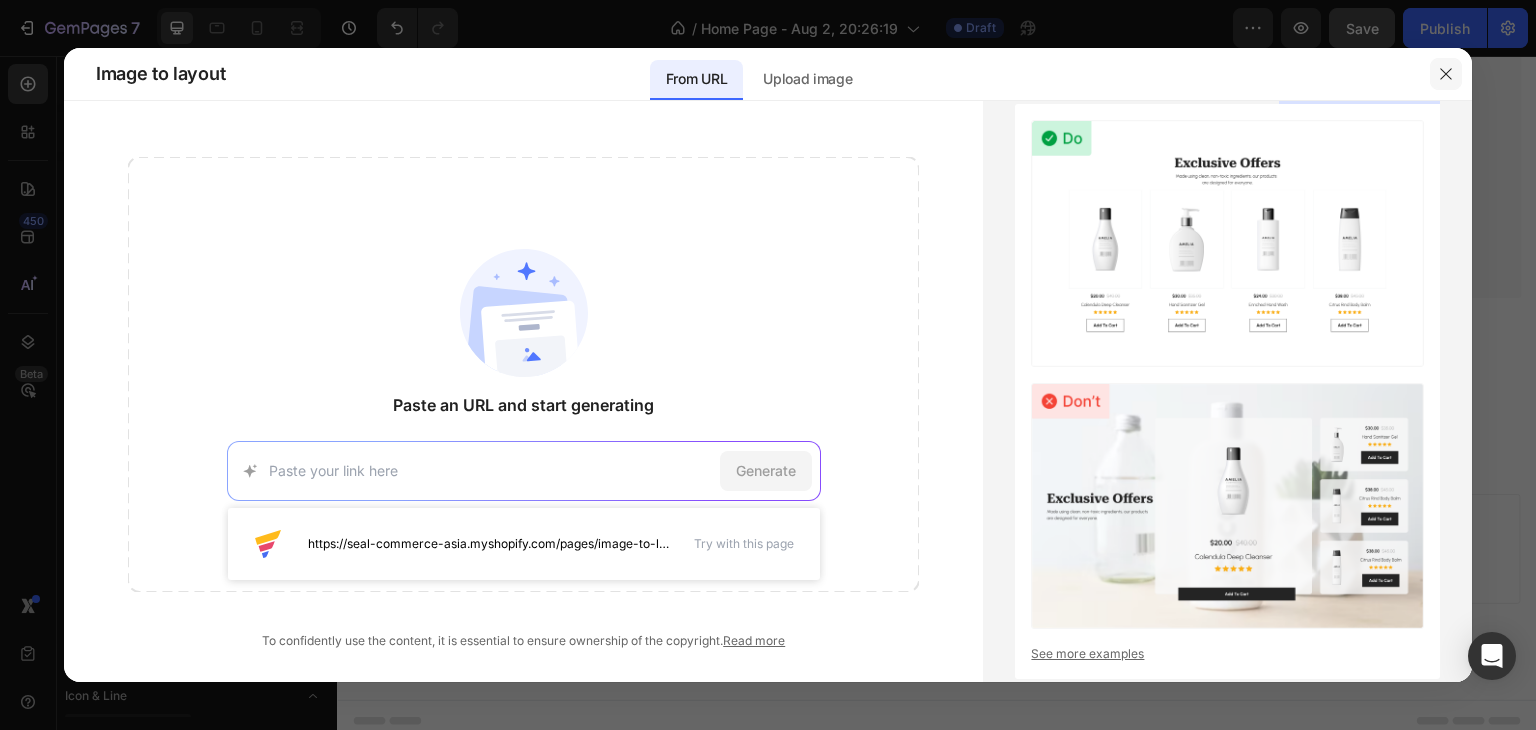 click 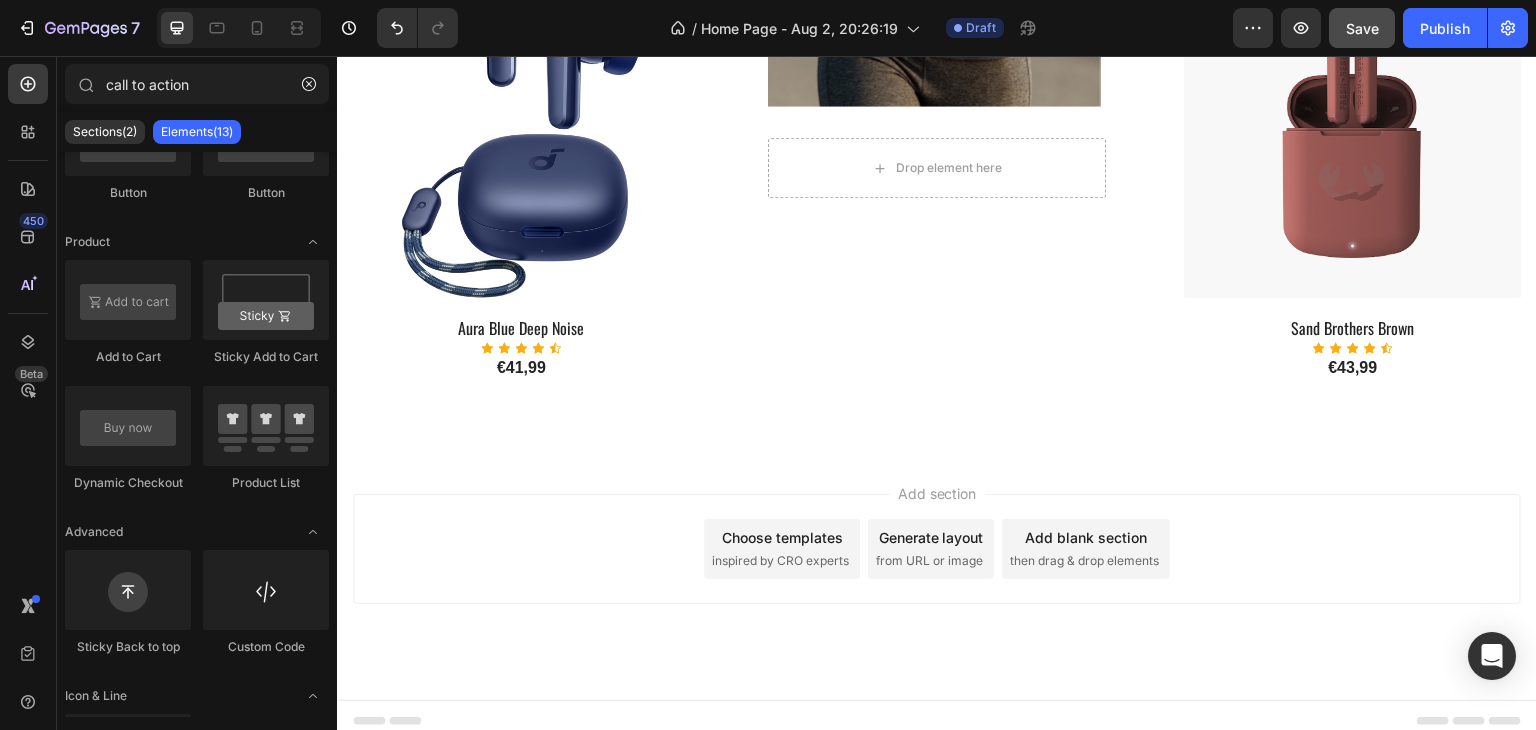 click on "Choose templates" at bounding box center [782, 537] 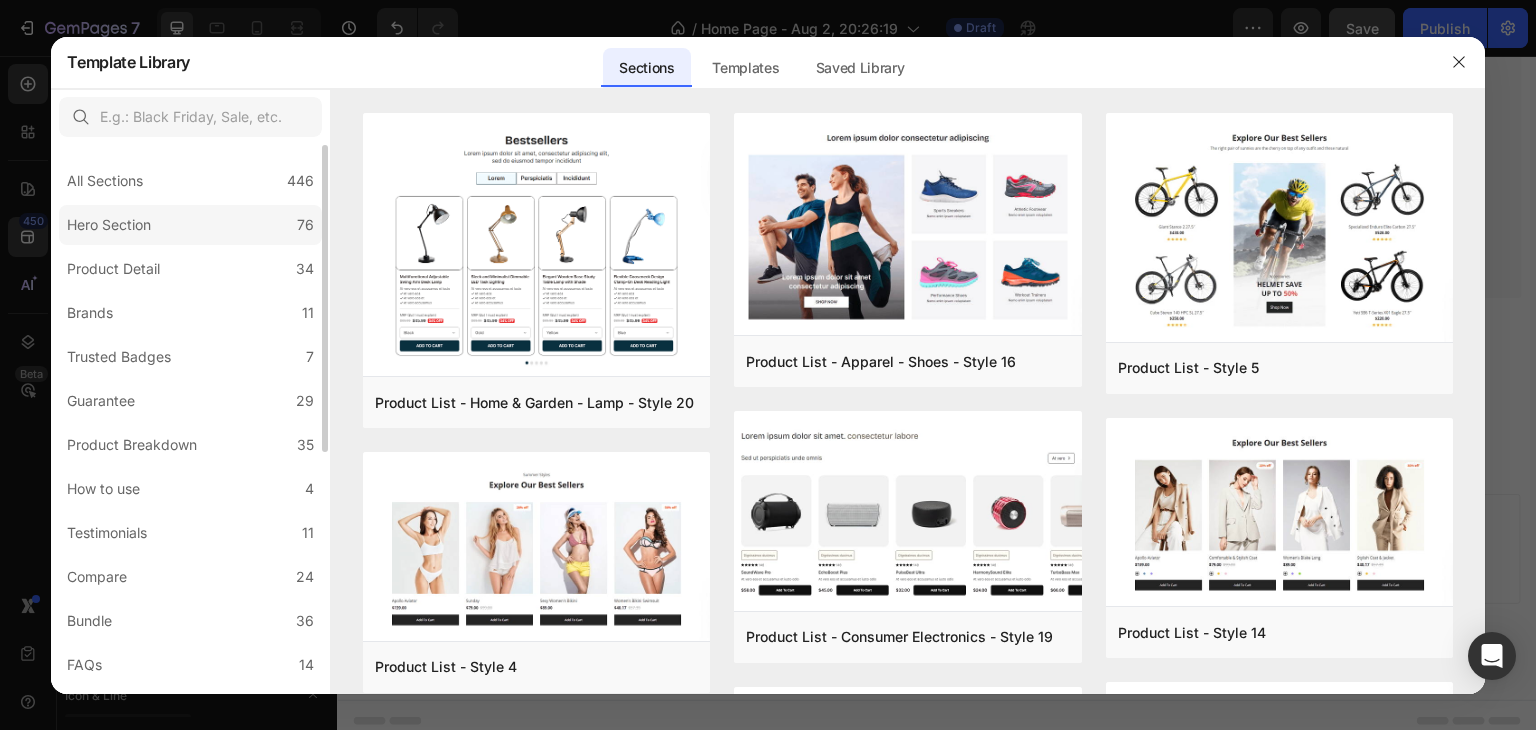 click on "Hero Section 76" 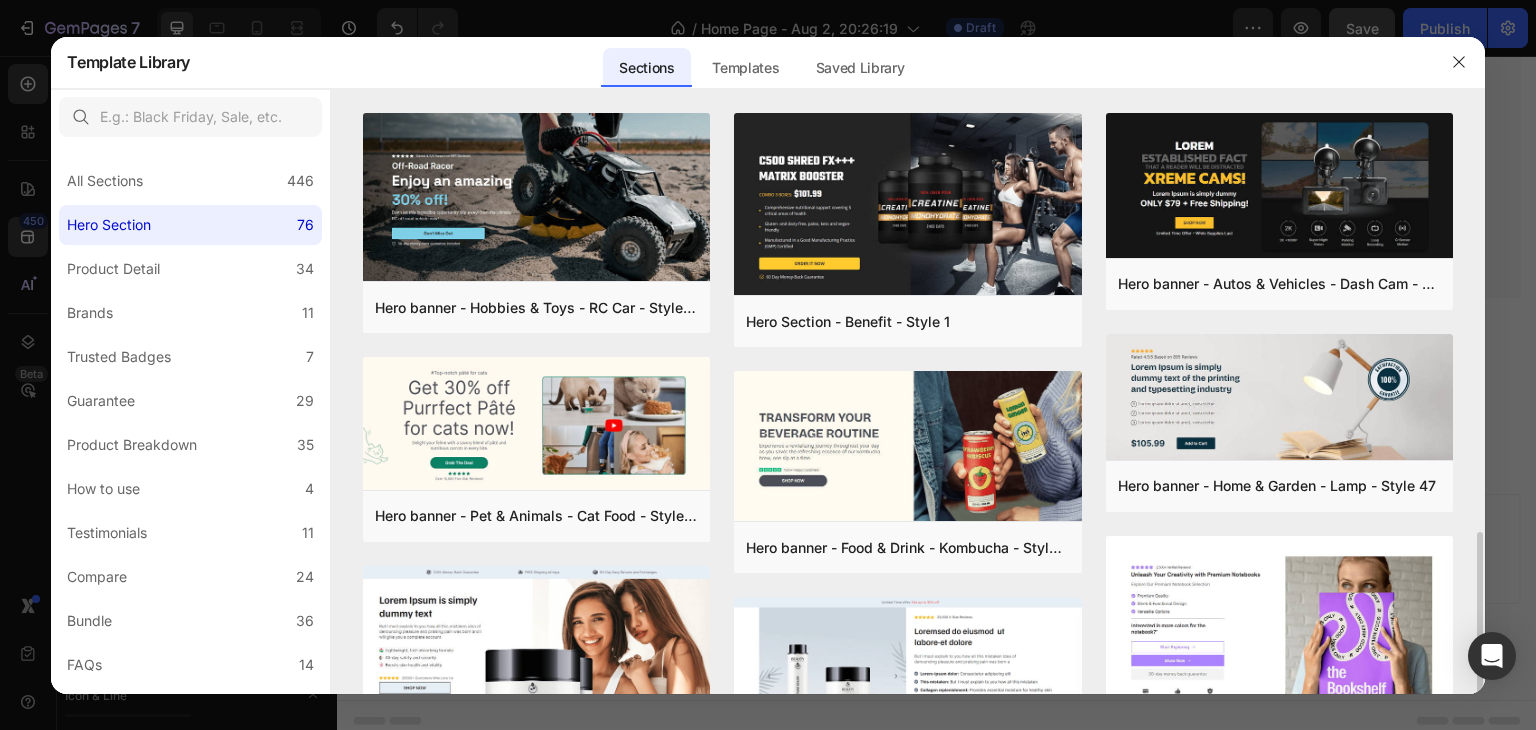 scroll, scrollTop: 400, scrollLeft: 0, axis: vertical 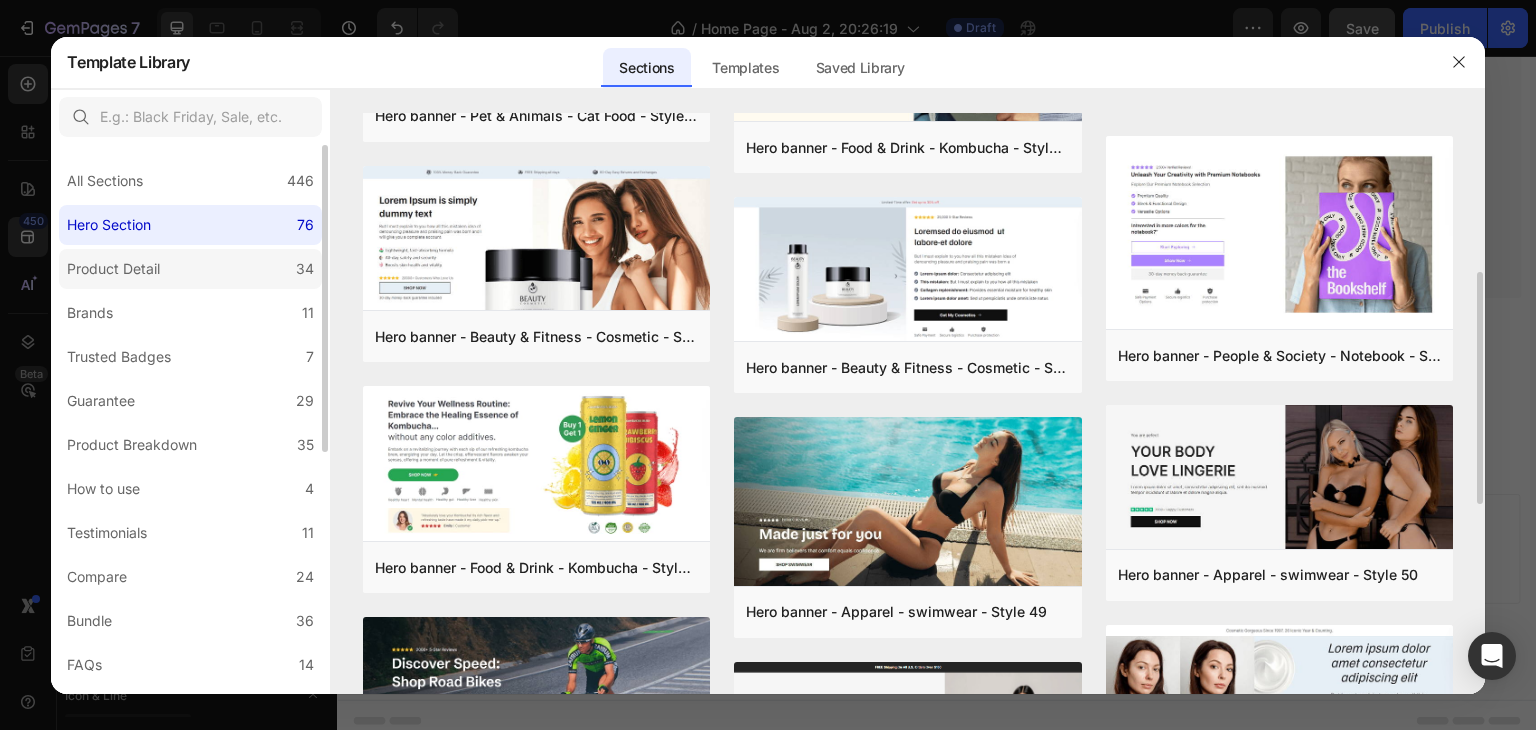 click on "Product Detail 34" 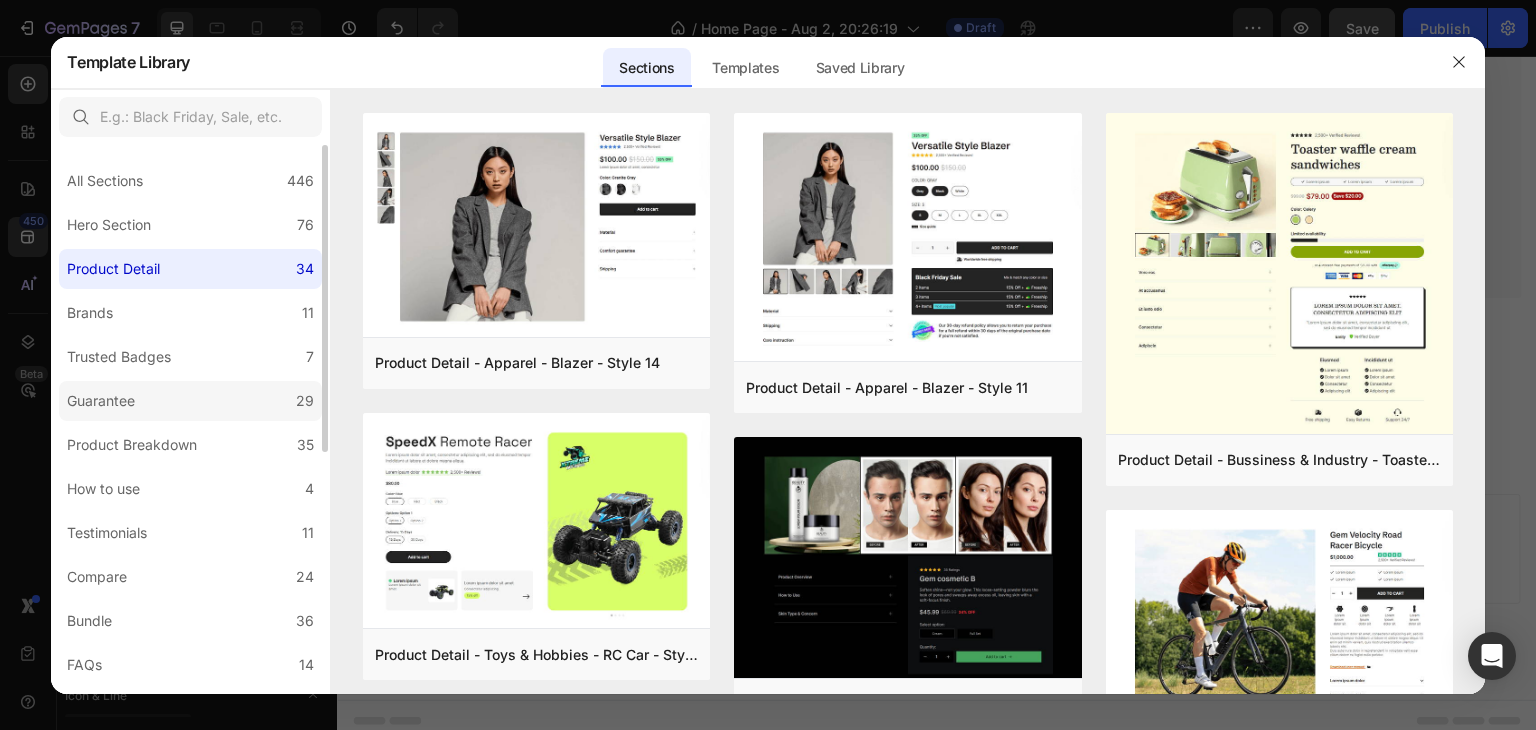 click on "Guarantee 29" 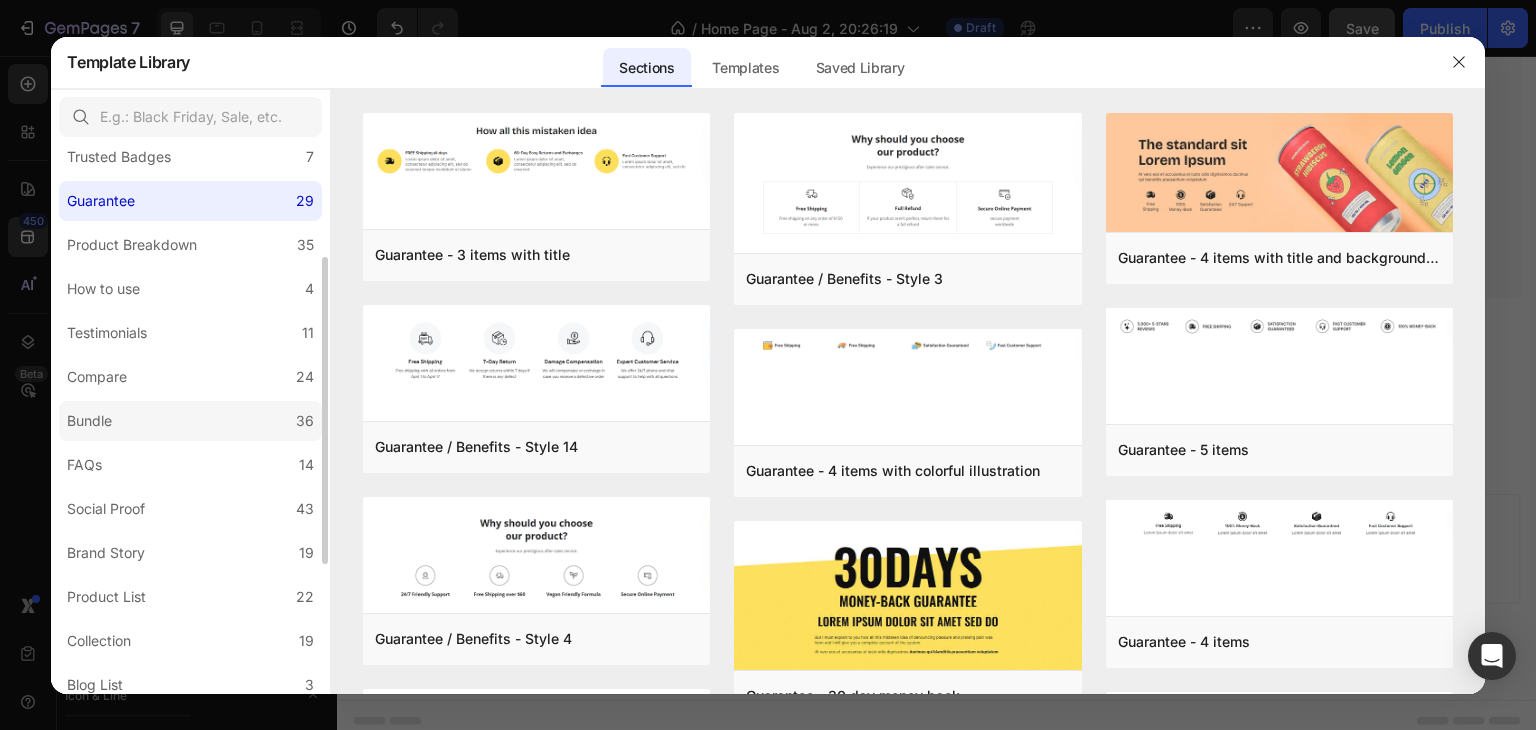 scroll, scrollTop: 300, scrollLeft: 0, axis: vertical 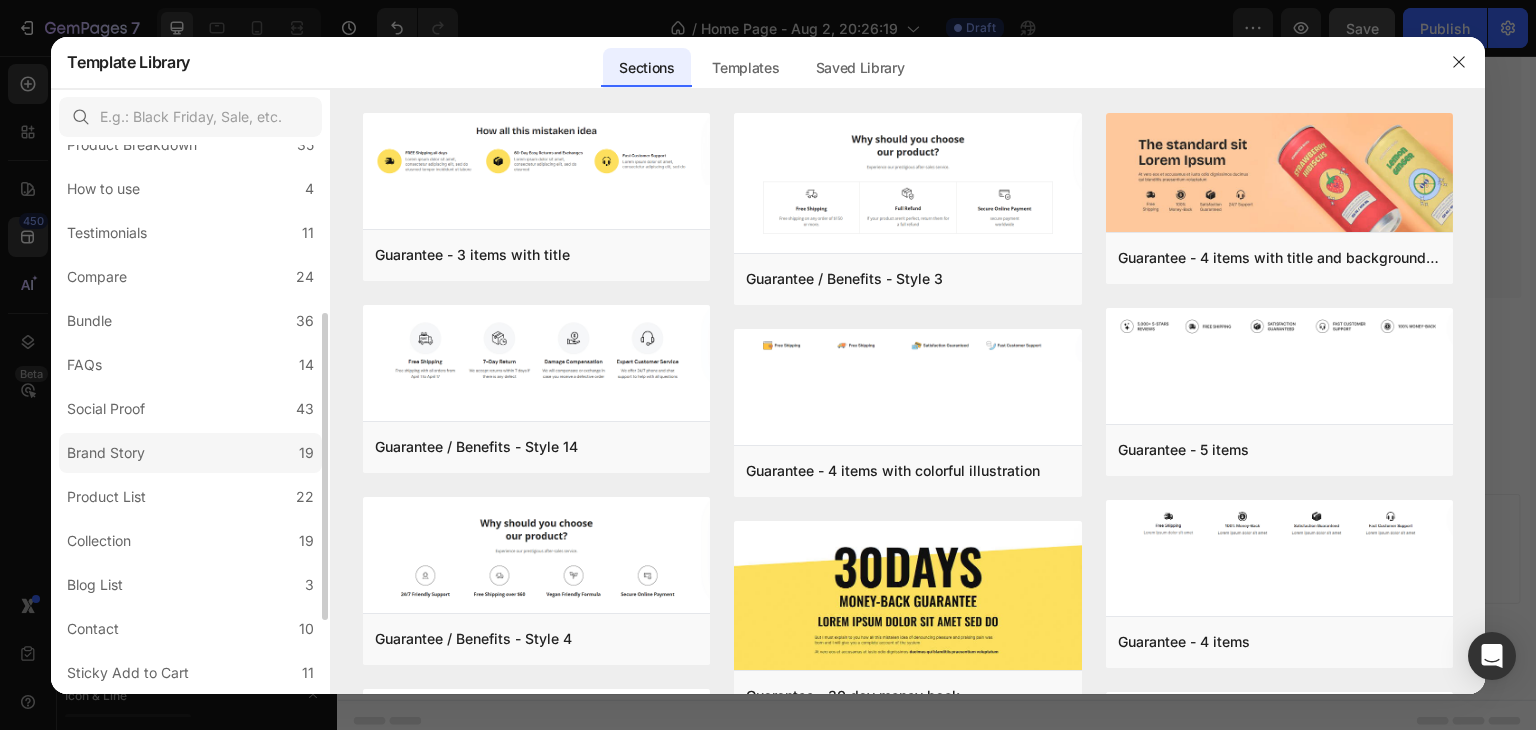 click on "Brand Story 19" 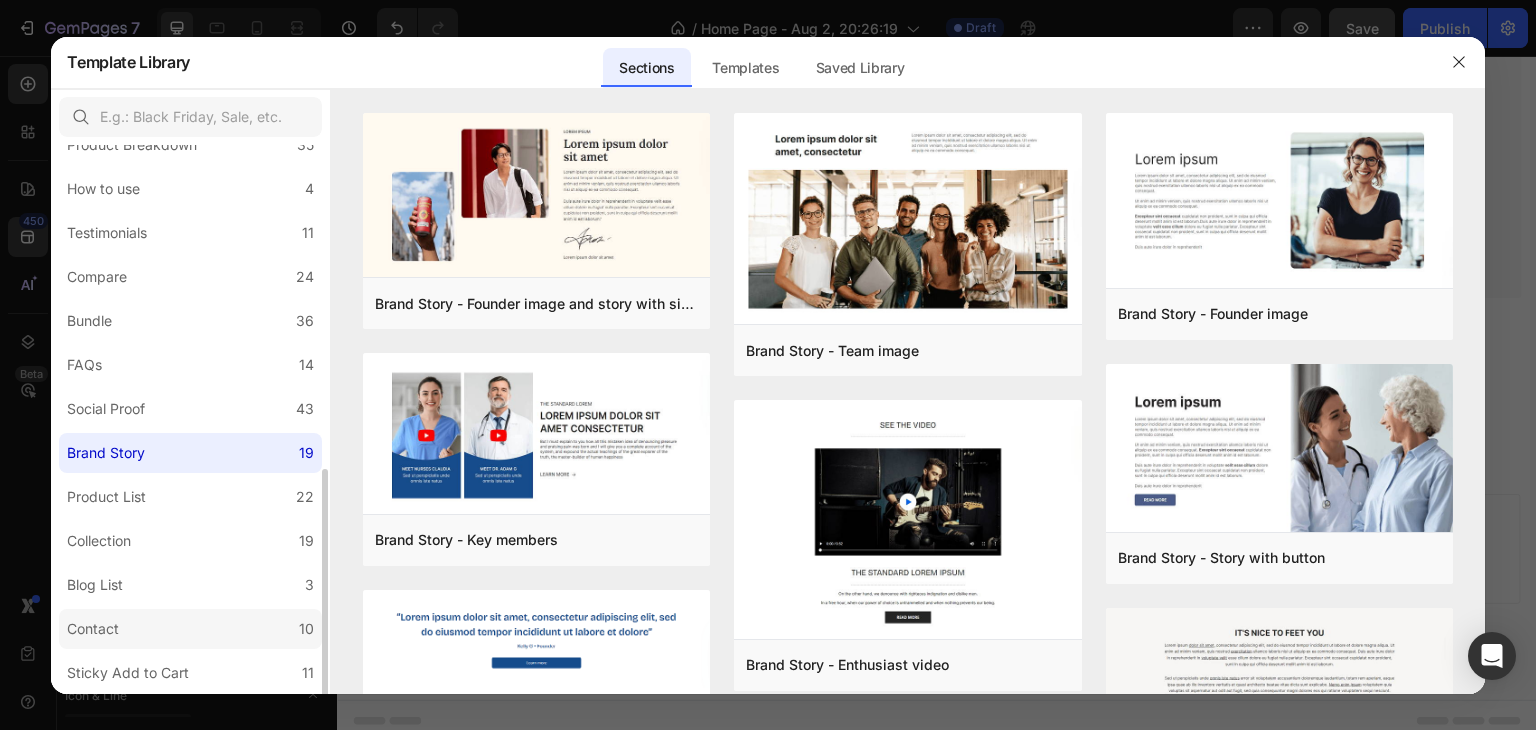 scroll, scrollTop: 431, scrollLeft: 0, axis: vertical 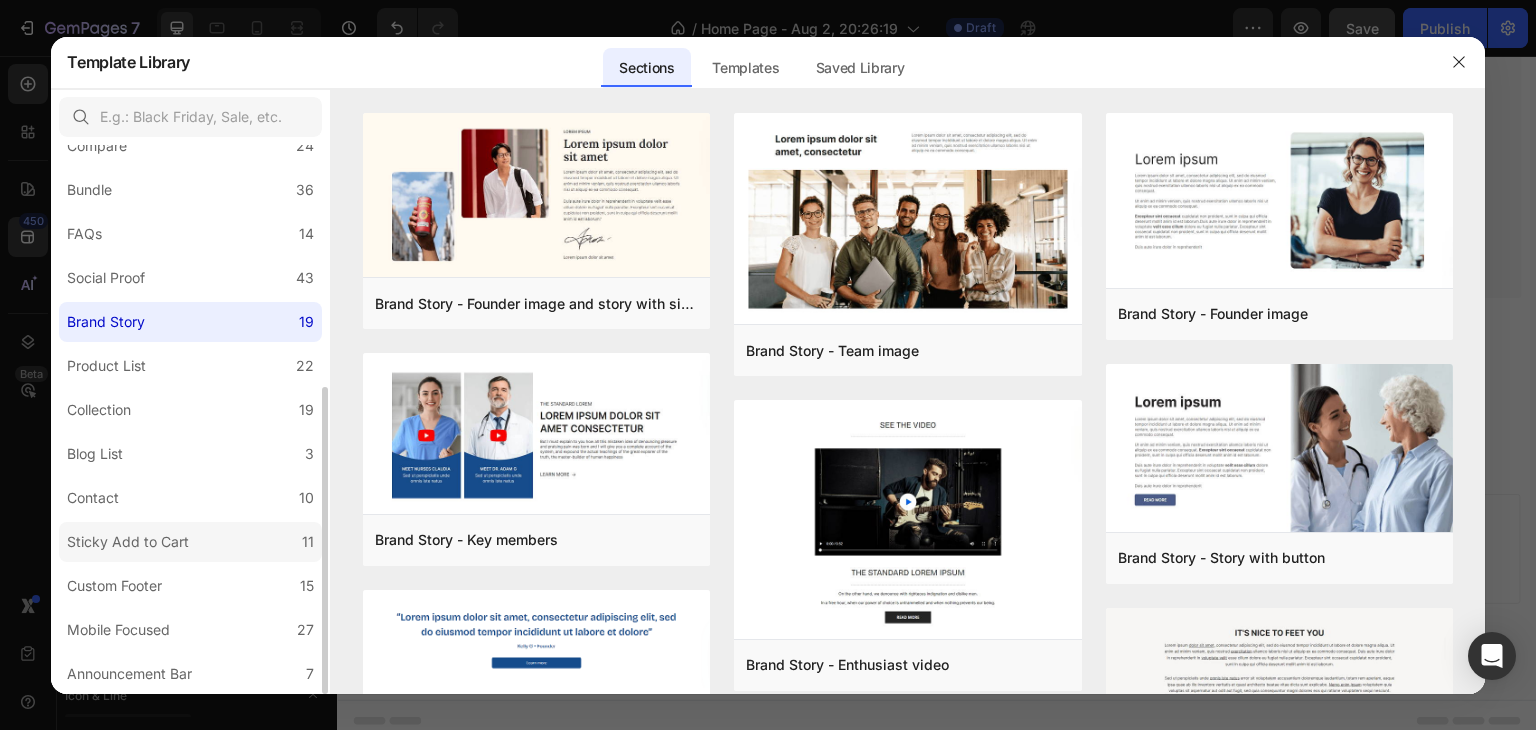 click on "Sticky Add to Cart 11" 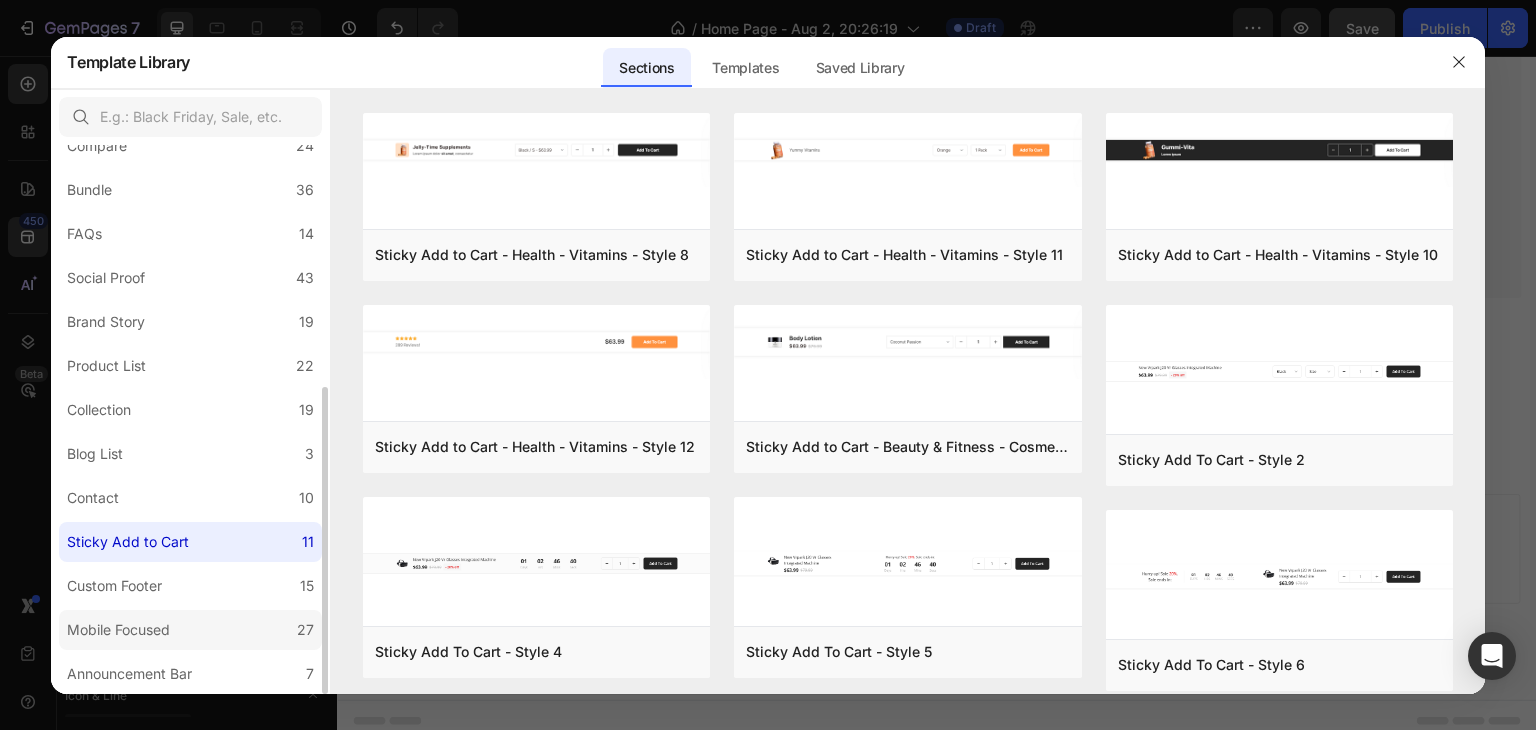 click on "Mobile Focused" at bounding box center (118, 630) 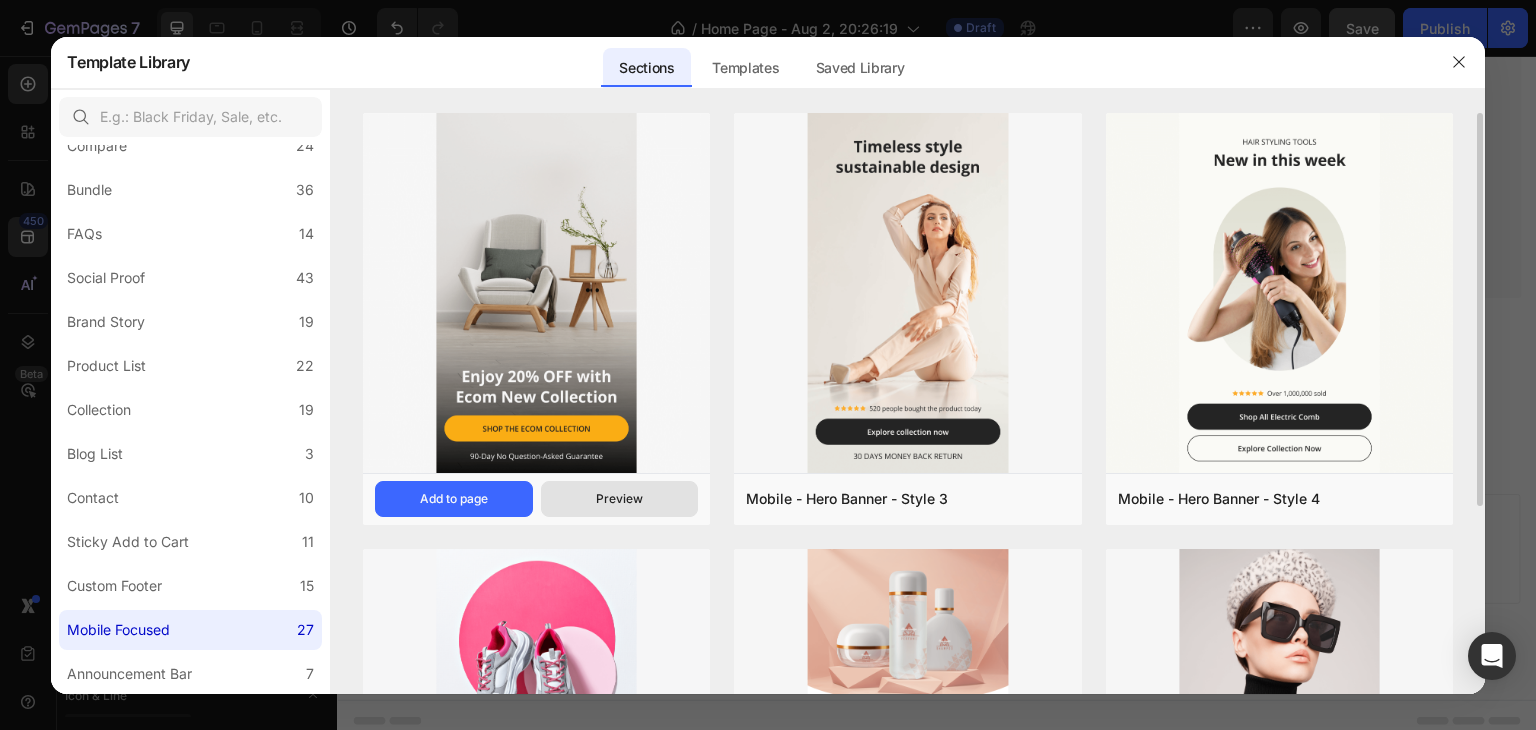 click on "Preview" at bounding box center [619, 499] 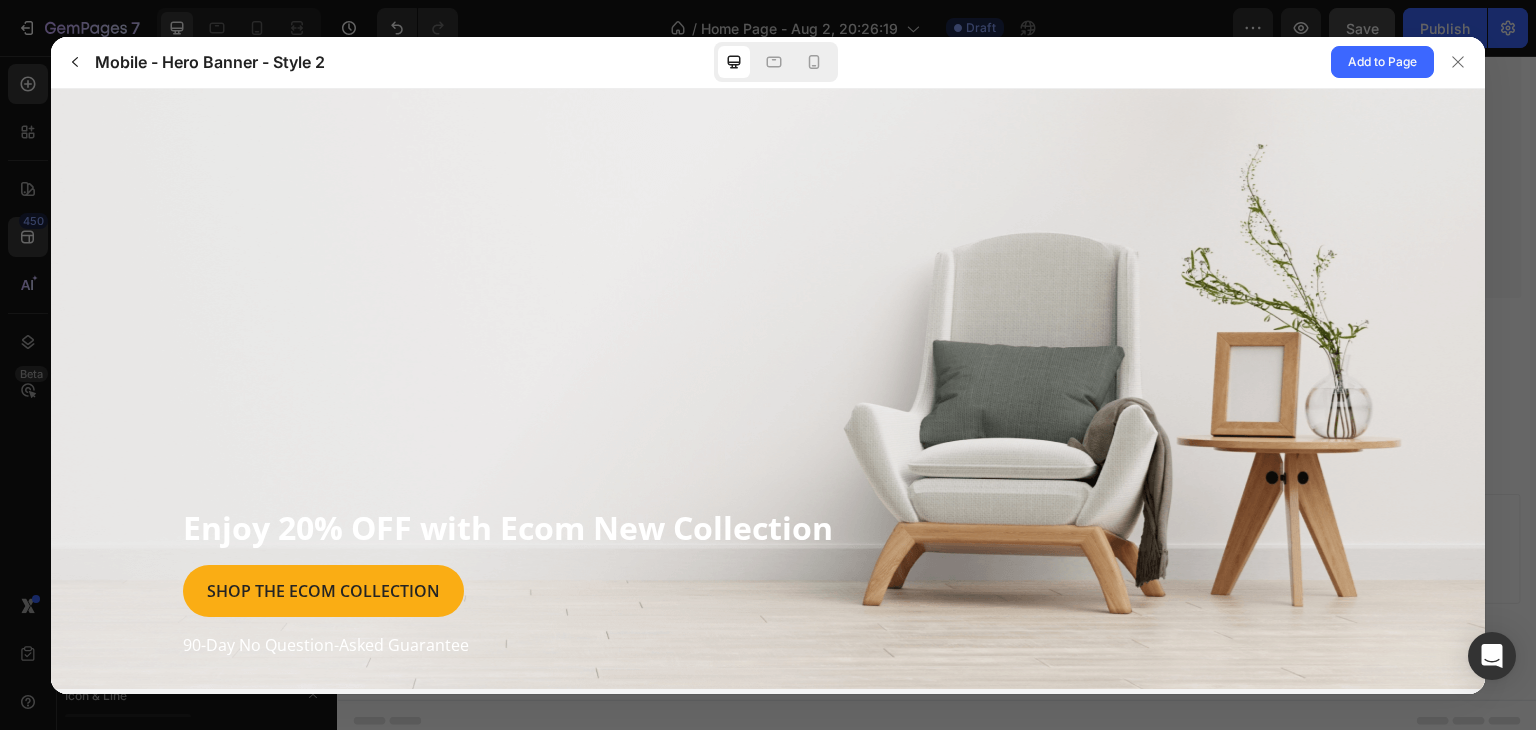 scroll, scrollTop: 0, scrollLeft: 0, axis: both 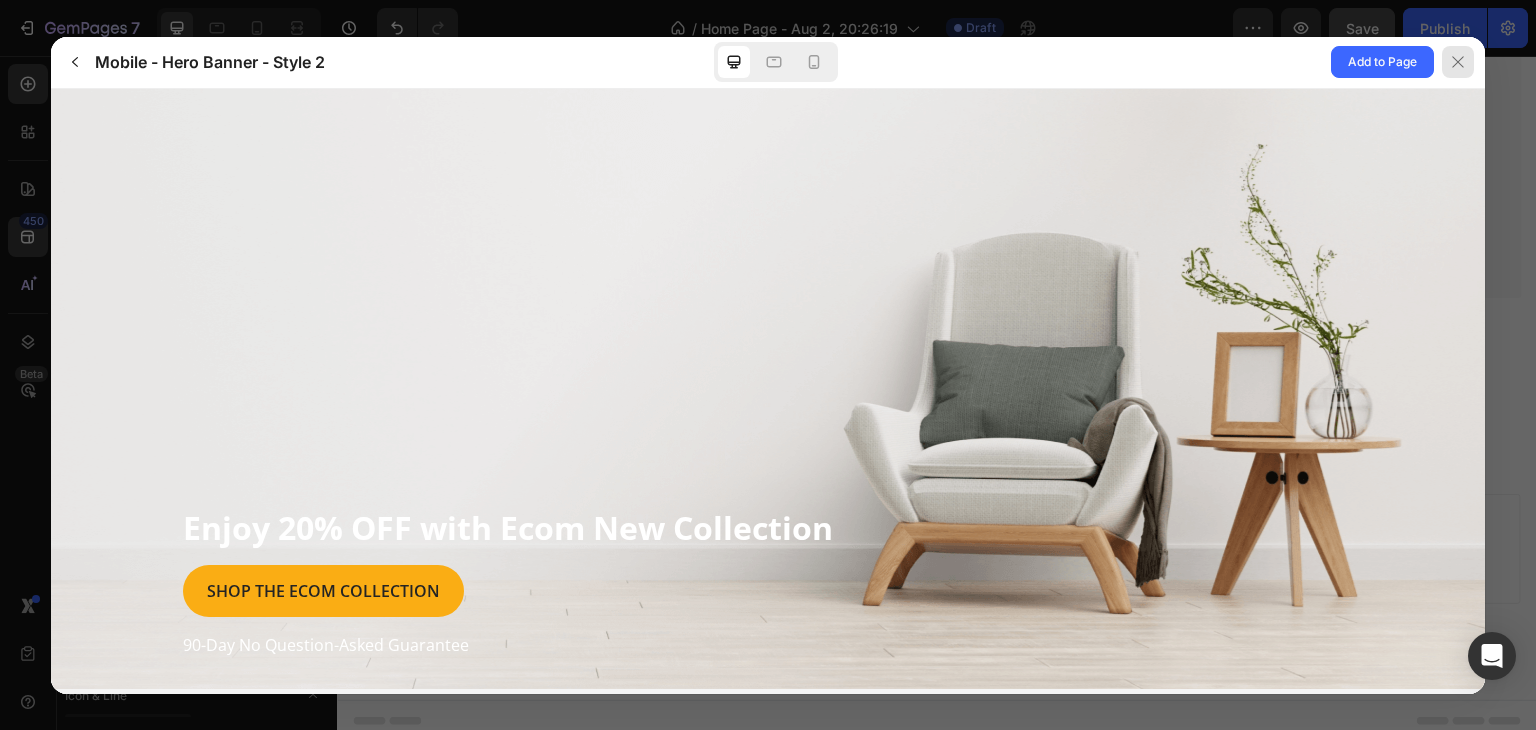click 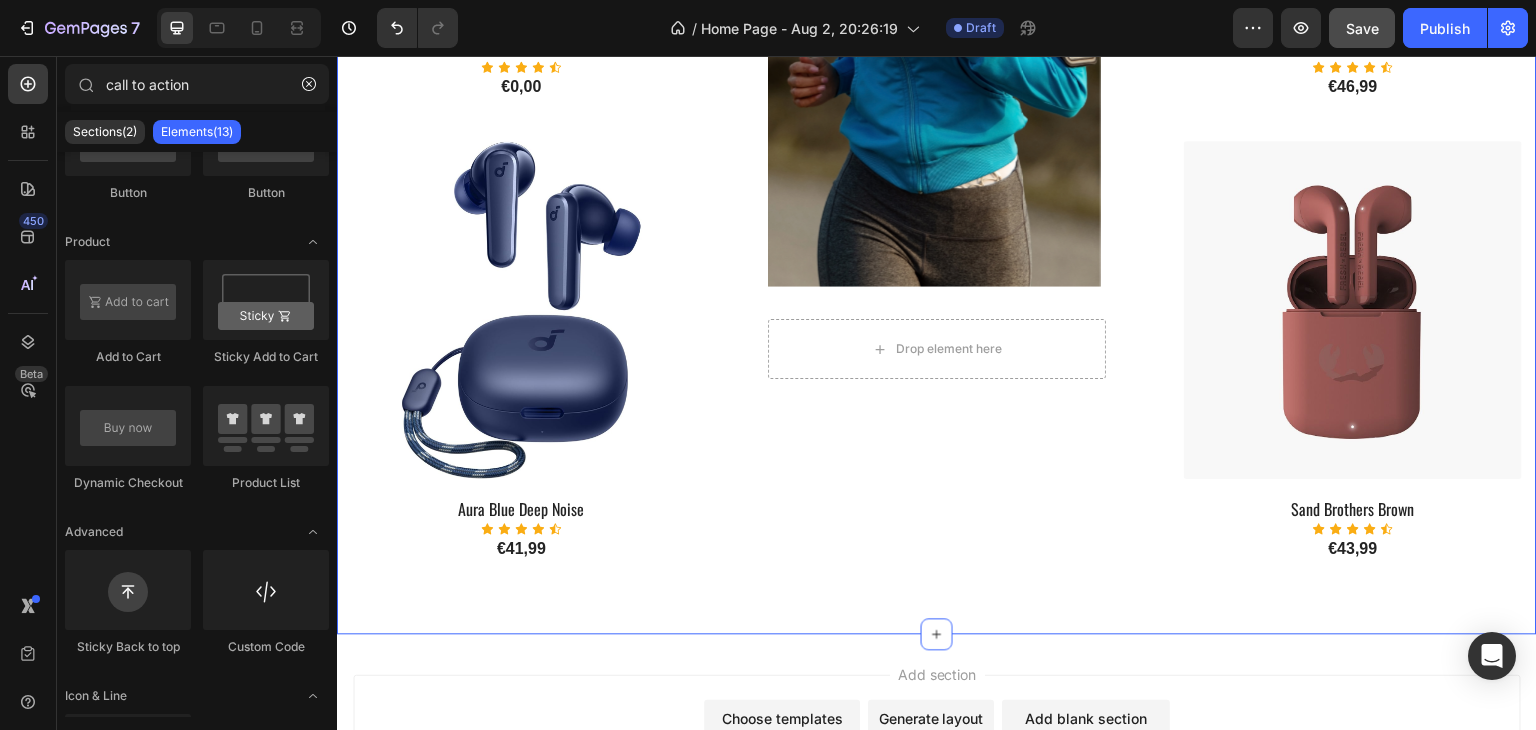 scroll, scrollTop: 1615, scrollLeft: 0, axis: vertical 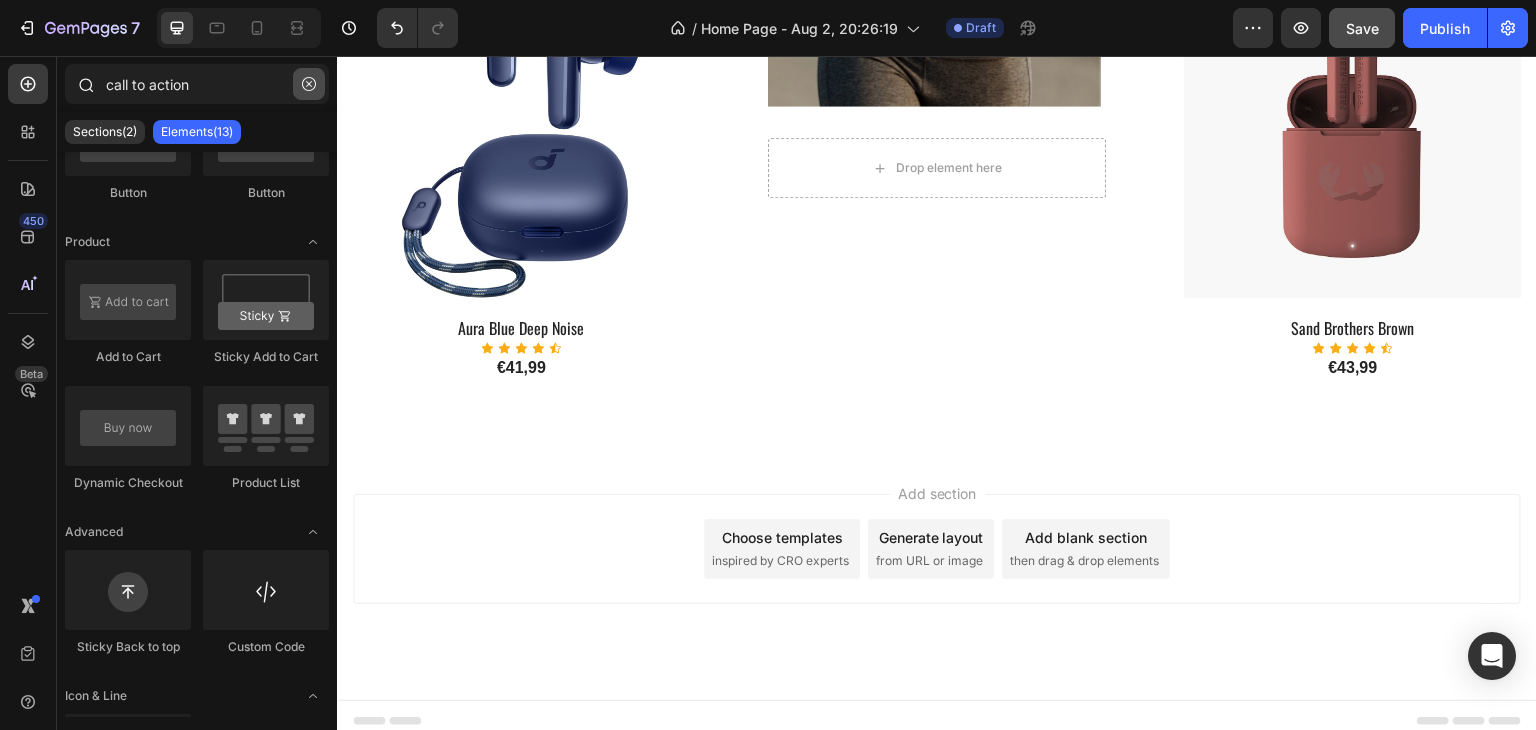click 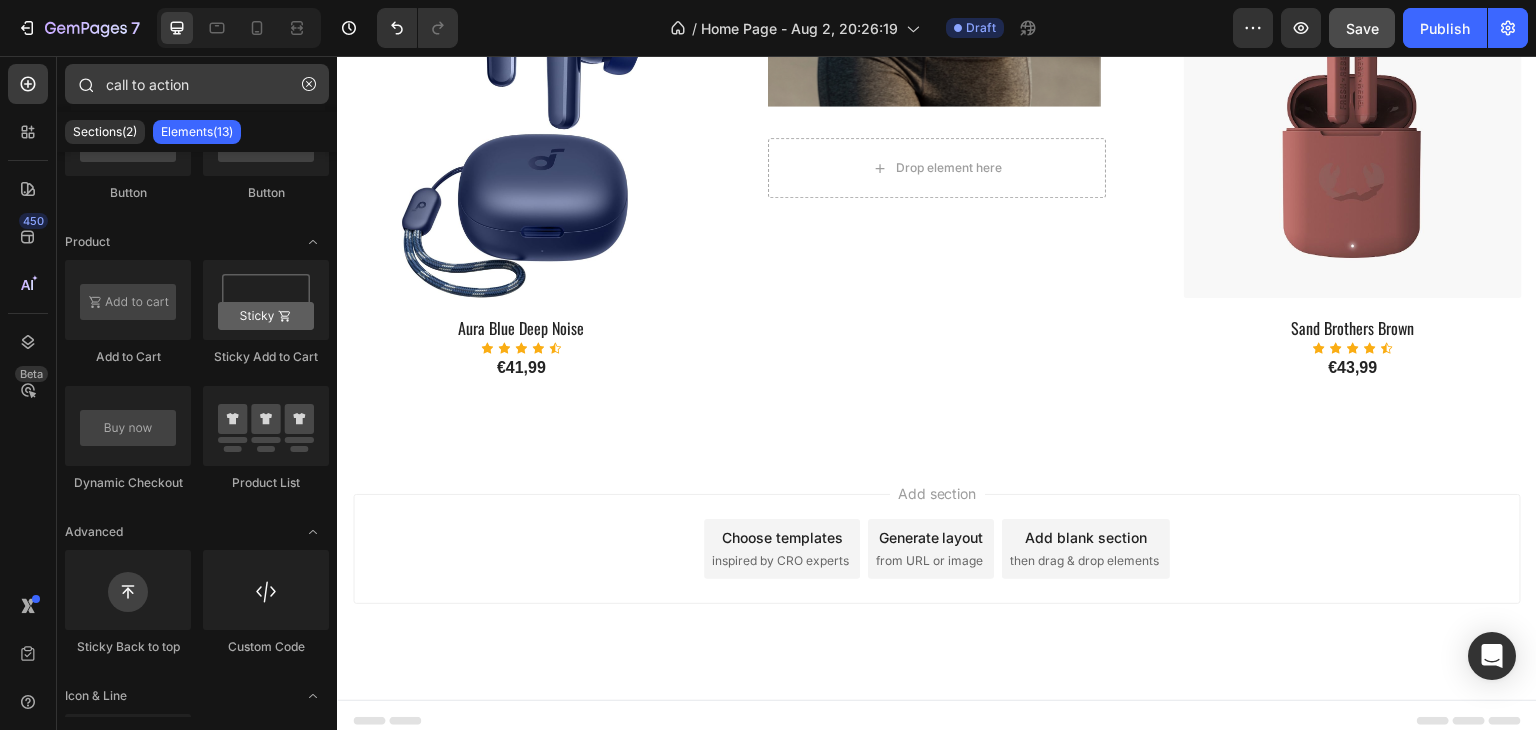 type 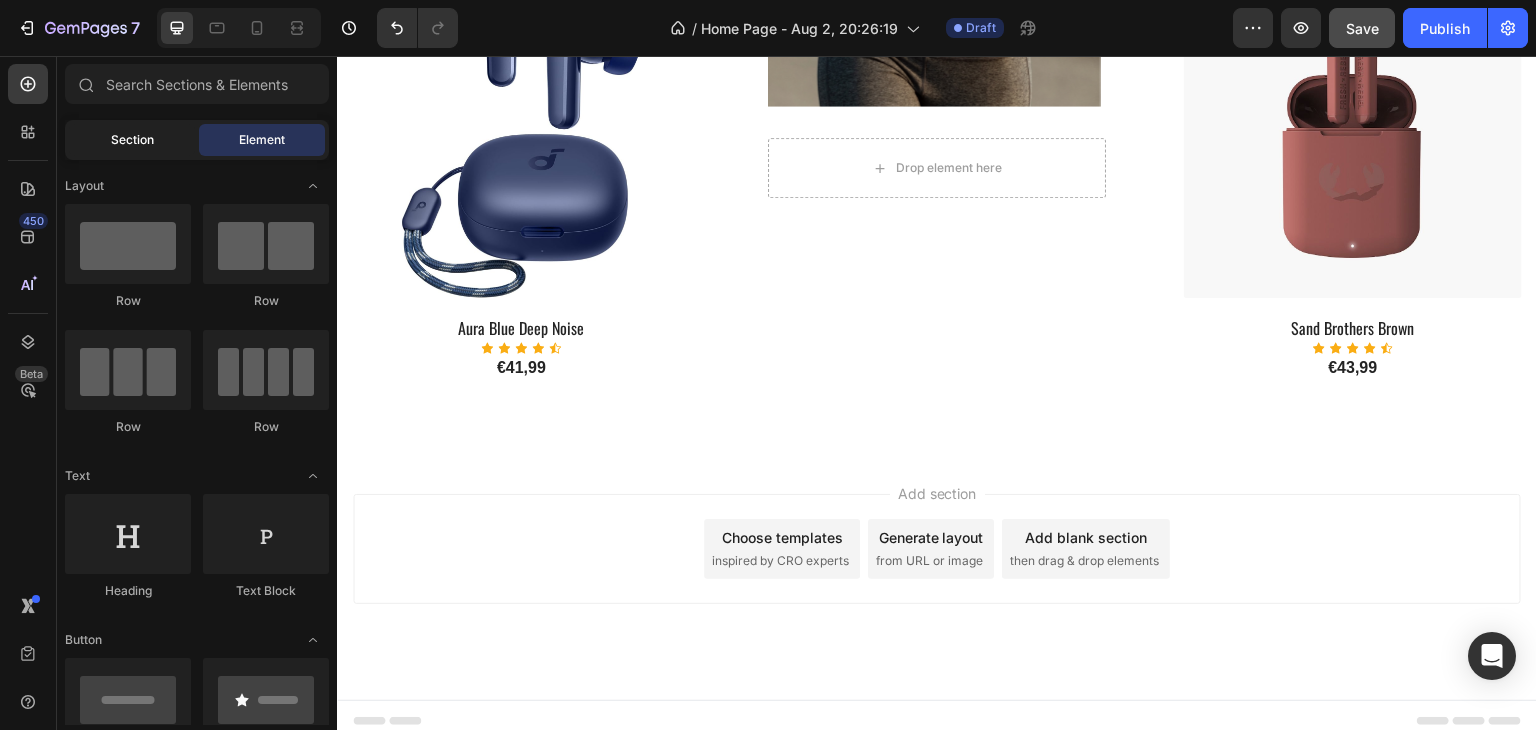 click on "Section" at bounding box center (132, 140) 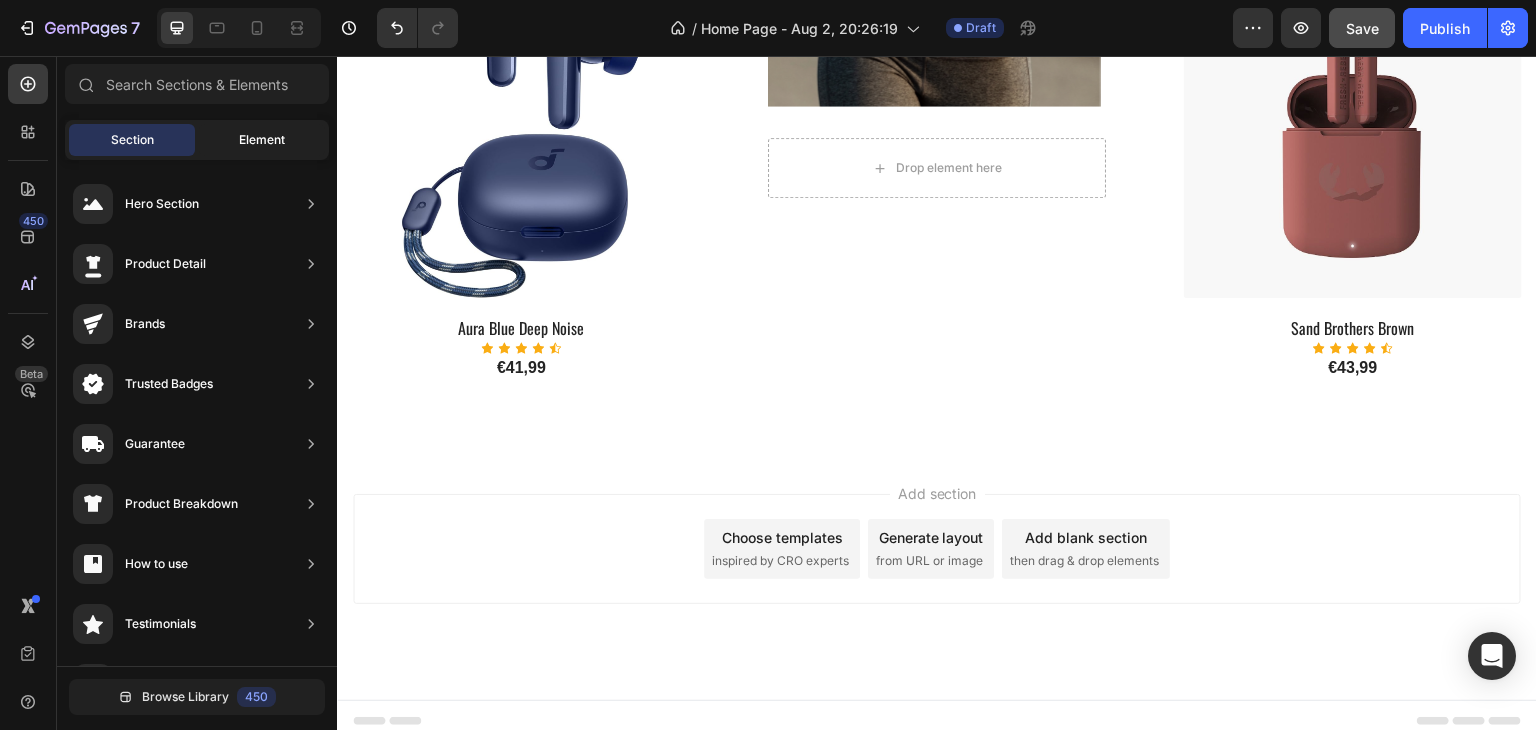 click on "Element" 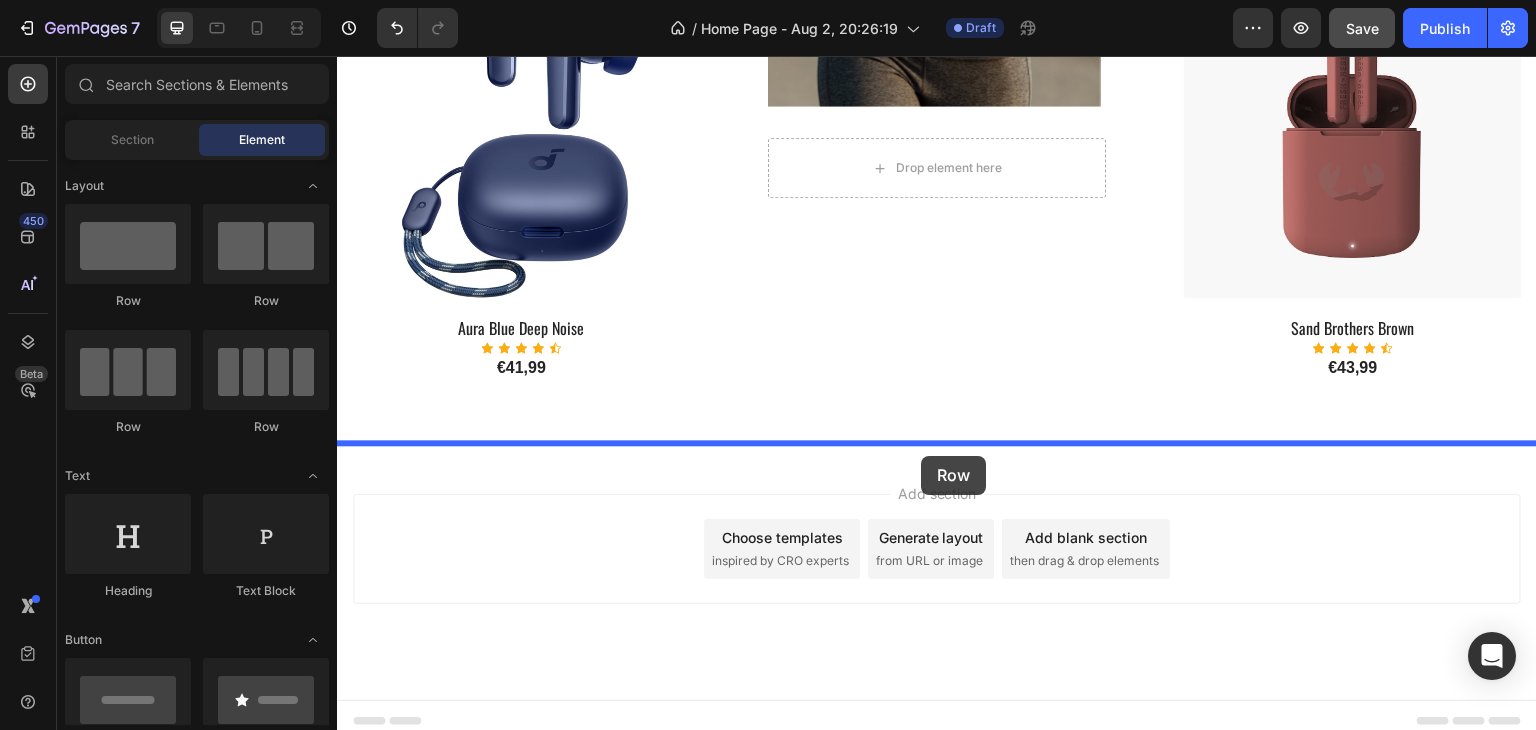 drag, startPoint x: 934, startPoint y: 502, endPoint x: 921, endPoint y: 456, distance: 47.801674 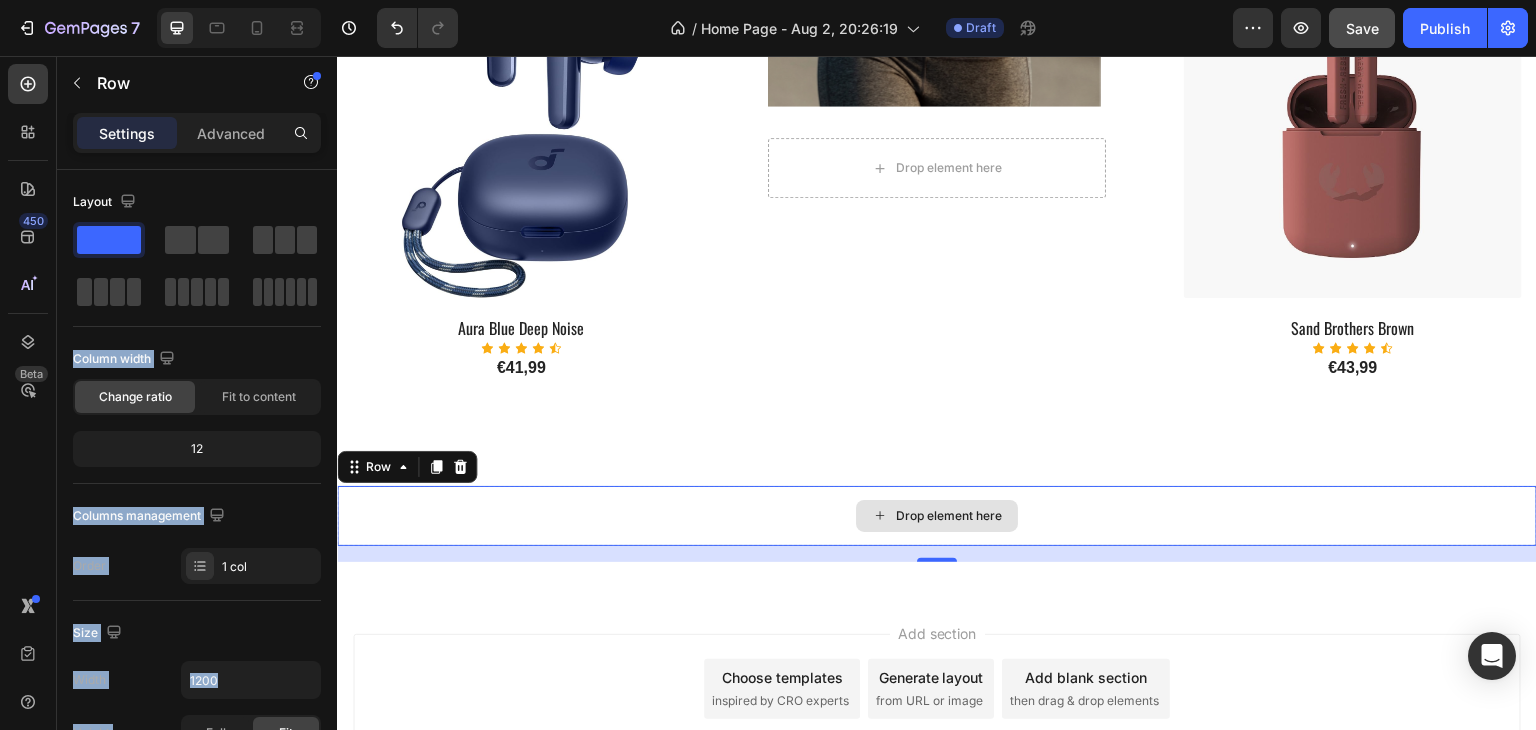 drag, startPoint x: 450, startPoint y: 293, endPoint x: 906, endPoint y: 514, distance: 506.7317 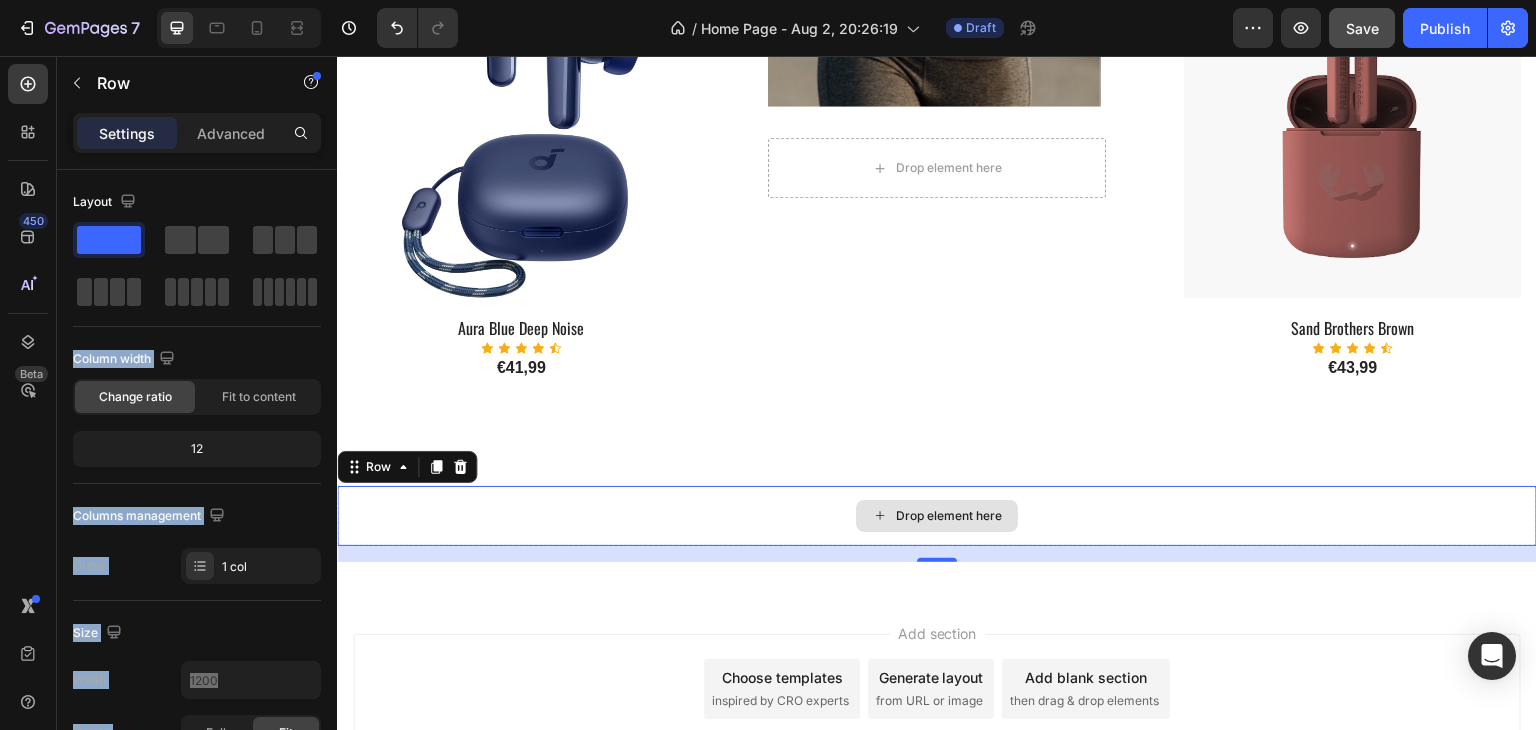 click on "Drop element here" at bounding box center [949, 516] 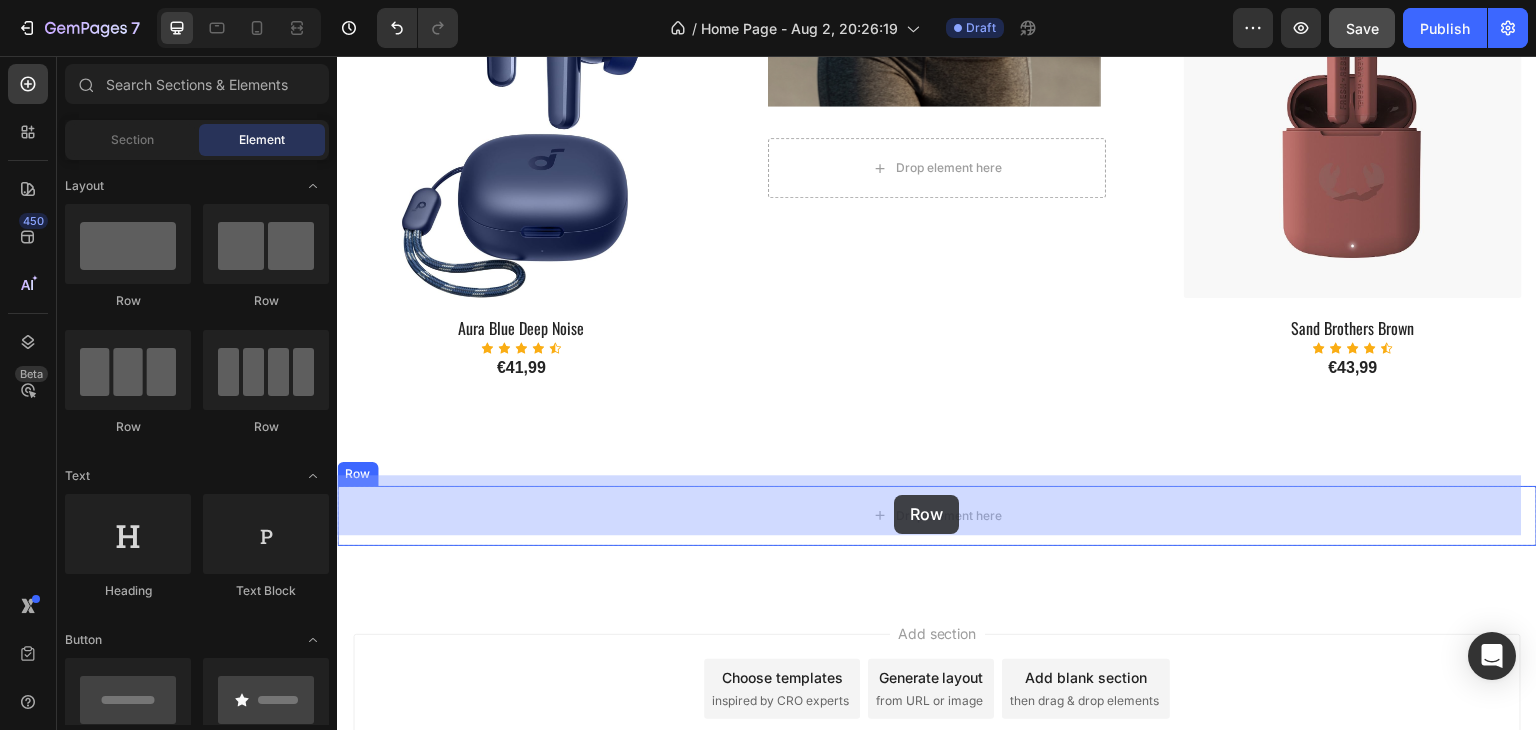 drag, startPoint x: 447, startPoint y: 303, endPoint x: 894, endPoint y: 495, distance: 486.49048 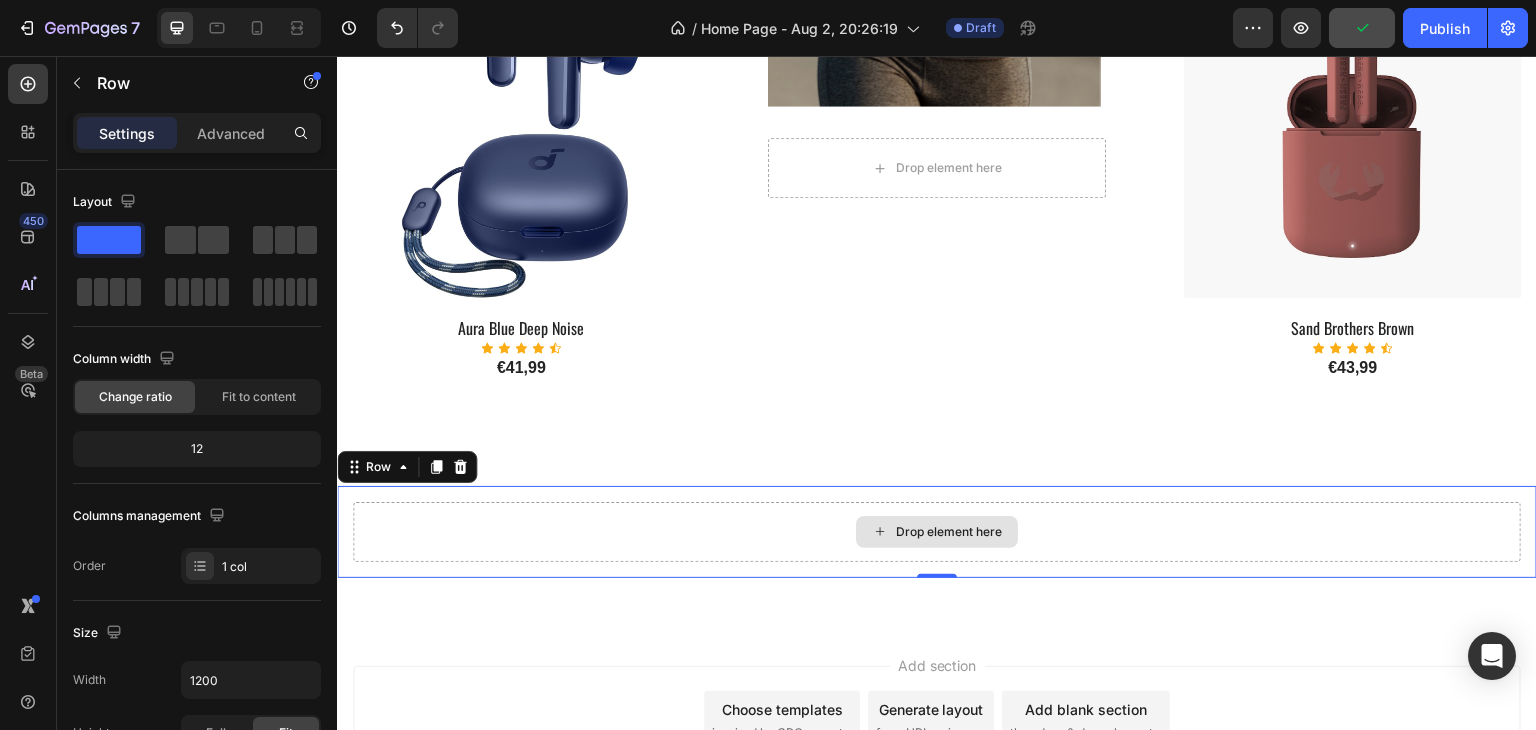 click on "Drop element here" at bounding box center (937, 532) 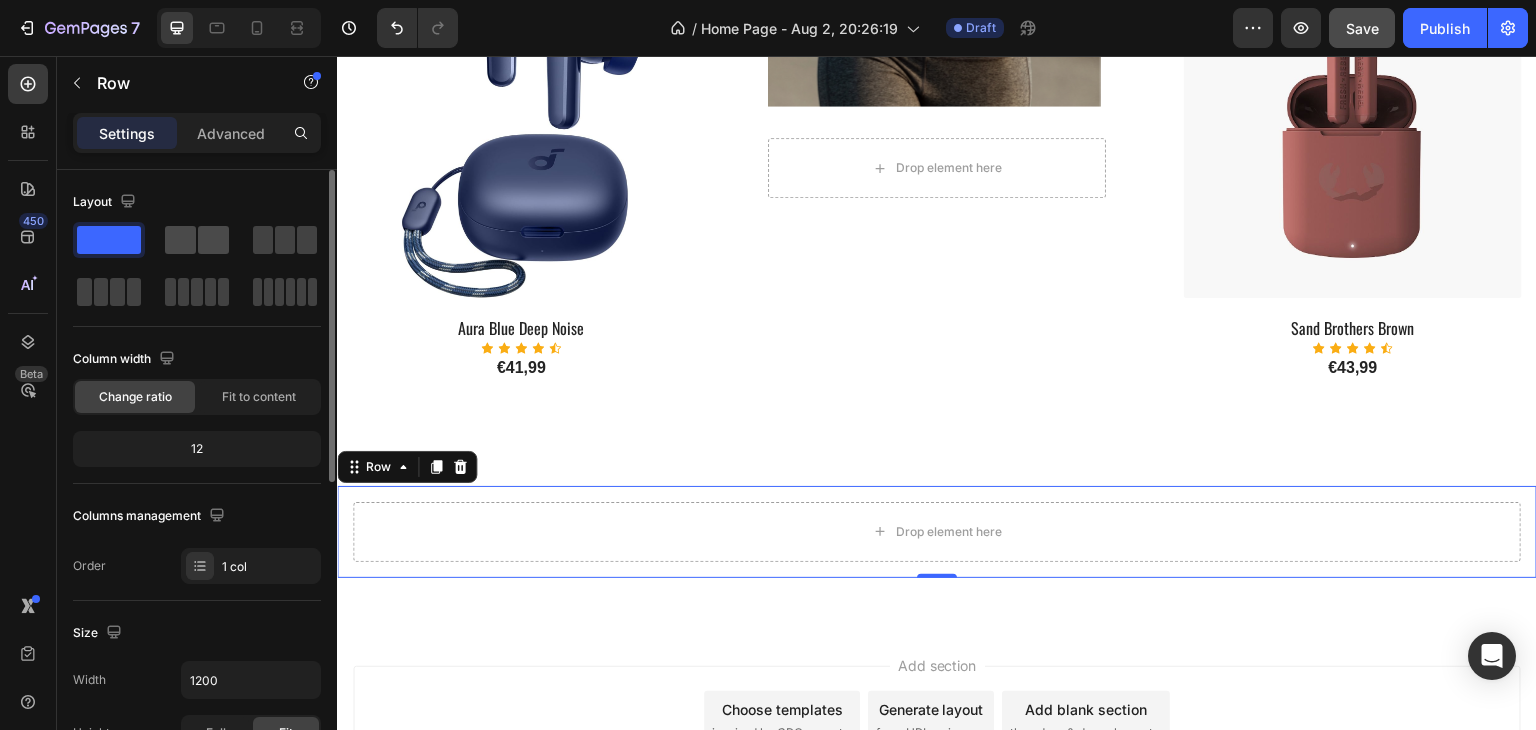 click 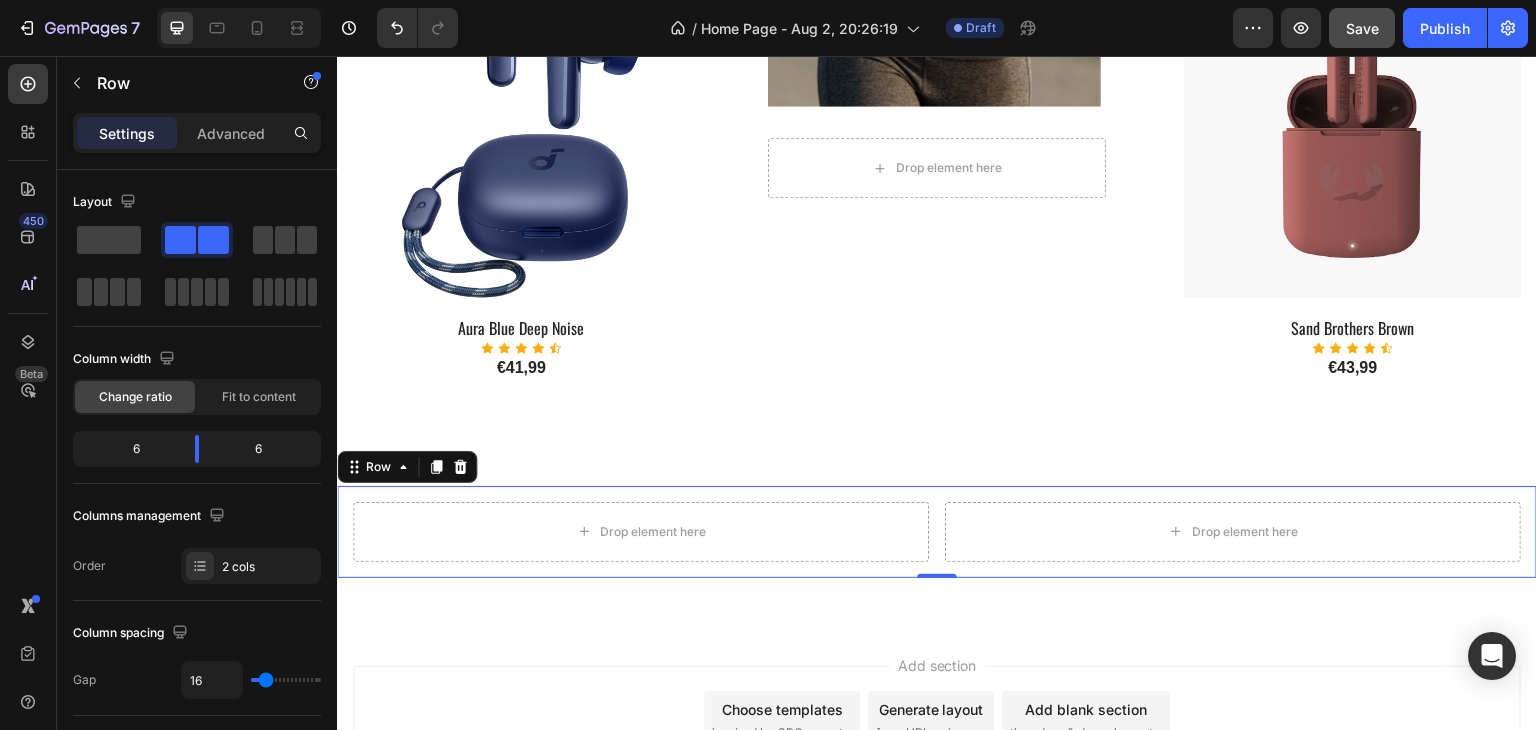 click on "Drop element here
Drop element here Row   0" at bounding box center (937, 532) 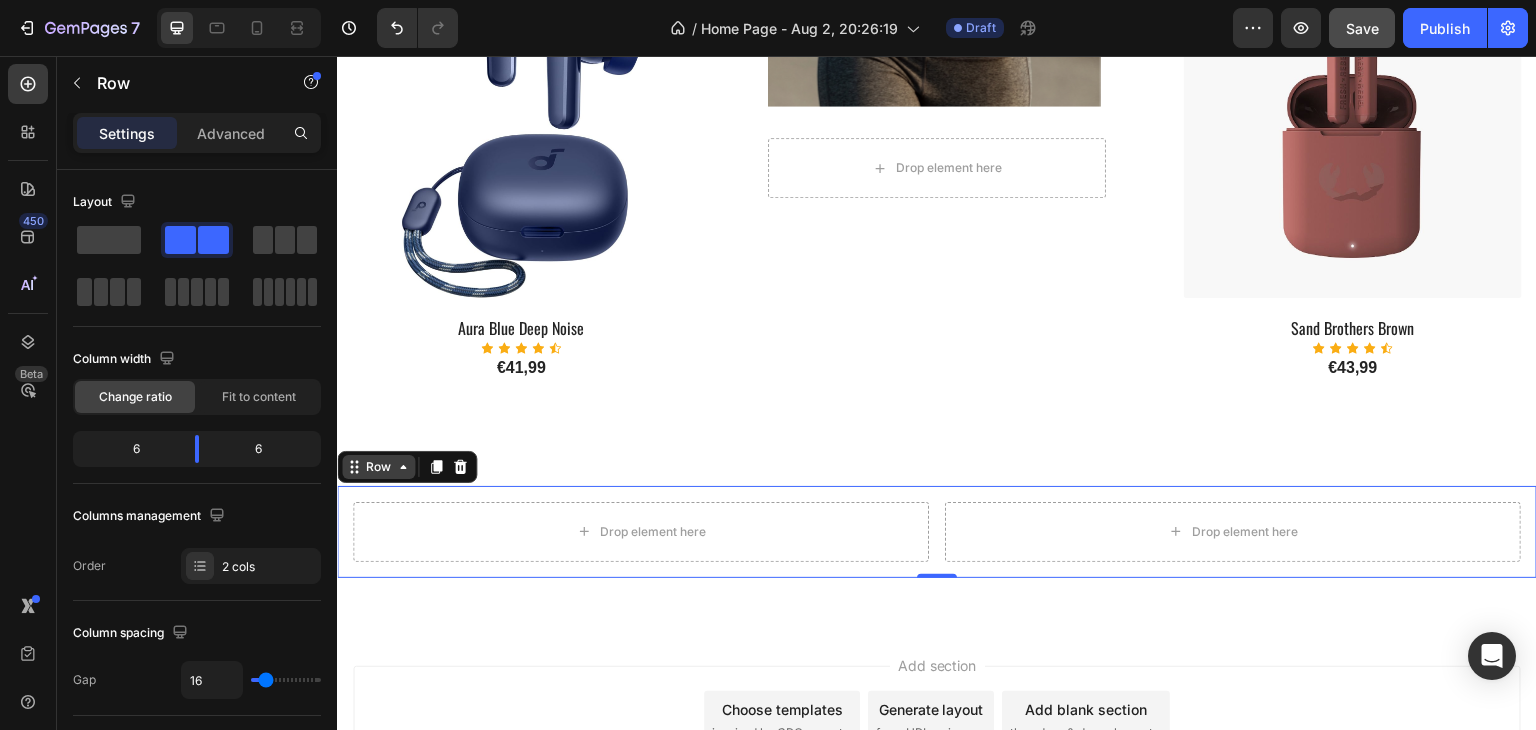 click 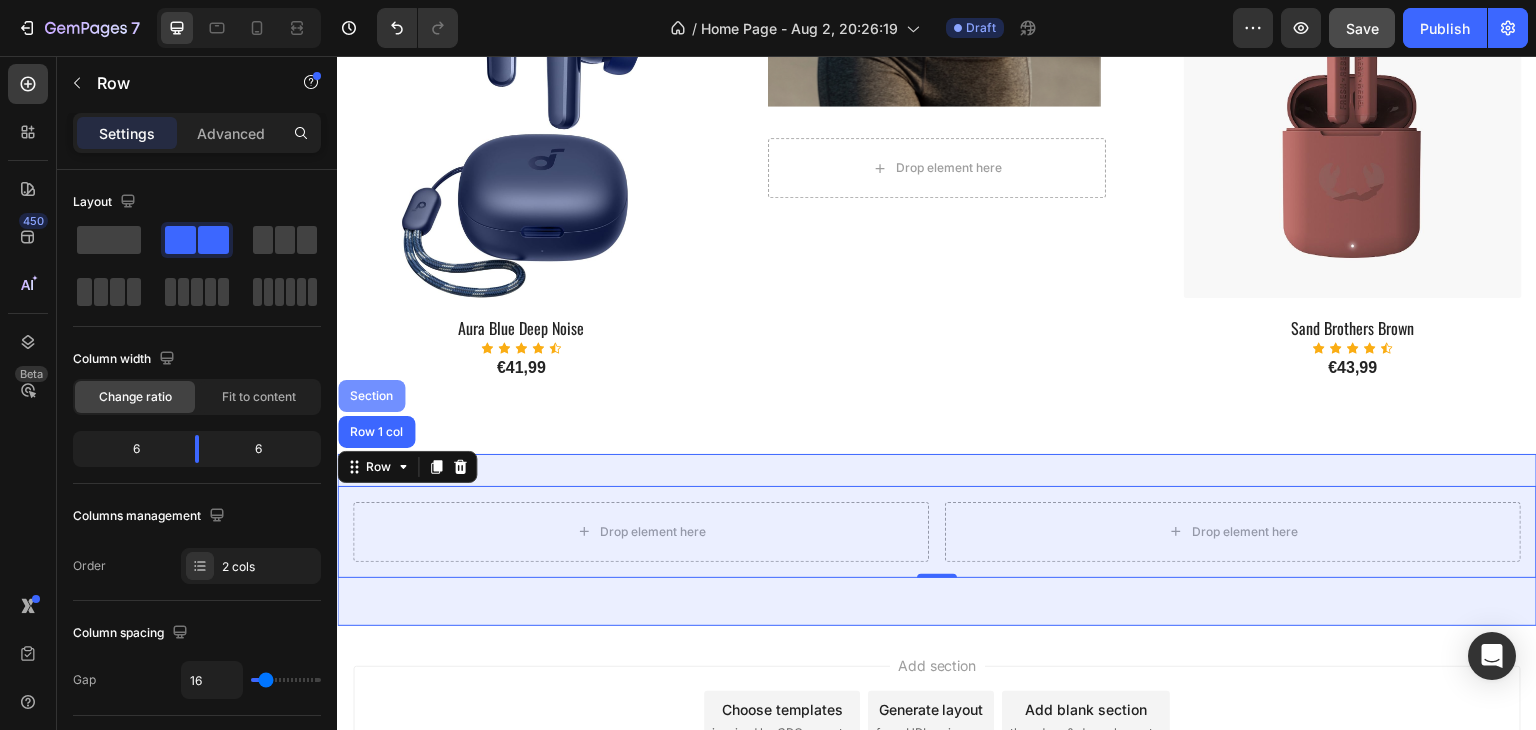 click on "Section" at bounding box center [371, 396] 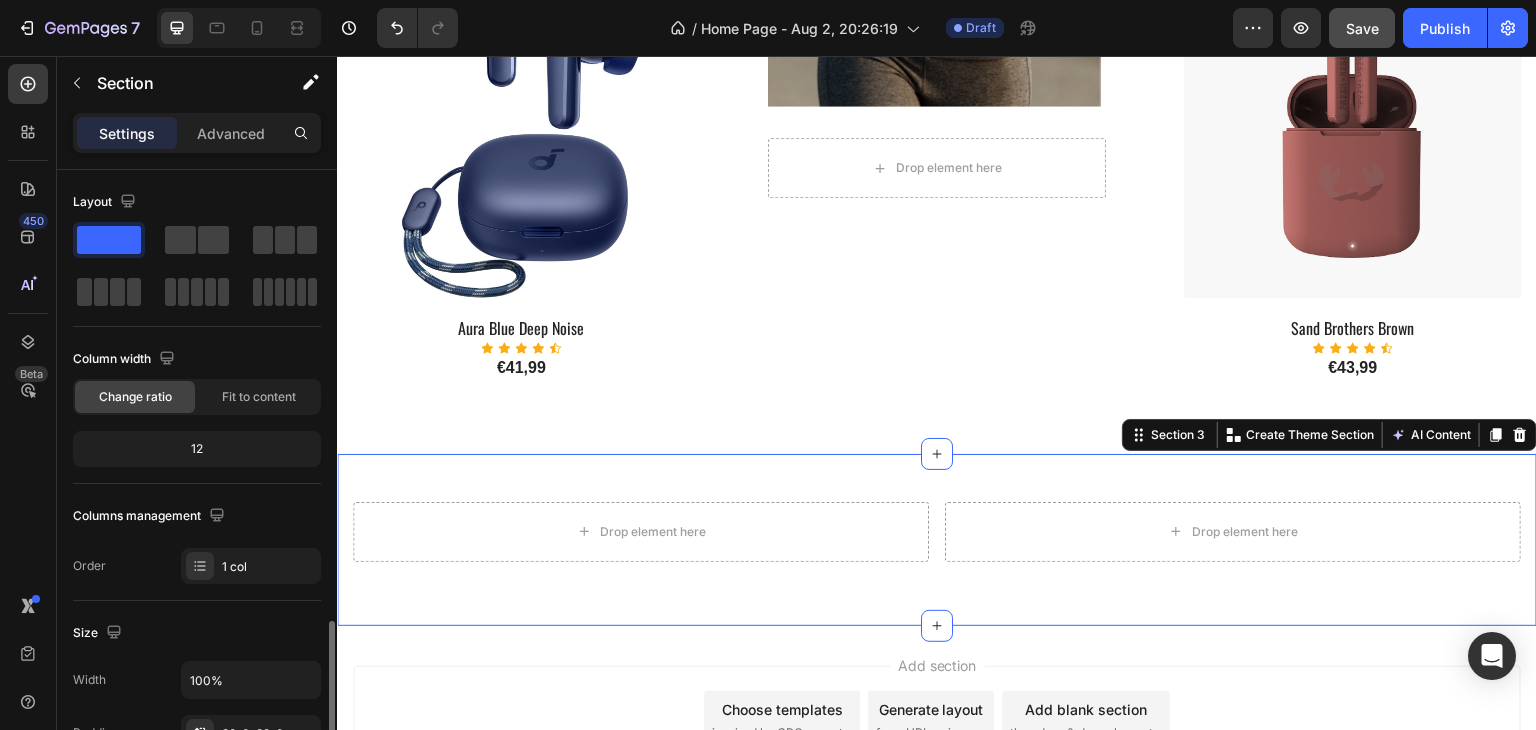 scroll, scrollTop: 300, scrollLeft: 0, axis: vertical 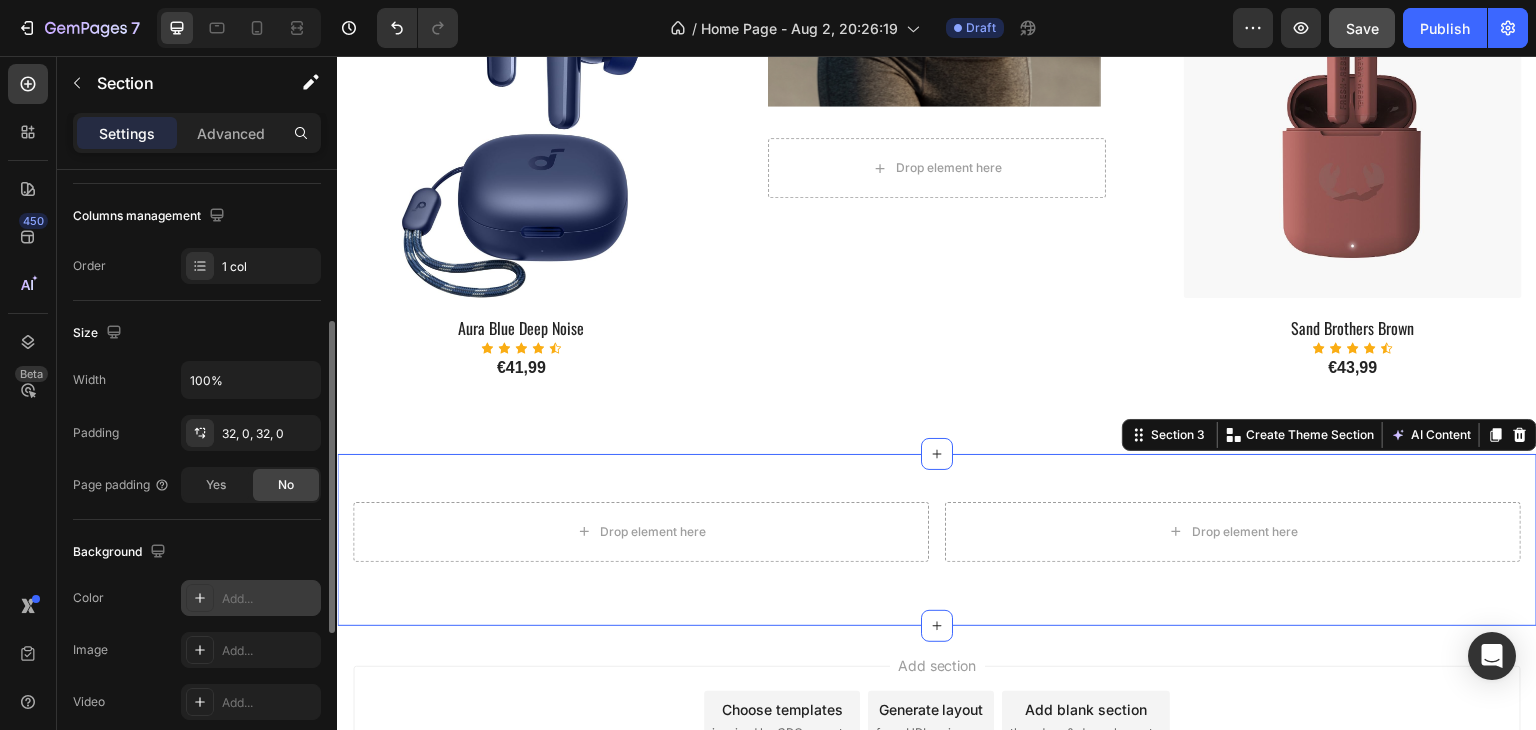 click on "Add..." at bounding box center (269, 599) 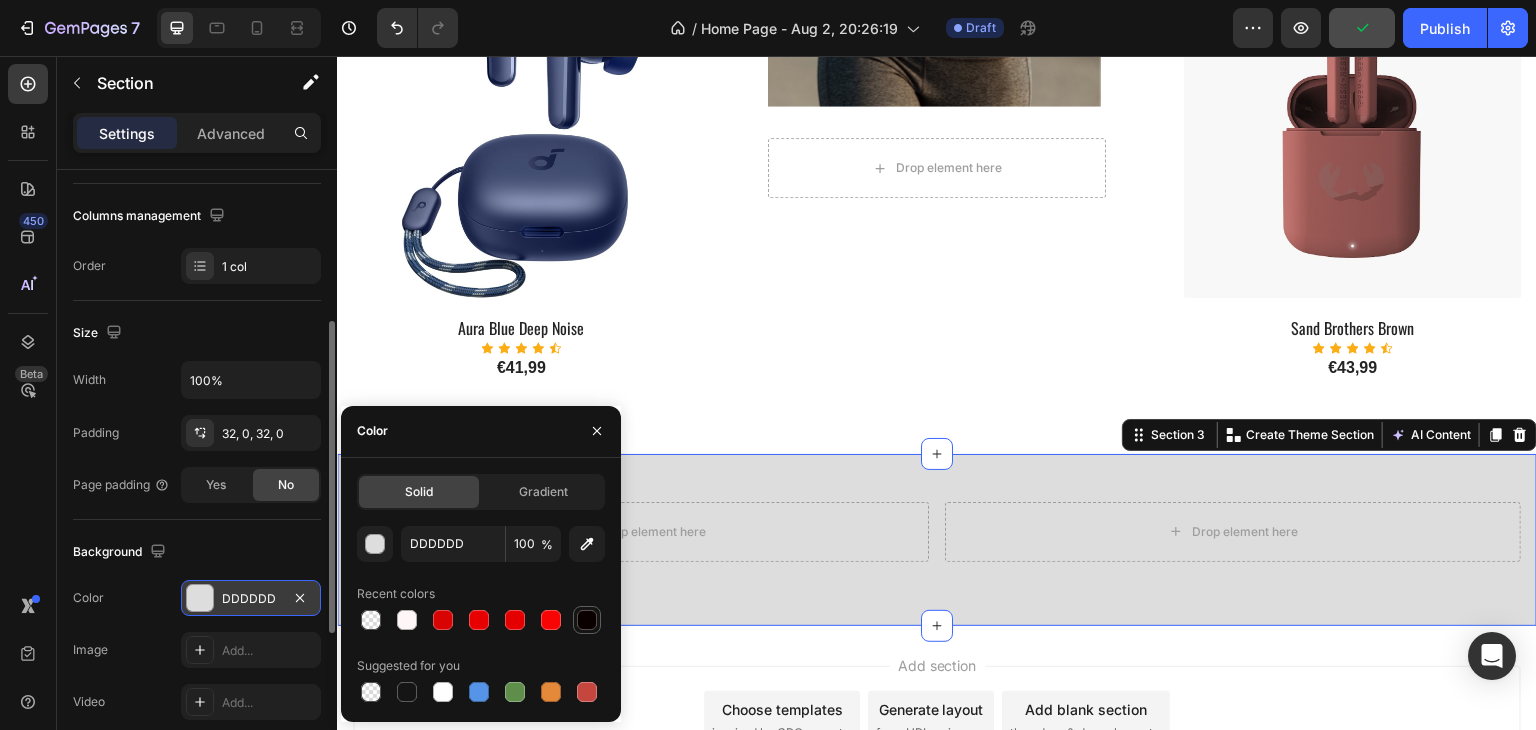 click at bounding box center [587, 620] 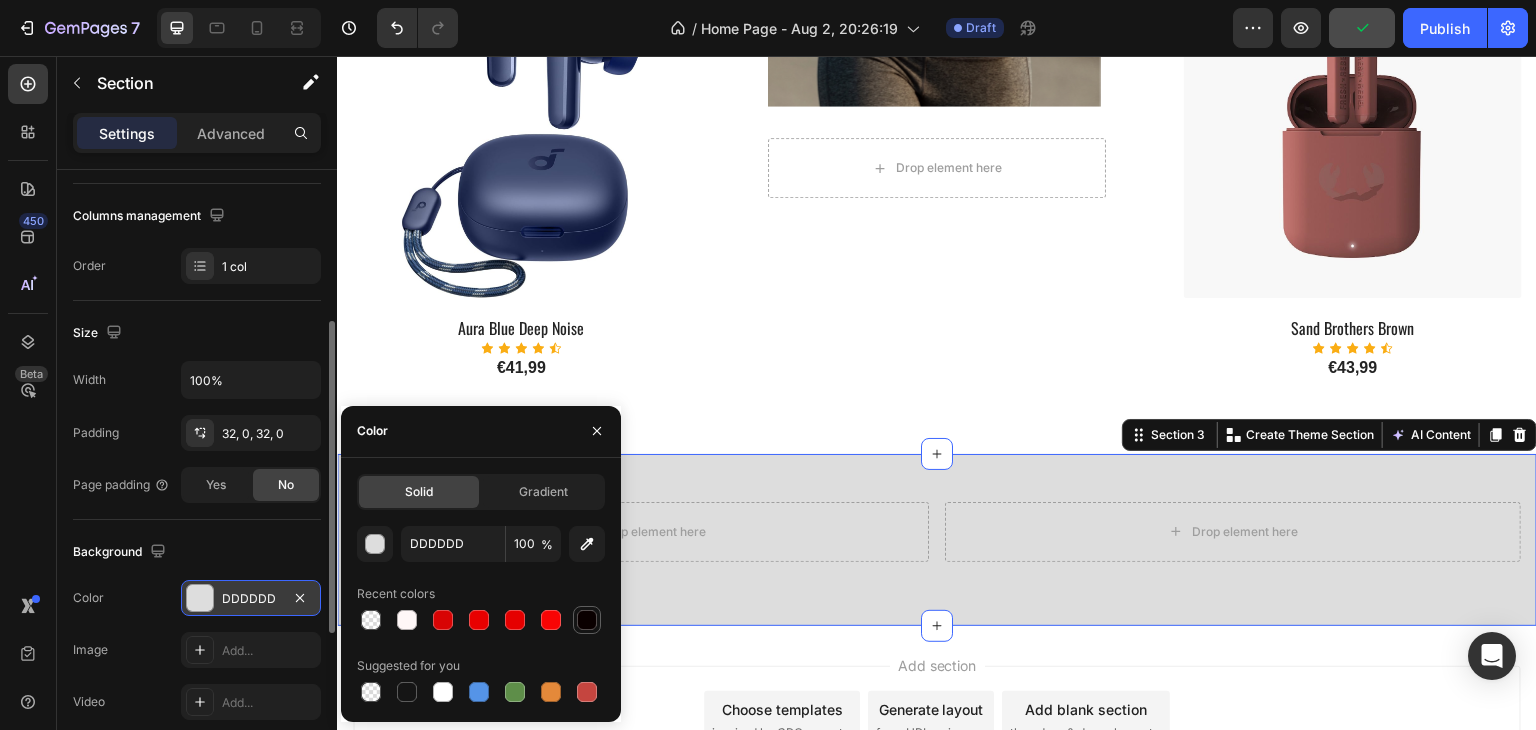 type on "0A0000" 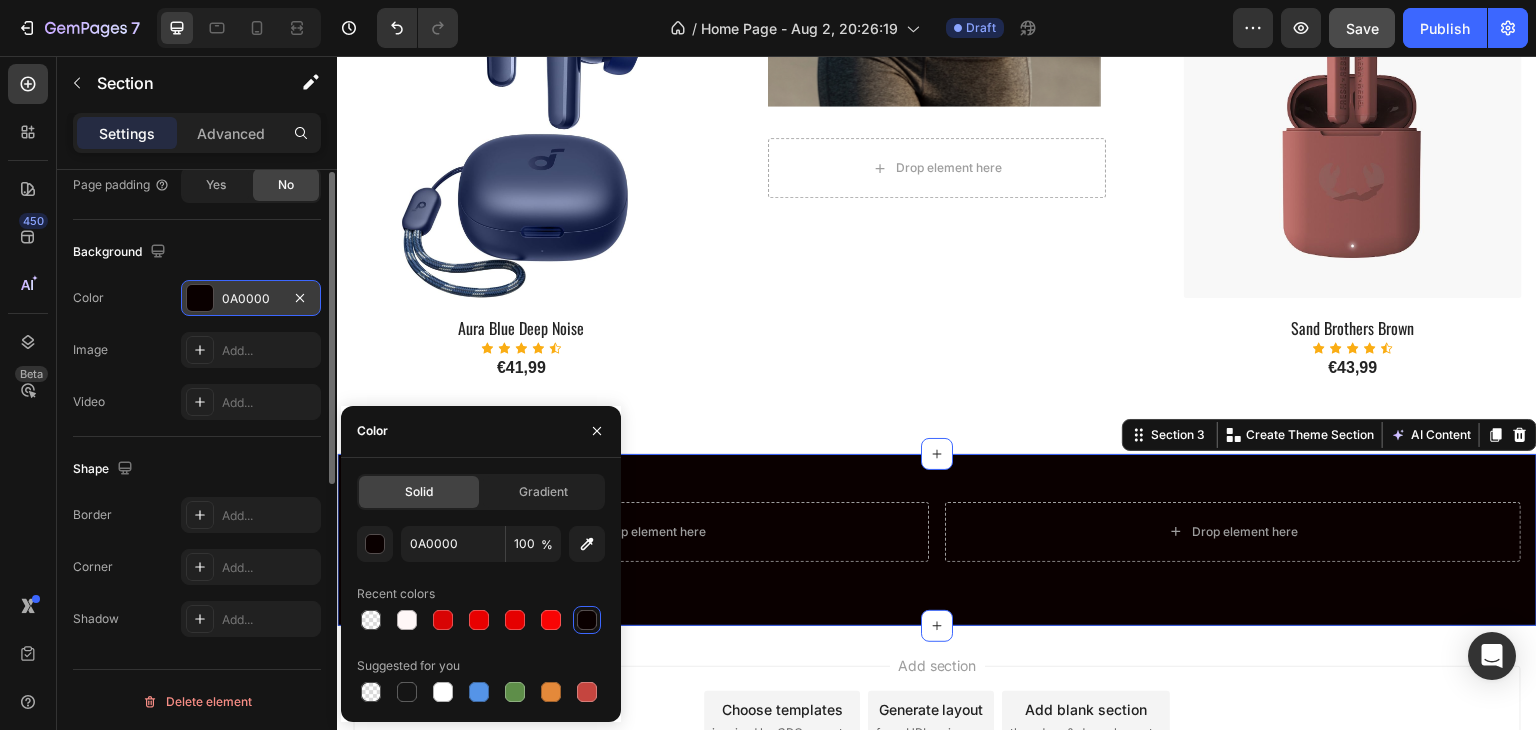 scroll, scrollTop: 300, scrollLeft: 0, axis: vertical 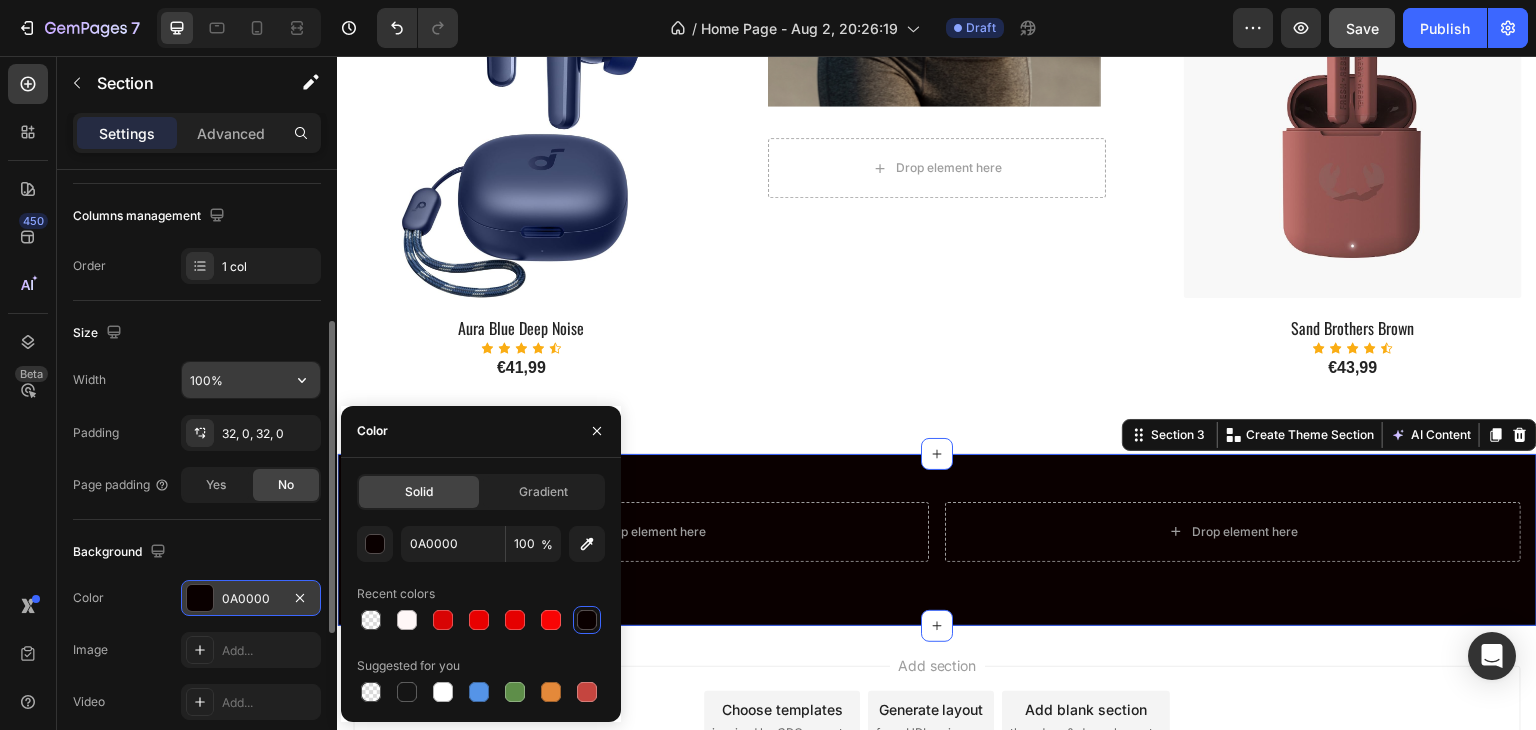 click on "100%" at bounding box center [251, 380] 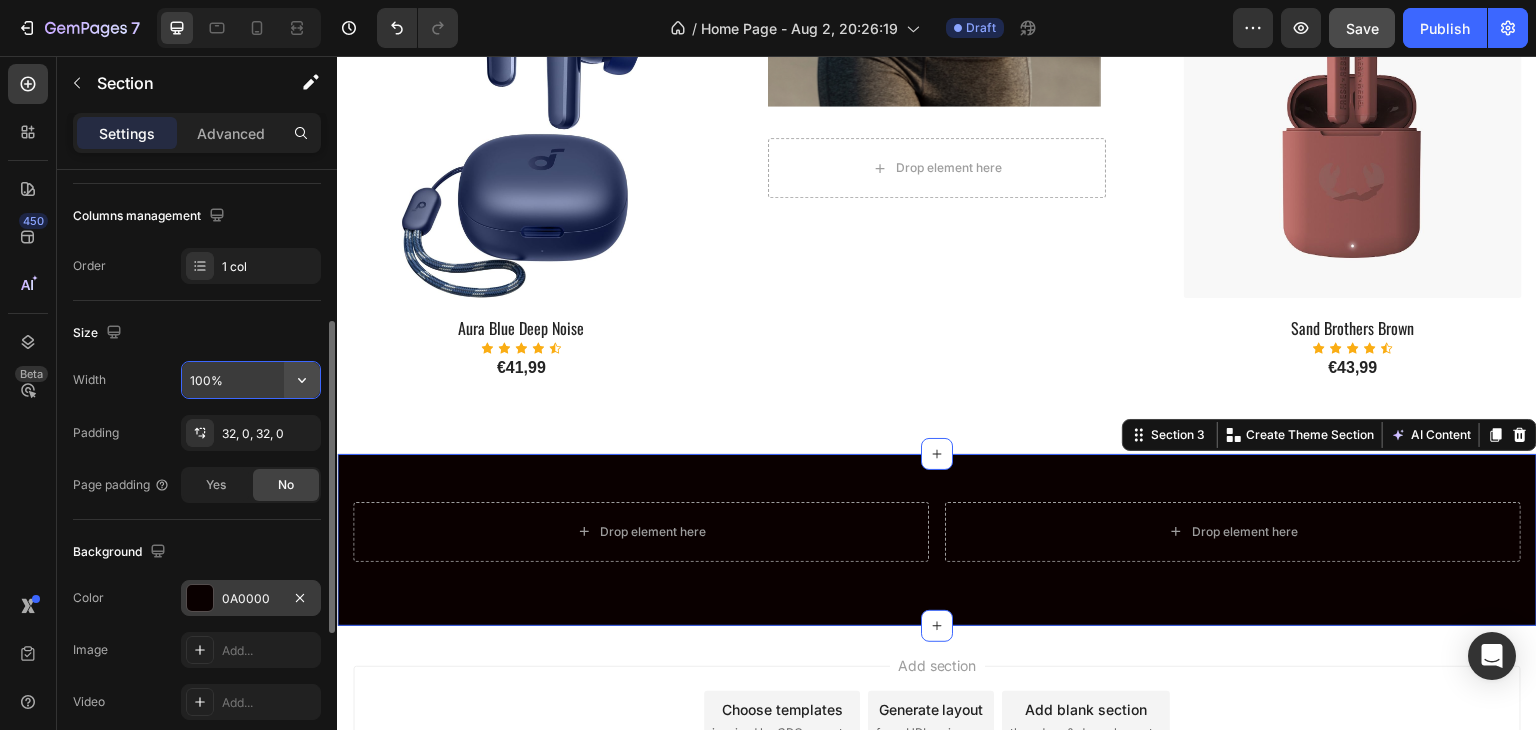 click 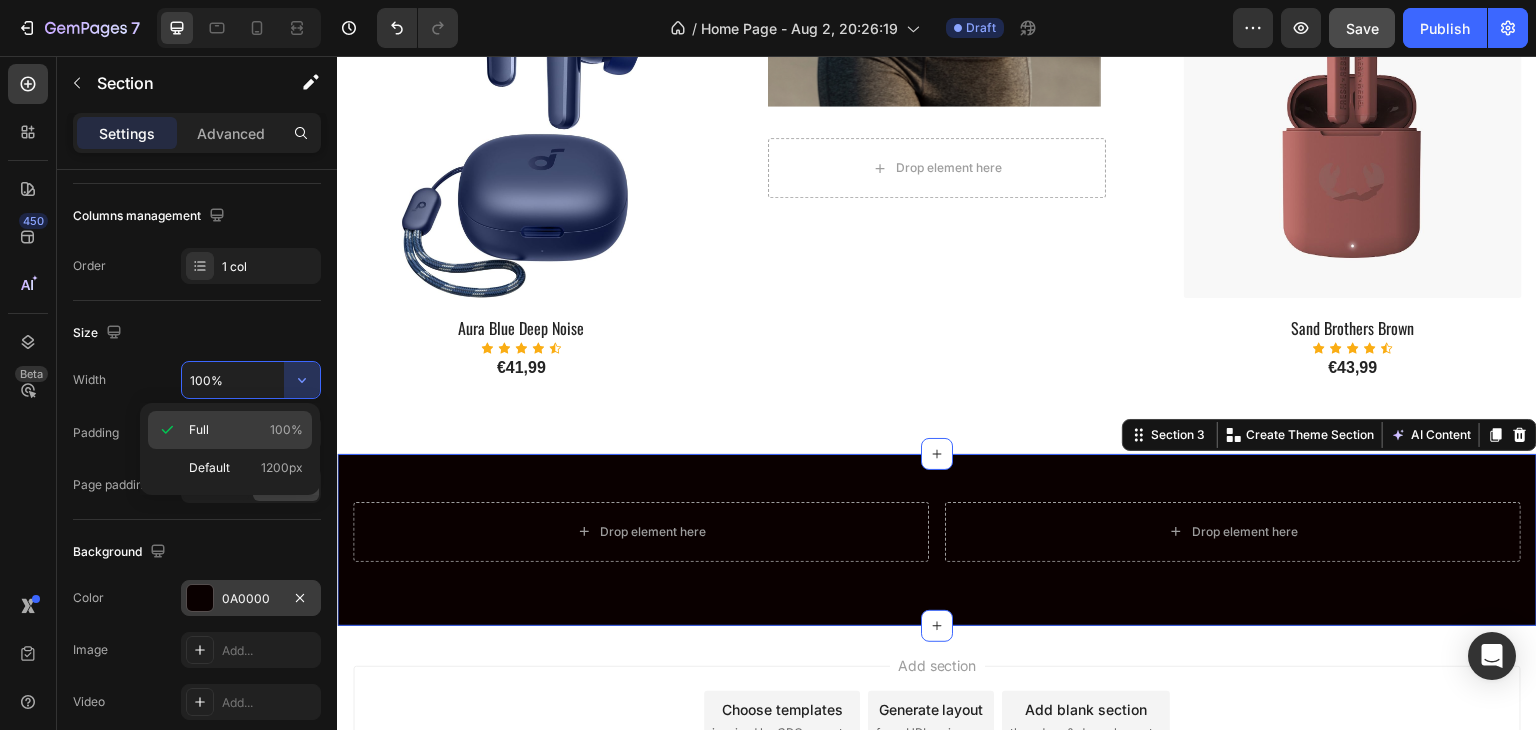 click on "Full 100%" at bounding box center (246, 430) 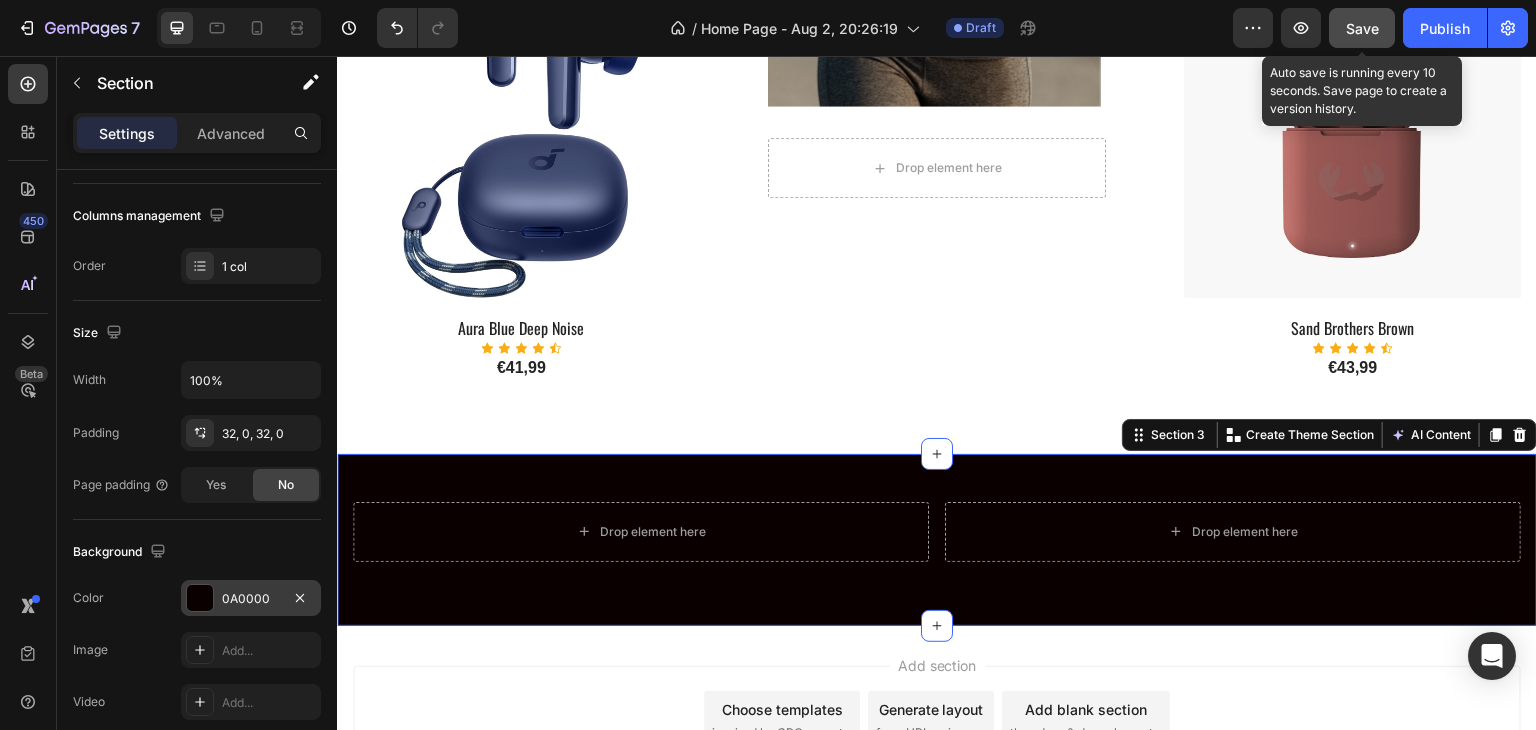 drag, startPoint x: 1364, startPoint y: 31, endPoint x: 923, endPoint y: 53, distance: 441.5484 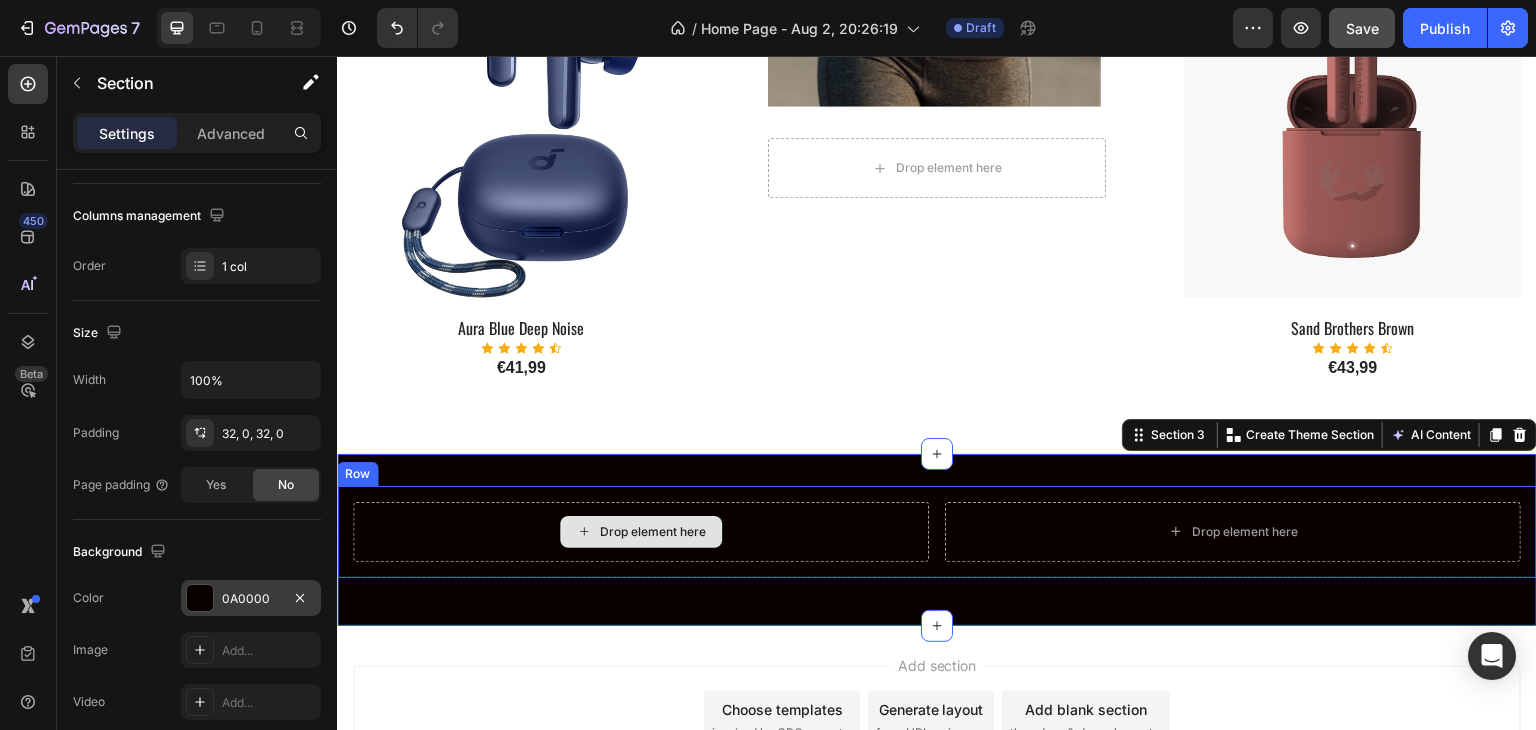 click on "Drop element here" at bounding box center (641, 532) 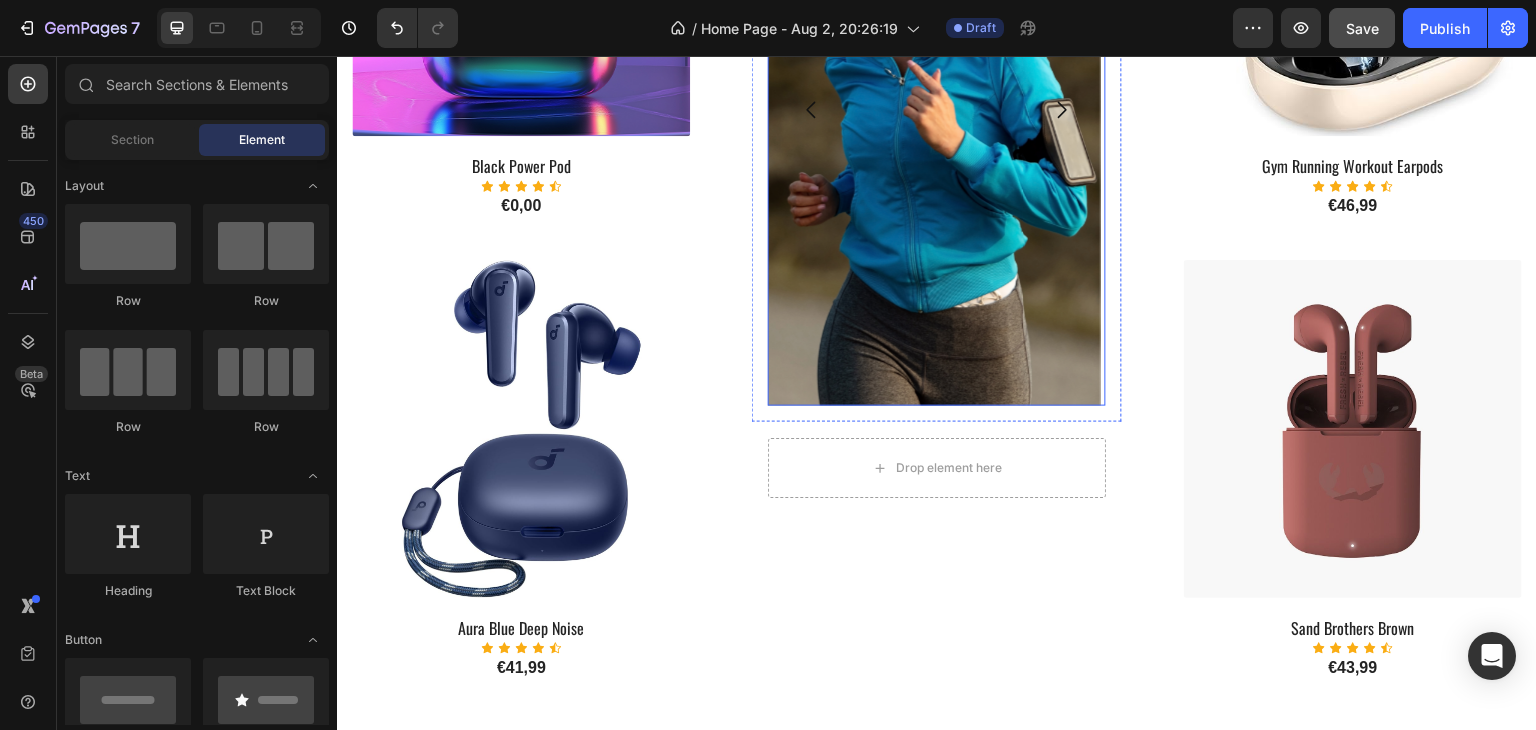 scroll, scrollTop: 1615, scrollLeft: 0, axis: vertical 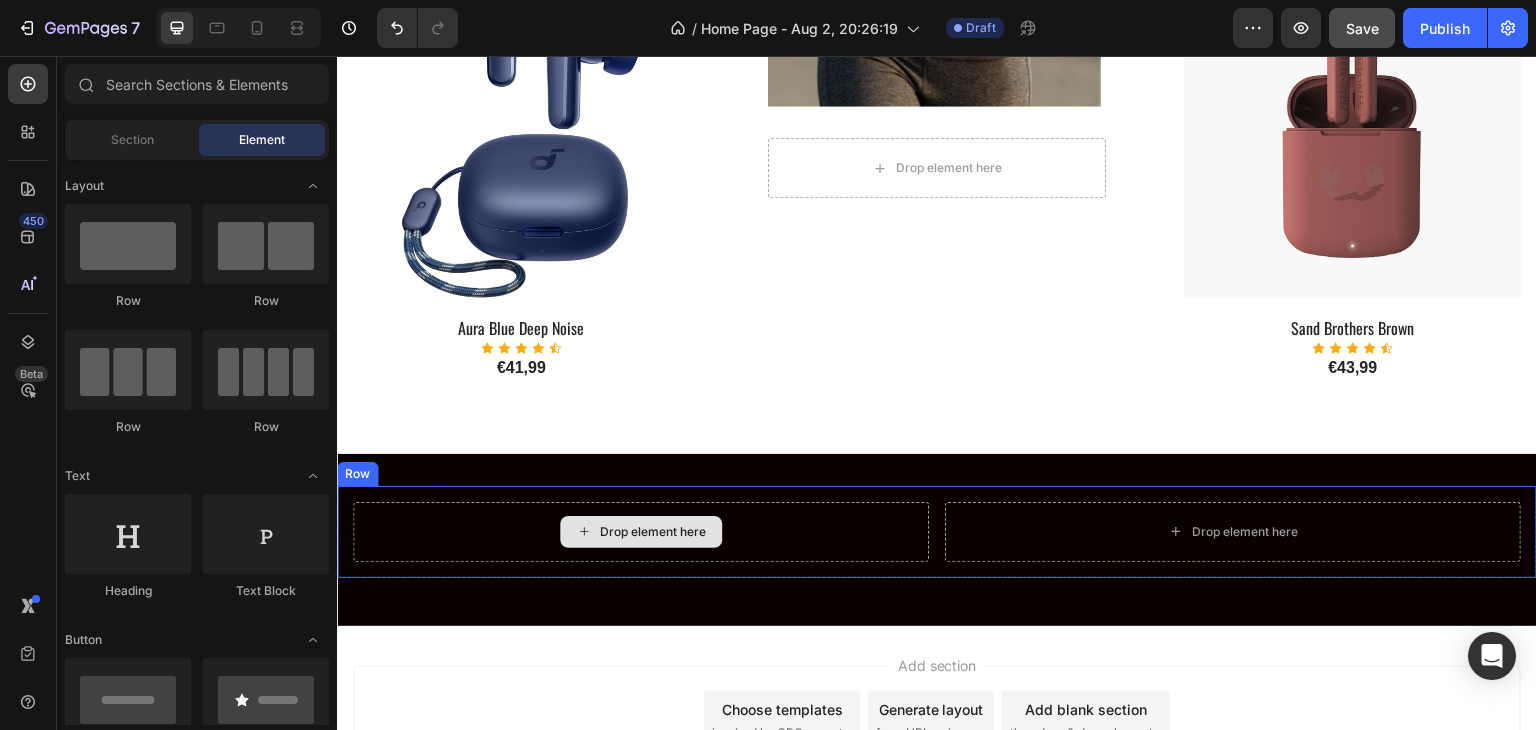 click on "Drop element here" at bounding box center (641, 532) 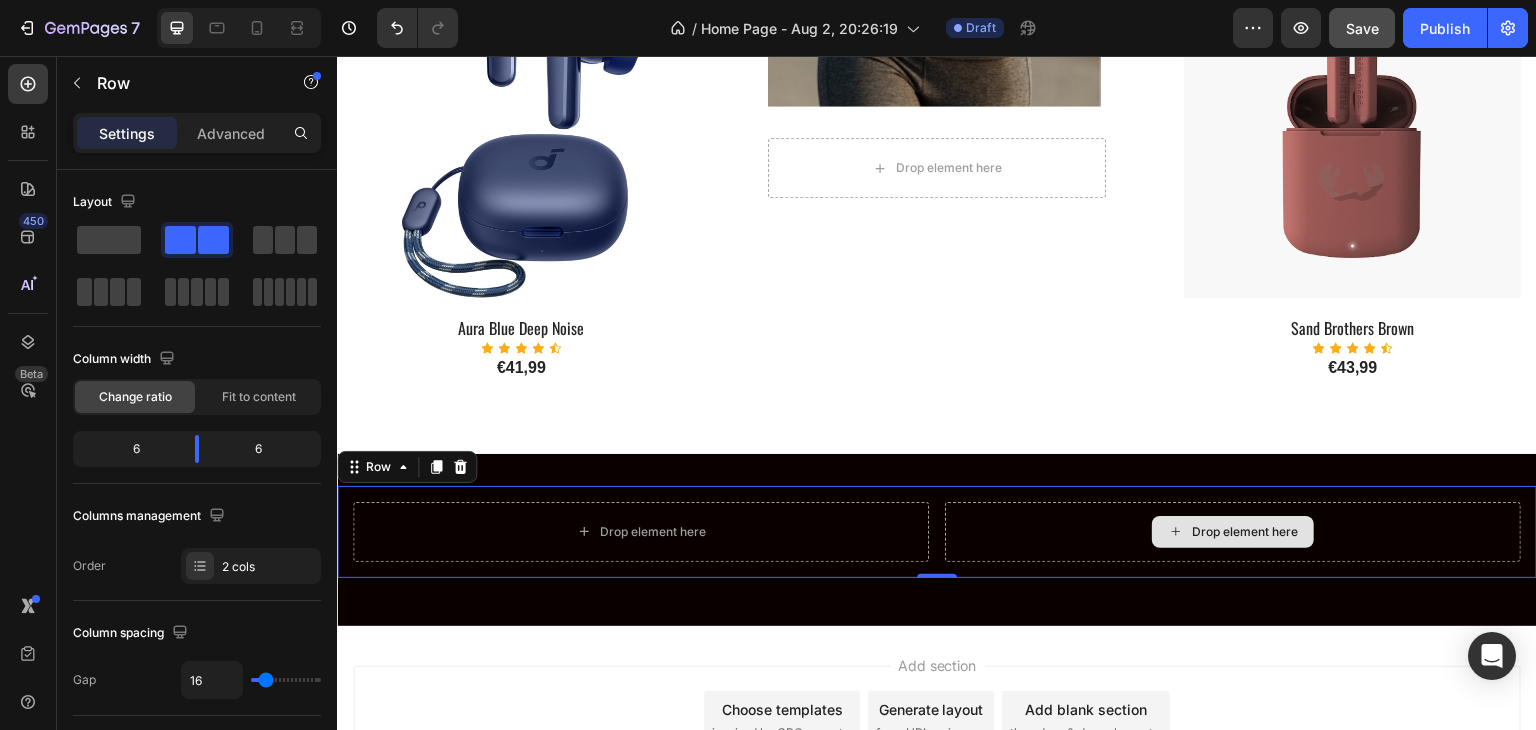 click on "Drop element here" at bounding box center (1233, 532) 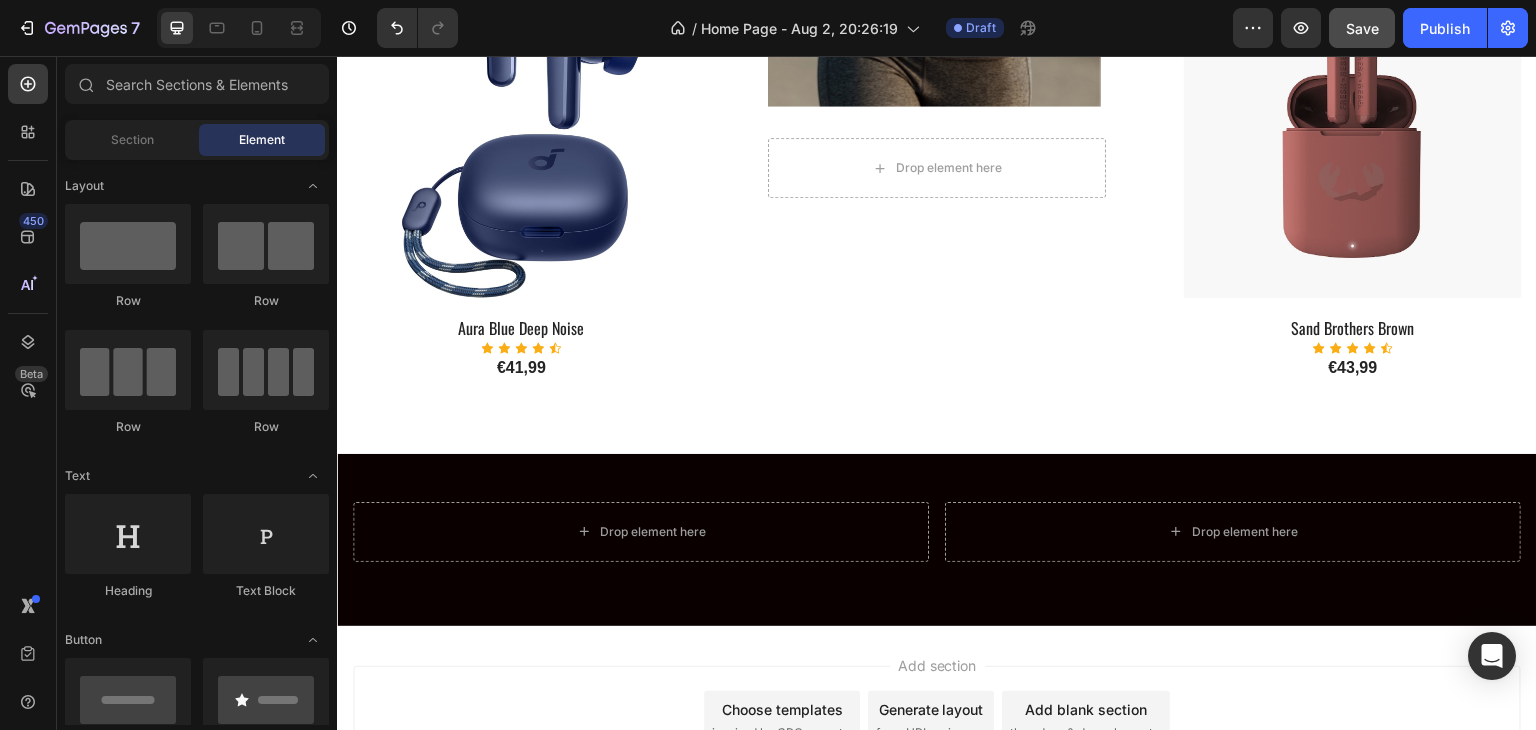 scroll, scrollTop: 400, scrollLeft: 0, axis: vertical 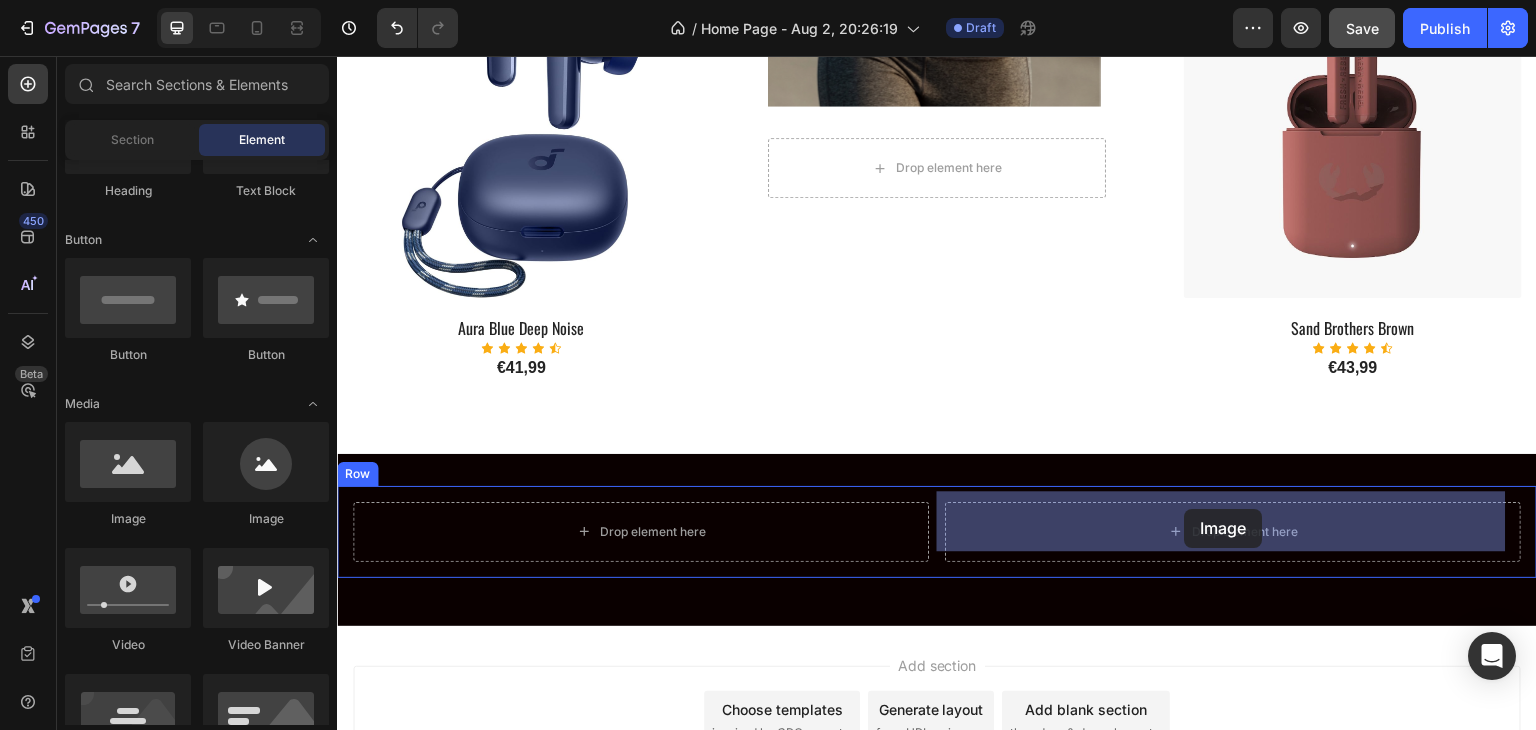 drag, startPoint x: 829, startPoint y: 570, endPoint x: 940, endPoint y: 530, distance: 117.98729 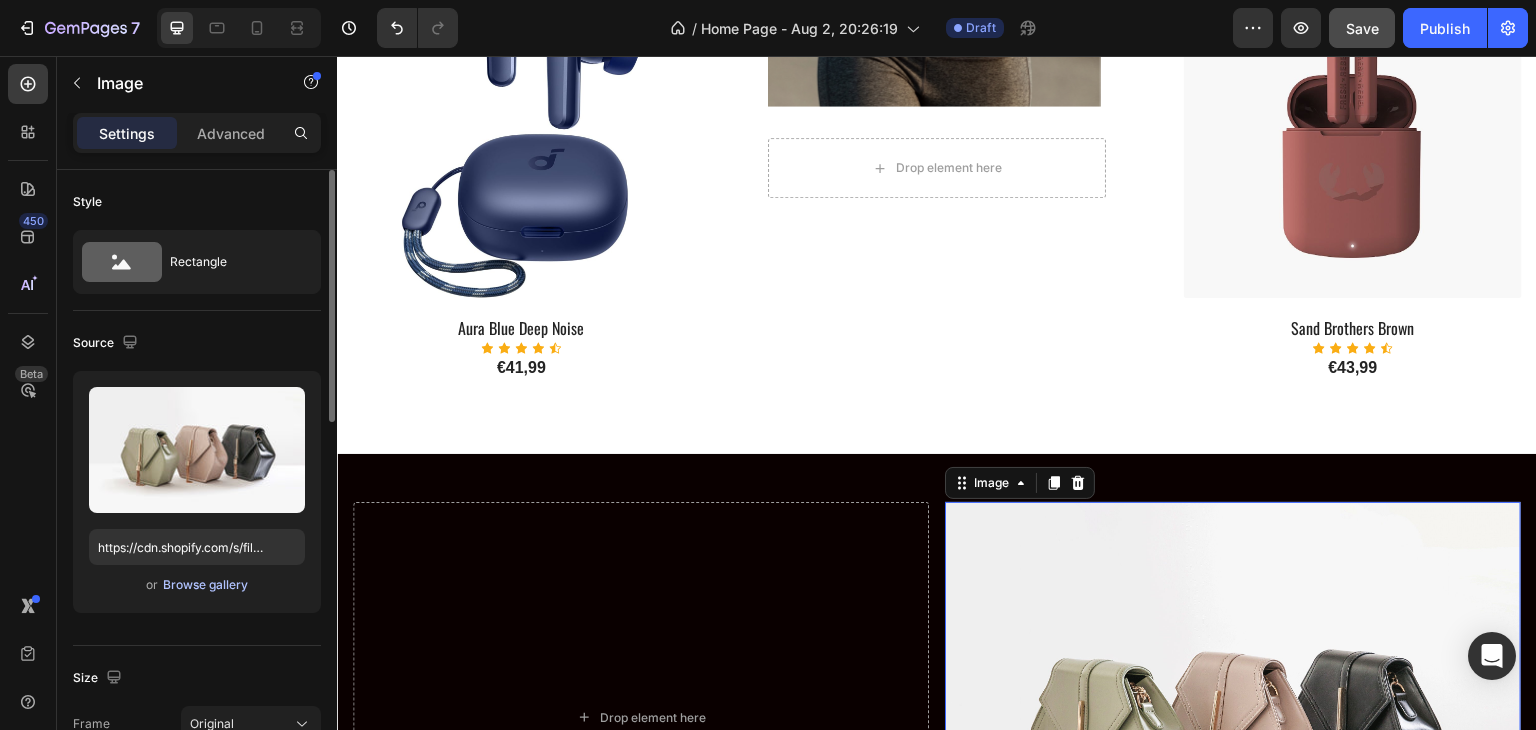 click on "Browse gallery" at bounding box center (205, 585) 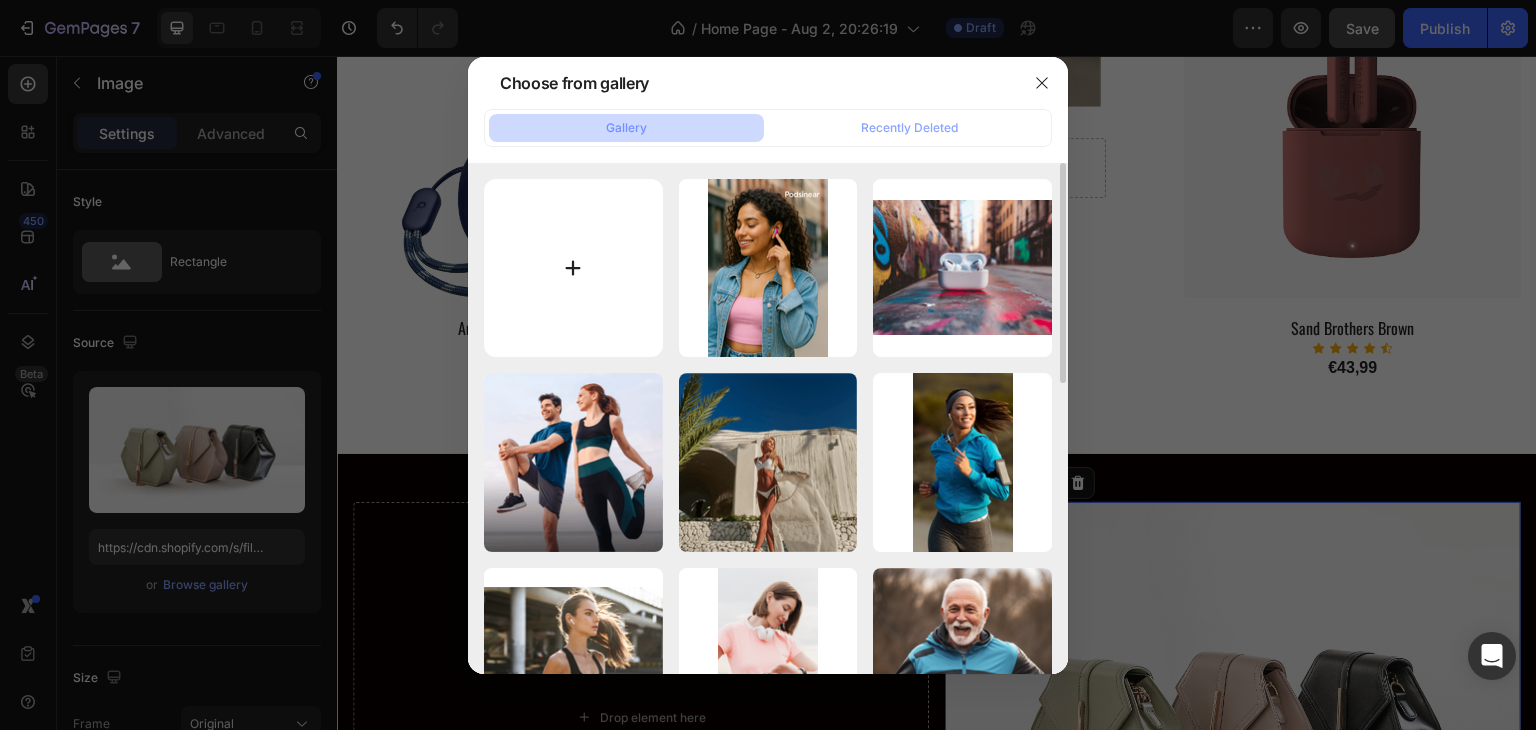 click at bounding box center (573, 268) 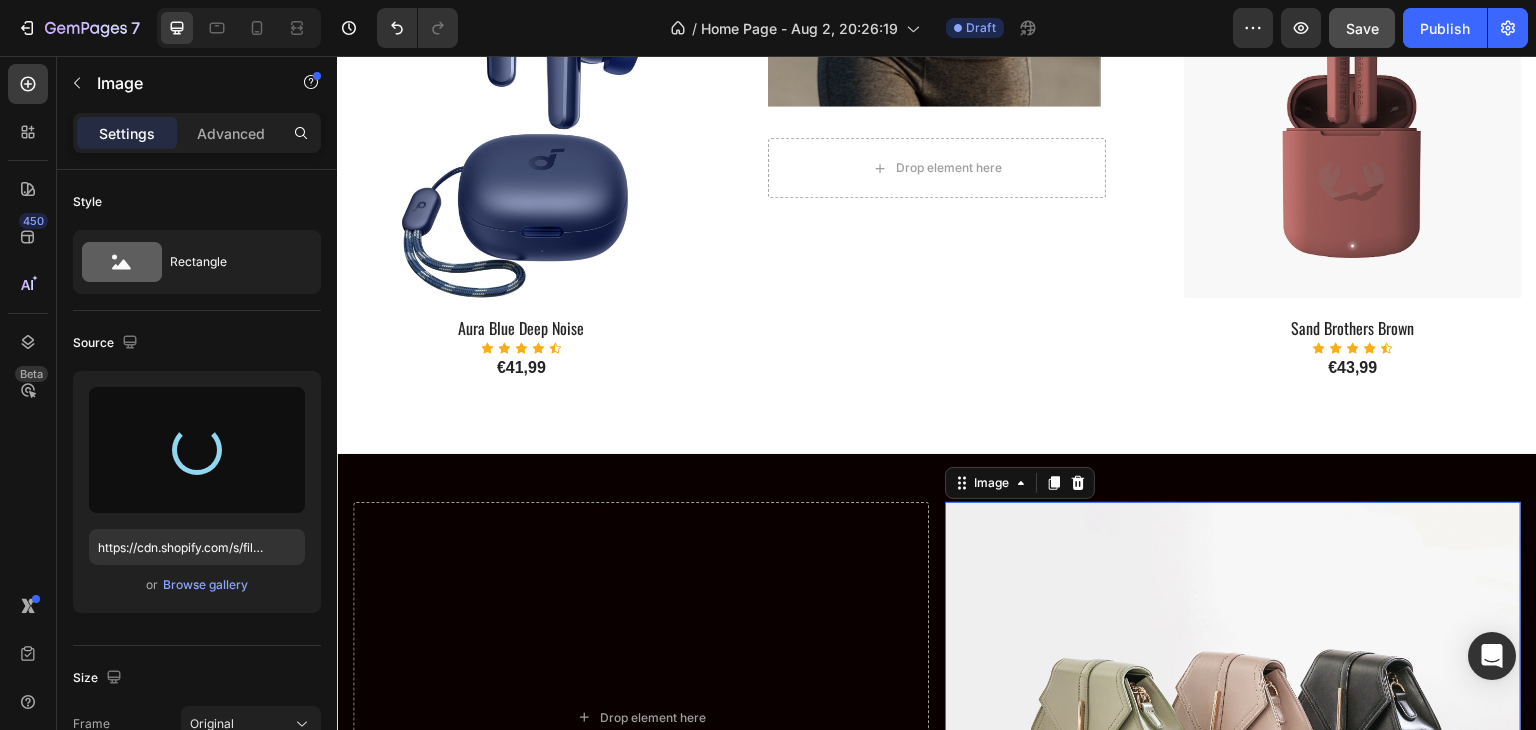 type on "https://cdn.shopify.com/s/files/1/0957/2968/0715/files/gempages_578057361986421701-04479b6f-d924-4353-bf29-b5369e9f0e0d.jpg" 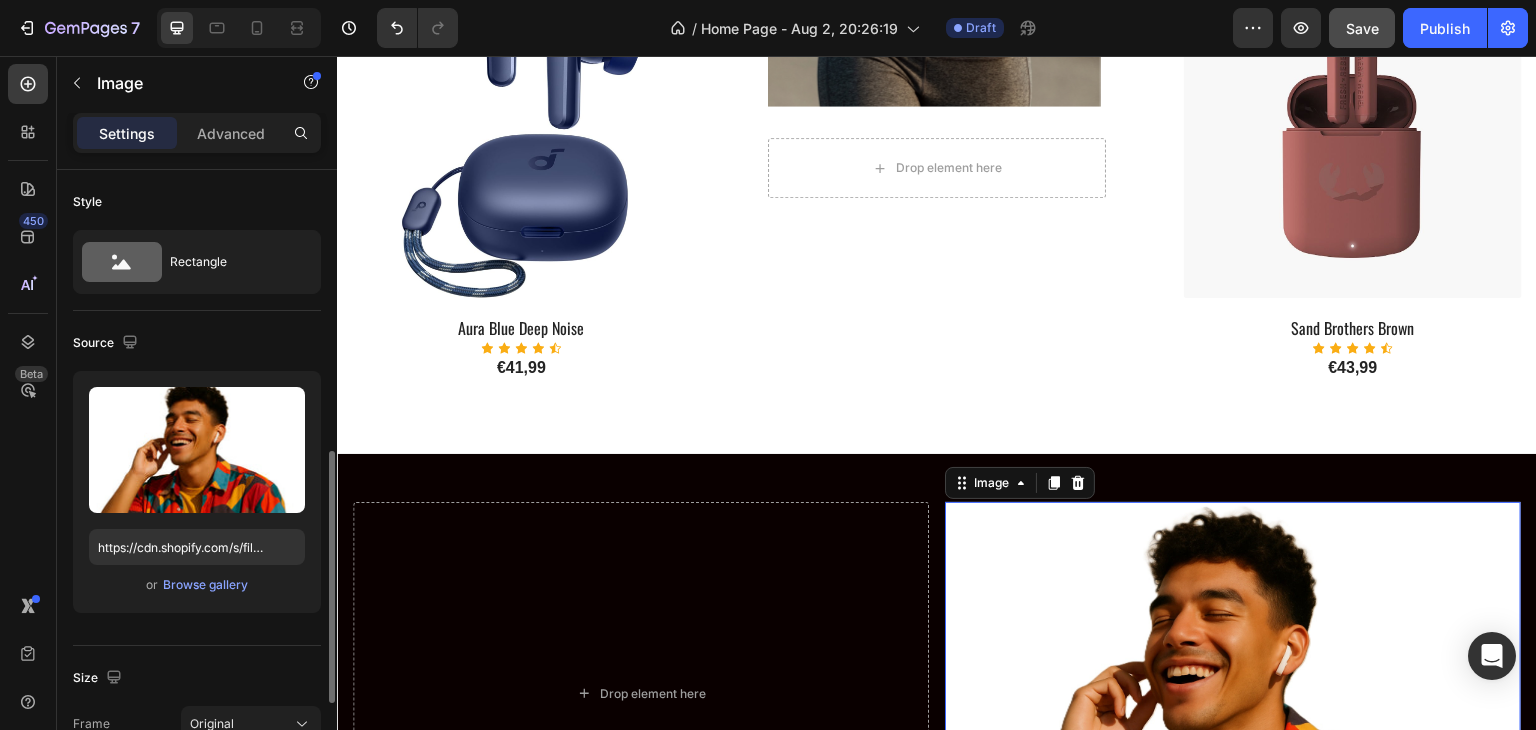 scroll, scrollTop: 200, scrollLeft: 0, axis: vertical 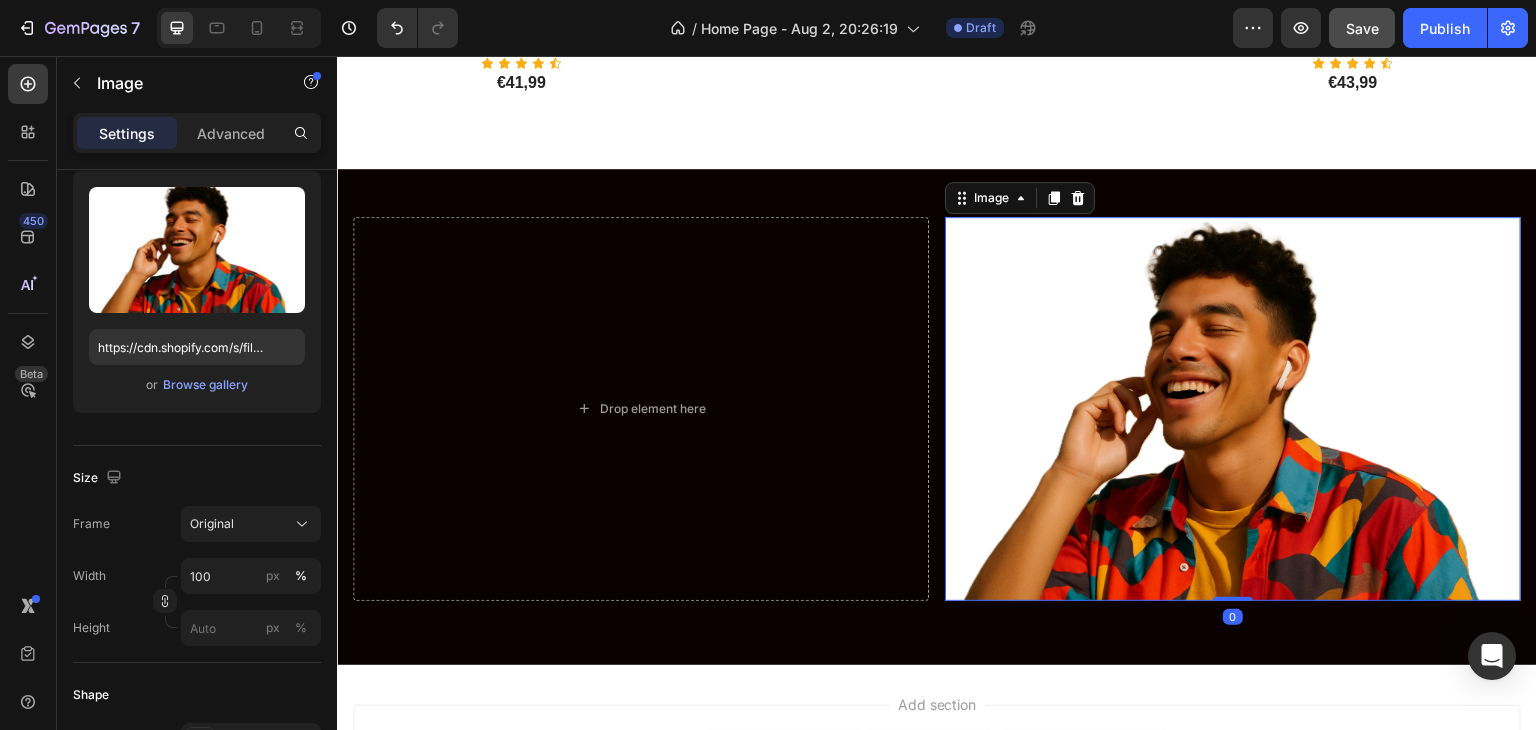 click at bounding box center (1233, 409) 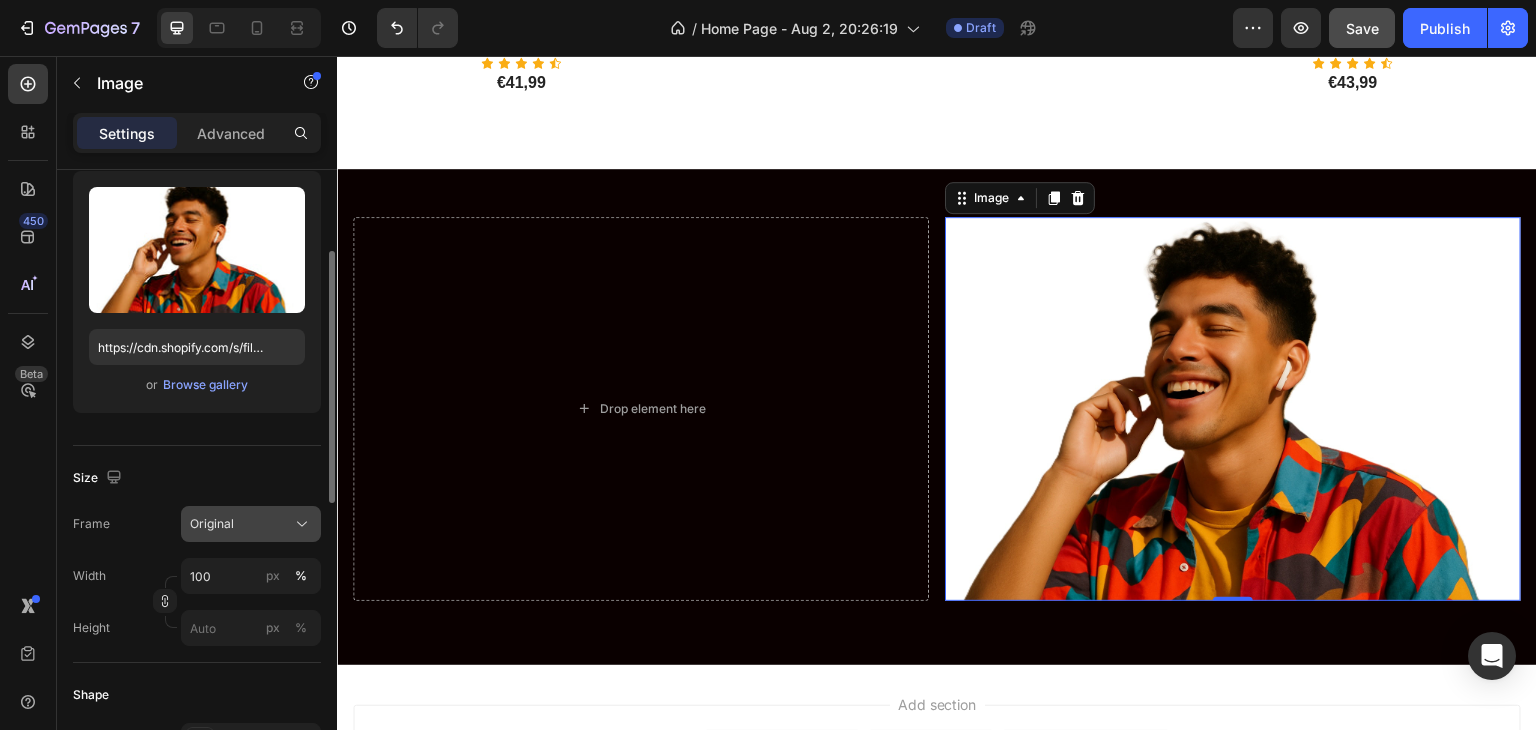 click on "Original" at bounding box center (251, 524) 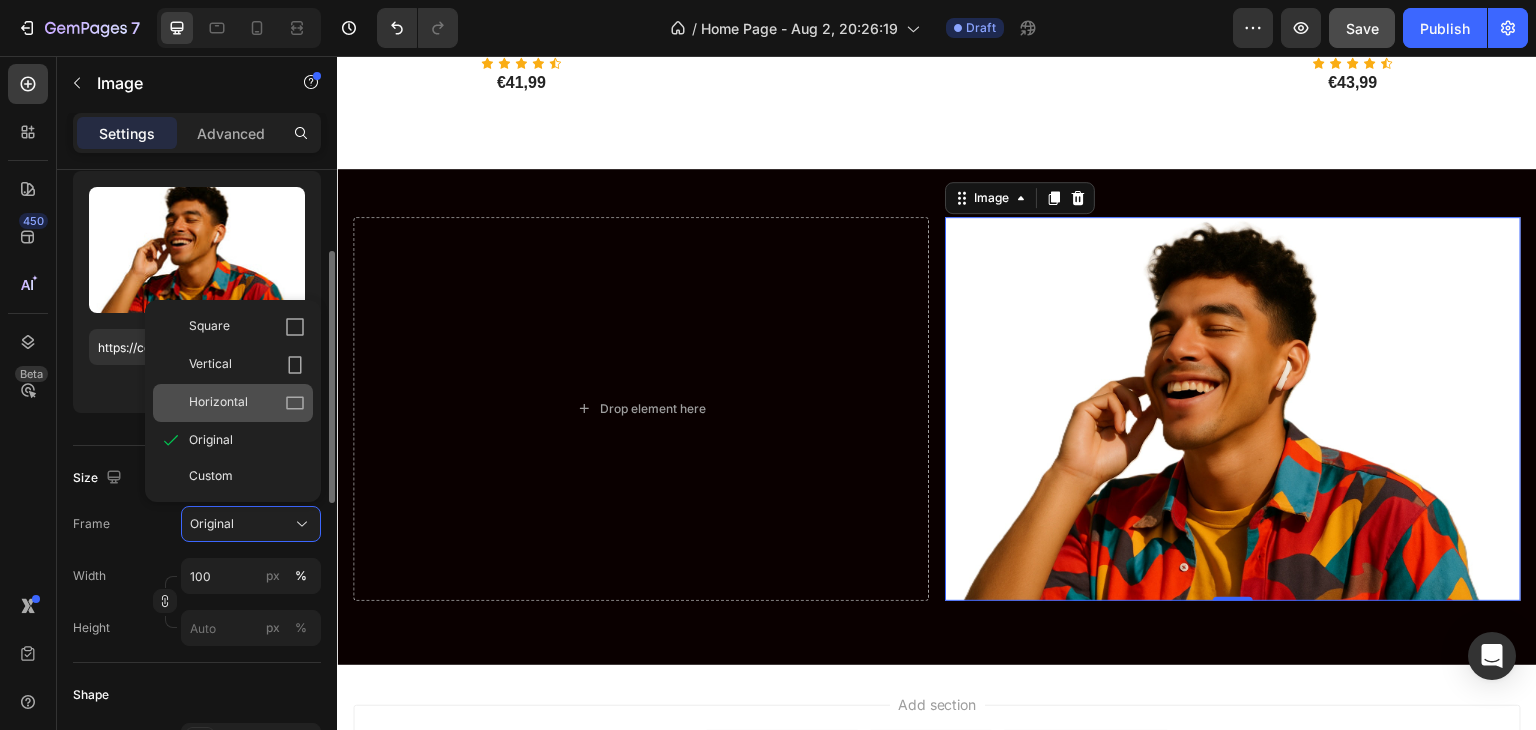 click on "Horizontal" at bounding box center [247, 403] 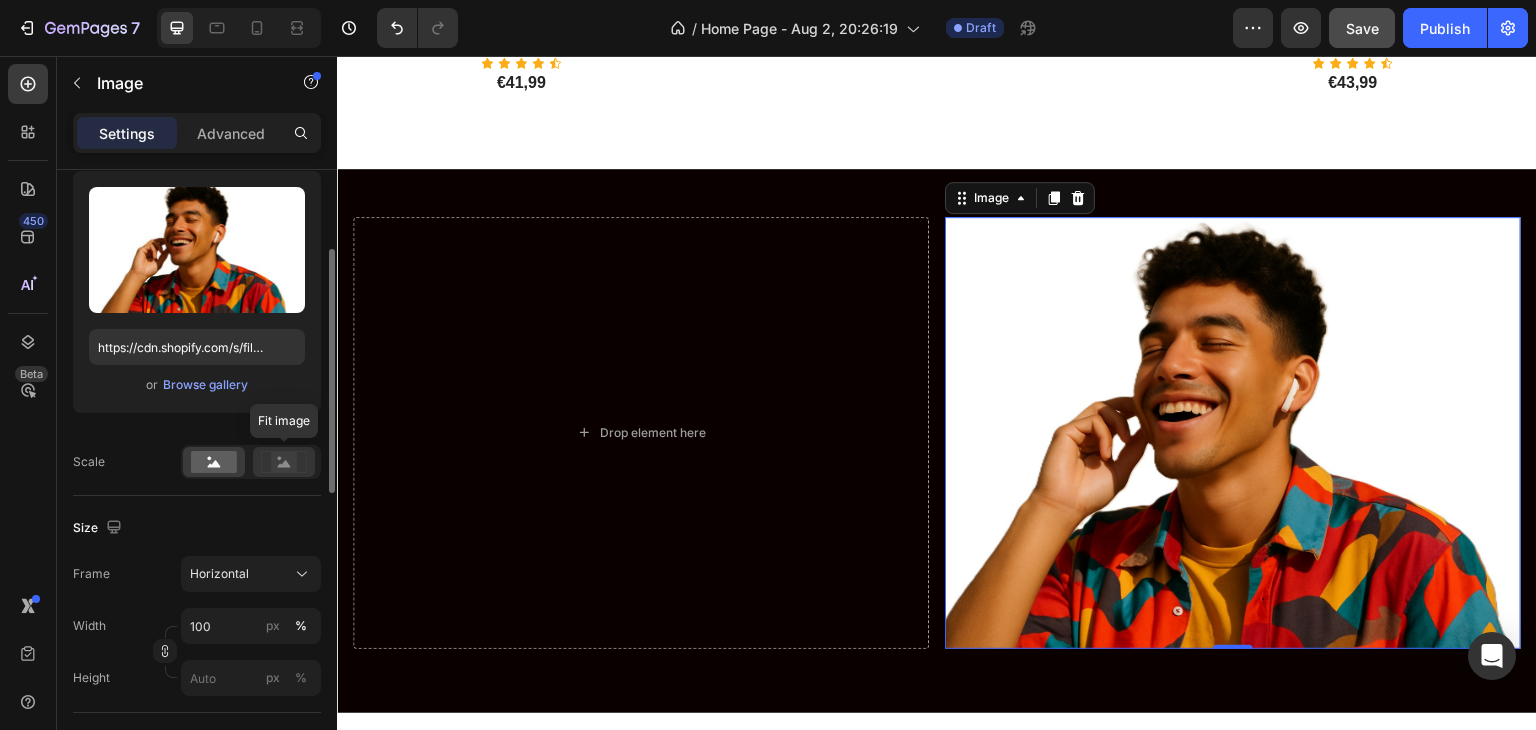 click 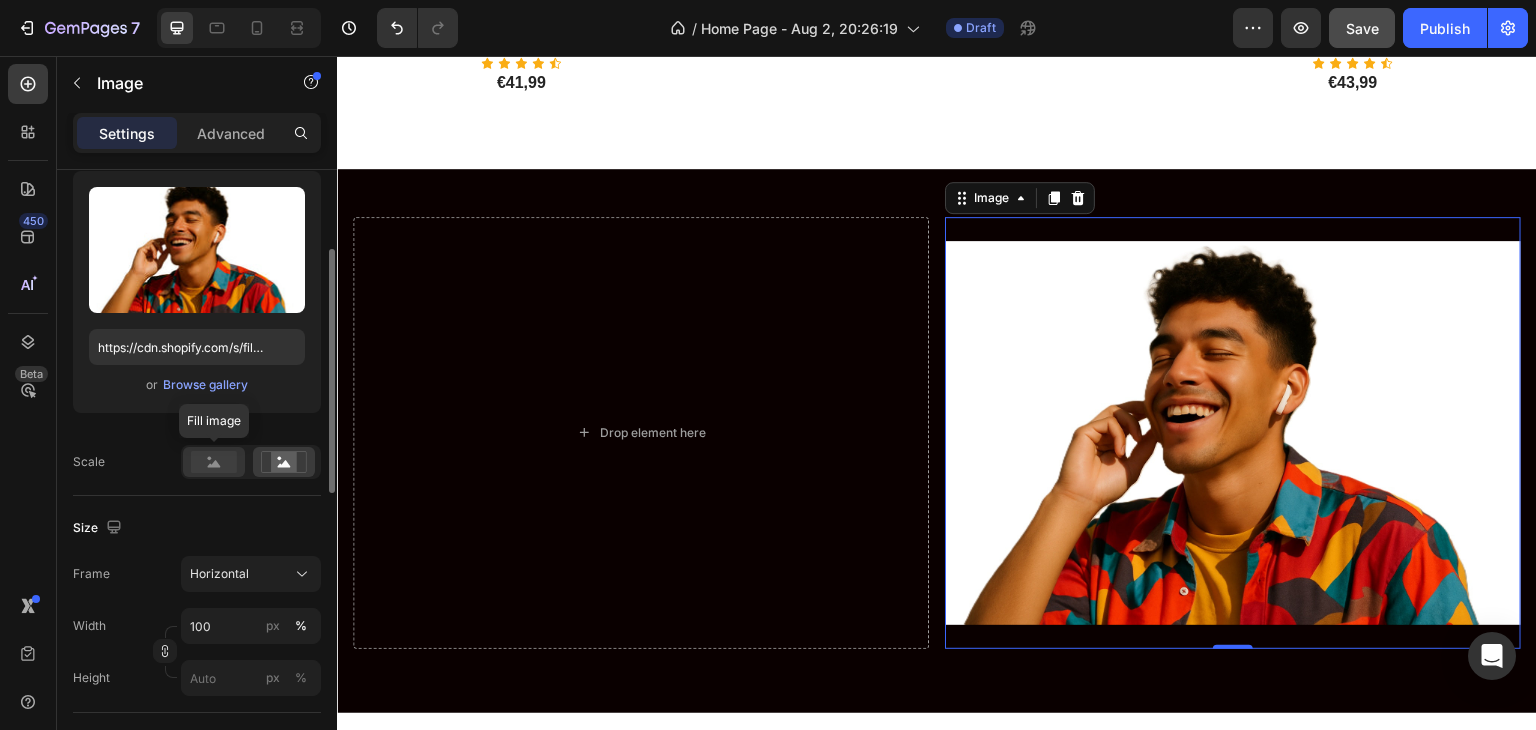 click 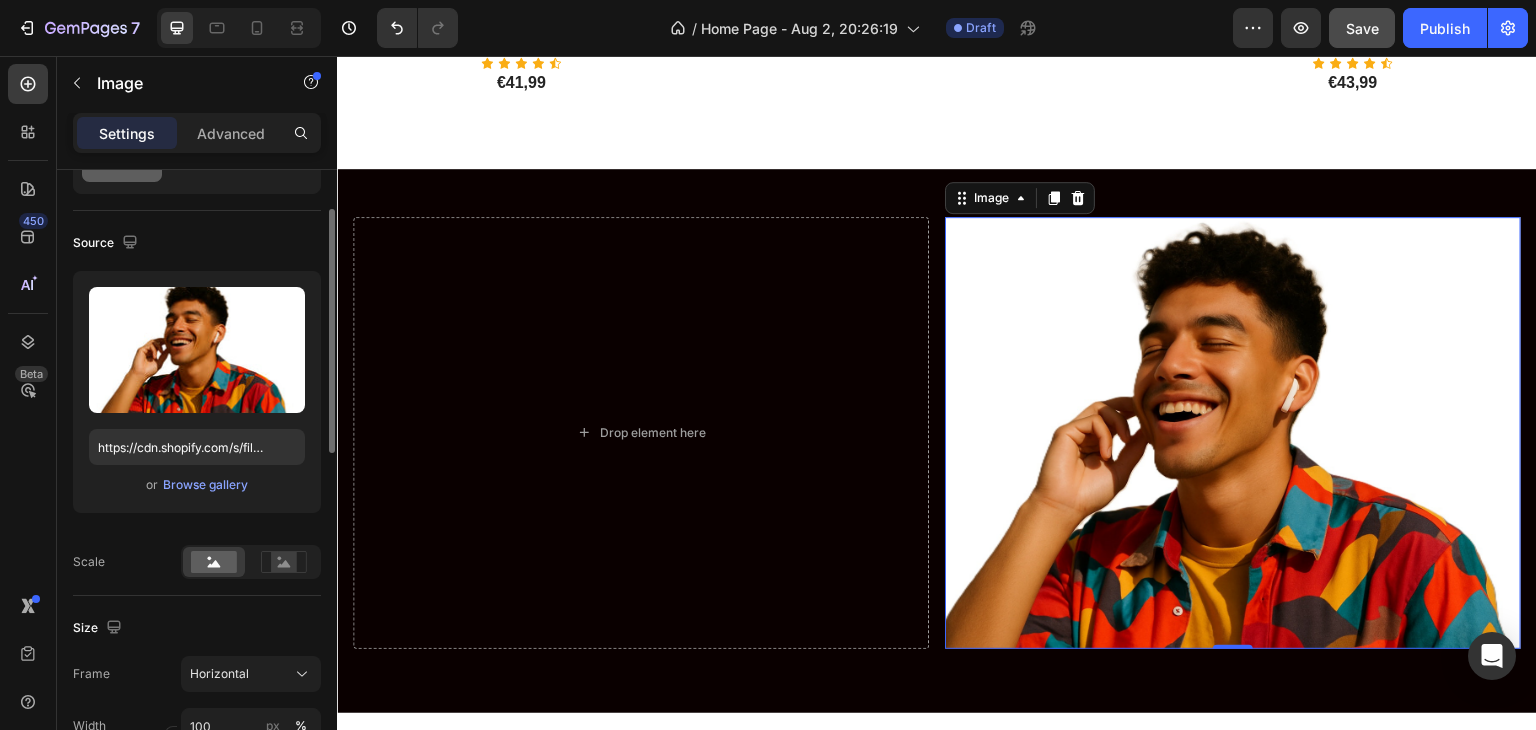 scroll, scrollTop: 0, scrollLeft: 0, axis: both 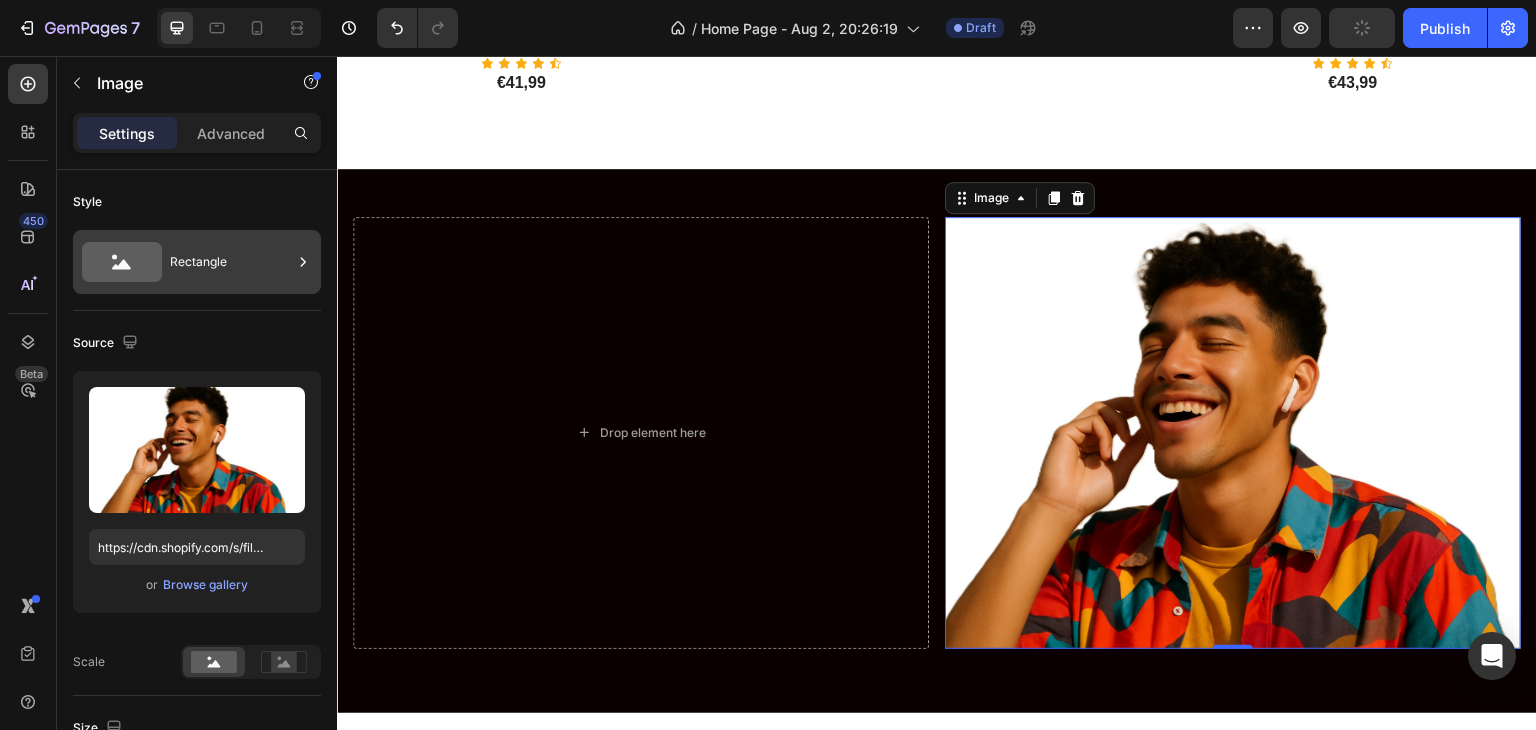 click on "Rectangle" at bounding box center [231, 262] 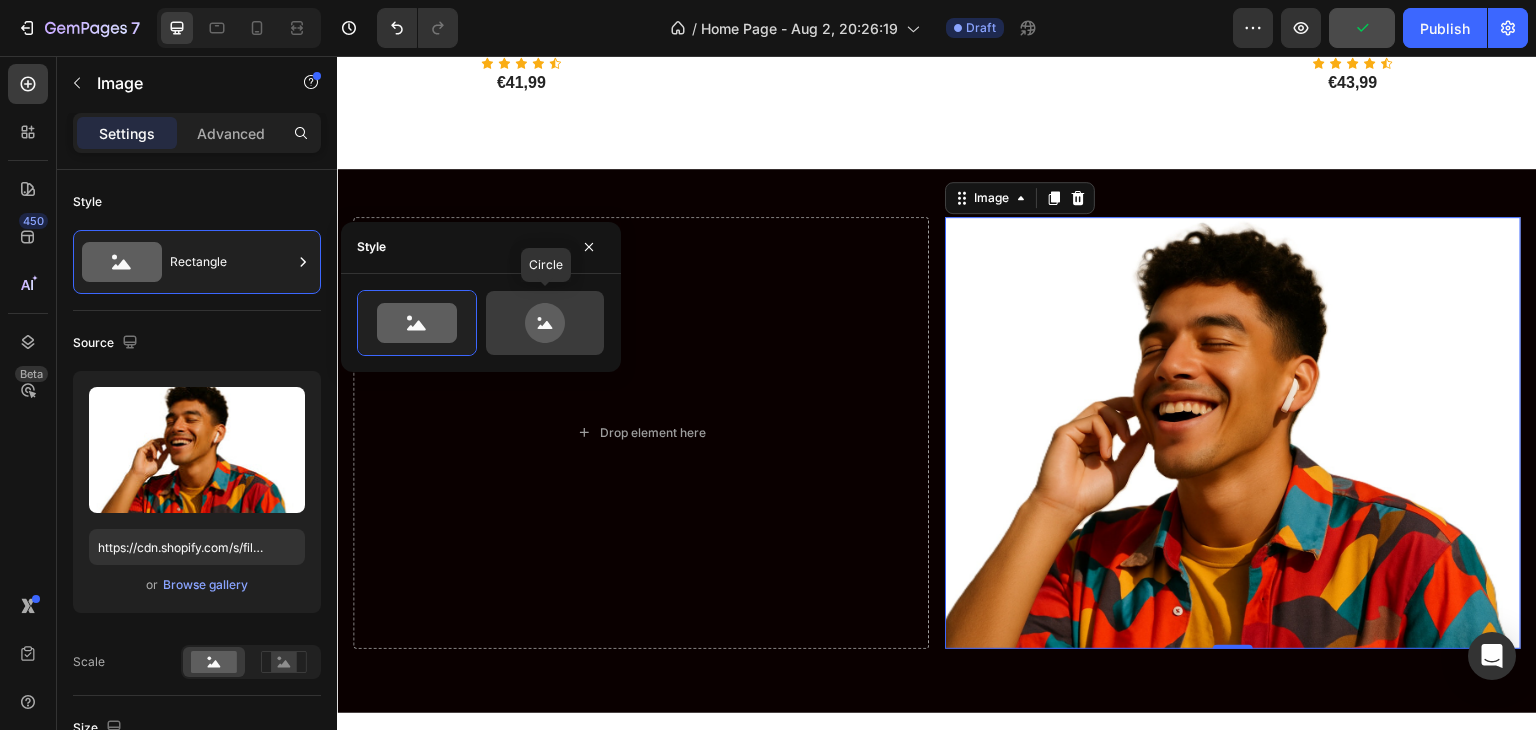 click 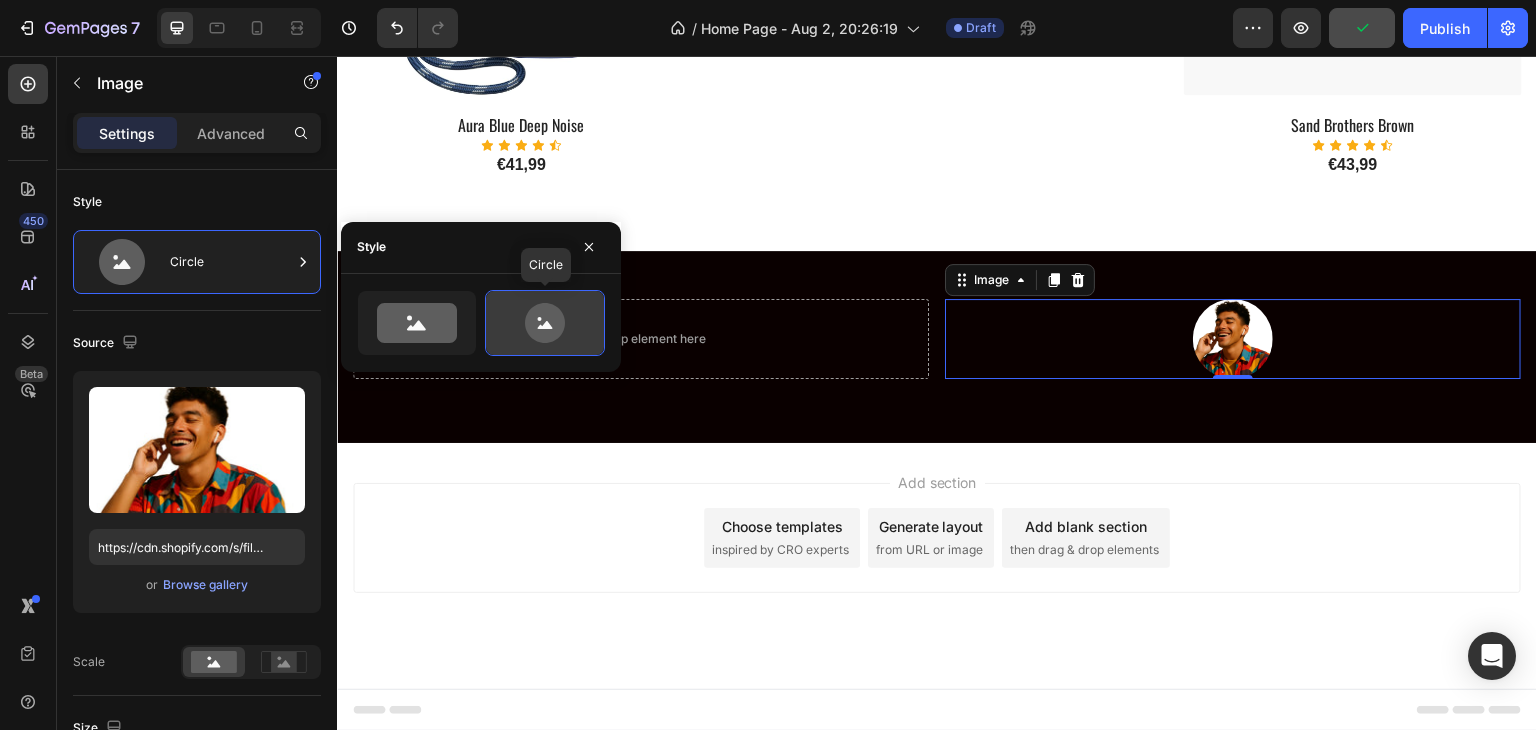 scroll, scrollTop: 1807, scrollLeft: 0, axis: vertical 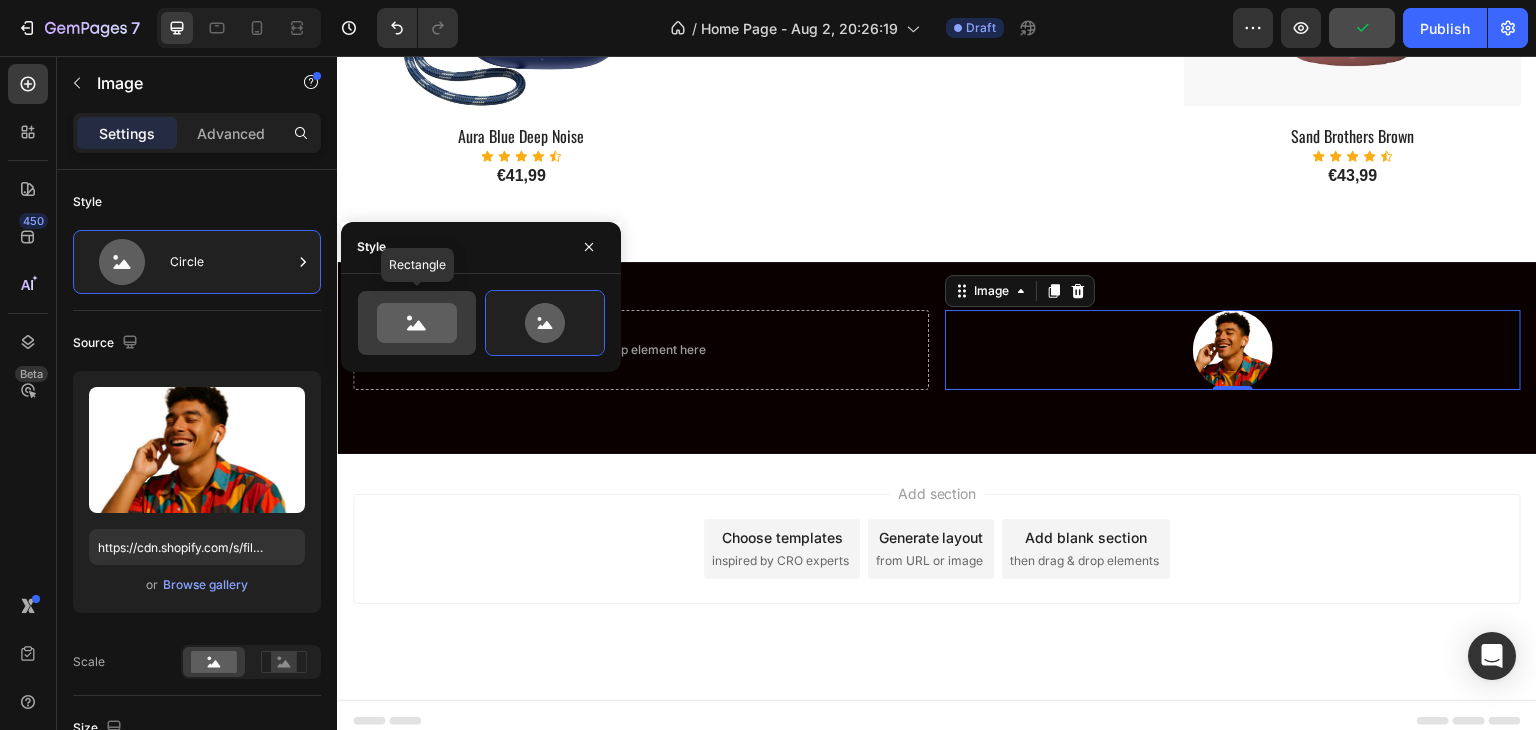 click 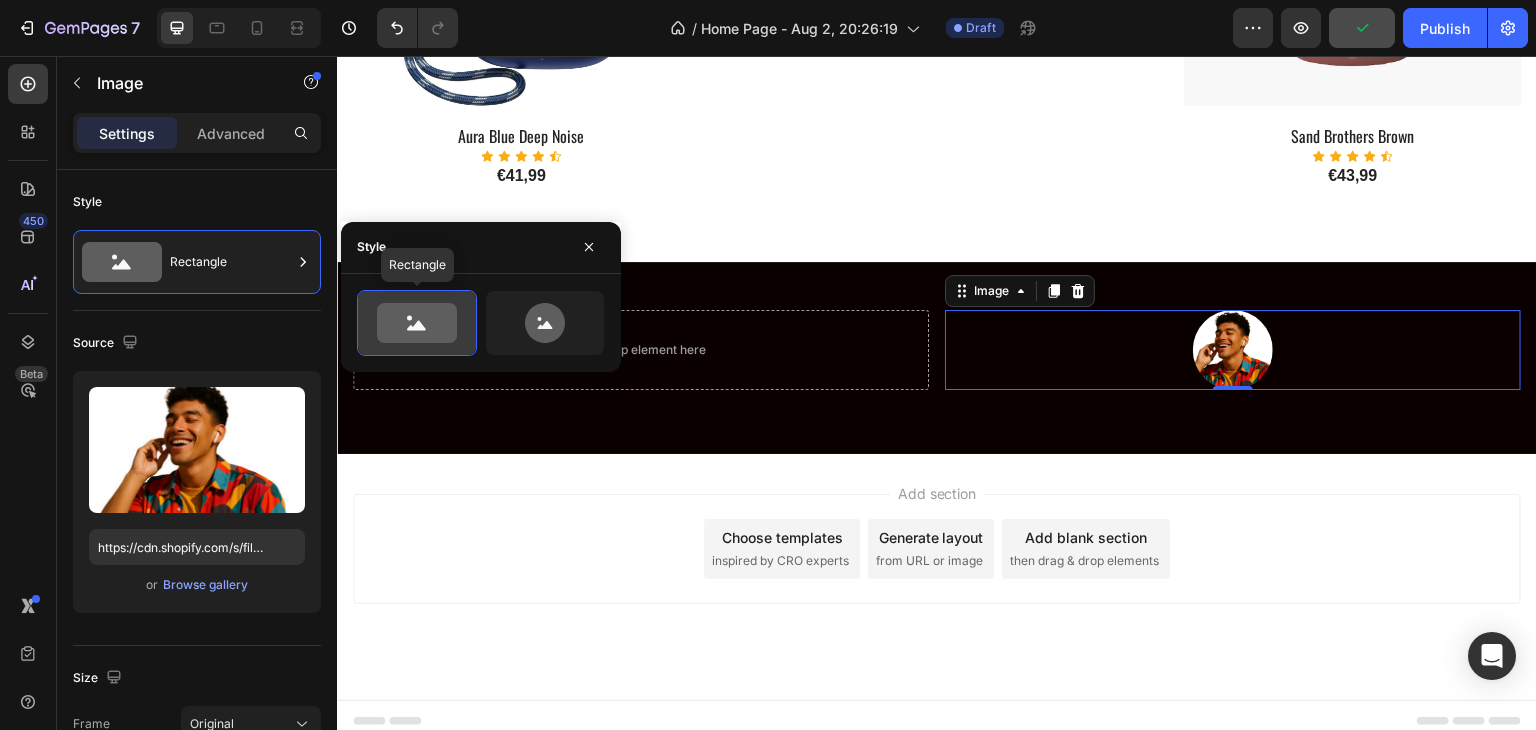 scroll, scrollTop: 1900, scrollLeft: 0, axis: vertical 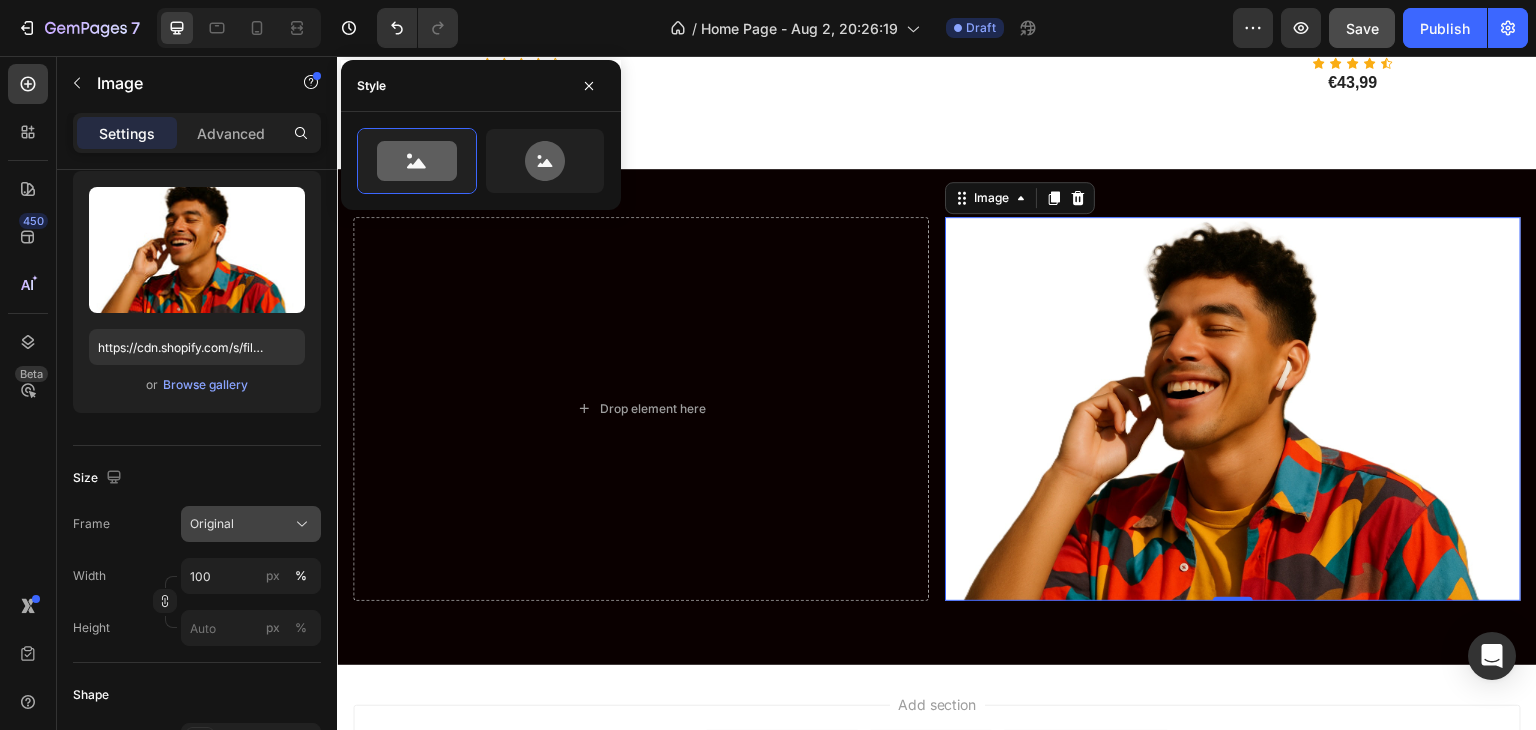 click 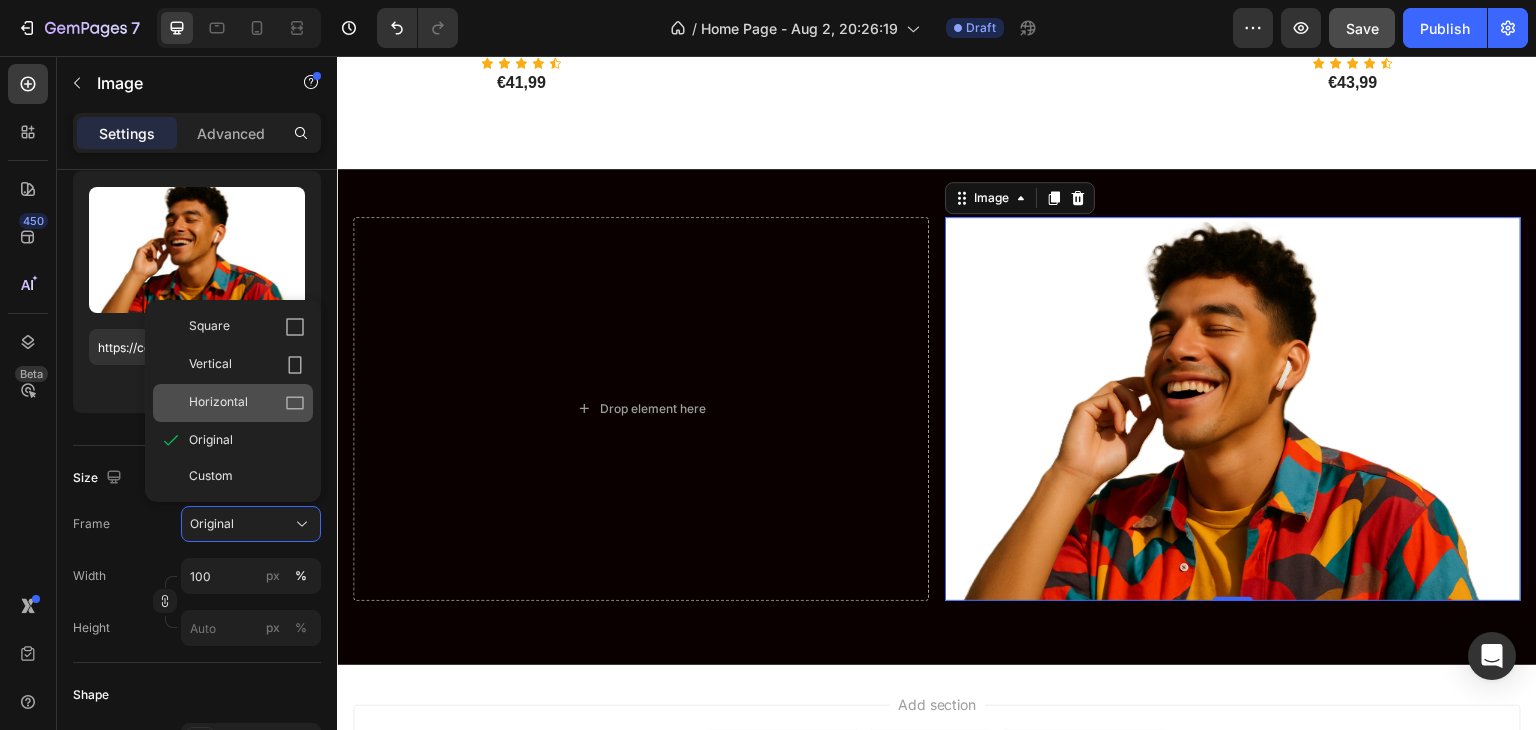 click on "Horizontal" at bounding box center (218, 403) 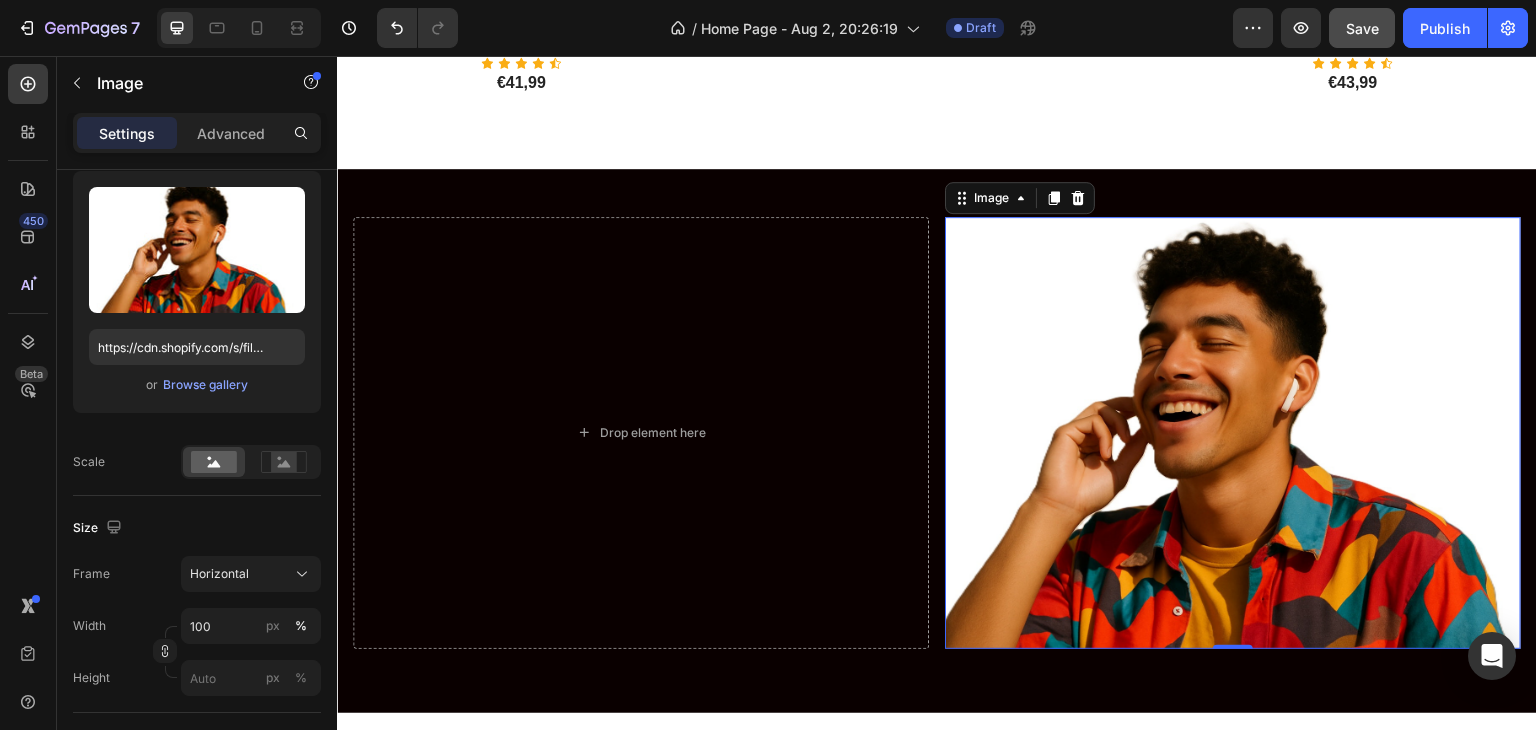 click on "Frame Horizontal Width 100 px % Height px %" 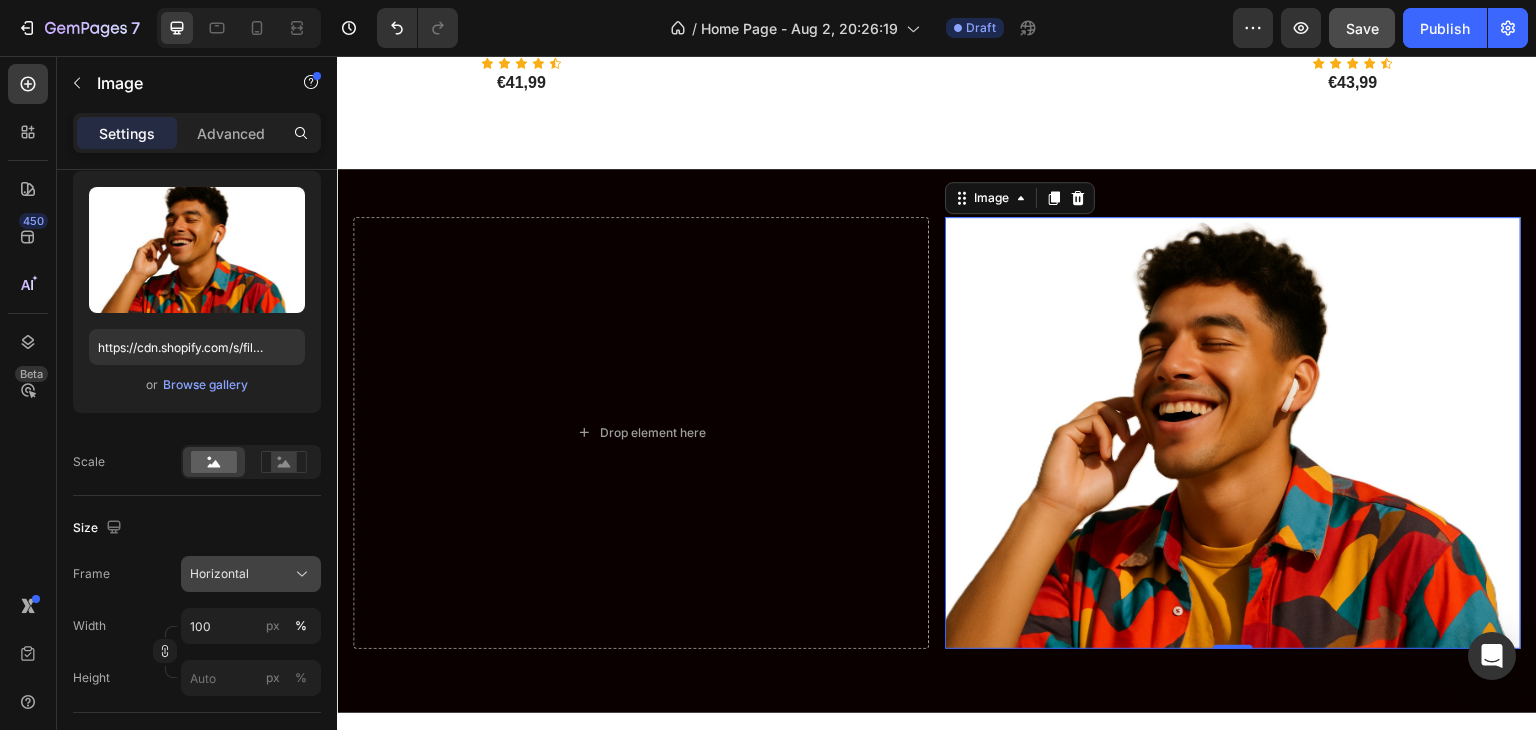 click on "Horizontal" at bounding box center (251, 574) 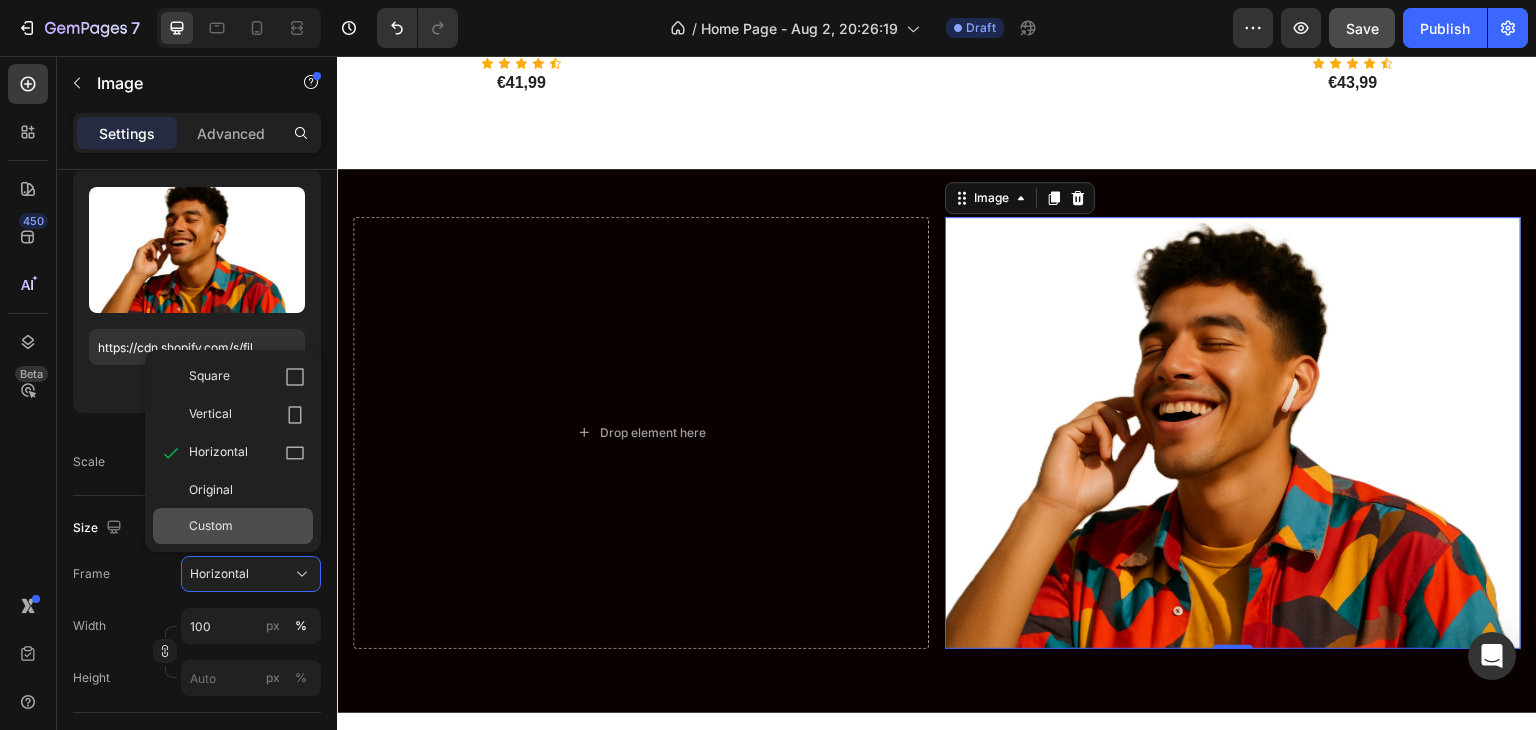 click on "Custom" at bounding box center (247, 526) 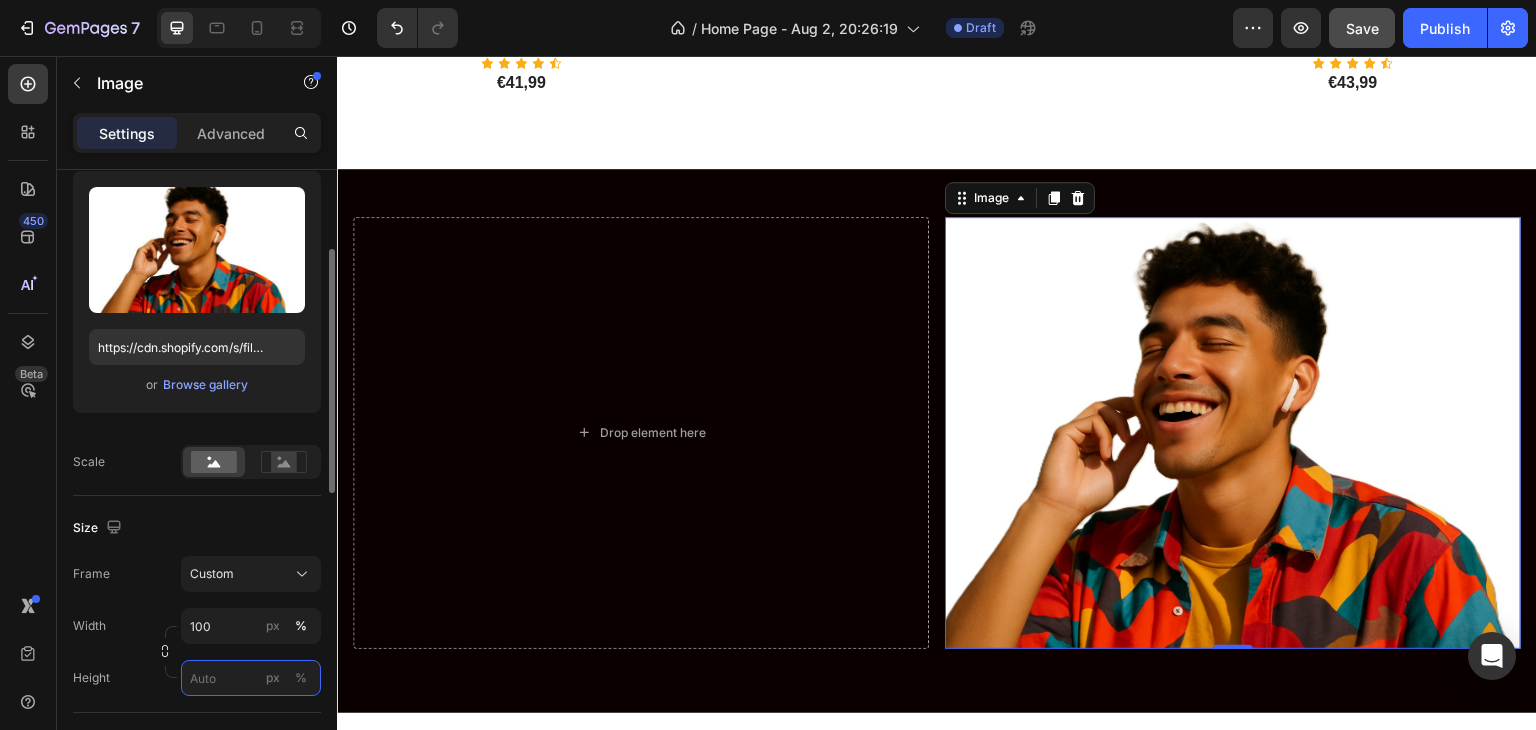 click on "px %" at bounding box center [251, 678] 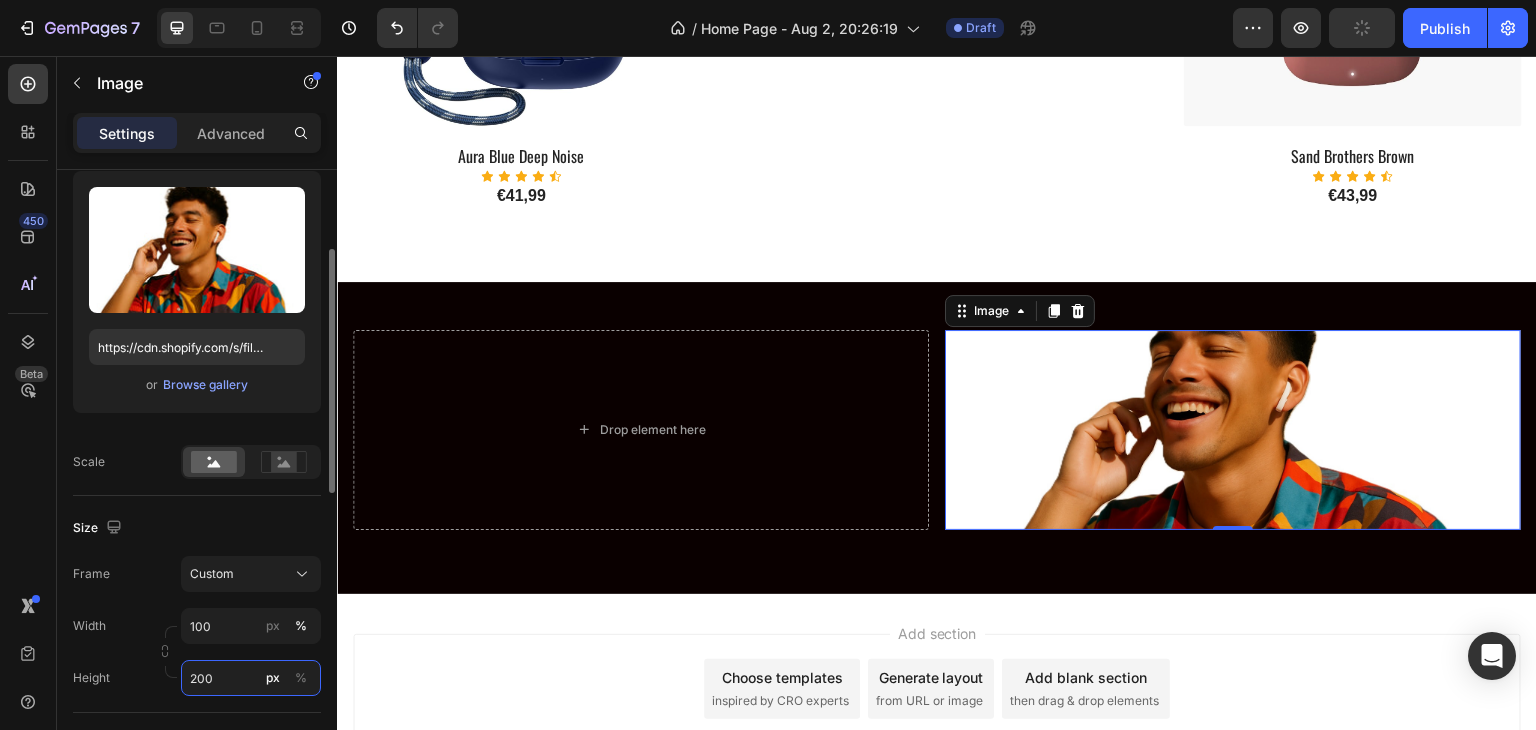 scroll, scrollTop: 1900, scrollLeft: 0, axis: vertical 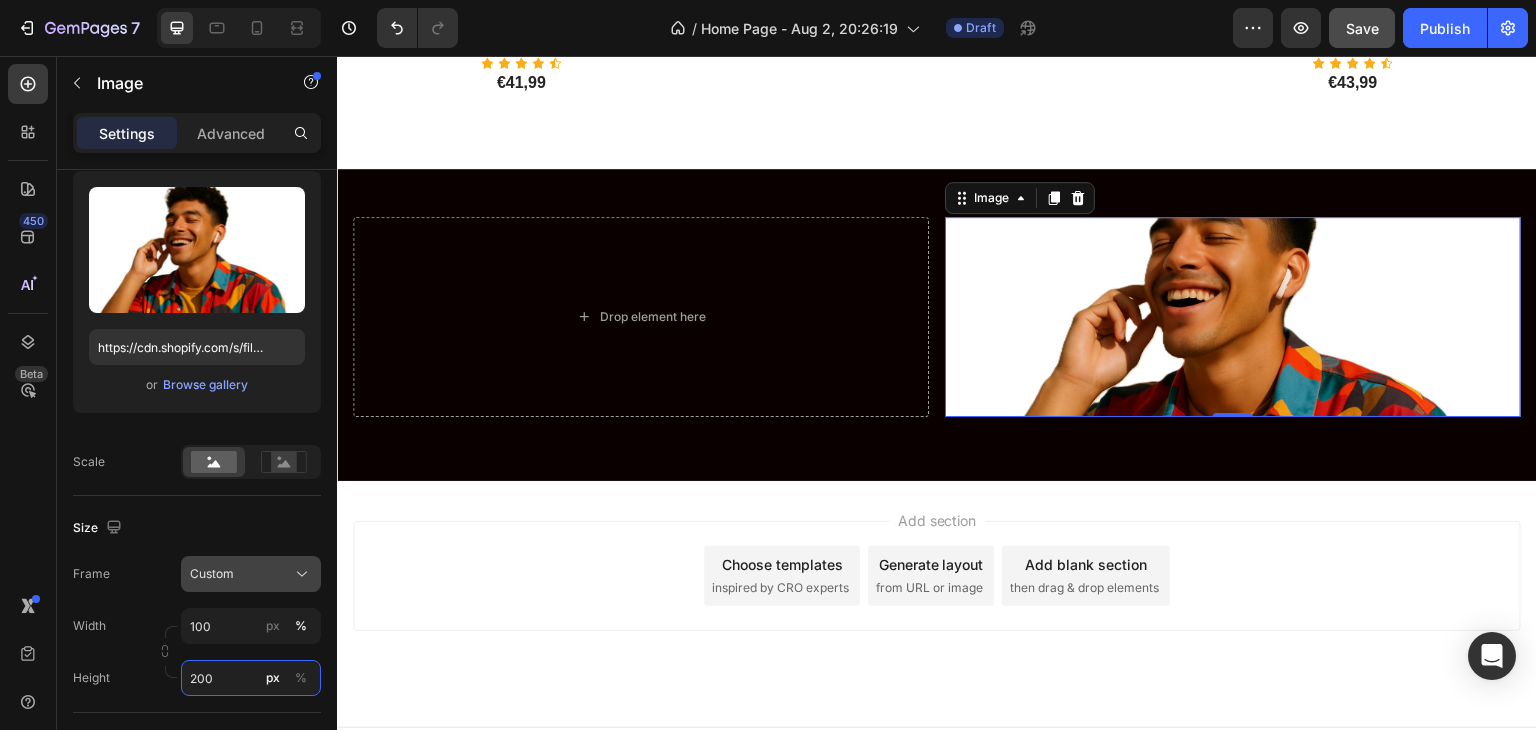 type on "200" 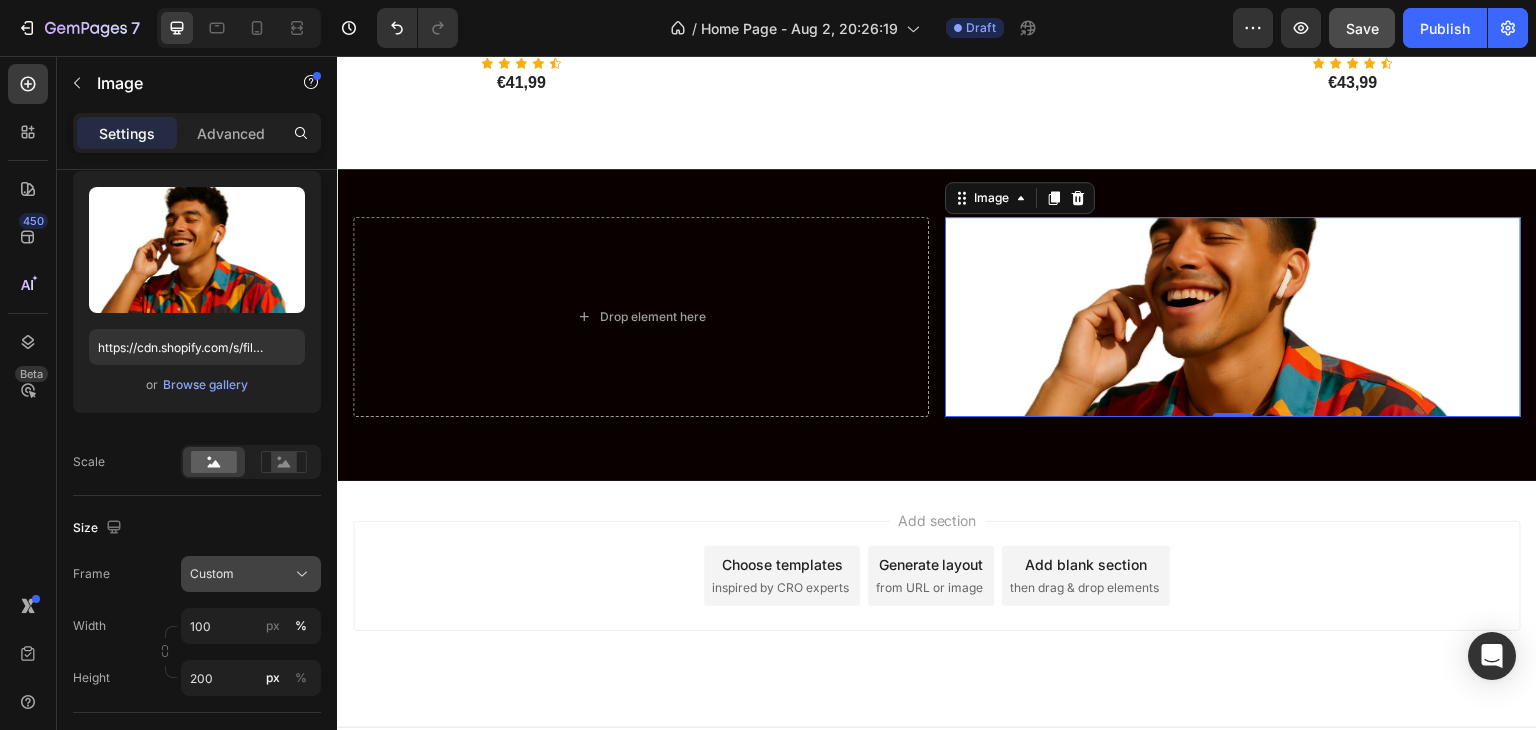 click on "Custom" 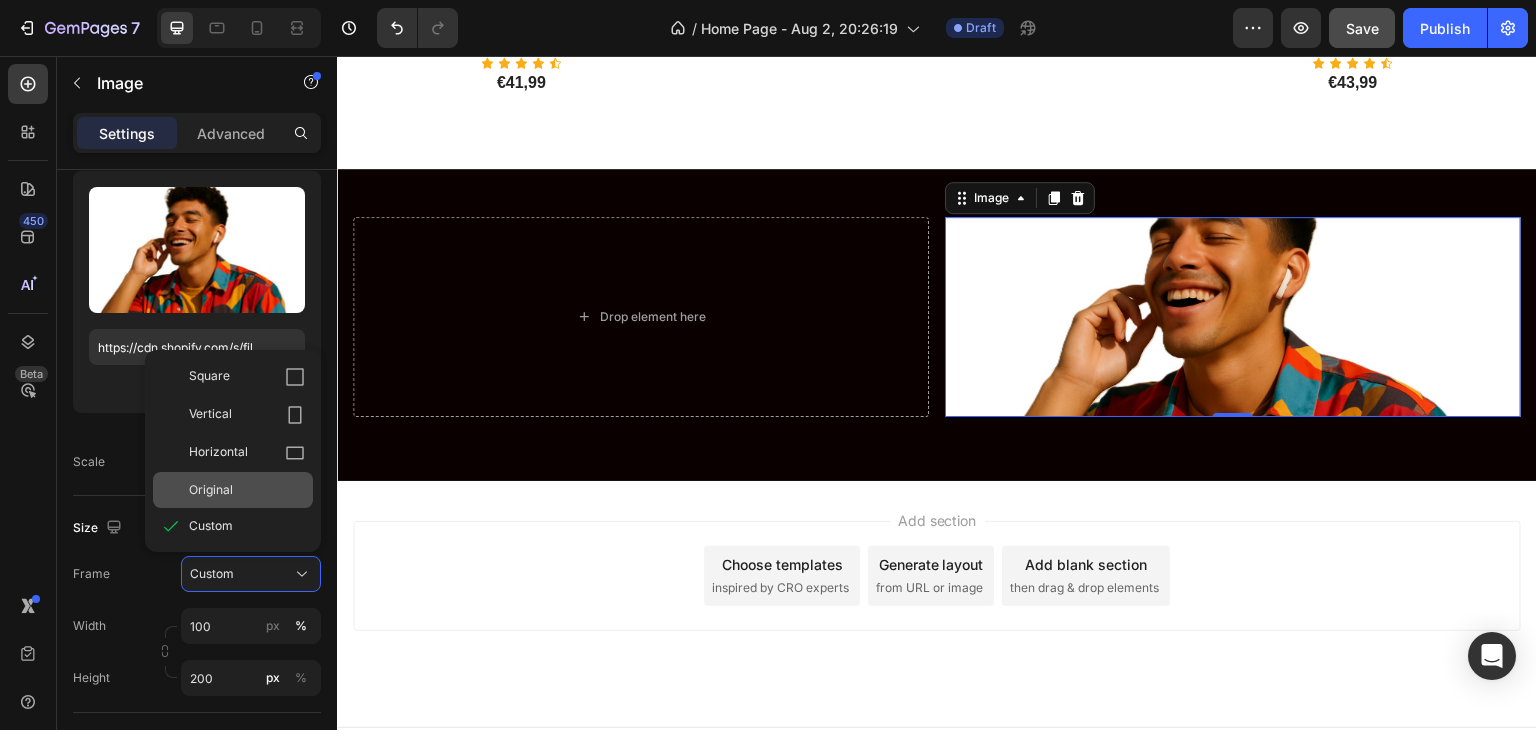 click on "Original" 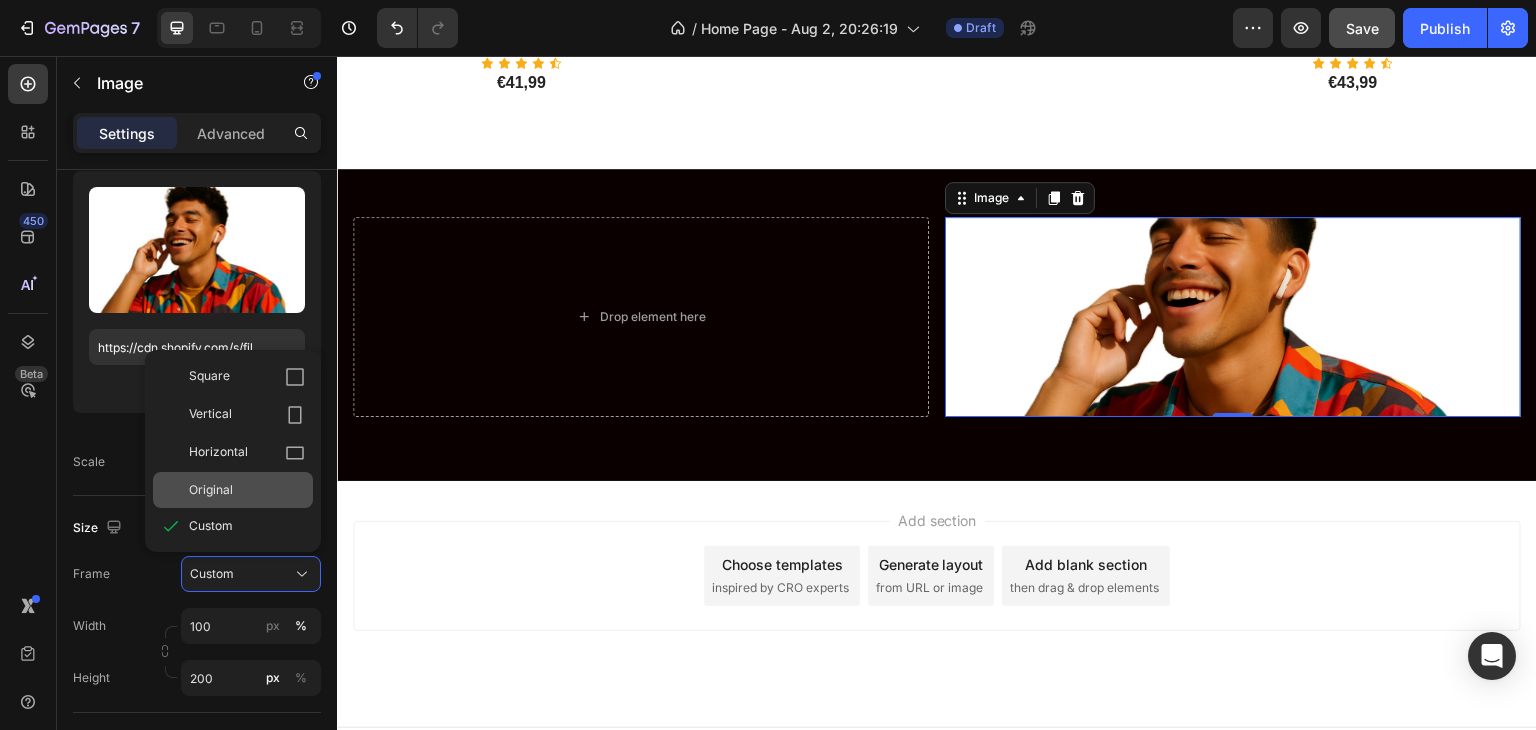 type 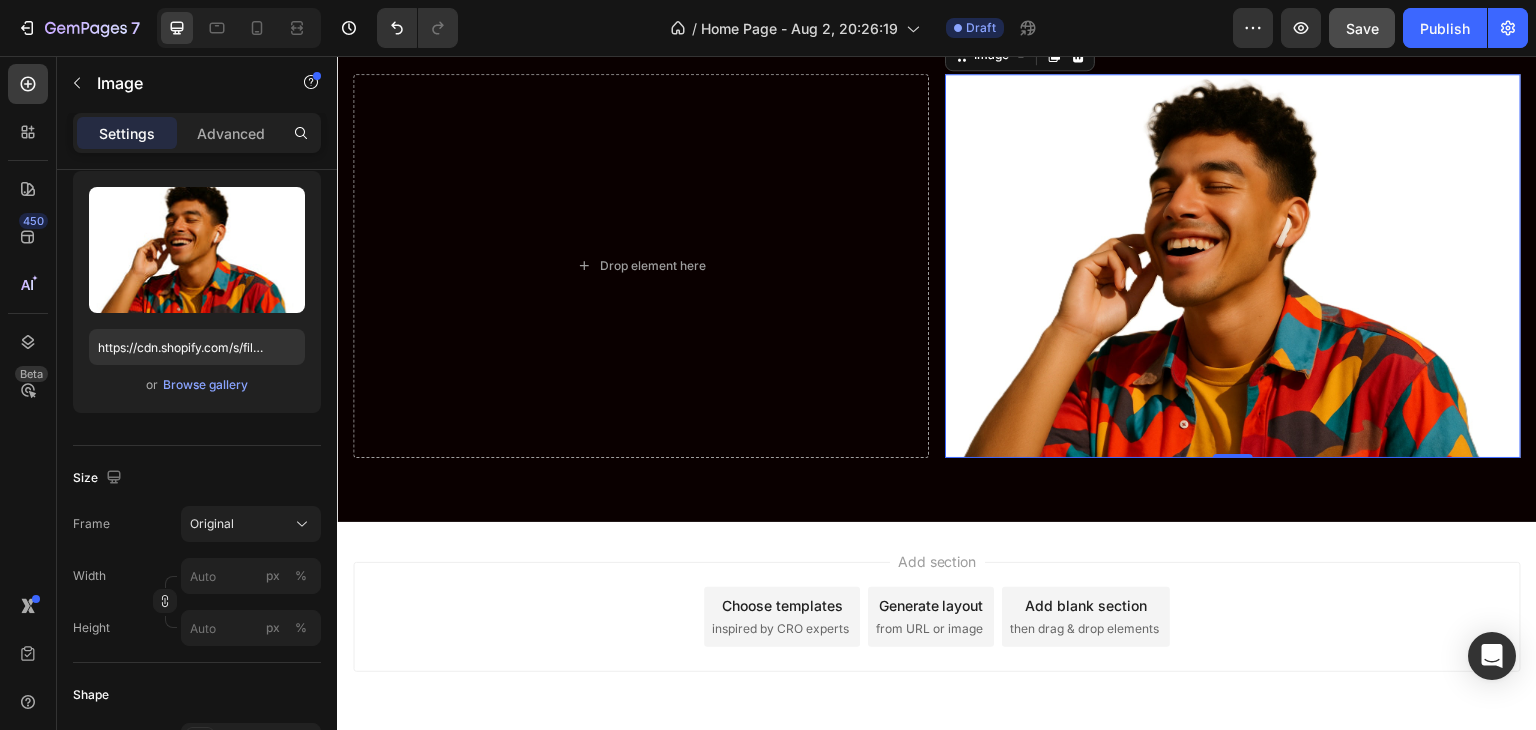 scroll, scrollTop: 2000, scrollLeft: 0, axis: vertical 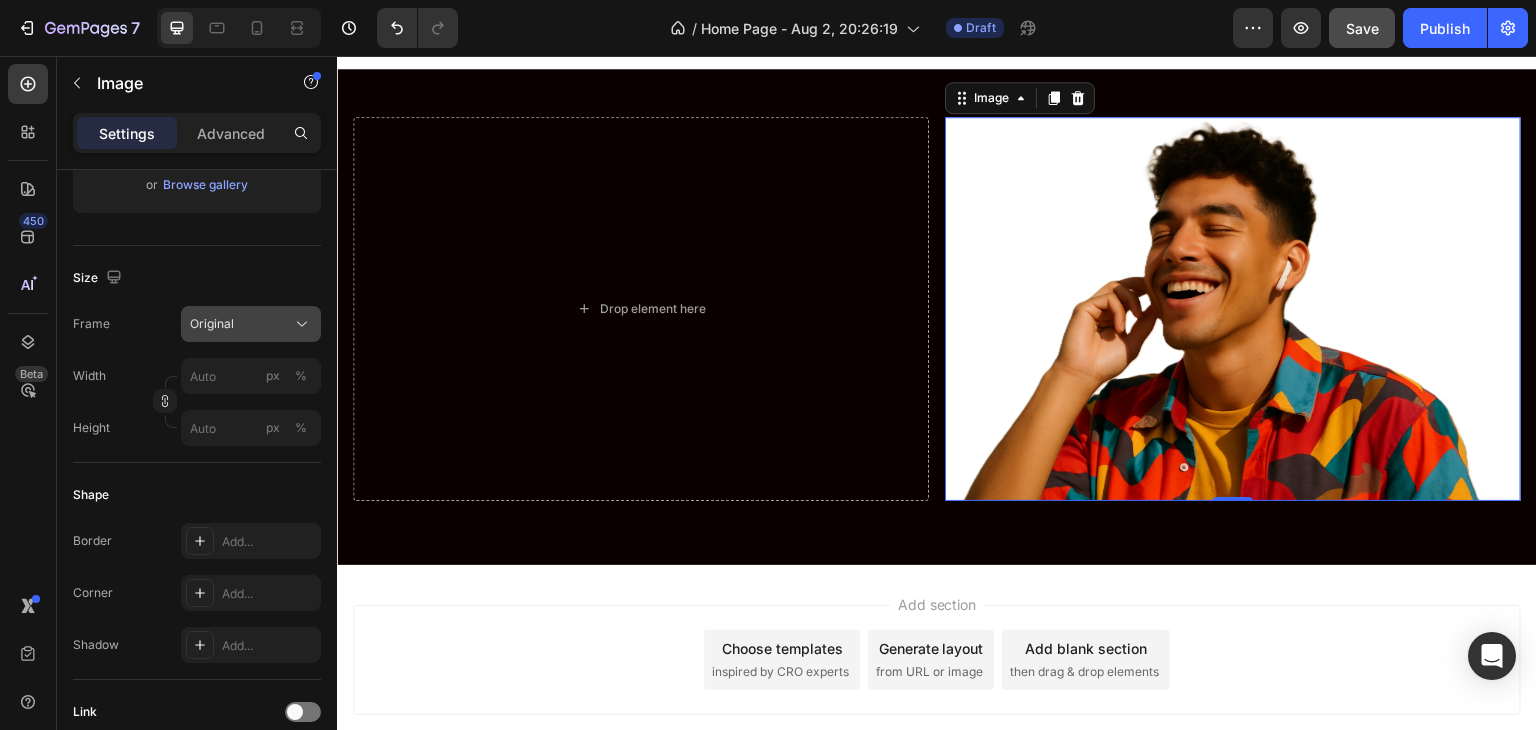 click on "Original" at bounding box center [251, 324] 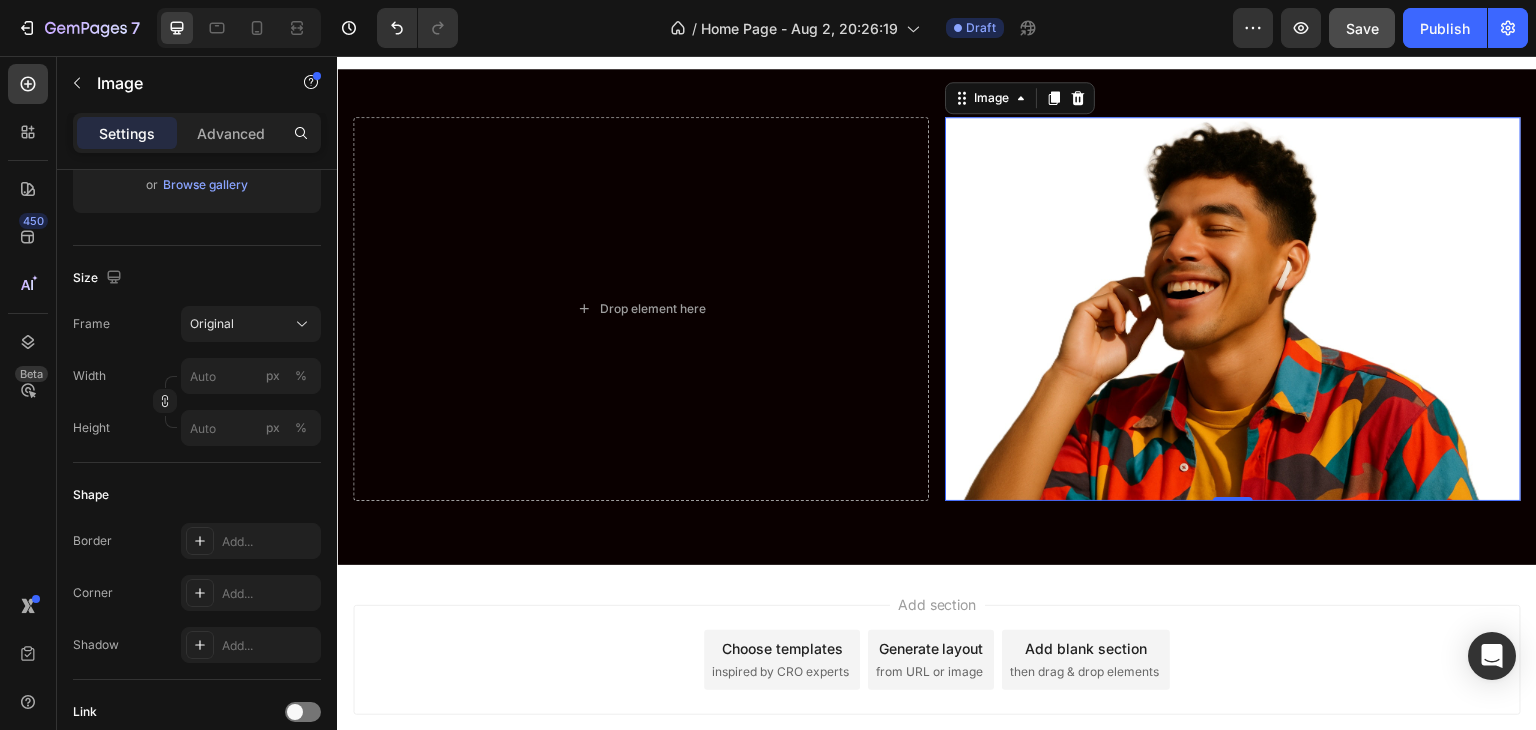 click on "Size" at bounding box center [197, 278] 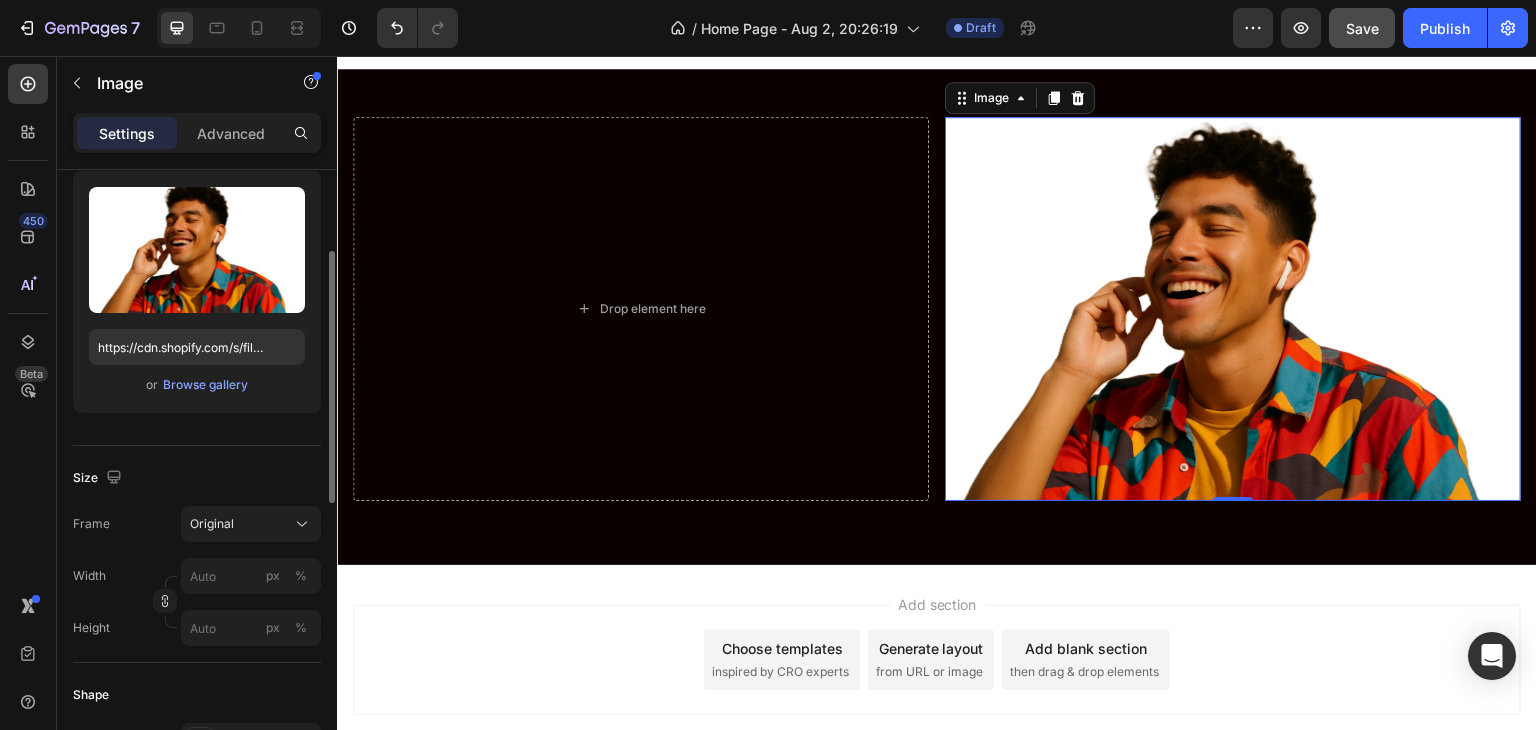 scroll, scrollTop: 0, scrollLeft: 0, axis: both 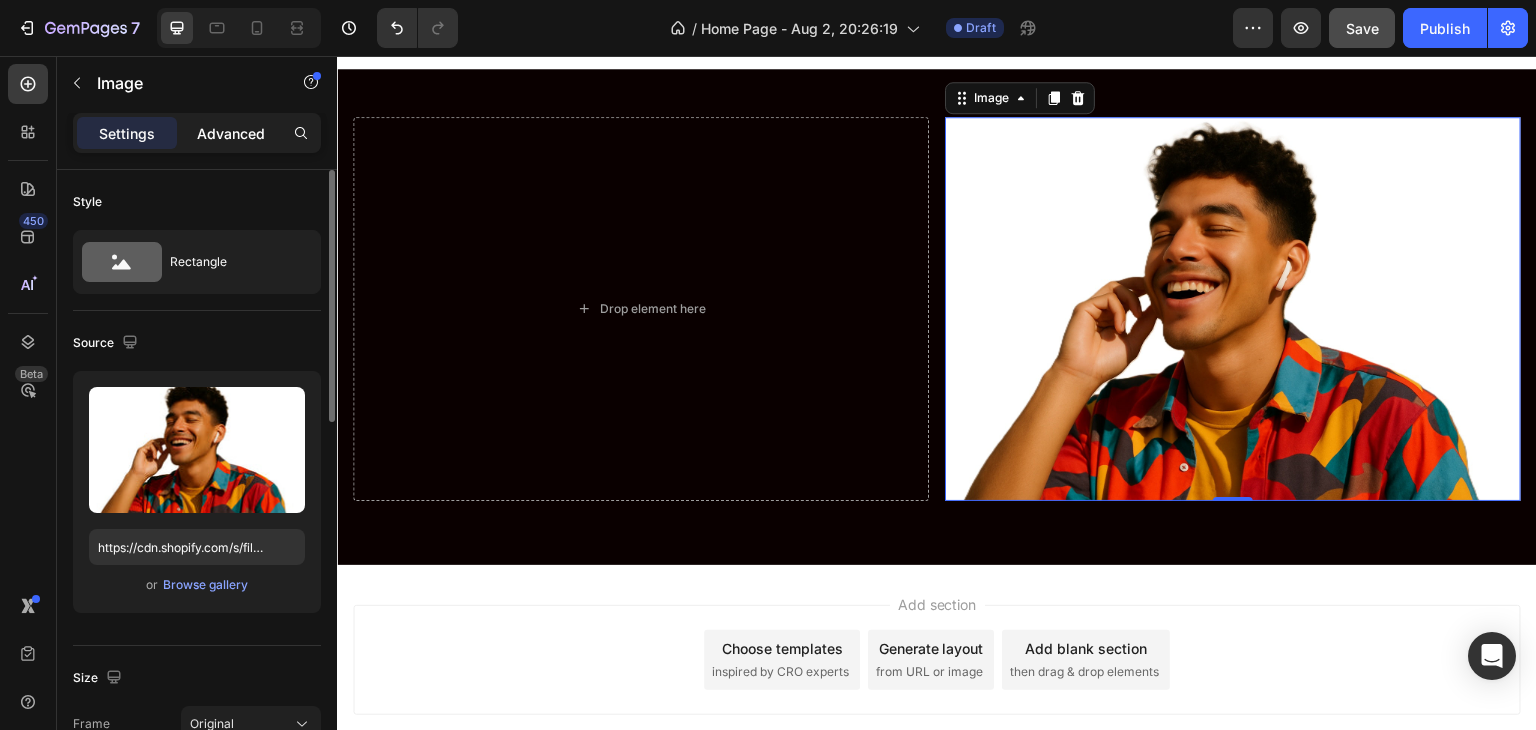 drag, startPoint x: 243, startPoint y: 164, endPoint x: 250, endPoint y: 142, distance: 23.086792 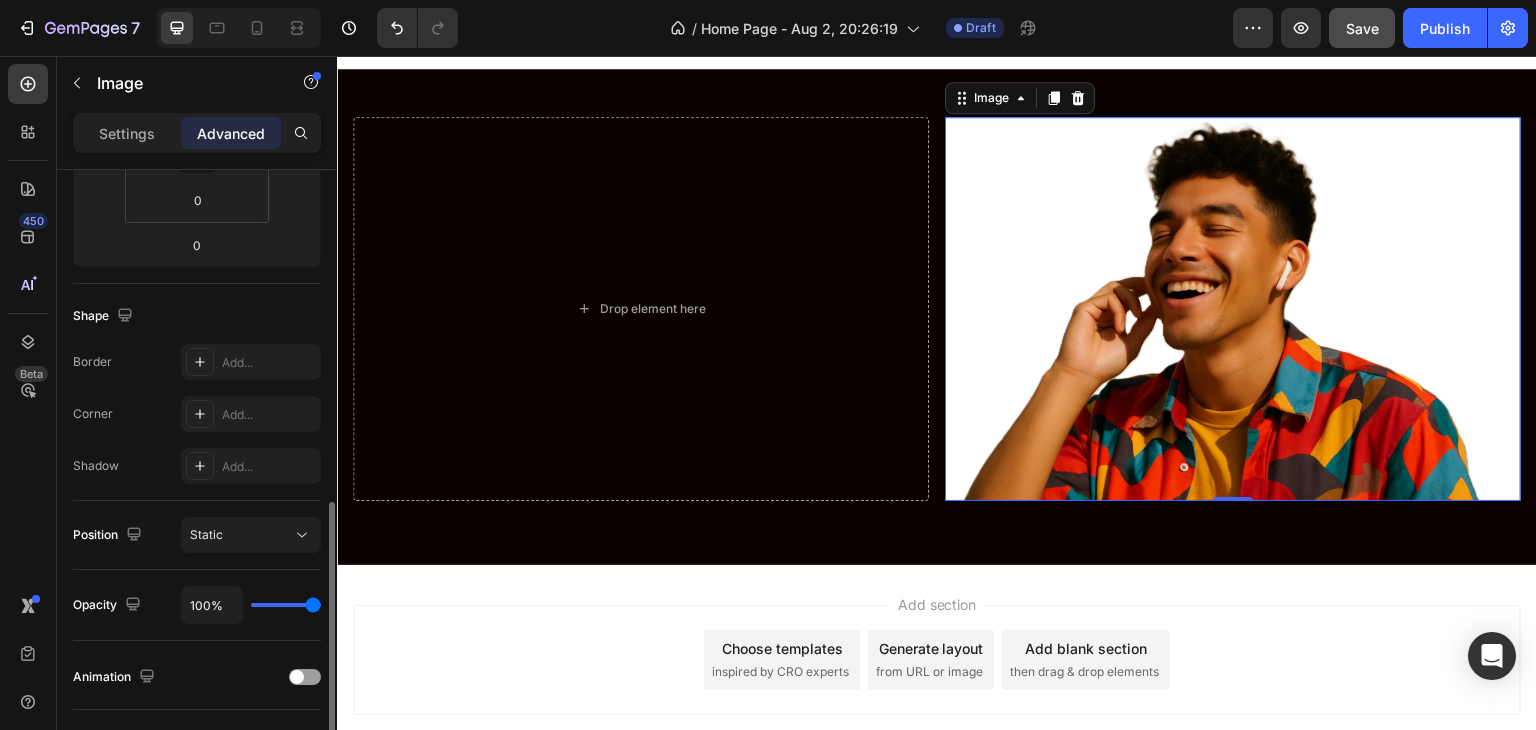 scroll, scrollTop: 500, scrollLeft: 0, axis: vertical 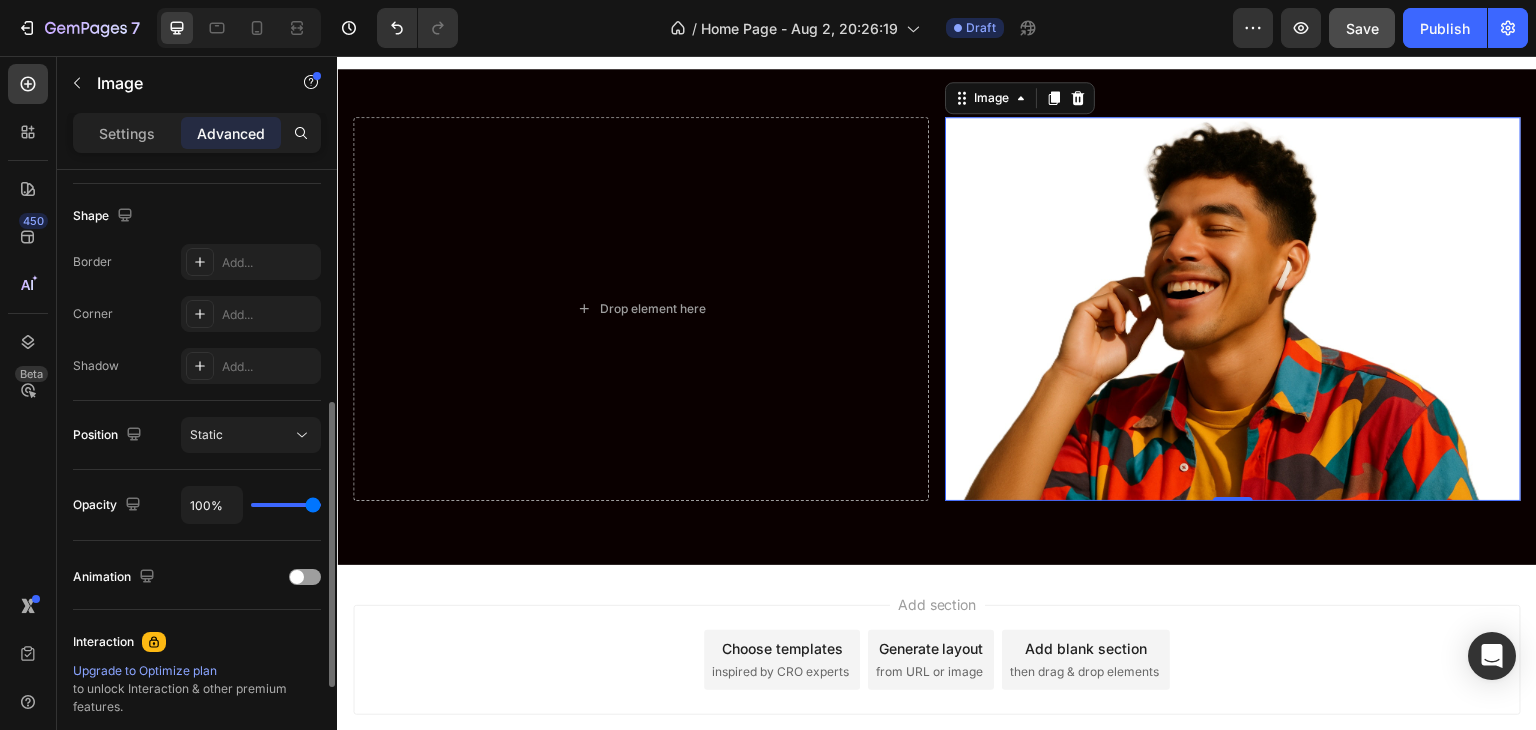 click on "Static" at bounding box center [241, 435] 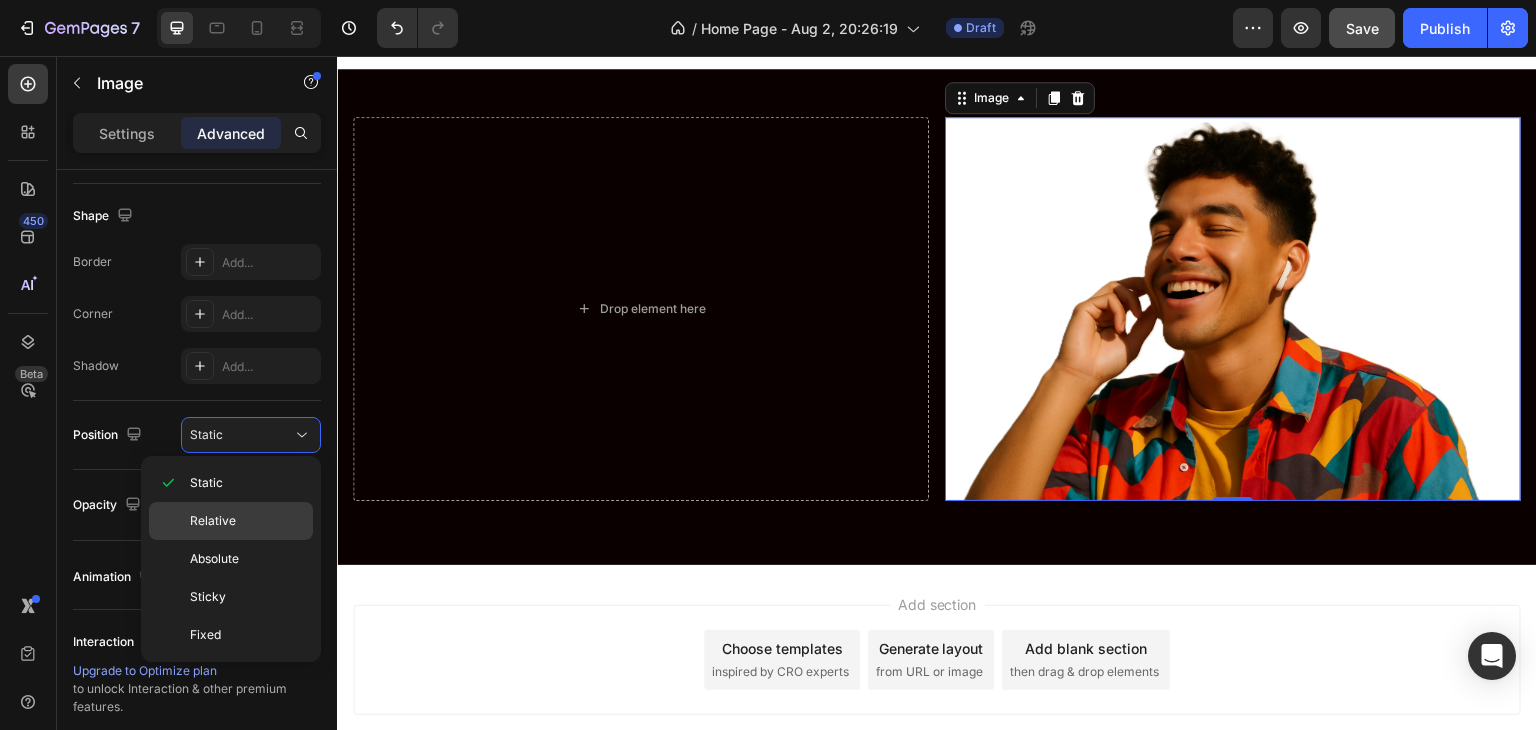 click on "Relative" 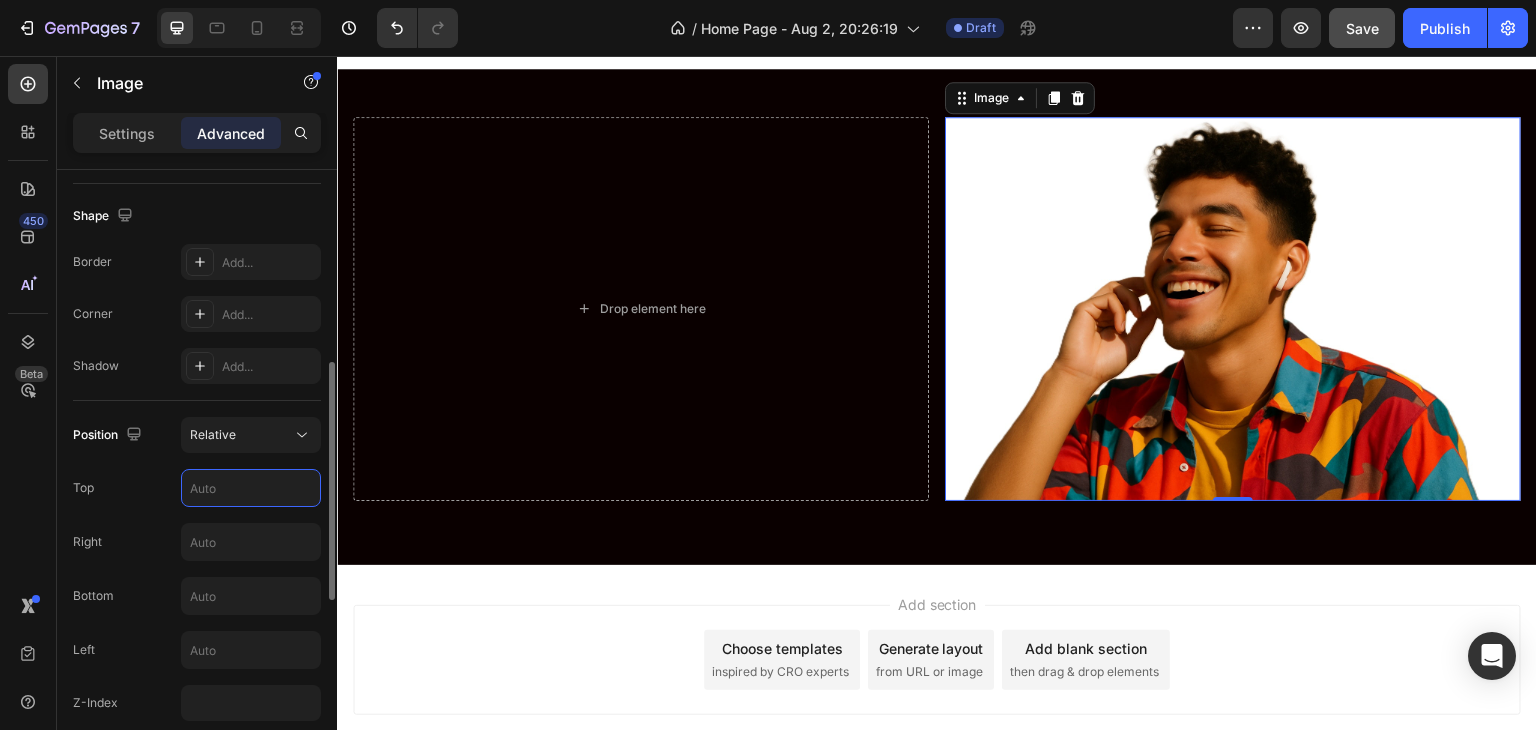 click at bounding box center [251, 488] 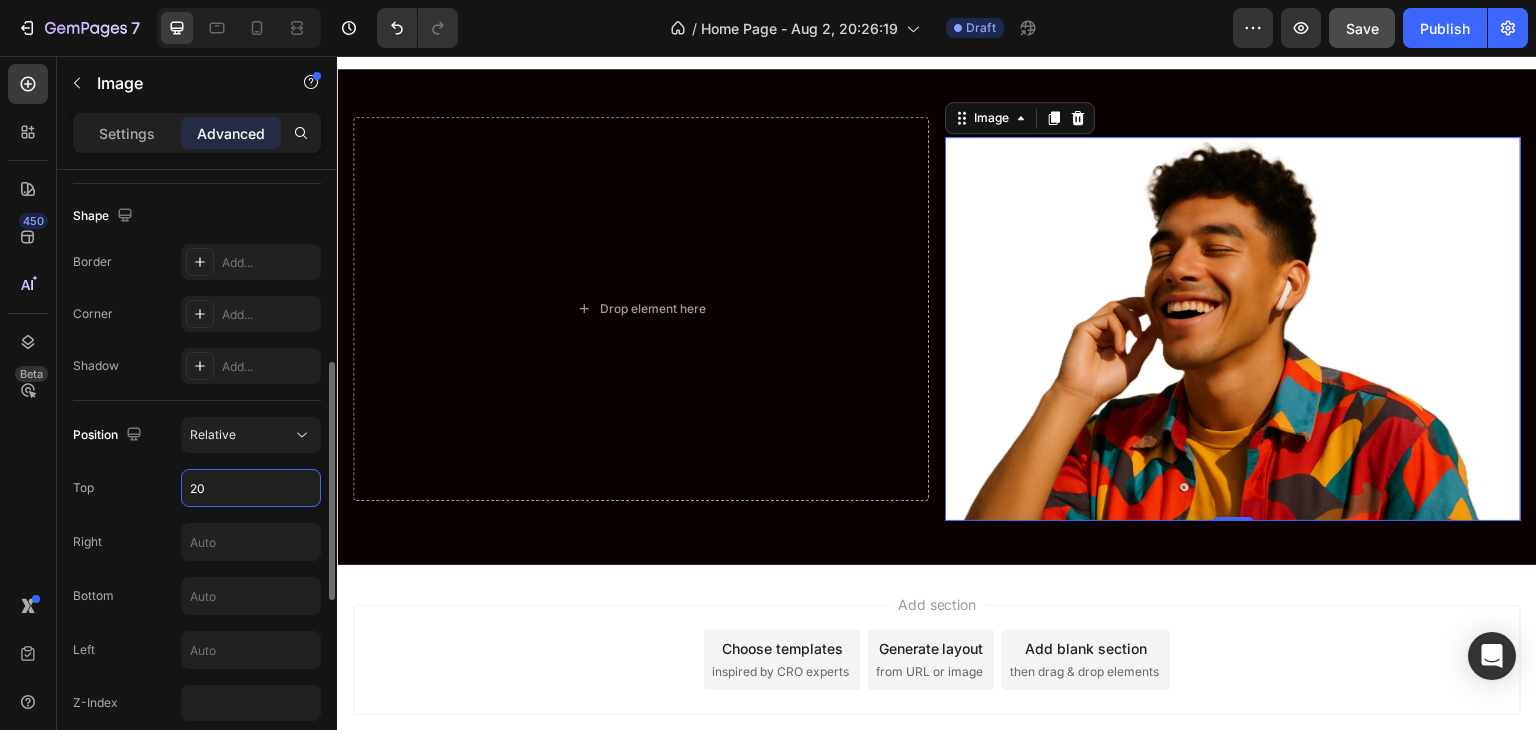 type on "2" 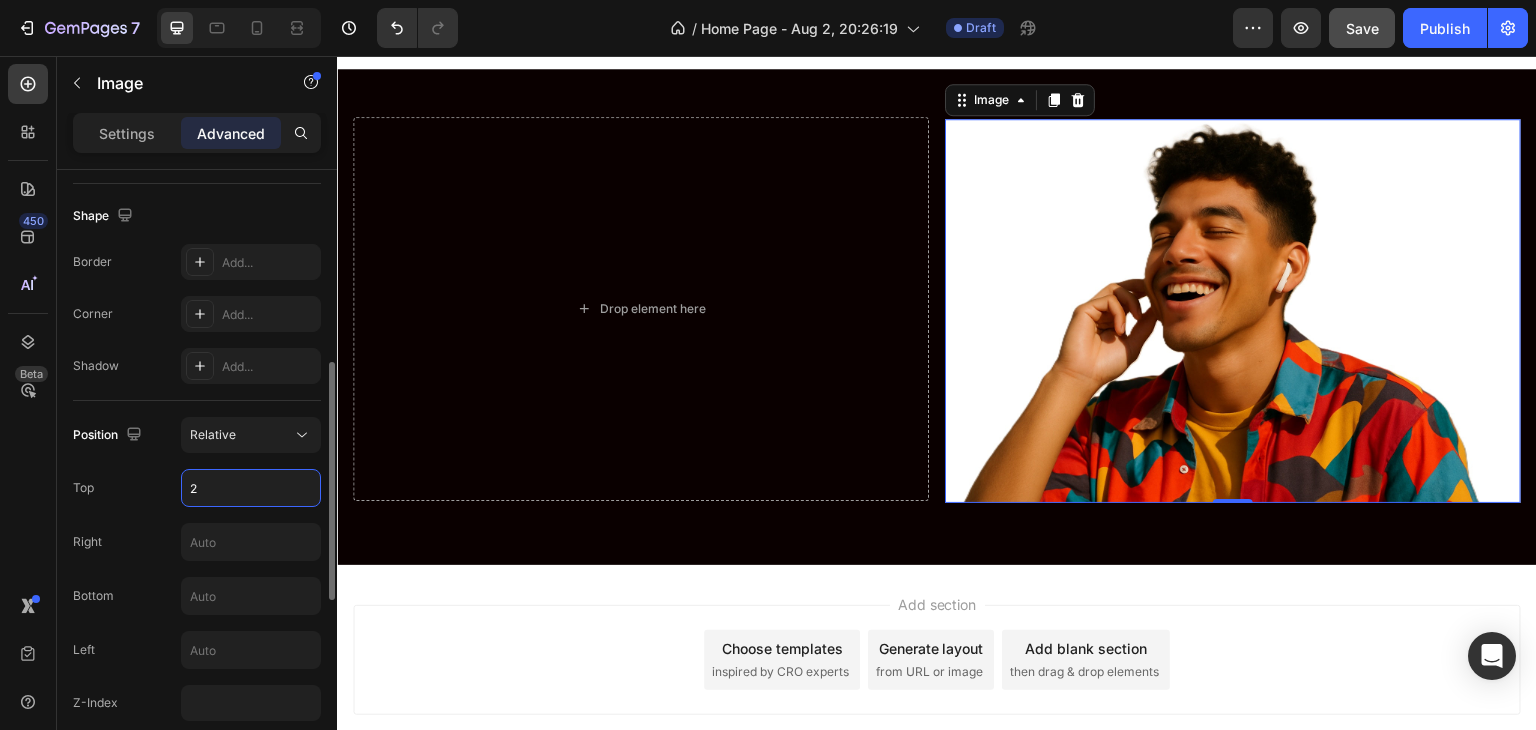 type 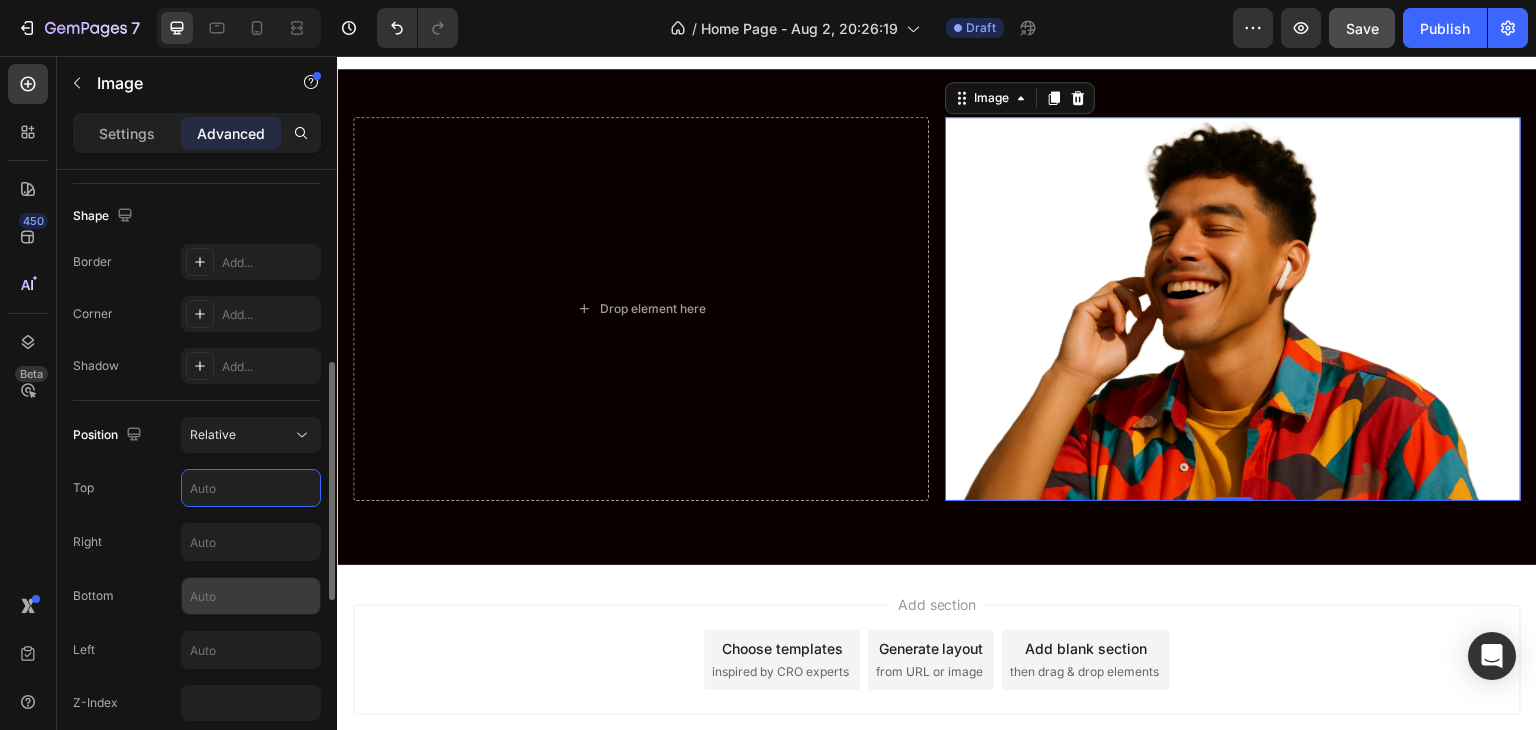 click at bounding box center (251, 596) 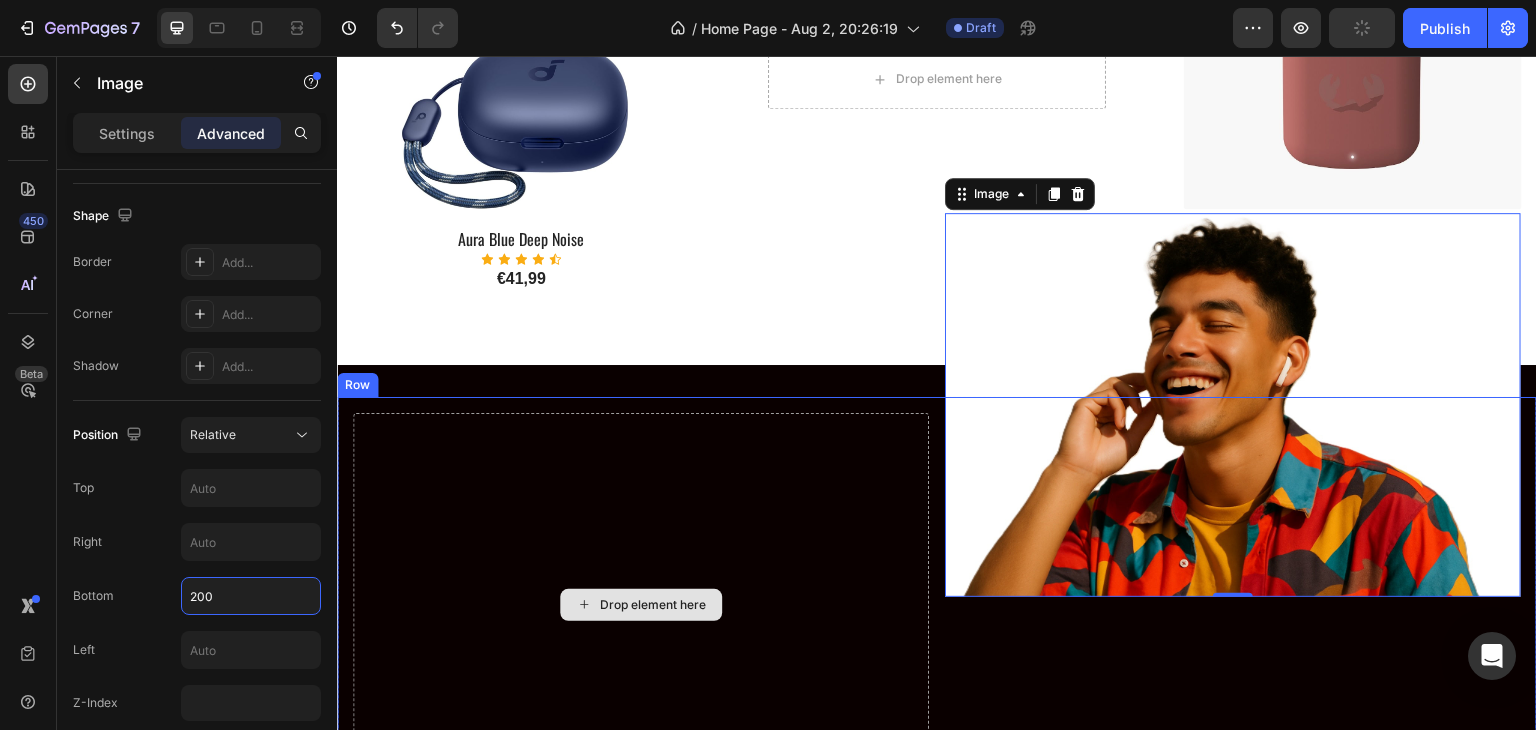 scroll, scrollTop: 1700, scrollLeft: 0, axis: vertical 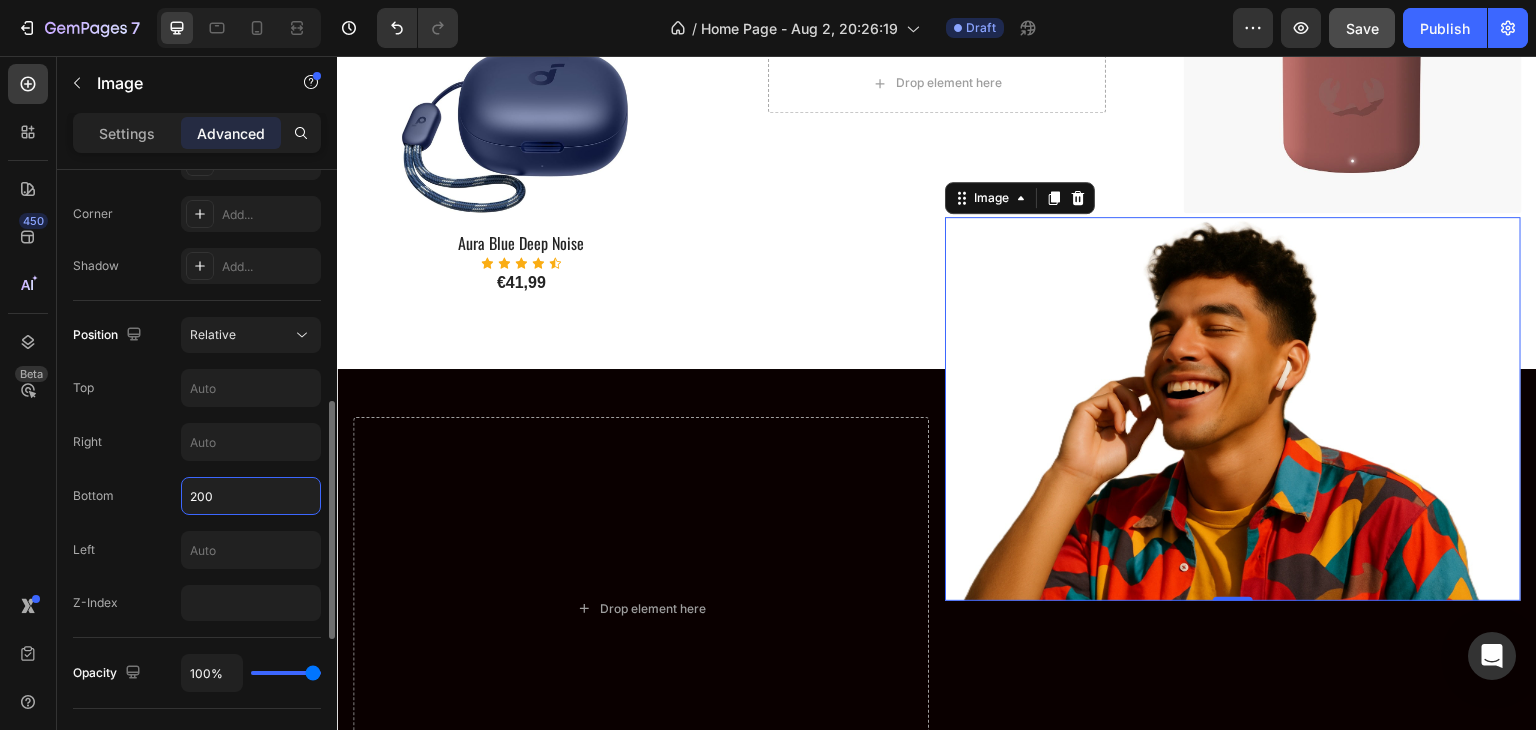 type on "200" 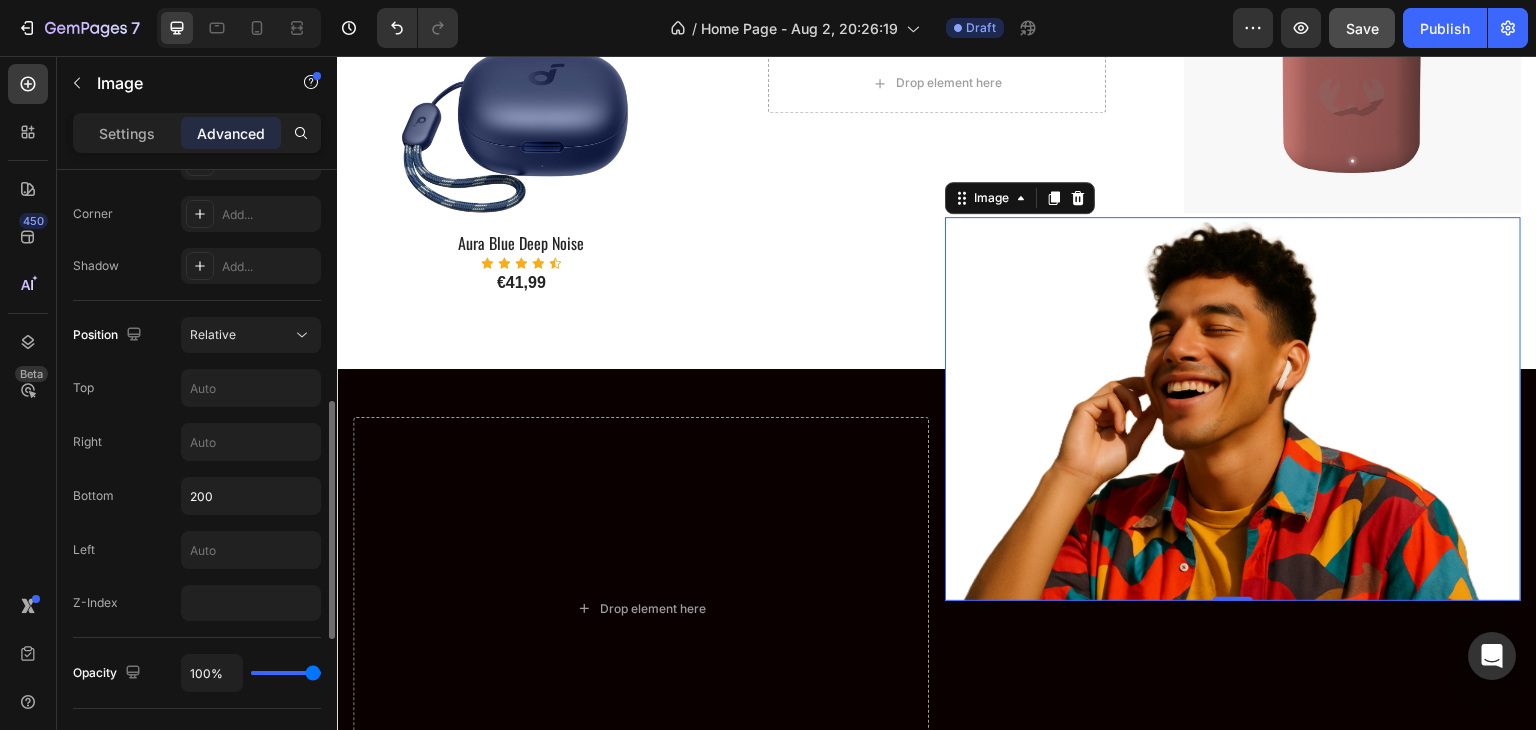 drag, startPoint x: 291, startPoint y: 673, endPoint x: 264, endPoint y: 675, distance: 27.073973 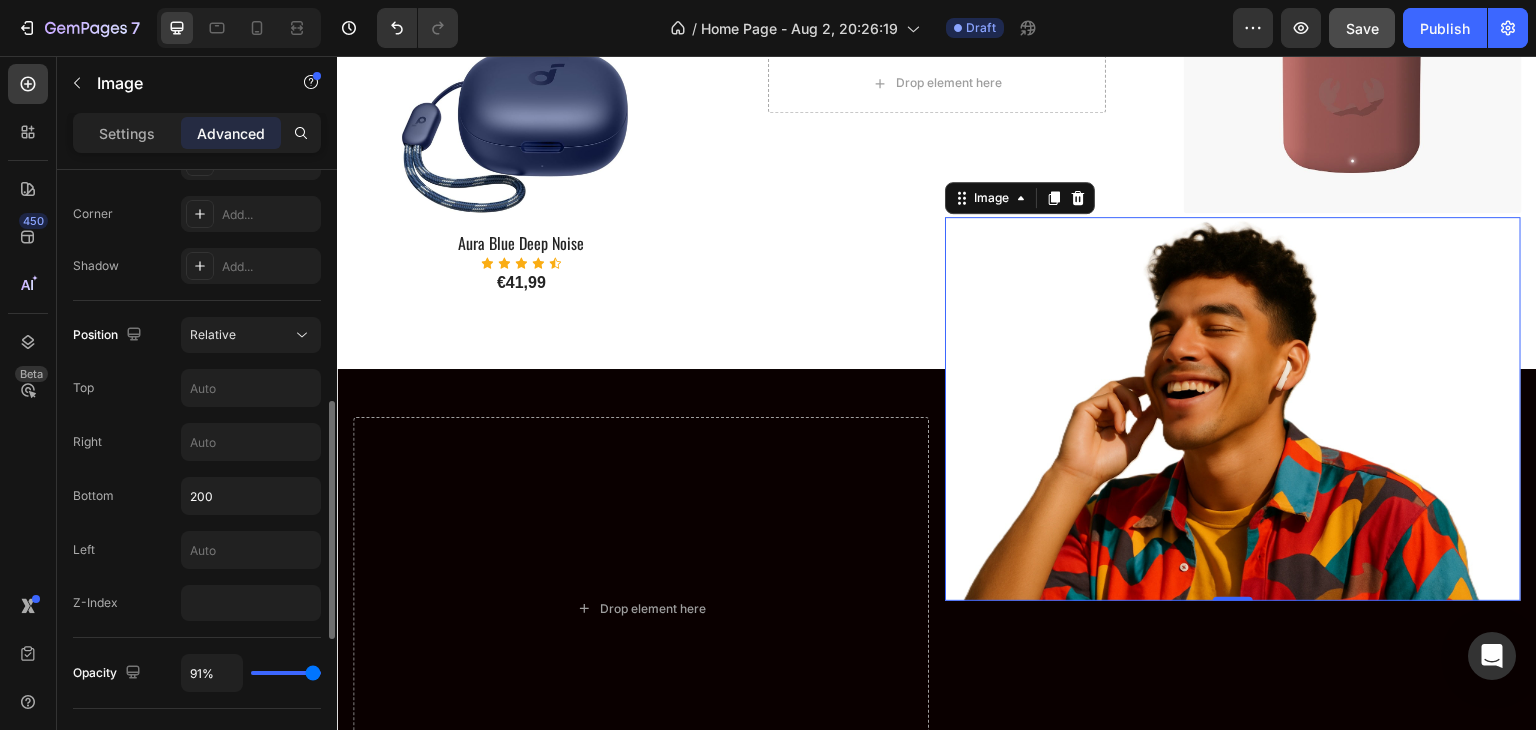 type on "91" 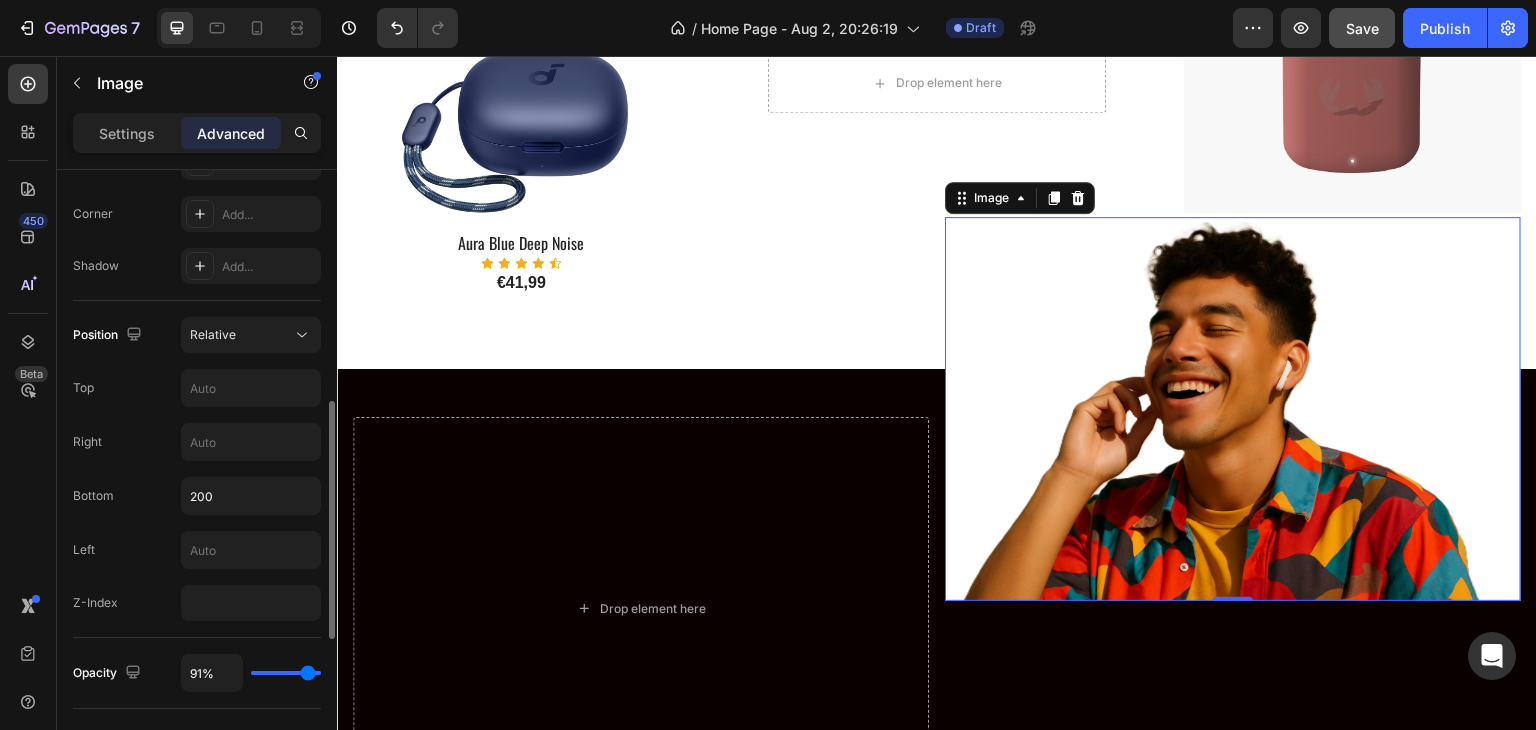 type on "51%" 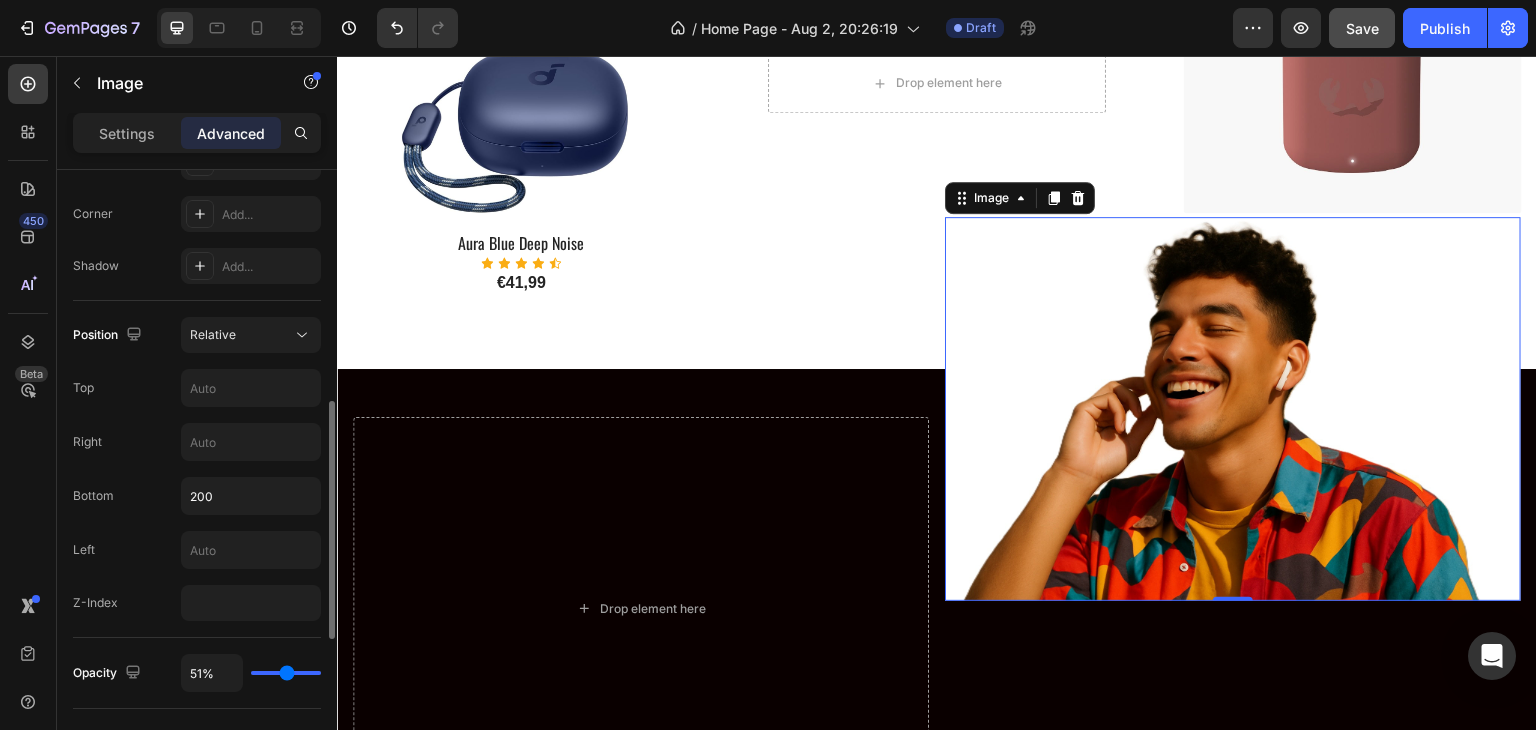 type on "27%" 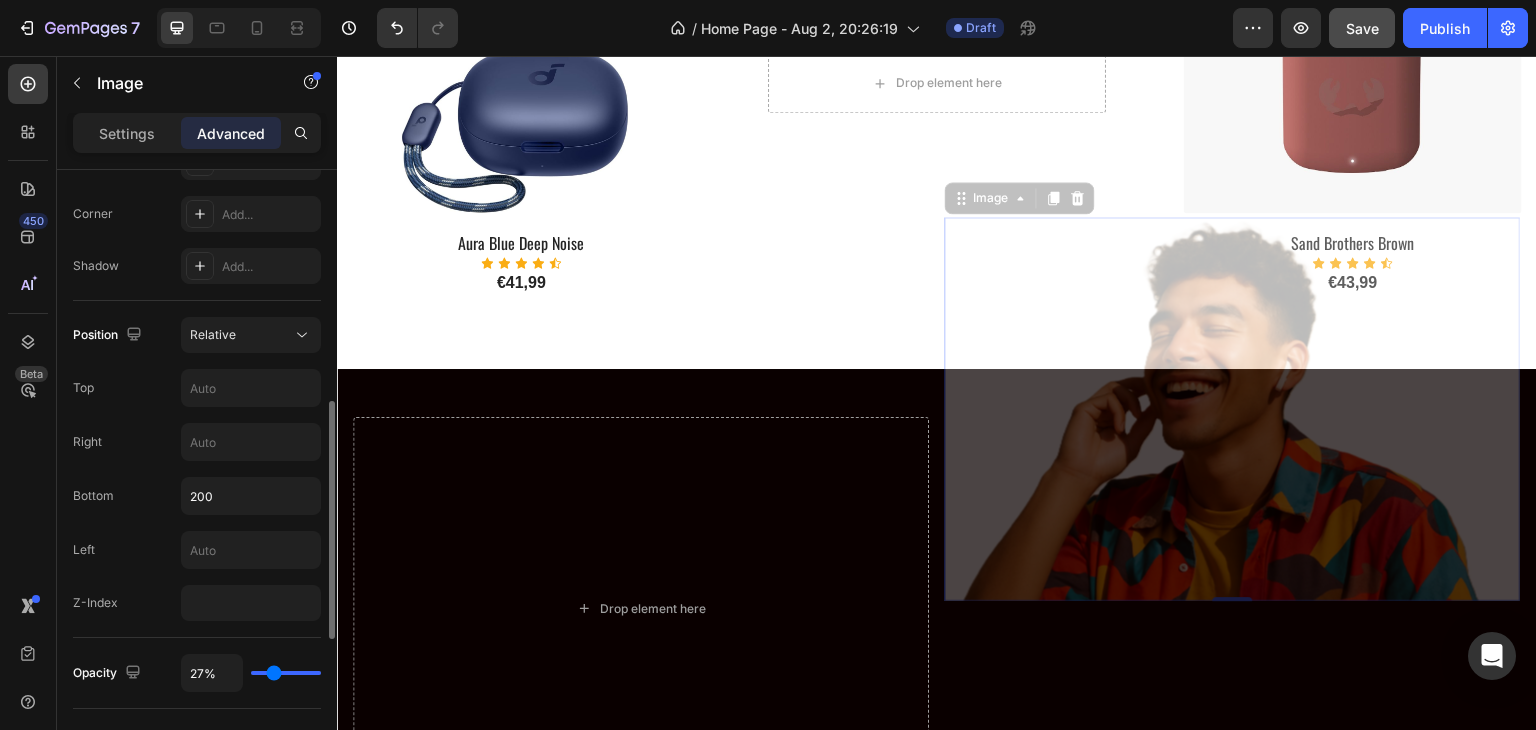 type on "26%" 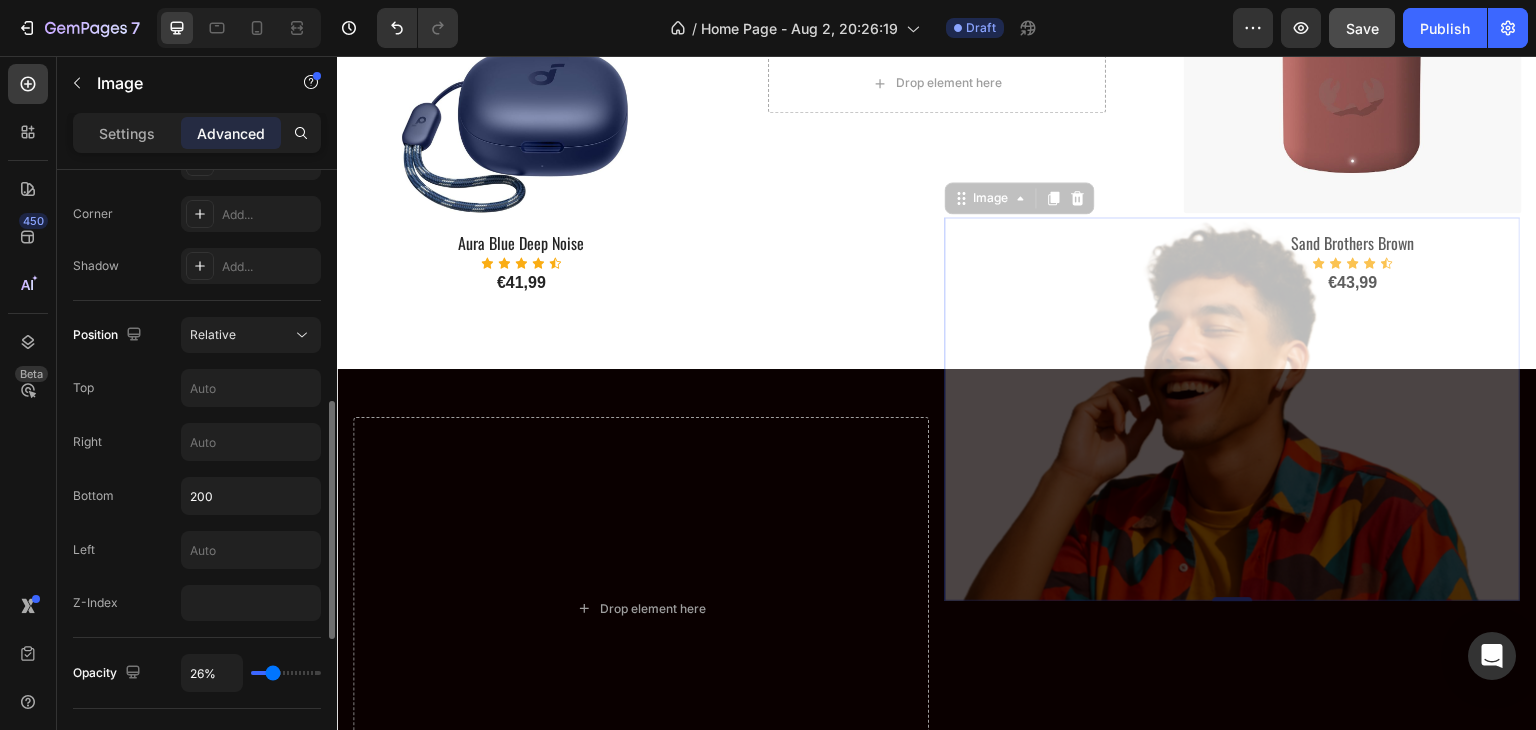 type on "24%" 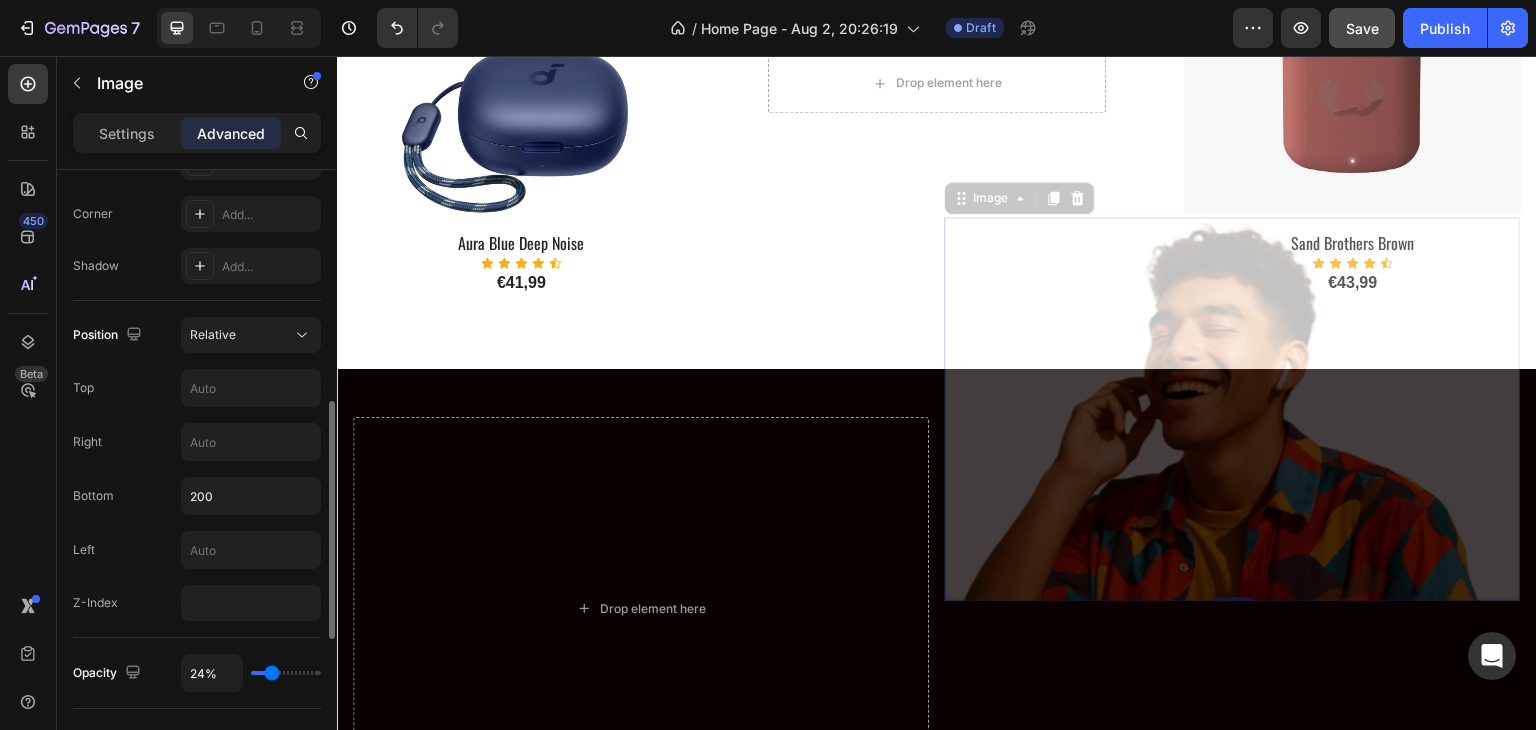 type on "36%" 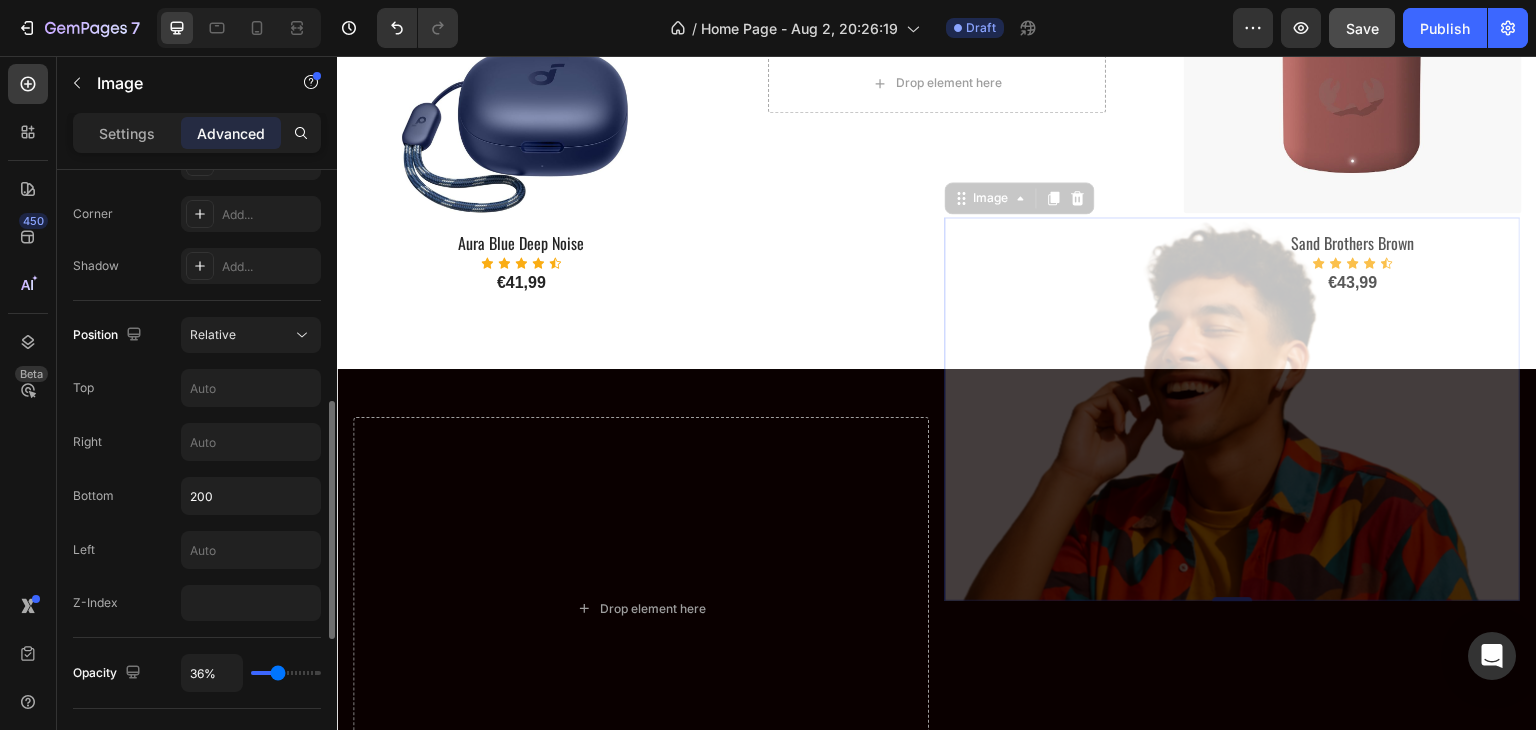 type on "45%" 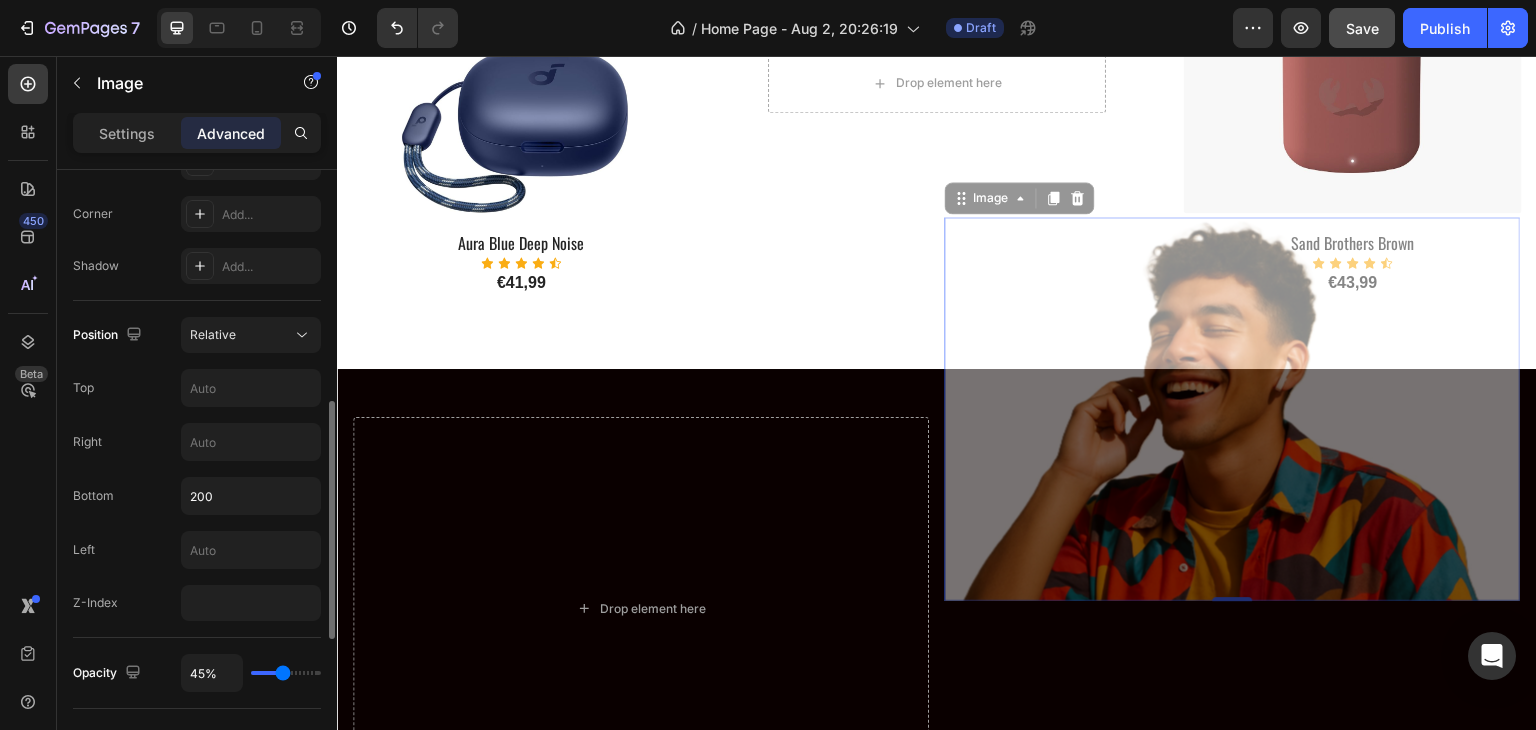 type on "64%" 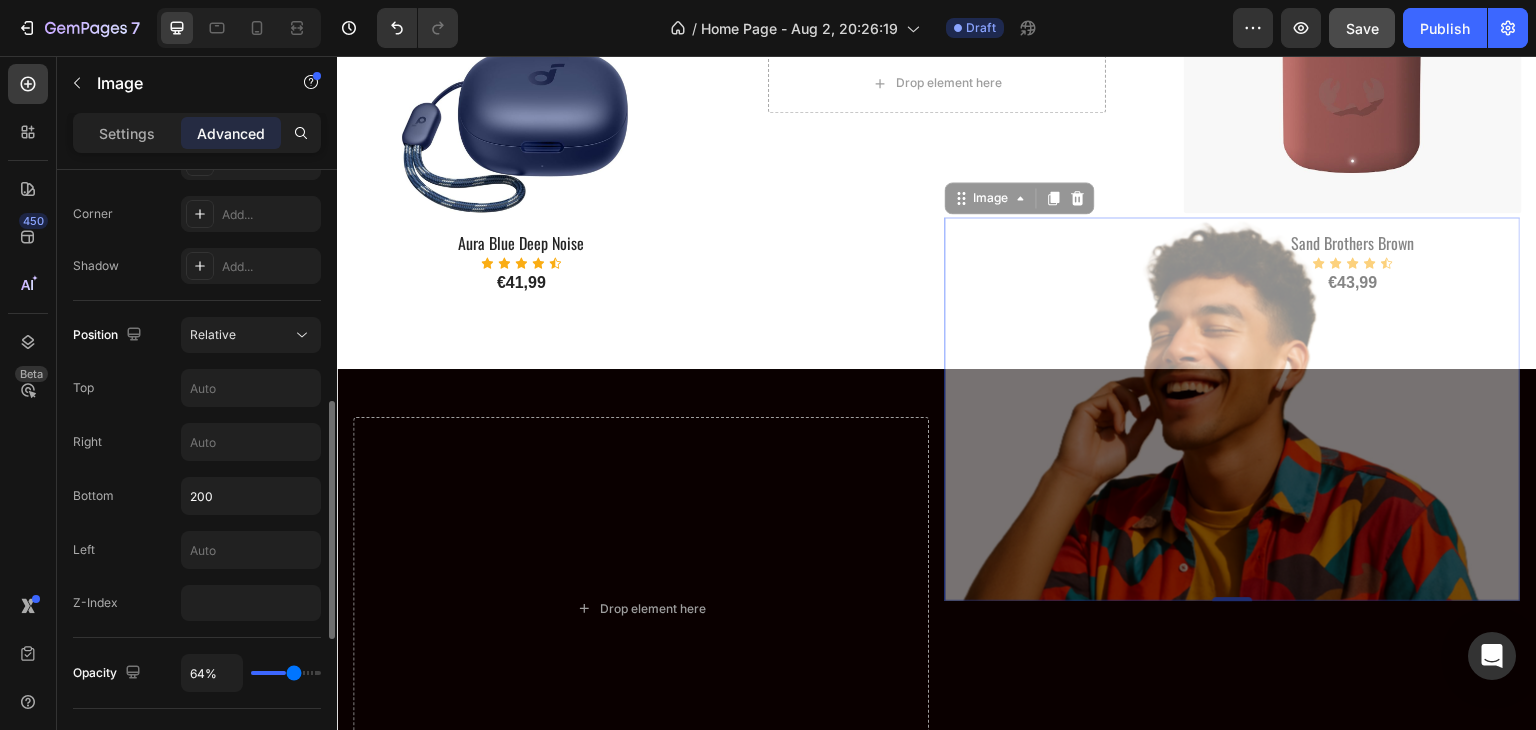 type on "66%" 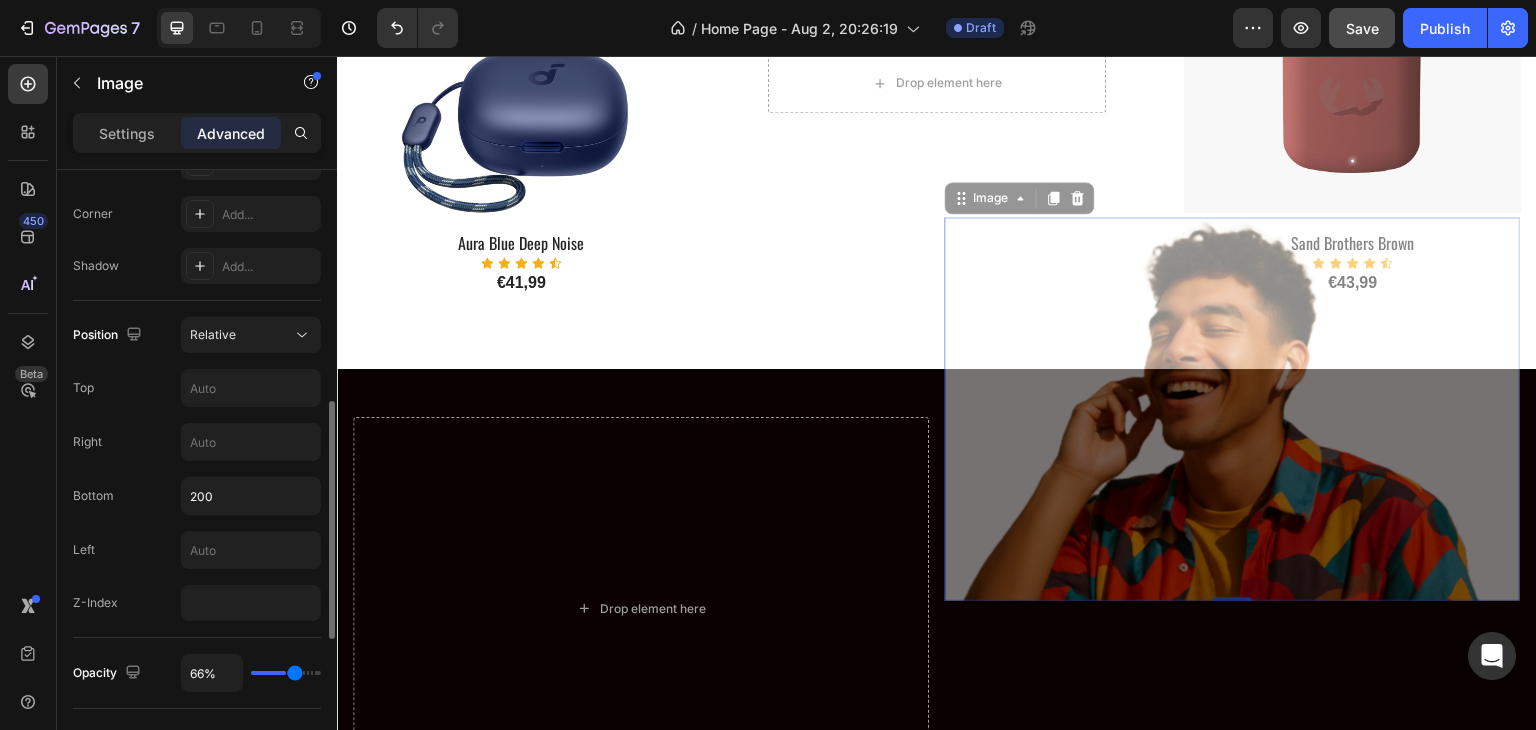 type on "69%" 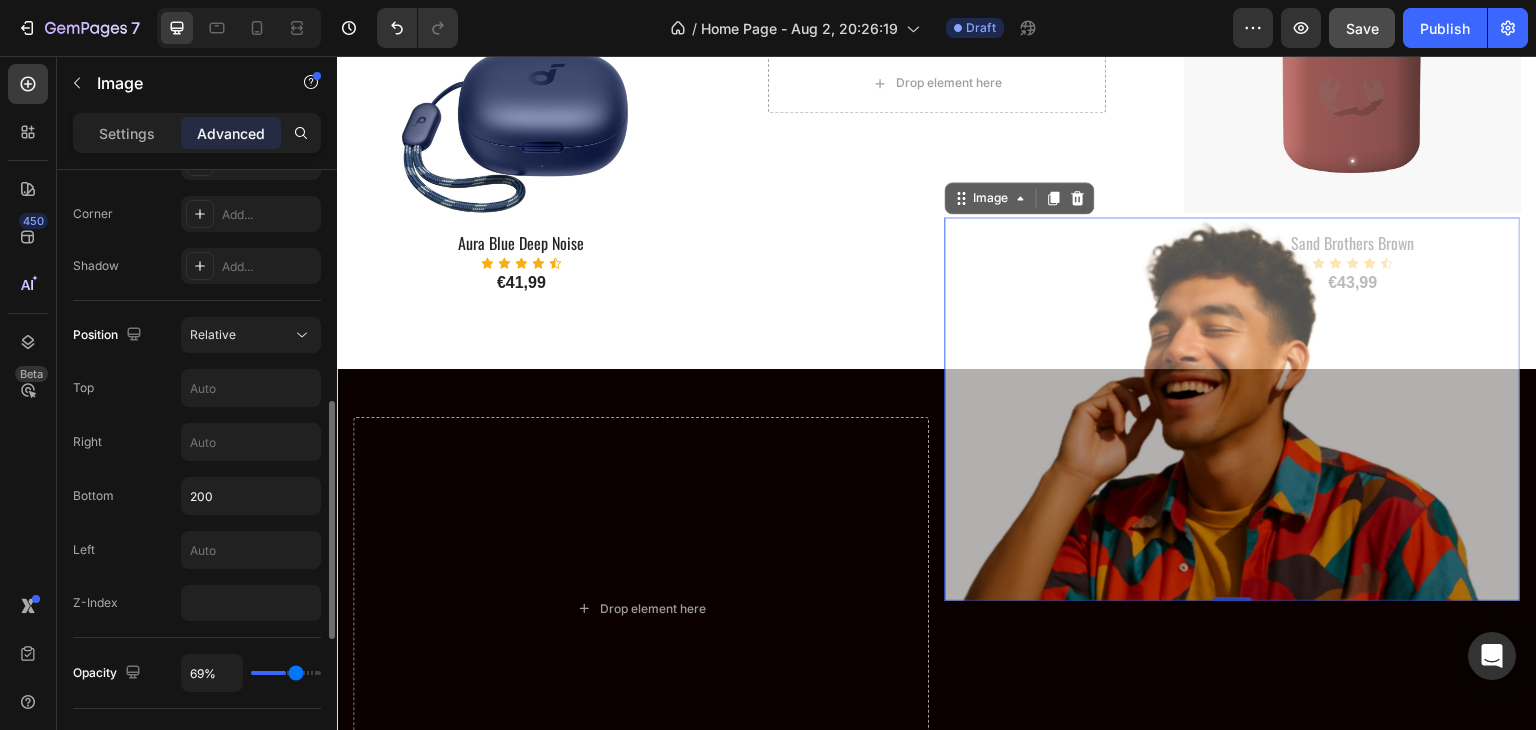 type on "71%" 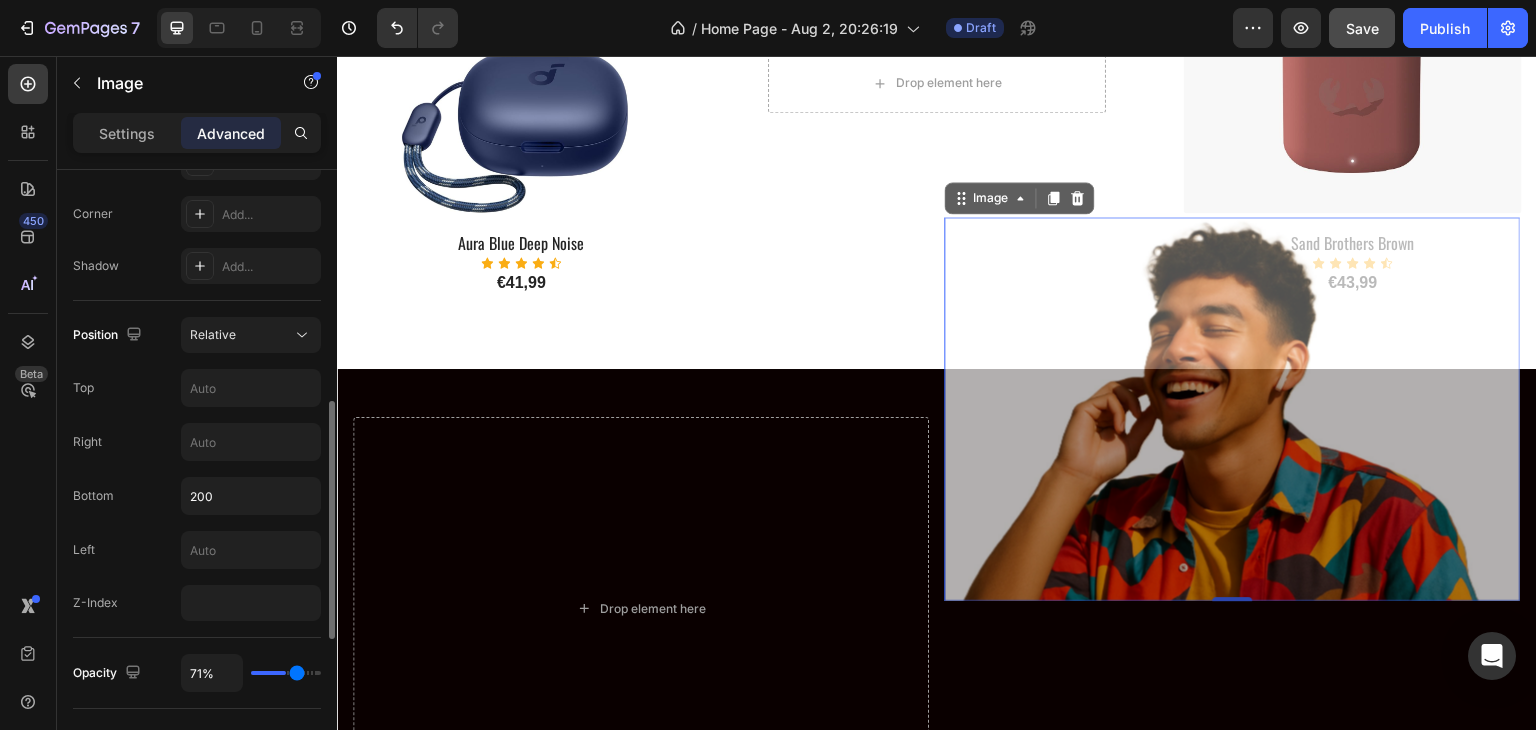 type on "86%" 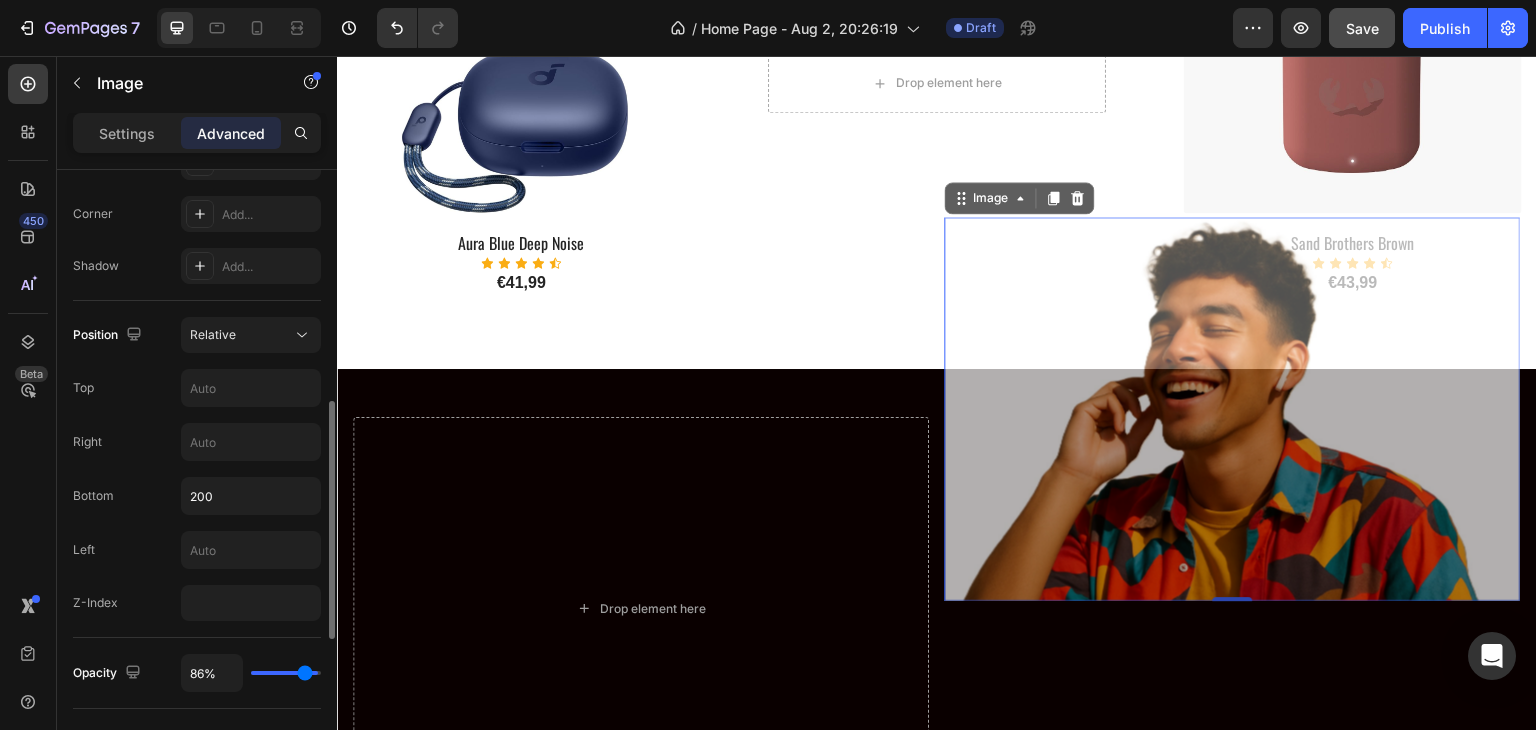 type on "95%" 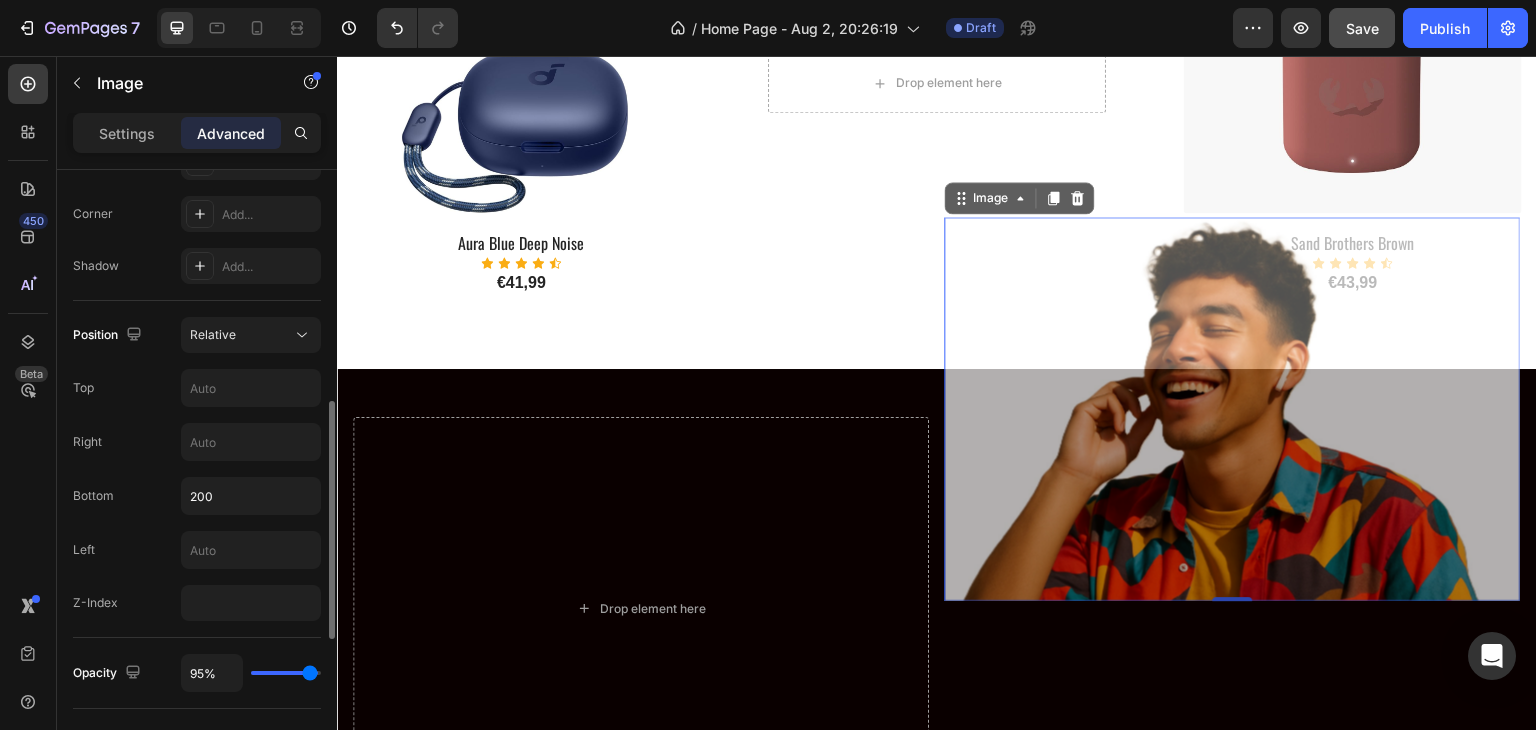 type on "100%" 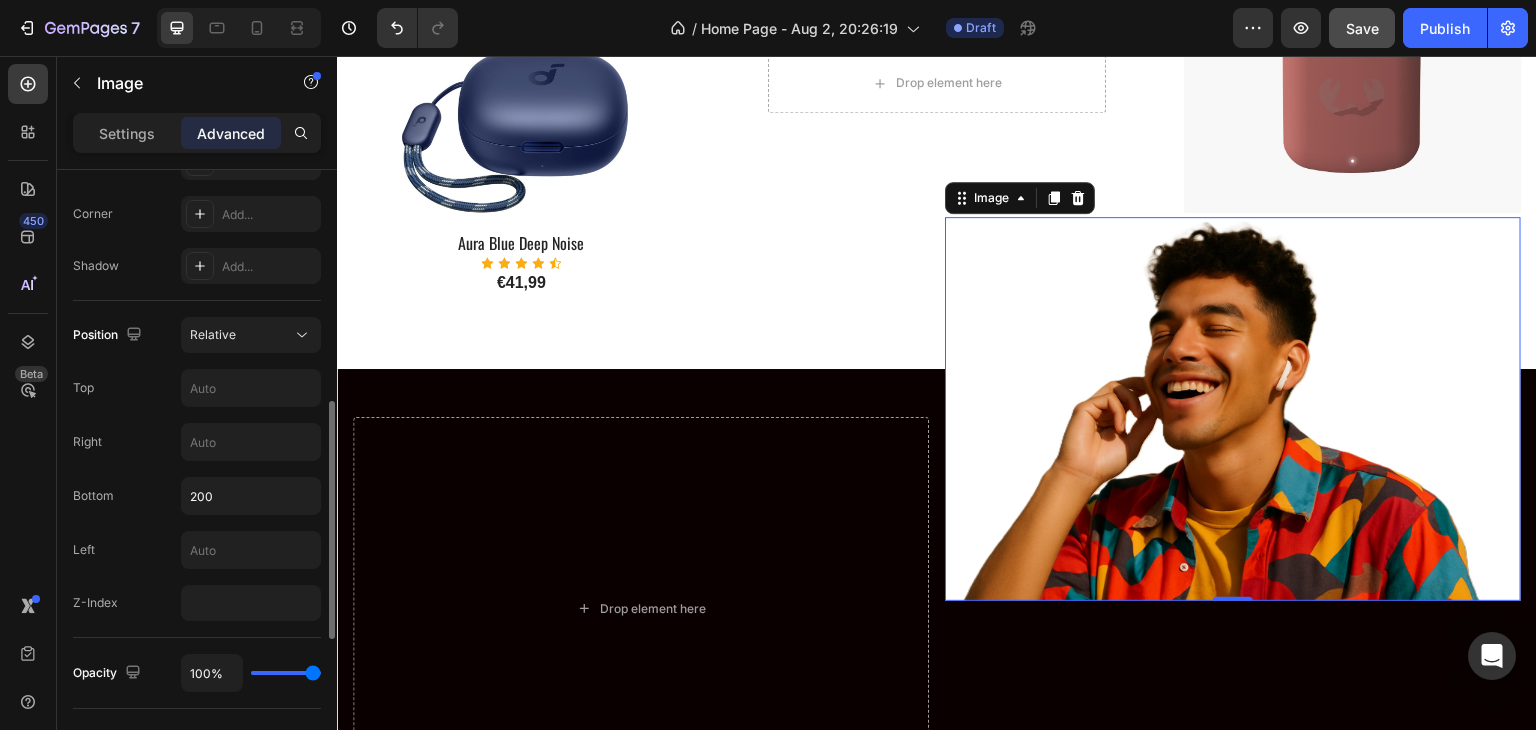 drag, startPoint x: 286, startPoint y: 672, endPoint x: 6, endPoint y: 615, distance: 285.7429 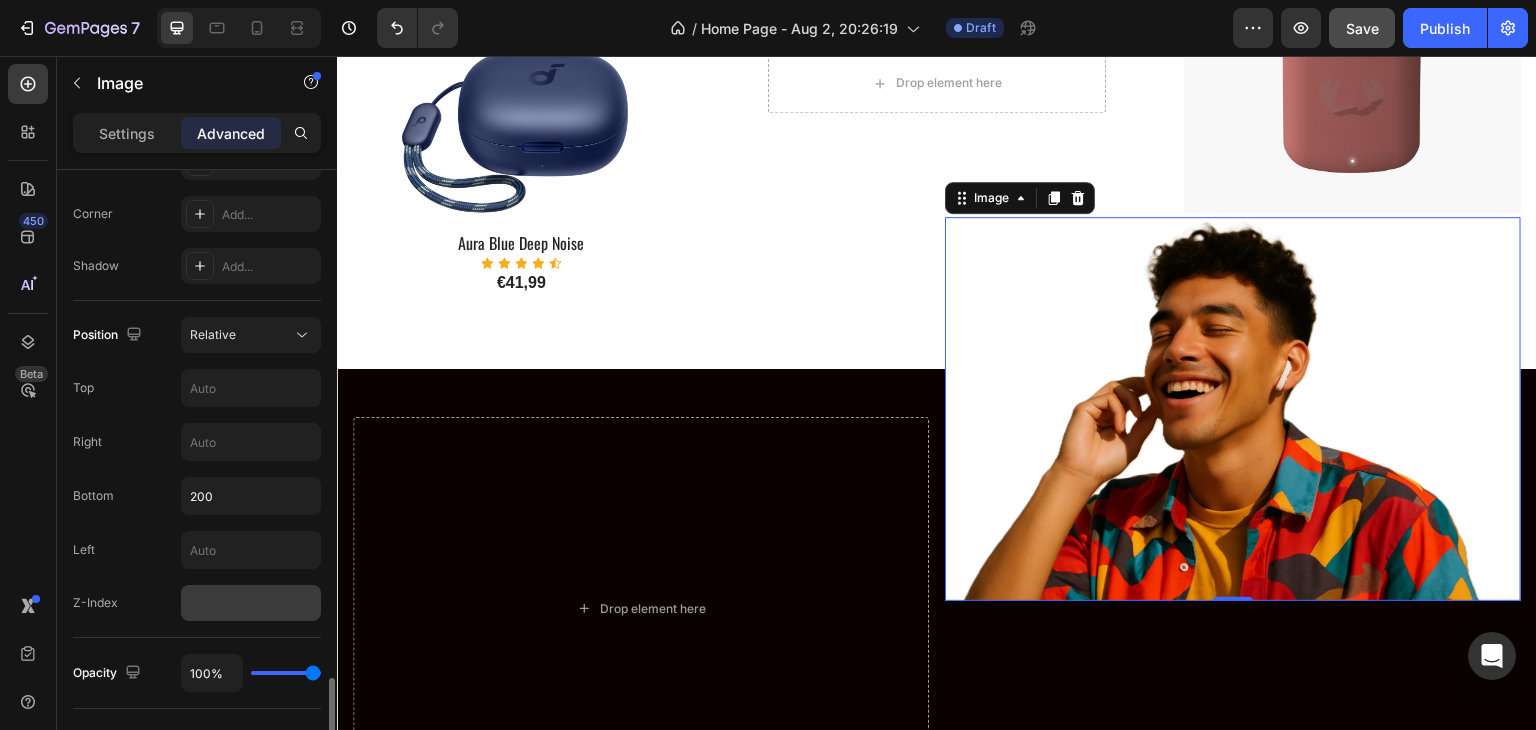 scroll, scrollTop: 800, scrollLeft: 0, axis: vertical 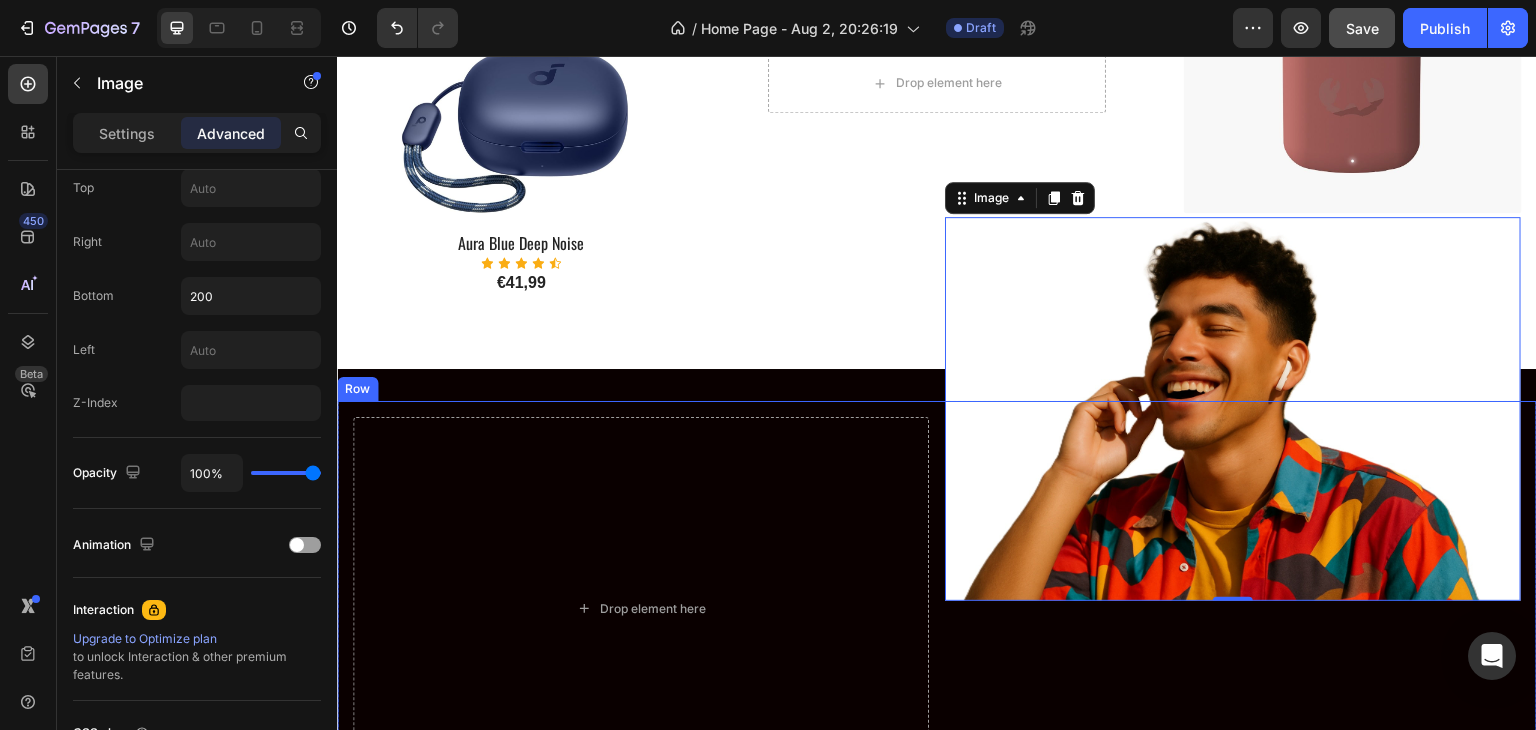 click on "Image   0" at bounding box center [1233, 609] 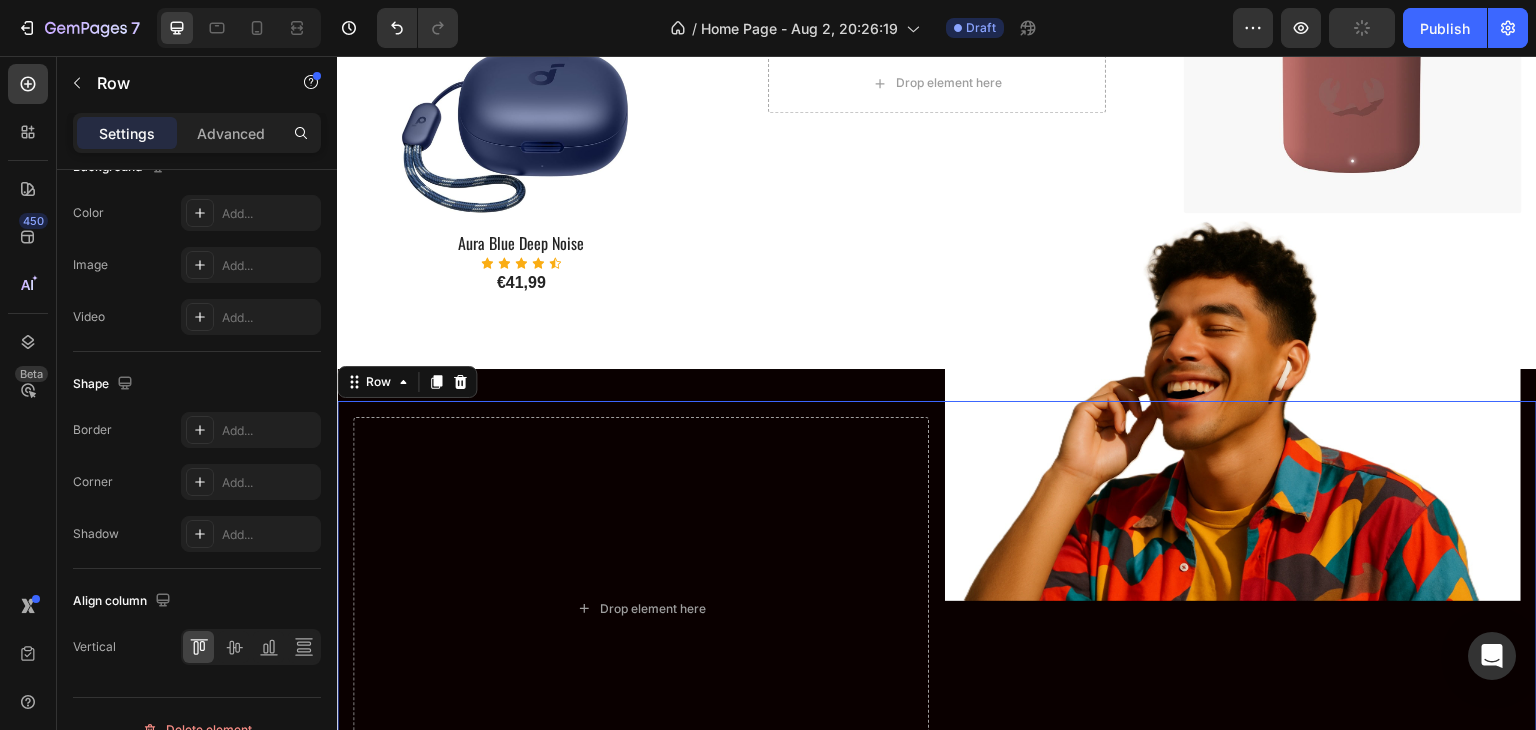 scroll, scrollTop: 0, scrollLeft: 0, axis: both 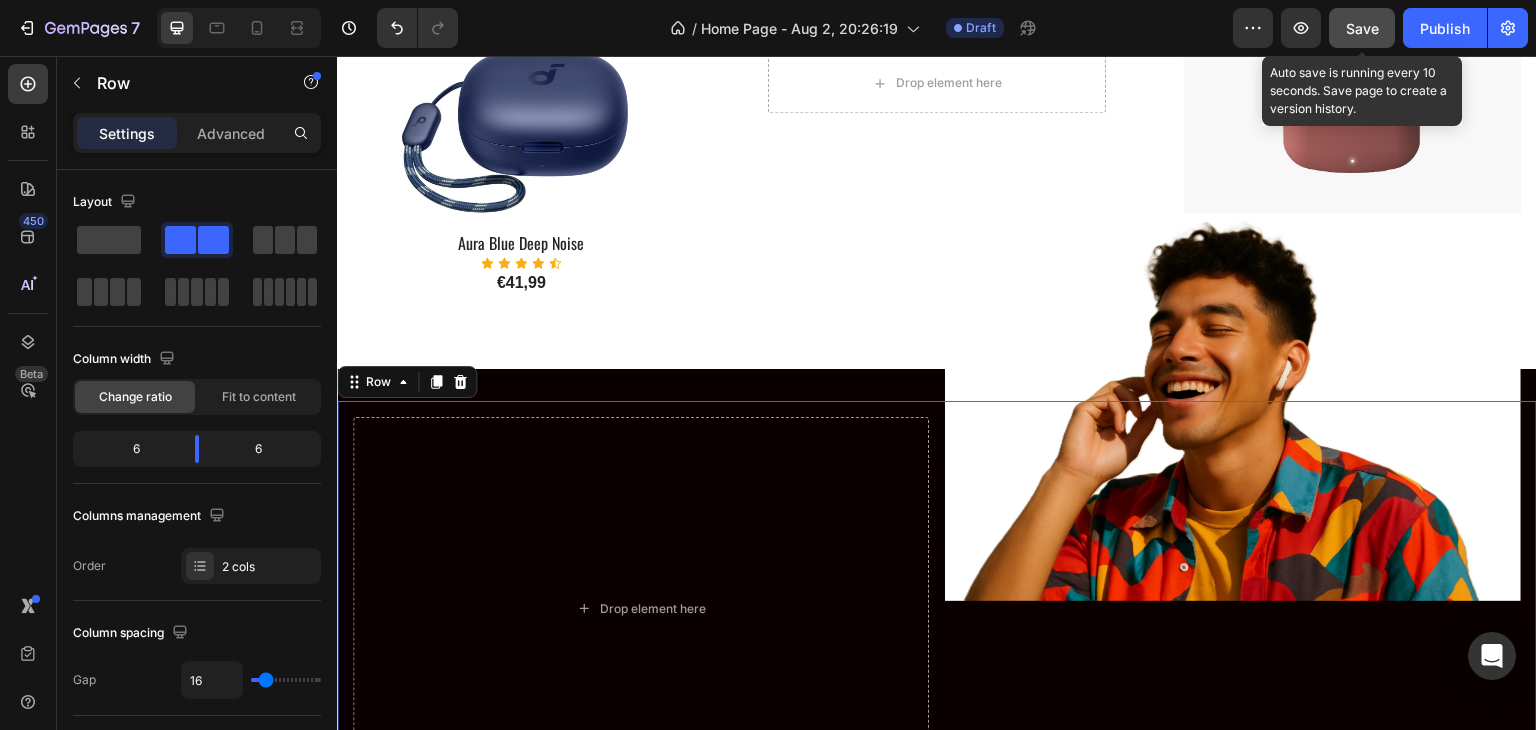 click on "Save" 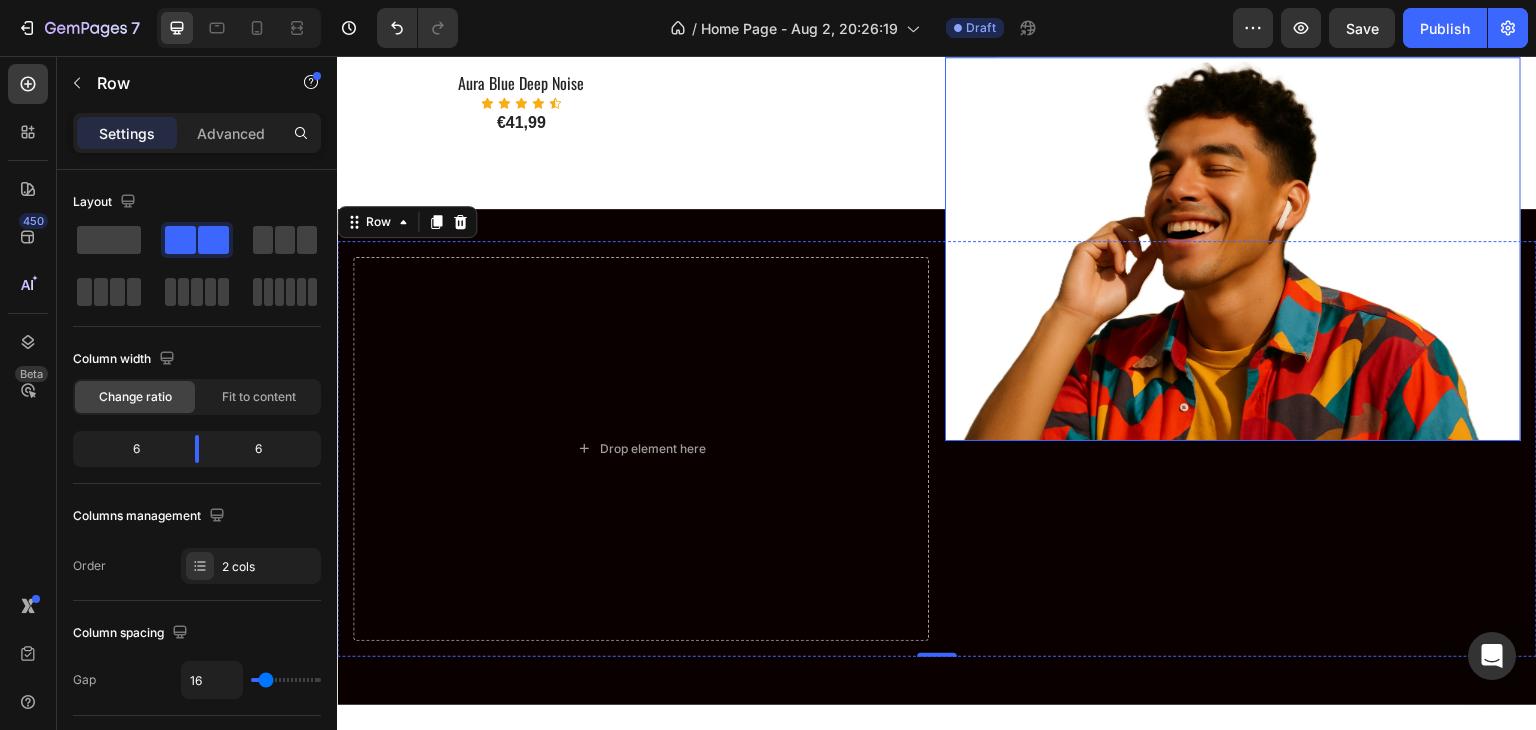 scroll, scrollTop: 2000, scrollLeft: 0, axis: vertical 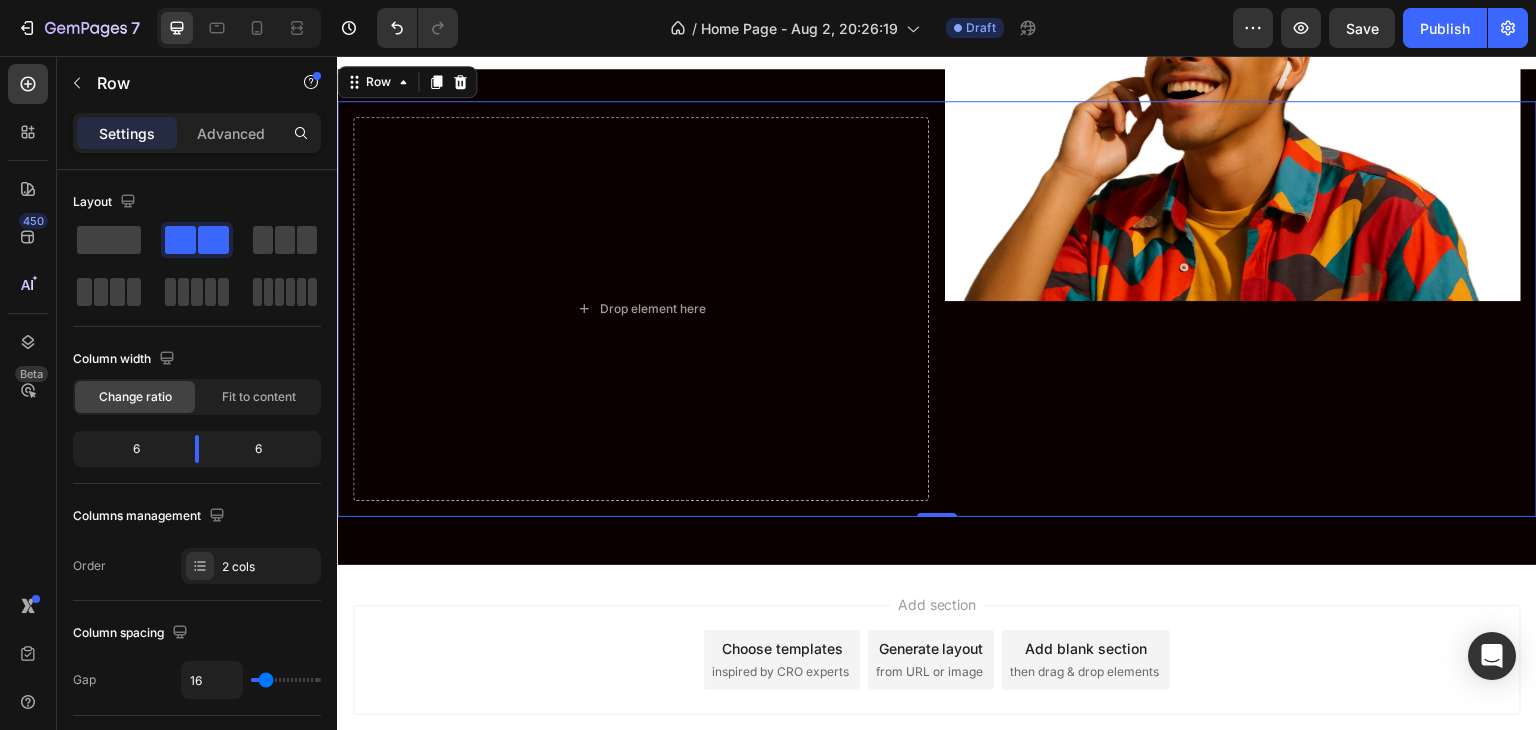 click on "Image" at bounding box center [1233, 309] 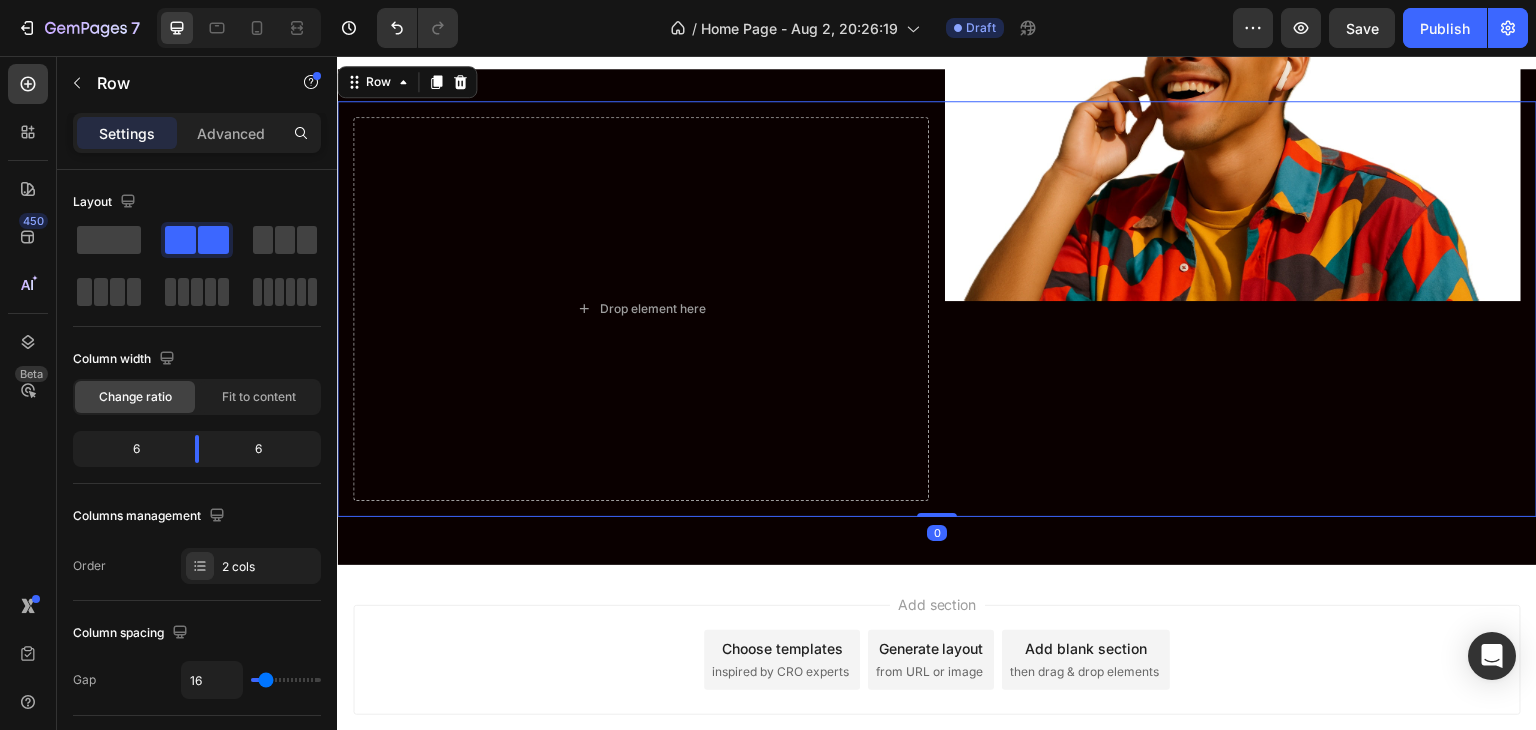 drag, startPoint x: 937, startPoint y: 498, endPoint x: 957, endPoint y: 342, distance: 157.27682 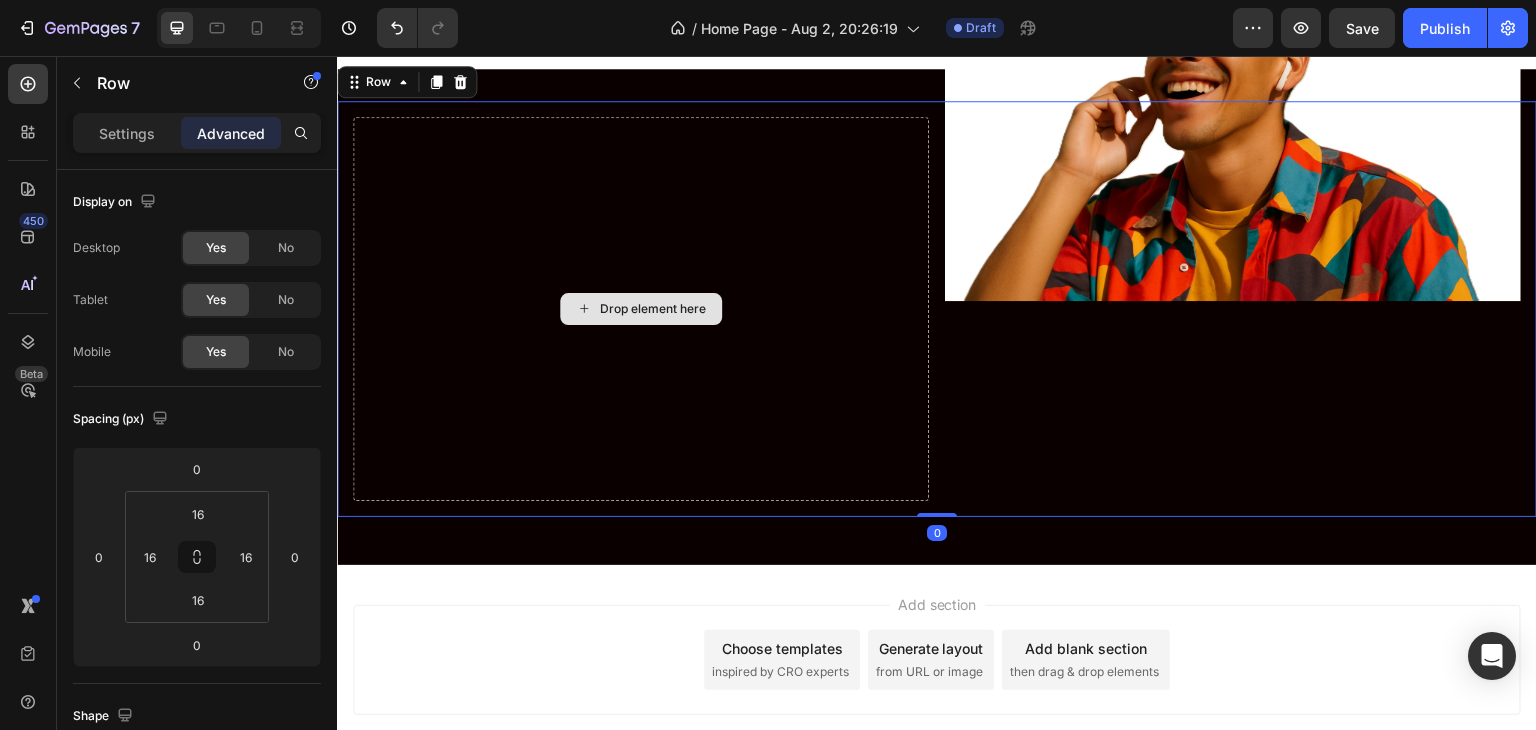 click on "Drop element here" at bounding box center [641, 309] 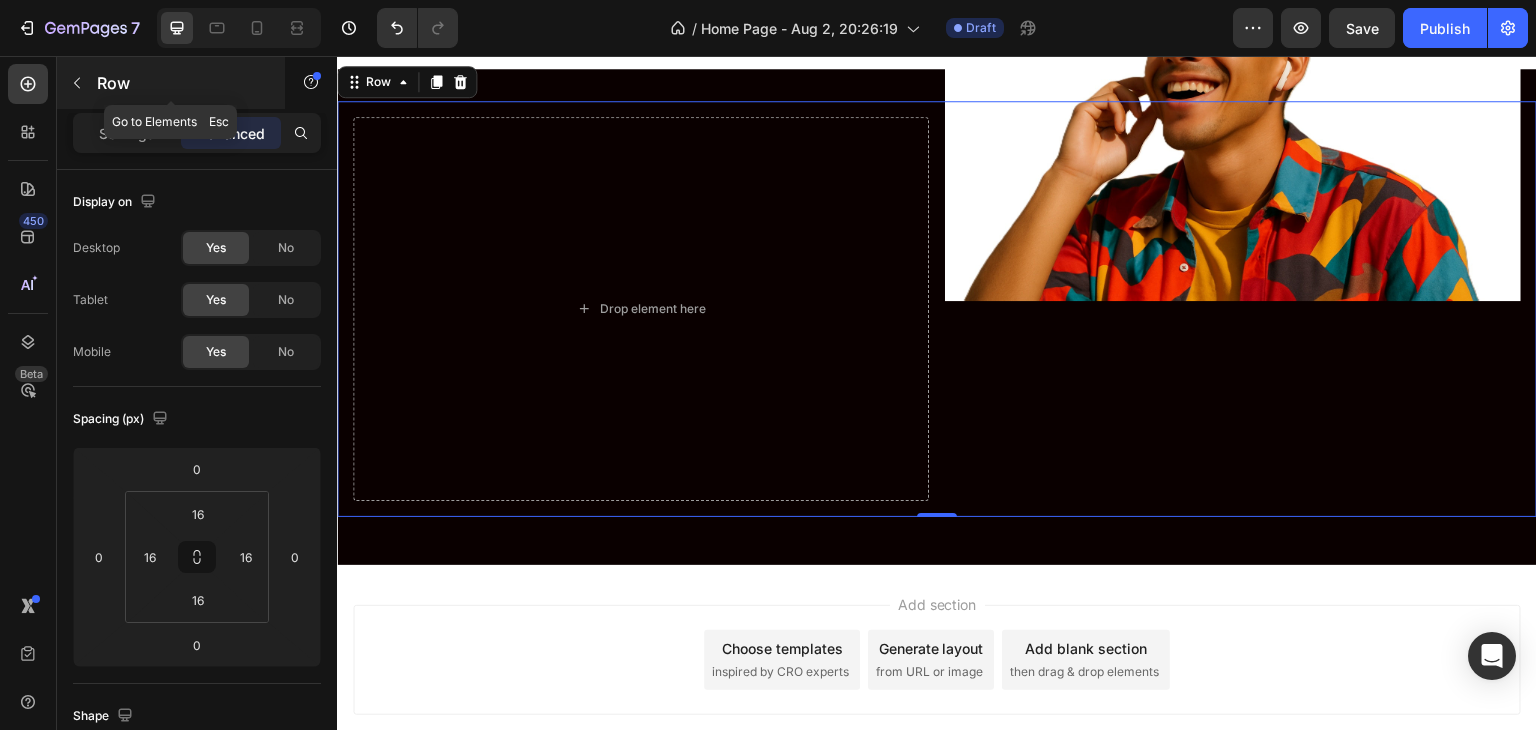 click at bounding box center (77, 83) 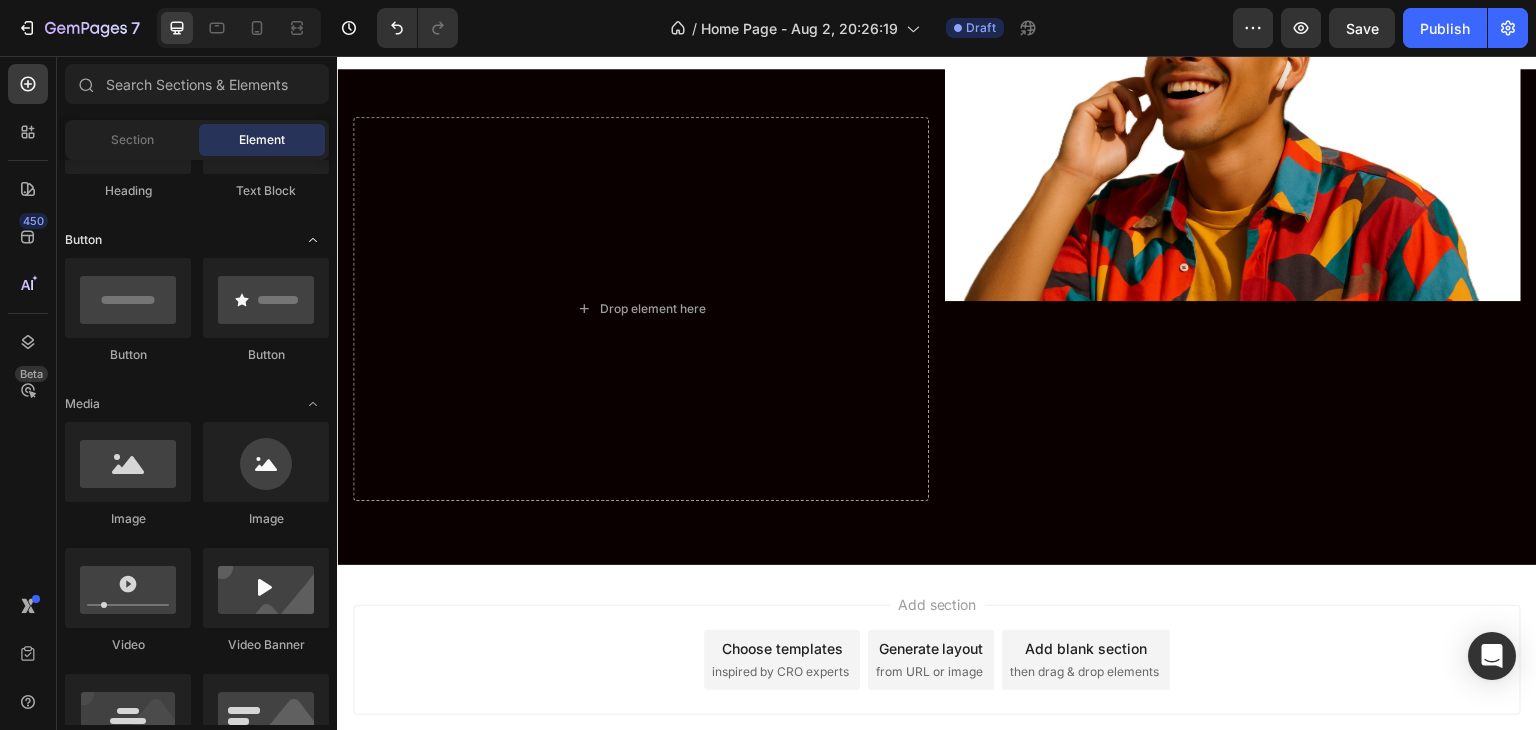 scroll, scrollTop: 200, scrollLeft: 0, axis: vertical 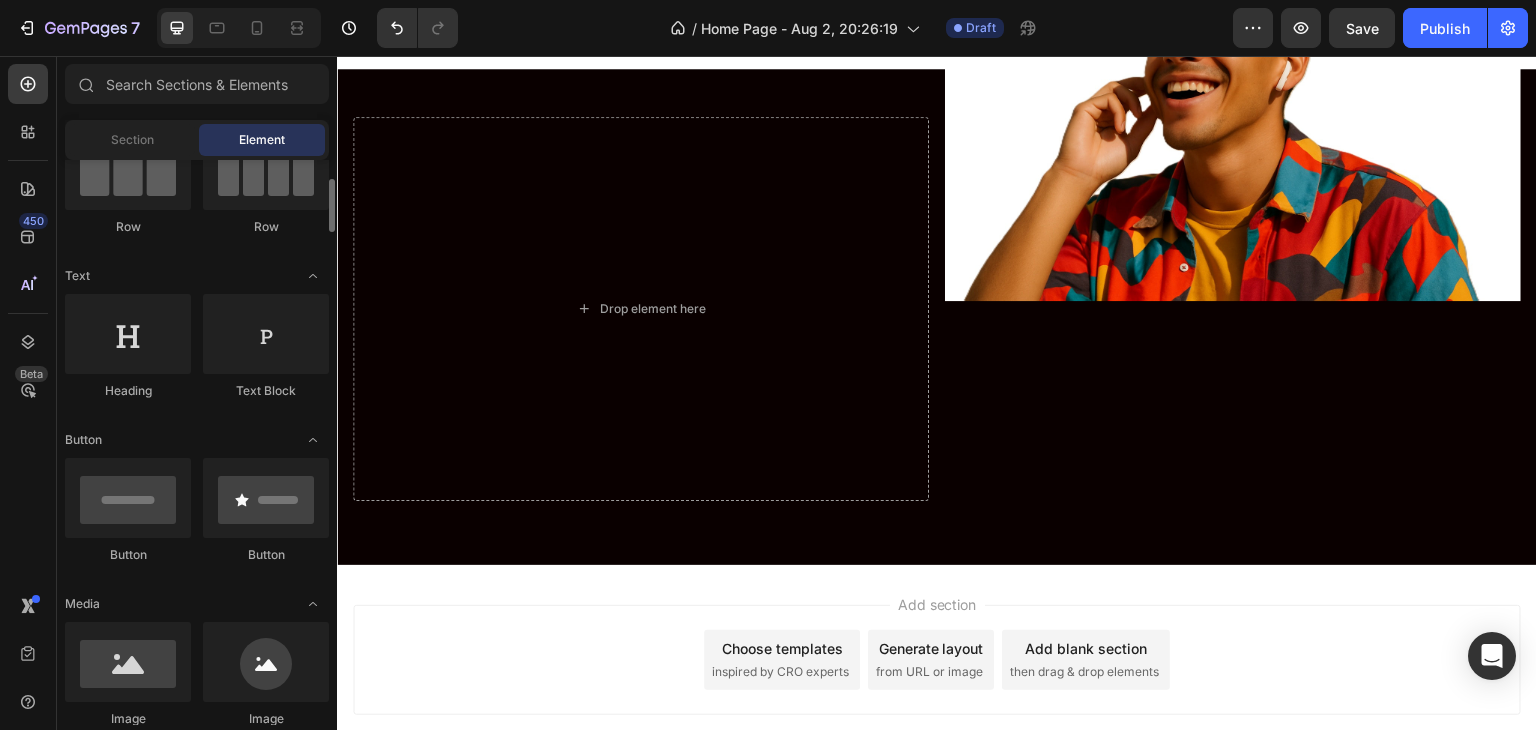 click on "Heading
Text Block" 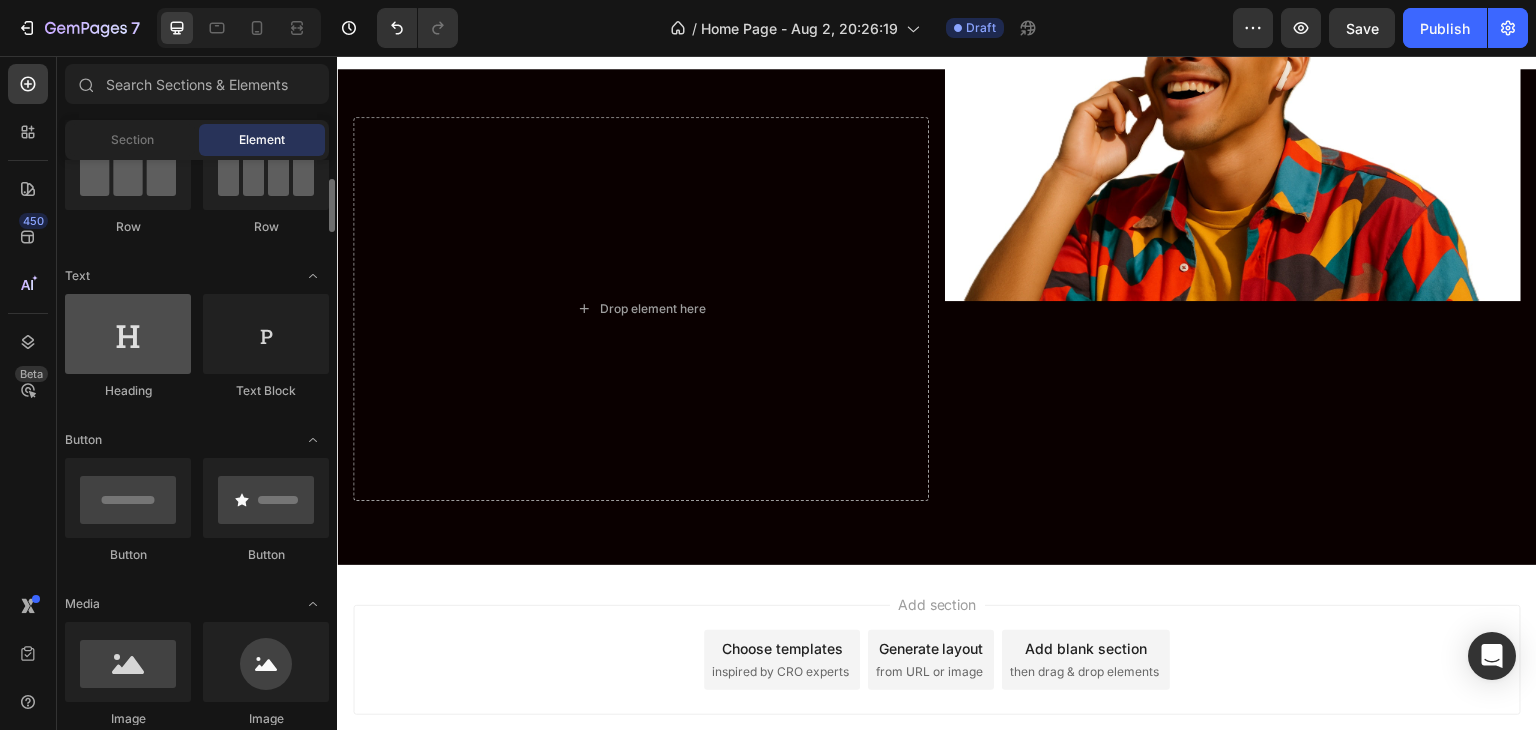 click at bounding box center [128, 334] 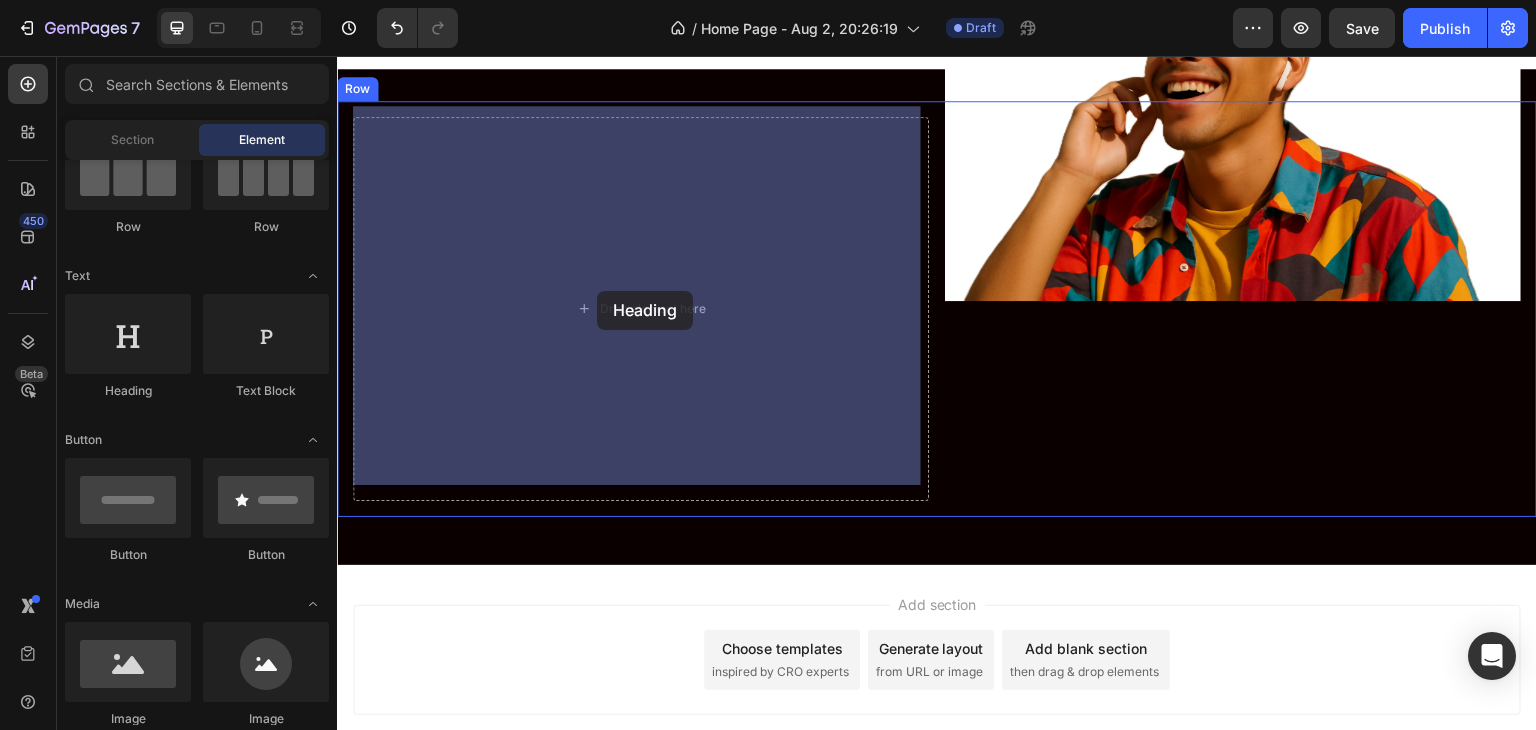 drag, startPoint x: 515, startPoint y: 397, endPoint x: 595, endPoint y: 292, distance: 132.00378 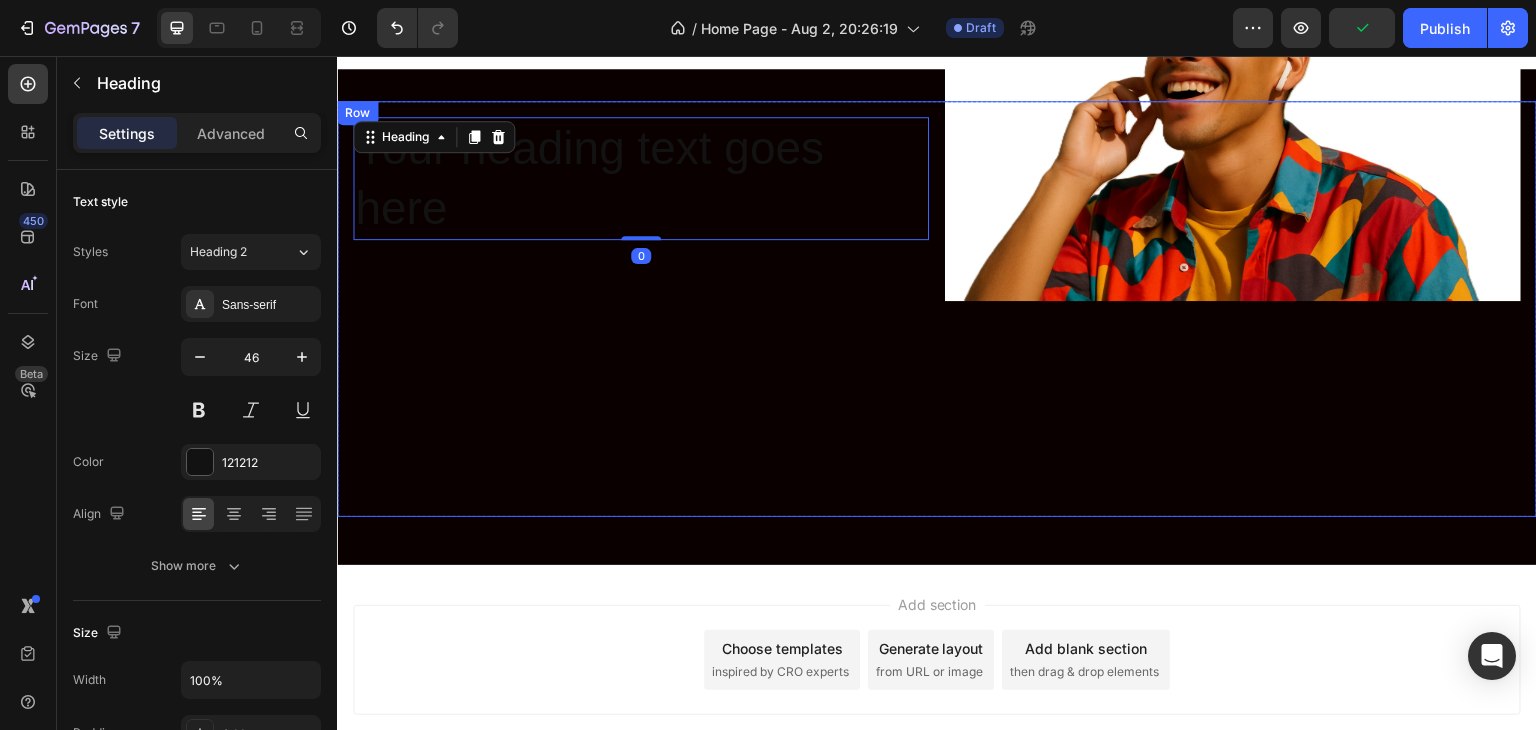 click on "Your heading text goes here Heading   0" at bounding box center (641, 309) 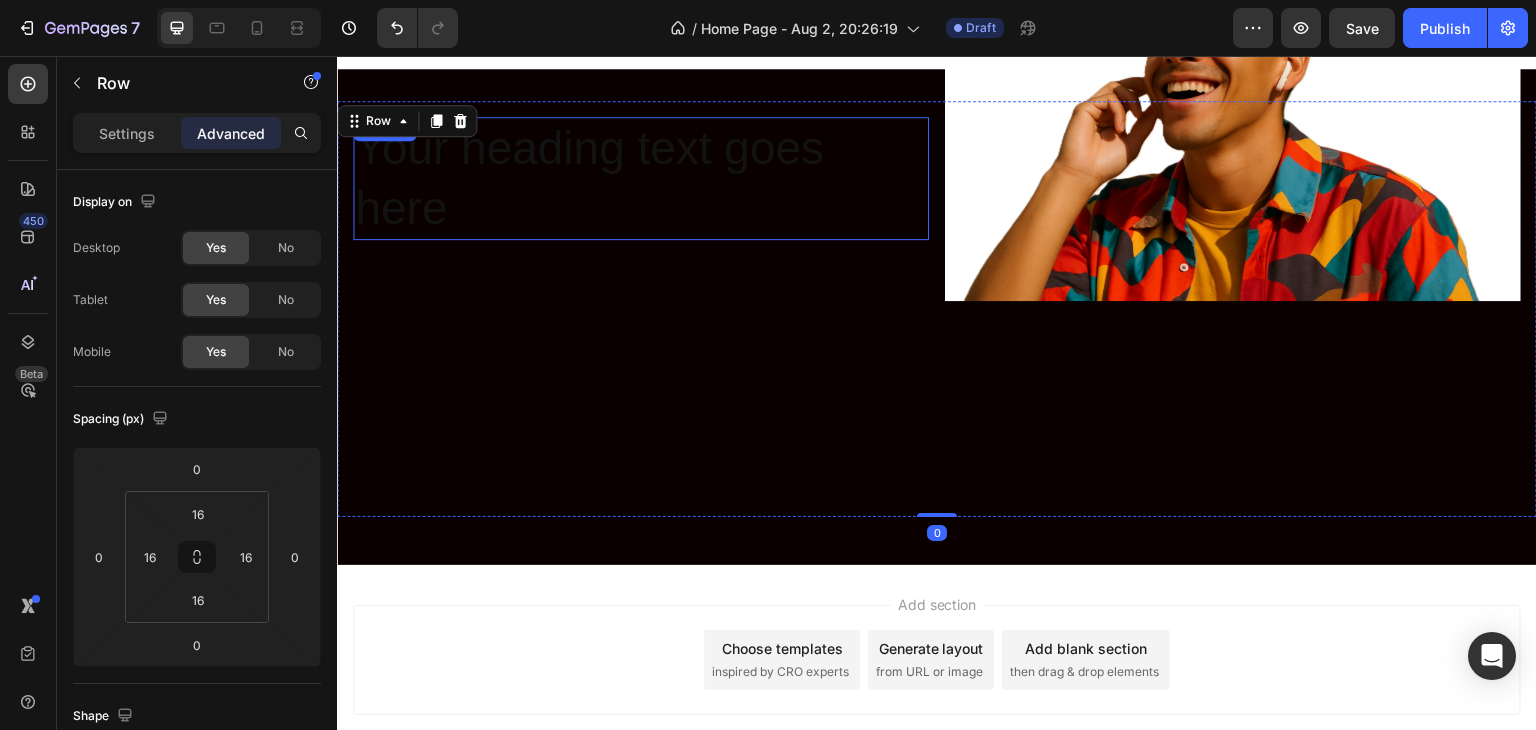 click on "Your heading text goes here" at bounding box center [641, 179] 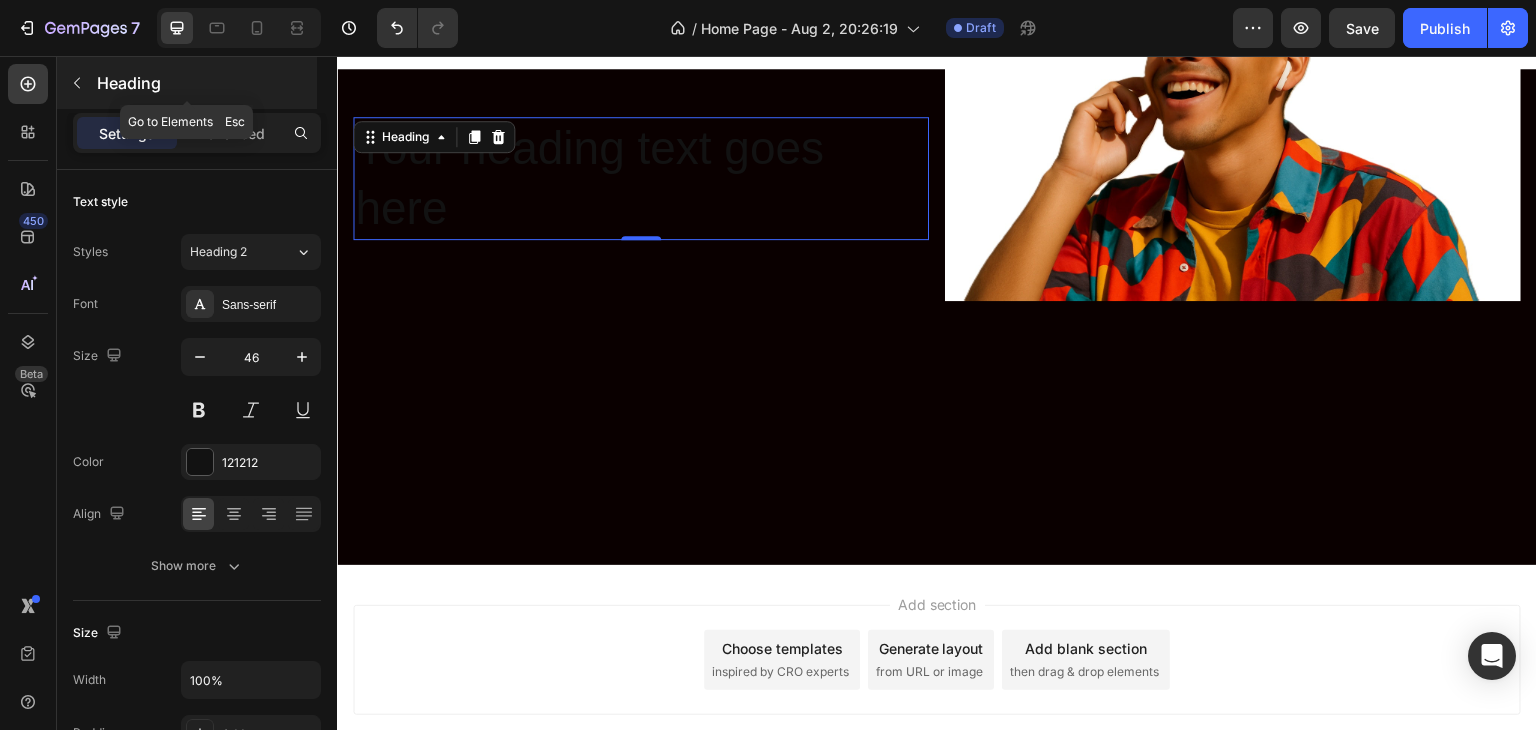 click at bounding box center (77, 83) 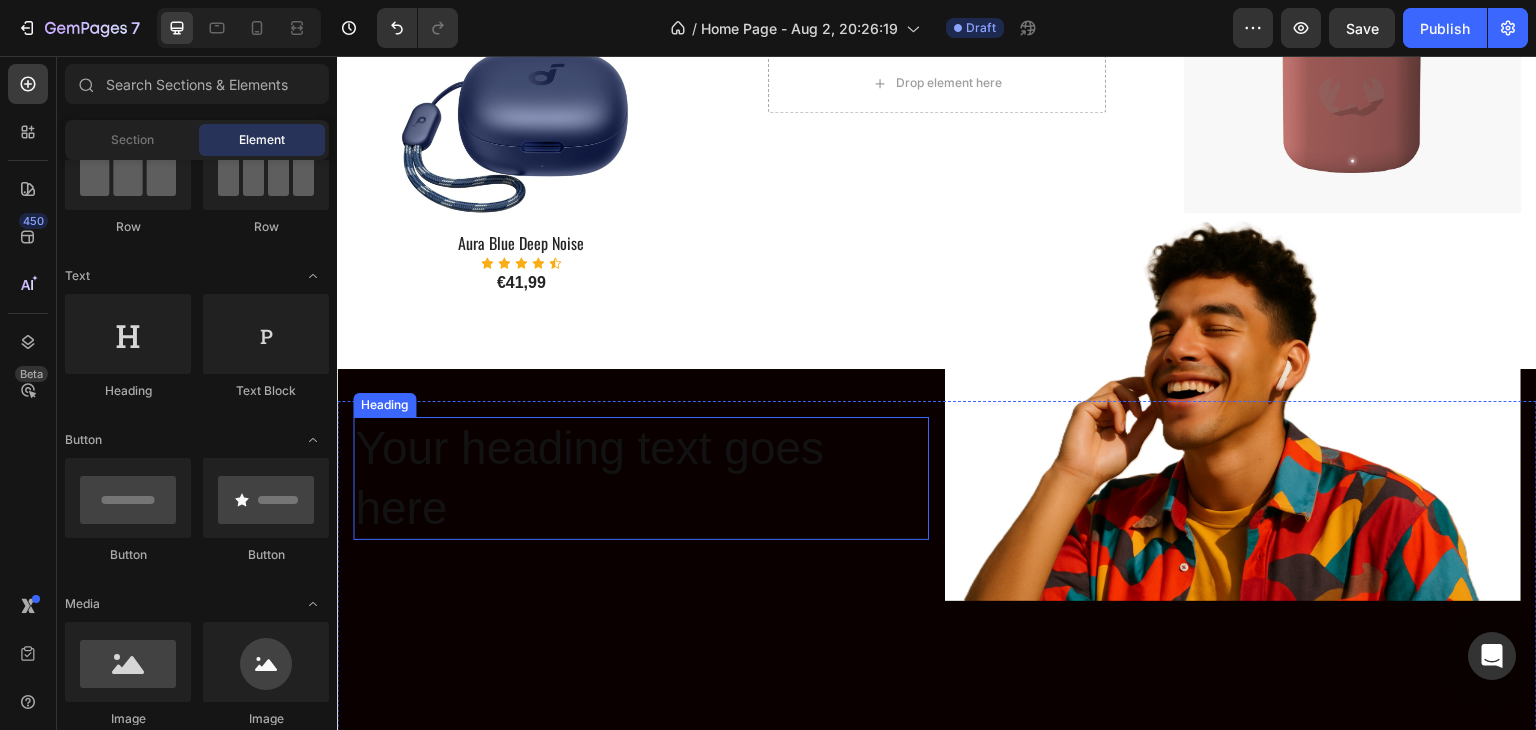 scroll, scrollTop: 2000, scrollLeft: 0, axis: vertical 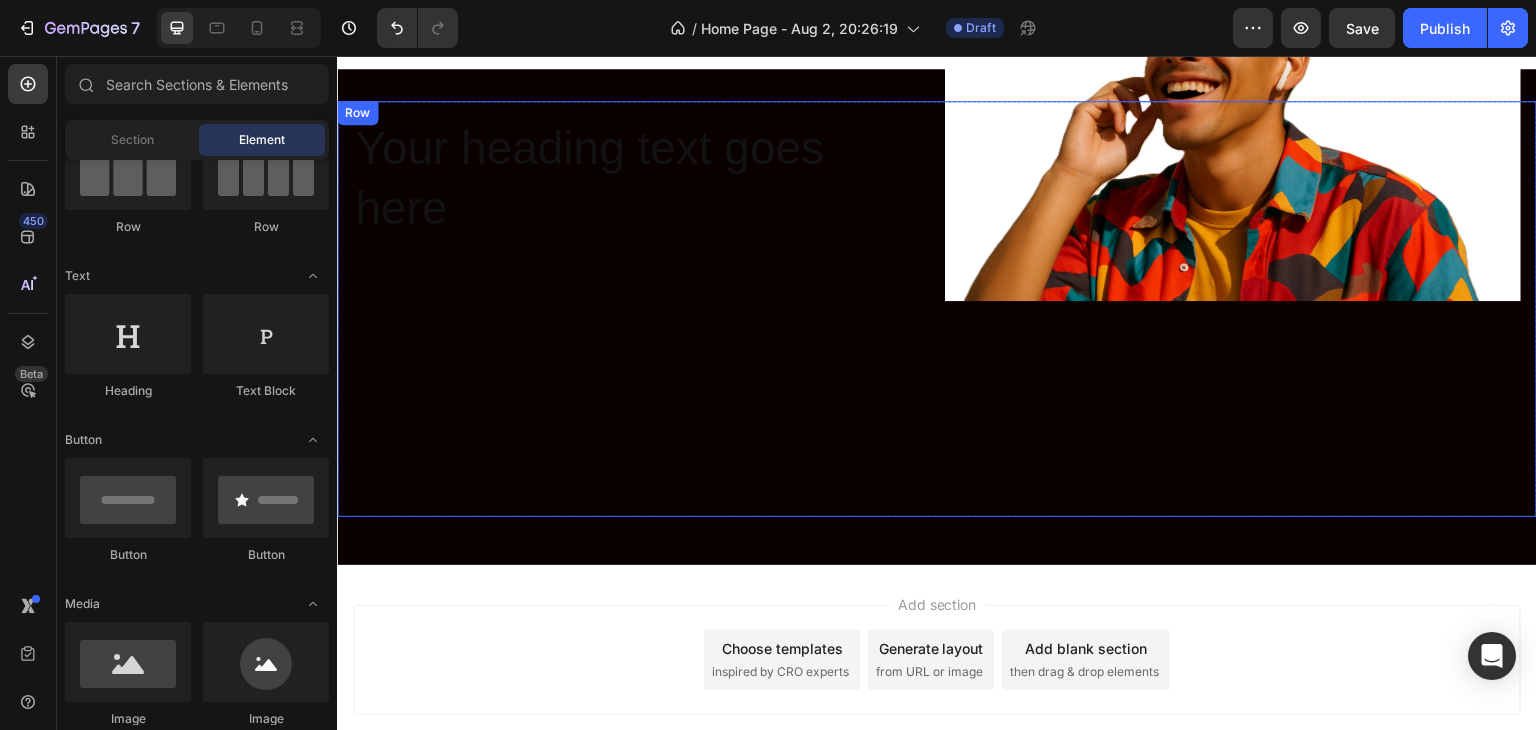 click on "Your heading text goes here Heading" at bounding box center (641, 309) 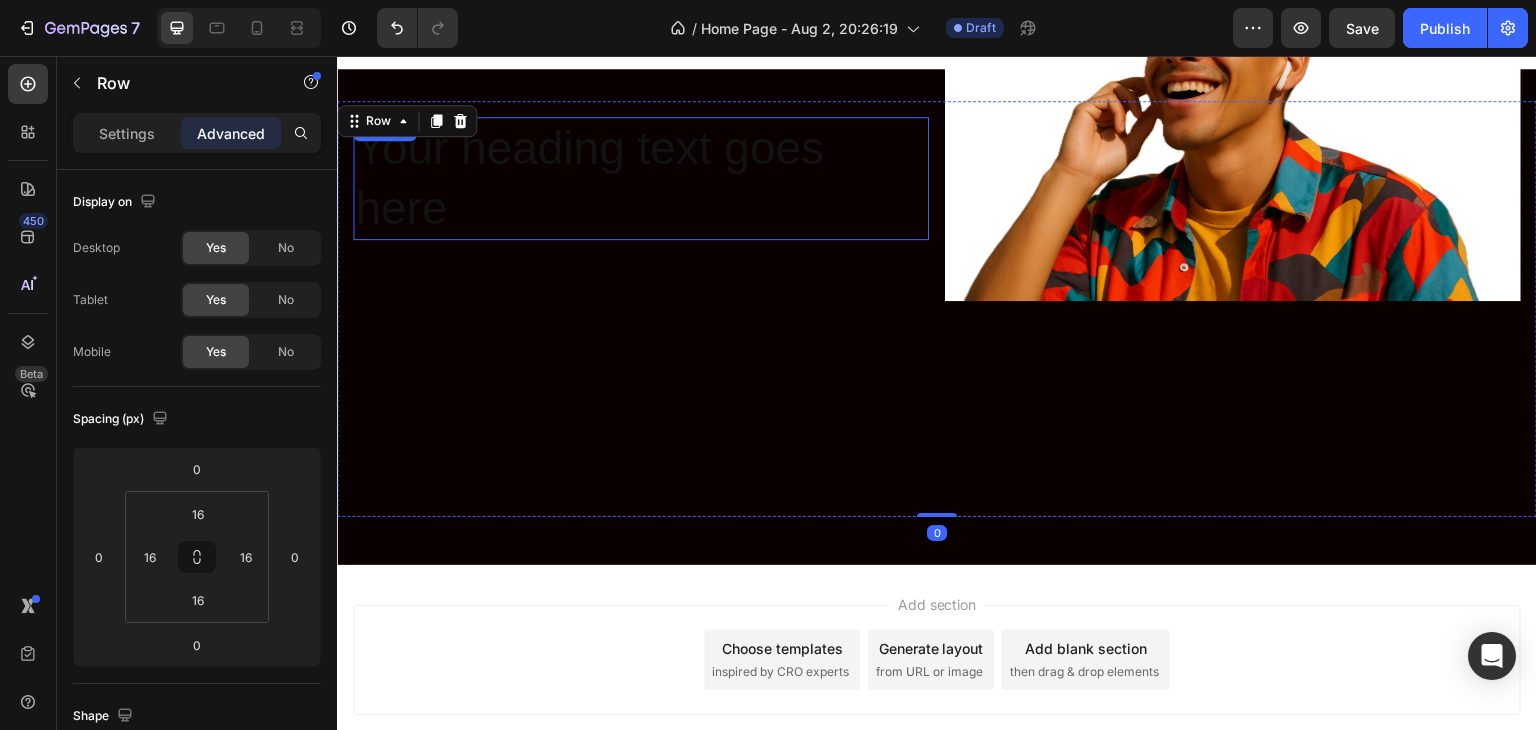 click on "Your heading text goes here" at bounding box center (641, 179) 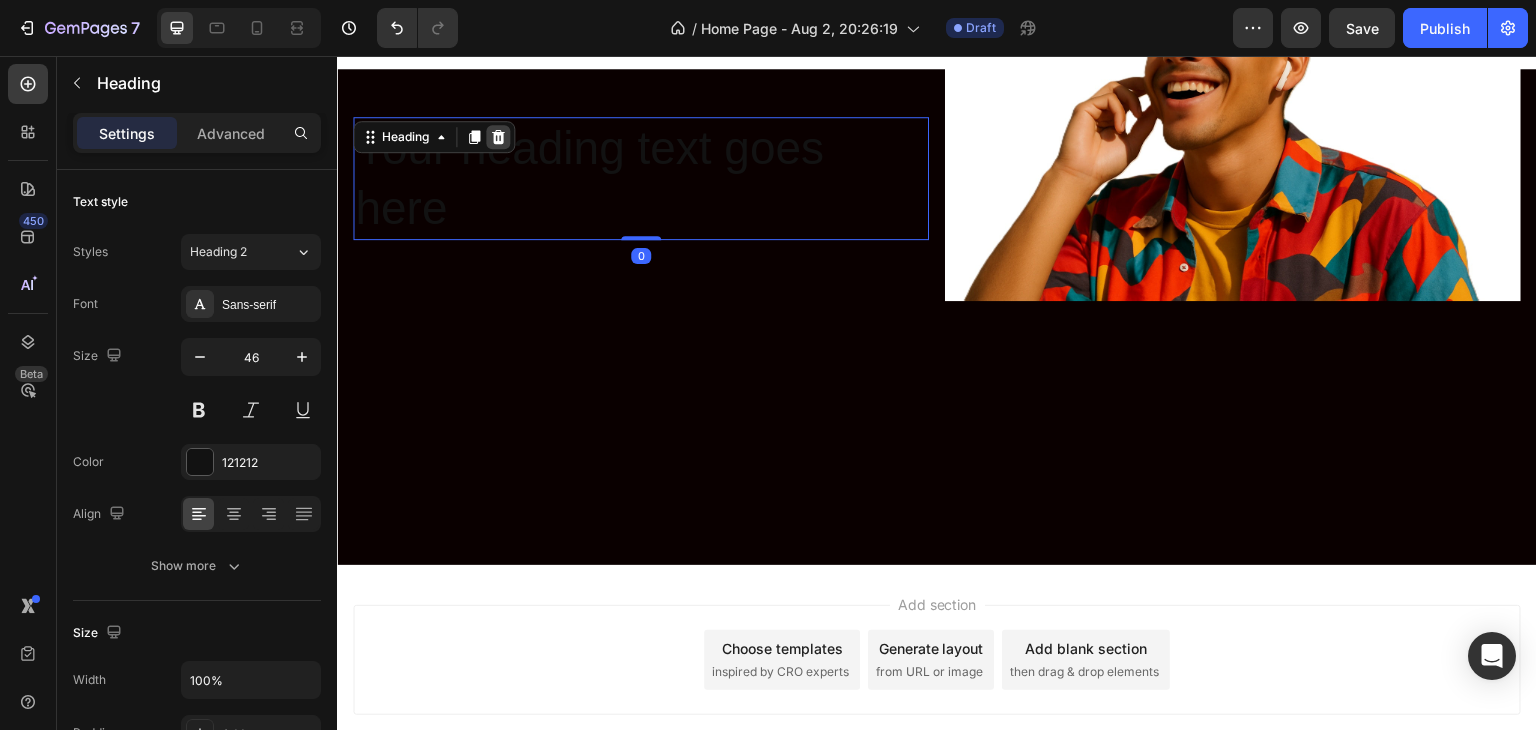click at bounding box center (498, 137) 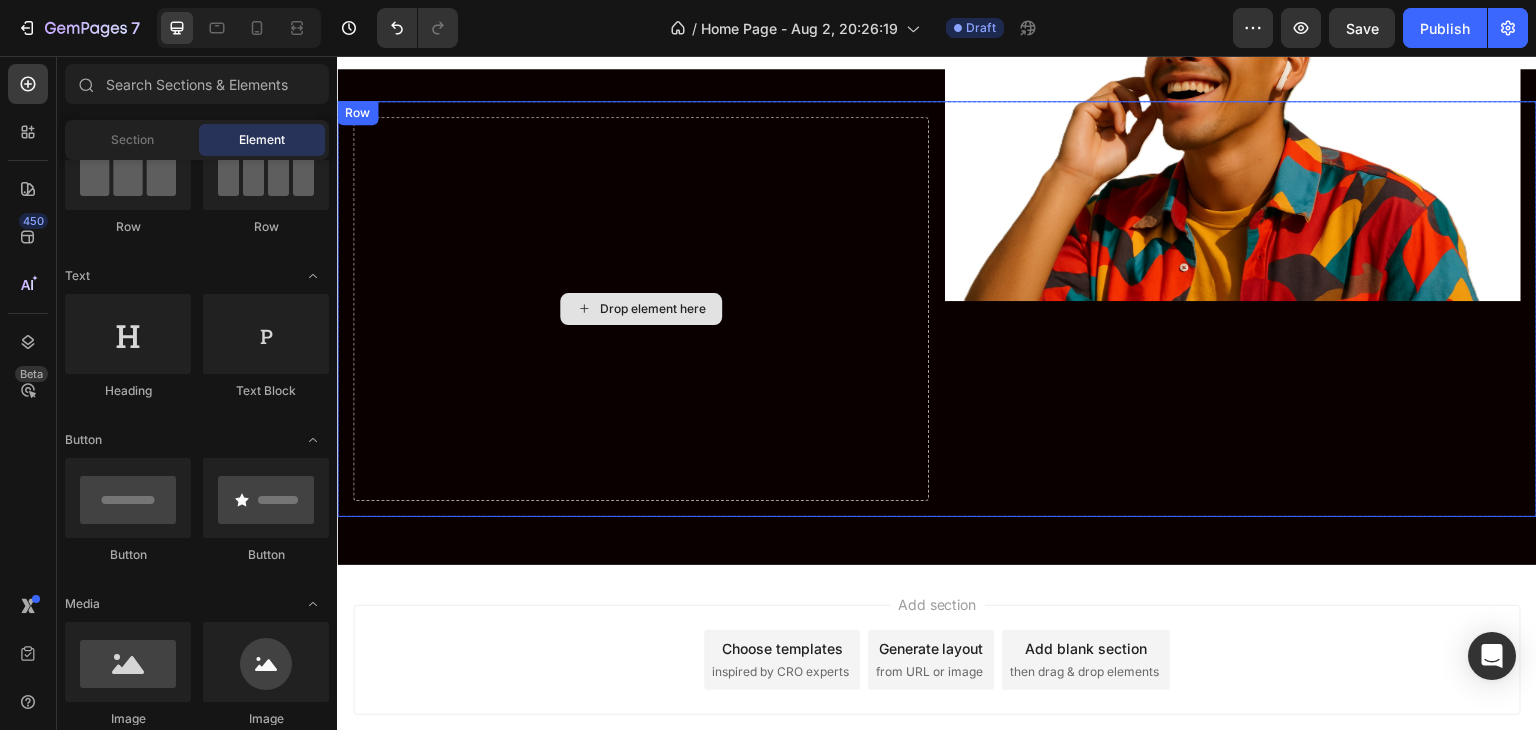 click on "Drop element here" at bounding box center [641, 309] 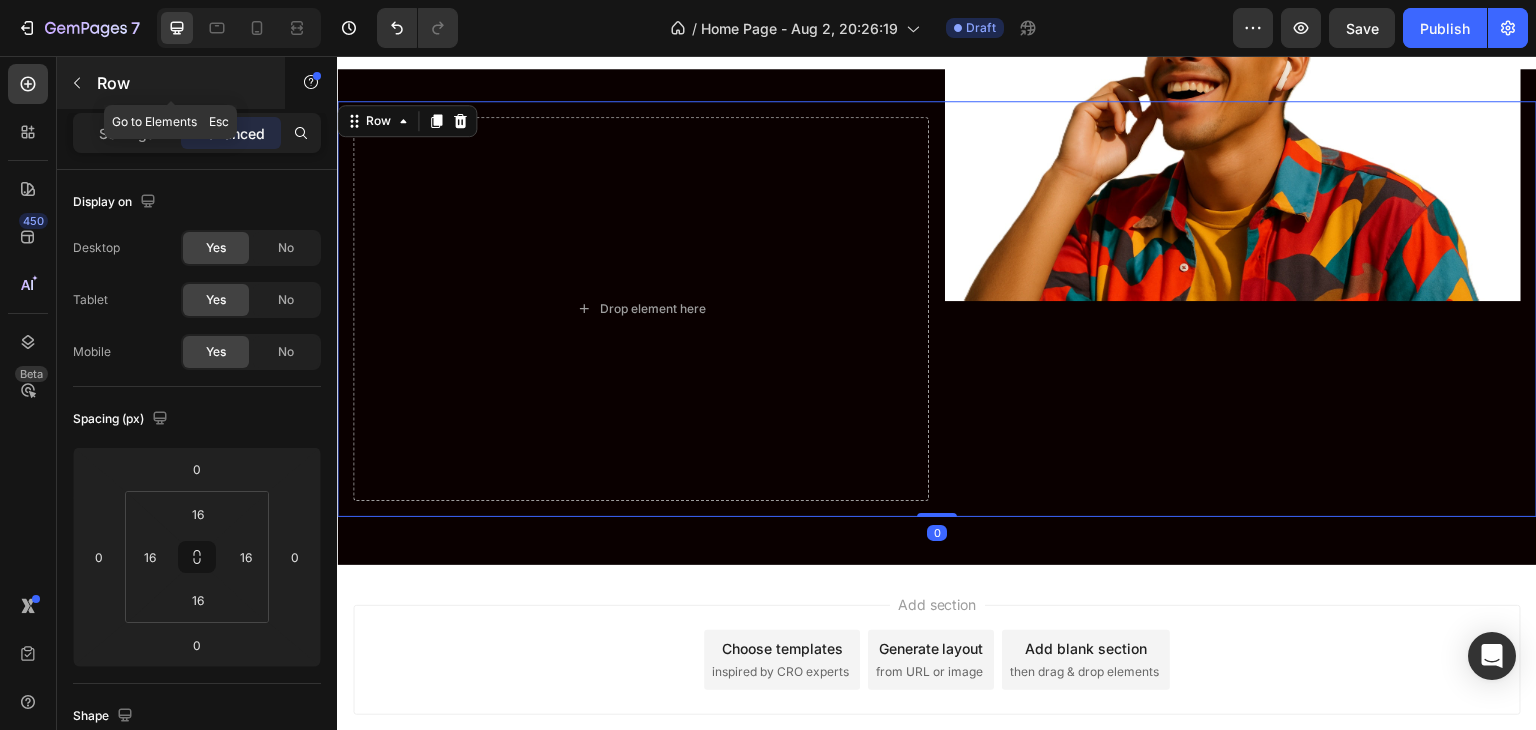 click 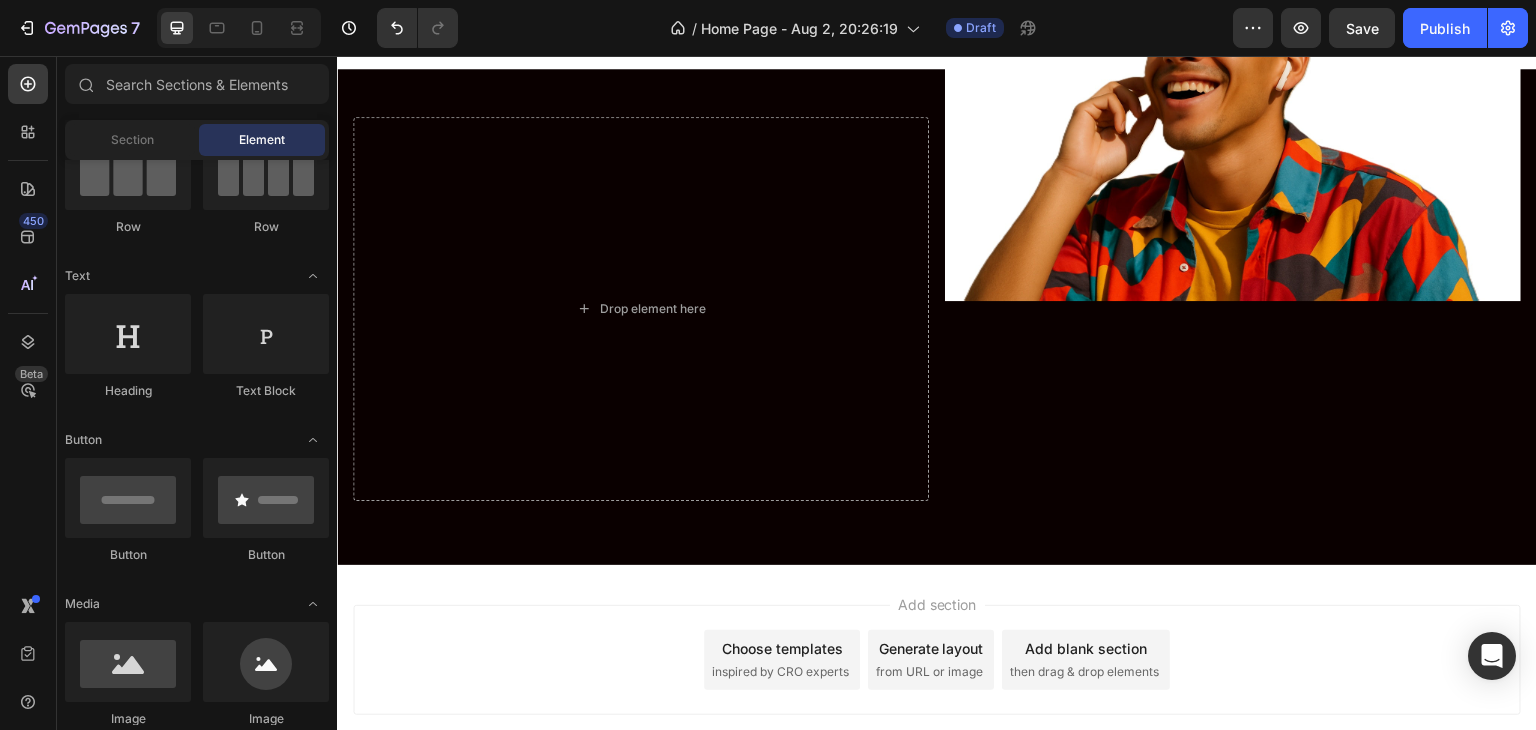 scroll, scrollTop: 0, scrollLeft: 0, axis: both 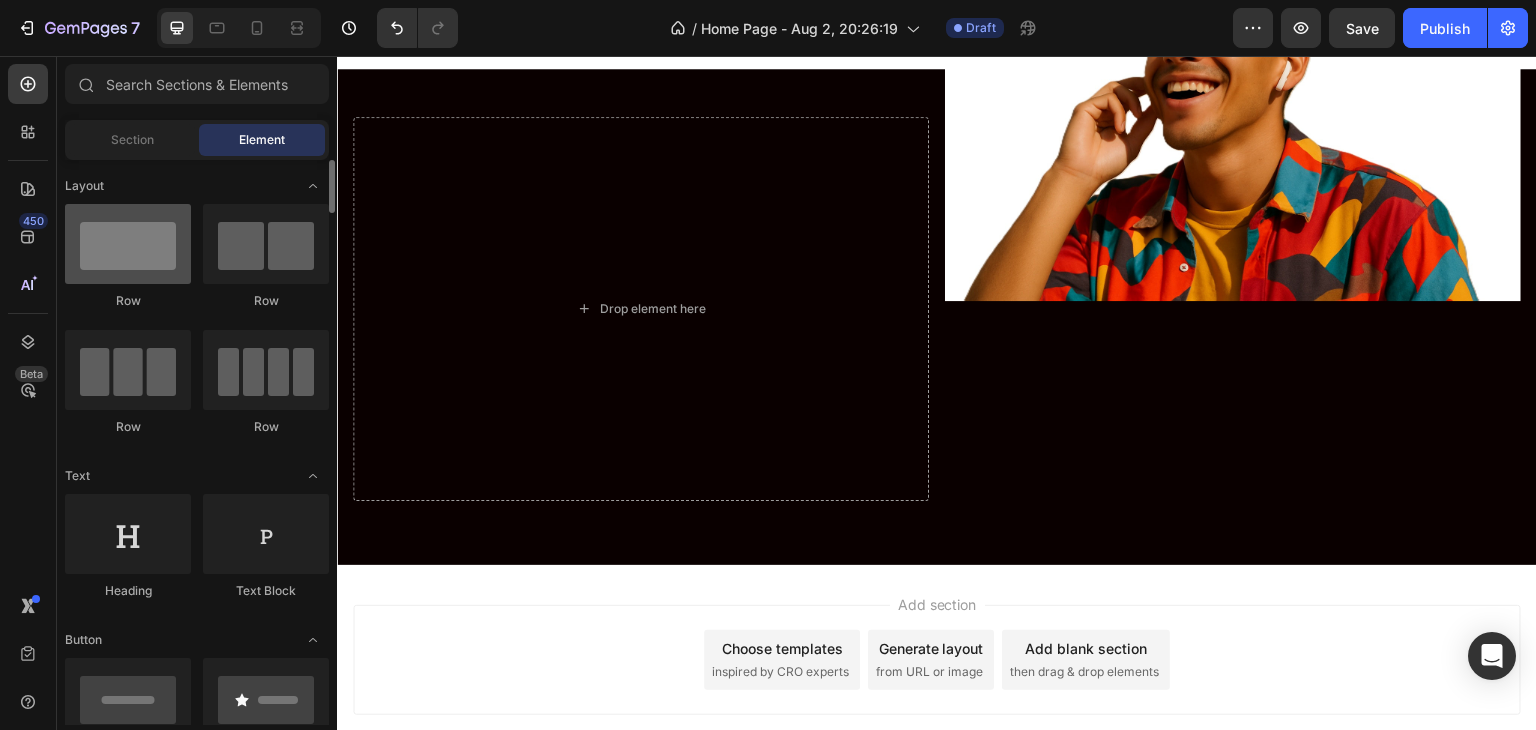 click at bounding box center (128, 244) 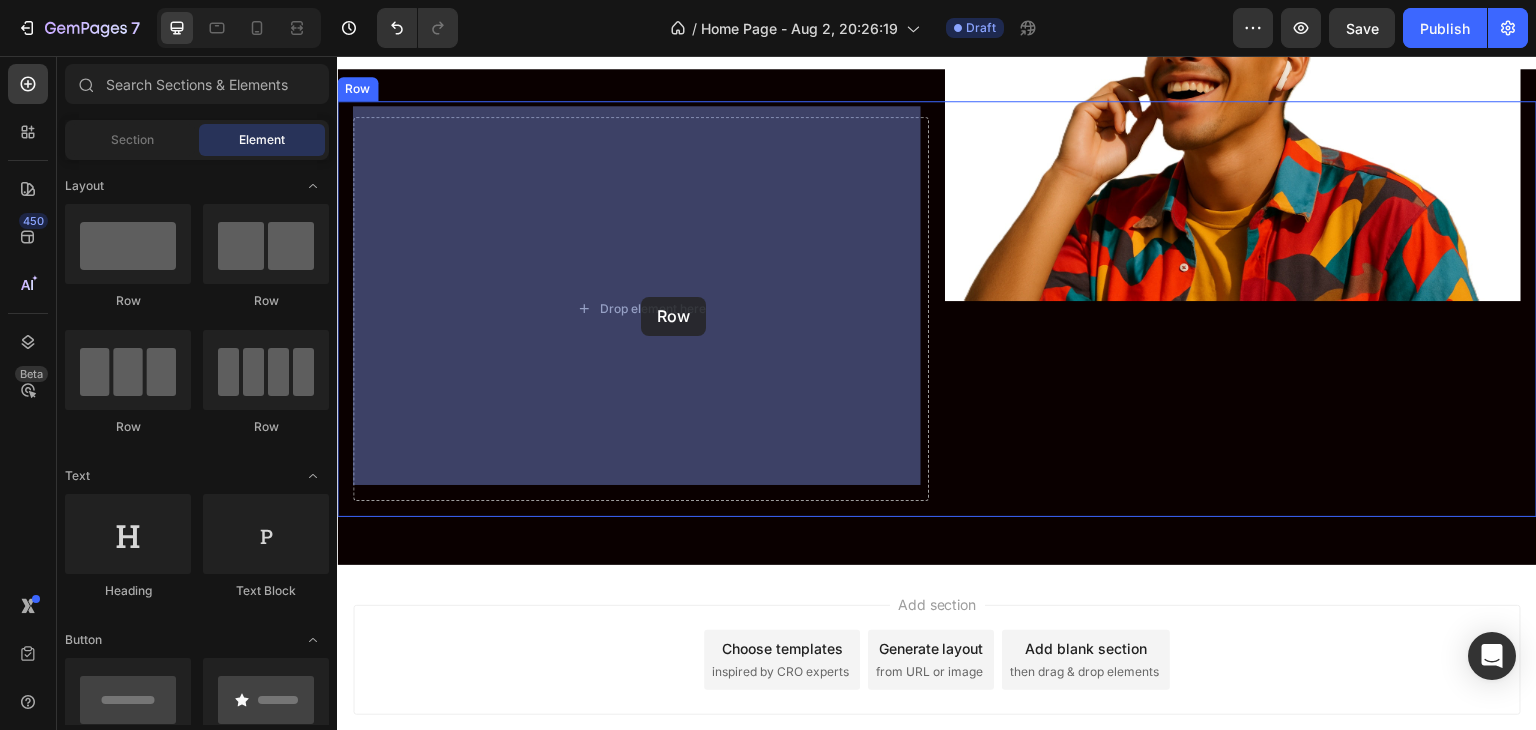 drag, startPoint x: 452, startPoint y: 300, endPoint x: 641, endPoint y: 297, distance: 189.0238 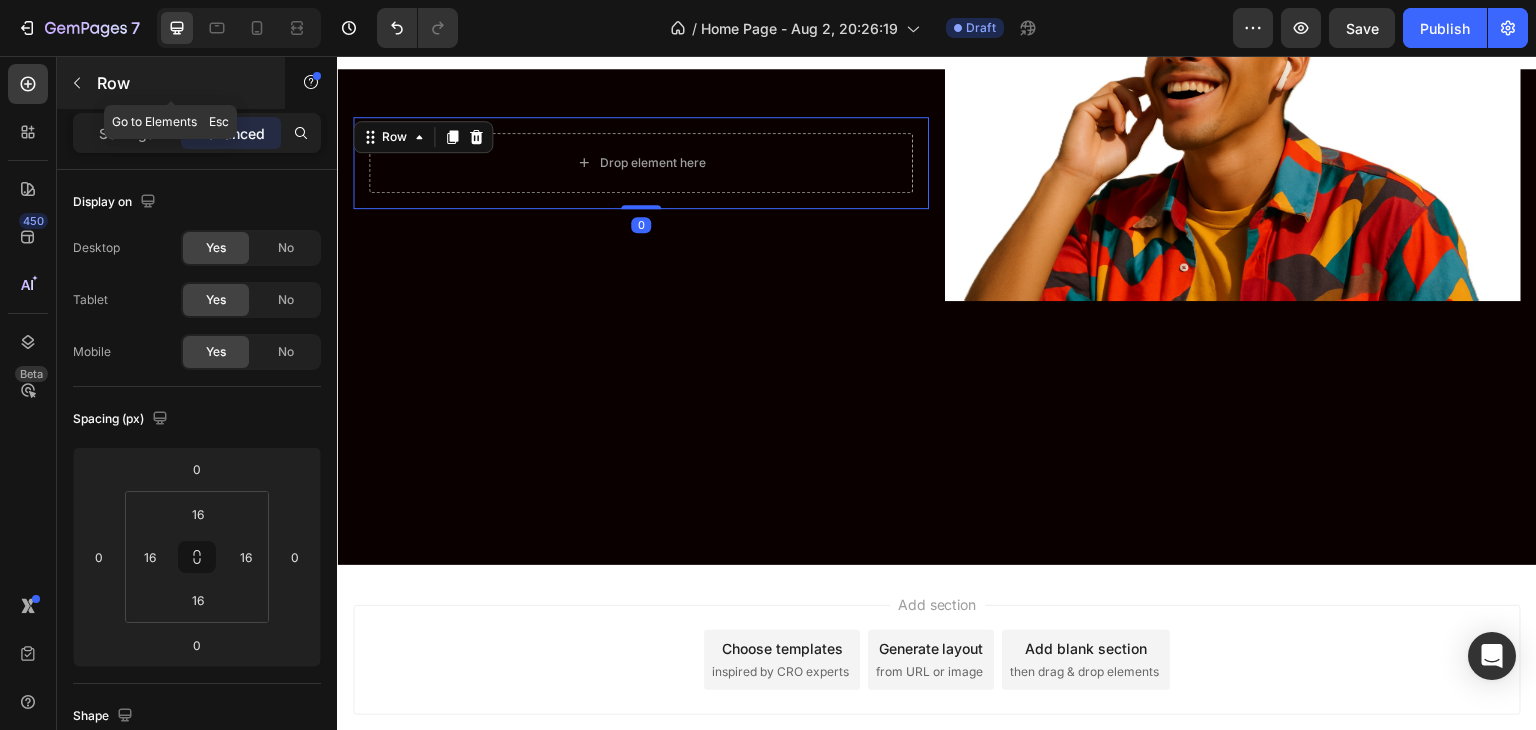 click 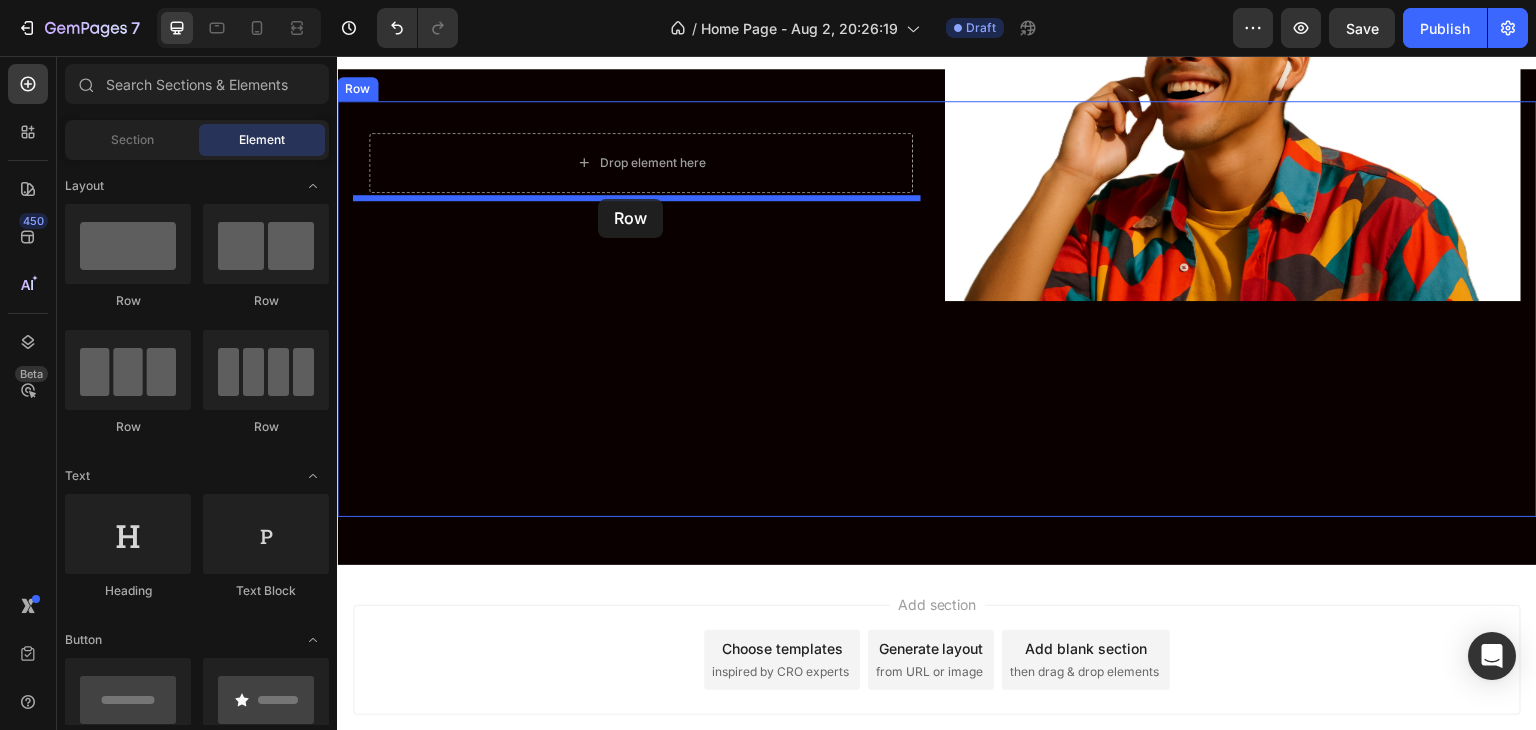 drag, startPoint x: 473, startPoint y: 282, endPoint x: 598, endPoint y: 199, distance: 150.04666 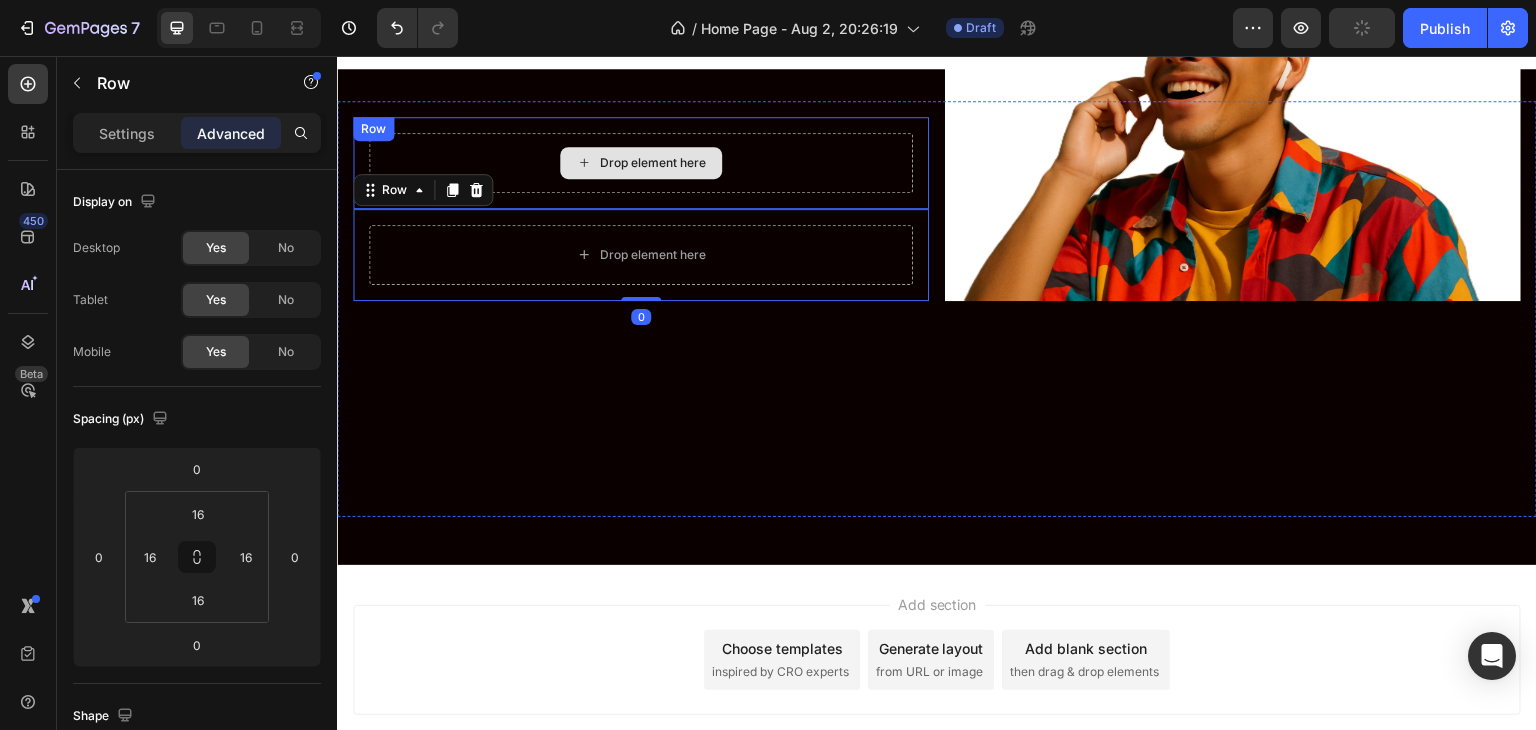 click on "Drop element here" at bounding box center (641, 163) 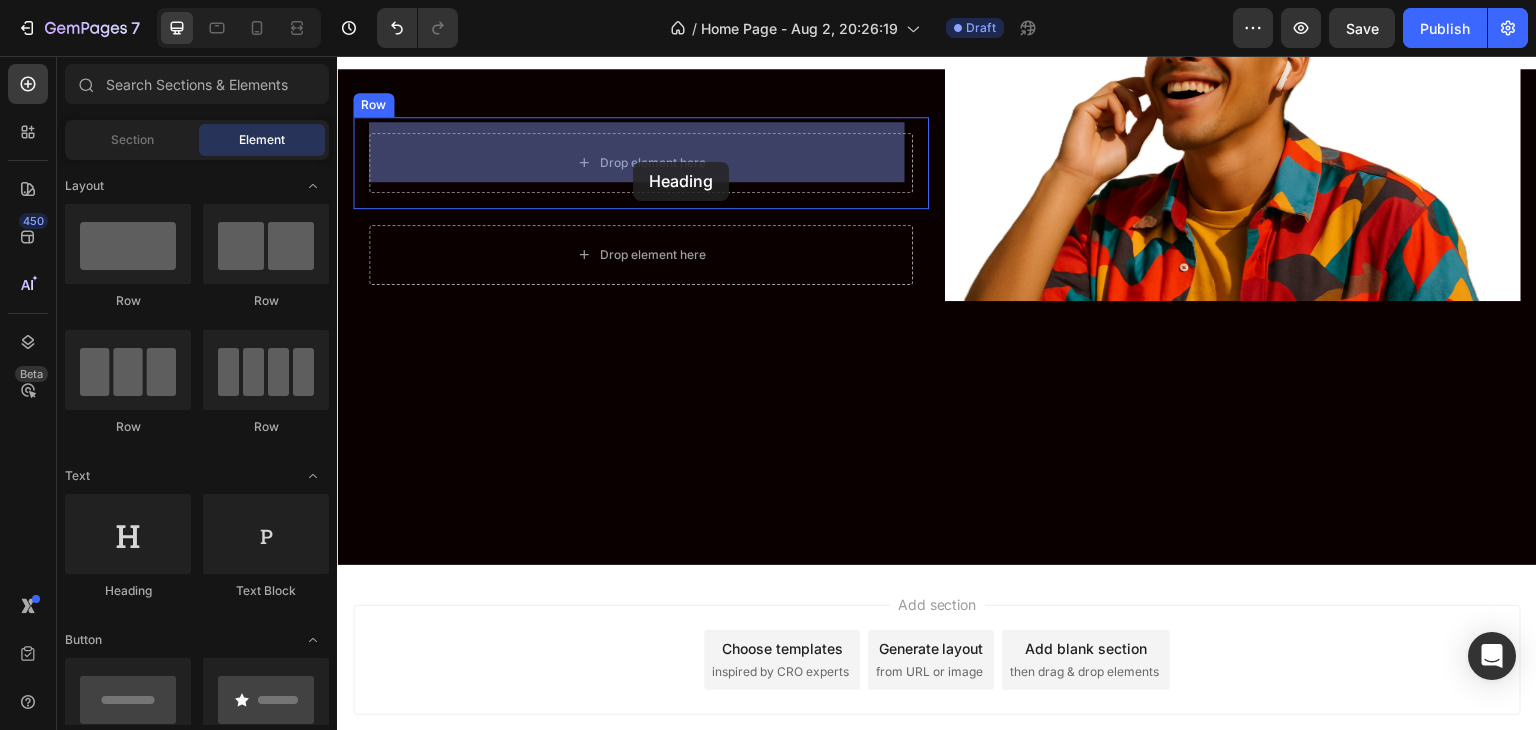 drag, startPoint x: 621, startPoint y: 312, endPoint x: 633, endPoint y: 162, distance: 150.47923 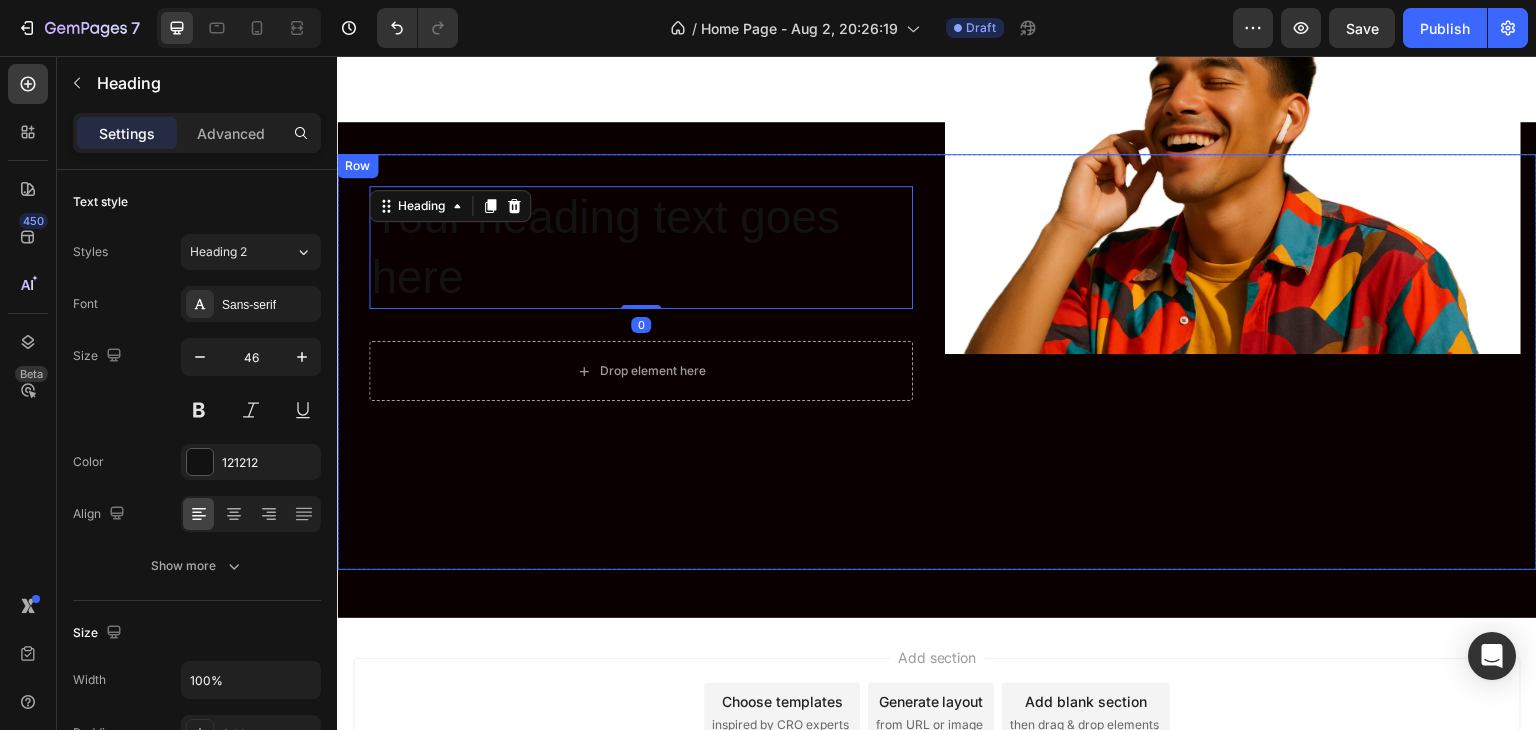 scroll, scrollTop: 1900, scrollLeft: 0, axis: vertical 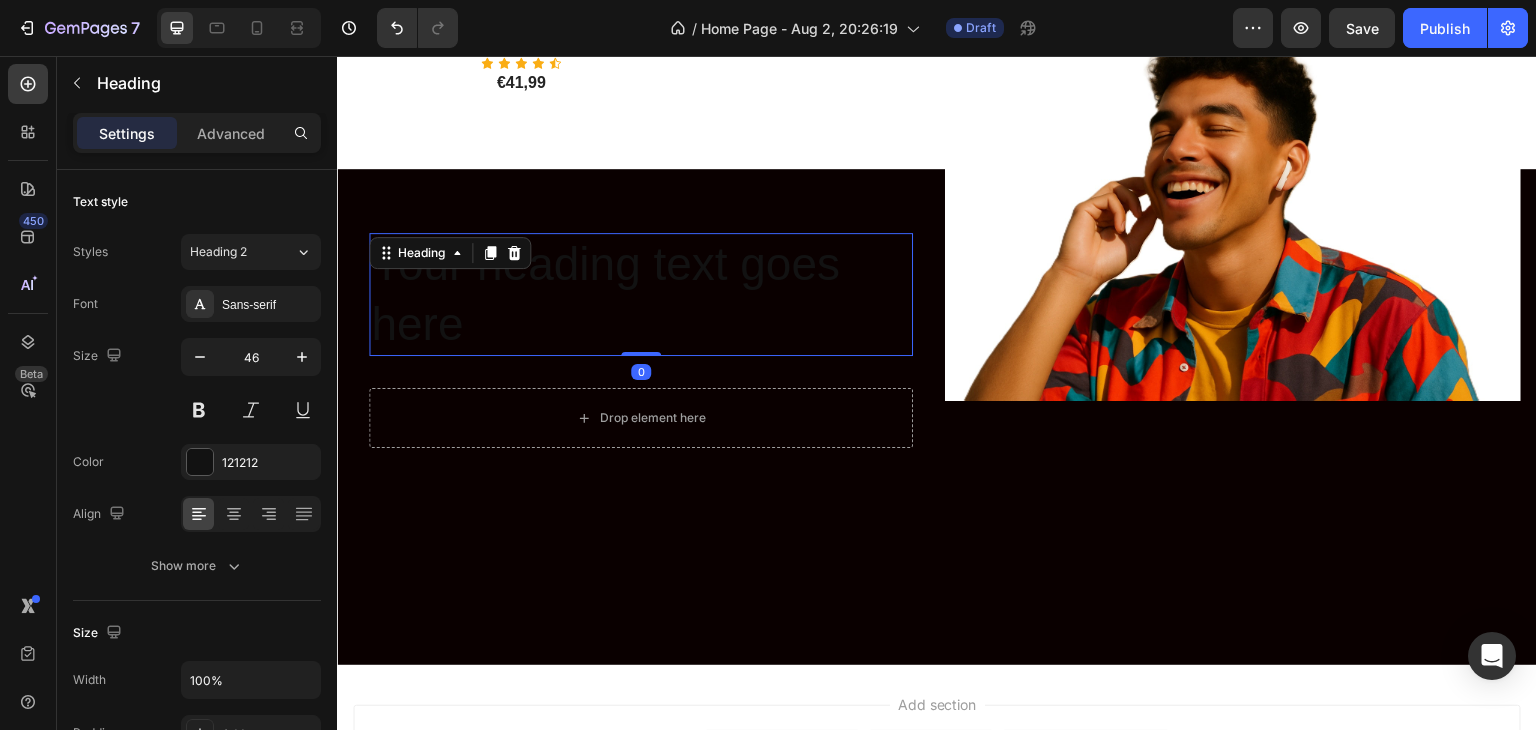 click on "Your heading text goes here" at bounding box center [641, 295] 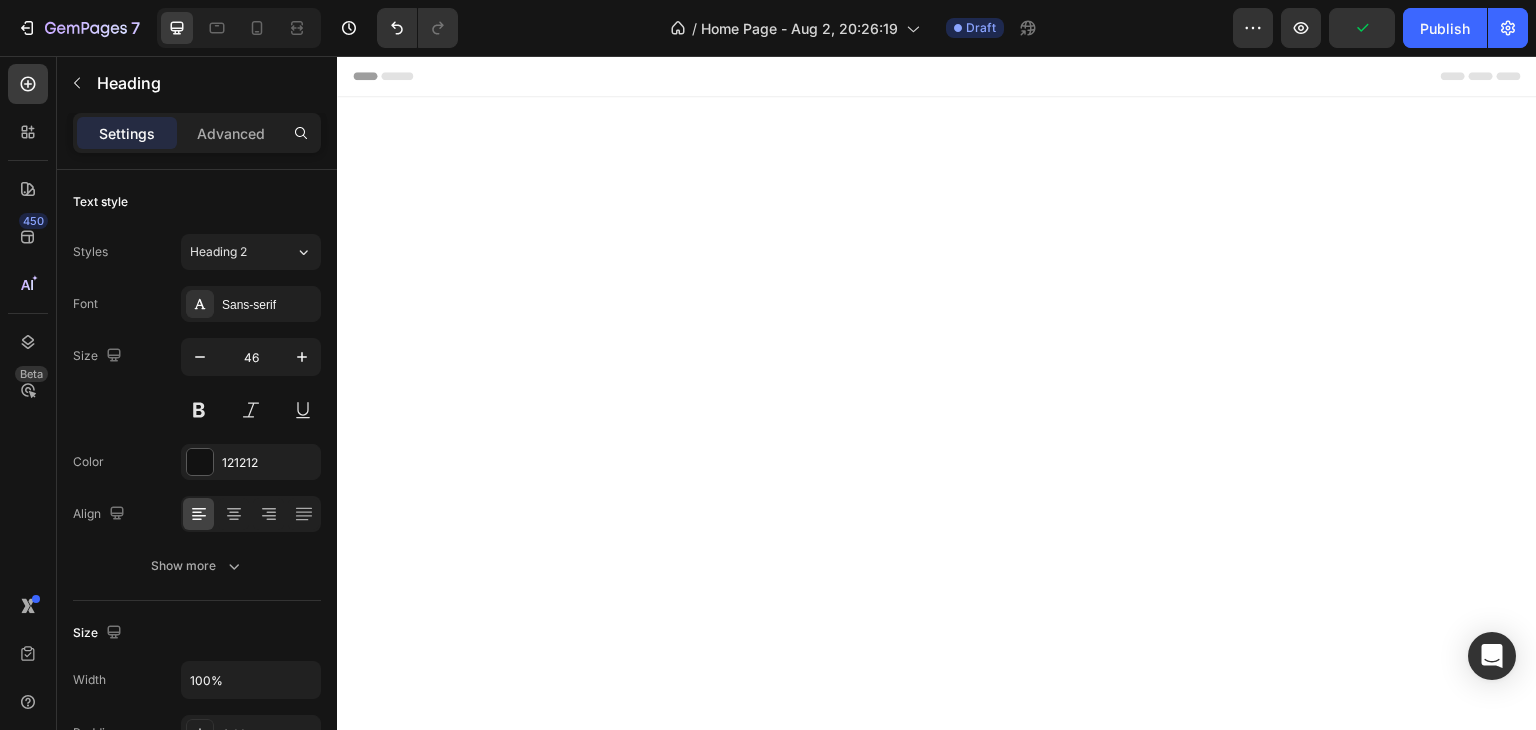 scroll, scrollTop: 0, scrollLeft: 0, axis: both 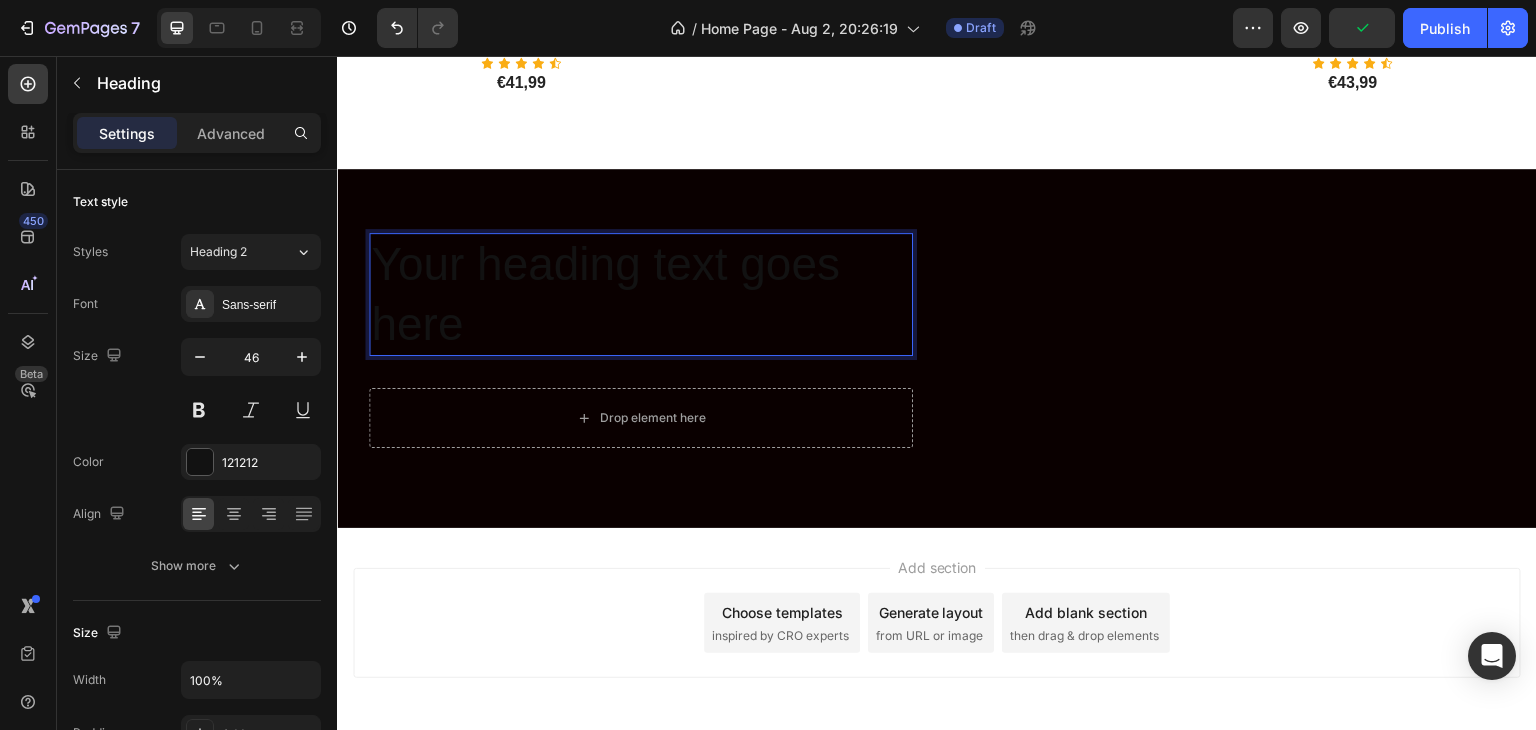click on "Your heading text goes here" at bounding box center [641, 295] 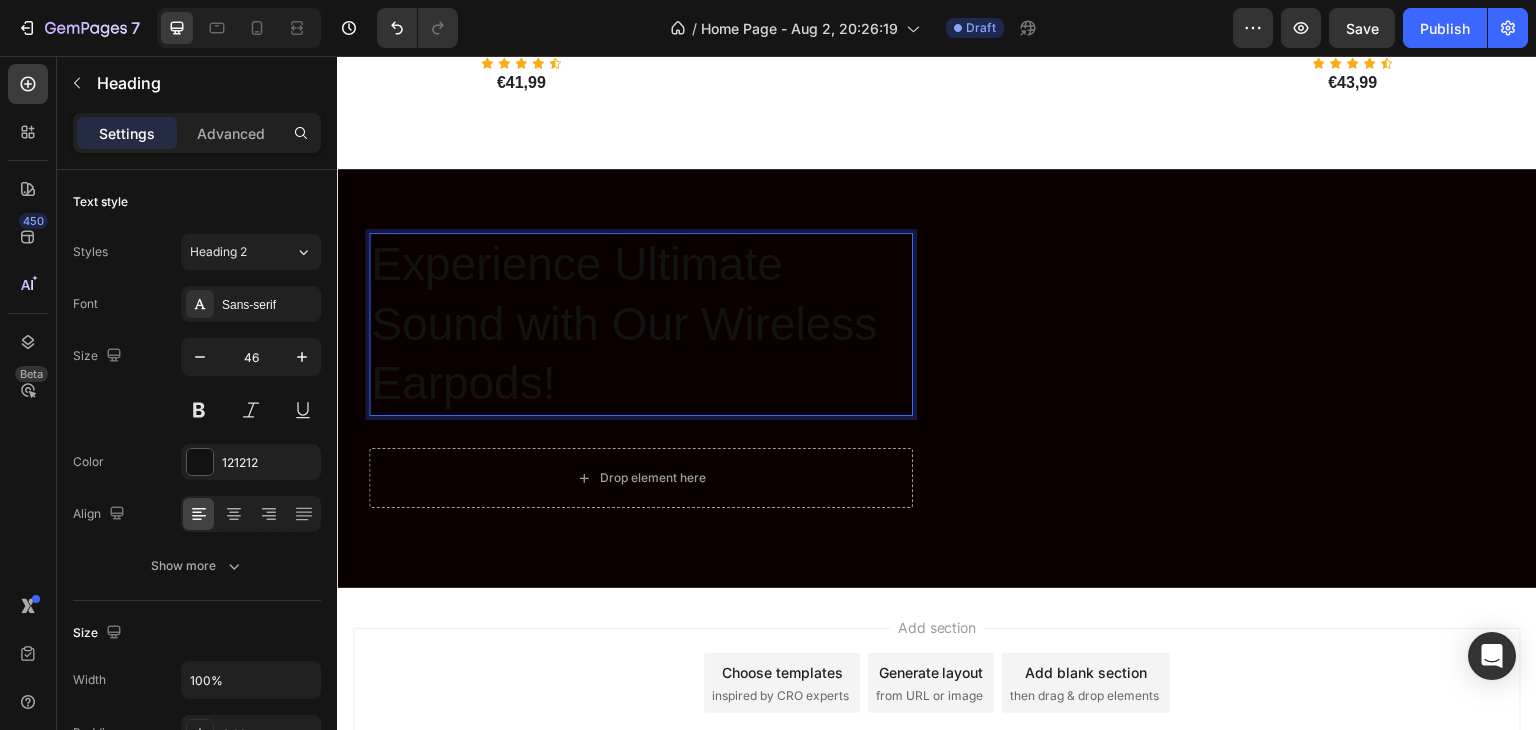 click on "Experience Ultimate Sound with Our Wireless Earpods!" at bounding box center (641, 324) 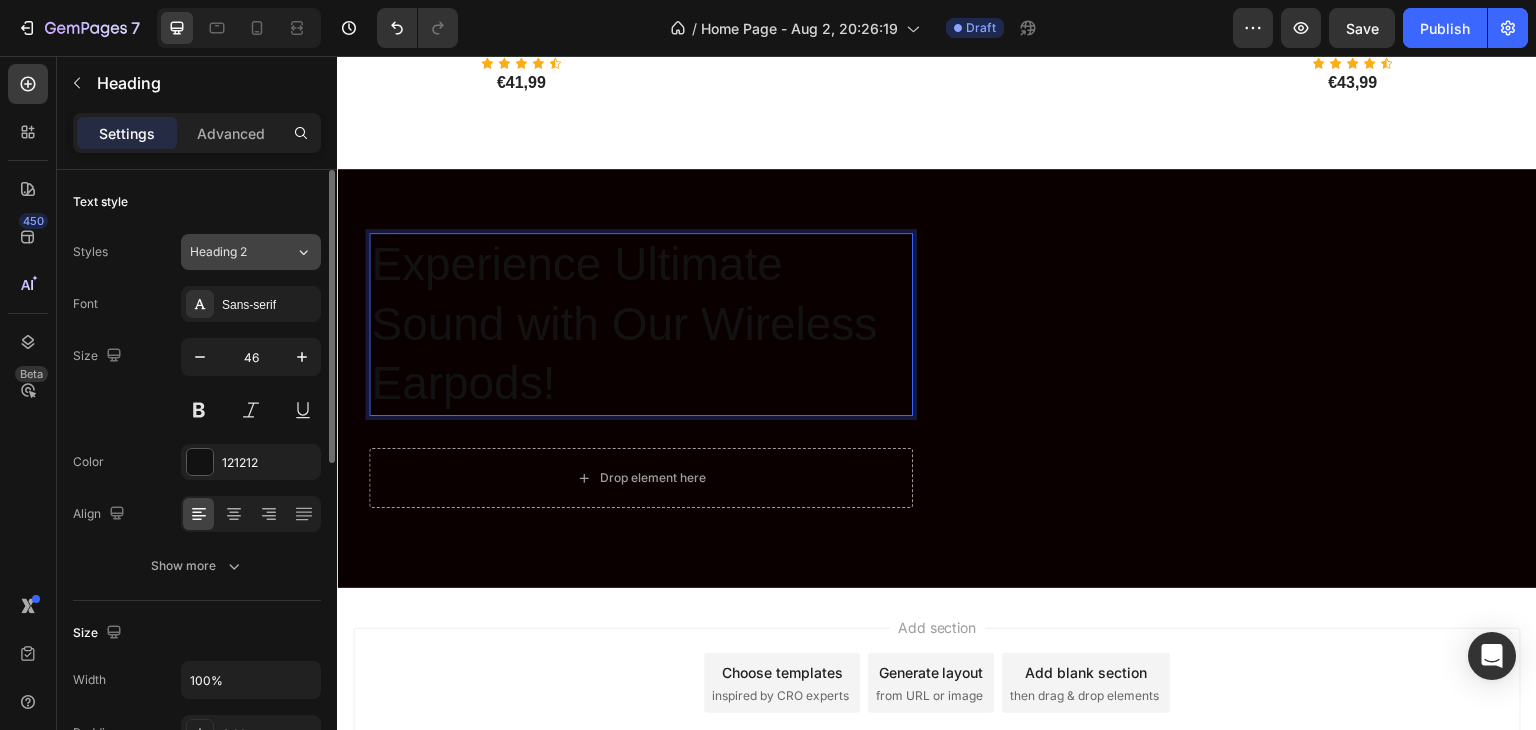 click on "Heading 2" 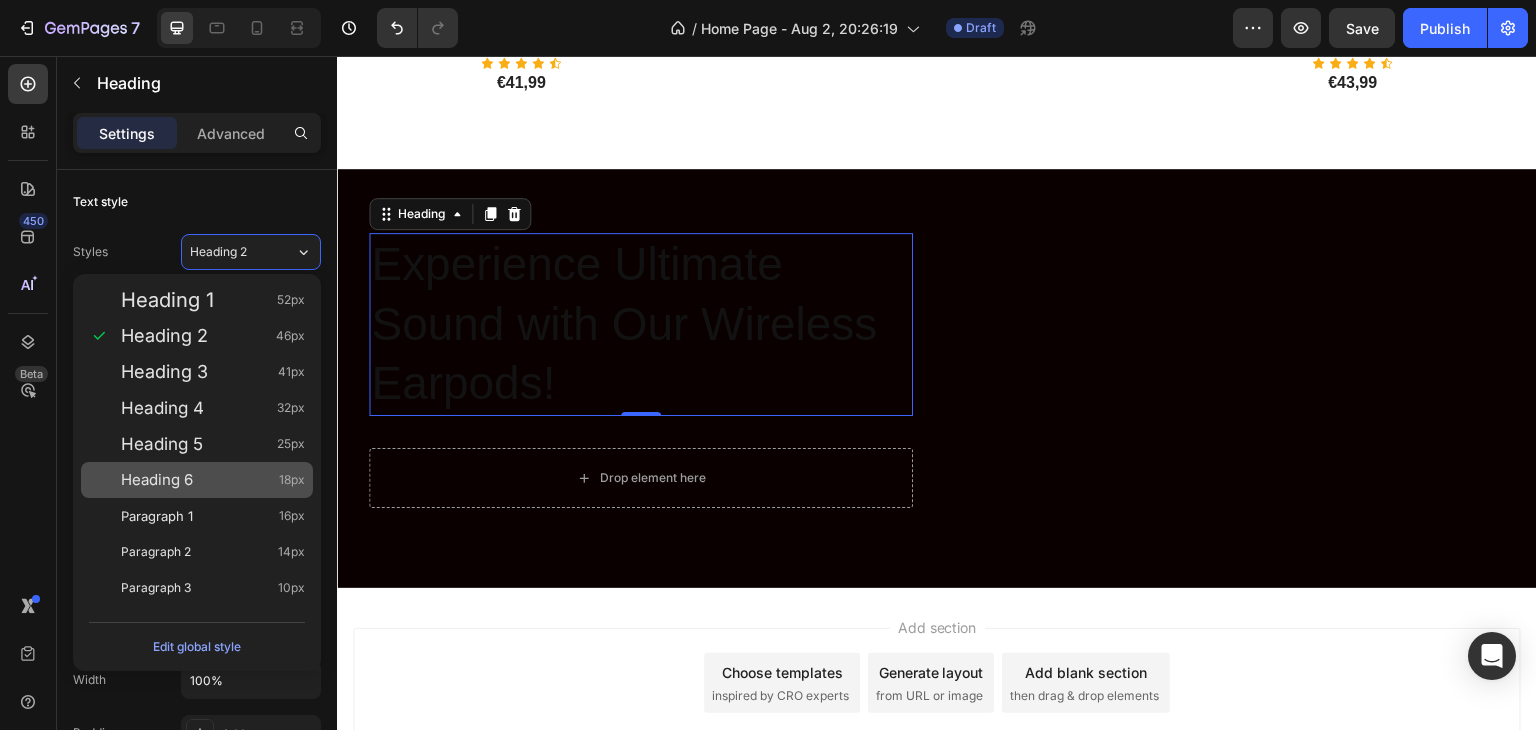 click on "Heading 6 18px" at bounding box center (197, 480) 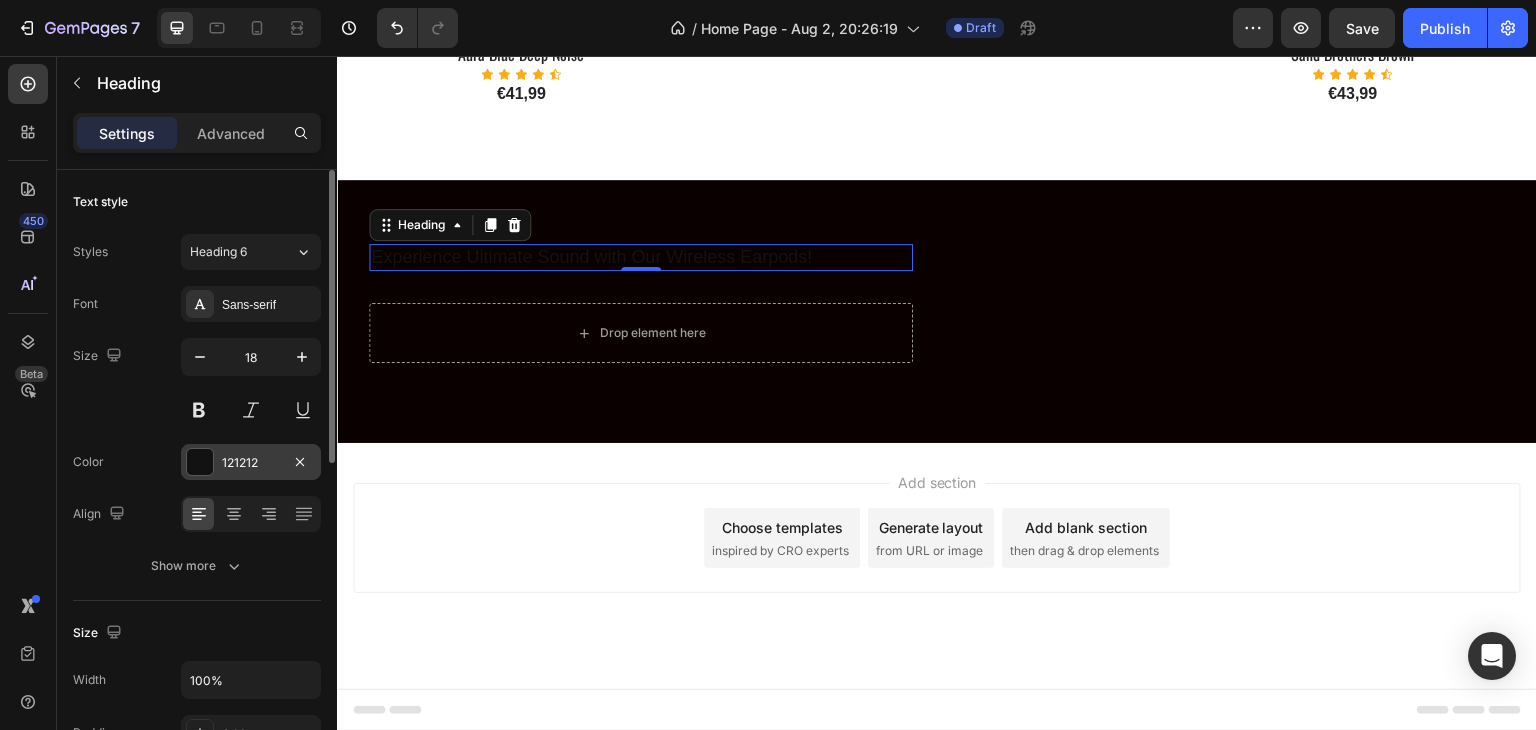 click on "121212" at bounding box center [251, 463] 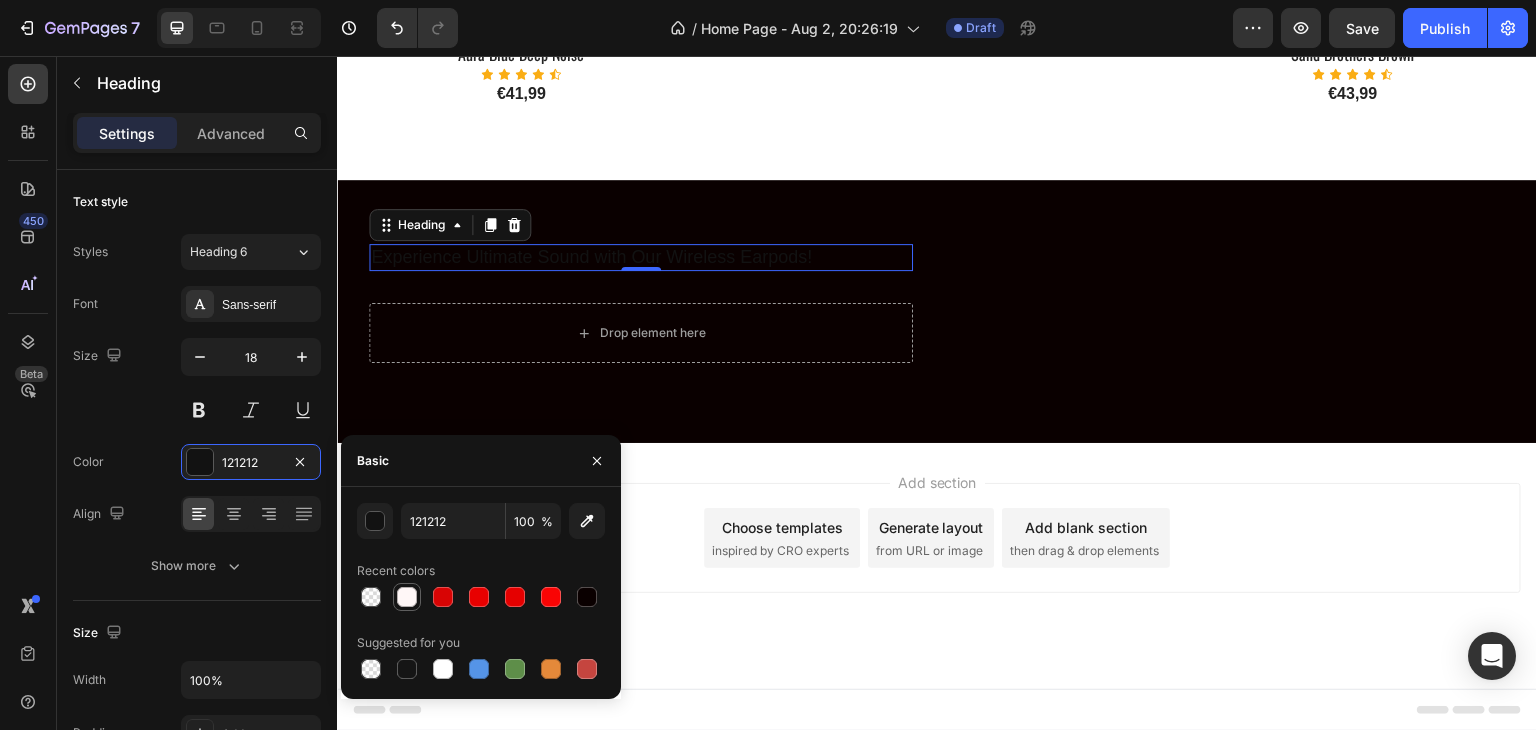 click at bounding box center (407, 597) 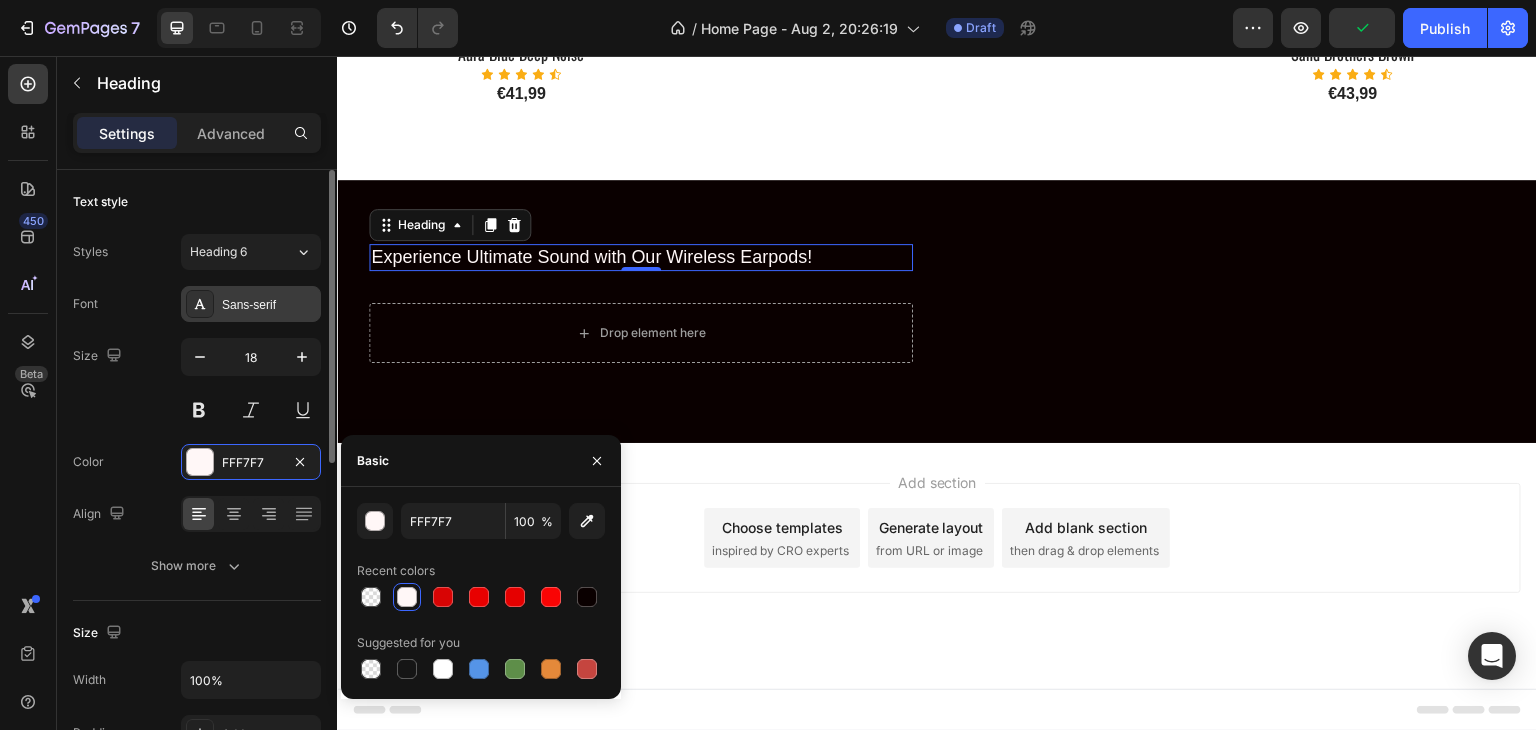 click on "Sans-serif" at bounding box center [269, 305] 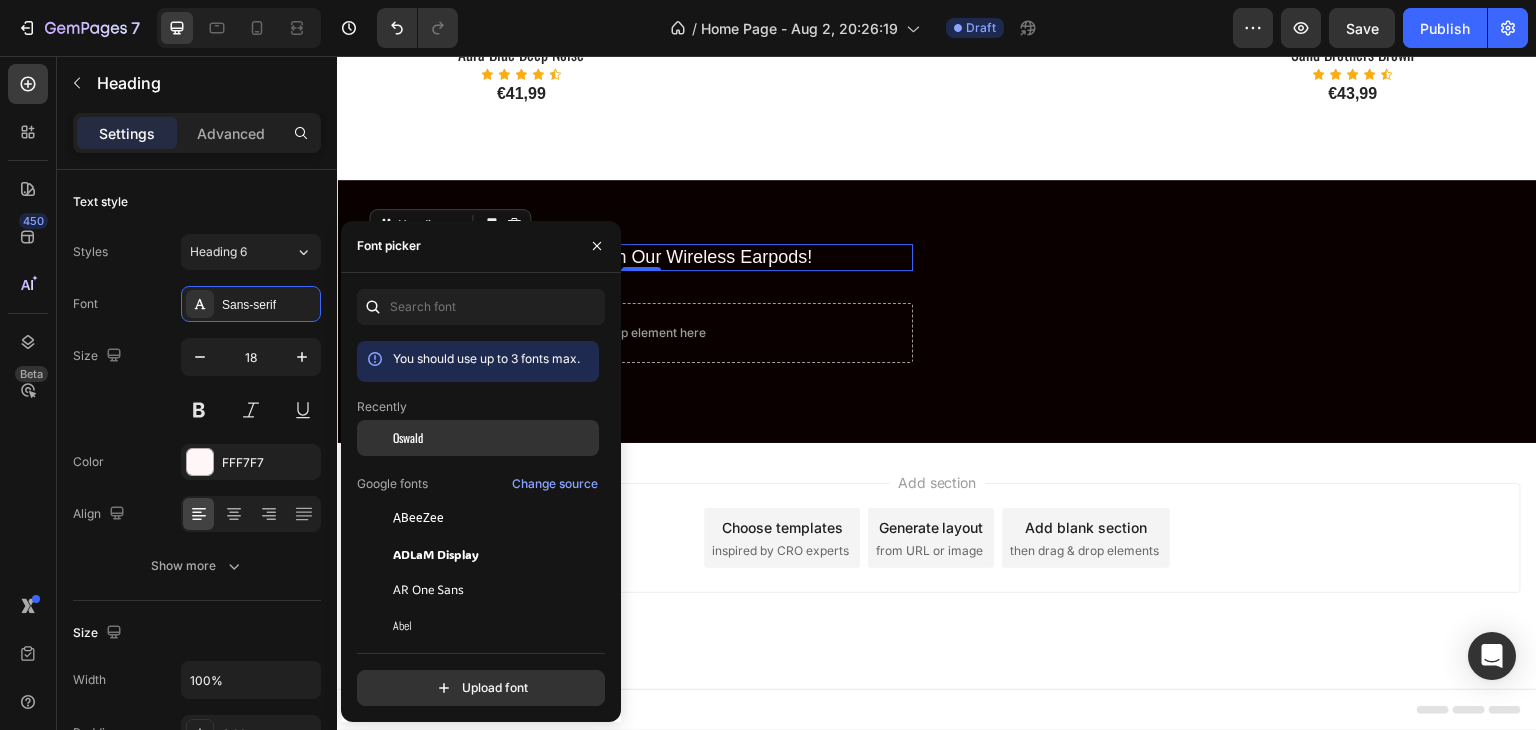 click on "Oswald" at bounding box center [494, 438] 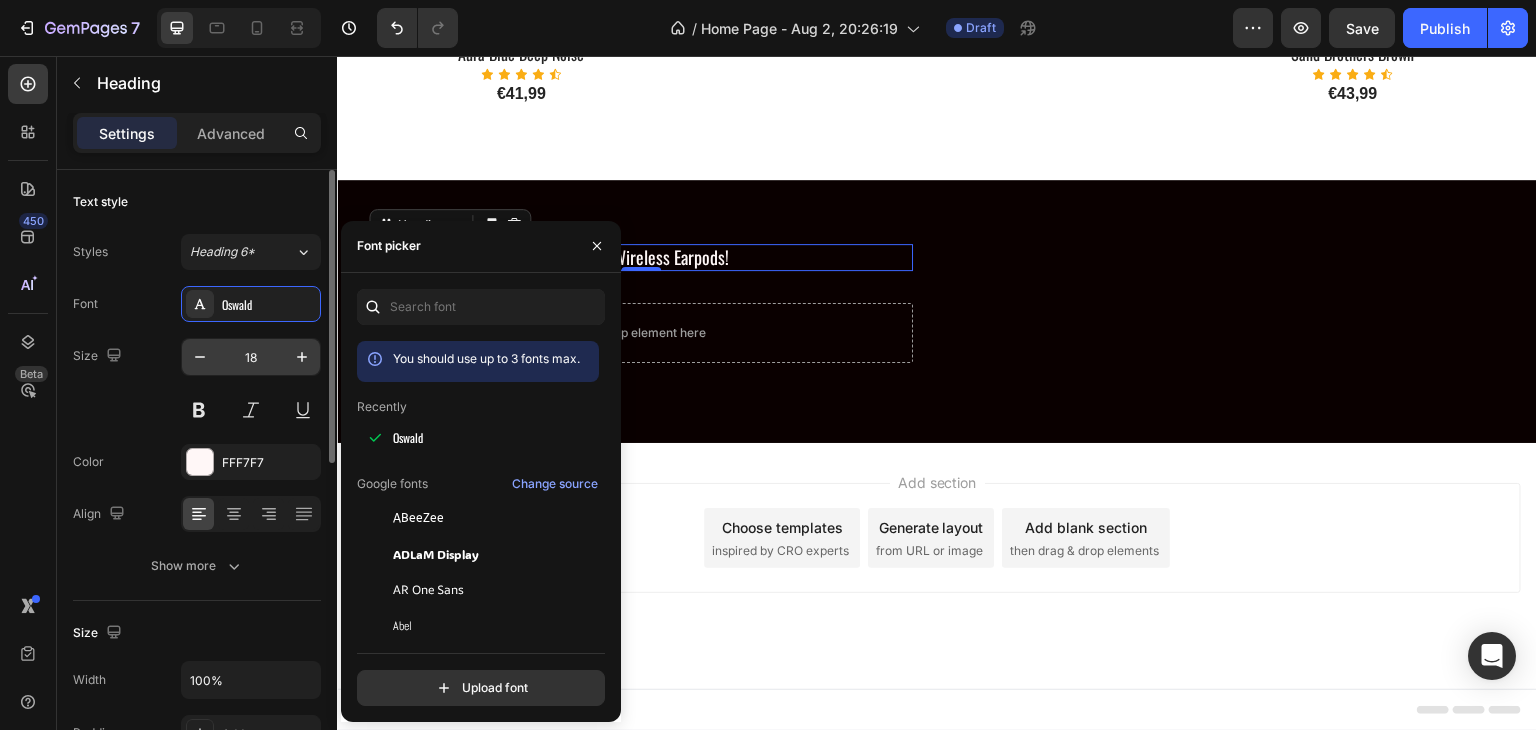 click on "18" at bounding box center (251, 357) 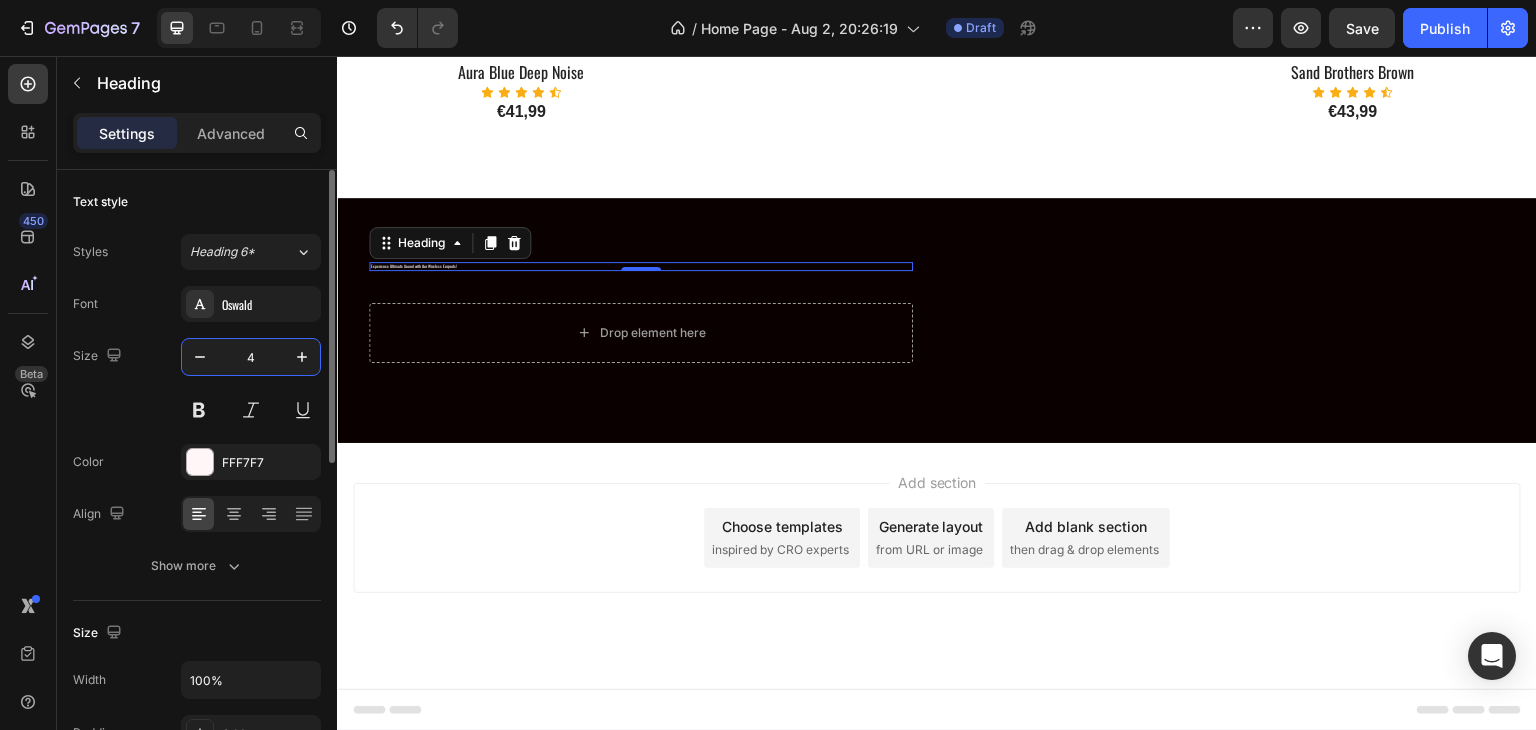 type on "42" 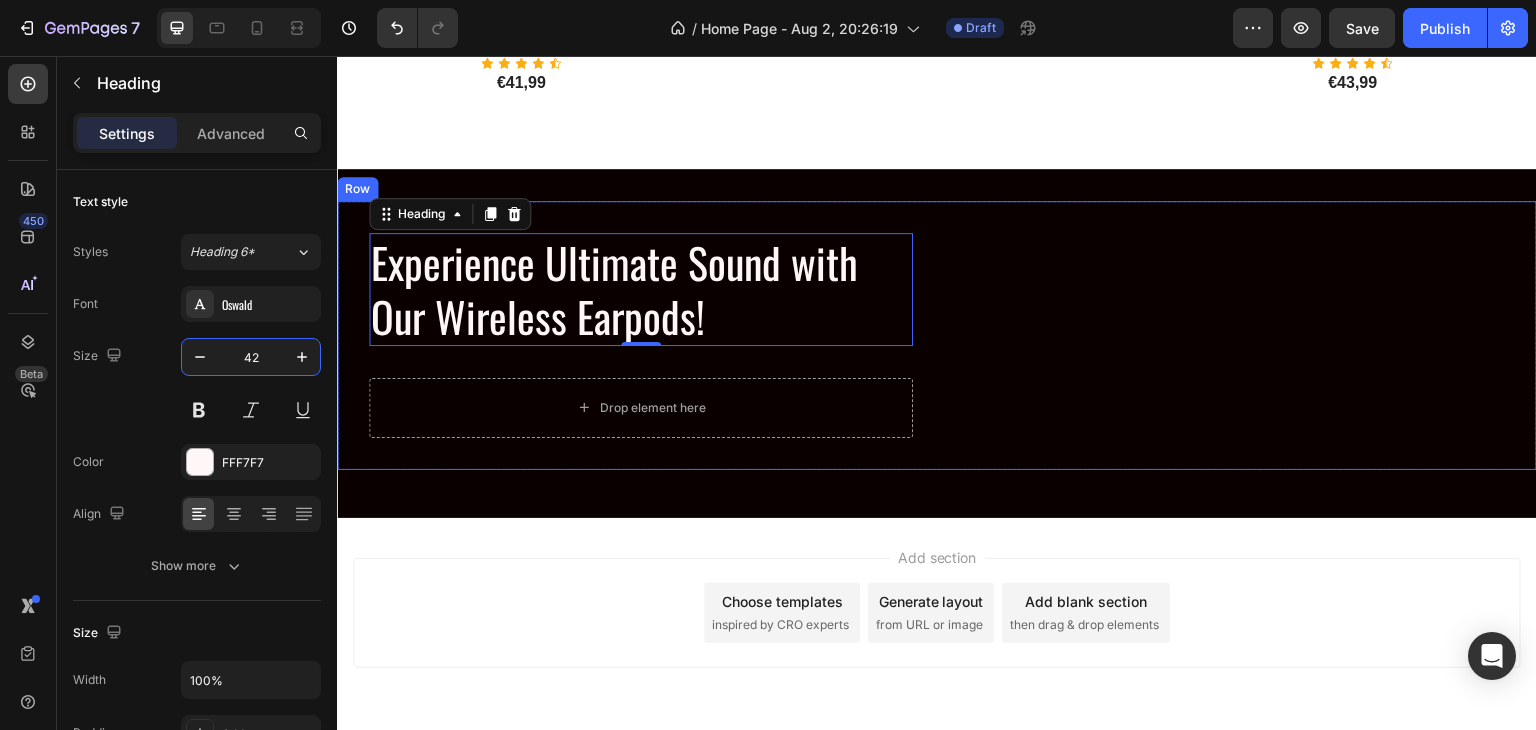 click on "Experience Ultimate Sound with Our Wireless Earpods! Heading   0 Row
Drop element here Row" at bounding box center [641, 335] 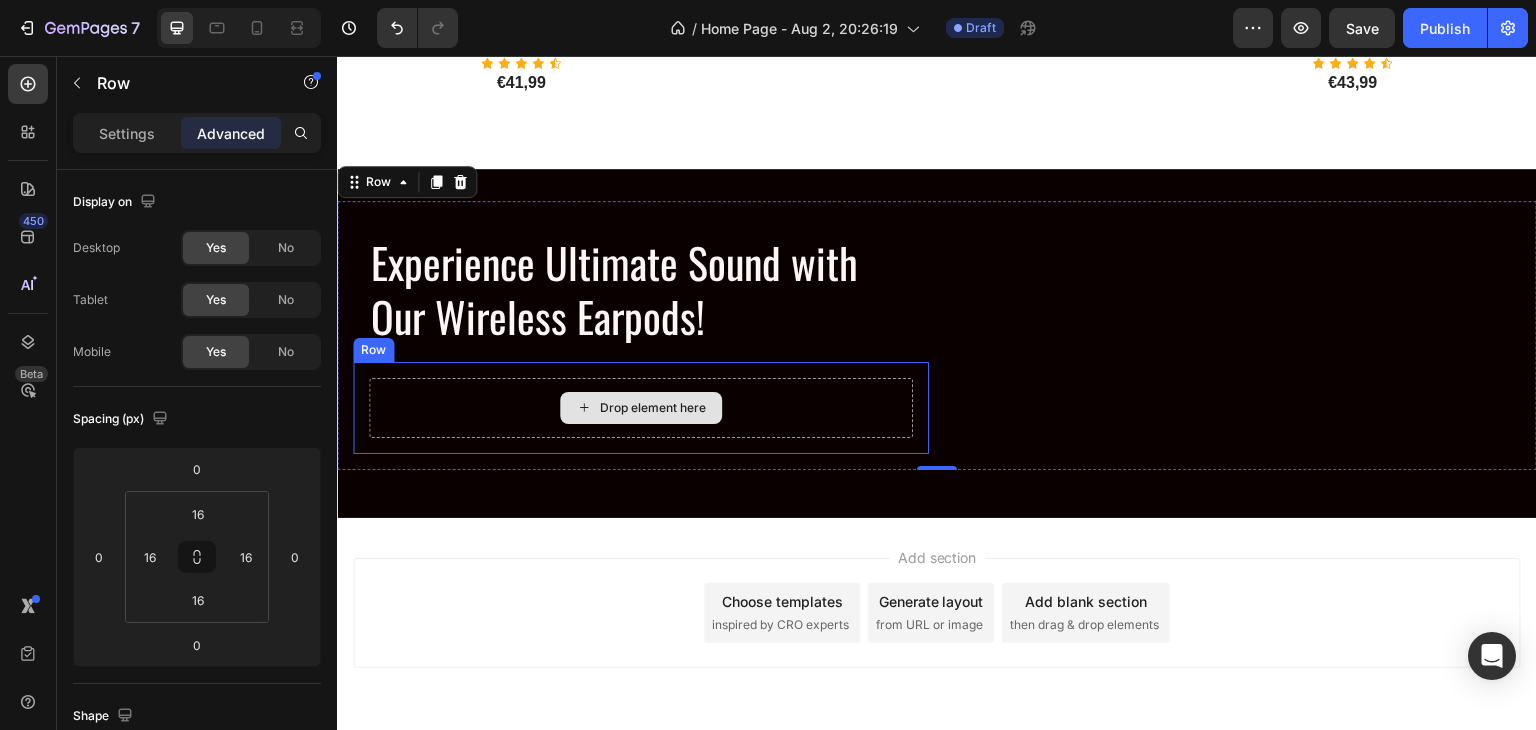 click on "Drop element here" at bounding box center (641, 408) 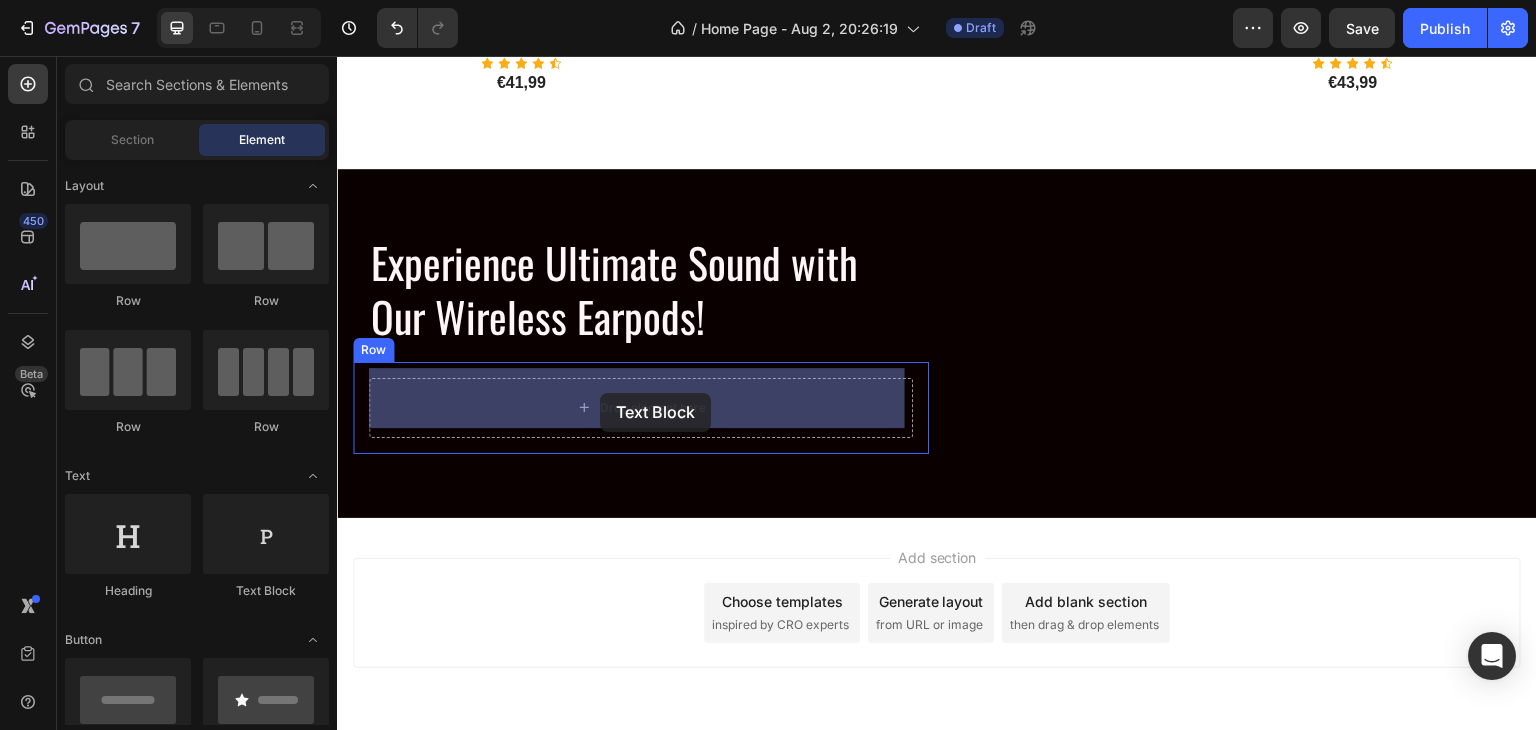 drag, startPoint x: 581, startPoint y: 599, endPoint x: 600, endPoint y: 393, distance: 206.87436 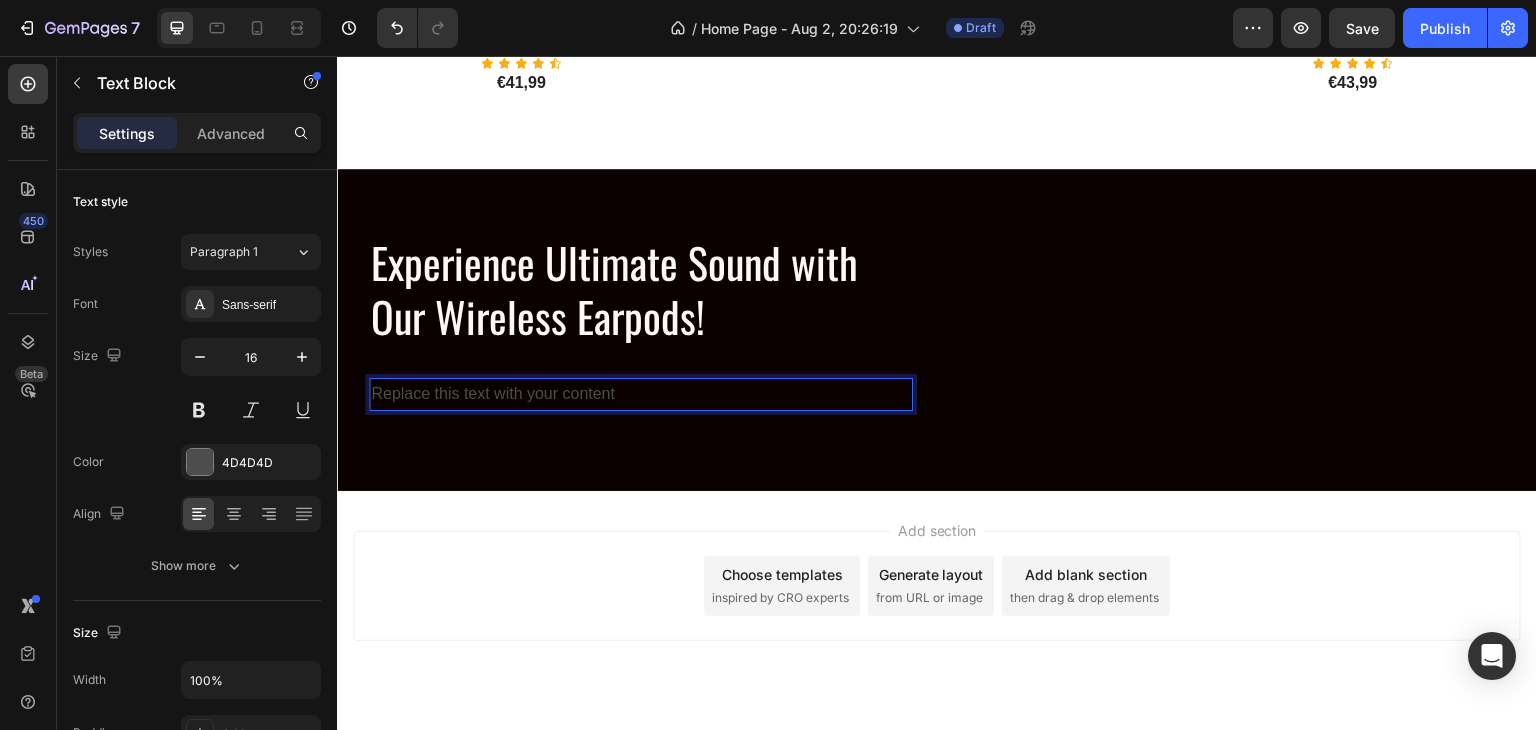 click on "Replace this text with your content" at bounding box center (641, 394) 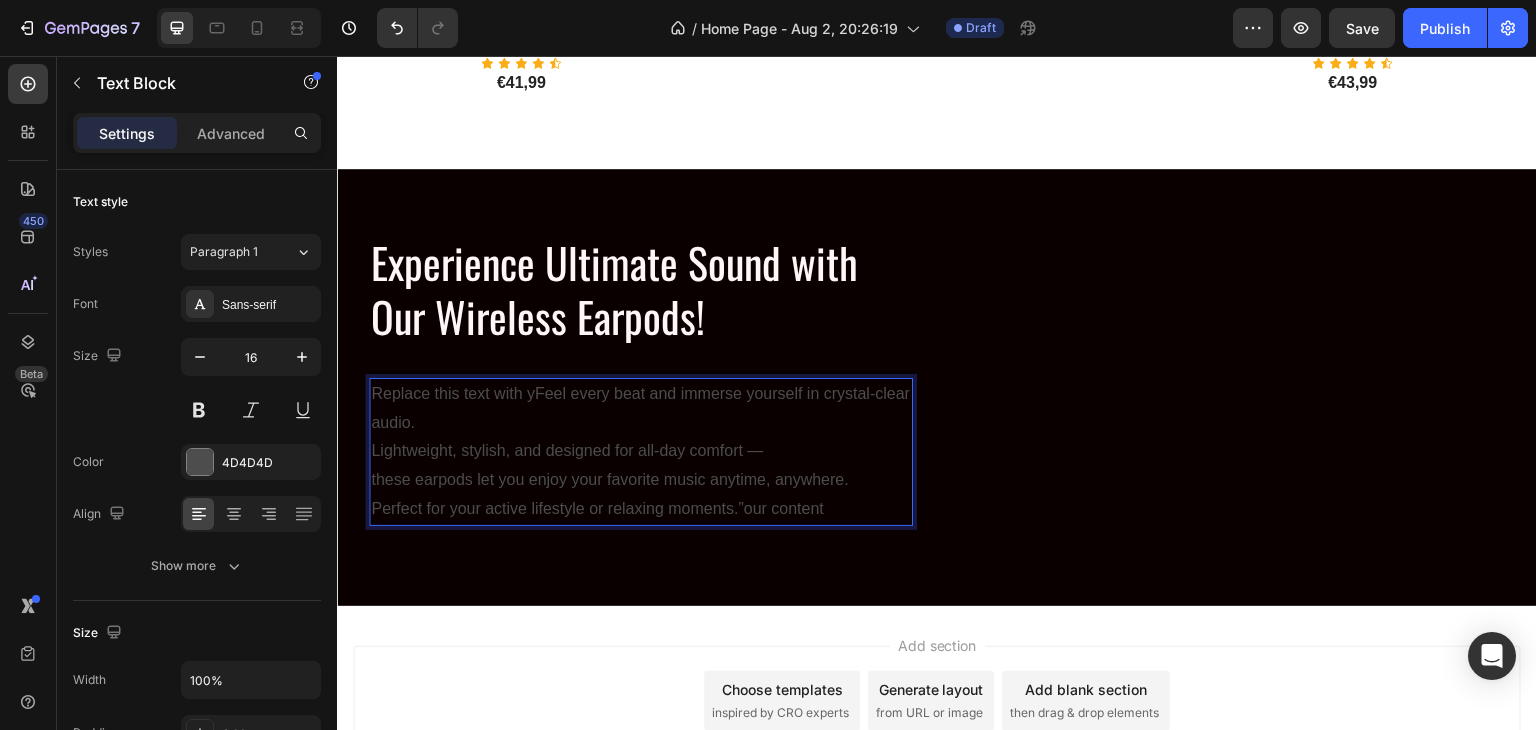 click on "Replace this text with yFeel every beat and immerse yourself in crystal-clear audio. Lightweight, stylish, and designed for all-day comfort — these earpods let you enjoy your favorite music anytime, anywhere. Perfect for your active lifestyle or relaxing moments.”our content" at bounding box center [641, 452] 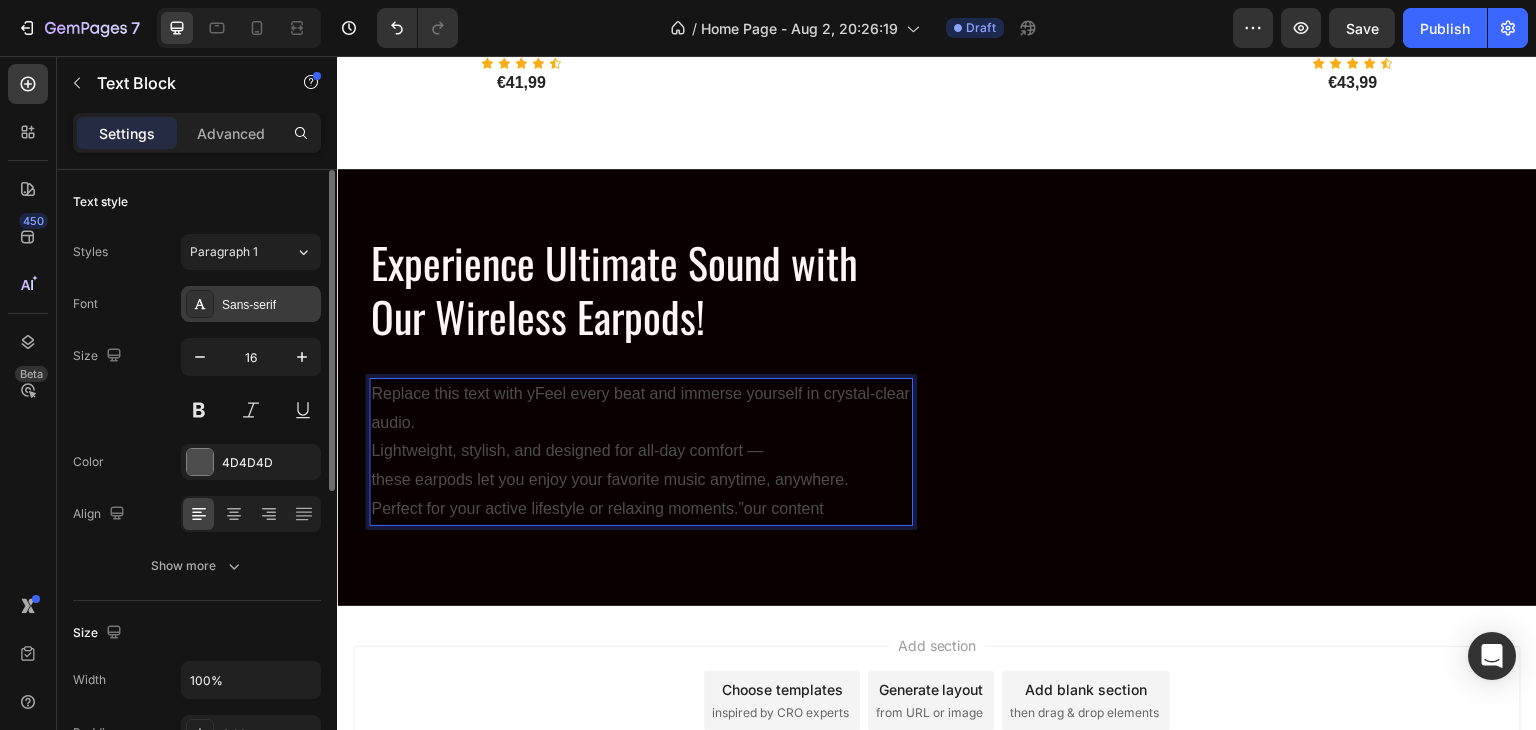 click on "Sans-serif" at bounding box center (269, 305) 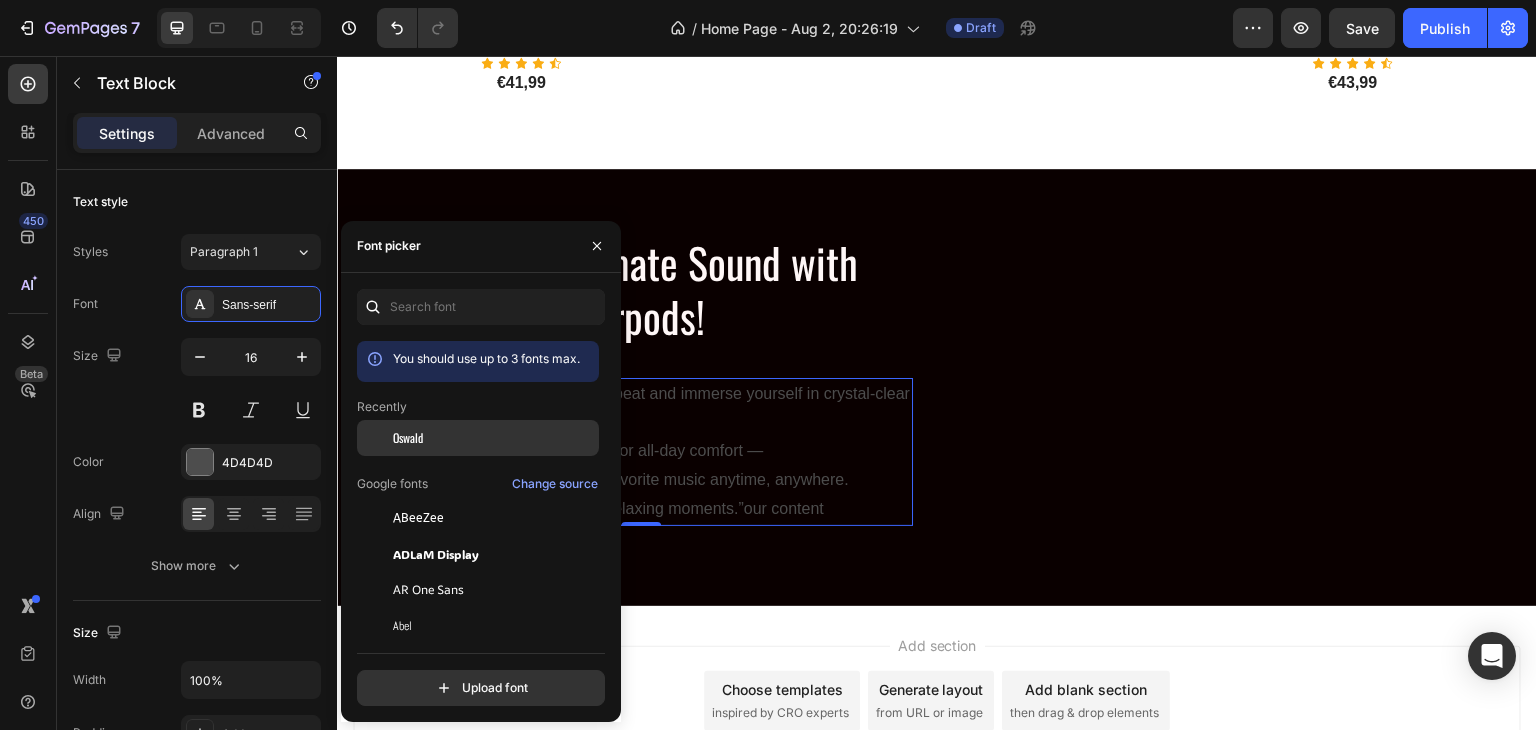 click on "Oswald" at bounding box center (494, 438) 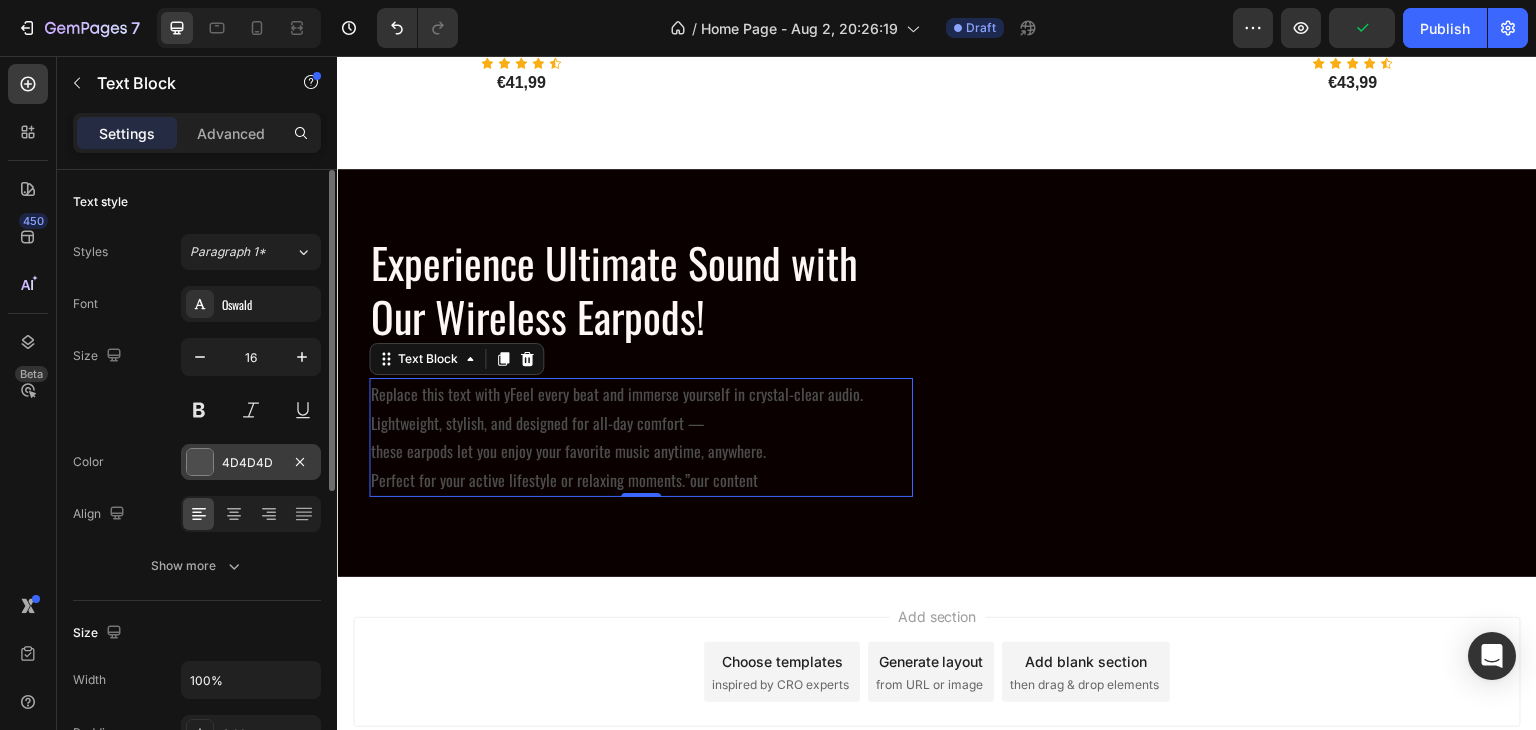 click at bounding box center [200, 462] 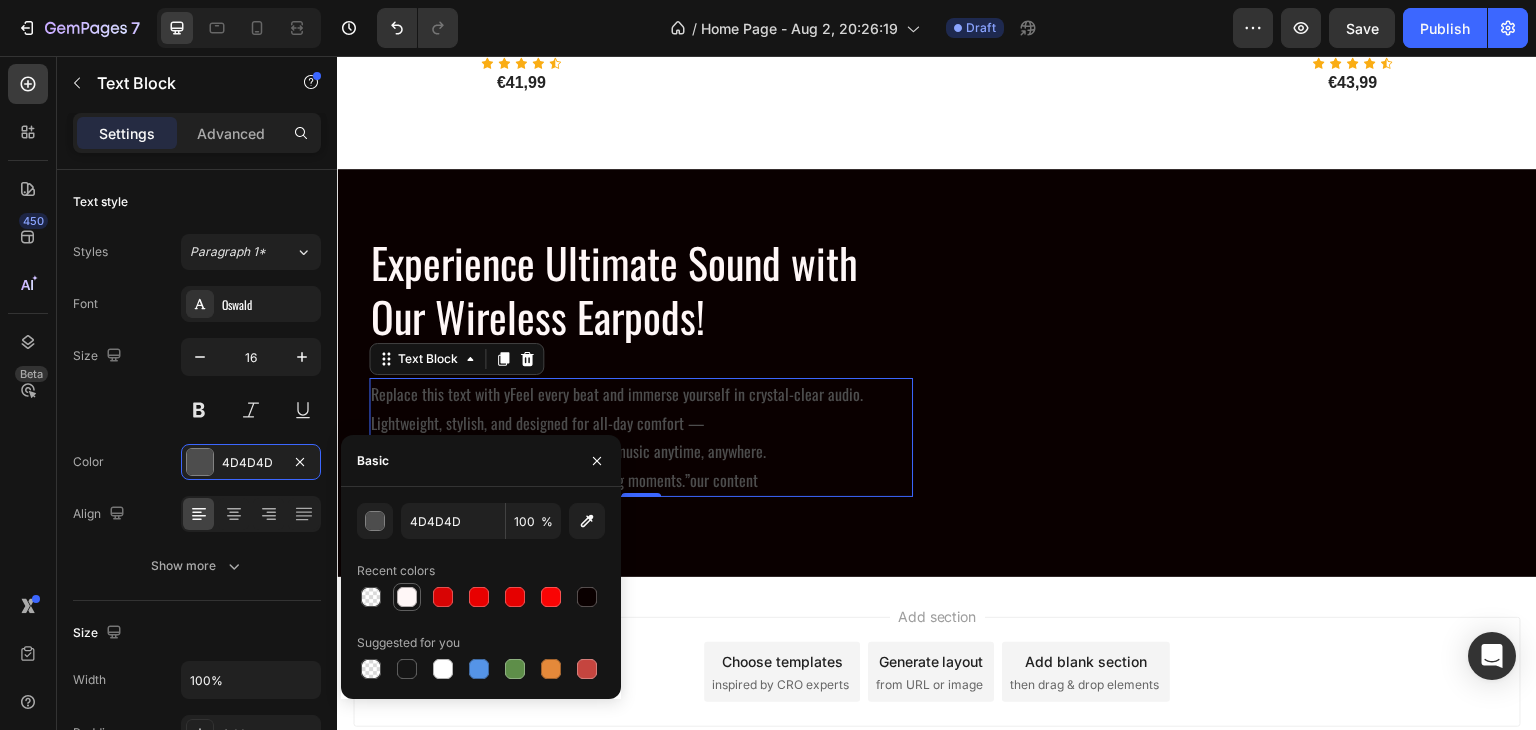 click at bounding box center (407, 597) 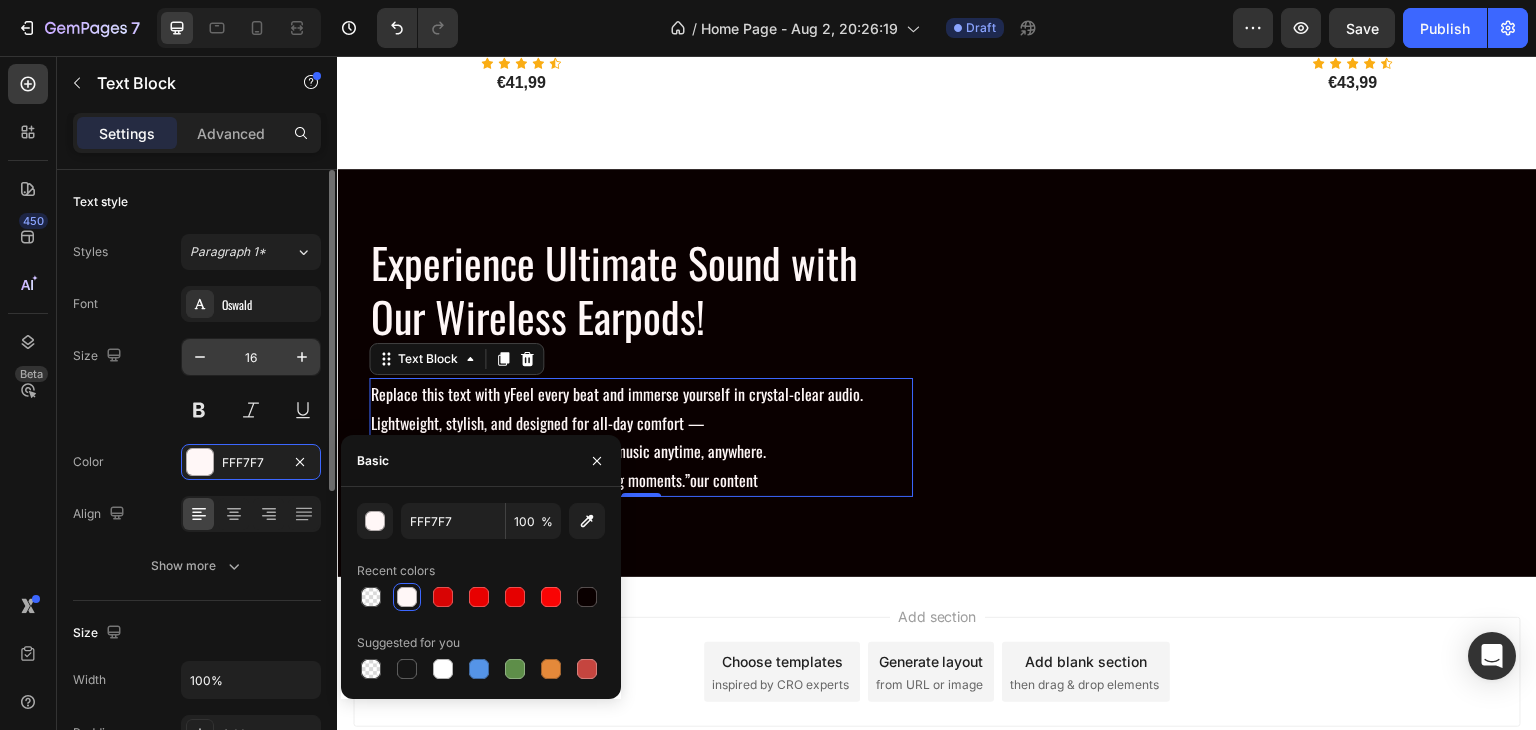 click on "16" at bounding box center (251, 357) 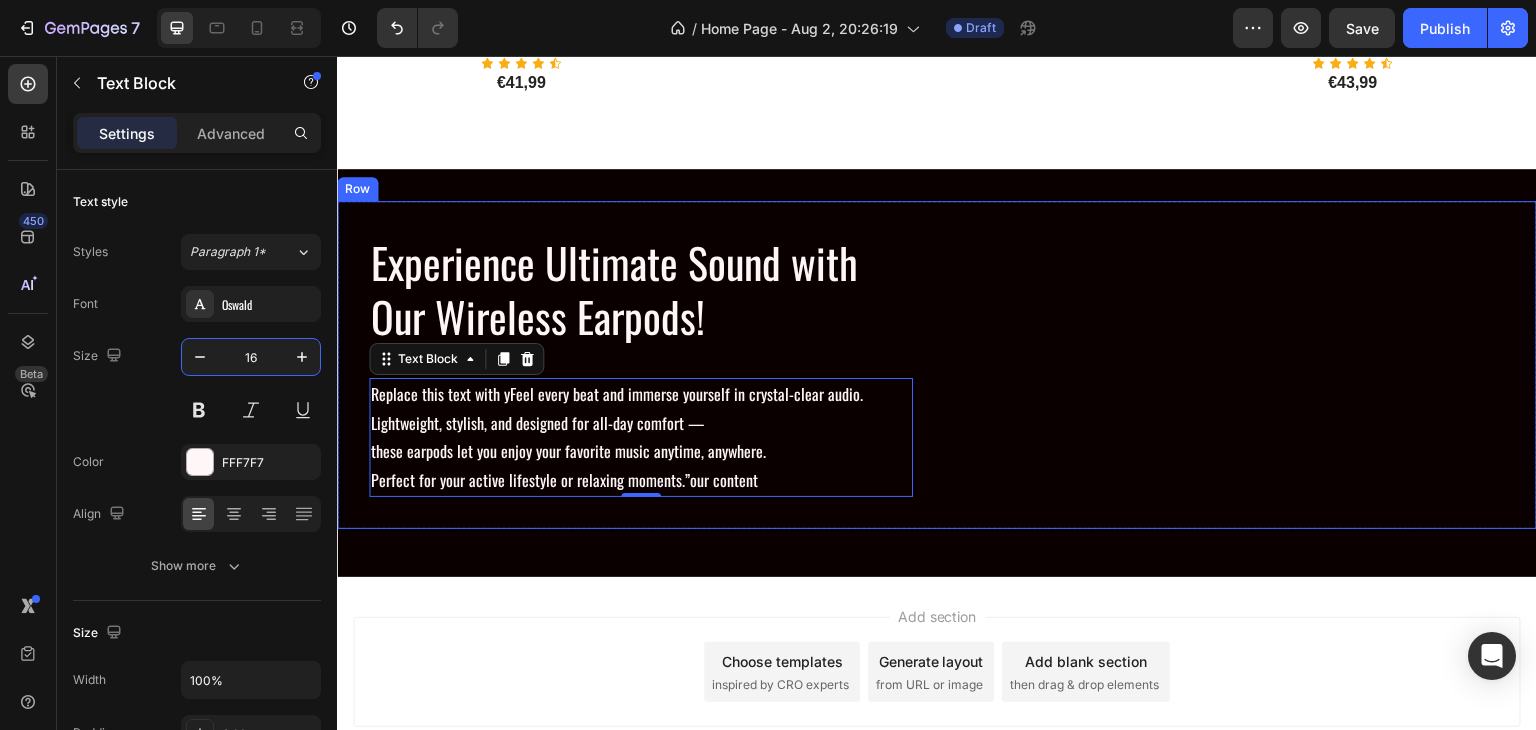 click on "Image" at bounding box center (1233, 365) 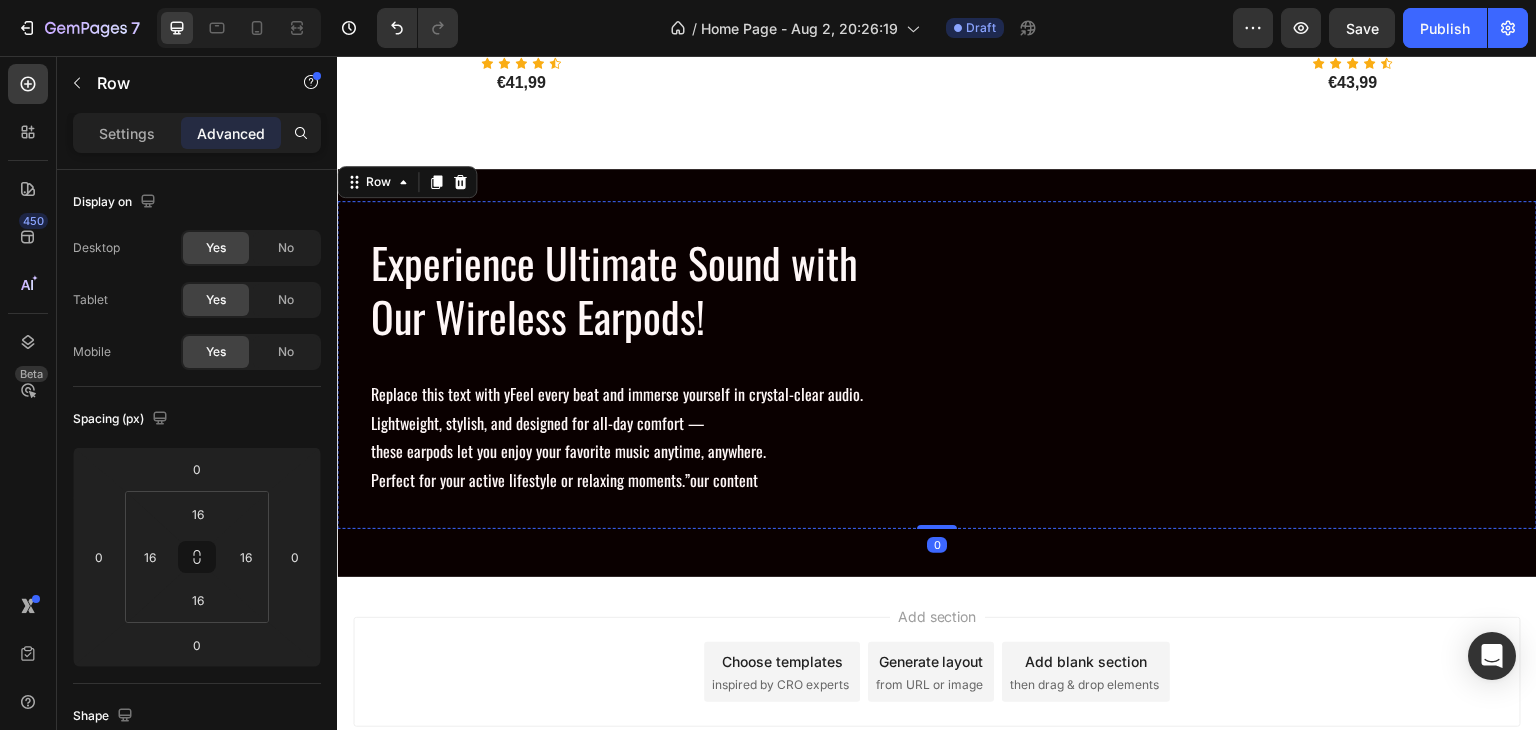 click at bounding box center (1233, 17) 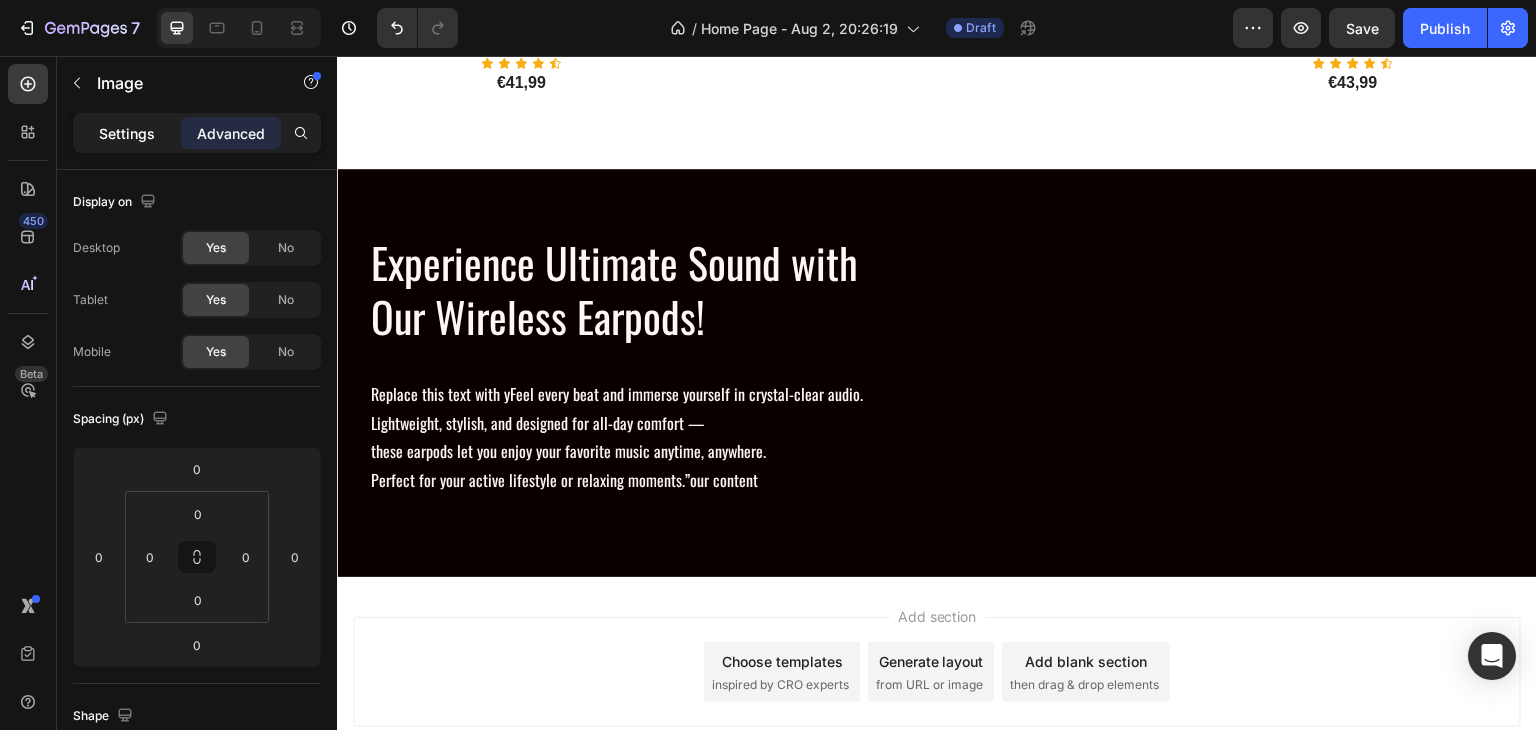 click on "Settings" at bounding box center [127, 133] 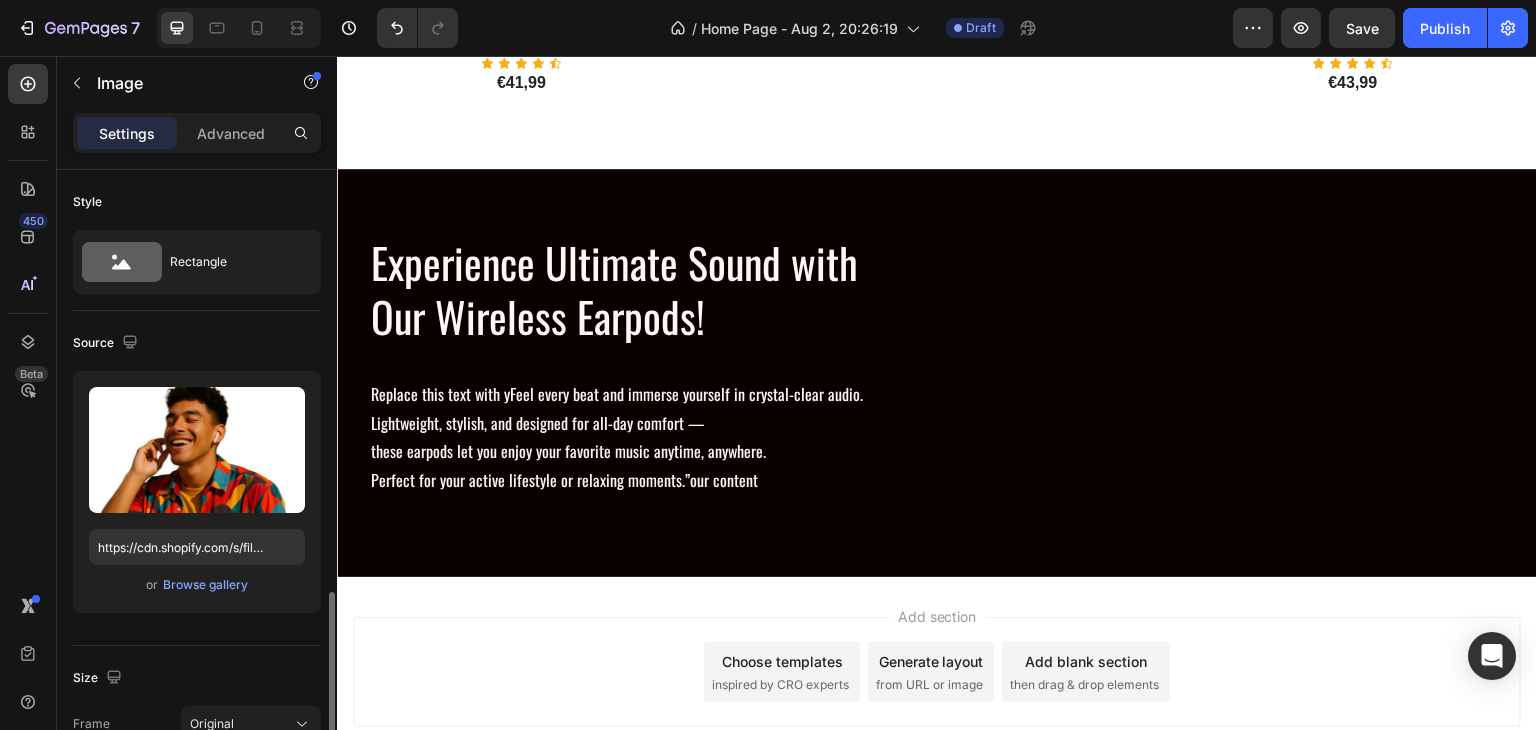 scroll, scrollTop: 600, scrollLeft: 0, axis: vertical 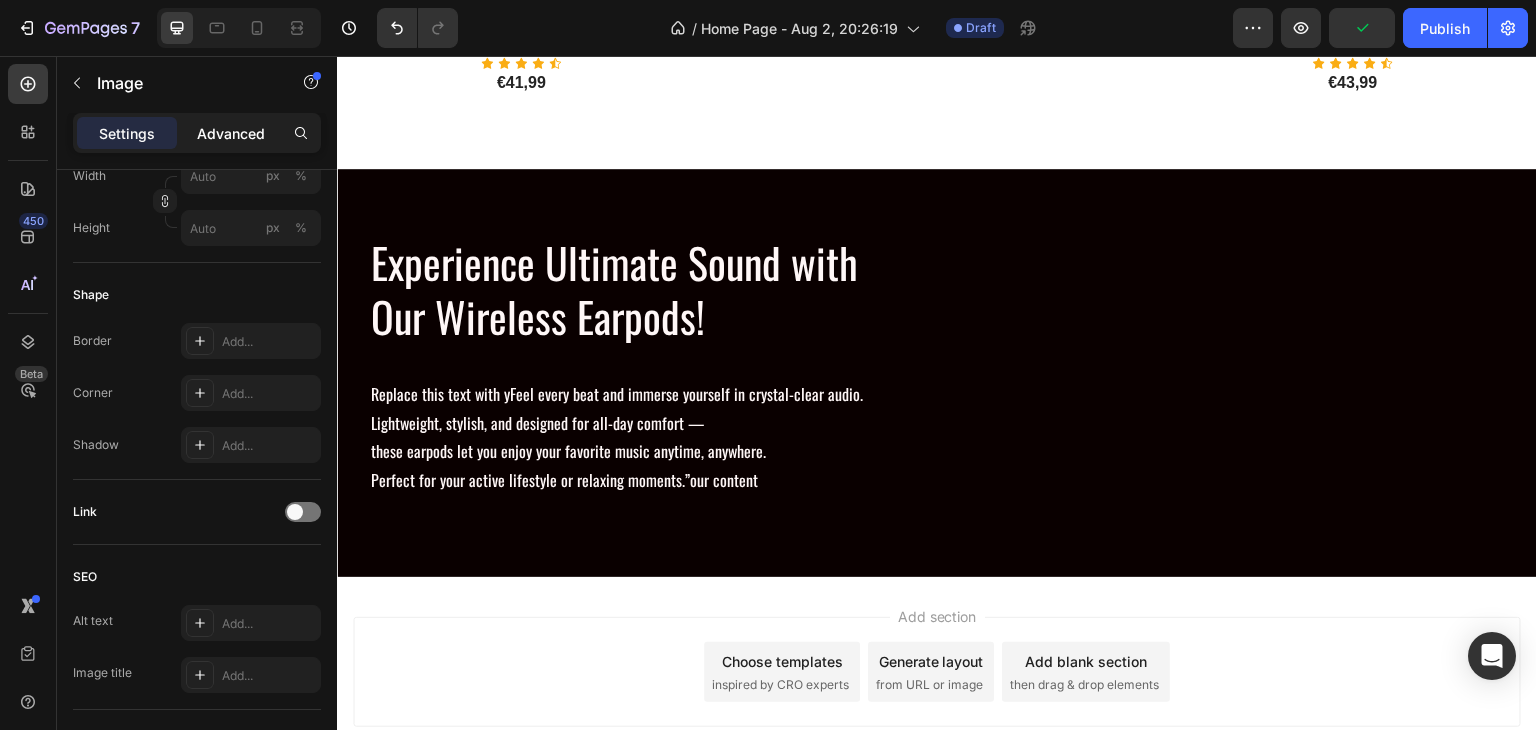 click on "Advanced" 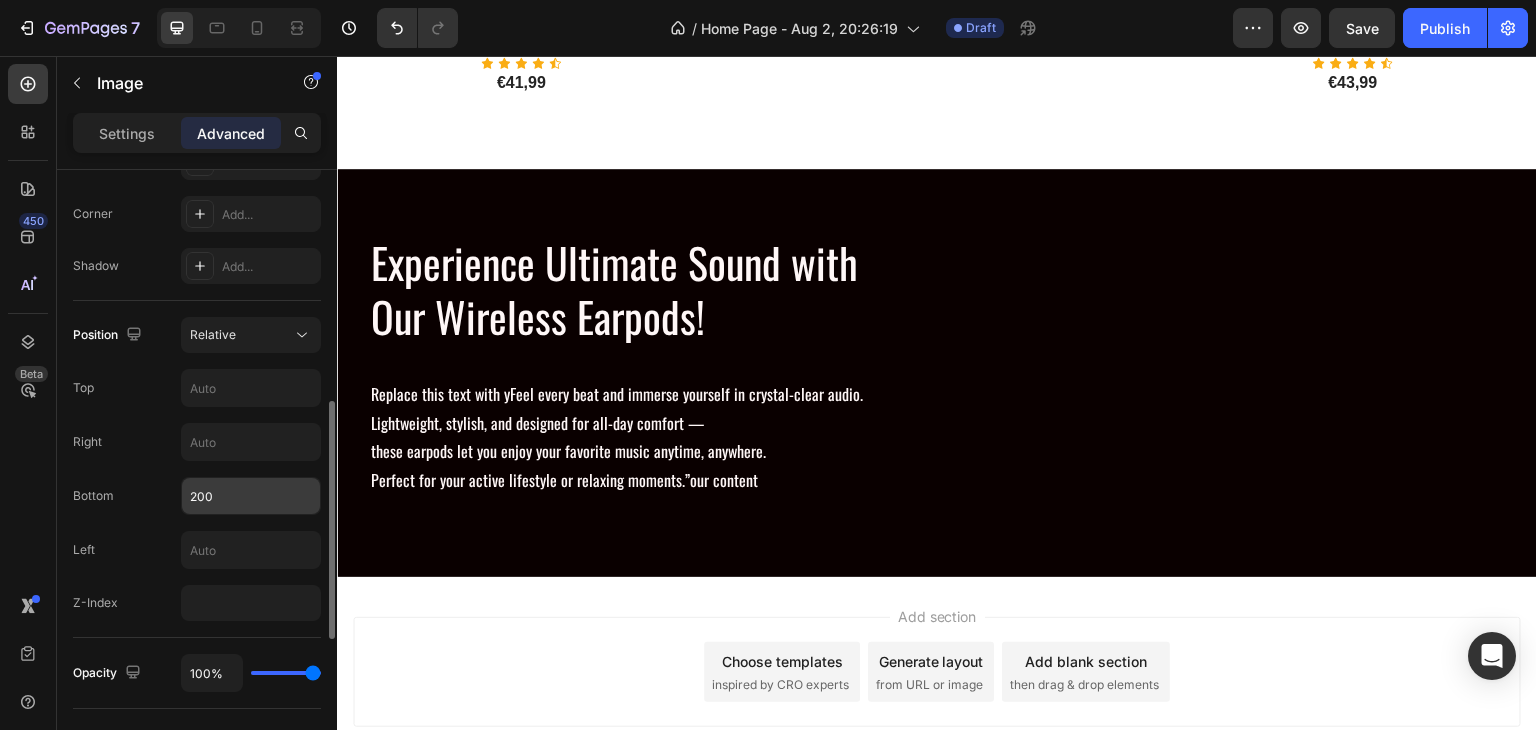 click on "200" at bounding box center [251, 496] 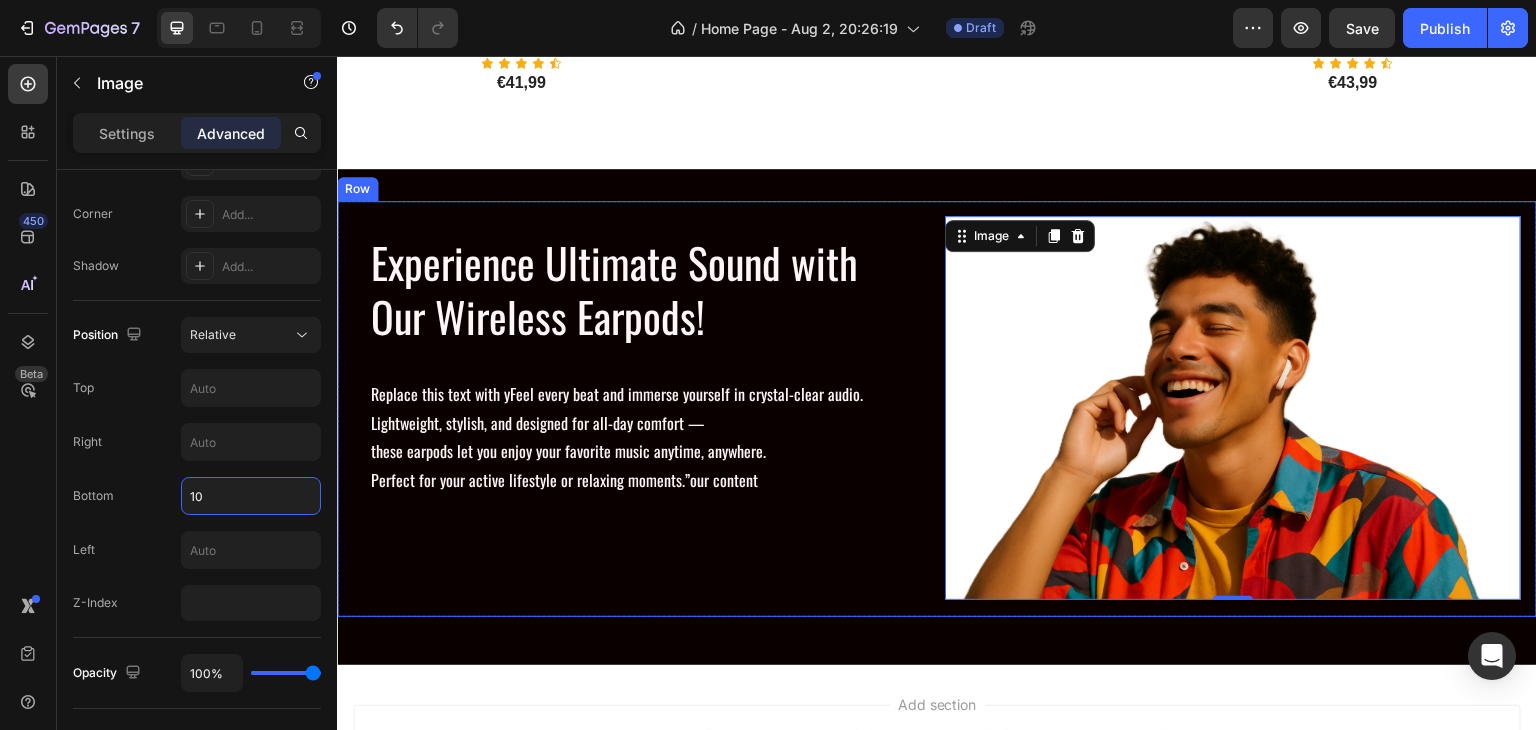 type on "100" 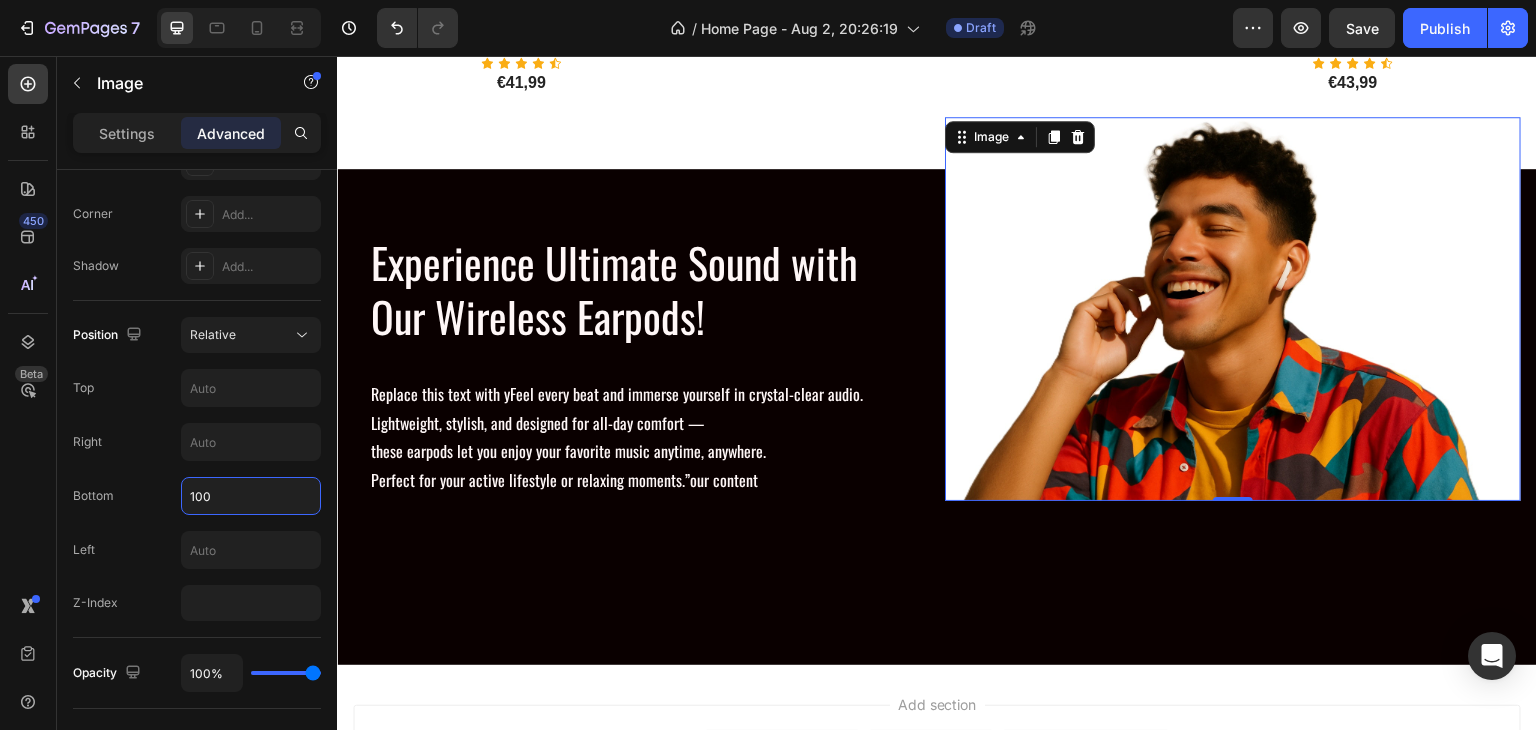 click on "Add section Choose templates inspired by CRO experts Generate layout from URL or image Add blank section then drag & drop elements" at bounding box center (937, 788) 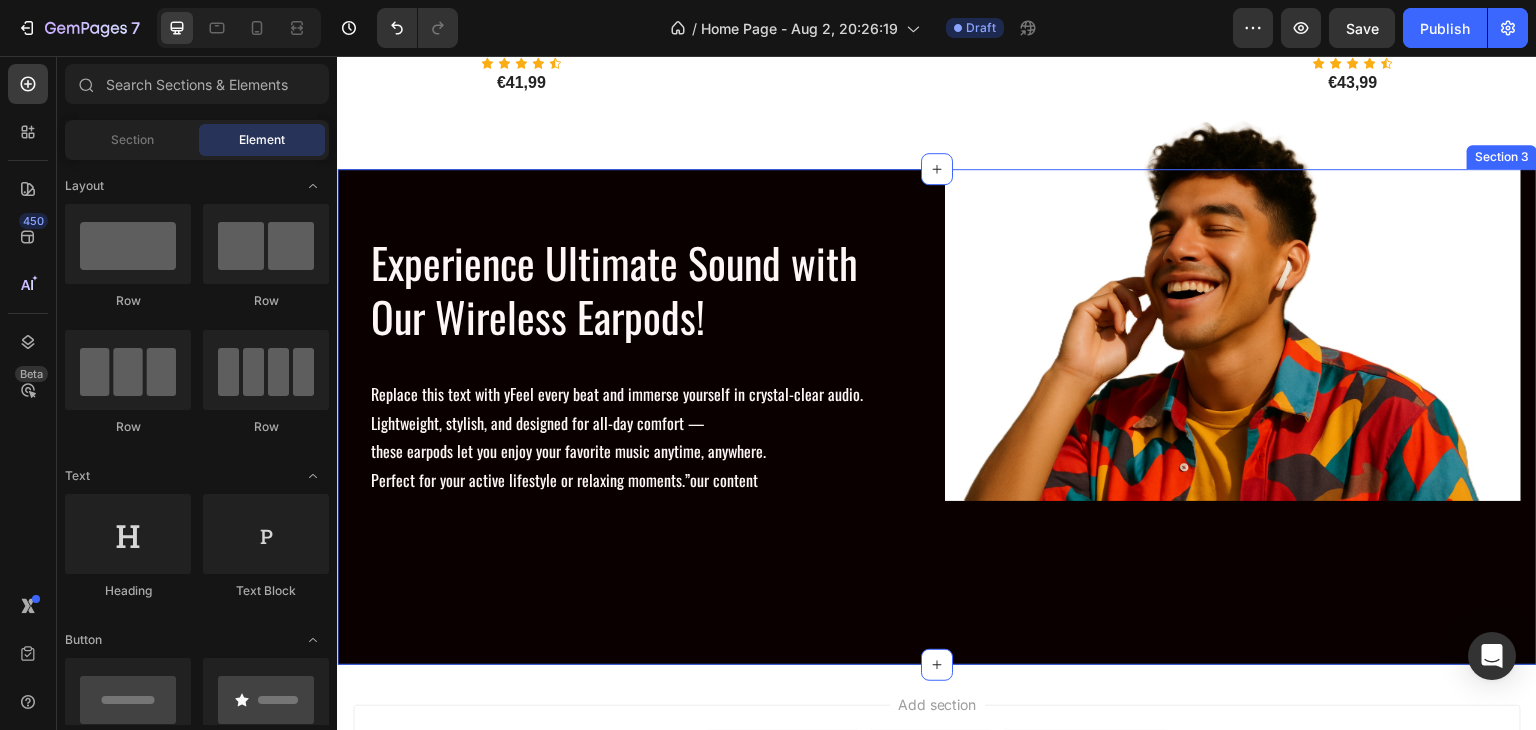 click on "Experience Ultimate Sound with Our Wireless Earpods! Heading Row Replace this text with yFeel every beat and immerse yourself in crystal-clear audio. Lightweight, stylish, and designed for all-day comfort — these earpods let you enjoy your favorite music anytime, anywhere. Perfect for your active lifestyle or relaxing moments.”our content Text Block Row Image Row Row Section 3" at bounding box center (937, 417) 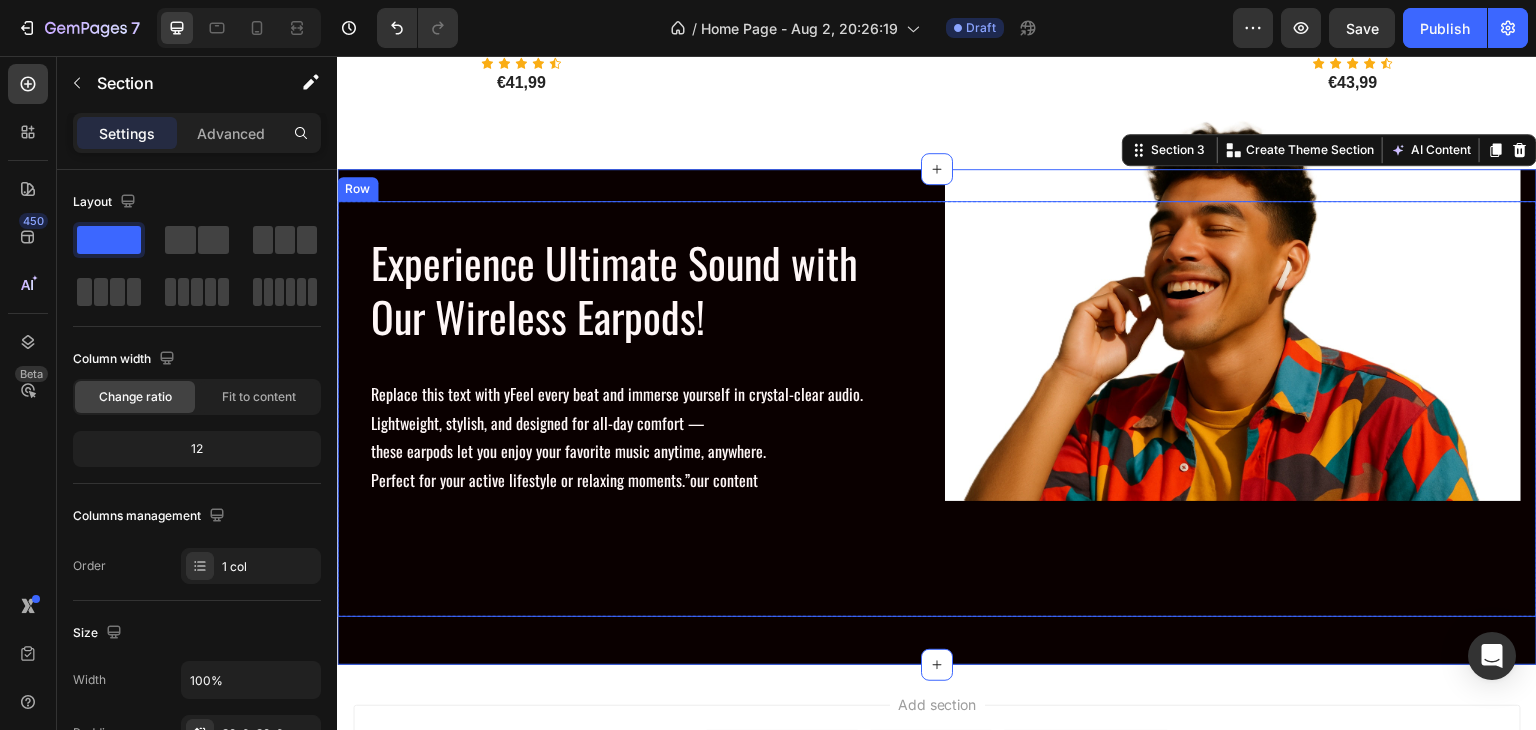 click on "Experience Ultimate Sound with Our Wireless Earpods! Heading Row Replace this text with yFeel every beat and immerse yourself in crystal-clear audio. Lightweight, stylish, and designed for all-day comfort — these earpods let you enjoy your favorite music anytime, anywhere. Perfect for your active lifestyle or relaxing moments.”our content Text Block Row Image Row" at bounding box center [937, 409] 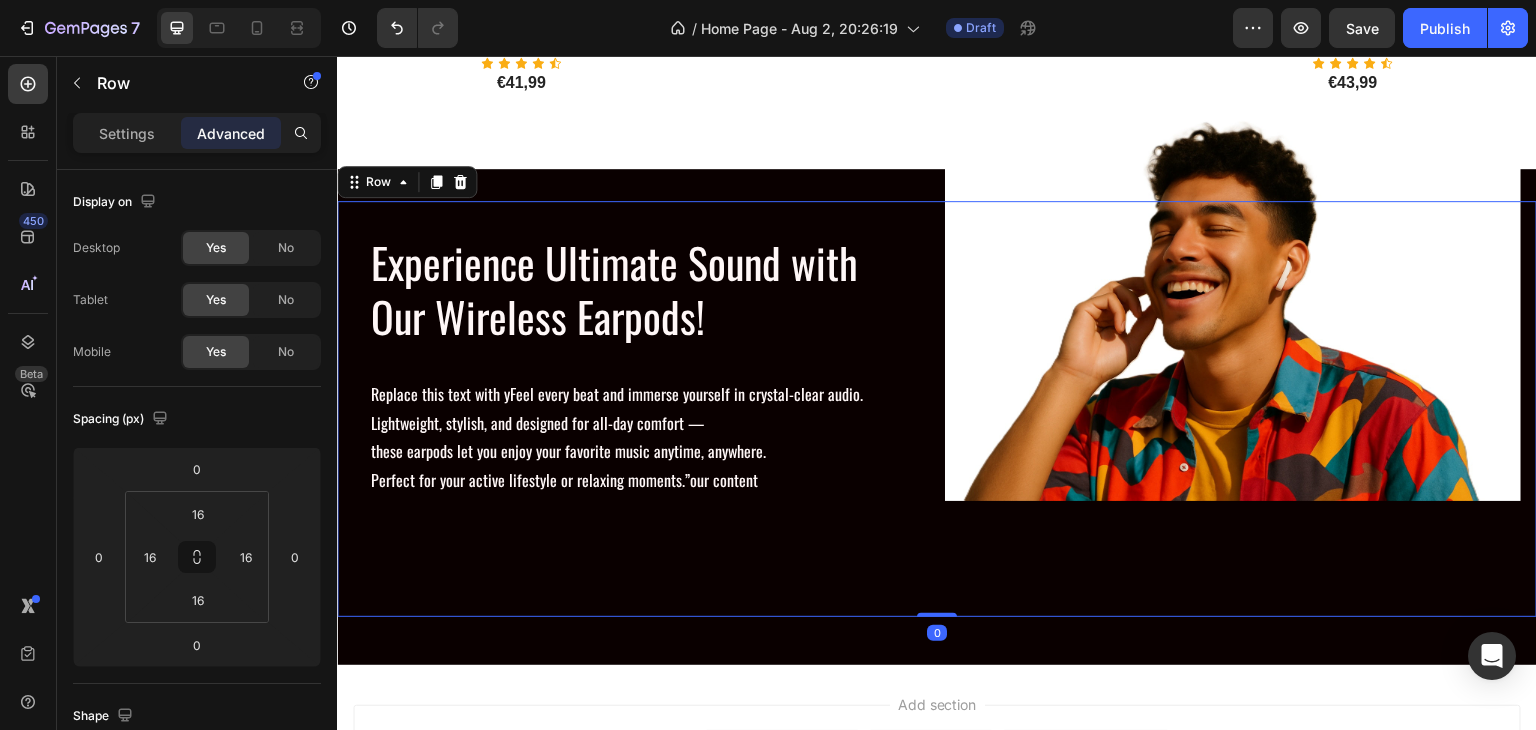 click on "Experience Ultimate Sound with Our Wireless Earpods! Heading Row Replace this text with yFeel every beat and immerse yourself in crystal-clear audio. Lightweight, stylish, and designed for all-day comfort — these earpods let you enjoy your favorite music anytime, anywhere. Perfect for your active lifestyle or relaxing moments.”our content Text Block Row Image Row   0 Row Section 3" at bounding box center [937, 417] 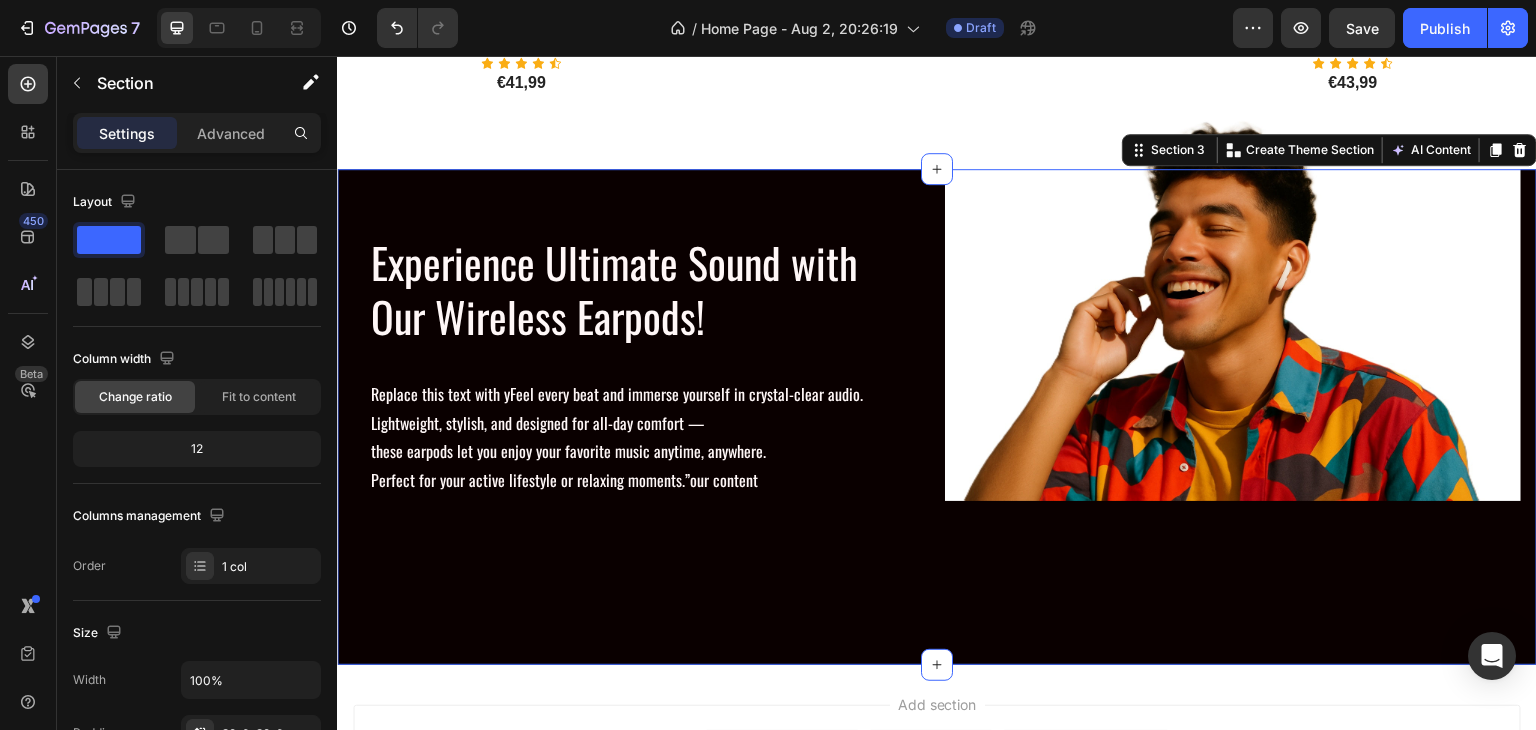 click on "Experience Ultimate Sound with Our Wireless Earpods! Heading Row Replace this text with yFeel every beat and immerse yourself in crystal-clear audio. Lightweight, stylish, and designed for all-day comfort — these earpods let you enjoy your favorite music anytime, anywhere. Perfect for your active lifestyle or relaxing moments.”our content Text Block Row Image Row Row Section 3   You can create reusable sections Create Theme Section AI Content Write with GemAI What would you like to describe here? Tone and Voice Persuasive Product Product 3 Show more Generate" at bounding box center (937, 417) 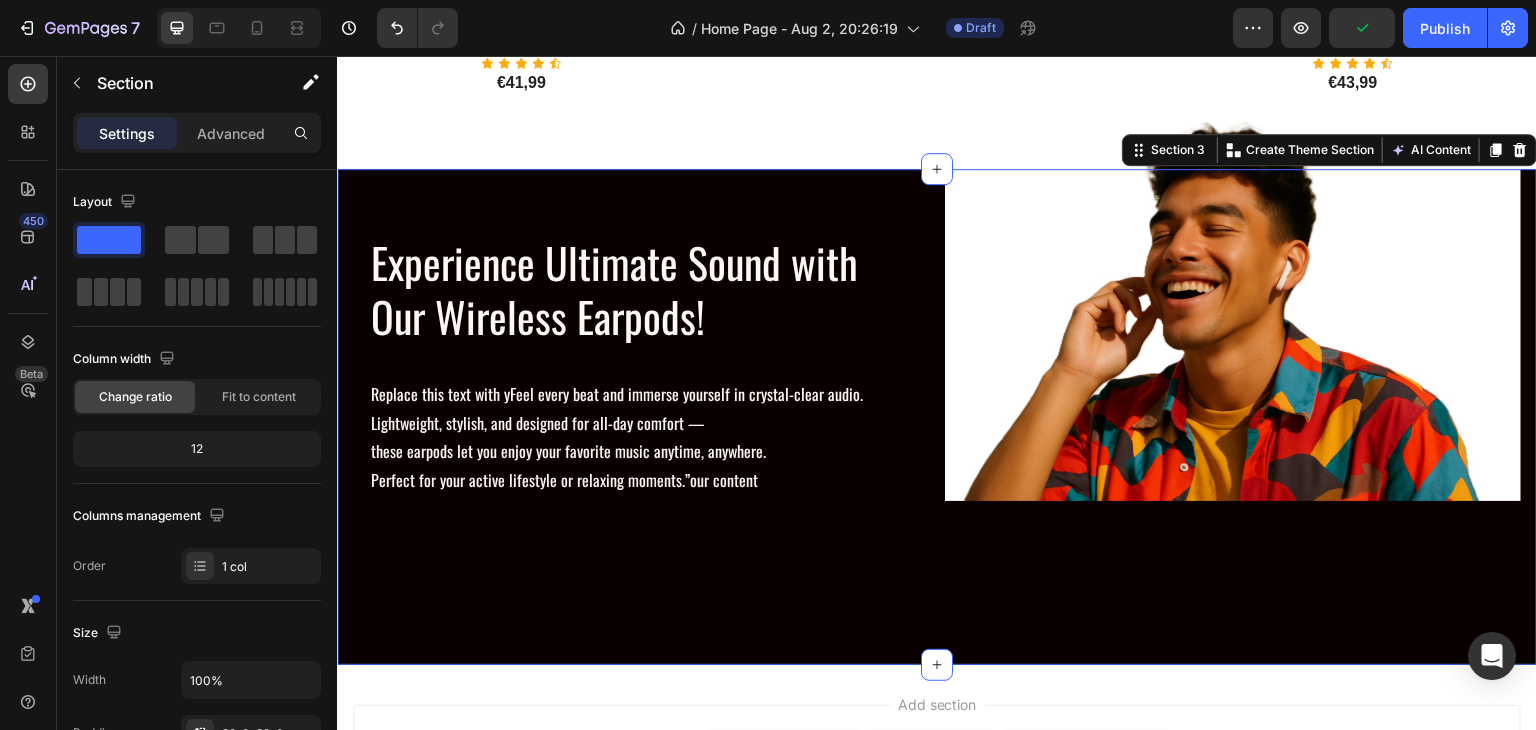 click on "Experience Ultimate Sound with Our Wireless Earpods! Heading Row Replace this text with yFeel every beat and immerse yourself in crystal-clear audio. Lightweight, stylish, and designed for all-day comfort — these earpods let you enjoy your favorite music anytime, anywhere. Perfect for your active lifestyle or relaxing moments.”our content Text Block Row Image Row Row Section 3   You can create reusable sections Create Theme Section AI Content Write with GemAI What would you like to describe here? Tone and Voice Persuasive Product Product 3 Show more Generate" at bounding box center (937, 417) 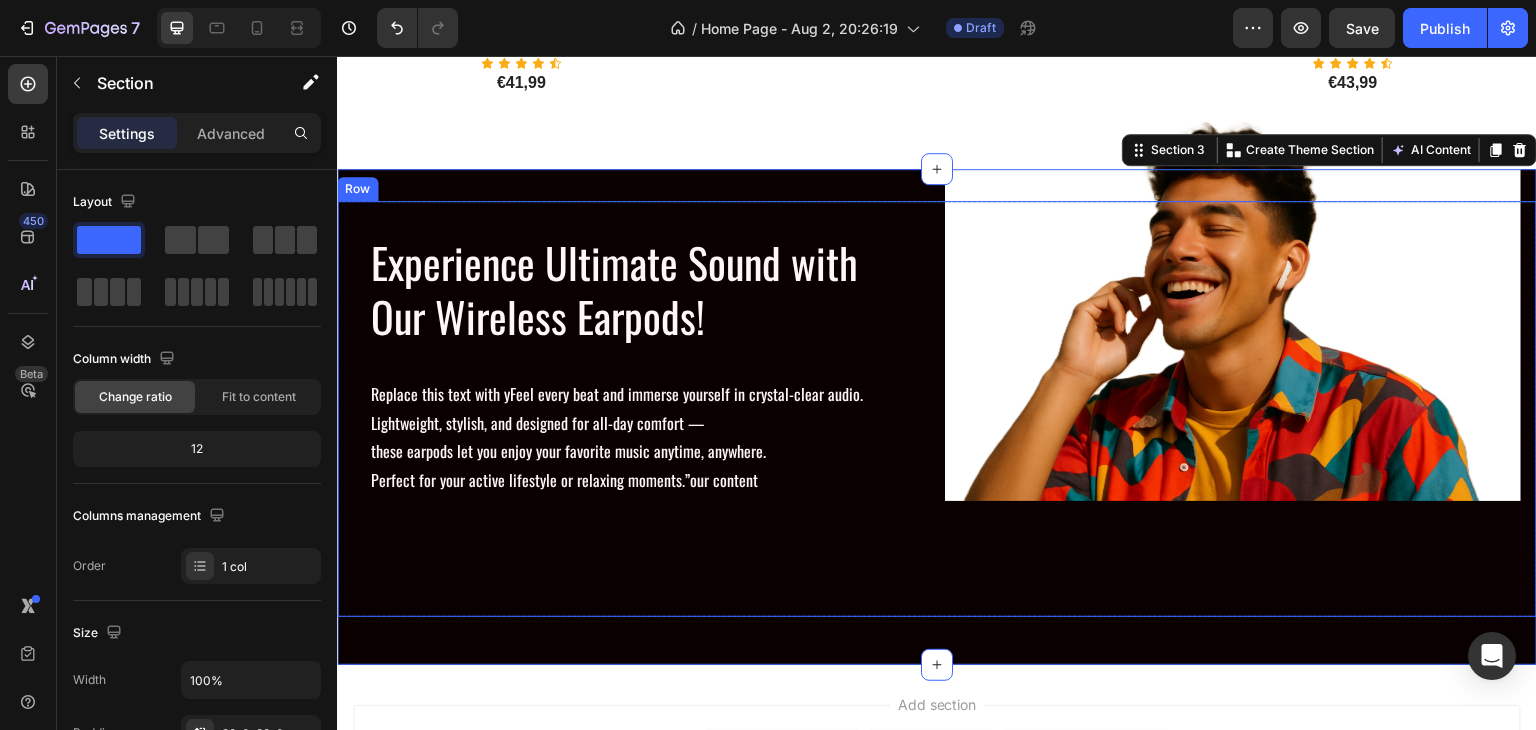 click on "Experience Ultimate Sound with Our Wireless Earpods! Heading Row Replace this text with yFeel every beat and immerse yourself in crystal-clear audio. Lightweight, stylish, and designed for all-day comfort — these earpods let you enjoy your favorite music anytime, anywhere. Perfect for your active lifestyle or relaxing moments.”our content Text Block Row Image Row" at bounding box center (937, 409) 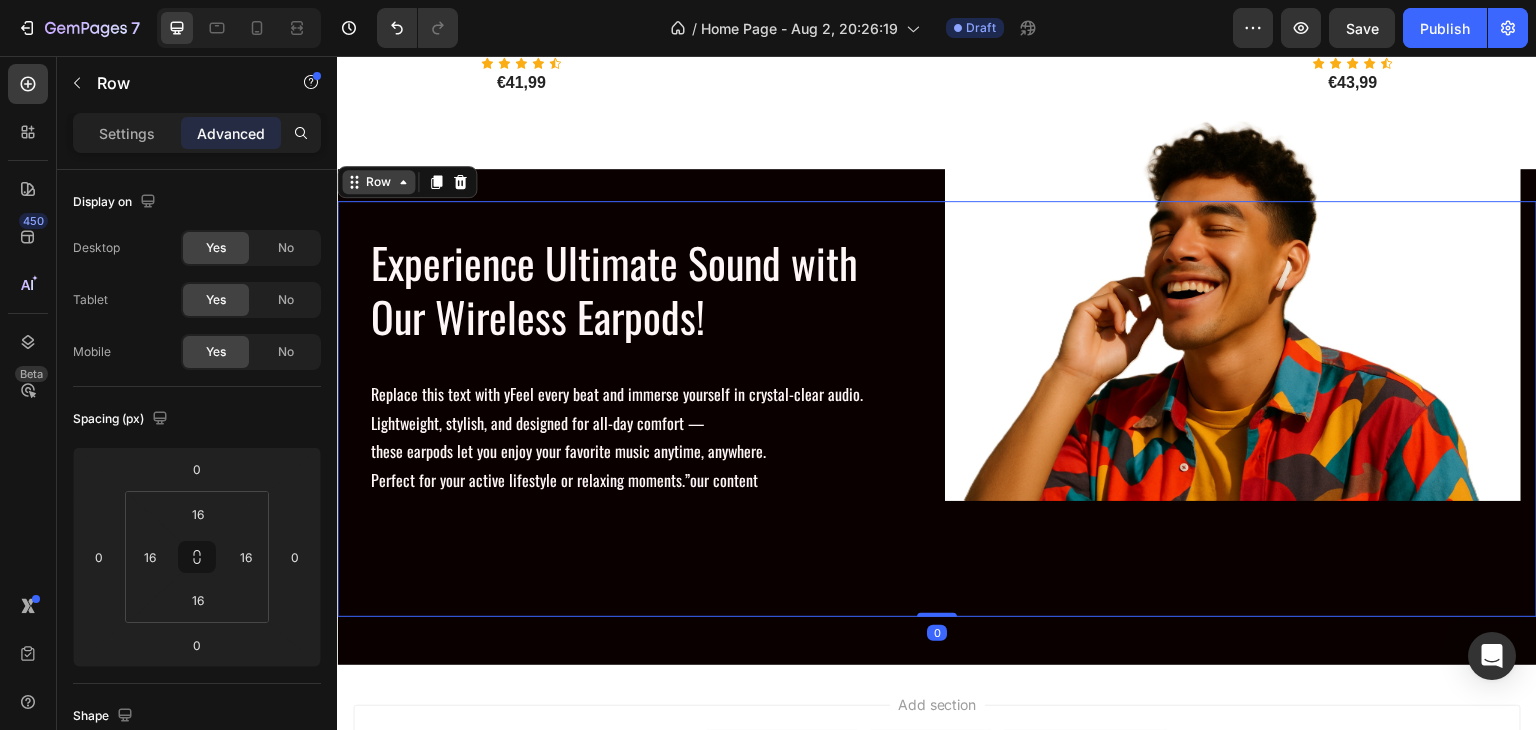 click 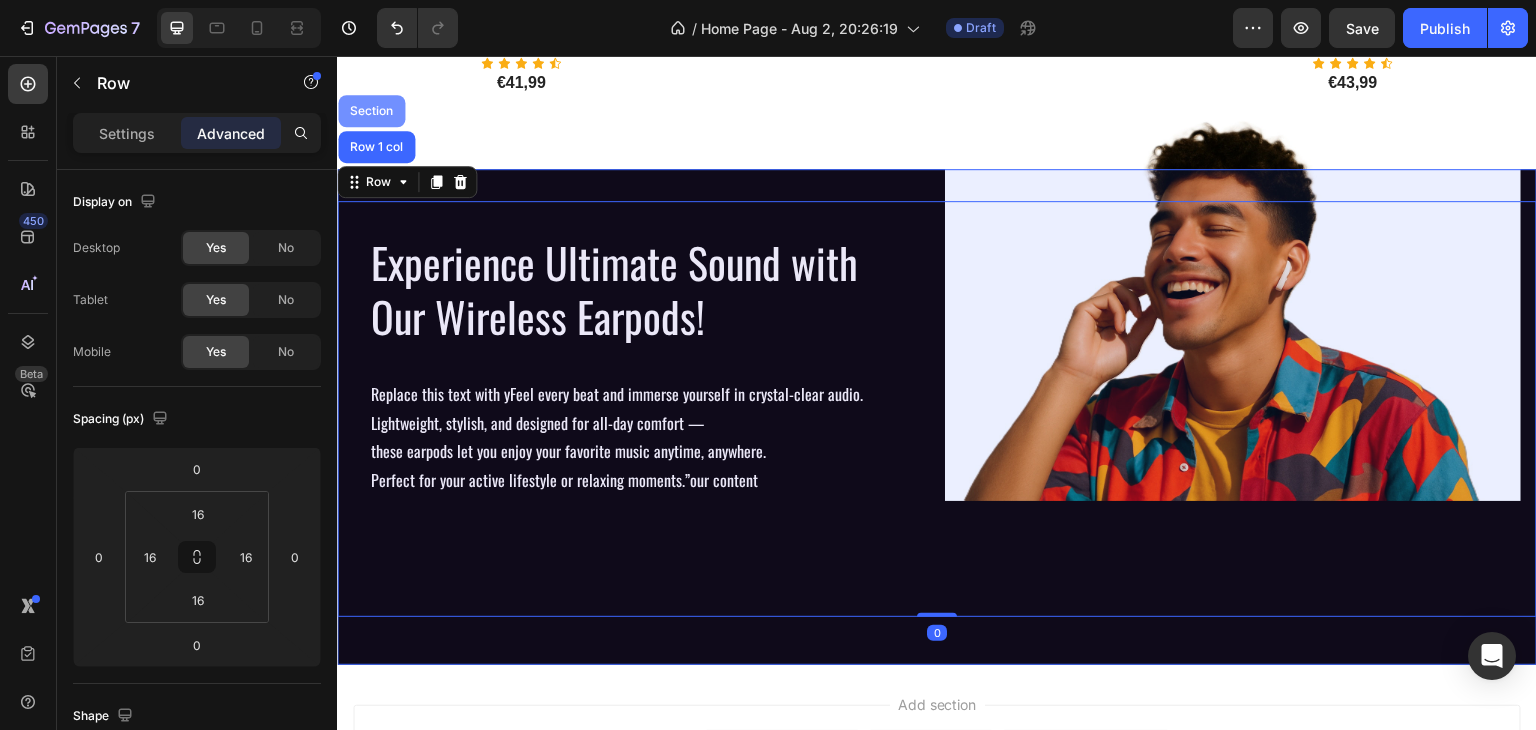 click on "Section" at bounding box center (371, 111) 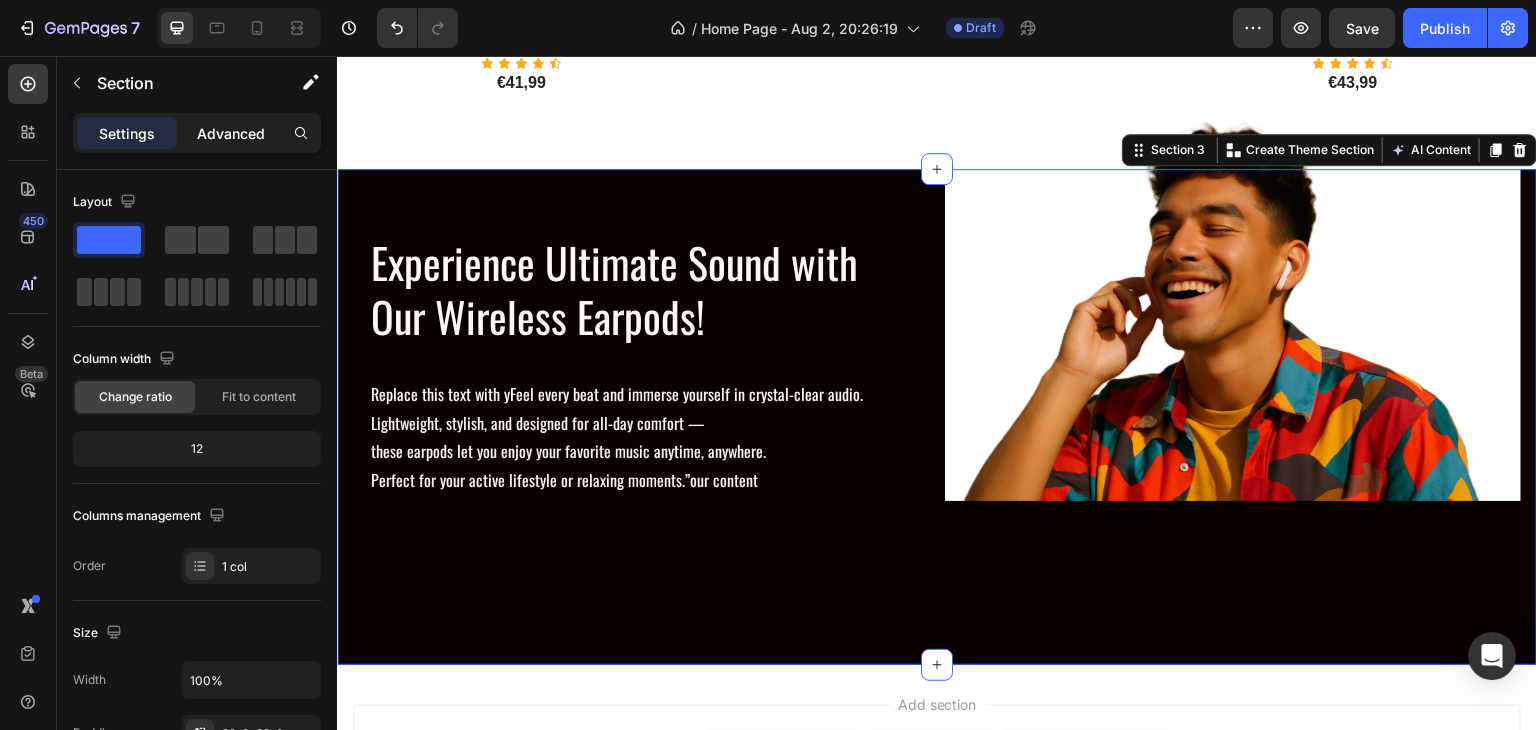 click on "Advanced" 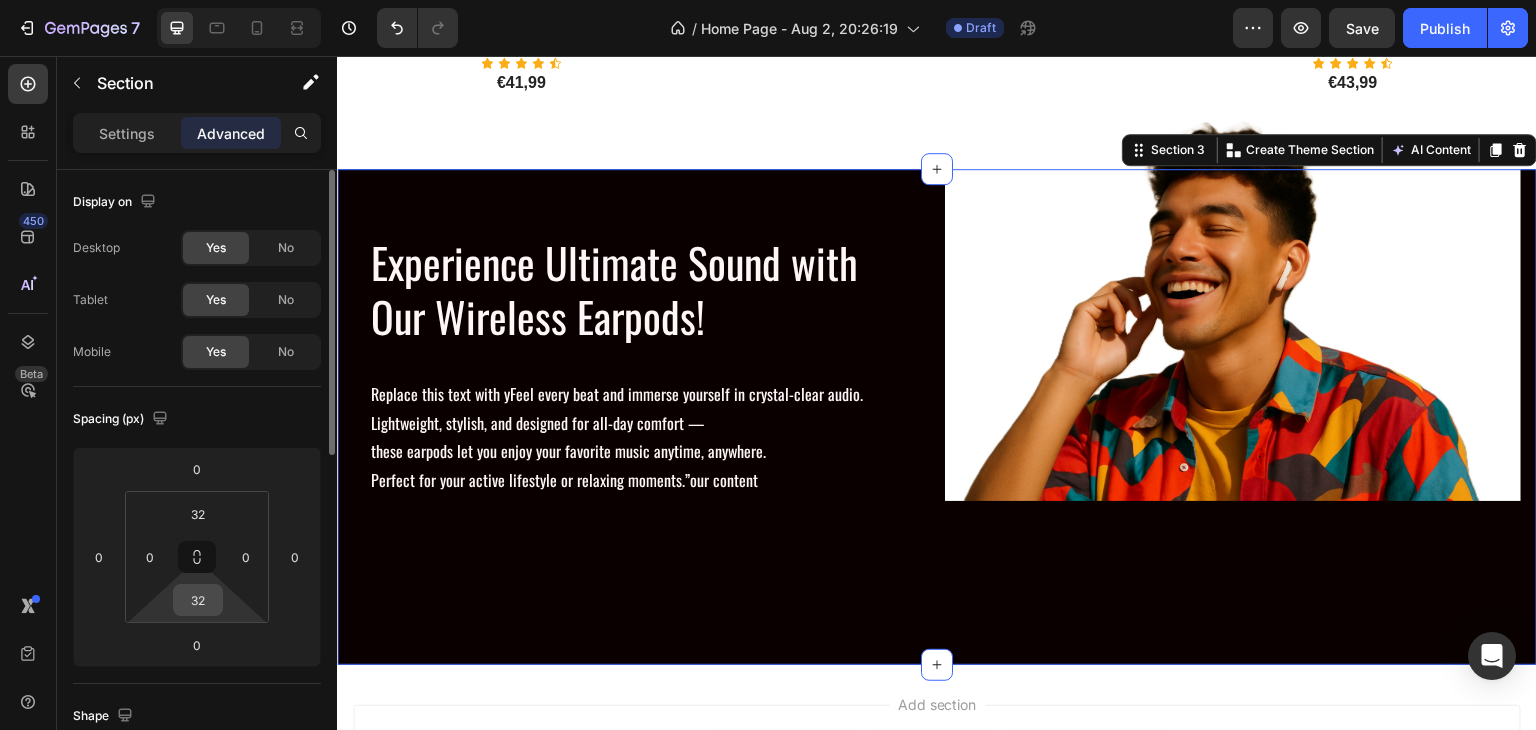 click on "32" at bounding box center [198, 600] 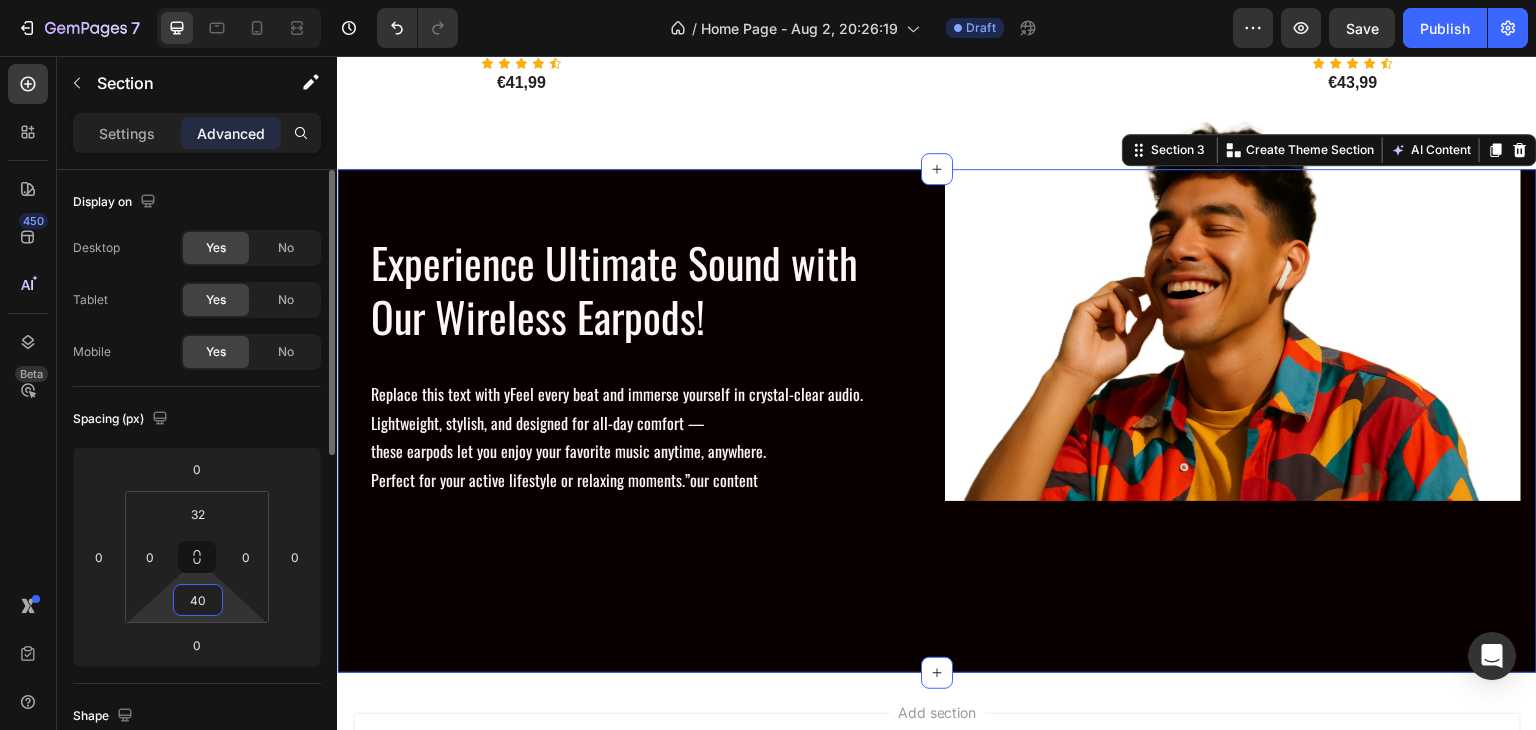 type on "4" 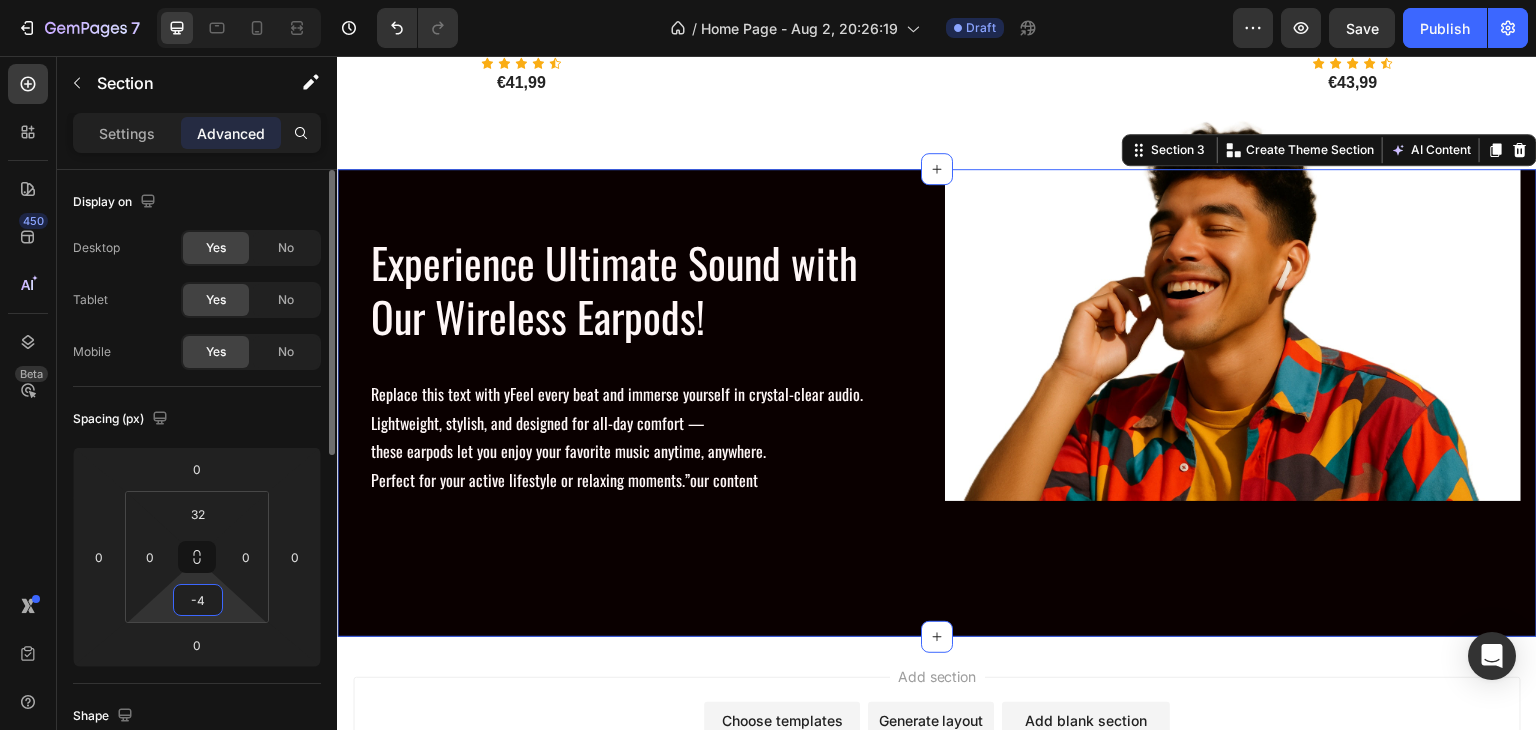 type on "-" 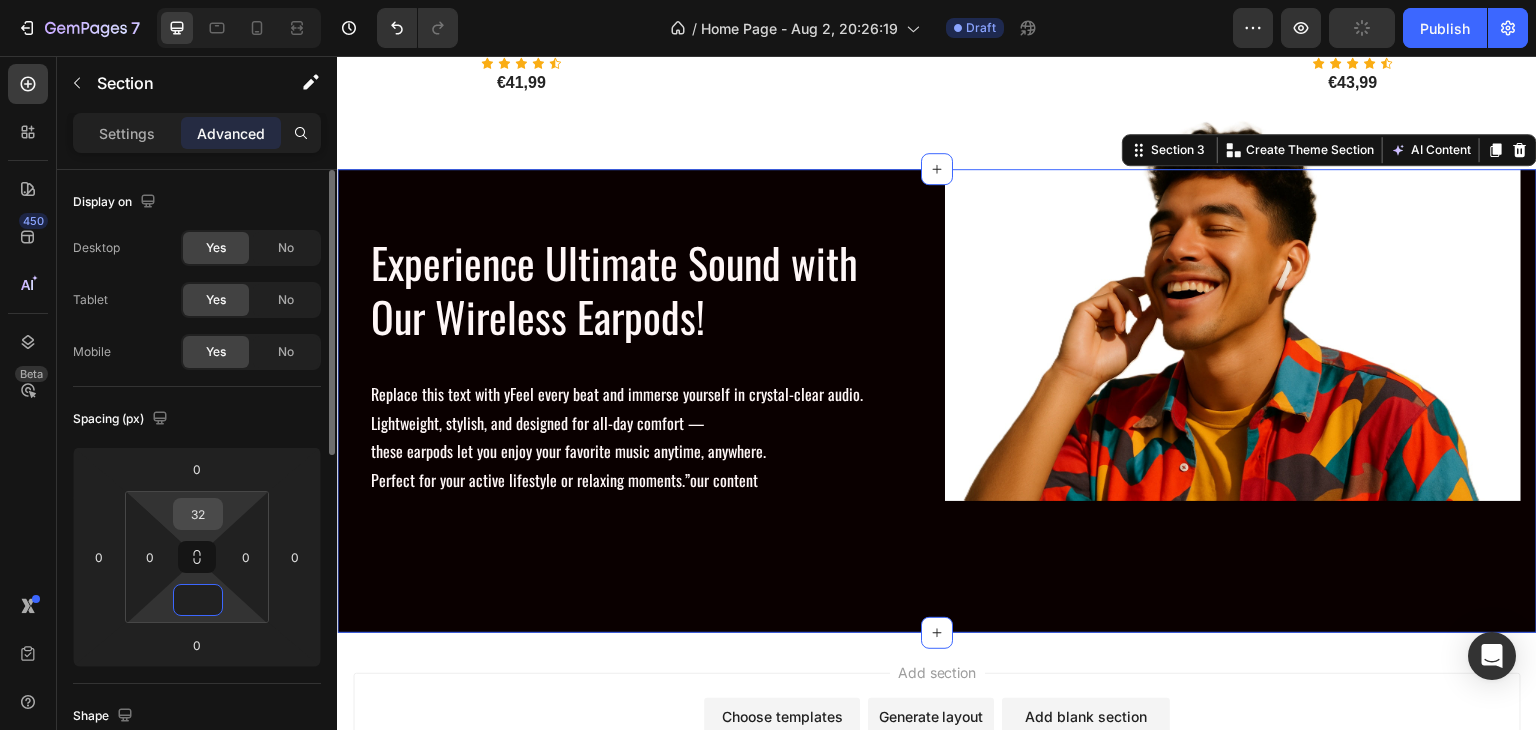 type on "0" 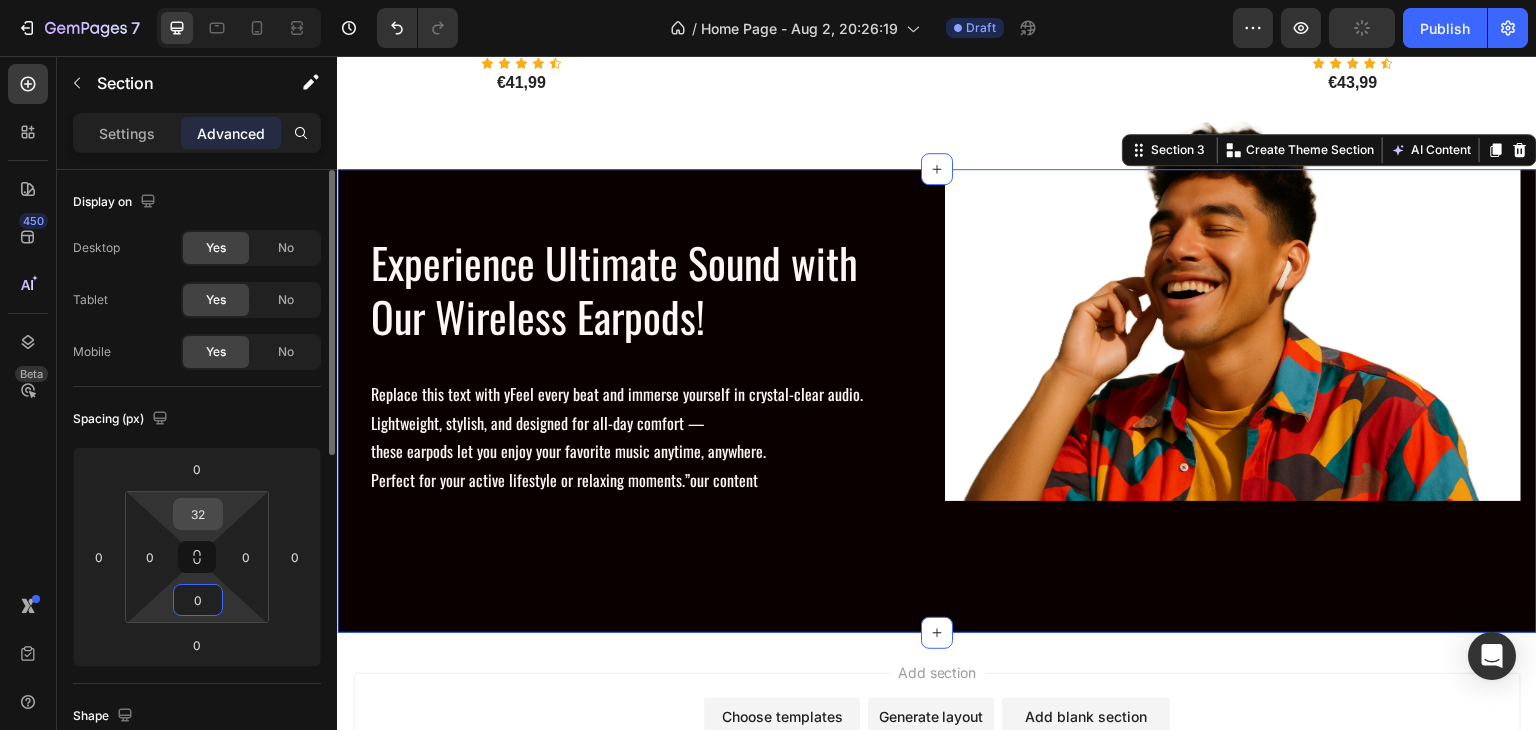 click on "32" at bounding box center (198, 514) 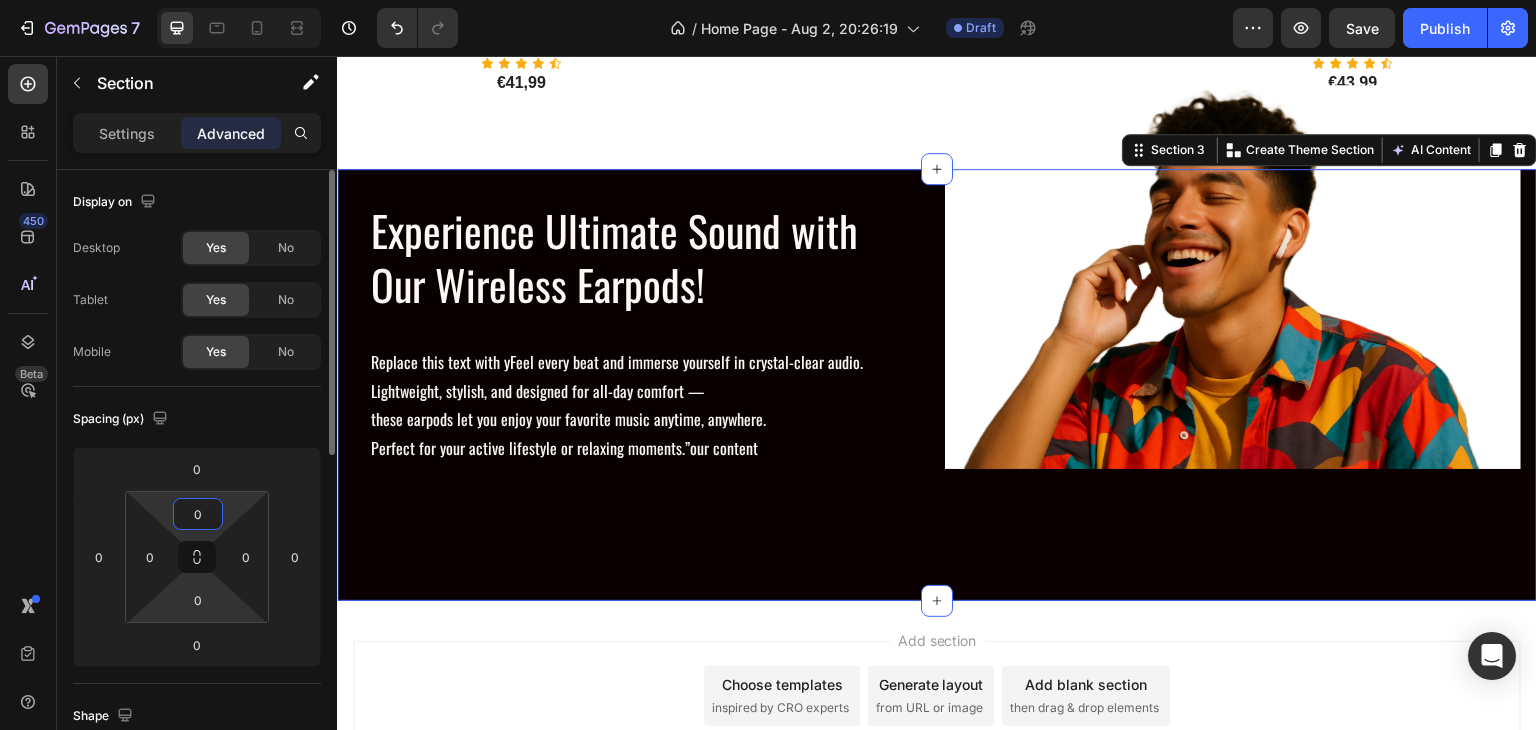 type on "0" 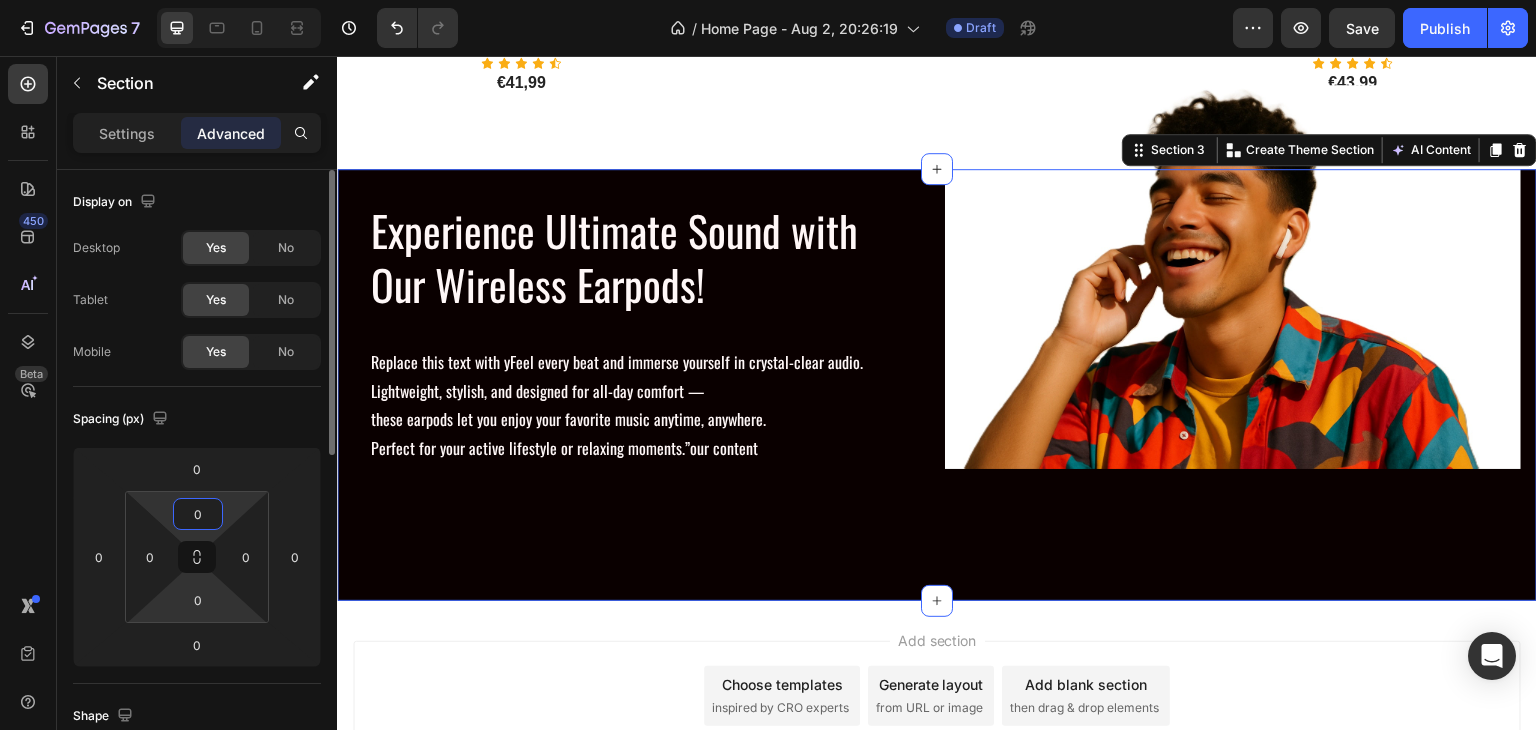 click on "7  Version history  /  Home Page - Aug 2, 20:26:19 Draft Preview  Save   Publish  450 Beta Sections(30) Elements(83) Section Element Hero Section Product Detail Brands Trusted Badges Guarantee Product Breakdown How to use Testimonials Compare Bundle FAQs Social Proof Brand Story Product List Collection Blog List Contact Sticky Add to Cart Custom Footer Browse Library 450 Layout
Row
Row
Row
Row Text
Heading
Text Block Button
Button
Button Media
Image
Image" at bounding box center (768, 0) 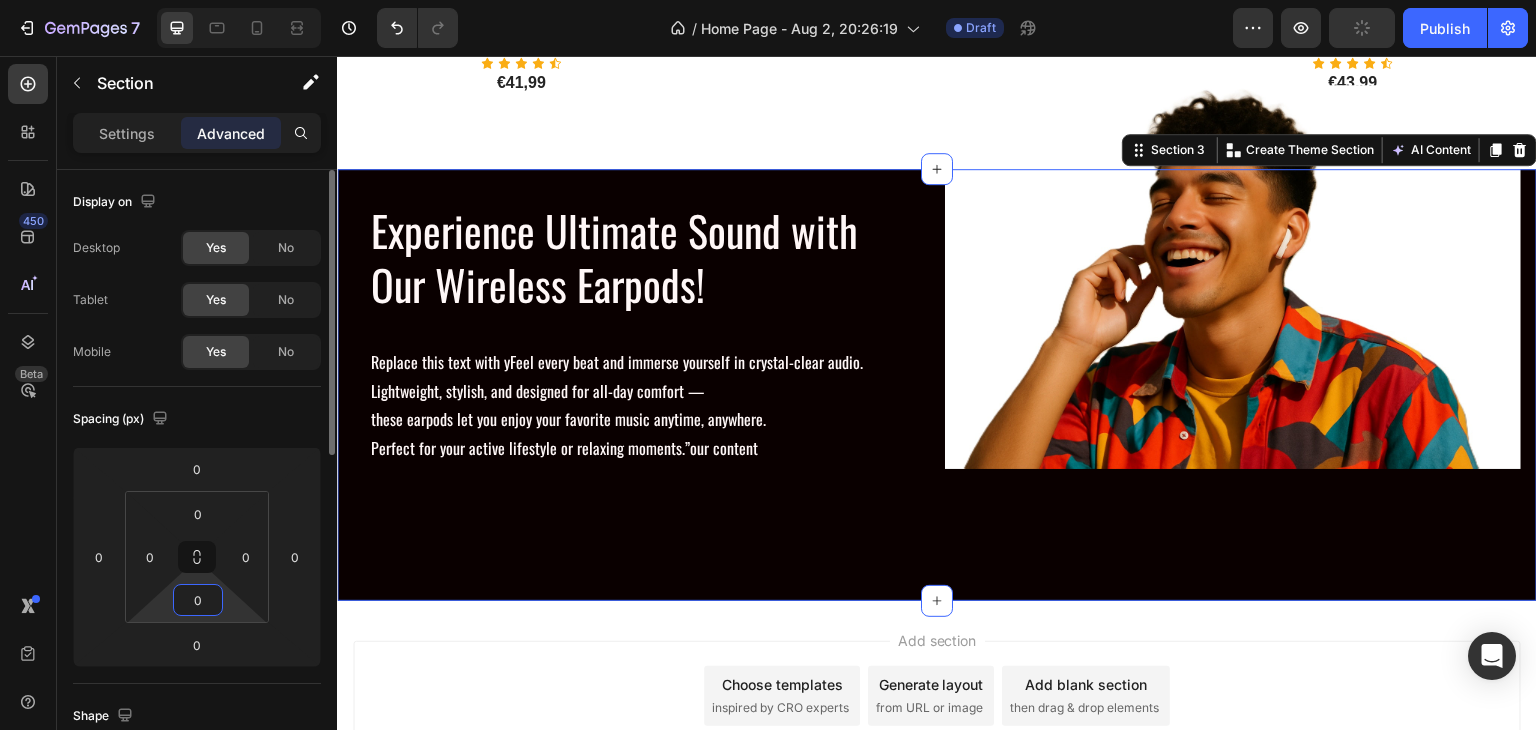 click on "0" at bounding box center (198, 600) 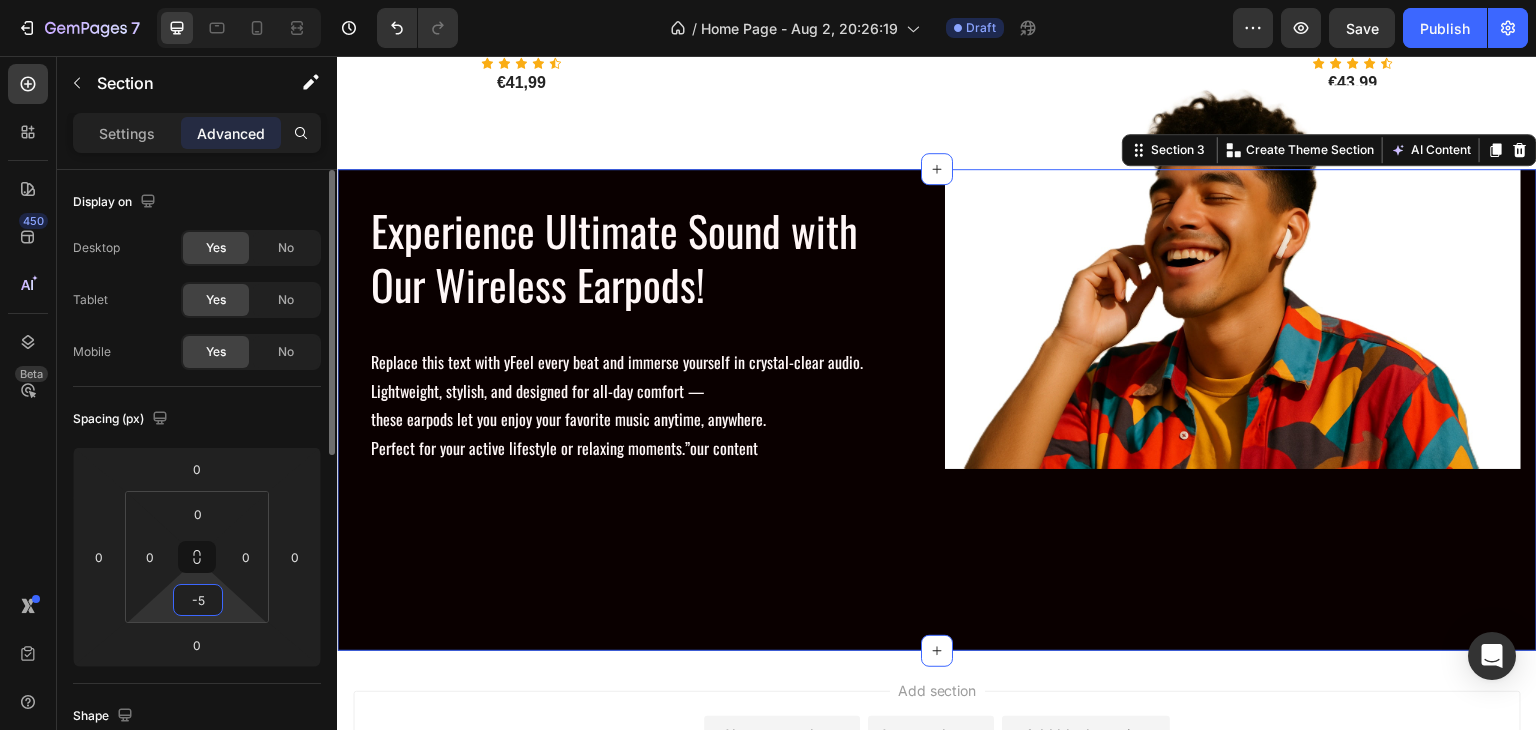 type on "-" 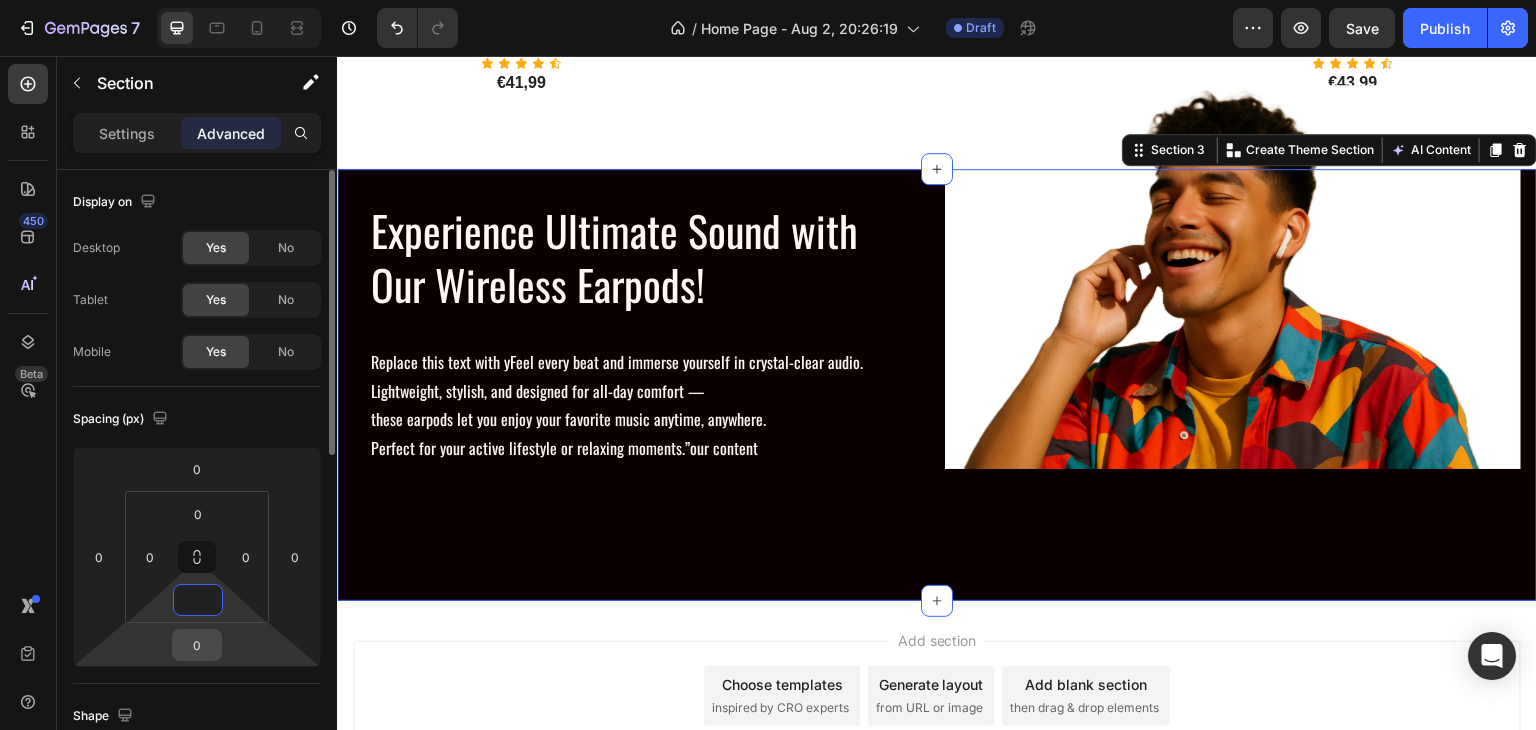 click on "0" at bounding box center [197, 645] 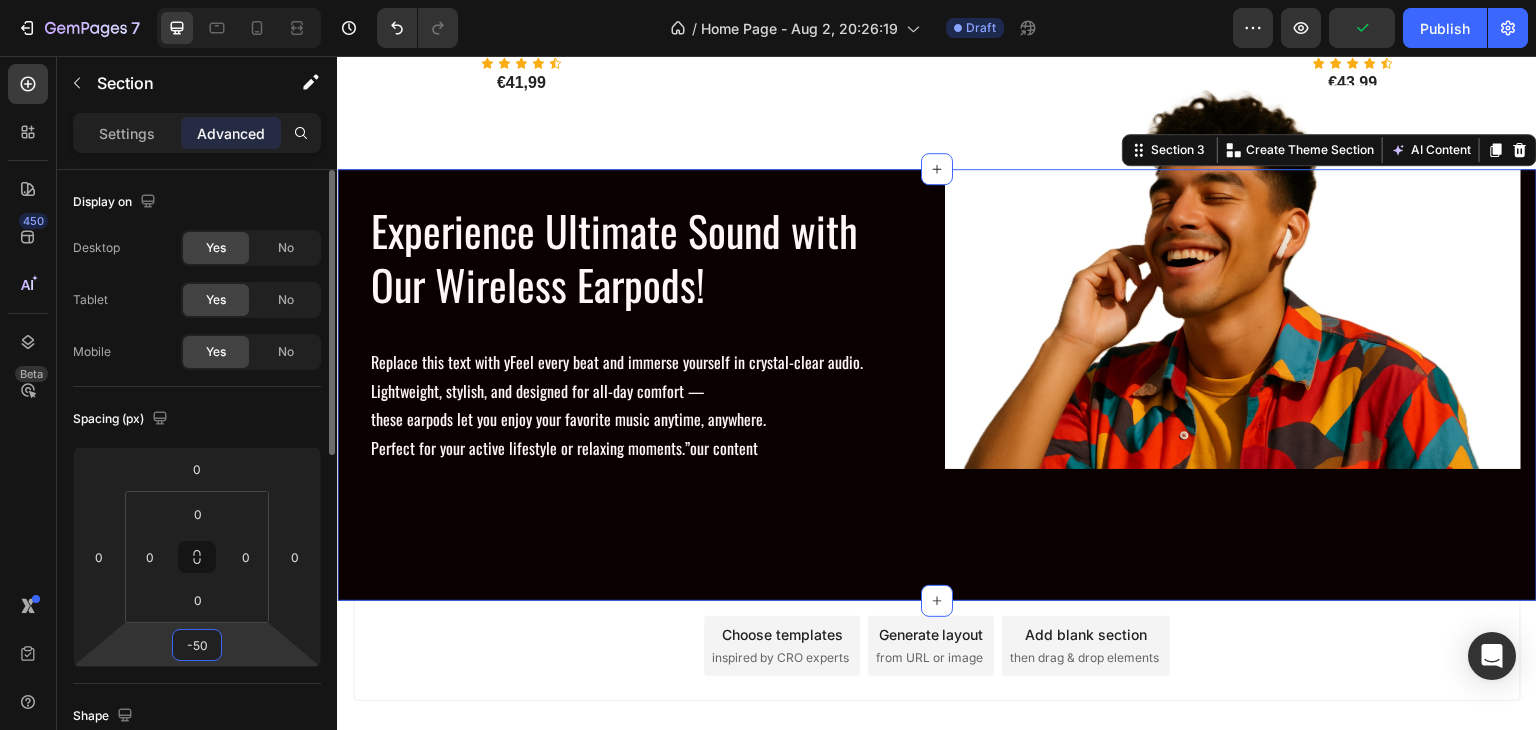type on "-5" 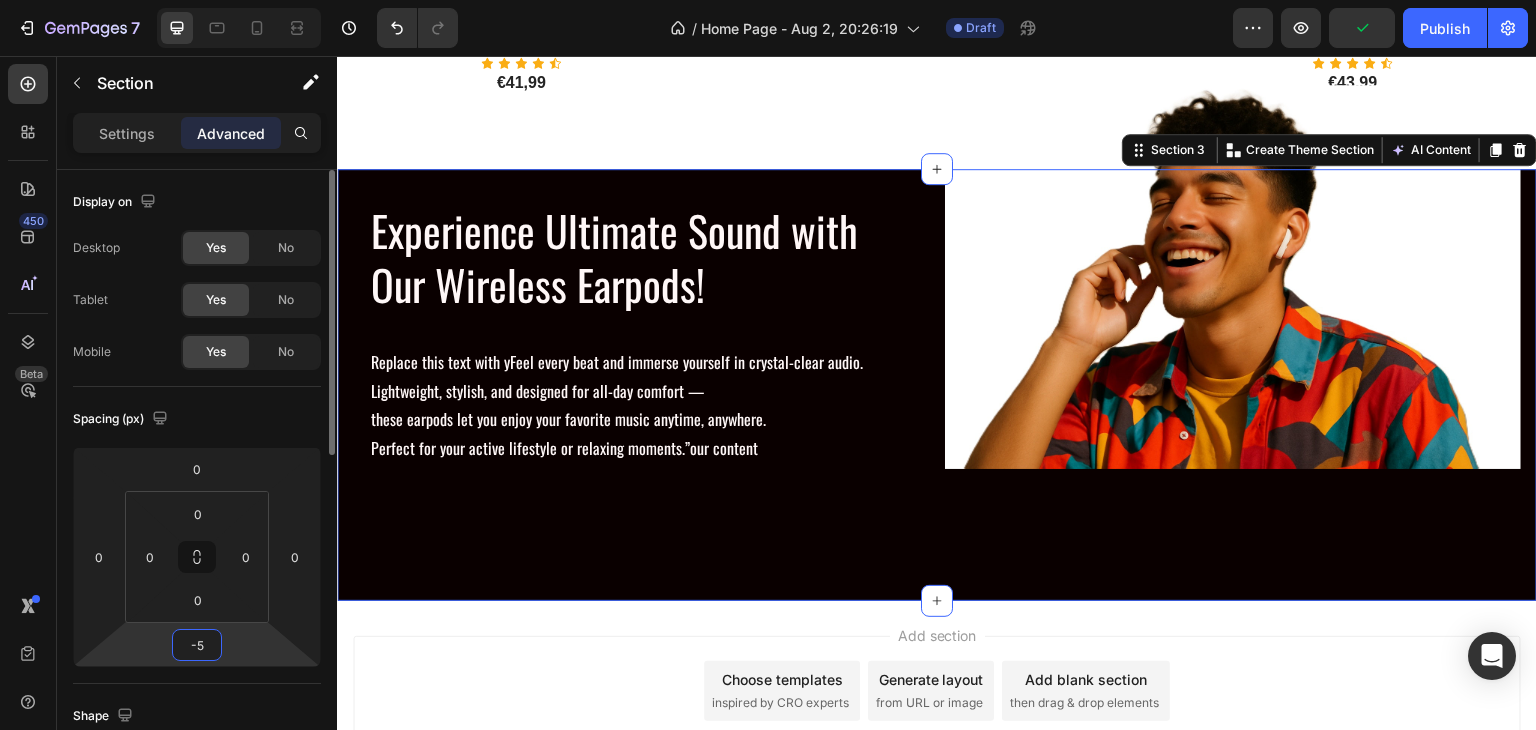 type 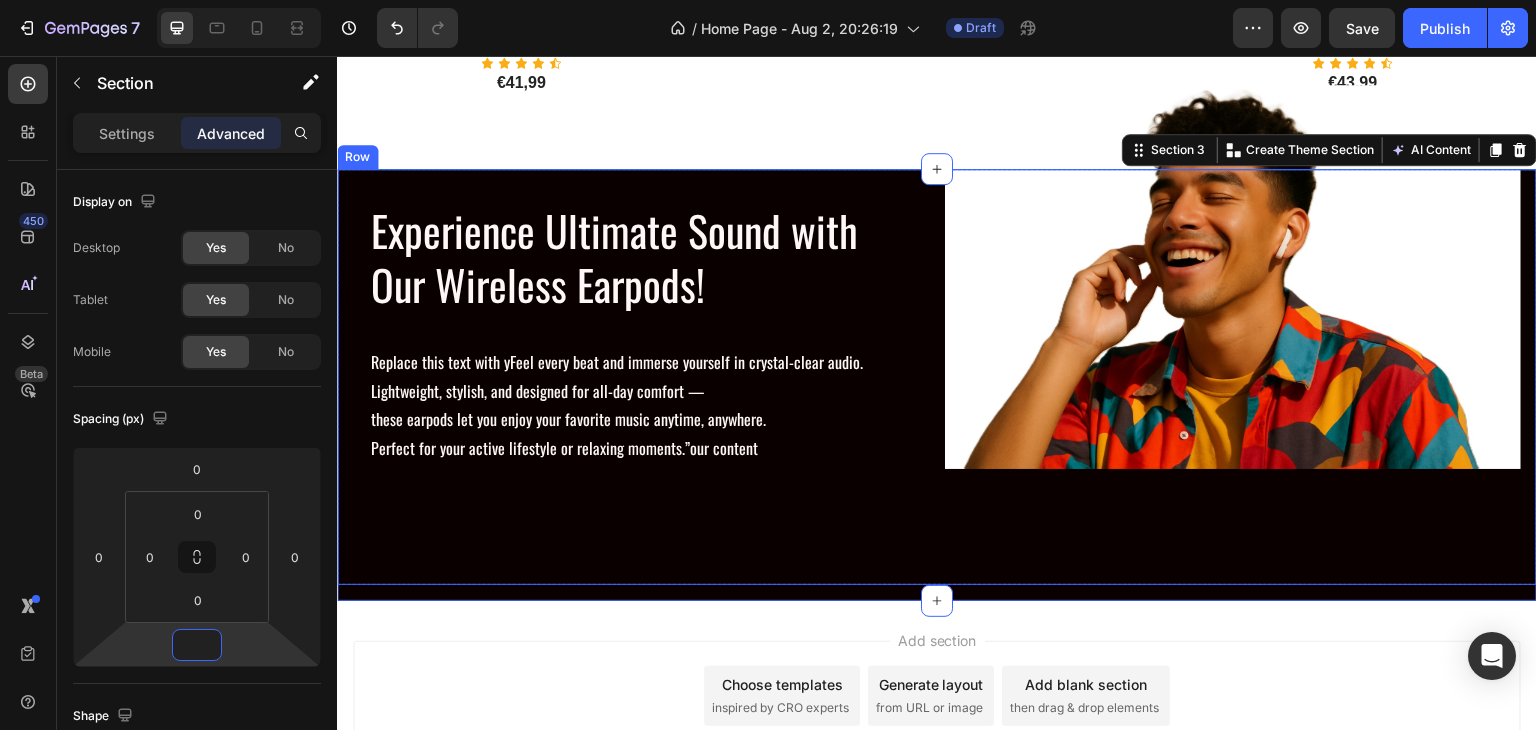 click on "Experience Ultimate Sound with Our Wireless Earpods! Heading Row Replace this text with yFeel every beat and immerse yourself in crystal-clear audio. Lightweight, stylish, and designed for all-day comfort — these earpods let you enjoy your favorite music anytime, anywhere. Perfect for your active lifestyle or relaxing moments.”our content Text Block Row" at bounding box center [641, 377] 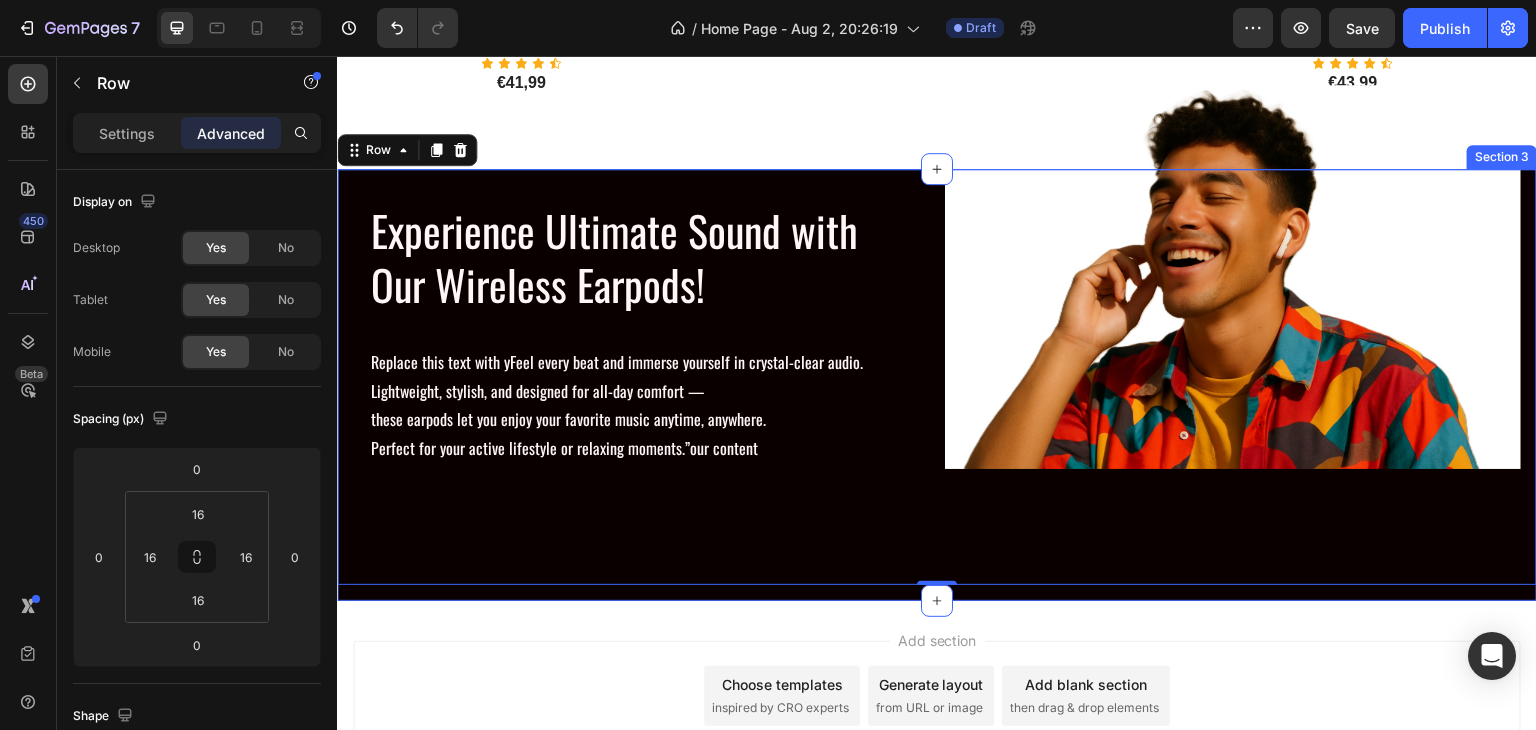 click on "Experience Ultimate Sound with Our Wireless Earpods! Heading Row Replace this text with yFeel every beat and immerse yourself in crystal-clear audio. Lightweight, stylish, and designed for all-day comfort — these earpods let you enjoy your favorite music anytime, anywhere. Perfect for your active lifestyle or relaxing moments.”our content Text Block Row Image Row   0 Row" at bounding box center (937, 385) 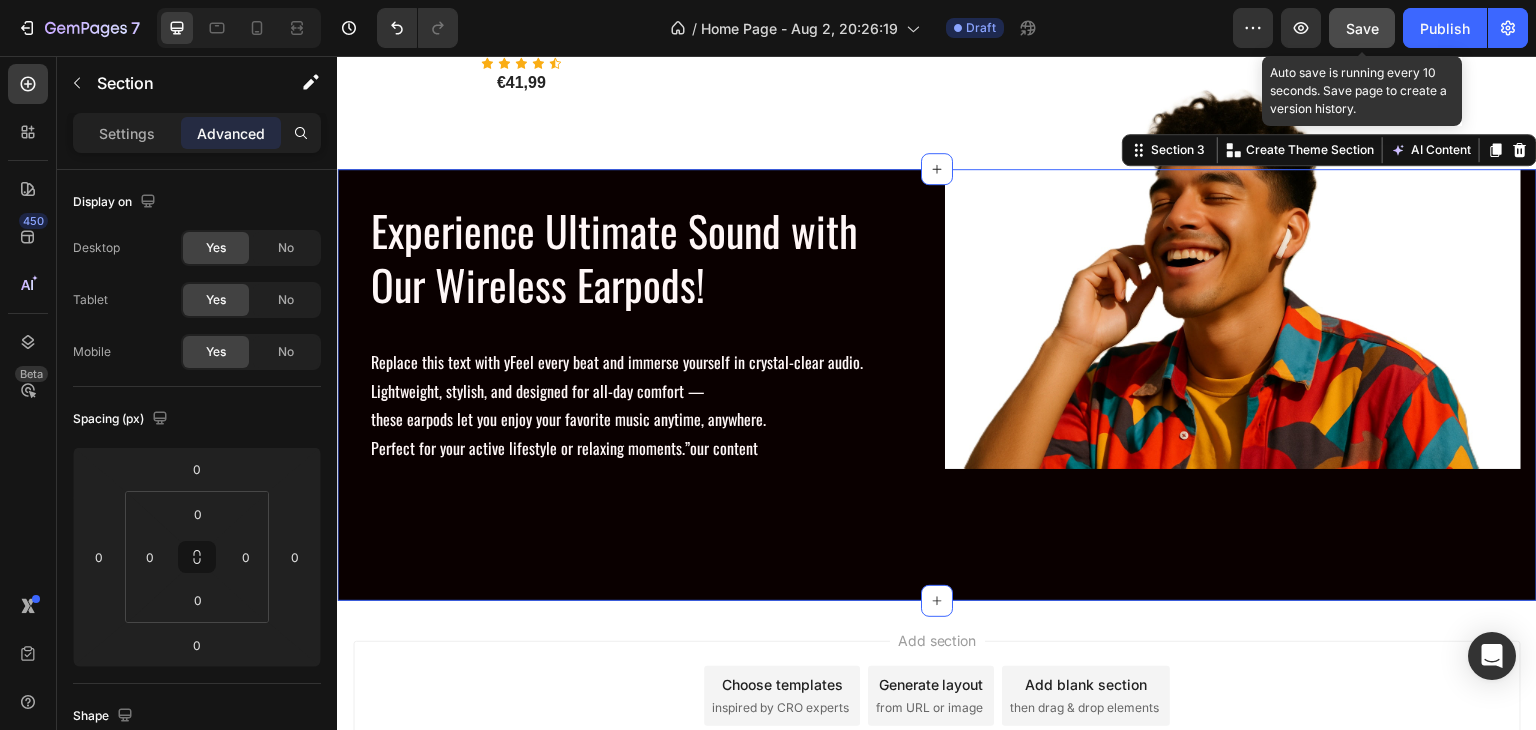 click on "Save" 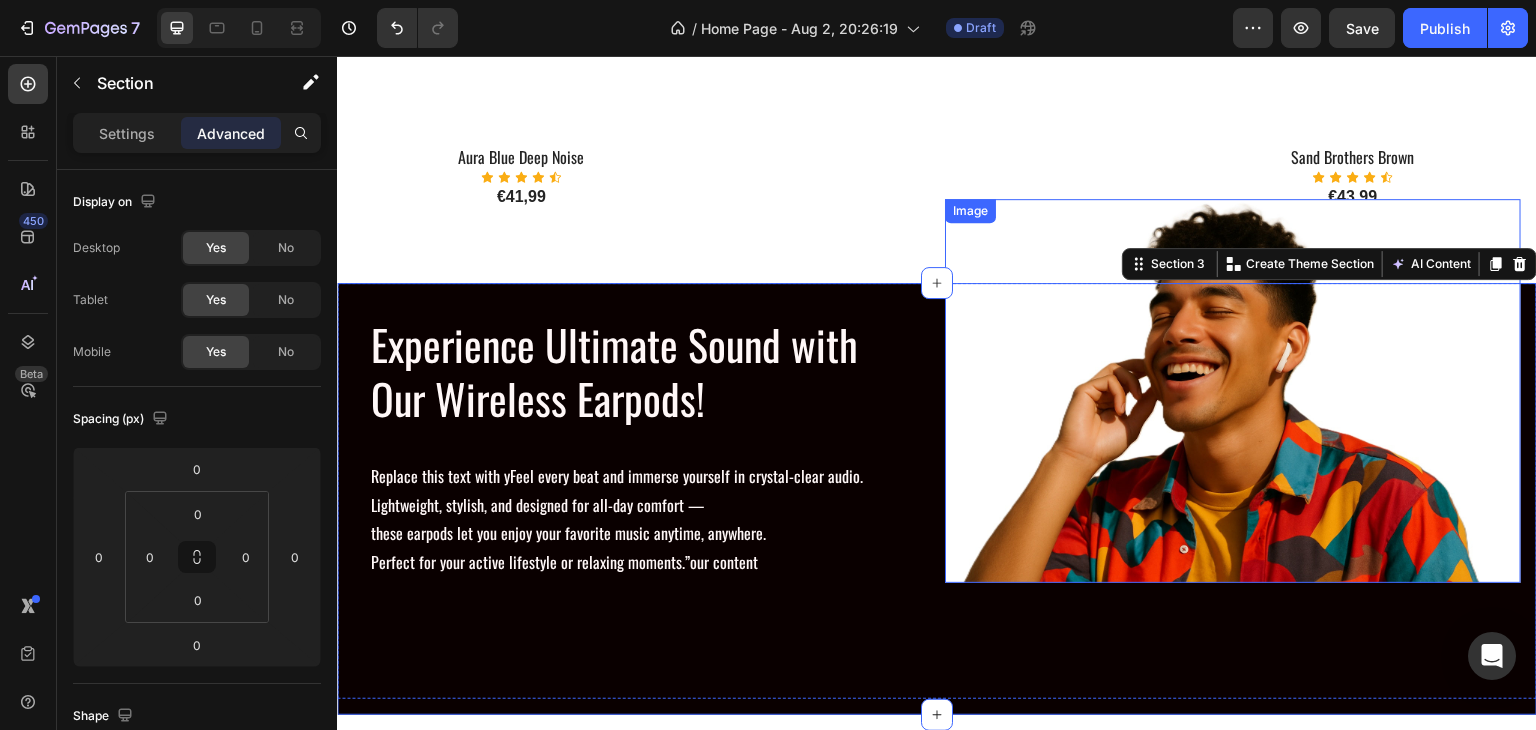 scroll, scrollTop: 1700, scrollLeft: 0, axis: vertical 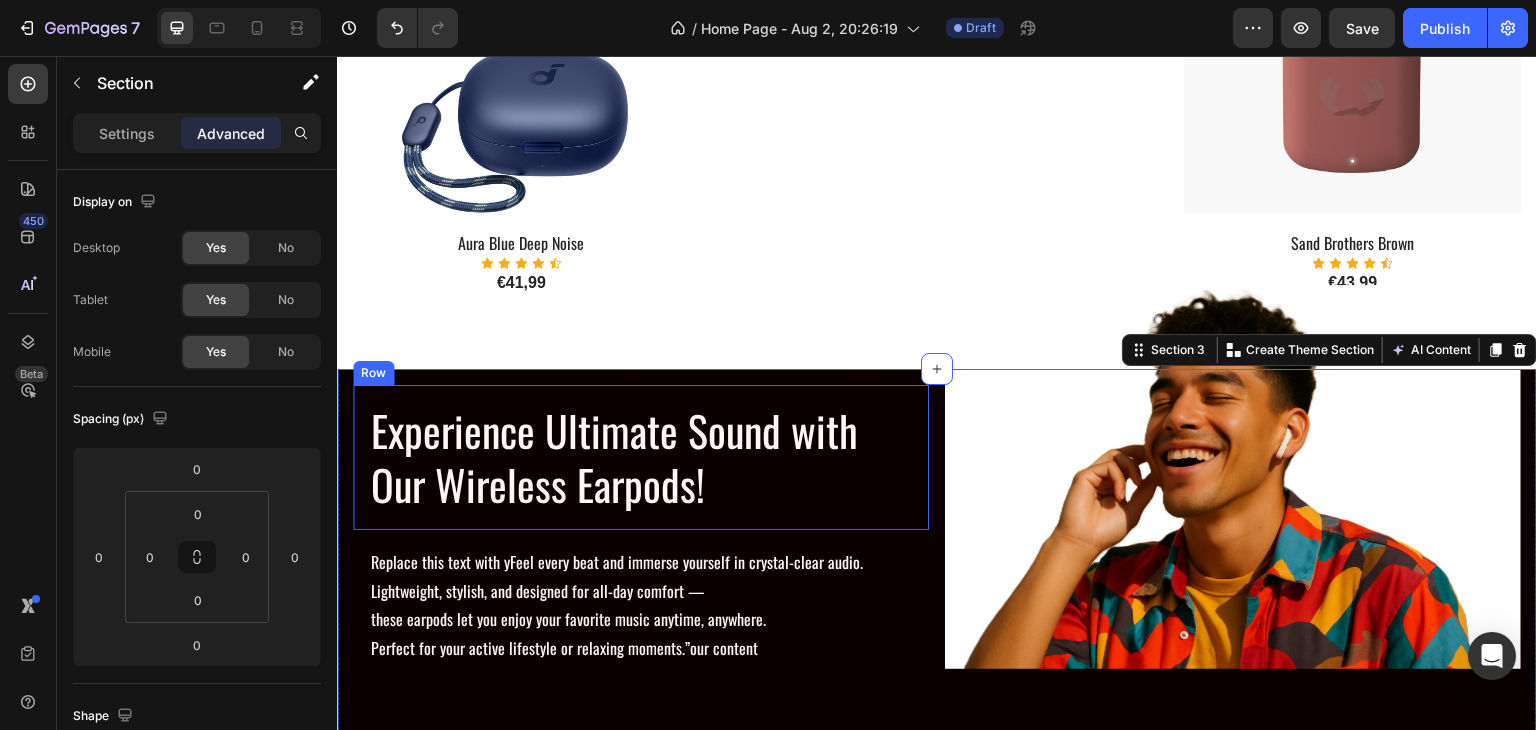 click on "Experience Ultimate Sound with Our Wireless Earpods! Heading Row" at bounding box center [641, 457] 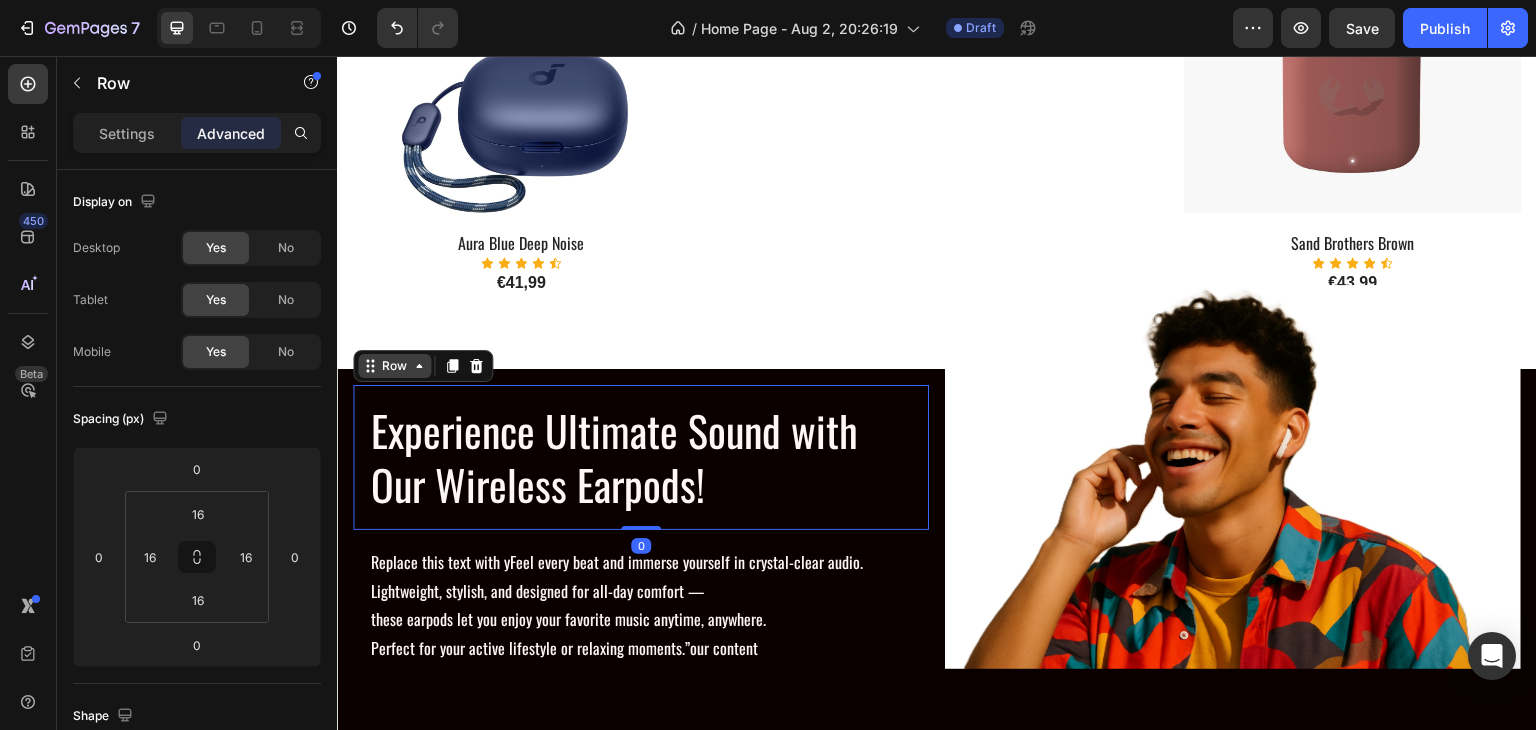 click 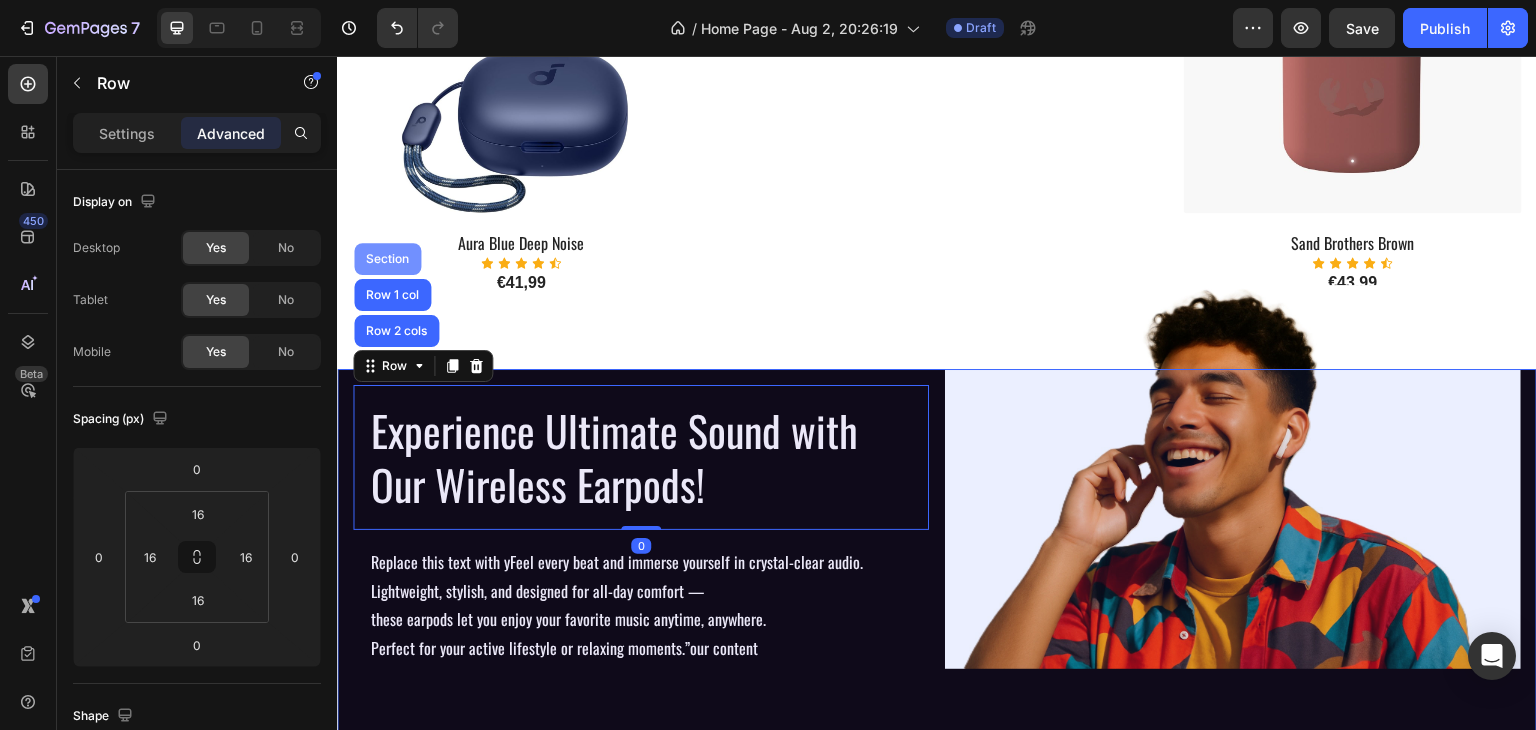 click on "Section" at bounding box center [387, 259] 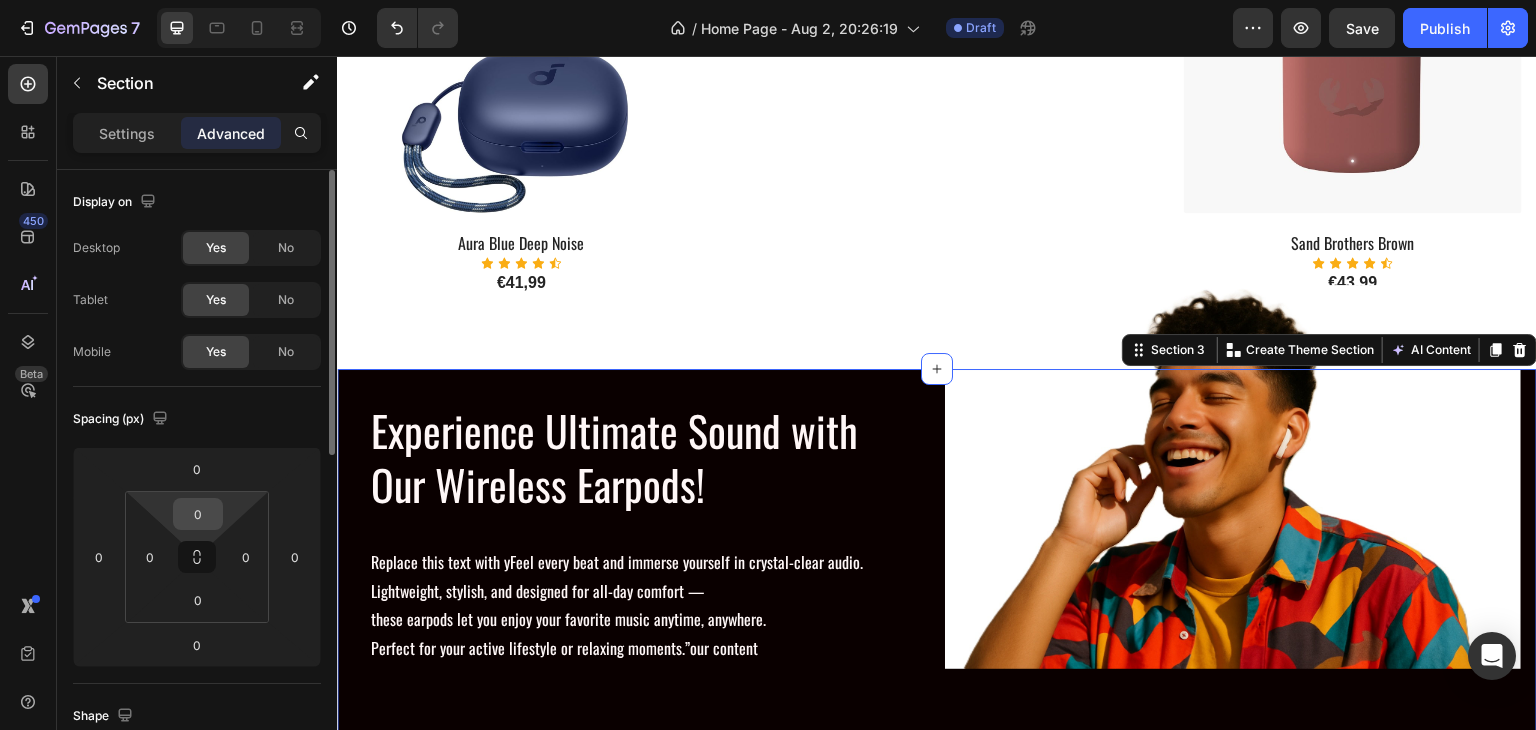 click on "0" at bounding box center [198, 514] 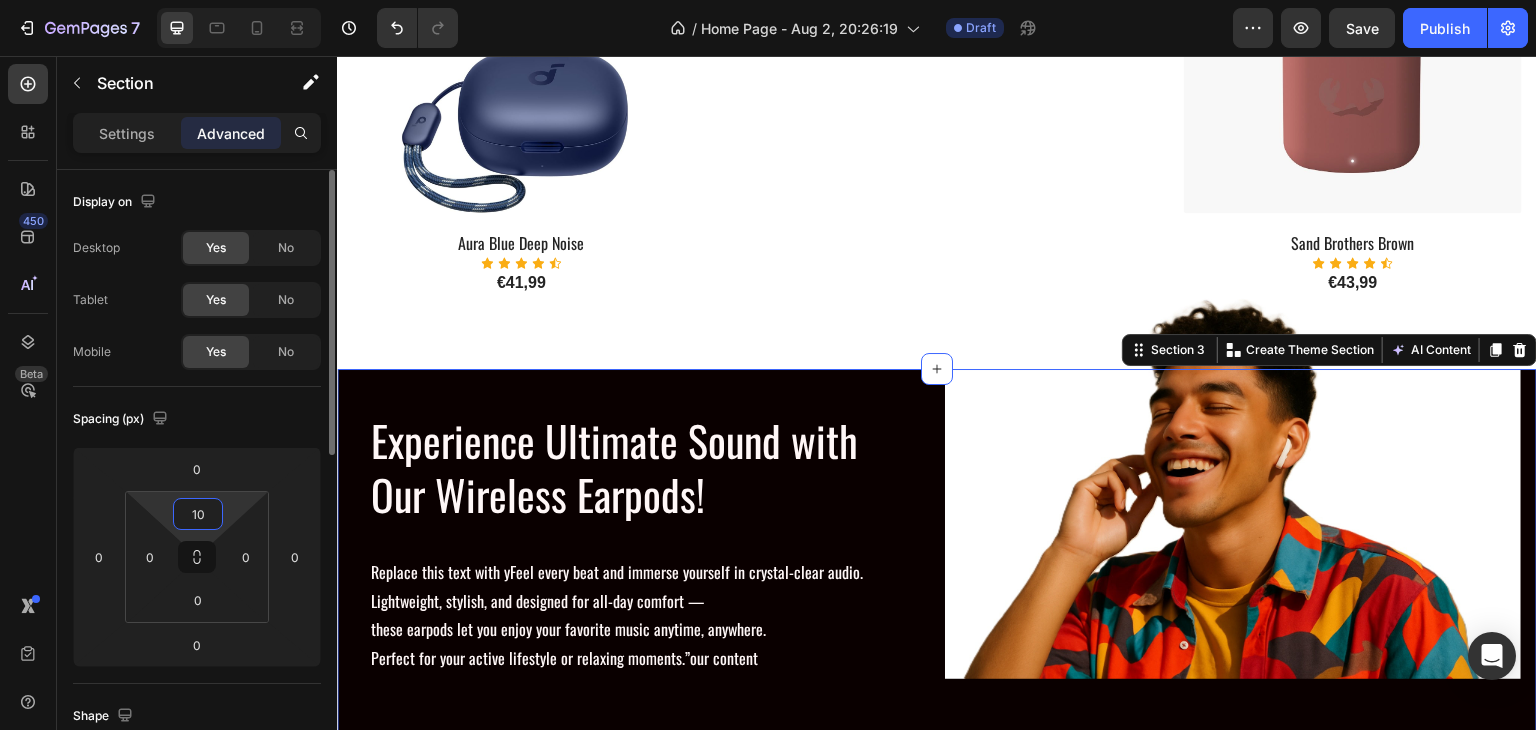 type on "1" 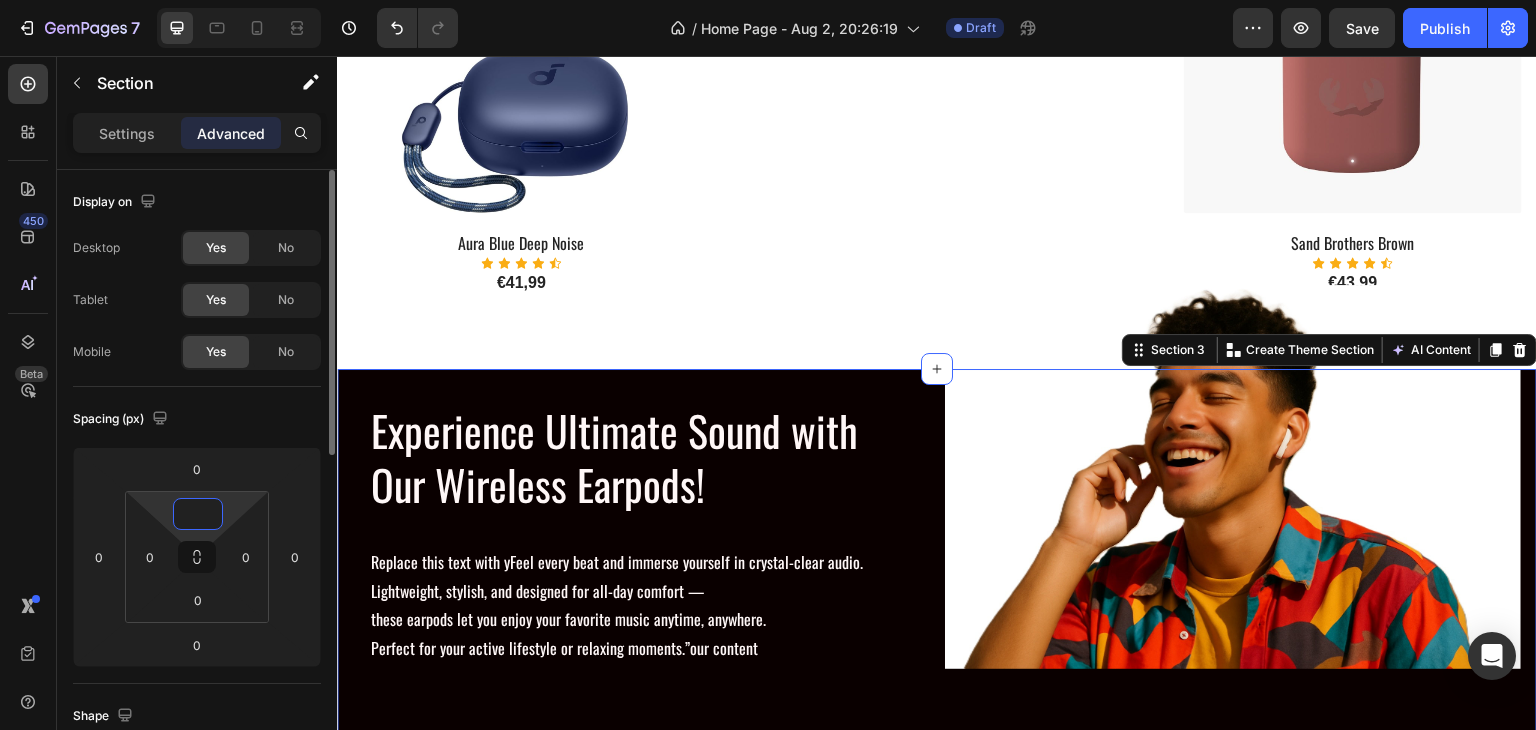 type on "0" 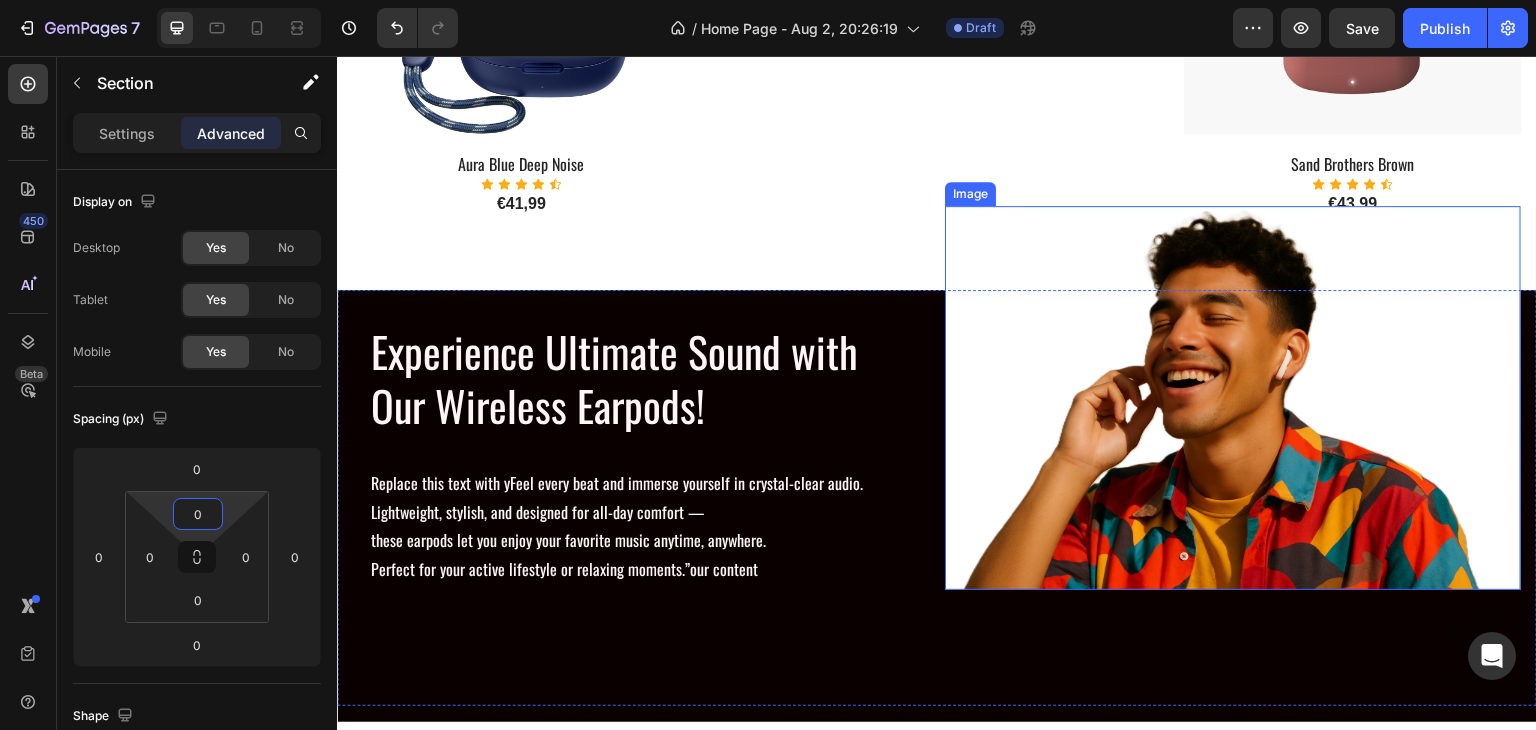 scroll, scrollTop: 1800, scrollLeft: 0, axis: vertical 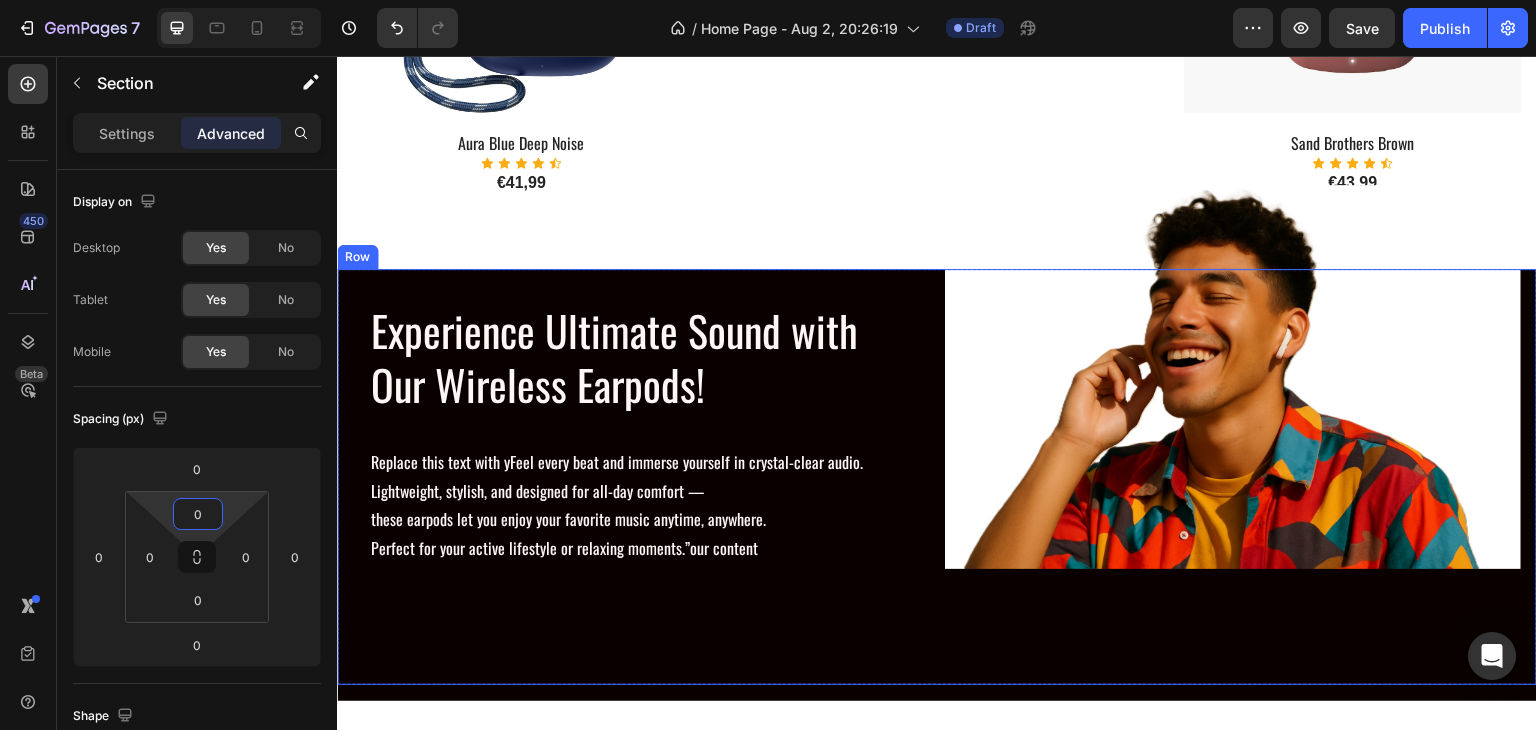 click on "Experience Ultimate Sound with Our Wireless Earpods! Heading Row Replace this text with yFeel every beat and immerse yourself in crystal-clear audio. Lightweight, stylish, and designed for all-day comfort — these earpods let you enjoy your favorite music anytime, anywhere. Perfect for your active lifestyle or relaxing moments.”our content Text Block Row Image Row" at bounding box center (937, 477) 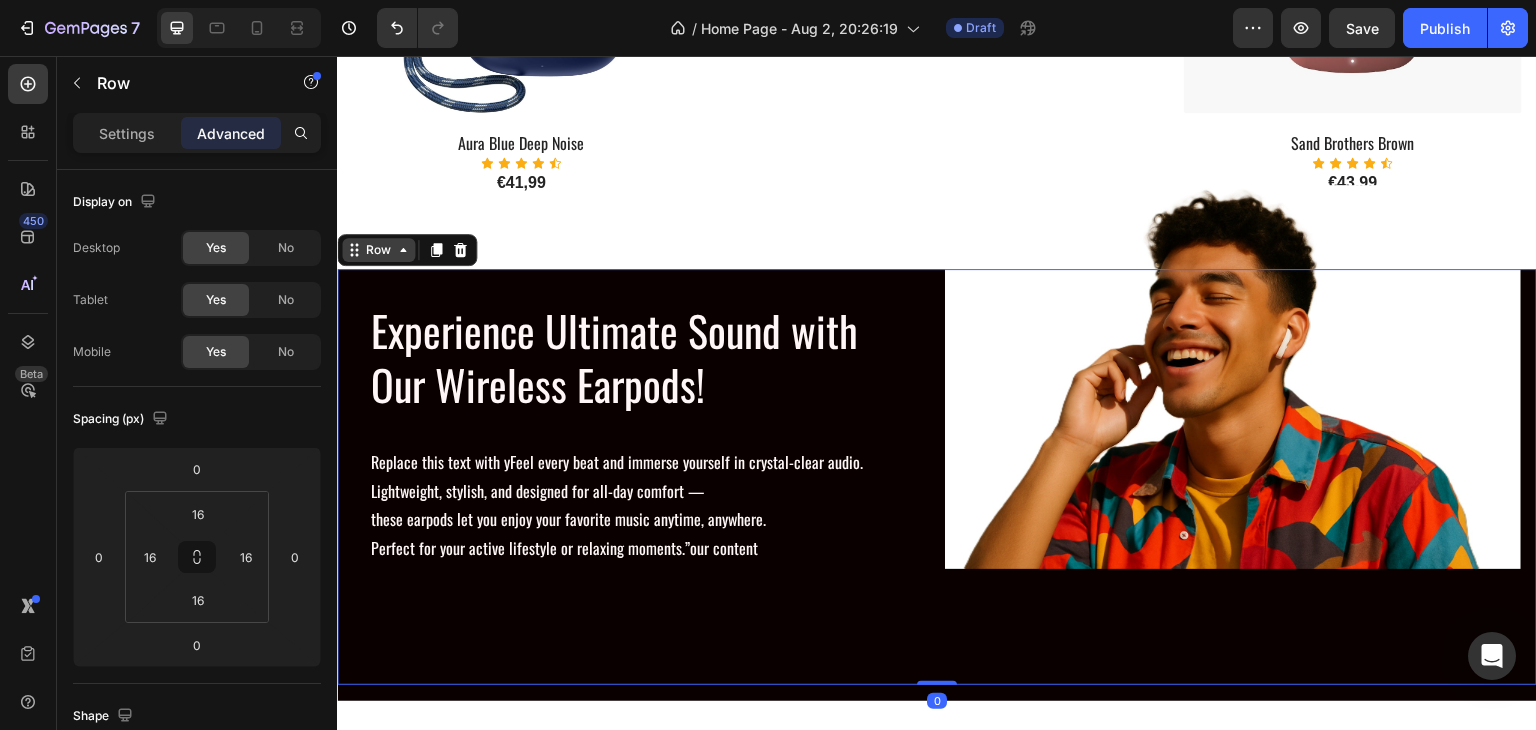 click on "Row" at bounding box center (378, 250) 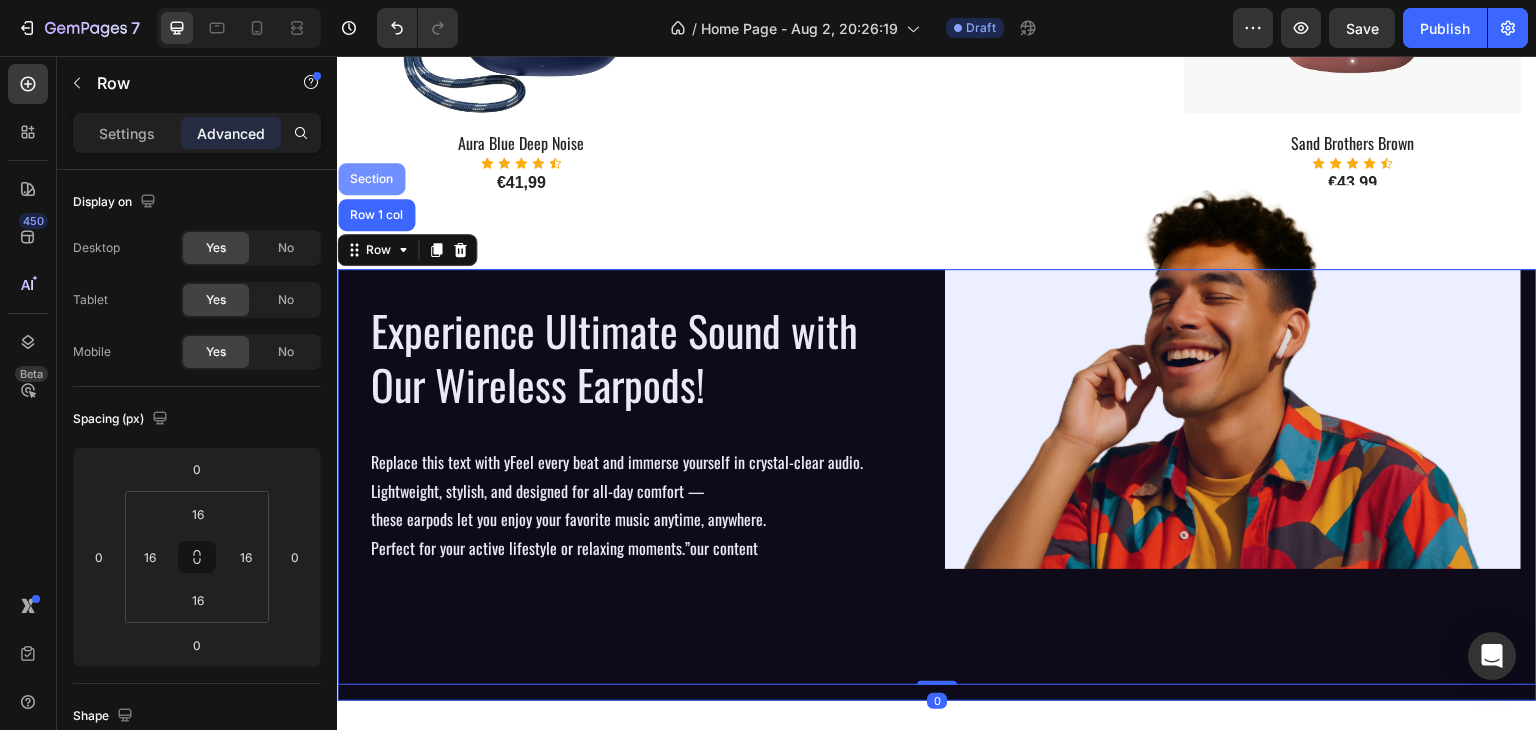 click on "Section" at bounding box center (371, 179) 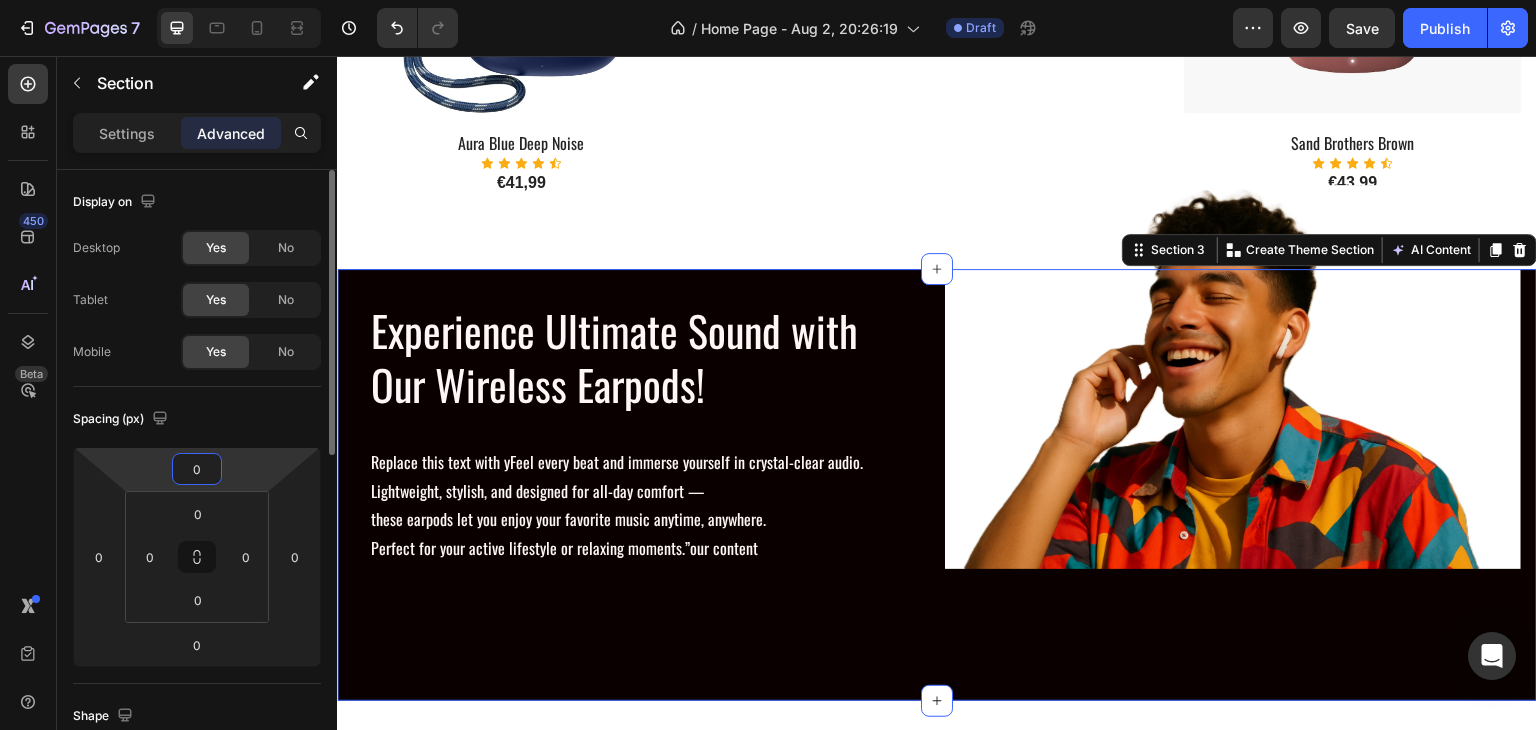click on "0" at bounding box center (197, 469) 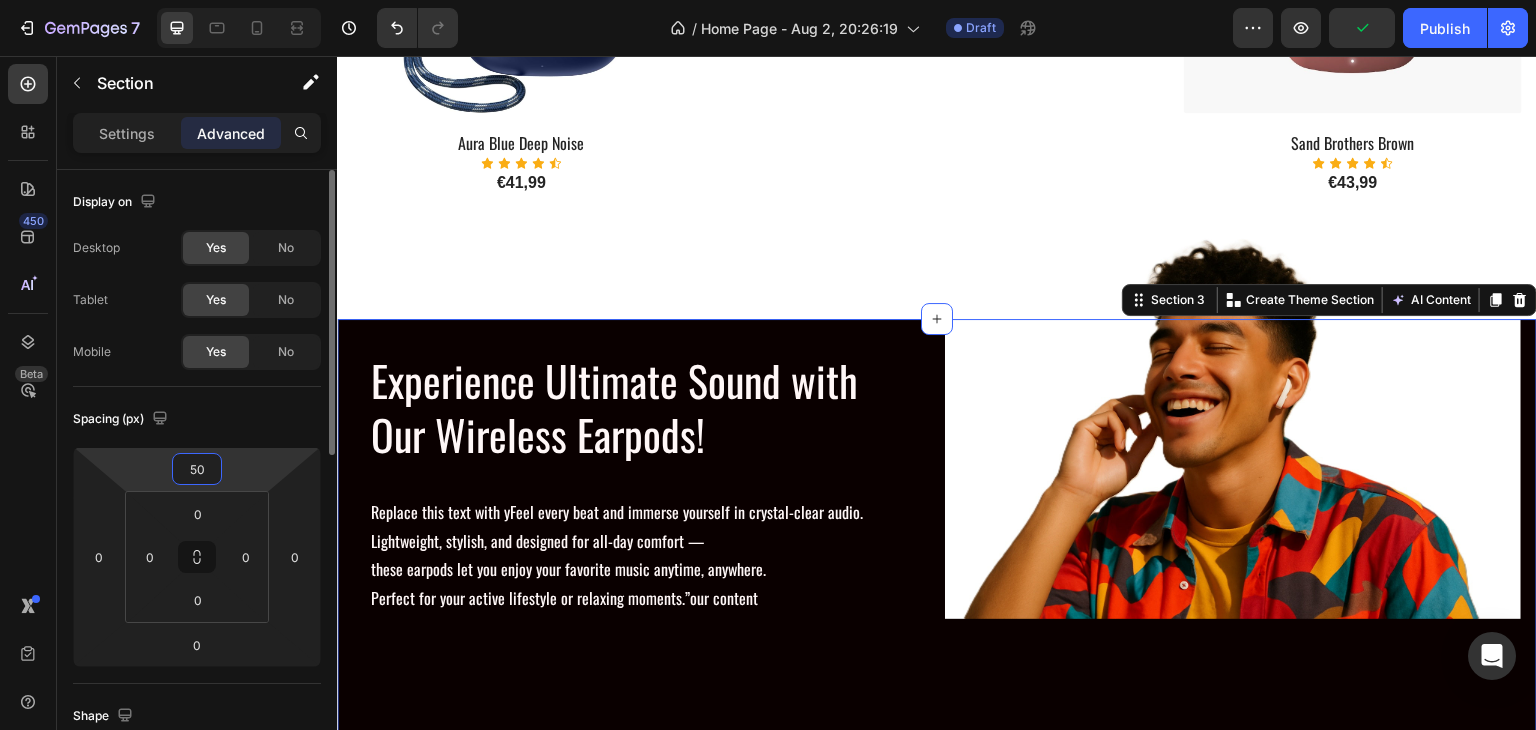 type on "5" 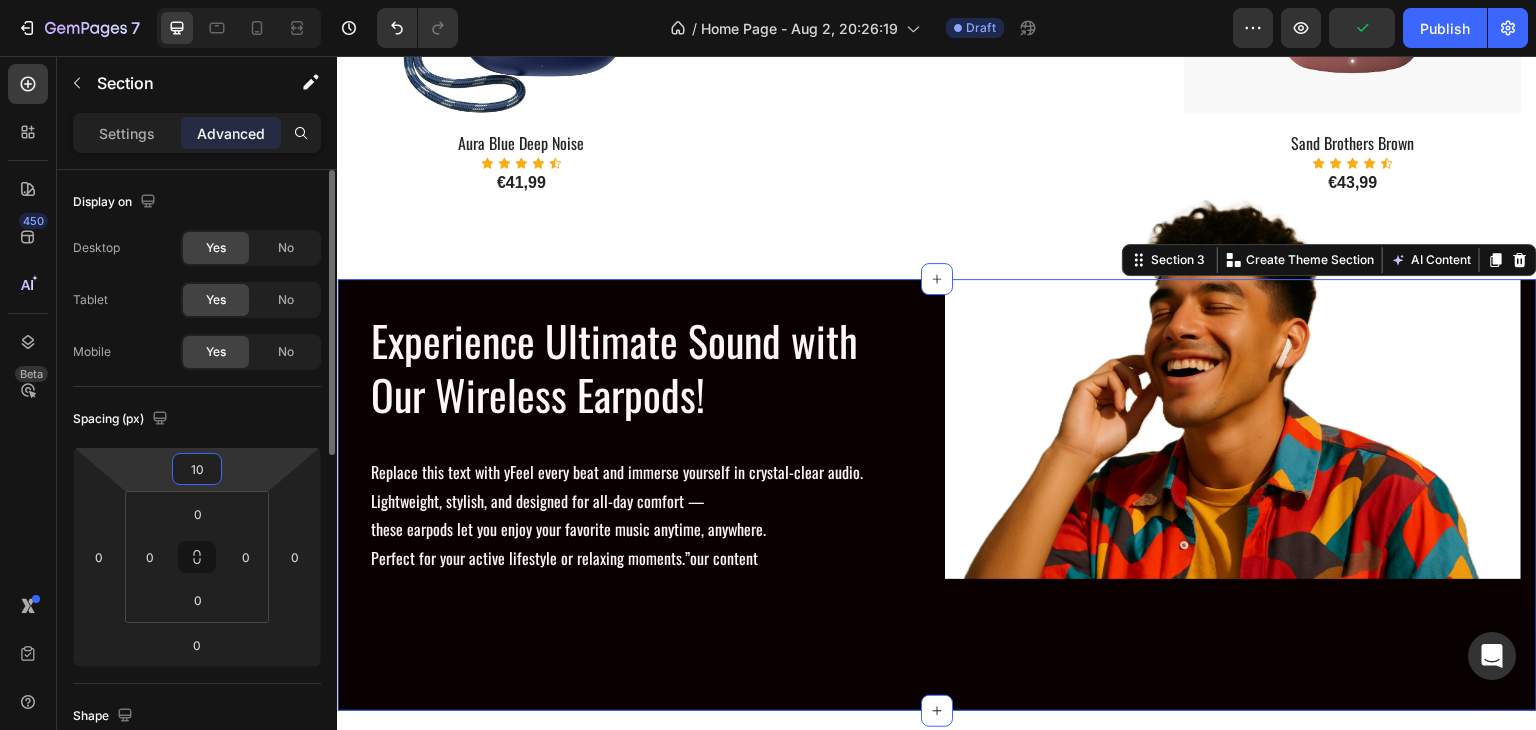 type on "100" 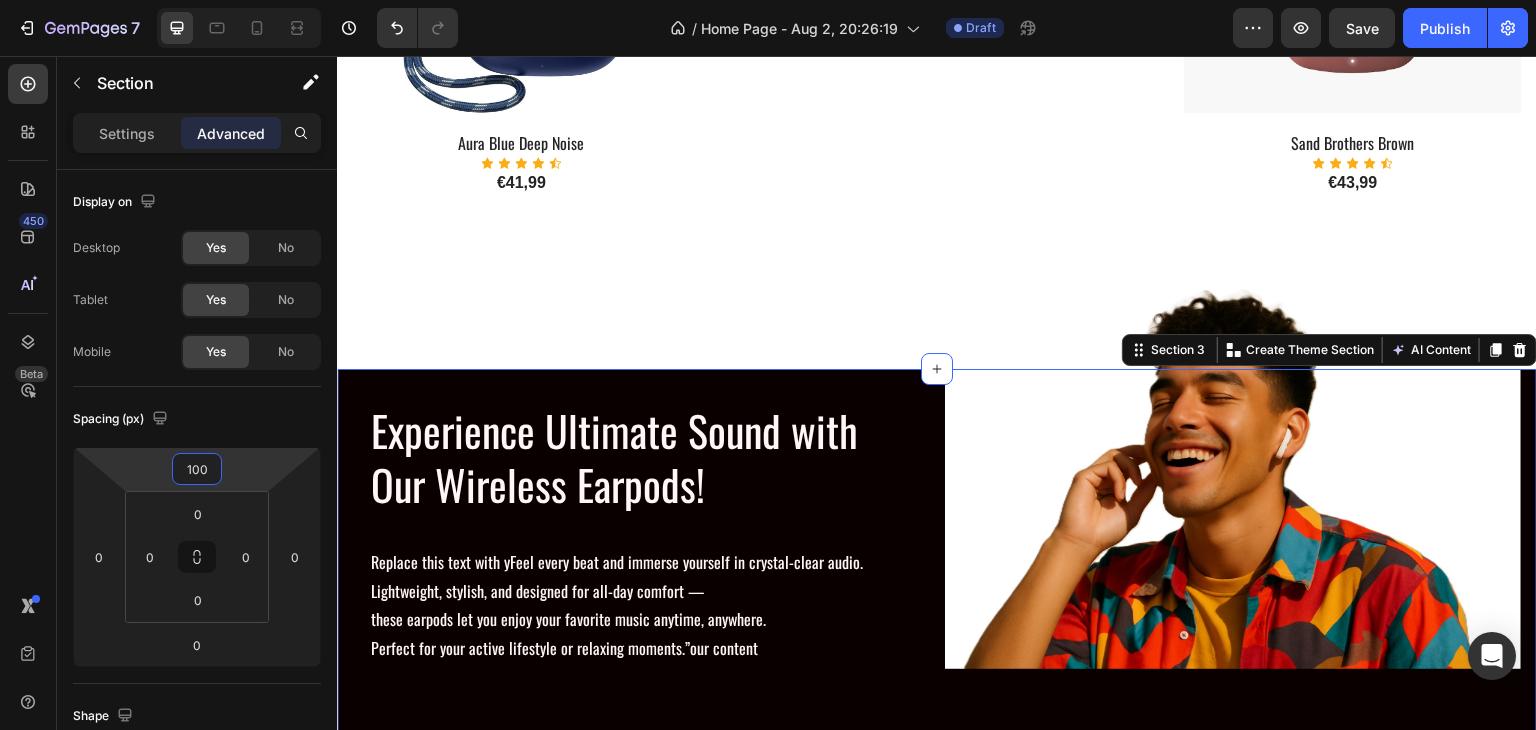 click on "Explore Our Best Sellers Heading The right pair of sunnies are the cherry on top of any outfit and these natural Text block (P) Images & Gallery Black Power Pod (P) Title
Icon
Icon
Icon
Icon
Icon Icon List Hoz €0,00 (P) Price (P) Price Product (P) Images & Gallery Aura Blue Deep Noise (P) Title
Icon
Icon
Icon
Icon
Icon Icon List Hoz €41,99 (P) Price (P) Price Product Row
Image Image Image Image
Carousel Row
Drop element here Row (P) Images & Gallery Gym Running Workout Earpods (P) Title
Icon
Icon
Icon
Icon
Icon Icon List Hoz €46,99 (P) Price (P) Price Product (P) Images & Gallery Sand Brothers Brown (P) Title
Icon
Icon
Icon
Icon
Icon €43,99" at bounding box center [937, -451] 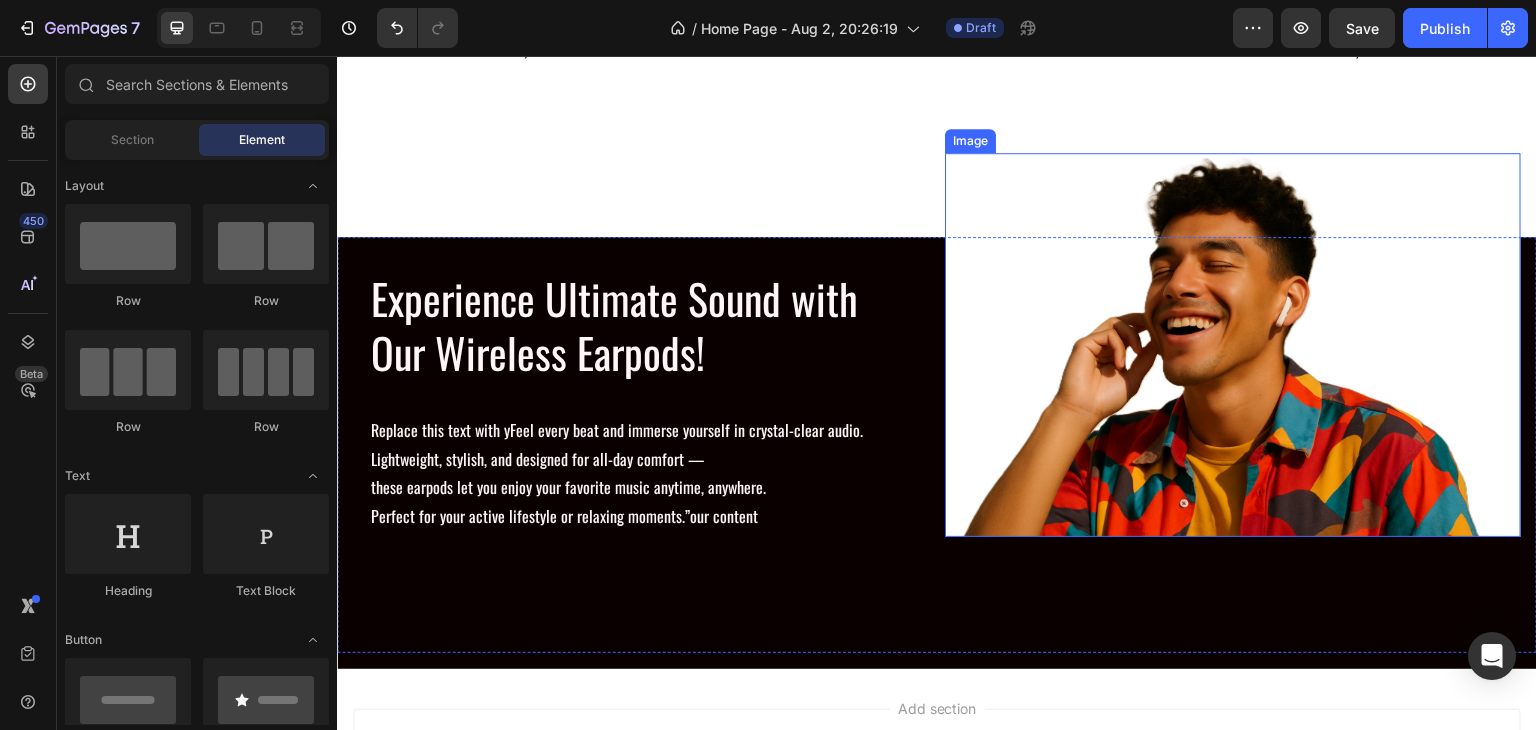 scroll, scrollTop: 1900, scrollLeft: 0, axis: vertical 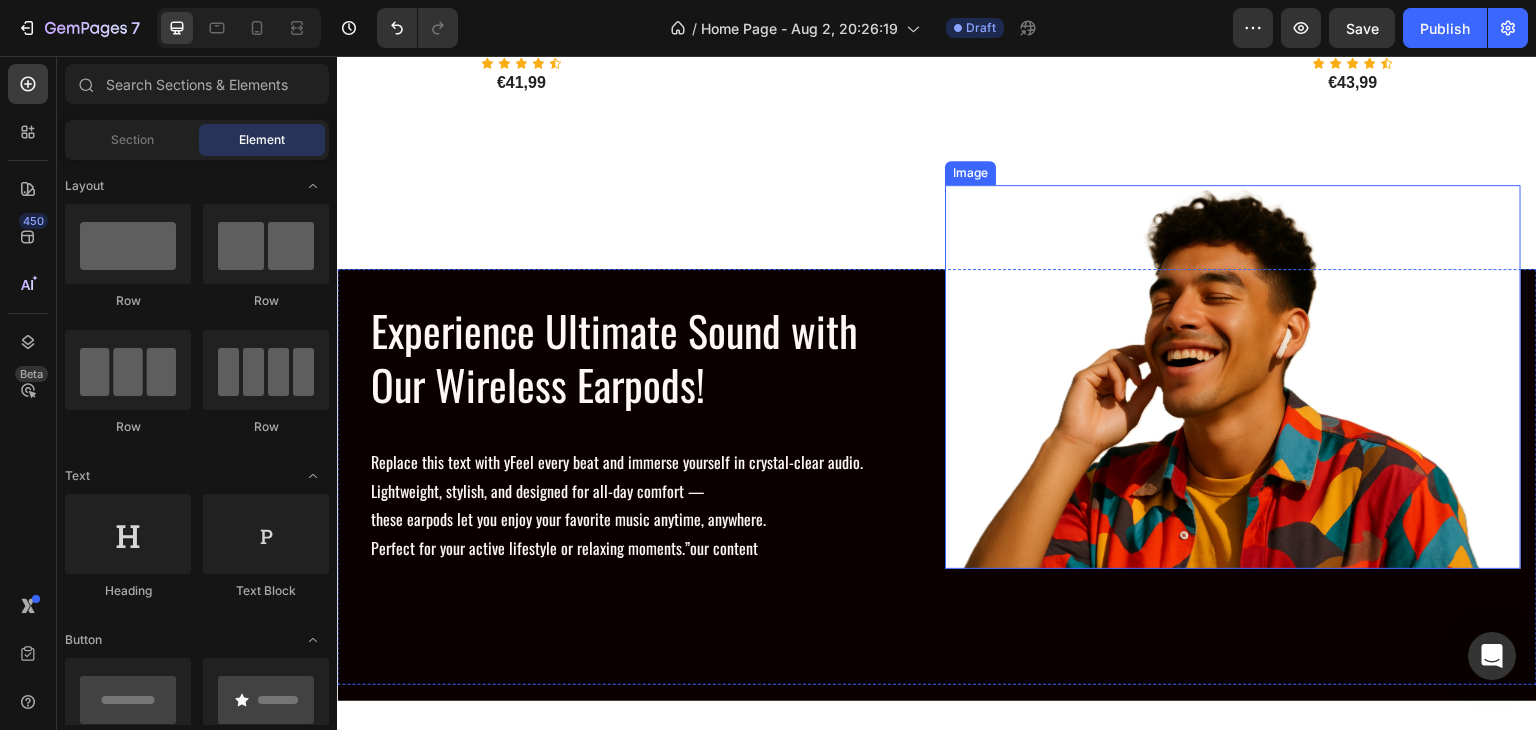 click at bounding box center [1233, 377] 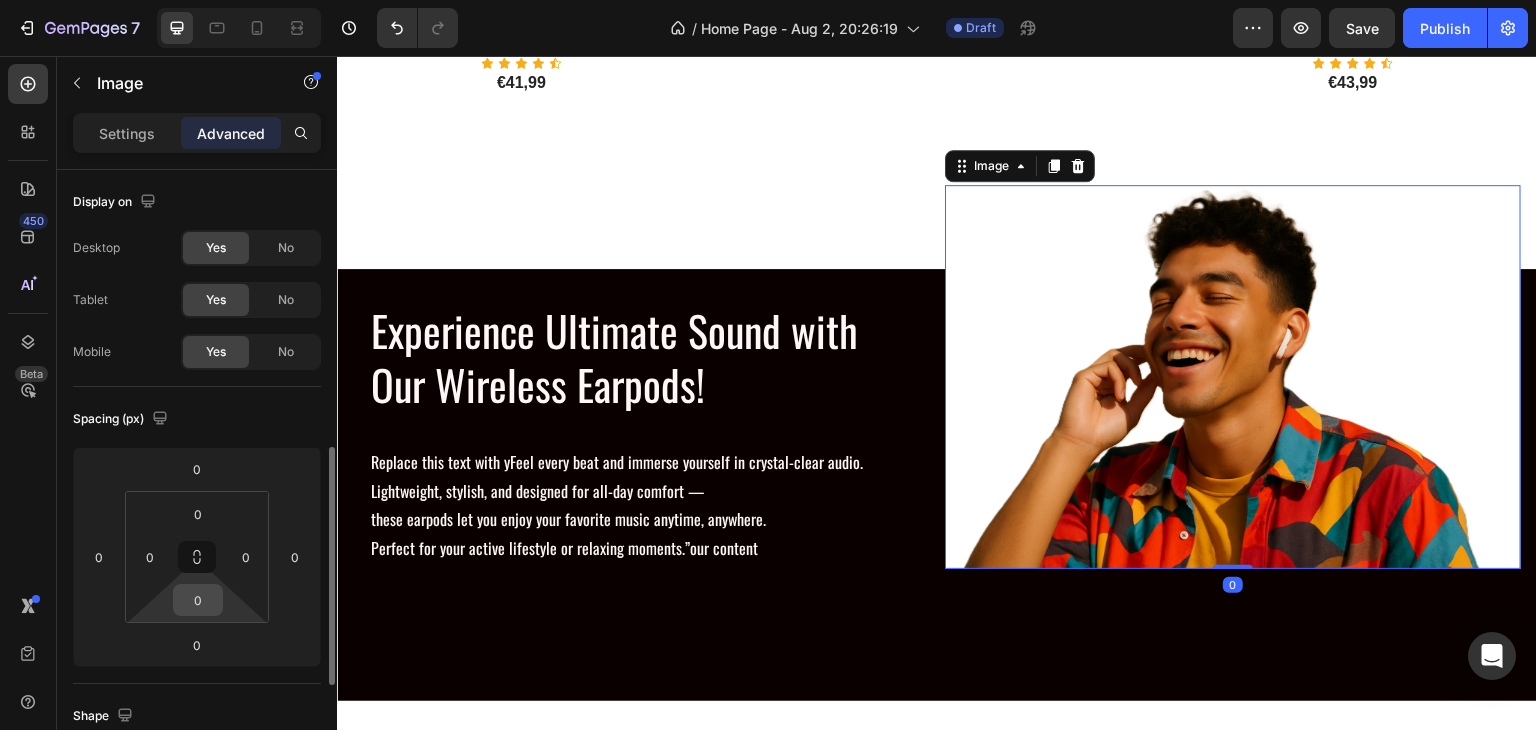 scroll, scrollTop: 300, scrollLeft: 0, axis: vertical 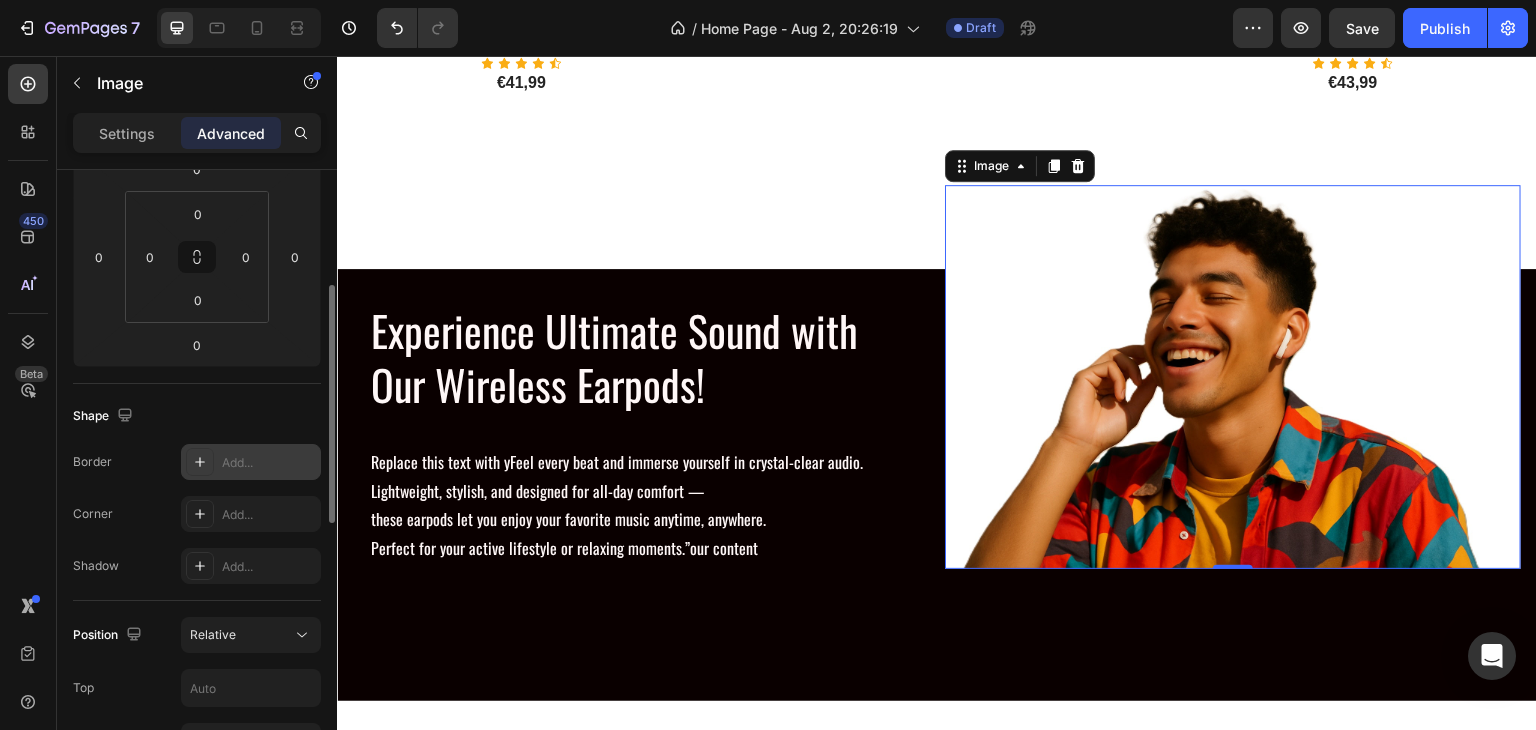 click 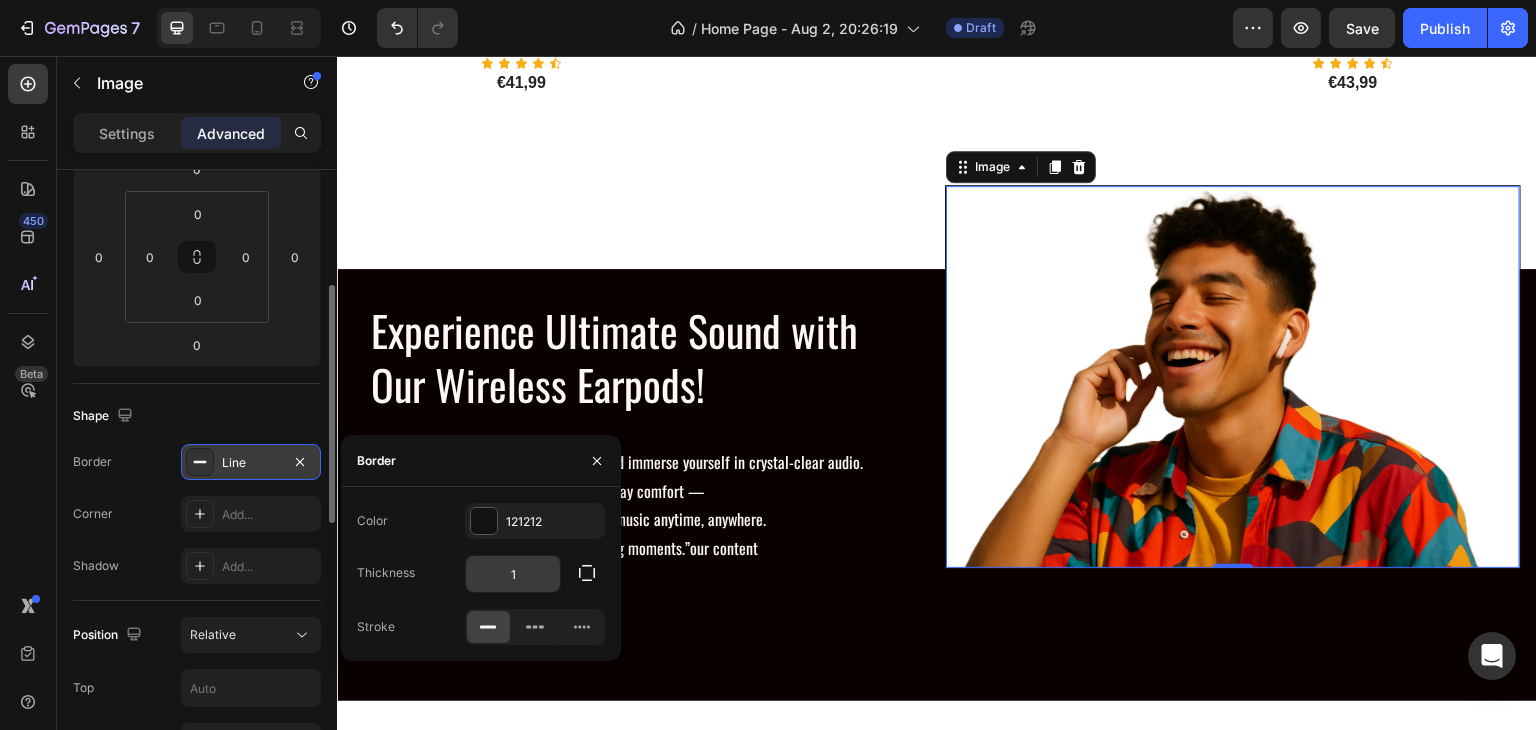 click on "1" at bounding box center [513, 574] 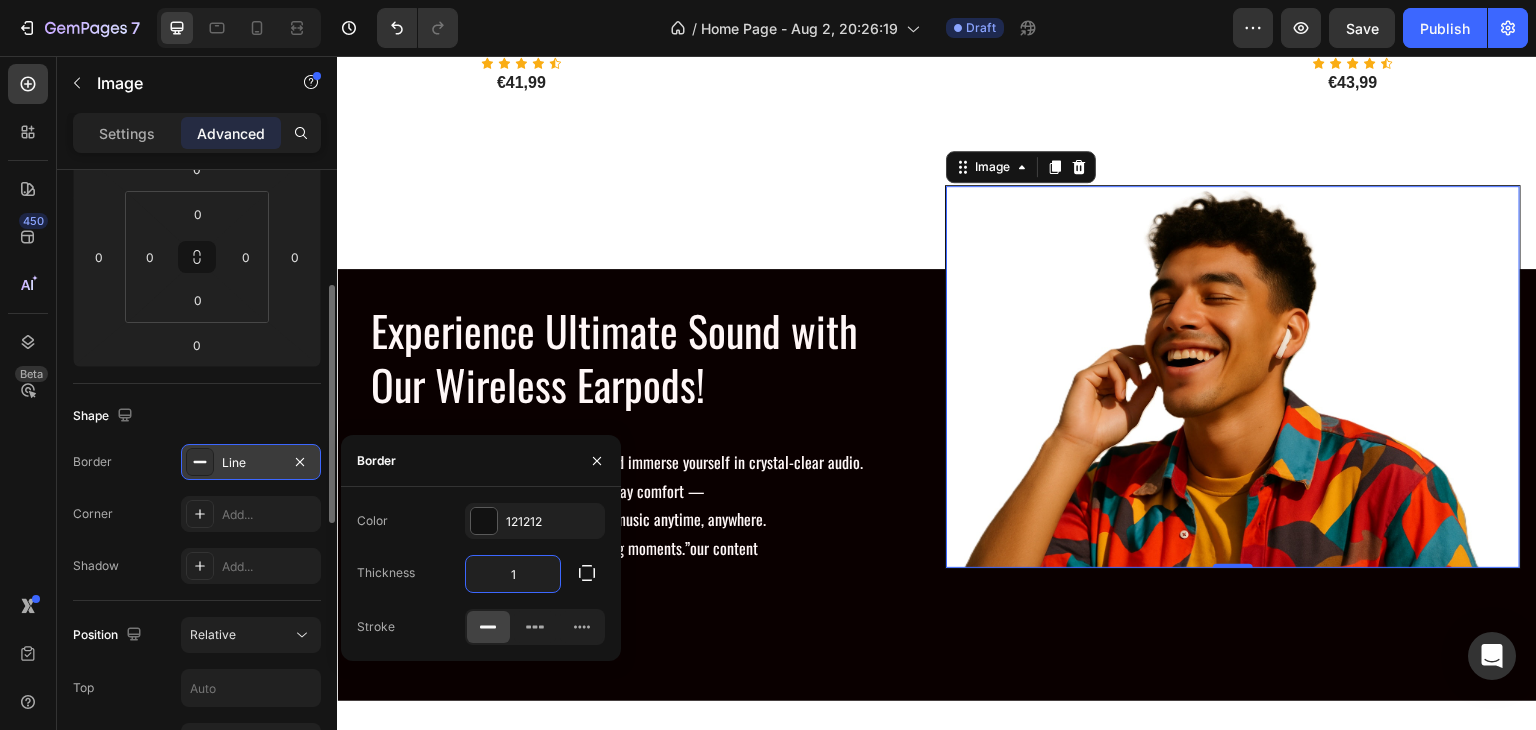 type on "3" 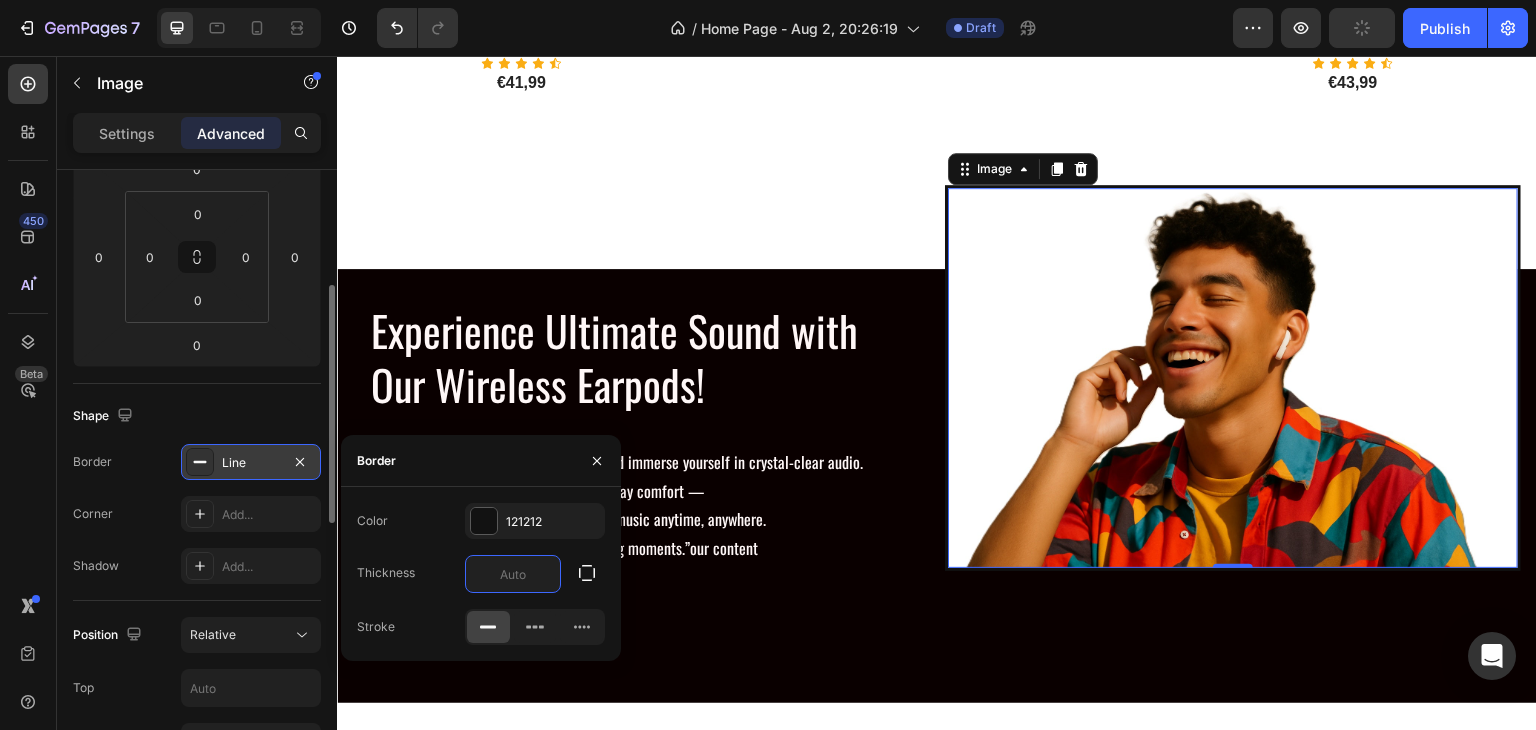 type on "2" 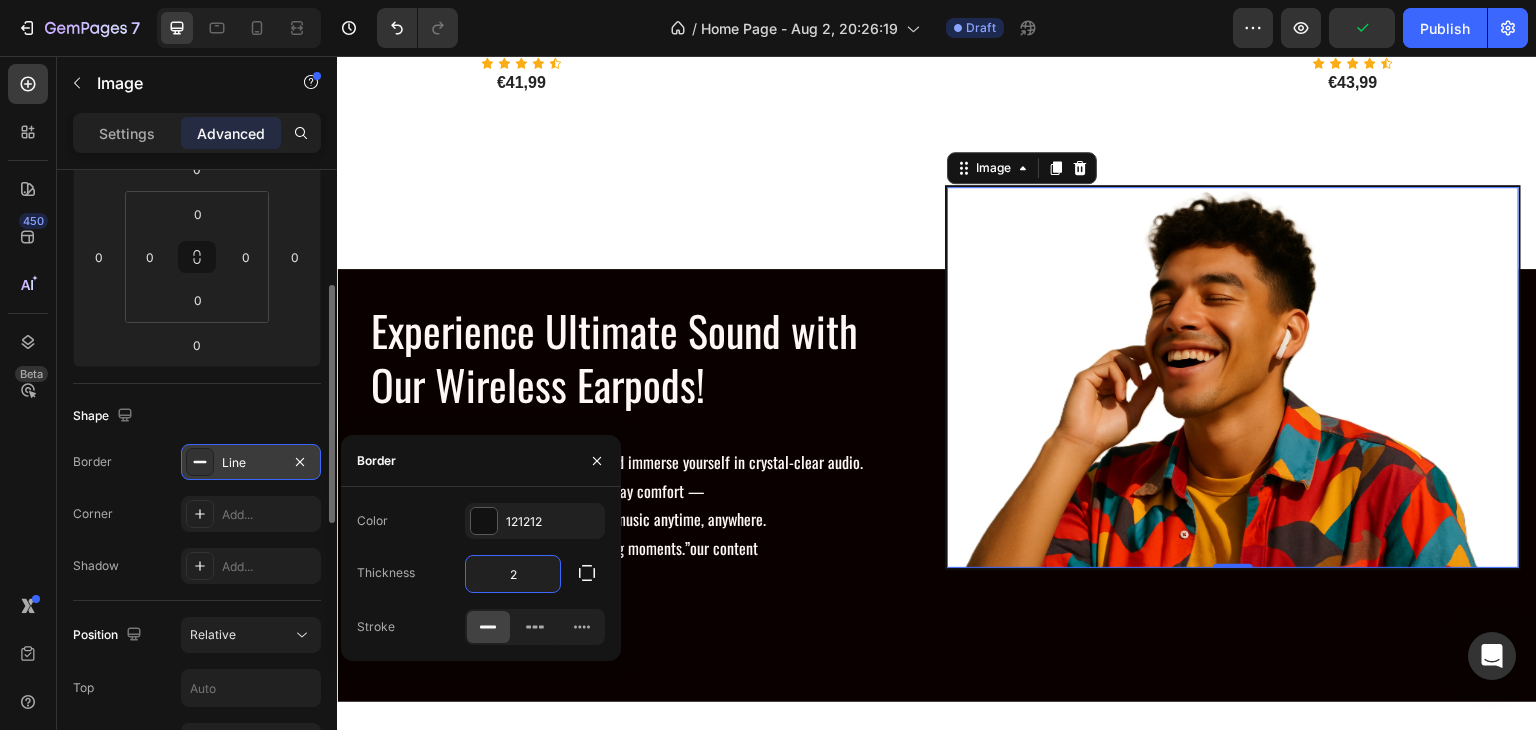 click on "Add section Choose templates inspired by CRO experts Generate layout from URL or image Add blank section then drag & drop elements" at bounding box center (937, 825) 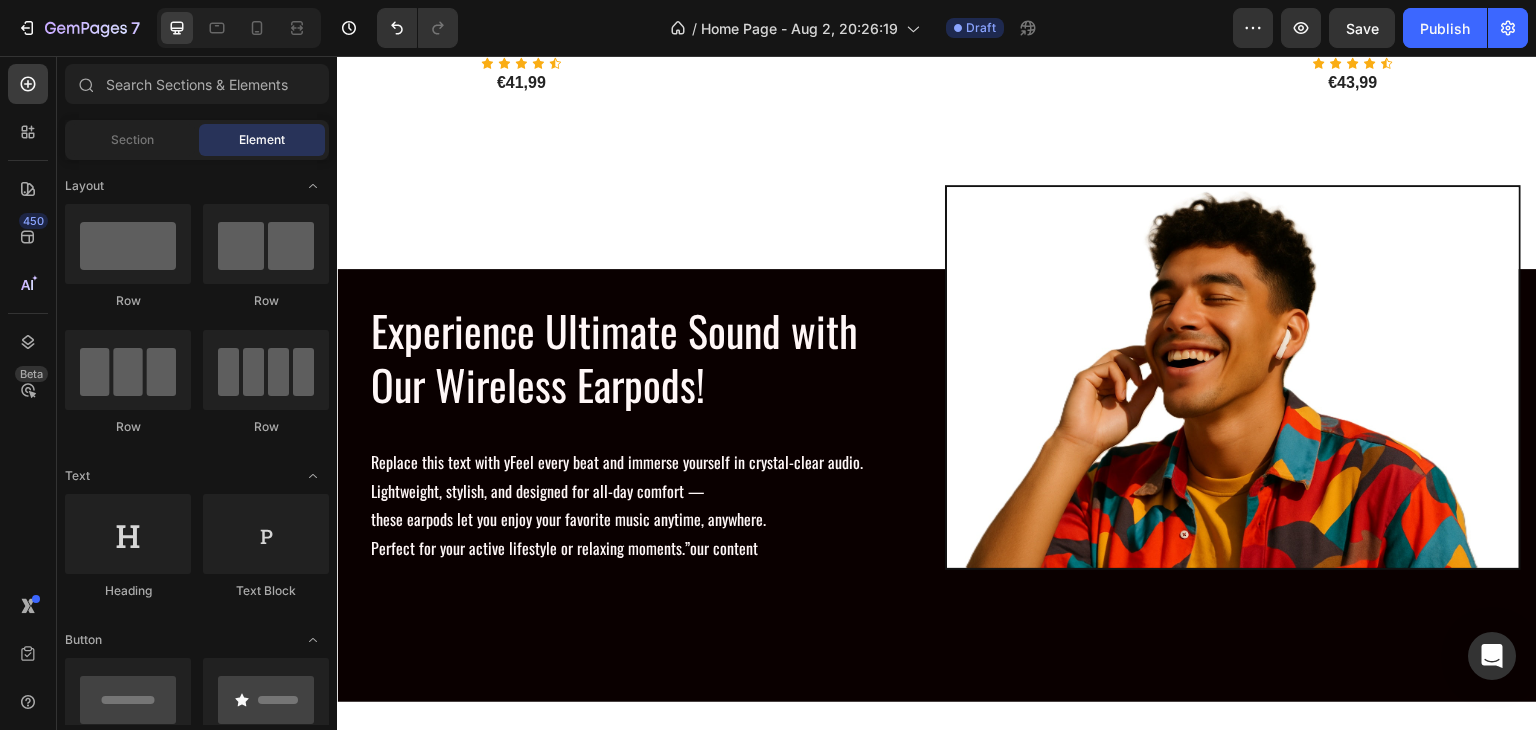 click on "Section Element" at bounding box center [197, 140] 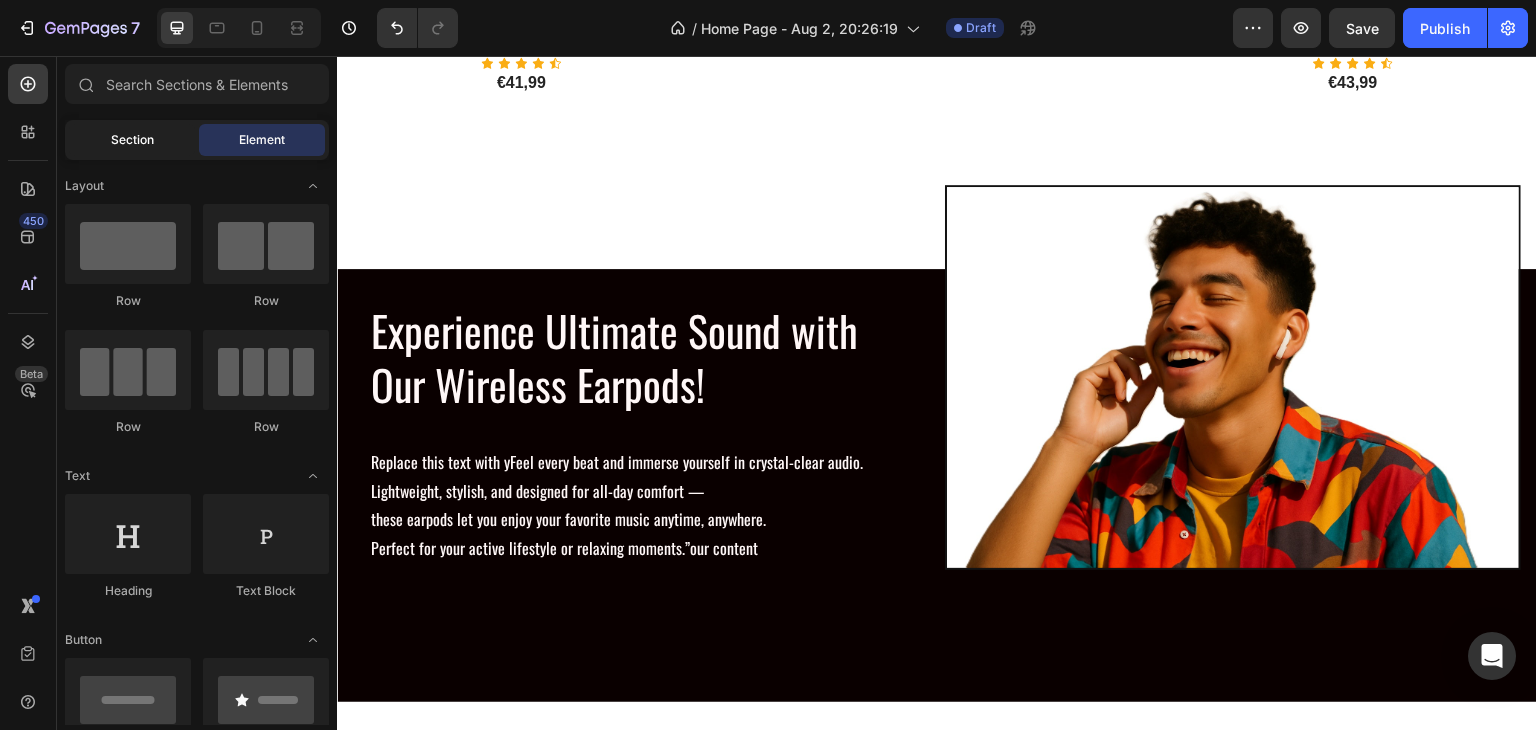 click on "Section" at bounding box center [132, 140] 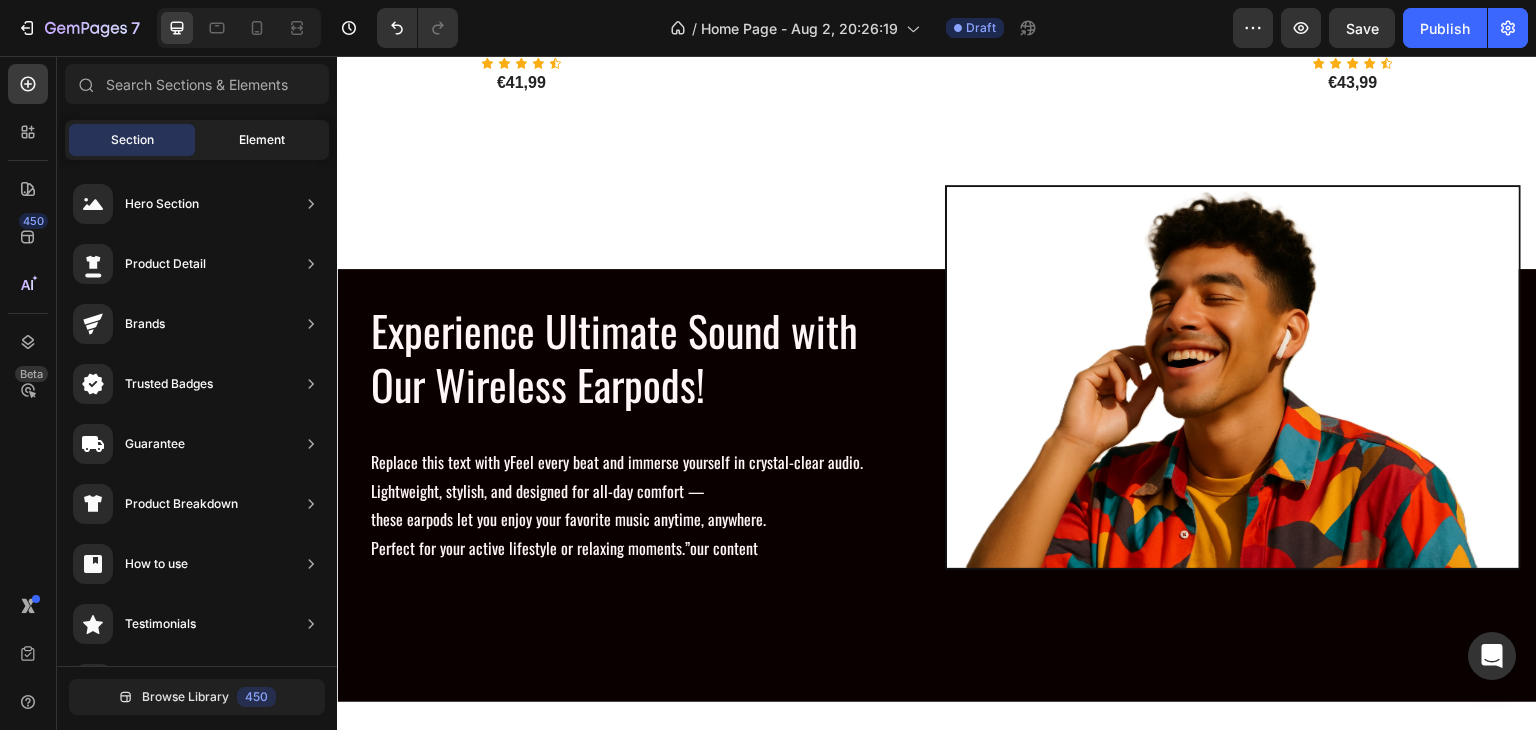 click on "Element" at bounding box center [262, 140] 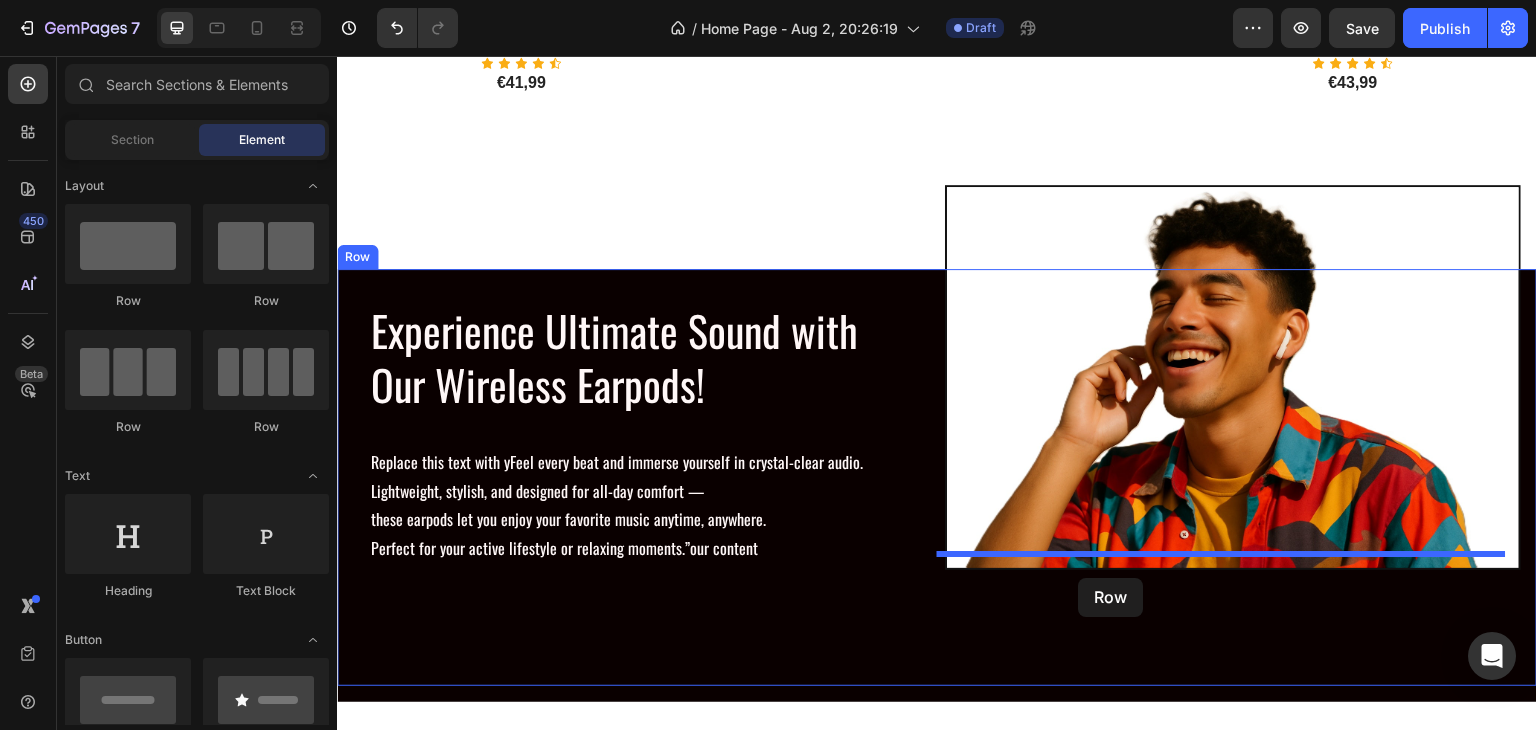 drag, startPoint x: 445, startPoint y: 299, endPoint x: 1079, endPoint y: 578, distance: 692.6738 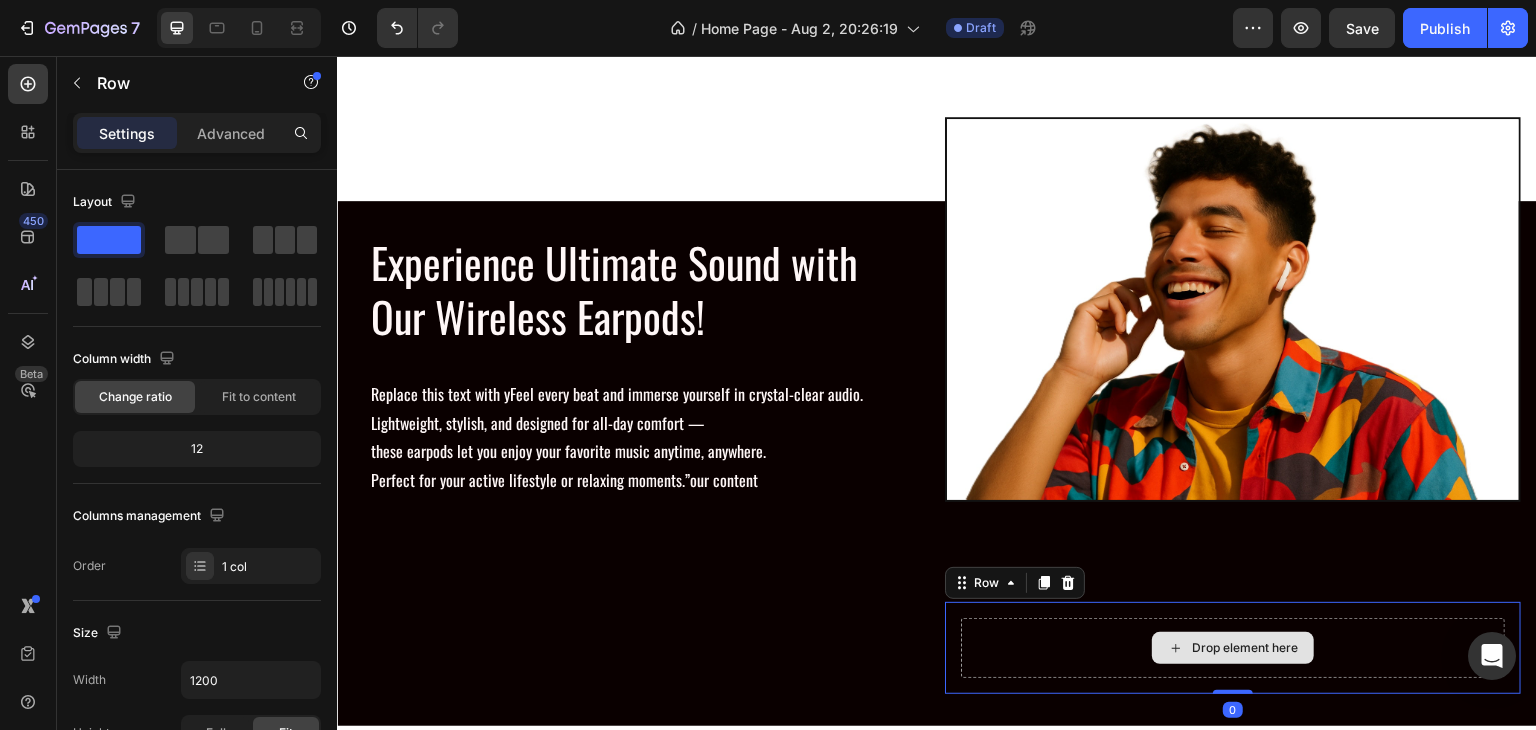 scroll, scrollTop: 2000, scrollLeft: 0, axis: vertical 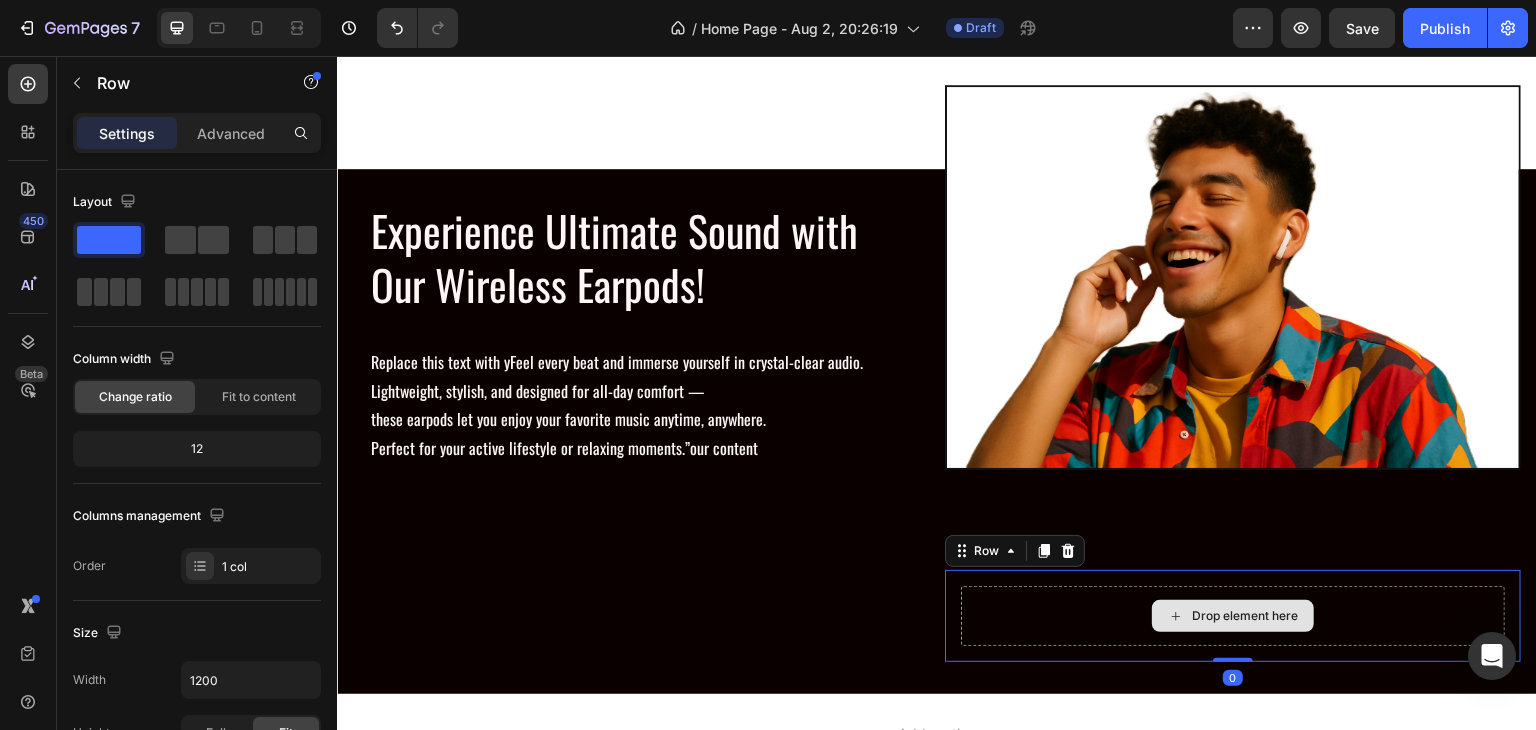 click on "Drop element here" at bounding box center (1233, 616) 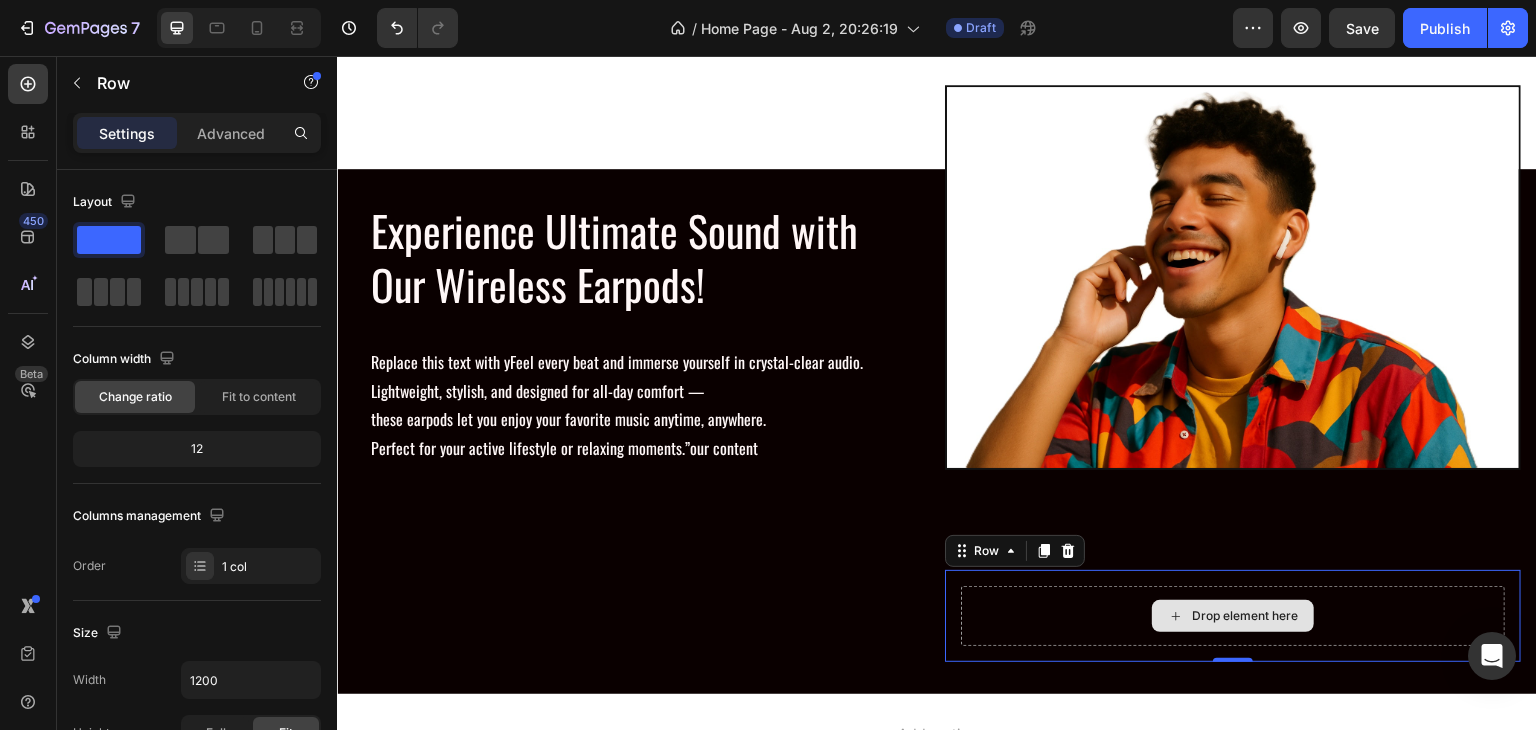 drag, startPoint x: 438, startPoint y: 293, endPoint x: 1208, endPoint y: 591, distance: 825.6537 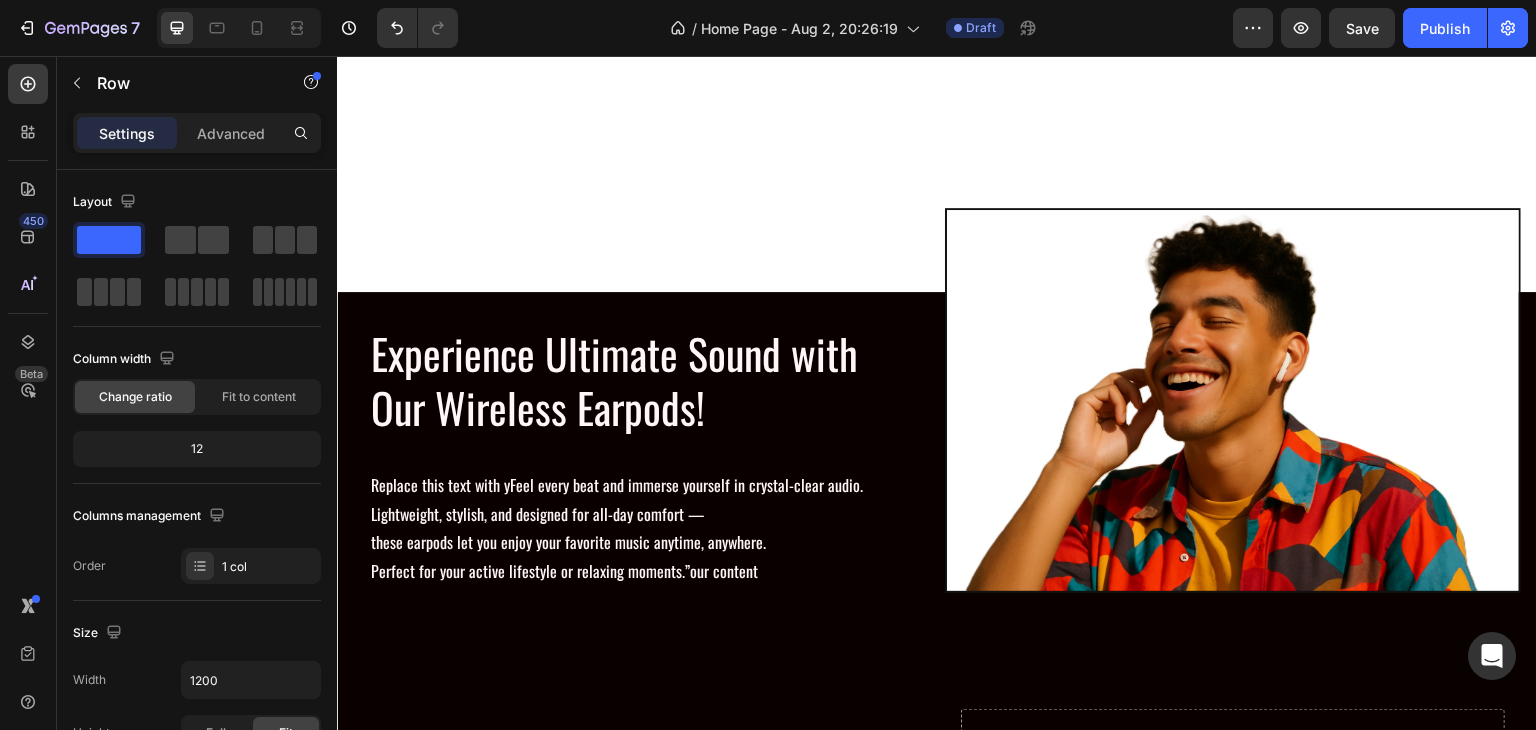 scroll, scrollTop: 2135, scrollLeft: 0, axis: vertical 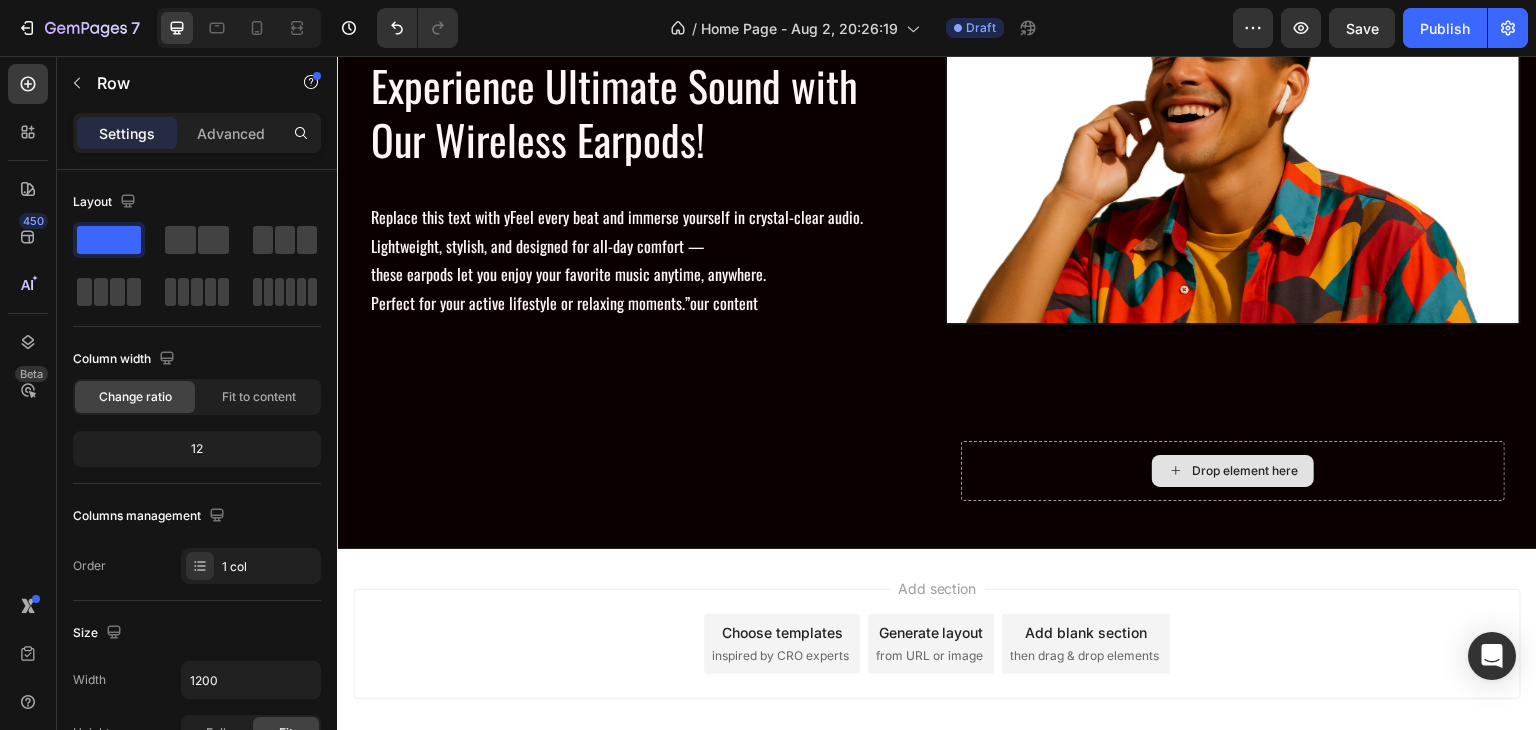 click on "Drop element here" at bounding box center [1245, 471] 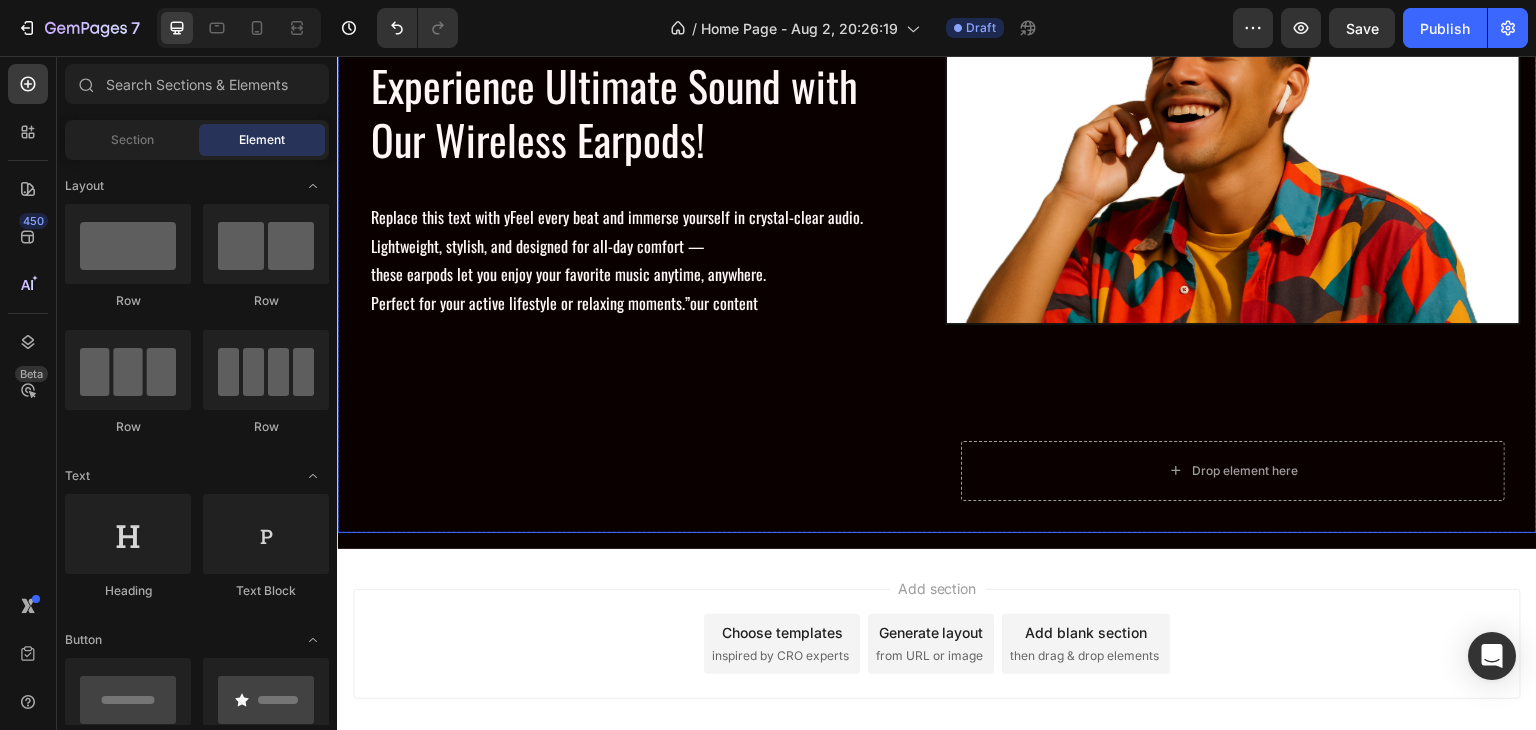 click on "Image
Drop element here Row" at bounding box center [1233, 278] 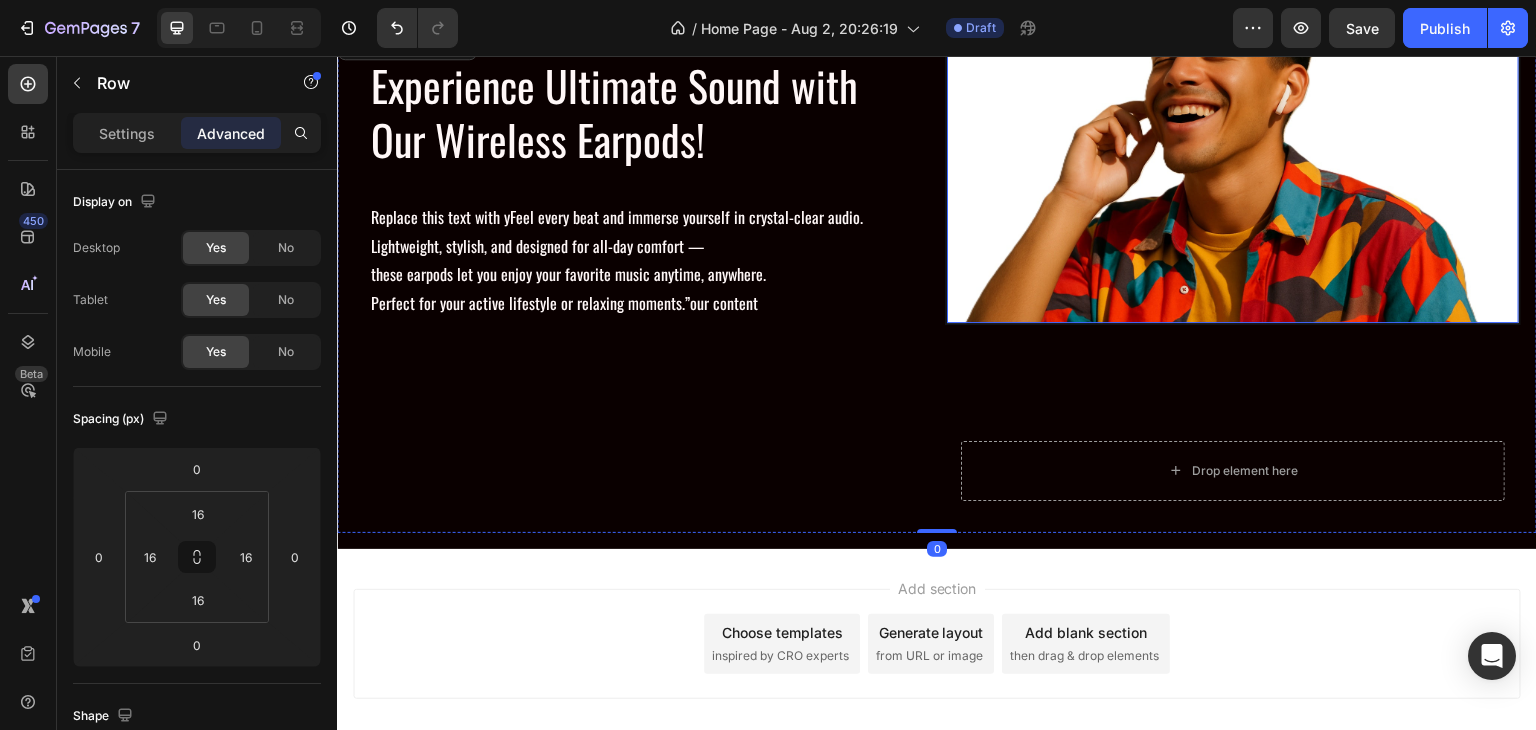 click at bounding box center [1233, 132] 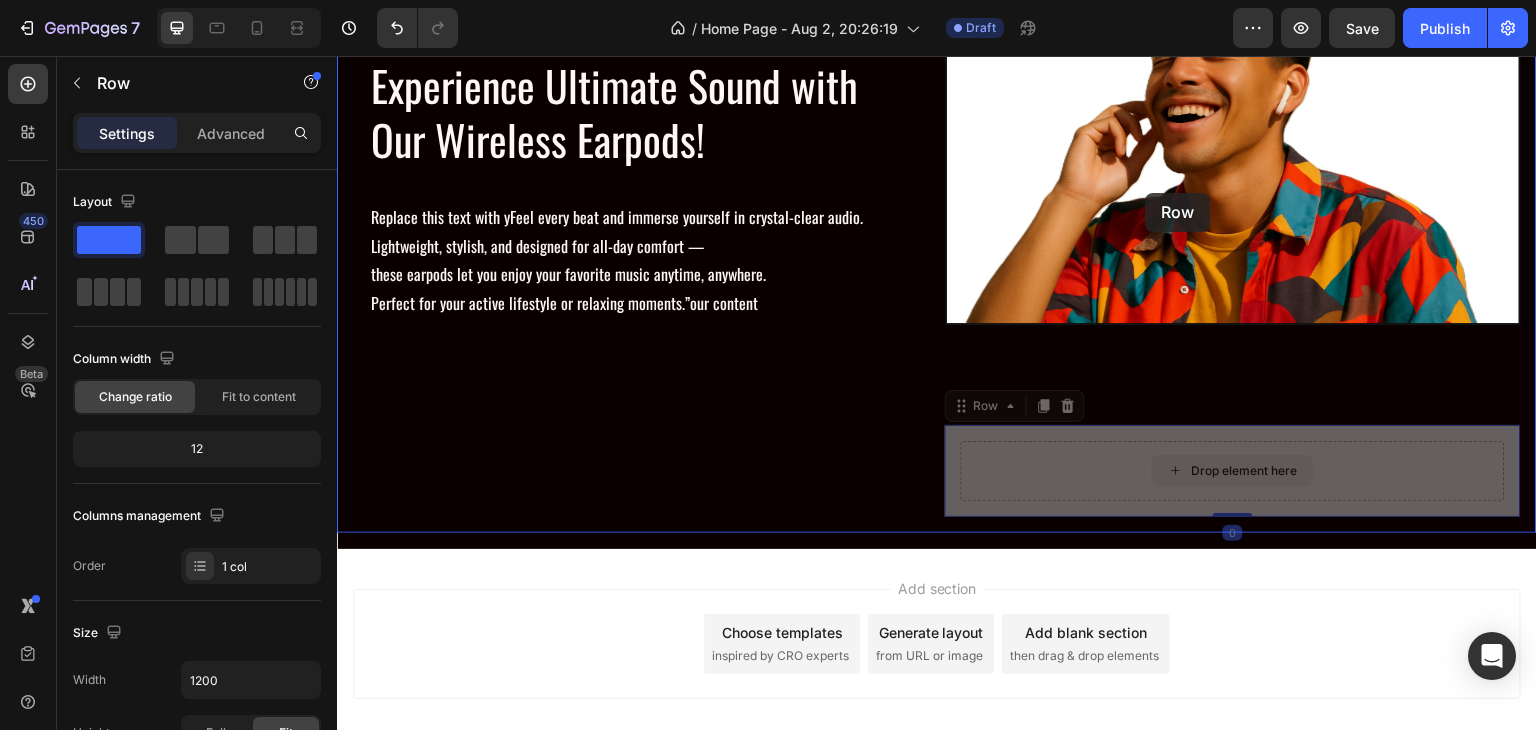 drag, startPoint x: 1130, startPoint y: 446, endPoint x: 1146, endPoint y: 193, distance: 253.50542 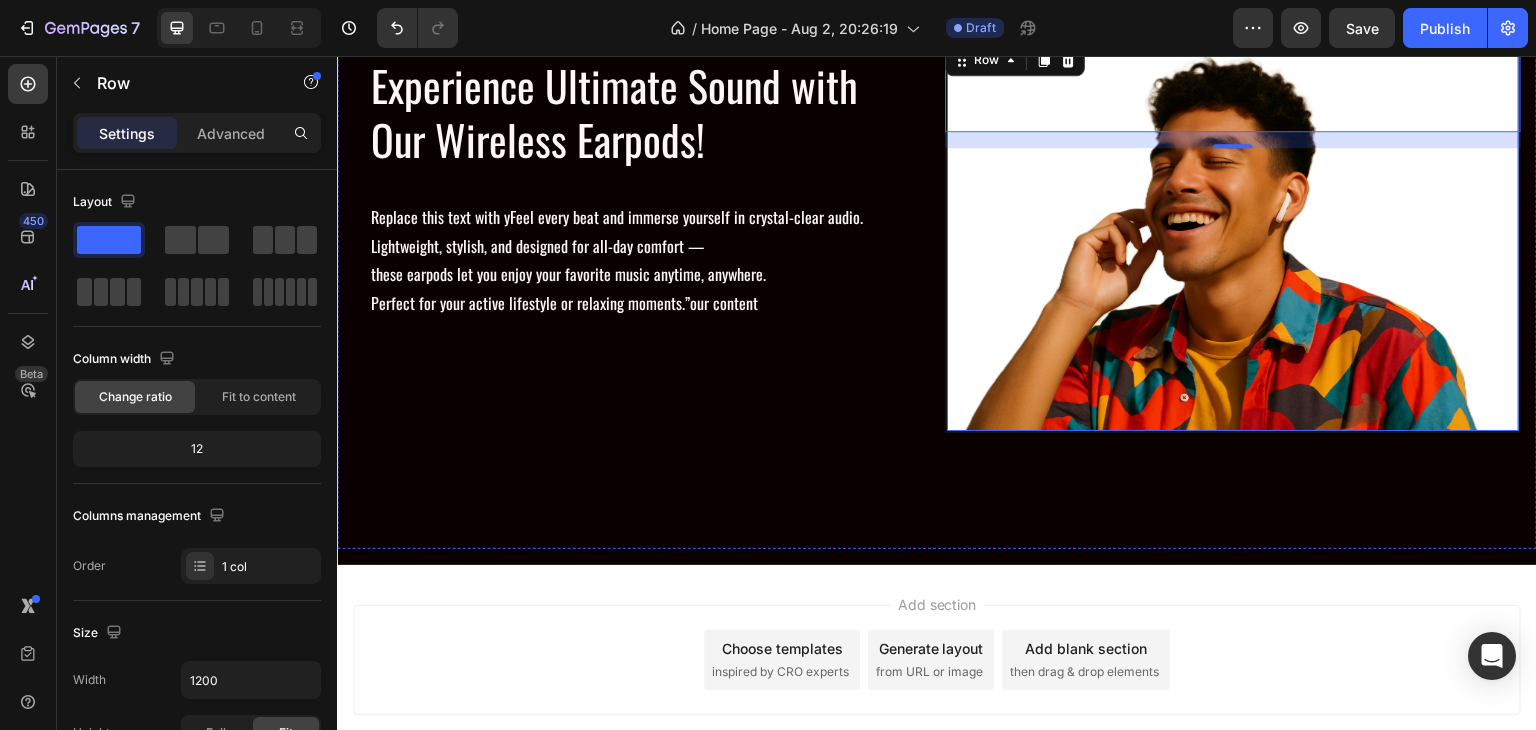 drag, startPoint x: 1135, startPoint y: 141, endPoint x: 1167, endPoint y: 417, distance: 277.84888 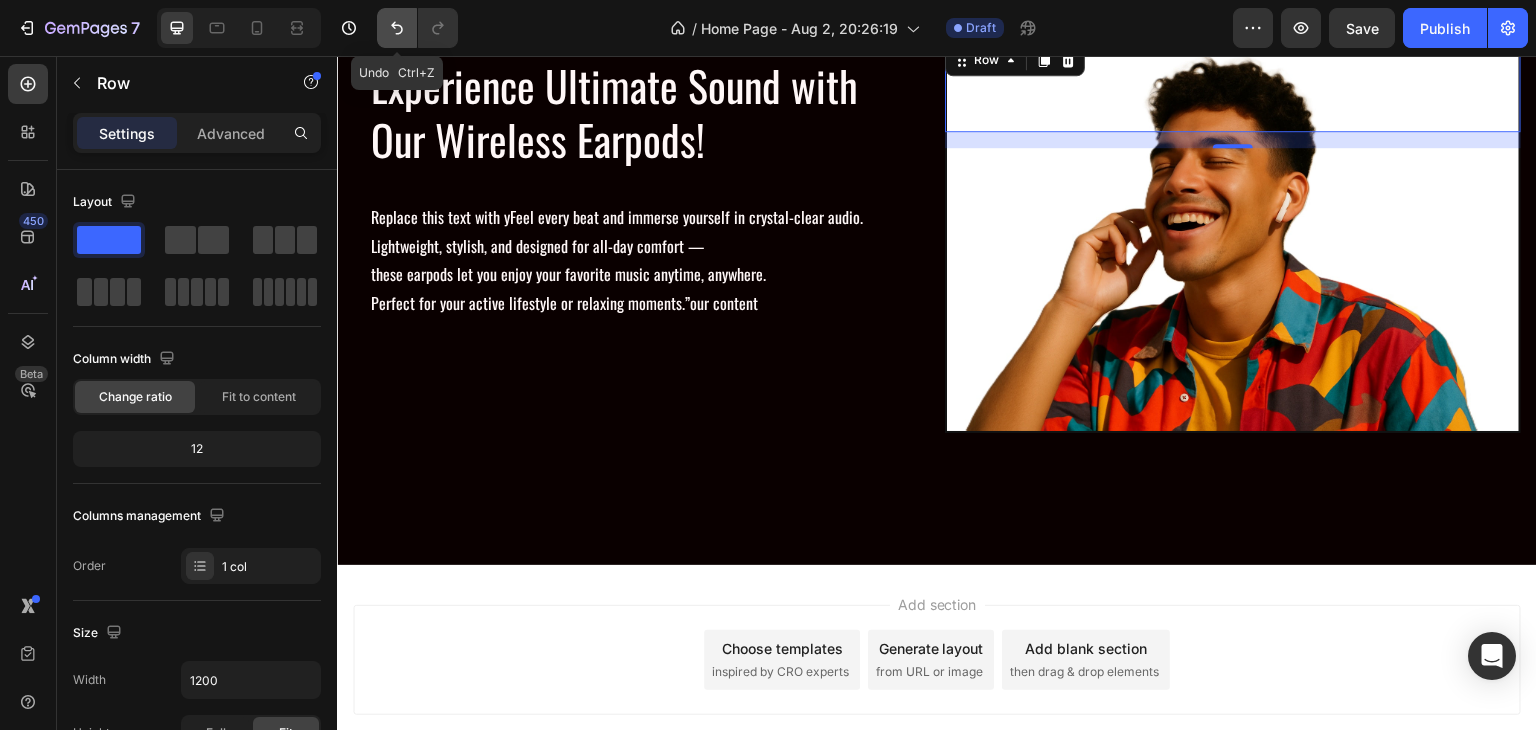 click 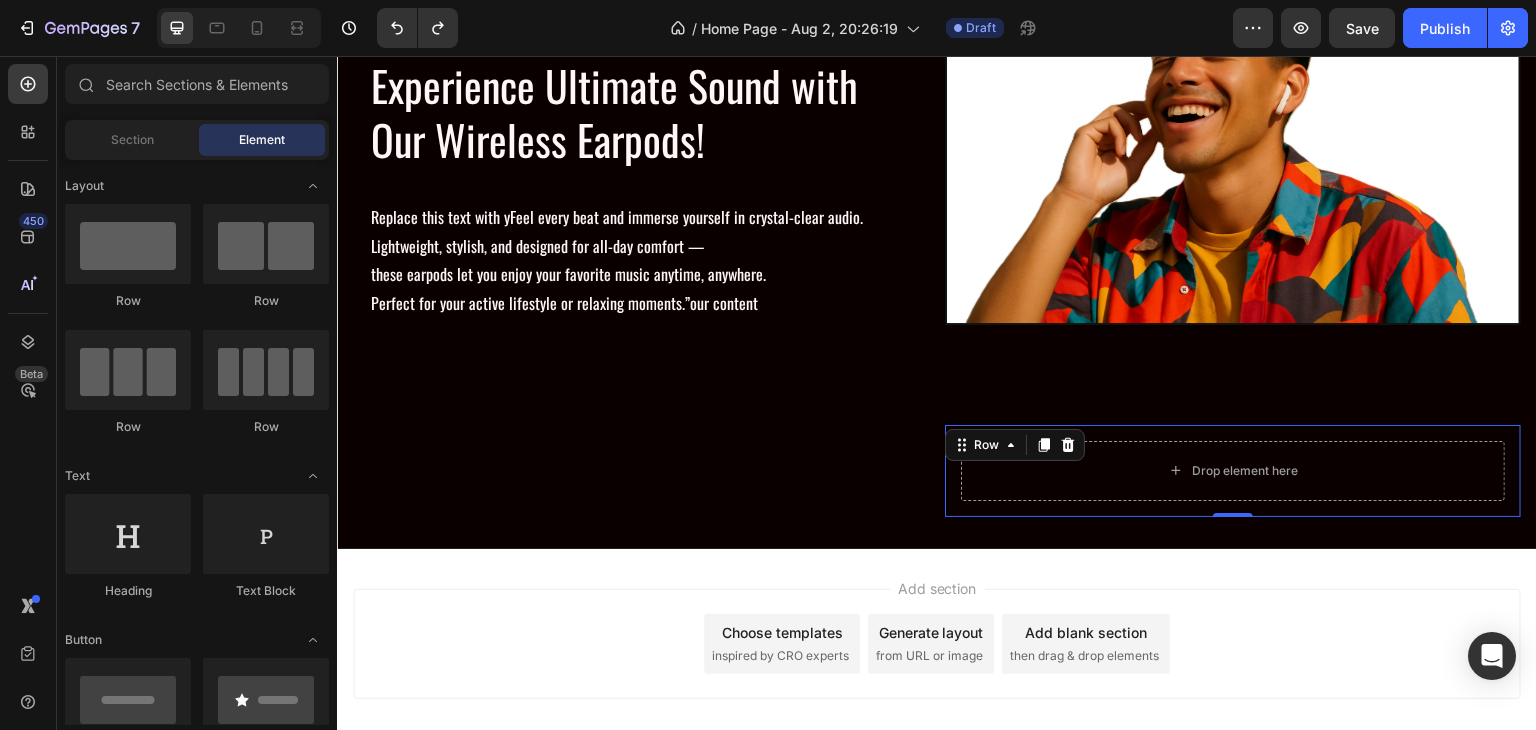 click on "Add section Choose templates inspired by CRO experts Generate layout from URL or image Add blank section then drag & drop elements" at bounding box center (937, 644) 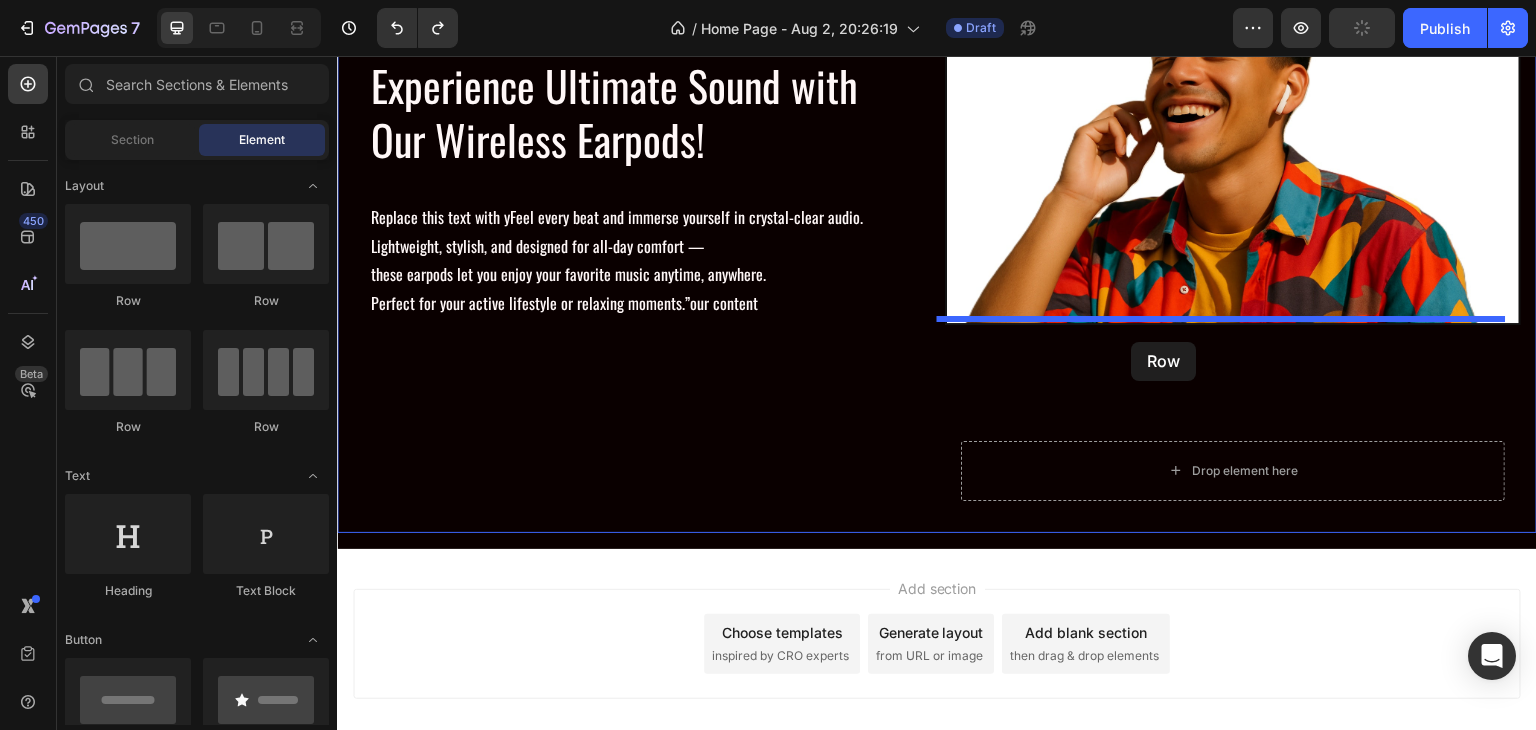 drag, startPoint x: 584, startPoint y: 321, endPoint x: 1132, endPoint y: 342, distance: 548.4022 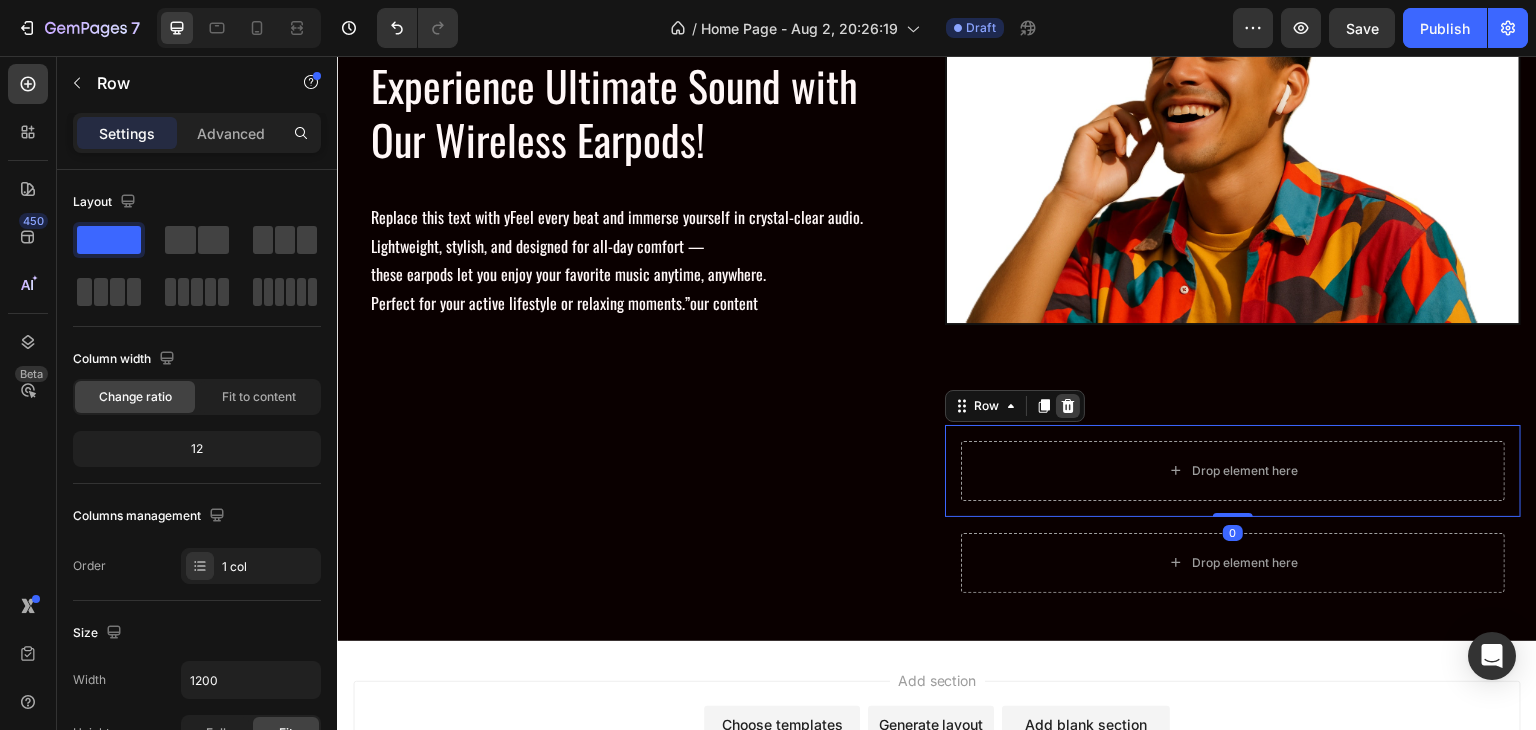 click 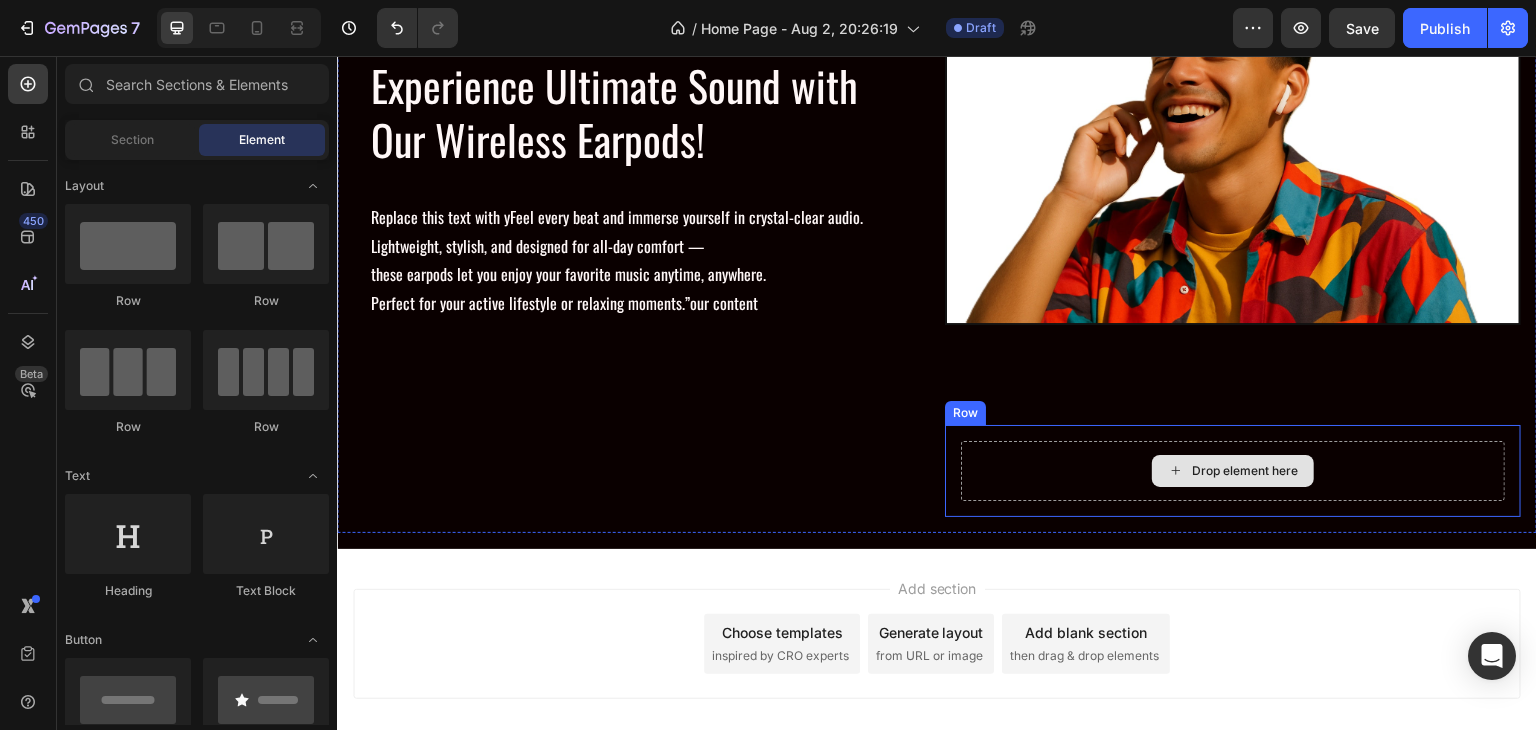click on "Drop element here" at bounding box center [1233, 471] 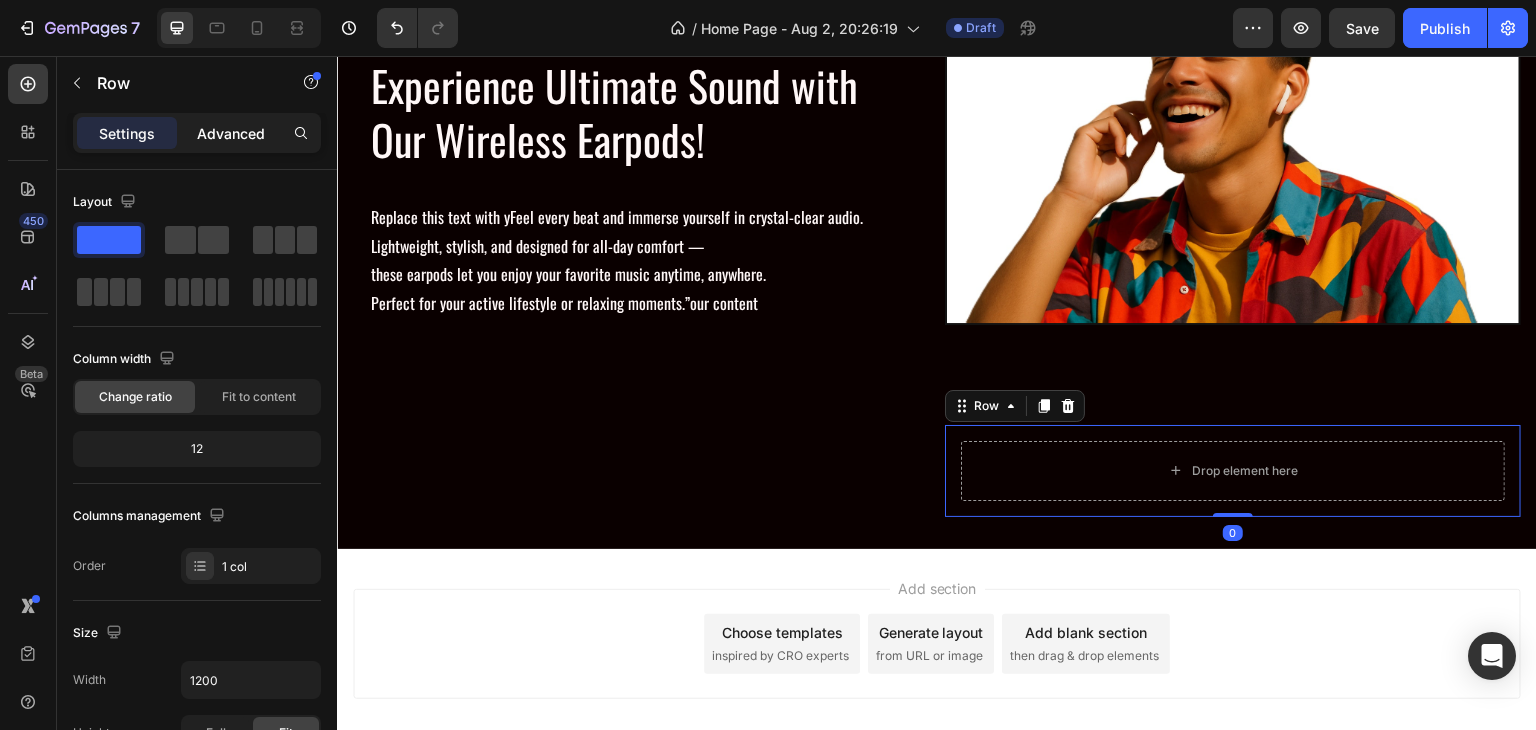 click on "Advanced" 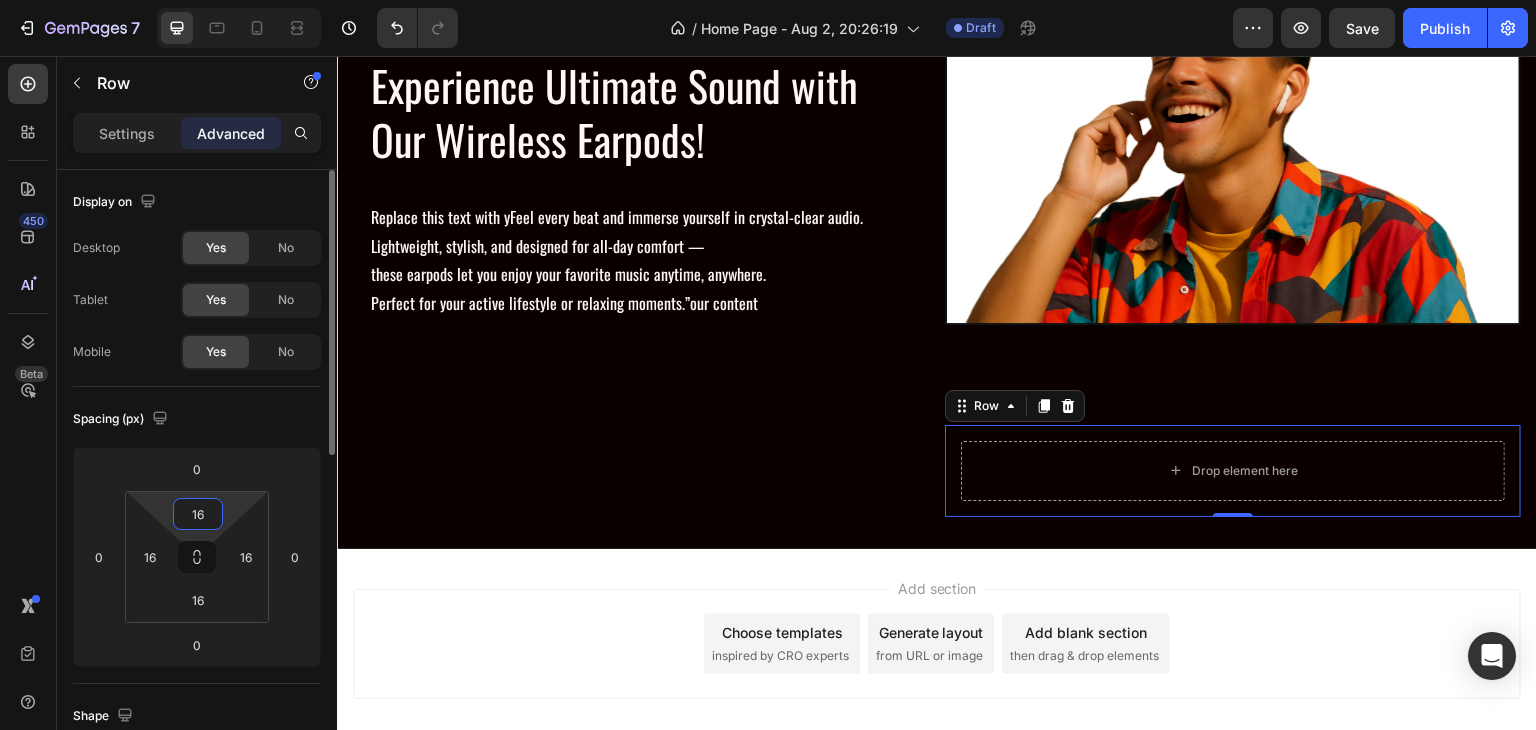 click on "16" at bounding box center [198, 514] 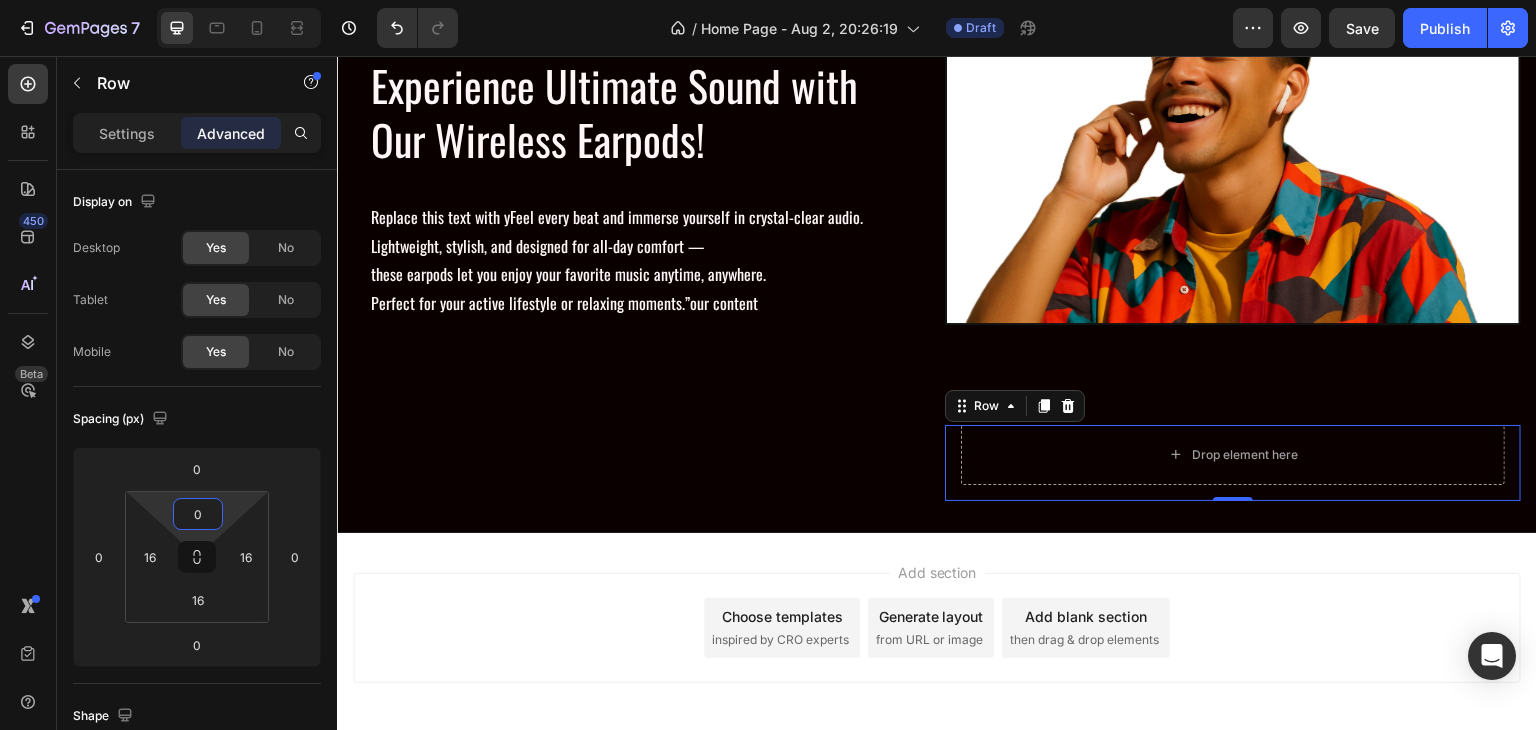 type on "0" 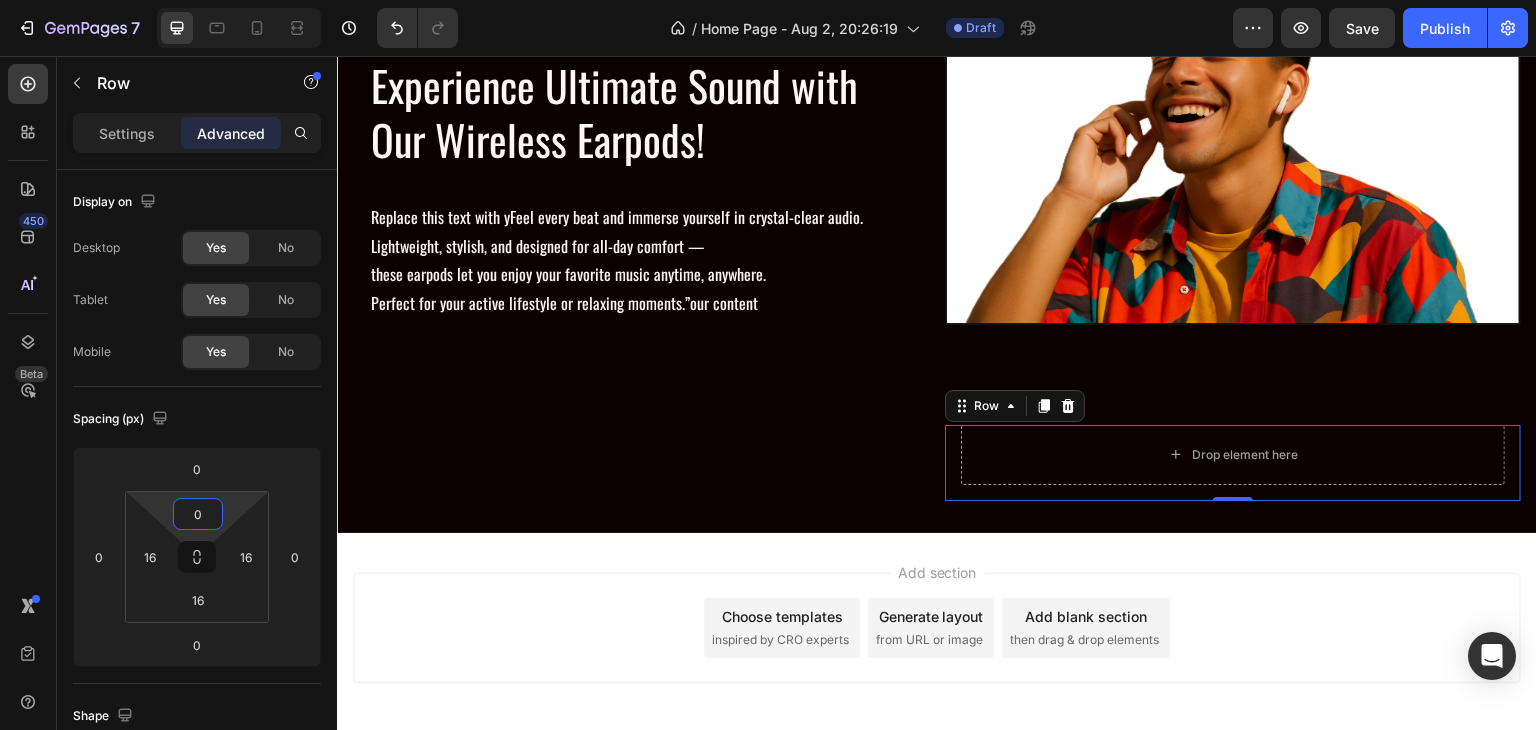 click on "Drop element here Row   0" at bounding box center (1233, 463) 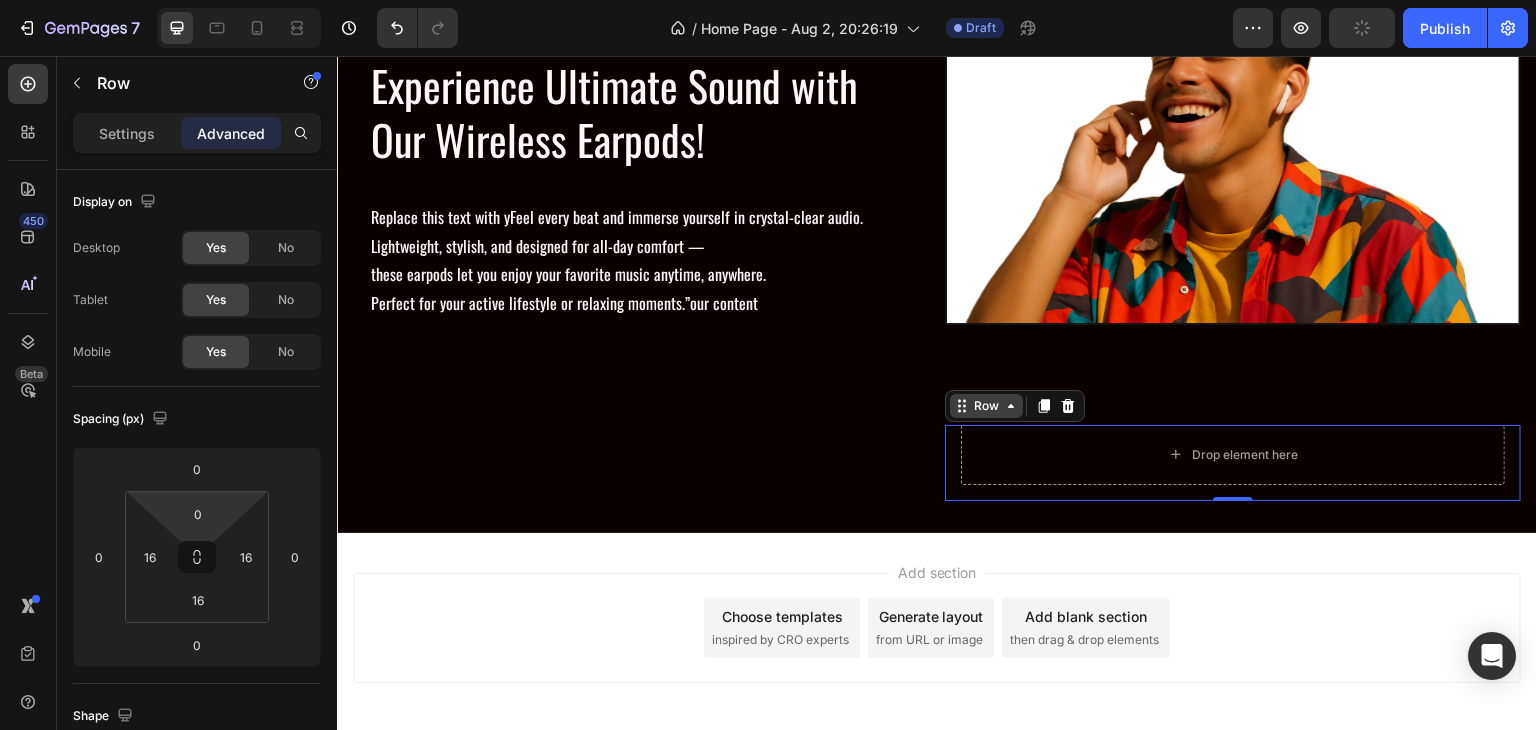click on "Row" at bounding box center [986, 406] 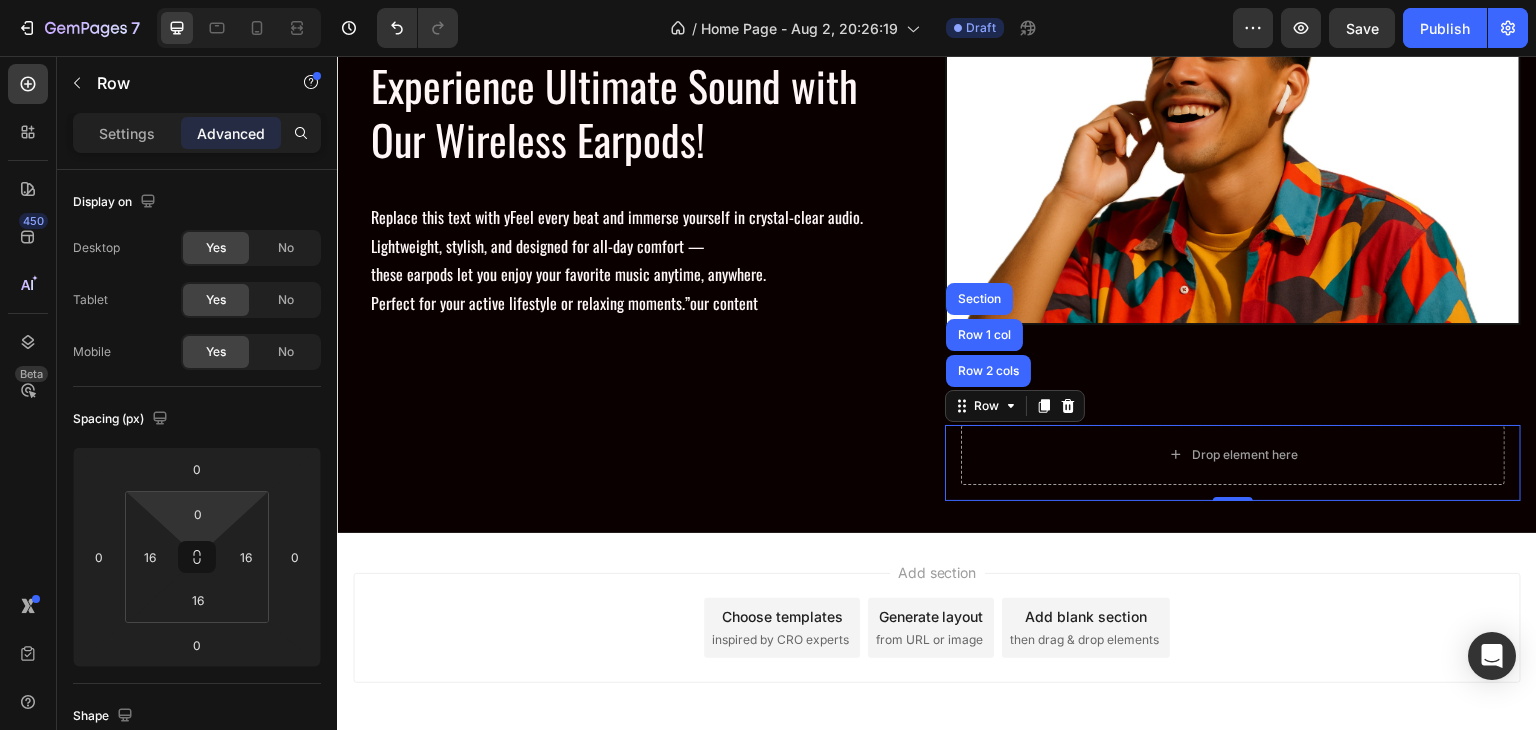 click on "Add section Choose templates inspired by CRO experts Generate layout from URL or image Add blank section then drag & drop elements" at bounding box center (937, 656) 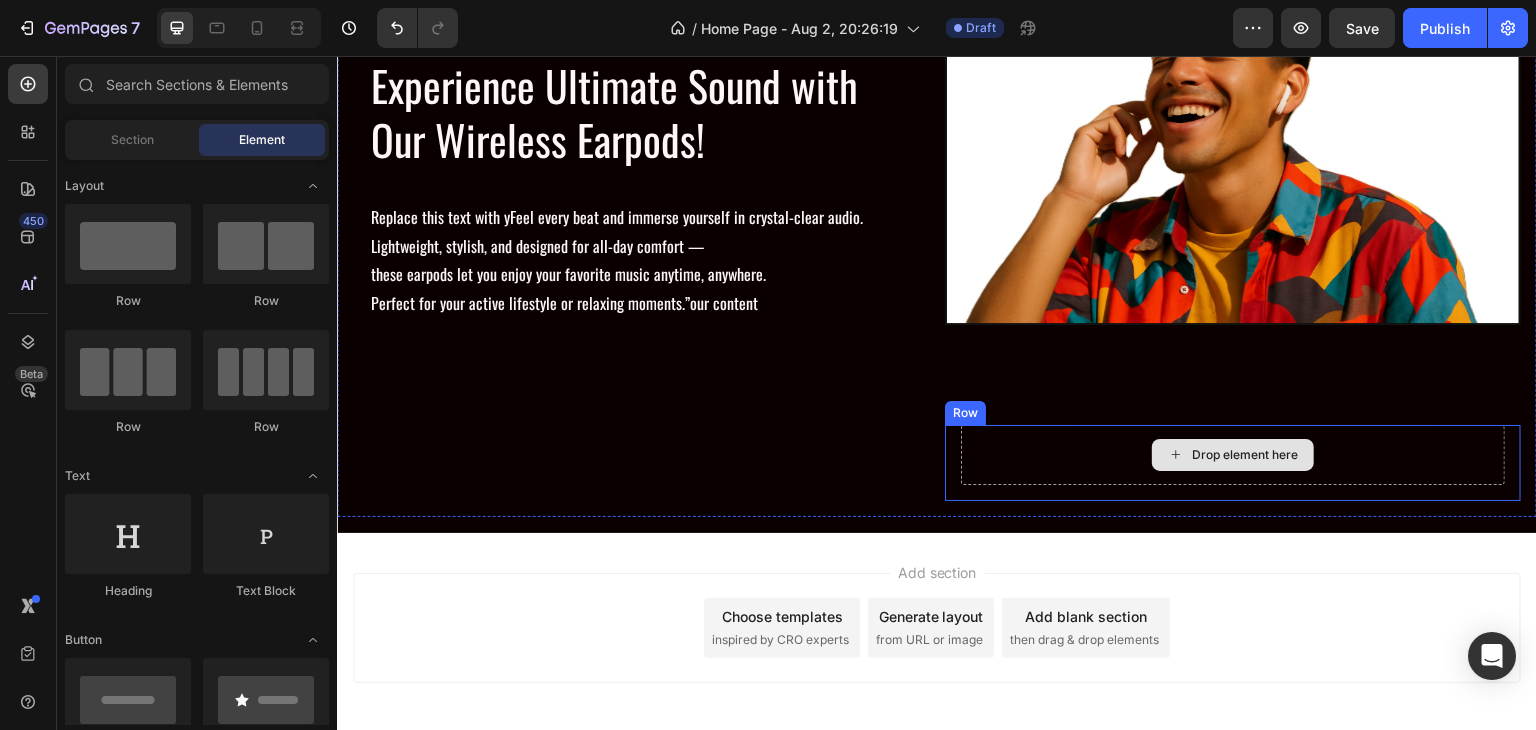 click on "Drop element here" at bounding box center [1233, 455] 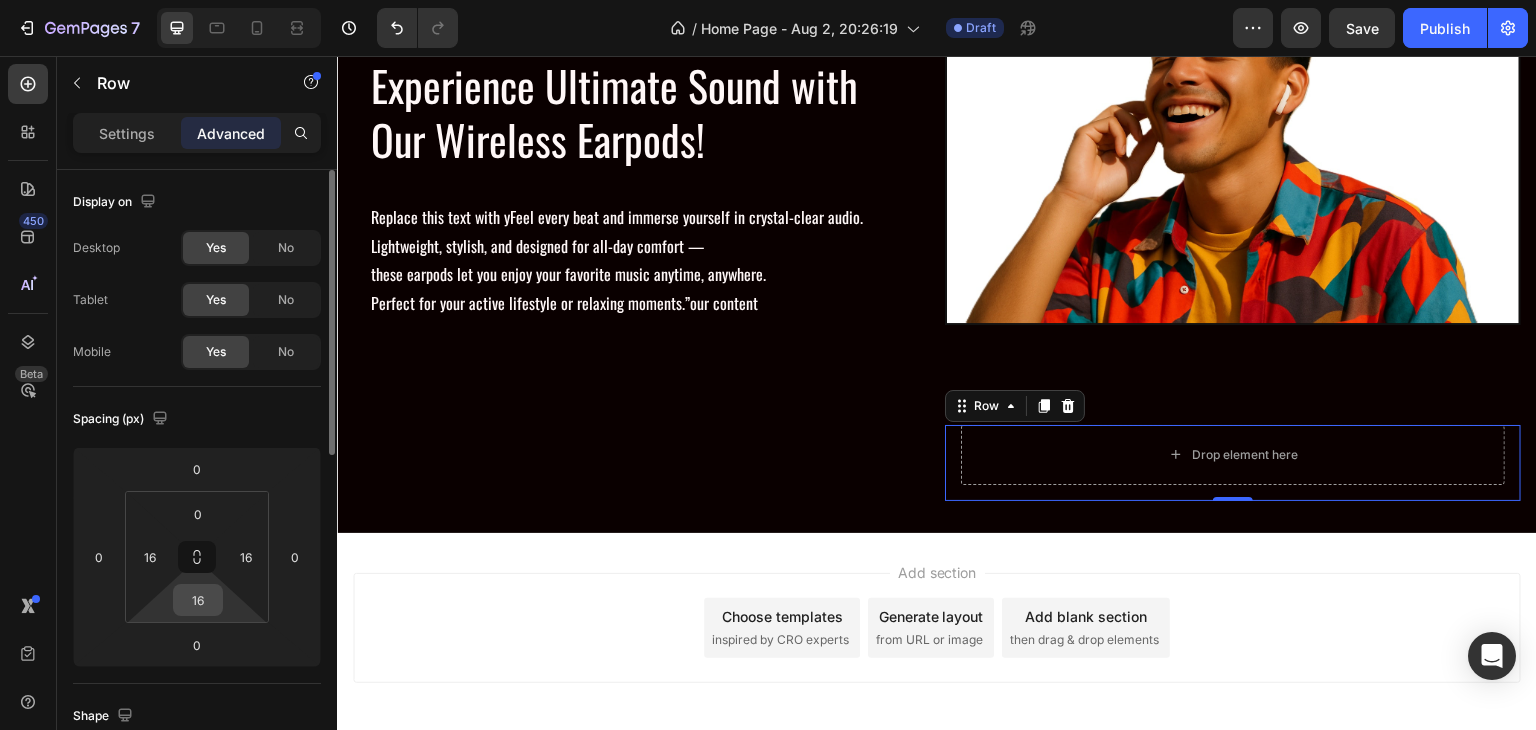 click on "16" at bounding box center [198, 600] 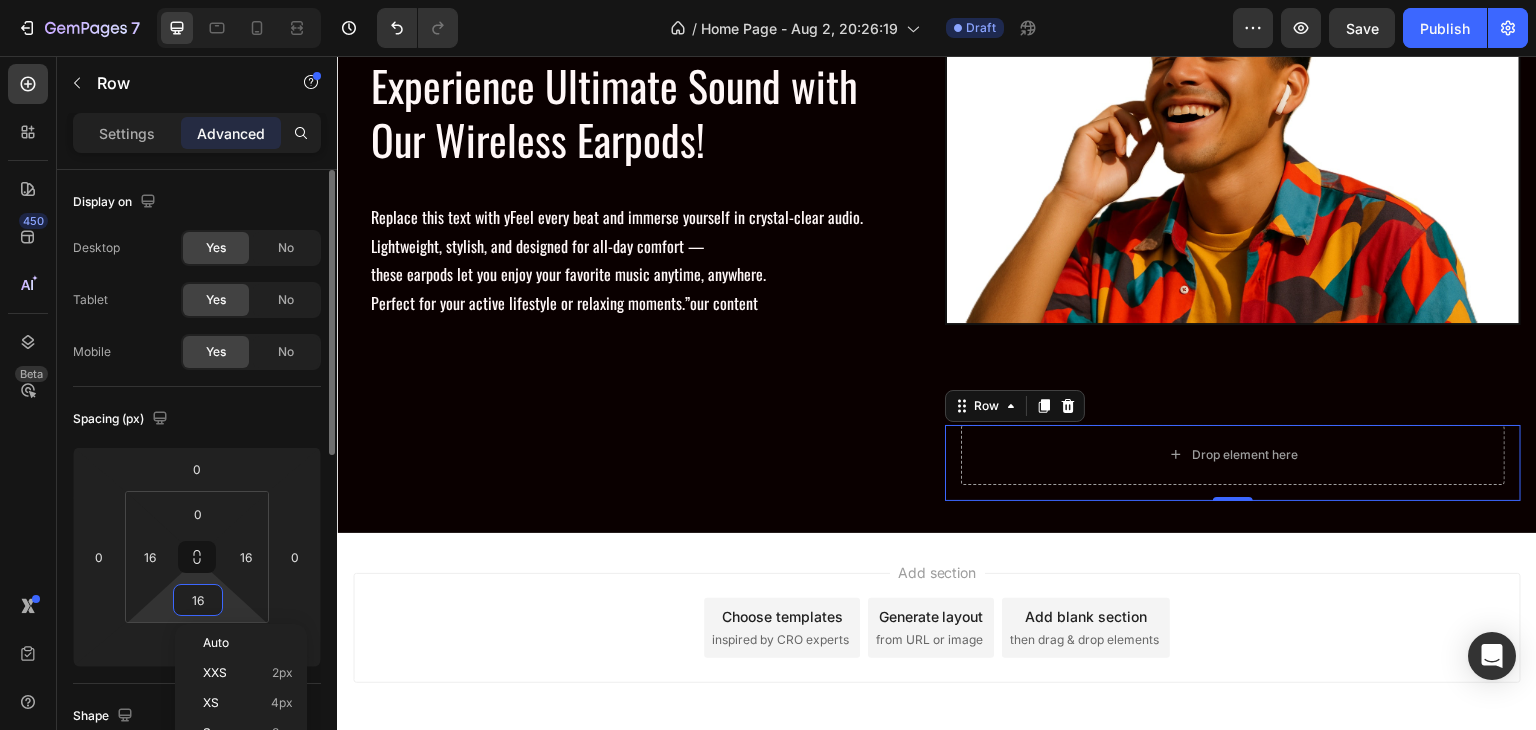type on "2" 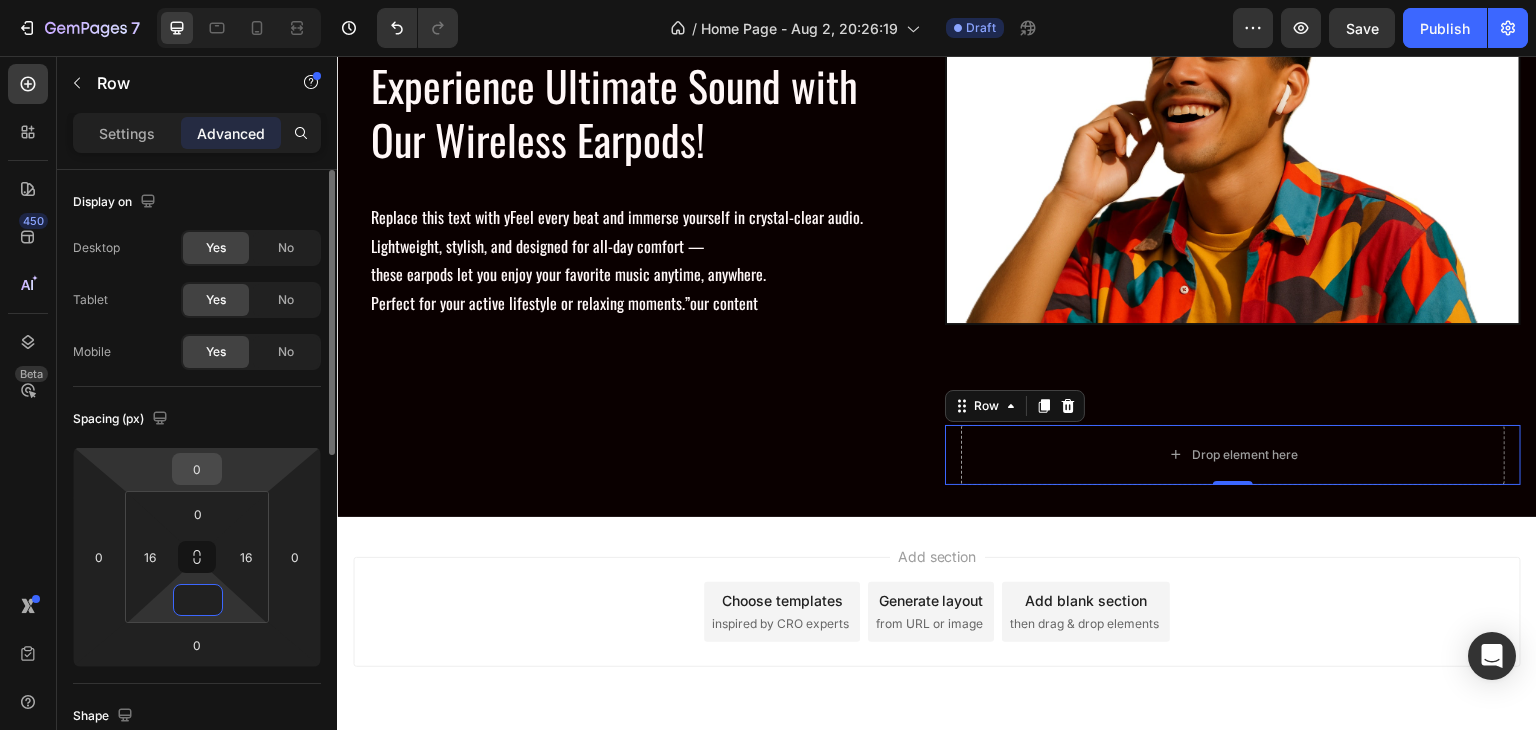 type on "0" 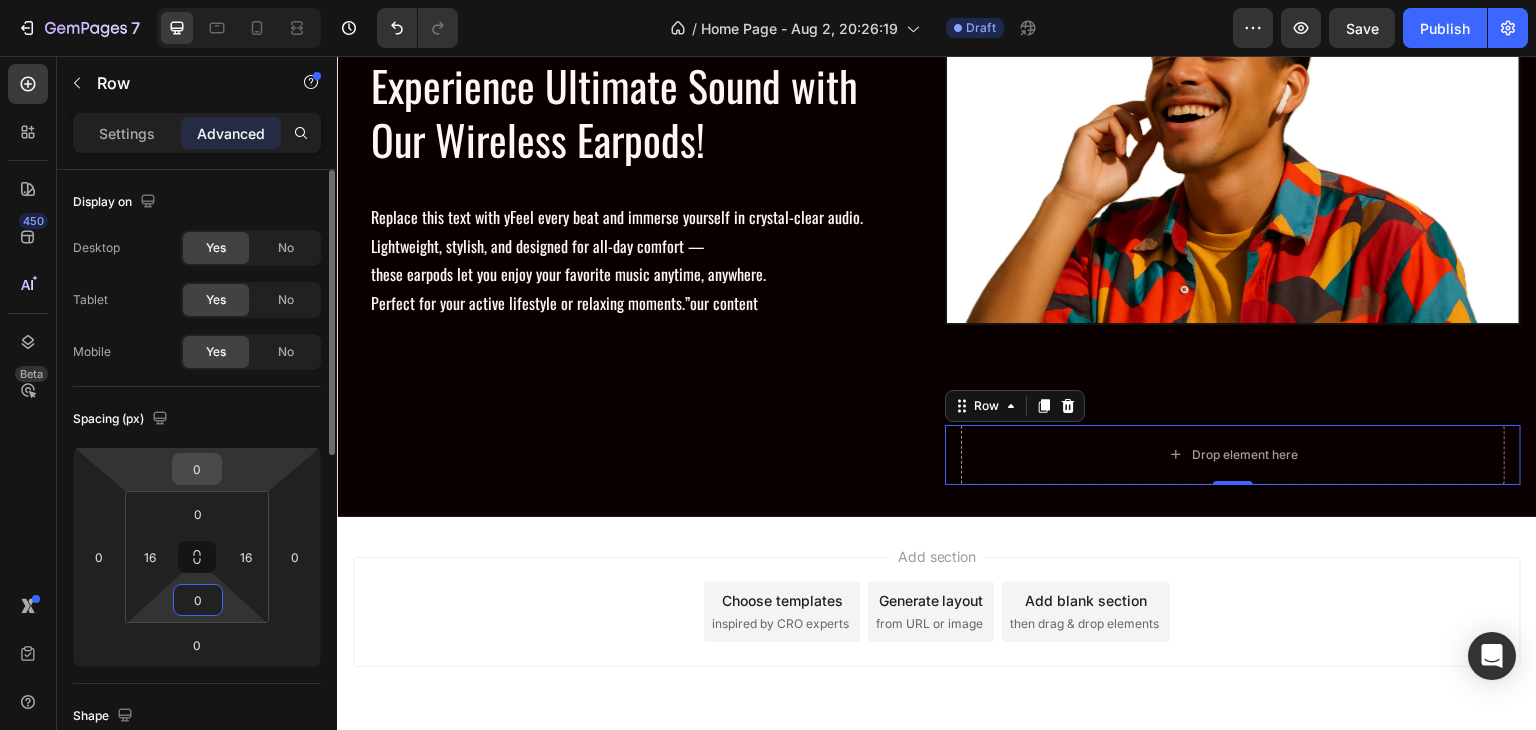 click on "0" at bounding box center [197, 469] 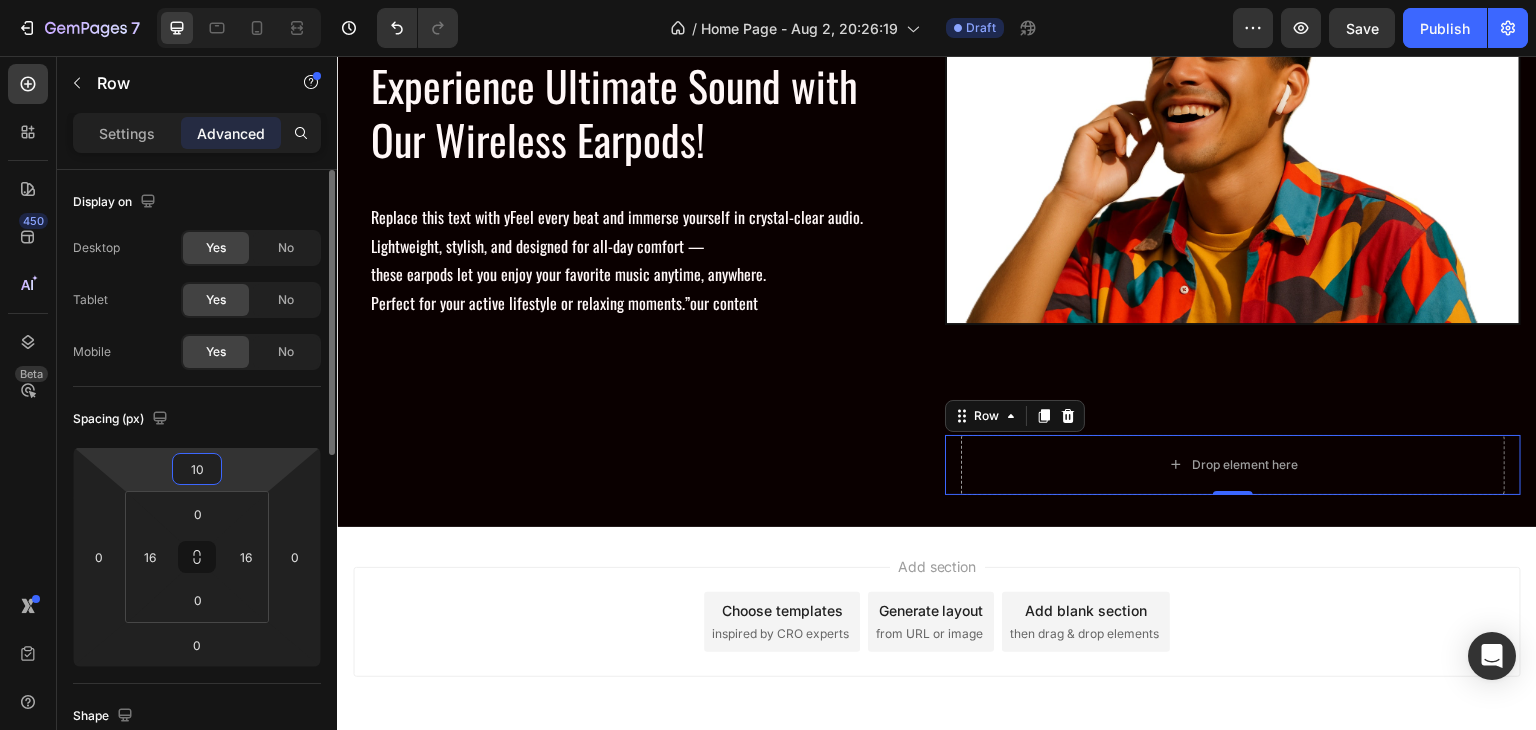 type on "1" 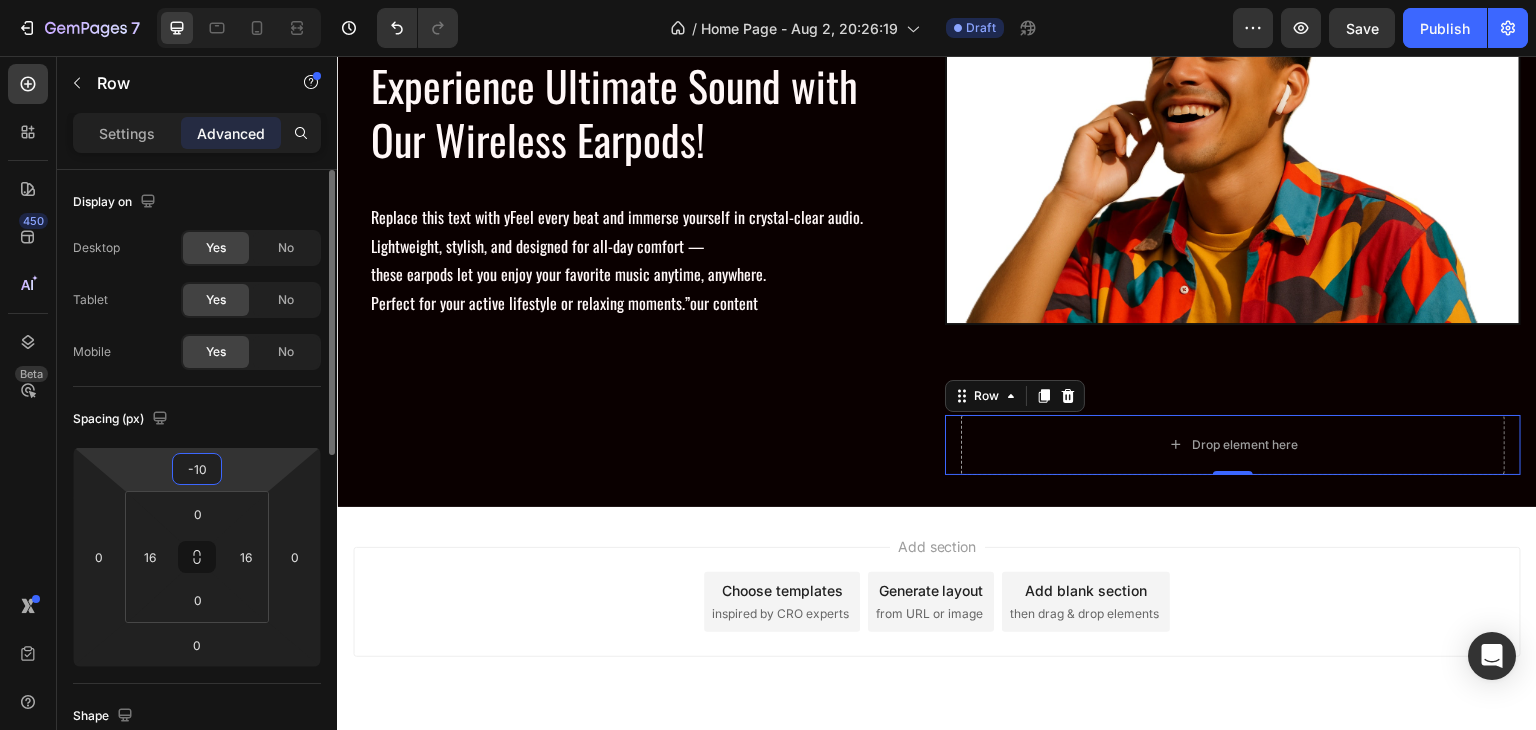 type on "-100" 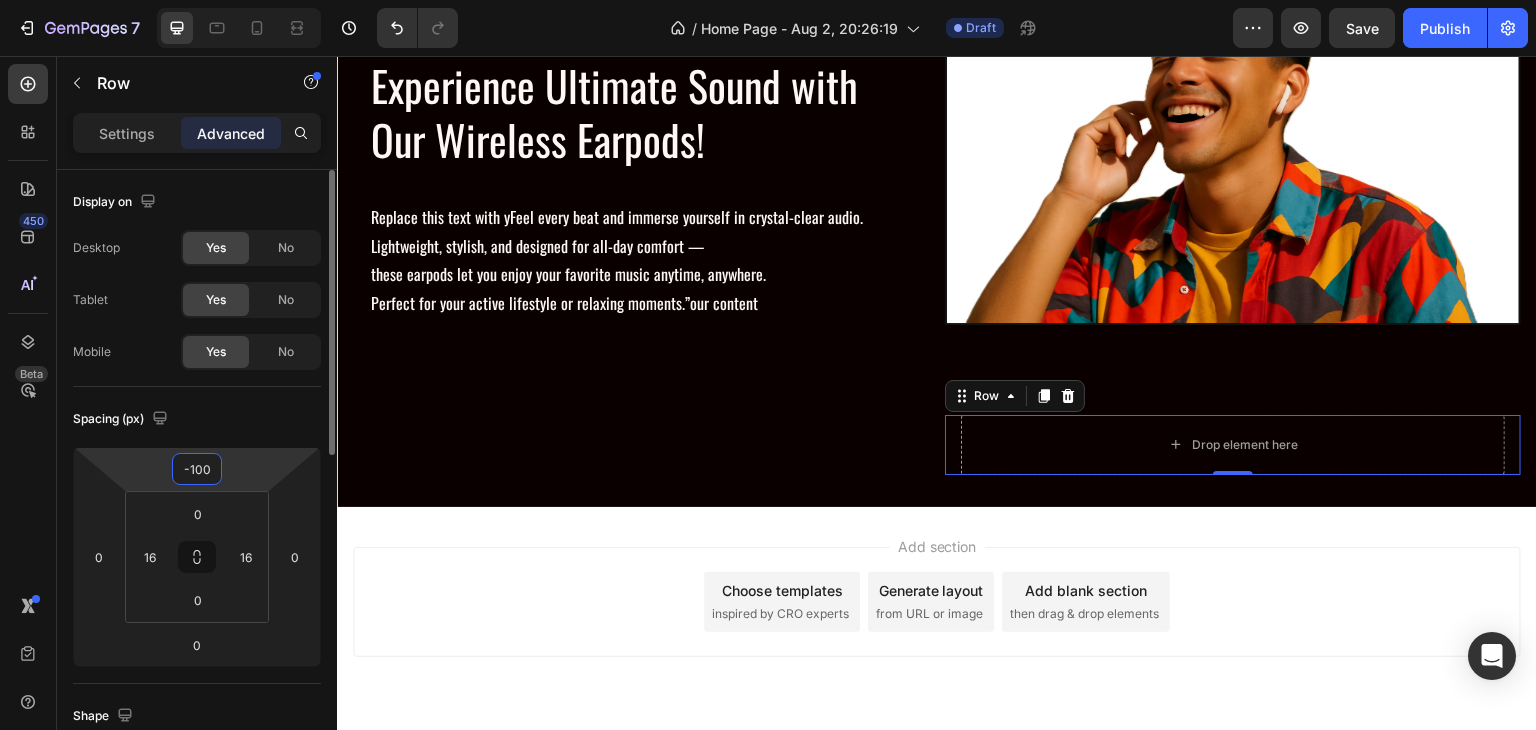 scroll, scrollTop: 2103, scrollLeft: 0, axis: vertical 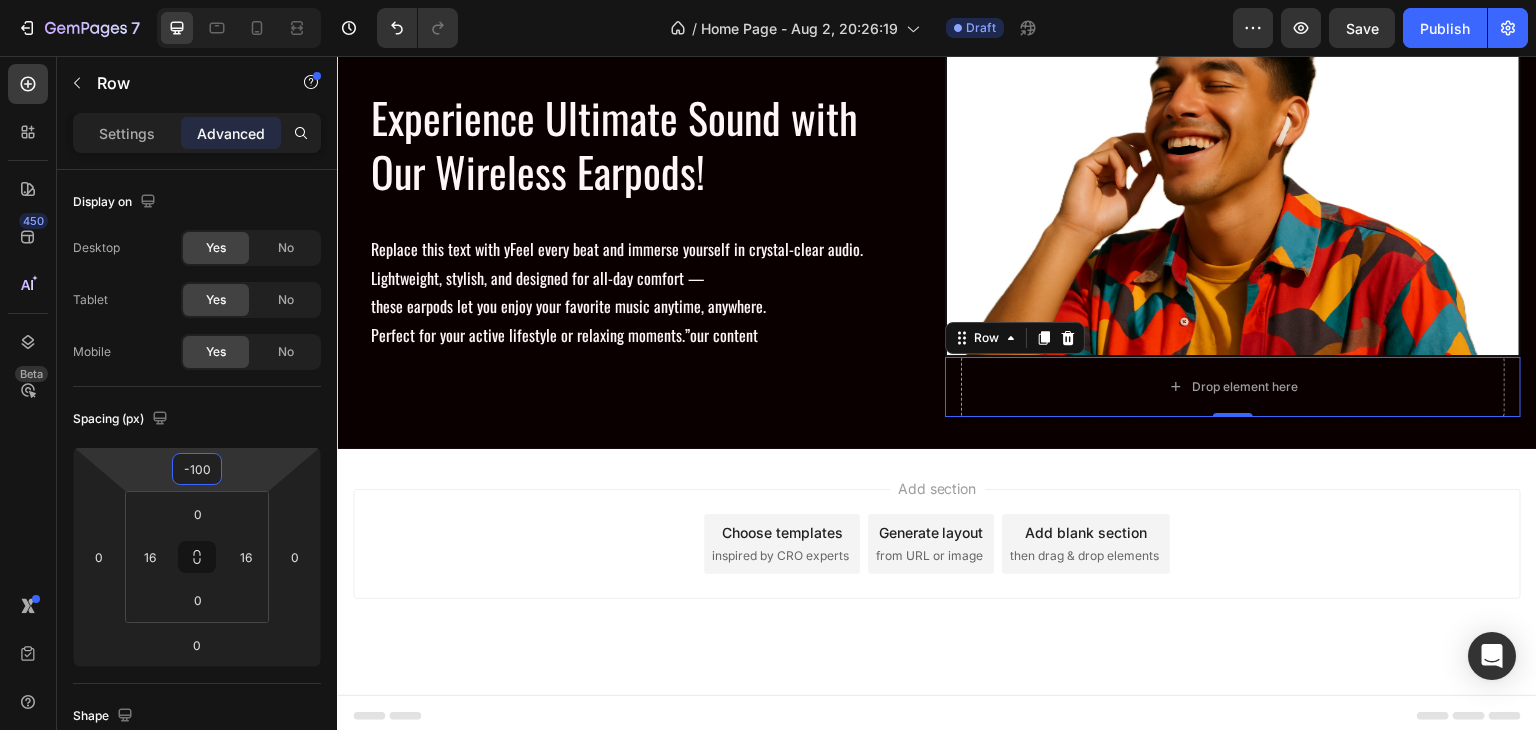 click on "Add section Choose templates inspired by CRO experts Generate layout from URL or image Add blank section then drag & drop elements" at bounding box center [937, 572] 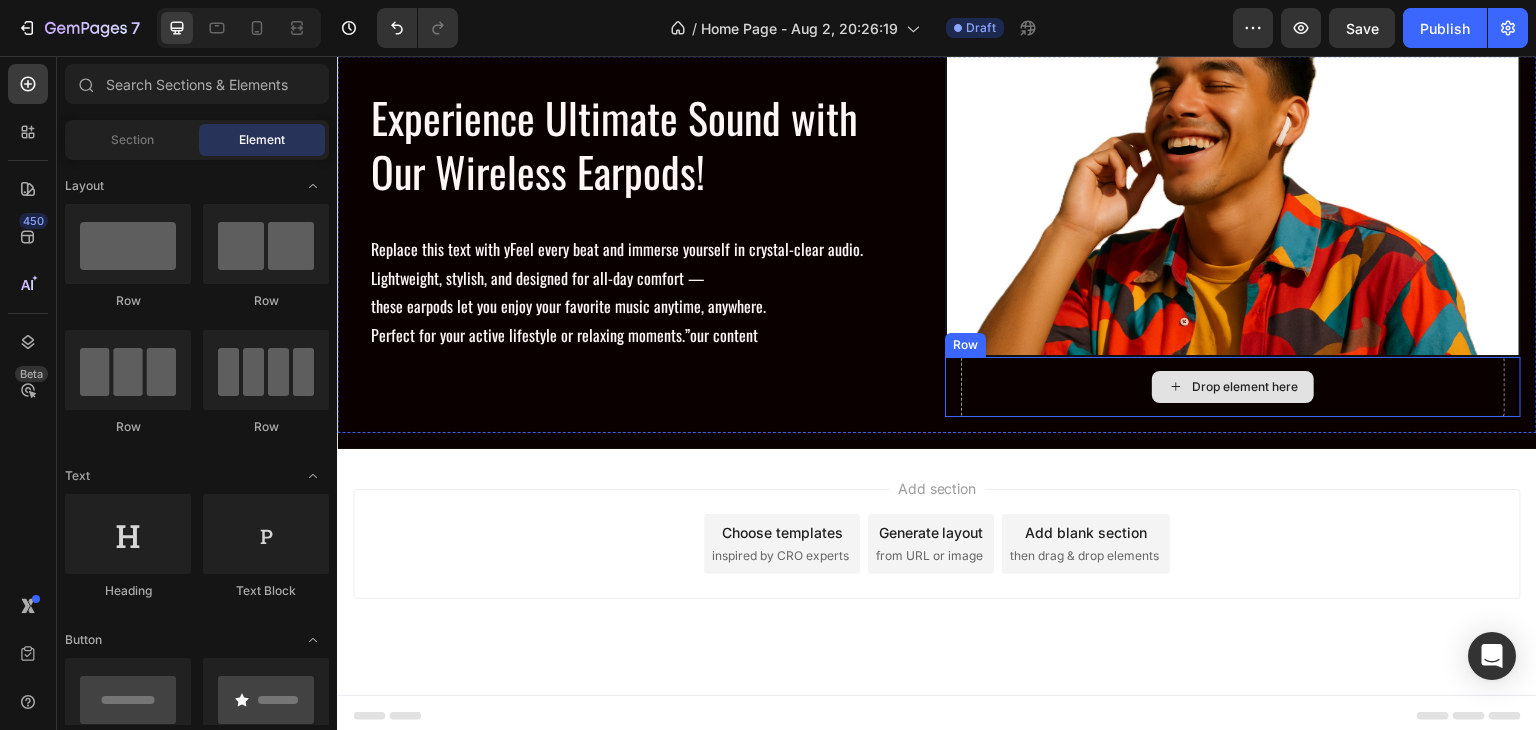 click 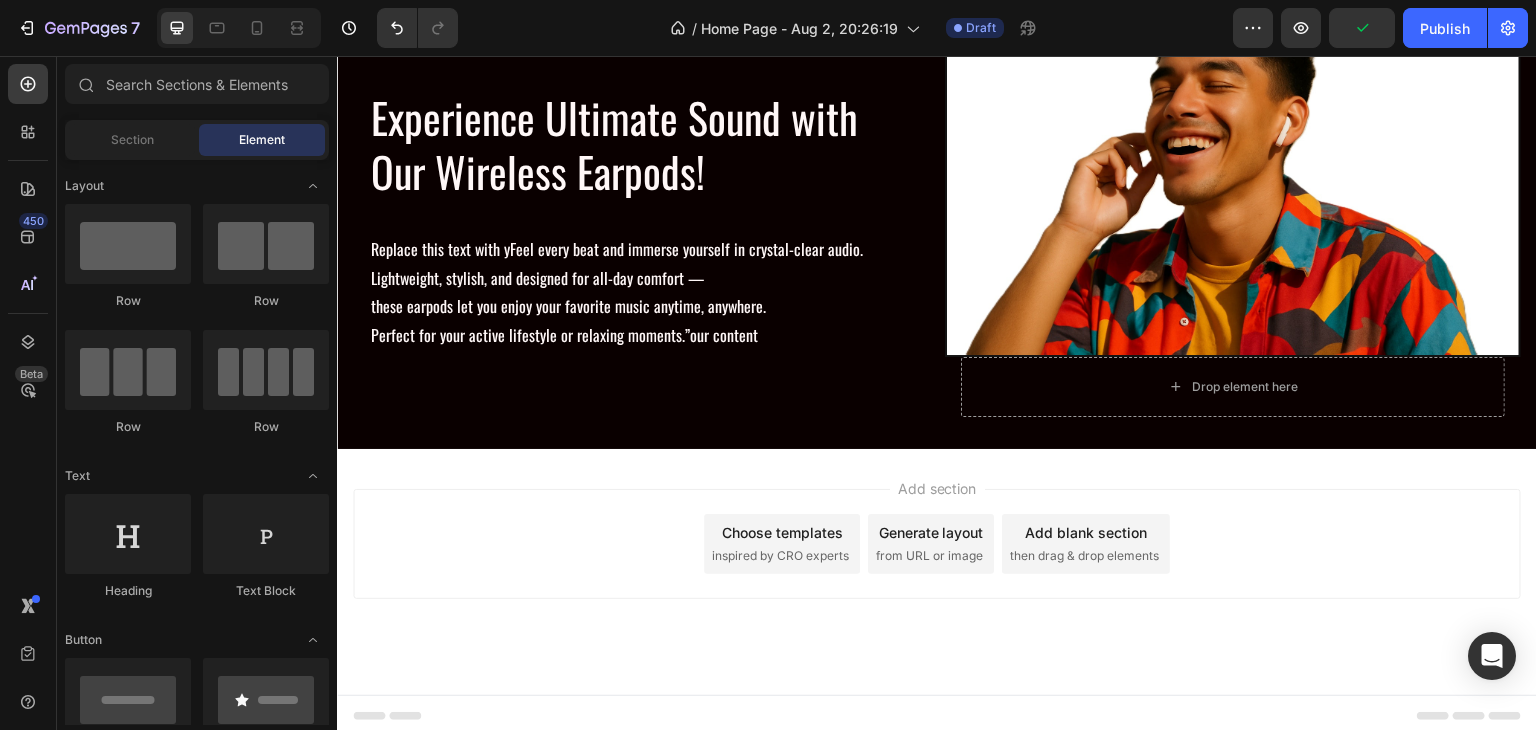 click on "Section Element" at bounding box center [197, 140] 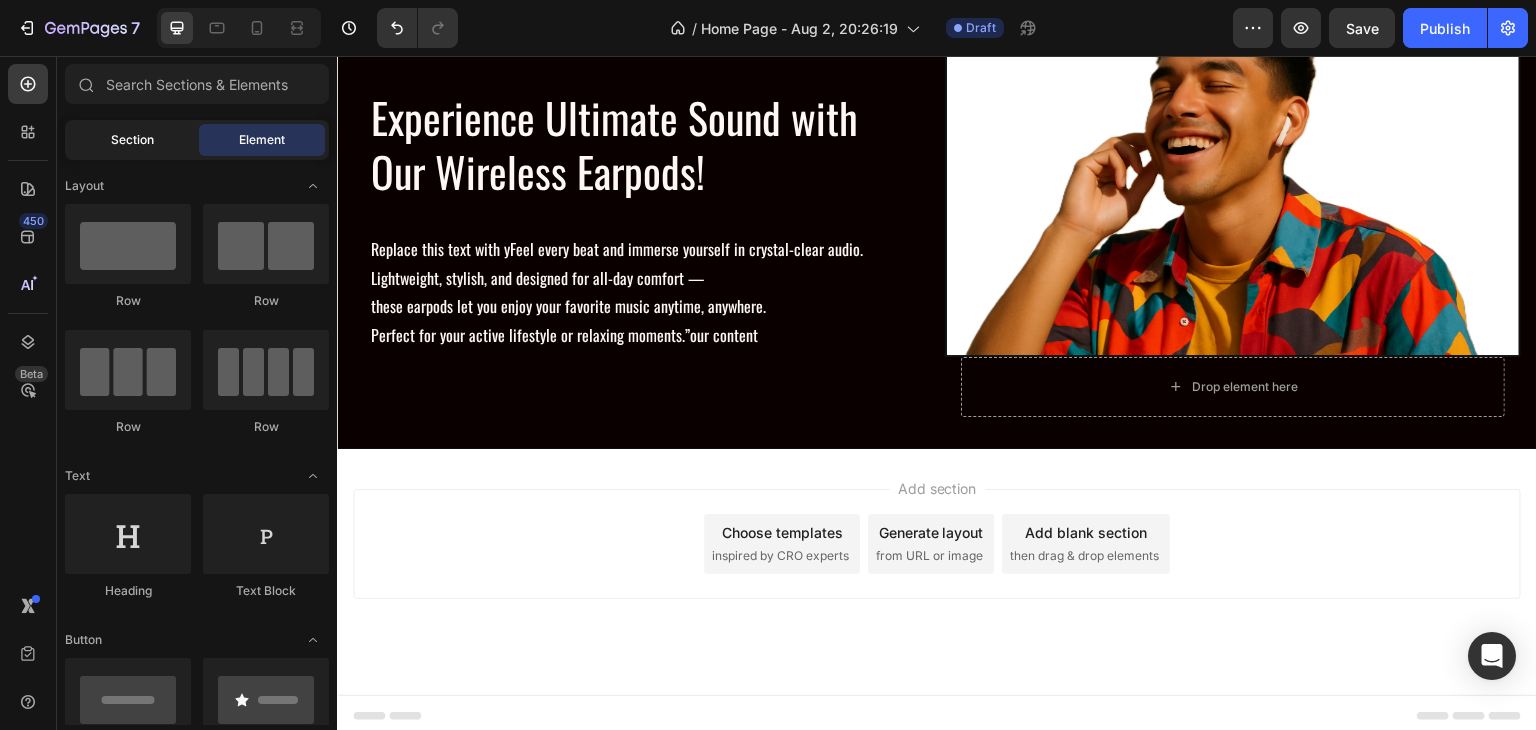 click on "Section" 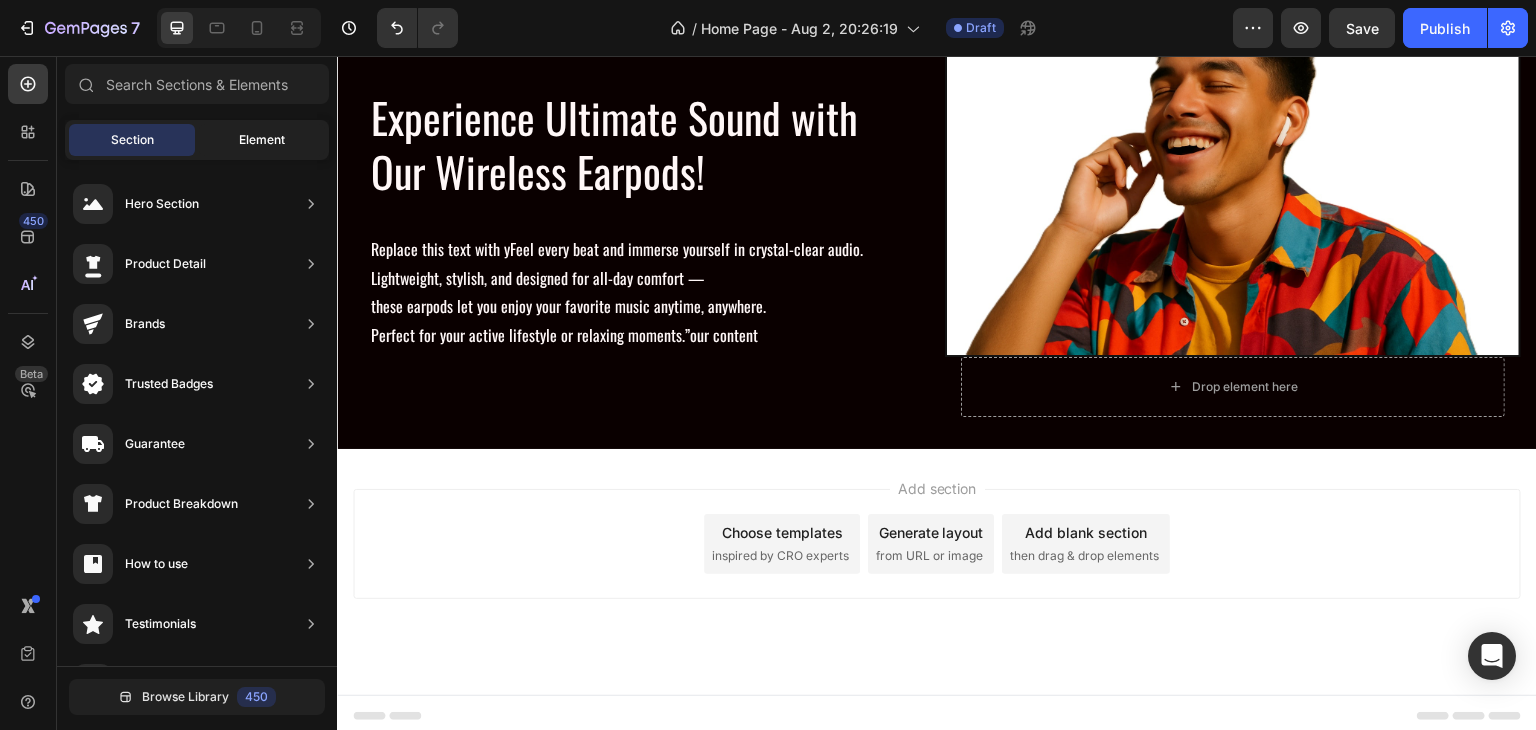 click on "Element" at bounding box center (262, 140) 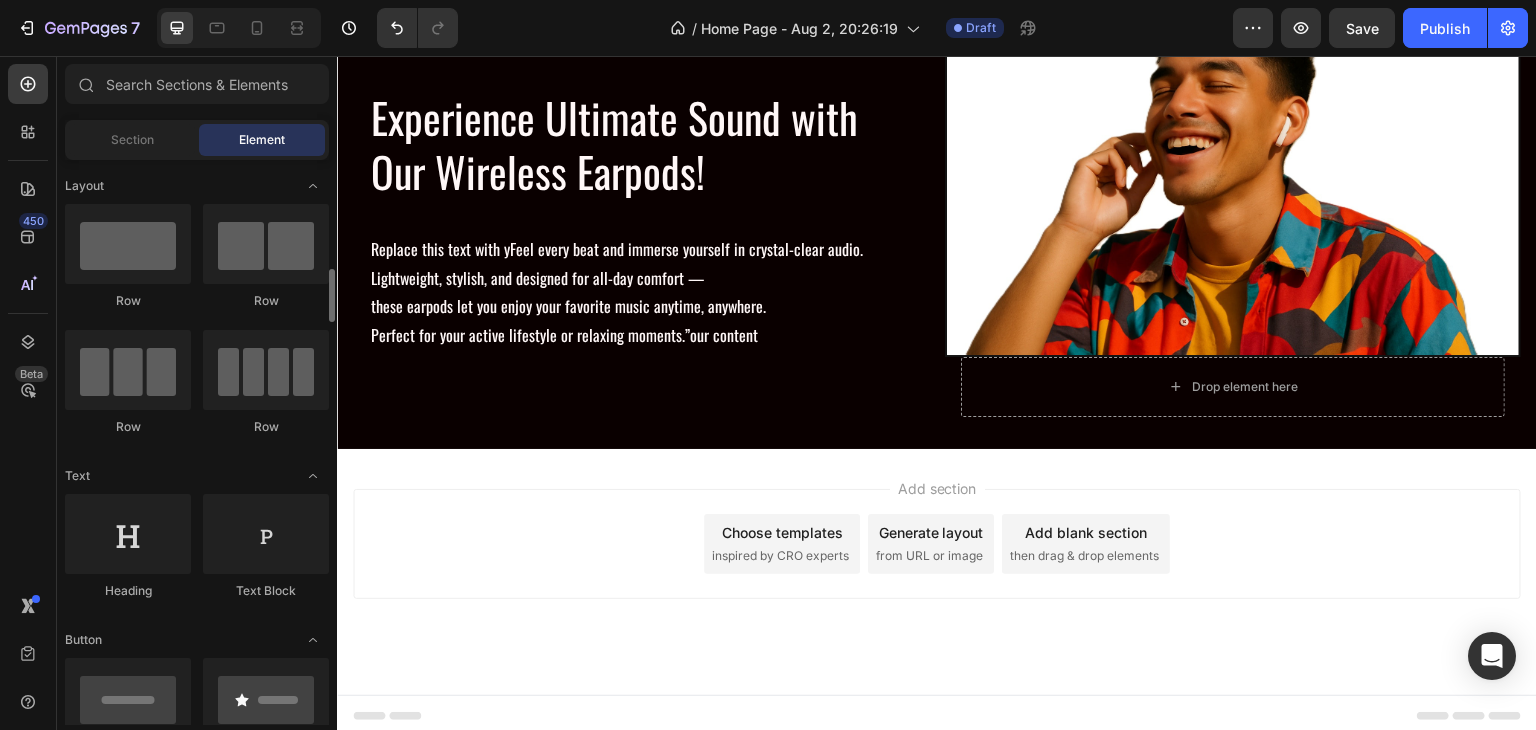 scroll, scrollTop: 100, scrollLeft: 0, axis: vertical 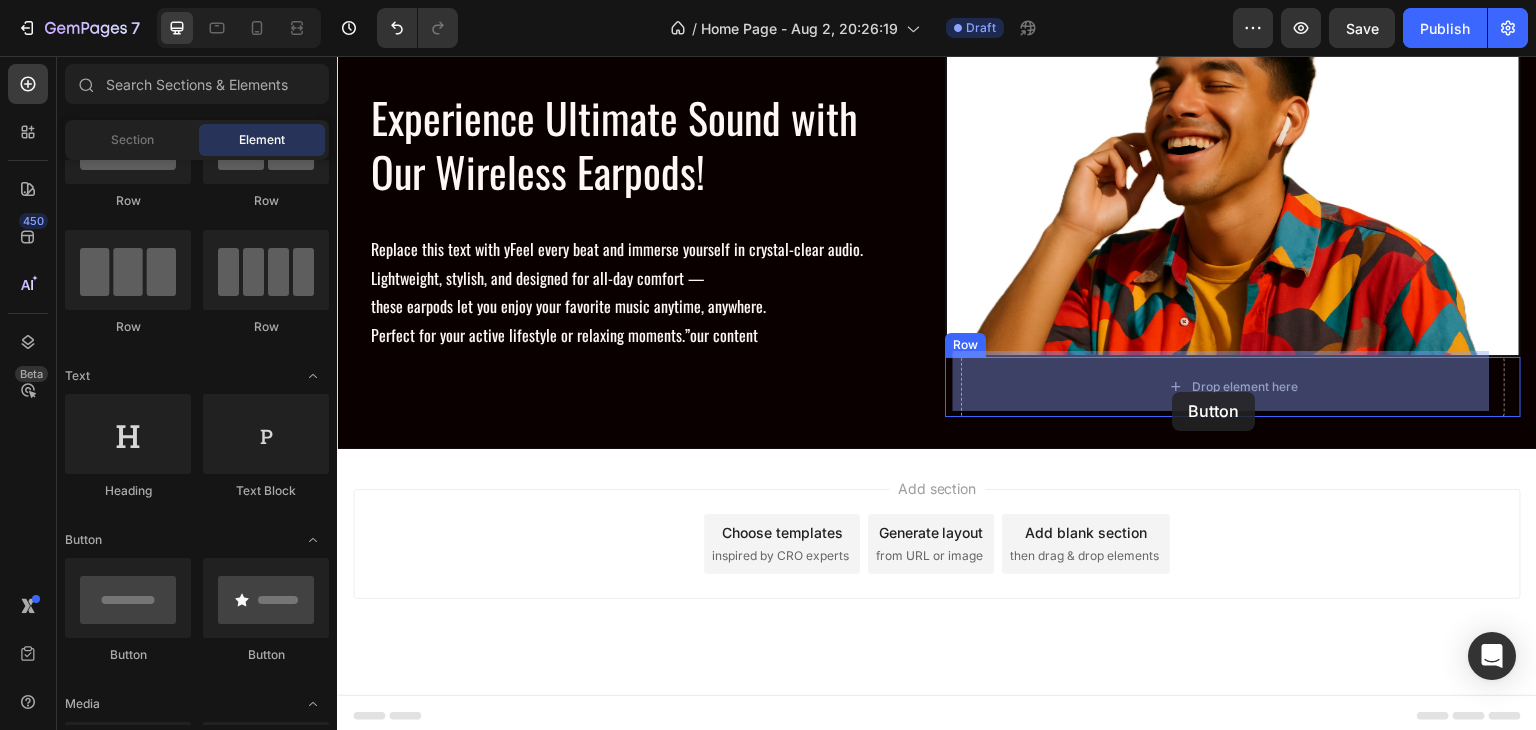 drag, startPoint x: 443, startPoint y: 670, endPoint x: 1173, endPoint y: 392, distance: 781.14276 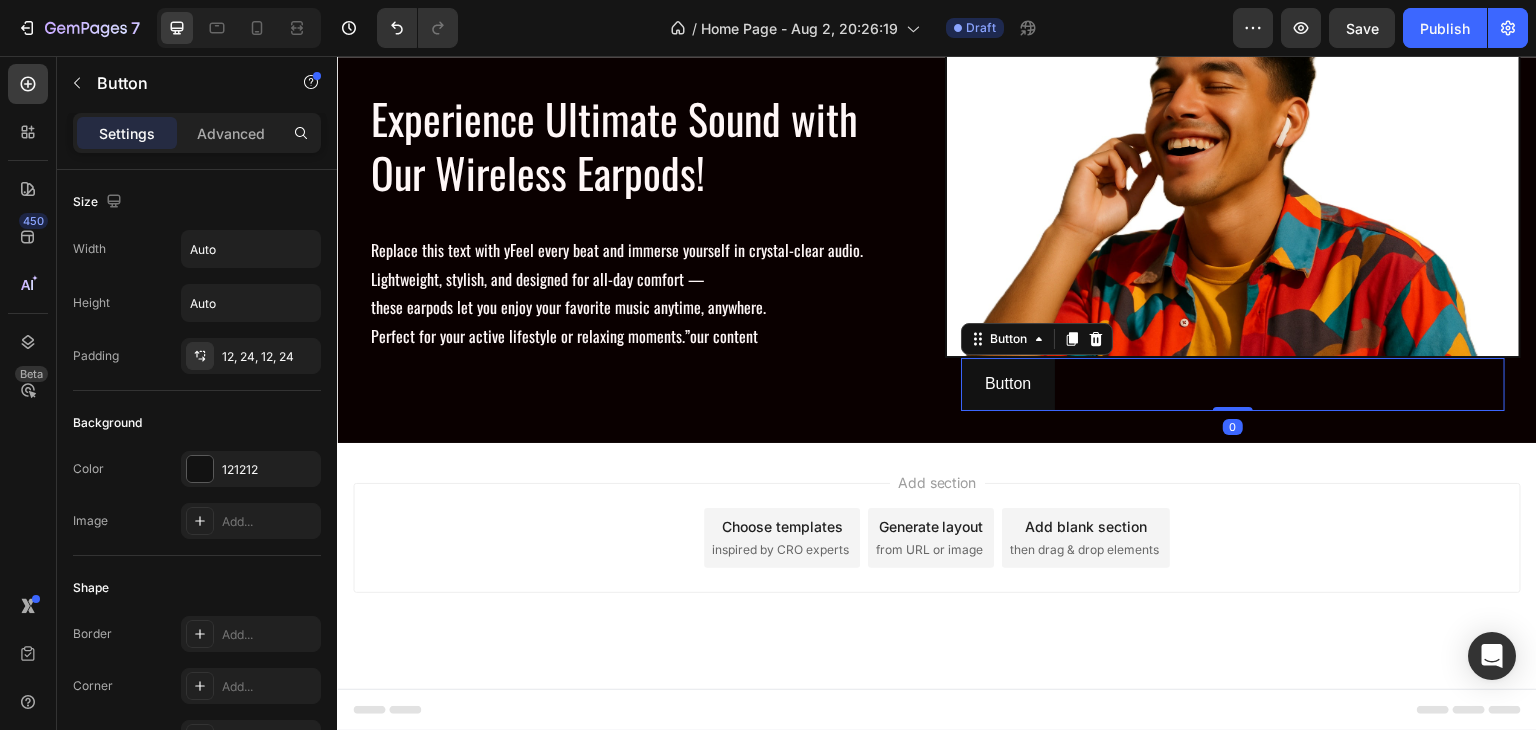 scroll, scrollTop: 2096, scrollLeft: 0, axis: vertical 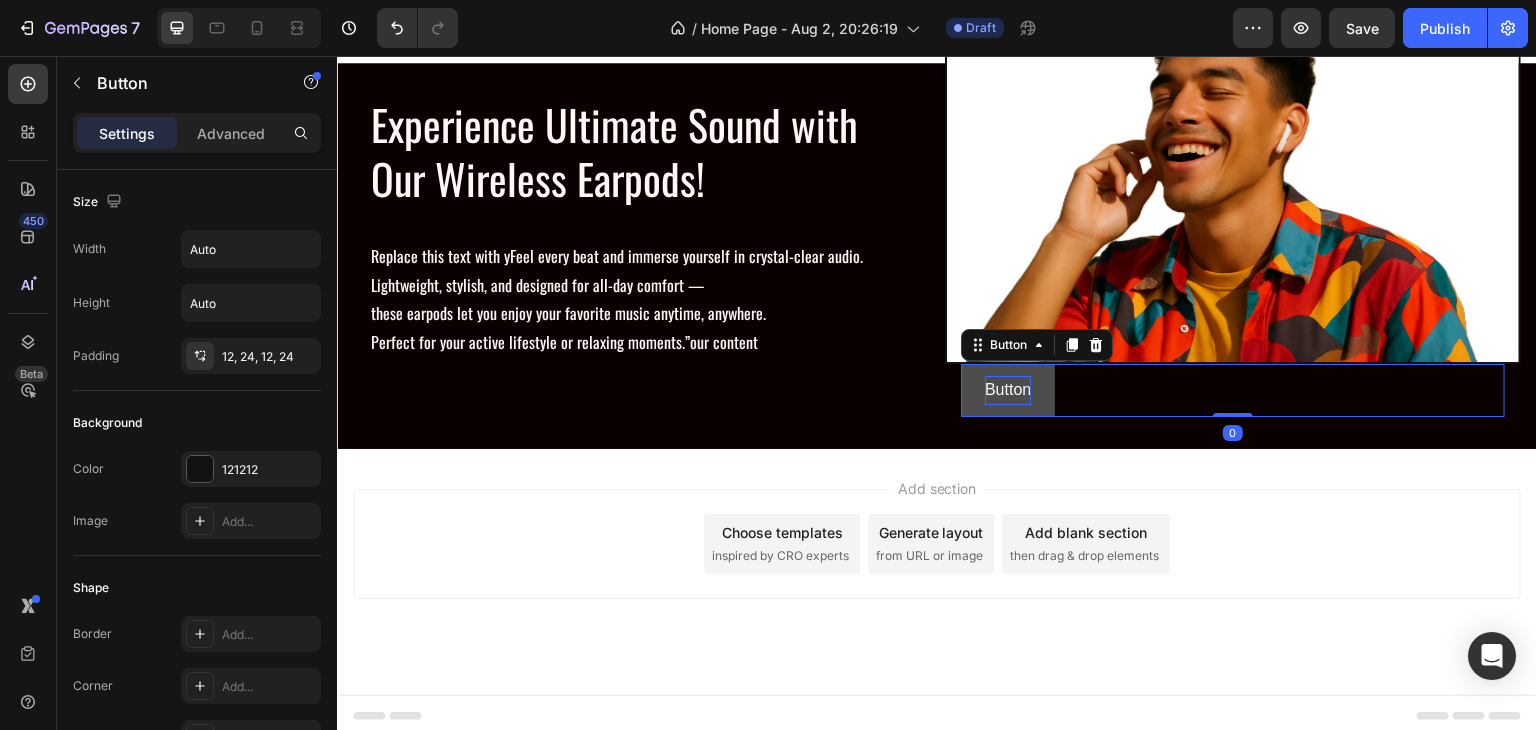 click on "Button" at bounding box center (1008, 390) 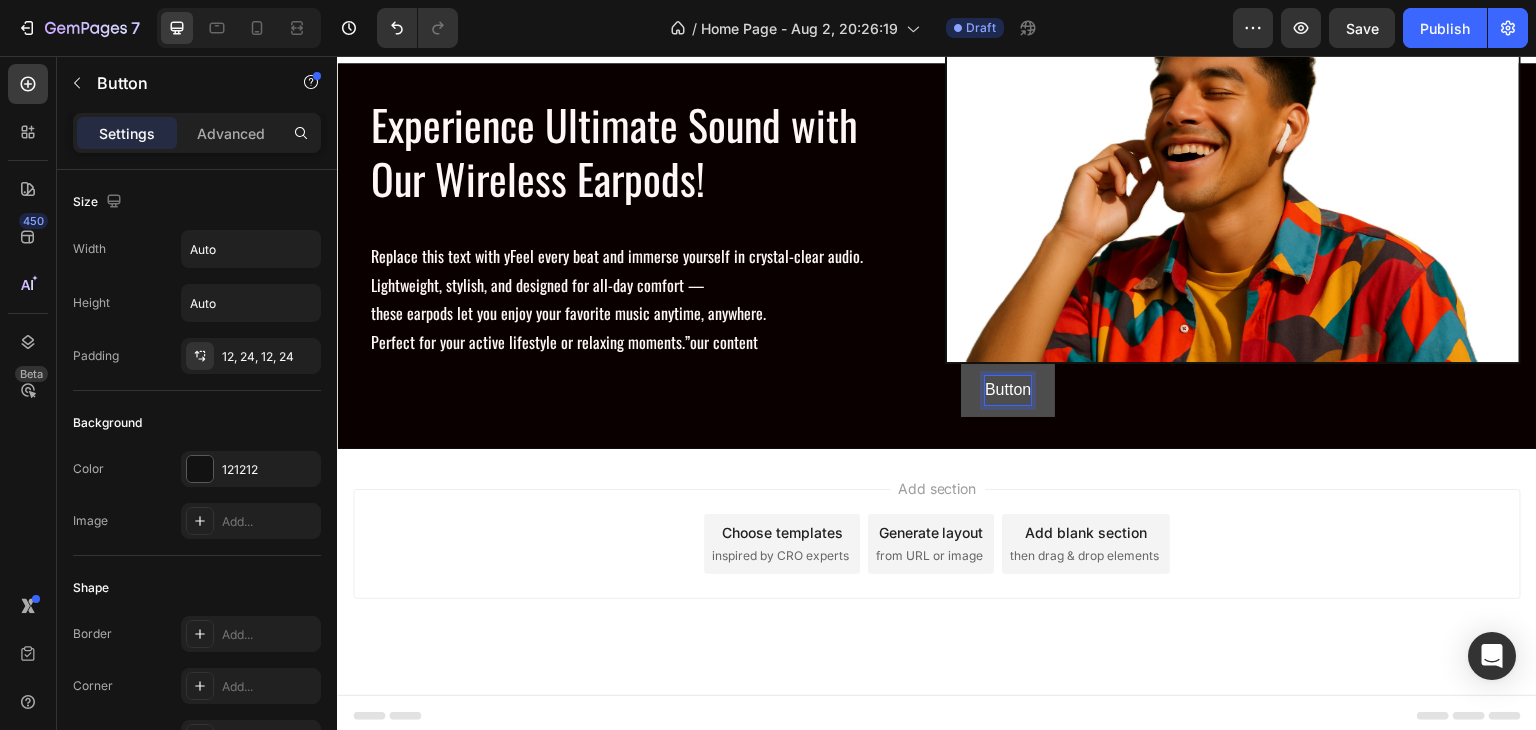 click on "Button" at bounding box center (1008, 390) 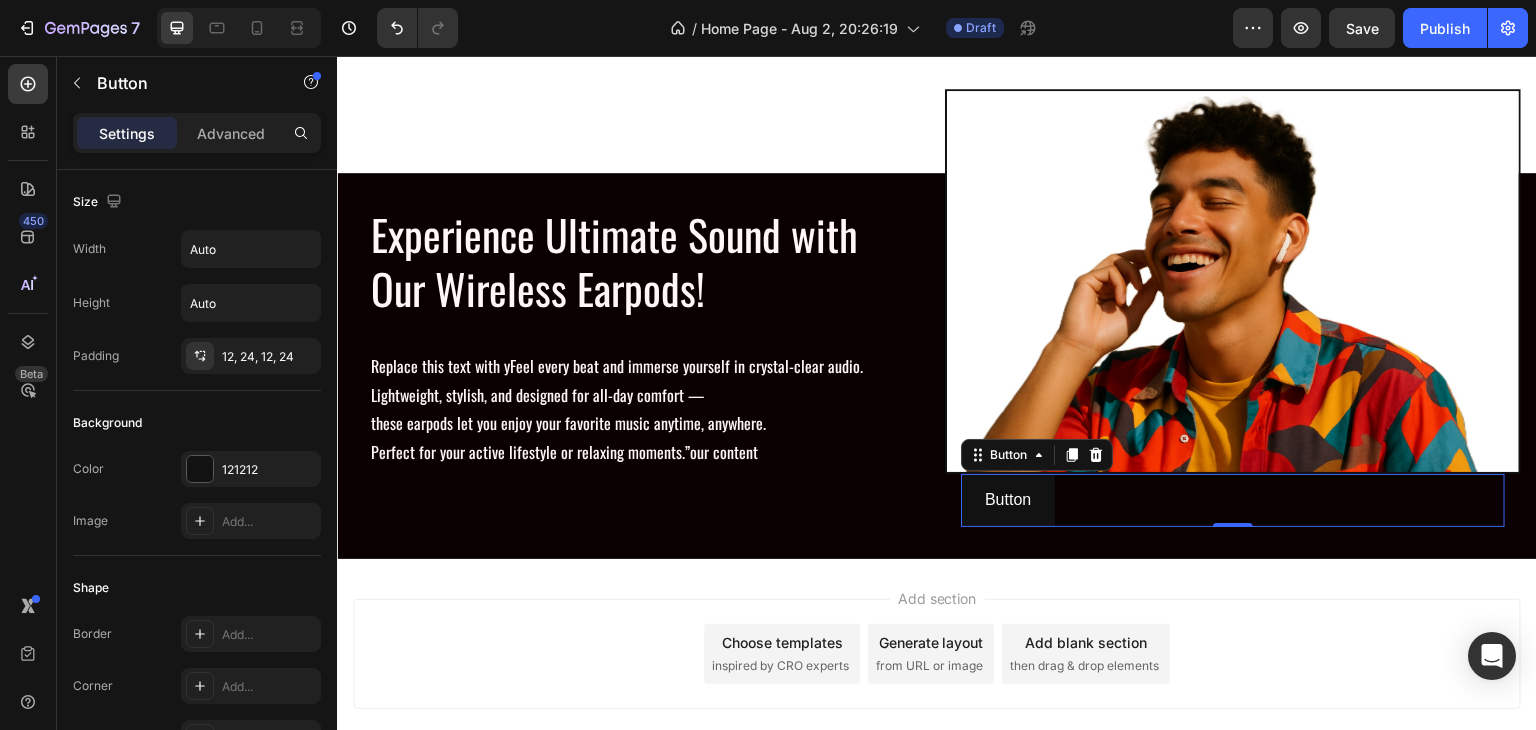 scroll, scrollTop: 1996, scrollLeft: 0, axis: vertical 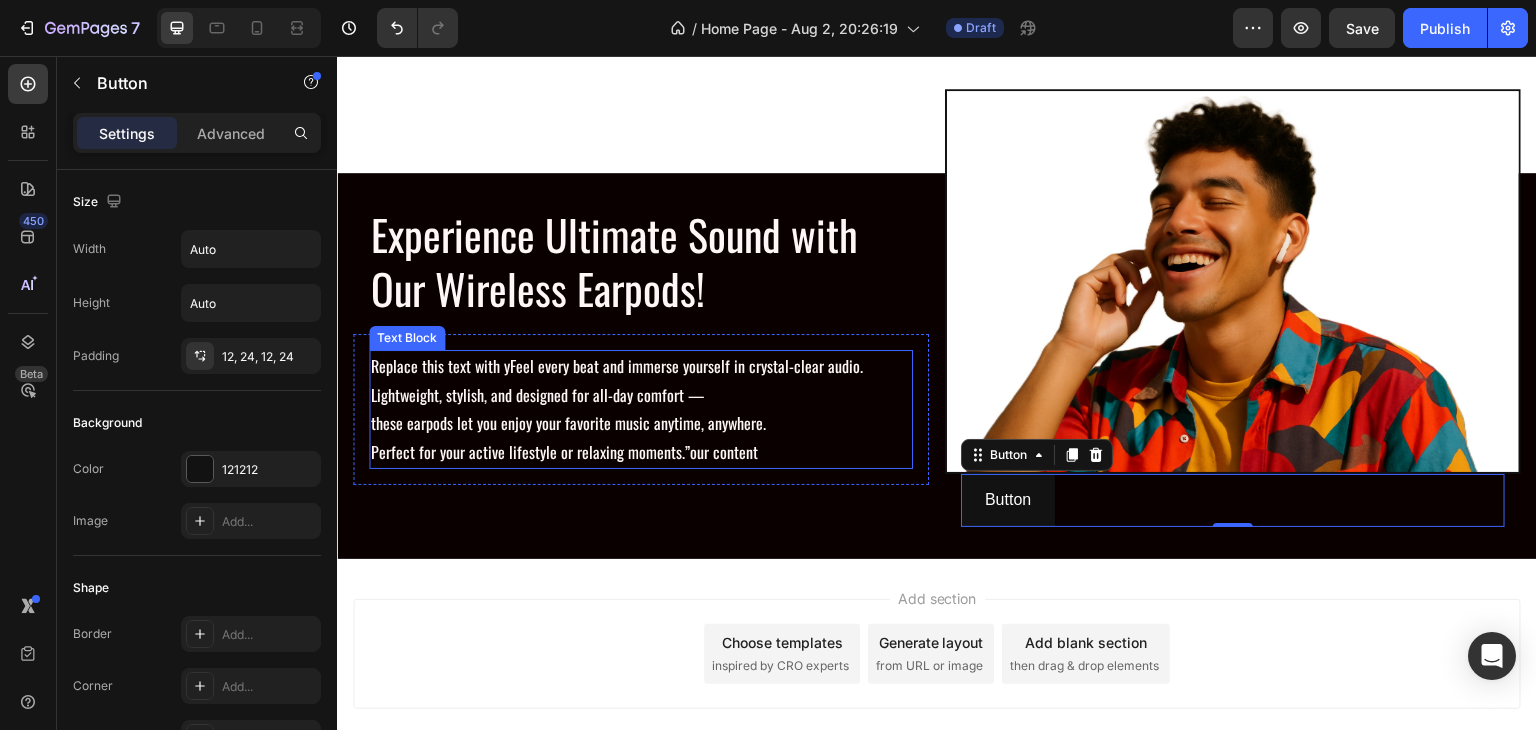 click on "Replace this text with yFeel every beat and immerse yourself in crystal-clear audio. Lightweight, stylish, and designed for all-day comfort — these earpods let you enjoy your favorite music anytime, anywhere. Perfect for your active lifestyle or relaxing moments.”our content" at bounding box center [641, 409] 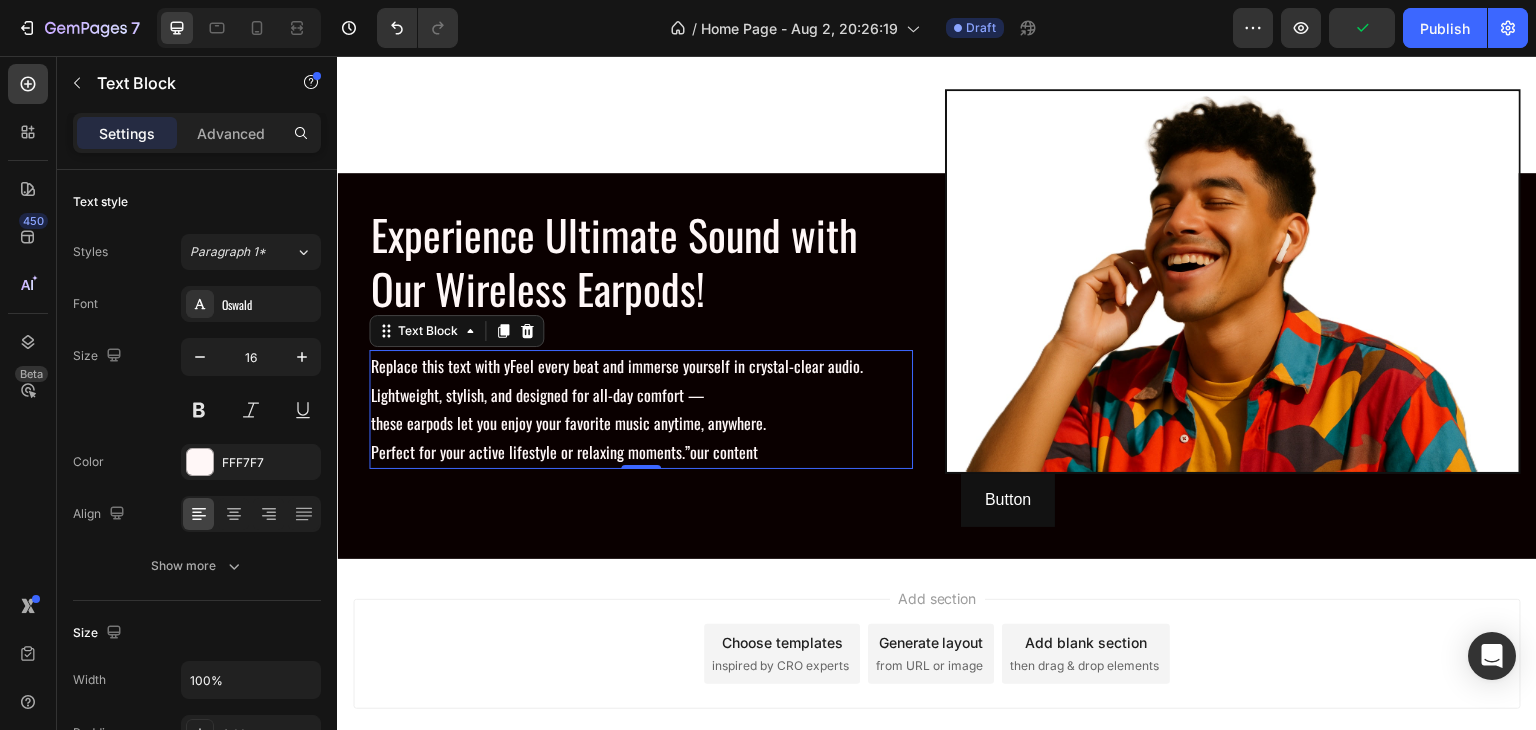 click on "Replace this text with yFeel every beat and immerse yourself in crystal-clear audio. Lightweight, stylish, and designed for all-day comfort — these earpods let you enjoy your favorite music anytime, anywhere. Perfect for your active lifestyle or relaxing moments.”our content" at bounding box center (641, 409) 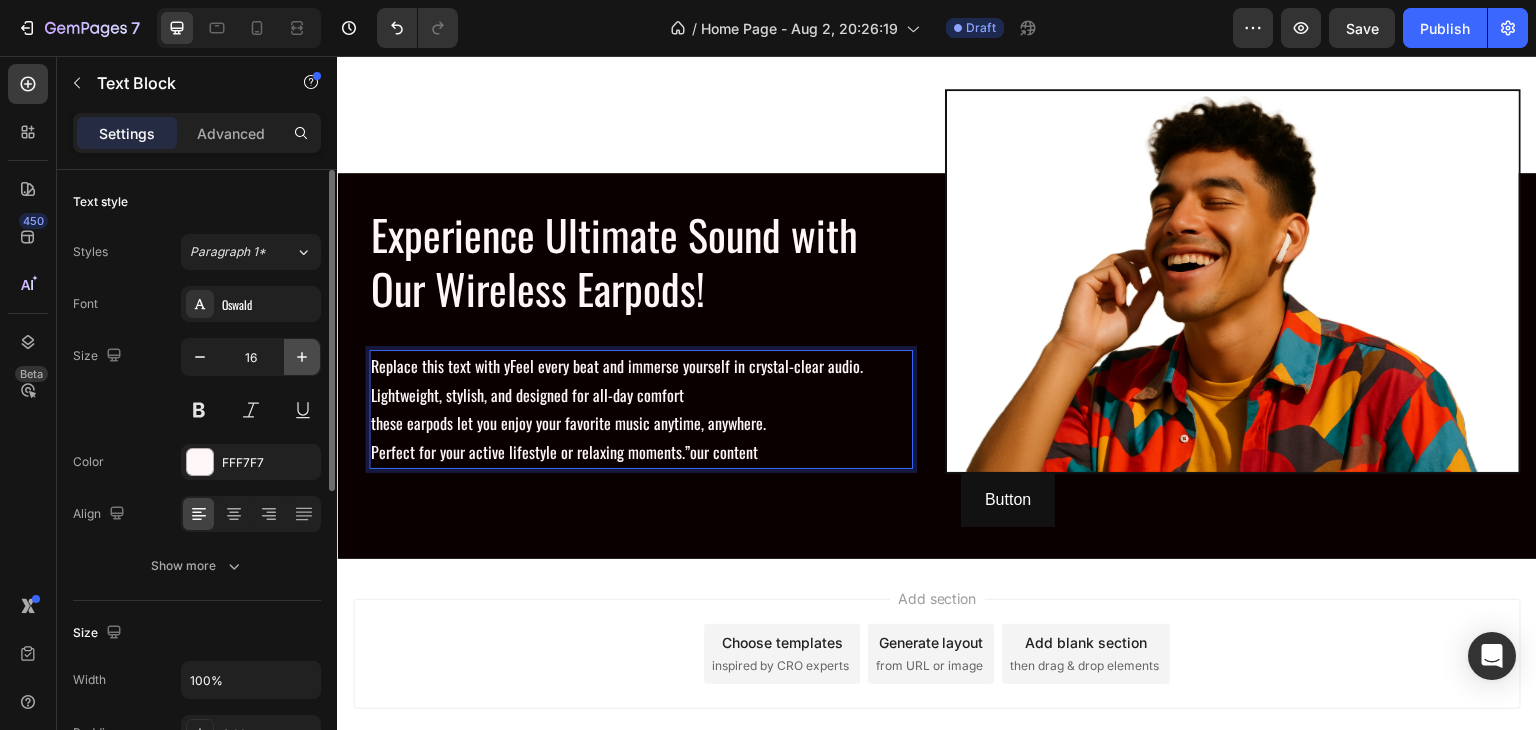click 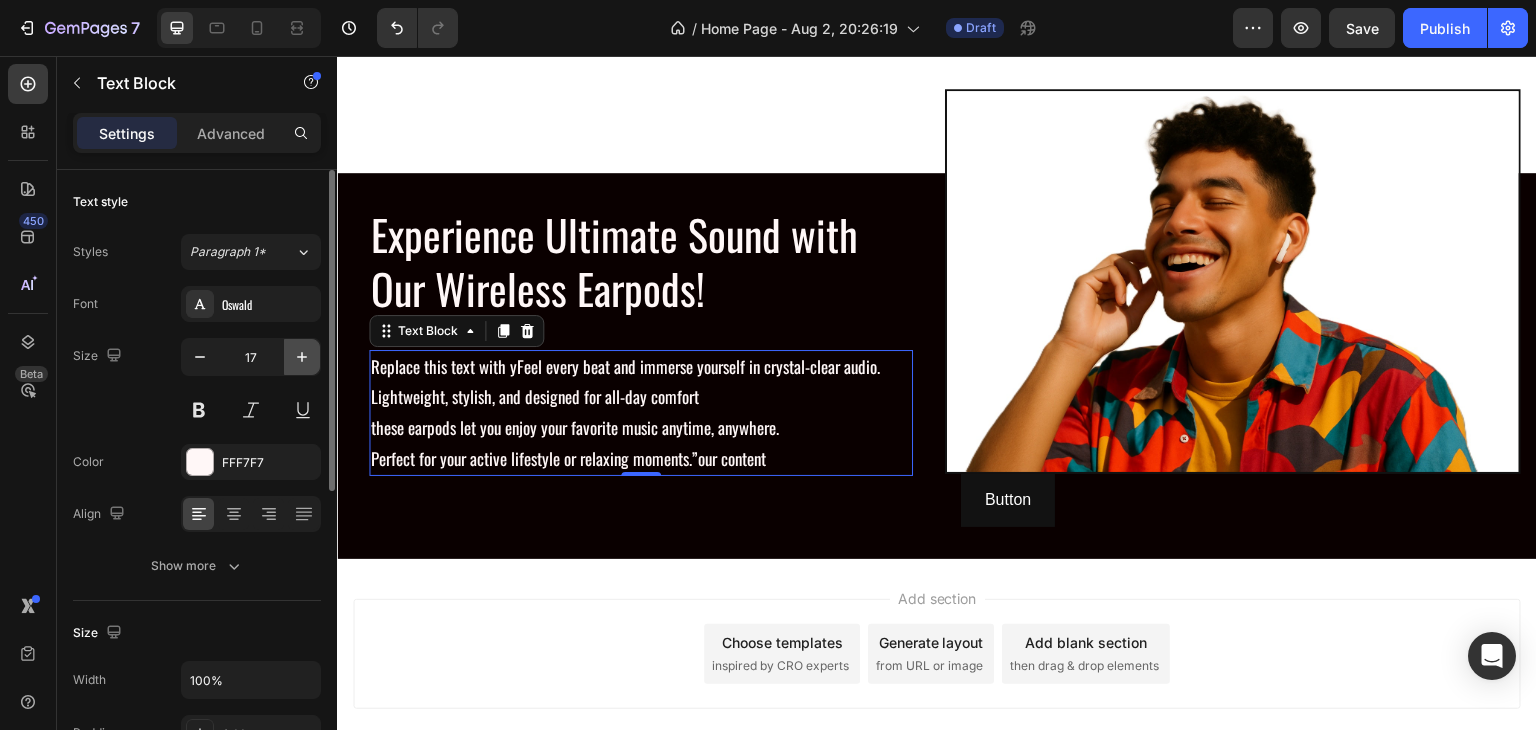 click 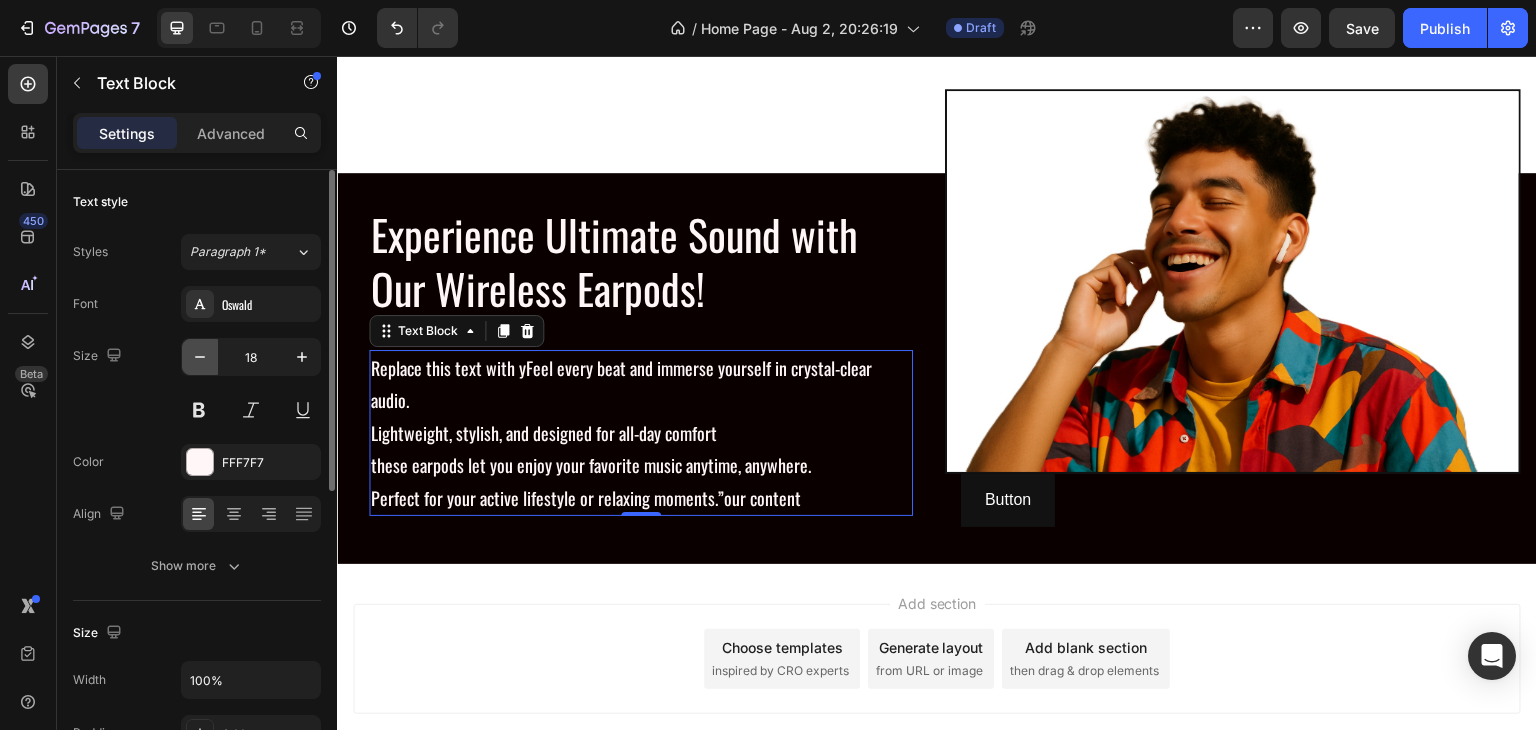 click 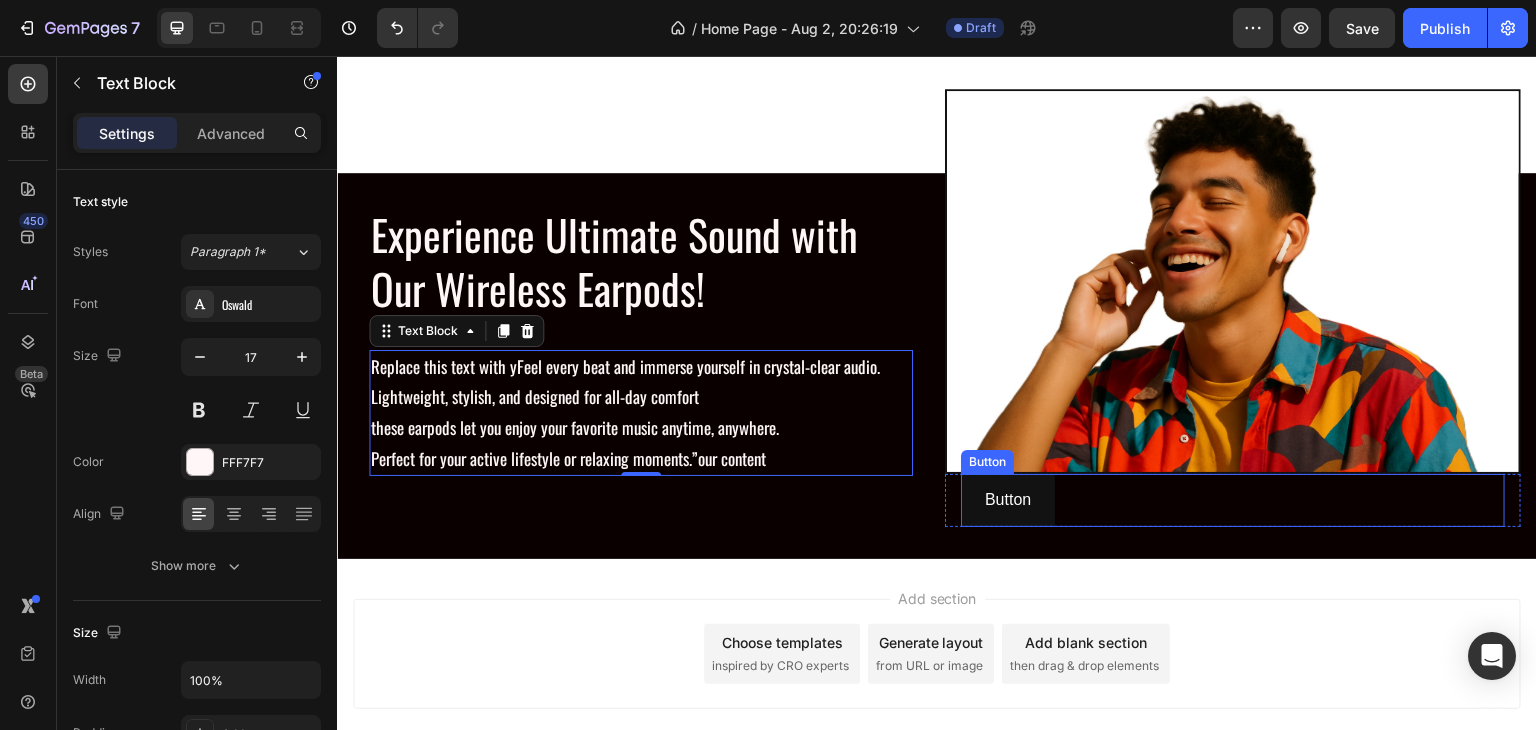 click on "Button Button" at bounding box center (1233, 500) 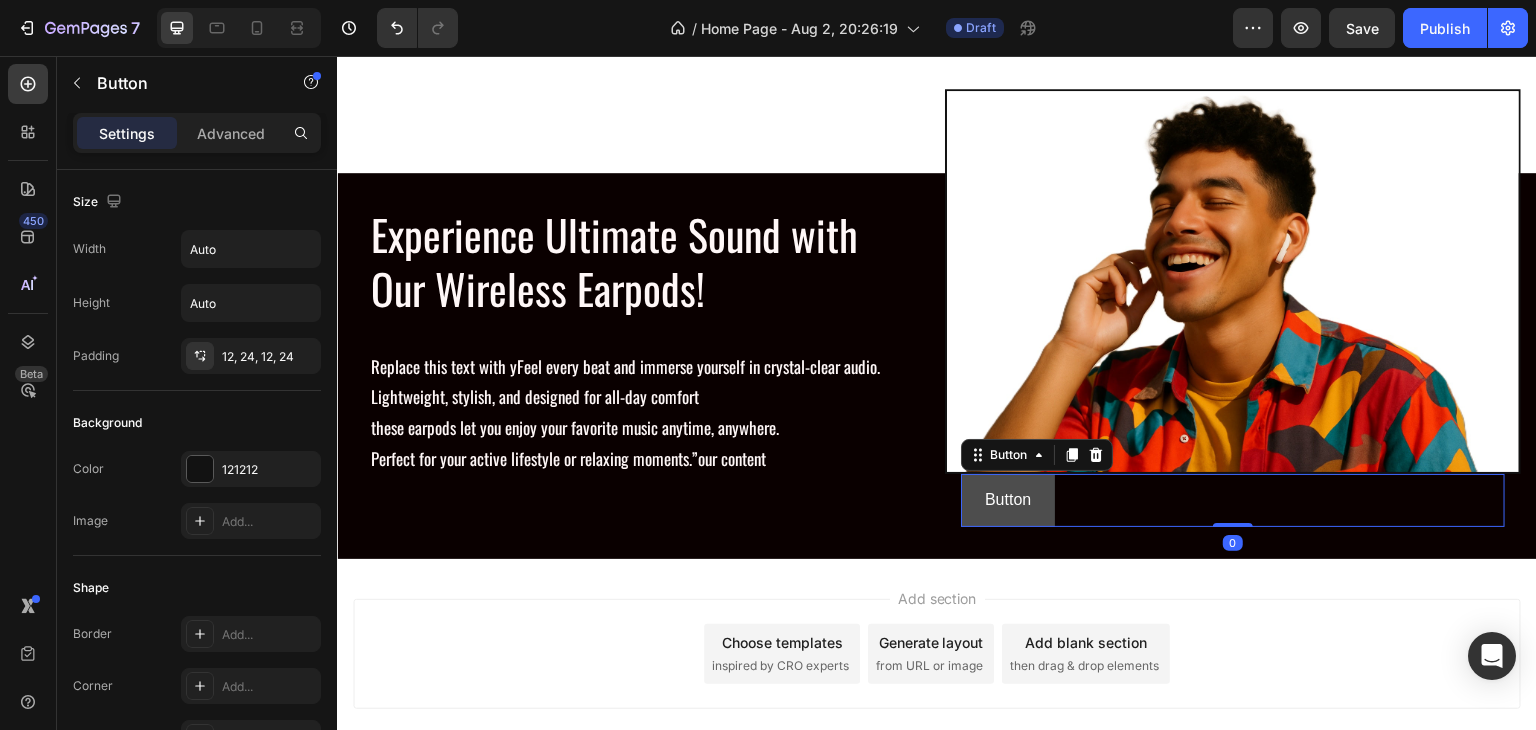 click on "Button" at bounding box center [1008, 500] 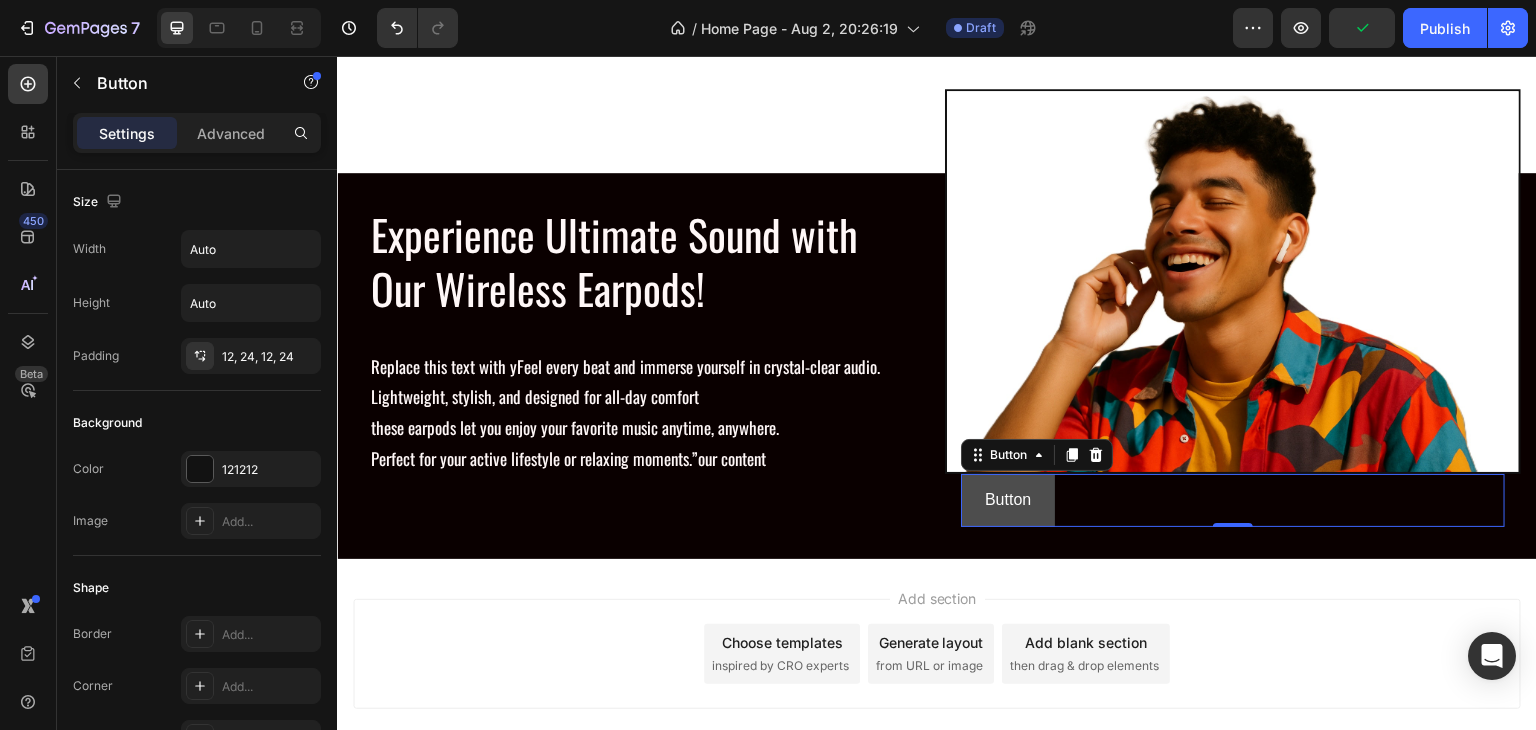 click on "Button" at bounding box center [1008, 500] 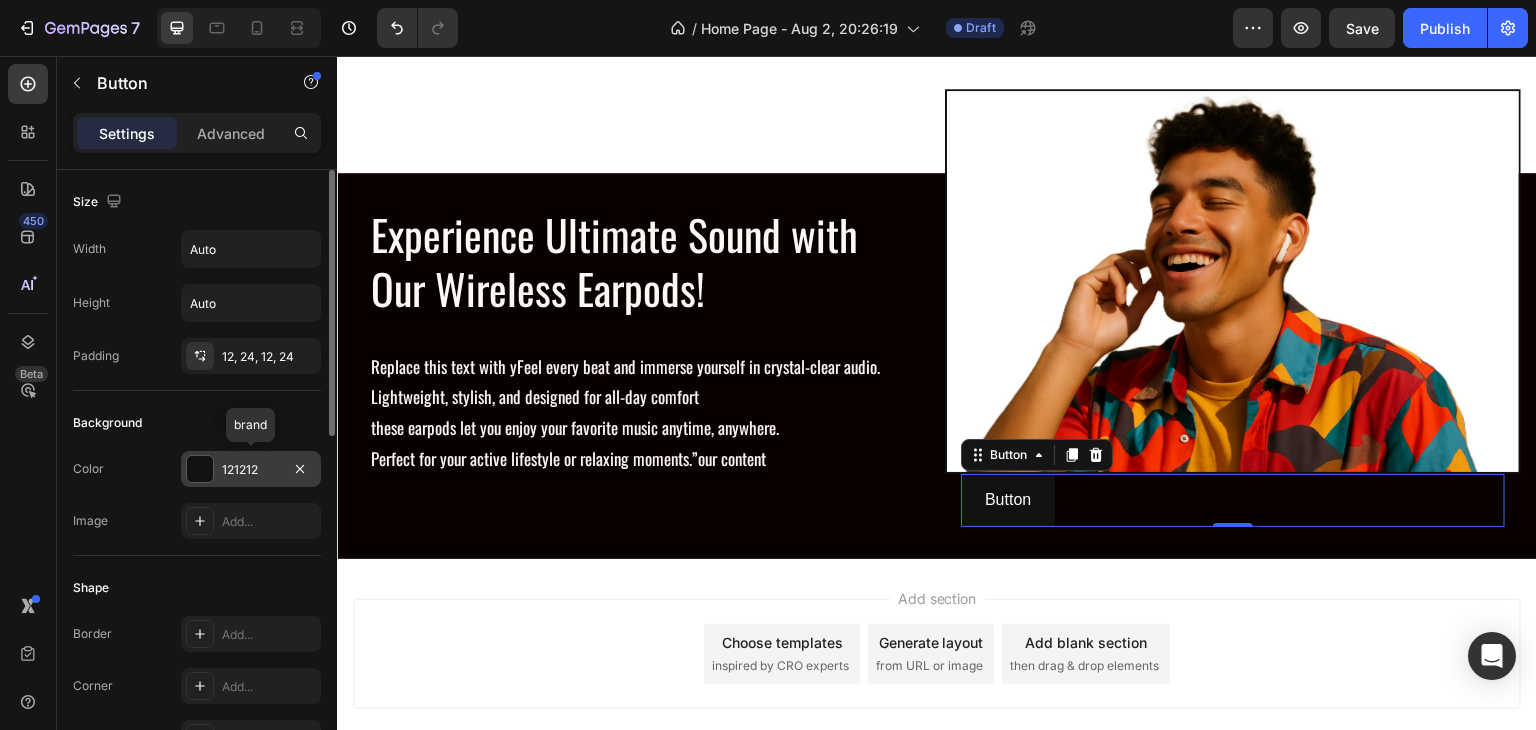 click on "121212" at bounding box center (251, 470) 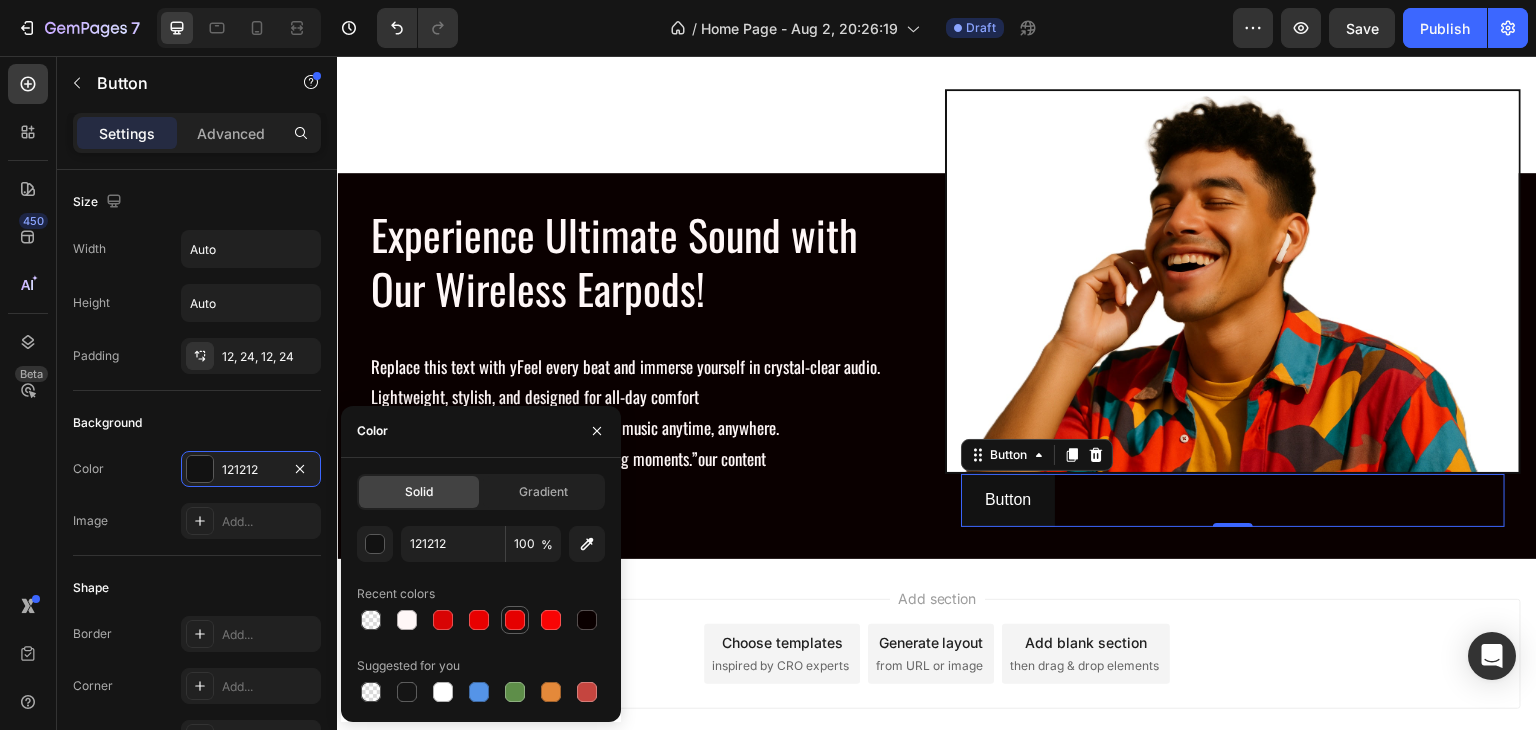 click at bounding box center [515, 620] 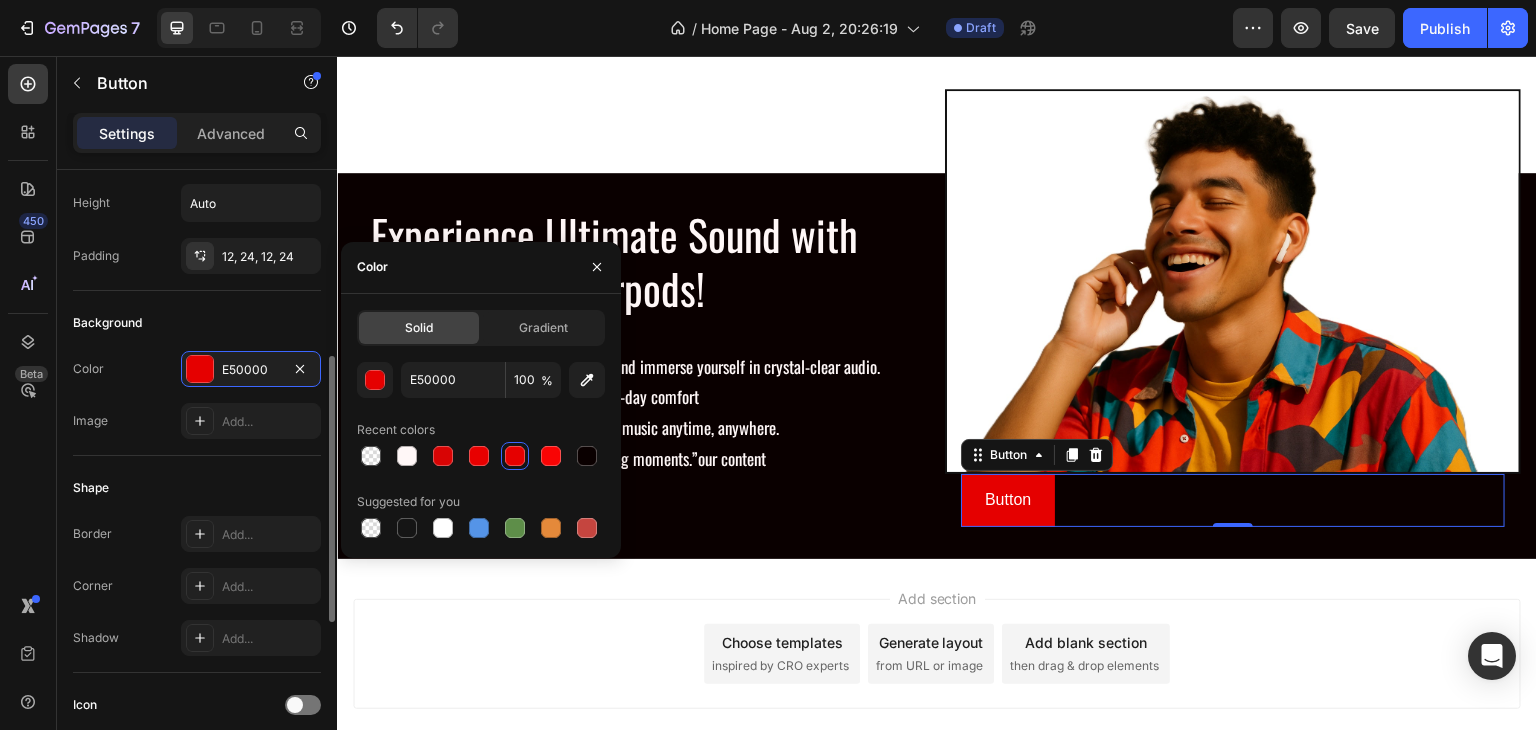 scroll, scrollTop: 200, scrollLeft: 0, axis: vertical 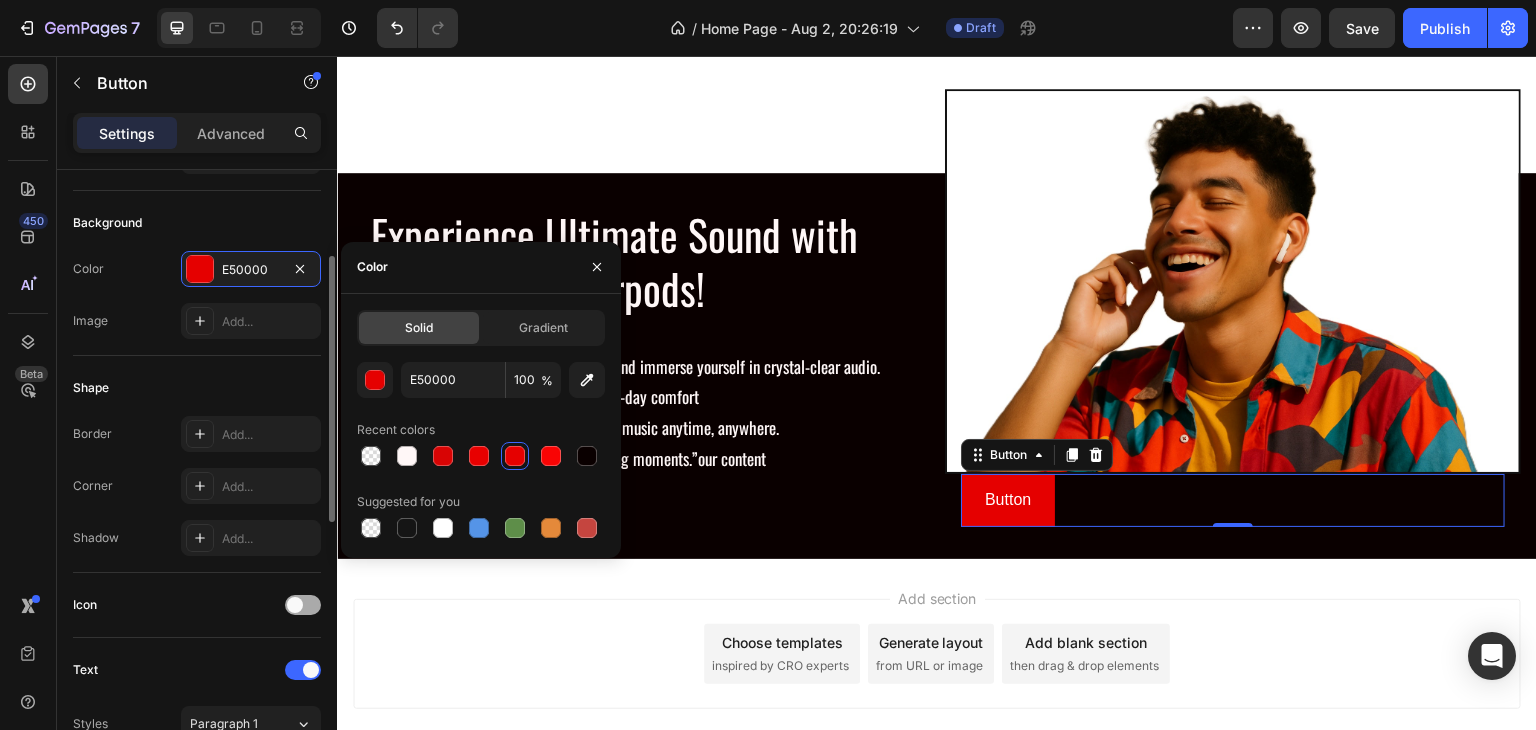 click at bounding box center [295, 605] 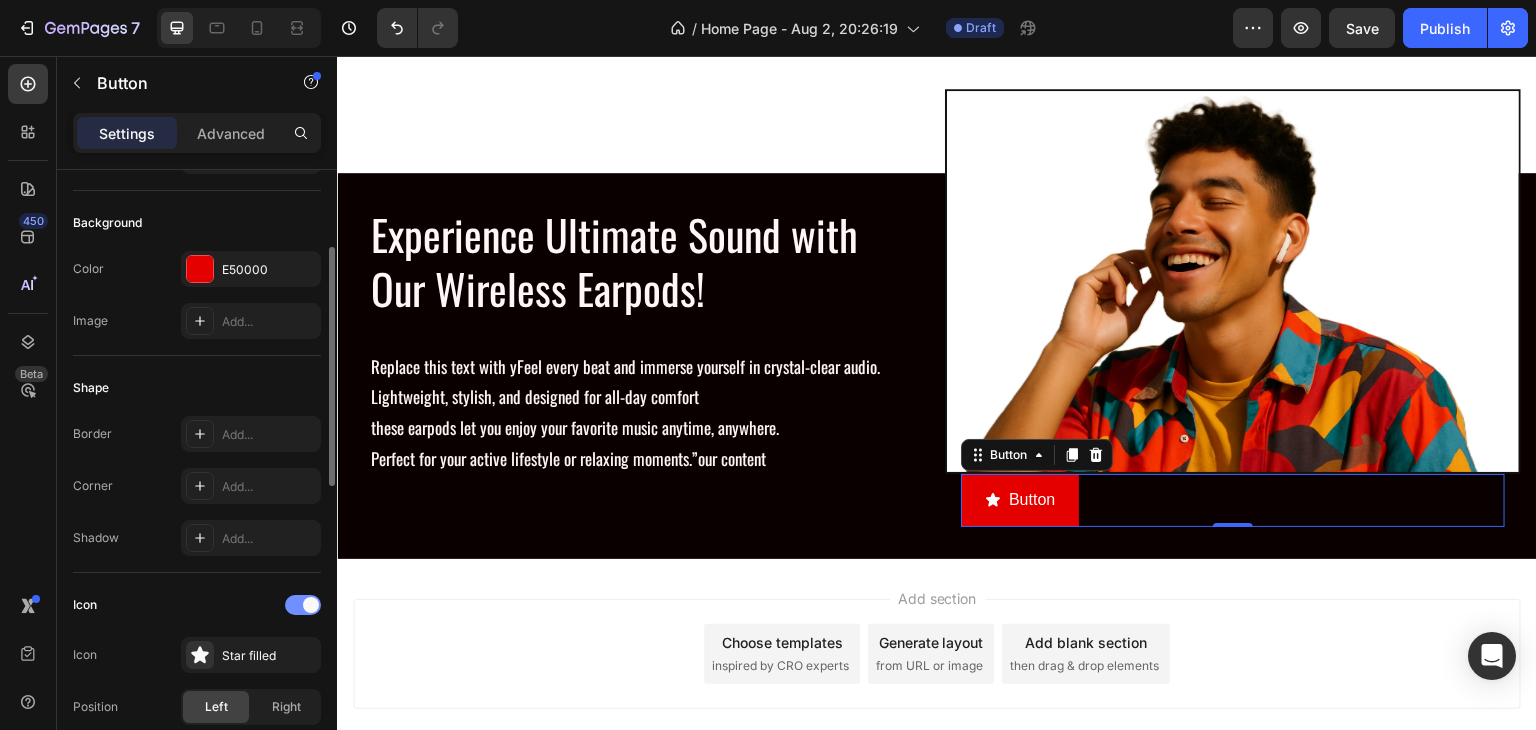 click at bounding box center (303, 605) 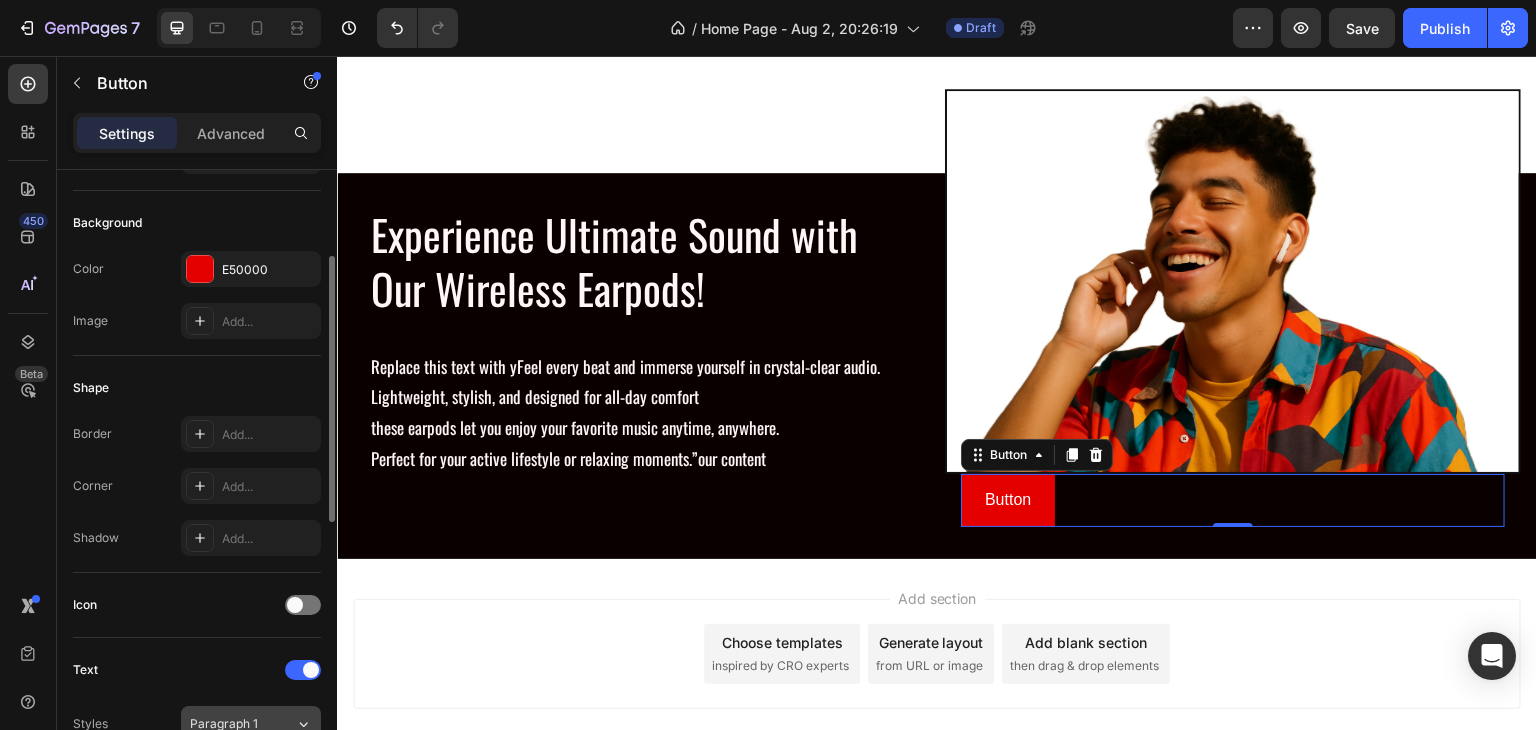 scroll, scrollTop: 400, scrollLeft: 0, axis: vertical 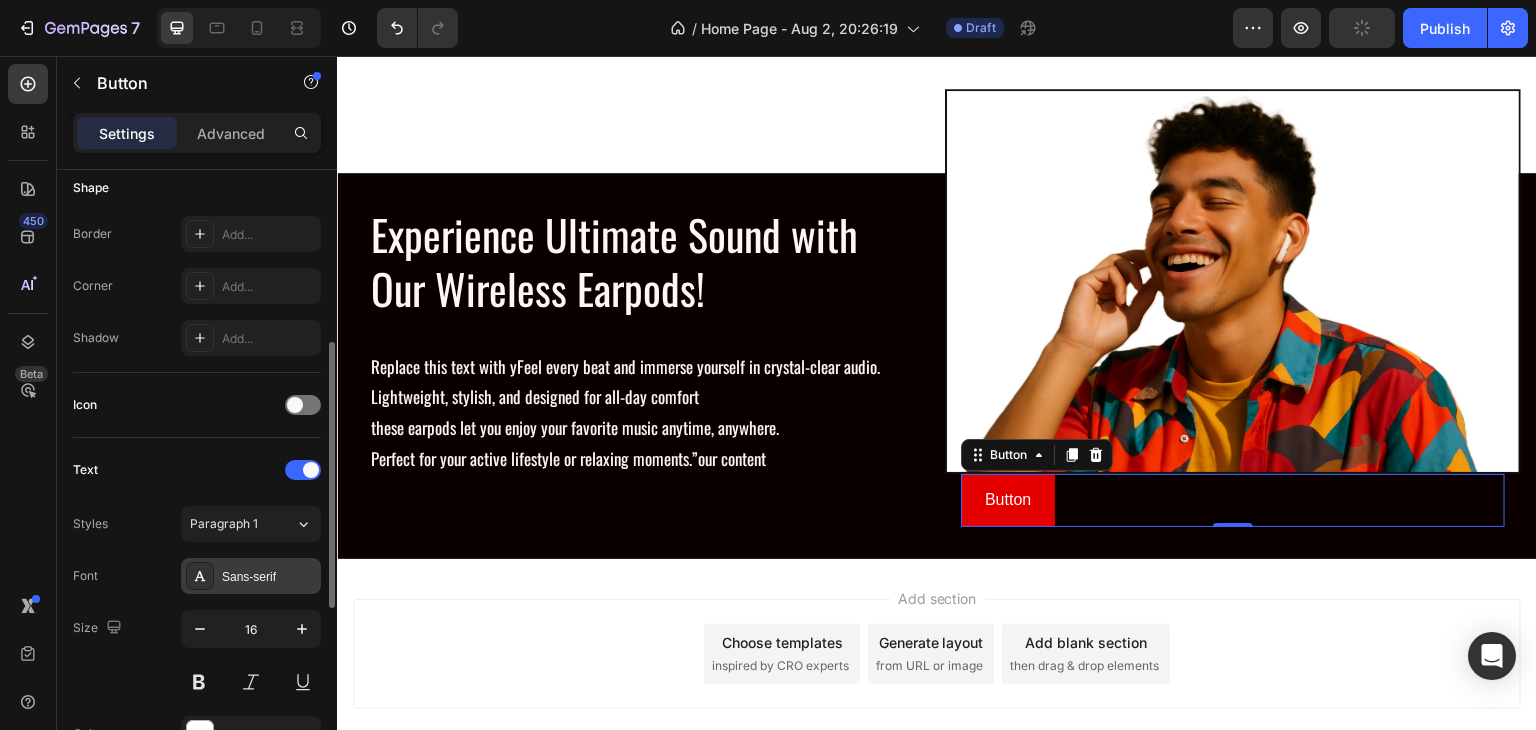 click on "Sans-serif" at bounding box center [269, 577] 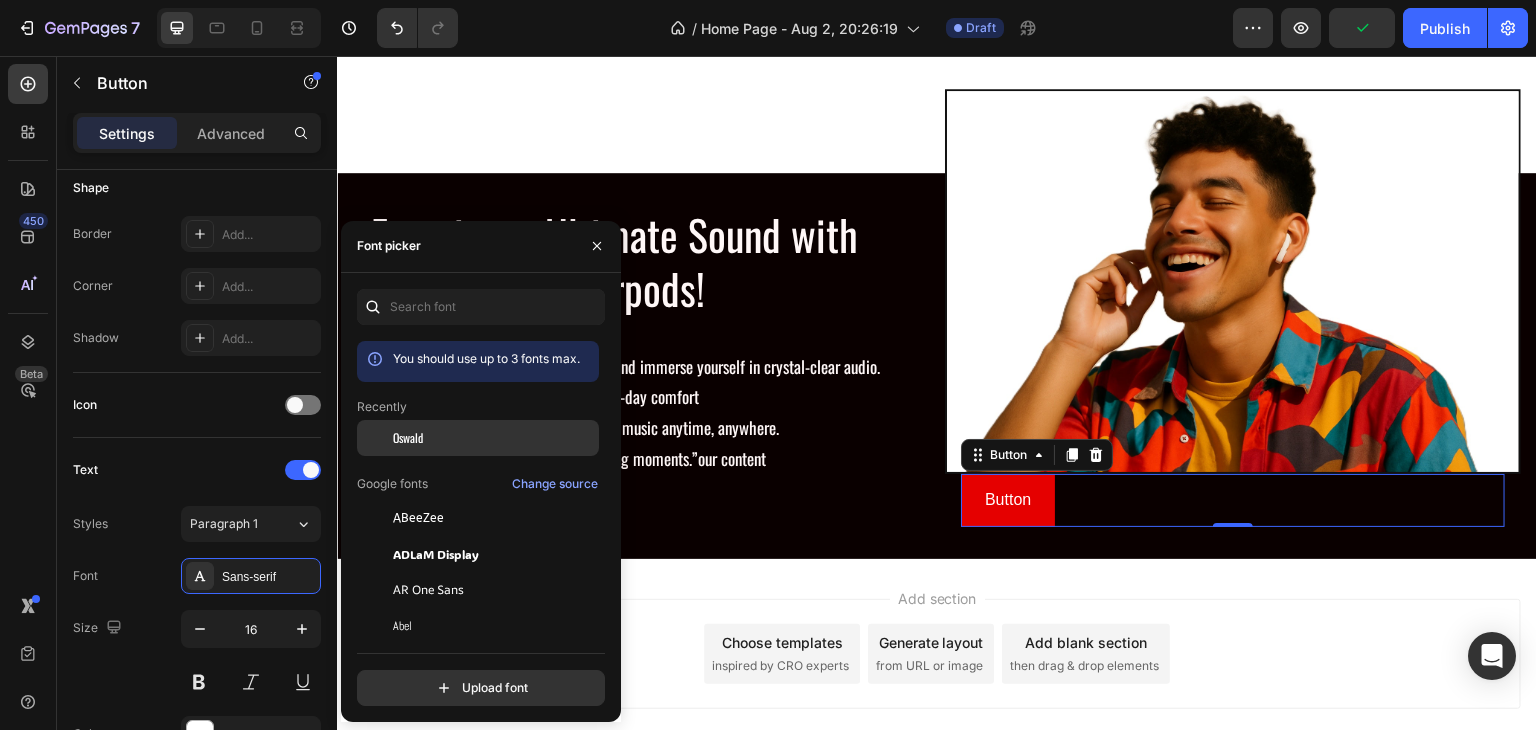 click on "Oswald" 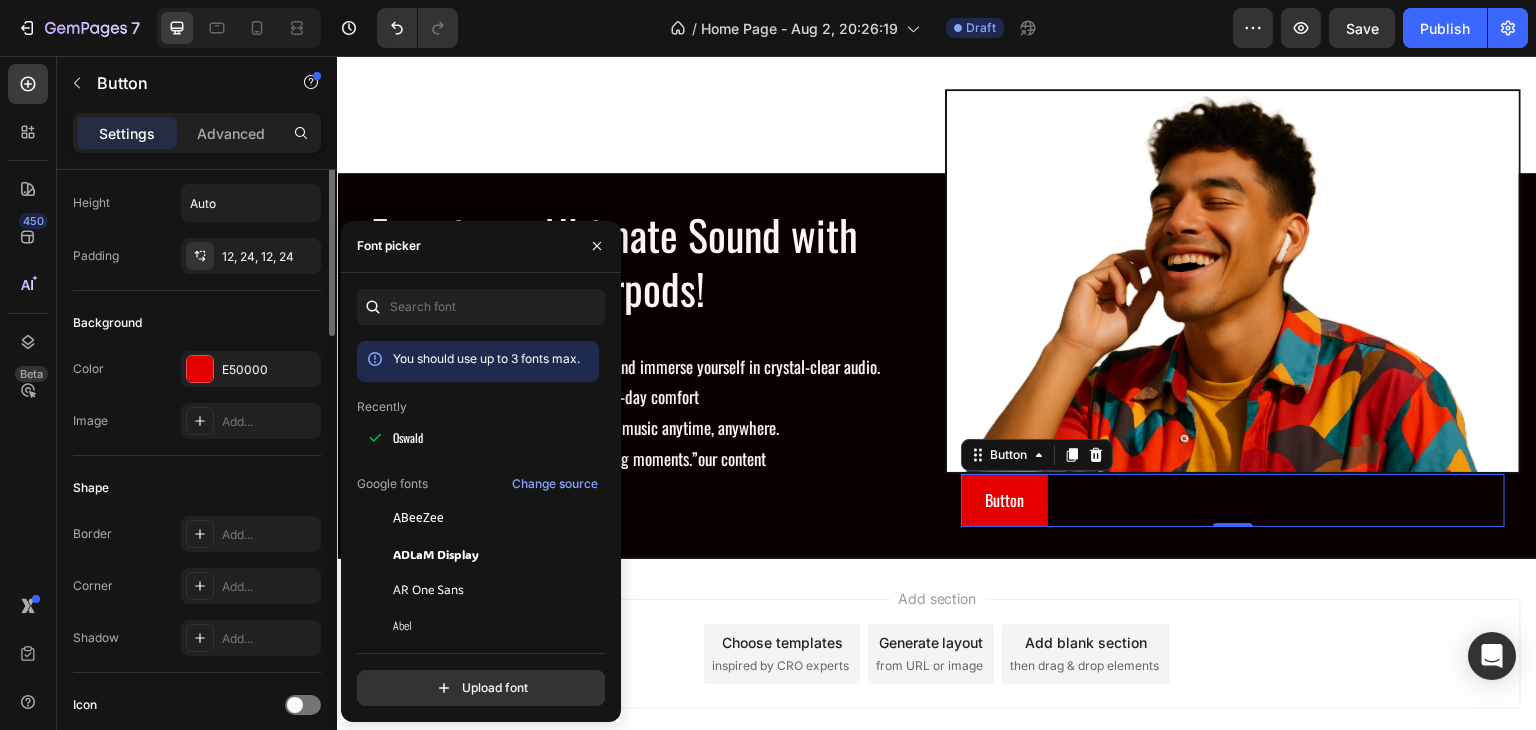 scroll, scrollTop: 0, scrollLeft: 0, axis: both 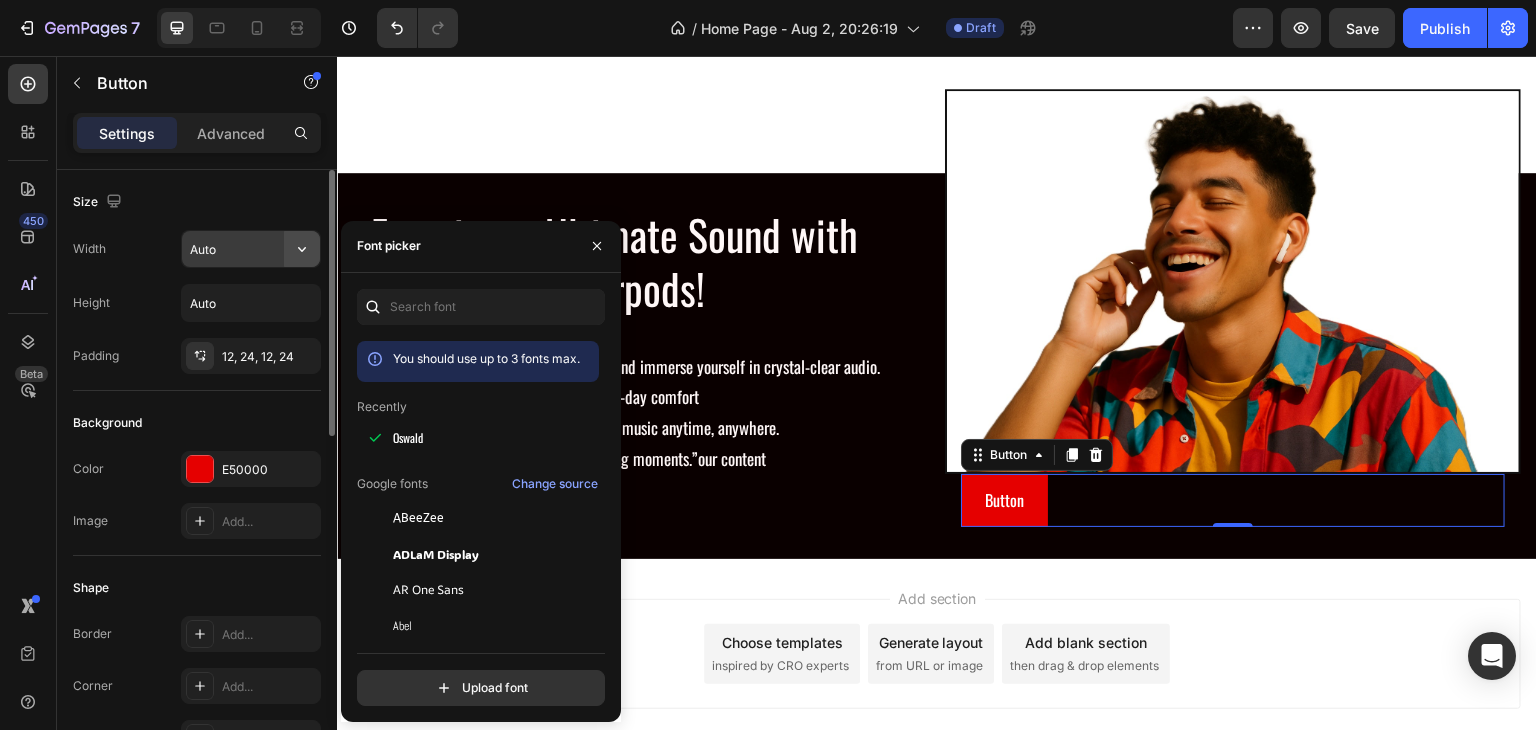 click 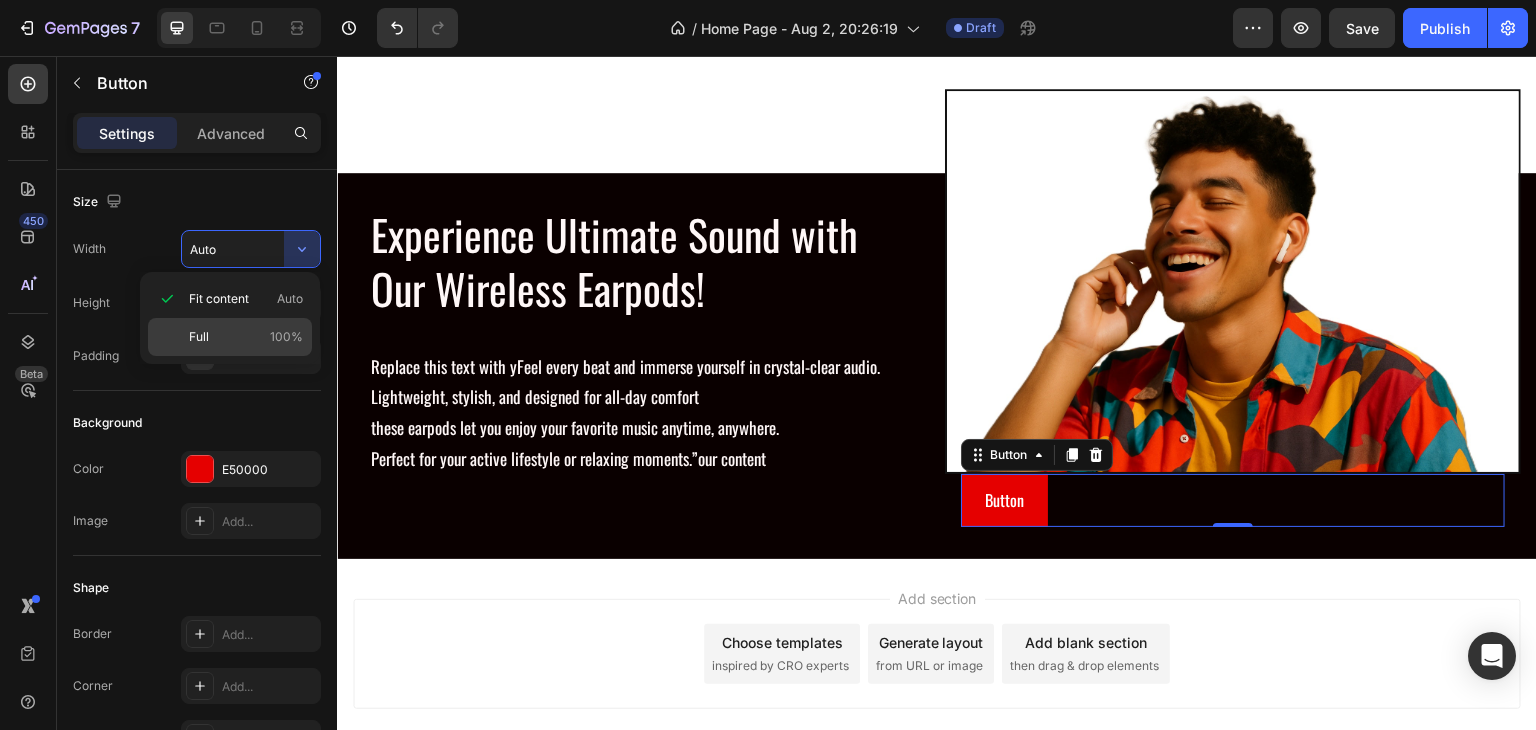 click on "Full" at bounding box center (199, 337) 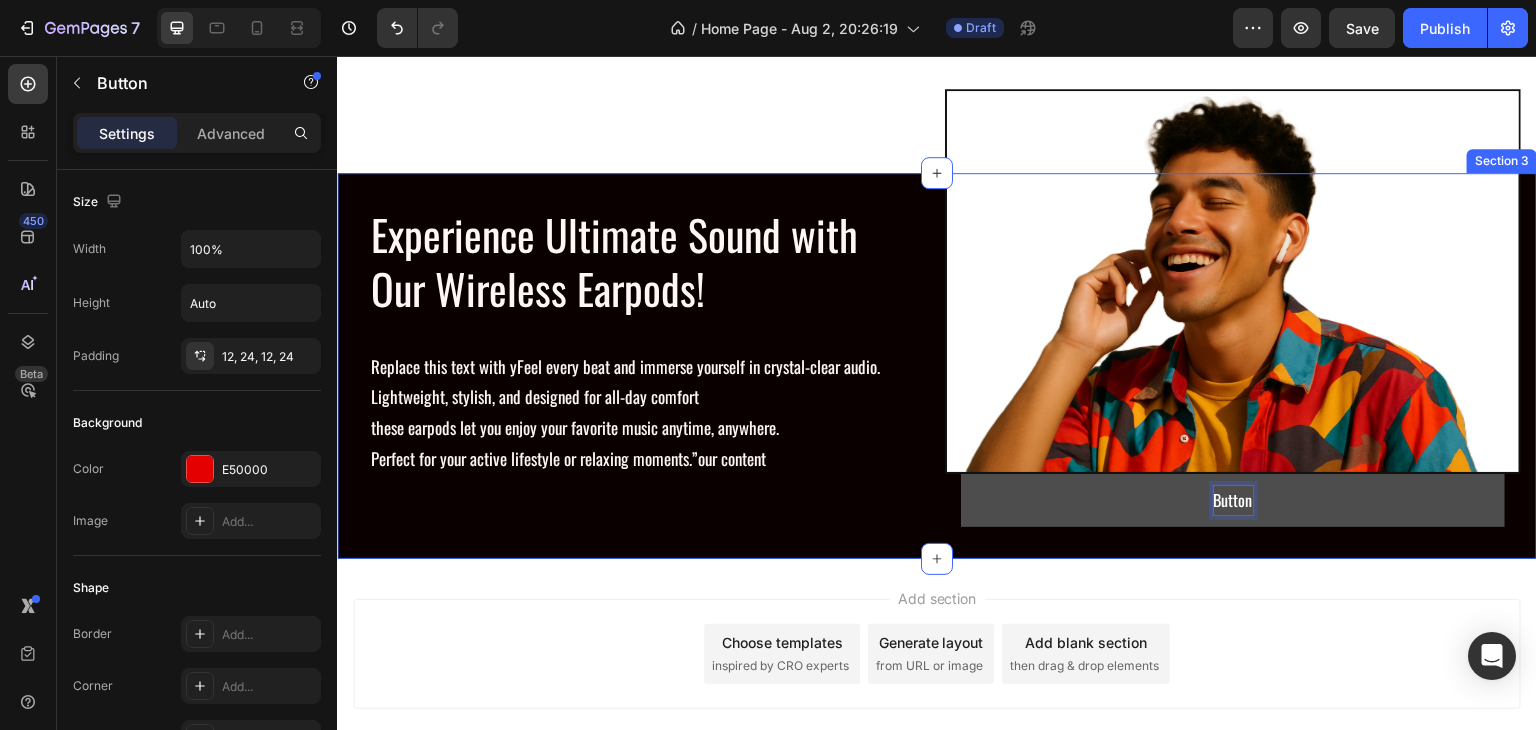 click on "Add section Choose templates inspired by CRO experts Generate layout from URL or image Add blank section then drag & drop elements" at bounding box center (937, 654) 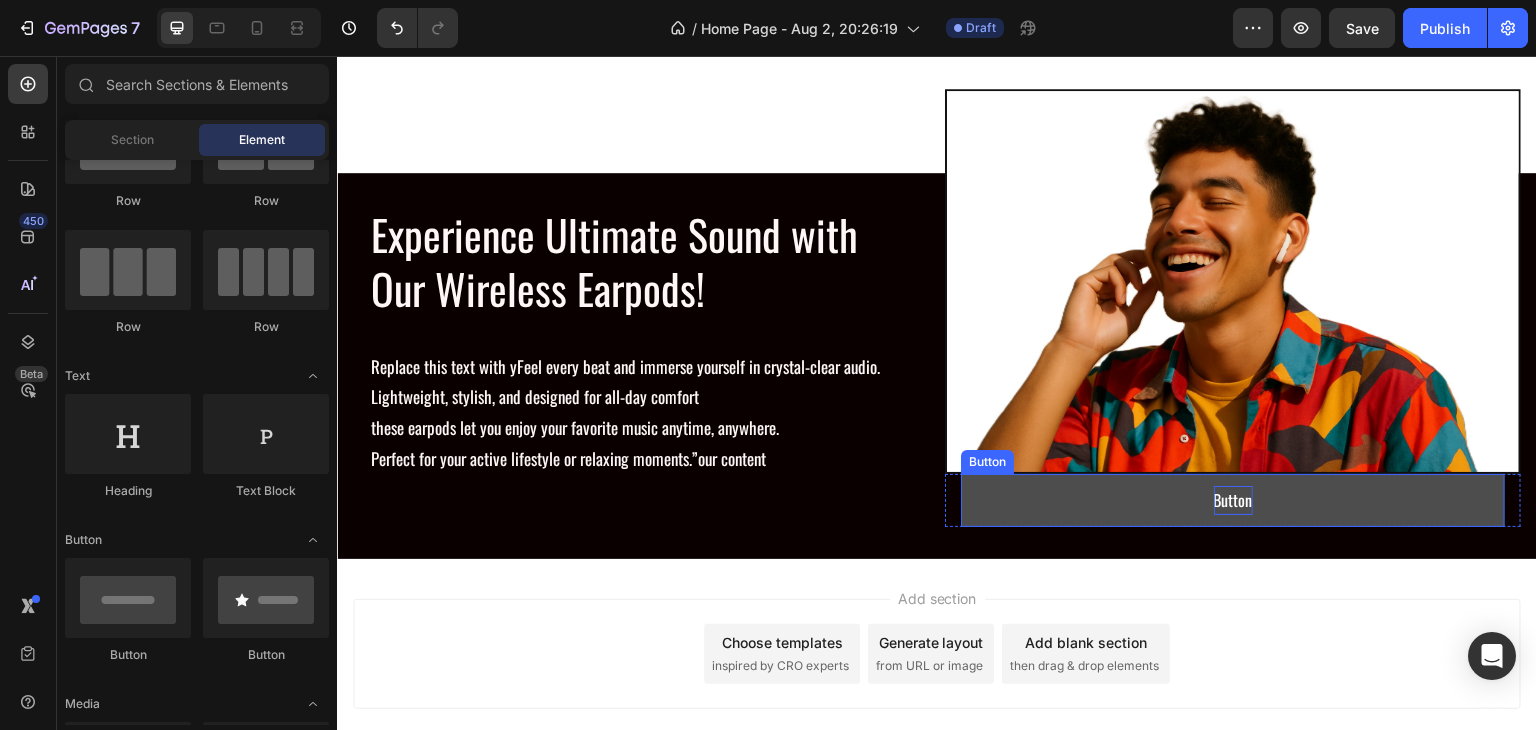 click on "Button" at bounding box center (1233, 500) 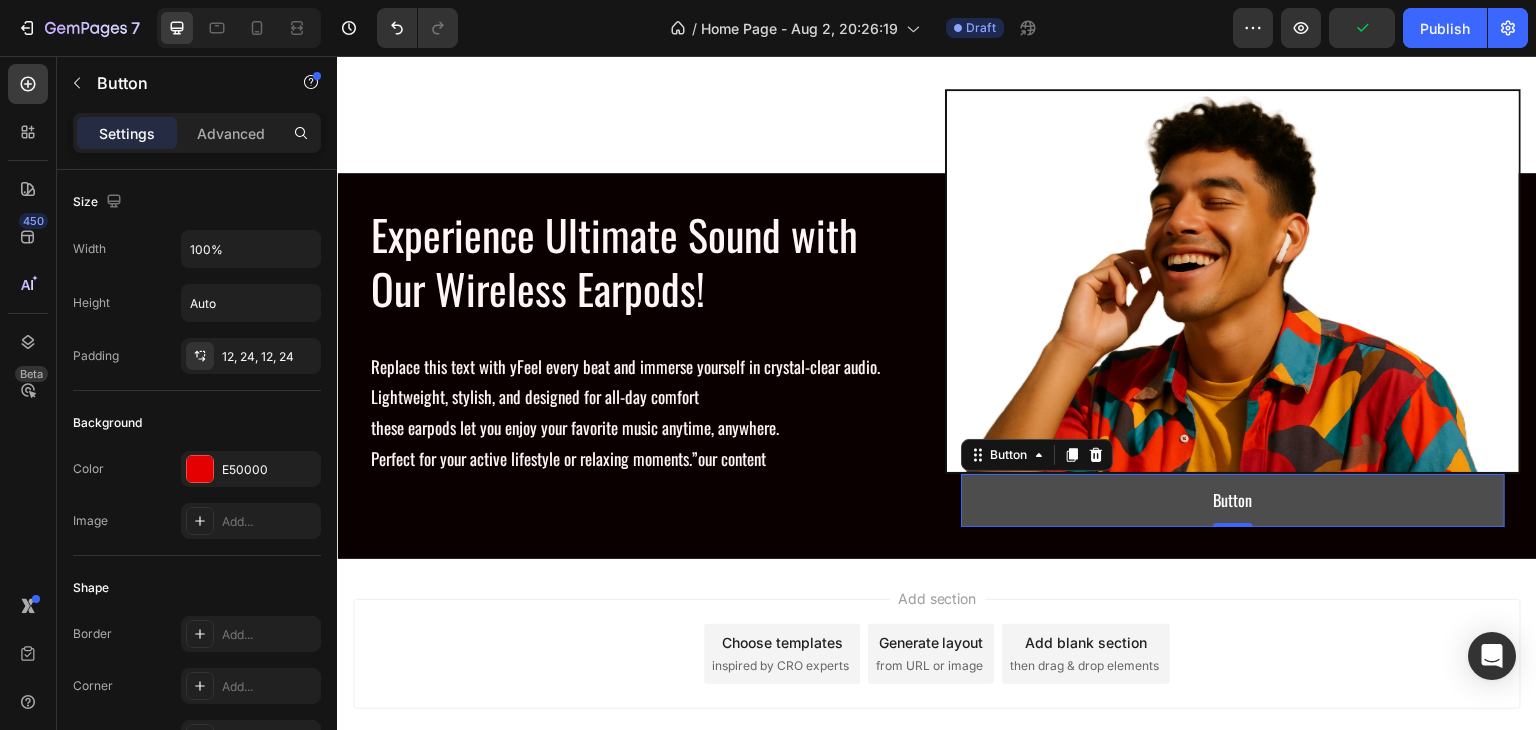 click on "Button" at bounding box center (1233, 500) 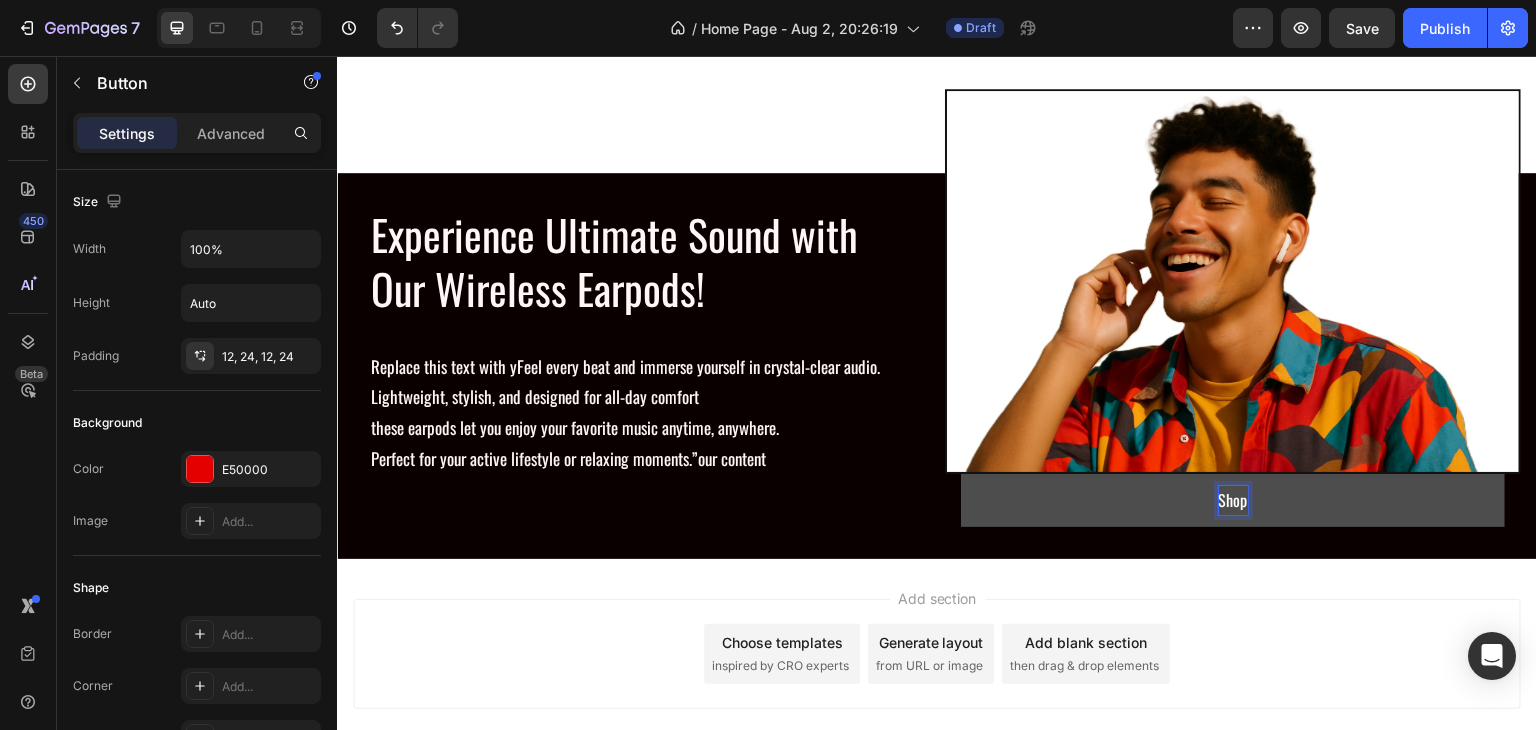 click on "Shop" at bounding box center (1233, 500) 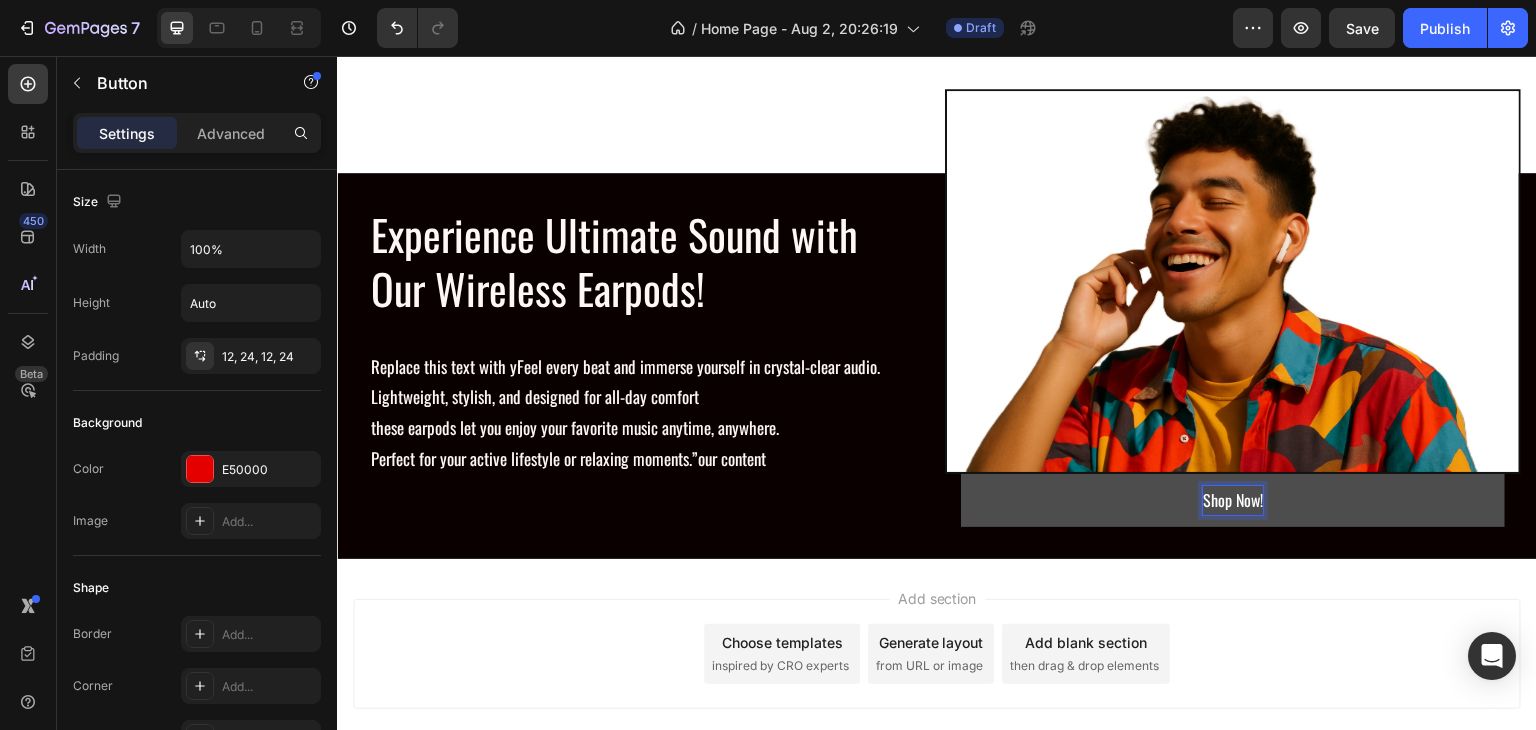 click on "Add section Choose templates inspired by CRO experts Generate layout from URL or image Add blank section then drag & drop elements" at bounding box center (937, 654) 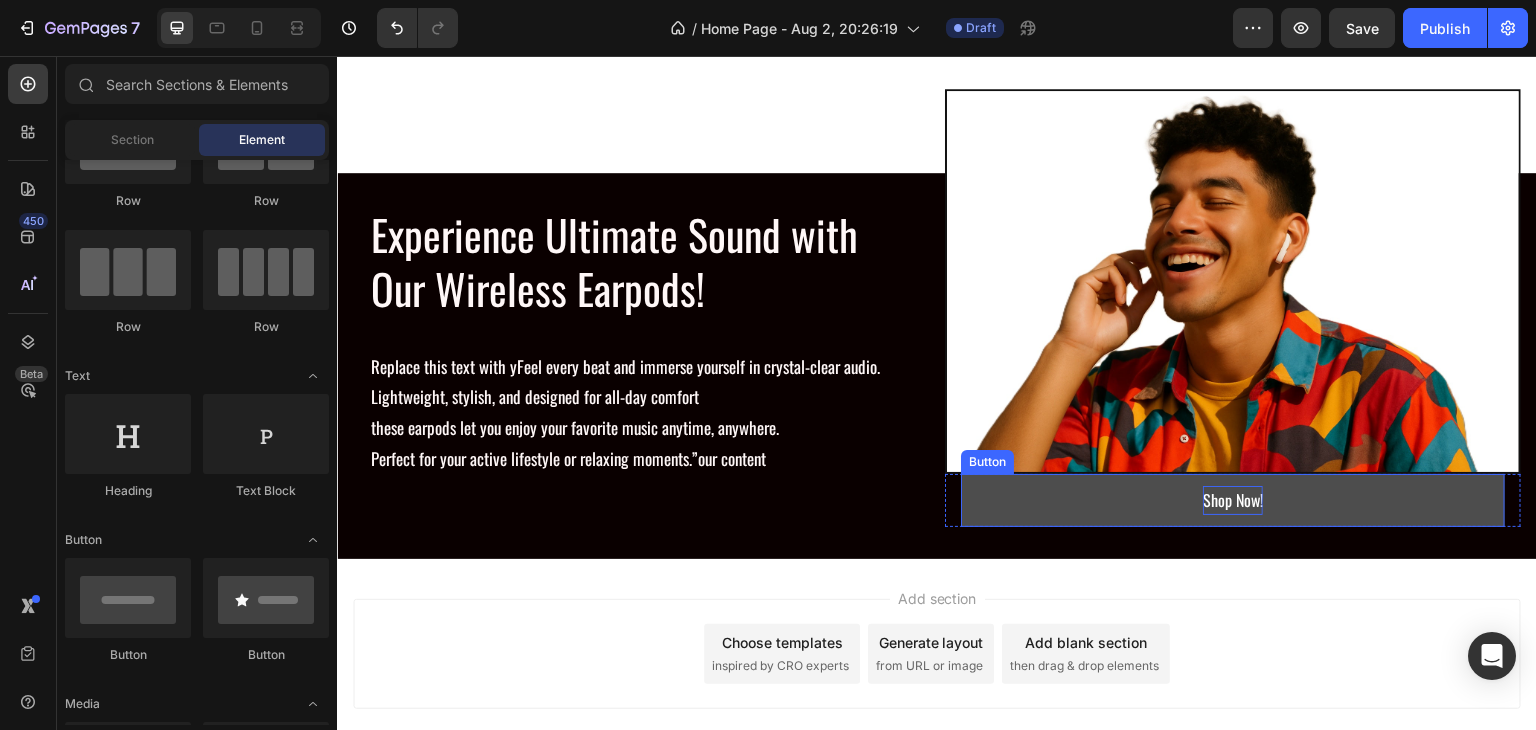 click on "Shop Now!" at bounding box center [1233, 500] 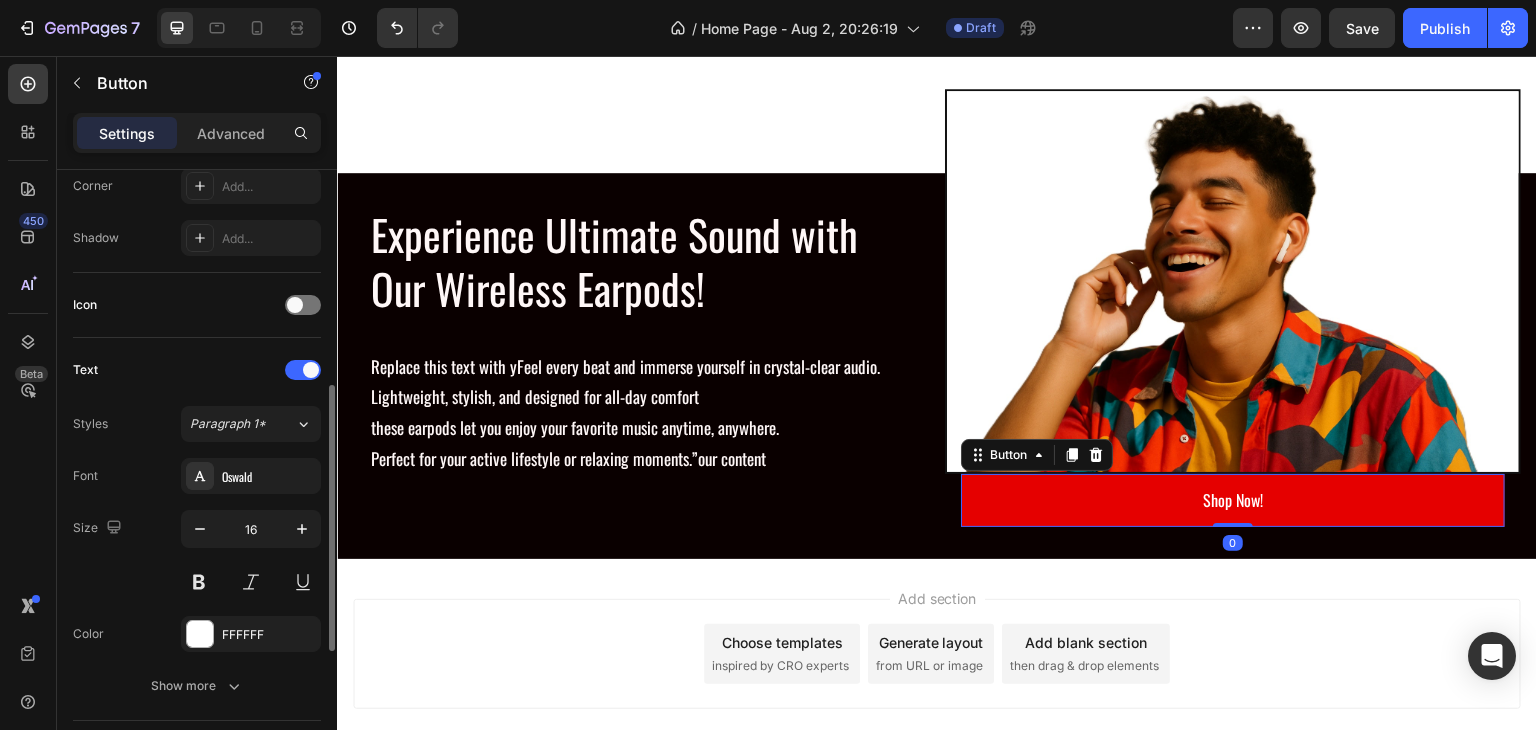 scroll, scrollTop: 700, scrollLeft: 0, axis: vertical 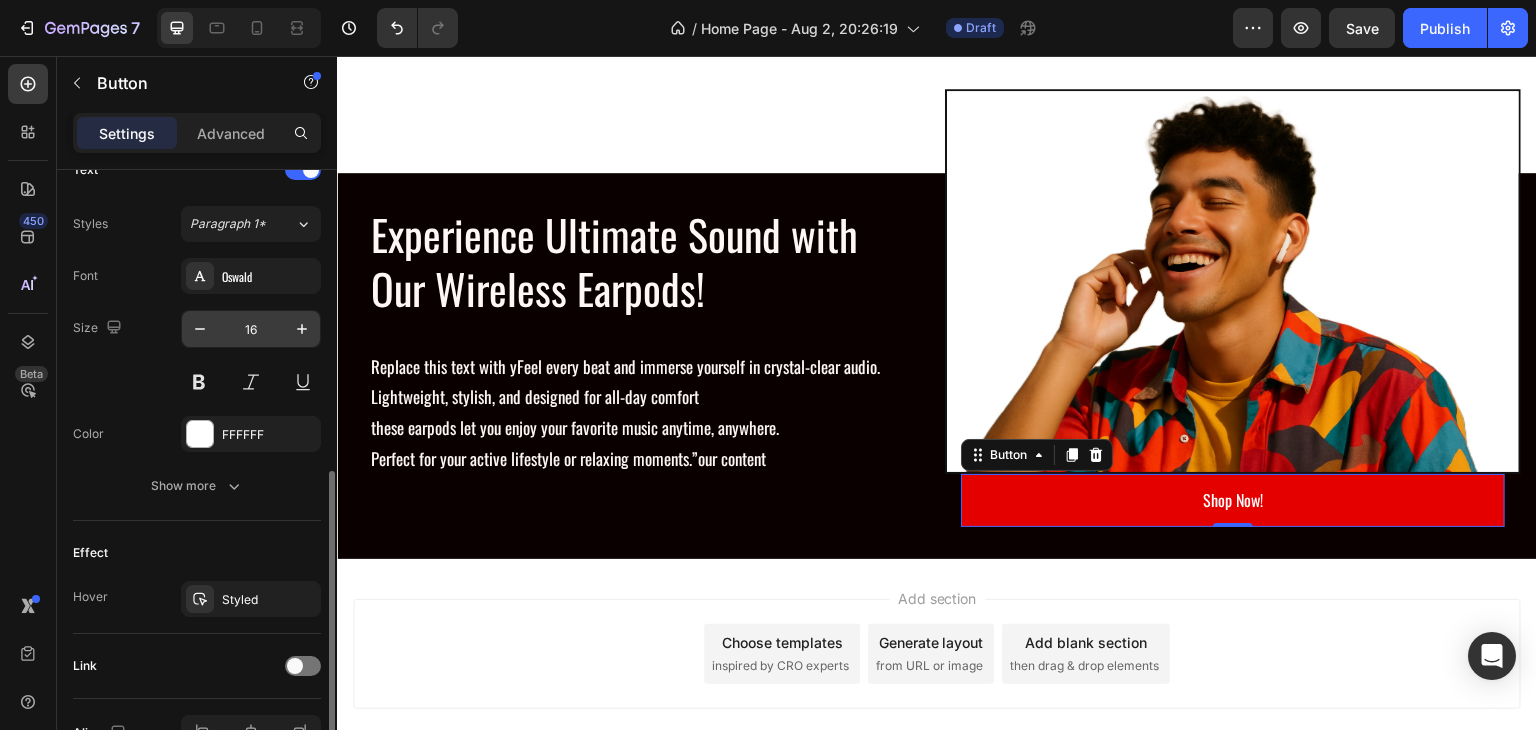 click on "16" at bounding box center (251, 329) 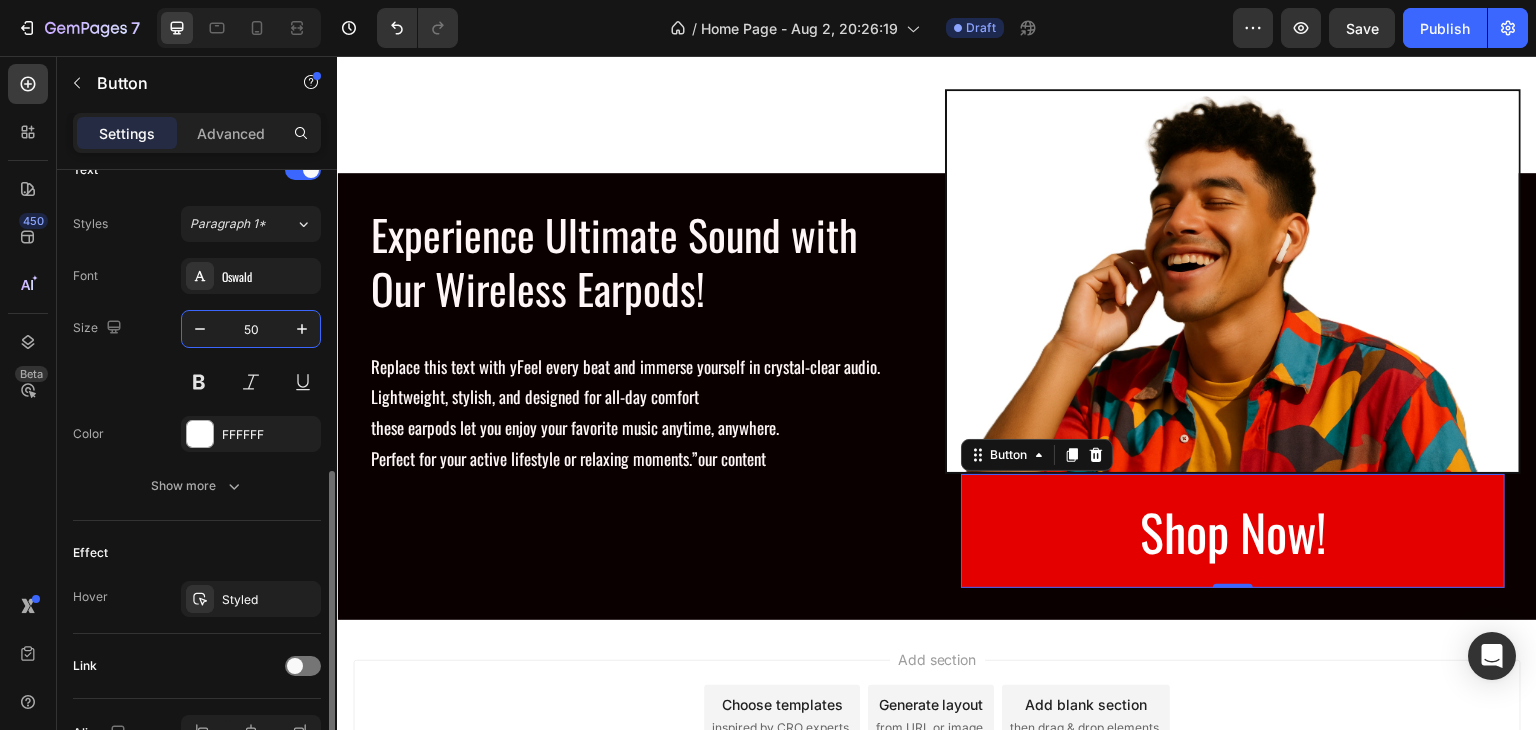 type on "5" 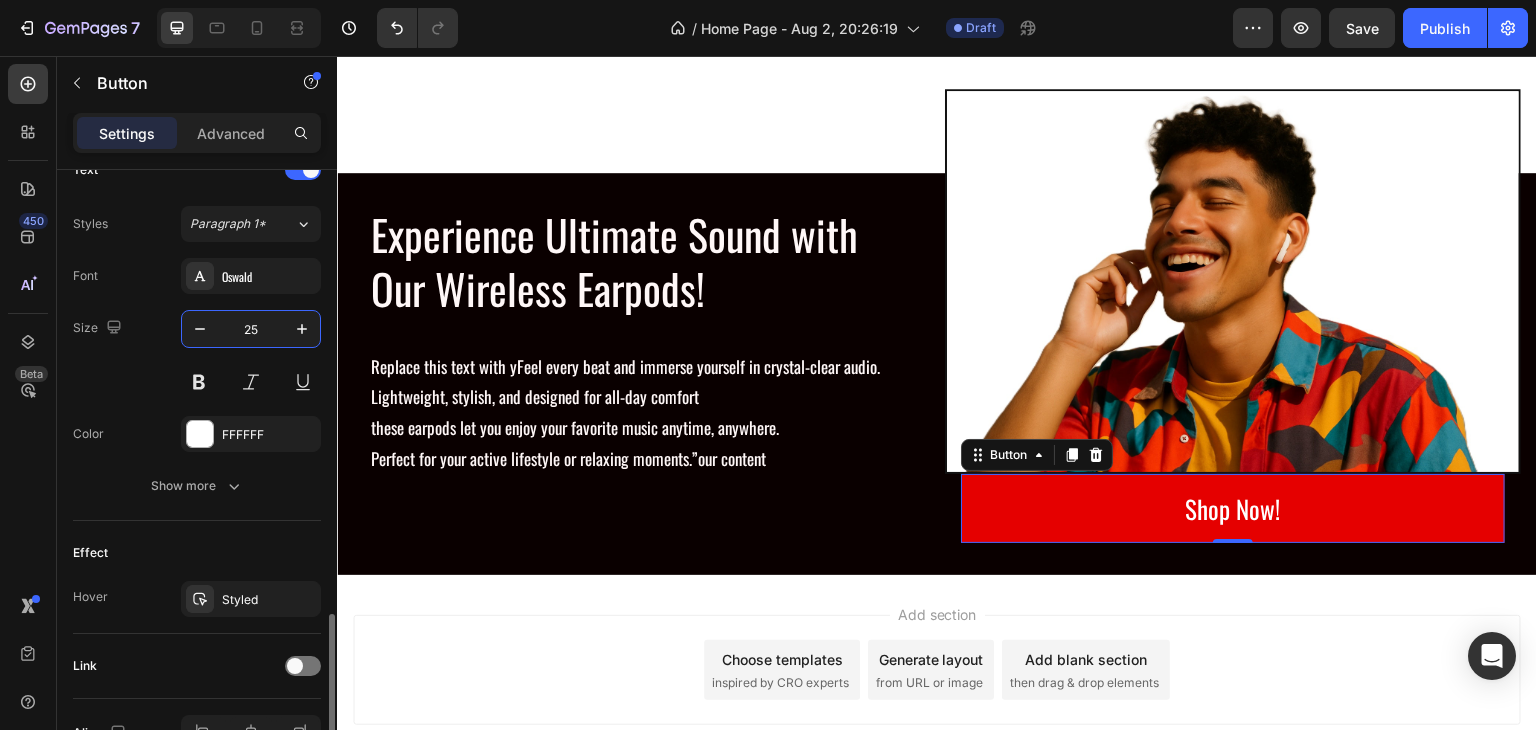 scroll, scrollTop: 800, scrollLeft: 0, axis: vertical 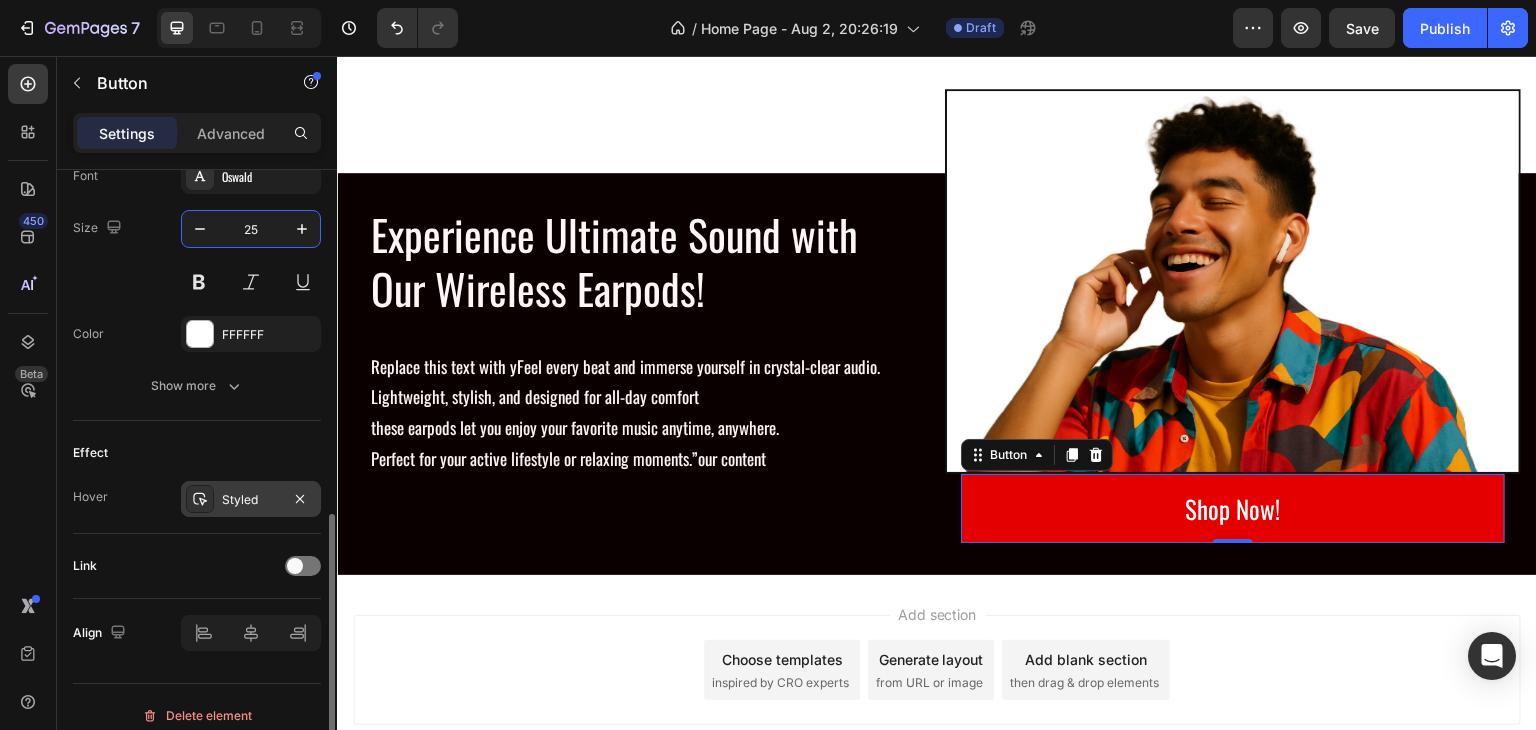 type on "25" 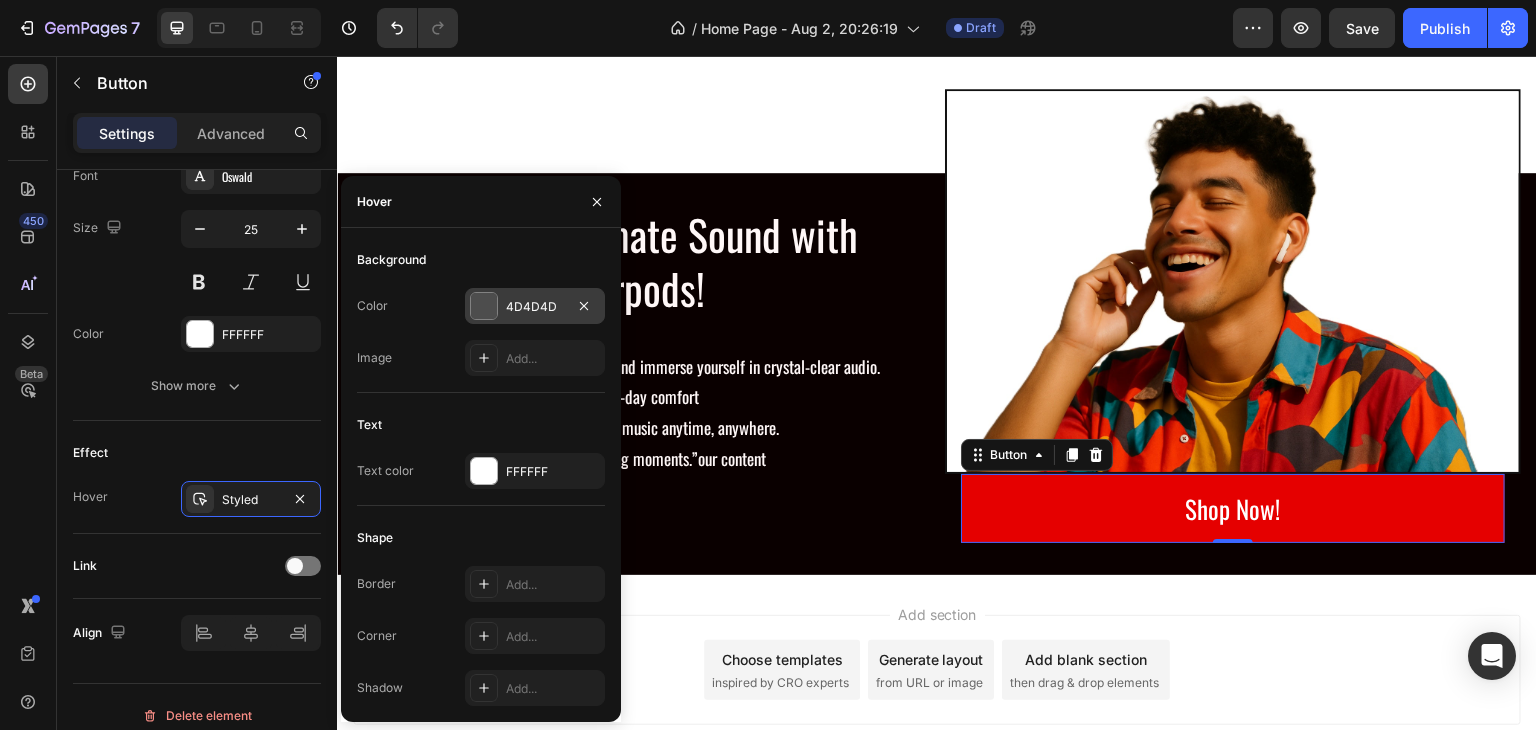 click on "4D4D4D" at bounding box center (535, 306) 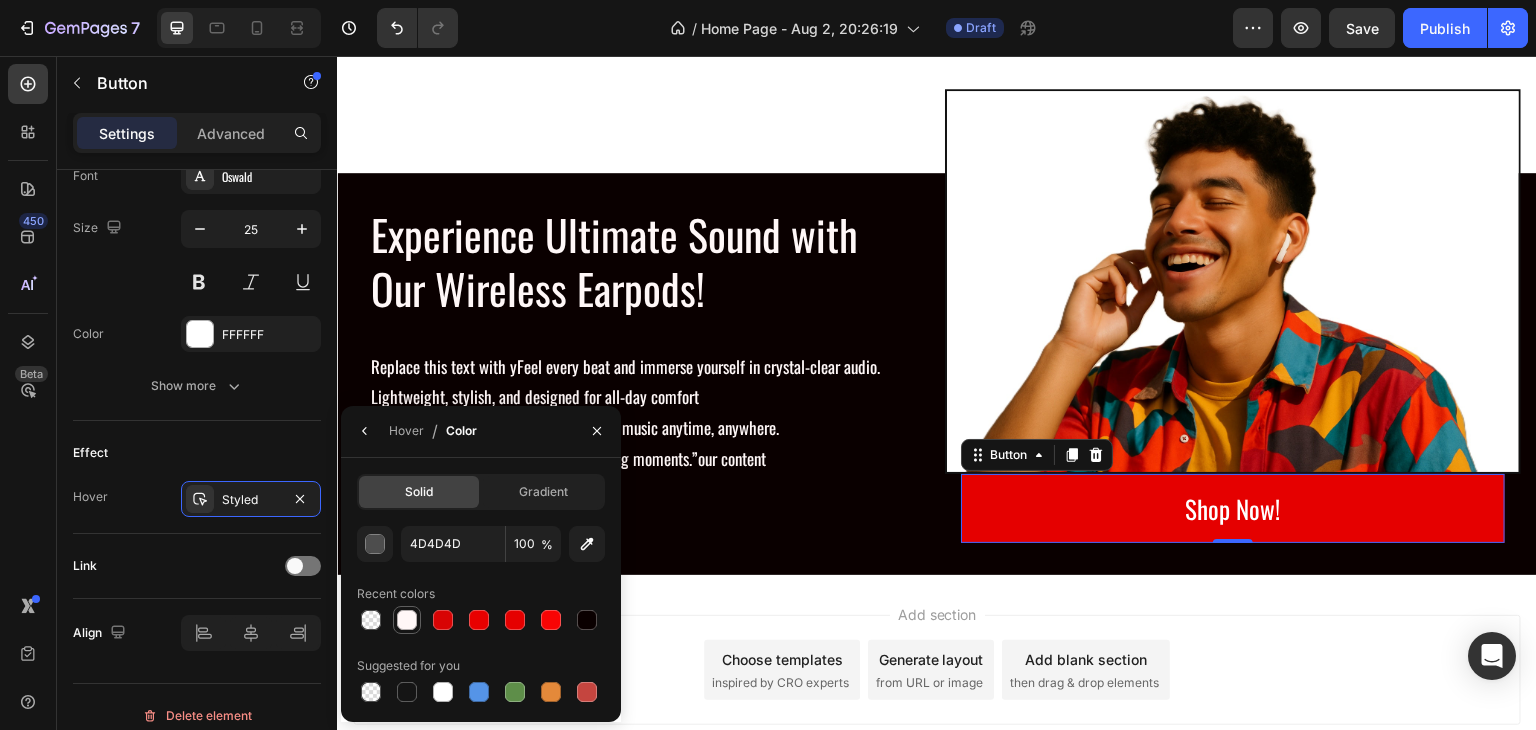 click at bounding box center [407, 620] 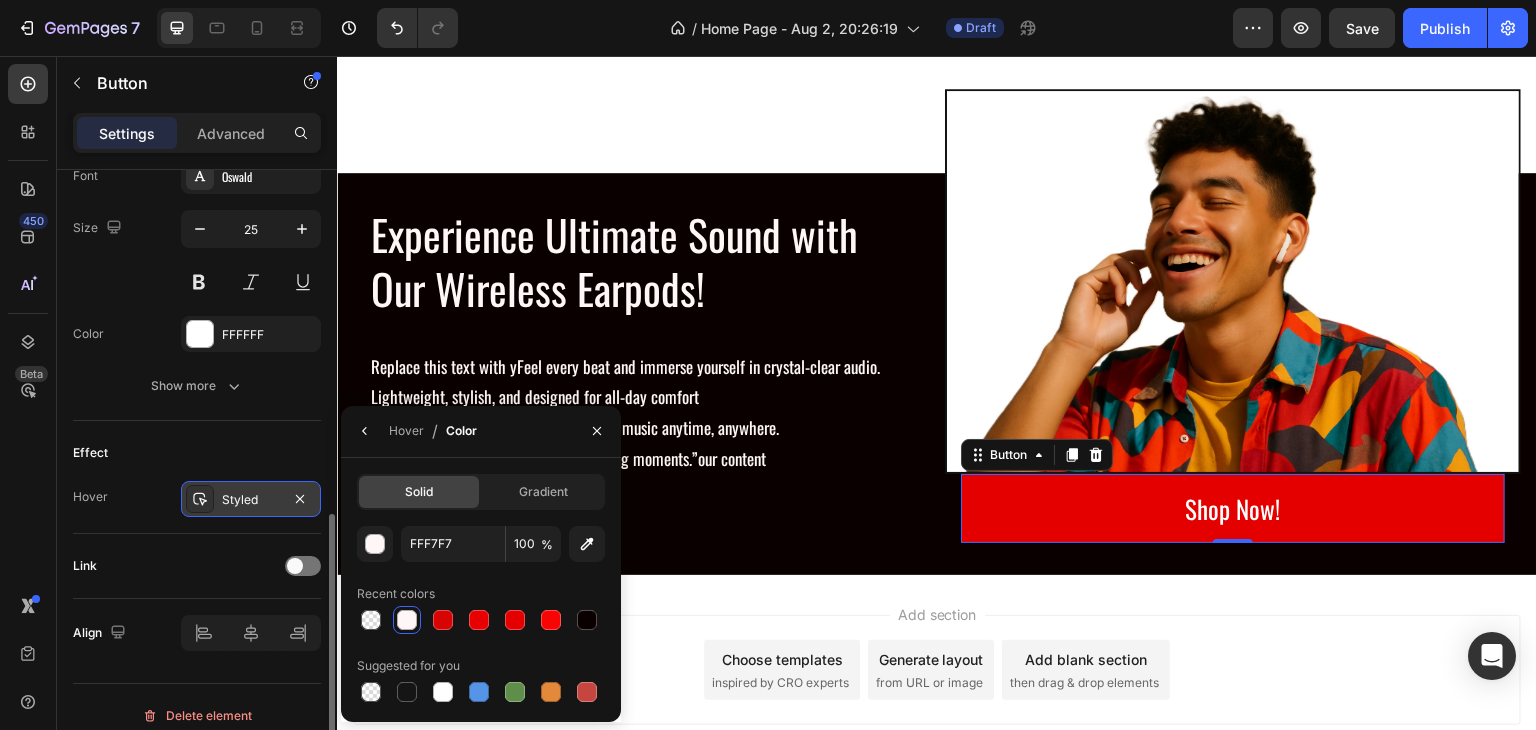 click on "Styled" at bounding box center [251, 500] 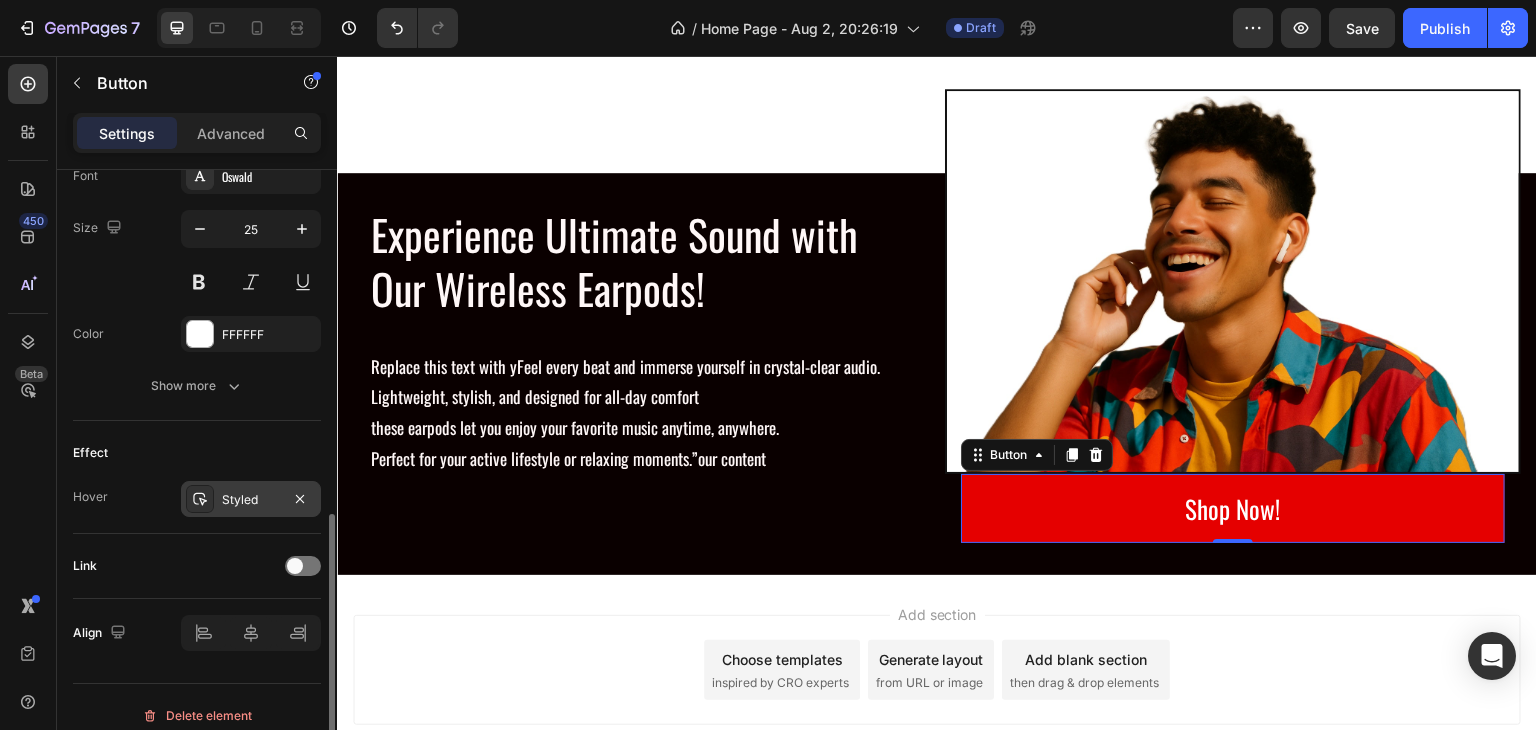 click on "Styled" at bounding box center [251, 500] 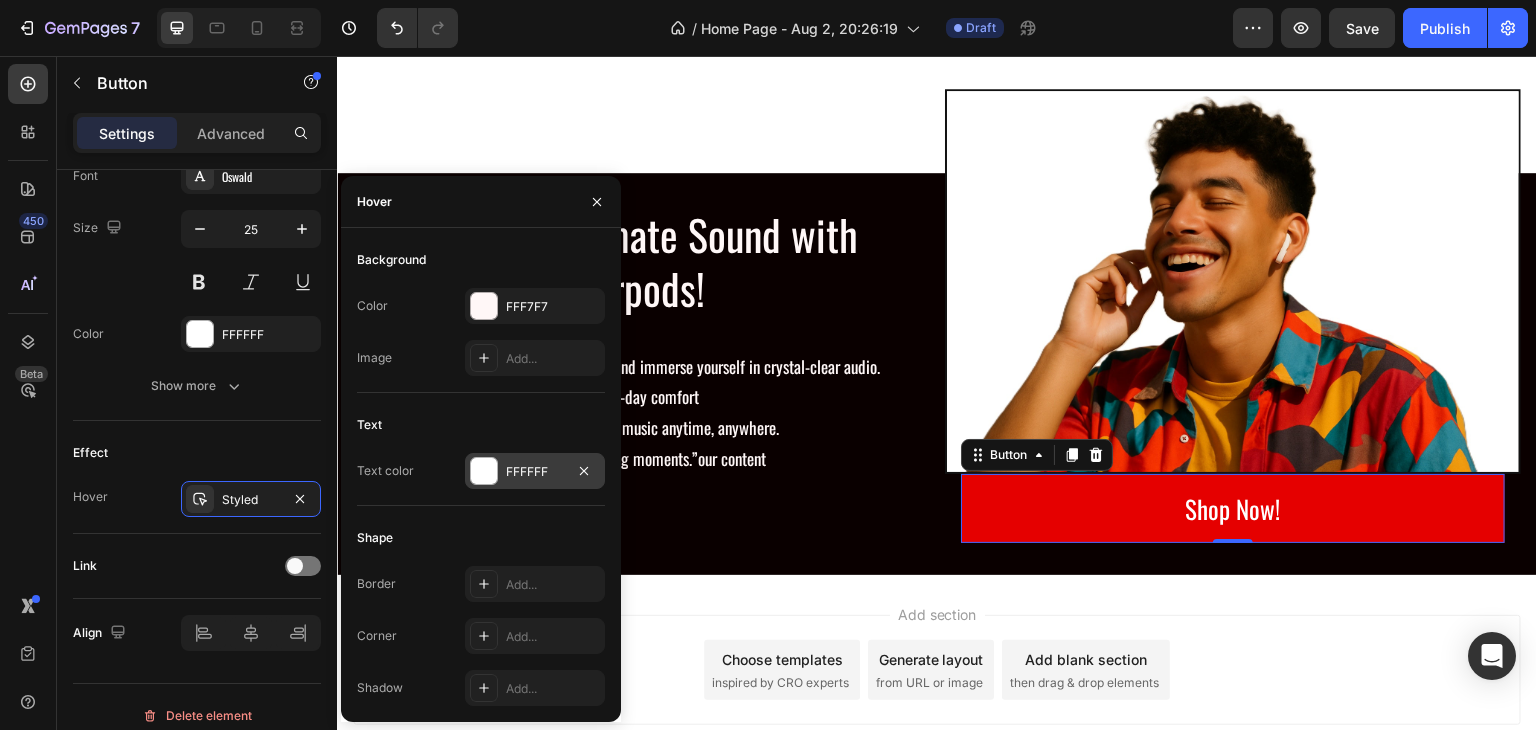 click on "FFFFFF" at bounding box center [535, 472] 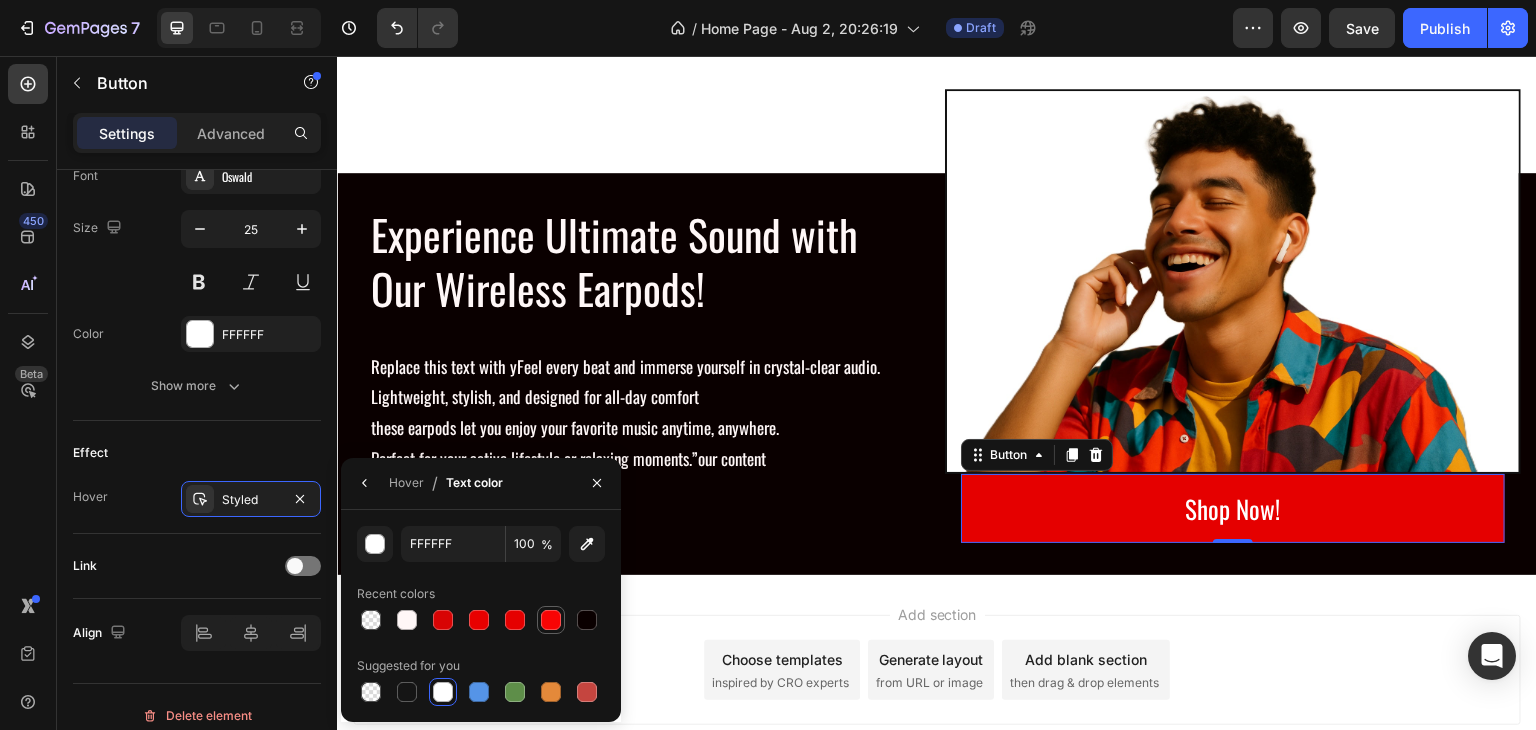 click at bounding box center (551, 620) 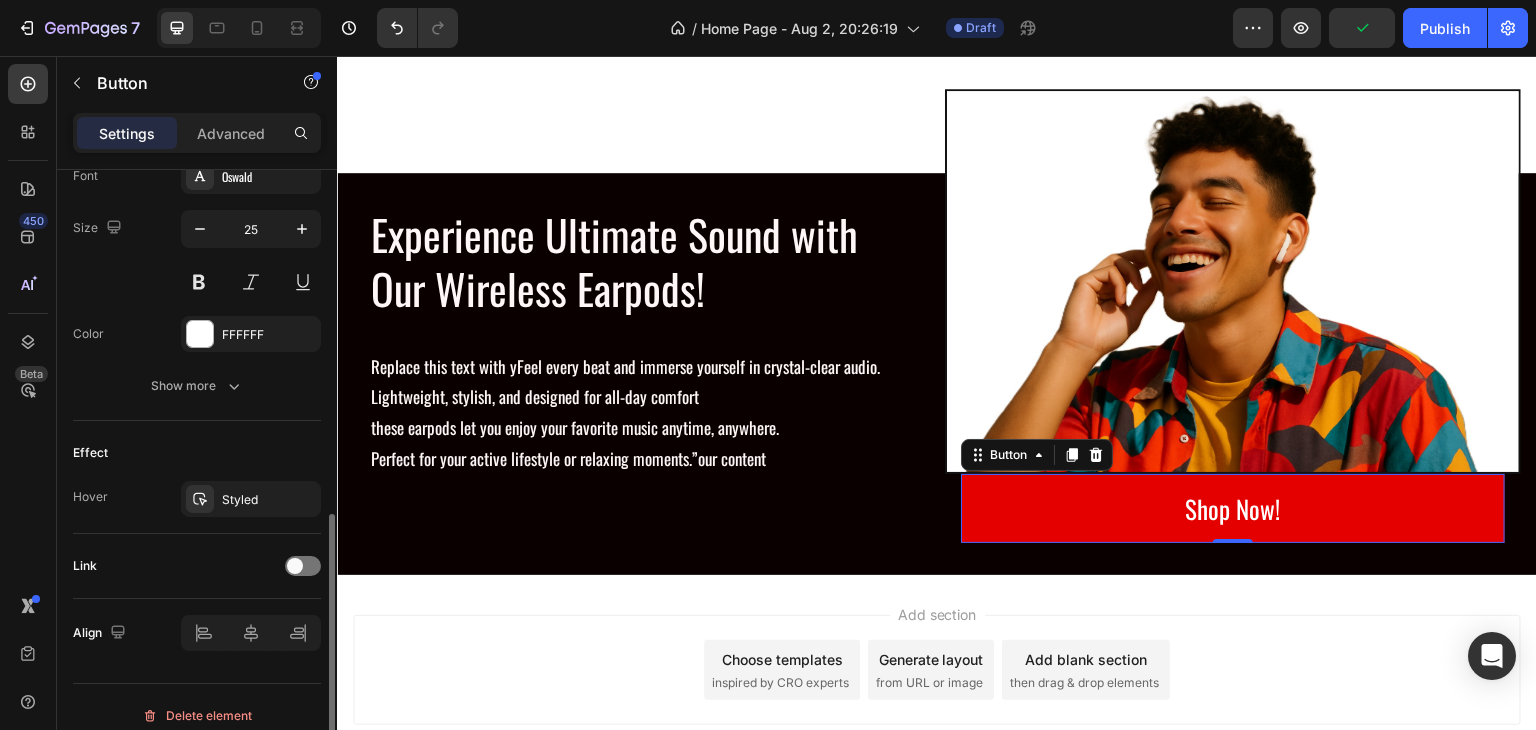 click on "Effect" at bounding box center [197, 453] 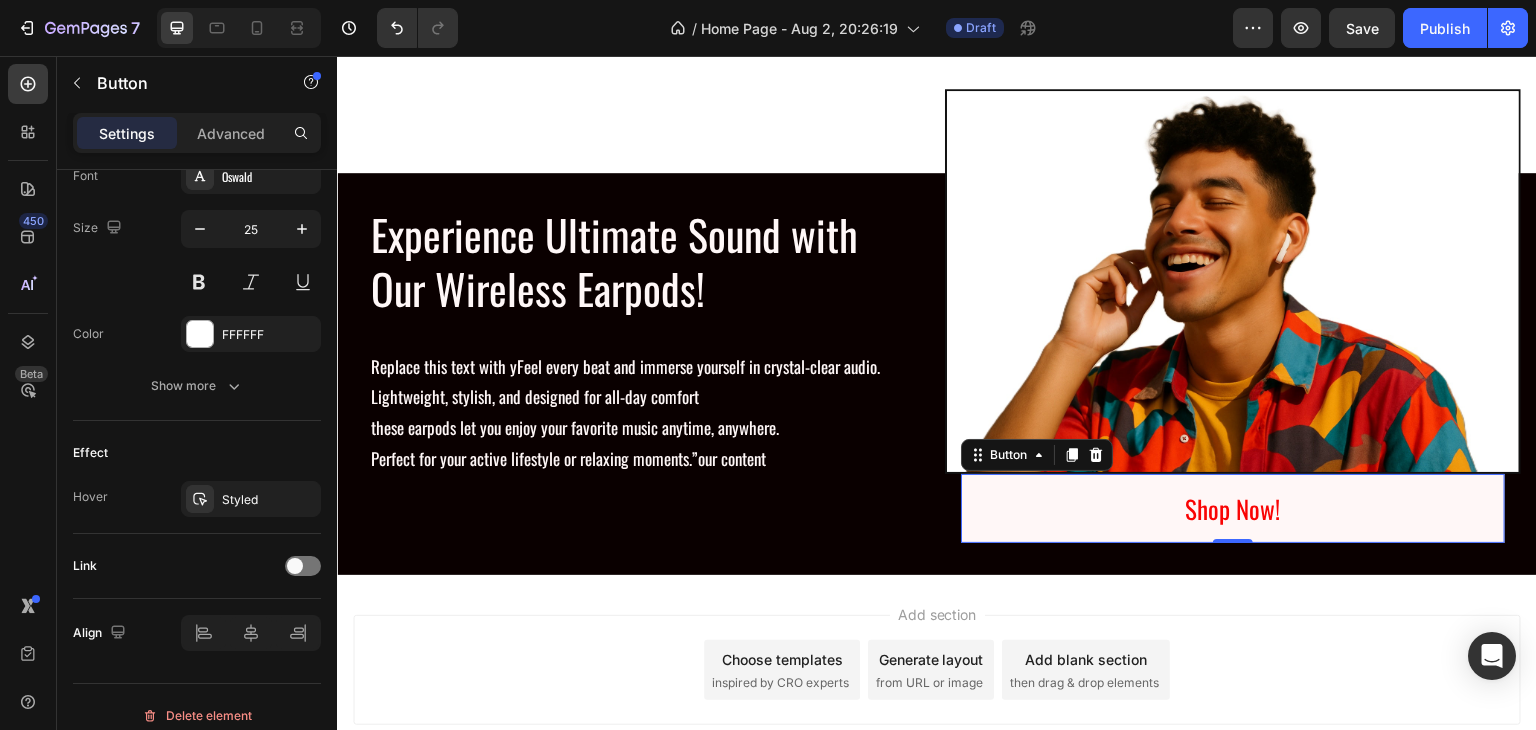 click on "Shop Now!" at bounding box center (1233, 508) 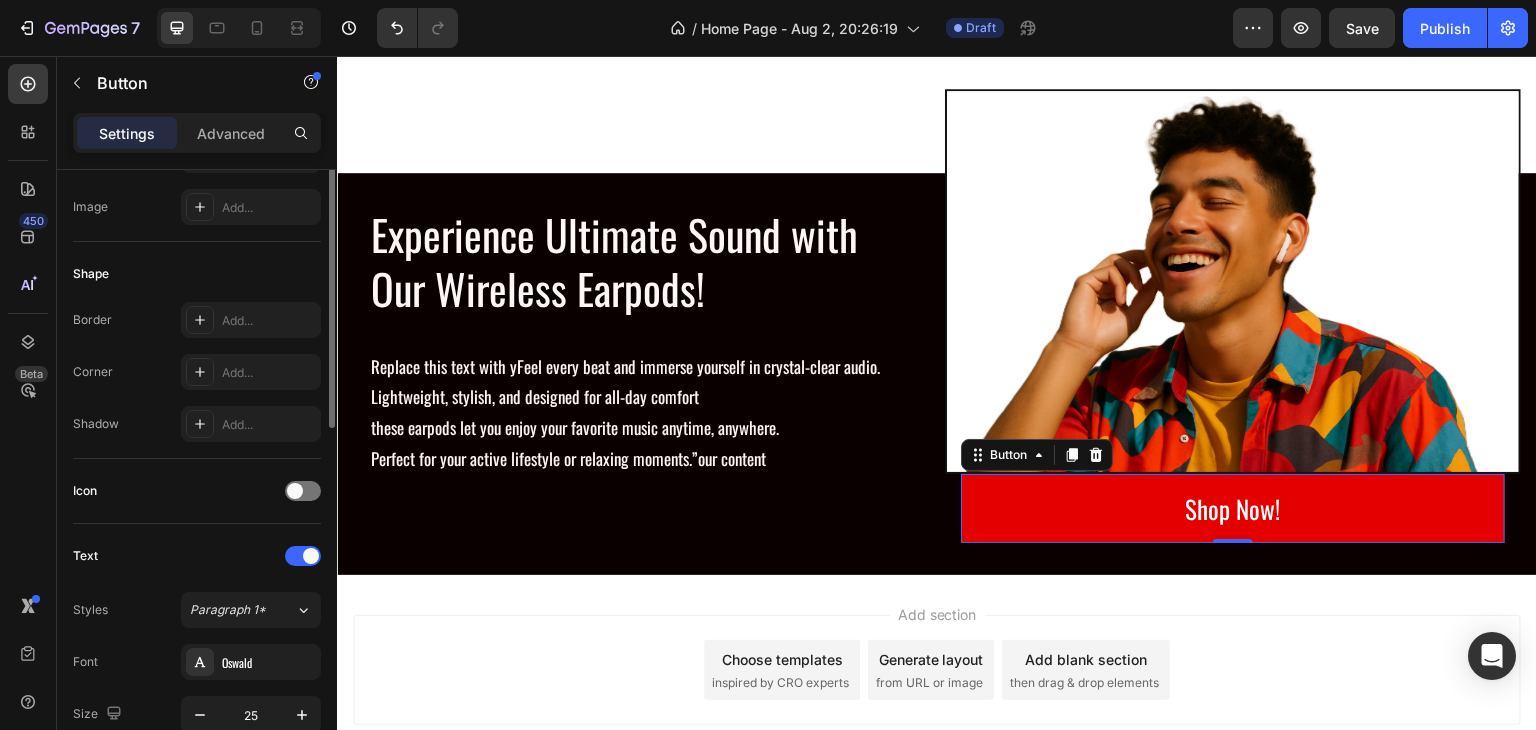 scroll, scrollTop: 214, scrollLeft: 0, axis: vertical 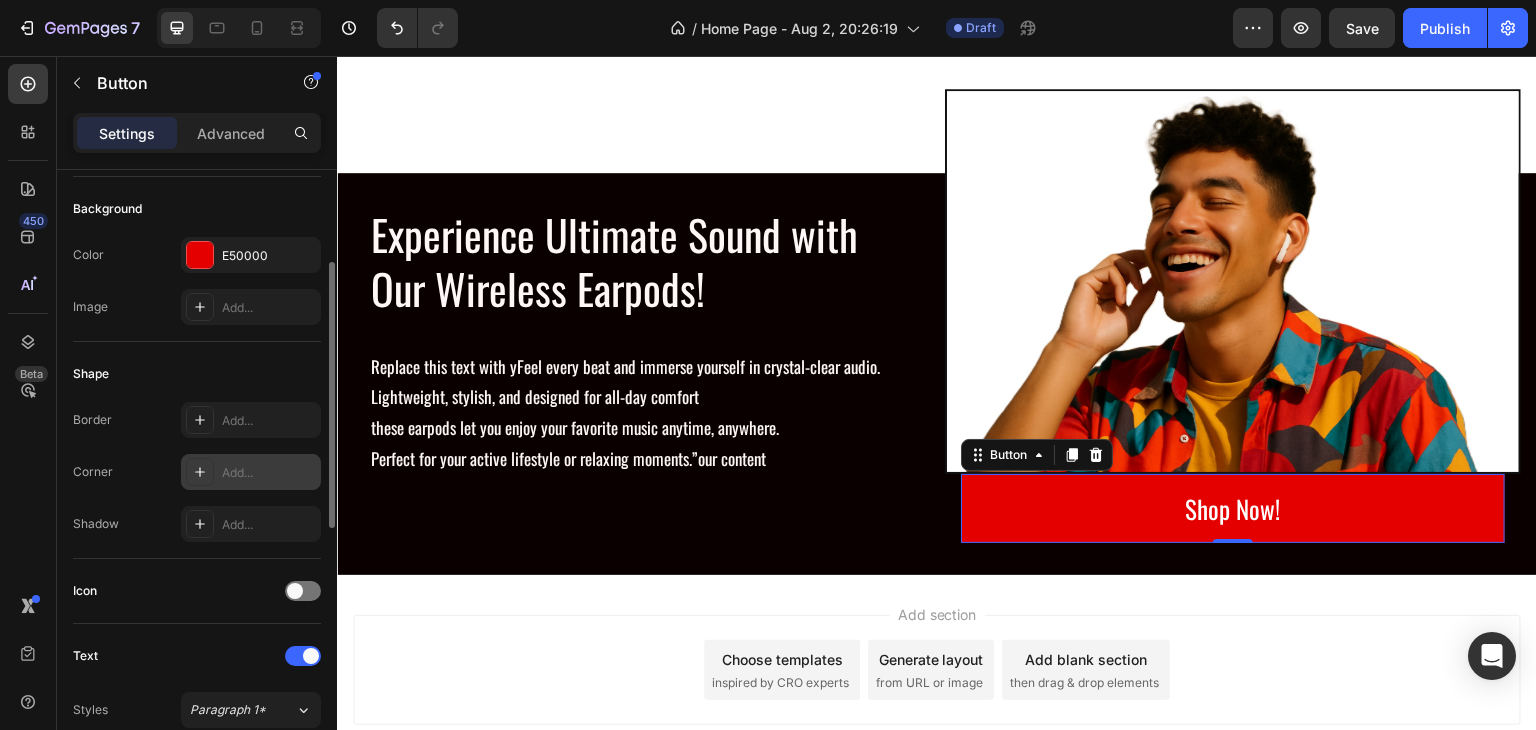 click on "Add..." at bounding box center (269, 473) 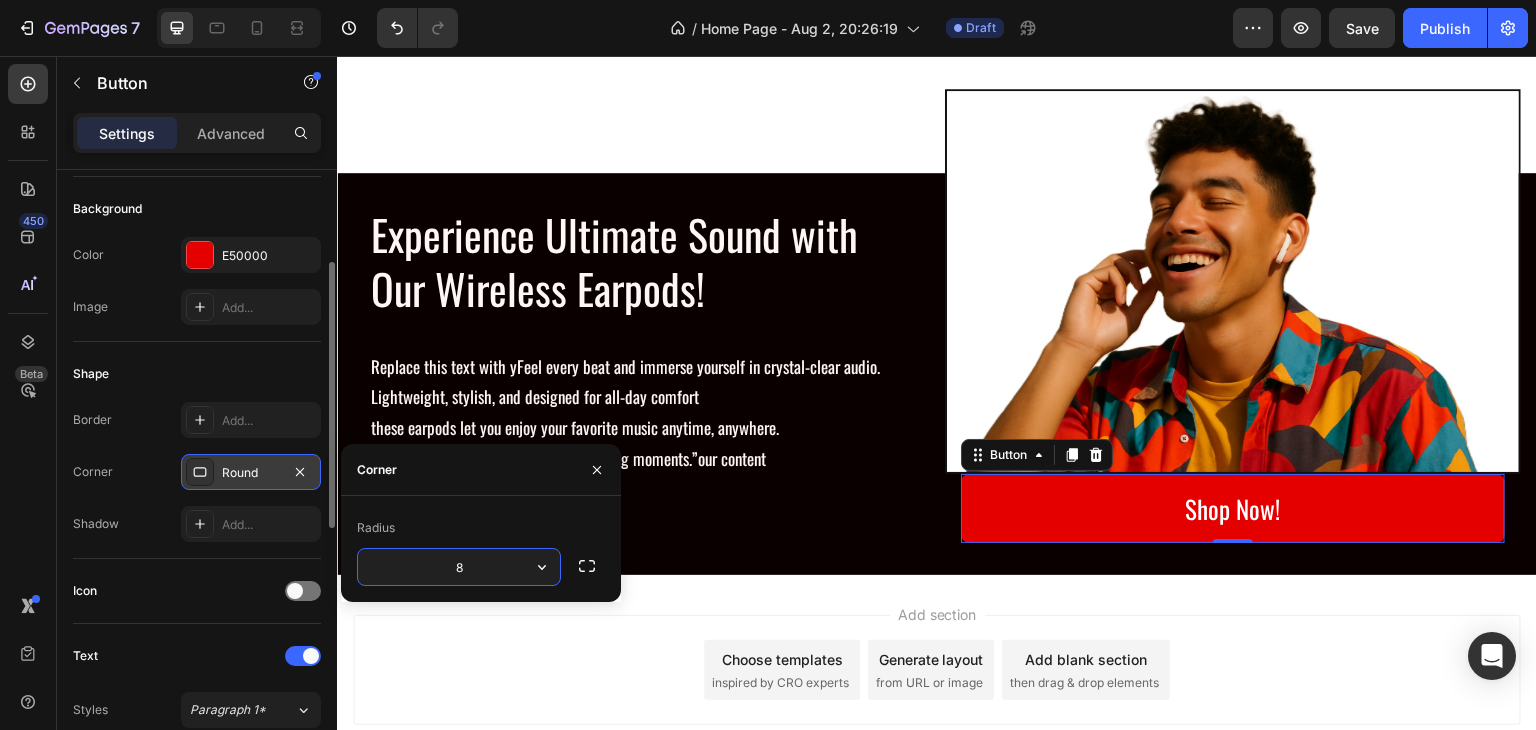 type on "80" 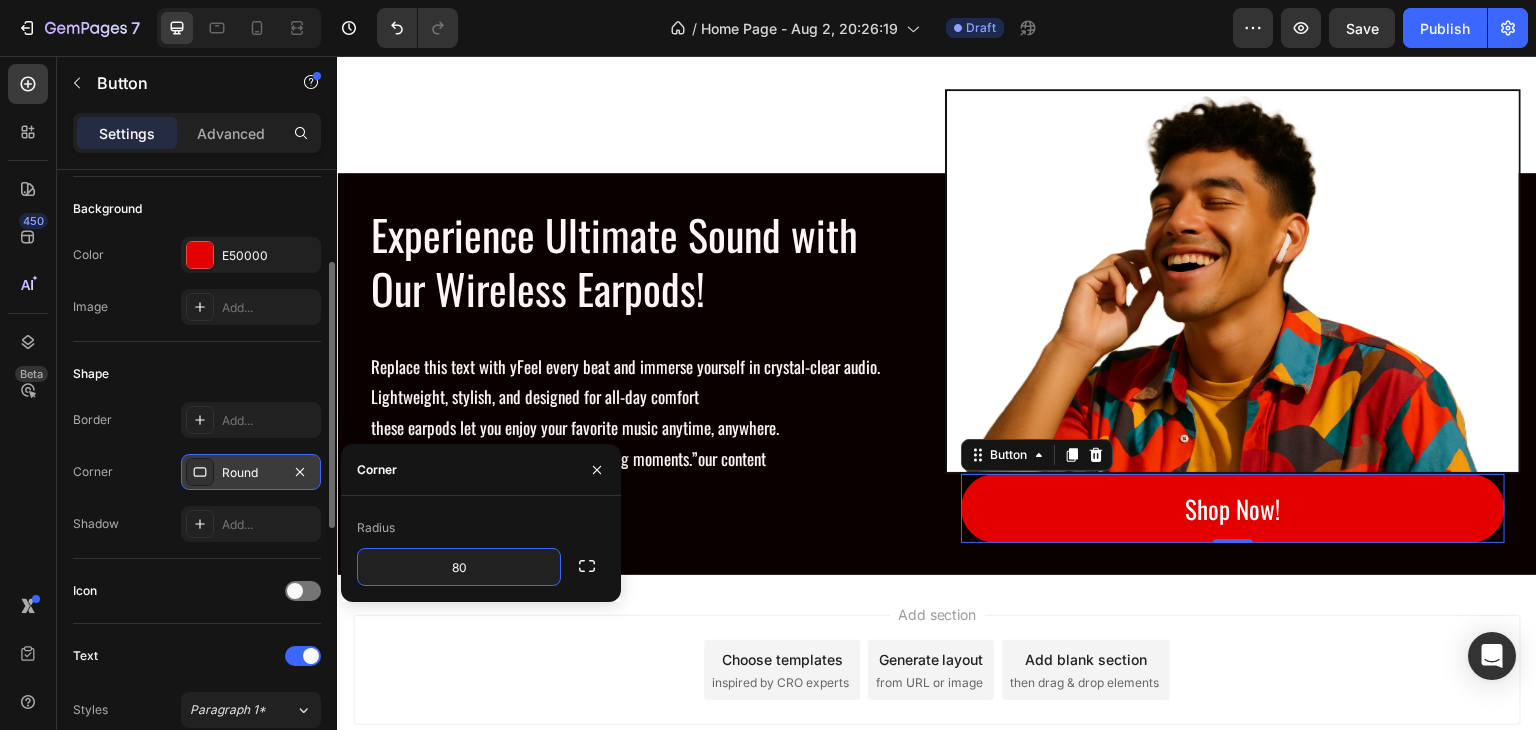 click on "Add section Choose templates inspired by CRO experts Generate layout from URL or image Add blank section then drag & drop elements" at bounding box center (937, 670) 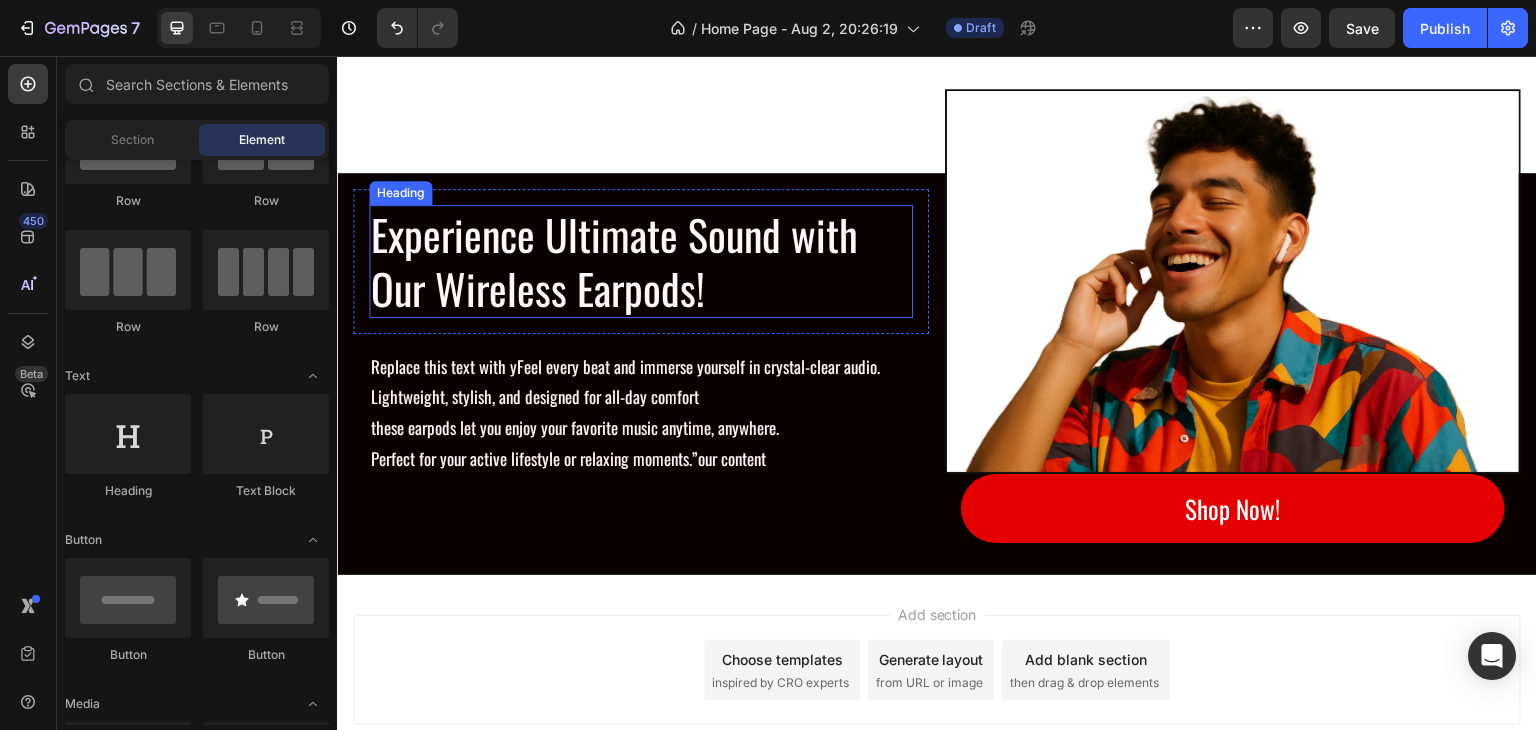 click on "Experience Ultimate Sound with Our Wireless Earpods!" at bounding box center (641, 261) 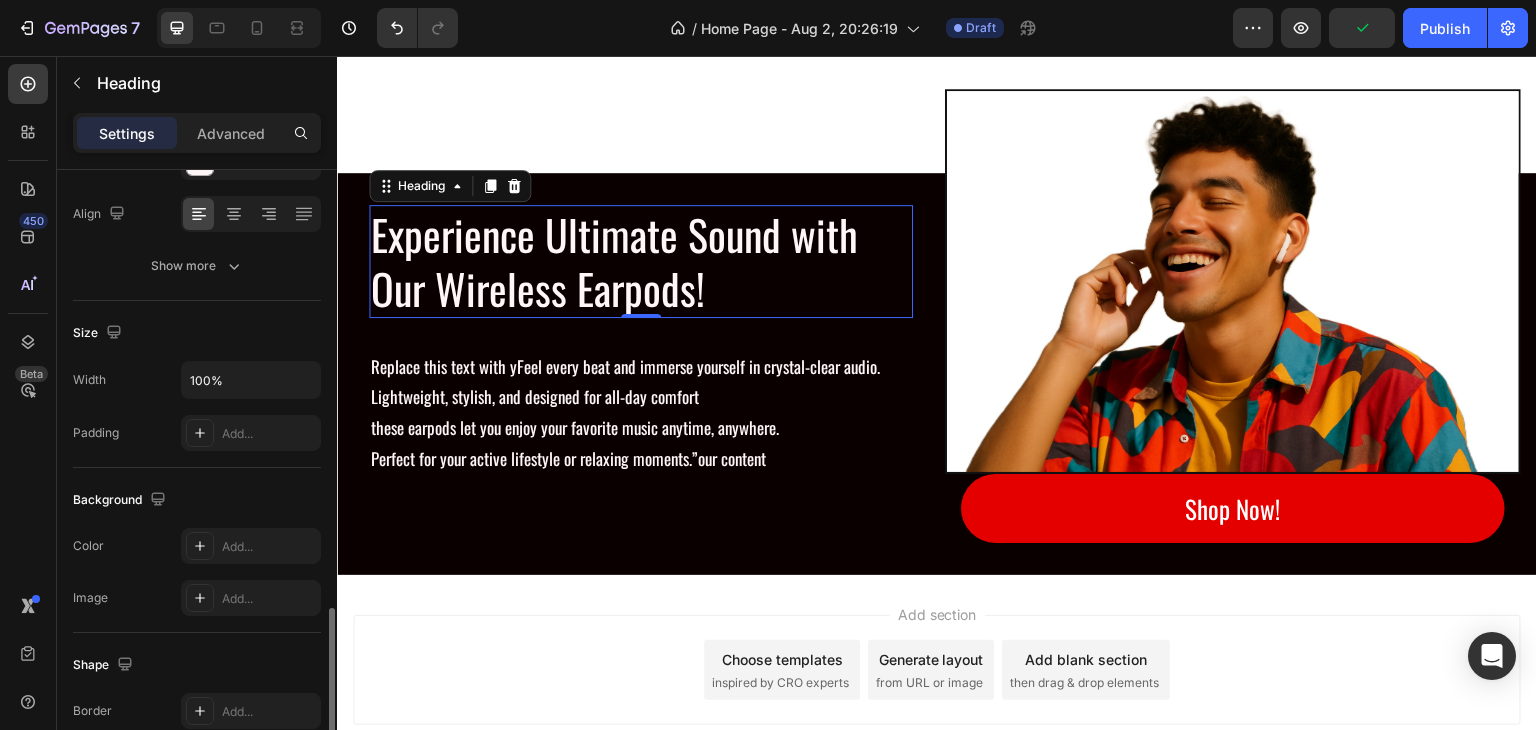 scroll, scrollTop: 500, scrollLeft: 0, axis: vertical 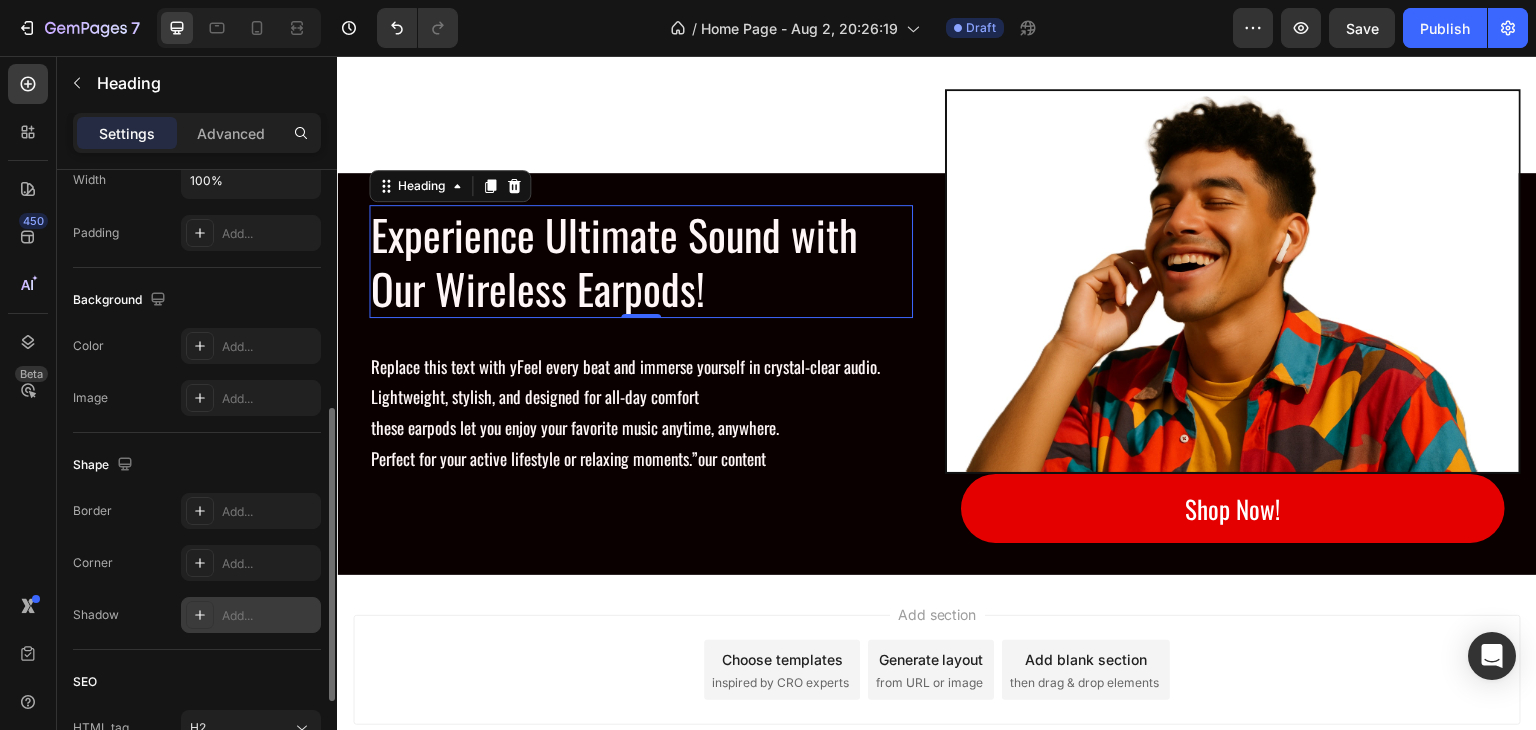 click at bounding box center (200, 615) 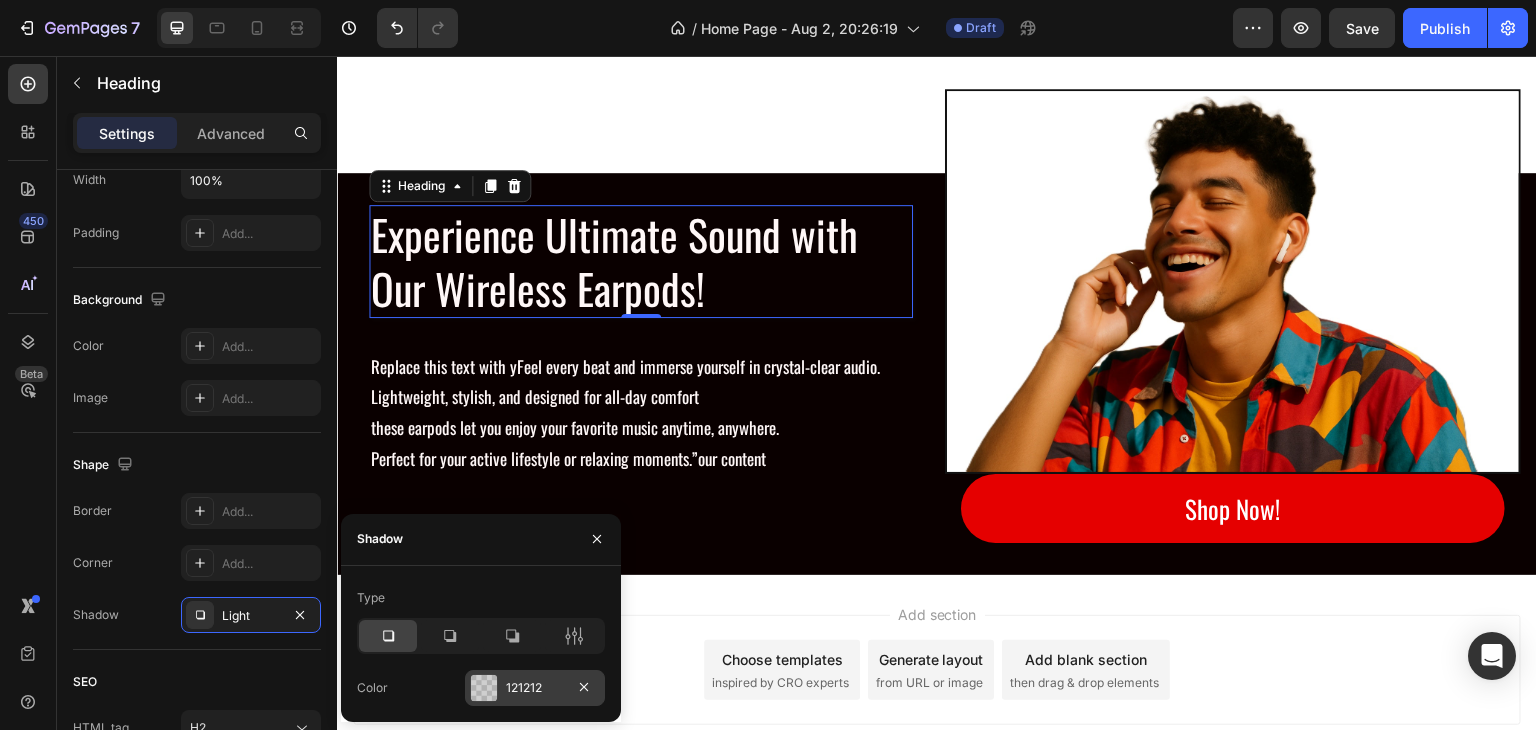 click at bounding box center [484, 688] 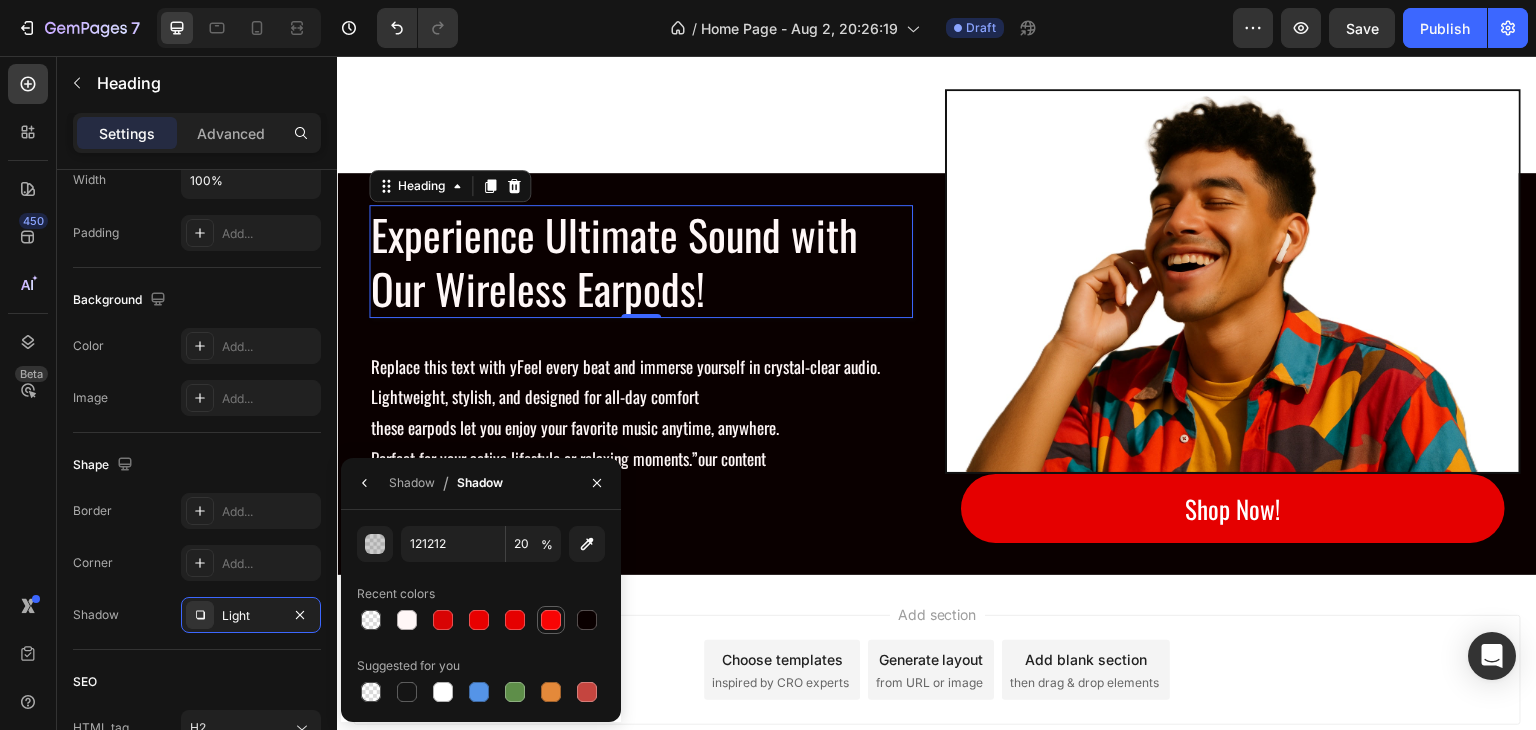 click at bounding box center [551, 620] 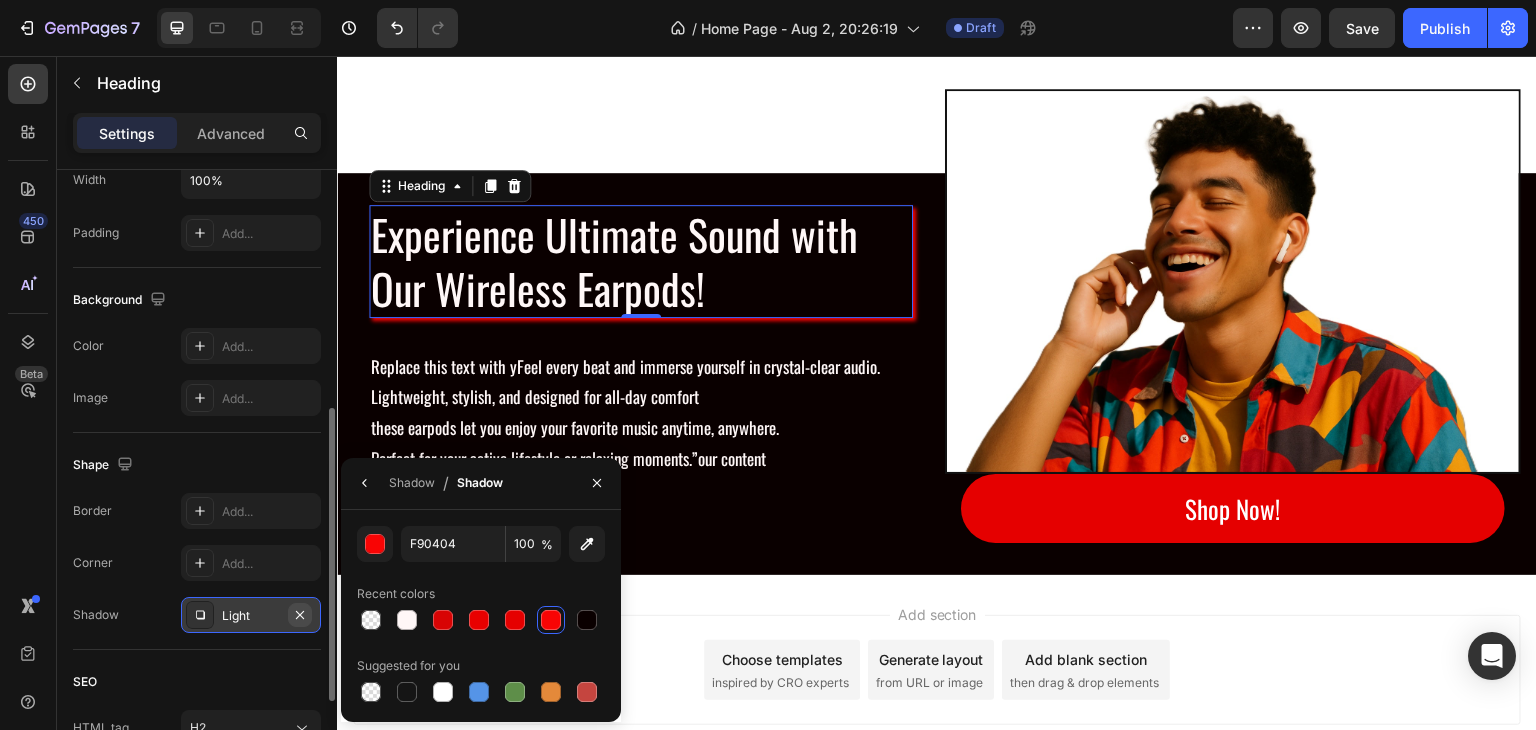 click 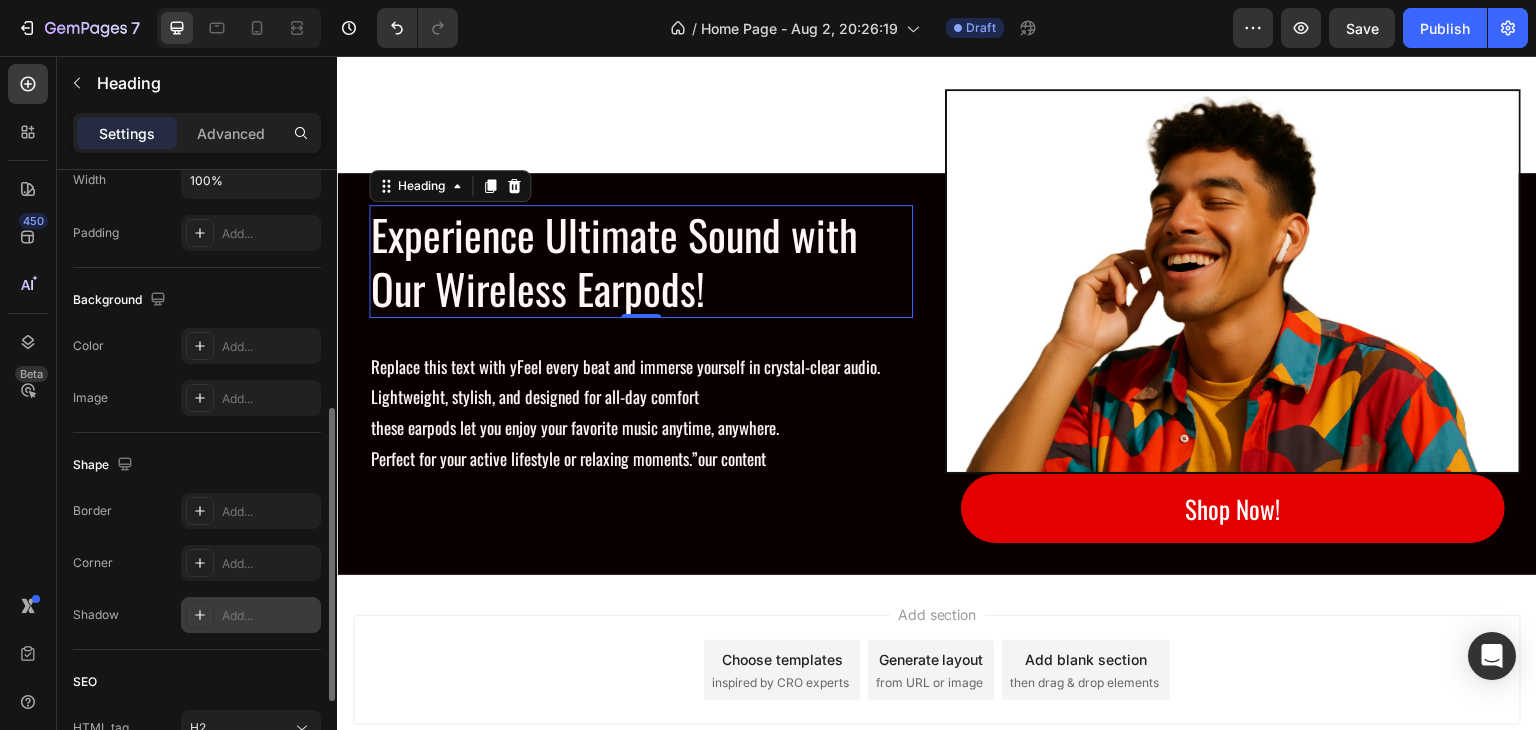 click on "Experience Ultimate Sound with Our Wireless Earpods!" at bounding box center [641, 261] 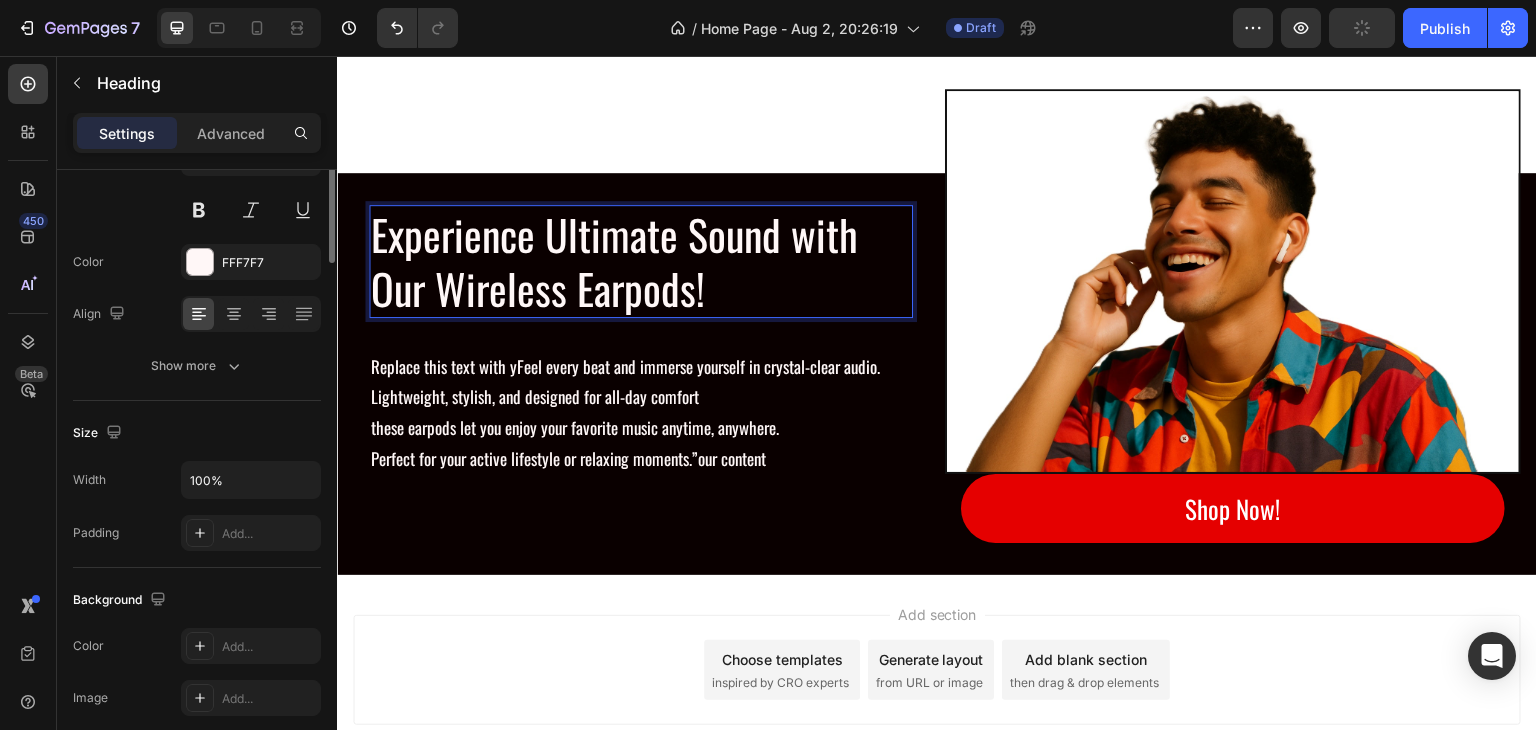 scroll, scrollTop: 0, scrollLeft: 0, axis: both 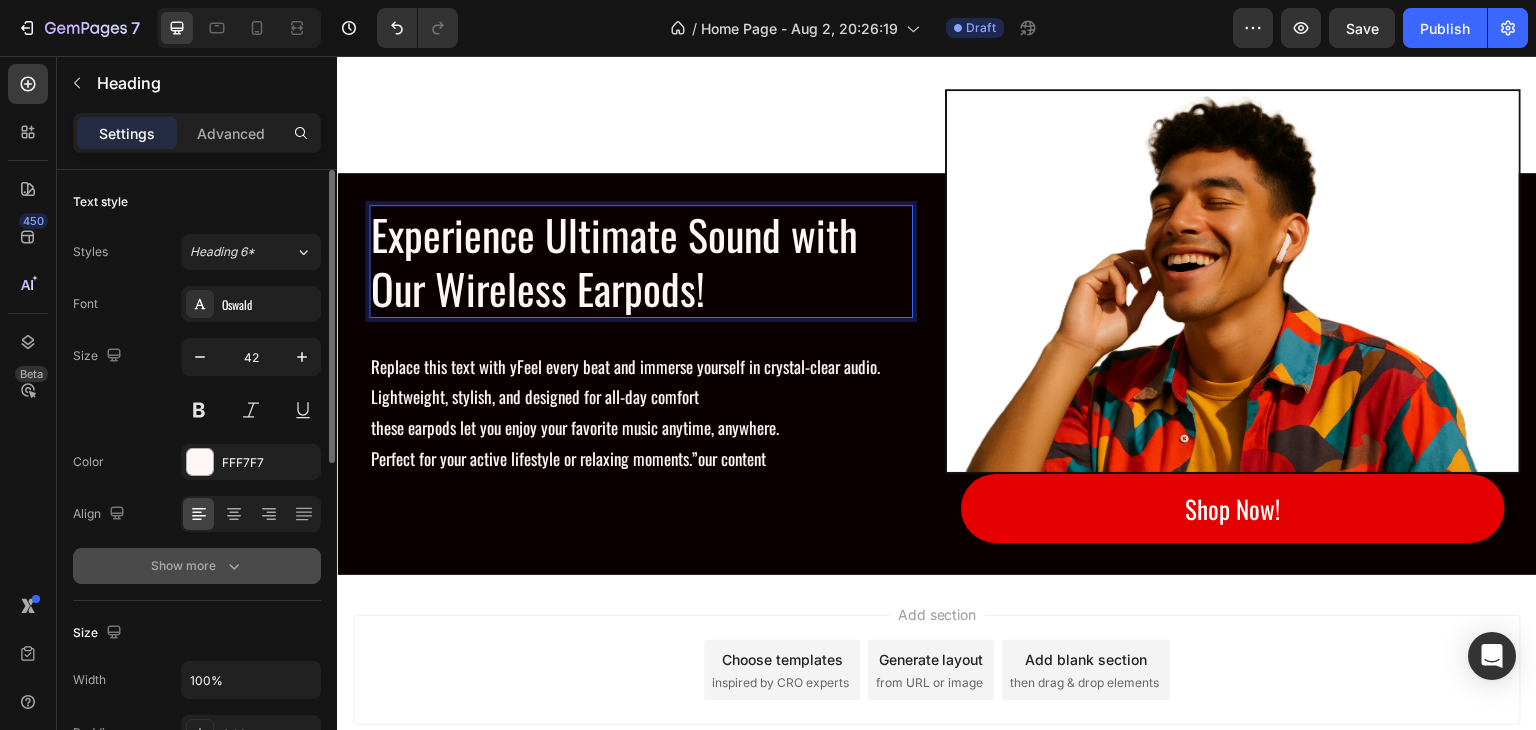 click 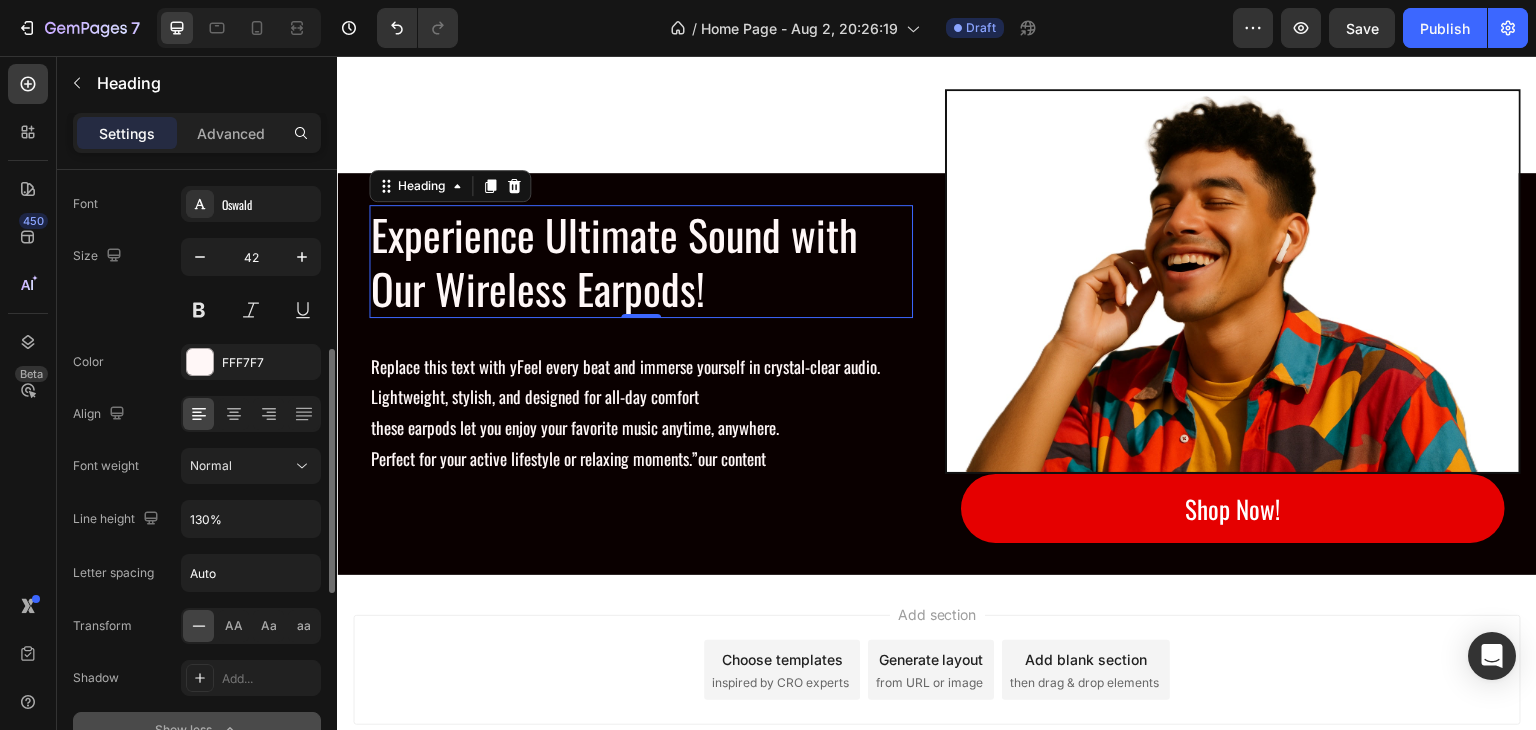 scroll, scrollTop: 200, scrollLeft: 0, axis: vertical 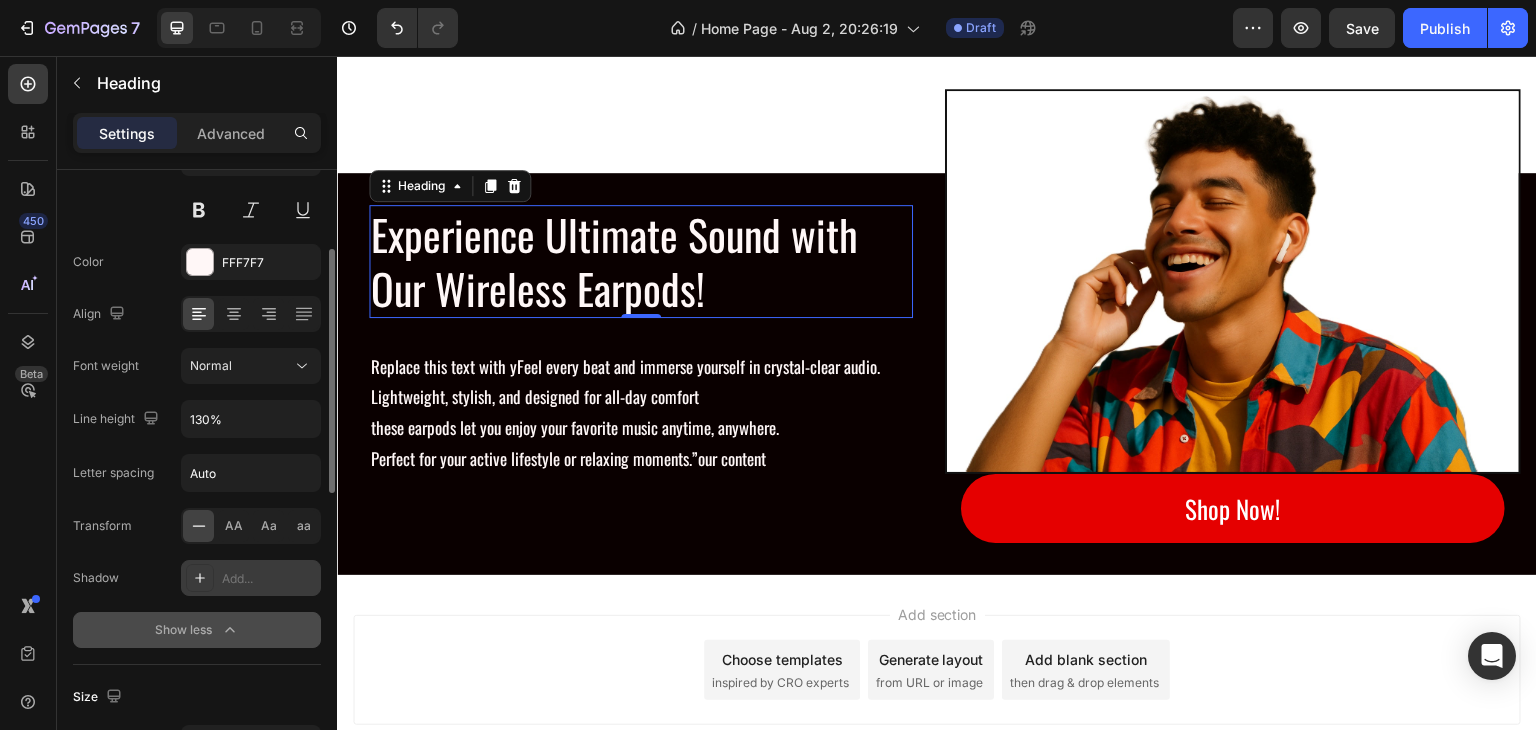 click on "Add..." at bounding box center (269, 579) 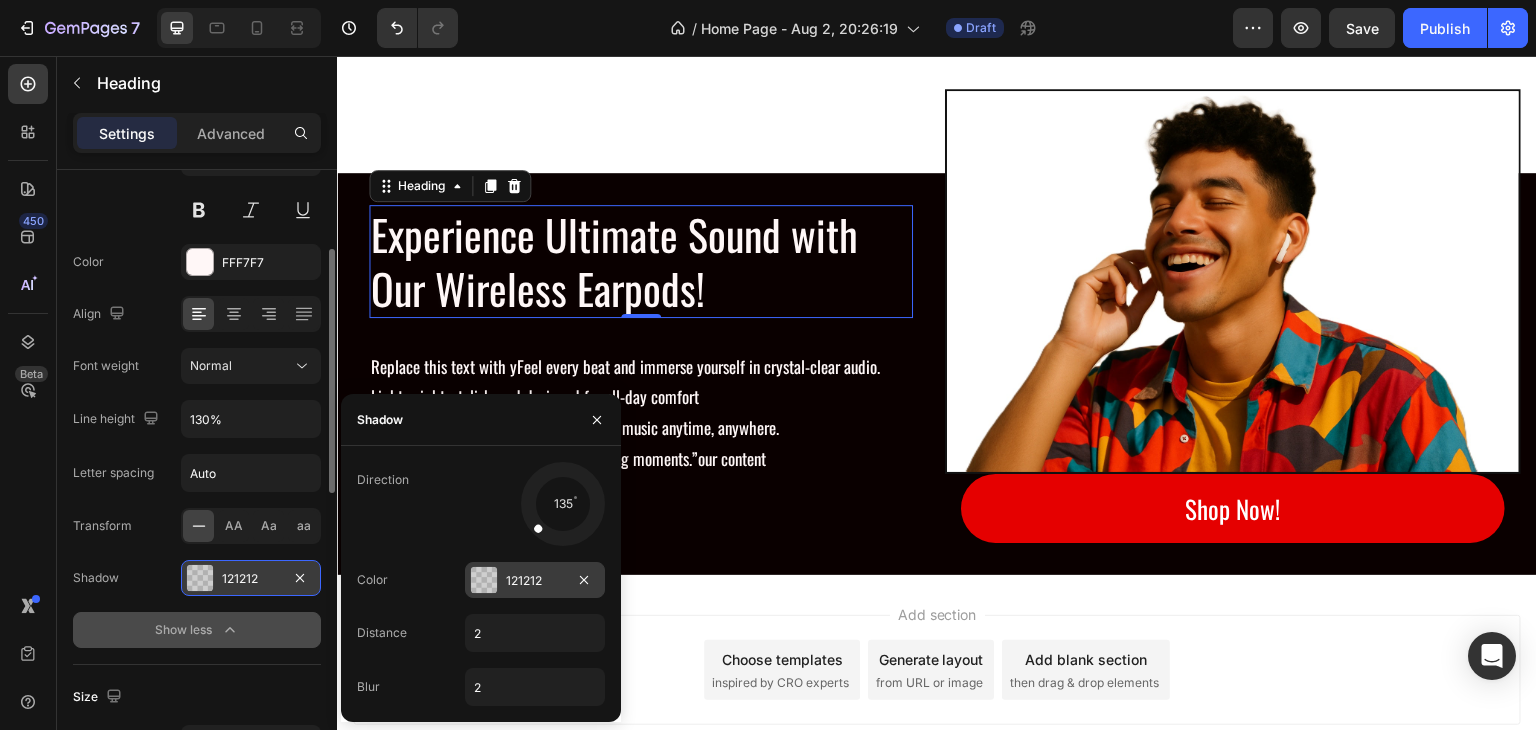 click at bounding box center [484, 580] 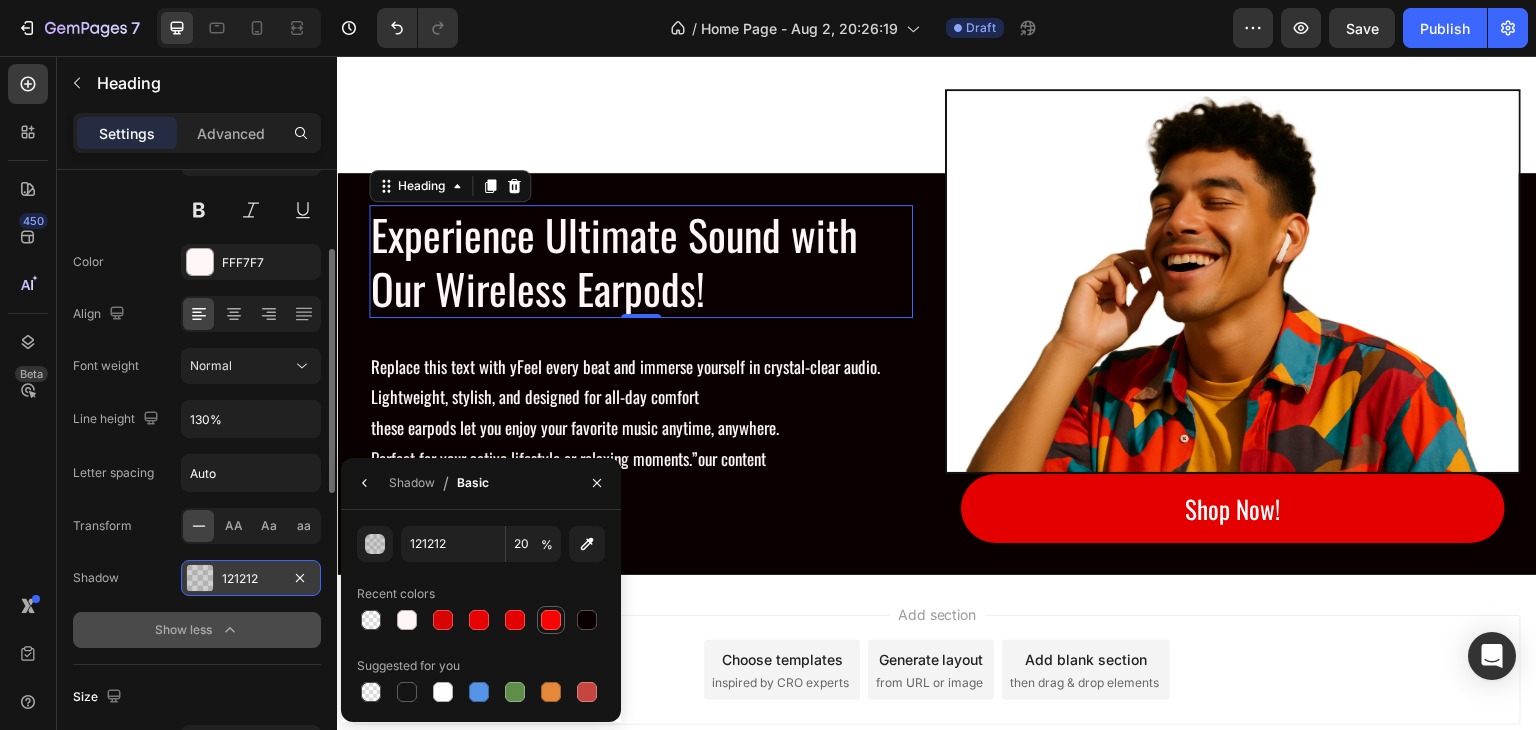 click at bounding box center (551, 620) 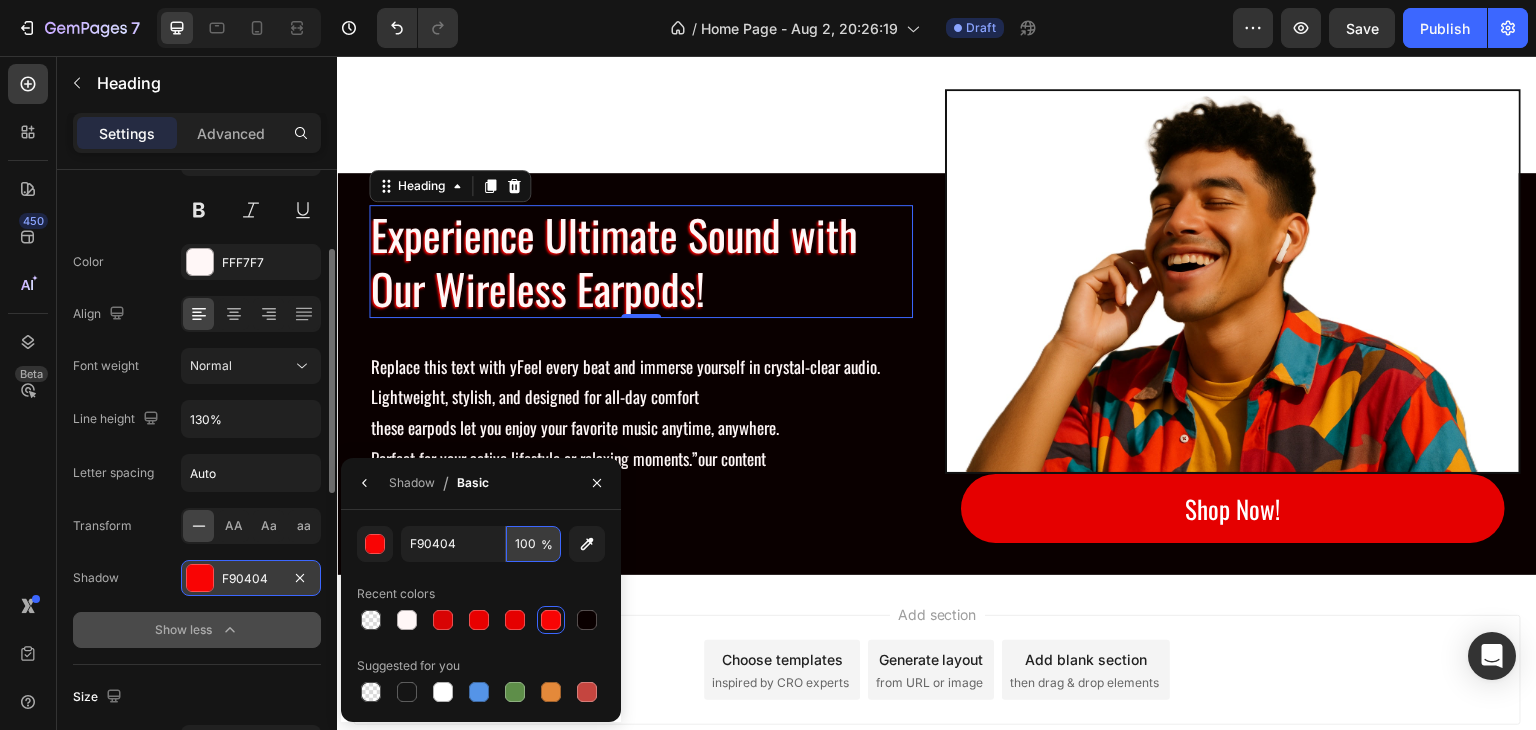 click on "100" at bounding box center (0, 0) 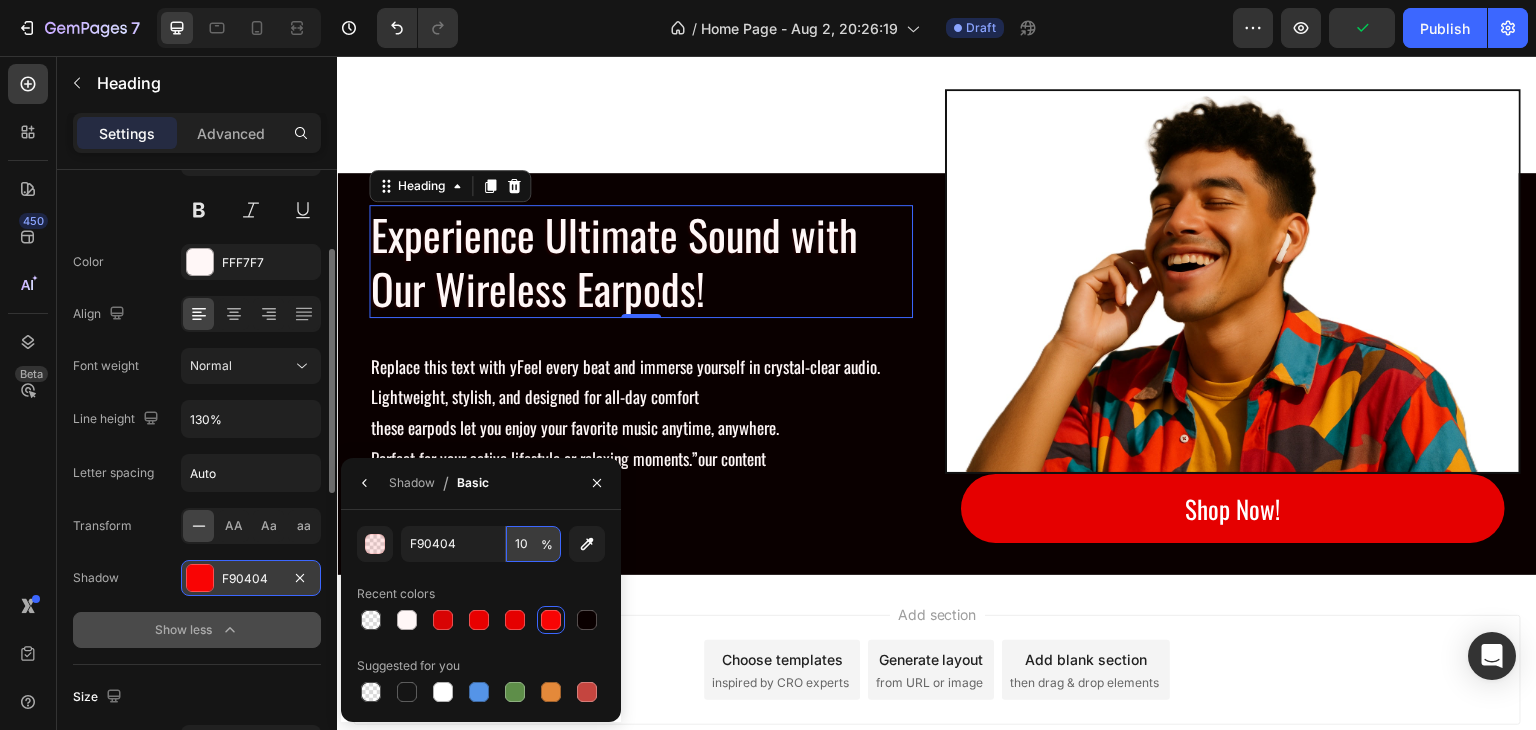 type on "1" 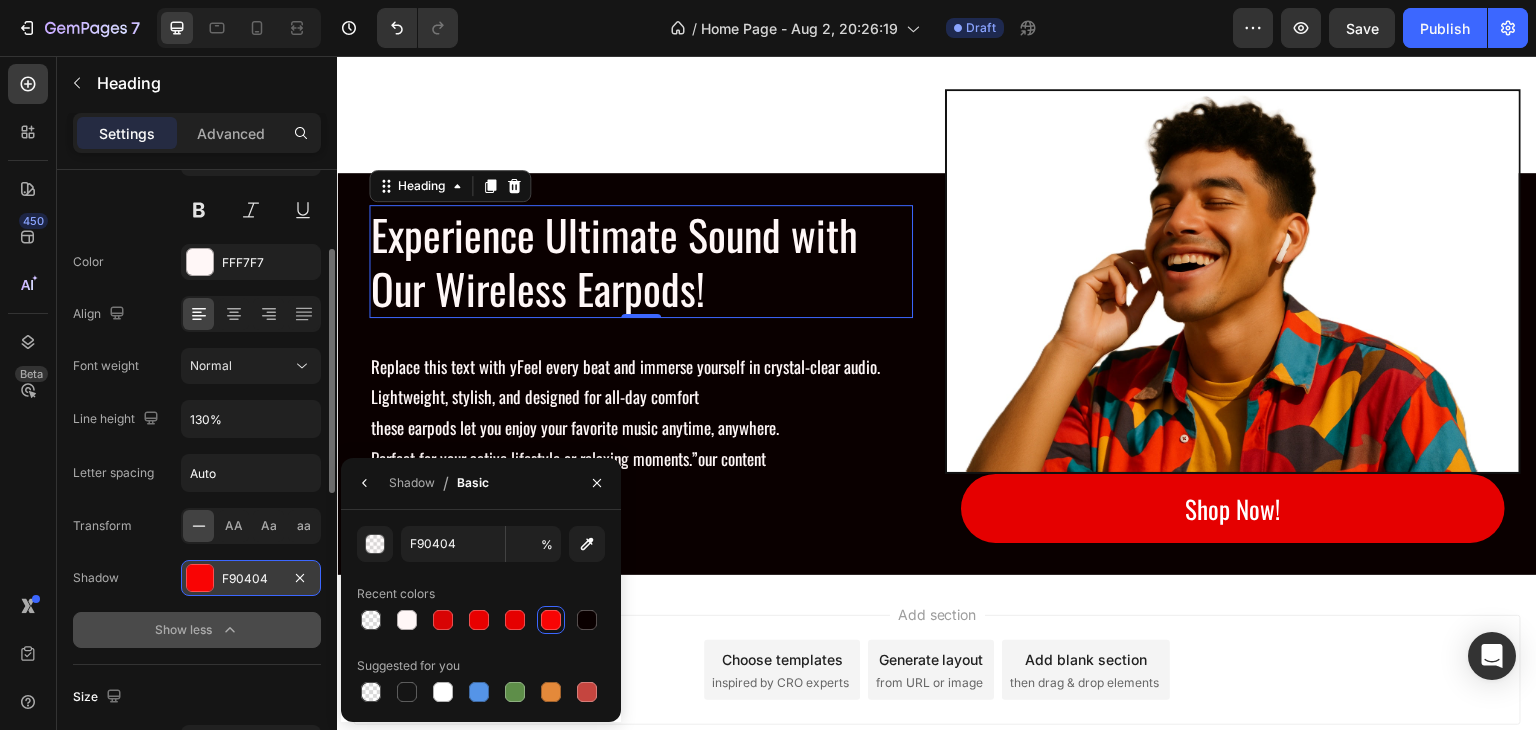 click at bounding box center (551, 620) 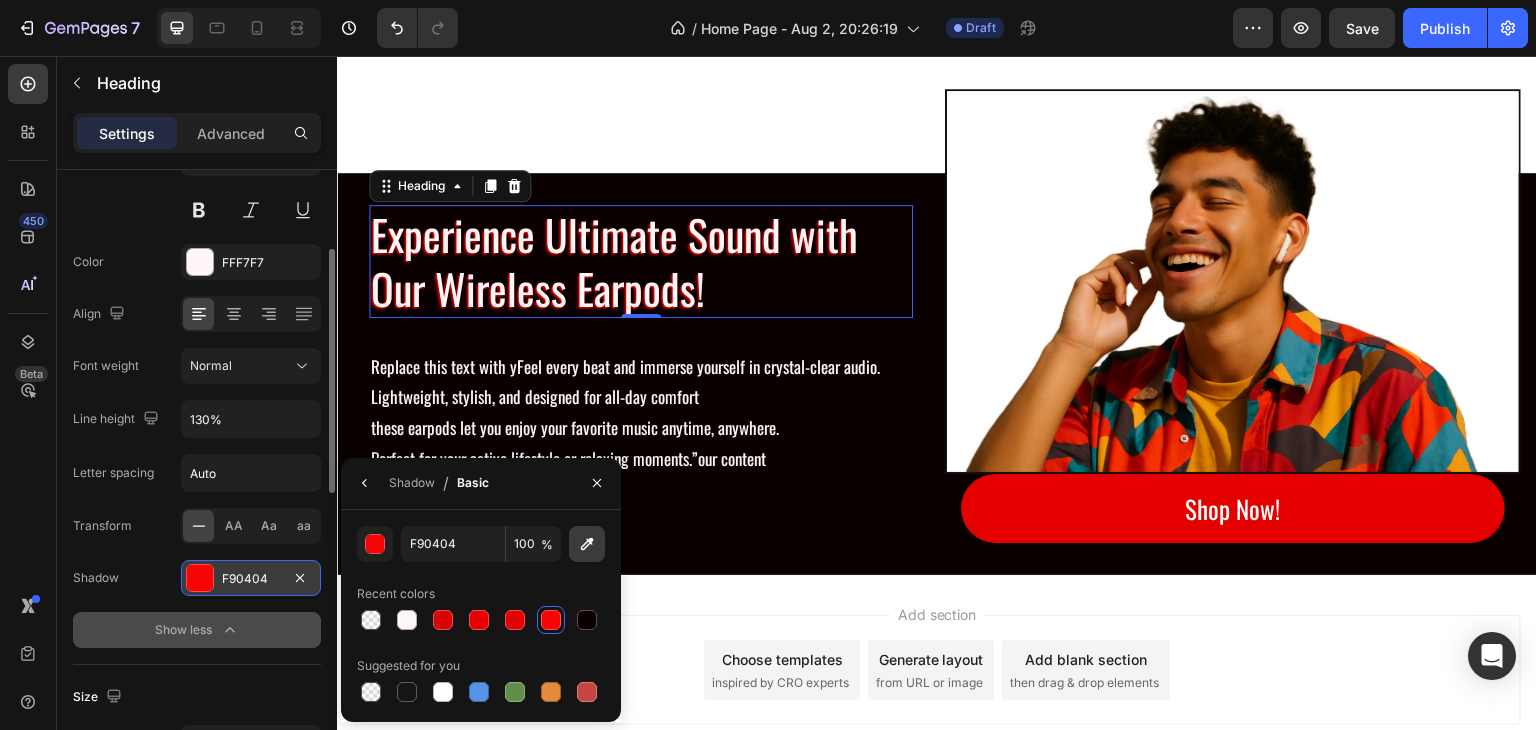 click 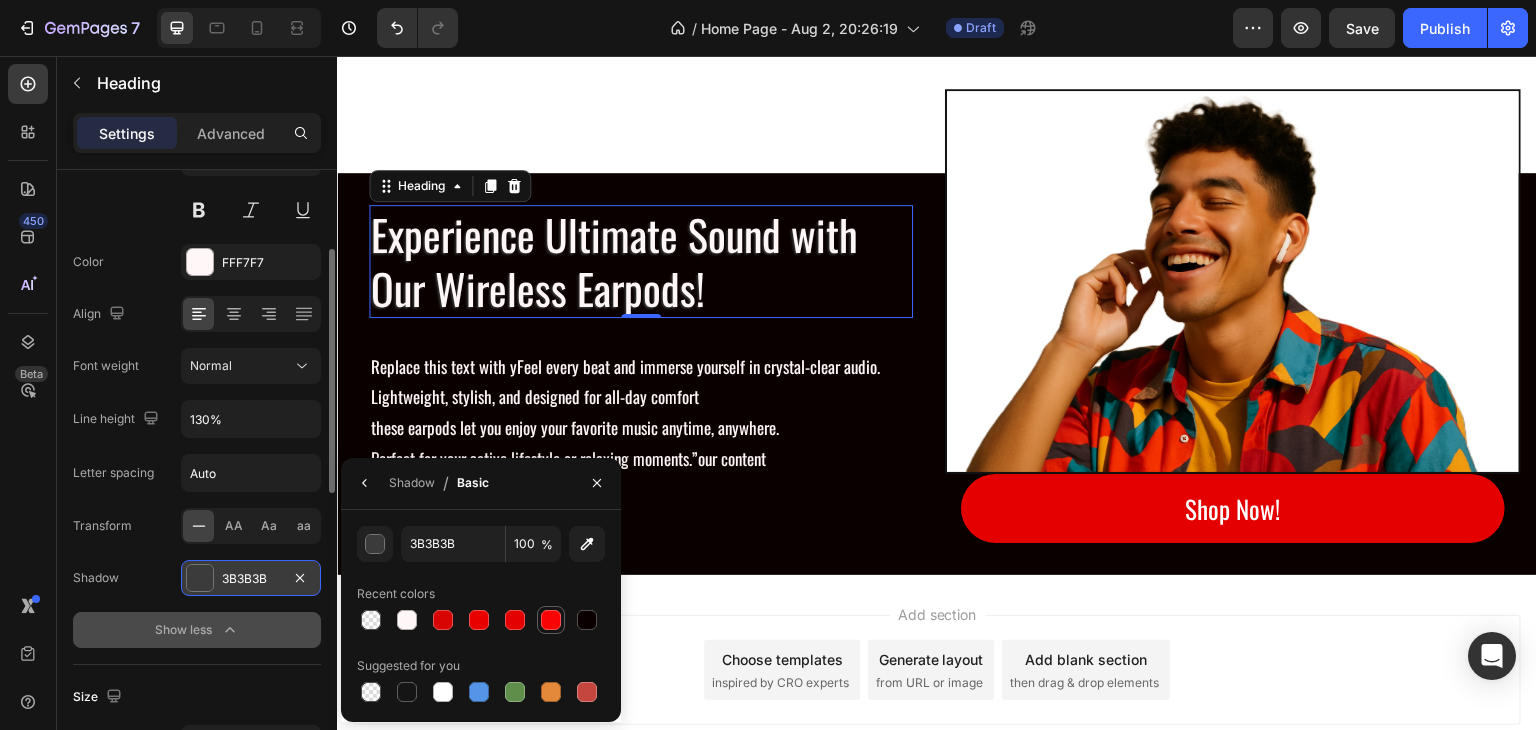 click at bounding box center (551, 620) 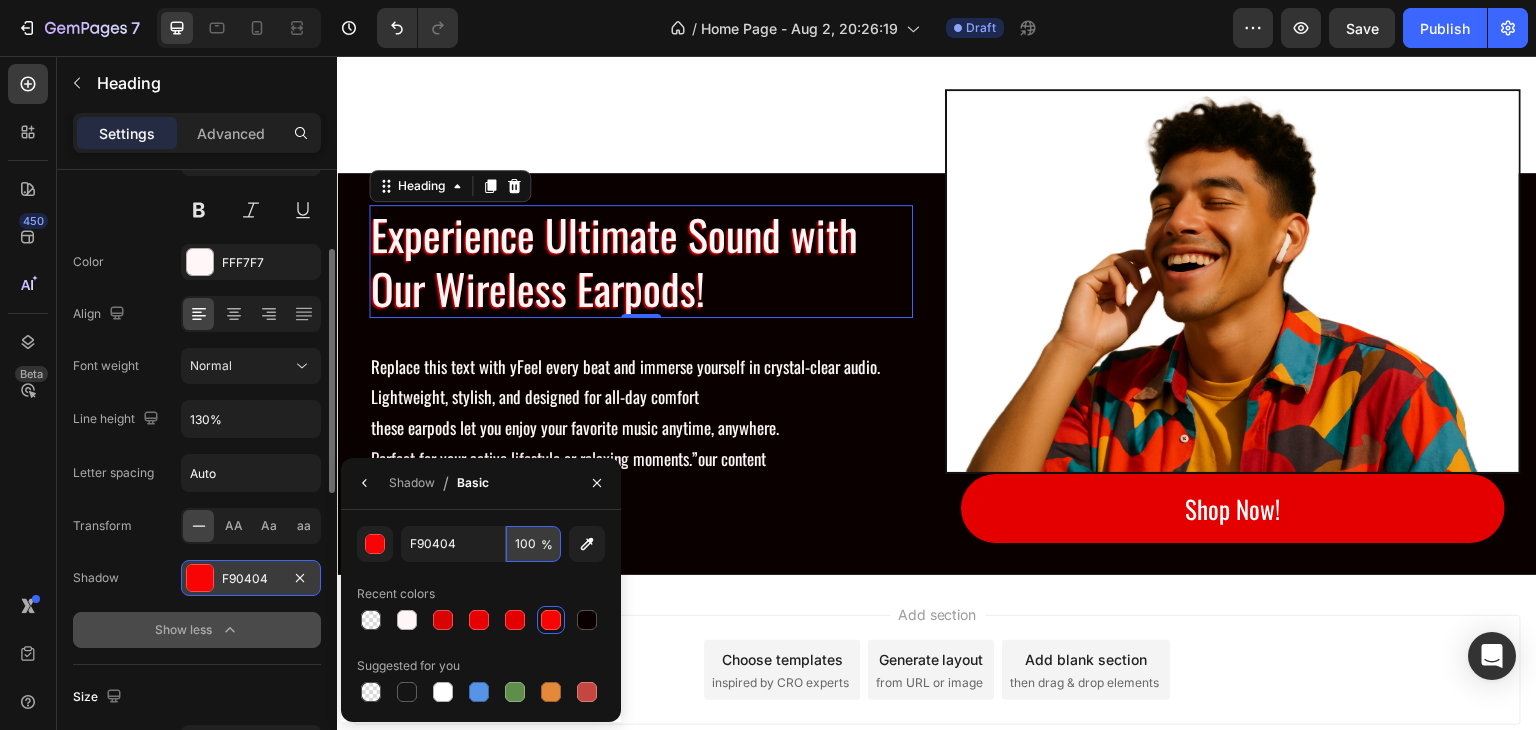 click on "100" at bounding box center (0, 0) 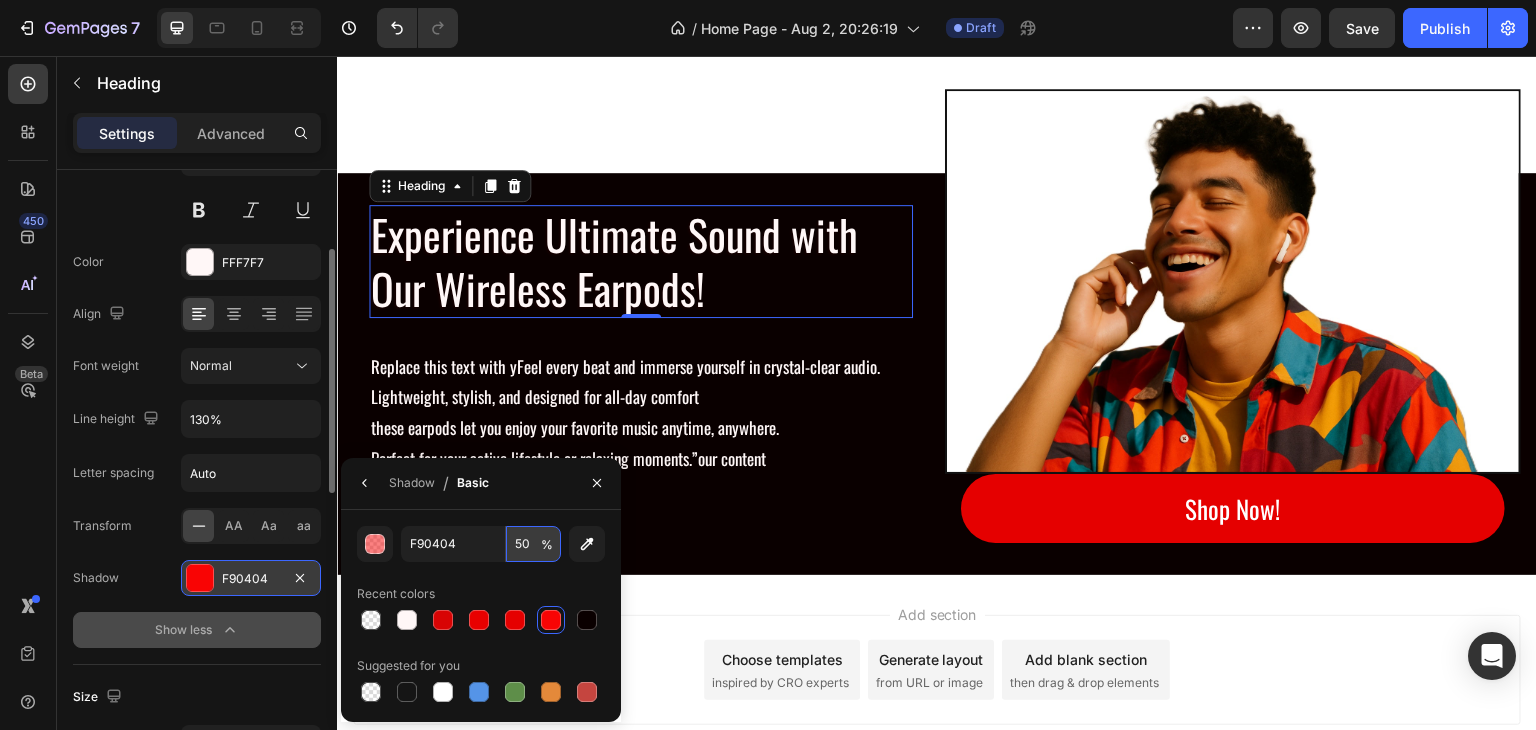 type on "100" 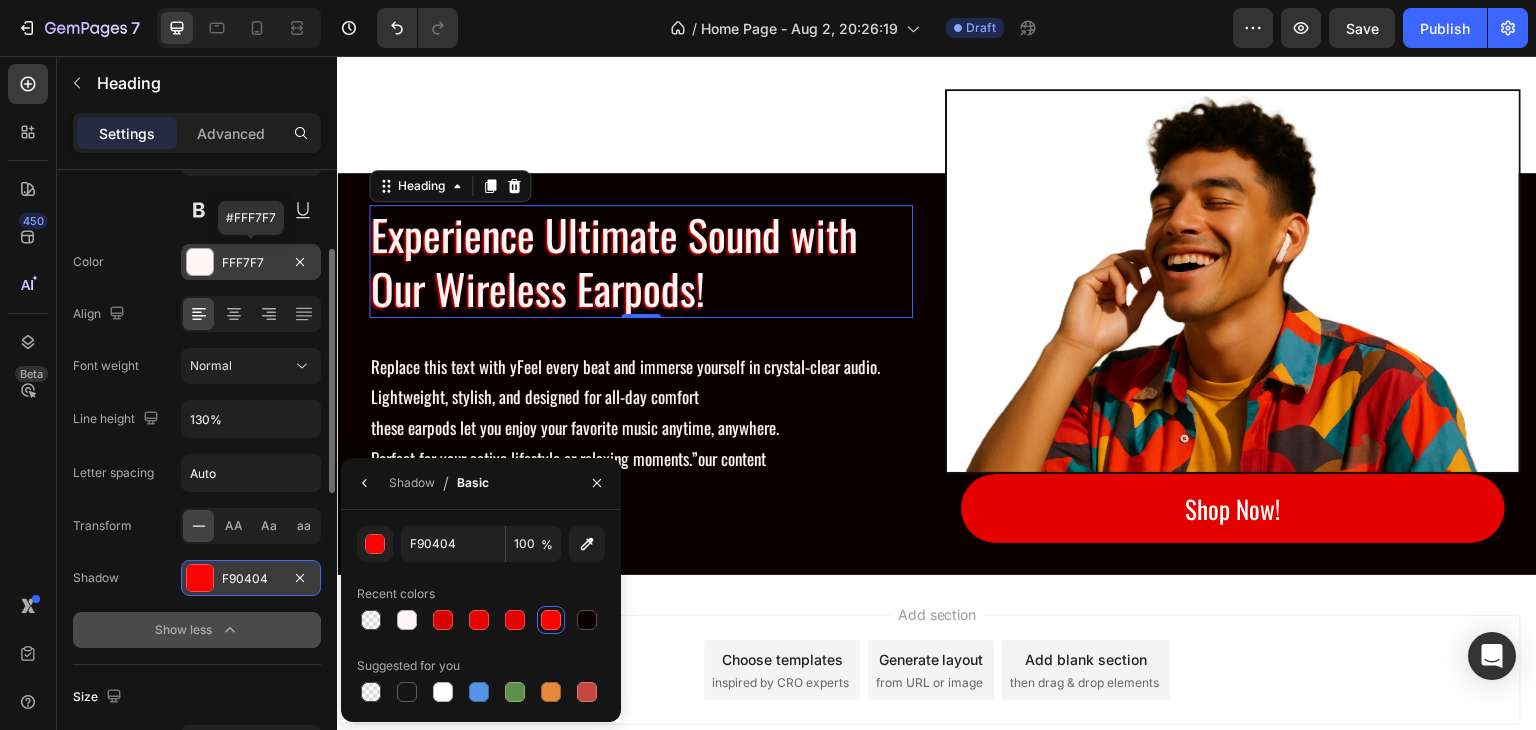 click on "FFF7F7" at bounding box center [251, 263] 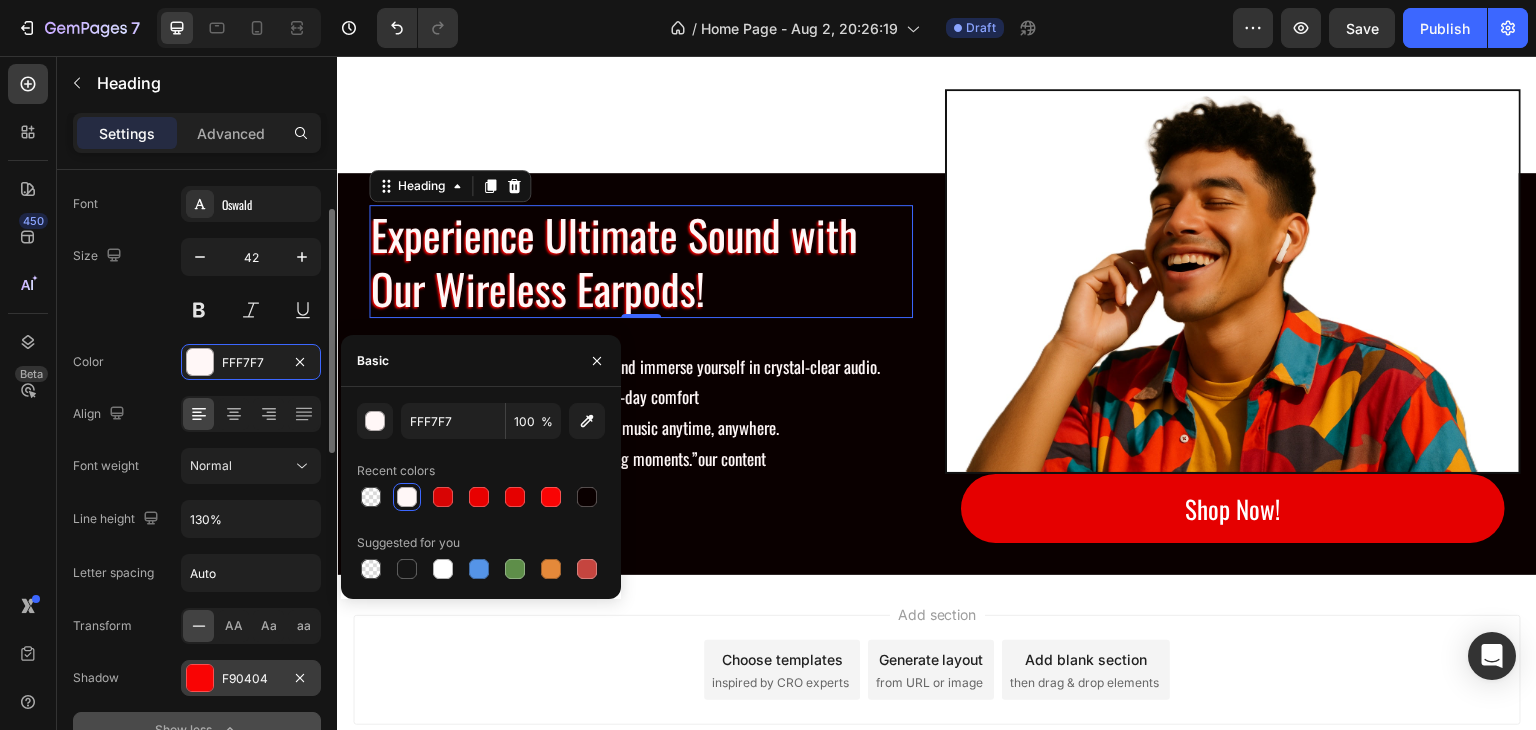 scroll, scrollTop: 200, scrollLeft: 0, axis: vertical 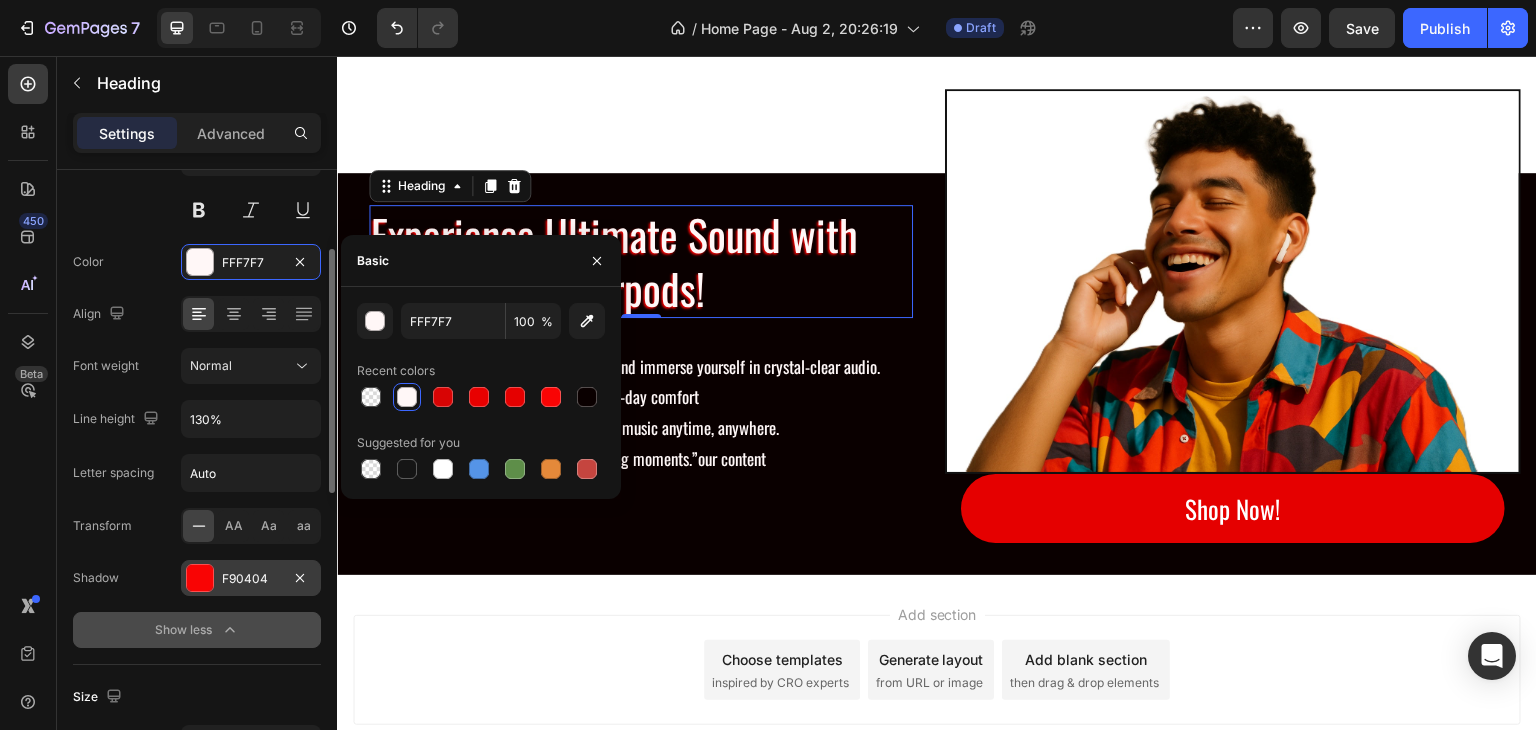 click on "Replace this text with yFeel every beat and immerse yourself in crystal-clear audio. Lightweight, stylish, and designed for all-day comfort  these earpods let you enjoy your favorite music anytime, anywhere. Perfect for your active lifestyle or relaxing moments.”our content" at bounding box center [641, 413] 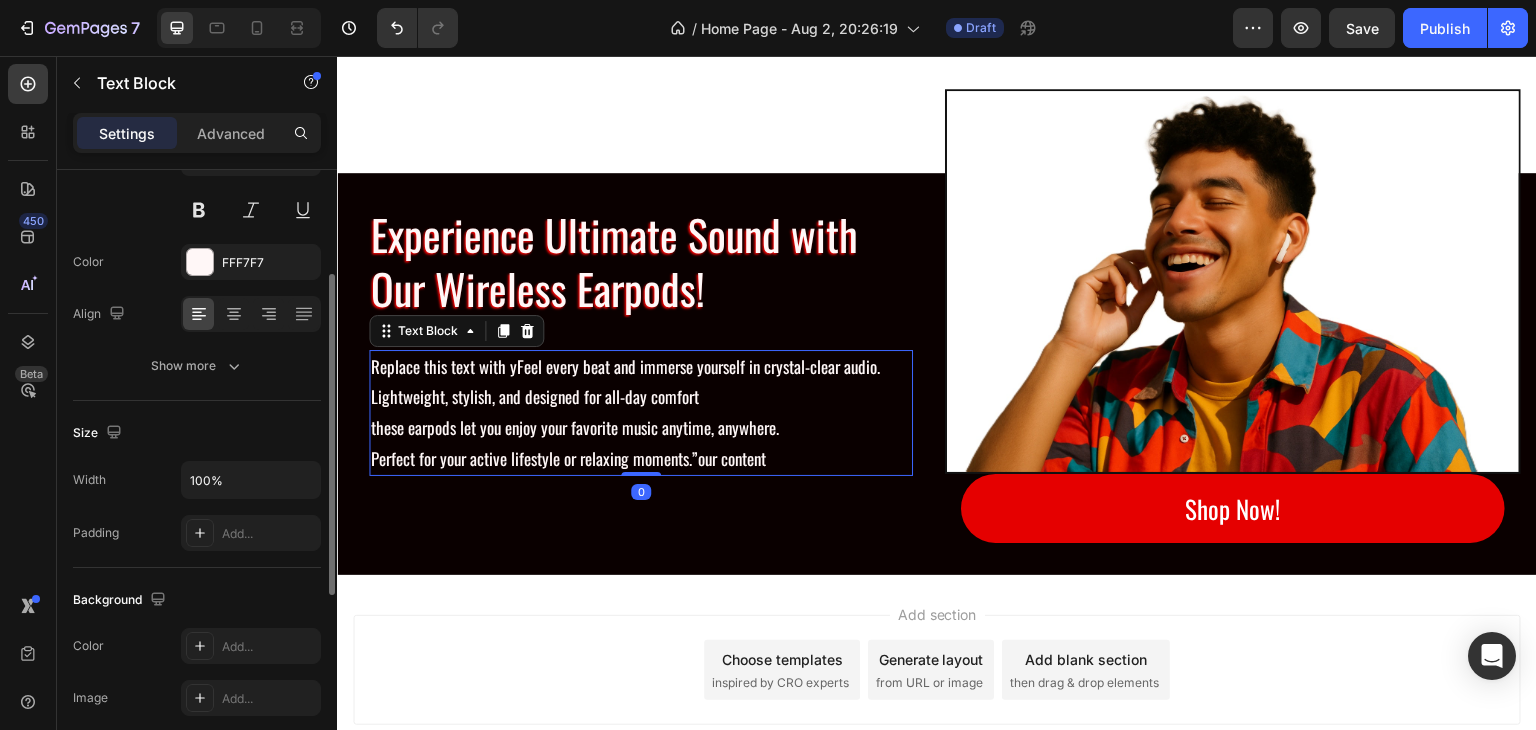 scroll, scrollTop: 0, scrollLeft: 0, axis: both 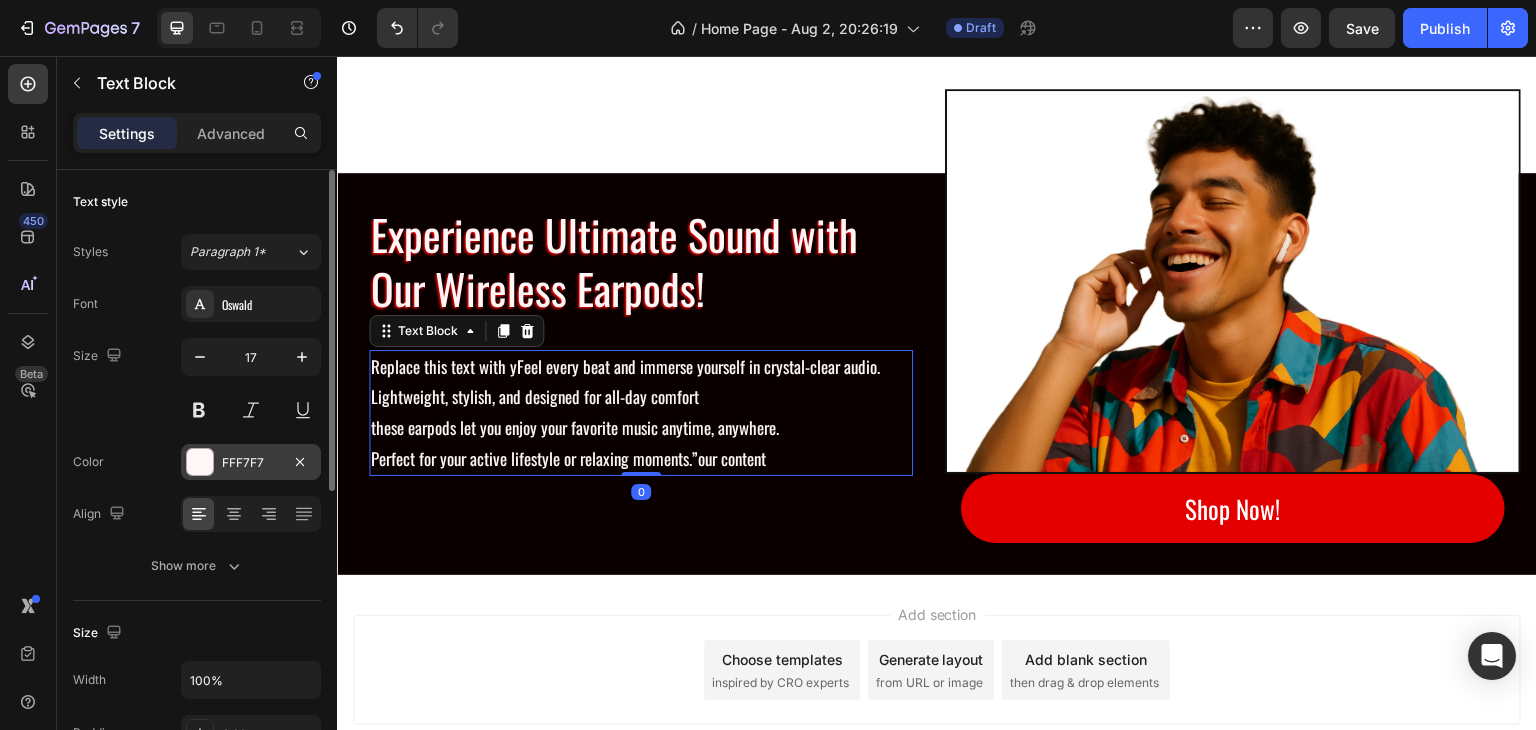 click on "FFF7F7" at bounding box center (251, 463) 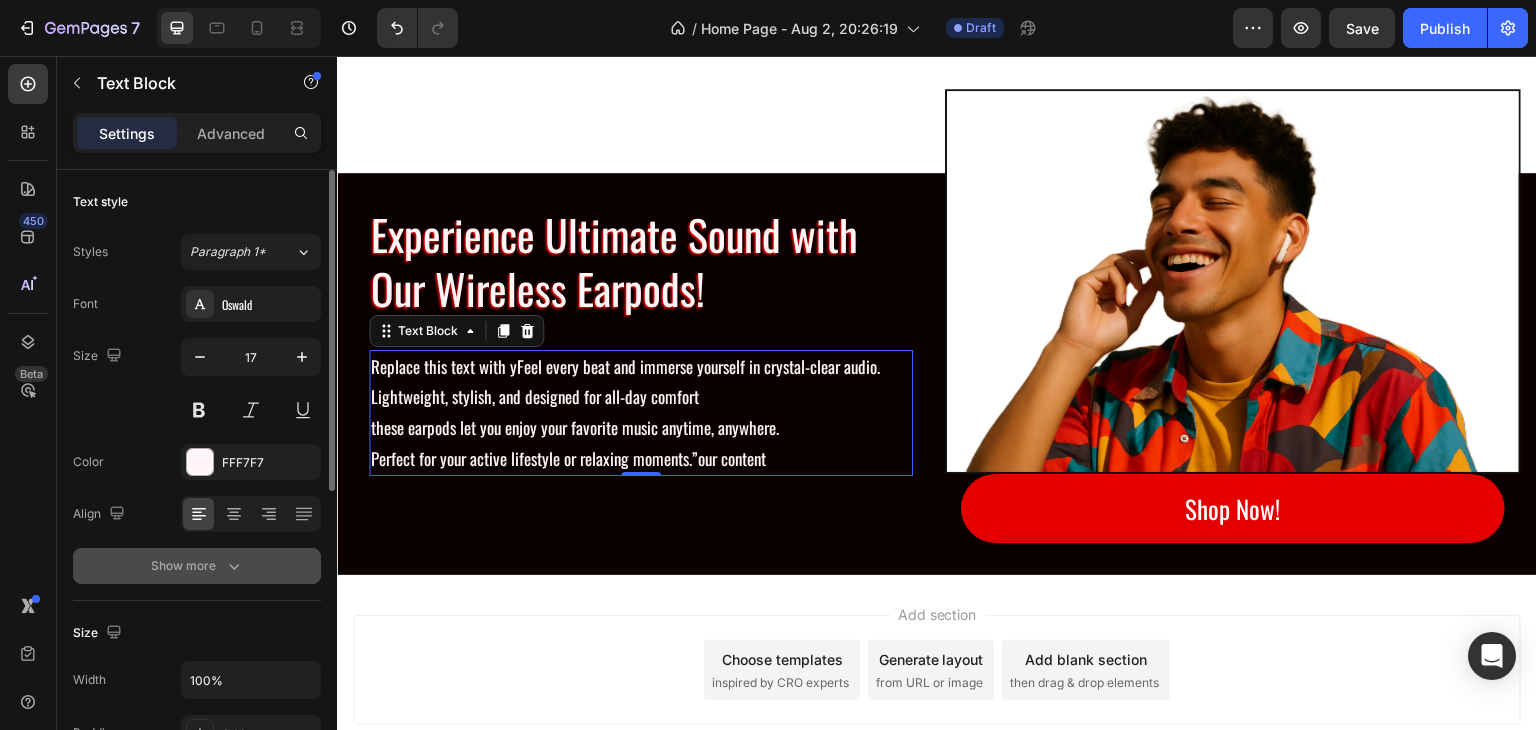 click on "Show more" at bounding box center [197, 566] 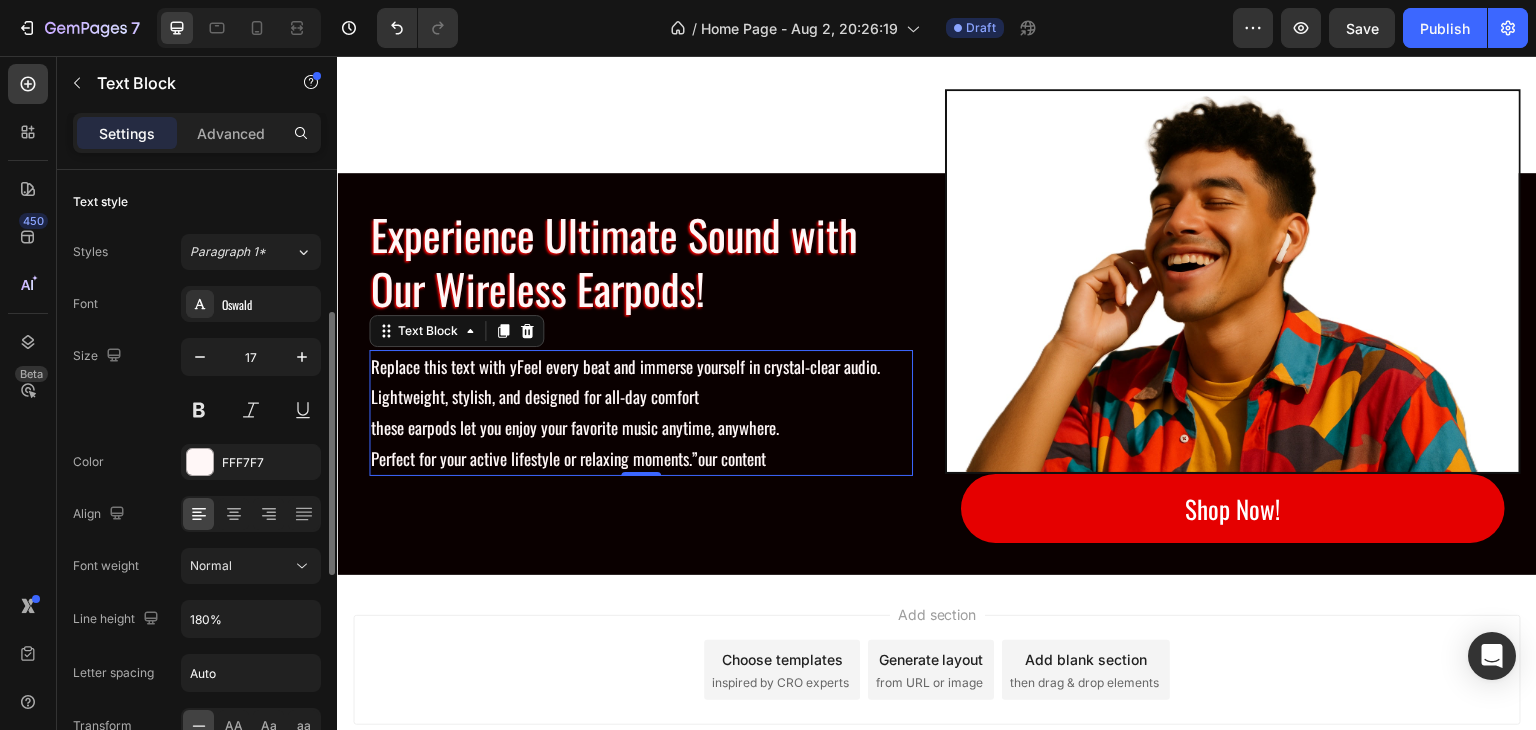 scroll, scrollTop: 200, scrollLeft: 0, axis: vertical 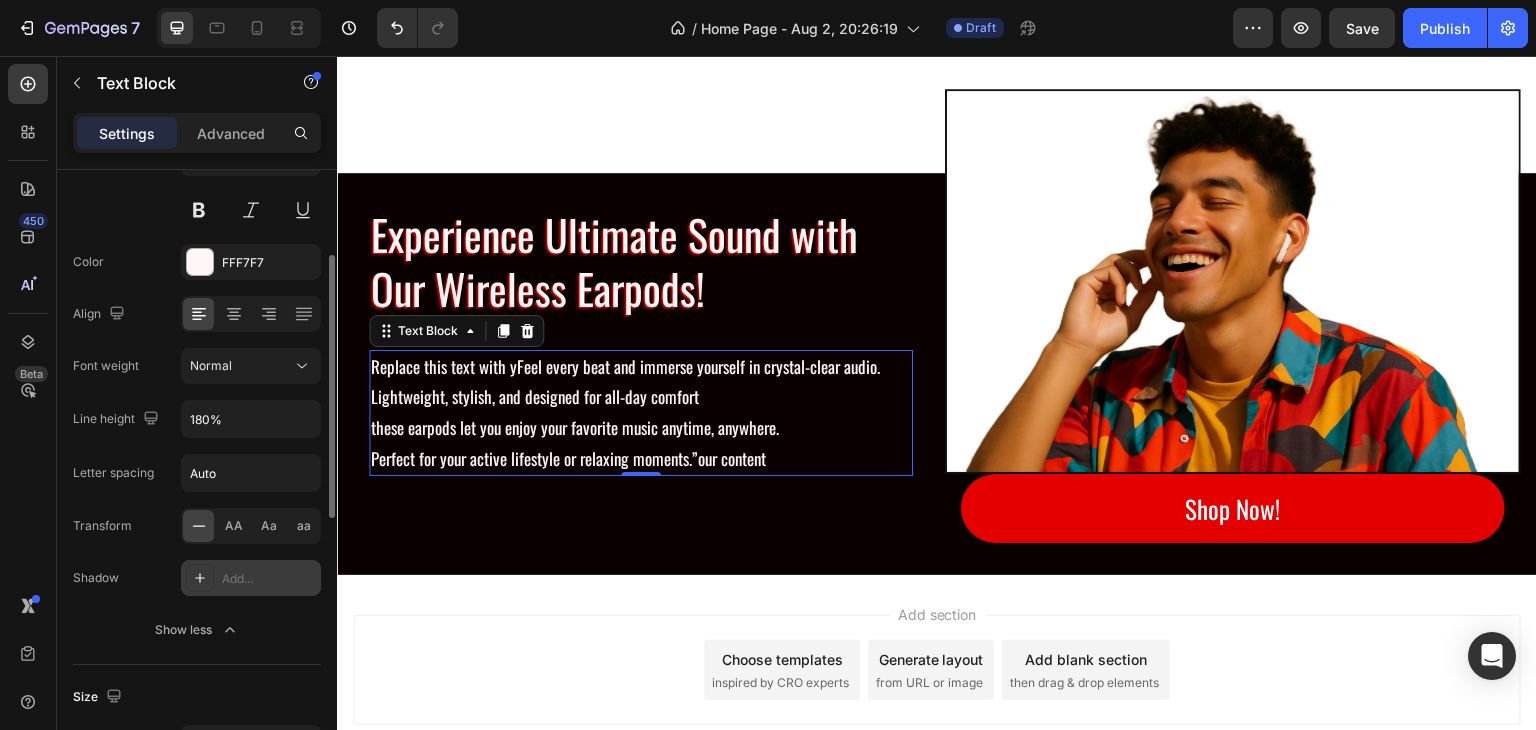 click on "Add..." at bounding box center [269, 579] 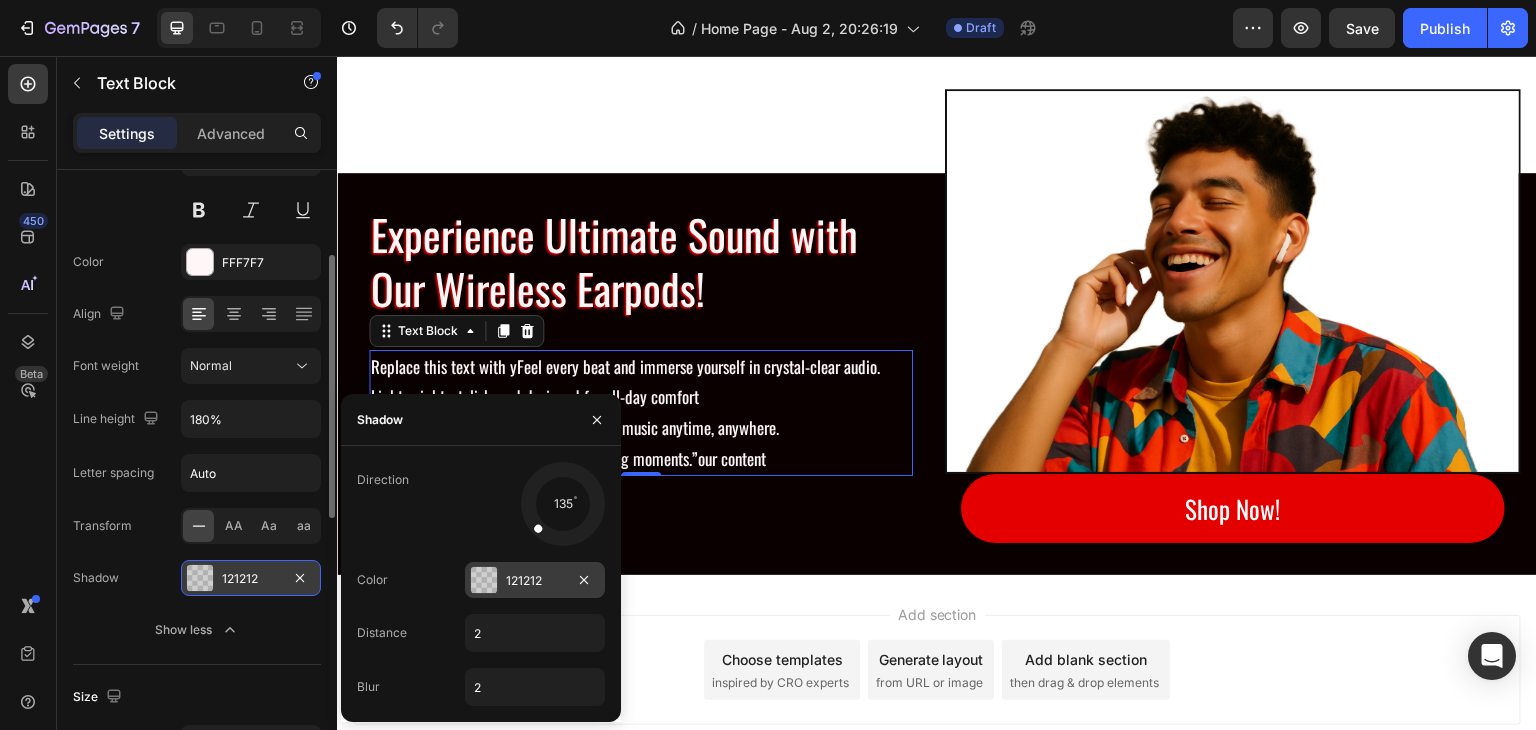click on "121212" at bounding box center (535, 581) 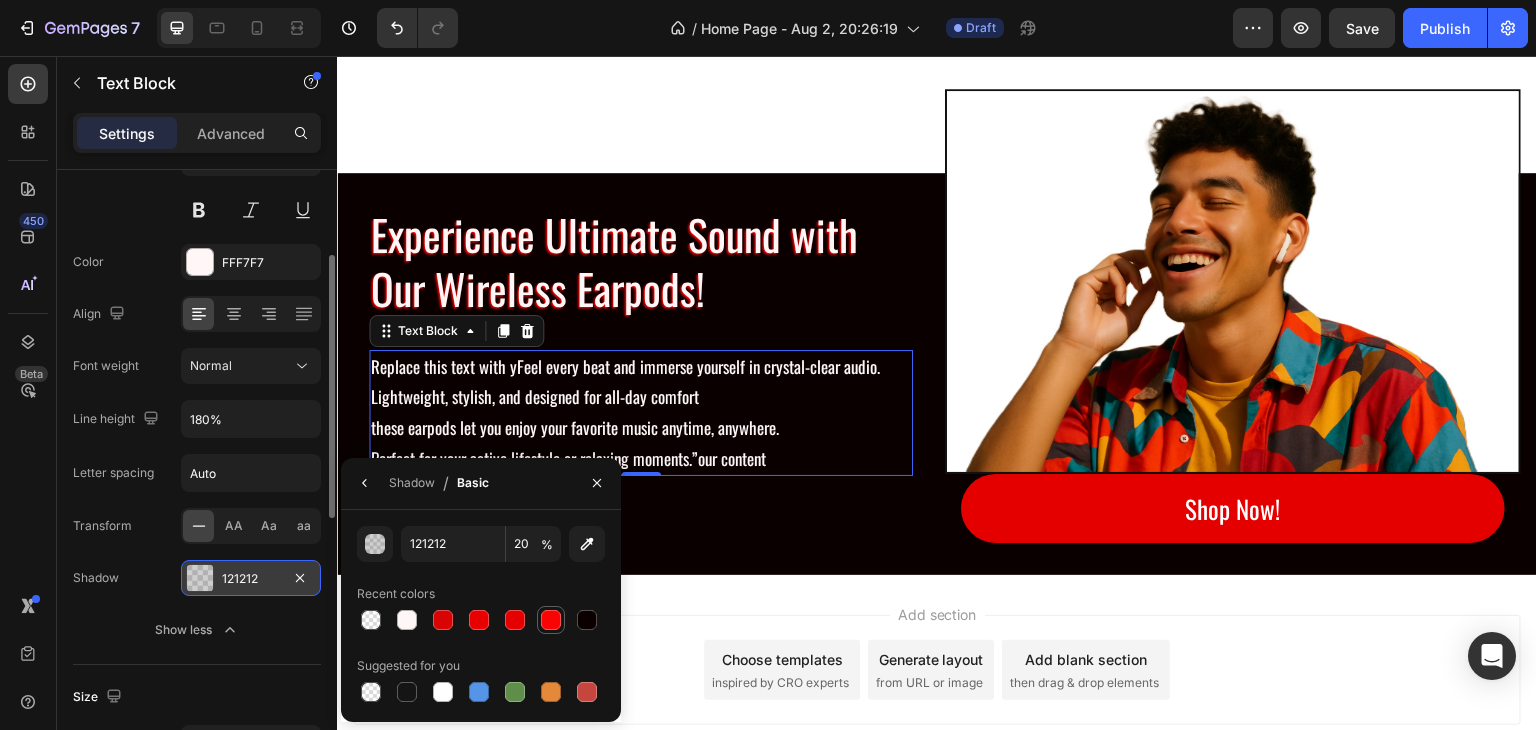 click at bounding box center [551, 620] 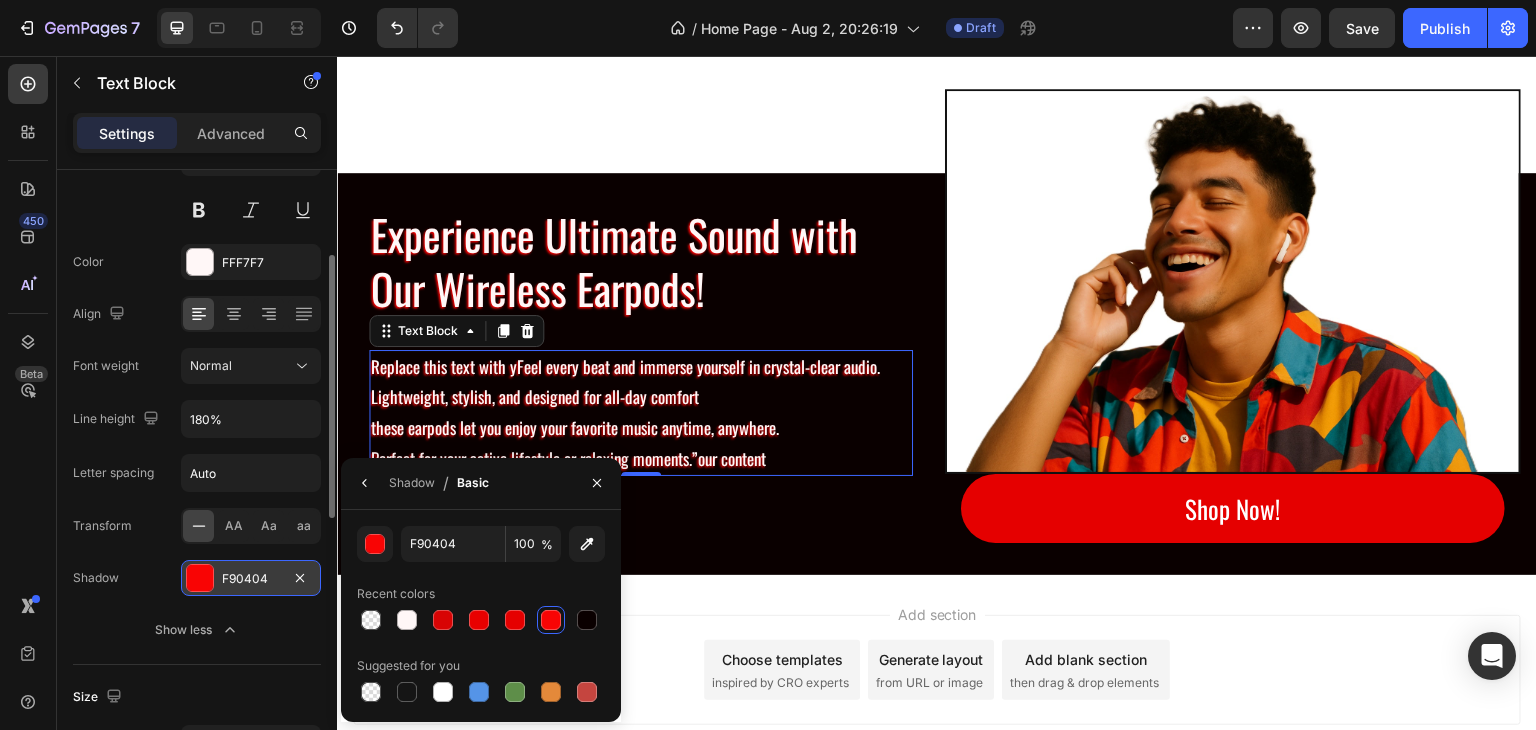 click on "Add section Choose templates inspired by CRO experts Generate layout from URL or image Add blank section then drag & drop elements" at bounding box center (937, 670) 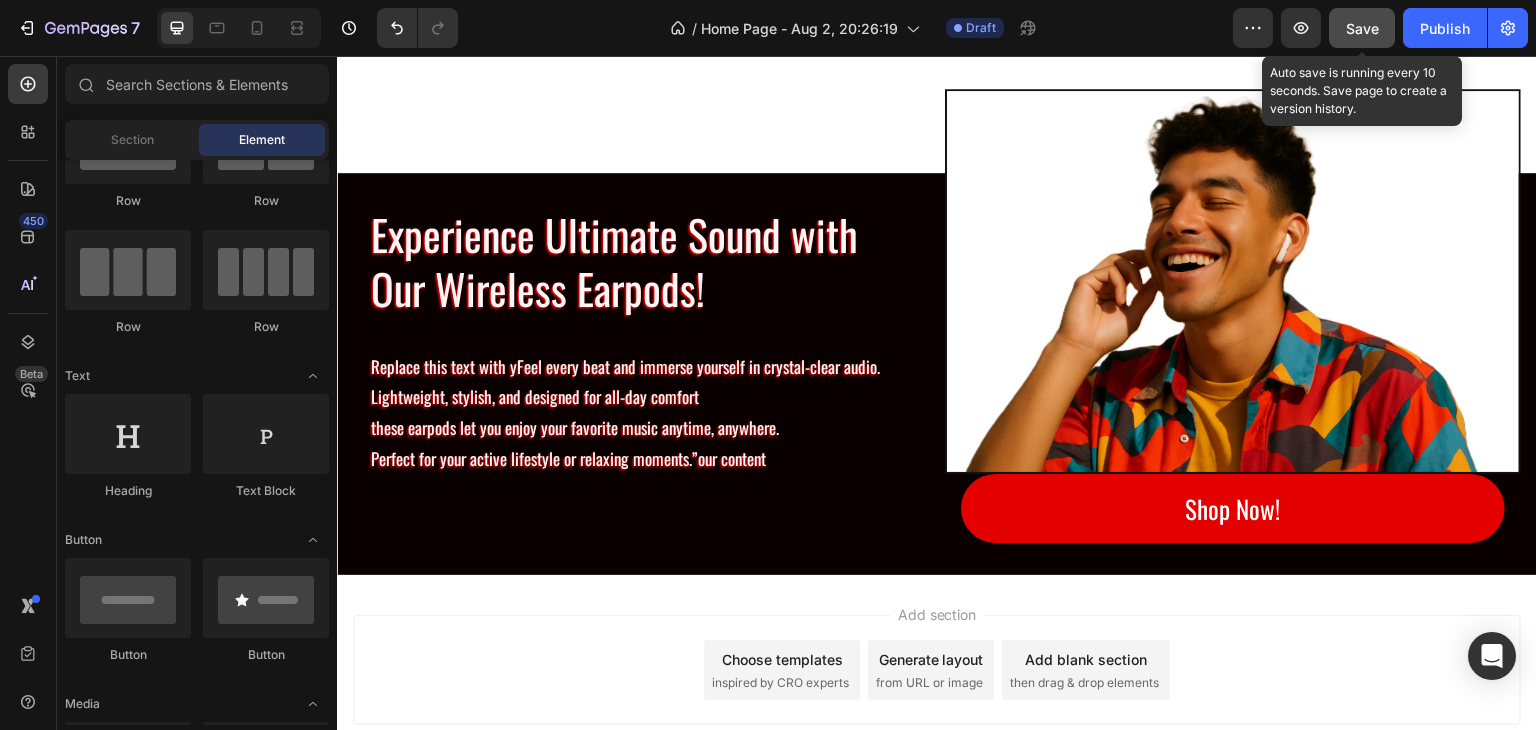 click on "Save" 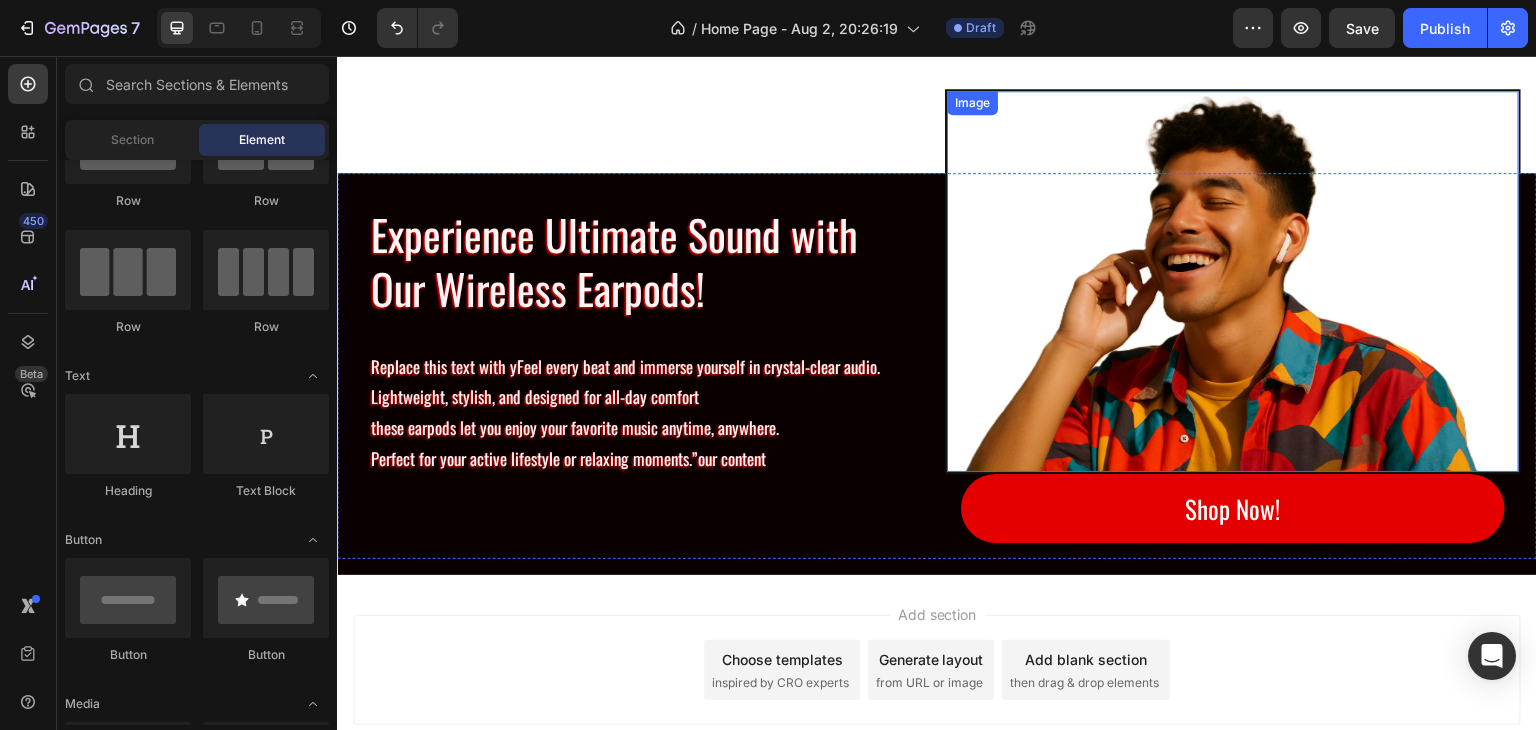 click at bounding box center [1233, 281] 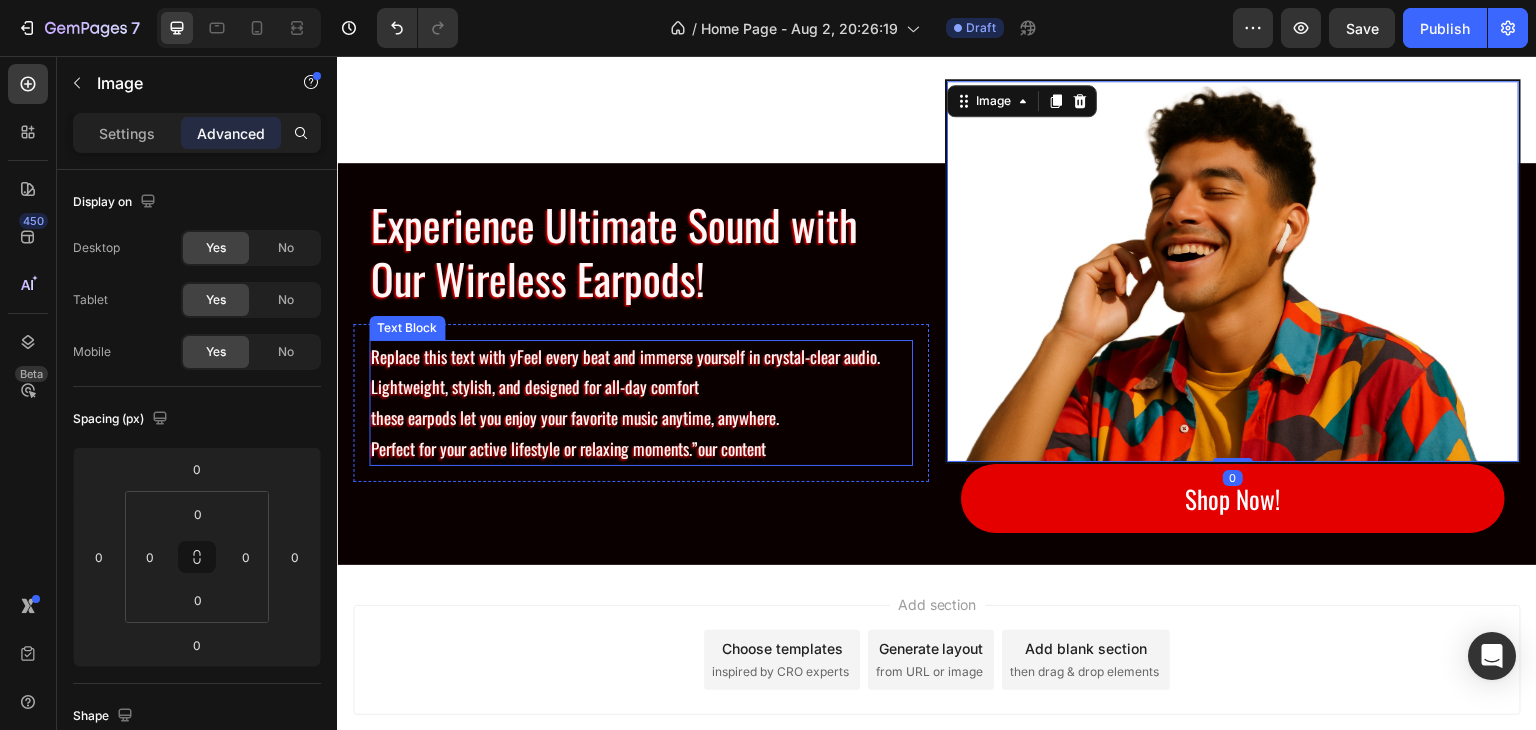 scroll, scrollTop: 2096, scrollLeft: 0, axis: vertical 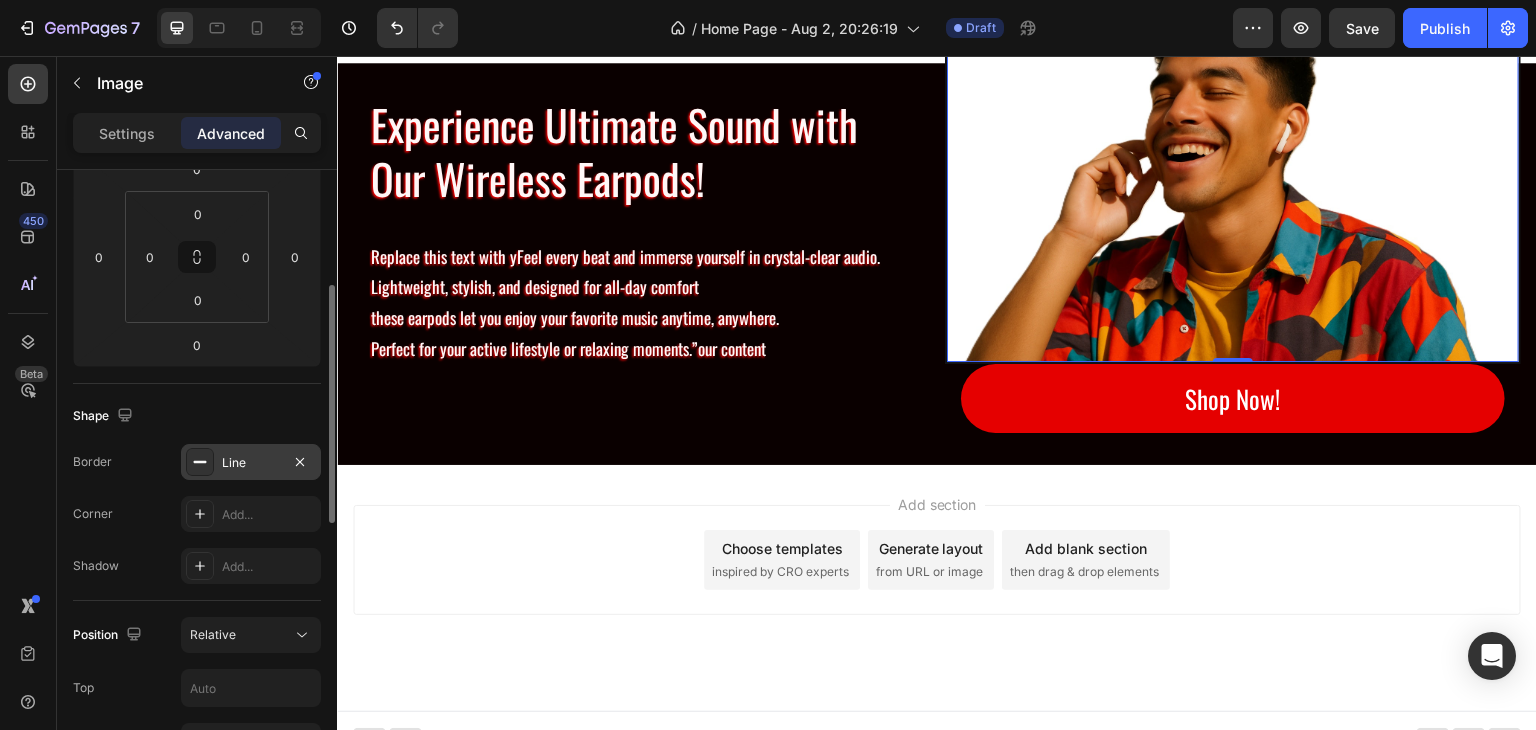 click on "Line" at bounding box center [251, 463] 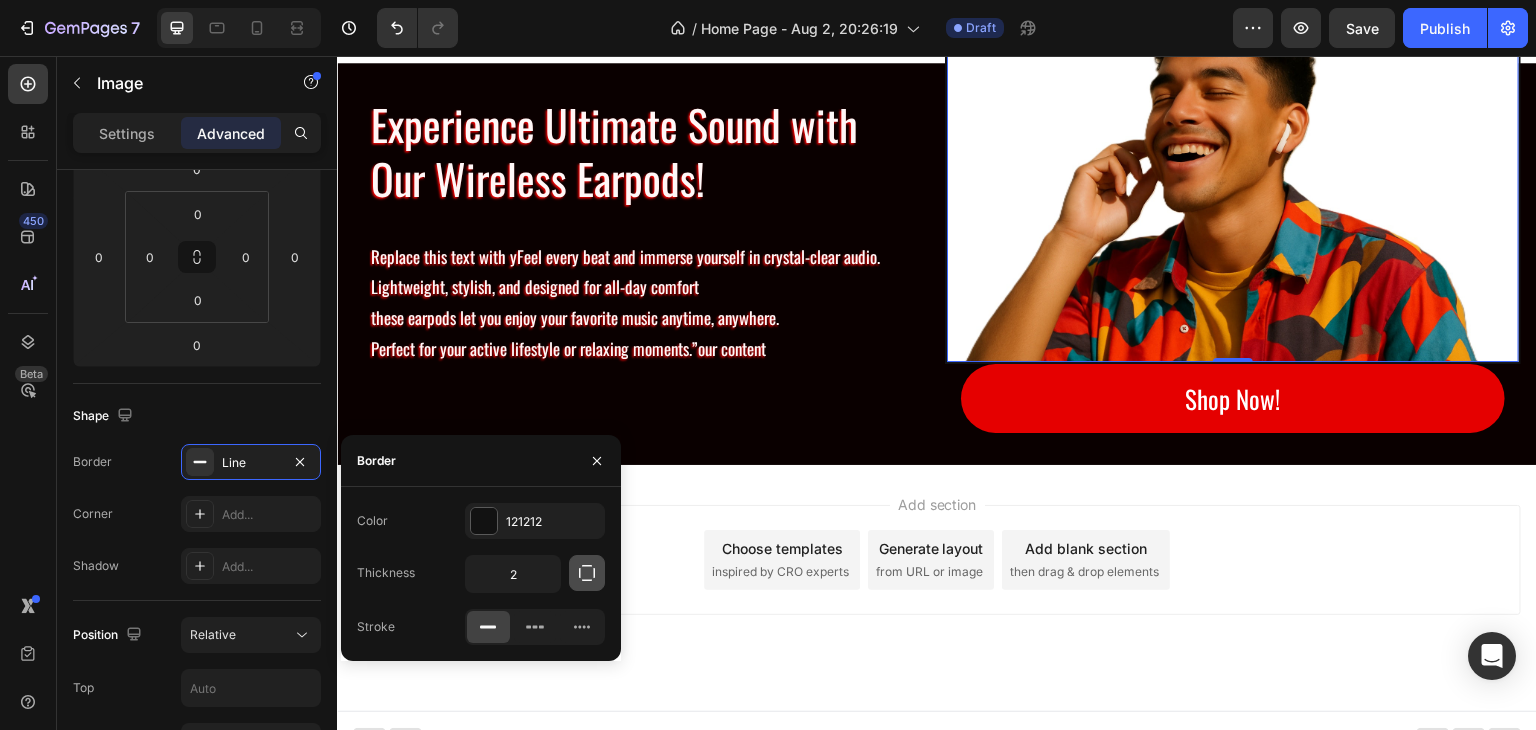 click at bounding box center (587, 573) 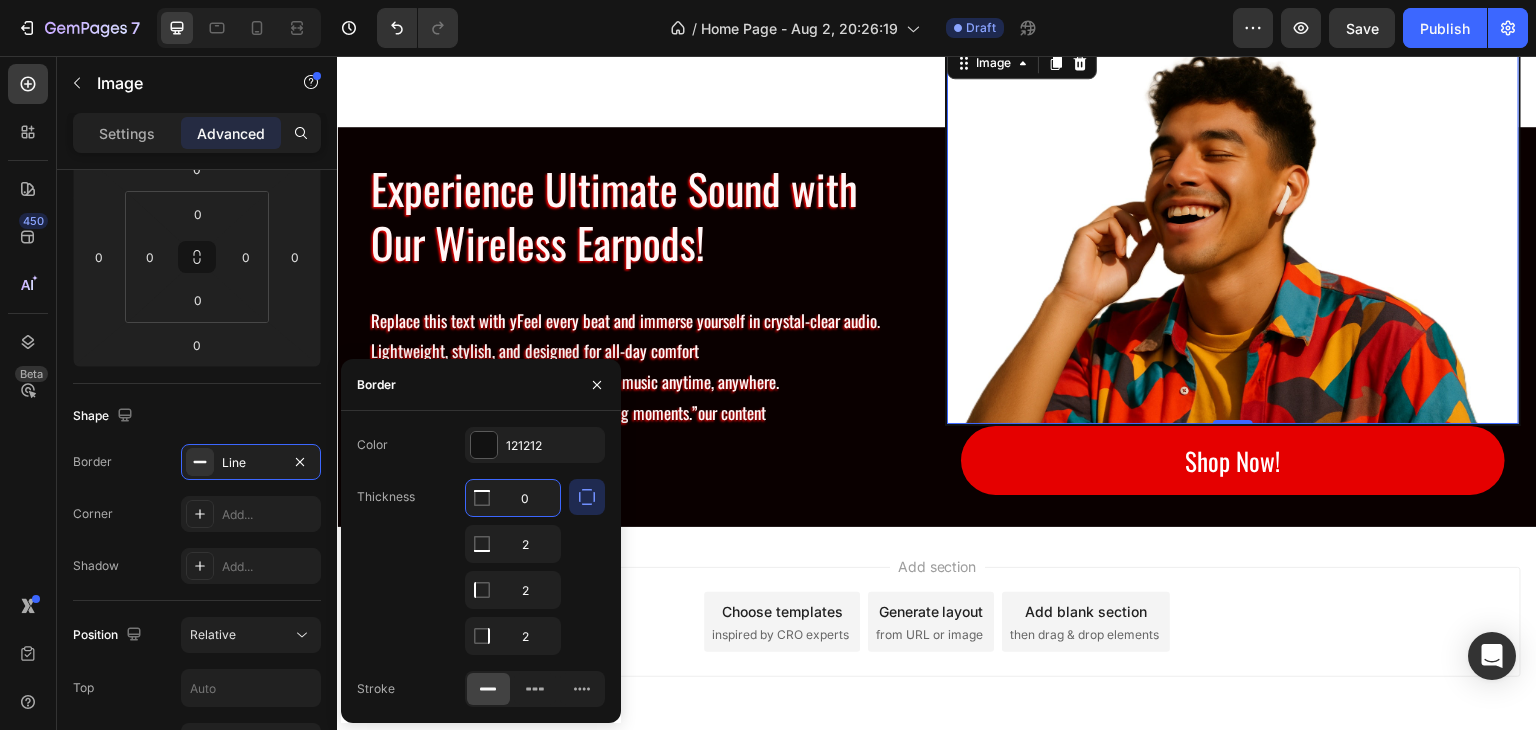 scroll, scrollTop: 1896, scrollLeft: 0, axis: vertical 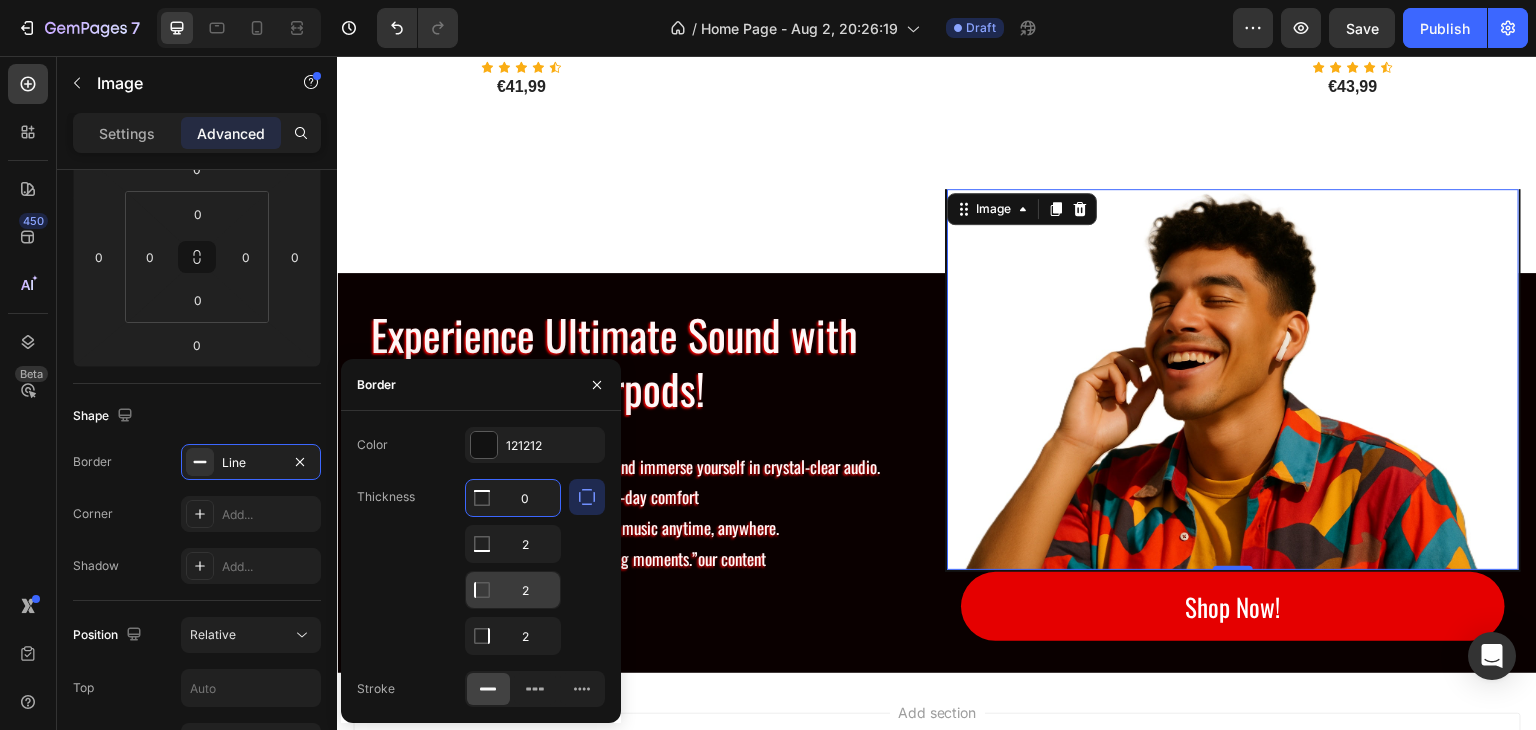 type on "0" 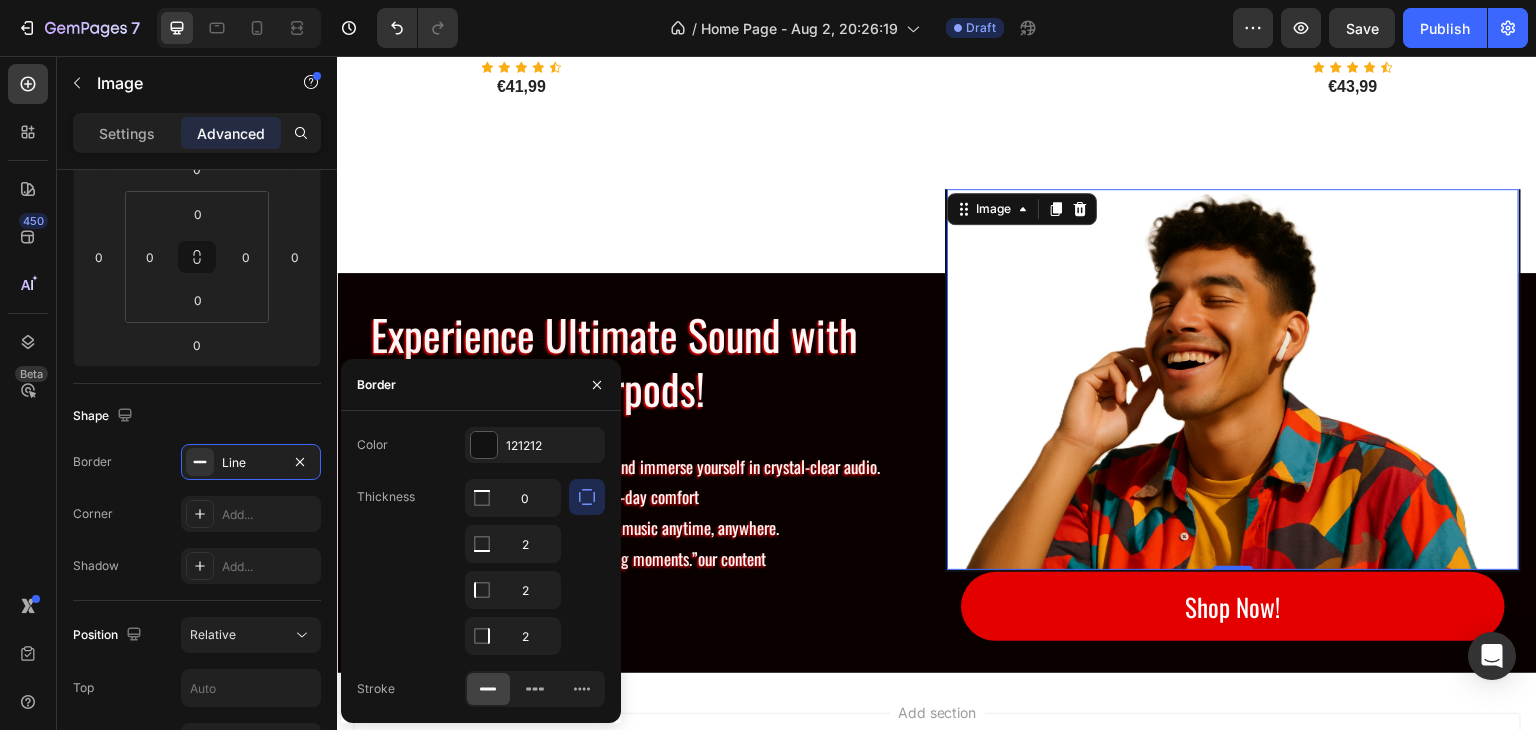 click at bounding box center (587, 497) 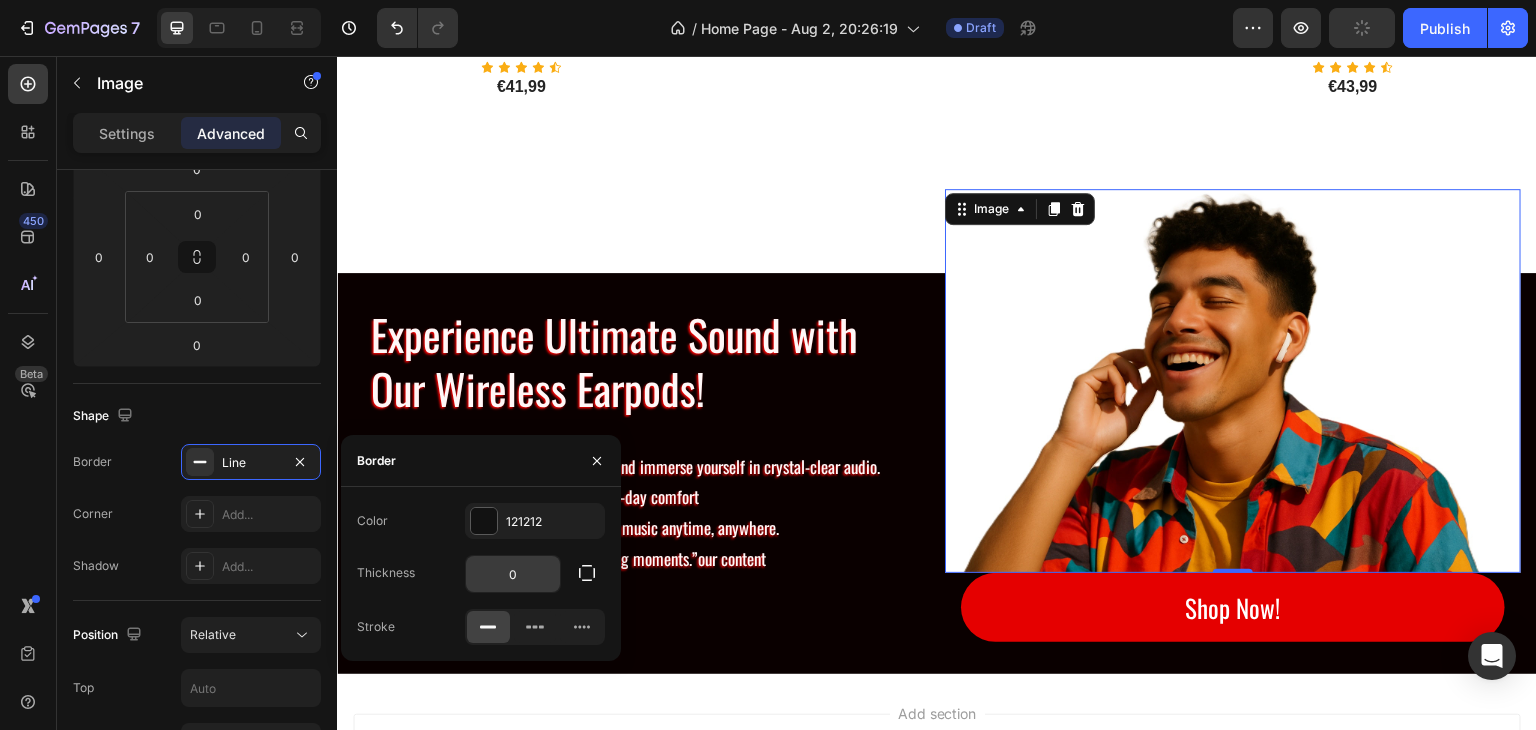click on "0" at bounding box center (513, 574) 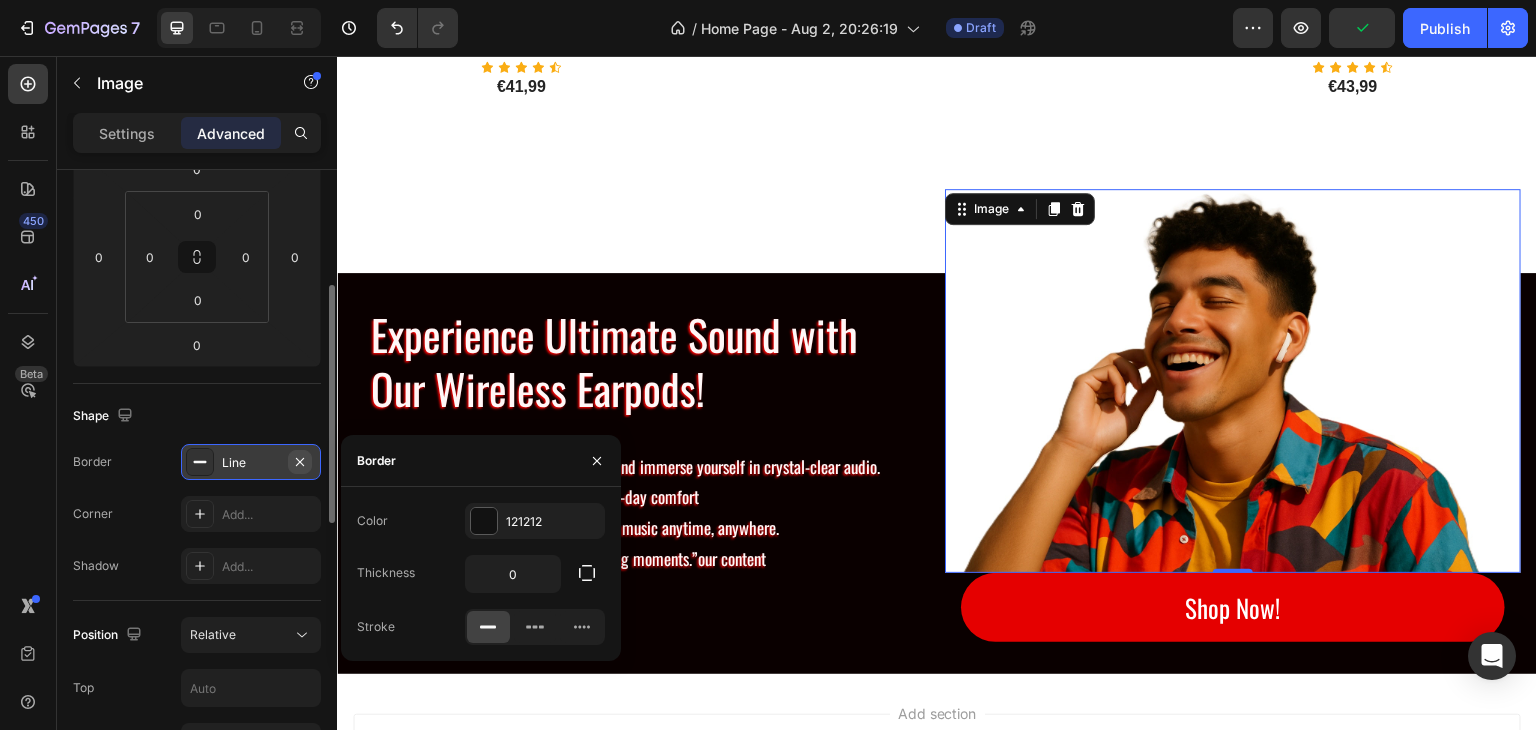 click 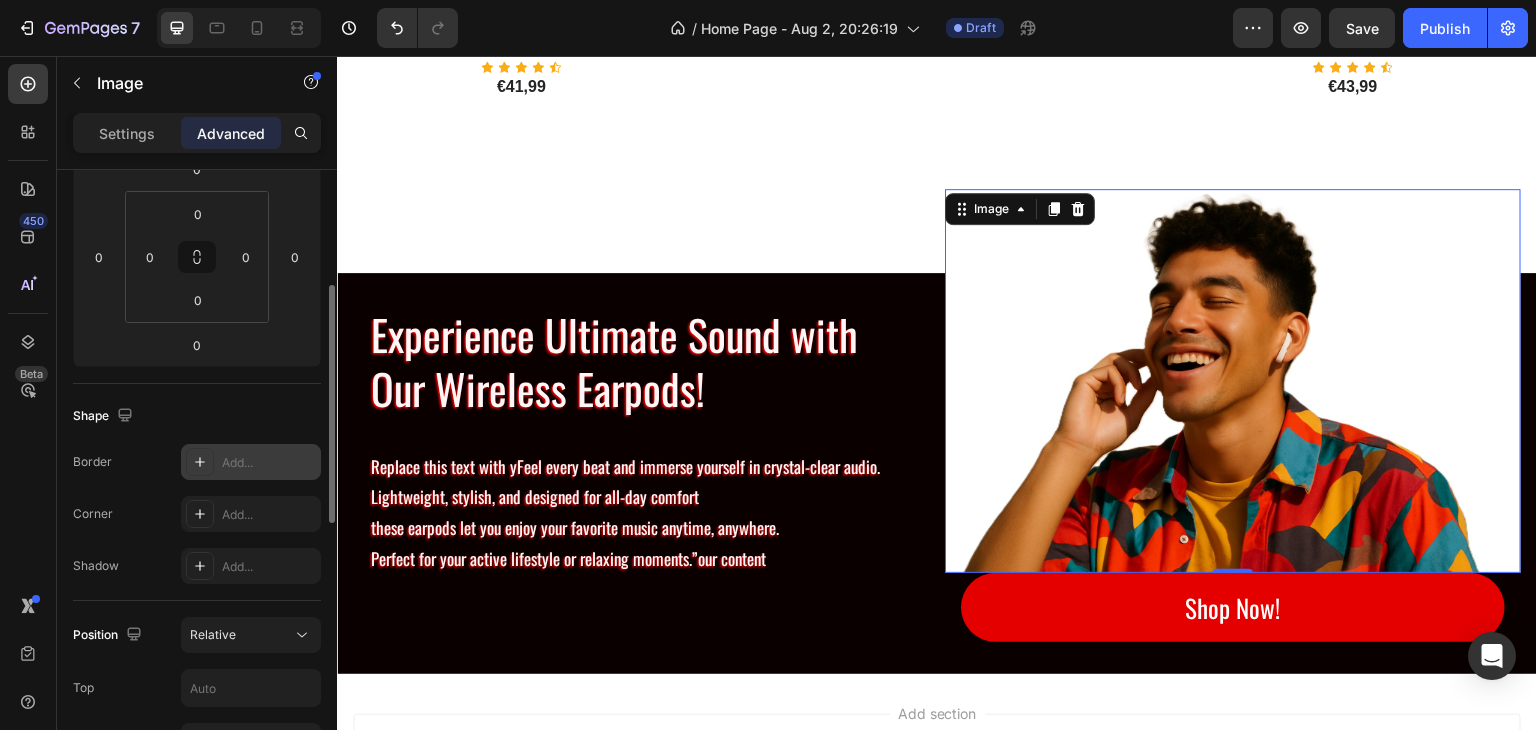 click on "7  Version history  /  Home Page - Aug 2, 20:26:19 Draft Preview  Save   Publish" 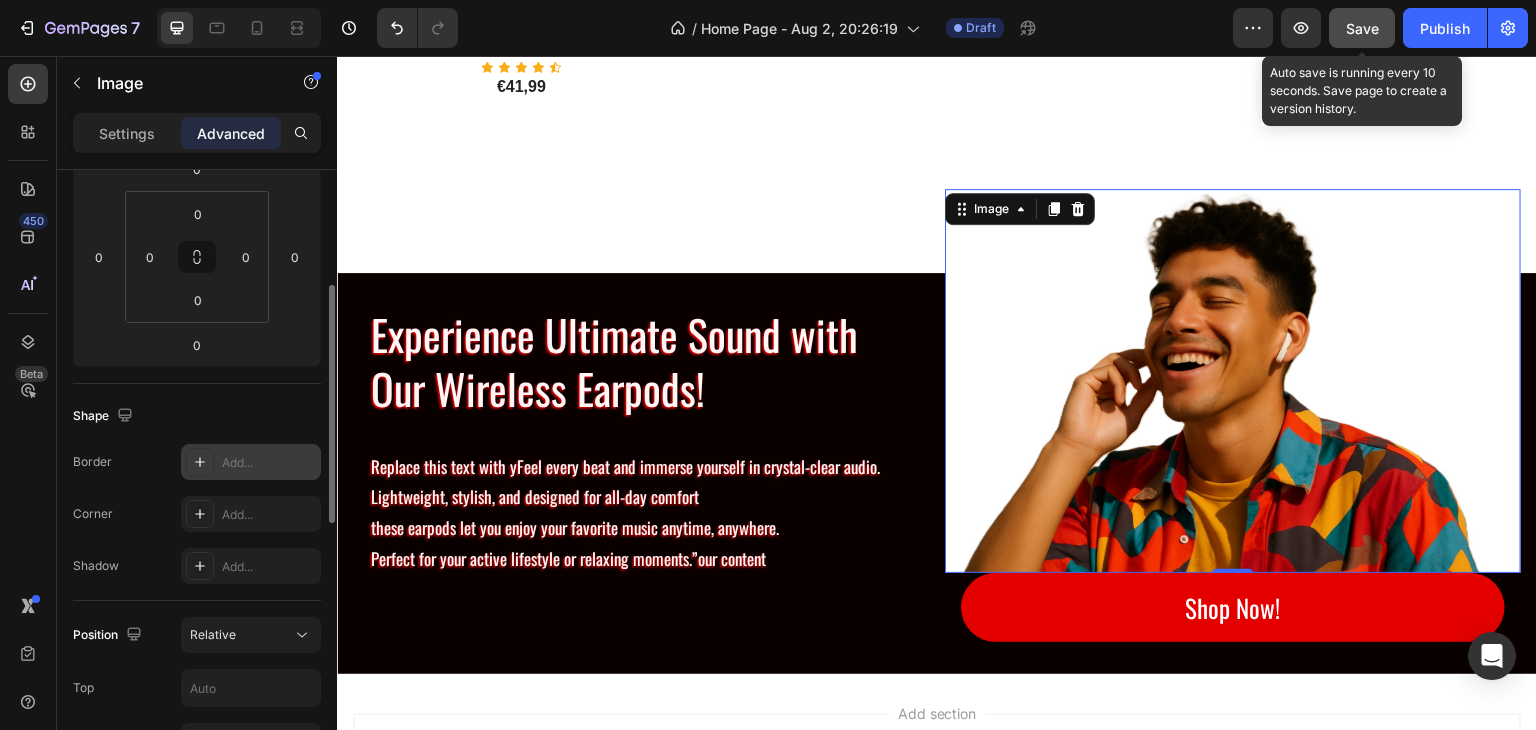 click on "Save" at bounding box center [1362, 28] 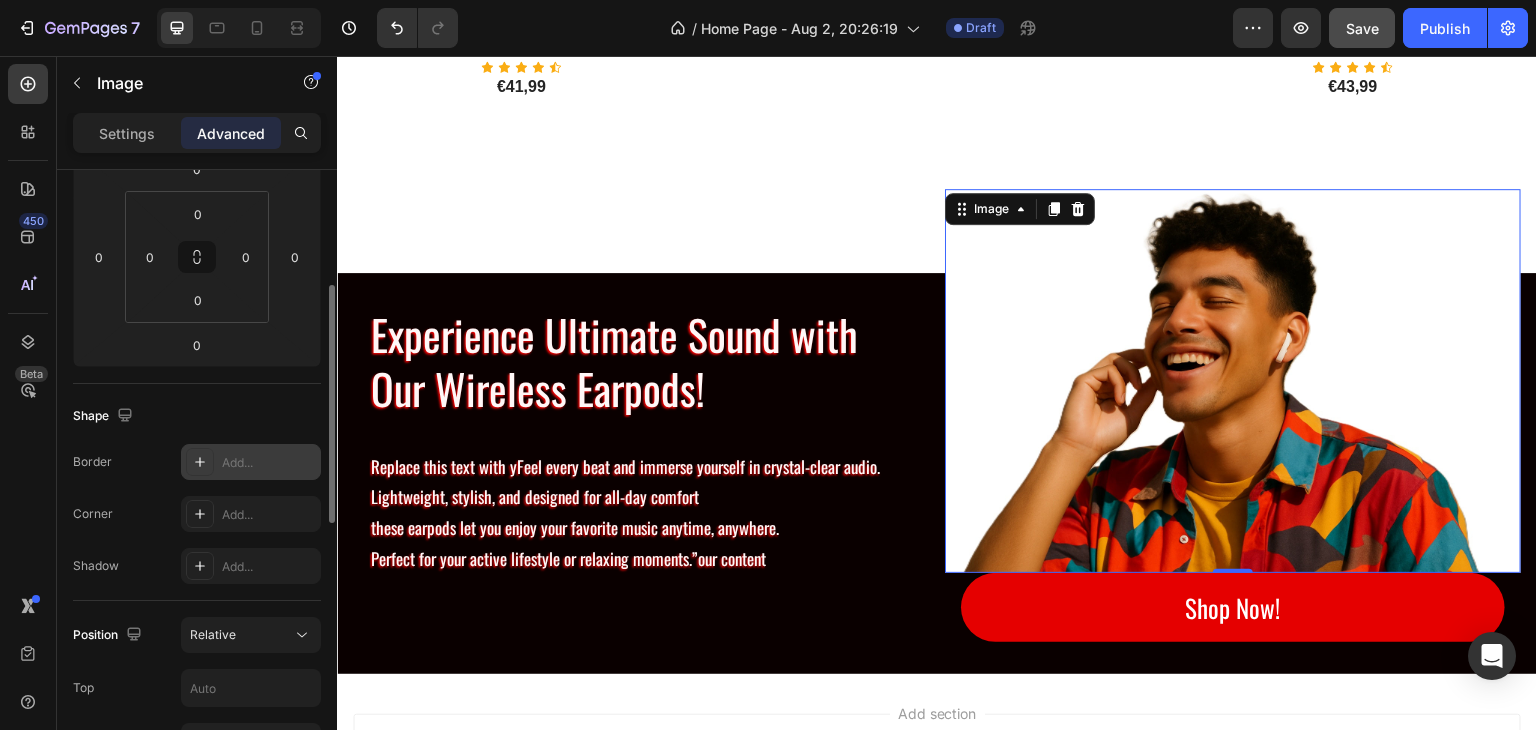 click at bounding box center (1233, 381) 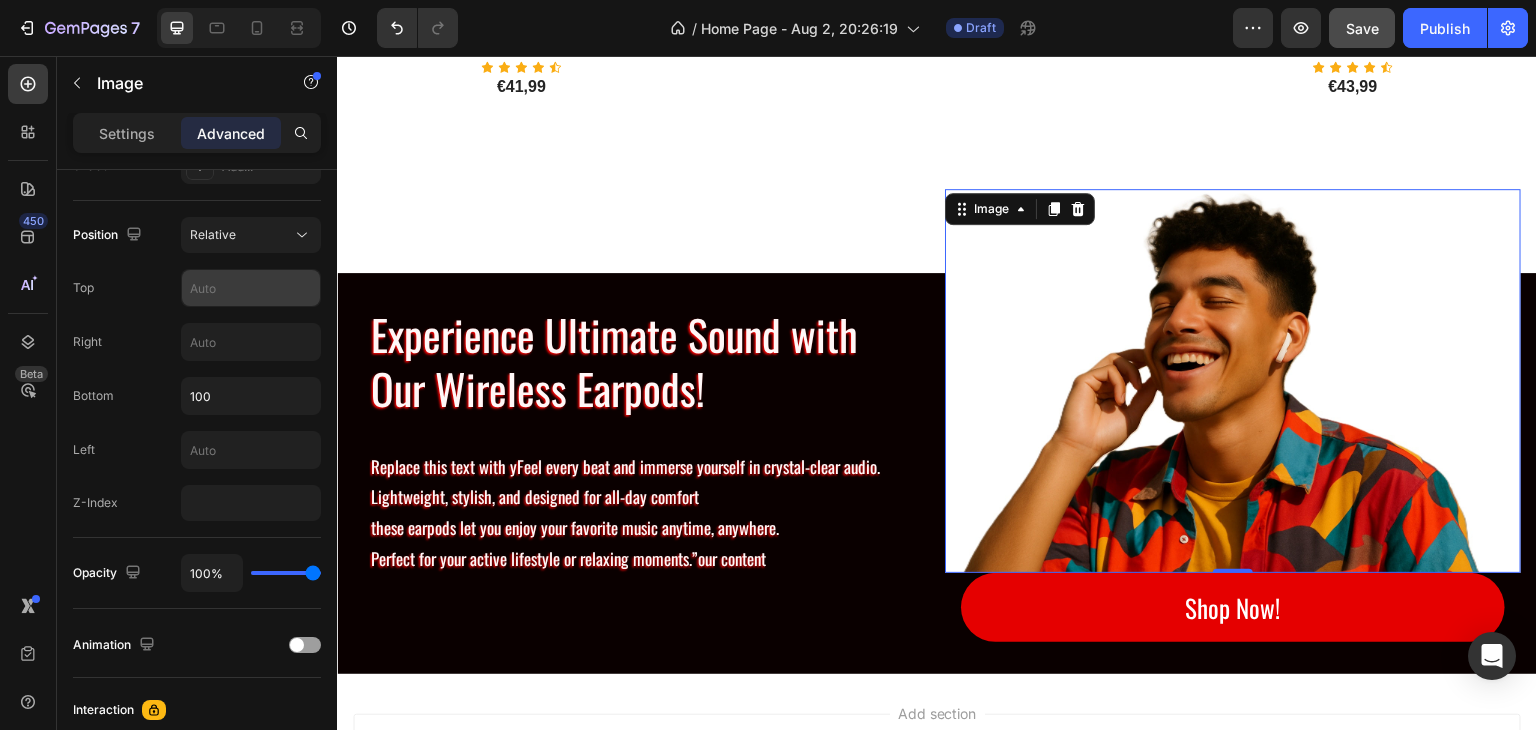 scroll, scrollTop: 300, scrollLeft: 0, axis: vertical 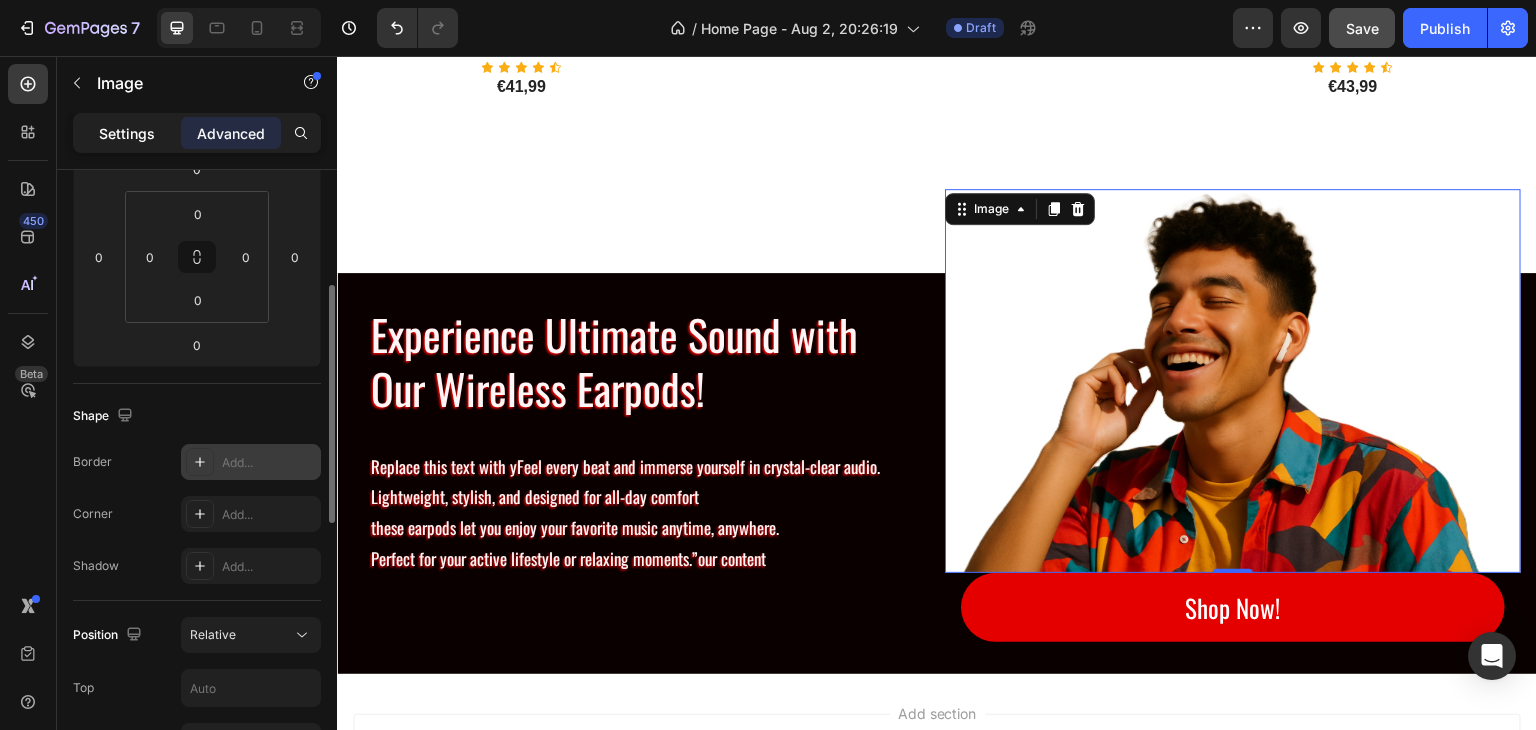 click on "Settings" at bounding box center [127, 133] 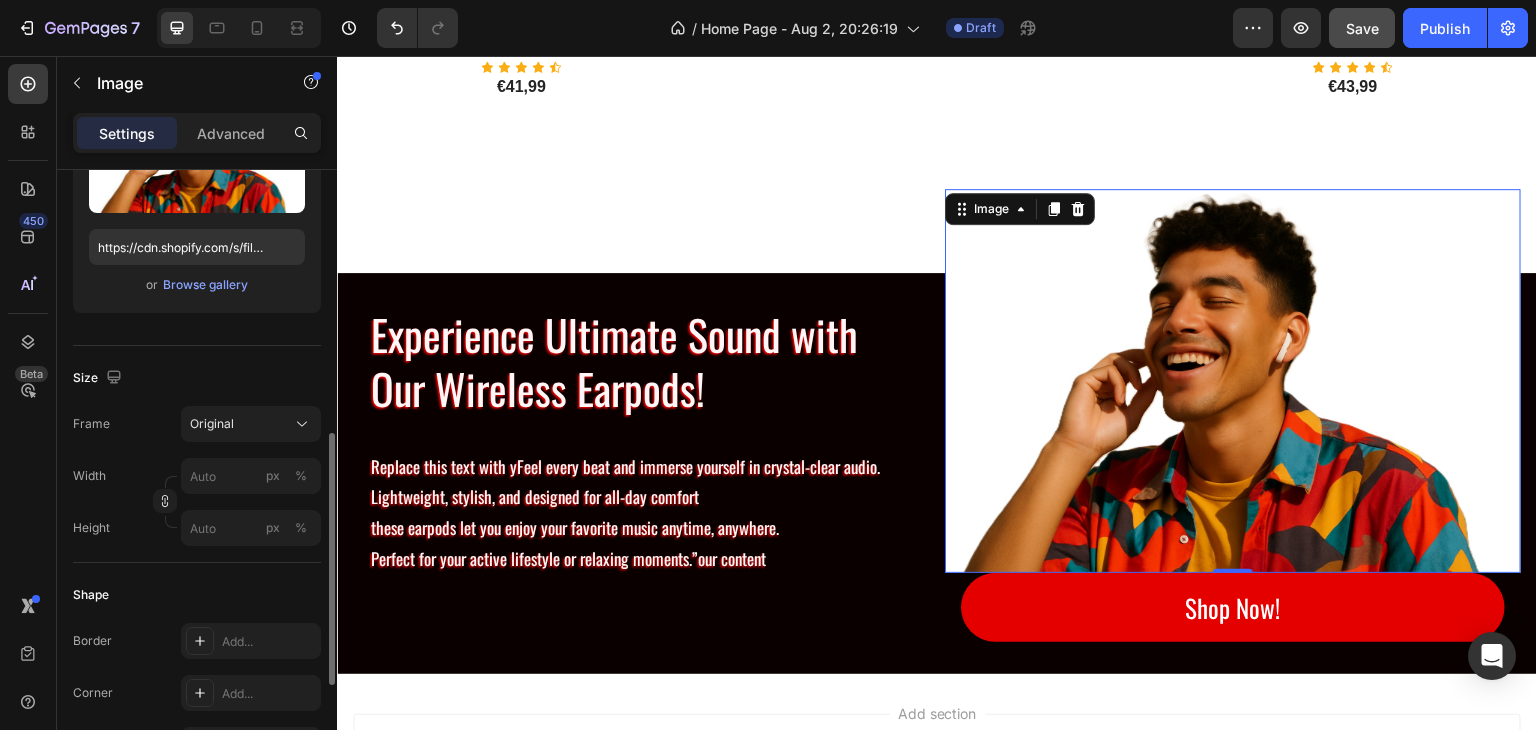 scroll, scrollTop: 500, scrollLeft: 0, axis: vertical 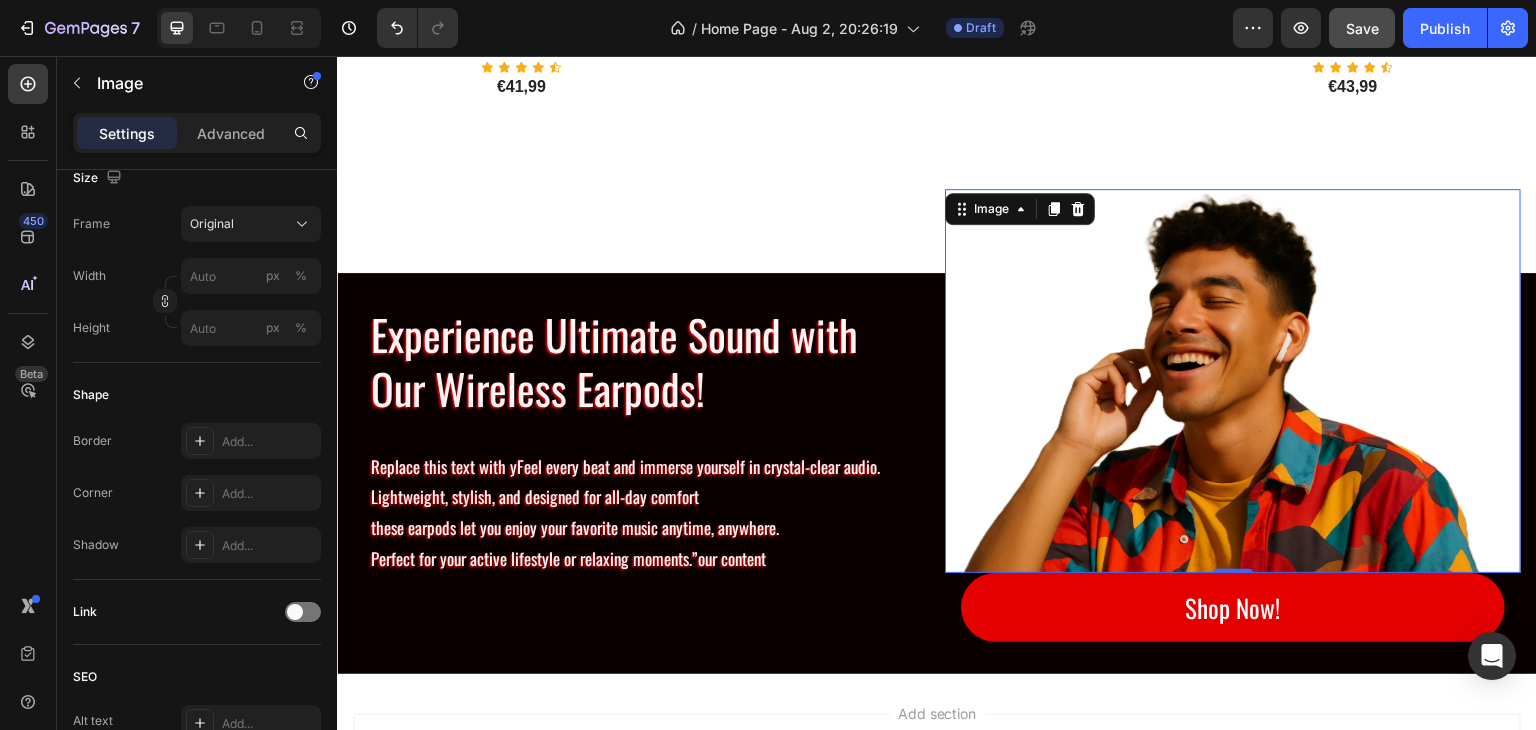 click at bounding box center [1233, 381] 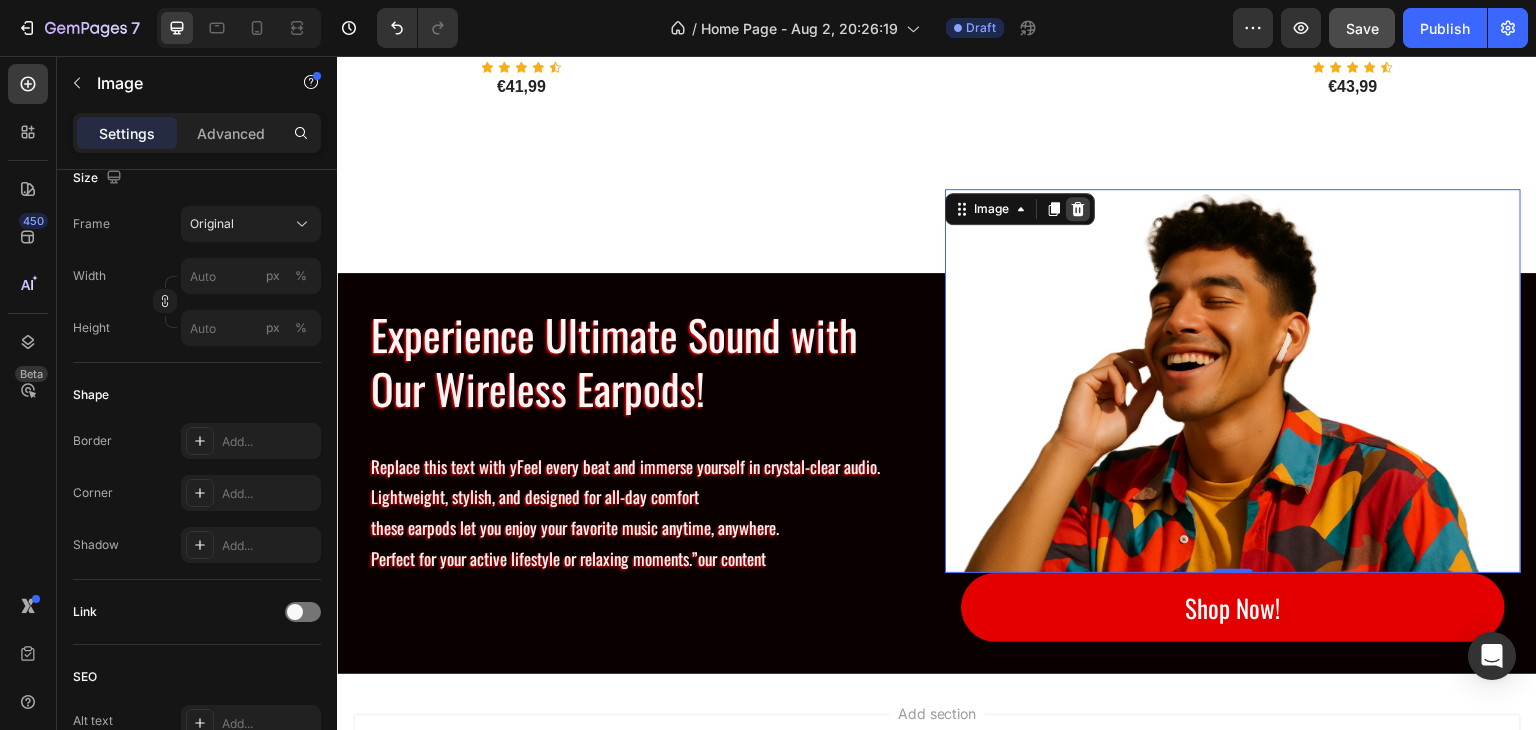 click 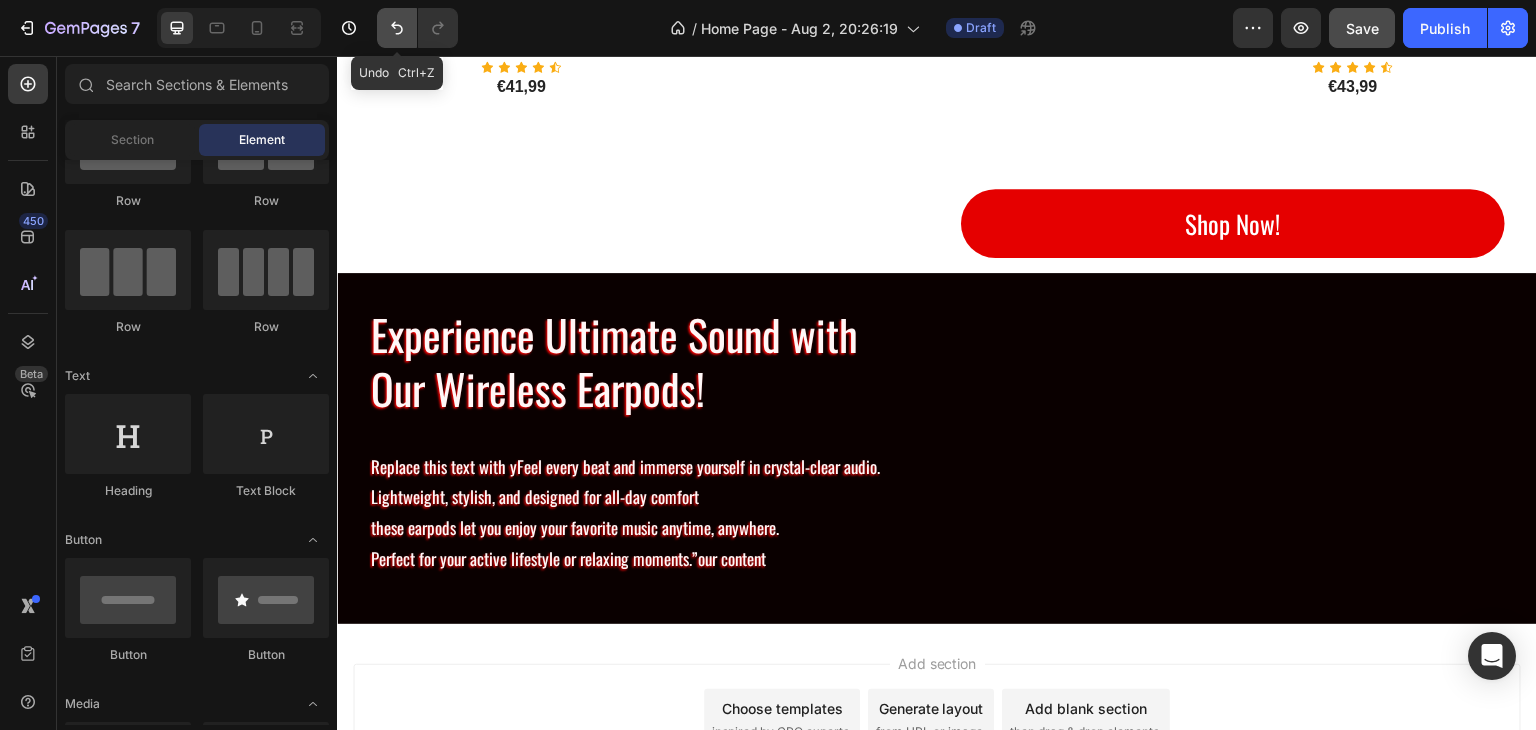 click 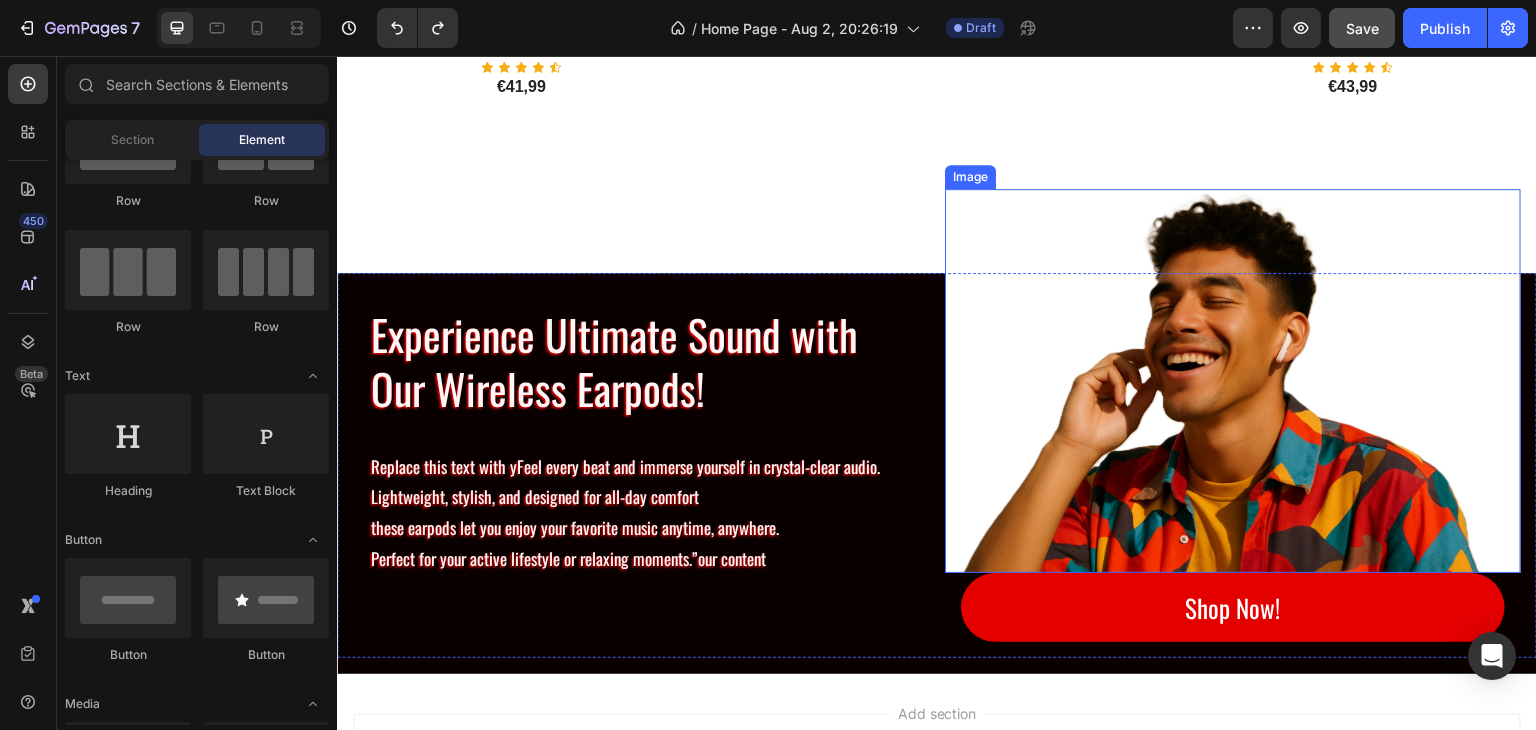click at bounding box center (1233, 381) 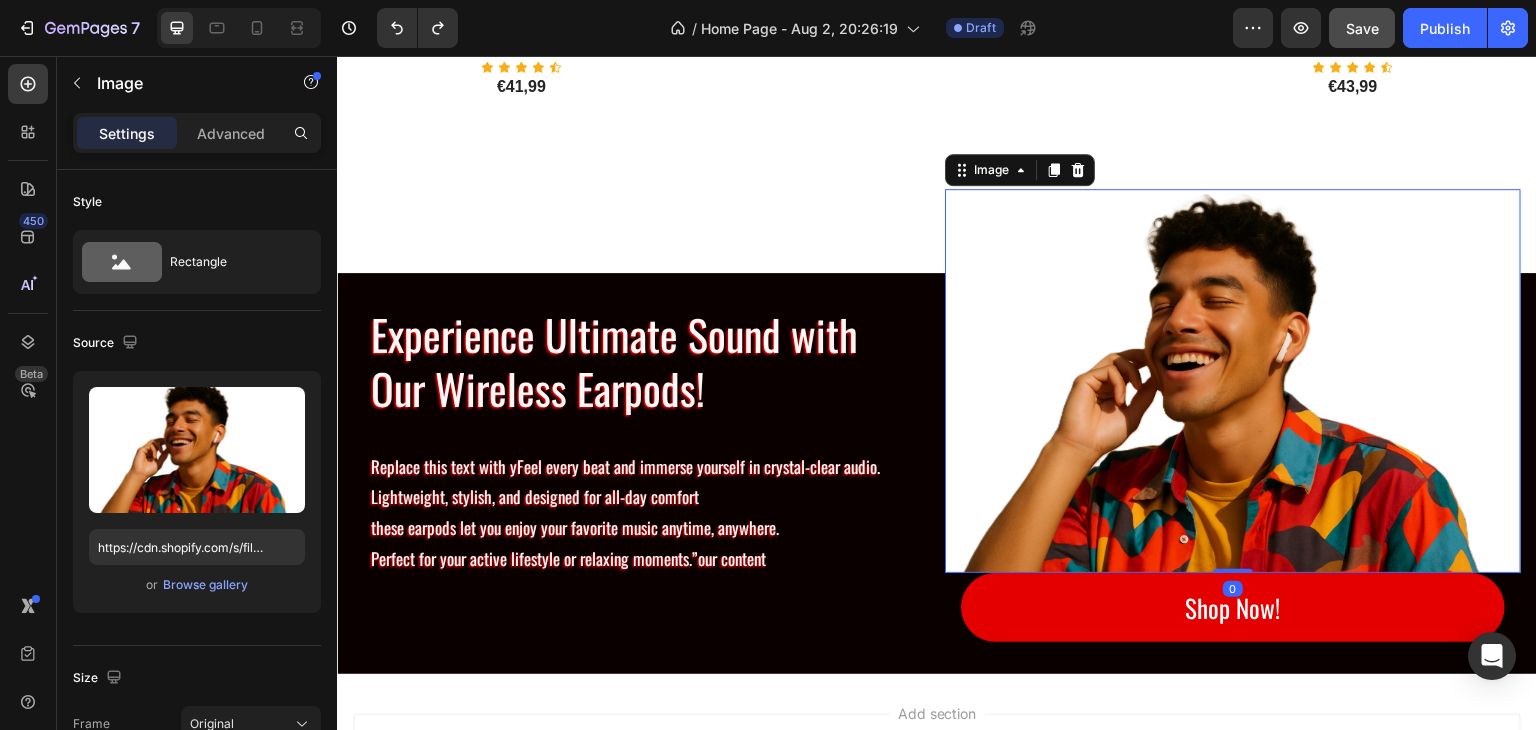 click at bounding box center [1233, 381] 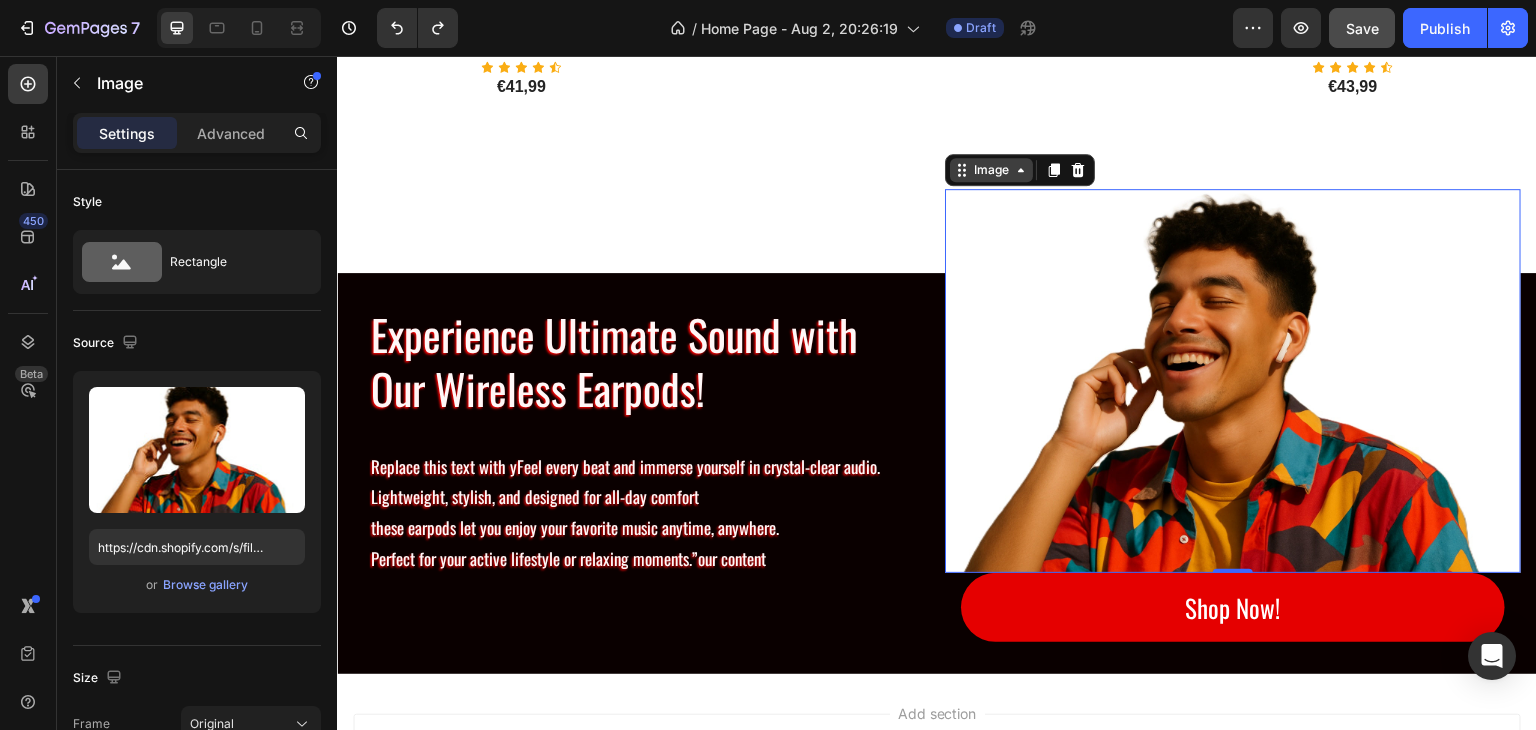 click on "Image" at bounding box center [991, 170] 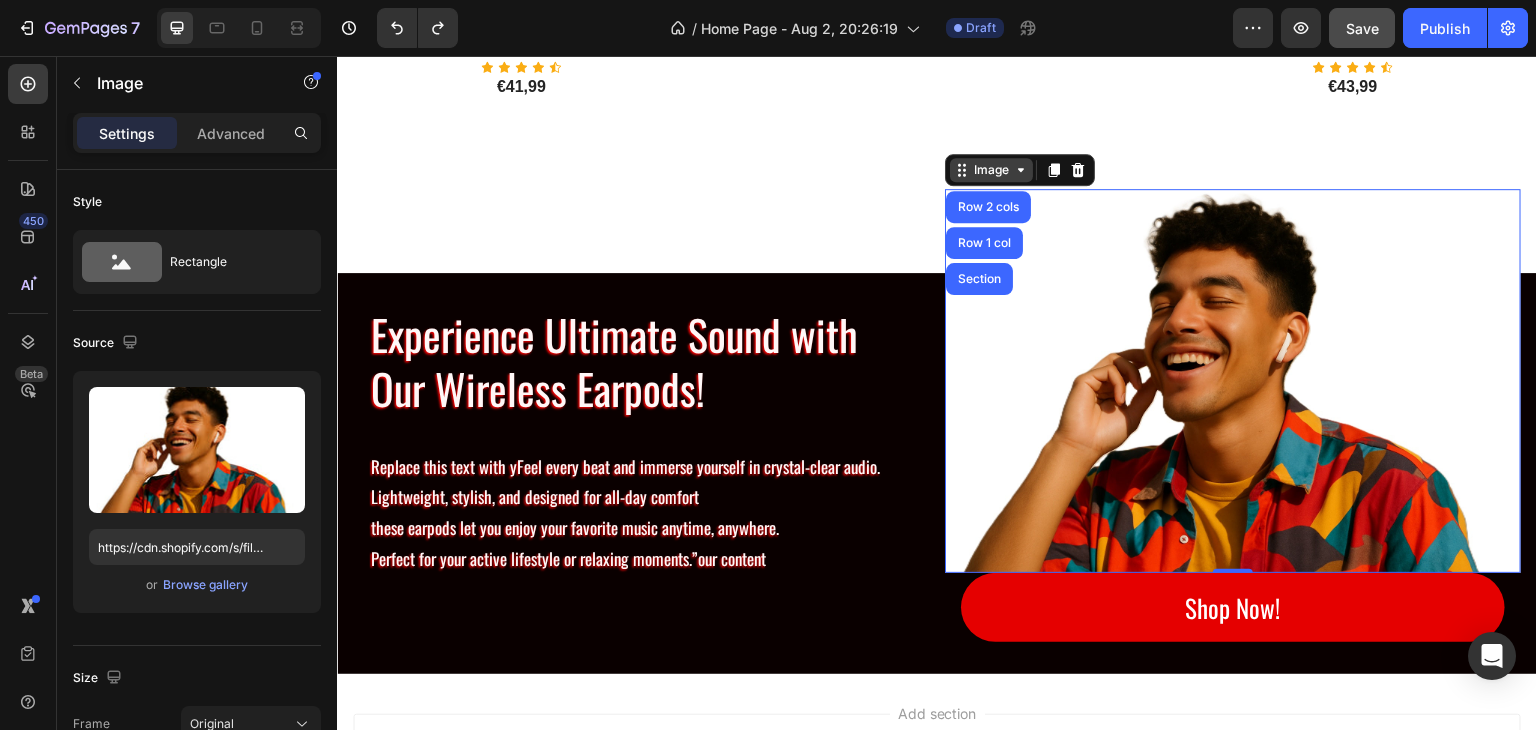 click on "Image" at bounding box center [991, 170] 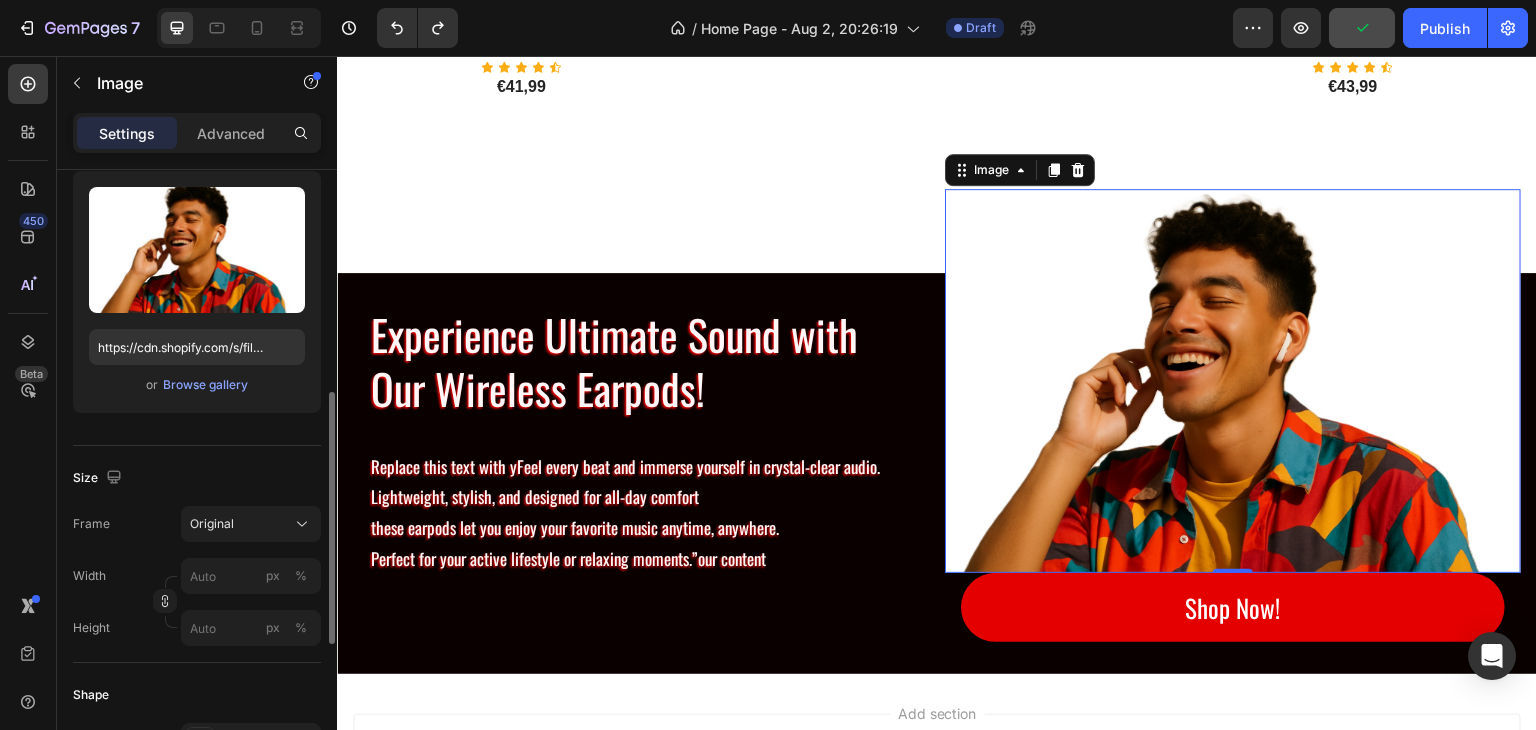 scroll, scrollTop: 400, scrollLeft: 0, axis: vertical 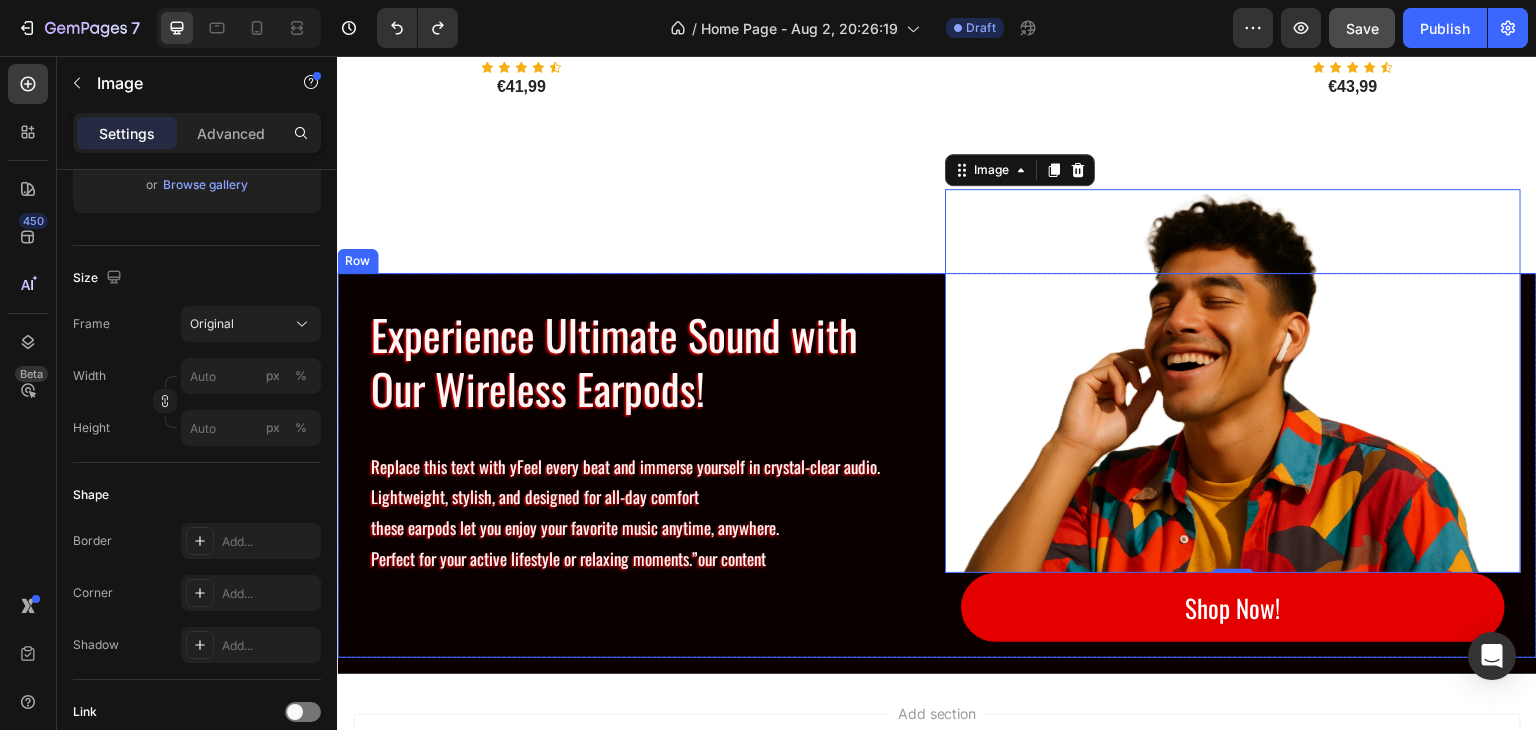 click on "Experience Ultimate Sound with Our Wireless Earpods! Heading Row Replace this text with yFeel every beat and immerse yourself in crystal-clear audio. Lightweight, stylish, and designed for all-day comfort  these earpods let you enjoy your favorite music anytime, anywhere. Perfect for your active lifestyle or relaxing moments.”our content Text Block Row" at bounding box center (641, 465) 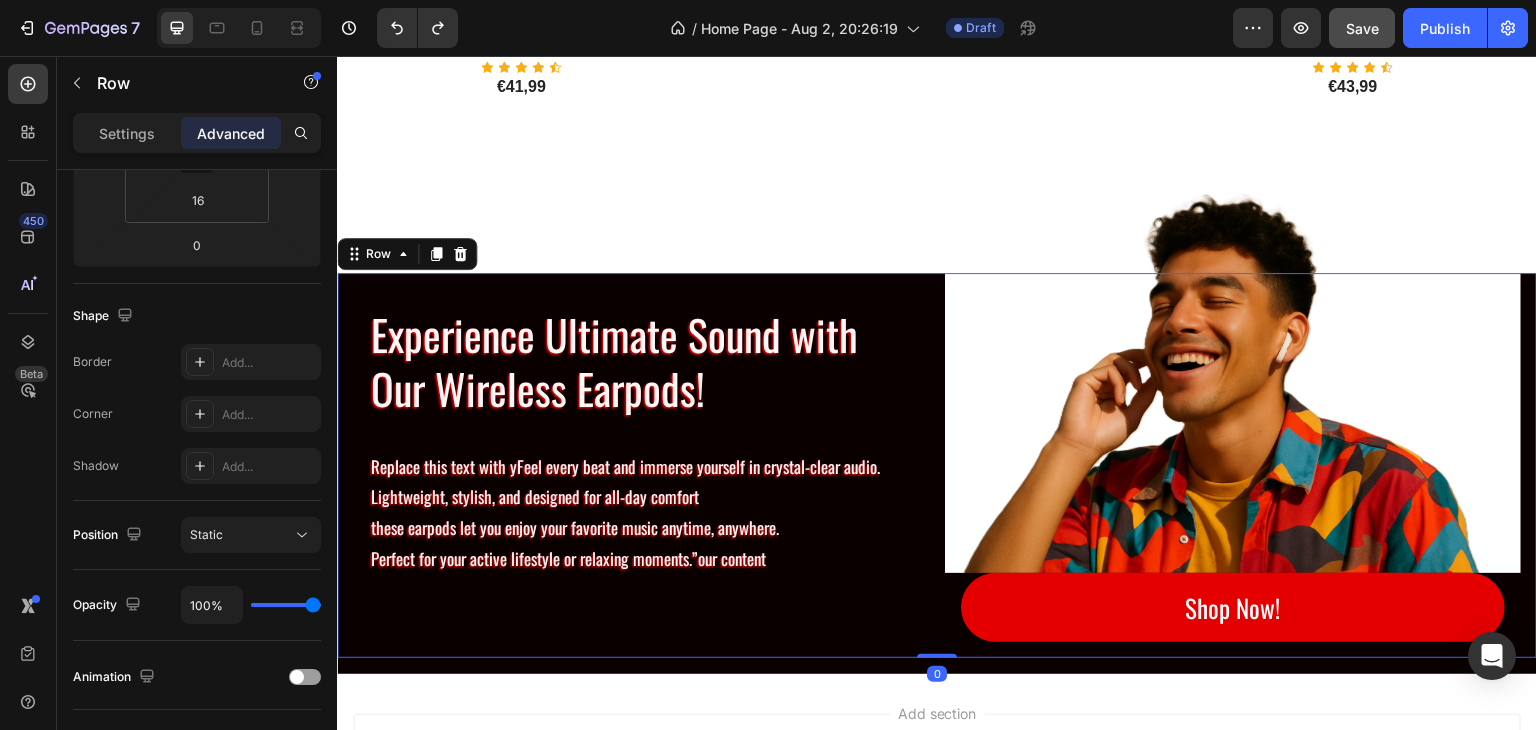 scroll, scrollTop: 0, scrollLeft: 0, axis: both 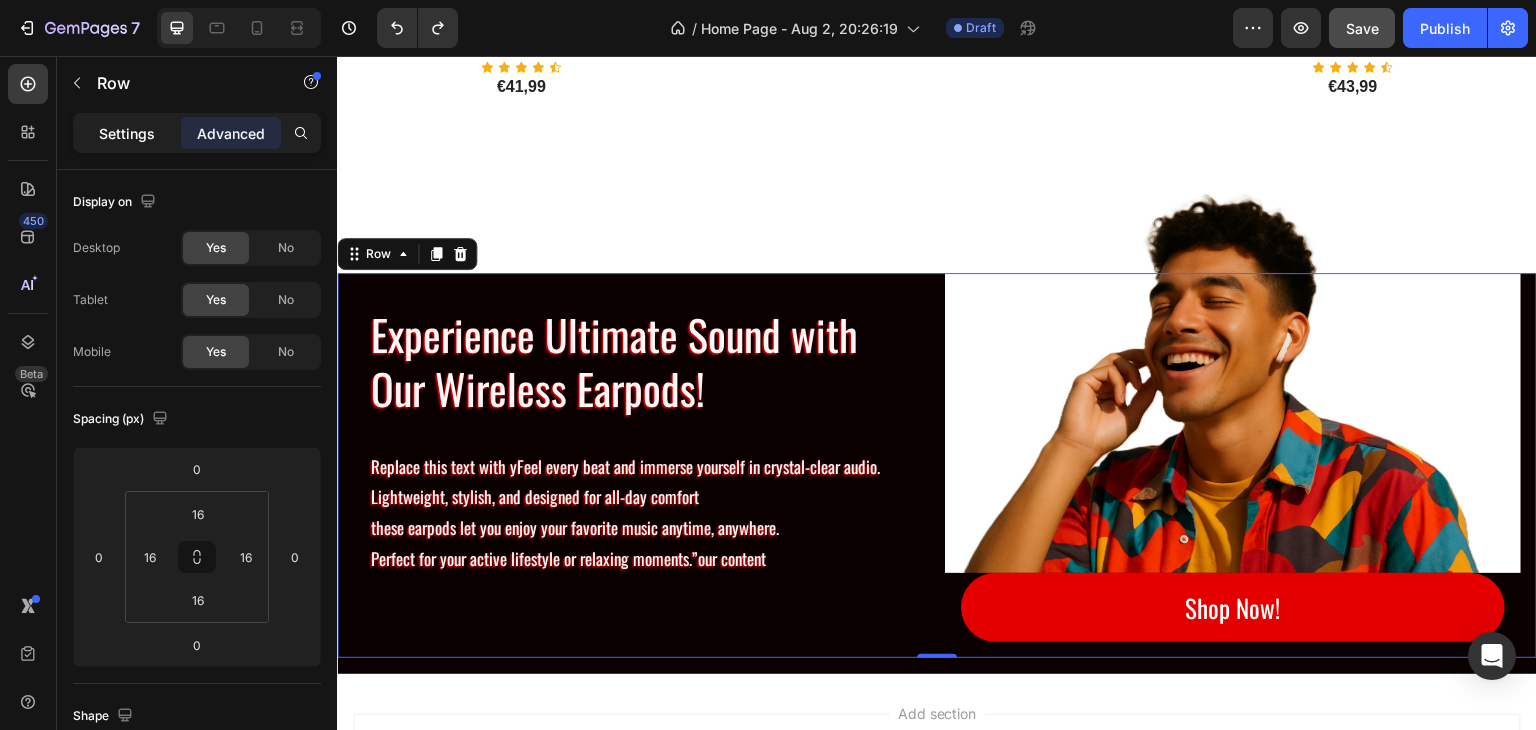 click on "Settings" at bounding box center (127, 133) 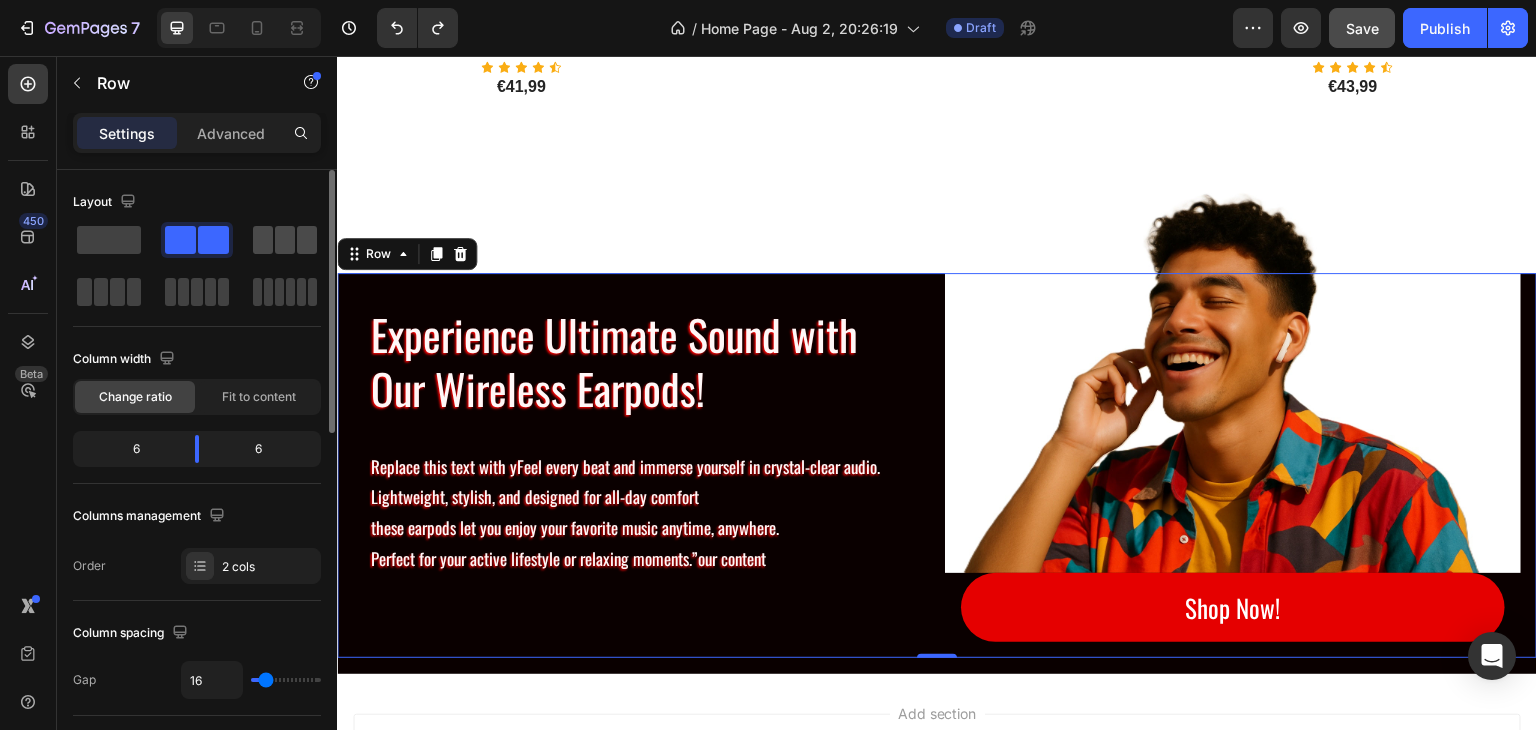click 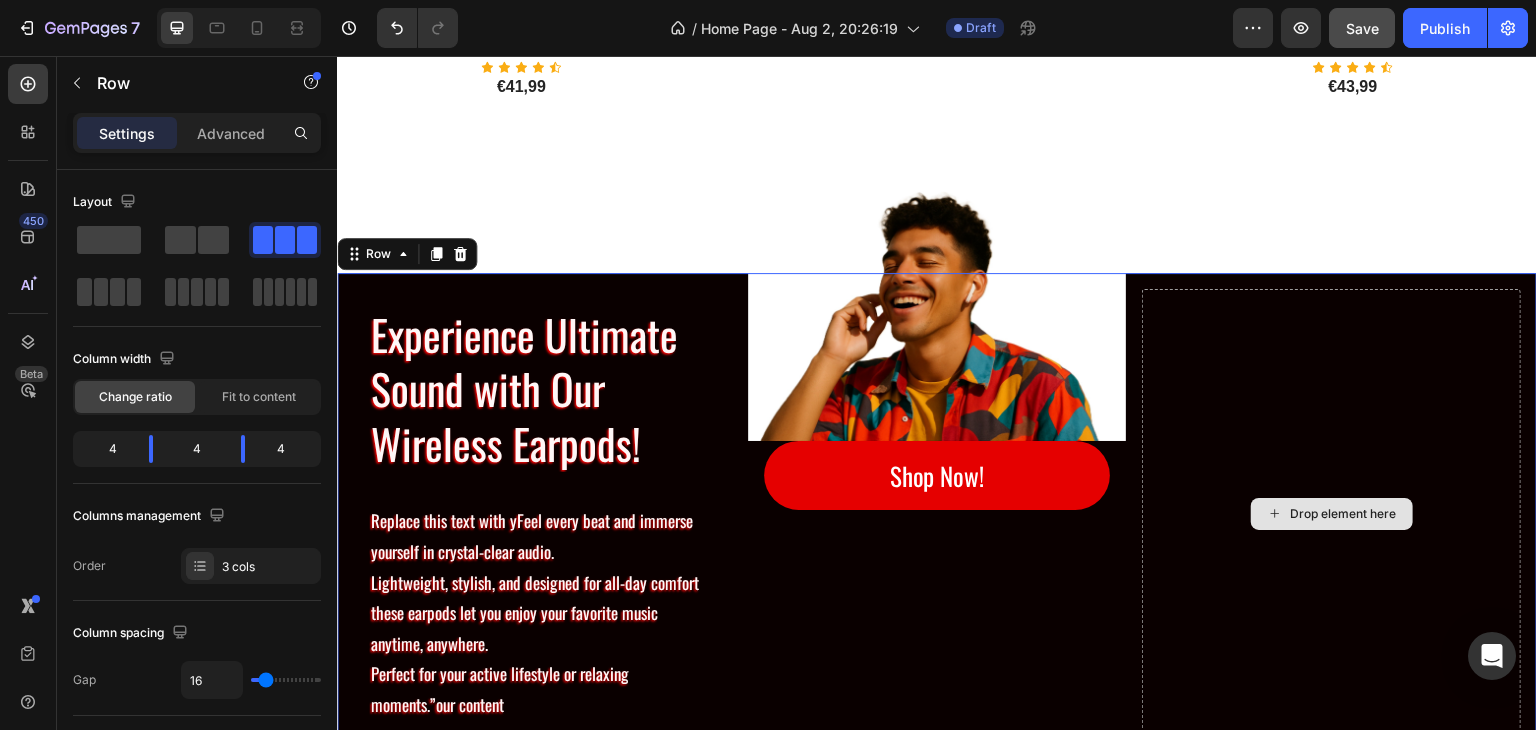 click on "Drop element here" at bounding box center [1331, 514] 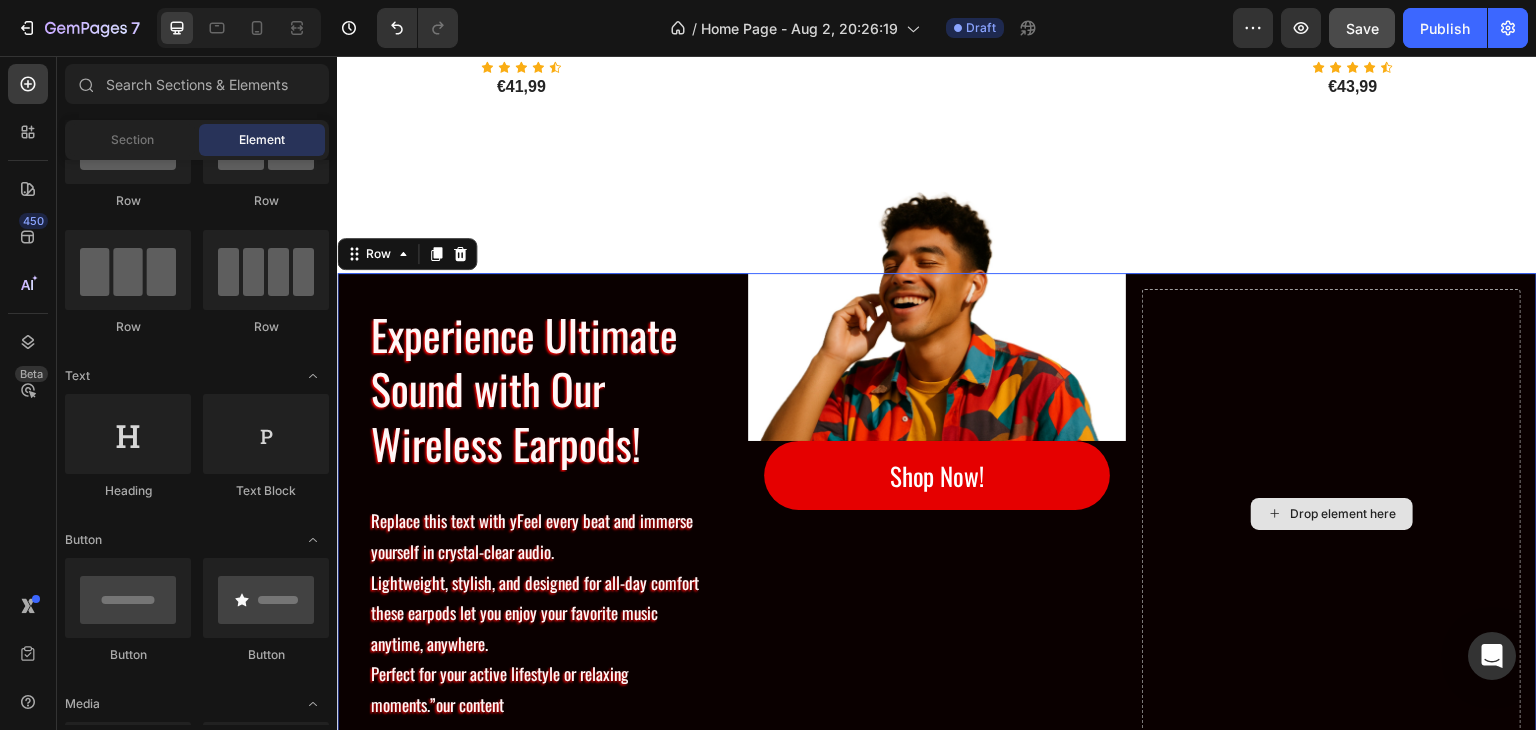click 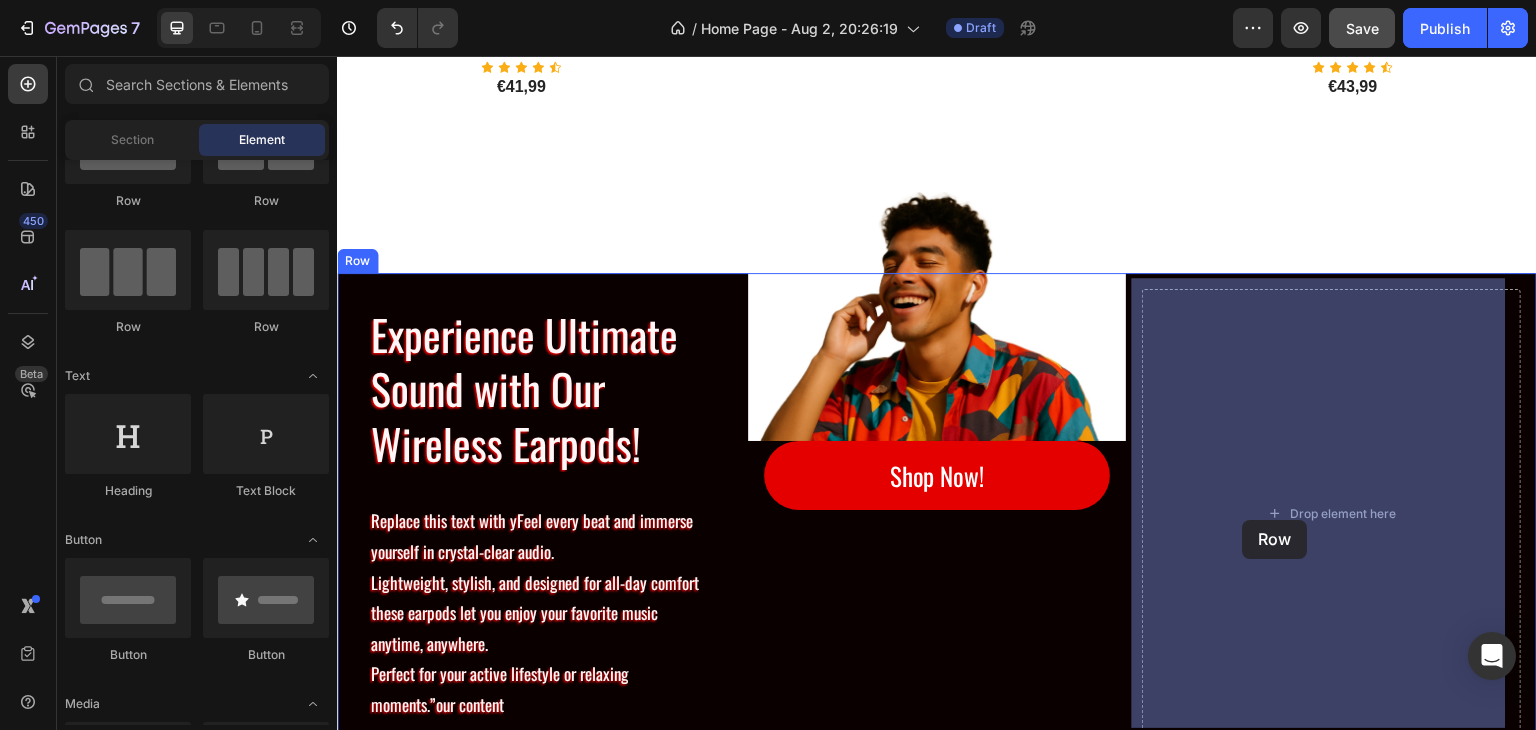 drag, startPoint x: 461, startPoint y: 241, endPoint x: 1243, endPoint y: 520, distance: 830.2801 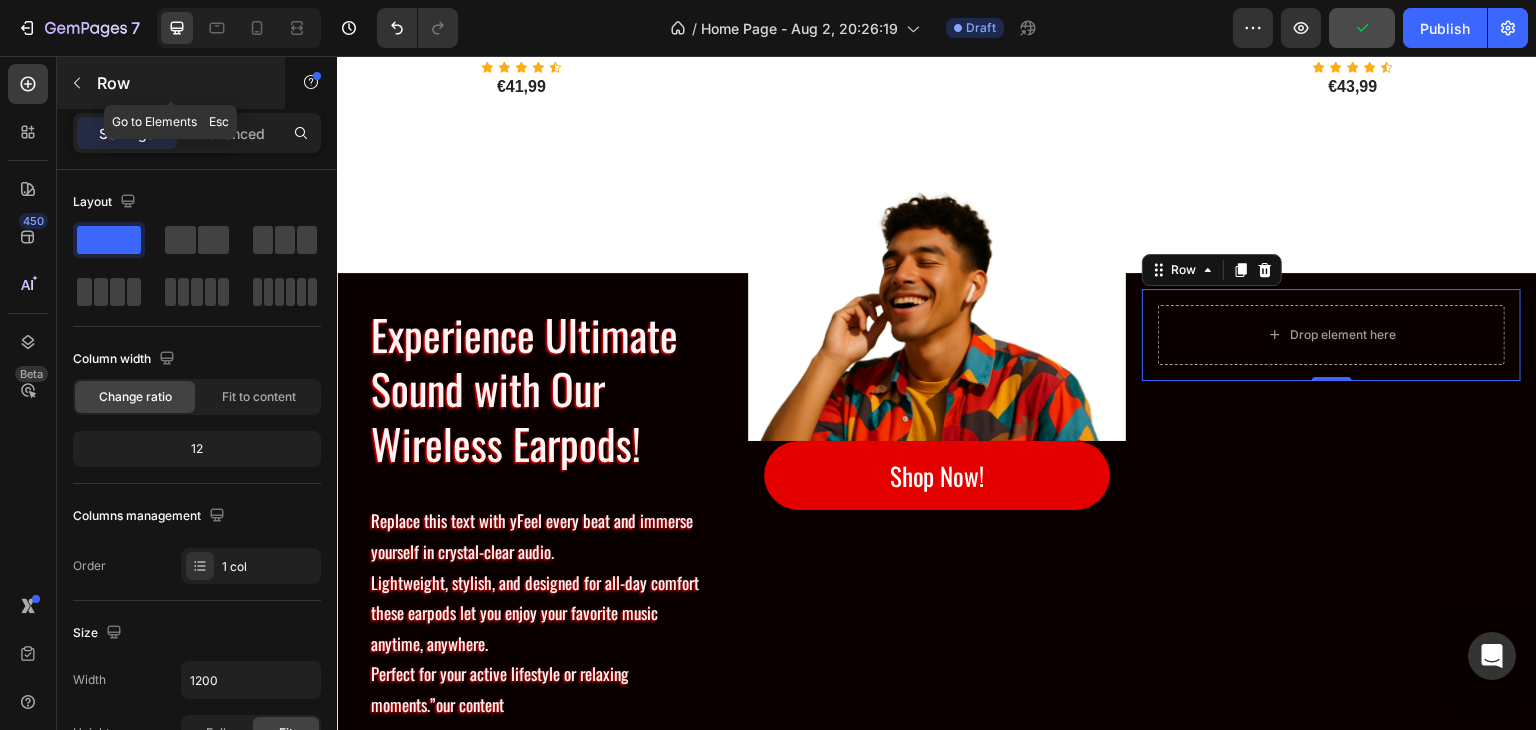 click at bounding box center [77, 83] 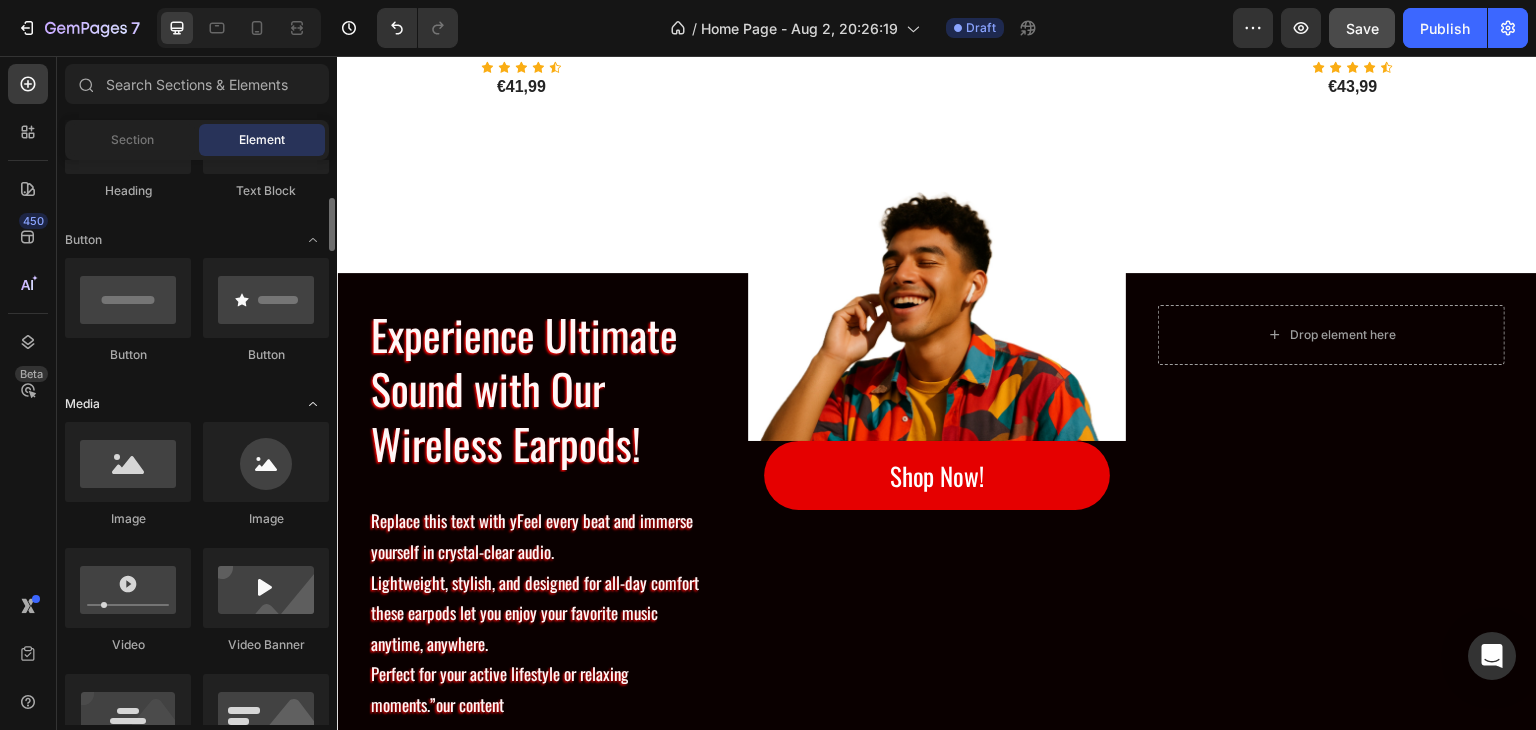scroll, scrollTop: 0, scrollLeft: 0, axis: both 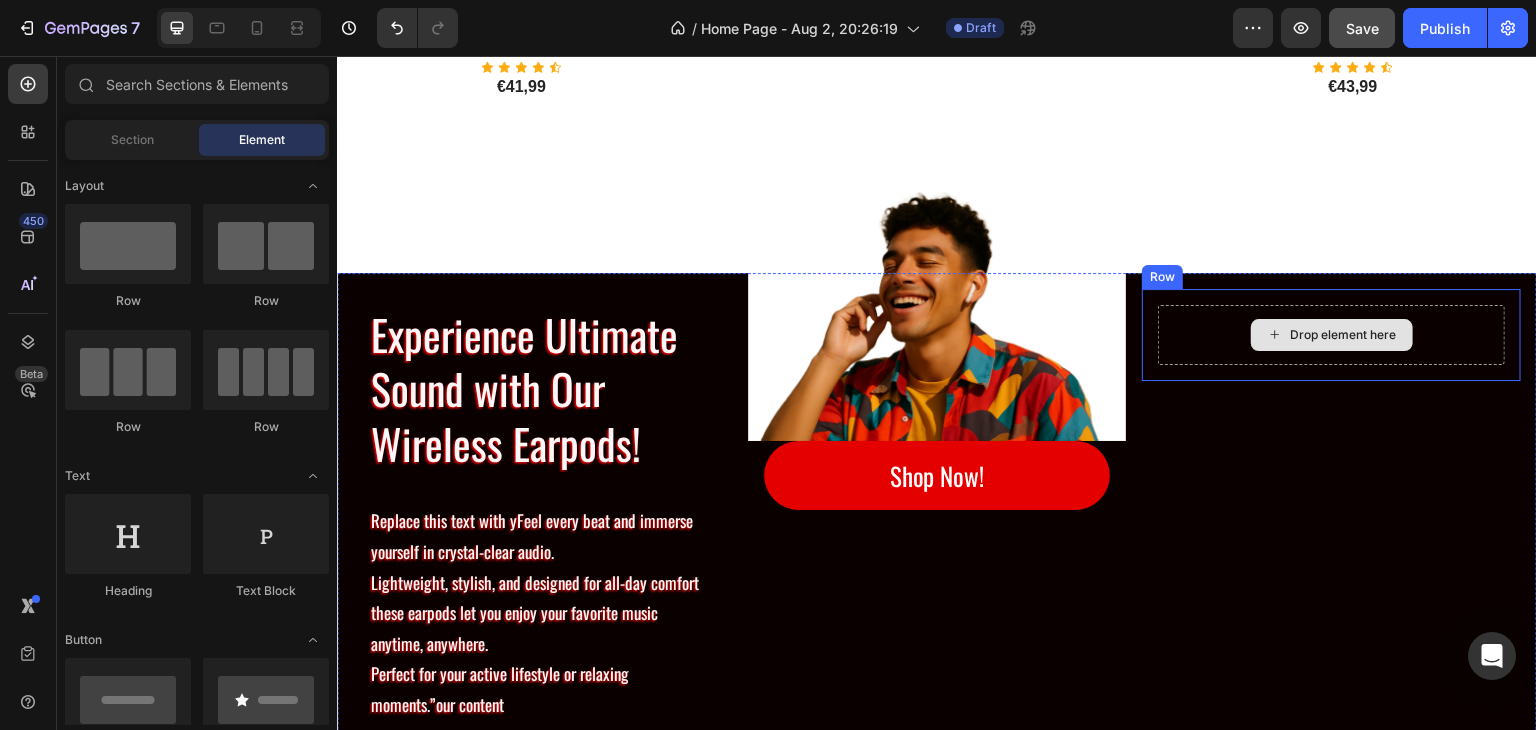 click on "Drop element here" at bounding box center [1332, 335] 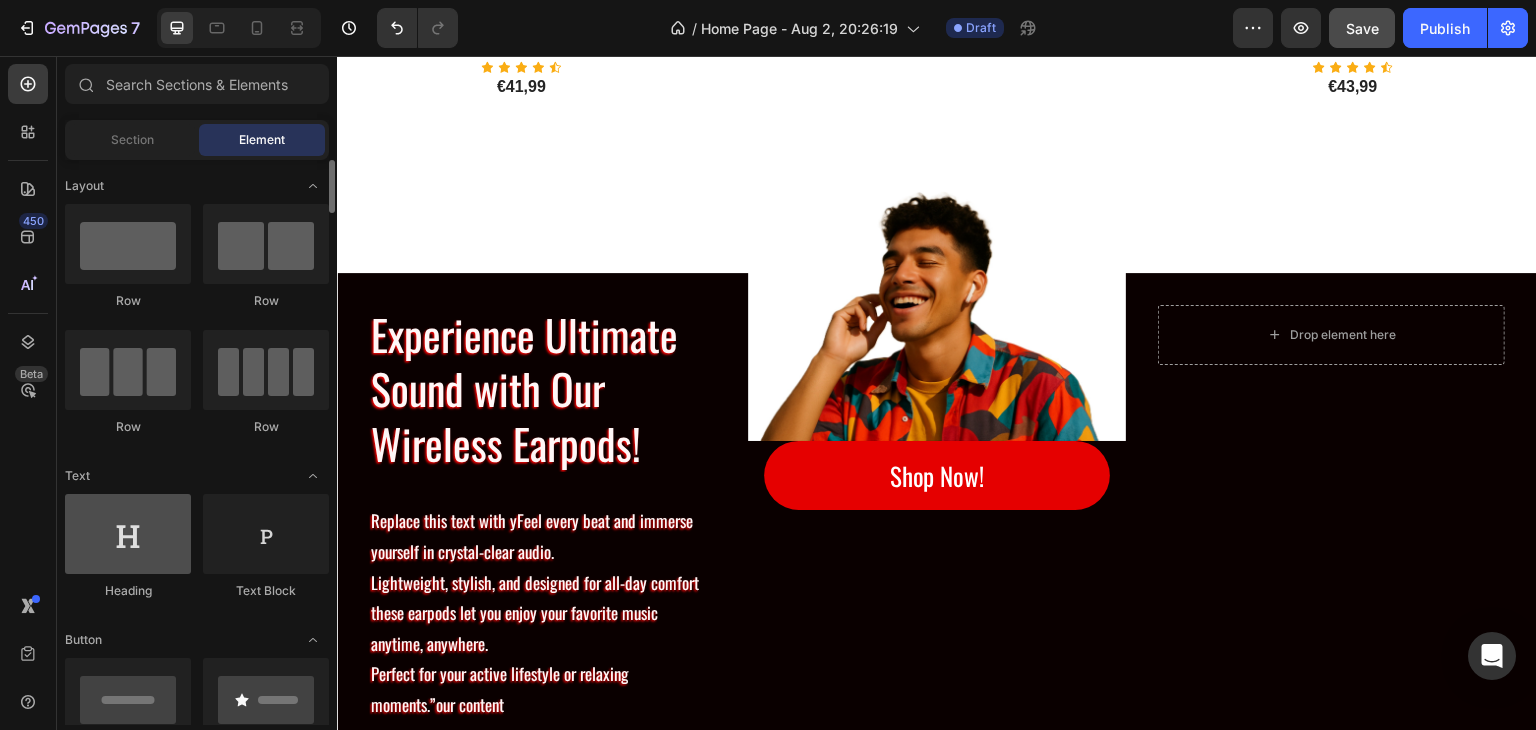 scroll, scrollTop: 300, scrollLeft: 0, axis: vertical 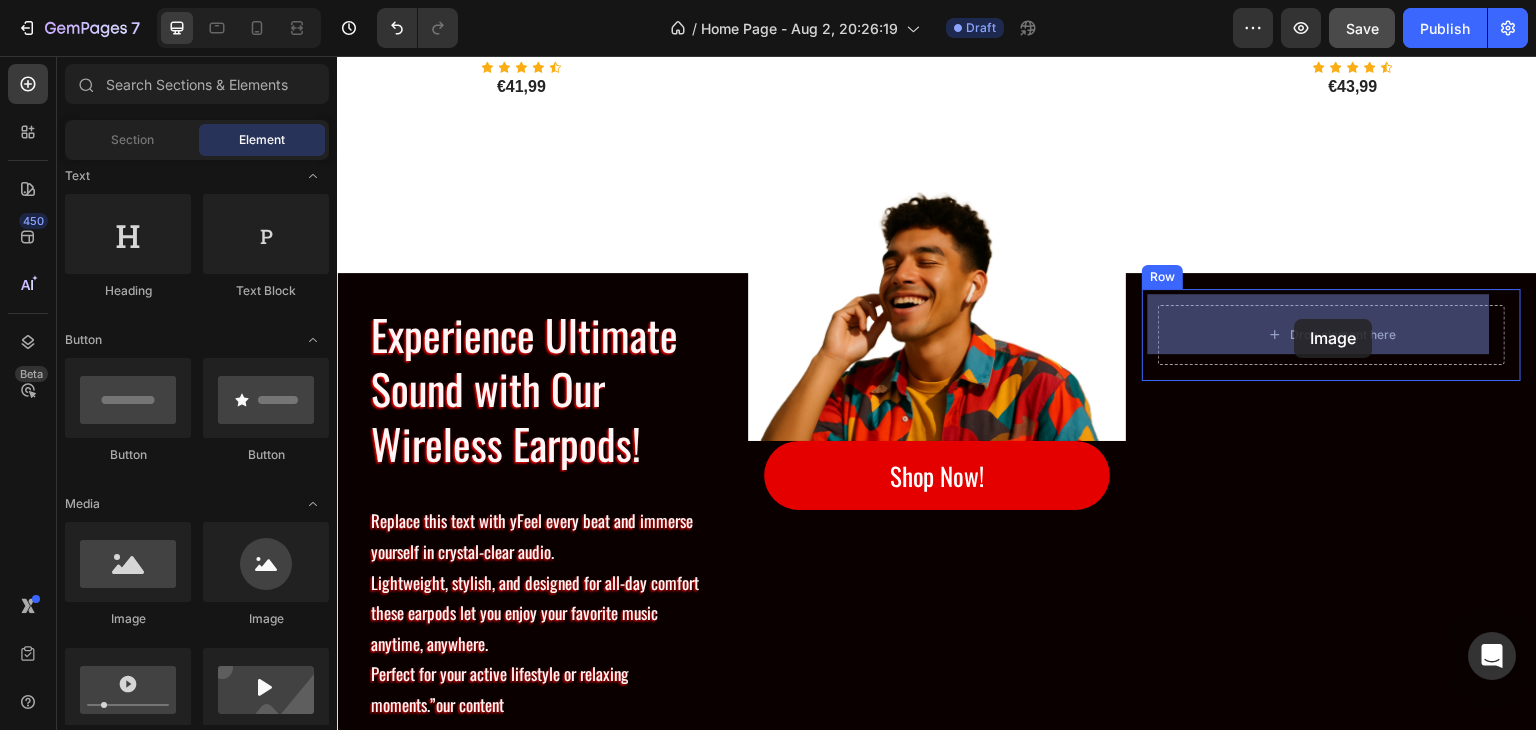 drag, startPoint x: 441, startPoint y: 626, endPoint x: 1295, endPoint y: 319, distance: 907.5048 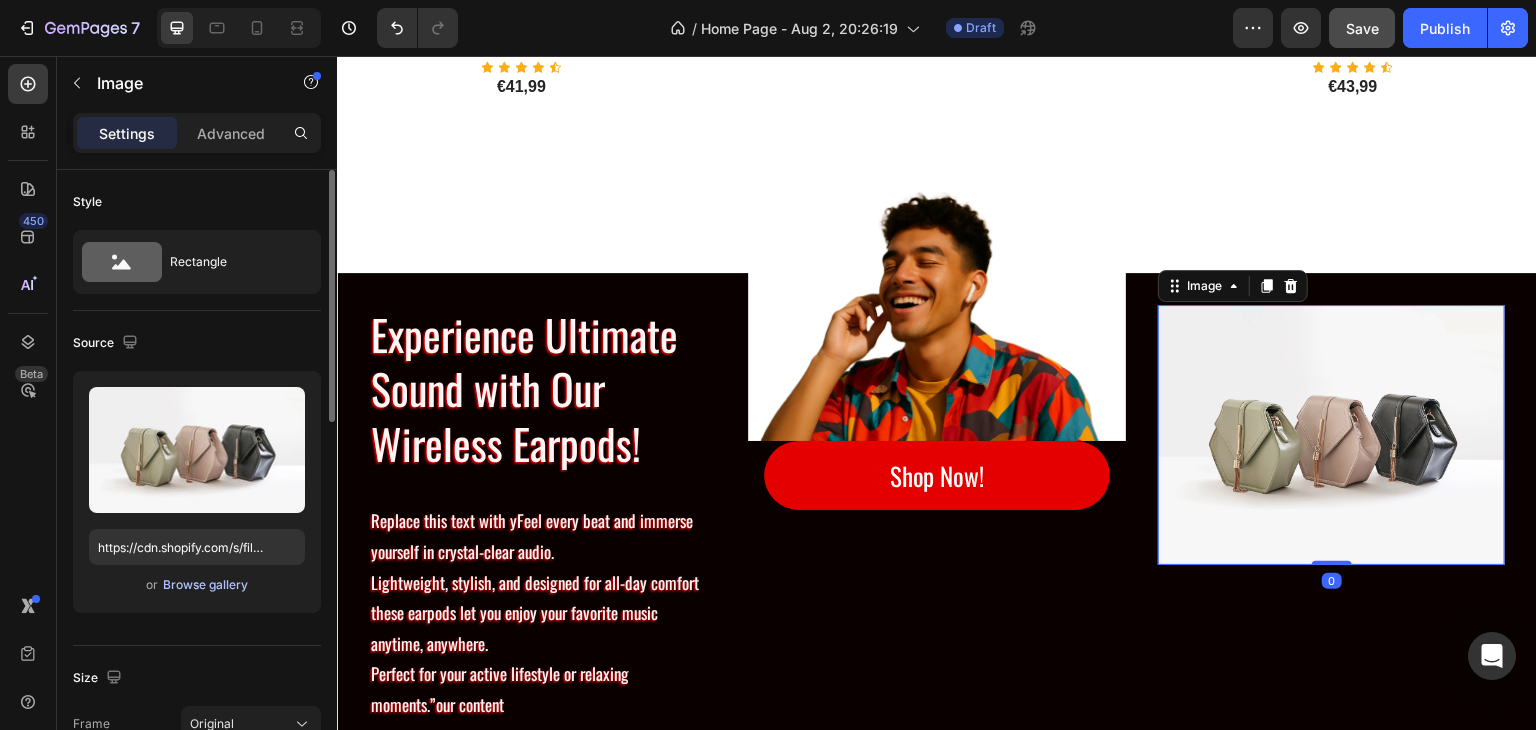 click on "Browse gallery" at bounding box center (205, 585) 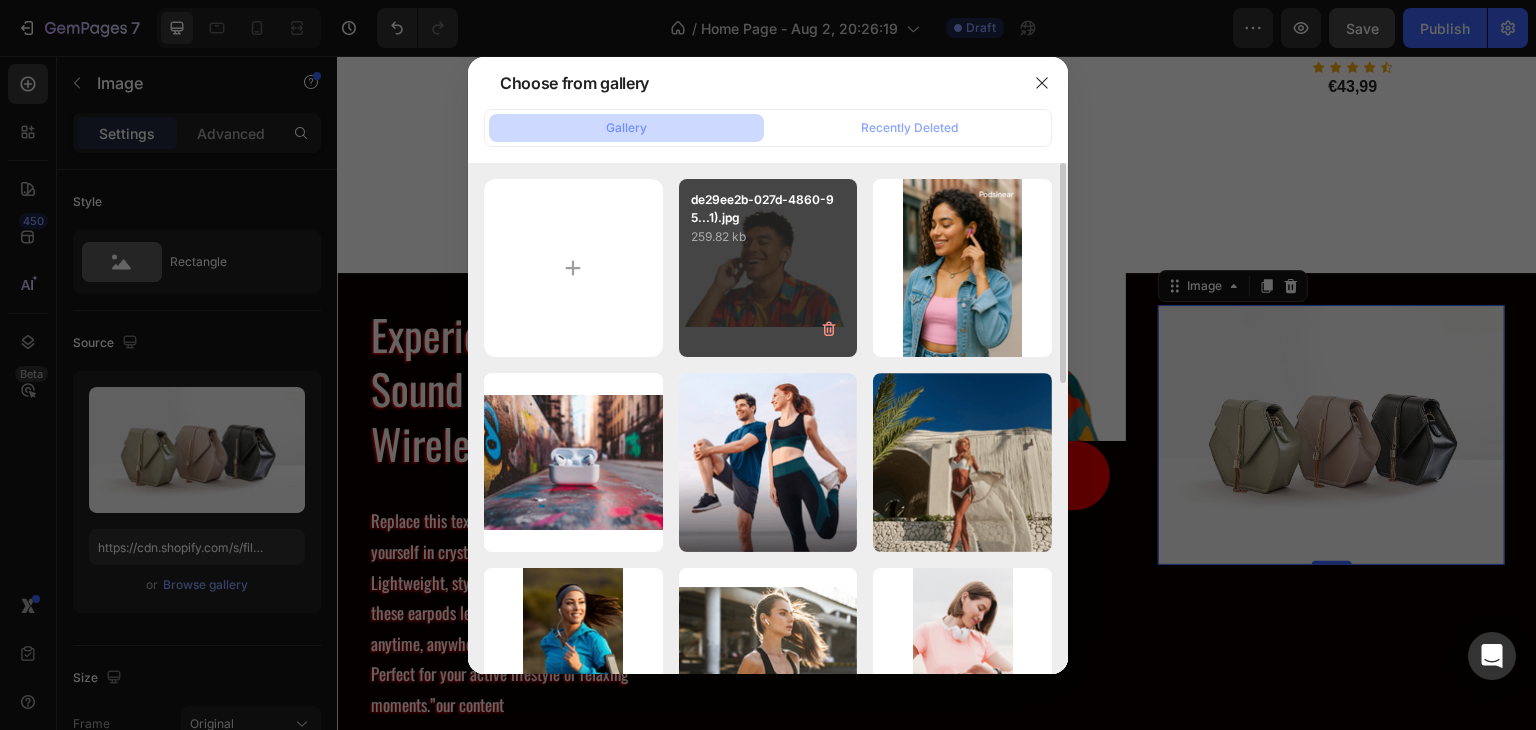 click on "259.82 kb" at bounding box center (768, 237) 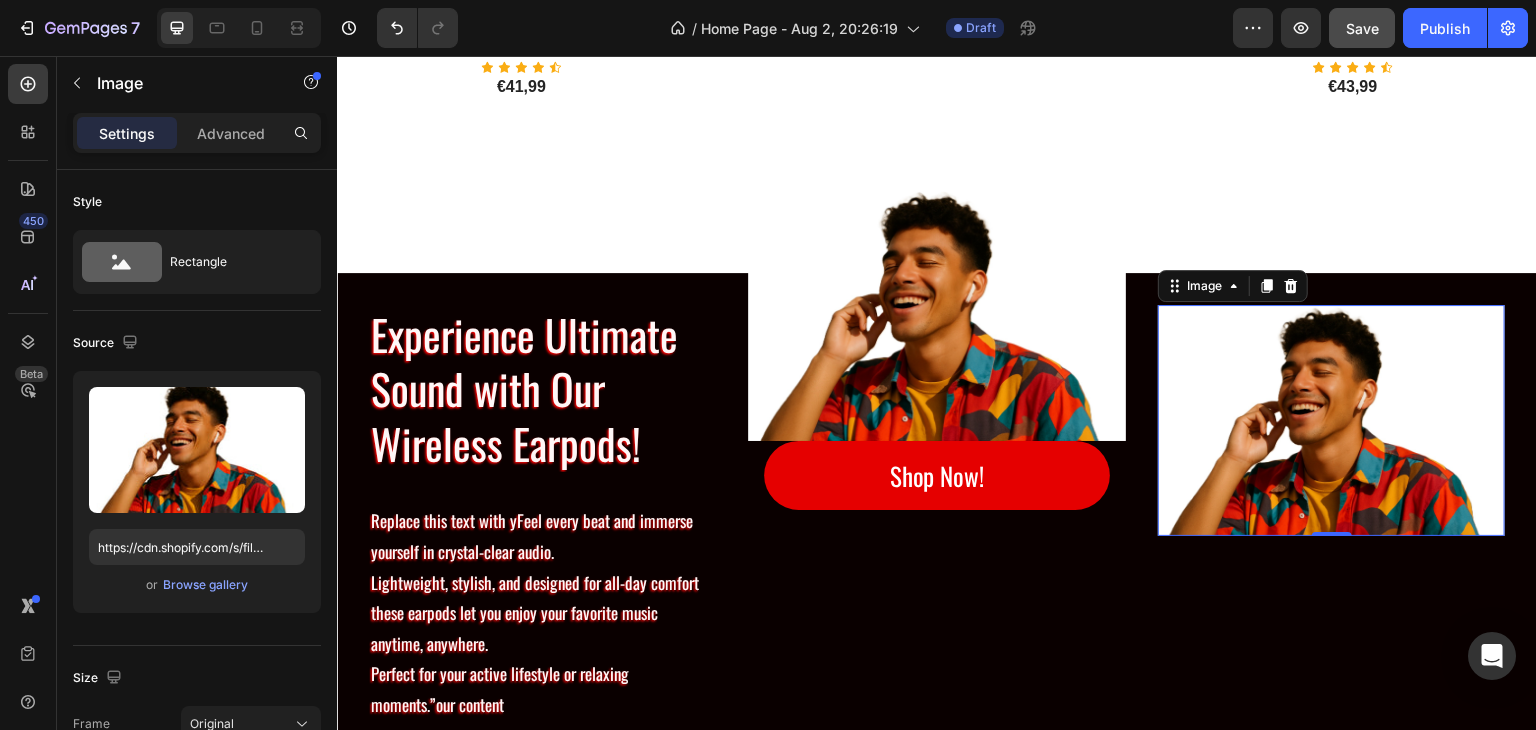 click at bounding box center (1331, 420) 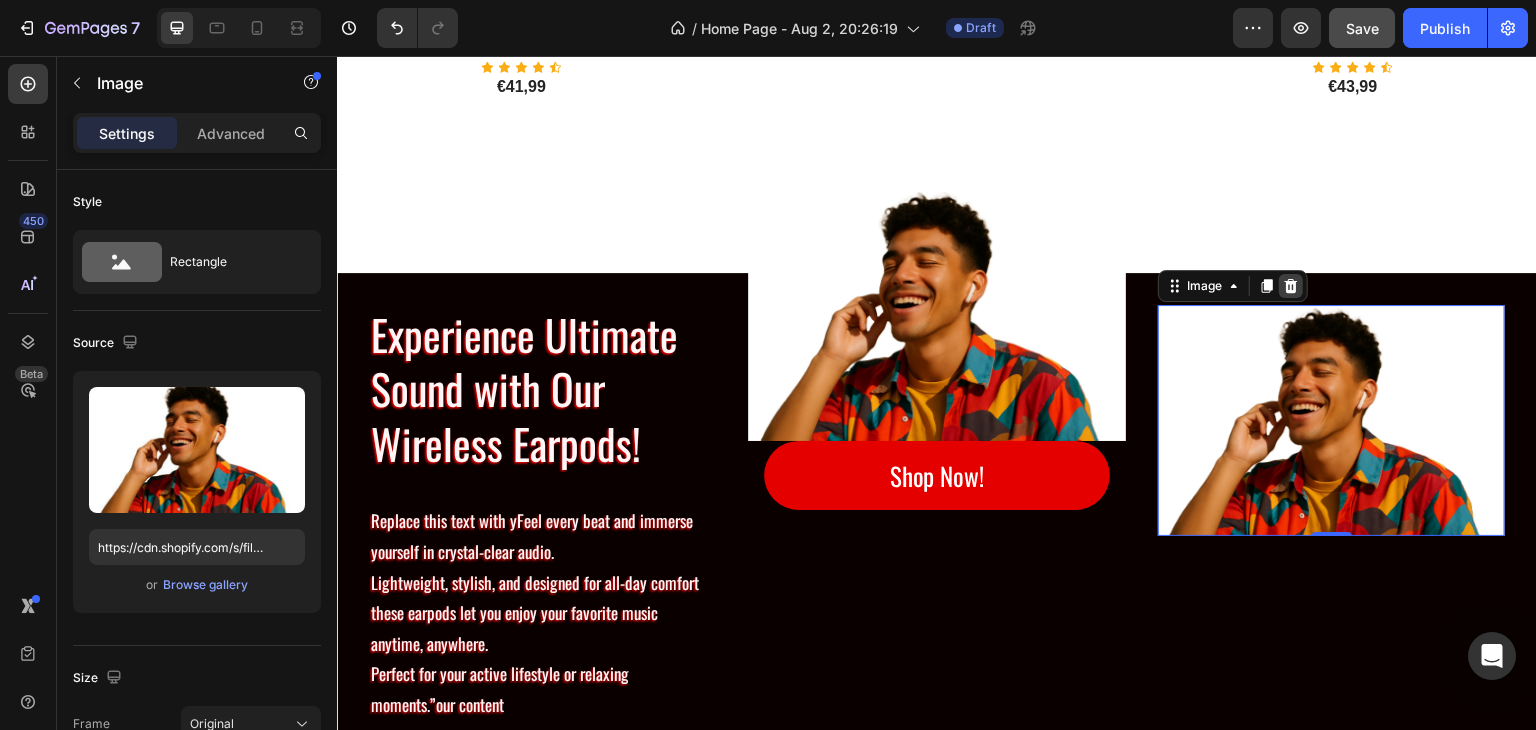 click 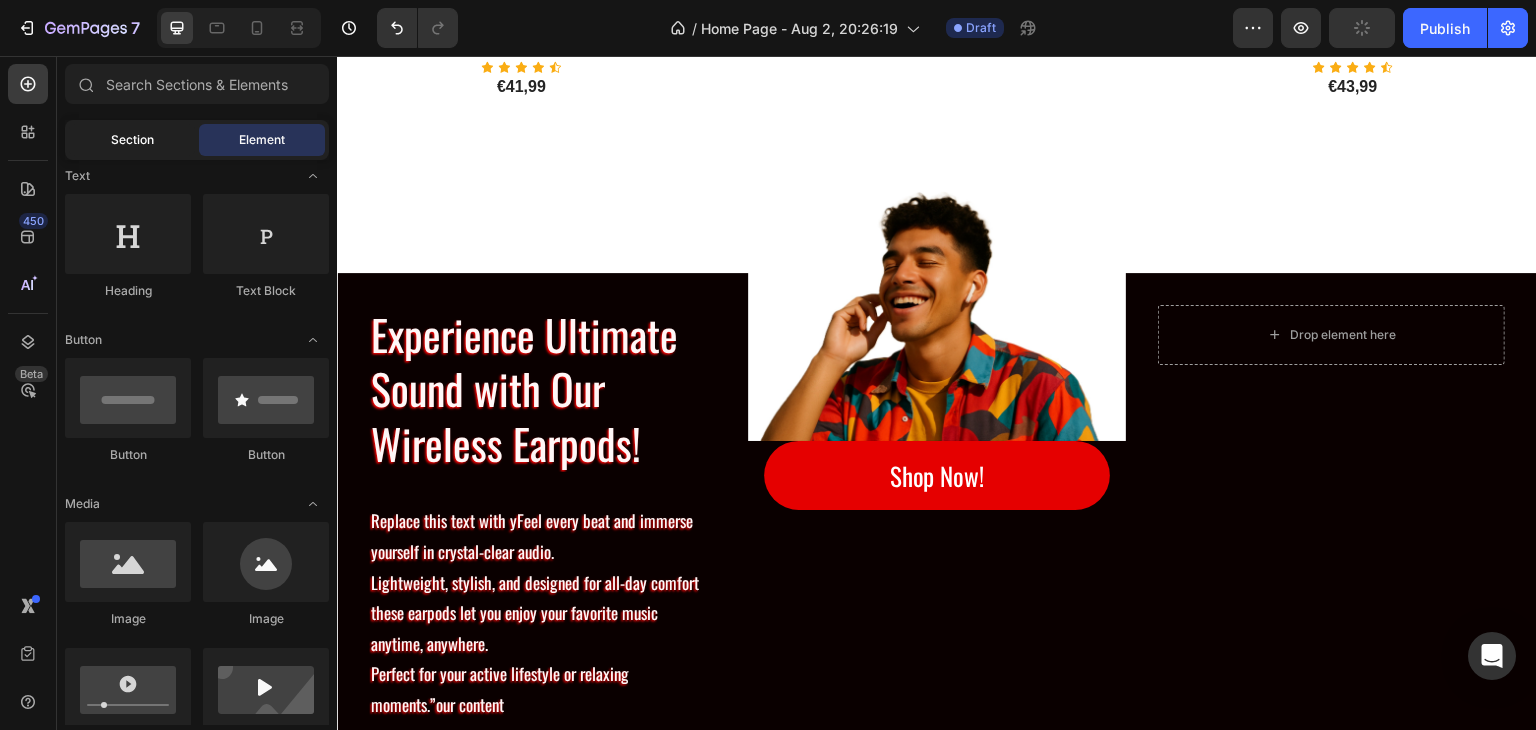 click on "Section" 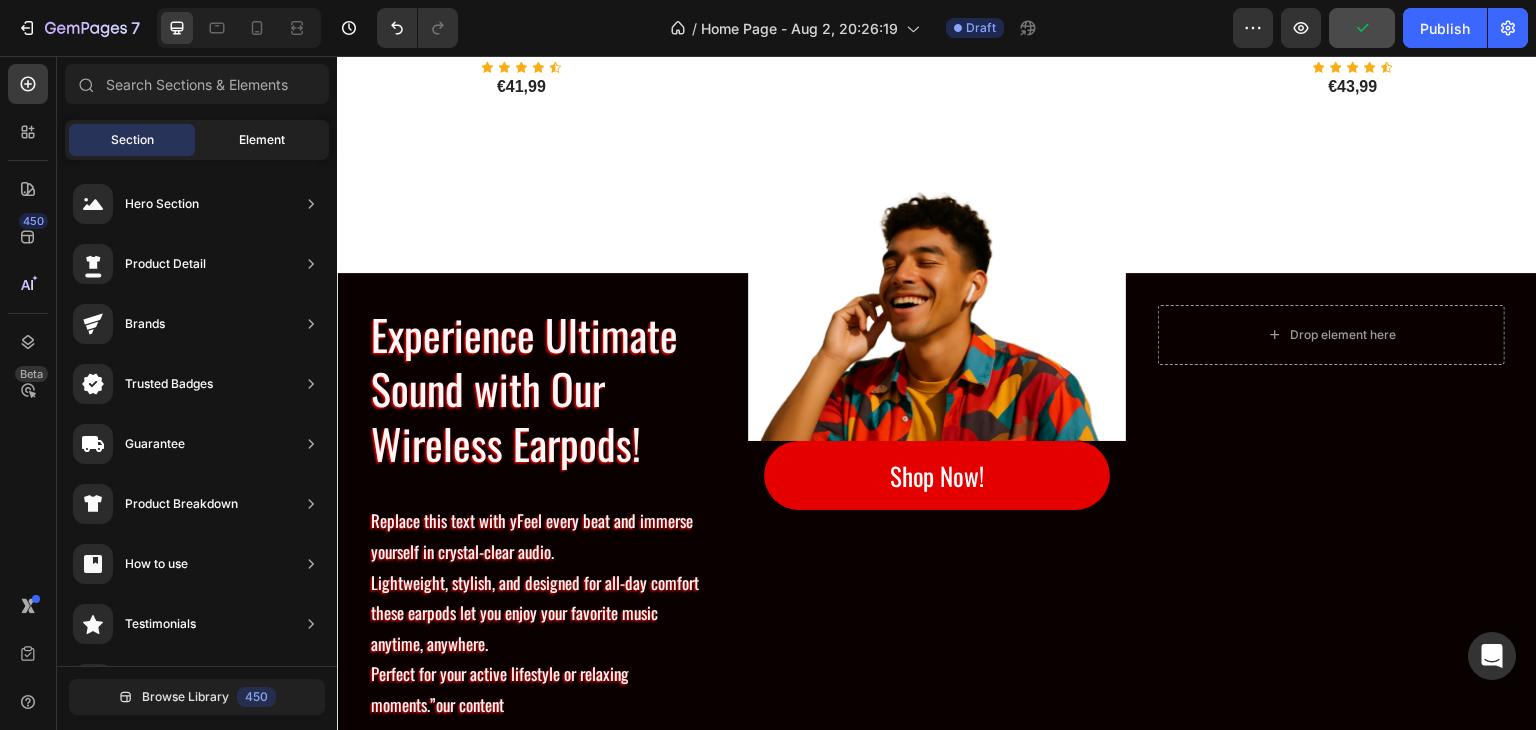 click on "Element" 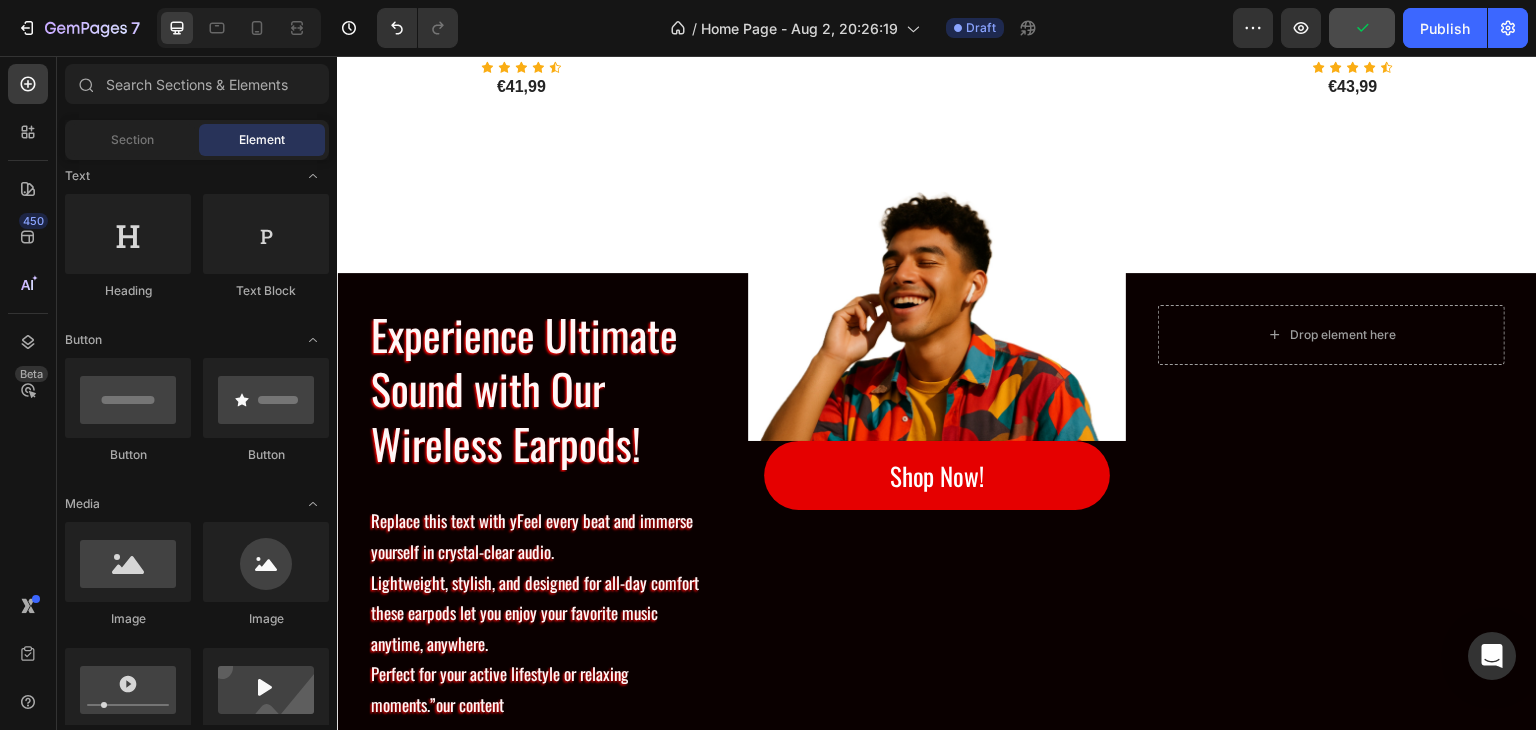 scroll, scrollTop: 0, scrollLeft: 0, axis: both 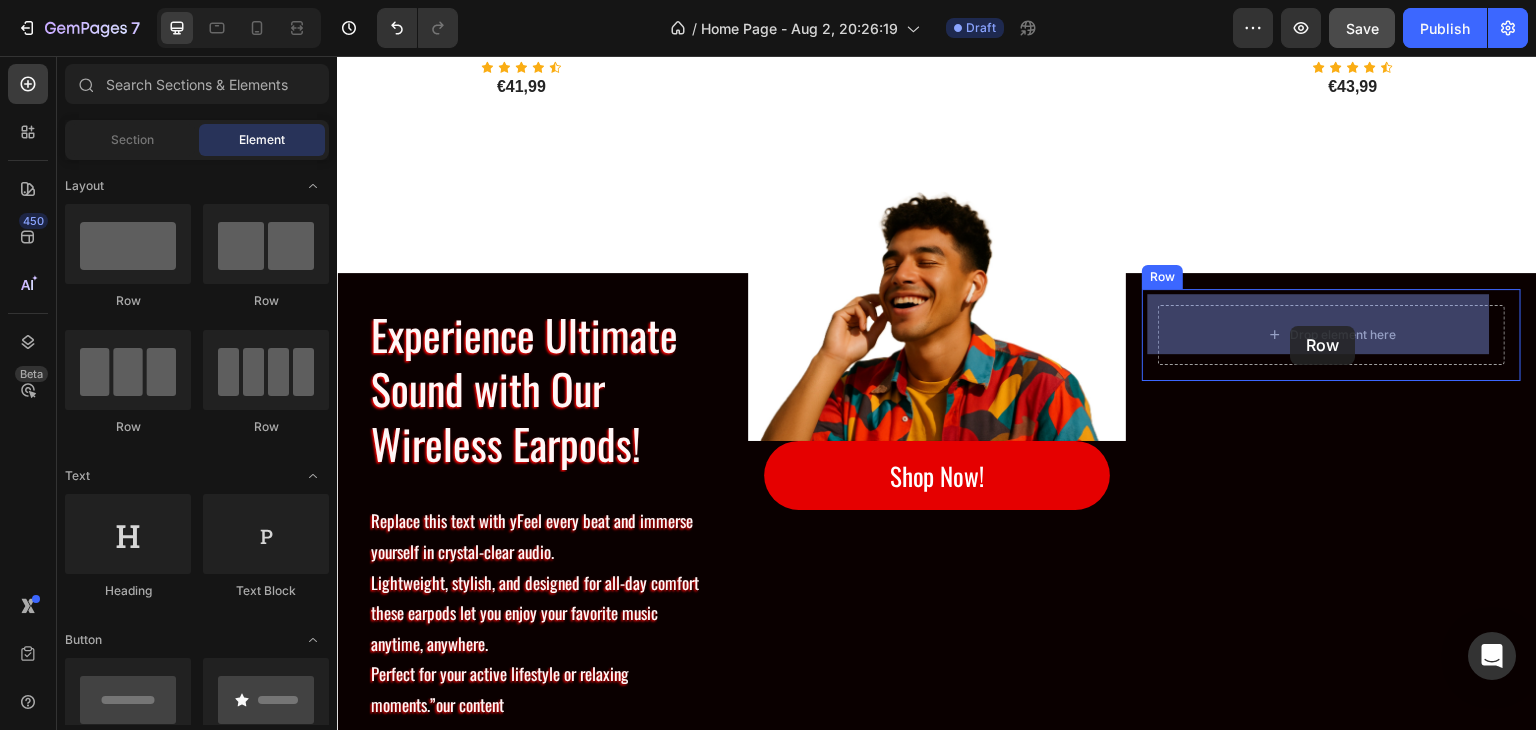 drag, startPoint x: 461, startPoint y: 309, endPoint x: 1291, endPoint y: 326, distance: 830.1741 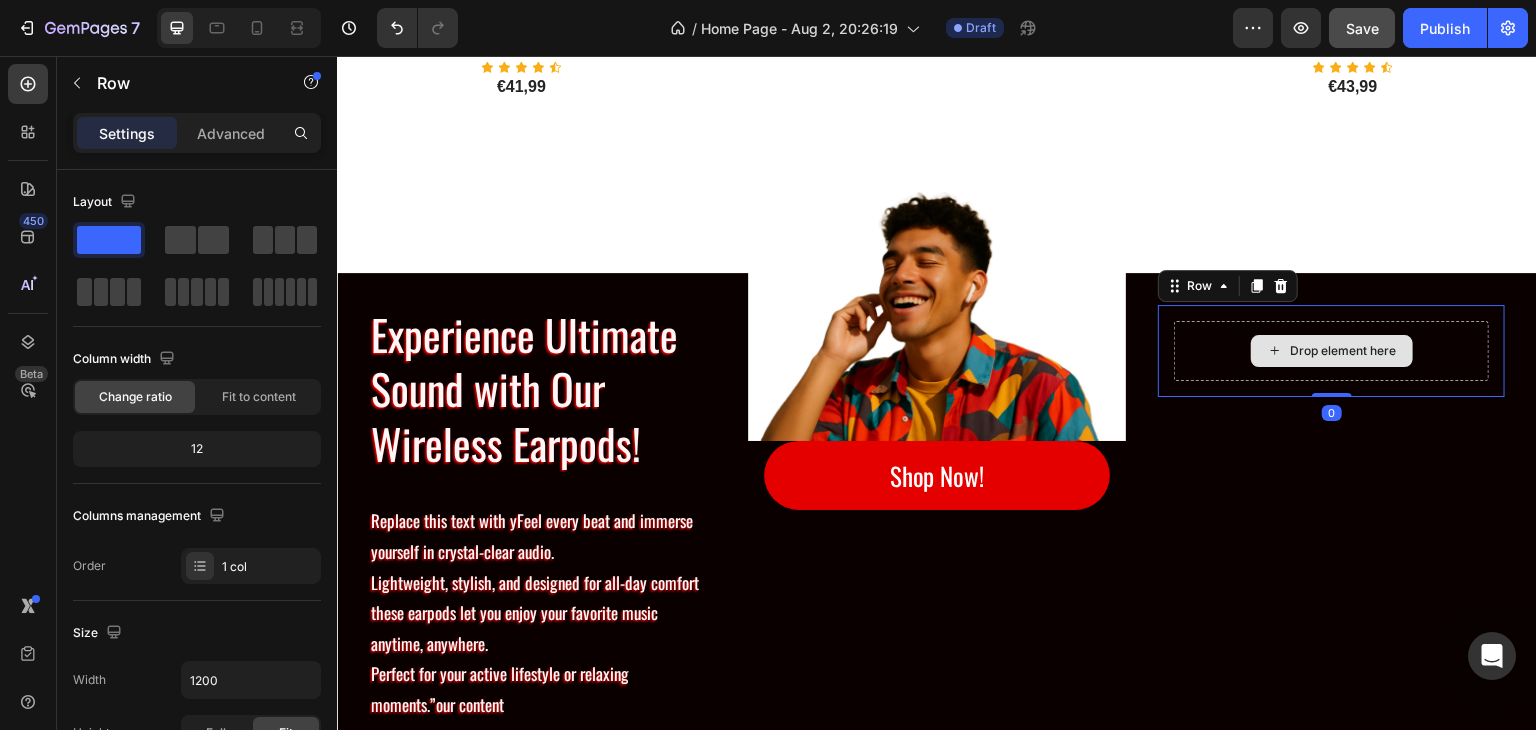 click on "Drop element here" at bounding box center [1344, 351] 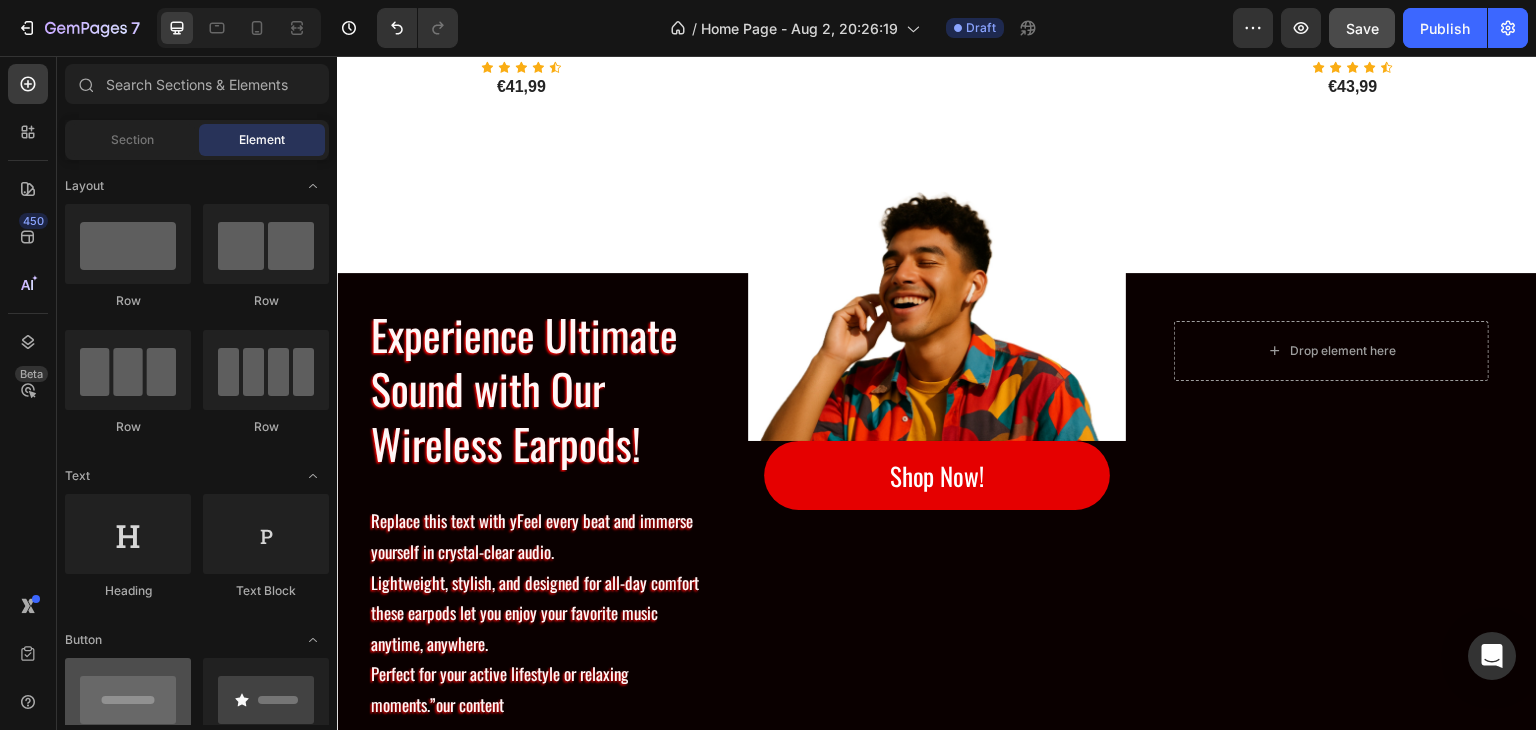 scroll, scrollTop: 200, scrollLeft: 0, axis: vertical 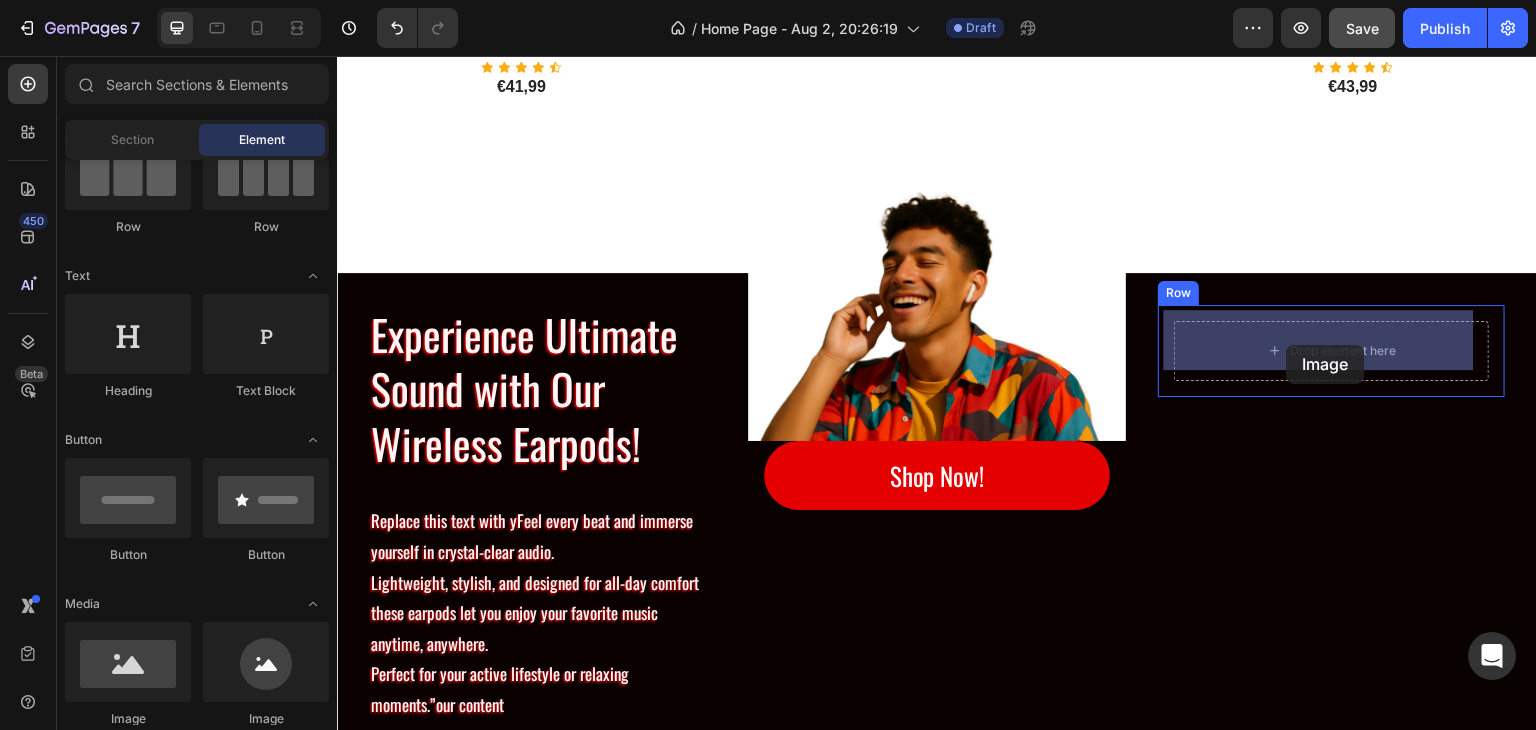 drag, startPoint x: 1190, startPoint y: 508, endPoint x: 1287, endPoint y: 345, distance: 189.67868 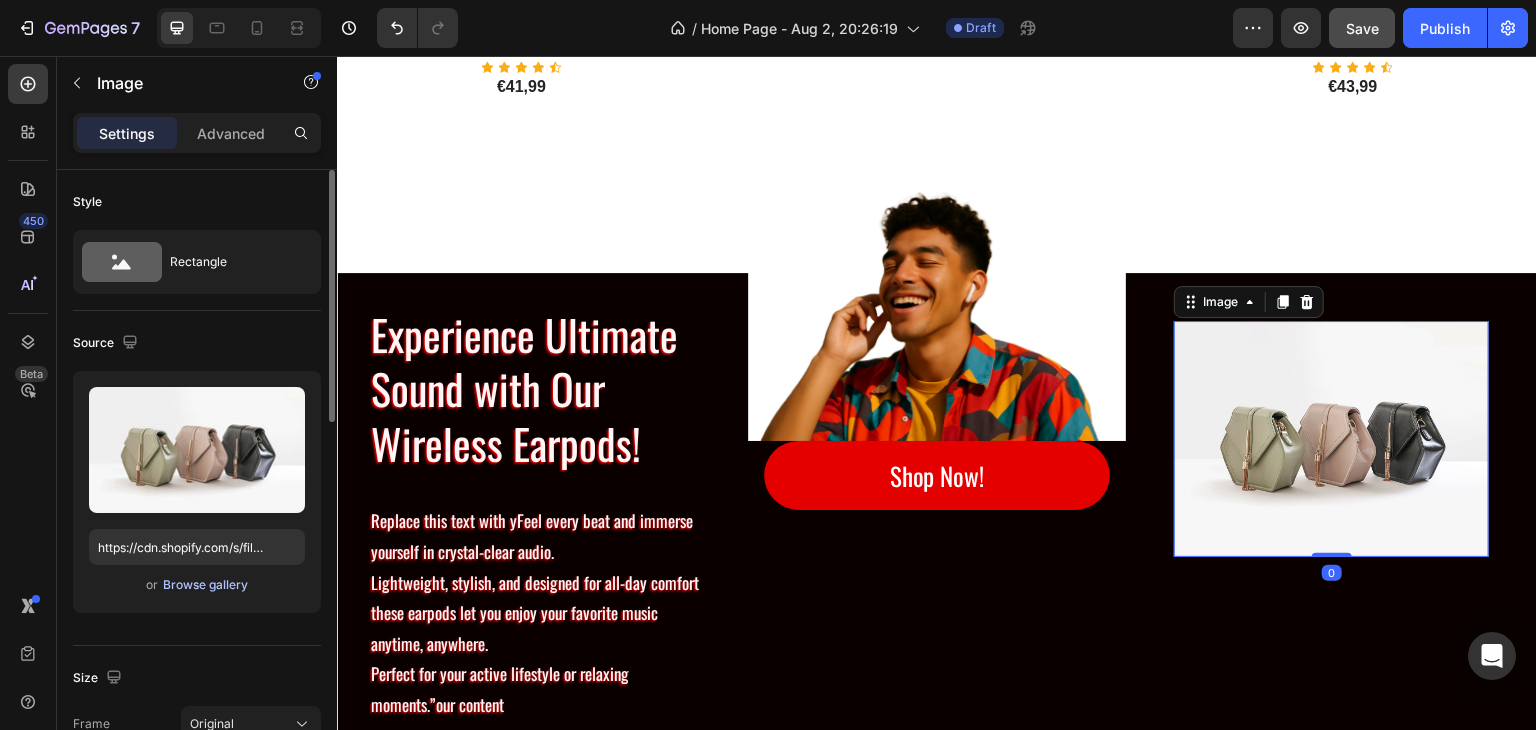 click on "Browse gallery" at bounding box center [205, 585] 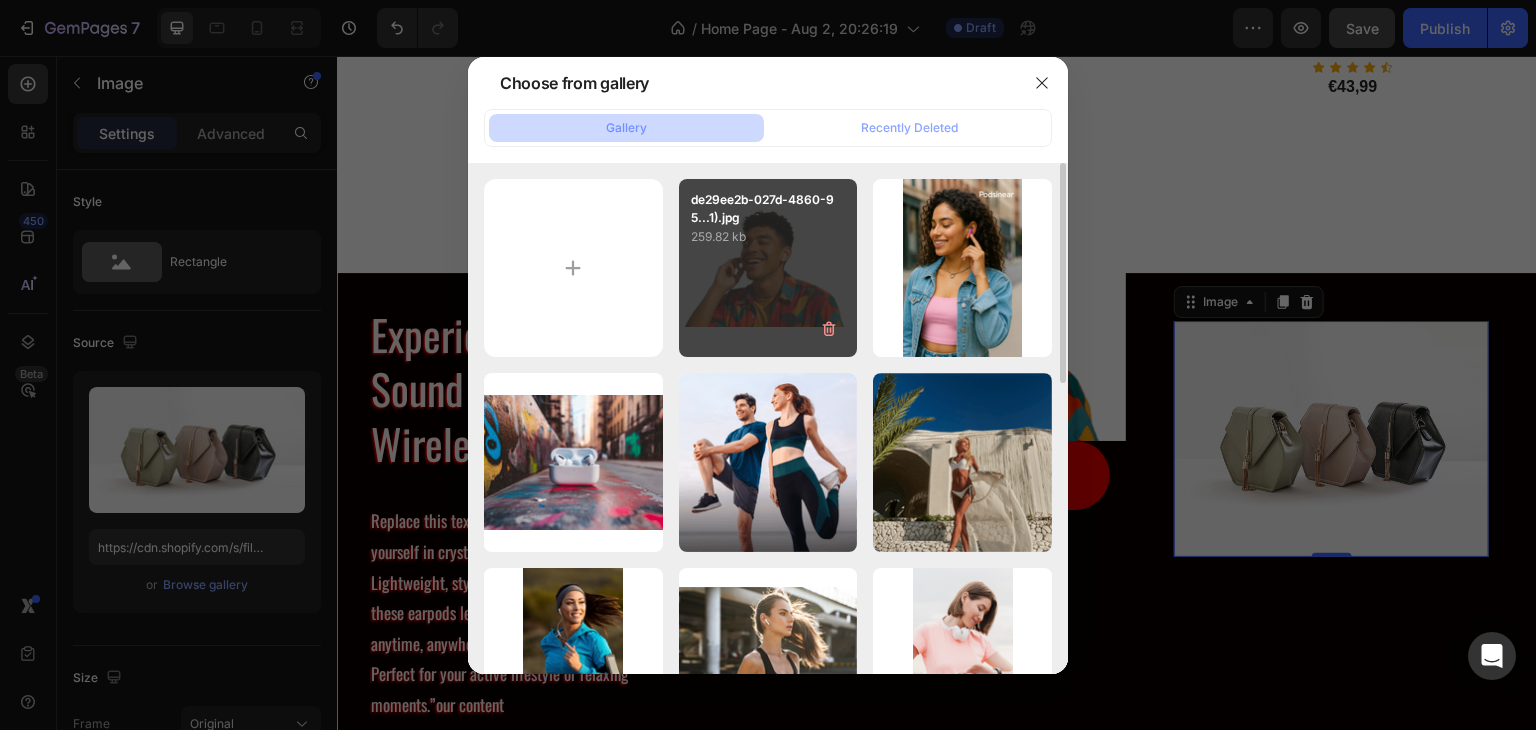 click on "de29ee2b-027d-4860-95...1).jpg 259.82 kb" at bounding box center [768, 268] 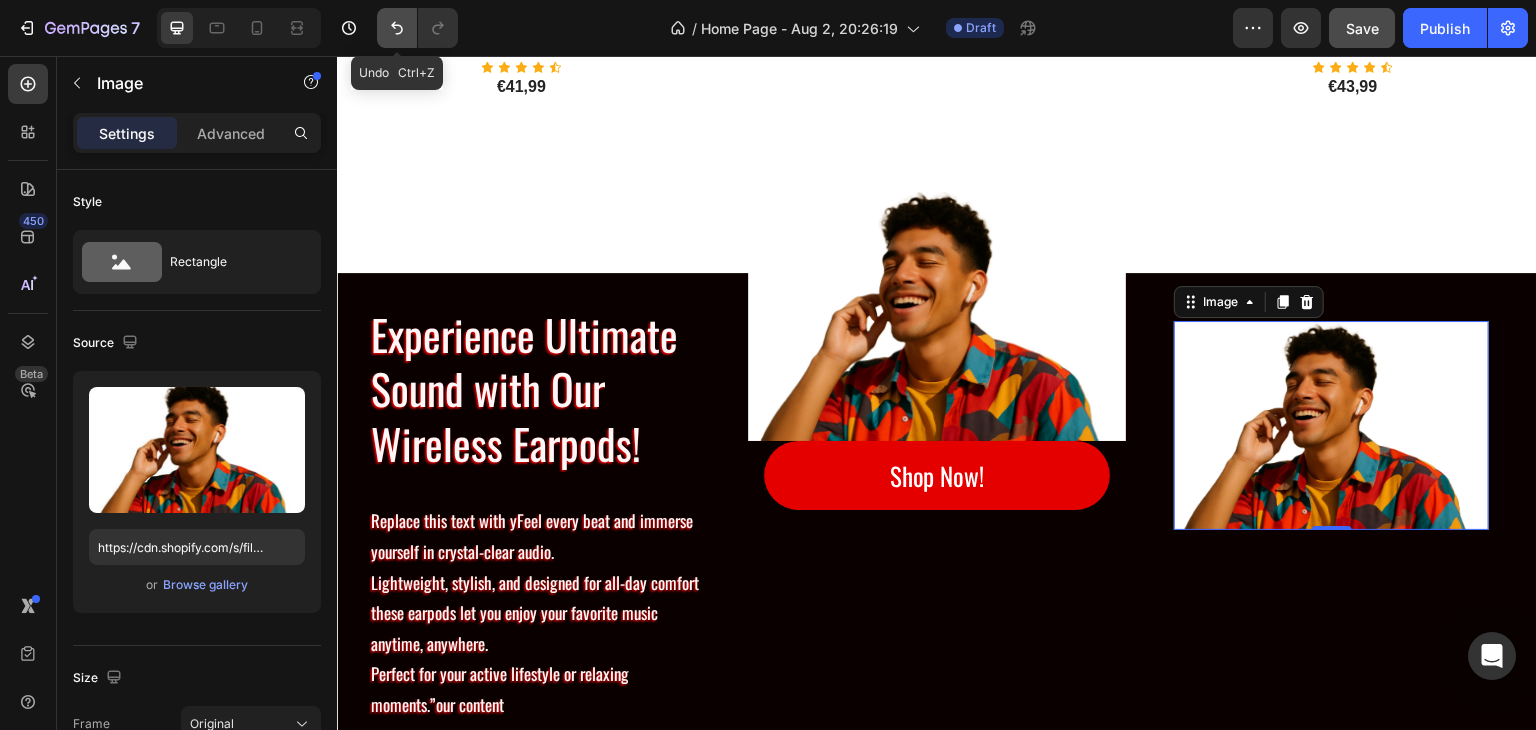 click 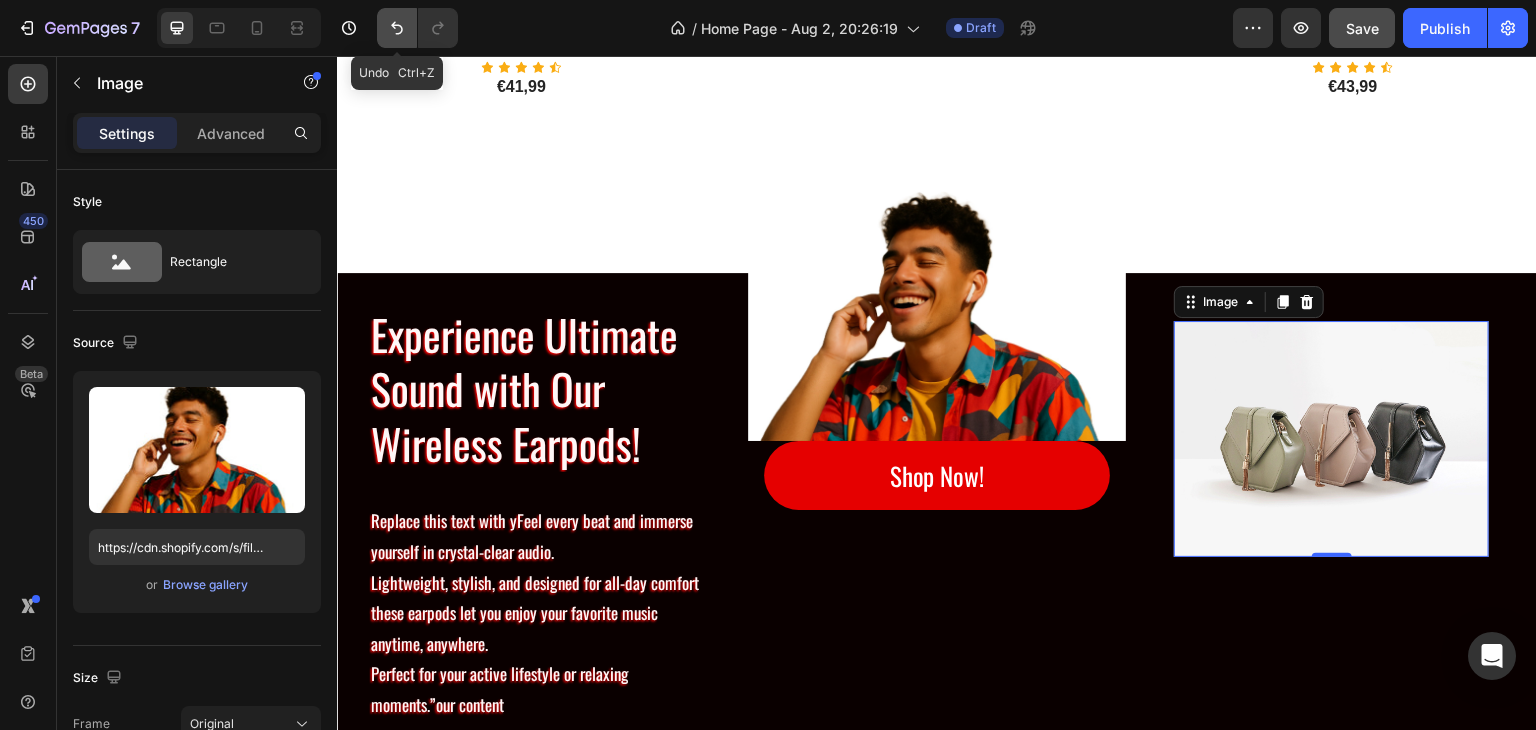 type on "https://cdn.shopify.com/s/files/1/2005/9307/files/image_demo.jpg" 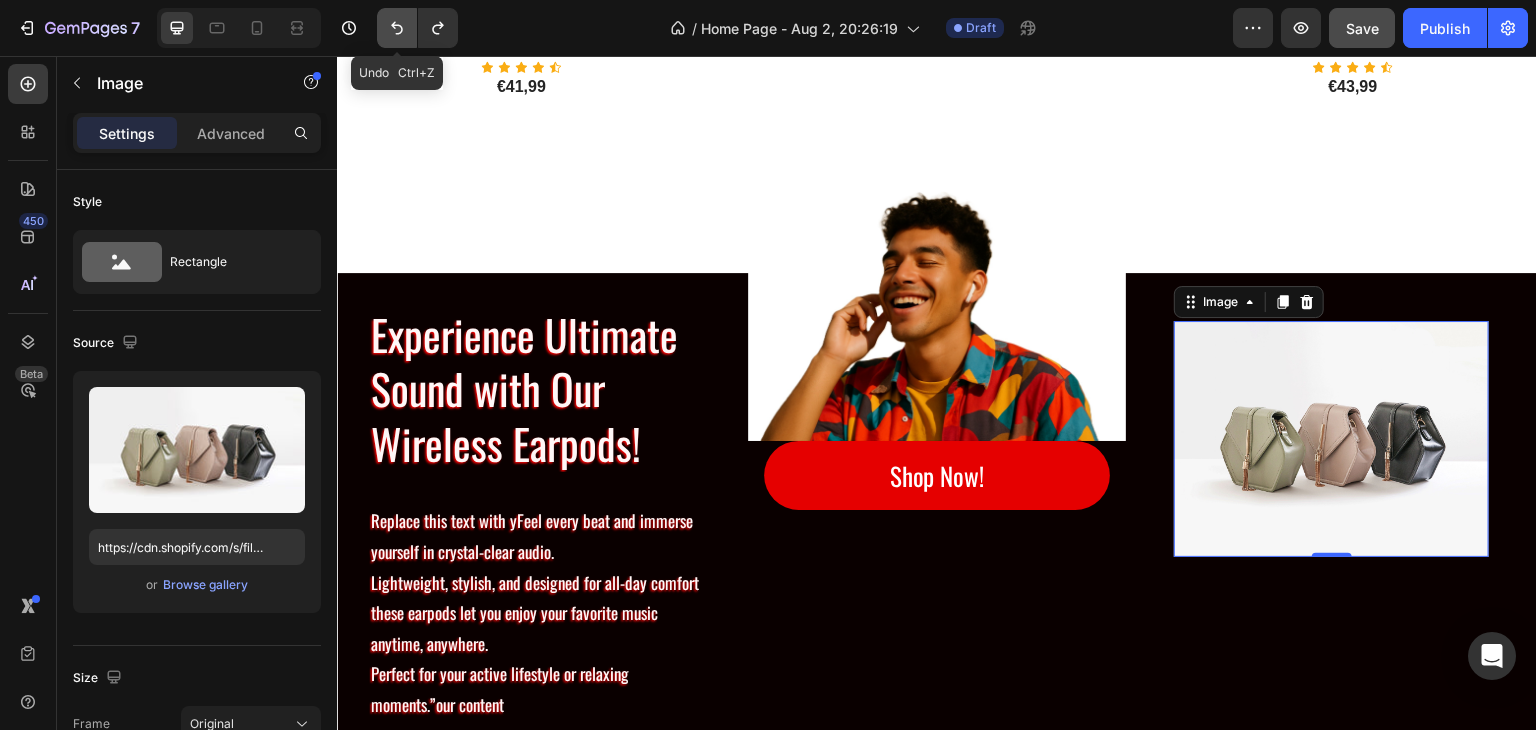 click 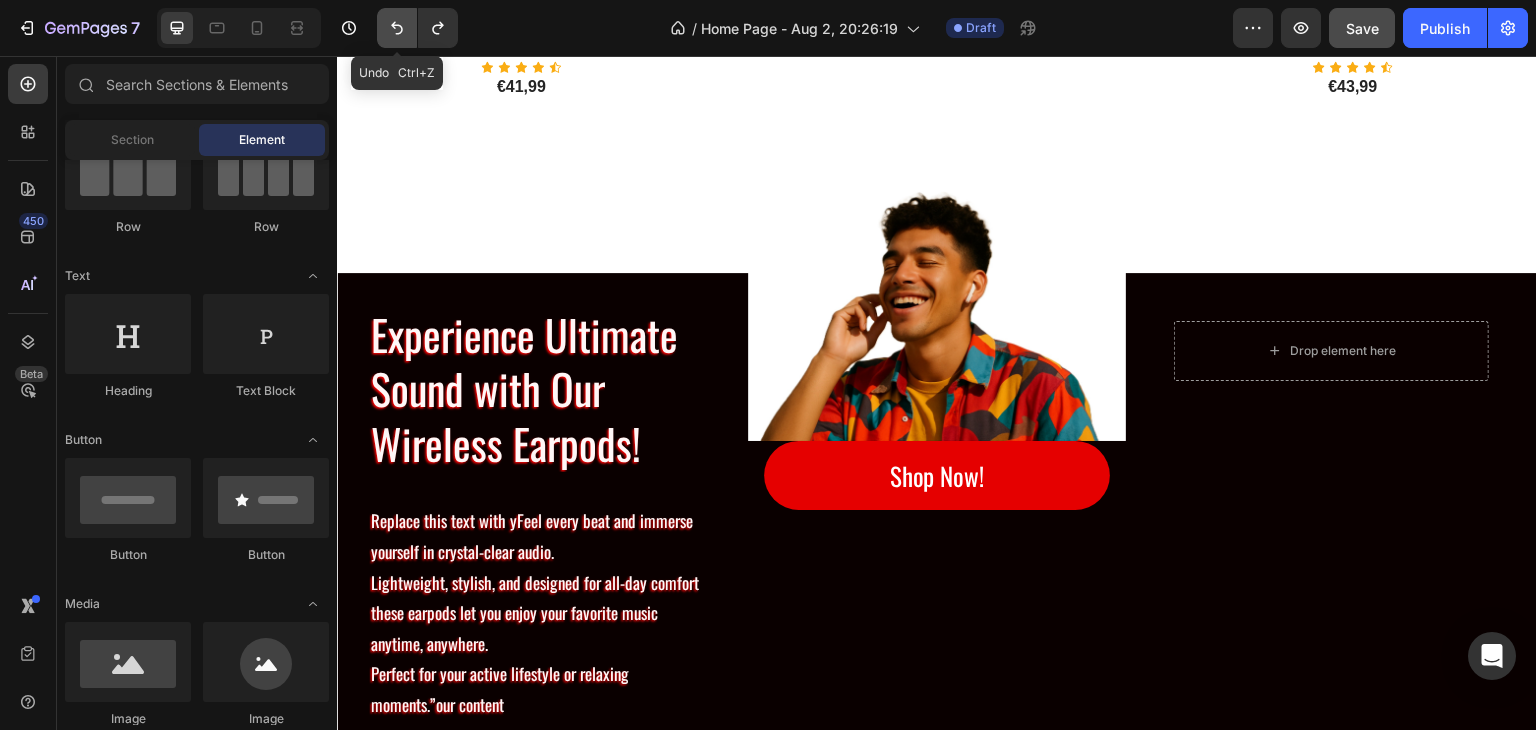 click 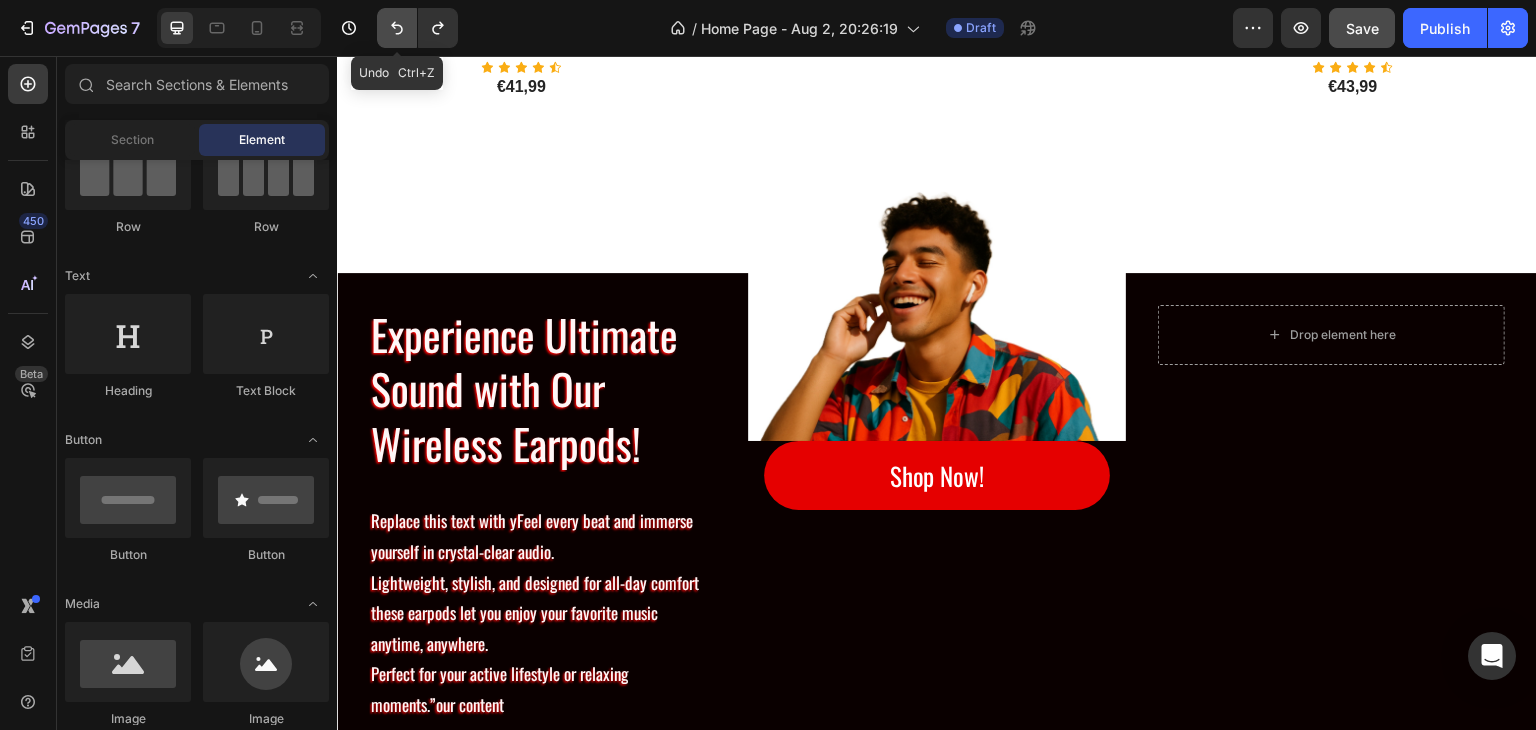click 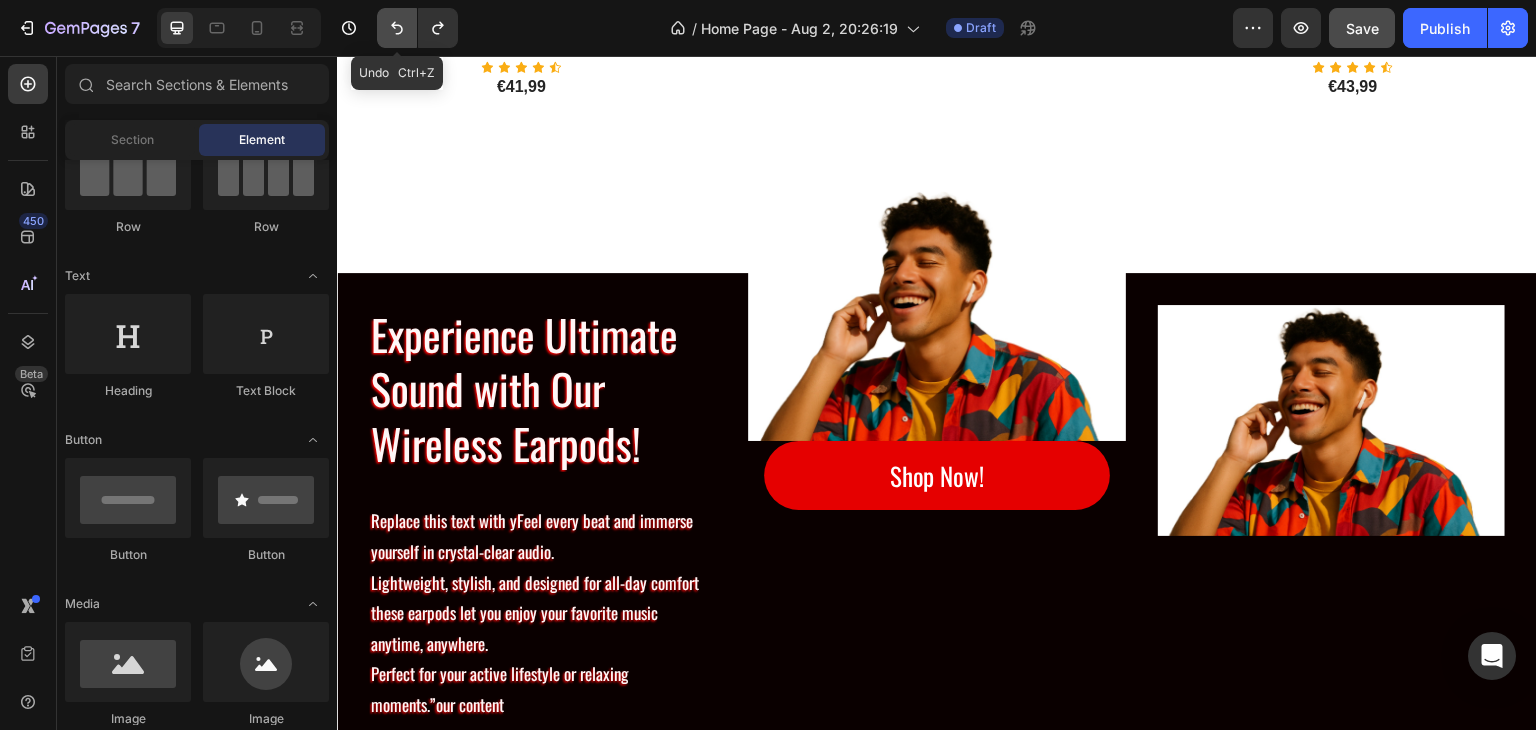 click 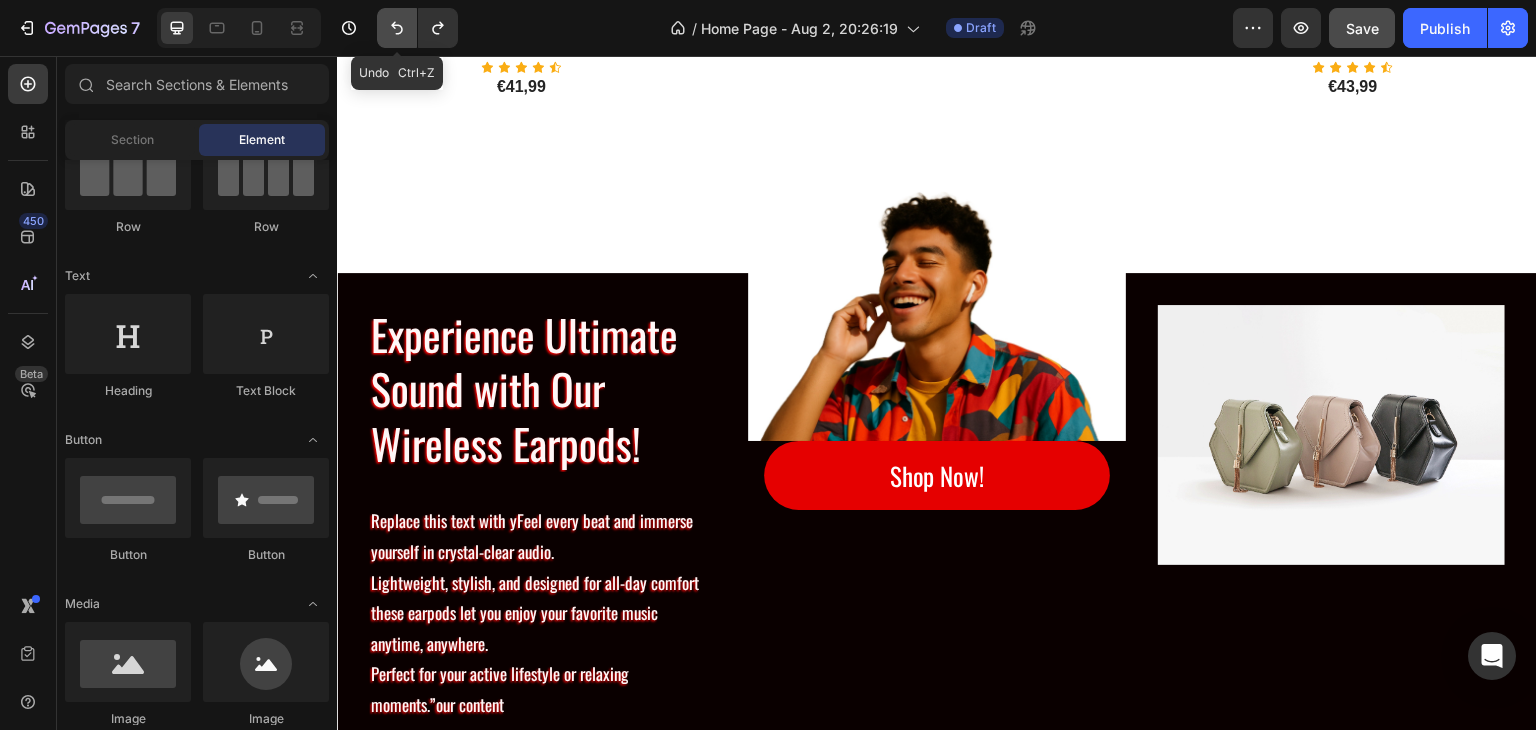 click 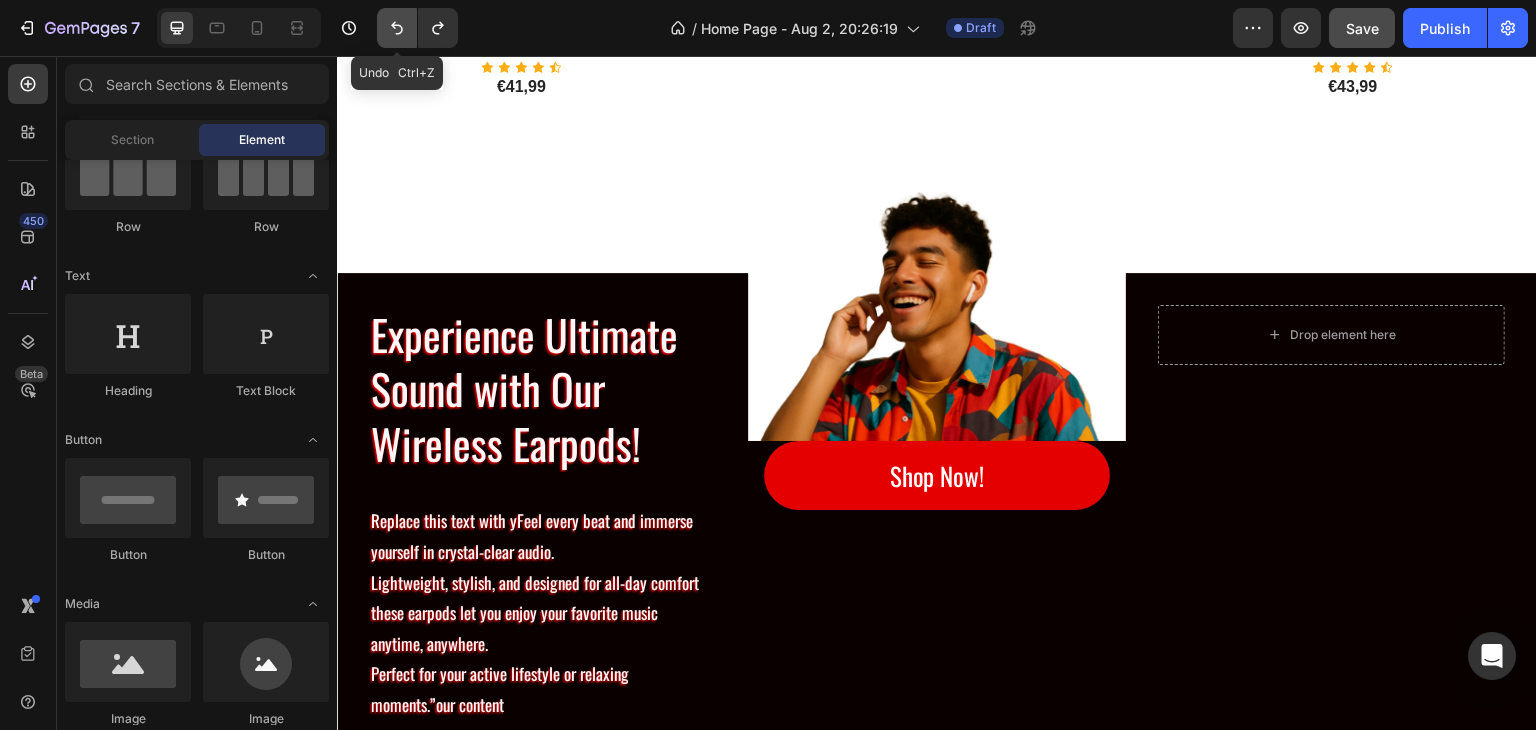 click 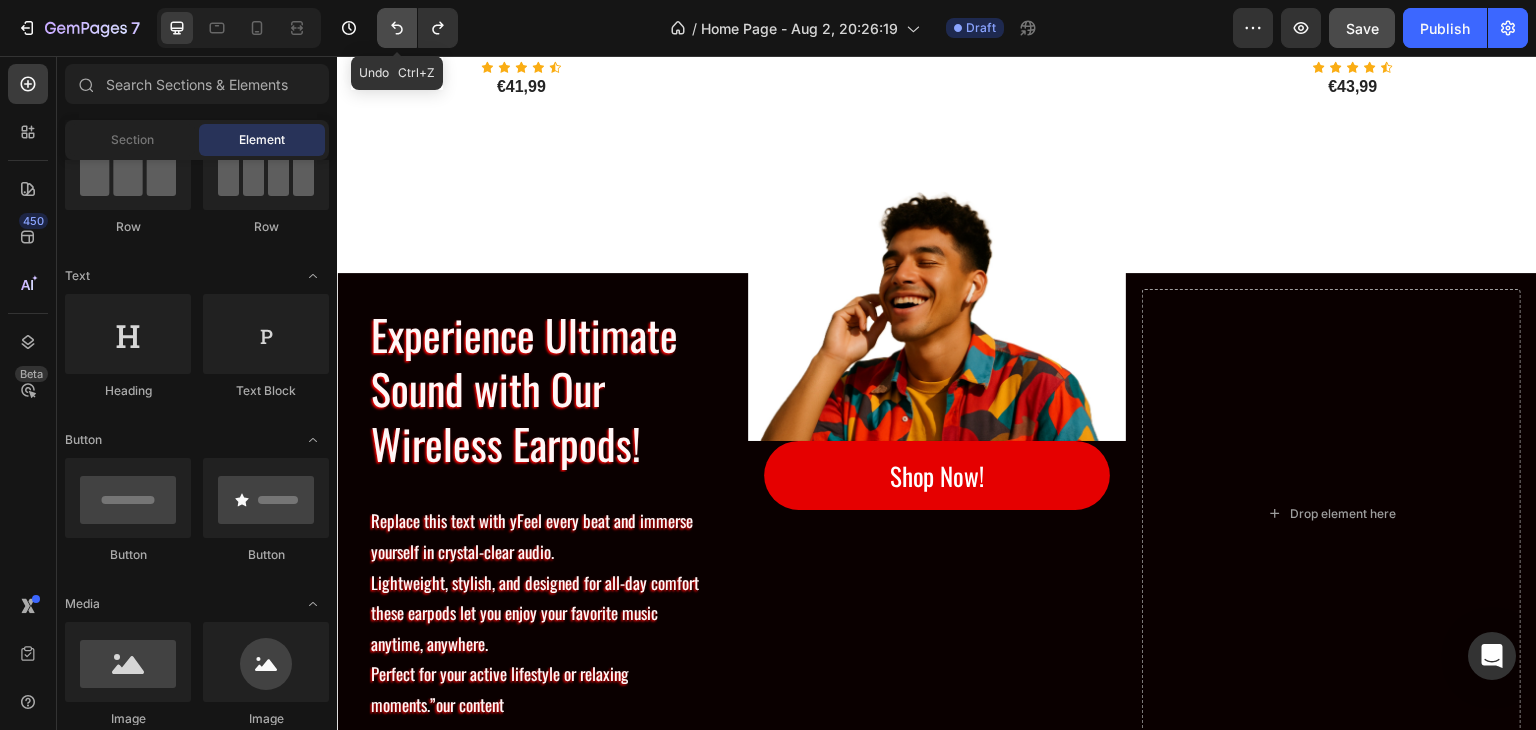 click 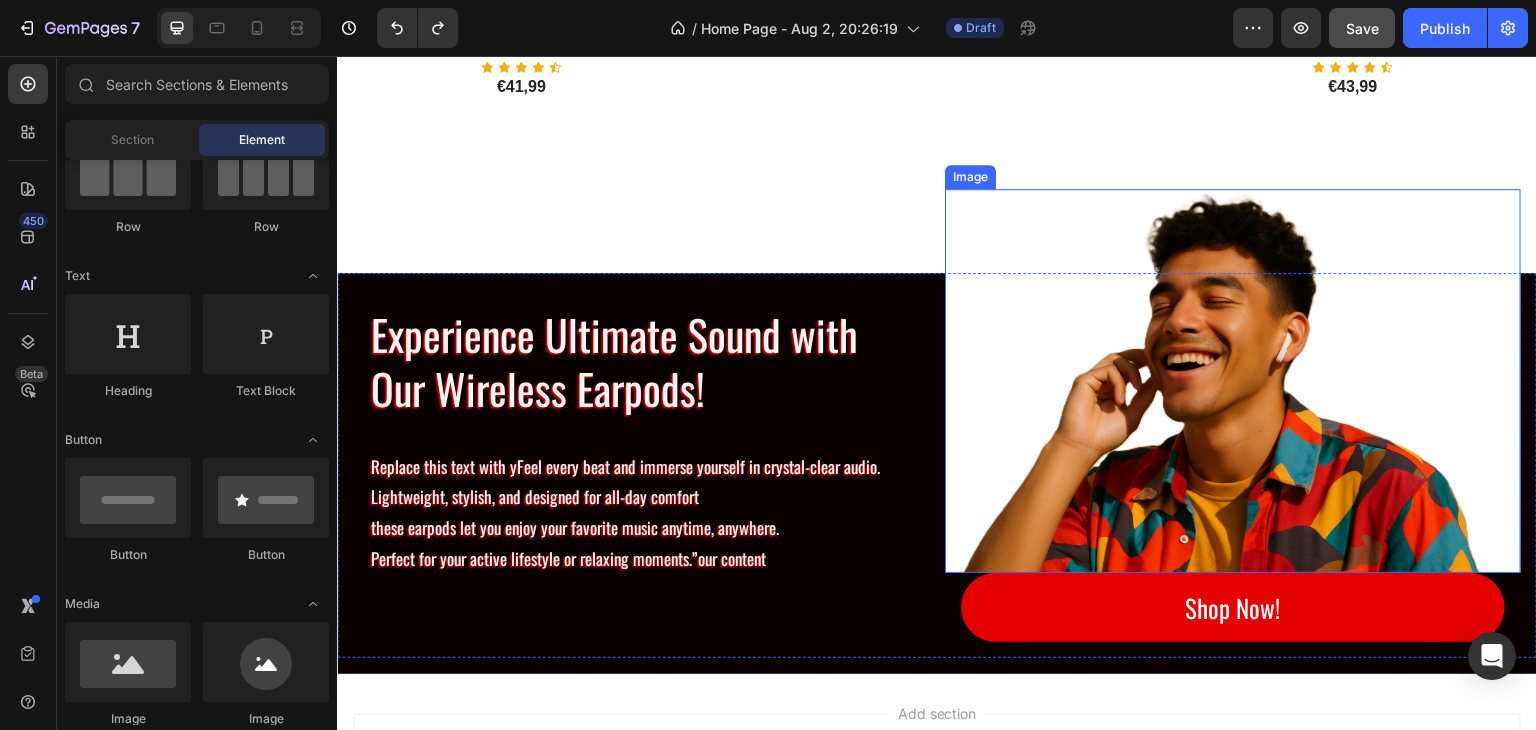 click at bounding box center [1233, 381] 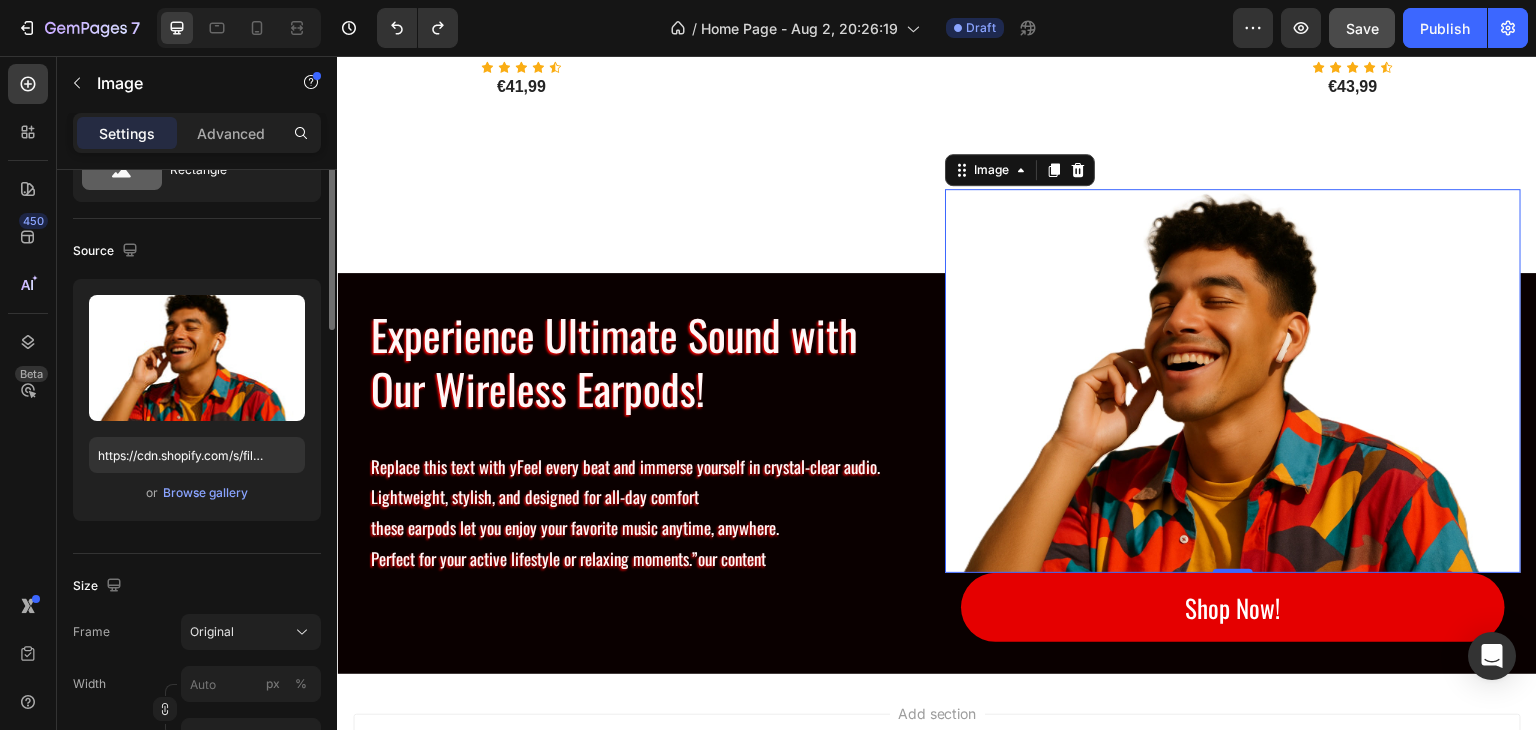 scroll, scrollTop: 0, scrollLeft: 0, axis: both 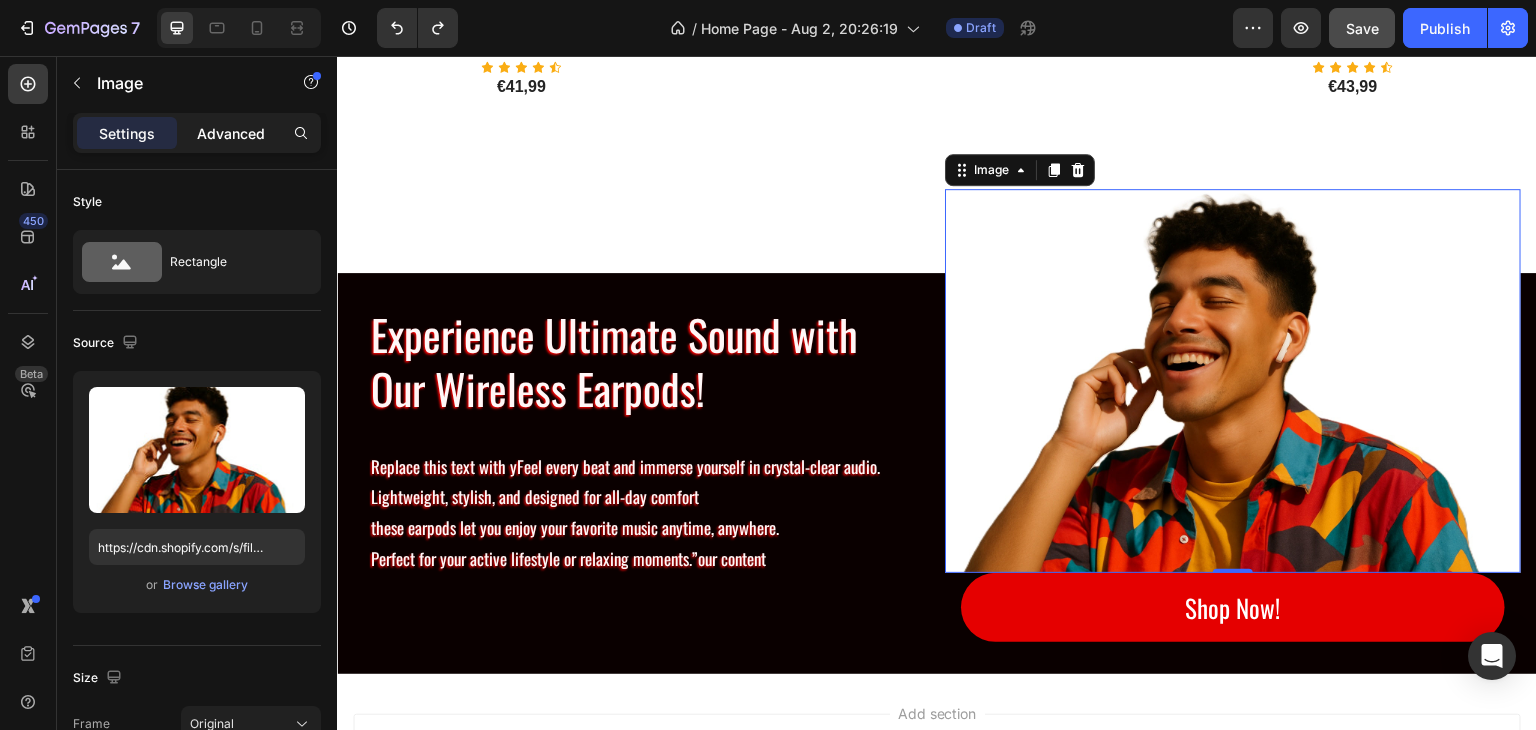 click on "Advanced" at bounding box center [231, 133] 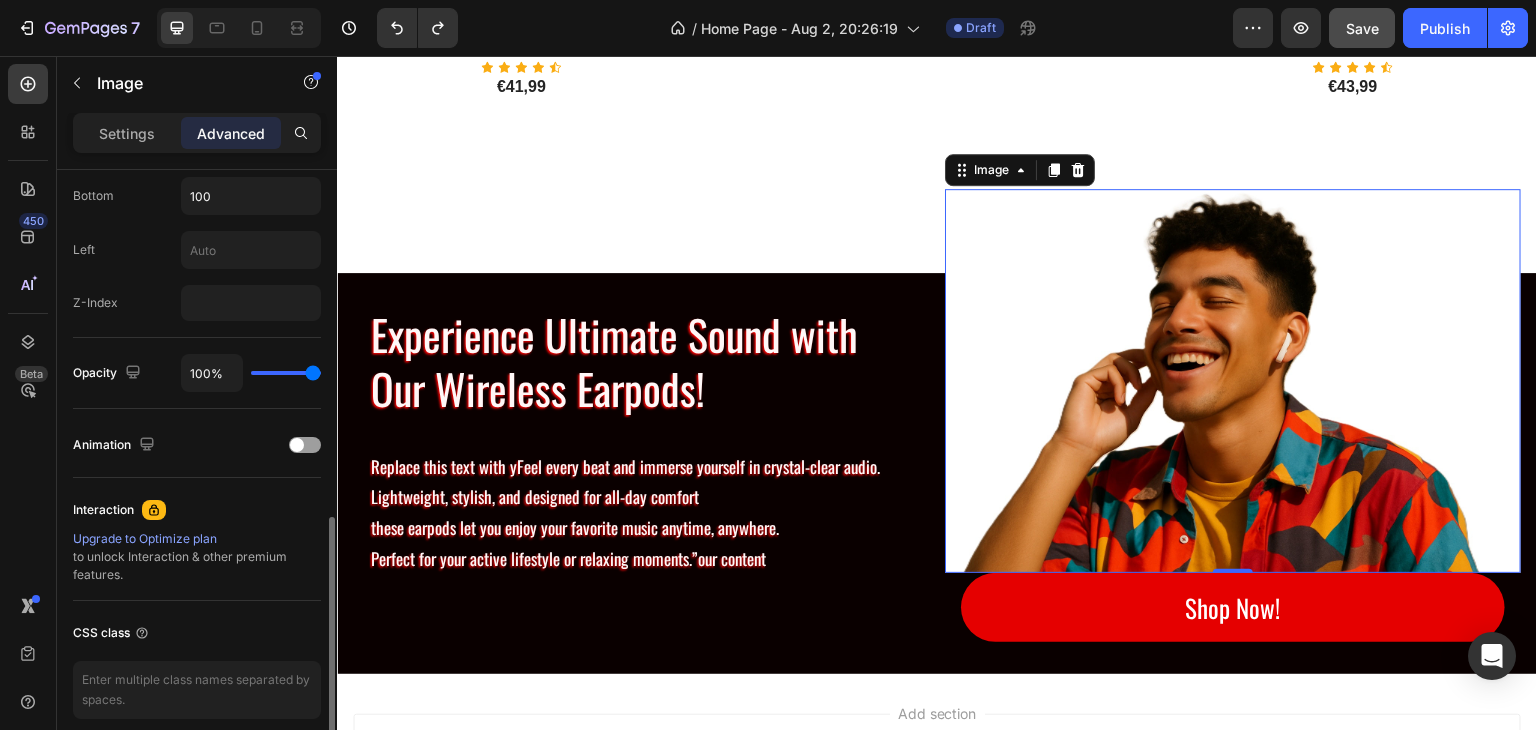 scroll, scrollTop: 981, scrollLeft: 0, axis: vertical 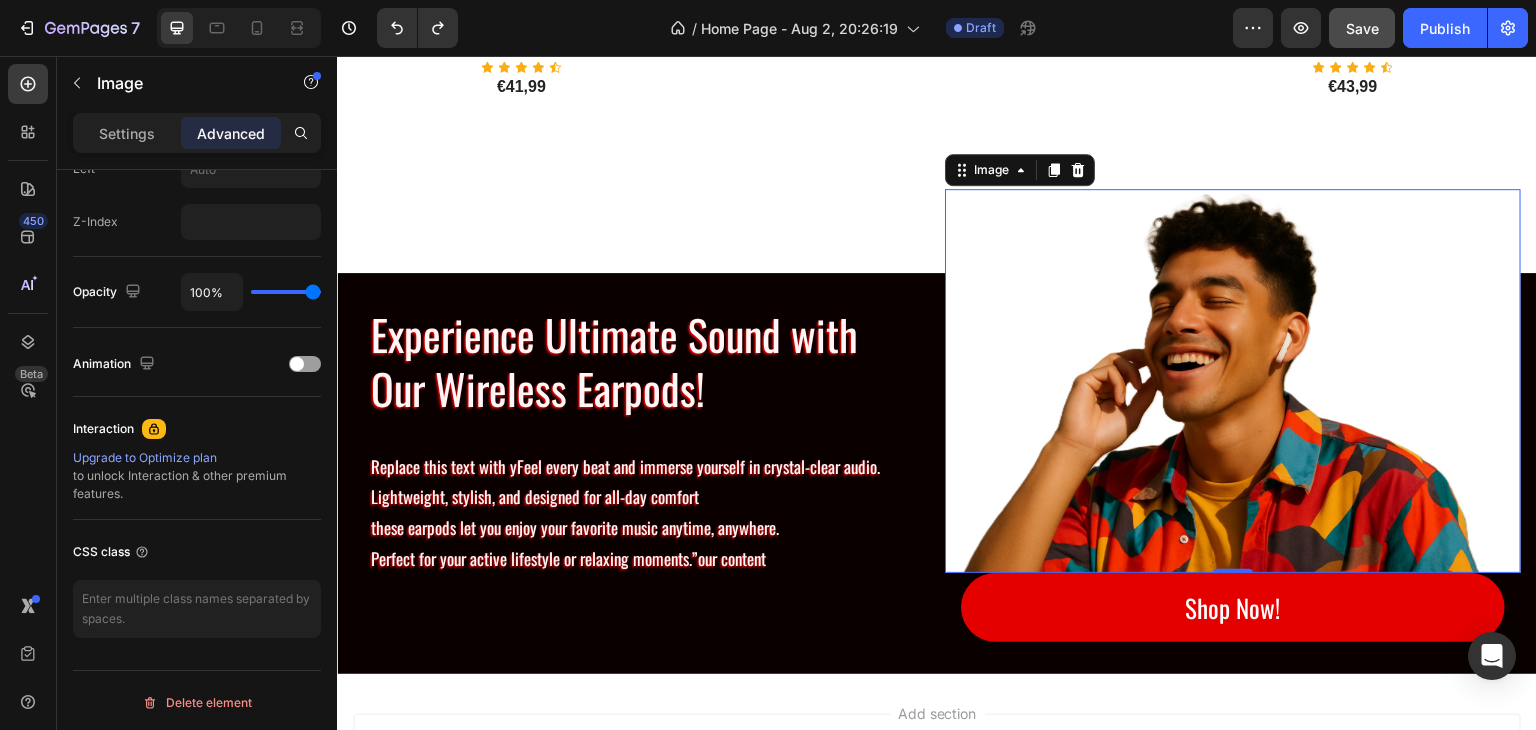 click at bounding box center (1233, 381) 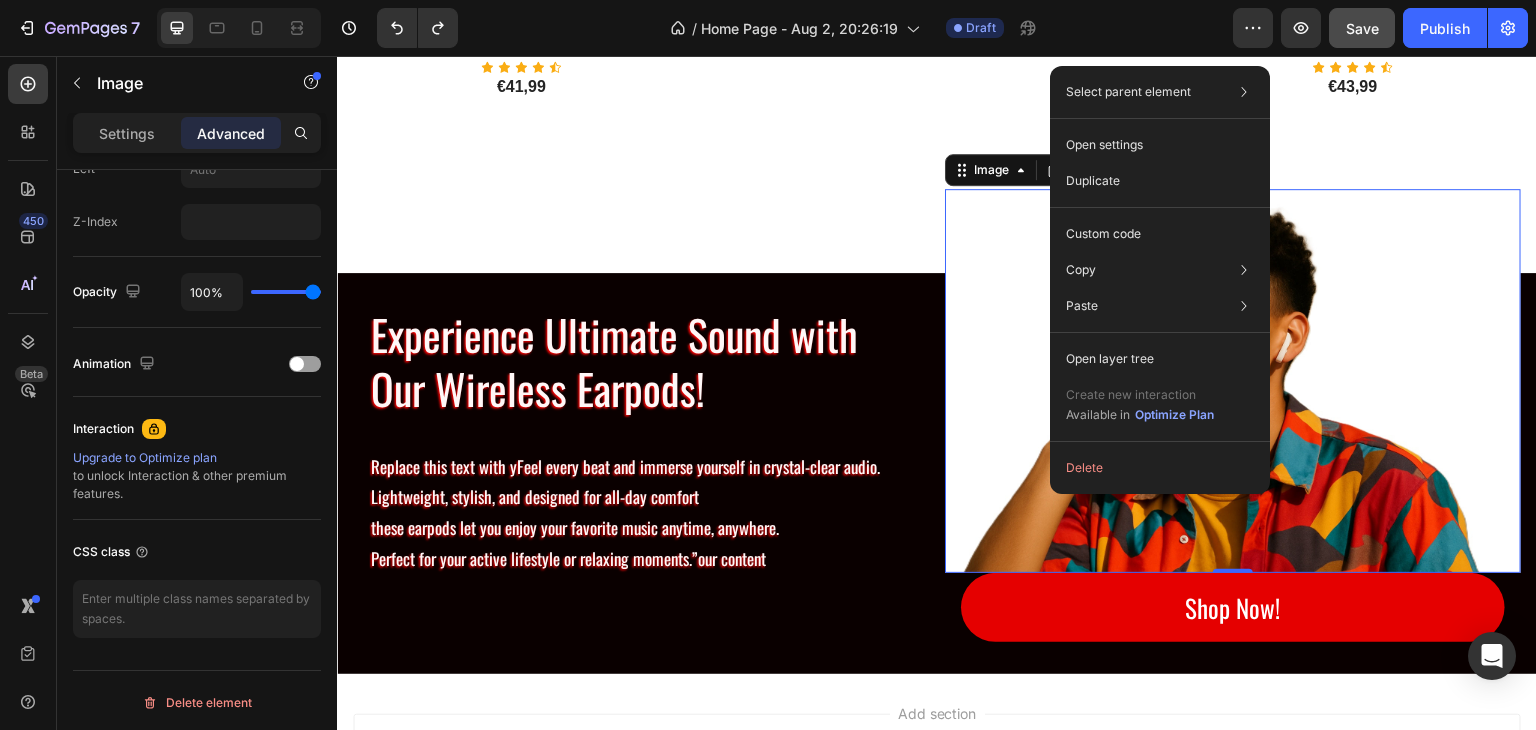 click at bounding box center (1233, 381) 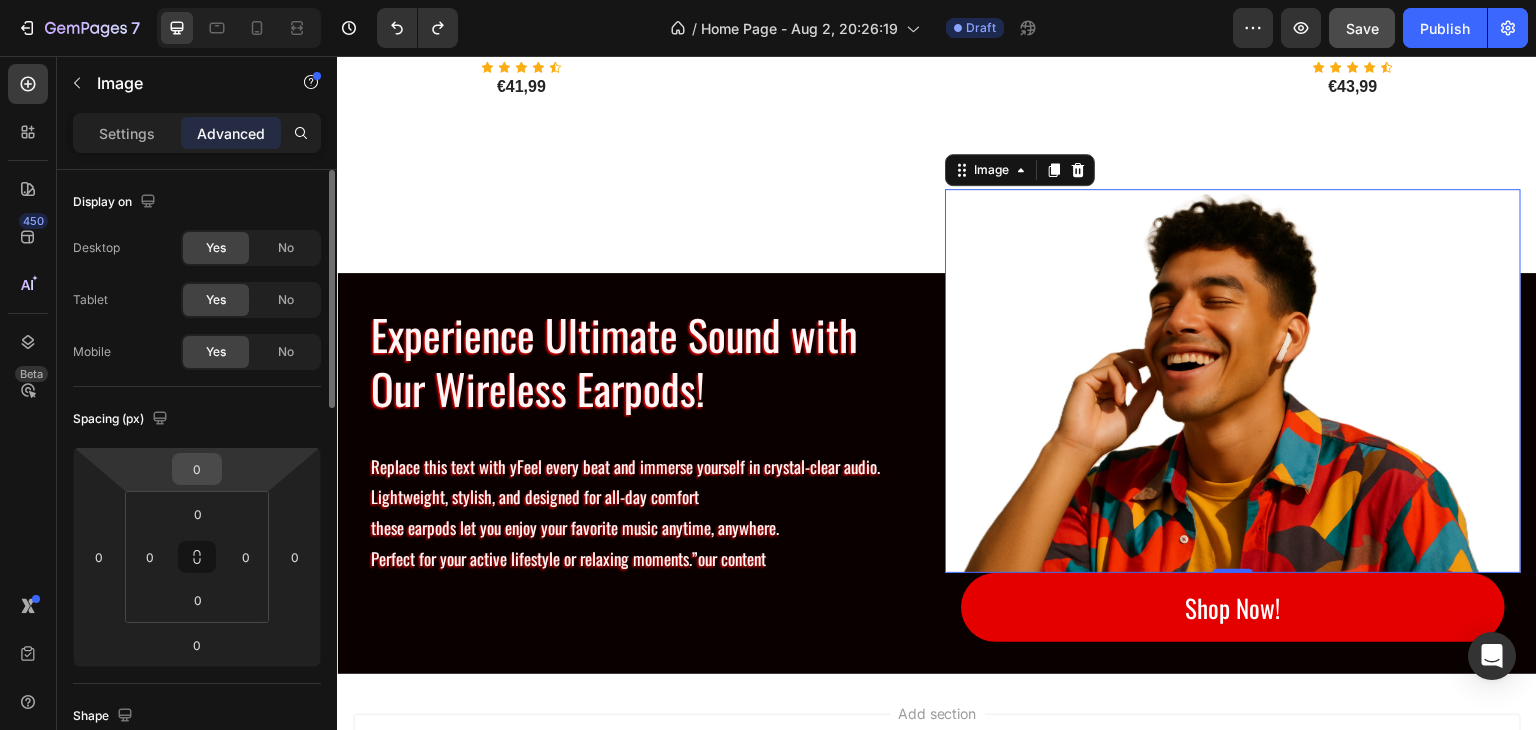 scroll, scrollTop: 100, scrollLeft: 0, axis: vertical 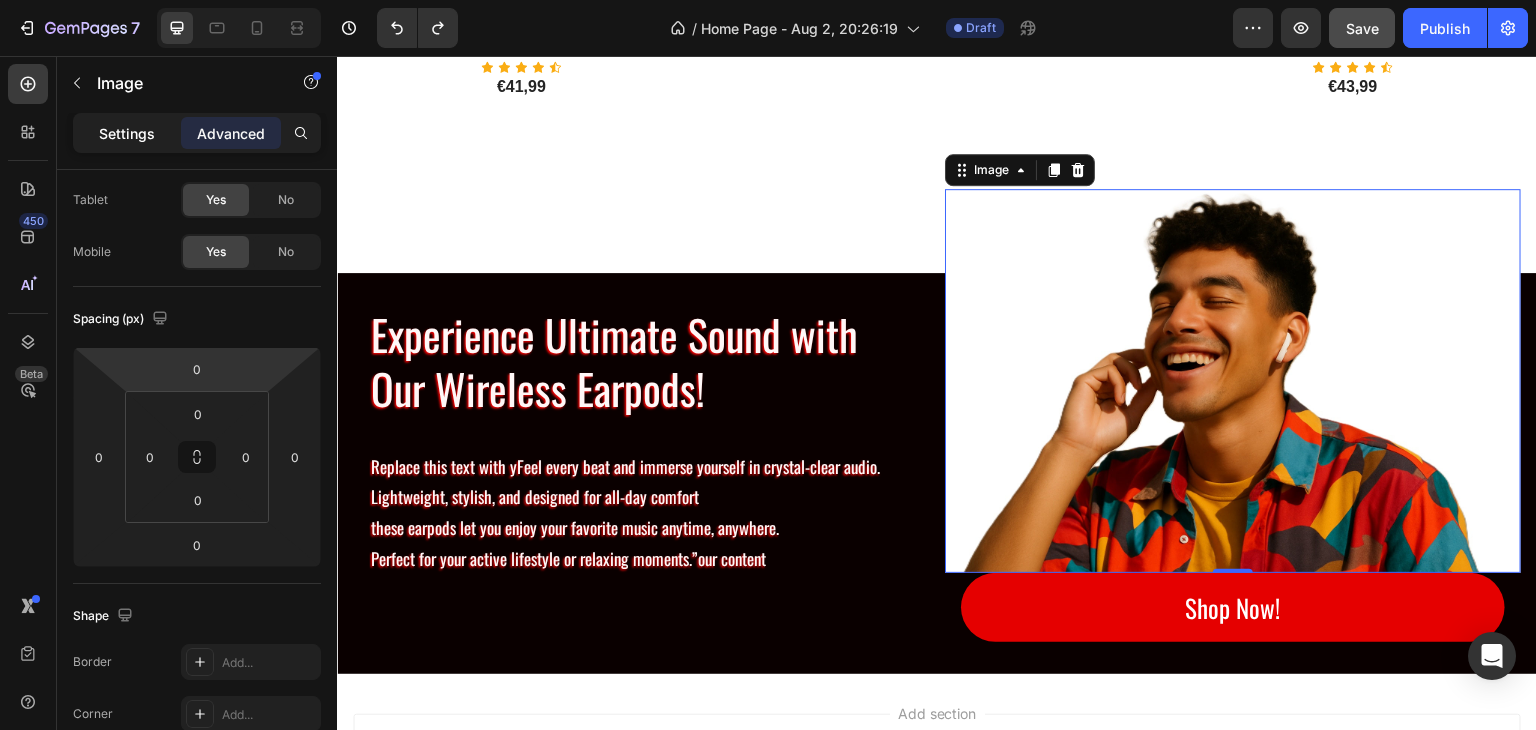 click on "Settings" 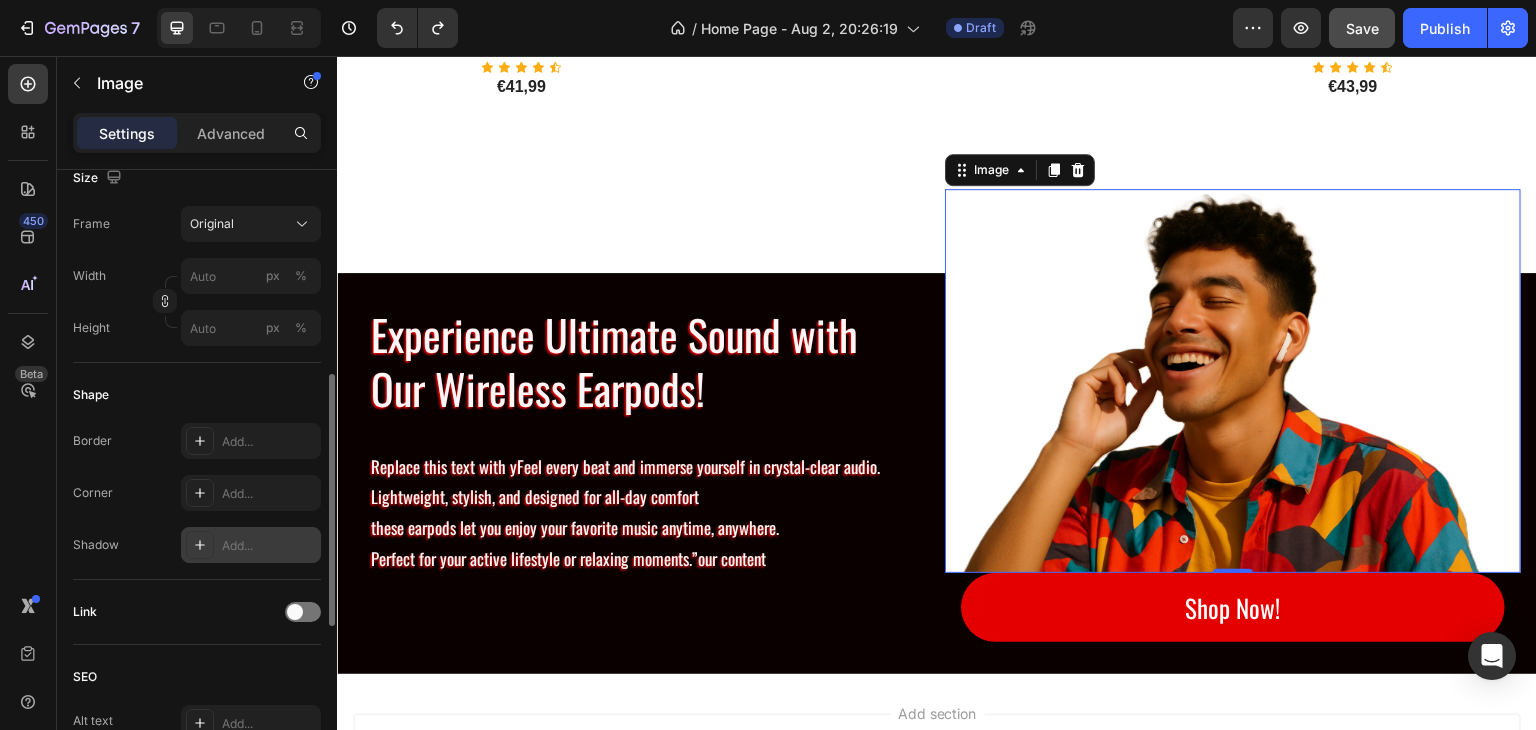 scroll, scrollTop: 700, scrollLeft: 0, axis: vertical 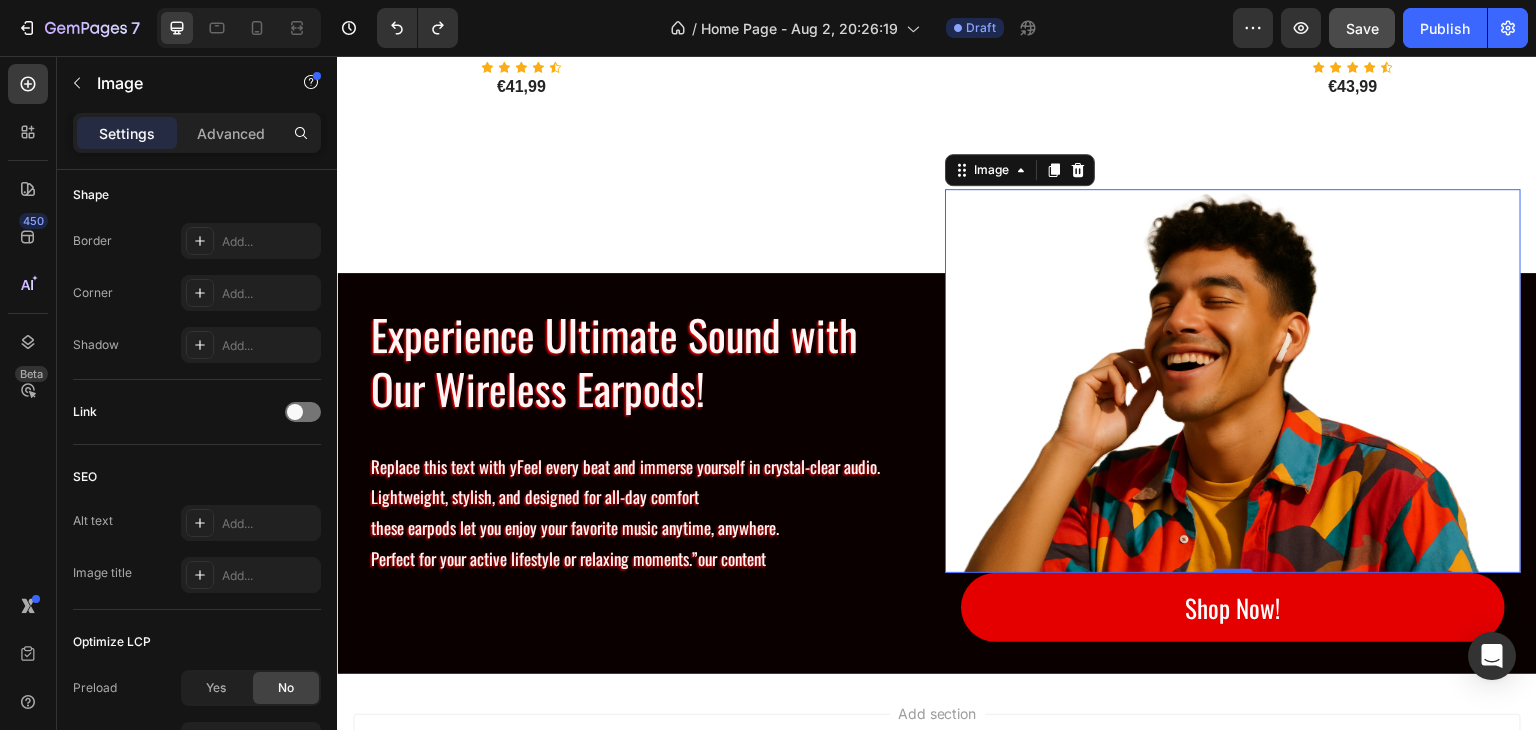 click at bounding box center (1233, 381) 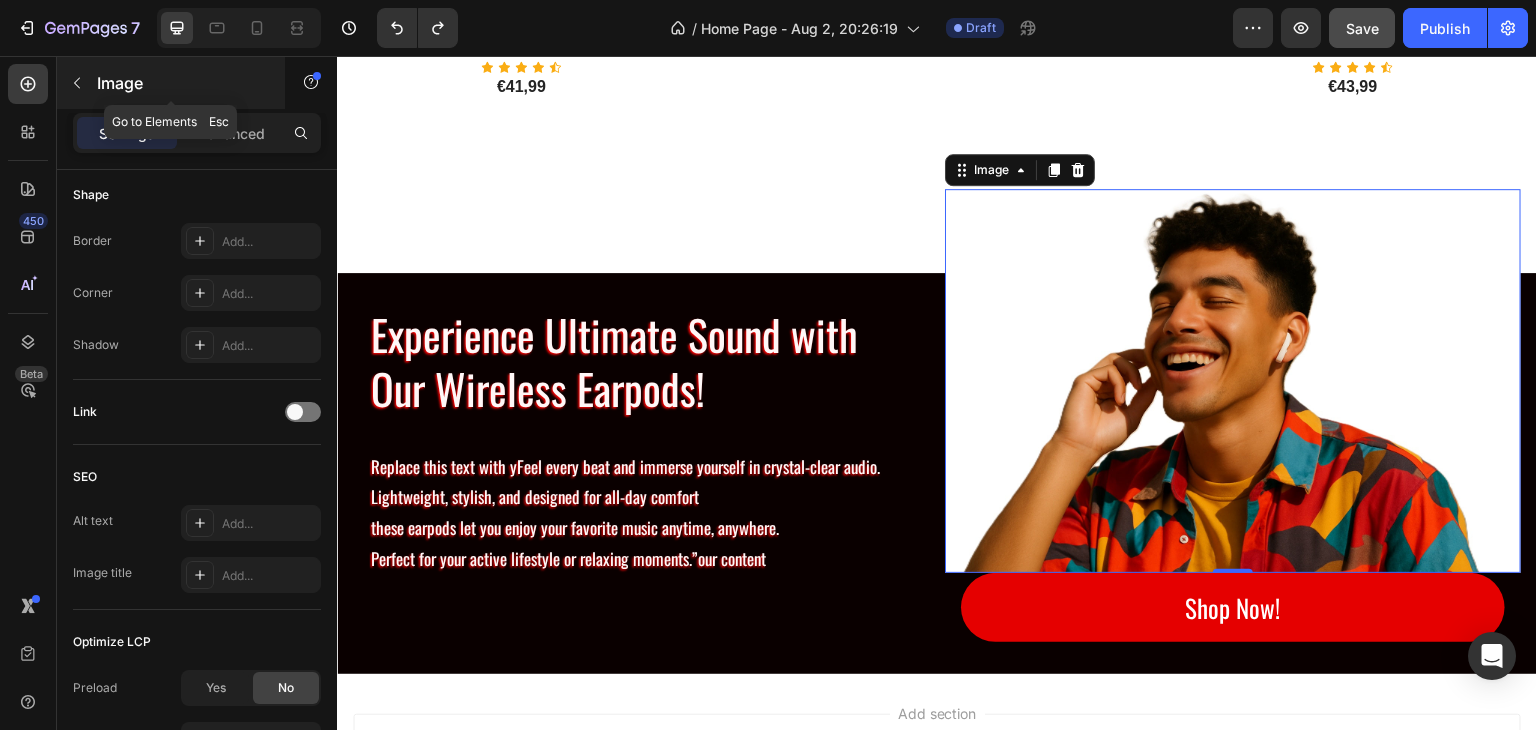 click 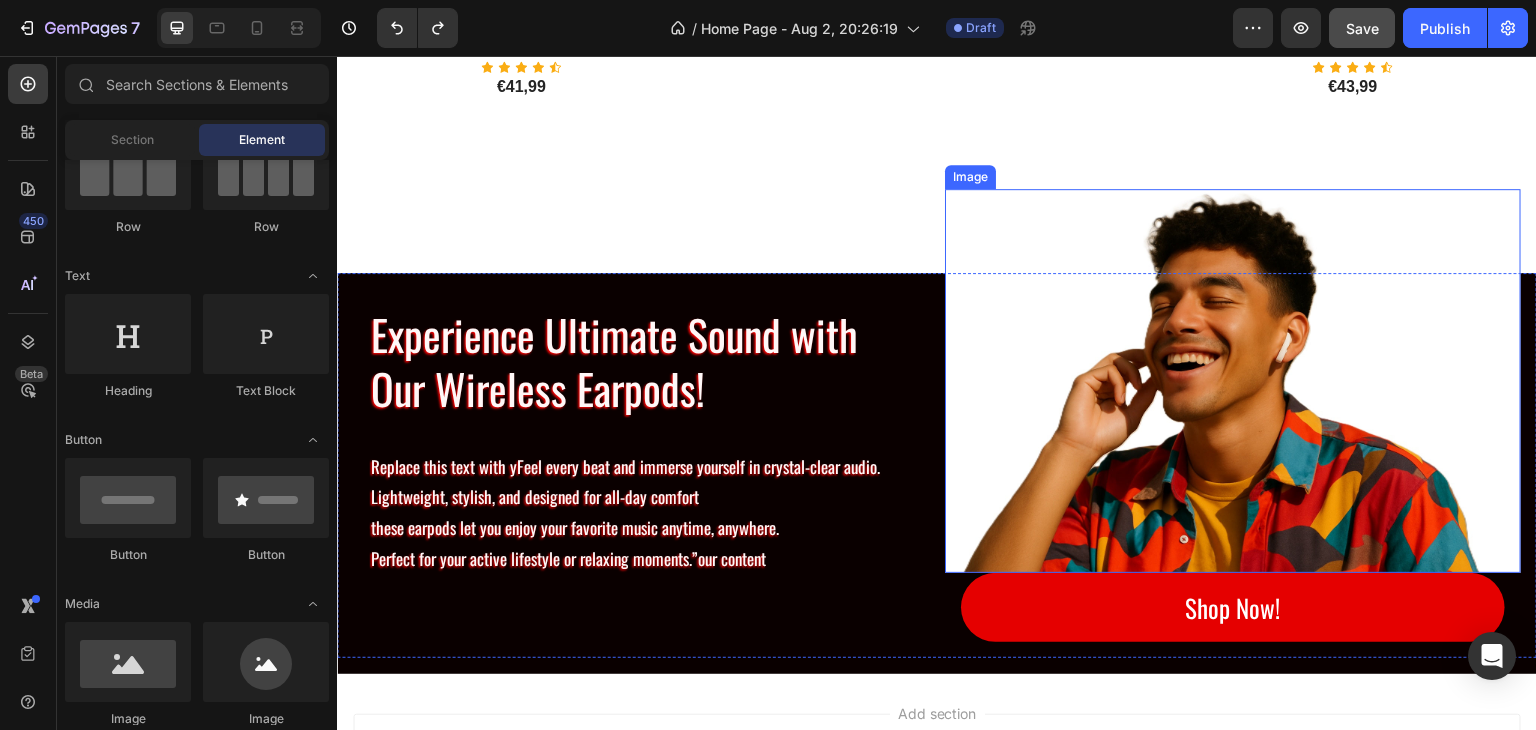 click at bounding box center (1233, 381) 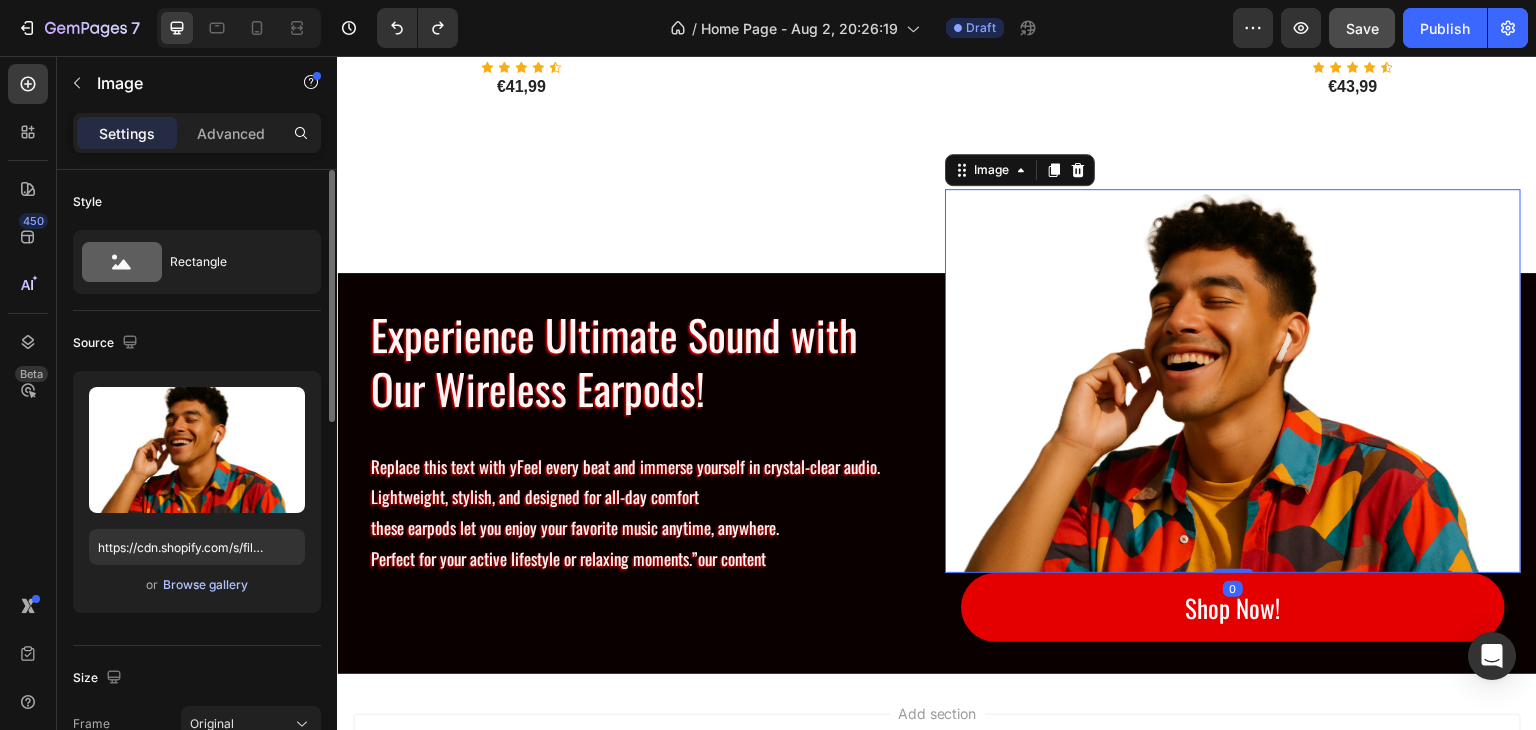 click on "Browse gallery" at bounding box center [205, 585] 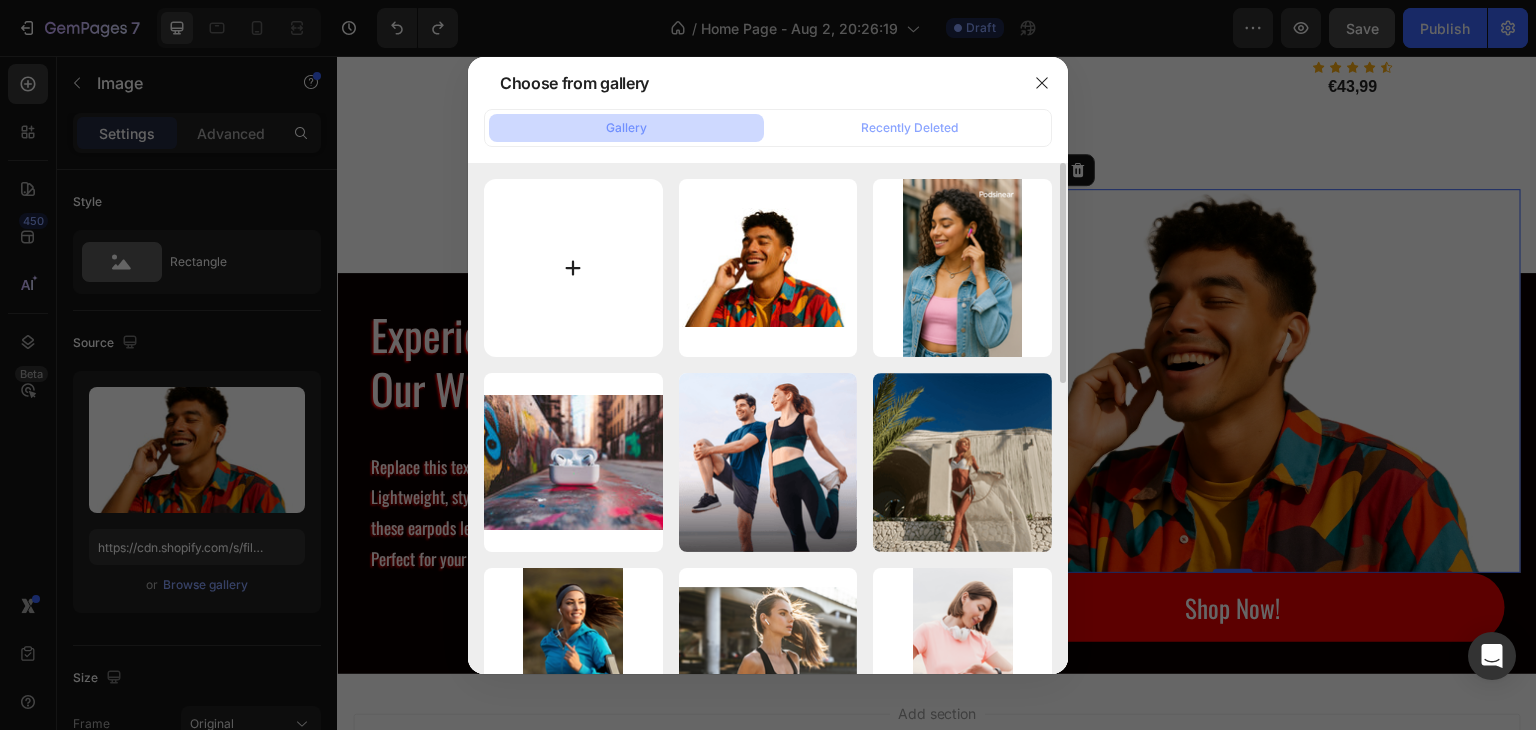 click at bounding box center (573, 268) 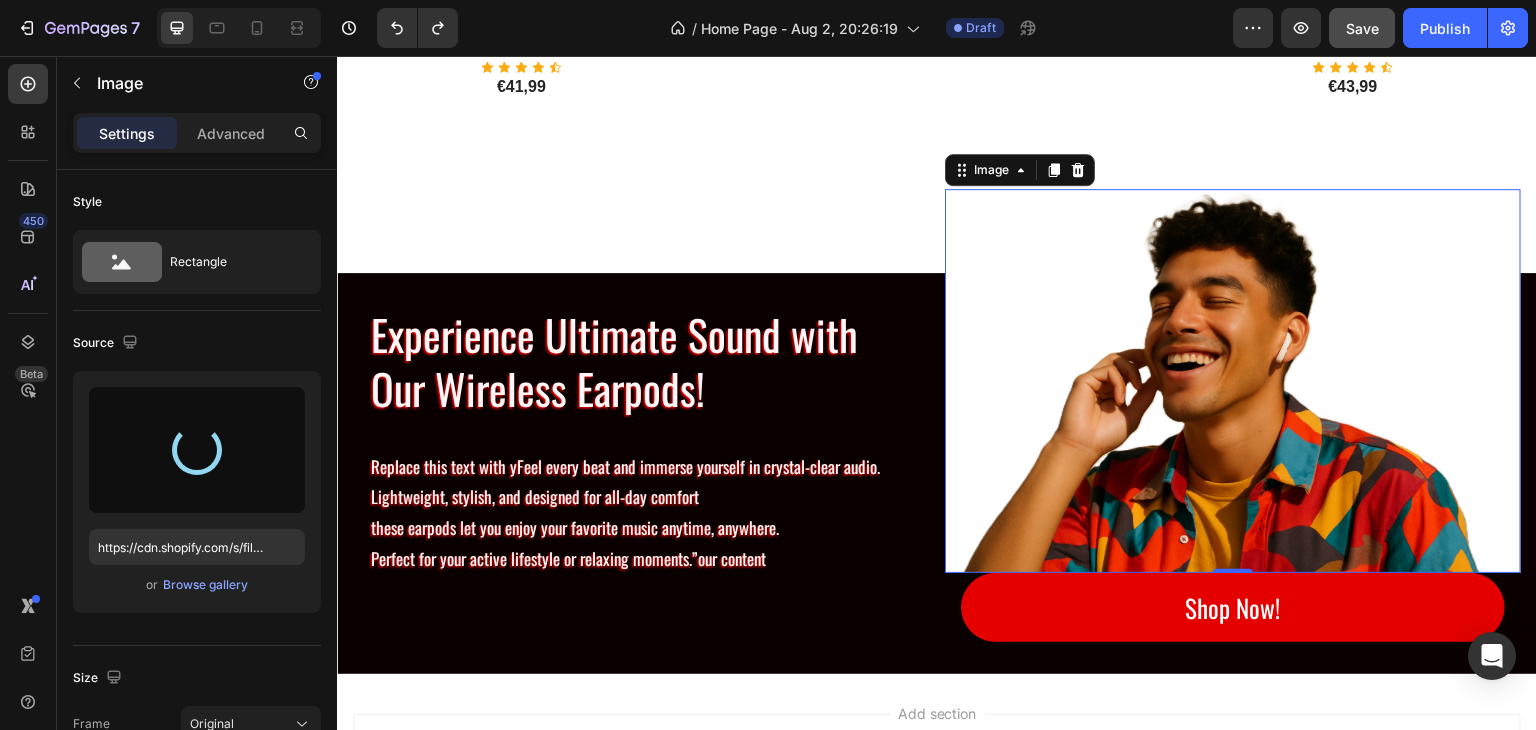 type on "https://cdn.shopify.com/s/files/1/0957/2968/0715/files/gempages_578057361986421701-f7a5fe01-d4d3-47e4-b1c2-6b7eb038ea77.jpg" 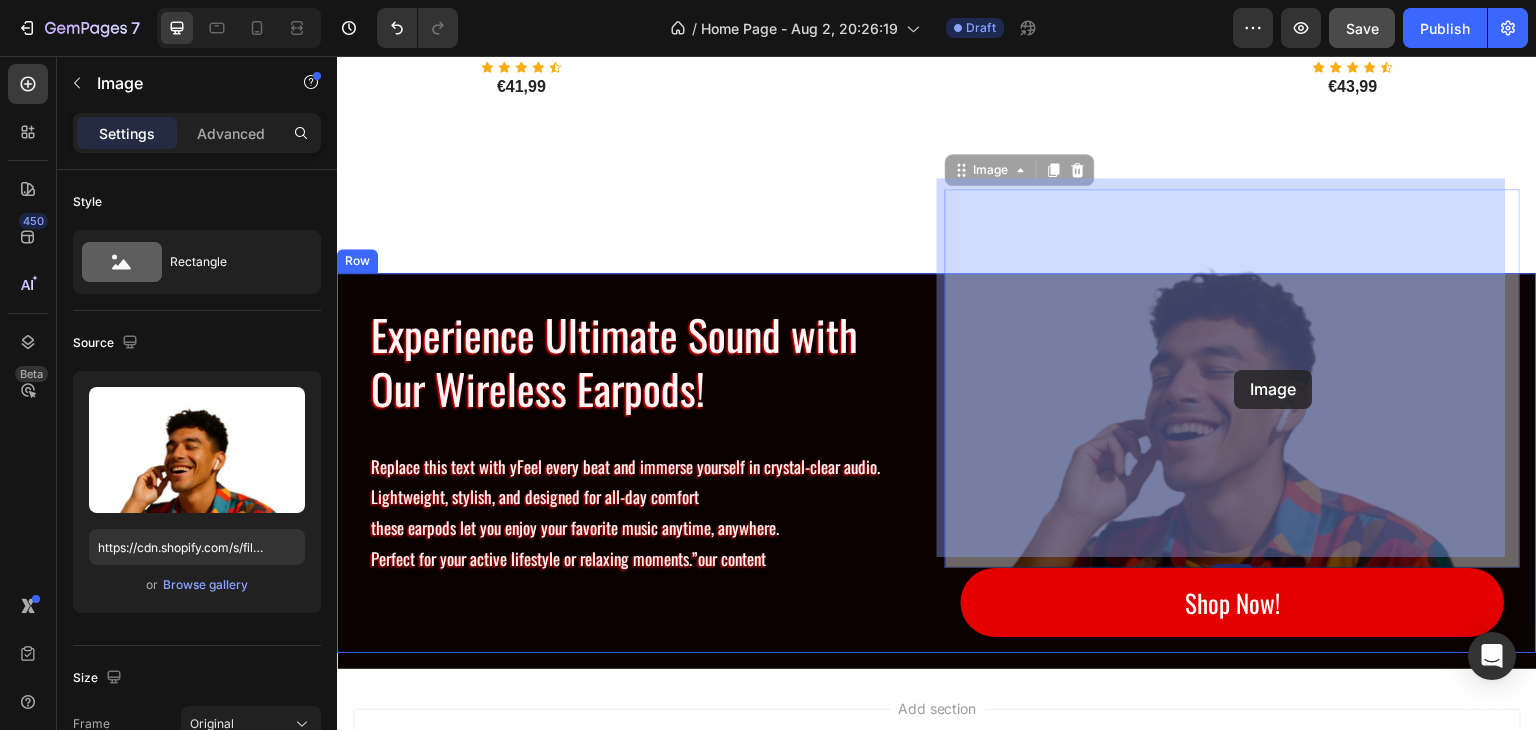 drag, startPoint x: 1227, startPoint y: 466, endPoint x: 1235, endPoint y: 370, distance: 96.332756 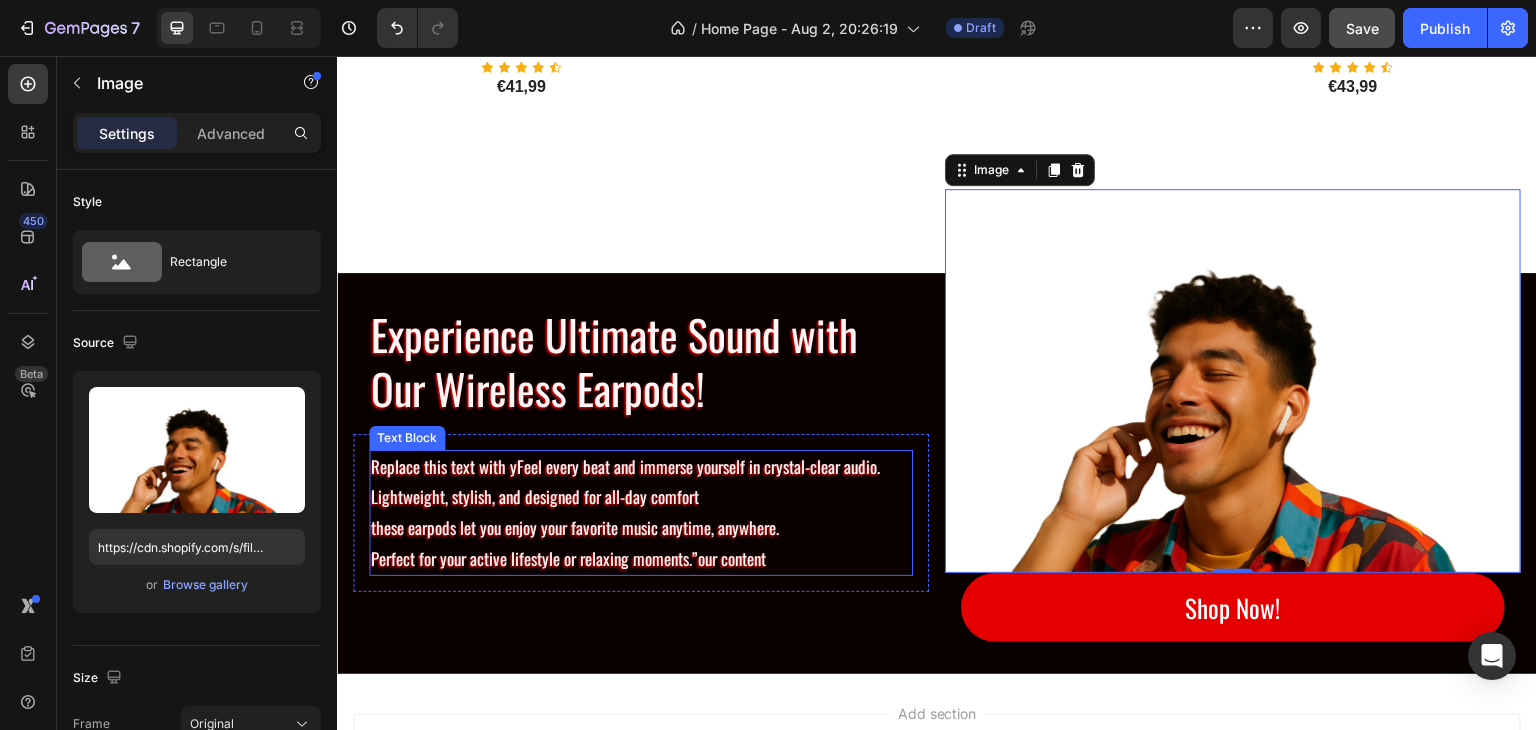 click on "Replace this text with yFeel every beat and immerse yourself in crystal-clear audio. Lightweight, stylish, and designed for all-day comfort  these earpods let you enjoy your favorite music anytime, anywhere. Perfect for your active lifestyle or relaxing moments.”our content" at bounding box center [641, 513] 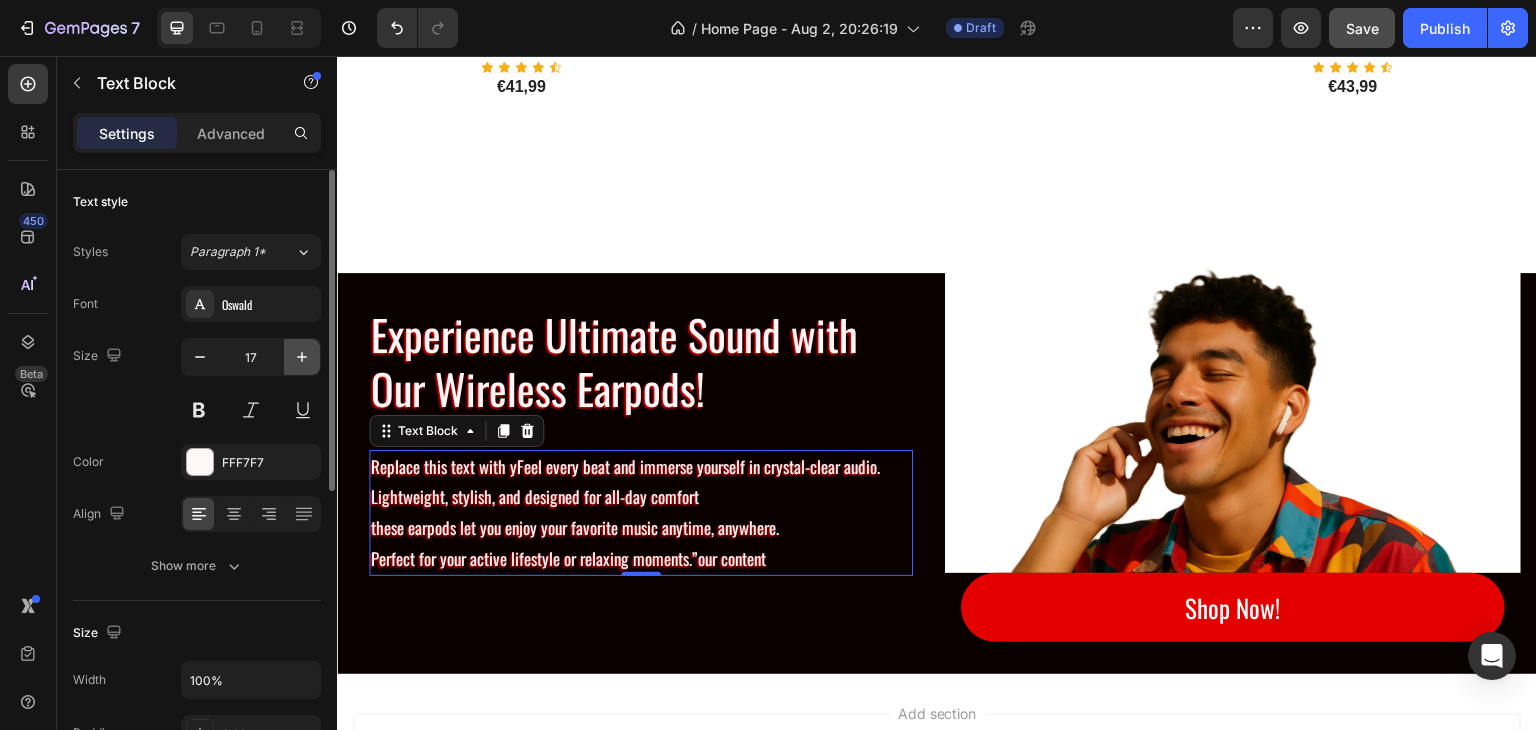 click 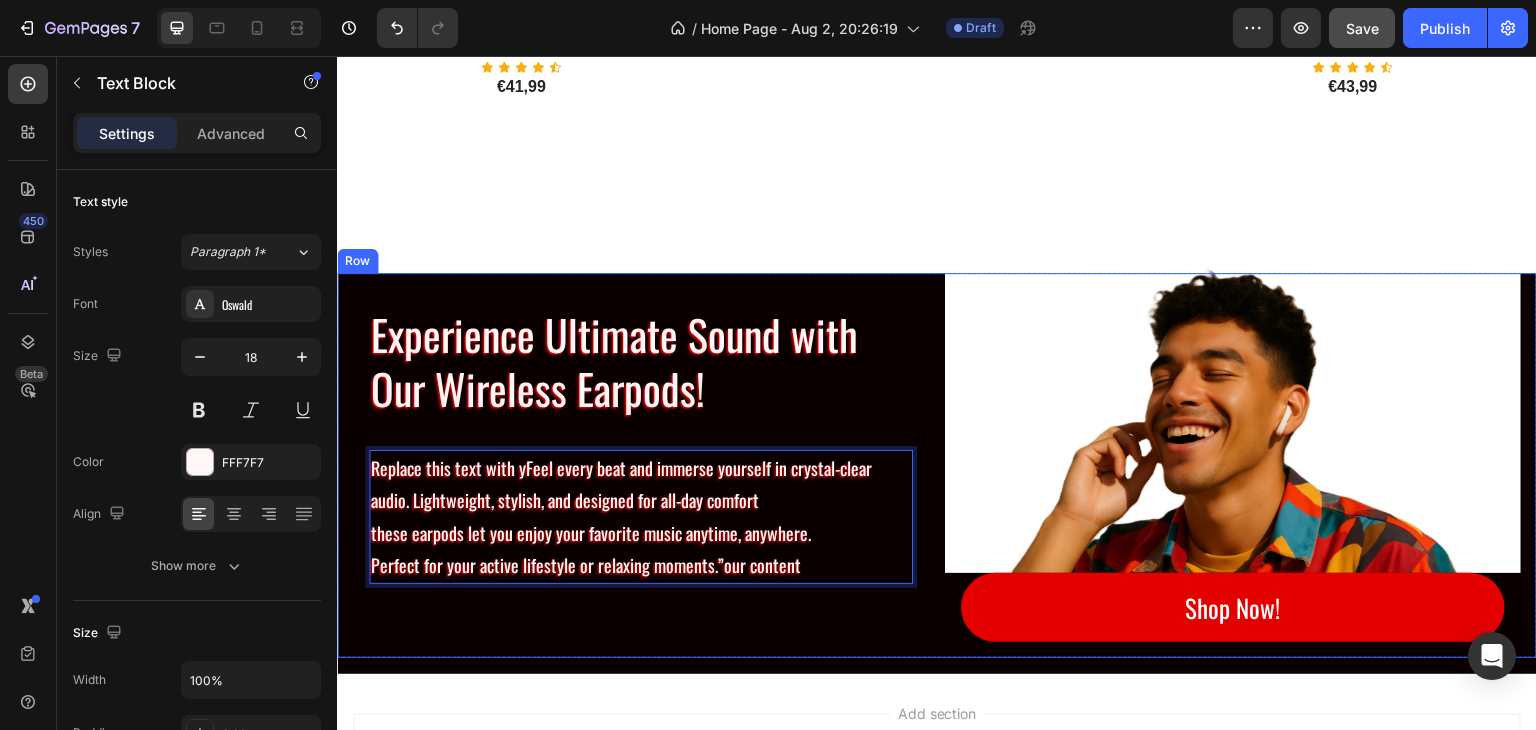 click on "Experience Ultimate Sound with Our Wireless Earpods! Heading Row Replace this text with yFeel every beat and immerse yourself in crystal-clear audio. Lightweight, stylish, and designed for all-day comfort  these earpods let you enjoy your favorite music anytime, anywhere. Perfect for your active lifestyle or relaxing moments.”our content Text Block   0 Row" at bounding box center [641, 465] 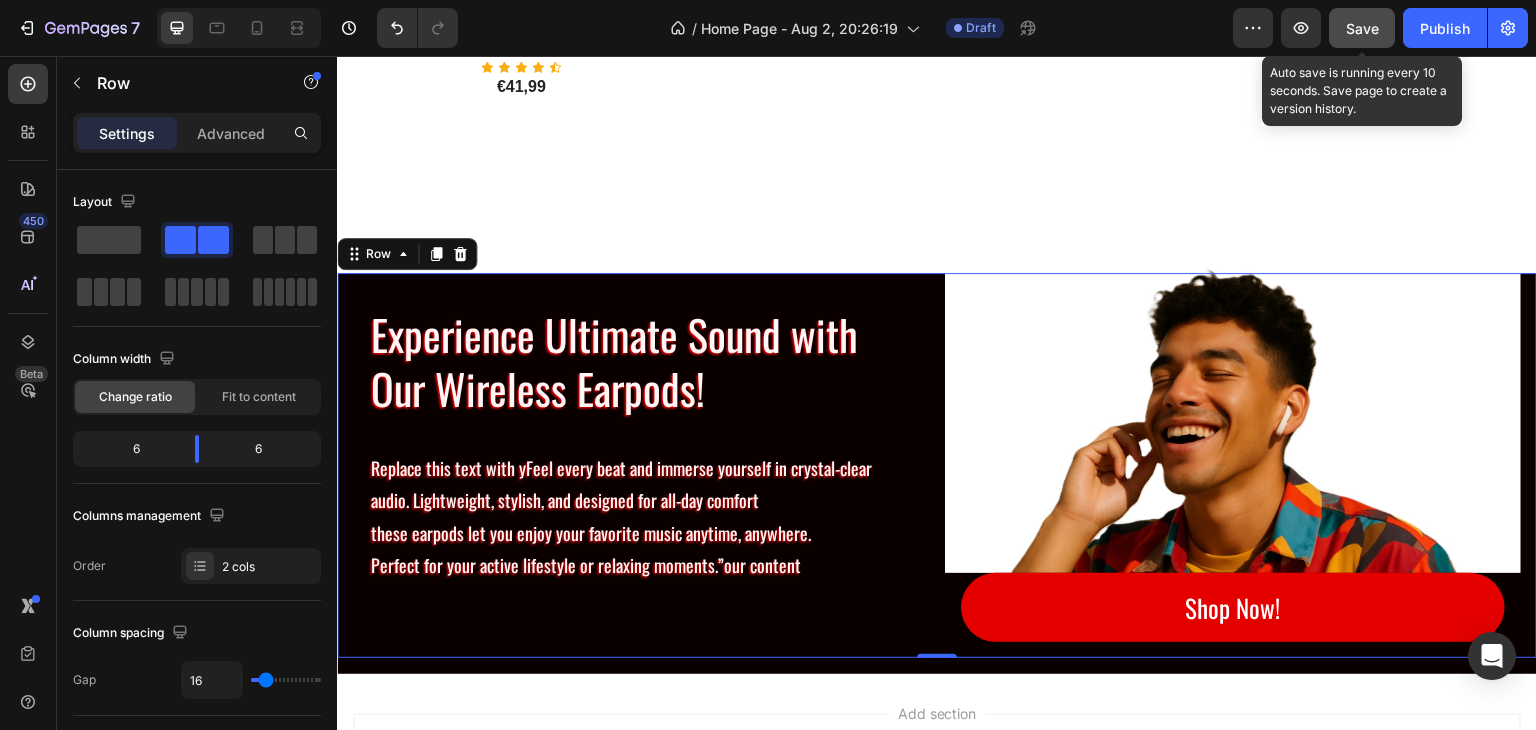 click on "Save" 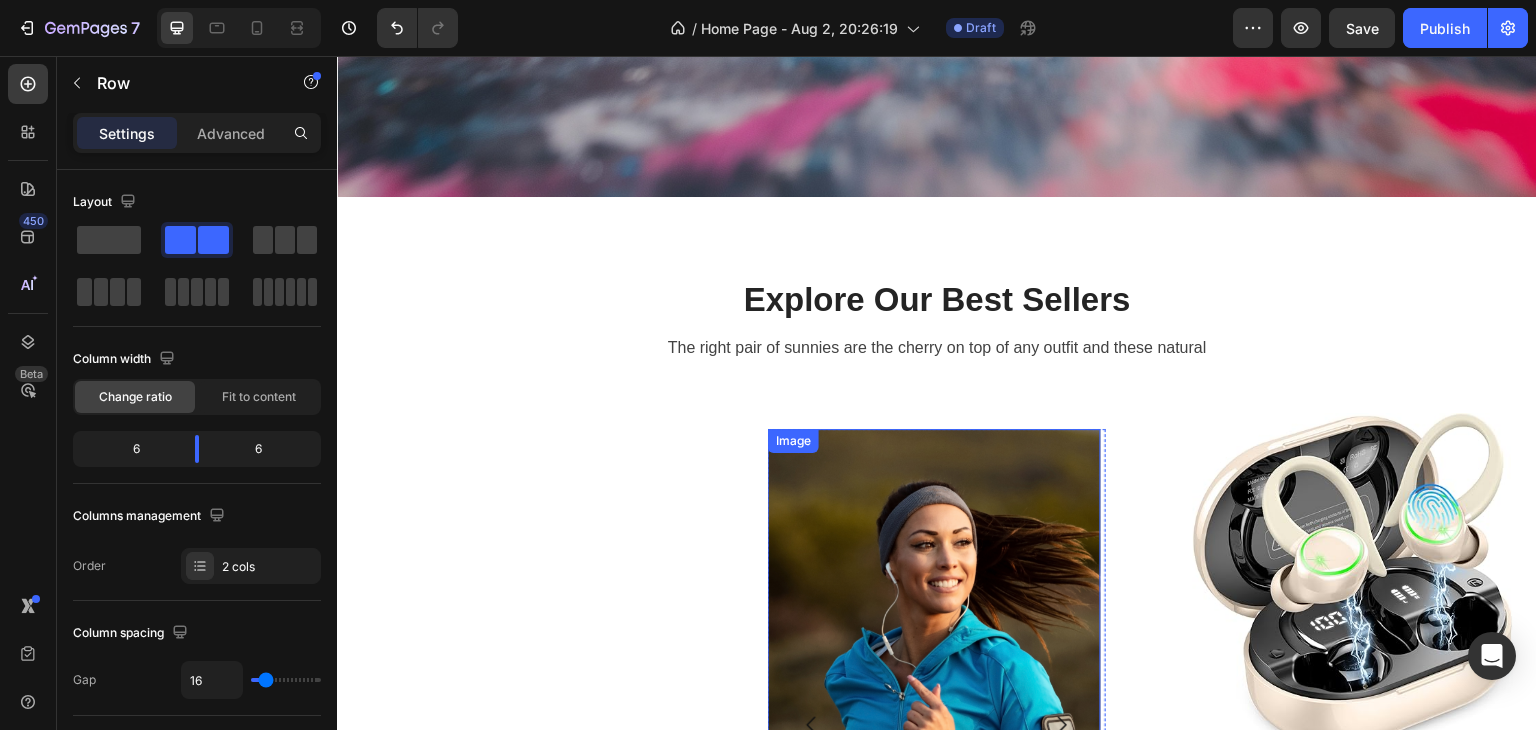 scroll, scrollTop: 1000, scrollLeft: 0, axis: vertical 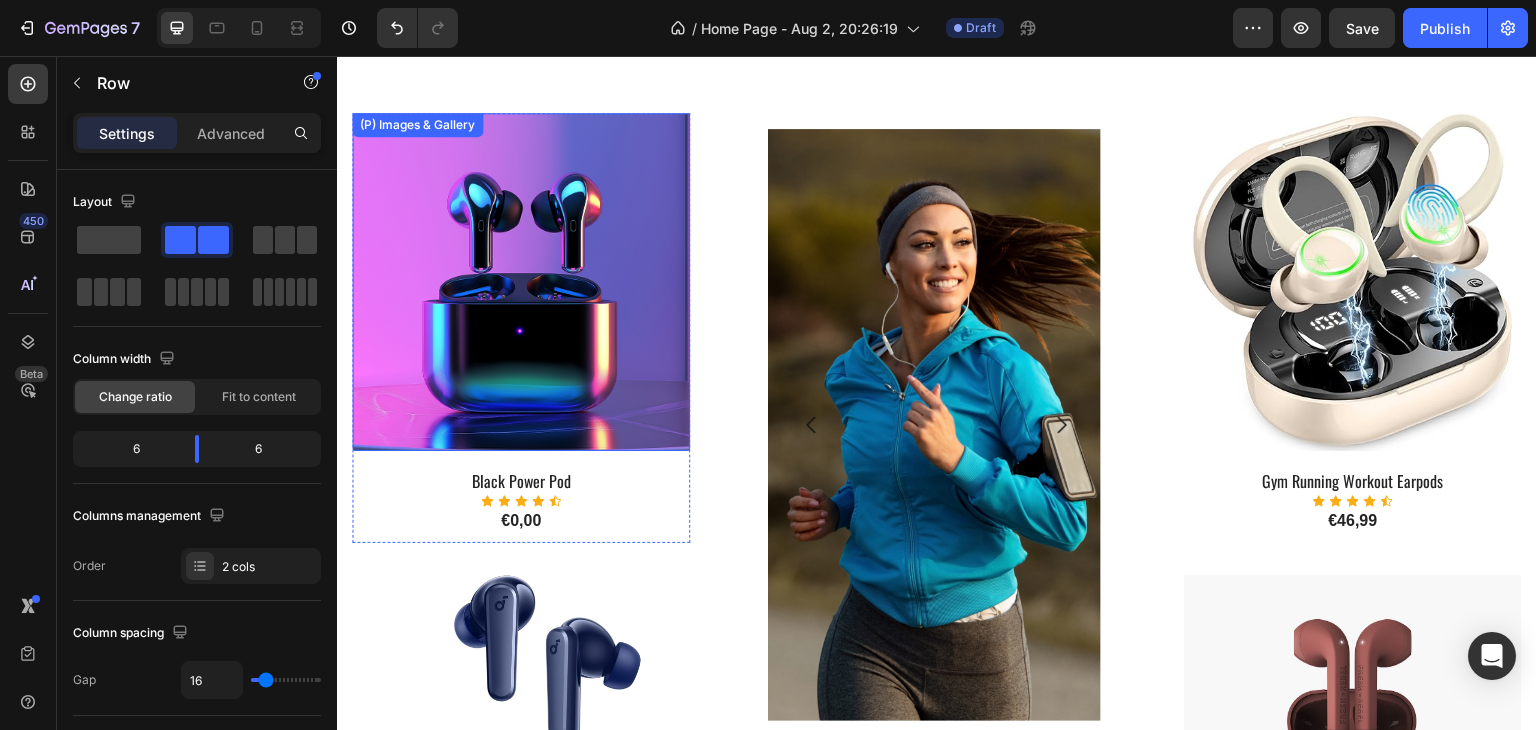 click at bounding box center [521, 282] 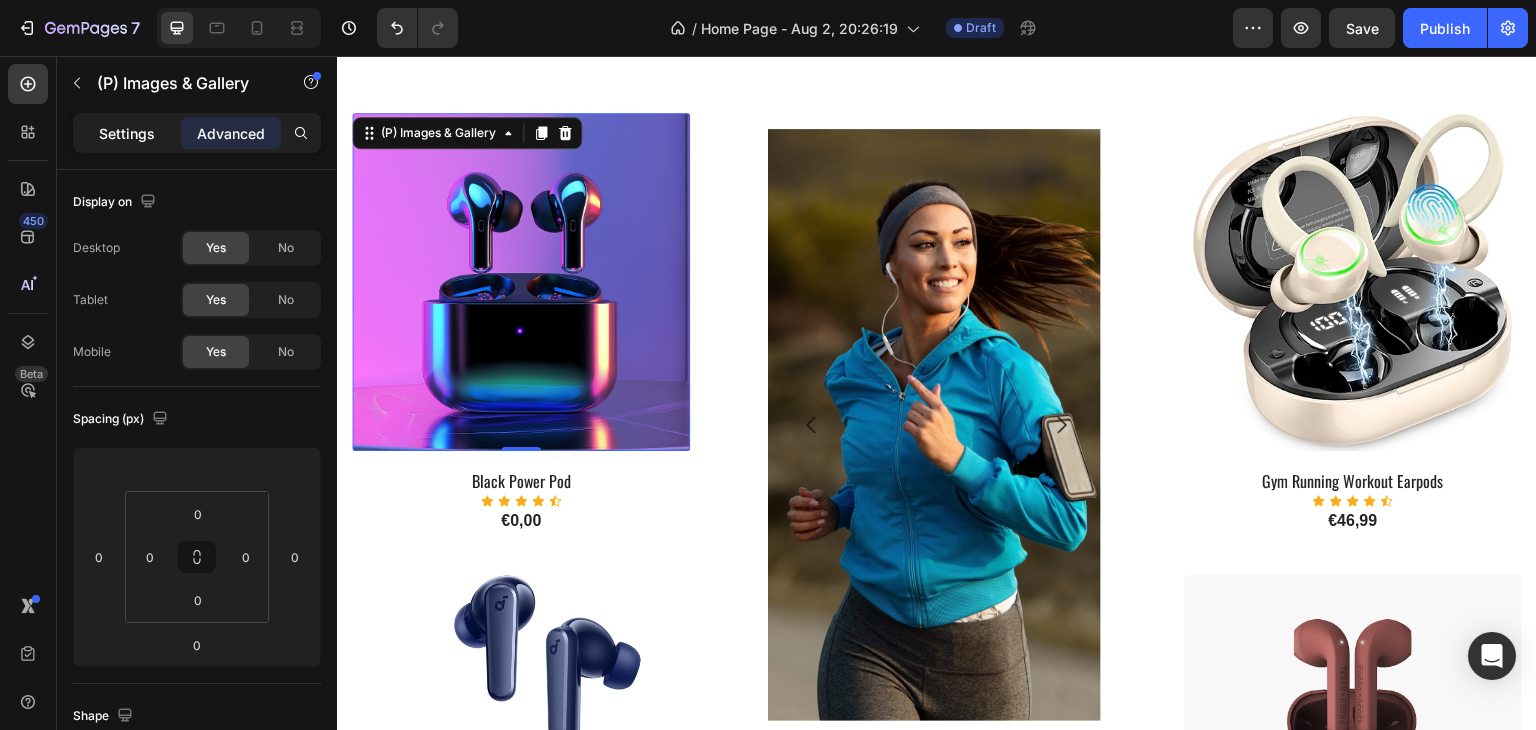 click on "Settings" at bounding box center (127, 133) 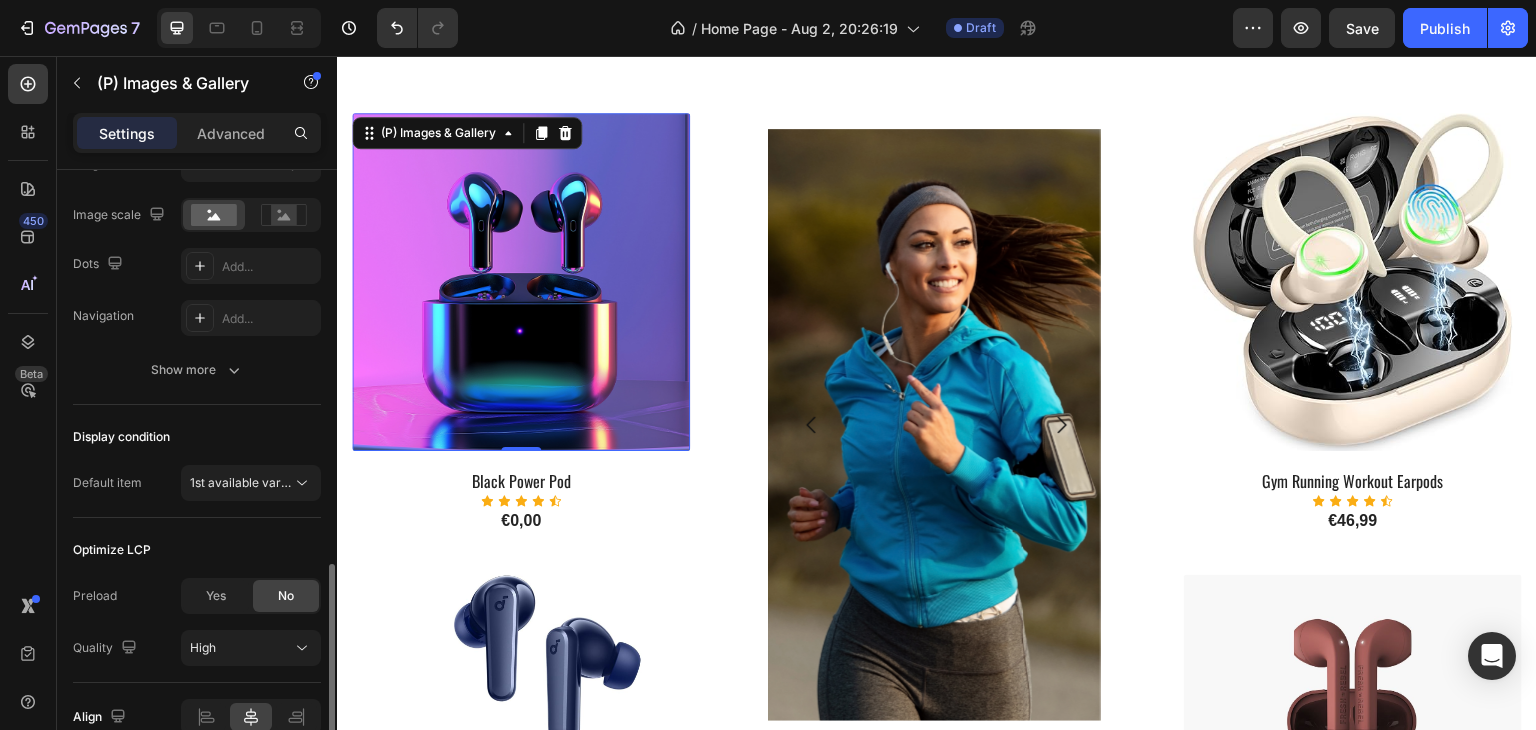 scroll, scrollTop: 558, scrollLeft: 0, axis: vertical 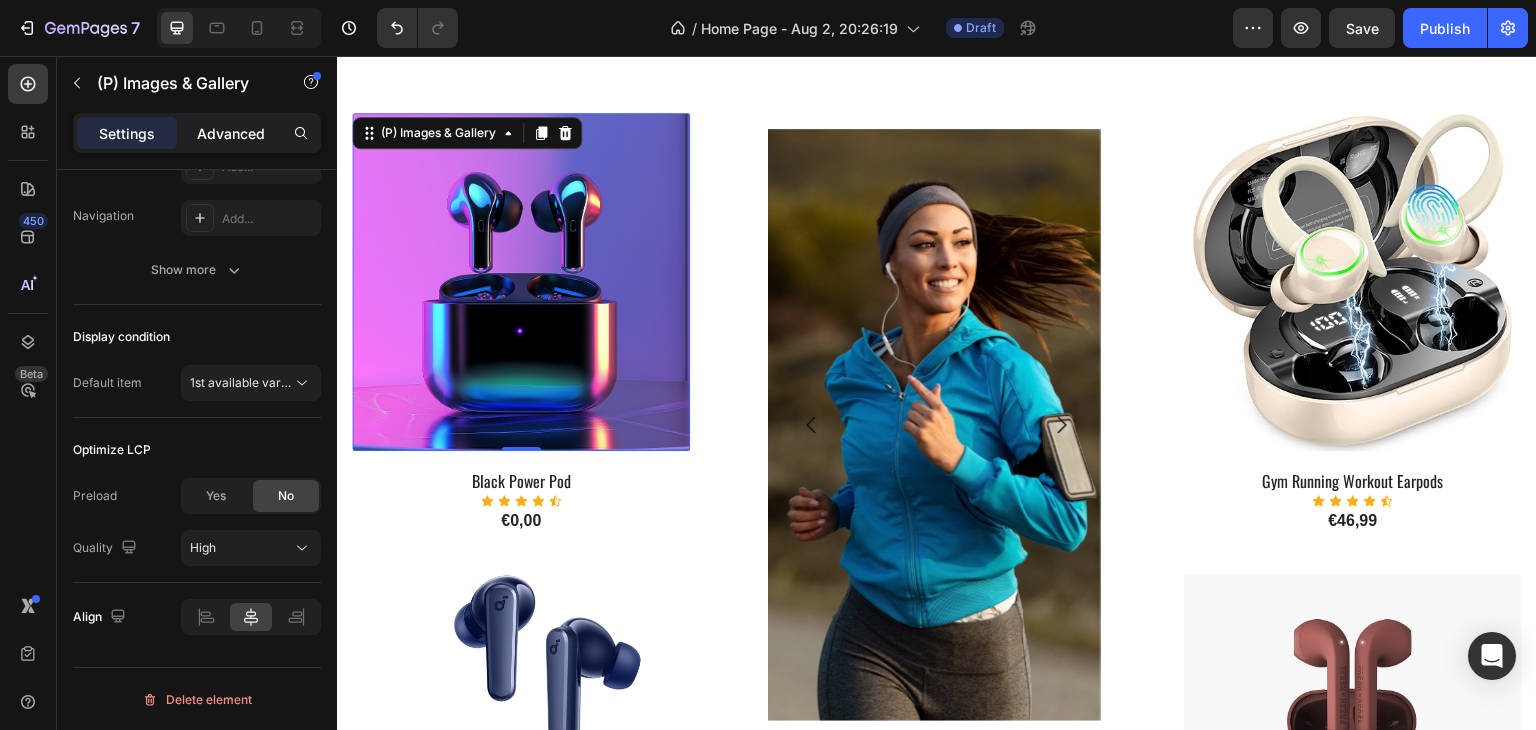 click on "Advanced" 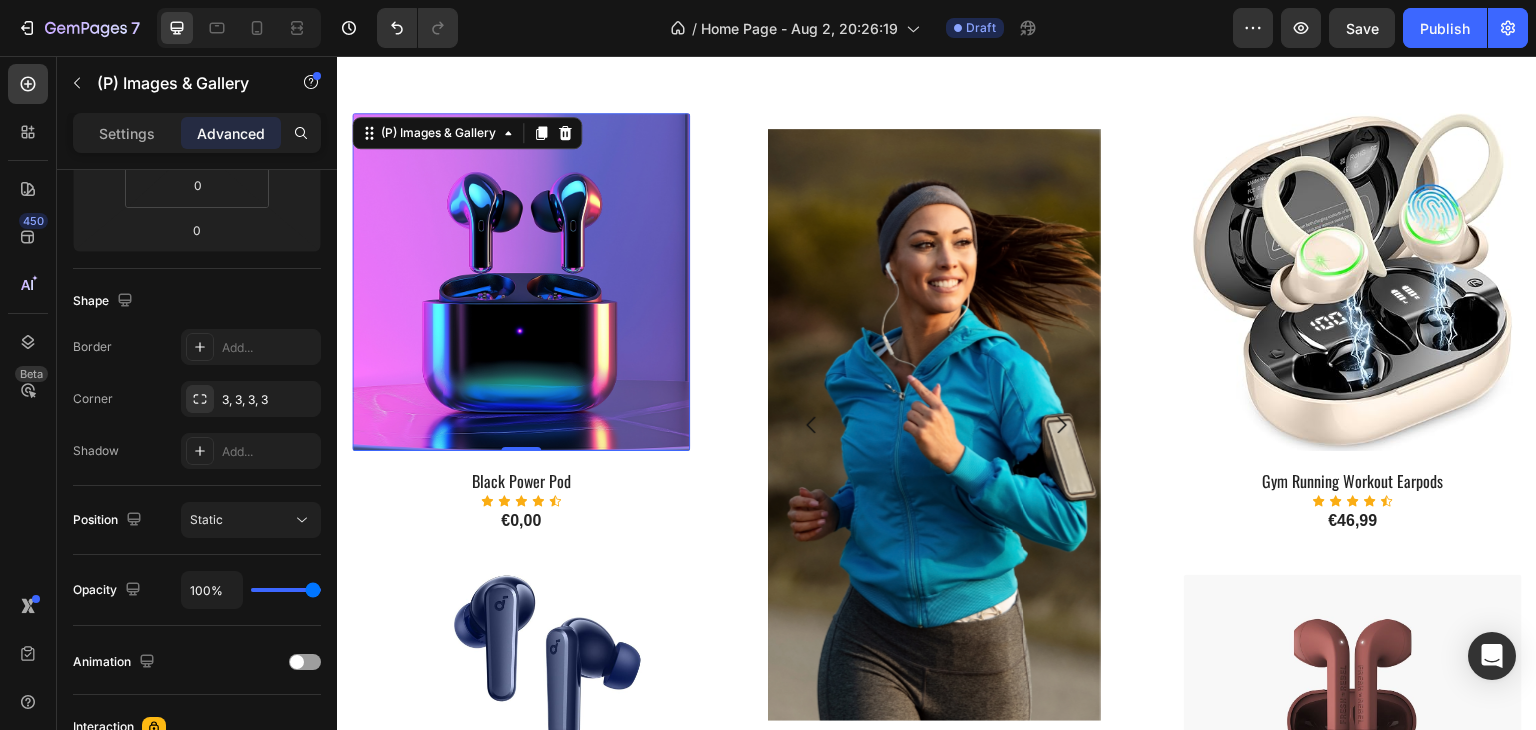 scroll, scrollTop: 0, scrollLeft: 0, axis: both 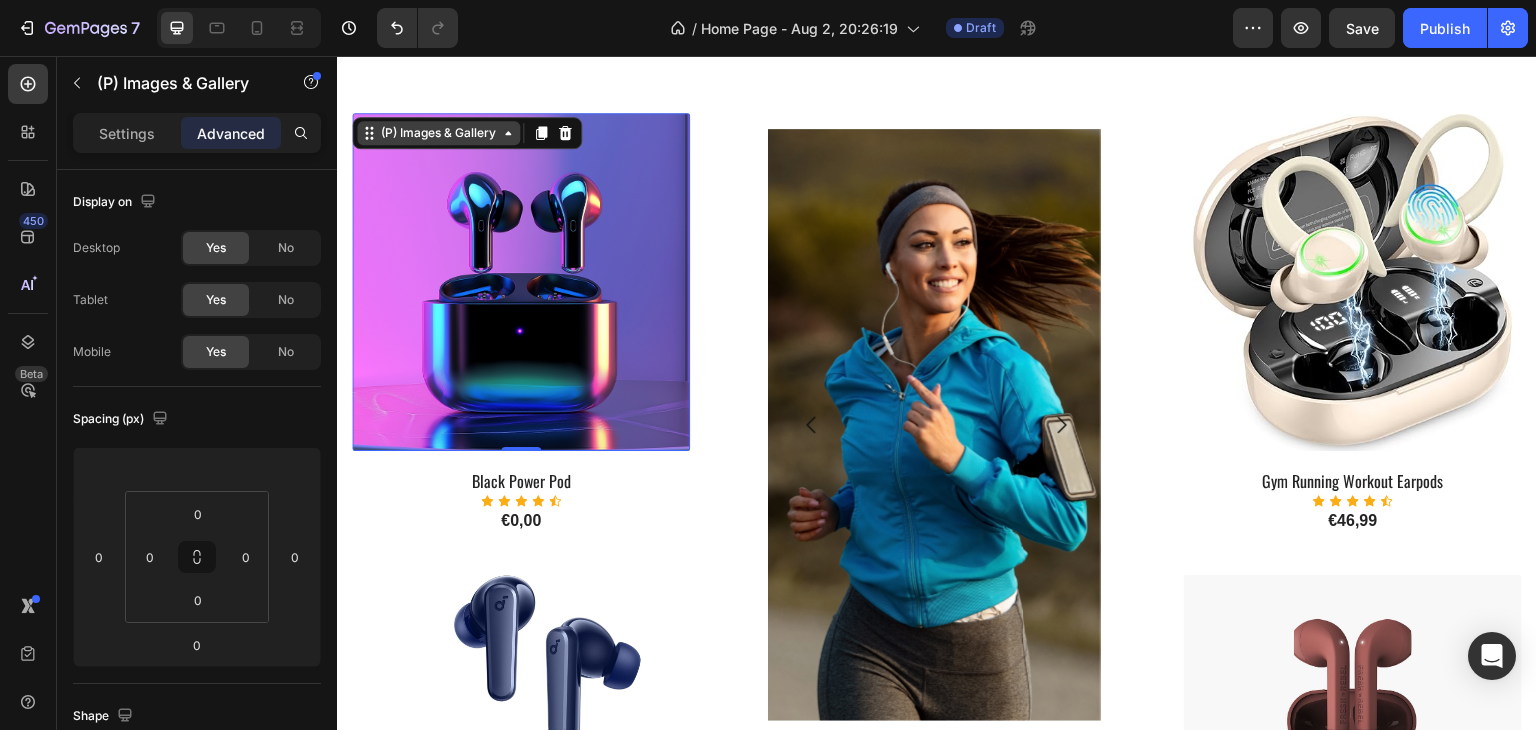click on "(P) Images & Gallery" at bounding box center (438, 133) 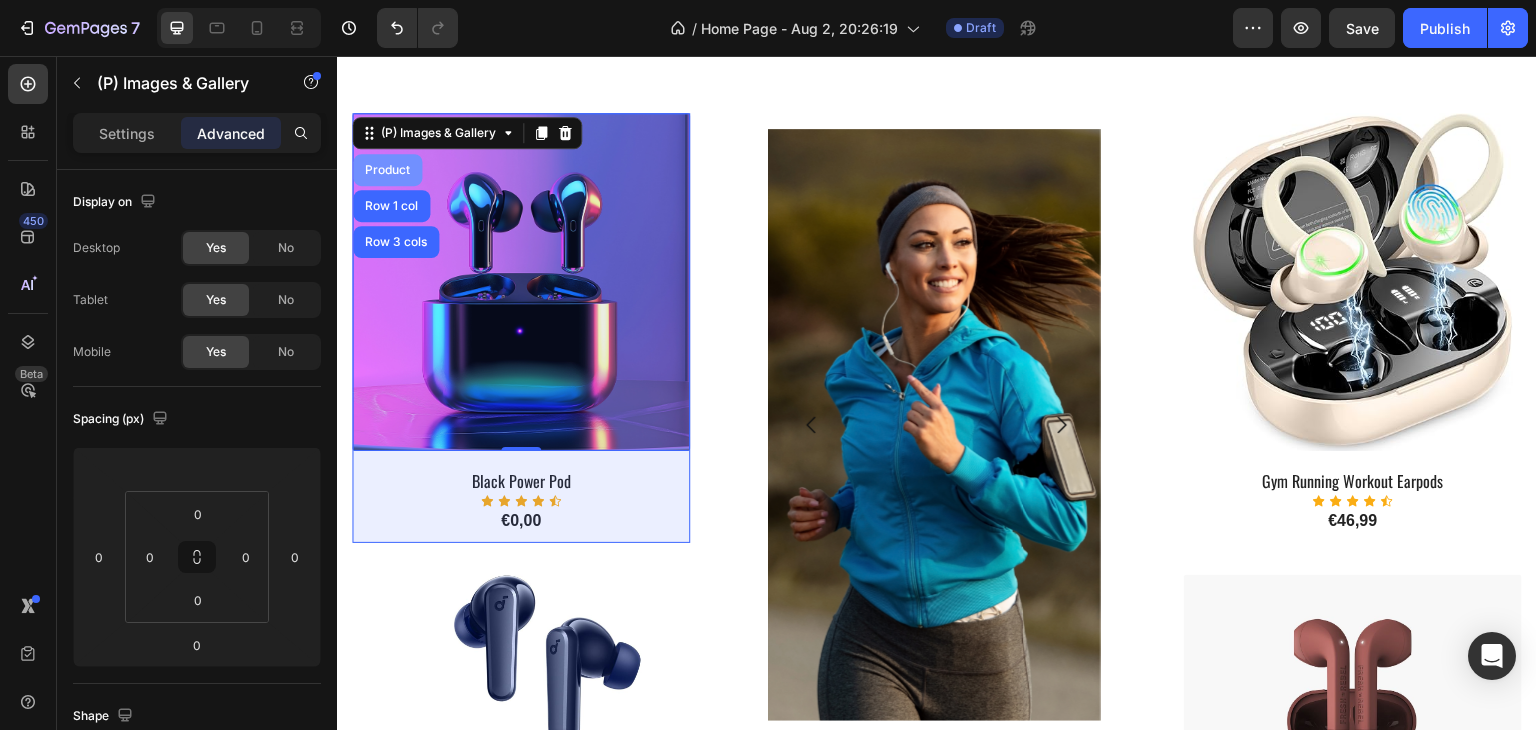 click on "Product" at bounding box center [387, 170] 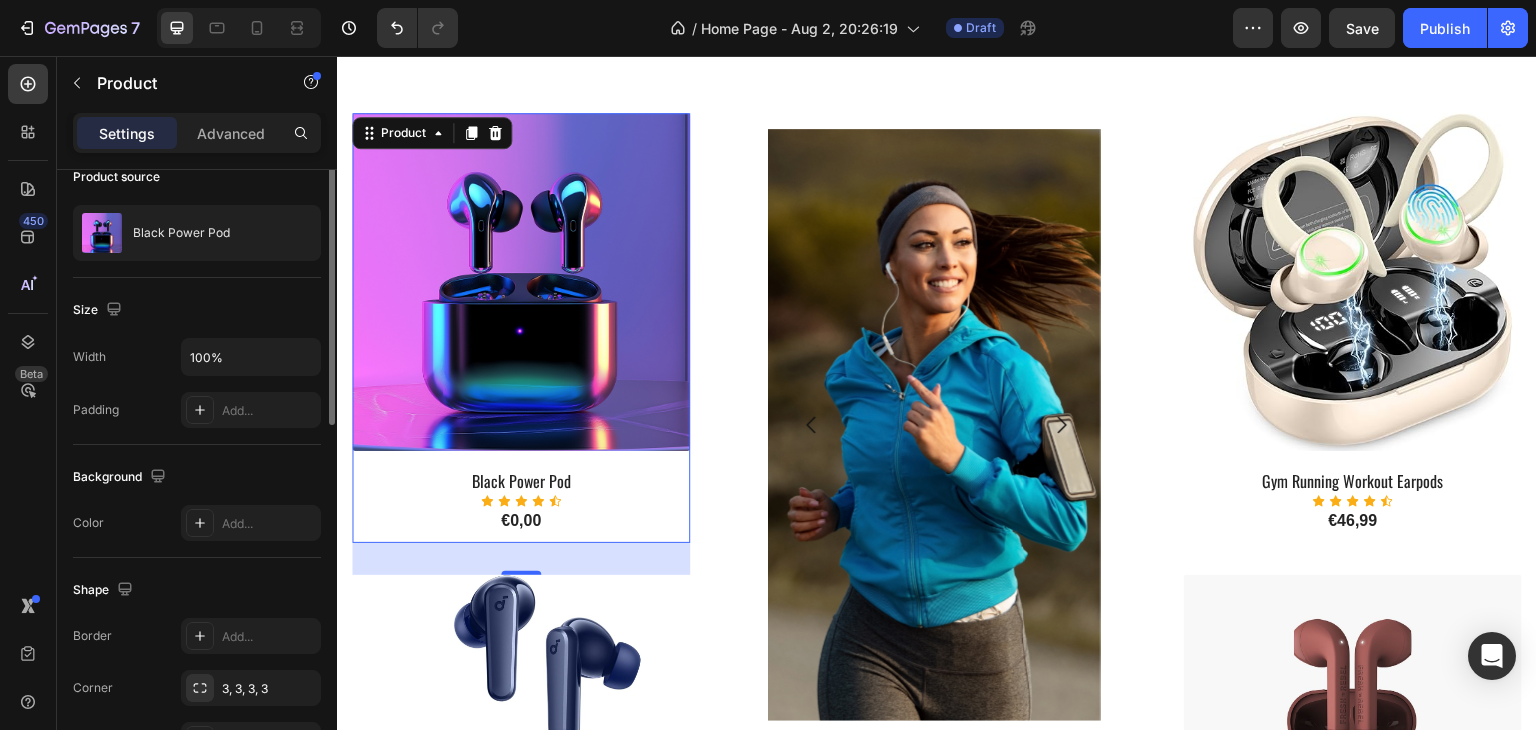 scroll, scrollTop: 0, scrollLeft: 0, axis: both 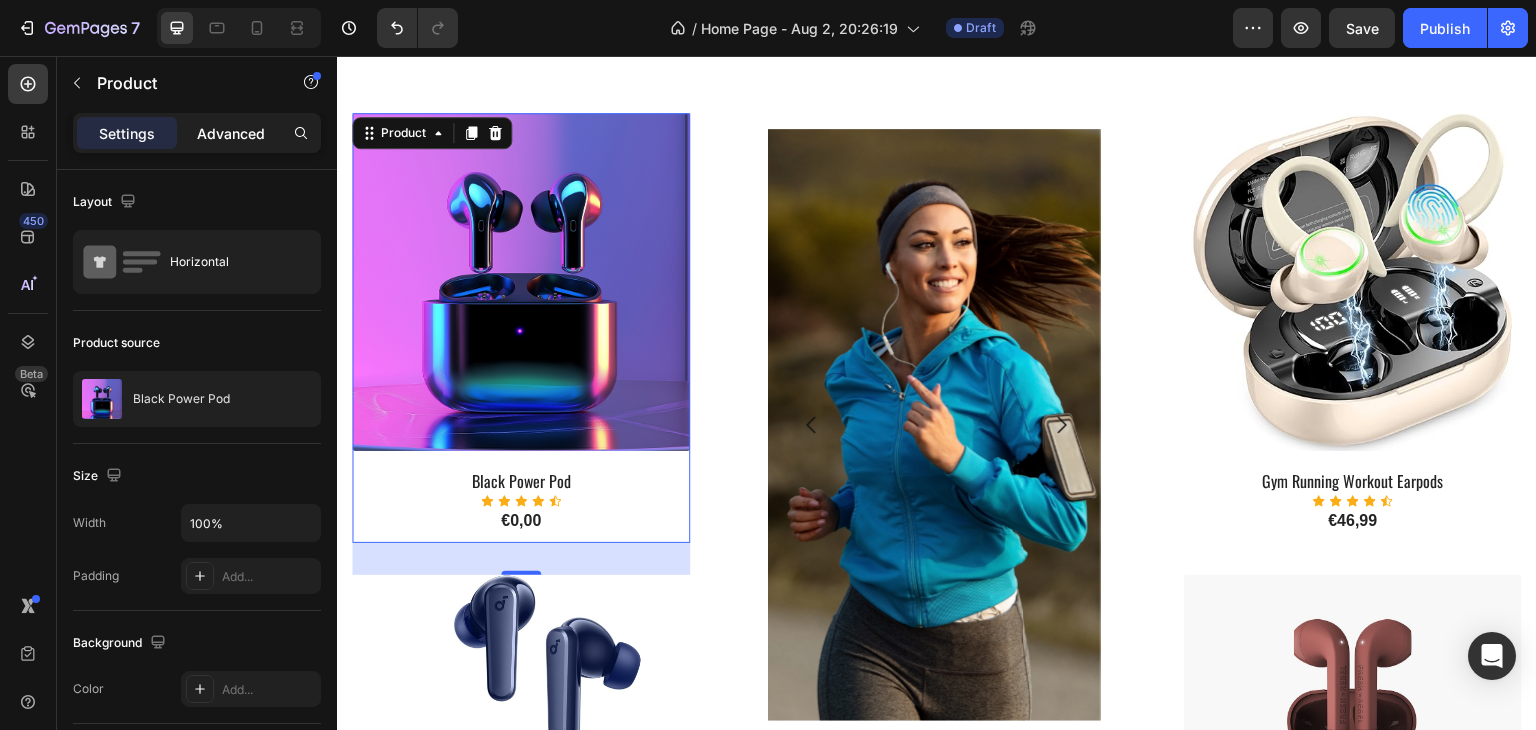 click on "Advanced" at bounding box center [231, 133] 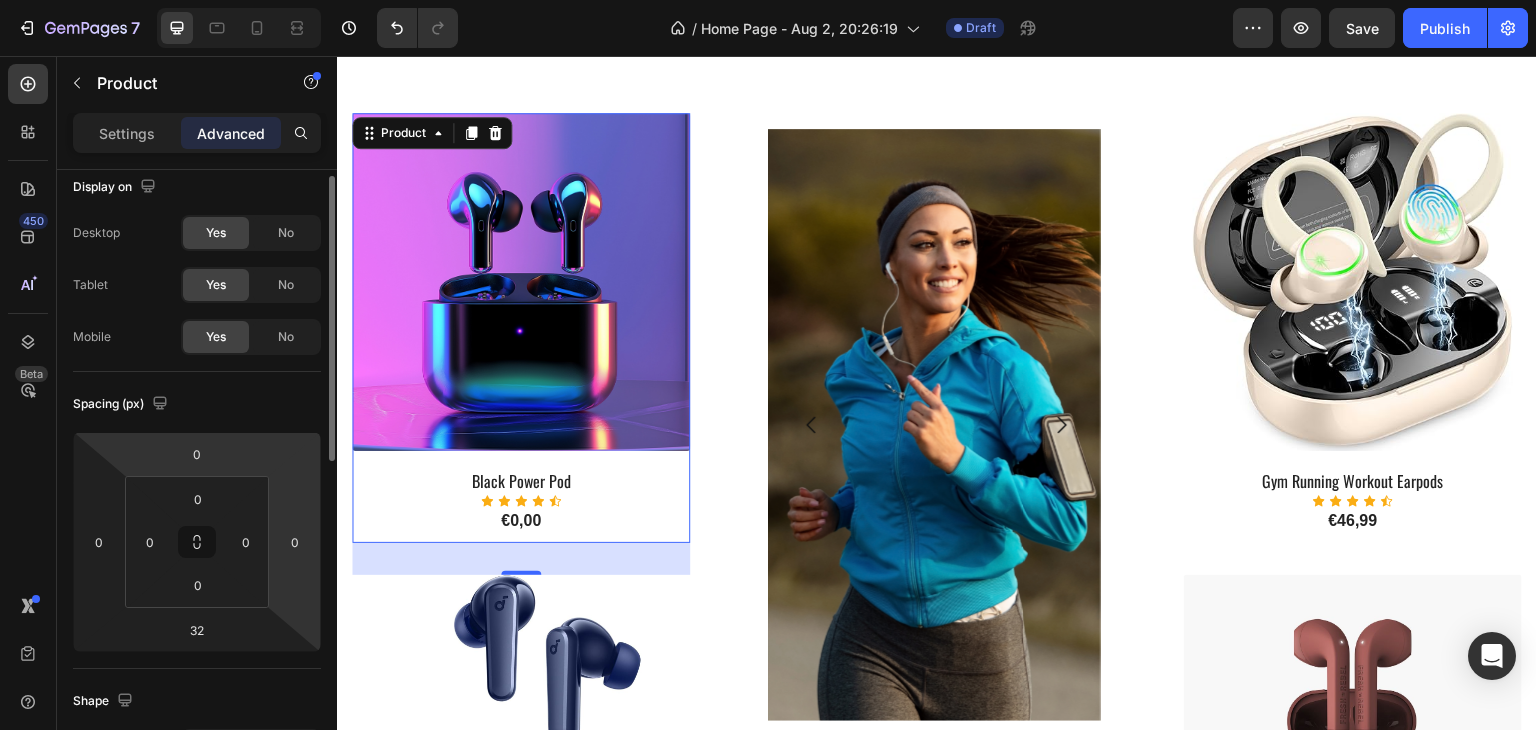 scroll, scrollTop: 0, scrollLeft: 0, axis: both 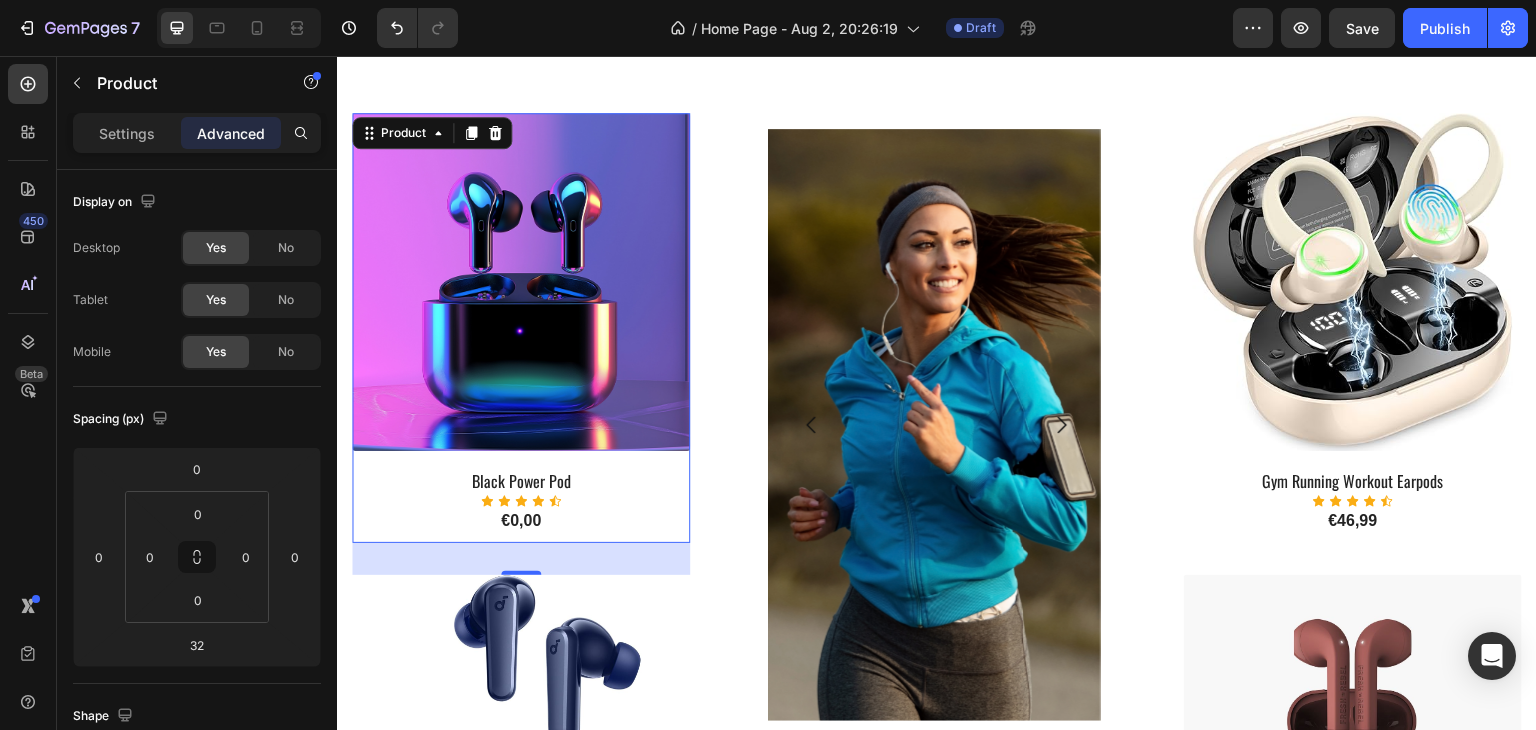 click on "Settings Advanced" at bounding box center (197, 141) 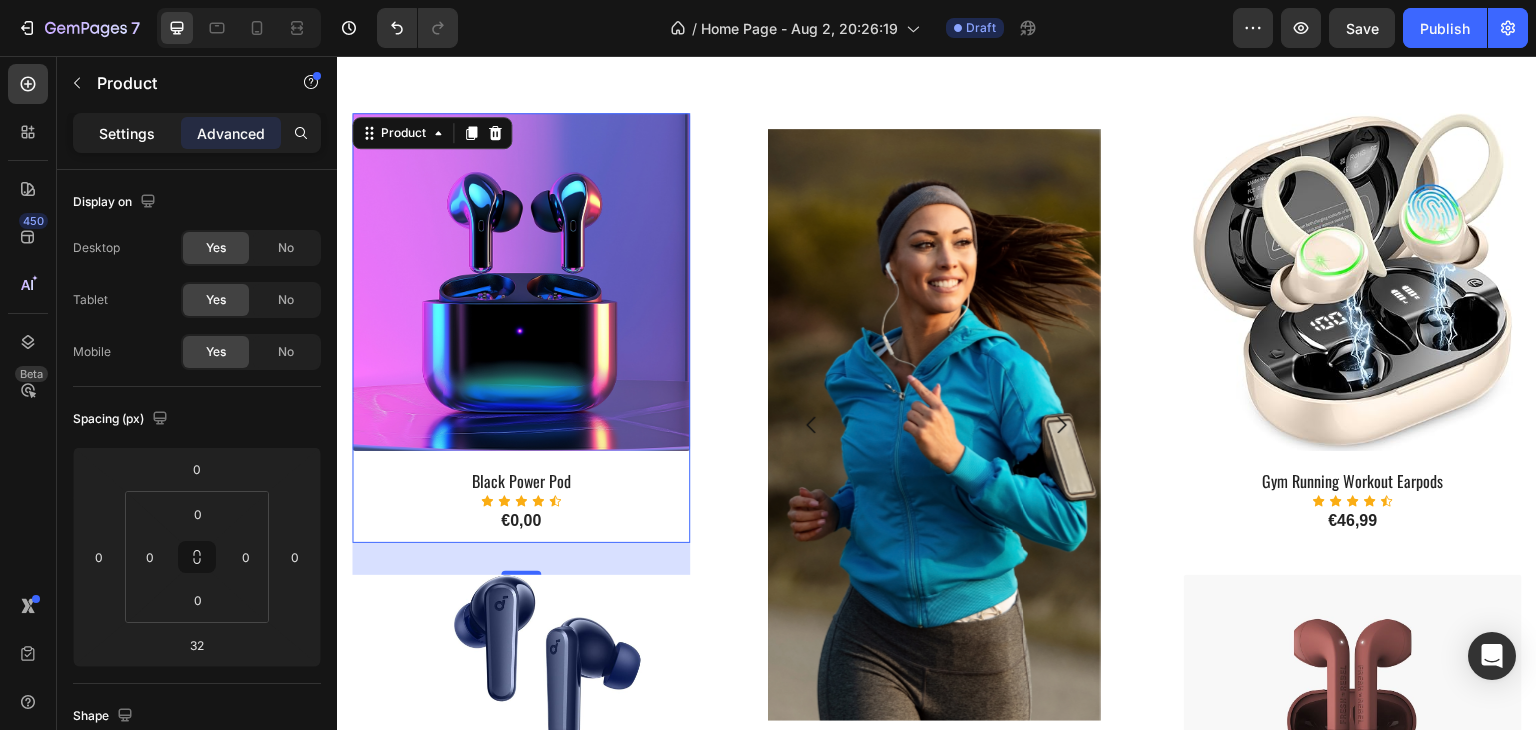 click on "Settings" at bounding box center (127, 133) 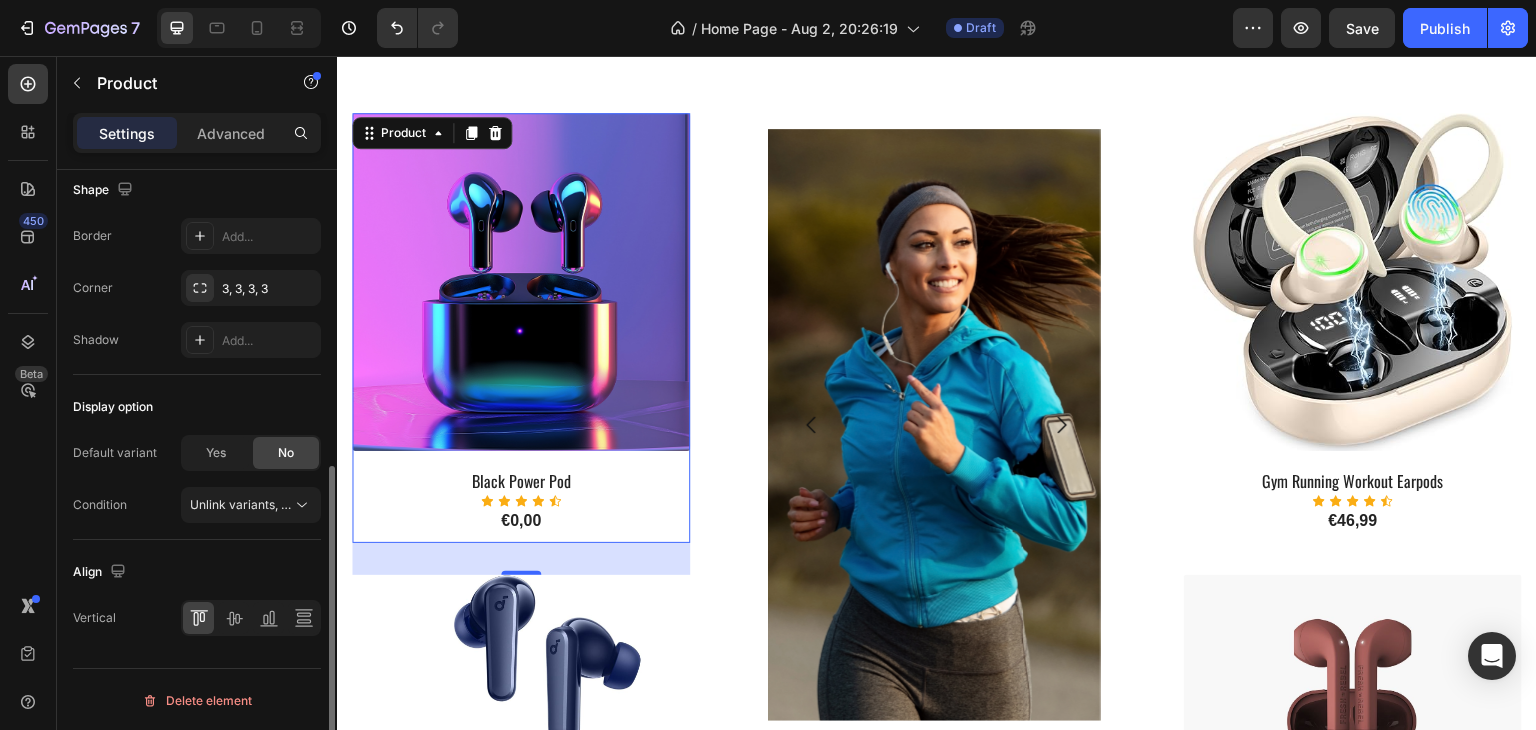 scroll, scrollTop: 466, scrollLeft: 0, axis: vertical 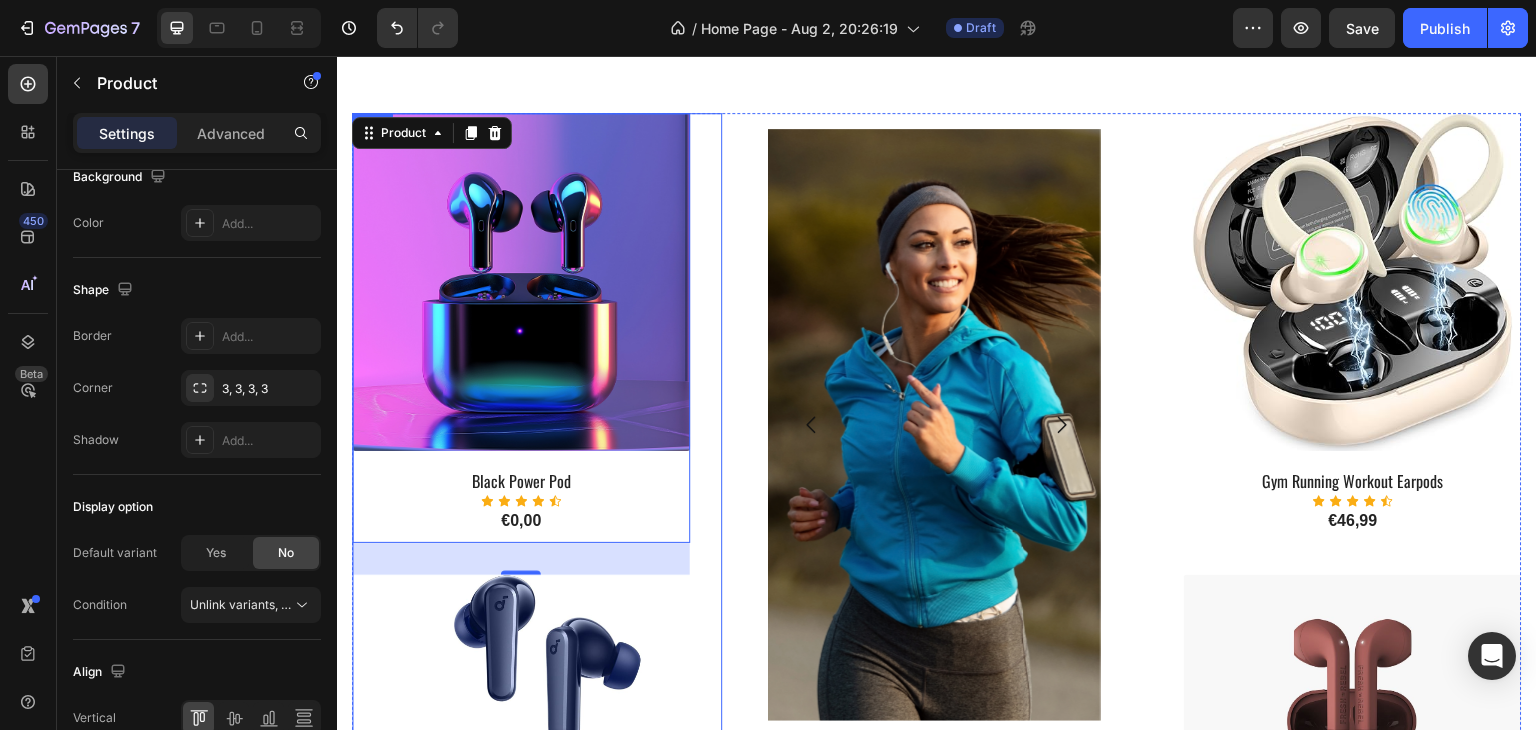 click on "(P) Images & Gallery Black Power Pod (P) Title
Icon
Icon
Icon
Icon
Icon Icon List Hoz €0,00 (P) Price (P) Price Product   32 (P) Images & Gallery Aura Blue Deep Noise (P) Title
Icon
Icon
Icon
Icon
Icon Icon List Hoz €41,99 (P) Price (P) Price Product Row" at bounding box center [537, 559] 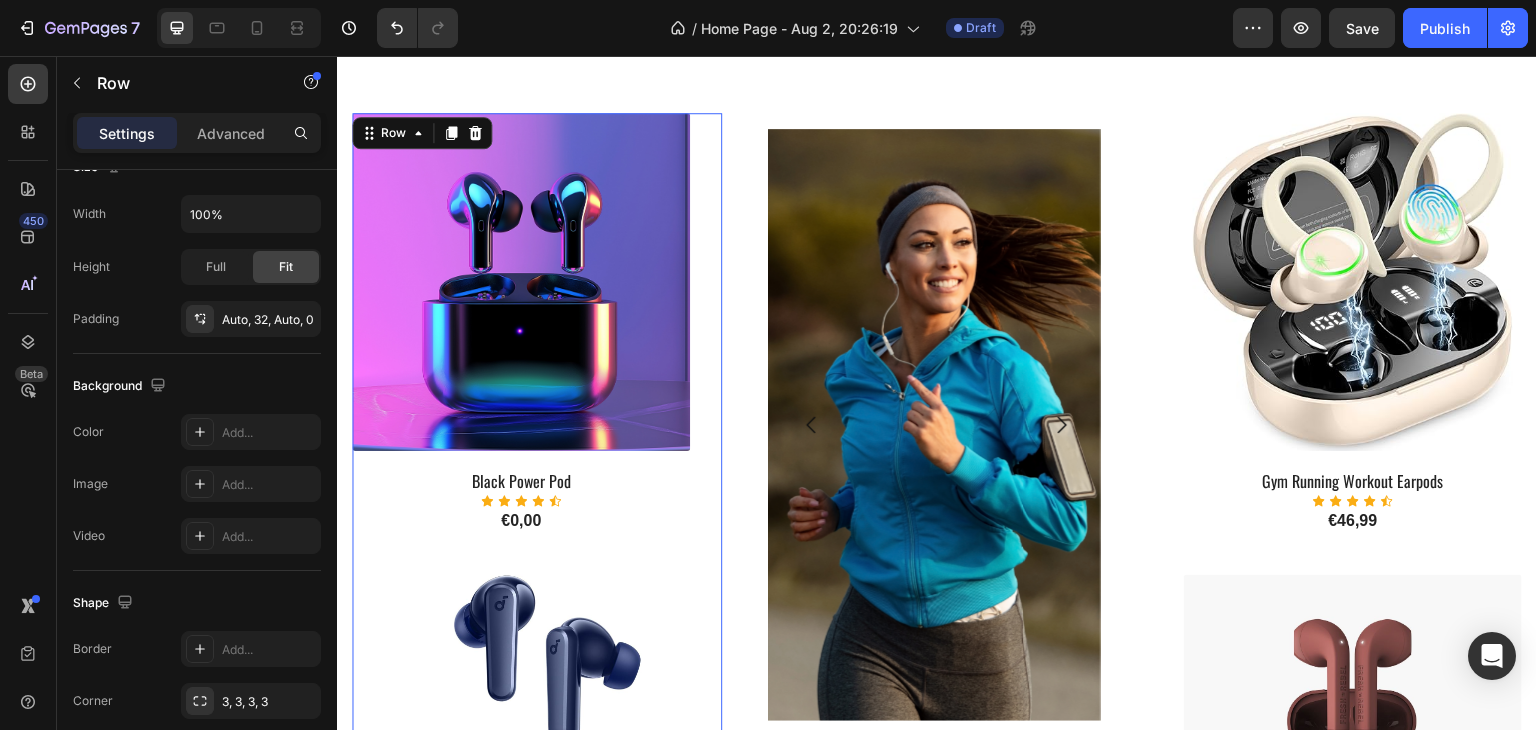 scroll, scrollTop: 0, scrollLeft: 0, axis: both 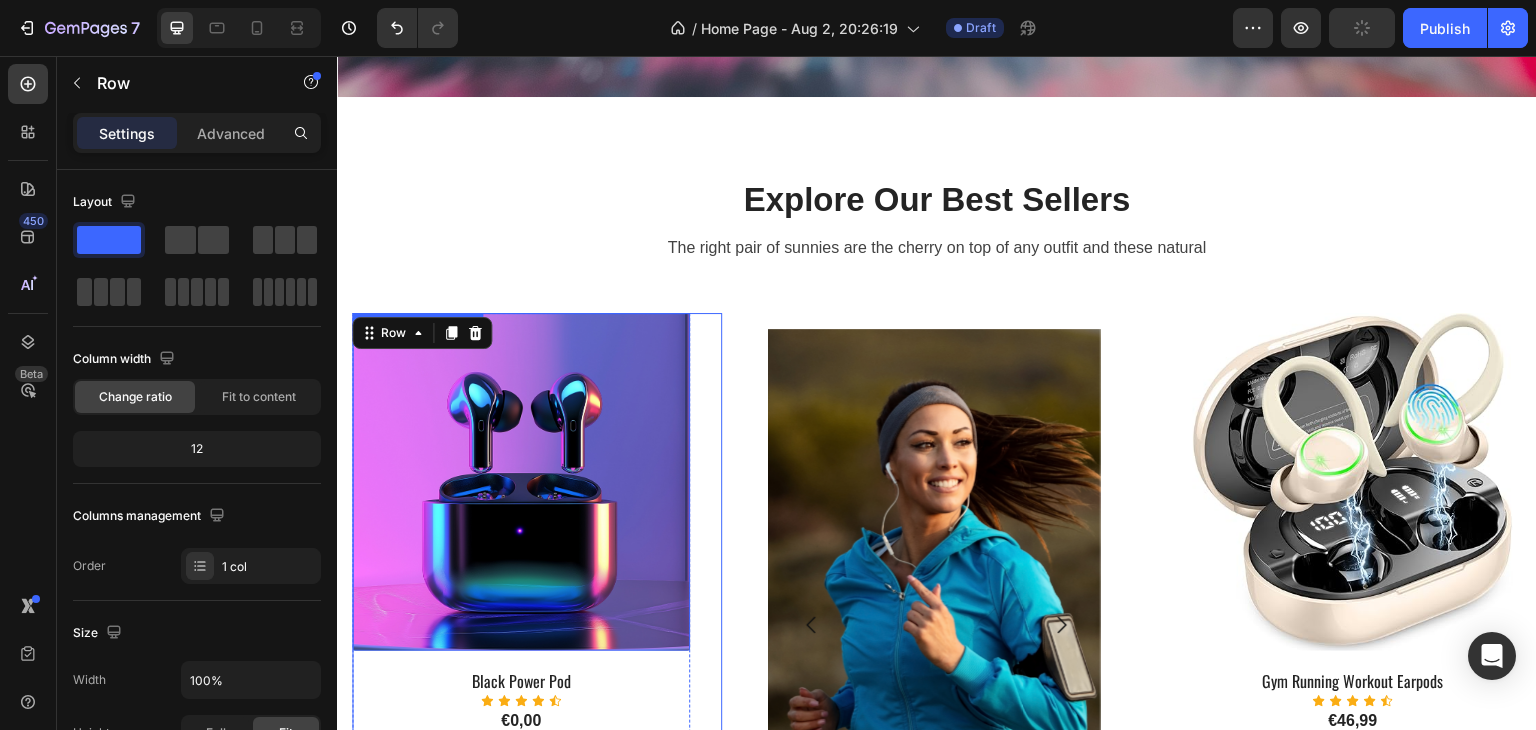 click at bounding box center (521, 482) 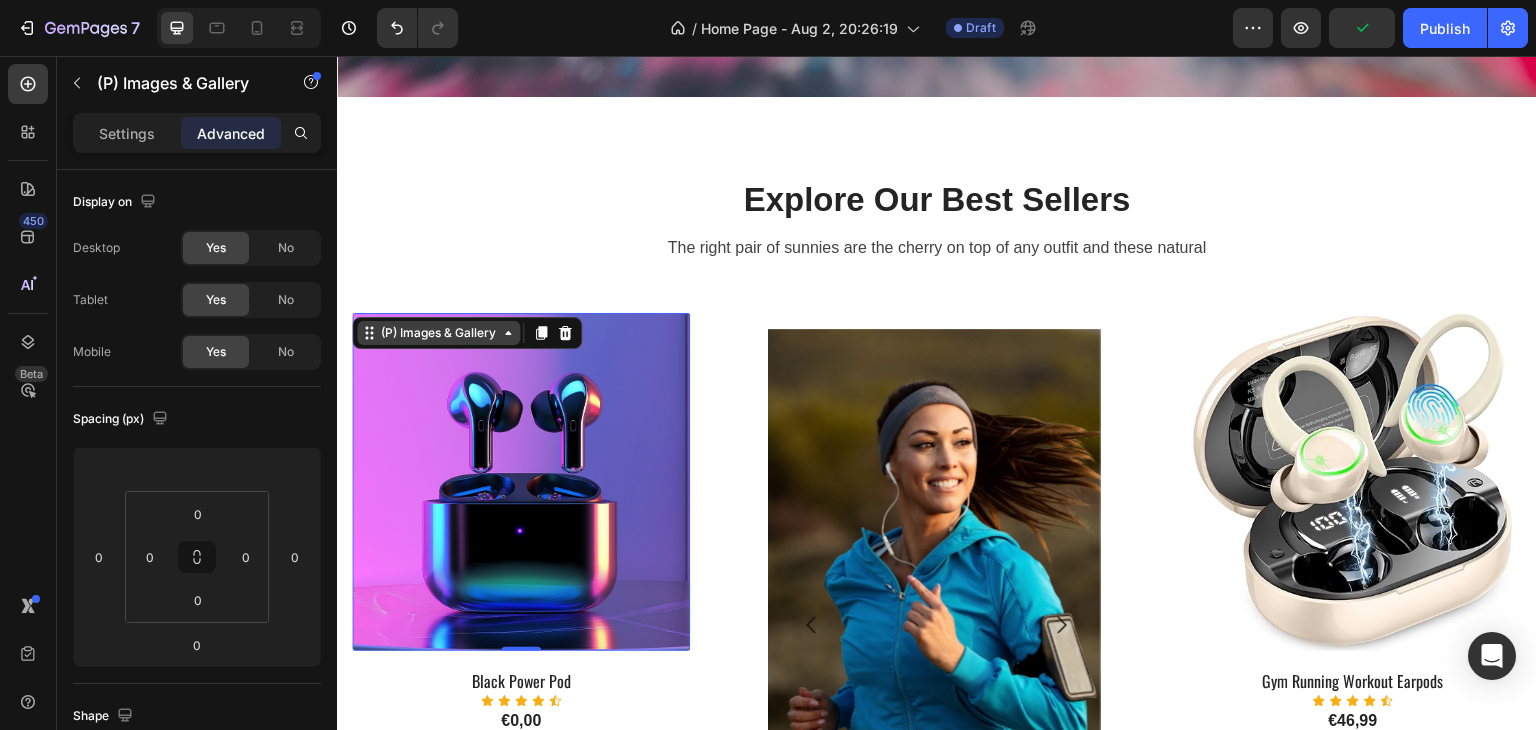 click on "(P) Images & Gallery" at bounding box center (438, 333) 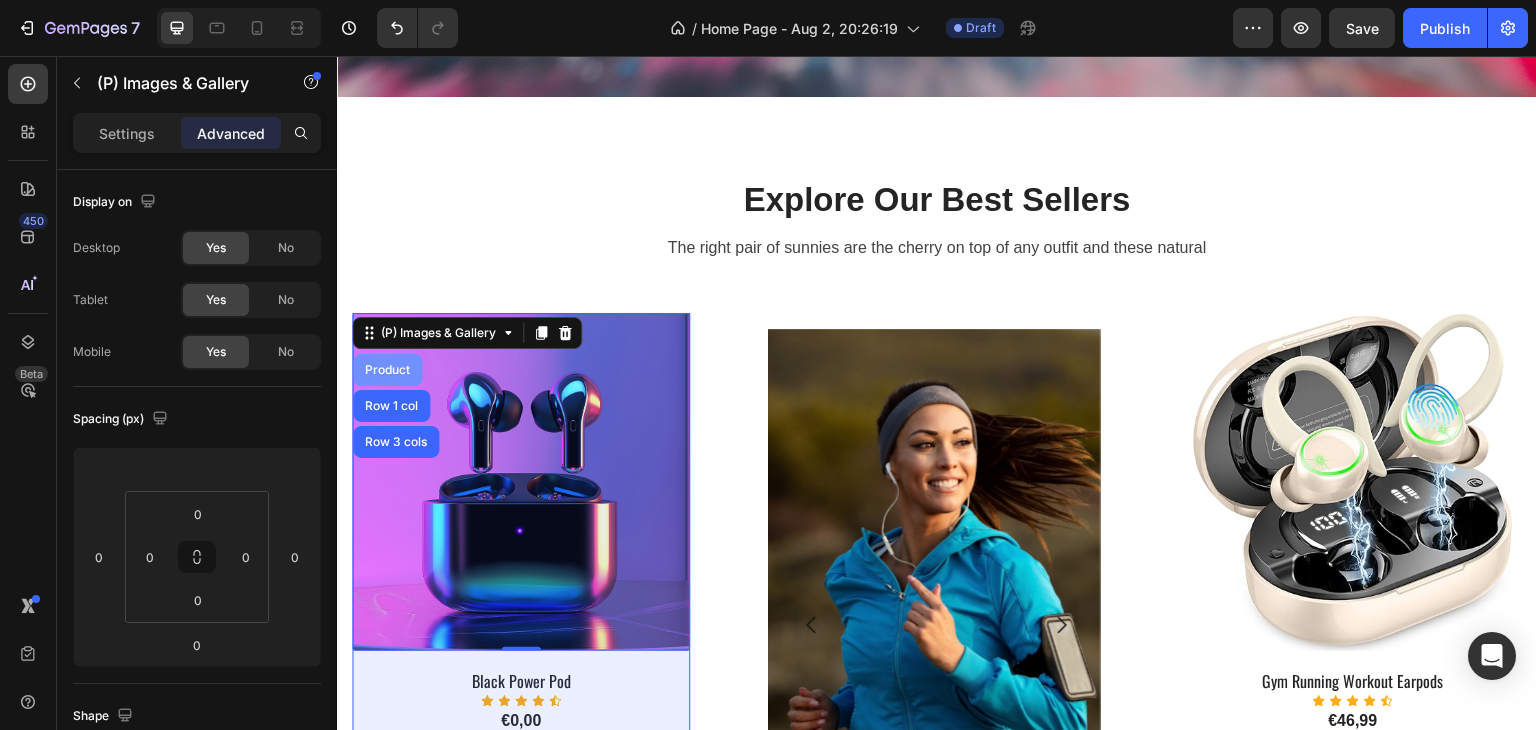 click on "Product" at bounding box center [387, 370] 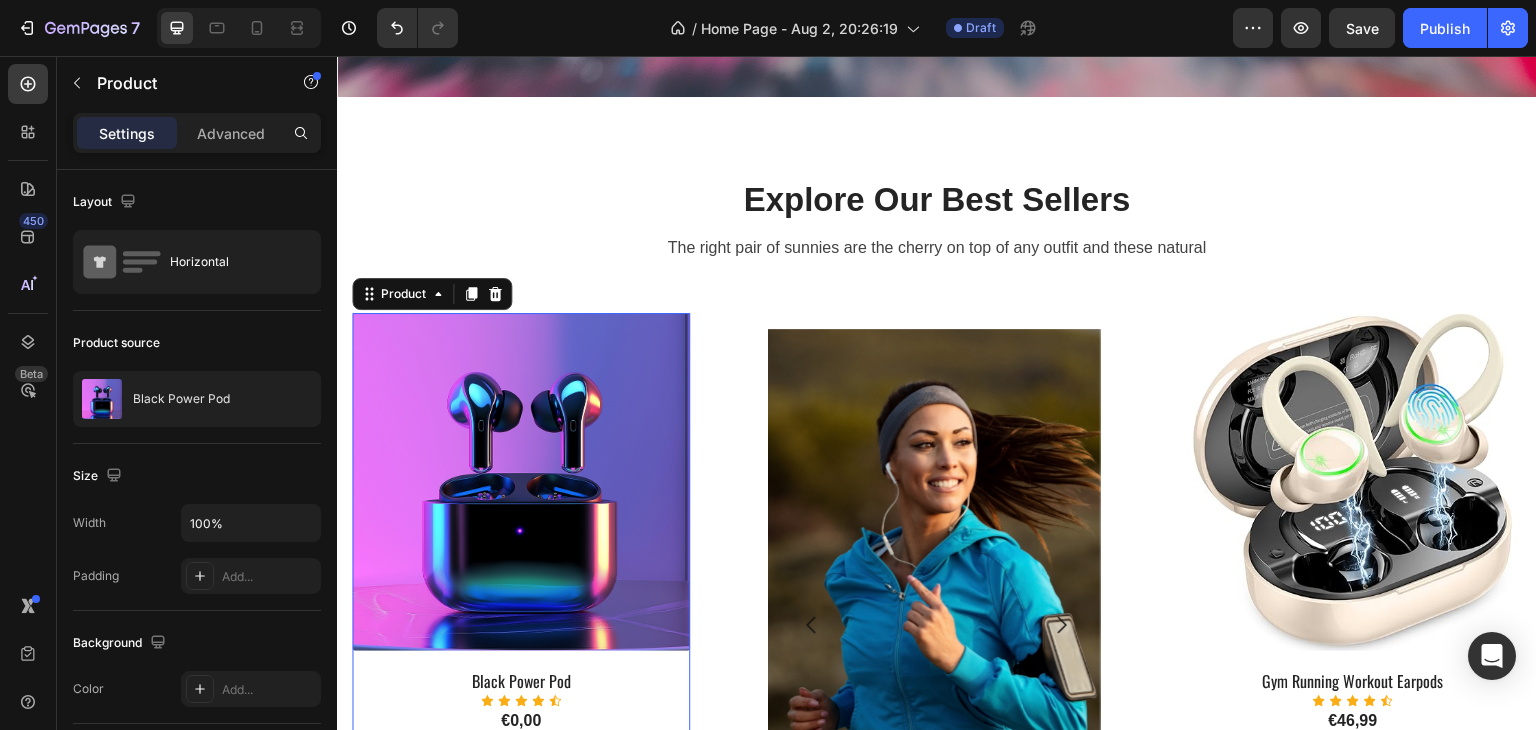 scroll, scrollTop: 1000, scrollLeft: 0, axis: vertical 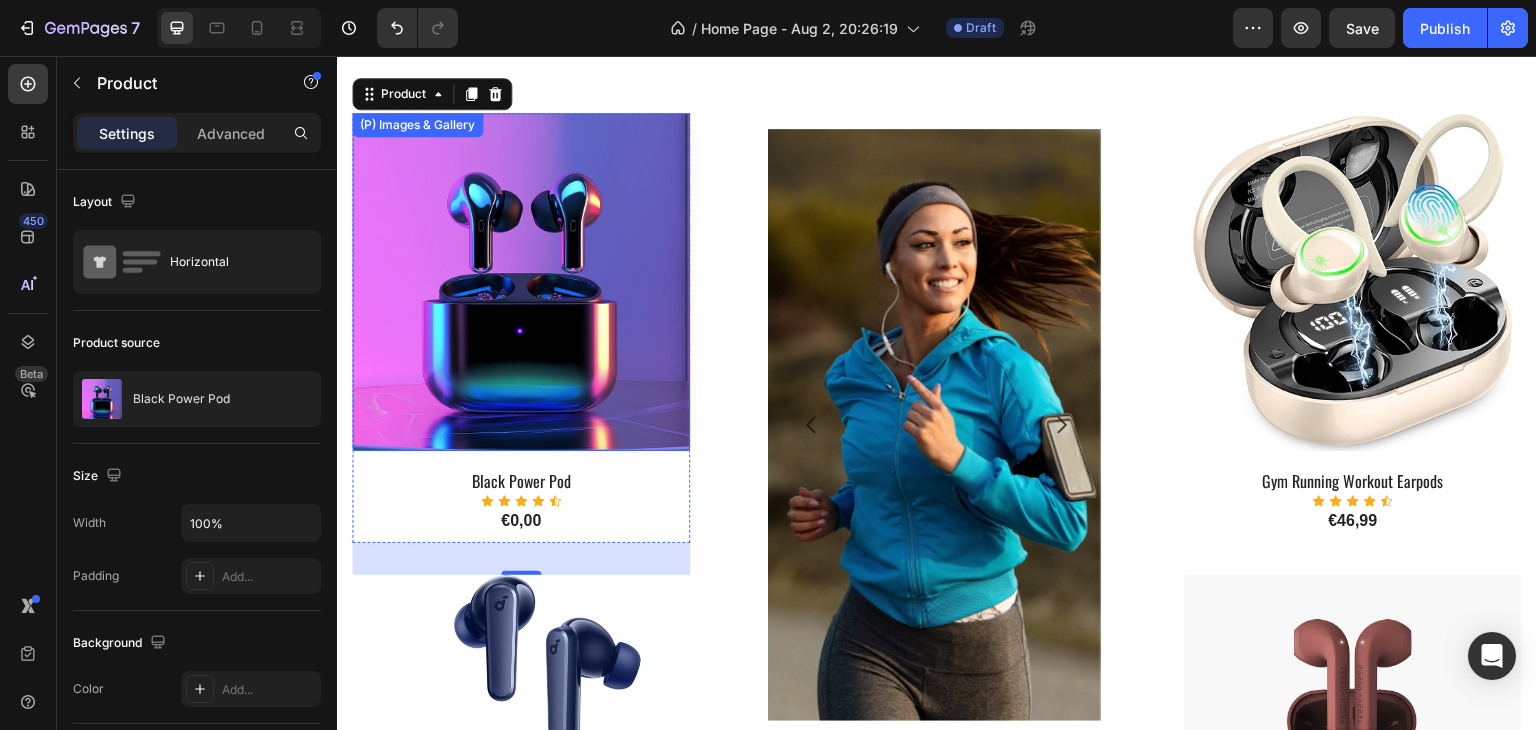 click at bounding box center (521, 282) 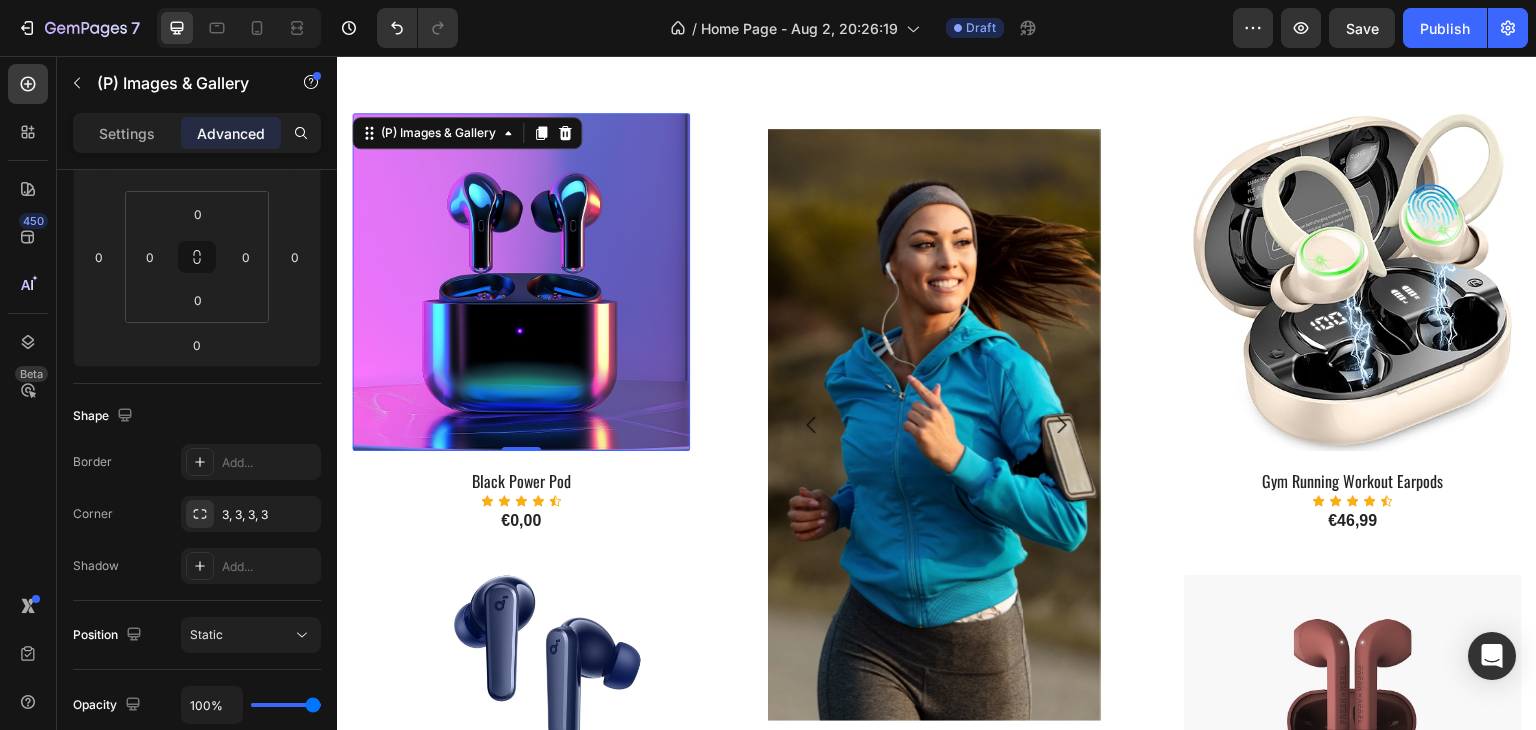 scroll, scrollTop: 715, scrollLeft: 0, axis: vertical 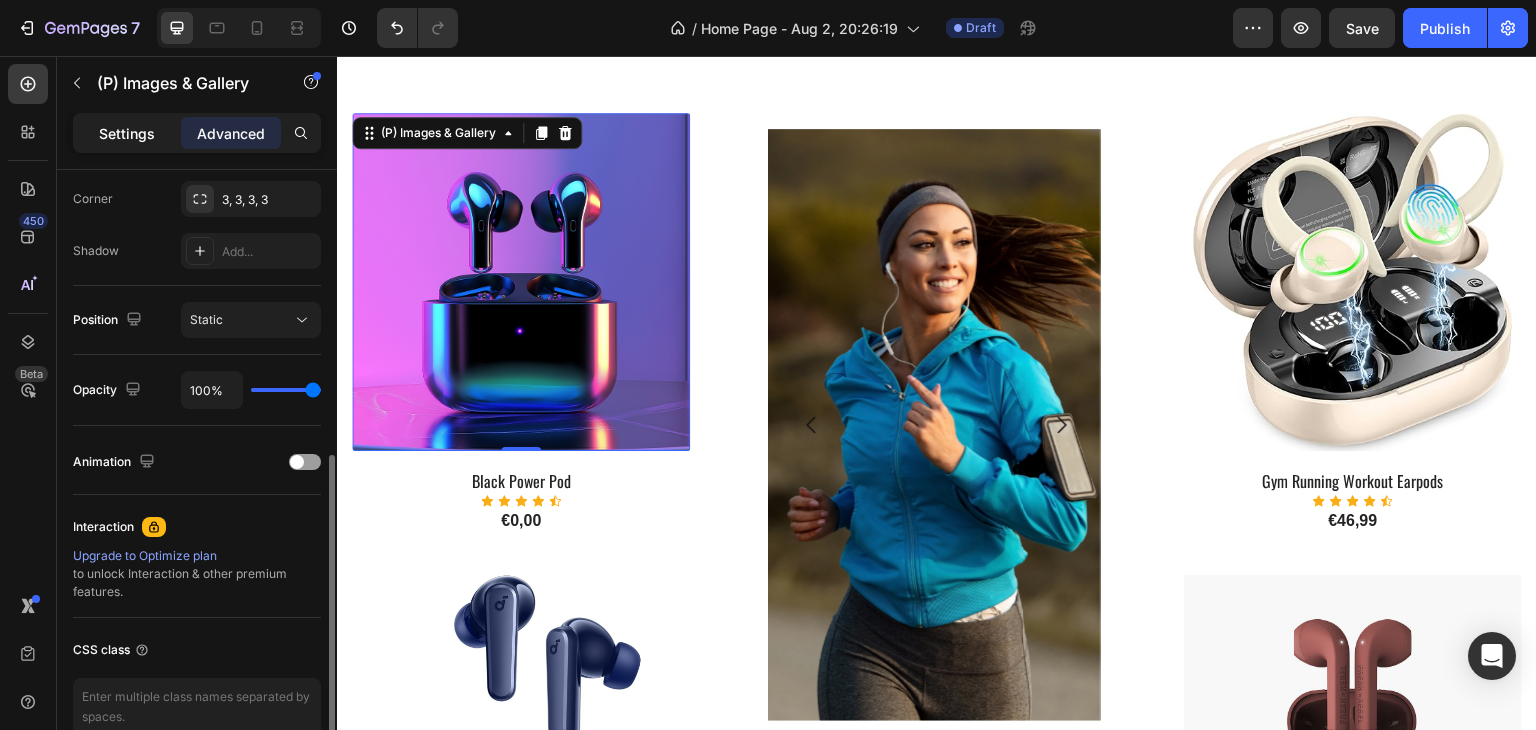 click on "Settings" 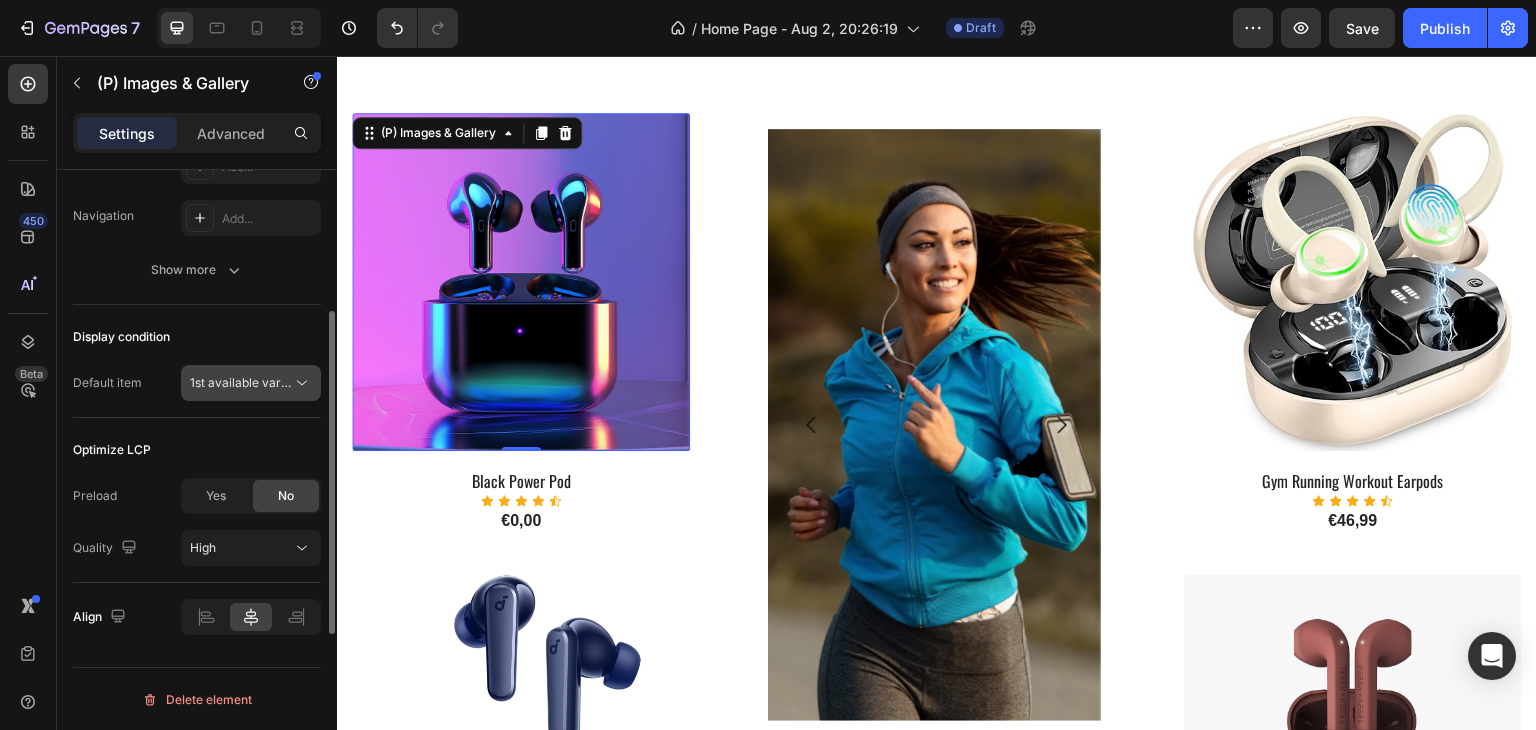 scroll, scrollTop: 458, scrollLeft: 0, axis: vertical 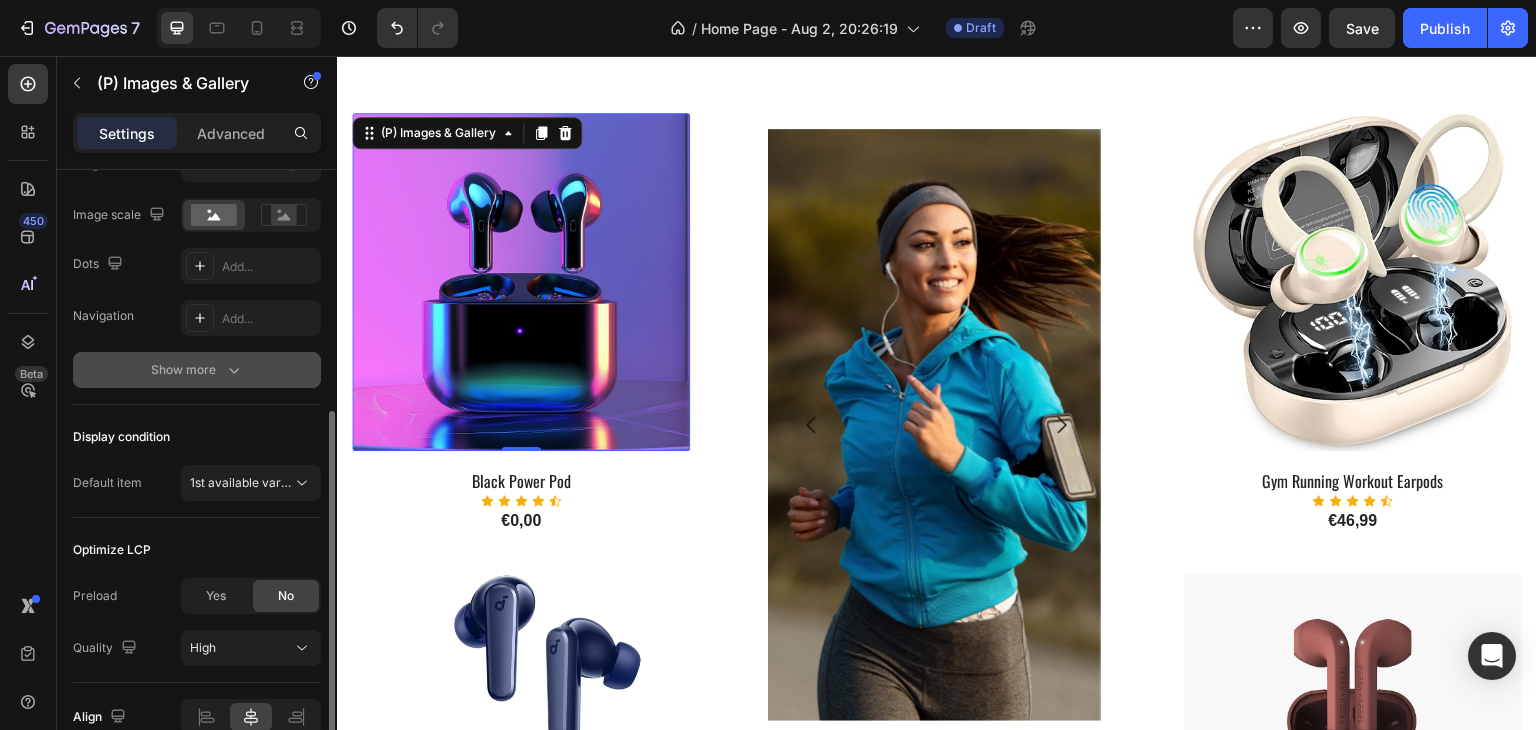 click 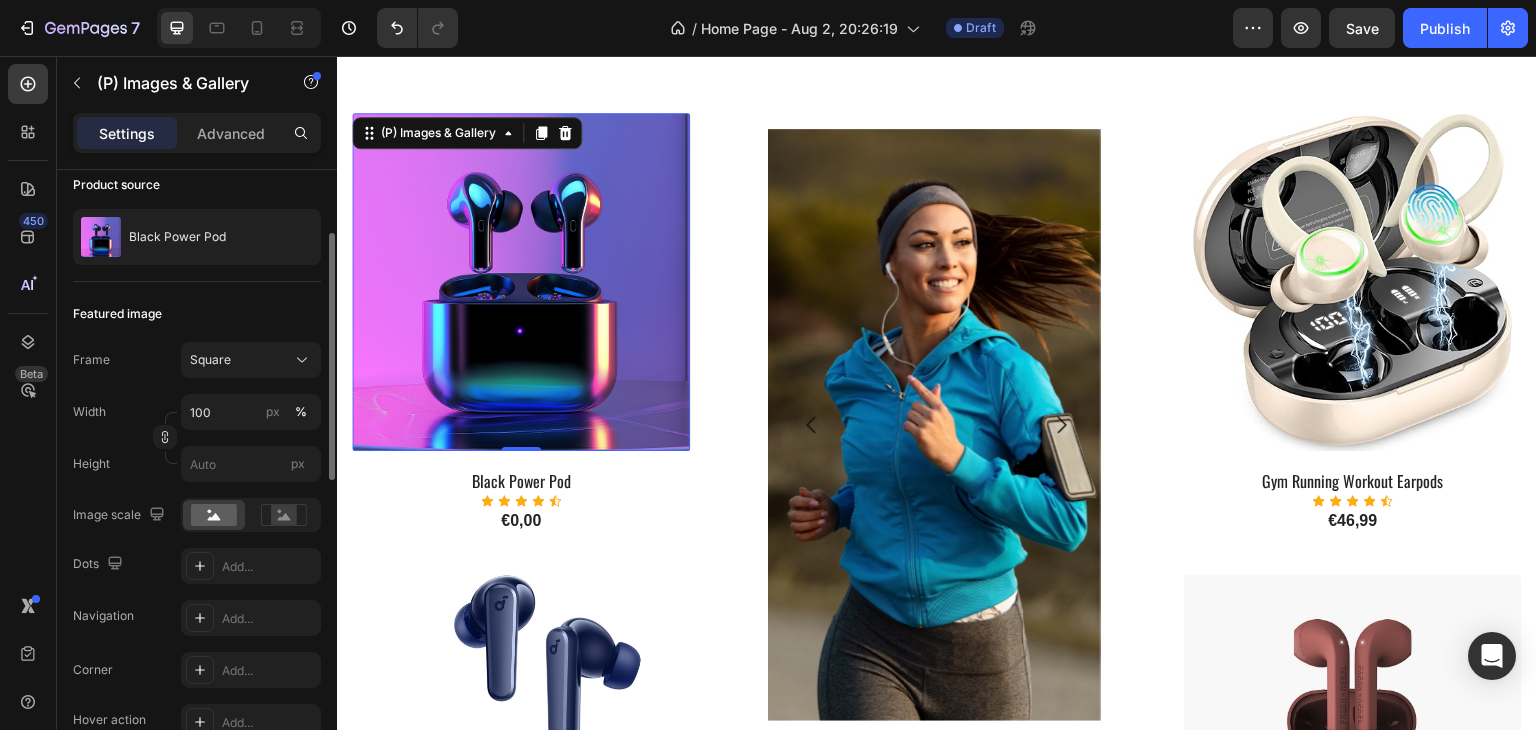 scroll, scrollTop: 0, scrollLeft: 0, axis: both 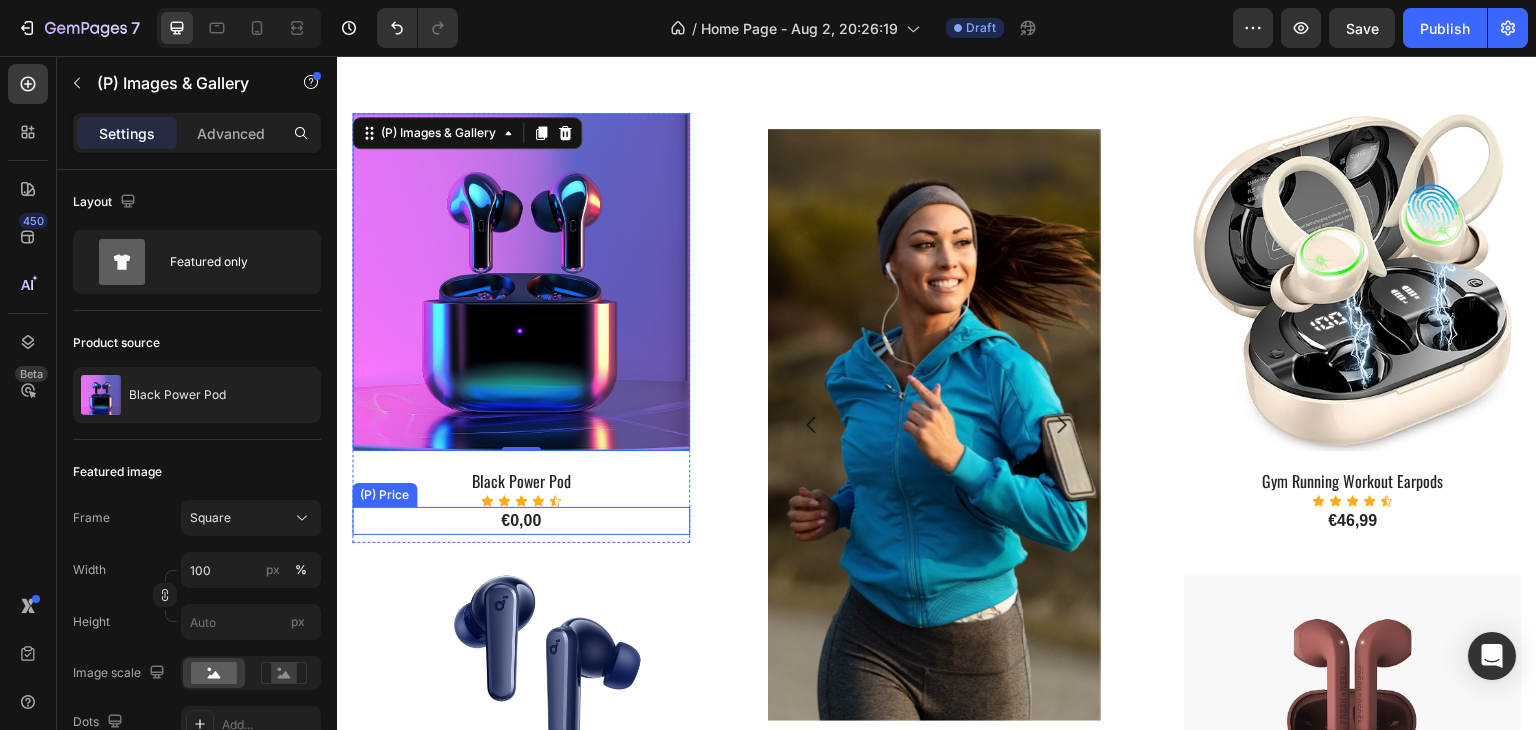 click on "€0,00" at bounding box center (521, 521) 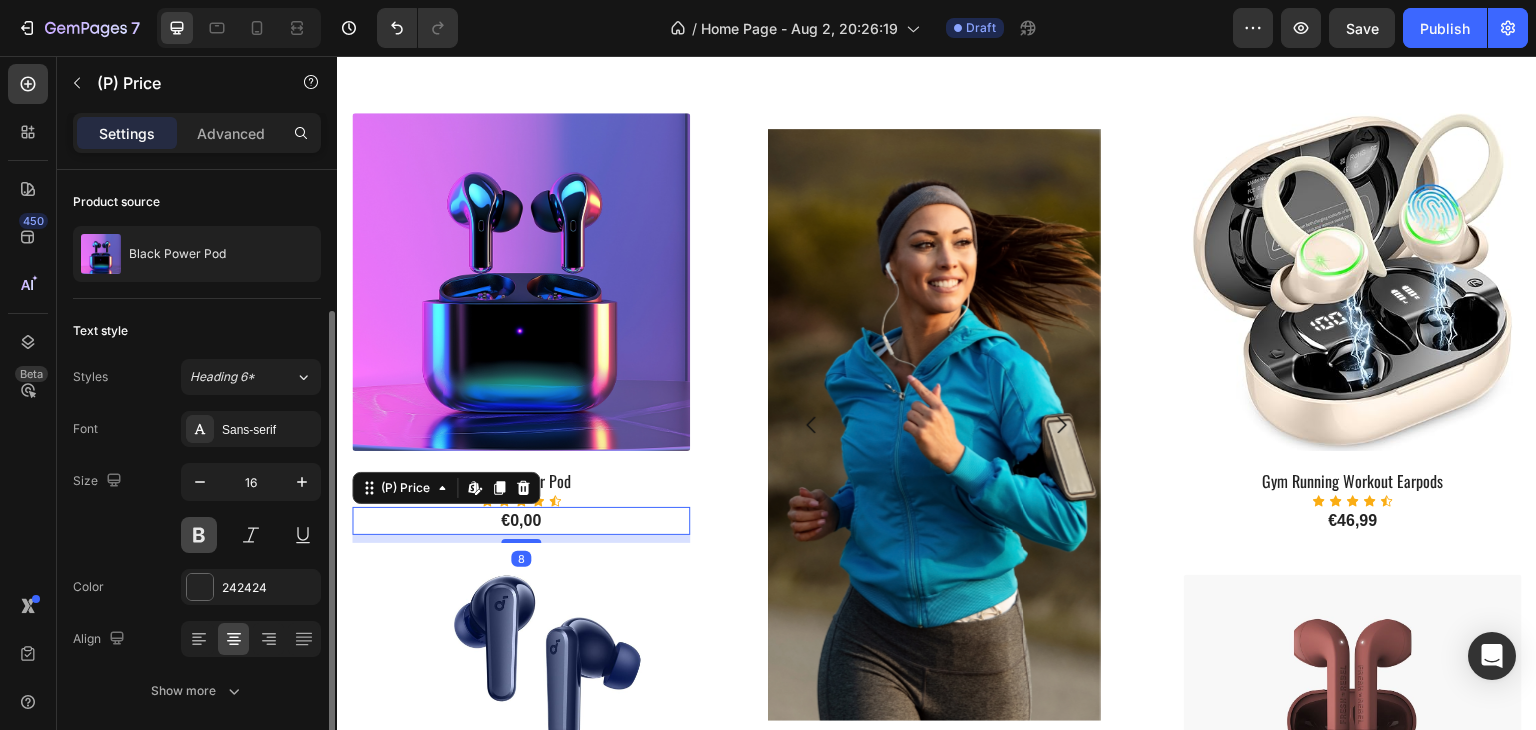 scroll, scrollTop: 74, scrollLeft: 0, axis: vertical 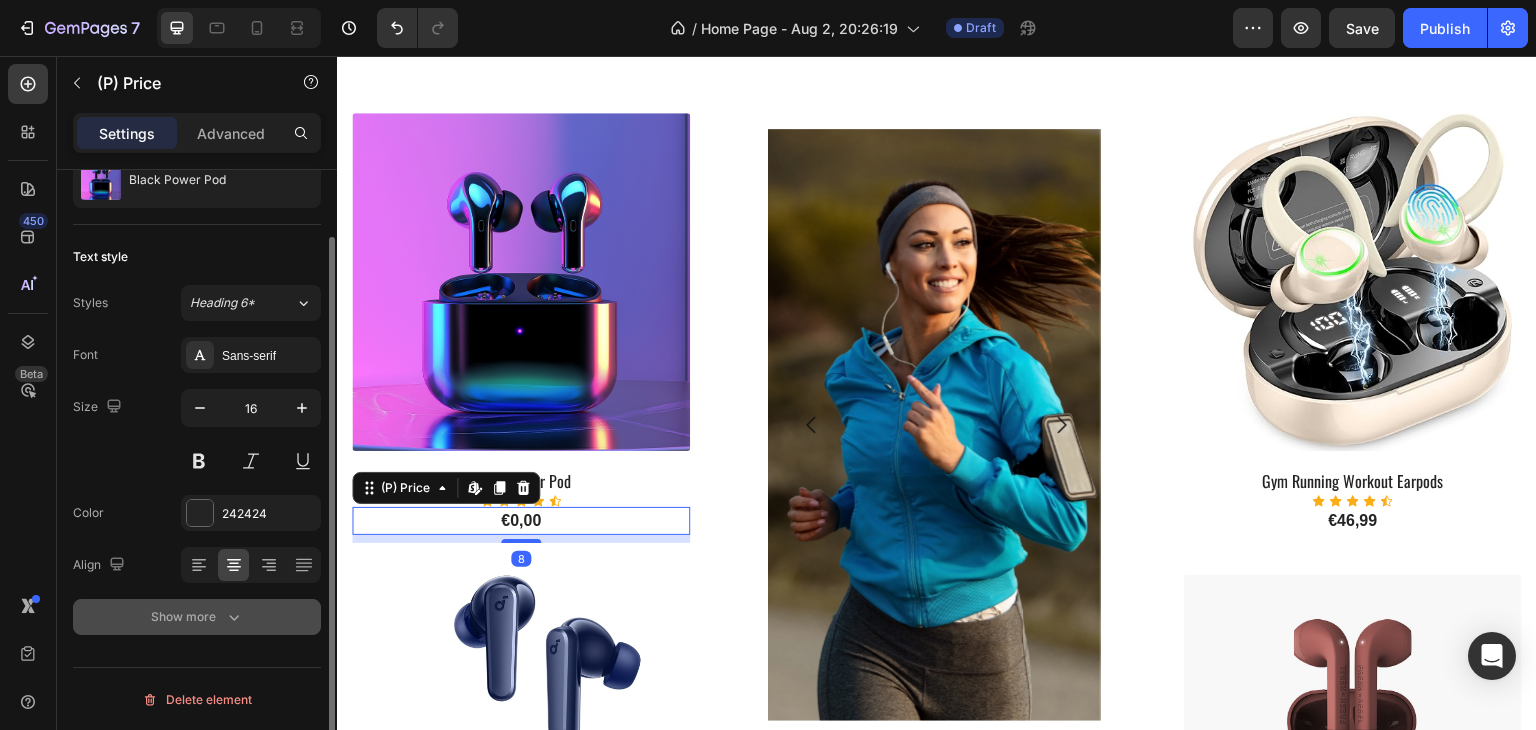 click on "Show more" at bounding box center [197, 617] 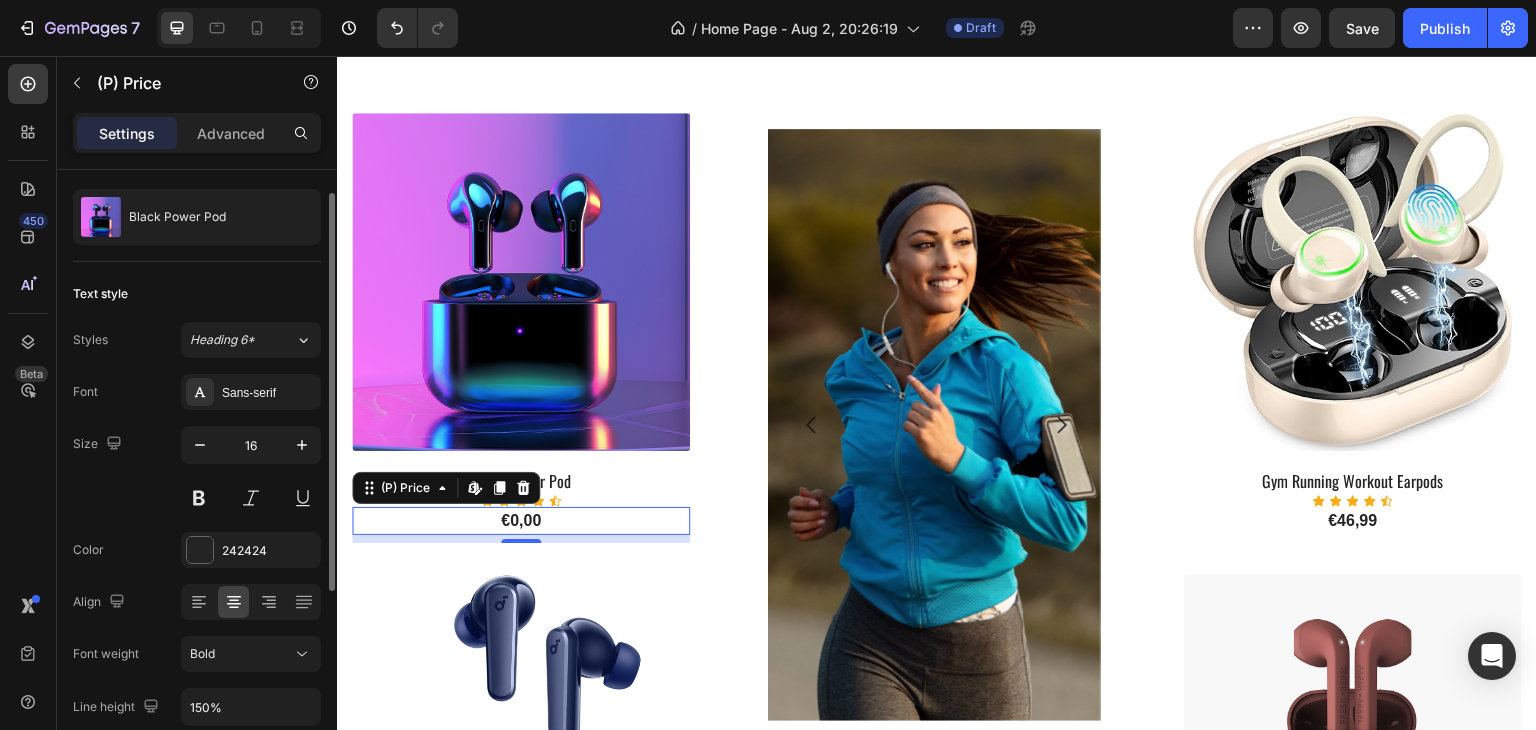 scroll, scrollTop: 0, scrollLeft: 0, axis: both 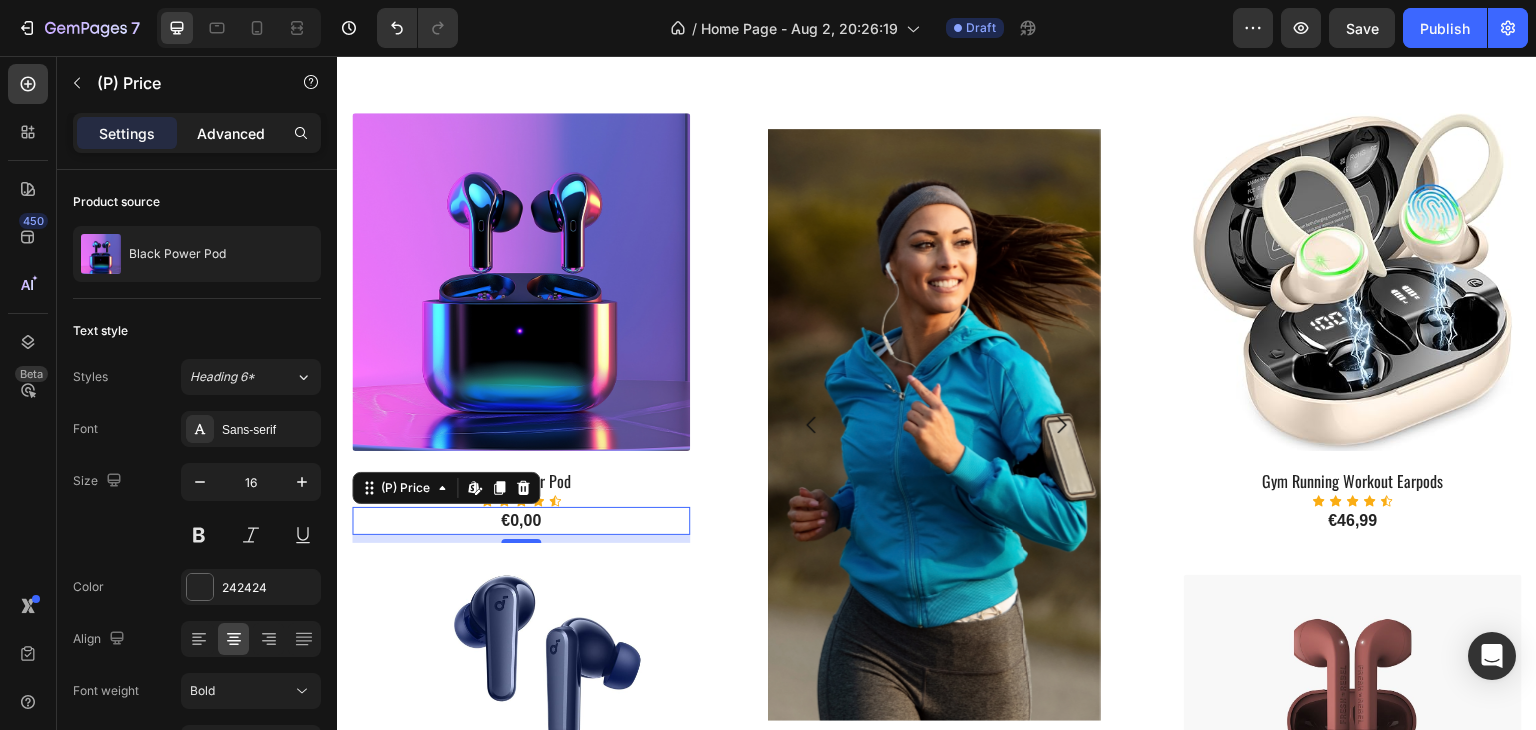 click on "Advanced" at bounding box center [231, 133] 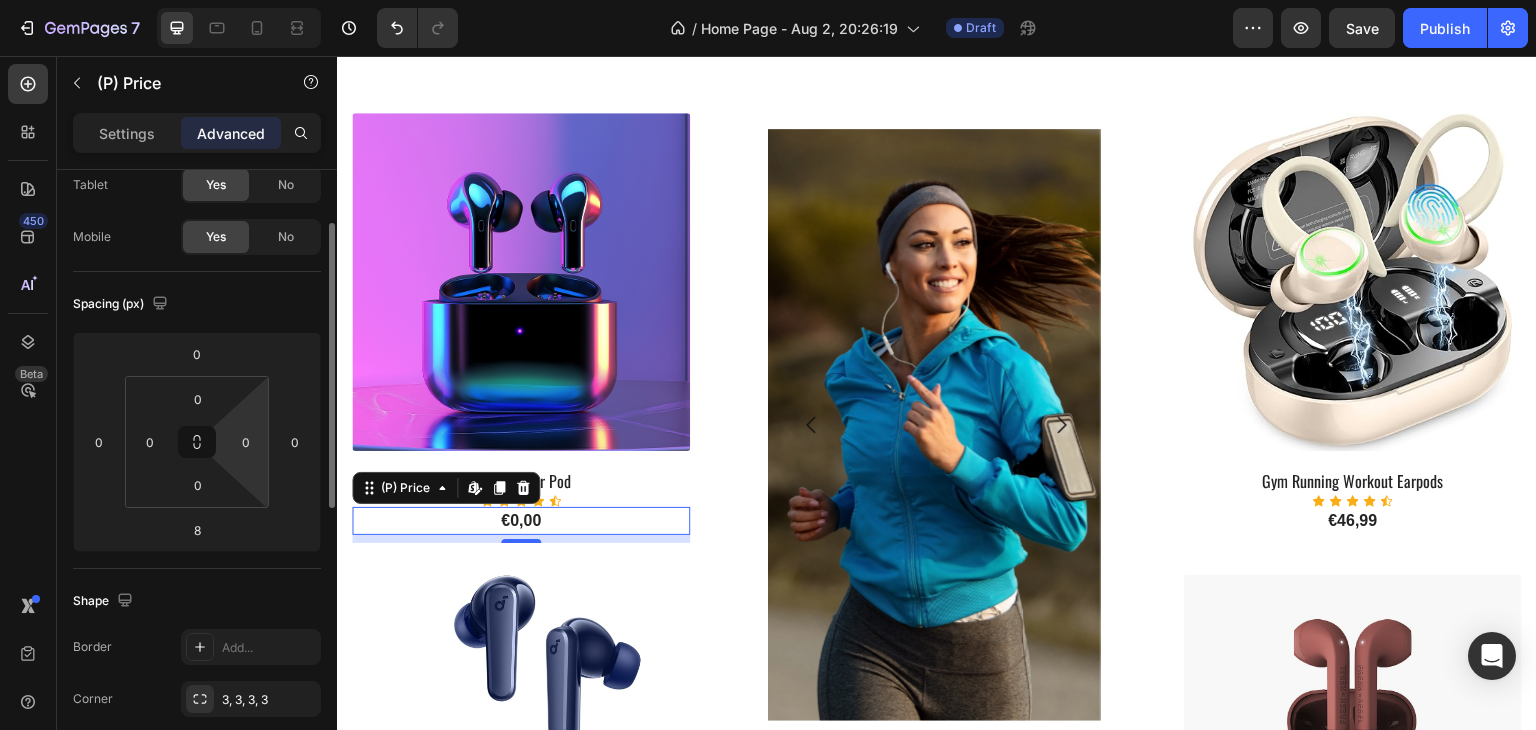 scroll, scrollTop: 0, scrollLeft: 0, axis: both 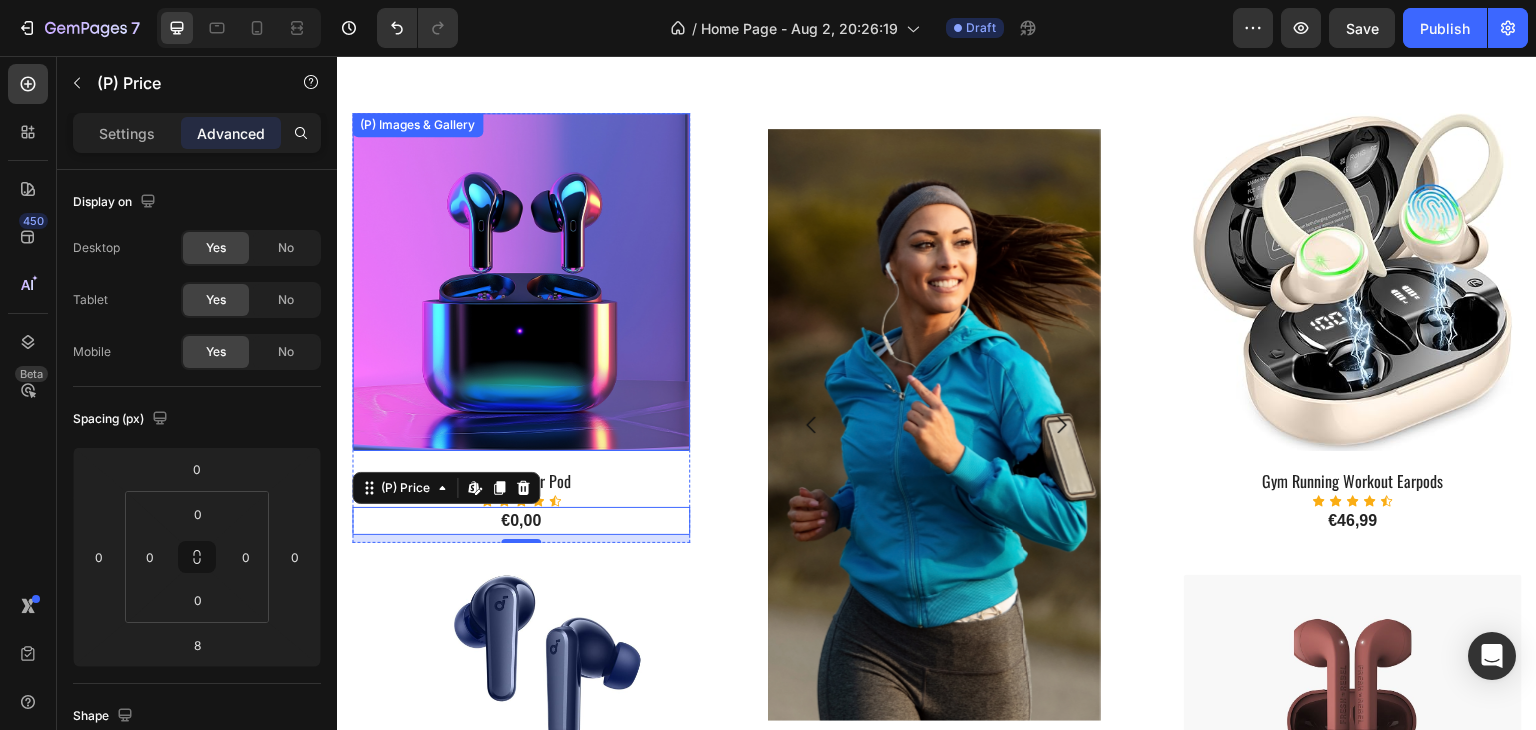 click at bounding box center [521, 282] 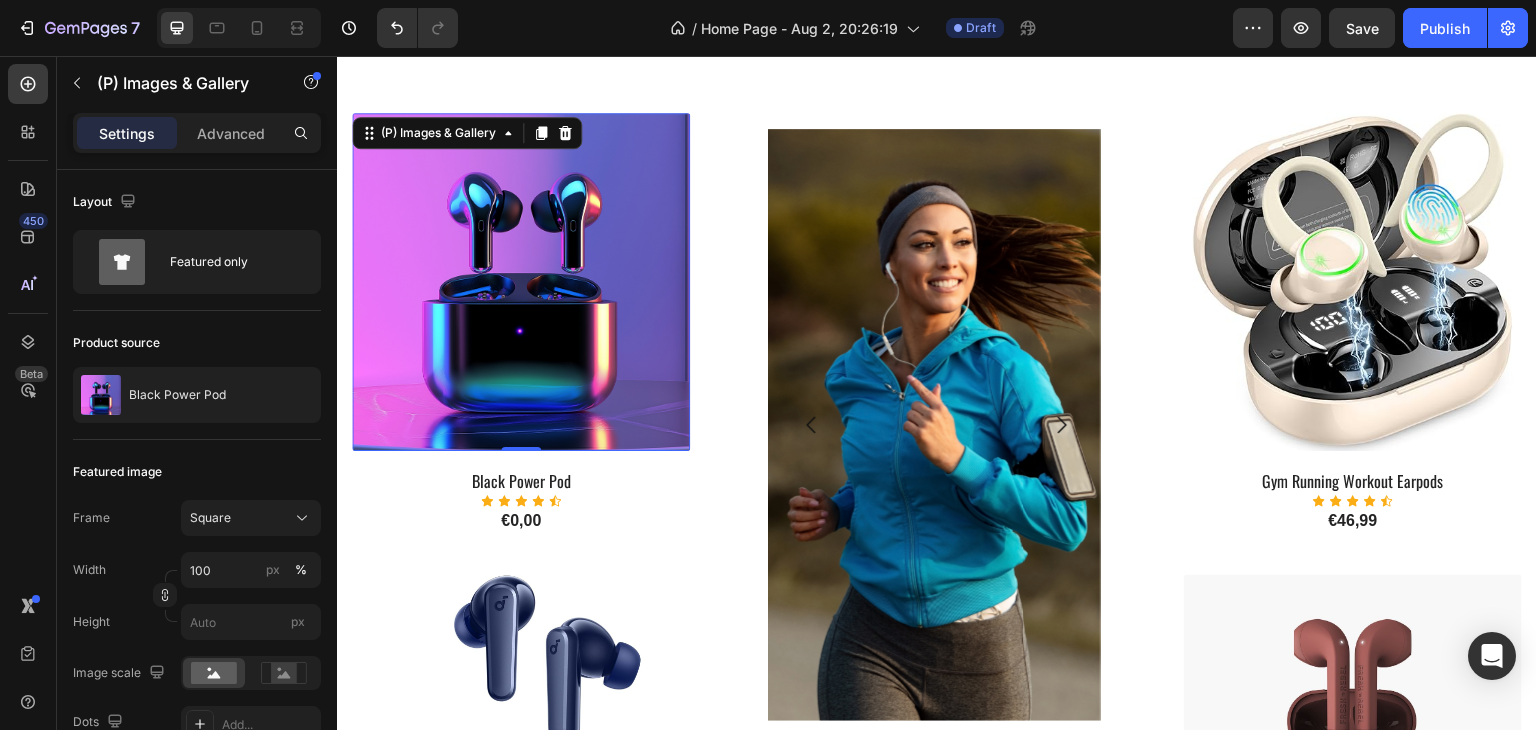 click at bounding box center (521, 282) 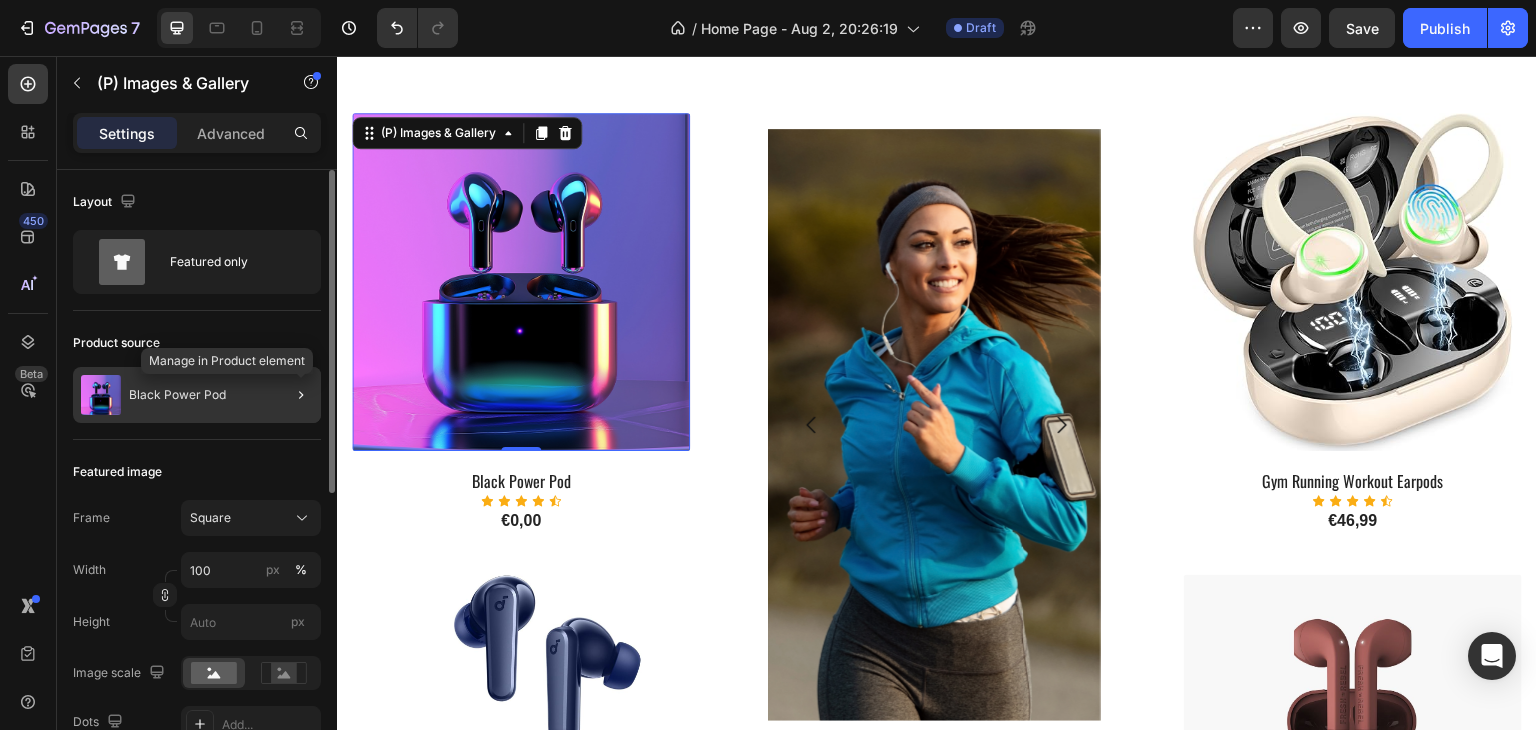 click 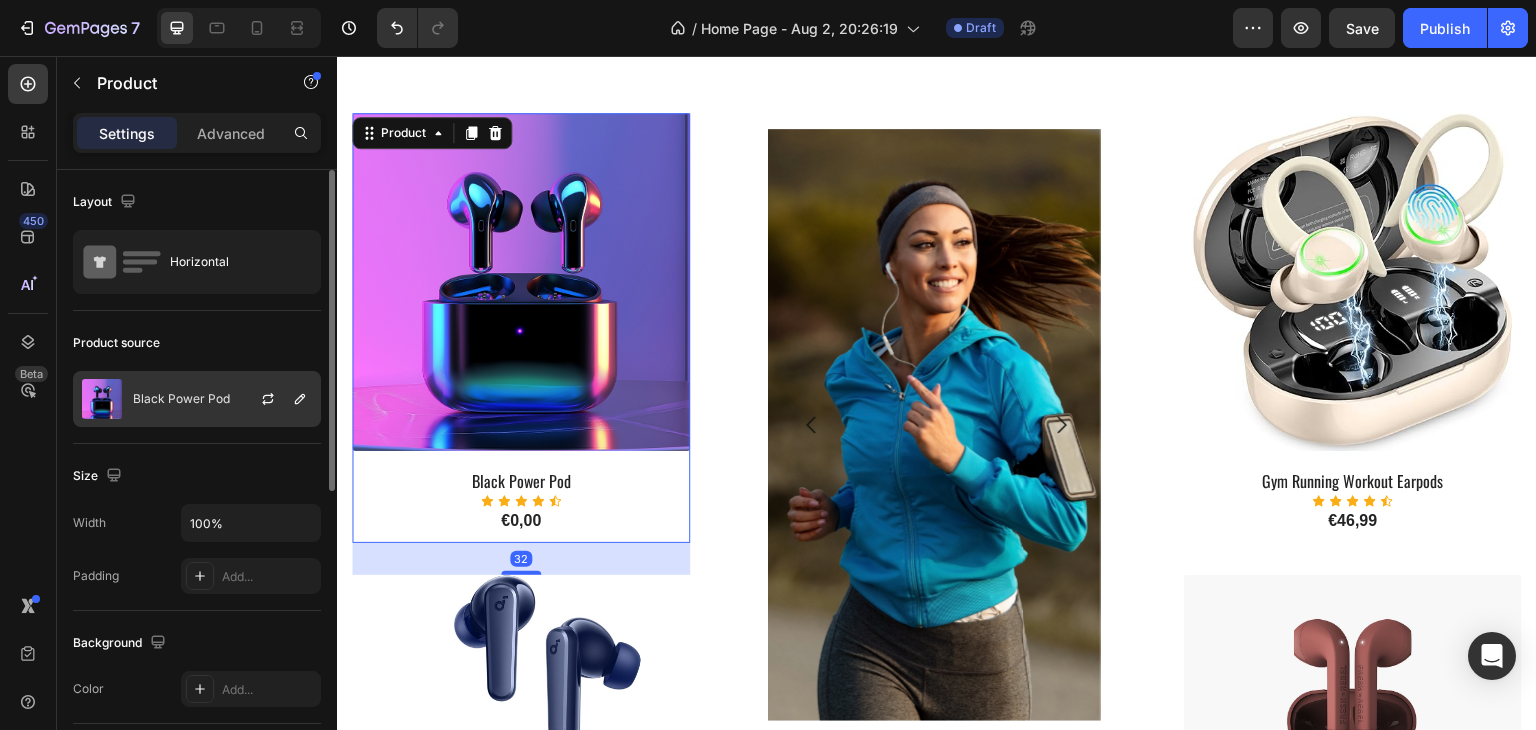 click on "Black Power Pod" at bounding box center (181, 399) 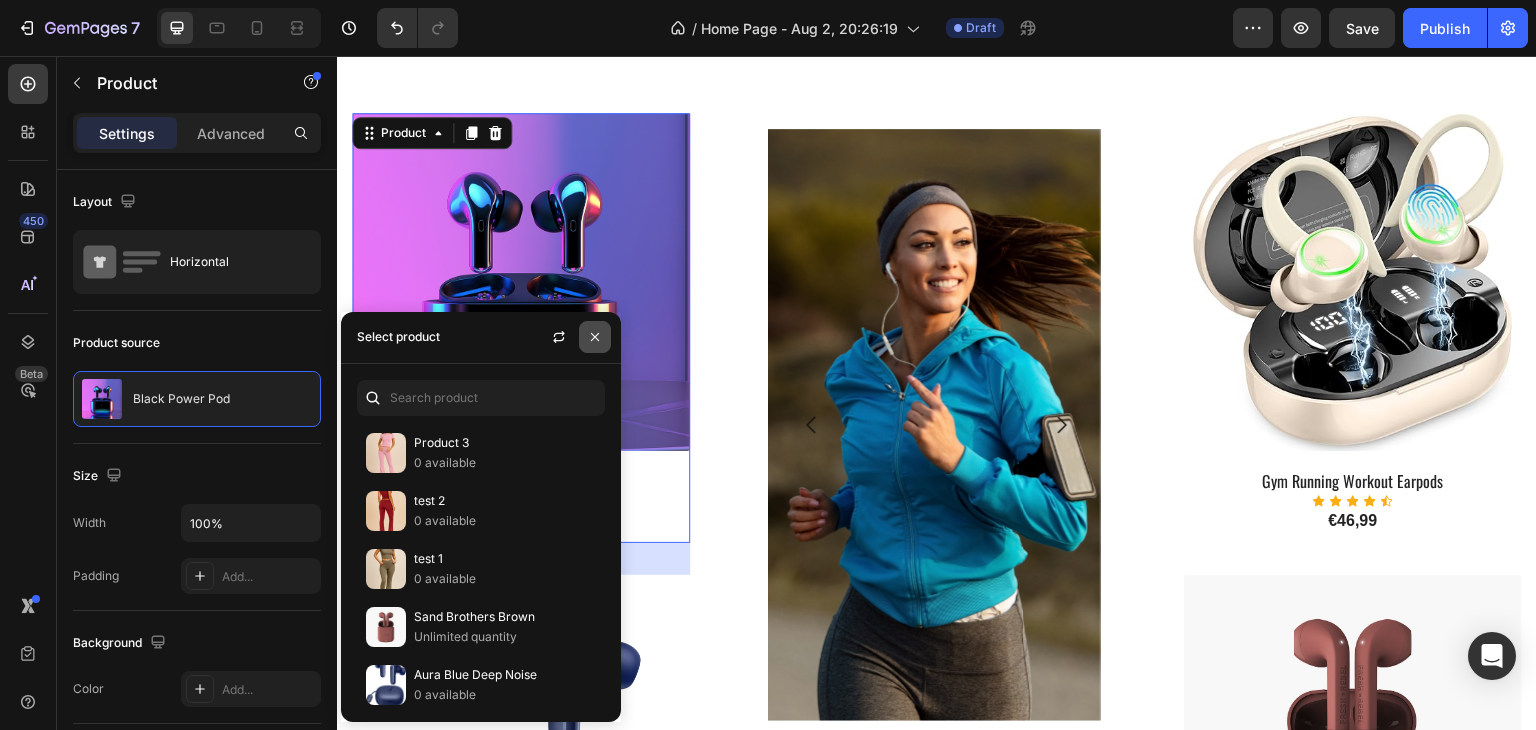 click 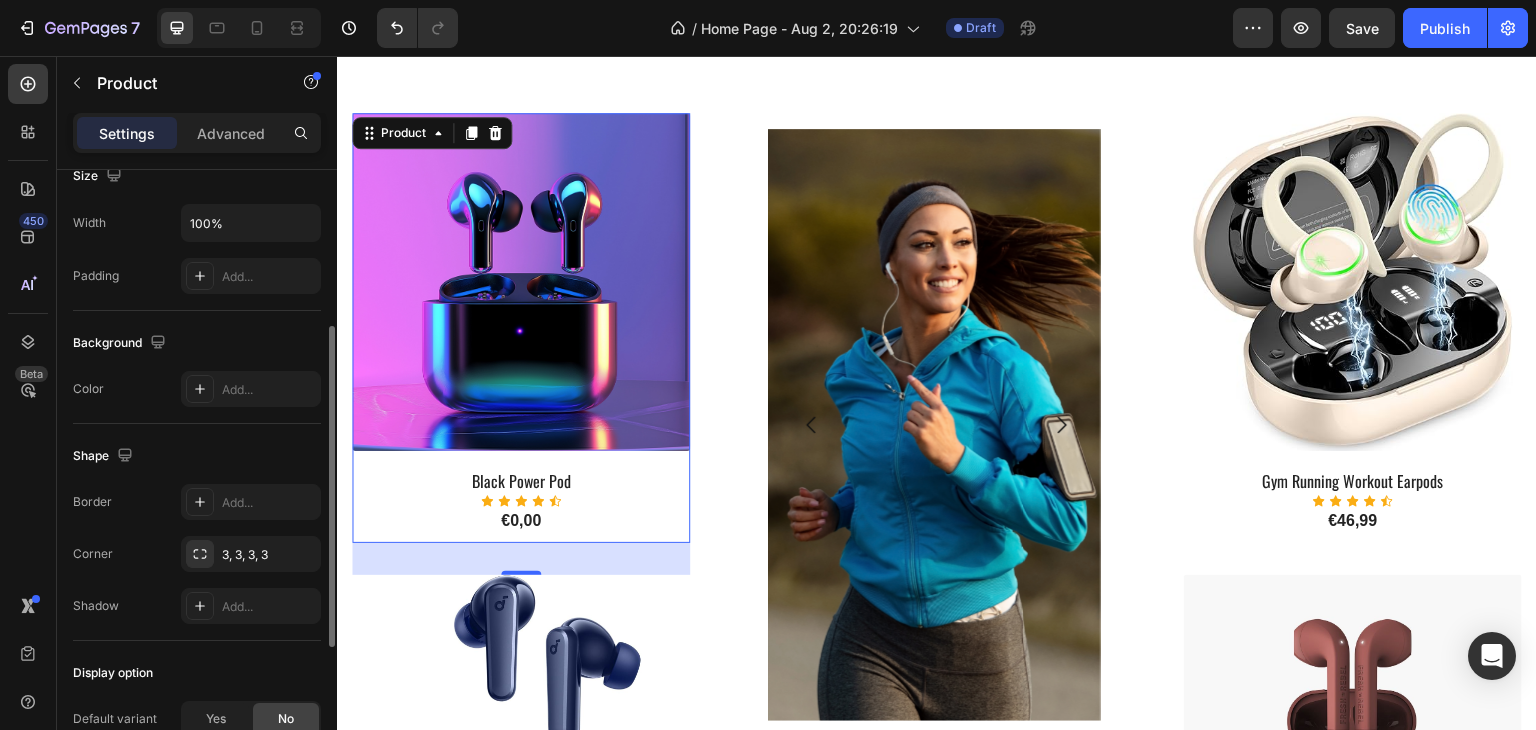 scroll, scrollTop: 0, scrollLeft: 0, axis: both 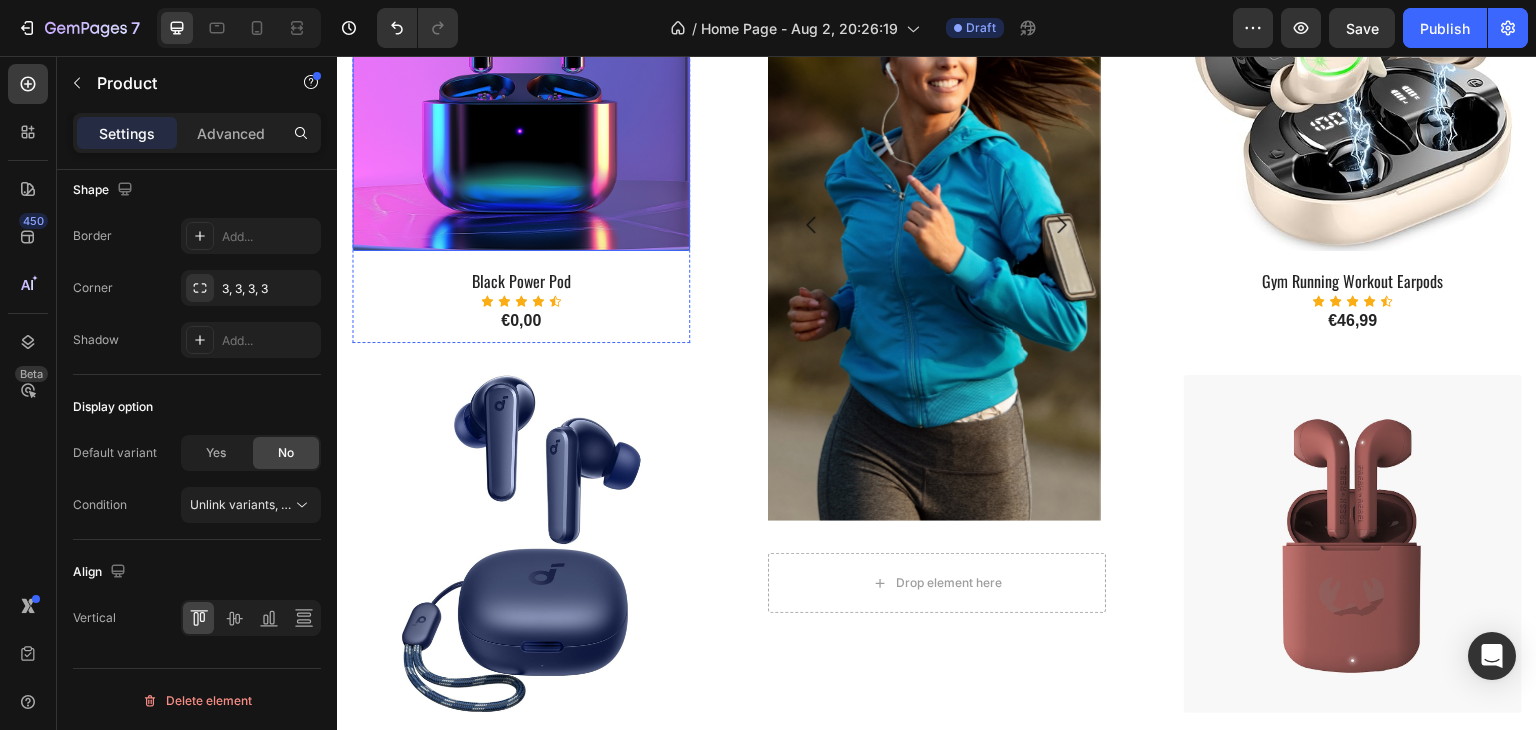 click at bounding box center [521, 82] 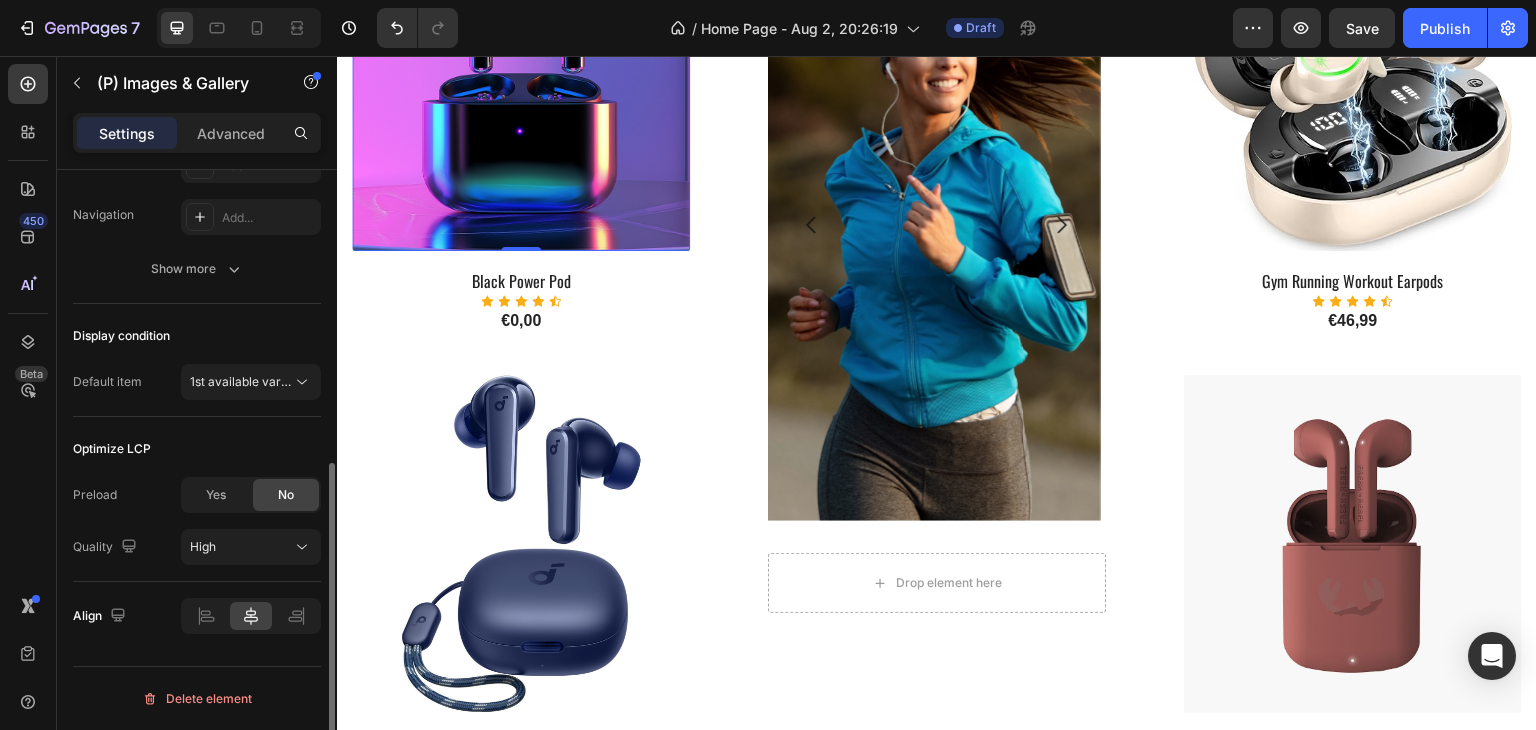 scroll, scrollTop: 0, scrollLeft: 0, axis: both 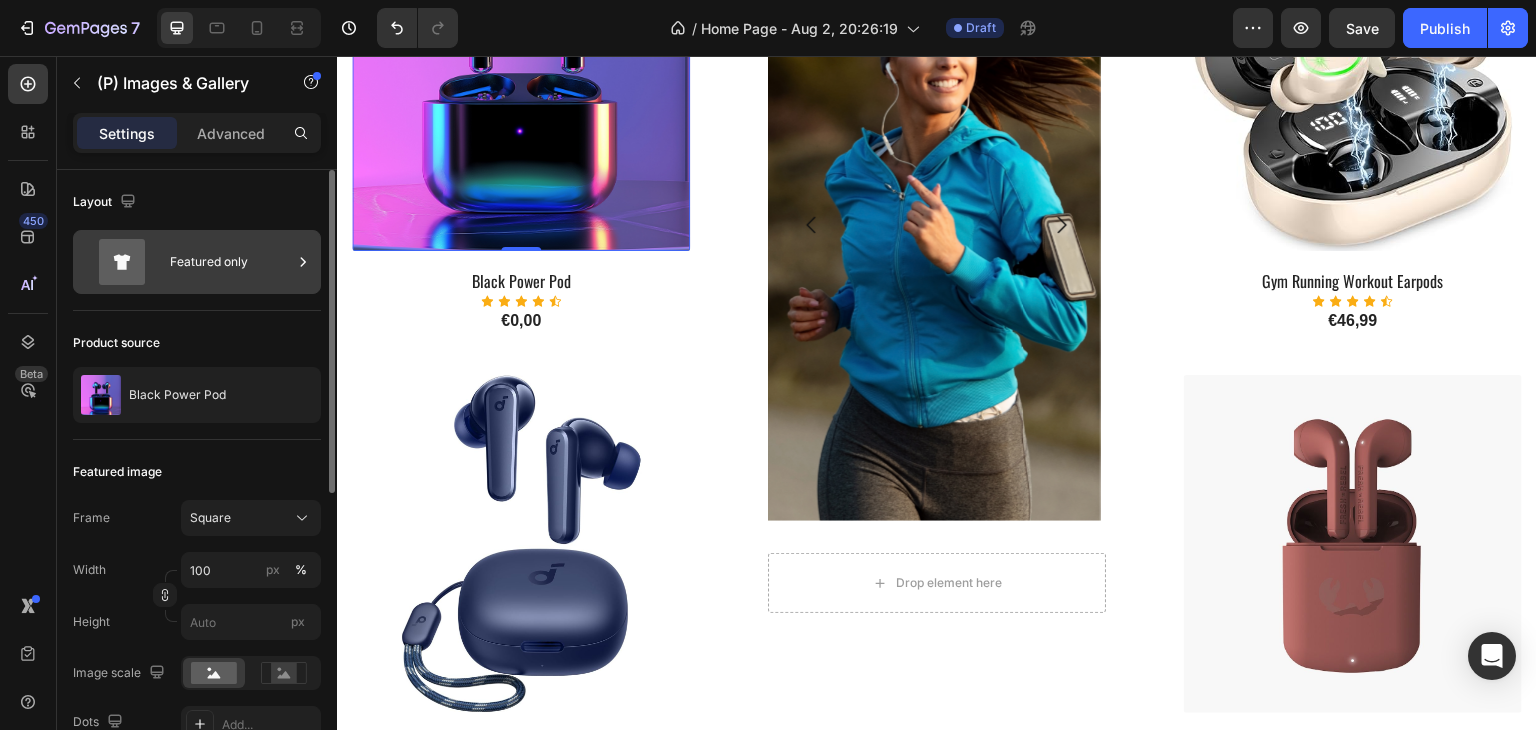 click on "Featured only" at bounding box center (231, 262) 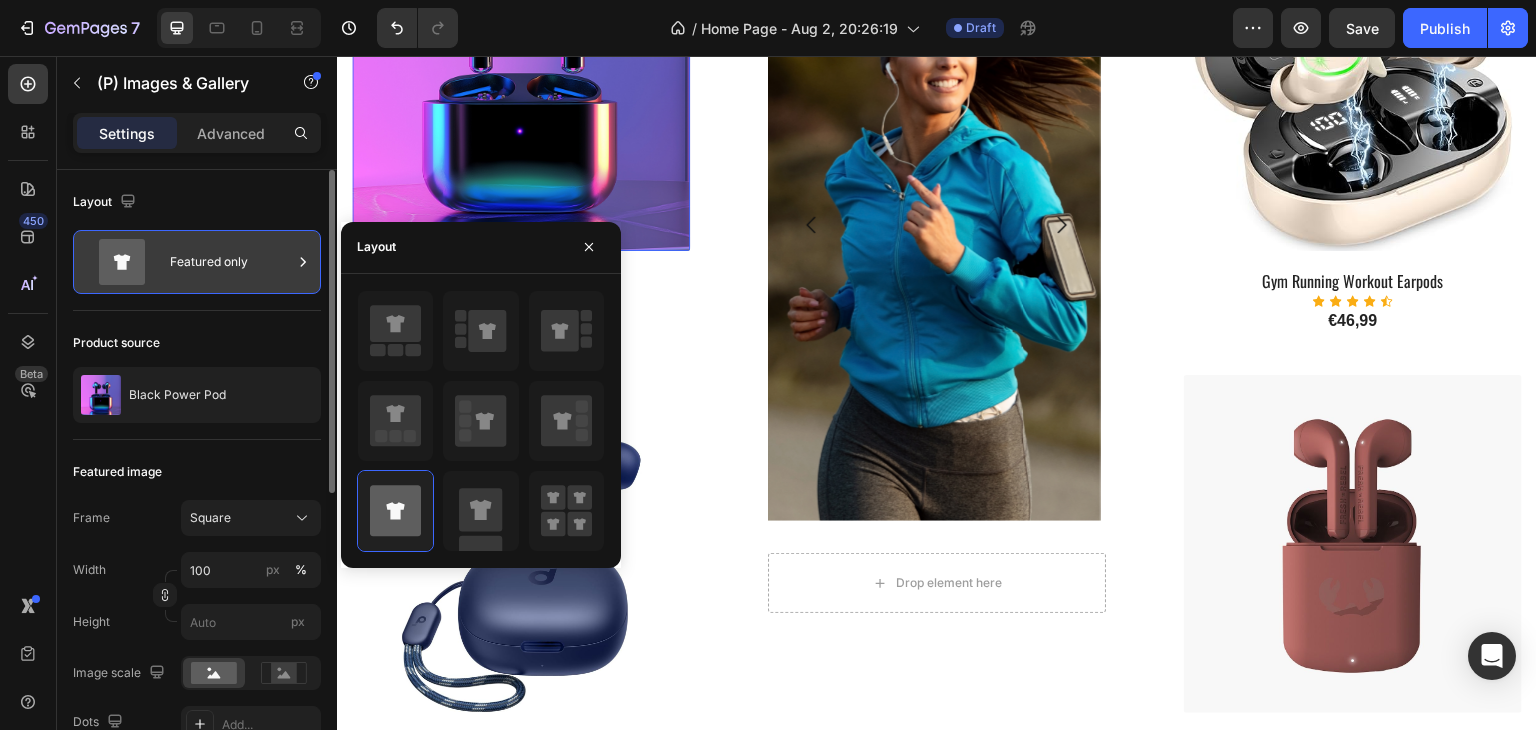 click 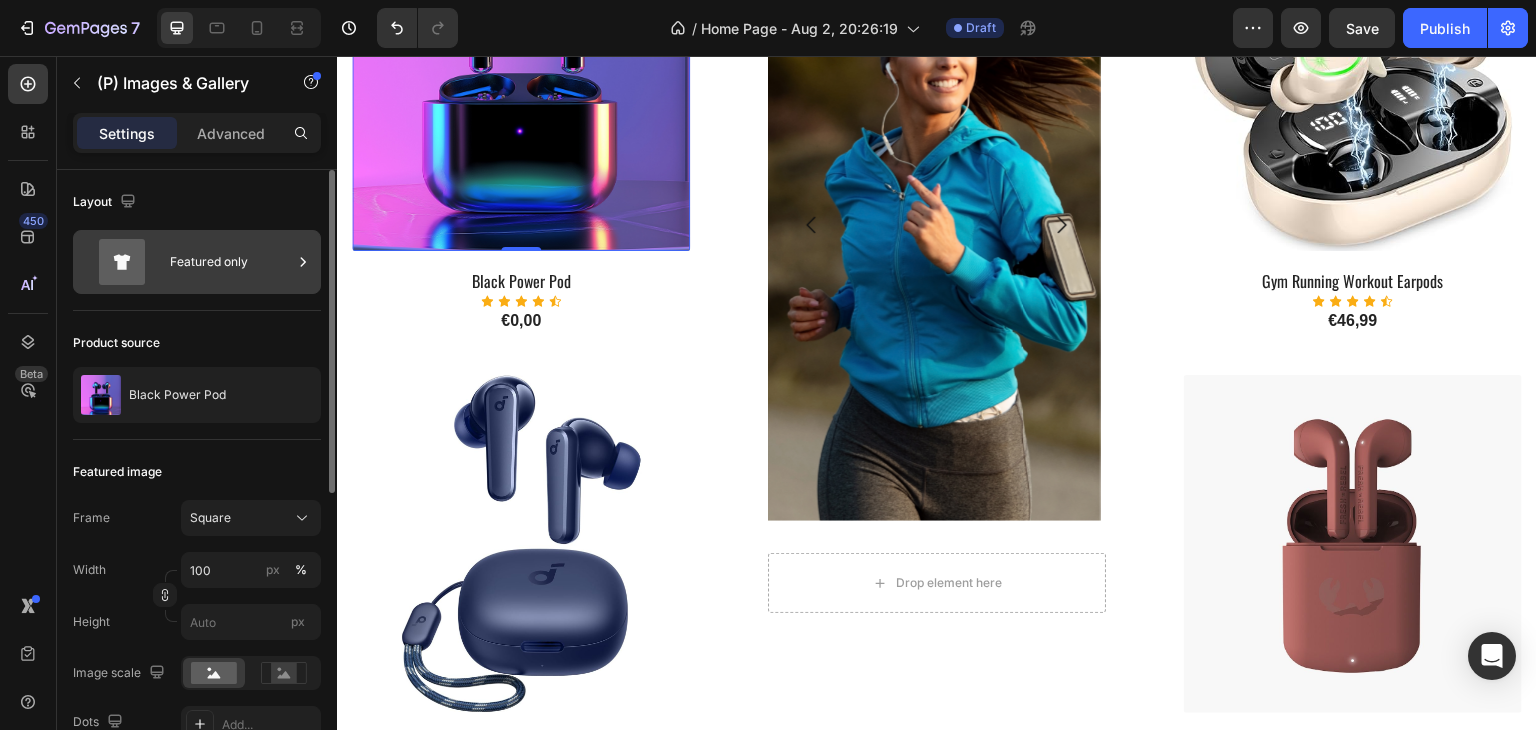click 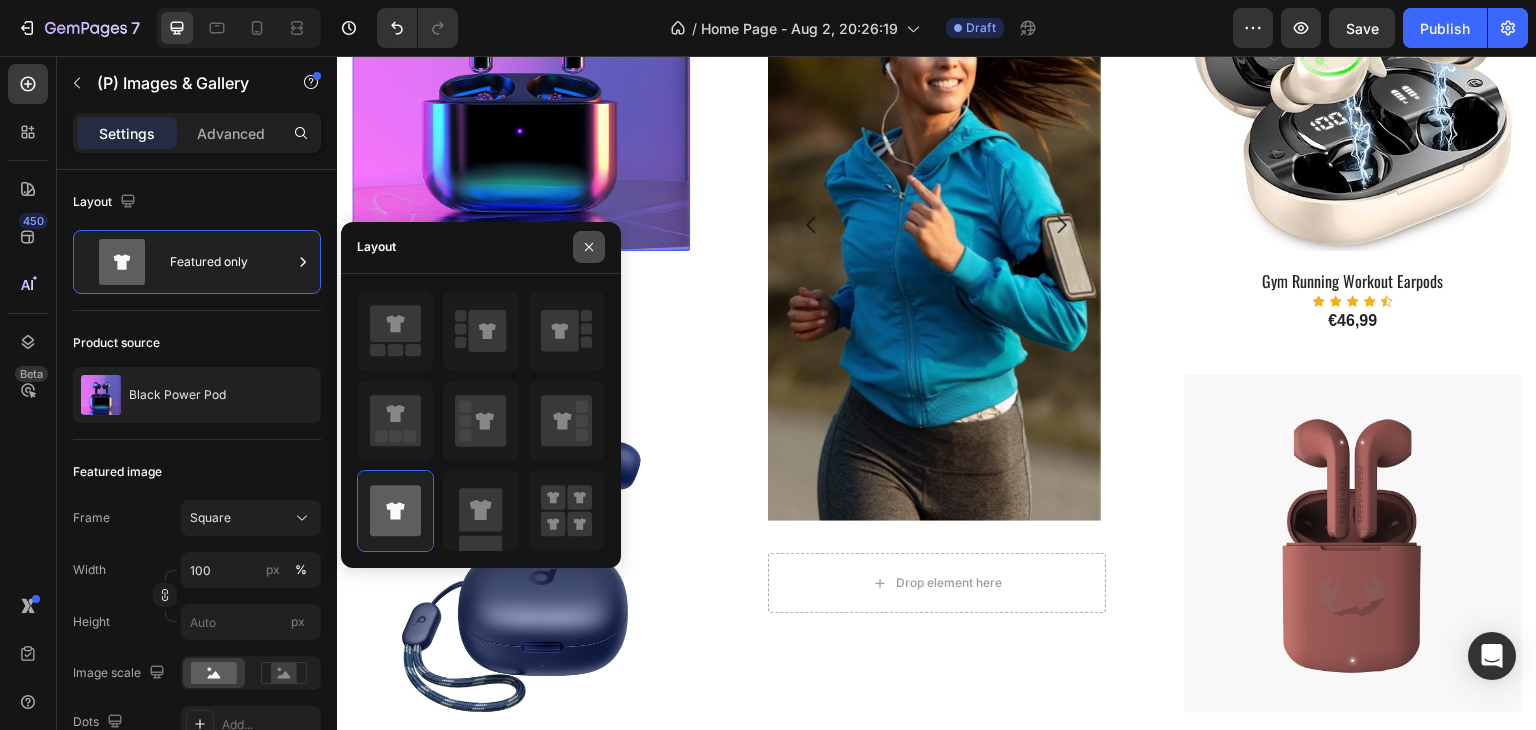 click 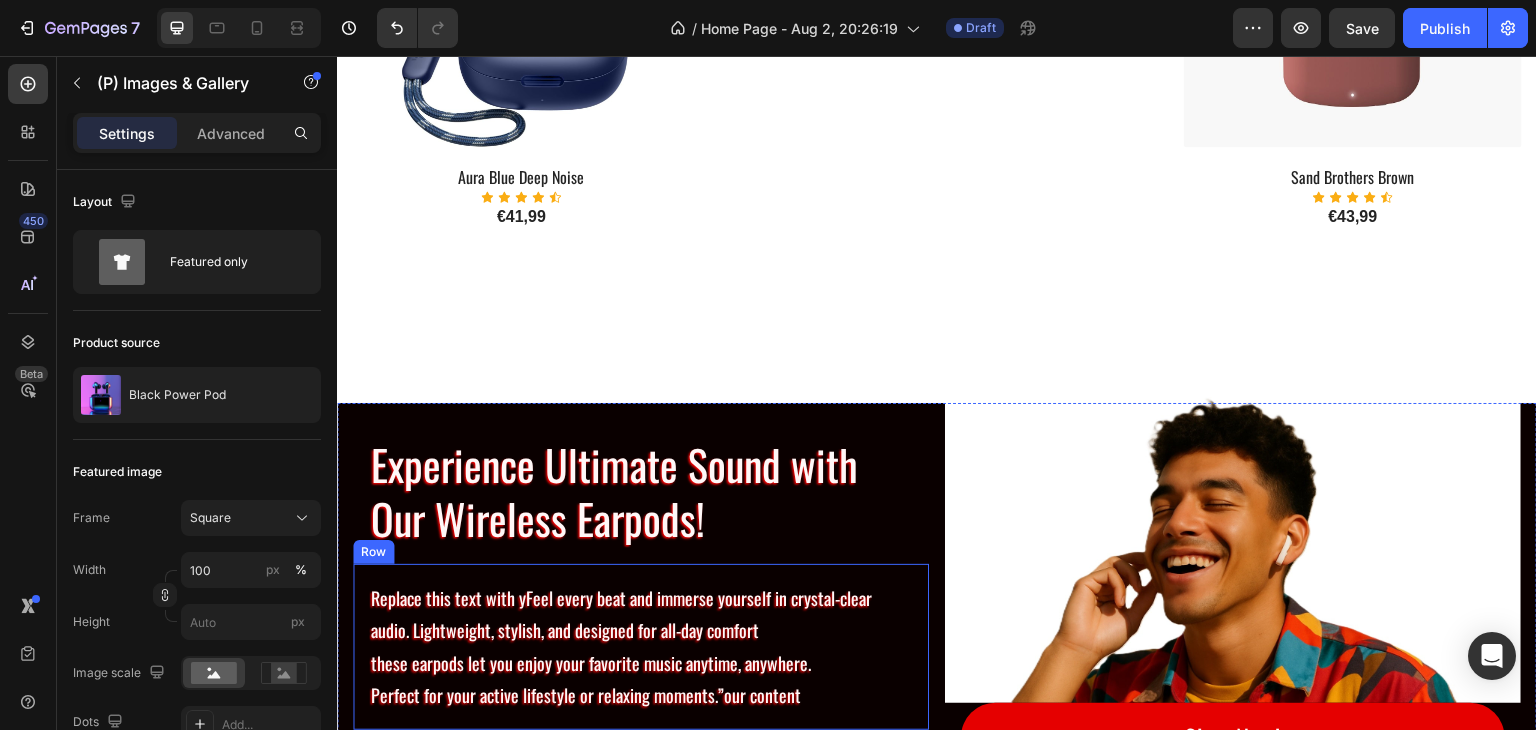 scroll, scrollTop: 1911, scrollLeft: 0, axis: vertical 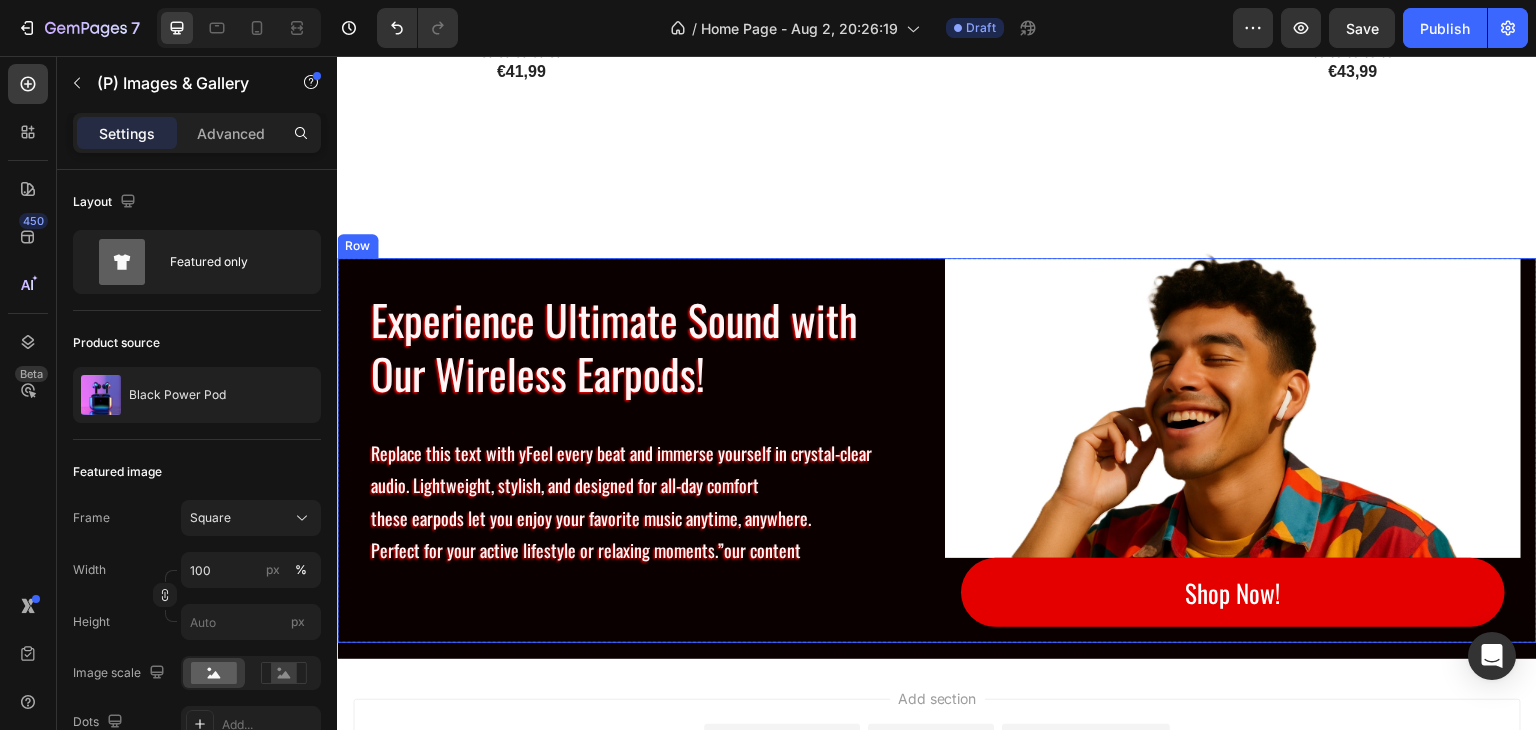 click on "Experience Ultimate Sound with Our Wireless Earpods! Heading Row Replace this text with yFeel every beat and immerse yourself in crystal-clear audio. Lightweight, stylish, and designed for all-day comfort  these earpods let you enjoy your favorite music anytime, anywhere. Perfect for your active lifestyle or relaxing moments.”our content Text Block Row Image Shop Now! Button Row Row" at bounding box center [937, 450] 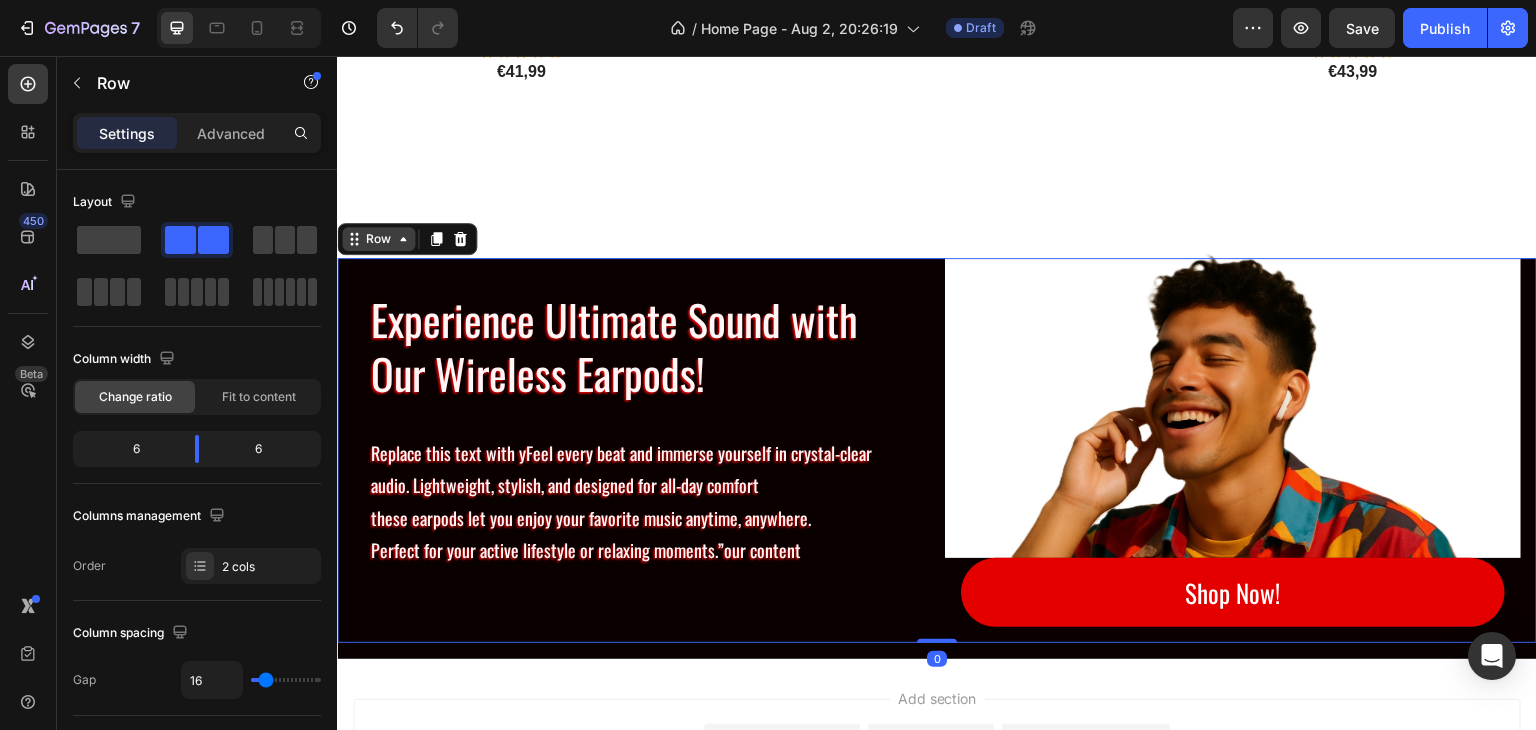 click on "Row" at bounding box center (378, 239) 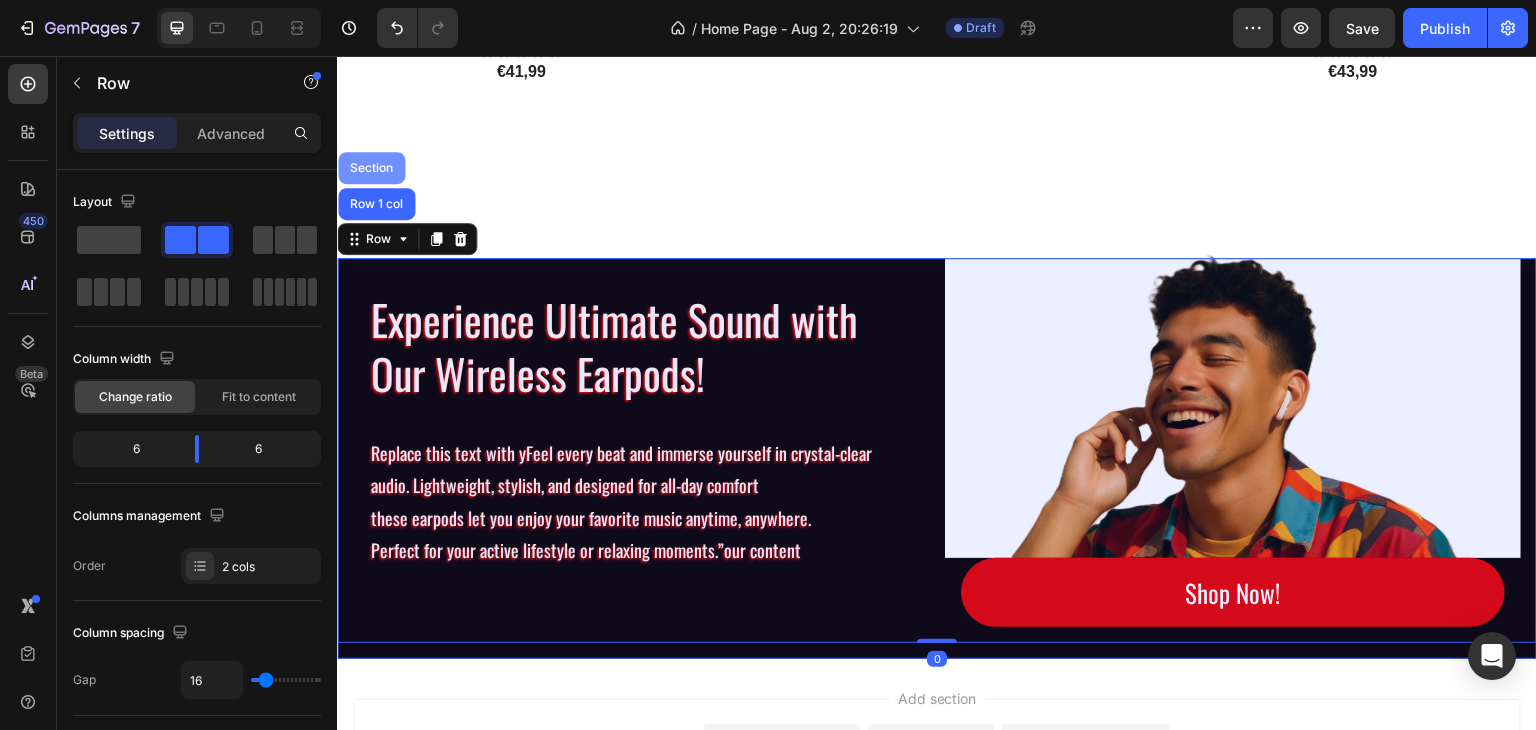 click on "Section" at bounding box center (371, 168) 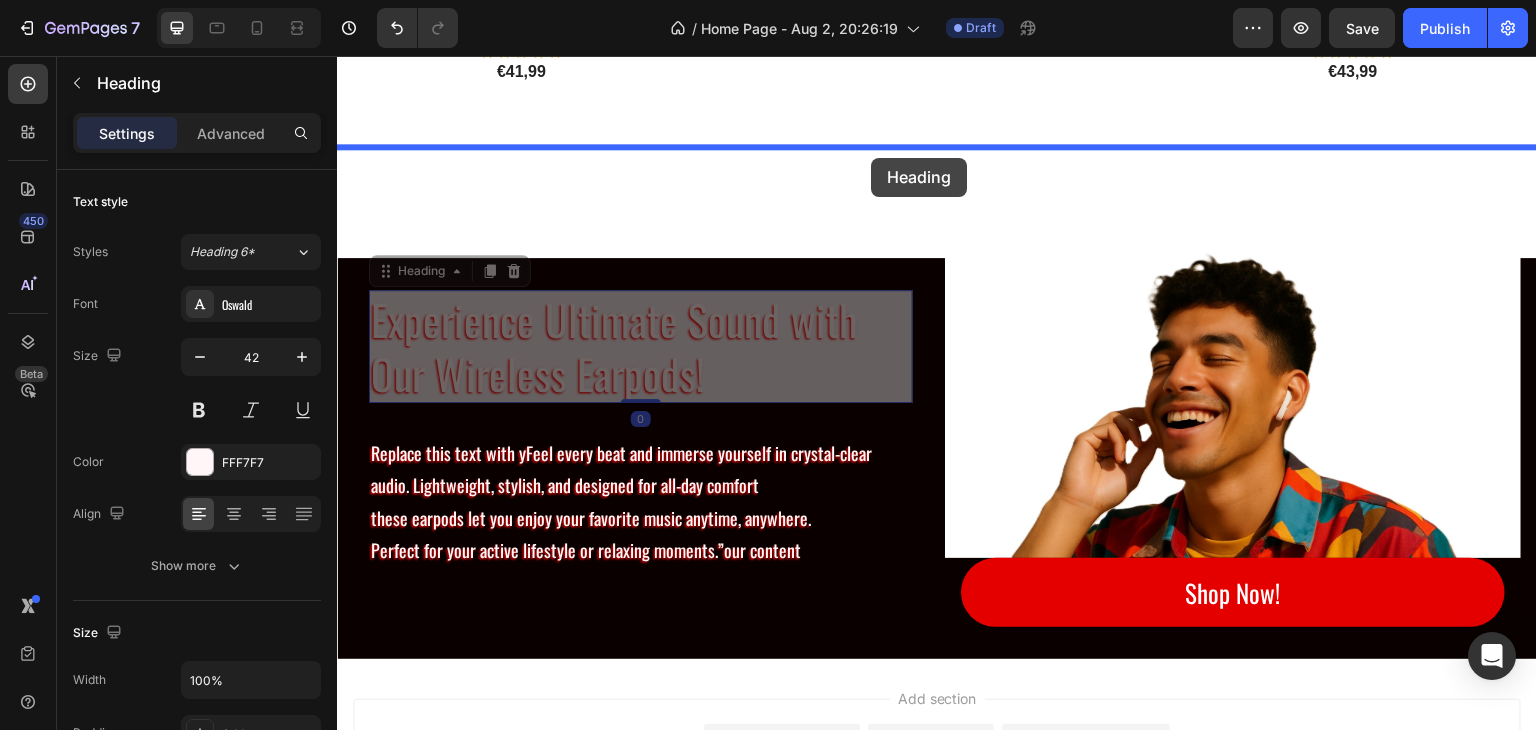 drag, startPoint x: 869, startPoint y: 184, endPoint x: 871, endPoint y: 158, distance: 26.076809 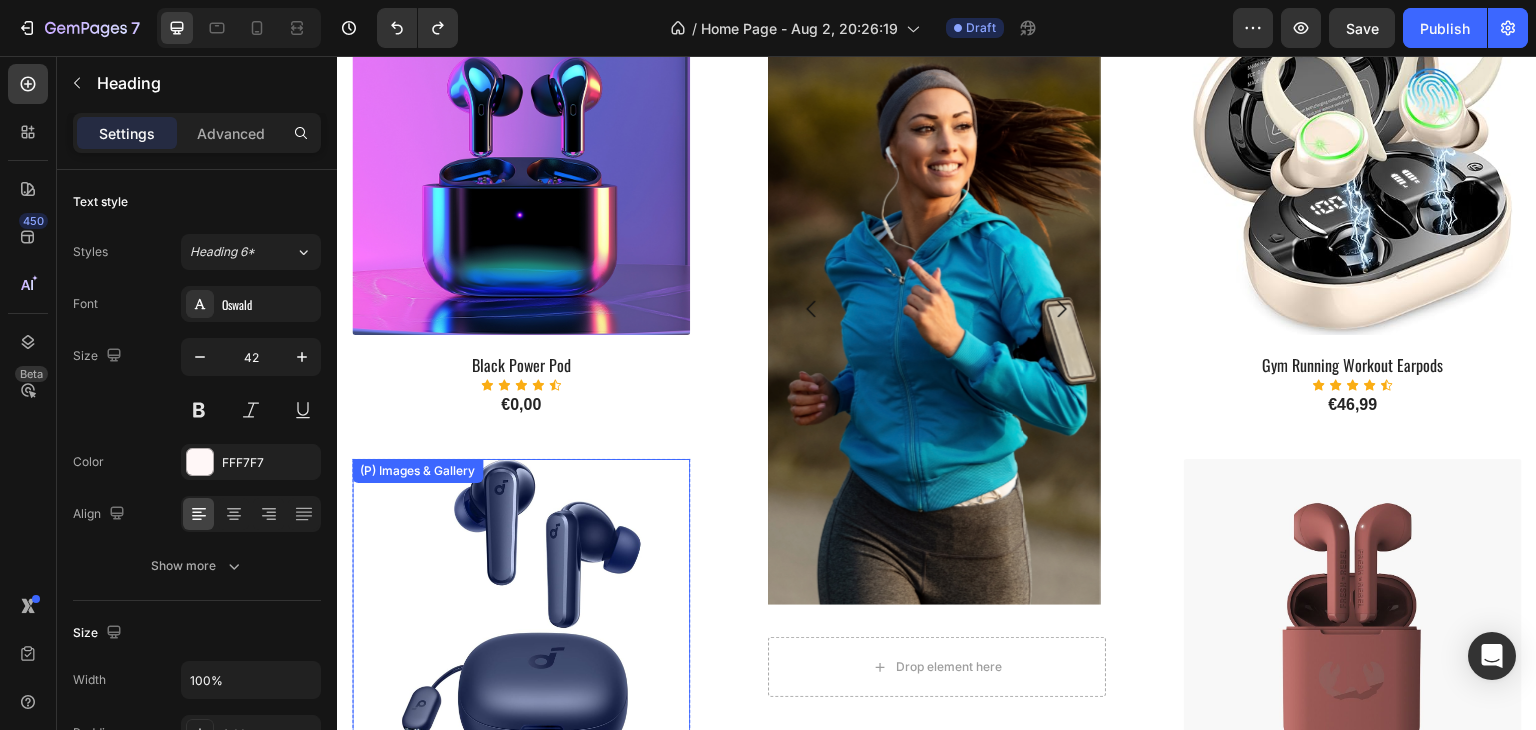 scroll, scrollTop: 1111, scrollLeft: 0, axis: vertical 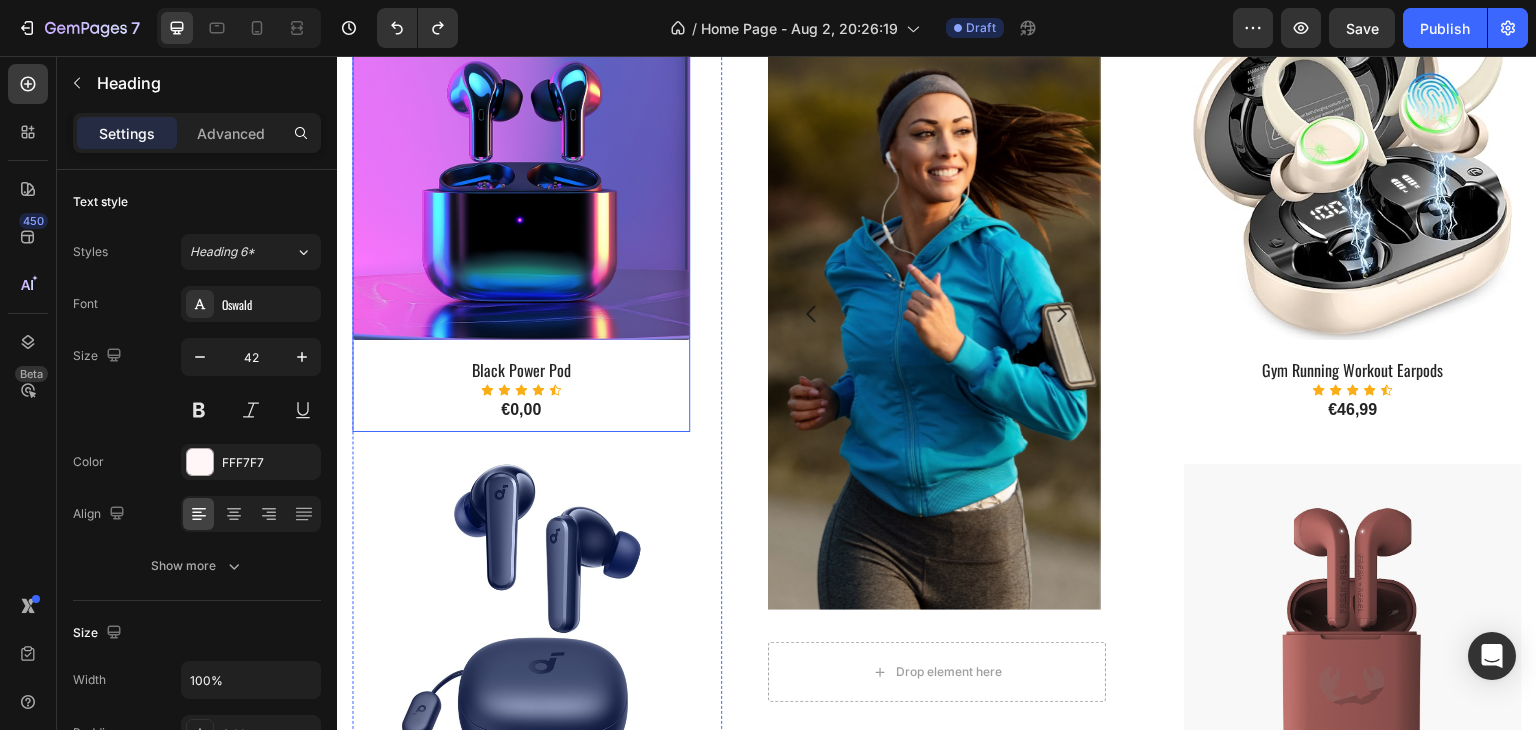 click on "(P) Images & Gallery Black Power Pod (P) Title
Icon
Icon
Icon
Icon
Icon Icon List Hoz €0,00 (P) Price (P) Price" at bounding box center (521, 217) 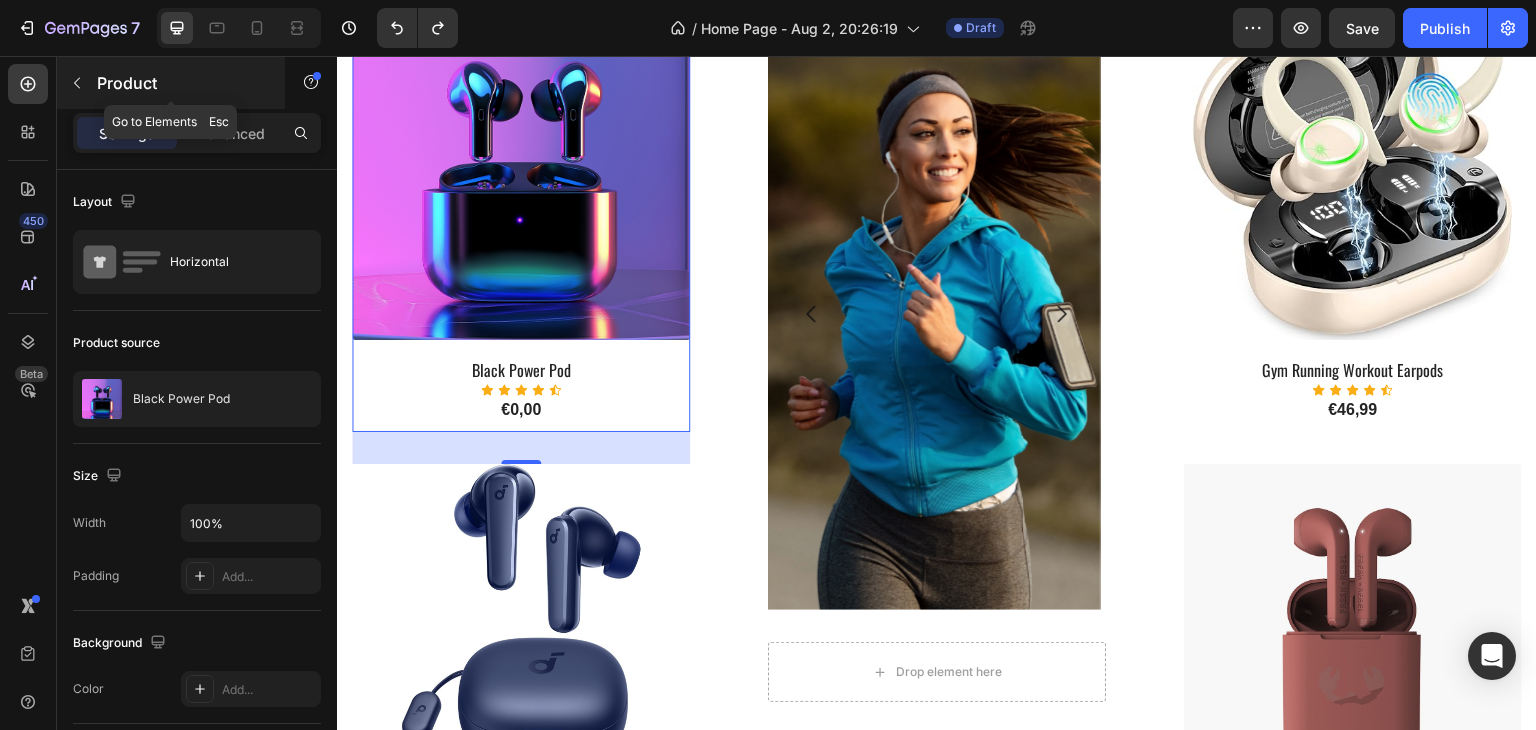 click 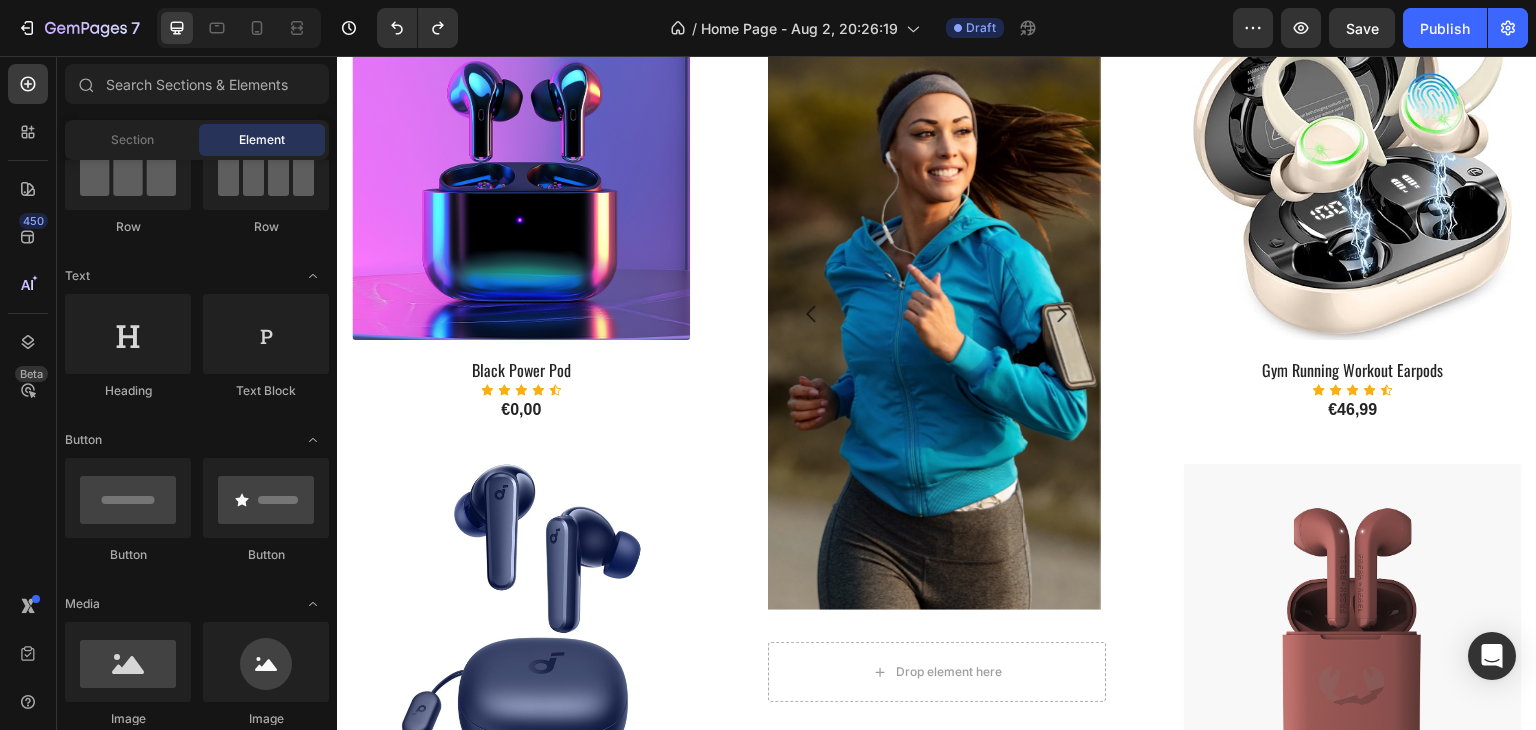 scroll, scrollTop: 0, scrollLeft: 0, axis: both 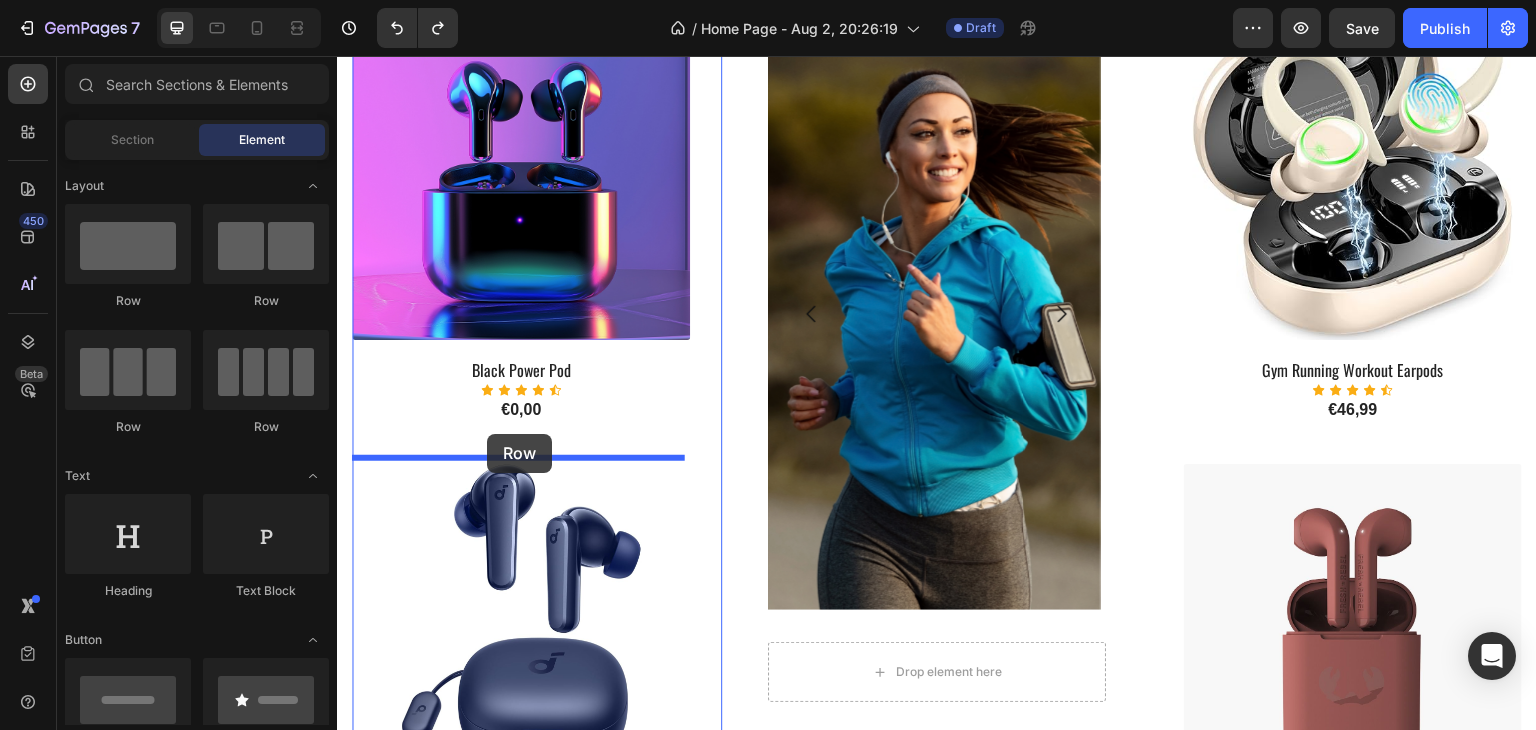 drag, startPoint x: 481, startPoint y: 300, endPoint x: 487, endPoint y: 434, distance: 134.13426 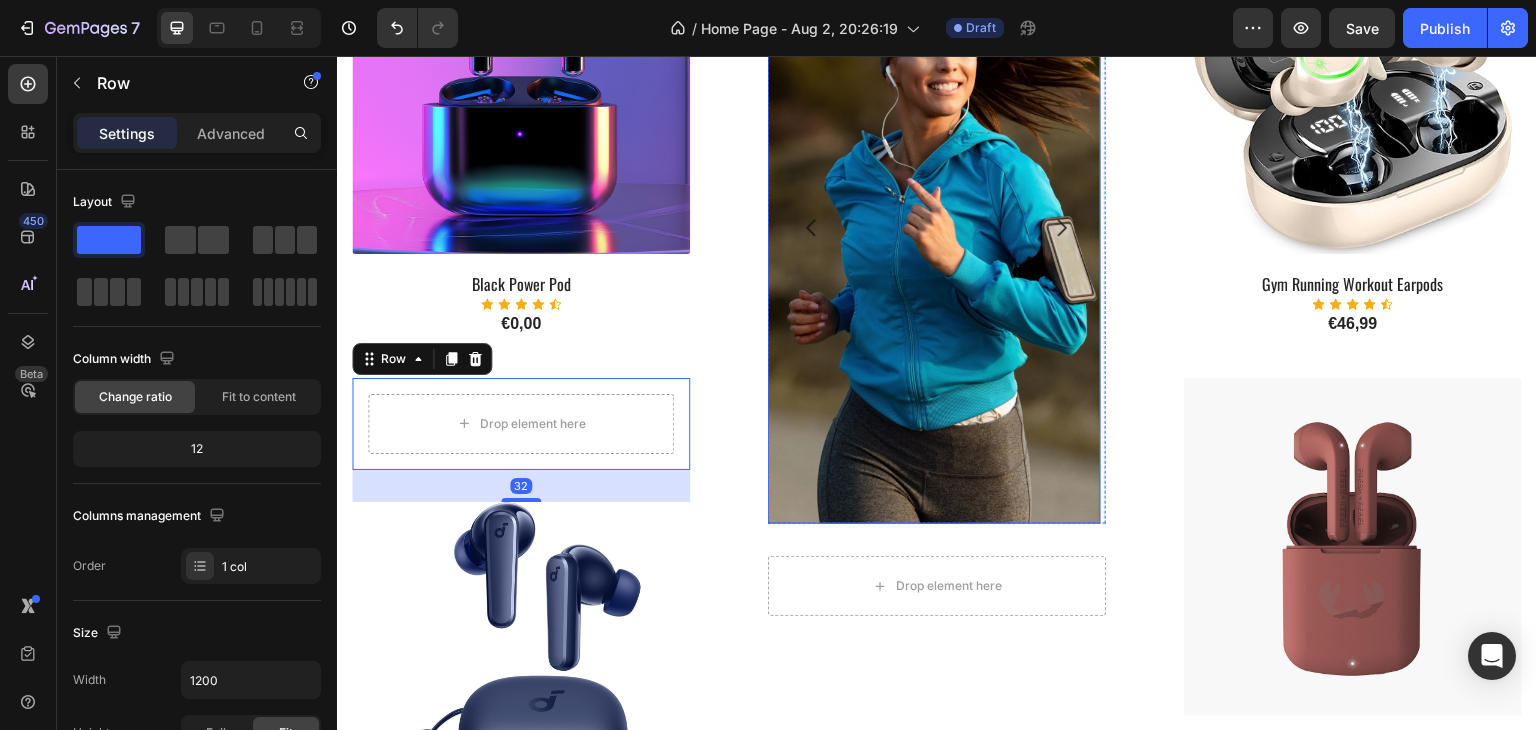 scroll, scrollTop: 1311, scrollLeft: 0, axis: vertical 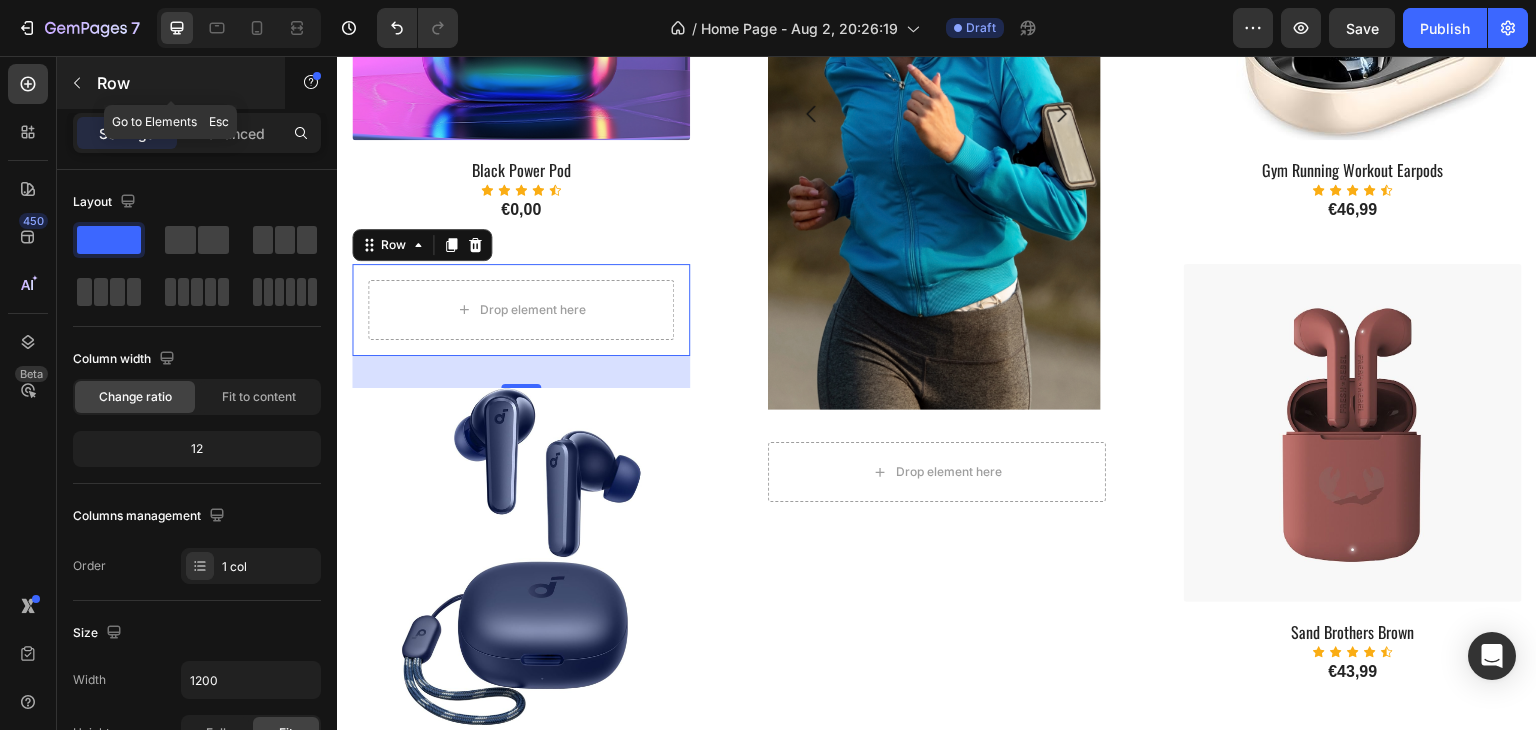 click 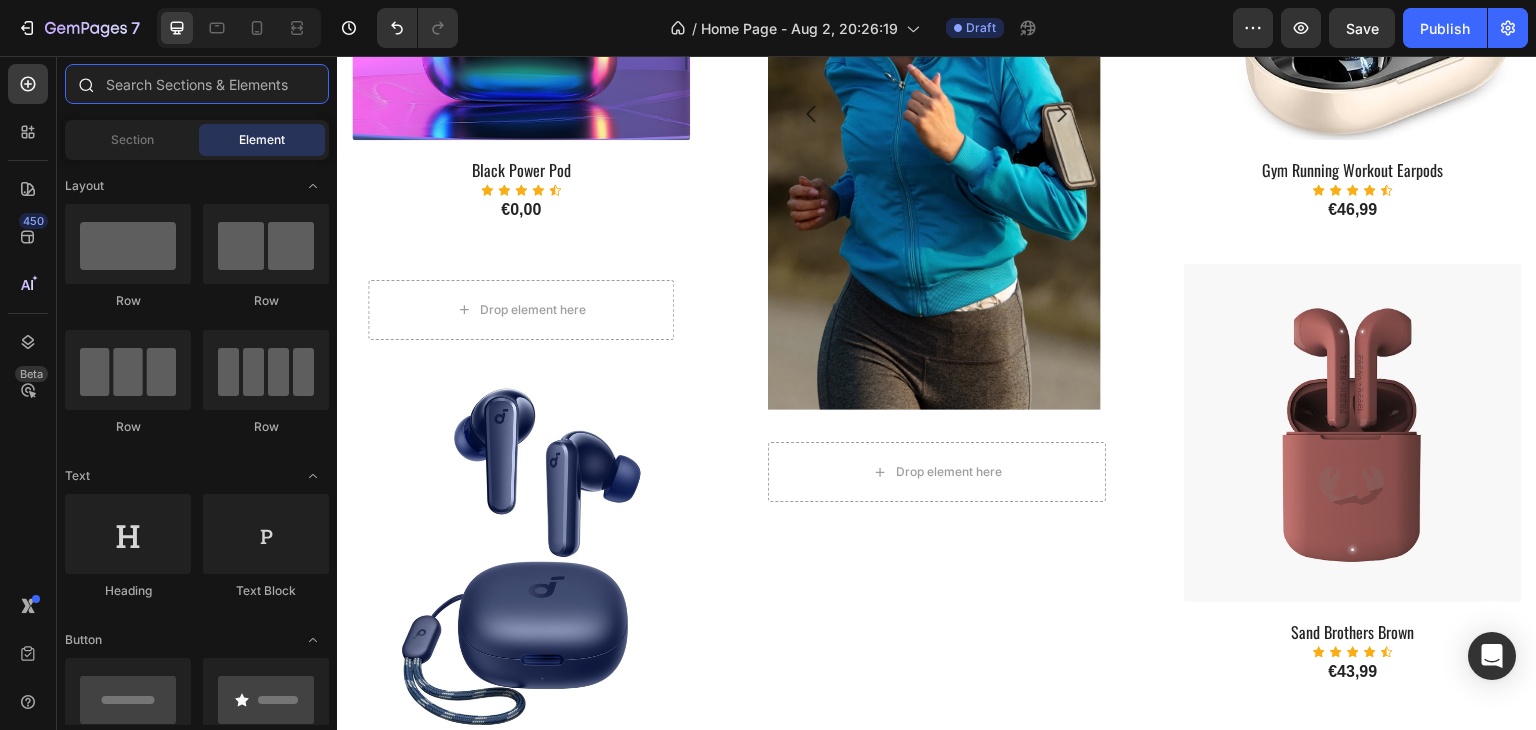 click at bounding box center [197, 84] 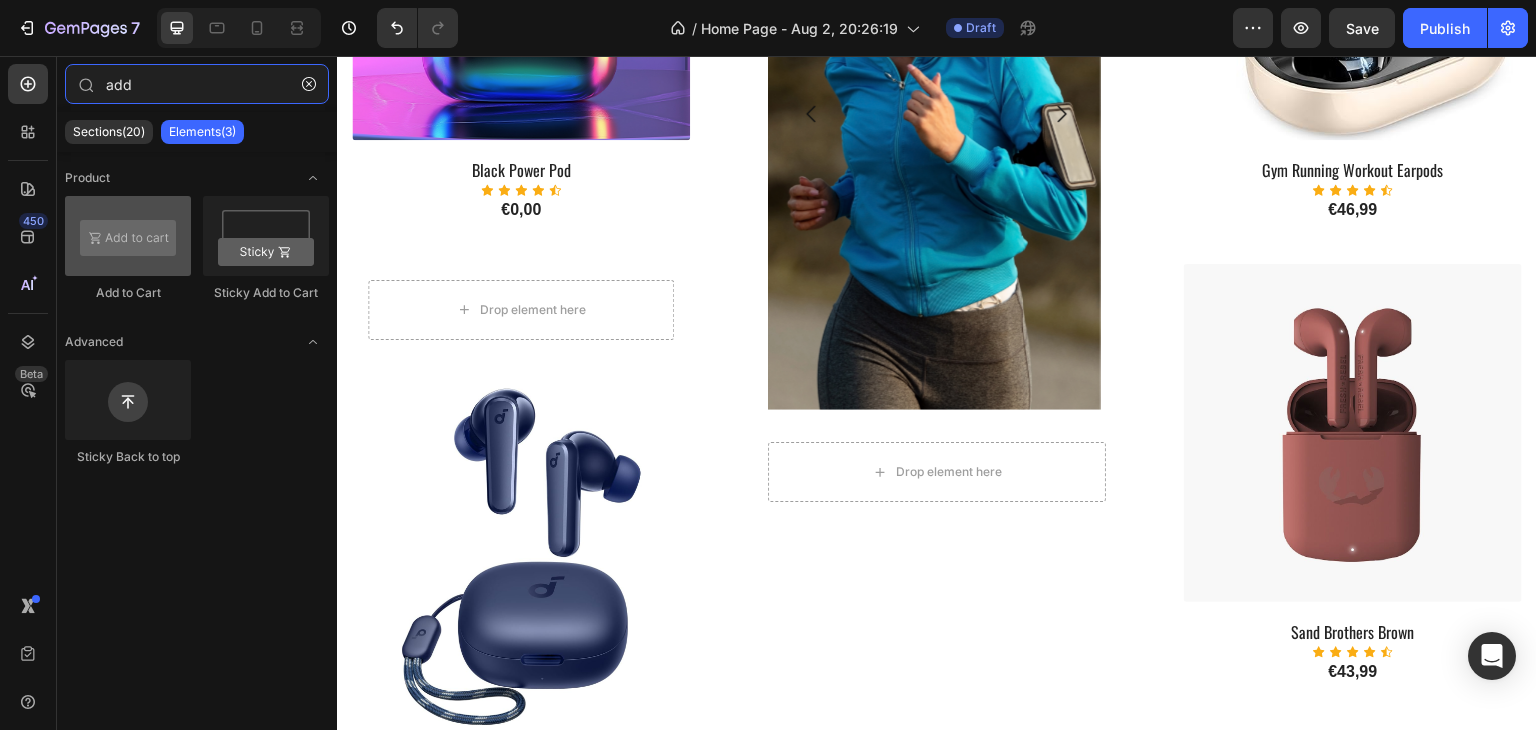 type on "add" 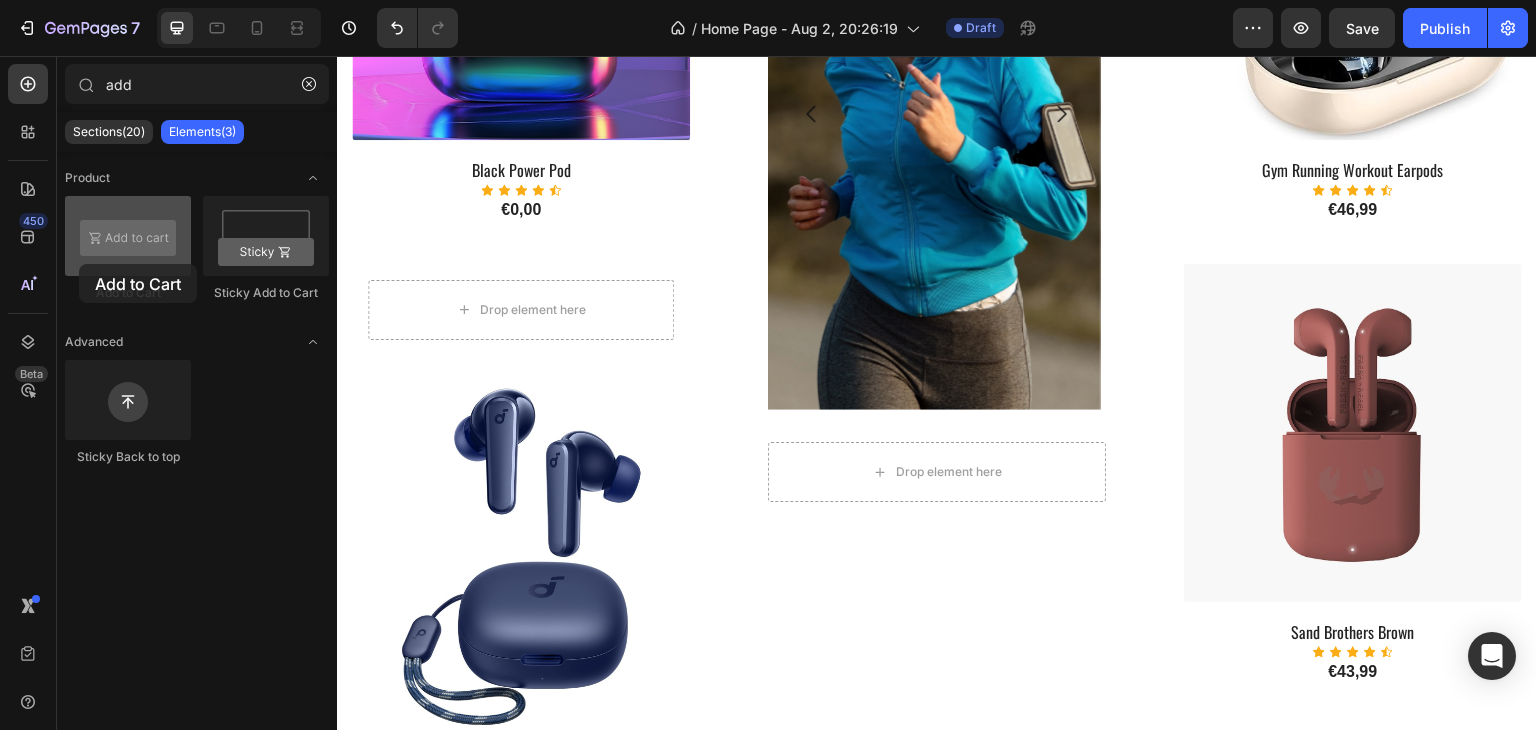 drag, startPoint x: 141, startPoint y: 245, endPoint x: 75, endPoint y: 262, distance: 68.154236 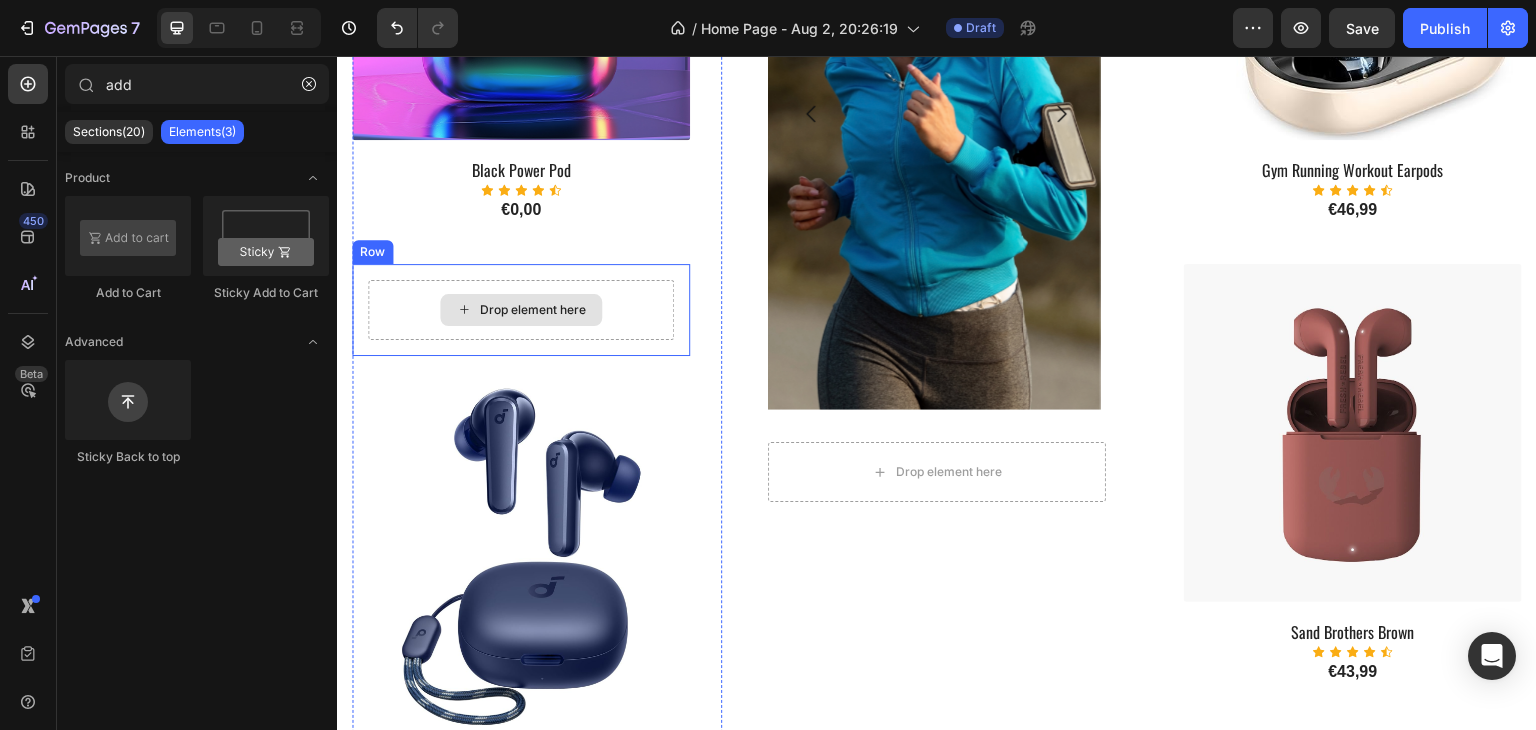 click on "Drop element here" at bounding box center [521, 310] 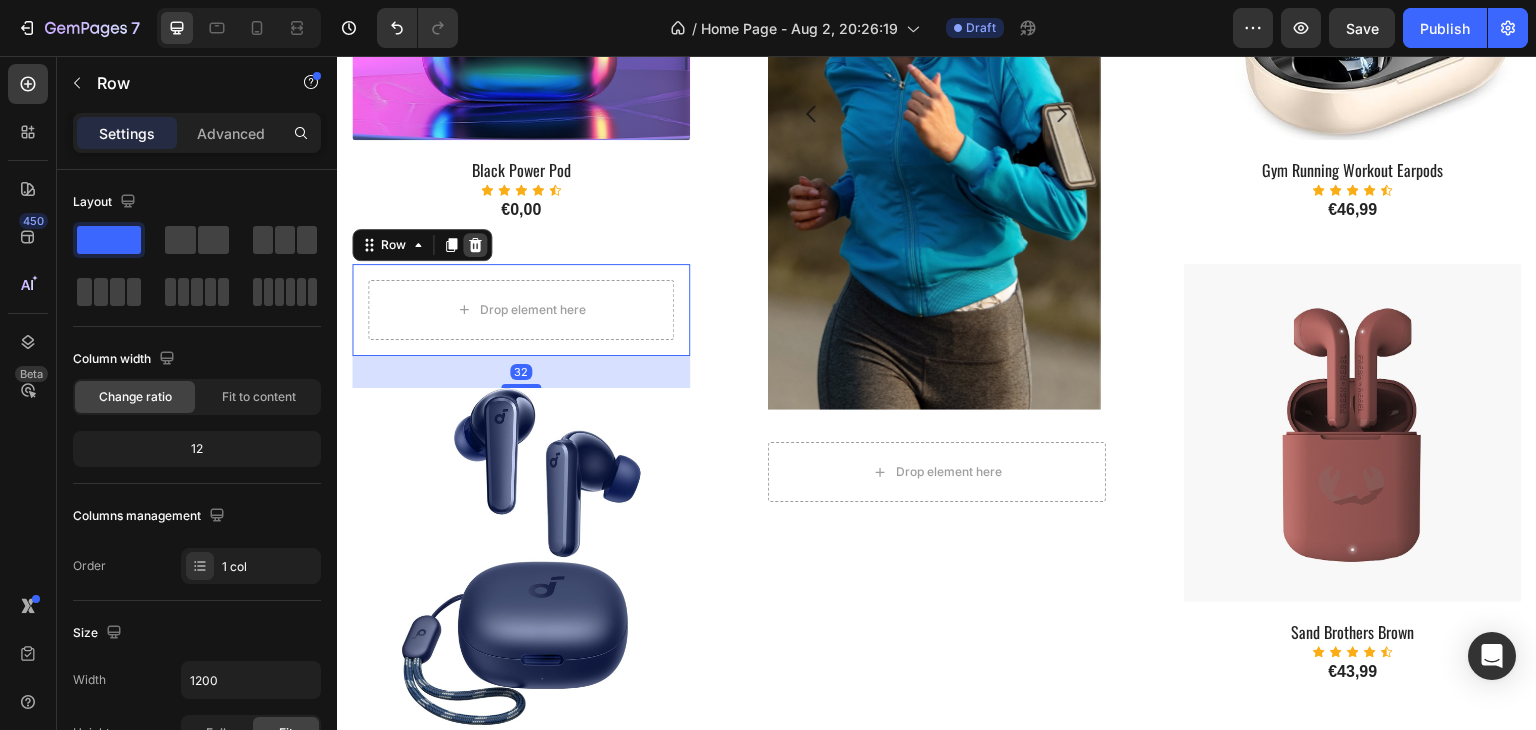 click 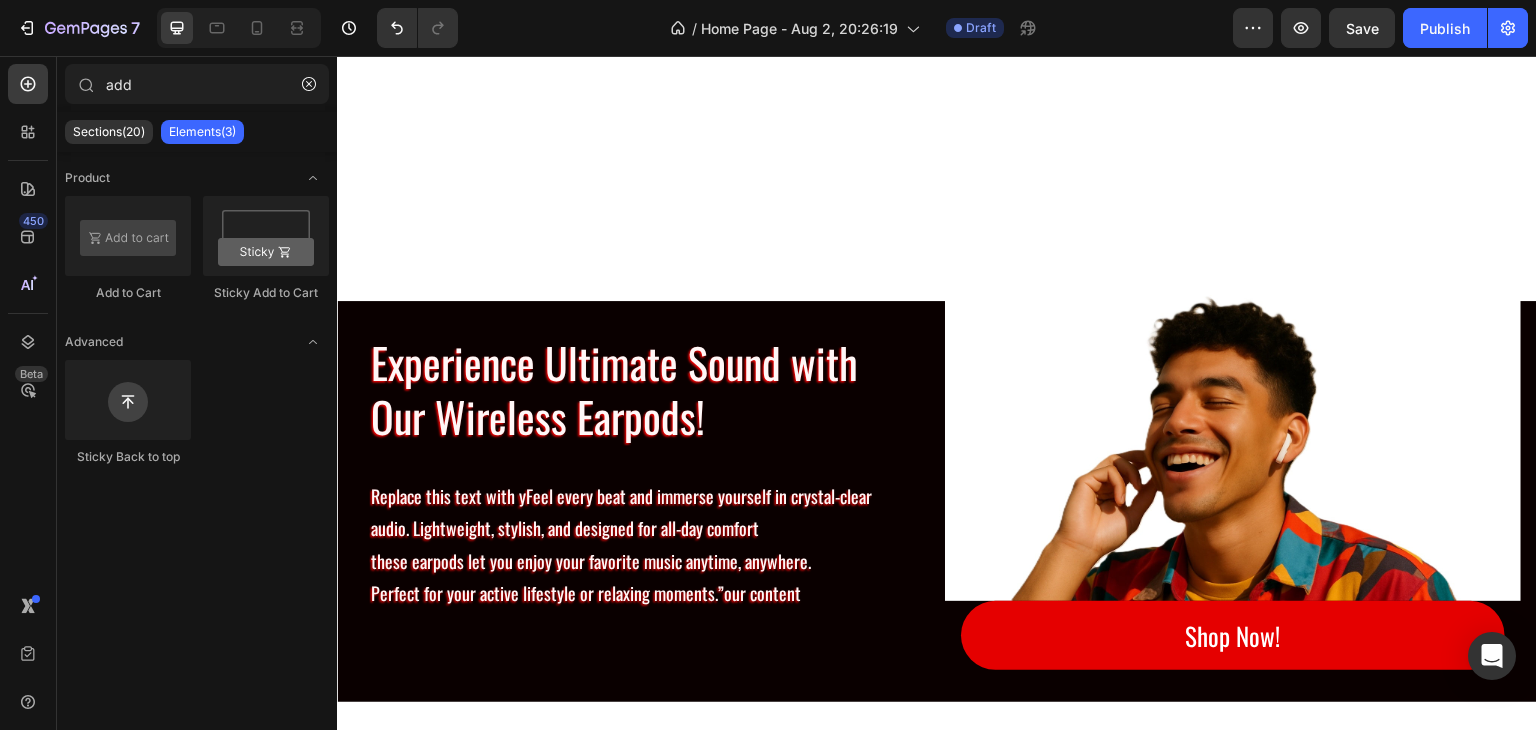 scroll, scrollTop: 2111, scrollLeft: 0, axis: vertical 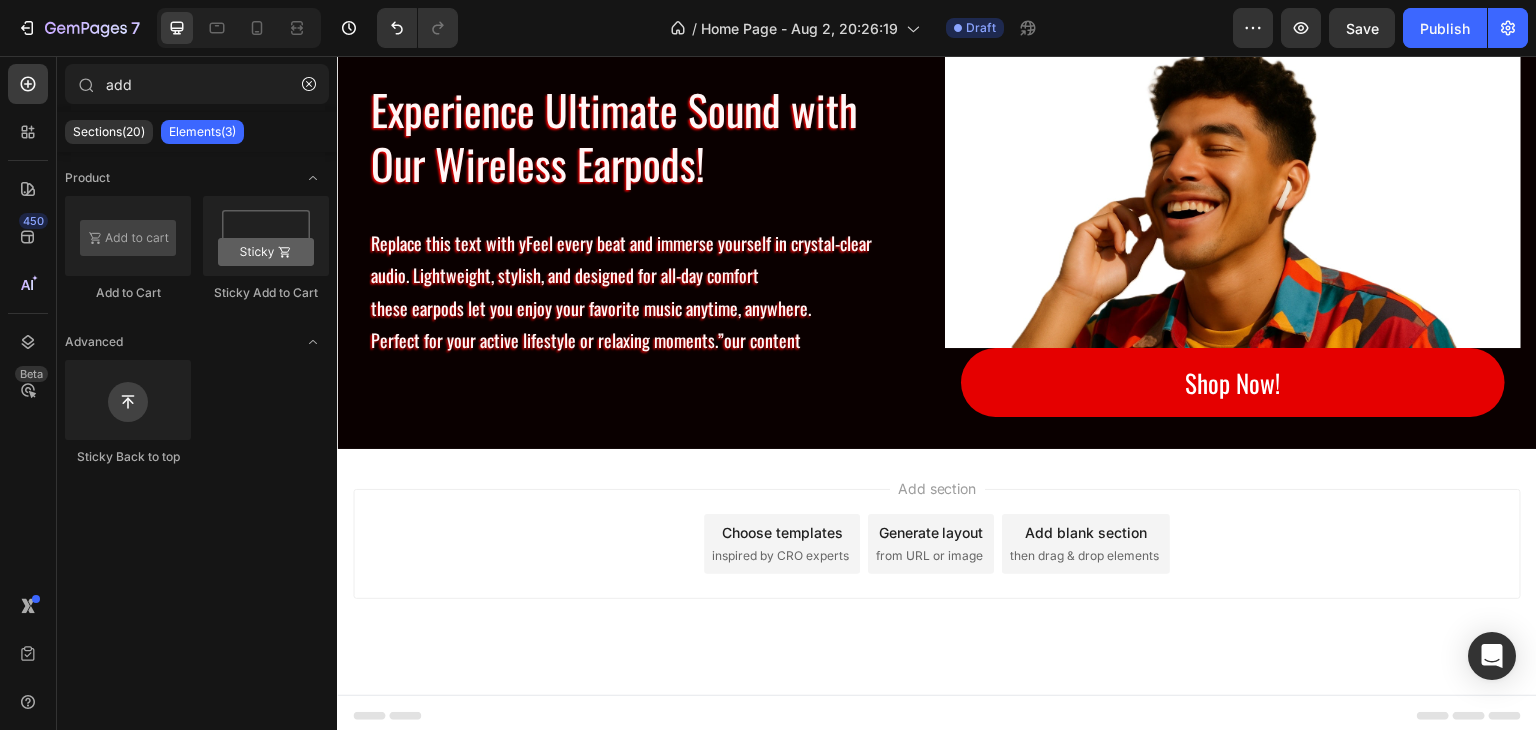click on "Choose templates" at bounding box center [782, 532] 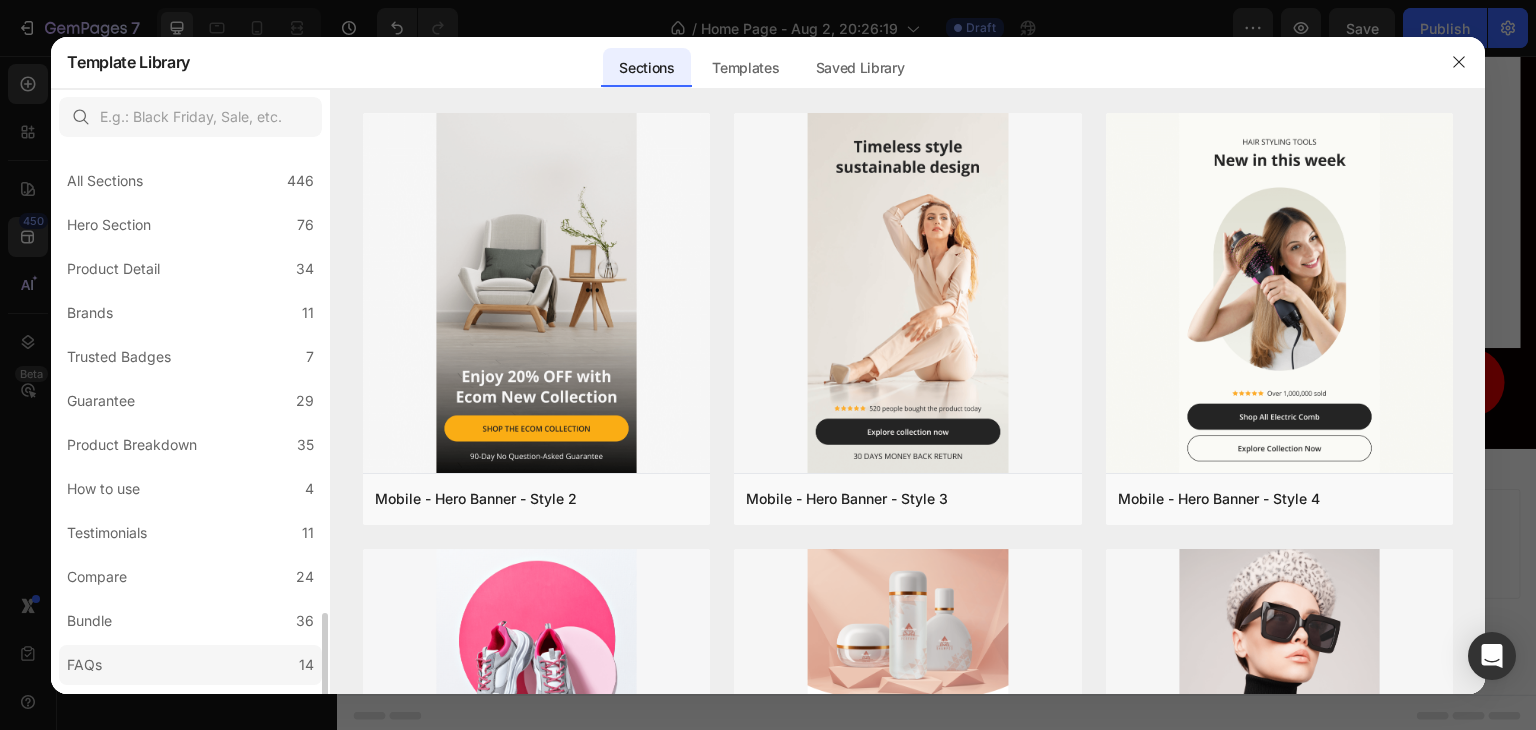 scroll, scrollTop: 300, scrollLeft: 0, axis: vertical 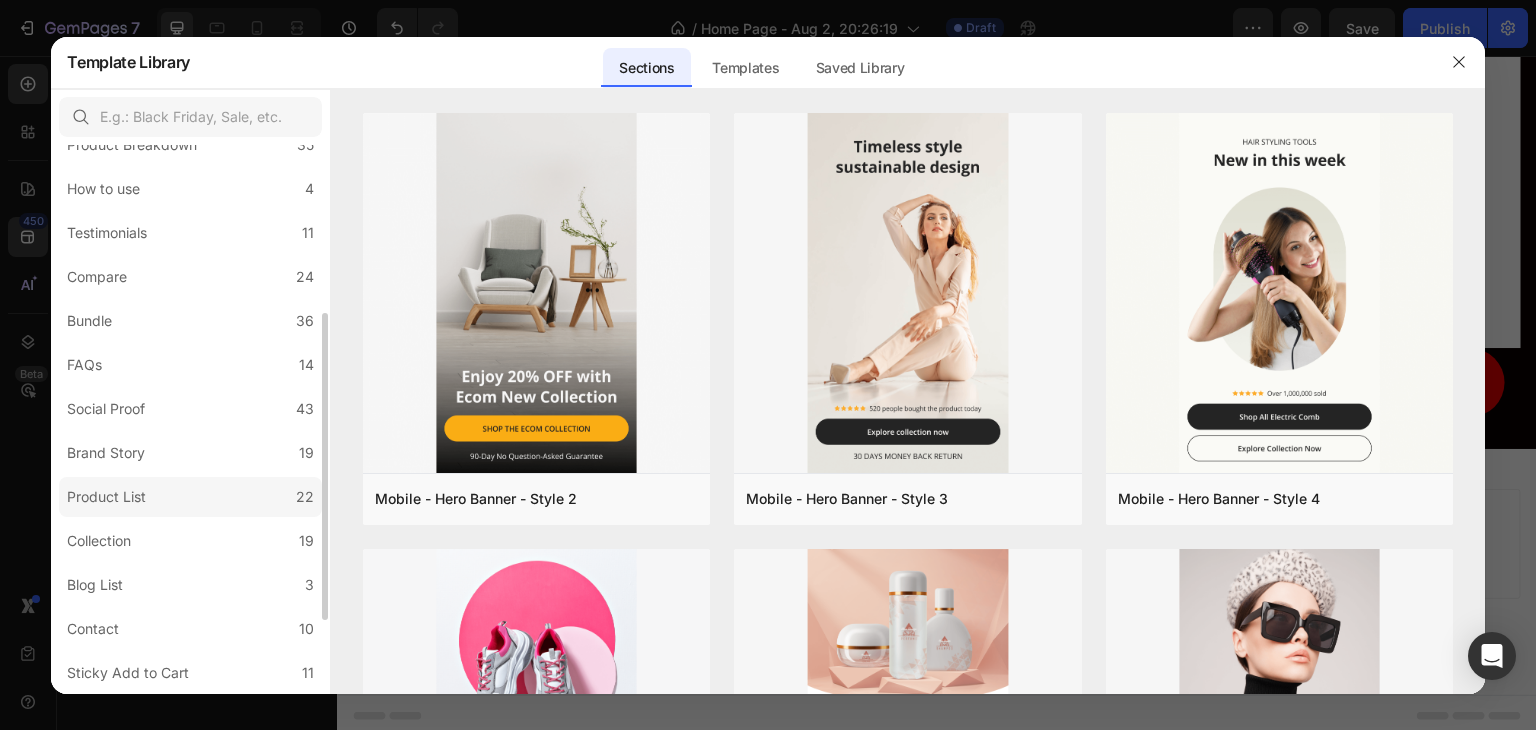click on "Product List 22" 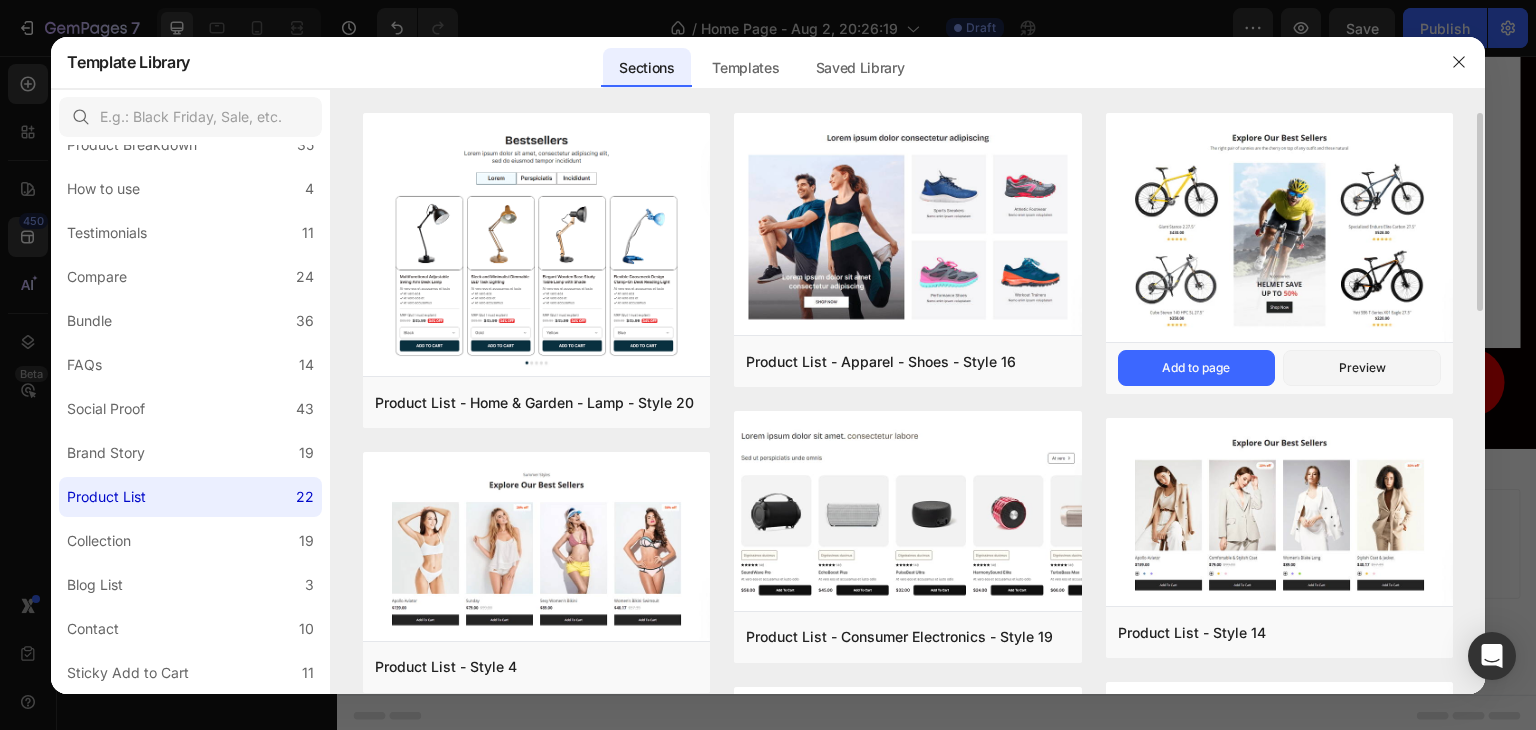 click at bounding box center (1279, 228) 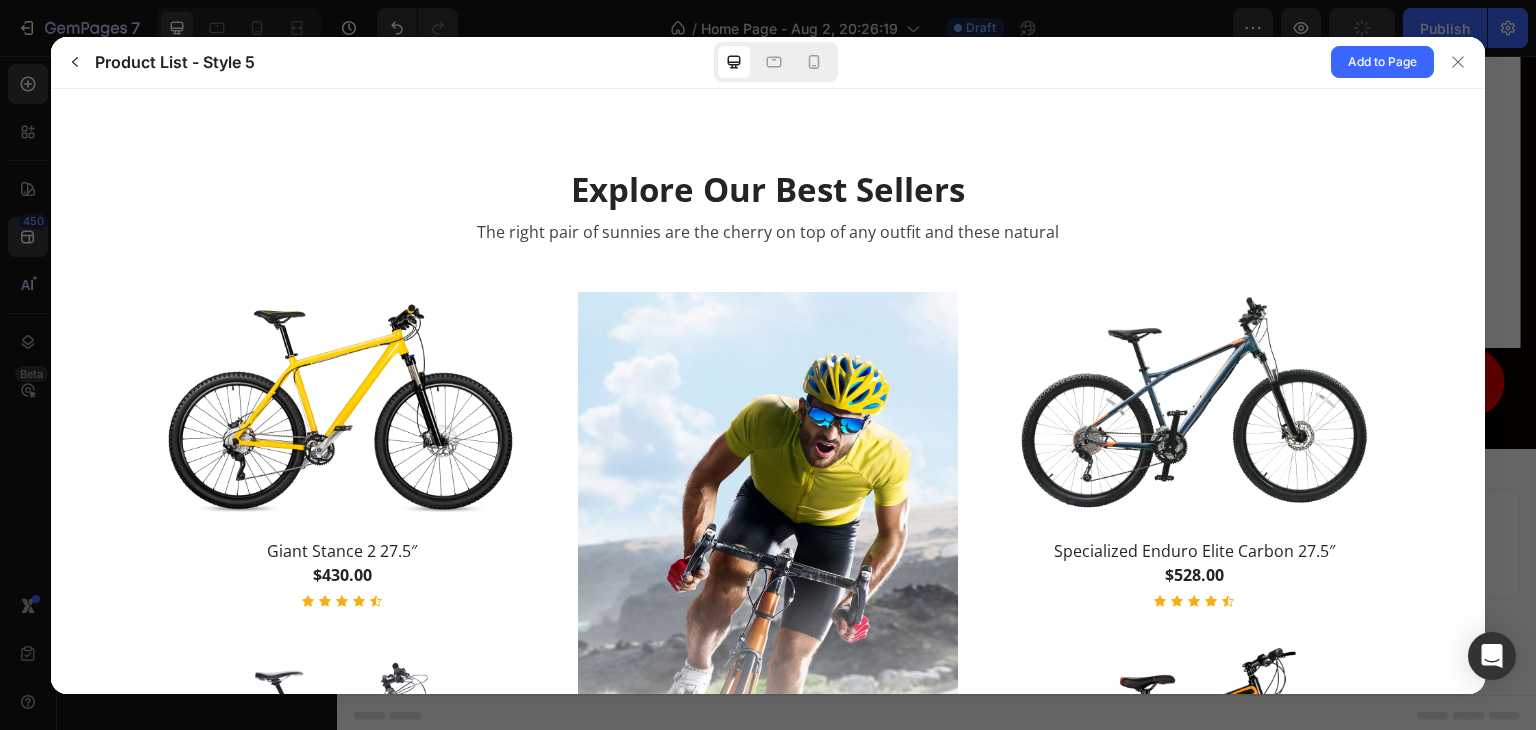 scroll, scrollTop: 0, scrollLeft: 0, axis: both 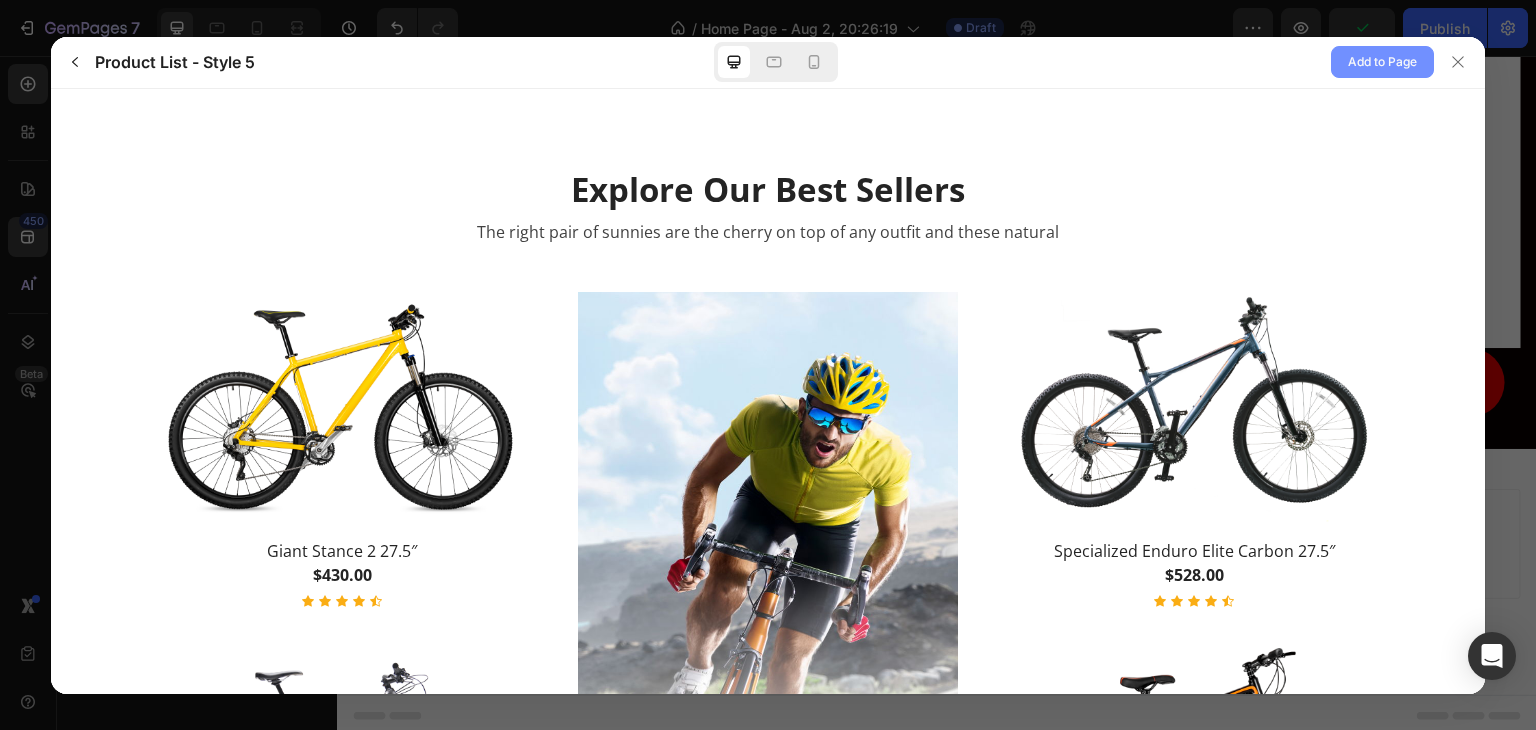 click on "Add to Page" at bounding box center [1382, 62] 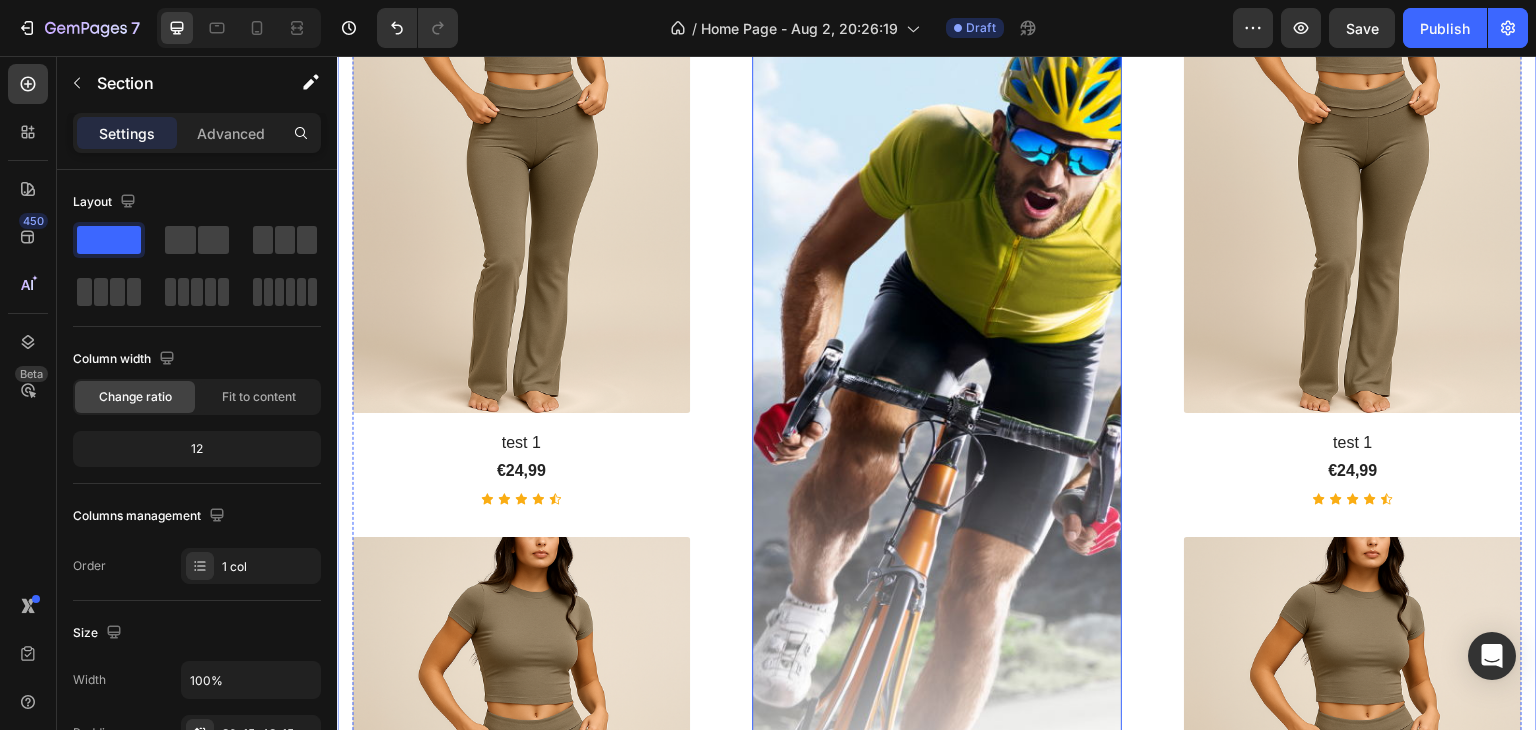 scroll, scrollTop: 2898, scrollLeft: 0, axis: vertical 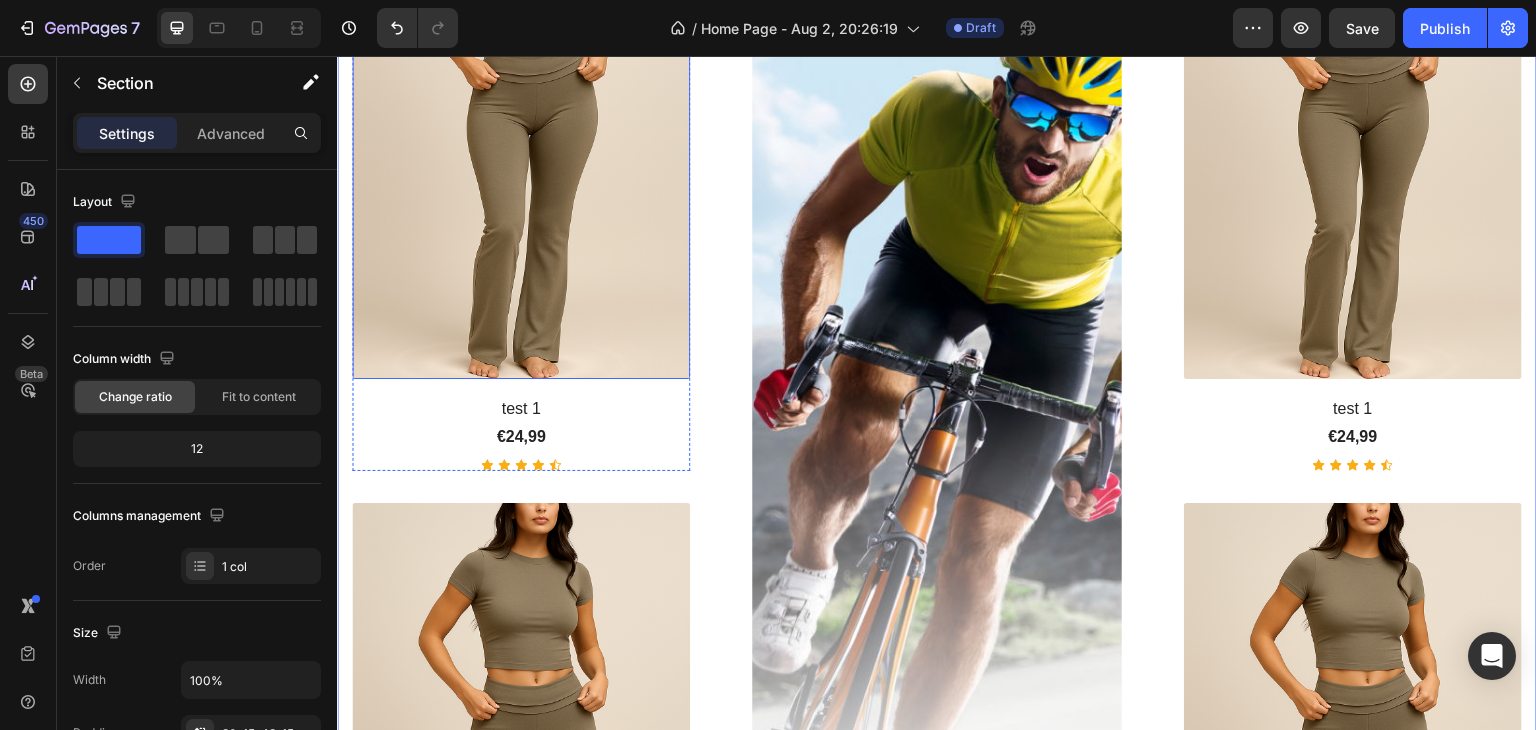 click at bounding box center (521, 125) 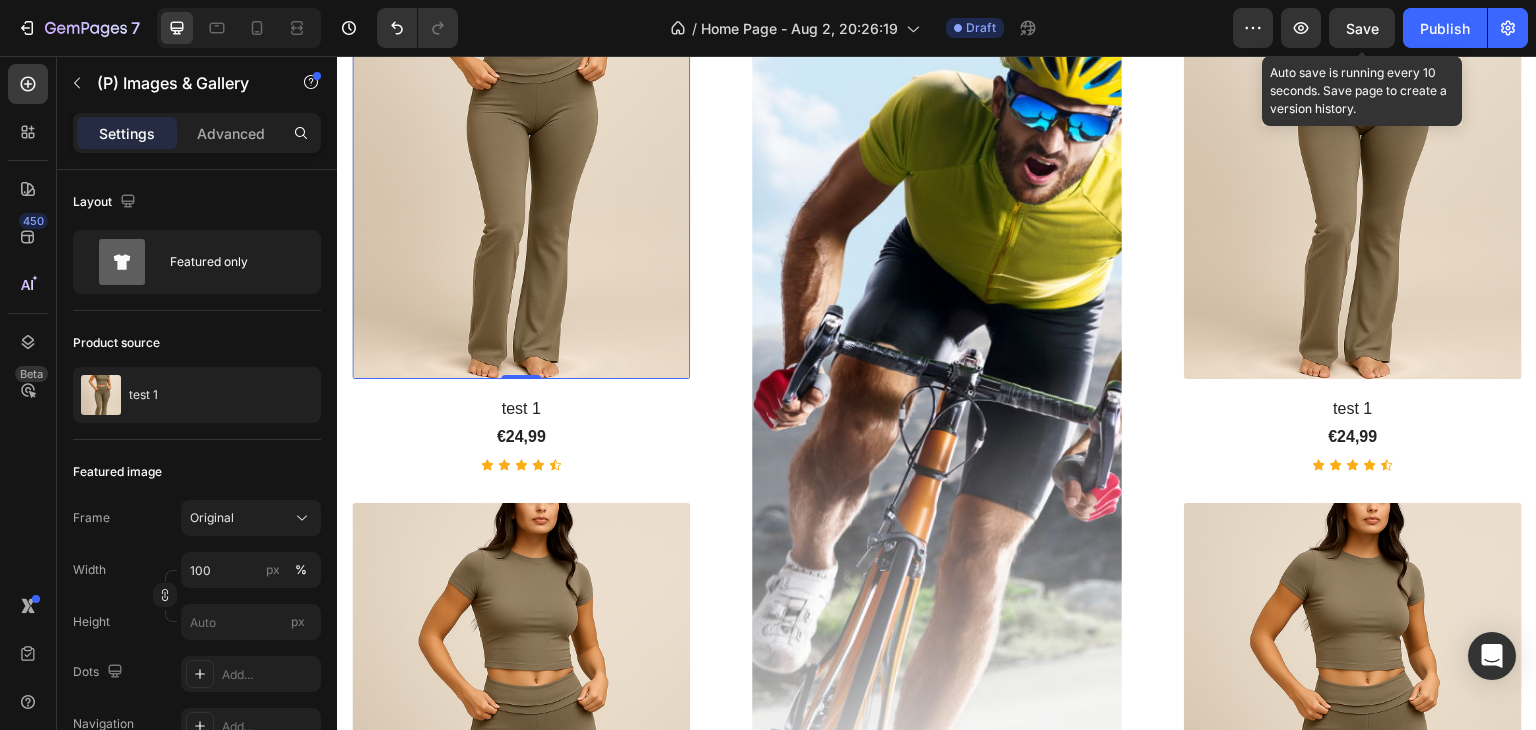 click on "Save" at bounding box center [1362, 28] 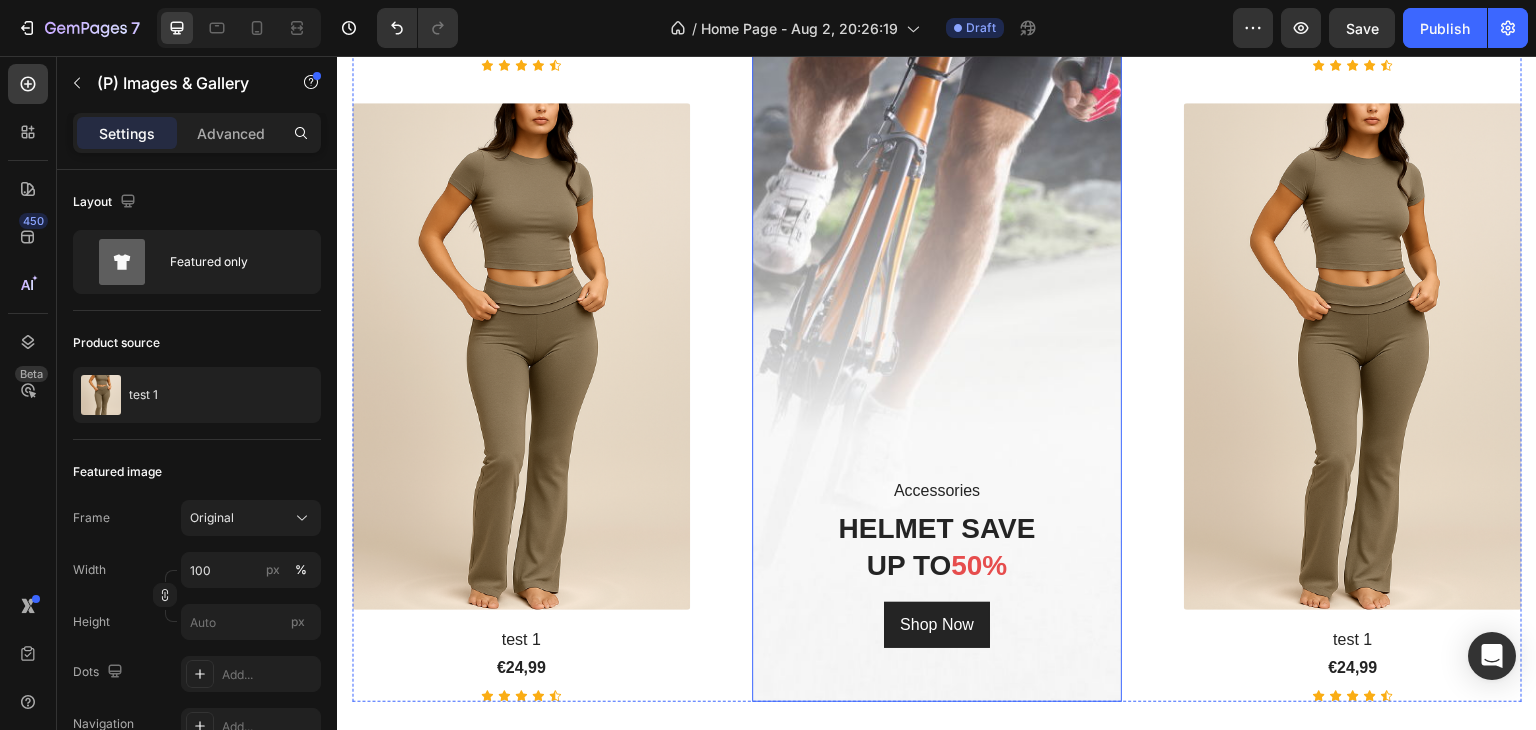 scroll, scrollTop: 3198, scrollLeft: 0, axis: vertical 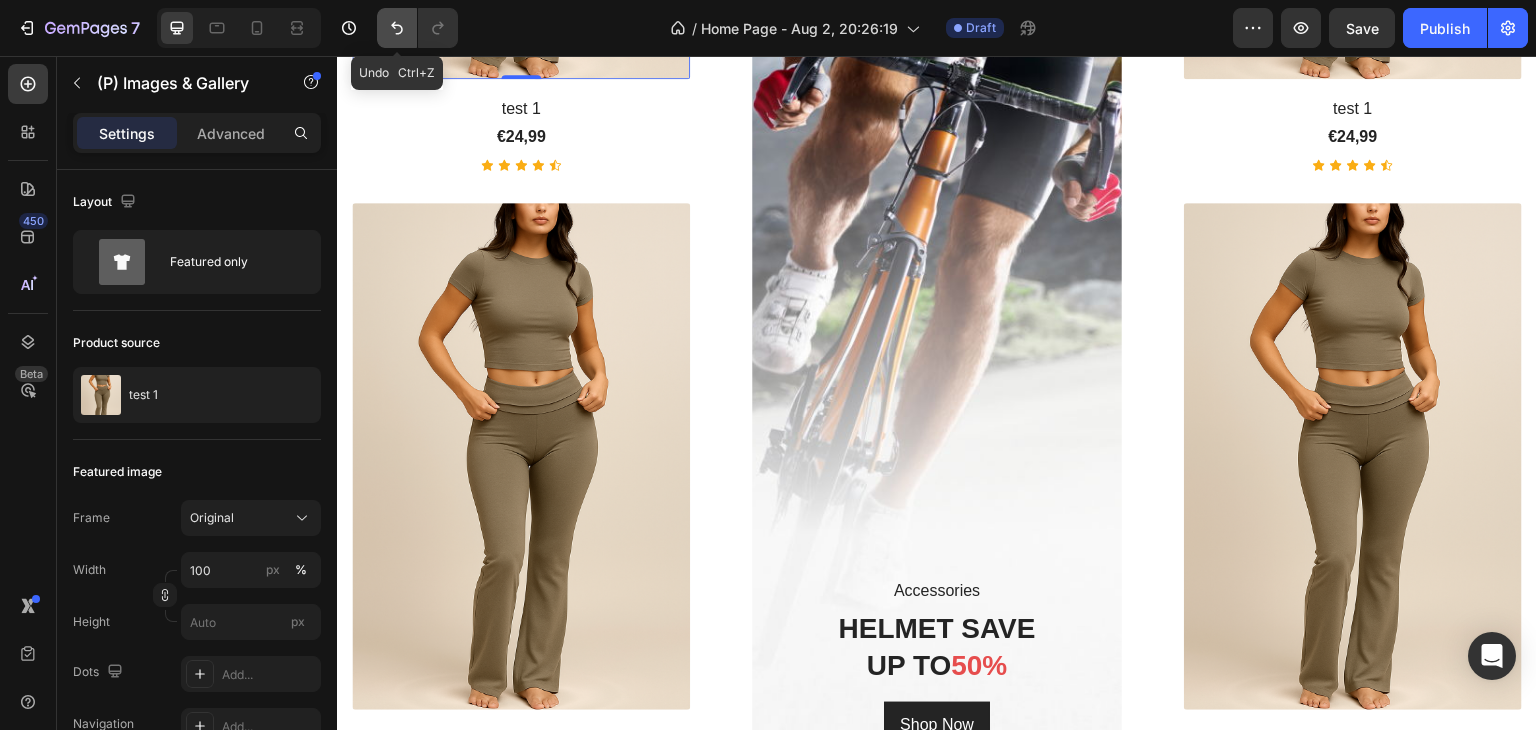 click 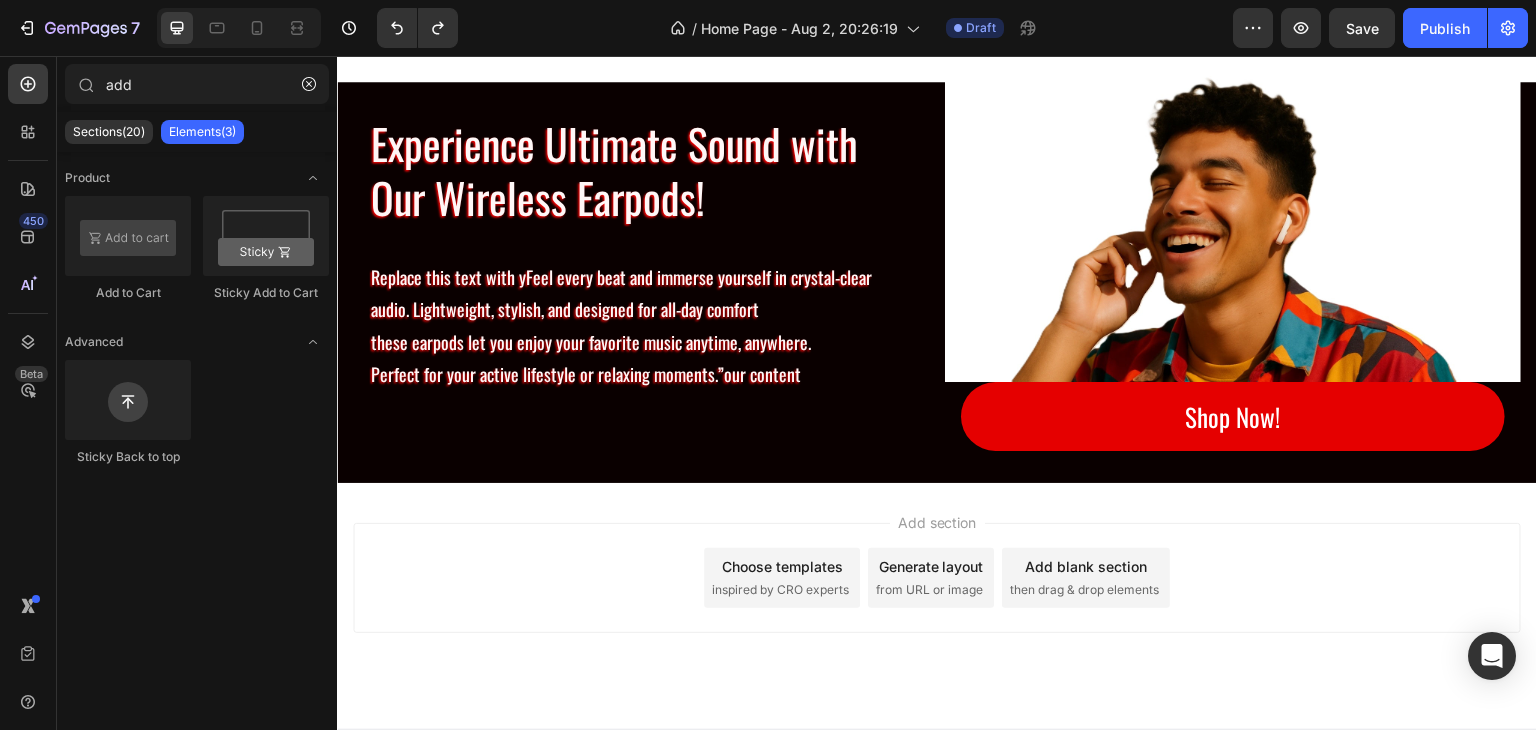 scroll, scrollTop: 2111, scrollLeft: 0, axis: vertical 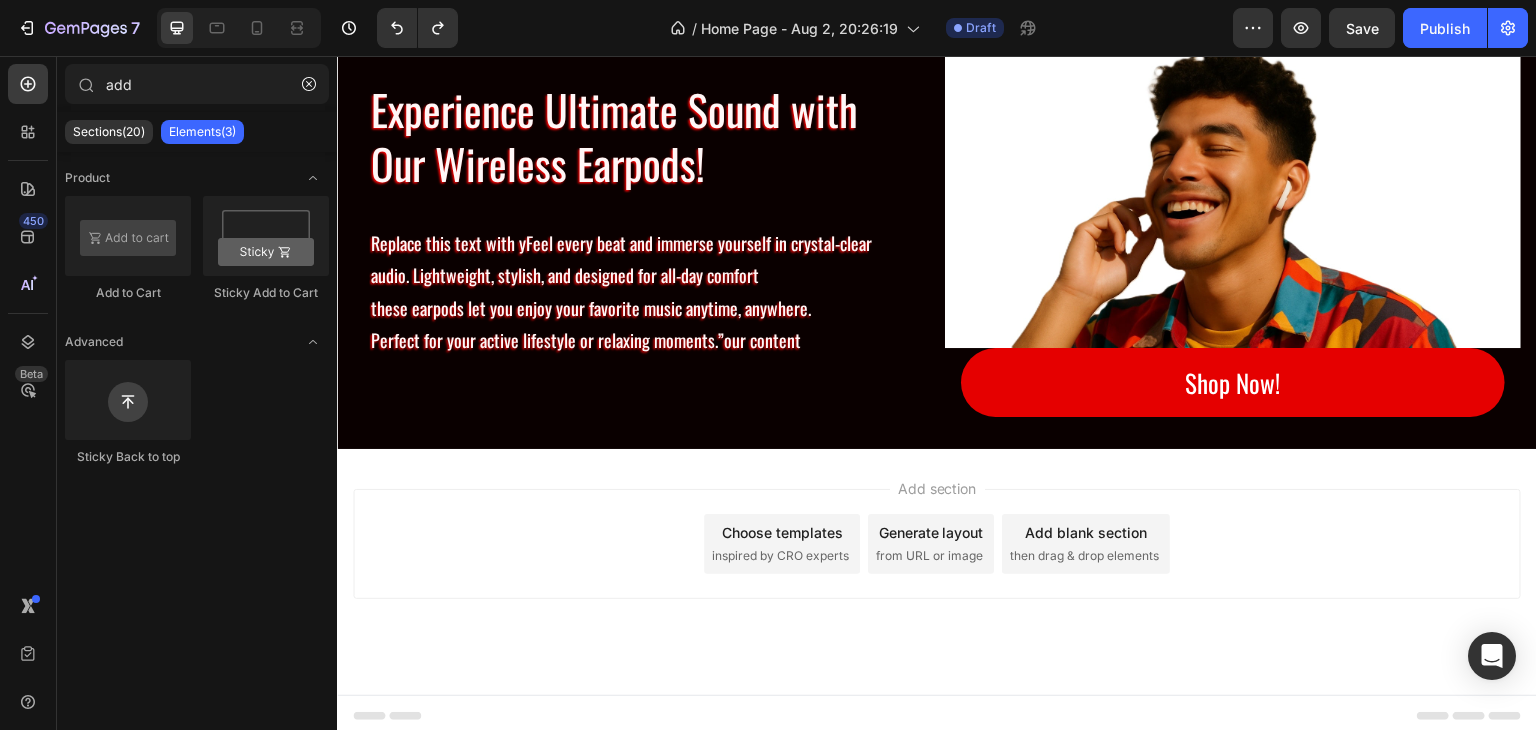 click on "Choose templates" at bounding box center [782, 532] 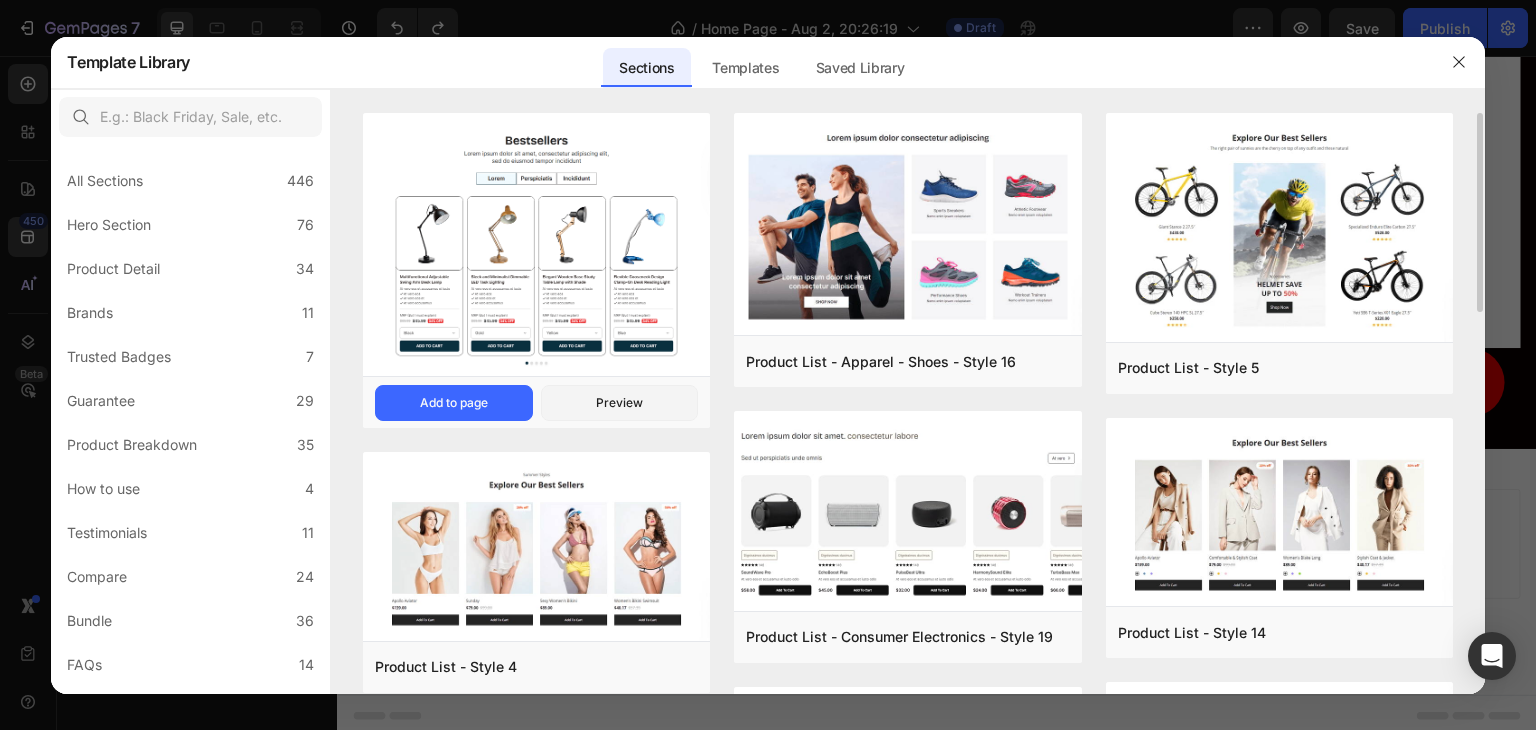 click at bounding box center (536, 247) 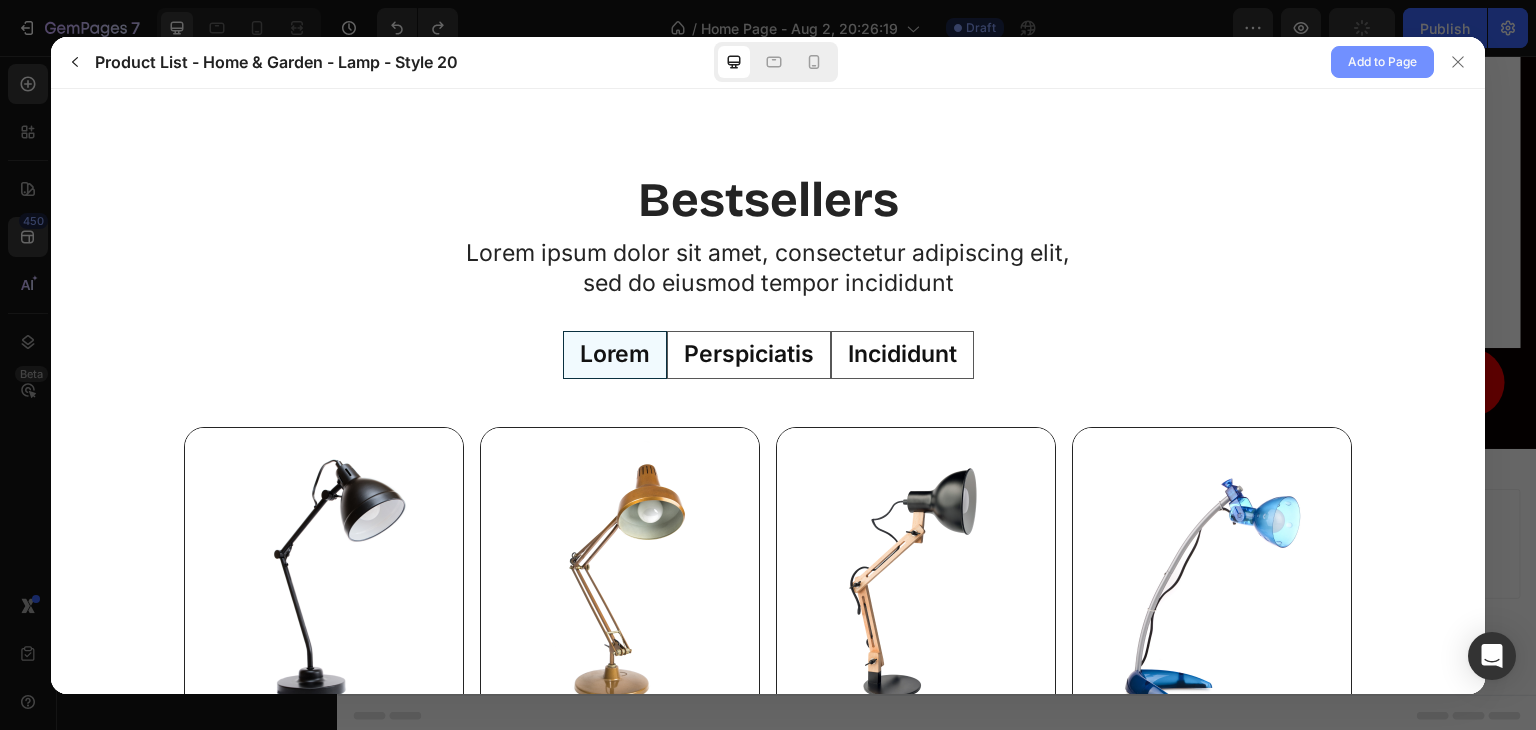 scroll, scrollTop: 0, scrollLeft: 0, axis: both 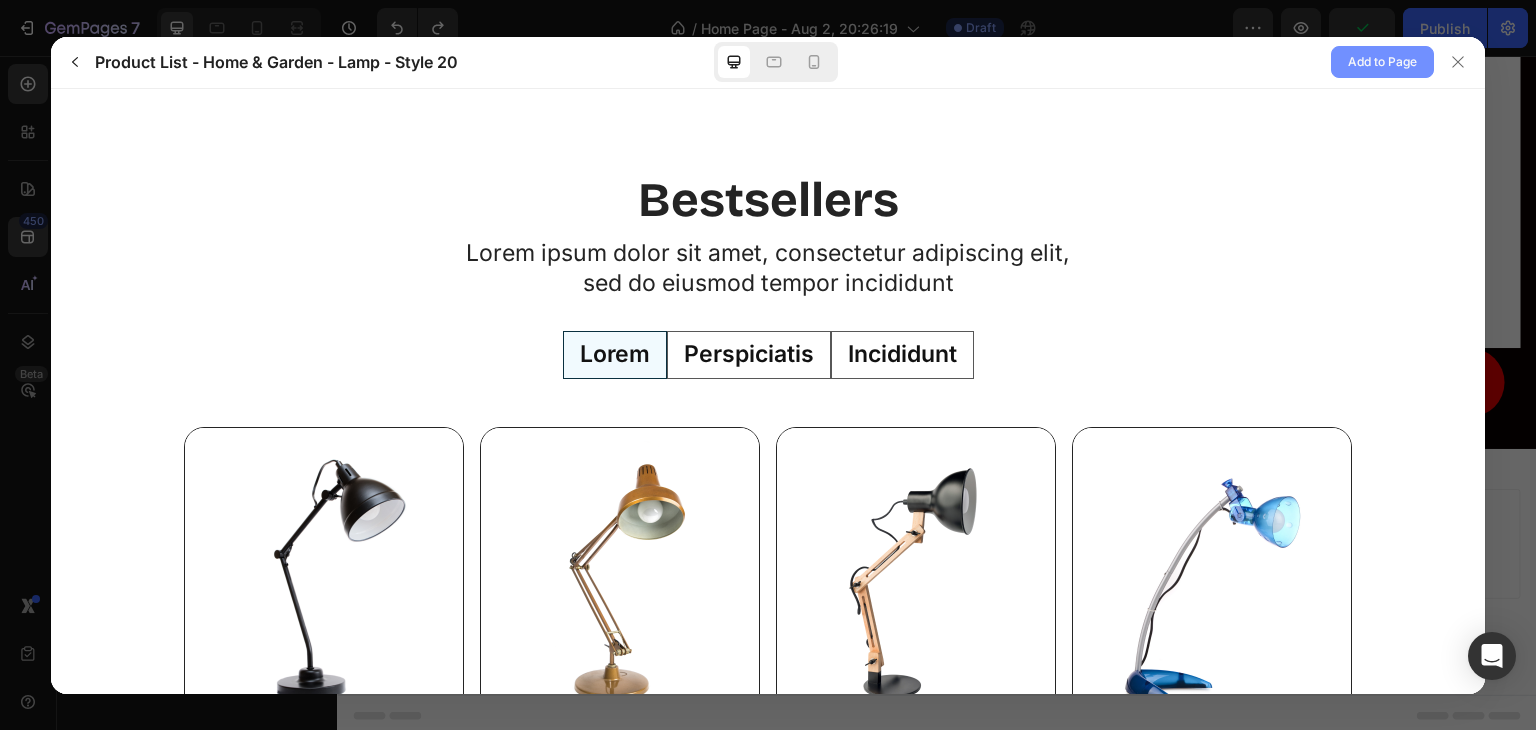 click on "Add to Page" at bounding box center [1382, 62] 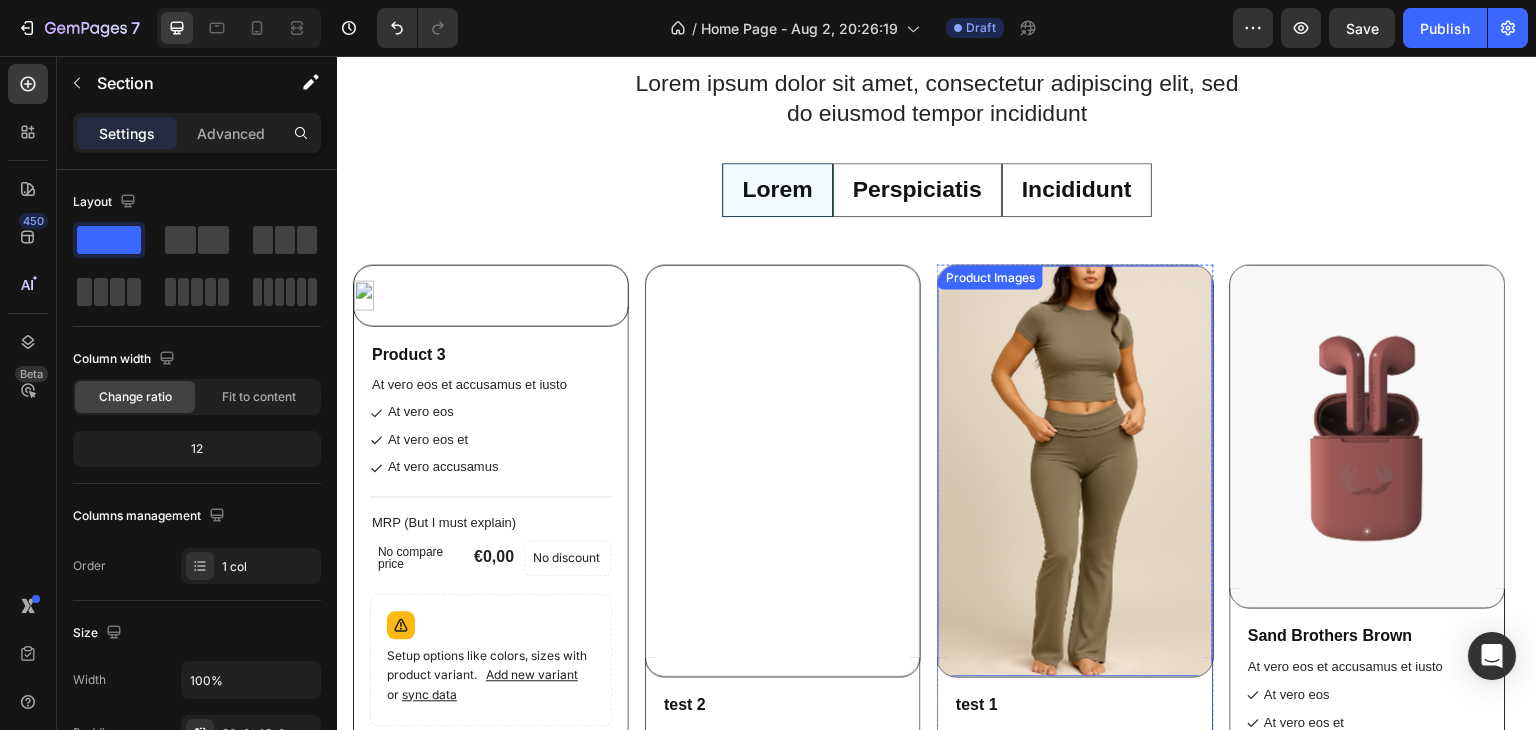 scroll, scrollTop: 2798, scrollLeft: 0, axis: vertical 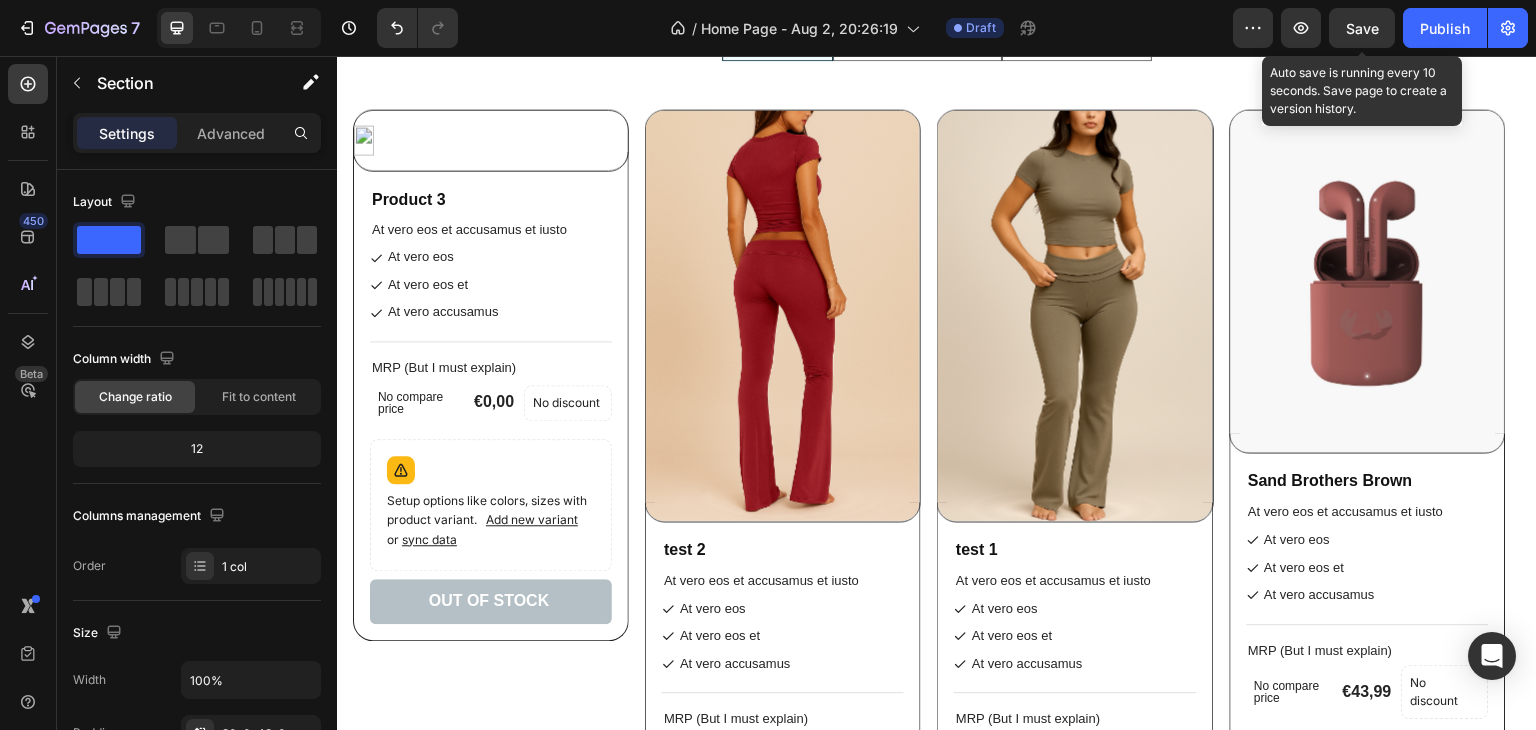 click on "Save" at bounding box center [1362, 28] 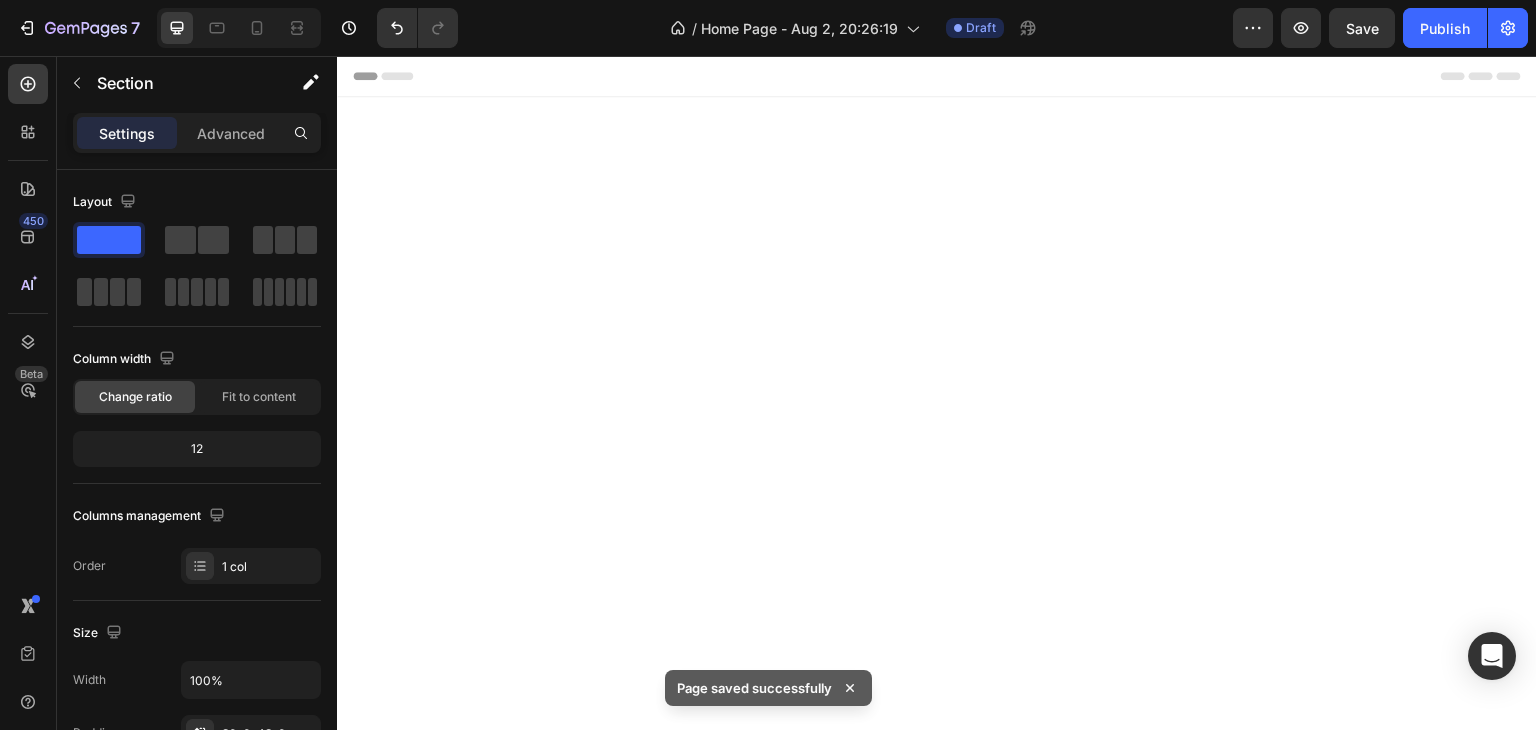 scroll, scrollTop: 0, scrollLeft: 0, axis: both 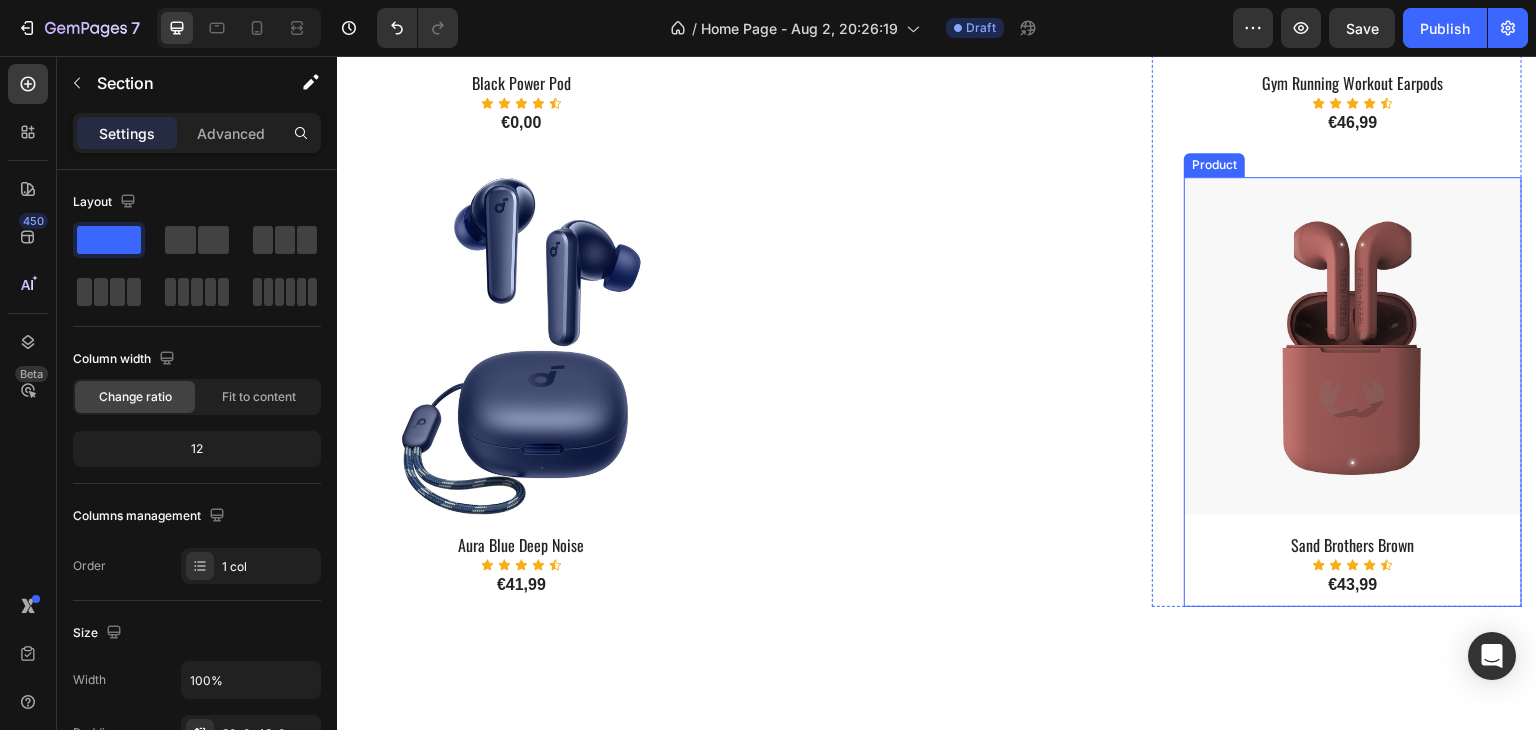 drag, startPoint x: 442, startPoint y: 305, endPoint x: 1358, endPoint y: 589, distance: 959.0162 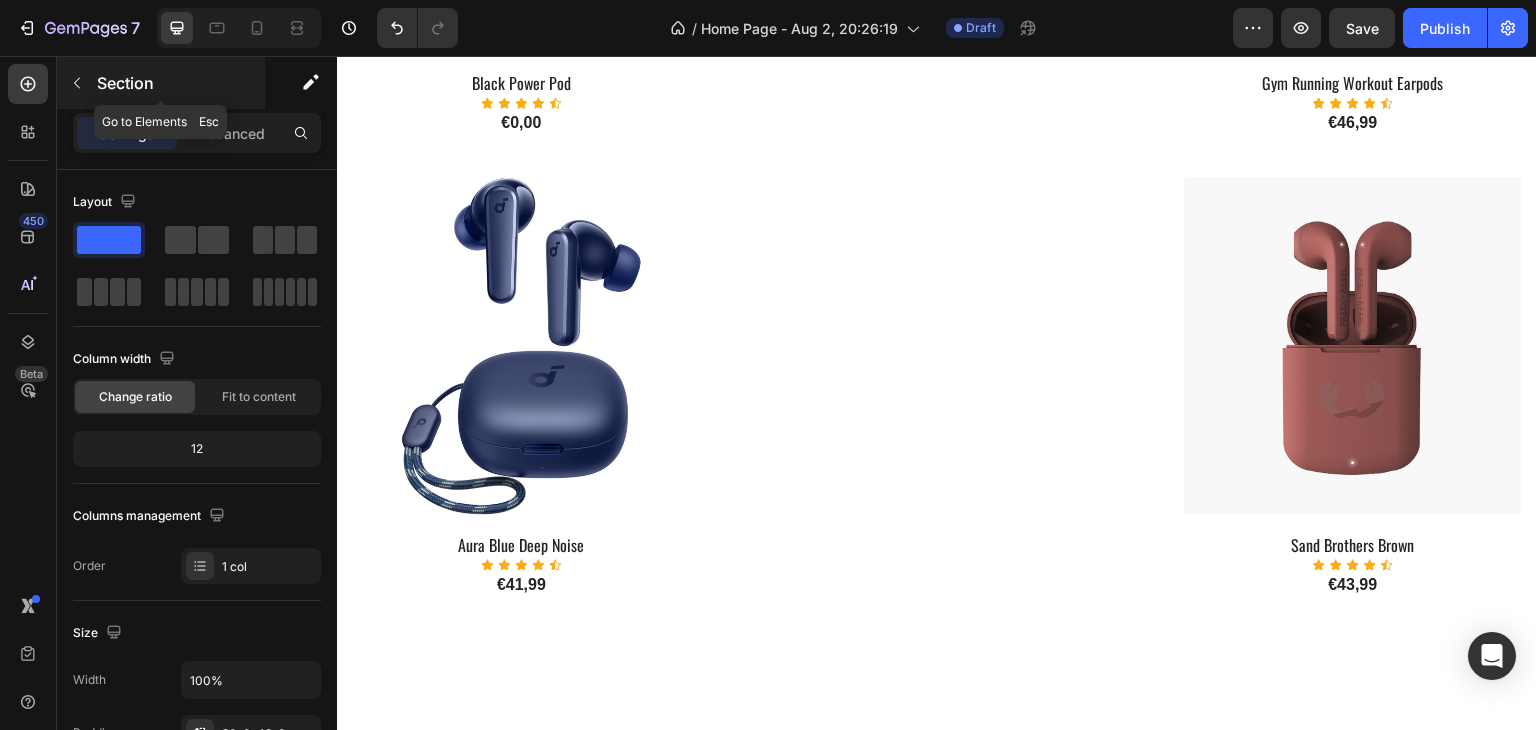 click 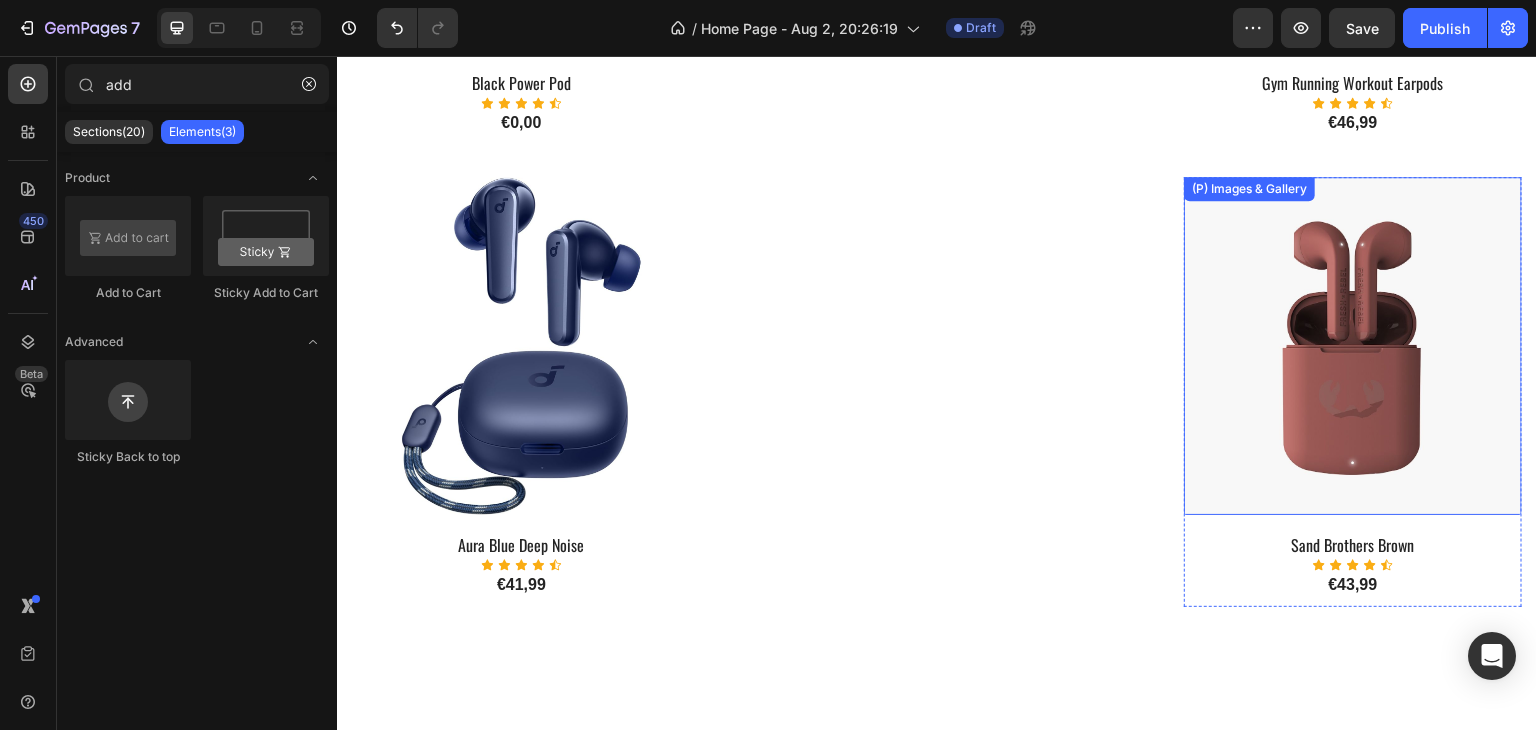 click at bounding box center [1353, 346] 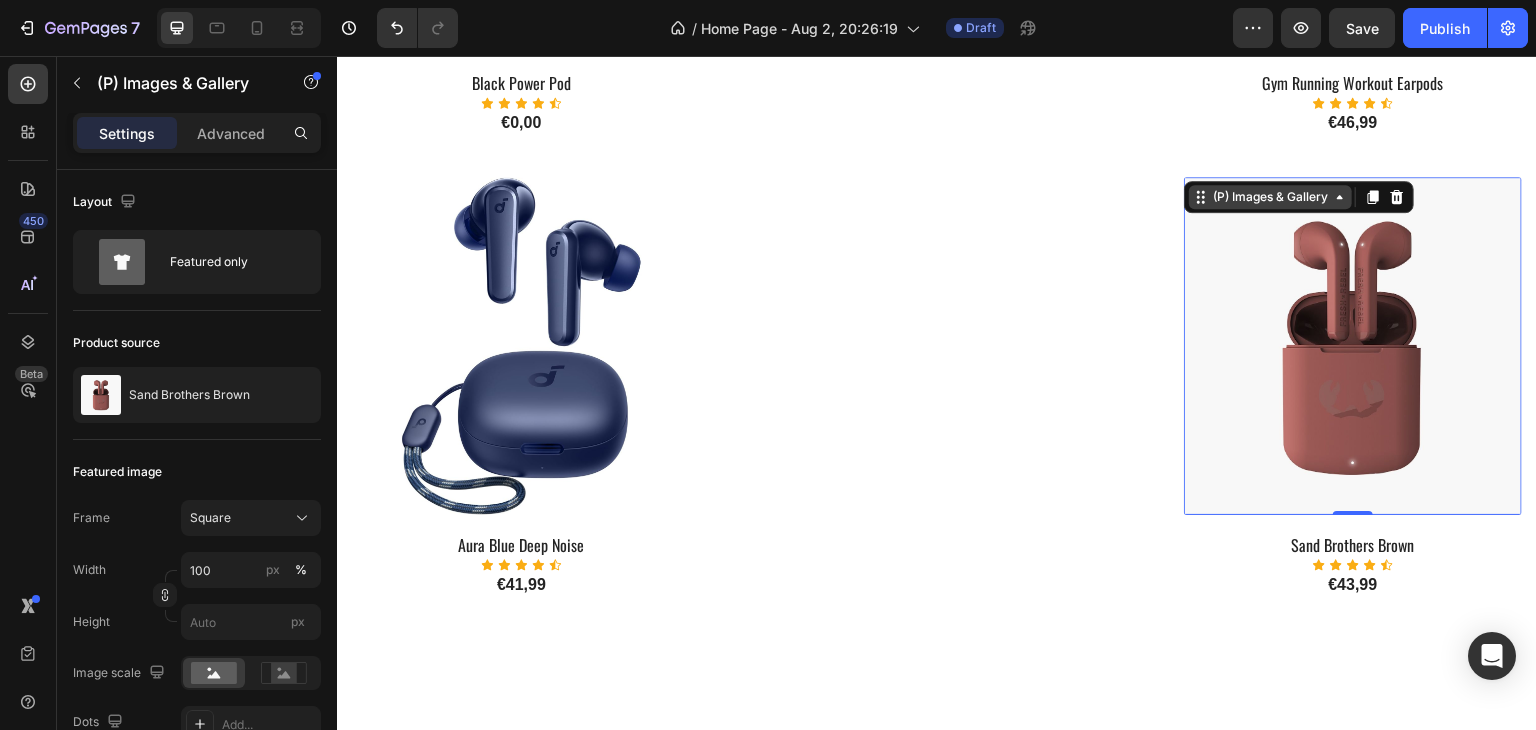 click on "(P) Images & Gallery" at bounding box center [1270, 197] 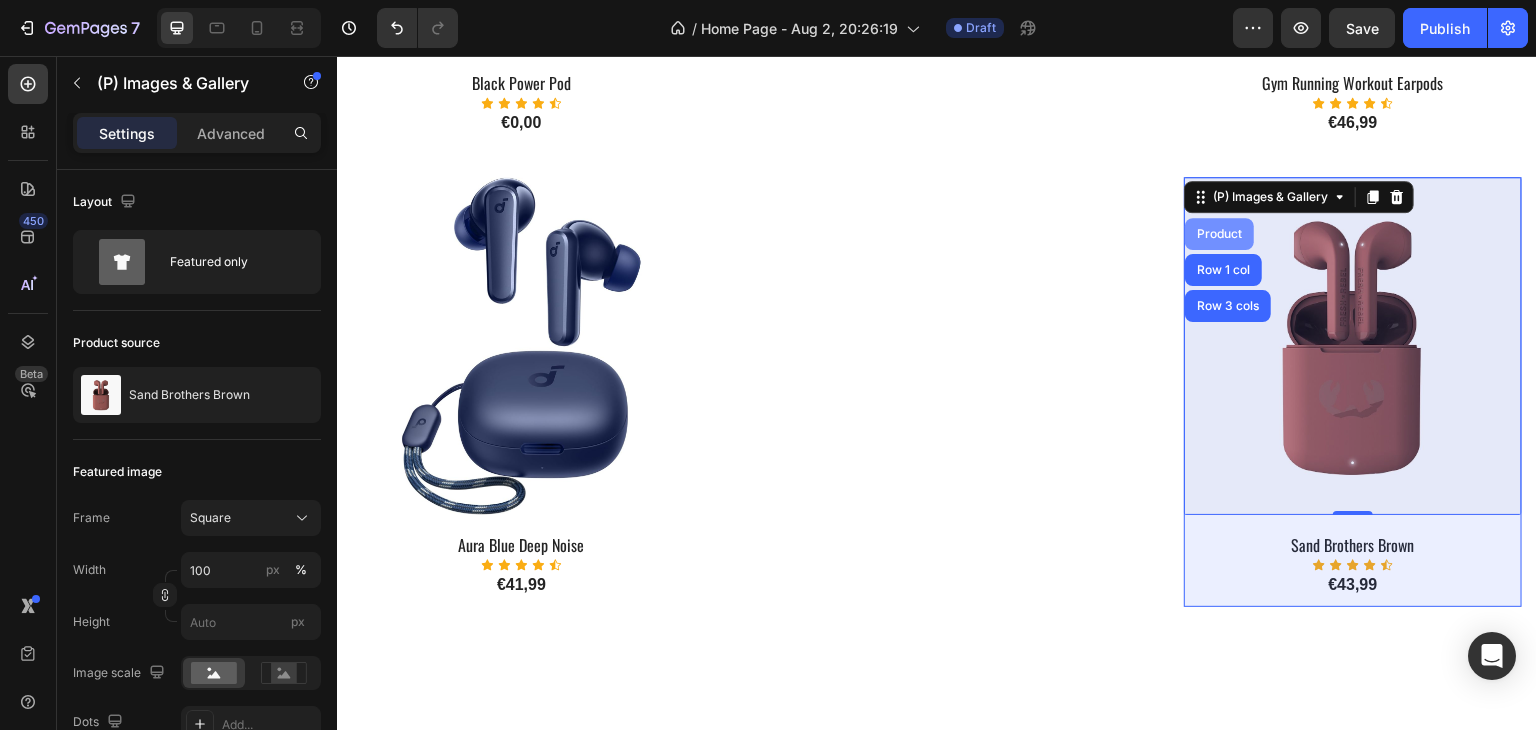 click on "Product" at bounding box center (1219, 234) 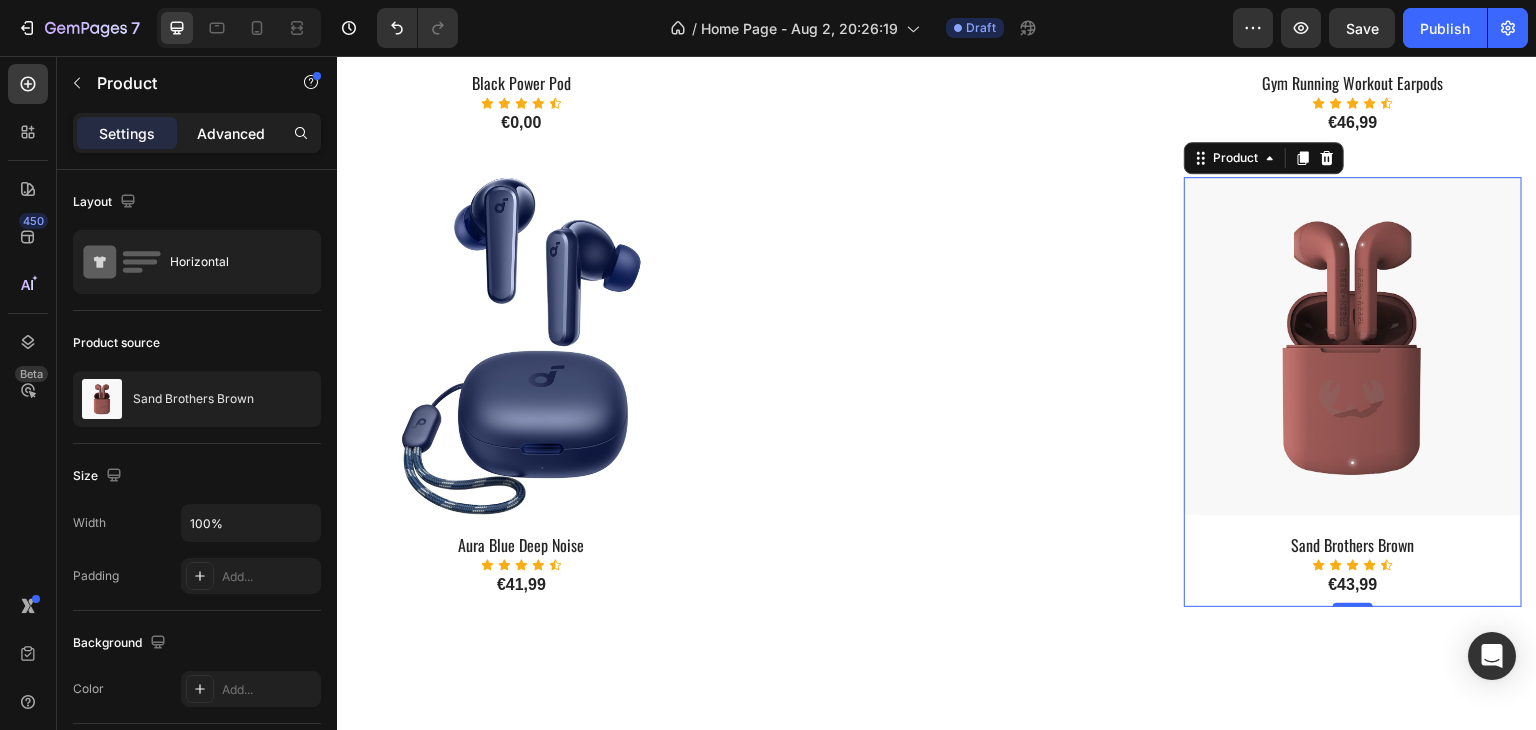 click on "Advanced" 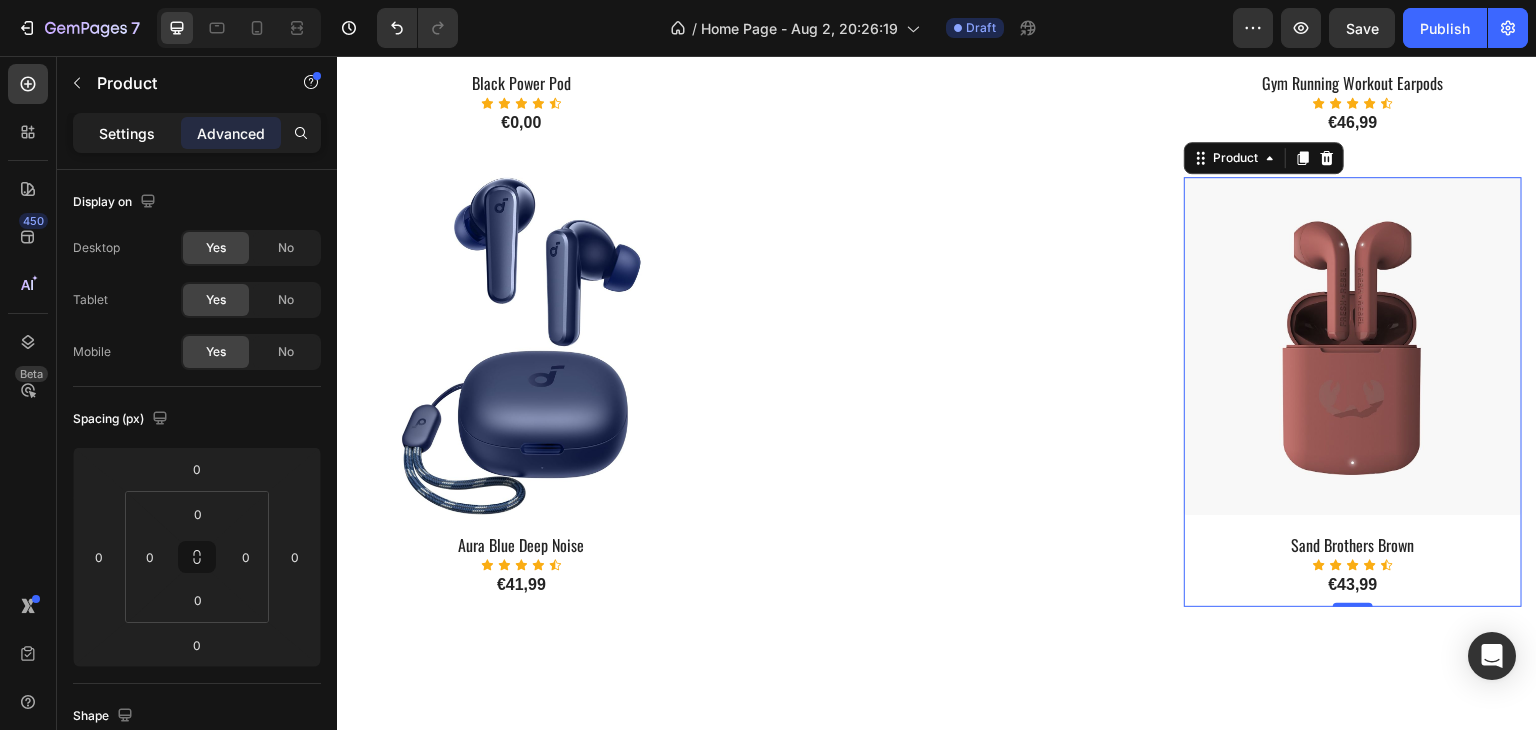click on "Settings" at bounding box center [127, 133] 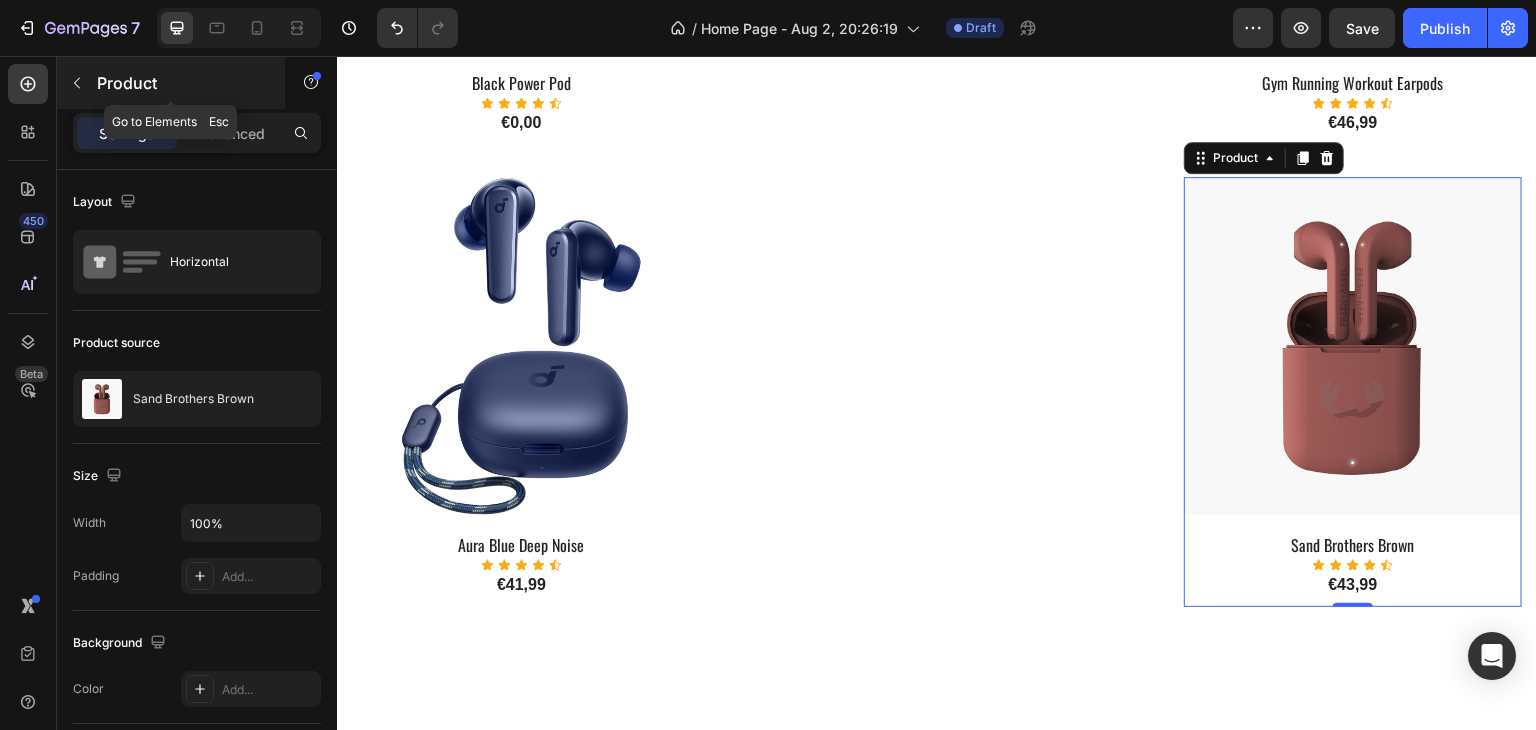 click at bounding box center (77, 83) 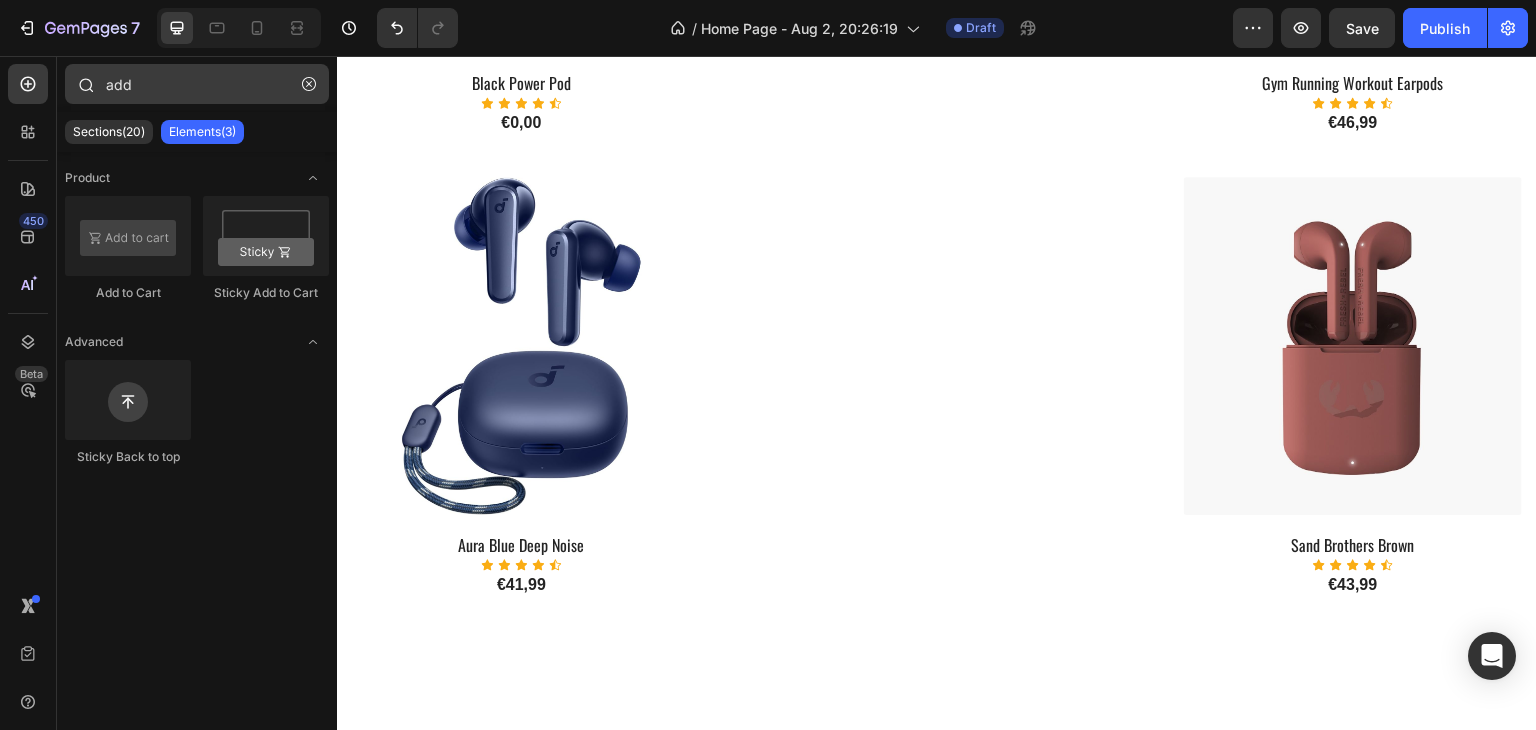 click 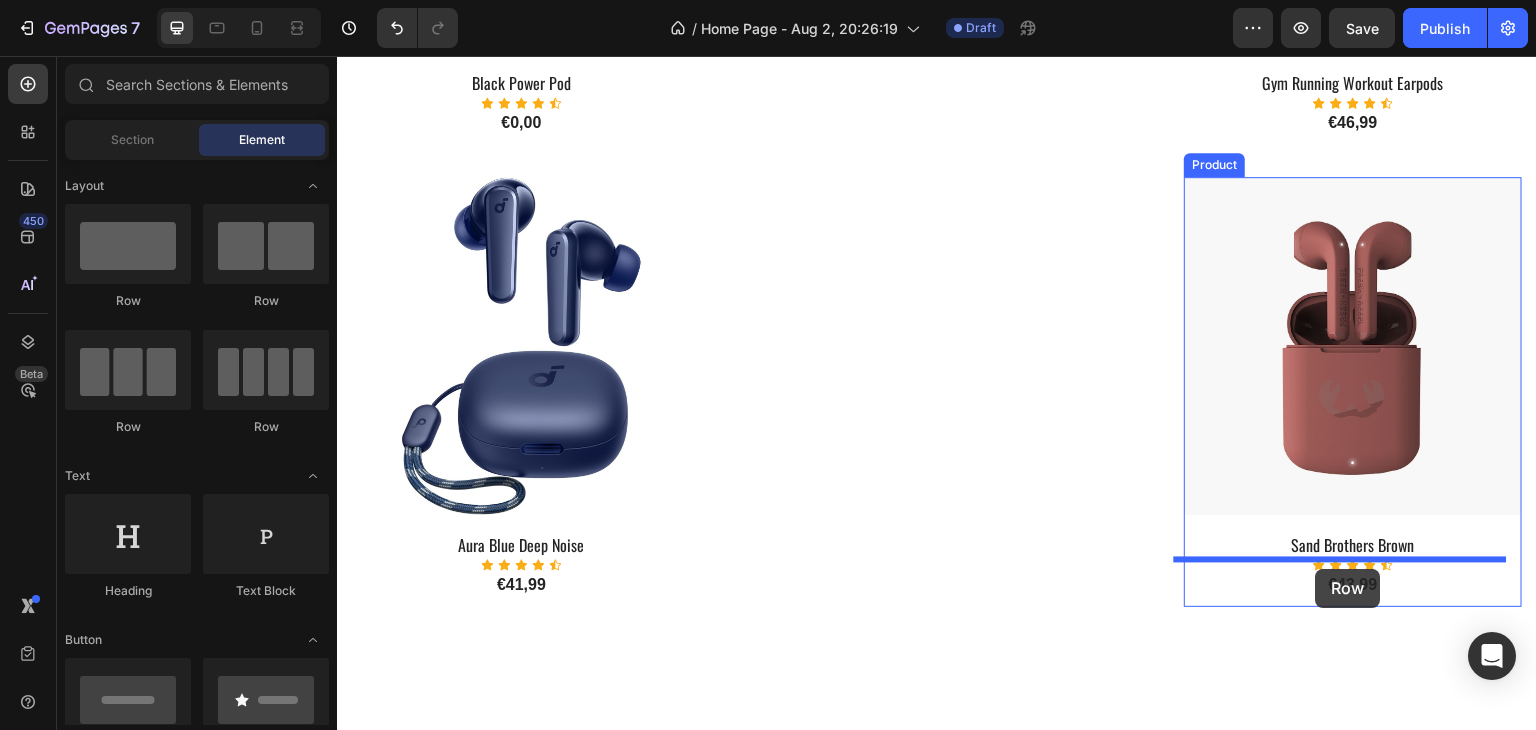 drag, startPoint x: 493, startPoint y: 311, endPoint x: 1316, endPoint y: 569, distance: 862.4923 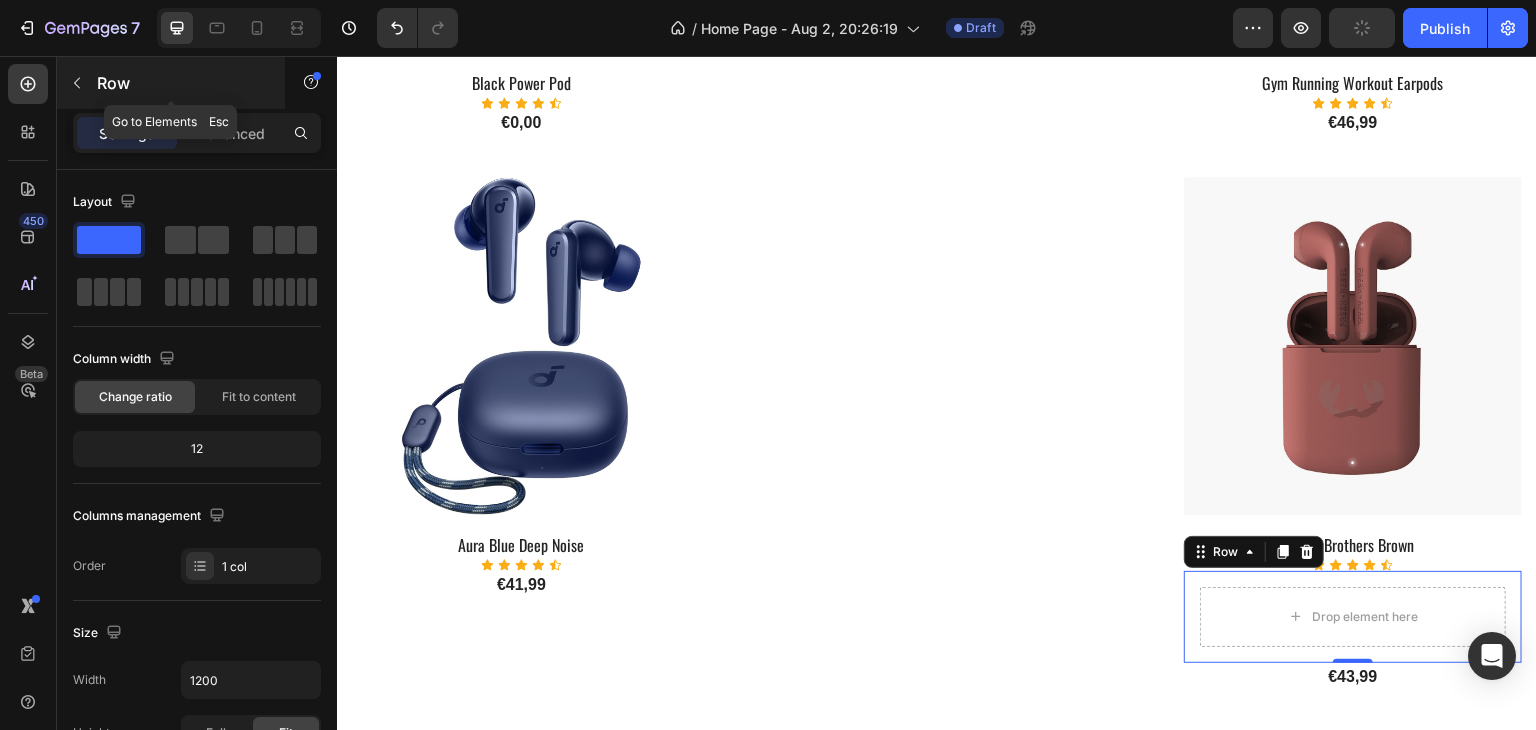 click on "Row" at bounding box center [182, 83] 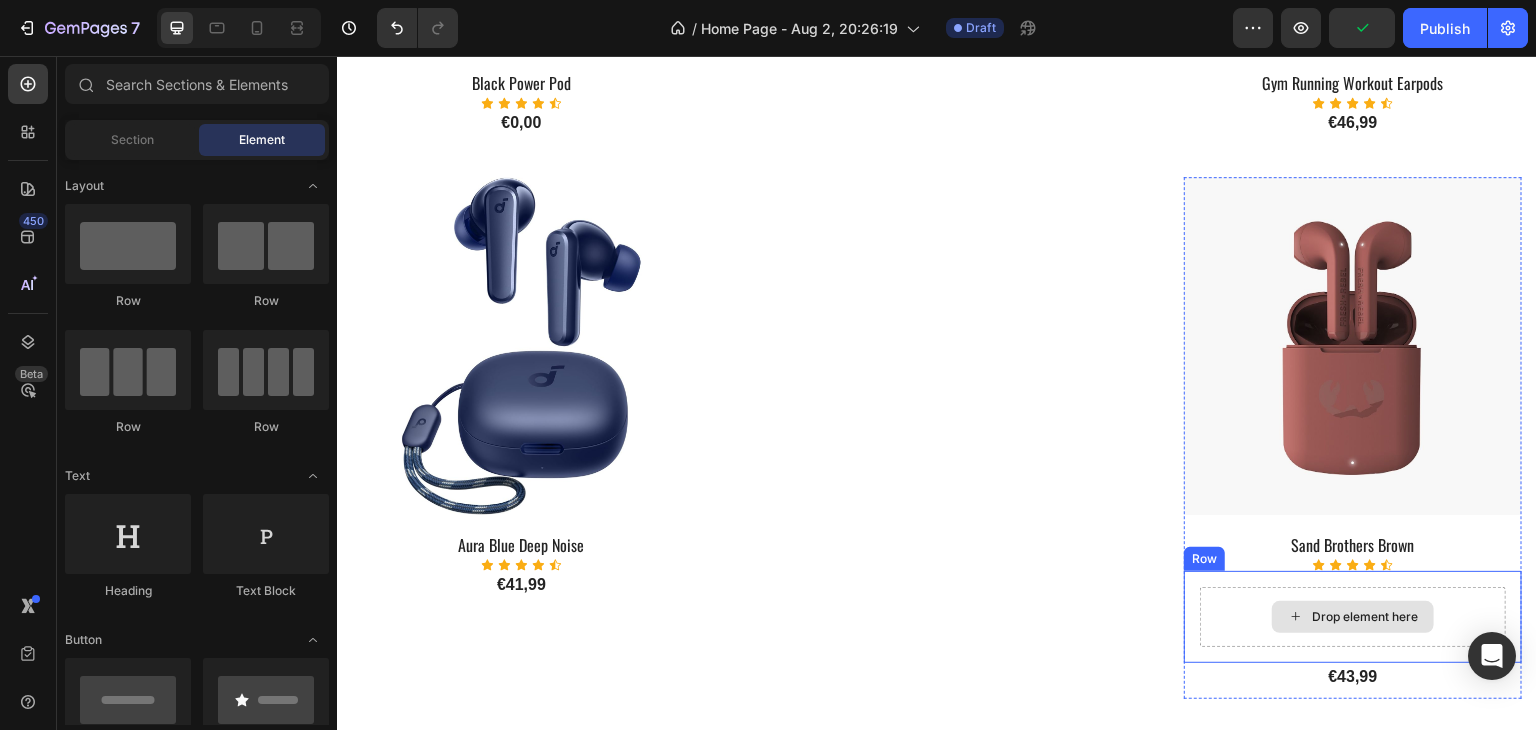 click on "Drop element here" at bounding box center (1353, 617) 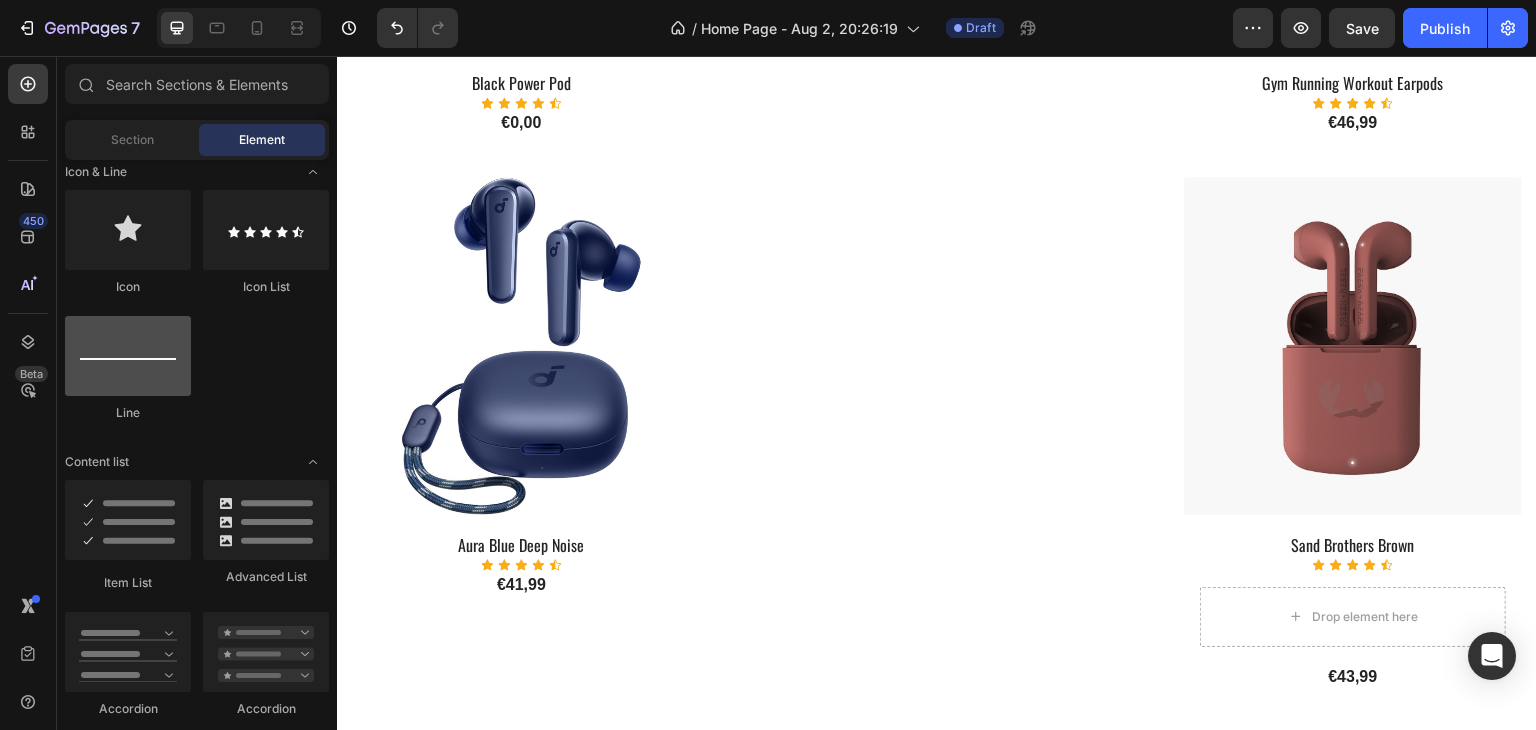 scroll, scrollTop: 900, scrollLeft: 0, axis: vertical 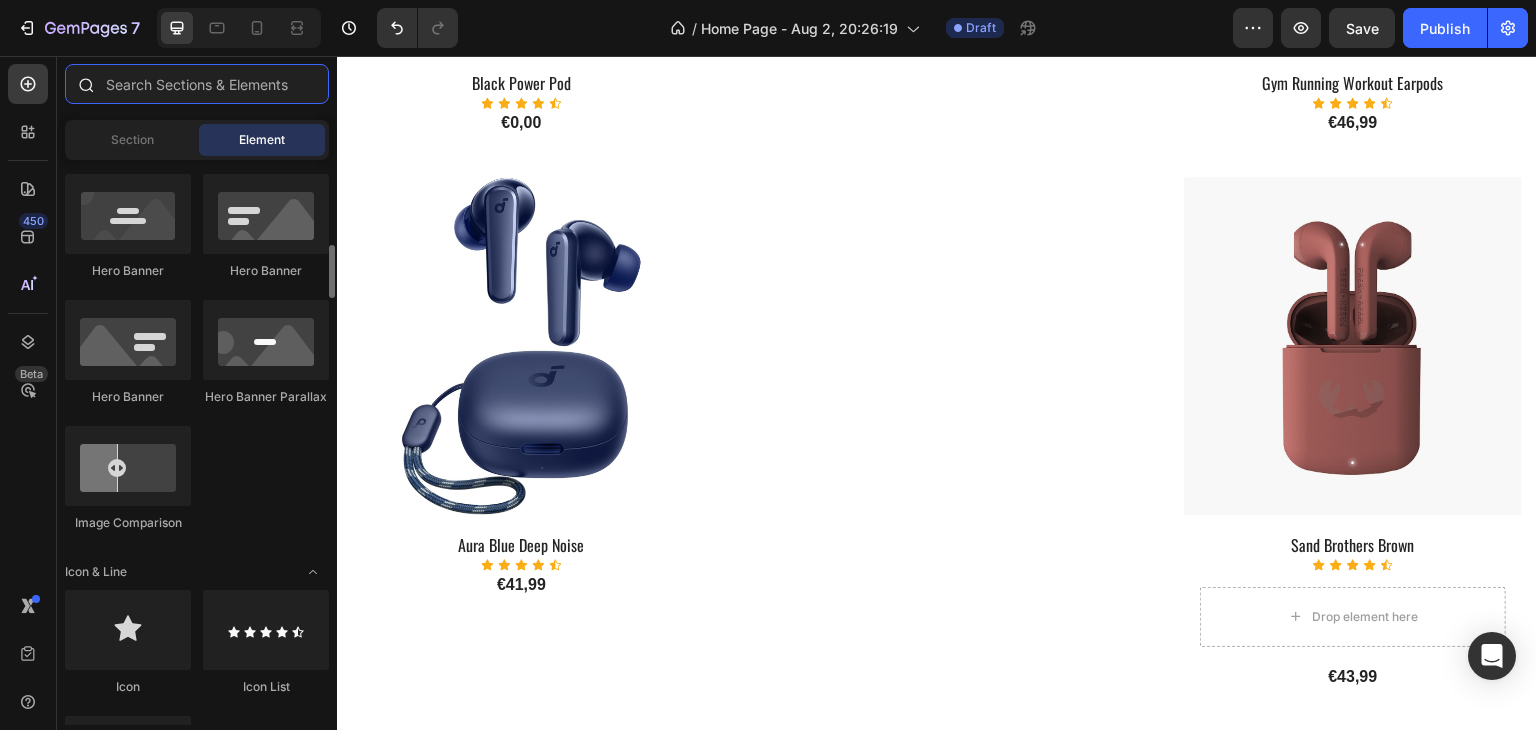 click at bounding box center [197, 84] 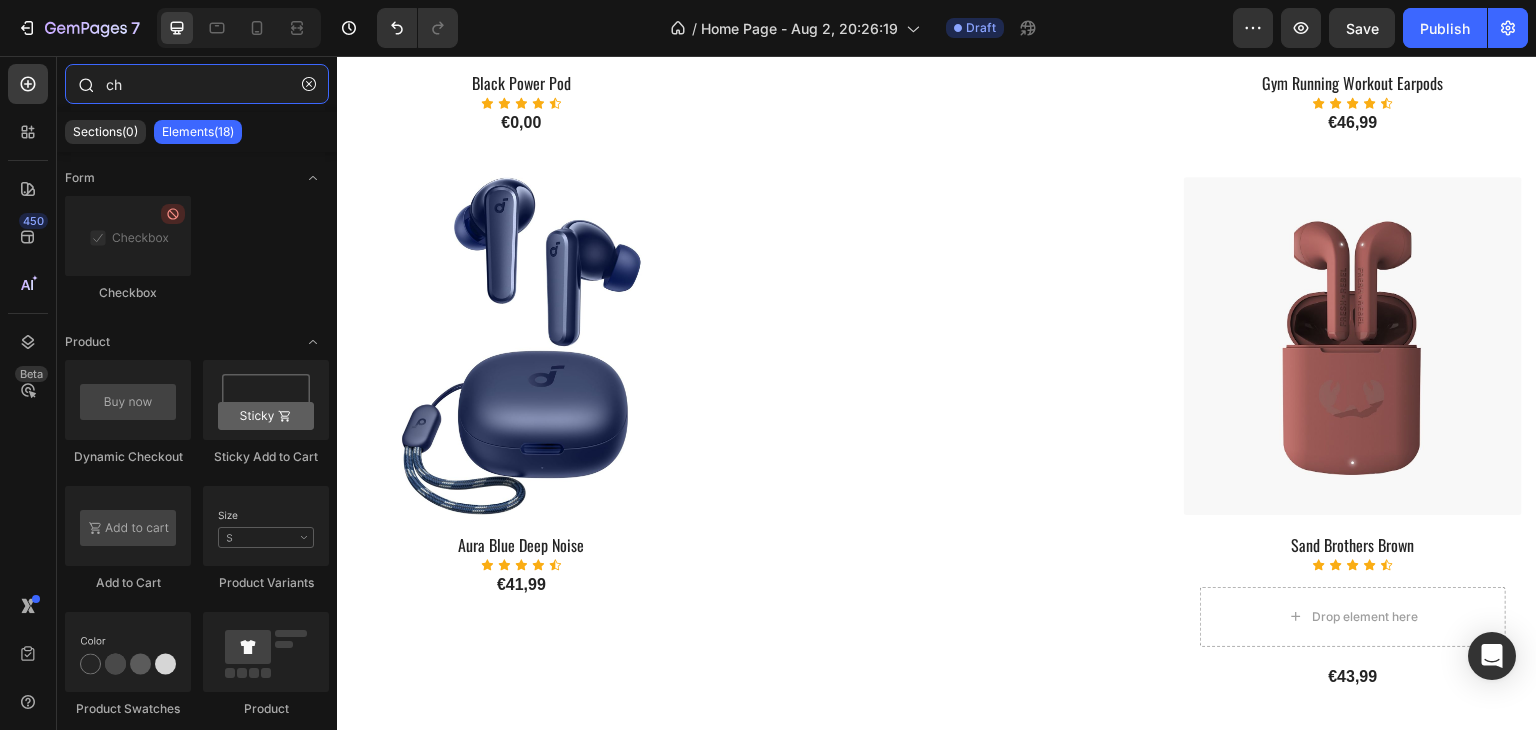 type on "c" 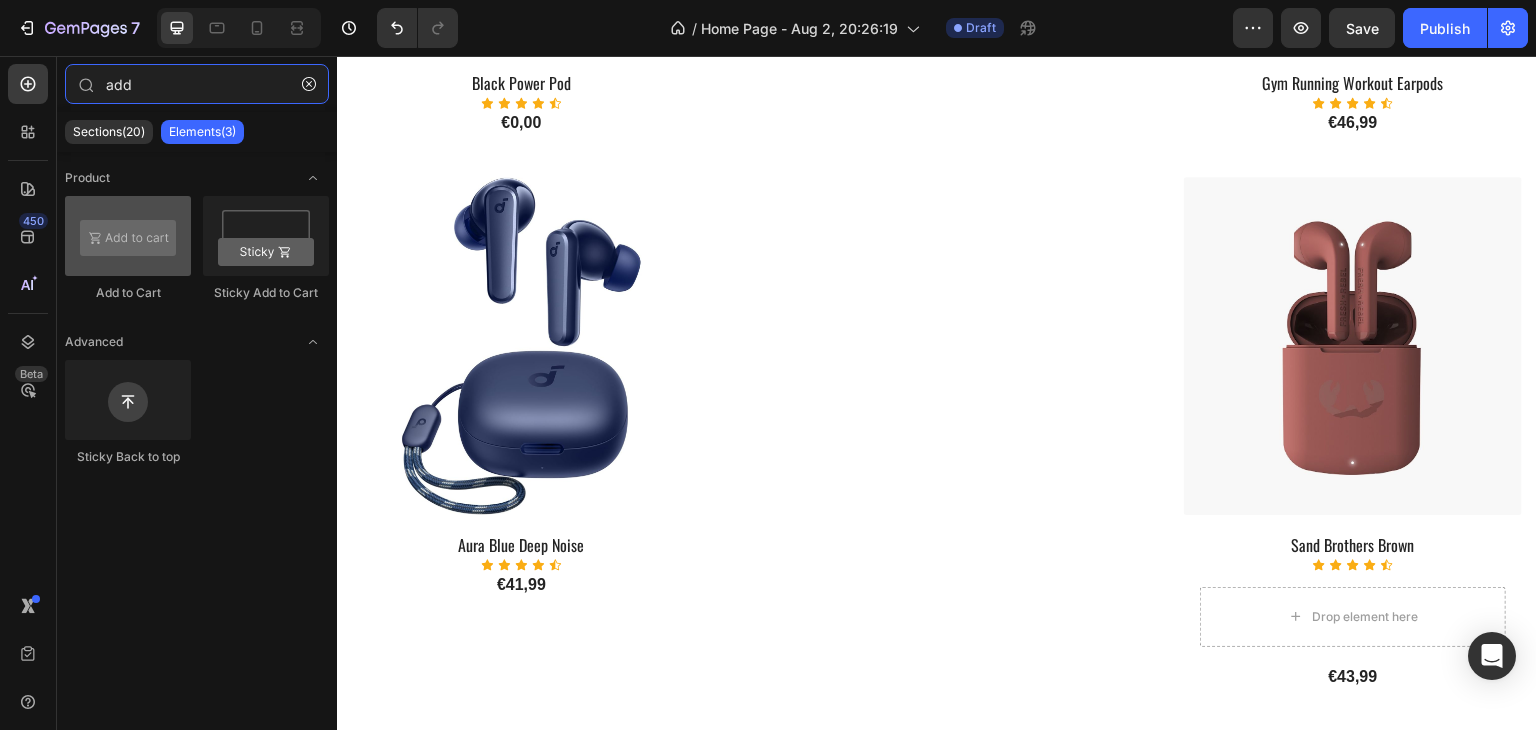type on "add" 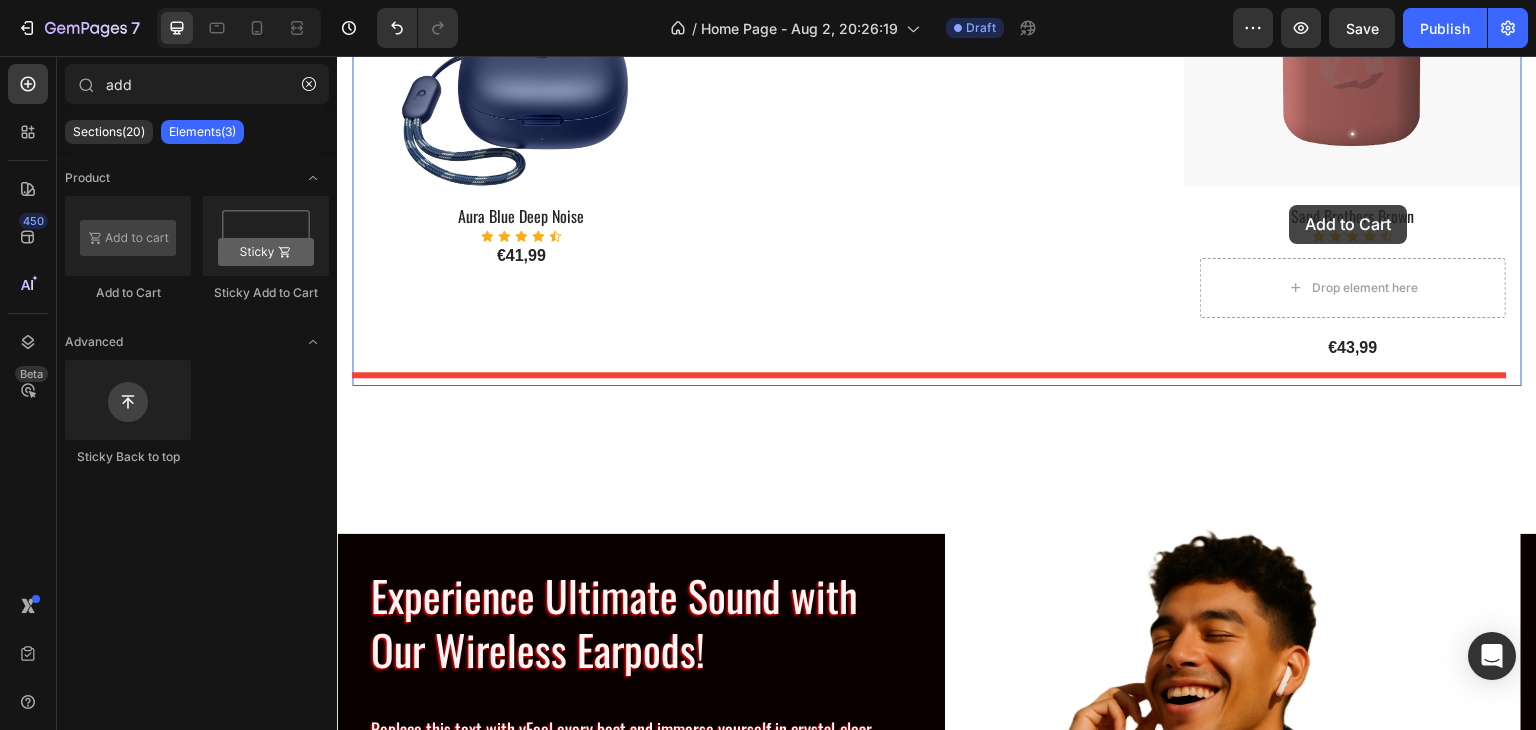 scroll, scrollTop: 1699, scrollLeft: 0, axis: vertical 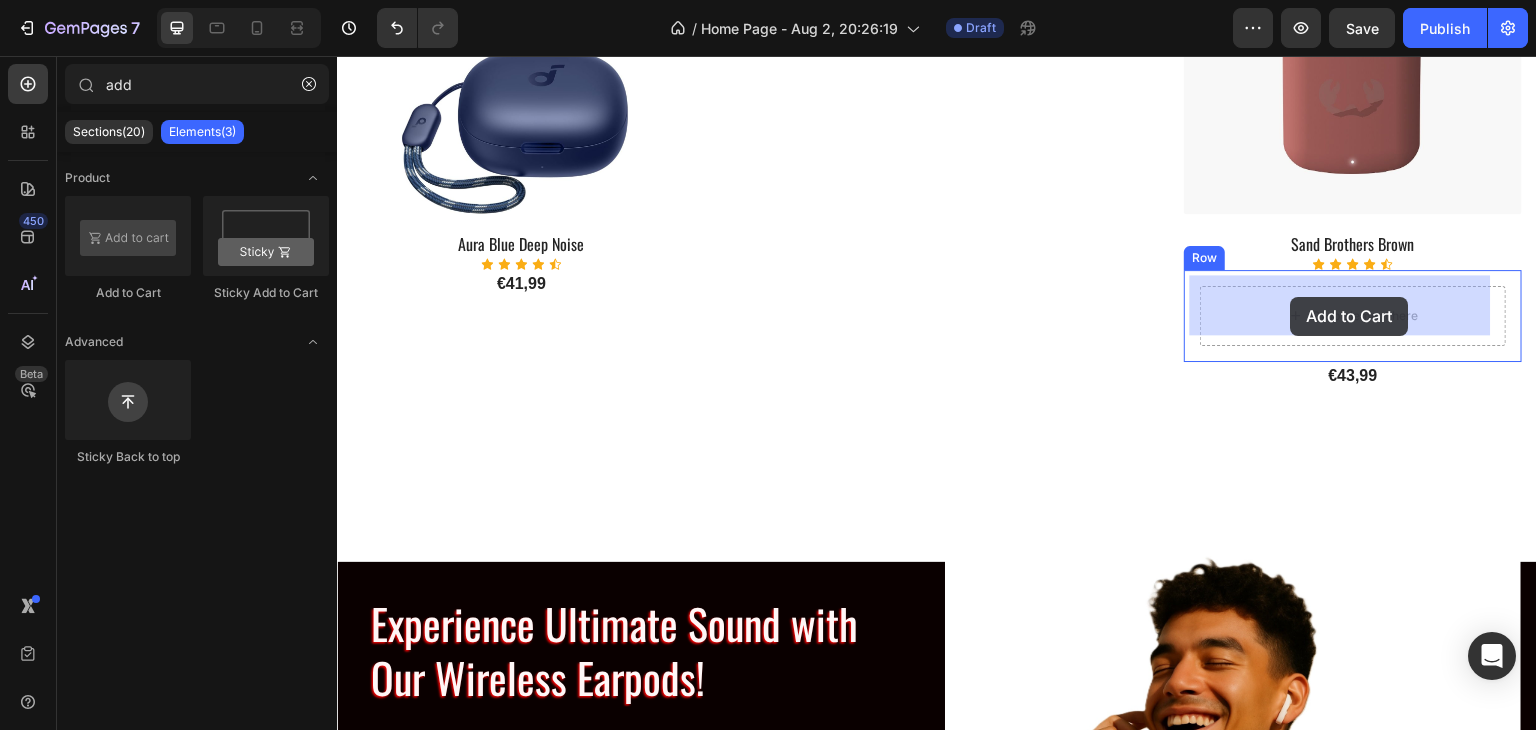 drag, startPoint x: 449, startPoint y: 307, endPoint x: 1291, endPoint y: 297, distance: 842.0594 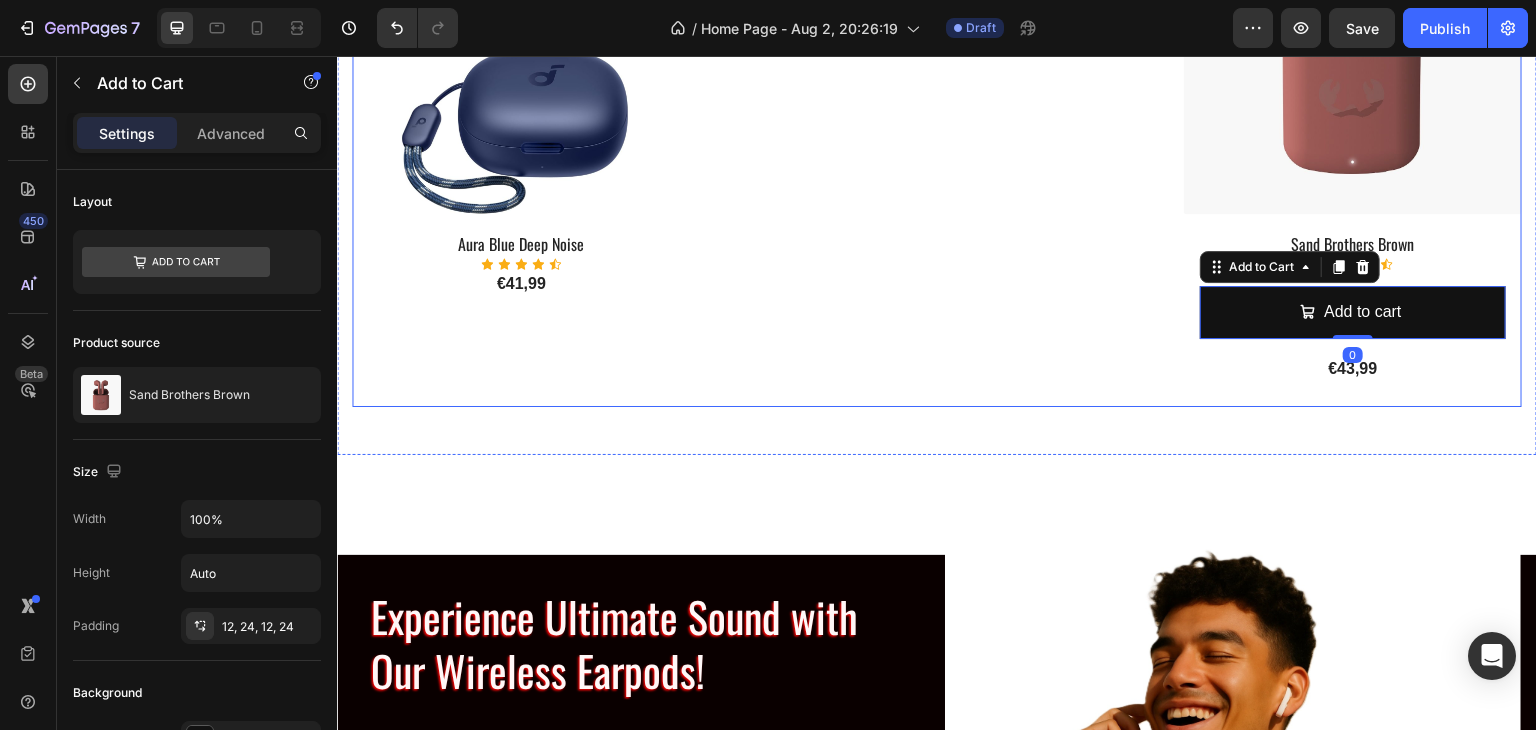 click on "Explore Our Best Sellers Heading The right pair of sunnies are the cherry on top of any outfit and these natural Text block (P) Images & Gallery Black Power Pod (P) Title
Icon
Icon
Icon
Icon
Icon Icon List Hoz €0,00 (P) Price (P) Price Product (P) Images & Gallery Aura Blue Deep Noise (P) Title
Icon
Icon
Icon
Icon
Icon Icon List Hoz €41,99 (P) Price (P) Price Product Row
Image Image Image Image
Carousel Row
Drop element here Row (P) Images & Gallery Gym Running Workout Earpods (P) Title
Icon
Icon
Icon
Icon
Icon Icon List Hoz €46,99 (P) Price (P) Price Product (P) Images & Gallery Sand Brothers Brown (P) Title
Icon
Icon
Icon
Icon
Icon   0 Row" at bounding box center [937, -158] 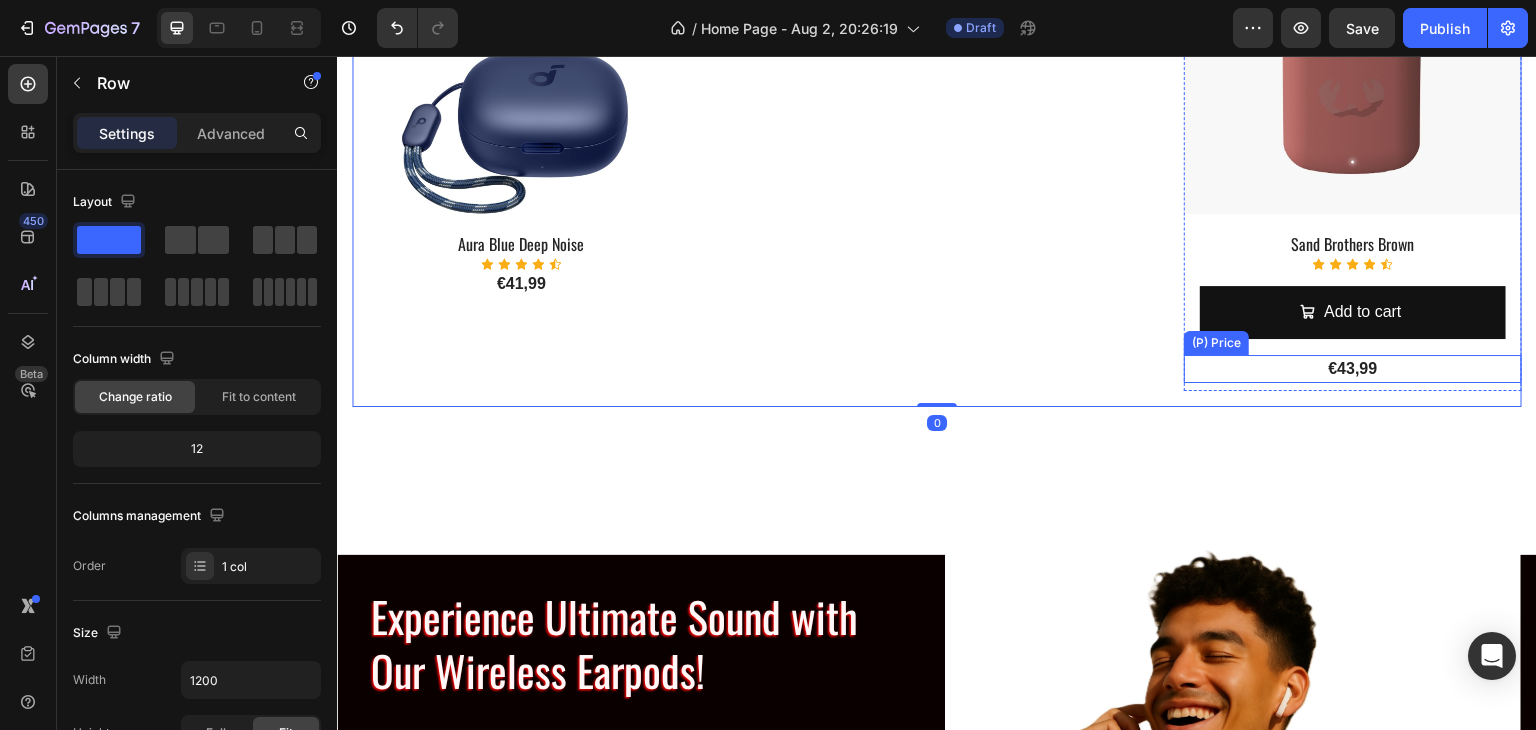 click on "€43,99" at bounding box center [1353, 369] 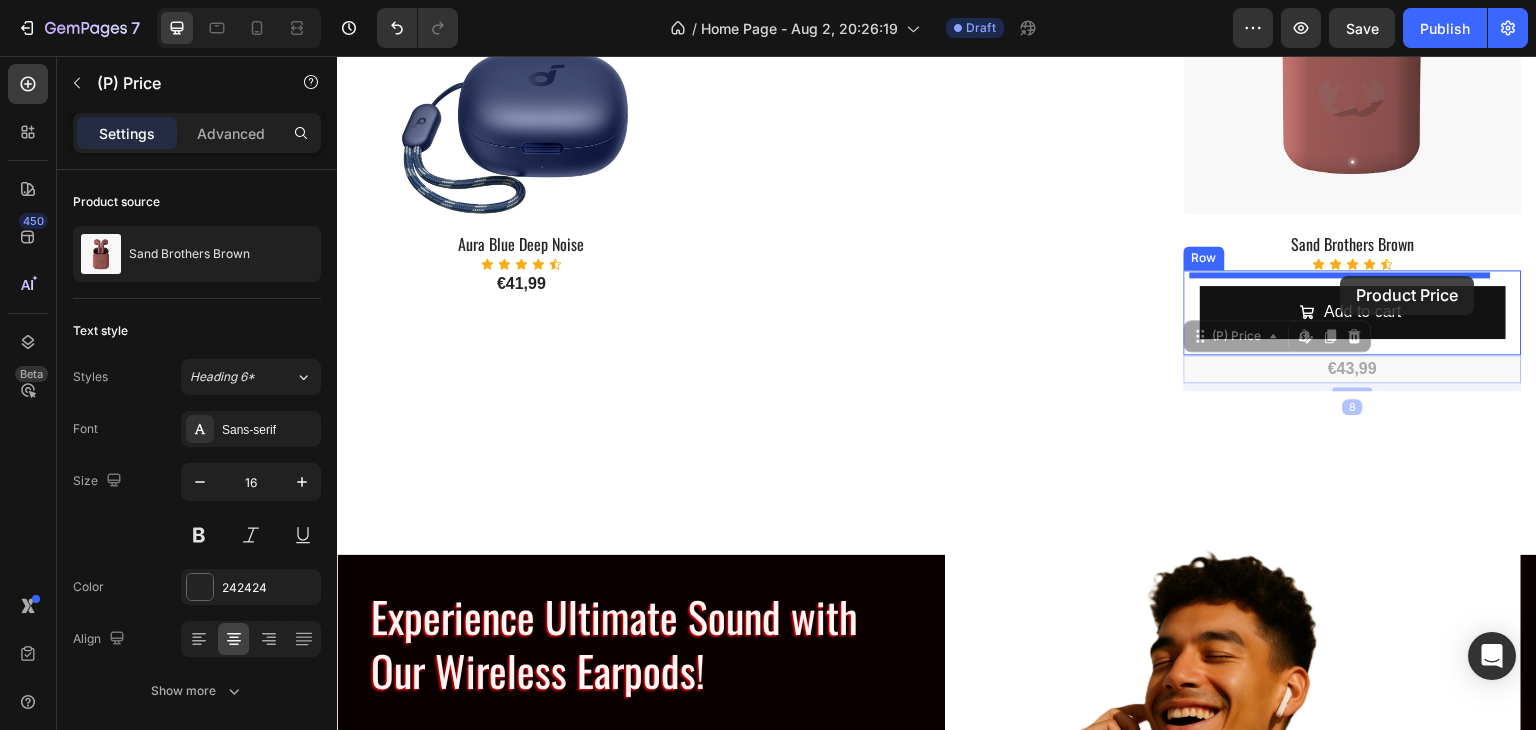 drag, startPoint x: 1340, startPoint y: 357, endPoint x: 1341, endPoint y: 276, distance: 81.00617 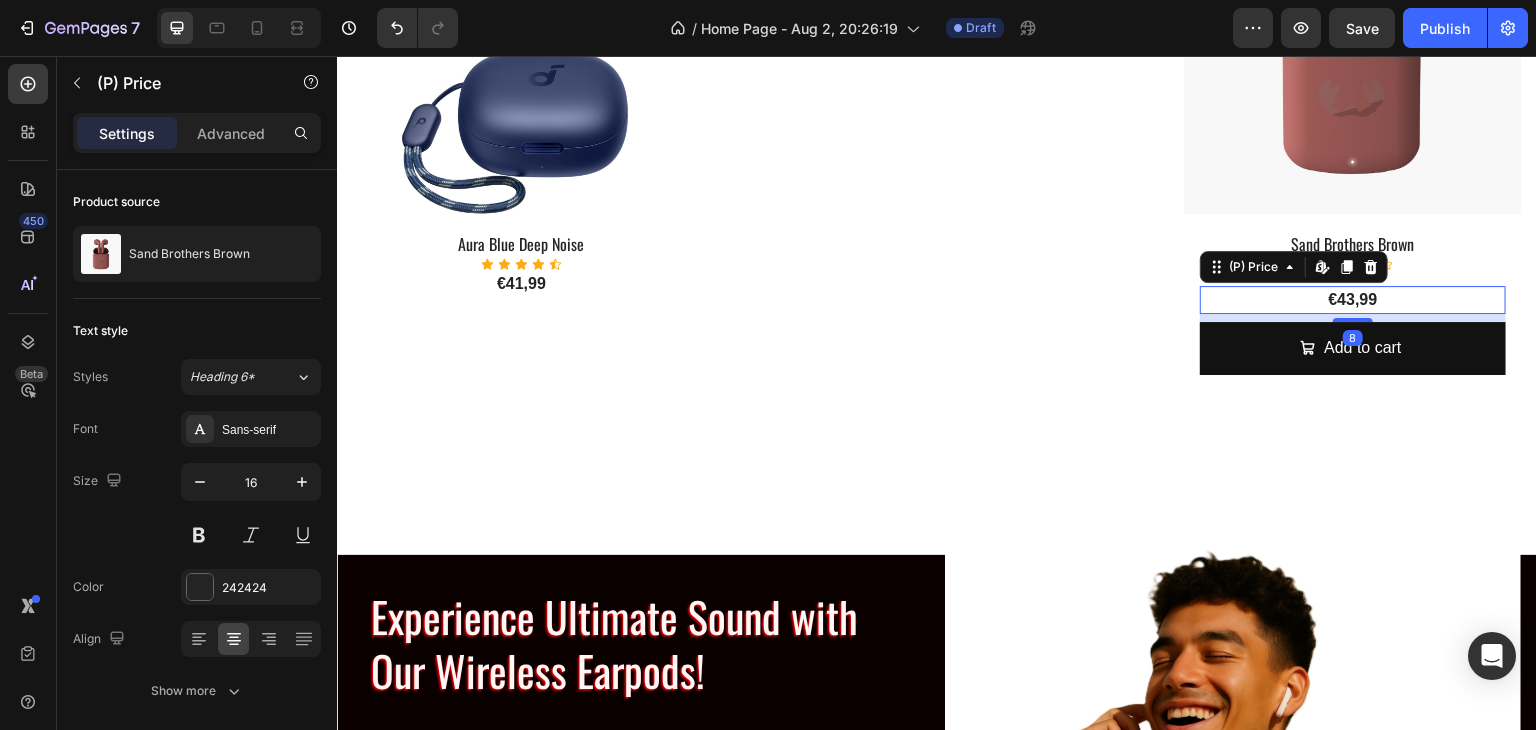 click at bounding box center [1233, 663] 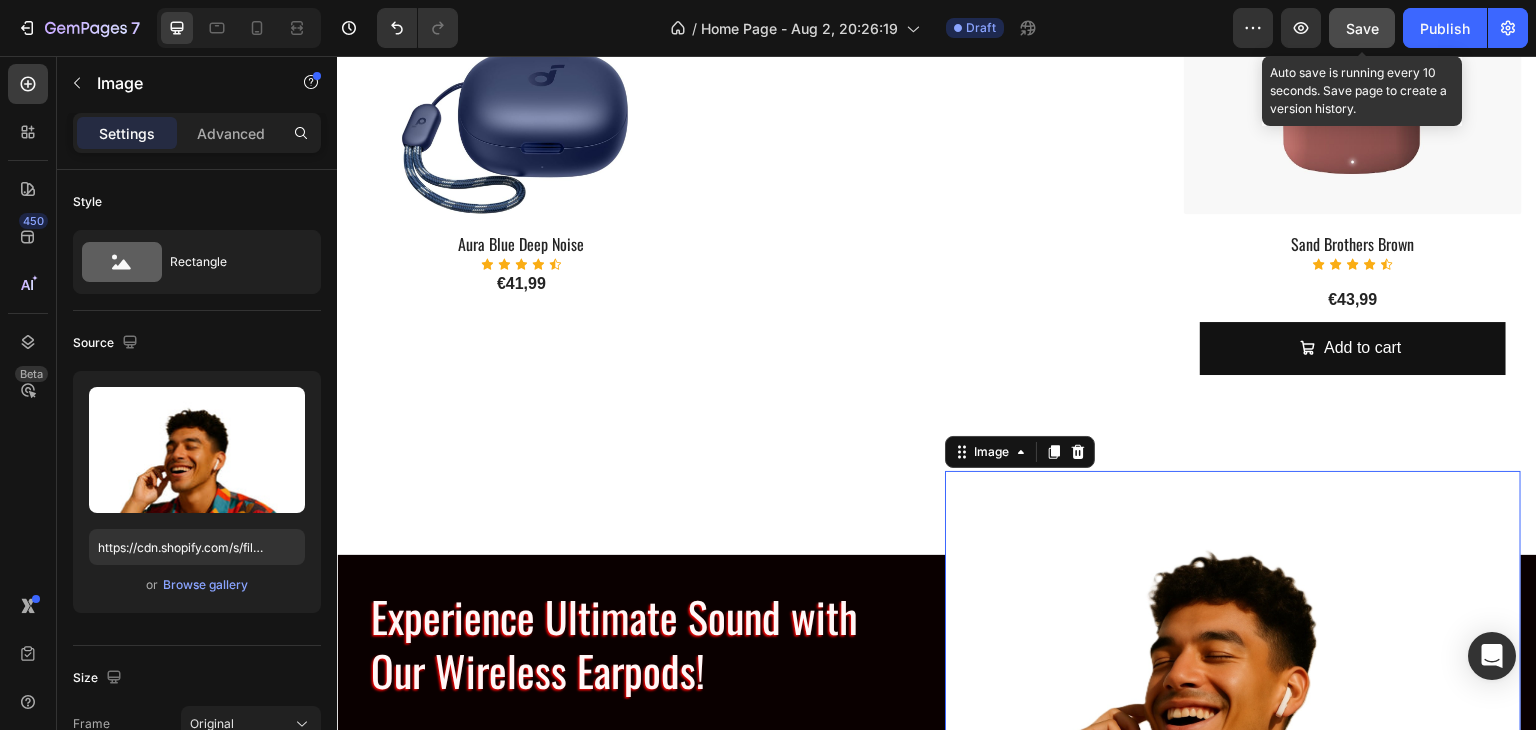 click on "Save" 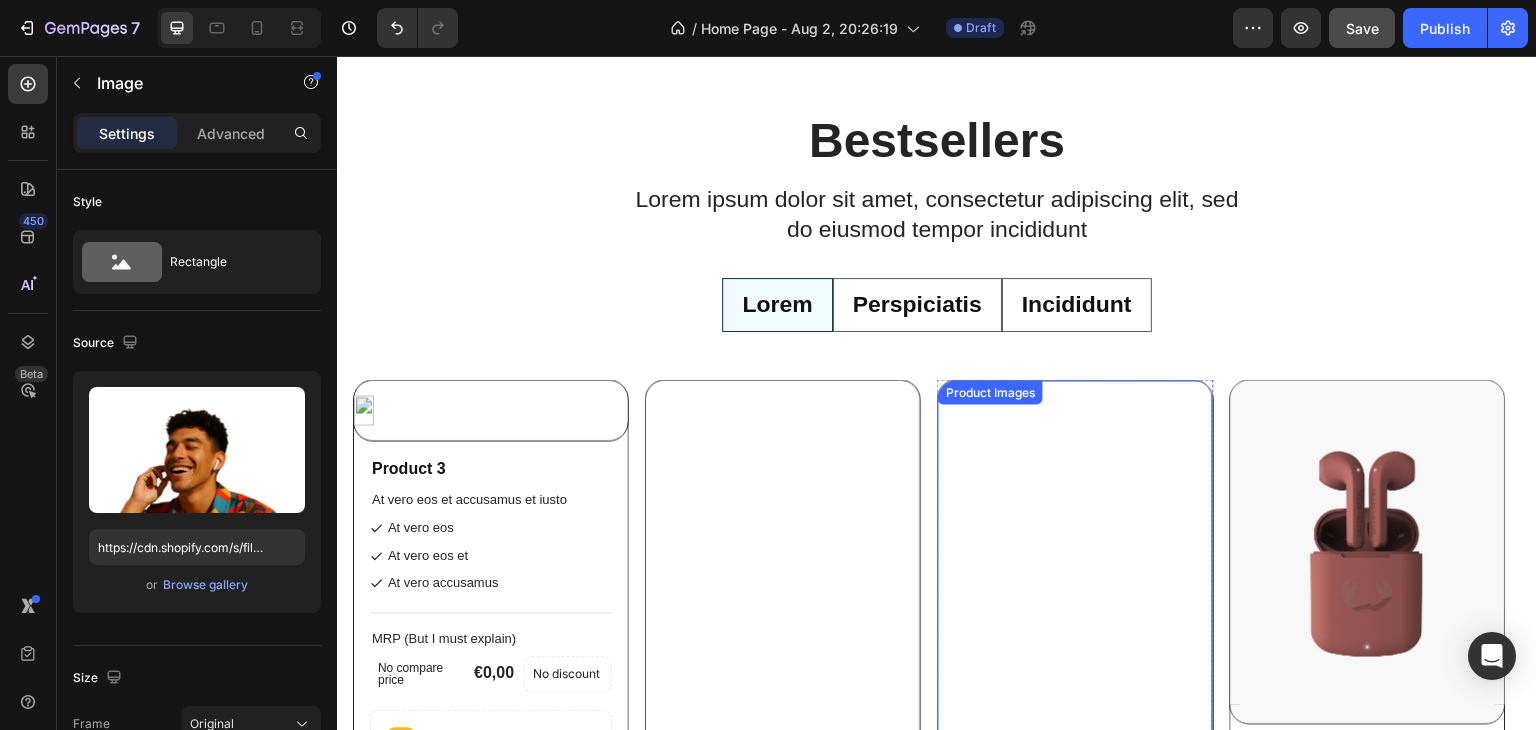 scroll, scrollTop: 3211, scrollLeft: 0, axis: vertical 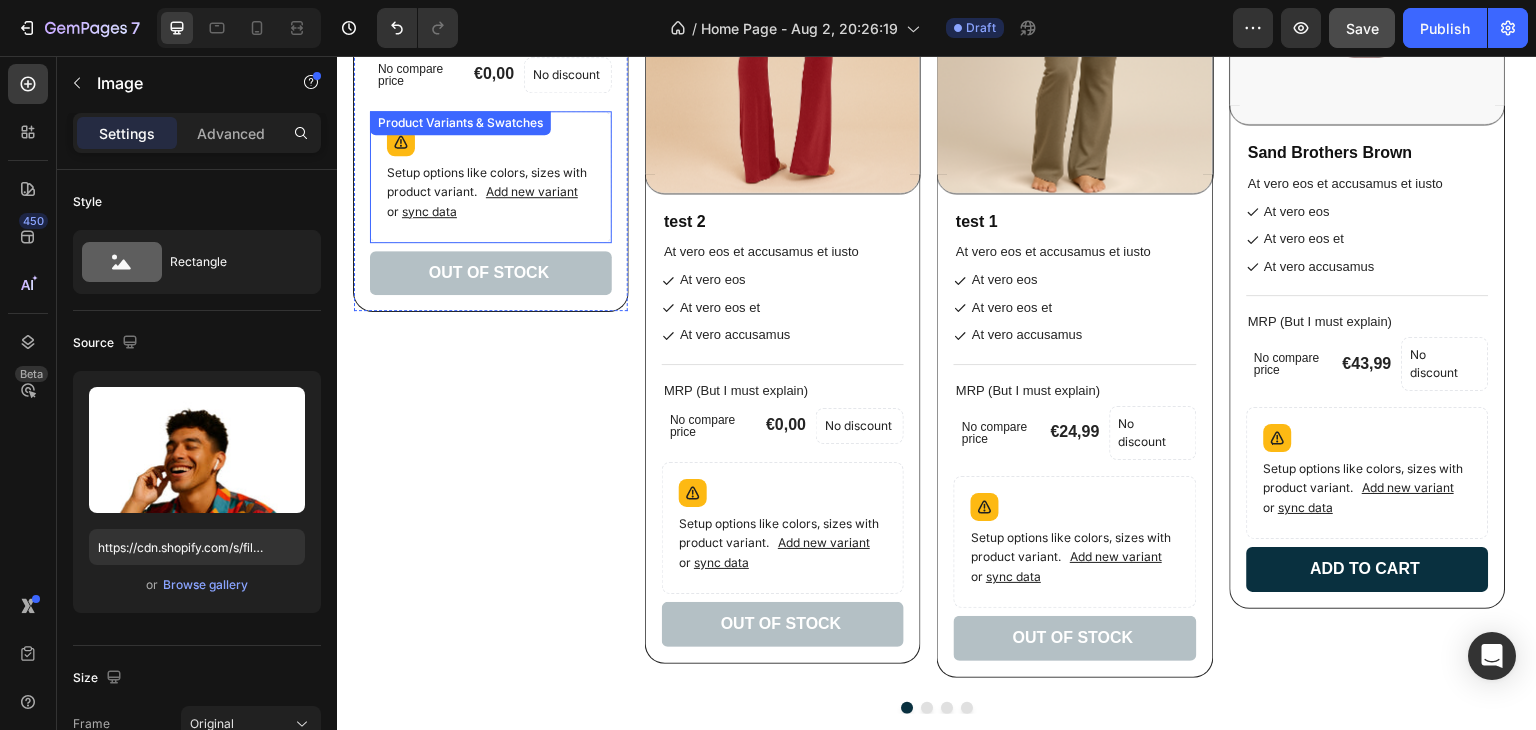 click on "Add new variant" at bounding box center [532, 191] 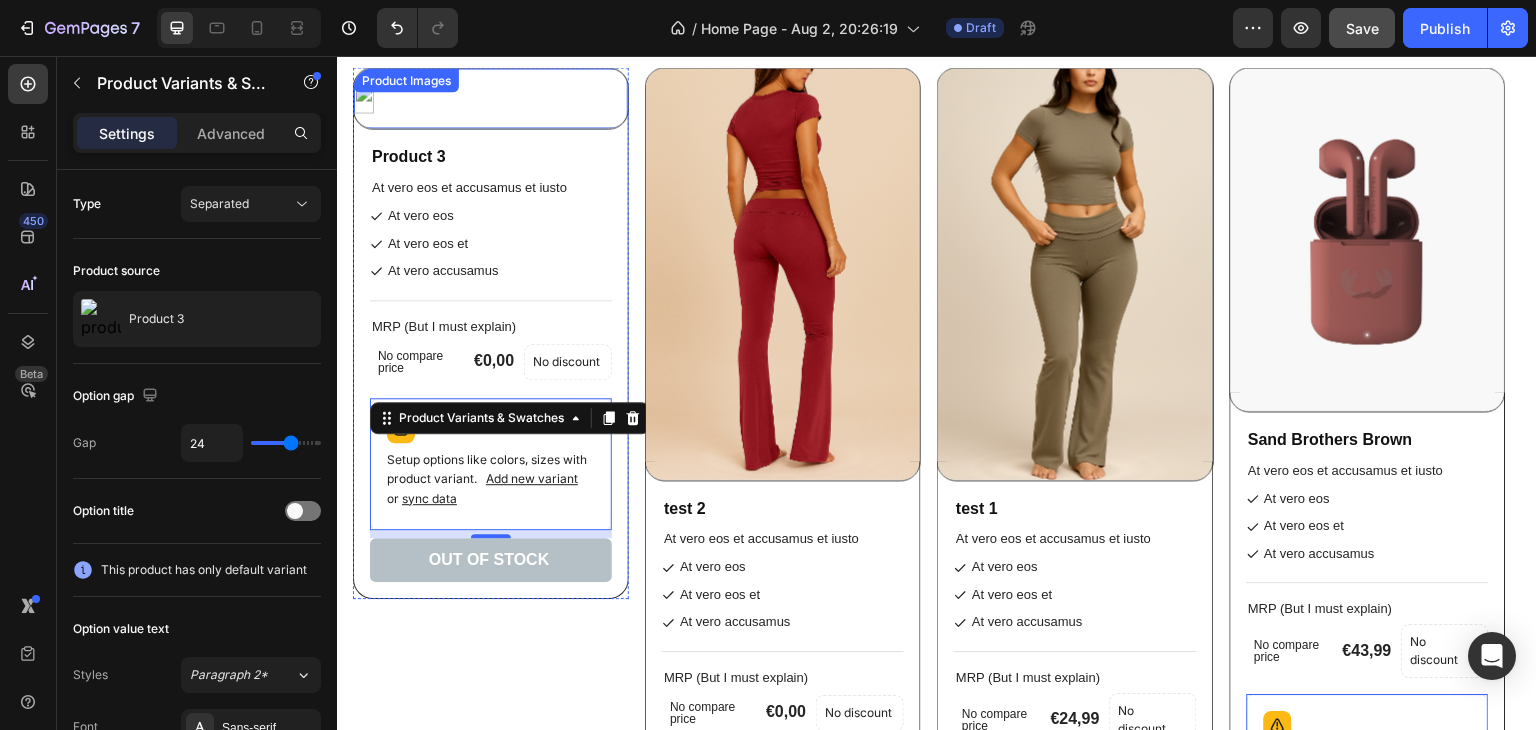 scroll, scrollTop: 3011, scrollLeft: 0, axis: vertical 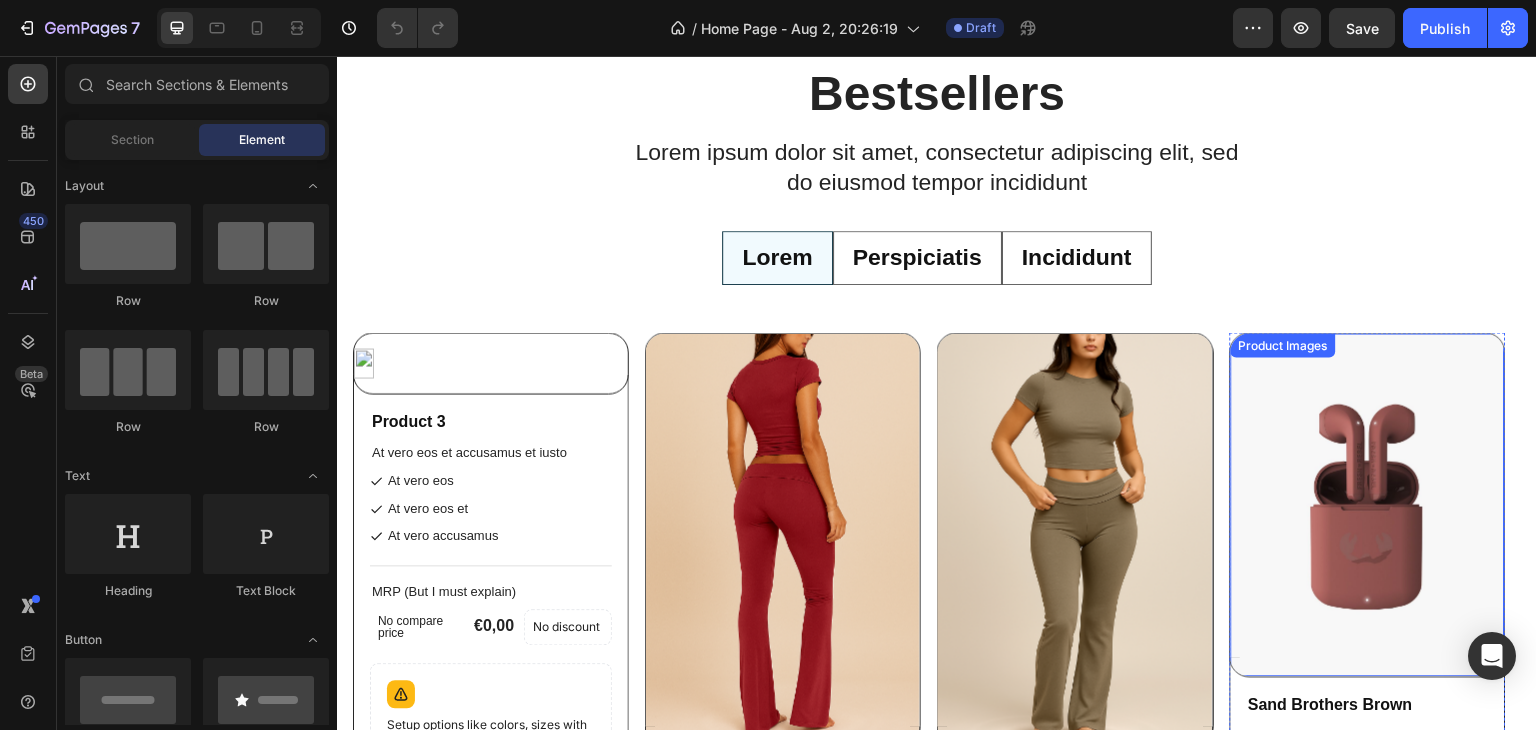 click at bounding box center [1368, 505] 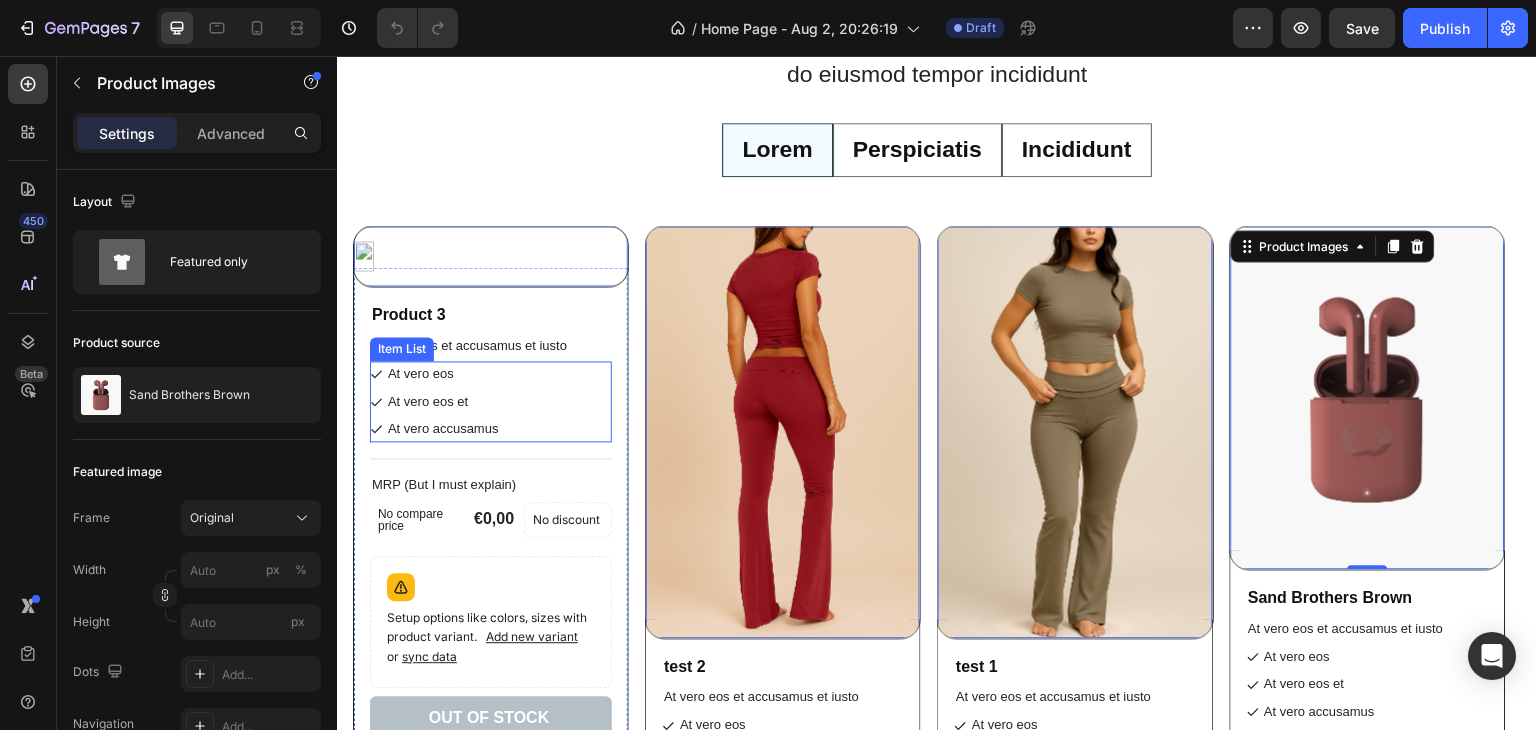 scroll, scrollTop: 2658, scrollLeft: 0, axis: vertical 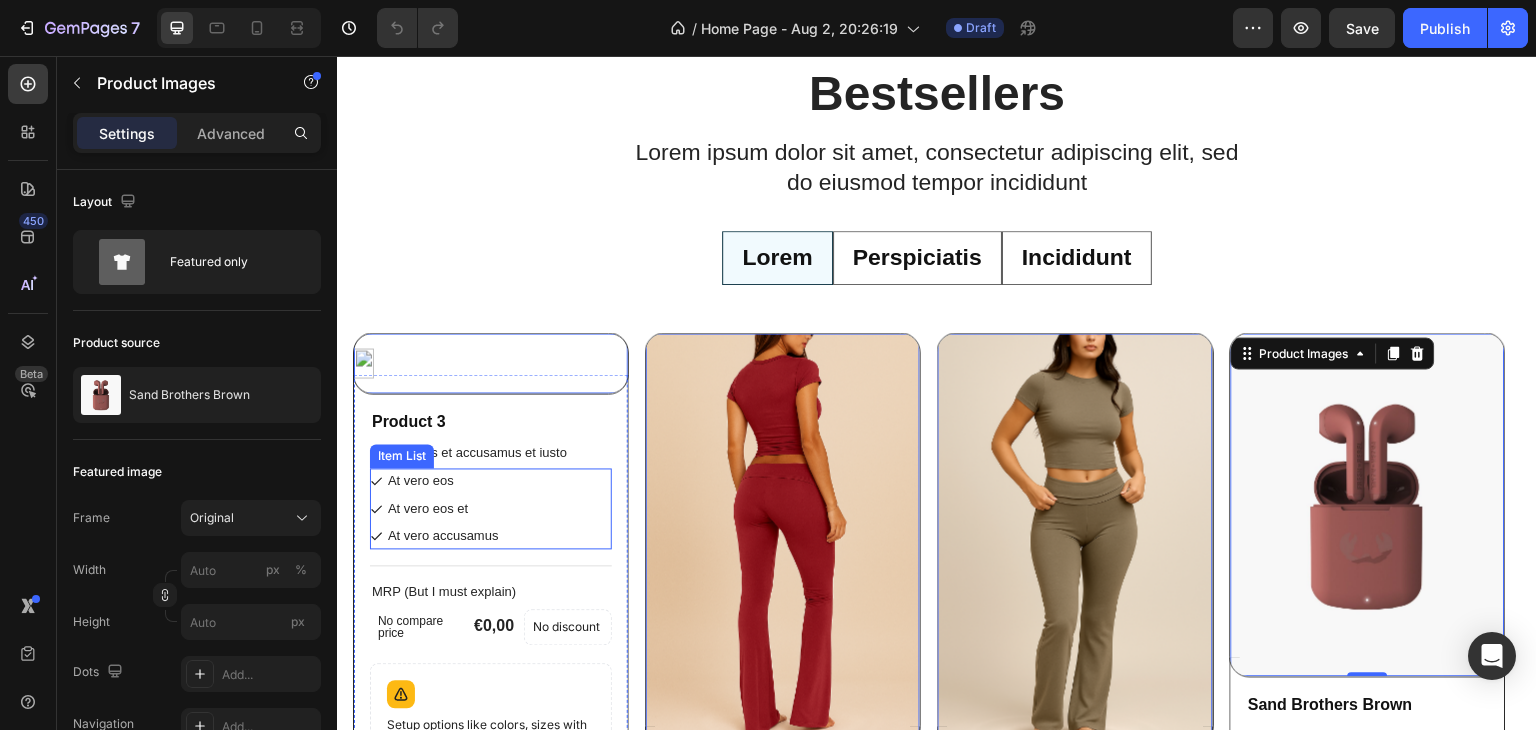click on "At vero eos
At vero eos et
At vero accusamus" at bounding box center [491, 509] 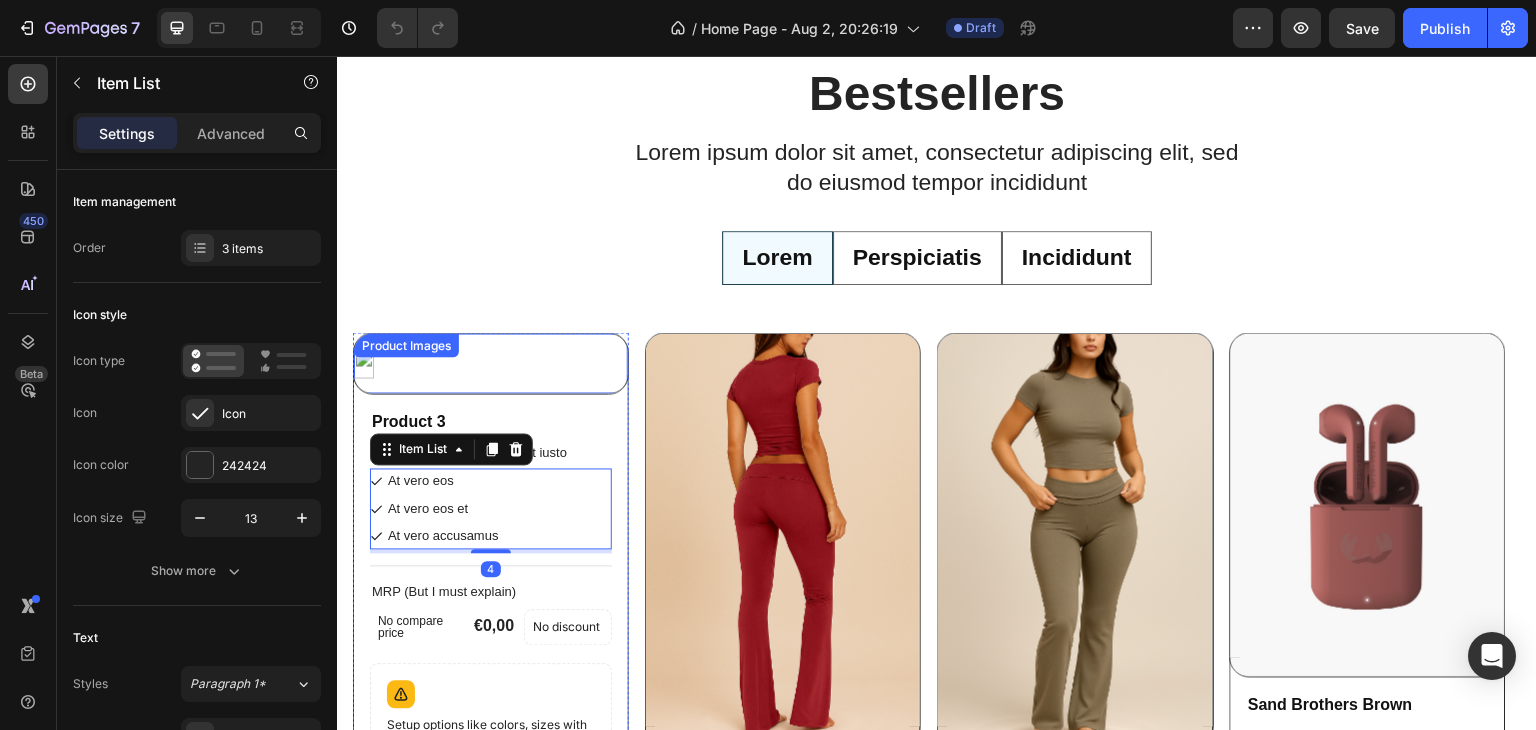click at bounding box center (491, 364) 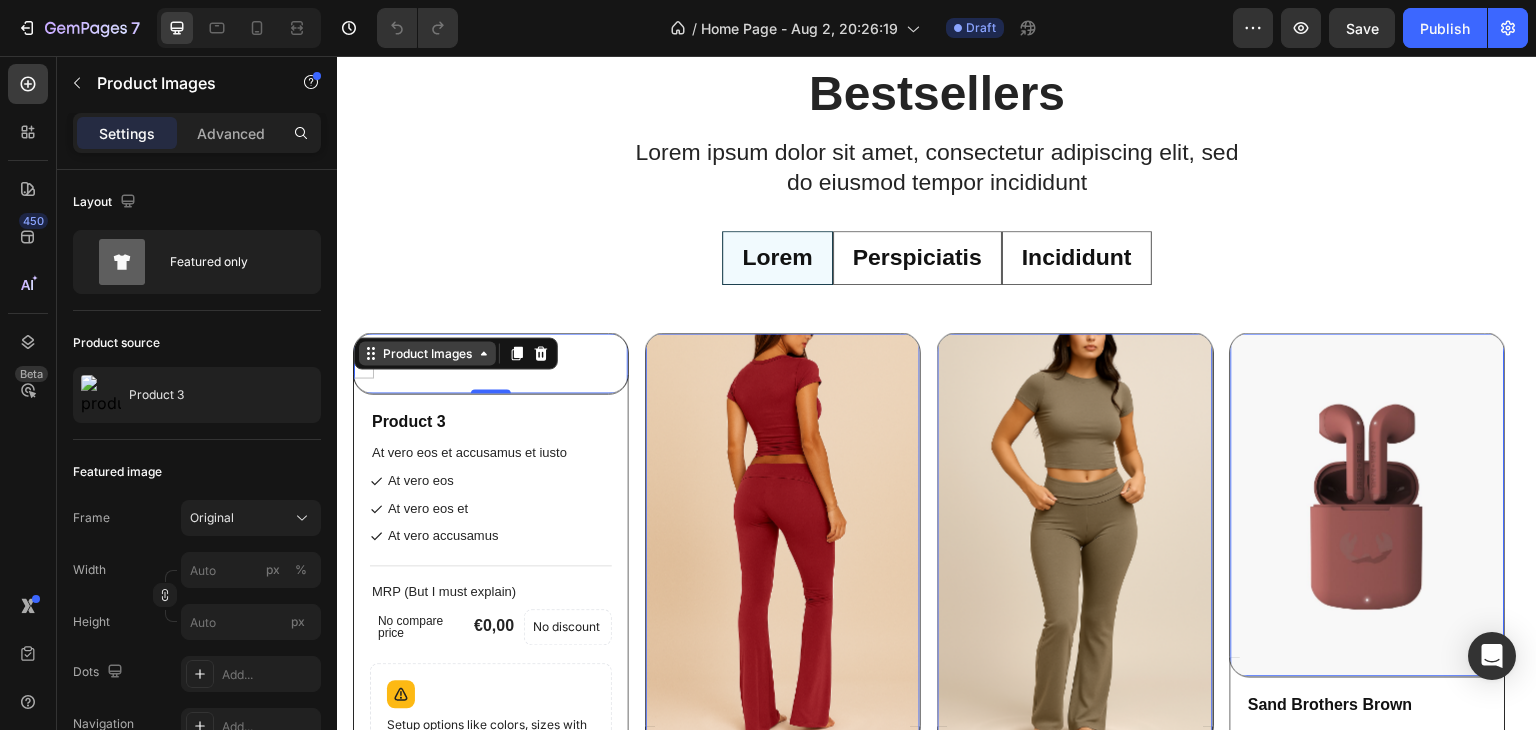click on "Product Images" at bounding box center [427, 354] 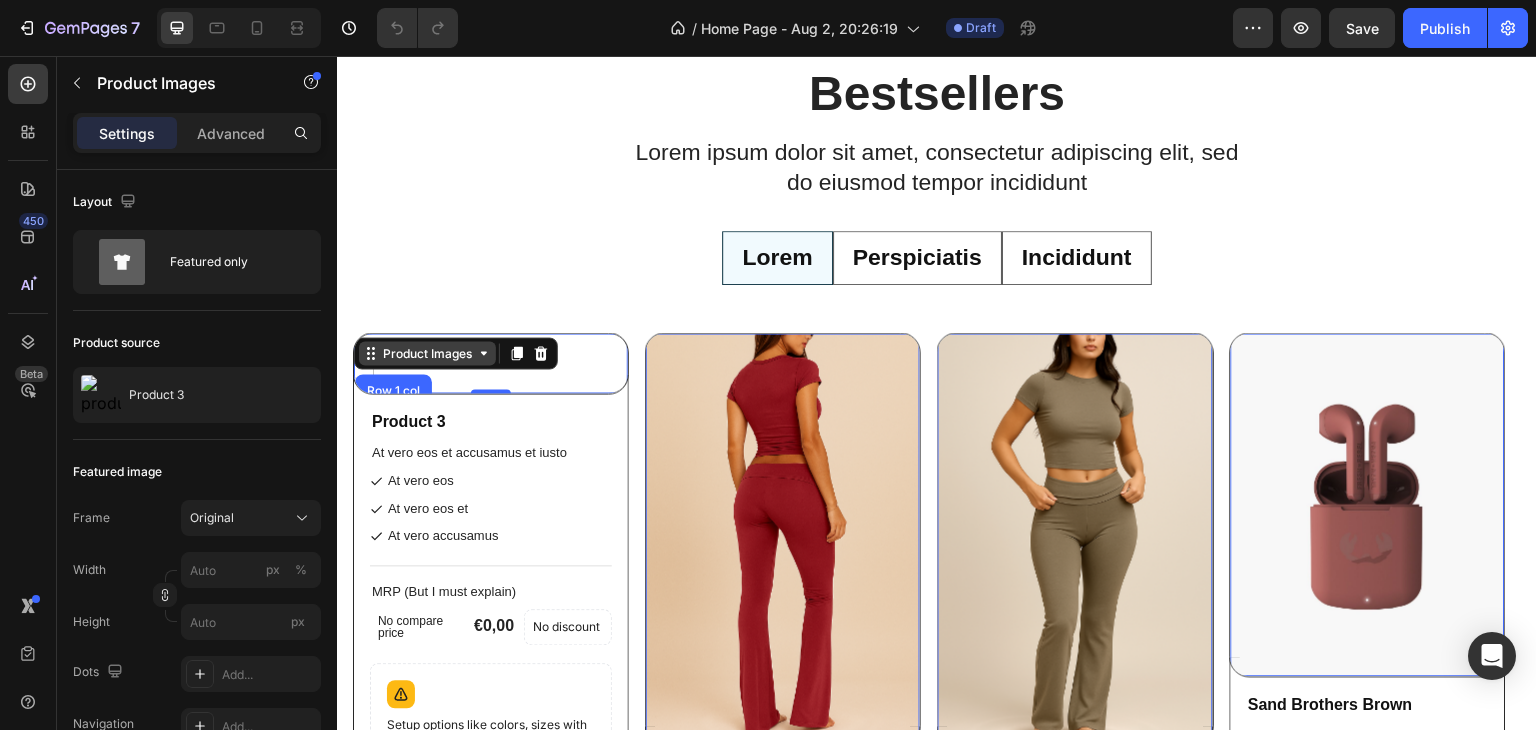 click 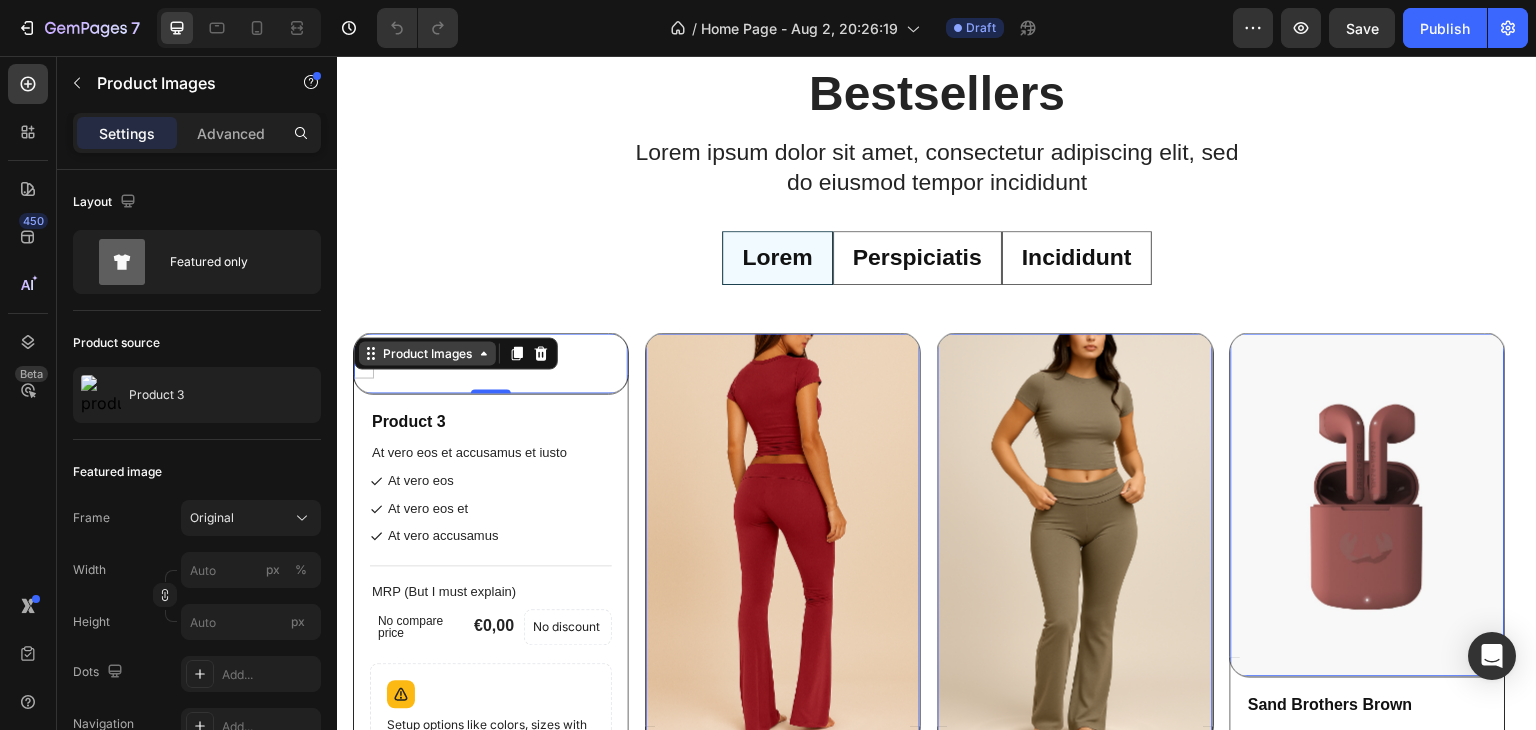 click 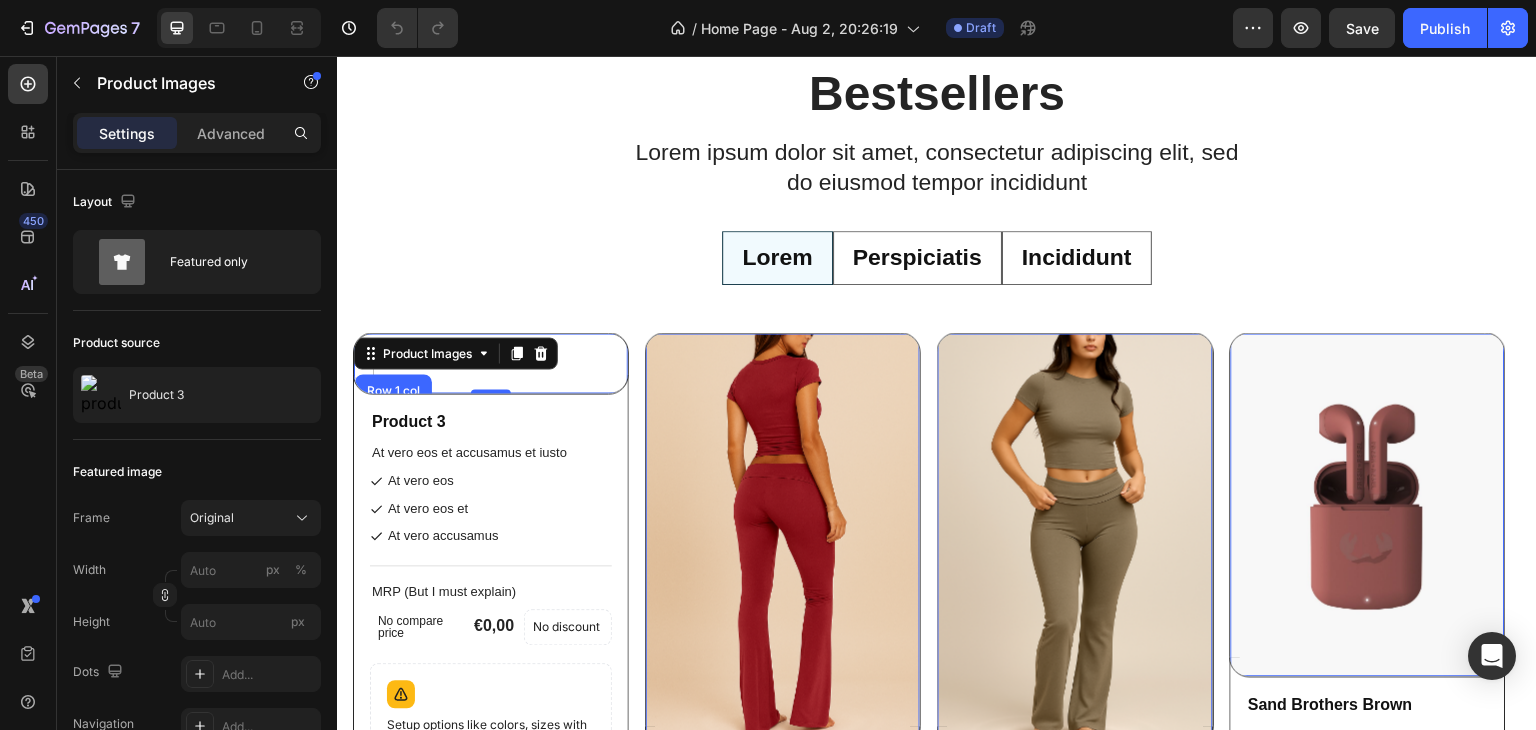 click at bounding box center (491, 364) 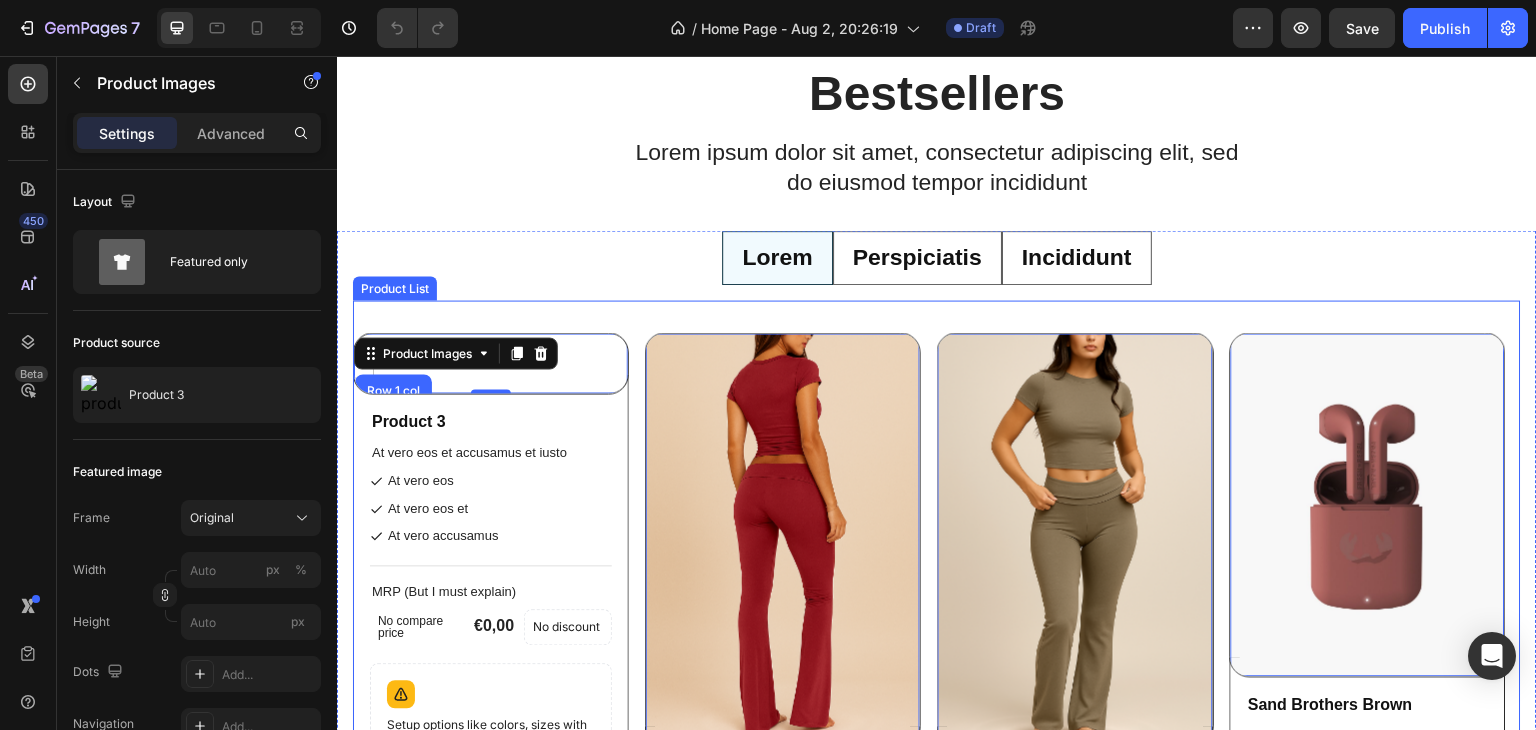 click on "Product Images Row 1 col Product List Tab   -20 Product 3 Product Title At vero eos et accusamus et iusto Text Block
At vero eos
At vero eos et
At vero accusamus Item List                Title Line MRP (But I must explain) Text Block No compare price Product Price €0,00 Product Price Product Price No discount   Not be displayed when published Product Badge Row Setup options like colors, sizes with product variant.       Add new variant   or   sync data Product Variants & Swatches Out of stock Add to Cart Row Row Product List Product Images   0 test 2 Product Title At vero eos et accusamus et iusto Text Block
At vero eos
At vero eos et
At vero accusamus Item List                Title Line MRP (But I must explain) Text Block No compare price Product Price €0,00 Product Price Product Price No discount   Not be displayed when published Product Badge Row Setup options like colors, sizes with product variant." at bounding box center (937, 785) 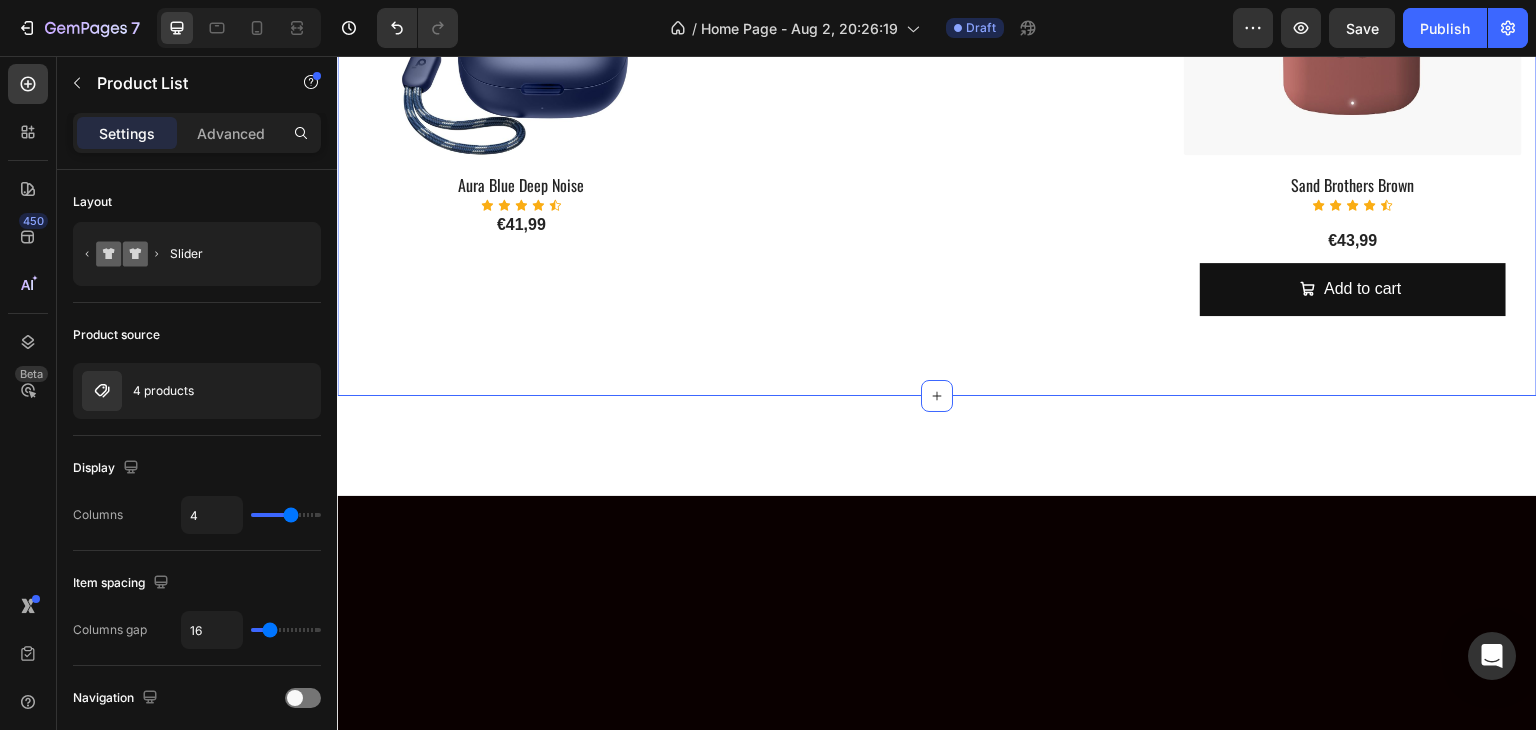 scroll, scrollTop: 1158, scrollLeft: 0, axis: vertical 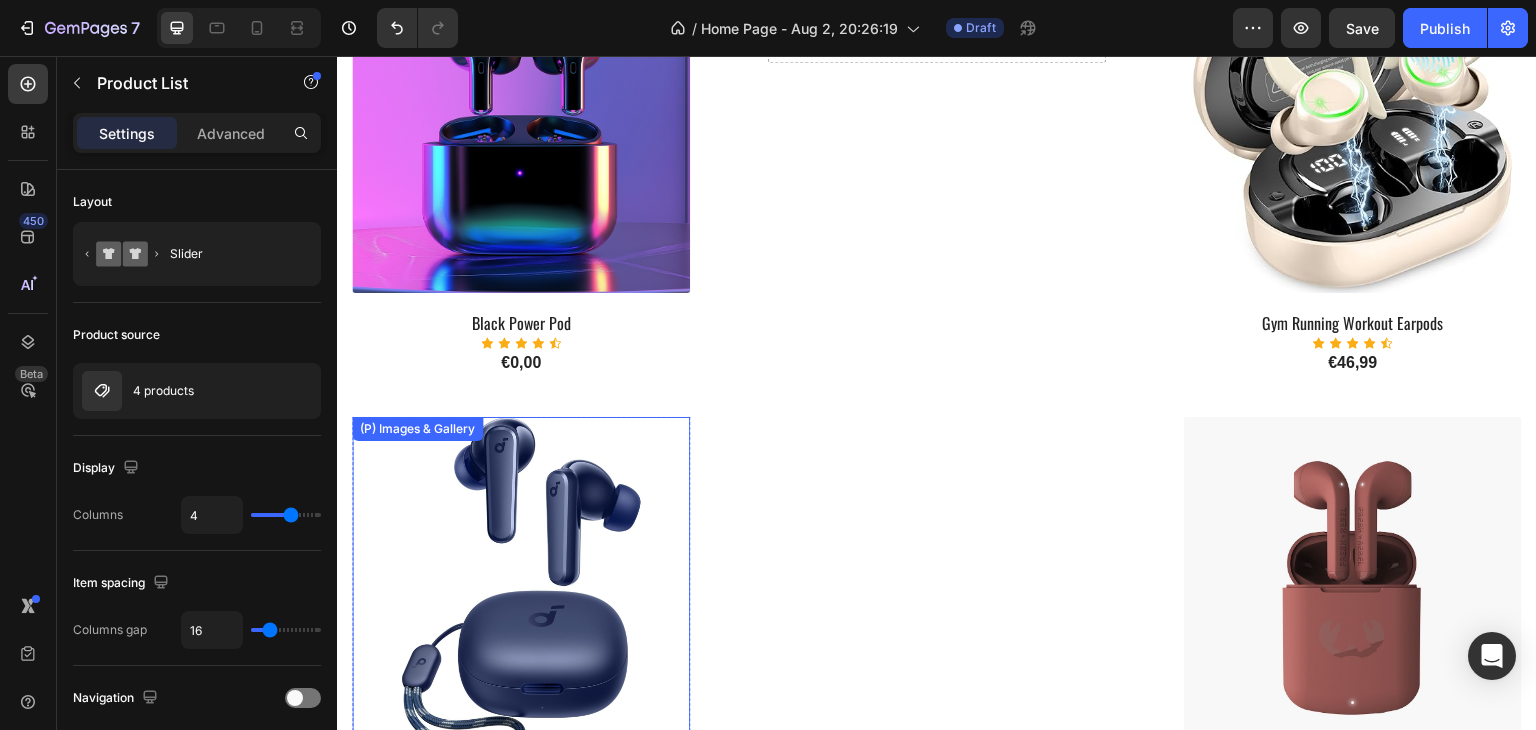 click at bounding box center (521, 586) 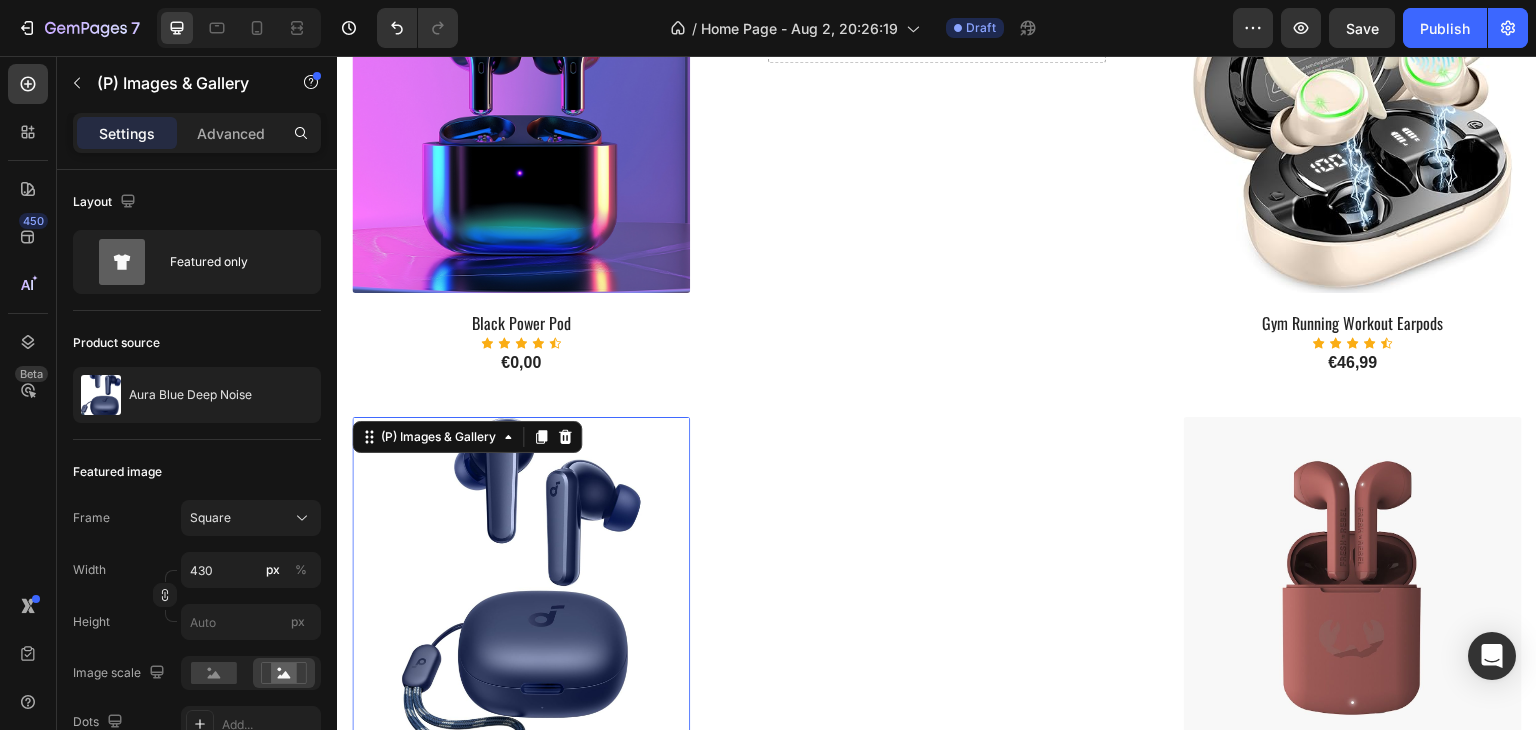 scroll, scrollTop: 1458, scrollLeft: 0, axis: vertical 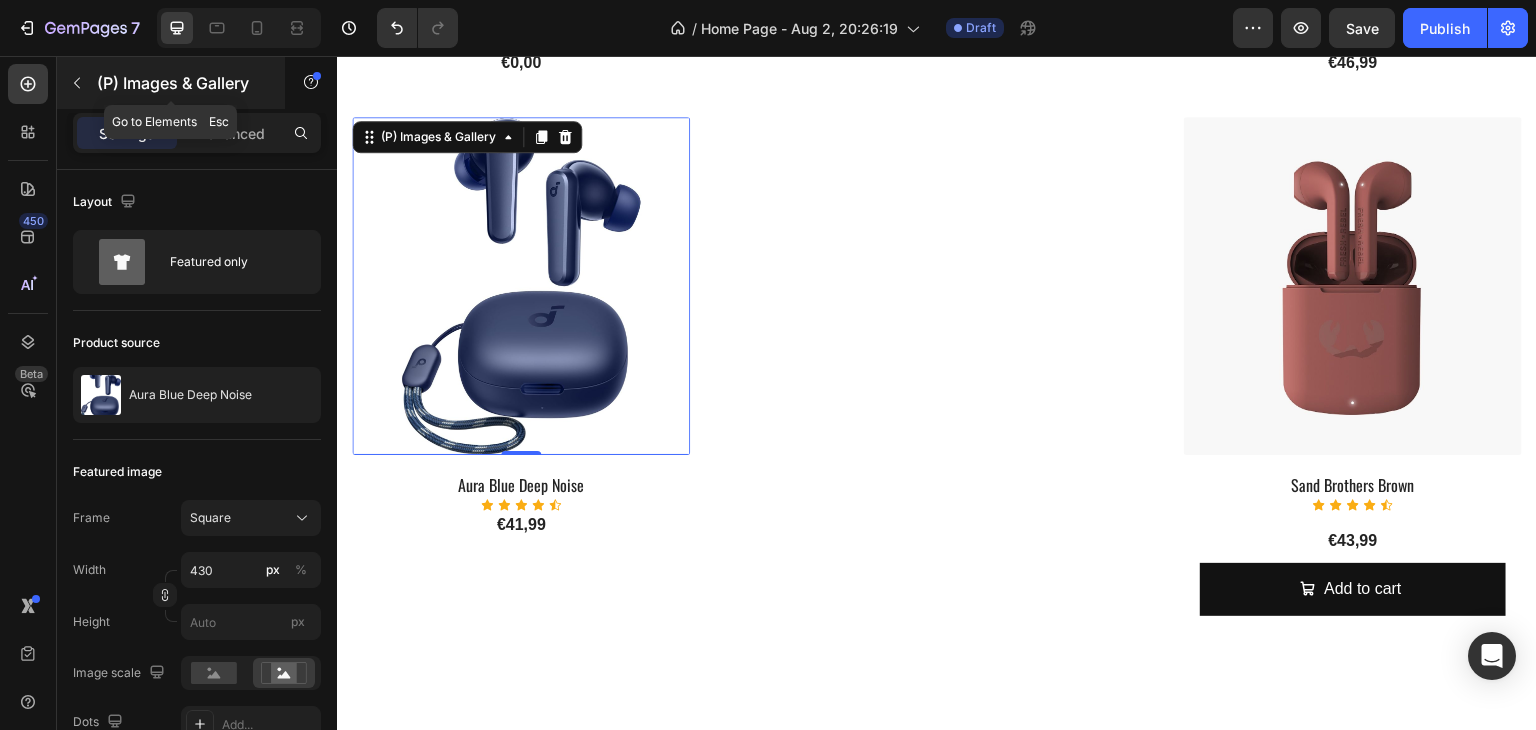 click 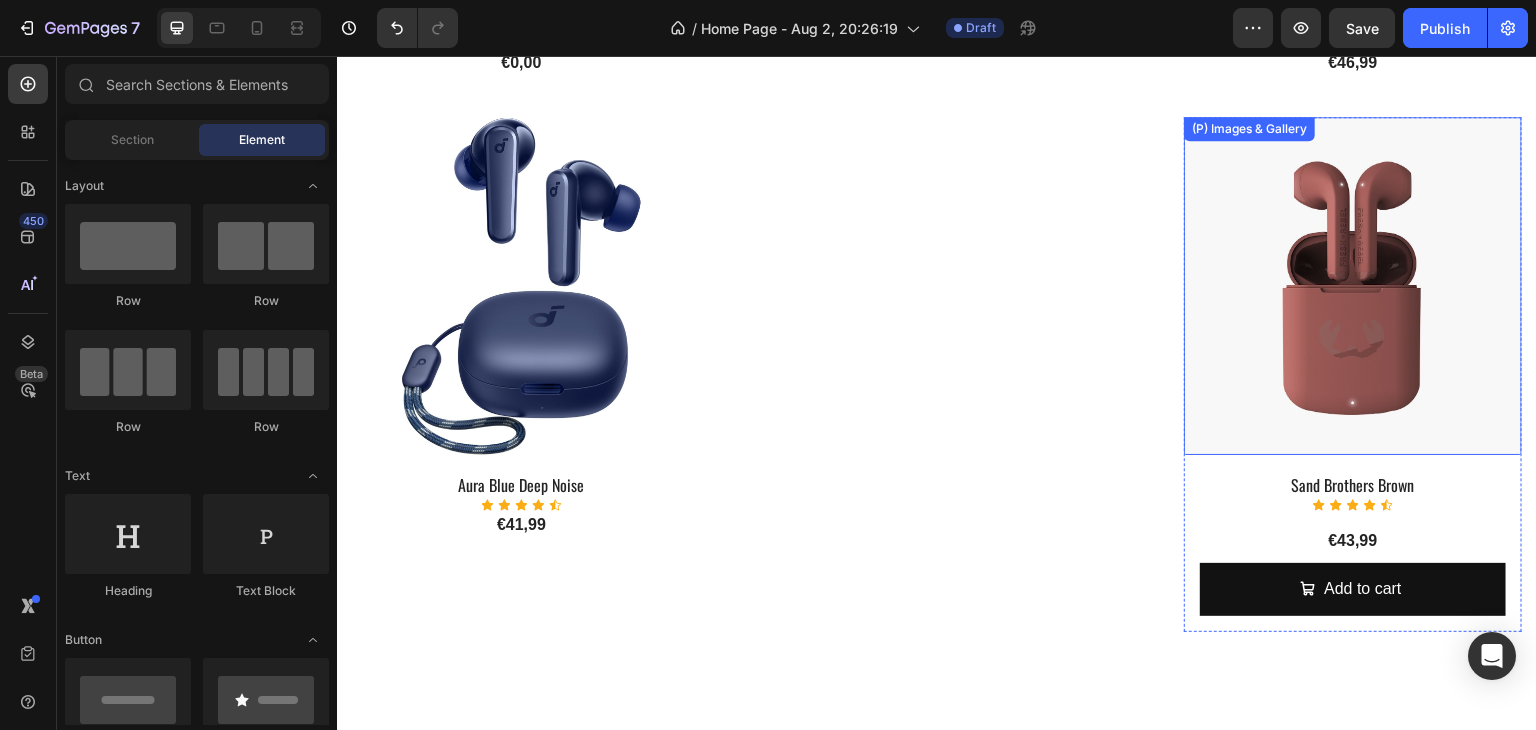 click at bounding box center (1353, 286) 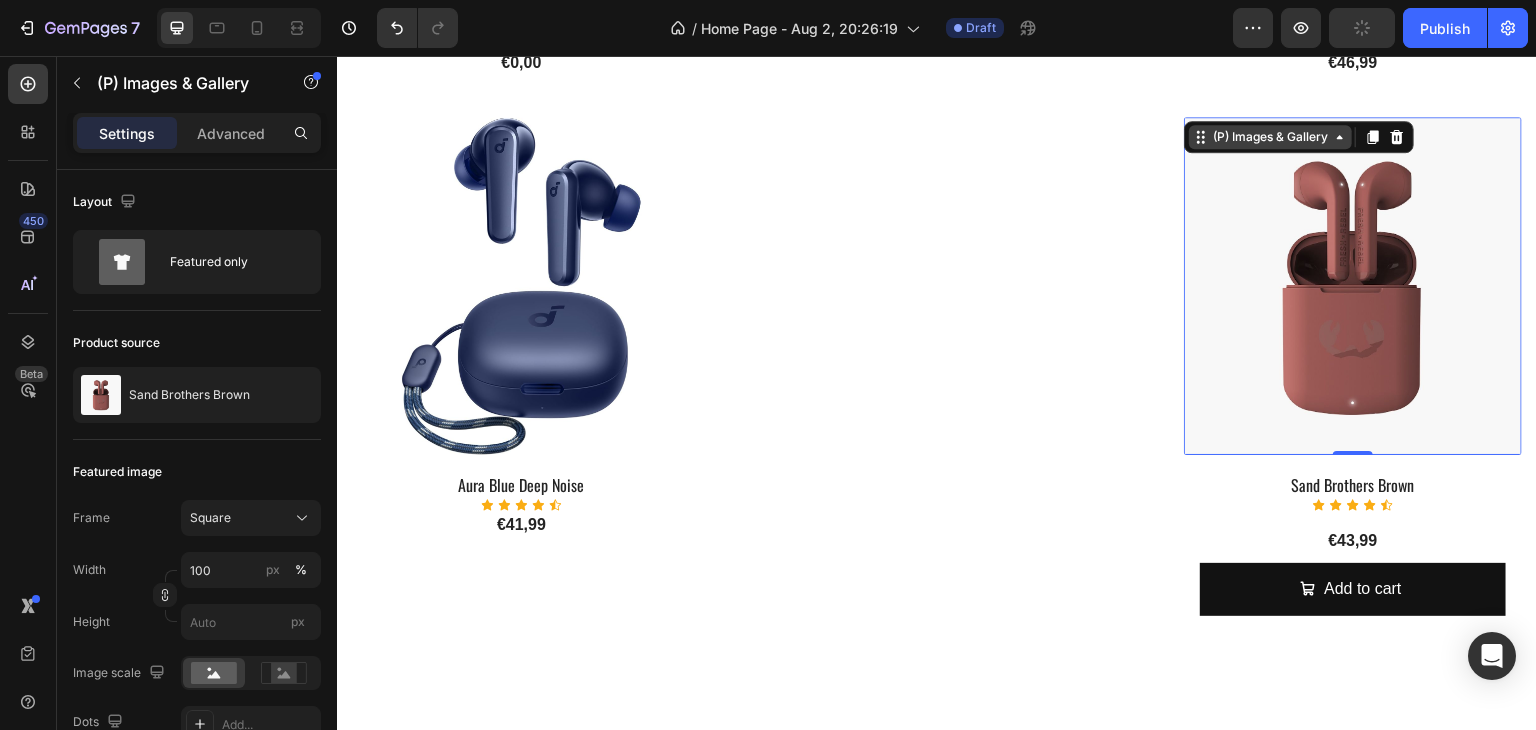 click on "(P) Images & Gallery" at bounding box center (1270, 137) 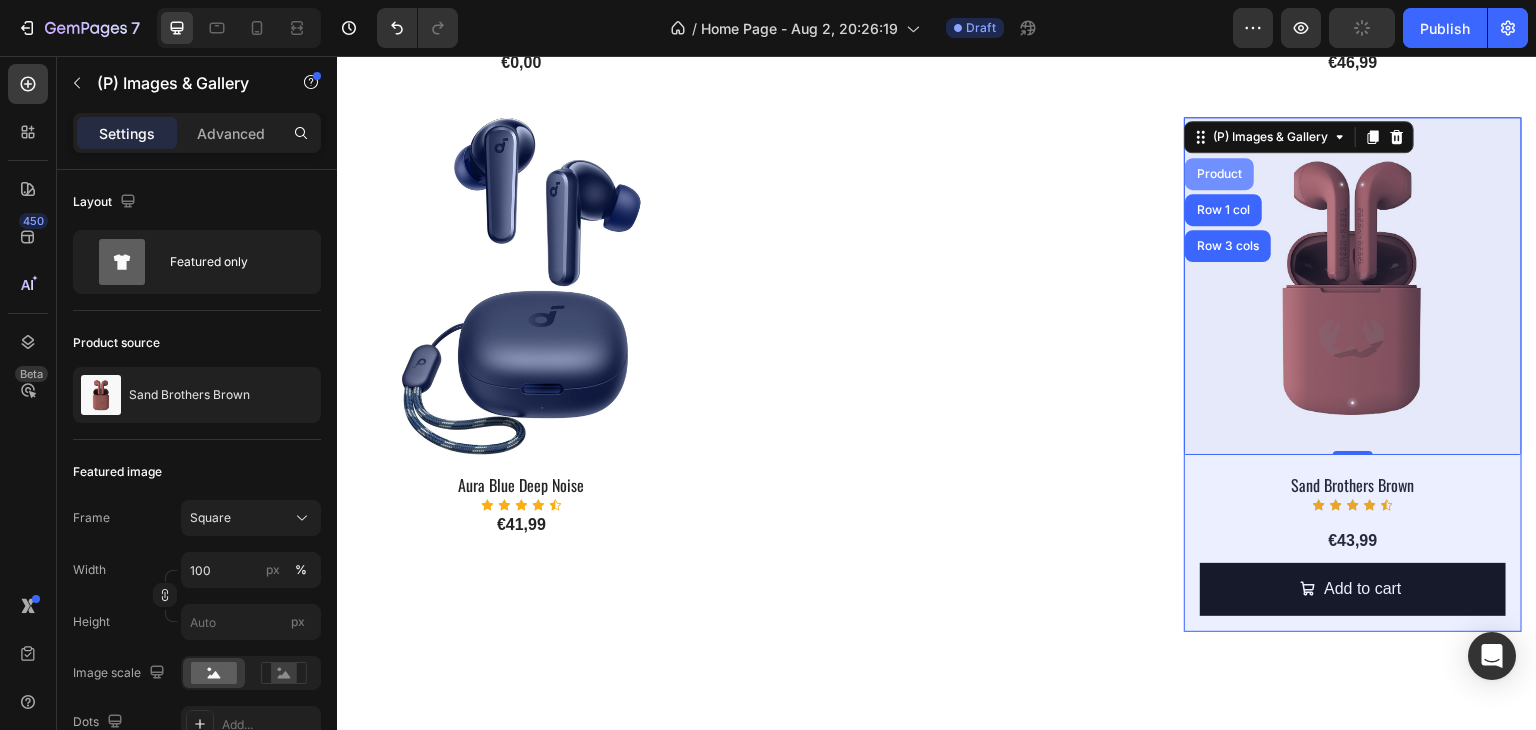 click on "Product" at bounding box center (1219, 174) 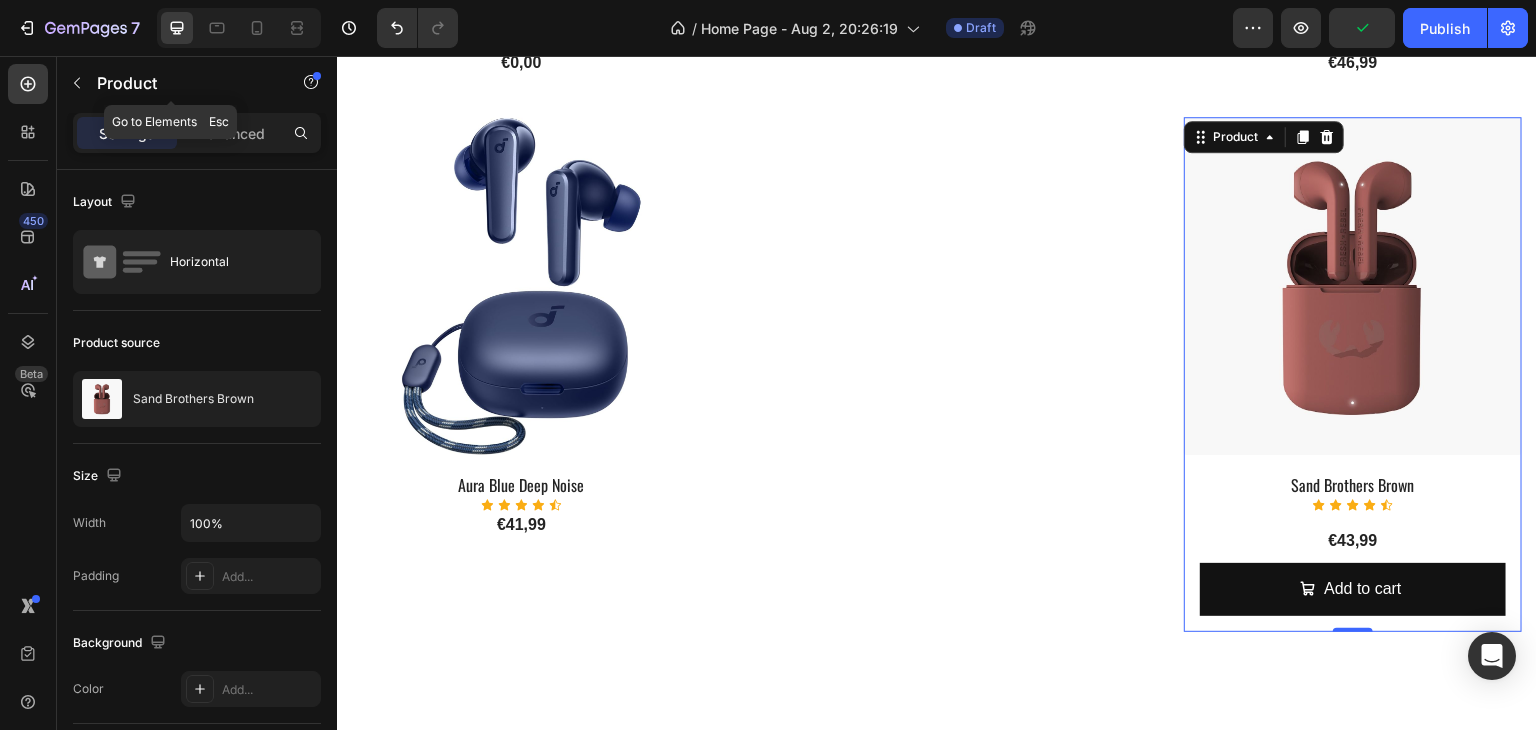 click 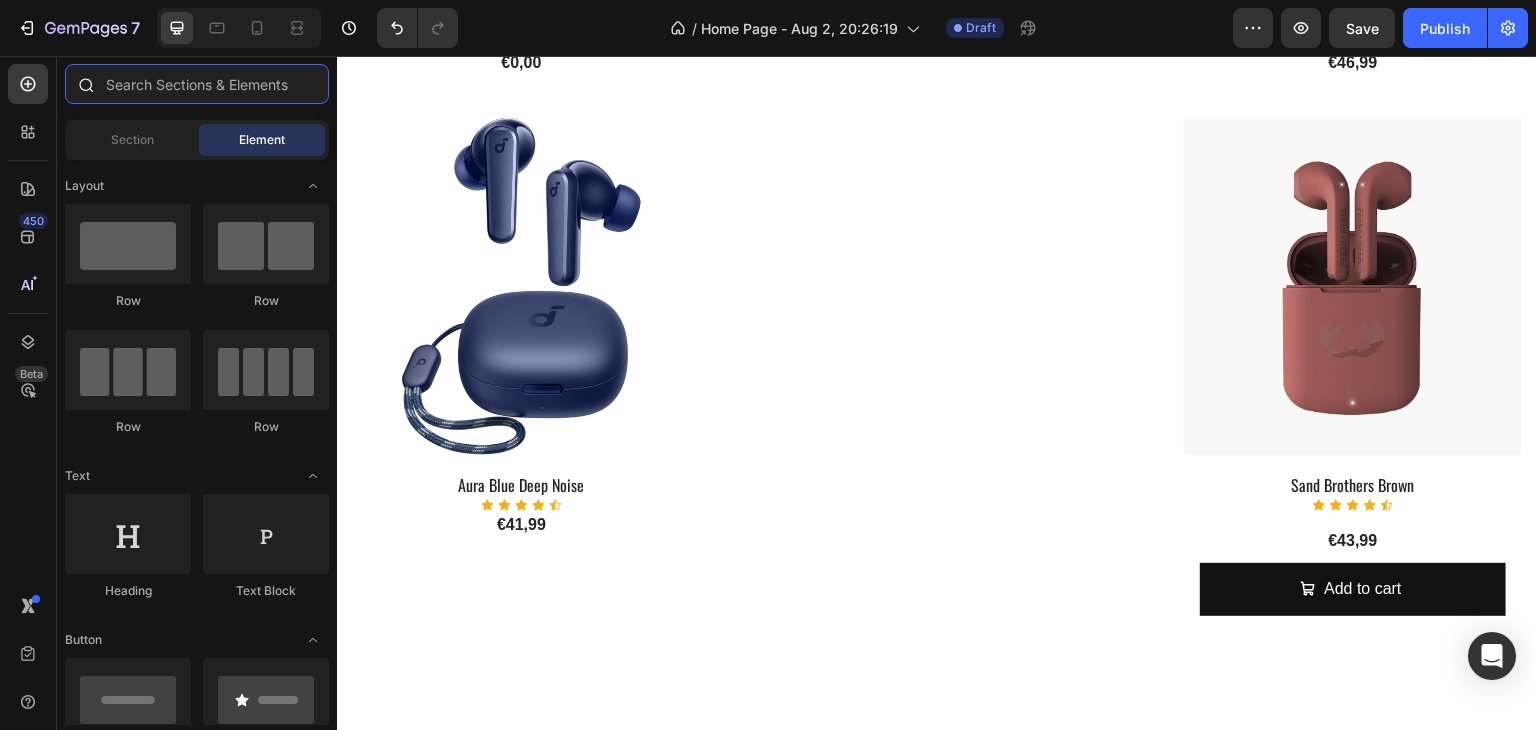click at bounding box center (197, 84) 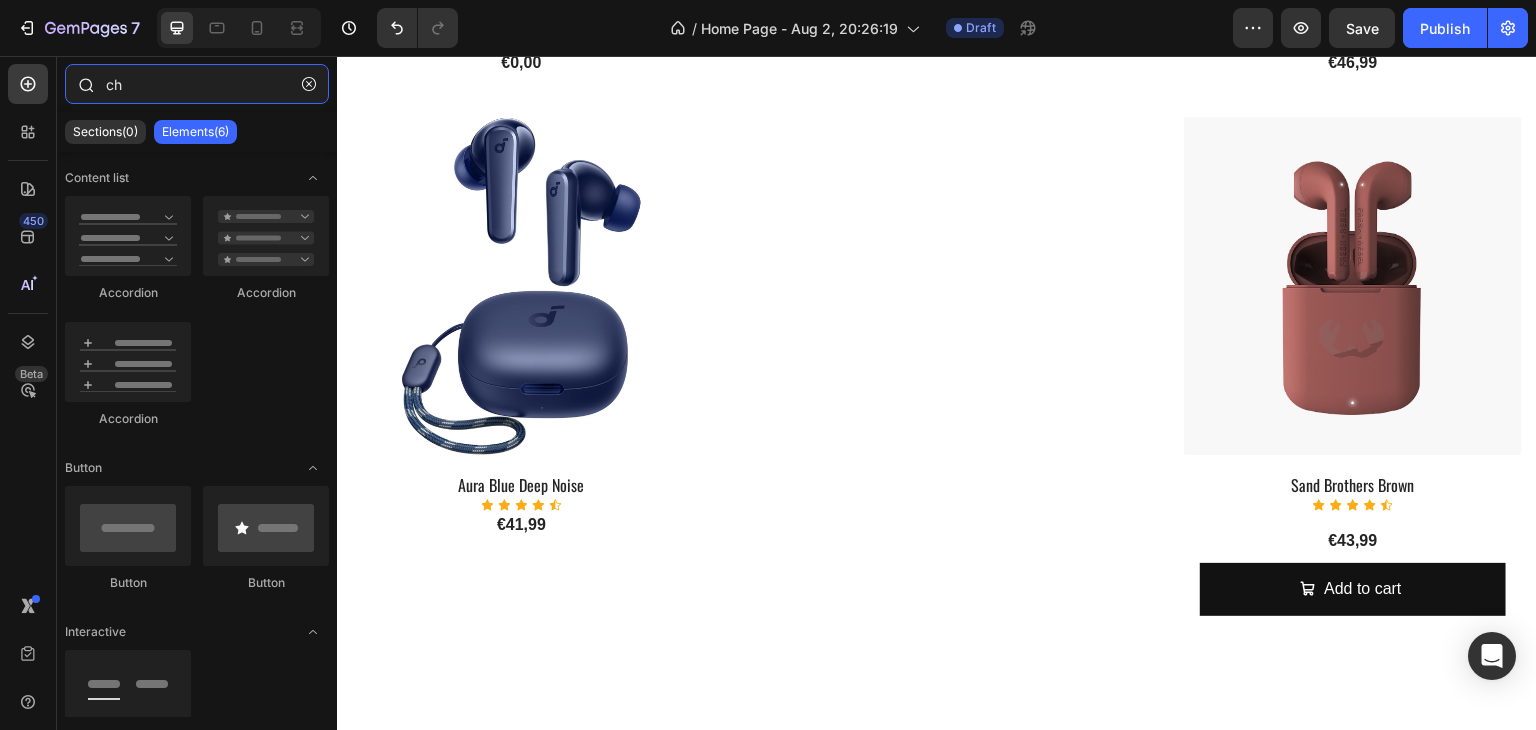 type on "c" 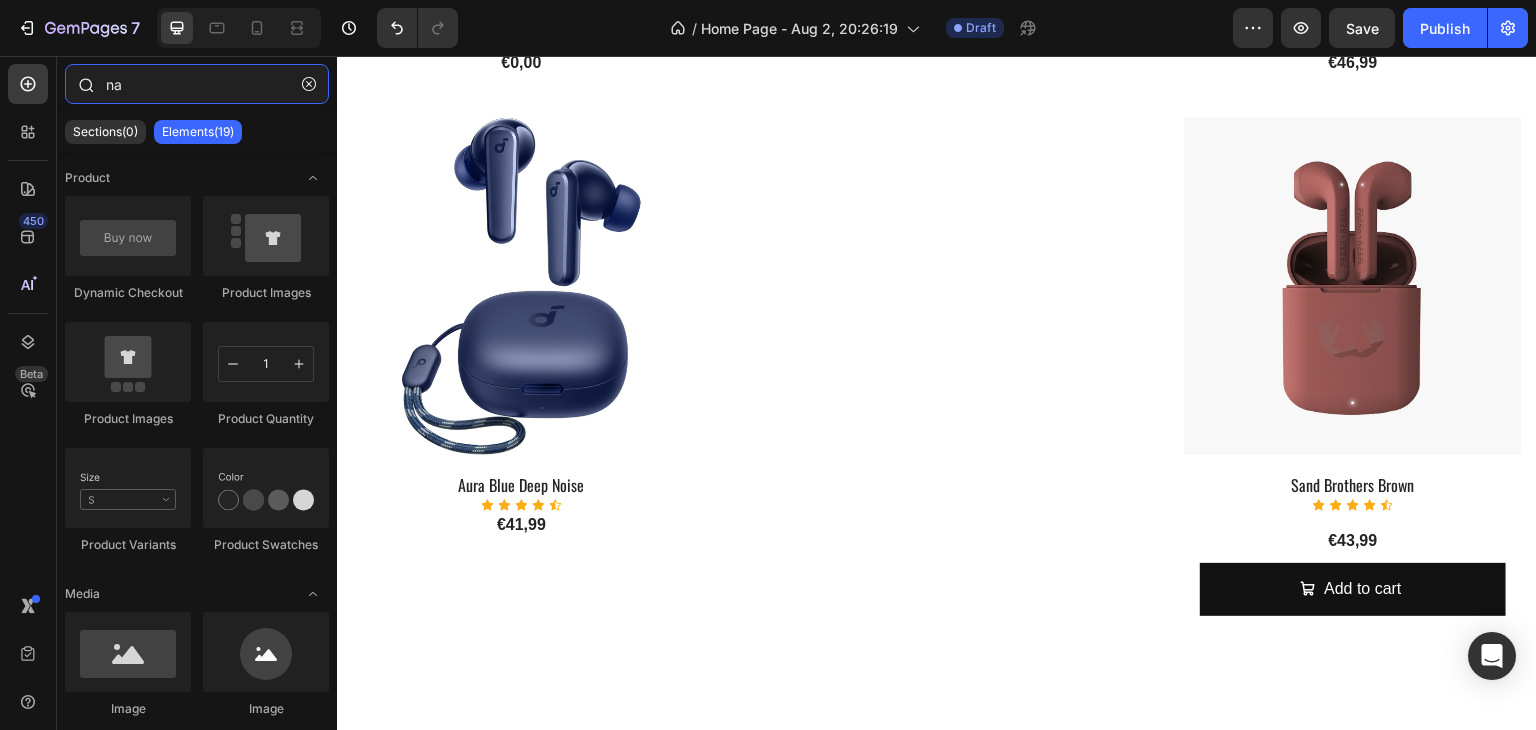 type on "n" 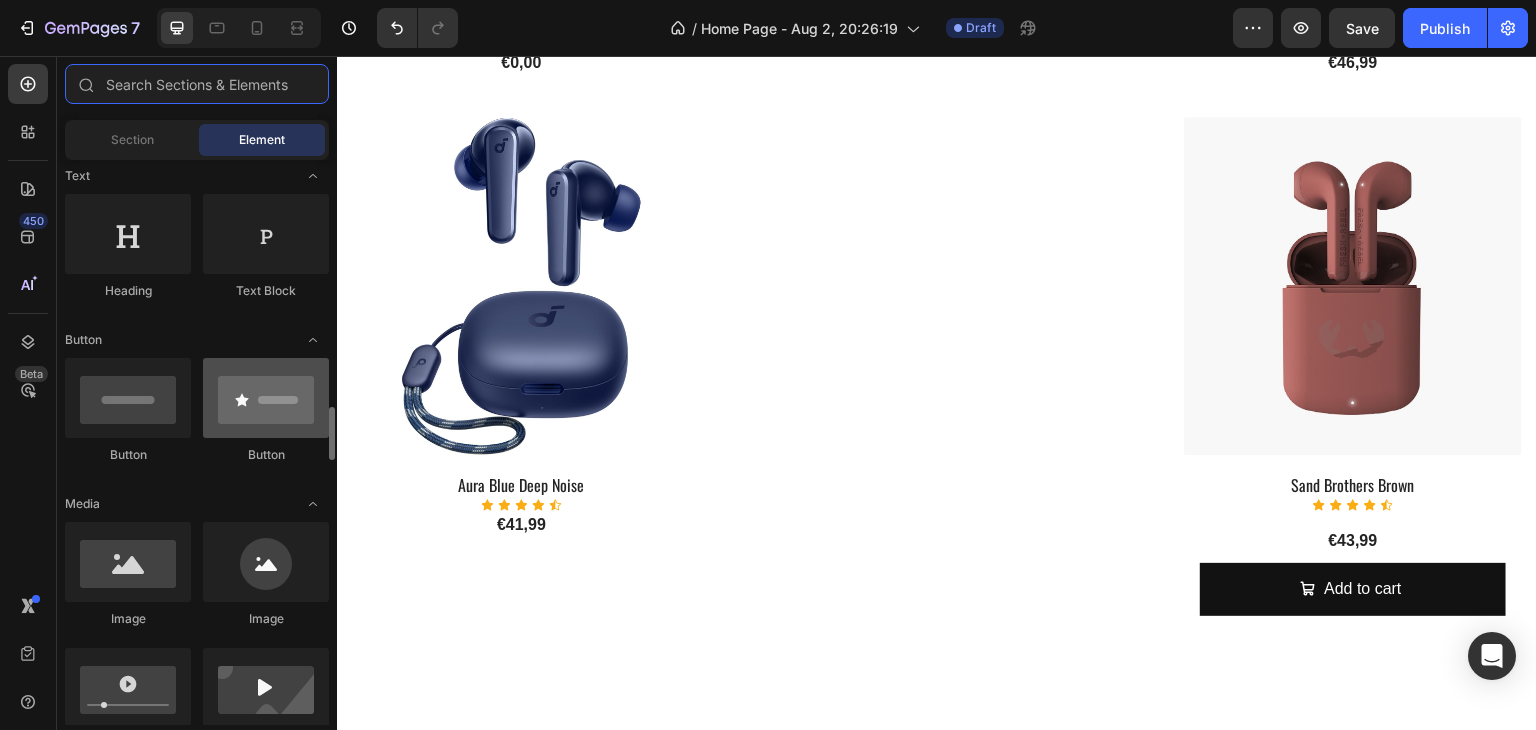 scroll, scrollTop: 500, scrollLeft: 0, axis: vertical 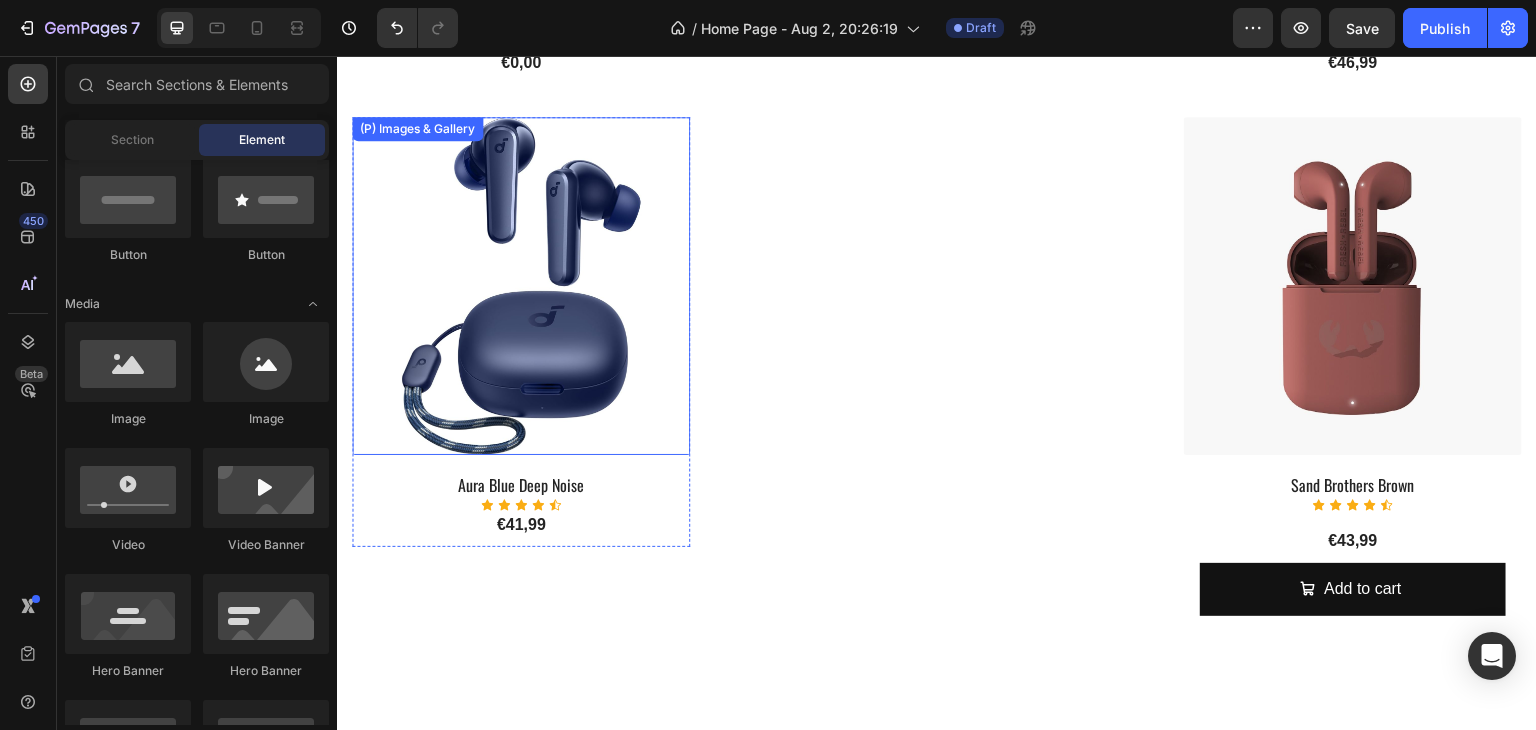 click at bounding box center [521, 286] 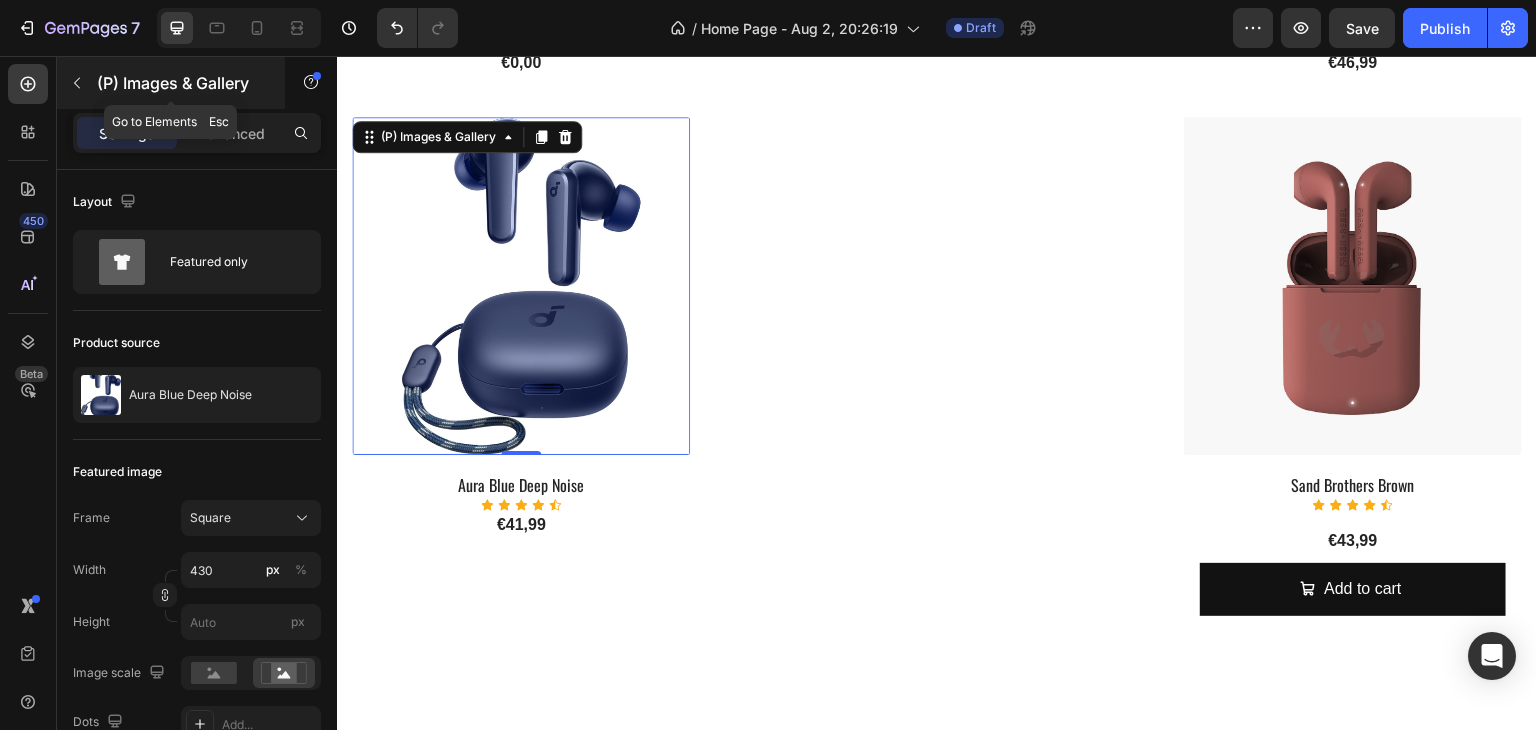 click 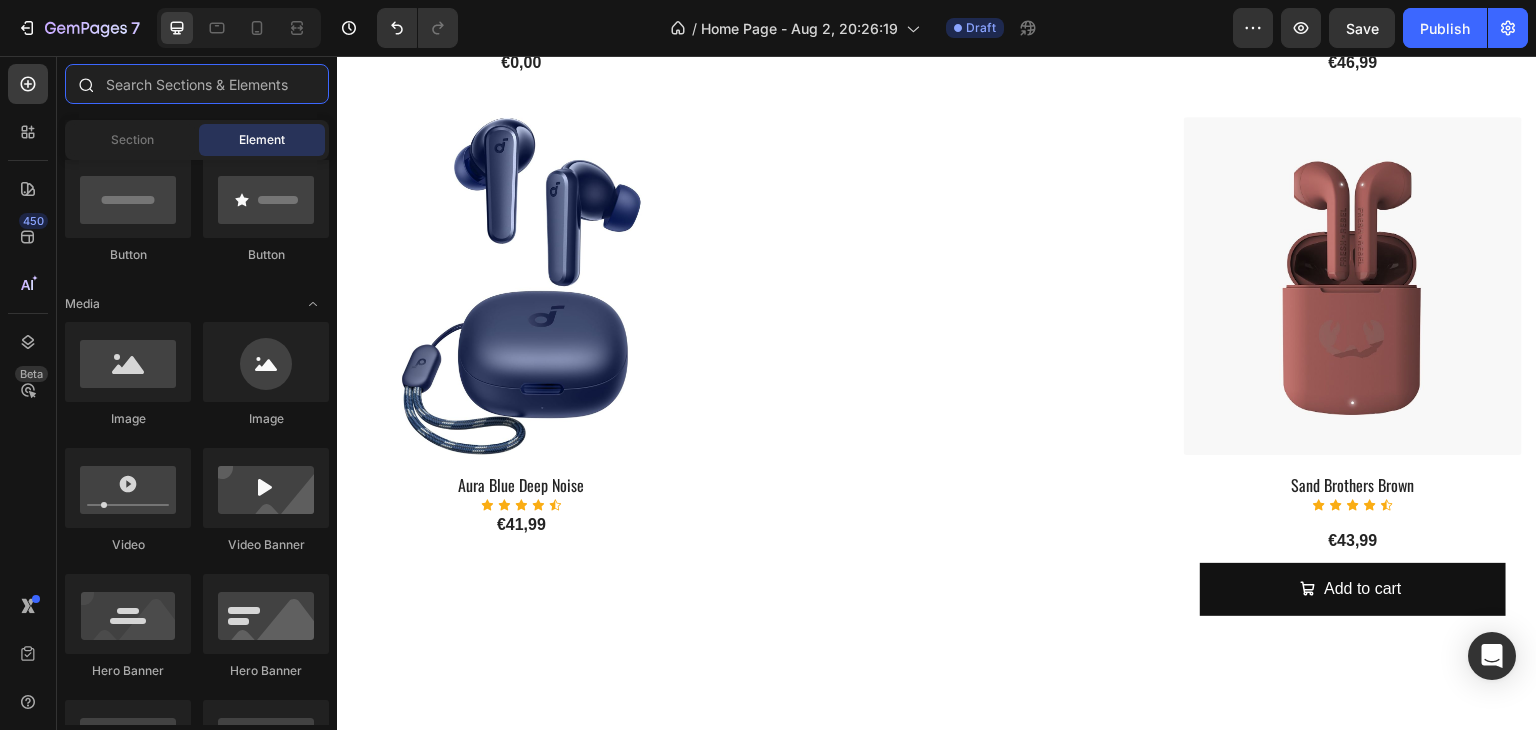 click at bounding box center [197, 84] 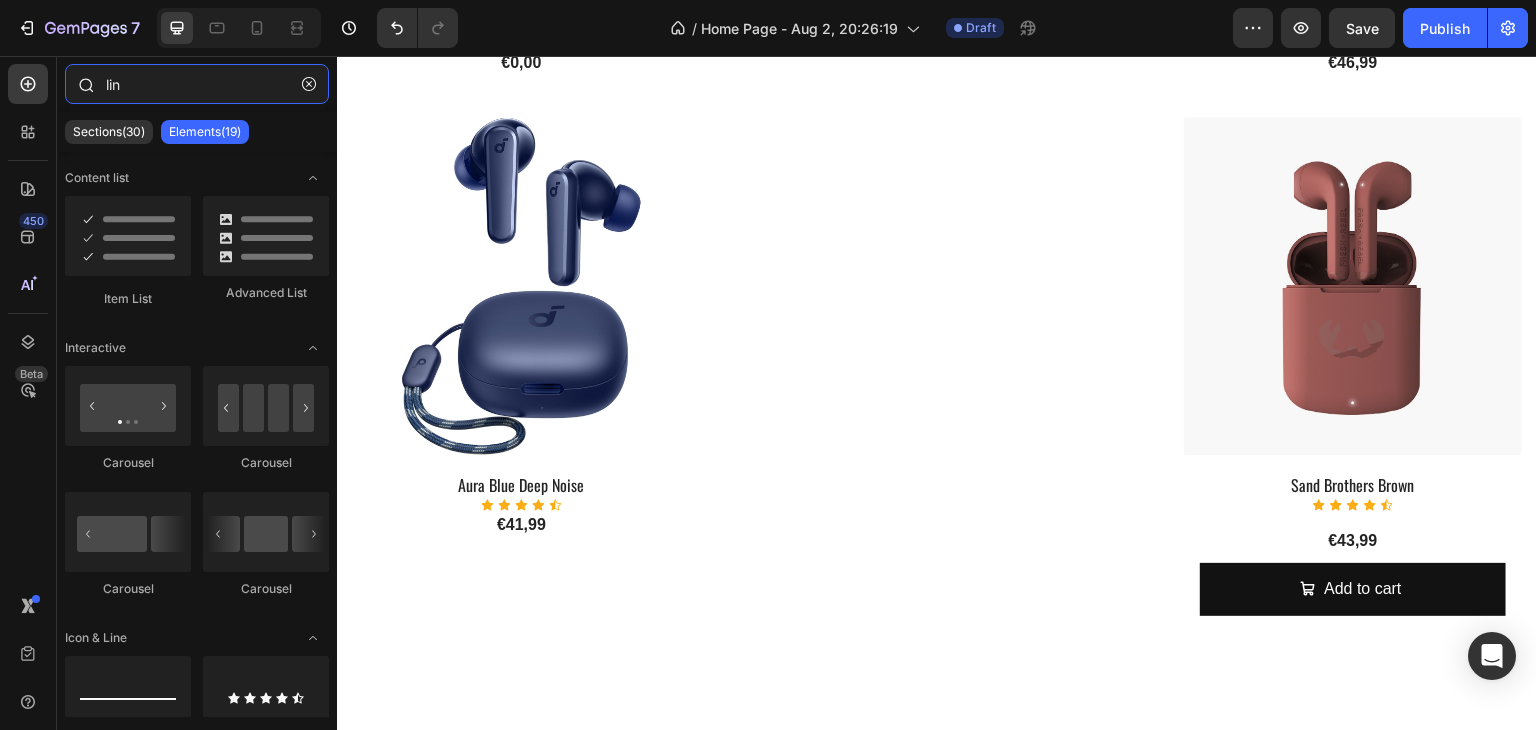 type on "link" 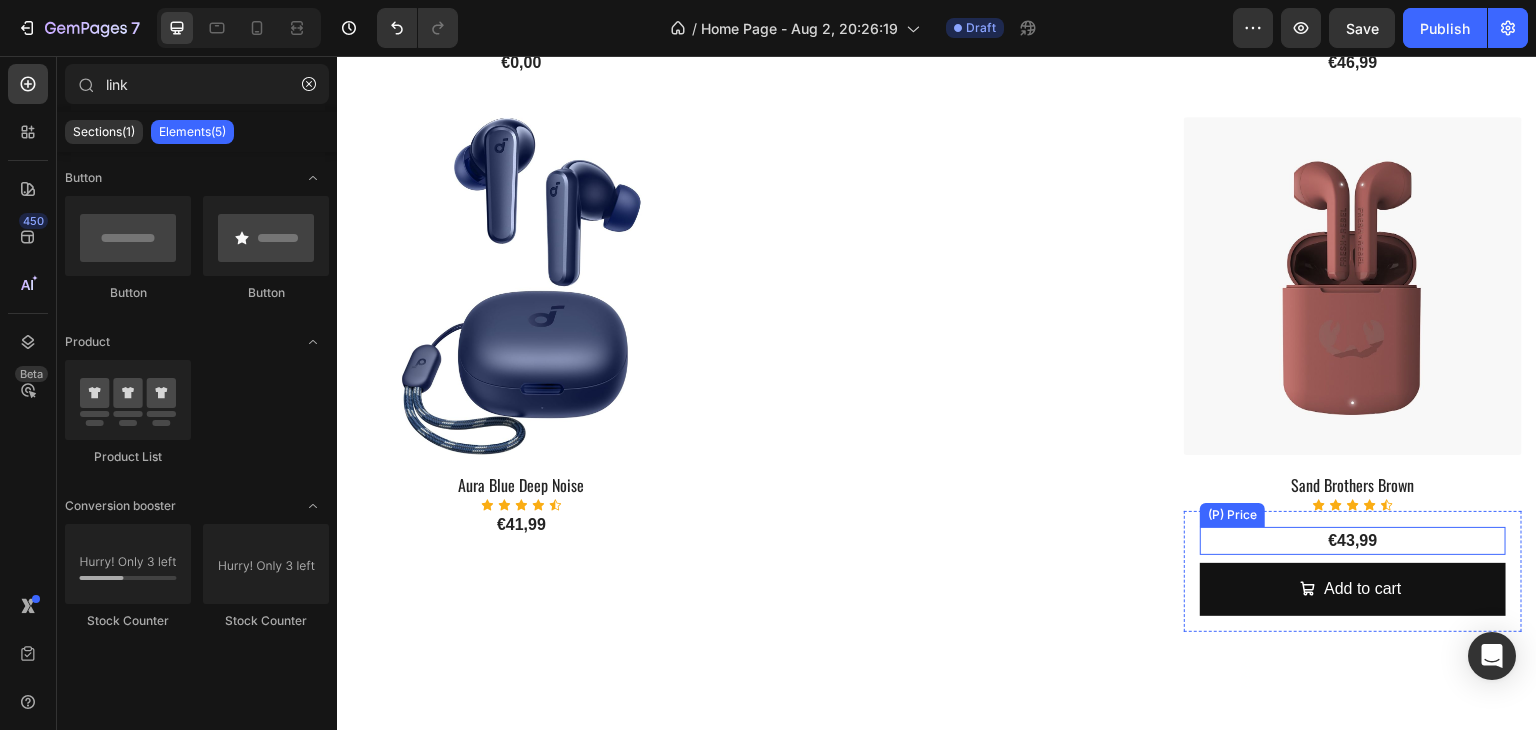 click on "€43,99" at bounding box center (1353, 541) 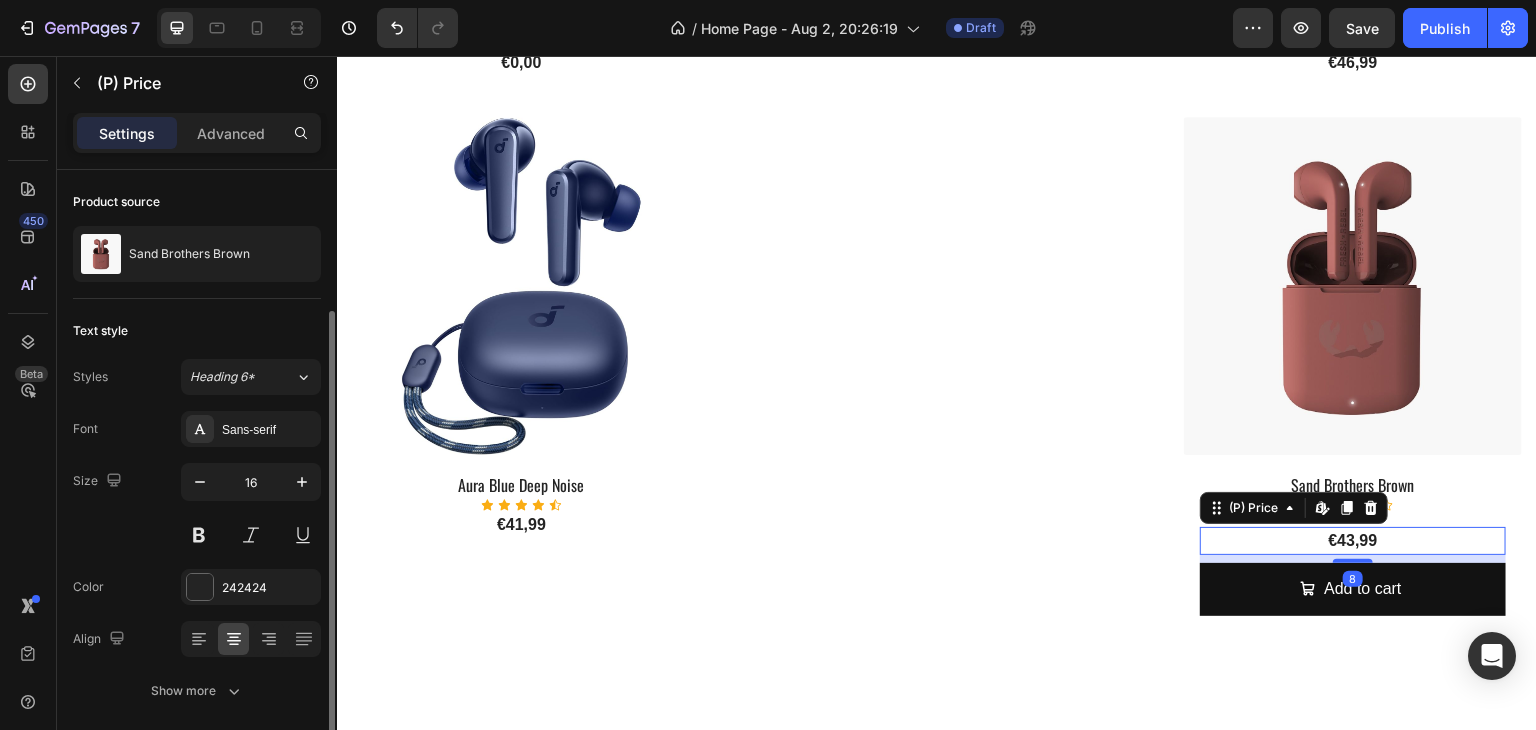 scroll, scrollTop: 74, scrollLeft: 0, axis: vertical 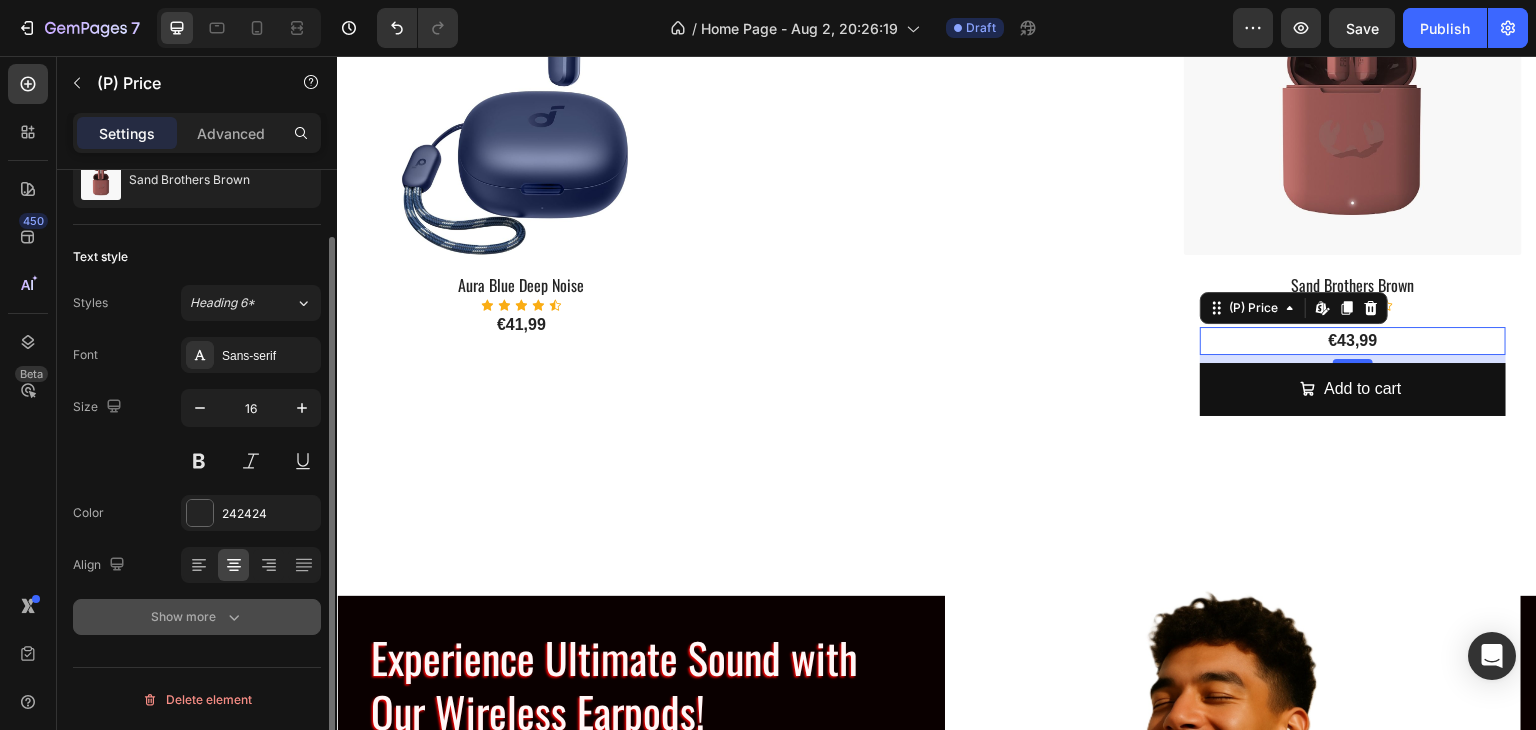click 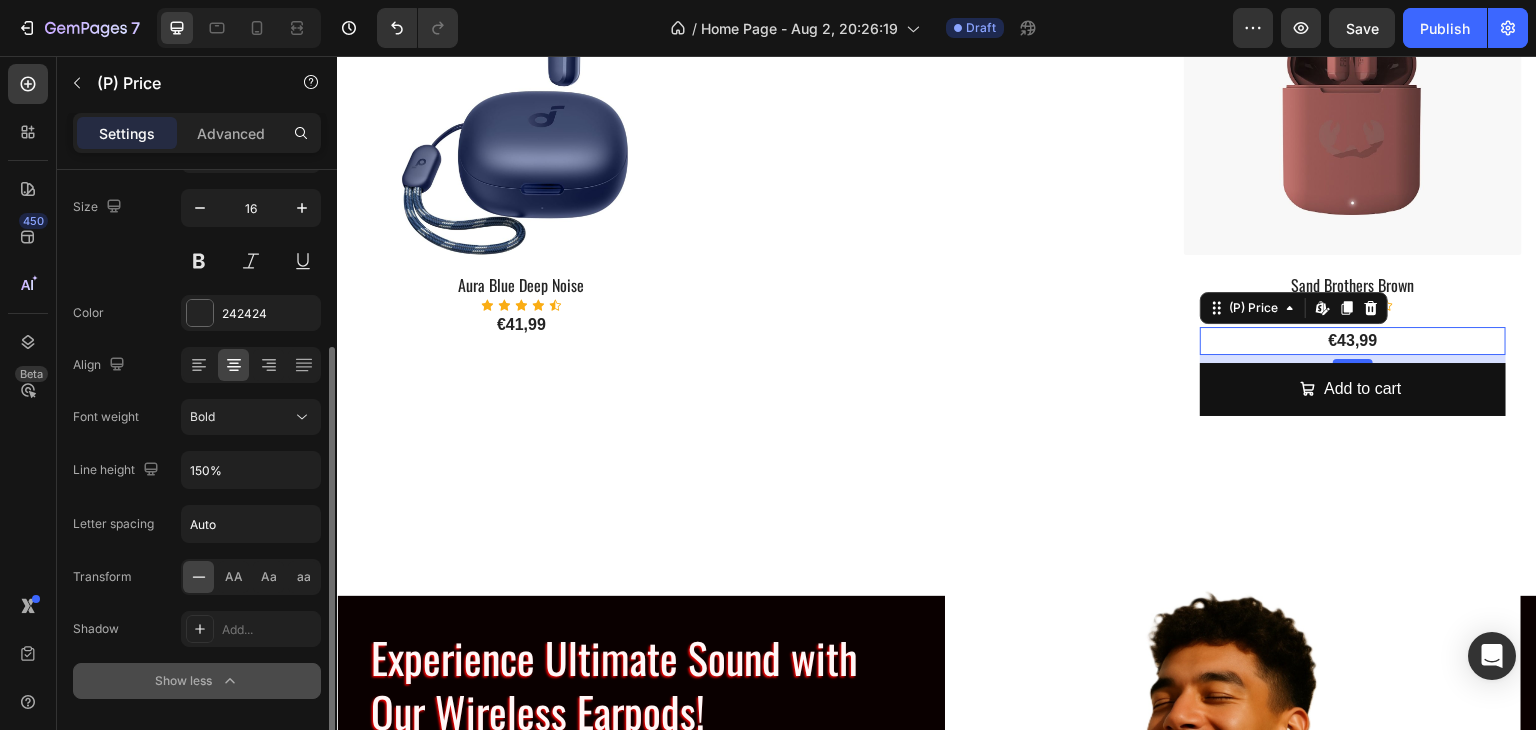 scroll, scrollTop: 337, scrollLeft: 0, axis: vertical 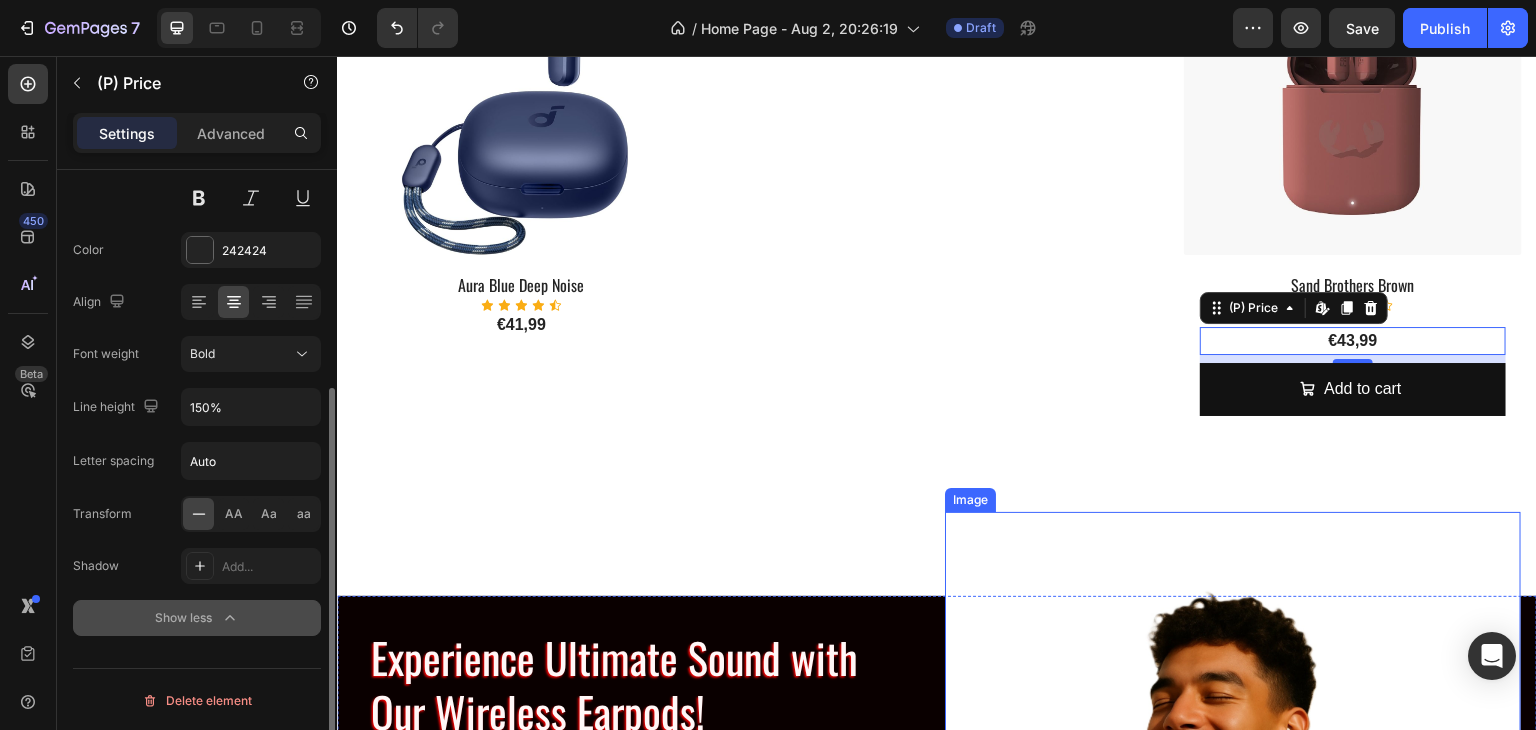 click at bounding box center [1233, 704] 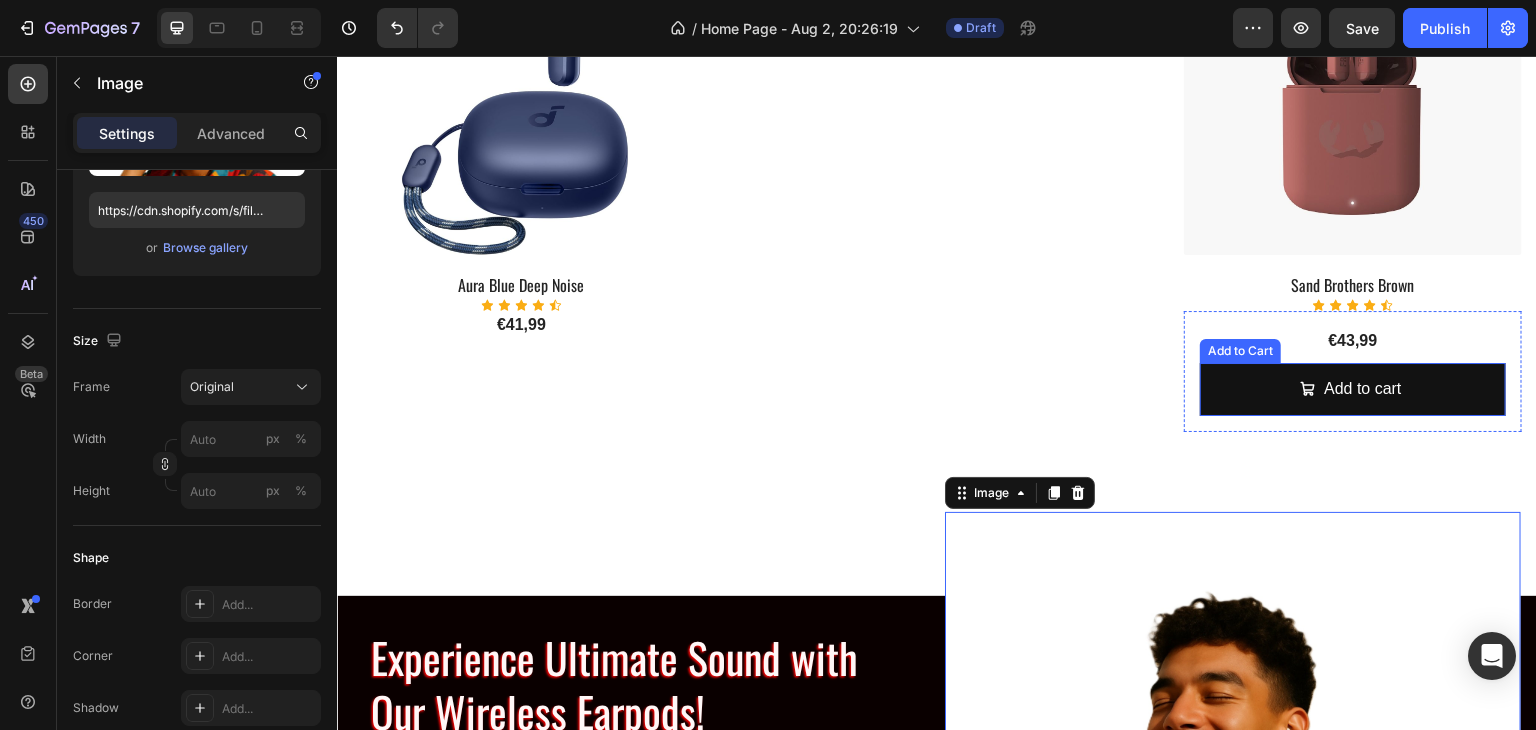 scroll, scrollTop: 0, scrollLeft: 0, axis: both 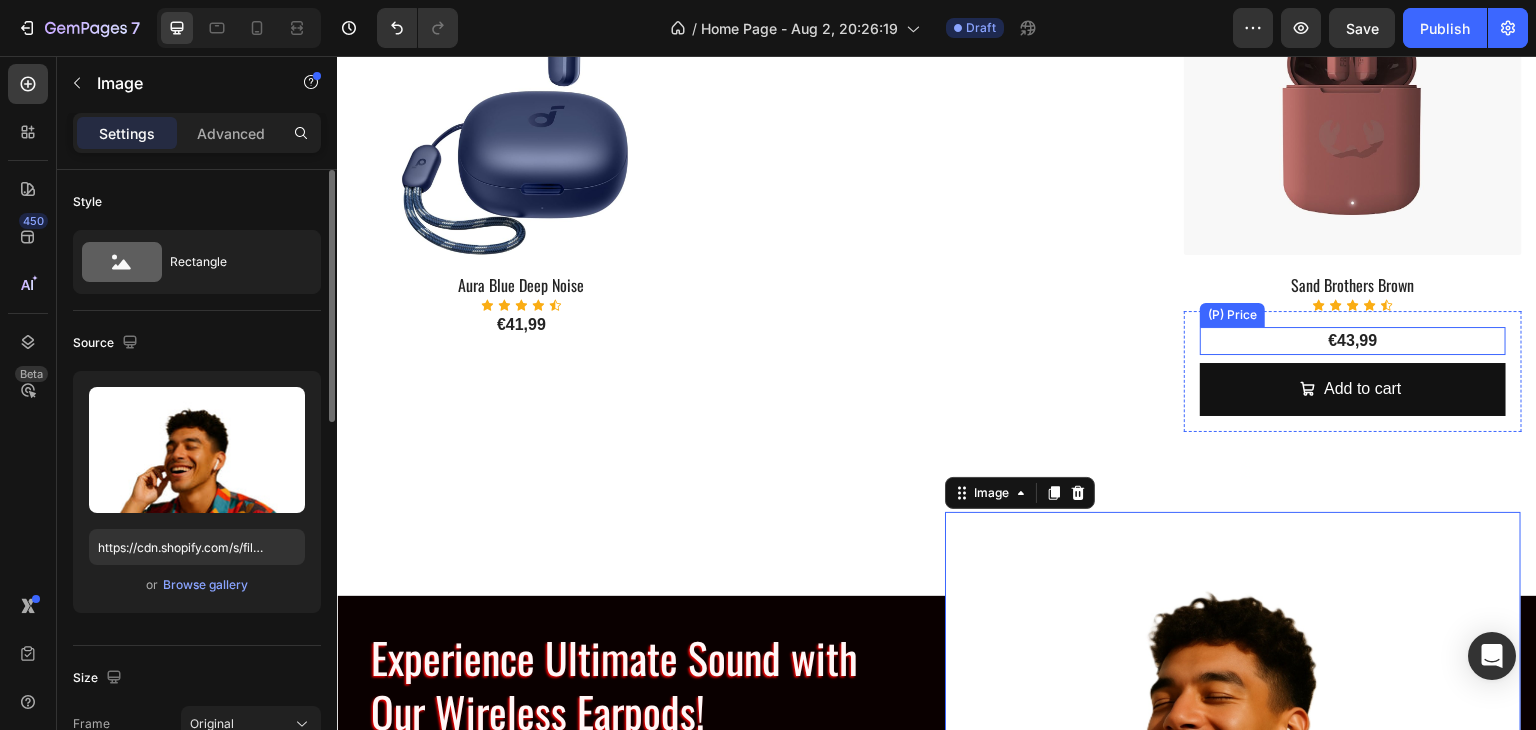 click on "€43,99" at bounding box center [1353, 341] 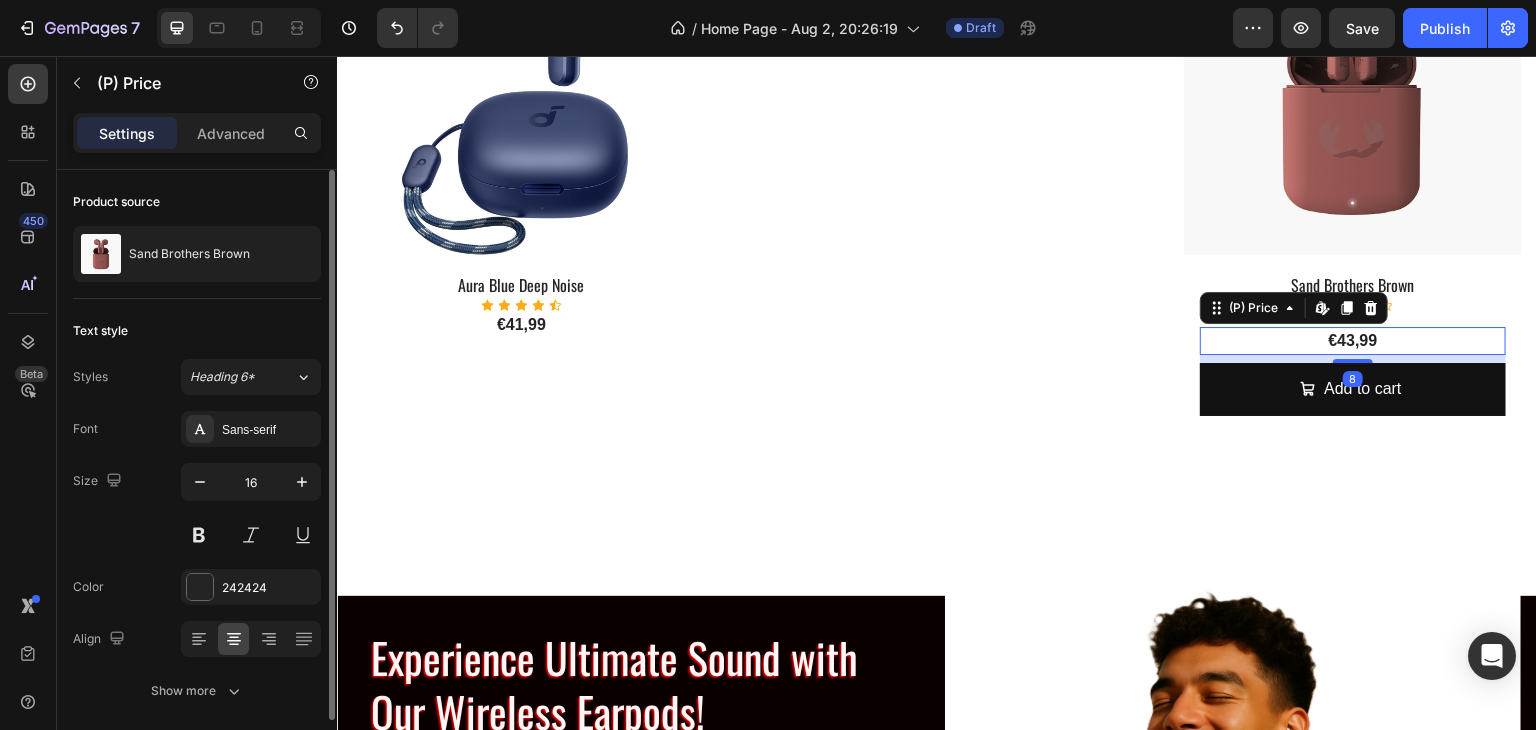 scroll, scrollTop: 74, scrollLeft: 0, axis: vertical 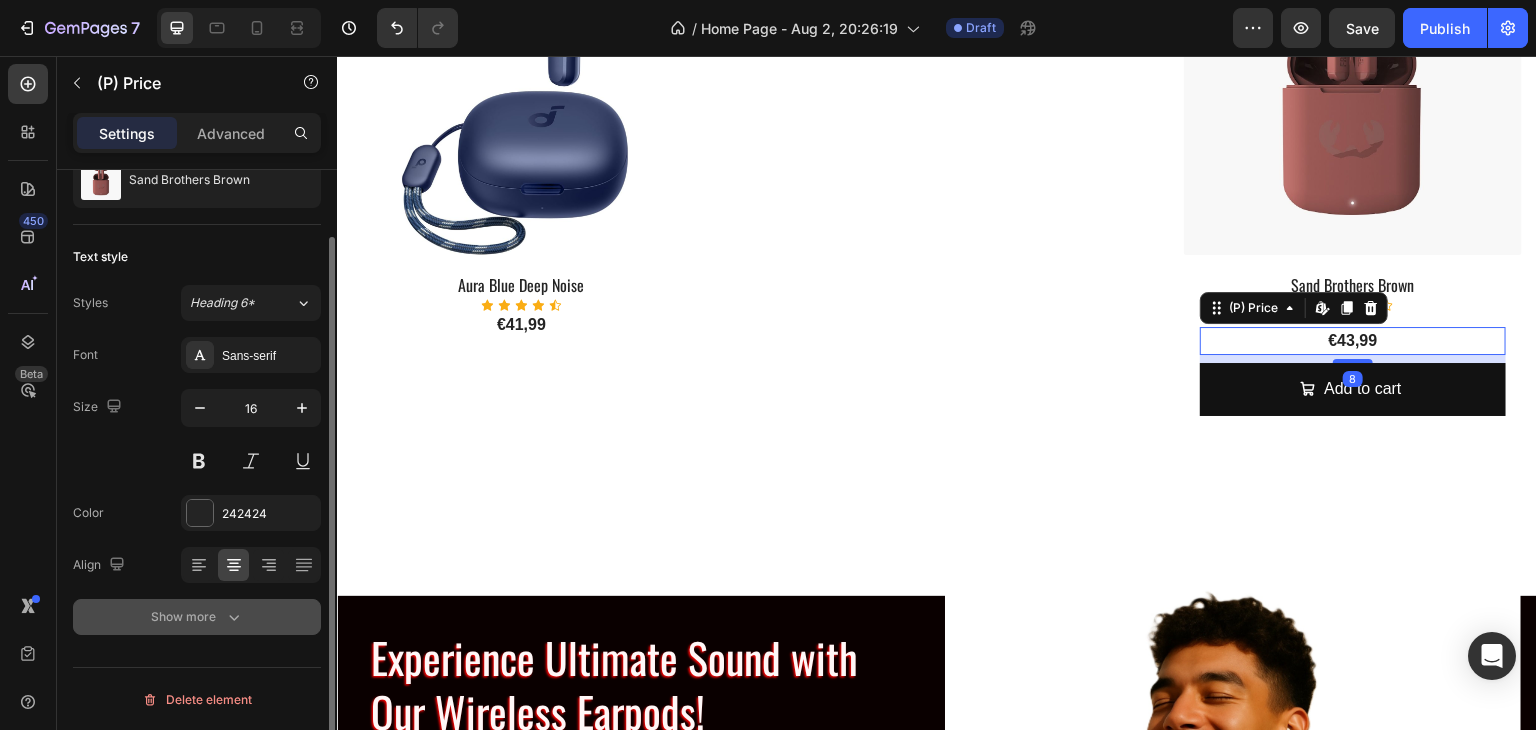 click 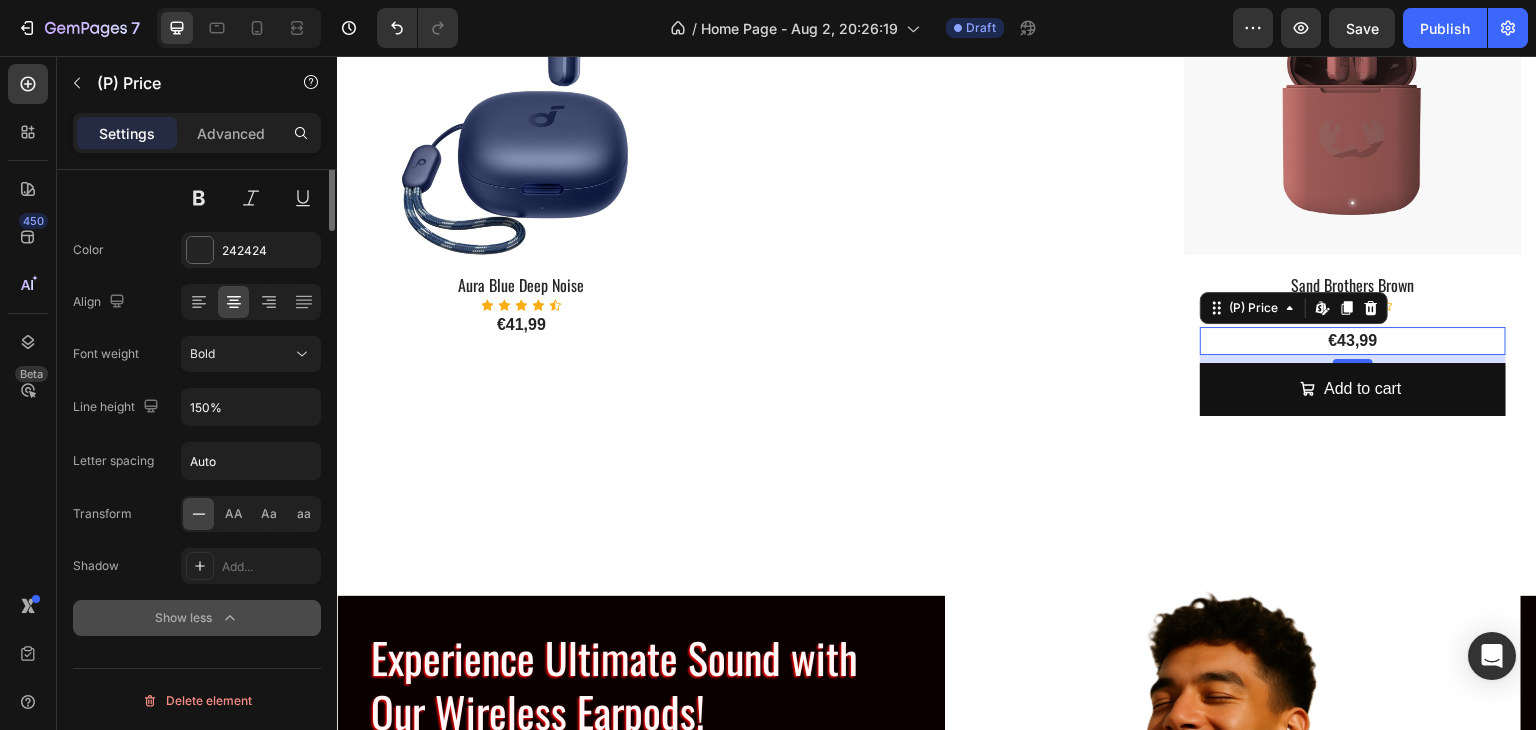scroll, scrollTop: 0, scrollLeft: 0, axis: both 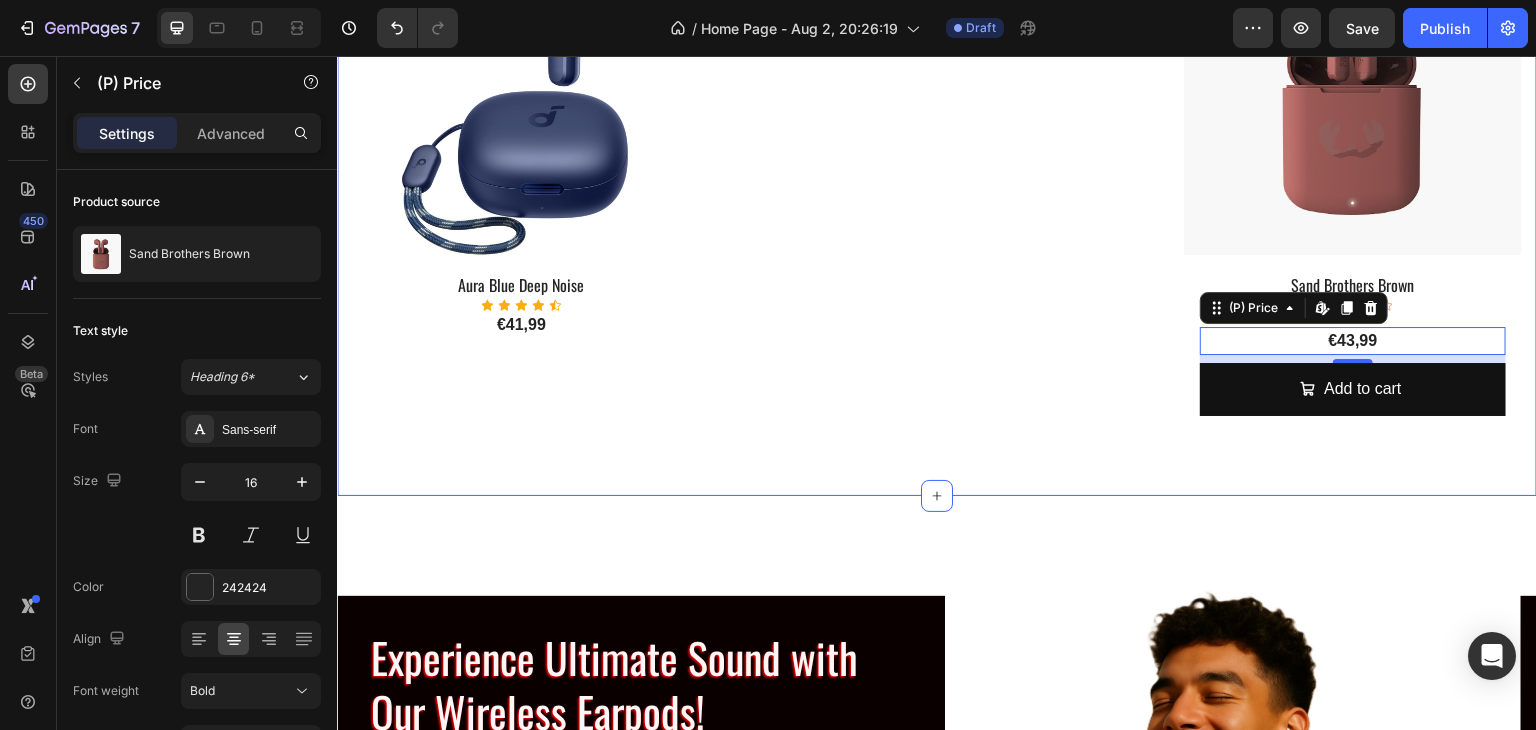 click on "Explore Our Best Sellers Heading The right pair of sunnies are the cherry on top of any outfit and these natural Text block (P) Images & Gallery Black Power Pod (P) Title
Icon
Icon
Icon
Icon
Icon Icon List Hoz €0,00 (P) Price (P) Price Product (P) Images & Gallery Aura Blue Deep Noise (P) Title
Icon
Icon
Icon
Icon
Icon Icon List Hoz €41,99 (P) Price (P) Price Product Row
Image Image Image Image
Carousel Row
Drop element here Row (P) Images & Gallery Gym Running Workout Earpods (P) Title
Icon
Icon
Icon
Icon
Icon Icon List Hoz €46,99 (P) Price (P) Price Product (P) Images & Gallery Sand Brothers Brown (P) Title
Icon
Icon
Icon
Icon
Icon €43,99" at bounding box center (937, -133) 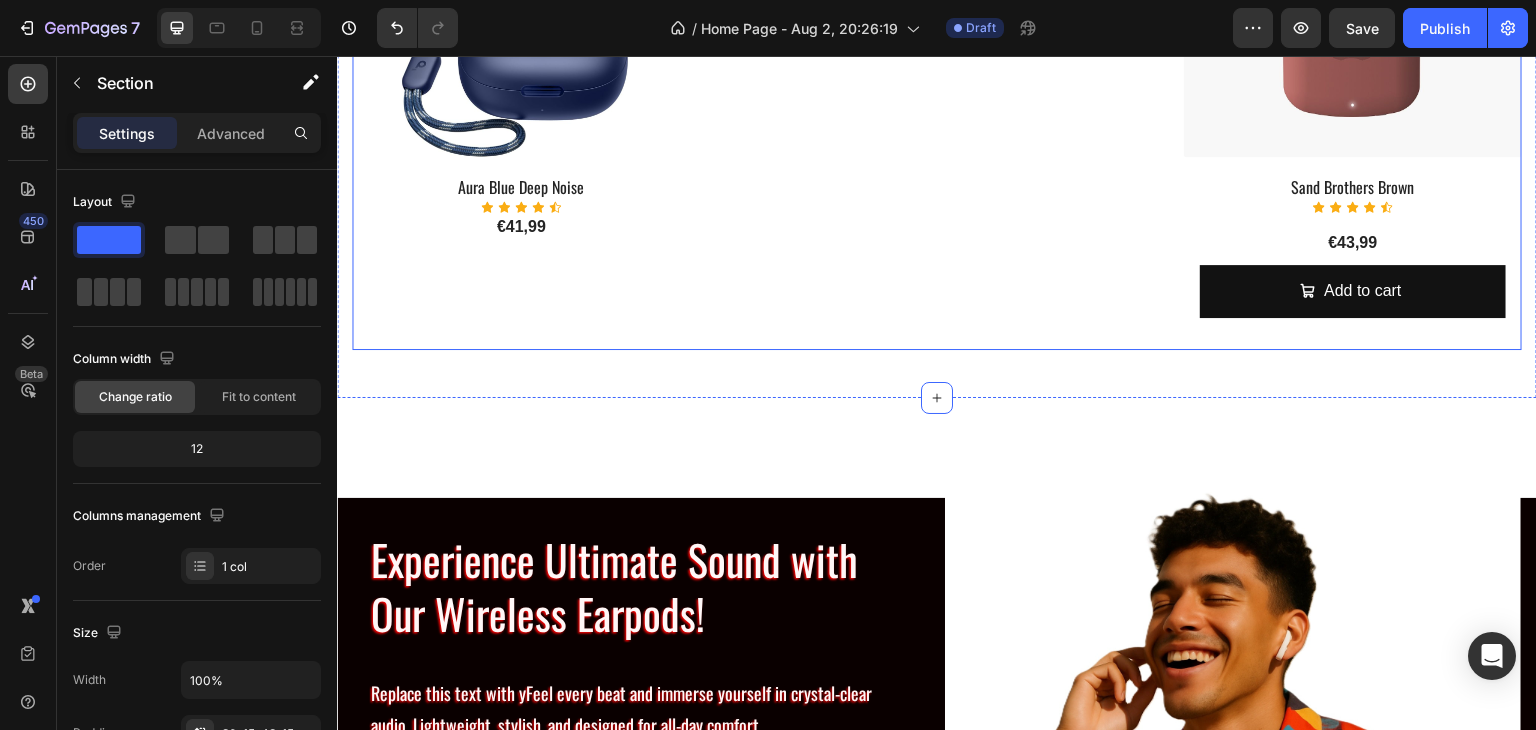 scroll, scrollTop: 1758, scrollLeft: 0, axis: vertical 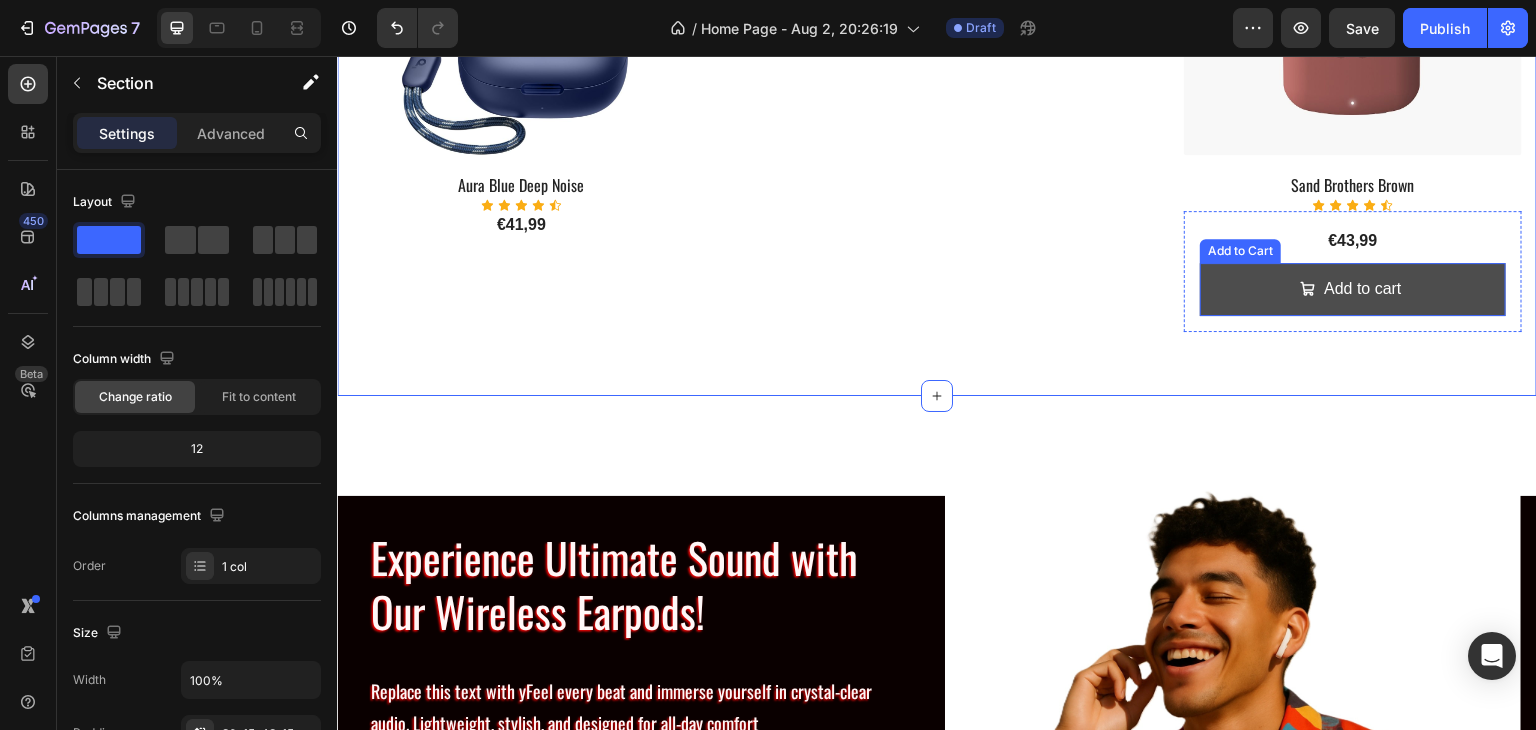 click on "Add to cart" at bounding box center [1353, 289] 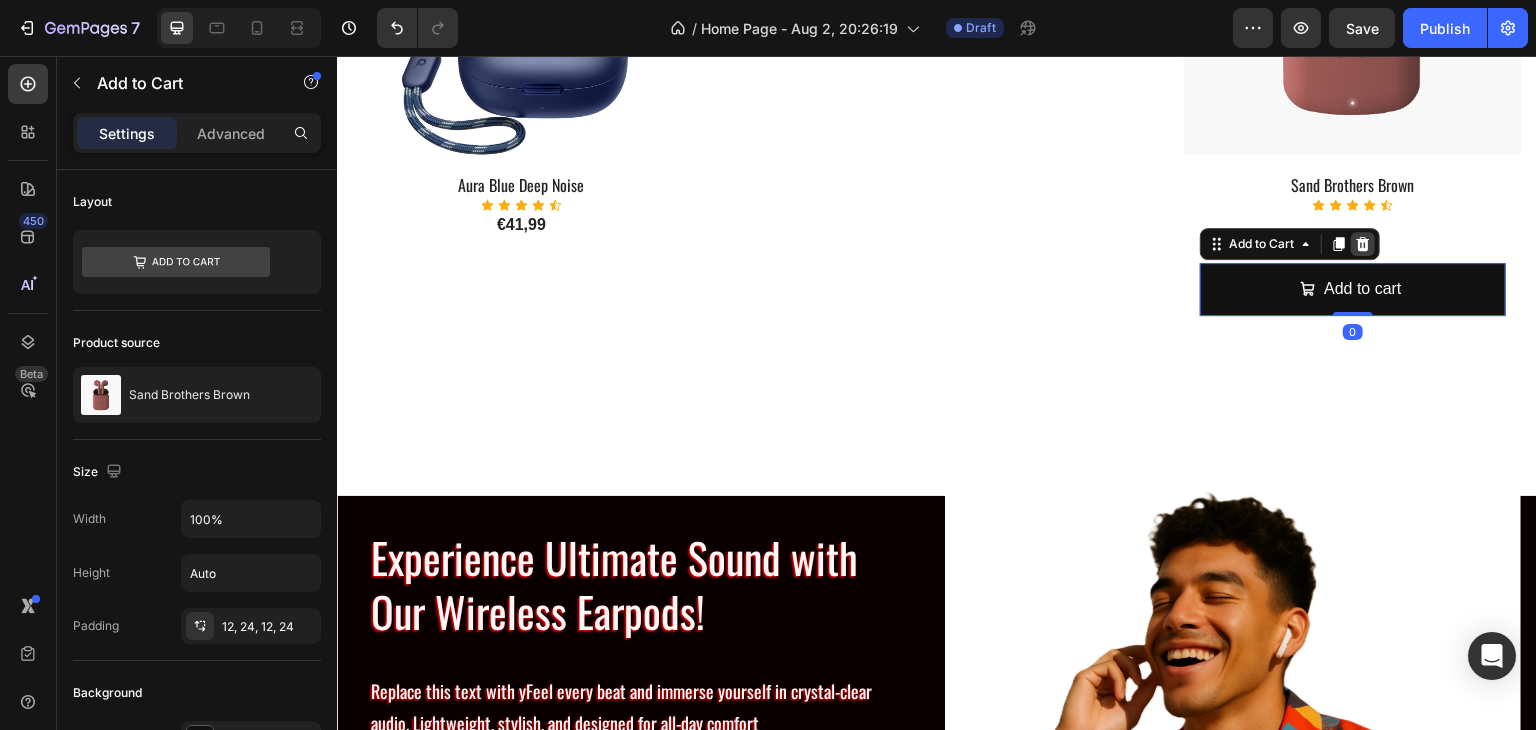 click at bounding box center (1363, 244) 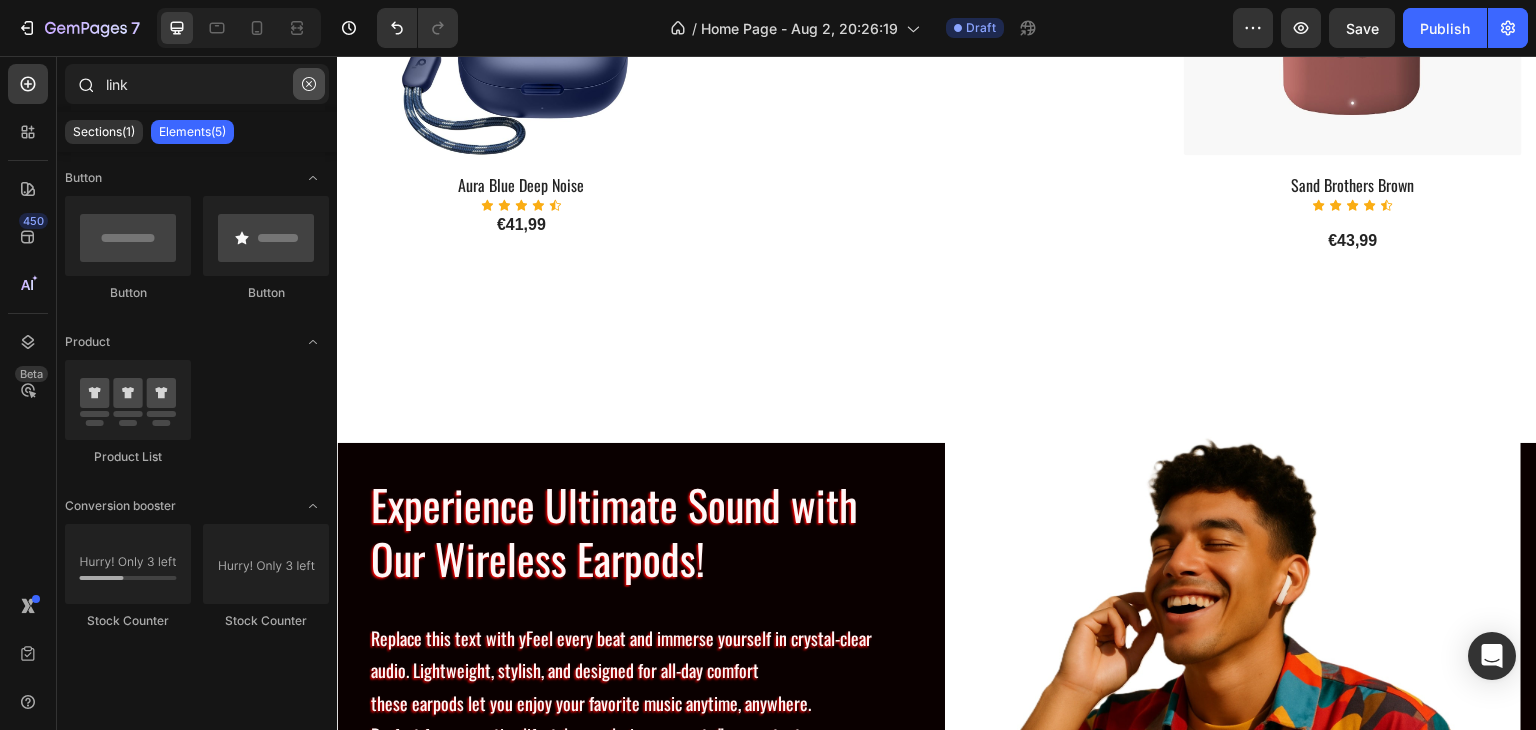 click 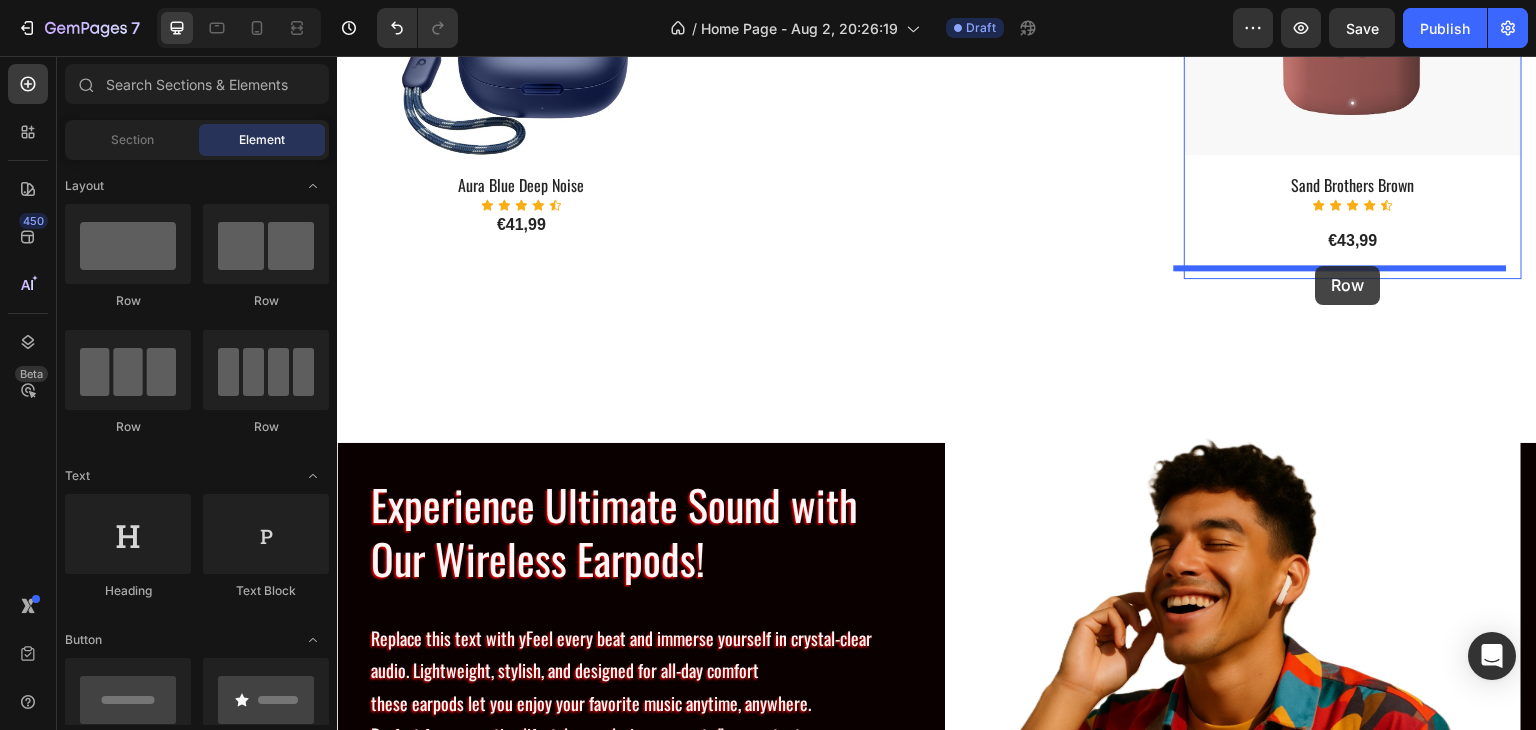 drag, startPoint x: 1407, startPoint y: 299, endPoint x: 1316, endPoint y: 266, distance: 96.79876 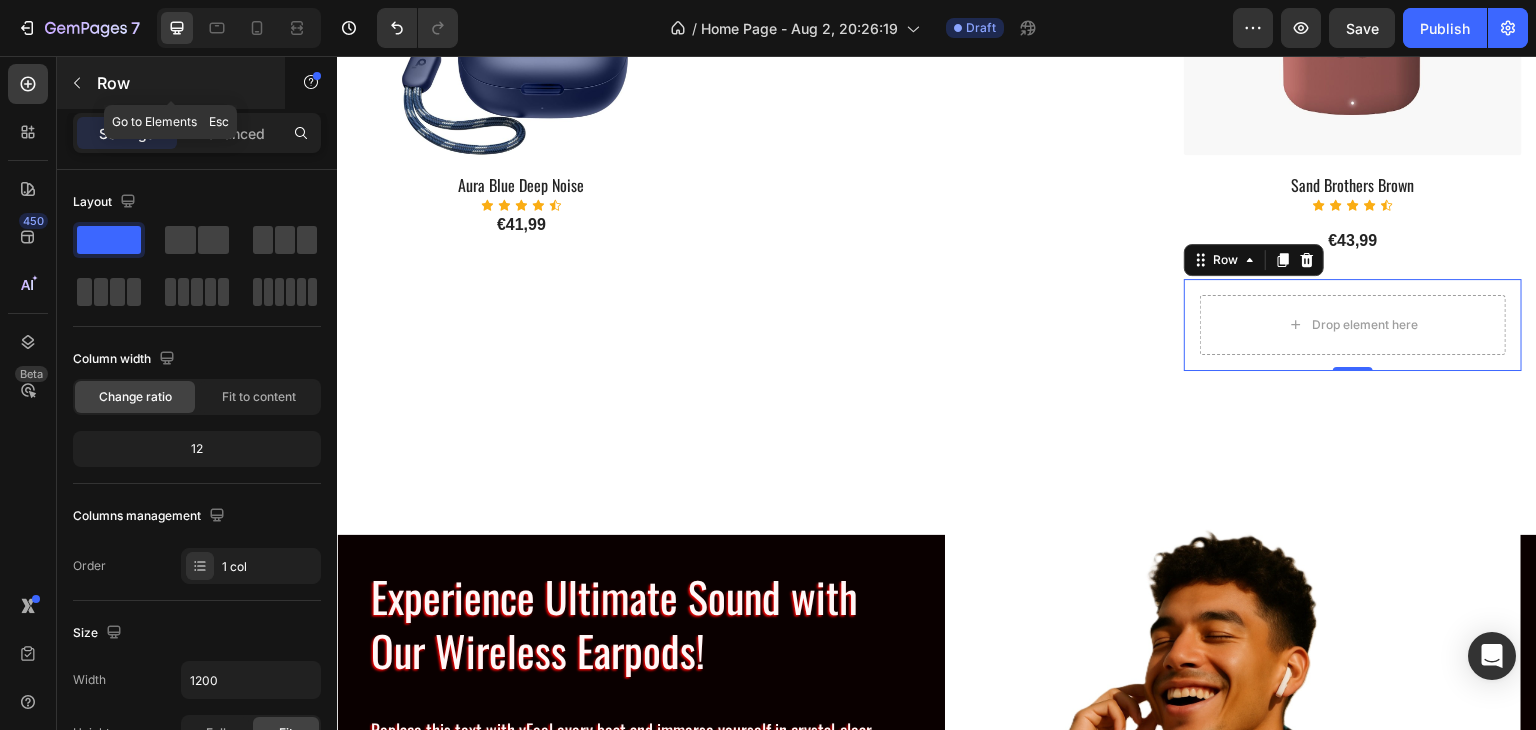 click 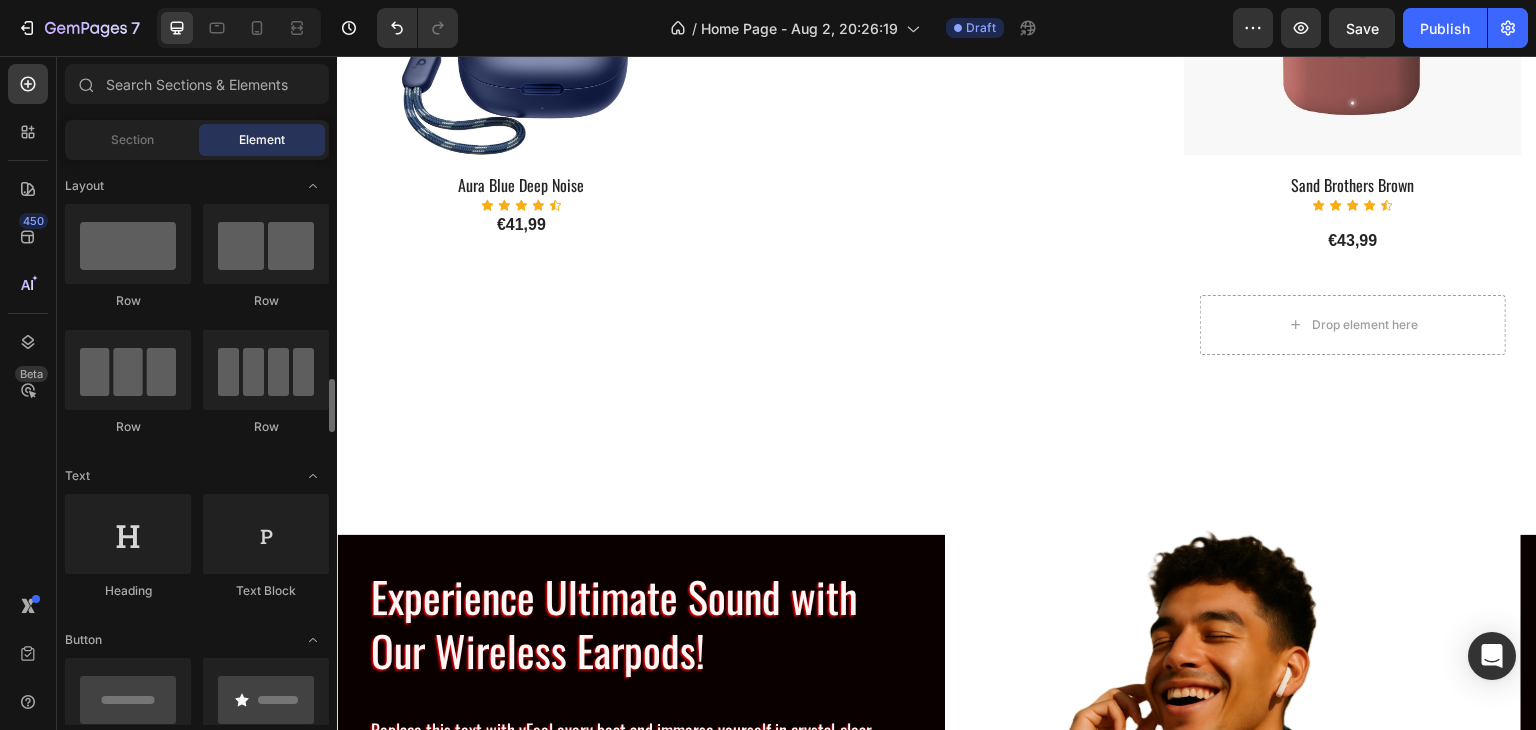 scroll, scrollTop: 400, scrollLeft: 0, axis: vertical 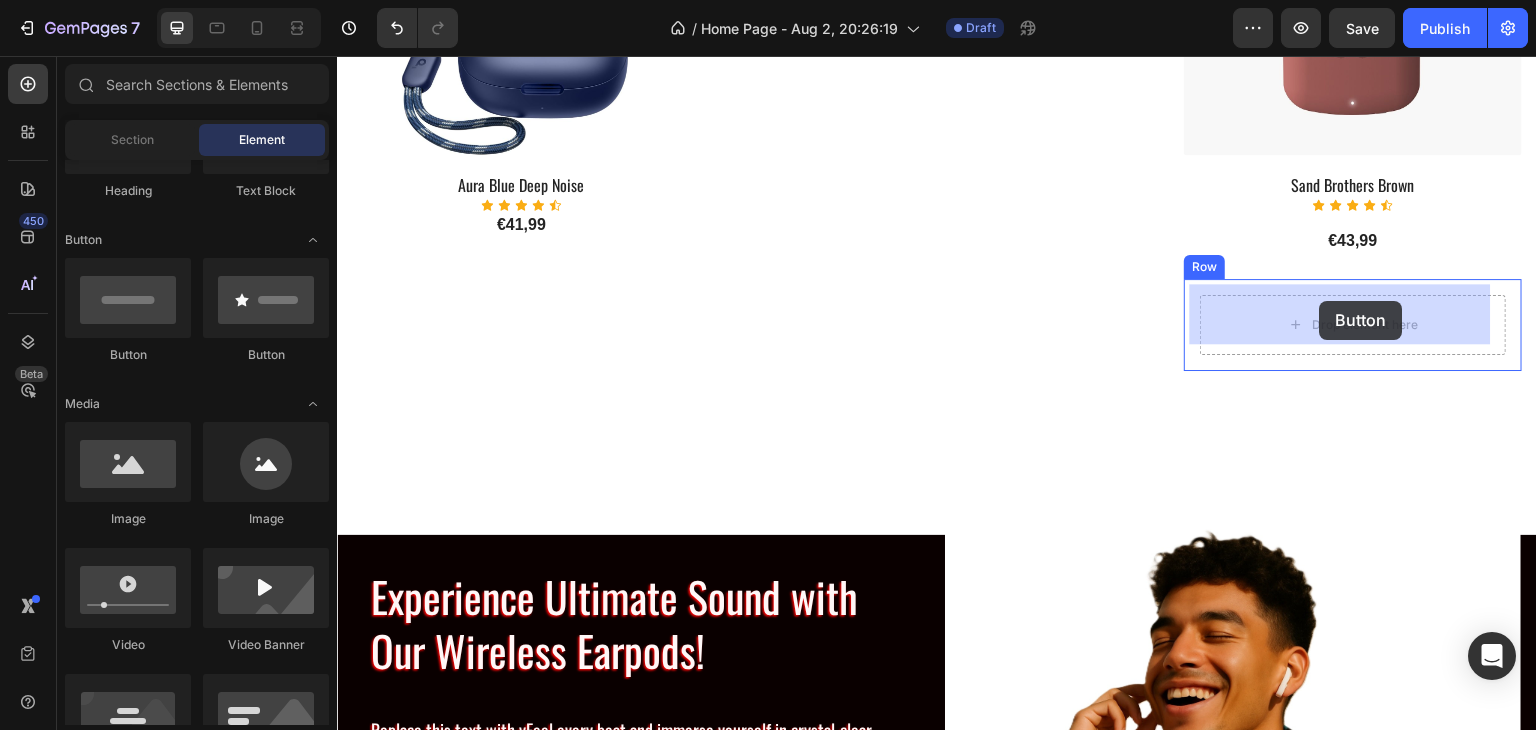 drag, startPoint x: 867, startPoint y: 378, endPoint x: 1320, endPoint y: 301, distance: 459.49756 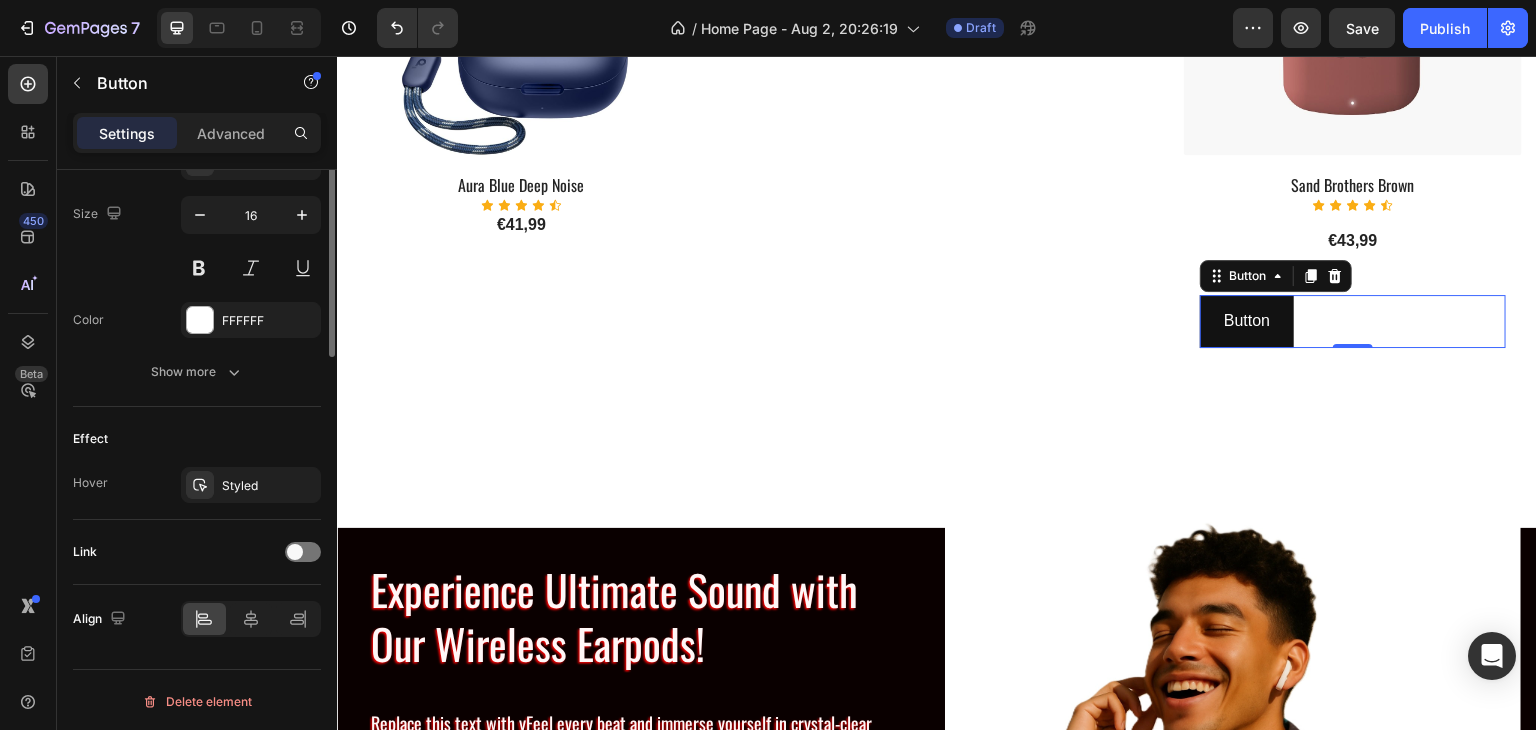 scroll, scrollTop: 514, scrollLeft: 0, axis: vertical 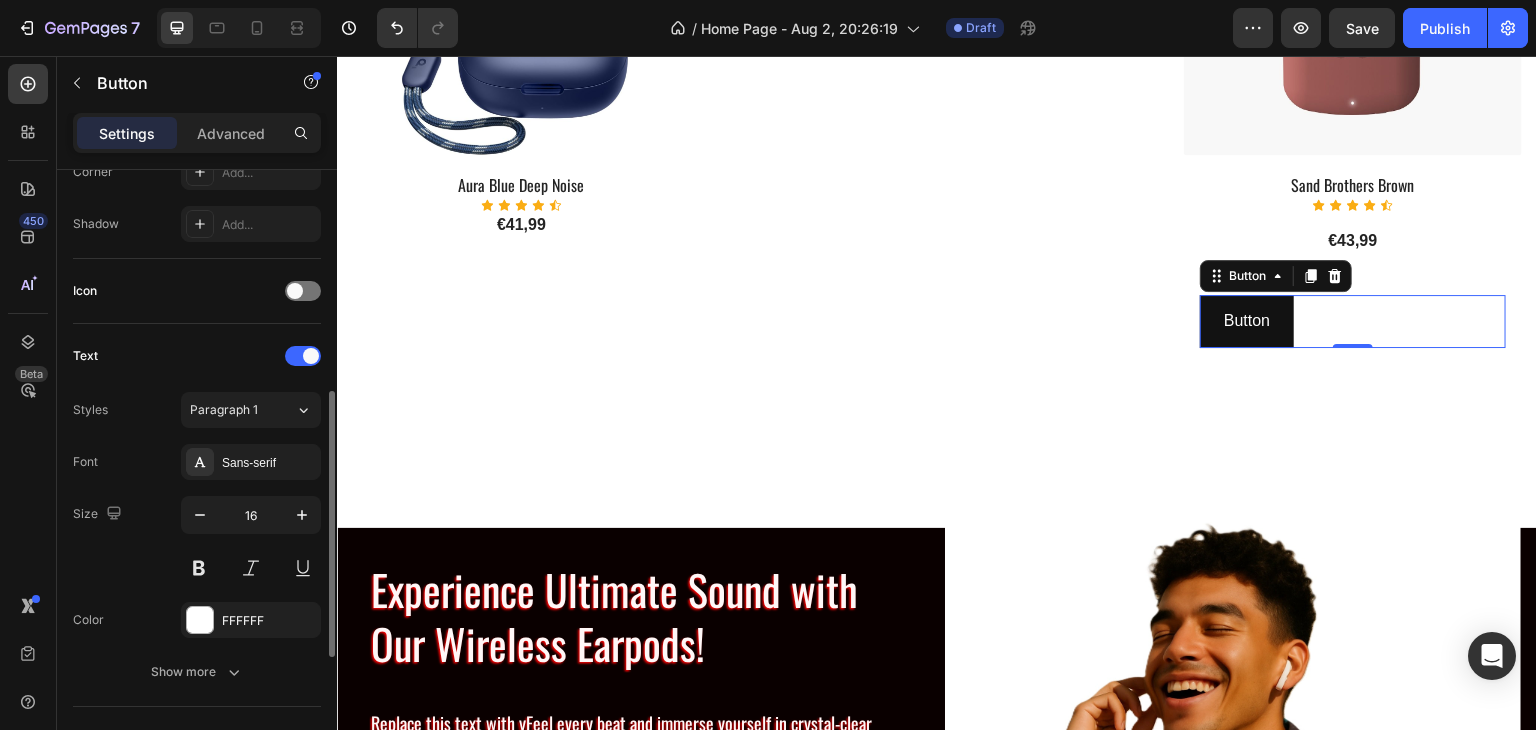 click on "Button Button   0" at bounding box center [1353, 321] 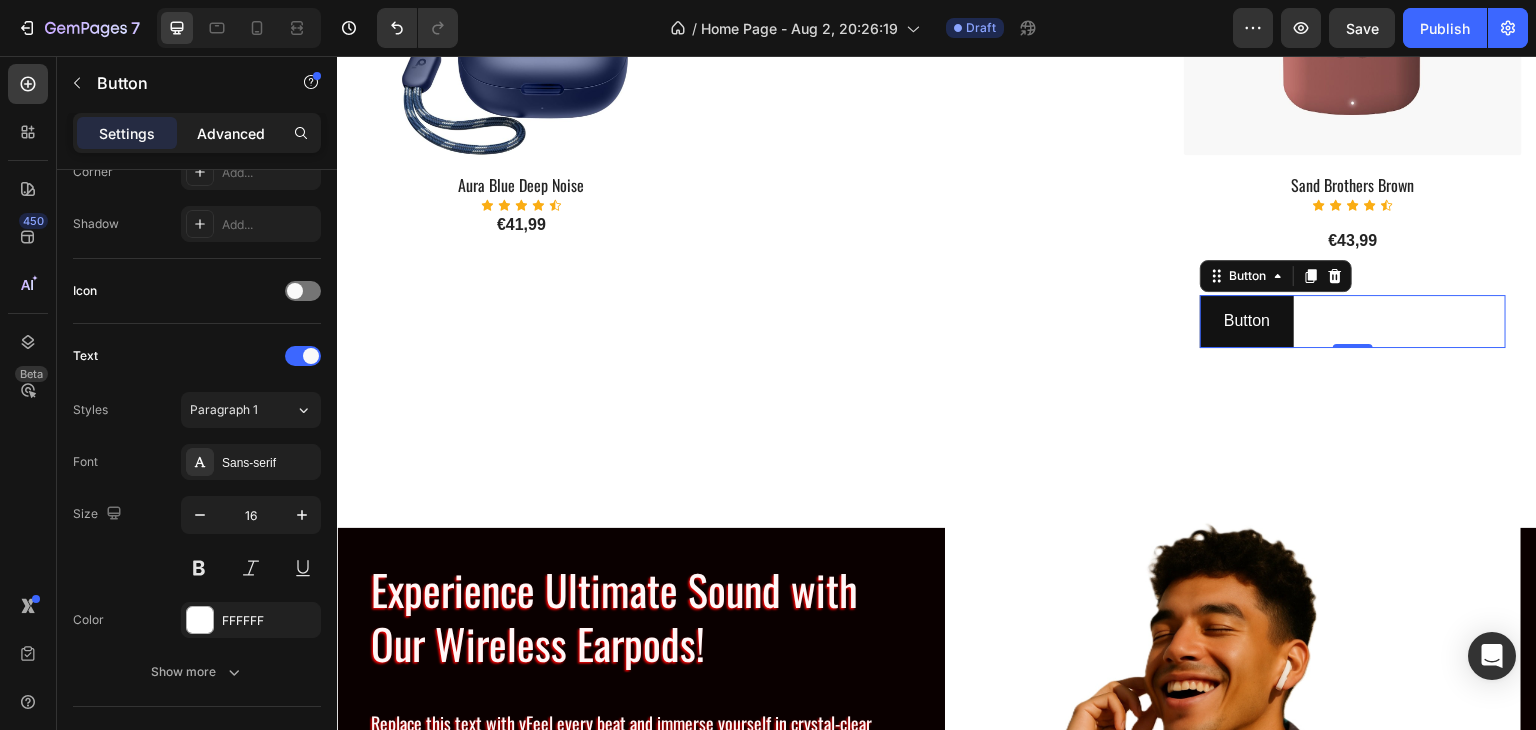 click on "Advanced" at bounding box center (231, 133) 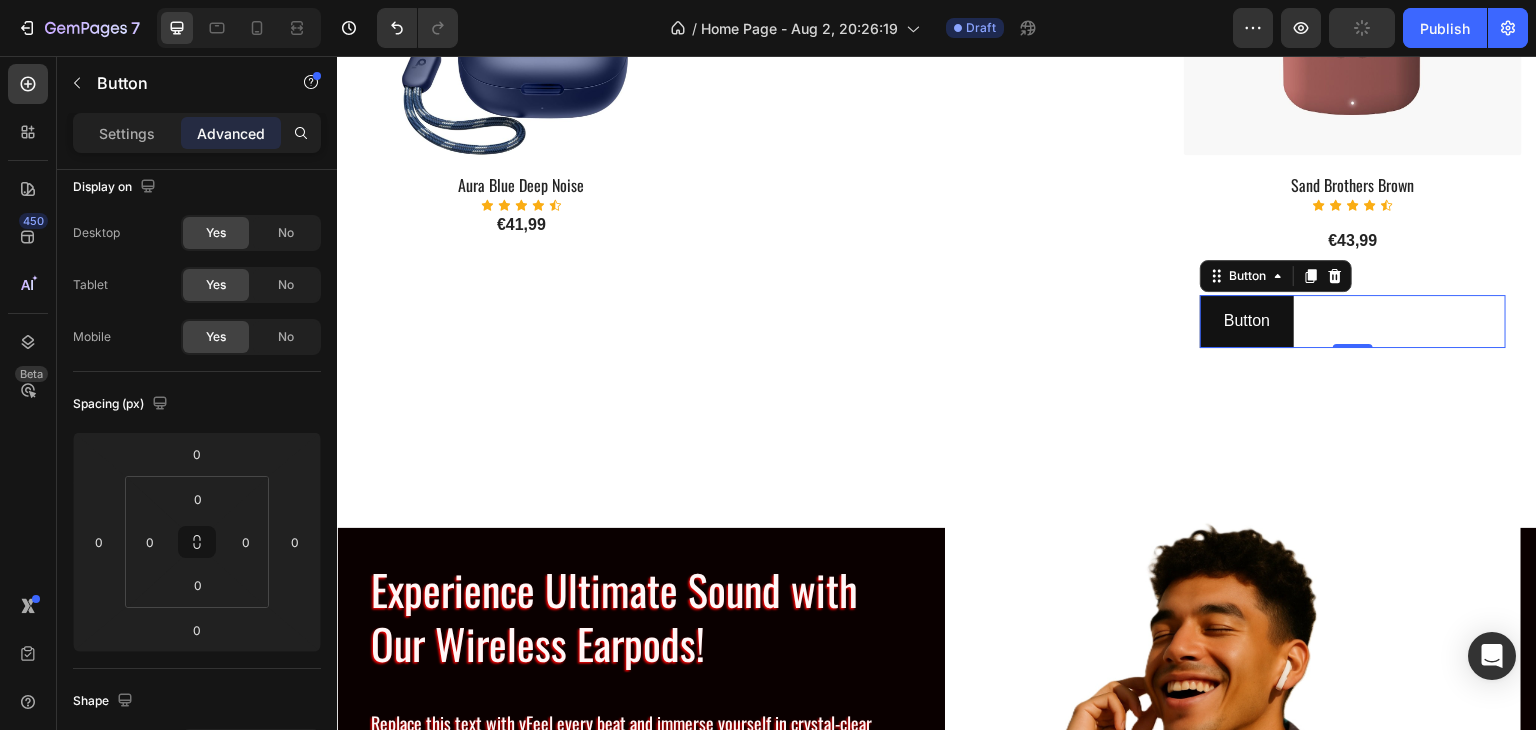 scroll, scrollTop: 515, scrollLeft: 0, axis: vertical 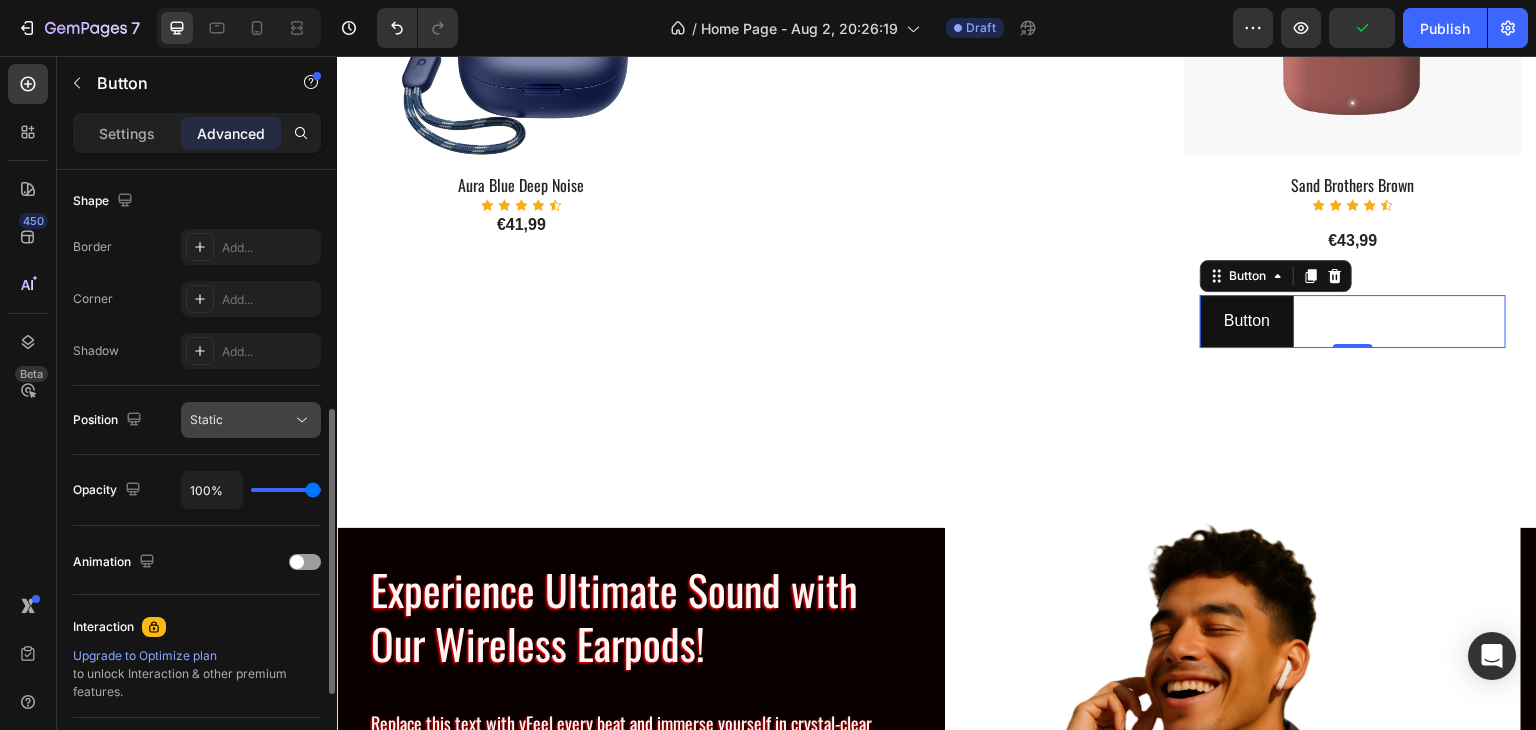 click 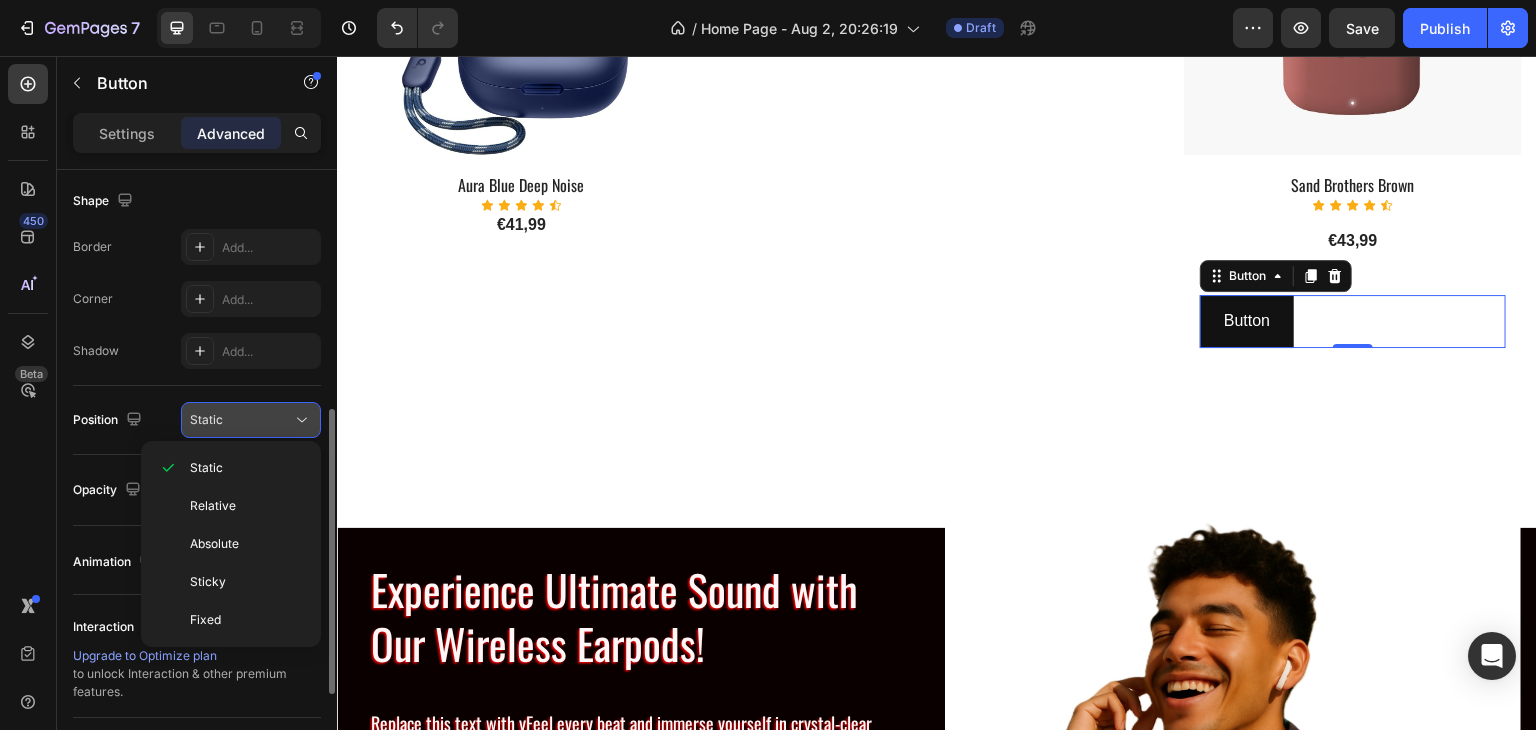 click 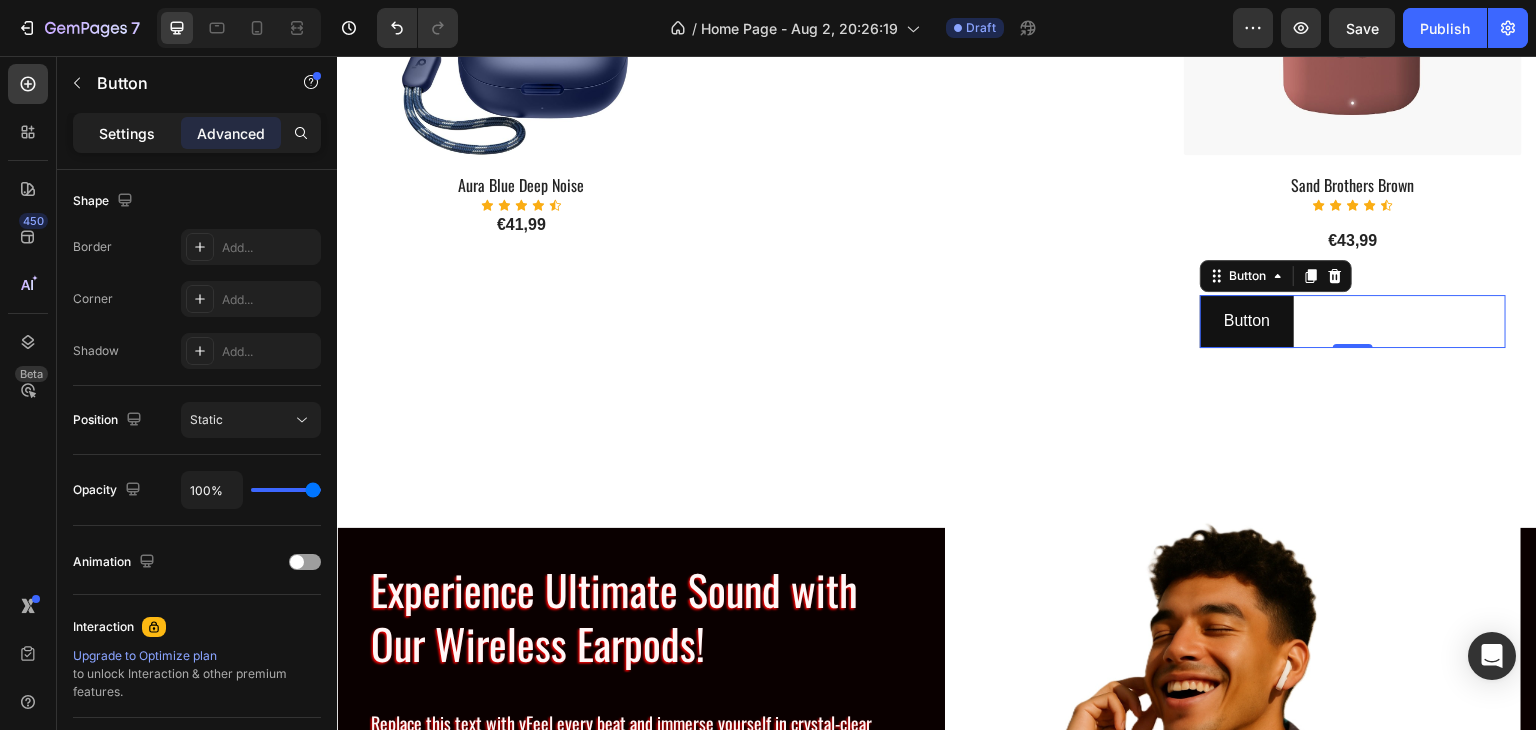 click on "Settings" at bounding box center [127, 133] 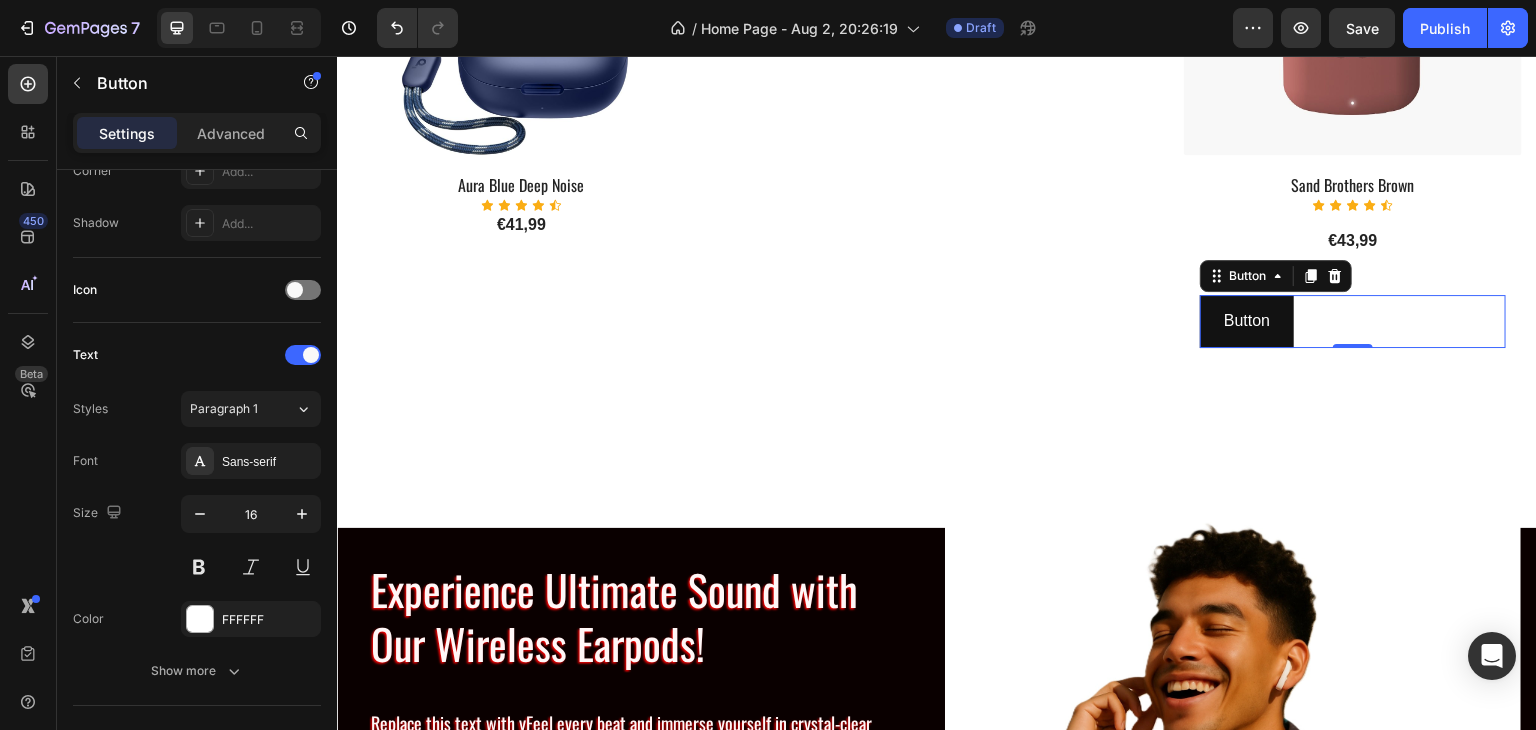scroll, scrollTop: 814, scrollLeft: 0, axis: vertical 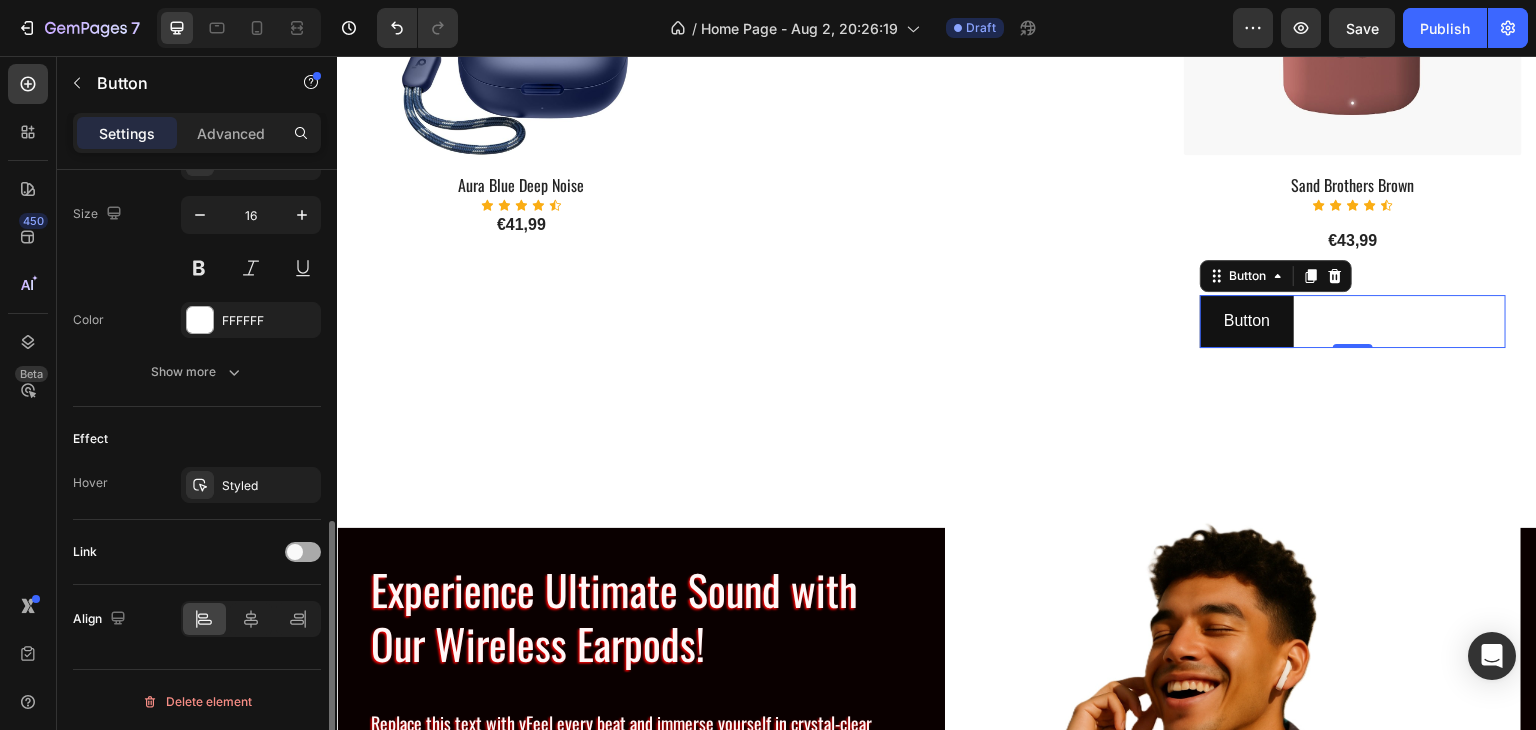 click at bounding box center (295, 552) 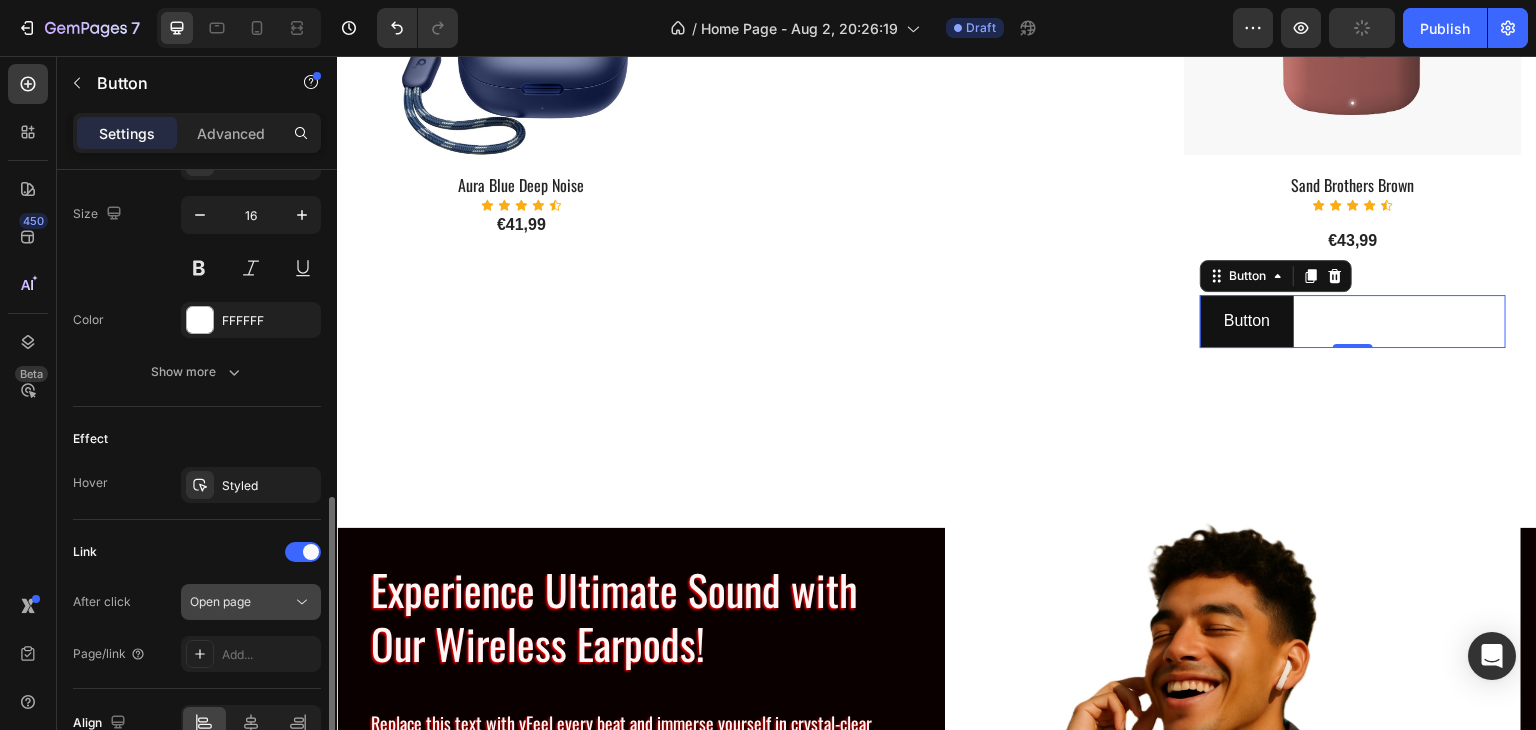 click 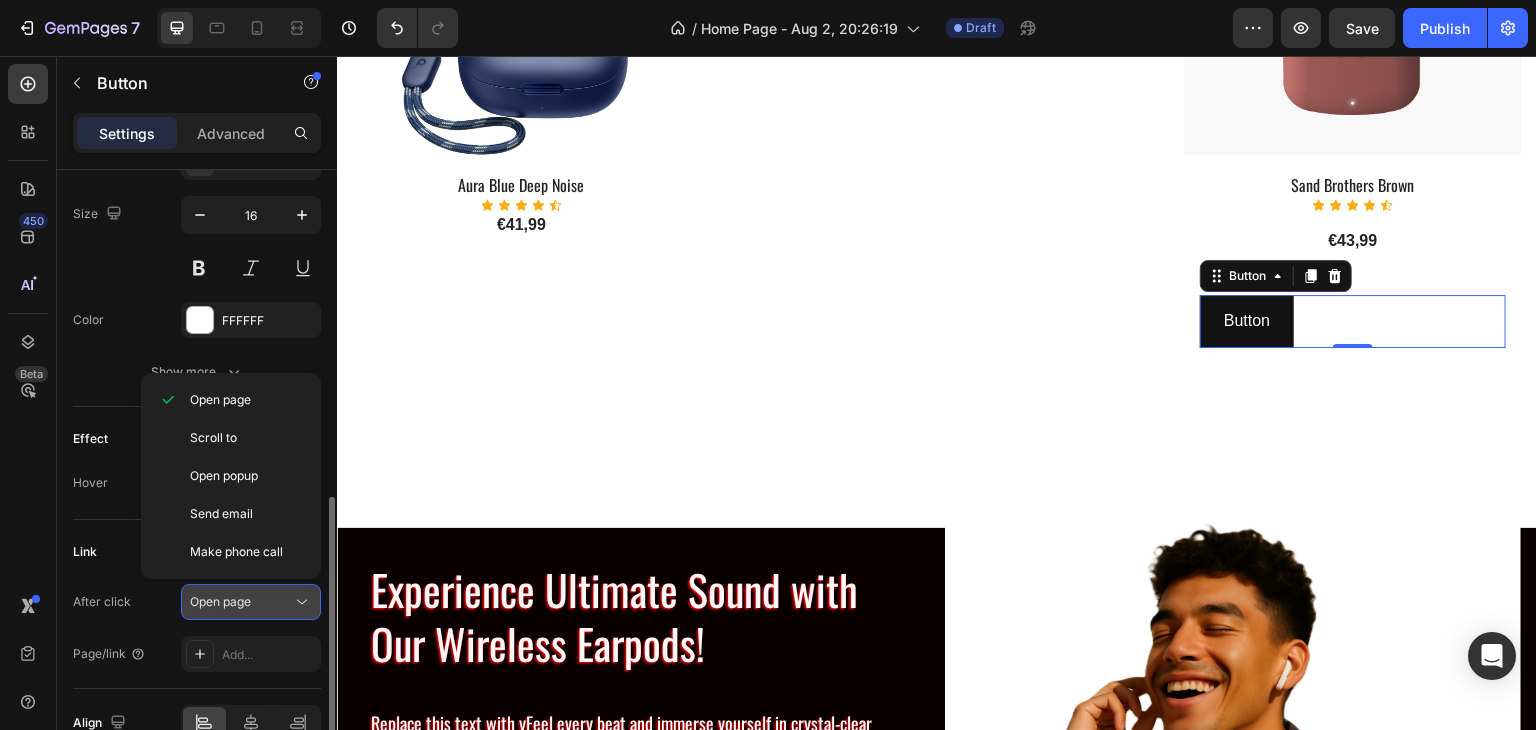 click 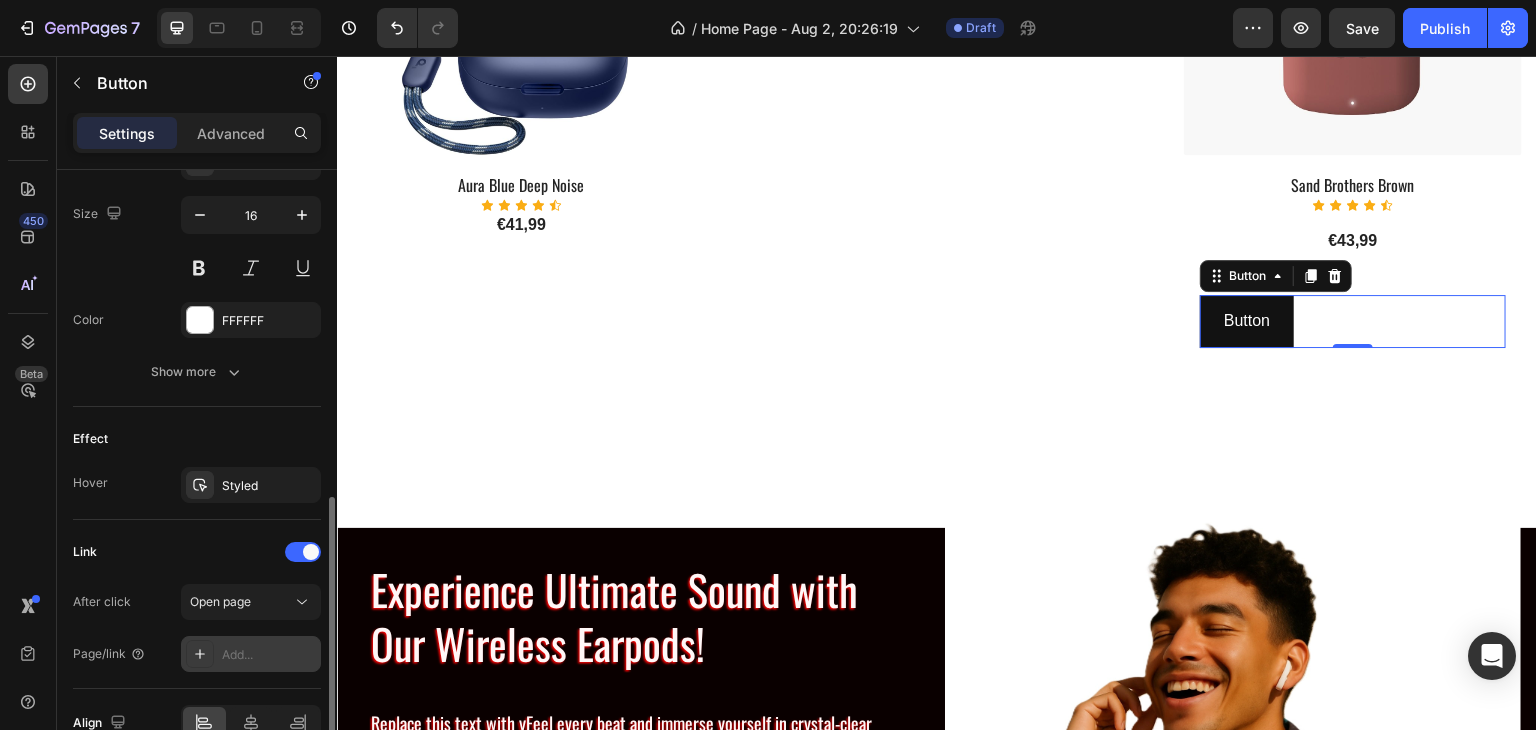 click on "Add..." at bounding box center (269, 655) 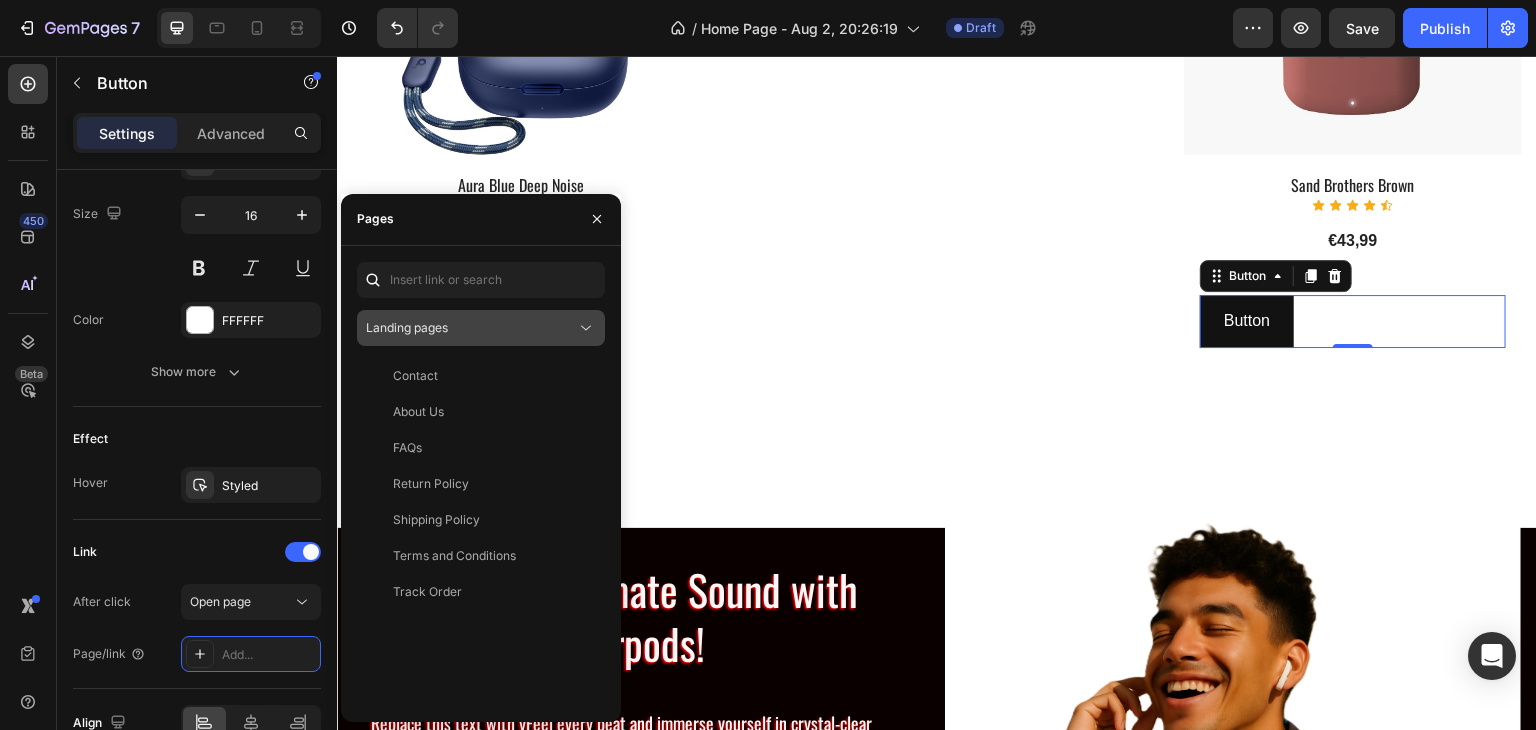 click on "Landing pages" at bounding box center (471, 328) 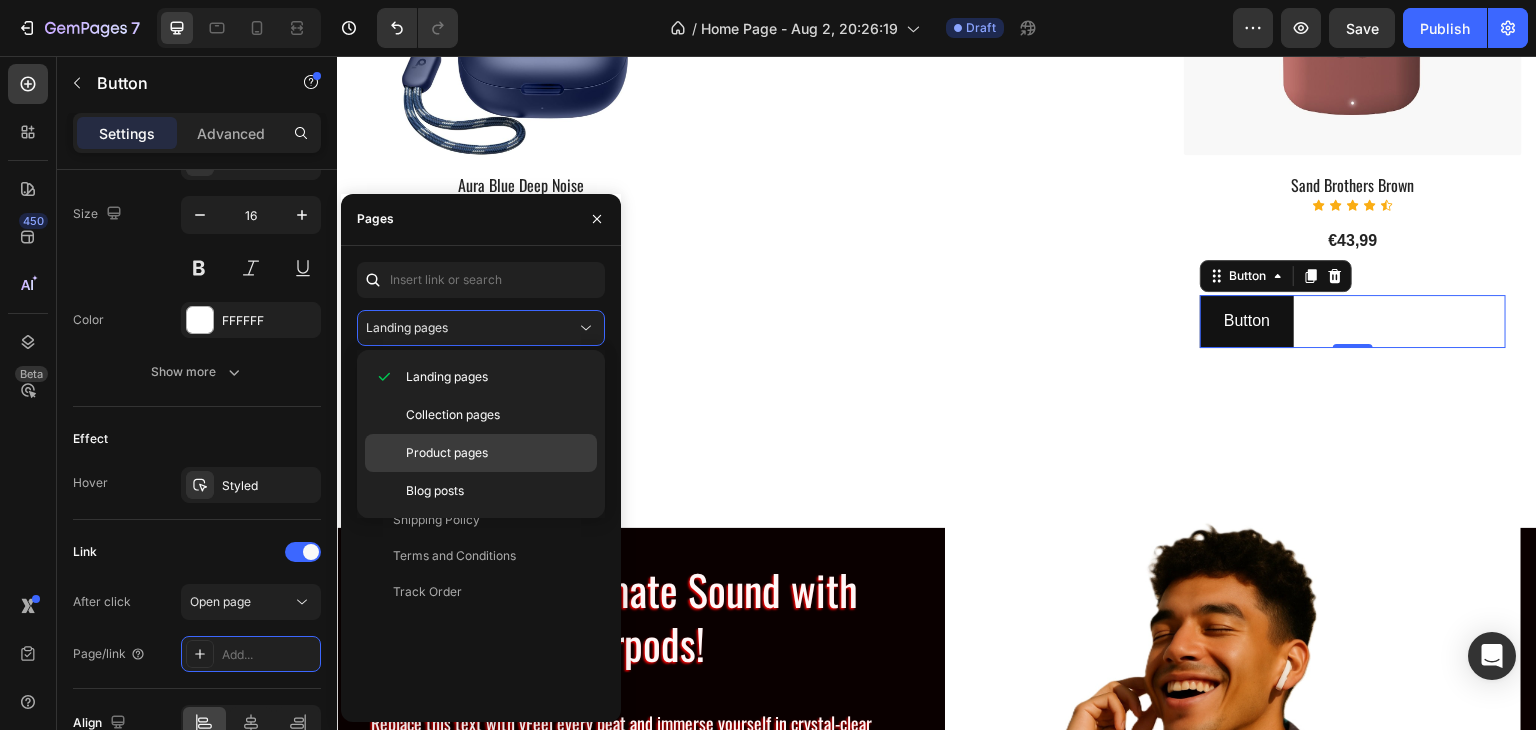 click on "Product pages" at bounding box center [447, 453] 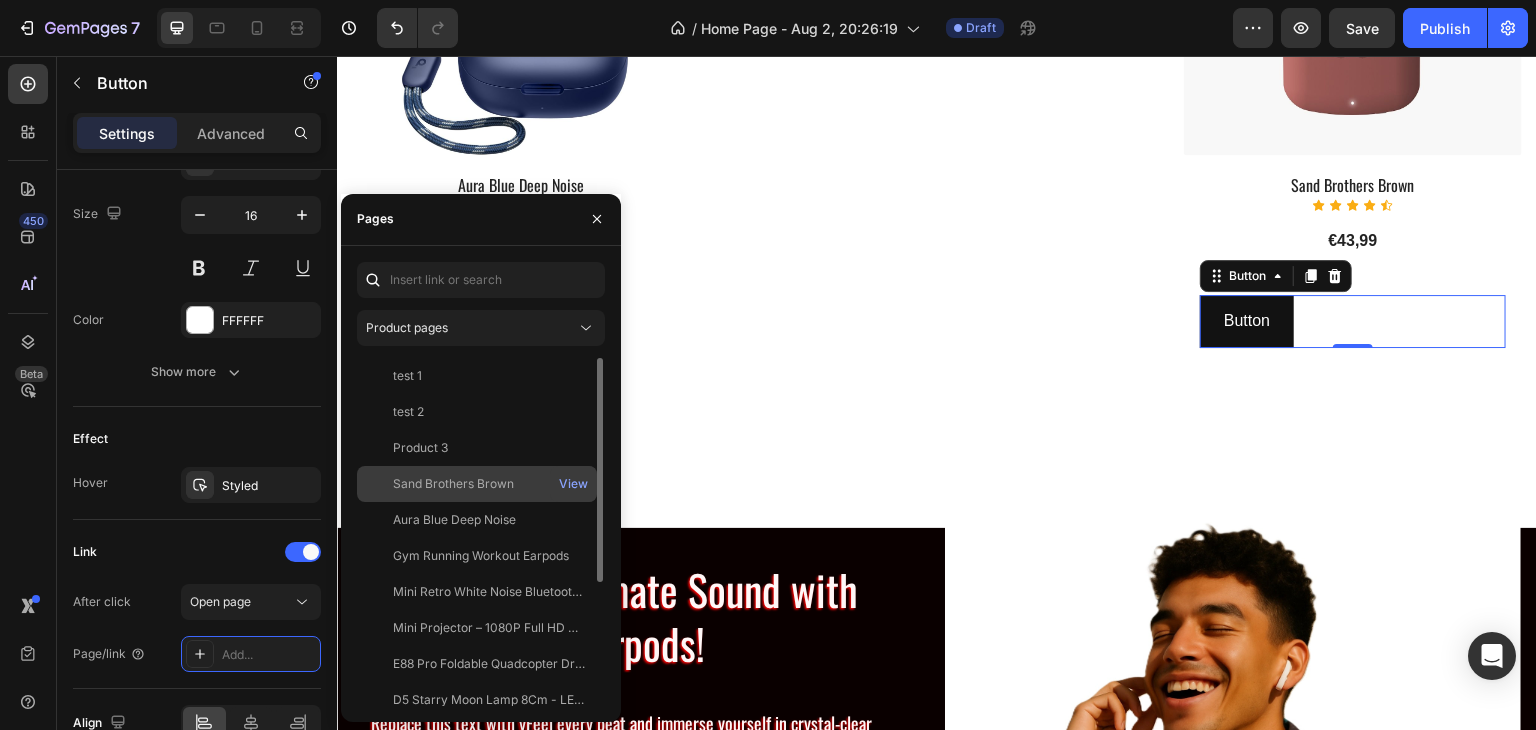 click on "Sand Brothers Brown" 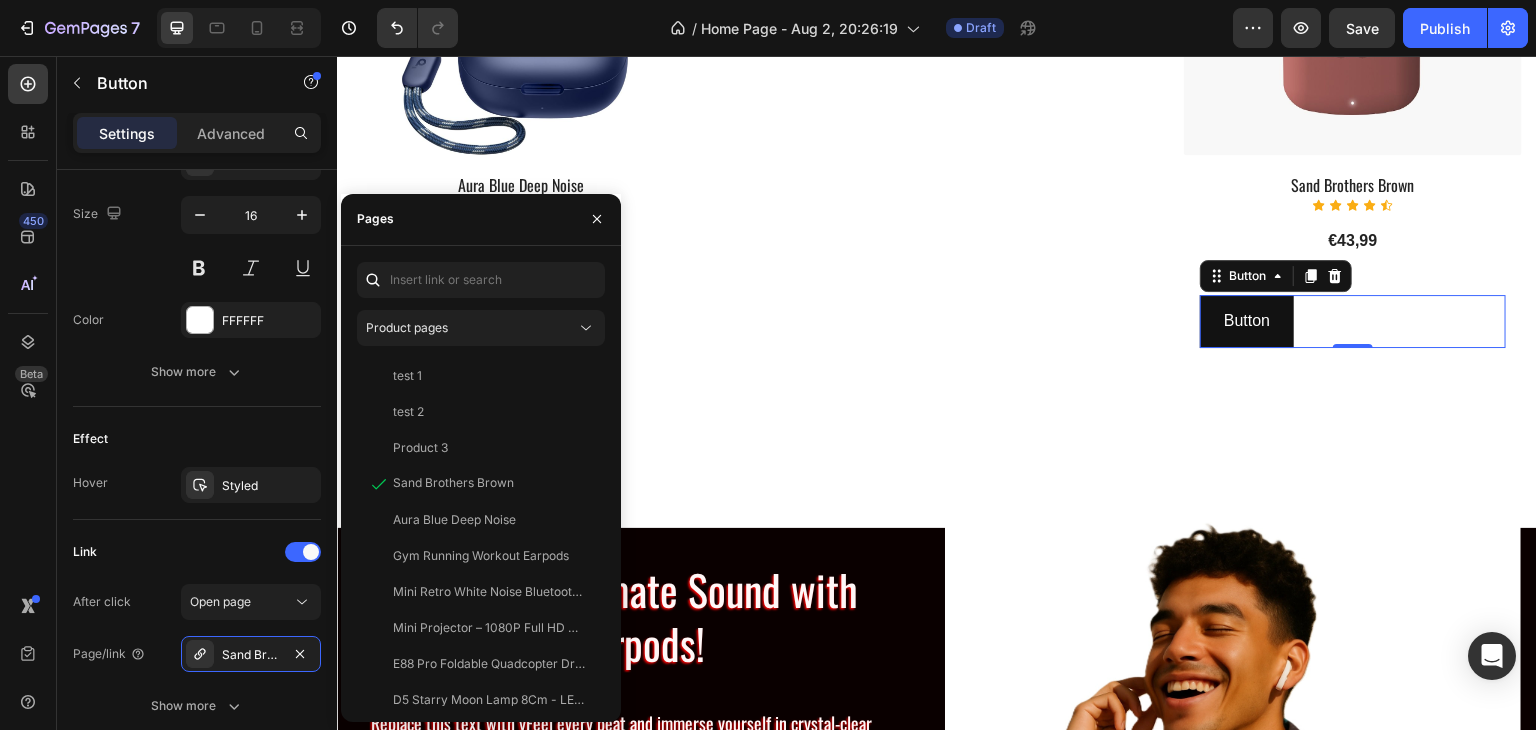click on "Explore Our Best Sellers Heading The right pair of sunnies are the cherry on top of any outfit and these natural Text block (P) Images & Gallery Black Power Pod (P) Title
Icon
Icon
Icon
Icon
Icon Icon List Hoz €0,00 (P) Price (P) Price Product (P) Images & Gallery Aura Blue Deep Noise (P) Title
Icon
Icon
Icon
Icon
Icon Icon List Hoz €41,99 (P) Price (P) Price Product Row
Image Image Image Image
Carousel Row
Drop element here Row (P) Images & Gallery Gym Running Workout Earpods (P) Title
Icon
Icon
Icon
Icon
Icon Icon List Hoz €46,99 (P) Price (P) Price Product (P) Images & Gallery Sand Brothers Brown (P) Title
Icon
Icon
Icon
Icon
Icon €43,99" at bounding box center (937, 315) 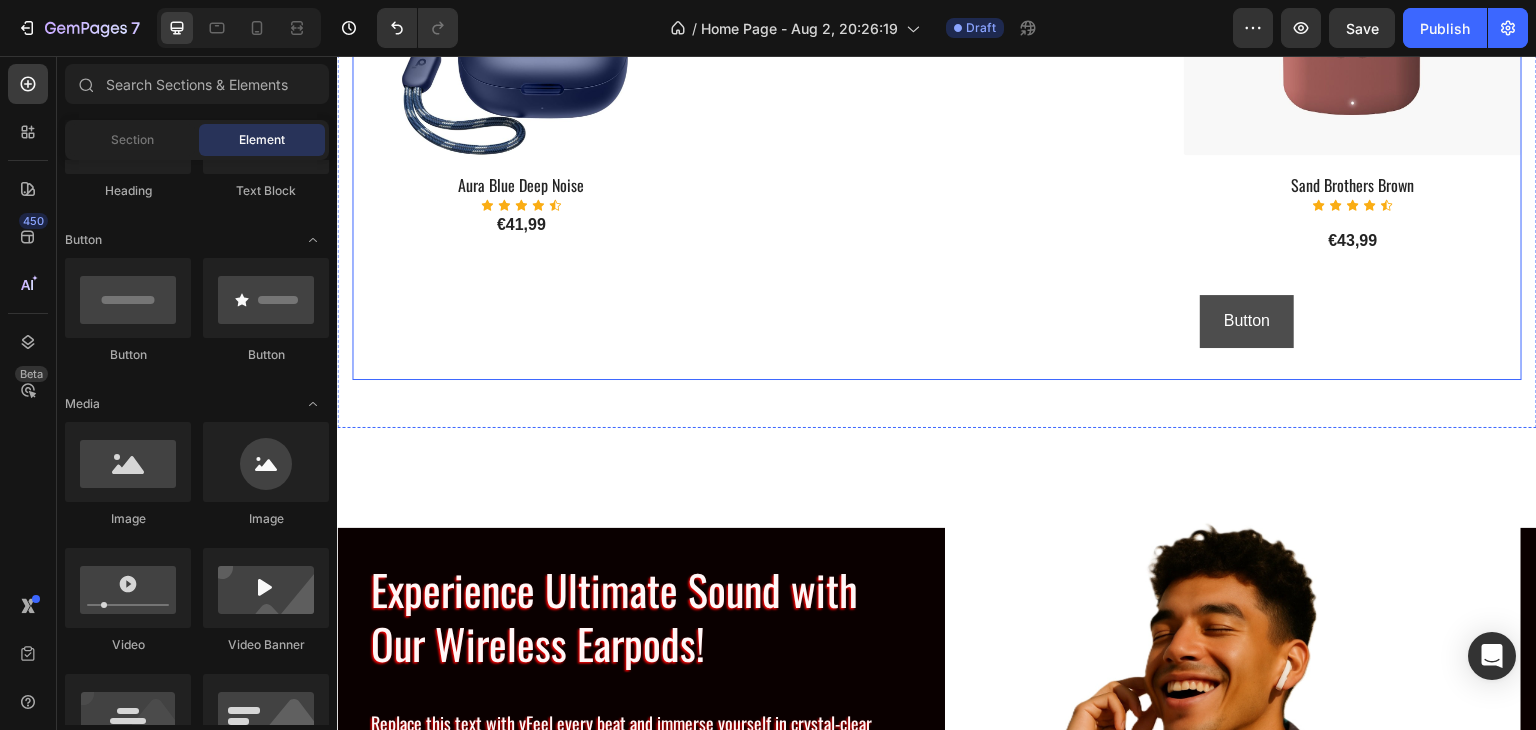 click on "Button" at bounding box center [1247, 321] 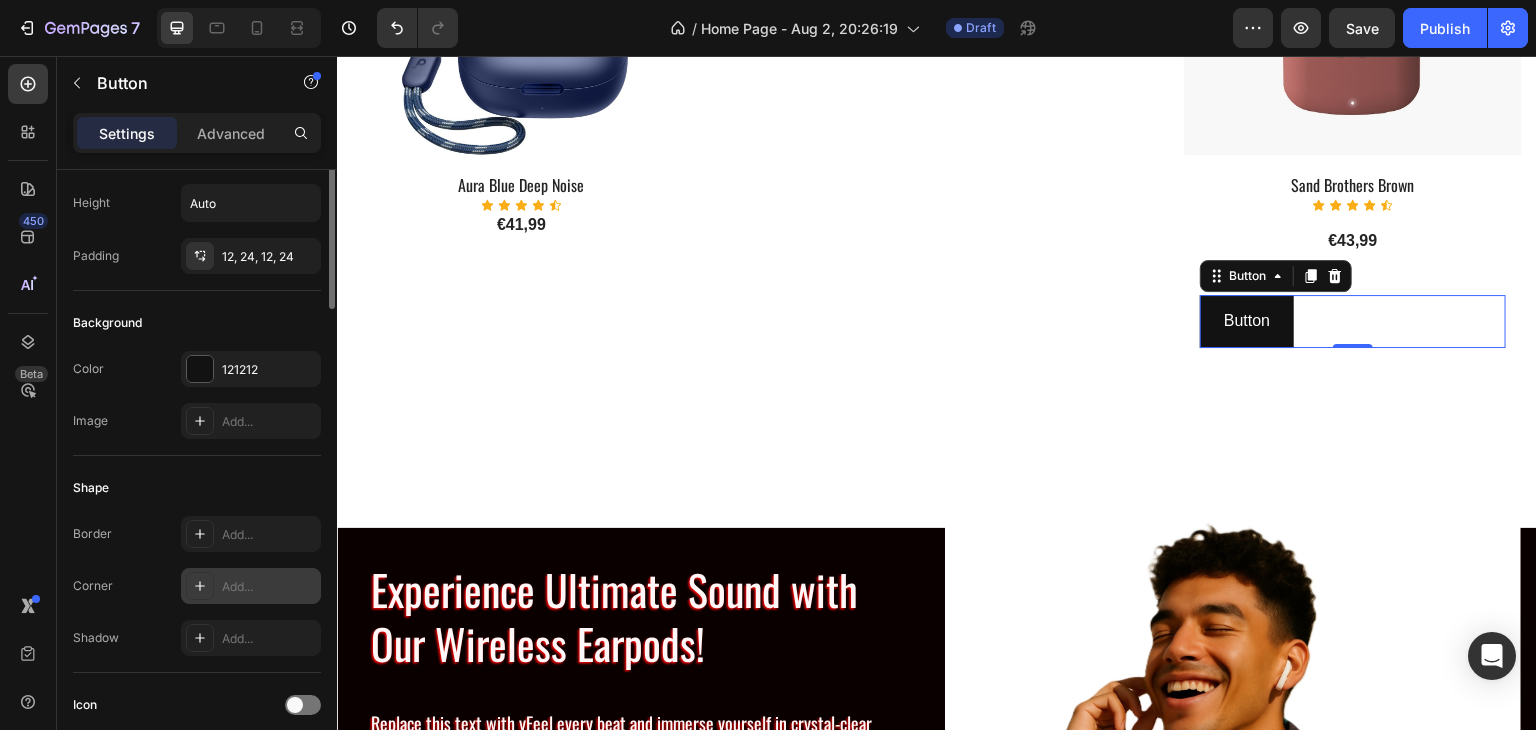 scroll, scrollTop: 0, scrollLeft: 0, axis: both 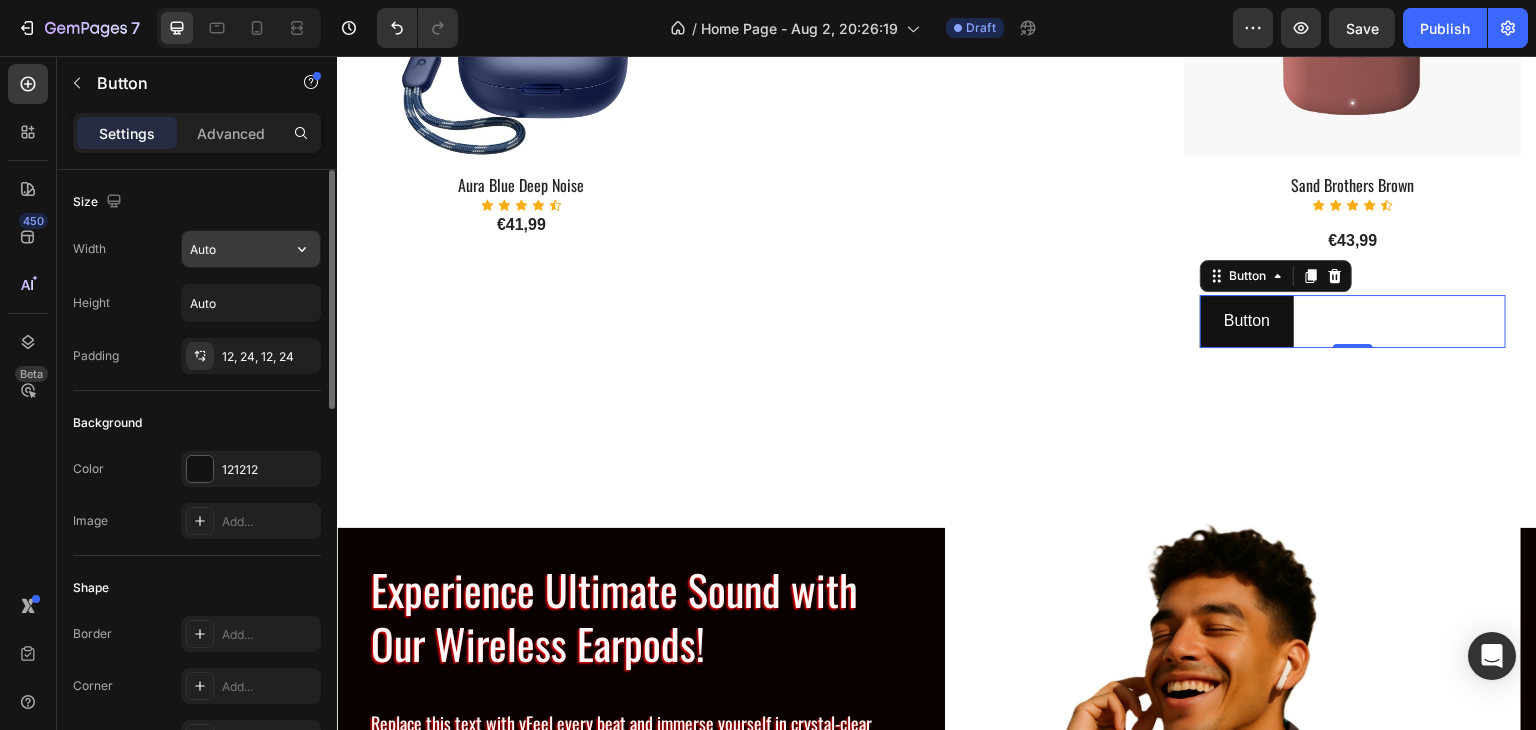 click on "Auto" at bounding box center [251, 249] 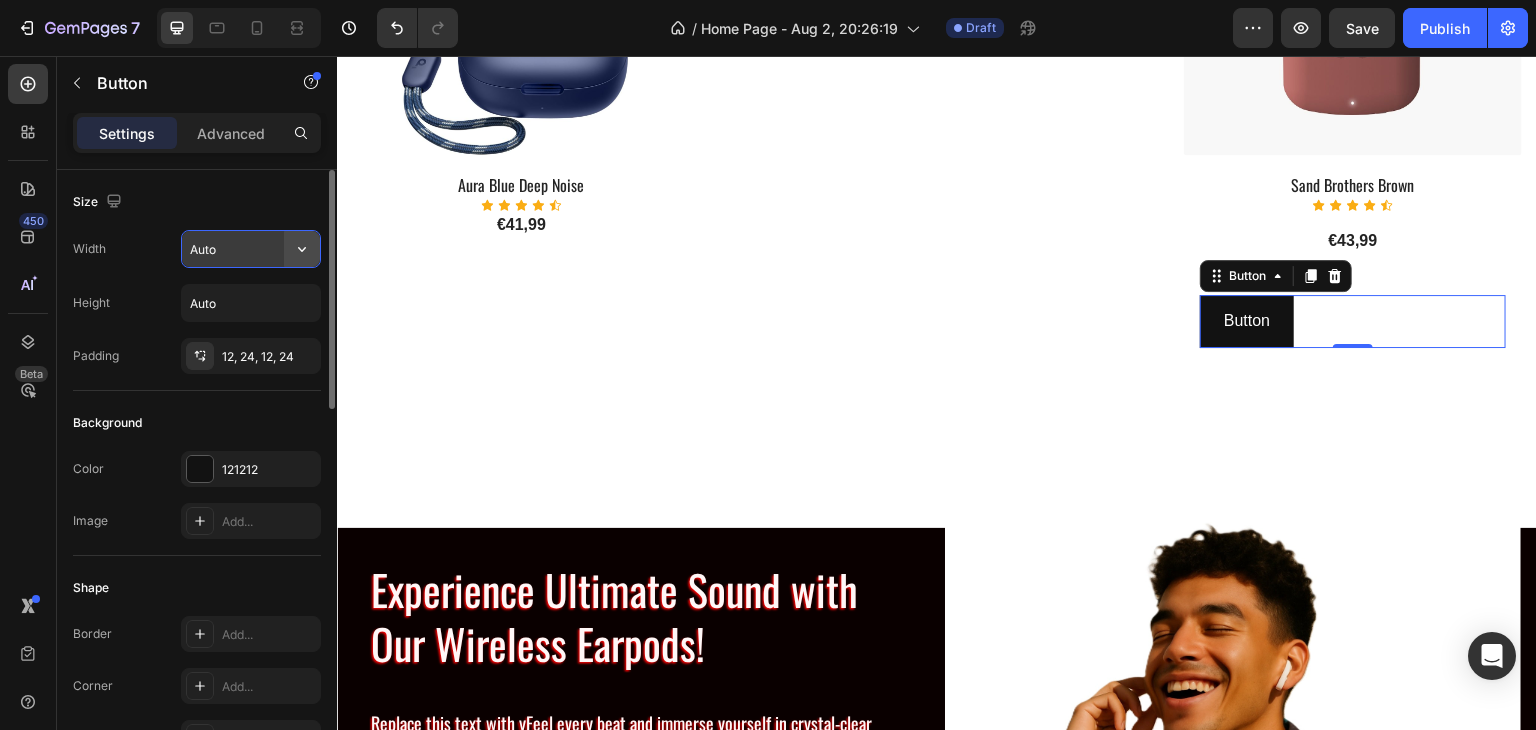 click 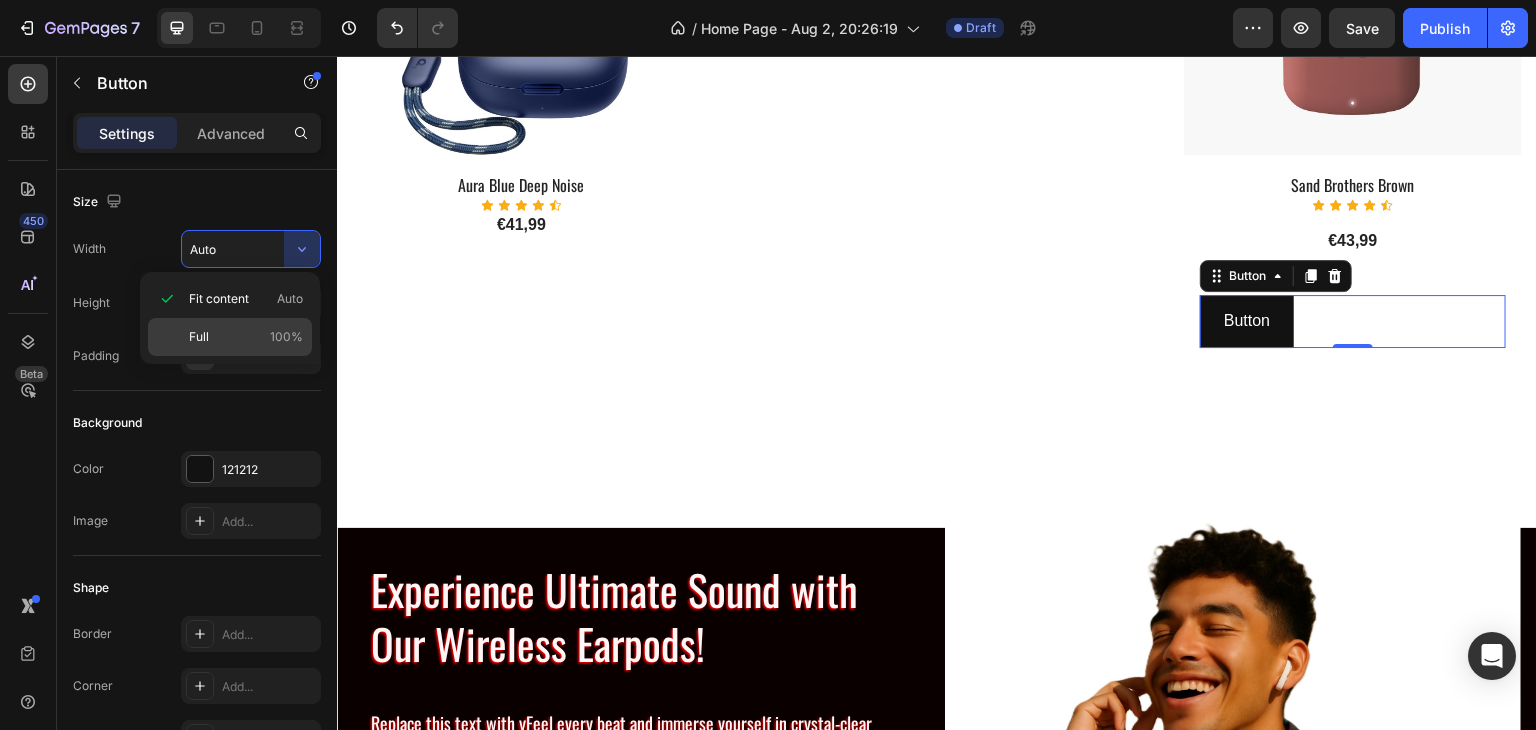 click on "Full 100%" 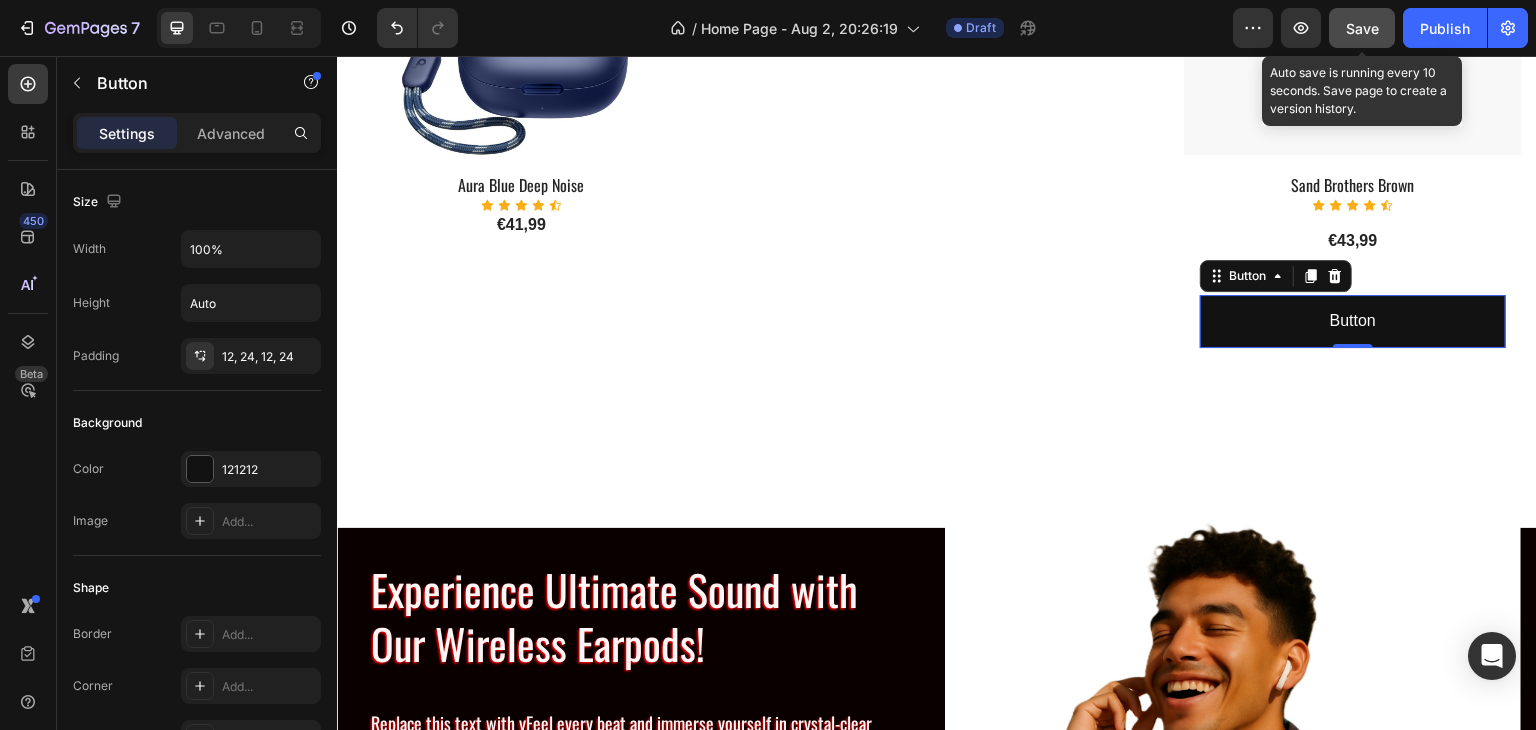 click on "Save" 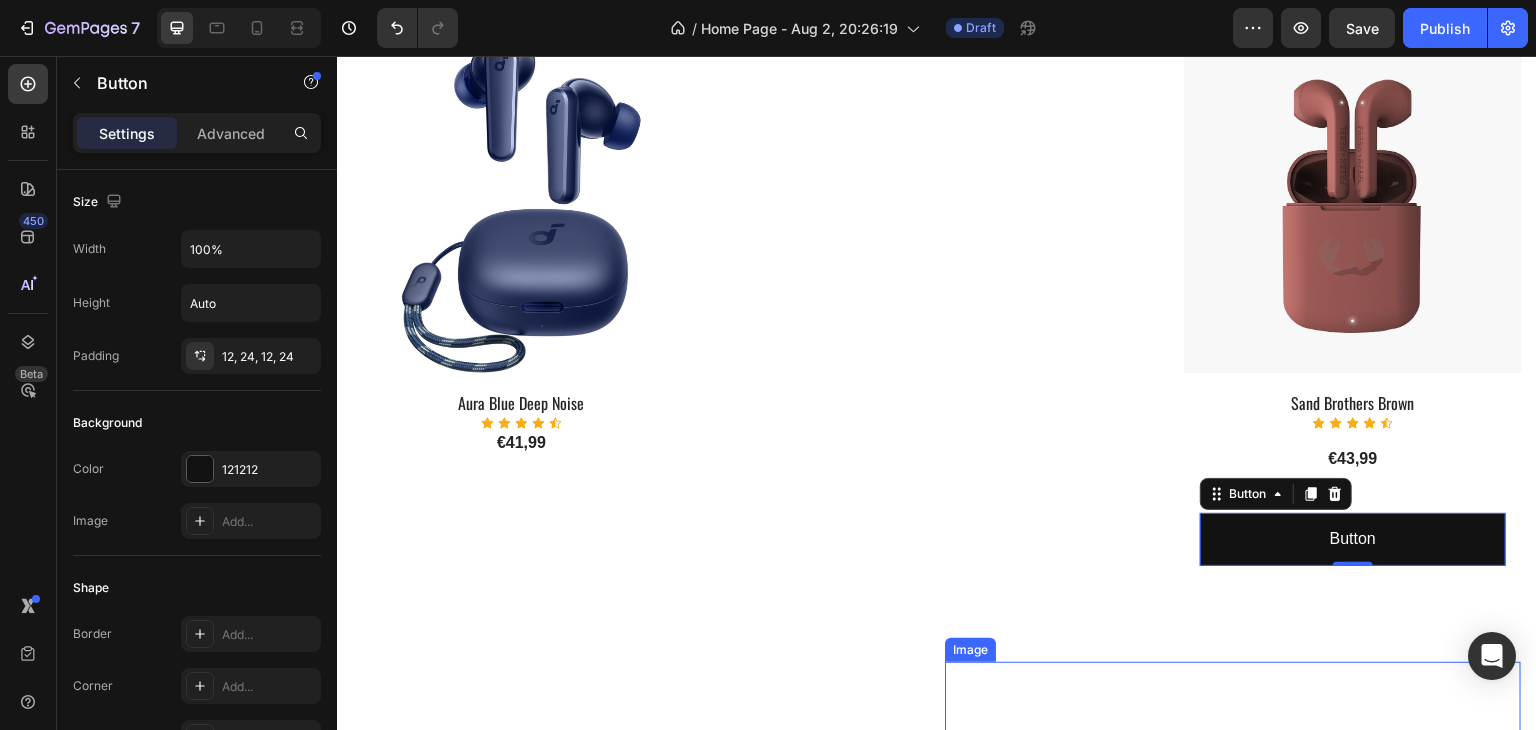 scroll, scrollTop: 1458, scrollLeft: 0, axis: vertical 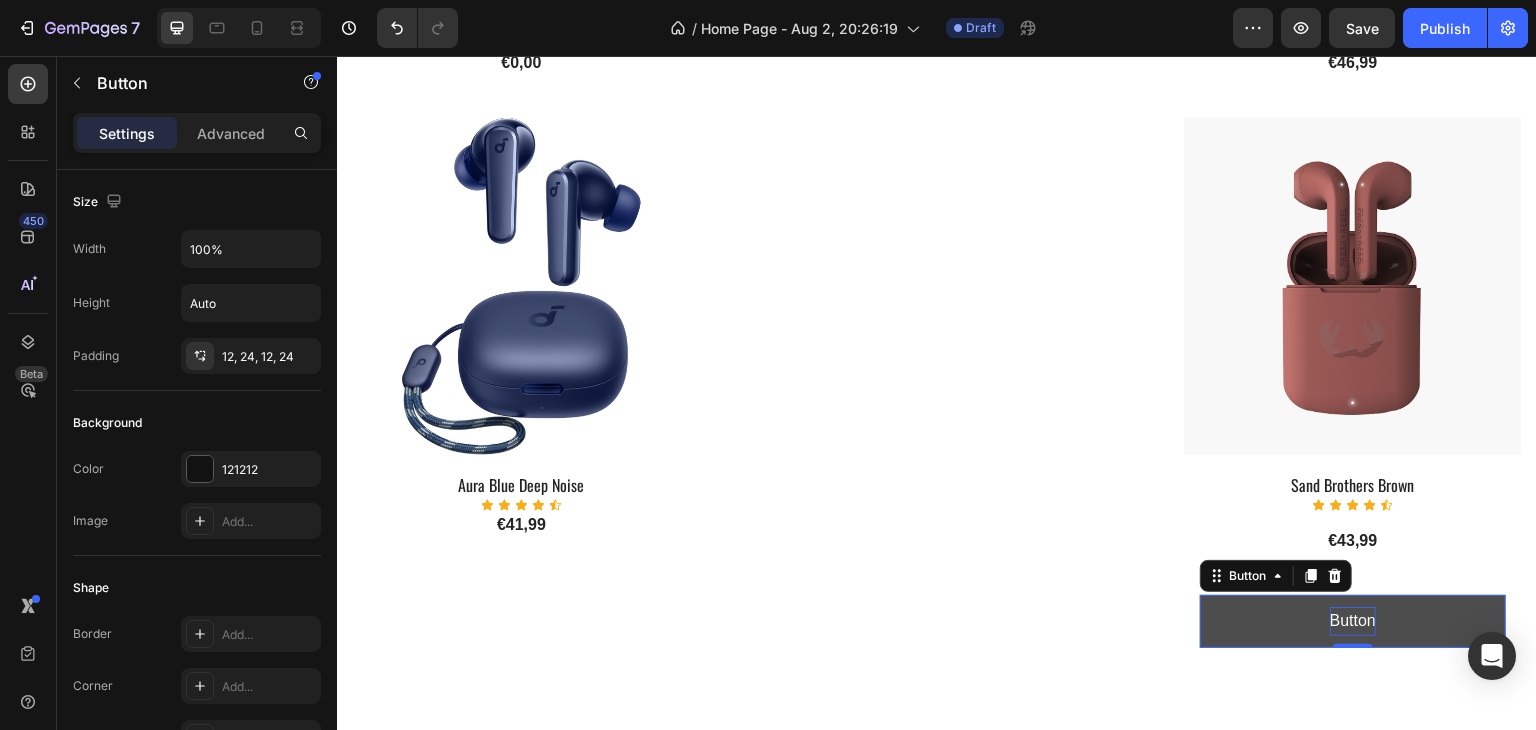 click on "Button" at bounding box center [1353, 621] 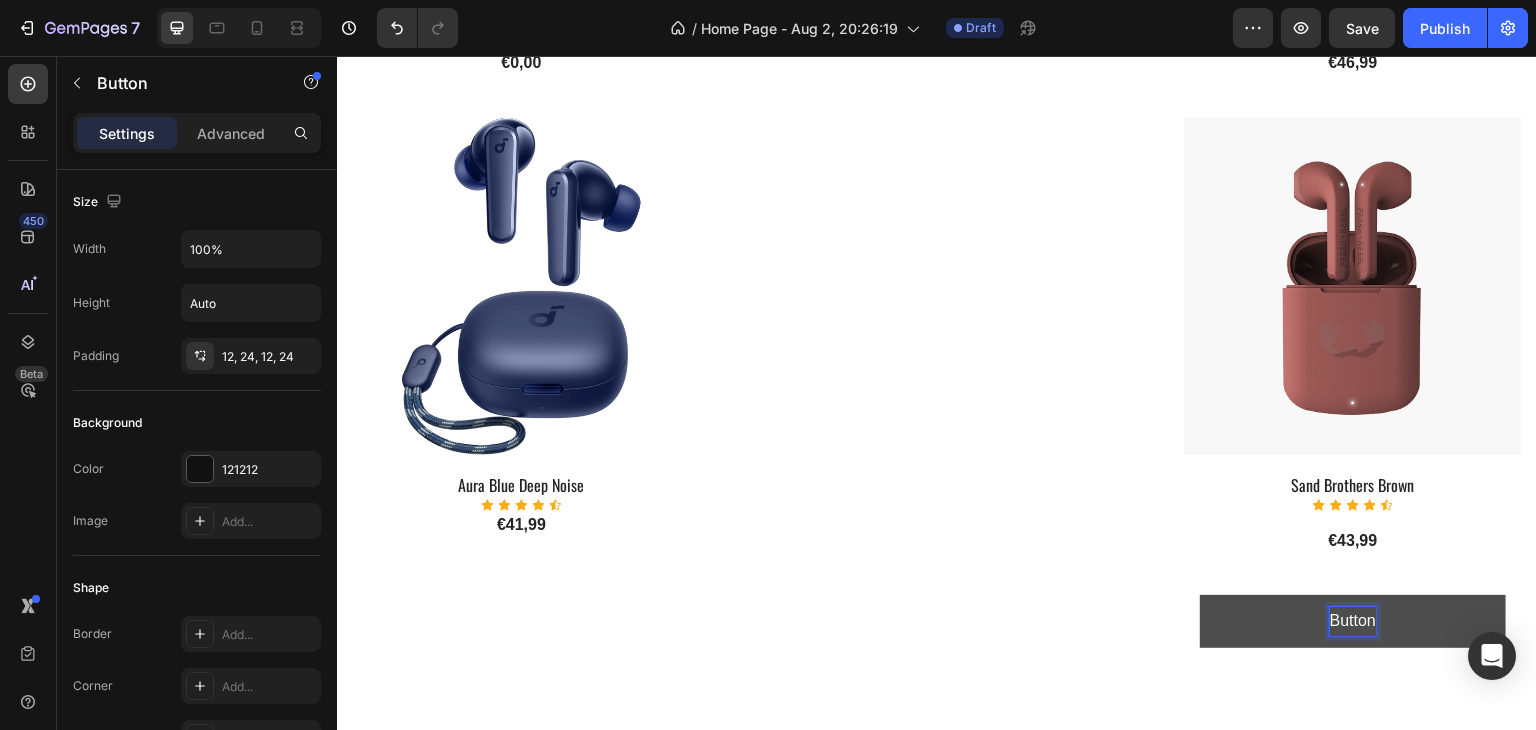 click on "Button" at bounding box center [1353, 621] 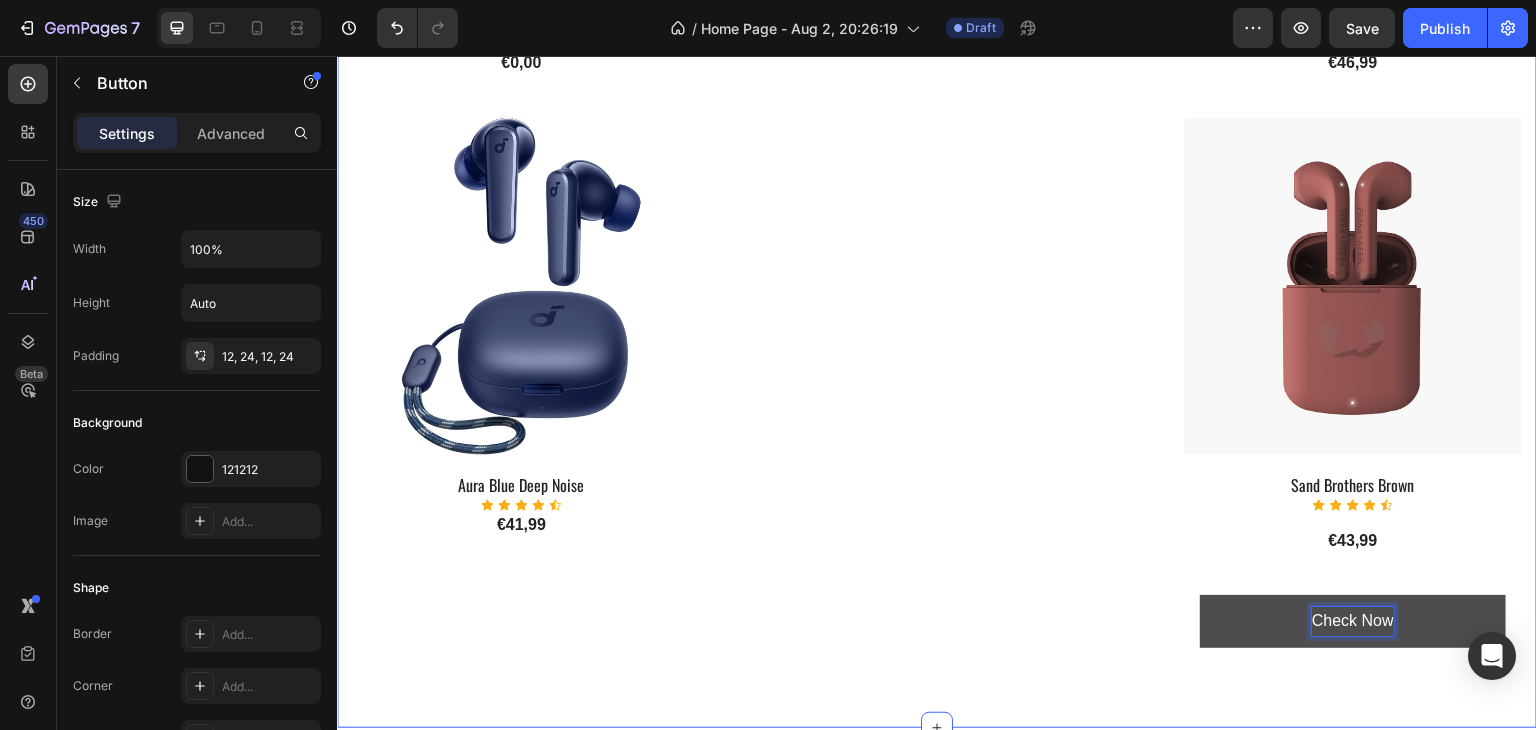 click on "Explore Our Best Sellers Heading The right pair of sunnies are the cherry on top of any outfit and these natural Text block (P) Images & Gallery Black Power Pod (P) Title
Icon
Icon
Icon
Icon
Icon Icon List Hoz €0,00 (P) Price (P) Price Product (P) Images & Gallery Aura Blue Deep Noise (P) Title
Icon
Icon
Icon
Icon
Icon Icon List Hoz €41,99 (P) Price (P) Price Product Row
Image Image Image Image
Carousel Row
Drop element here Row (P) Images & Gallery Gym Running Workout Earpods (P) Title
Icon
Icon
Icon
Icon
Icon Icon List Hoz €46,99 (P) Price (P) Price Product (P) Images & Gallery Sand Brothers Brown (P) Title
Icon
Icon
Icon
Icon
Icon €43,99" at bounding box center [937, 83] 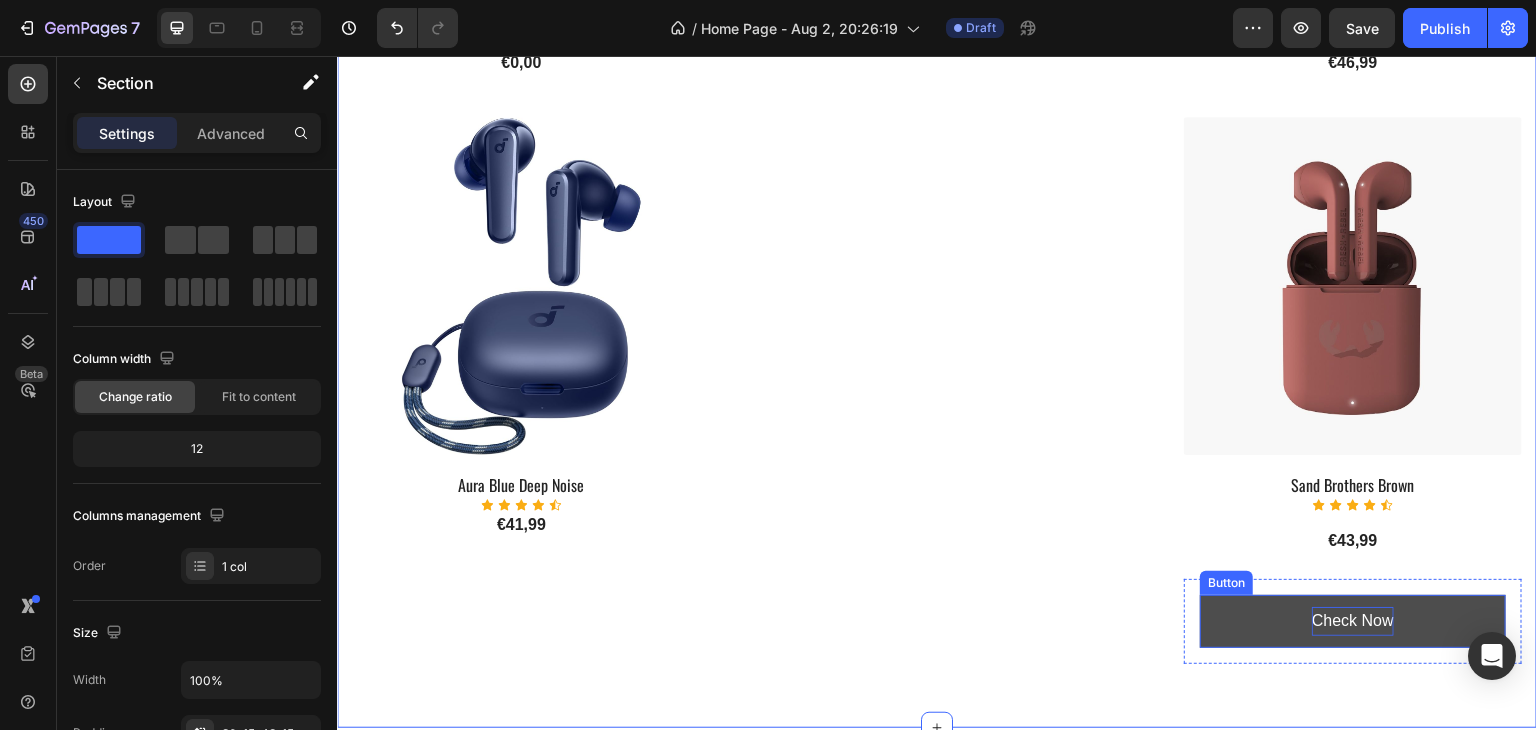 click on "Check Now" at bounding box center (1353, 621) 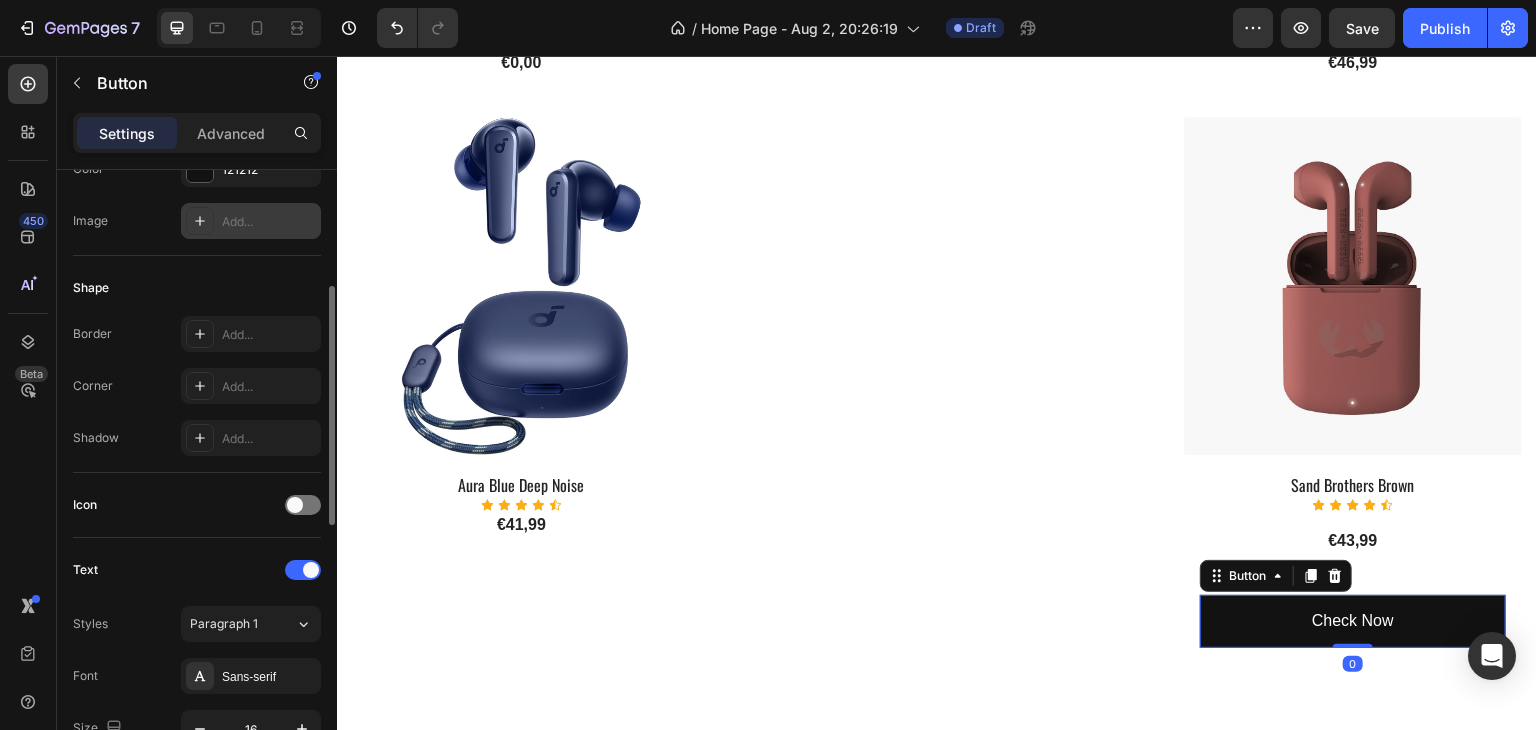 scroll, scrollTop: 500, scrollLeft: 0, axis: vertical 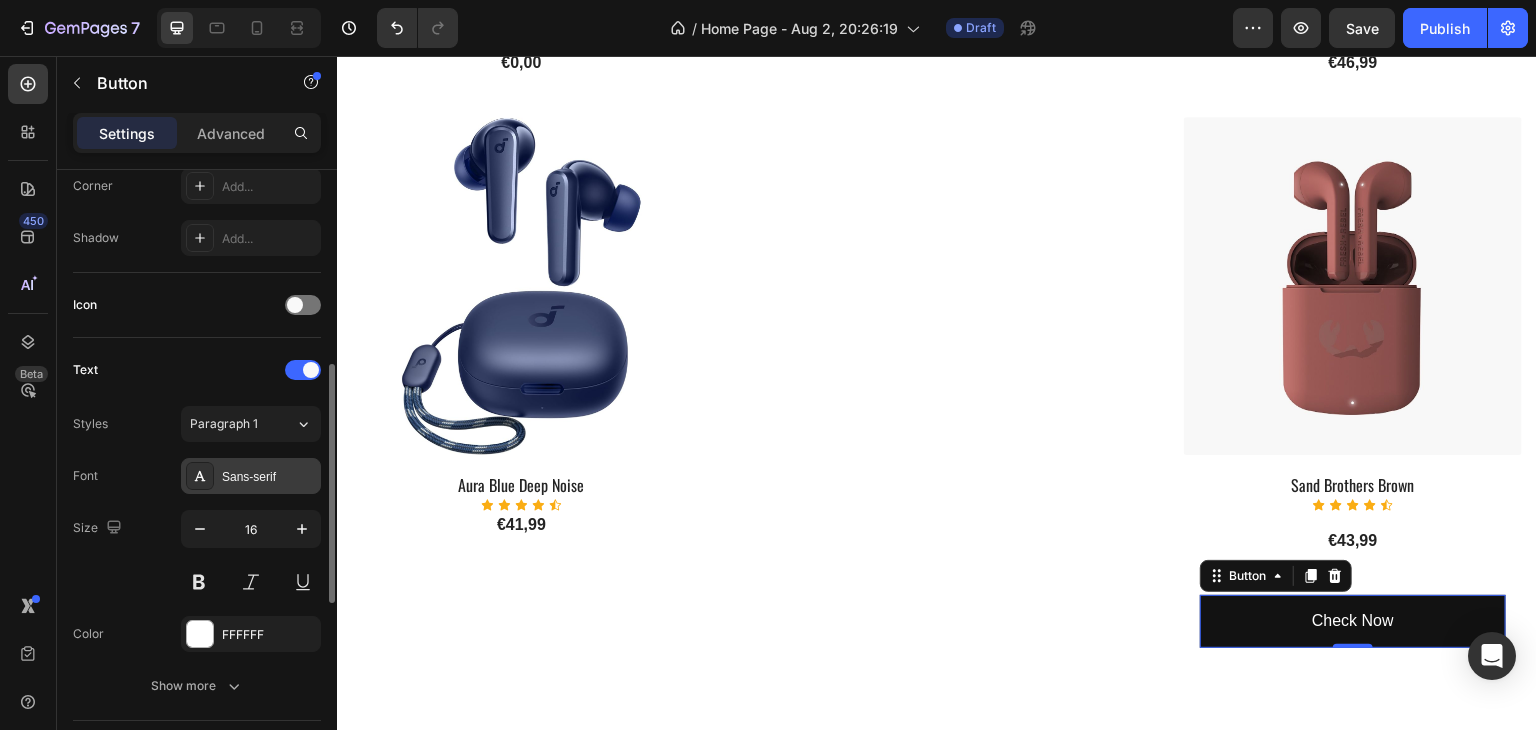 click on "Sans-serif" at bounding box center (269, 477) 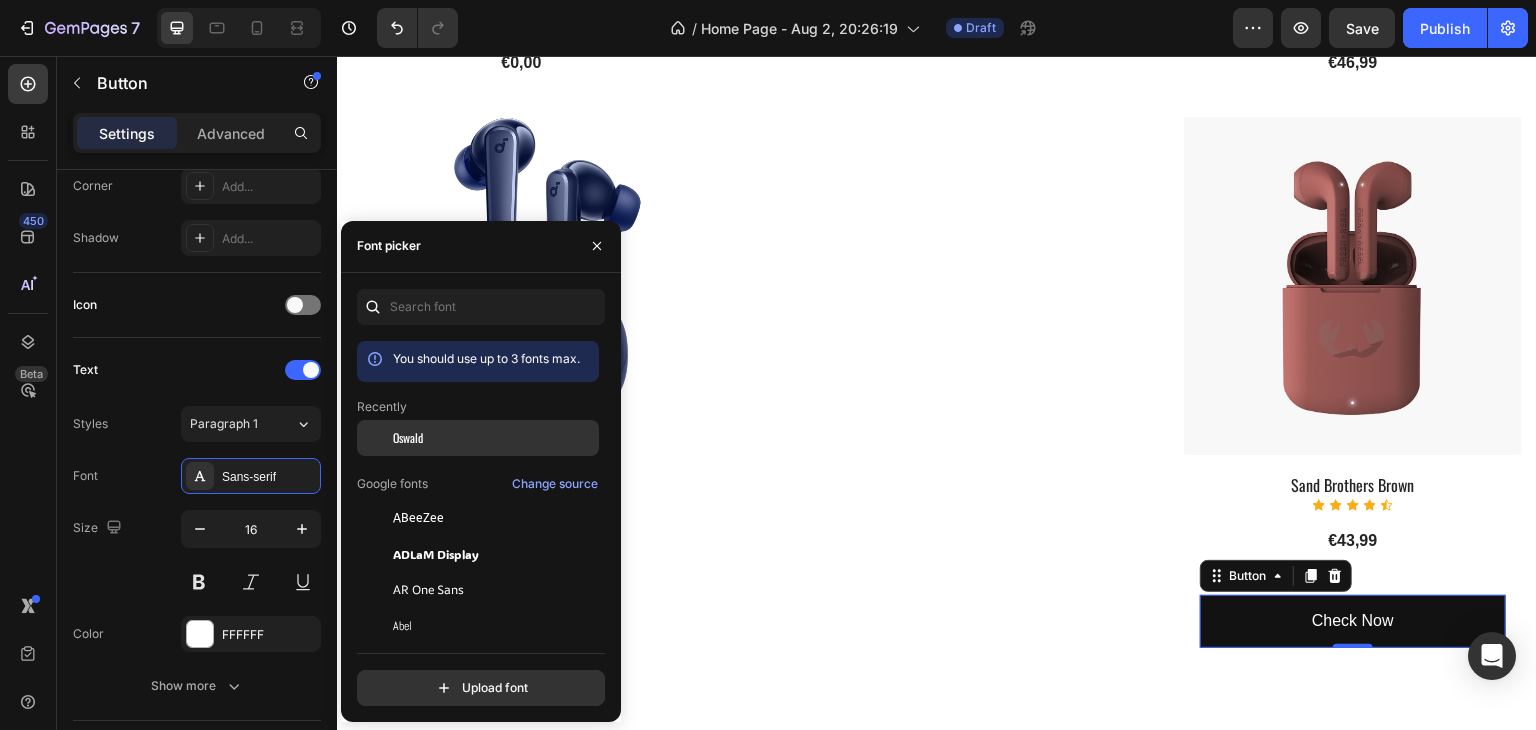 click on "Oswald" 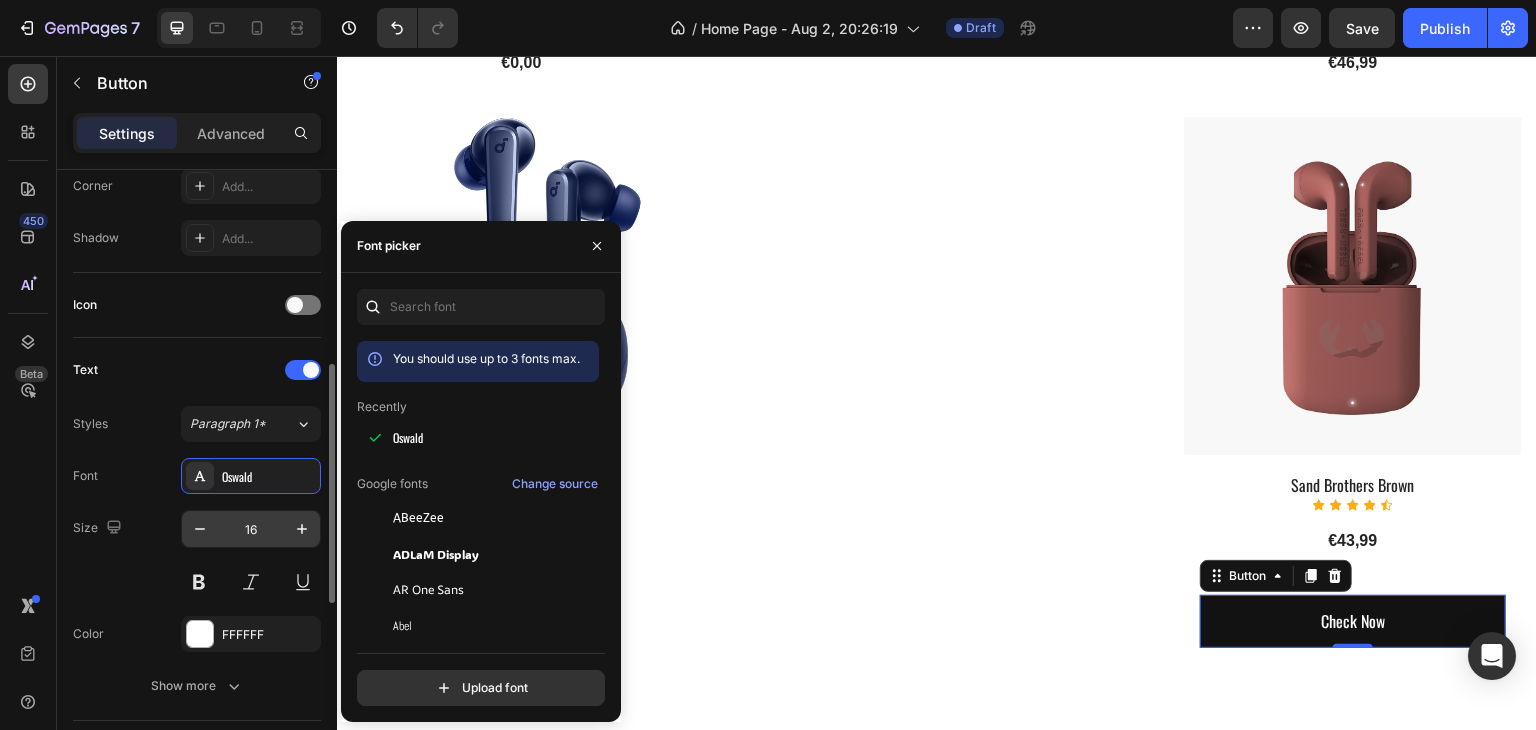 click on "16" at bounding box center [251, 529] 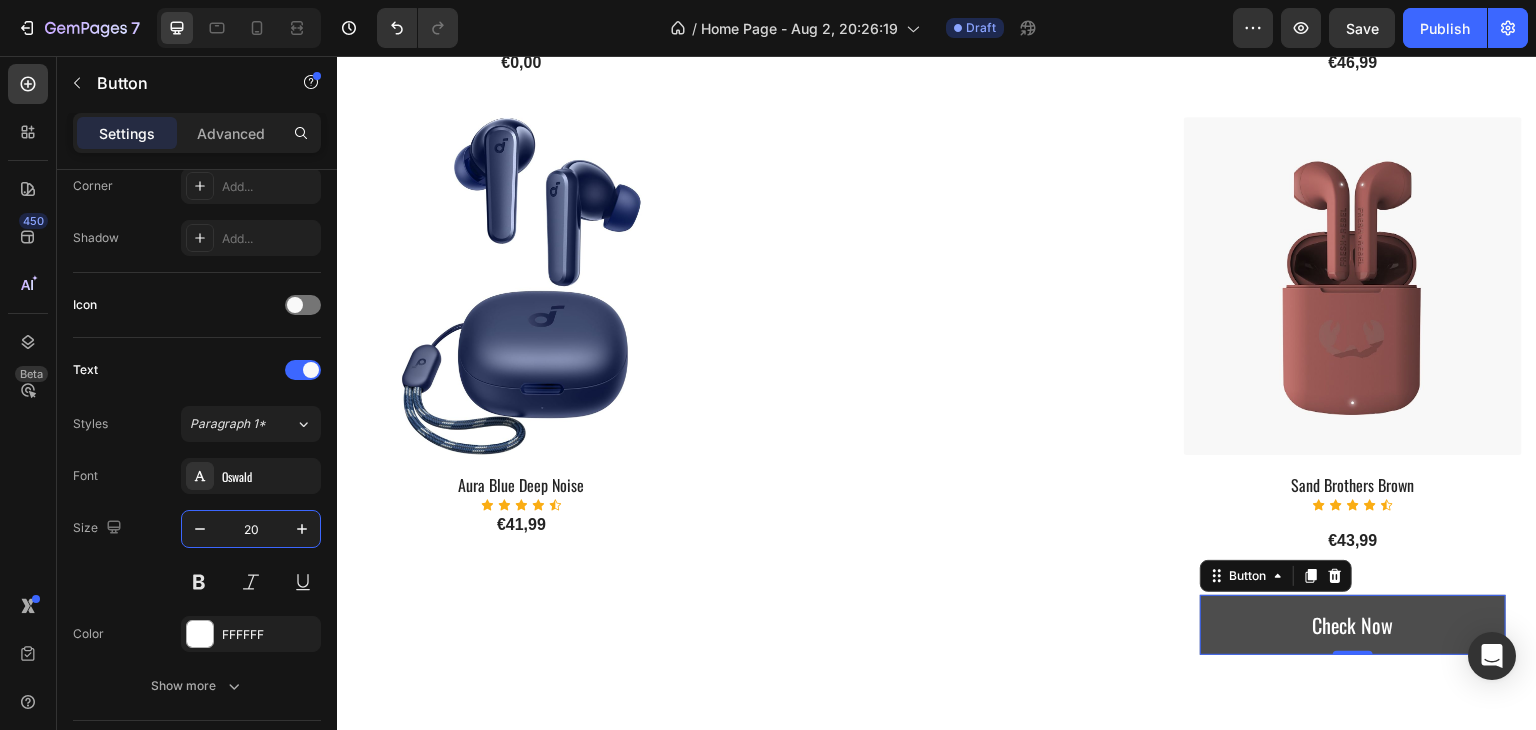 type on "20" 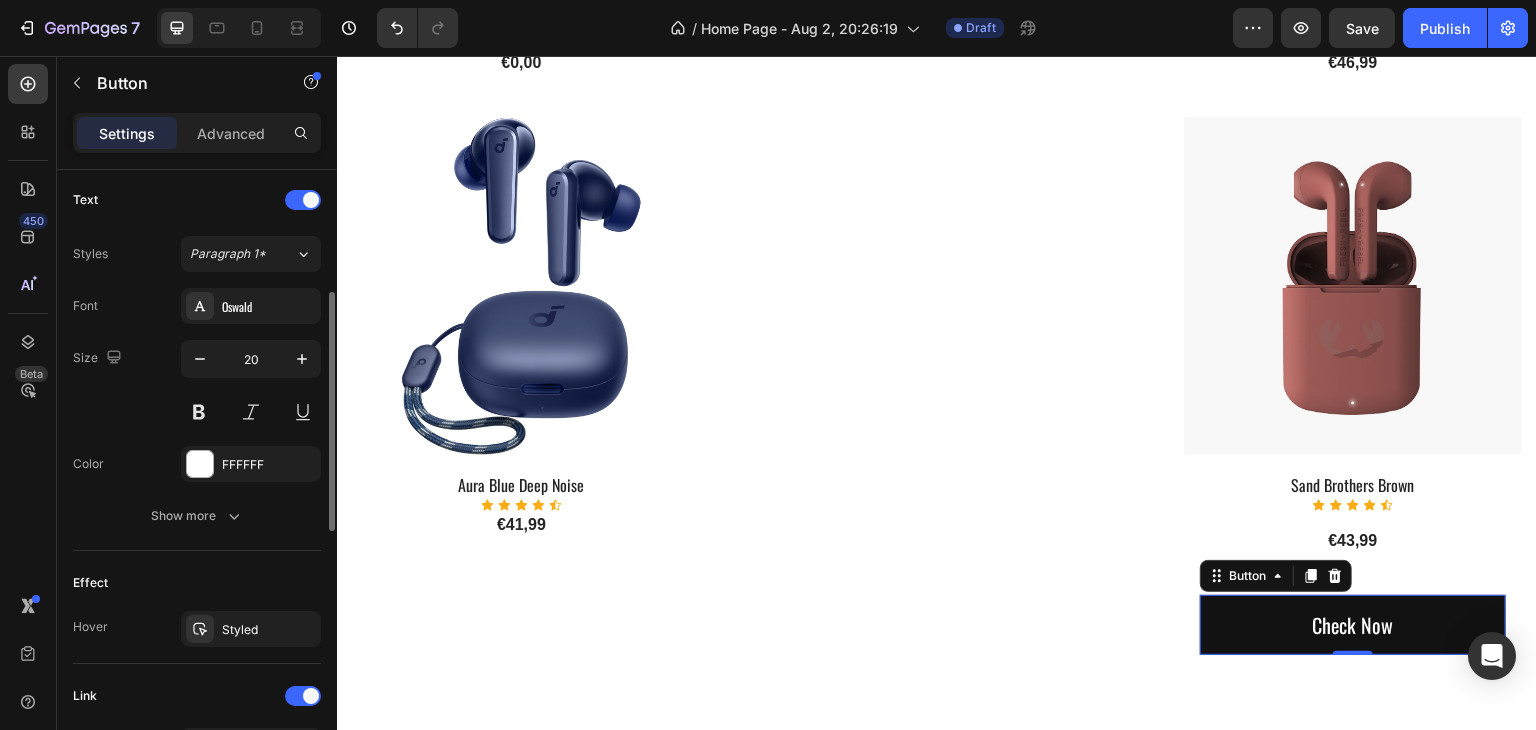 scroll, scrollTop: 270, scrollLeft: 0, axis: vertical 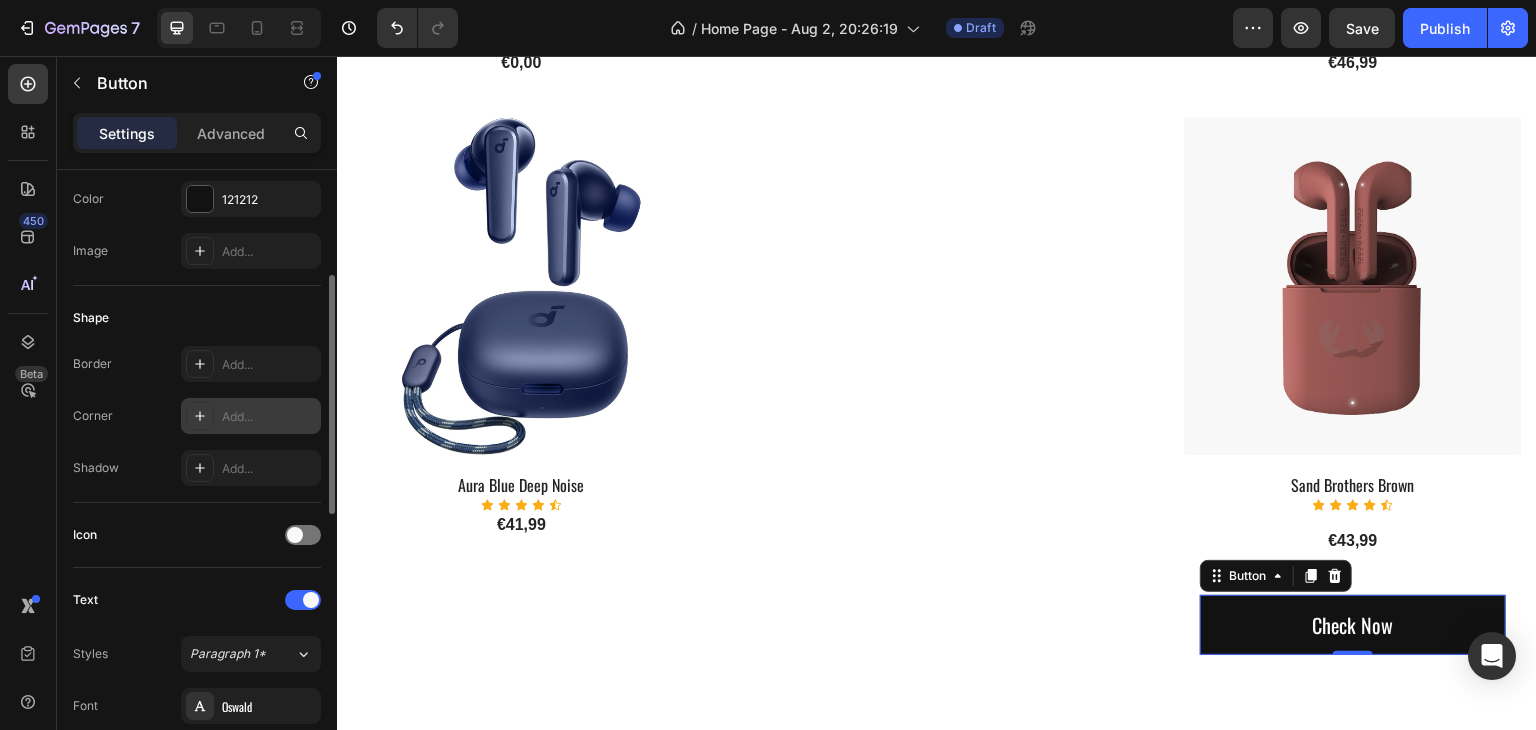 click on "Add..." at bounding box center (251, 416) 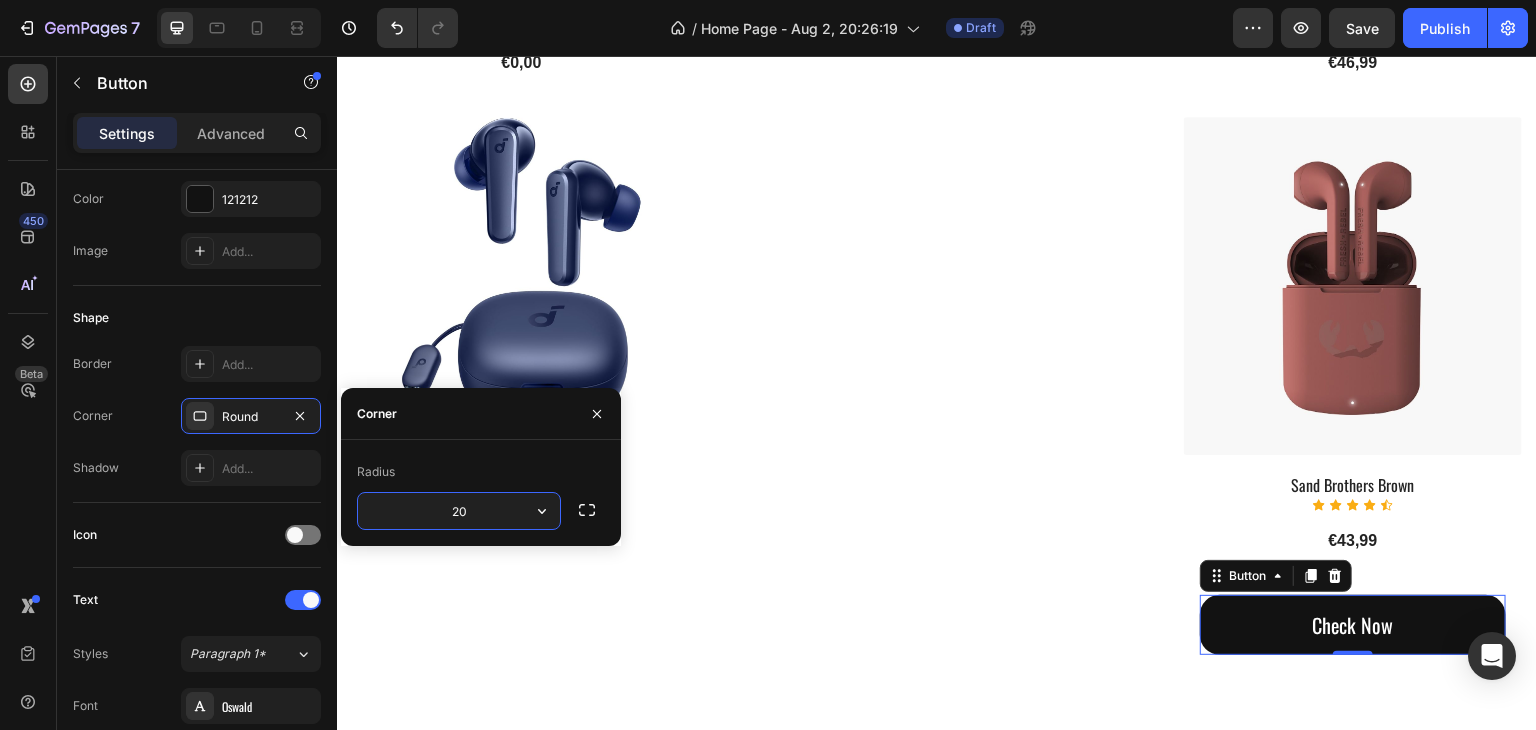 type on "2" 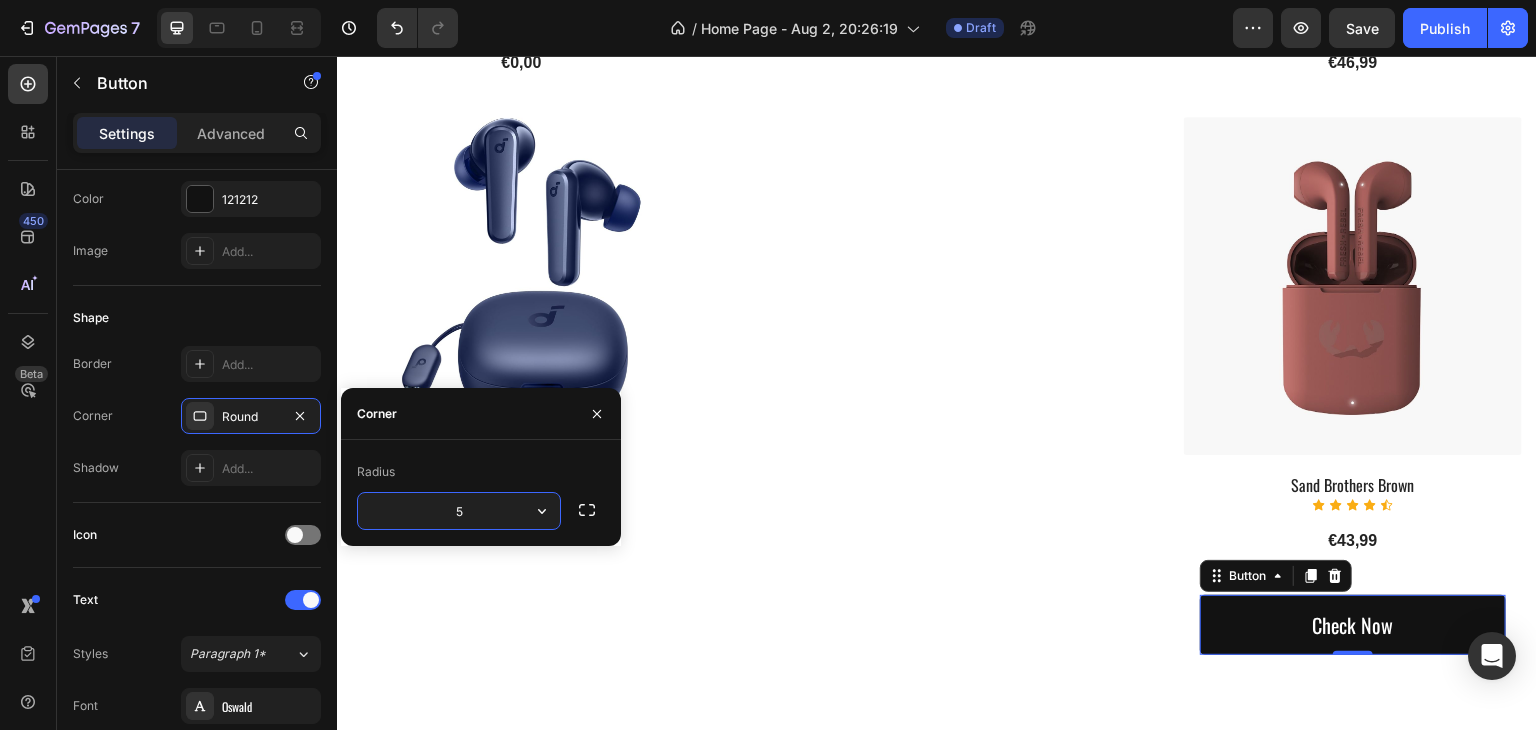 type on "50" 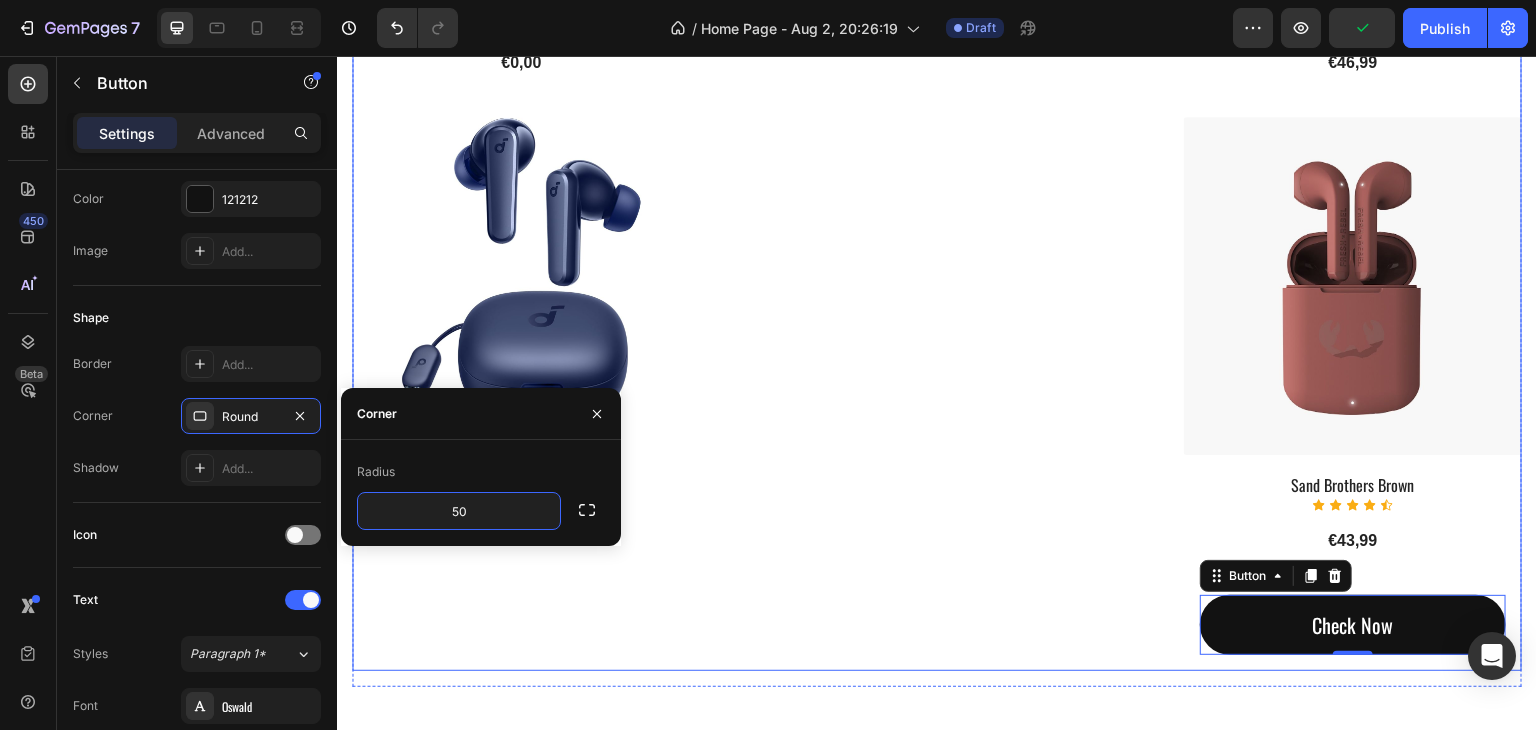 click on "Image Image Image Image
Carousel Row
Drop element here Row" at bounding box center [937, 163] 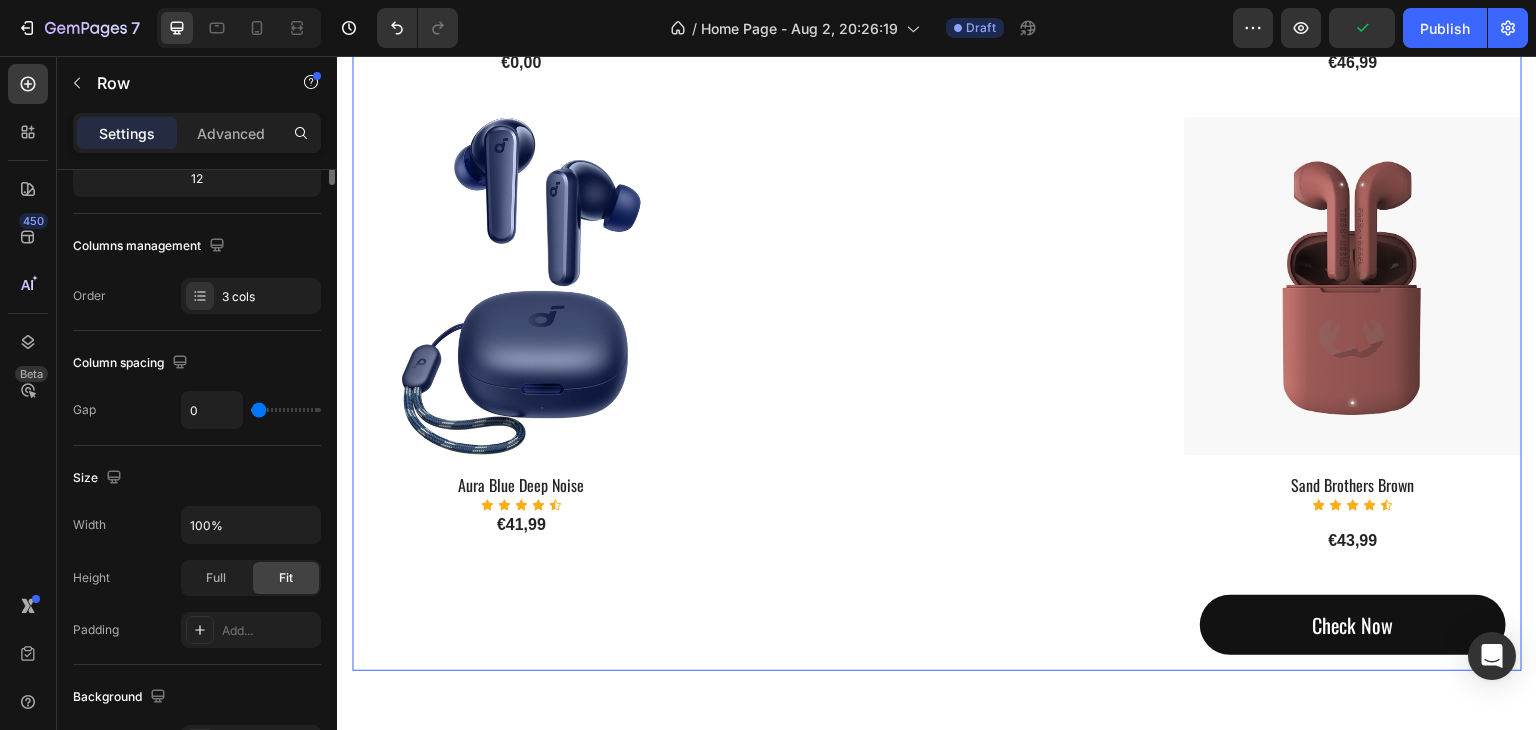 scroll, scrollTop: 0, scrollLeft: 0, axis: both 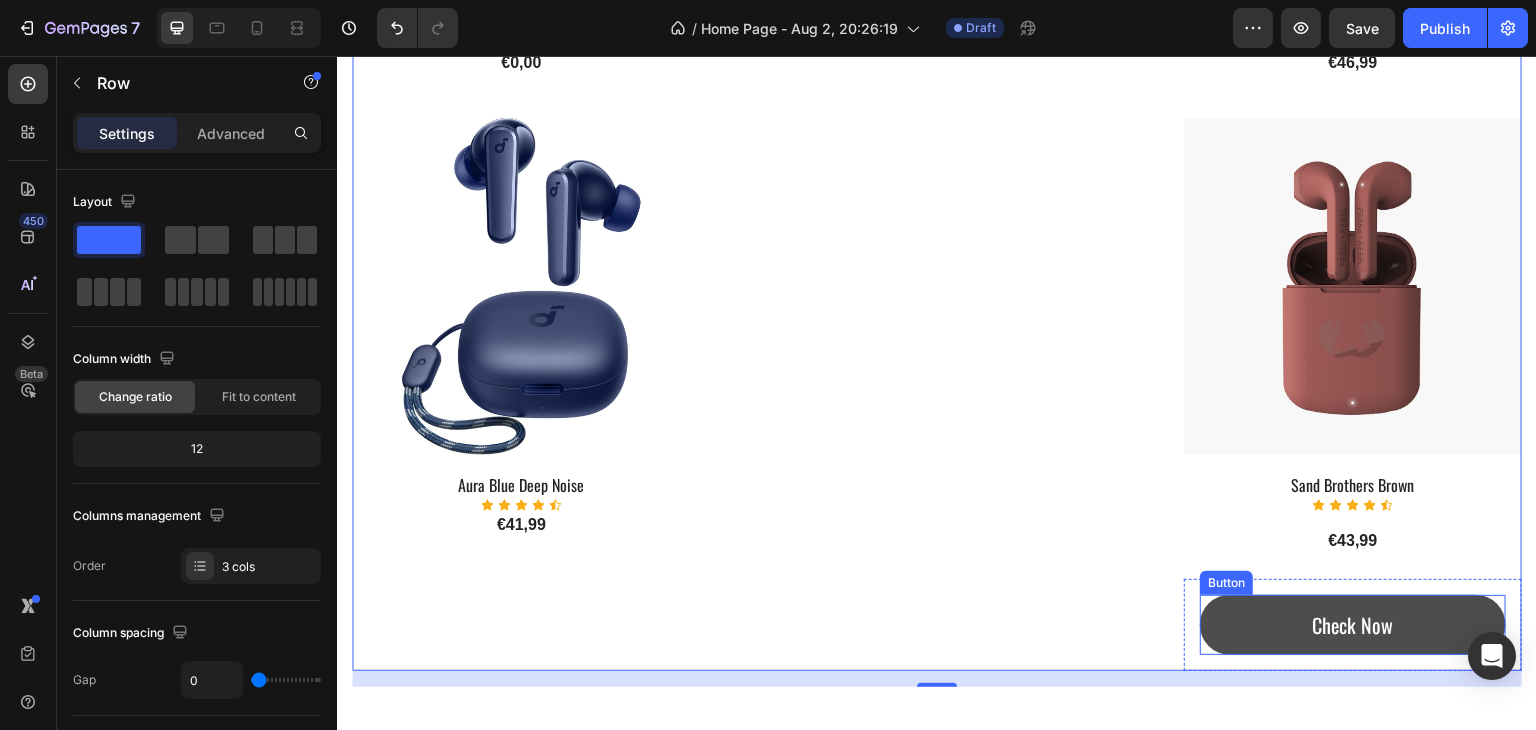 click on "Check Now" at bounding box center (1353, 625) 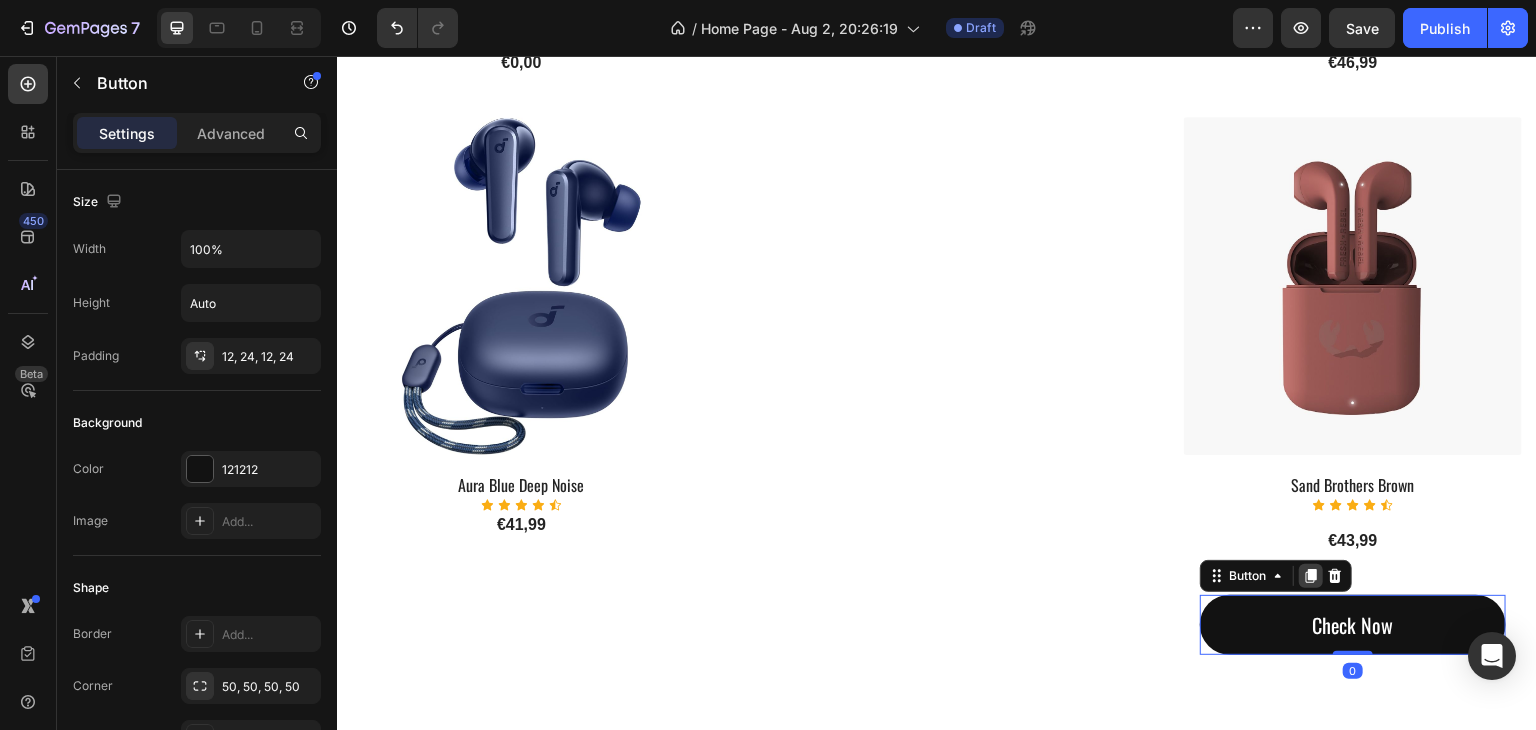 click 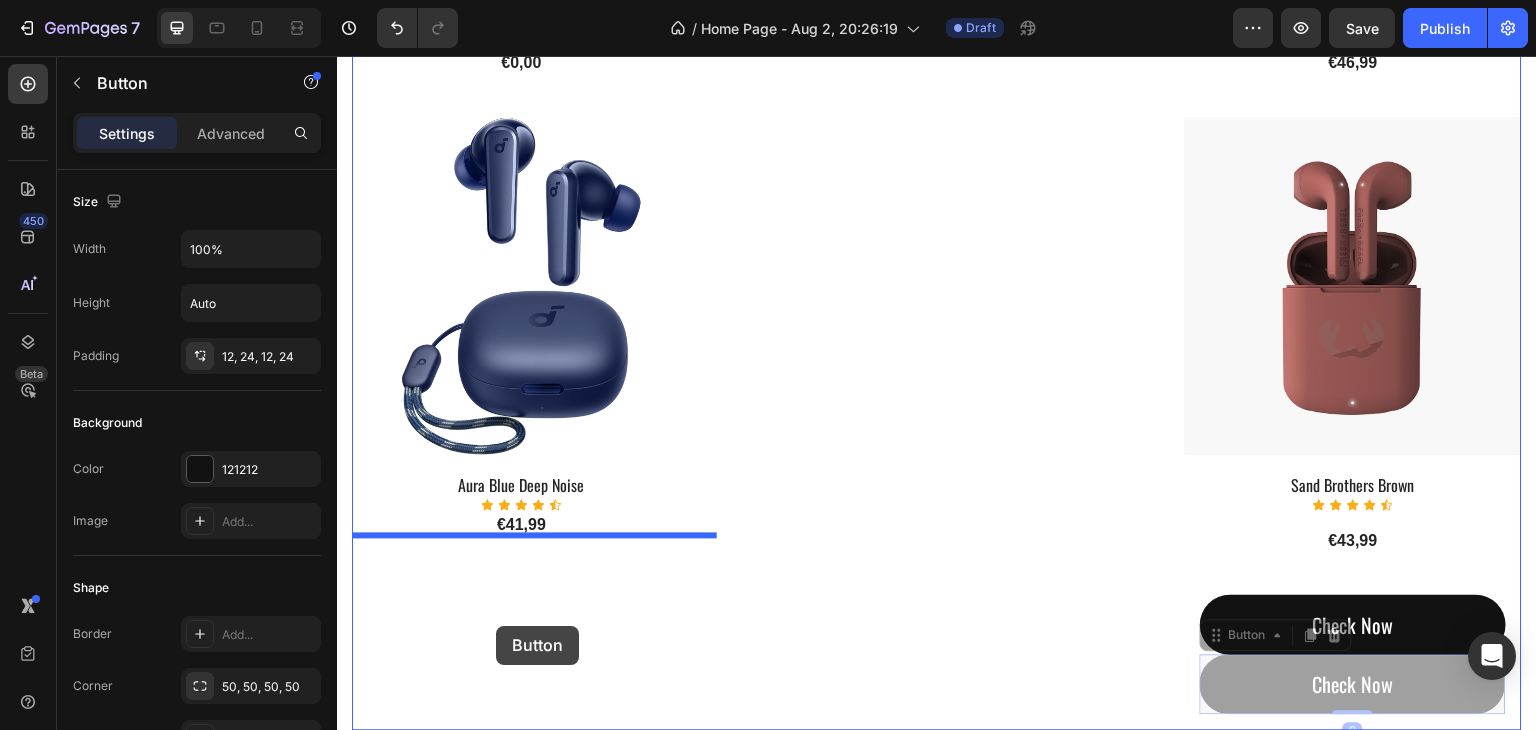 drag, startPoint x: 1255, startPoint y: 687, endPoint x: 496, endPoint y: 626, distance: 761.4473 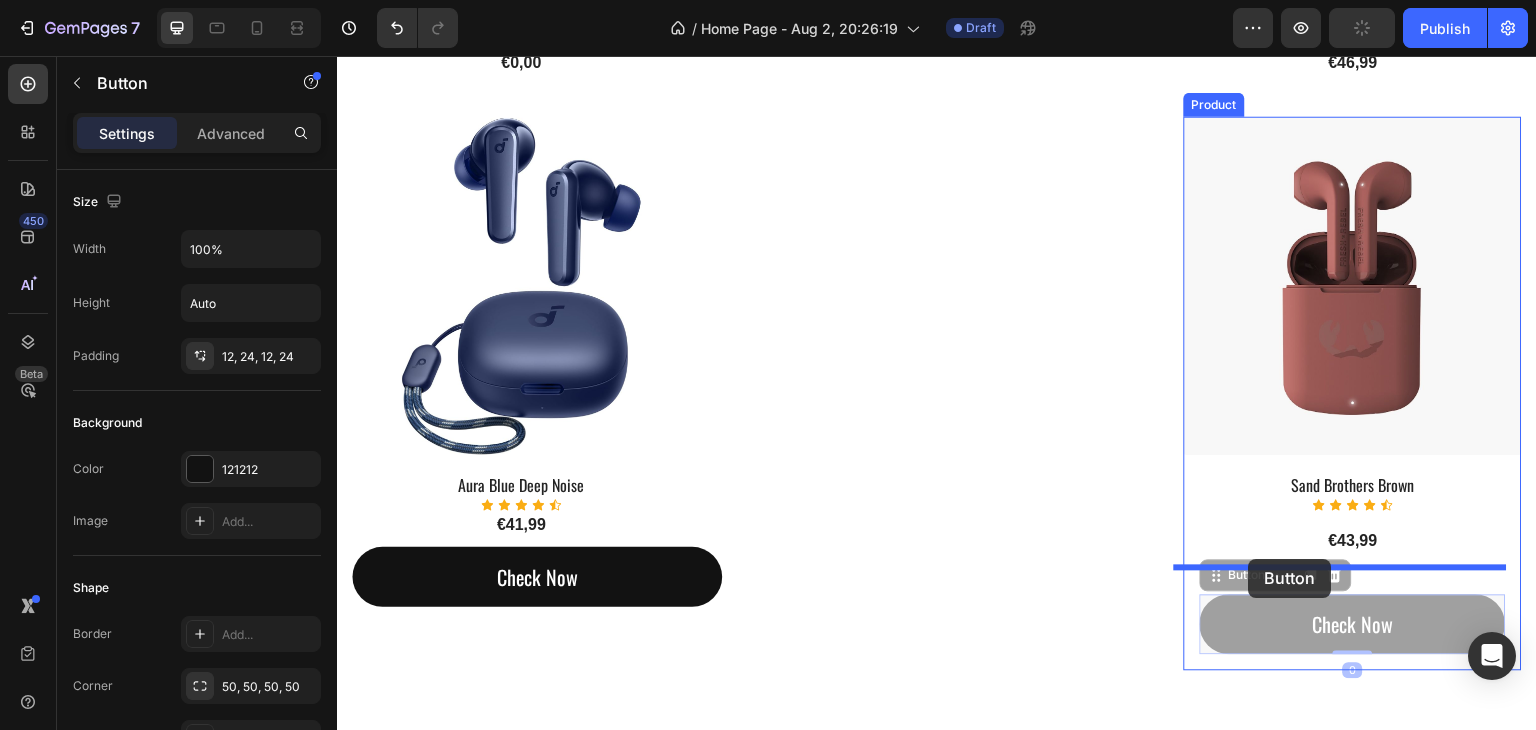drag, startPoint x: 1249, startPoint y: 601, endPoint x: 1249, endPoint y: 559, distance: 42 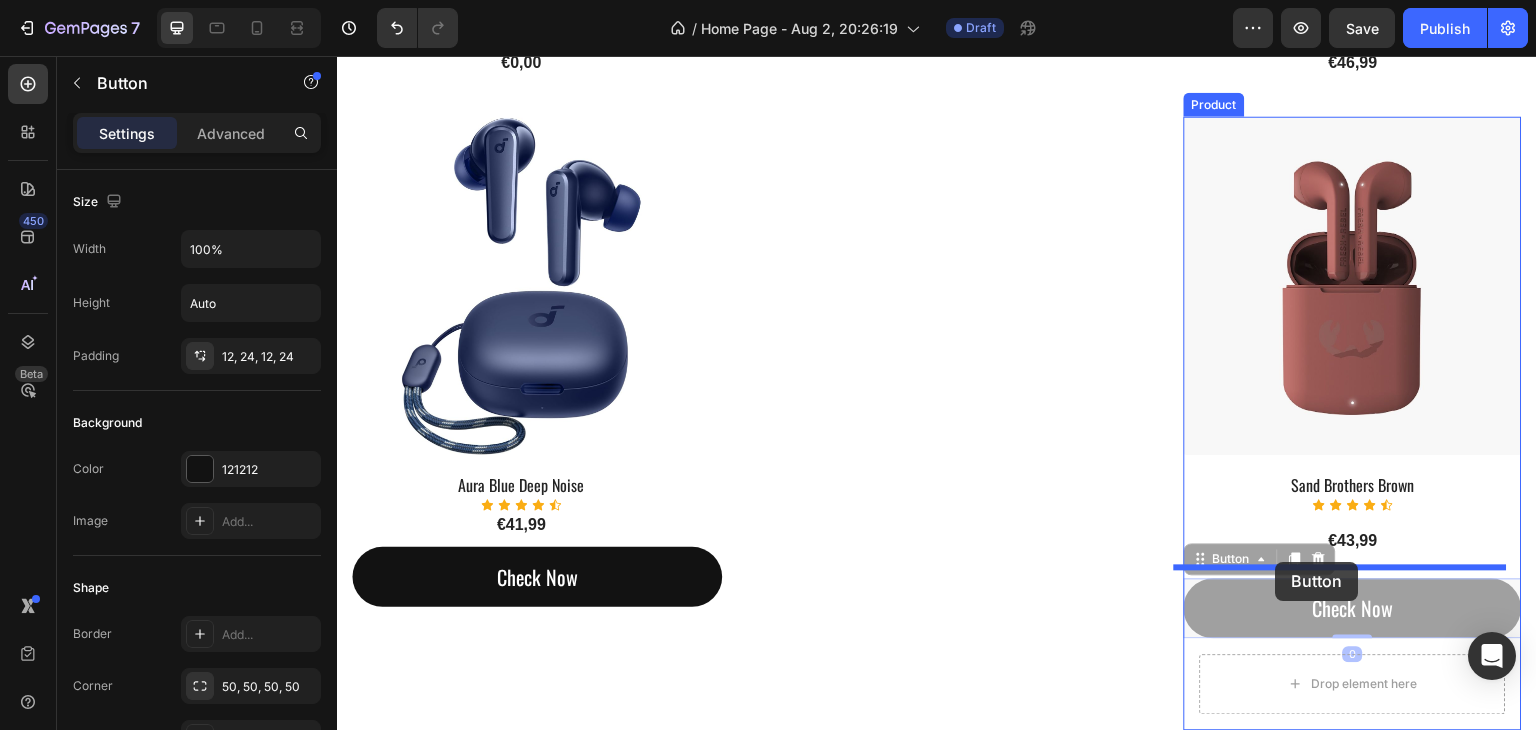 drag, startPoint x: 1279, startPoint y: 599, endPoint x: 1276, endPoint y: 562, distance: 37.12142 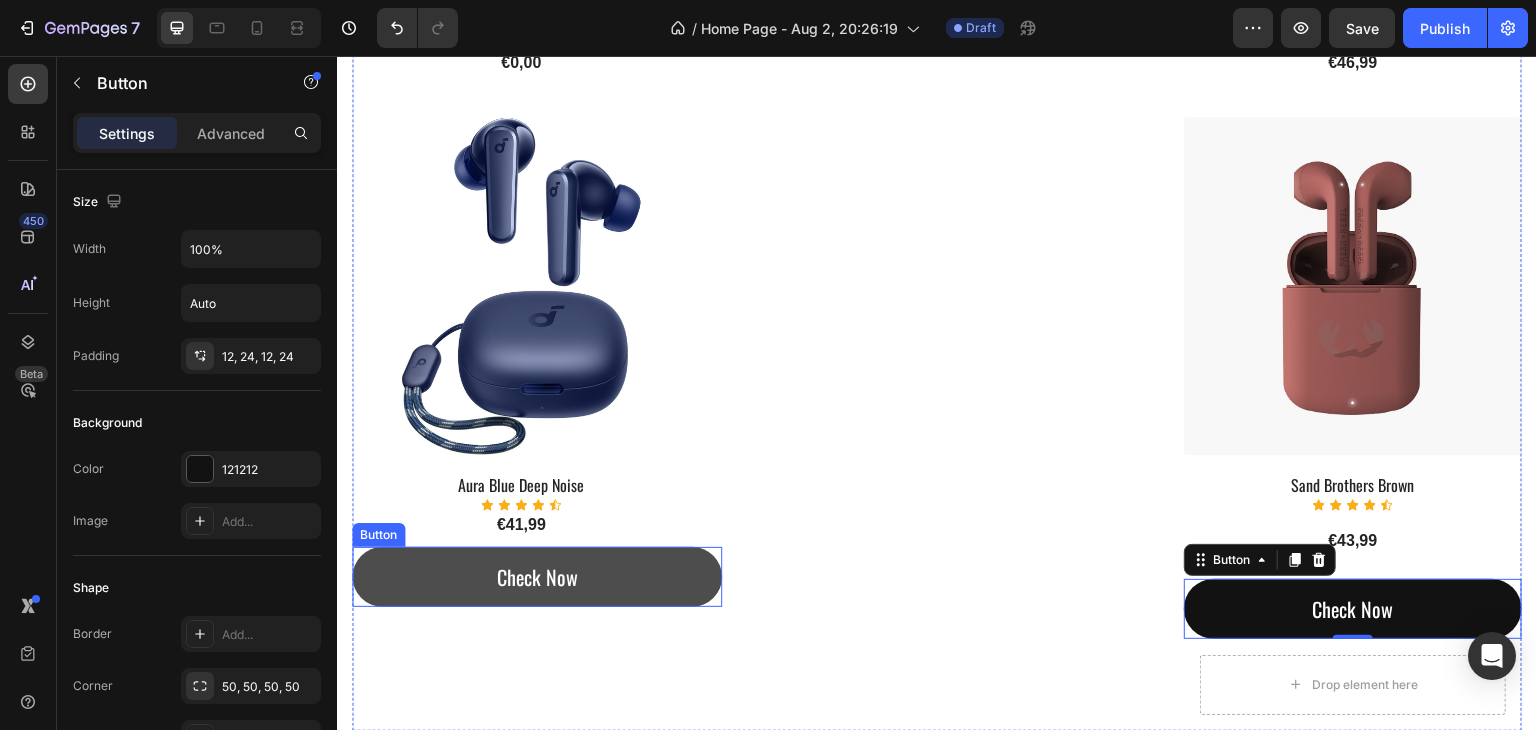 click on "Check Now" at bounding box center (537, 577) 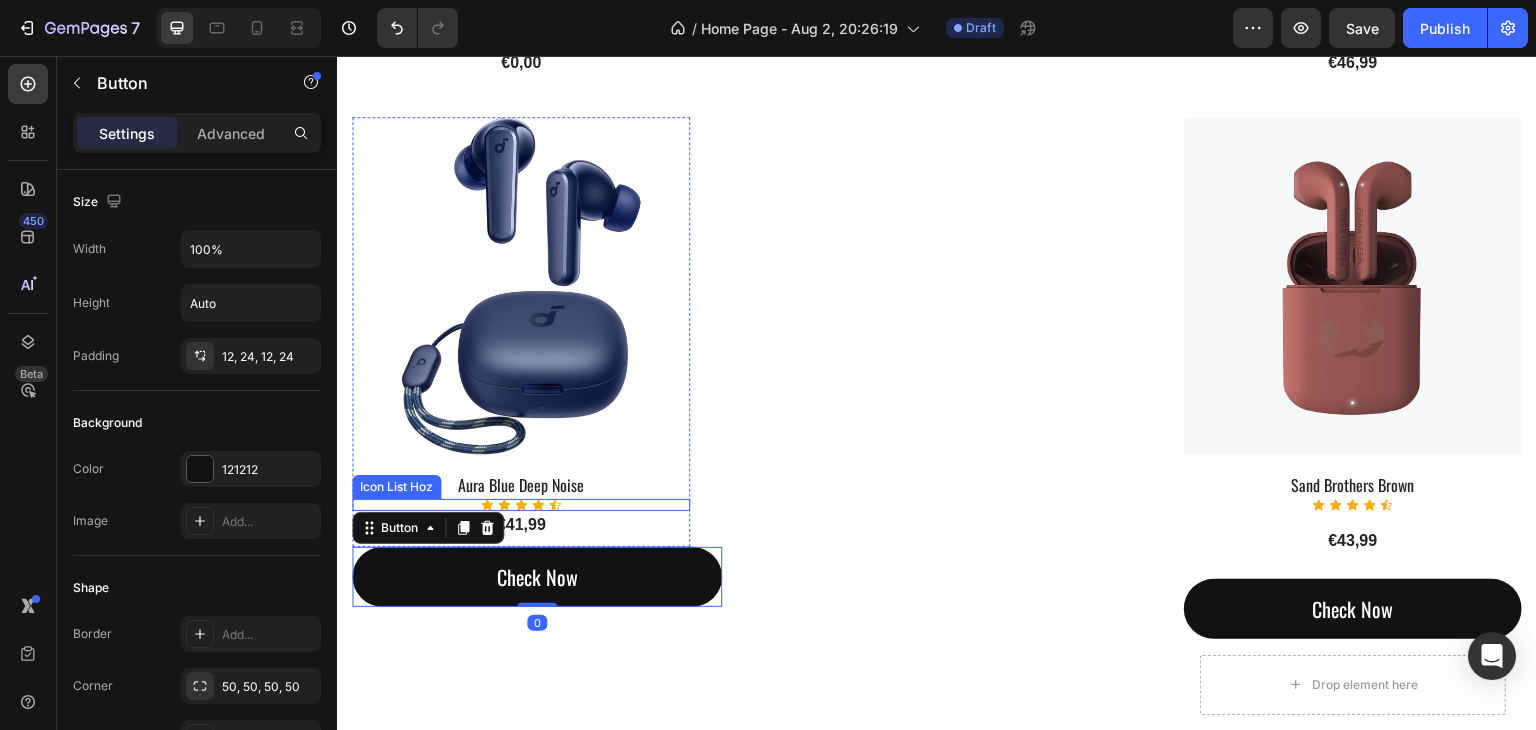 click on "Aura Blue Deep Noise" at bounding box center (521, 485) 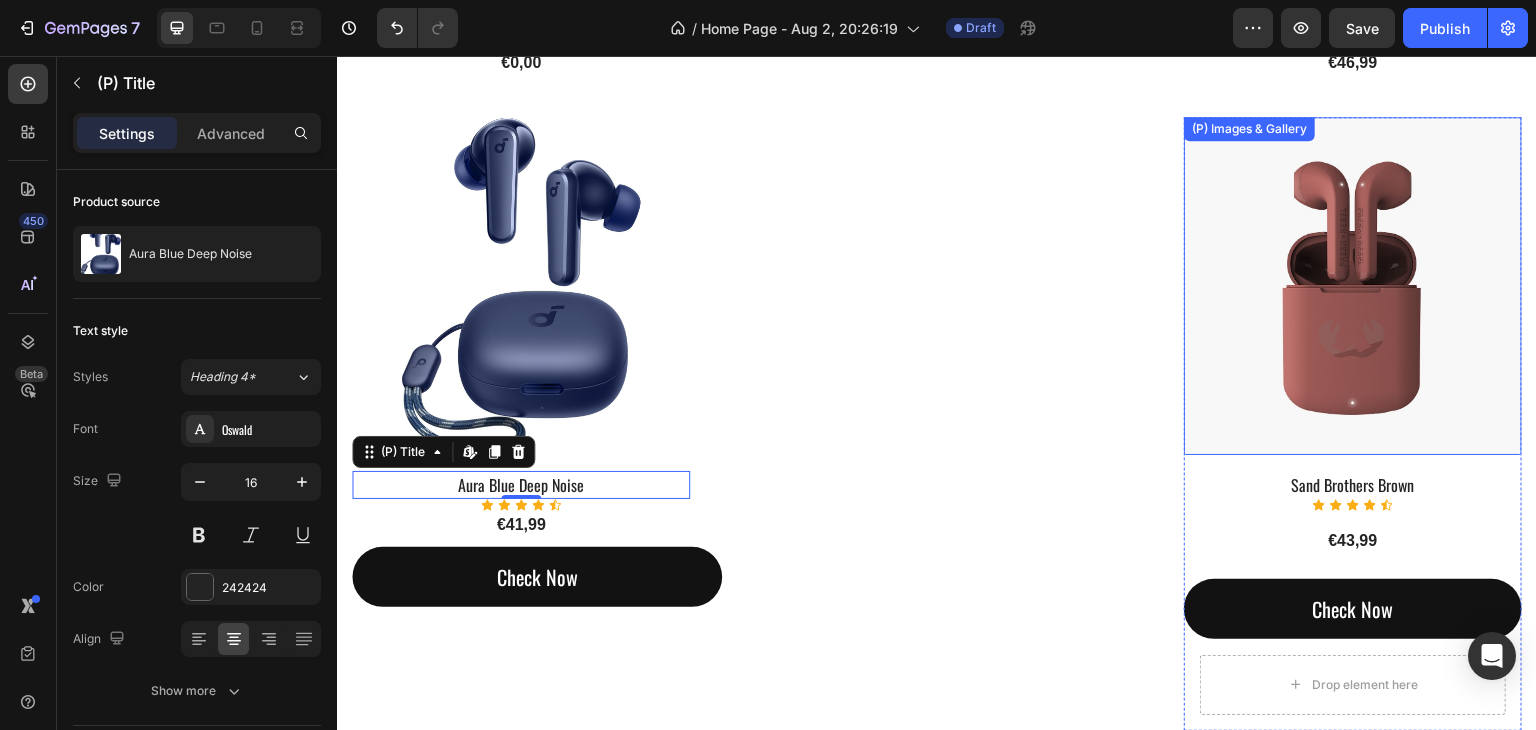 click at bounding box center (1353, 286) 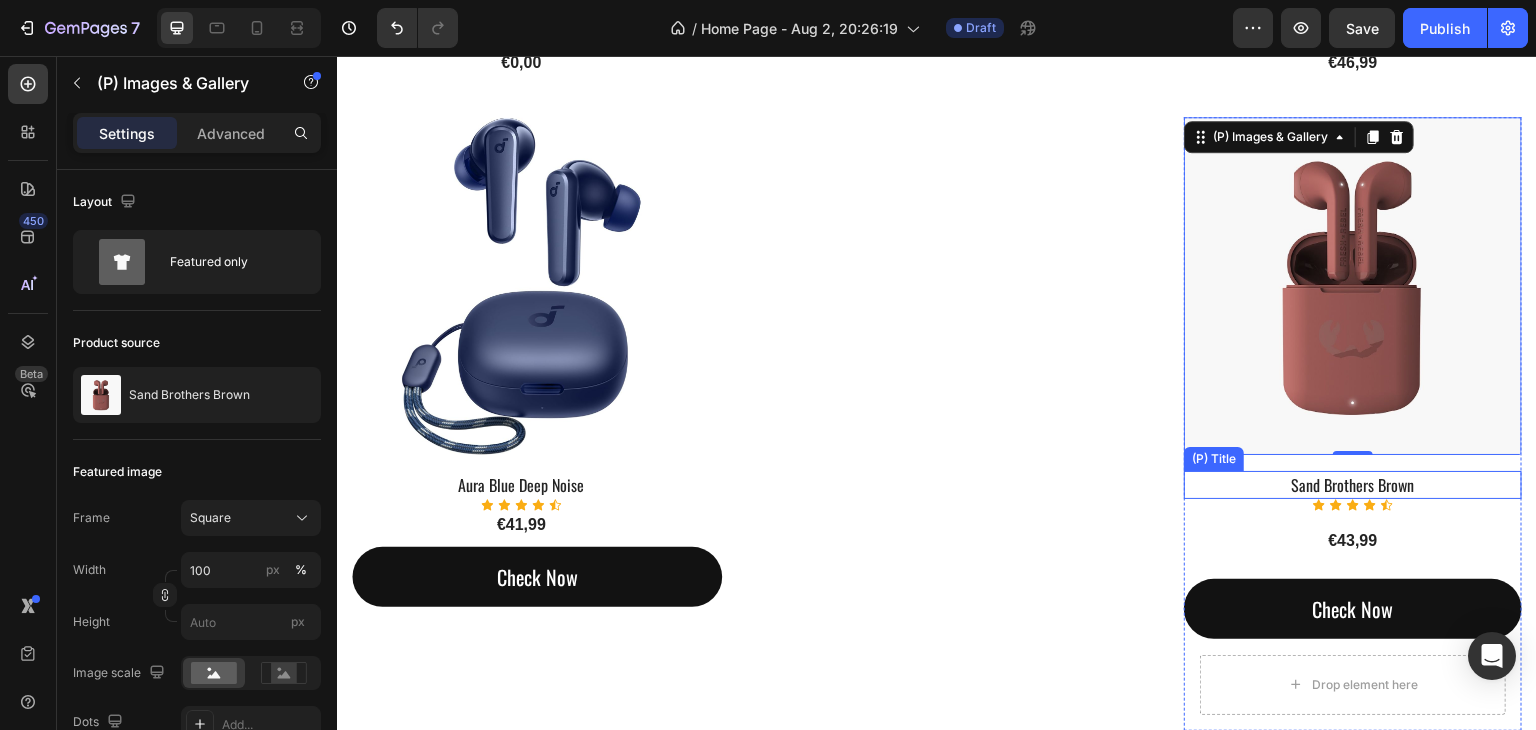 click on "Sand Brothers Brown" at bounding box center [1353, 485] 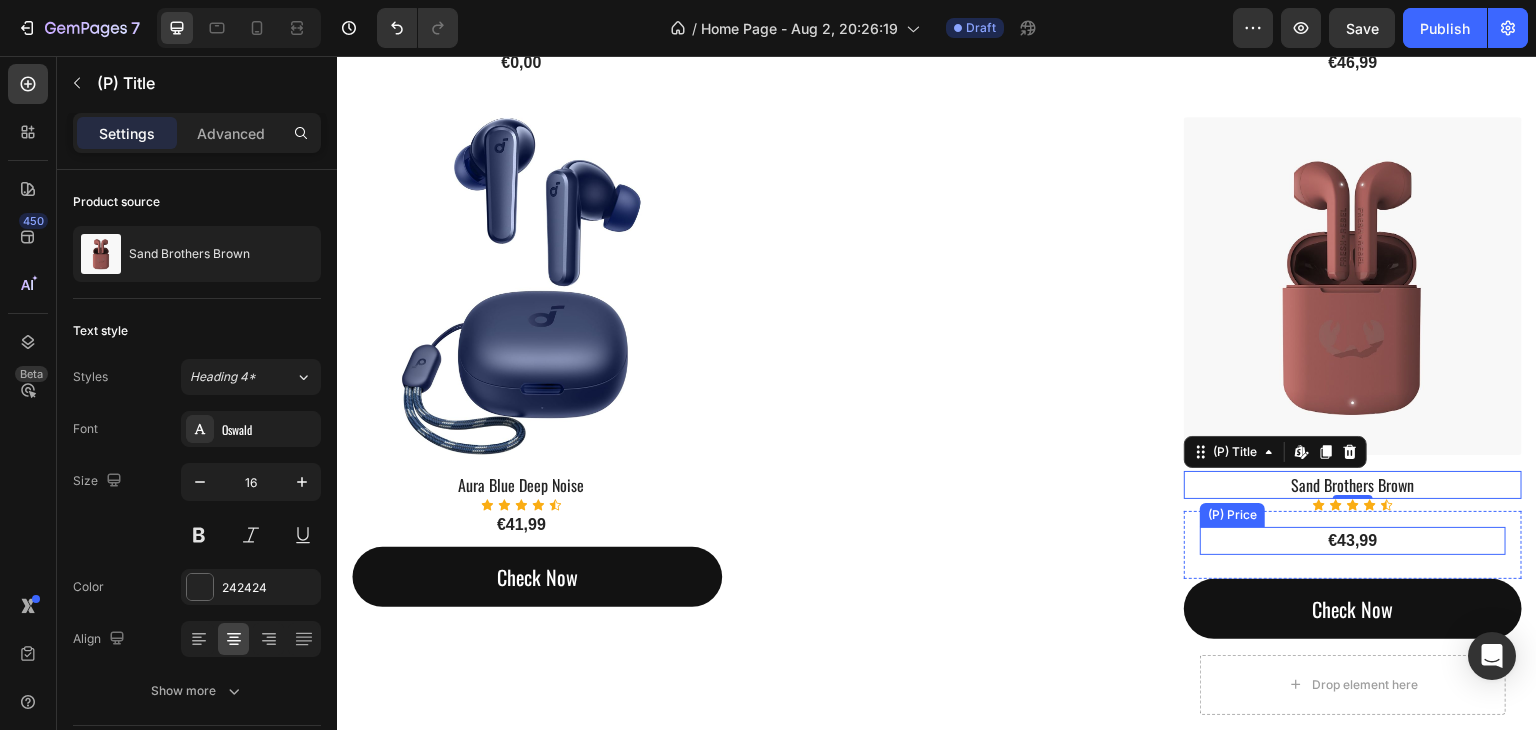 click on "€43,99" at bounding box center (1353, 541) 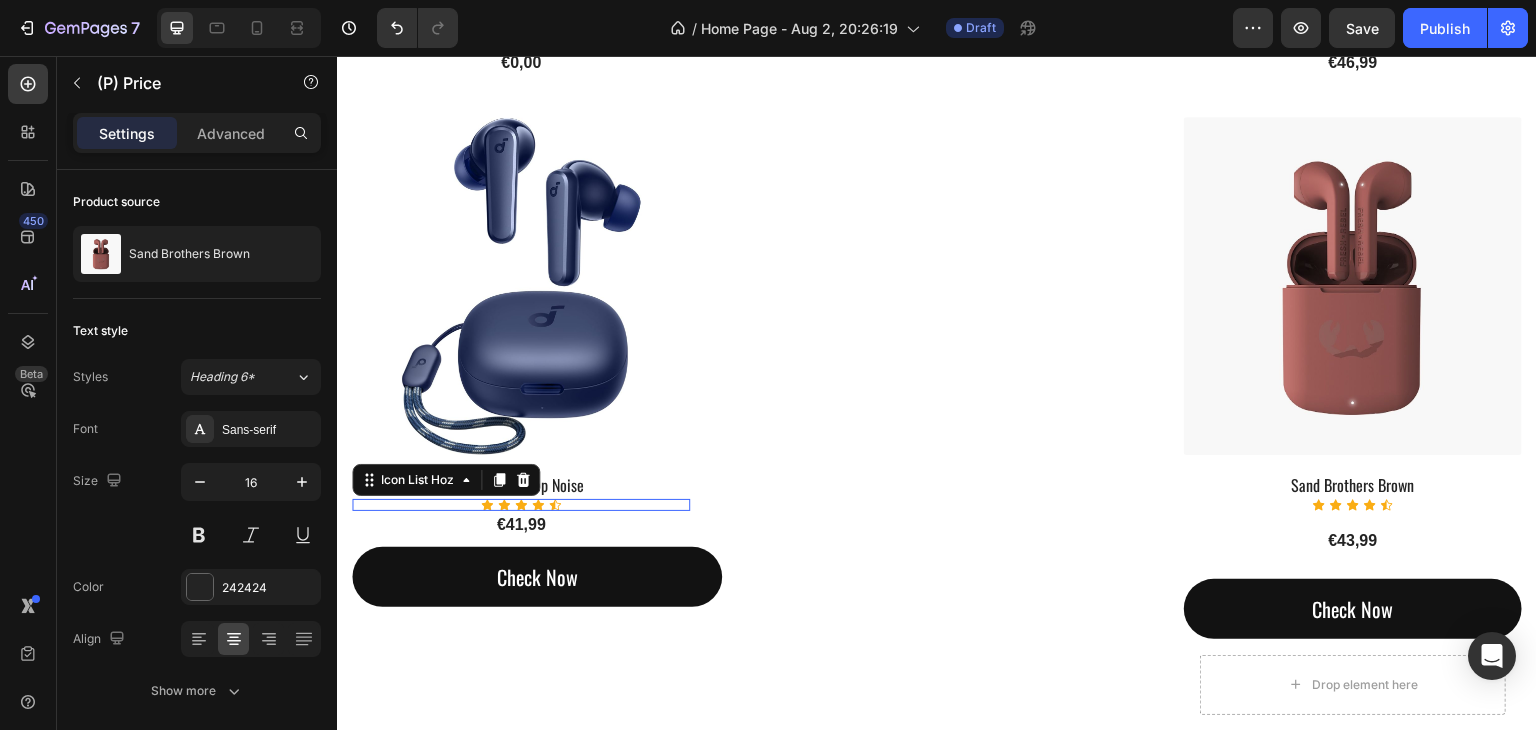 click on "Icon
Icon
Icon
Icon
Icon" at bounding box center [521, 505] 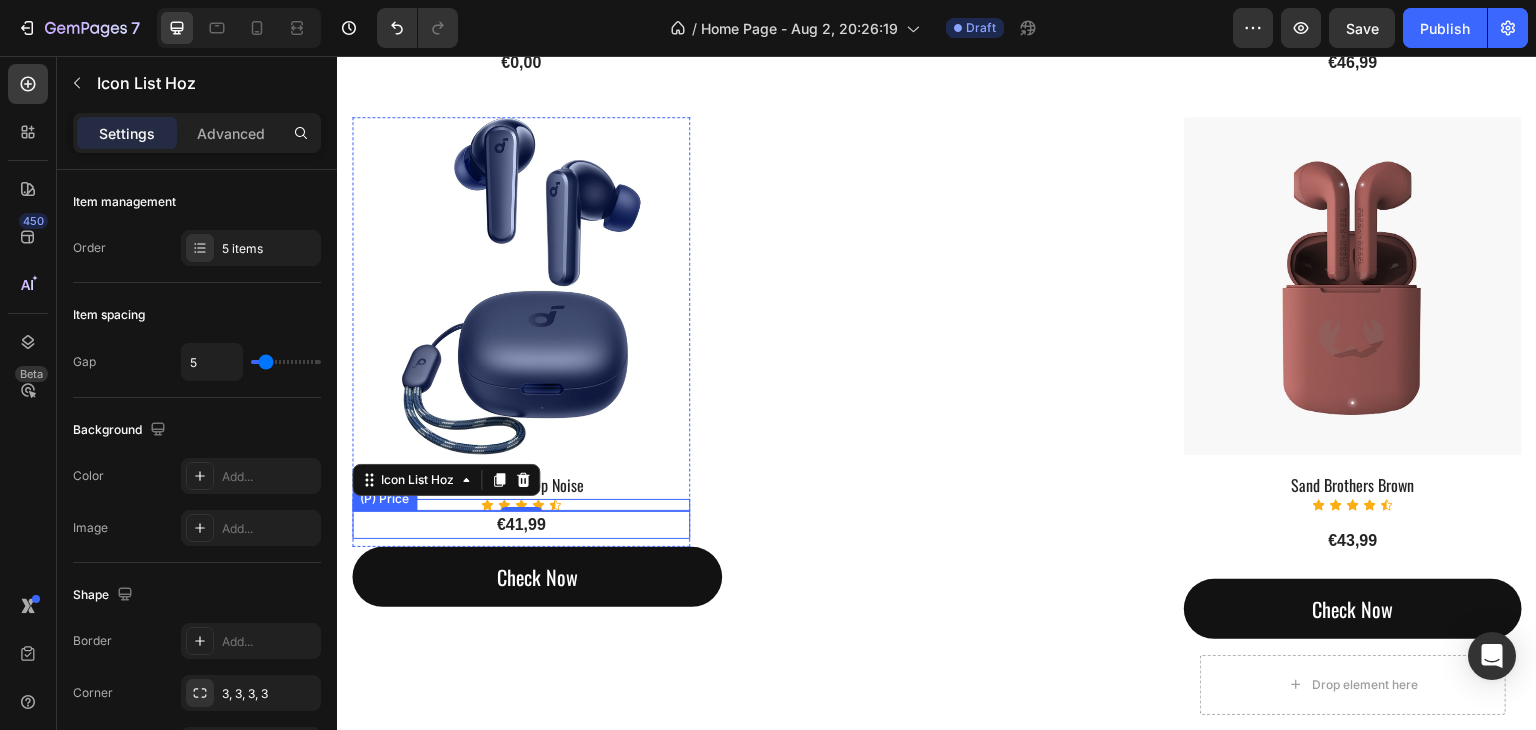 click on "€41,99" at bounding box center [521, 525] 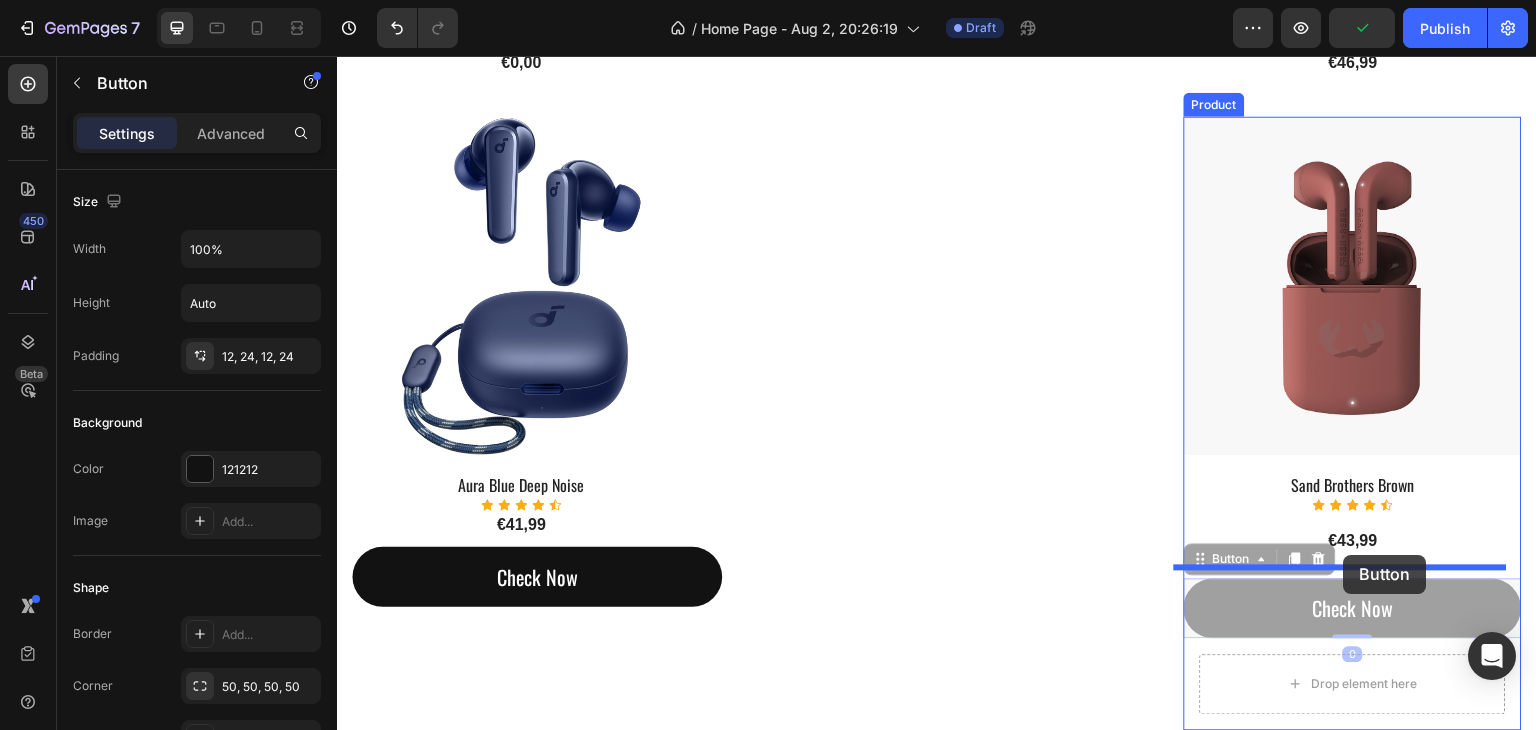 drag, startPoint x: 1341, startPoint y: 594, endPoint x: 1344, endPoint y: 555, distance: 39.115215 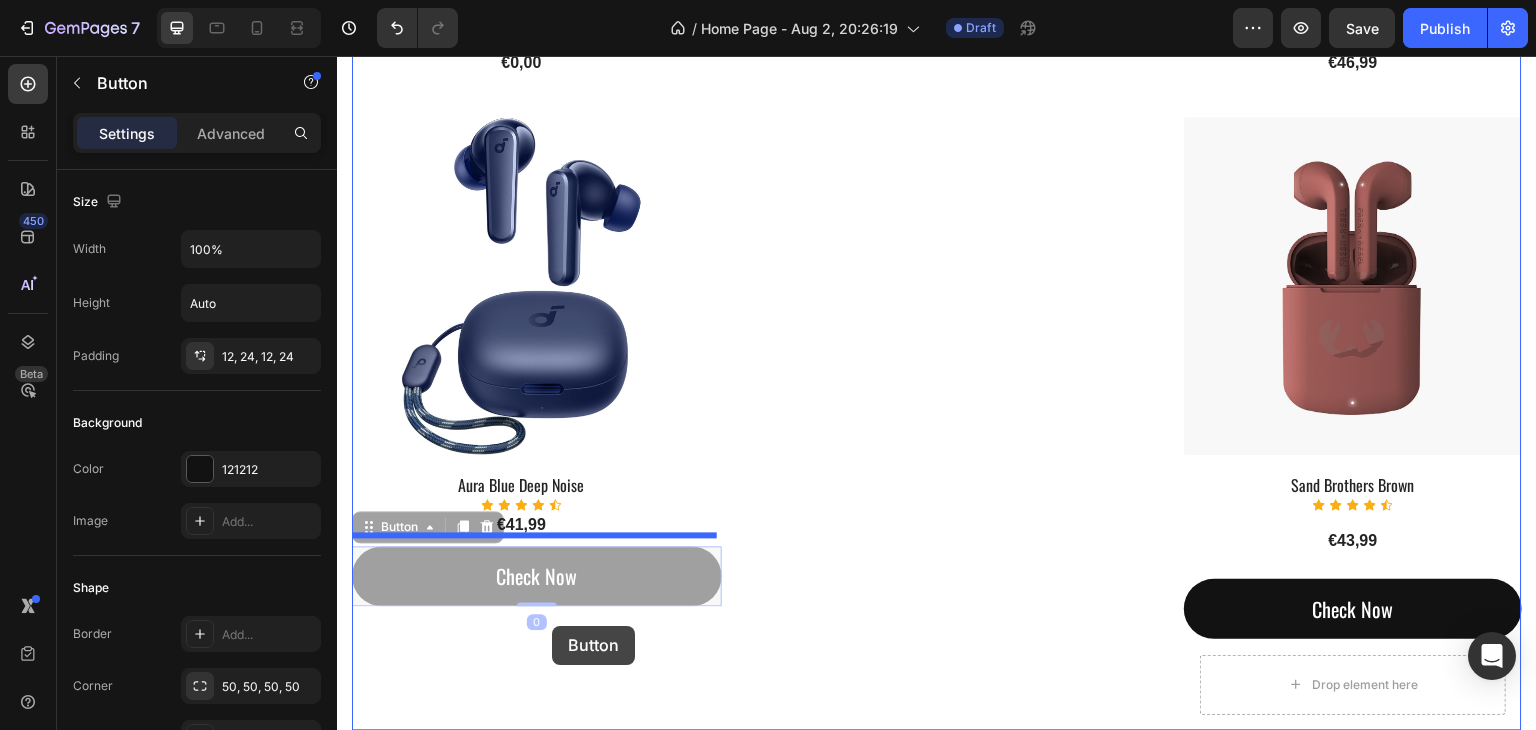 drag, startPoint x: 552, startPoint y: 561, endPoint x: 552, endPoint y: 626, distance: 65 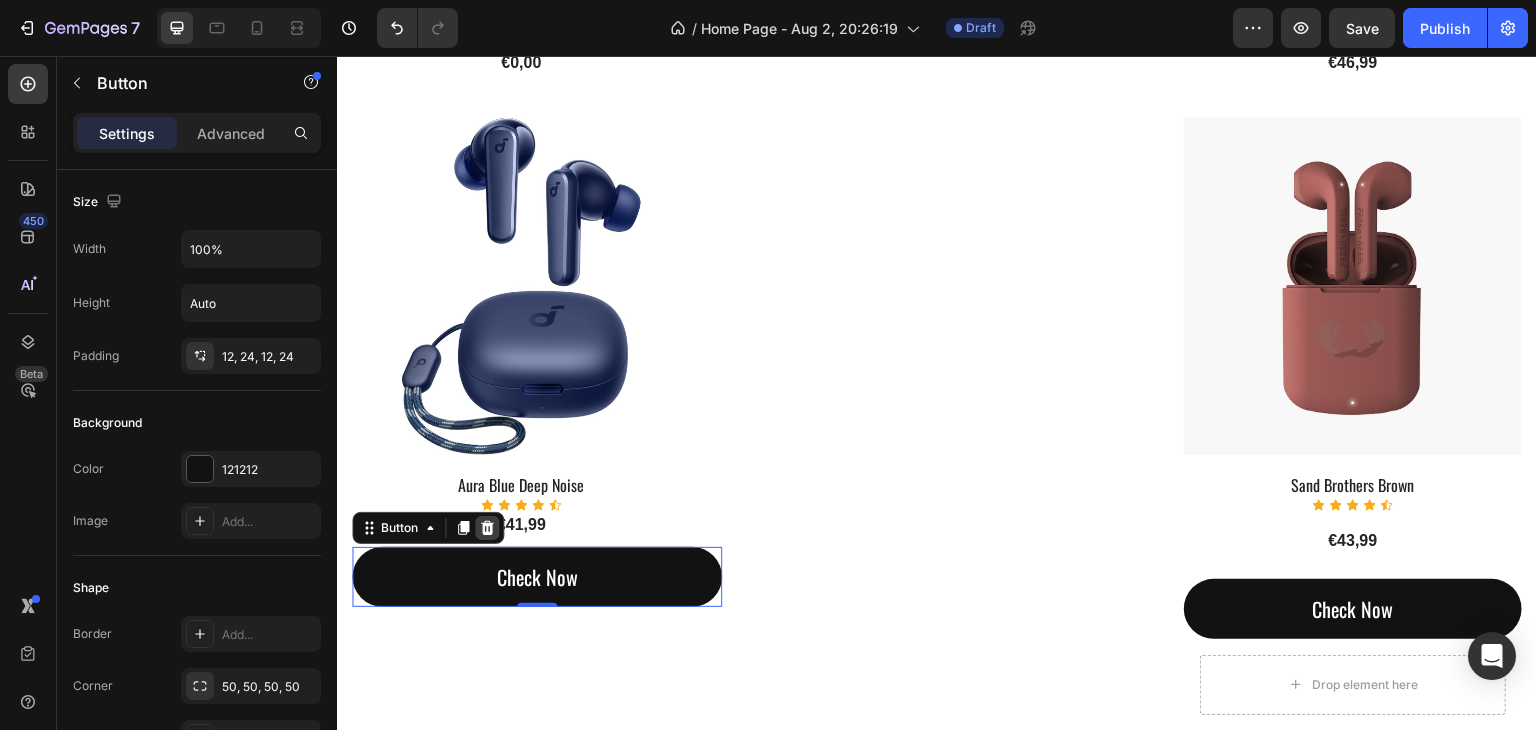 click 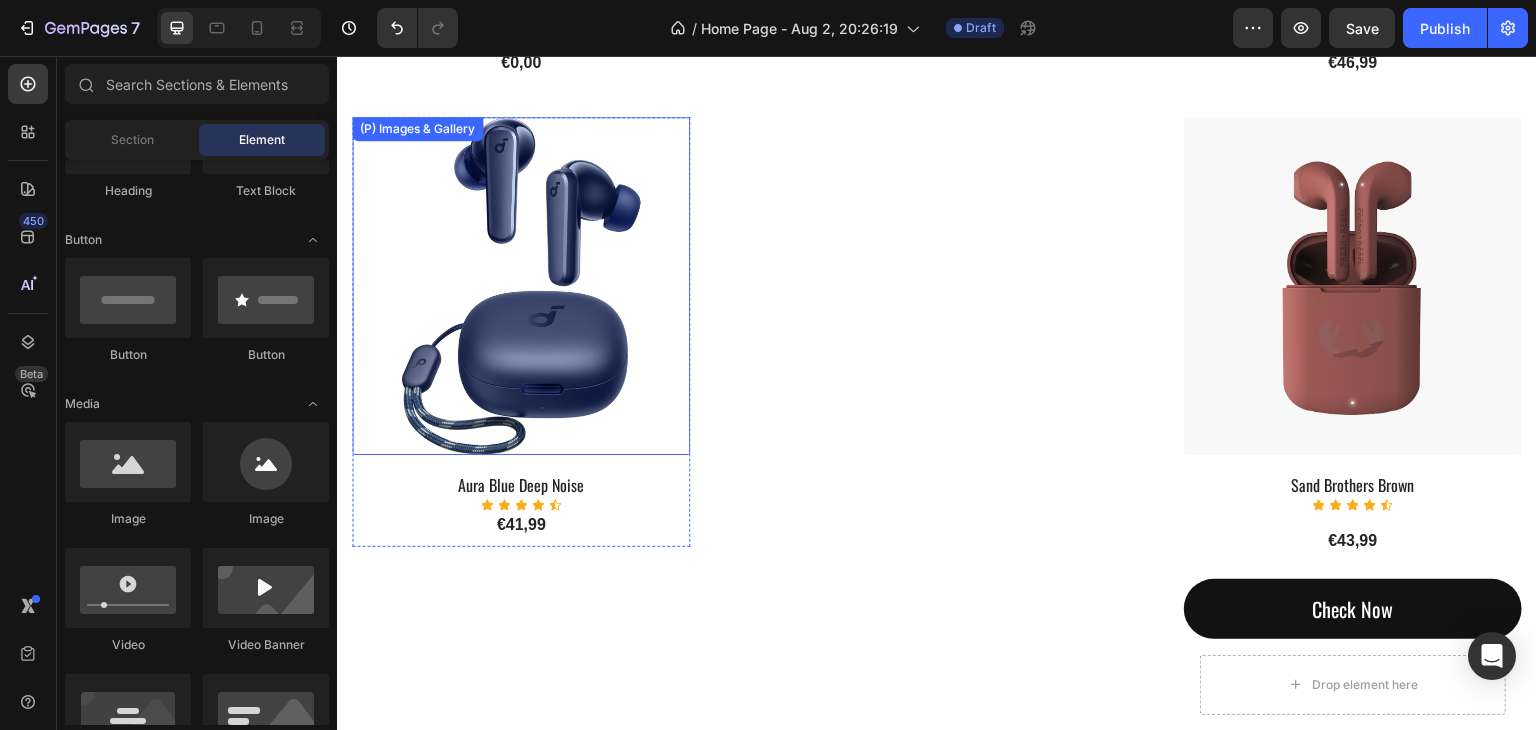 click at bounding box center (521, 286) 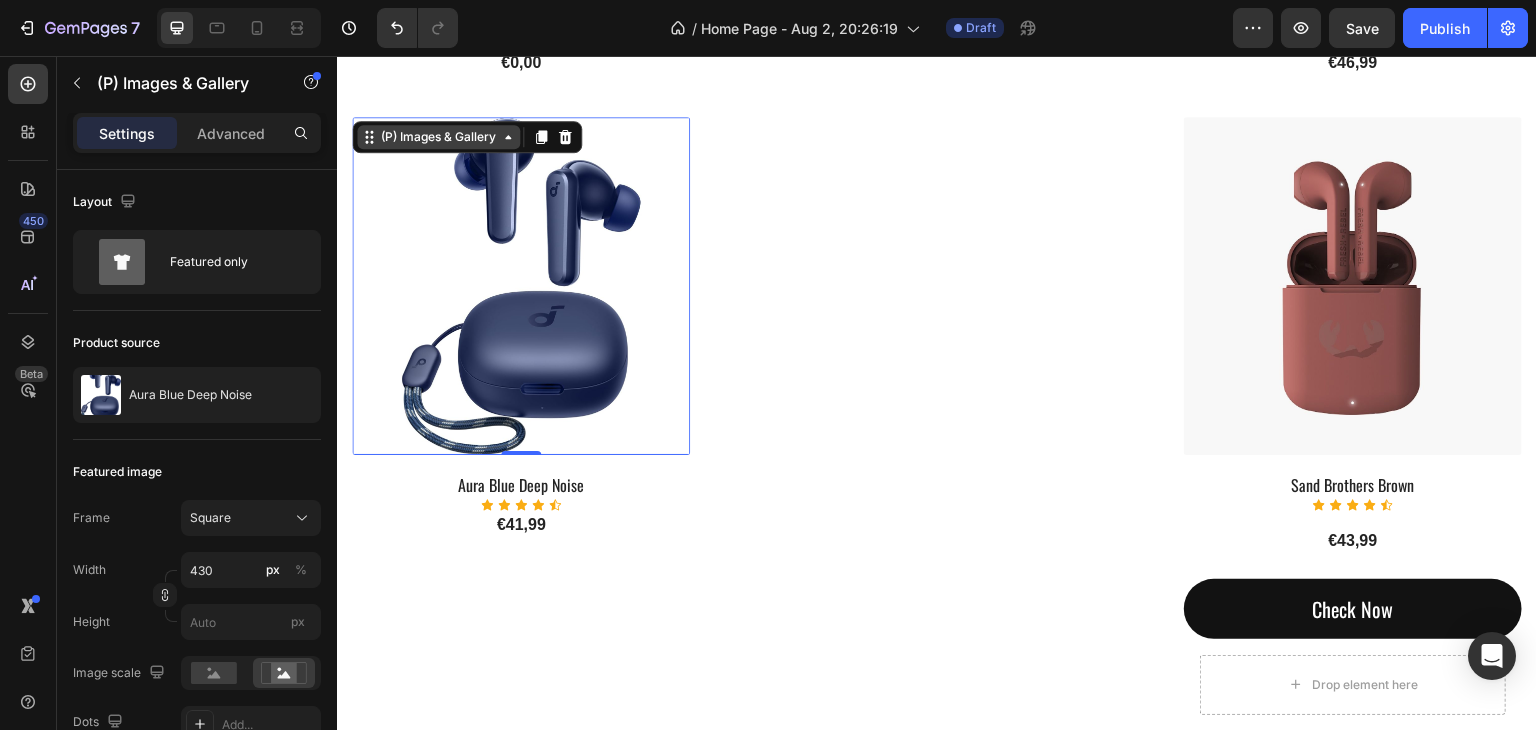 click on "(P) Images & Gallery" at bounding box center (438, 137) 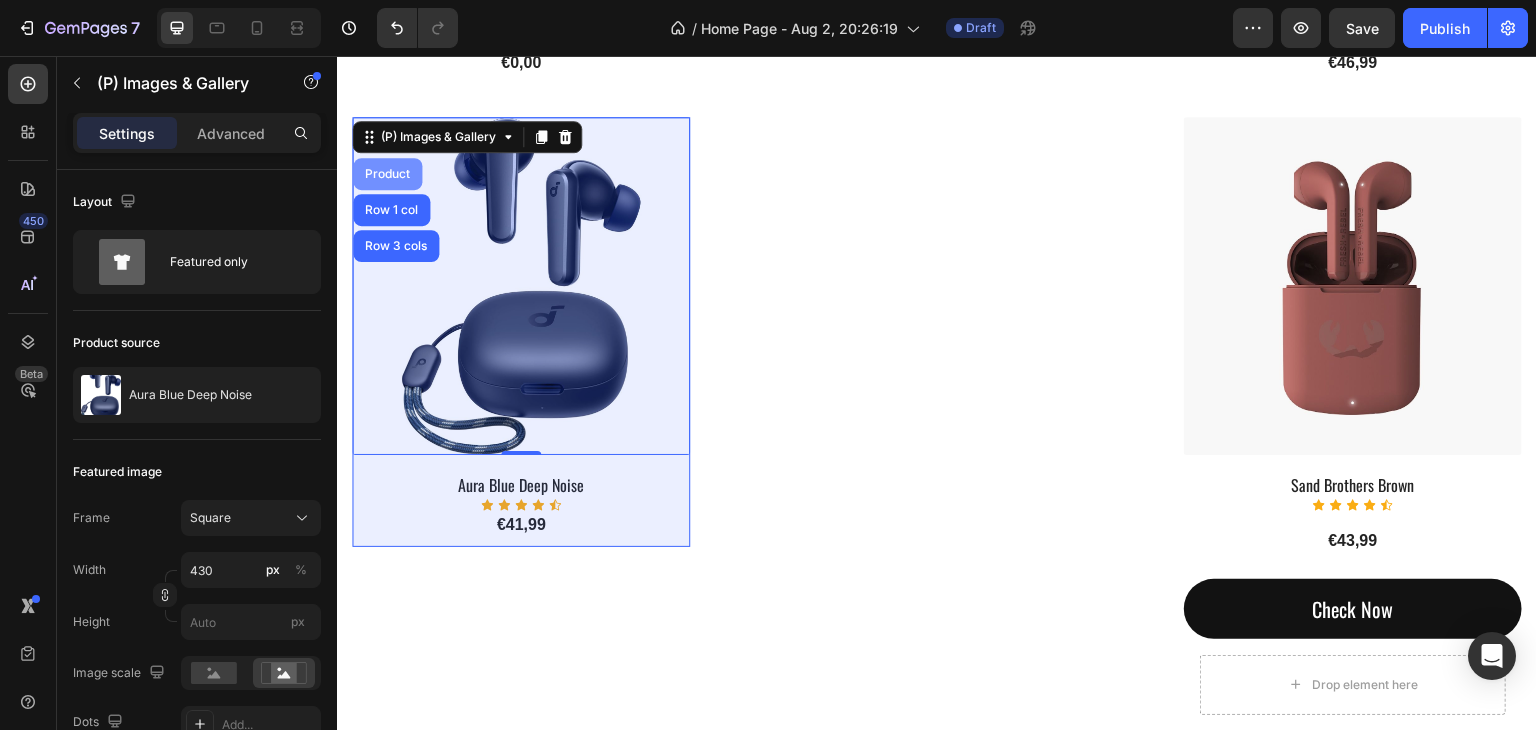 click on "Product" at bounding box center (387, 174) 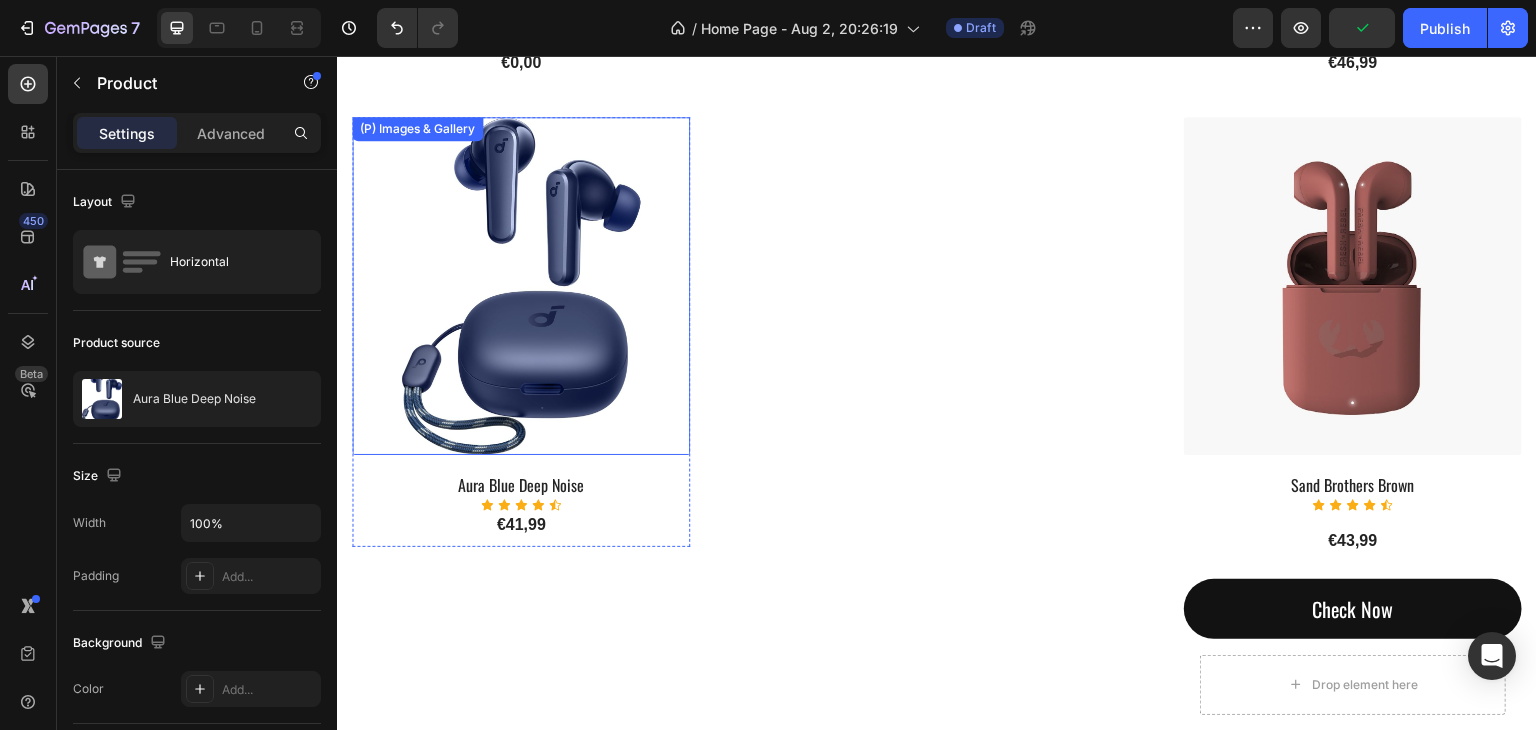 click at bounding box center [521, 286] 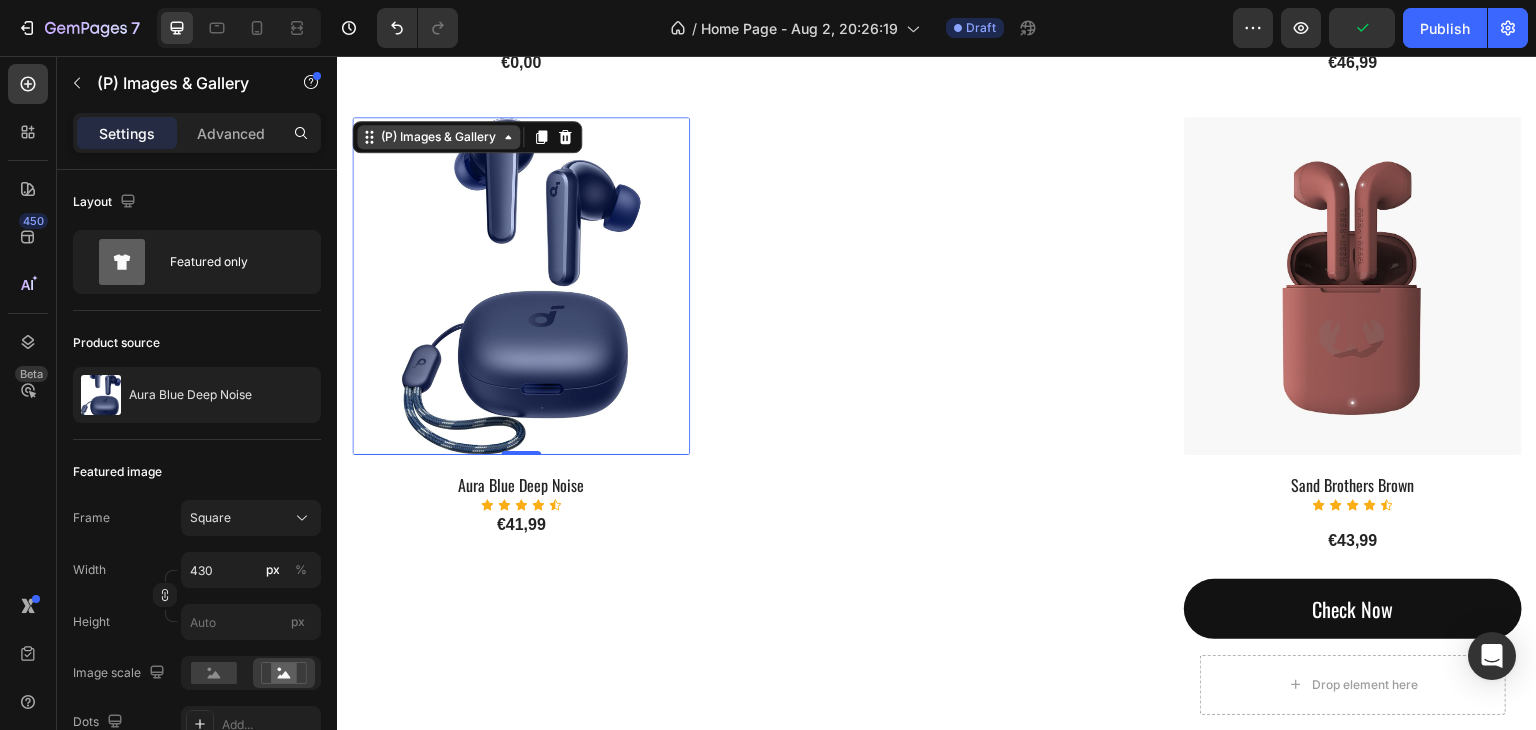 click on "(P) Images & Gallery" at bounding box center (438, 137) 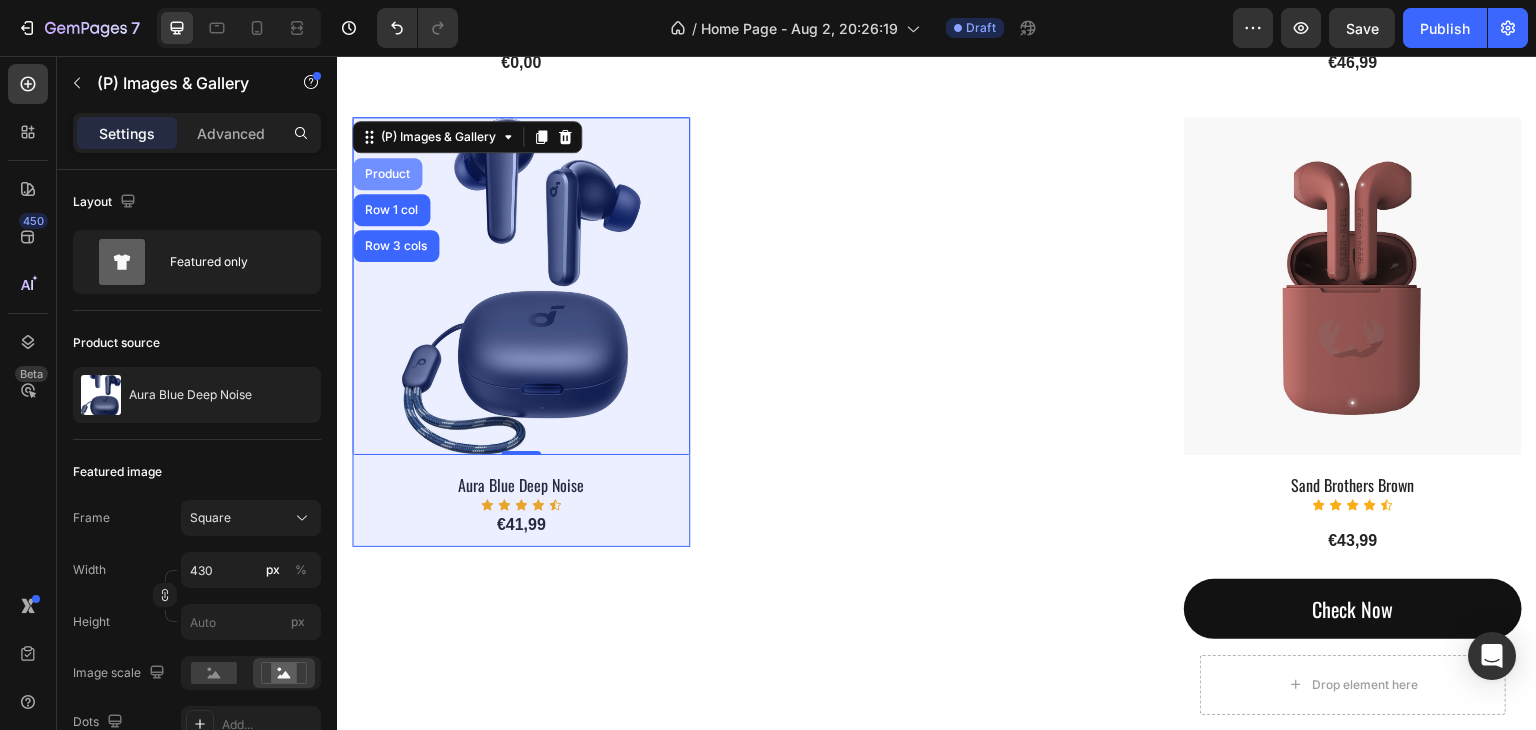 click on "Product" at bounding box center (387, 174) 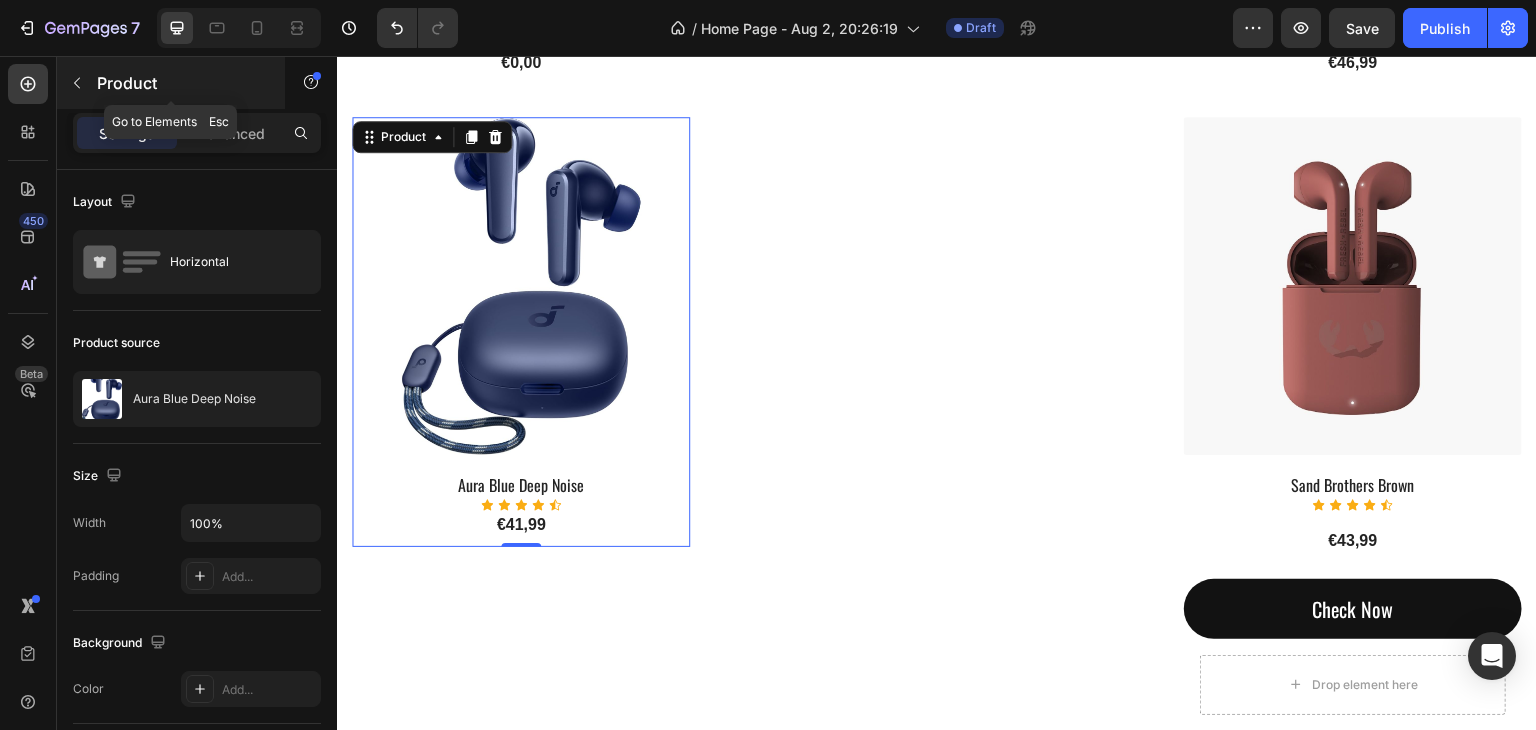 click on "Product" at bounding box center [182, 83] 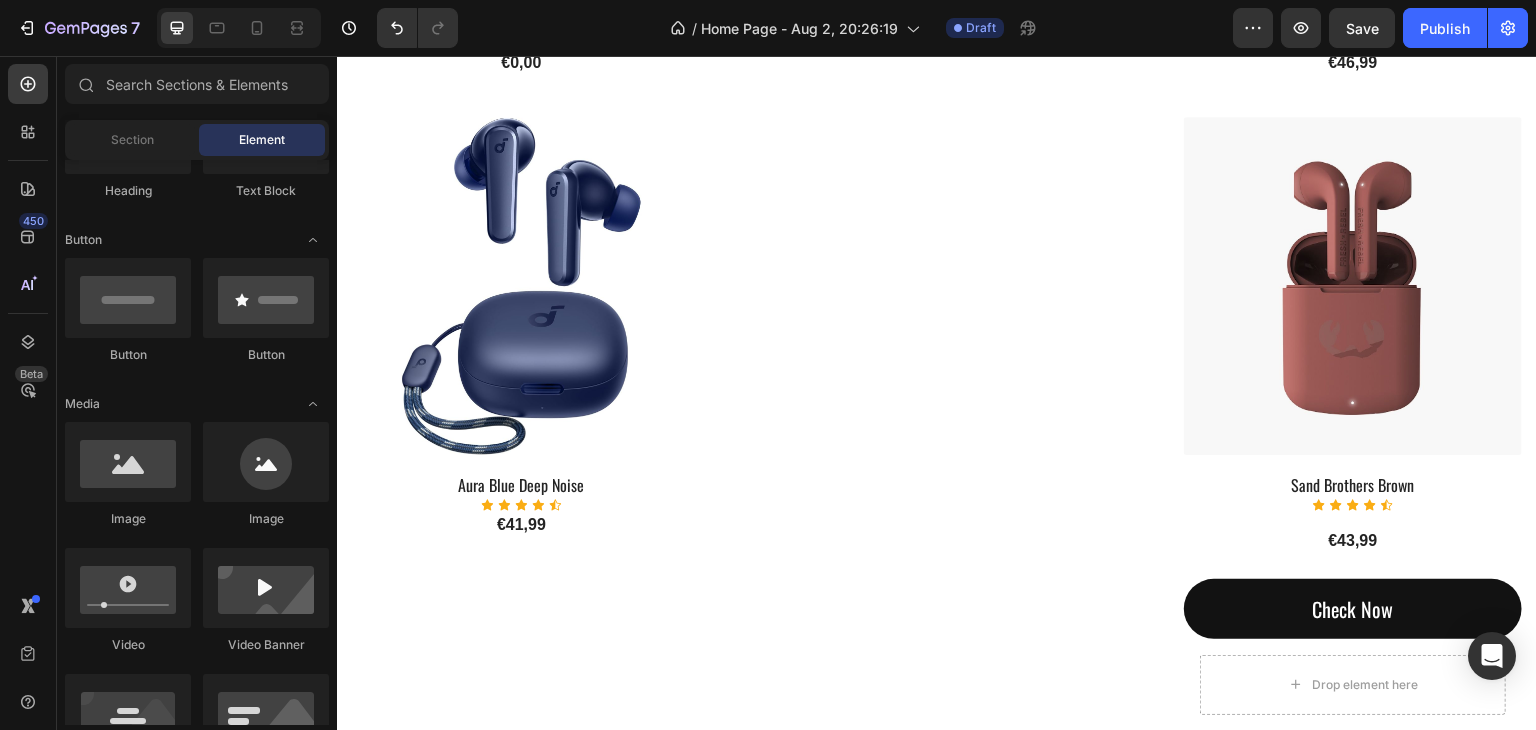 scroll, scrollTop: 0, scrollLeft: 0, axis: both 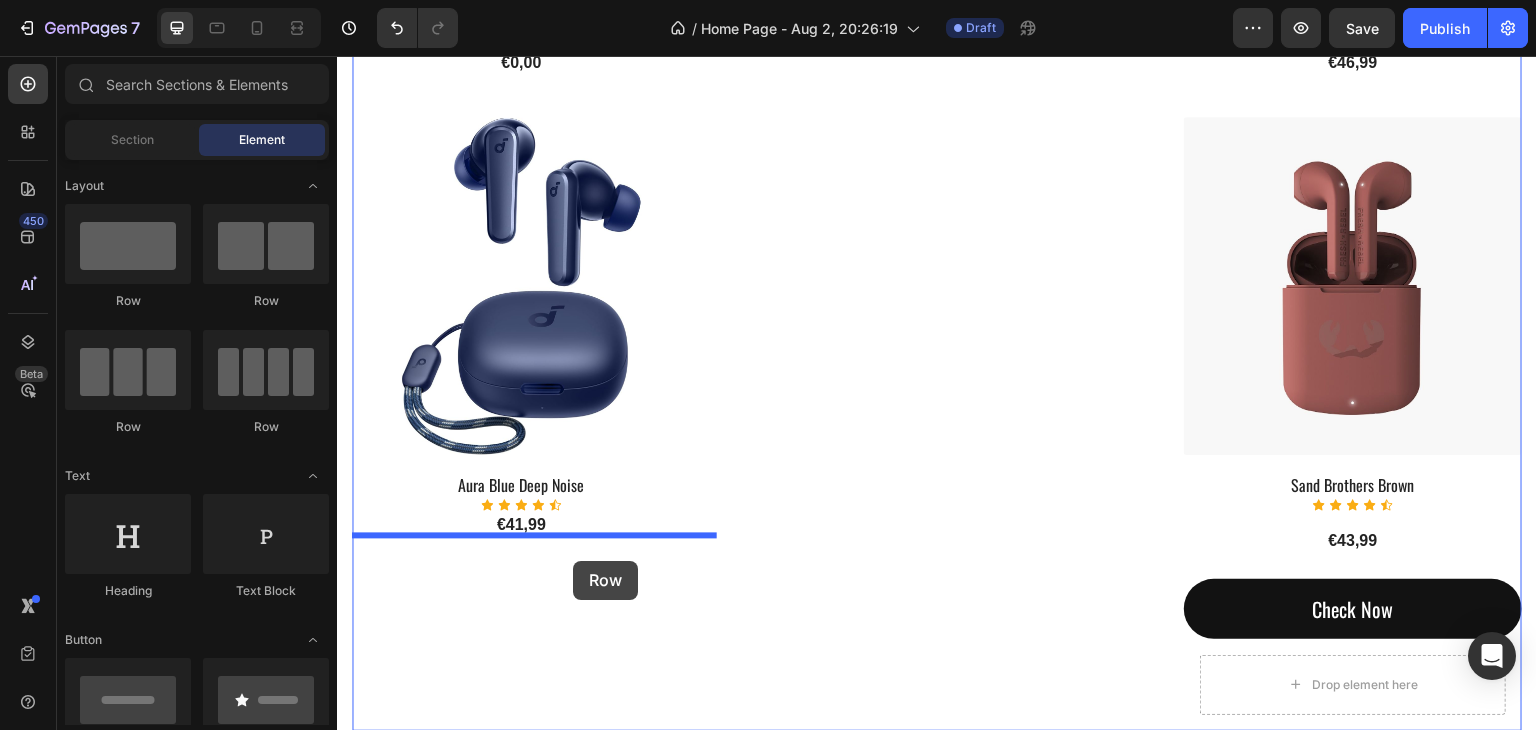 drag, startPoint x: 951, startPoint y: 605, endPoint x: 573, endPoint y: 561, distance: 380.55222 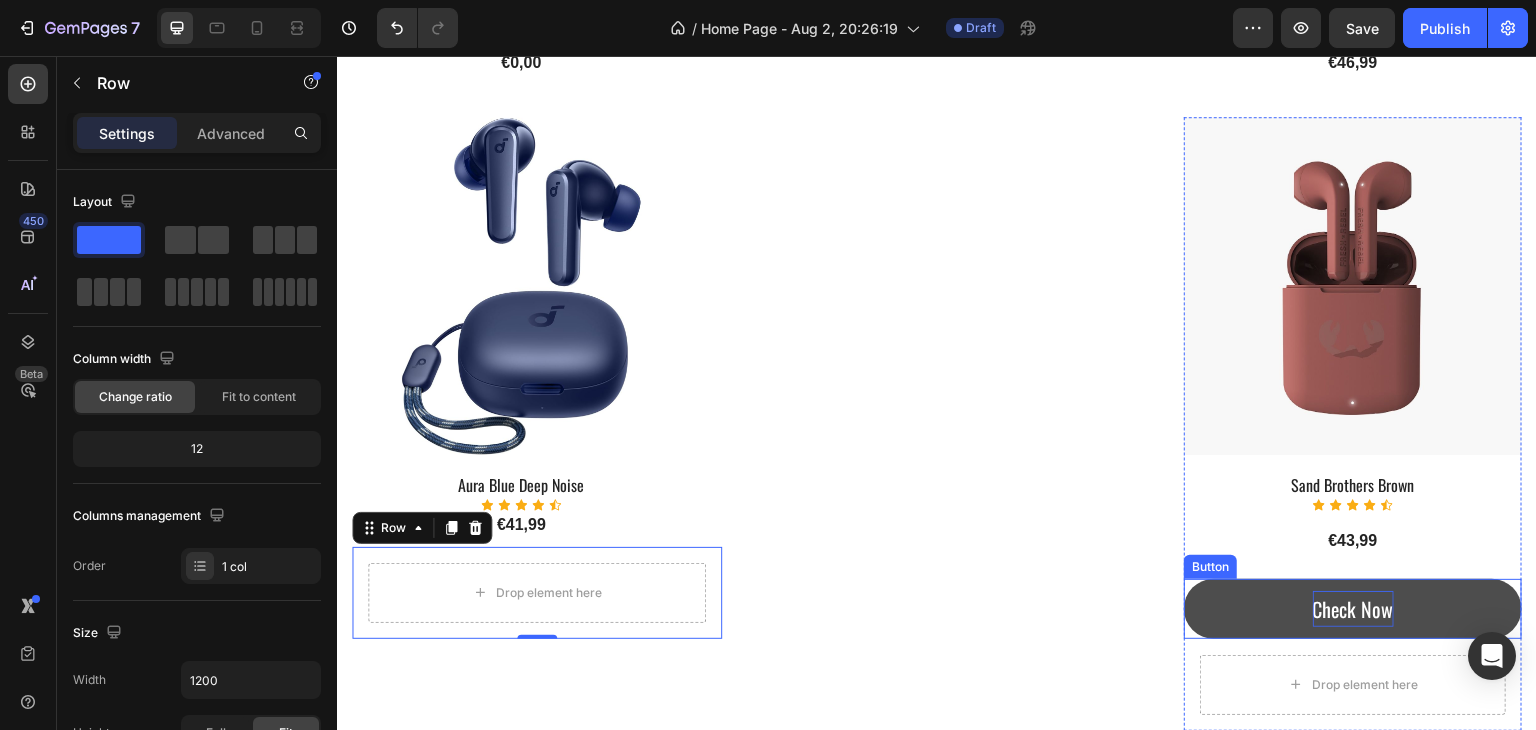 click on "Check Now" at bounding box center (1353, 609) 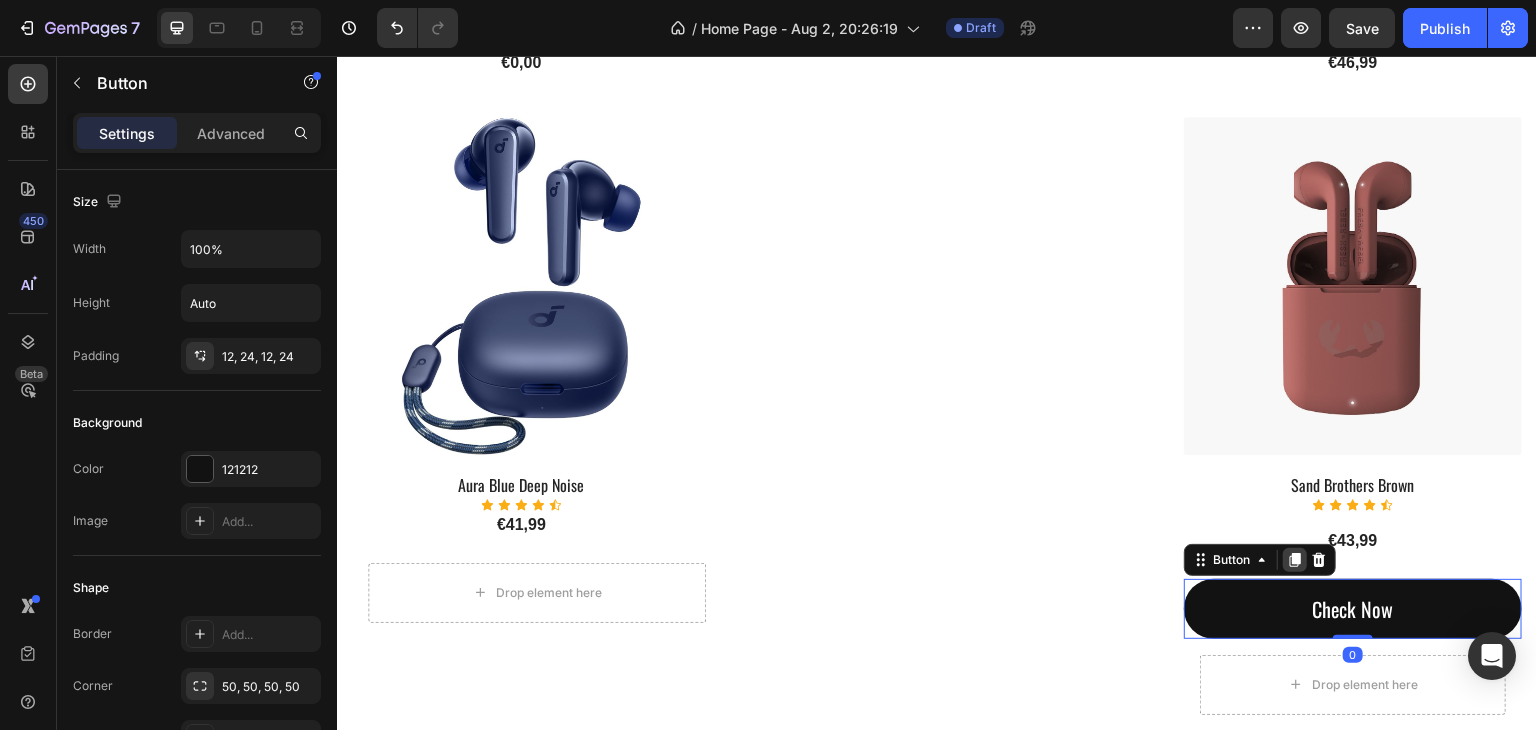 click 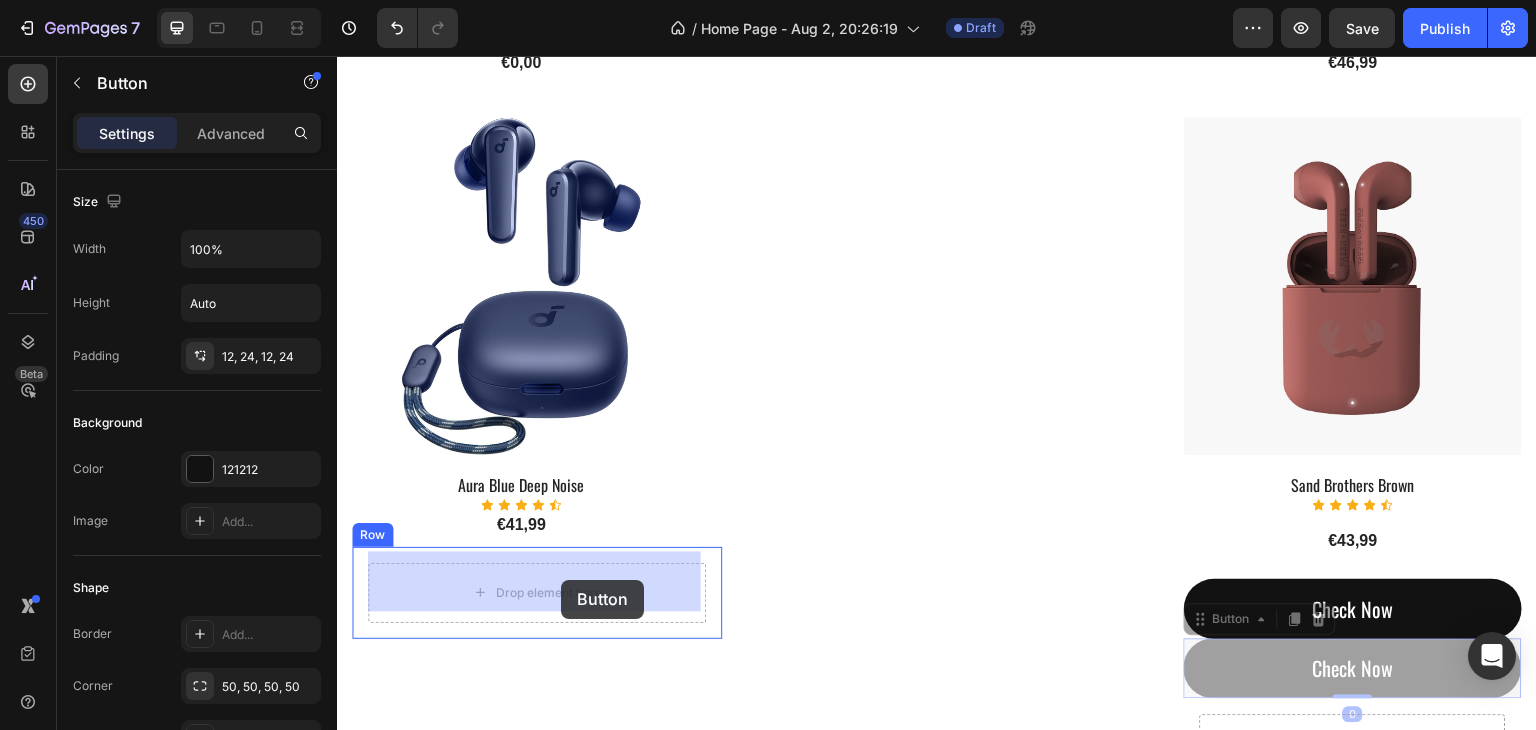 drag, startPoint x: 1260, startPoint y: 659, endPoint x: 561, endPoint y: 580, distance: 703.4501 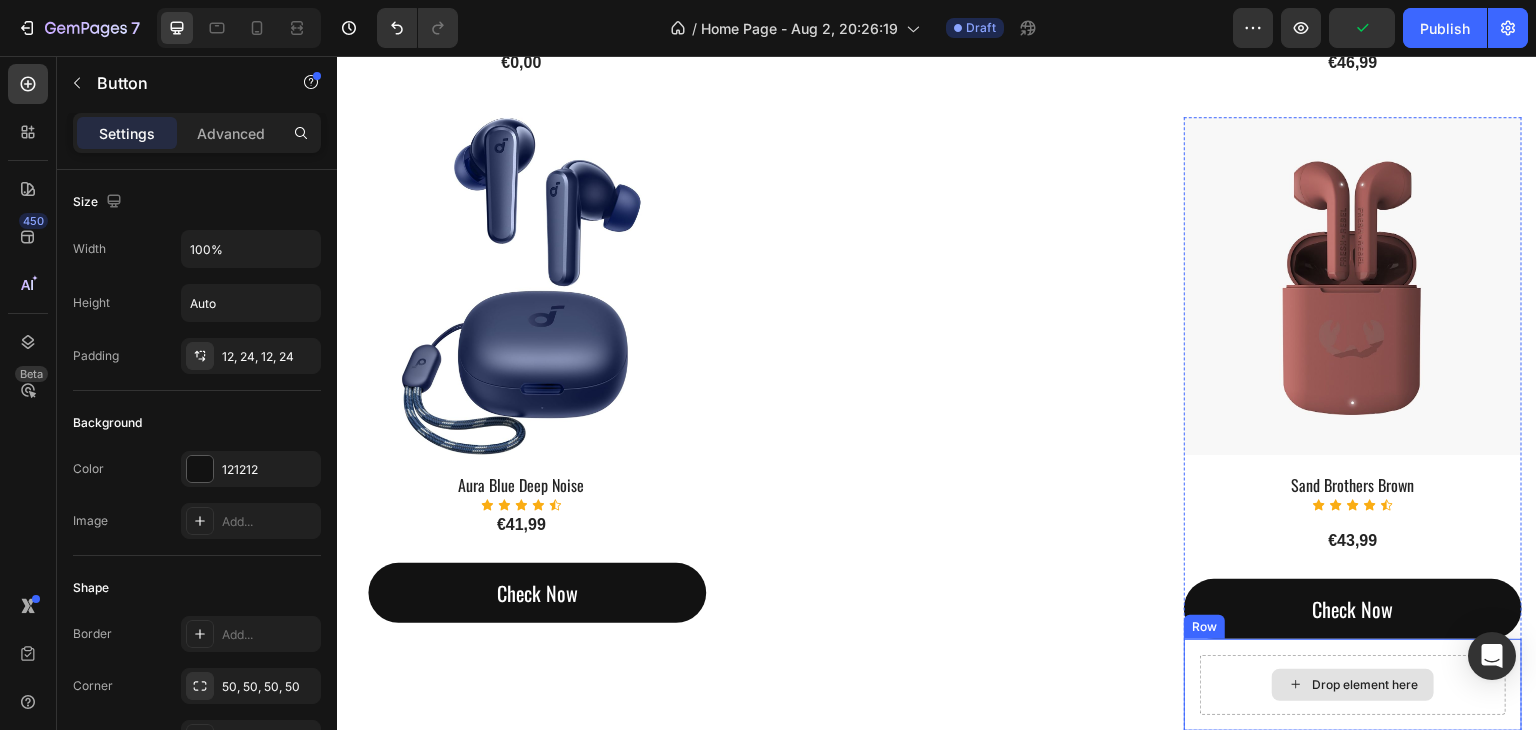 click on "Drop element here" at bounding box center (1365, 685) 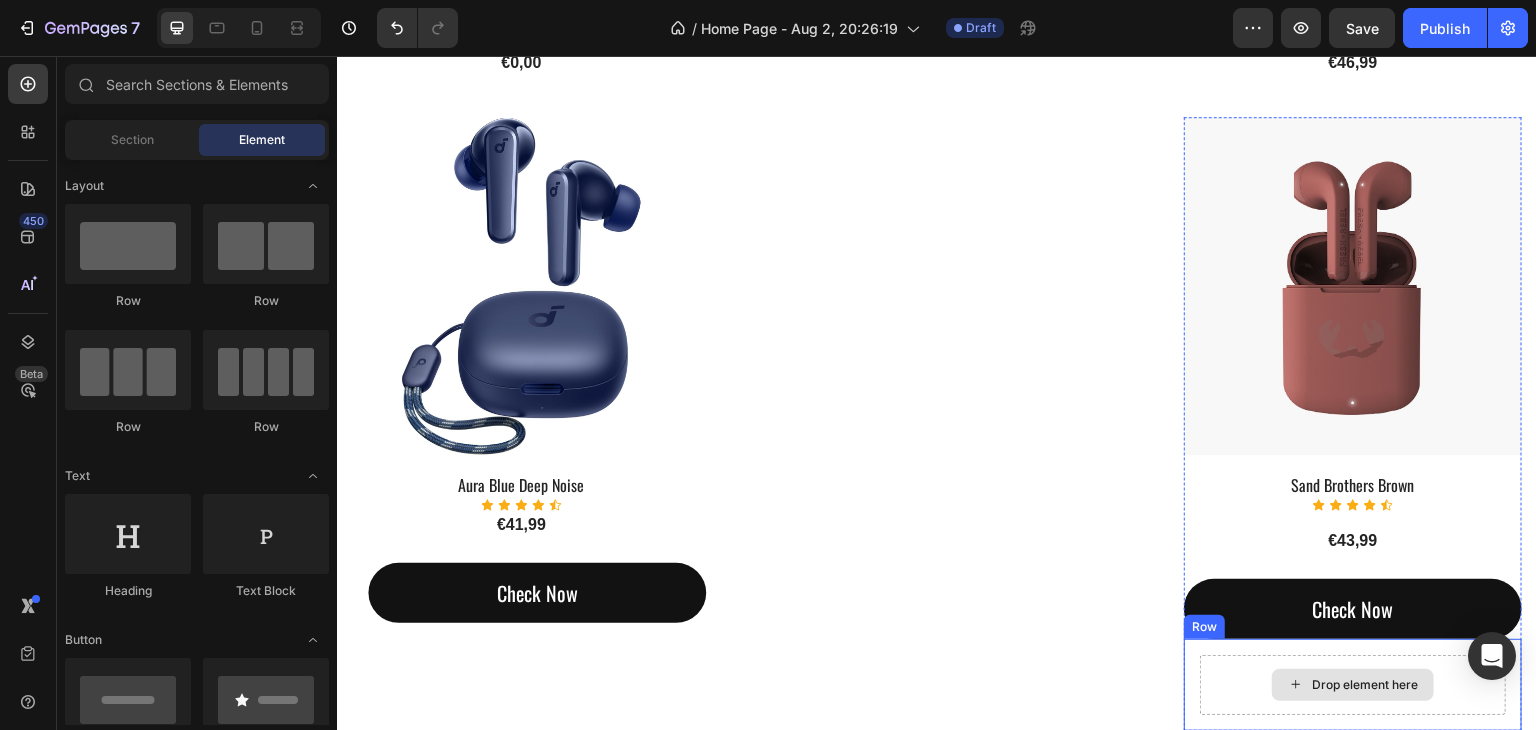 click on "Drop element here" at bounding box center [1353, 685] 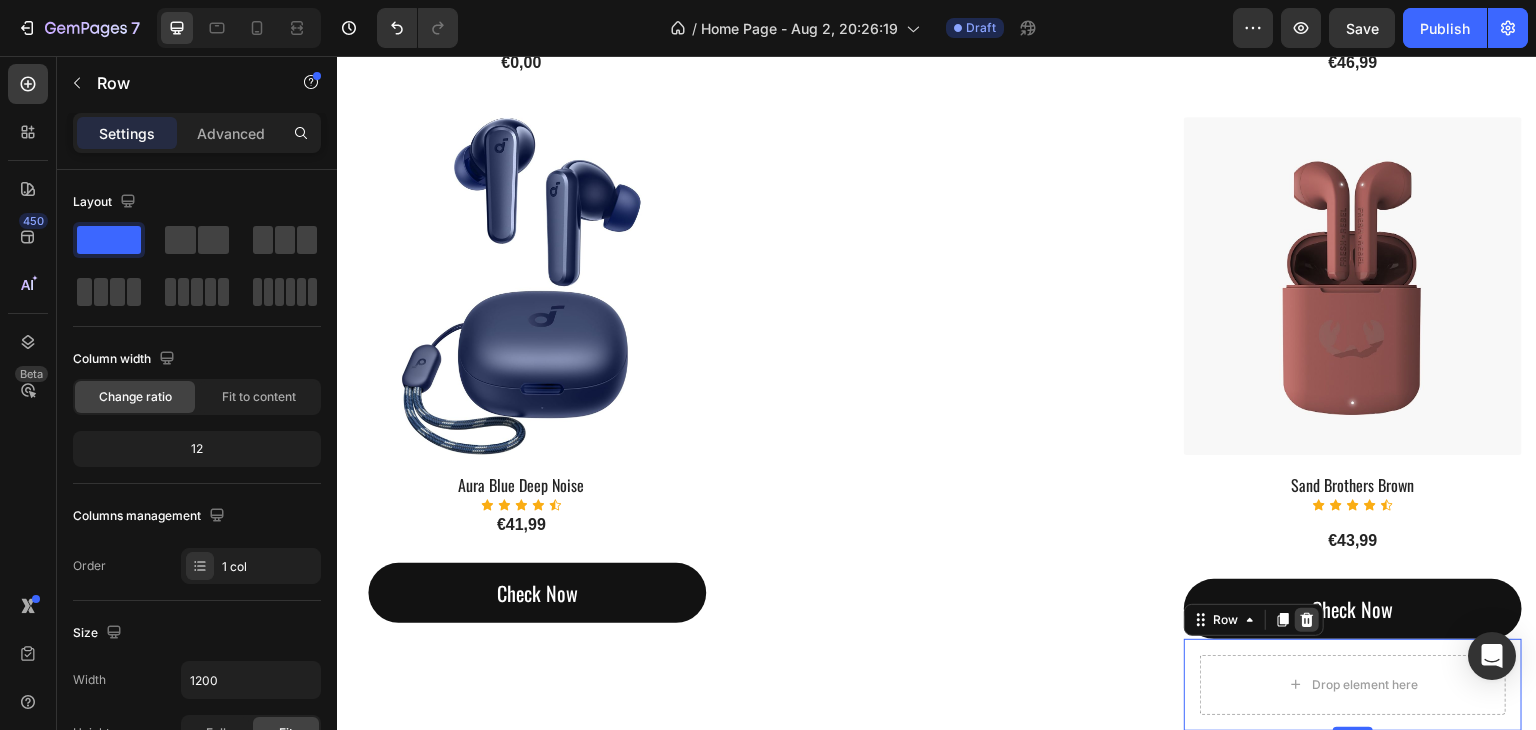 click 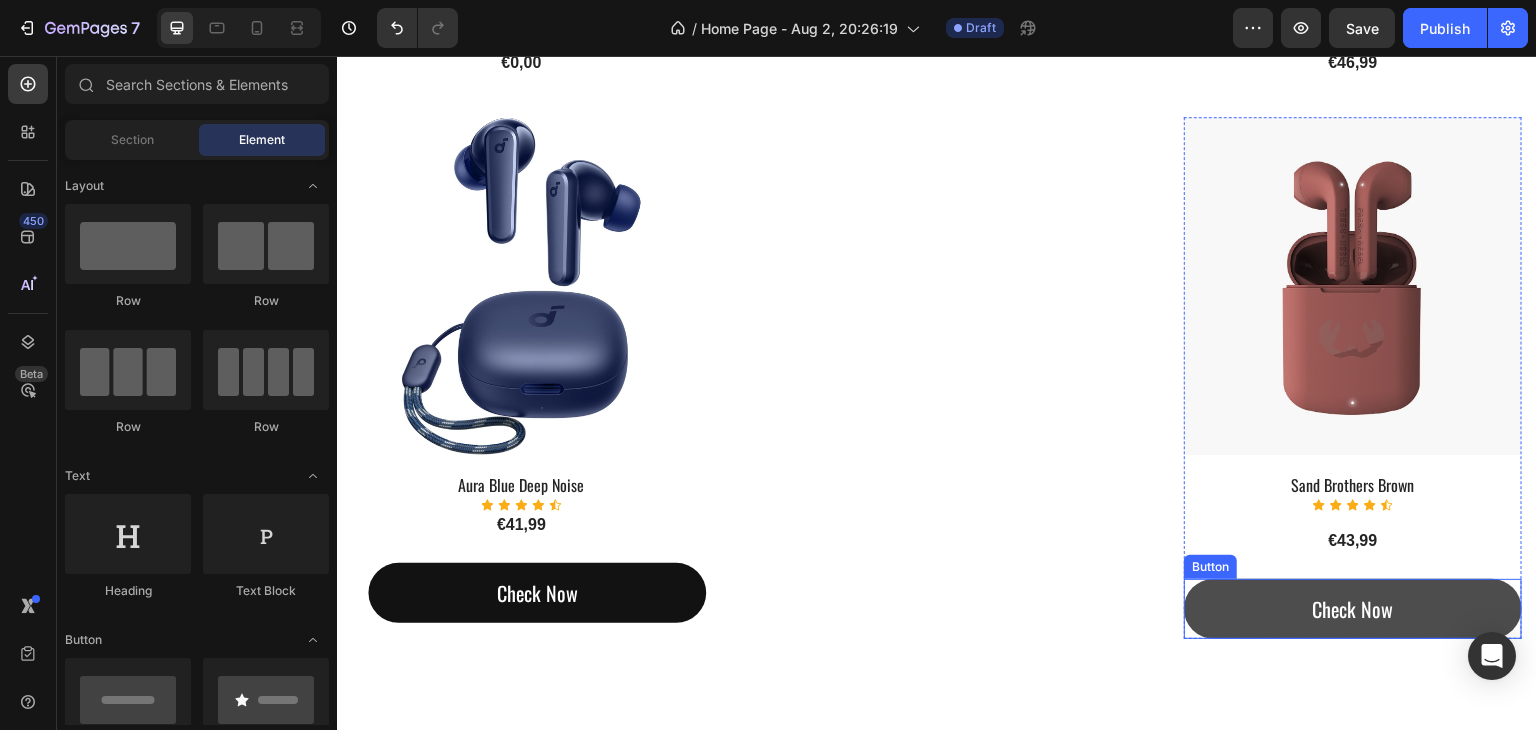 click on "Check Now" at bounding box center [1353, 609] 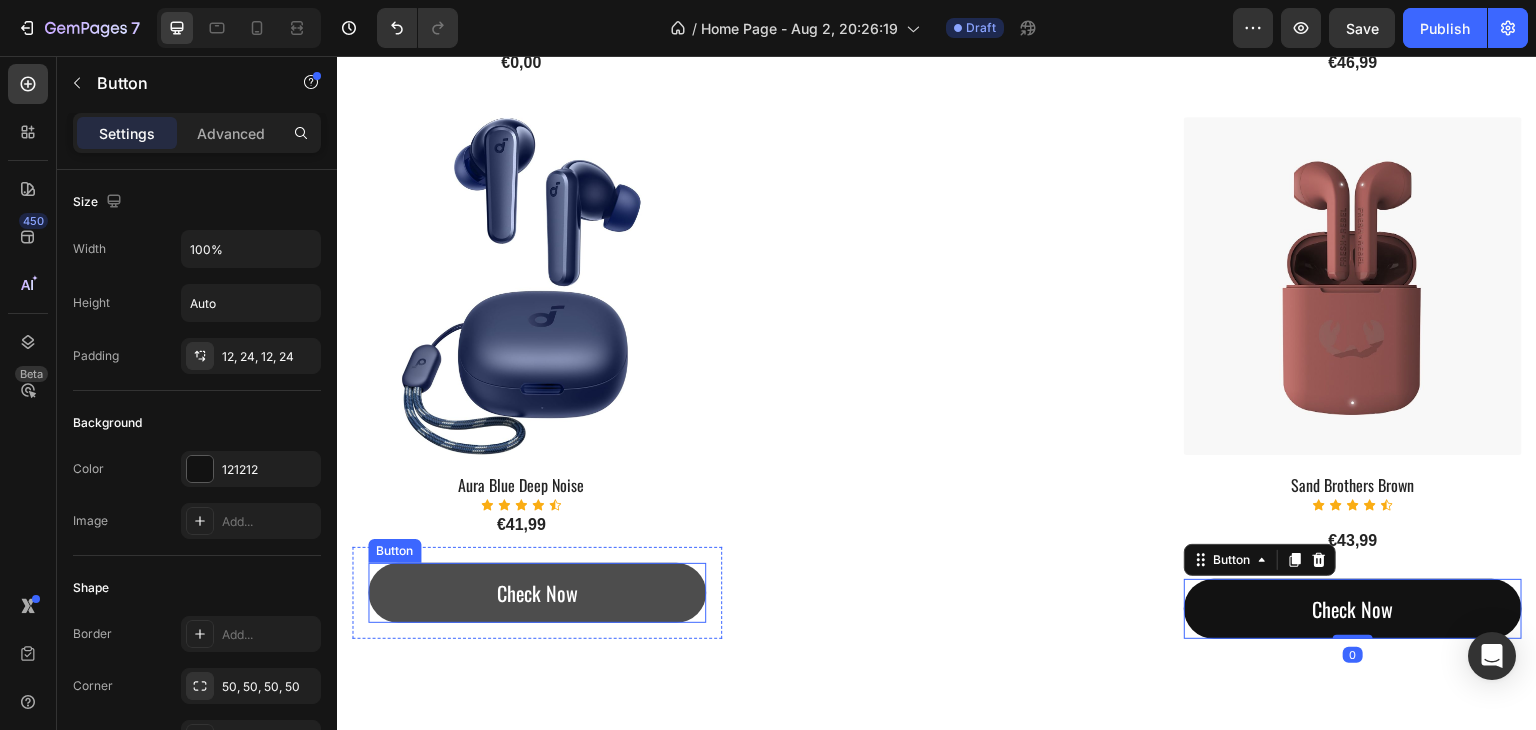 click on "Check Now" at bounding box center [537, 593] 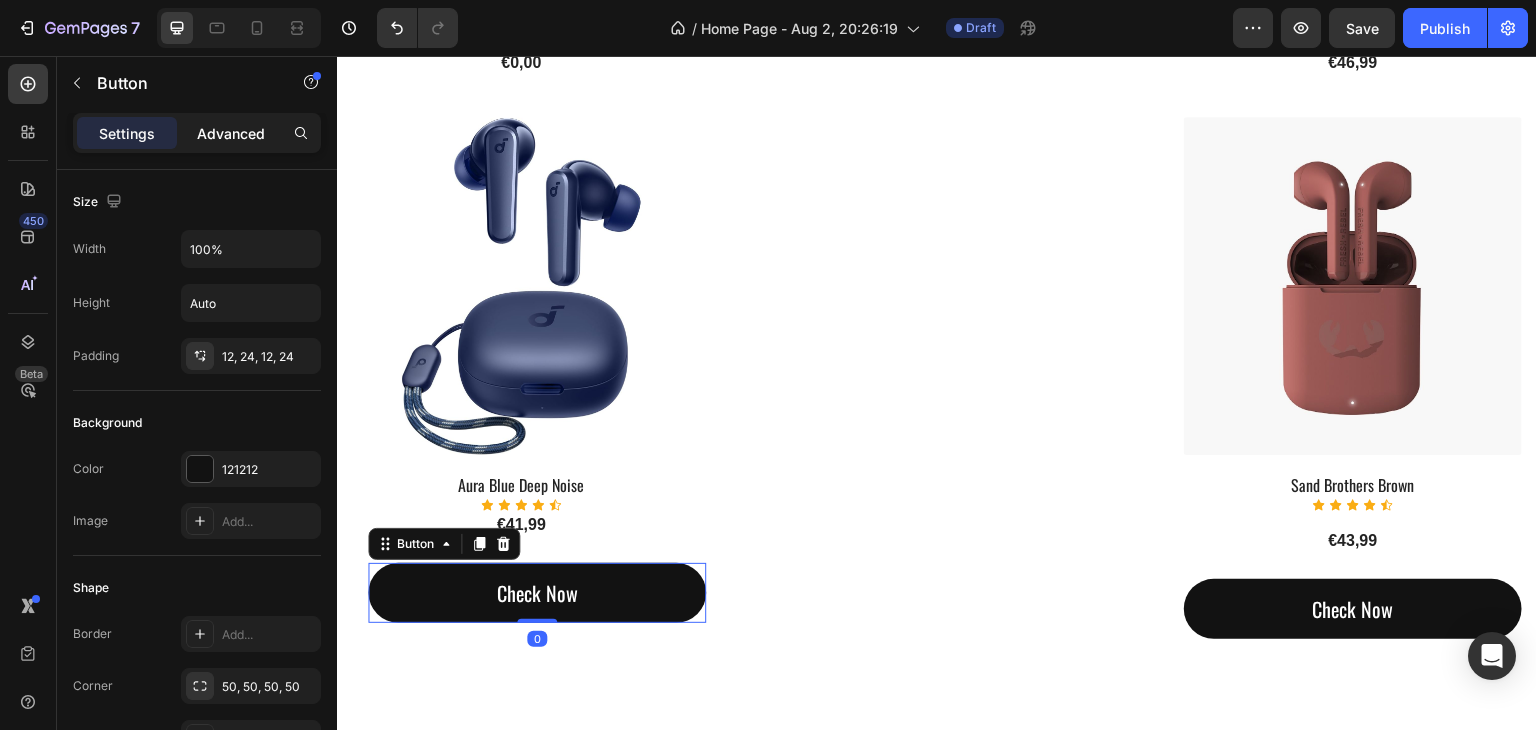 click on "Advanced" at bounding box center [231, 133] 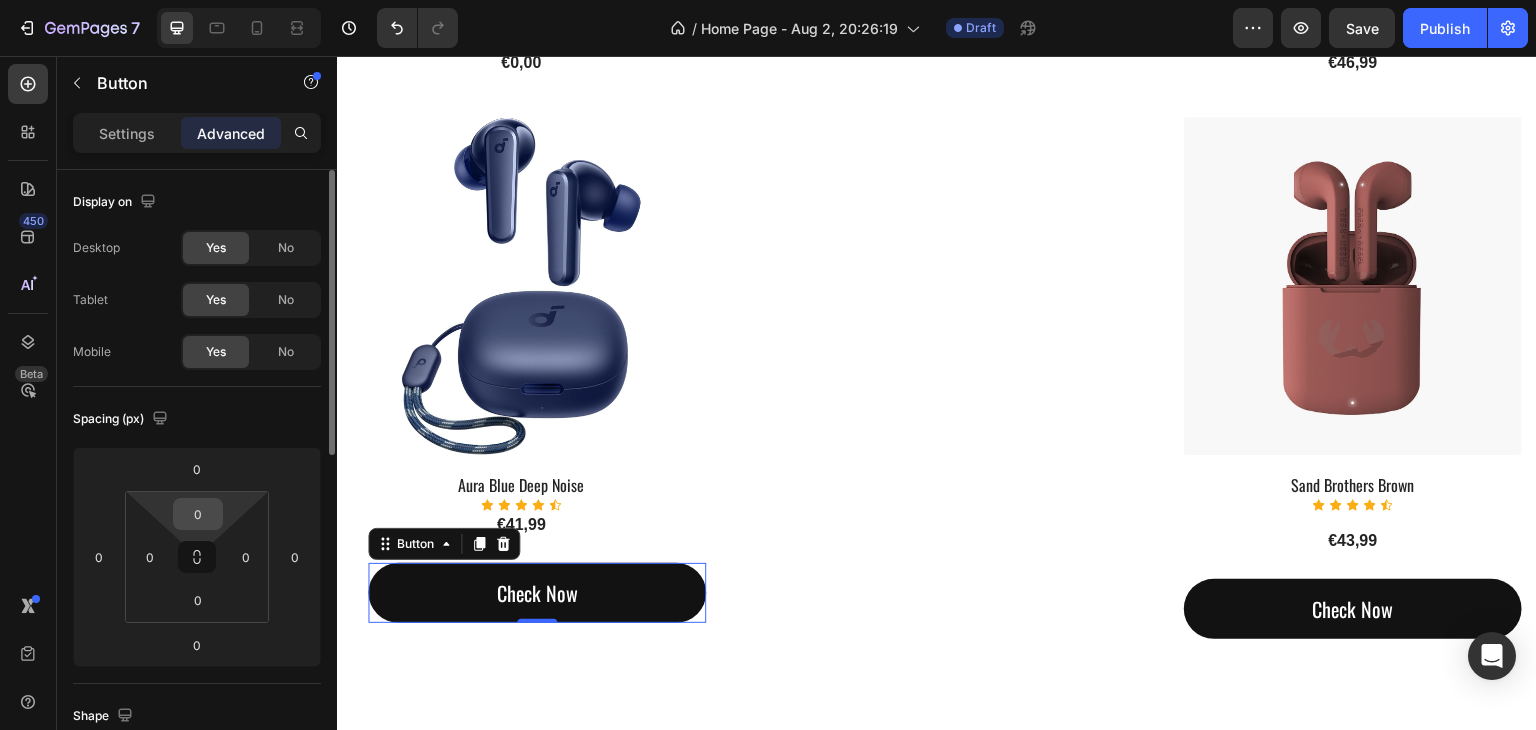 click on "0" at bounding box center [198, 514] 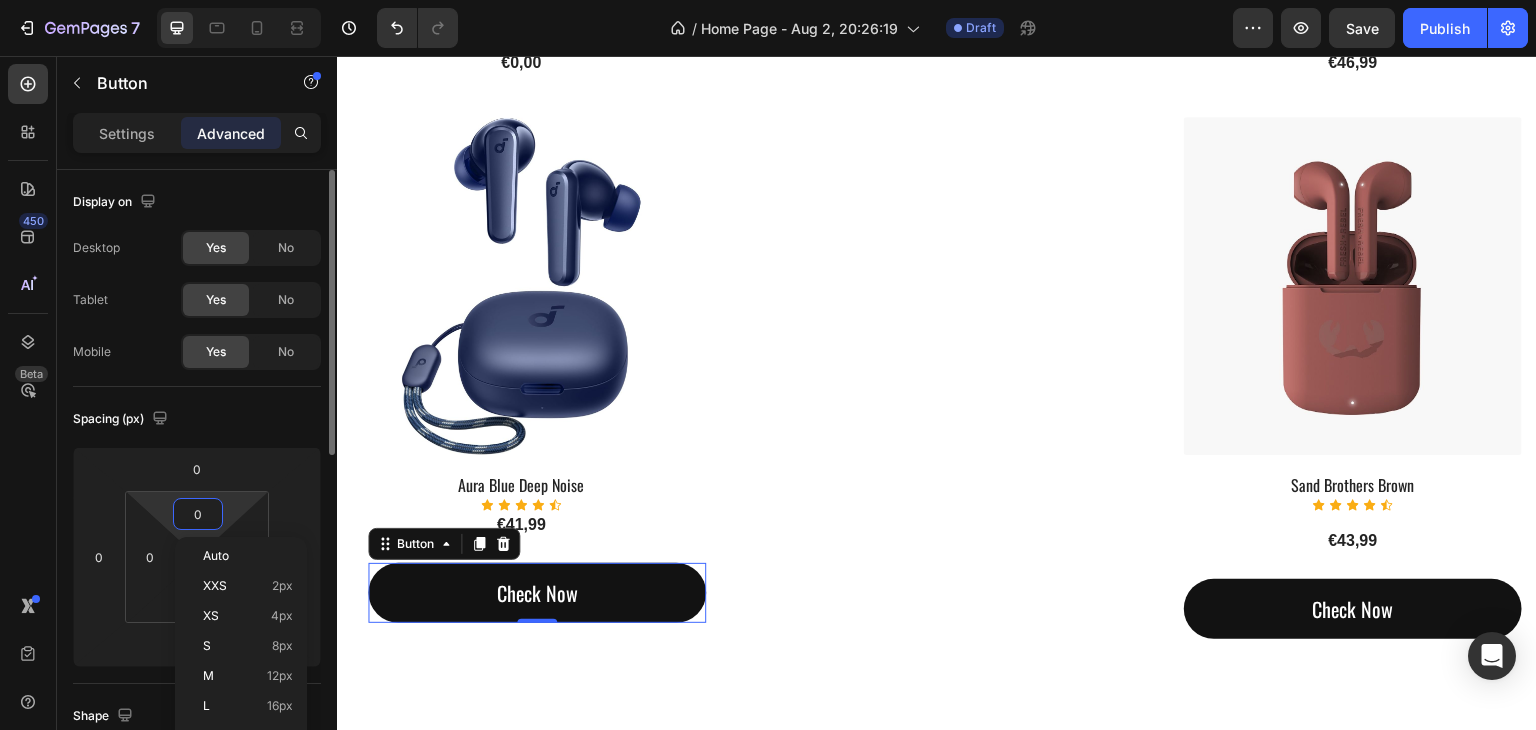type on "2" 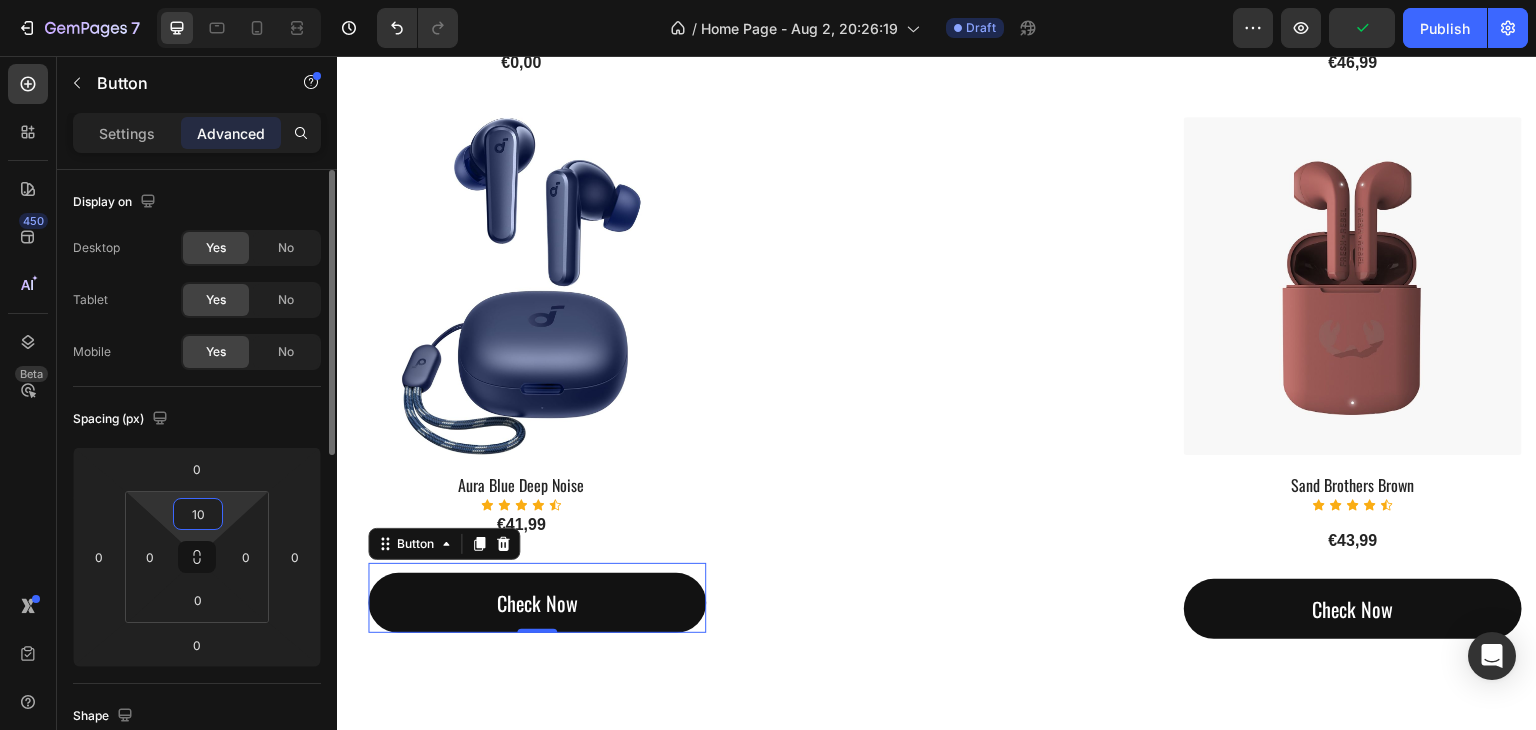 type on "1" 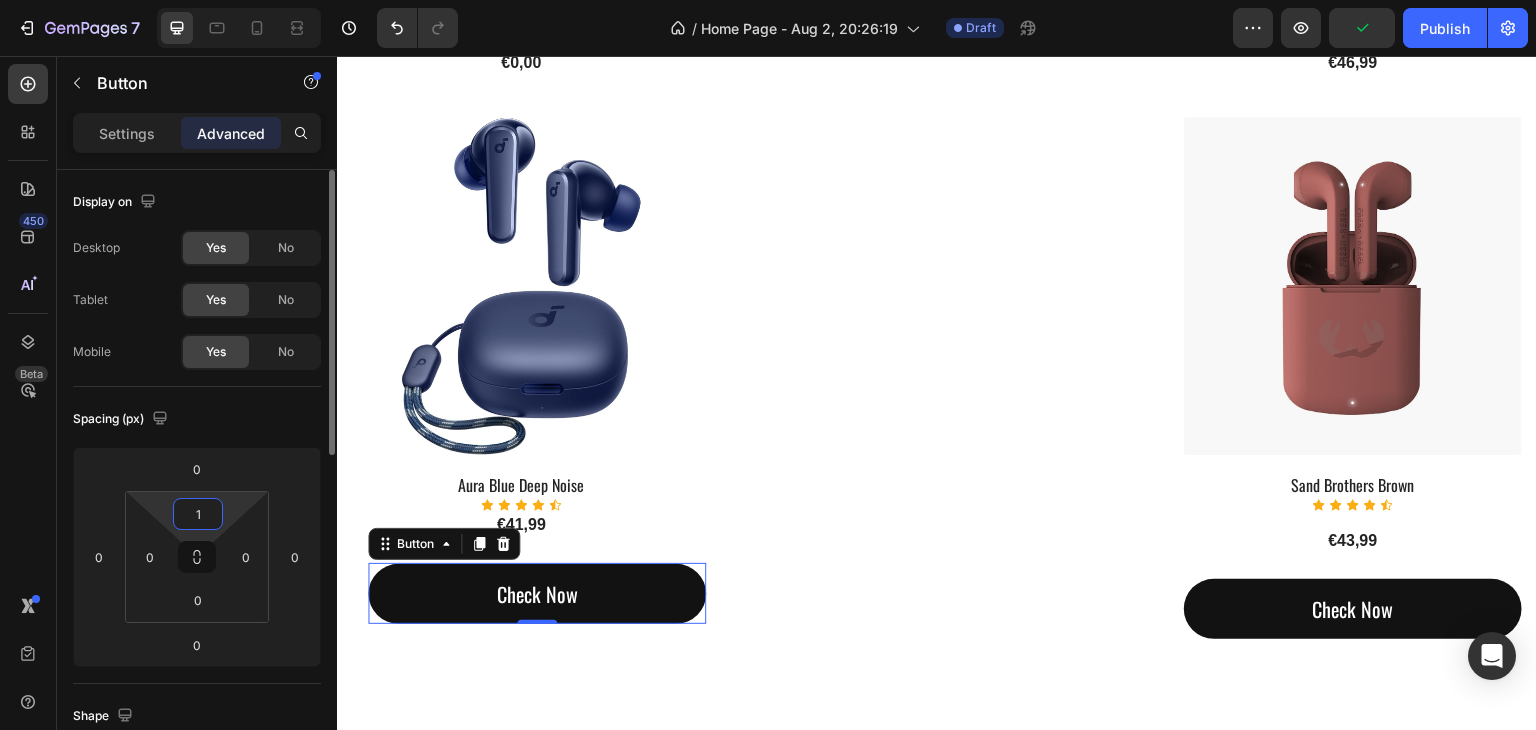 type on "15" 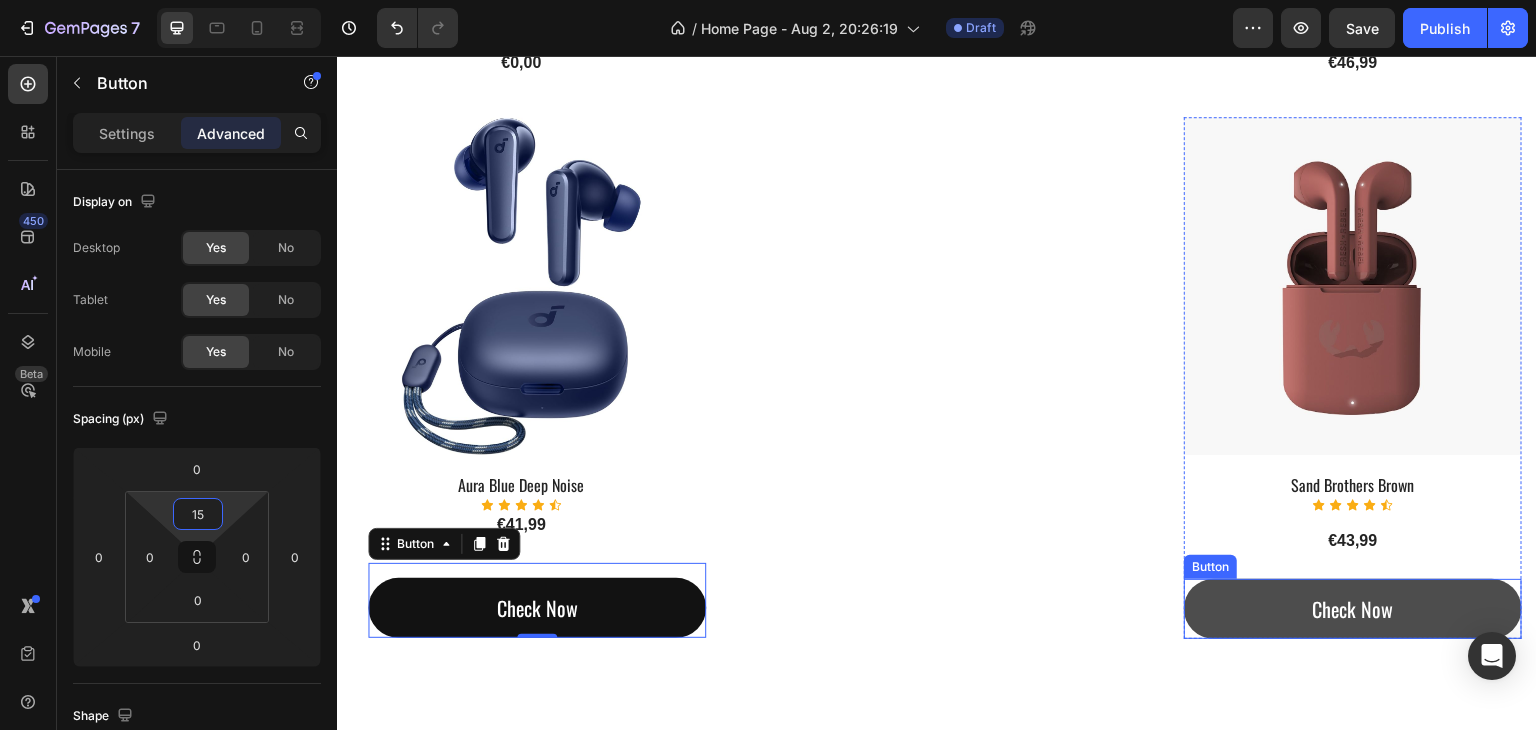 click on "Check Now" at bounding box center [1353, 609] 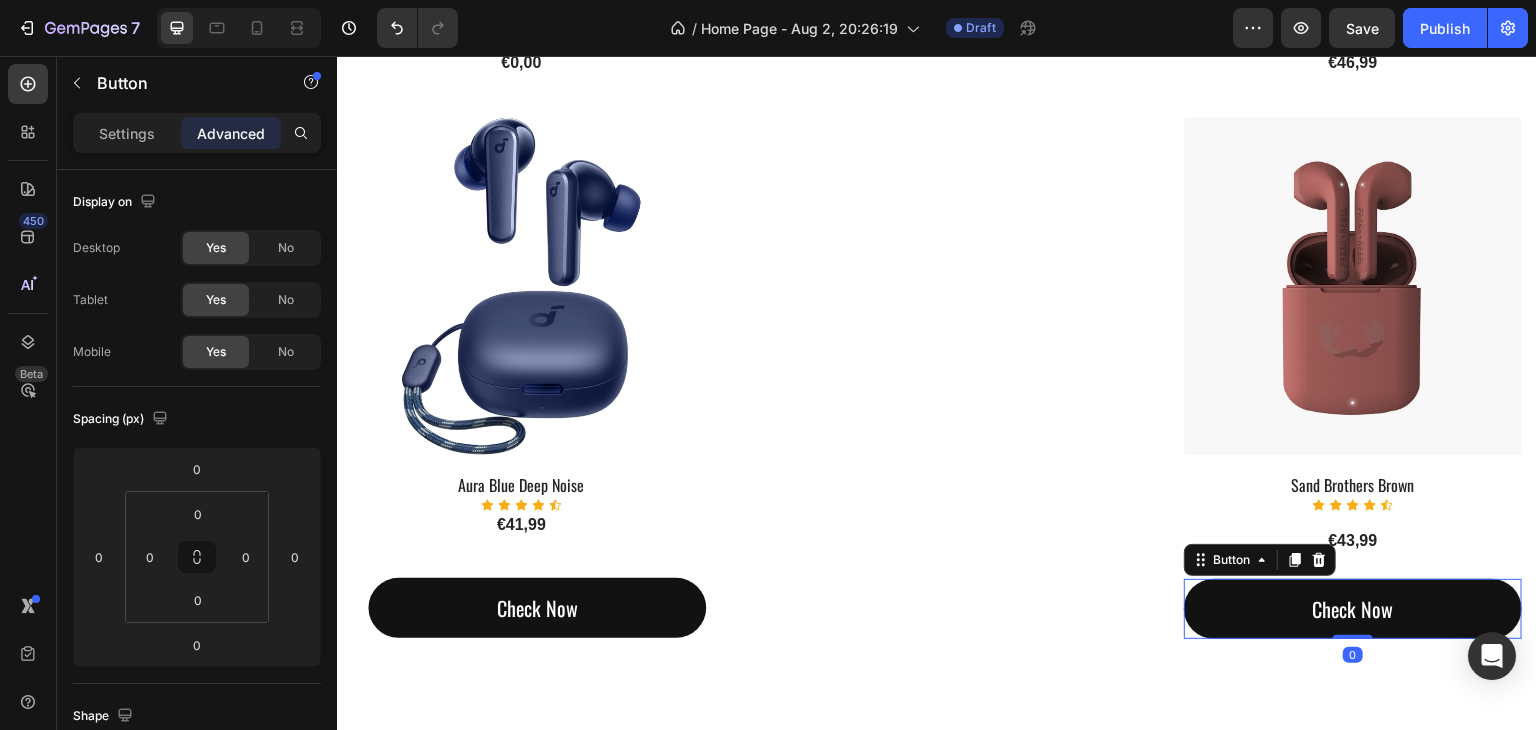 click on "Explore Our Best Sellers Heading The right pair of sunnies are the cherry on top of any outfit and these natural Text block (P) Images & Gallery Black Power Pod (P) Title
Icon
Icon
Icon
Icon
Icon Icon List Hoz €0,00 (P) Price (P) Price Product (P) Images & Gallery Aura Blue Deep Noise (P) Title
Icon
Icon
Icon
Icon
Icon Icon List Hoz €41,99 (P) Price (P) Price Product Row Check Now Button Row
Image Image Image Image
Carousel Row
Drop element here Row (P) Images & Gallery Gym Running Workout Earpods (P) Title
Icon
Icon
Icon
Icon
Icon Icon List Hoz €46,99 (P) Price (P) Price Product (P) Images & Gallery Sand Brothers Brown (P) Title
Icon
Icon
Icon
Icon Icon Row" at bounding box center (937, 607) 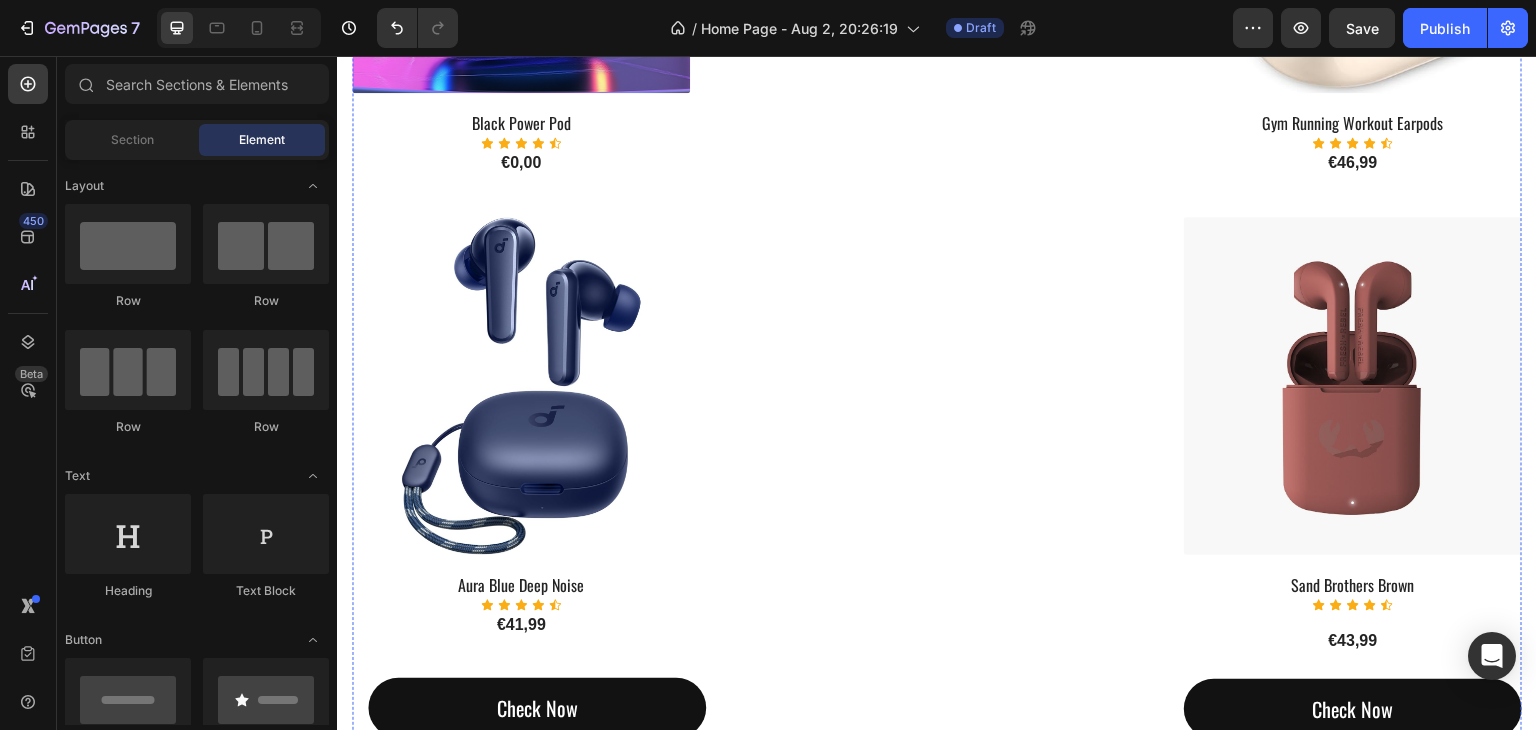 scroll, scrollTop: 1258, scrollLeft: 0, axis: vertical 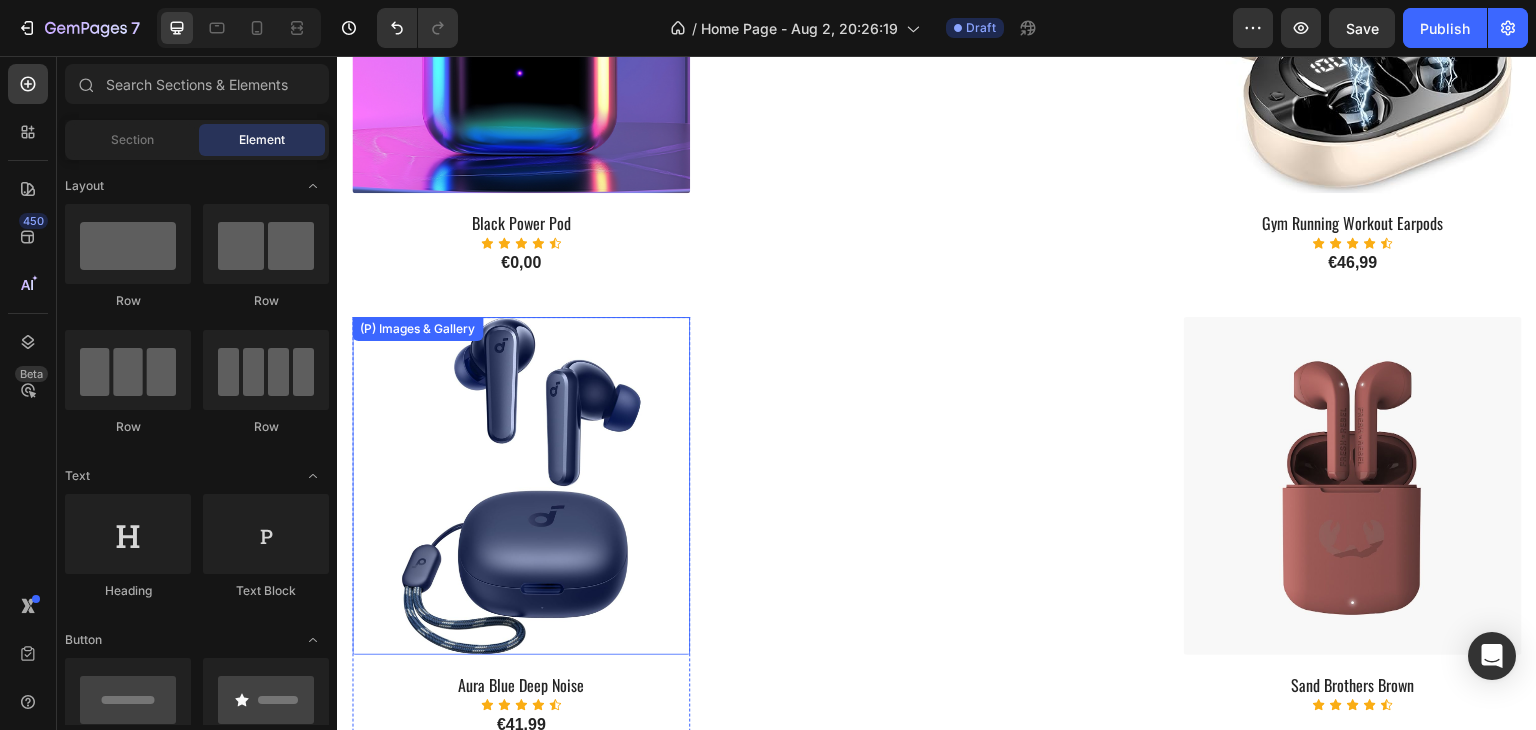 click at bounding box center [521, 486] 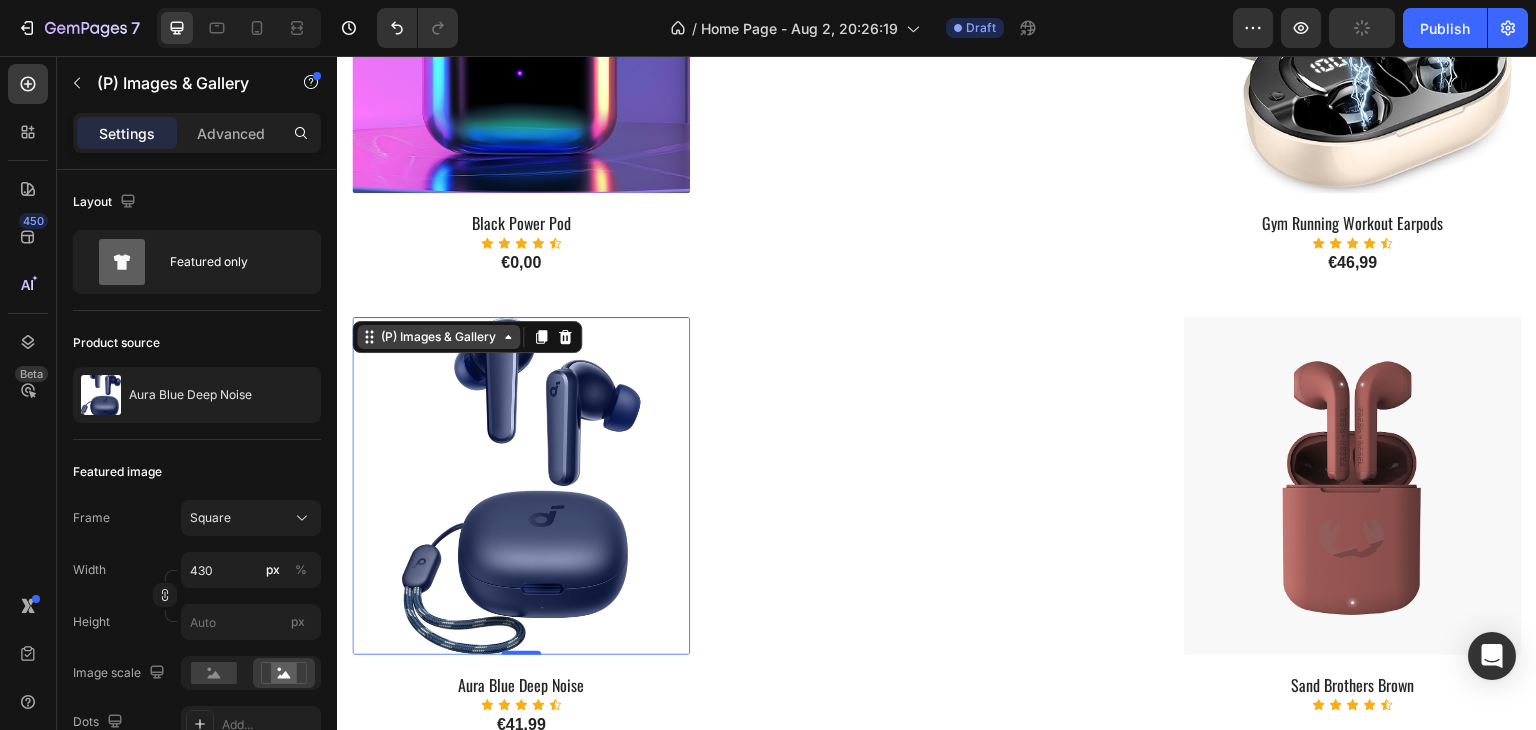 click on "(P) Images & Gallery" at bounding box center [438, 337] 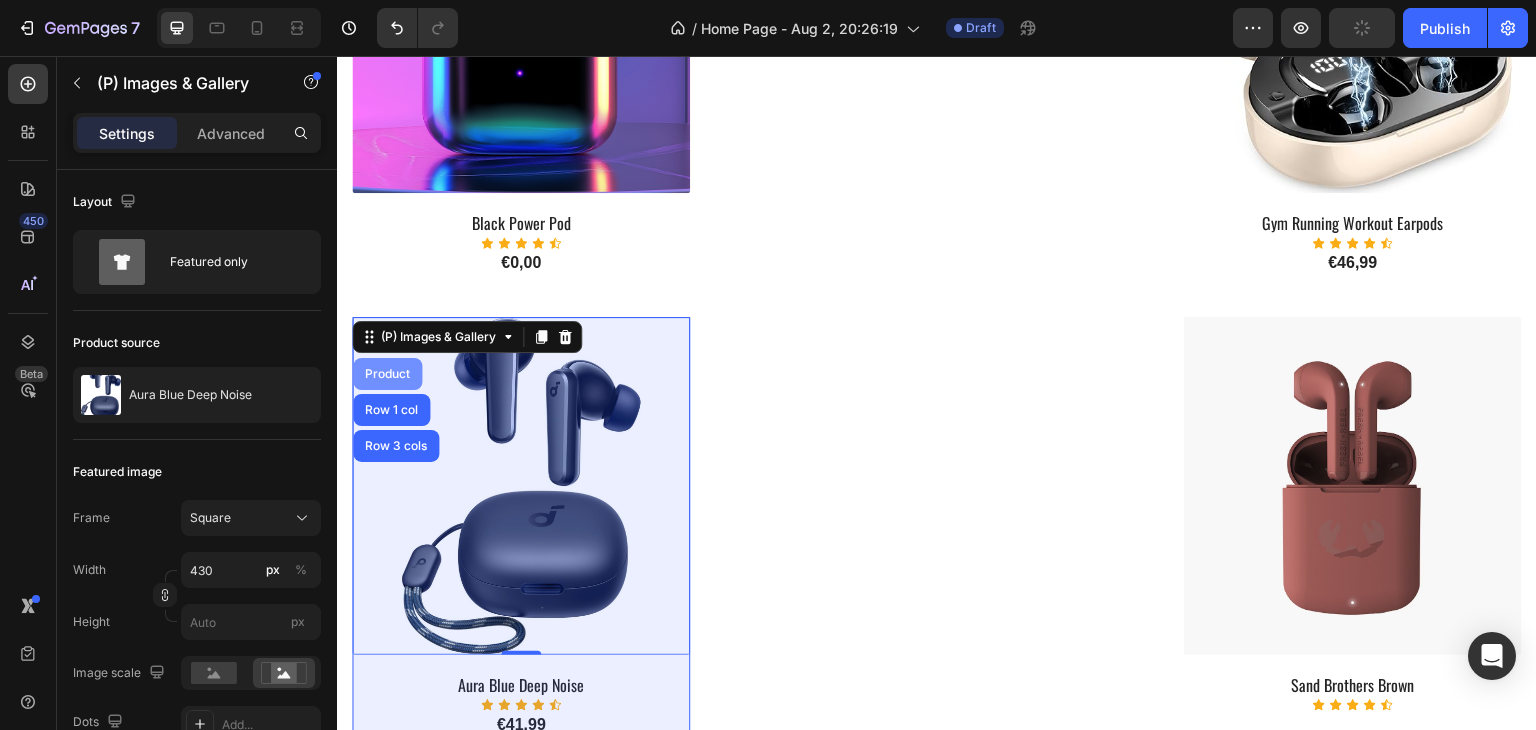 click on "Product" at bounding box center (387, 374) 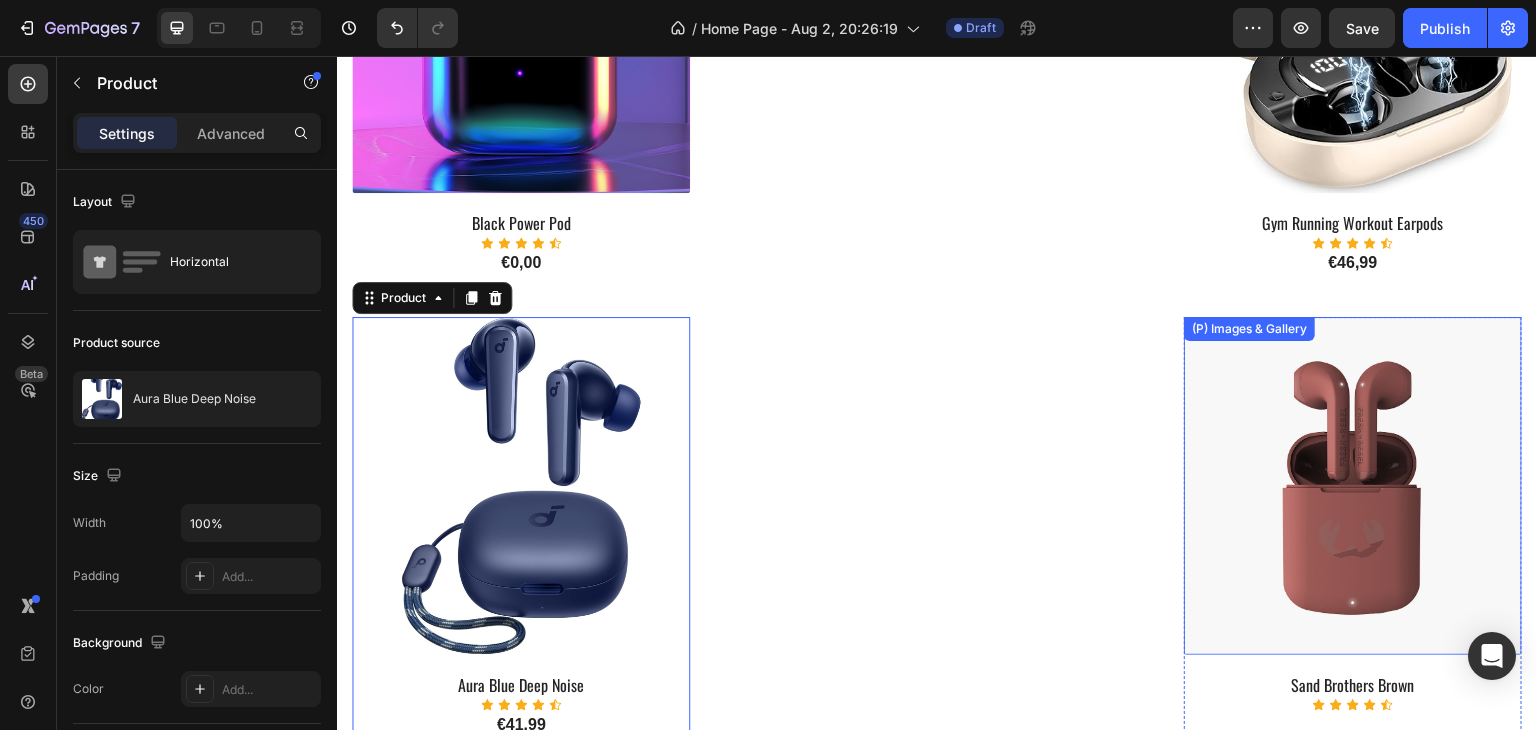 click on "(P) Images & Gallery" at bounding box center (1249, 329) 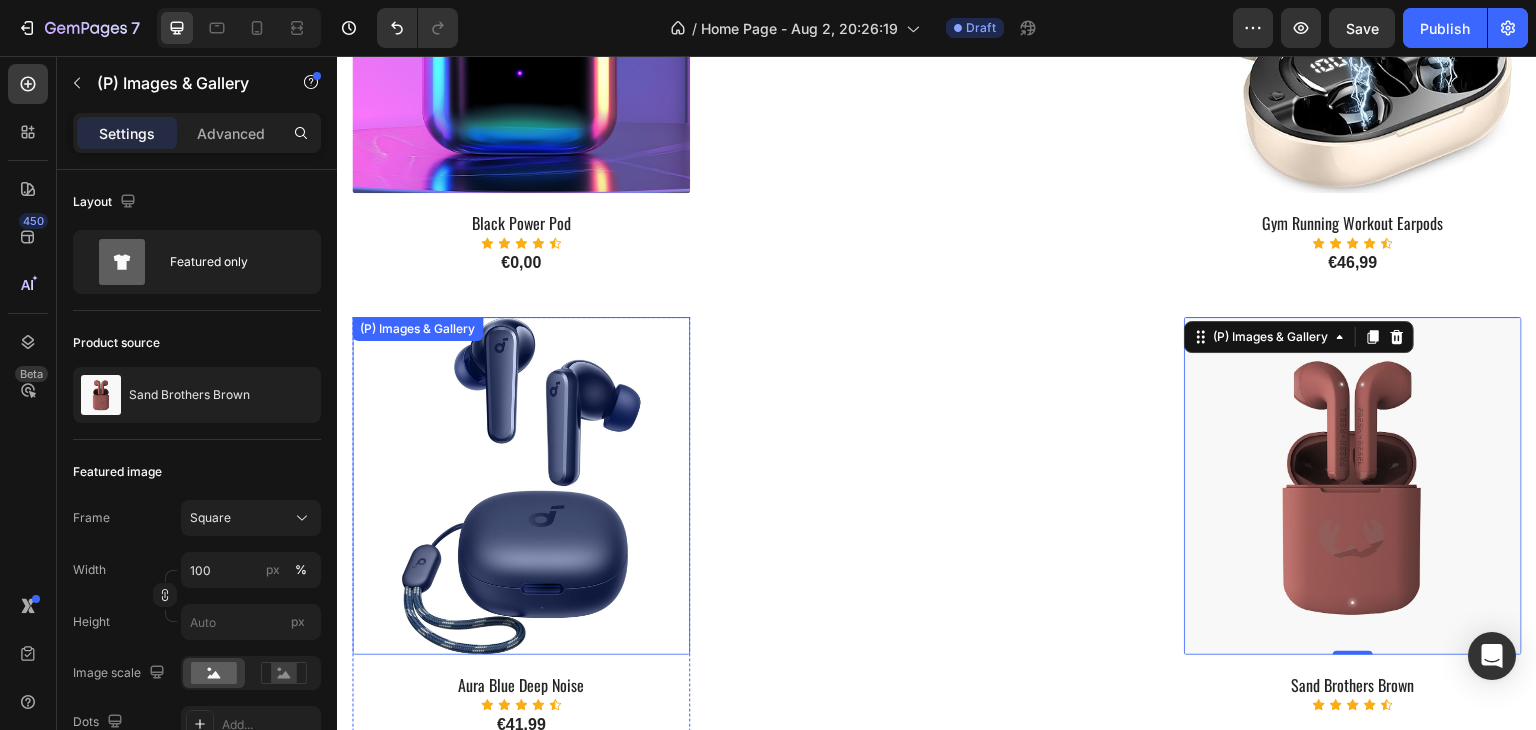 click at bounding box center (521, 486) 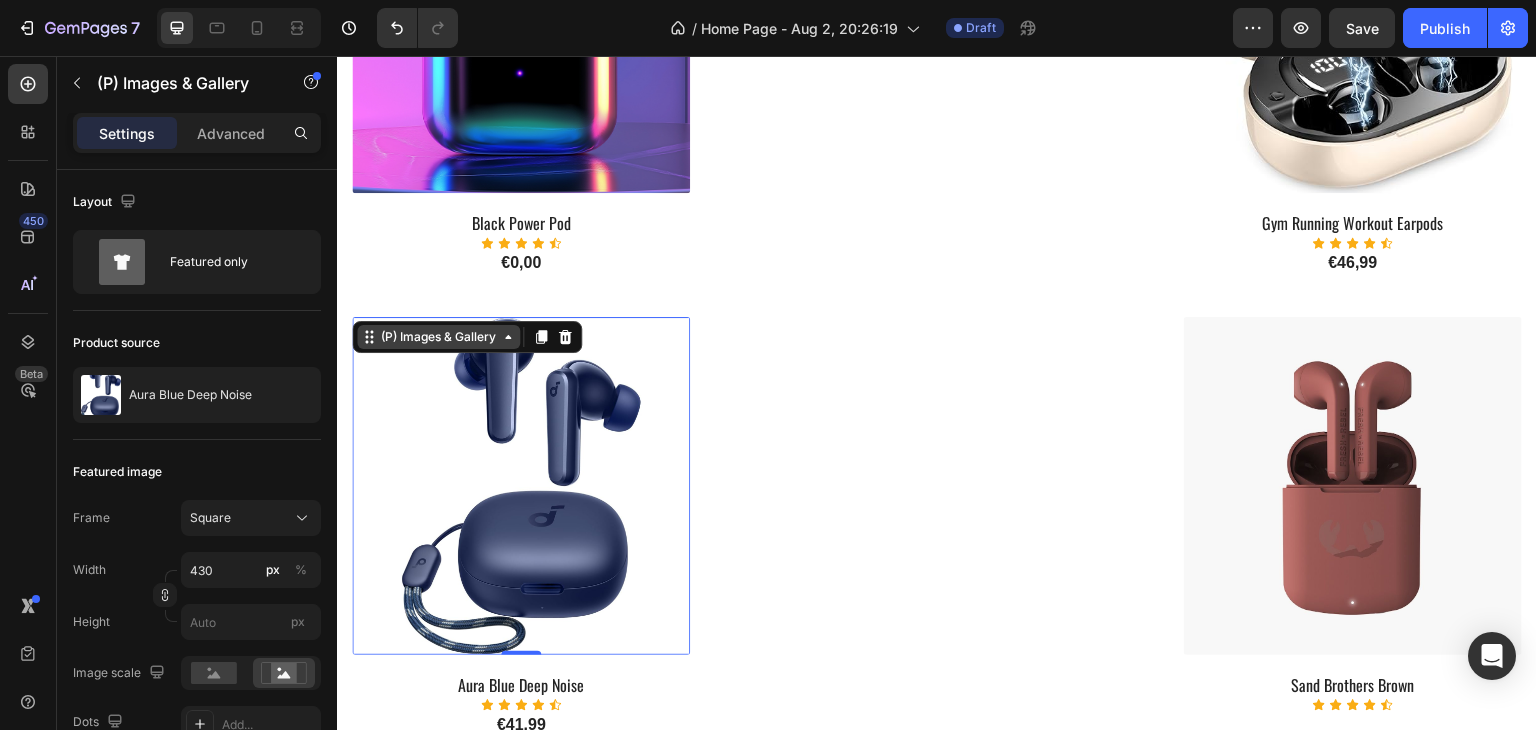 click on "(P) Images & Gallery" at bounding box center (438, 337) 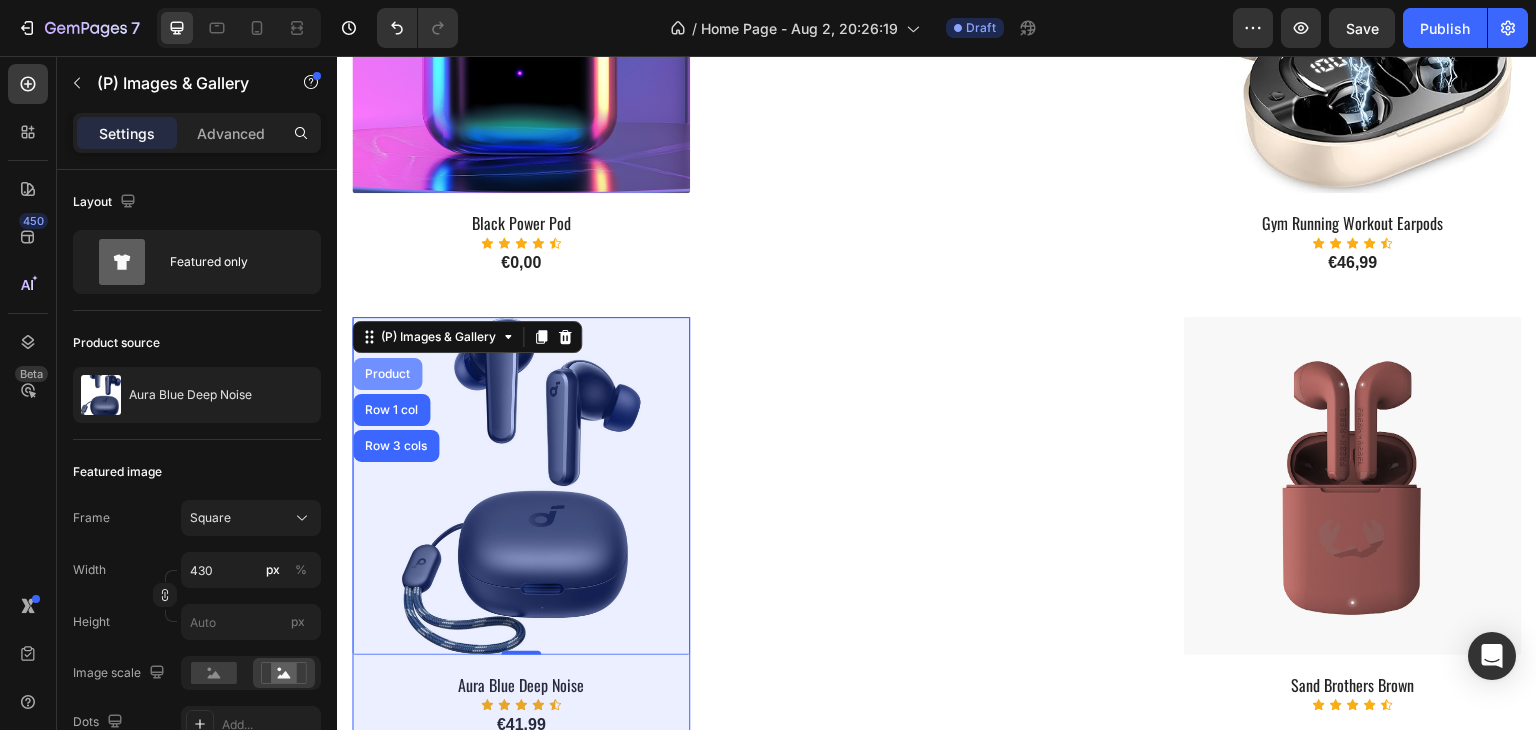 click on "Product" at bounding box center (387, 374) 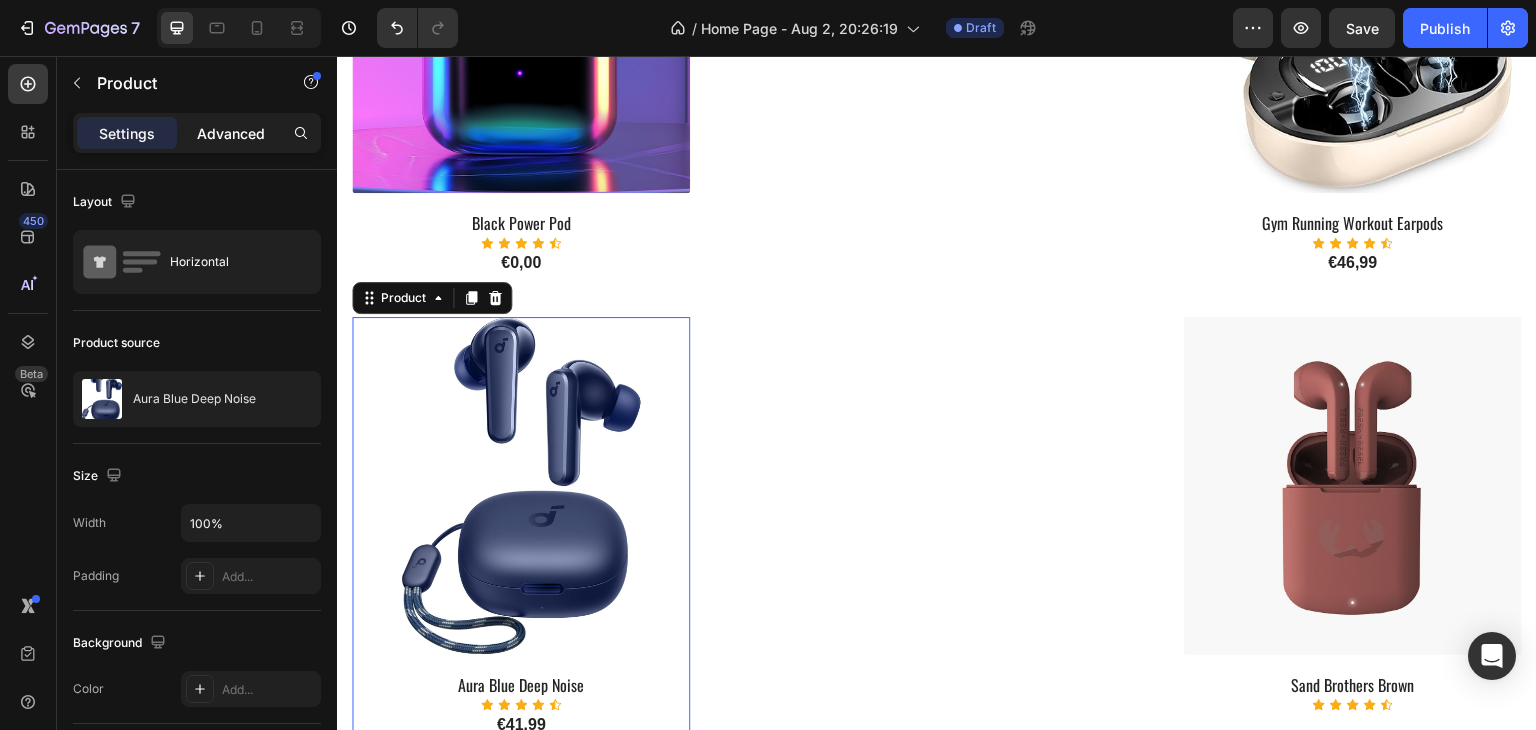 click on "Advanced" at bounding box center [231, 133] 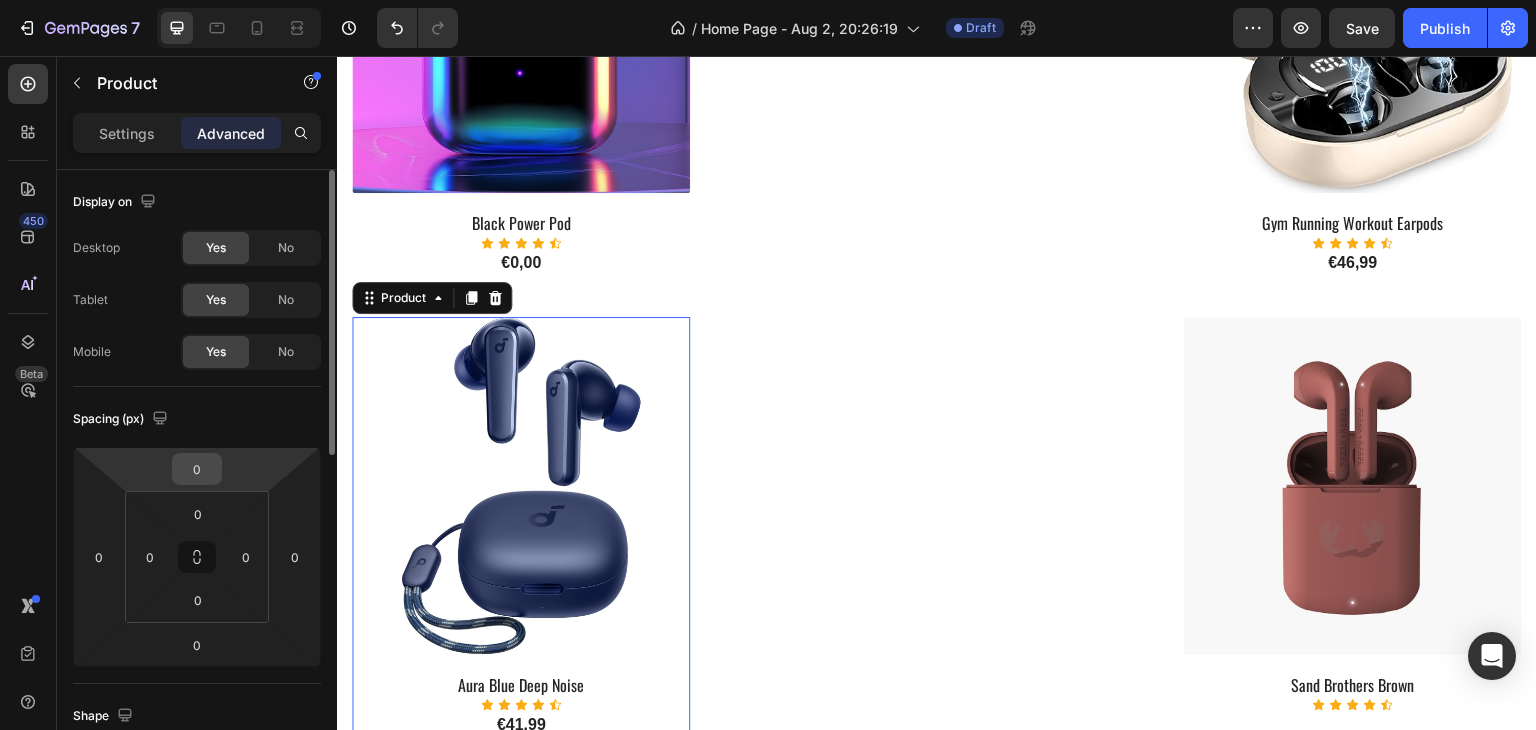 click on "0" at bounding box center (197, 469) 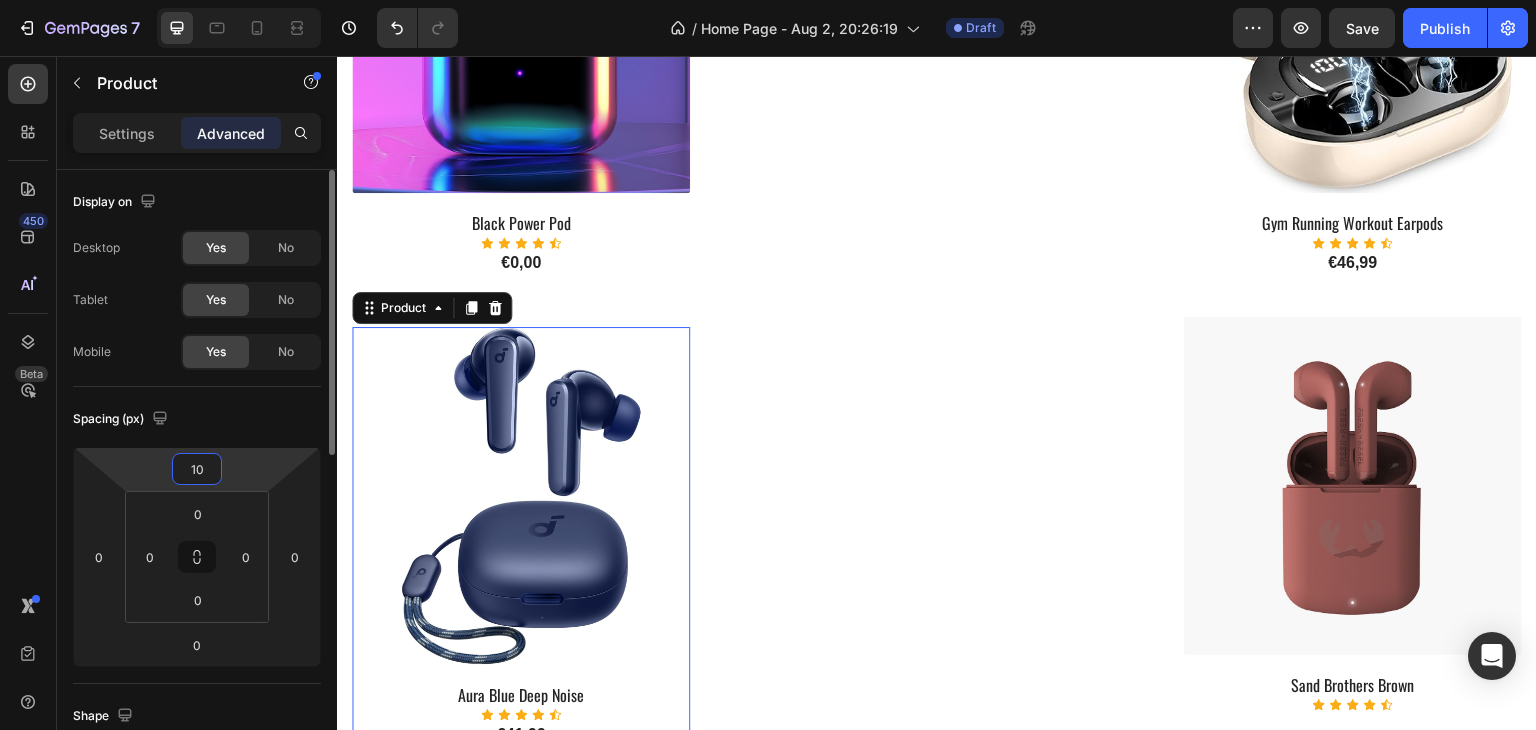 type on "1" 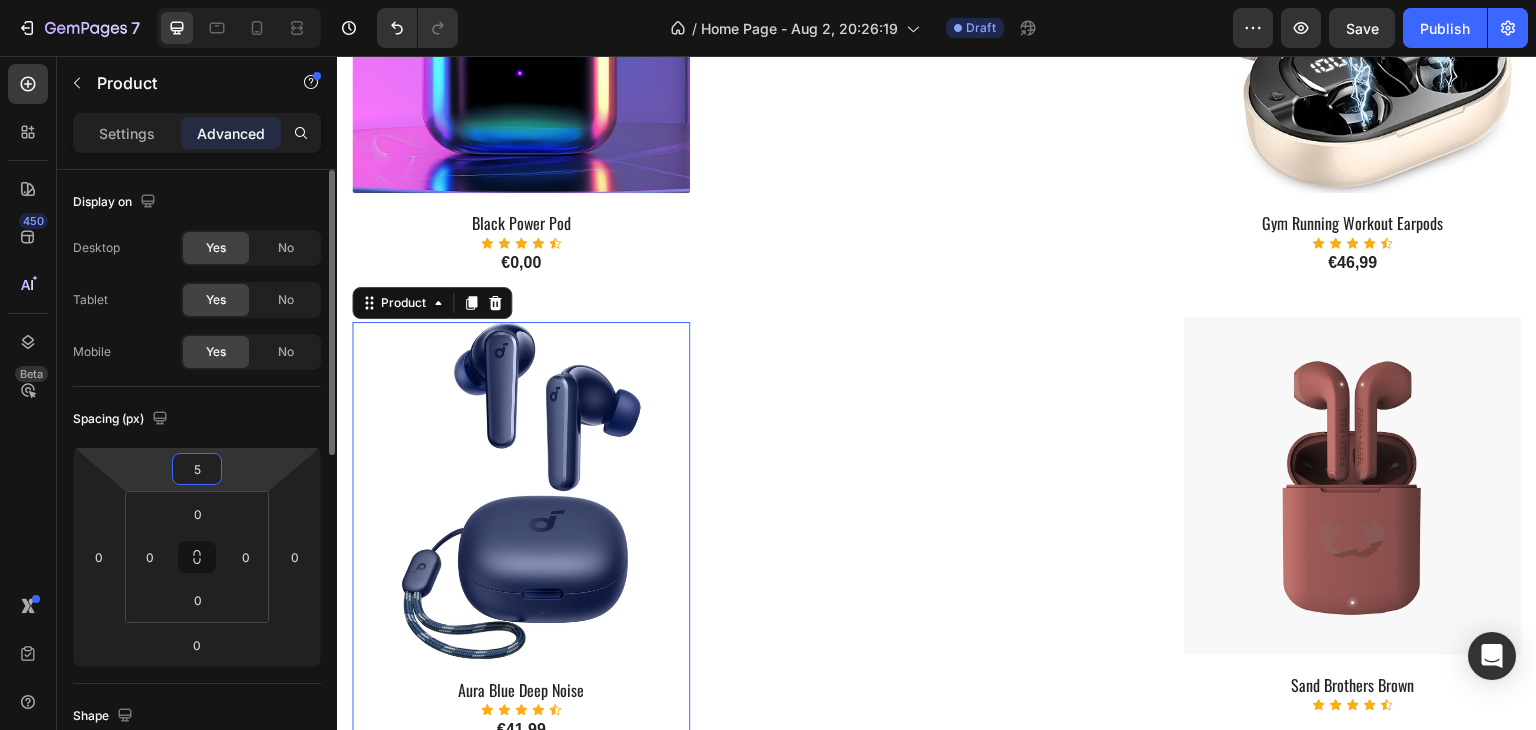 type on "50" 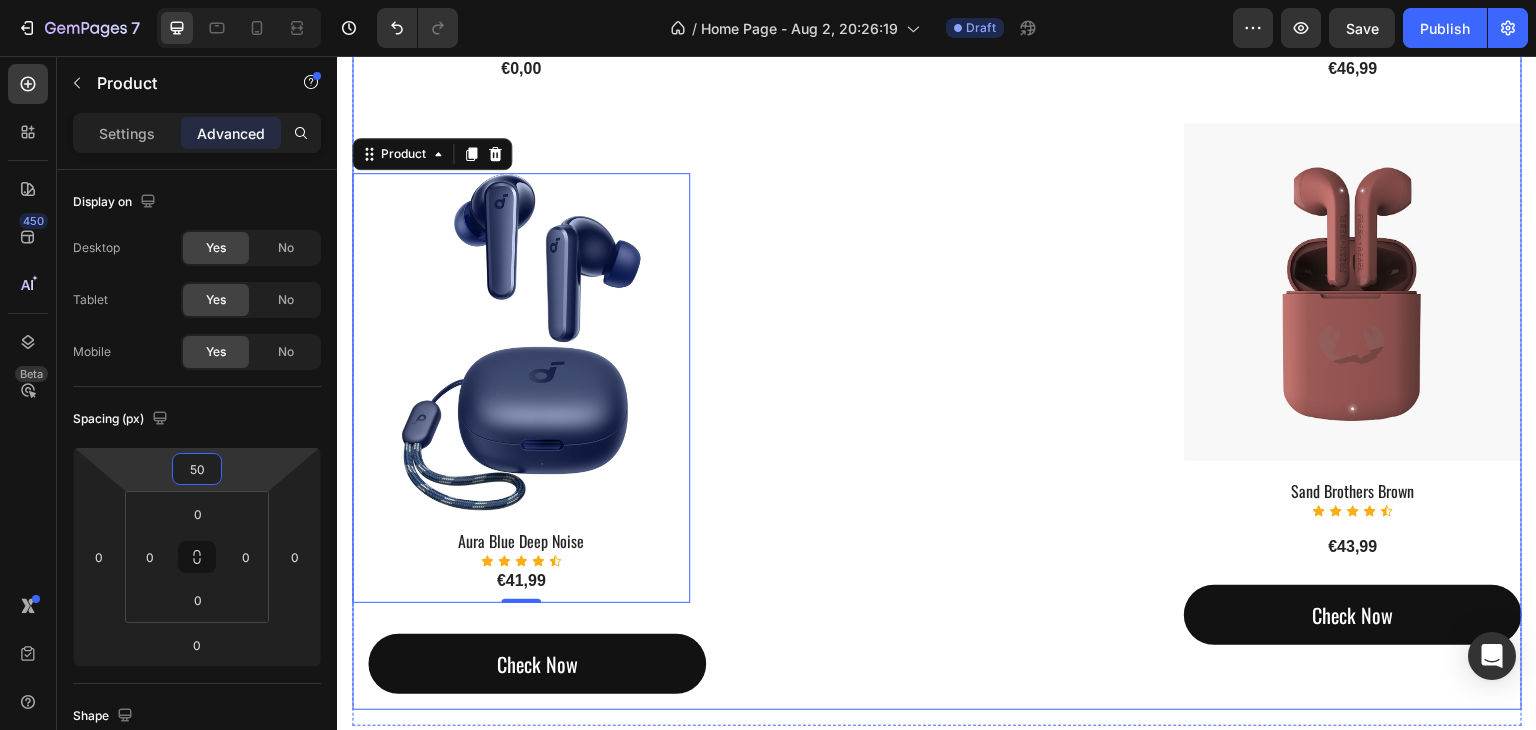 scroll, scrollTop: 1358, scrollLeft: 0, axis: vertical 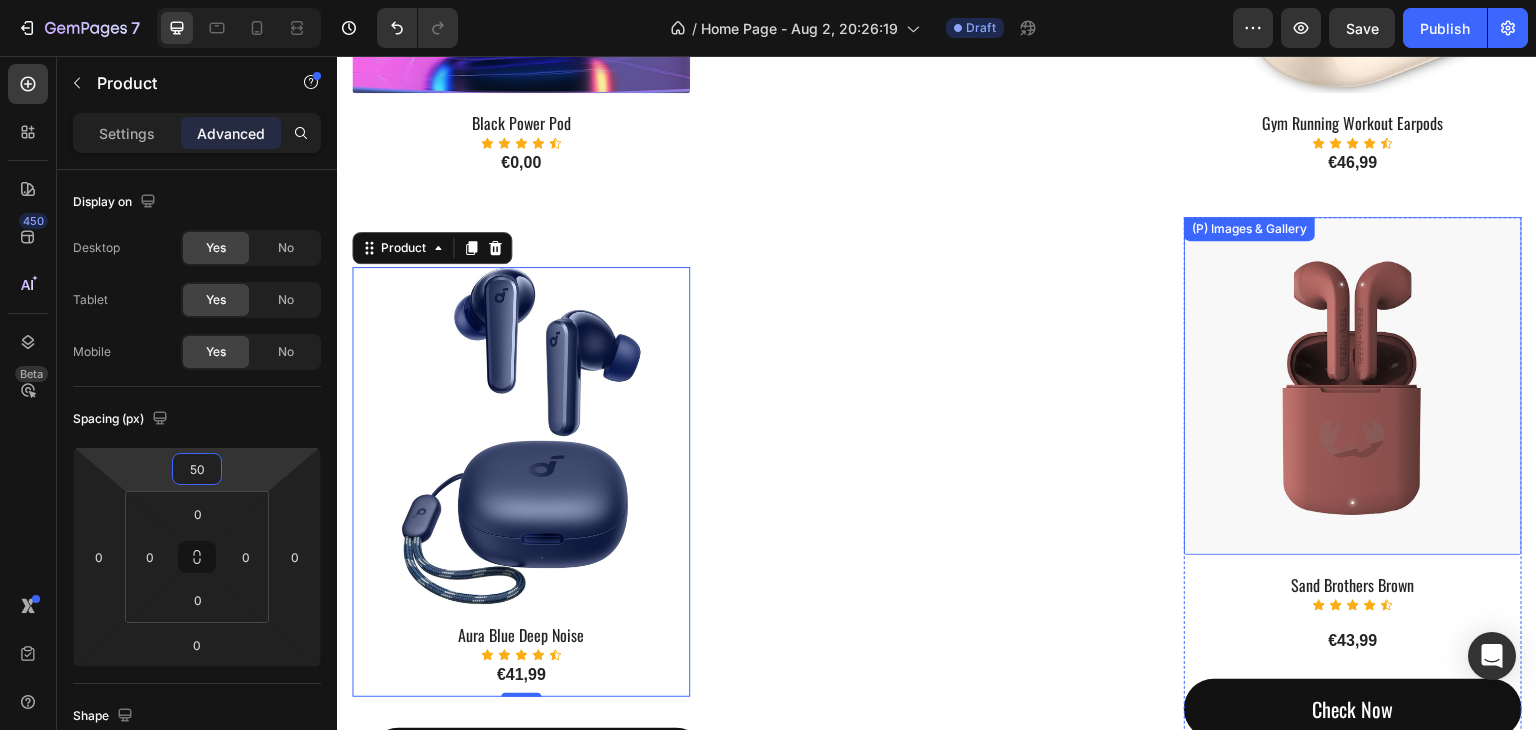 click at bounding box center (1353, 386) 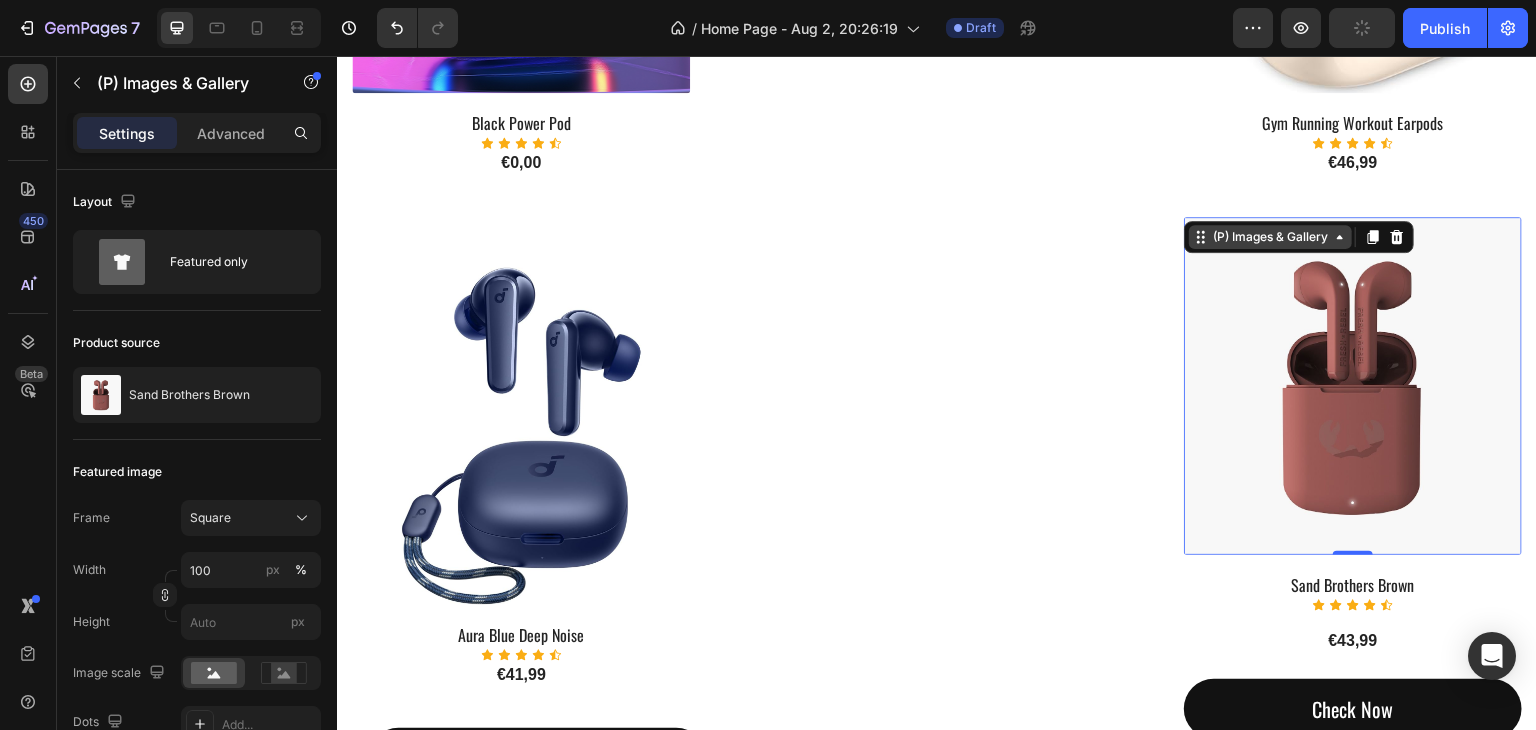 click on "(P) Images & Gallery" at bounding box center [1270, 237] 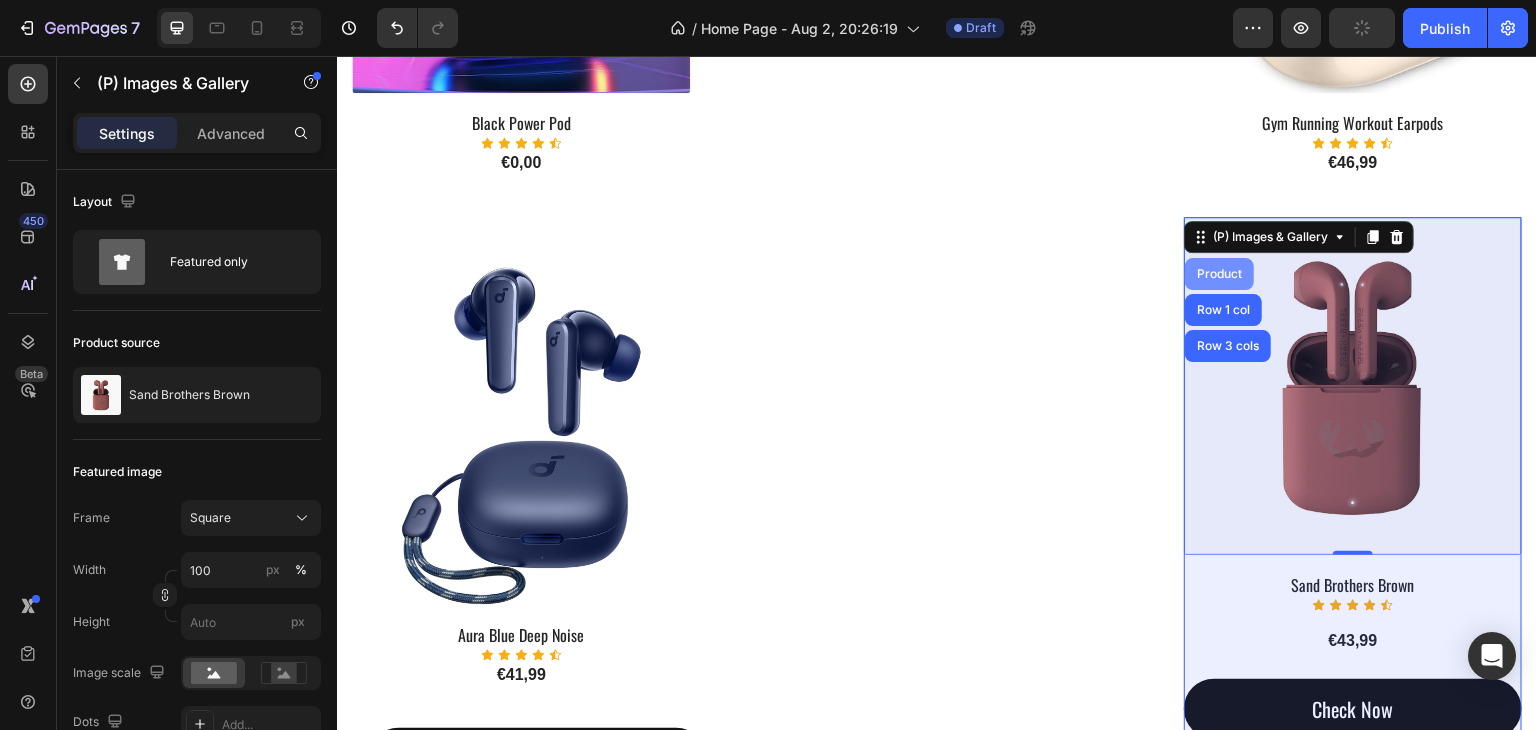 click on "Product" at bounding box center (1219, 274) 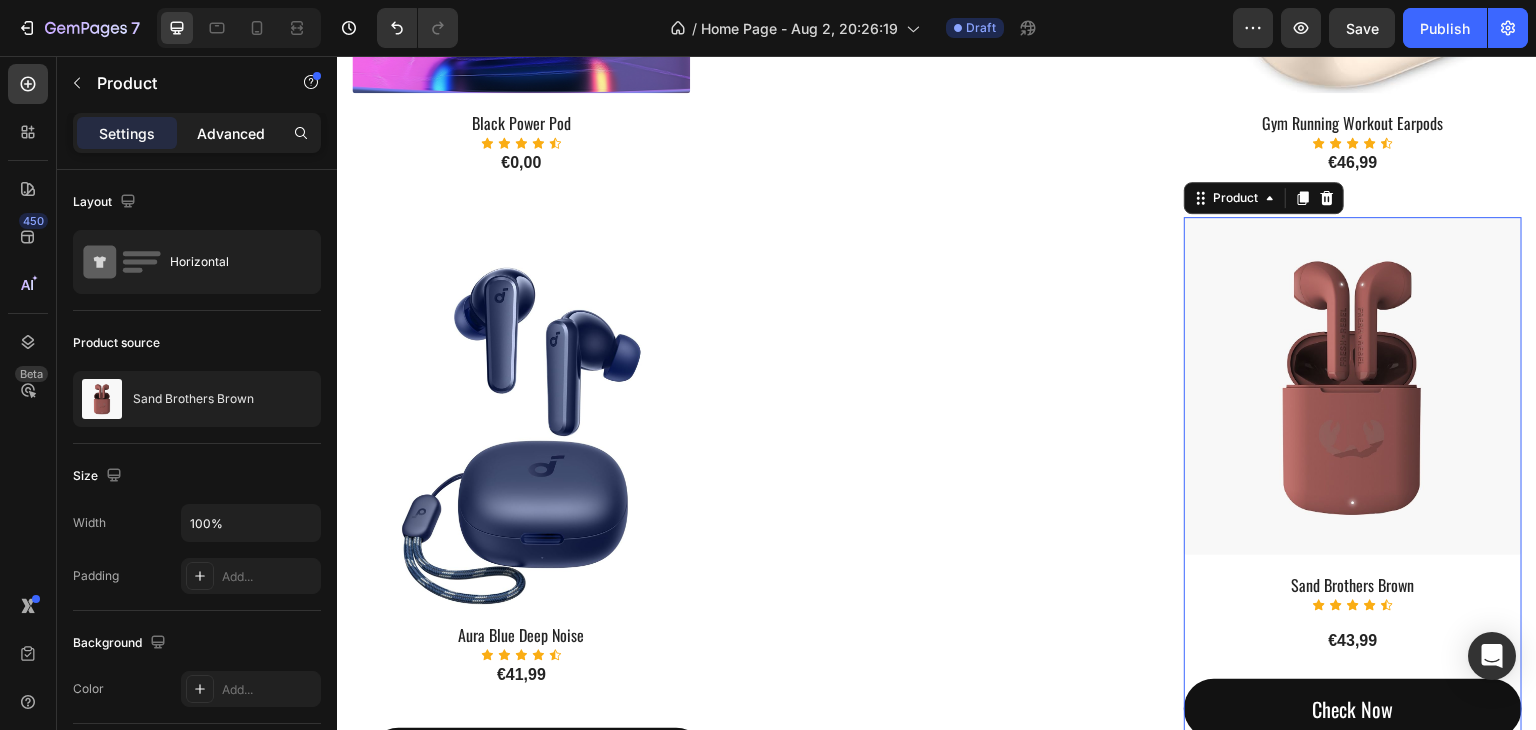 click on "Advanced" at bounding box center [231, 133] 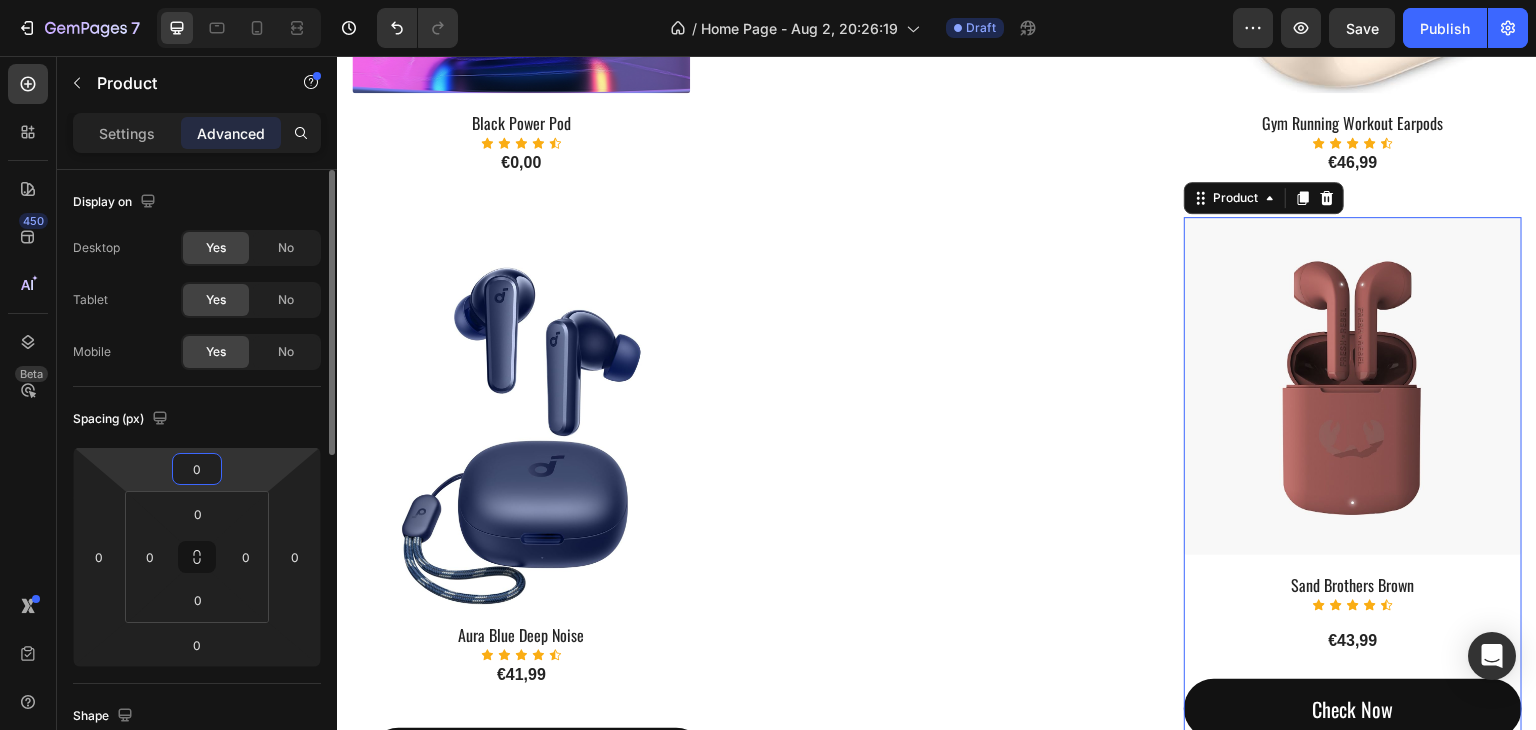 click on "0" at bounding box center (197, 469) 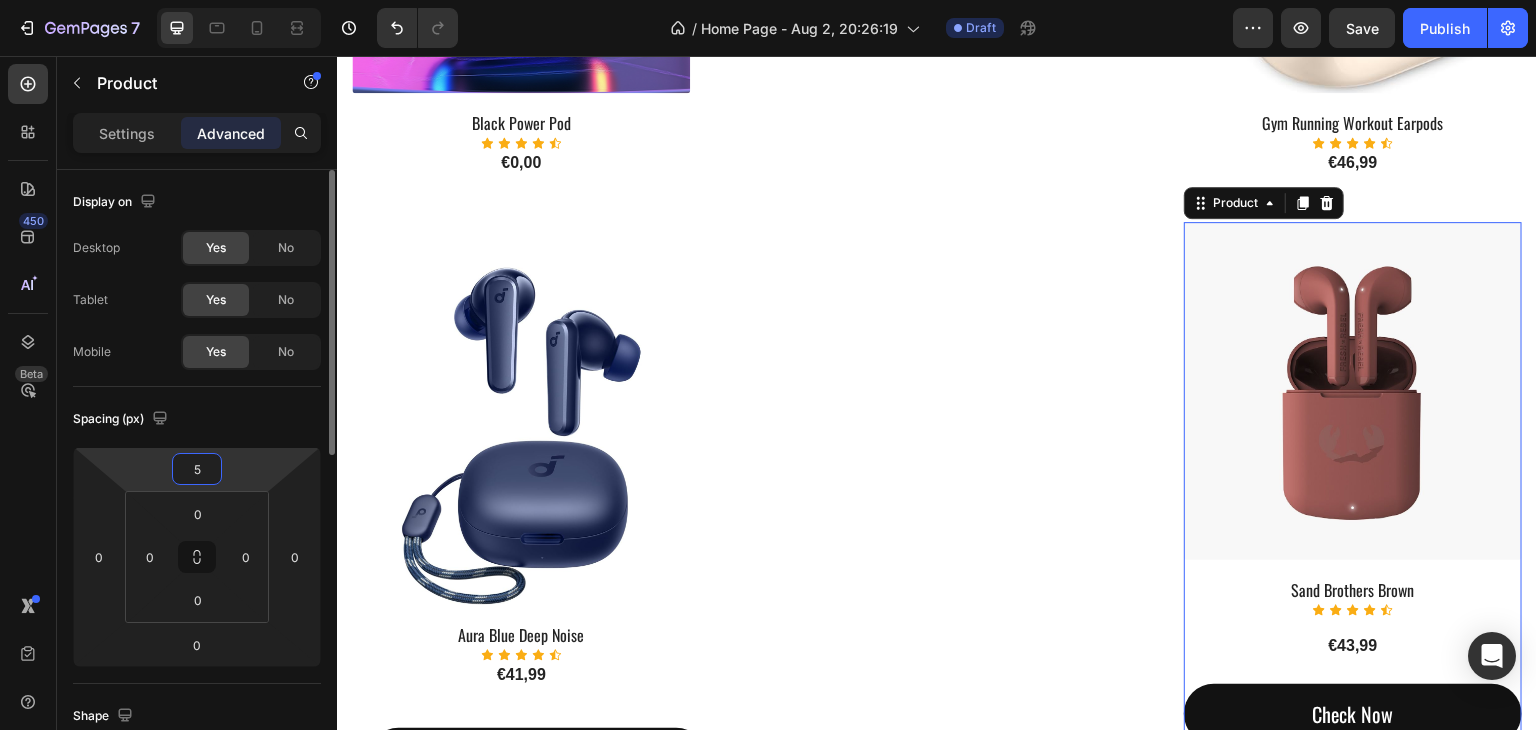 type on "50" 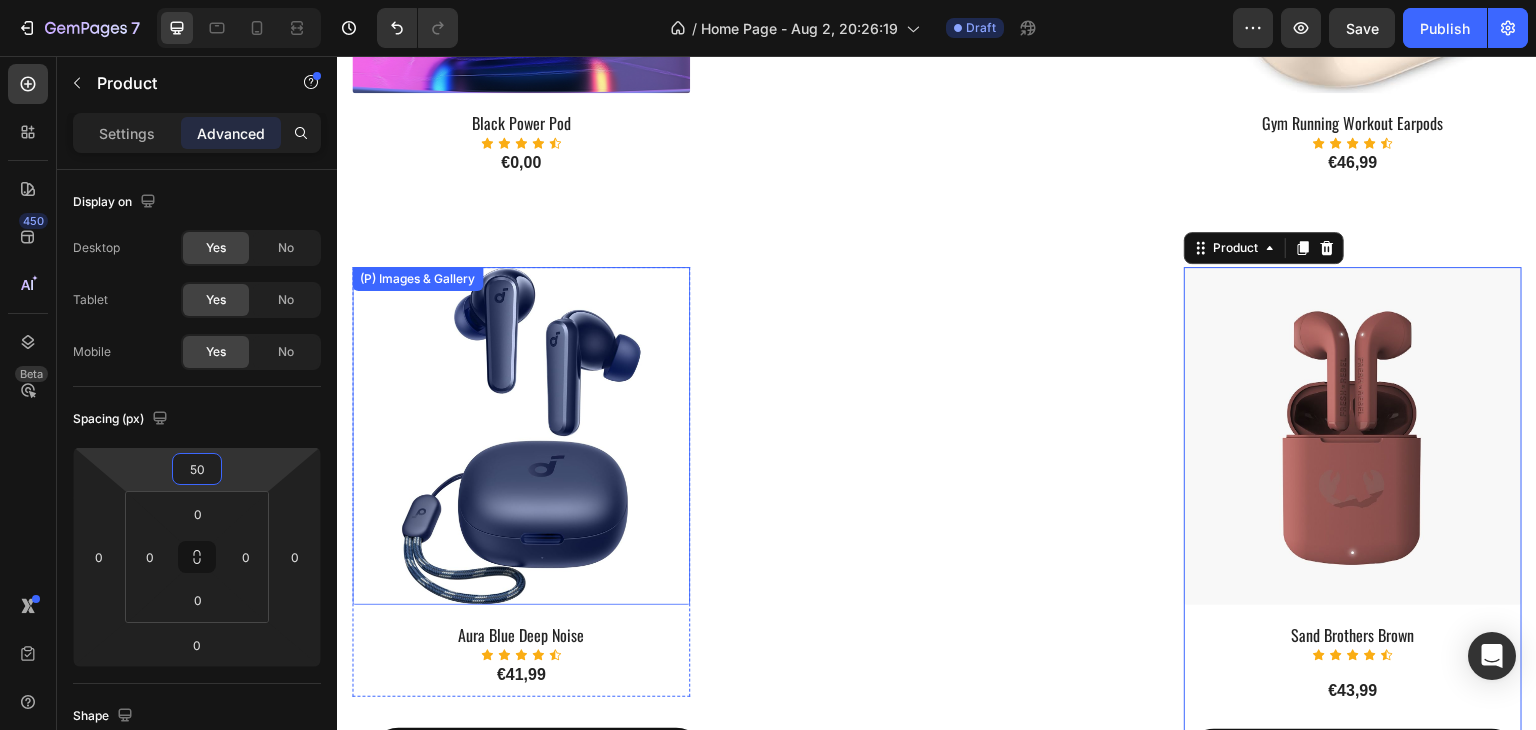 click at bounding box center [521, 436] 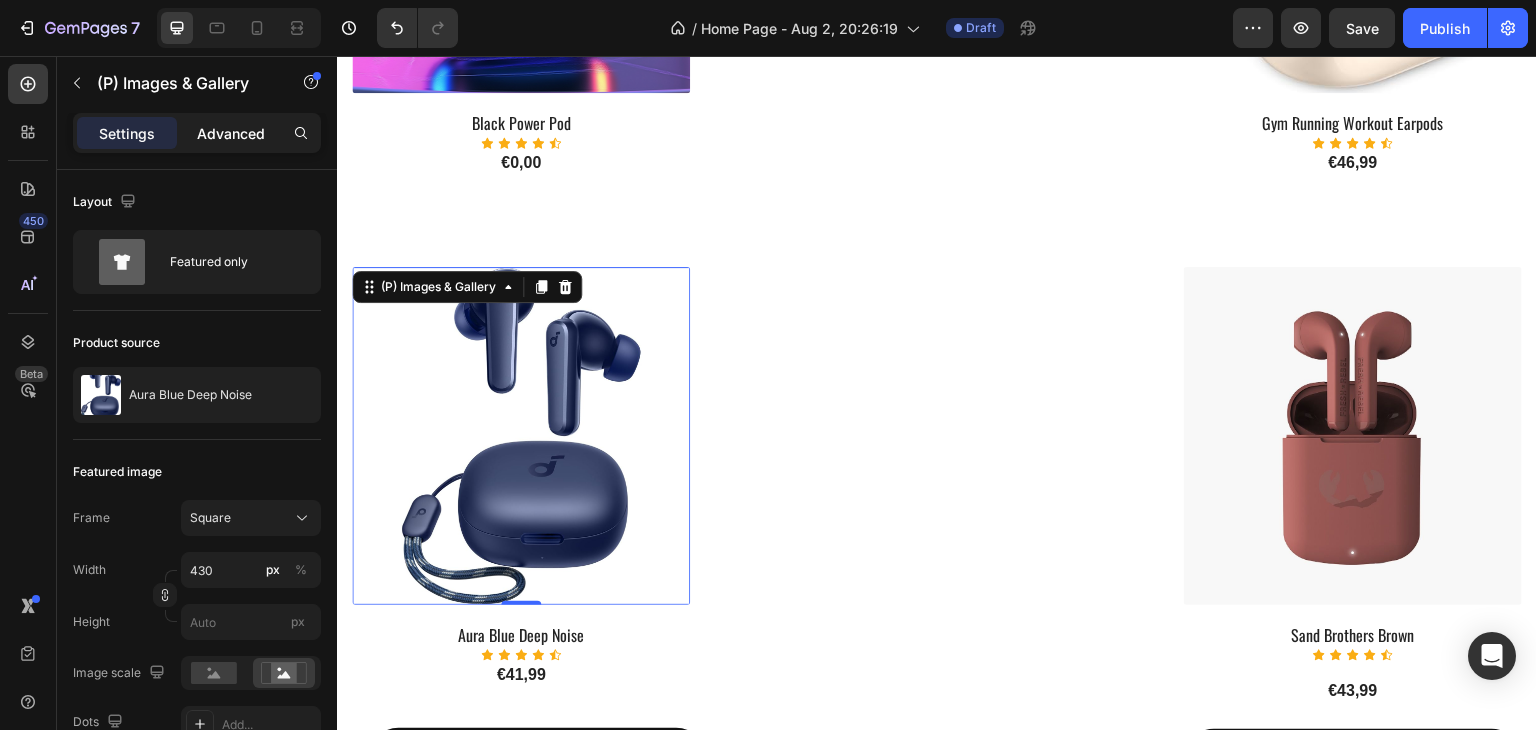 click on "Advanced" 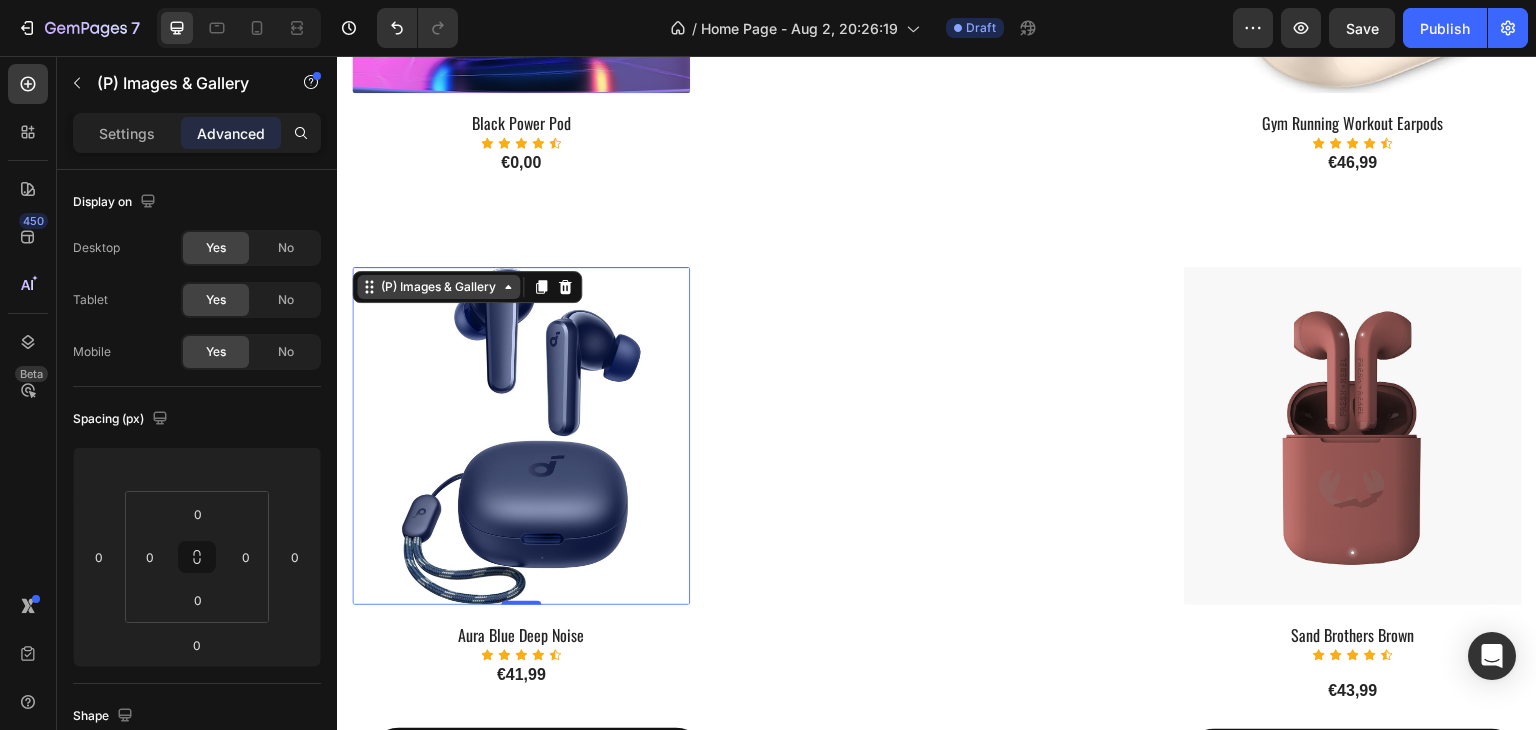 click on "(P) Images & Gallery" at bounding box center [438, 287] 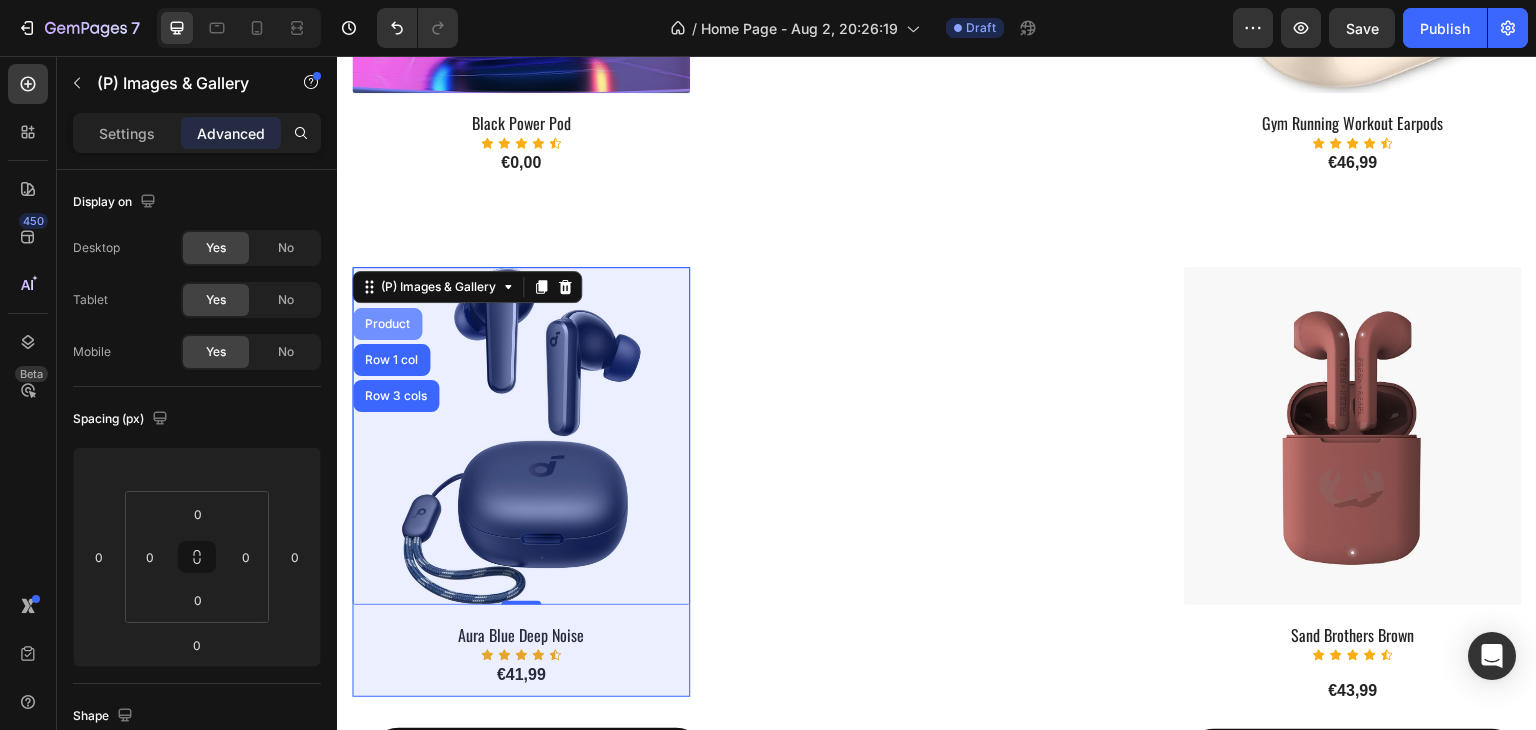 click on "Product" at bounding box center (387, 324) 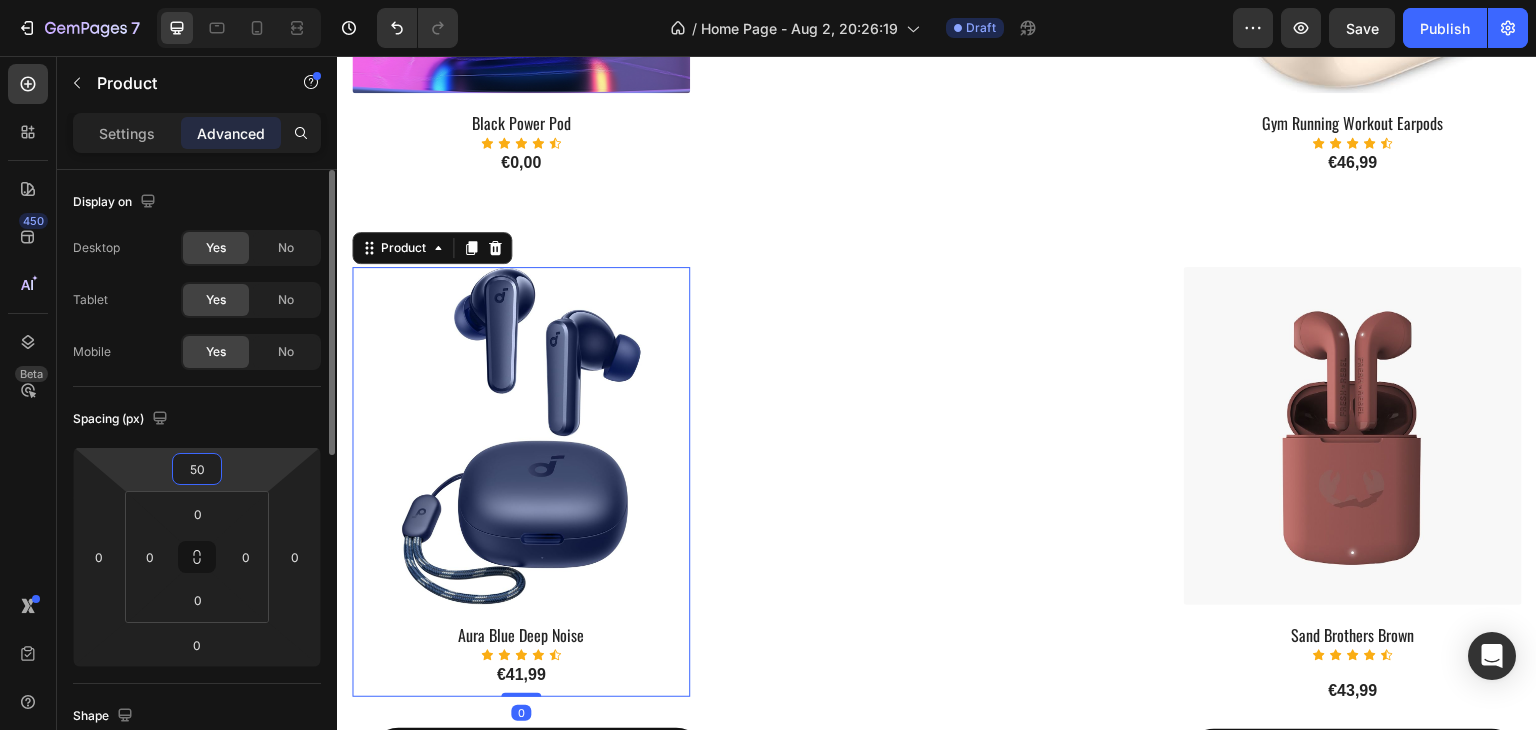 click on "50" at bounding box center (197, 469) 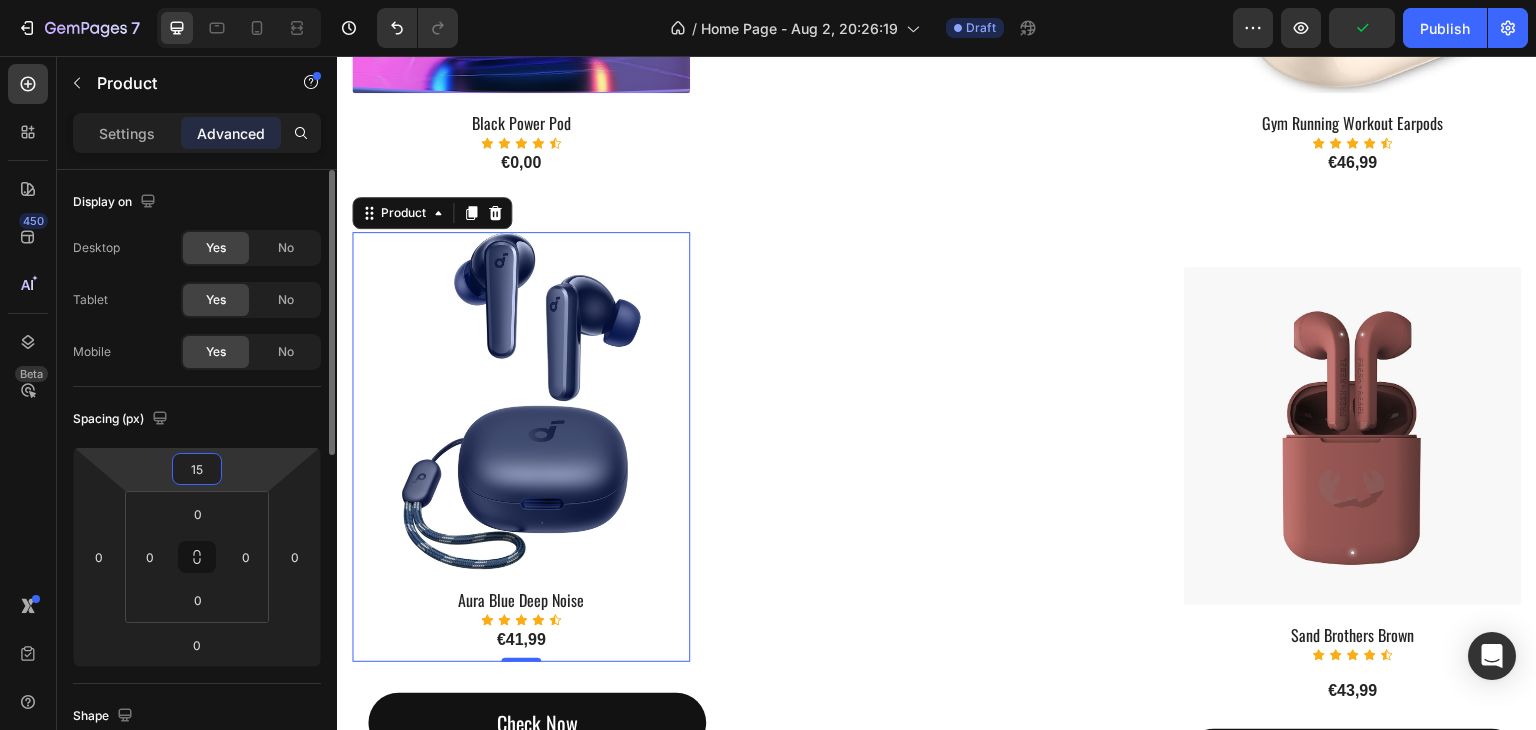 type on "150" 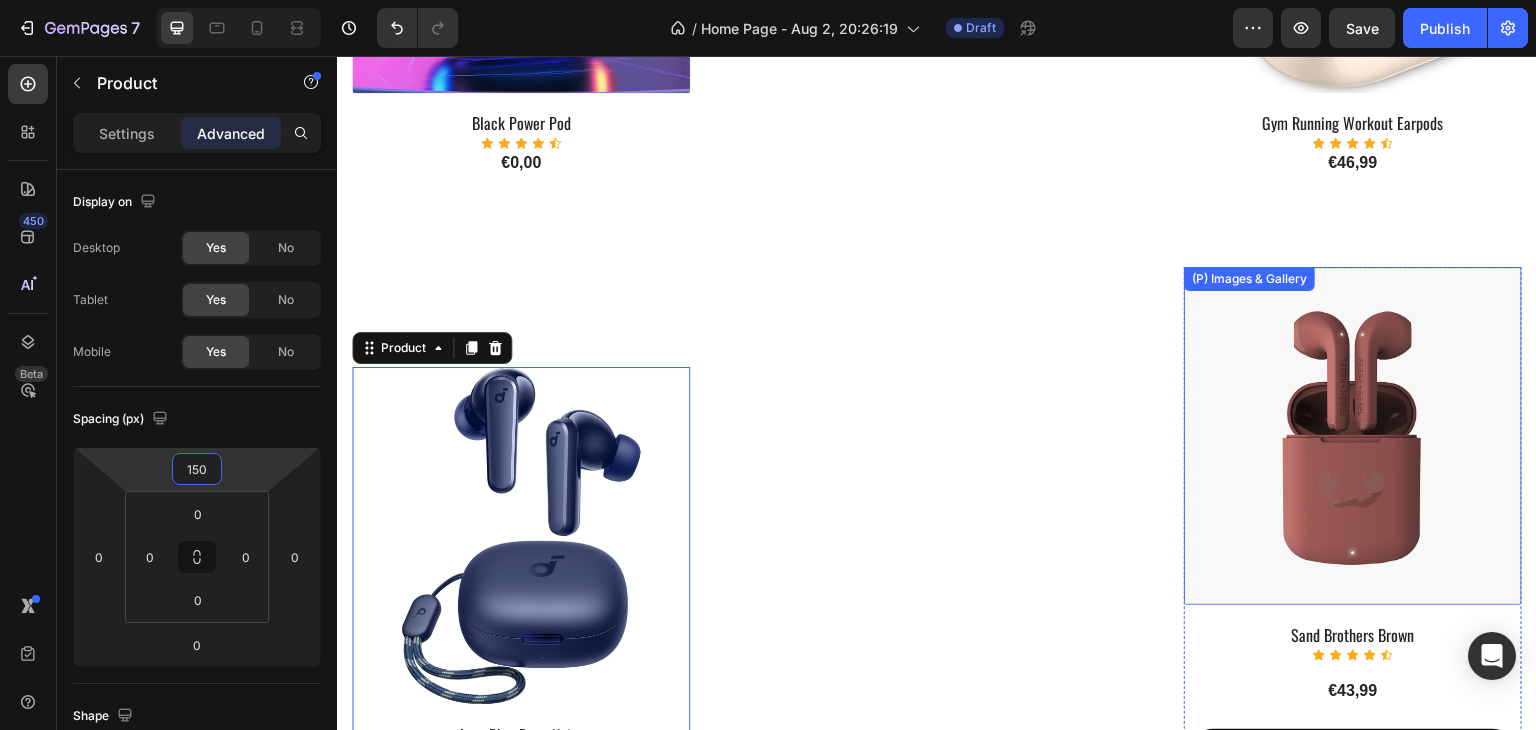click at bounding box center (1353, 436) 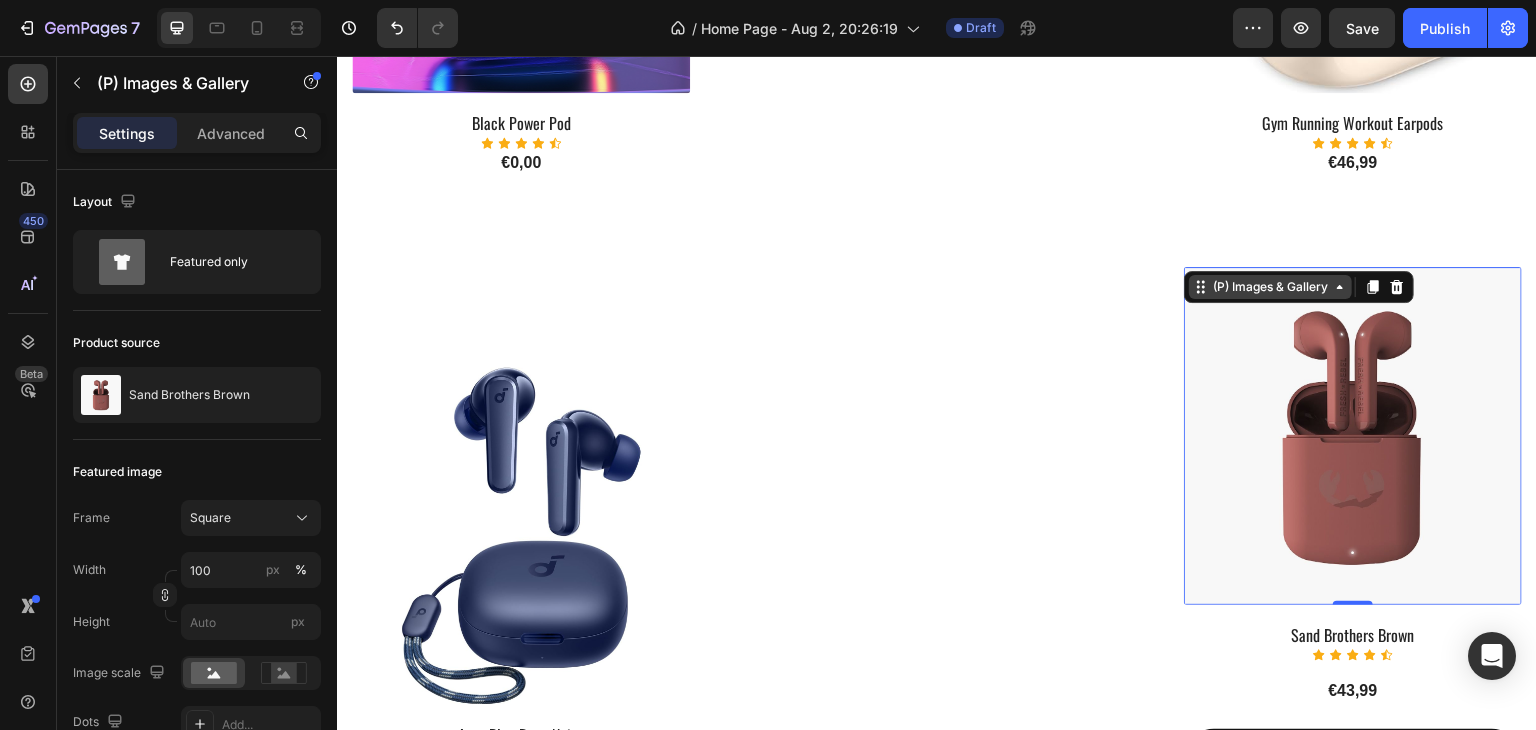 click on "(P) Images & Gallery" at bounding box center (1270, 287) 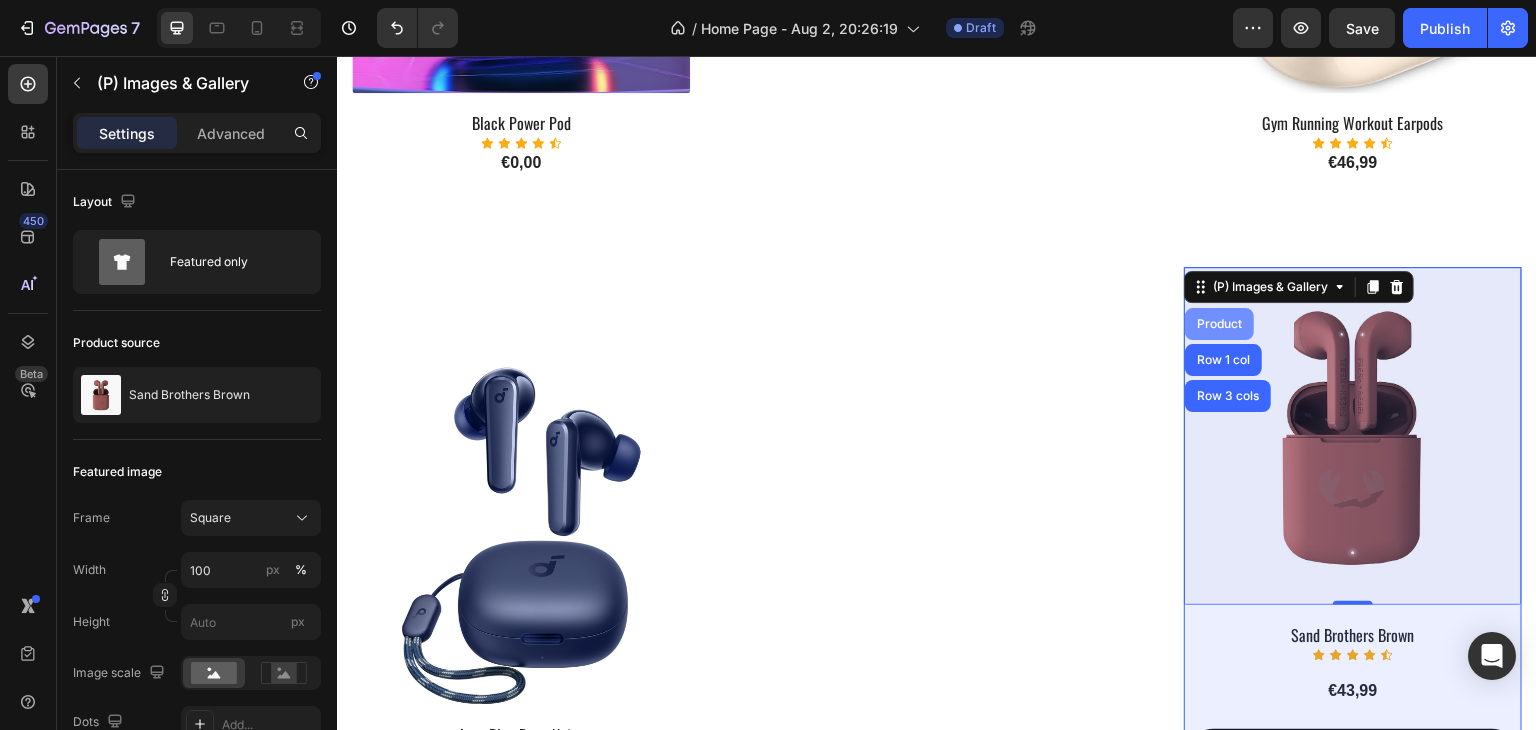 click on "Product" at bounding box center [1219, 324] 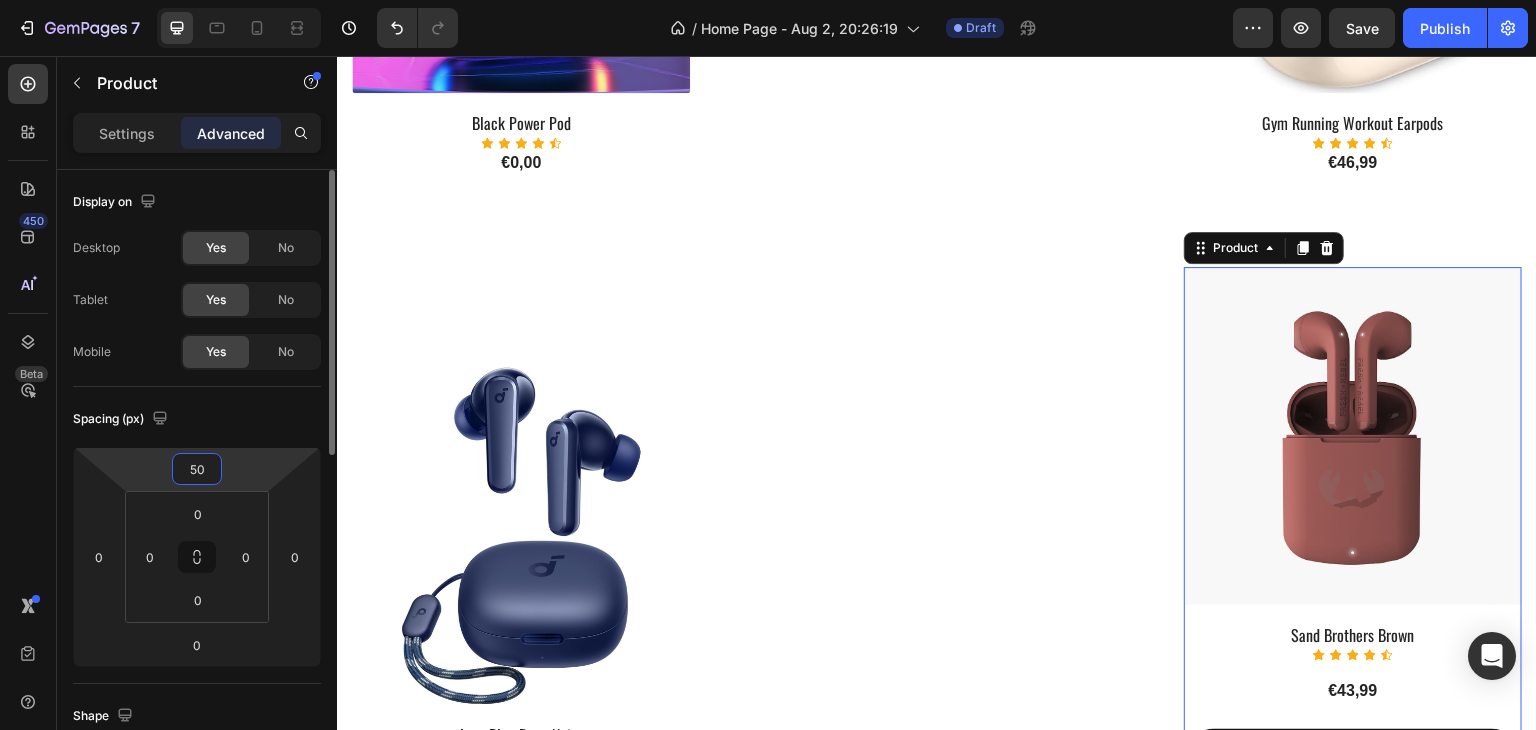 click on "50" at bounding box center [197, 469] 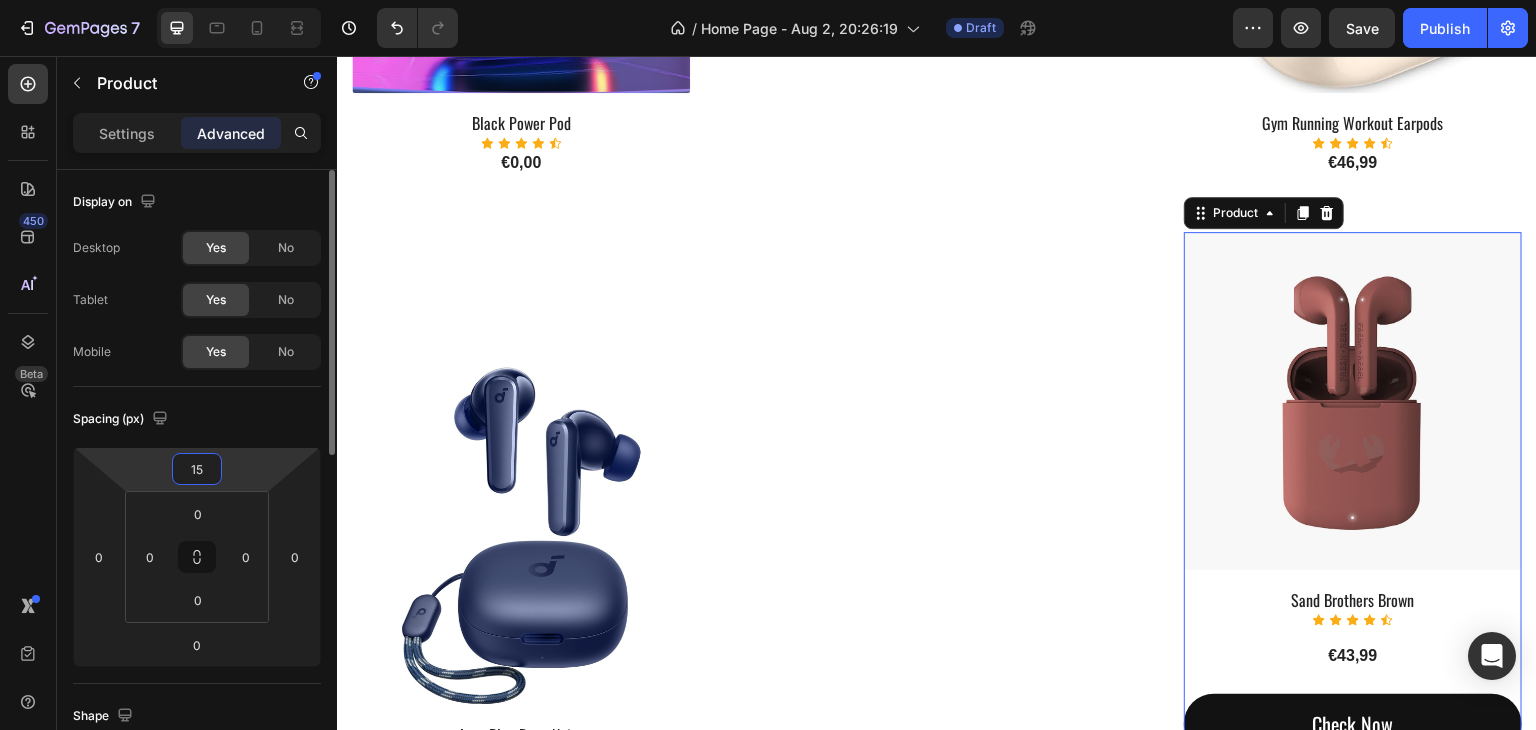 type on "150" 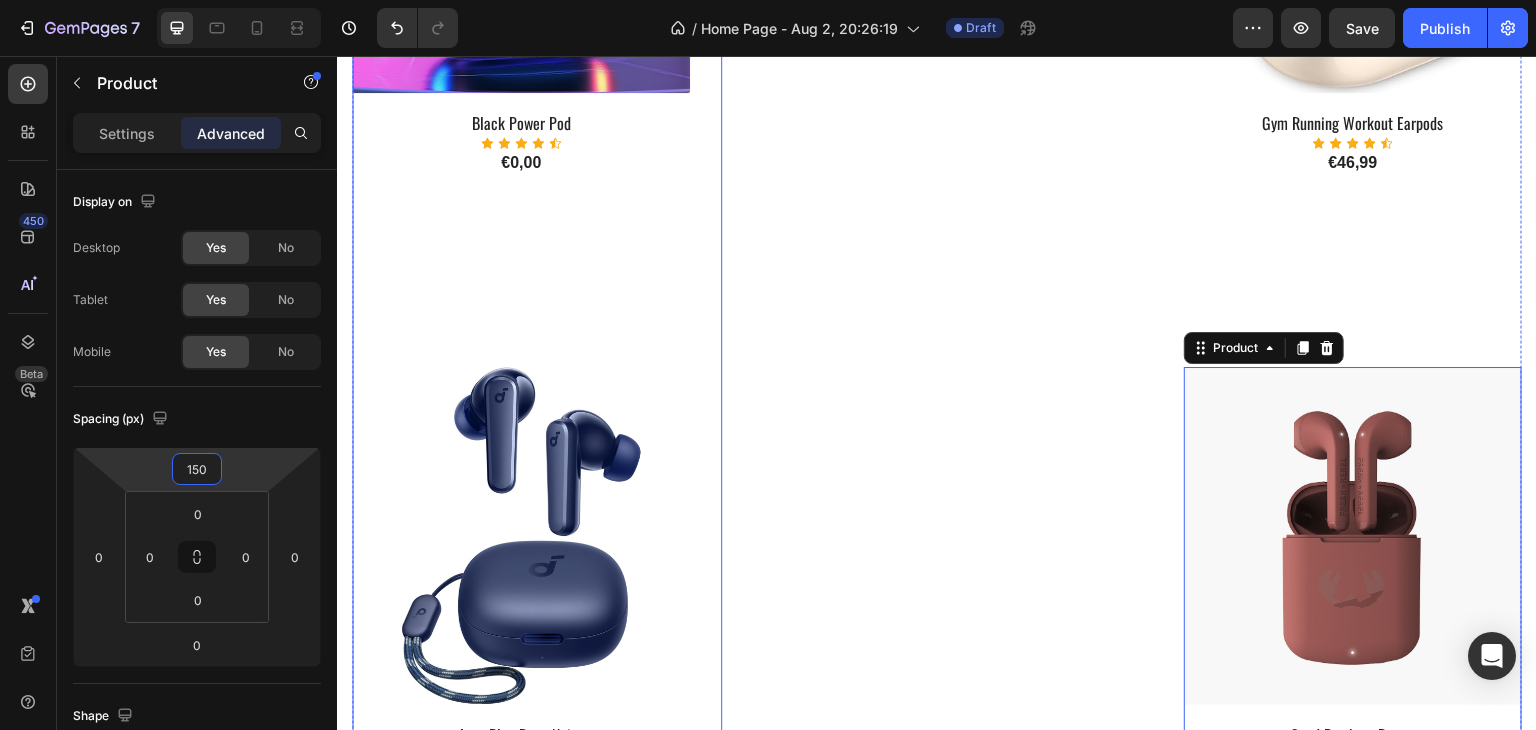 scroll, scrollTop: 1158, scrollLeft: 0, axis: vertical 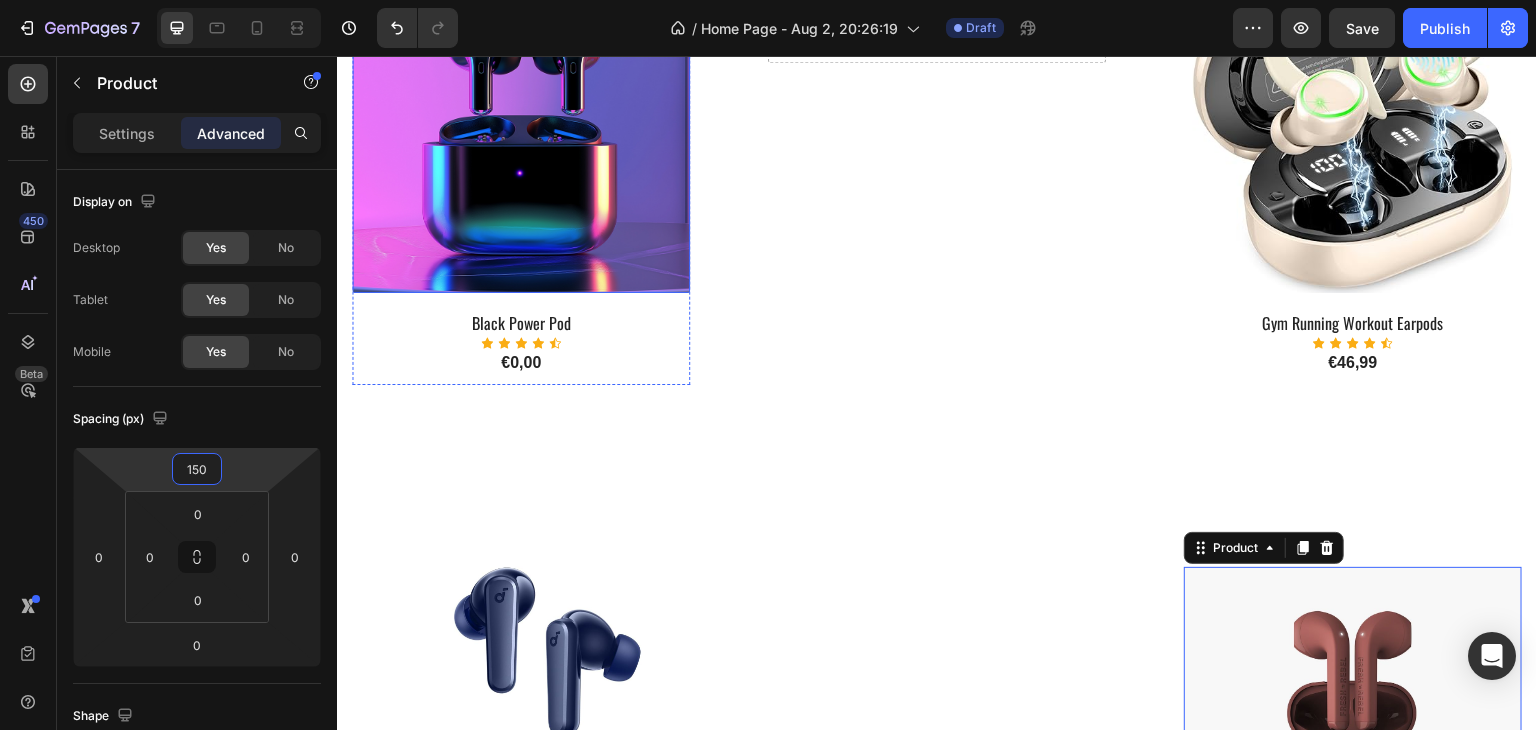 click at bounding box center [521, 124] 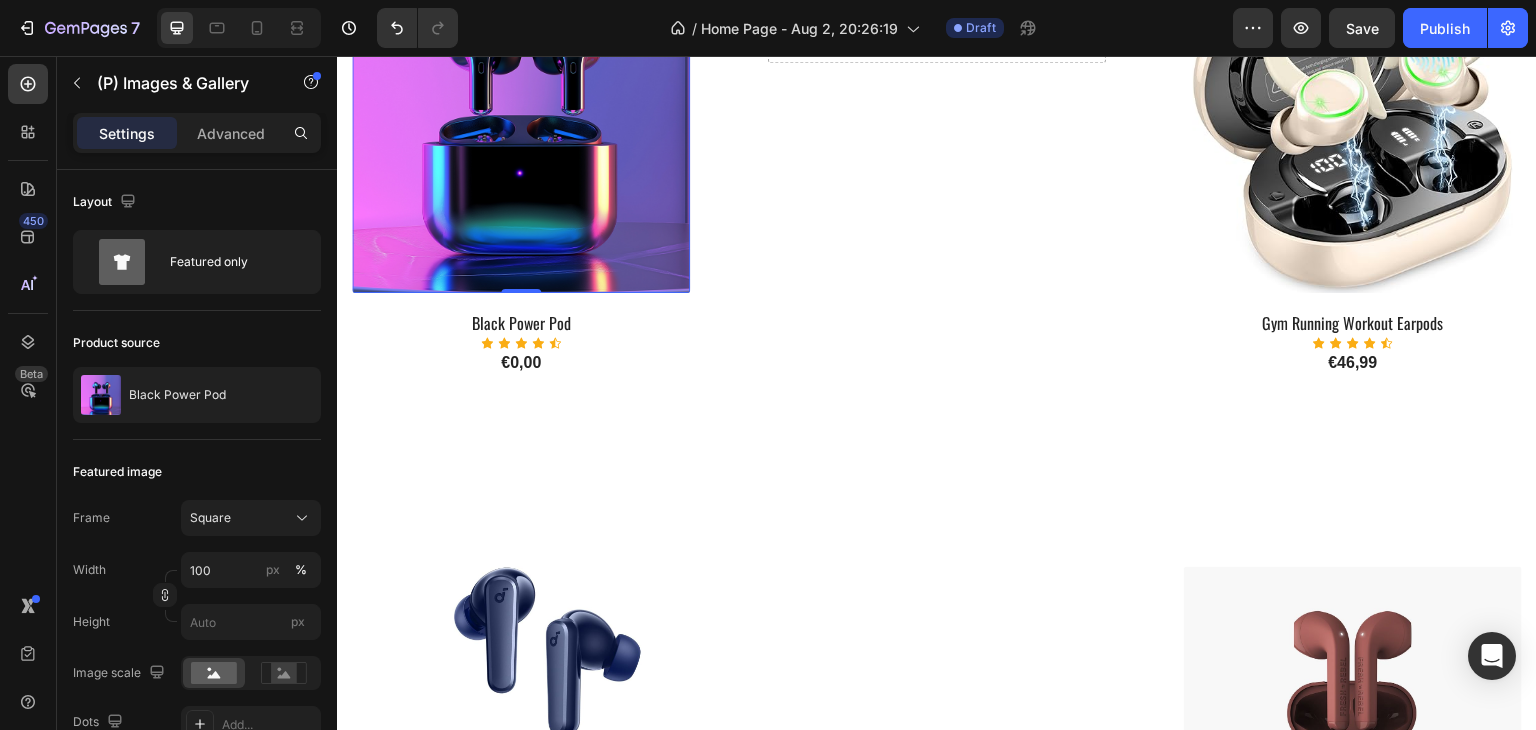 scroll, scrollTop: 858, scrollLeft: 0, axis: vertical 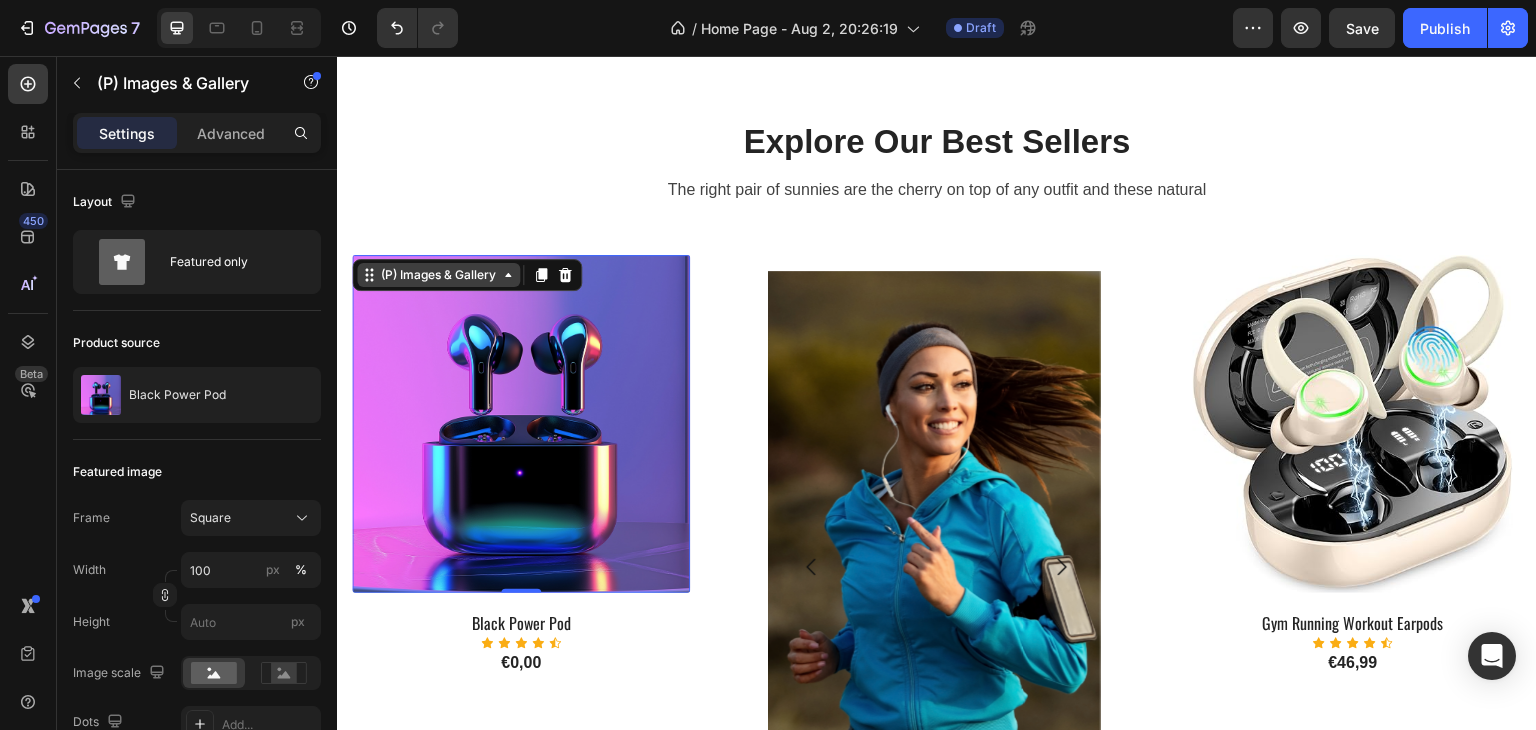 click on "(P) Images & Gallery" at bounding box center [438, 275] 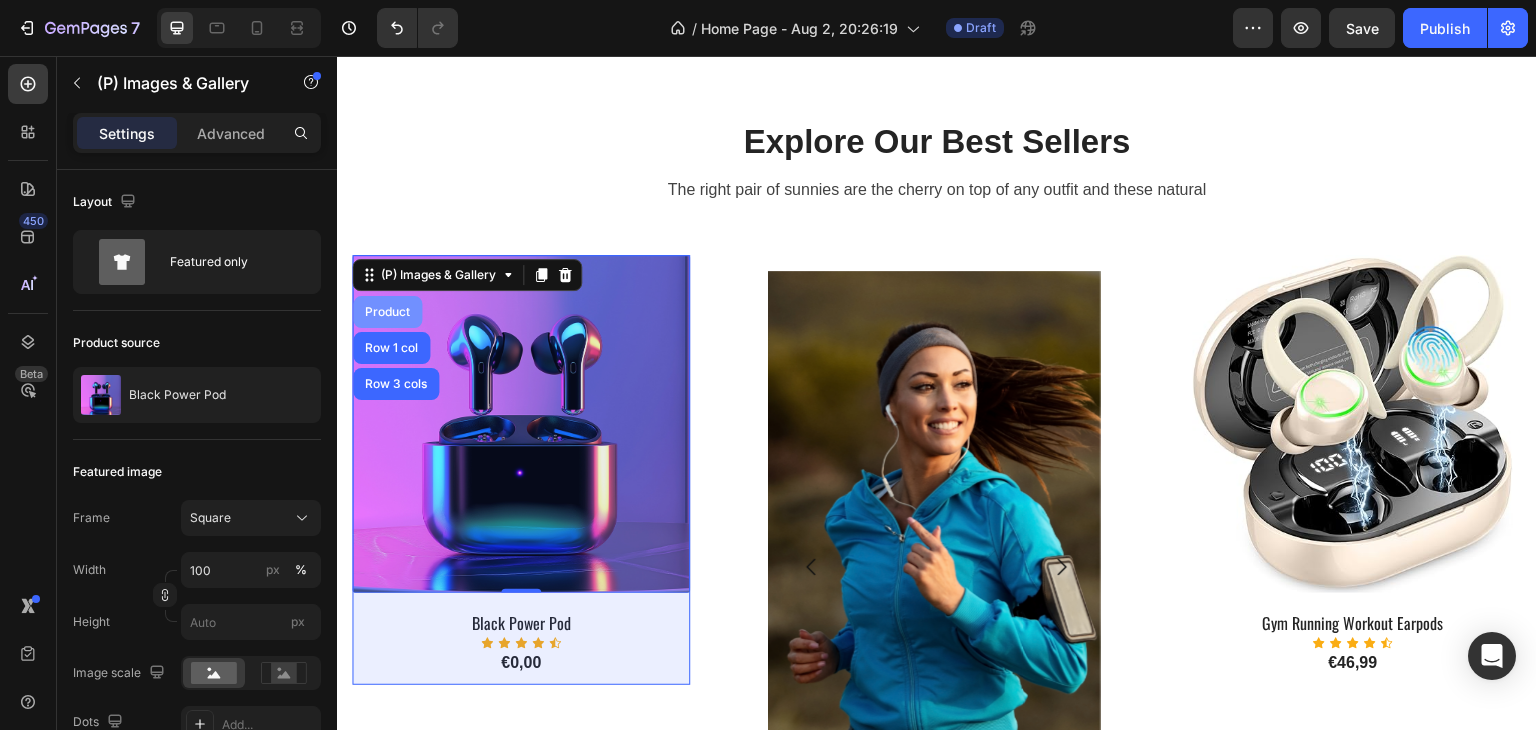 click on "Product" at bounding box center (387, 312) 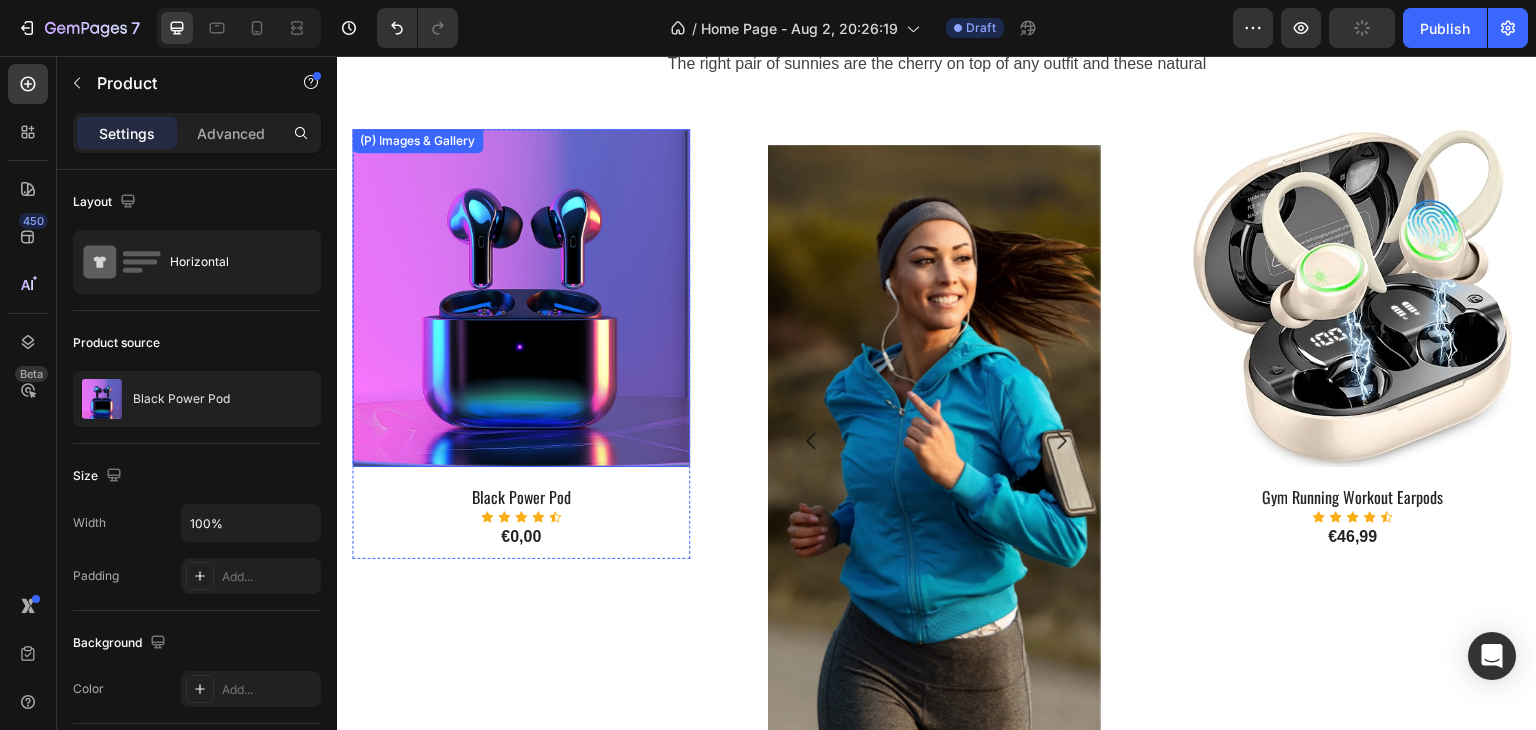 scroll, scrollTop: 1058, scrollLeft: 0, axis: vertical 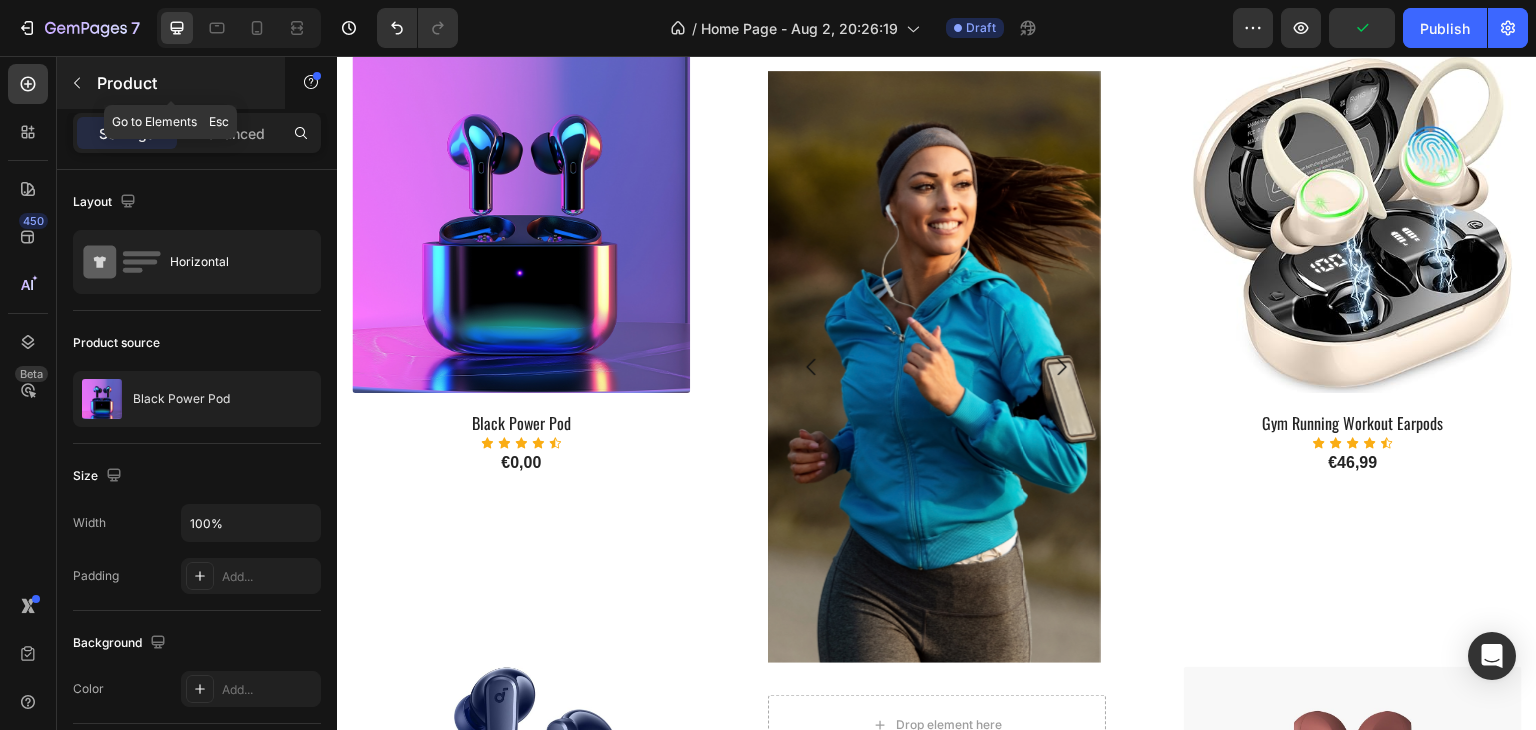 click on "Product" at bounding box center [171, 83] 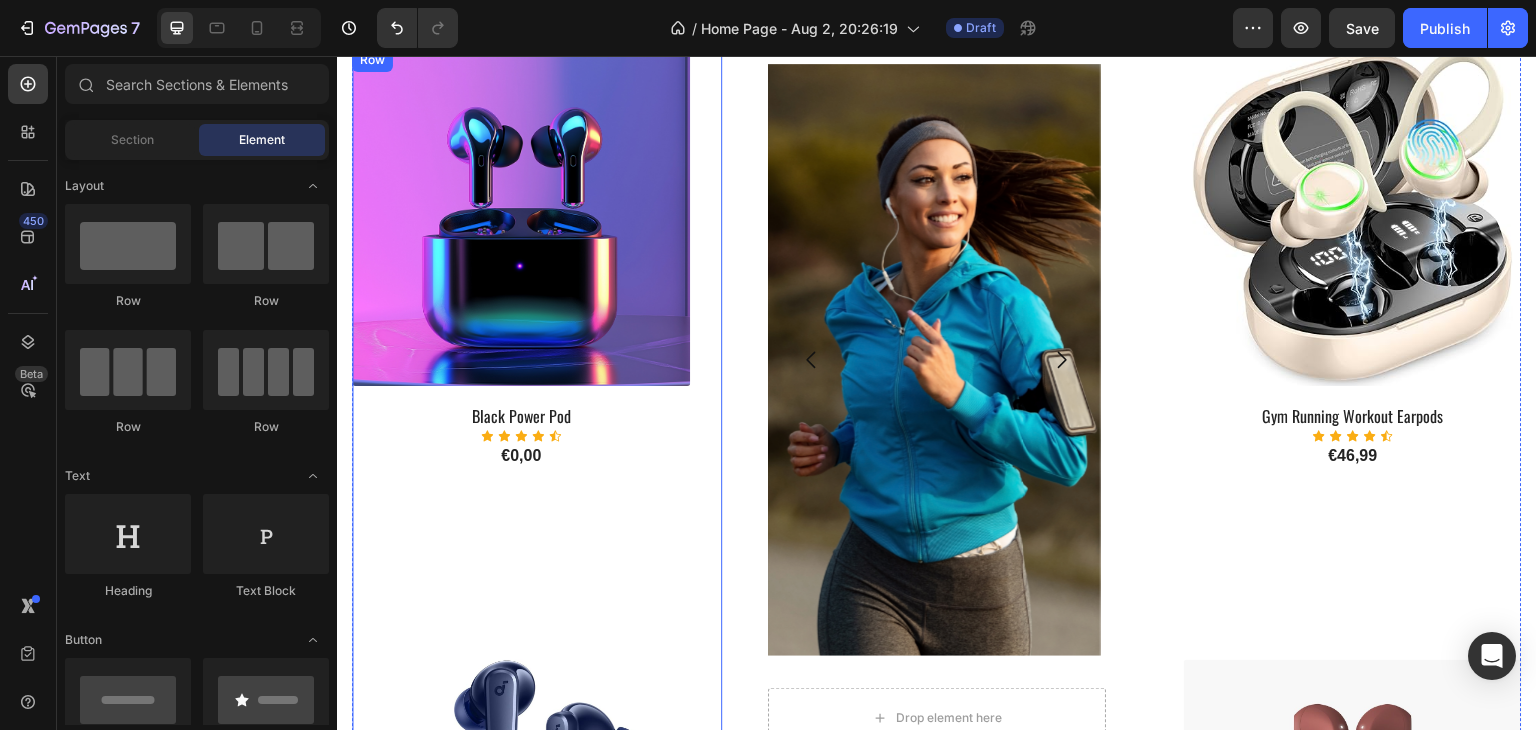 scroll, scrollTop: 1058, scrollLeft: 0, axis: vertical 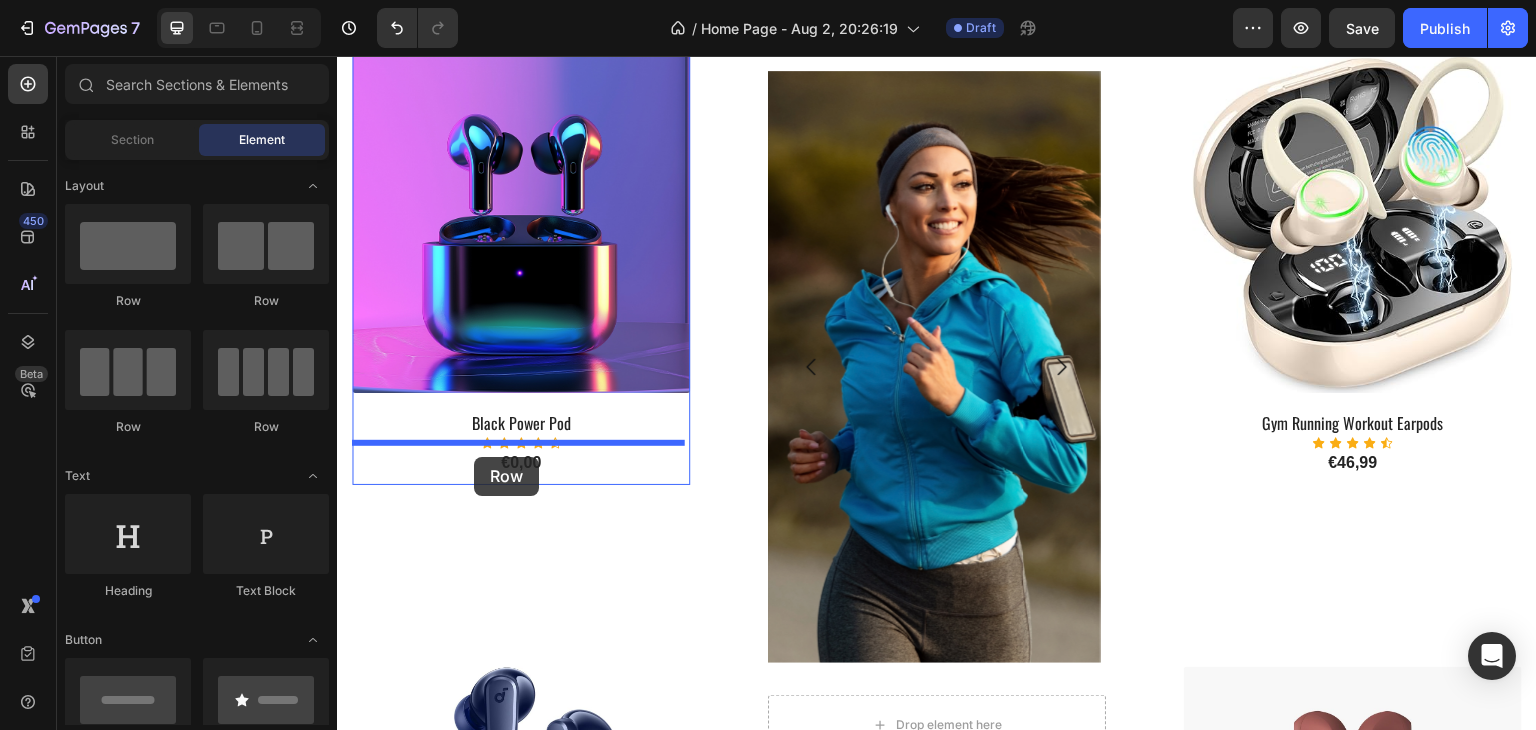 drag, startPoint x: 471, startPoint y: 302, endPoint x: 474, endPoint y: 457, distance: 155.02902 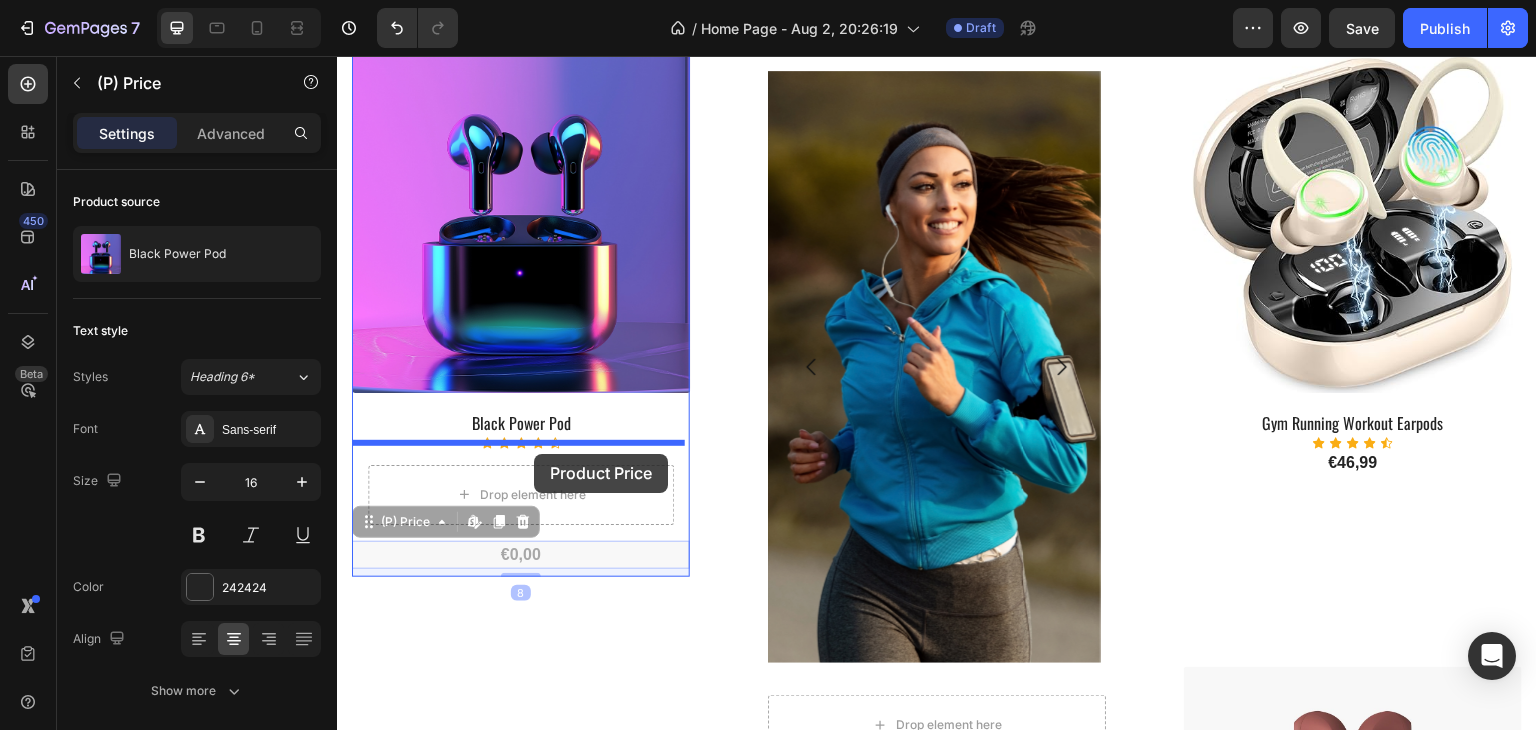 drag, startPoint x: 518, startPoint y: 549, endPoint x: 534, endPoint y: 454, distance: 96.337944 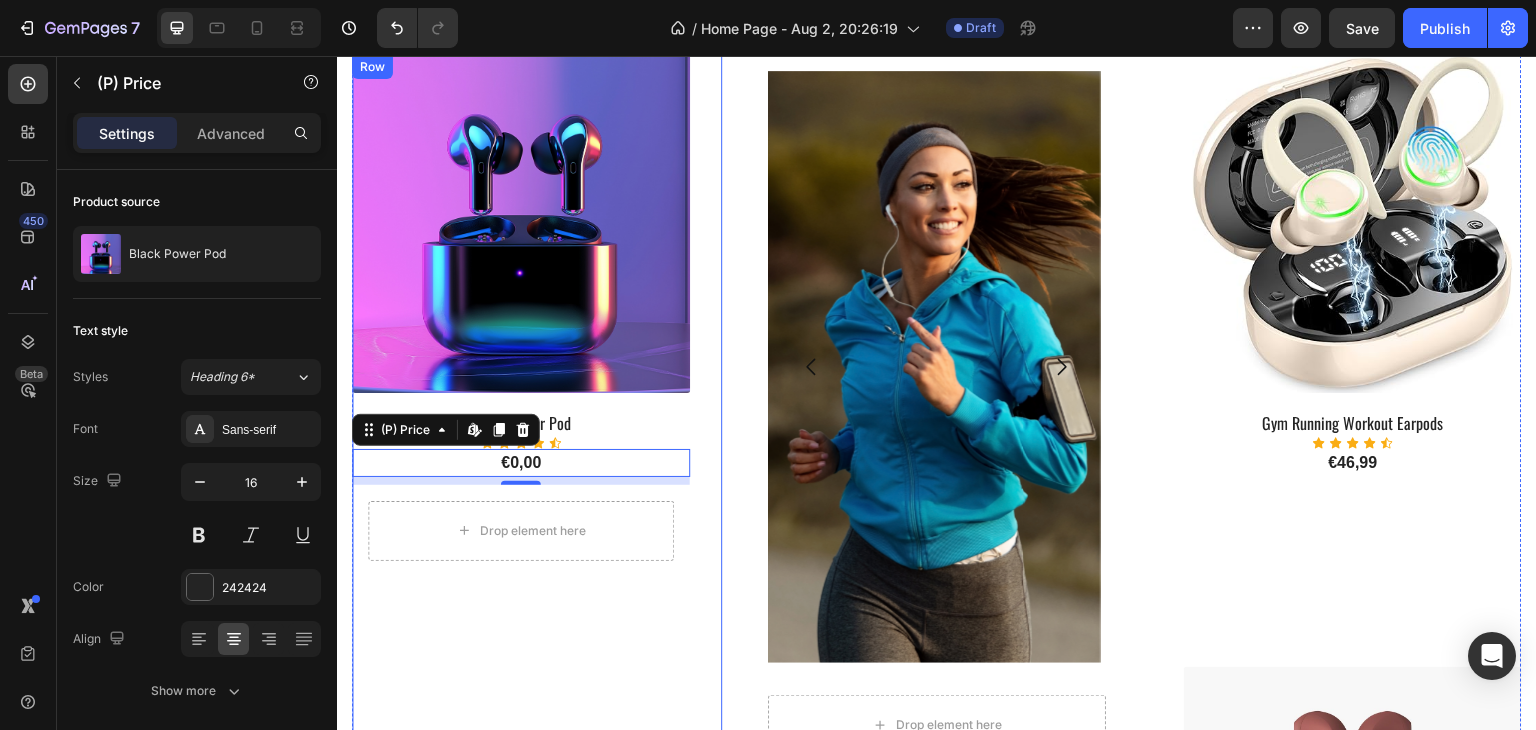 click on "(P) Images & Gallery Black Power Pod (P) Title
Icon
Icon
Icon
Icon
Icon Icon List Hoz €0,00 (P) Price   Edit content in Shopify 8 (P) Price   Edit content in Shopify 8
Drop element here Row Product (P) Images & Gallery Aura Blue Deep Noise (P) Title
Icon
Icon
Icon
Icon
Icon Icon List Hoz €41,99 (P) Price (P) Price Product" at bounding box center [521, 622] 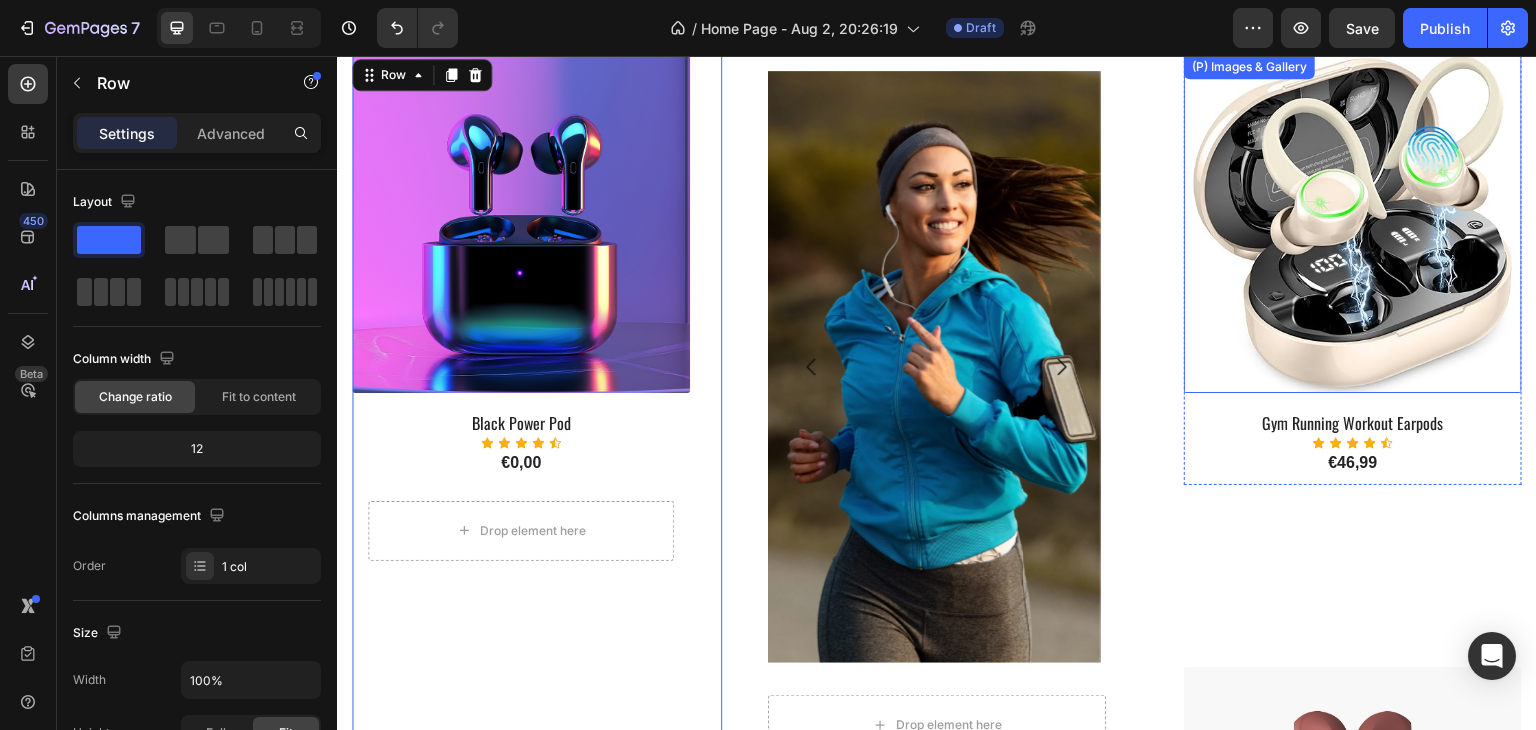 click at bounding box center [1353, 224] 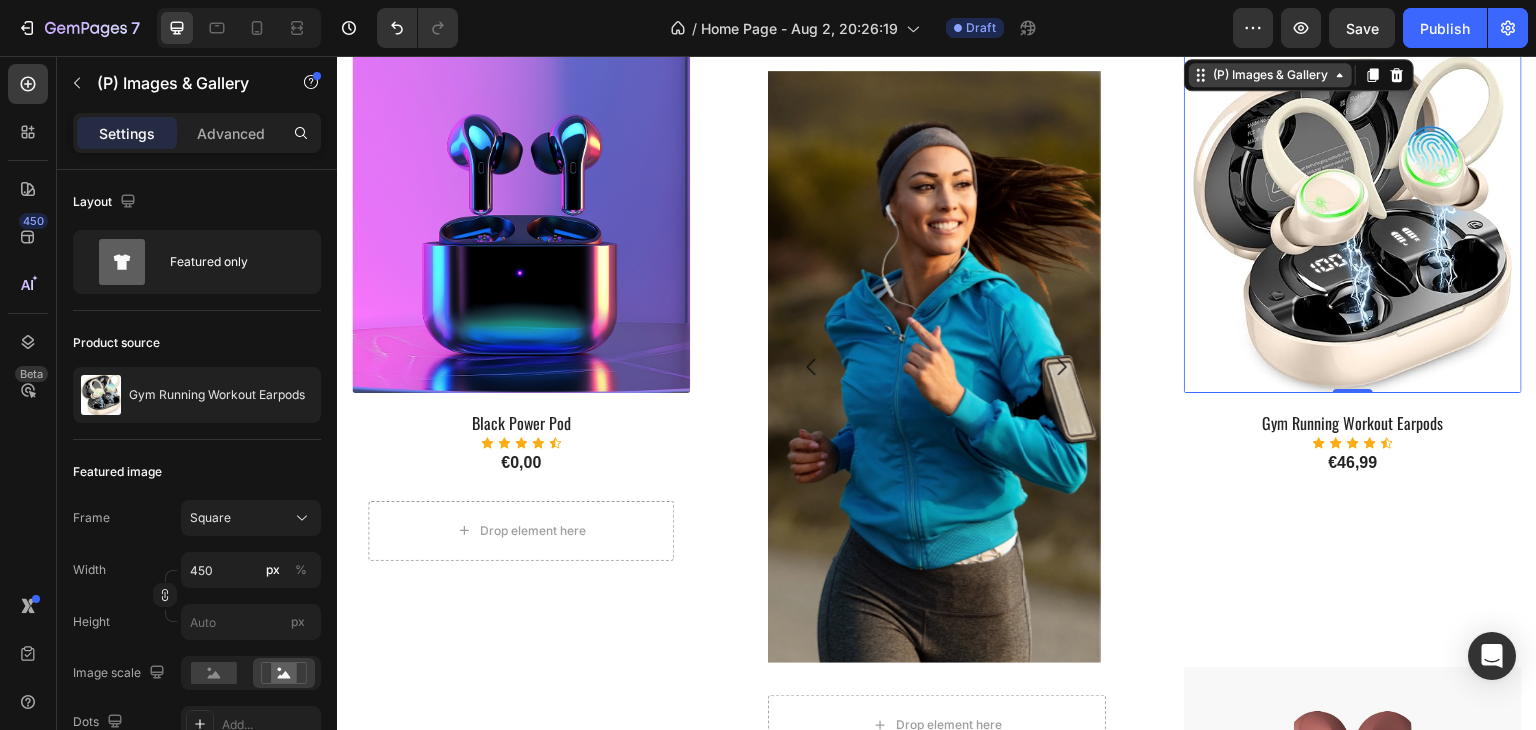 click on "(P) Images & Gallery" at bounding box center [1270, 75] 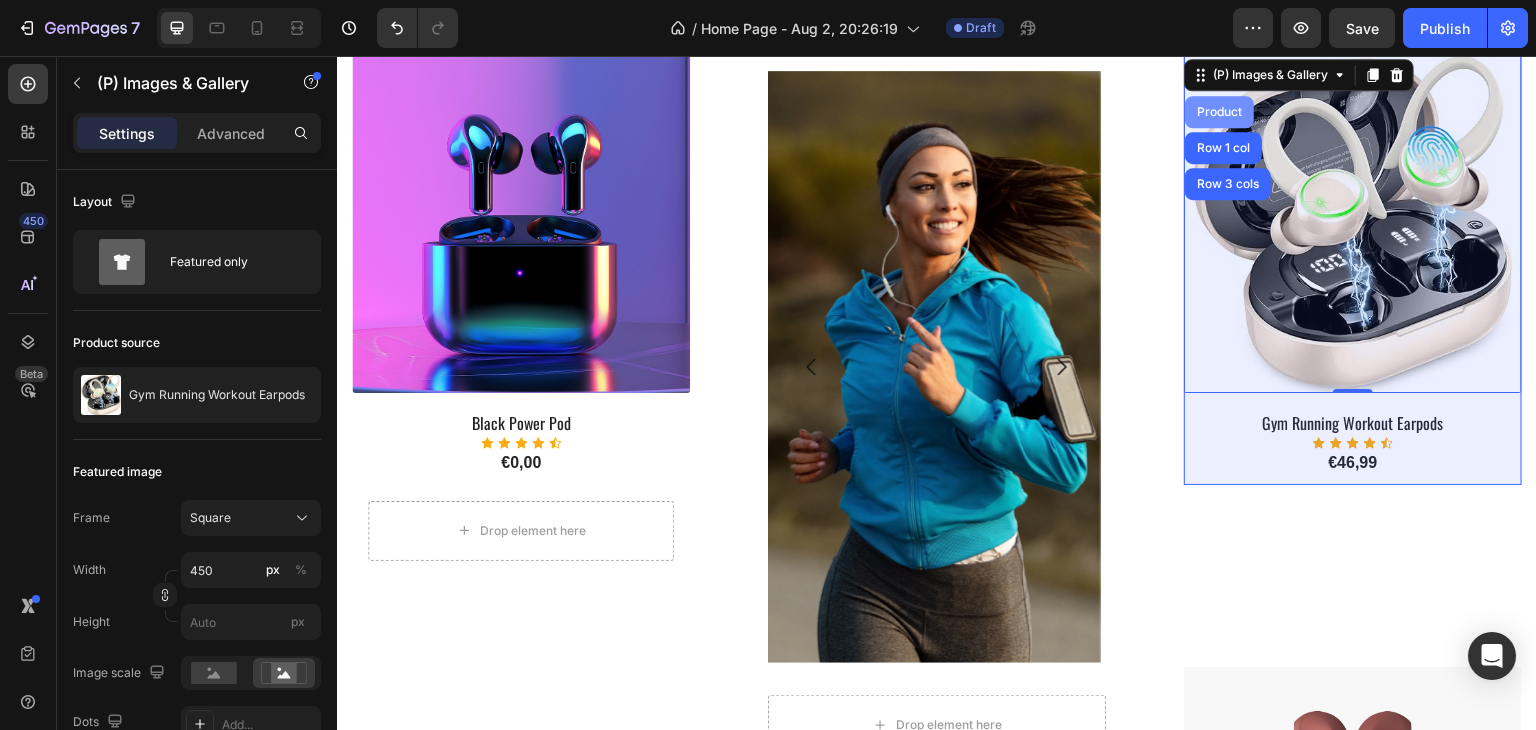 click on "Product" at bounding box center (1219, 112) 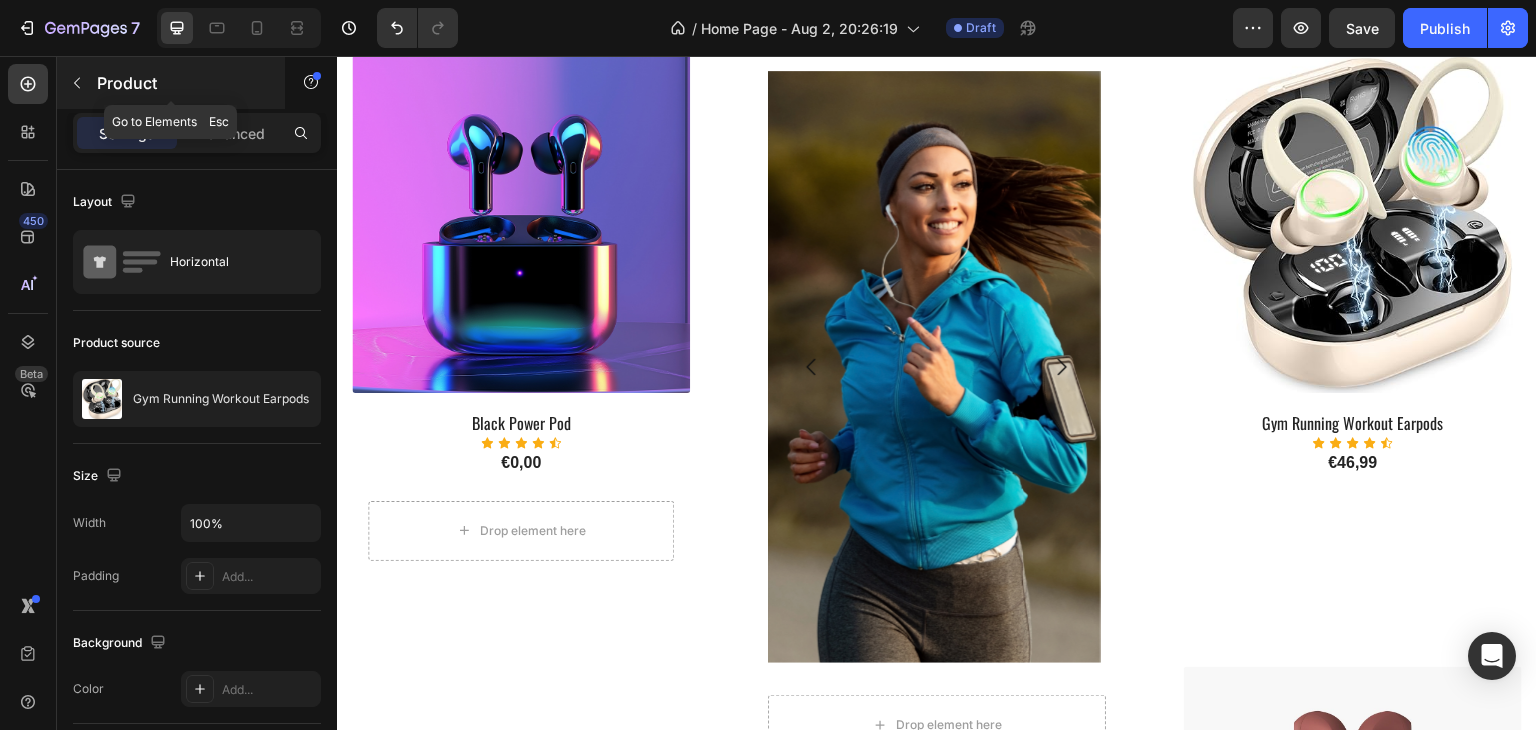 click 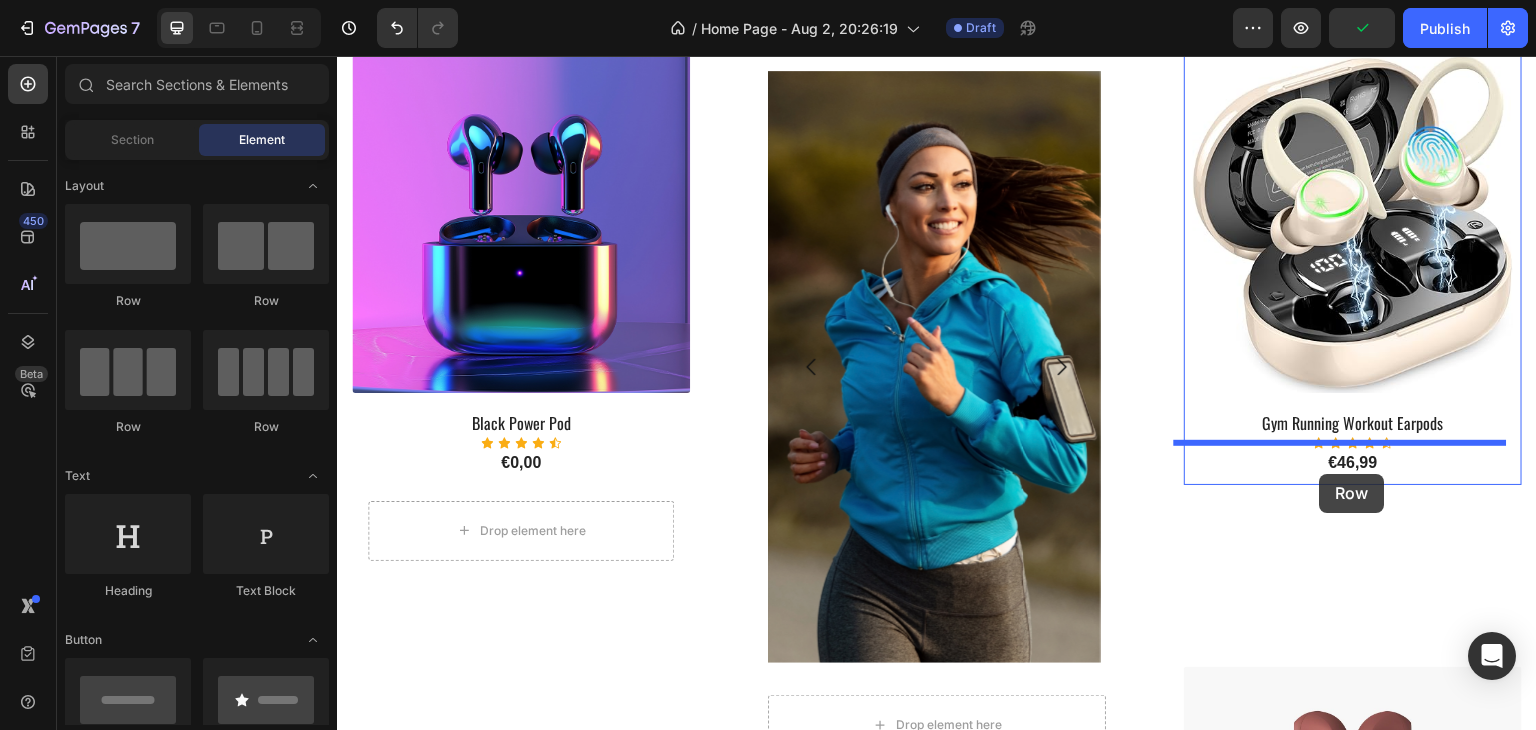 drag, startPoint x: 1261, startPoint y: 513, endPoint x: 1320, endPoint y: 474, distance: 70.724815 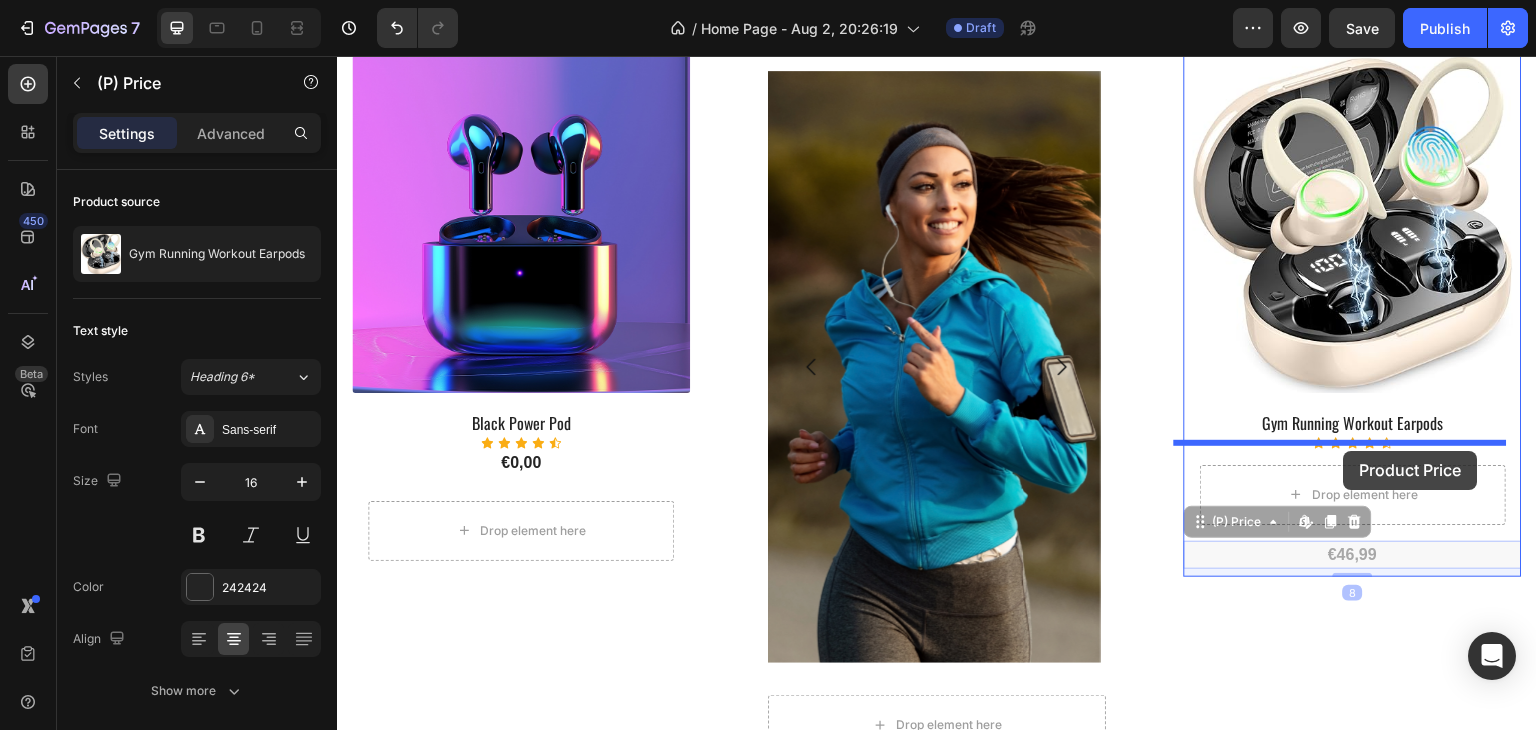 drag, startPoint x: 1340, startPoint y: 547, endPoint x: 1344, endPoint y: 451, distance: 96.0833 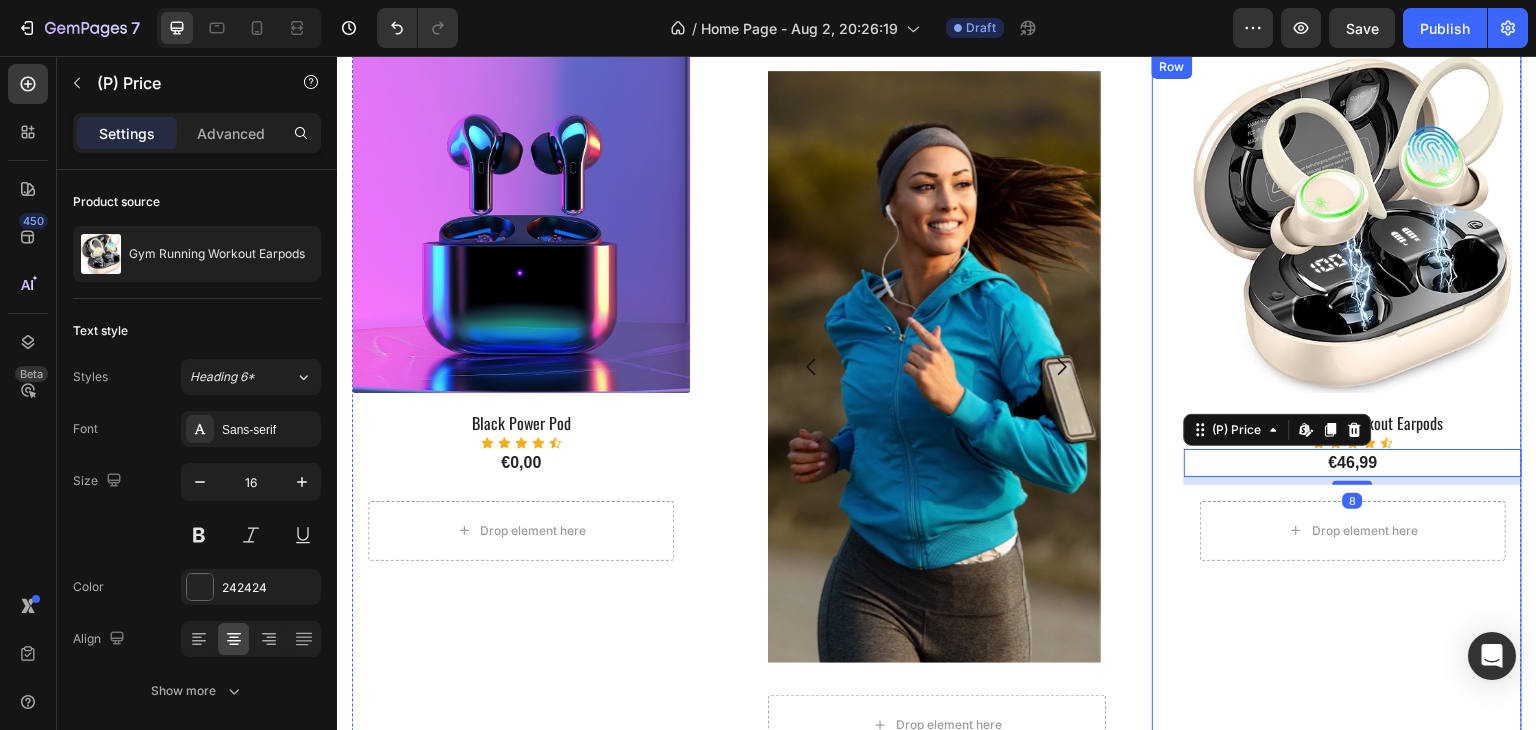 click on "(P) Images & Gallery Gym Running Workout Earpods (P) Title
Icon
Icon
Icon
Icon
Icon Icon List Hoz €46,99 (P) Price   Edit content in Shopify 8 (P) Price   Edit content in Shopify 8
Drop element here Row Product (P) Images & Gallery Sand Brothers Brown (P) Title
Icon
Icon
Icon
Icon
Icon Icon List Hoz €43,99 (P) Price (P) Price Row Check Now Button Product" at bounding box center [1353, 668] 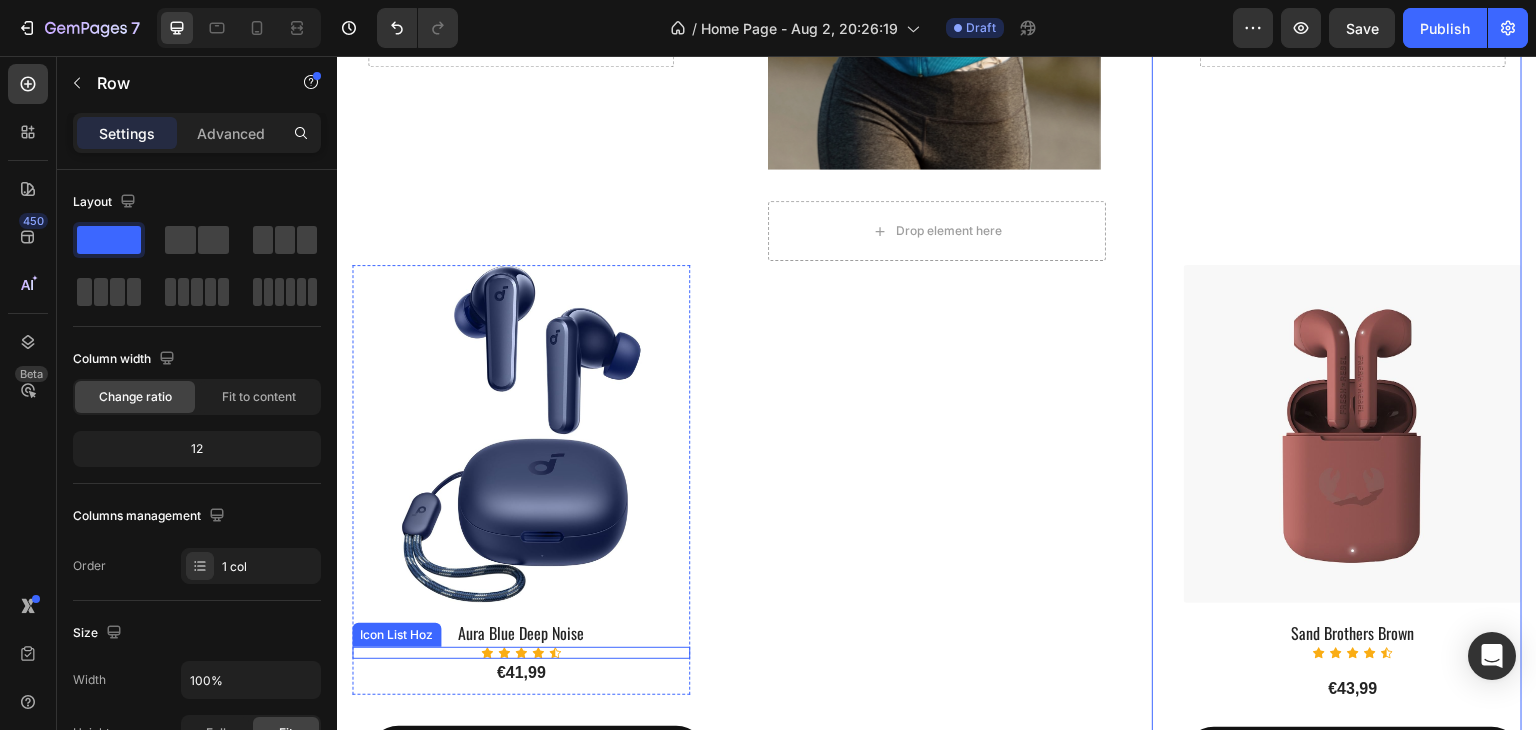 scroll, scrollTop: 1758, scrollLeft: 0, axis: vertical 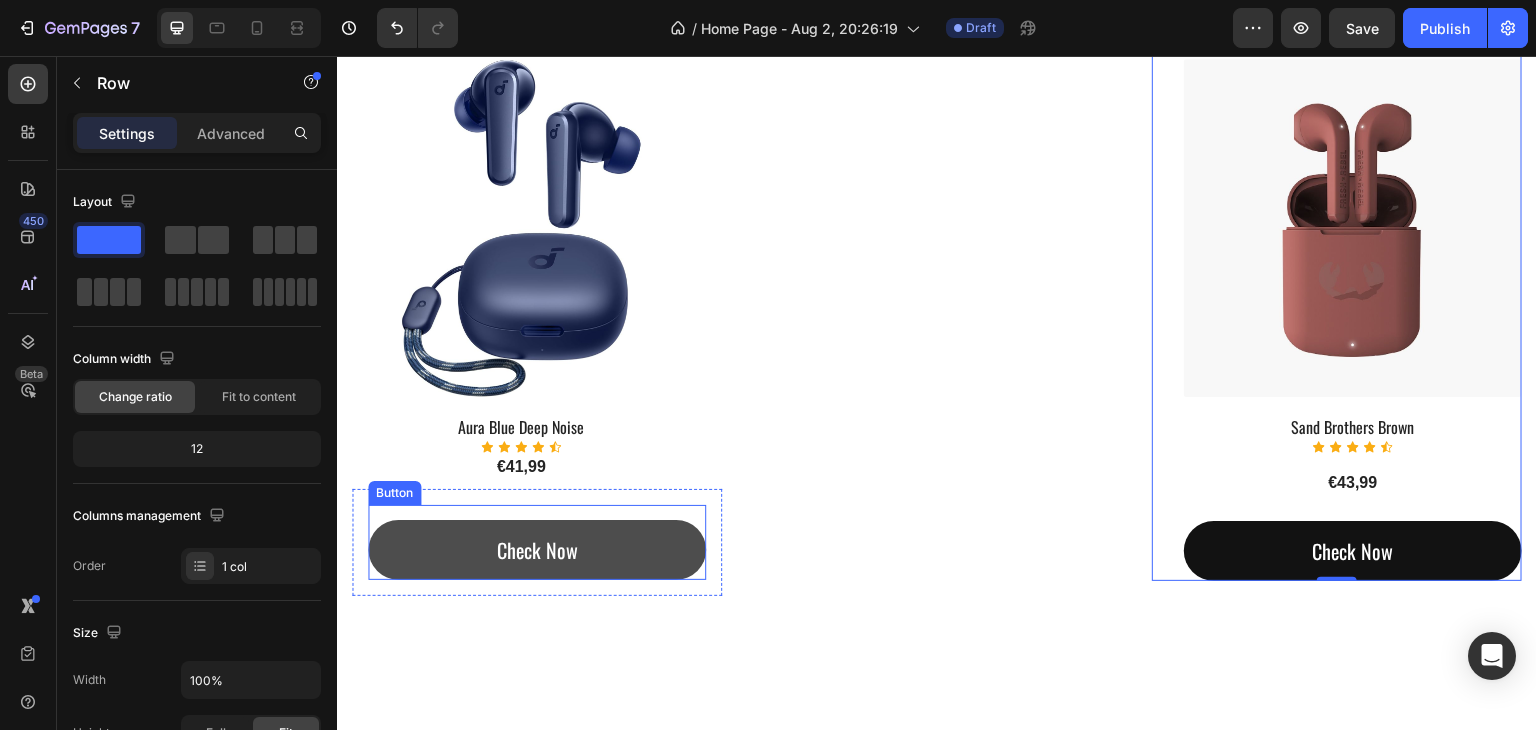 click on "Check Now" at bounding box center (537, 550) 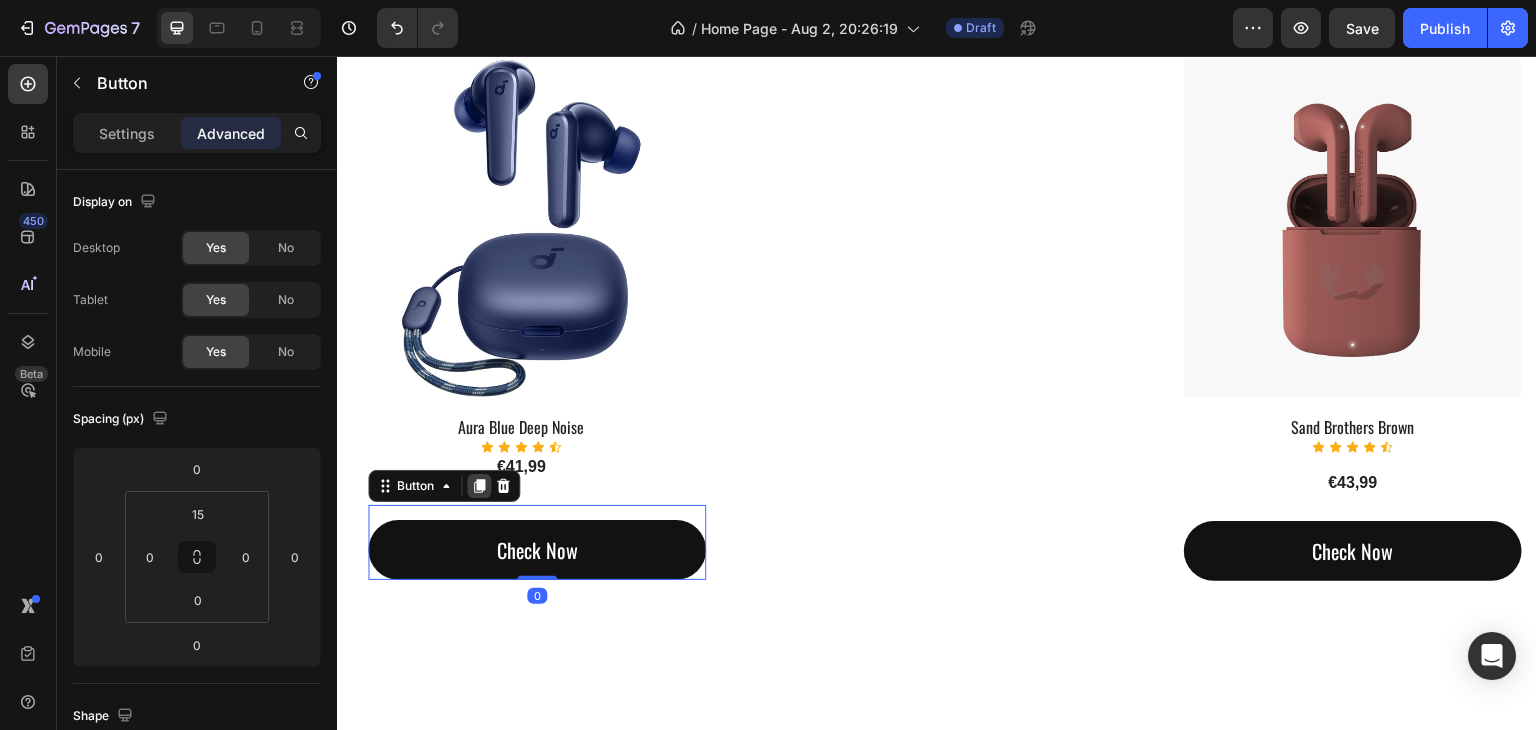 click 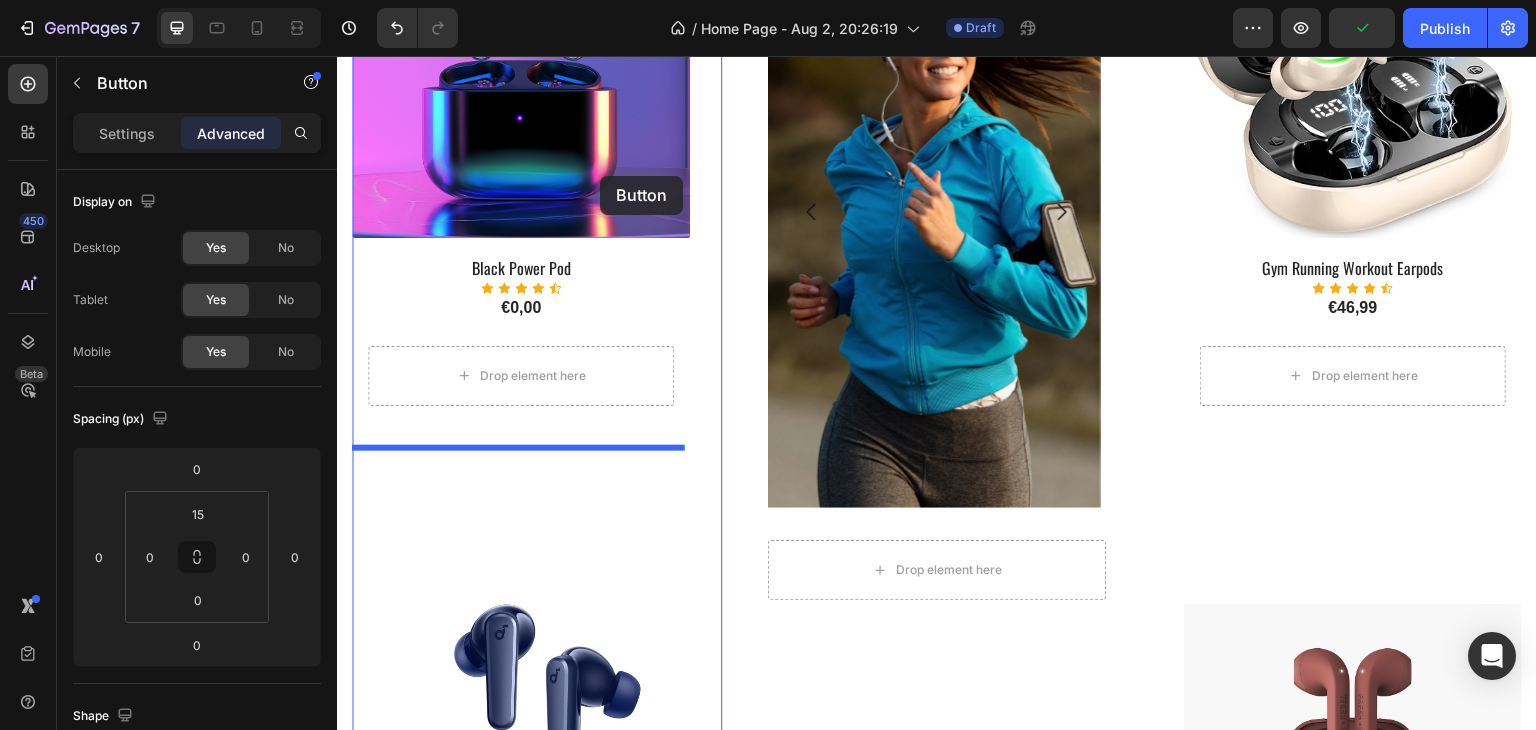scroll, scrollTop: 1145, scrollLeft: 0, axis: vertical 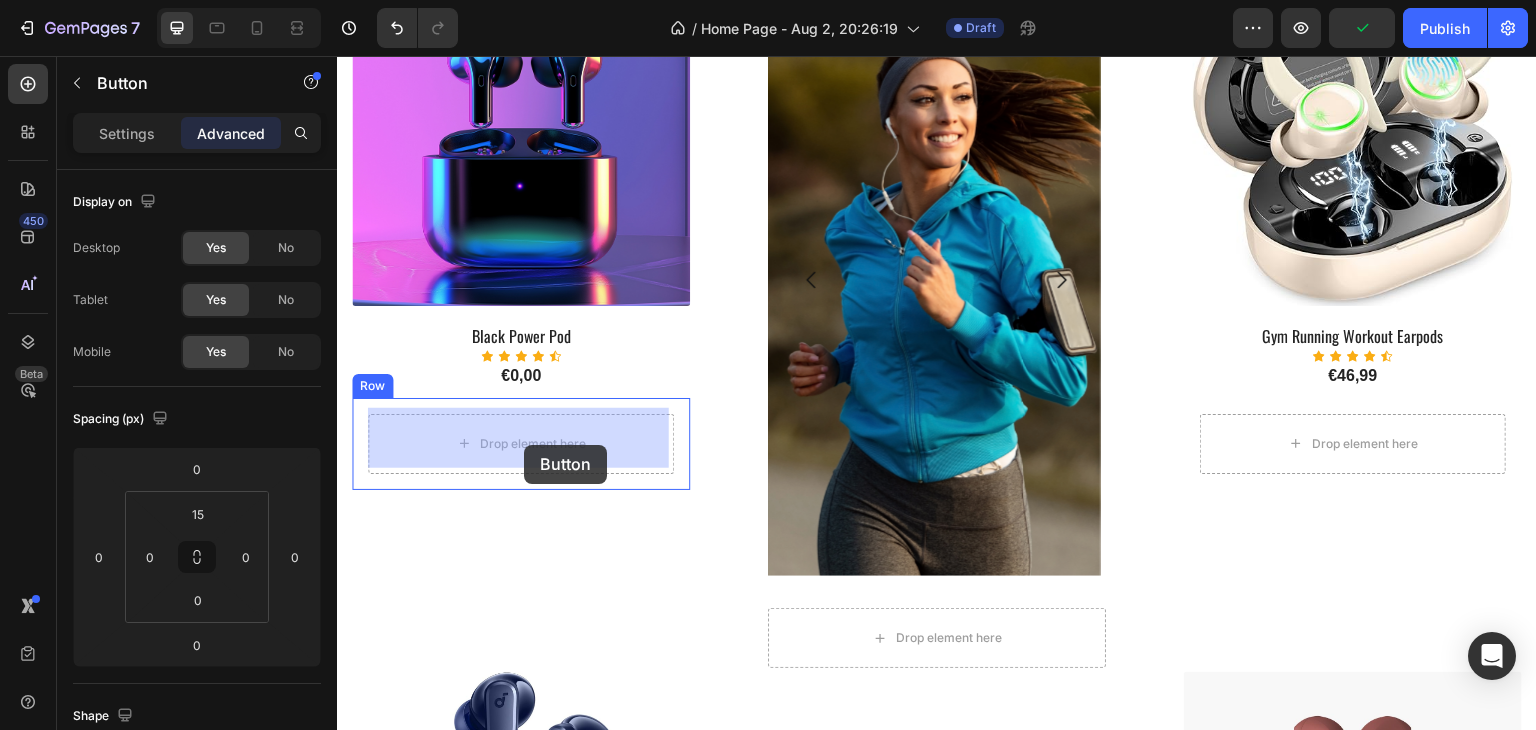 drag, startPoint x: 554, startPoint y: 615, endPoint x: 524, endPoint y: 445, distance: 172.62677 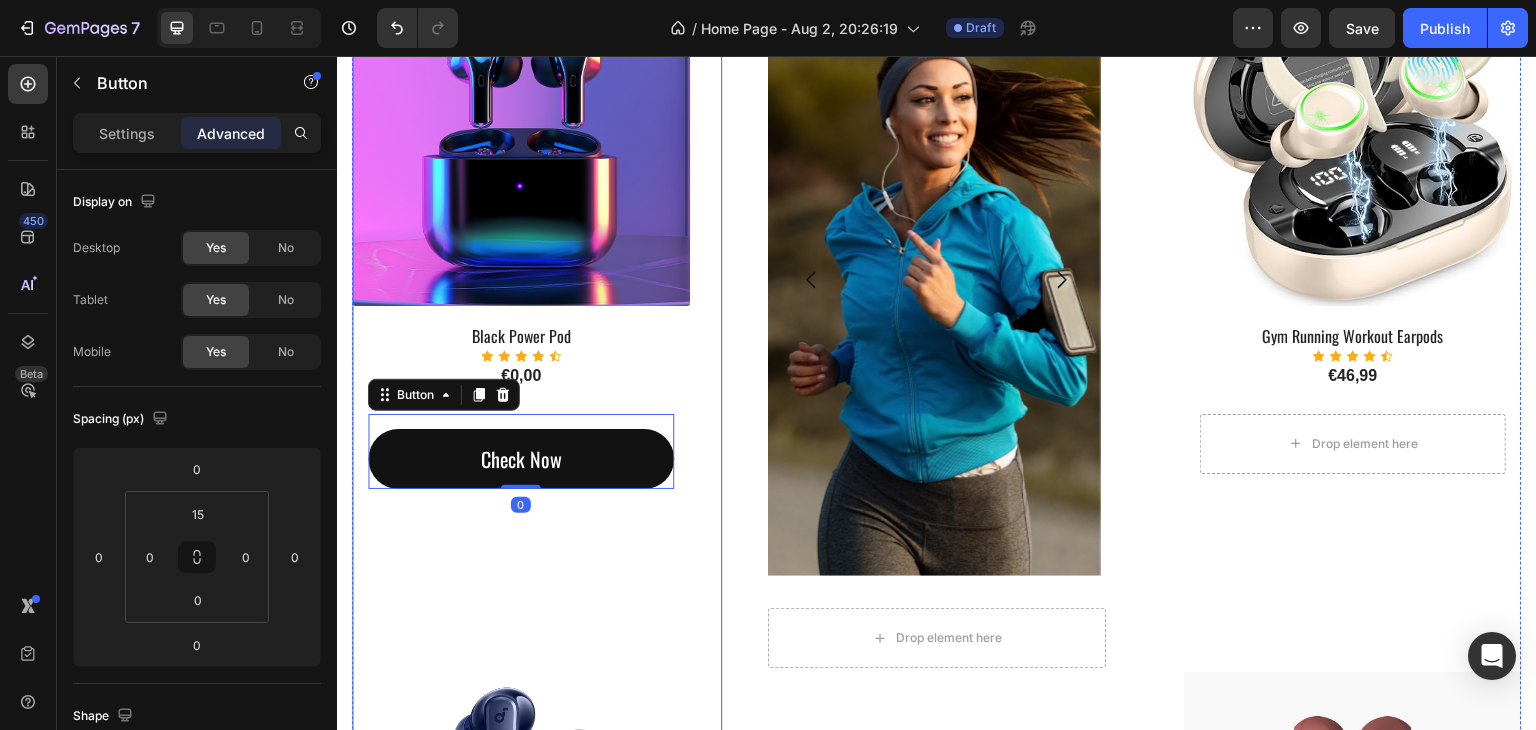 click on "(P) Images & Gallery Black Power Pod (P) Title
Icon
Icon
Icon
Icon
Icon Icon List Hoz €0,00 (P) Price (P) Price Check Now Button   0 Row Product (P) Images & Gallery Aura Blue Deep Noise (P) Title
Icon
Icon
Icon
Icon
Icon Icon List Hoz €41,99 (P) Price (P) Price Product" at bounding box center (521, 542) 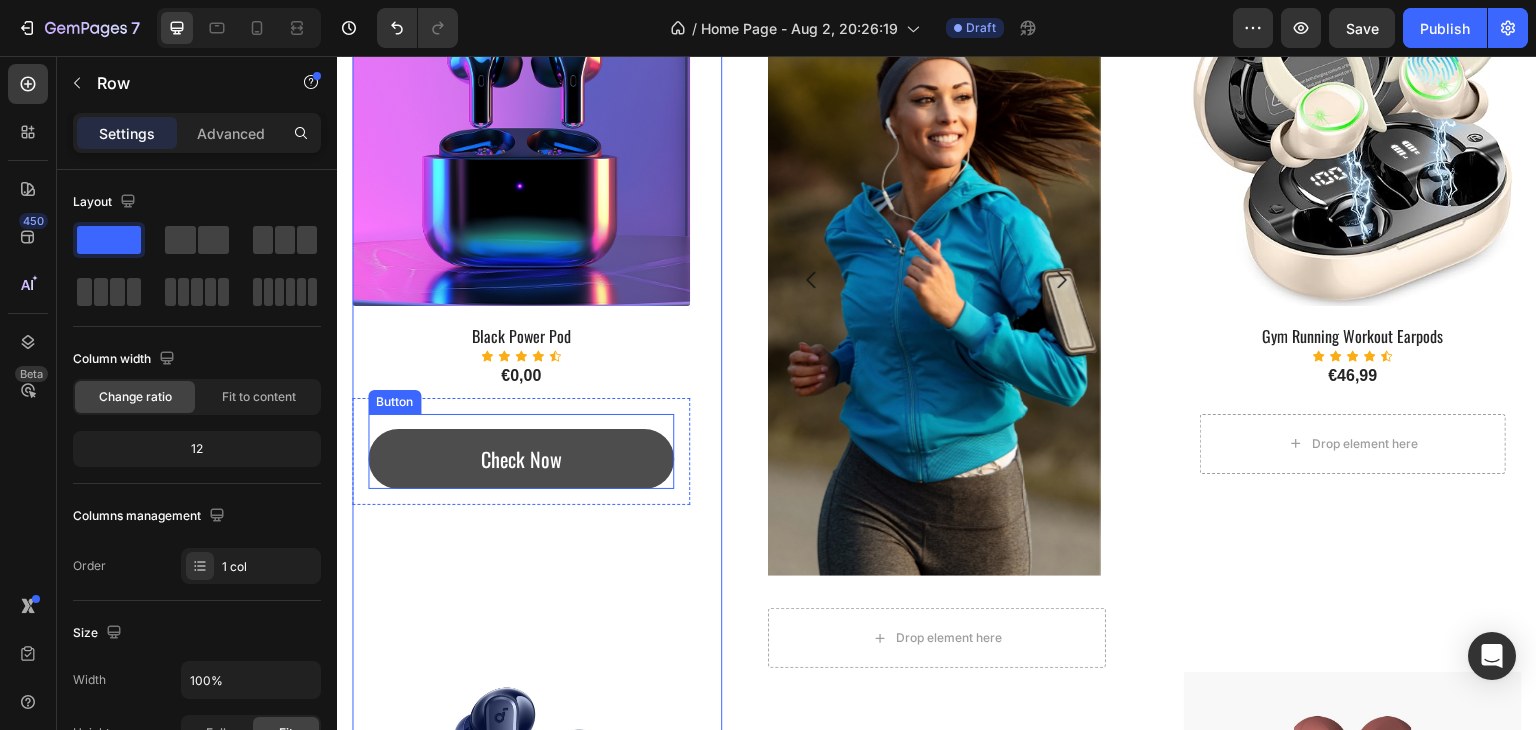 click on "Check Now" at bounding box center (521, 459) 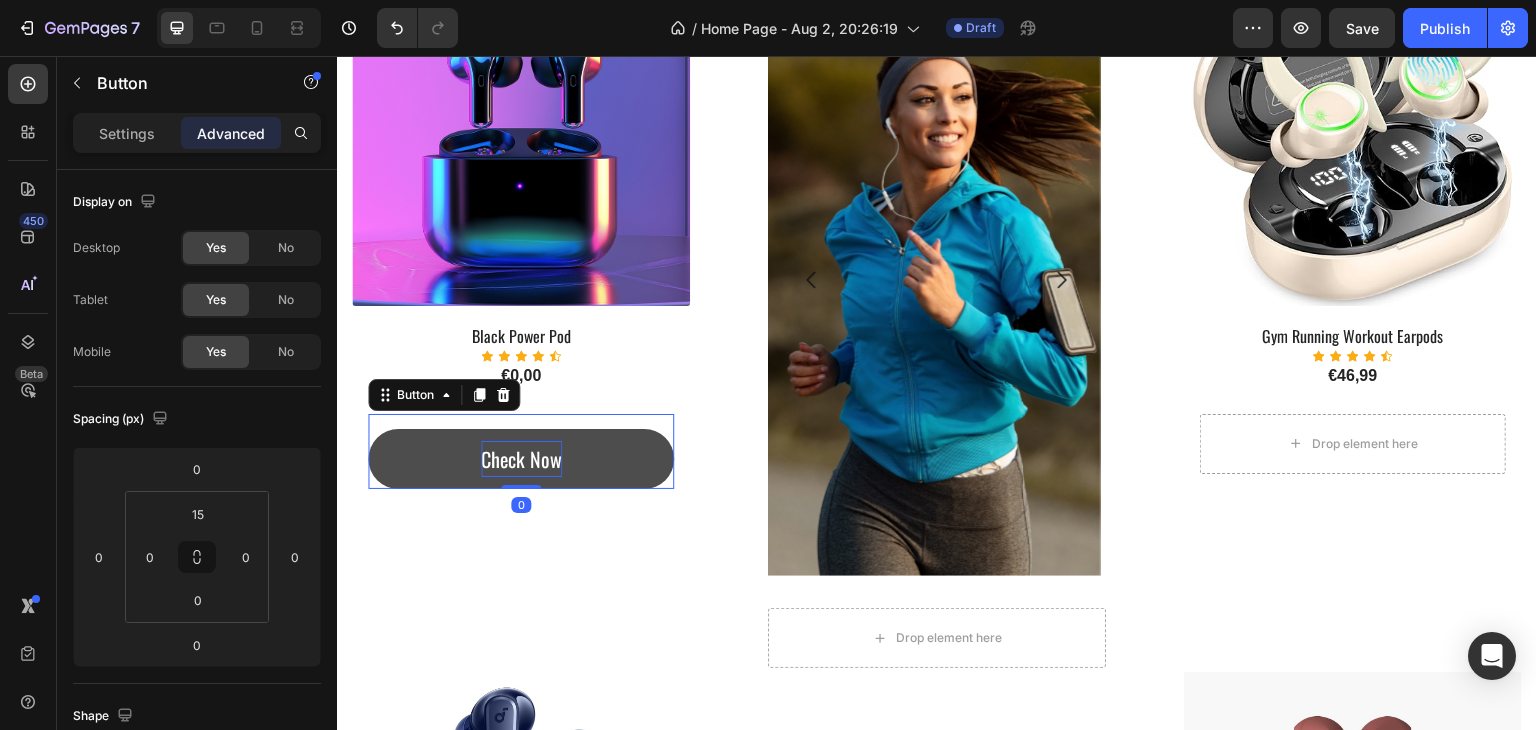 drag, startPoint x: 484, startPoint y: 394, endPoint x: 527, endPoint y: 460, distance: 78.77182 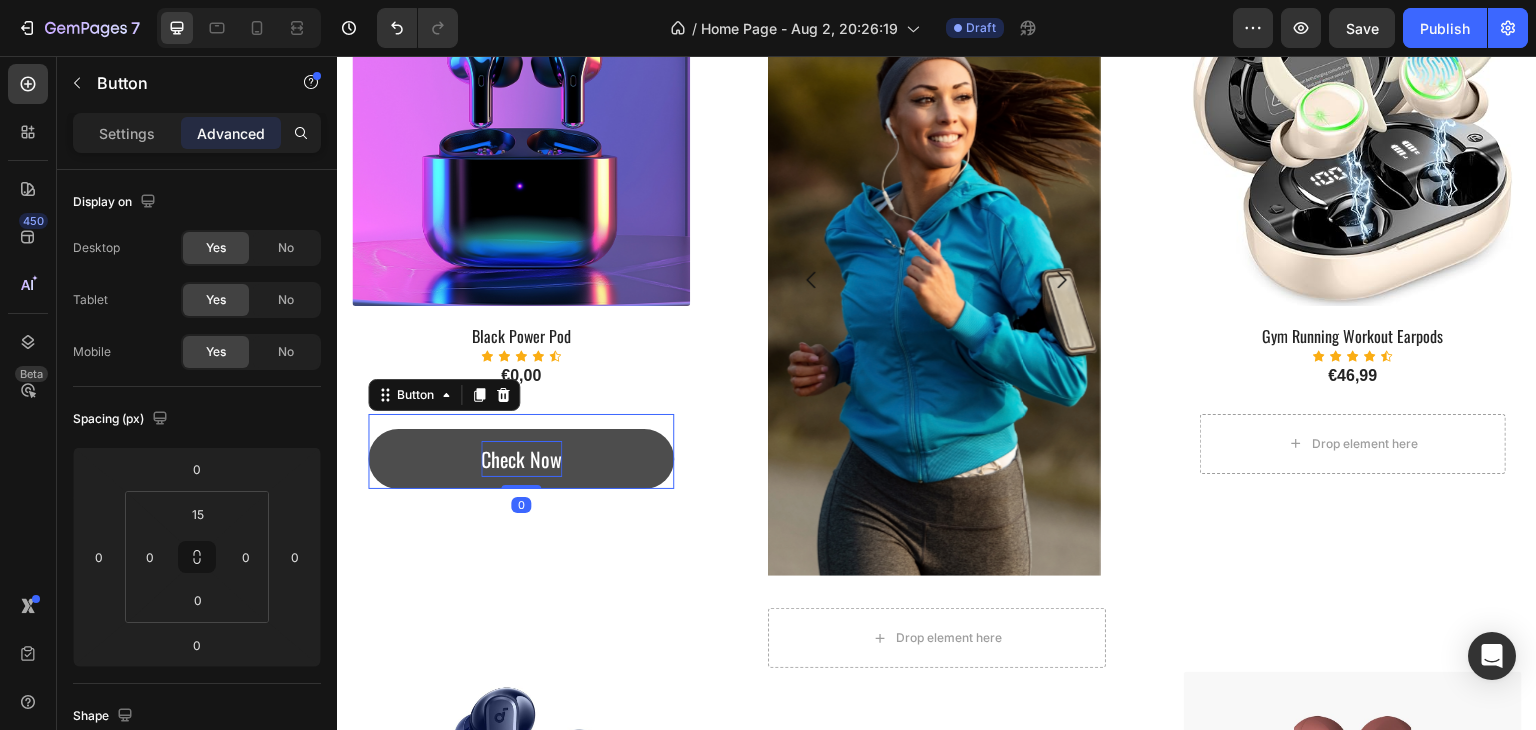 click 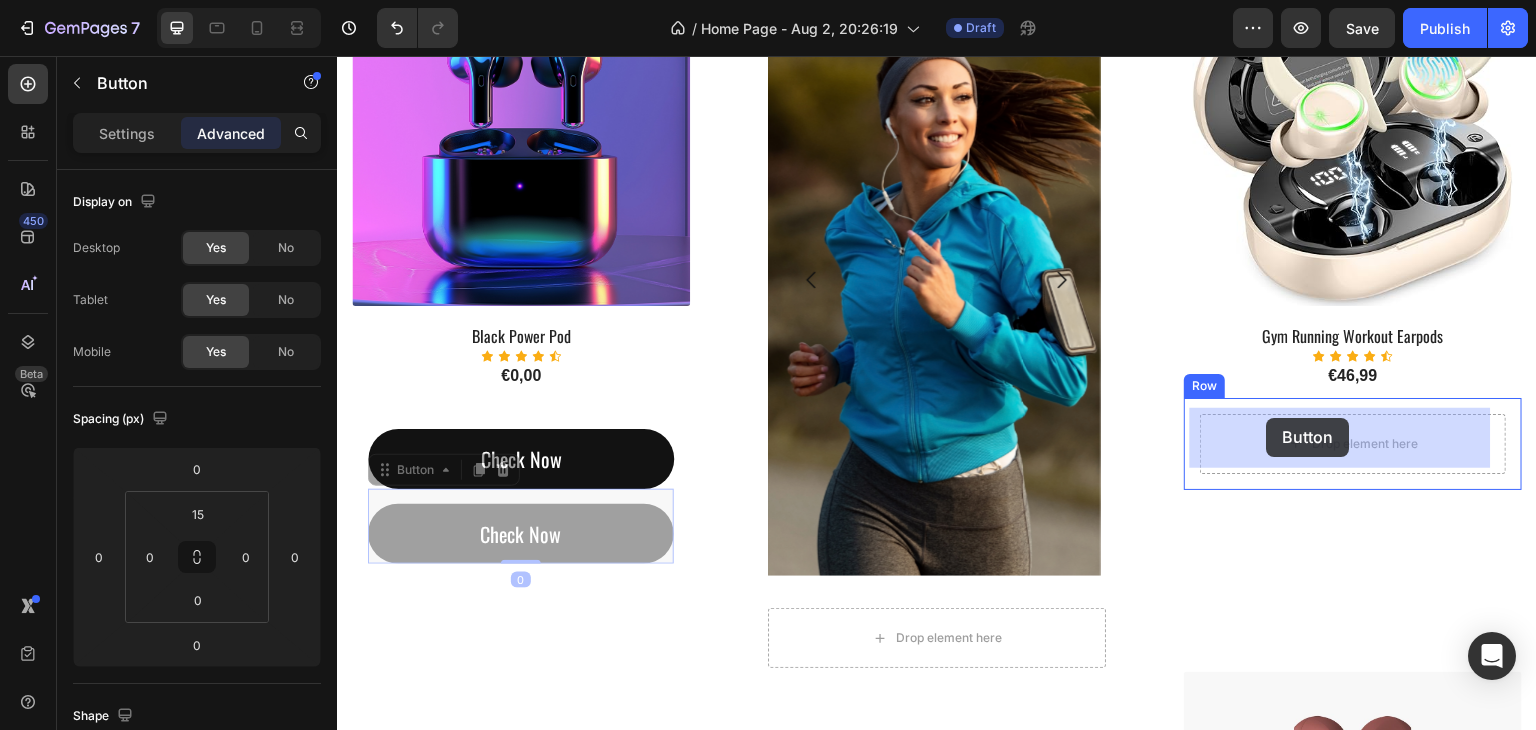 drag, startPoint x: 579, startPoint y: 524, endPoint x: 1267, endPoint y: 418, distance: 696.1178 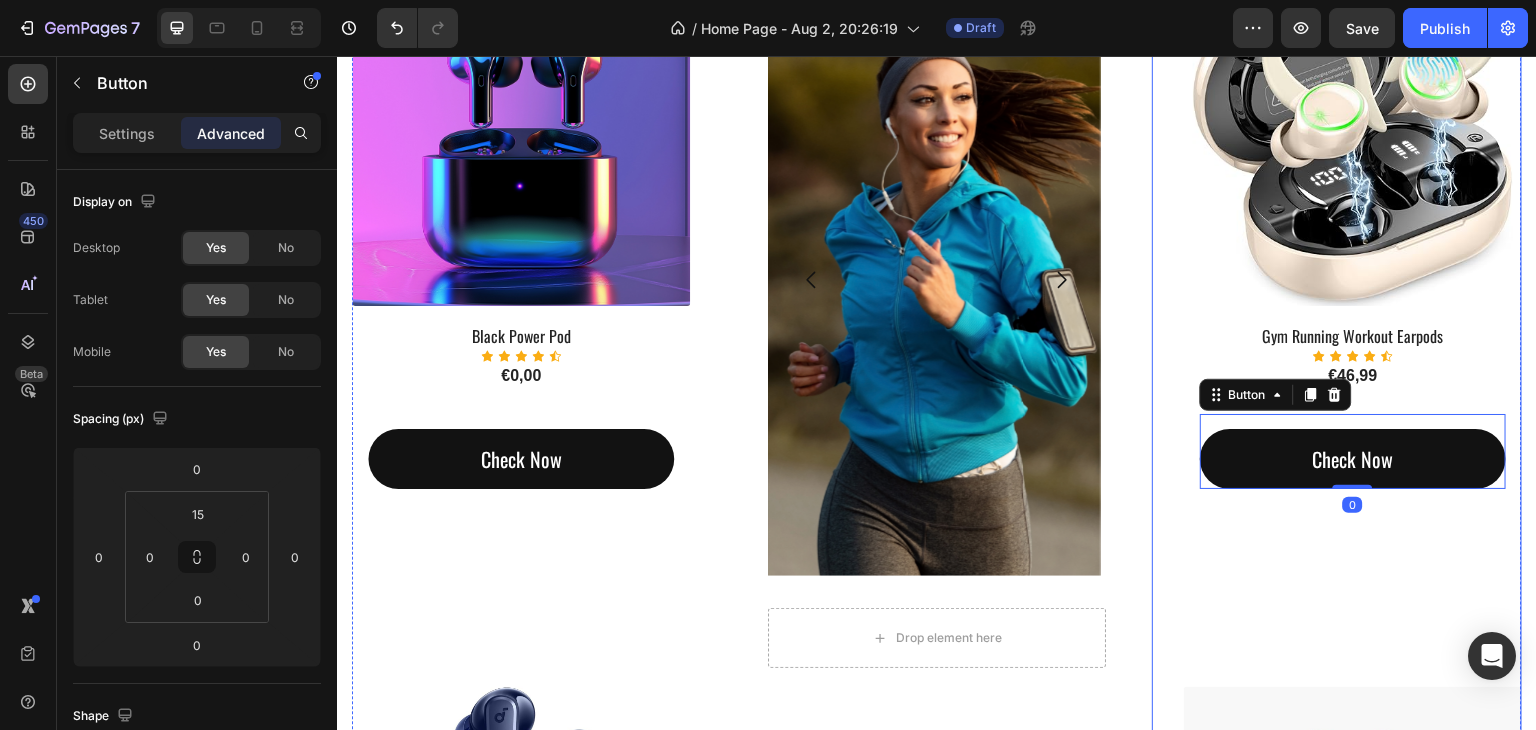 click on "(P) Images & Gallery Gym Running Workout Earpods (P) Title
Icon
Icon
Icon
Icon
Icon Icon List Hoz €46,99 (P) Price (P) Price Check Now Button   0 Row Product (P) Images & Gallery Sand Brothers Brown (P) Title
Icon
Icon
Icon
Icon
Icon Icon List Hoz €43,99 (P) Price (P) Price Row Check Now Button Product" at bounding box center [1353, 588] 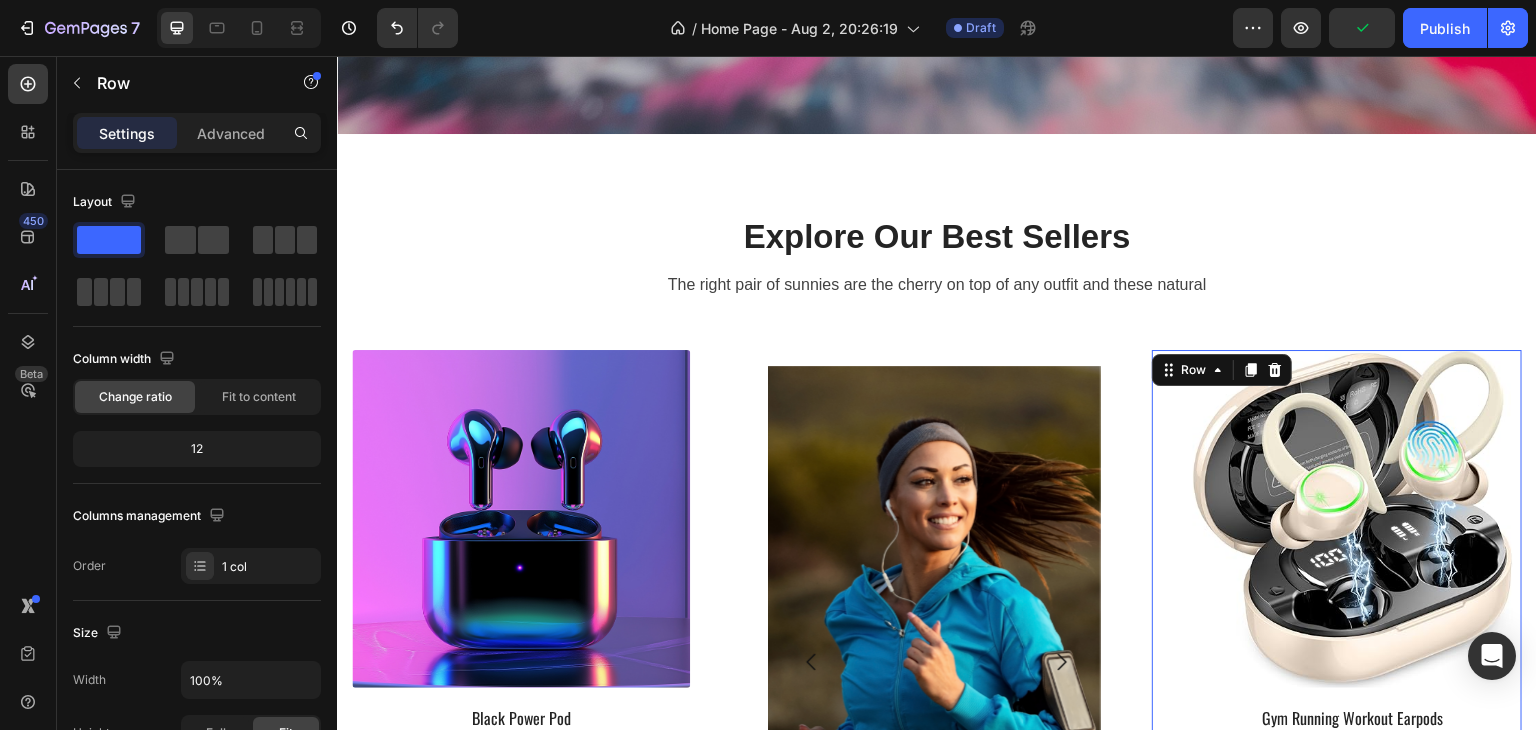 scroll, scrollTop: 645, scrollLeft: 0, axis: vertical 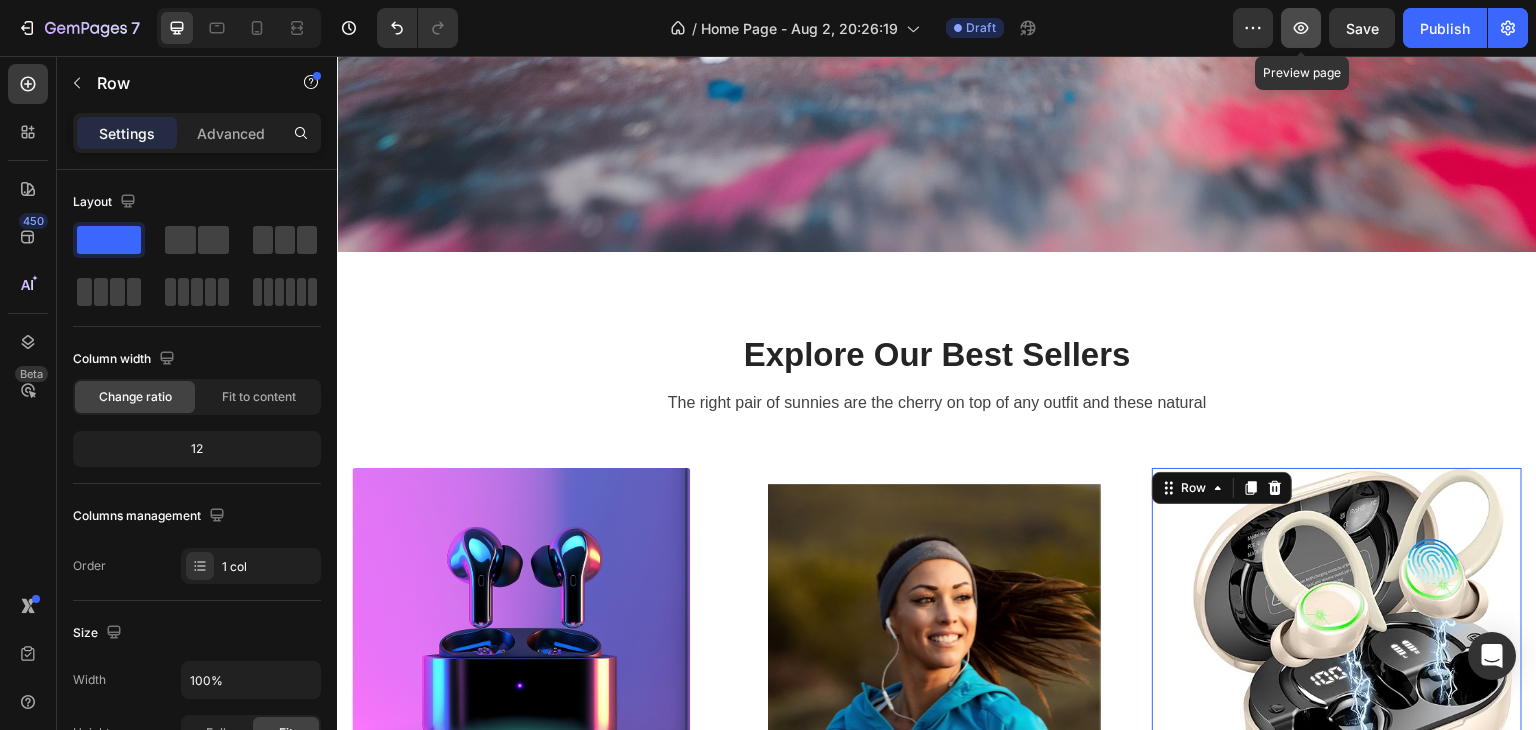 drag, startPoint x: 1306, startPoint y: 38, endPoint x: 1299, endPoint y: 19, distance: 20.248457 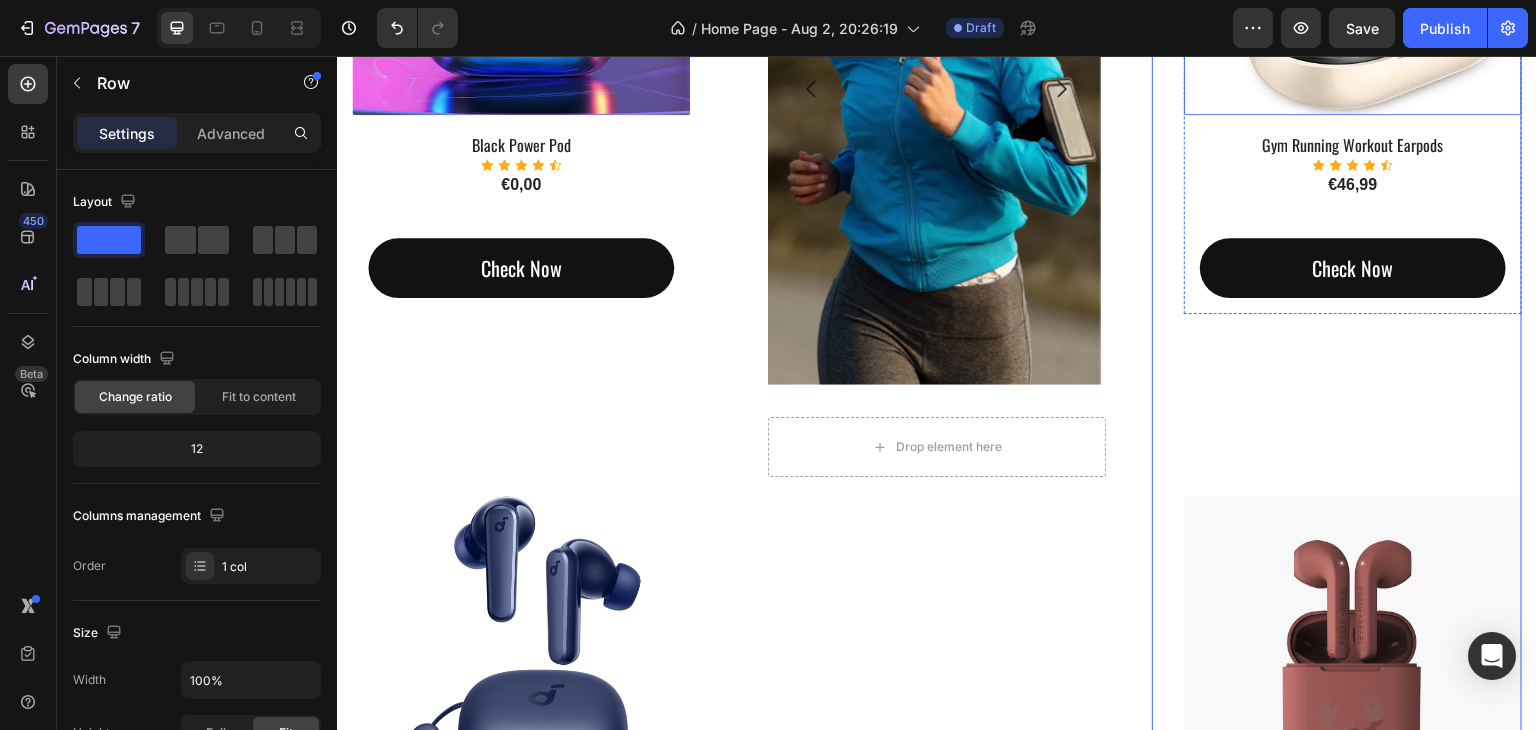 scroll, scrollTop: 1545, scrollLeft: 0, axis: vertical 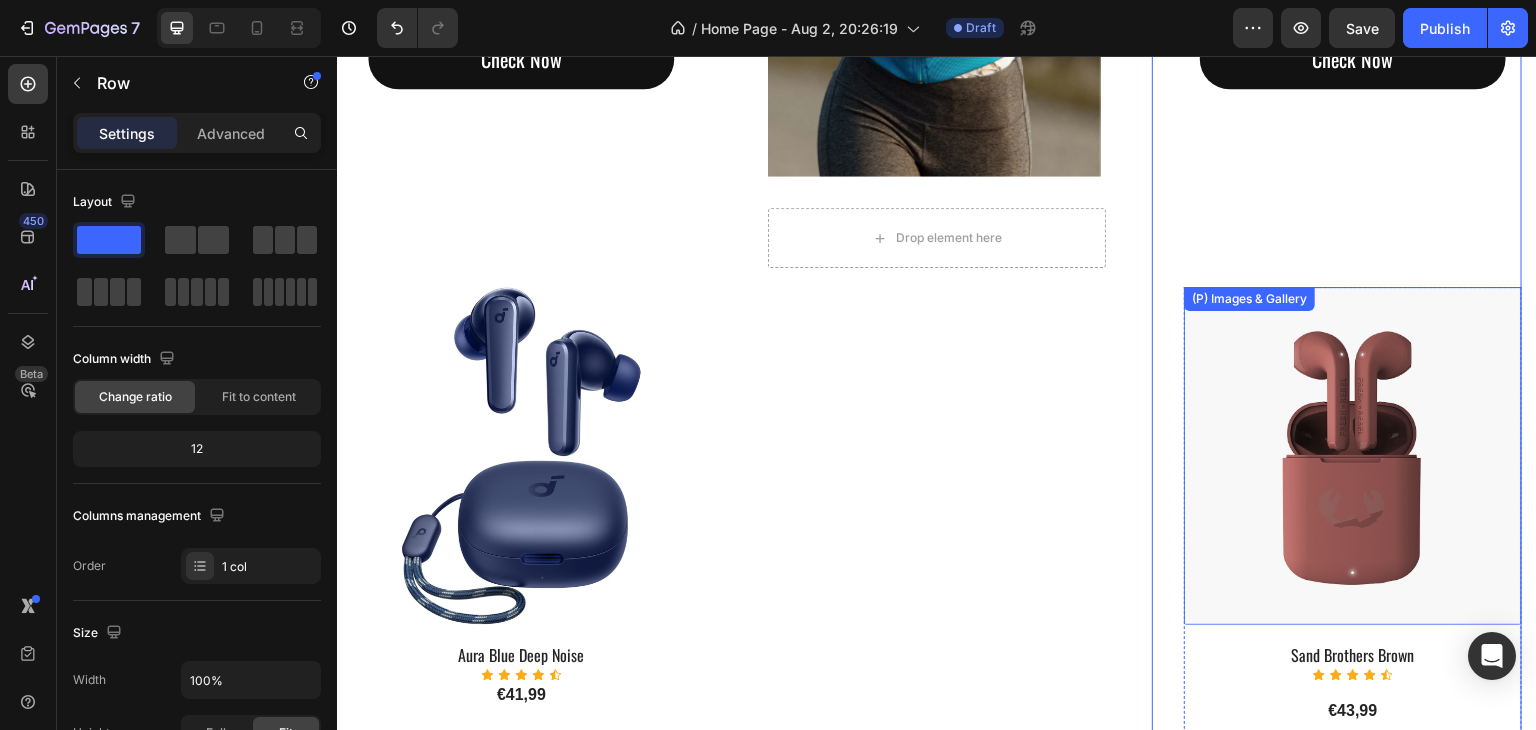 click at bounding box center (1353, 456) 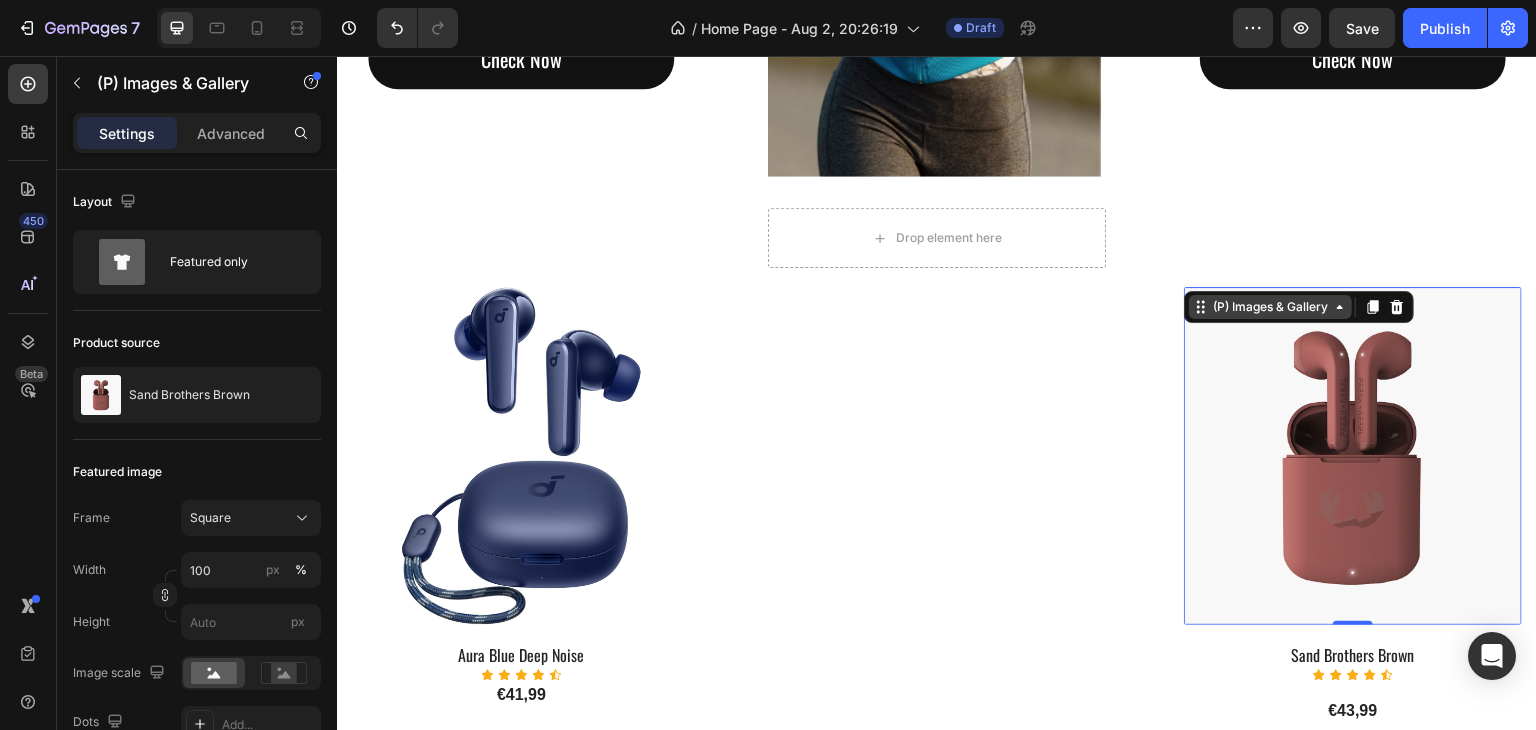 click on "(P) Images & Gallery" at bounding box center (1270, 307) 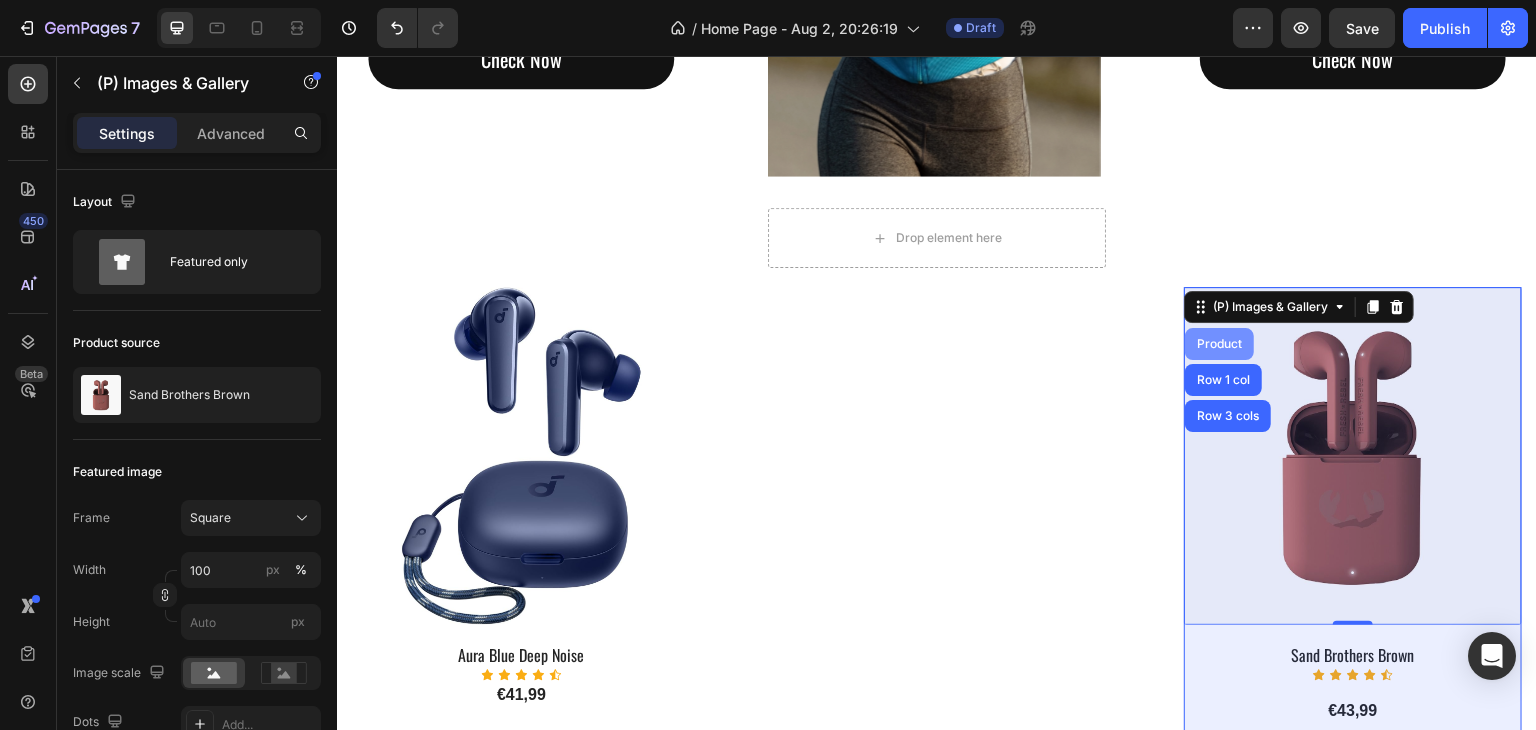click on "Product" at bounding box center (1219, 344) 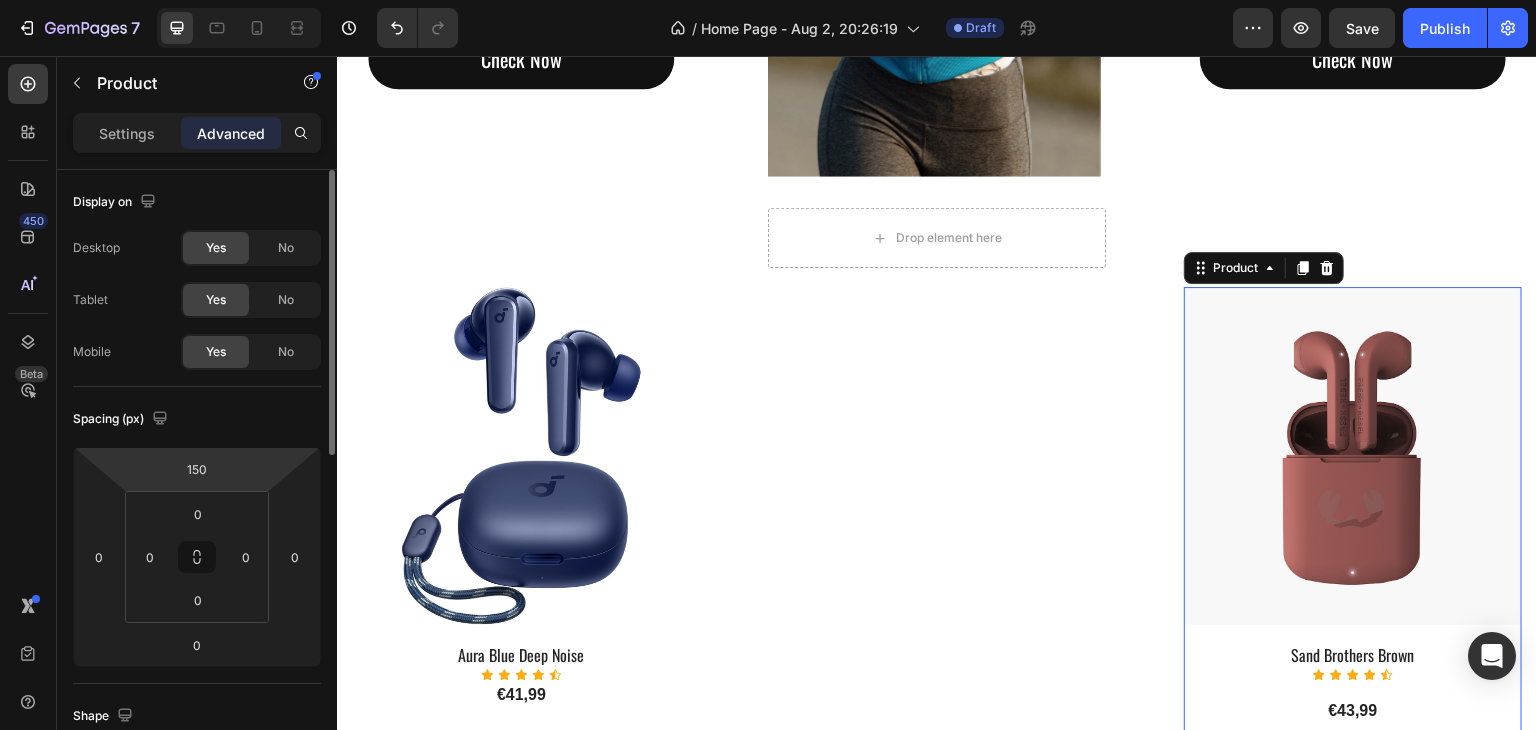 click on "7  Version history  /  Home Page - Aug 2, 20:26:19 Draft Preview  Save   Publish  450 Beta Sections(30) Elements(83) Section Element Hero Section Product Detail Brands Trusted Badges Guarantee Product Breakdown How to use Testimonials Compare Bundle FAQs Social Proof Brand Story Product List Collection Blog List Contact Sticky Add to Cart Custom Footer Browse Library 450 Layout
Row
Row
Row
Row Text
Heading
Text Block Button
Button
Button Media
Image
Image" at bounding box center [768, 0] 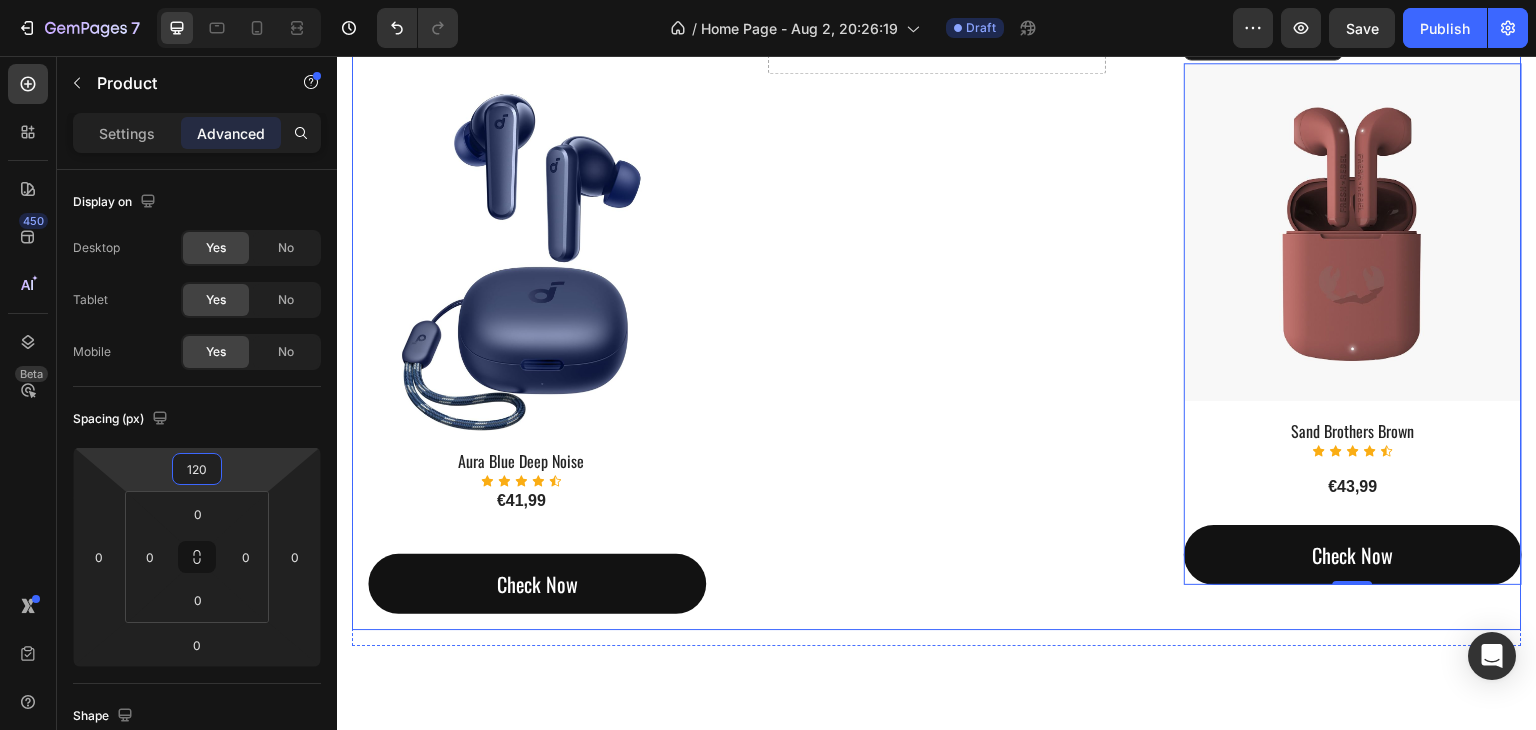 scroll, scrollTop: 1745, scrollLeft: 0, axis: vertical 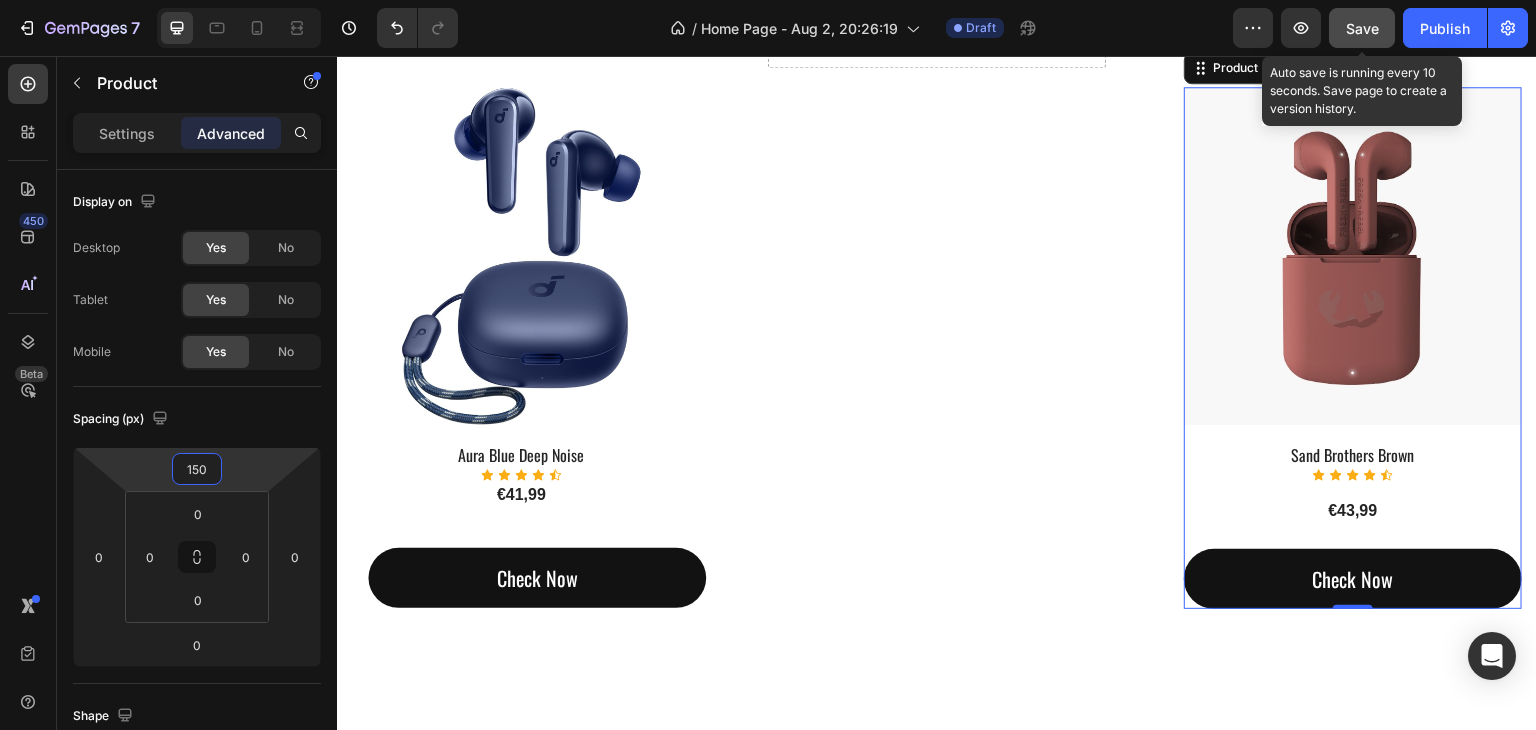 type on "150" 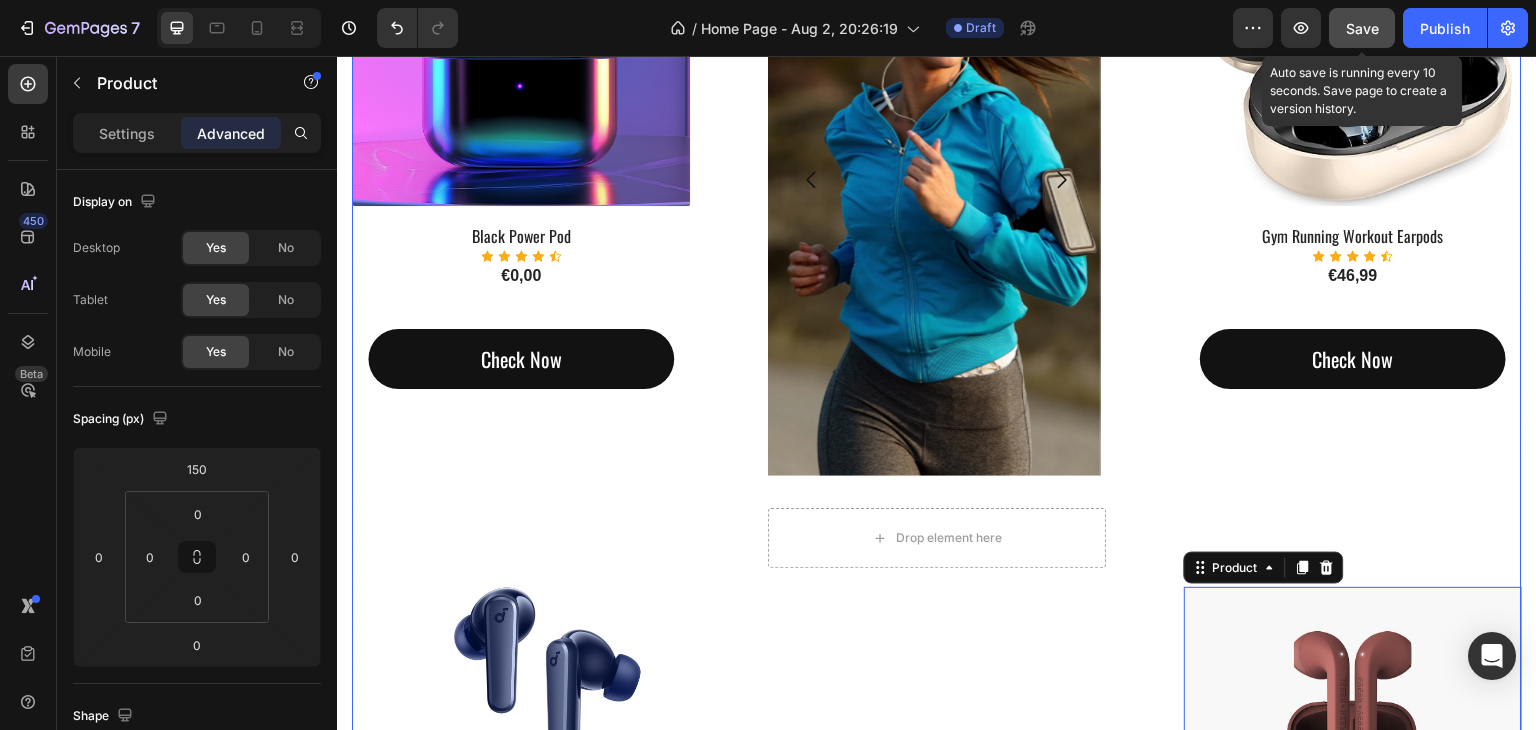 scroll, scrollTop: 1045, scrollLeft: 0, axis: vertical 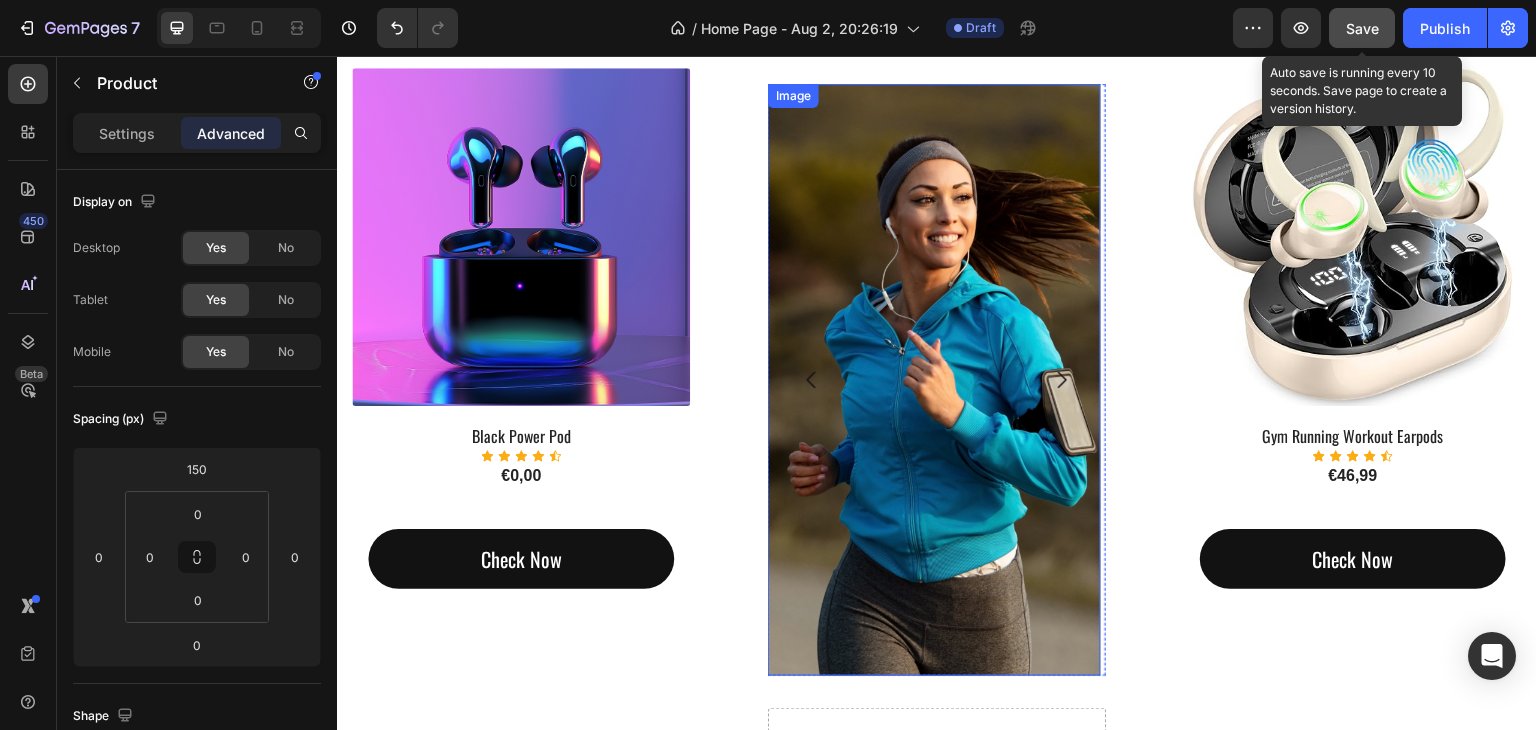 click at bounding box center (934, 380) 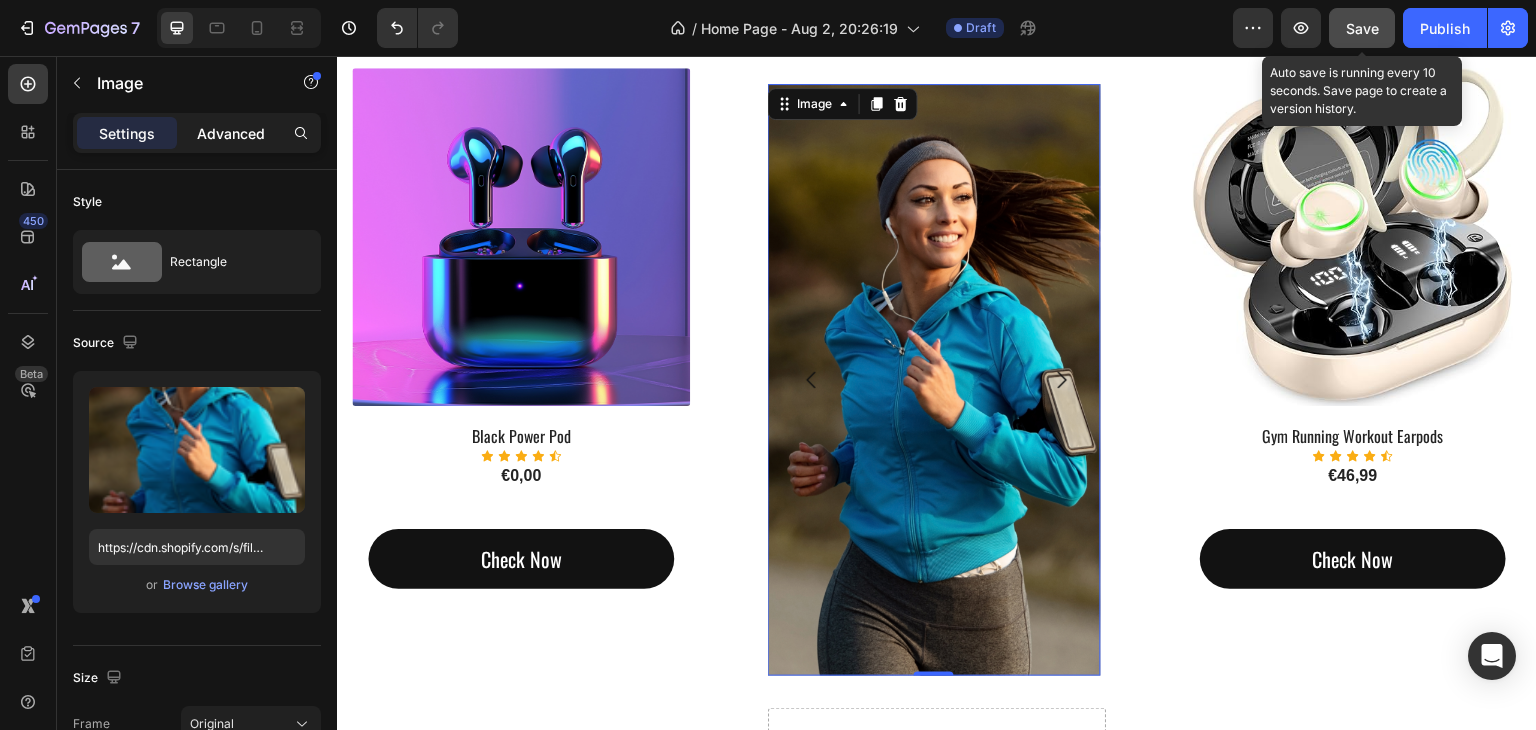 click on "Advanced" 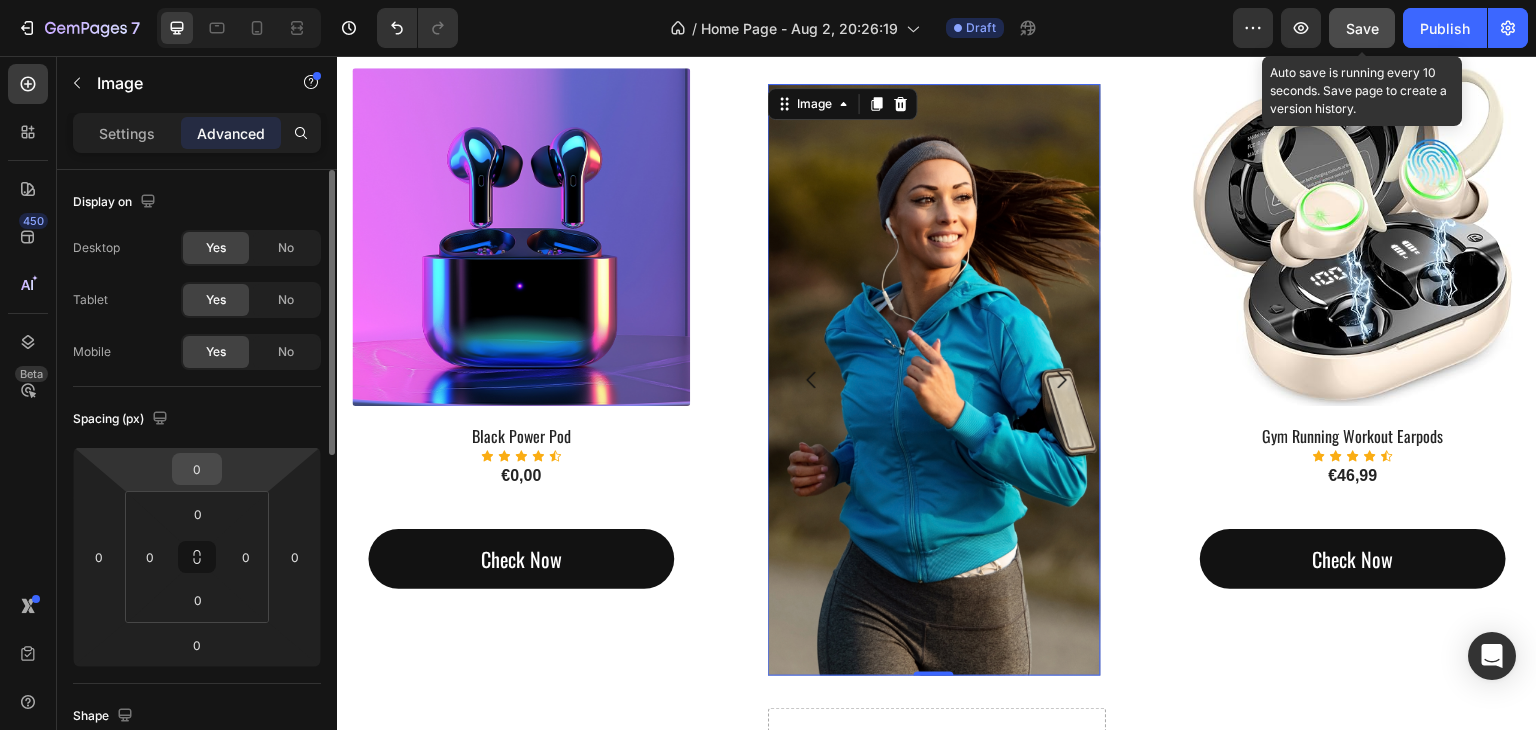 click on "0" at bounding box center [197, 469] 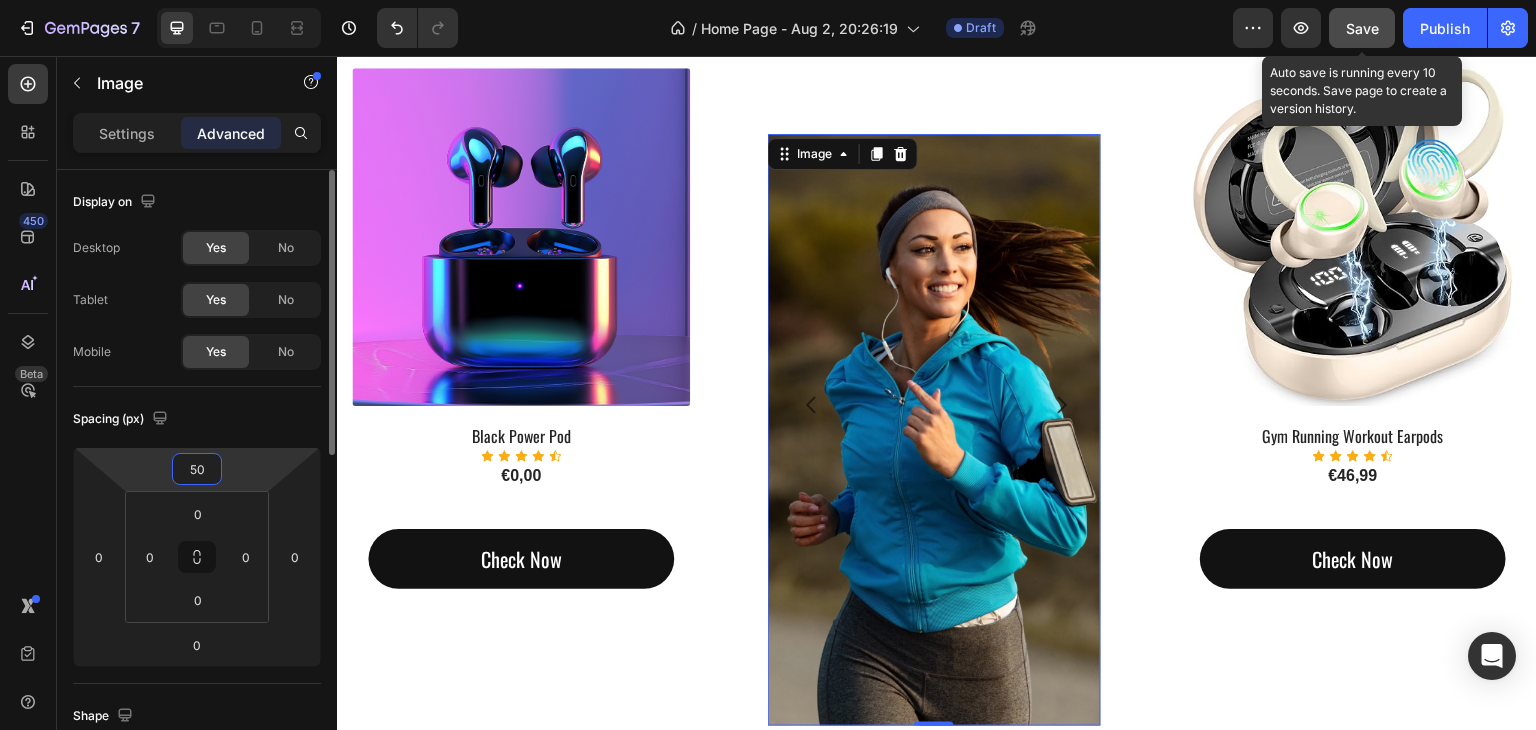 type on "5" 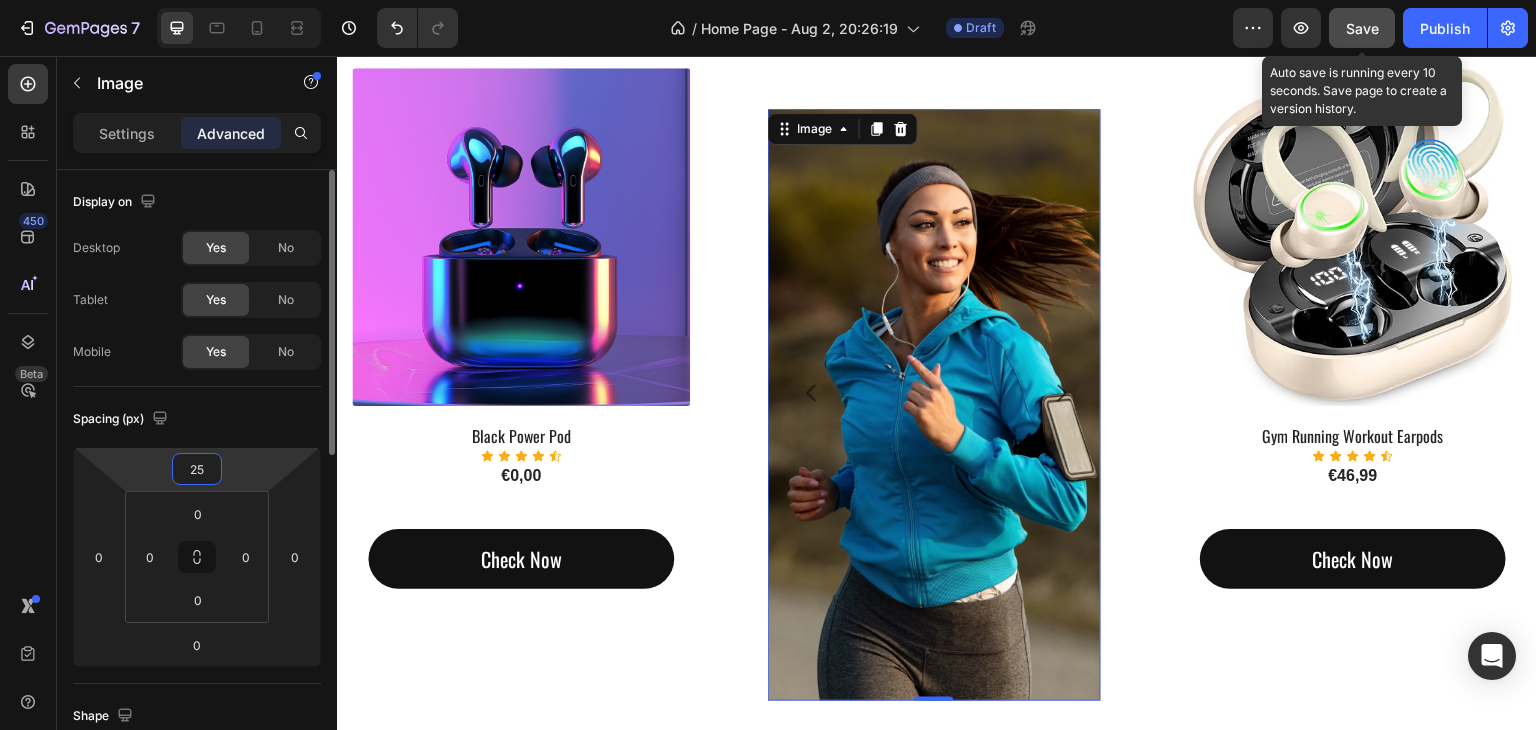 type on "250" 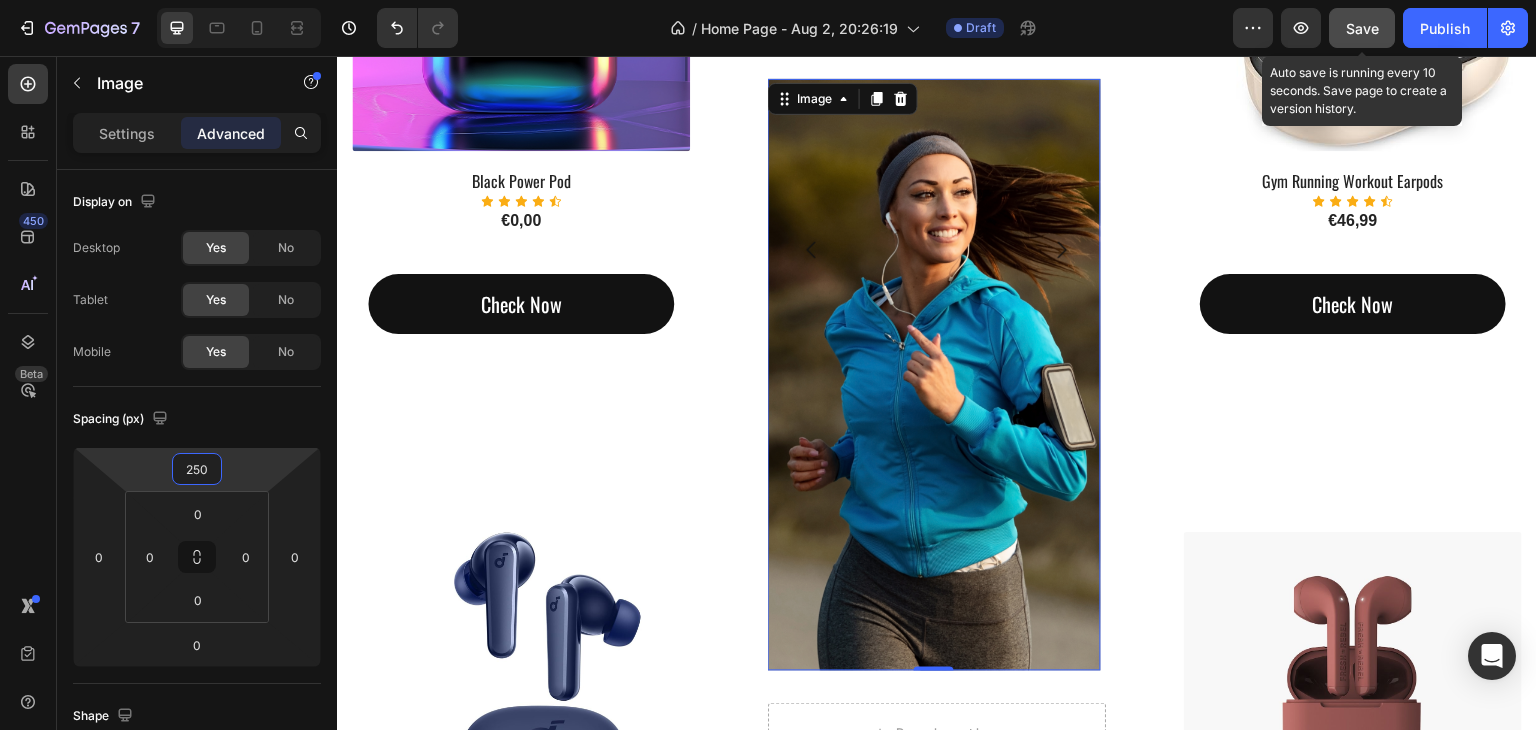 scroll, scrollTop: 1245, scrollLeft: 0, axis: vertical 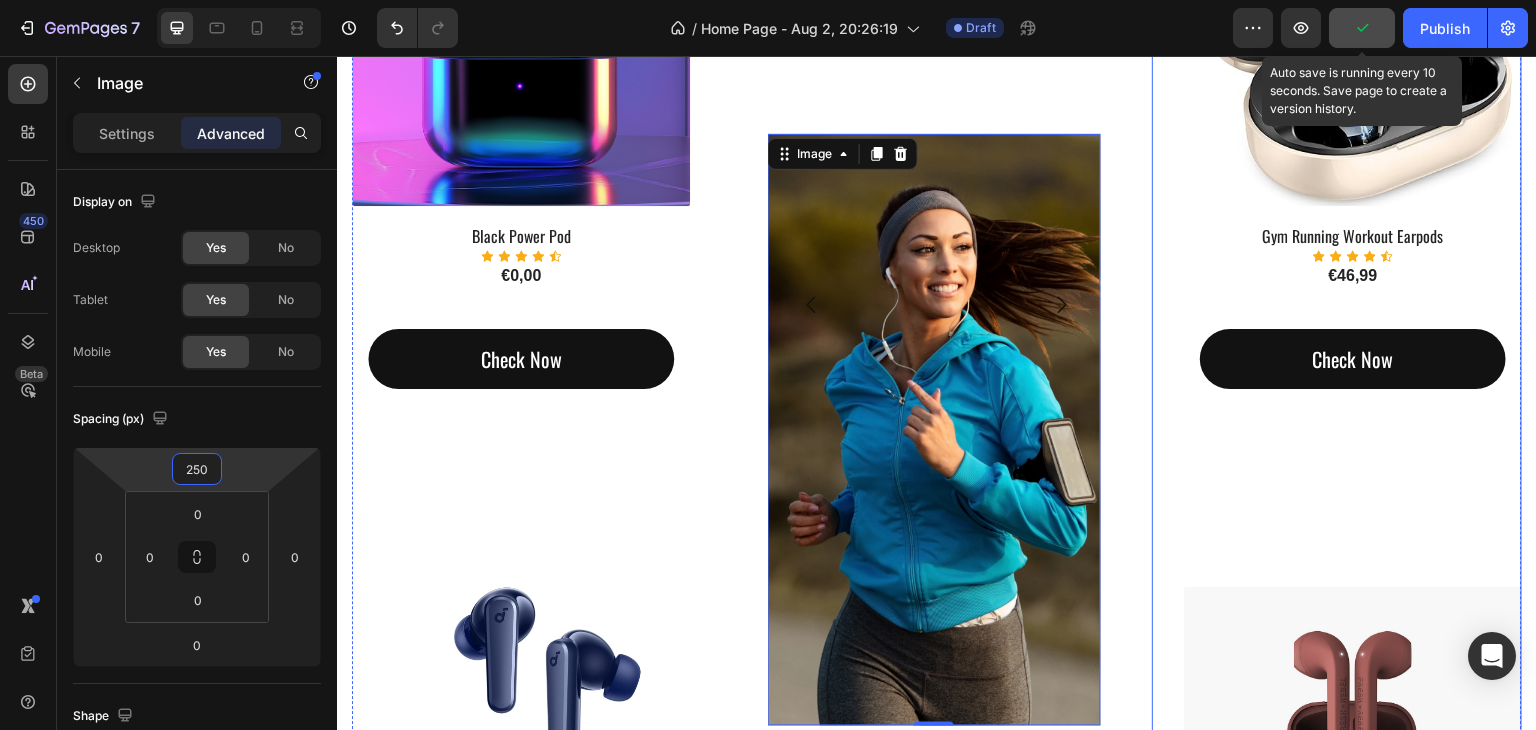 click on "(P) Images & Gallery Gym Running Workout Earpods (P) Title
Icon
Icon
Icon
Icon
Icon Icon List Hoz €46,99 (P) Price (P) Price Check Now Button Row Product (P) Images & Gallery Sand Brothers Brown (P) Title
Icon
Icon
Icon
Icon
Icon Icon List Hoz €43,99 (P) Price (P) Price Row Check Now Button Product" at bounding box center (1353, 488) 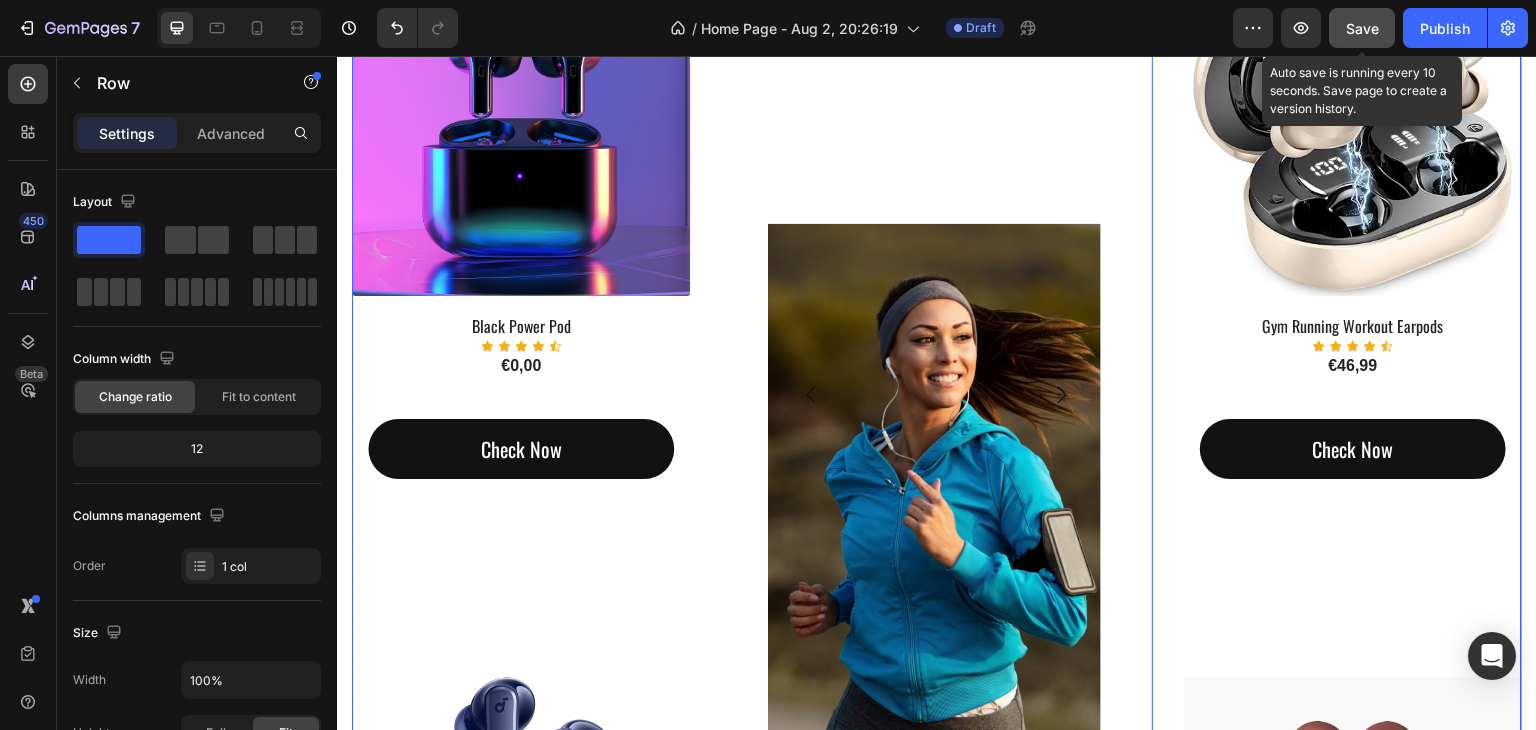 scroll, scrollTop: 1145, scrollLeft: 0, axis: vertical 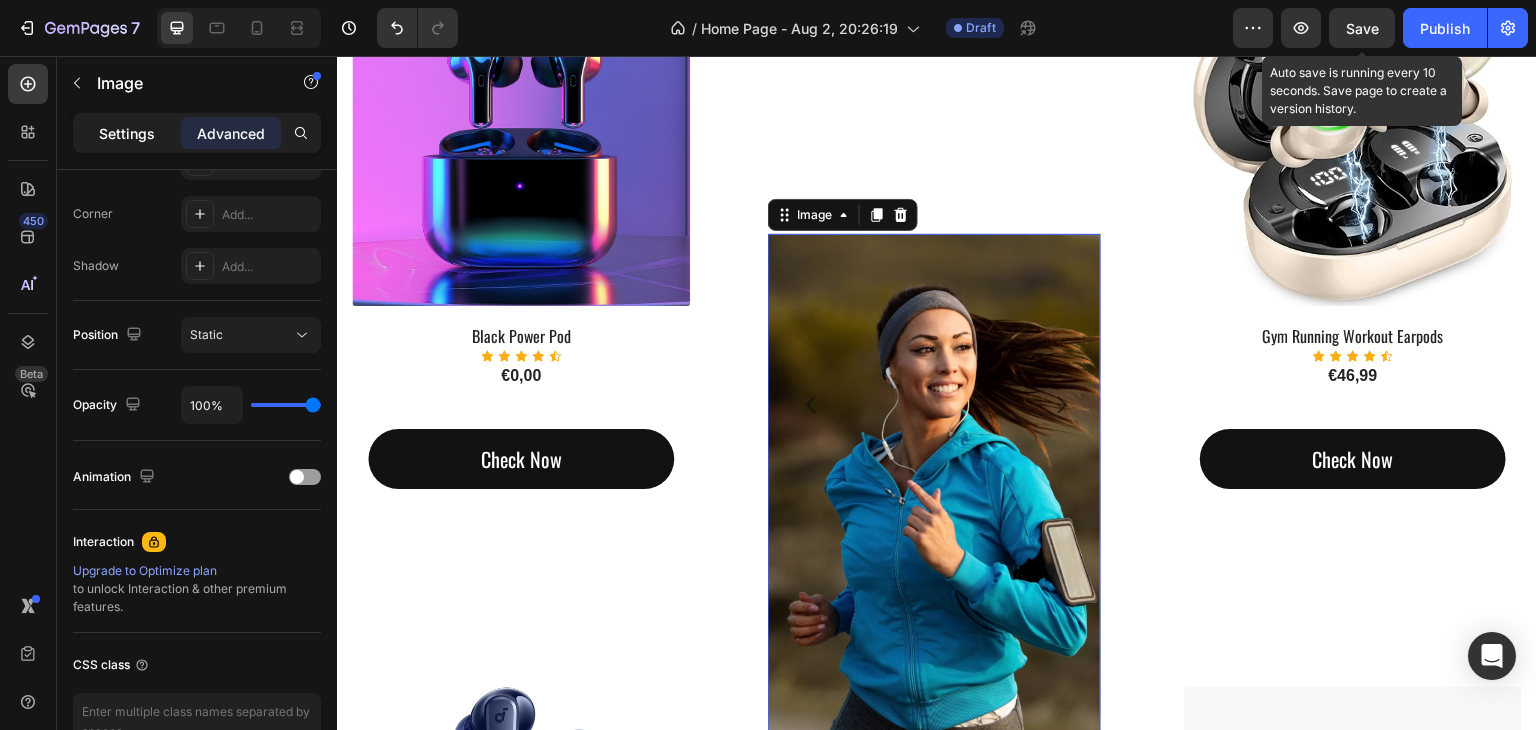 click on "Settings" at bounding box center [127, 133] 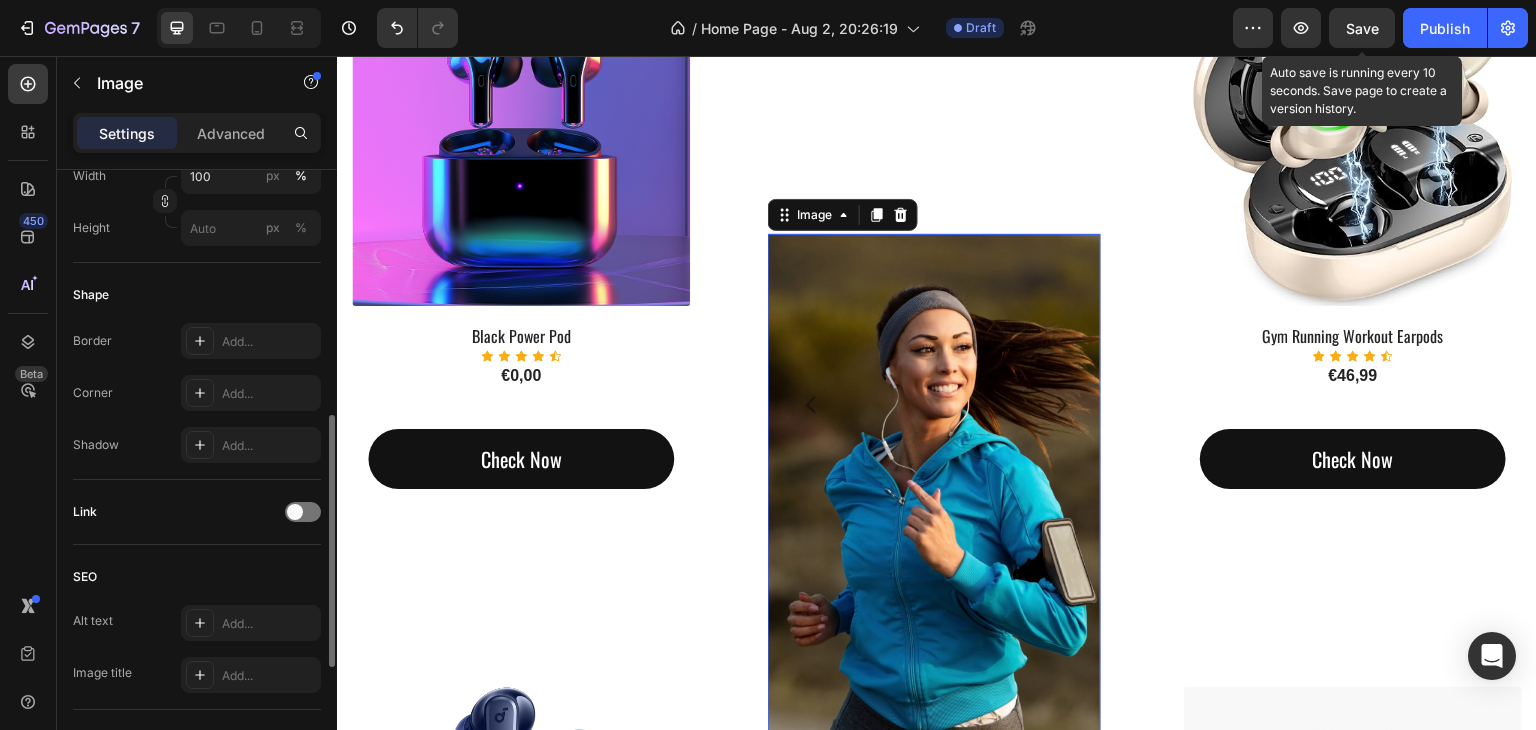 scroll, scrollTop: 400, scrollLeft: 0, axis: vertical 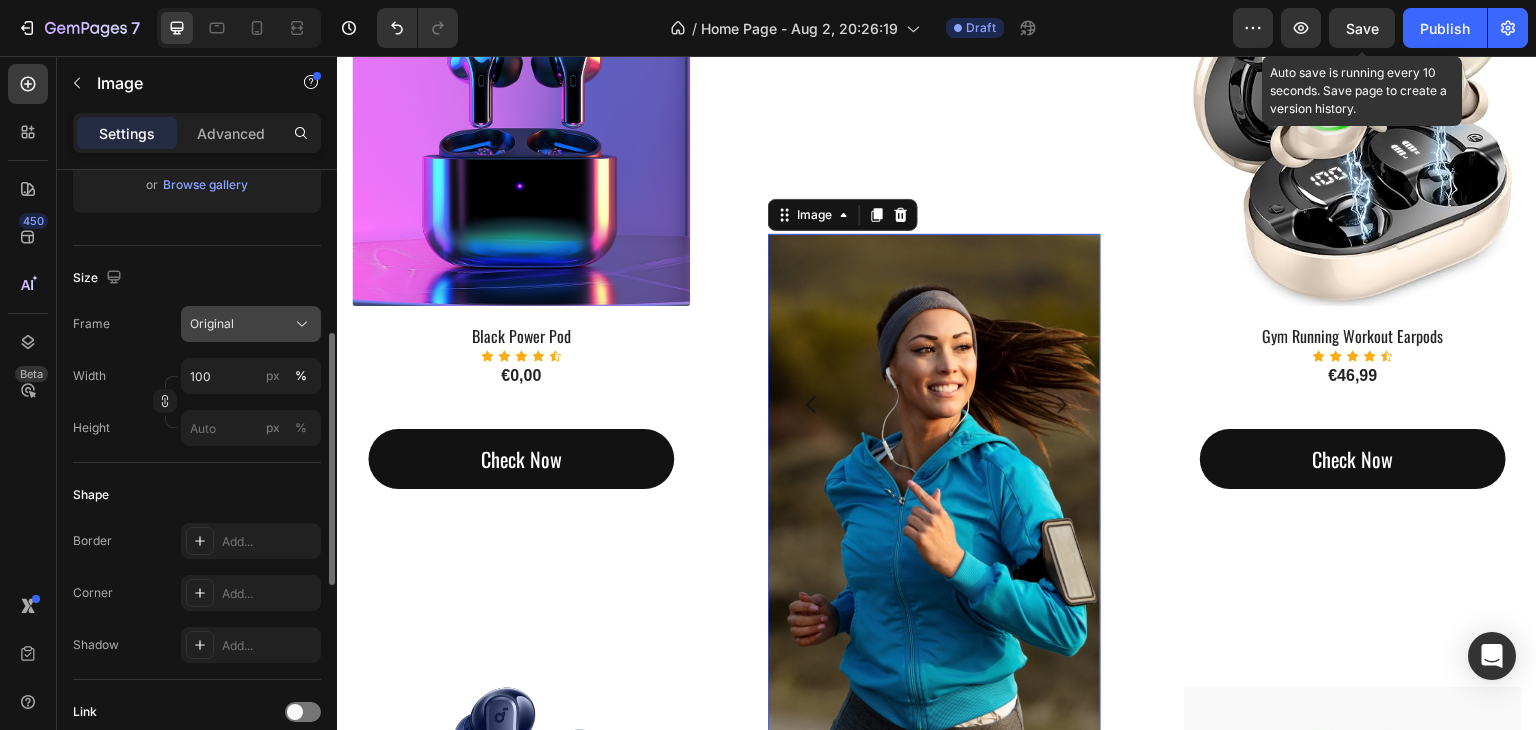 click 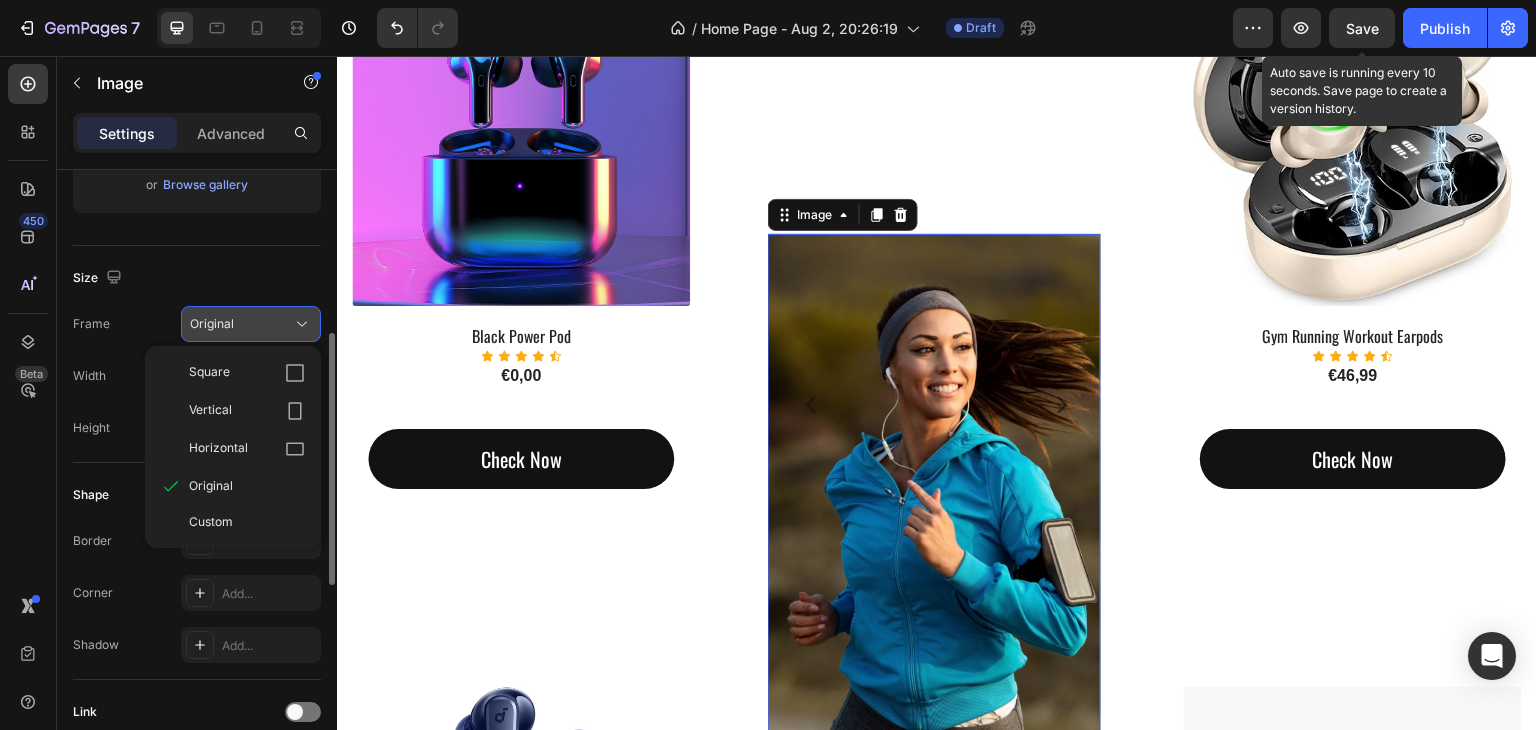 click 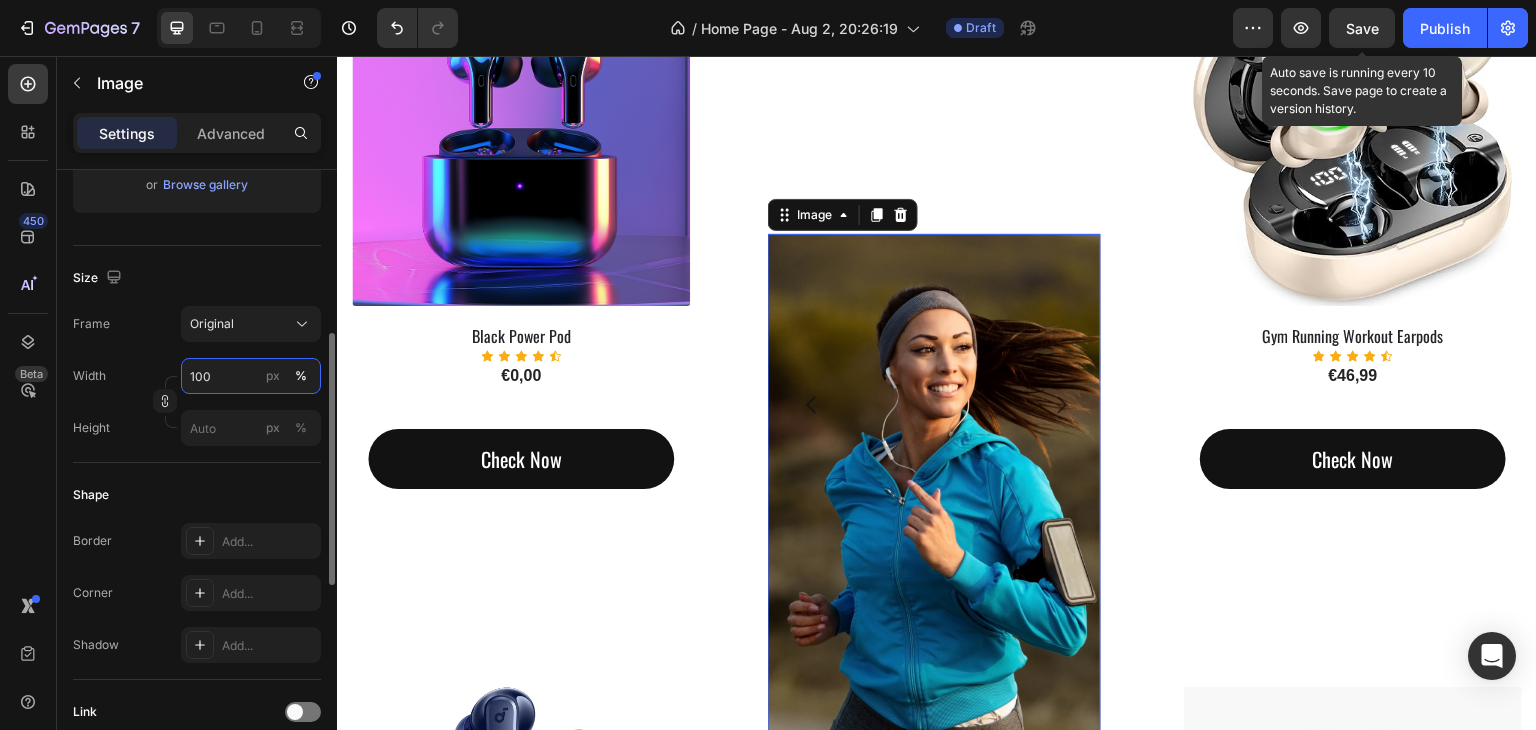 click on "100" at bounding box center [251, 376] 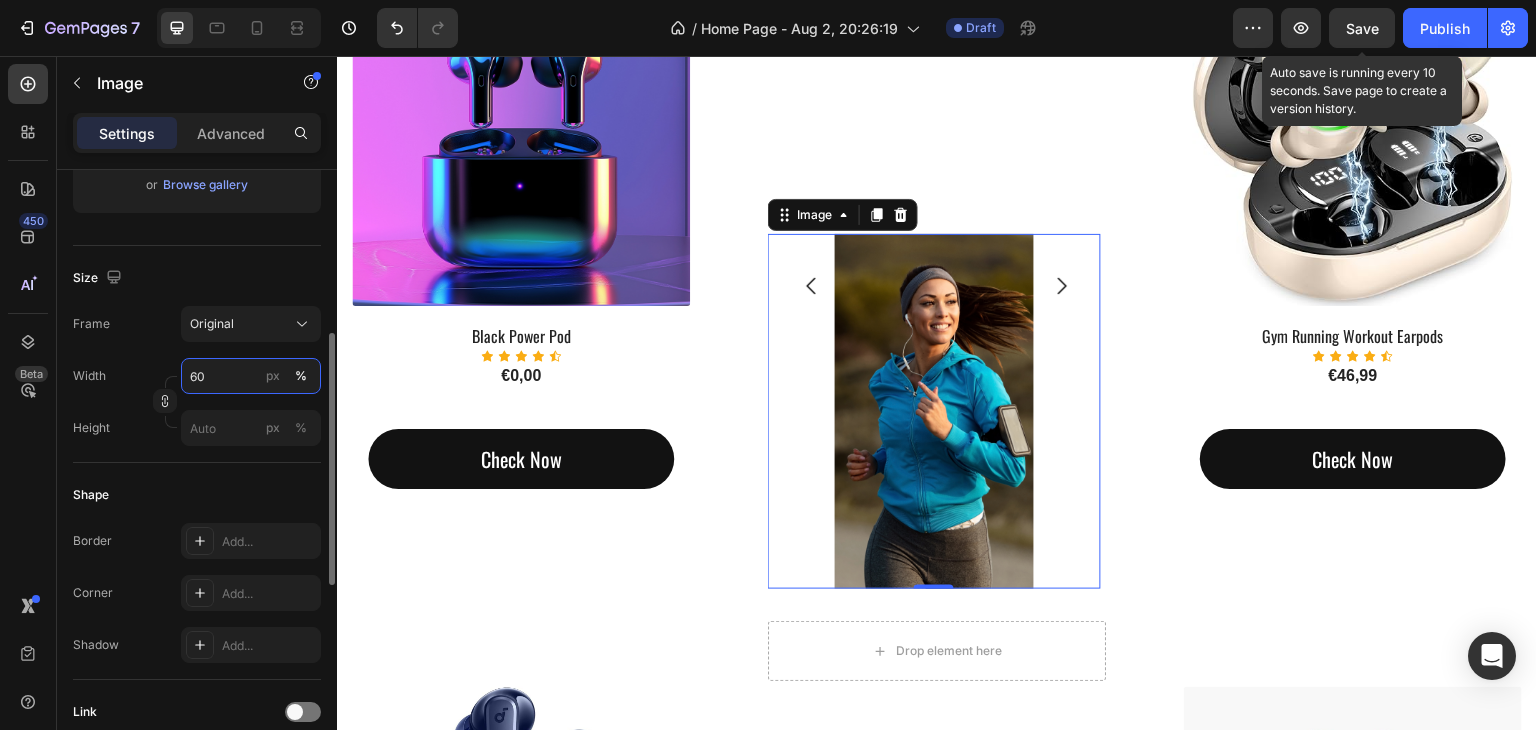 type on "6" 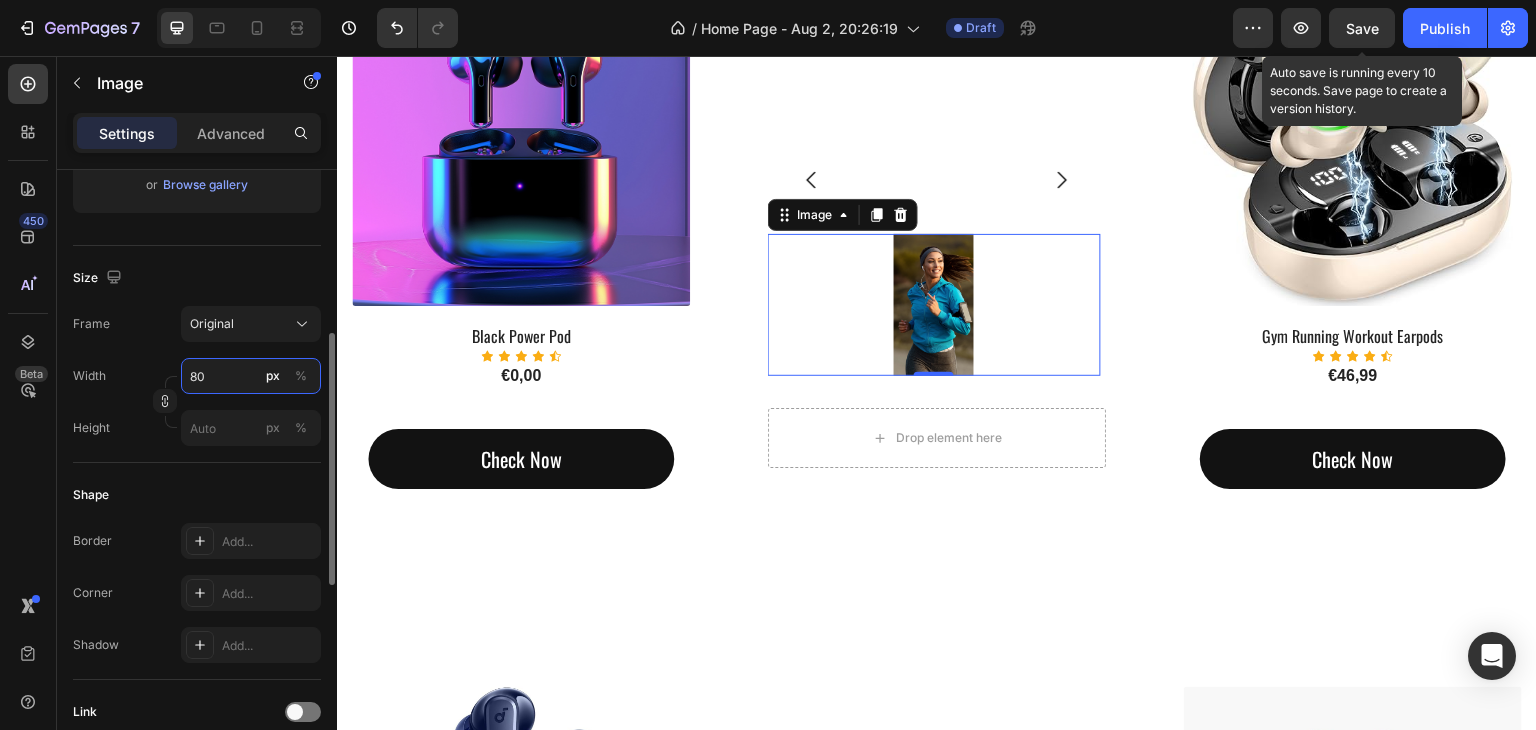 type on "8" 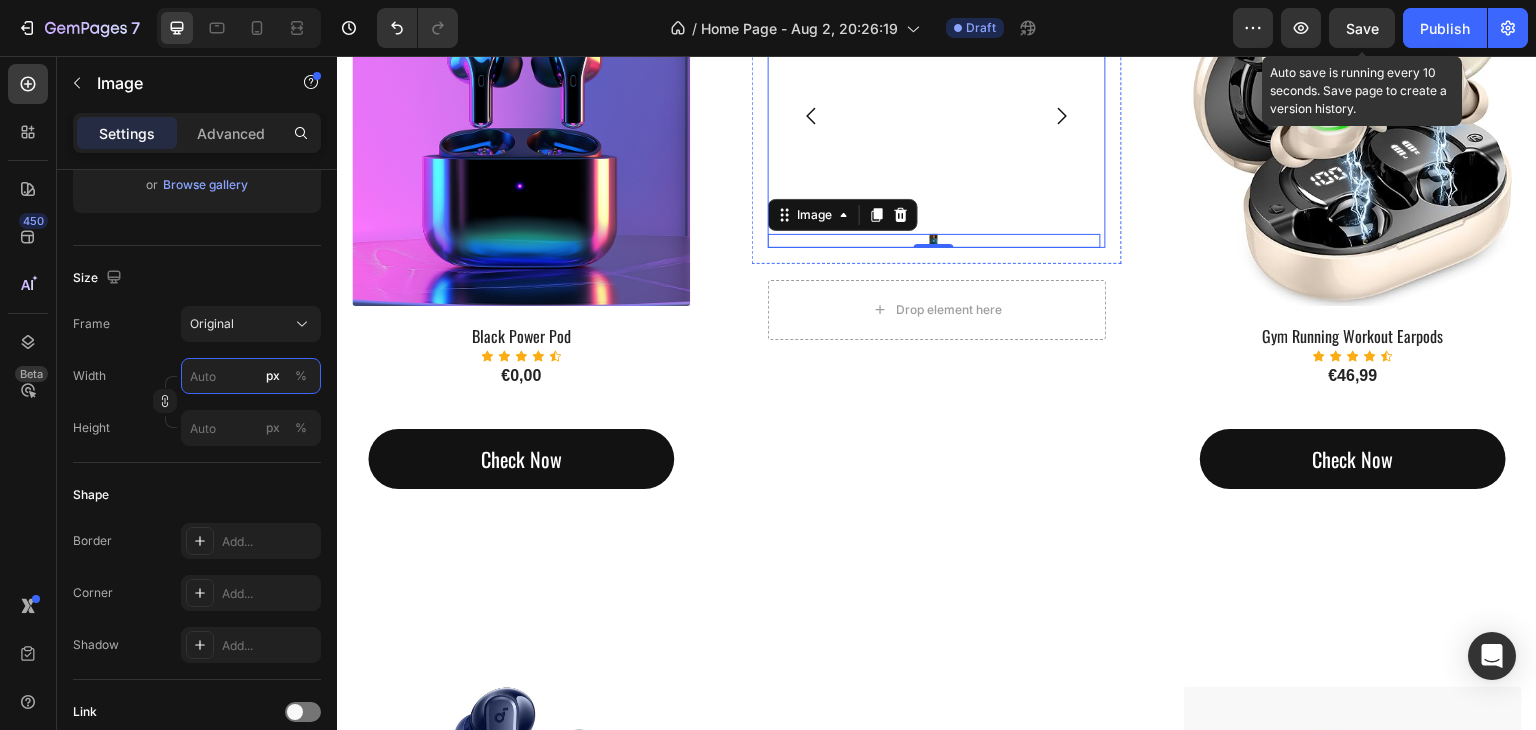 type on "8" 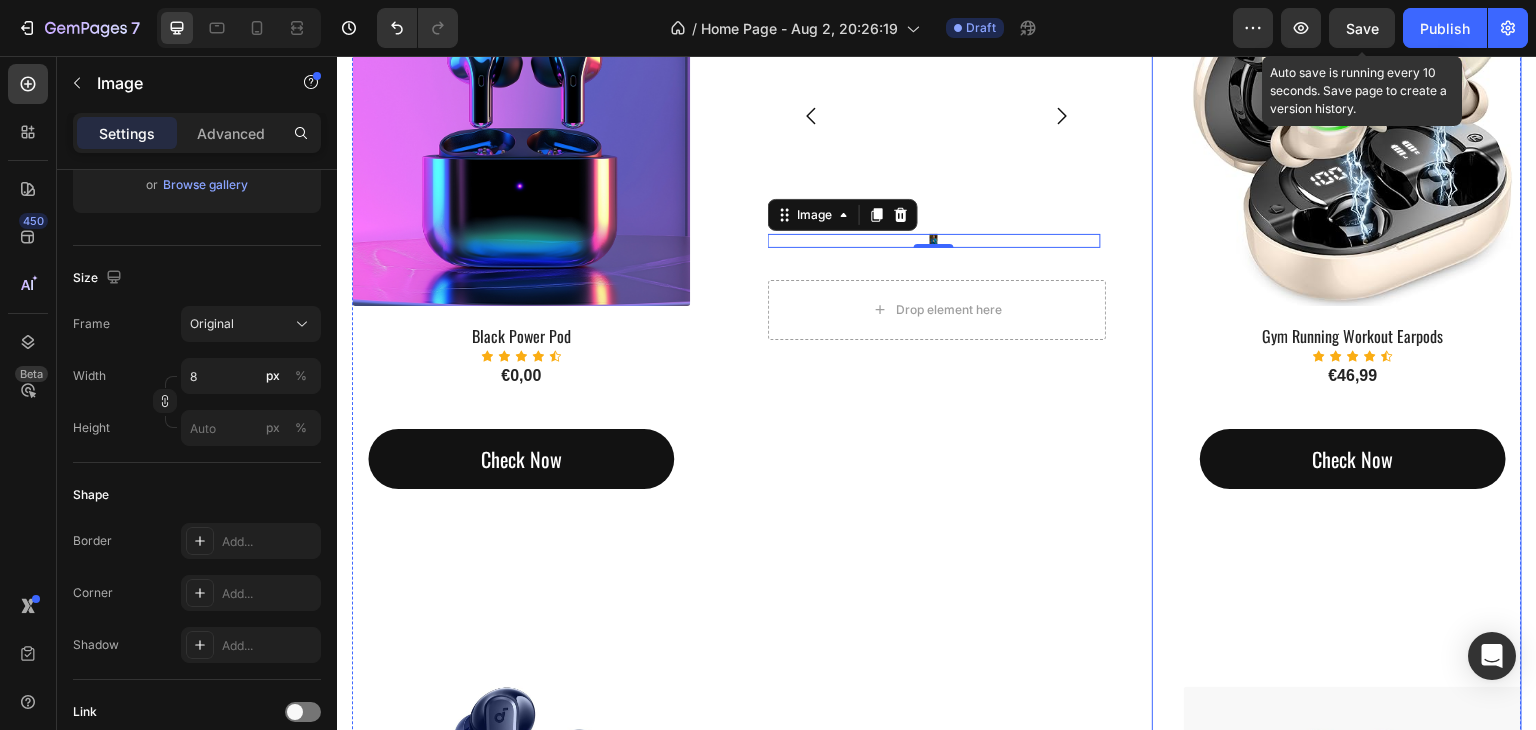 click on "(P) Images & Gallery Gym Running Workout Earpods (P) Title
Icon
Icon
Icon
Icon
Icon Icon List Hoz €46,99 (P) Price (P) Price Check Now Button Row Product (P) Images & Gallery Sand Brothers Brown (P) Title
Icon
Icon
Icon
Icon
Icon Icon List Hoz €43,99 (P) Price (P) Price Row Check Now Button Product Row" at bounding box center [1337, 588] 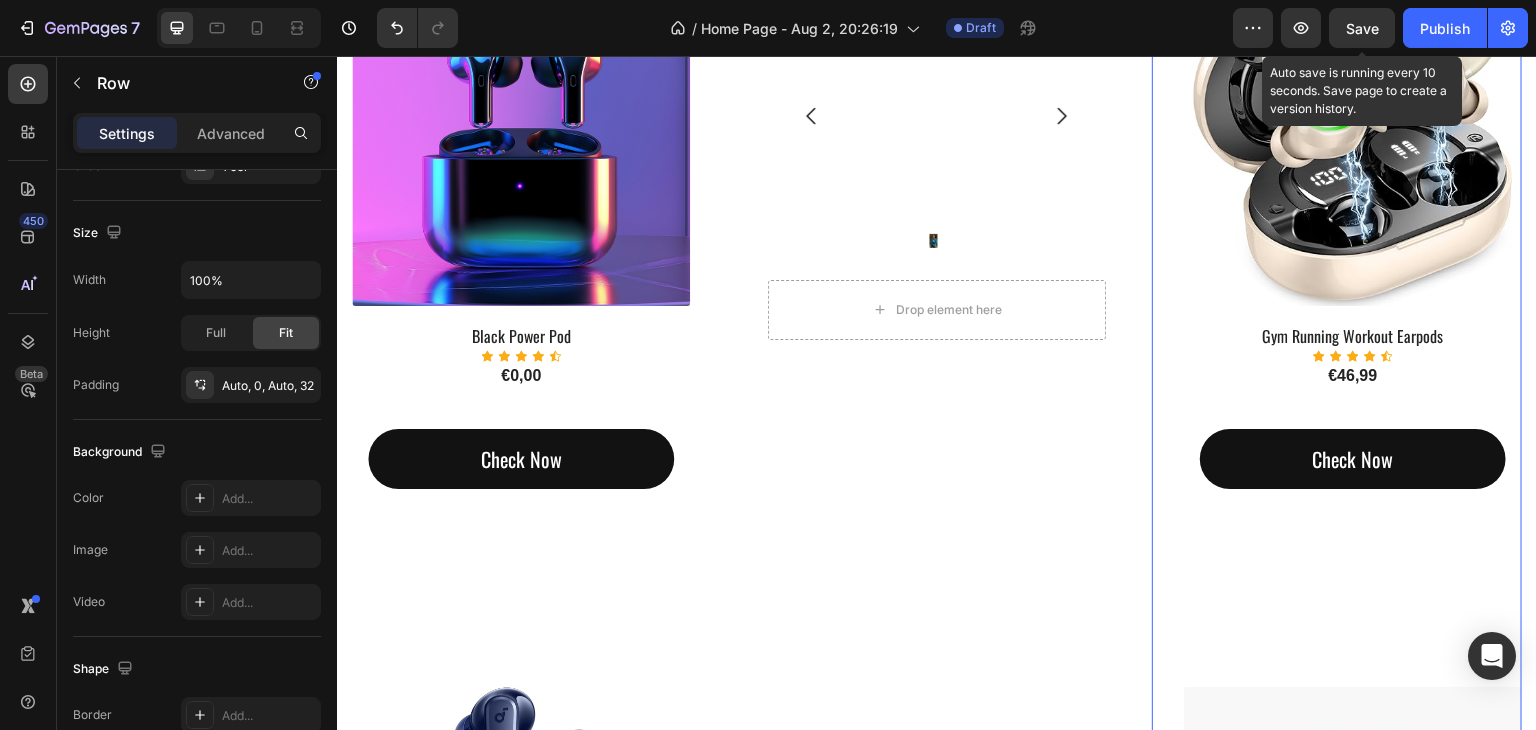 scroll, scrollTop: 0, scrollLeft: 0, axis: both 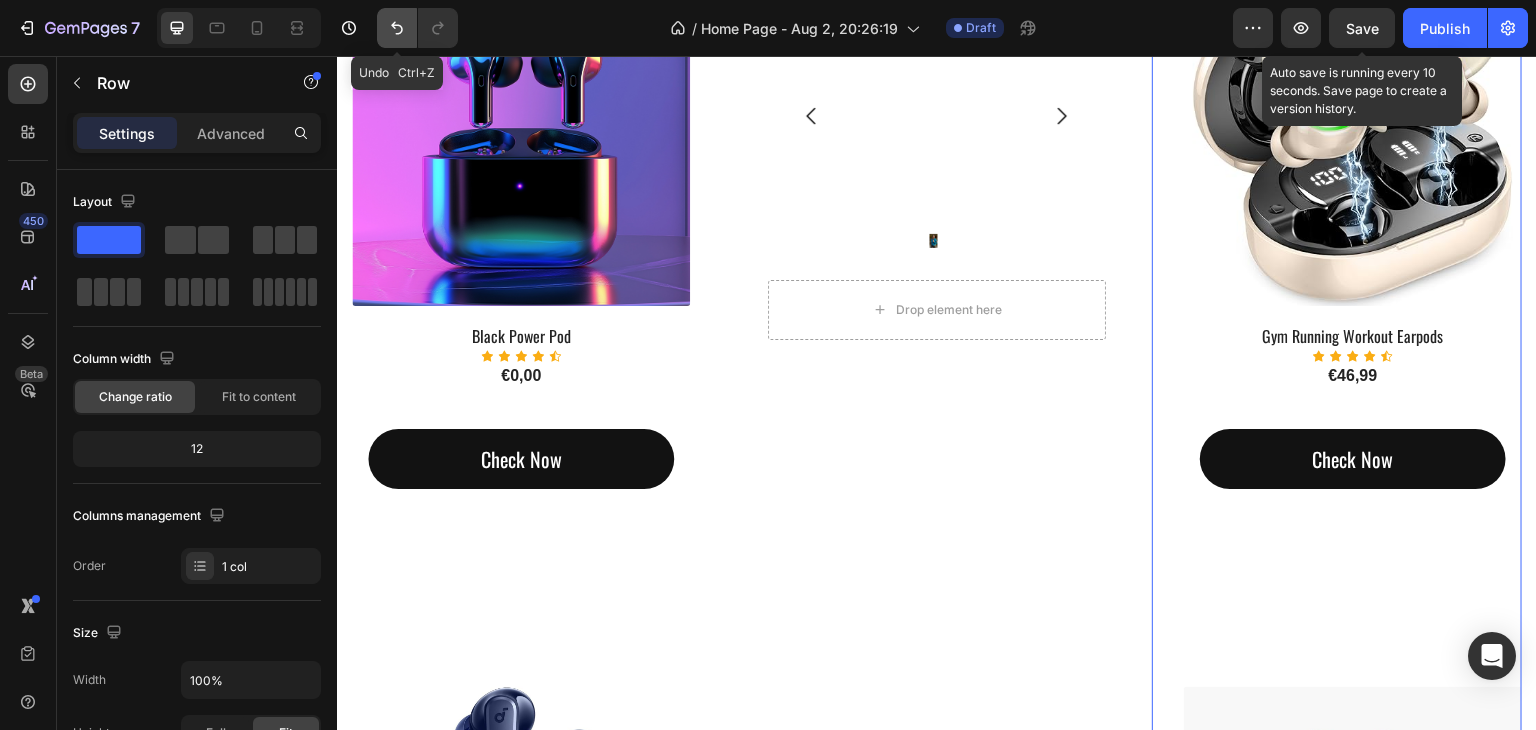 click 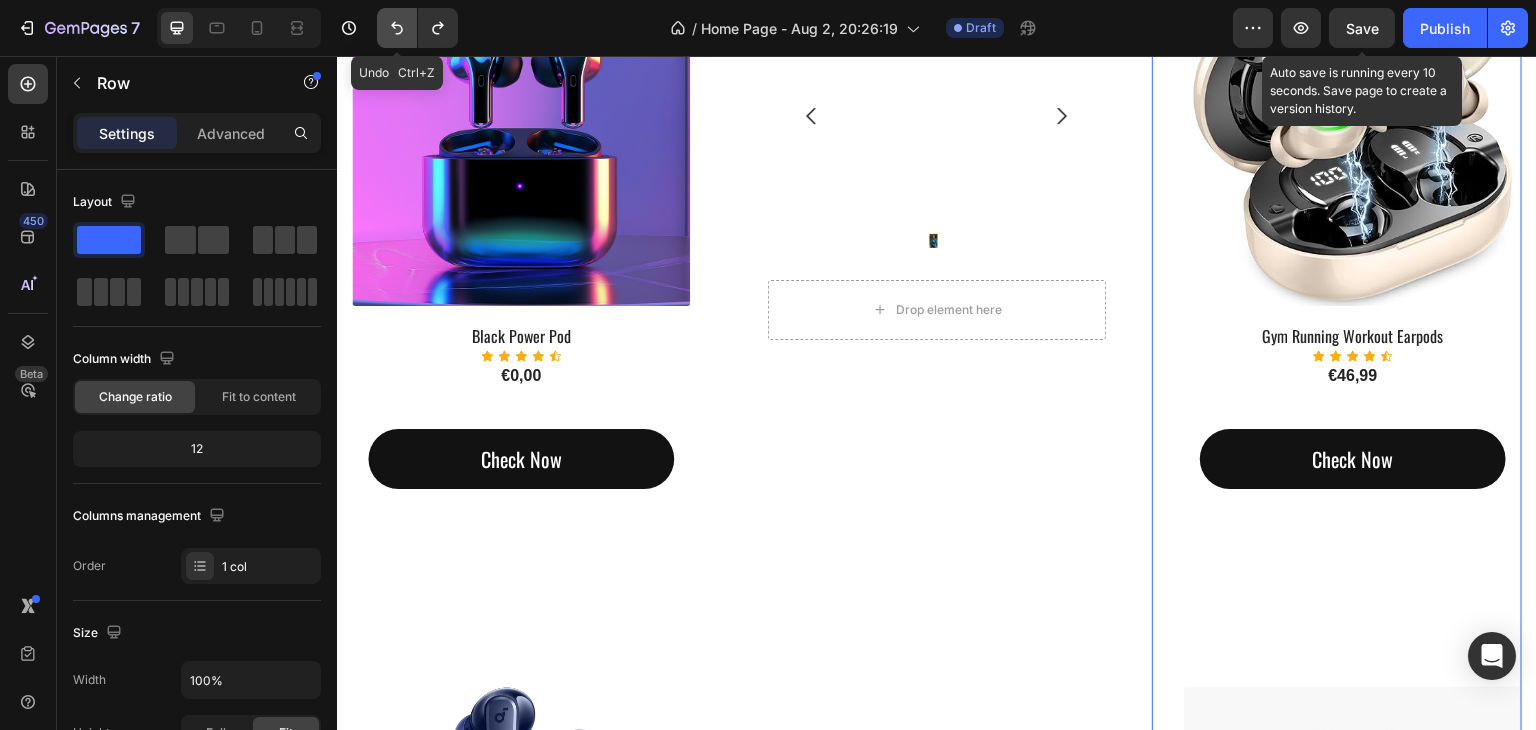click 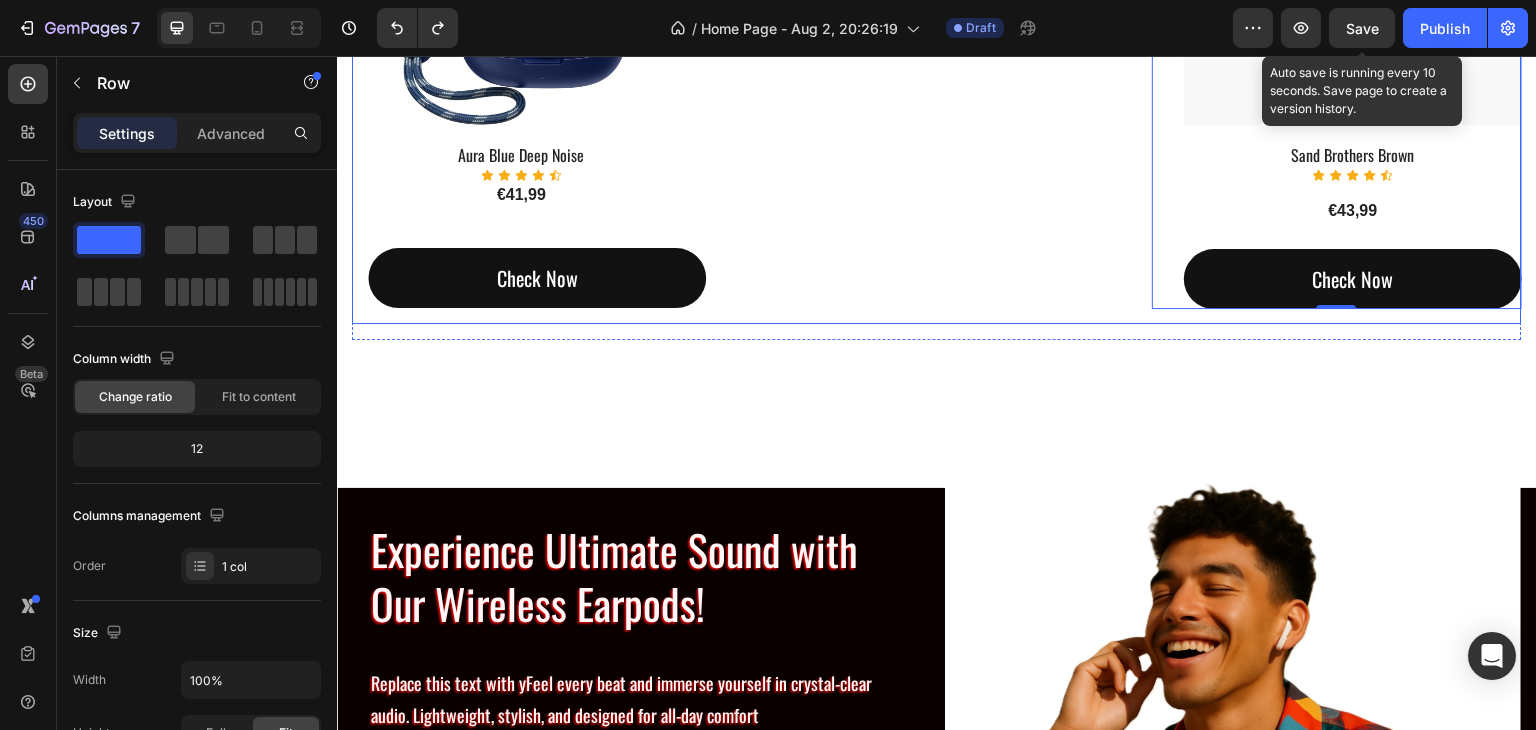scroll, scrollTop: 1545, scrollLeft: 0, axis: vertical 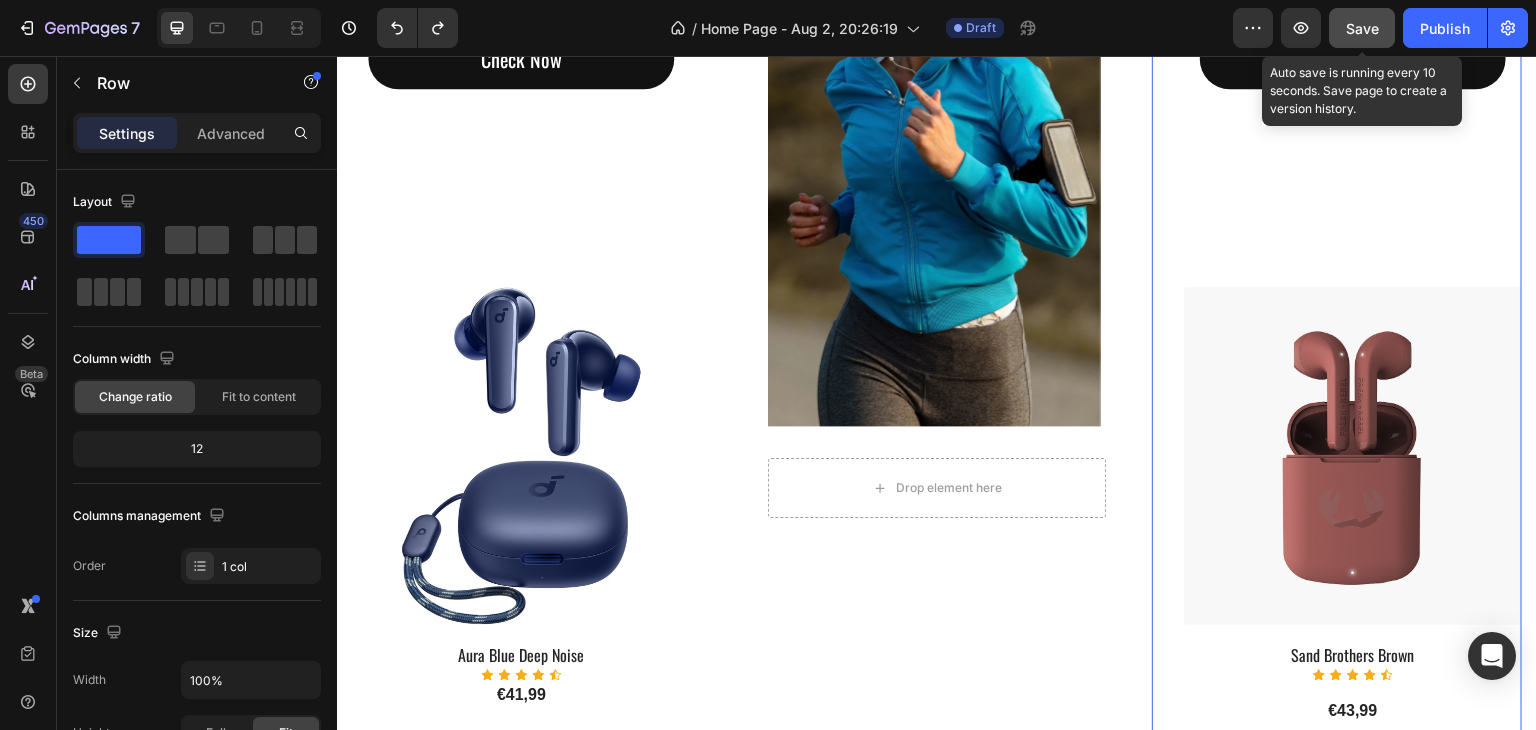 click on "Save" at bounding box center [1362, 28] 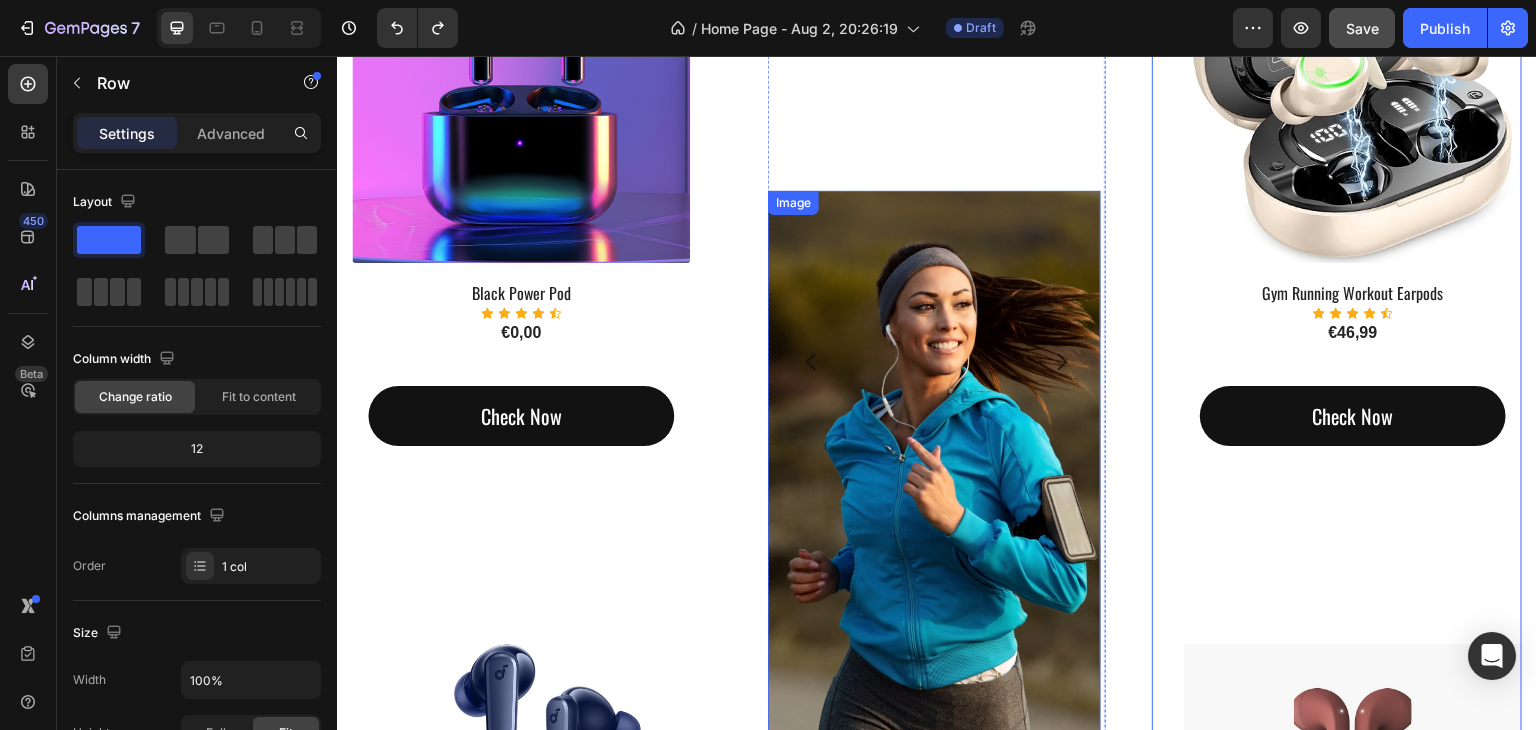 scroll, scrollTop: 1145, scrollLeft: 0, axis: vertical 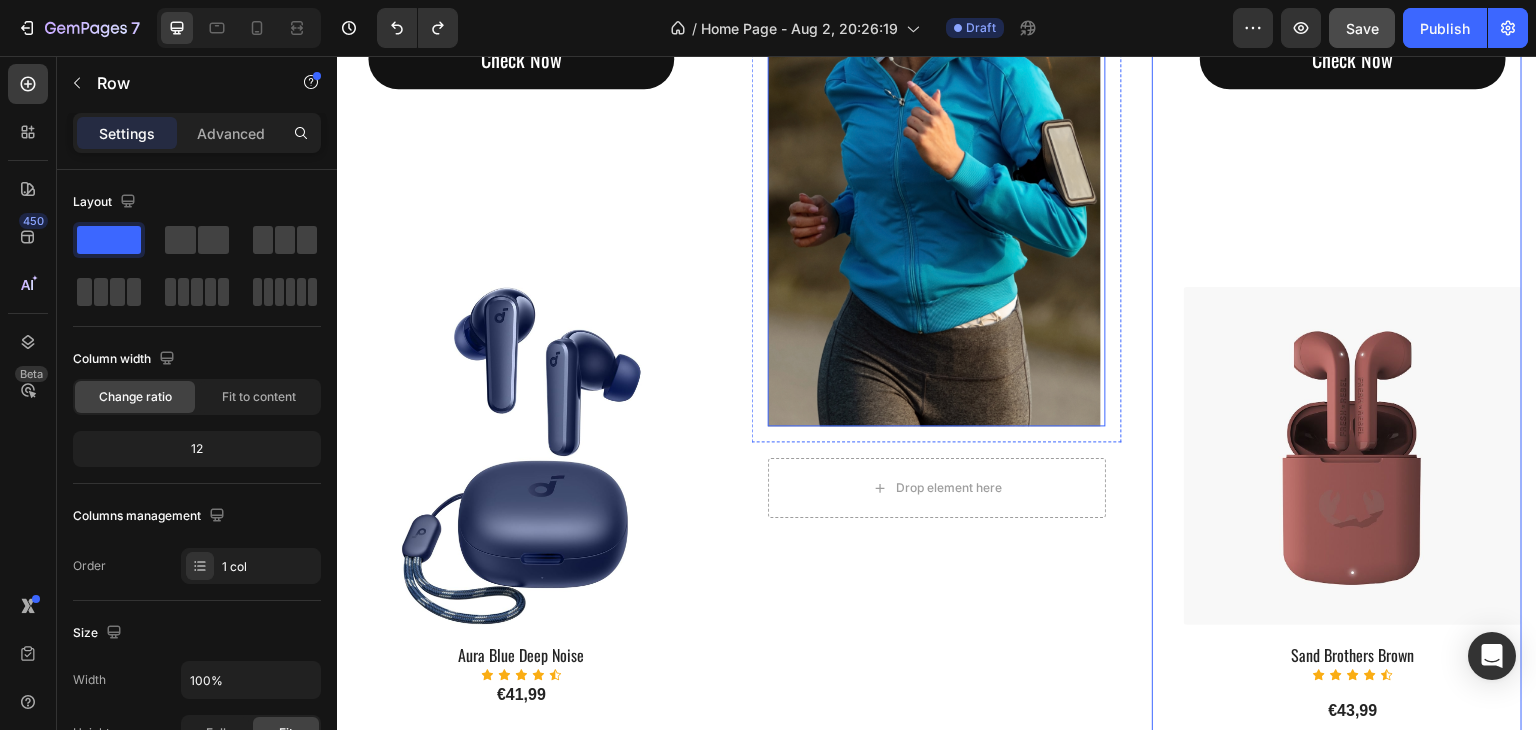 click at bounding box center (934, 130) 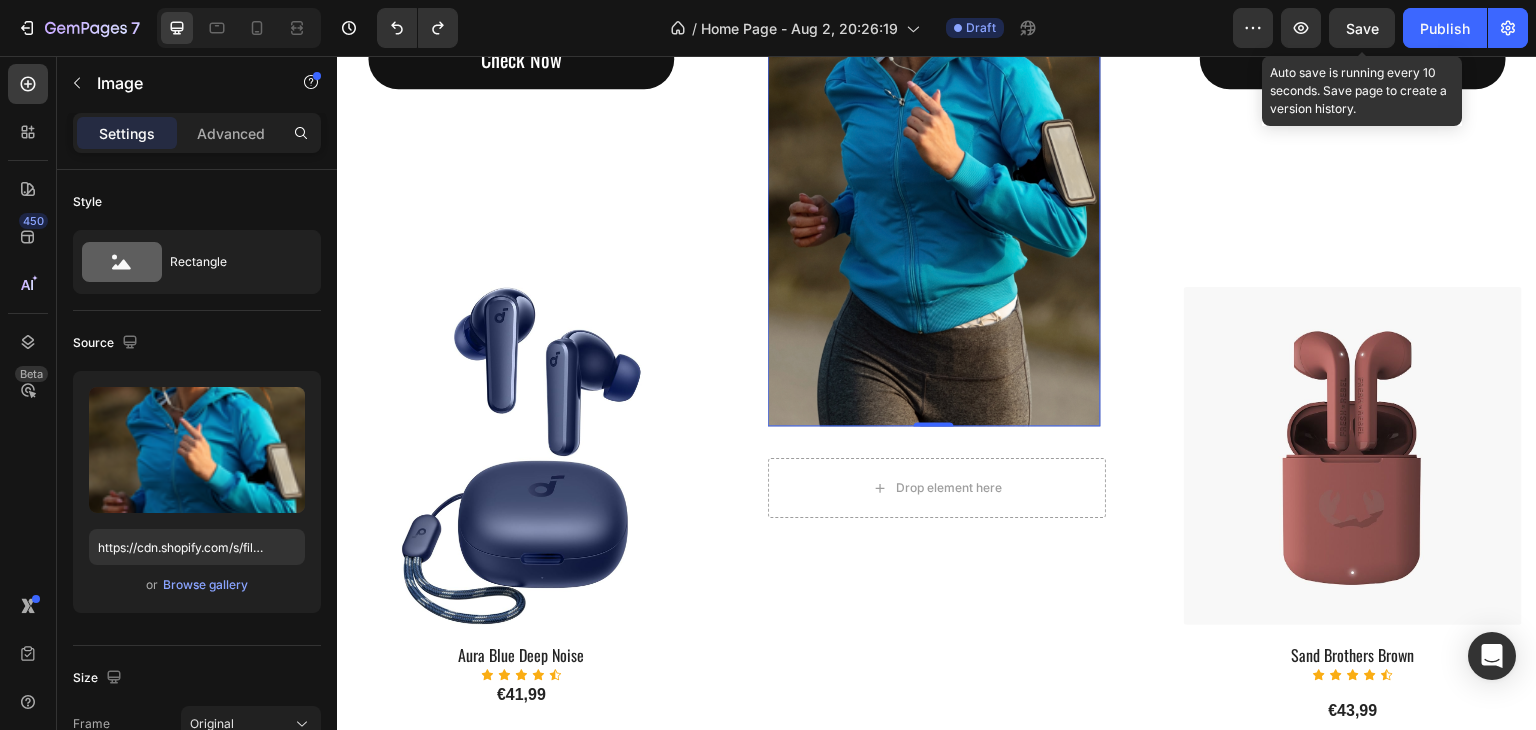 click on "Save" 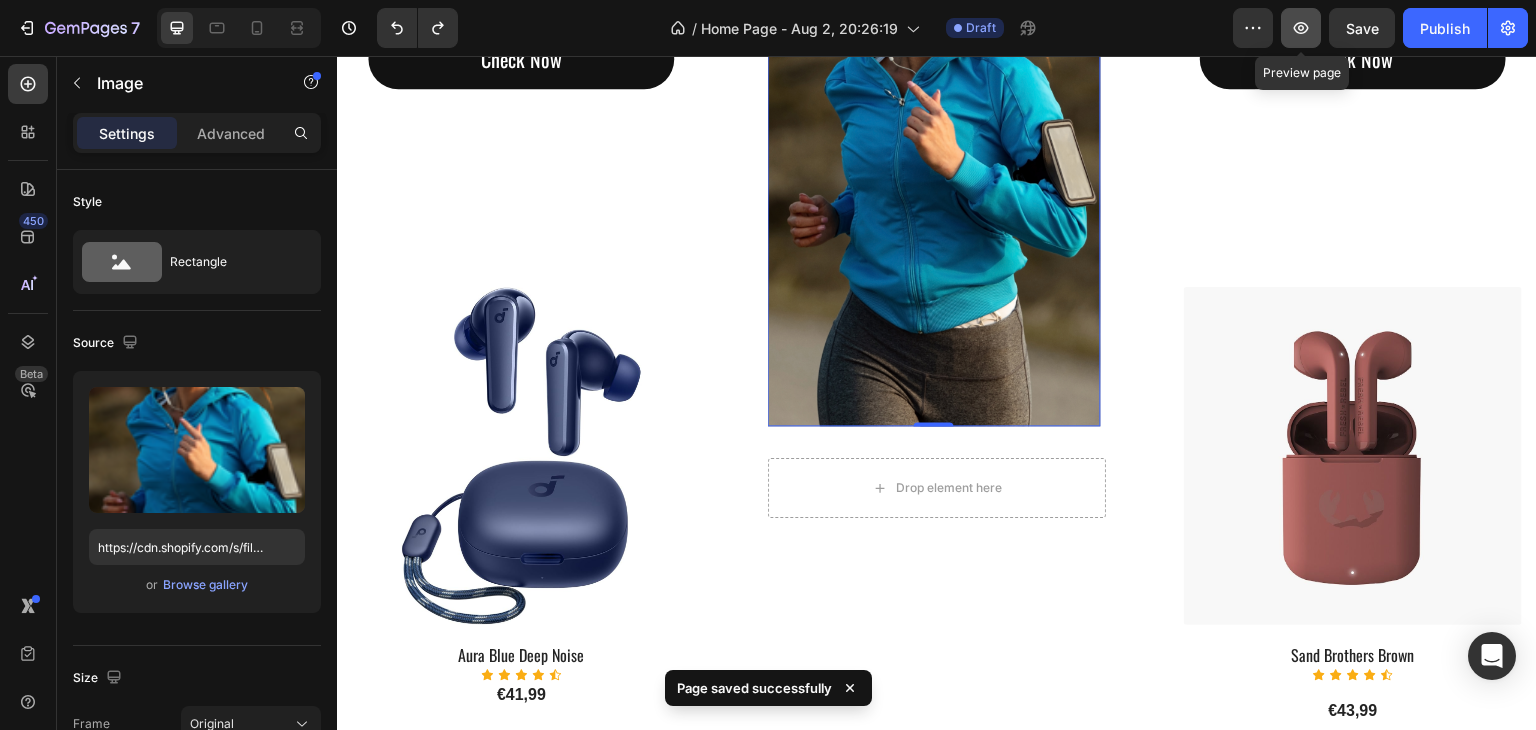click 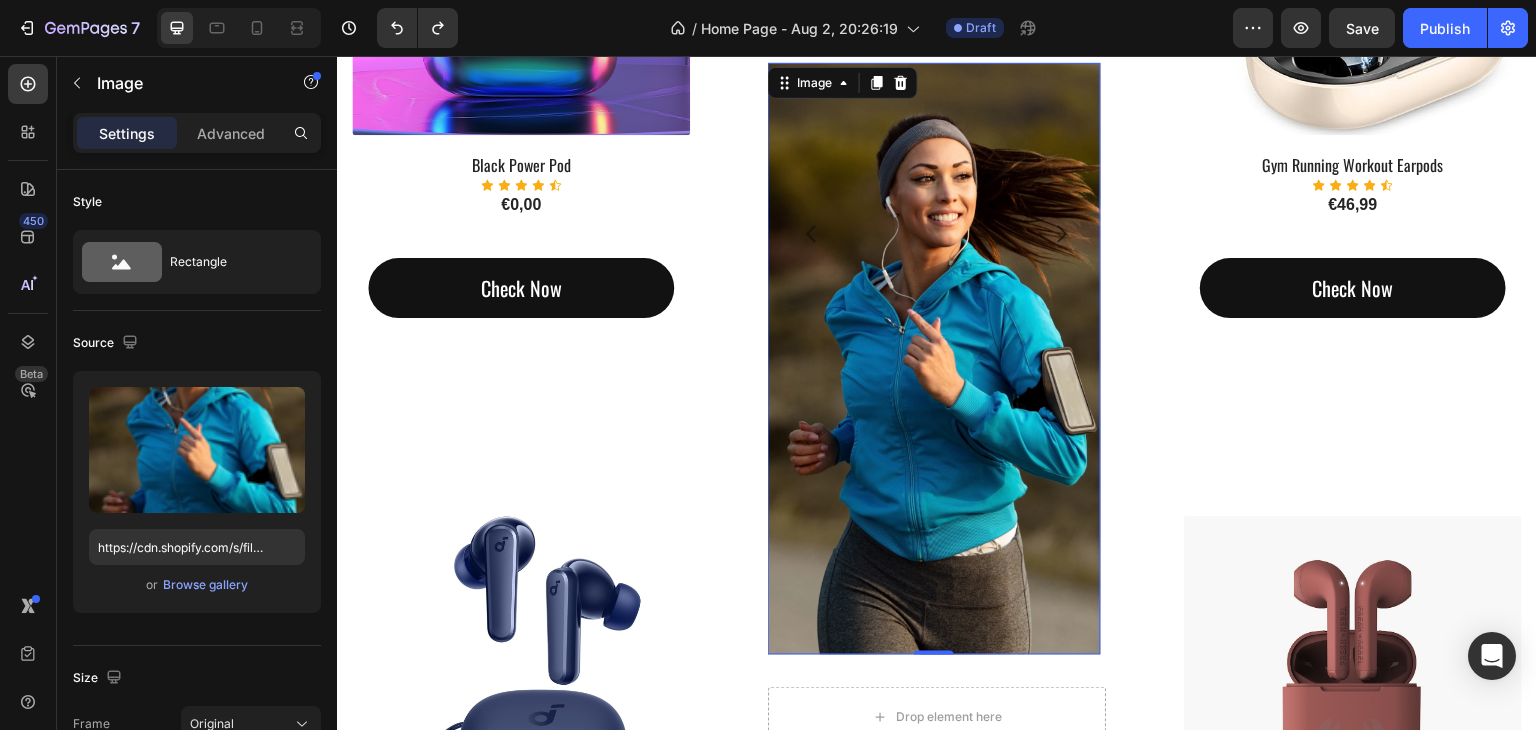 scroll, scrollTop: 1245, scrollLeft: 0, axis: vertical 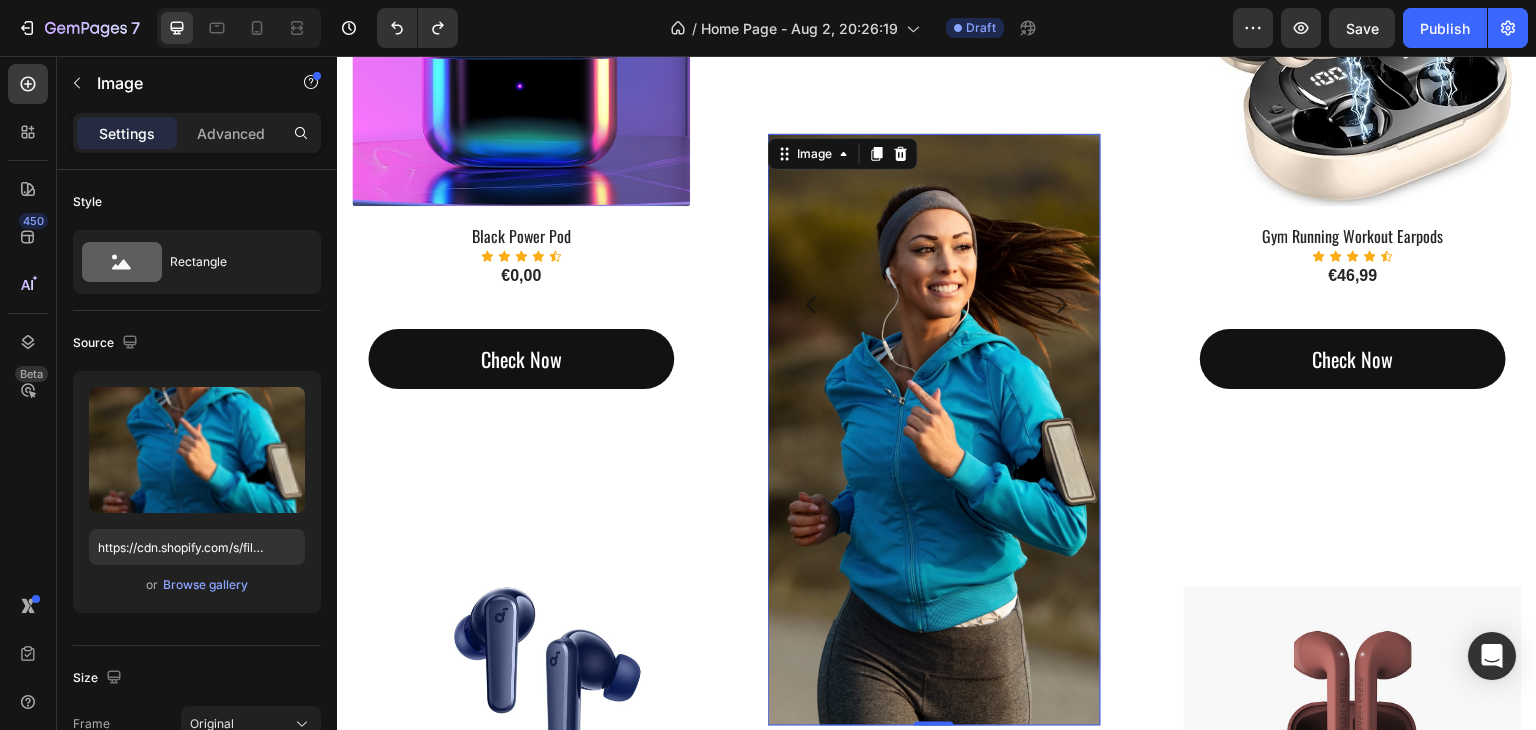 click at bounding box center (934, 430) 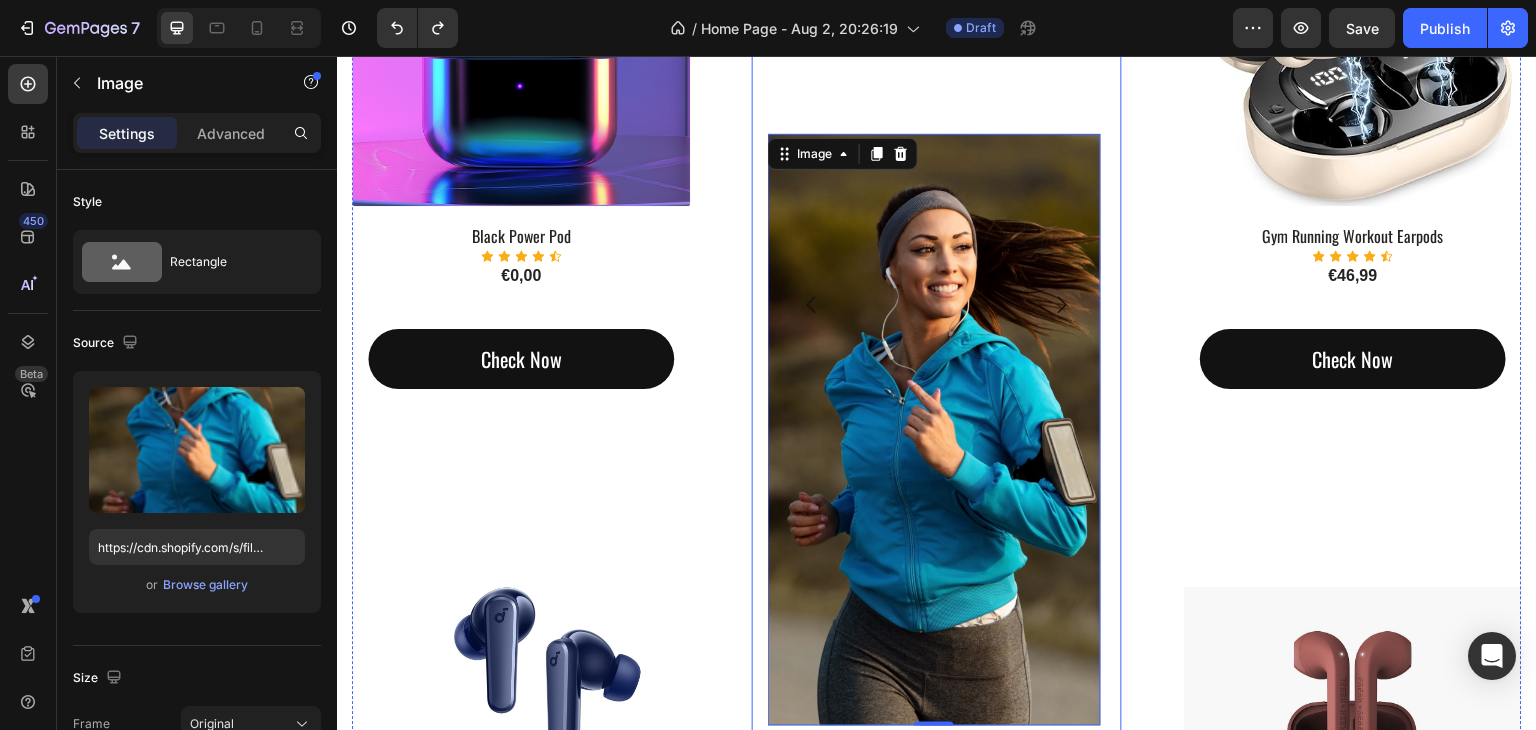 click on "Image   0 Image Image Image
Carousel Row" at bounding box center (937, 305) 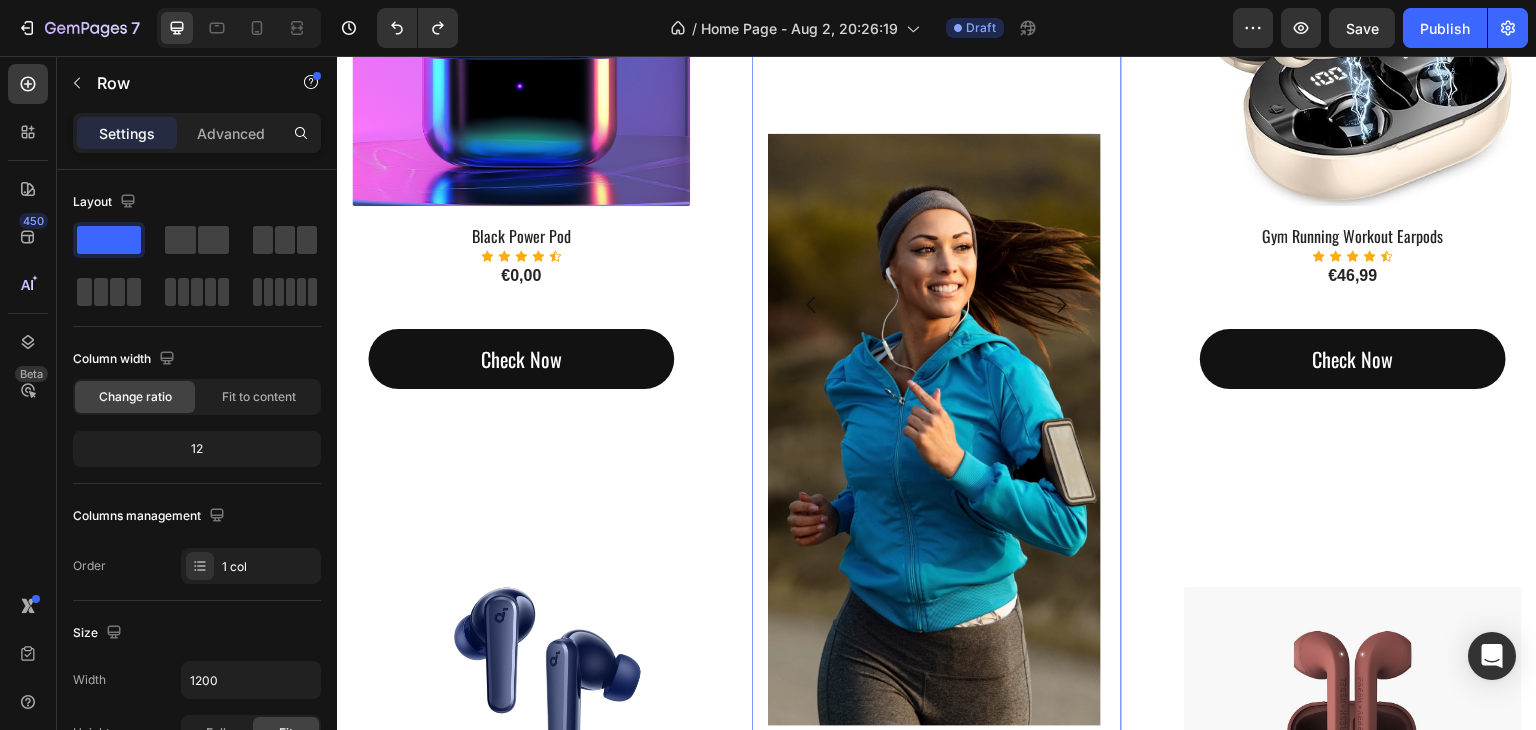 scroll, scrollTop: 1045, scrollLeft: 0, axis: vertical 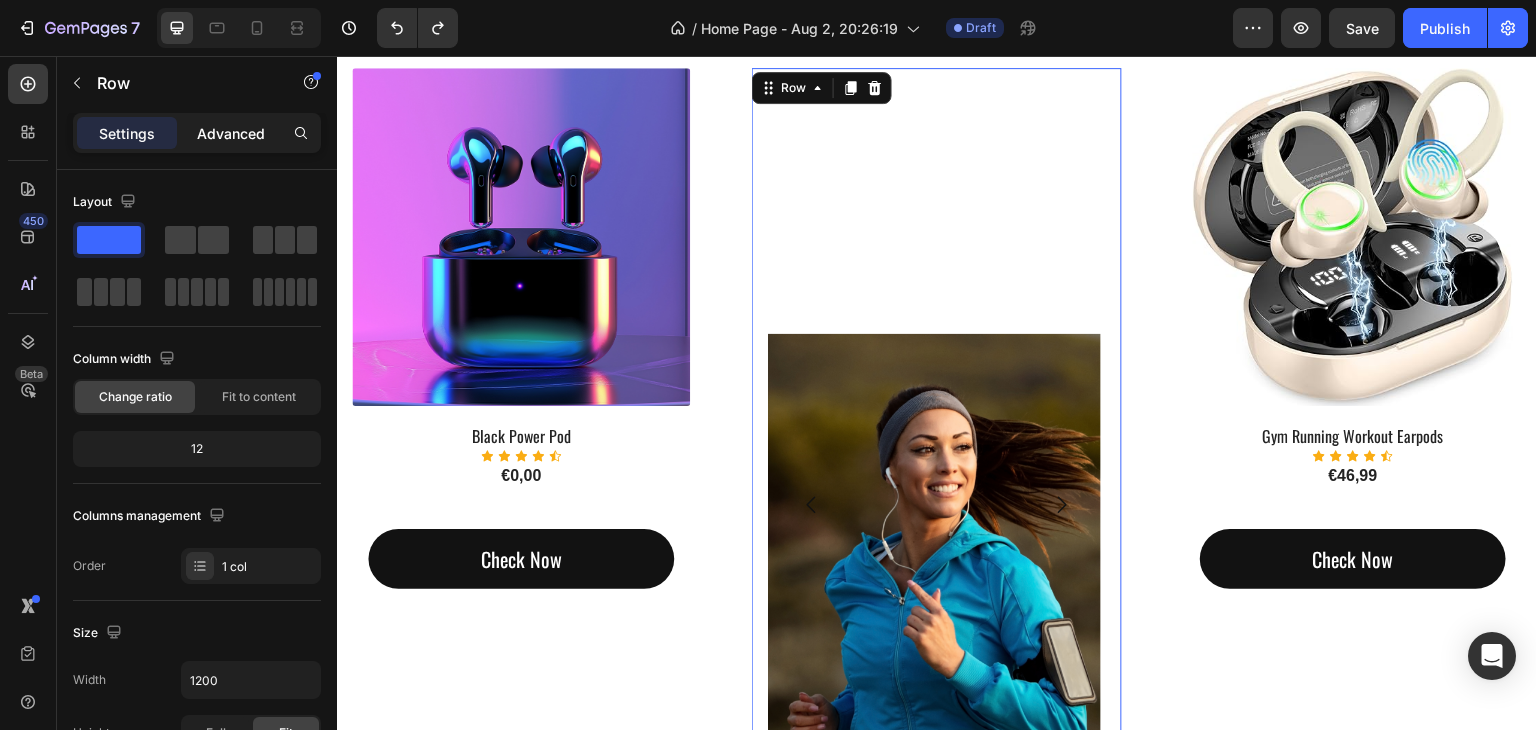 click on "Advanced" at bounding box center [231, 133] 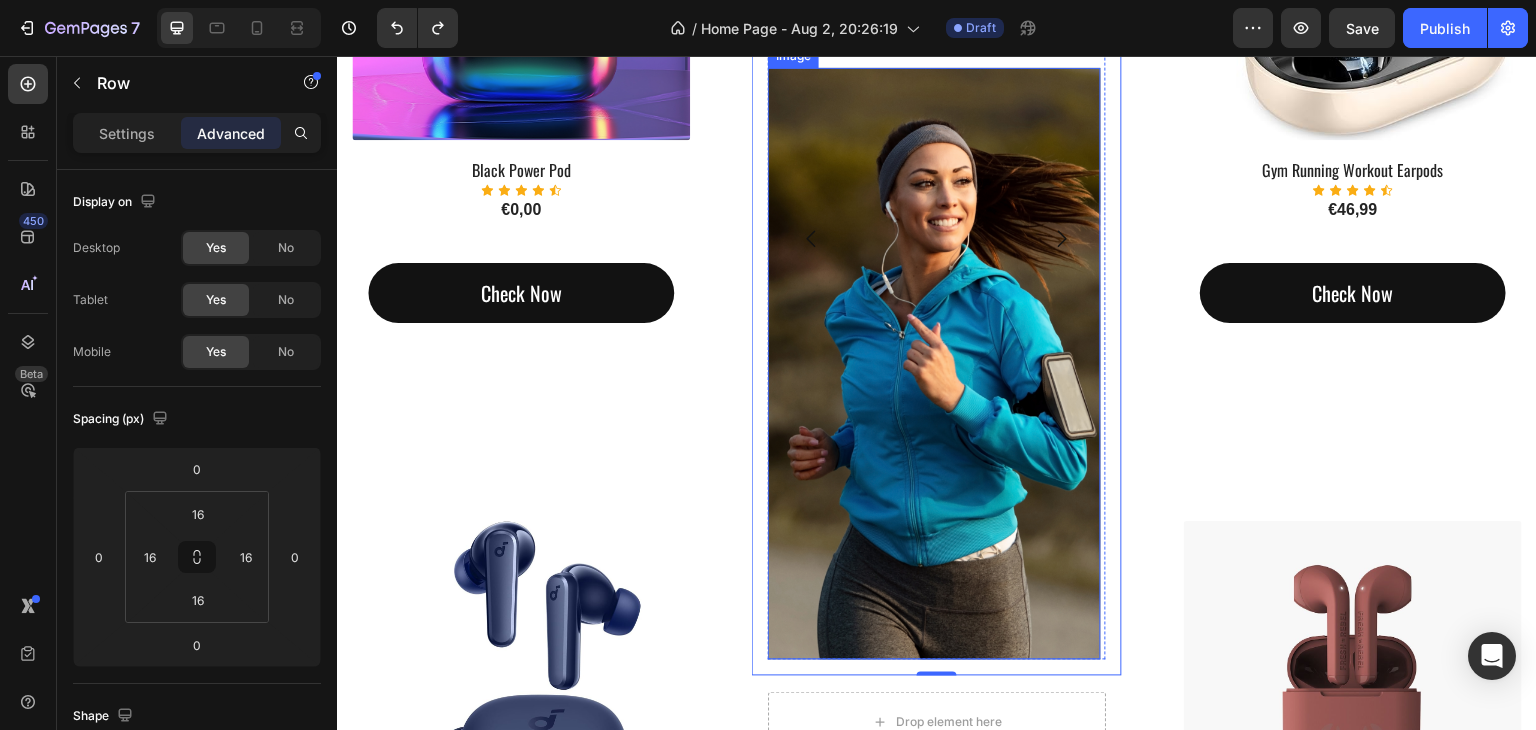 scroll, scrollTop: 1345, scrollLeft: 0, axis: vertical 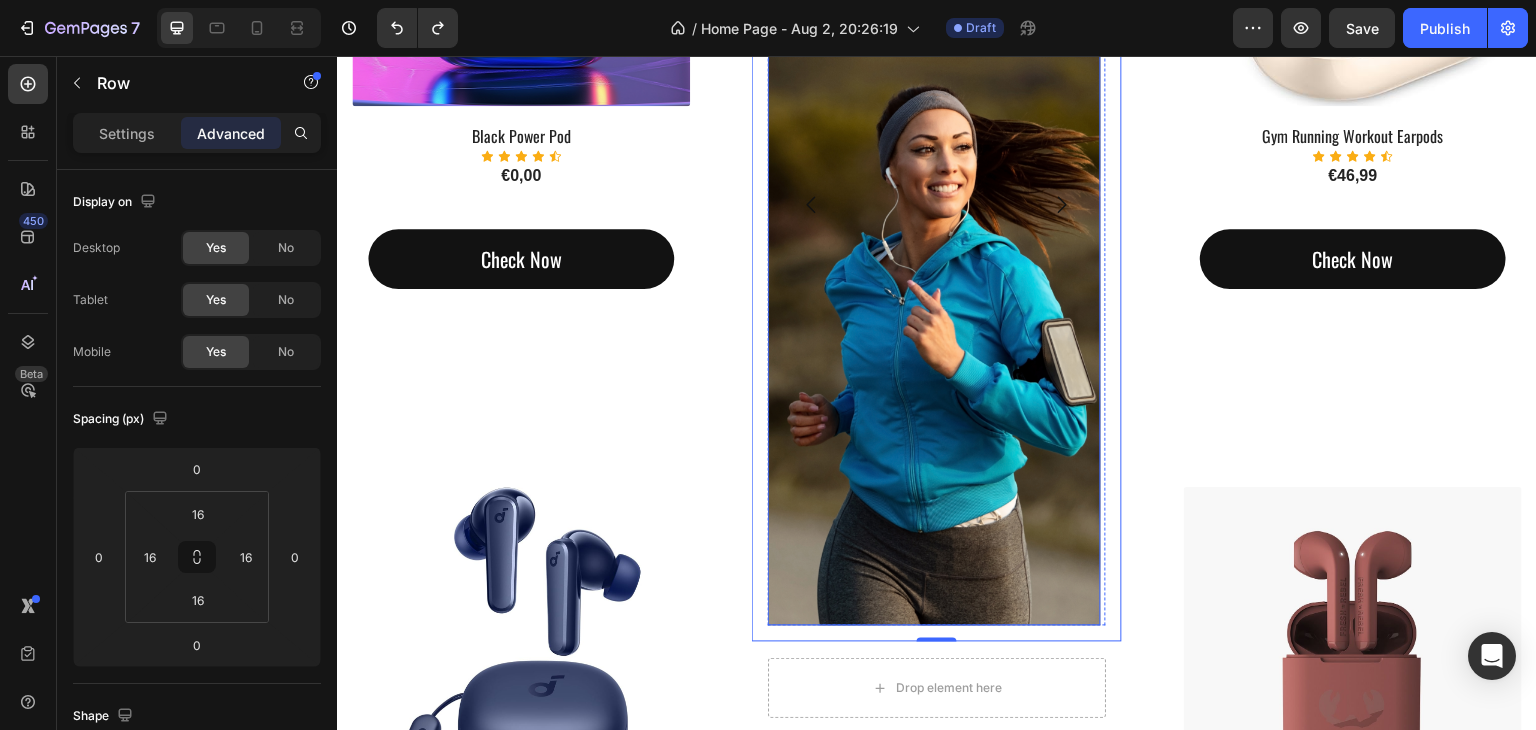 click at bounding box center [934, 330] 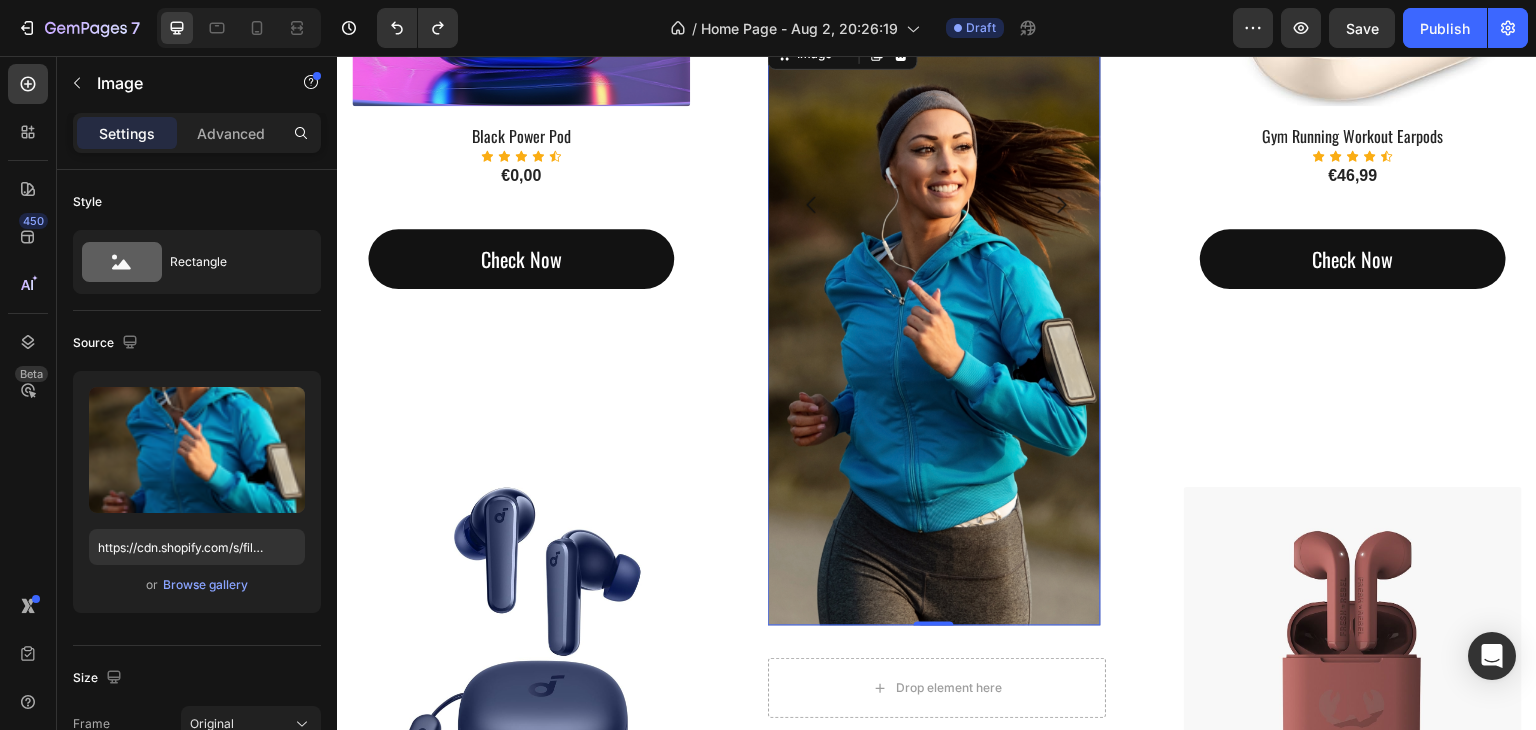 click at bounding box center [934, 330] 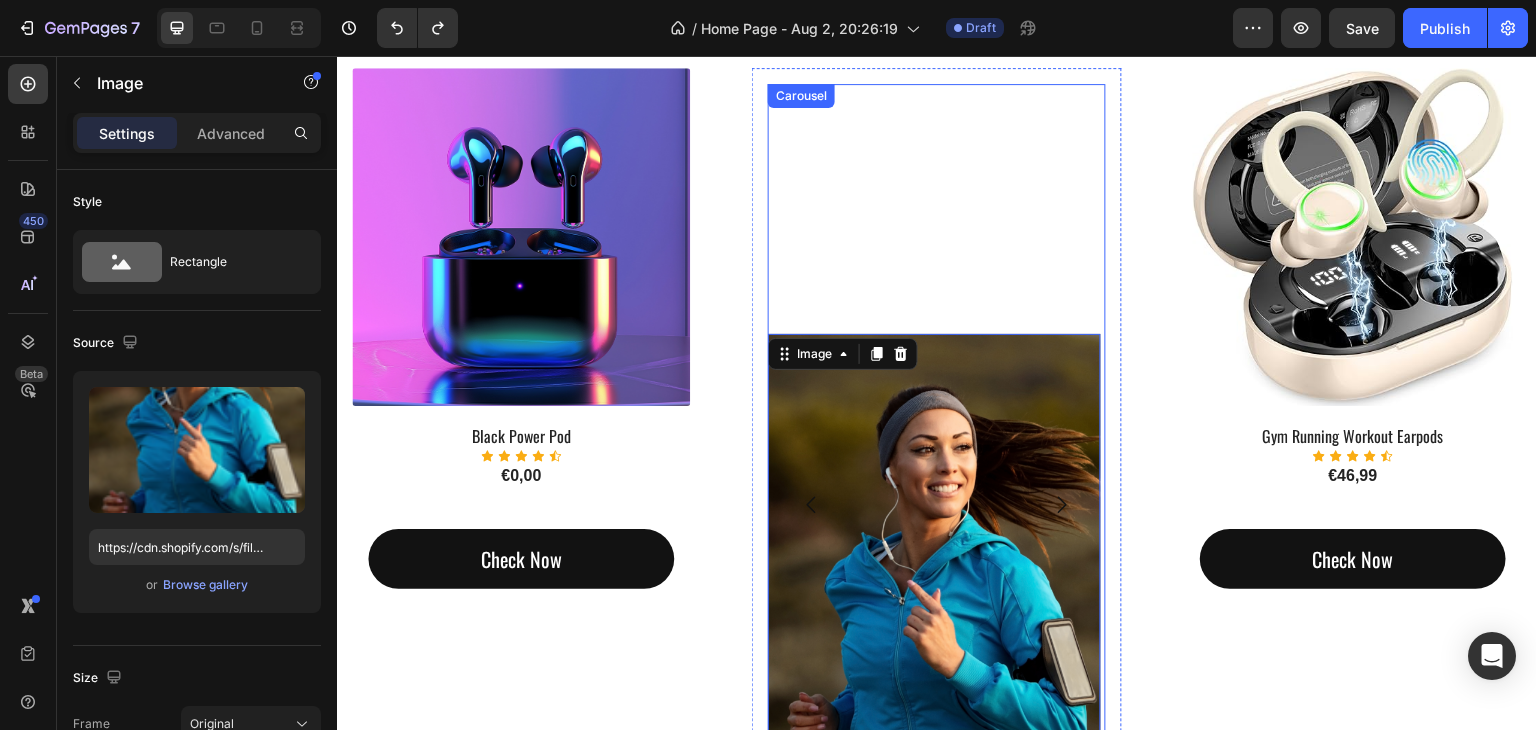 click on "Image   0" at bounding box center (934, 505) 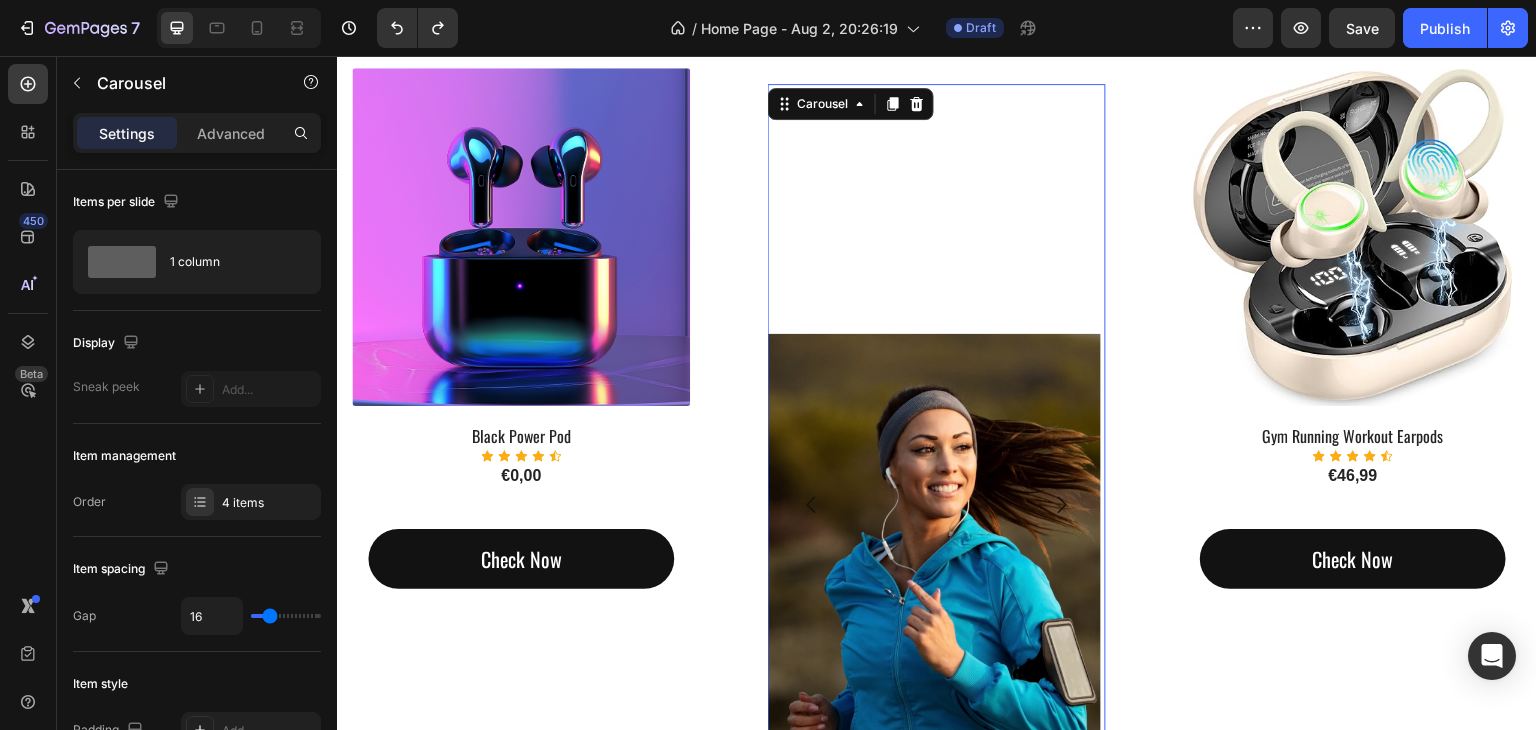 click 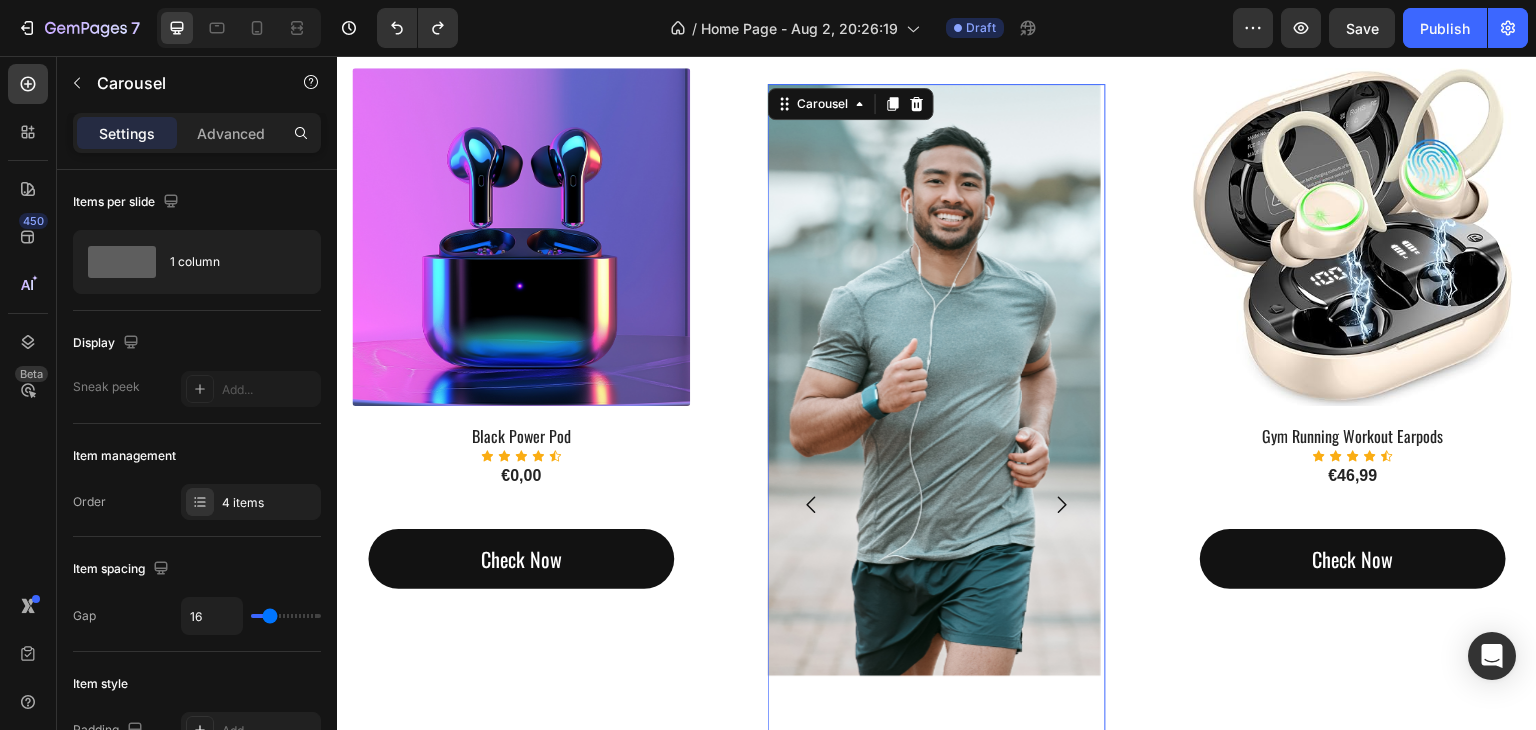 click 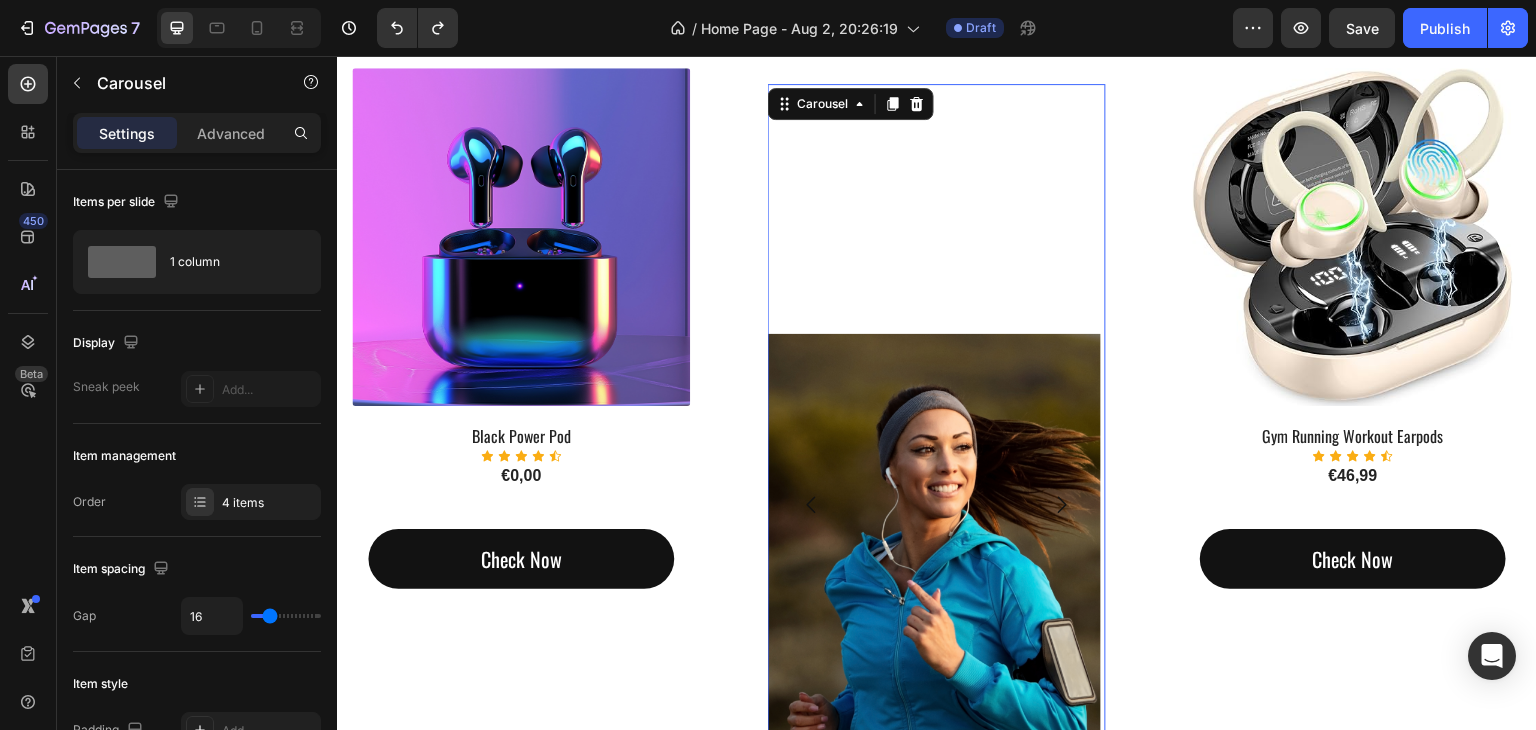 click on "Image" at bounding box center [934, 505] 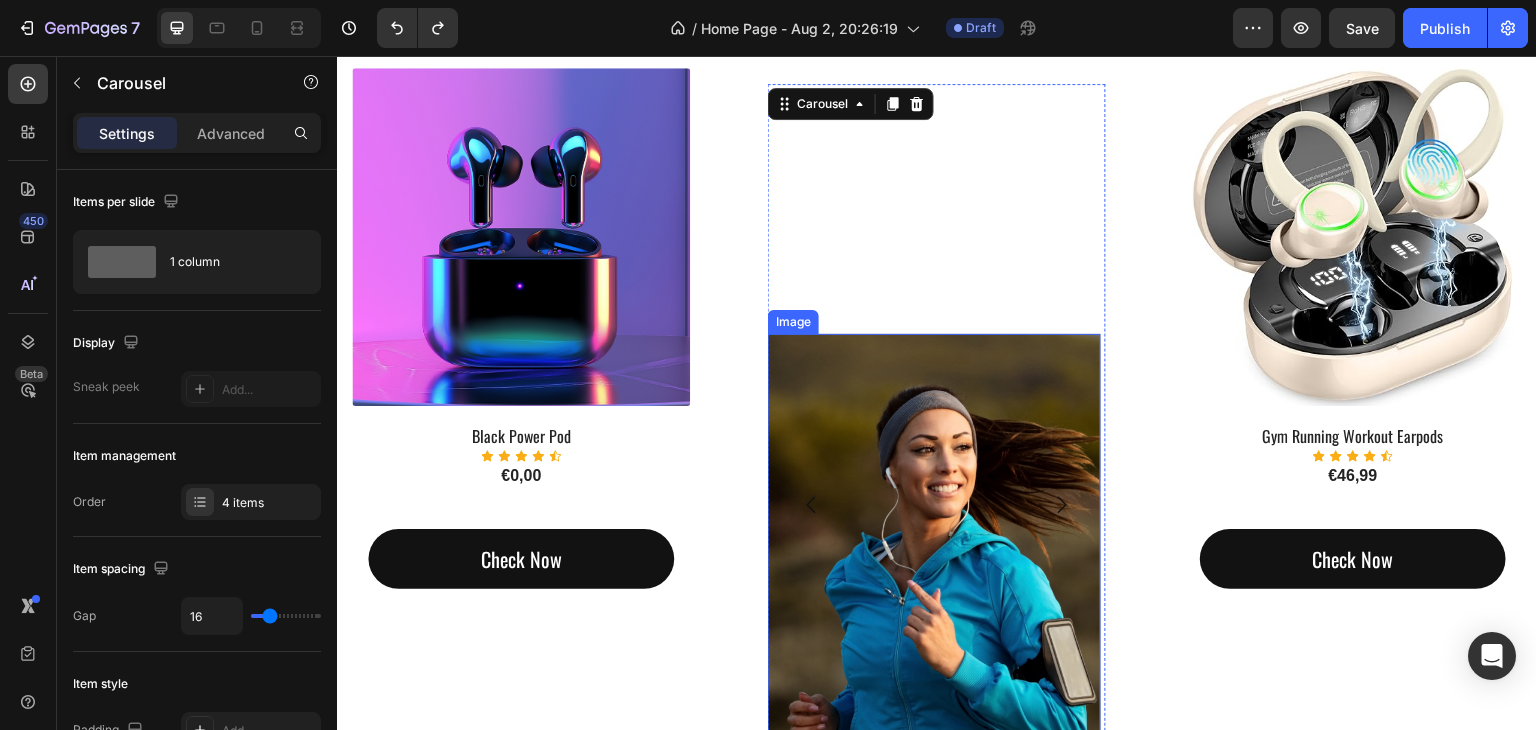 click at bounding box center [934, 630] 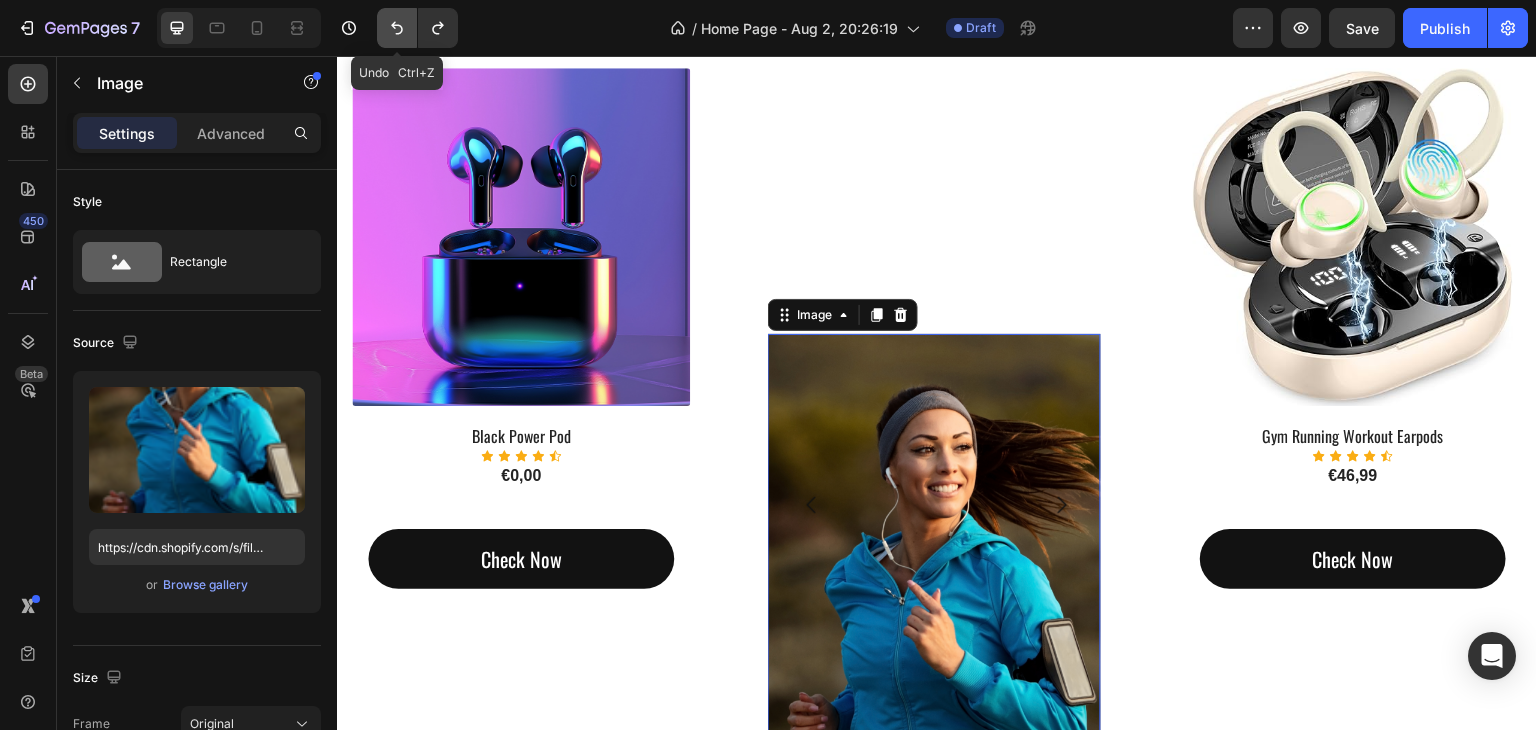 click 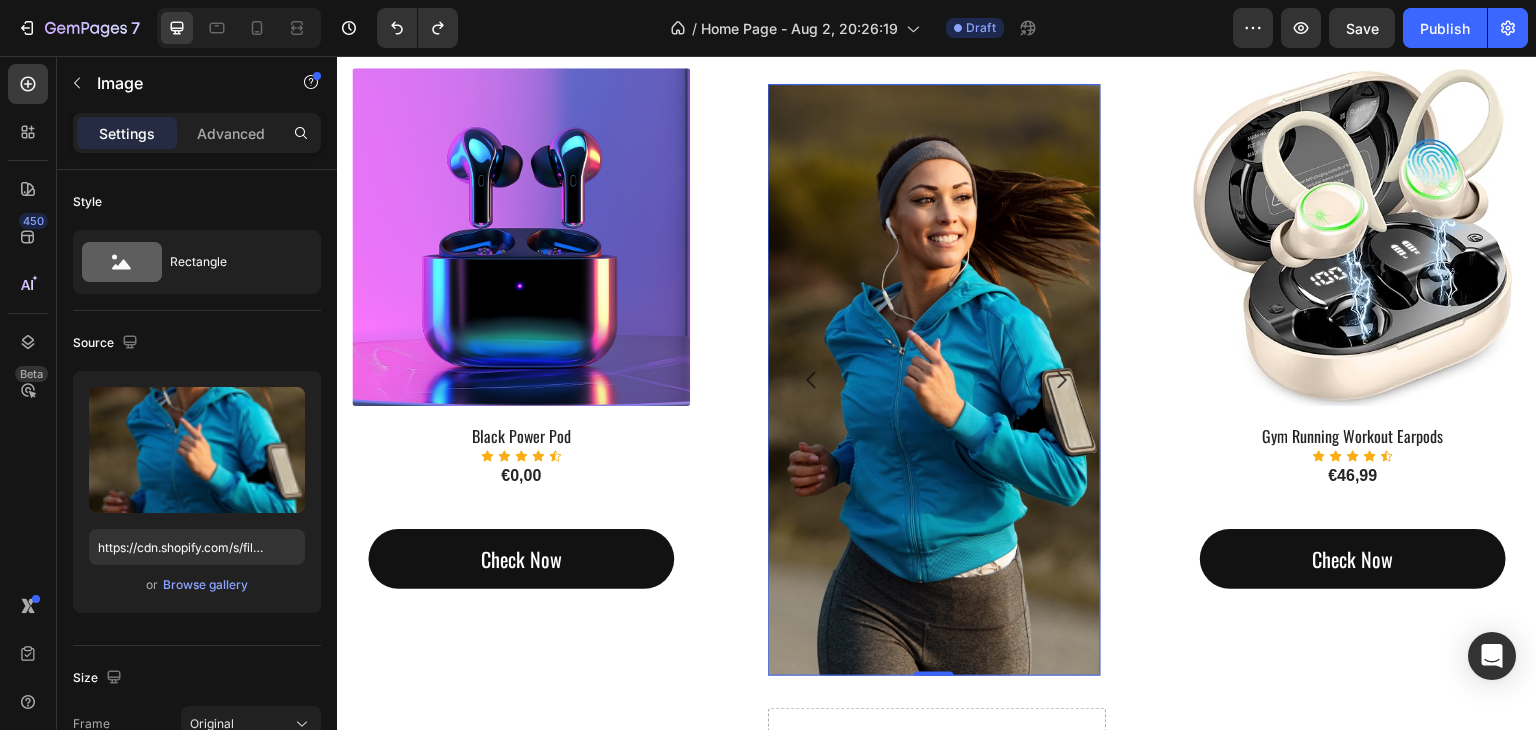 click at bounding box center [934, 380] 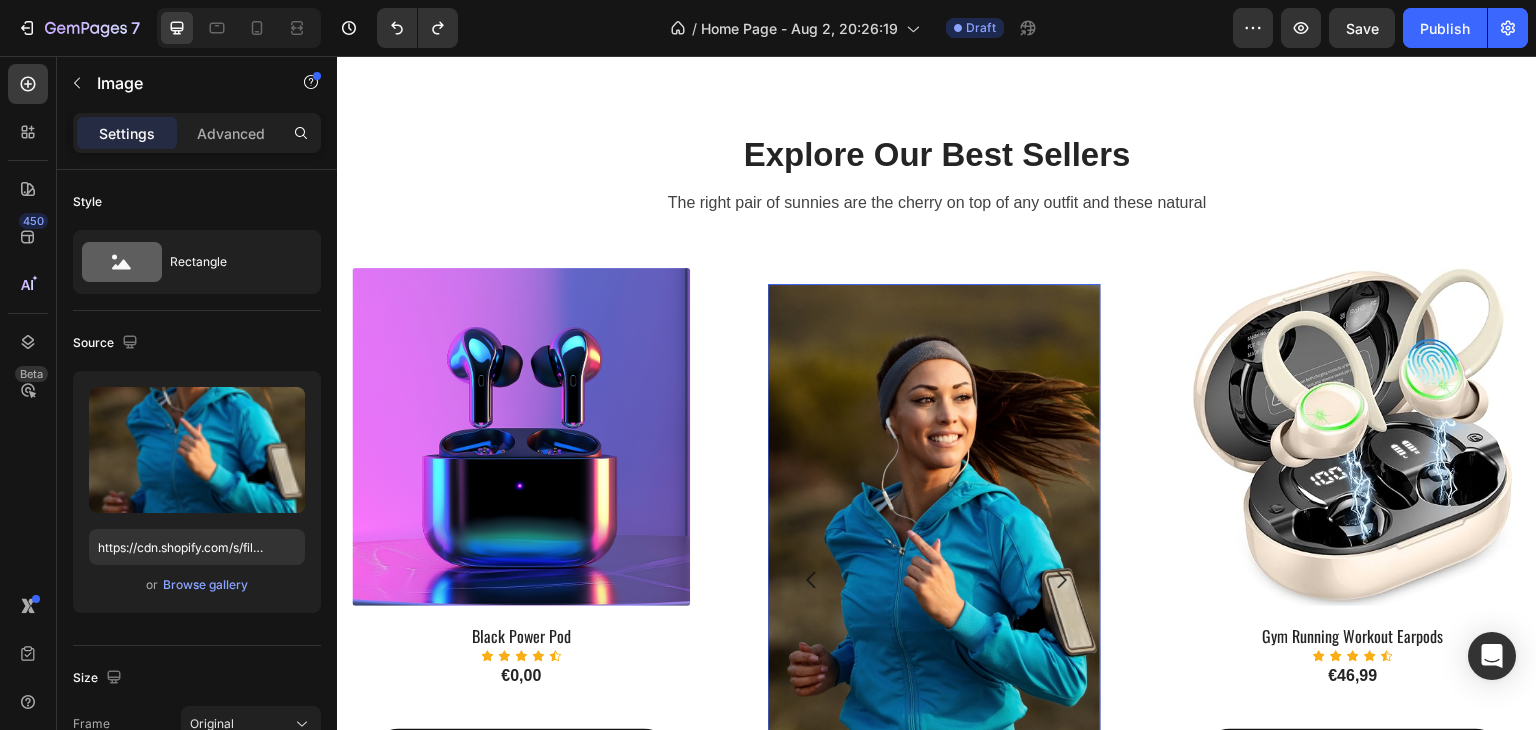 click at bounding box center [934, 580] 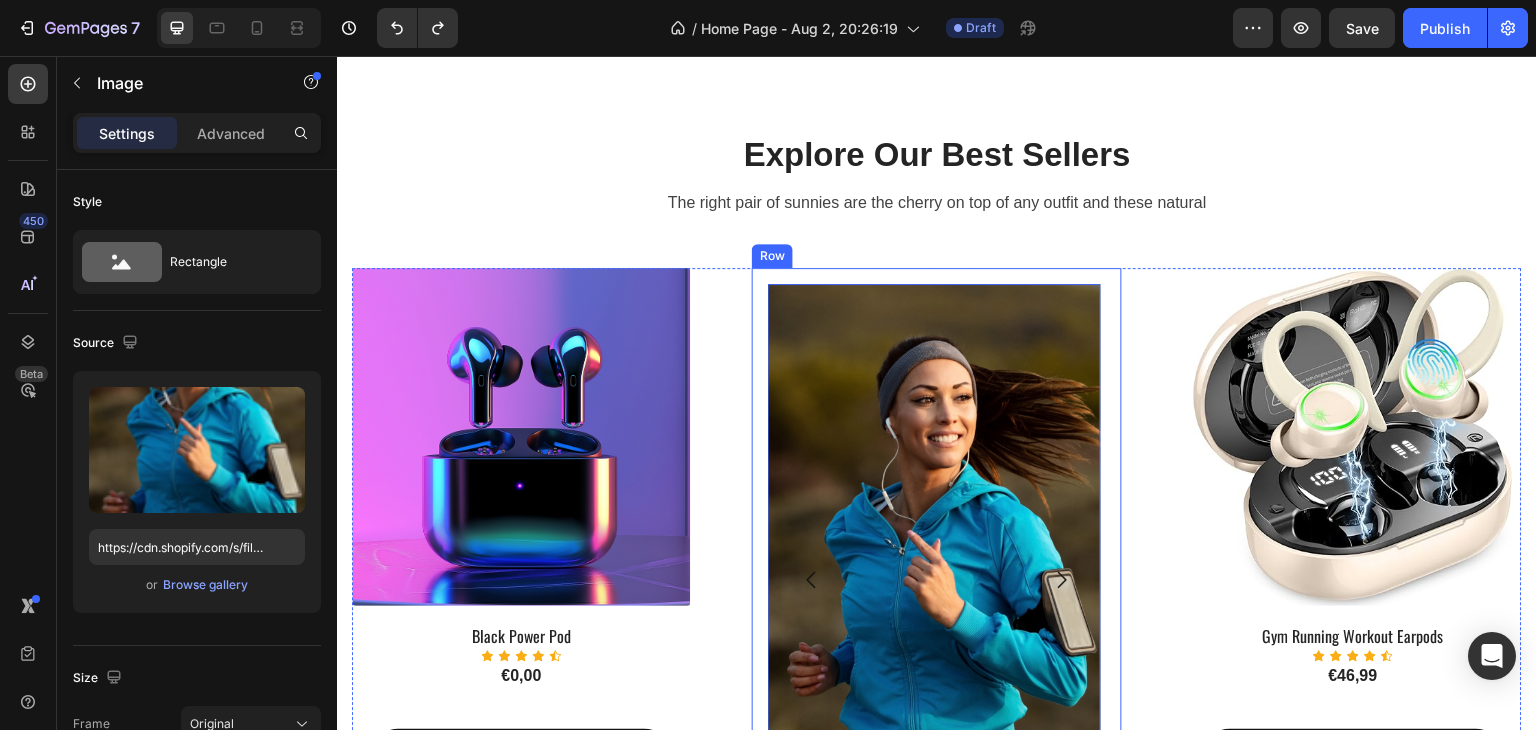 click on "Image   0 Image Image Image
Carousel Row" at bounding box center [937, 580] 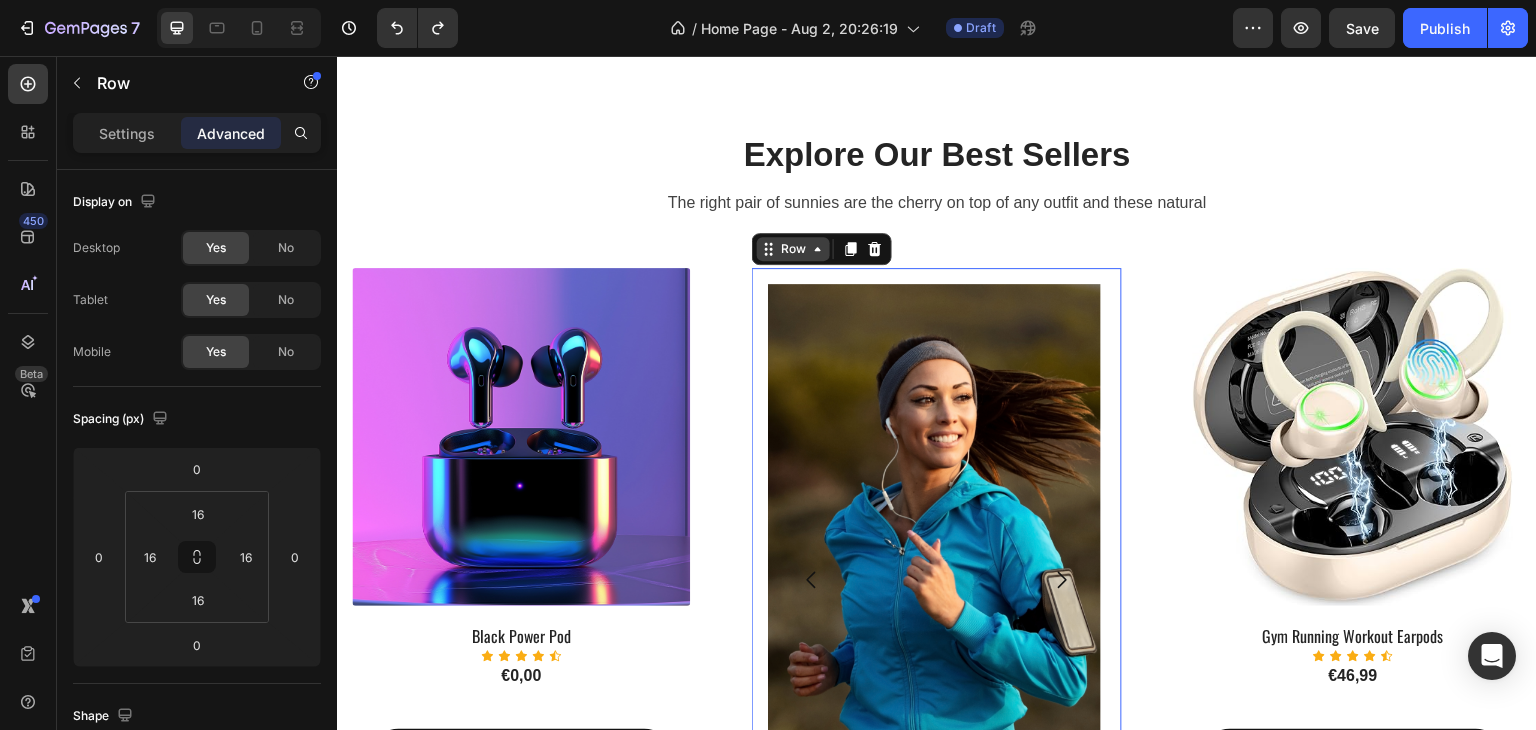 click 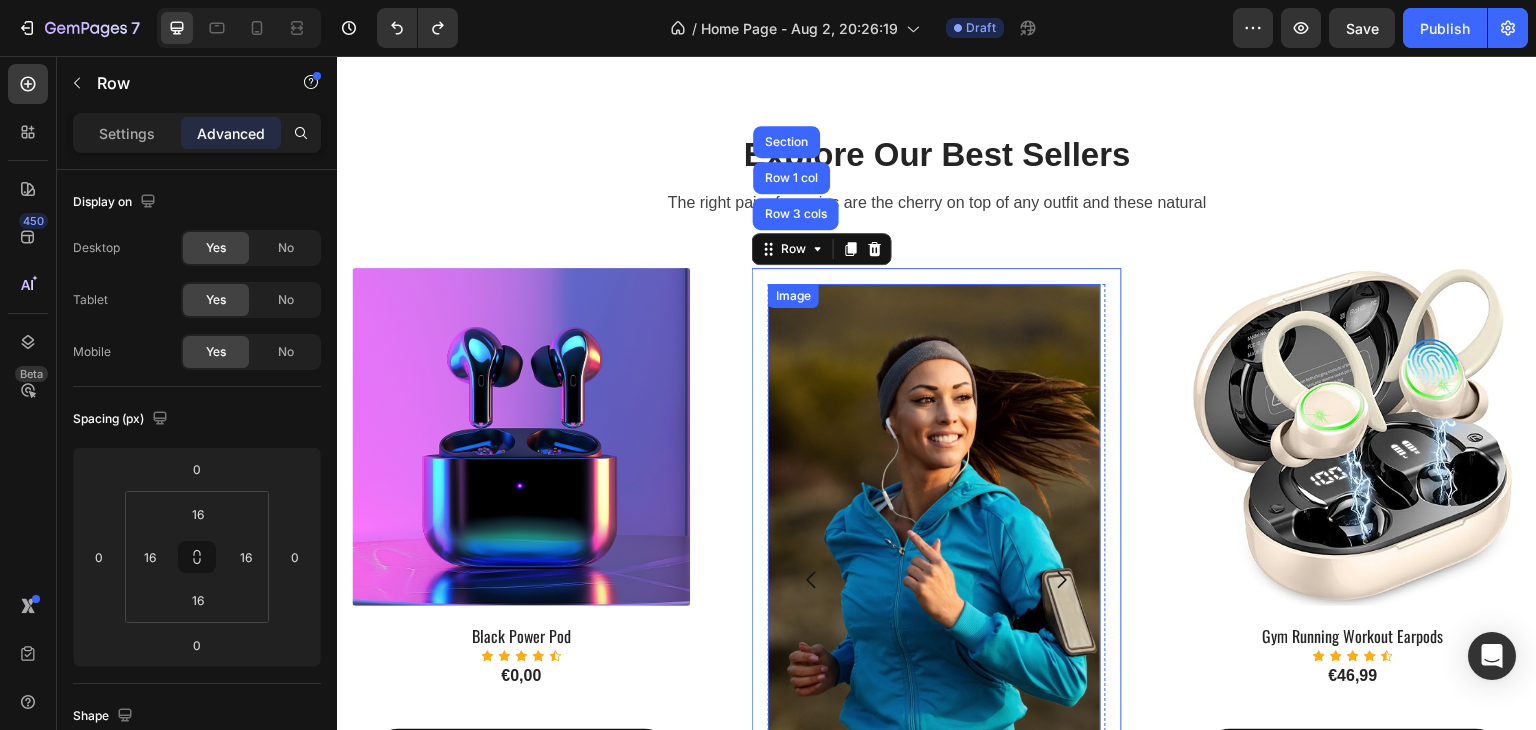 click at bounding box center [934, 580] 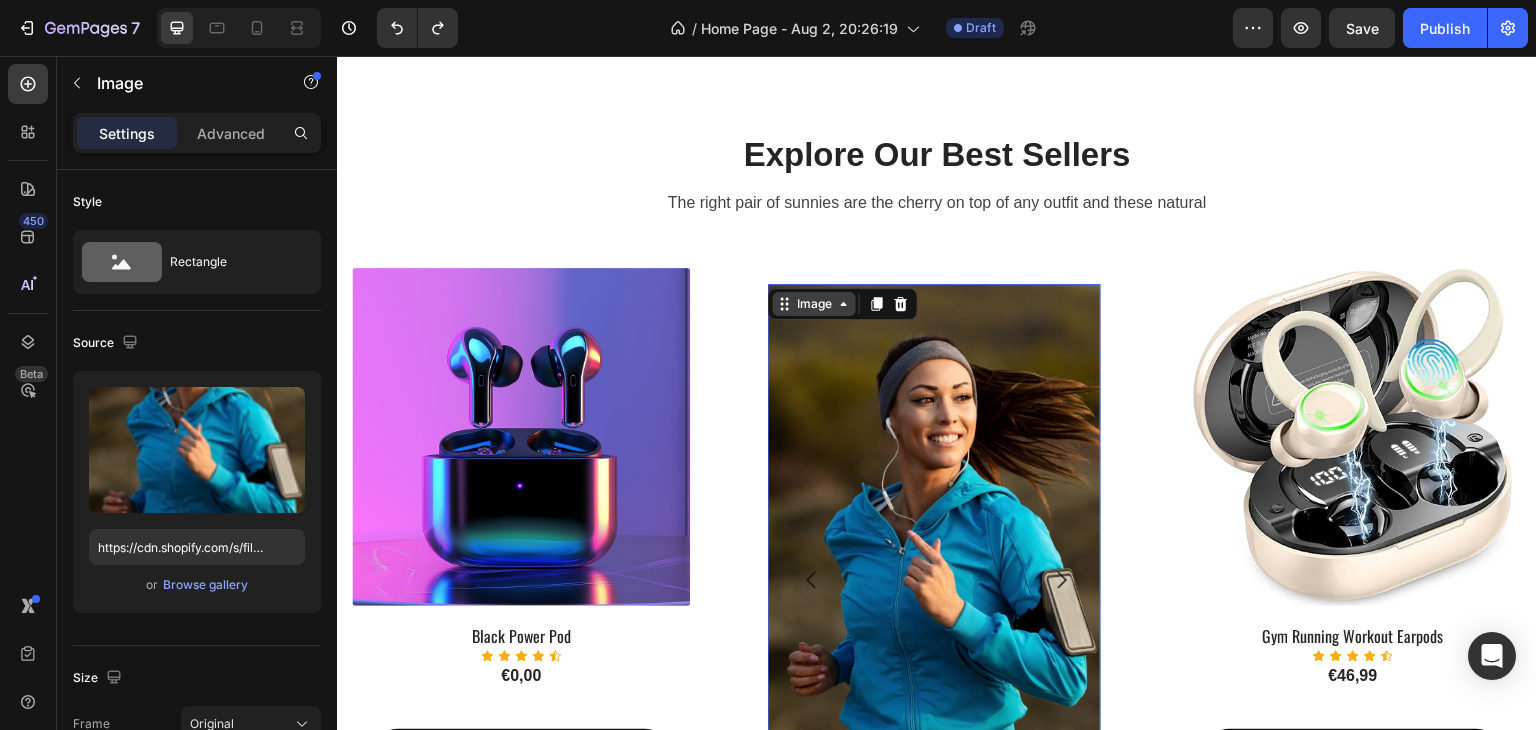 click on "Image" at bounding box center [814, 304] 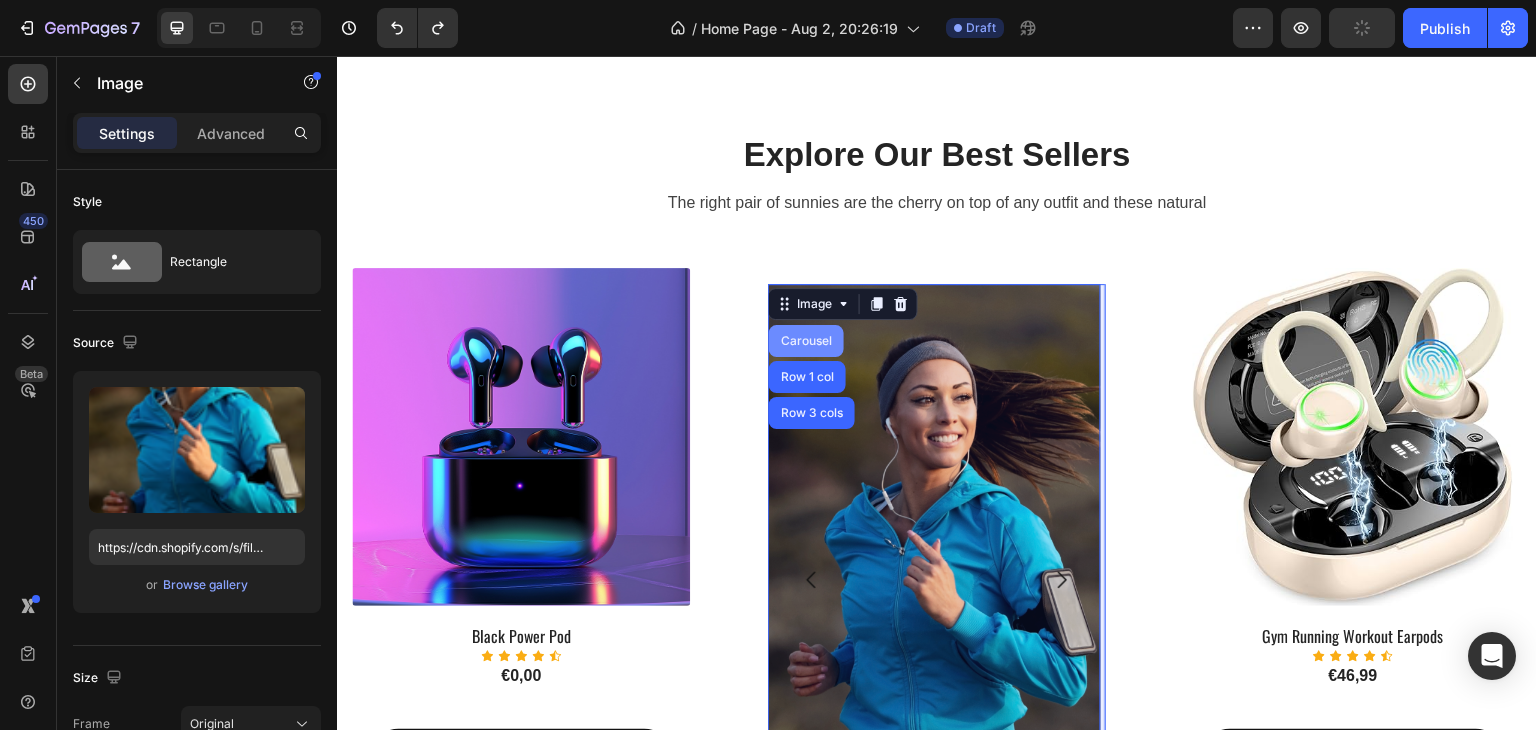 click on "Carousel" at bounding box center [806, 341] 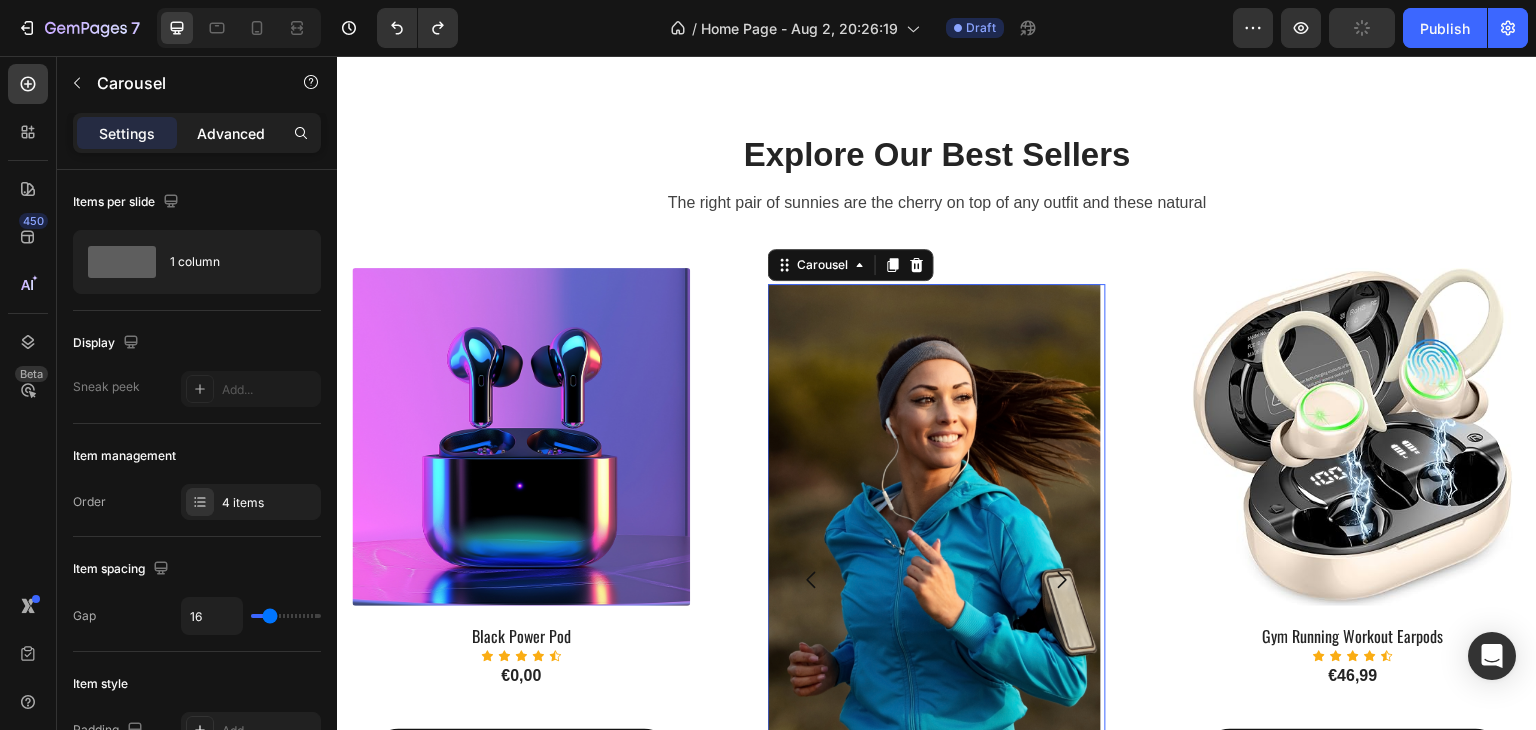 click on "Advanced" at bounding box center (231, 133) 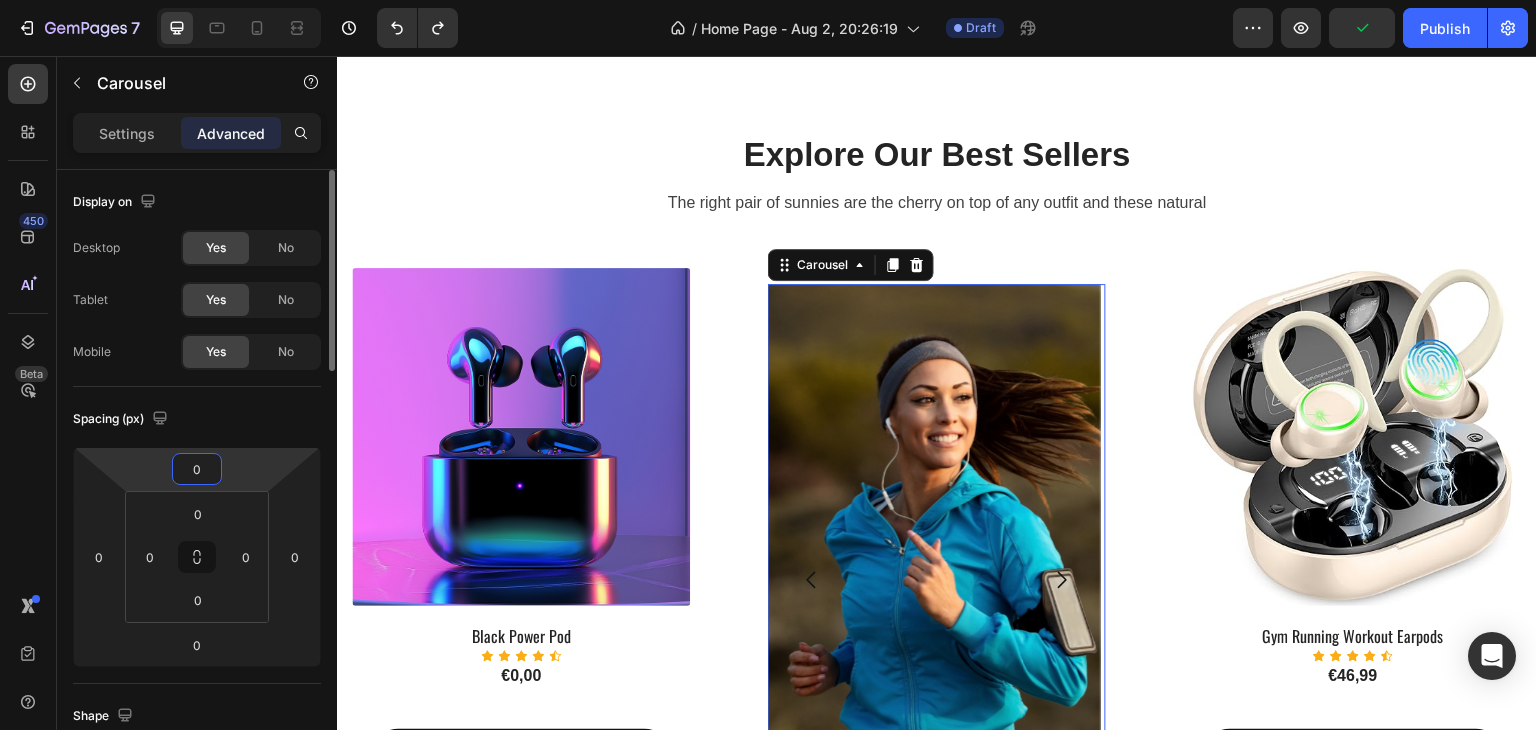 click on "0" at bounding box center (197, 469) 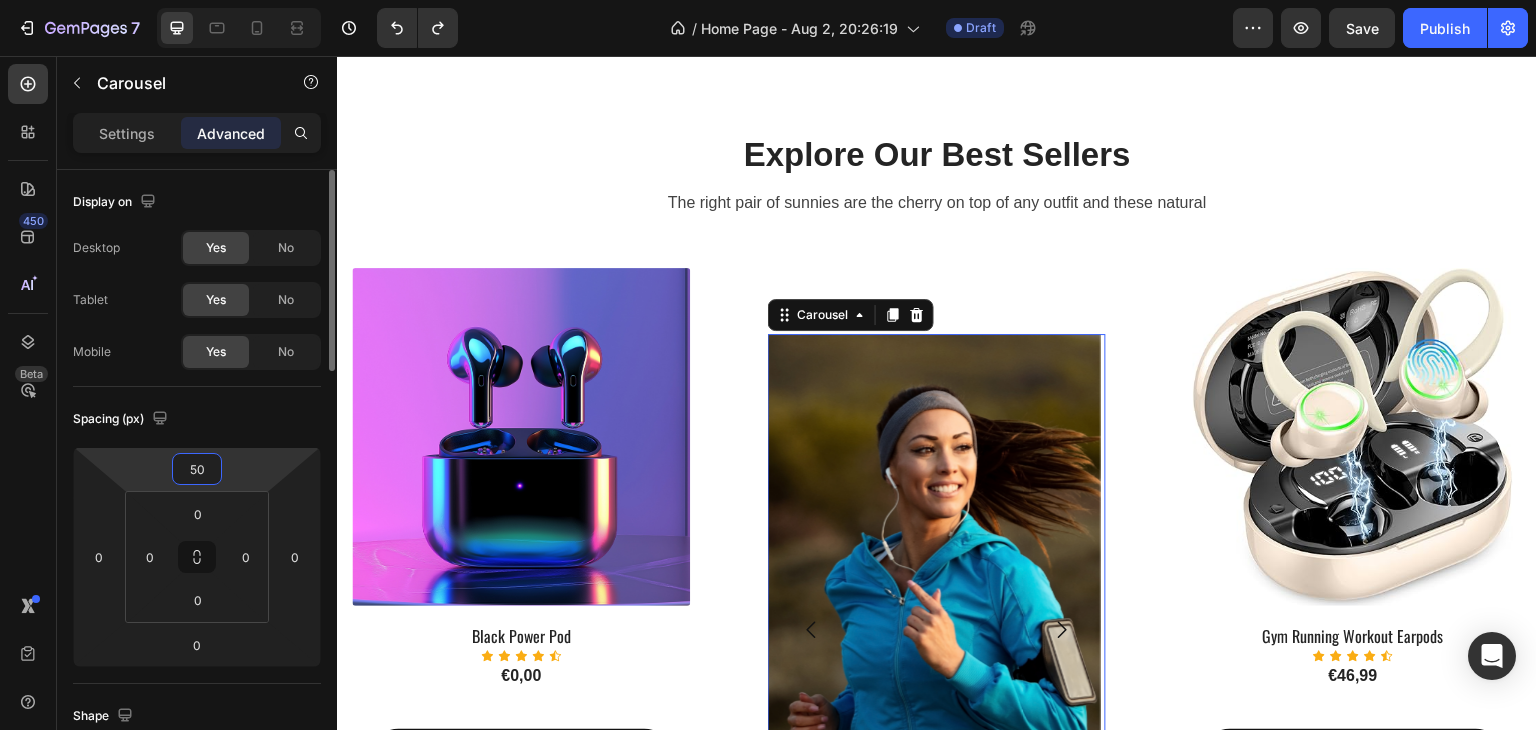 type on "5" 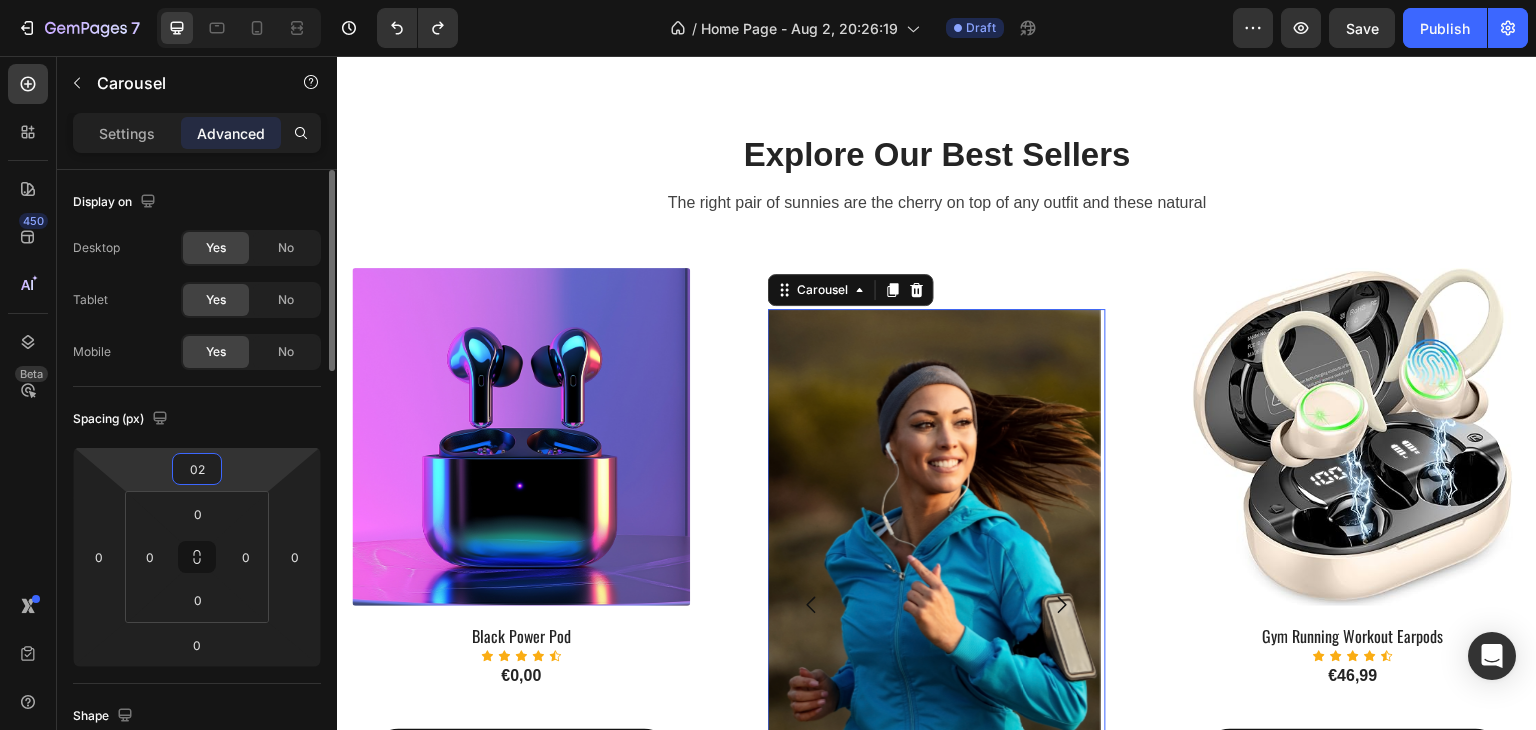 type on "0" 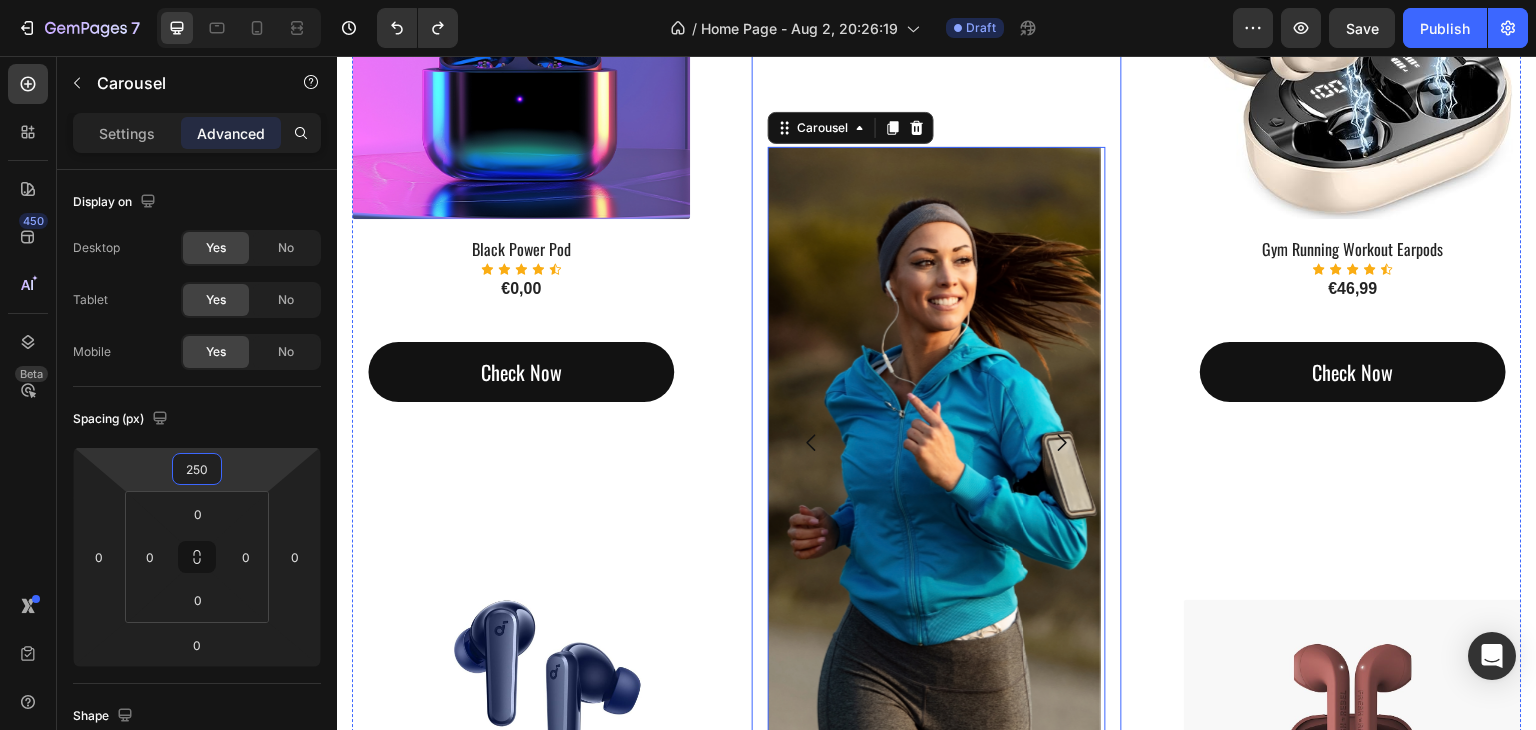 scroll, scrollTop: 1345, scrollLeft: 0, axis: vertical 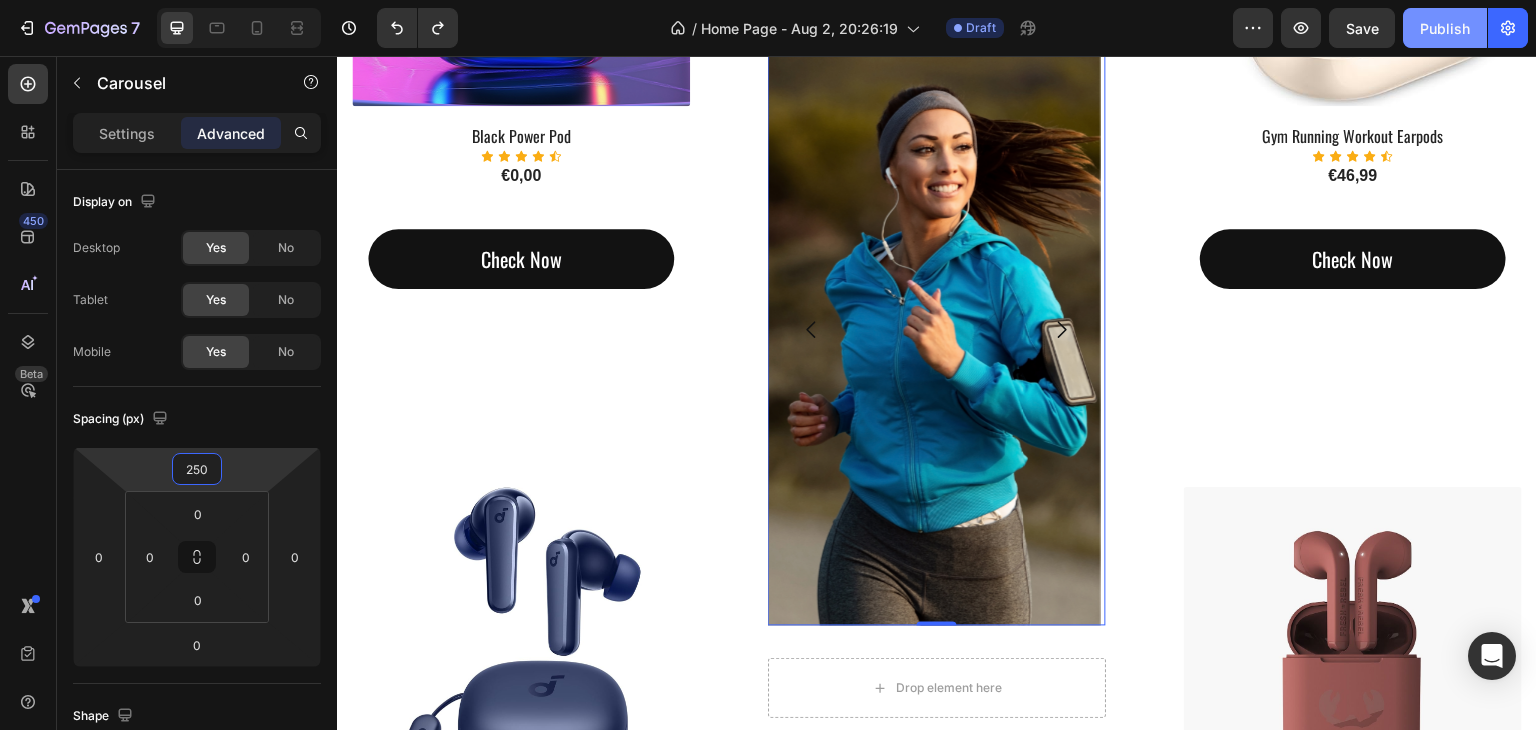 type on "250" 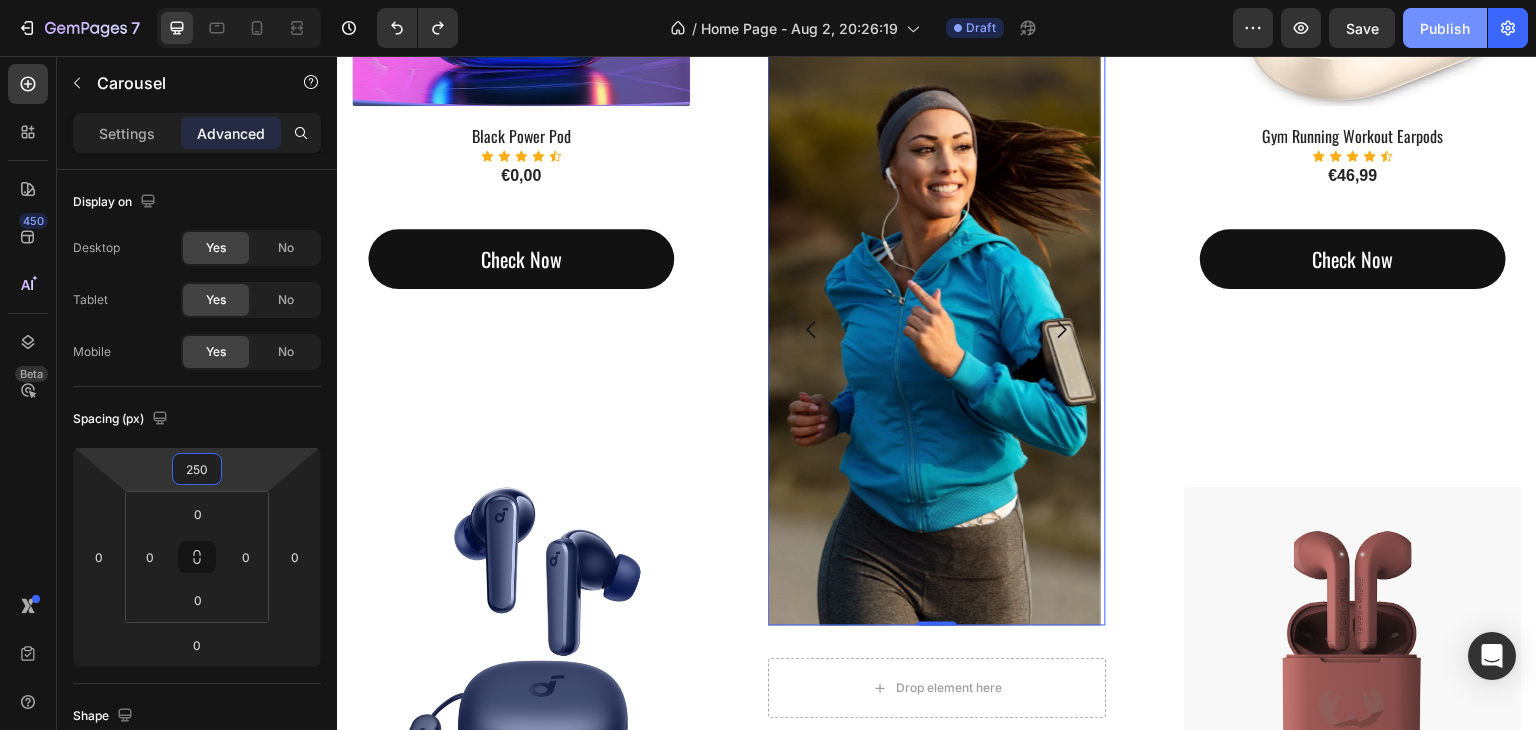 click on "Publish" at bounding box center [1445, 28] 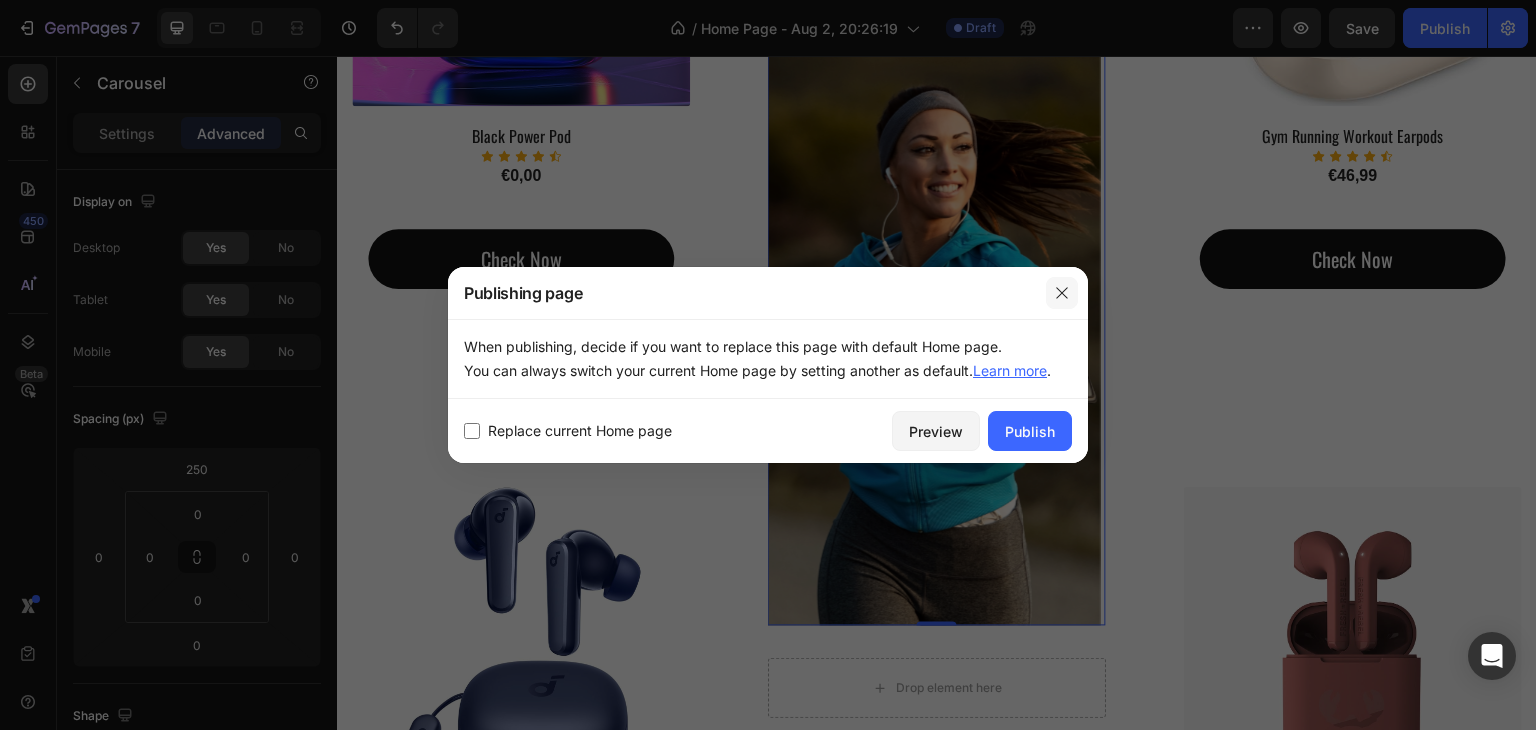click 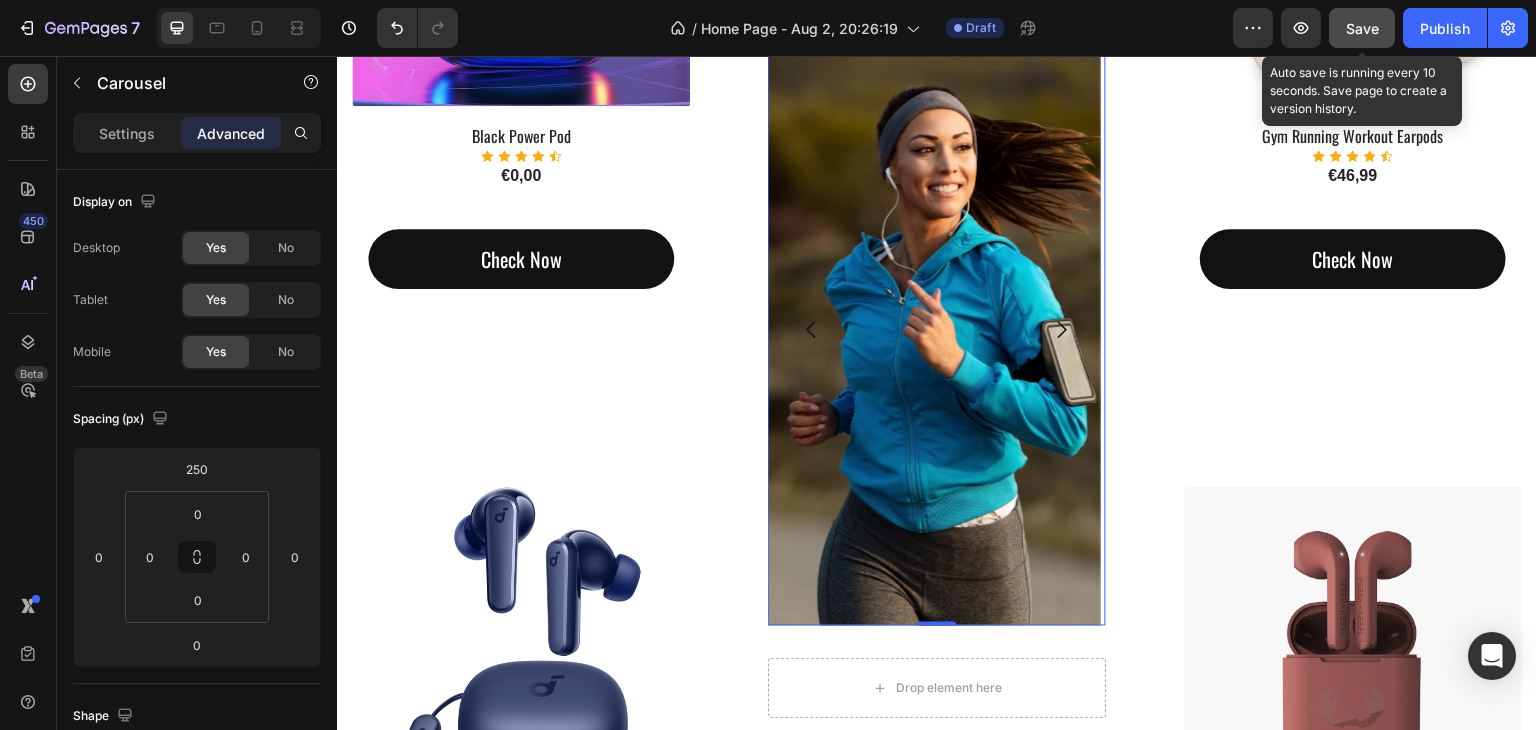 click on "Save" at bounding box center (1362, 28) 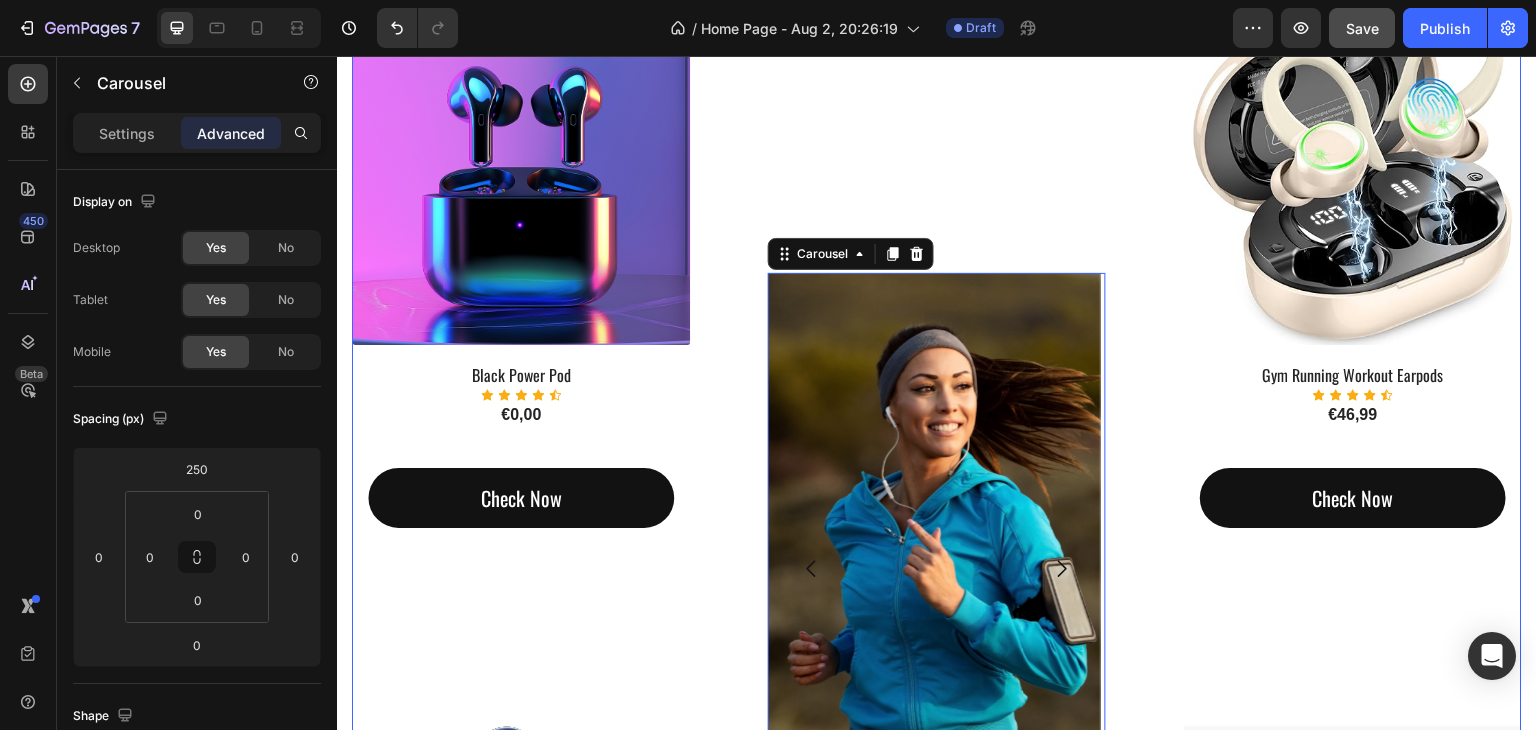 scroll, scrollTop: 1045, scrollLeft: 0, axis: vertical 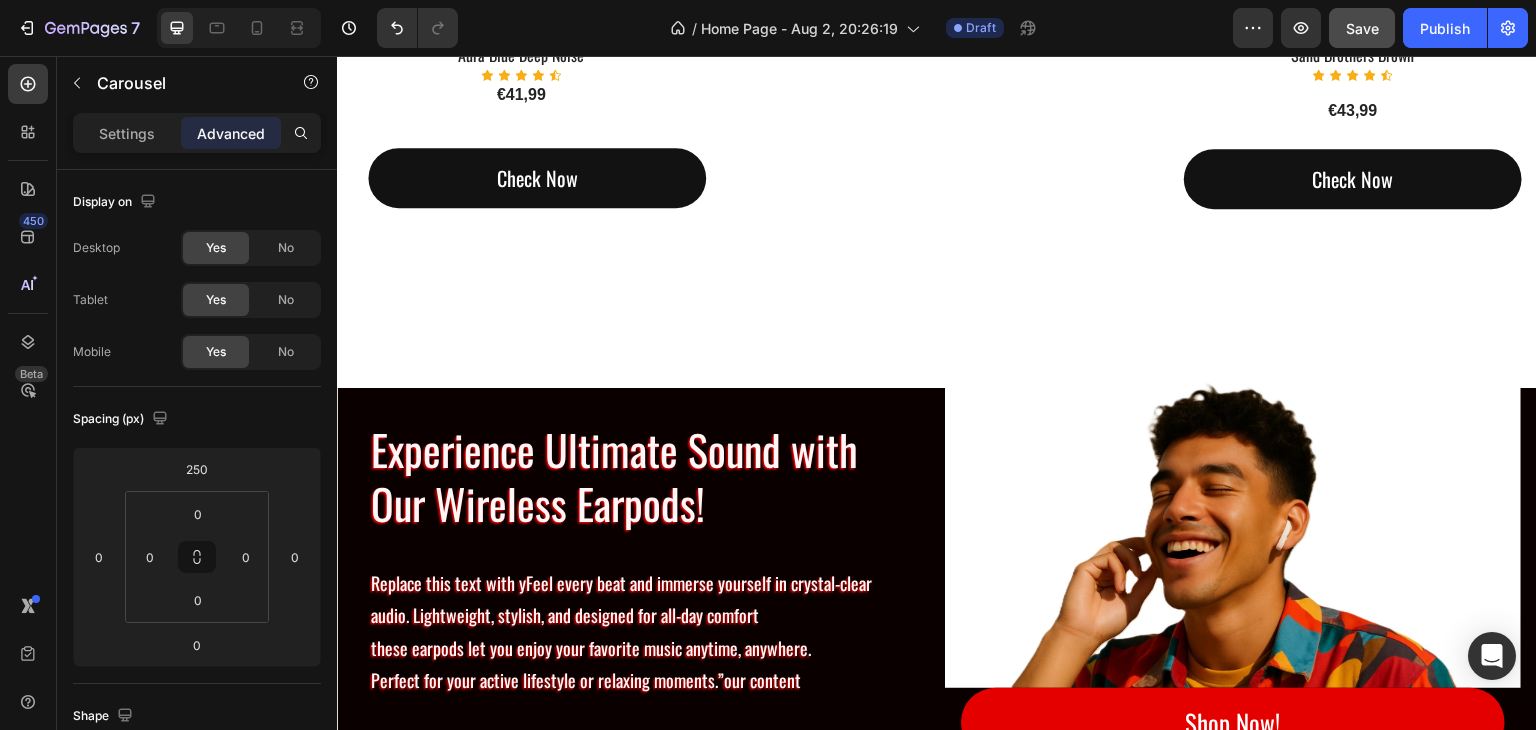 click on "Explore Our Best Sellers Heading The right pair of sunnies are the cherry on top of any outfit and these natural Text block (P) Images & Gallery Black Power Pod (P) Title
Icon
Icon
Icon
Icon
Icon Icon List Hoz €0,00 (P) Price (P) Price Check Now Button Row Product (P) Images & Gallery Aura Blue Deep Noise (P) Title
Icon
Icon
Icon
Icon
Icon Icon List Hoz €41,99 (P) Price (P) Price Product Row Check Now Button Row
Image Image Image Image
Carousel   0 Row
Drop element here Row (P) Images & Gallery Gym Running Workout Earpods (P) Title
Icon
Icon
Icon
Icon
Icon Icon List Hoz €46,99 (P) Price (P) Price Check Now Button Row Product (P) Images & Gallery Sand Brothers Brown (P) Title
Icon
Icon Icon" at bounding box center (937, -422) 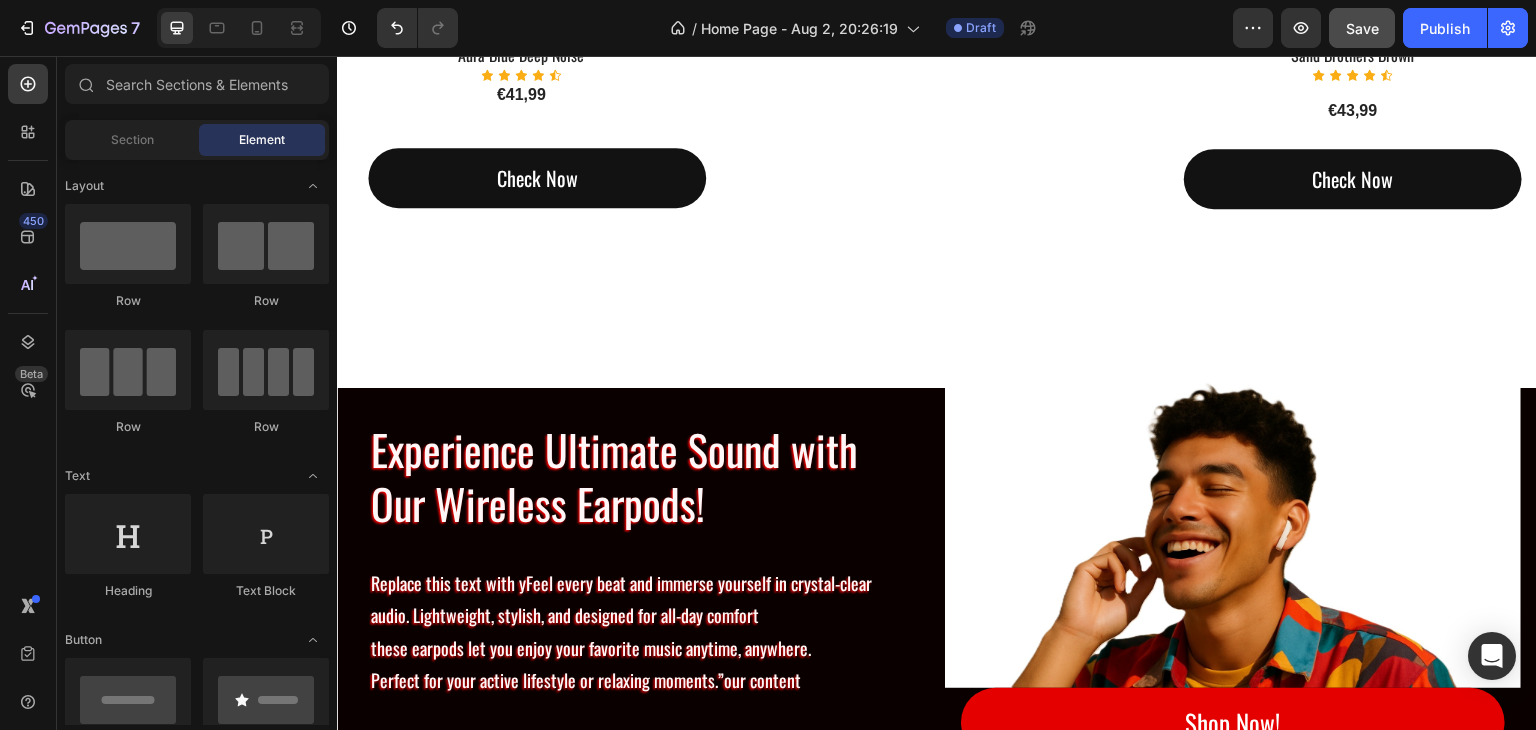 click on "Explore Our Best Sellers Heading The right pair of sunnies are the cherry on top of any outfit and these natural Text block (P) Images & Gallery Black Power Pod (P) Title
Icon
Icon
Icon
Icon
Icon Icon List Hoz €0,00 (P) Price (P) Price Check Now Button Row Product (P) Images & Gallery Aura Blue Deep Noise (P) Title
Icon
Icon
Icon
Icon
Icon Icon List Hoz €41,99 (P) Price (P) Price Product Row Check Now Button Row
Image Image Image Image
Carousel Row
Drop element here Row (P) Images & Gallery Gym Running Workout Earpods (P) Title
Icon
Icon
Icon
Icon
Icon Icon List Hoz €46,99 (P) Price (P) Price Check Now Button Row Product (P) Images & Gallery Sand Brothers Brown (P) Title
Icon
Icon Icon Icon" at bounding box center [937, -422] 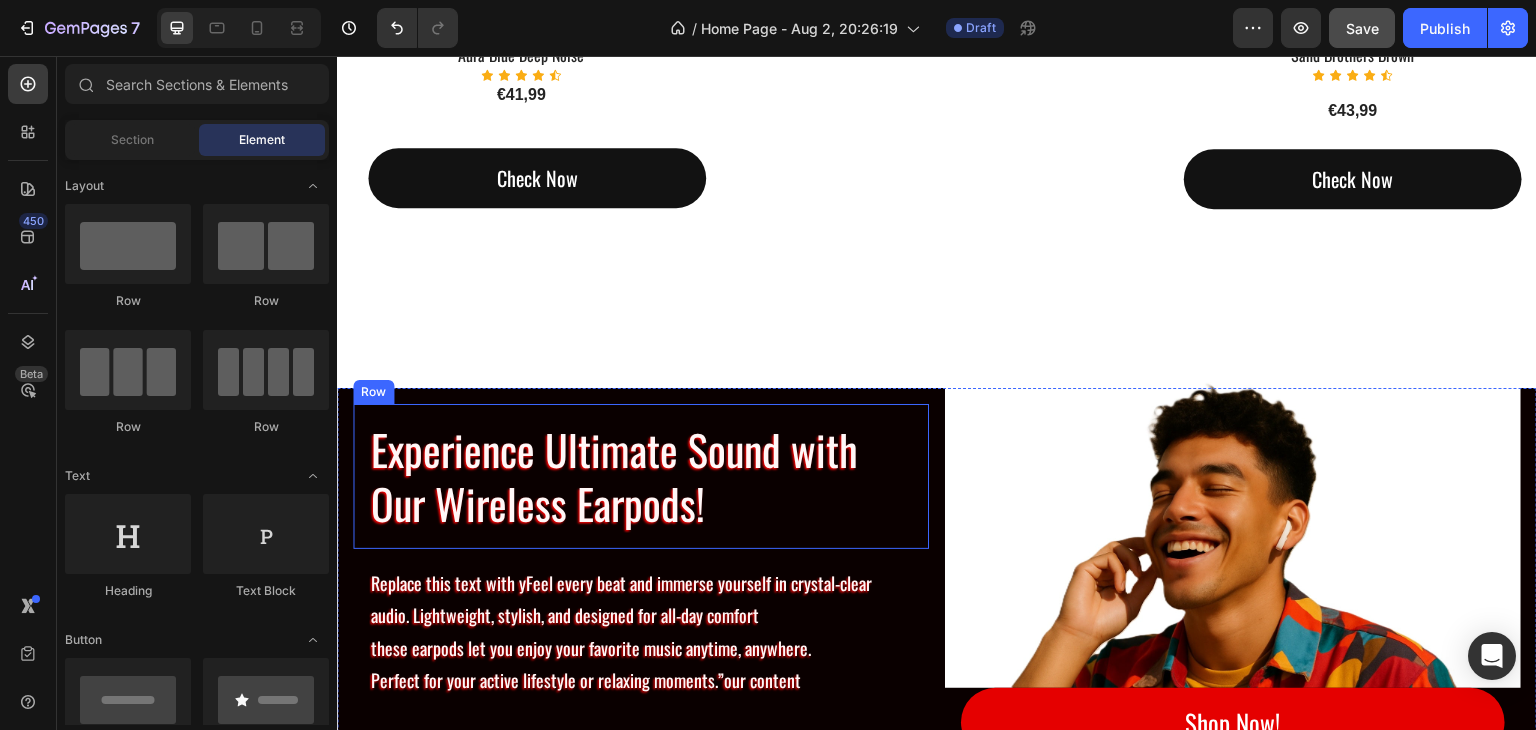 click on "Experience Ultimate Sound with Our Wireless Earpods! Heading Row" at bounding box center [641, 476] 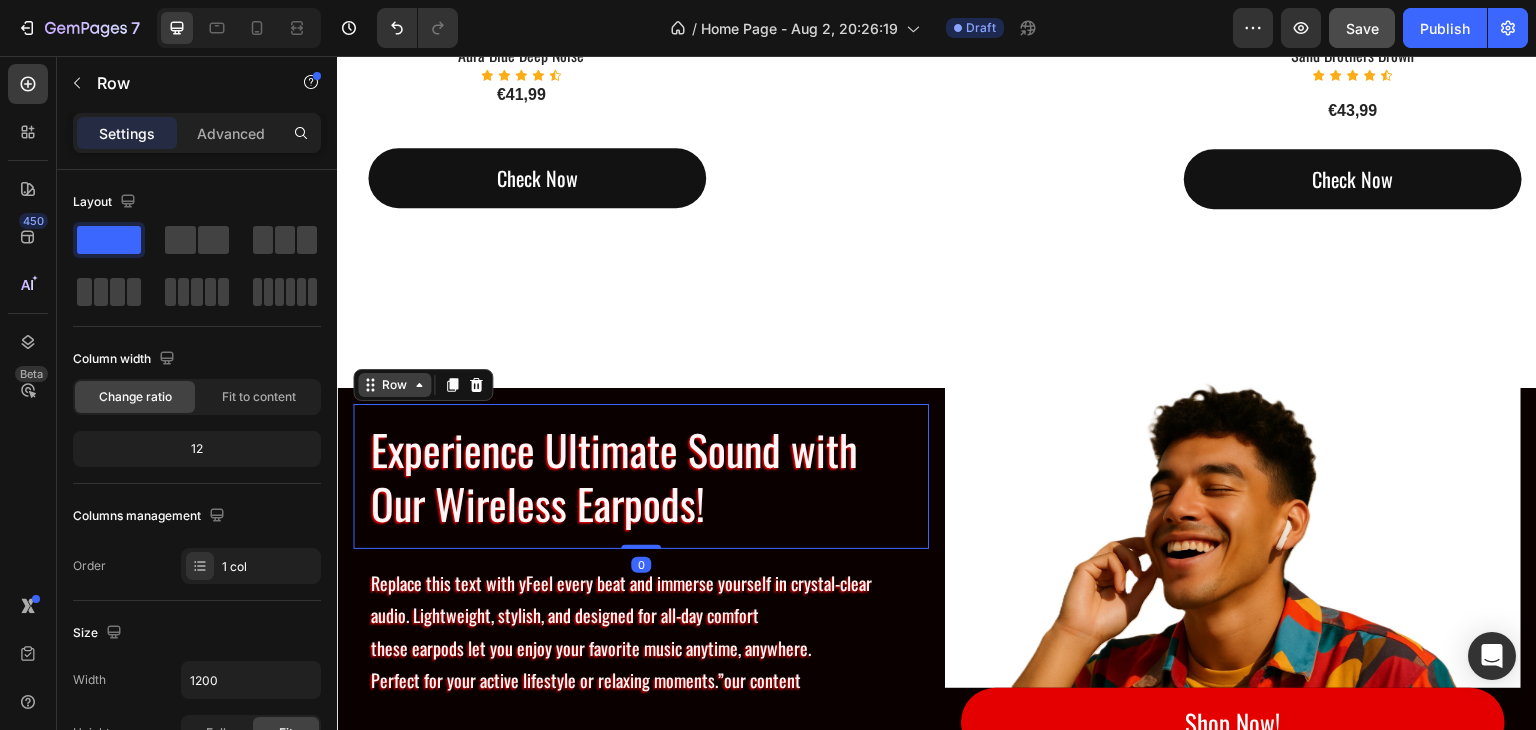 click 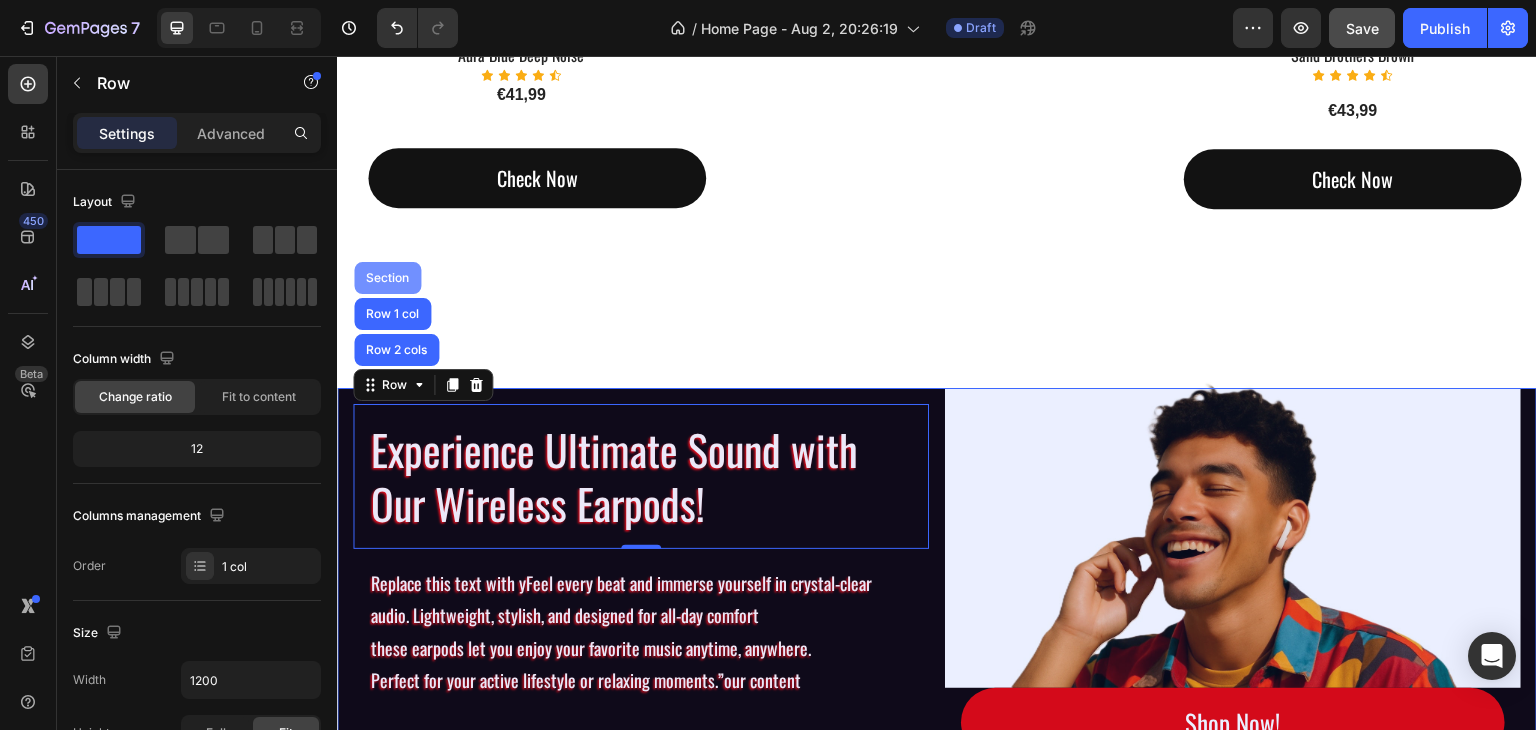 click on "Section" at bounding box center (387, 278) 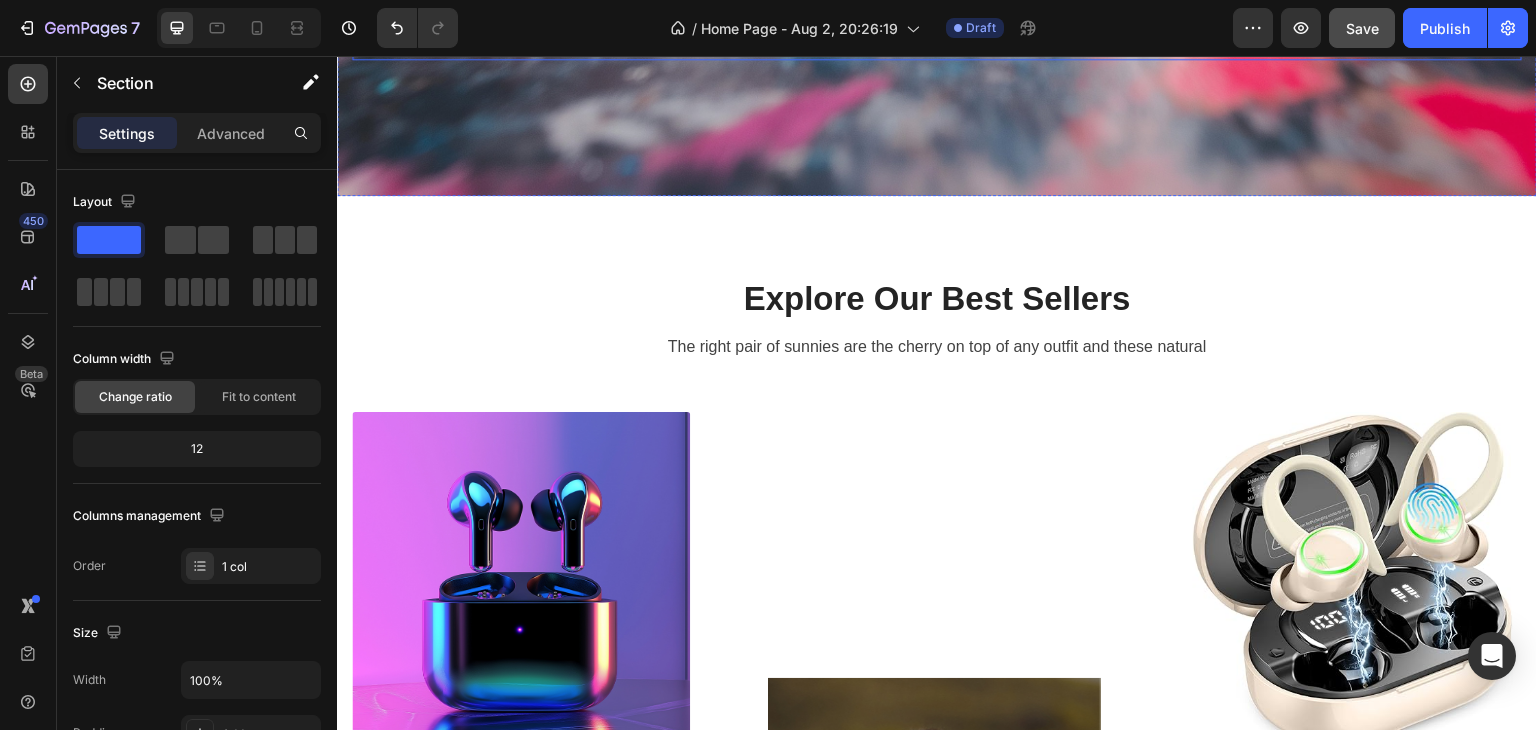 scroll, scrollTop: 745, scrollLeft: 0, axis: vertical 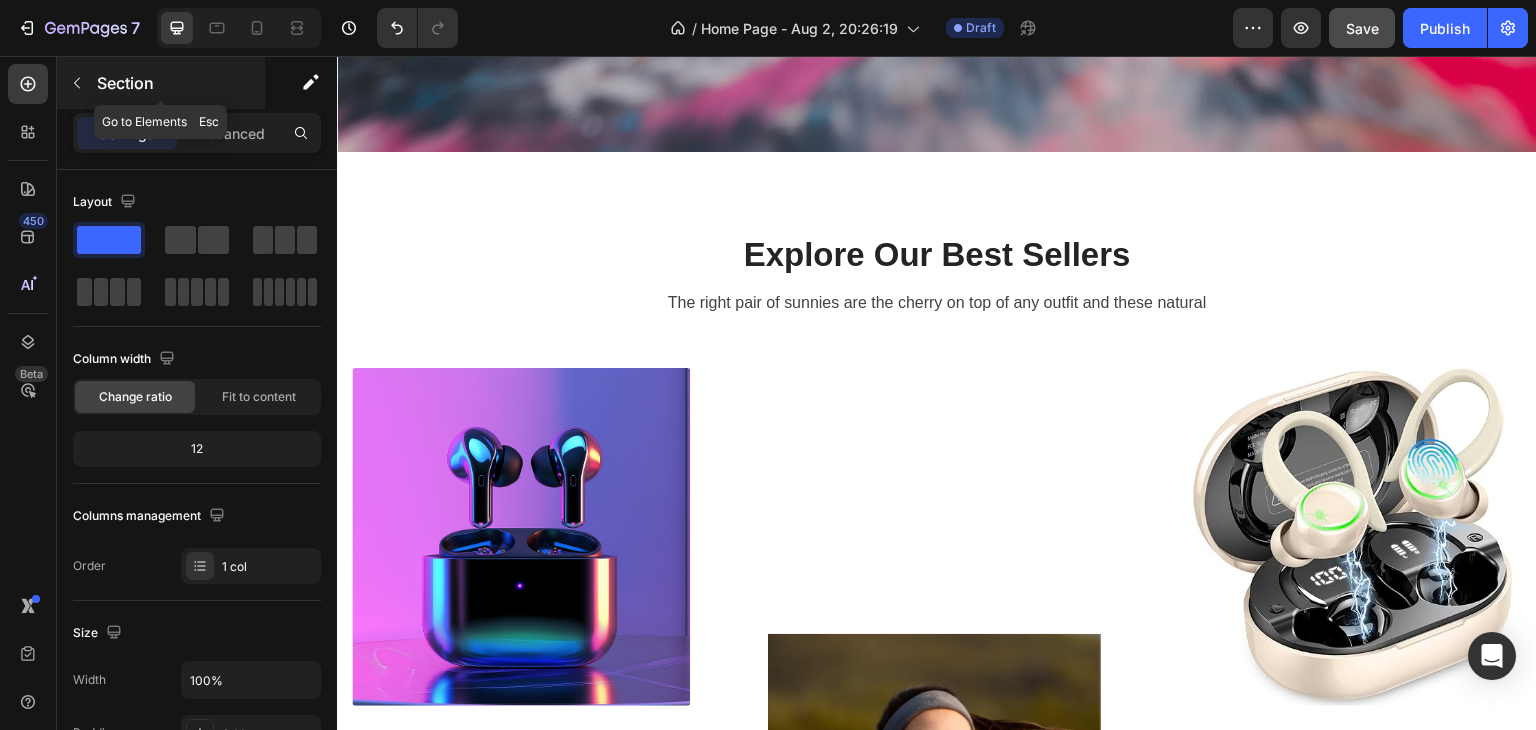 click 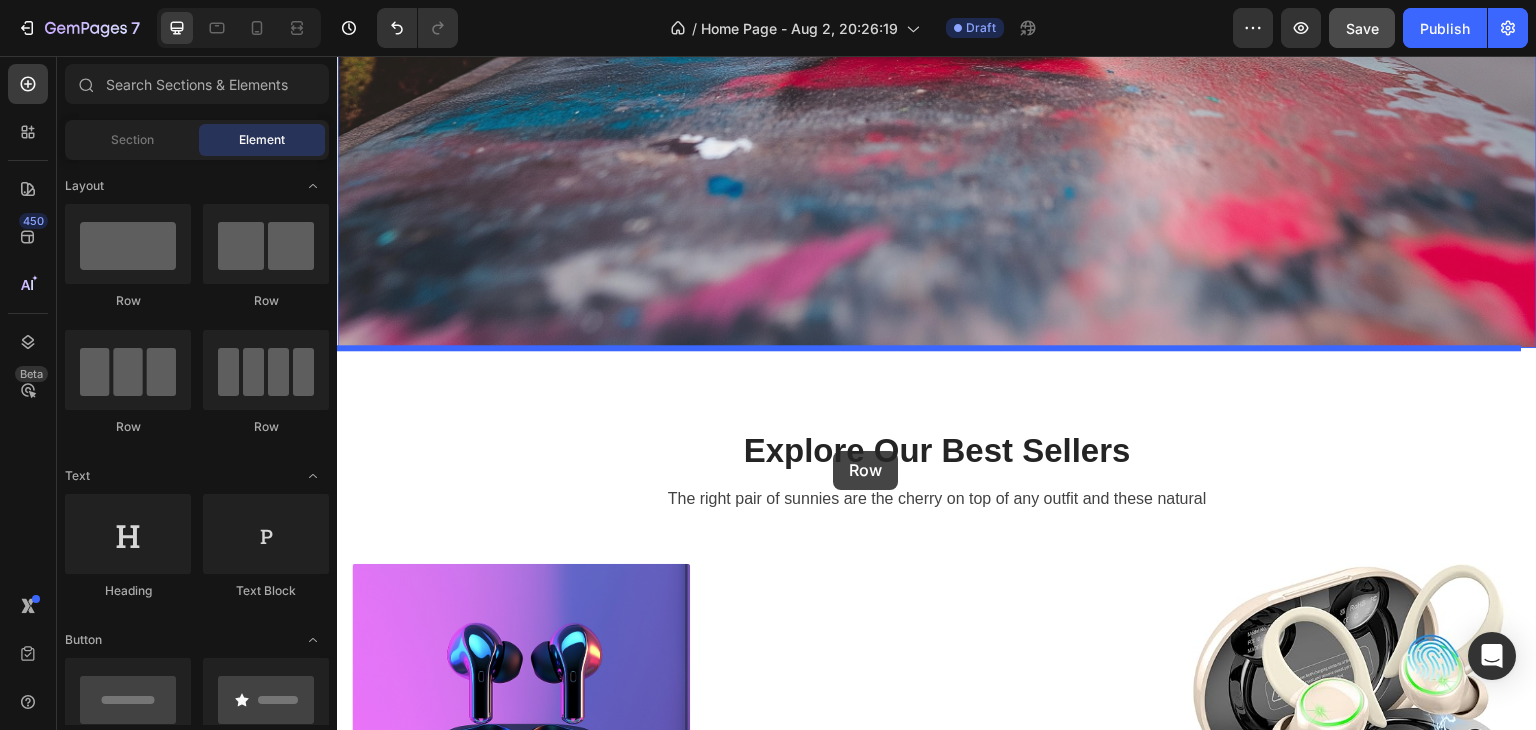 scroll, scrollTop: 537, scrollLeft: 0, axis: vertical 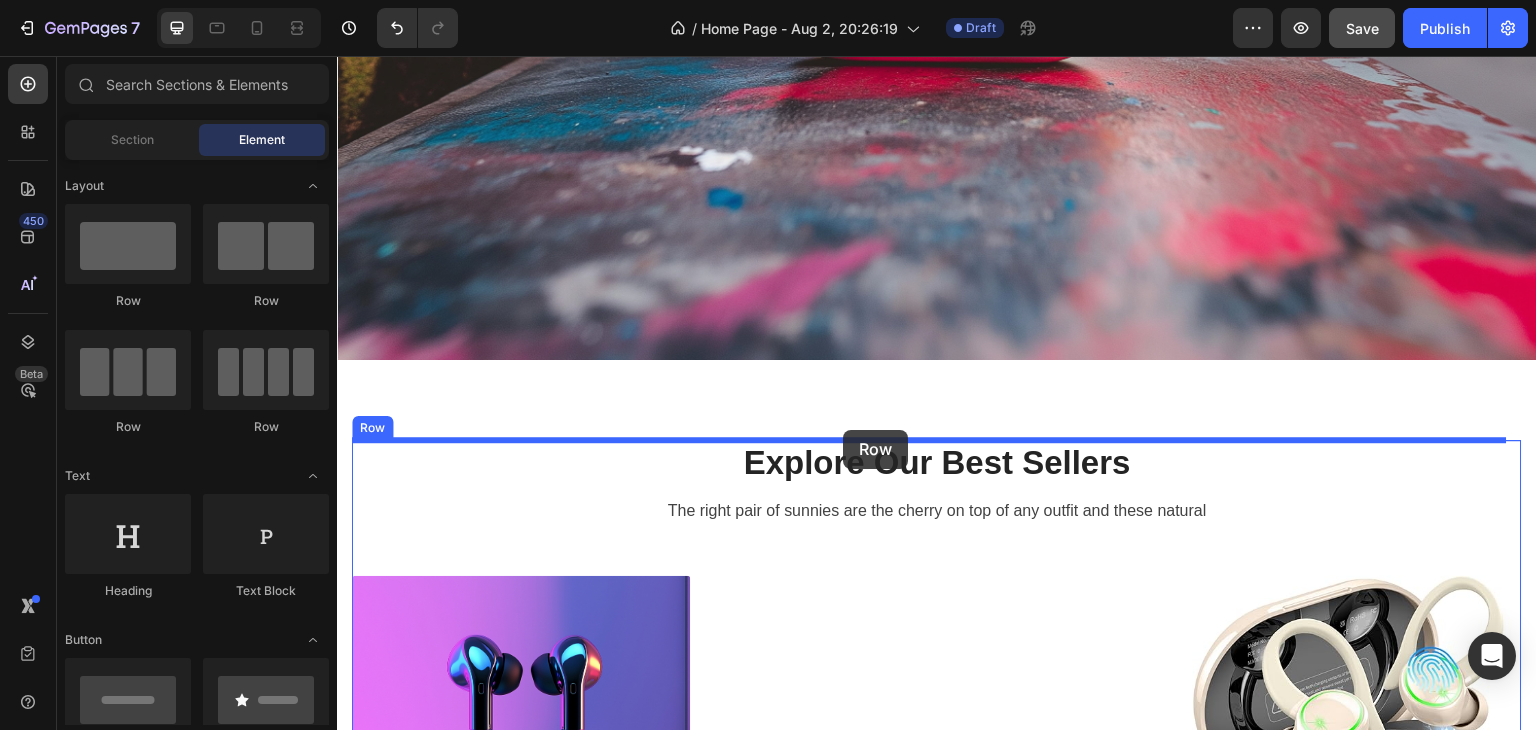 drag, startPoint x: 1002, startPoint y: 161, endPoint x: 843, endPoint y: 430, distance: 312.4772 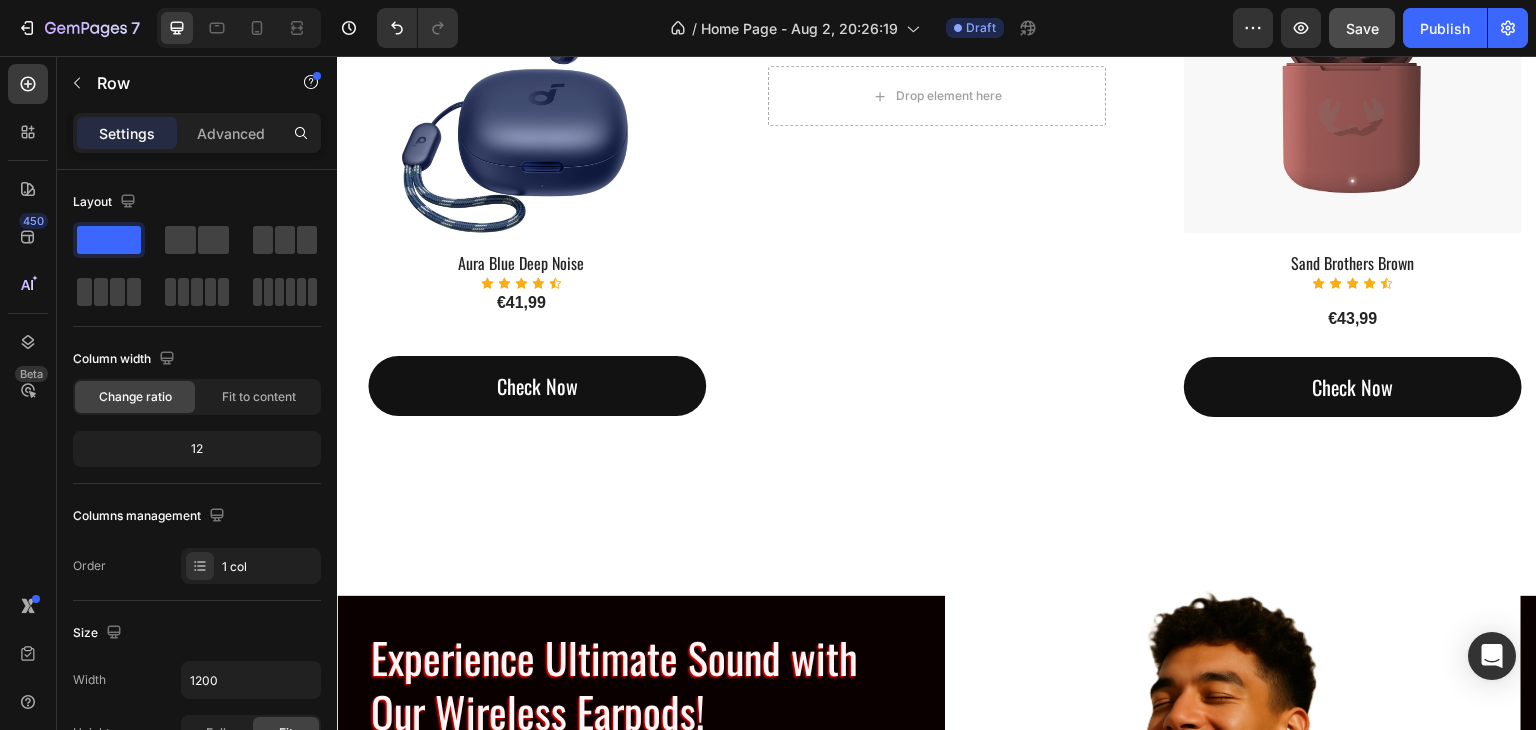 scroll, scrollTop: 2237, scrollLeft: 0, axis: vertical 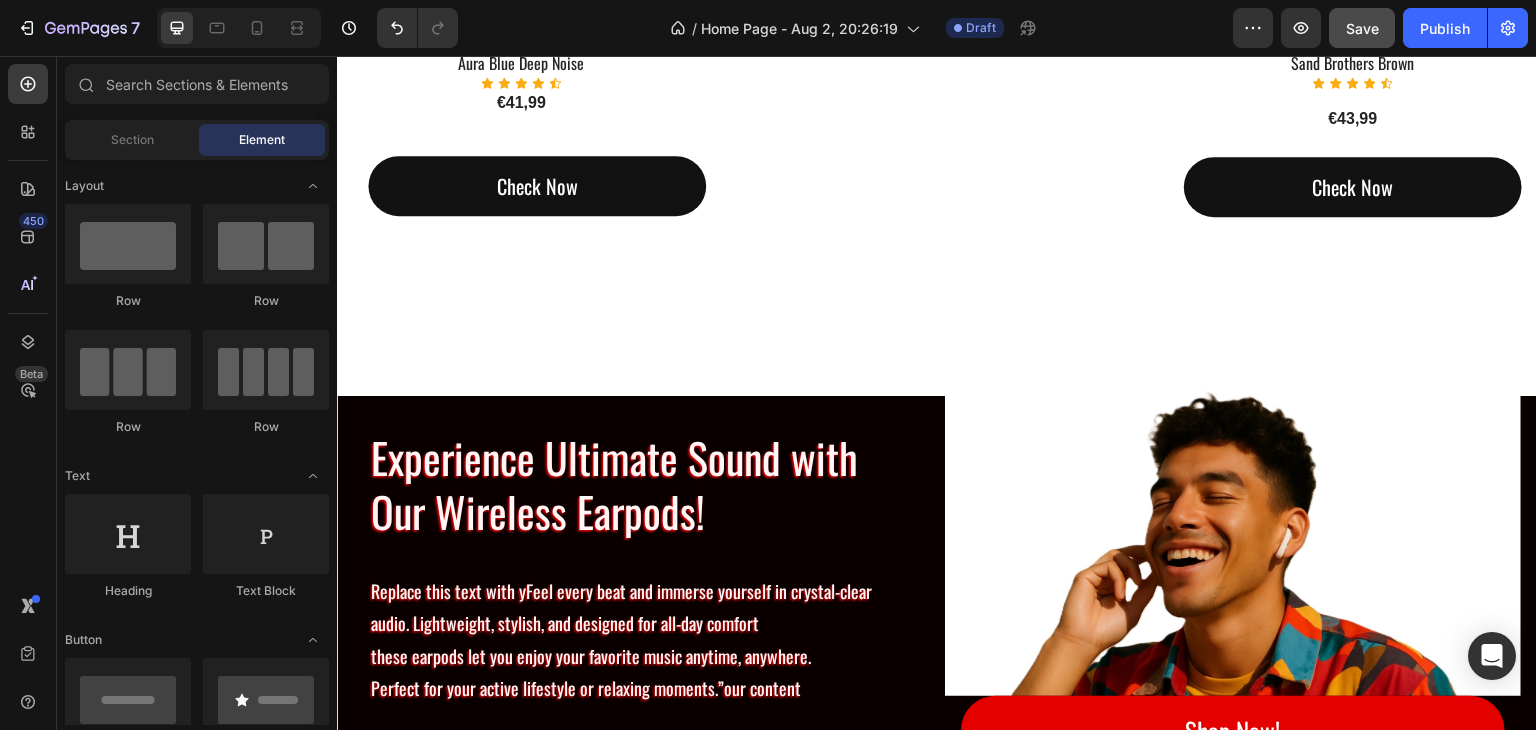 click on "Drop element here Row   8 Explore Our Best Sellers Heading The right pair of sunnies are the cherry on top of any outfit and these natural Text block (P) Images & Gallery Black Power Pod (P) Title
Icon
Icon
Icon
Icon
Icon Icon List Hoz €0,00 (P) Price (P) Price Check Now Button Row Product (P) Images & Gallery Aura Blue Deep Noise (P) Title
Icon
Icon
Icon
Icon
Icon Icon List Hoz €41,99 (P) Price (P) Price Product Row Check Now Button Row
Image Image Image Image
Carousel Row
Drop element here Row (P) Images & Gallery Gym Running Workout Earpods (P) Title
Icon
Icon
Icon
Icon
Icon Icon List Hoz €46,99 (P) Price (P) Price Check Now Button Row Product (P) Images & Gallery Sand Brothers Brown (P) Title Icon Row" at bounding box center (937, -464) 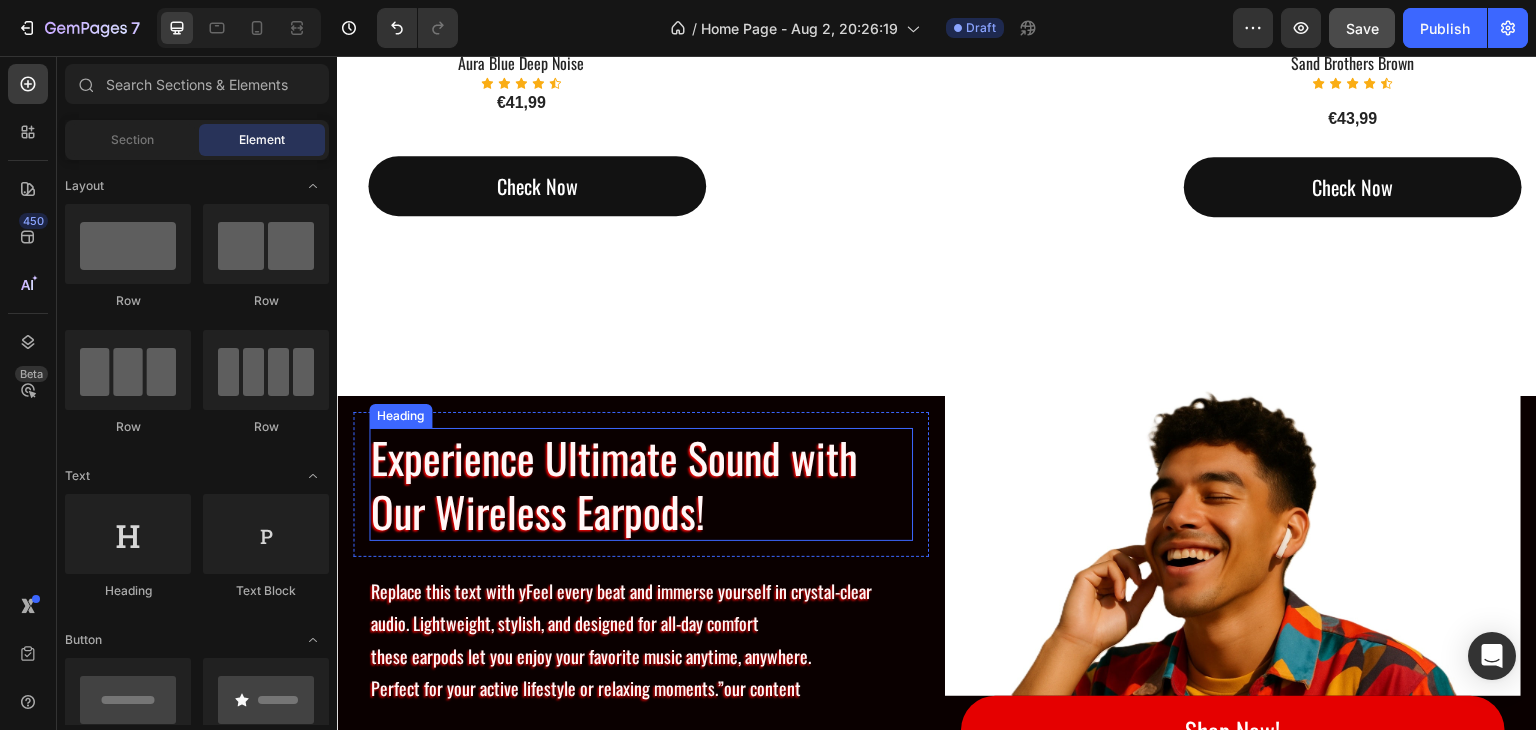 click on "Experience Ultimate Sound with Our Wireless Earpods!" at bounding box center (641, 484) 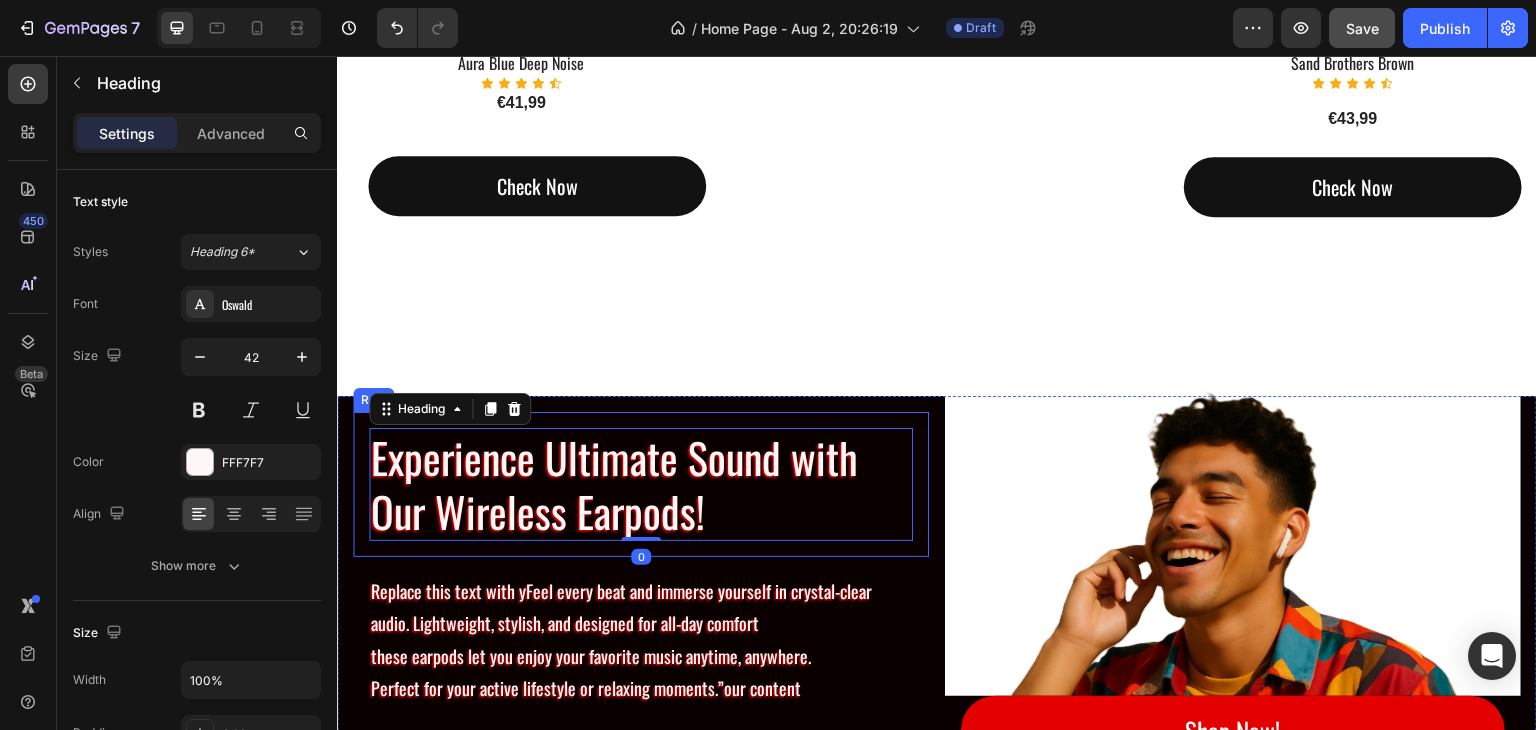 click on "Experience Ultimate Sound with Our Wireless Earpods! Heading   0 Row" at bounding box center [641, 484] 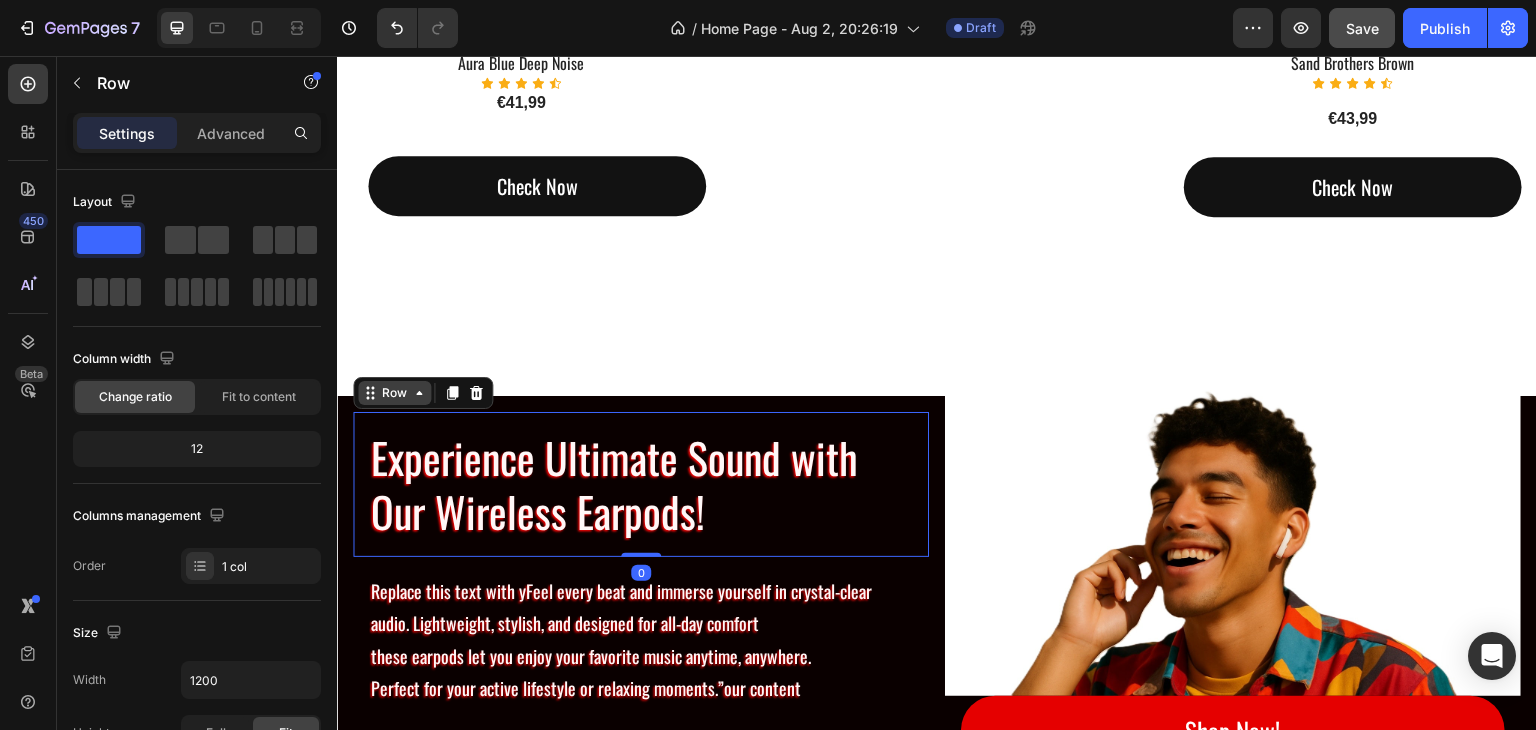 click 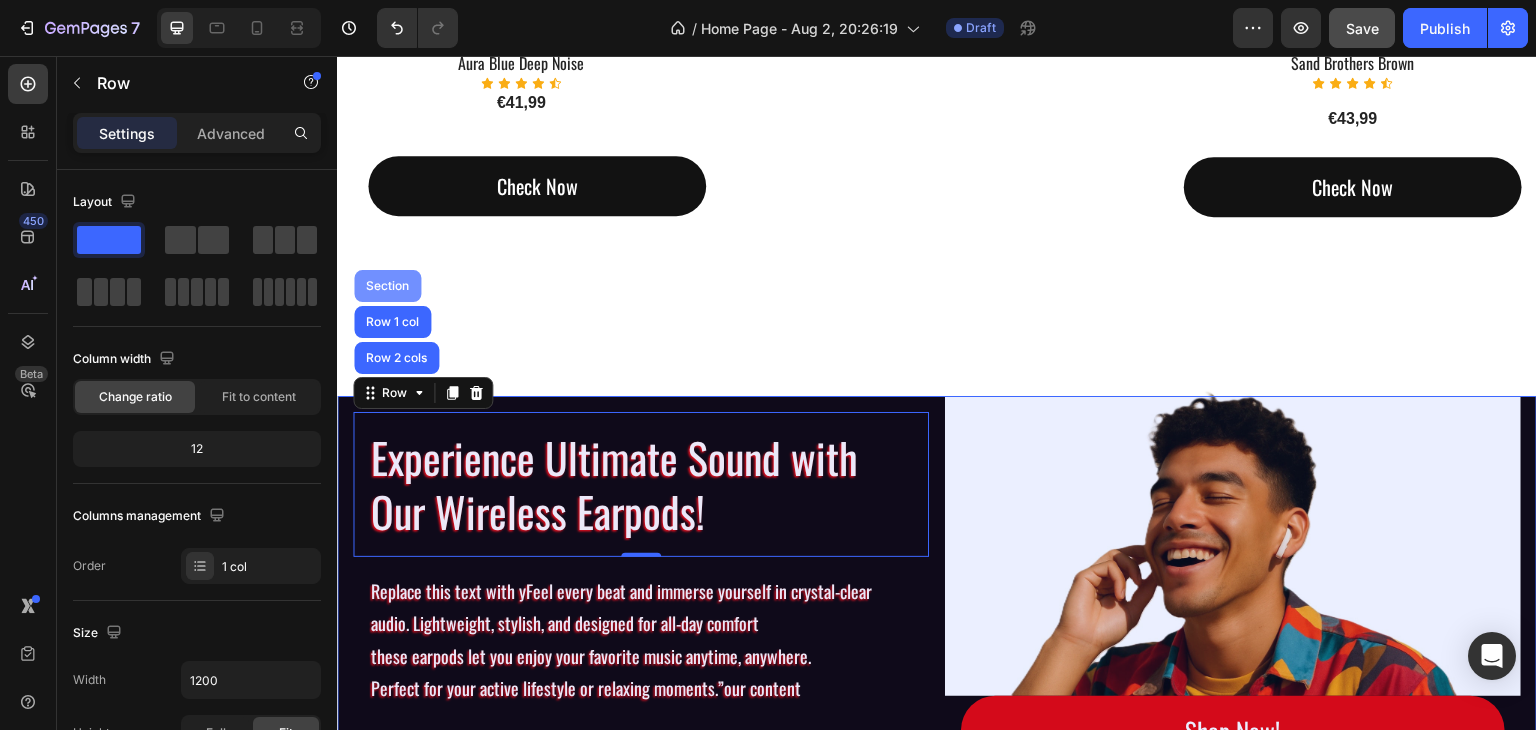 click on "Section" at bounding box center [387, 286] 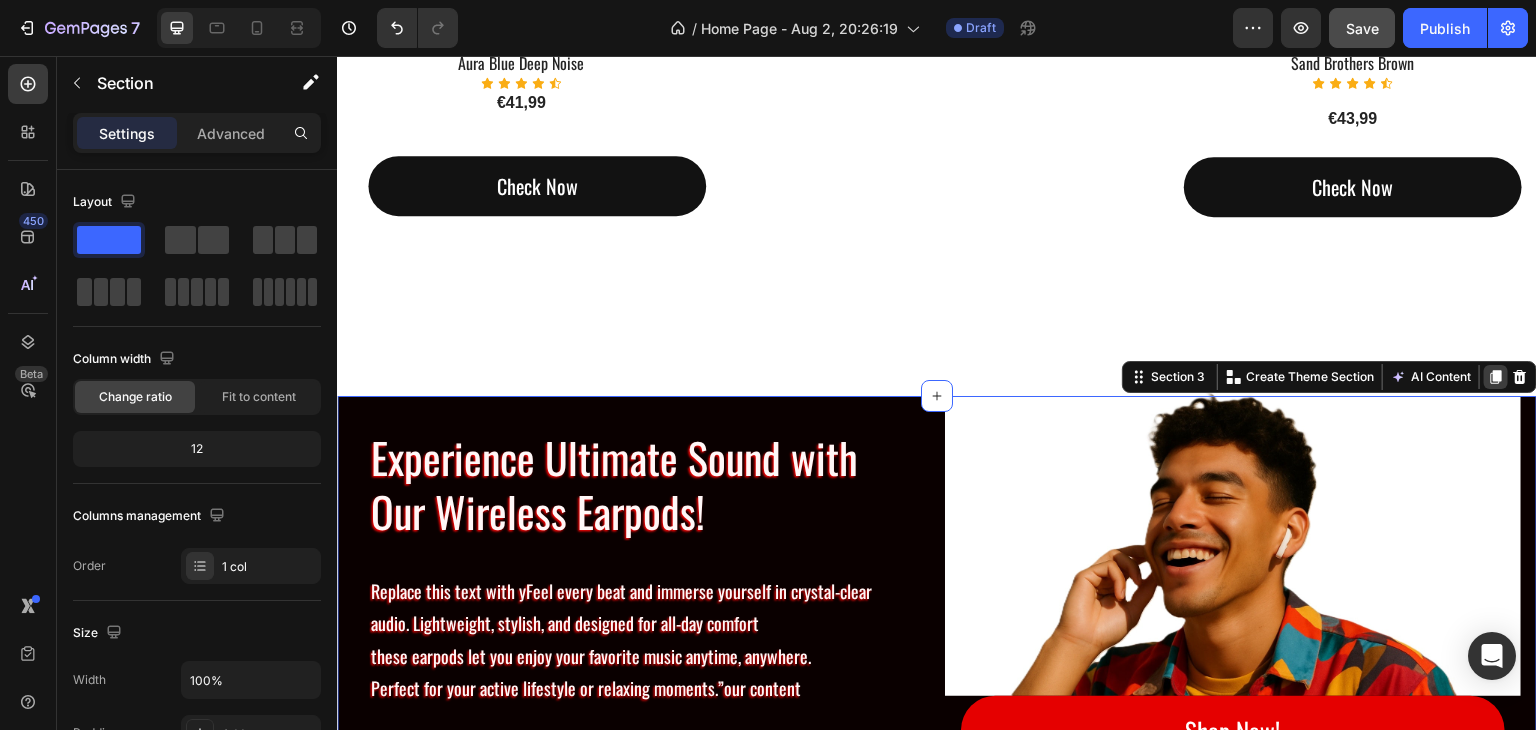 click at bounding box center [1496, 377] 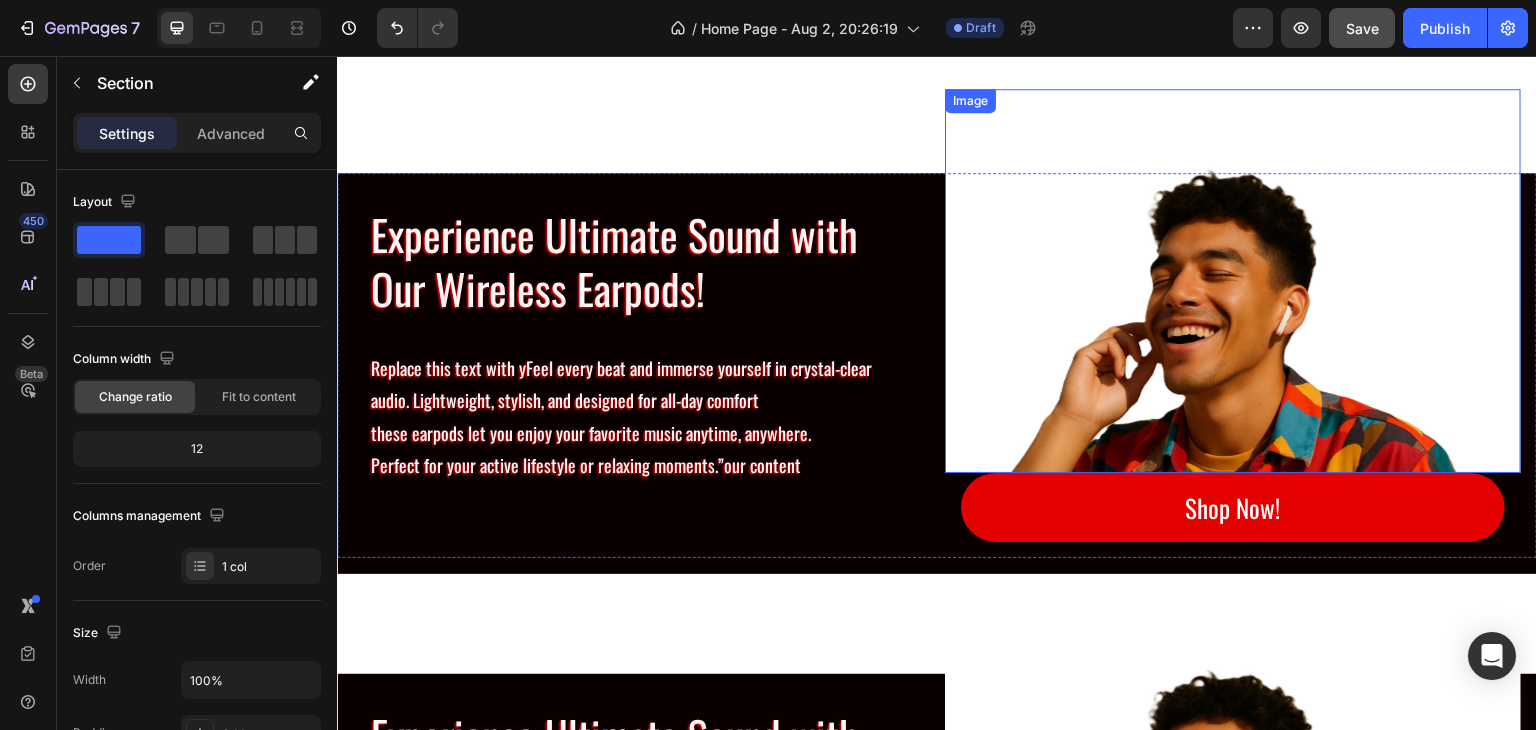 scroll, scrollTop: 2192, scrollLeft: 0, axis: vertical 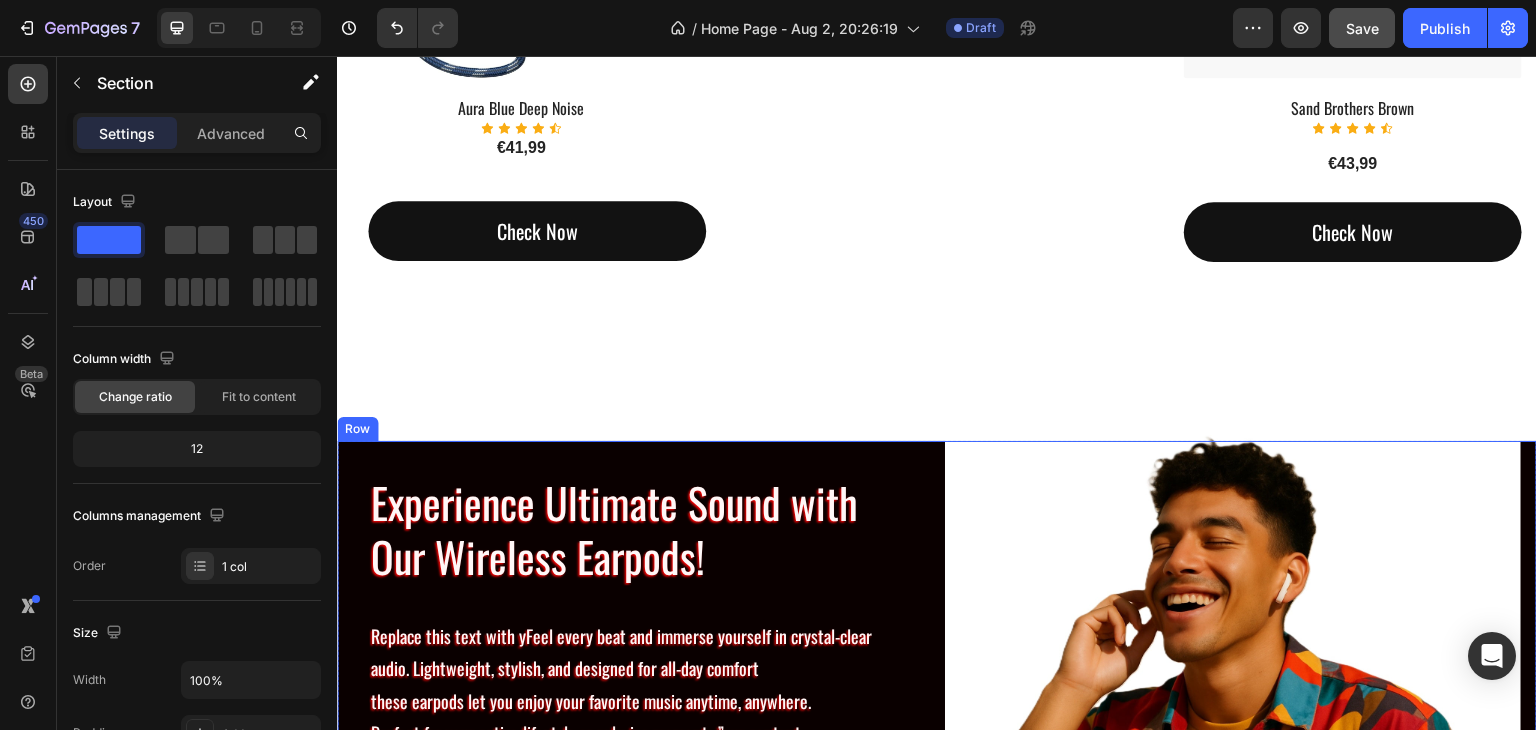 click on "Experience Ultimate Sound with Our Wireless Earpods! Heading Row Replace this text with yFeel every beat and immerse yourself in crystal-clear audio. Lightweight, stylish, and designed for all-day comfort  these earpods let you enjoy your favorite music anytime, anywhere. Perfect for your active lifestyle or relaxing moments.”our content Text Block Row Image Shop Now! Button Row Row" at bounding box center [937, 633] 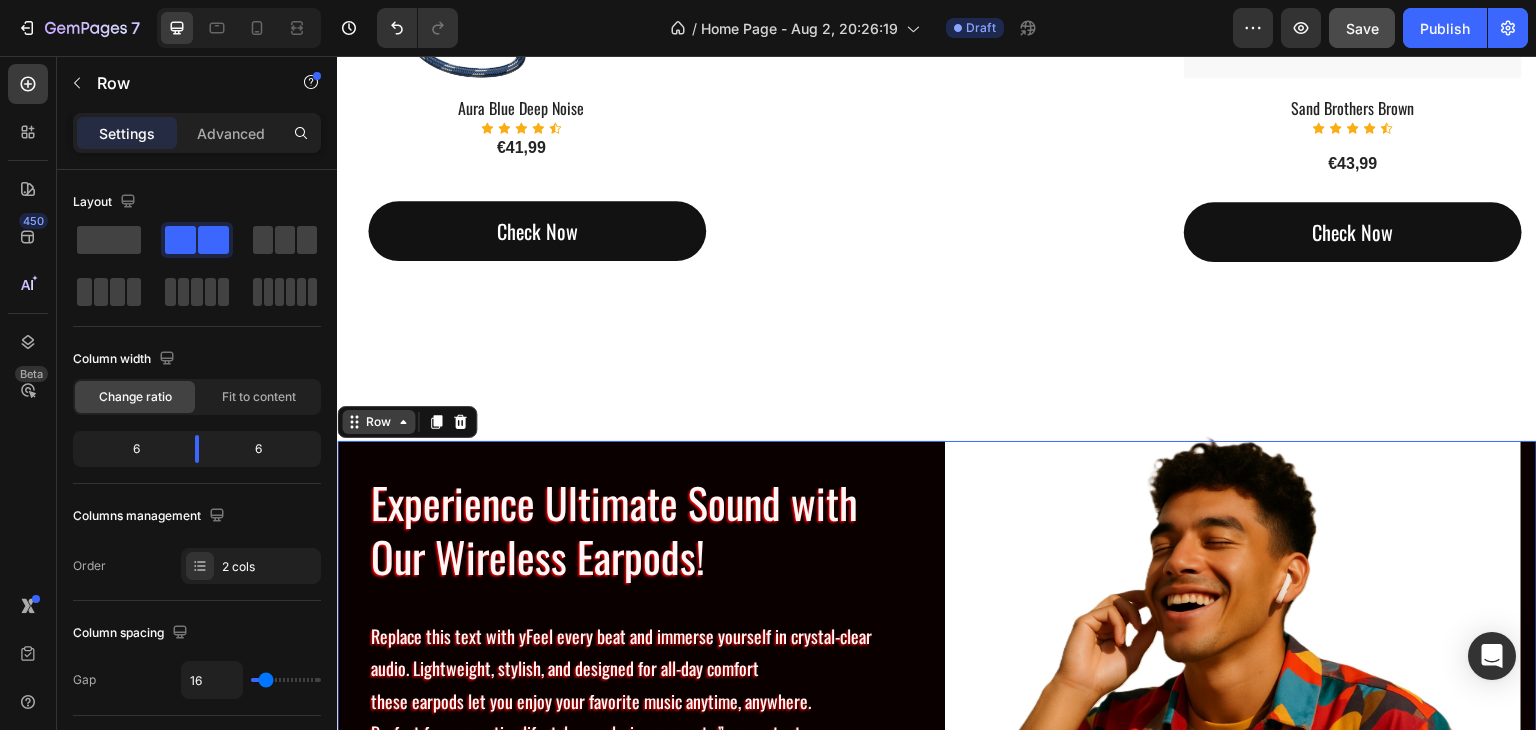 click on "Row" at bounding box center (378, 422) 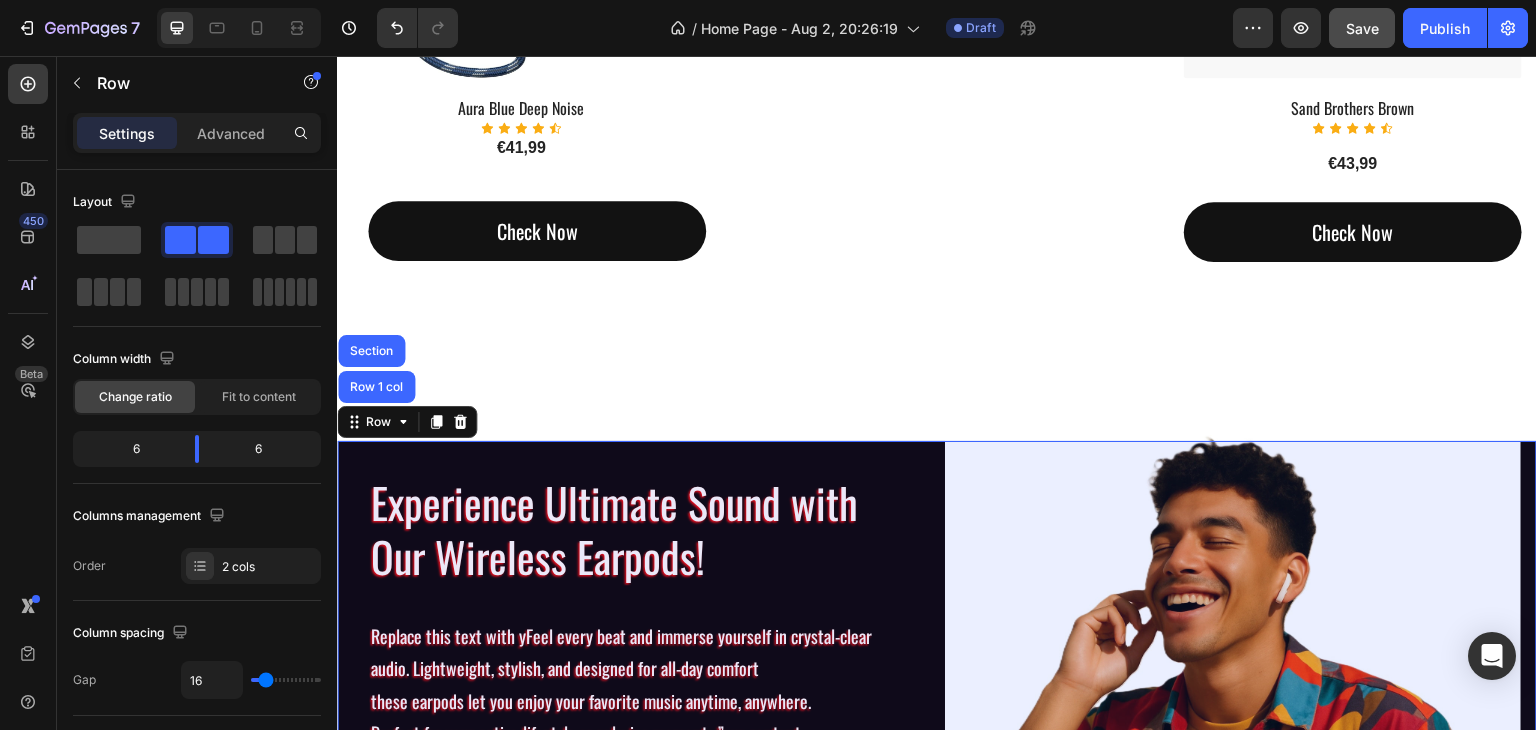 click on "Section" at bounding box center (371, 351) 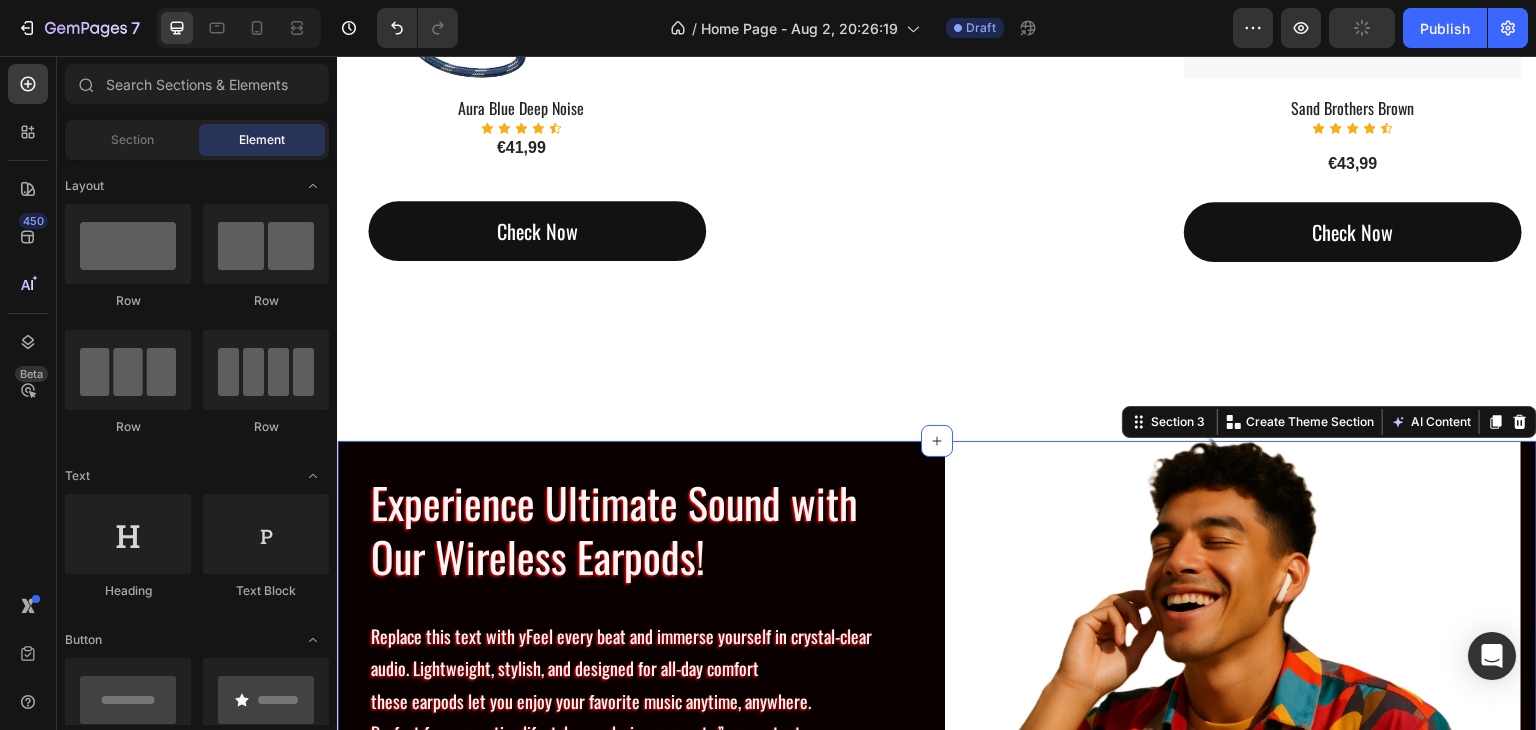 click on "Drop element here Row Explore Our Best Sellers Heading The right pair of sunnies are the cherry on top of any outfit and these natural Text block (P) Images & Gallery Black Power Pod (P) Title
Icon
Icon
Icon
Icon
Icon Icon List Hoz €0,00 (P) Price (P) Price Check Now Button Row Product (P) Images & Gallery Aura Blue Deep Noise (P) Title
Icon
Icon
Icon
Icon
Icon Icon List Hoz €41,99 (P) Price (P) Price Product Row Check Now Button Row
Image Image Image Image
Carousel Row
Drop element here Row (P) Images & Gallery Gym Running Workout Earpods (P) Title
Icon
Icon
Icon
Icon
Icon Icon List Hoz €46,99 (P) Price (P) Price Check Now Button Row Product (P) Images & Gallery Sand Brothers Brown (P) Title Icon Icon" at bounding box center [937, 289] 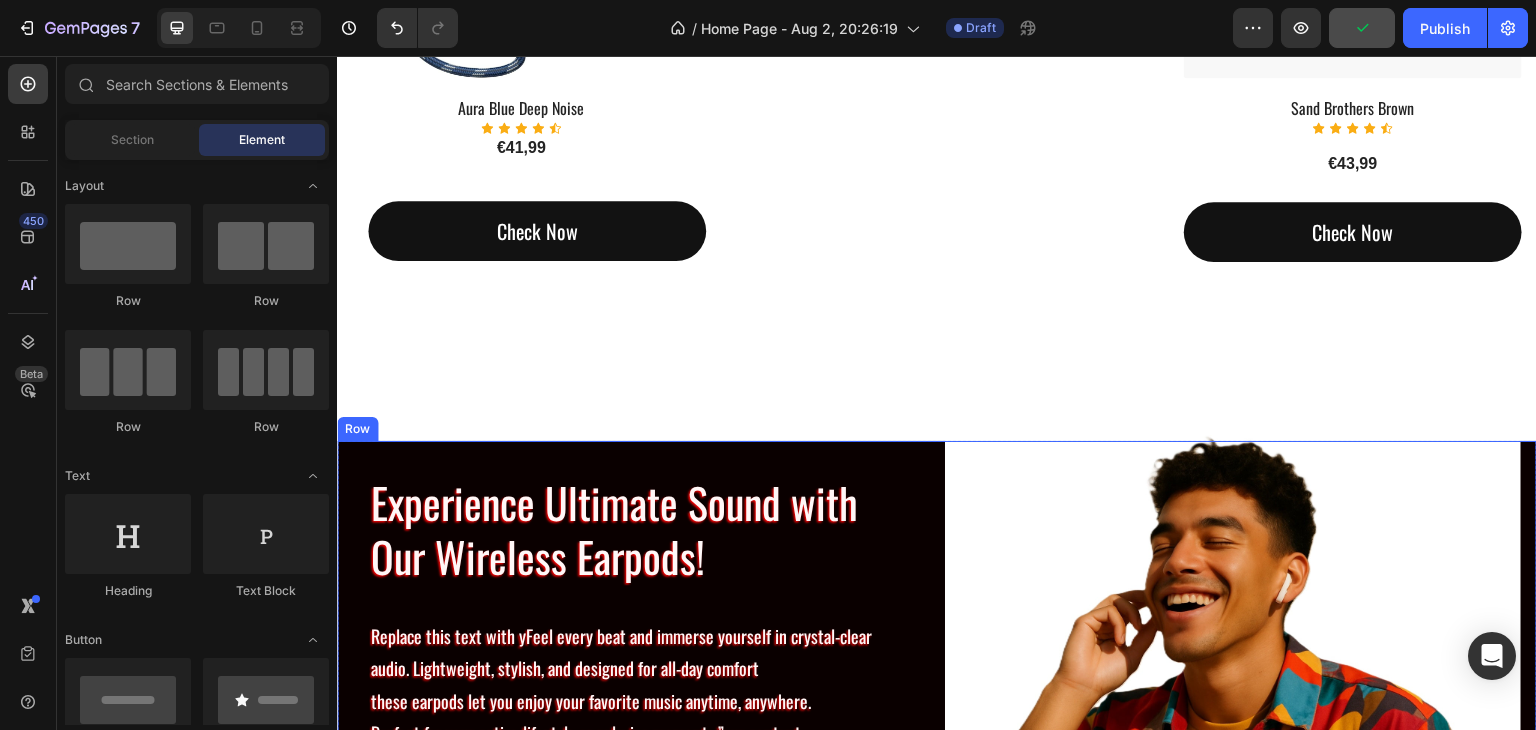 click on "Experience Ultimate Sound with Our Wireless Earpods! Heading Row Replace this text with yFeel every beat and immerse yourself in crystal-clear audio. Lightweight, stylish, and designed for all-day comfort  these earpods let you enjoy your favorite music anytime, anywhere. Perfect for your active lifestyle or relaxing moments.”our content Text Block Row Image Shop Now! Button Row Row" at bounding box center [937, 633] 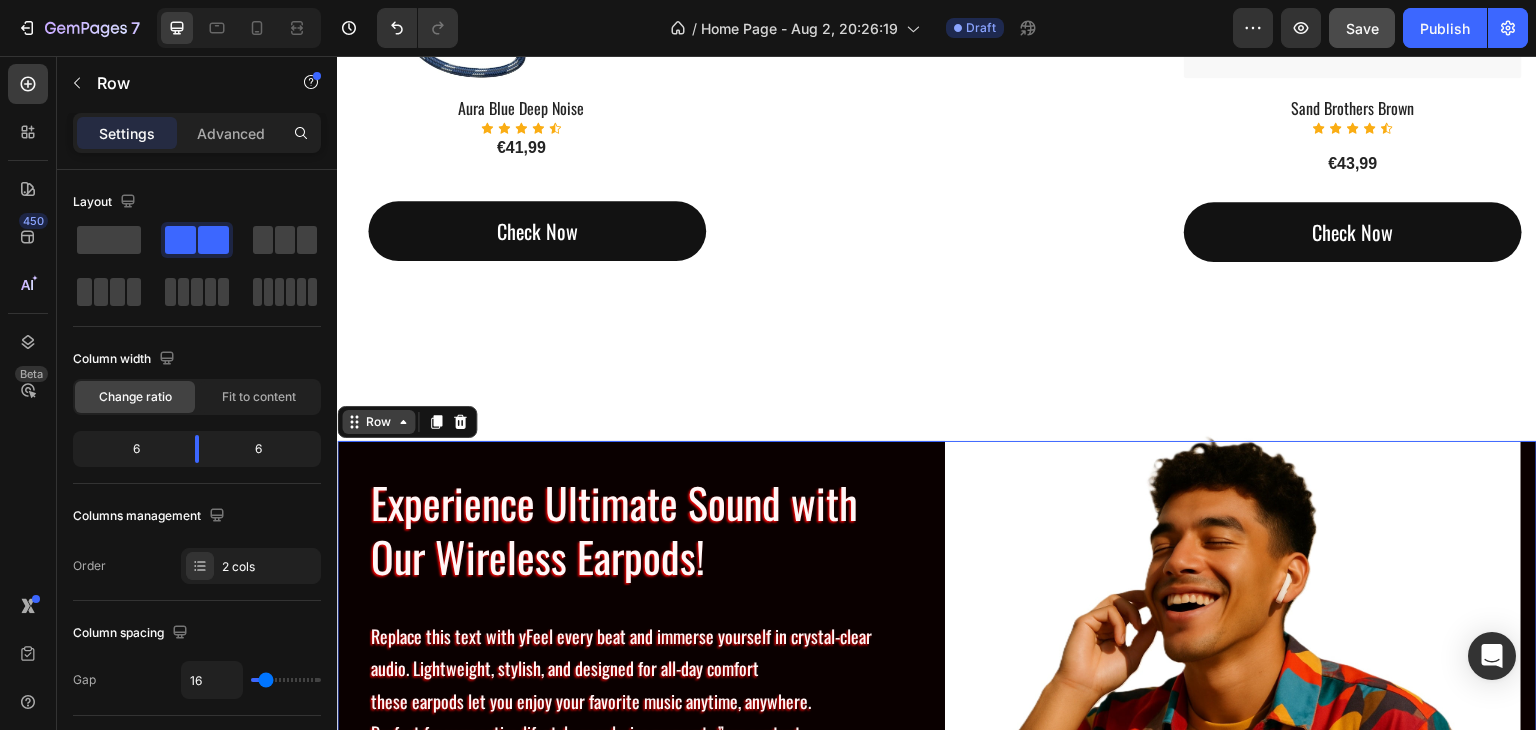click on "Row" at bounding box center (378, 422) 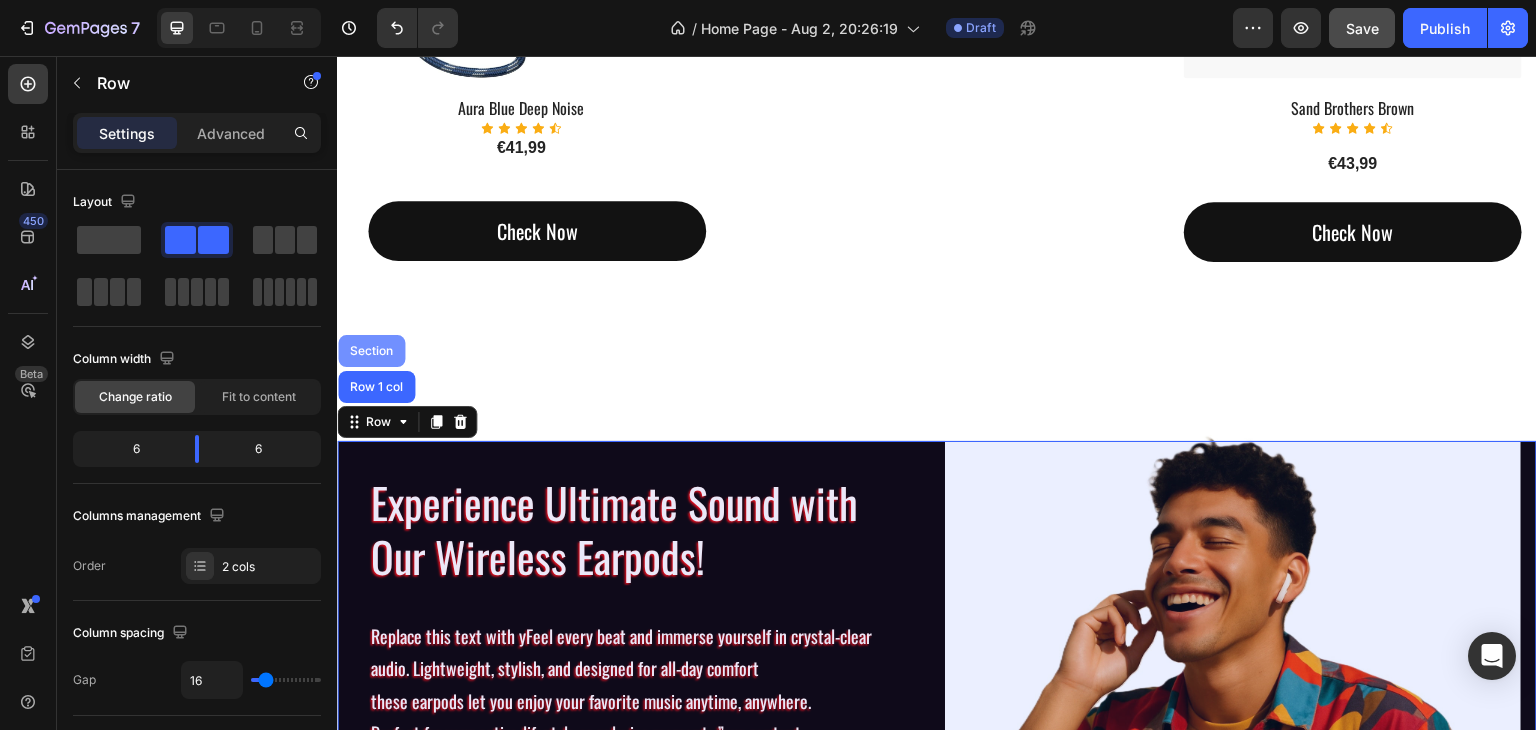 click on "Section" at bounding box center (371, 351) 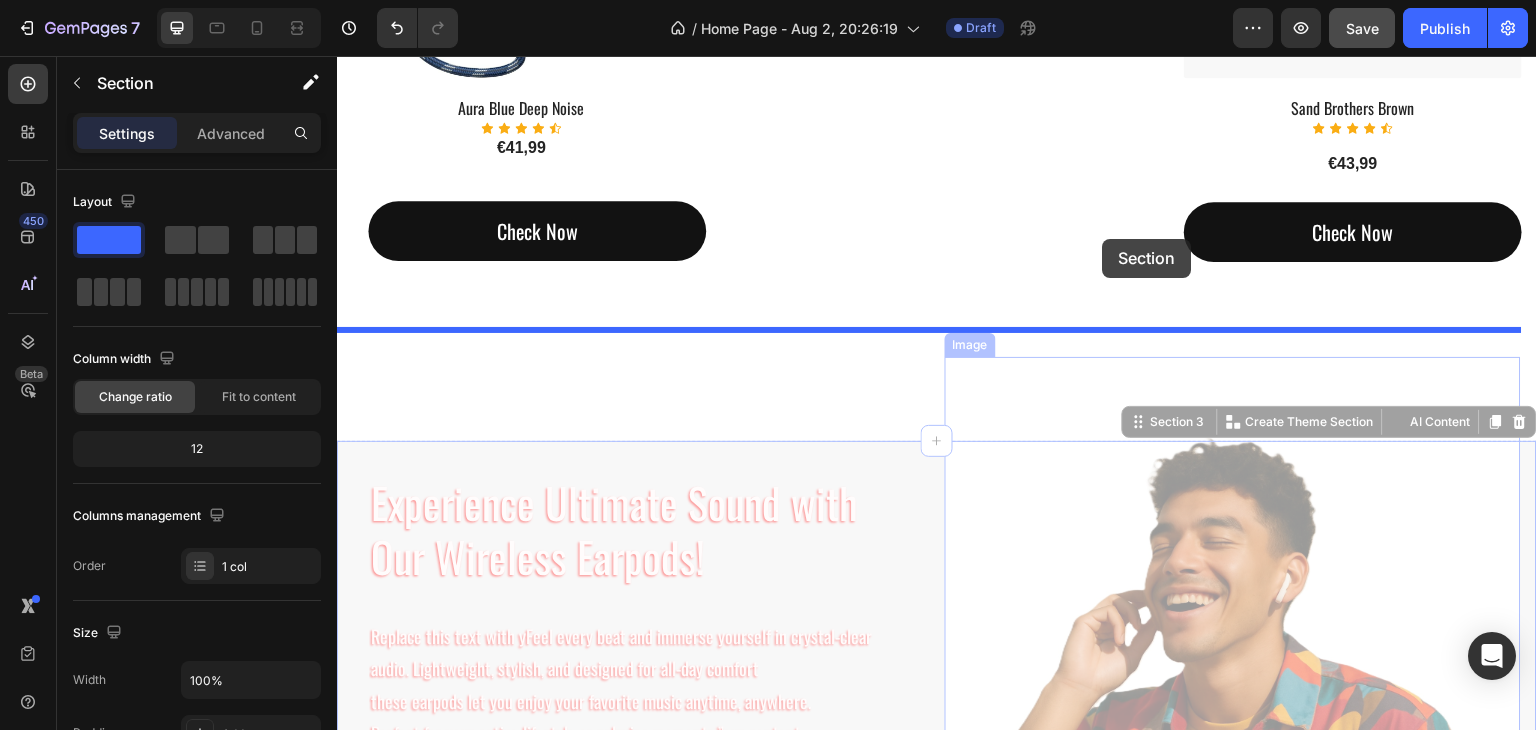 drag, startPoint x: 1165, startPoint y: 414, endPoint x: 1103, endPoint y: 239, distance: 185.6583 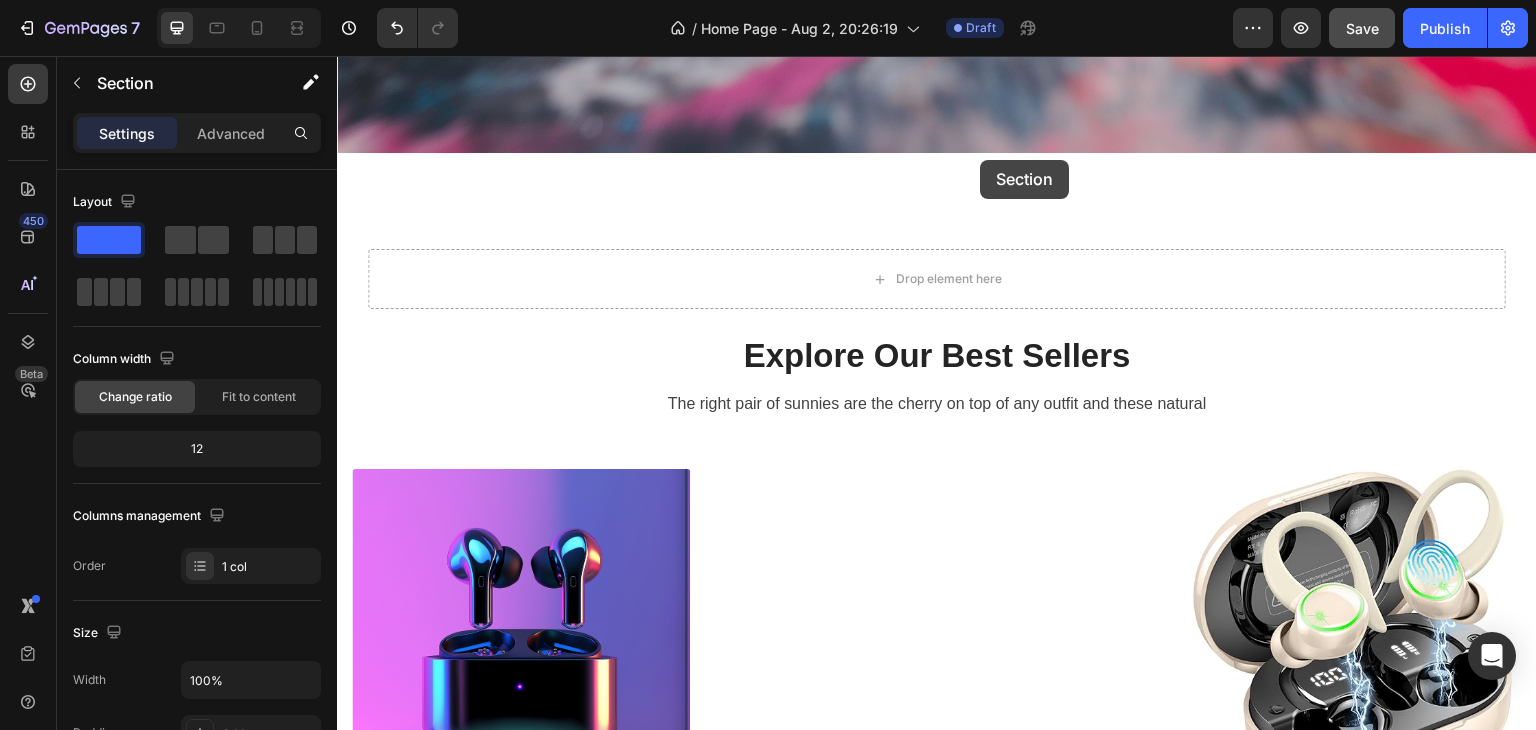 scroll, scrollTop: 656, scrollLeft: 0, axis: vertical 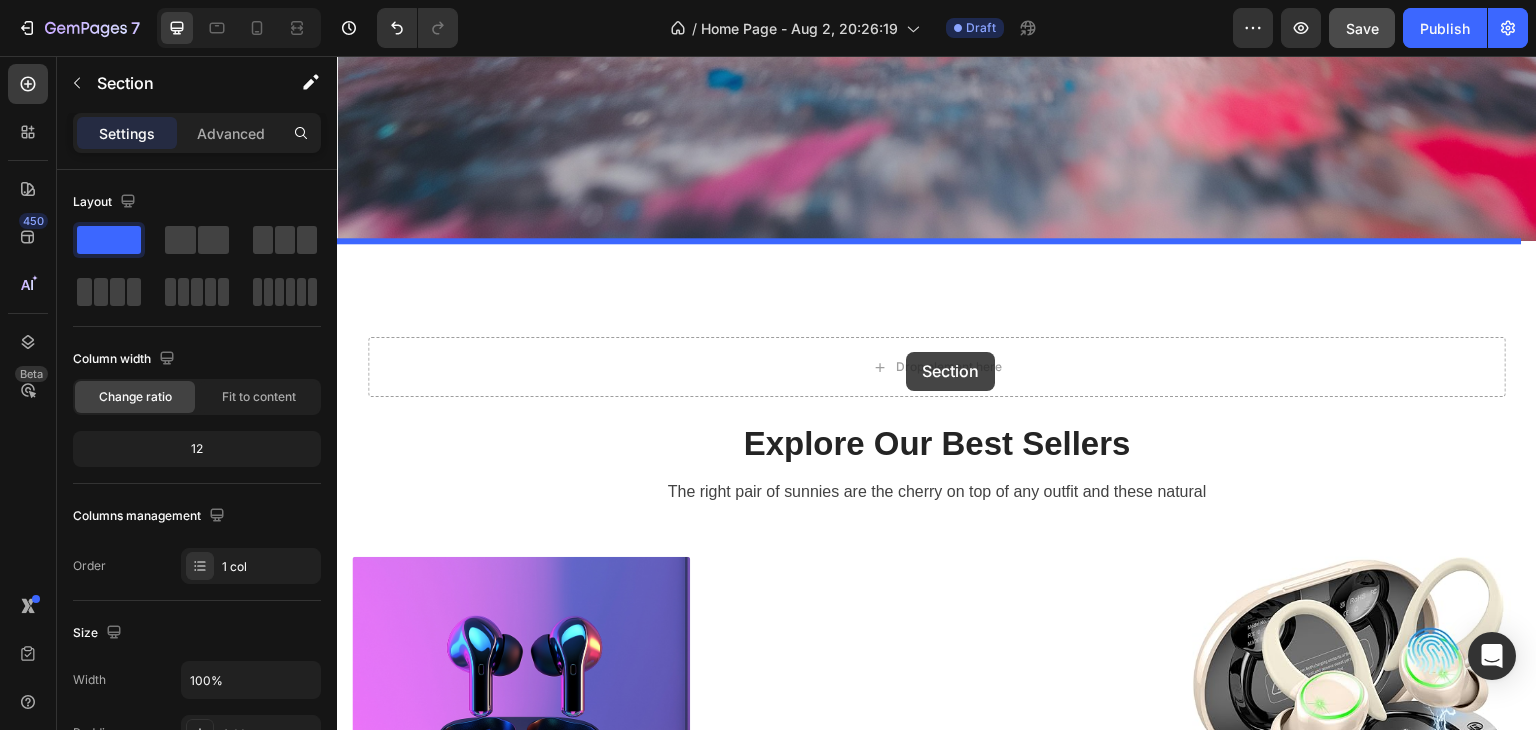 drag, startPoint x: 1146, startPoint y: 420, endPoint x: 906, endPoint y: 352, distance: 249.44739 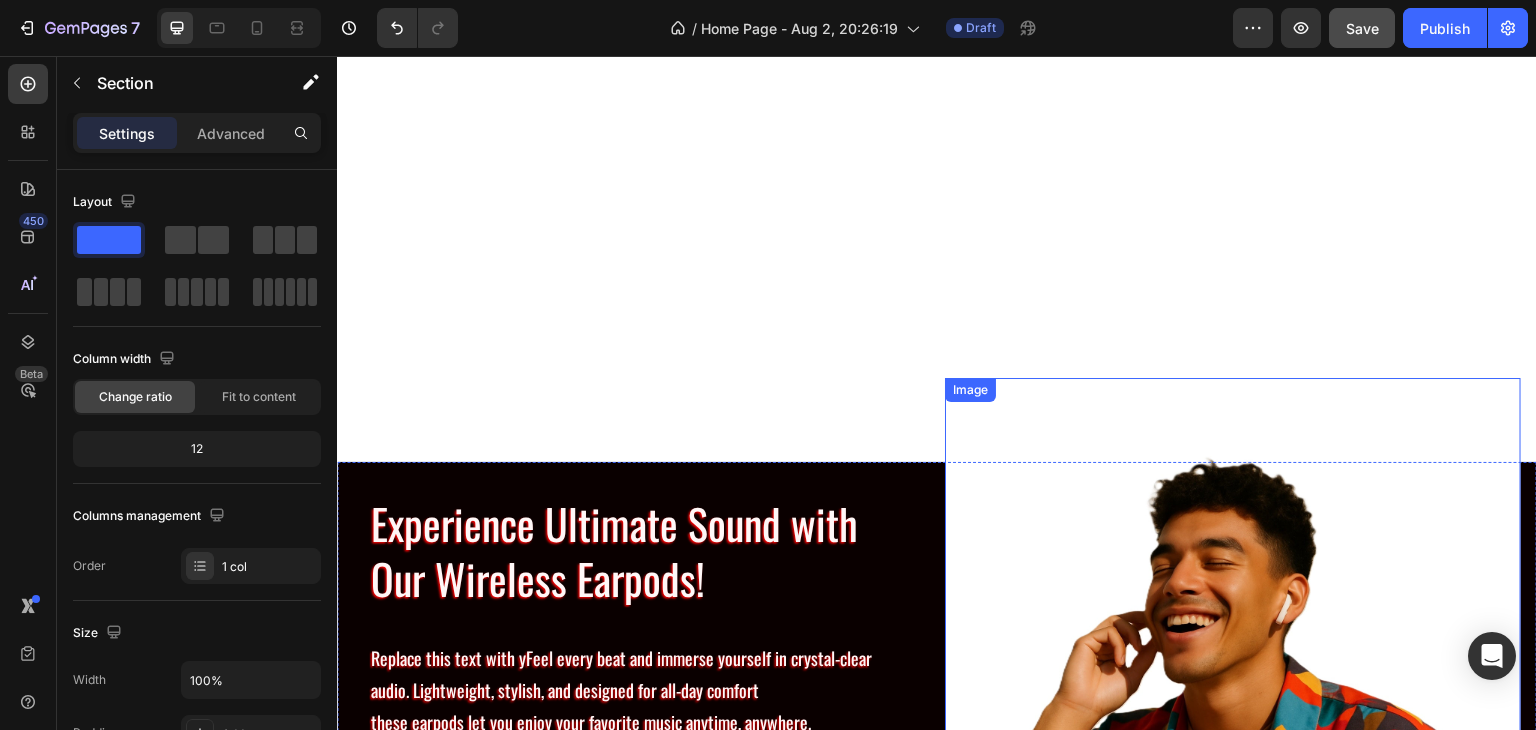 scroll, scrollTop: 2856, scrollLeft: 0, axis: vertical 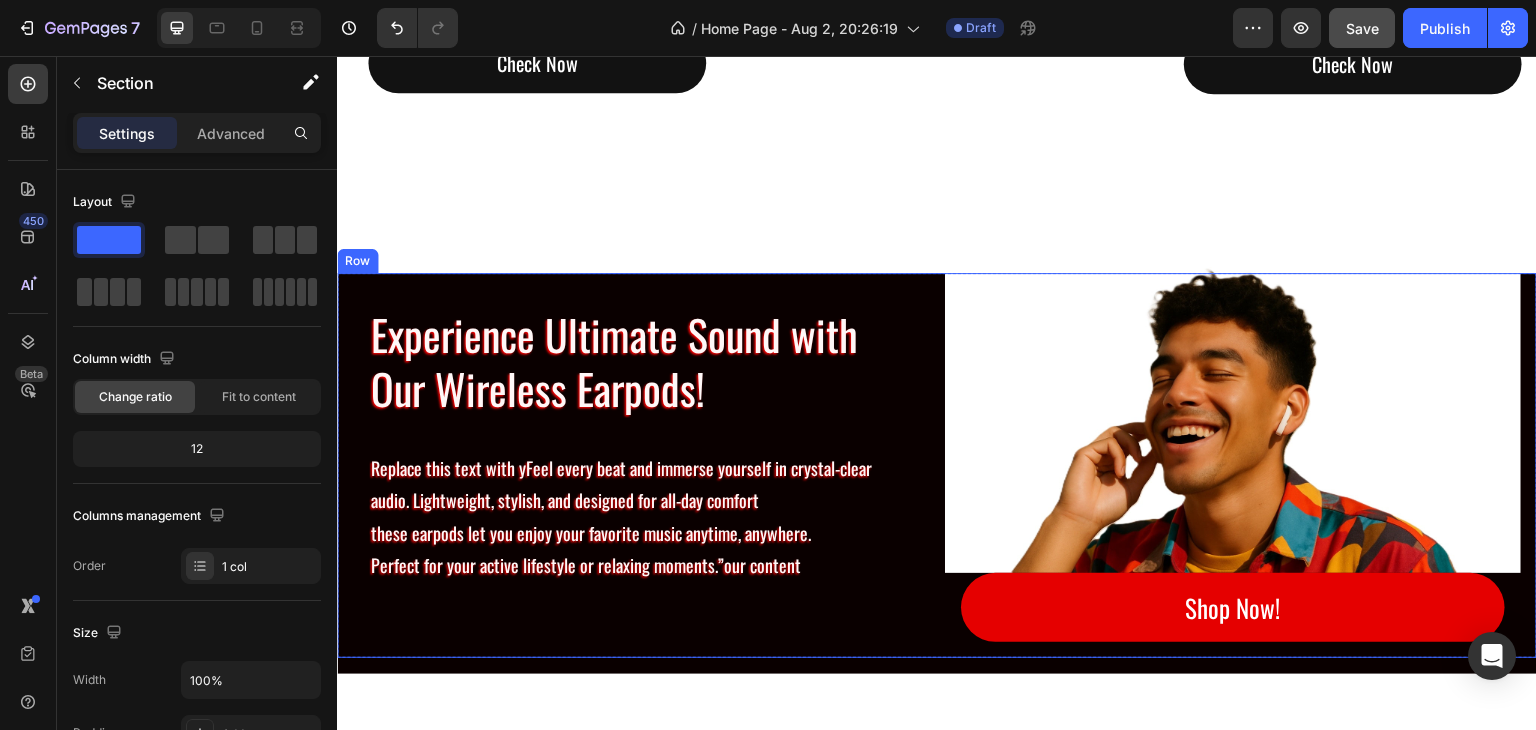 click on "Experience Ultimate Sound with Our Wireless Earpods! Heading Row Replace this text with yFeel every beat and immerse yourself in crystal-clear audio. Lightweight, stylish, and designed for all-day comfort  these earpods let you enjoy your favorite music anytime, anywhere. Perfect for your active lifestyle or relaxing moments.”our content Text Block Row Image Shop Now! Button Row Row" at bounding box center [937, 465] 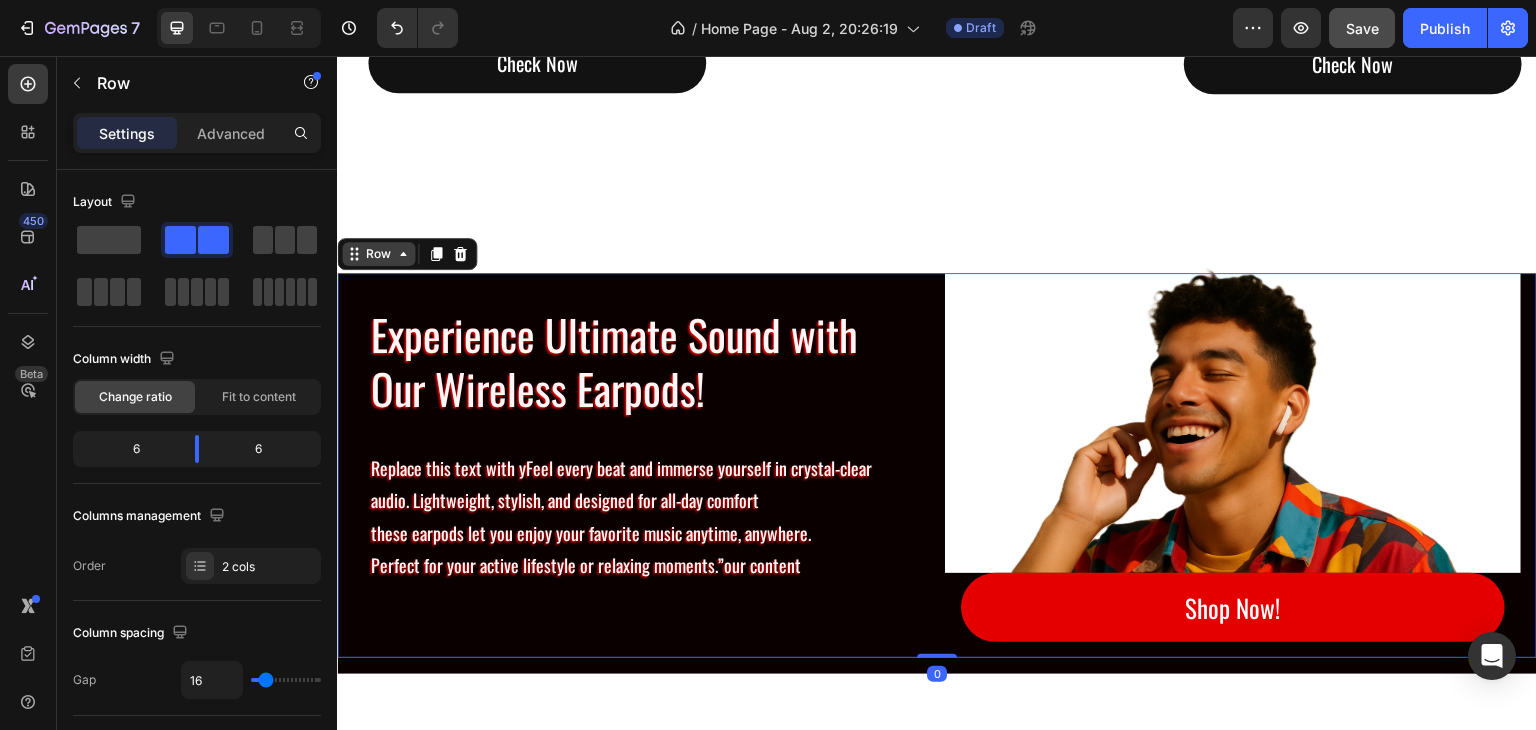 click on "Row" at bounding box center [378, 254] 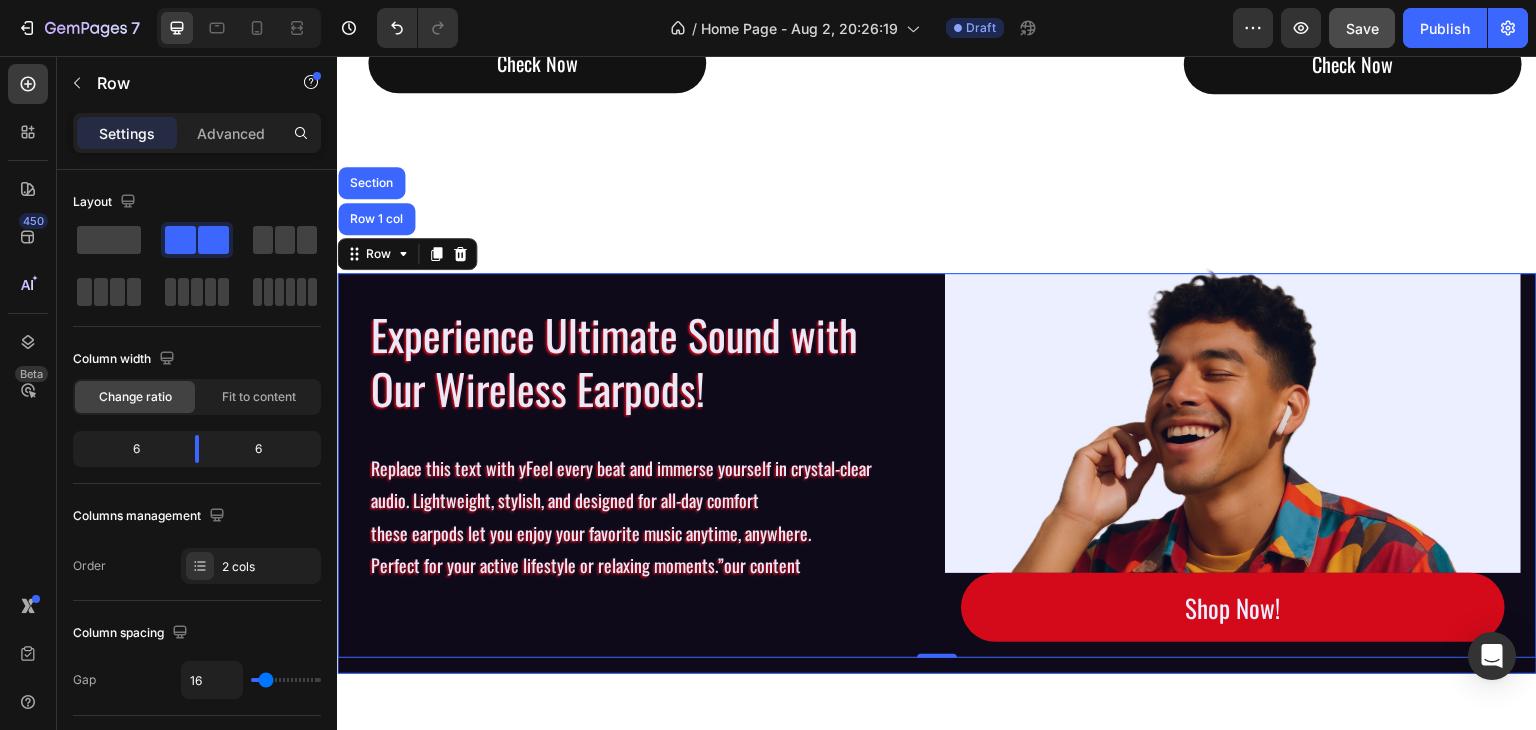 click on "Section" at bounding box center [371, 183] 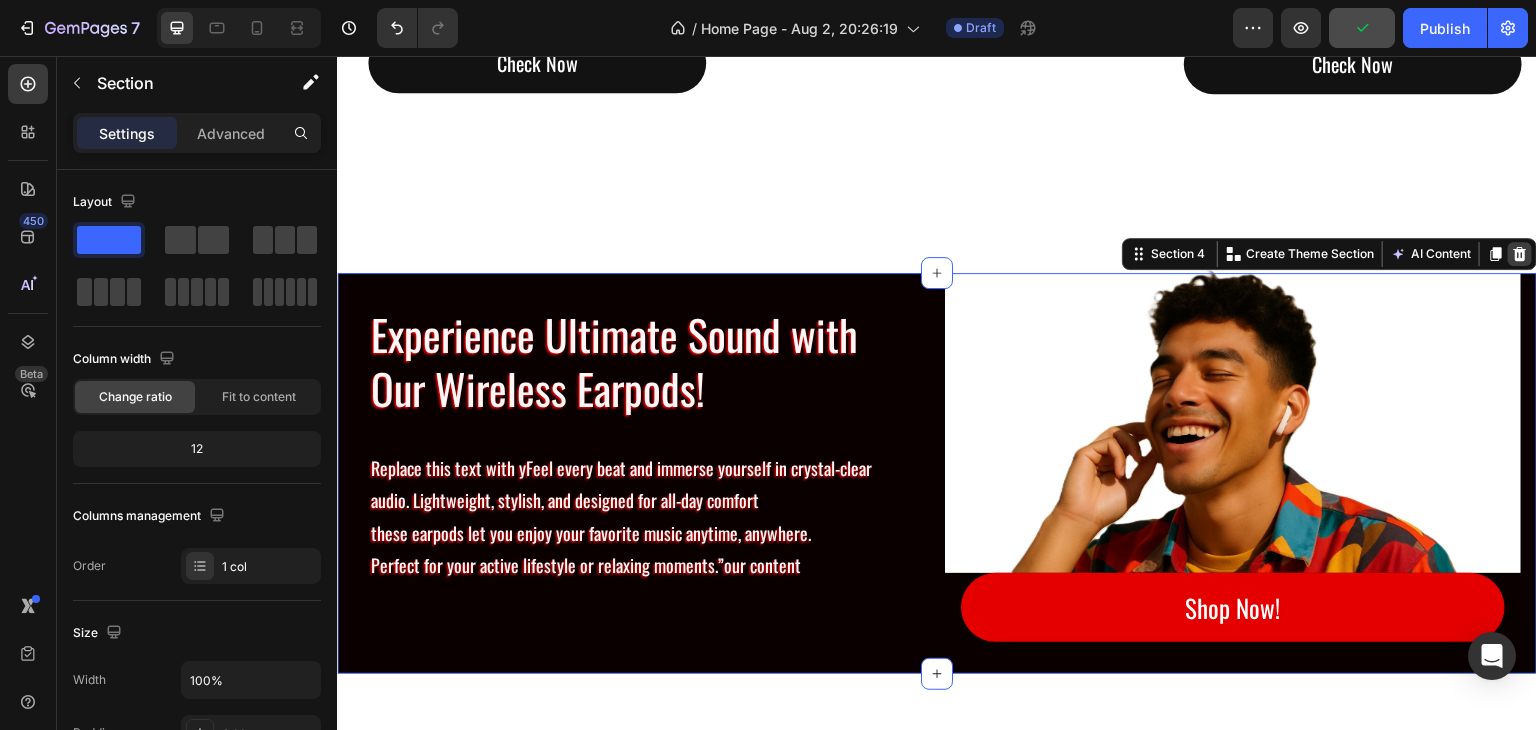 click 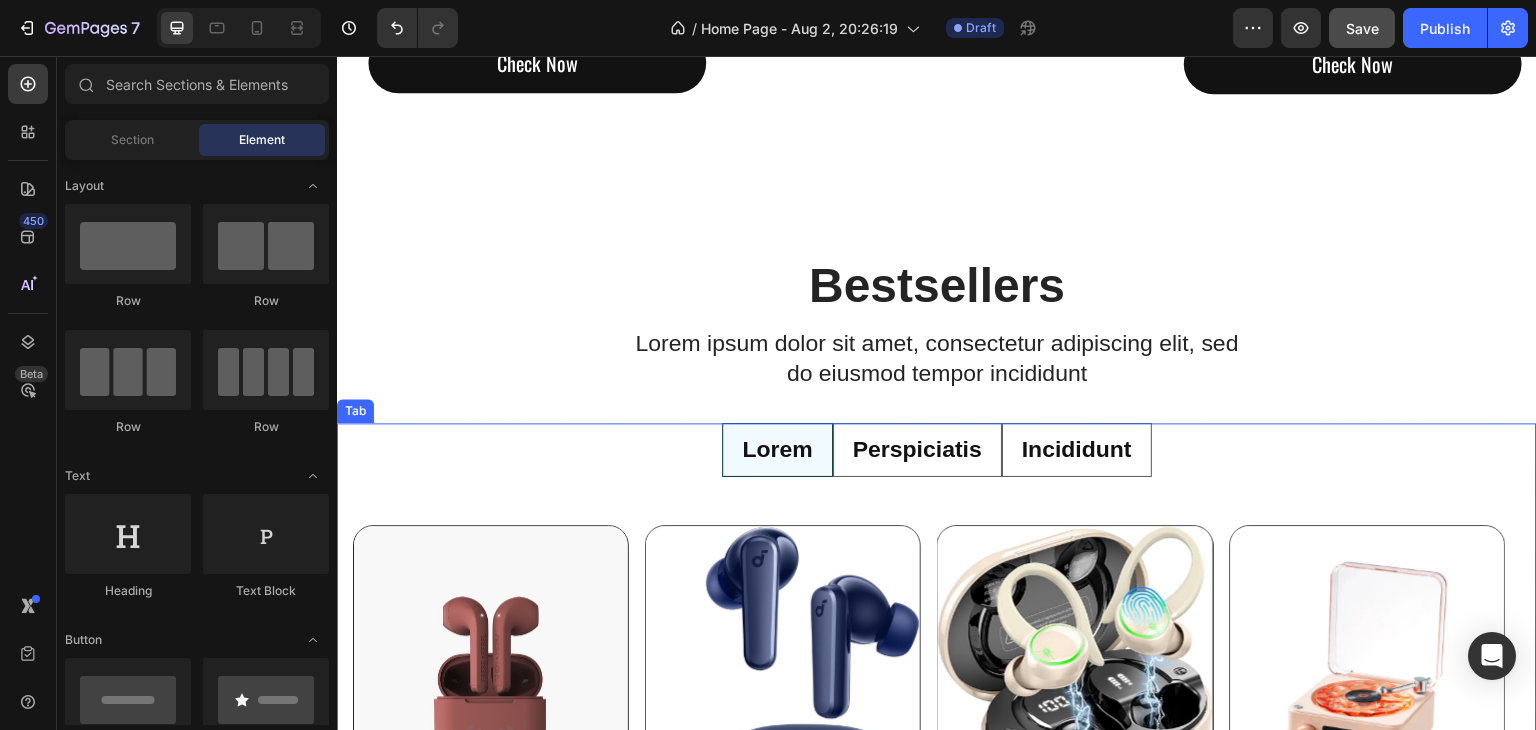 click on "Lorem Perspiciatis Incididunt" at bounding box center (937, 450) 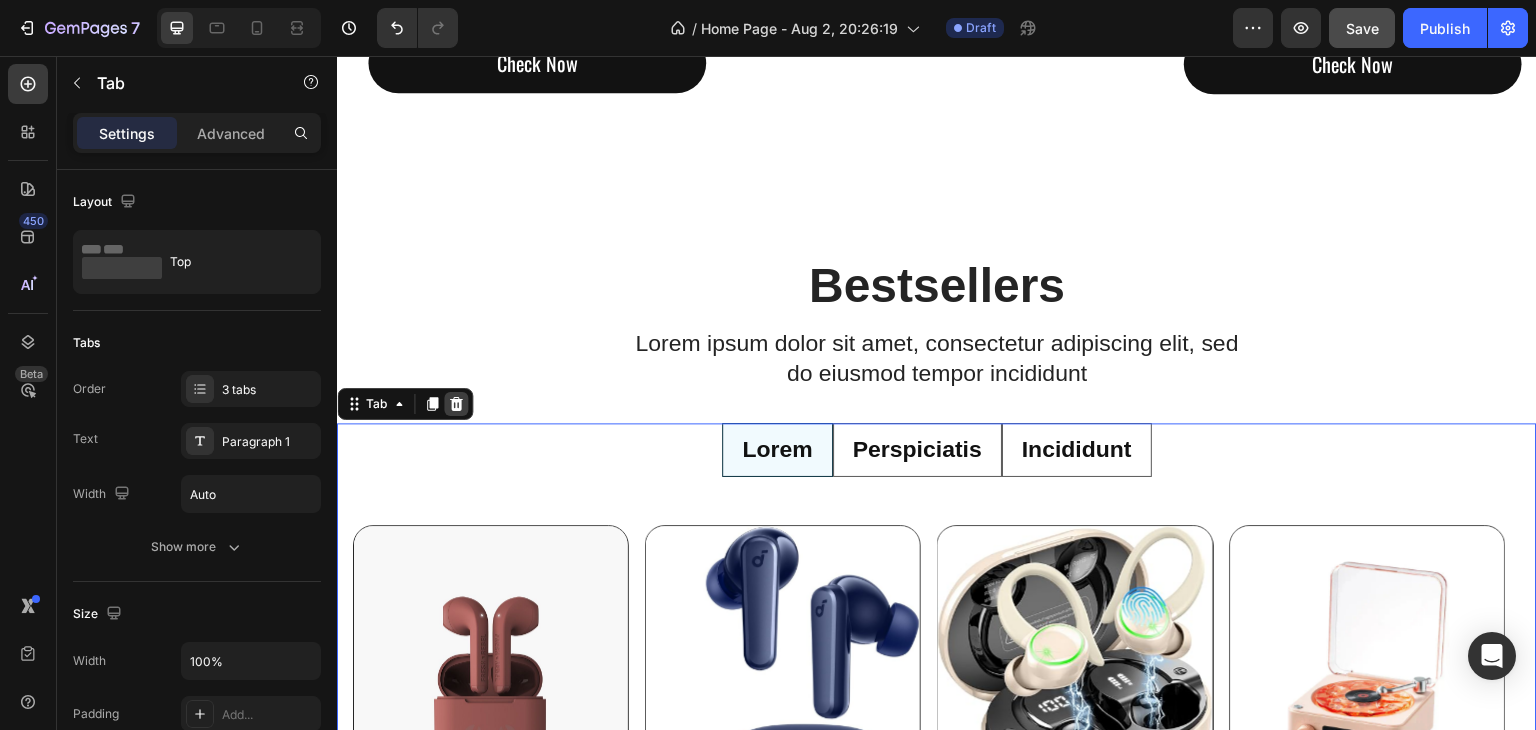 click 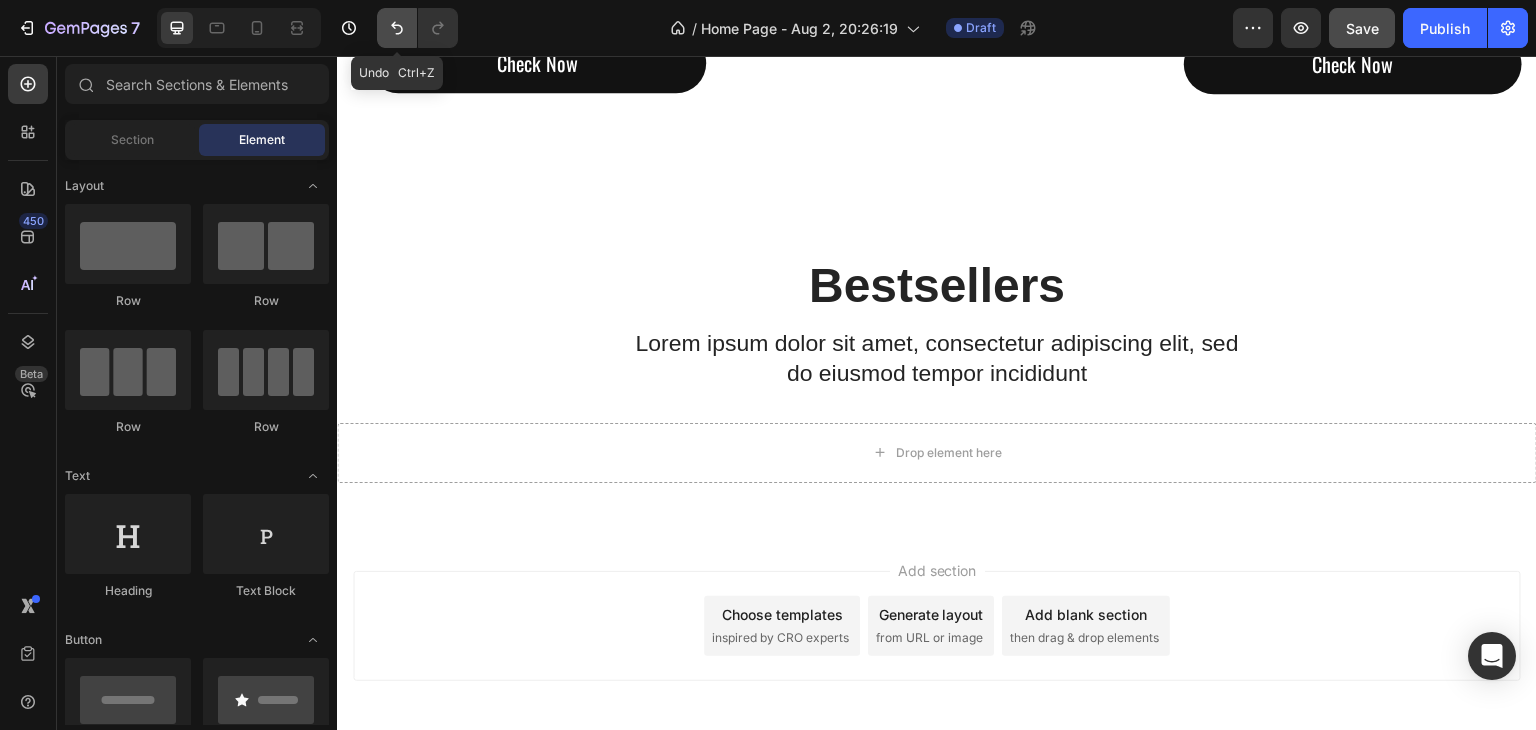 drag, startPoint x: 405, startPoint y: 28, endPoint x: 223, endPoint y: 89, distance: 191.95052 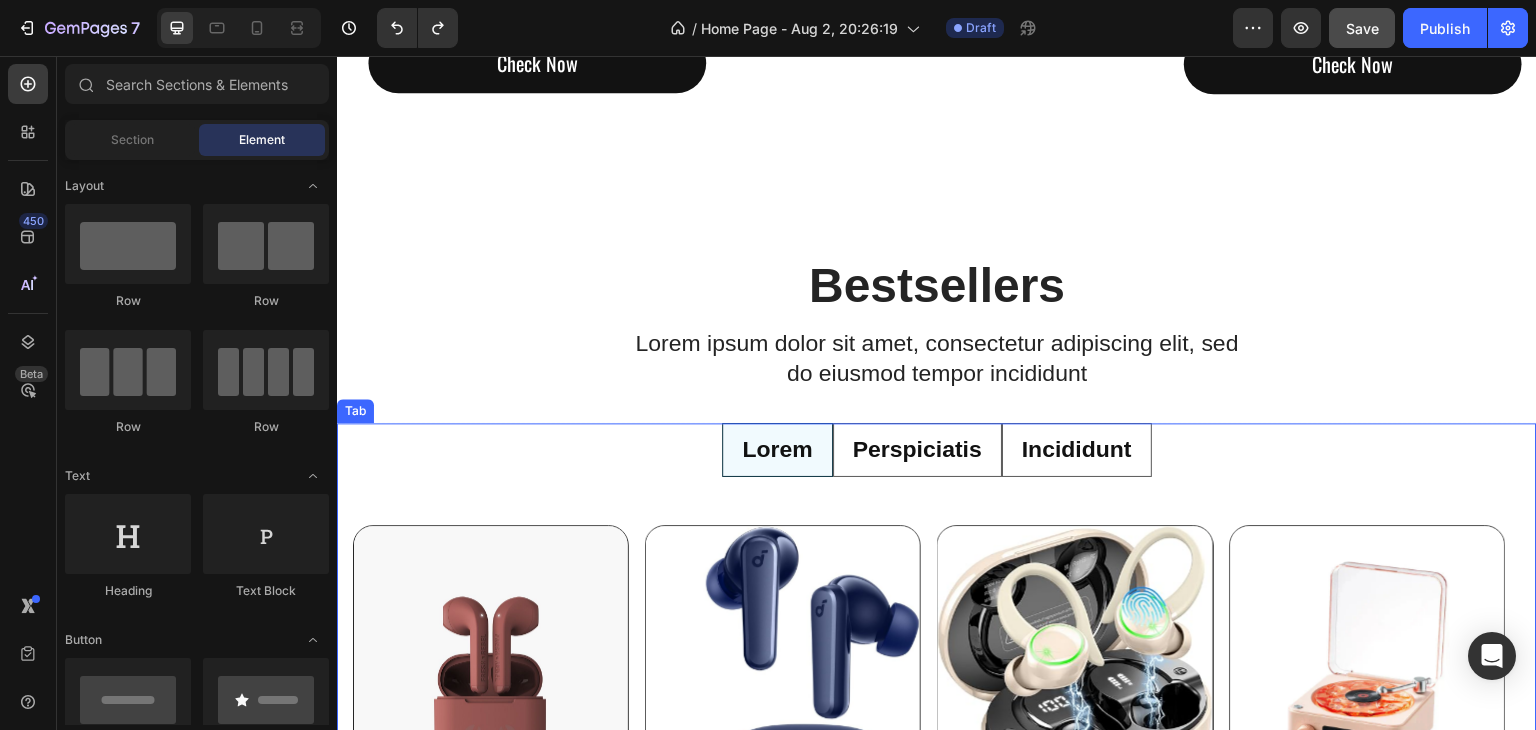 click on "Perspiciatis" at bounding box center [917, 450] 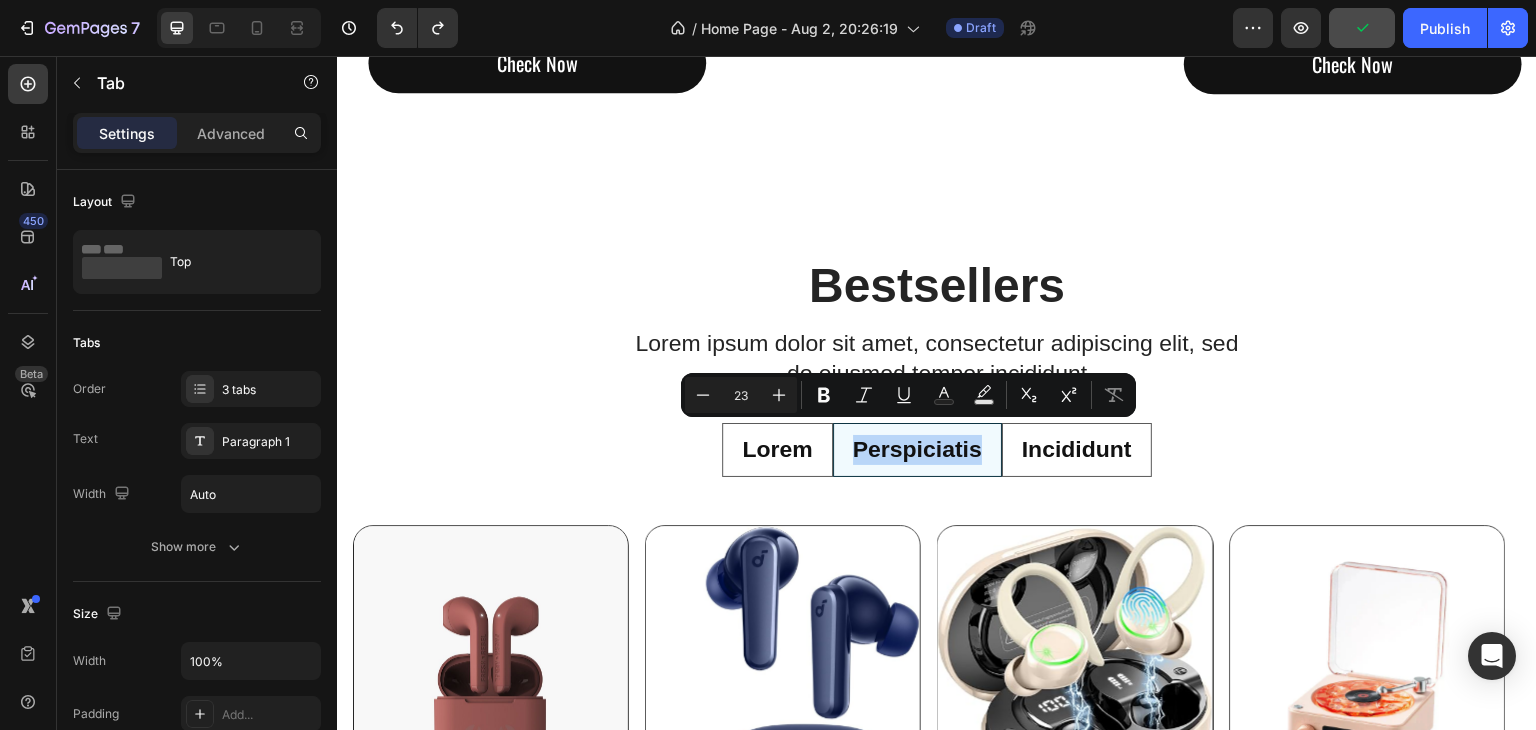 click on "Incididunt" at bounding box center (1077, 450) 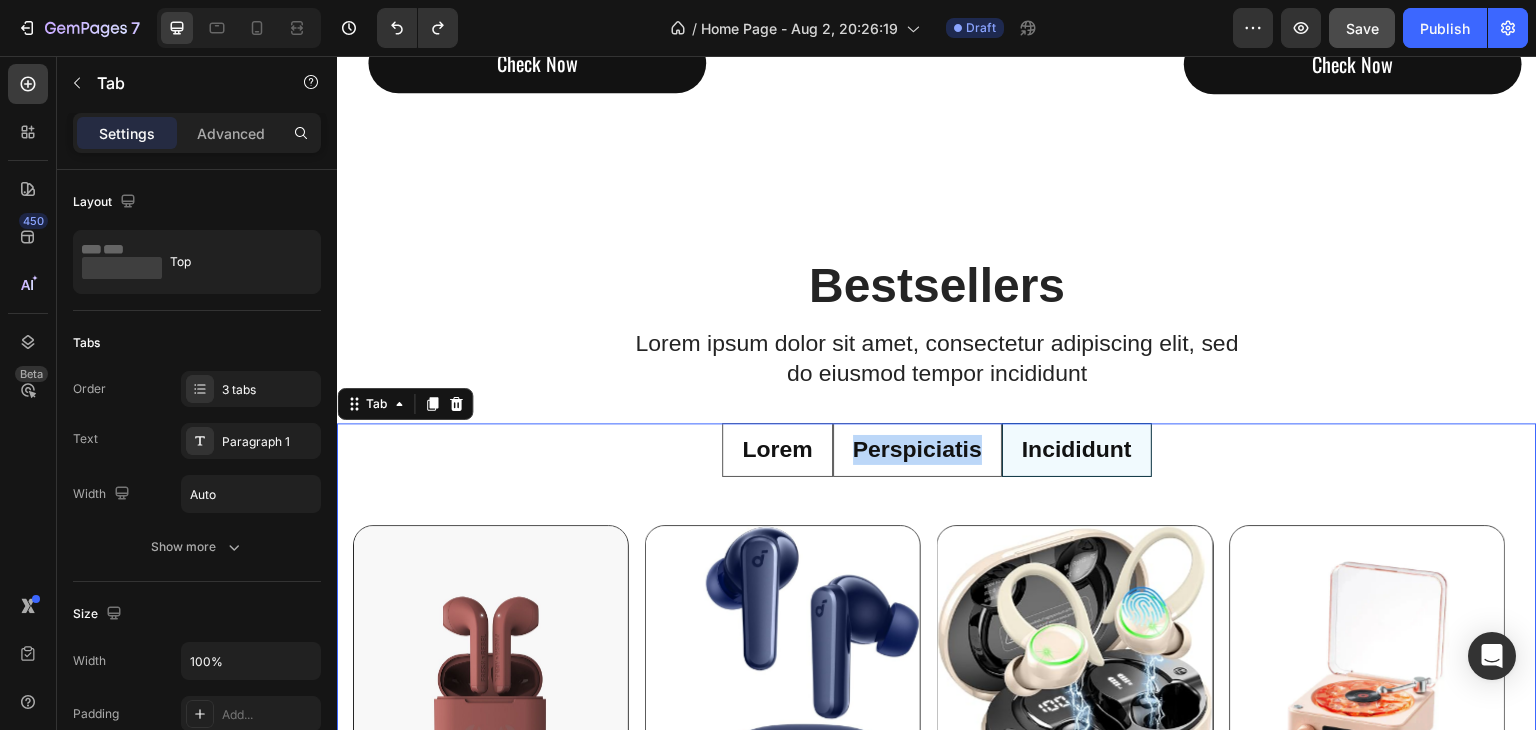 drag, startPoint x: 1181, startPoint y: 452, endPoint x: 729, endPoint y: 446, distance: 452.03983 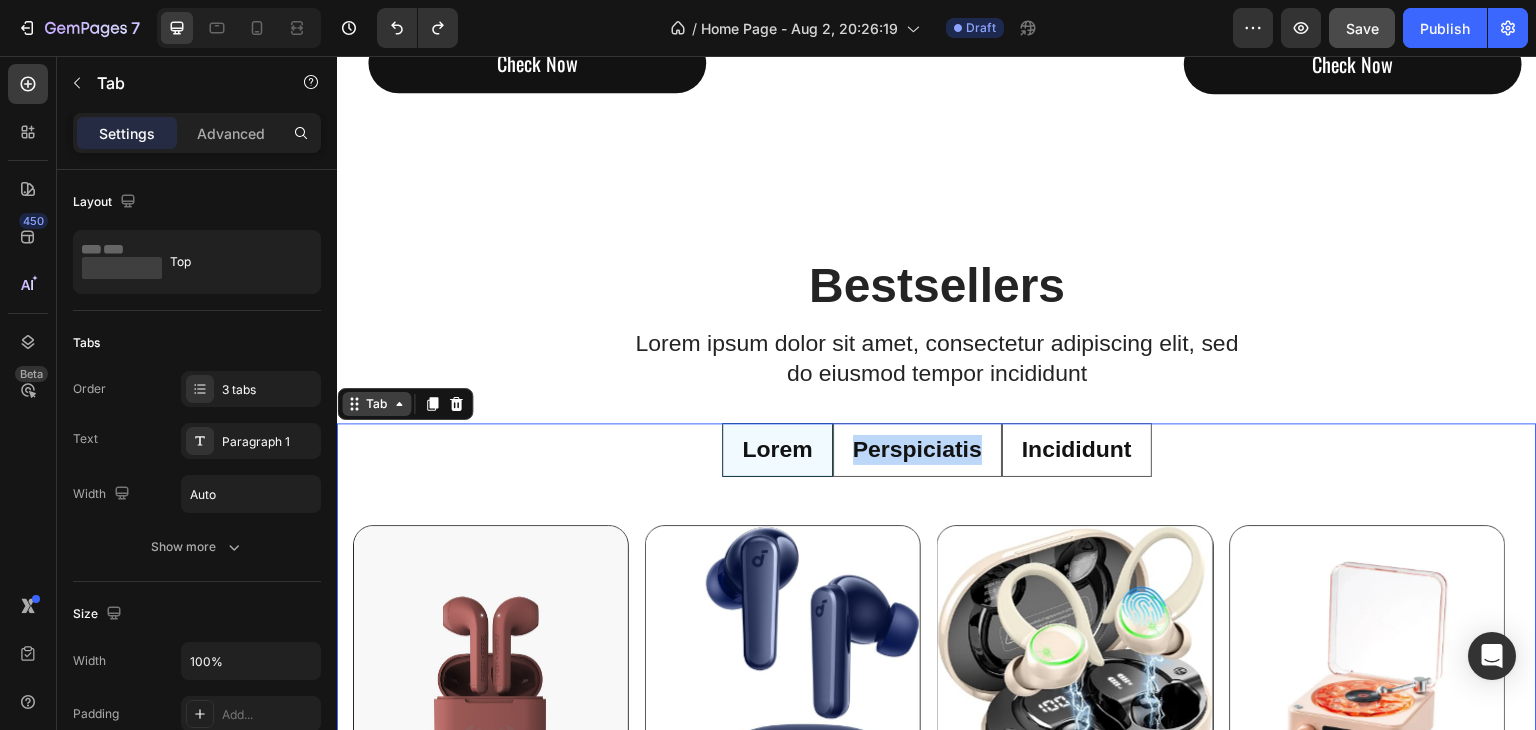click 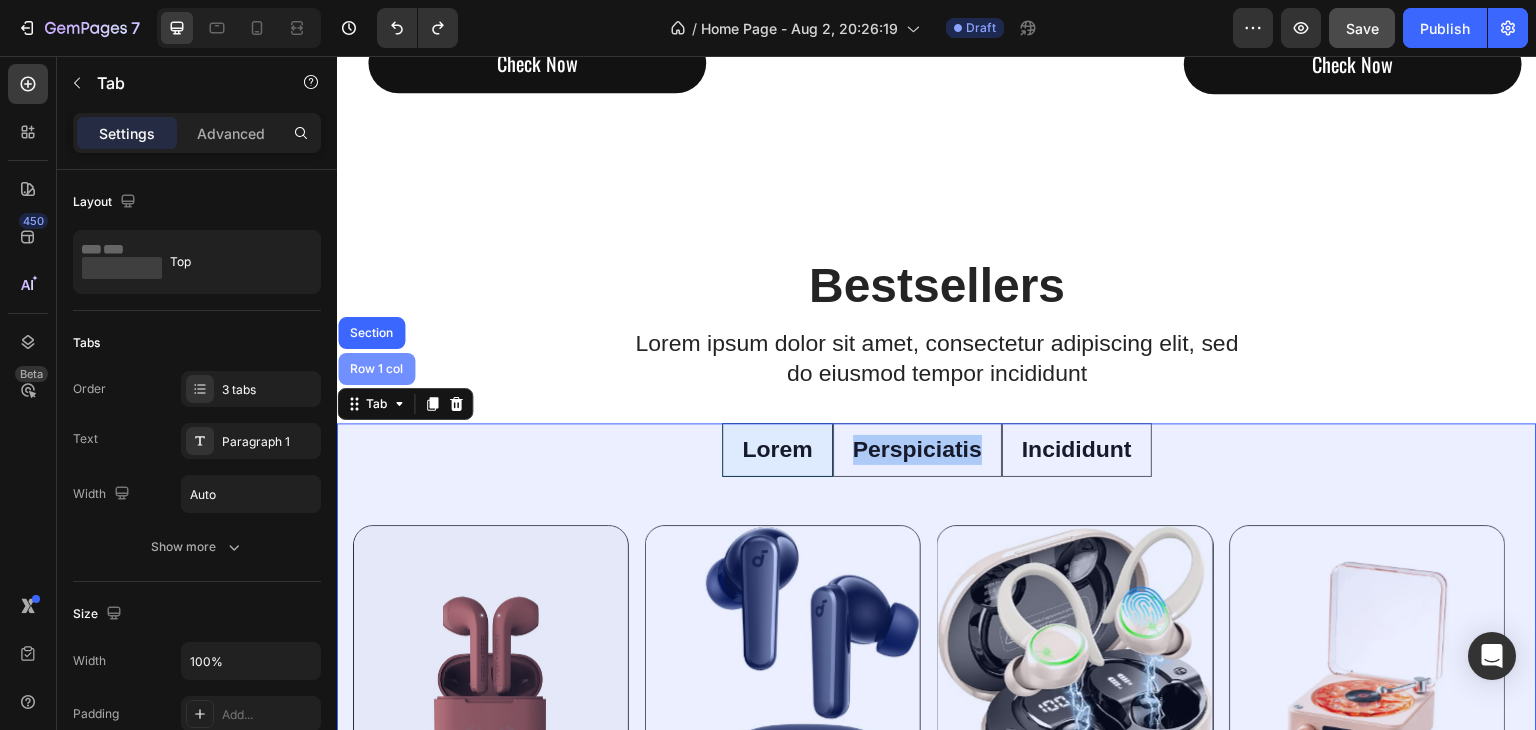 click on "Row 1 col" at bounding box center [376, 369] 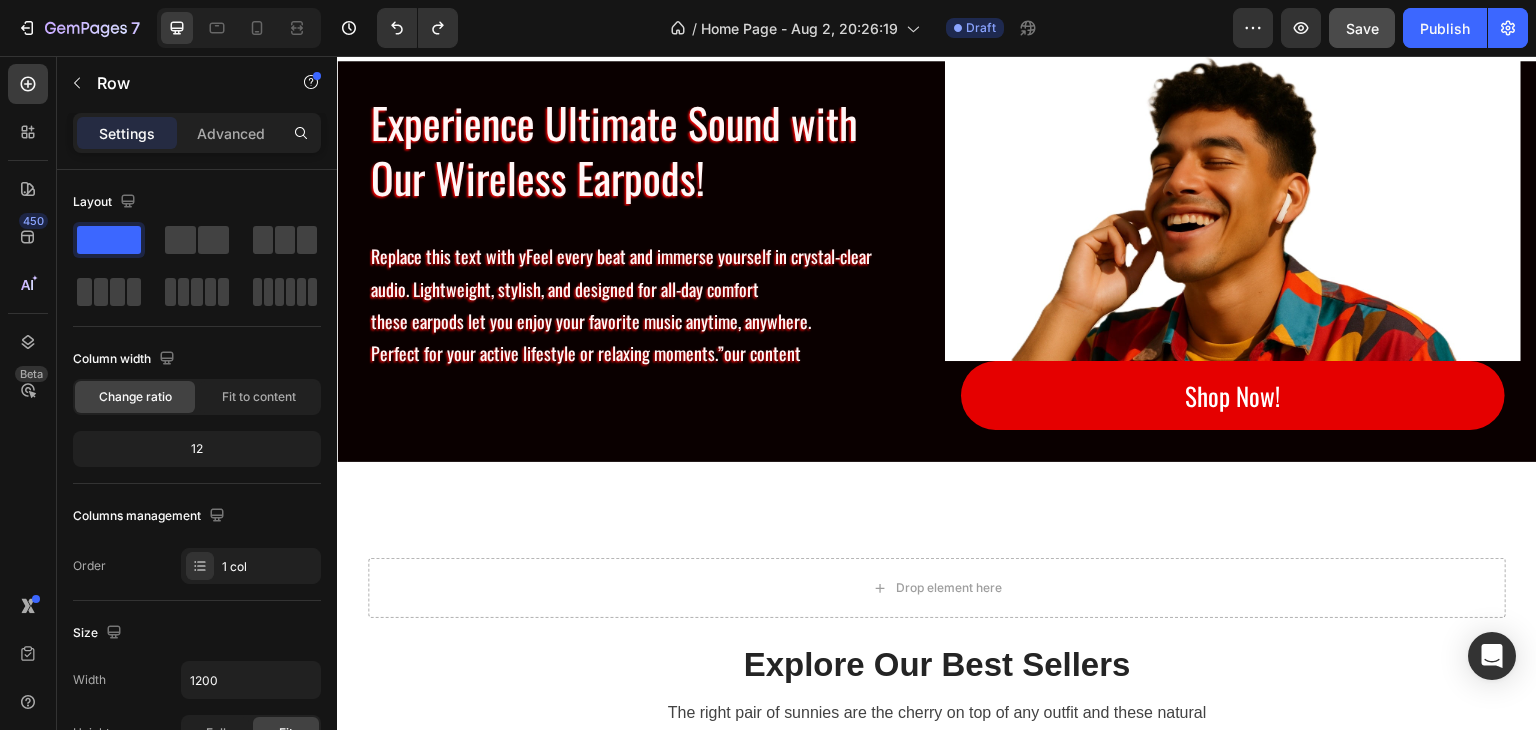 scroll, scrollTop: 756, scrollLeft: 0, axis: vertical 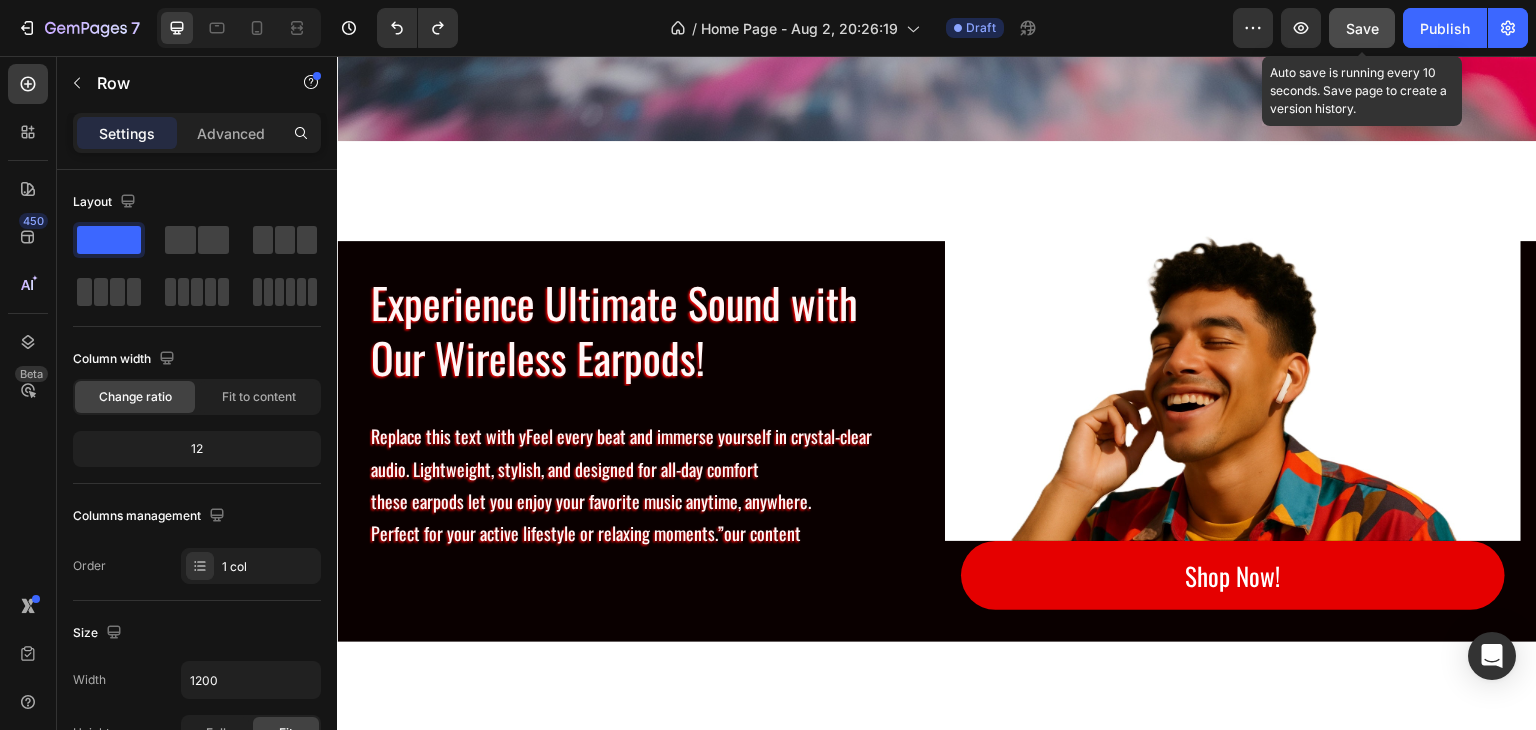 click on "Save" 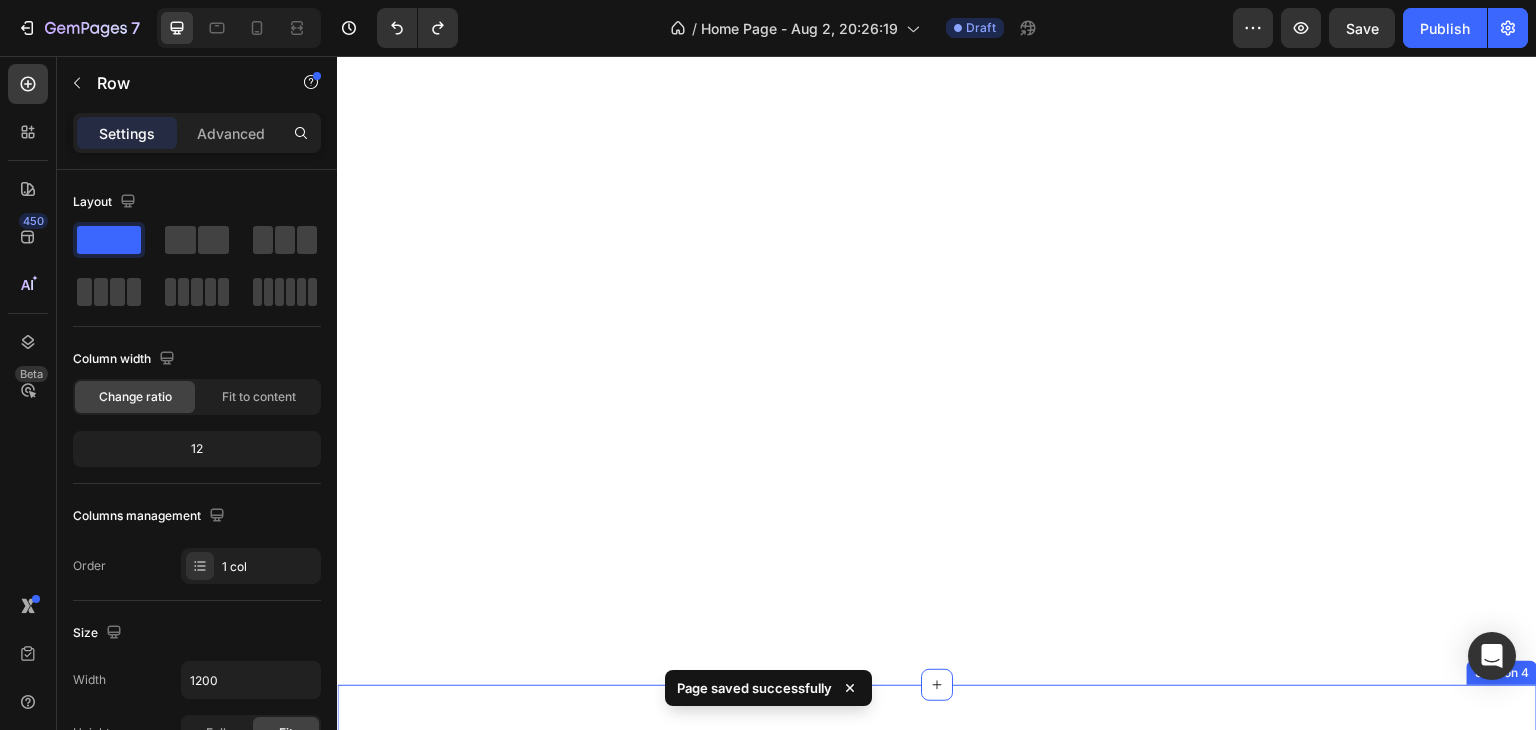 scroll, scrollTop: 2990, scrollLeft: 0, axis: vertical 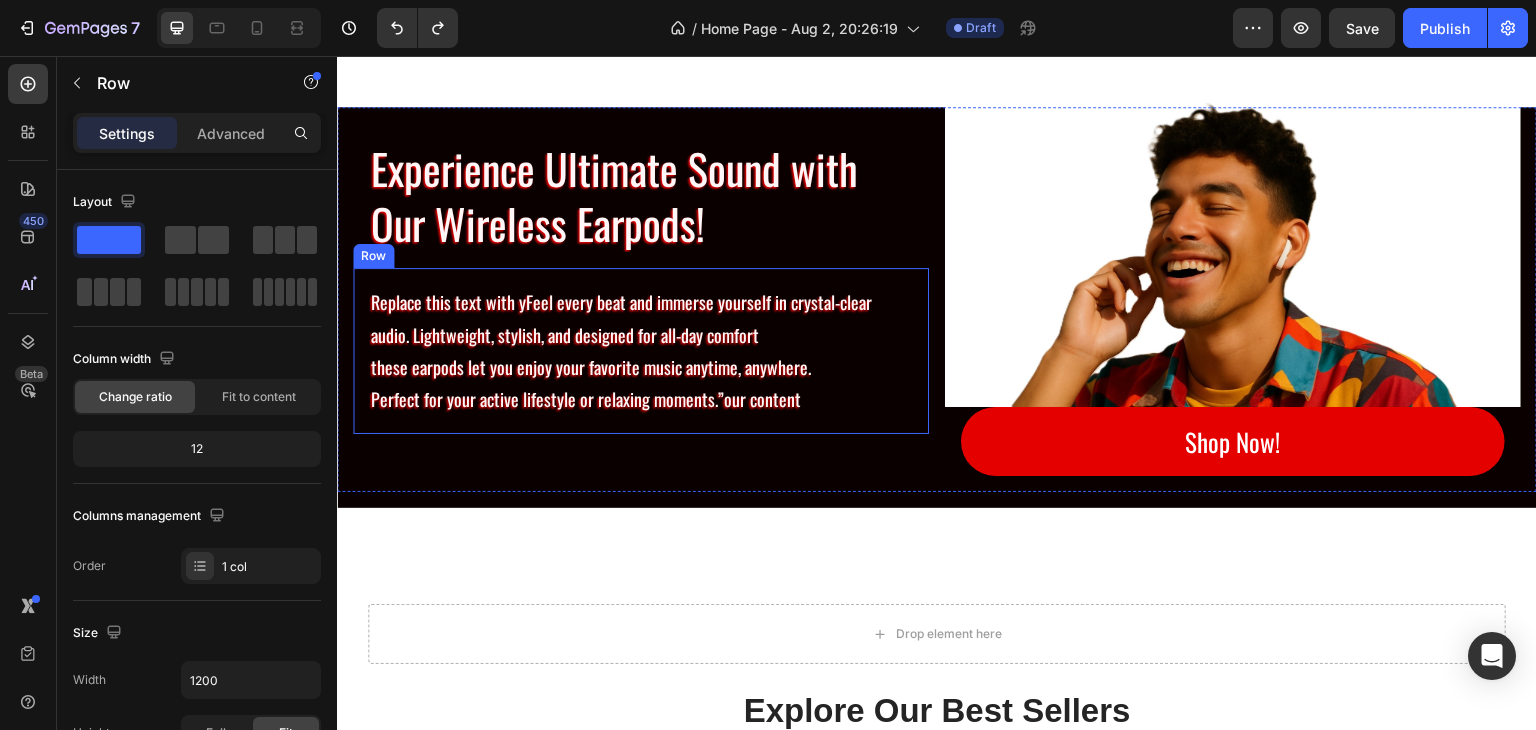 click on "Replace this text with yFeel every beat and immerse yourself in crystal-clear audio. Lightweight, stylish, and designed for all-day comfort  these earpods let you enjoy your favorite music anytime, anywhere. Perfect for your active lifestyle or relaxing moments.”our content" at bounding box center [641, 351] 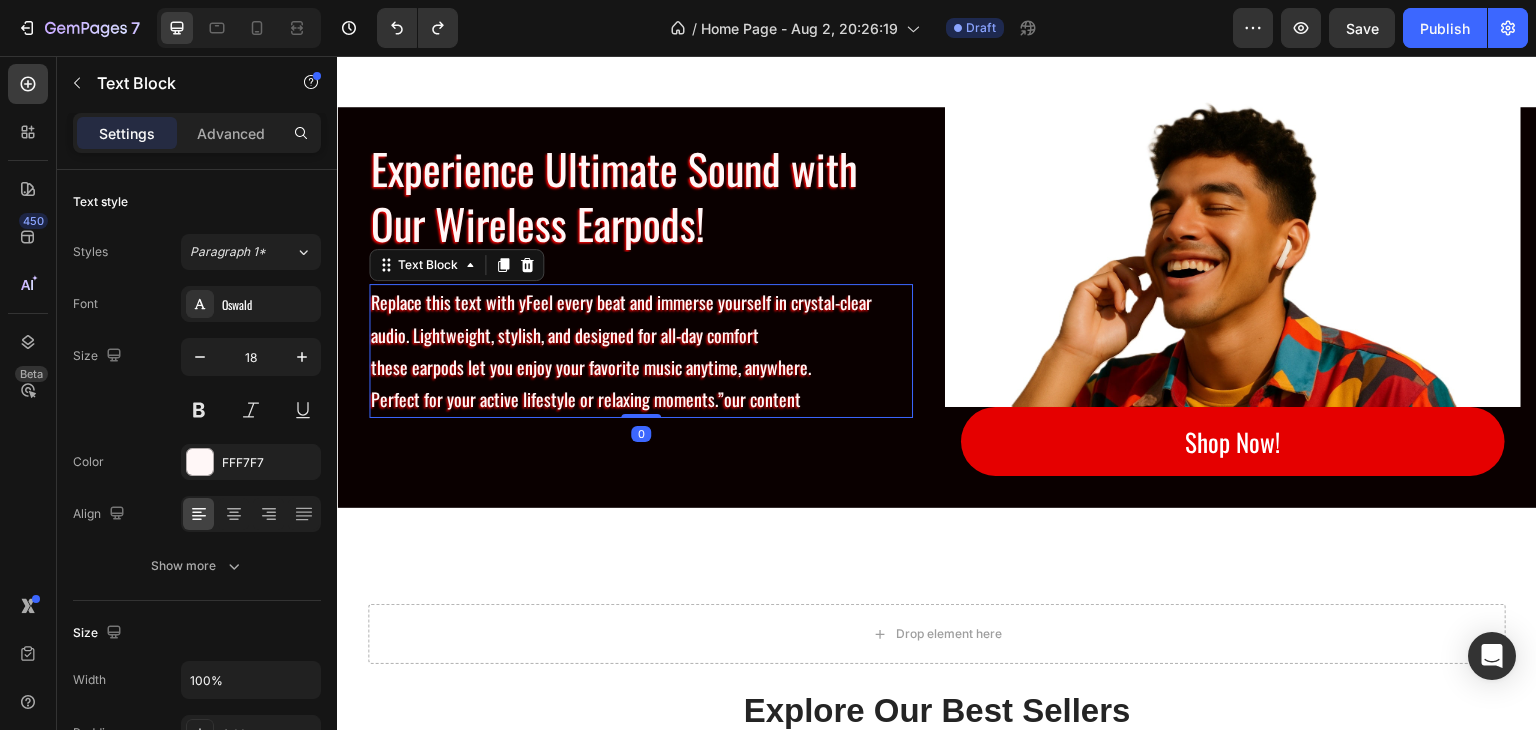 click on "Replace this text with yFeel every beat and immerse yourself in crystal-clear audio. Lightweight, stylish, and designed for all-day comfort  these earpods let you enjoy your favorite music anytime, anywhere. Perfect for your active lifestyle or relaxing moments.”our content" at bounding box center (641, 351) 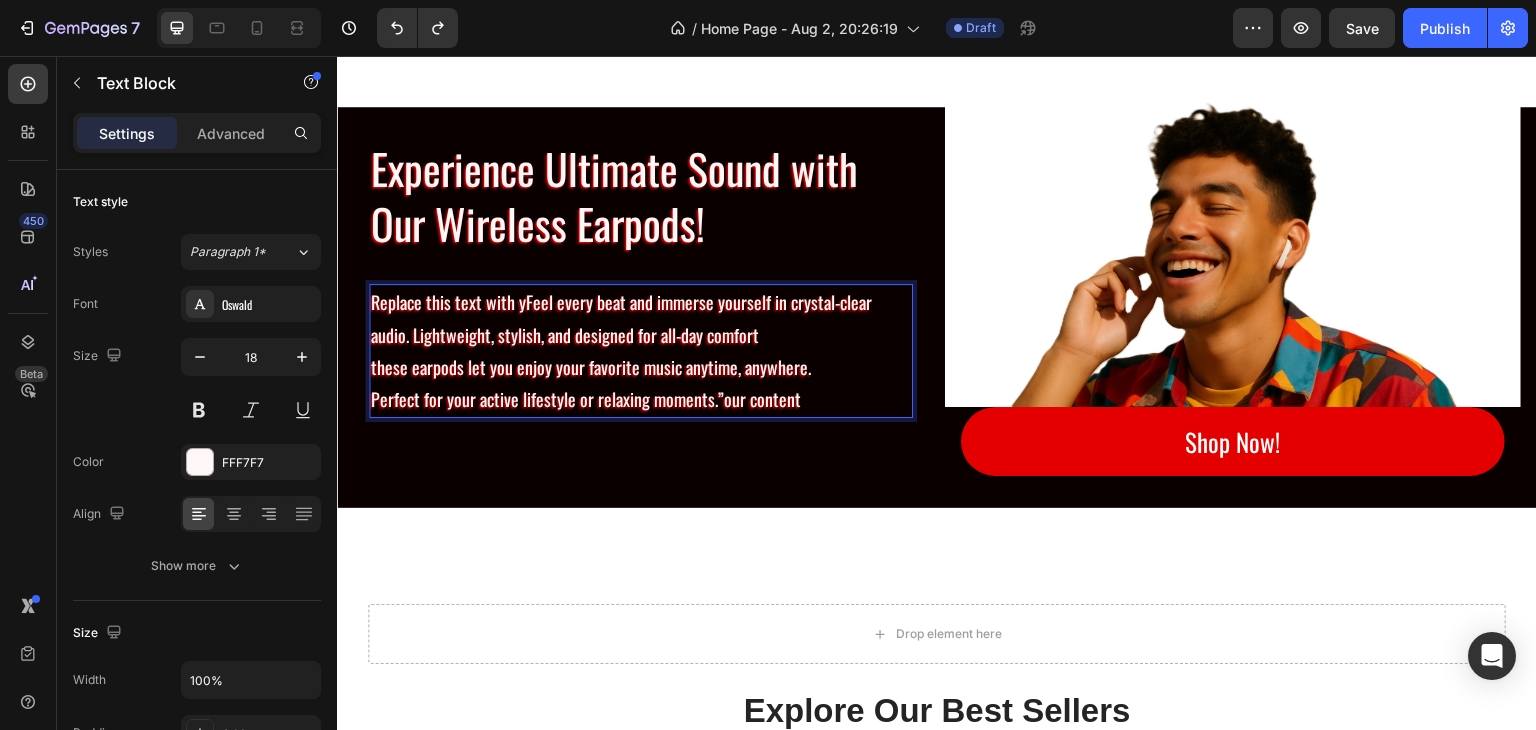 click on "Replace this text with yFeel every beat and immerse yourself in crystal-clear audio. Lightweight, stylish, and designed for all-day comfort  these earpods let you enjoy your favorite music anytime, anywhere. Perfect for your active lifestyle or relaxing moments.”our content" at bounding box center (641, 351) 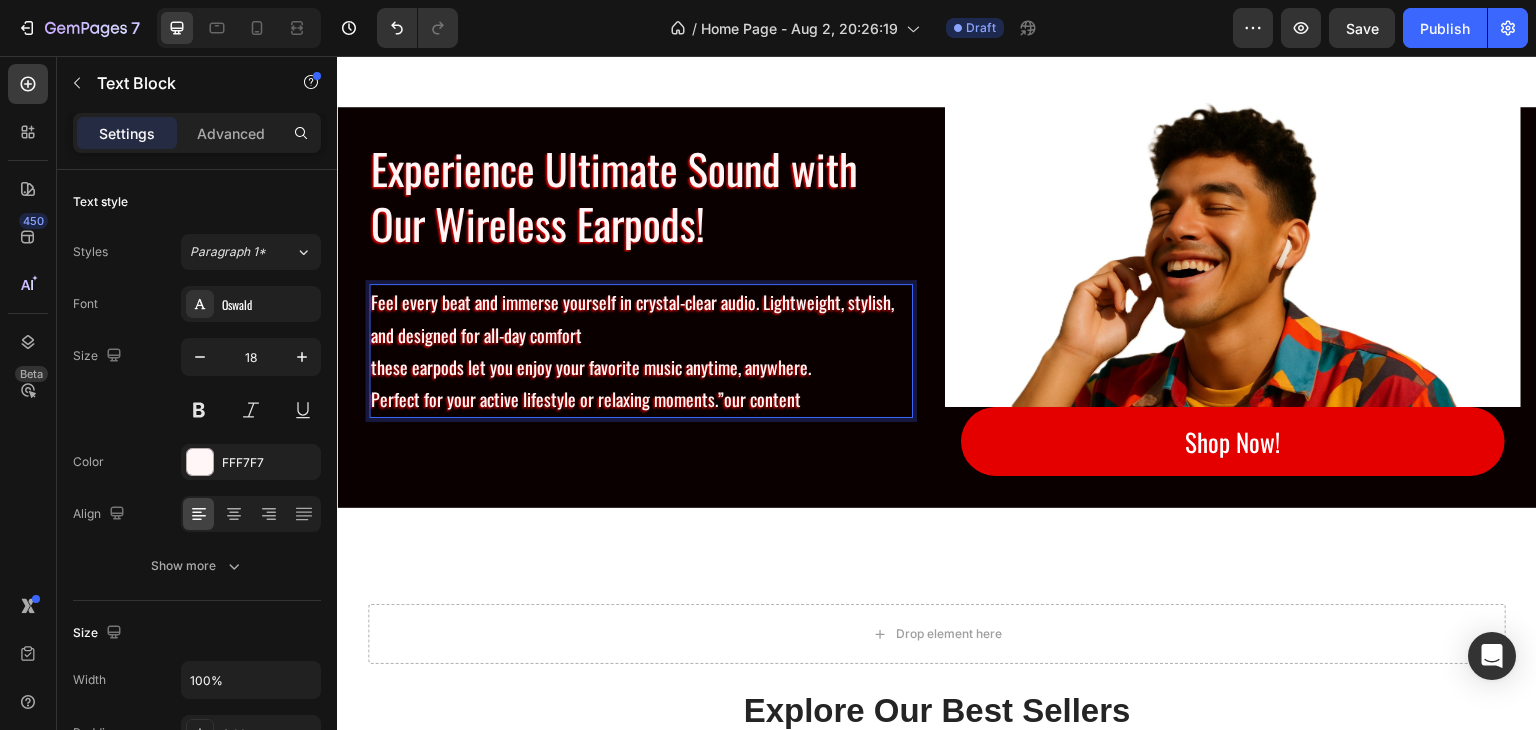 click on "Feel every beat and immerse yourself in crystal-clear audio. Lightweight, stylish, and designed for all-day comfort  these earpods let you enjoy your favorite music anytime, anywhere. Perfect for your active lifestyle or relaxing moments.”our content" at bounding box center [641, 351] 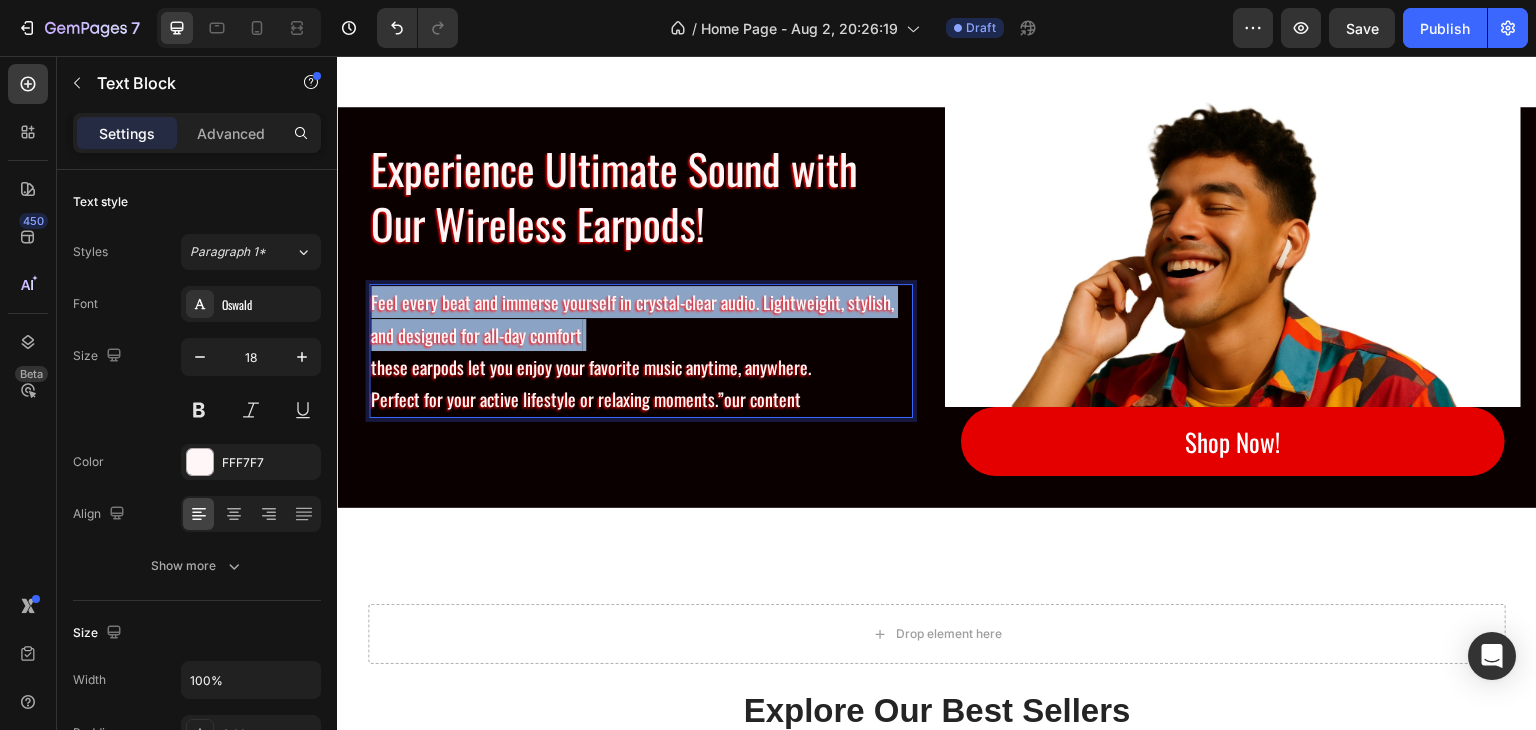 click on "Feel every beat and immerse yourself in crystal-clear audio. Lightweight, stylish, and designed for all-day comfort  these earpods let you enjoy your favorite music anytime, anywhere. Perfect for your active lifestyle or relaxing moments.”our content" at bounding box center (641, 351) 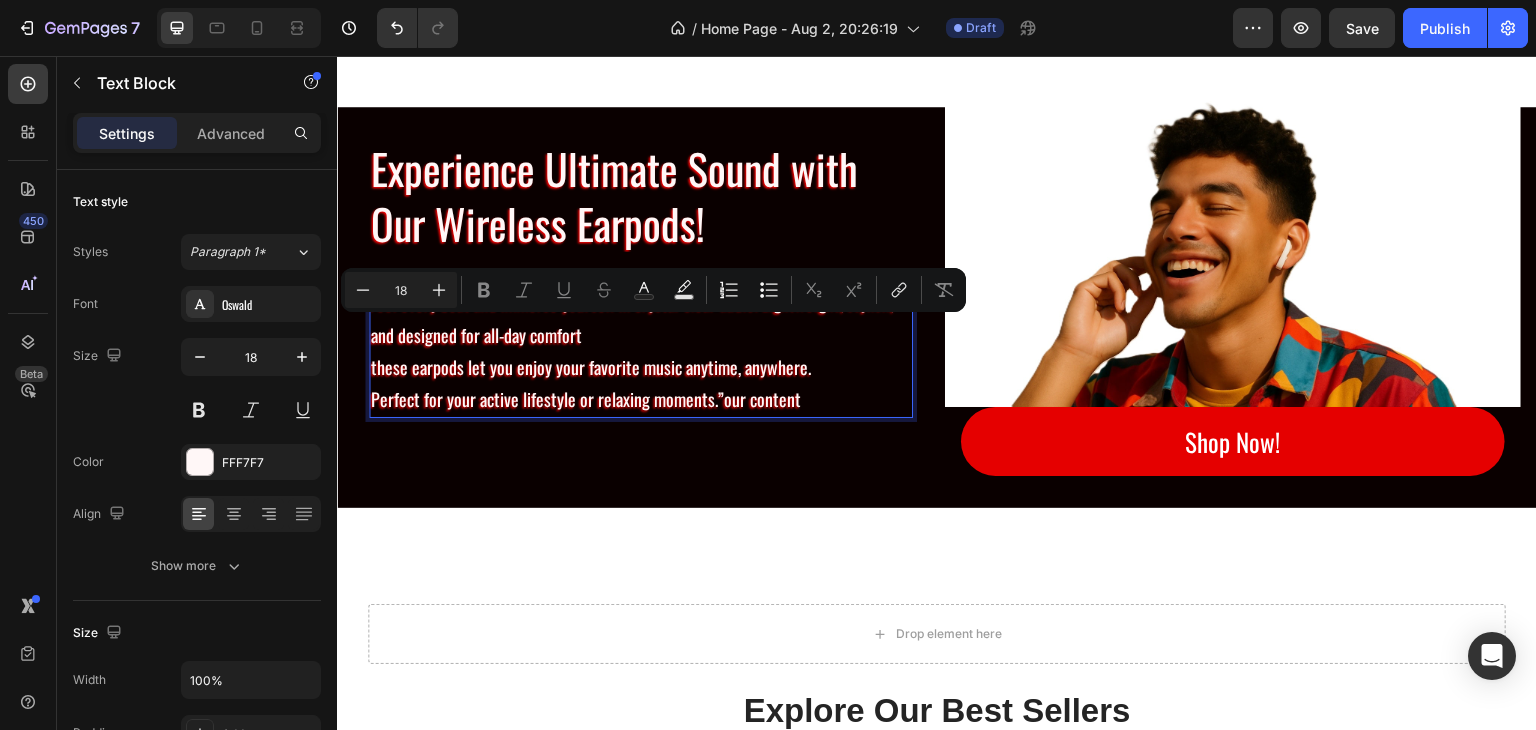 click on "Feel every beat and immerse yourself in crystal-clear audio. Lightweight, stylish, and designed for all-day comfort  these earpods let you enjoy your favorite music anytime, anywhere. Perfect for your active lifestyle or relaxing moments.”our content" at bounding box center (641, 351) 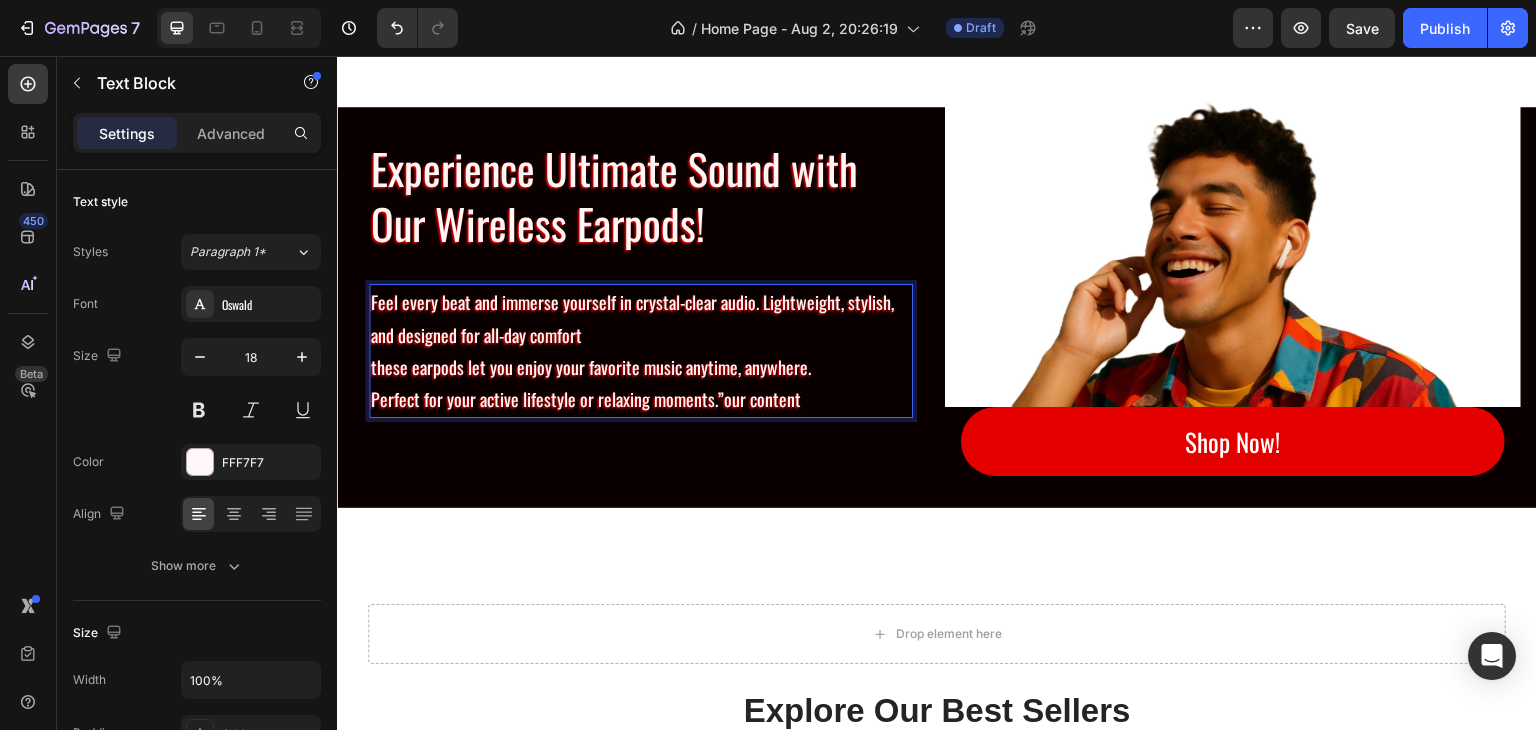 click on "Feel every beat and immerse yourself in crystal-clear audio. Lightweight, stylish, and designed for all-day comfort  these earpods let you enjoy your favorite music anytime, anywhere. Perfect for your active lifestyle or relaxing moments.”our content" at bounding box center [641, 351] 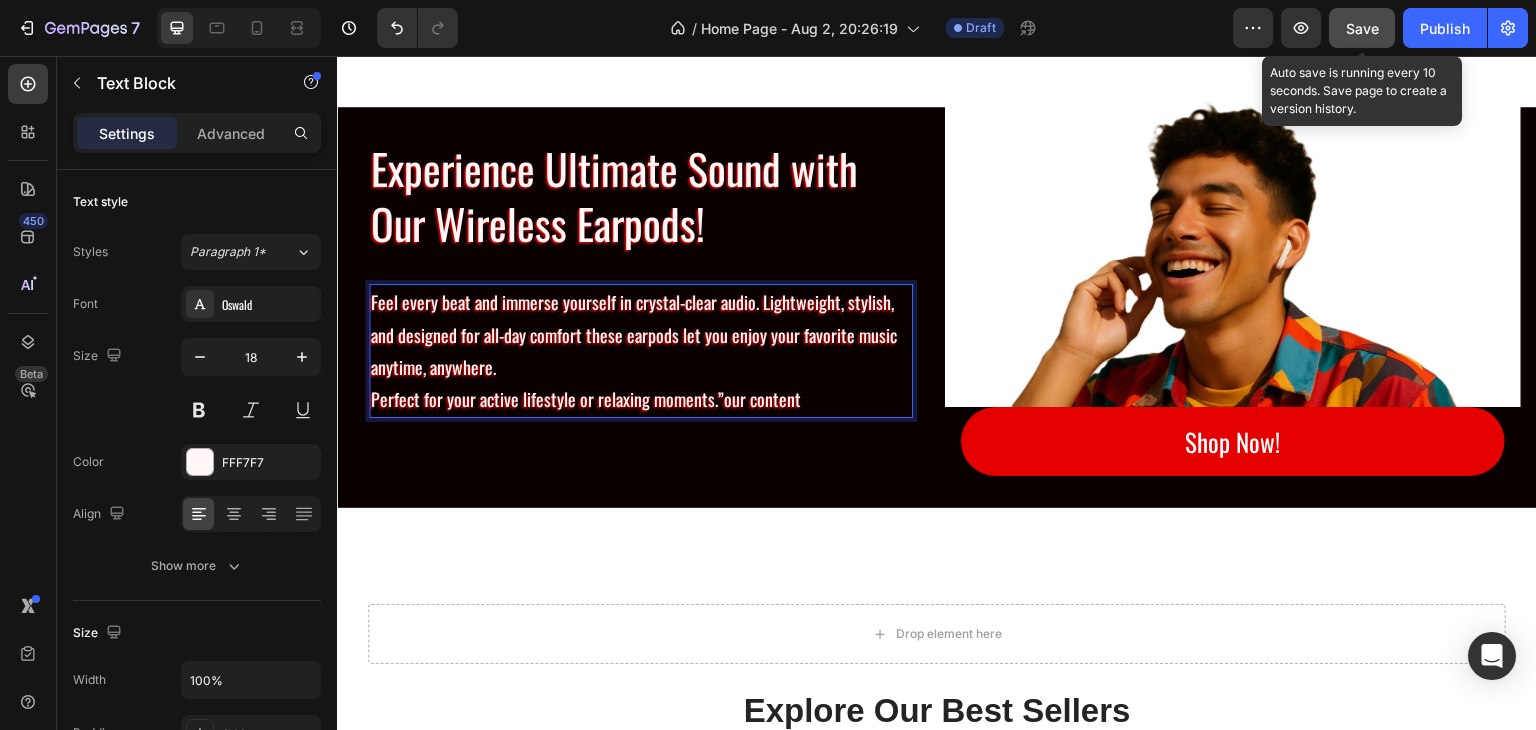 click on "Save" at bounding box center (1362, 28) 